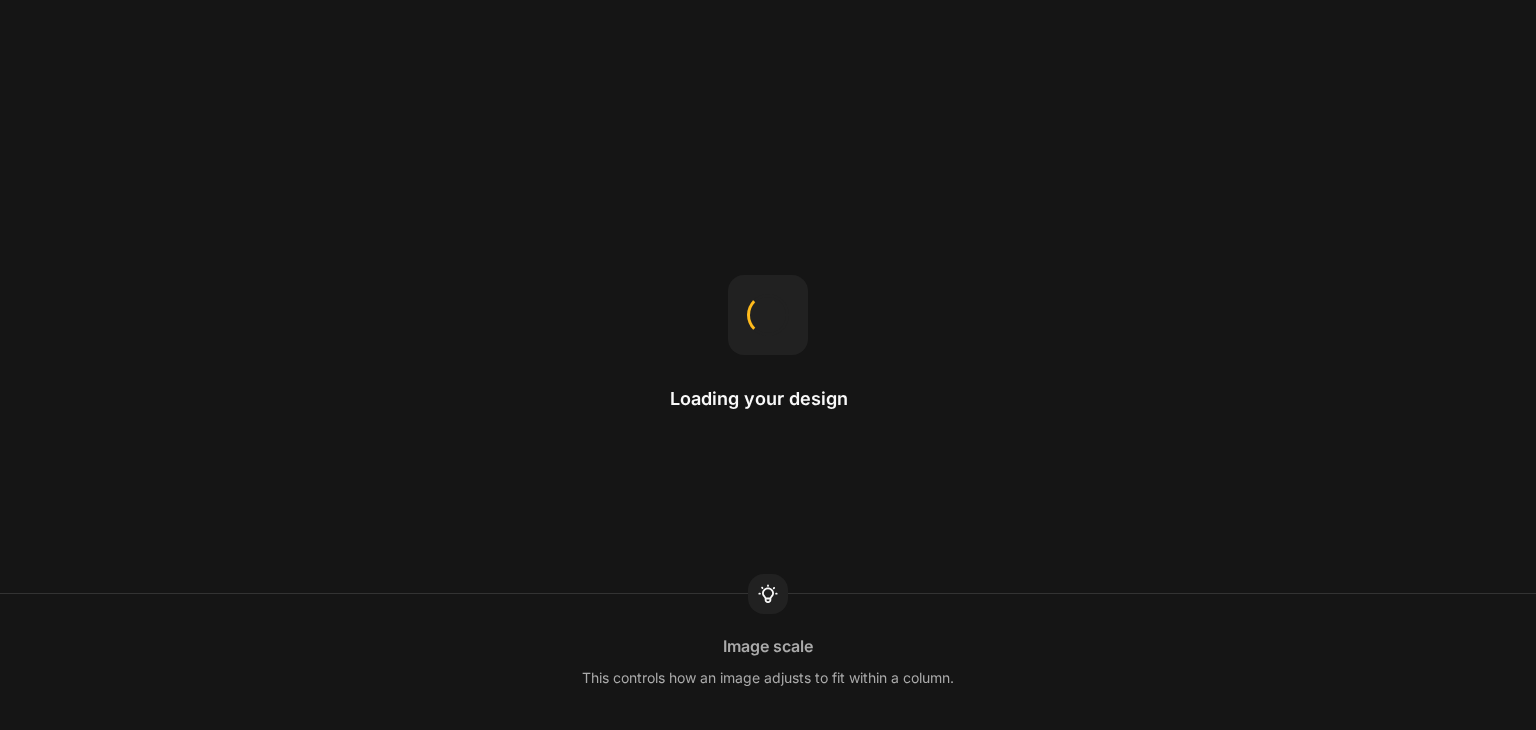 scroll, scrollTop: 0, scrollLeft: 0, axis: both 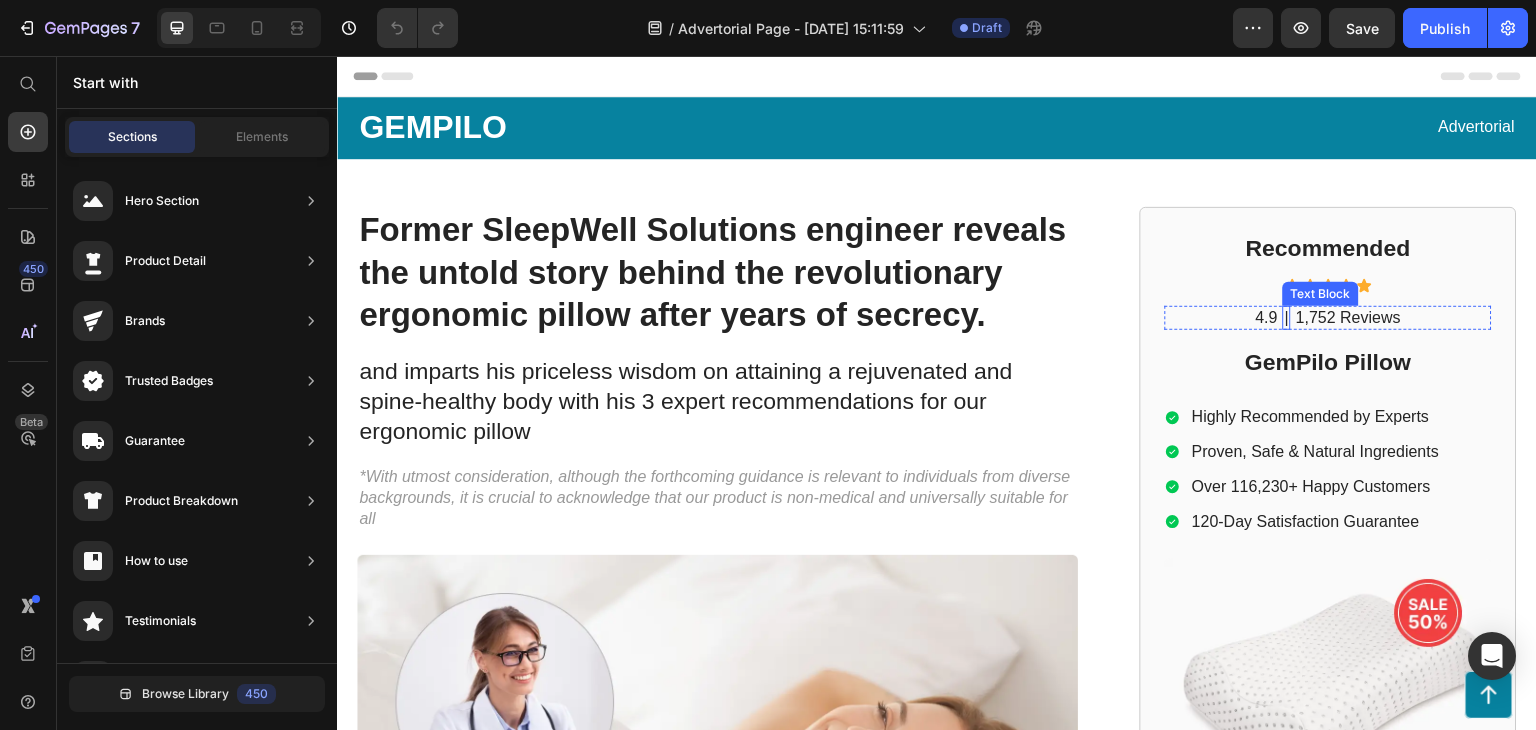 click on "|" at bounding box center [1287, 318] 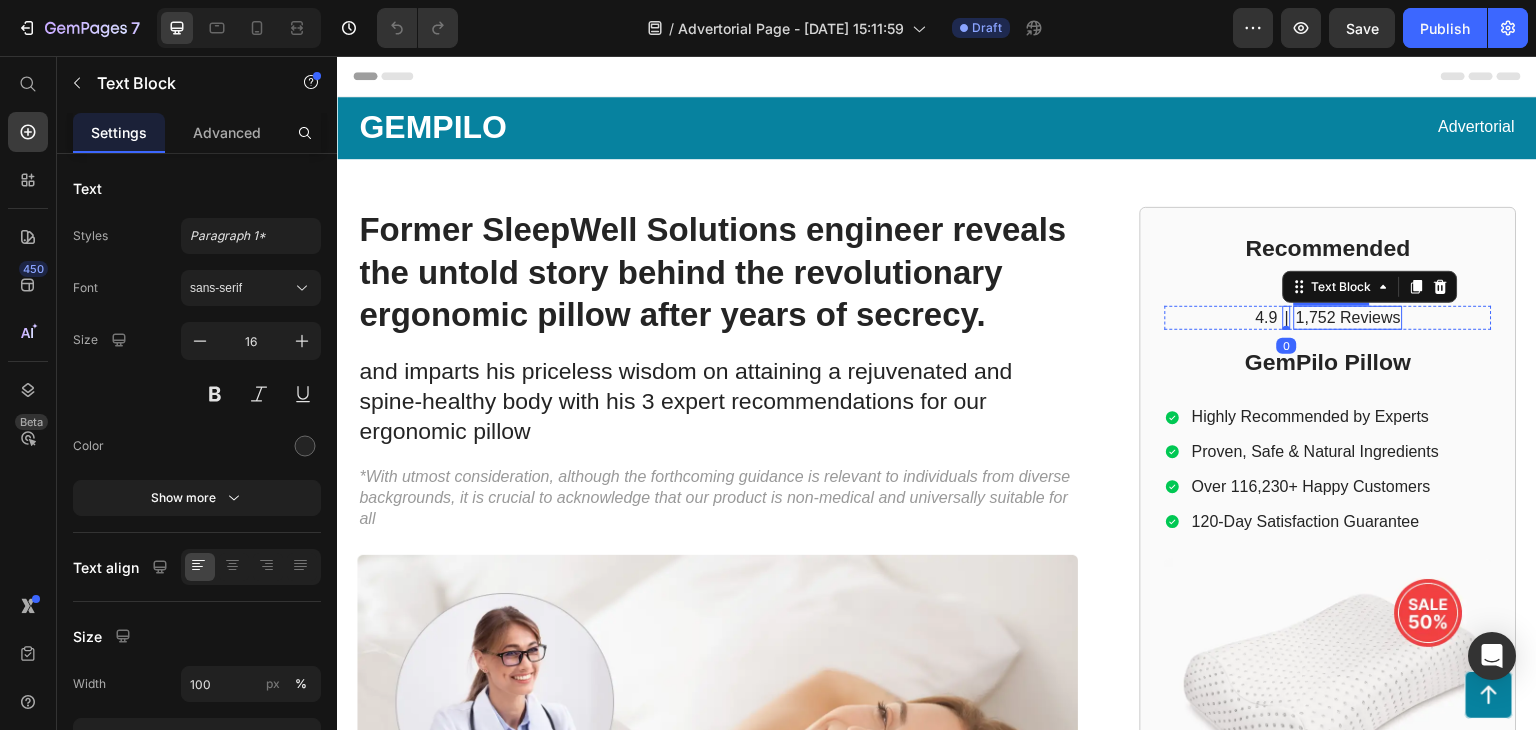 click on "1,752 Reviews" at bounding box center [1348, 318] 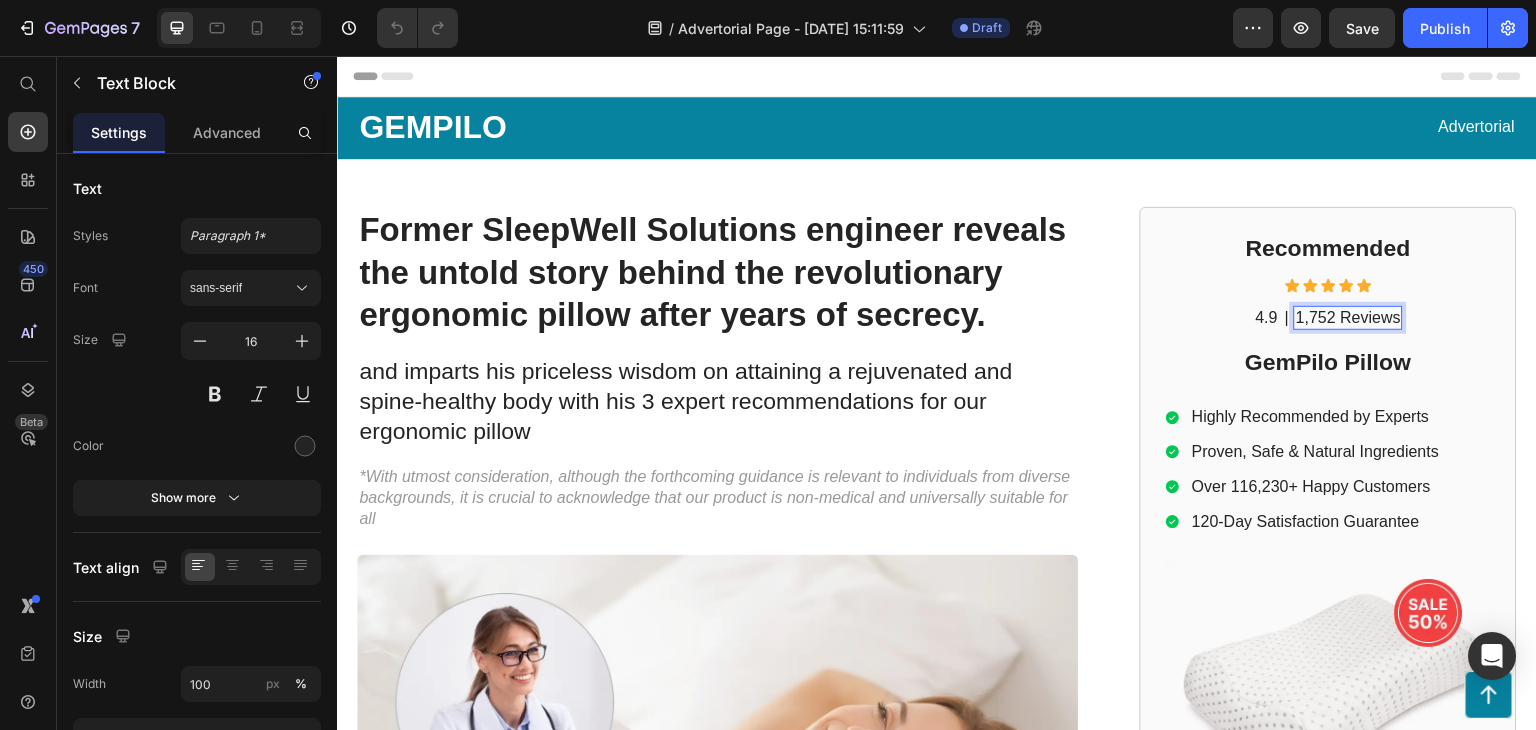 click on "1,752 Reviews" at bounding box center (1348, 318) 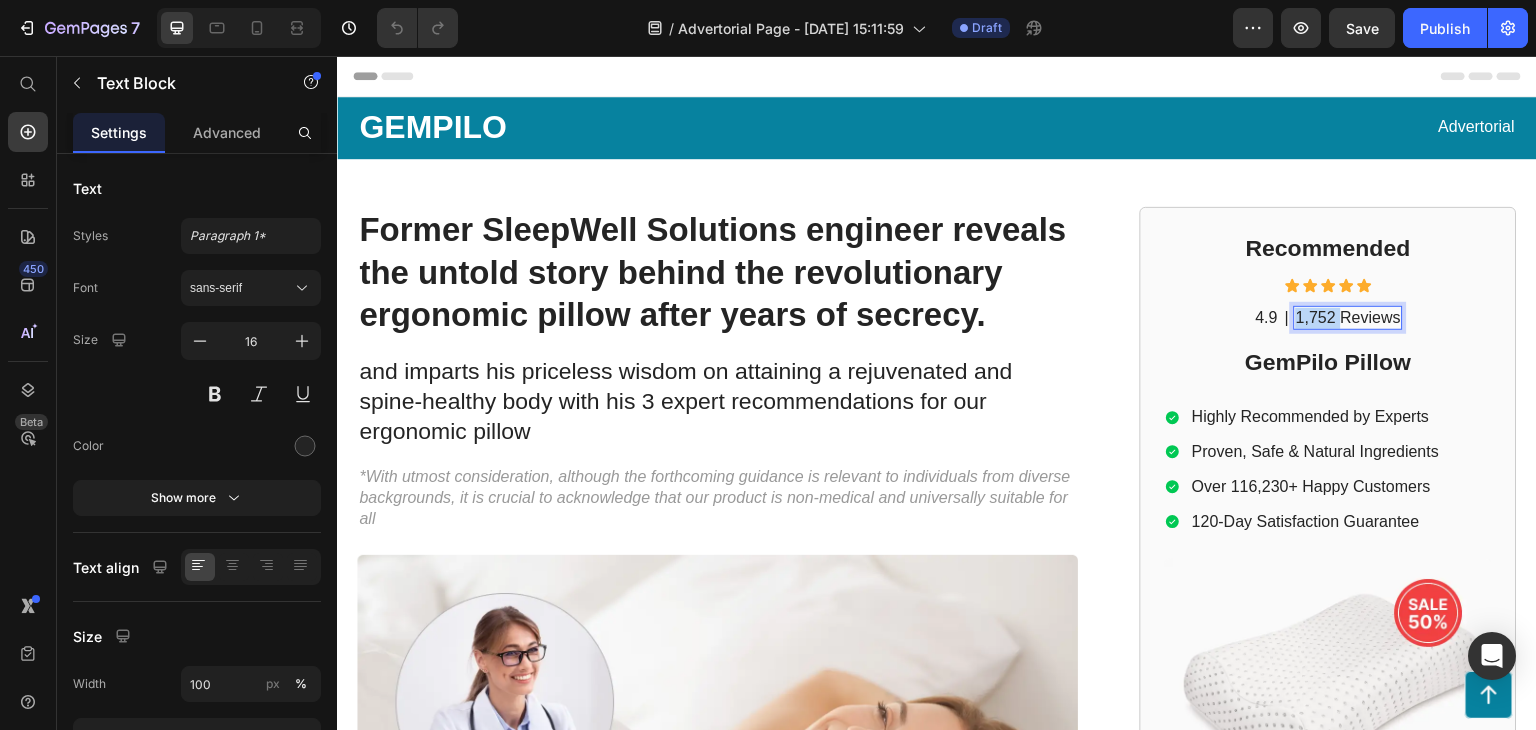 click on "1,752 Reviews" at bounding box center [1348, 318] 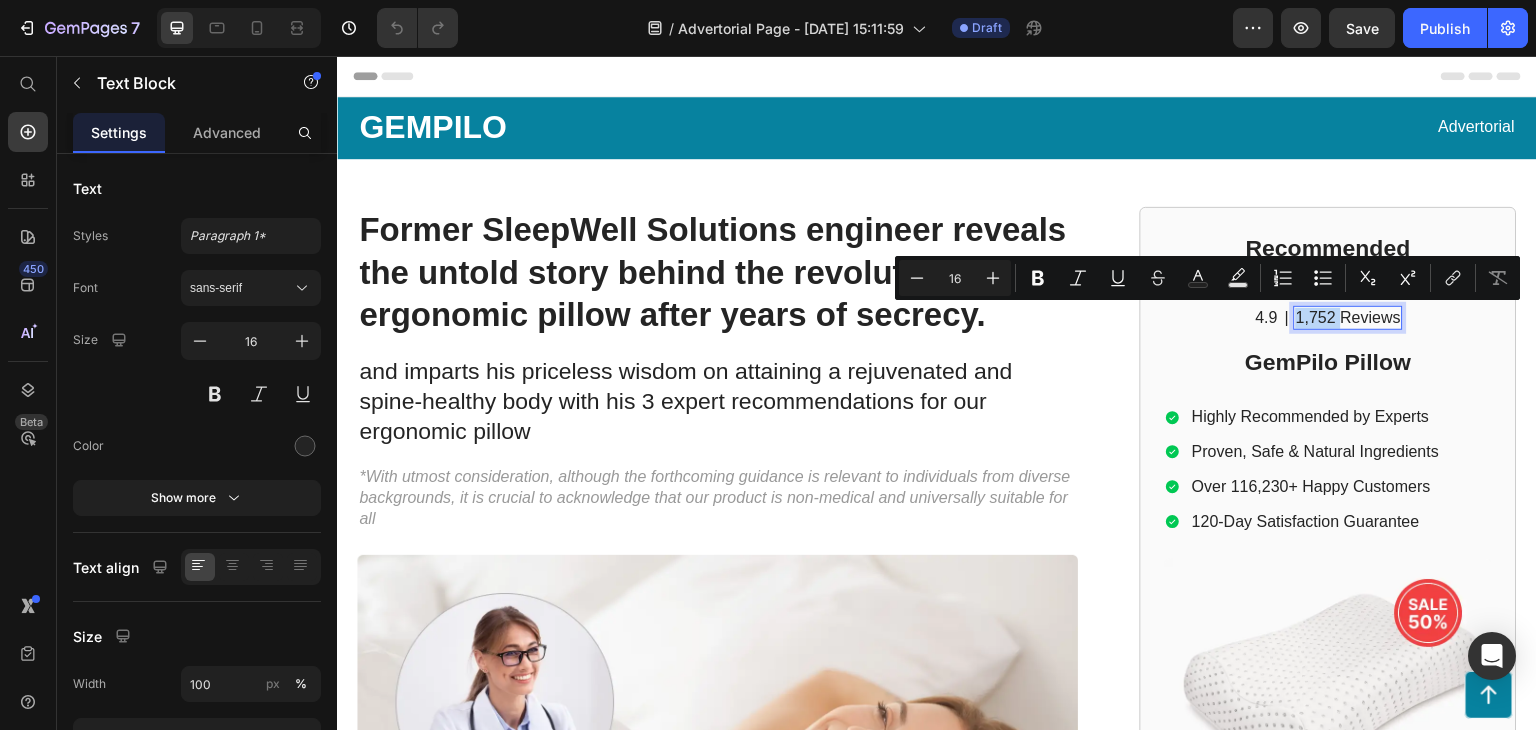 click on "1,752 Reviews" at bounding box center (1348, 318) 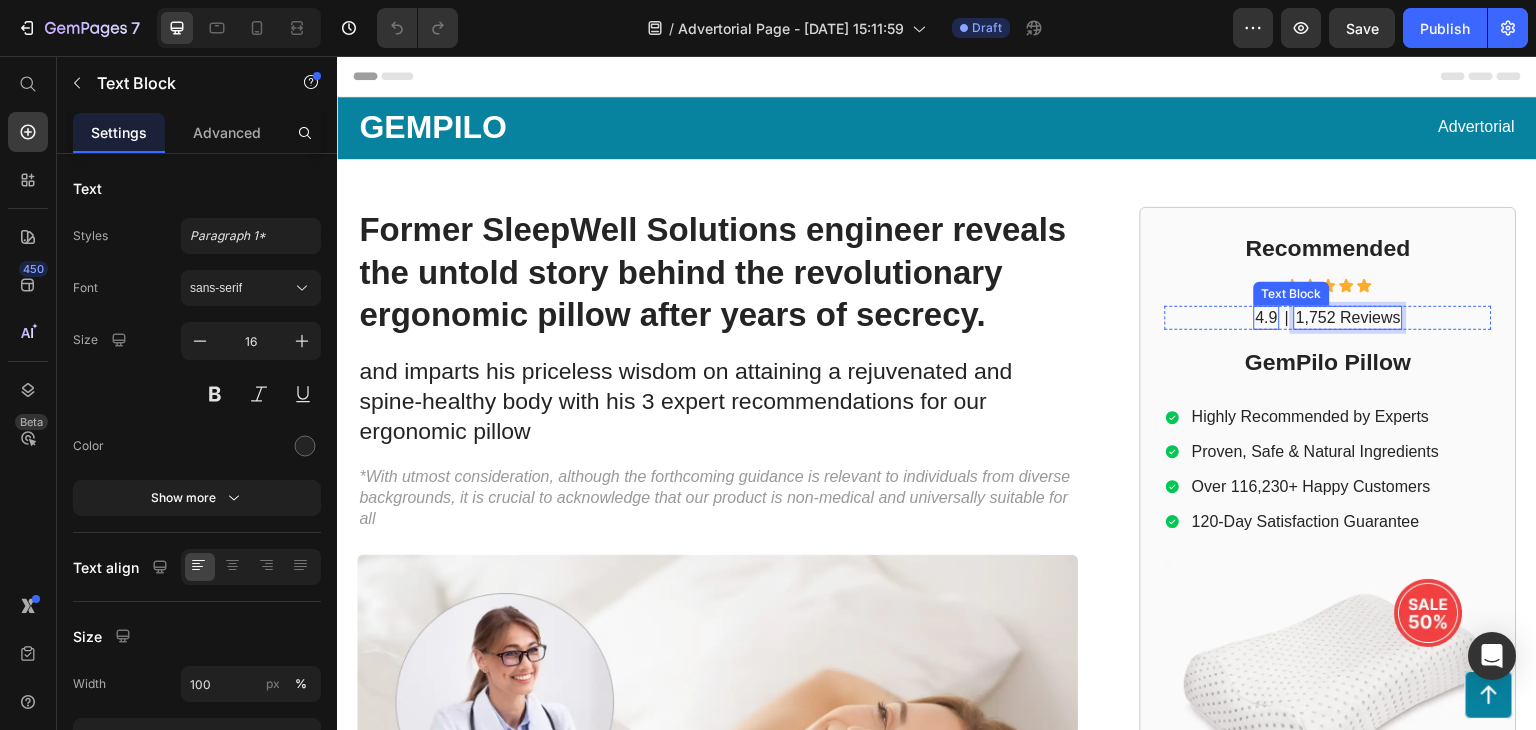 click on "4.9" at bounding box center [1267, 318] 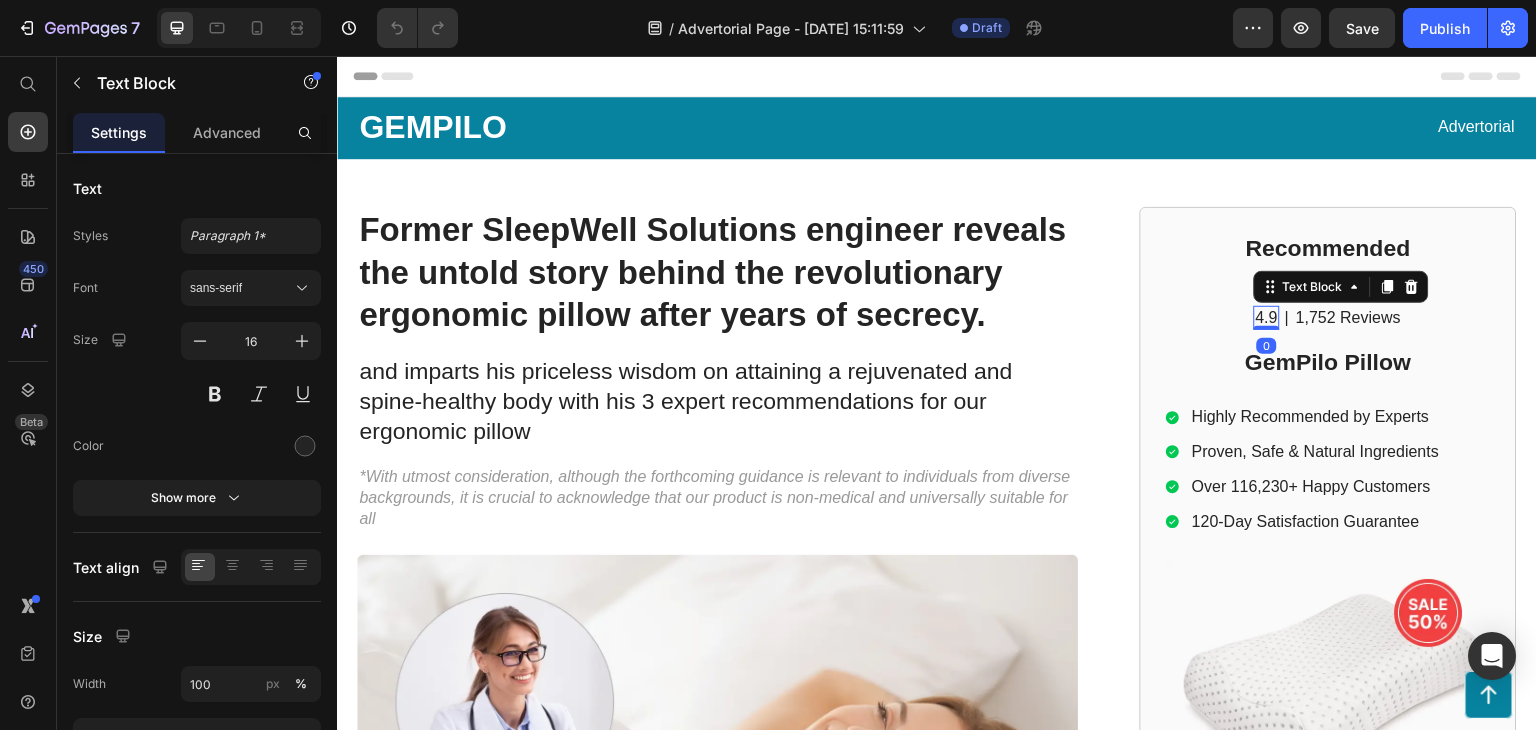 click on "4.9" at bounding box center (1267, 318) 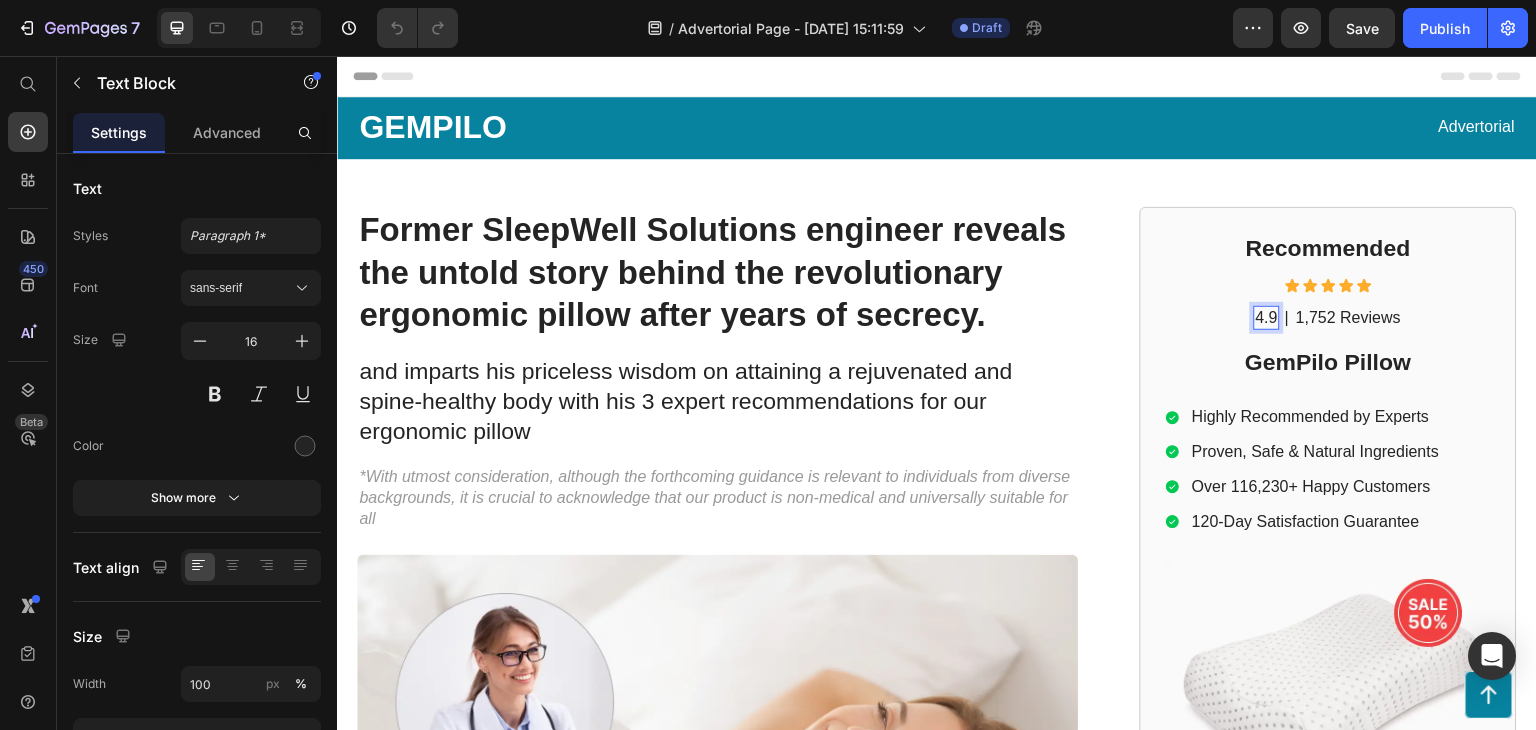 click on "4.9" at bounding box center [1267, 318] 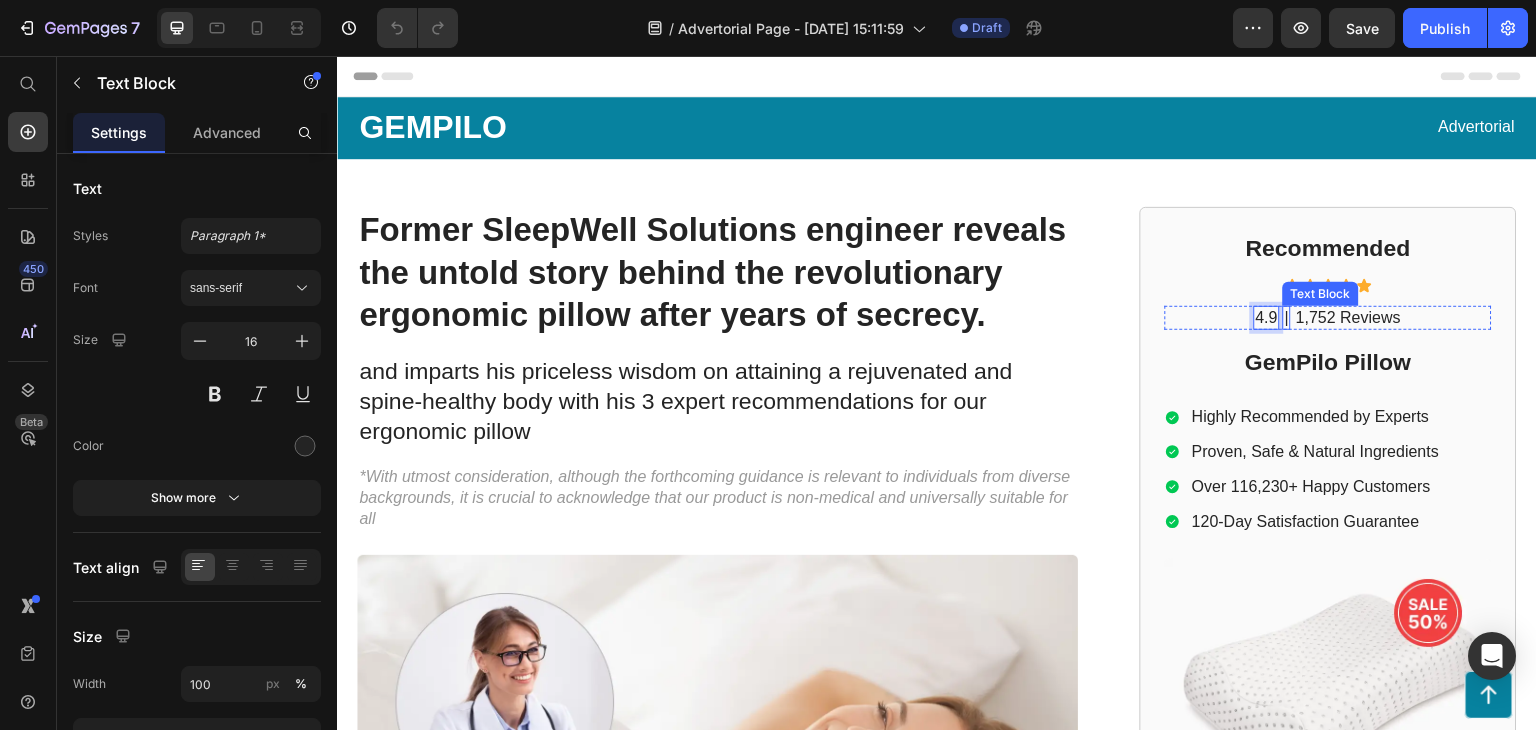 click on "|" at bounding box center (1287, 318) 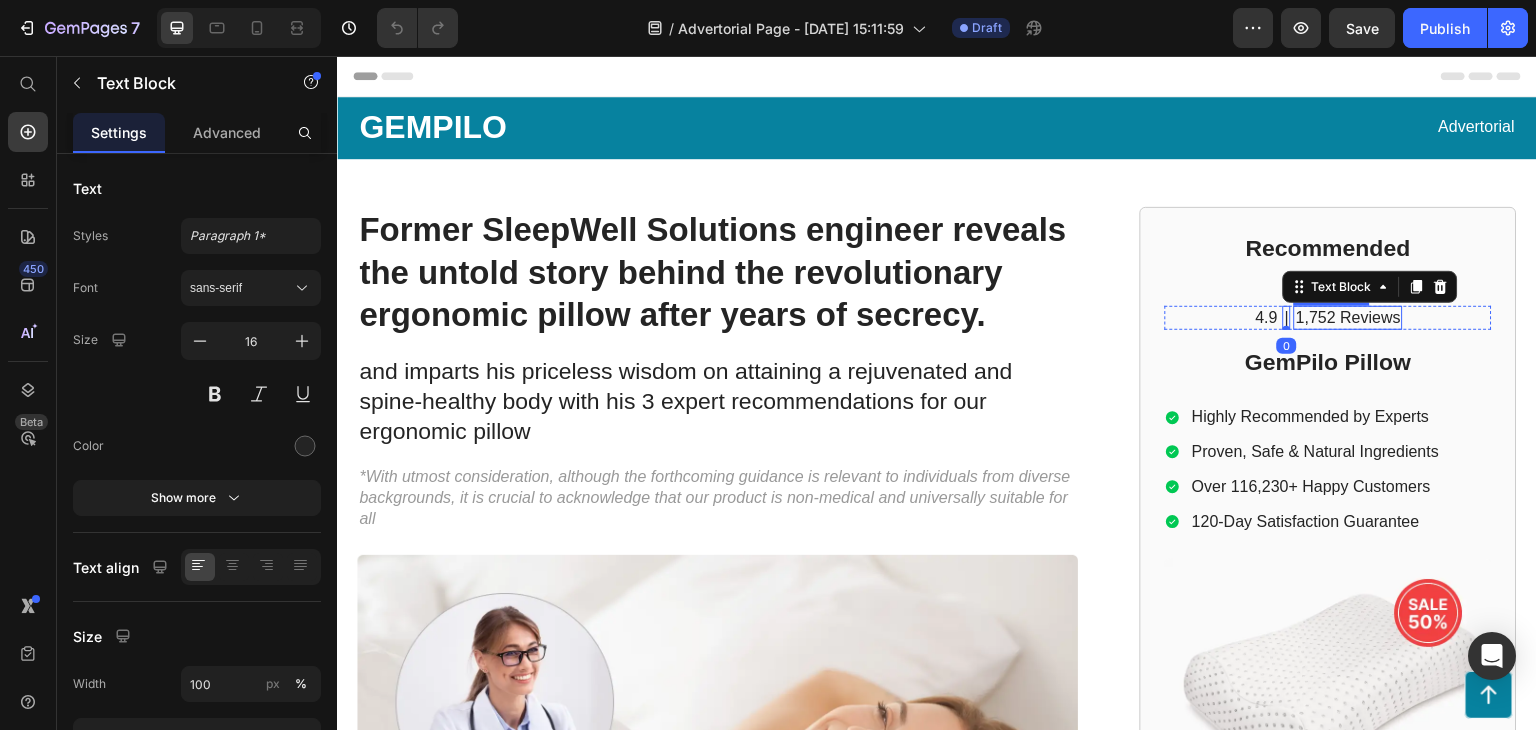 click on "1,752 Reviews" at bounding box center (1348, 318) 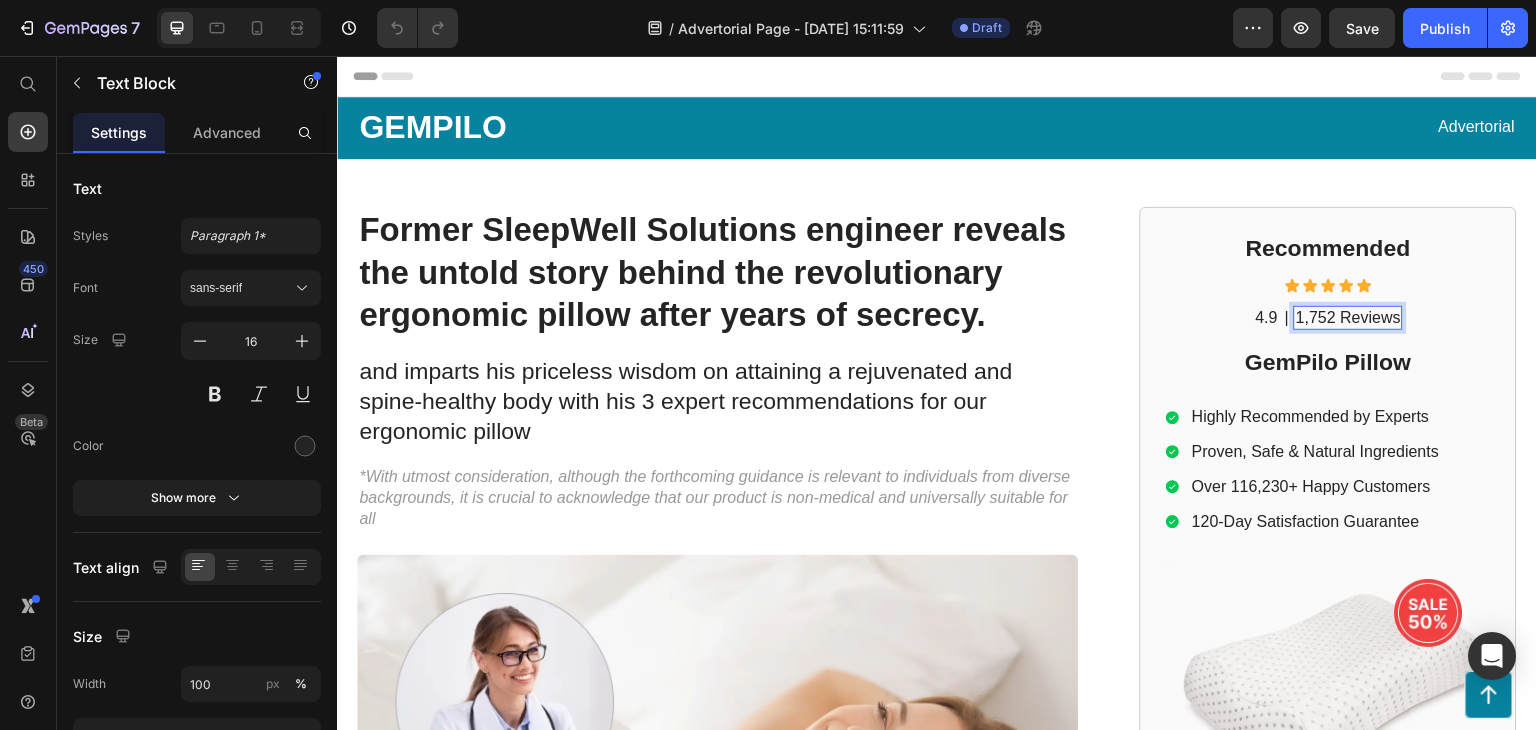 click on "1,752 Reviews" at bounding box center [1348, 318] 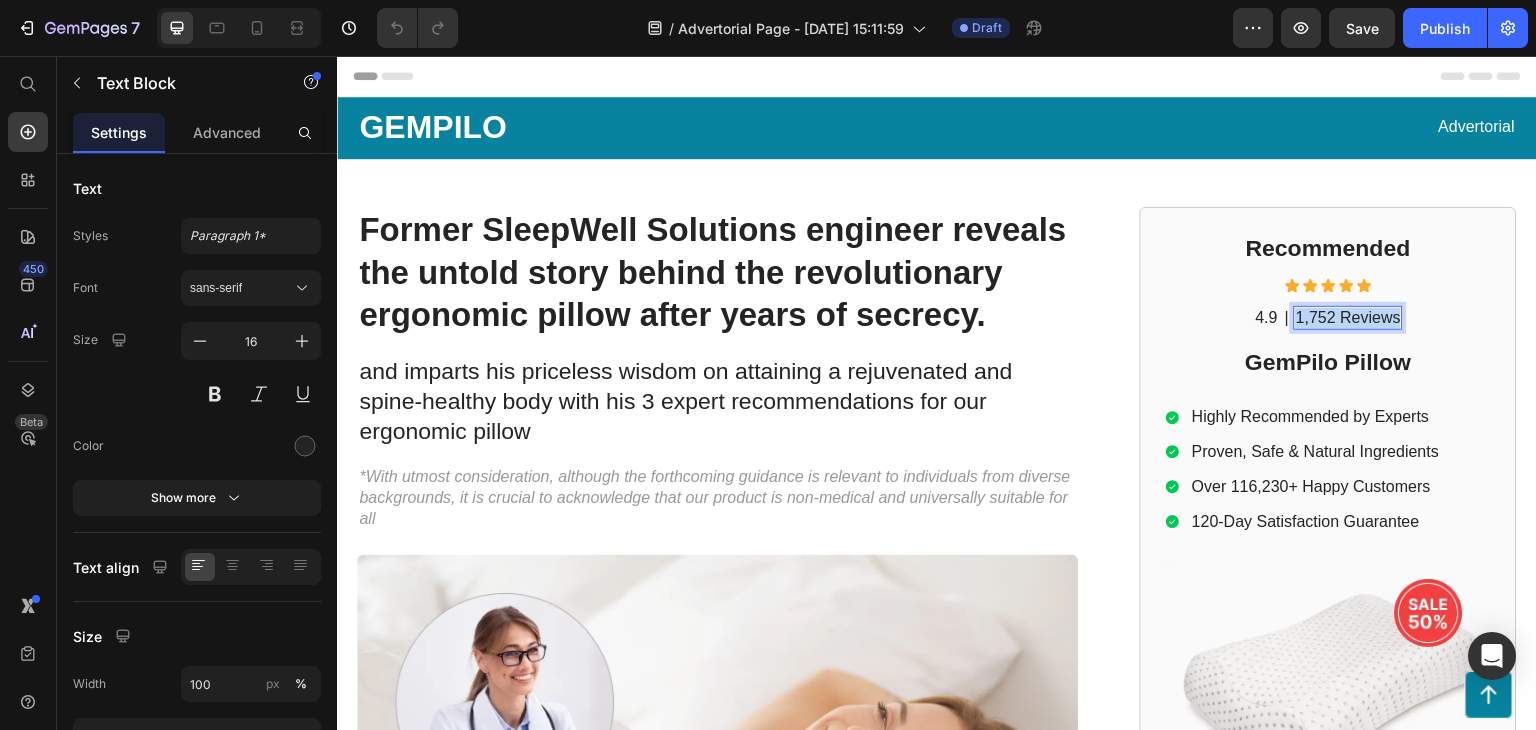 click on "1,752 Reviews" at bounding box center (1348, 318) 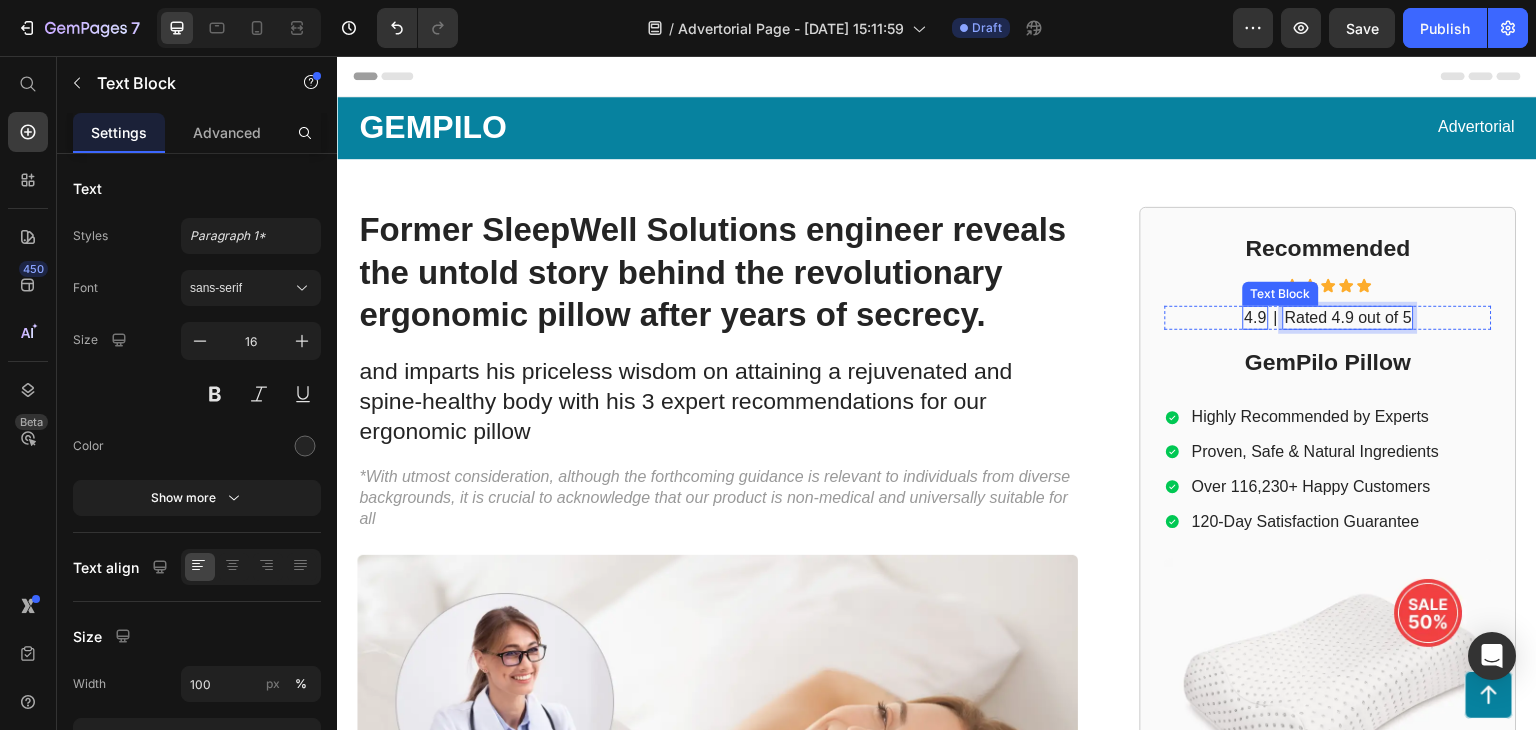 click on "4.9" at bounding box center (1256, 318) 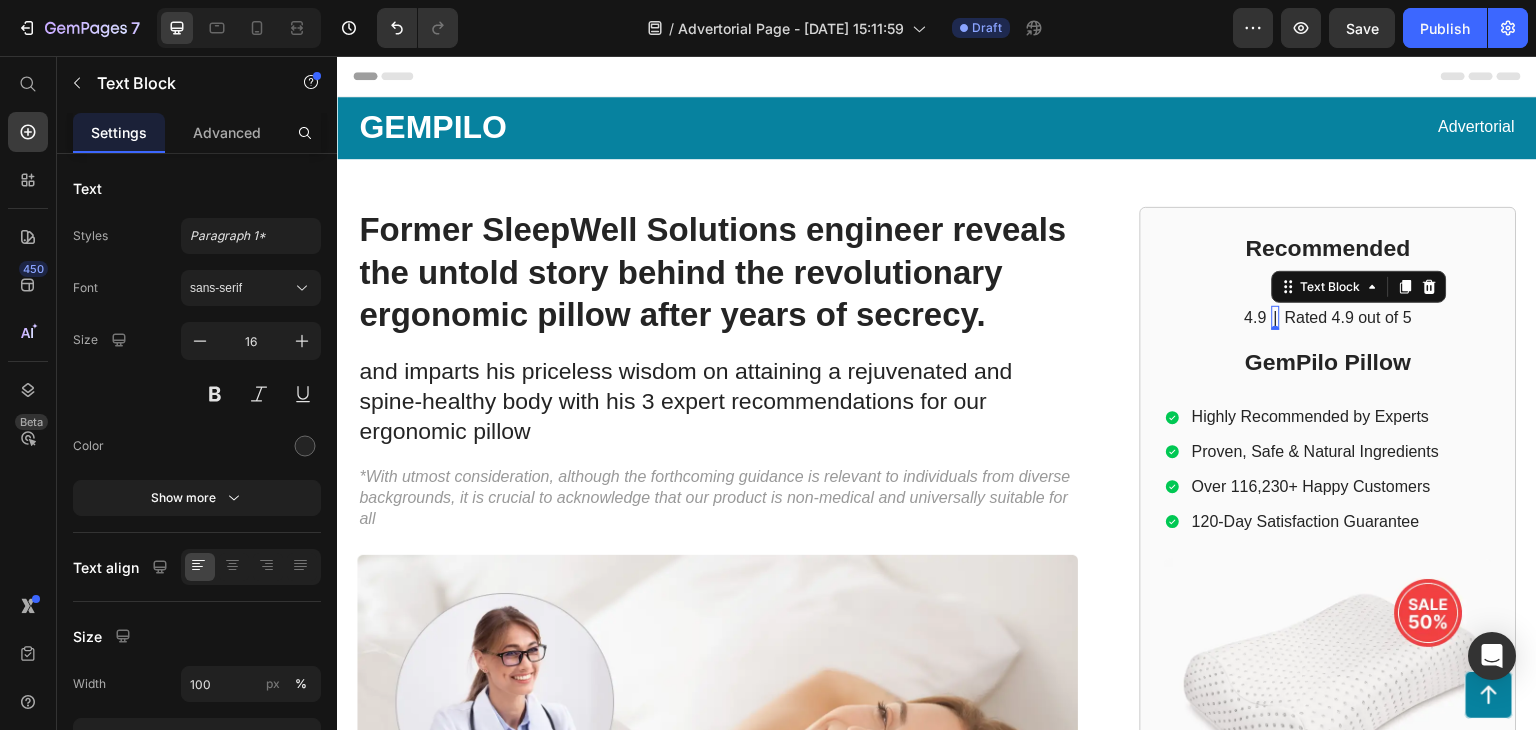 click on "|" at bounding box center (1276, 318) 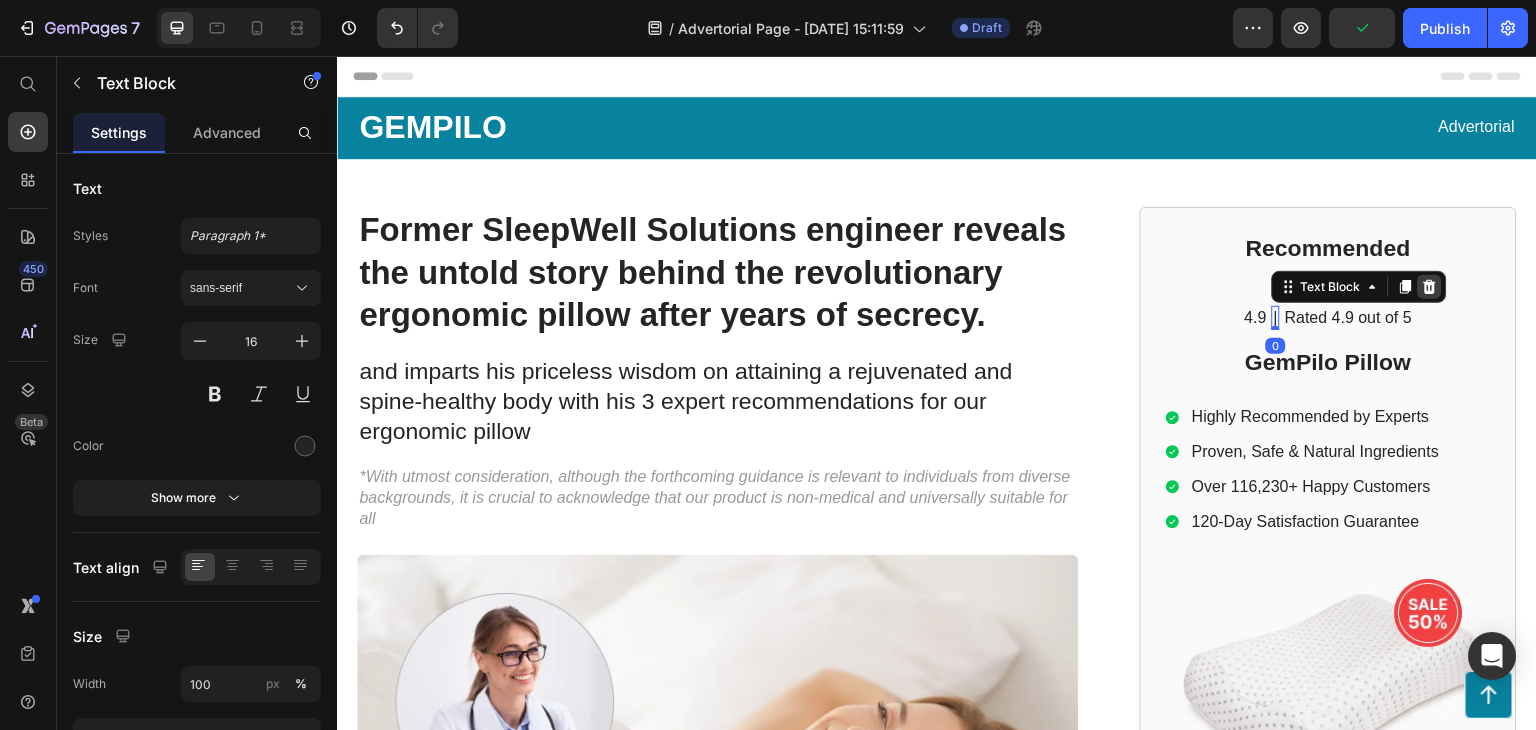 click 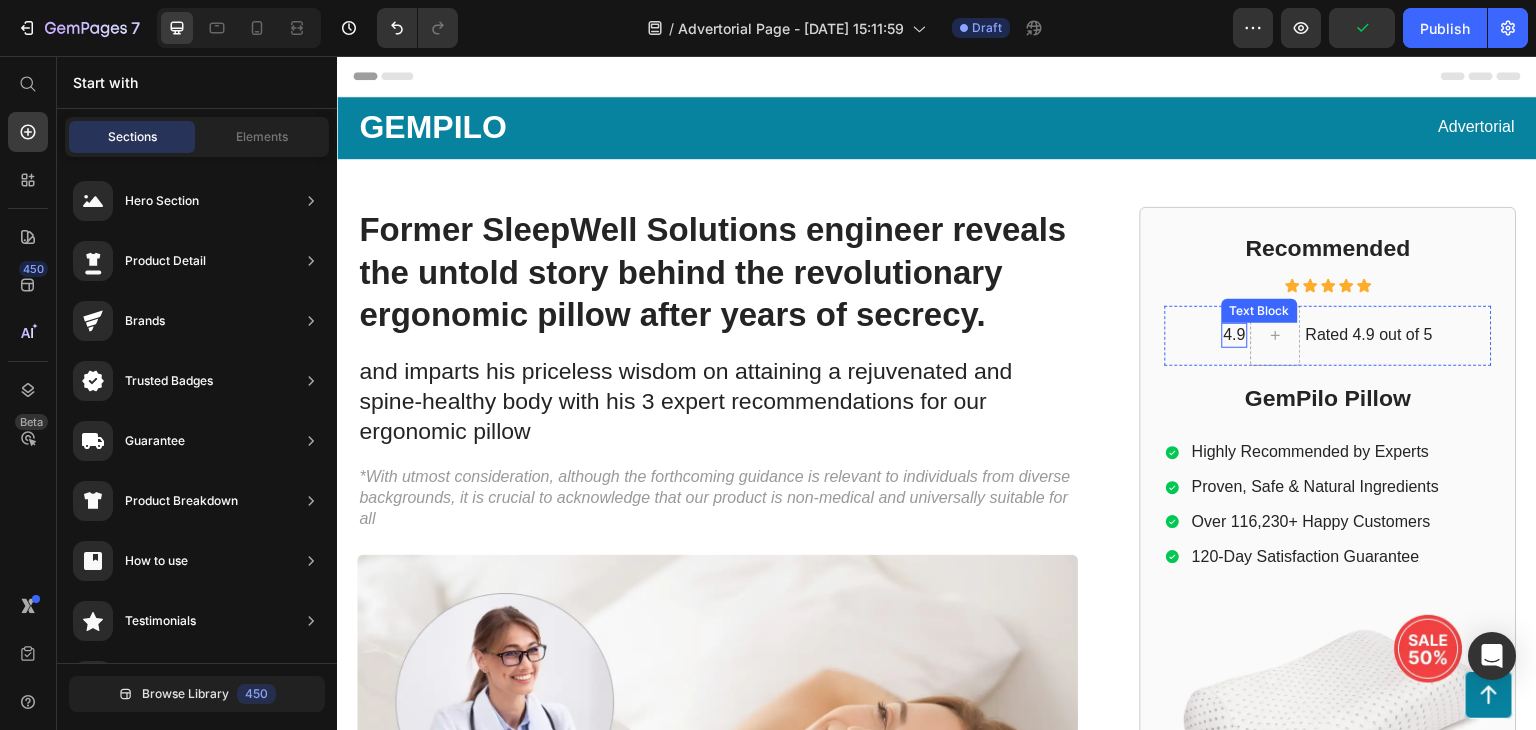 click on "4.9" at bounding box center (1235, 335) 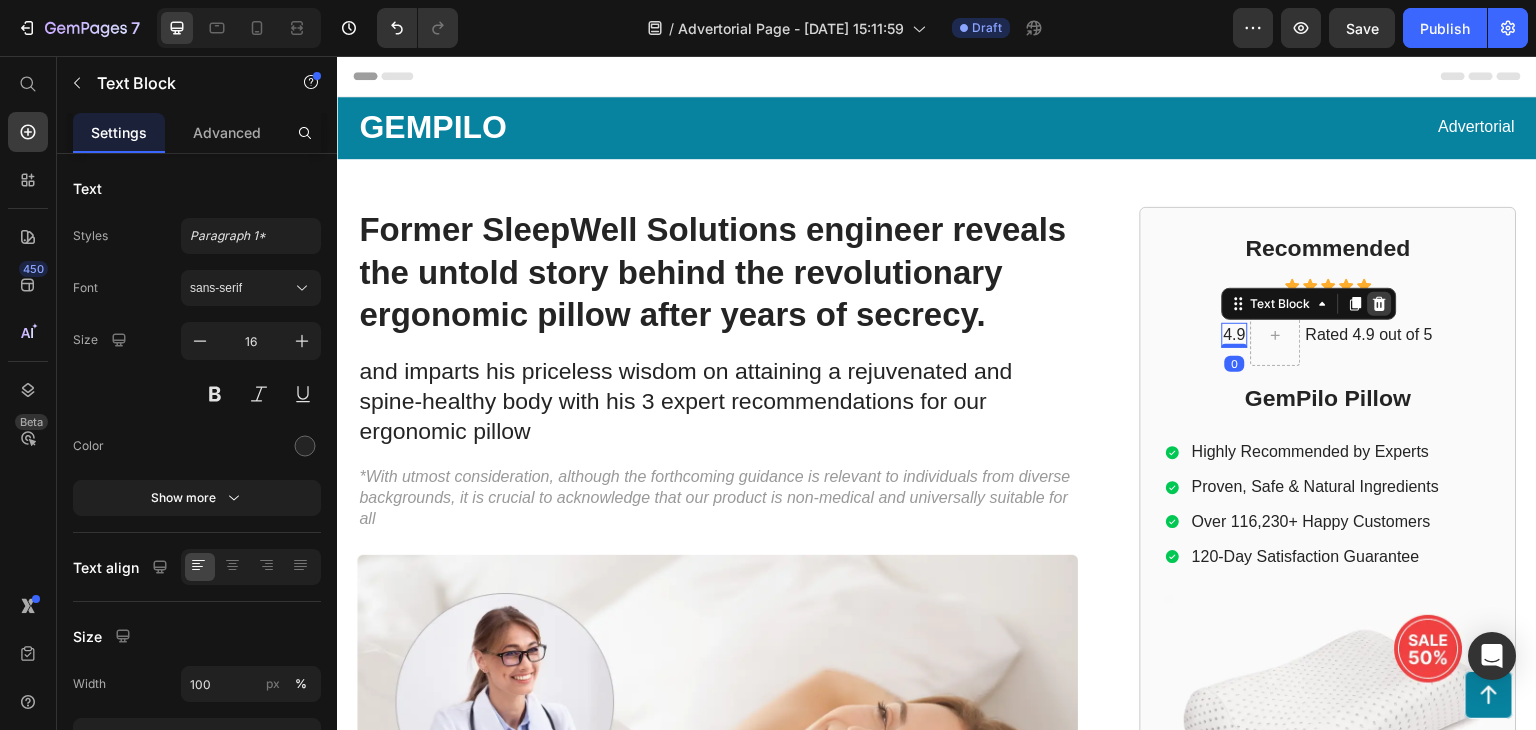 click 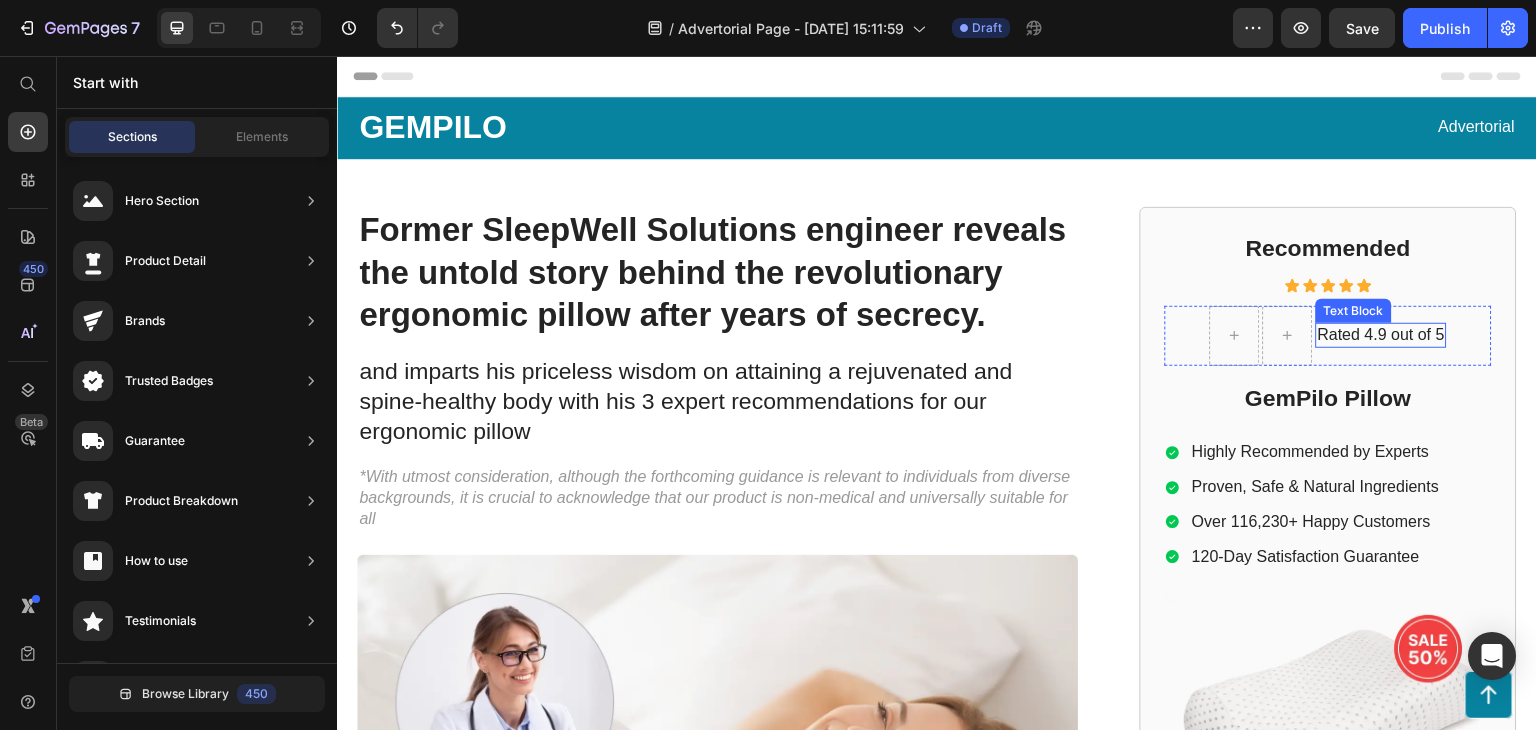 click on "Rated 4.9 out of 5" at bounding box center (1381, 335) 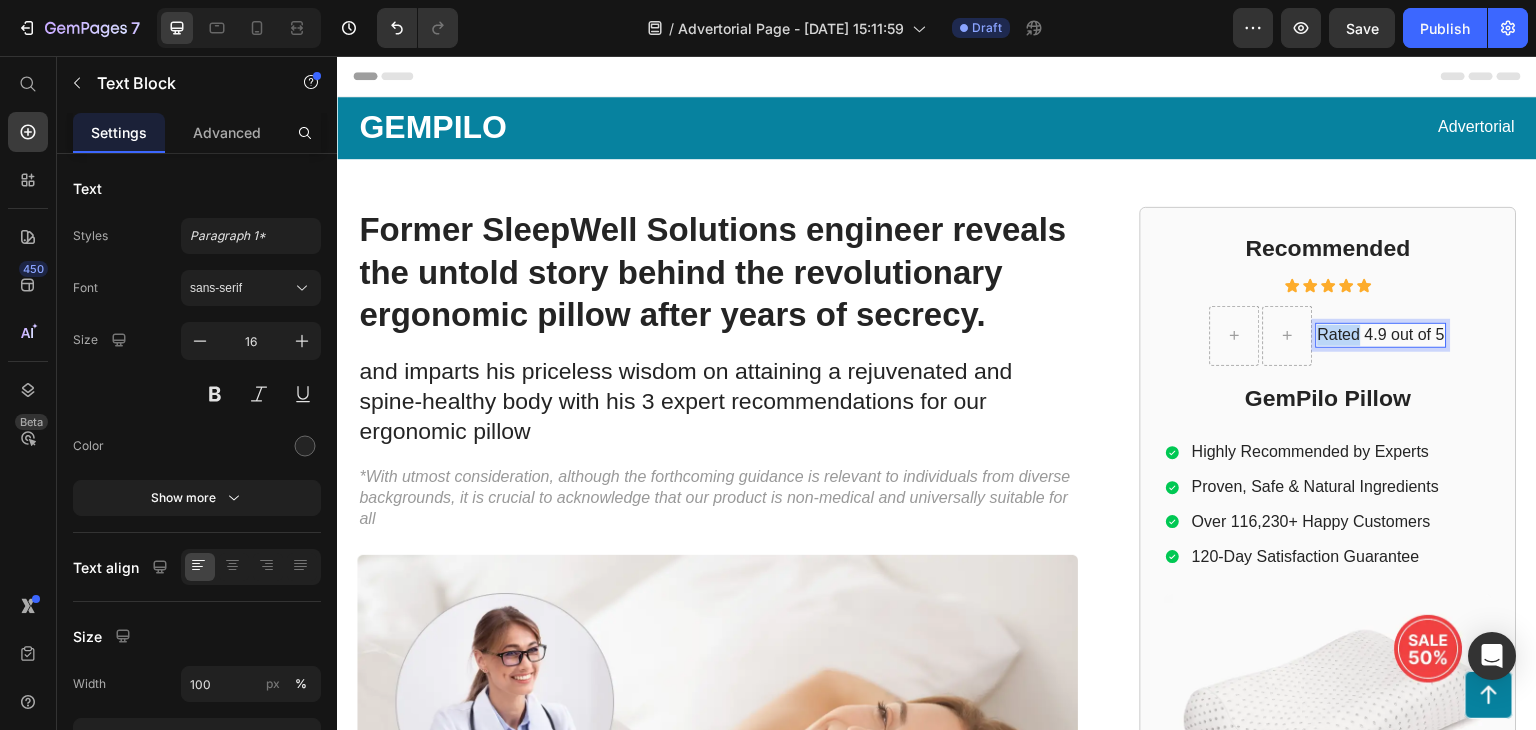 drag, startPoint x: 1348, startPoint y: 334, endPoint x: 1300, endPoint y: 336, distance: 48.04165 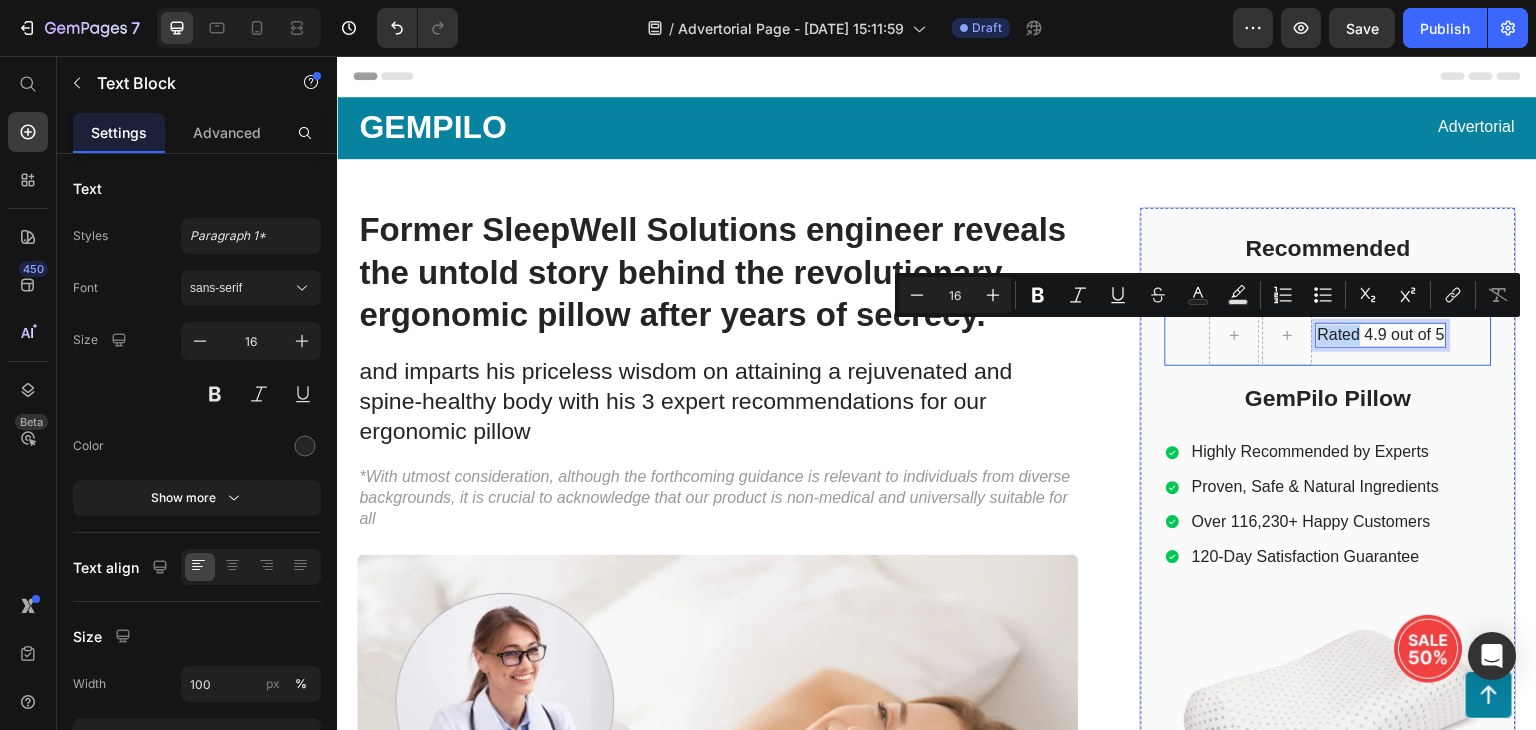 copy on "Rated" 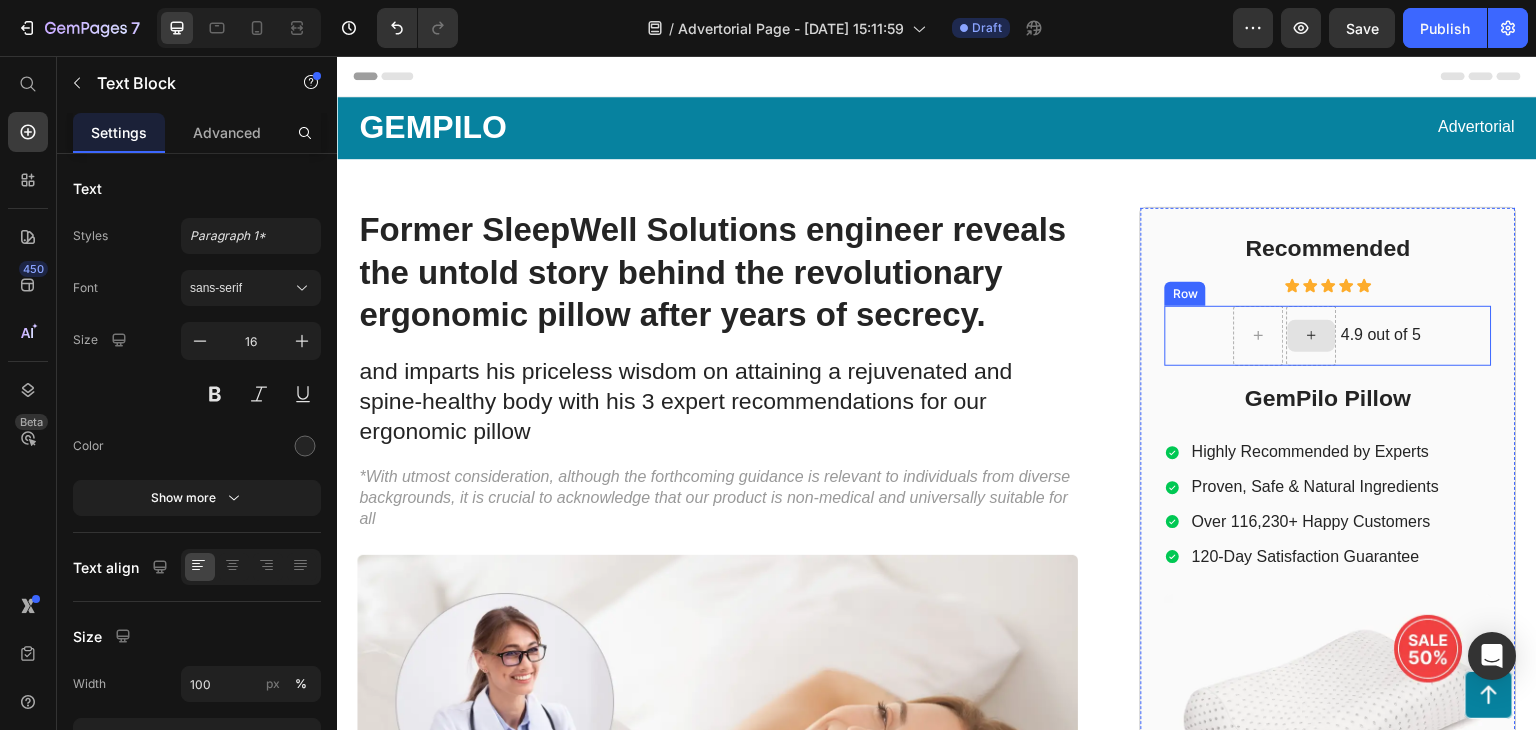 click 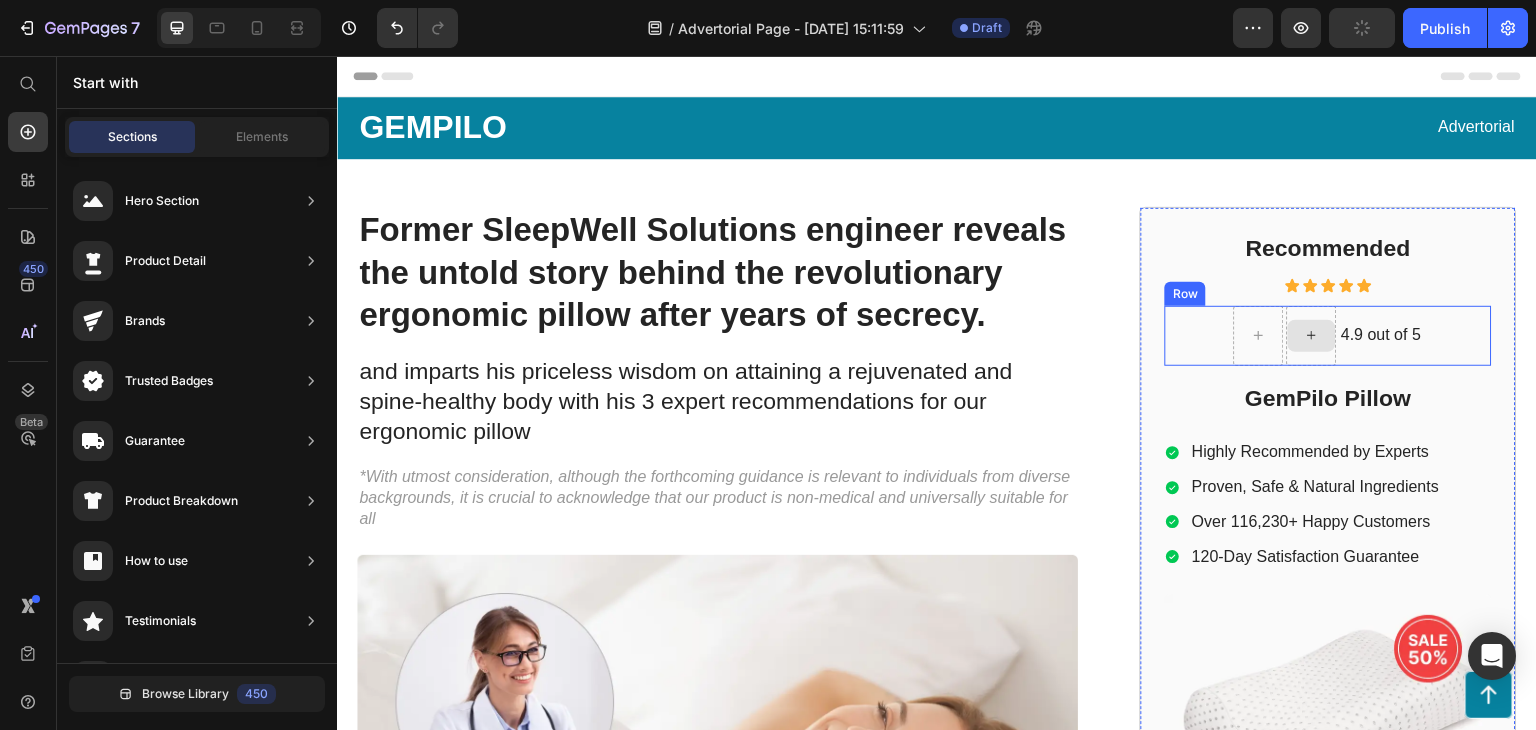 click 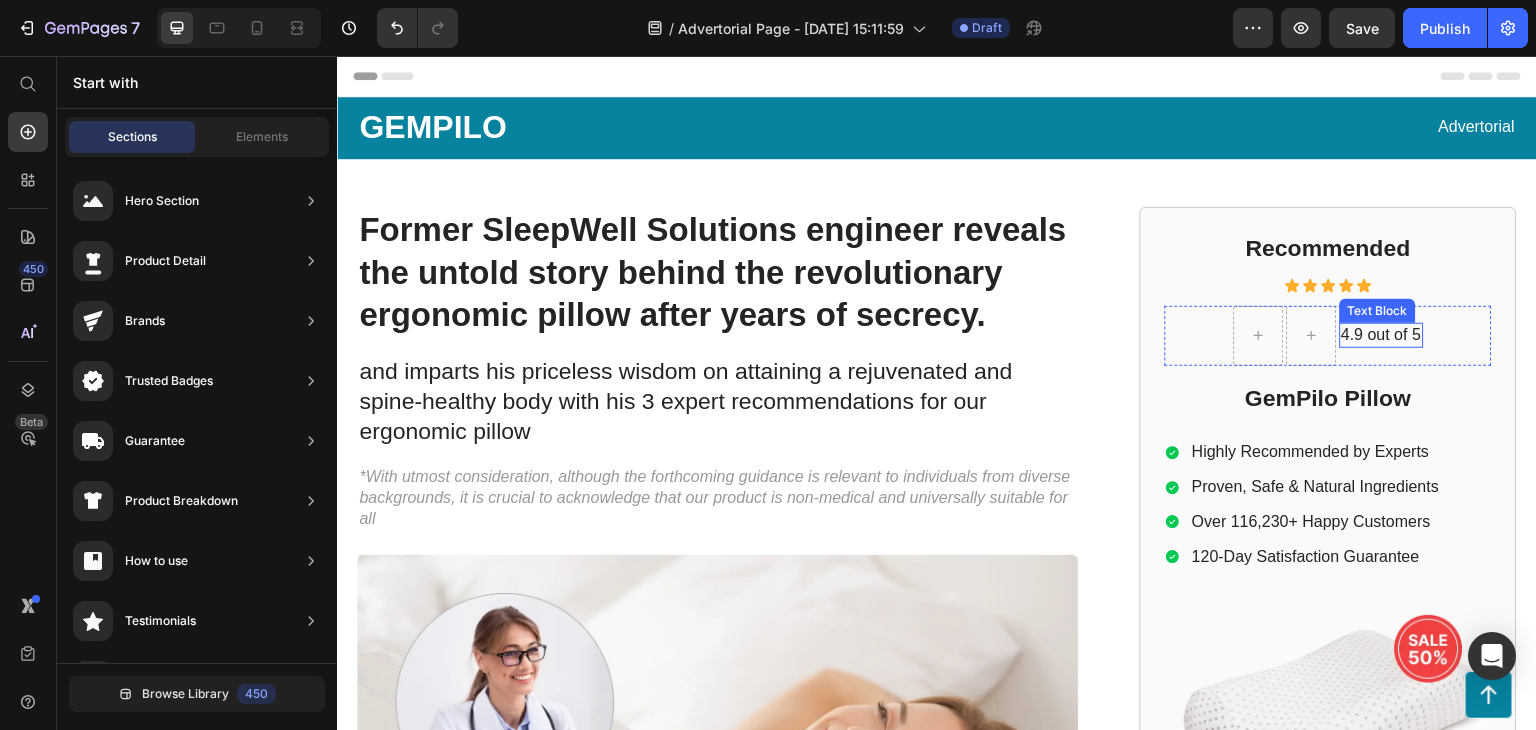click on "4.9 out of 5" at bounding box center (1382, 335) 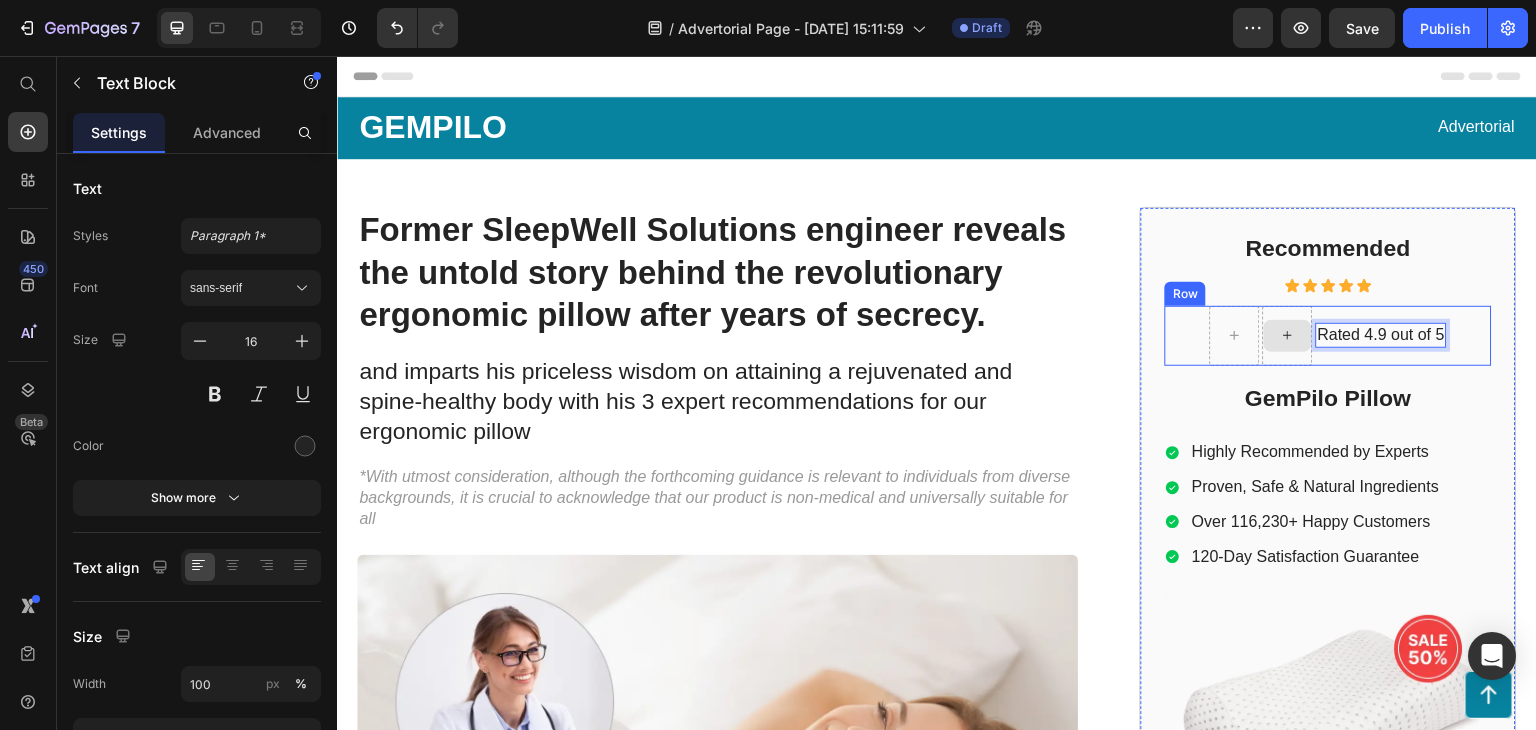 click at bounding box center [1288, 336] 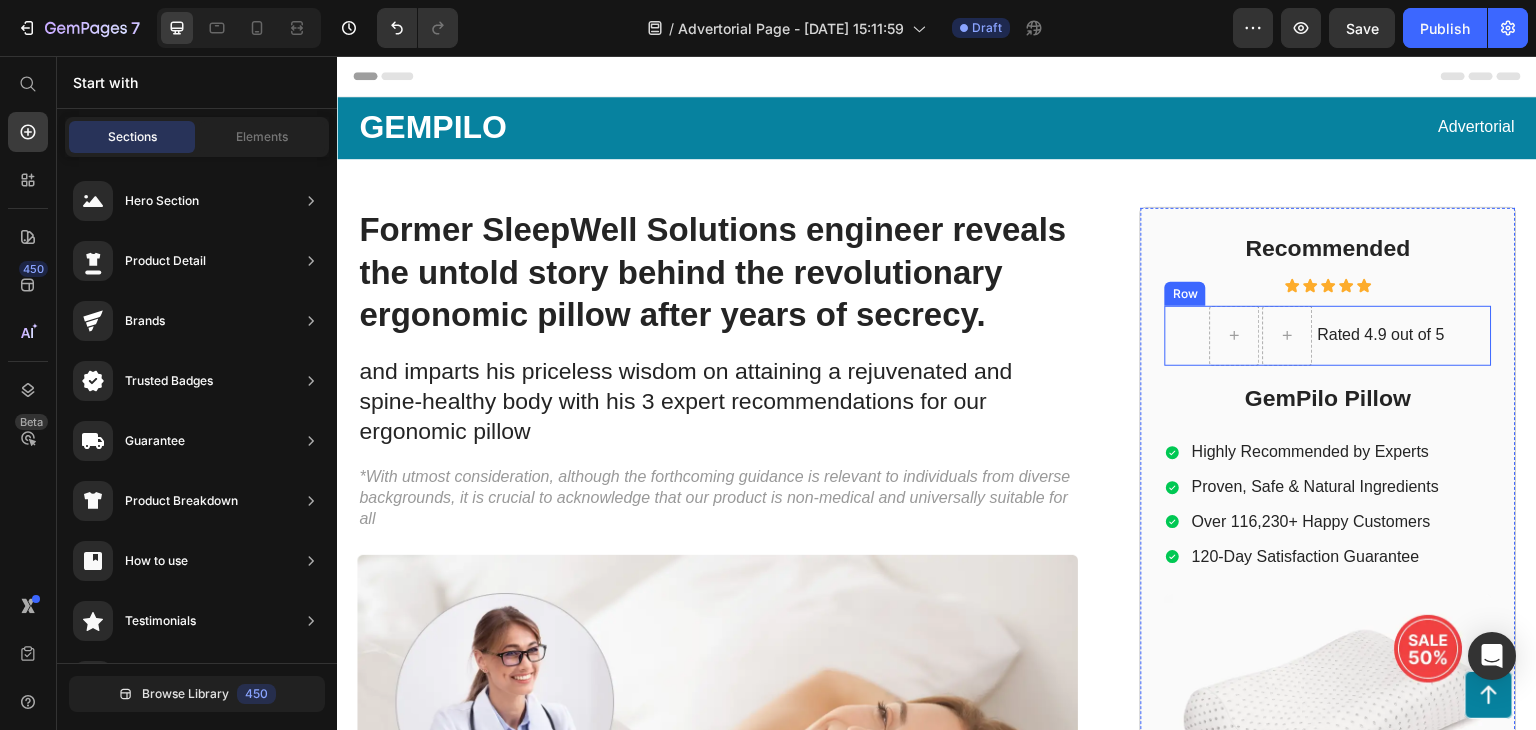 click on "Rated 4.9 out of 5 Text Block" at bounding box center [1381, 336] 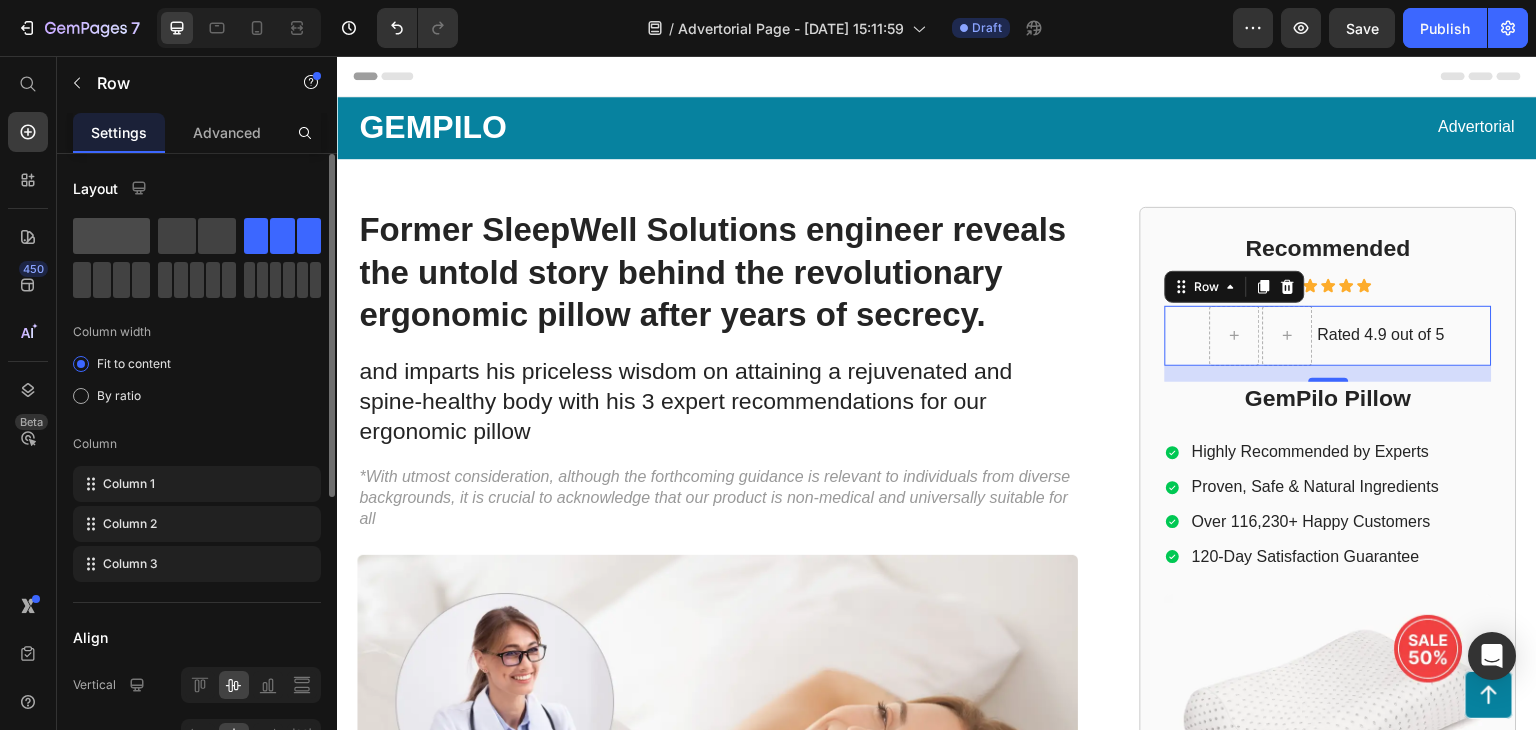 click 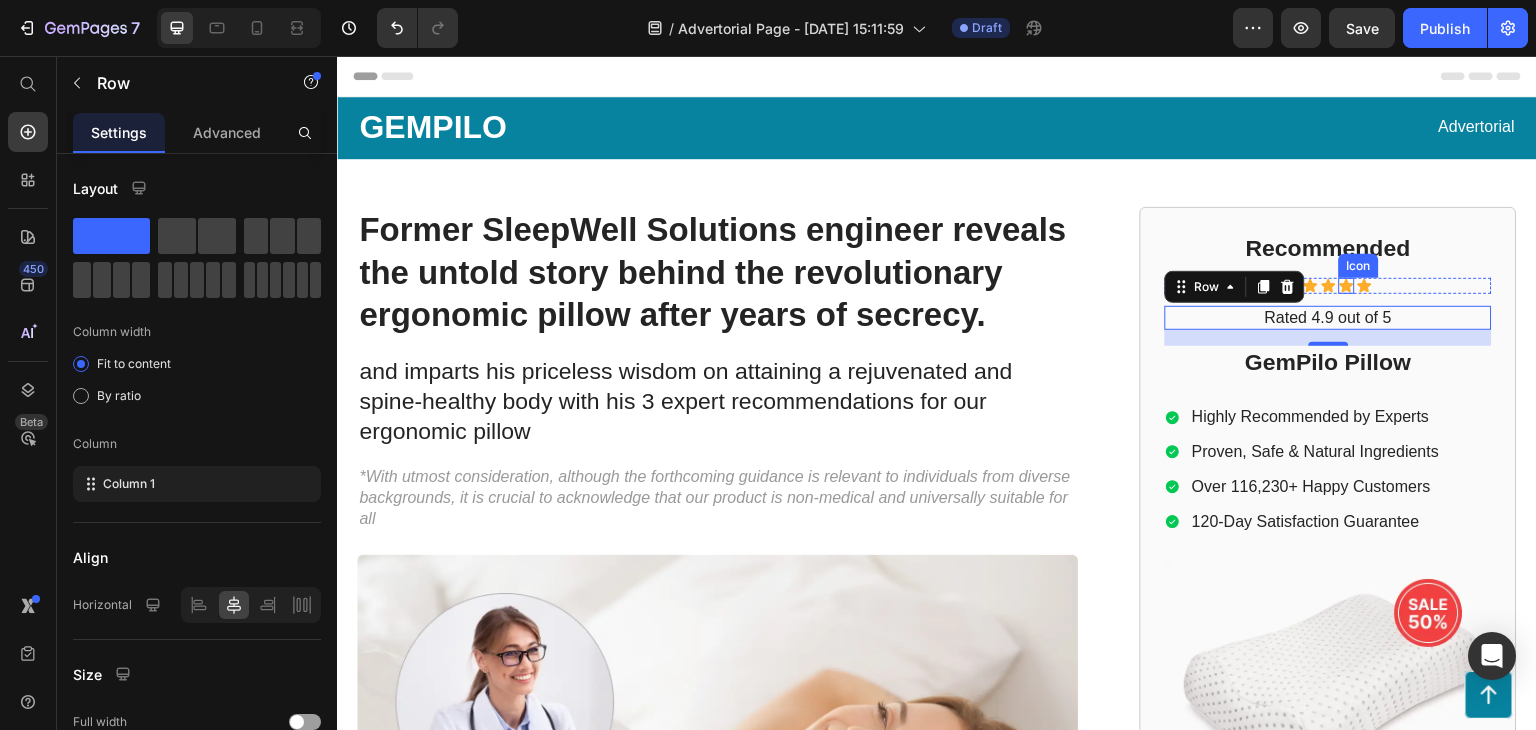 click 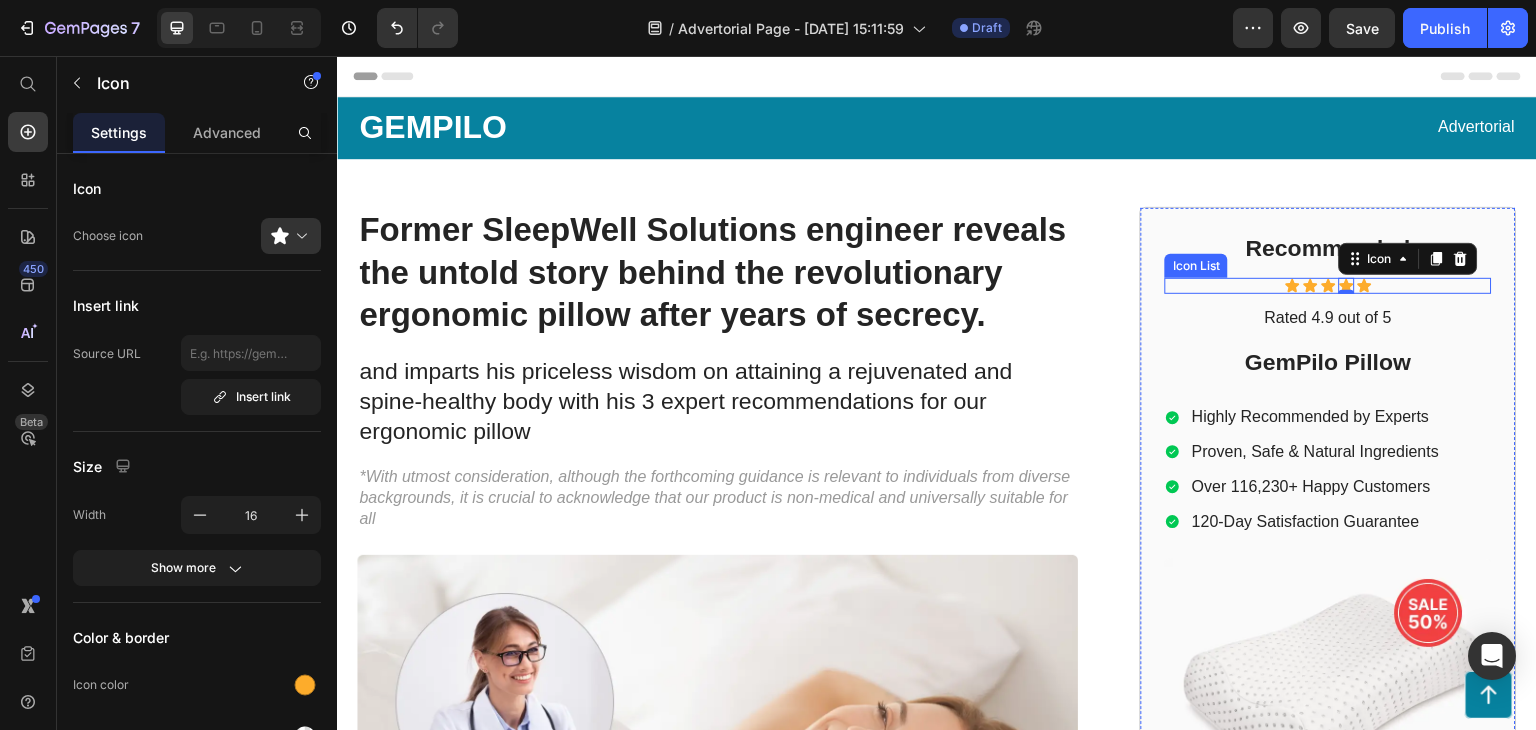 click on "Icon Icon Icon Icon   0 Icon" at bounding box center (1328, 286) 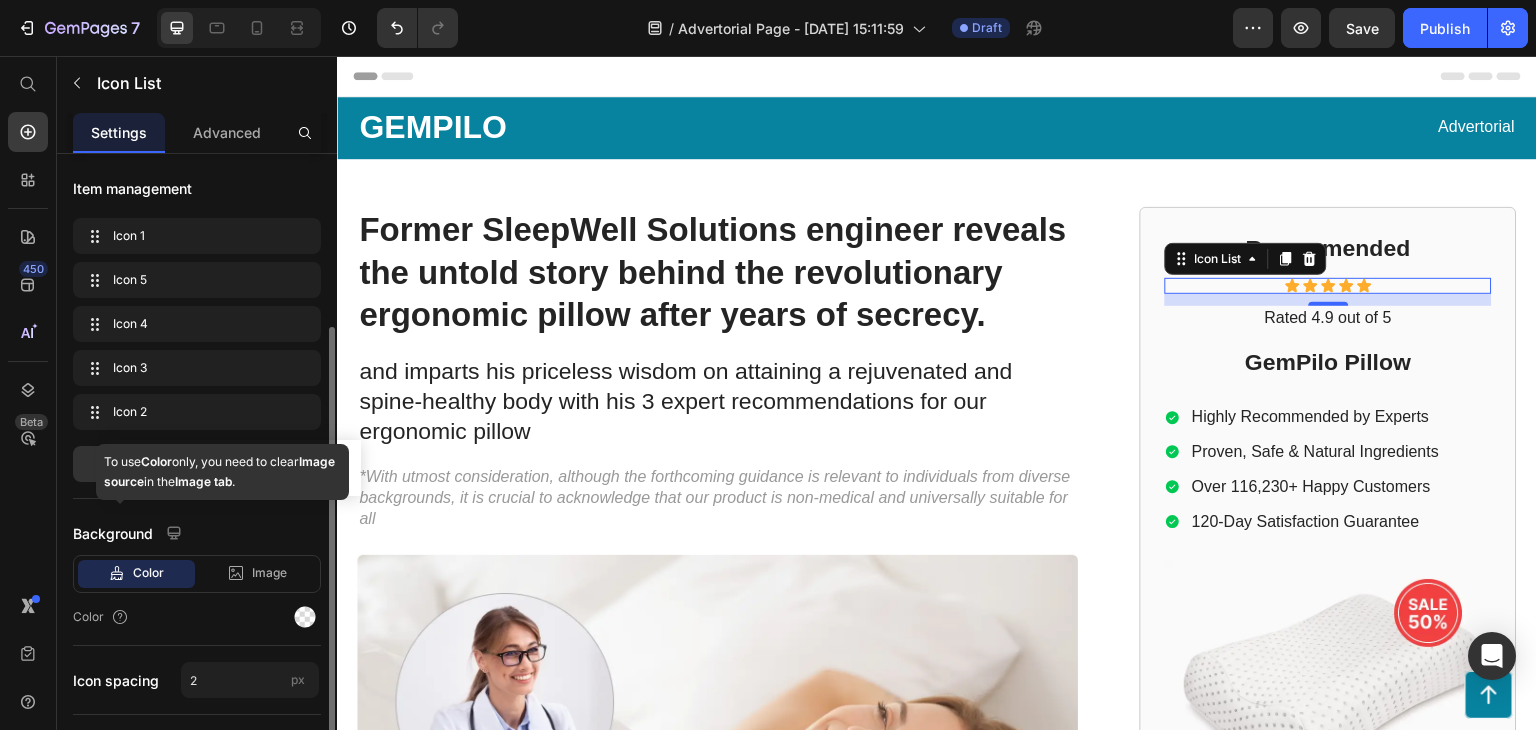 scroll, scrollTop: 100, scrollLeft: 0, axis: vertical 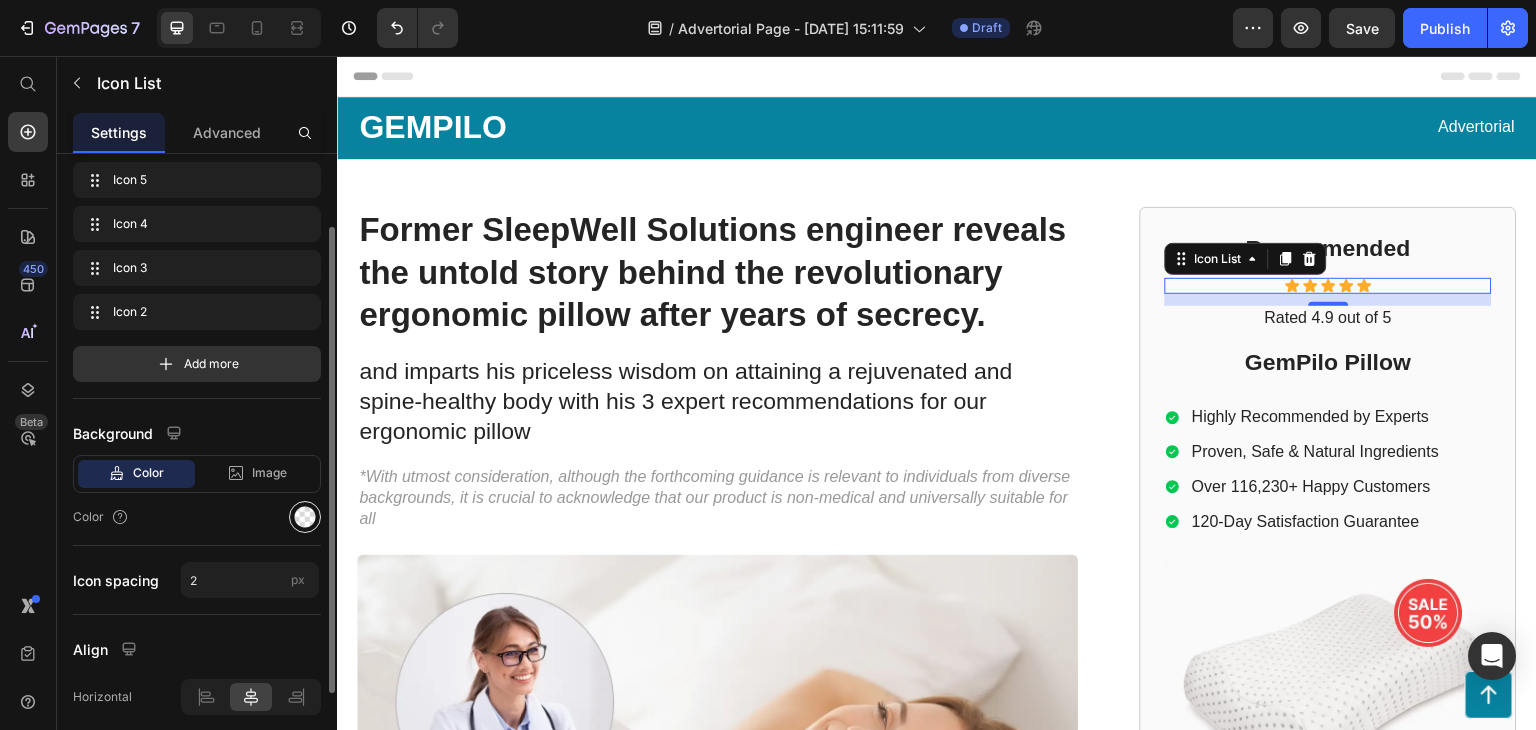 click at bounding box center (305, 517) 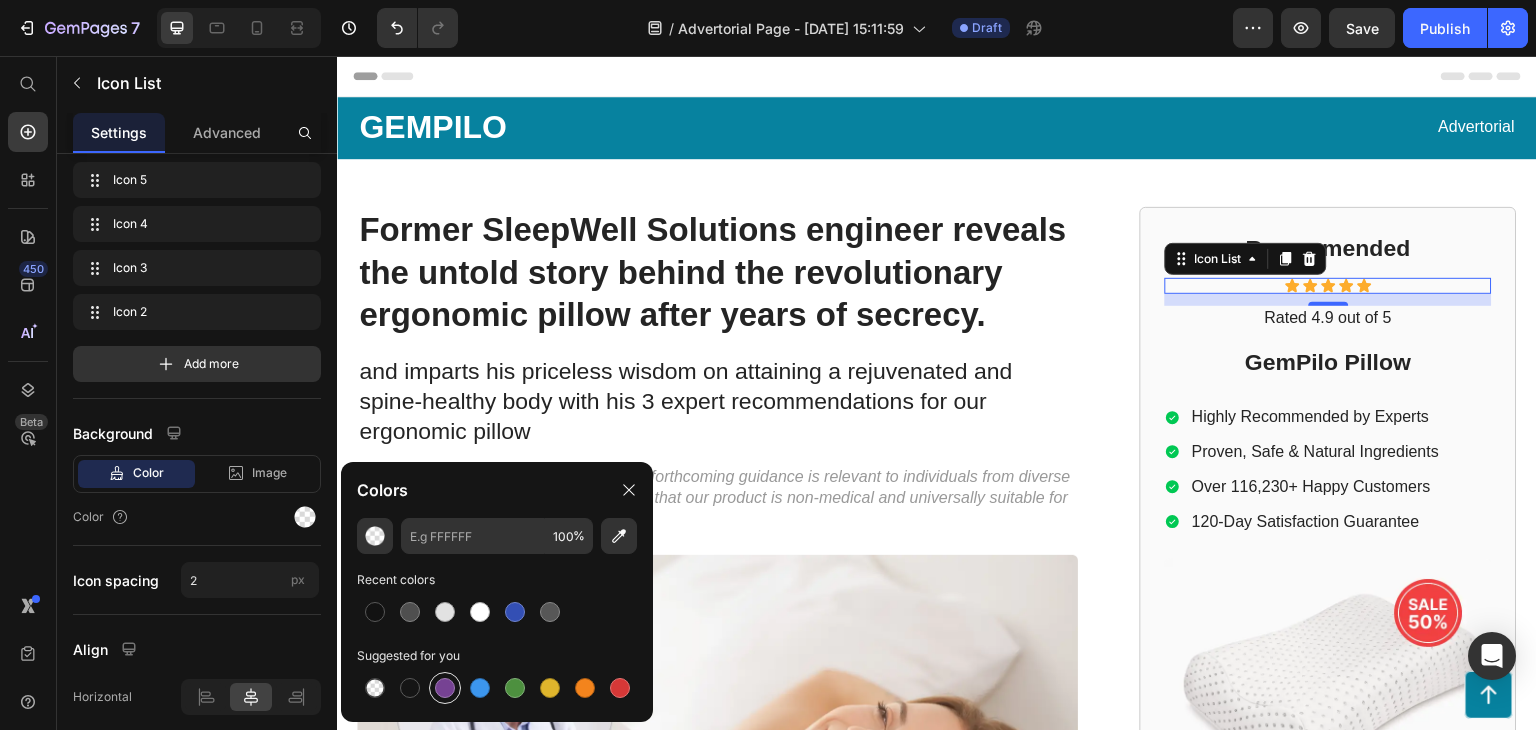 click at bounding box center [445, 688] 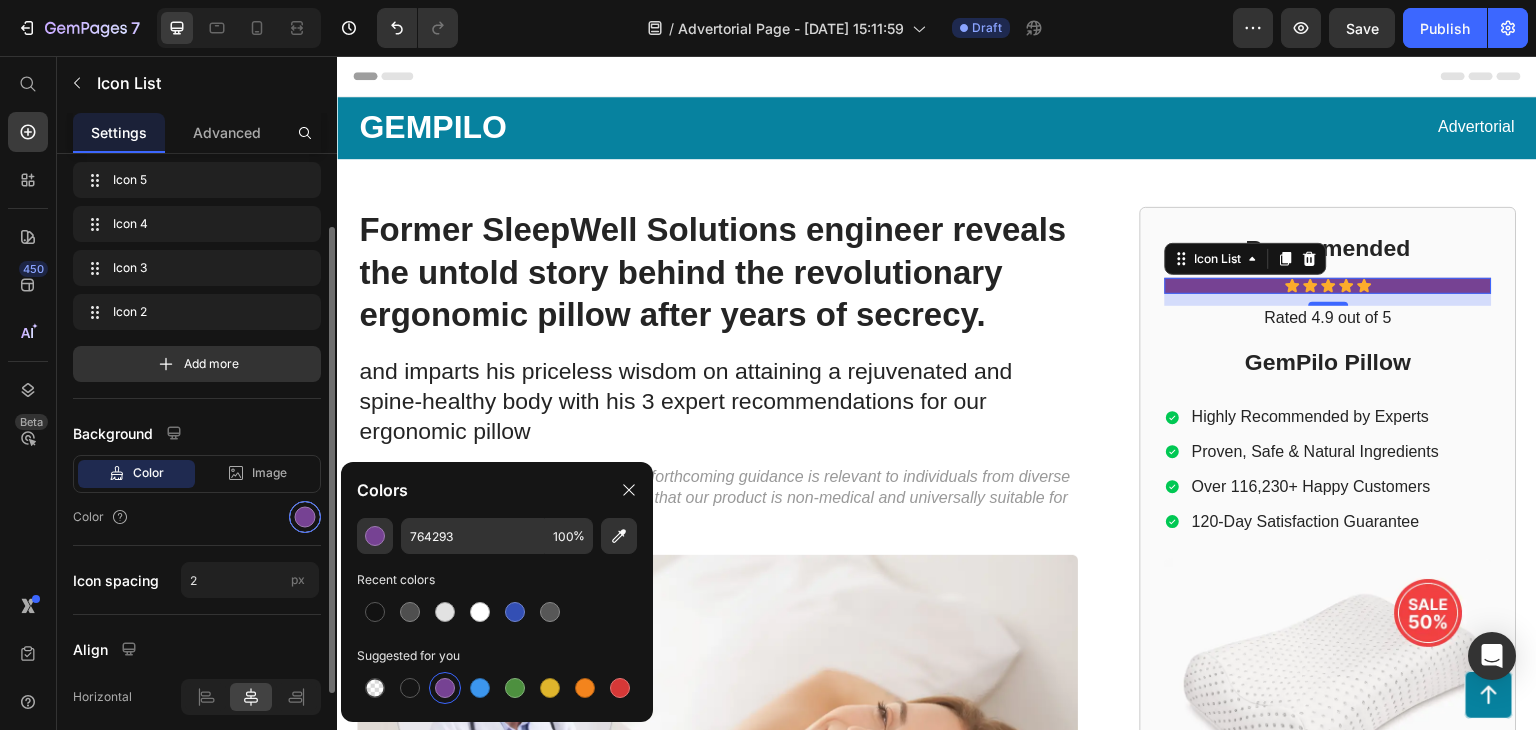 type on "000000" 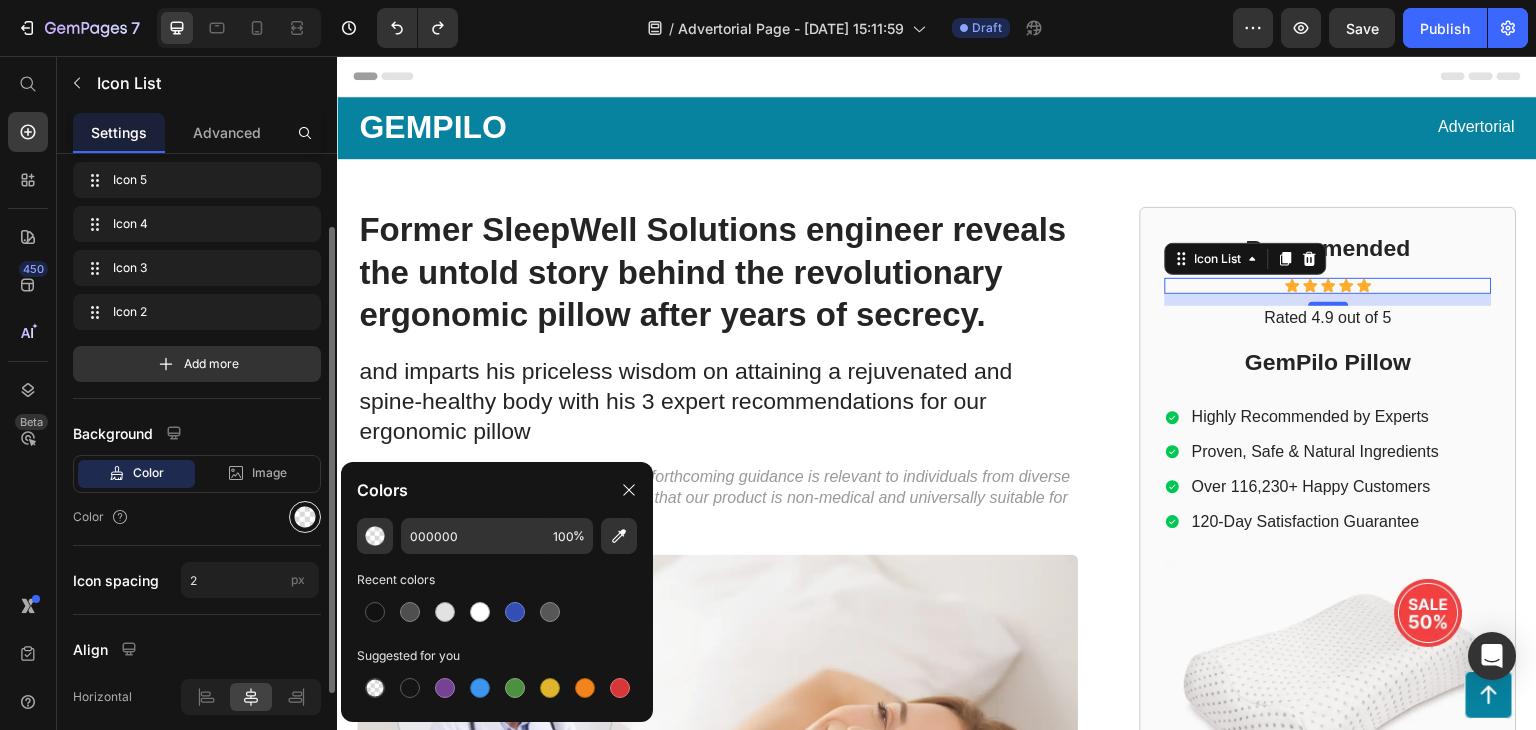 click on "Color" at bounding box center [197, 517] 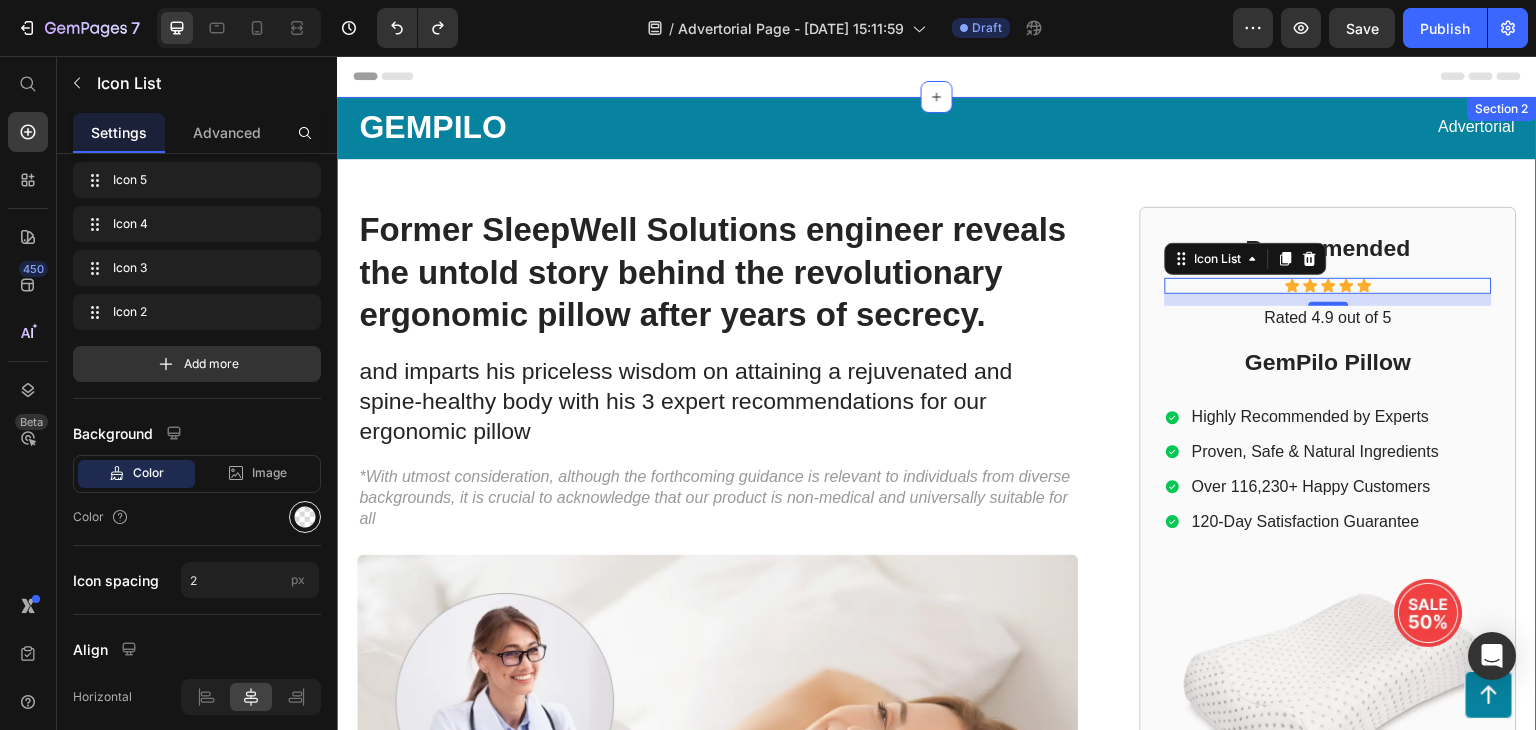 click on "GEMPILO Text Block Advertorial Text Block Row Row Former SleepWell Solutions engineer reveals the untold story behind the revolutionary ergonomic pillow after years of secrecy. Heading and imparts his priceless wisdom on attaining a rejuvenated and spine-healthy body with his 3 expert recommendations for our ergonomic pillow Text Block *With utmost consideration, although the forthcoming guidance is relevant to individuals from diverse backgrounds, it is crucial to acknowledge that our product is non-medical and universally suitable for all Text Block Image Mark Thompson, a former employee at a leading orthopedic research institute you may be familiar with, regrets not sharing this vital information earlier to assist: Text Block
Those in search of a convenient and effective way to improve their sleep quality and enhance overall well-being can now turn to our ergonomic pillow, offering exceptional support for a revitalized and rejuvenated body.
Item List Row Icon" at bounding box center [937, 885] 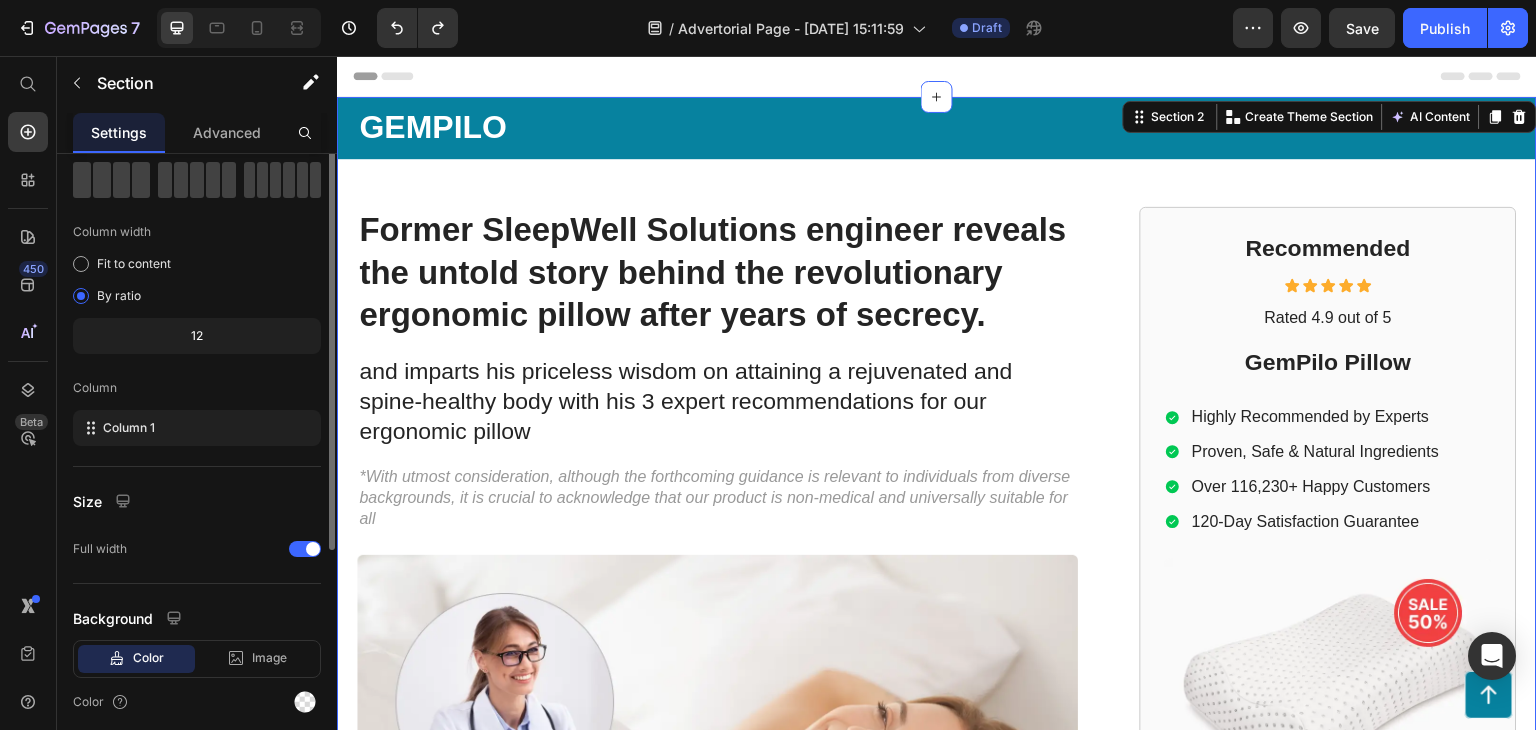 scroll, scrollTop: 0, scrollLeft: 0, axis: both 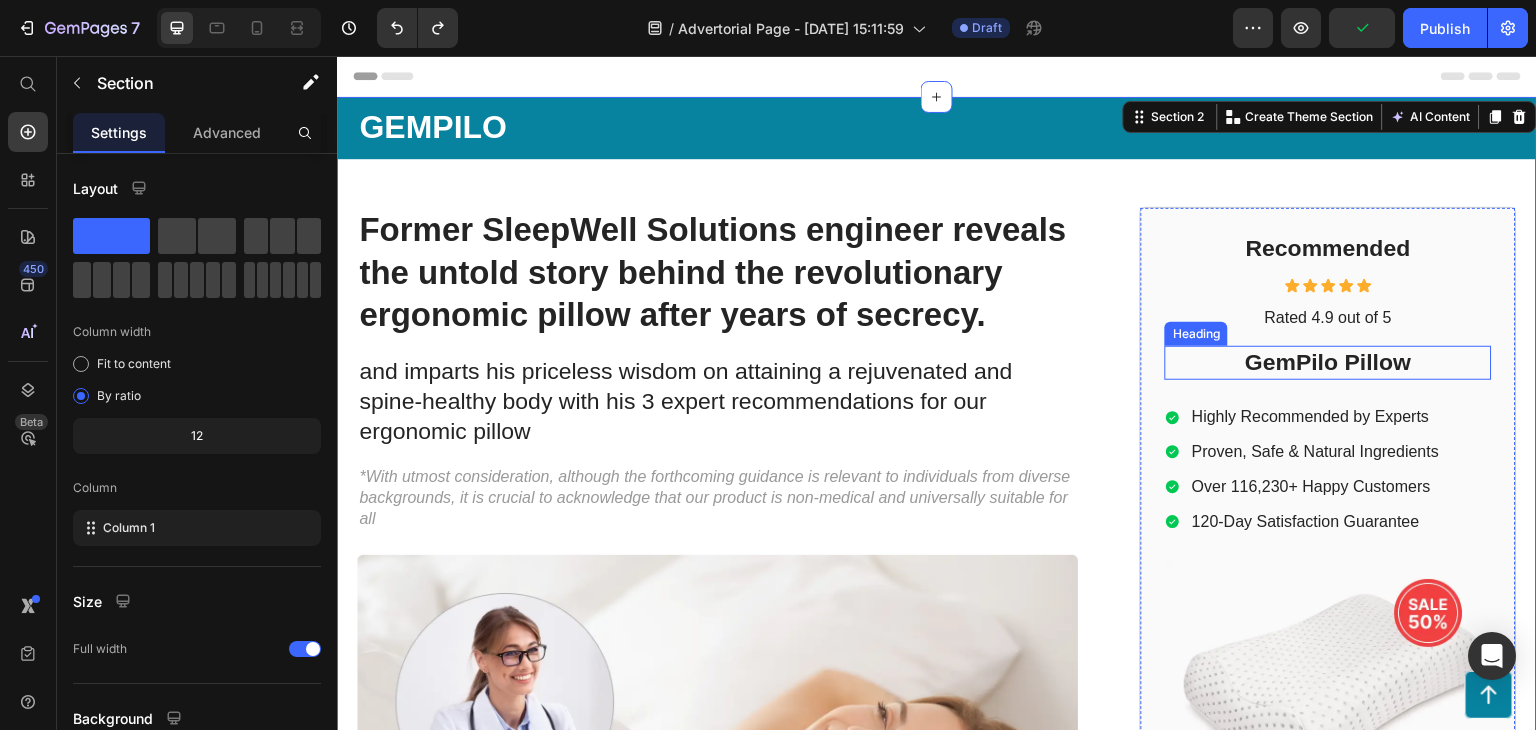 click on "GemPilo Pillow" at bounding box center [1328, 363] 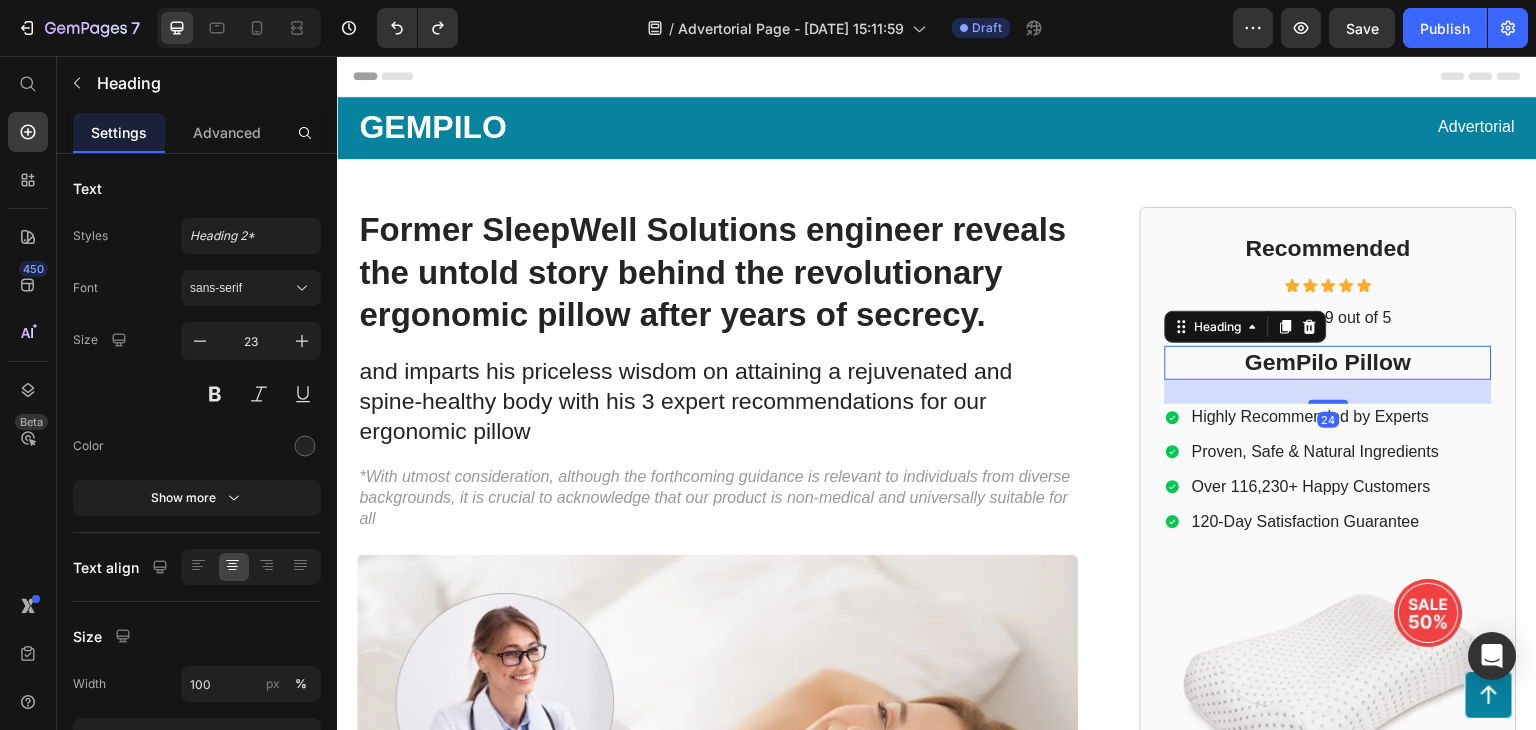 click on "GemPilo Pillow" at bounding box center (1328, 363) 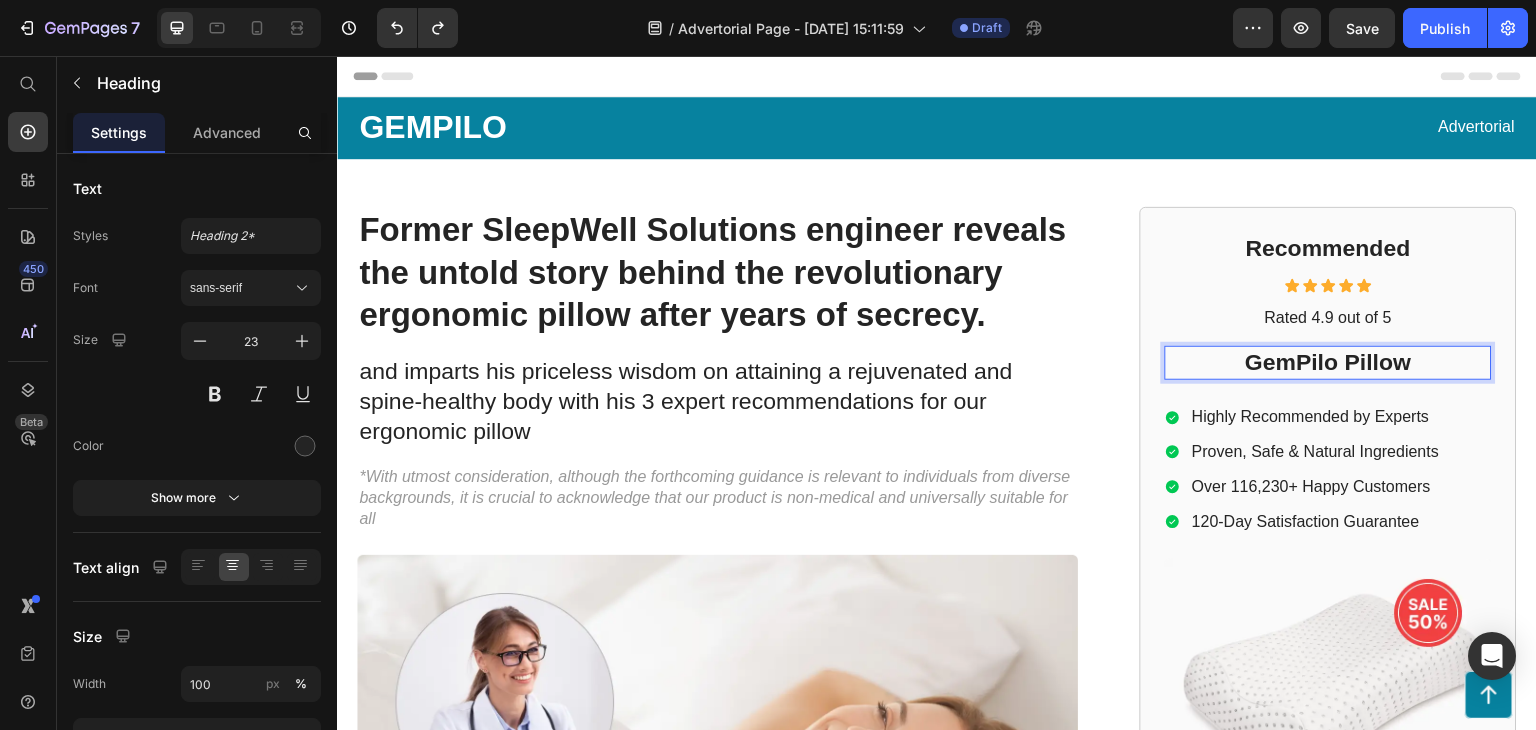 click on "GemPilo Pillow" at bounding box center (1328, 363) 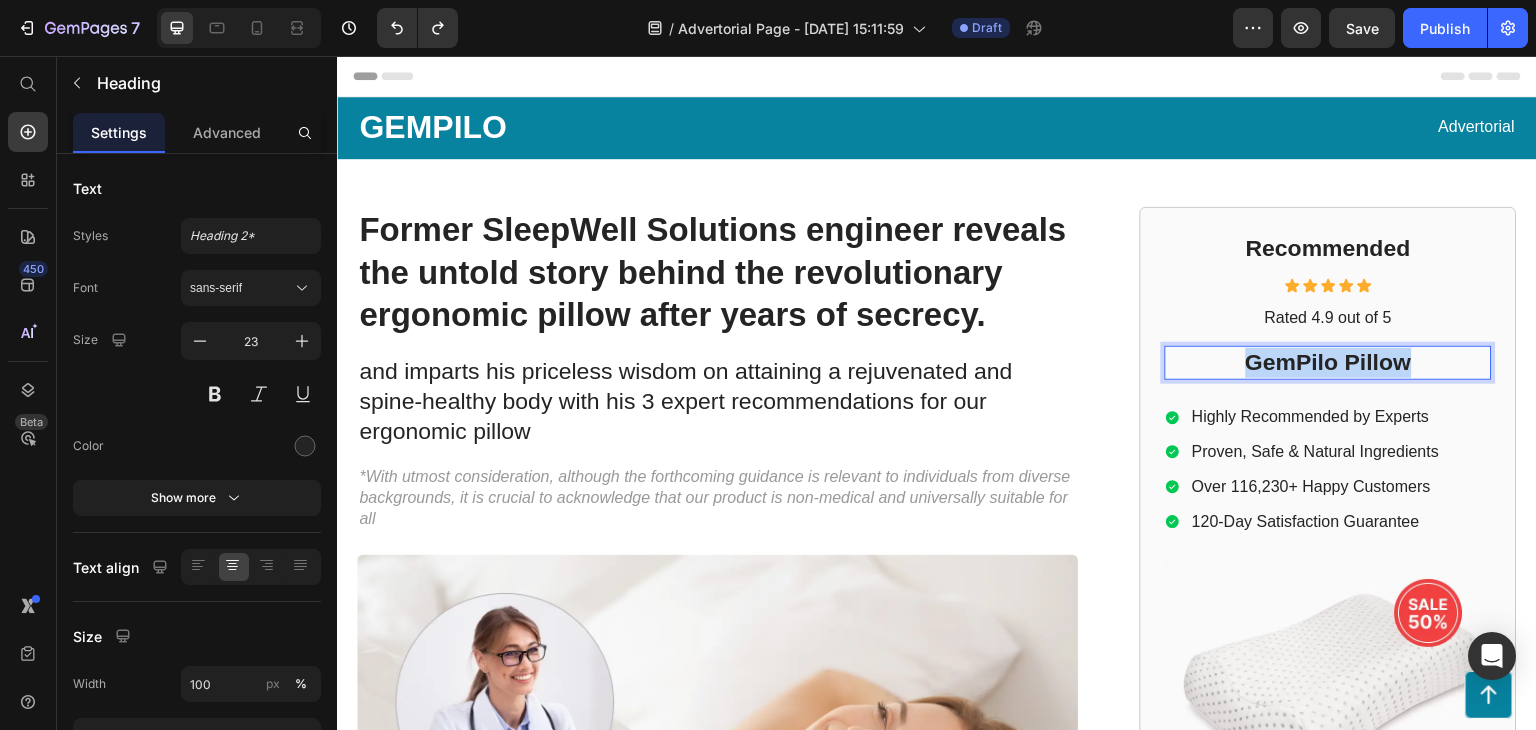 click on "GemPilo Pillow" at bounding box center [1328, 363] 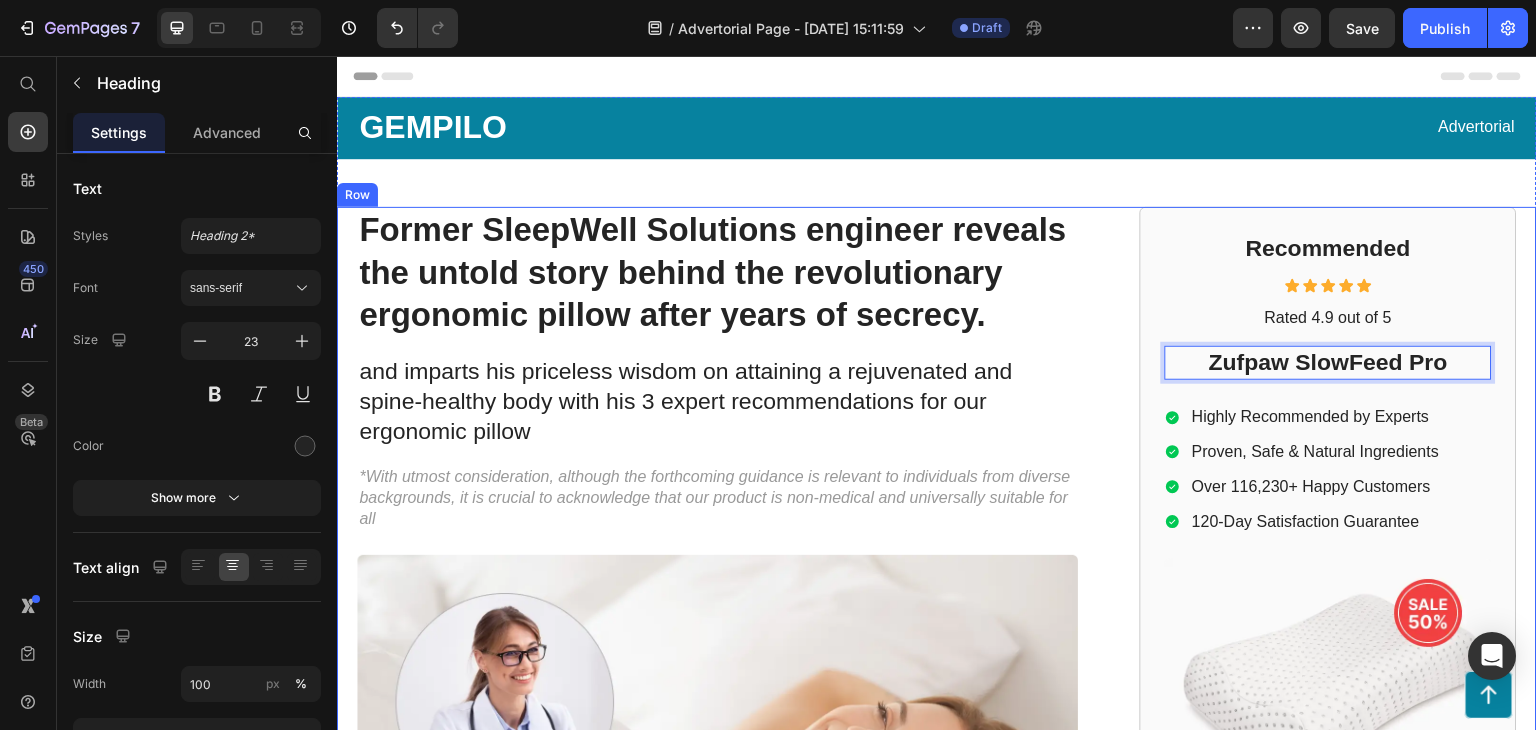 click on "Former SleepWell Solutions engineer reveals the untold story behind the revolutionary ergonomic pillow after years of secrecy. Heading and imparts his priceless wisdom on attaining a rejuvenated and spine-healthy body with his 3 expert recommendations for our ergonomic pillow Text Block *With utmost consideration, although the forthcoming guidance is relevant to individuals from diverse backgrounds, it is crucial to acknowledge that our product is non-medical and universally suitable for all Text Block Image Mark Thompson, a former employee at a leading orthopedic research institute you may be familiar with, regrets not sharing this vital information earlier to assist: Text Block
Those in search of a convenient and effective way to improve their sleep quality and enhance overall well-being can now turn to our ergonomic pillow, offering exceptional support for a revitalized and rejuvenated body.
Item List Text Block" at bounding box center [937, 940] 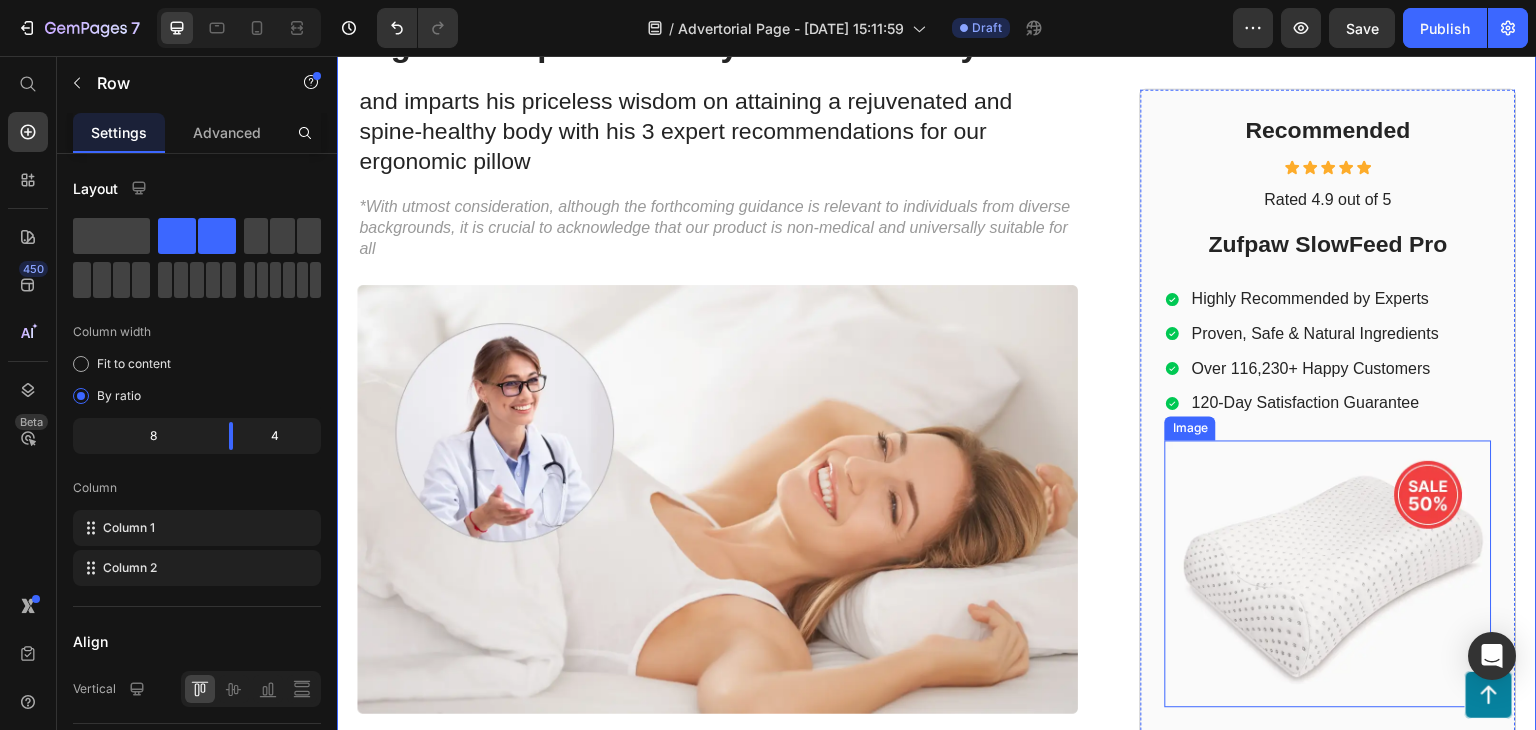 scroll, scrollTop: 300, scrollLeft: 0, axis: vertical 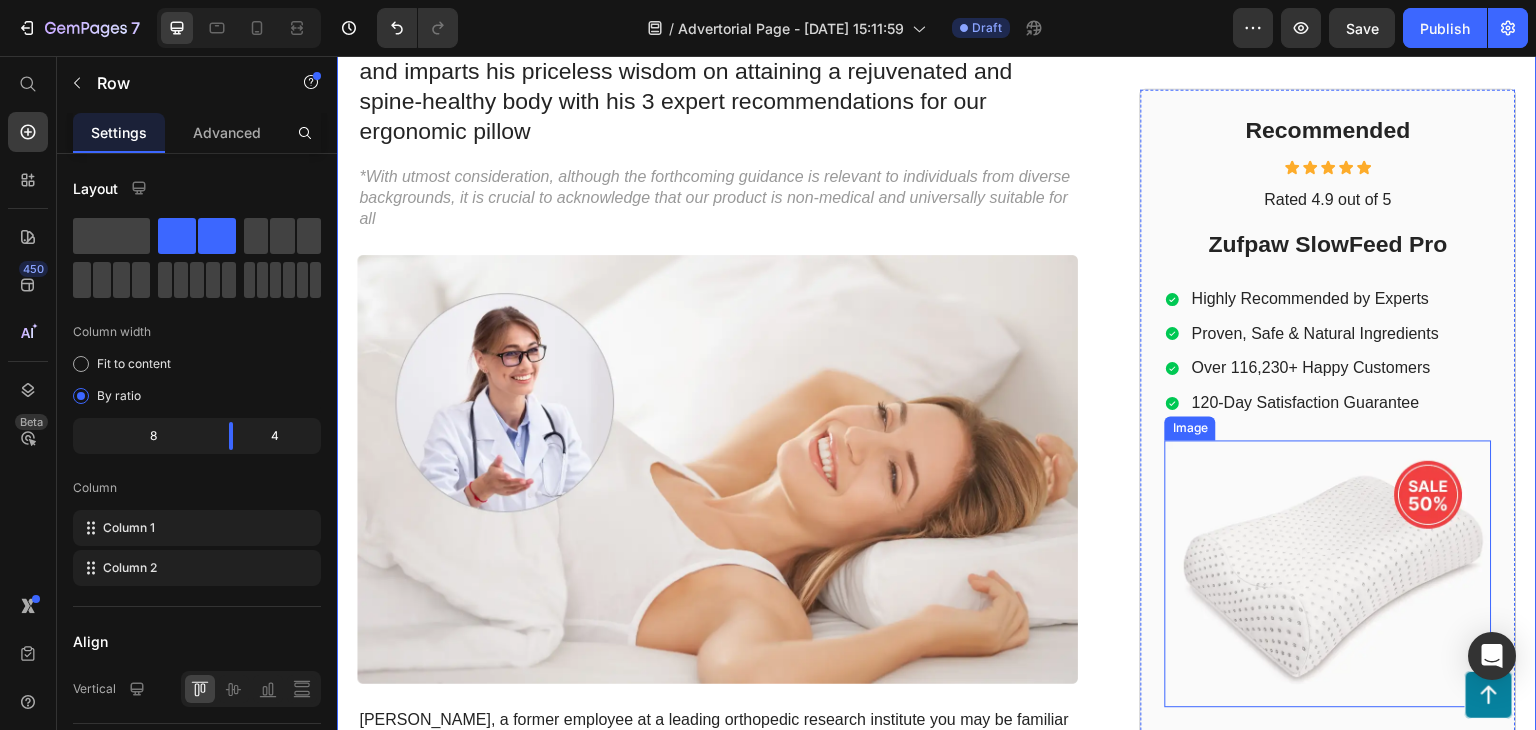 click at bounding box center [1328, 574] 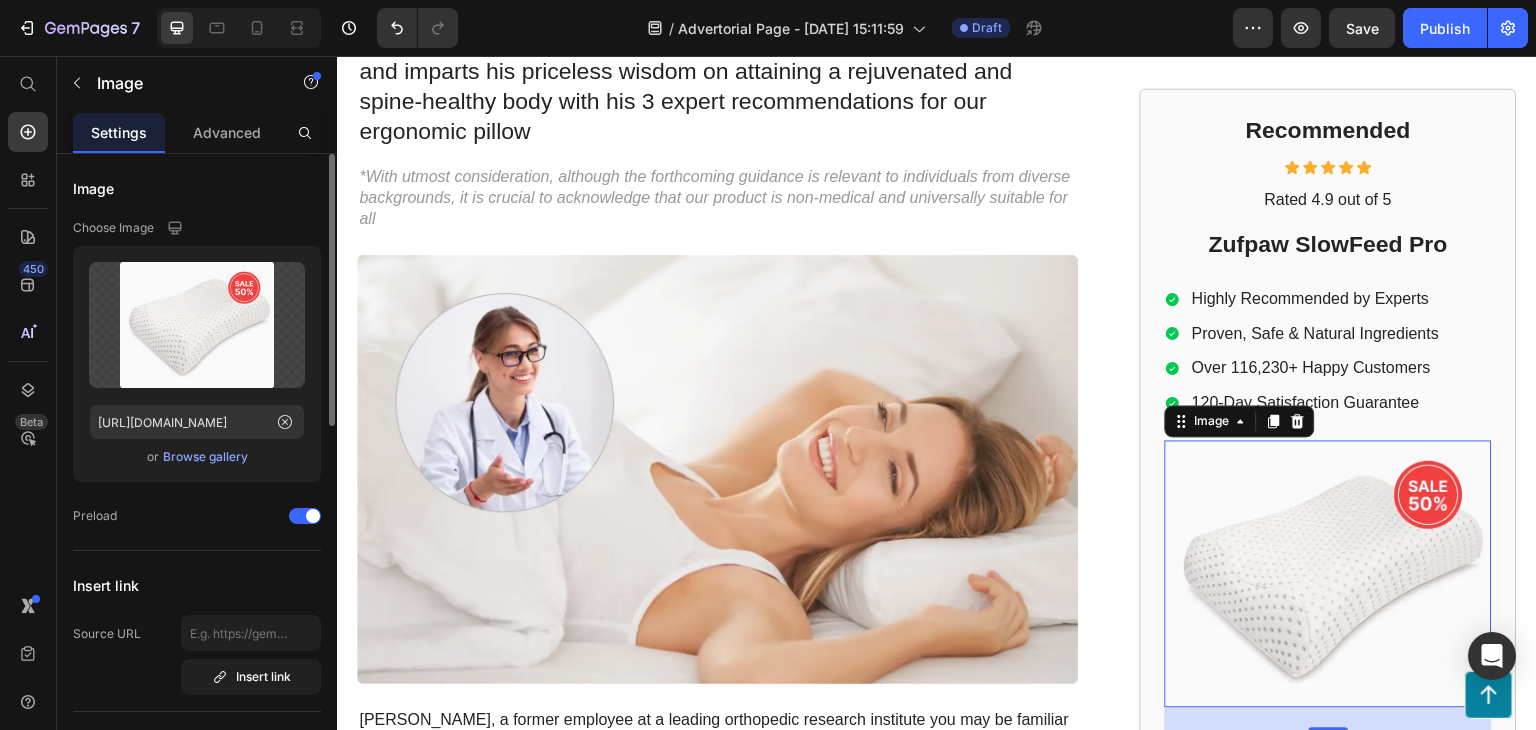 click on "Browse gallery" at bounding box center (205, 457) 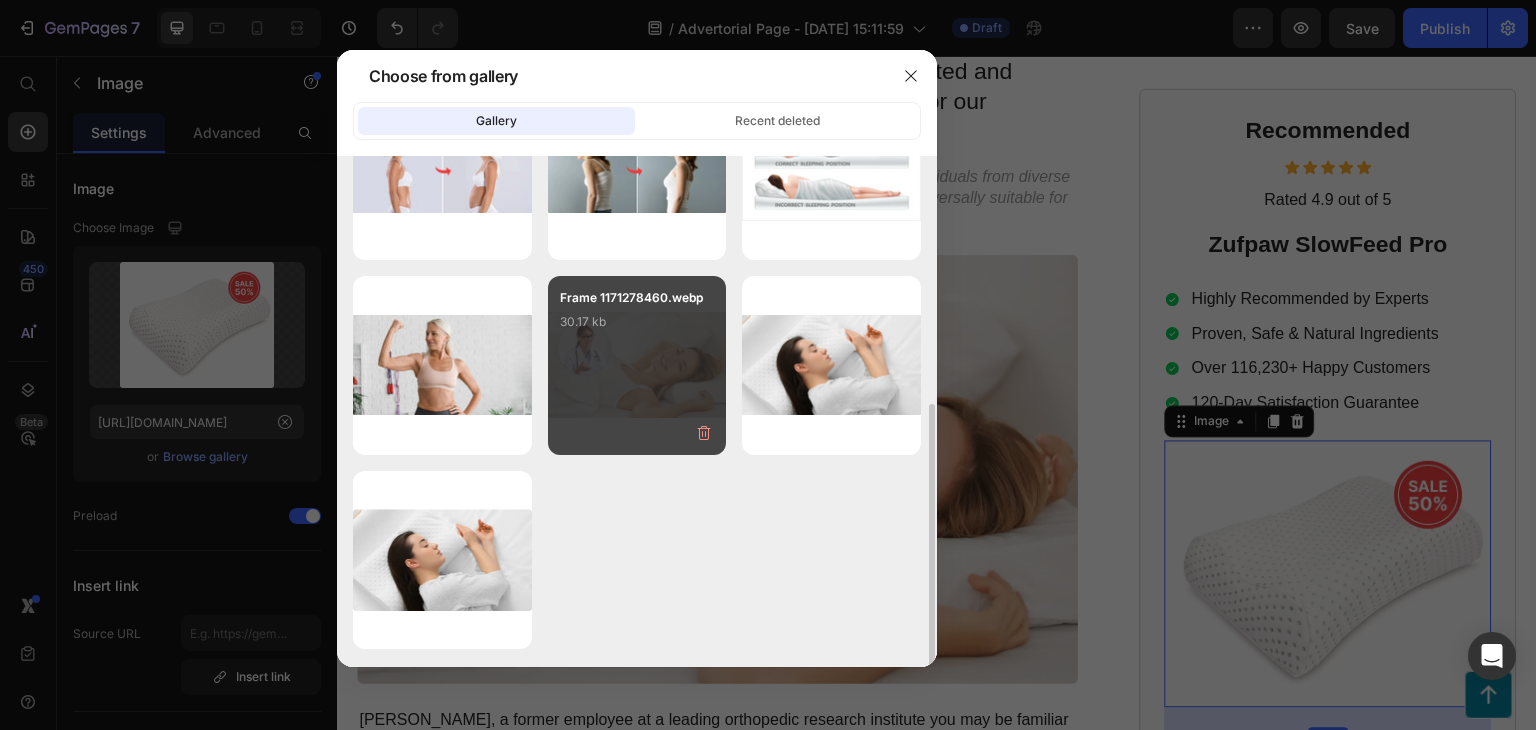 scroll, scrollTop: 0, scrollLeft: 0, axis: both 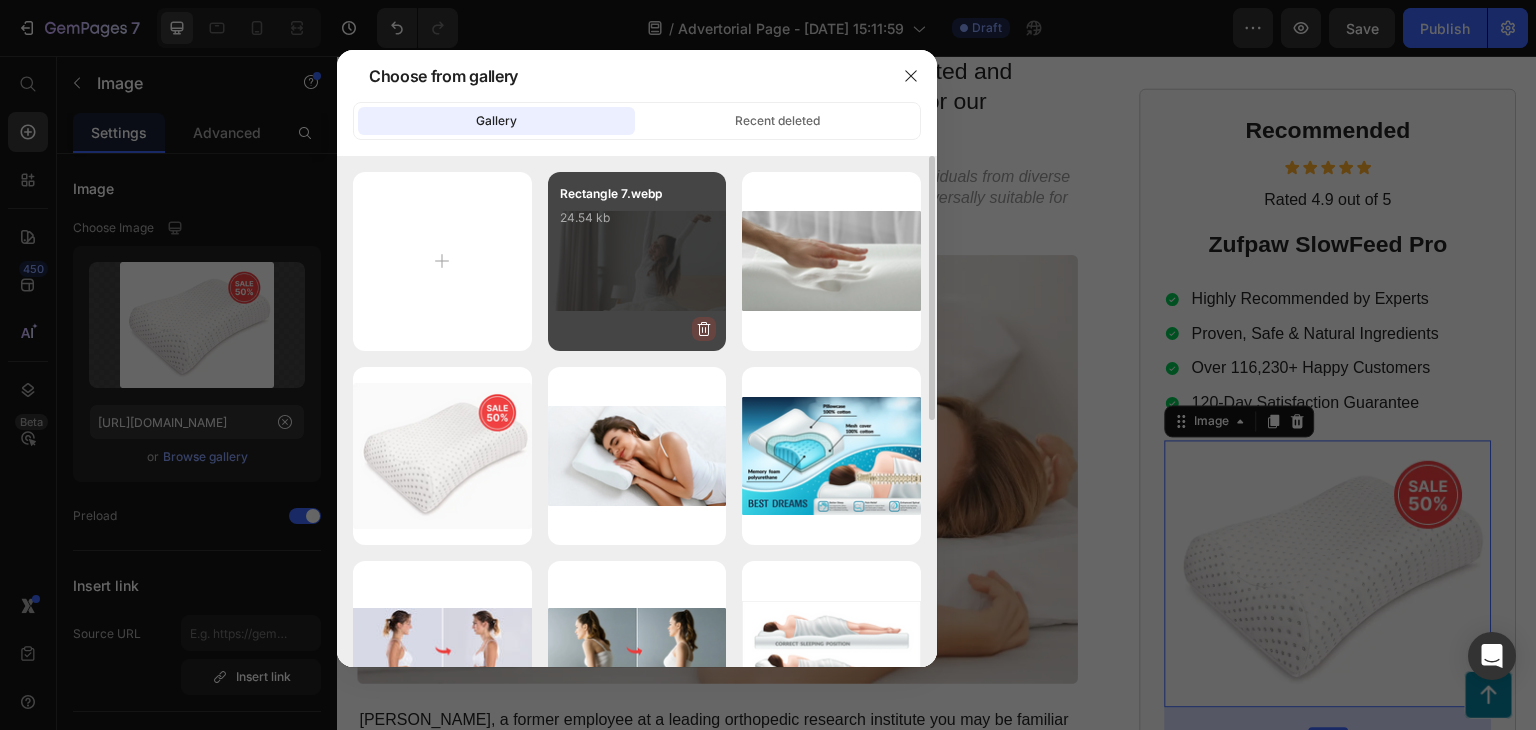 click 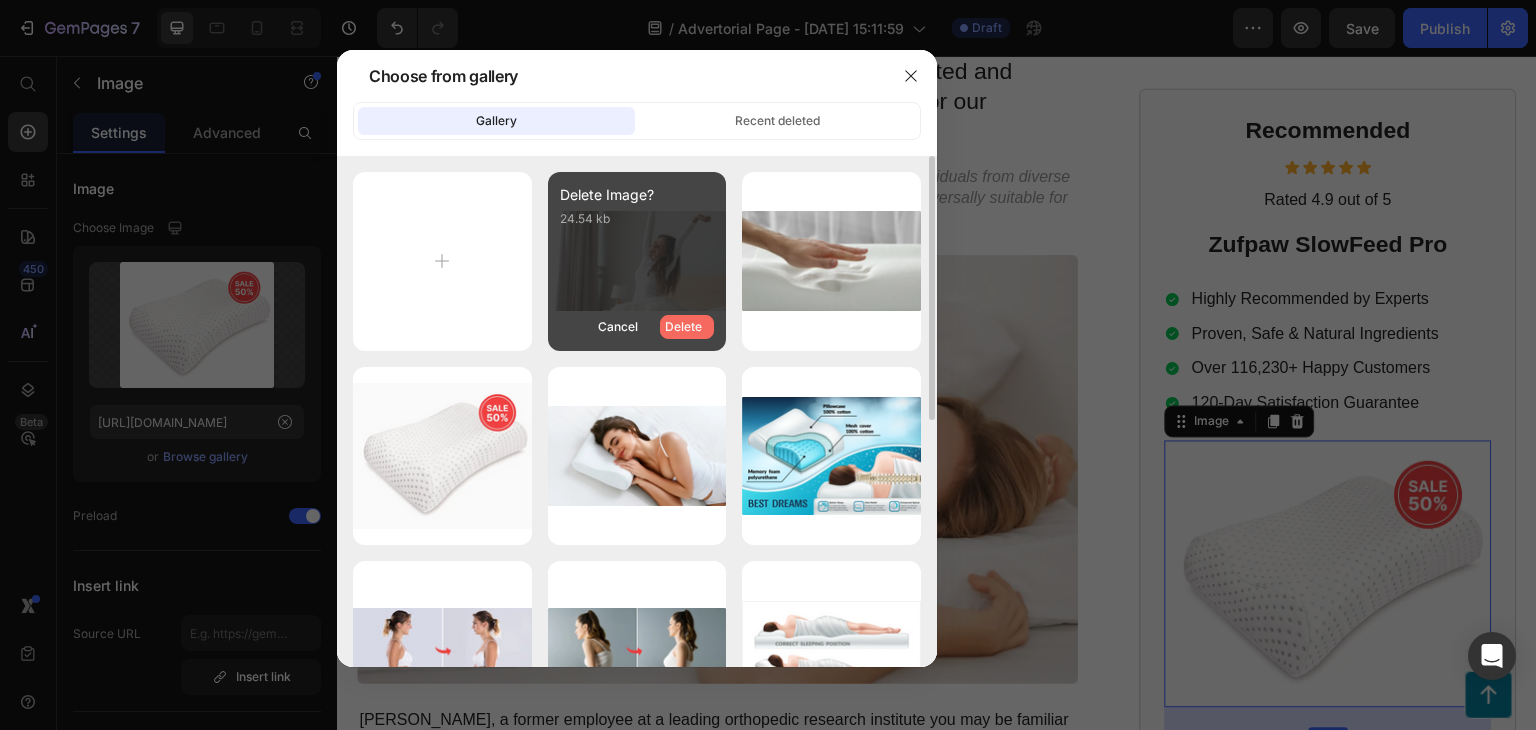 click on "Delete" at bounding box center [687, 327] 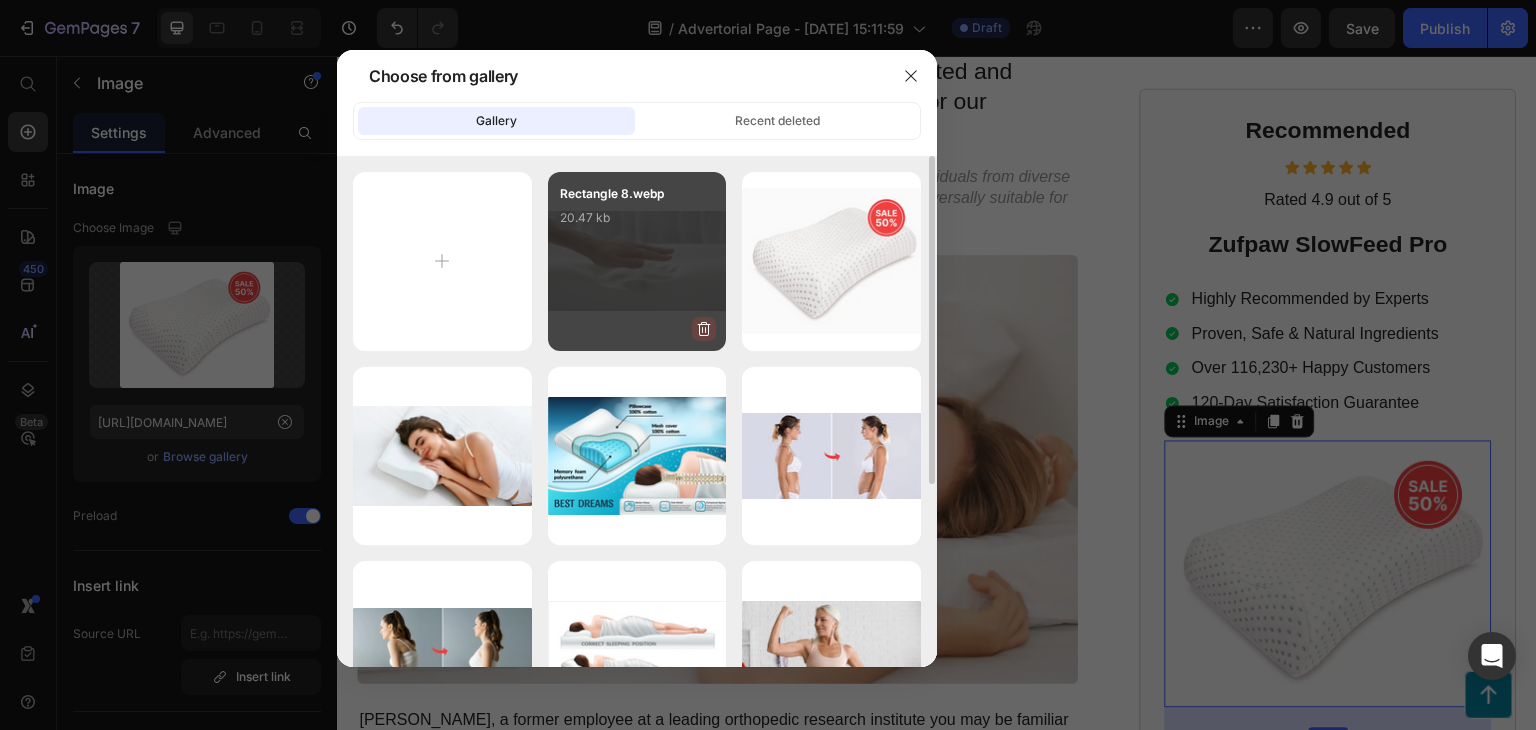 click 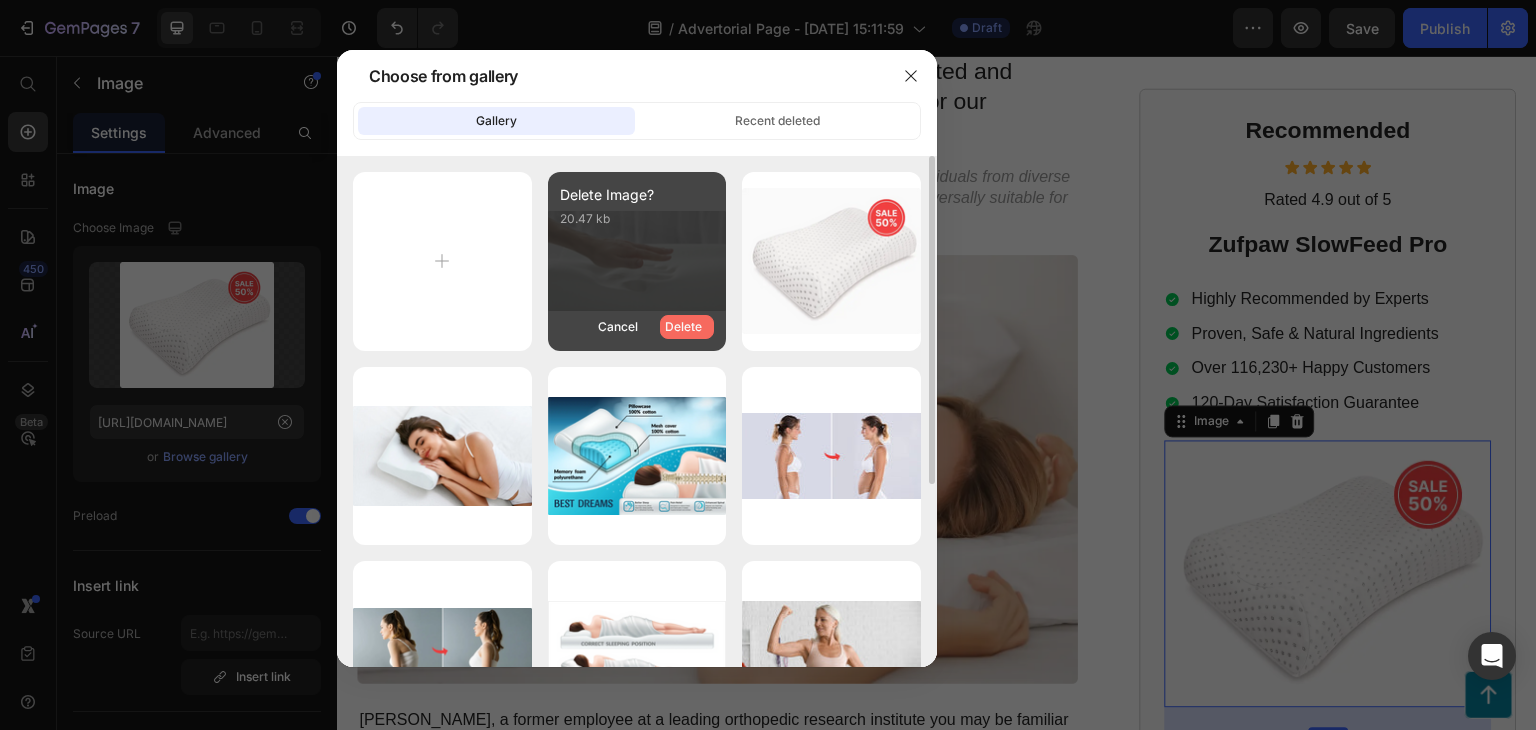 click on "Delete" at bounding box center [683, 327] 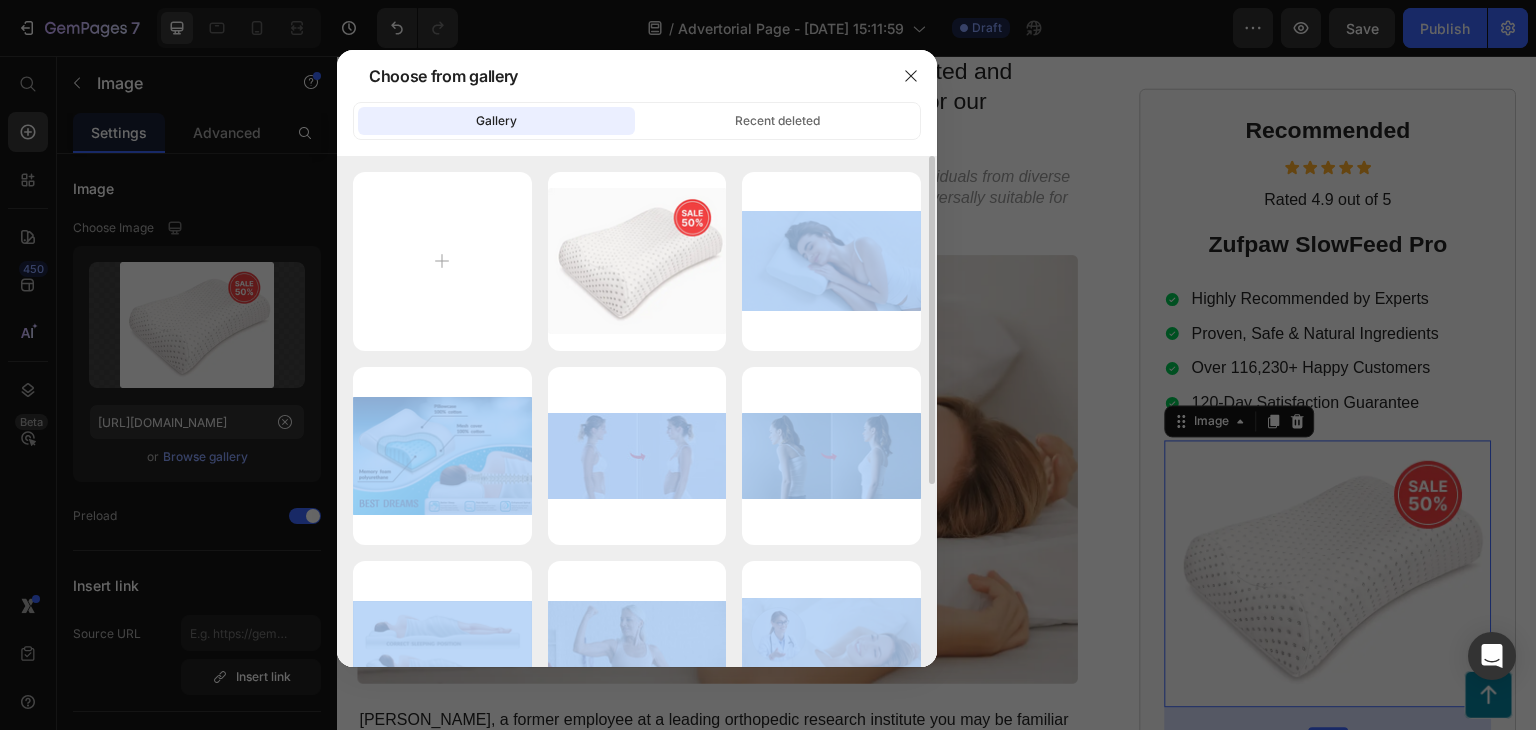 click 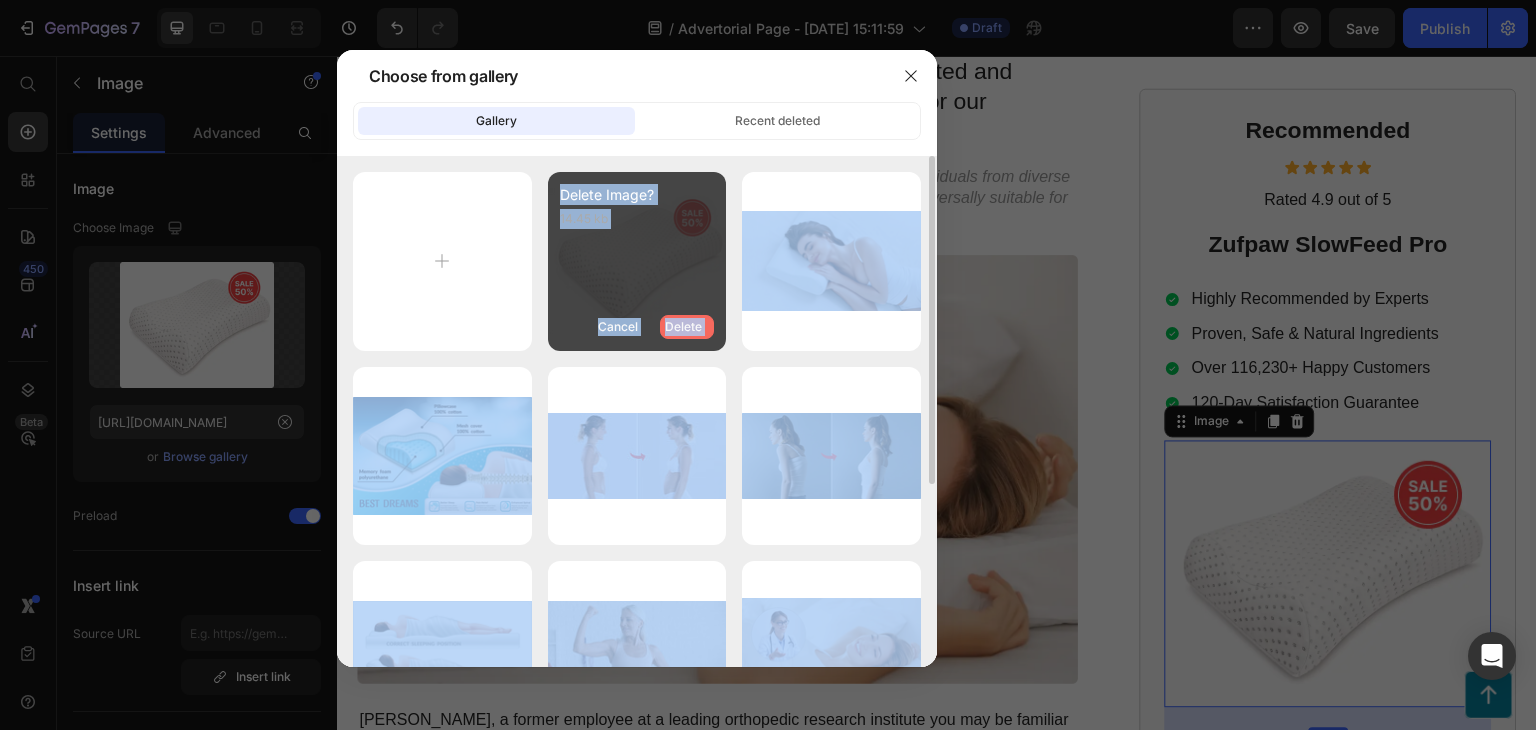 click on "Delete" at bounding box center [683, 327] 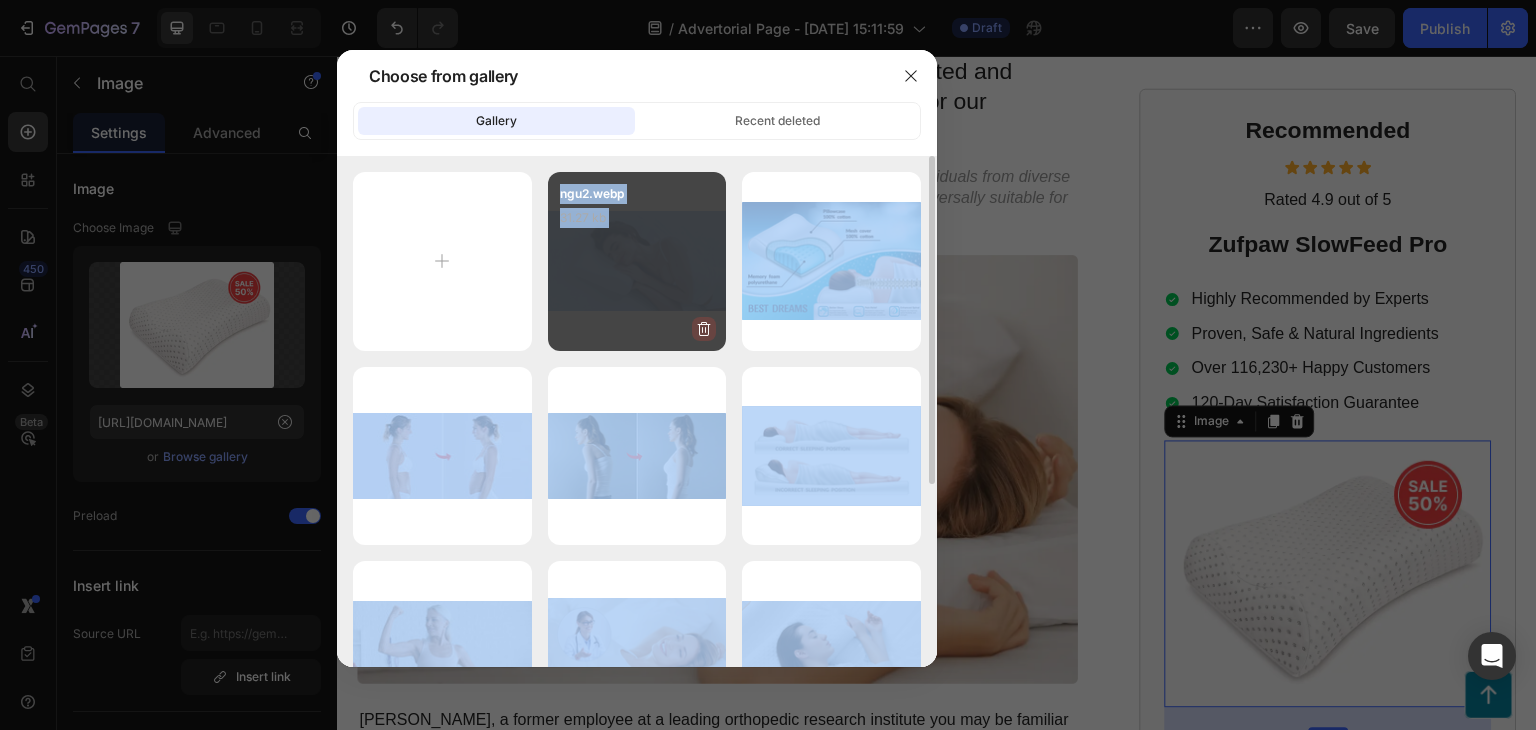 click 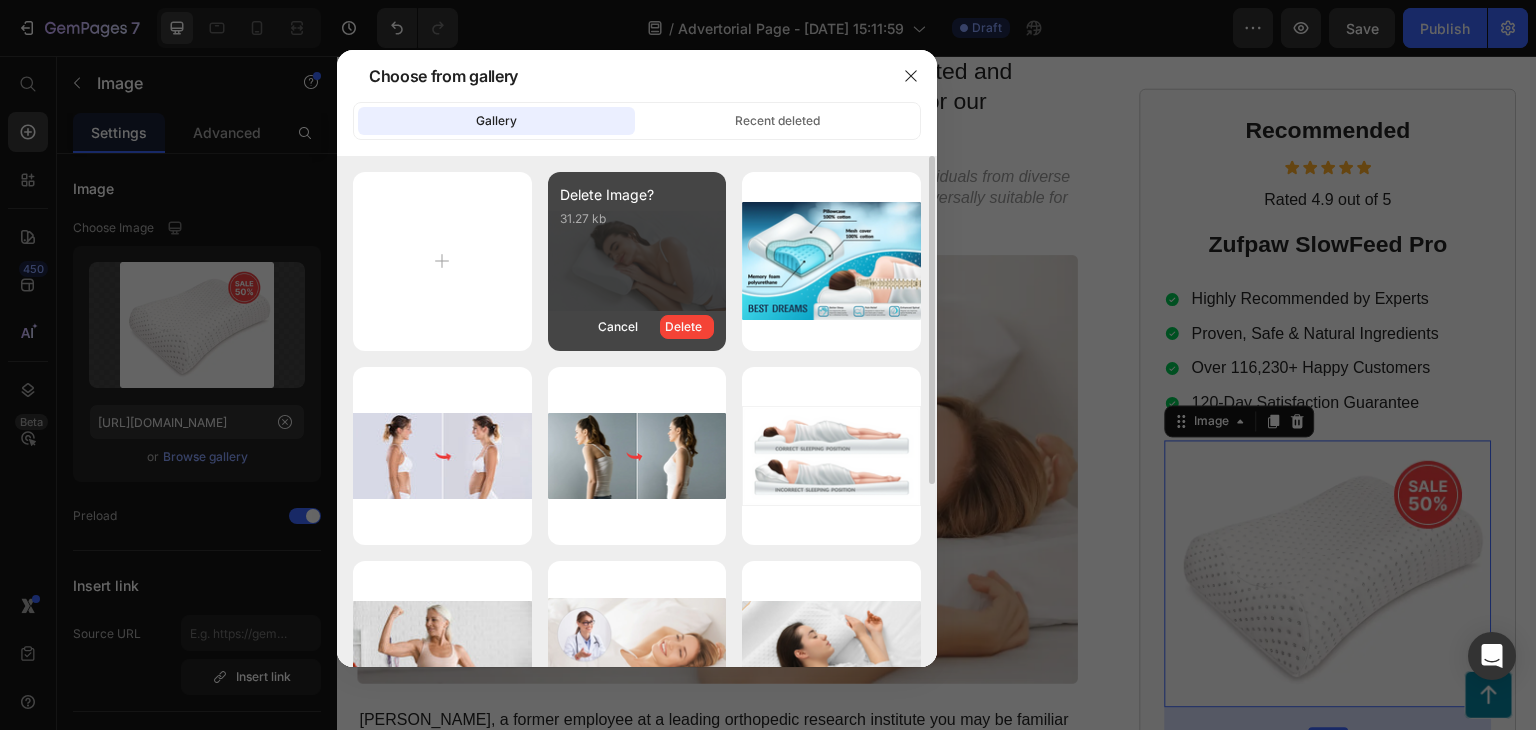 click on "Delete" at bounding box center (687, 327) 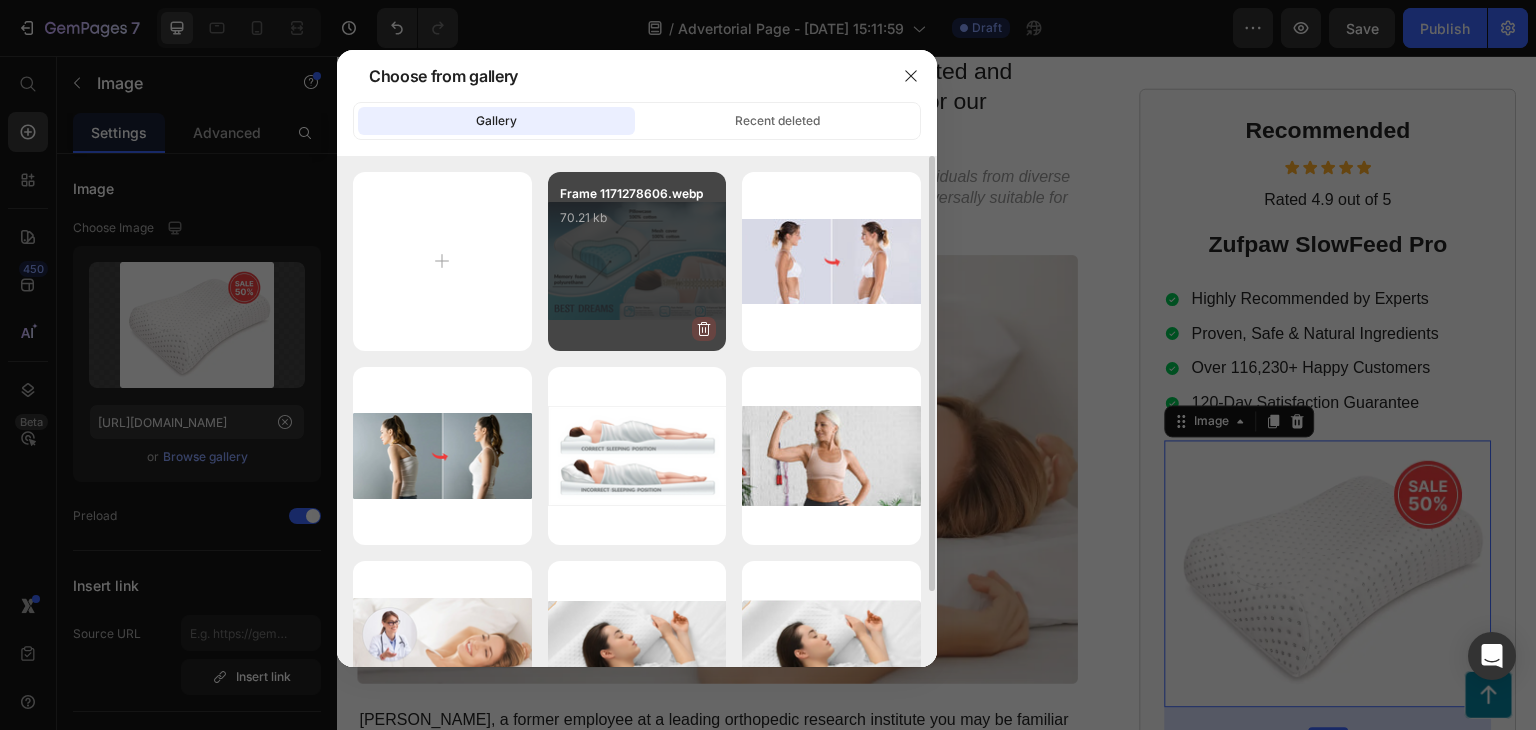click 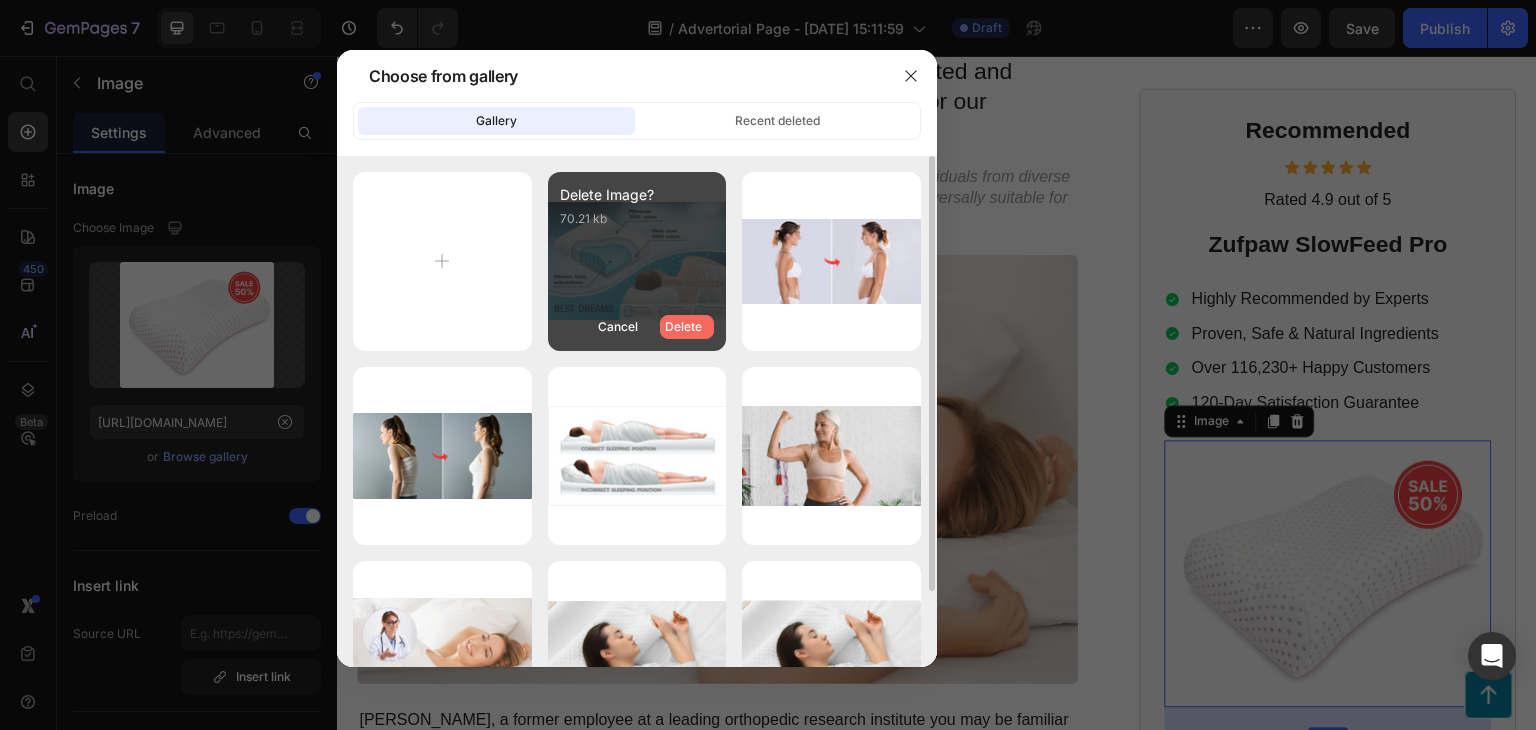 click on "Delete" at bounding box center (687, 327) 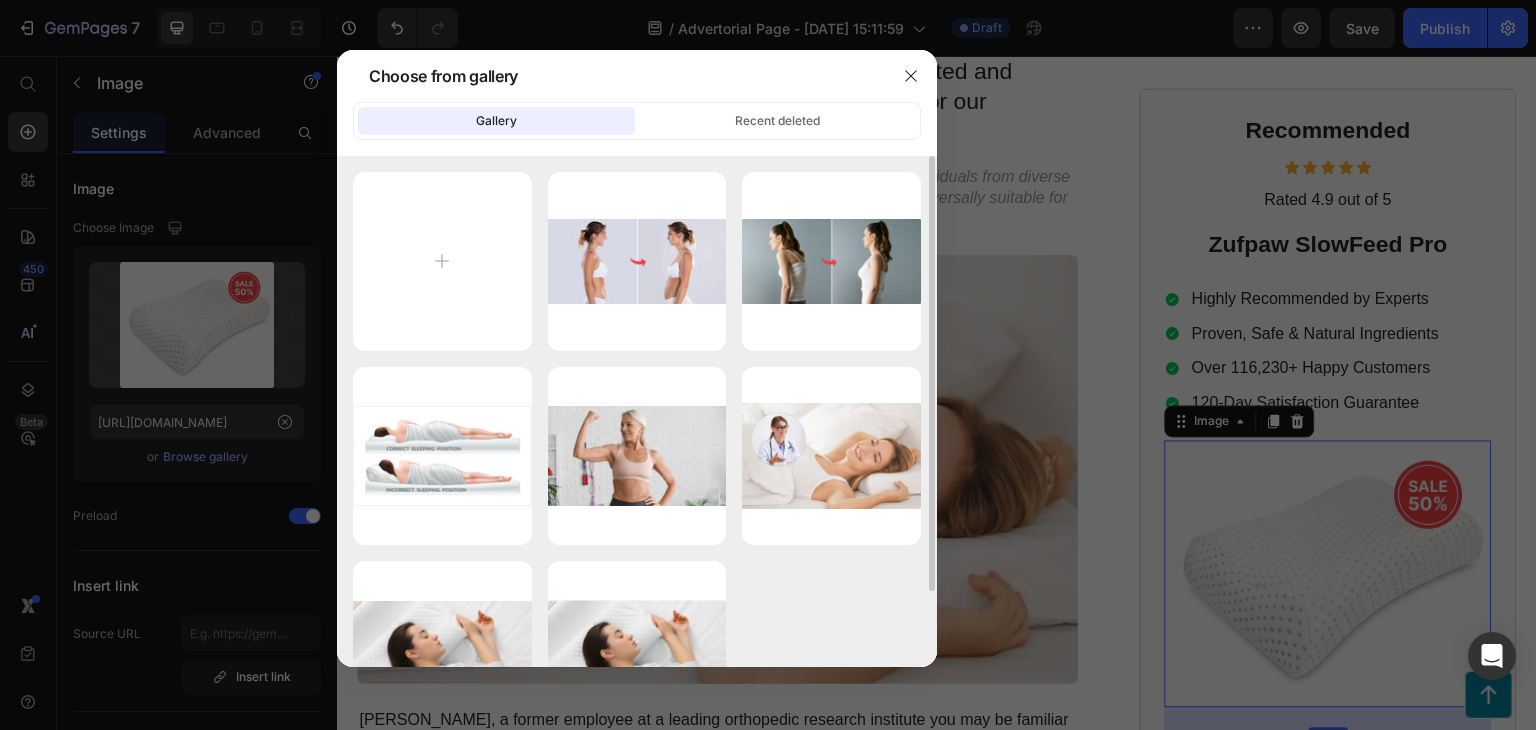 click 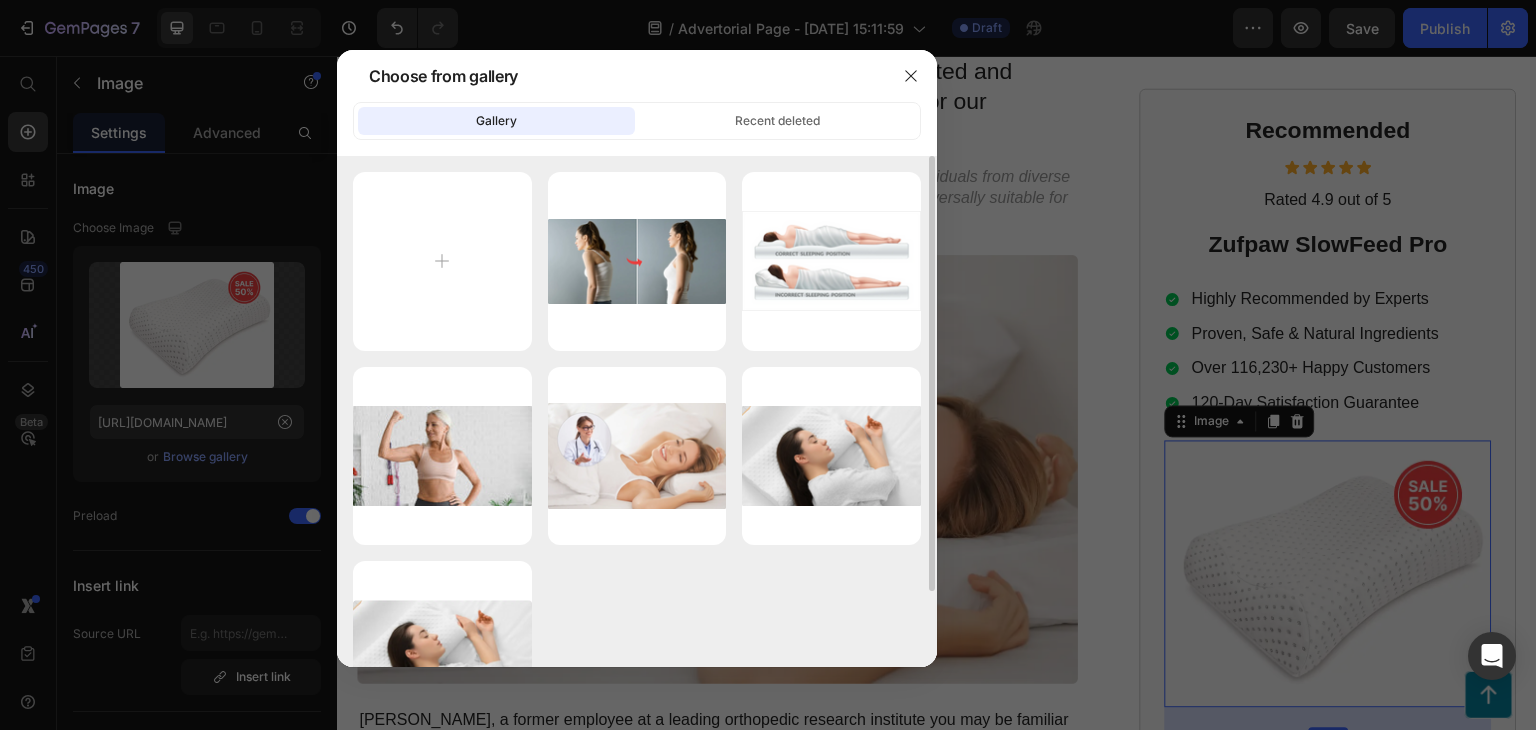 click 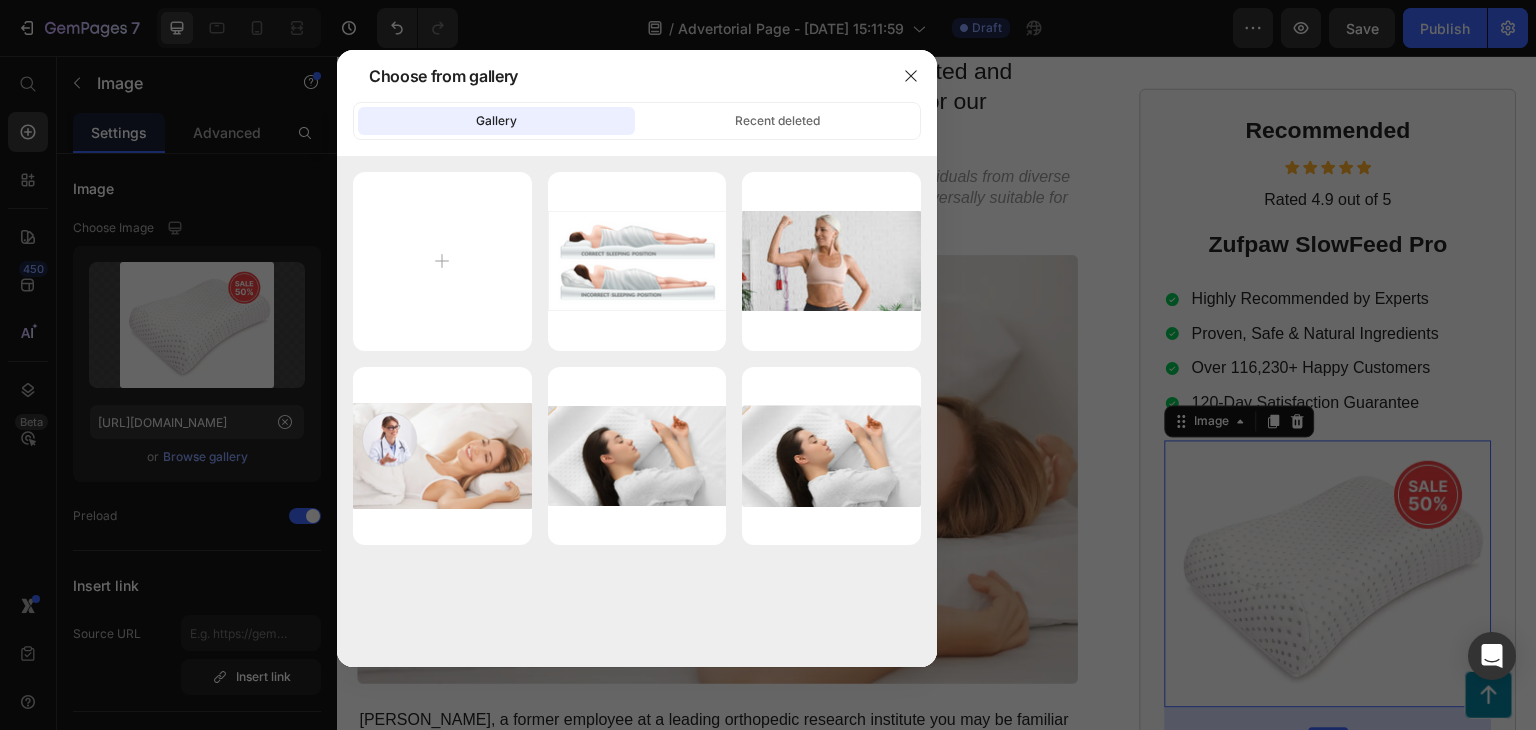 click 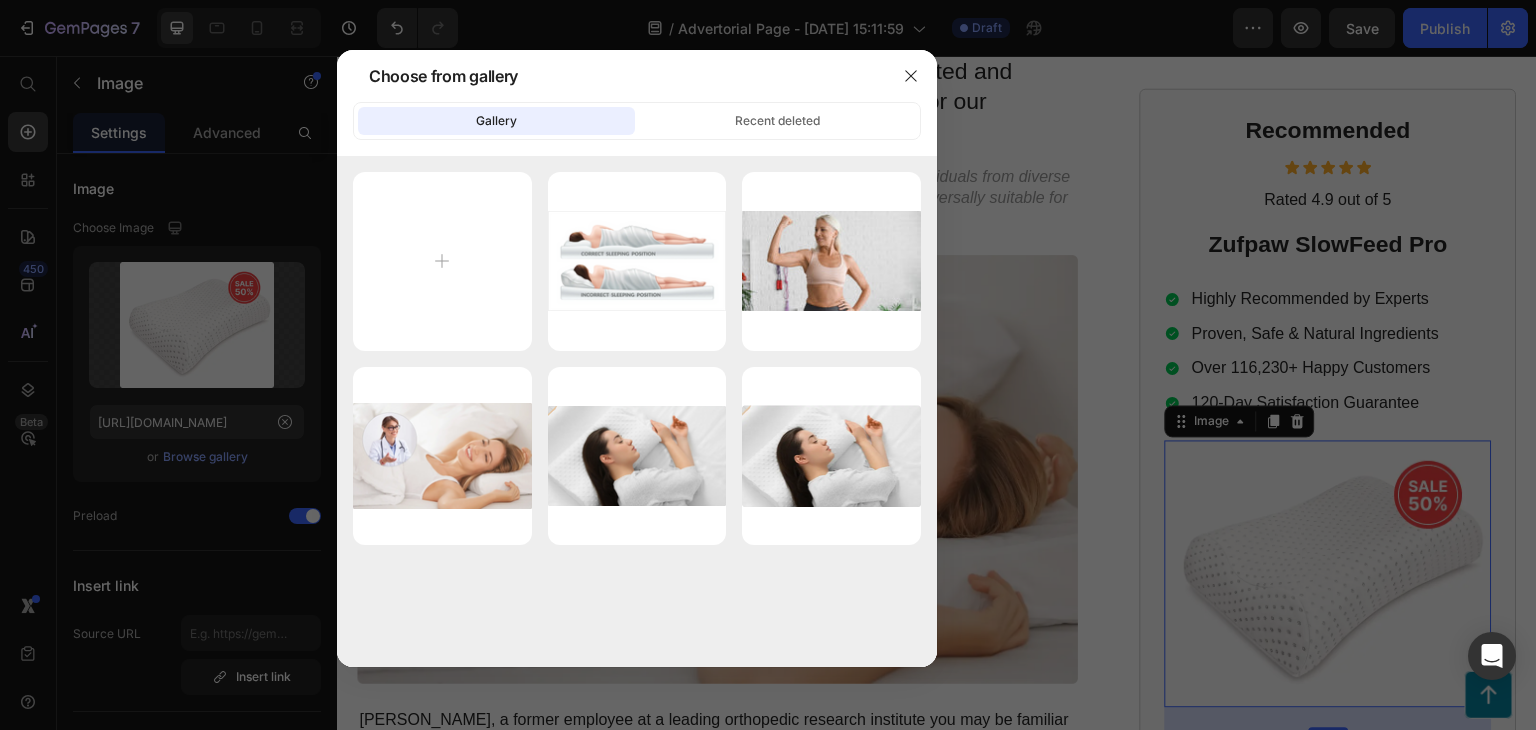 click on "Delete" at bounding box center (0, 0) 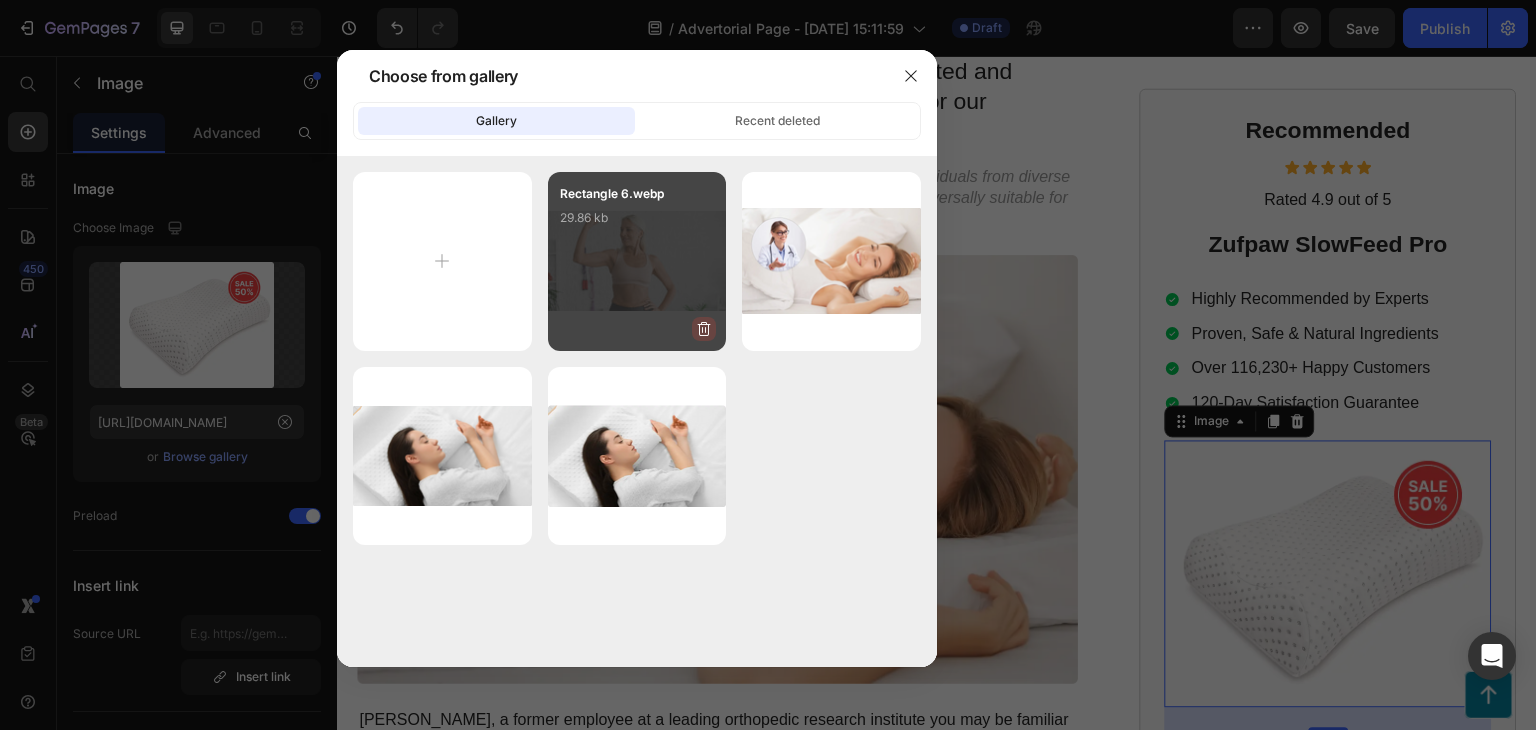 click 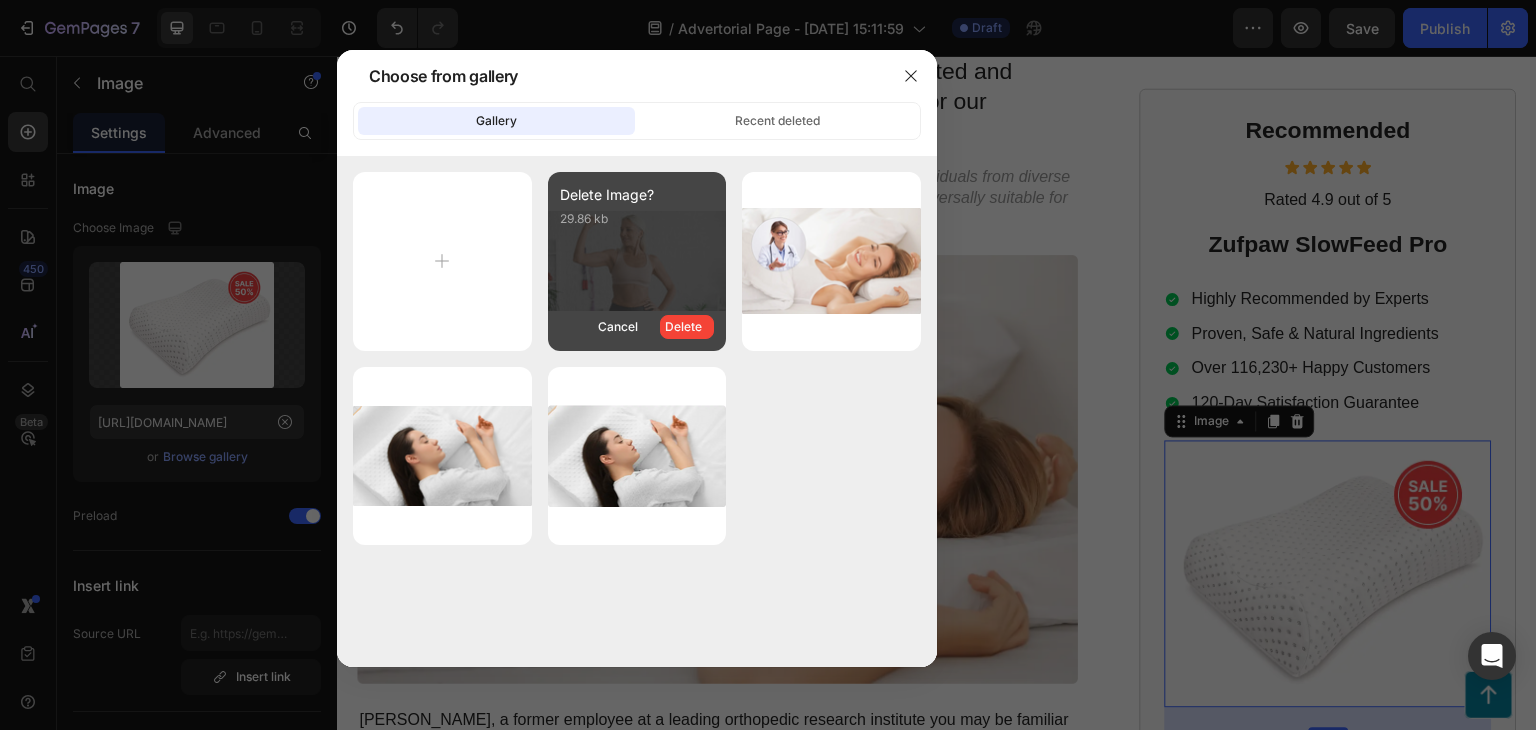 click on "Delete" at bounding box center (687, 327) 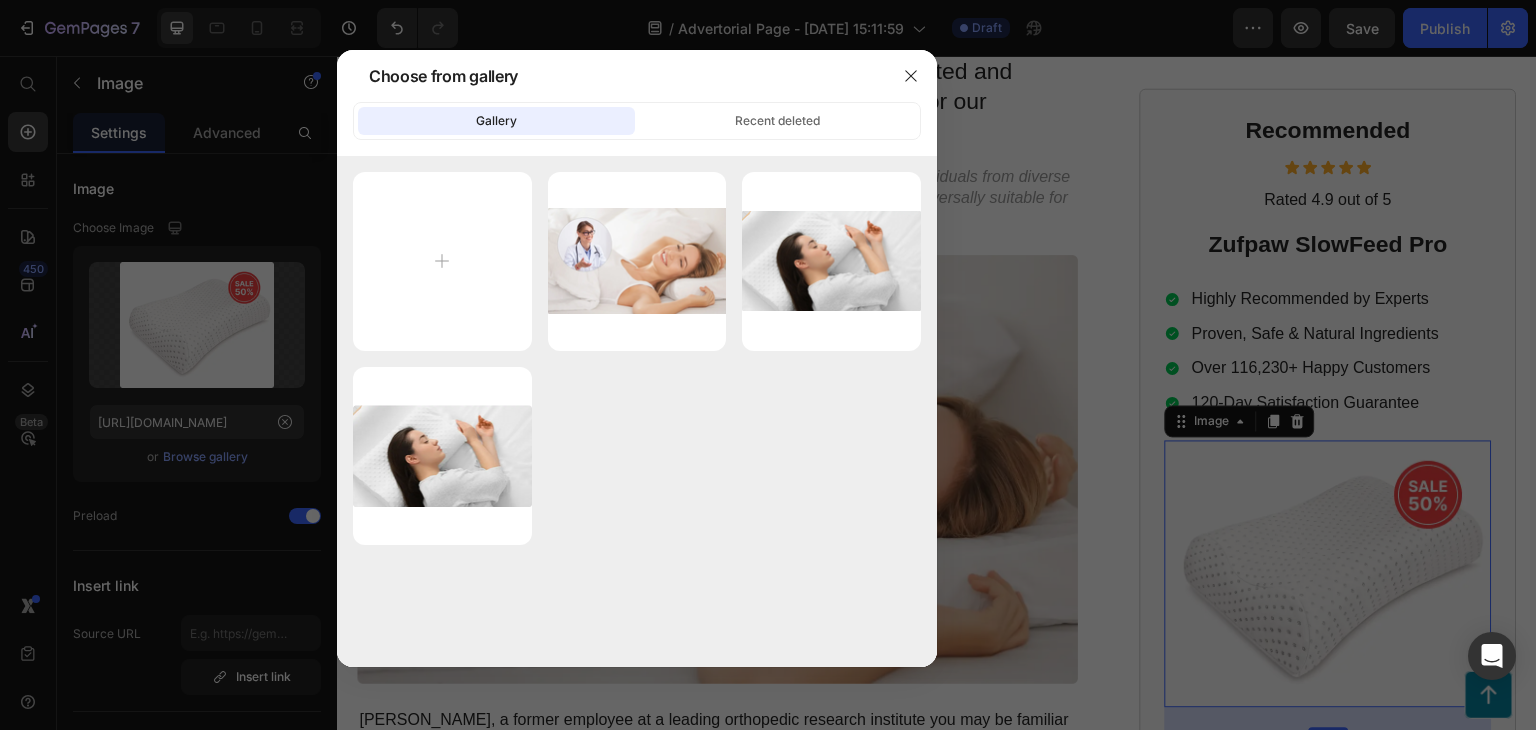 click 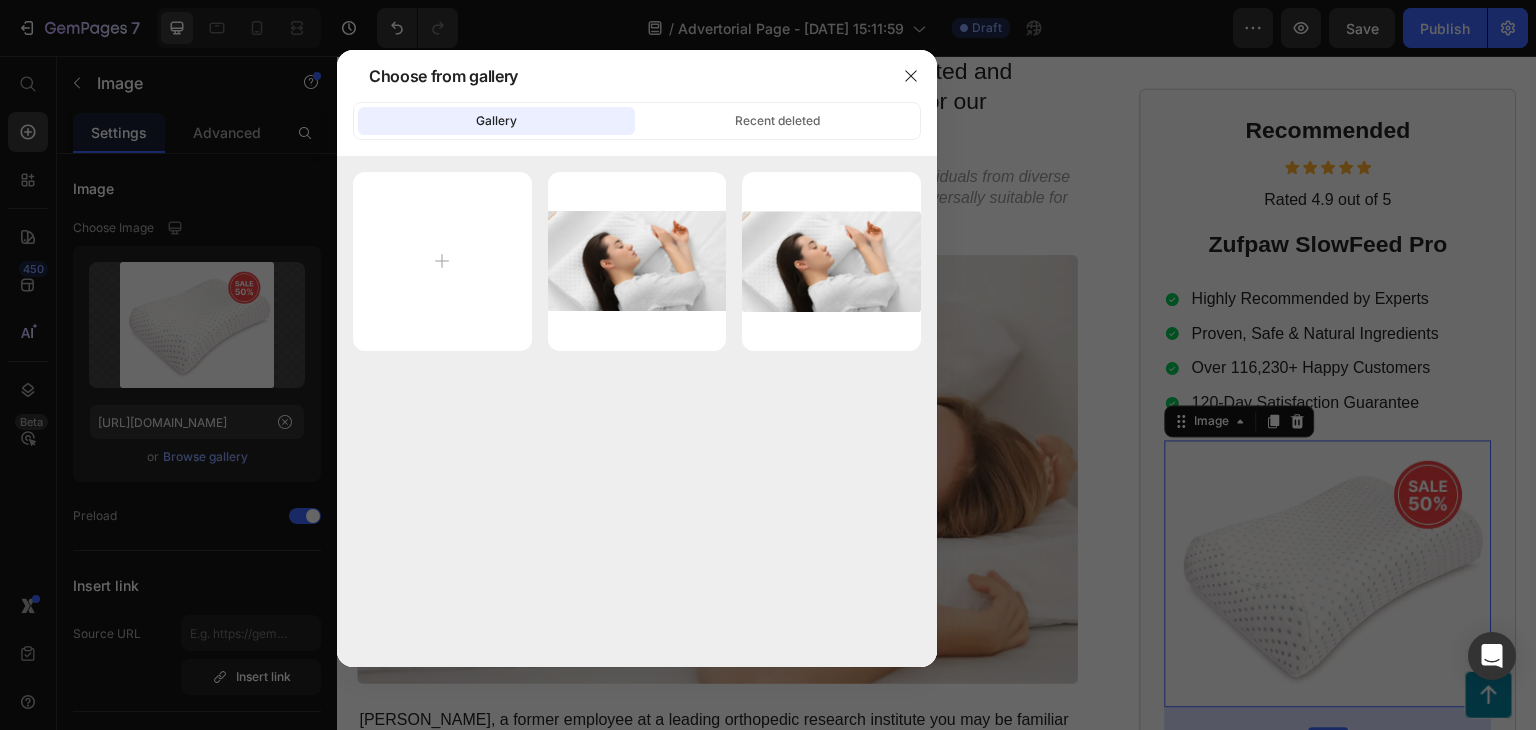 click 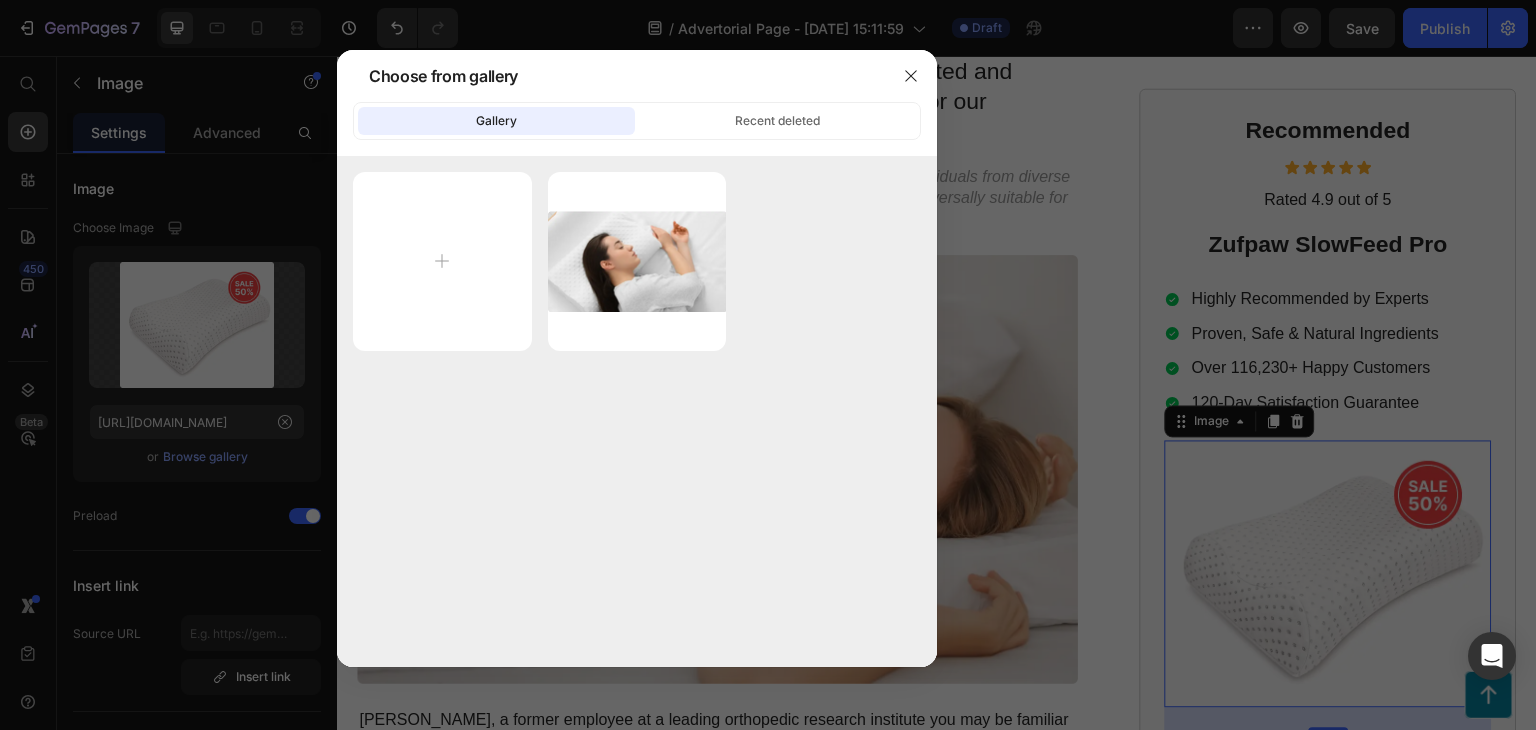 click 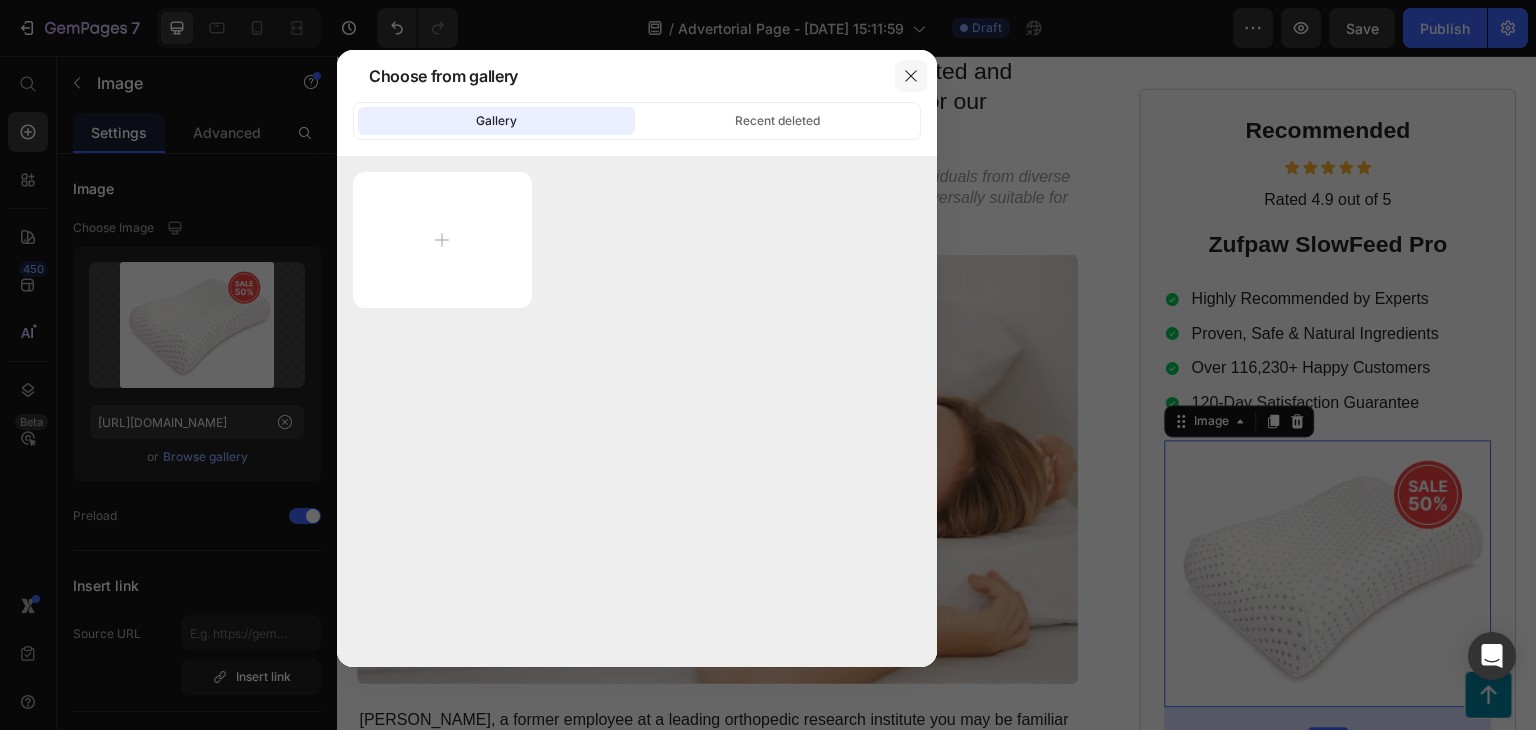 click at bounding box center [911, 76] 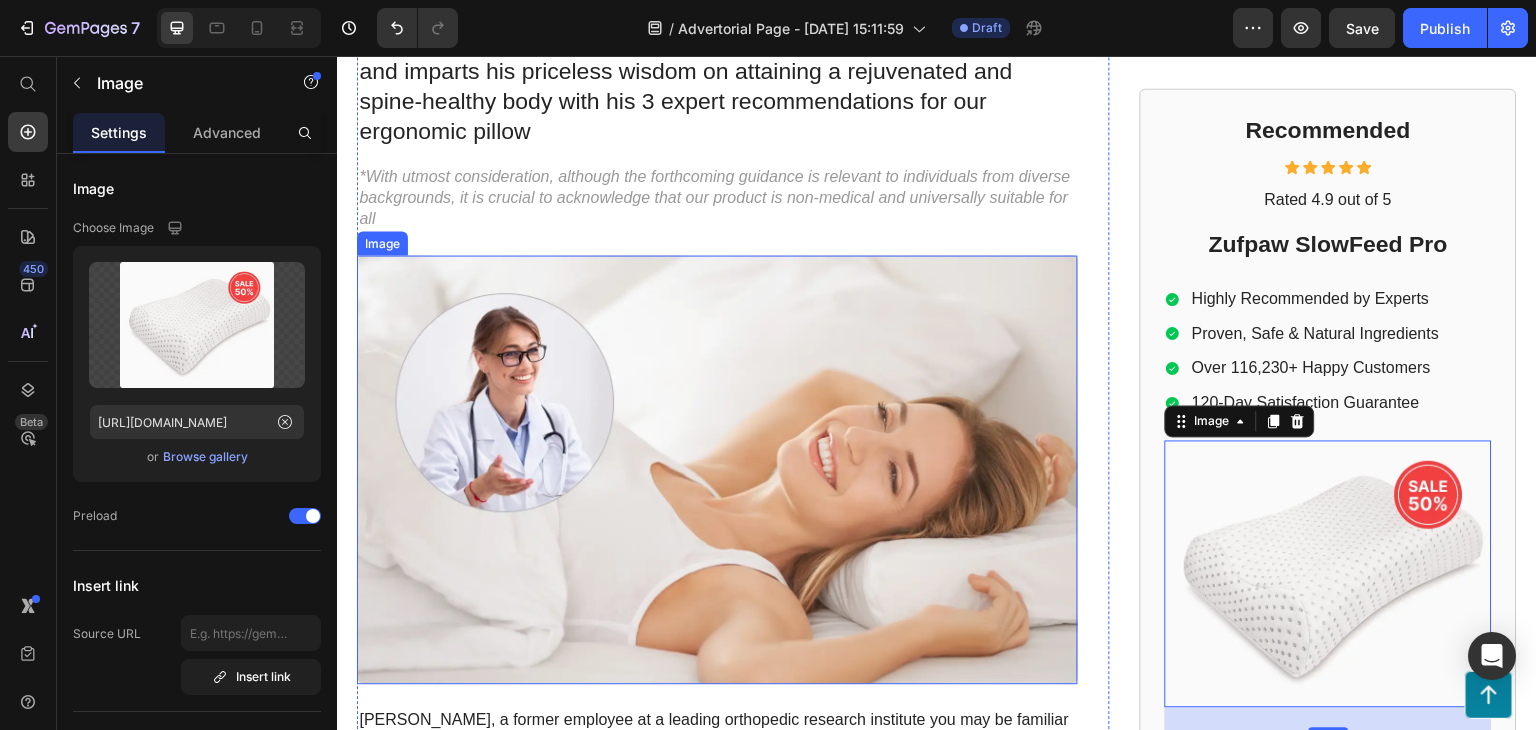 scroll, scrollTop: 0, scrollLeft: 0, axis: both 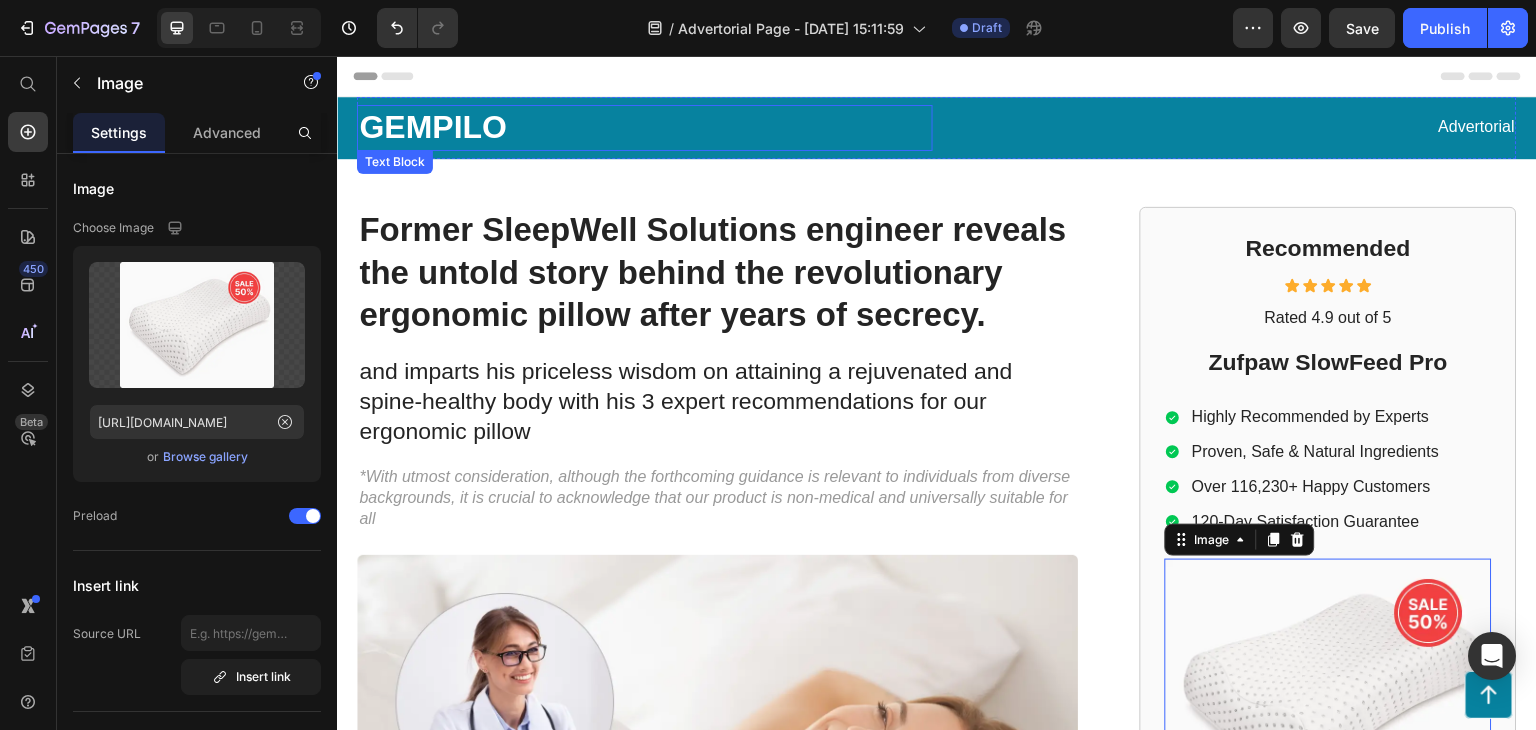 click on "GEMPILO" at bounding box center [645, 128] 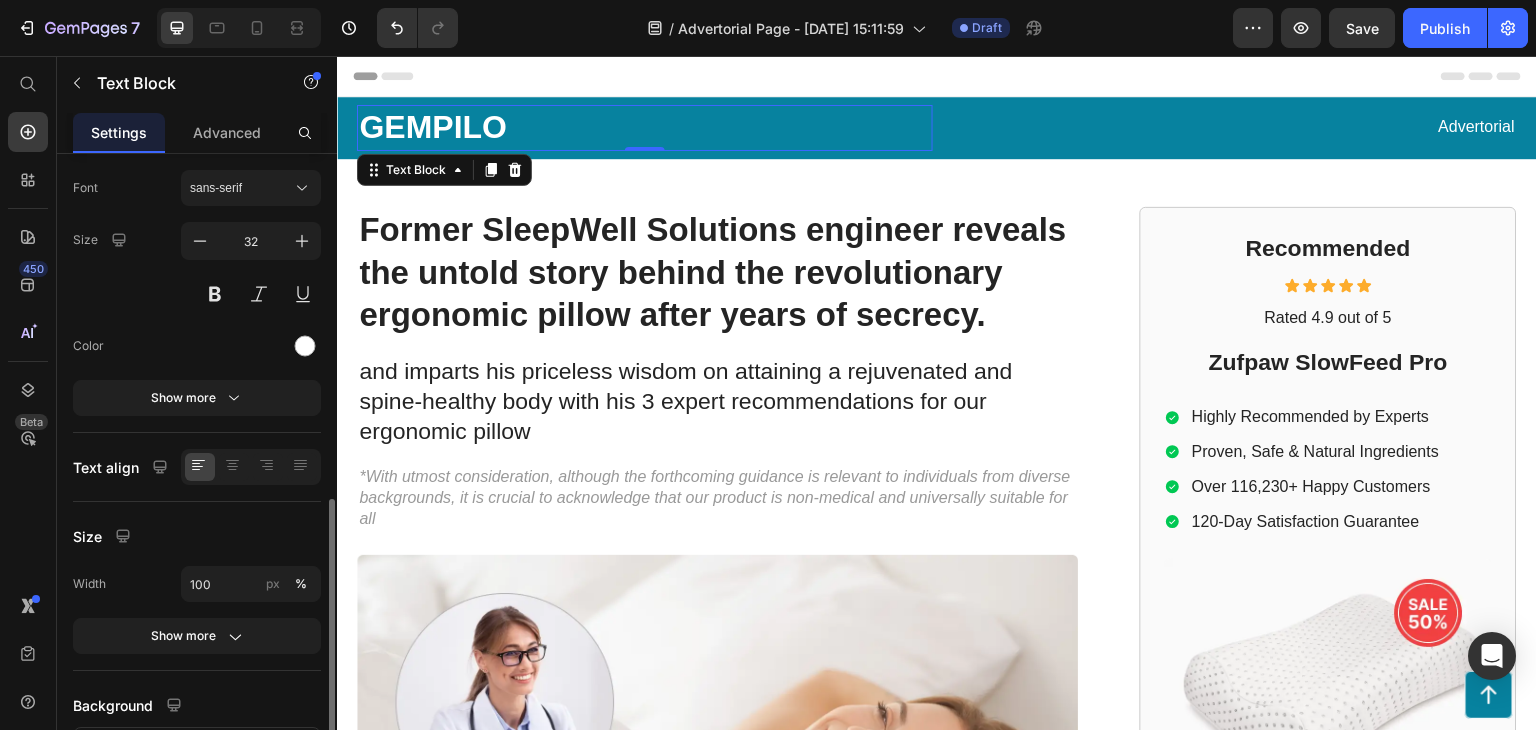 scroll, scrollTop: 260, scrollLeft: 0, axis: vertical 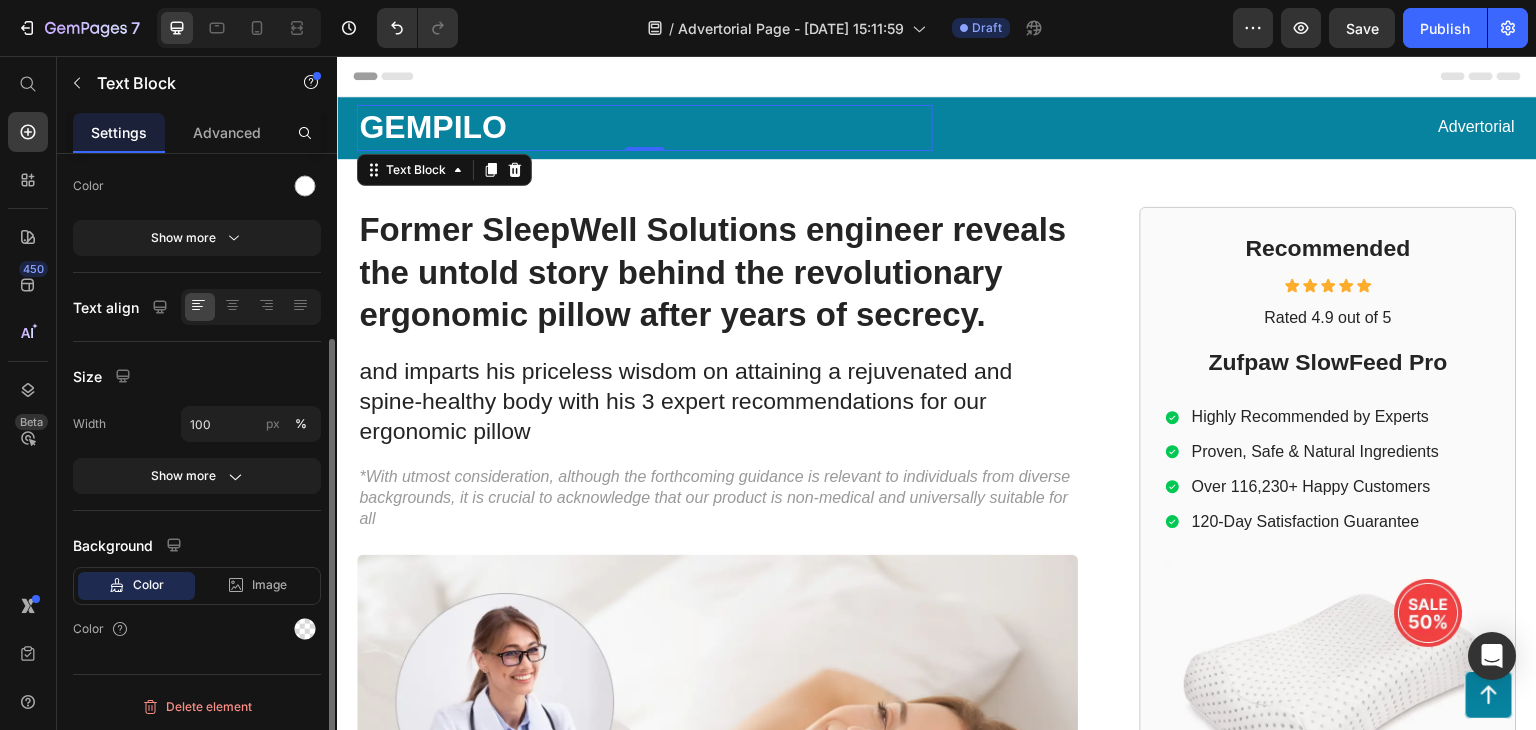 click on "GEMPILO" at bounding box center [645, 128] 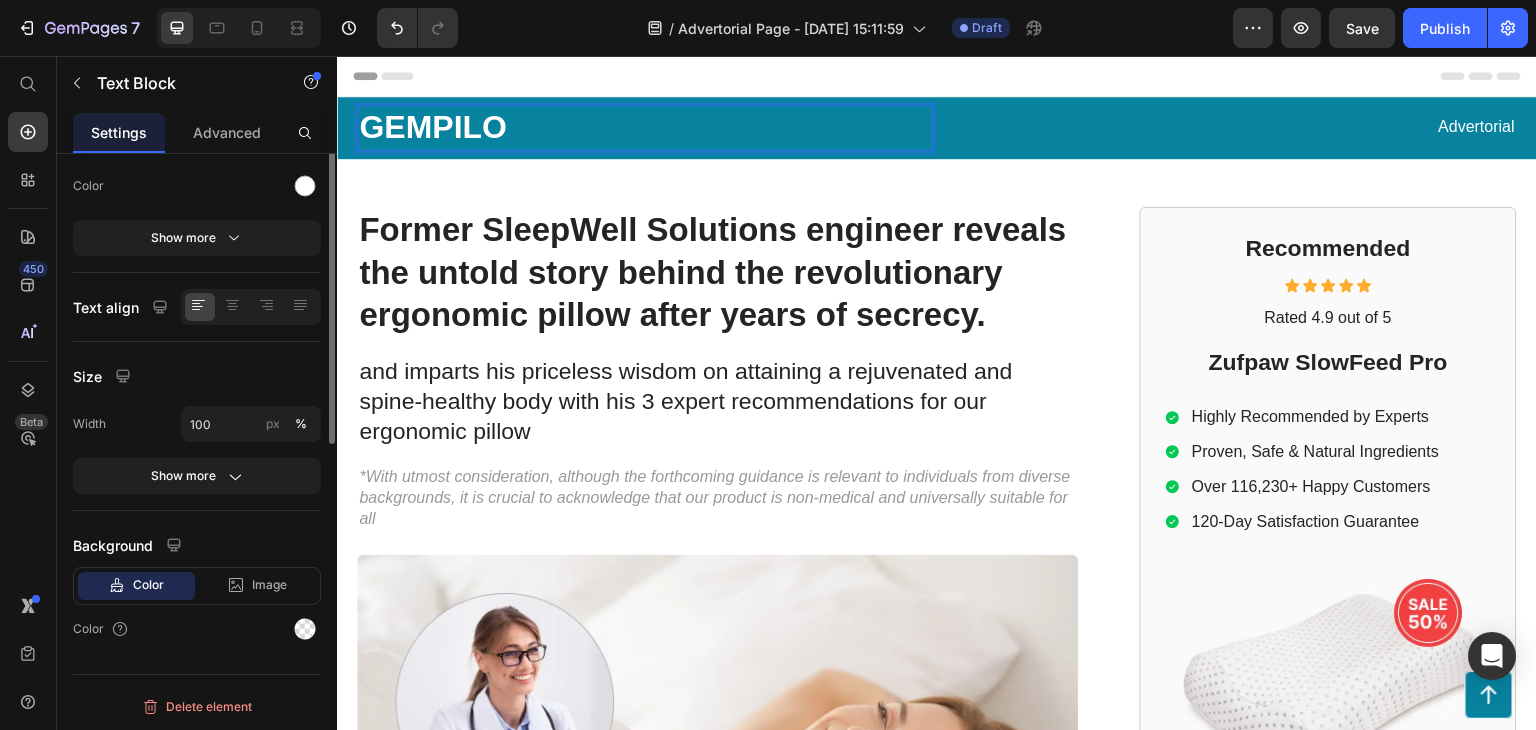 scroll, scrollTop: 0, scrollLeft: 0, axis: both 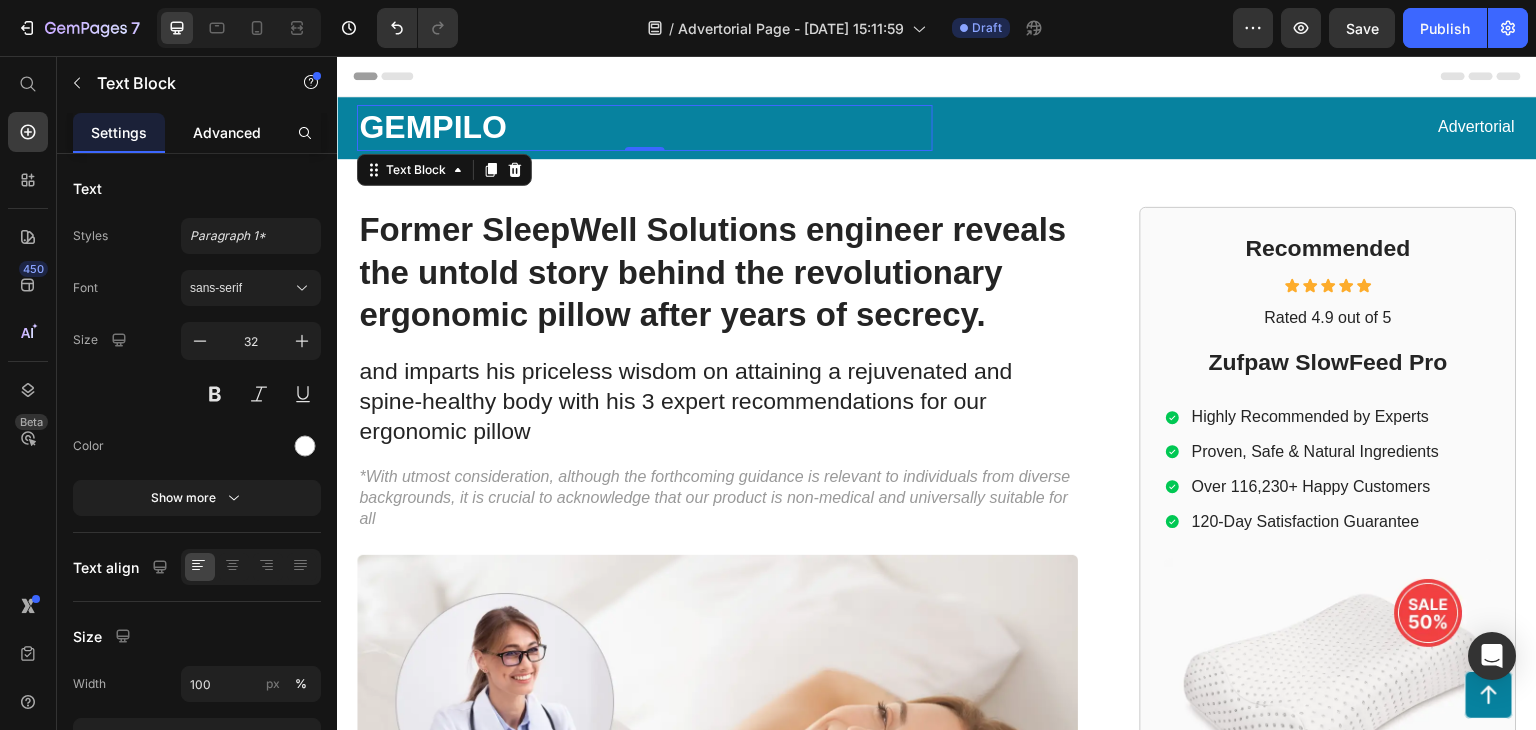 click on "Advanced" at bounding box center [227, 132] 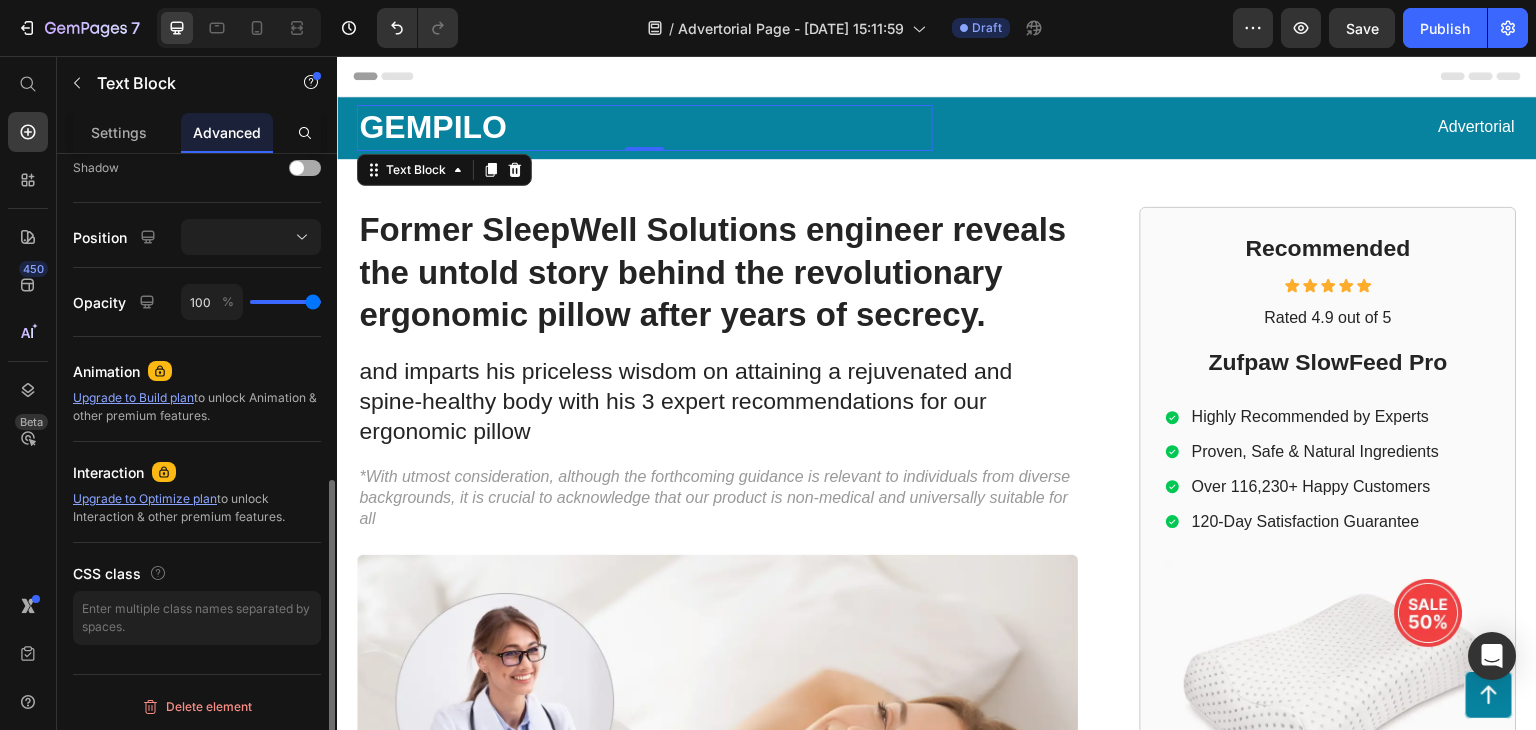 scroll, scrollTop: 0, scrollLeft: 0, axis: both 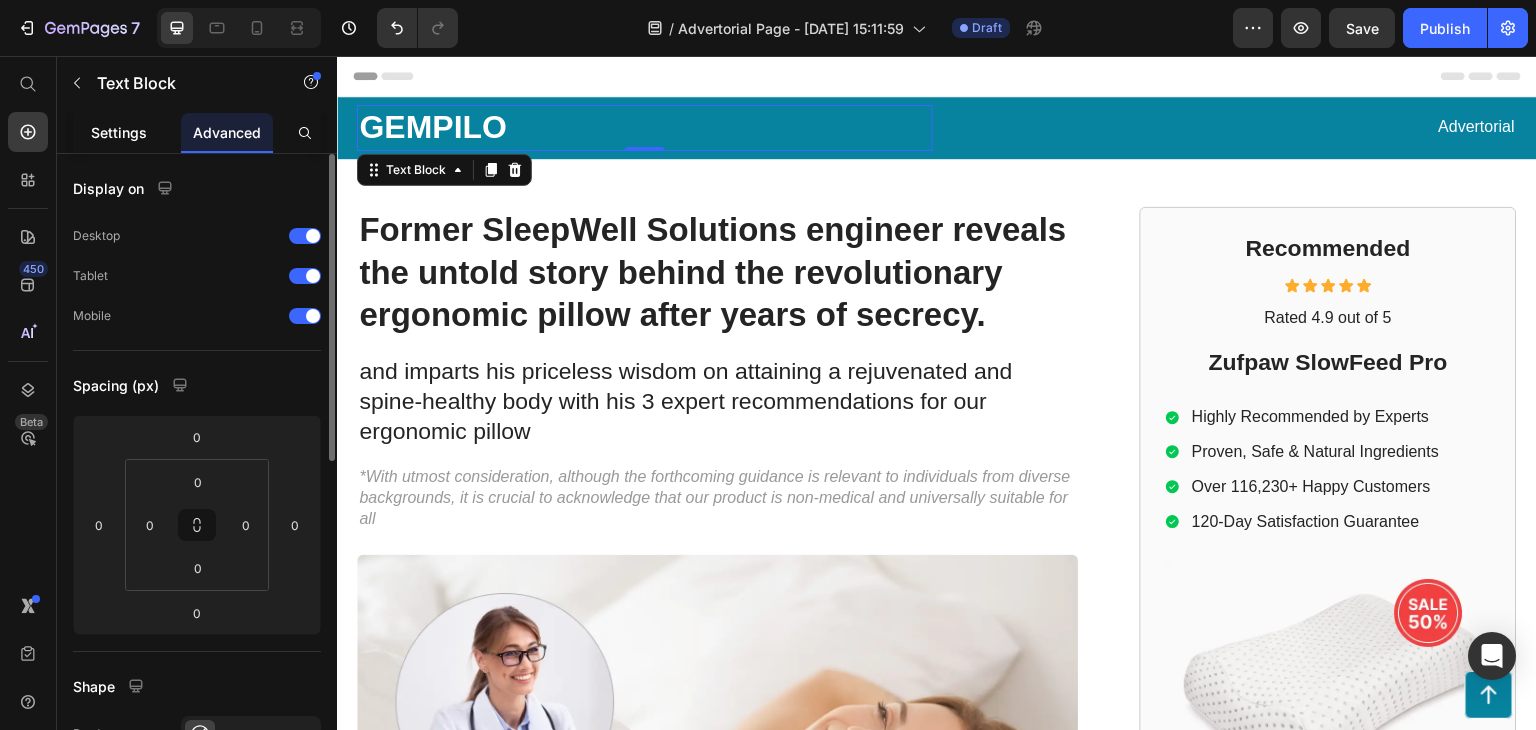 click on "Settings" at bounding box center (119, 132) 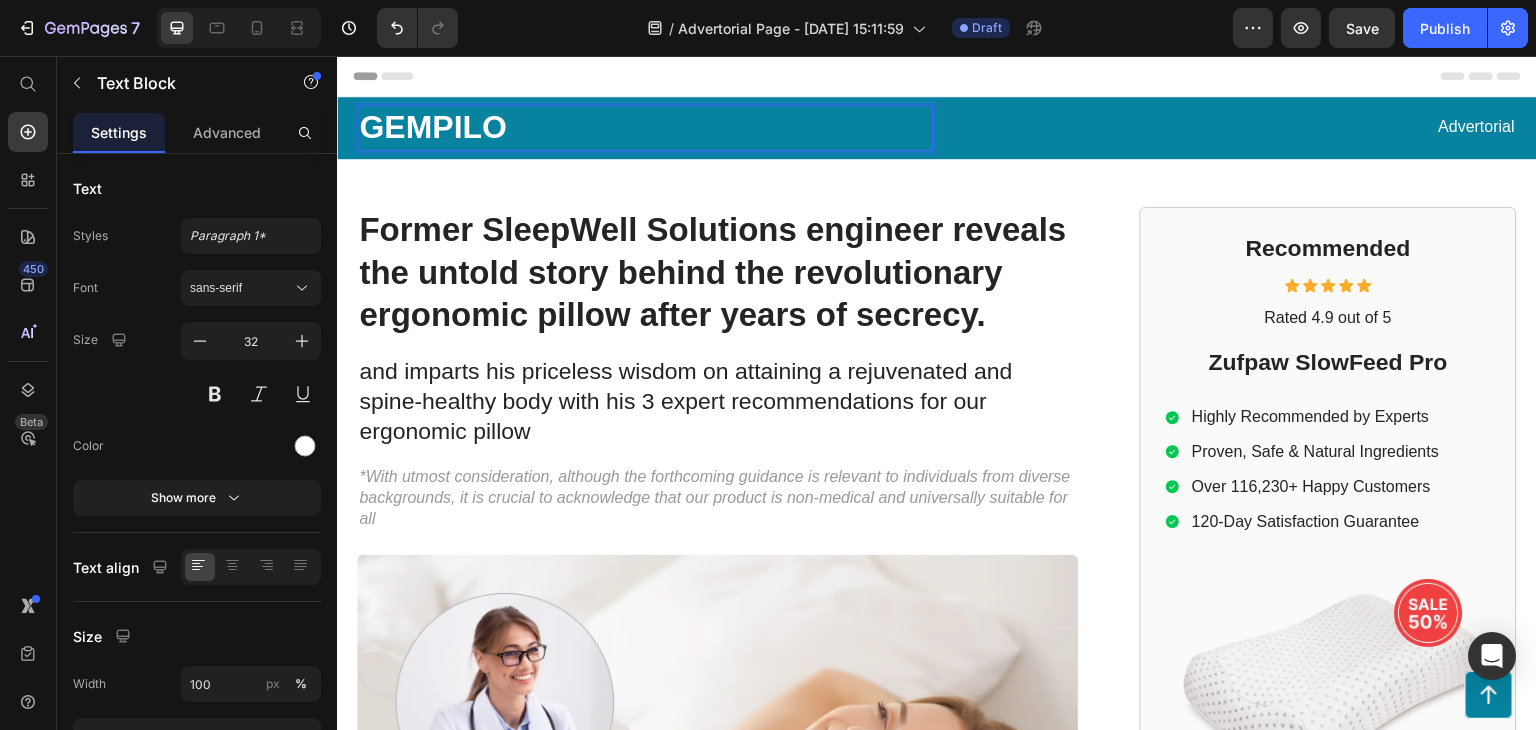 click on "Header" at bounding box center (394, 76) 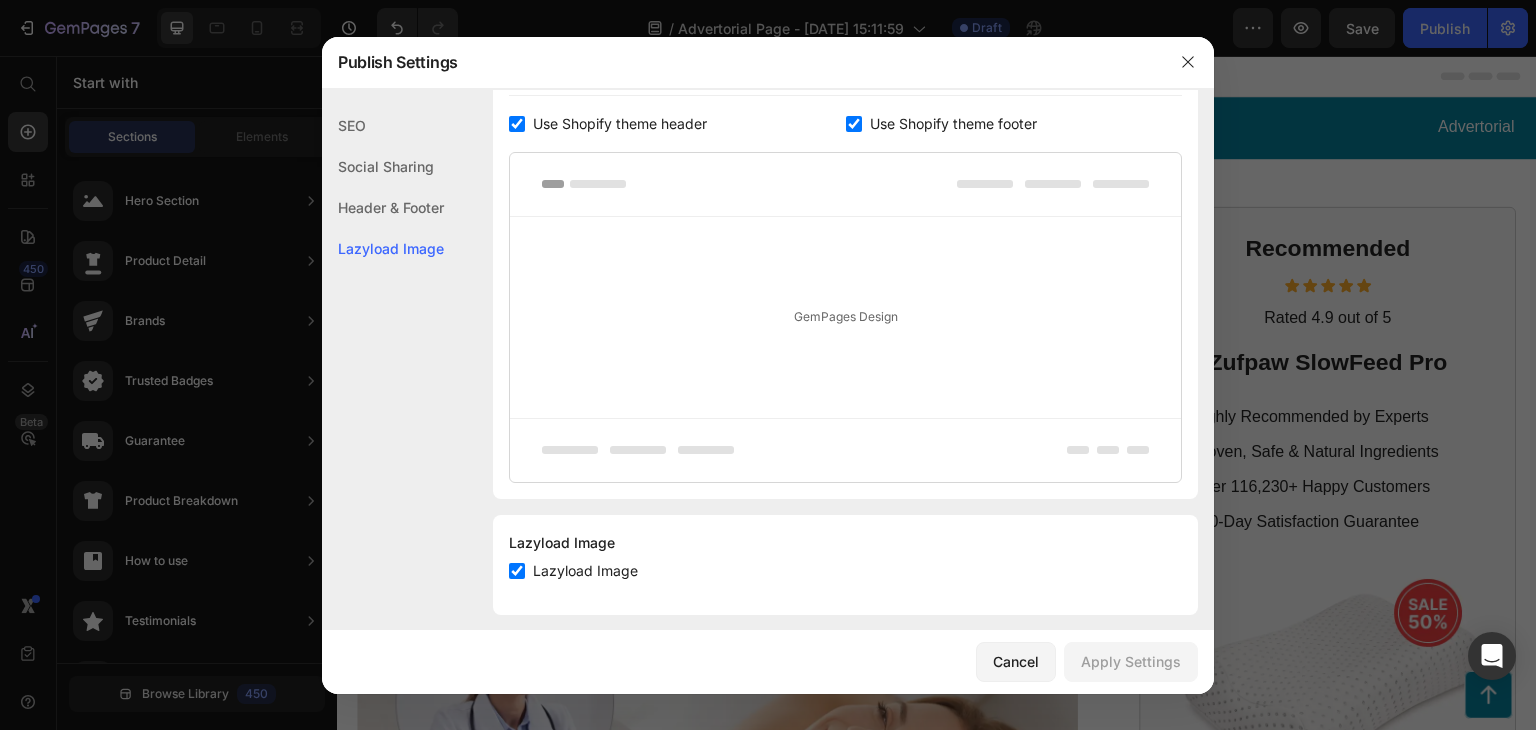 scroll, scrollTop: 1044, scrollLeft: 0, axis: vertical 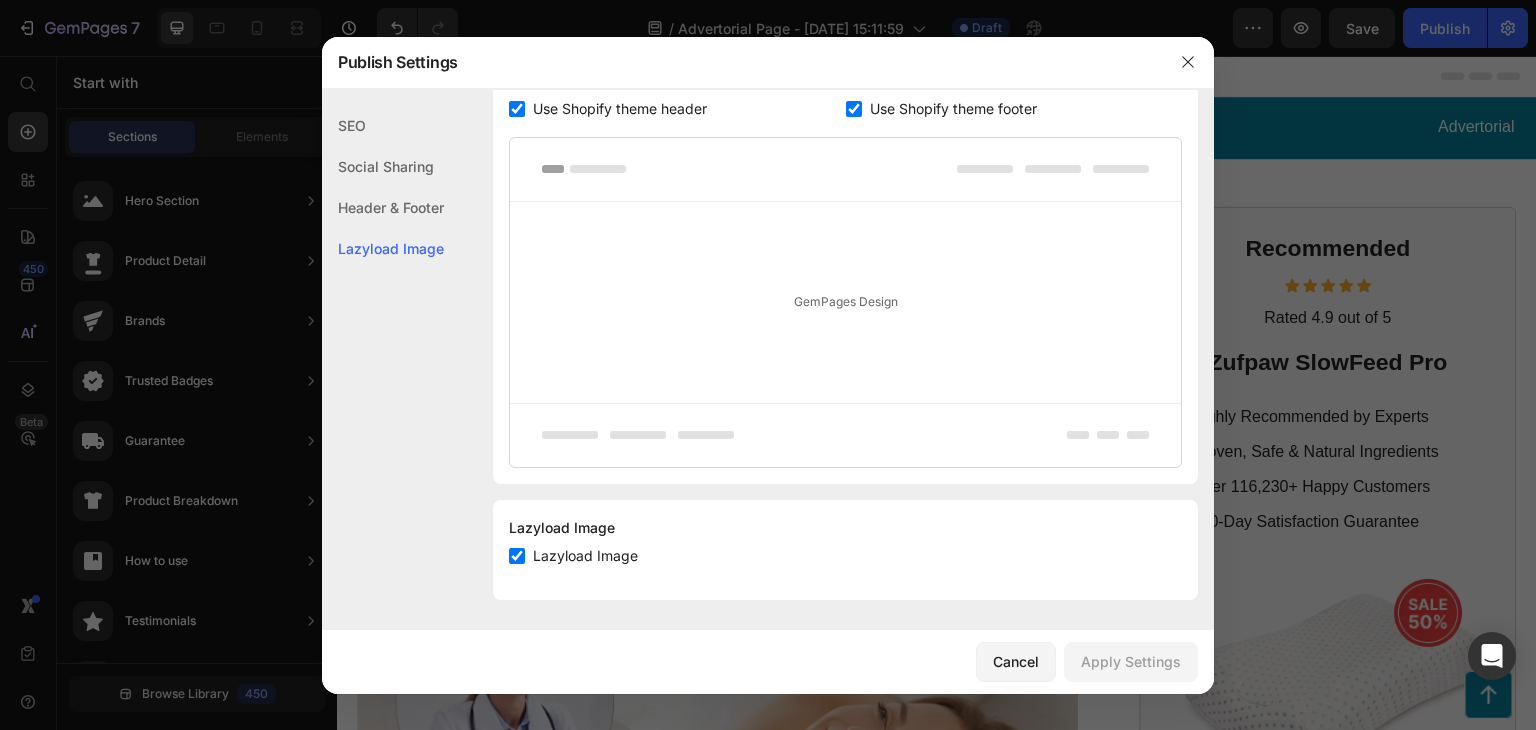 click on "Social Sharing" 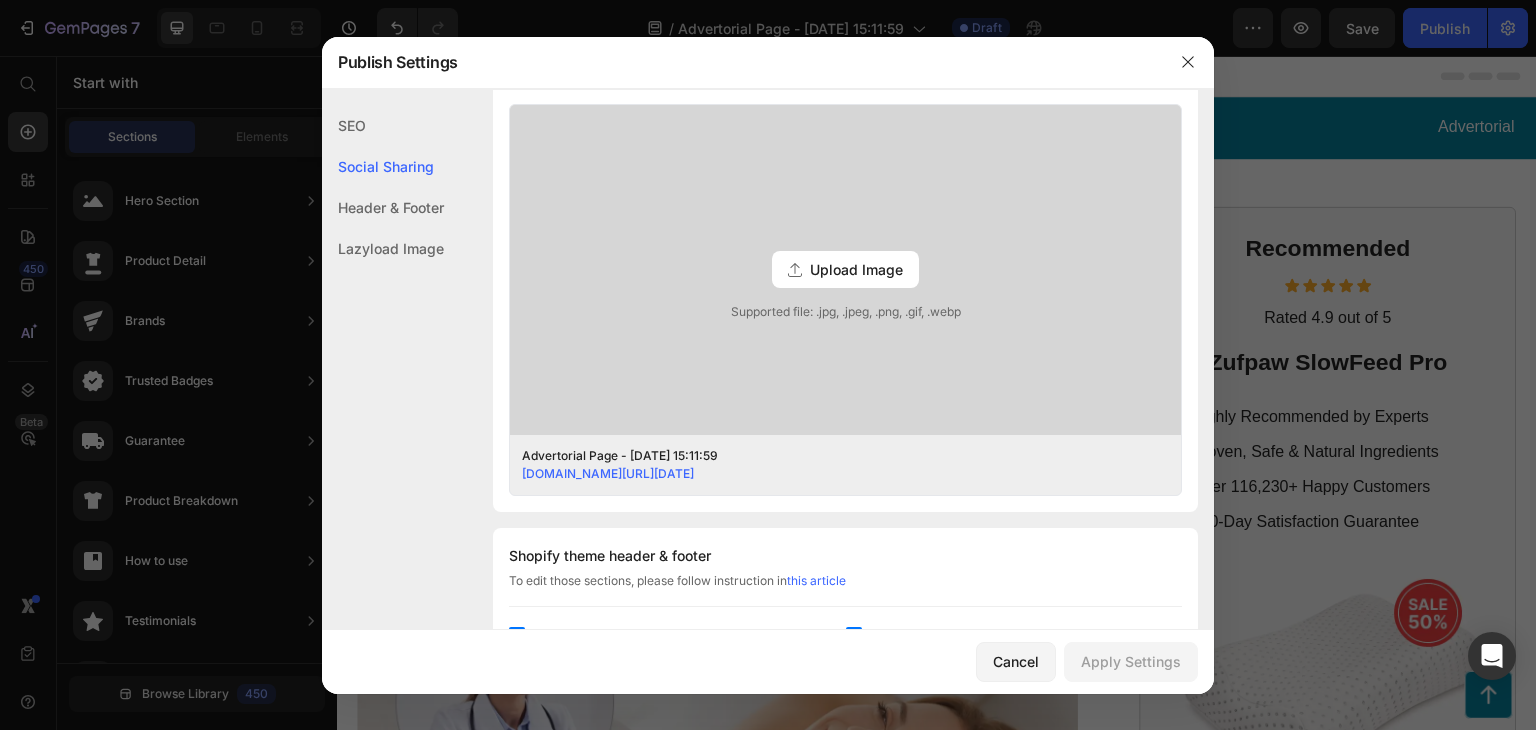 scroll, scrollTop: 456, scrollLeft: 0, axis: vertical 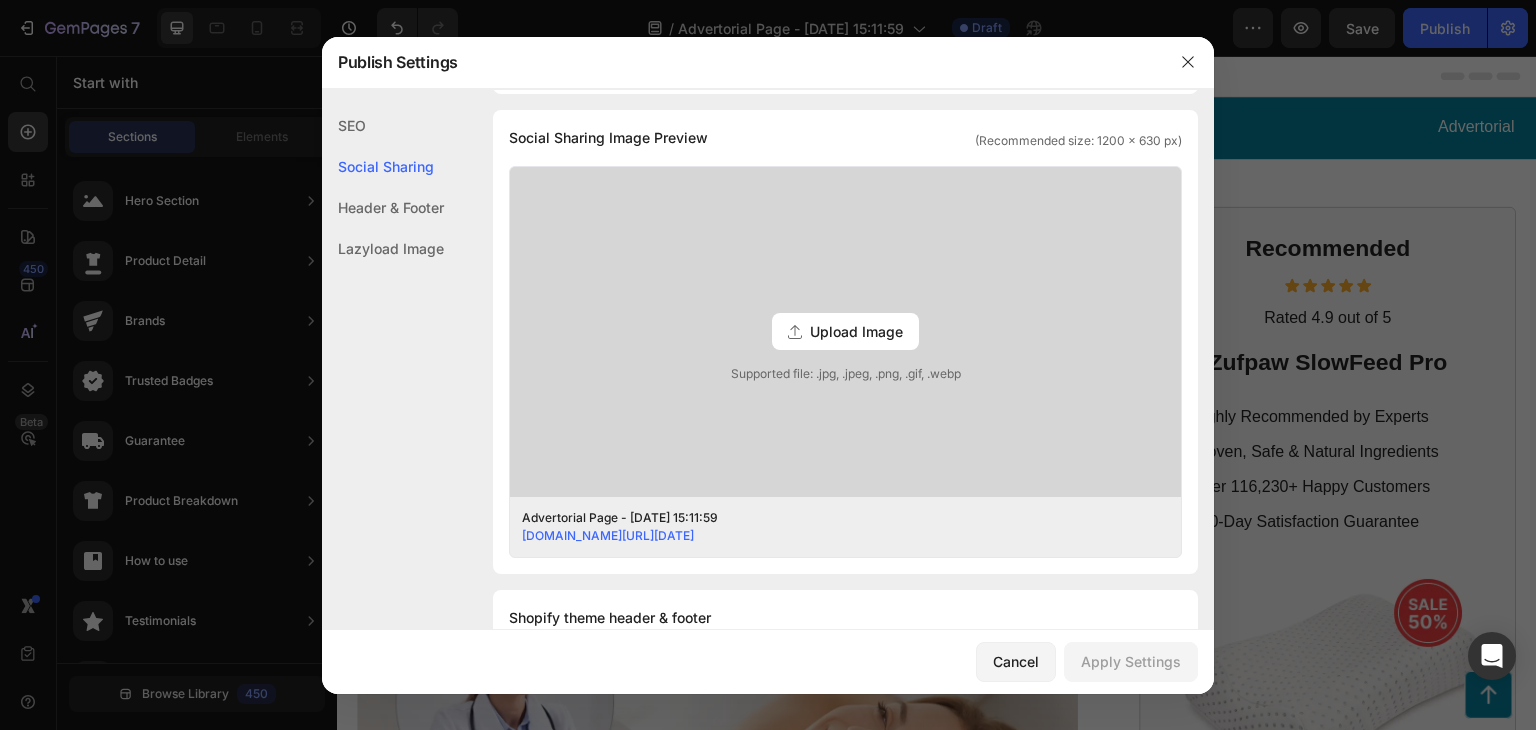 click on "SEO" 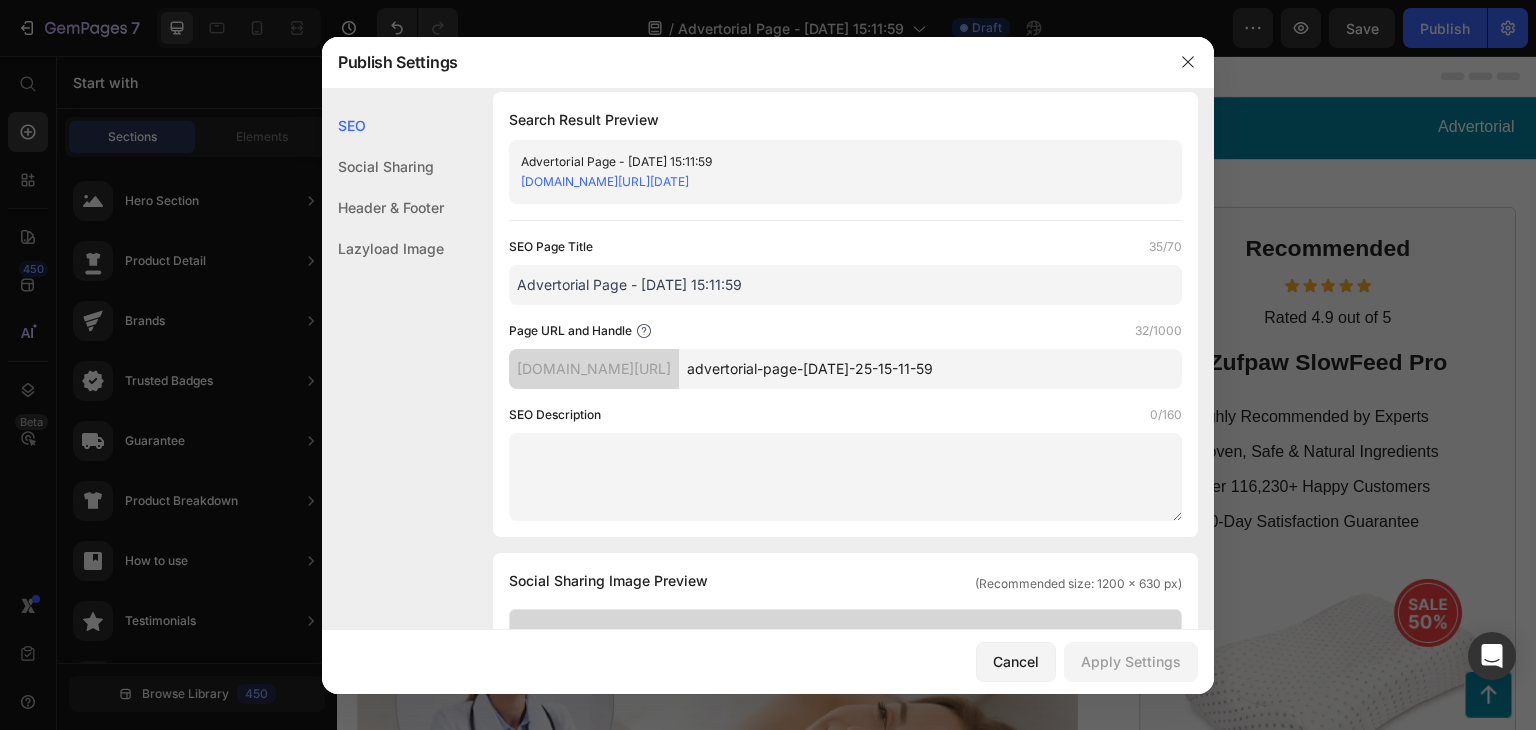 scroll, scrollTop: 0, scrollLeft: 0, axis: both 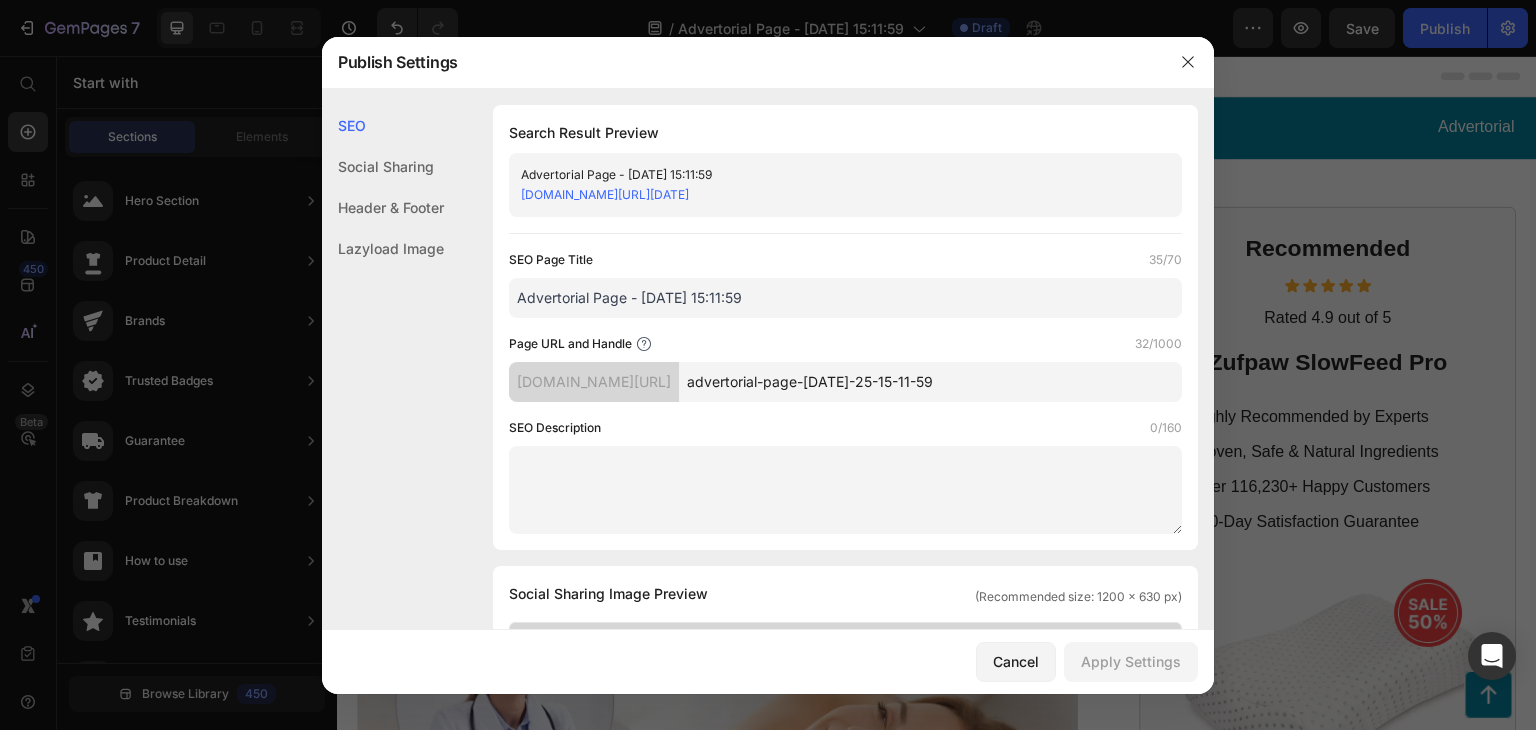 drag, startPoint x: 767, startPoint y: 295, endPoint x: 545, endPoint y: 297, distance: 222.009 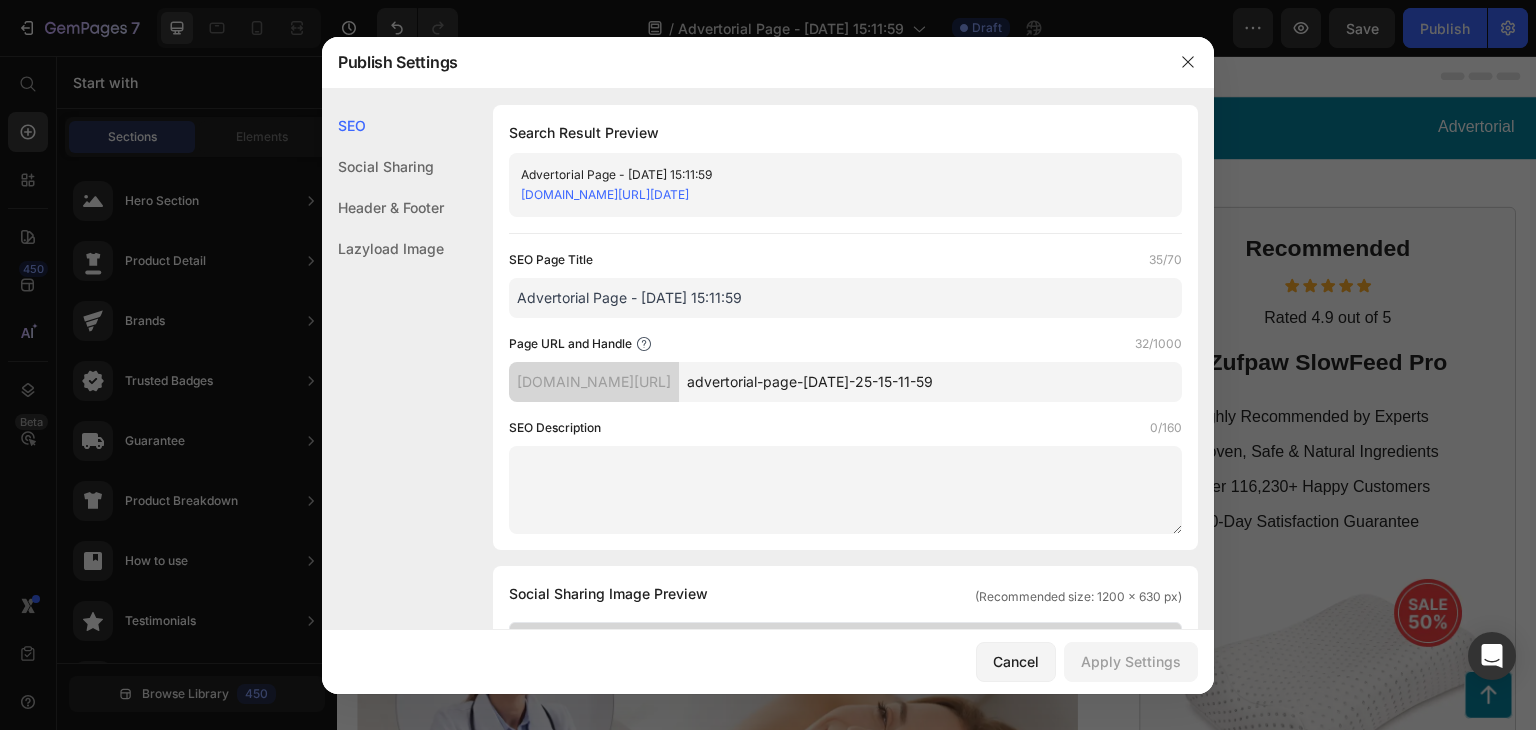 click on "Advertorial Page - Jul 25, 15:11:59" at bounding box center (845, 298) 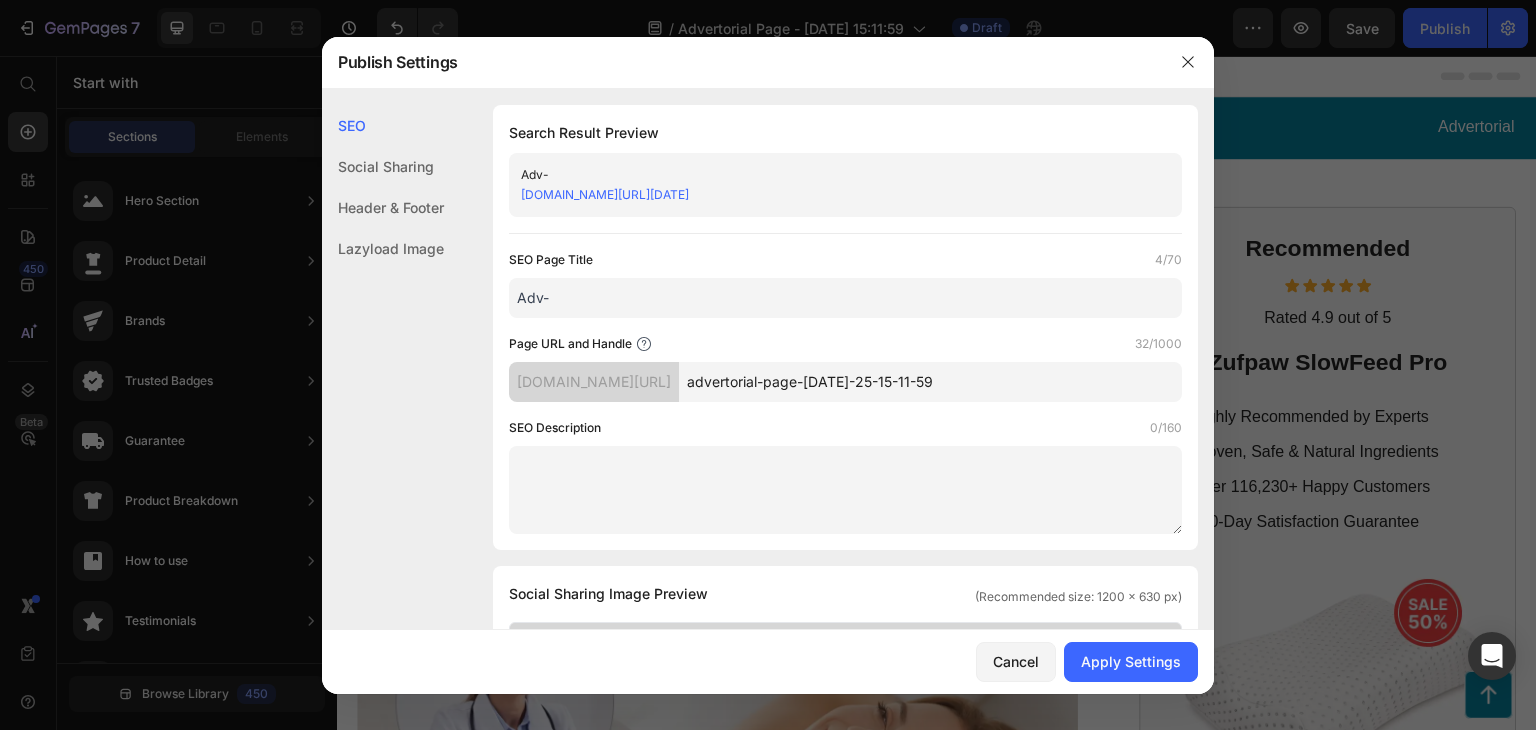 type on "Adv-" 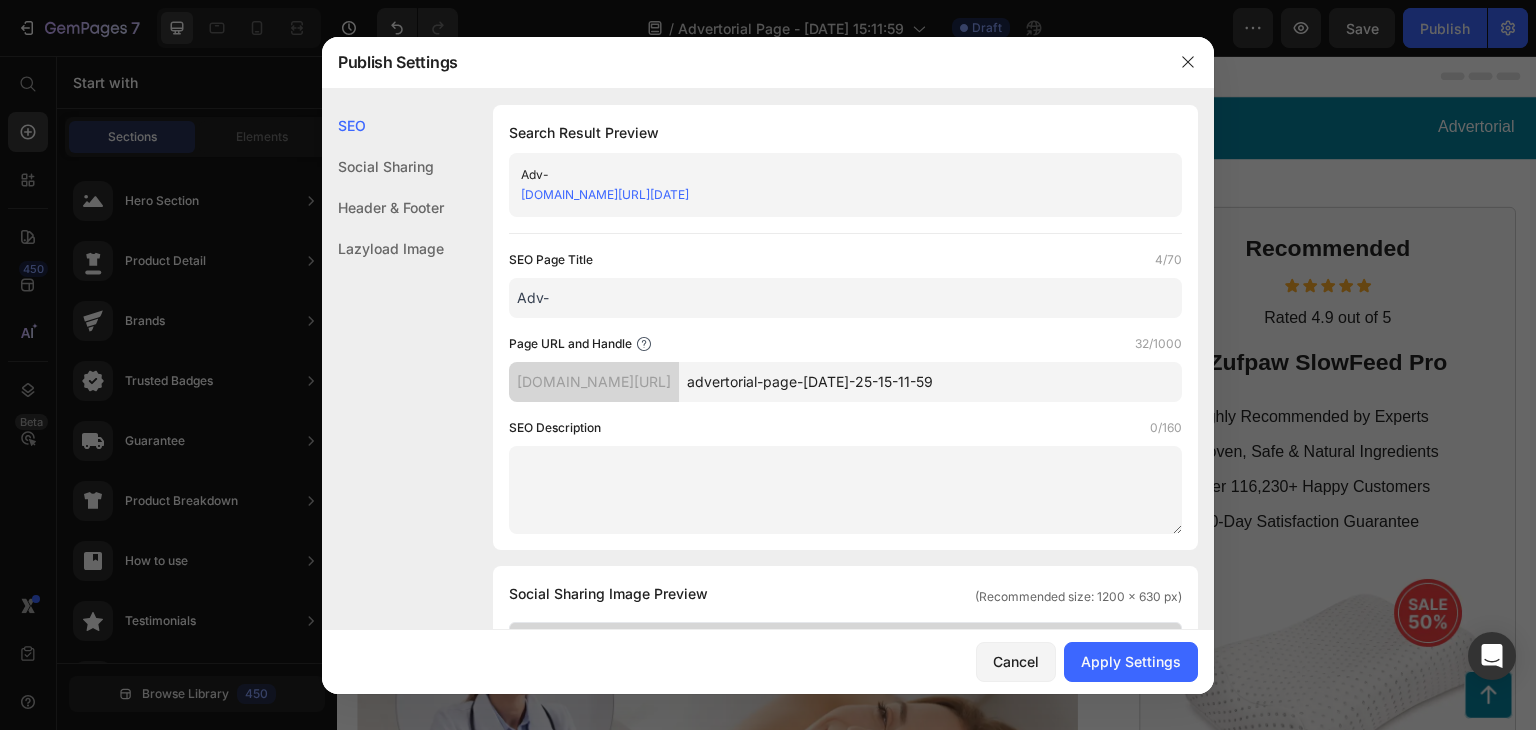 drag, startPoint x: 991, startPoint y: 378, endPoint x: 749, endPoint y: 384, distance: 242.07437 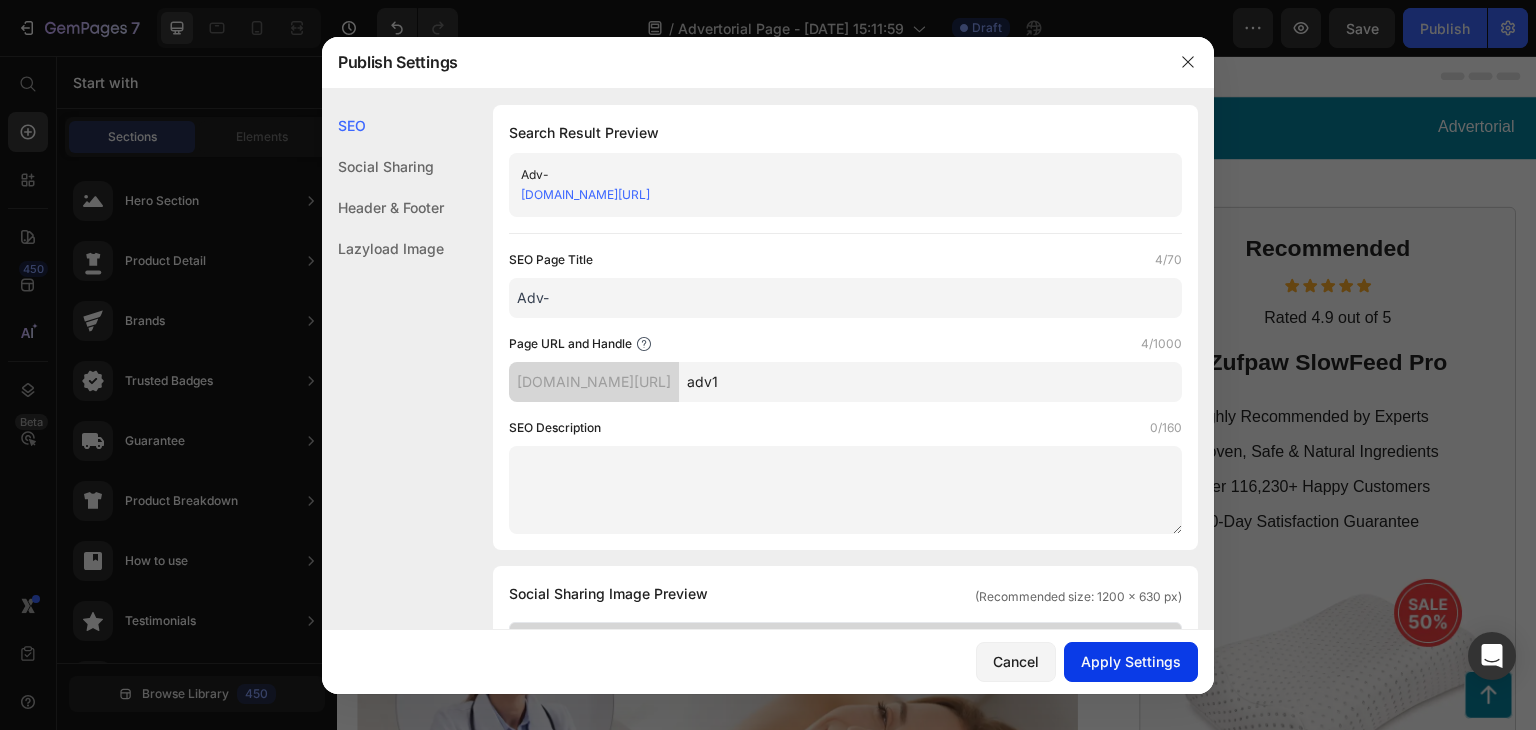 type on "adv1" 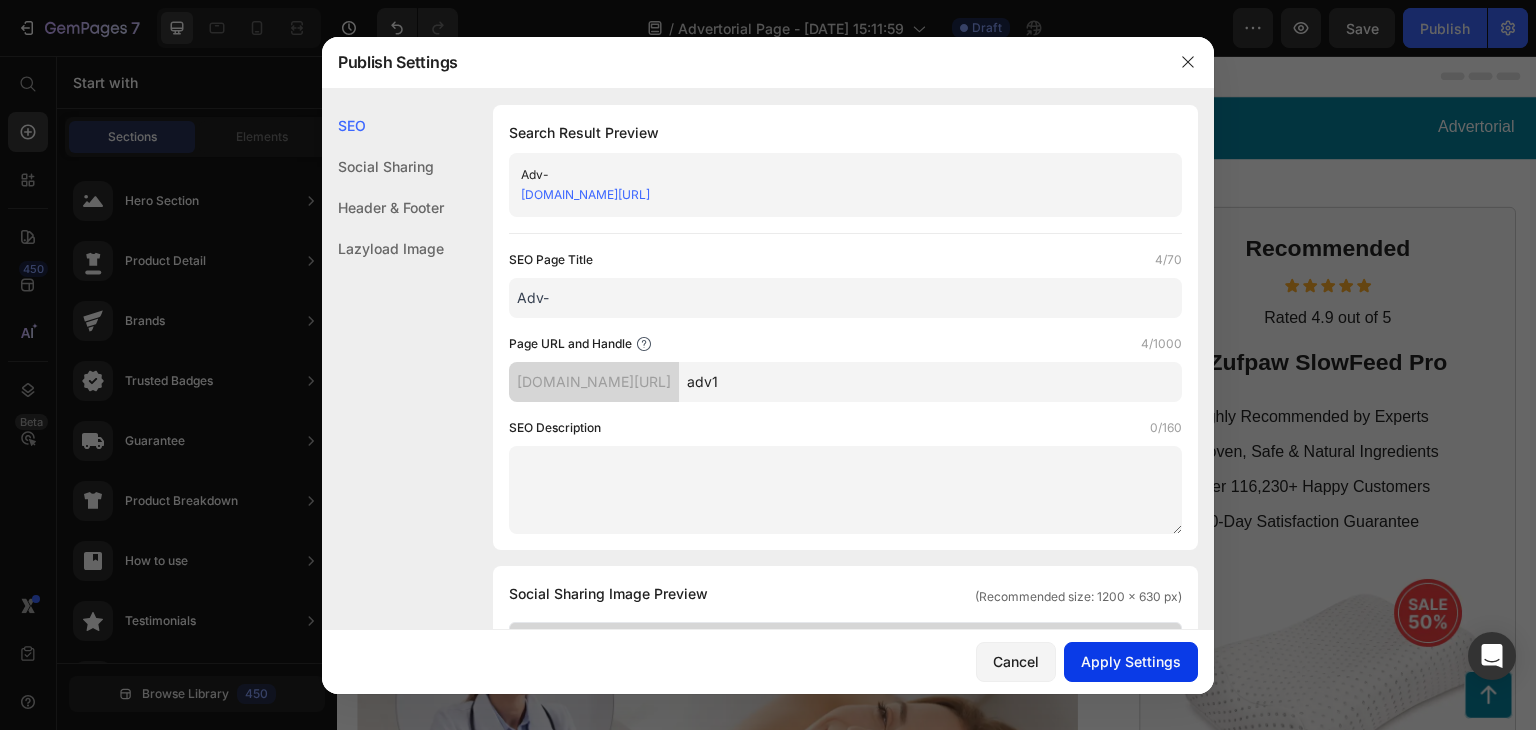 click on "Apply Settings" at bounding box center (1131, 661) 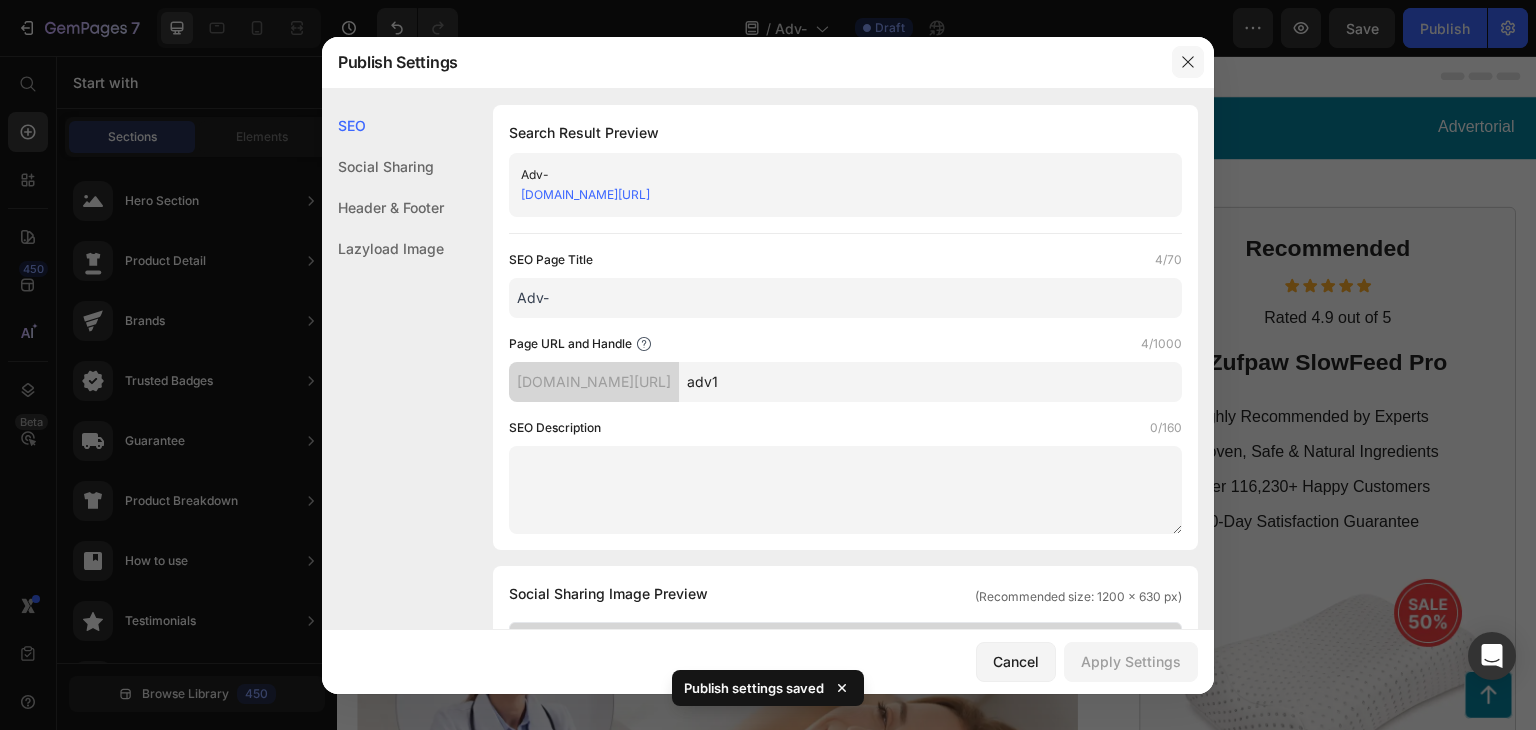 click 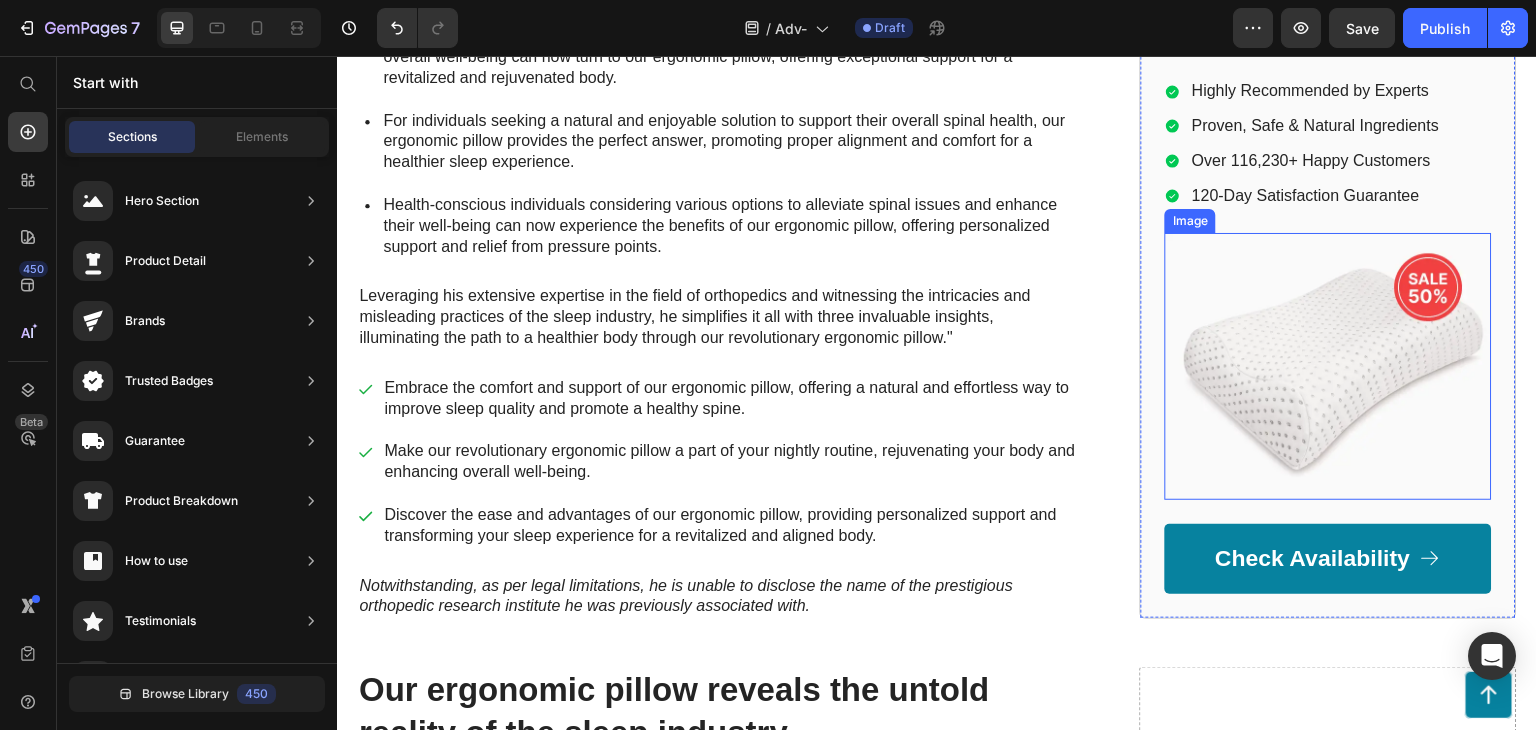scroll, scrollTop: 1200, scrollLeft: 0, axis: vertical 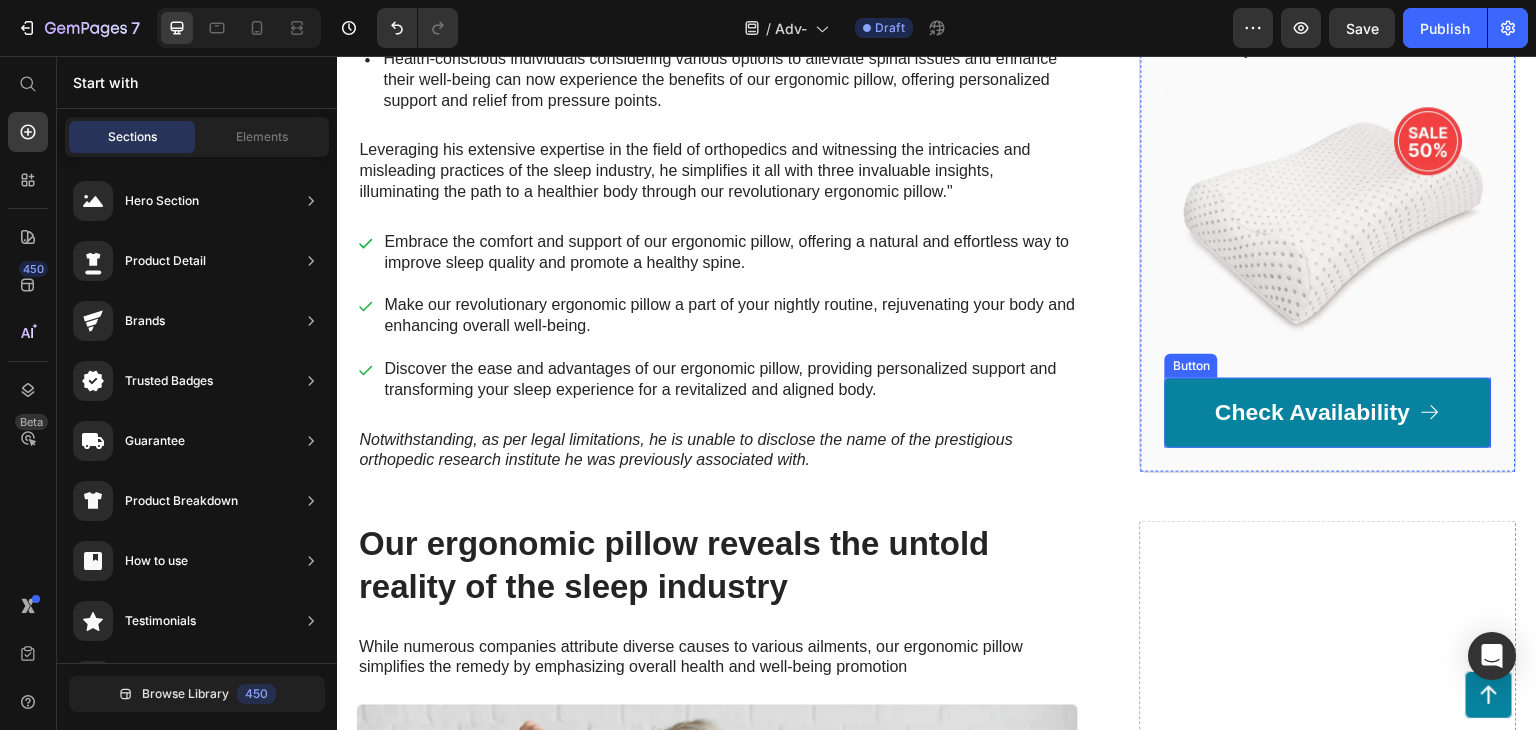click on "Check Availability" at bounding box center [1328, 413] 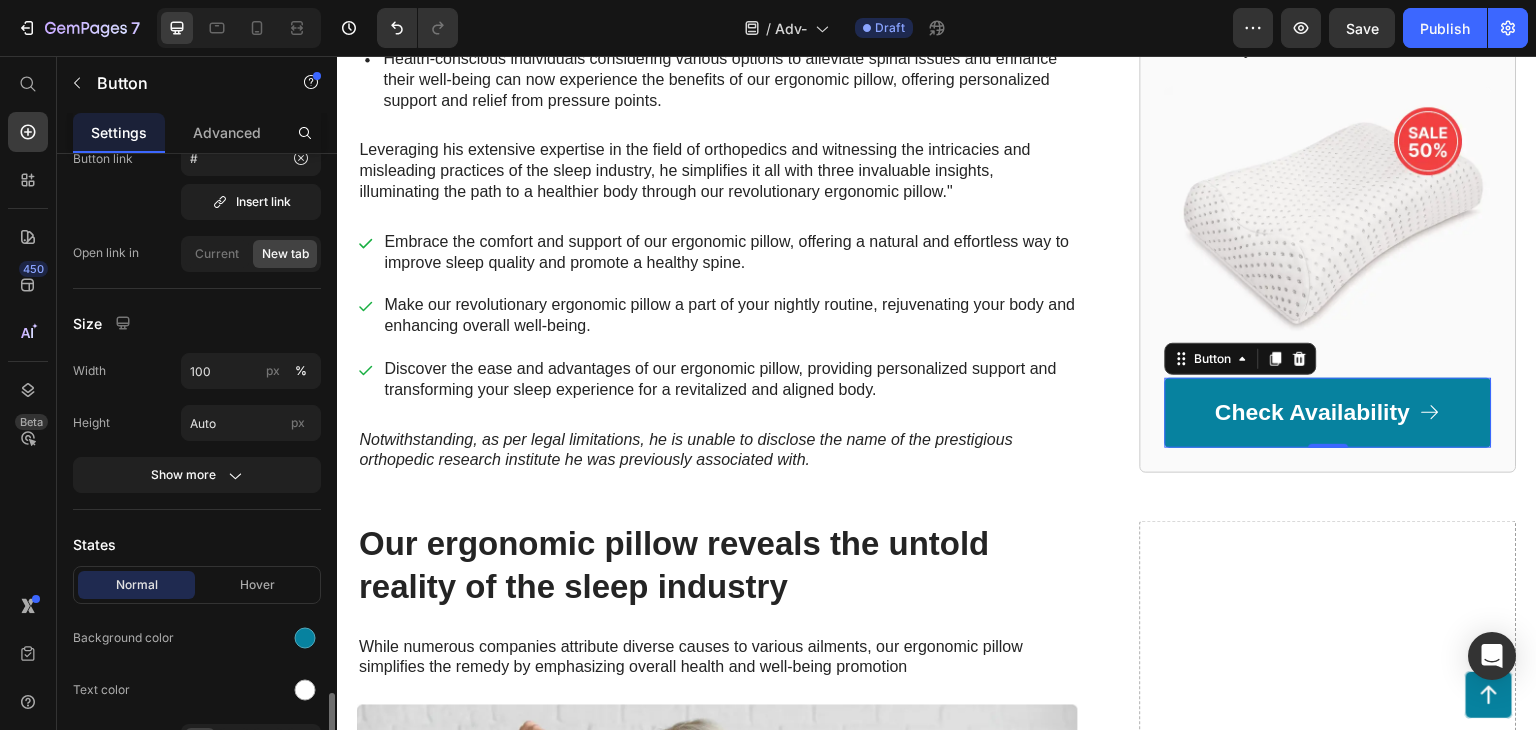 scroll, scrollTop: 600, scrollLeft: 0, axis: vertical 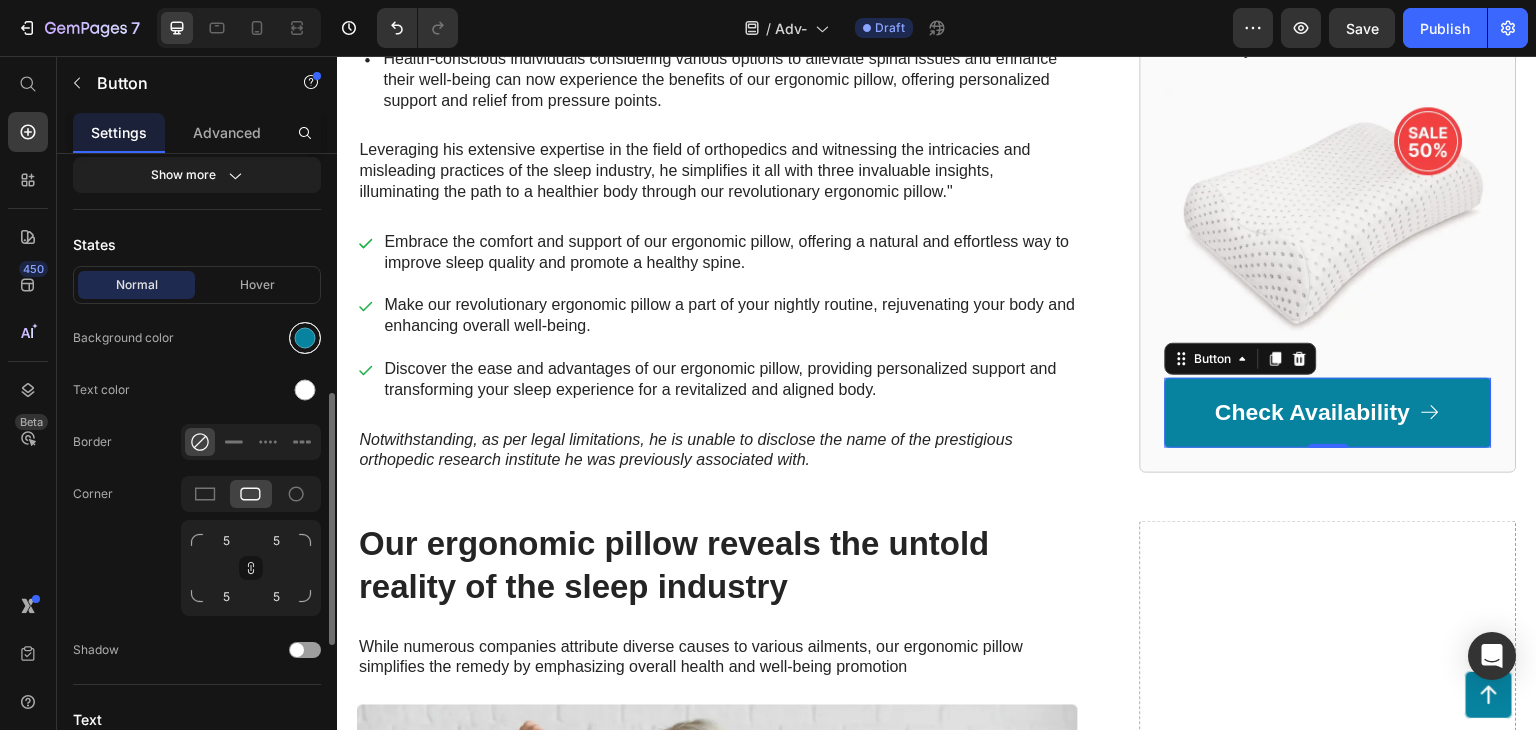 click at bounding box center [305, 338] 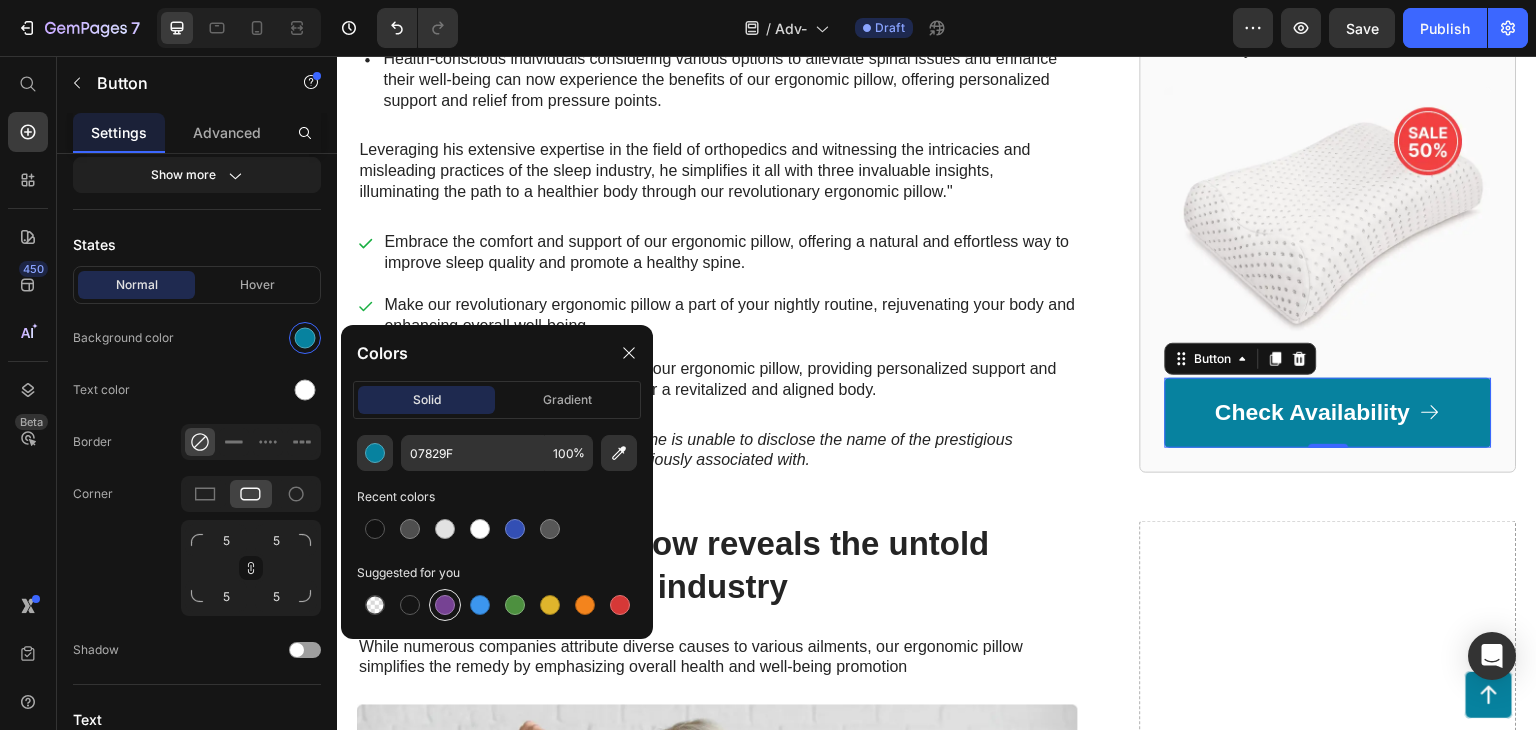 click at bounding box center [445, 605] 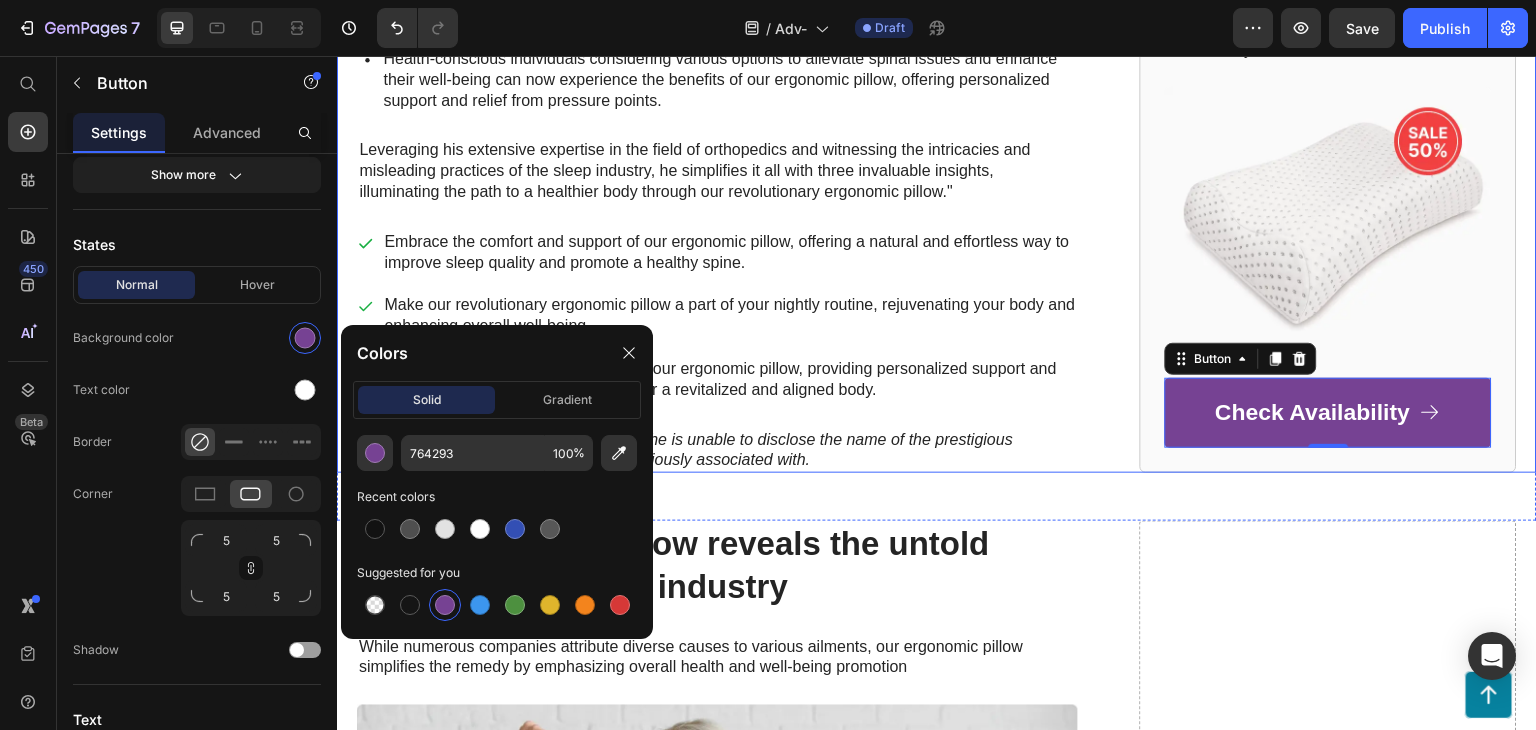 click on "Former SleepWell Solutions engineer reveals the untold story behind the revolutionary ergonomic pillow after years of secrecy. Heading and imparts his priceless wisdom on attaining a rejuvenated and spine-healthy body with his 3 expert recommendations for our ergonomic pillow Text Block *With utmost consideration, although the forthcoming guidance is relevant to individuals from diverse backgrounds, it is crucial to acknowledge that our product is non-medical and universally suitable for all Text Block Image Mark Thompson, a former employee at a leading orthopedic research institute you may be familiar with, regrets not sharing this vital information earlier to assist: Text Block
Those in search of a convenient and effective way to improve their sleep quality and enhance overall well-being can now turn to our ergonomic pillow, offering exceptional support for a revitalized and rejuvenated body.
Item List Text Block" at bounding box center (937, -260) 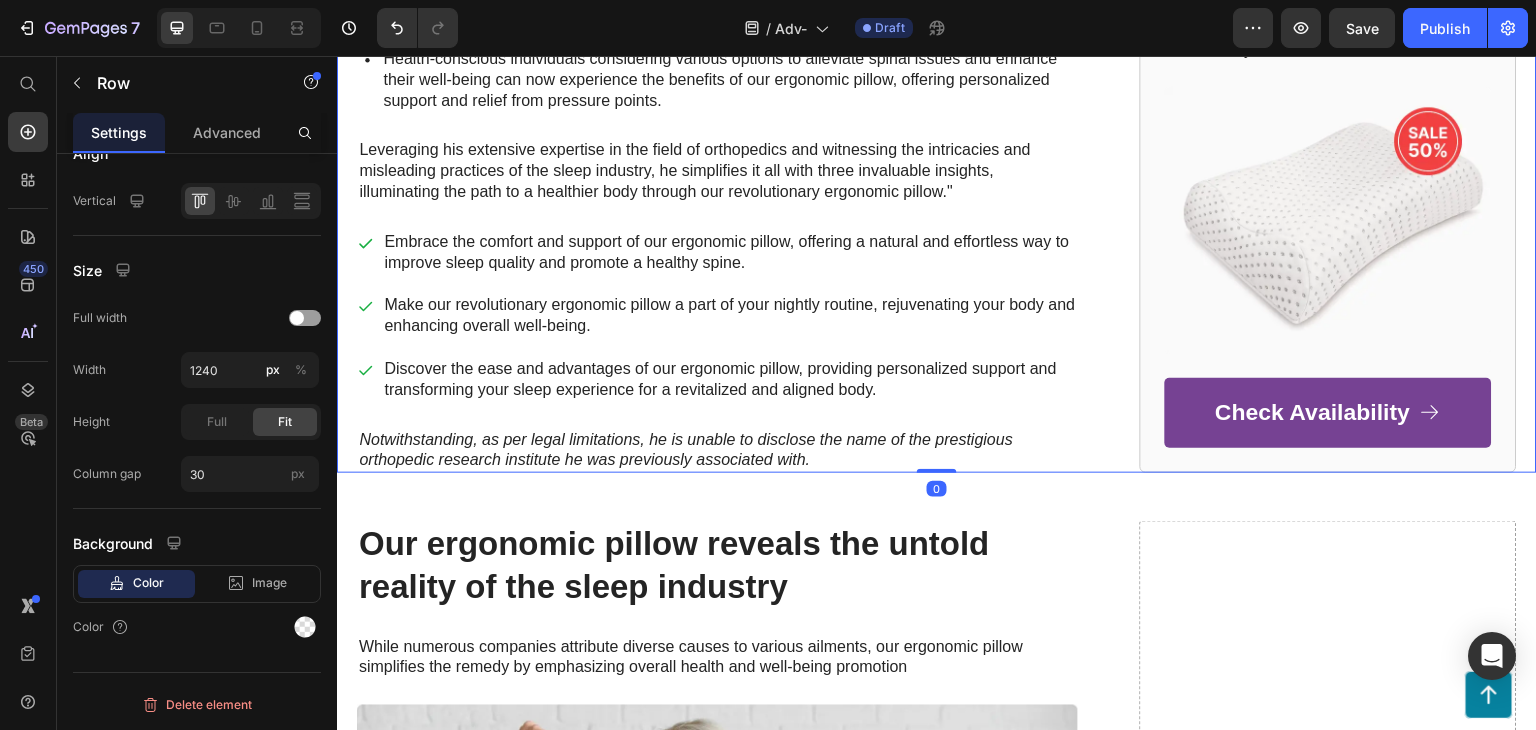 scroll, scrollTop: 0, scrollLeft: 0, axis: both 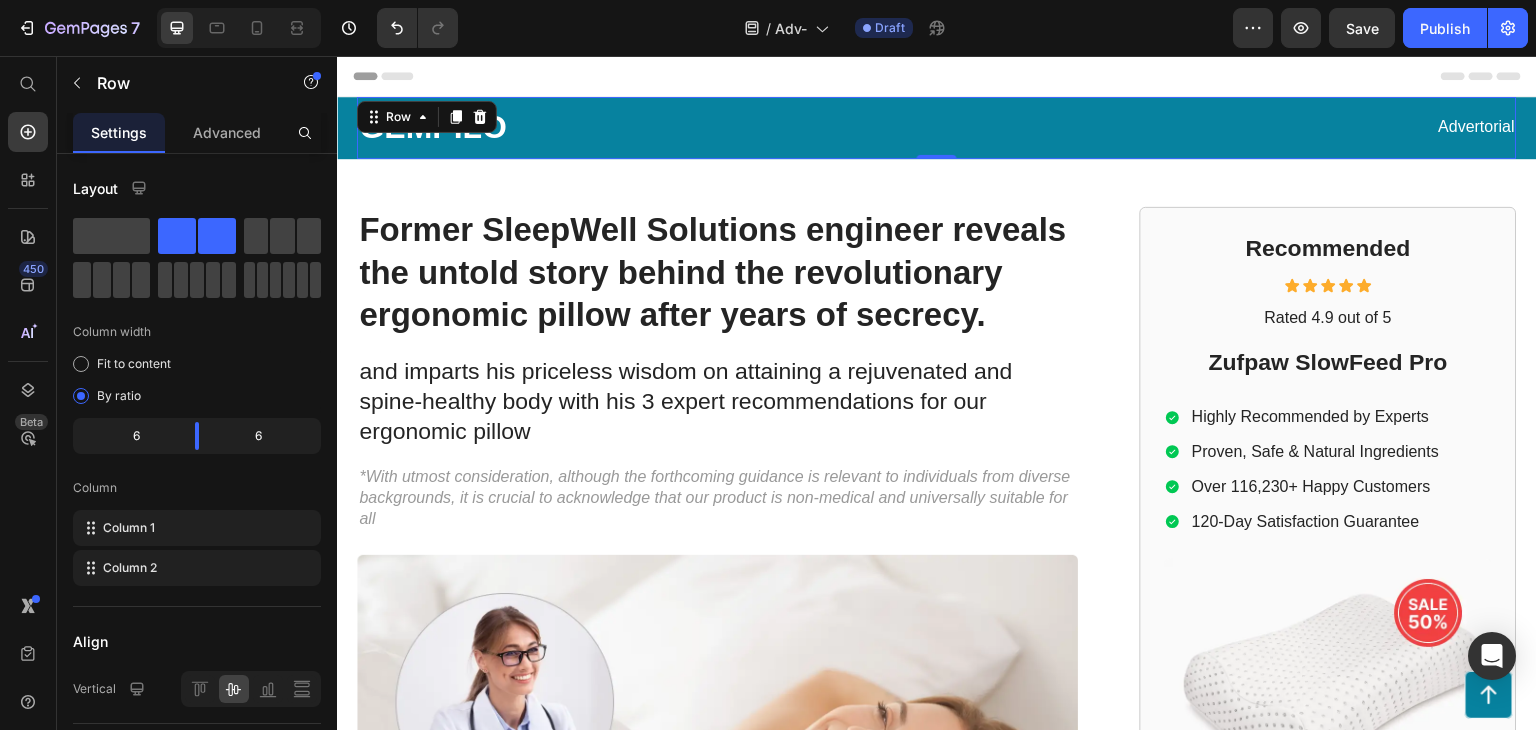 click on "Advertorial Text Block" at bounding box center [1229, 128] 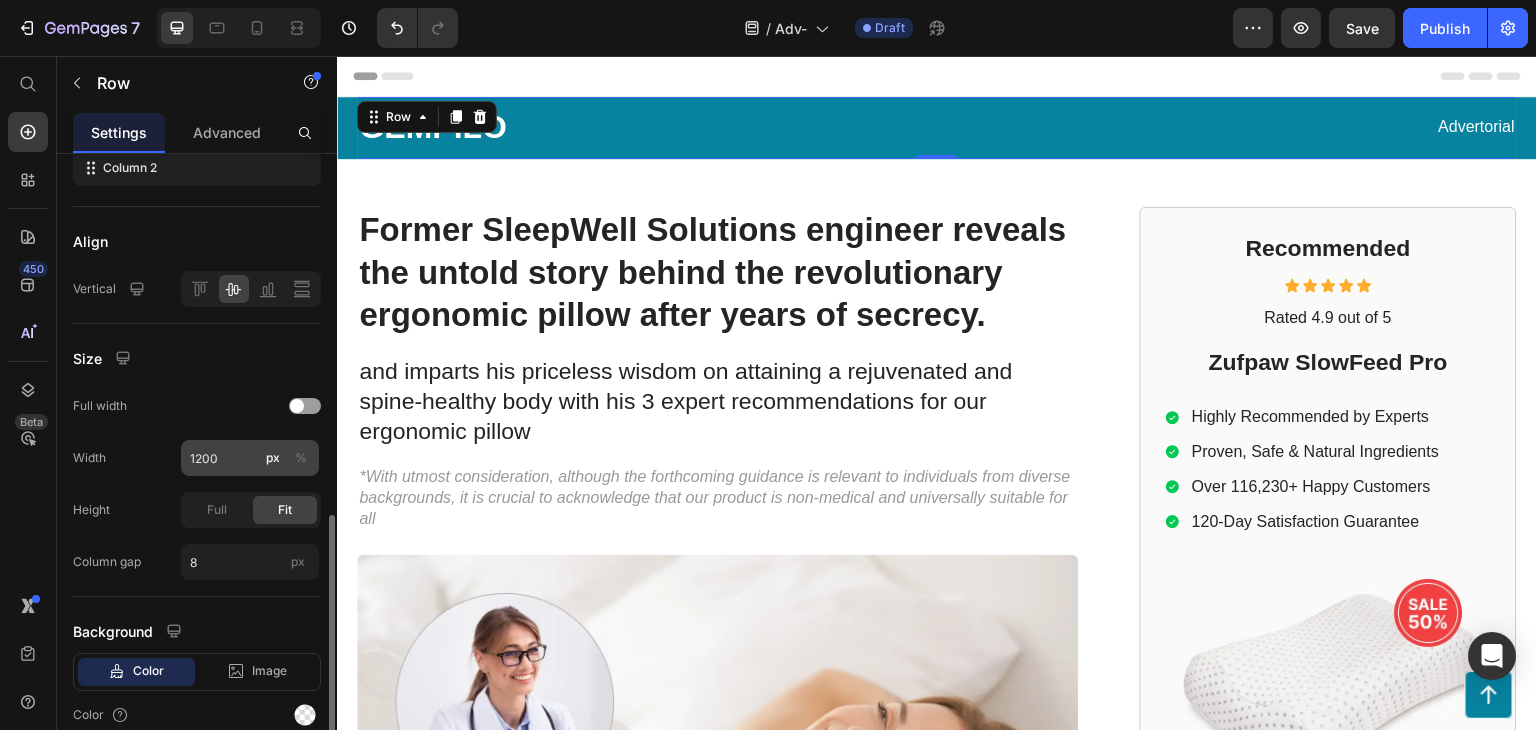 scroll, scrollTop: 486, scrollLeft: 0, axis: vertical 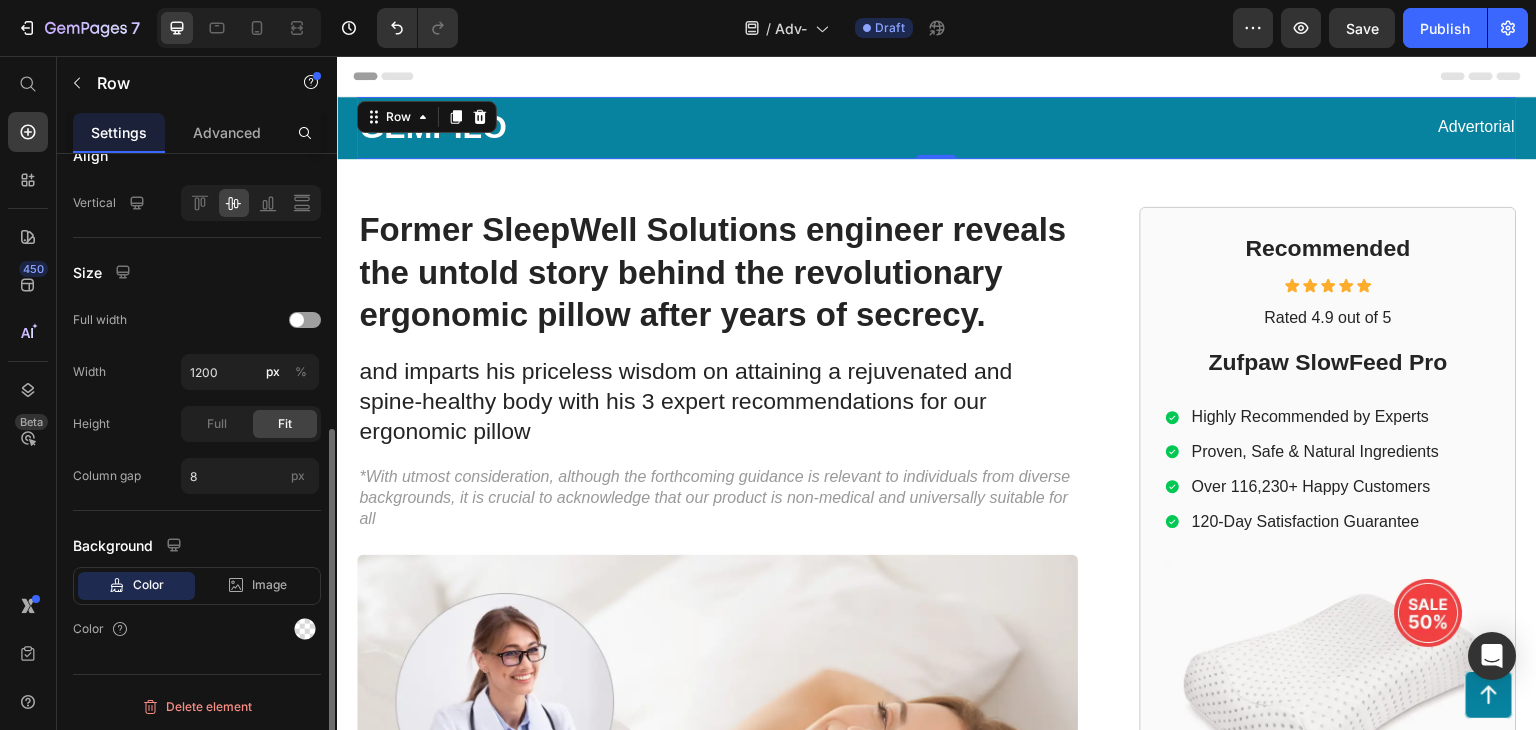 click on "Color" at bounding box center [148, 585] 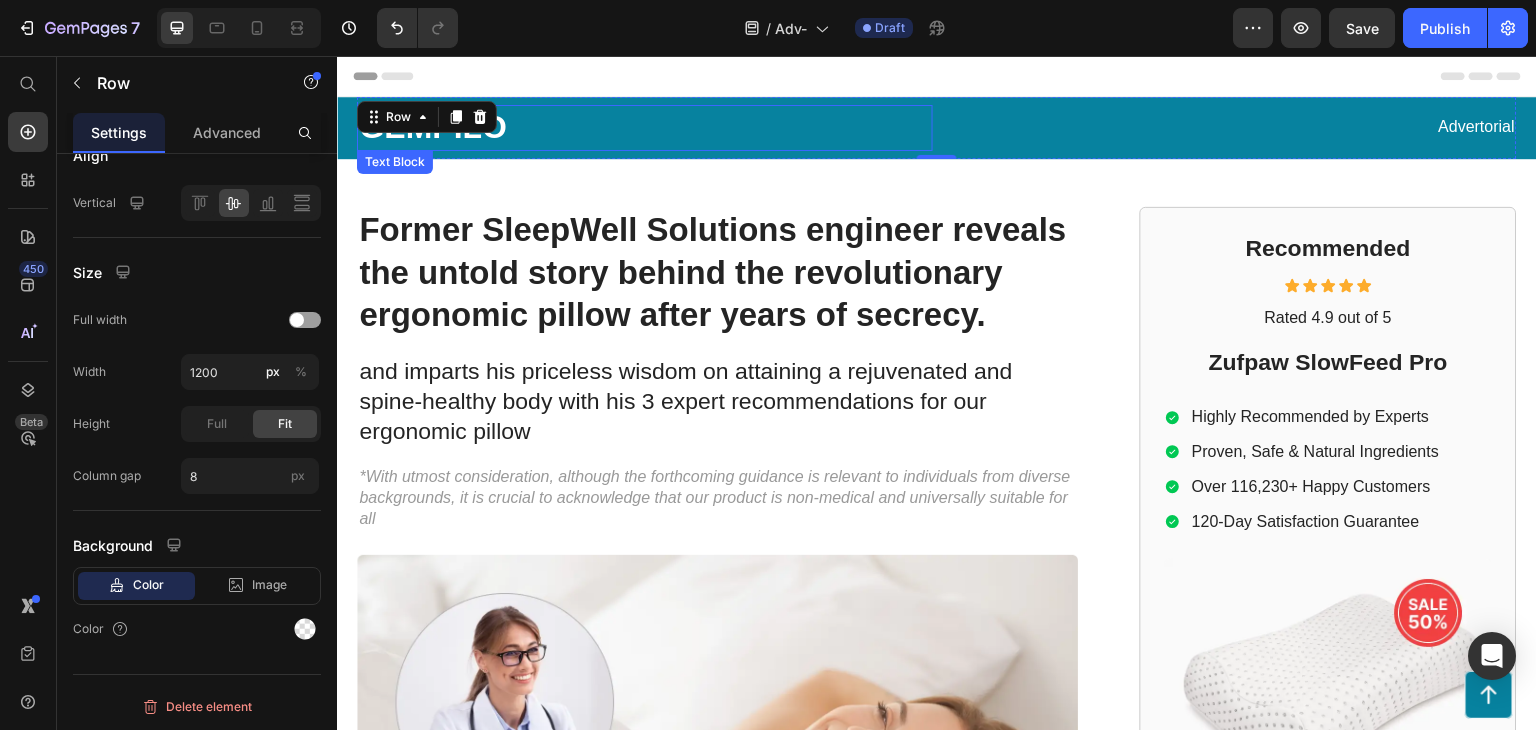 click on "GEMPILO" at bounding box center (645, 128) 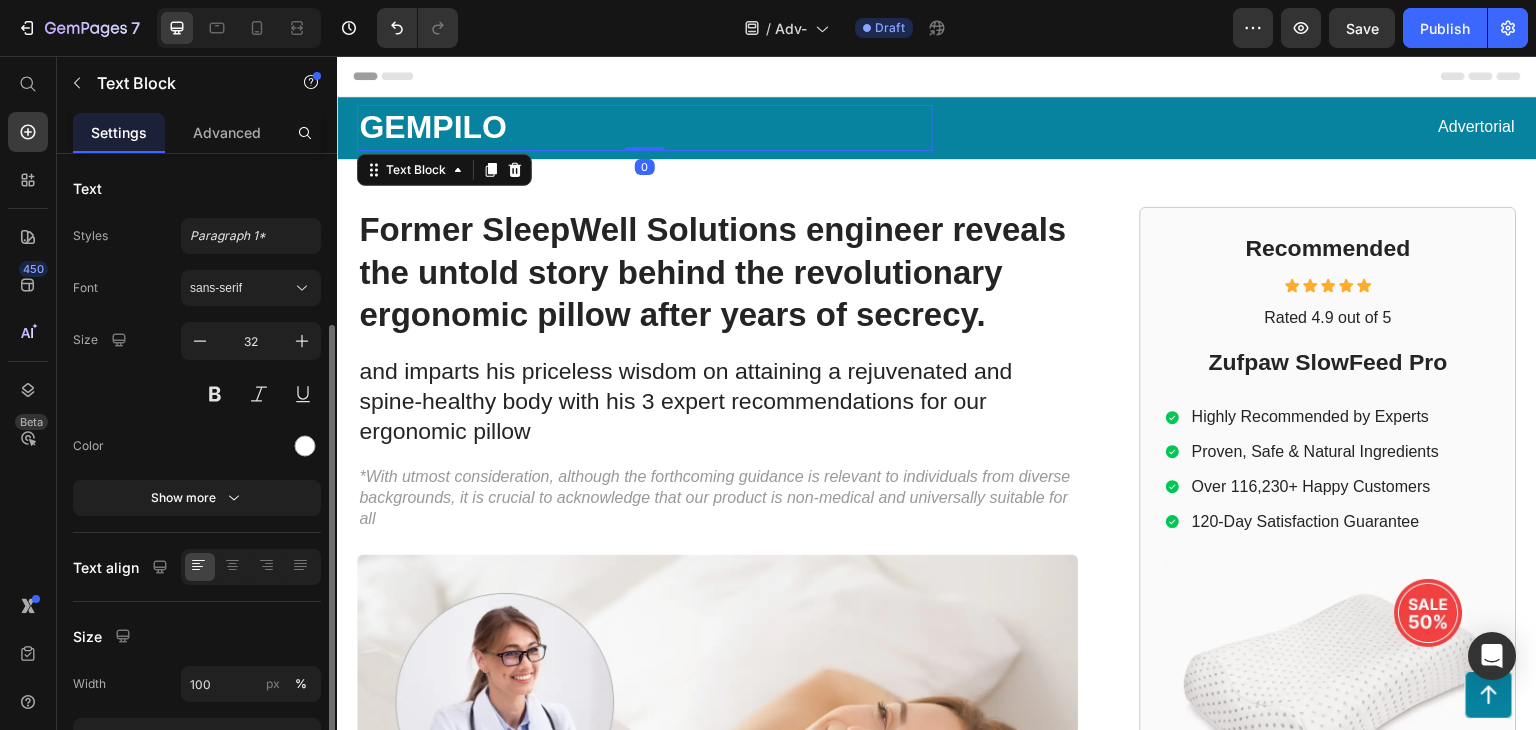 scroll, scrollTop: 200, scrollLeft: 0, axis: vertical 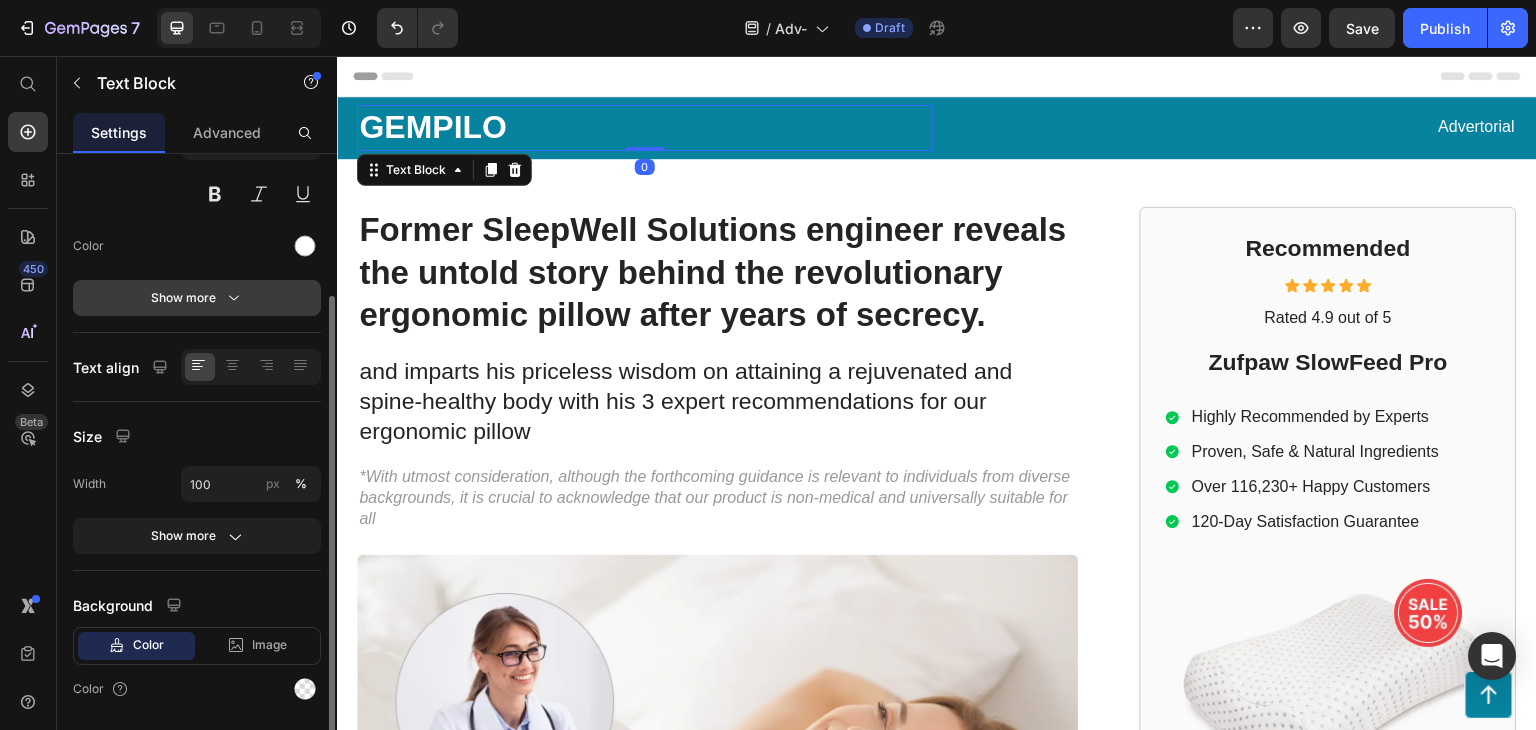 click on "Show more" at bounding box center [197, 298] 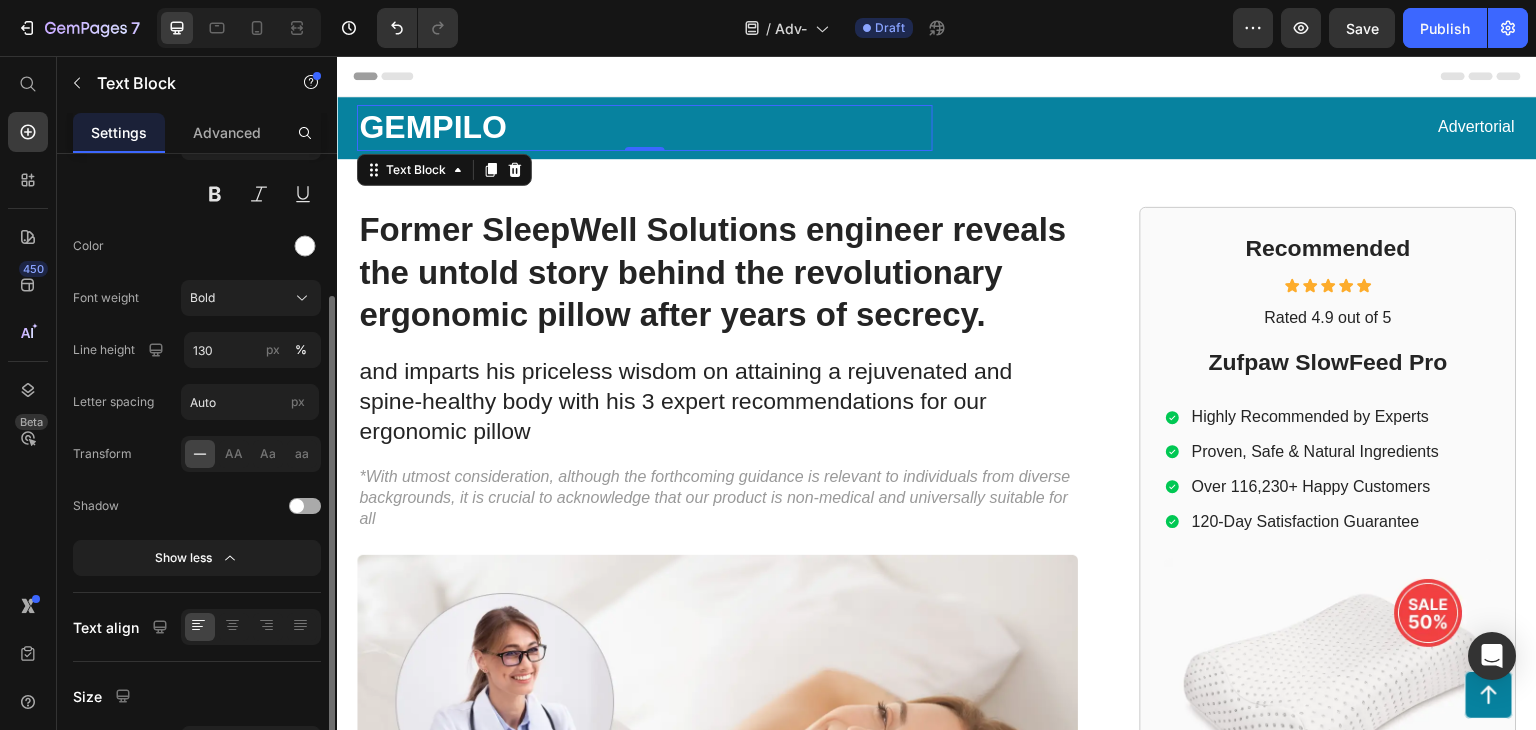 scroll, scrollTop: 300, scrollLeft: 0, axis: vertical 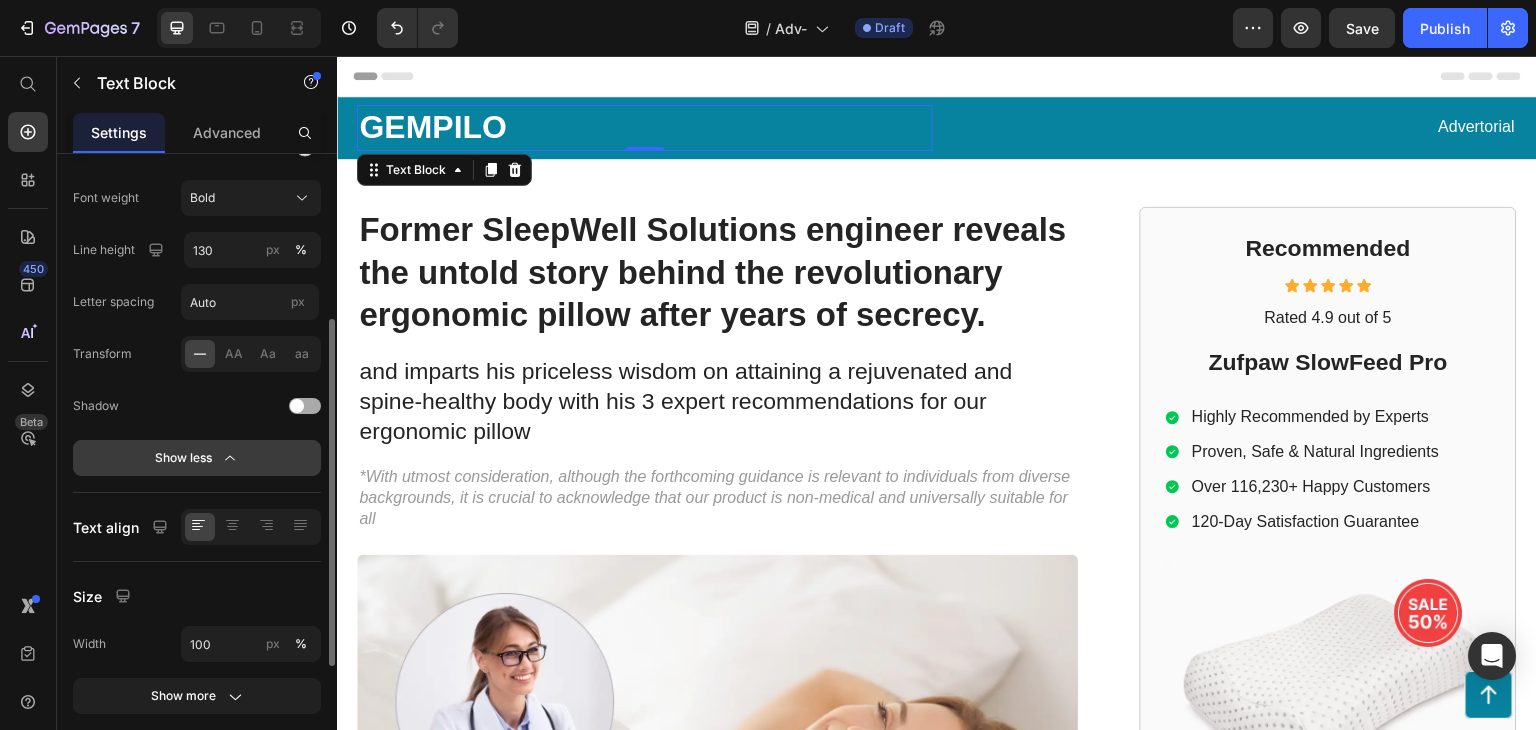 click on "Show less" at bounding box center [197, 458] 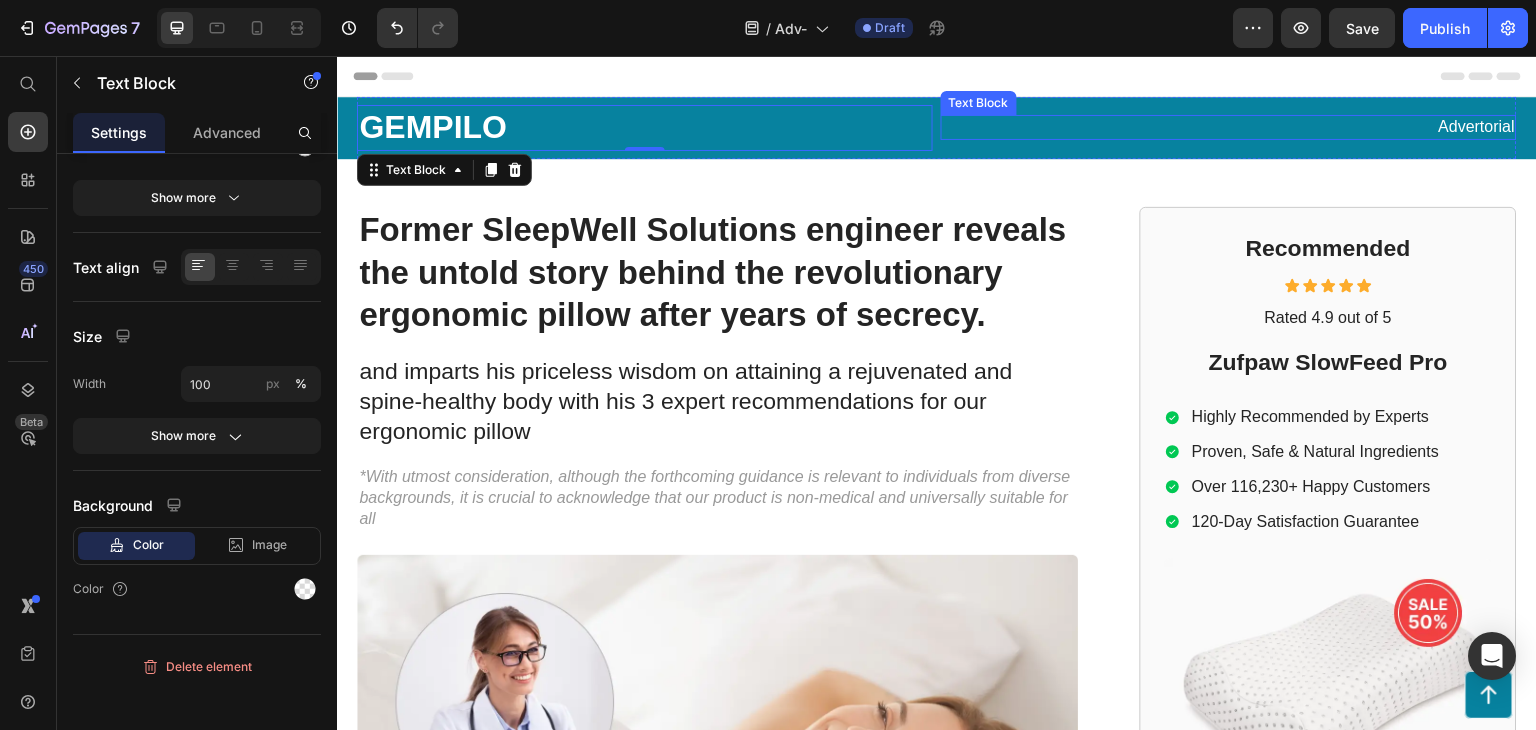 click on "Advertorial" at bounding box center (1229, 127) 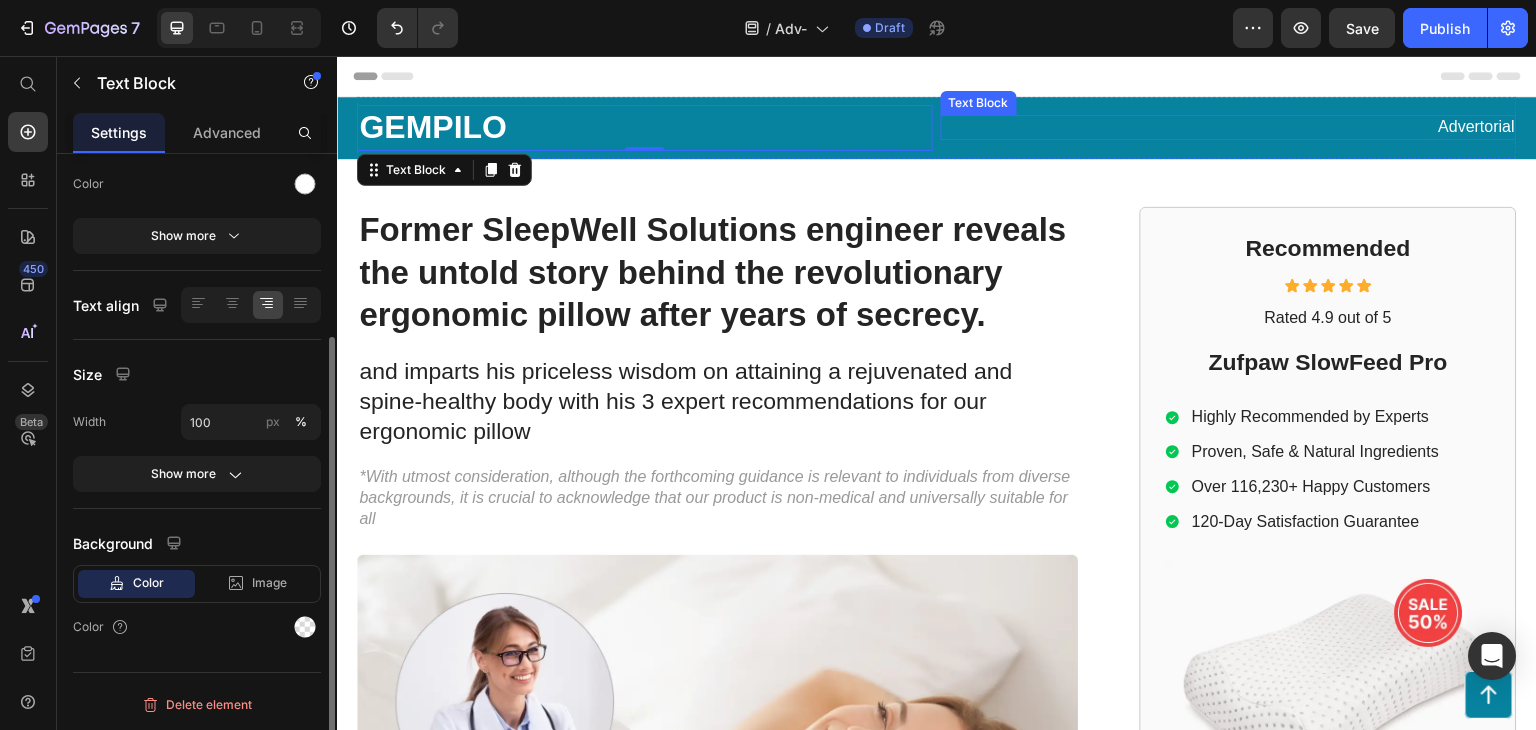 scroll, scrollTop: 260, scrollLeft: 0, axis: vertical 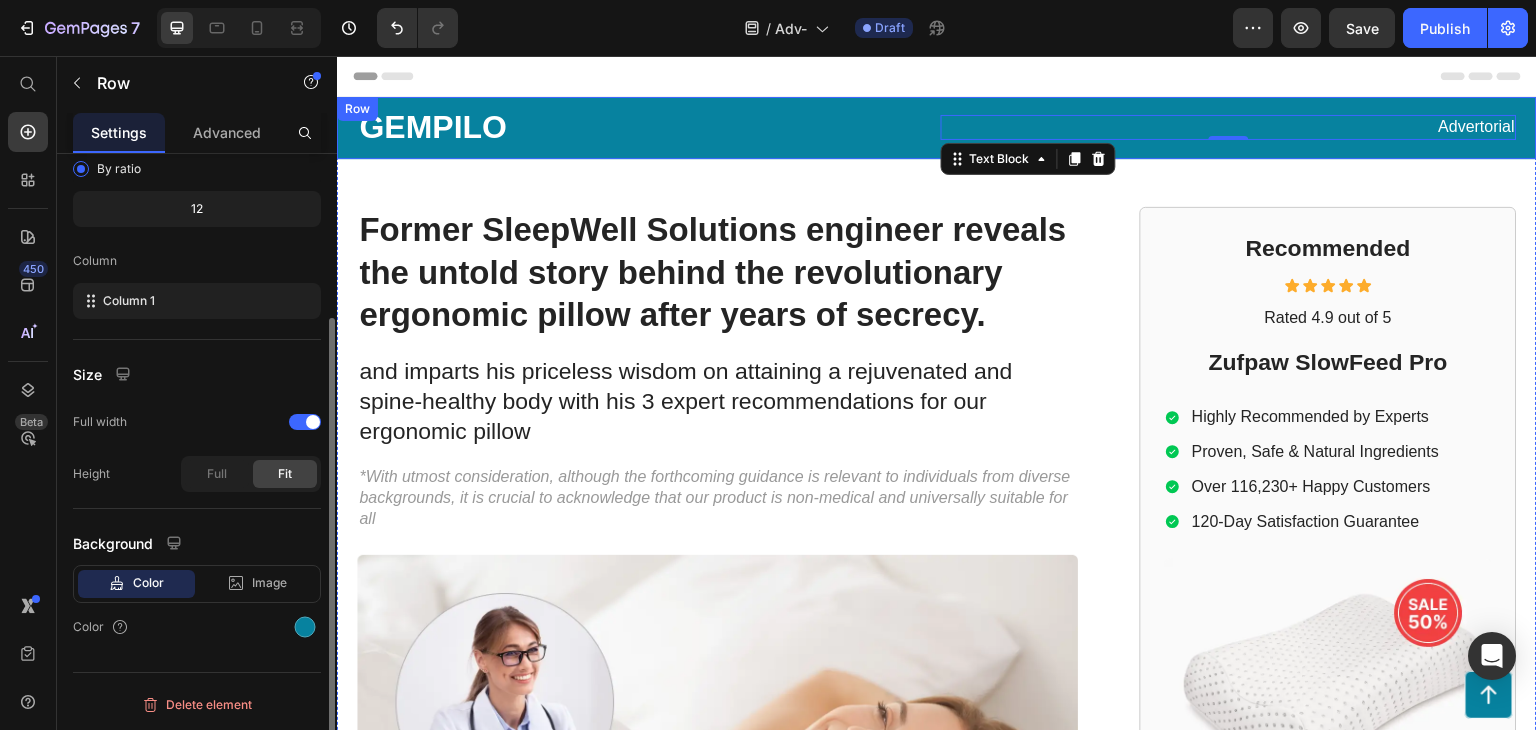 click on "GEMPILO Text Block Advertorial Text Block   0 Row Row" at bounding box center [937, 128] 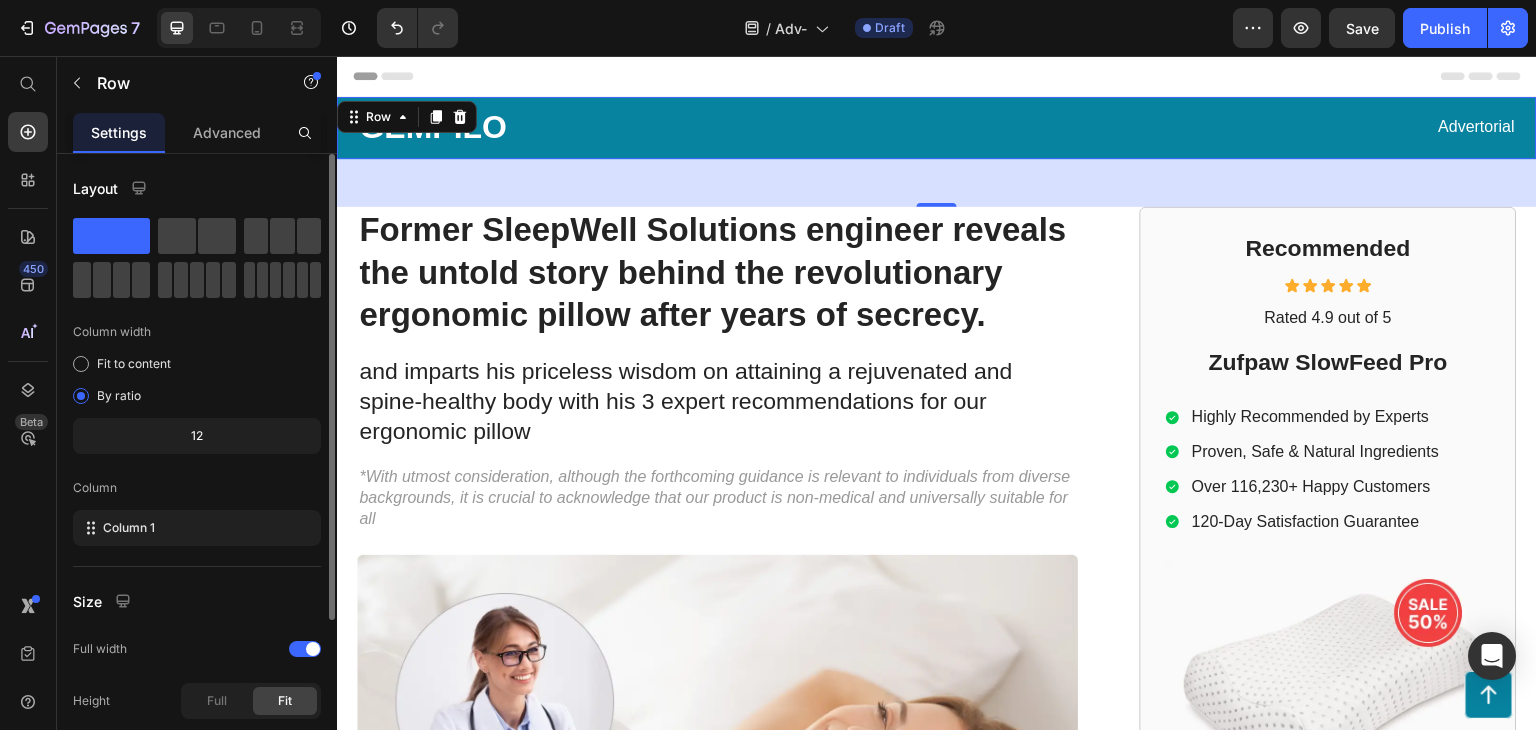 scroll, scrollTop: 225, scrollLeft: 0, axis: vertical 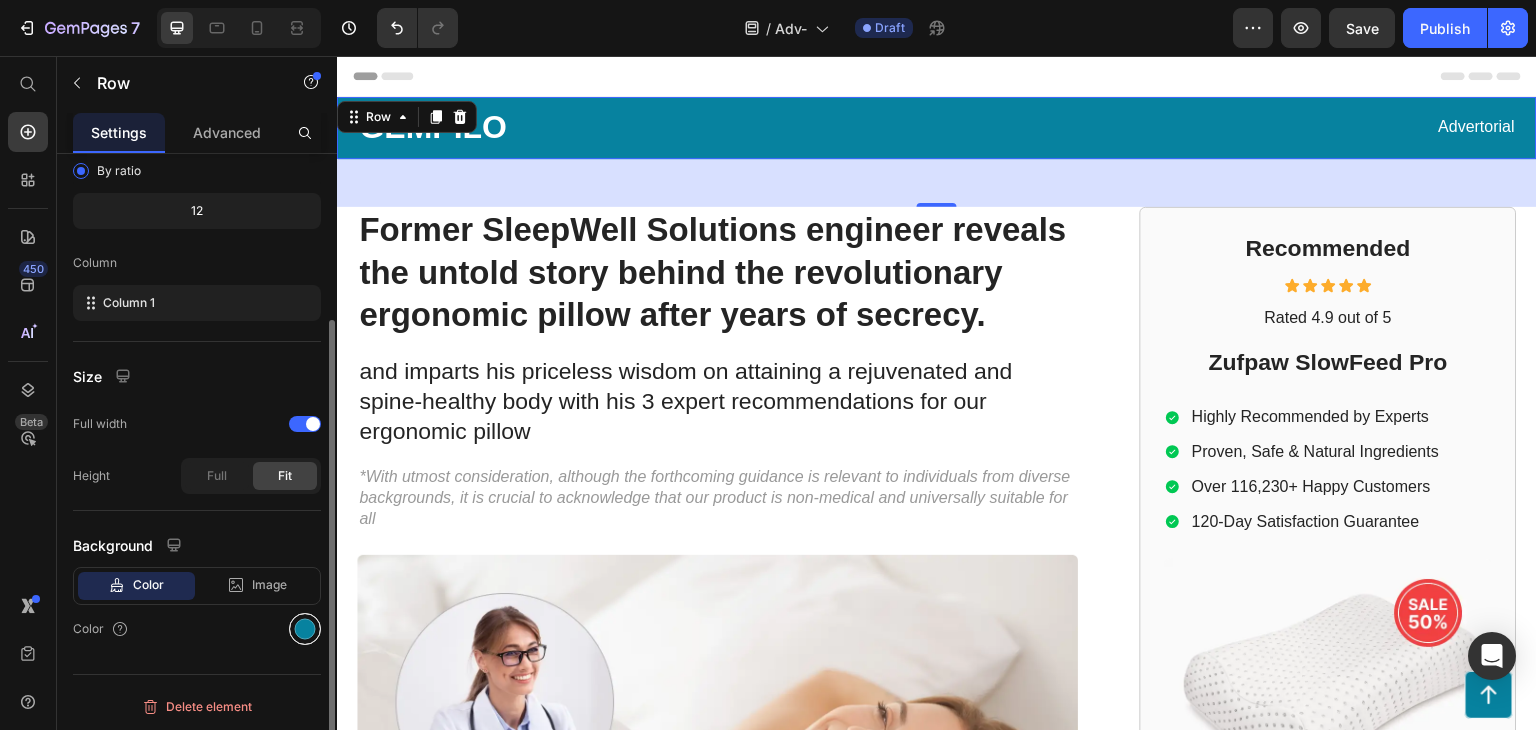 click at bounding box center [305, 629] 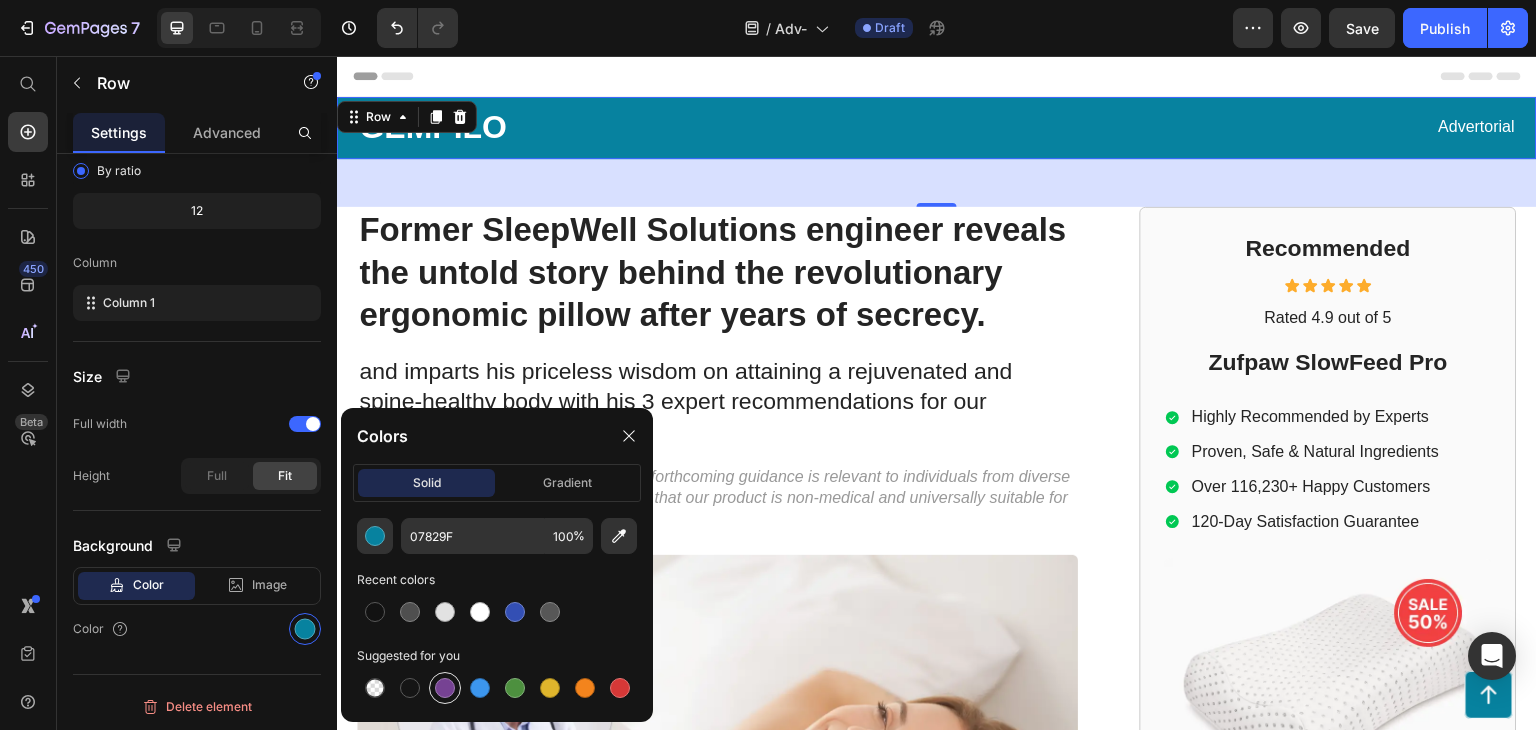 click at bounding box center (445, 688) 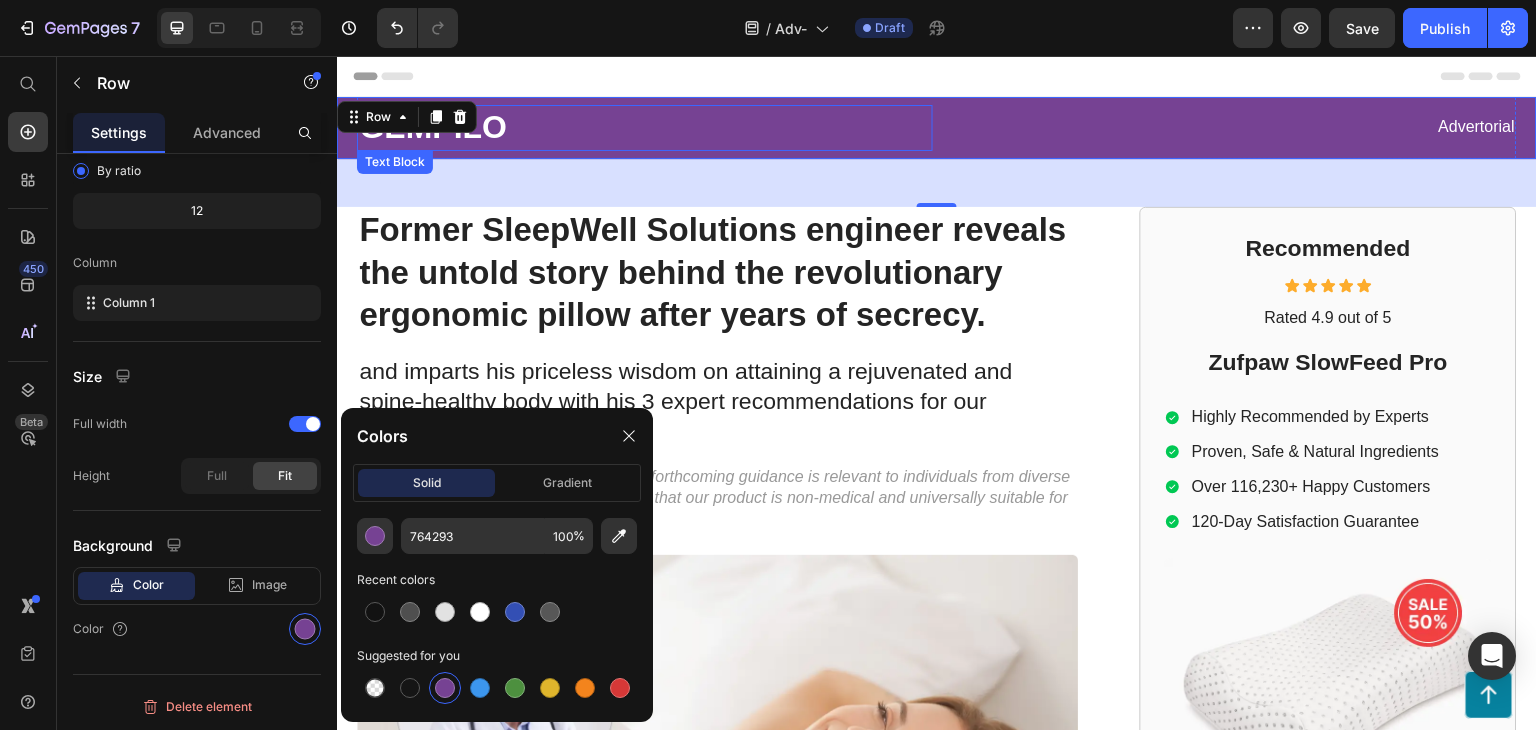 click on "GEMPILO" at bounding box center [645, 128] 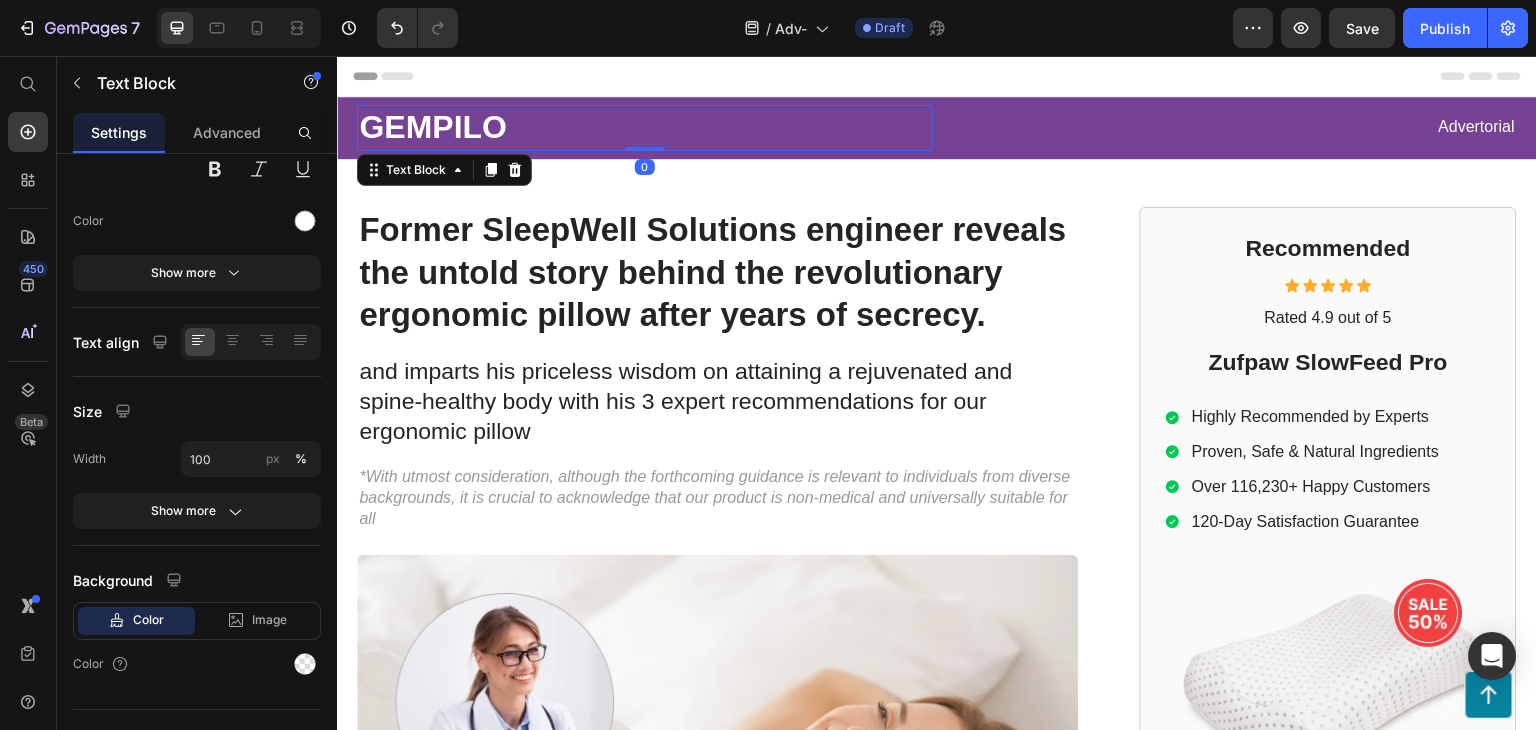 scroll, scrollTop: 0, scrollLeft: 0, axis: both 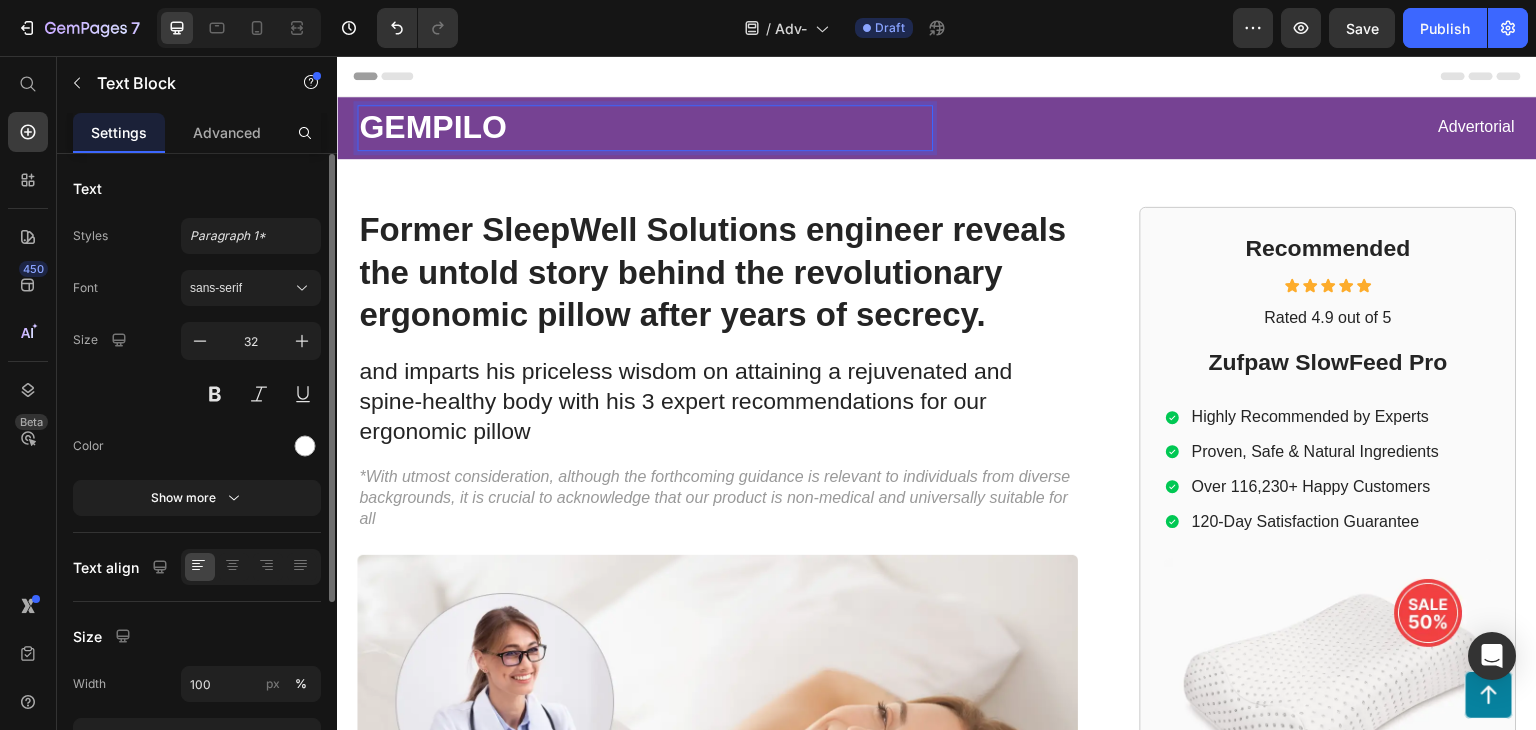 click on "GEMPILO" at bounding box center (645, 128) 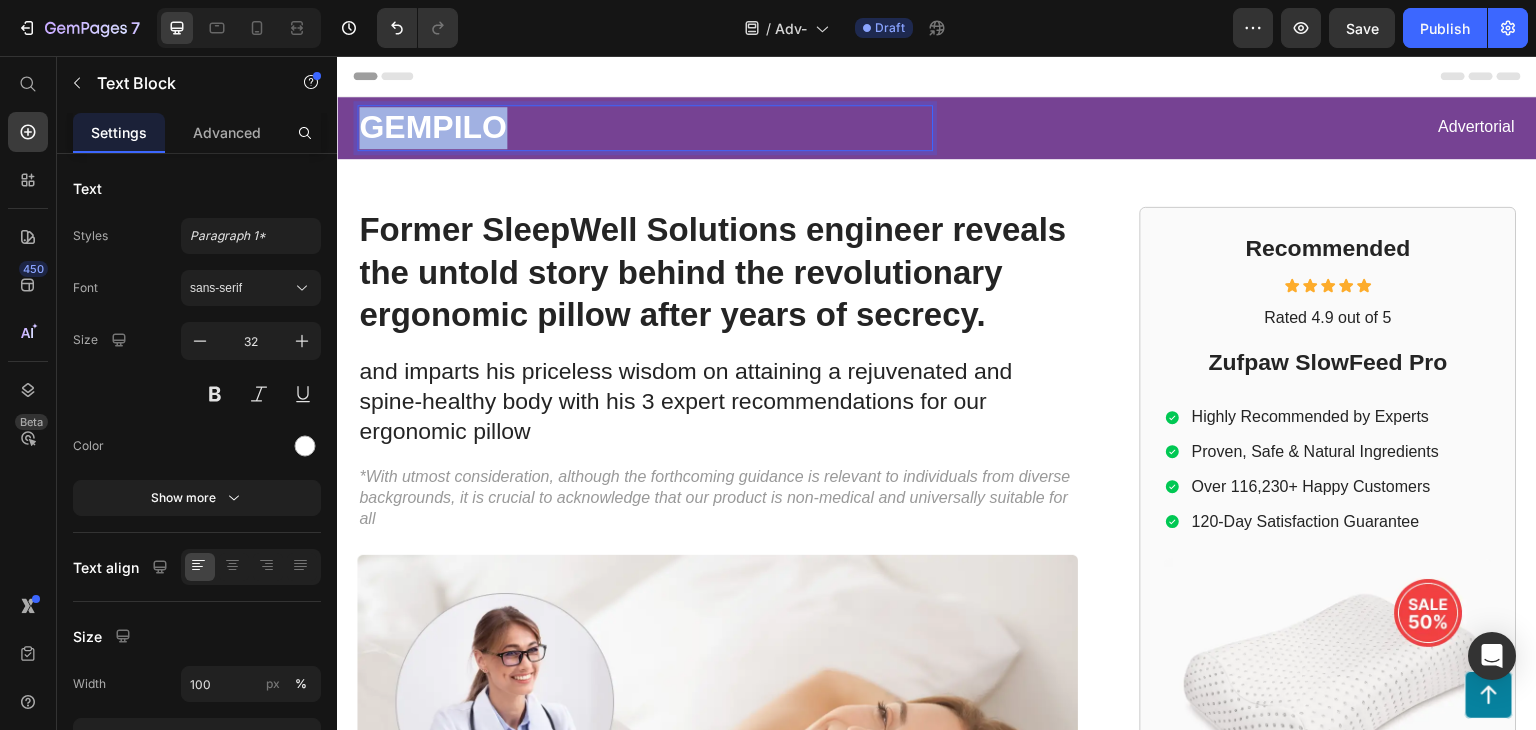 click on "GEMPILO" at bounding box center (645, 128) 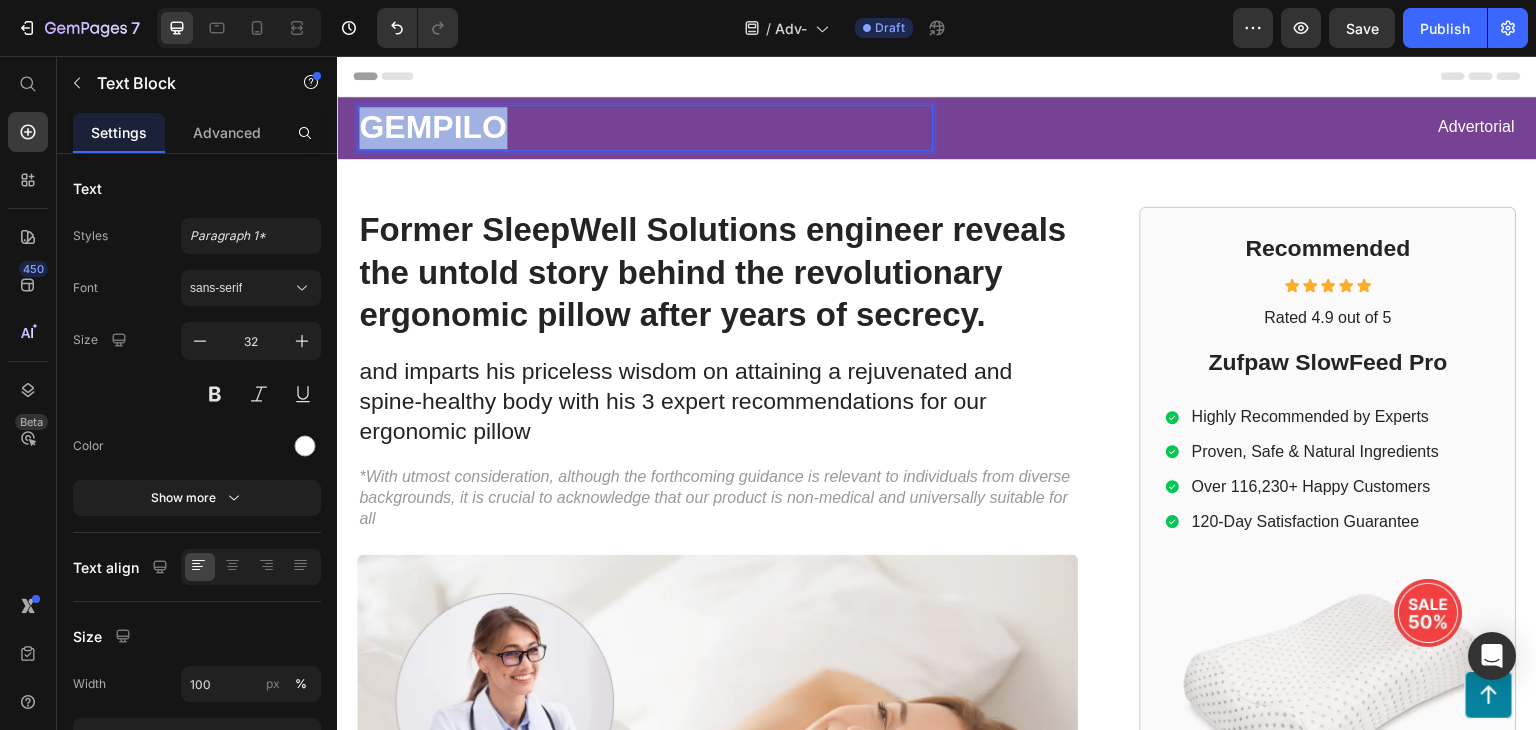 click on "GEMPILO" at bounding box center (645, 128) 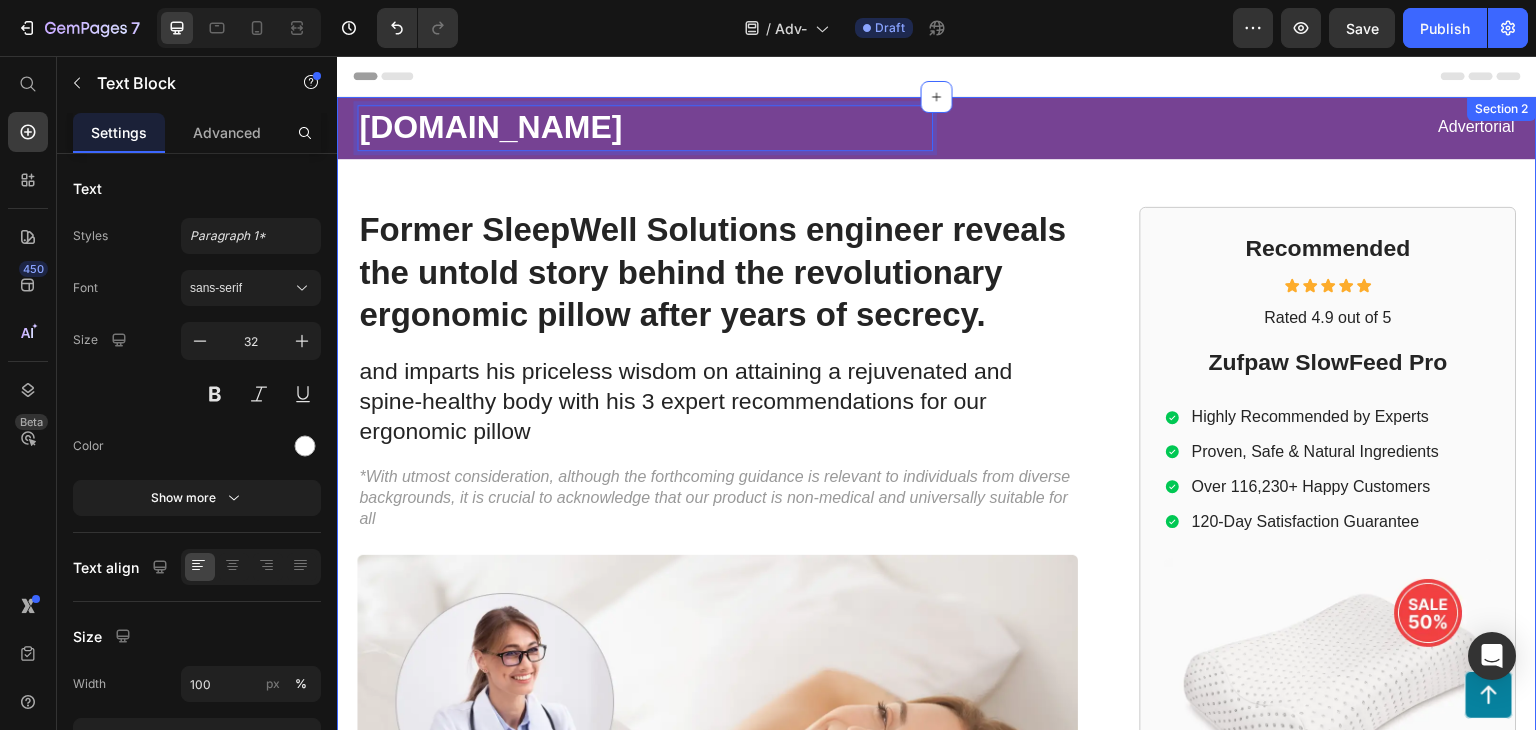 click on "Zufpaw.com Text Block   0 Advertorial Text Block Row Row Former SleepWell Solutions engineer reveals the untold story behind the revolutionary ergonomic pillow after years of secrecy. Heading and imparts his priceless wisdom on attaining a rejuvenated and spine-healthy body with his 3 expert recommendations for our ergonomic pillow Text Block *With utmost consideration, although the forthcoming guidance is relevant to individuals from diverse backgrounds, it is crucial to acknowledge that our product is non-medical and universally suitable for all Text Block Image Mark Thompson, a former employee at a leading orthopedic research institute you may be familiar with, regrets not sharing this vital information earlier to assist: Text Block
Those in search of a convenient and effective way to improve their sleep quality and enhance overall well-being can now turn to our ergonomic pillow, offering exceptional support for a revitalized and rejuvenated body.
Item List" at bounding box center [937, 885] 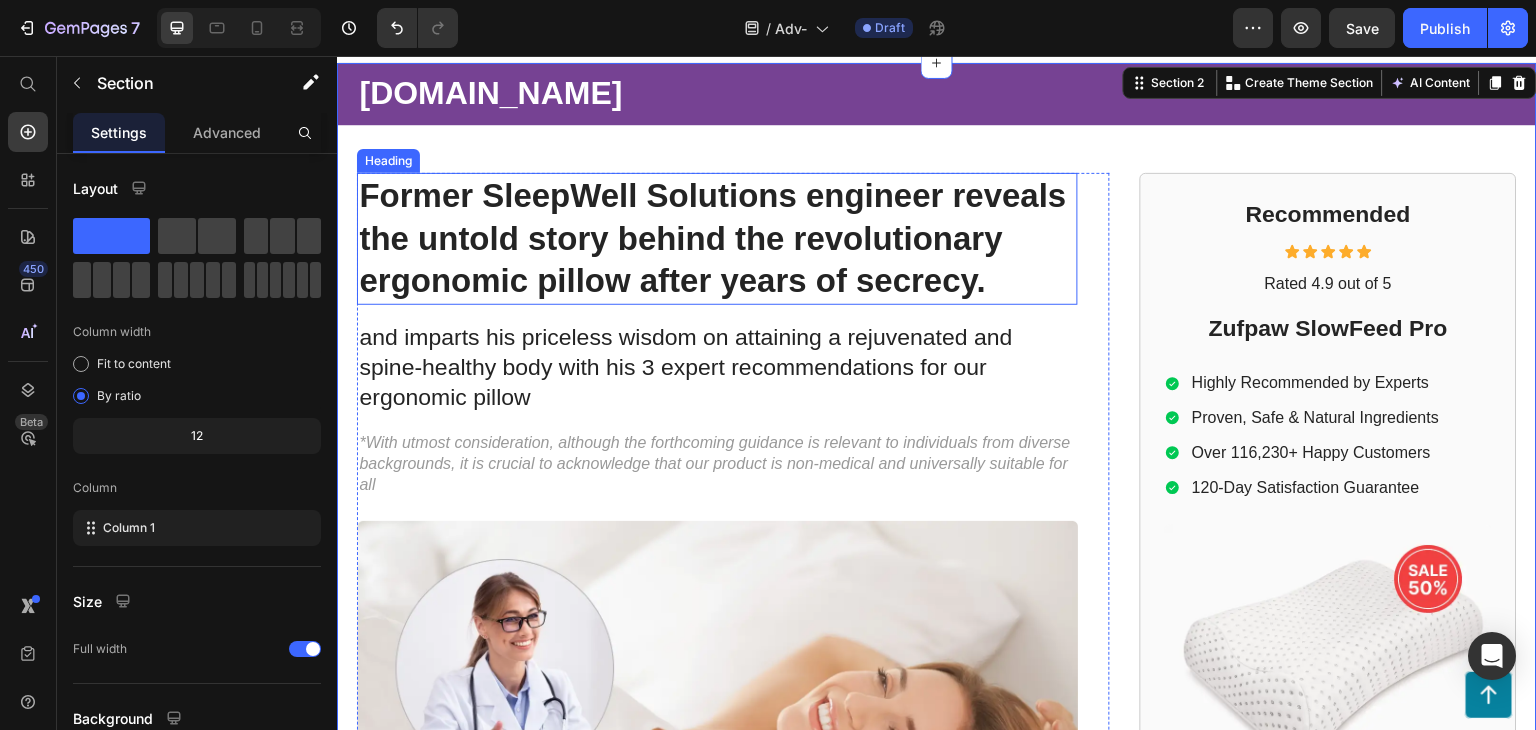 scroll, scrollTop: 0, scrollLeft: 0, axis: both 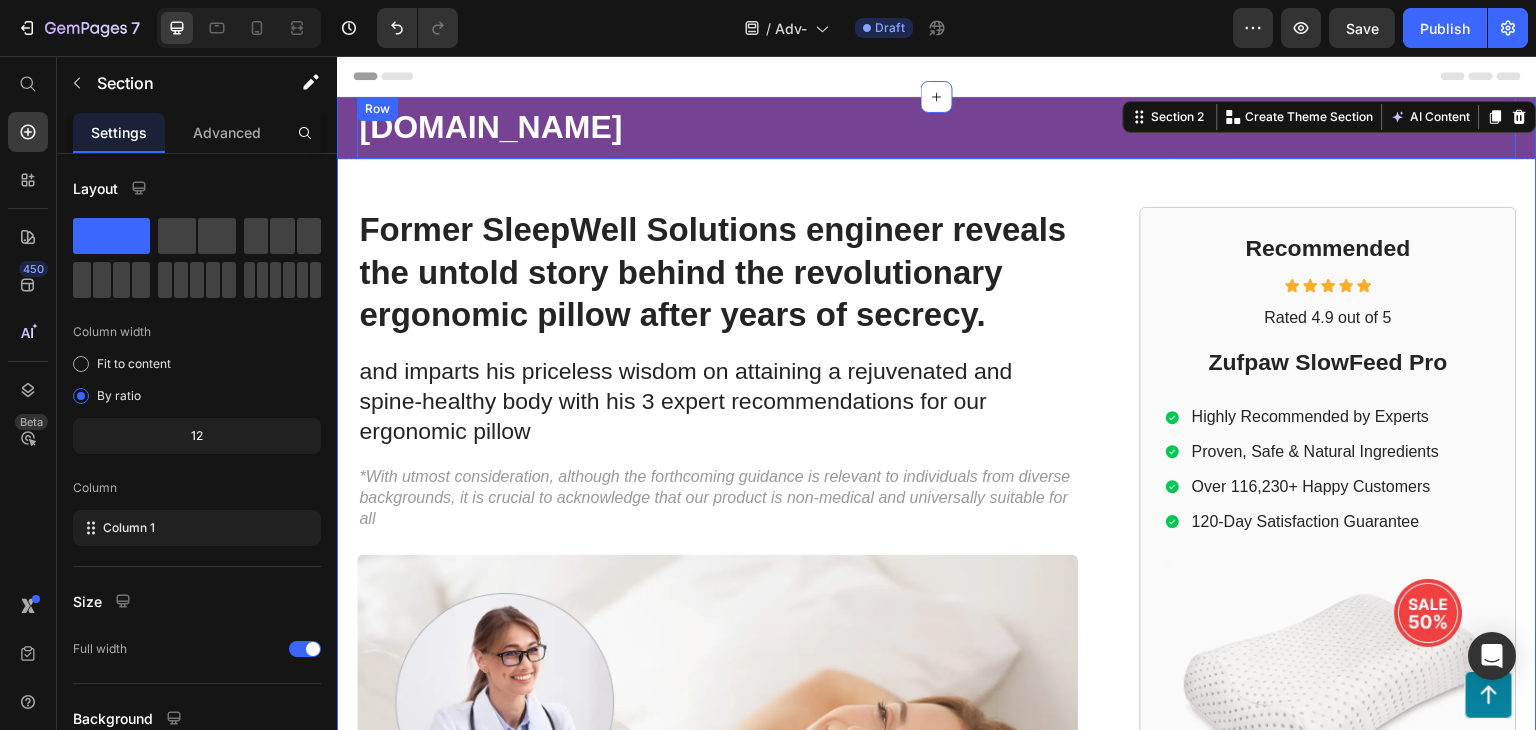 click on "Zufpaw.com Text Block Advertorial Text Block Row" at bounding box center [937, 128] 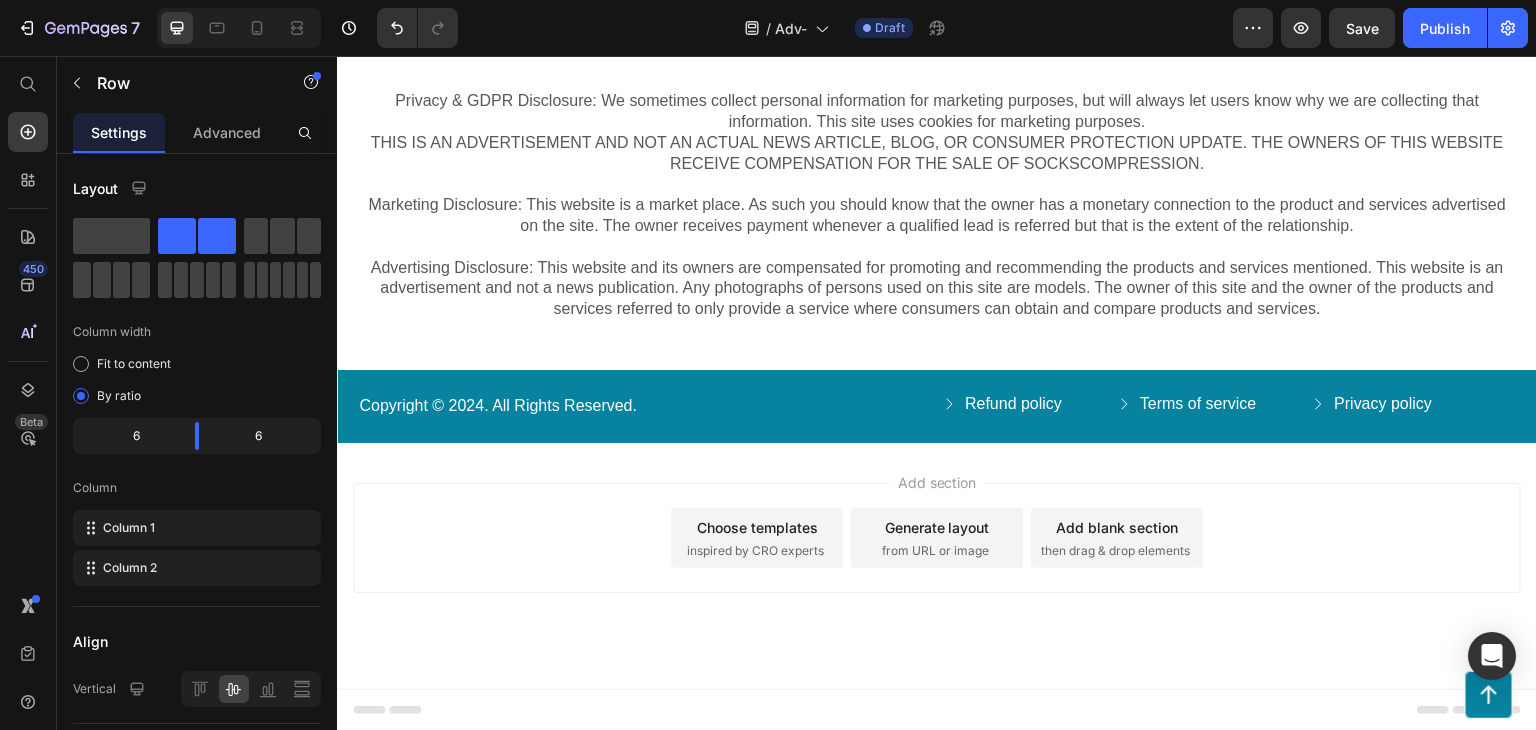 scroll, scrollTop: 8473, scrollLeft: 0, axis: vertical 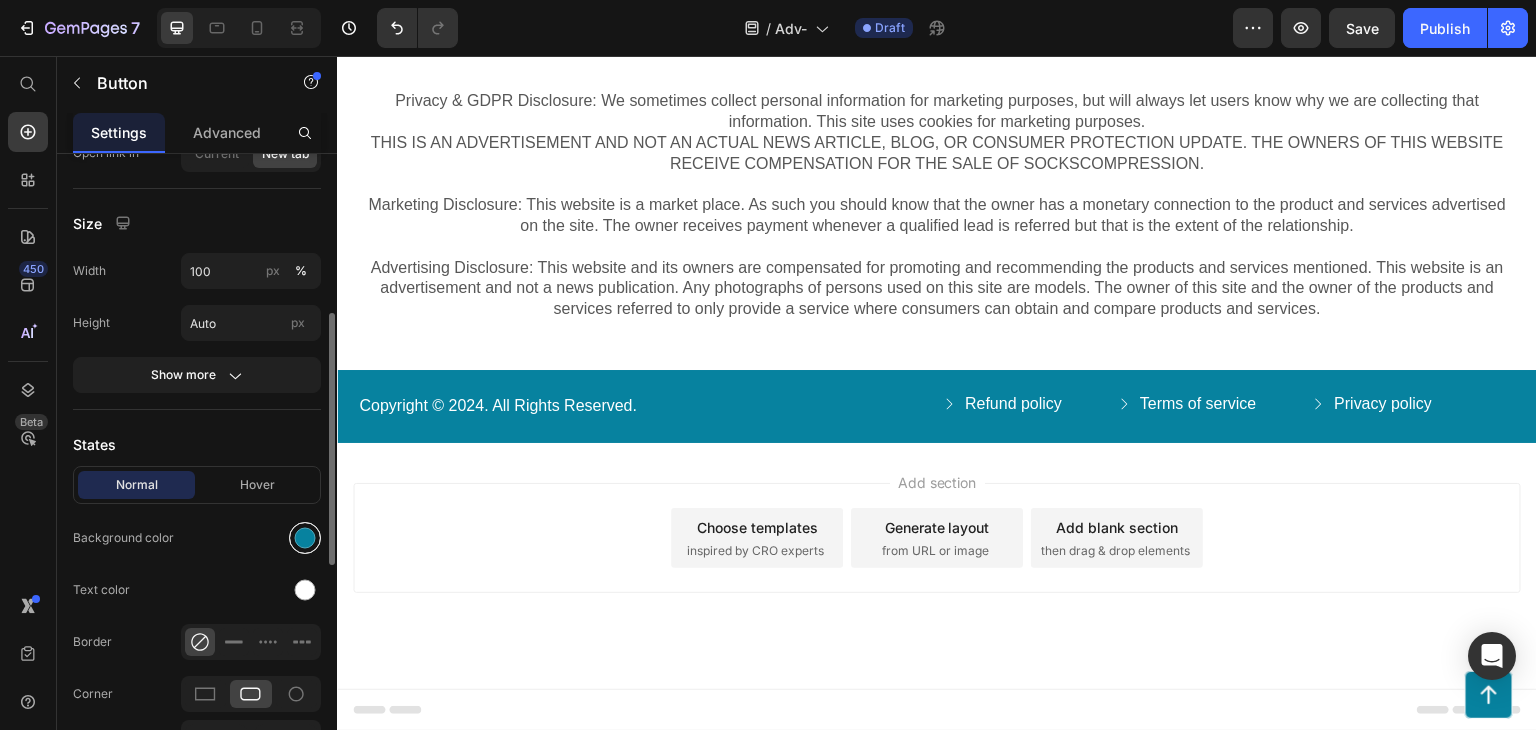 click at bounding box center (305, 538) 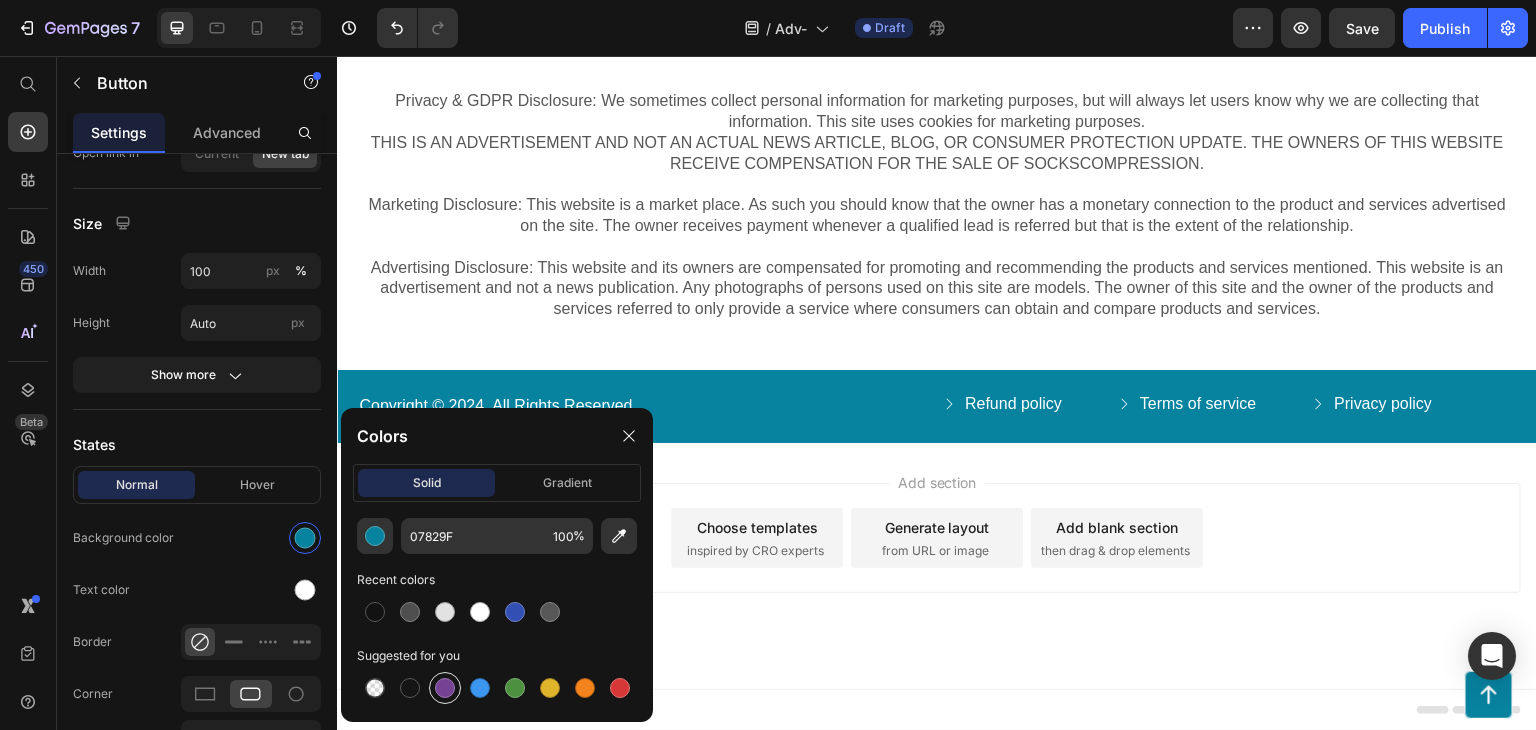 click at bounding box center (445, 688) 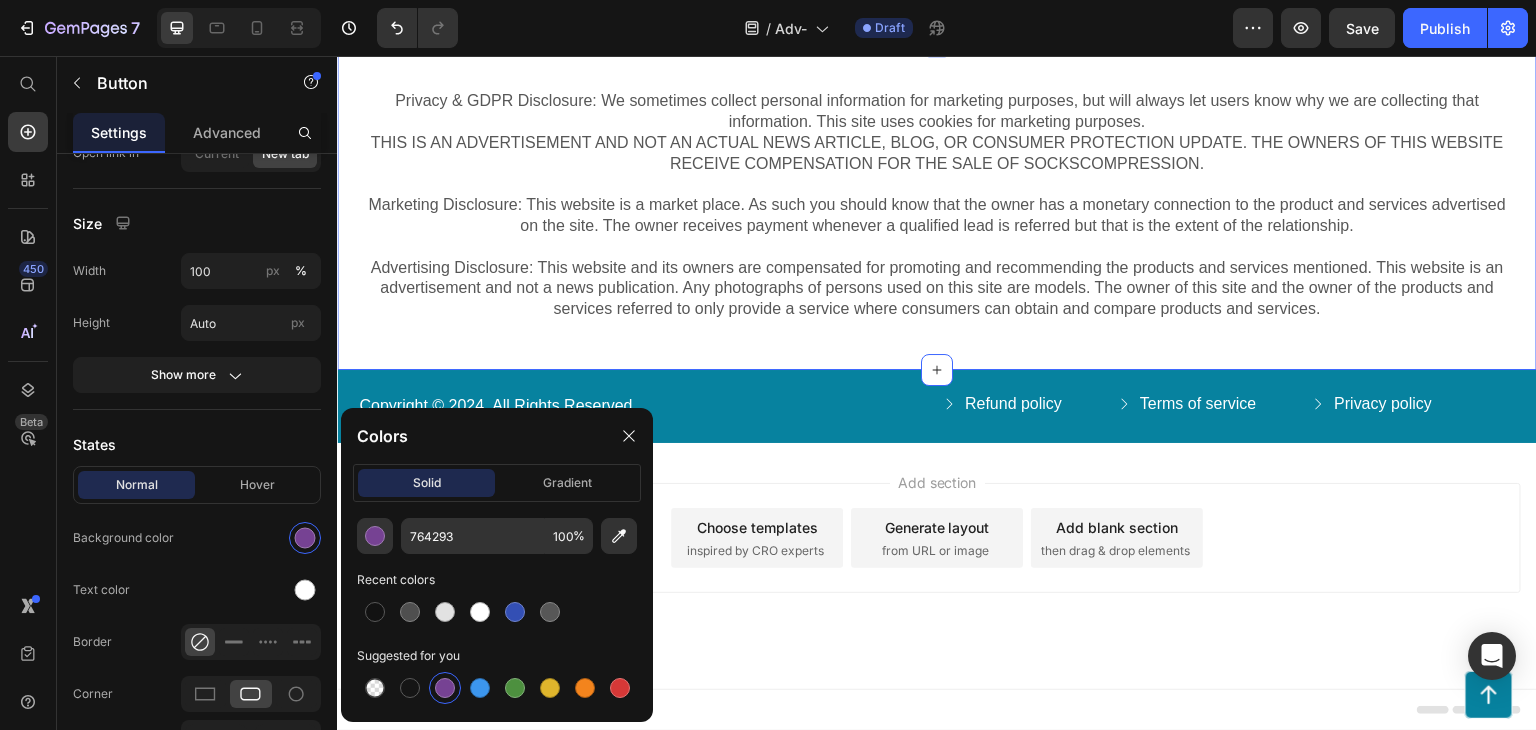 click on "Privacy & GDPR Disclosure: We sometimes collect personal information for marketing purposes, but will always let users know why we are collecting that information. This site uses cookies for marketing purposes. THIS IS AN ADVERTISEMENT AND NOT AN ACTUAL NEWS ARTICLE, BLOG, OR CONSUMER PROTECTION UPDATE. THE OWNERS OF THIS WEBSITE RECEIVE COMPENSATION FOR THE SALE OF SOCKSCOMPRESSION. Marketing Disclosure: This website is a market place. As such you should know that the owner has a monetary connection to the product and services advertised on the site. The owner receives payment whenever a qualified lead is referred but that is the extent of the relationship. Text Block Row Section 5" at bounding box center [937, 205] 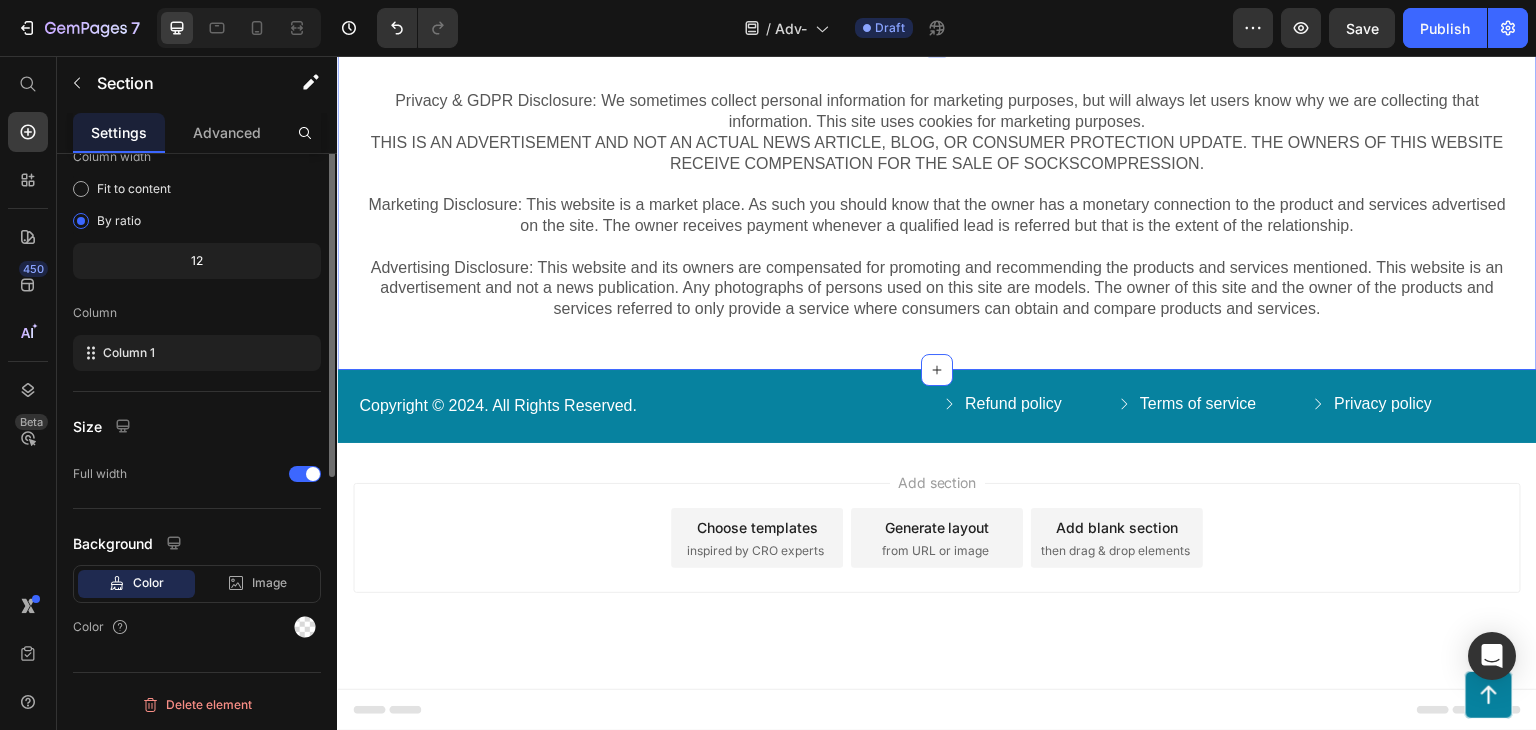 scroll, scrollTop: 0, scrollLeft: 0, axis: both 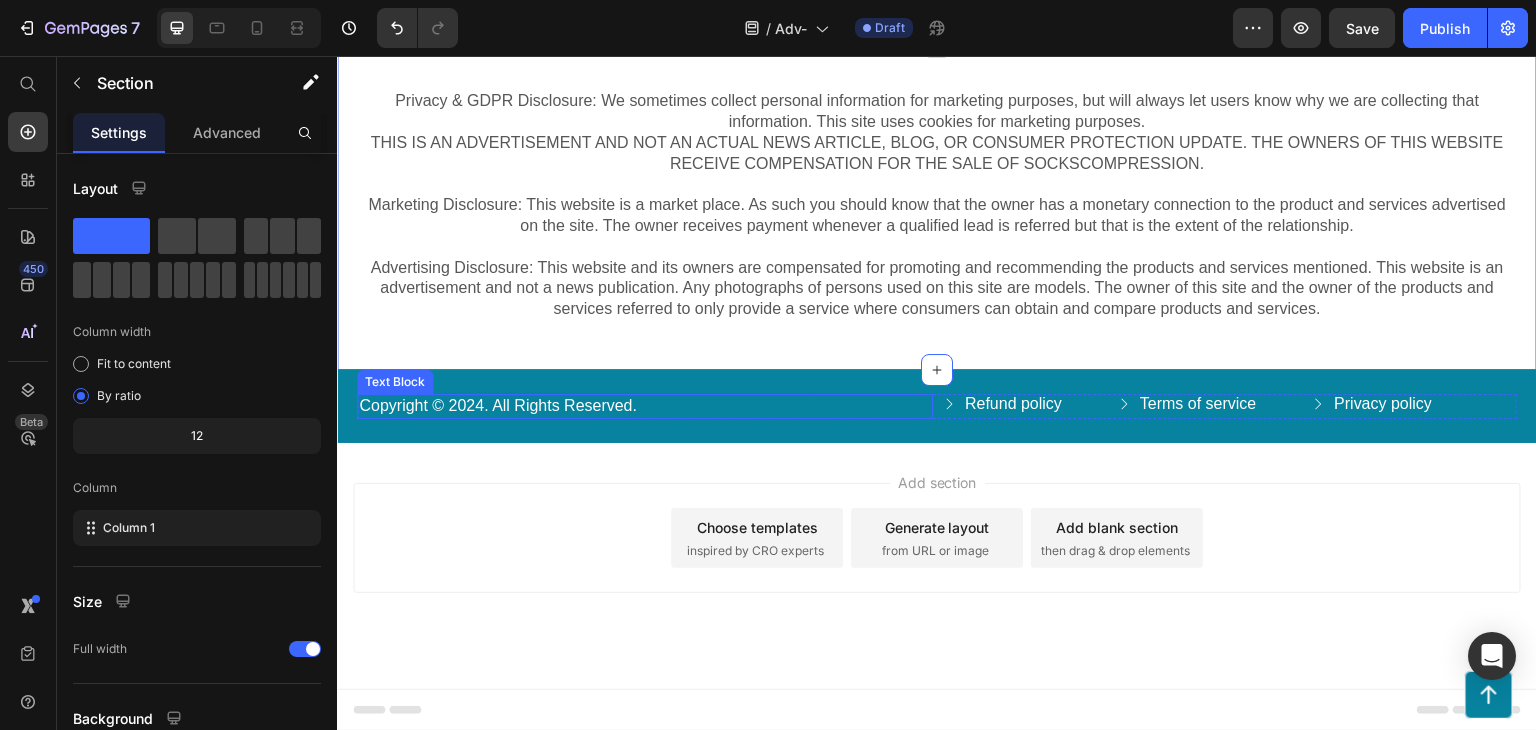 click on "Copyright © 2024. All Rights Reserved." at bounding box center [645, 406] 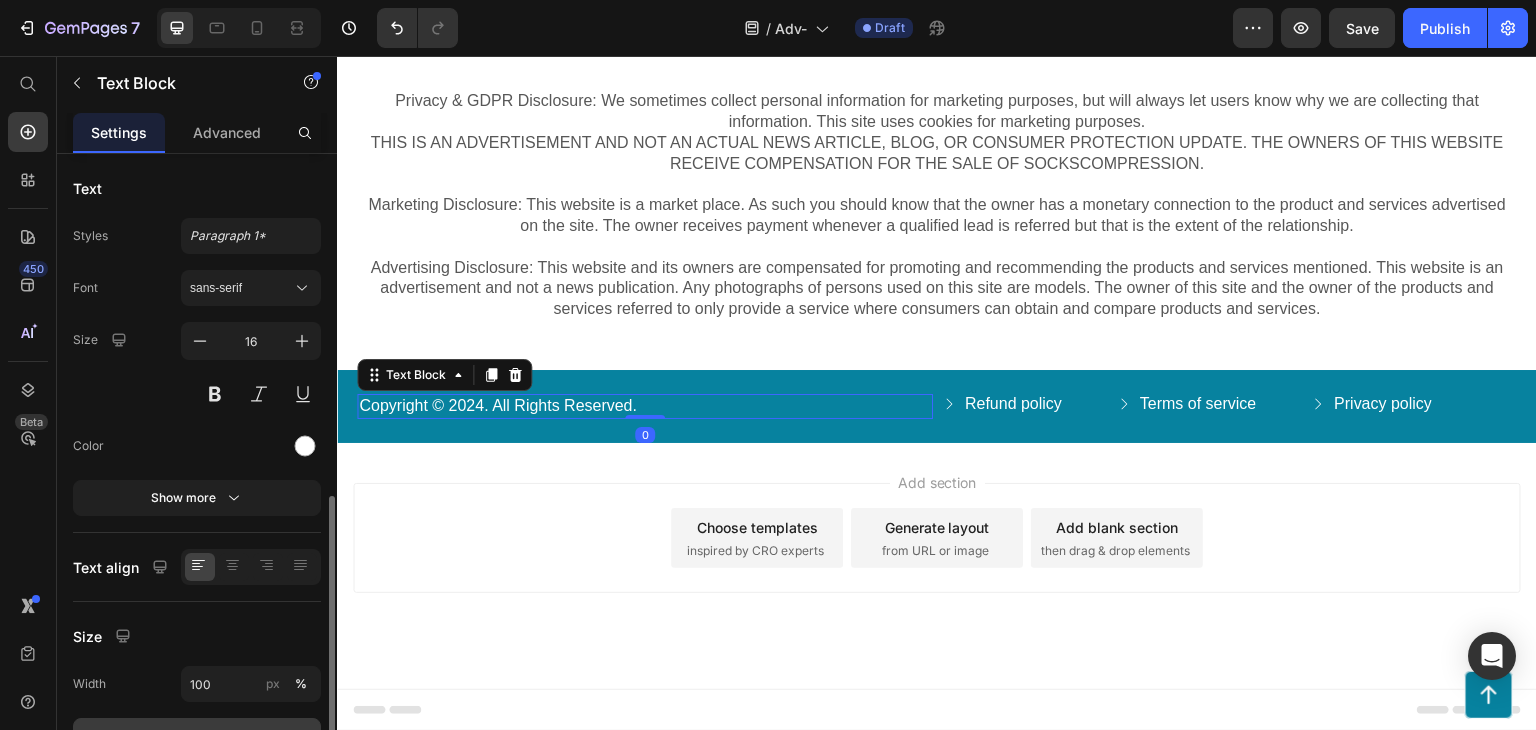 scroll, scrollTop: 200, scrollLeft: 0, axis: vertical 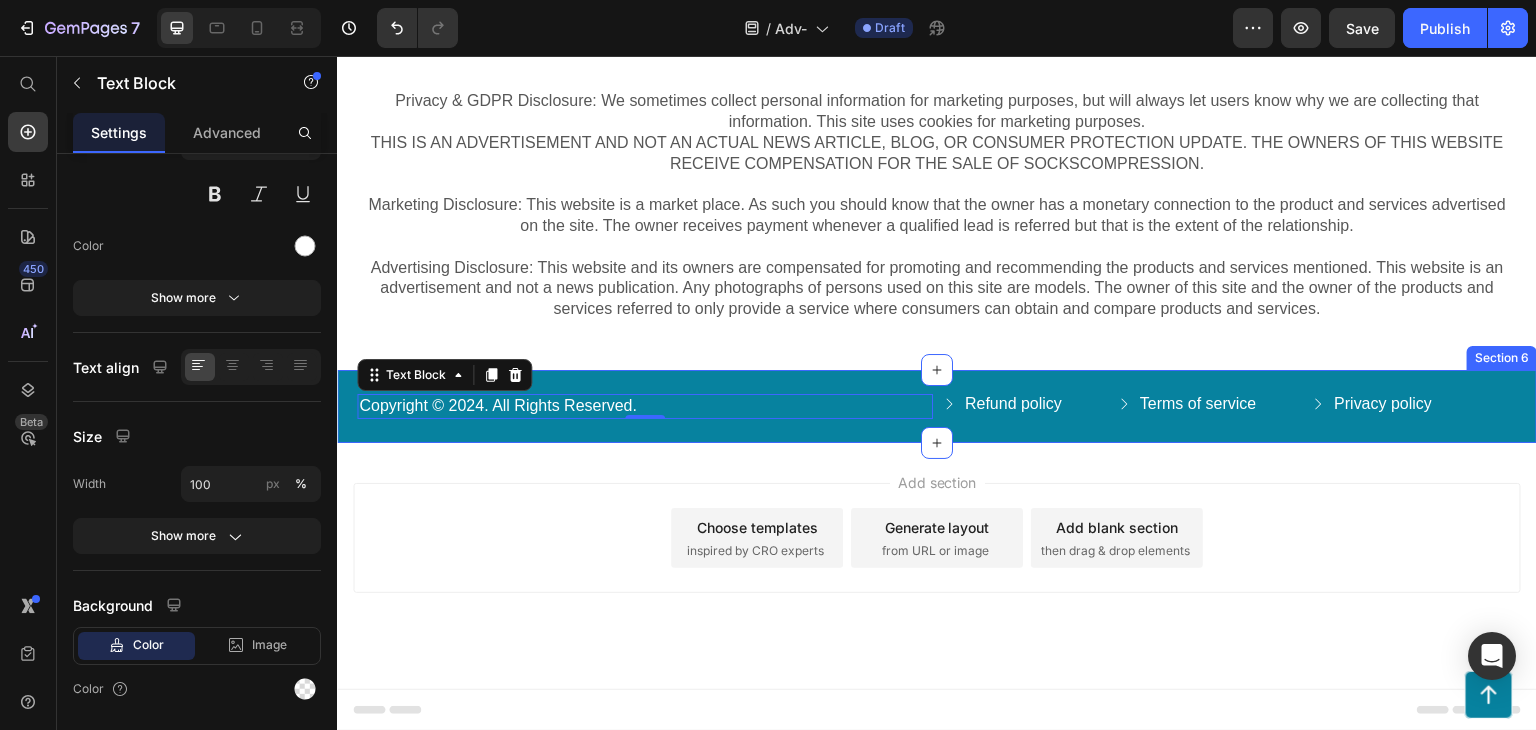 click on "Copyright © 2024. All Rights Reserved. Text Block   0
Refund policy Button
Terms of service Button
Privacy policy Button                Title Line Row Row Section 6" at bounding box center [937, 406] 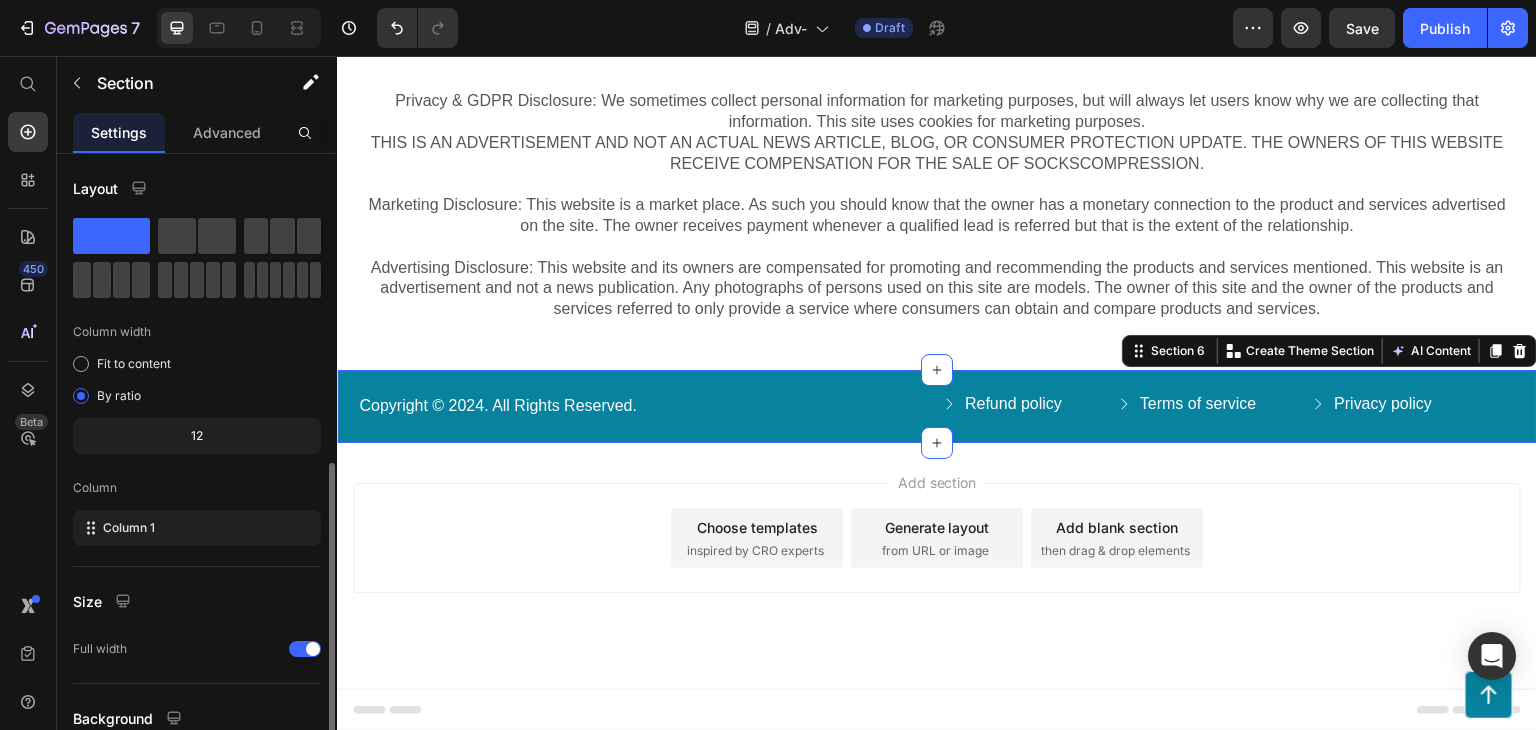 scroll, scrollTop: 173, scrollLeft: 0, axis: vertical 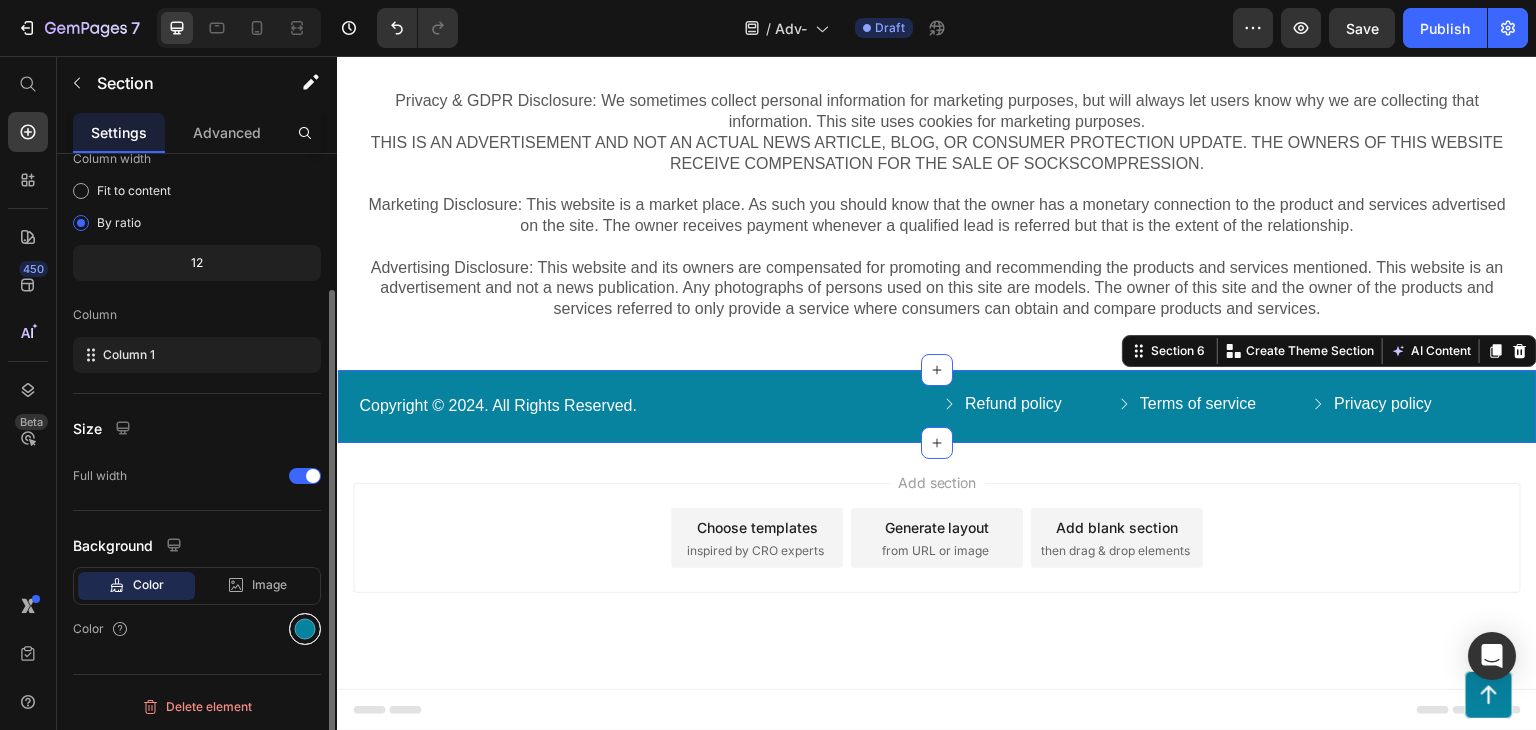 click at bounding box center [305, 629] 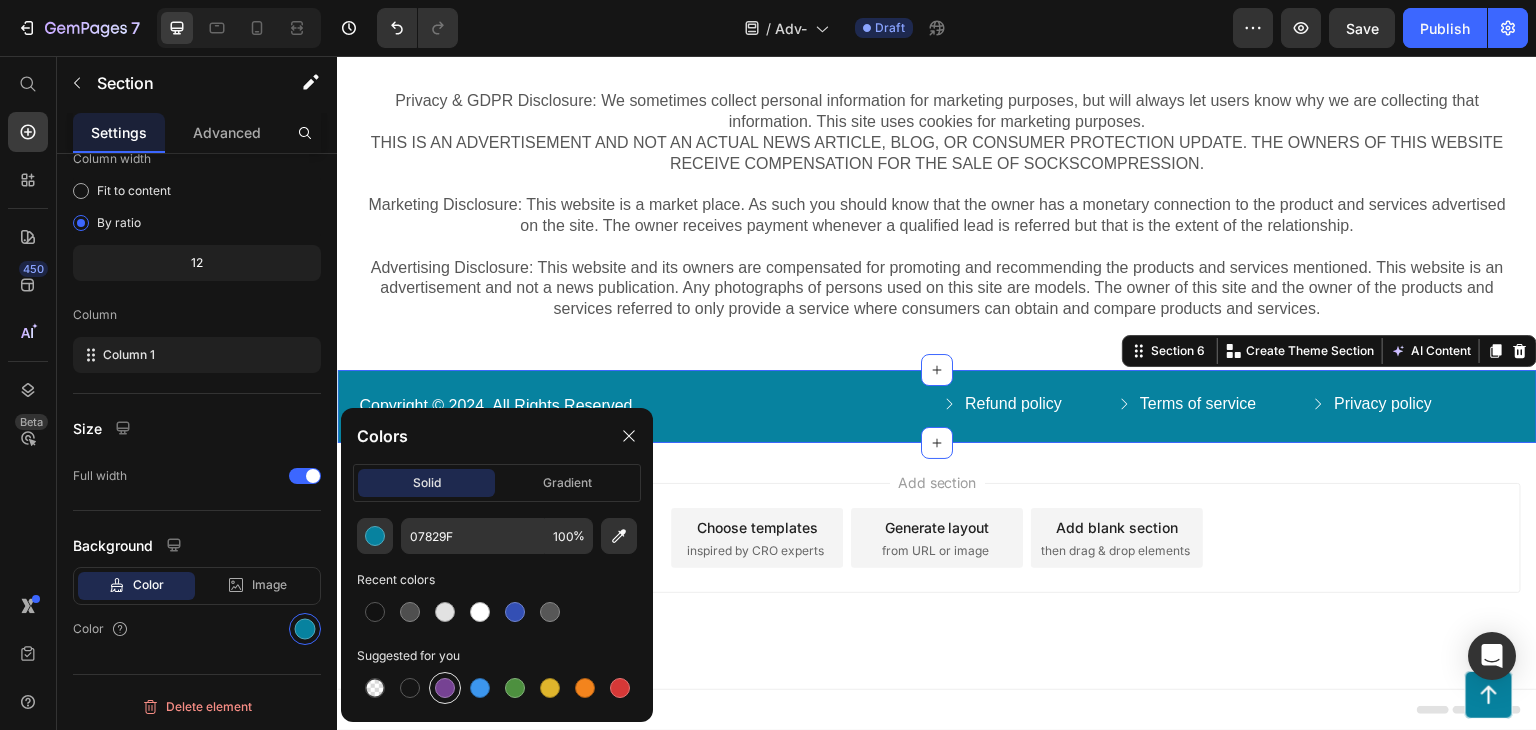 click at bounding box center [445, 688] 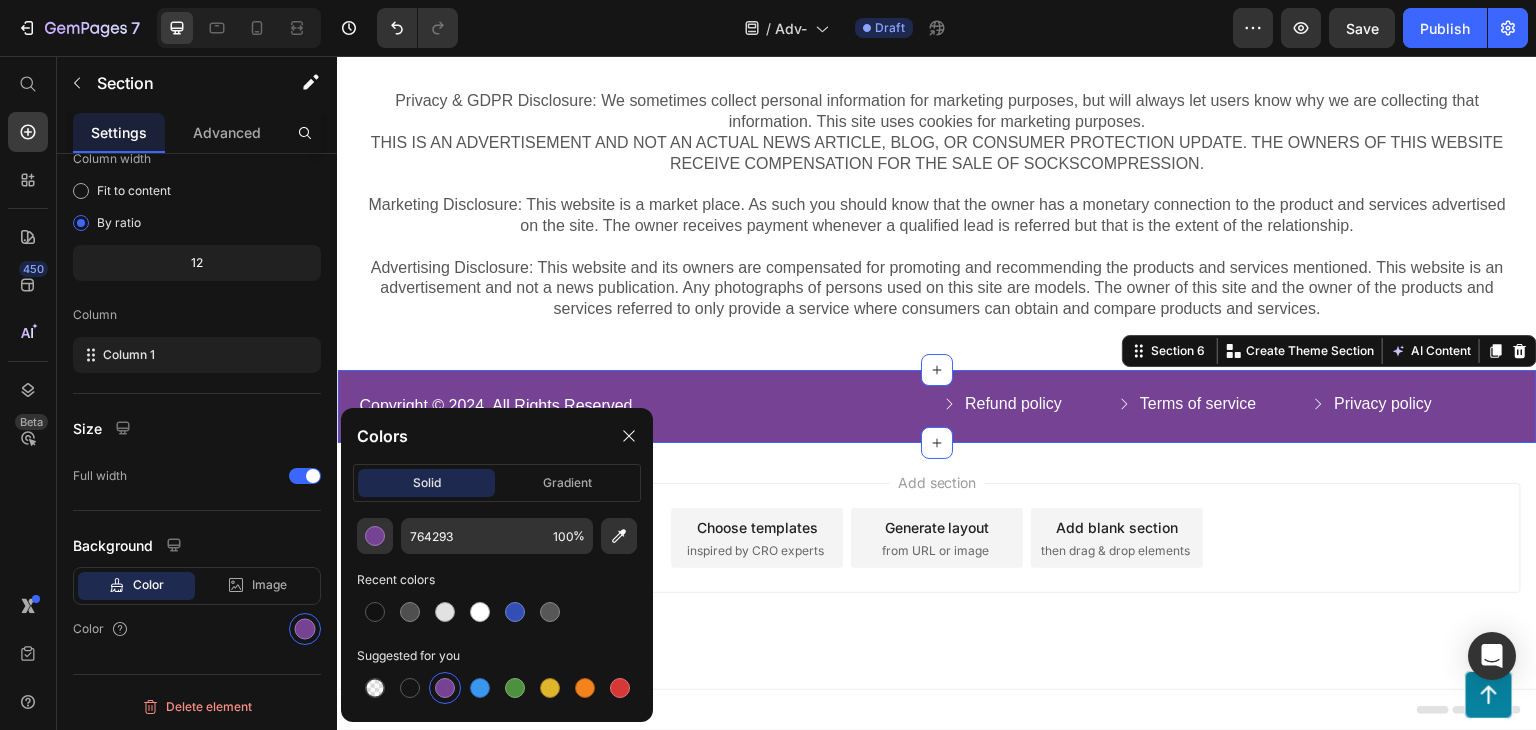 click on "Add section Choose templates inspired by CRO experts Generate layout from URL or image Add blank section then drag & drop elements" at bounding box center (937, 566) 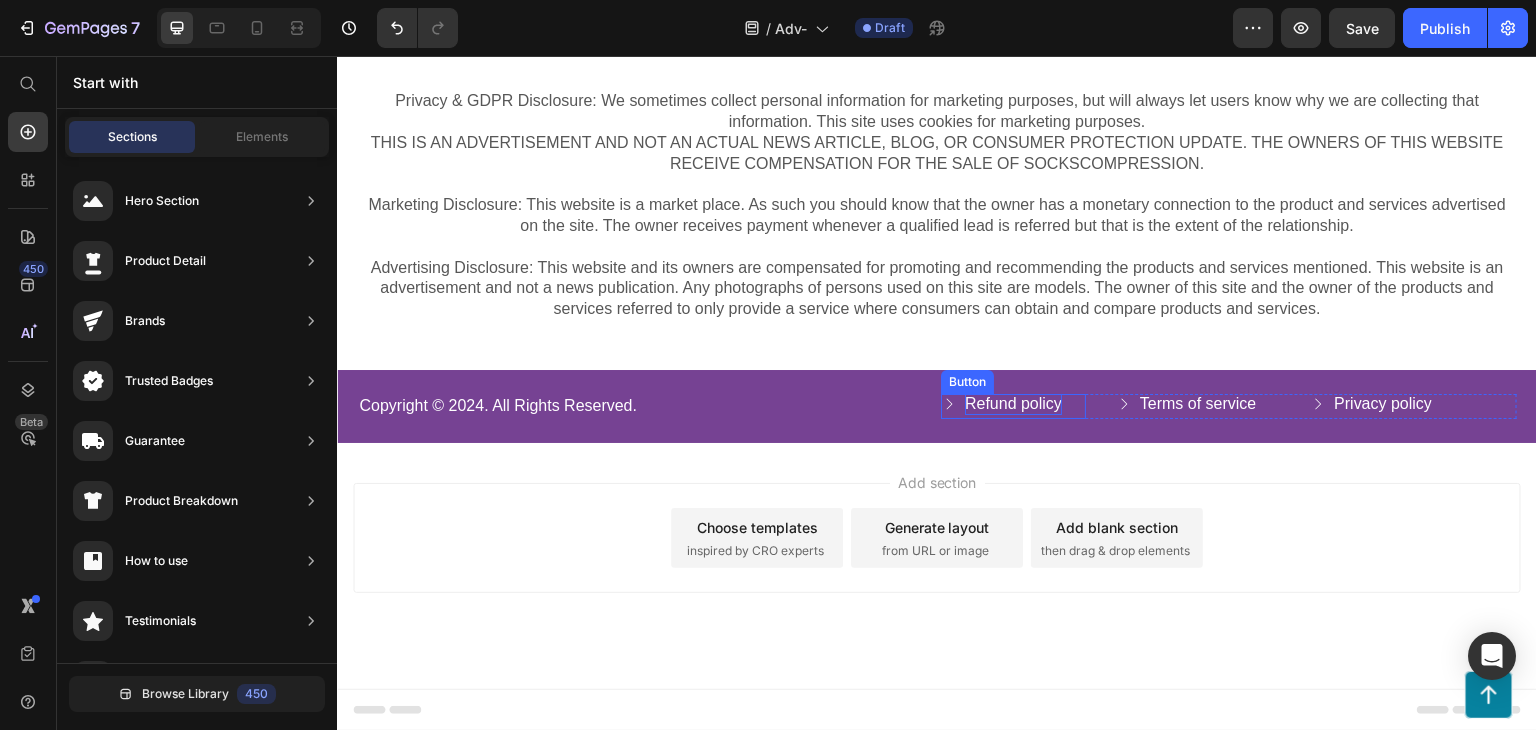 click on "Refund policy" at bounding box center [1013, 404] 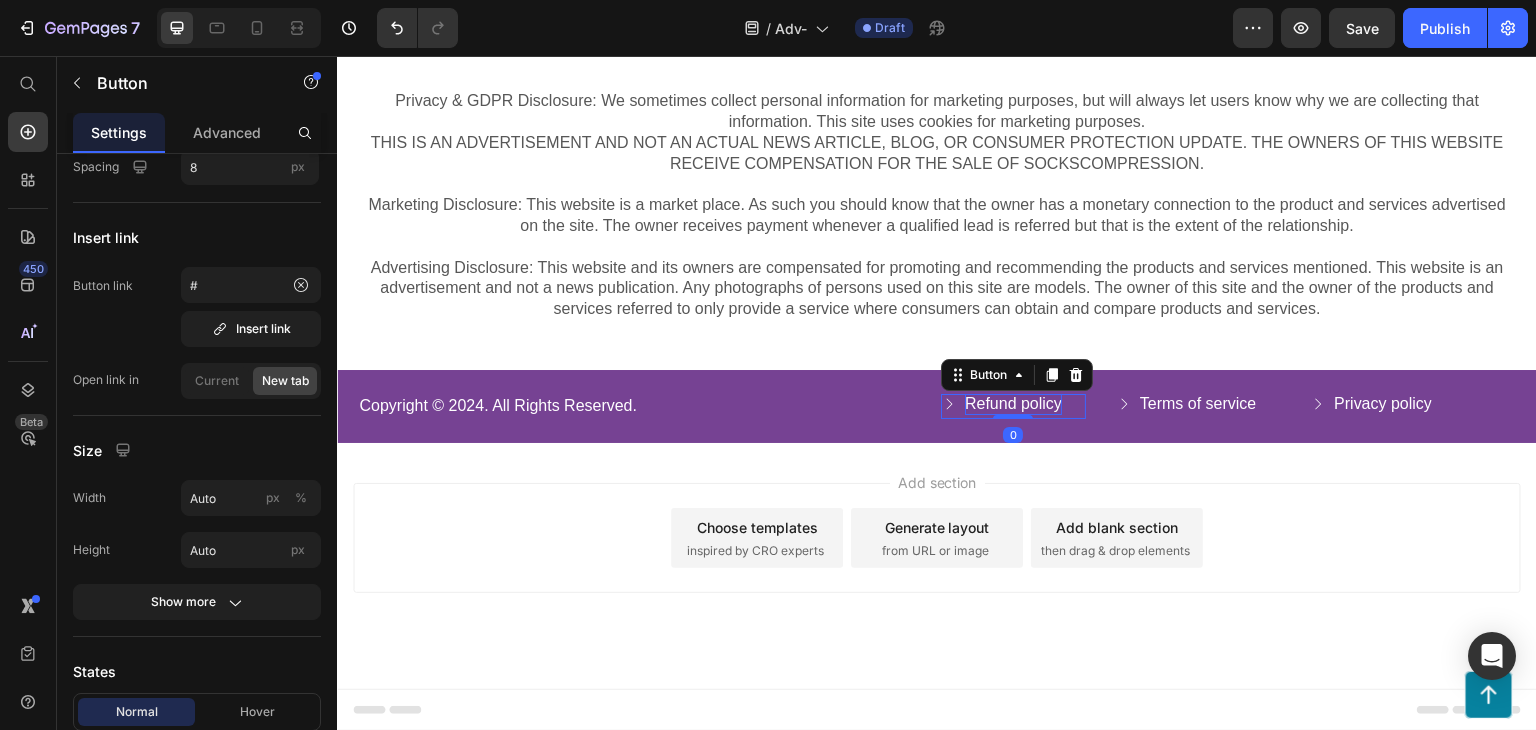 scroll, scrollTop: 0, scrollLeft: 0, axis: both 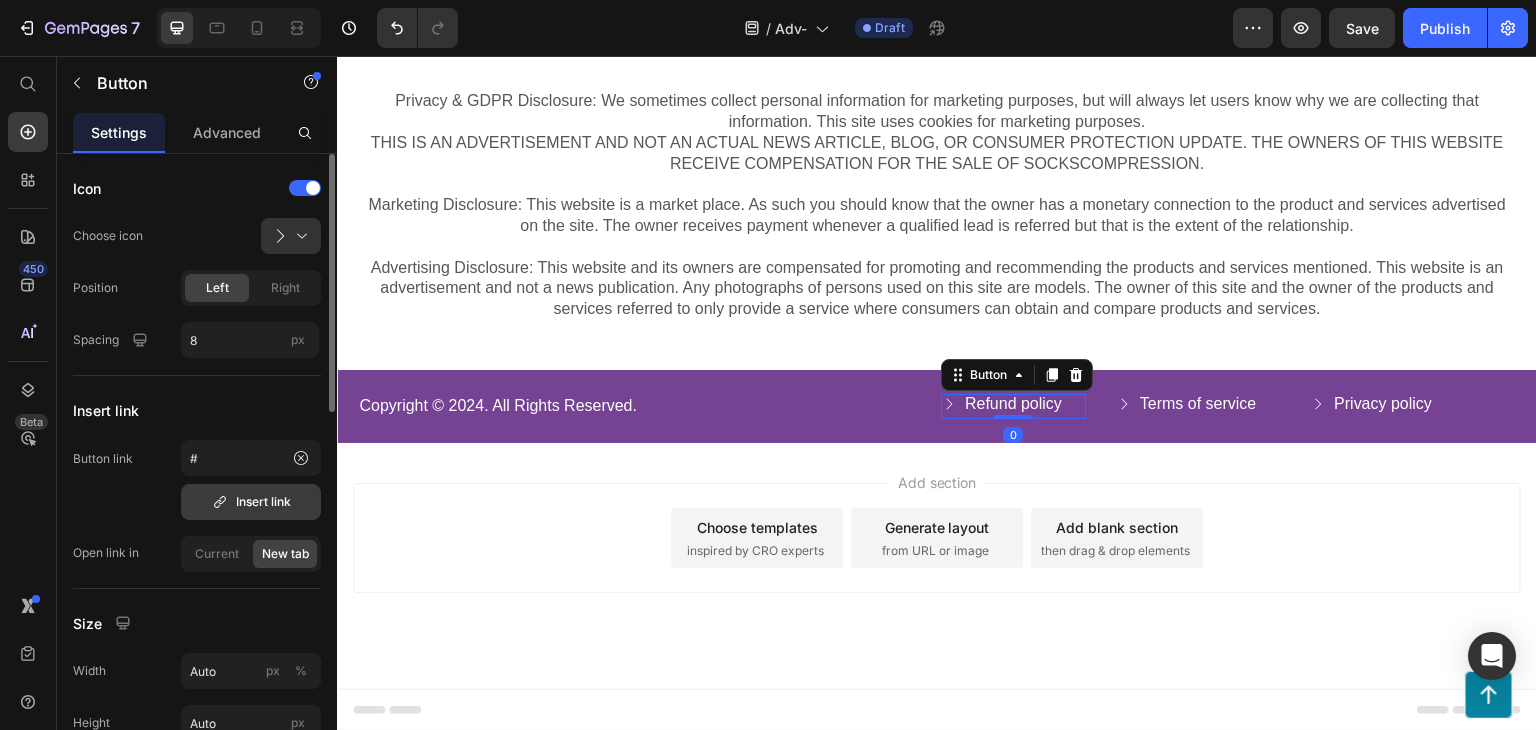 click on "Insert link" at bounding box center (251, 502) 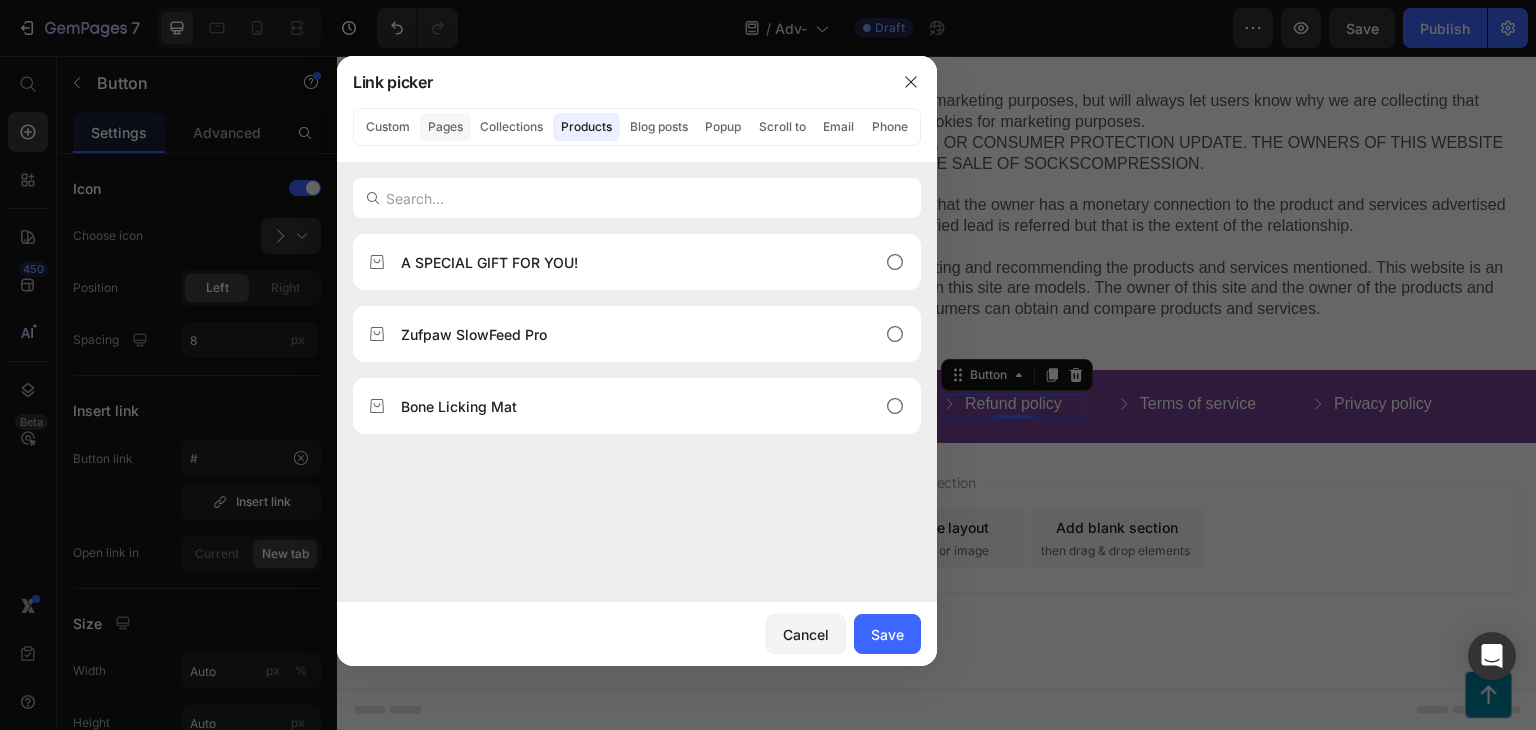 click on "Pages" 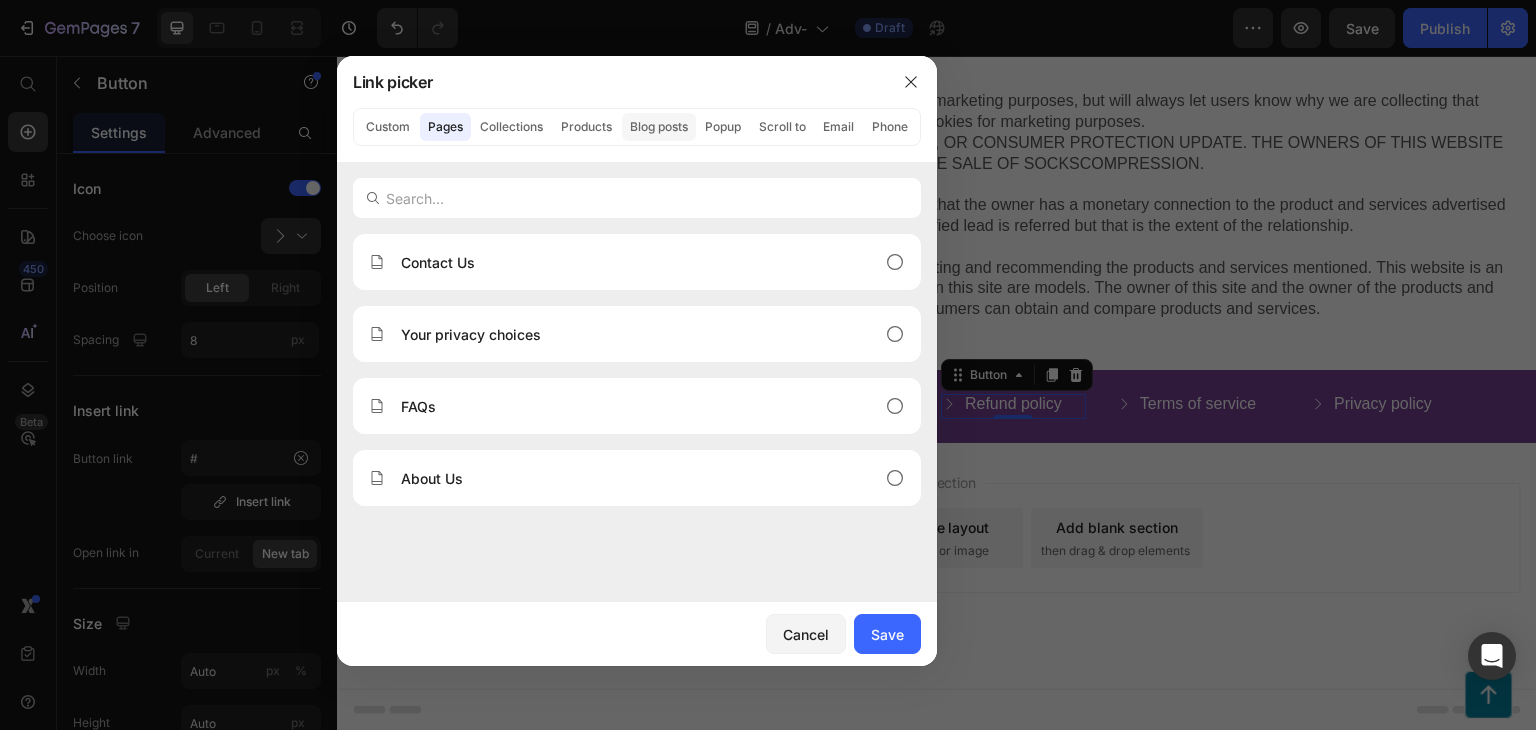 click on "Blog posts" 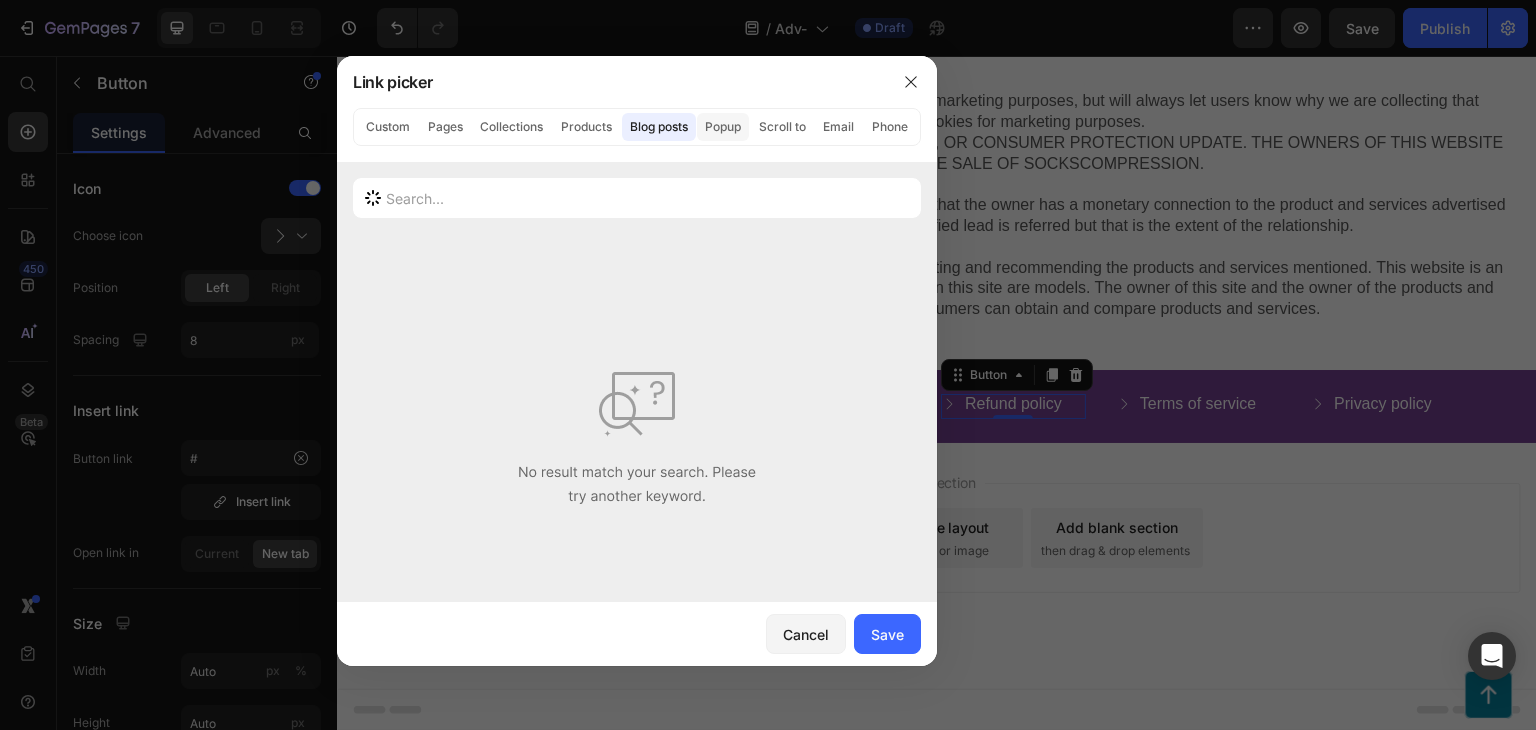 click on "Popup" 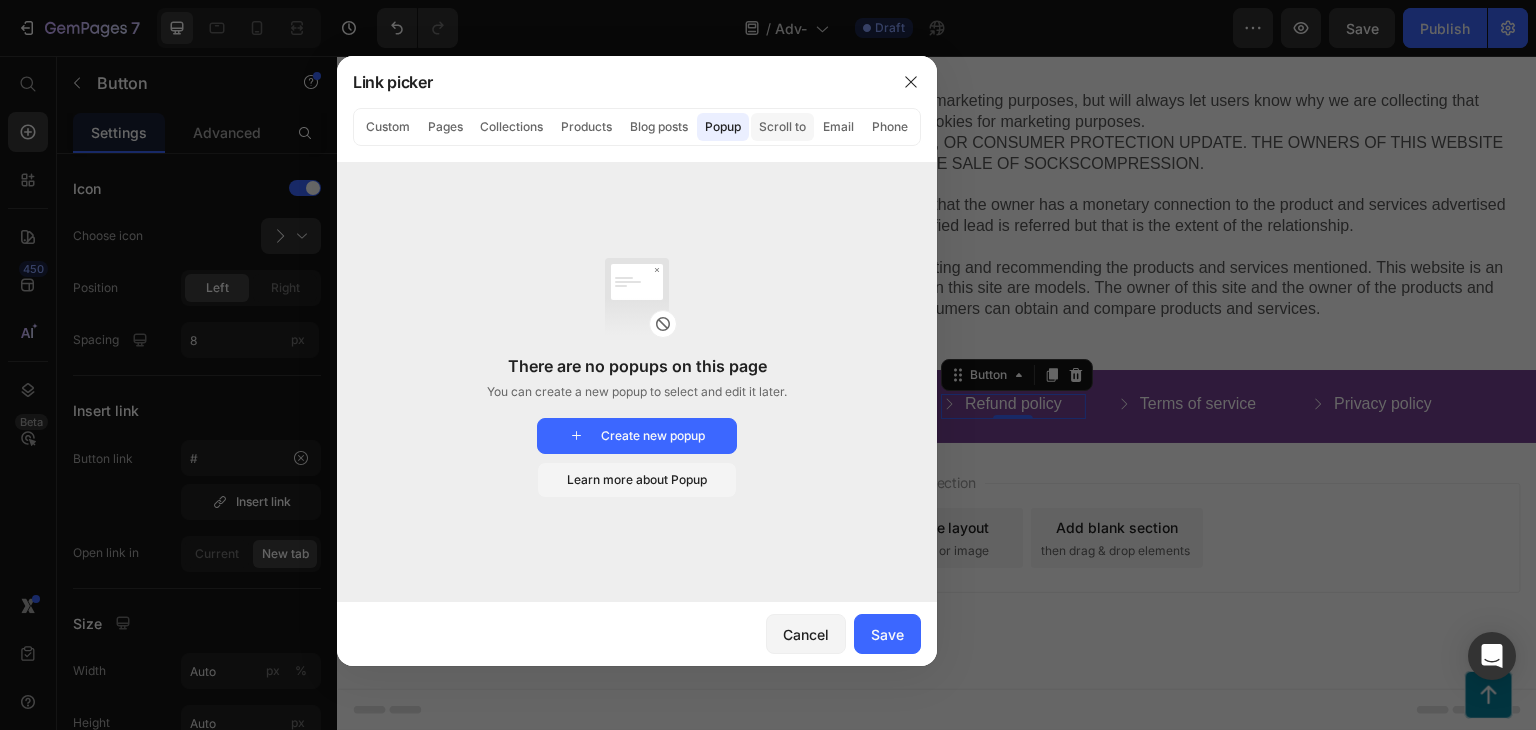 click on "Scroll to" 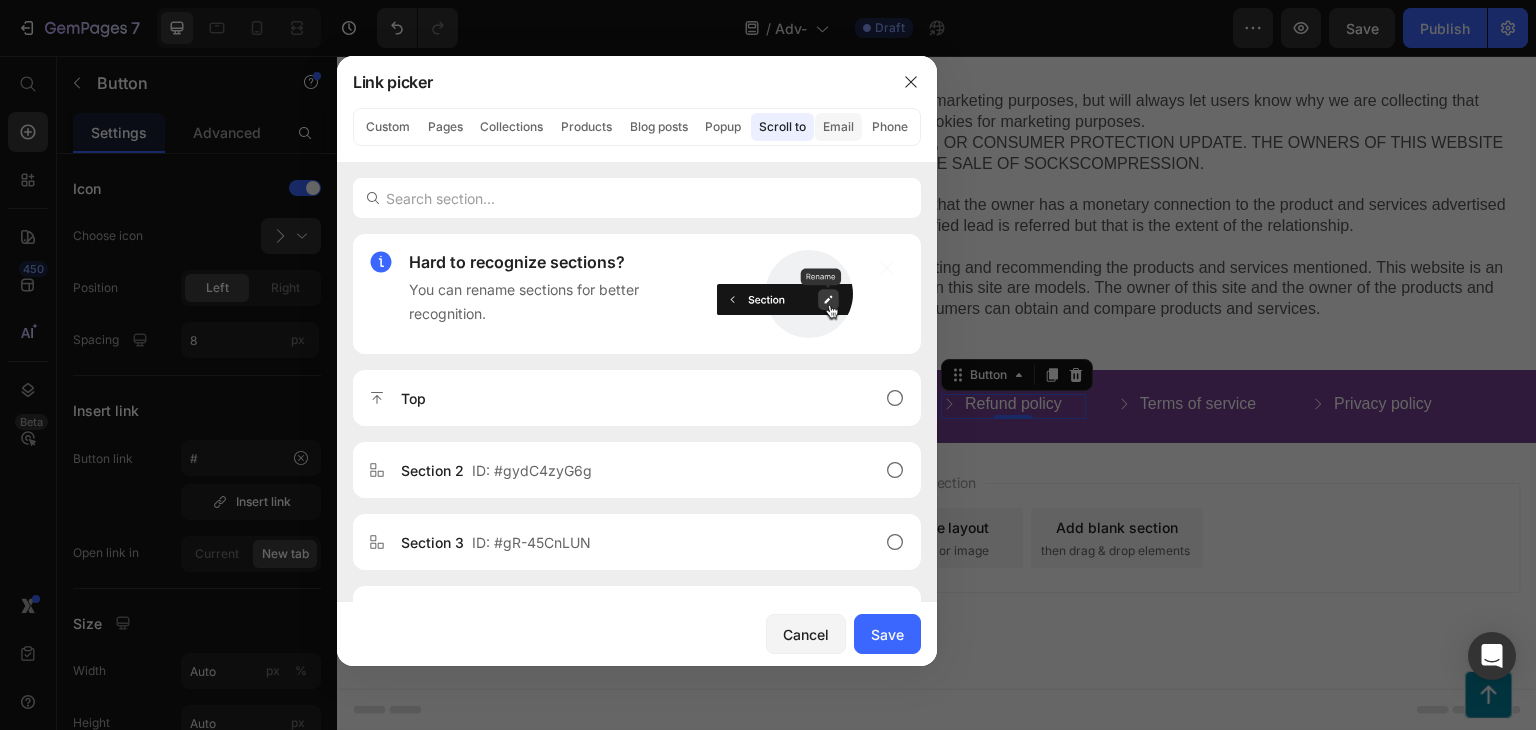 click on "Email" 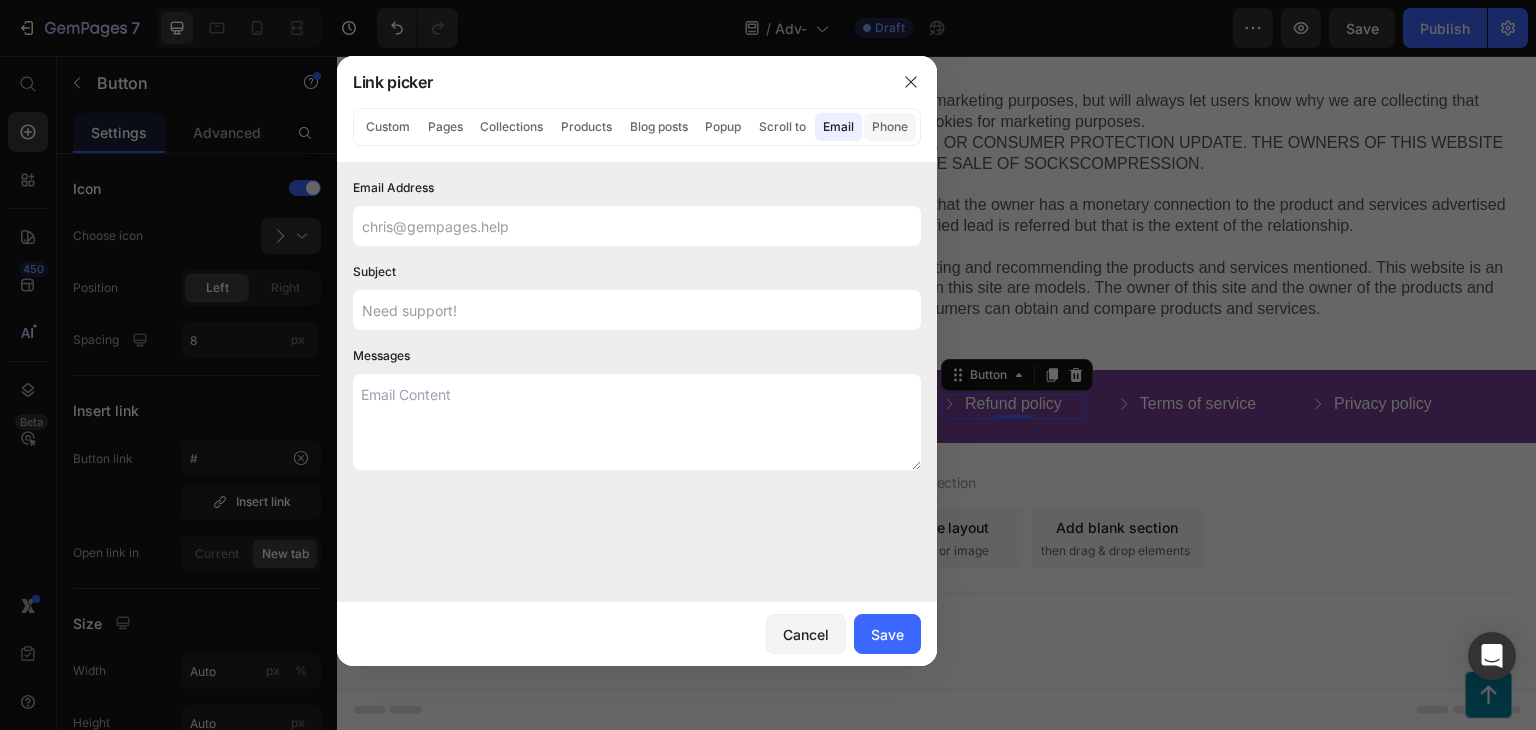 click on "Phone" 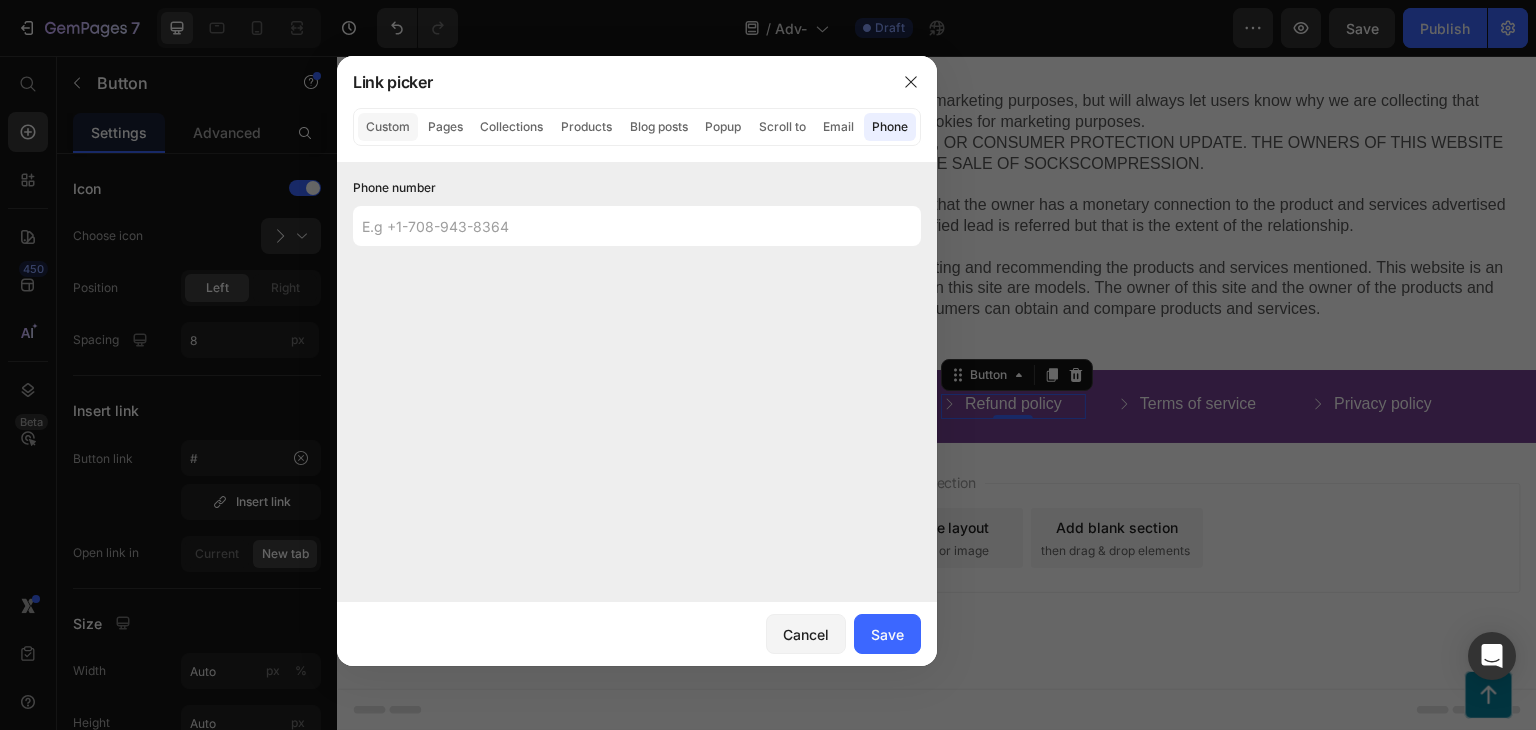 click on "Custom" 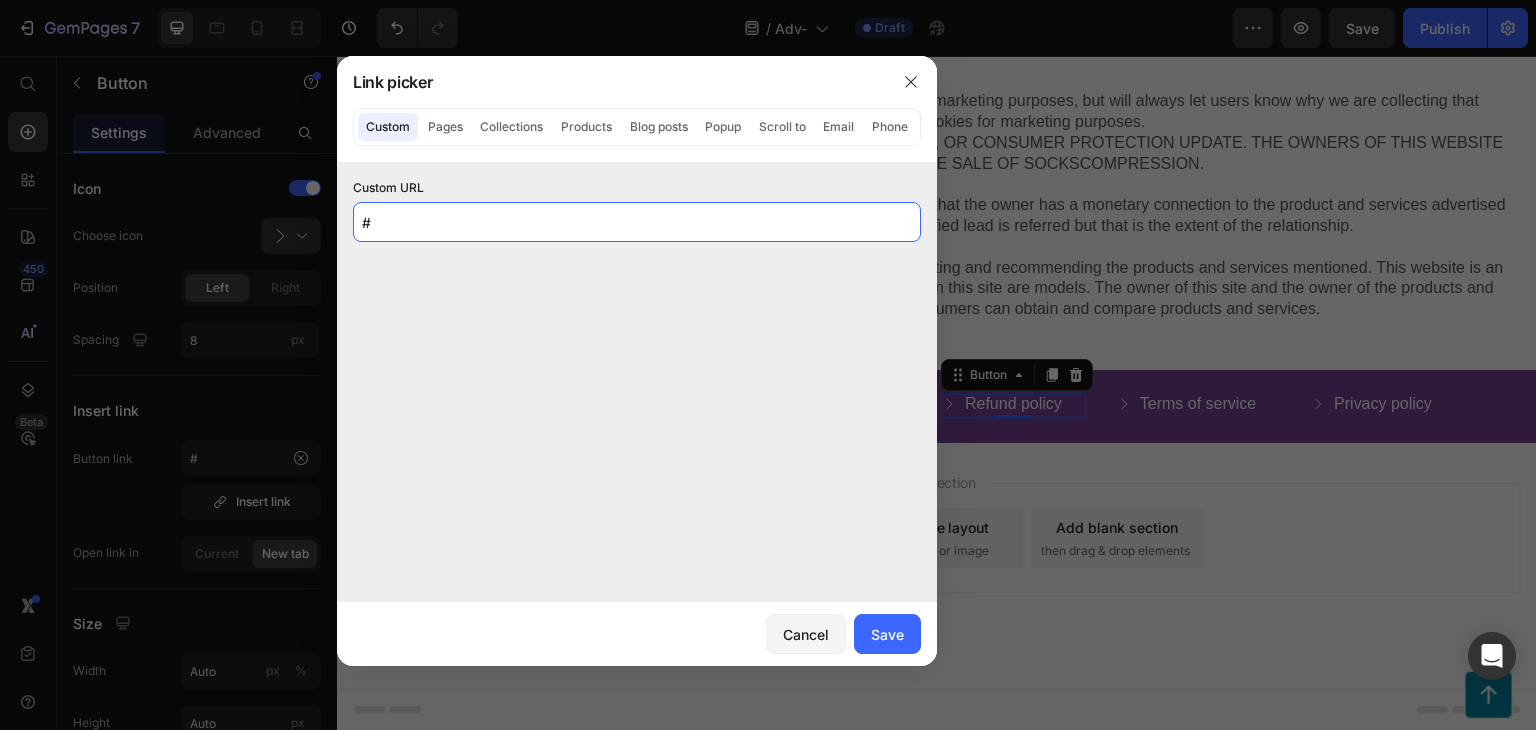 click on "#" 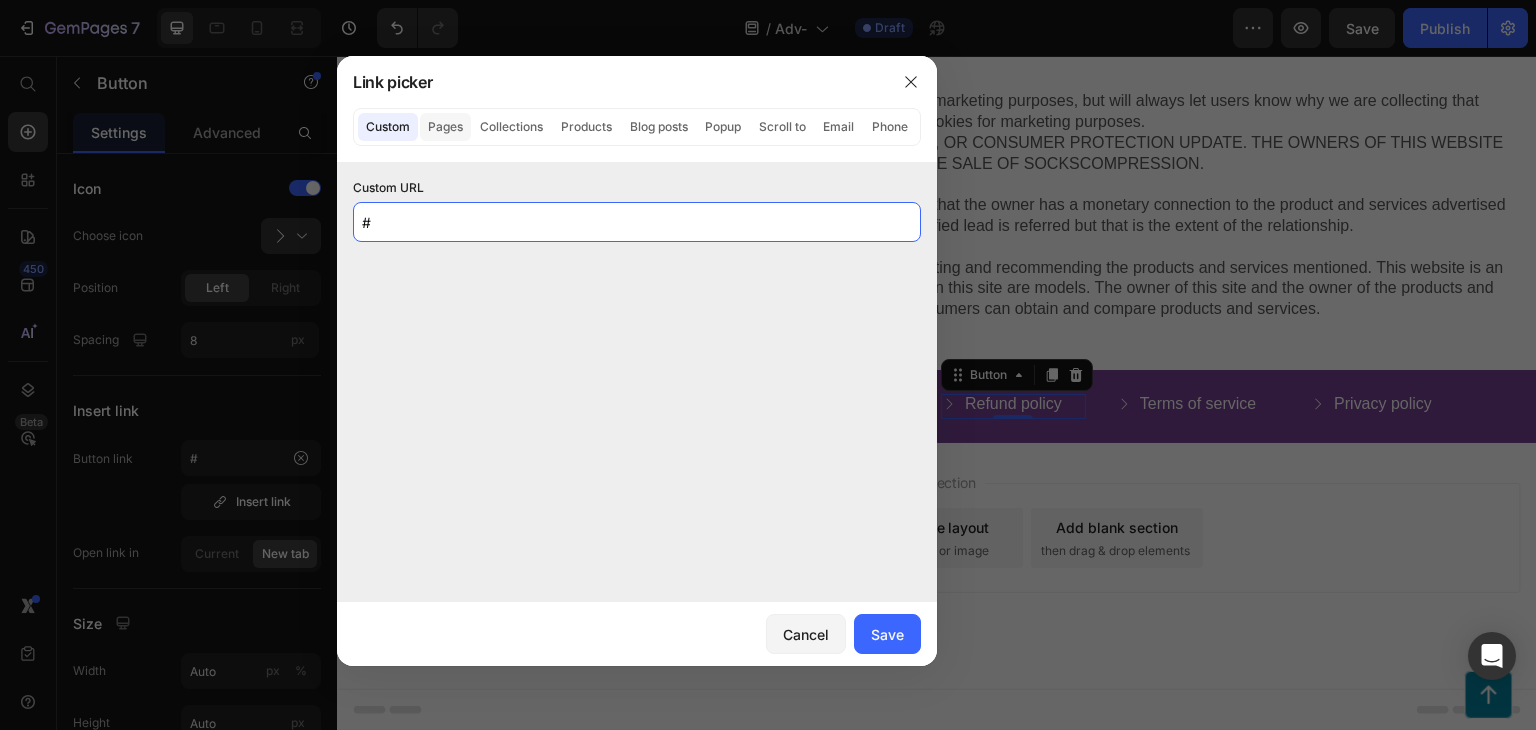 click on "Pages" 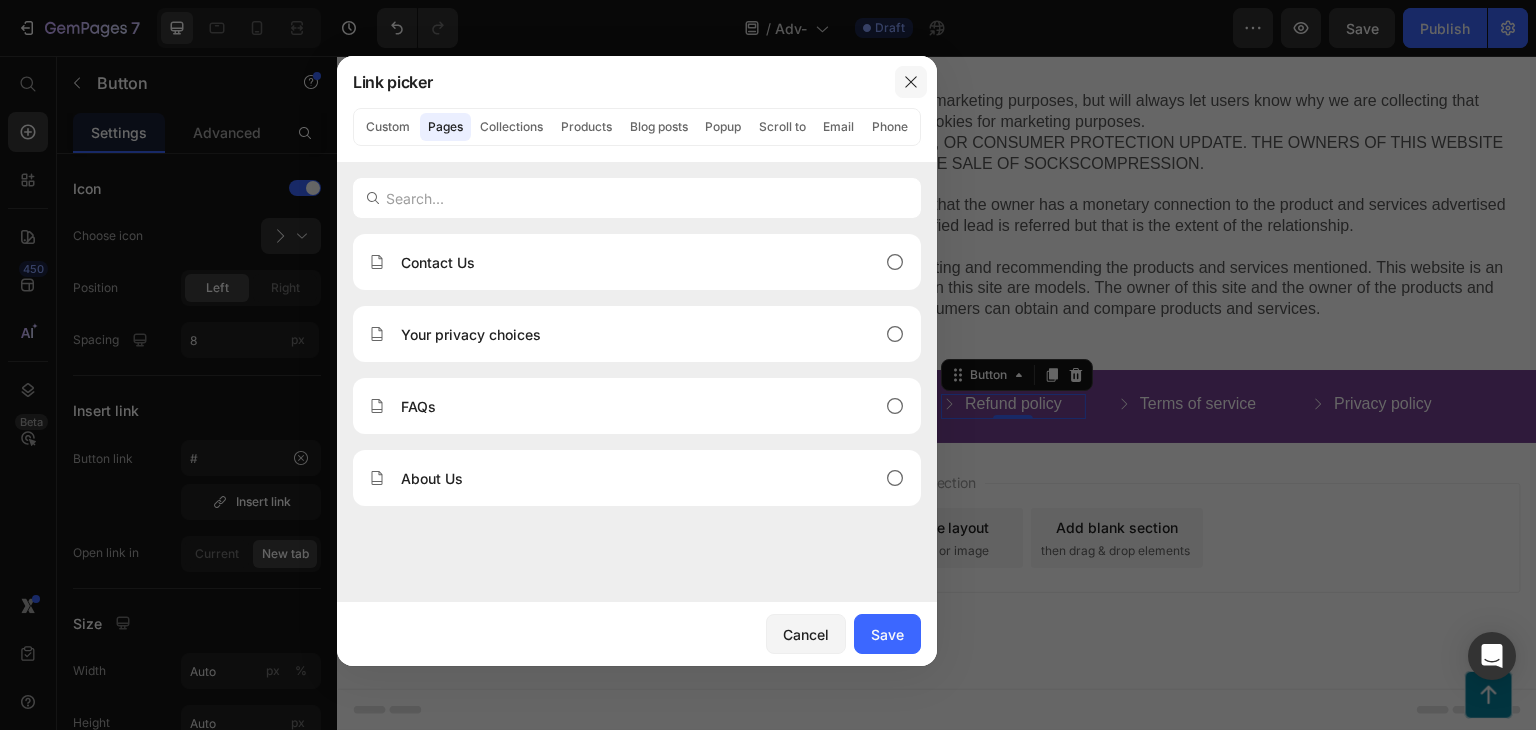 click 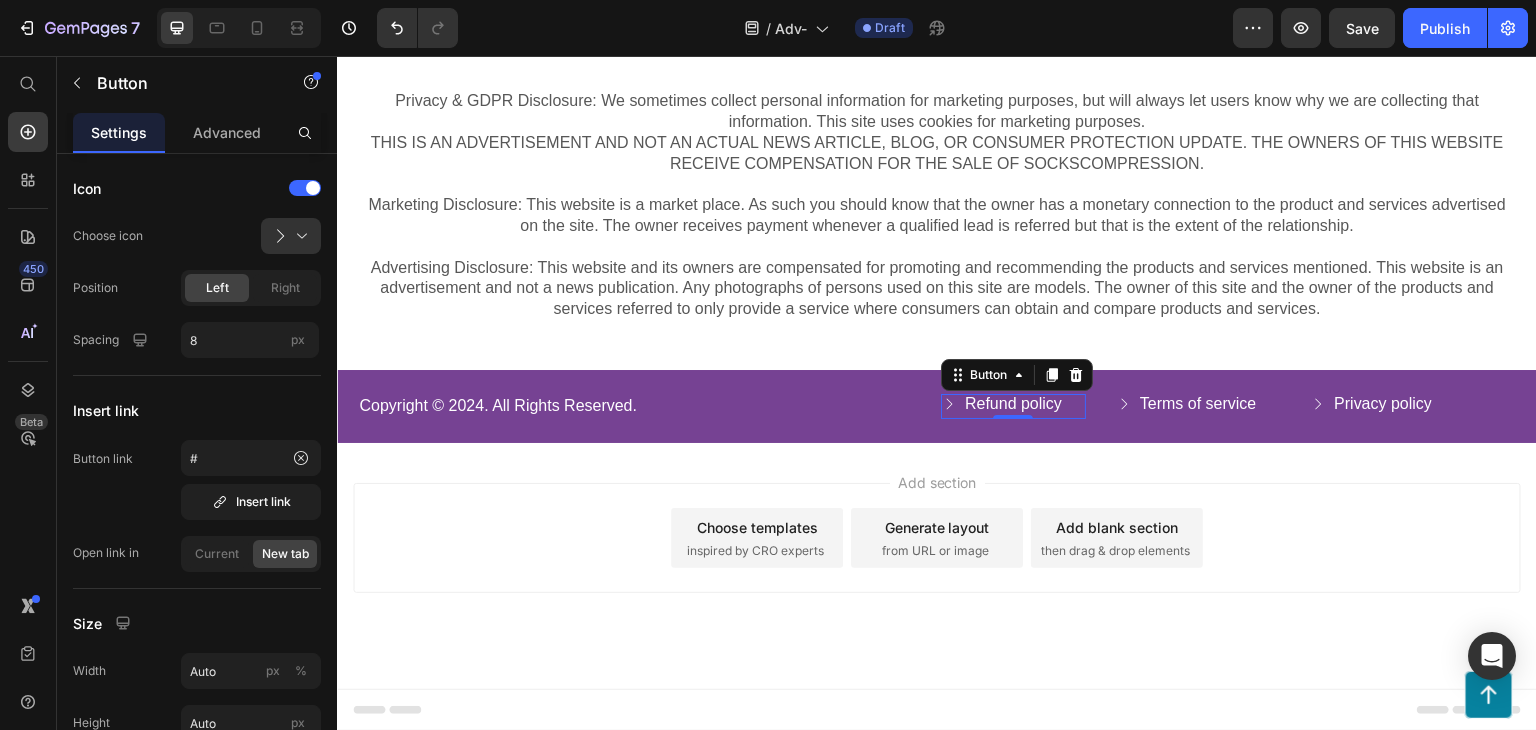 click 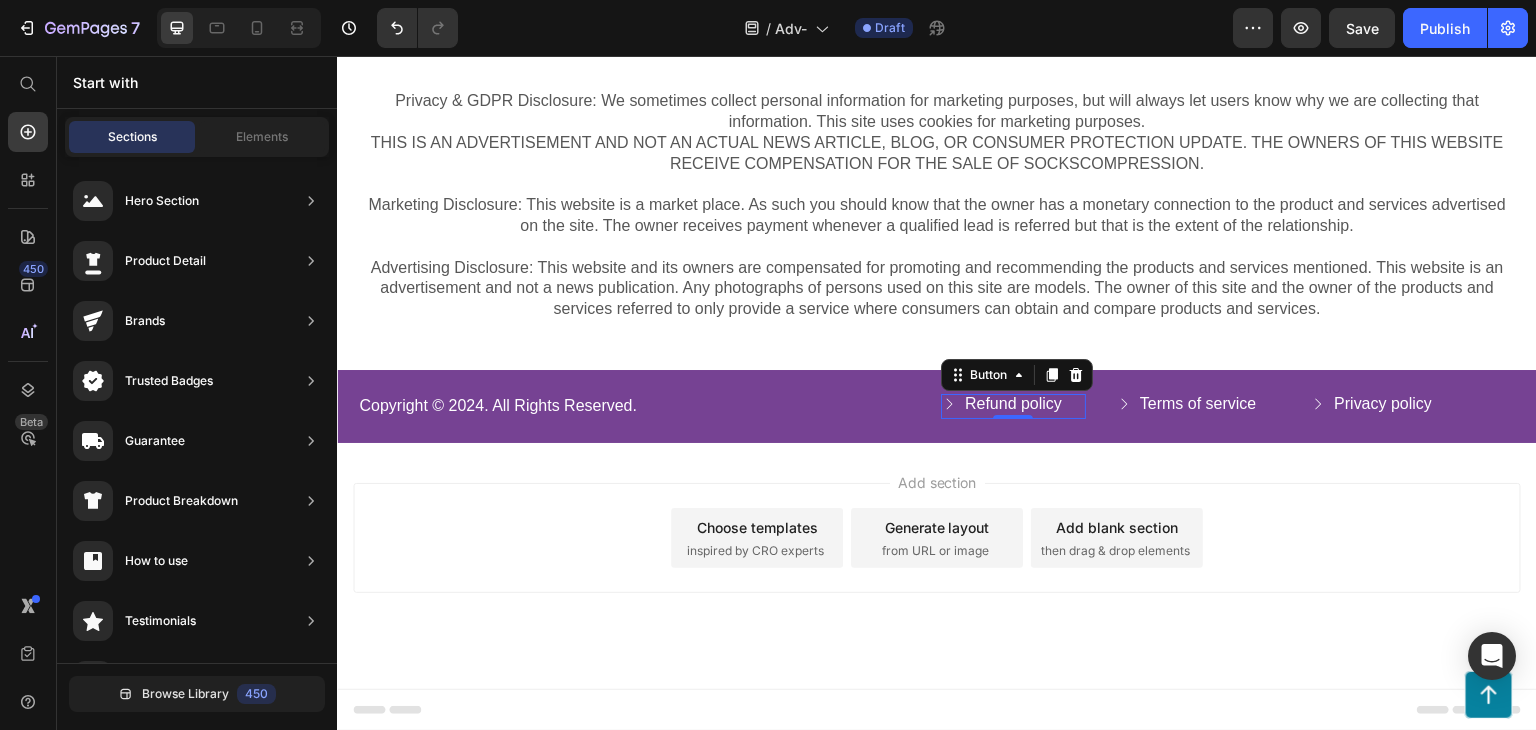 click on "Add section Choose templates inspired by CRO experts Generate layout from URL or image Add blank section then drag & drop elements" at bounding box center (937, 538) 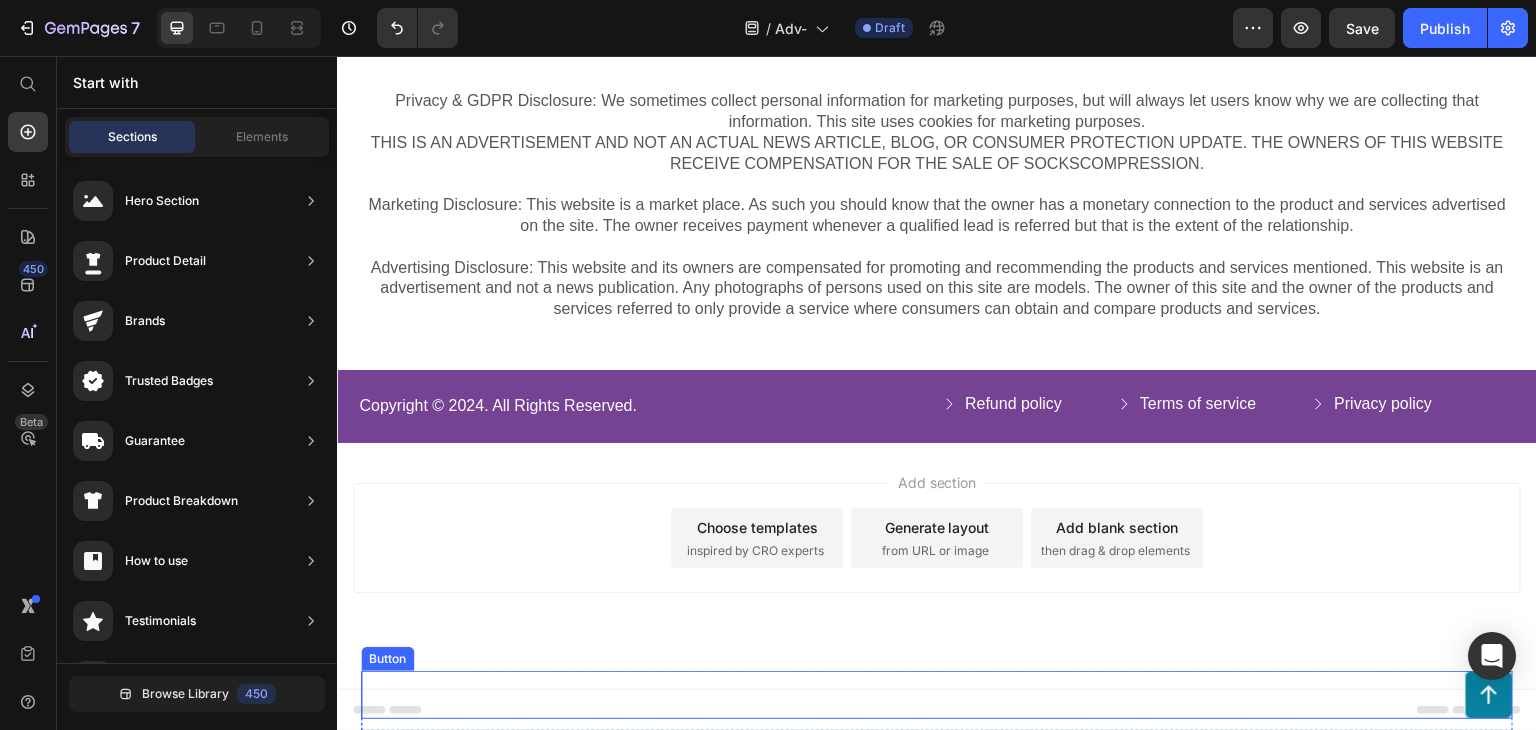 click at bounding box center [1489, 695] 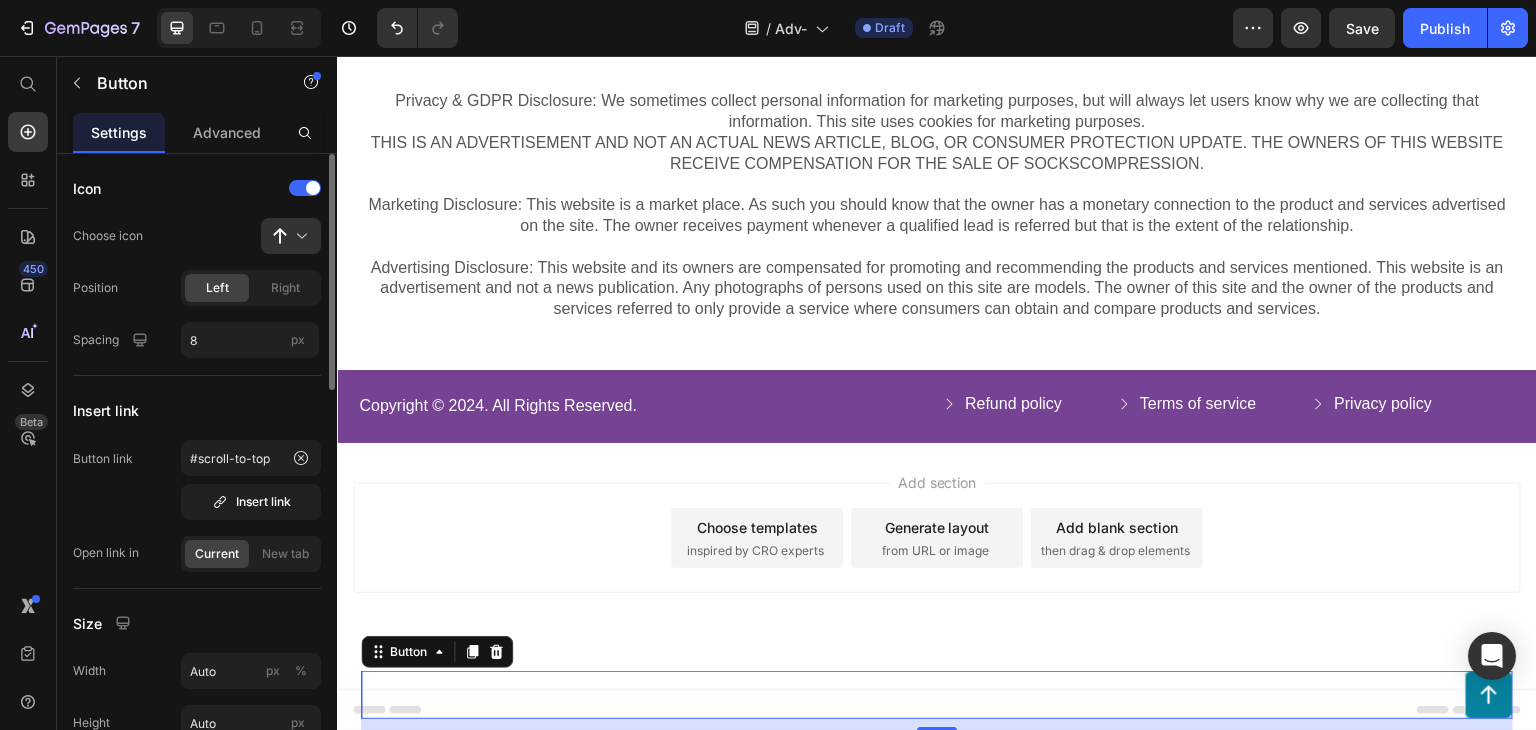 scroll, scrollTop: 400, scrollLeft: 0, axis: vertical 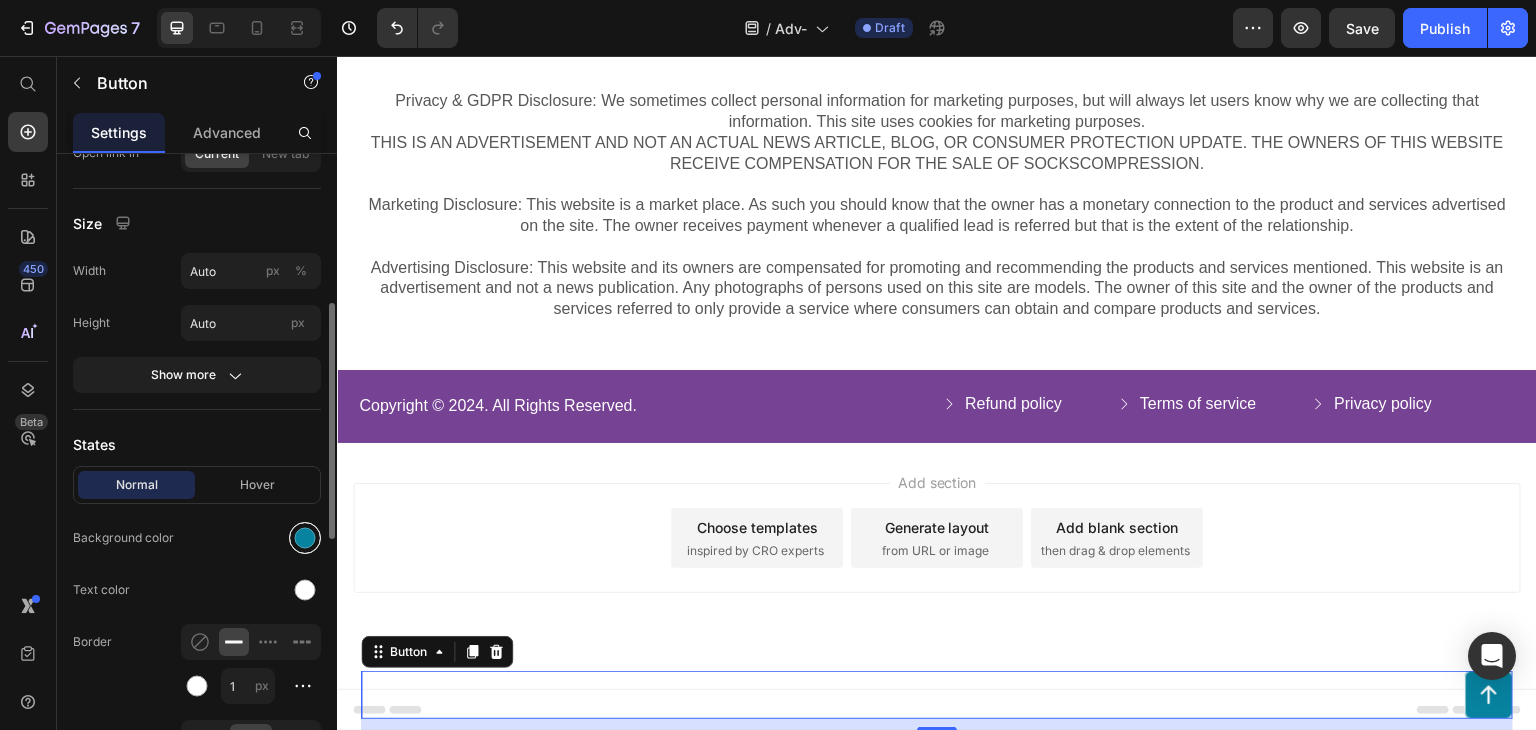 click at bounding box center [305, 538] 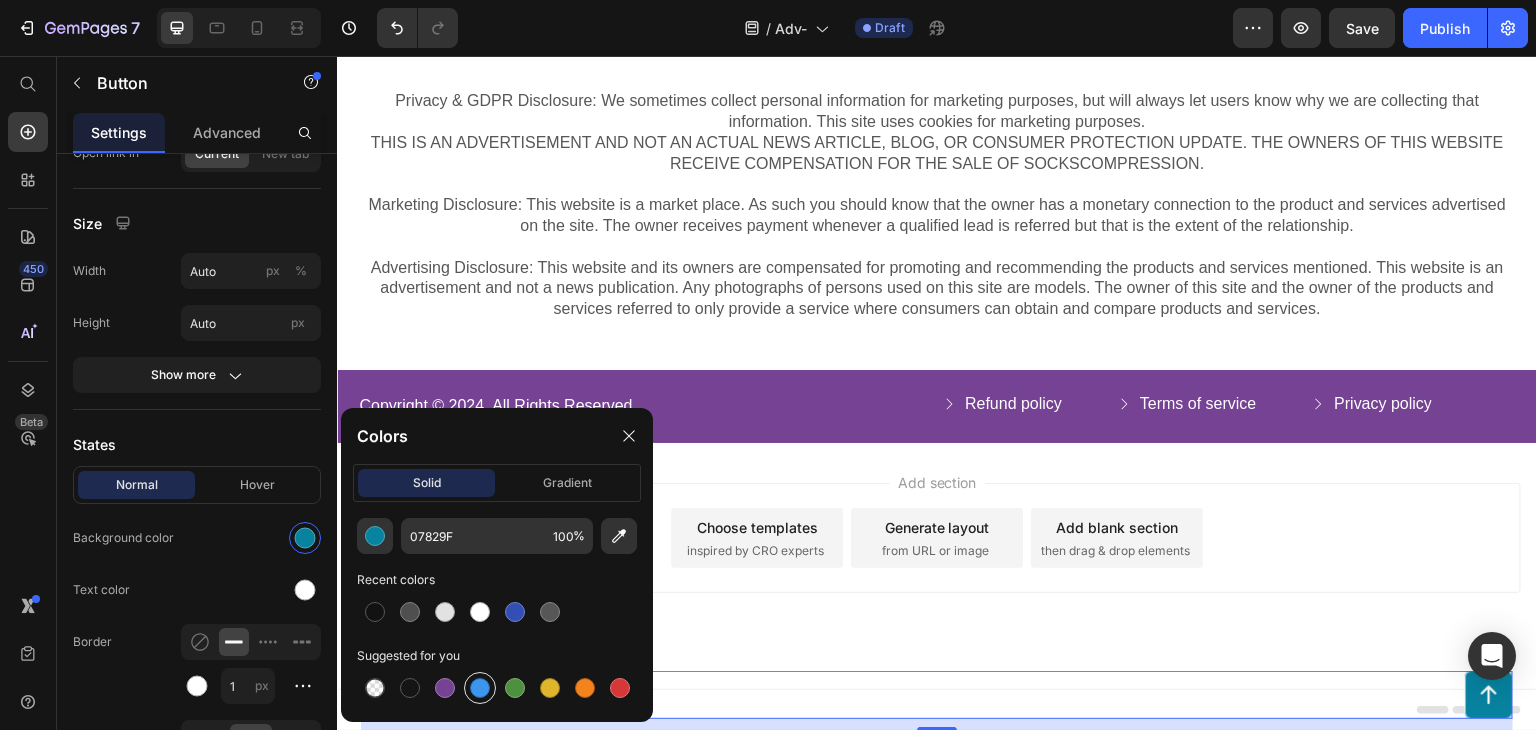click at bounding box center (480, 688) 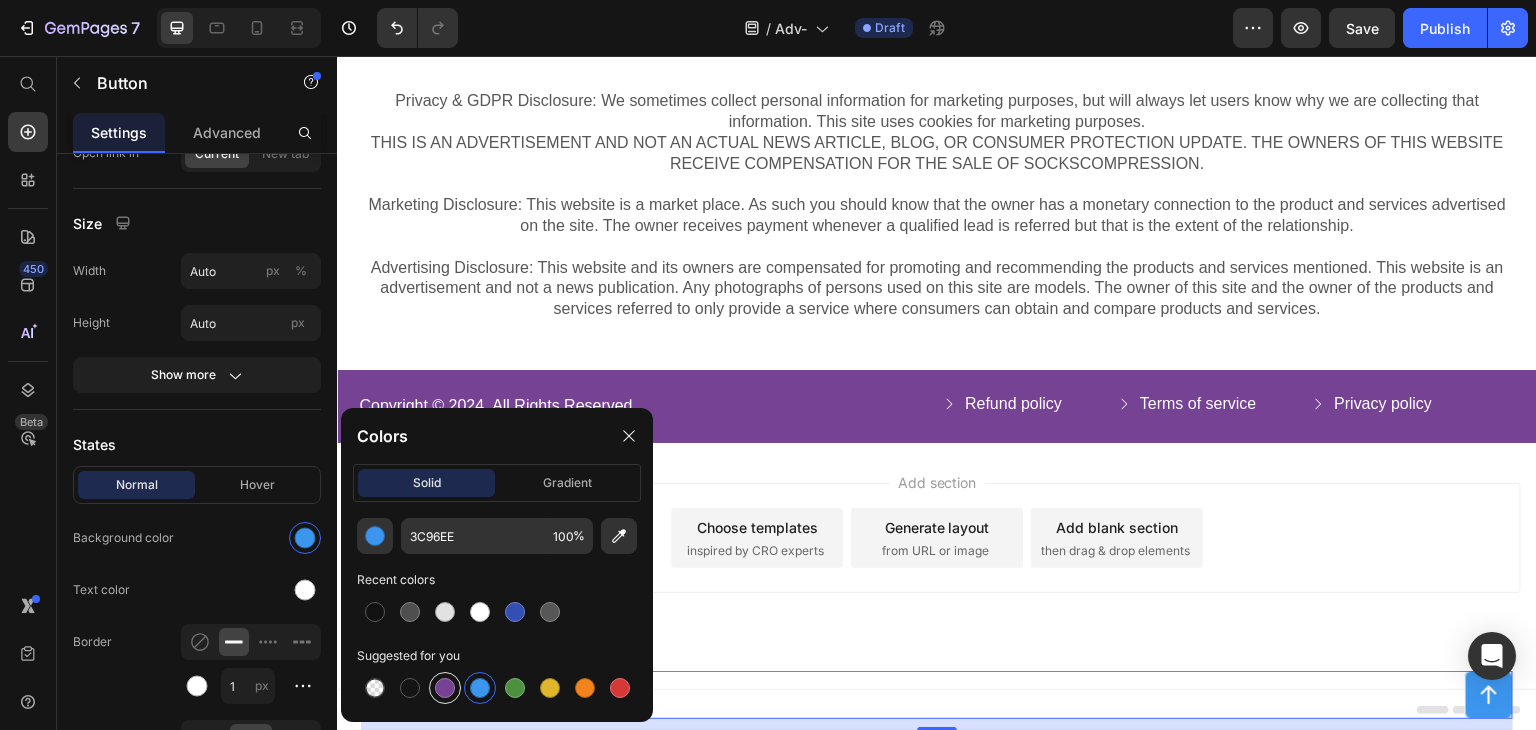 click at bounding box center [445, 688] 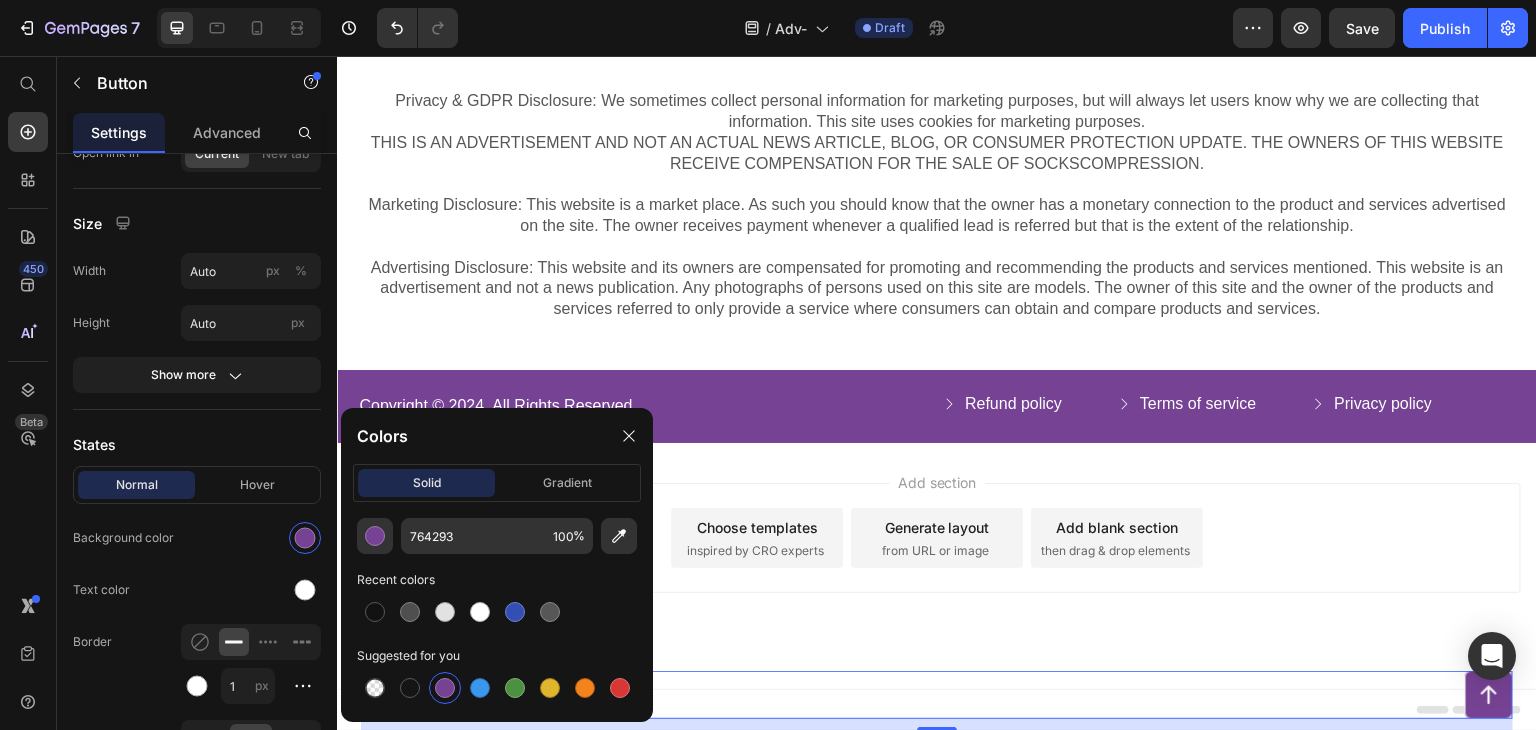 click on "Add section Choose templates inspired by CRO experts Generate layout from URL or image Add blank section then drag & drop elements" at bounding box center [937, 566] 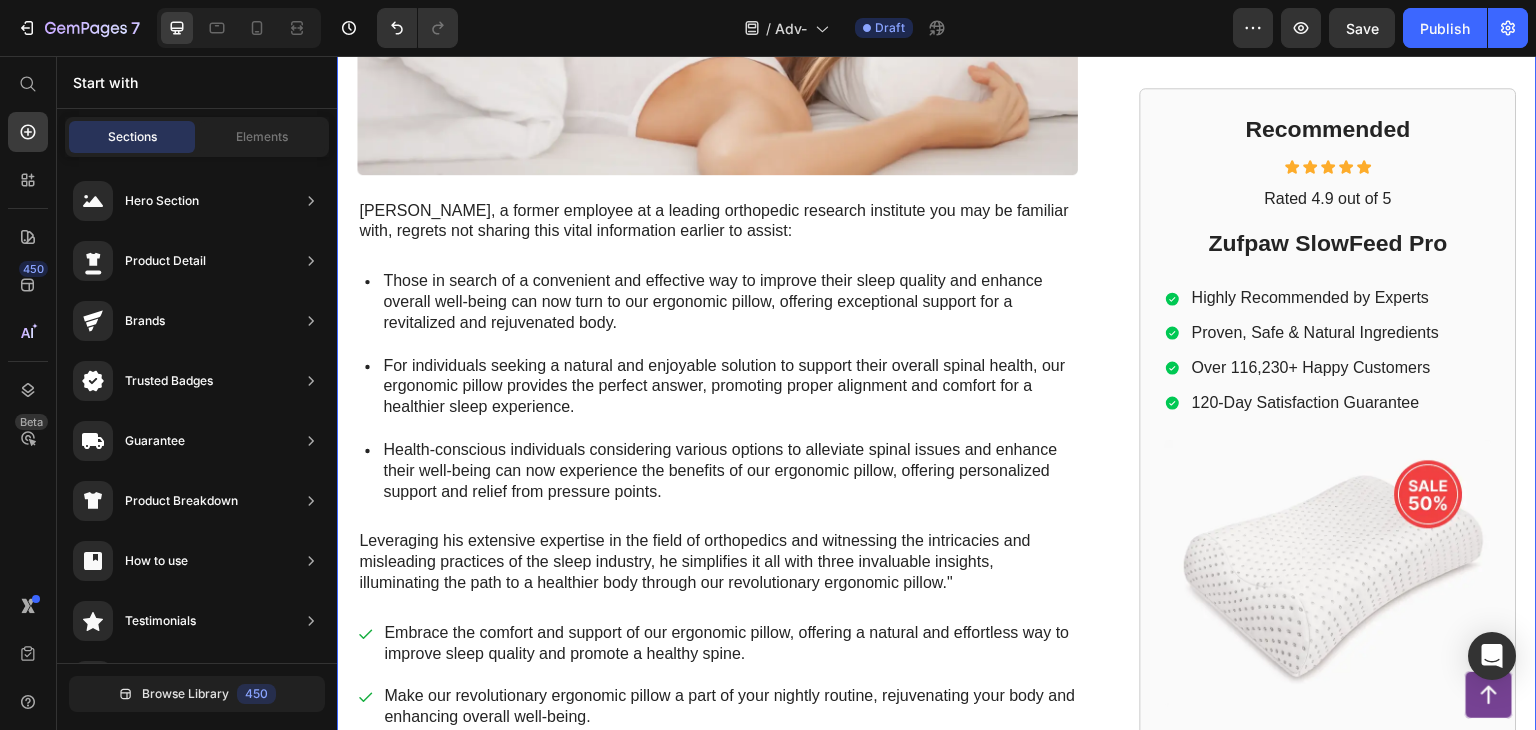 scroll, scrollTop: 800, scrollLeft: 0, axis: vertical 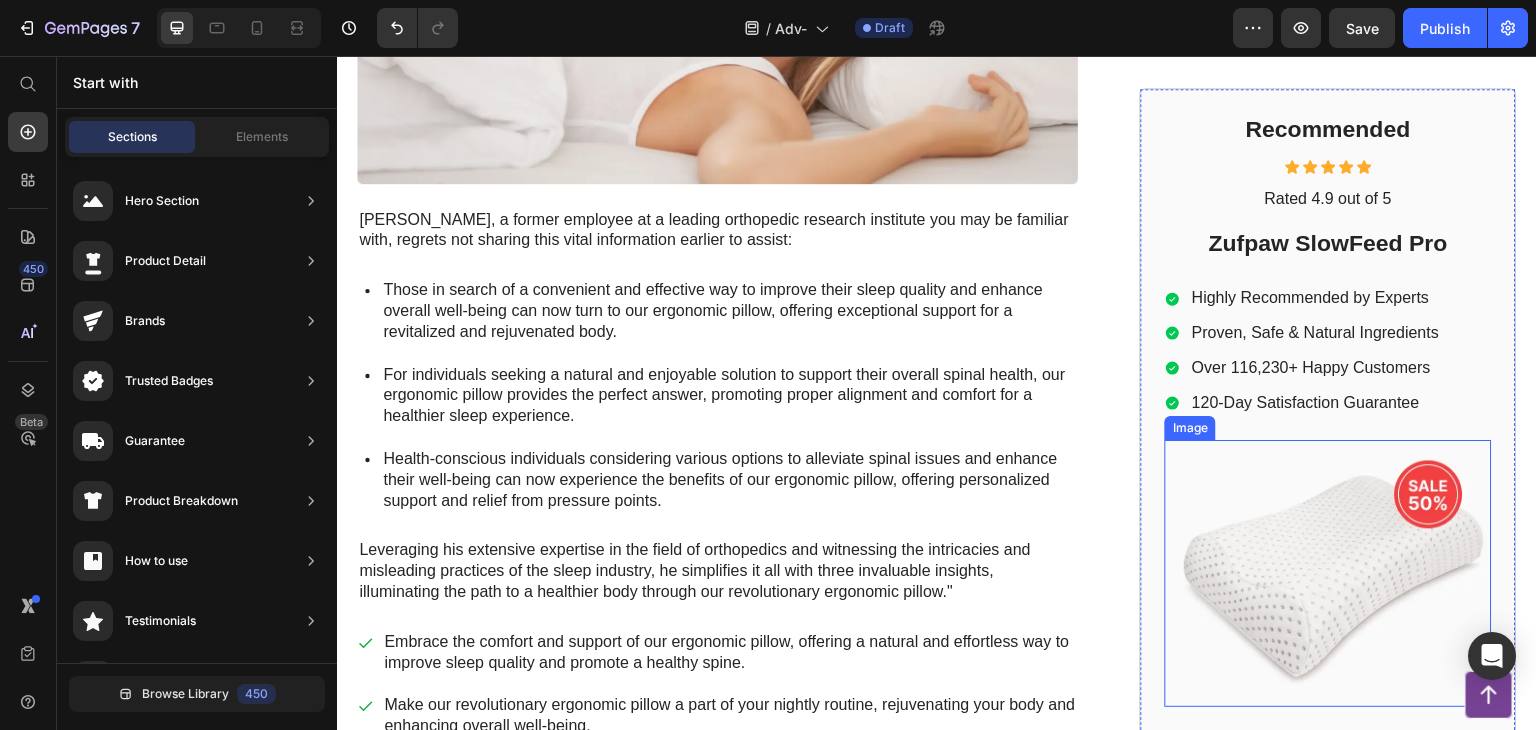 click at bounding box center (1328, 574) 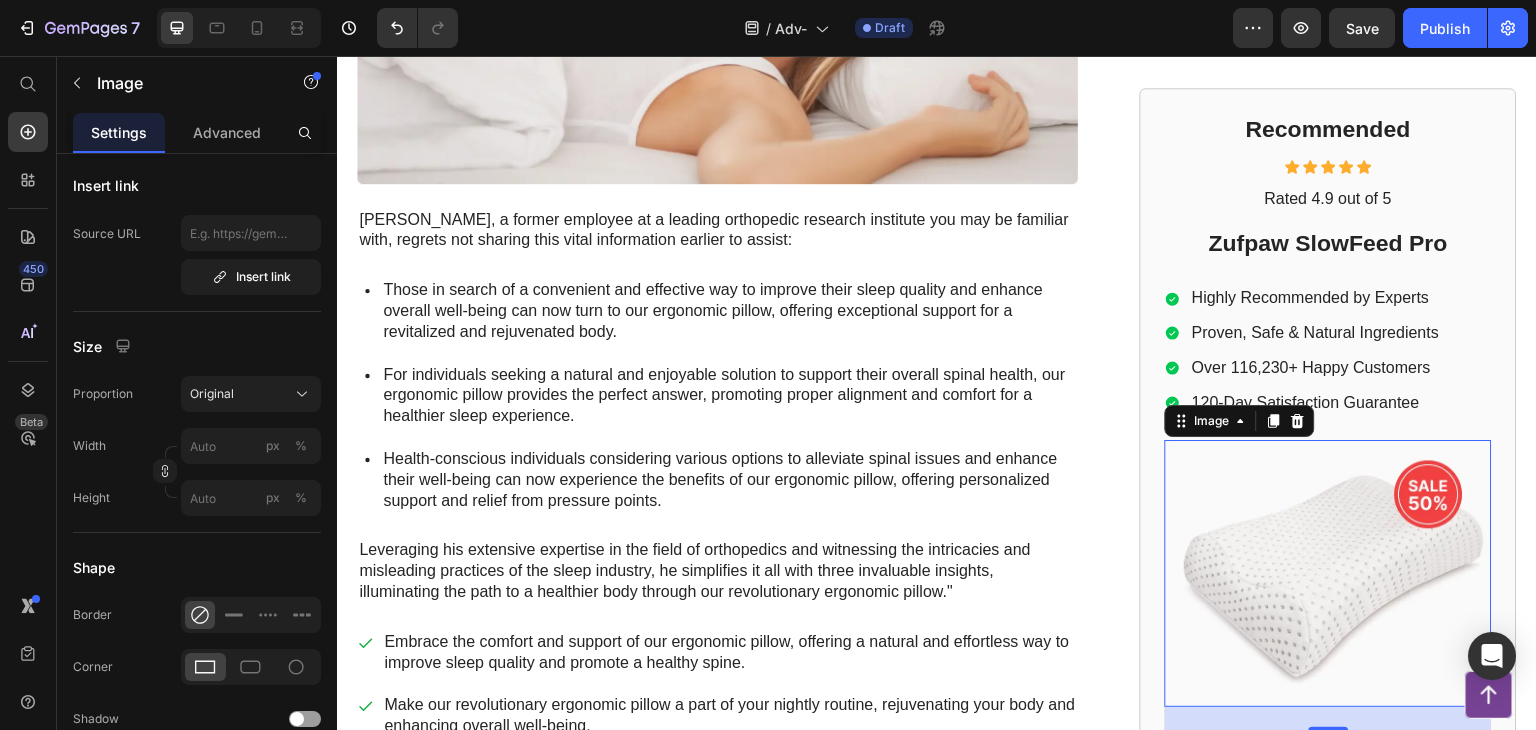 scroll, scrollTop: 0, scrollLeft: 0, axis: both 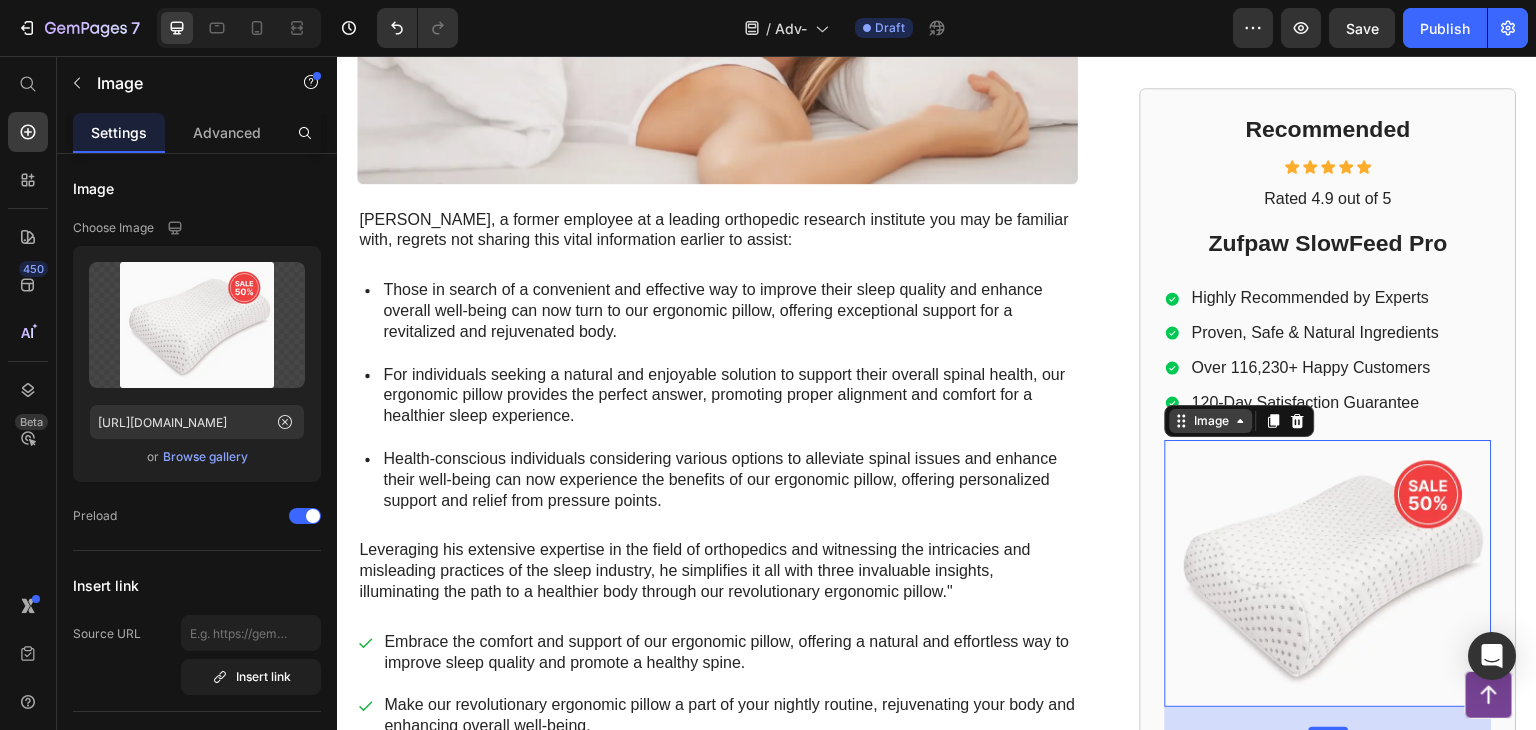 click on "Image" at bounding box center (1211, 422) 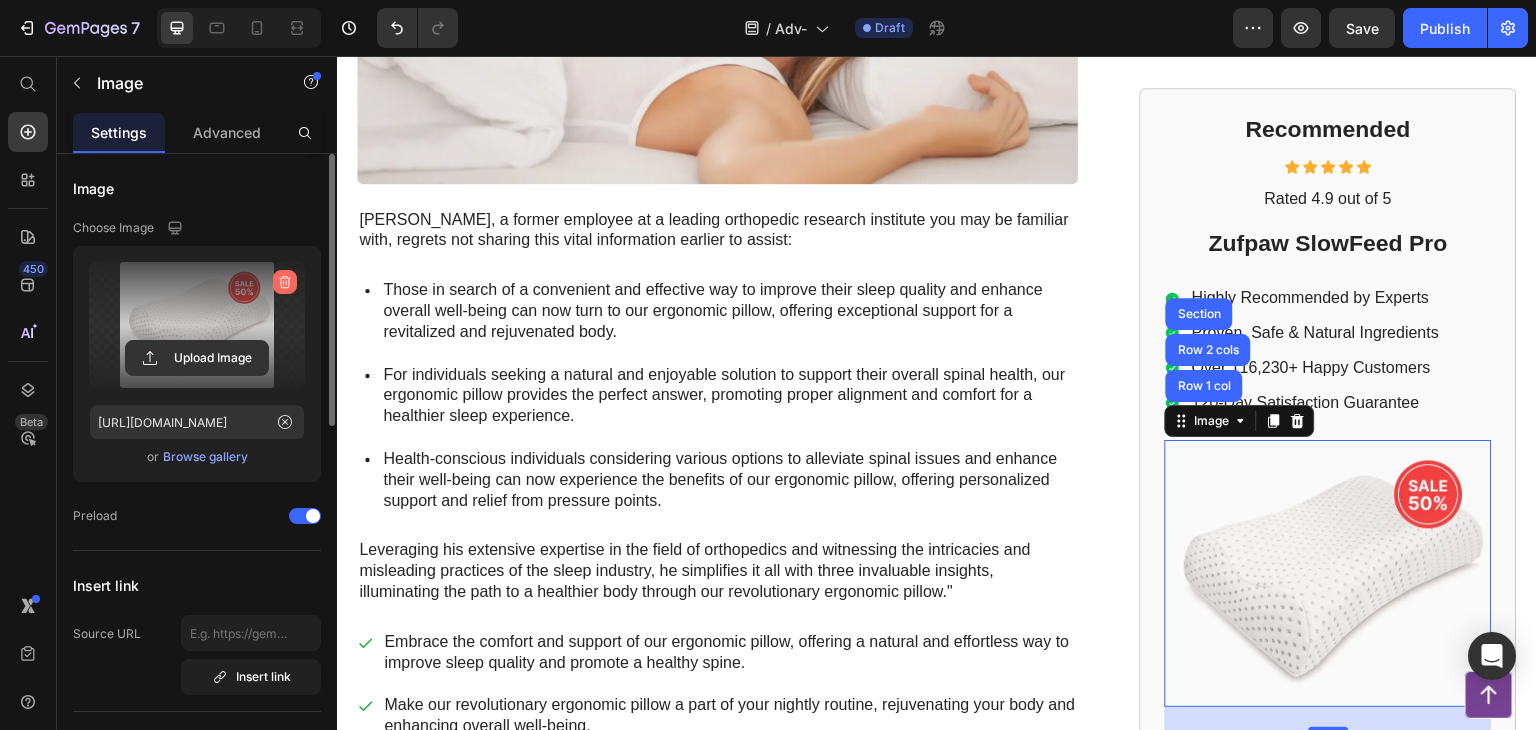click 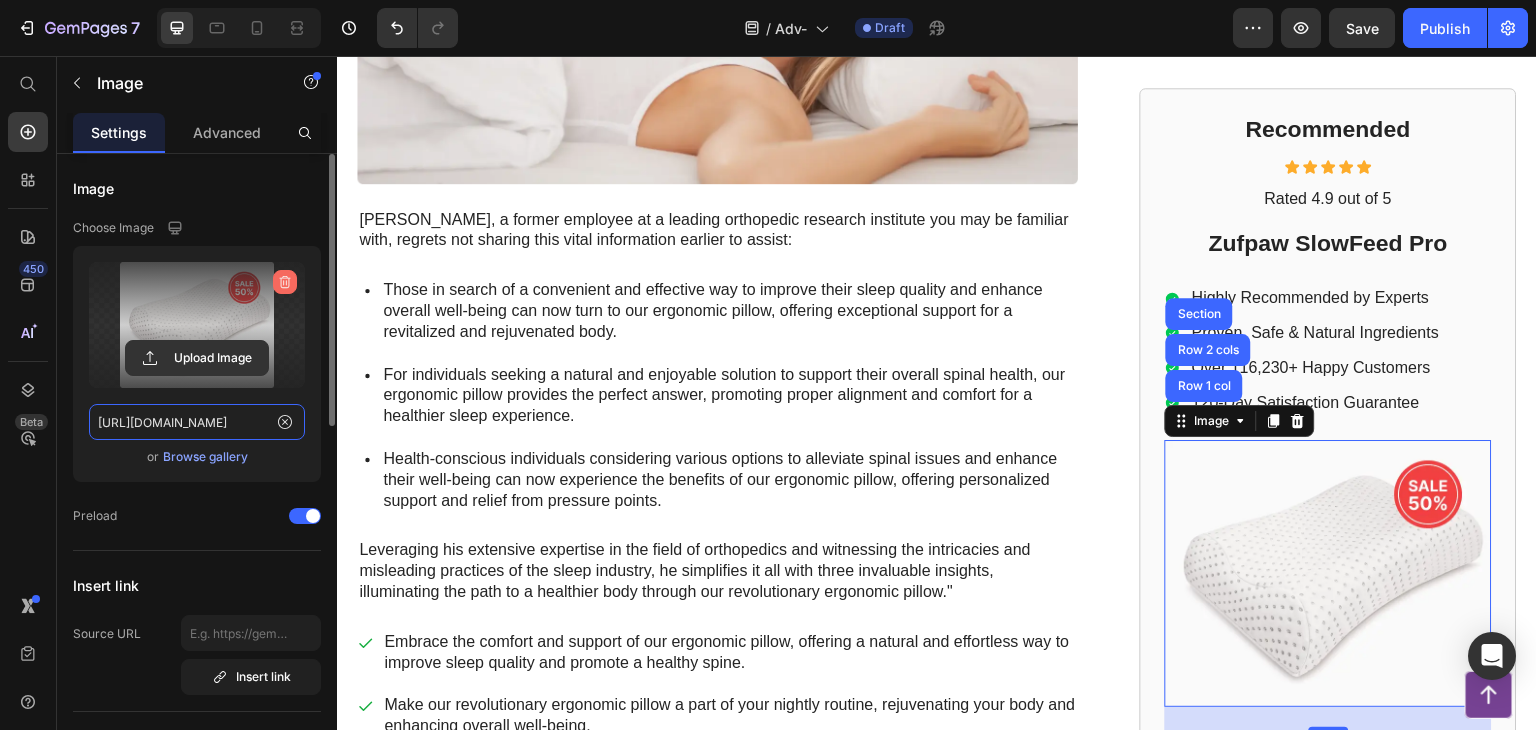 type 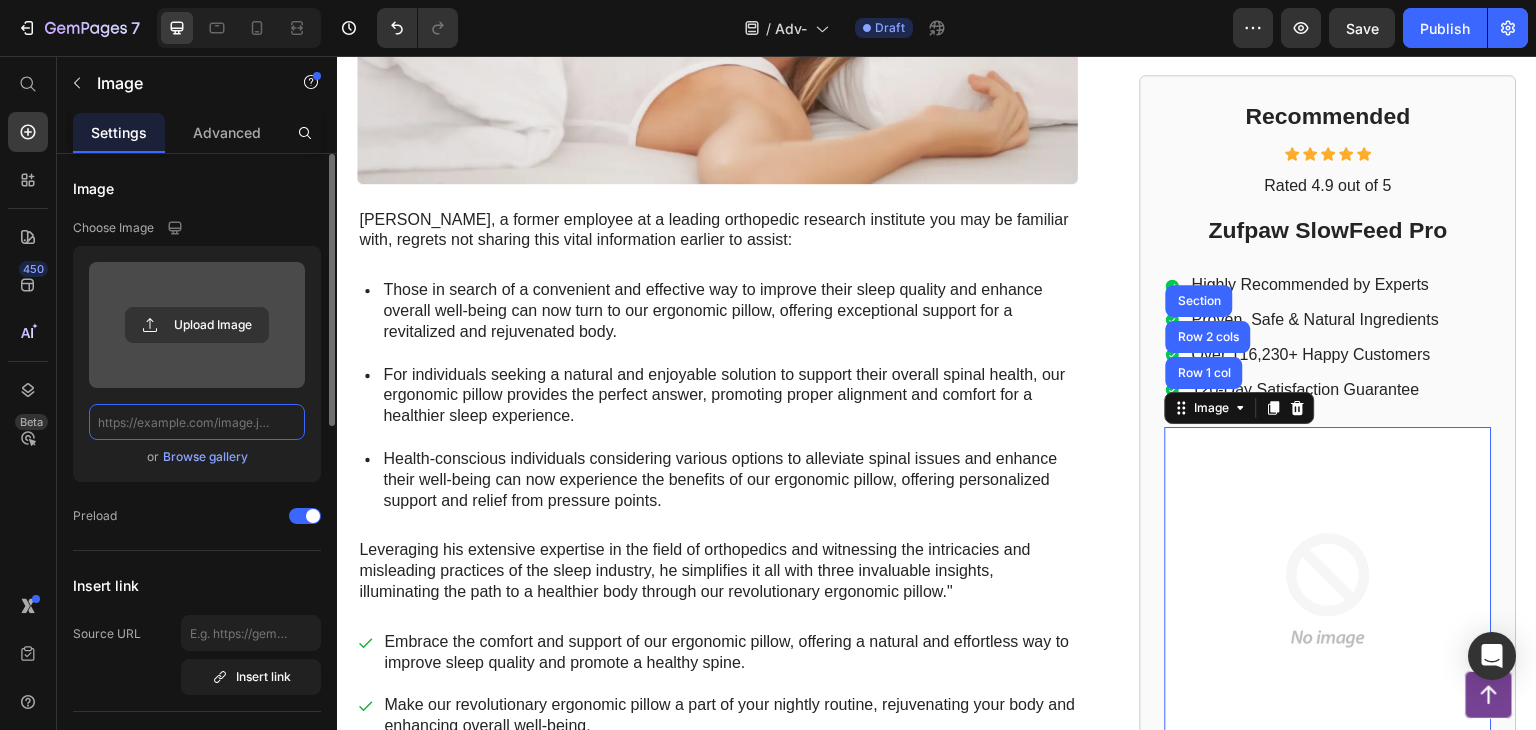 scroll, scrollTop: 0, scrollLeft: 0, axis: both 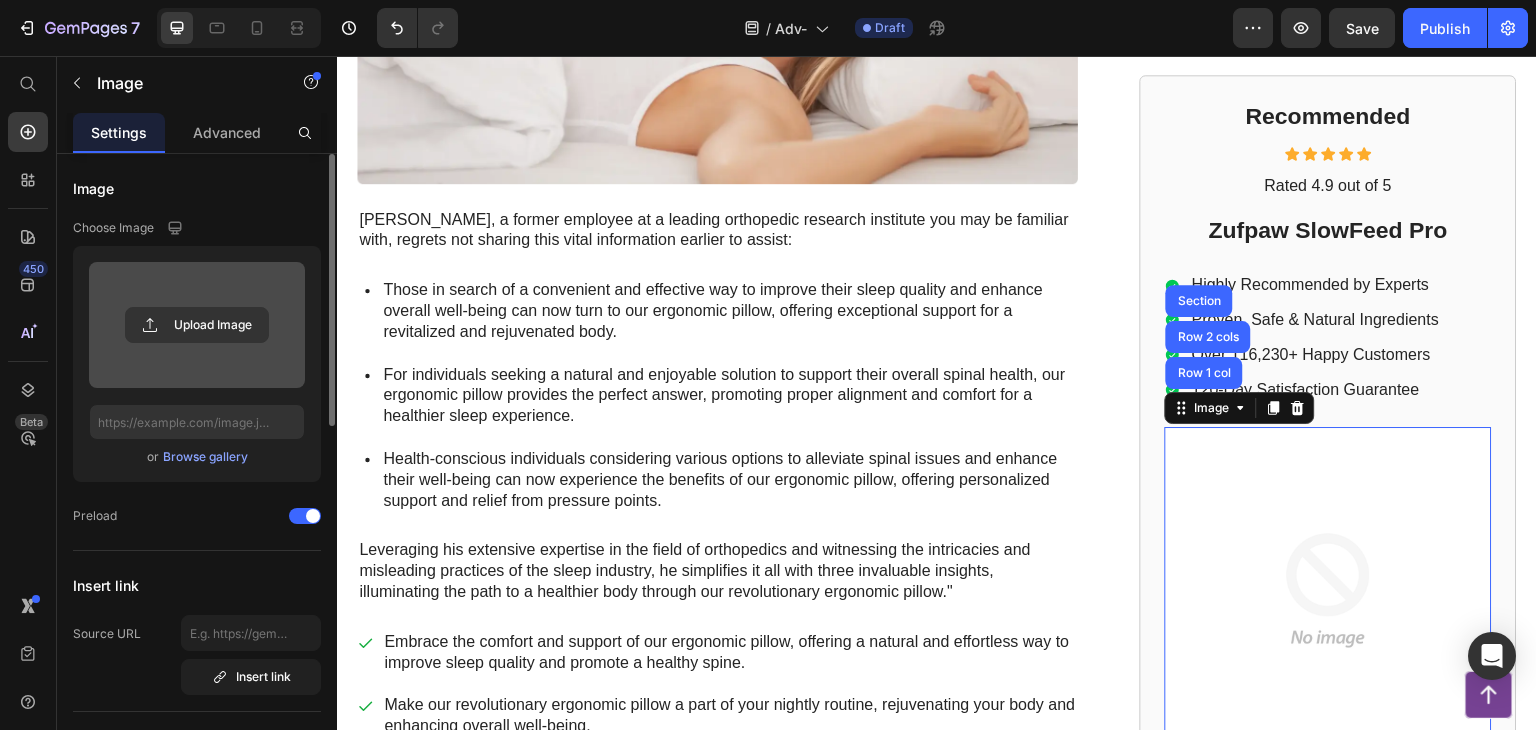 click on "Browse gallery" at bounding box center [205, 457] 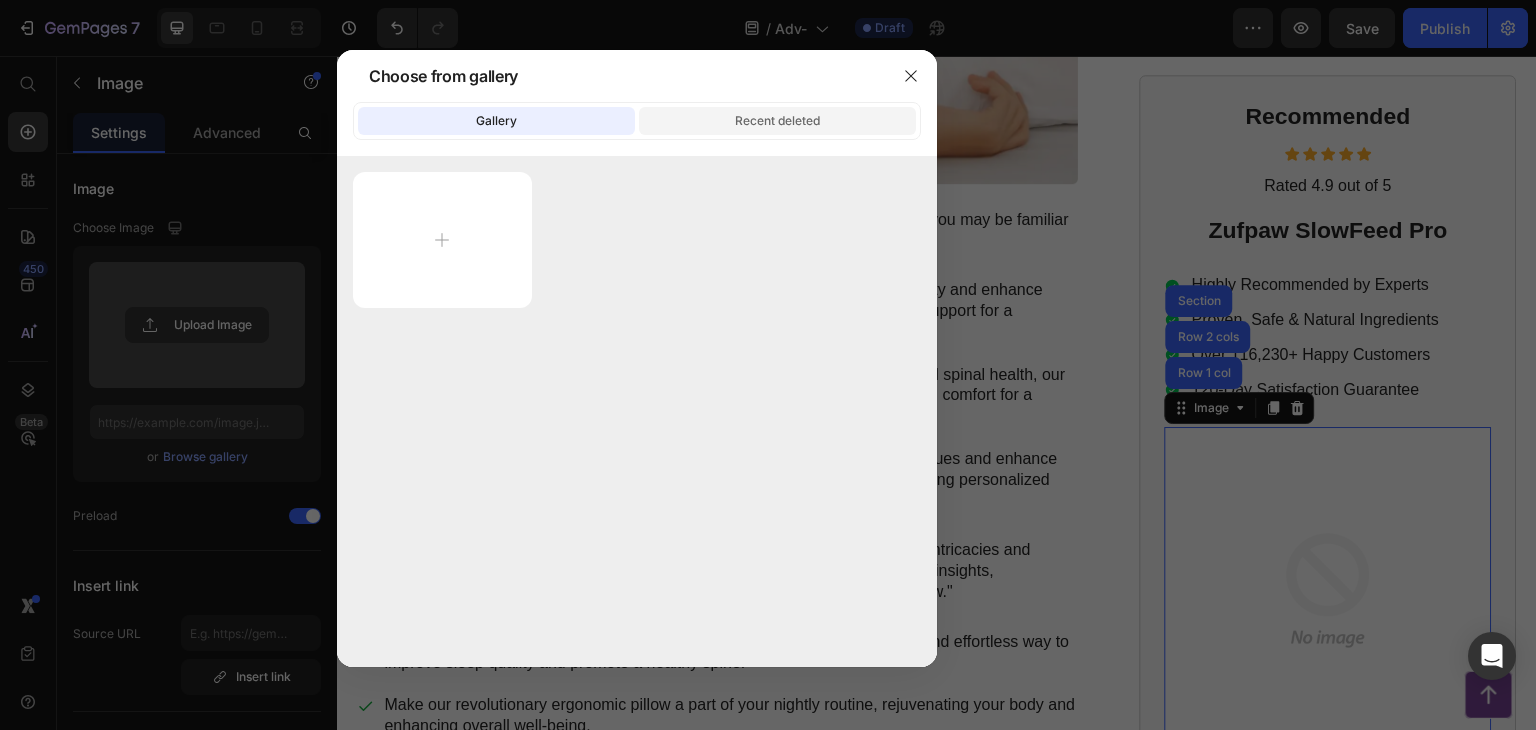 click on "Recent deleted" 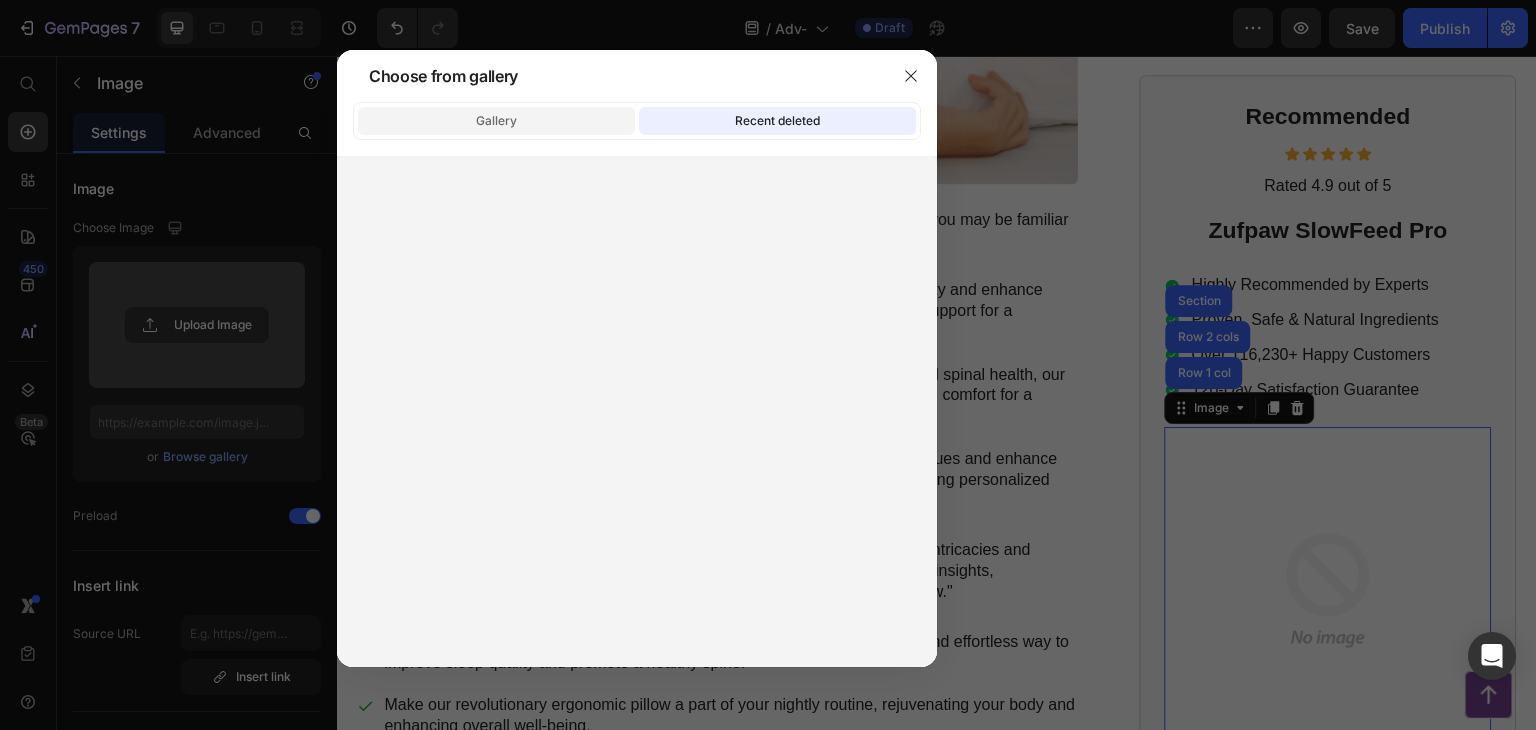 click on "Gallery" 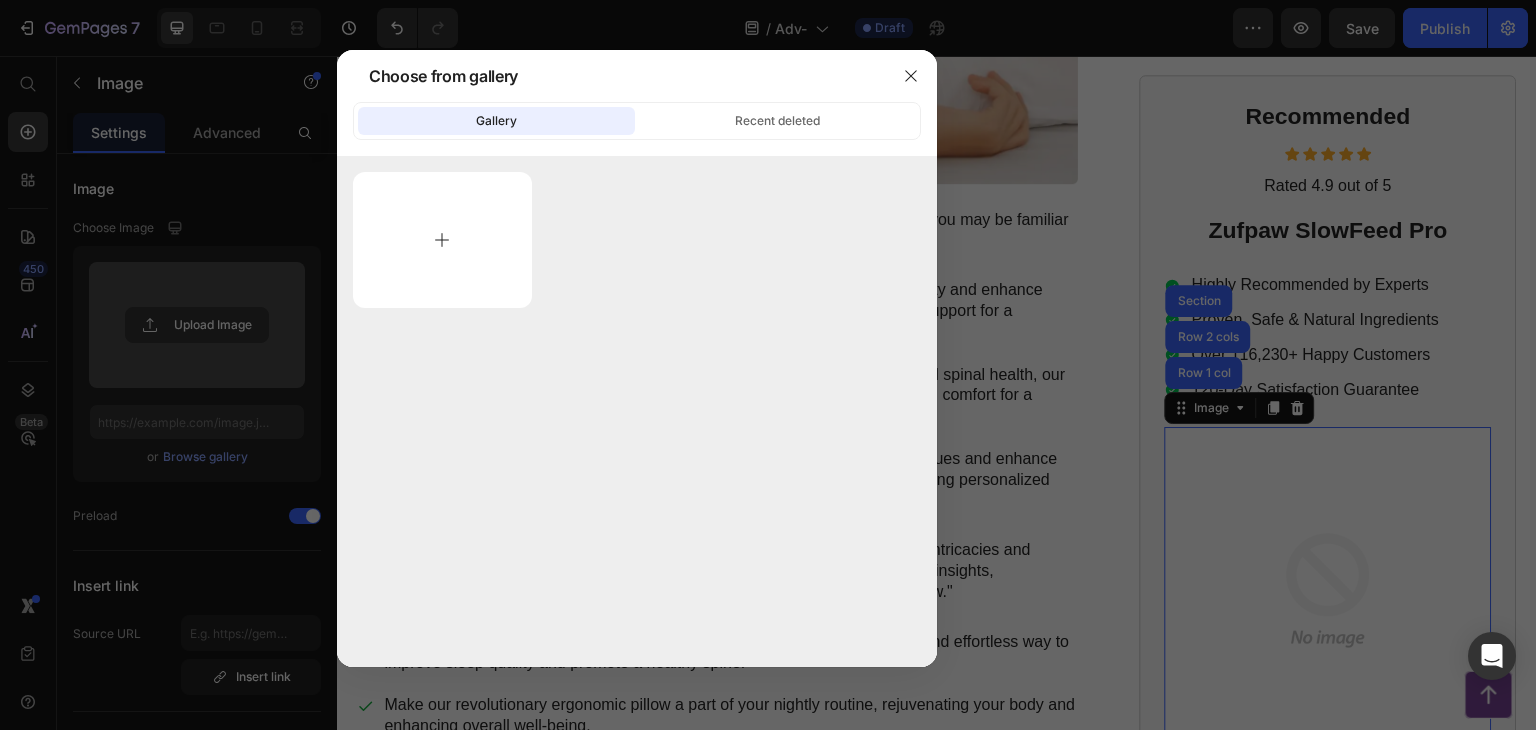 click at bounding box center [442, 240] 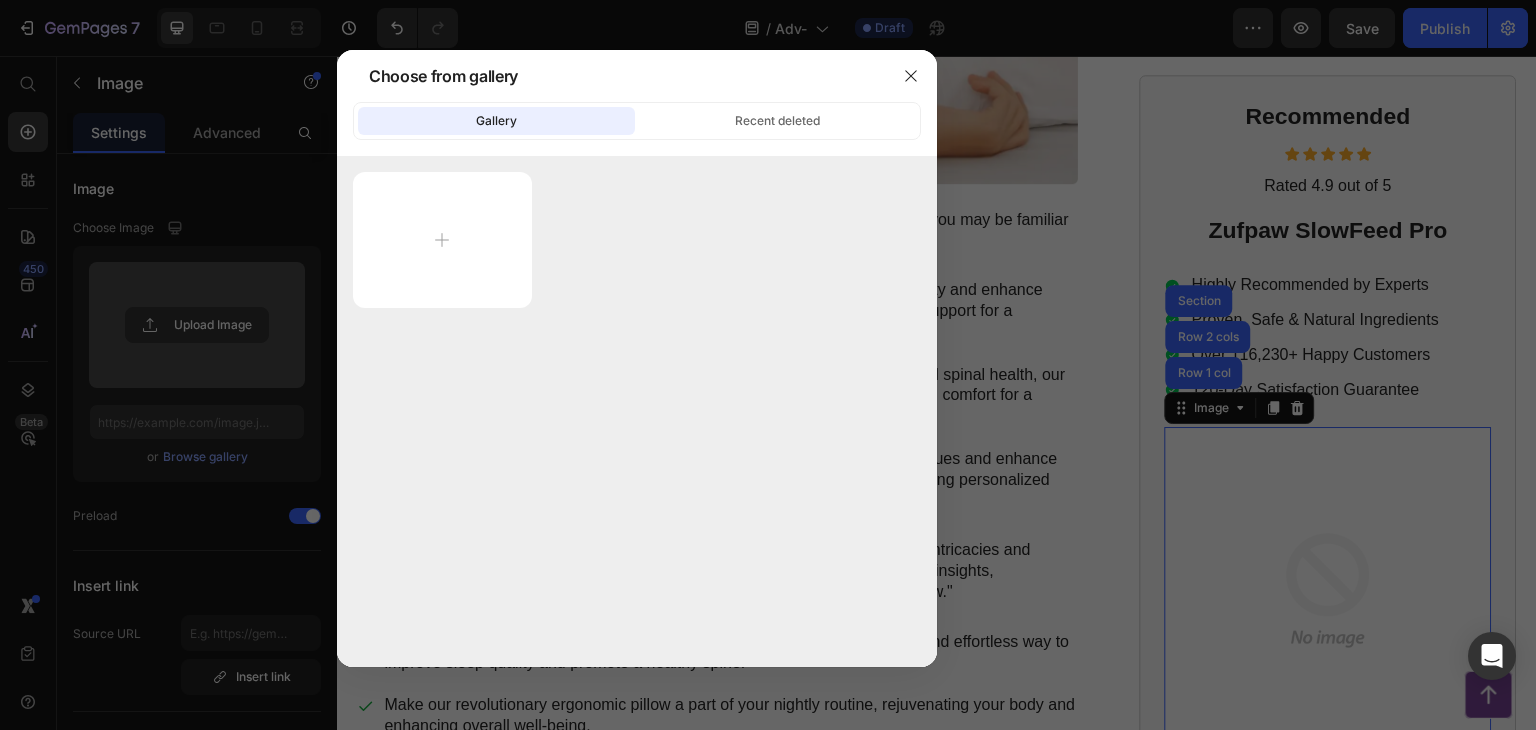 click at bounding box center (768, 365) 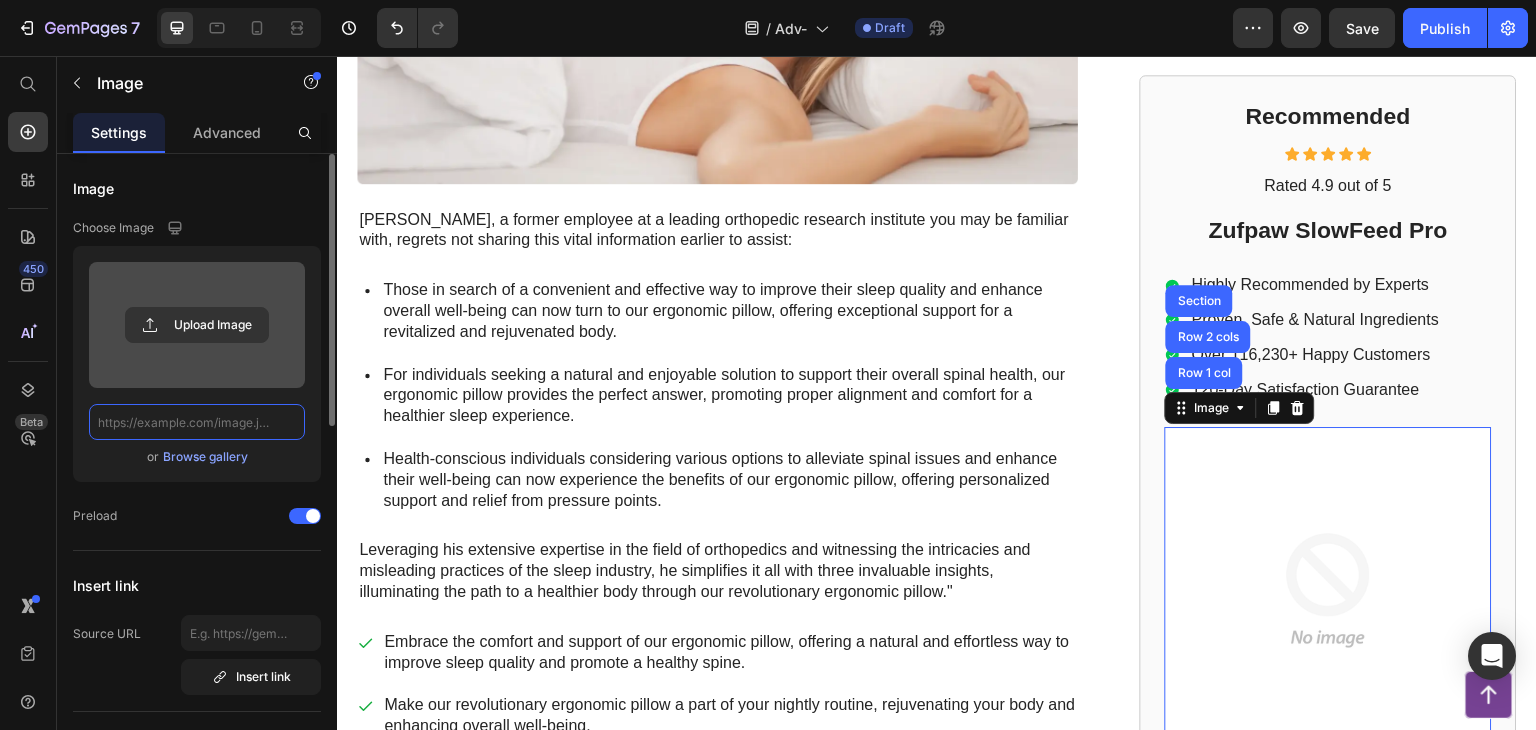 click 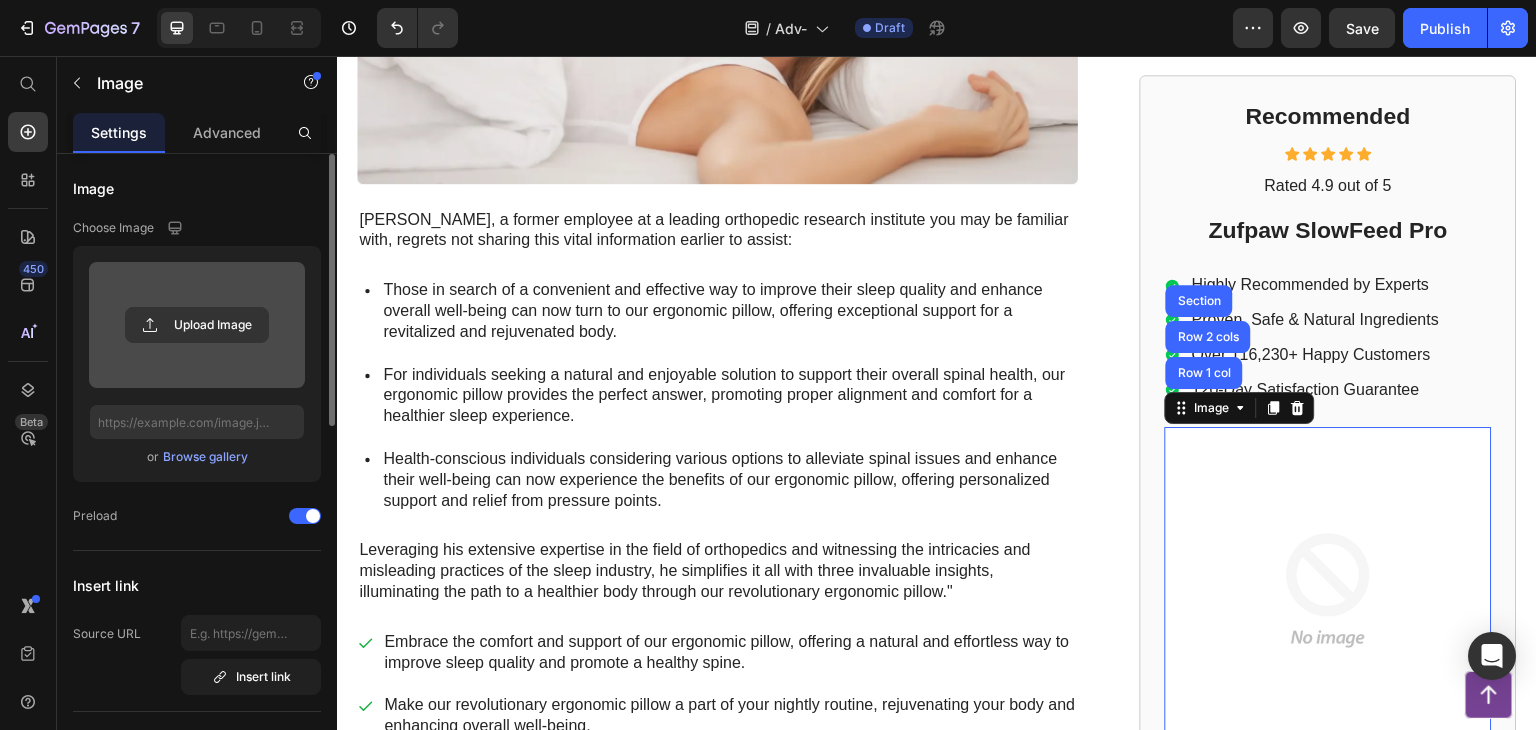 click on "Image Choose Image Upload Image  or   Browse gallery  Preload" 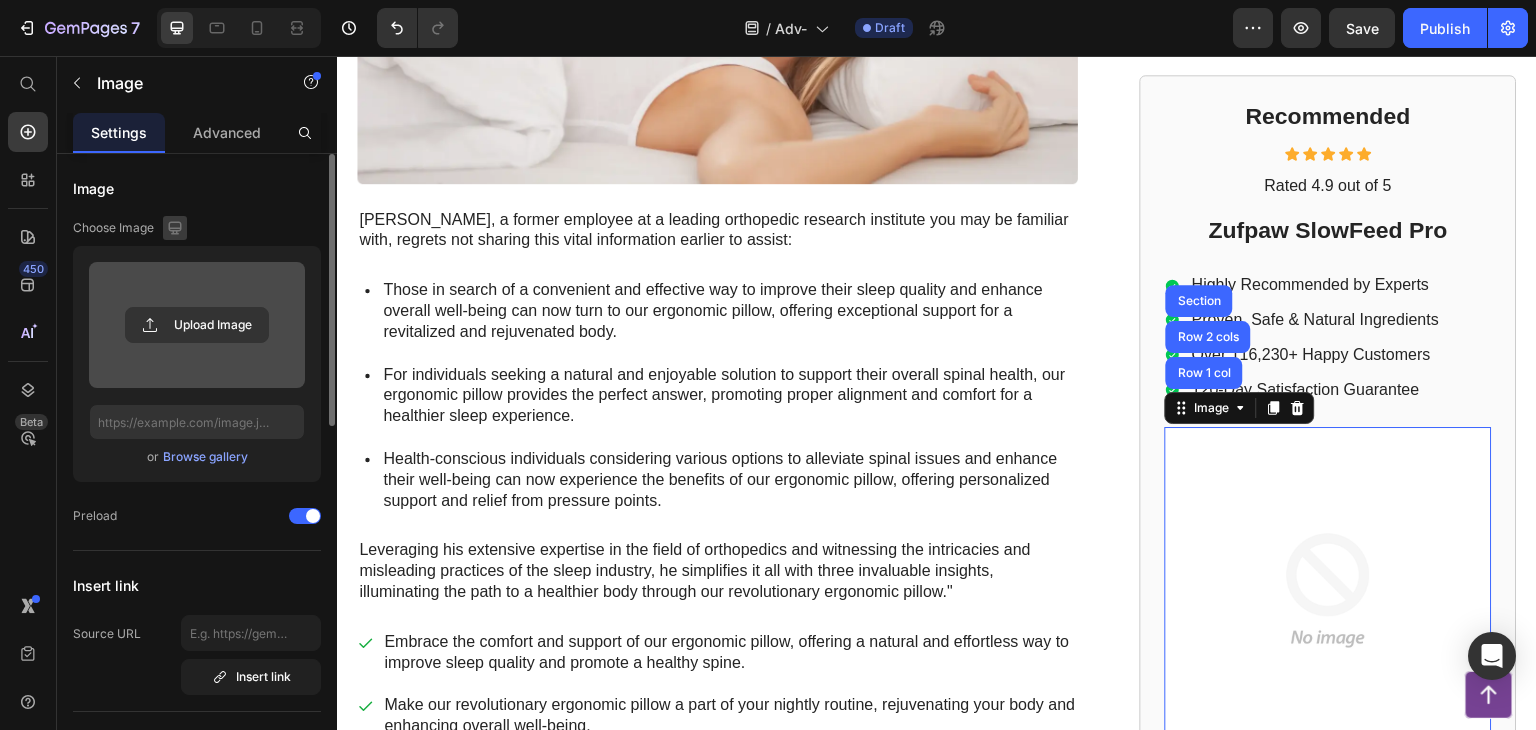 click 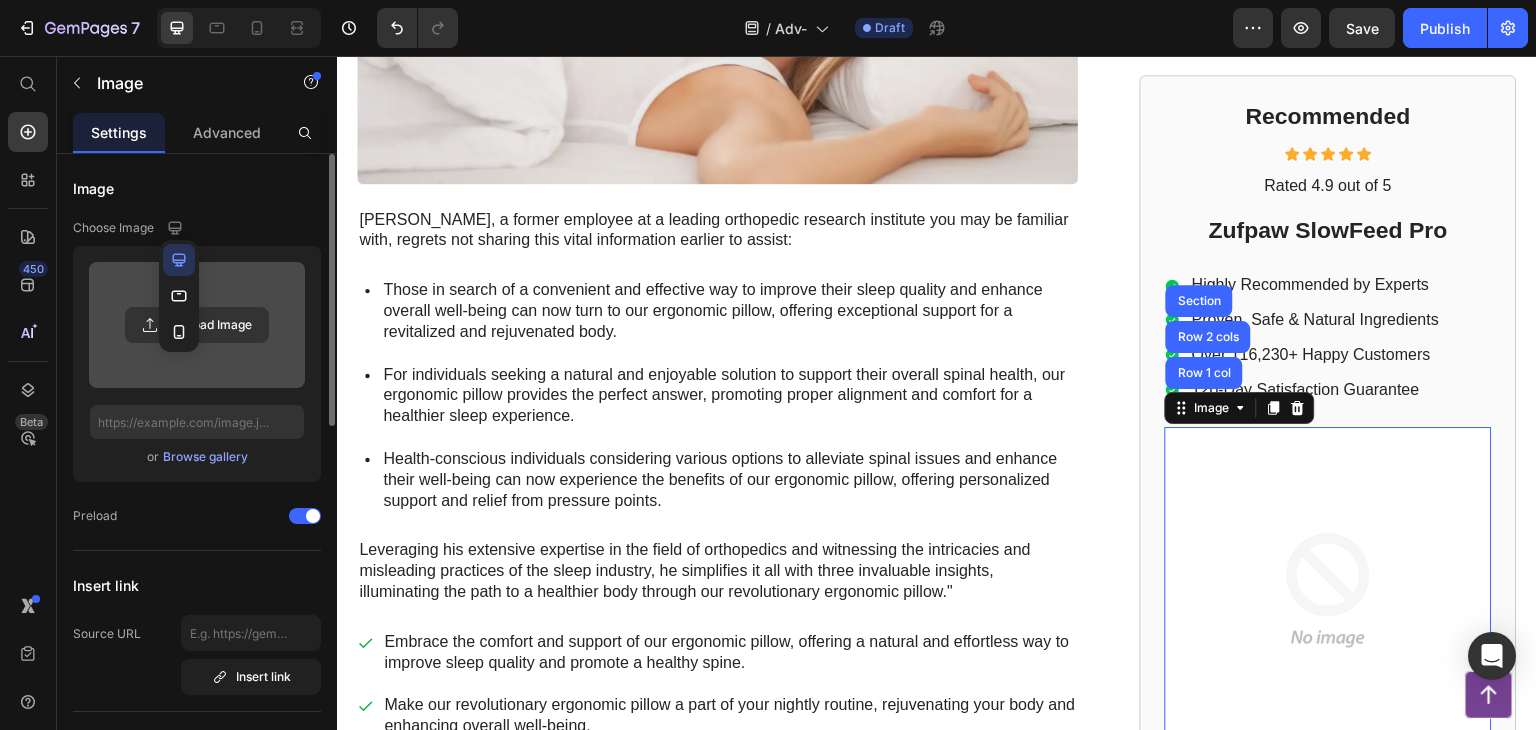 click on "Choose Image" at bounding box center [197, 228] 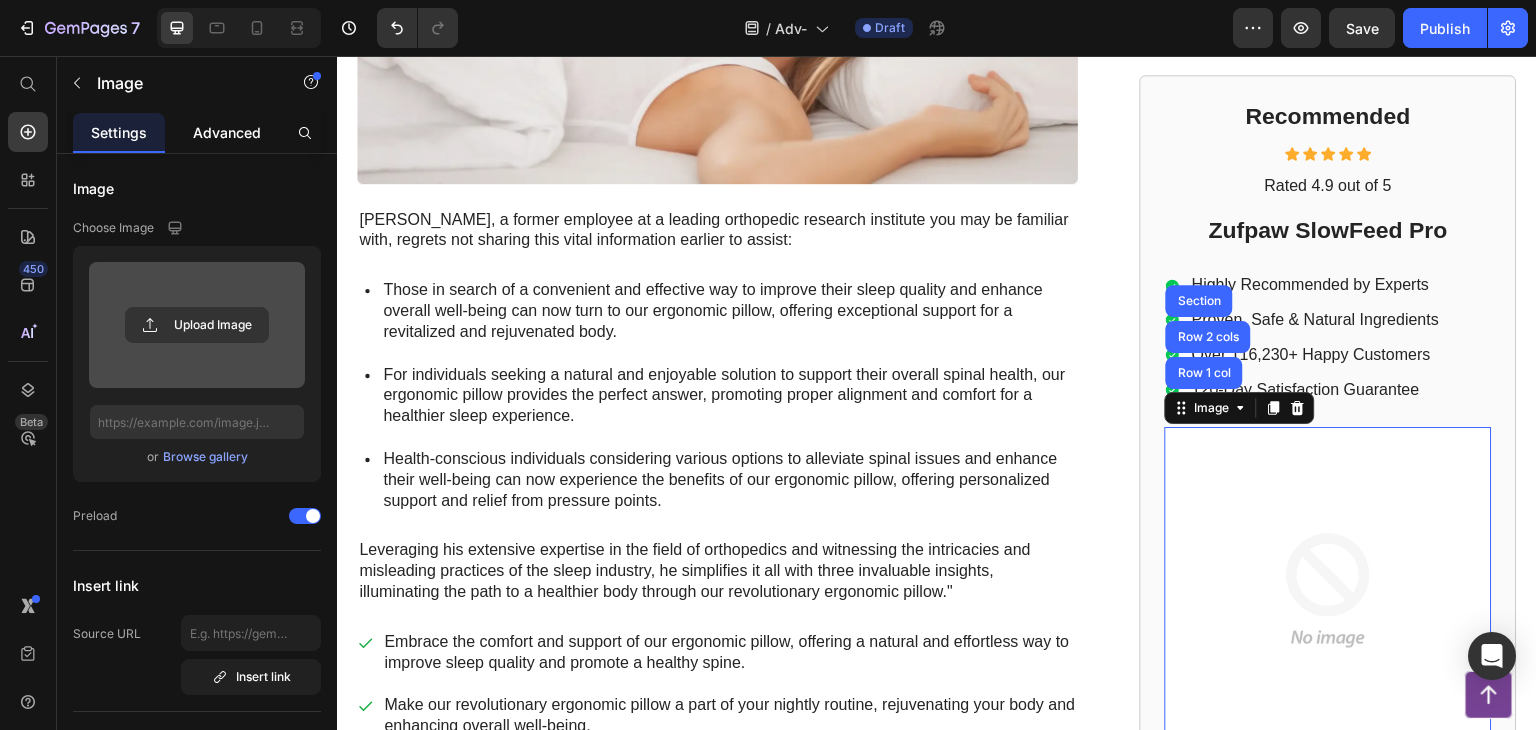 click on "Advanced" at bounding box center (227, 132) 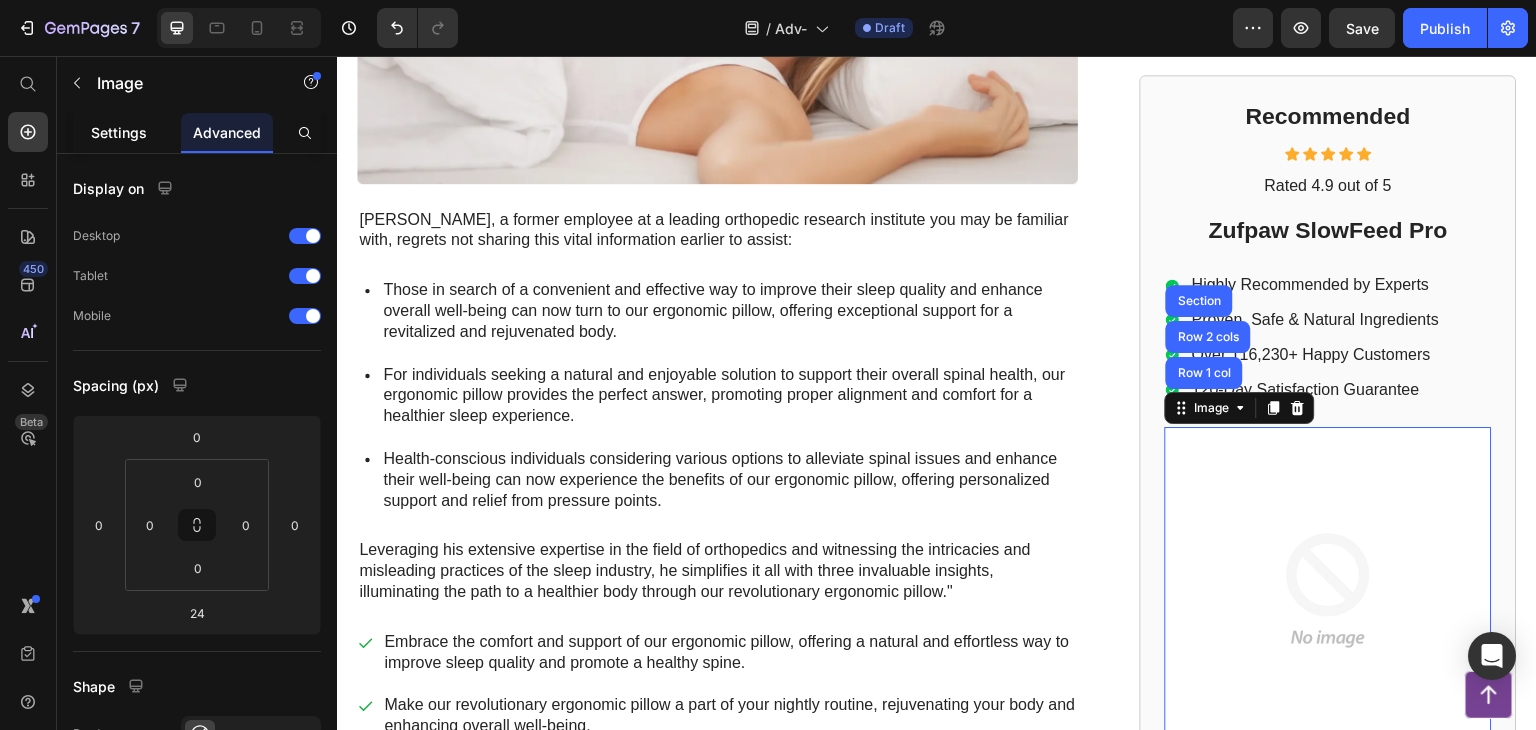 click on "Settings" at bounding box center (119, 132) 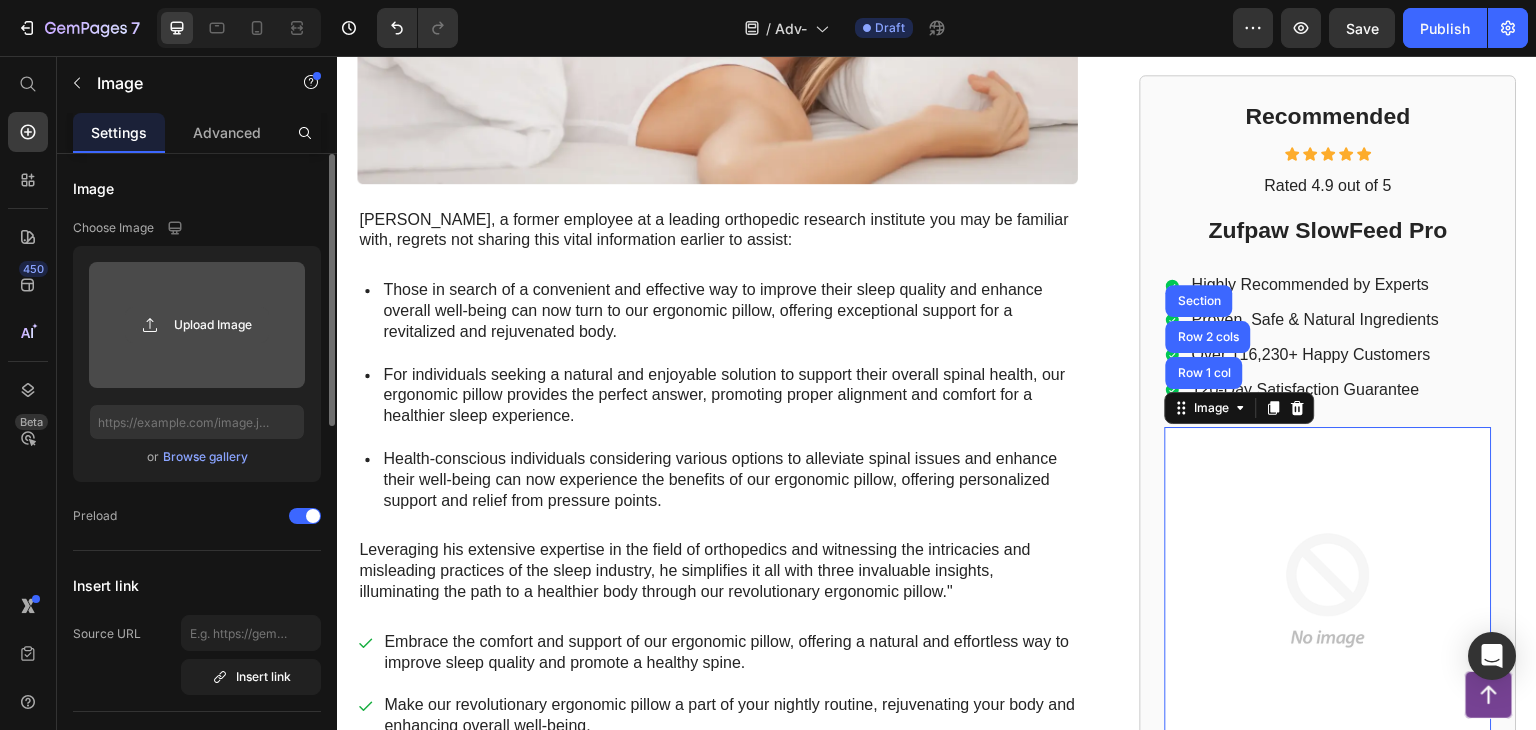 click 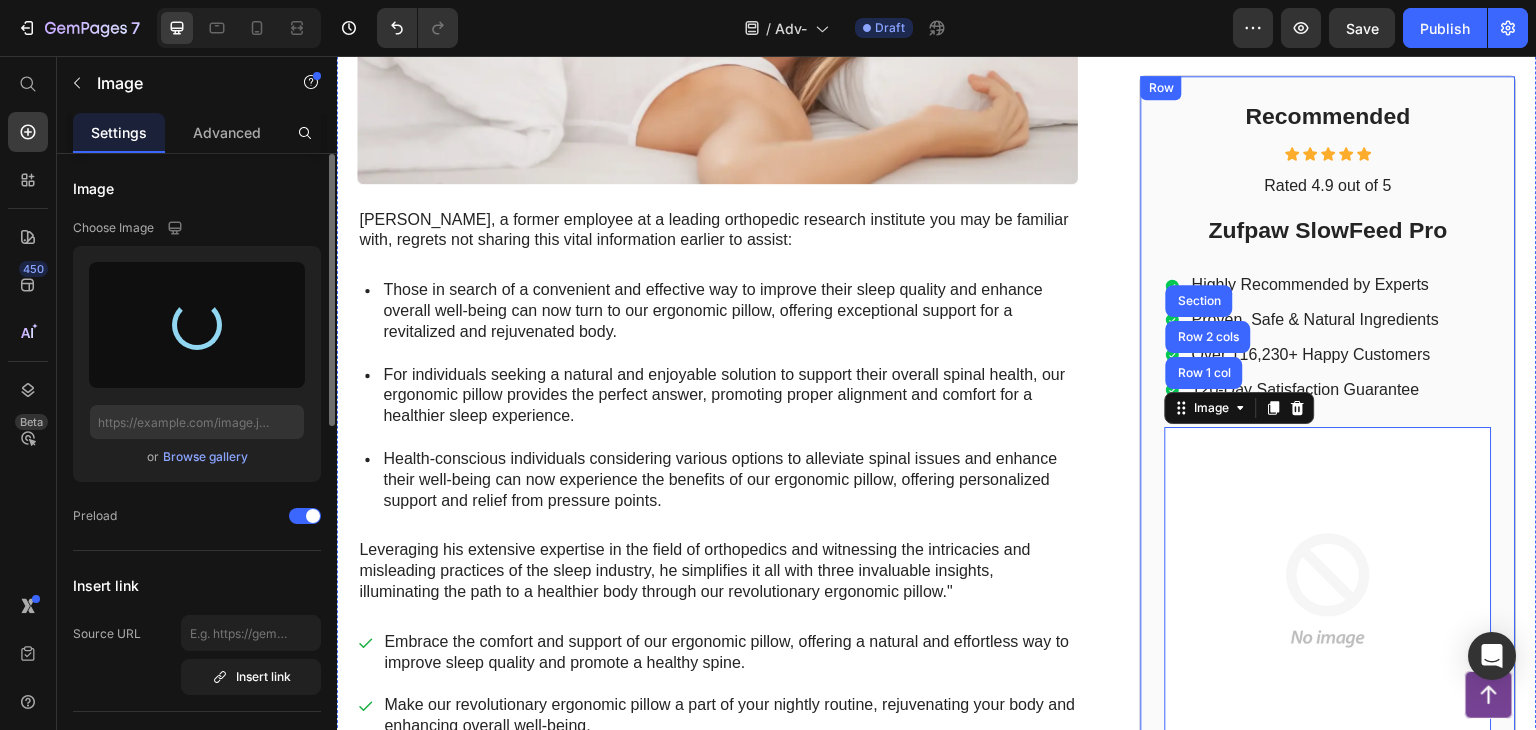 type on "https://cdn.shopify.com/s/files/1/0912/1808/4177/files/gempages_576999832892211750-27bdd412-f0e3-46e6-8130-141d191bf11f.png" 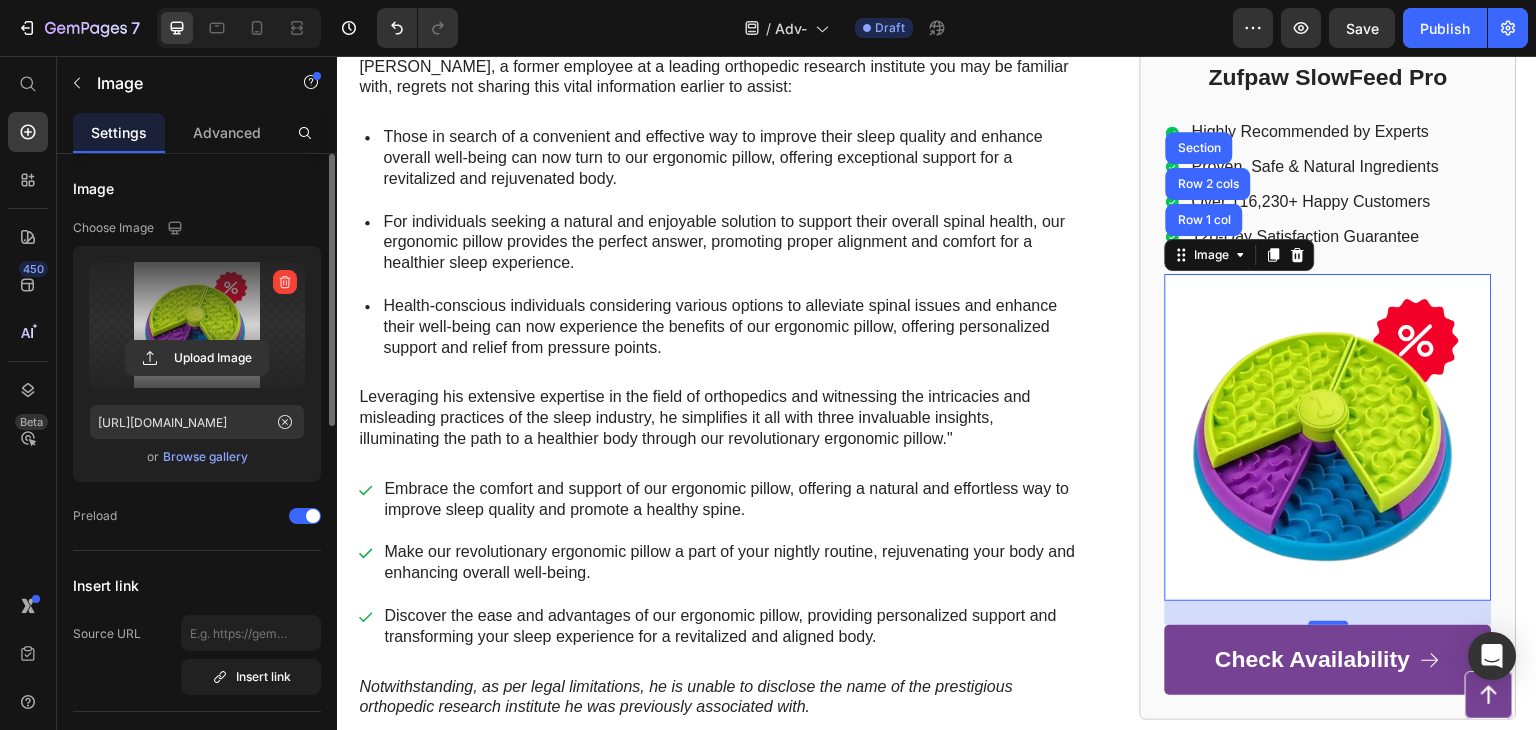 scroll, scrollTop: 1000, scrollLeft: 0, axis: vertical 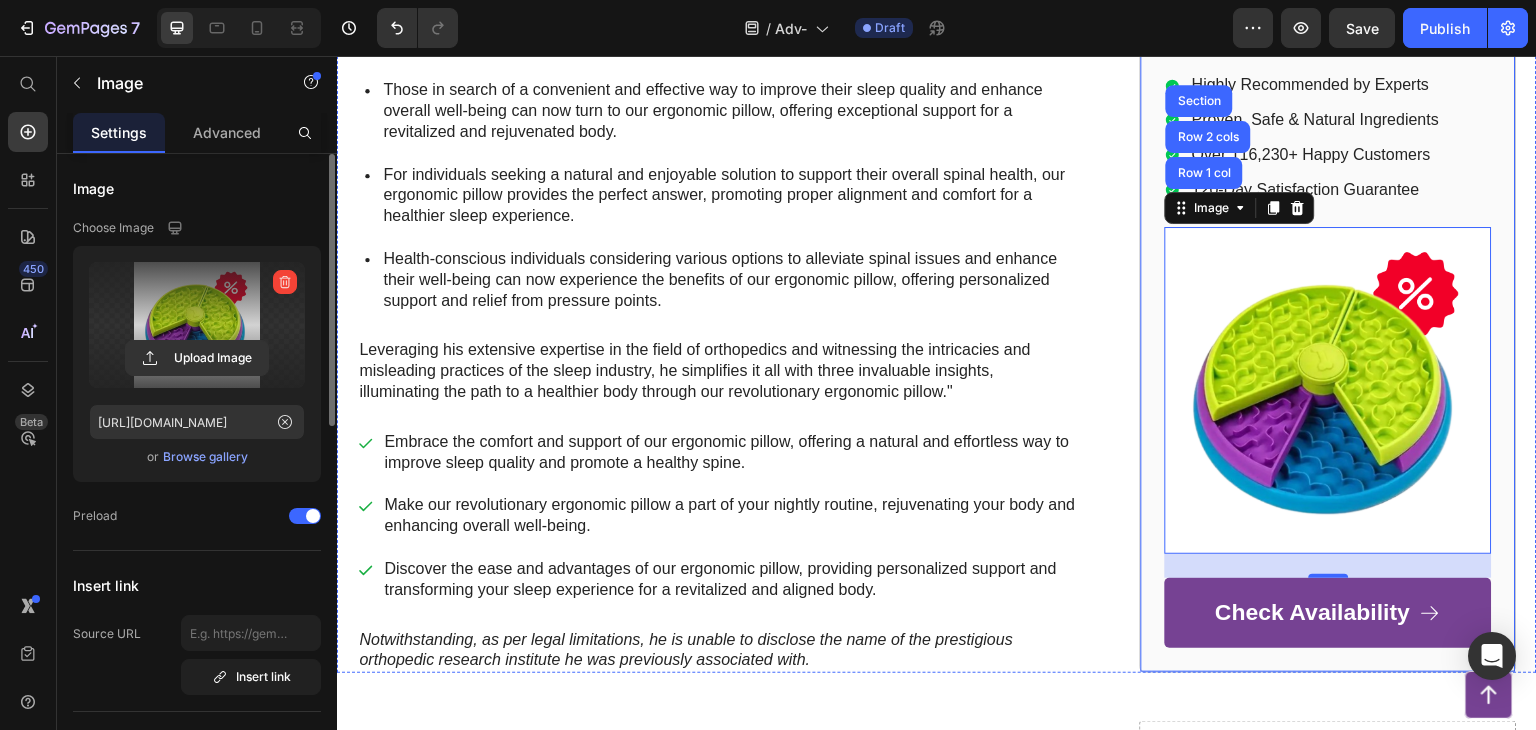 click on "Recommended Heading Icon Icon Icon Icon Icon Icon List Rated 4.9 out of 5 Text Block Row Zufpaw SlowFeed Pro Heading Highly Recommended by Experts Proven, Safe & Natural Ingredients Over 116,230+ Happy Customers 120-Day Satisfaction Guarantee Item List Image Row 1 col Row 2 cols Section   24
Check Availability Button Row" at bounding box center [1328, 274] 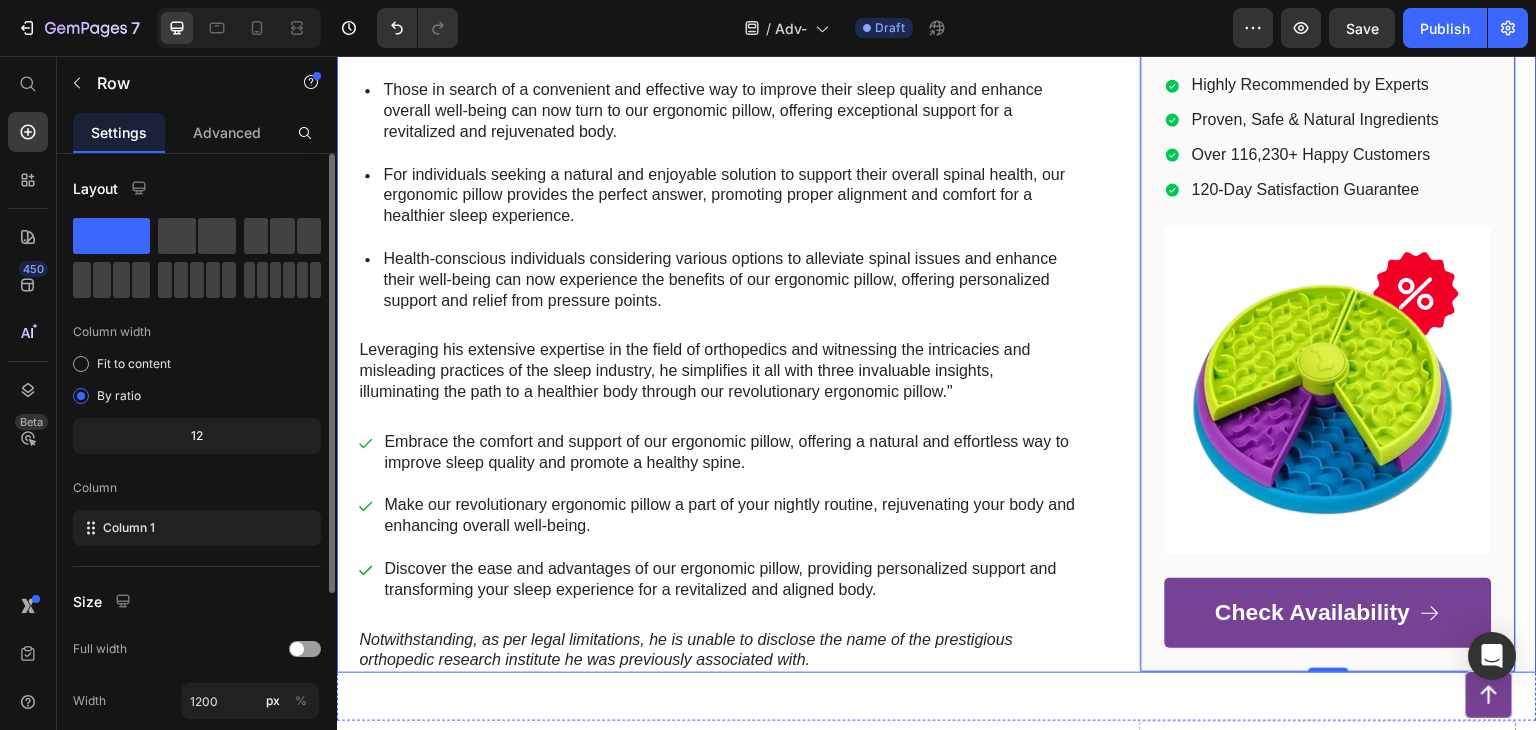 scroll, scrollTop: 1100, scrollLeft: 0, axis: vertical 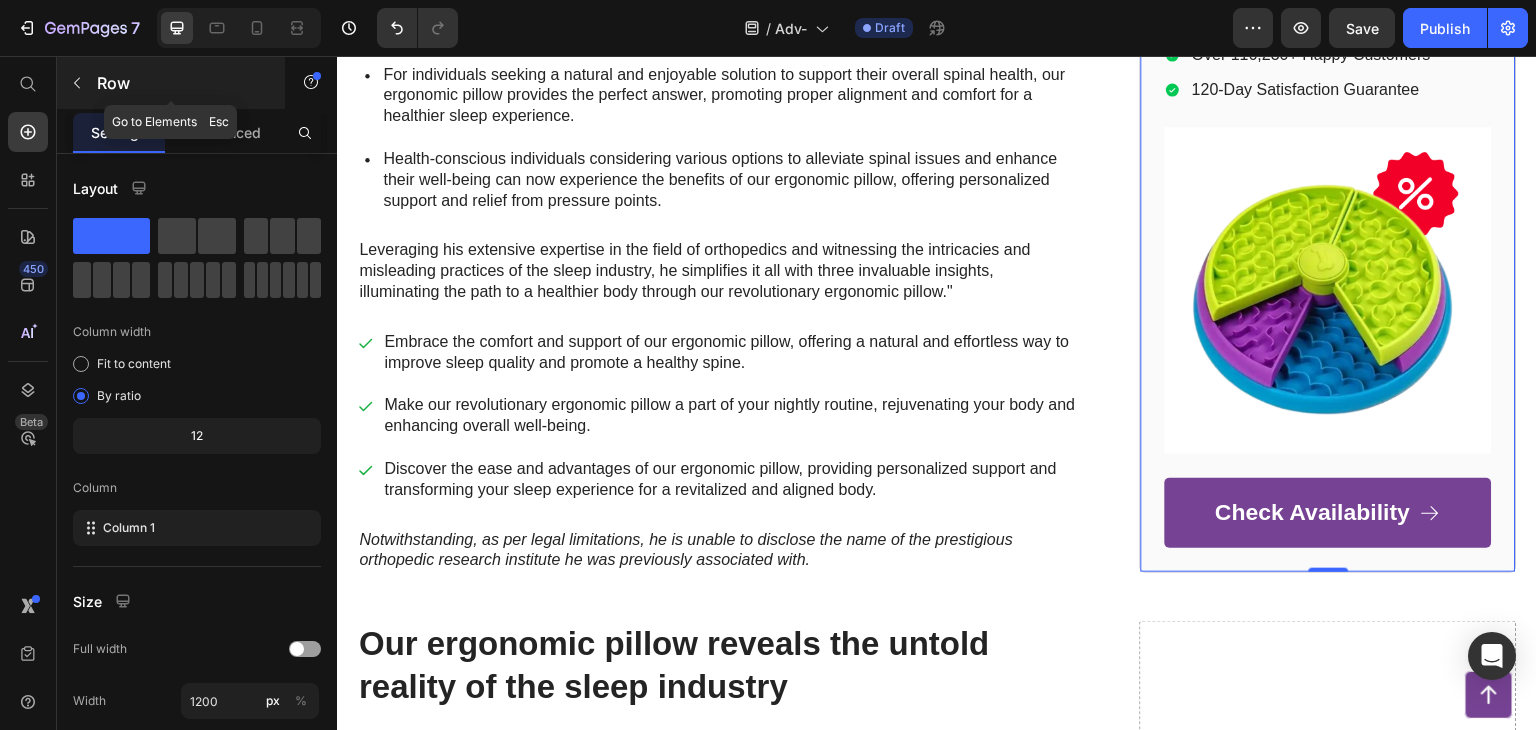 click 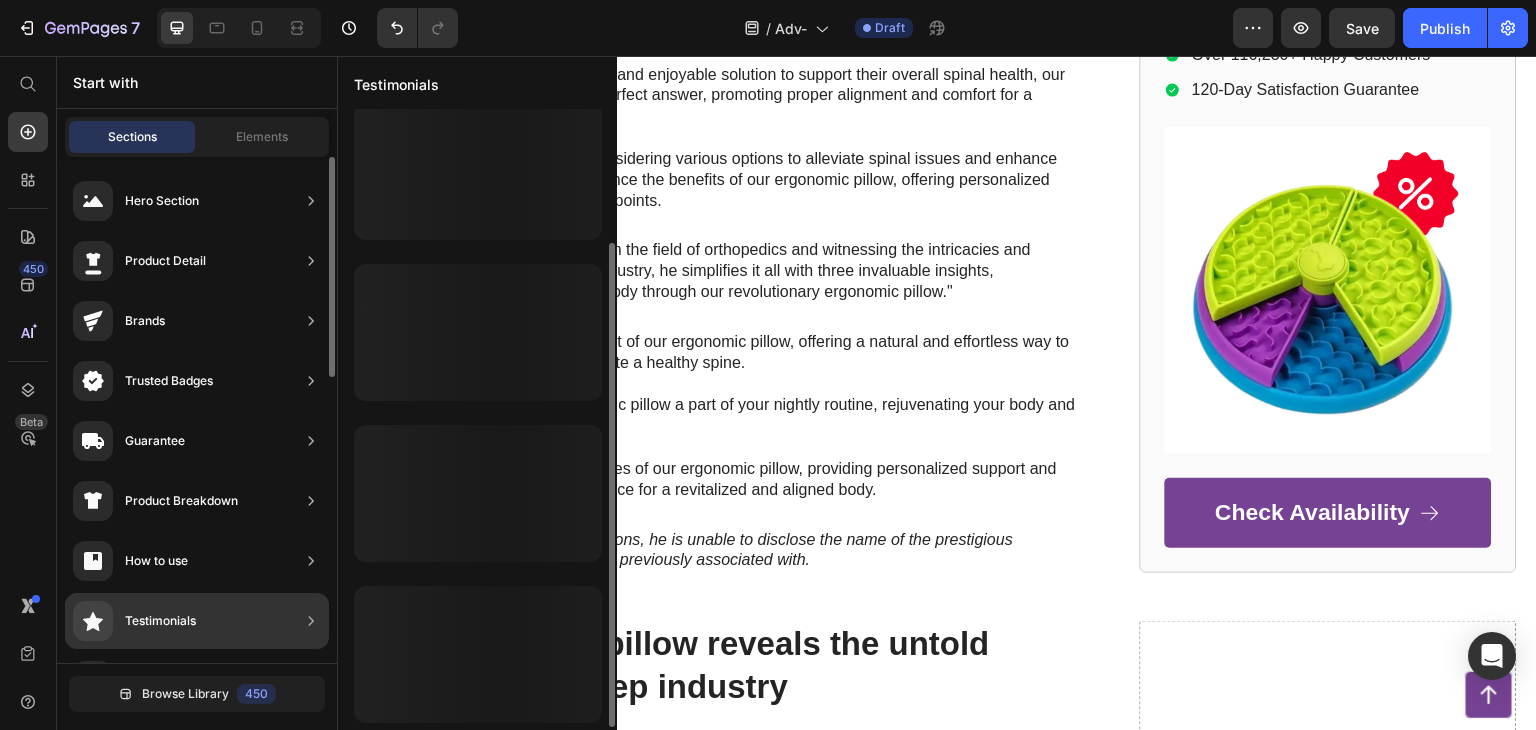 scroll, scrollTop: 172, scrollLeft: 0, axis: vertical 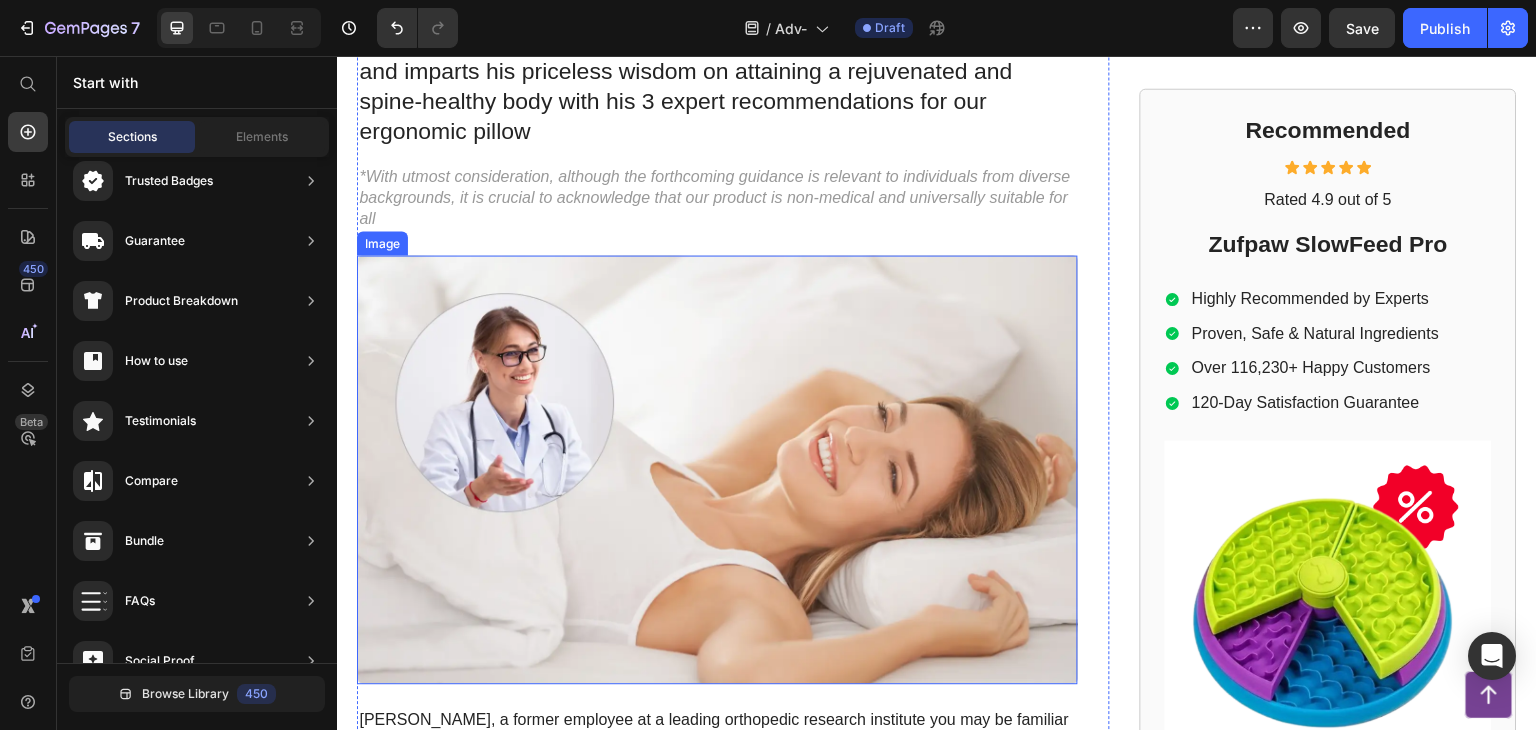 click at bounding box center [717, 469] 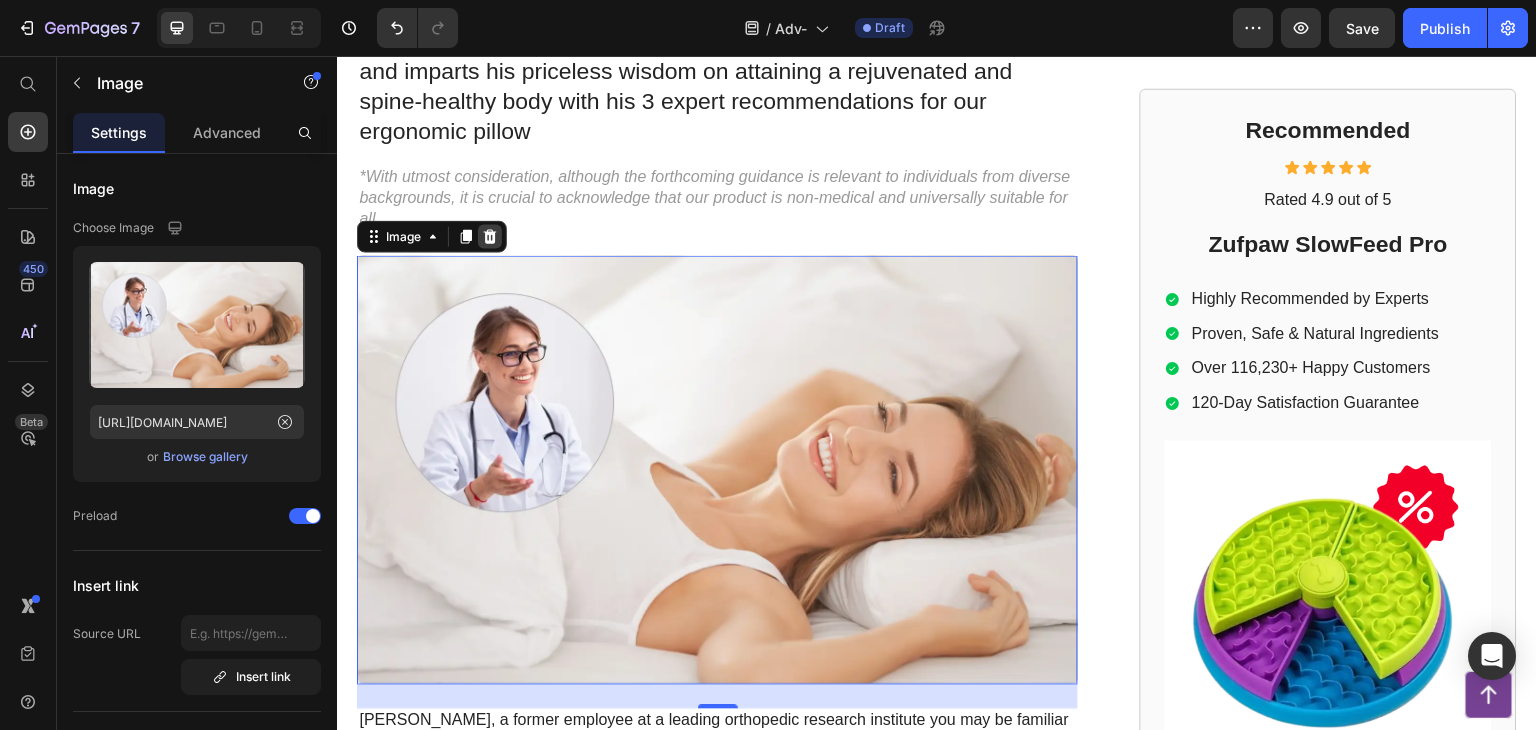 click 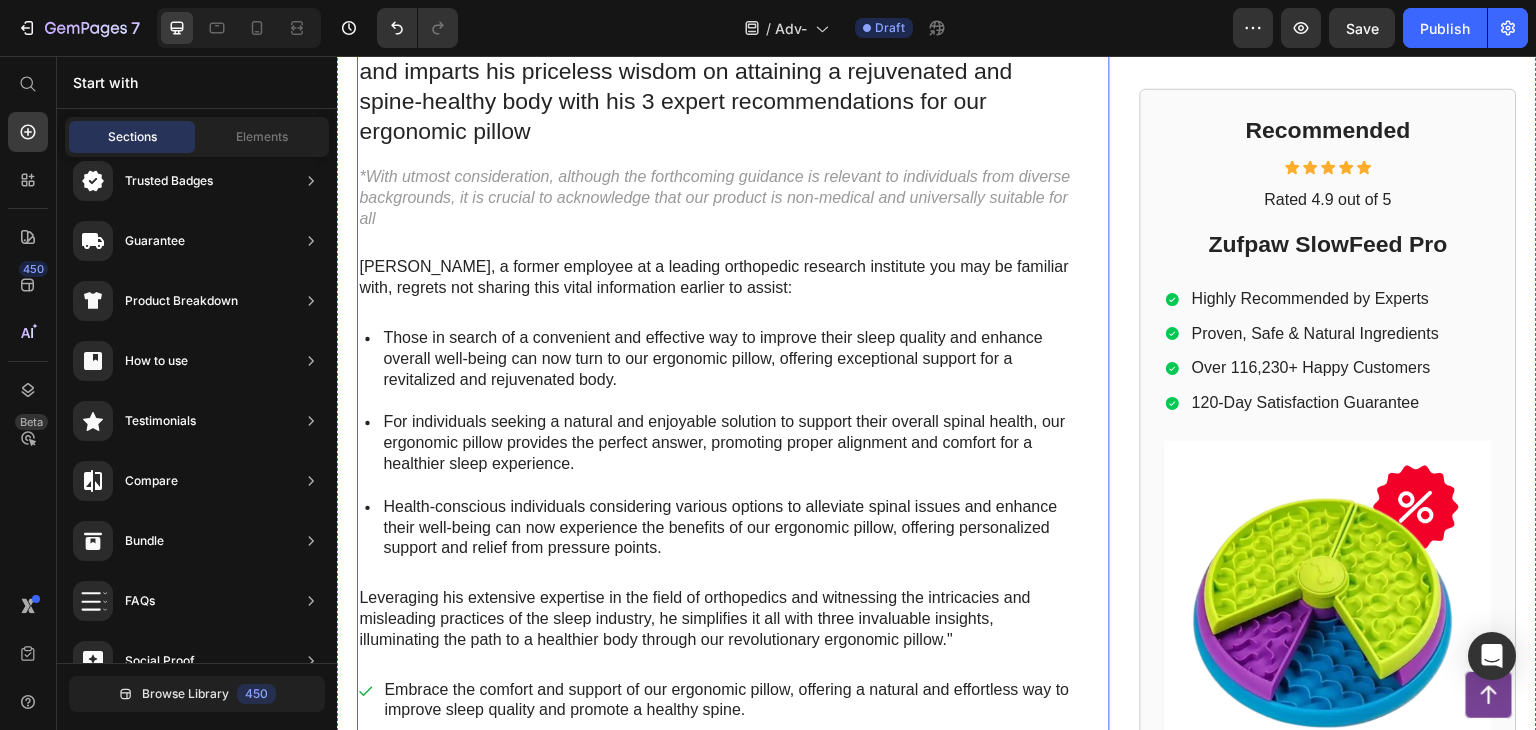click on "Former SleepWell Solutions engineer reveals the untold story behind the revolutionary ergonomic pillow after years of secrecy. Heading and imparts his priceless wisdom on attaining a rejuvenated and spine-healthy body with his 3 expert recommendations for our ergonomic pillow Text Block *With utmost consideration, although the forthcoming guidance is relevant to individuals from diverse backgrounds, it is crucial to acknowledge that our product is non-medical and universally suitable for all Text Block Mark Thompson, a former employee at a leading orthopedic research institute you may be familiar with, regrets not sharing this vital information earlier to assist: Text Block
Those in search of a convenient and effective way to improve their sleep quality and enhance overall well-being can now turn to our ergonomic pillow, offering exceptional support for a revitalized and rejuvenated body.
Item List Text Block" at bounding box center [717, 414] 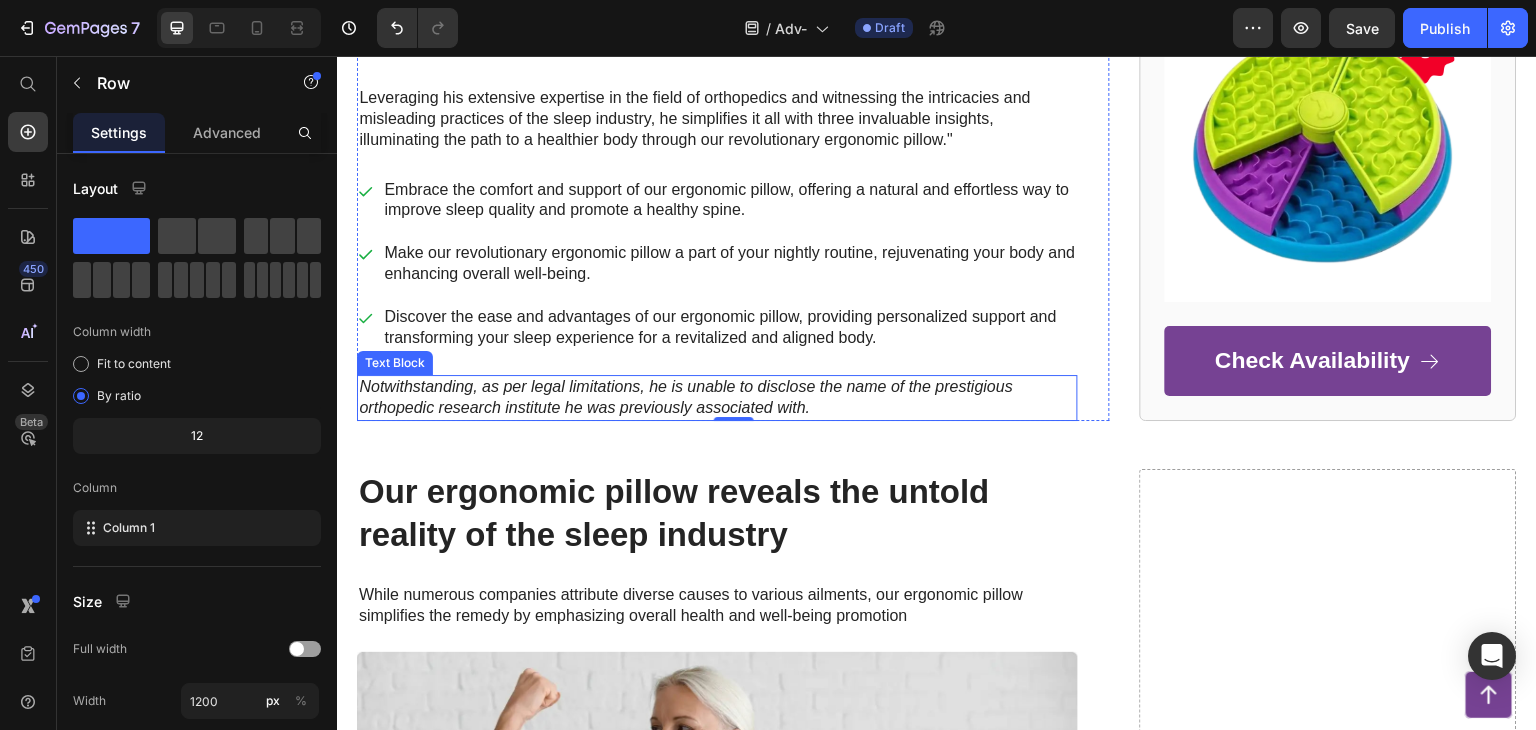 scroll, scrollTop: 600, scrollLeft: 0, axis: vertical 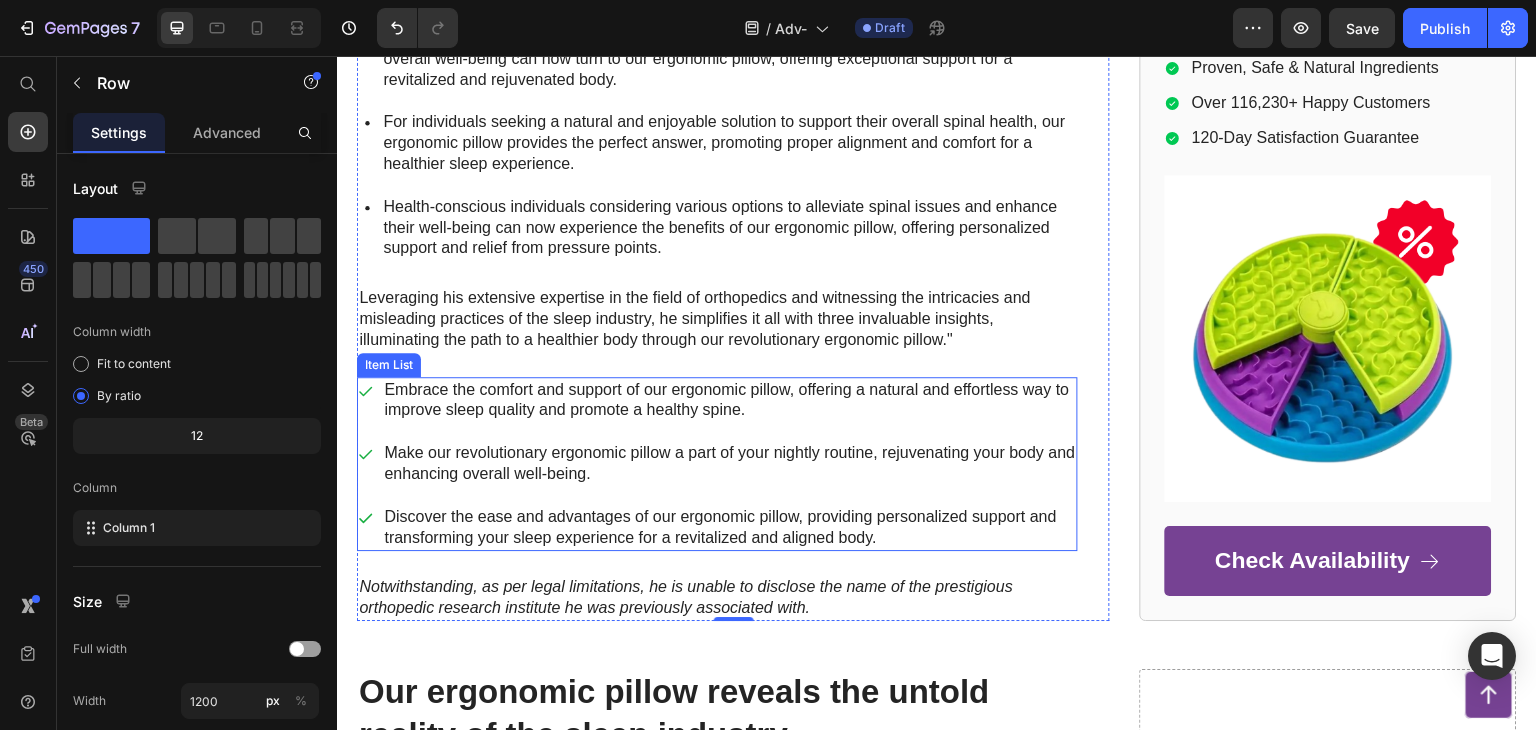 click on "Make our revolutionary ergonomic pillow a part of your nightly routine, rejuvenating your body and enhancing overall well-being." at bounding box center [729, 464] 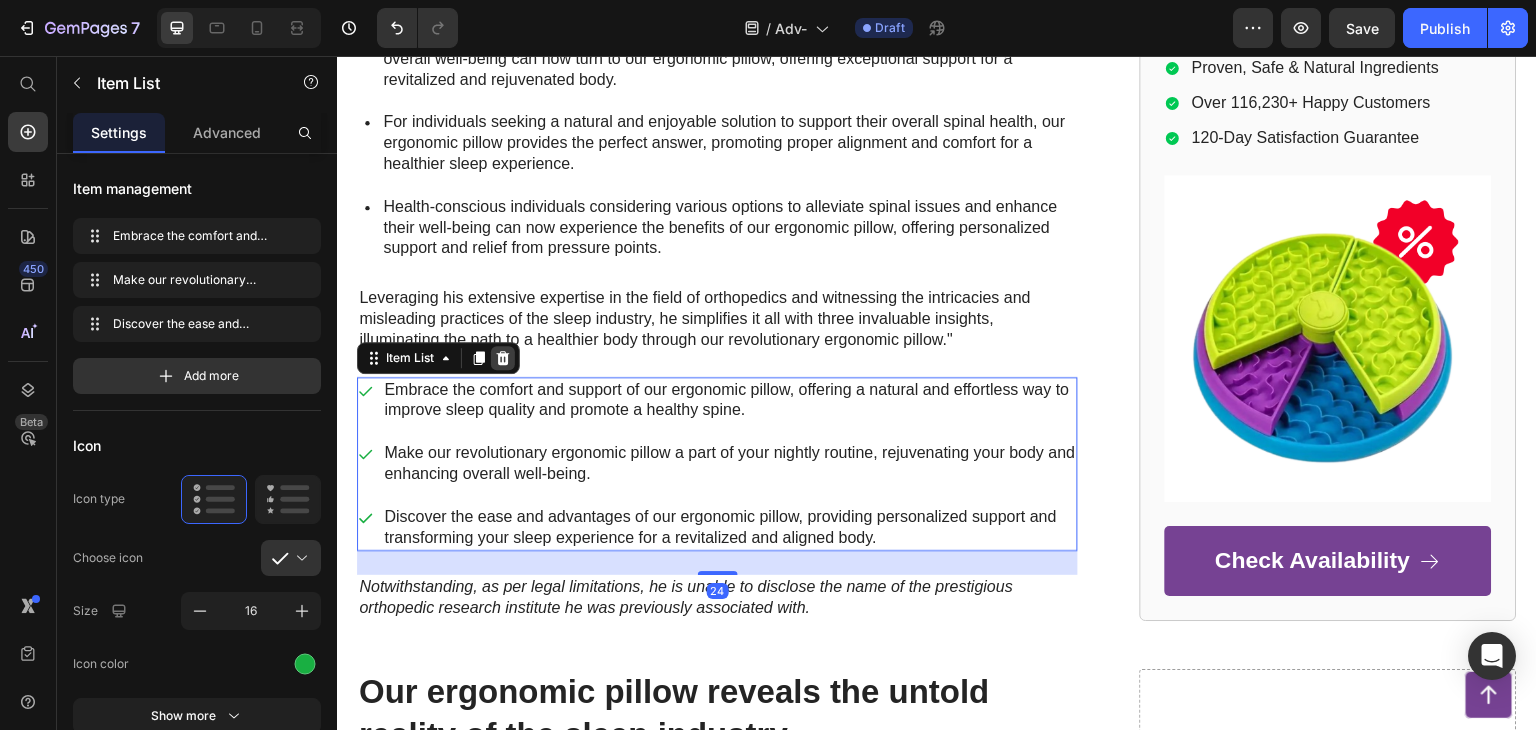 click 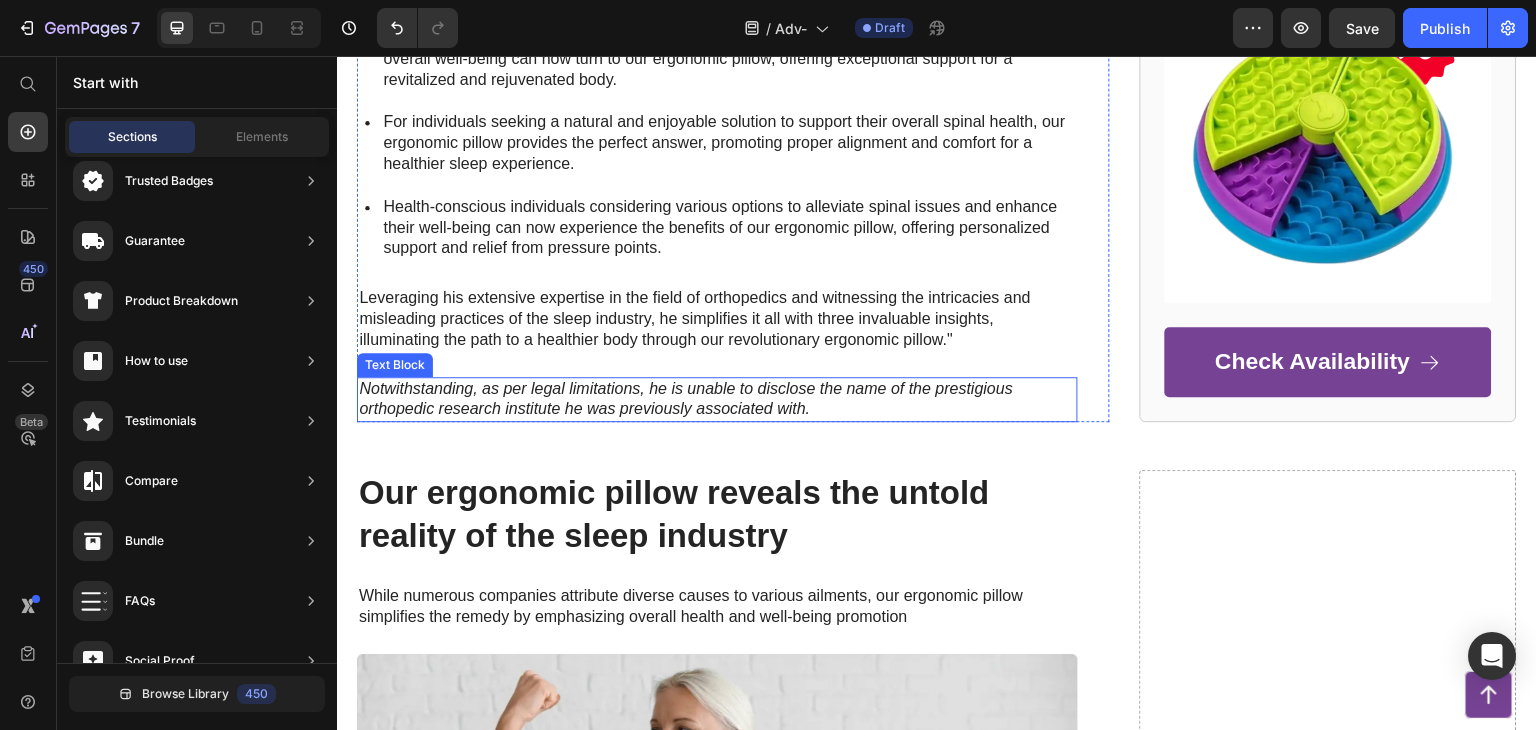 click on "Notwithstanding, as per legal limitations, he is unable to disclose the name of the prestigious orthopedic research institute he was previously associated with." at bounding box center [717, 400] 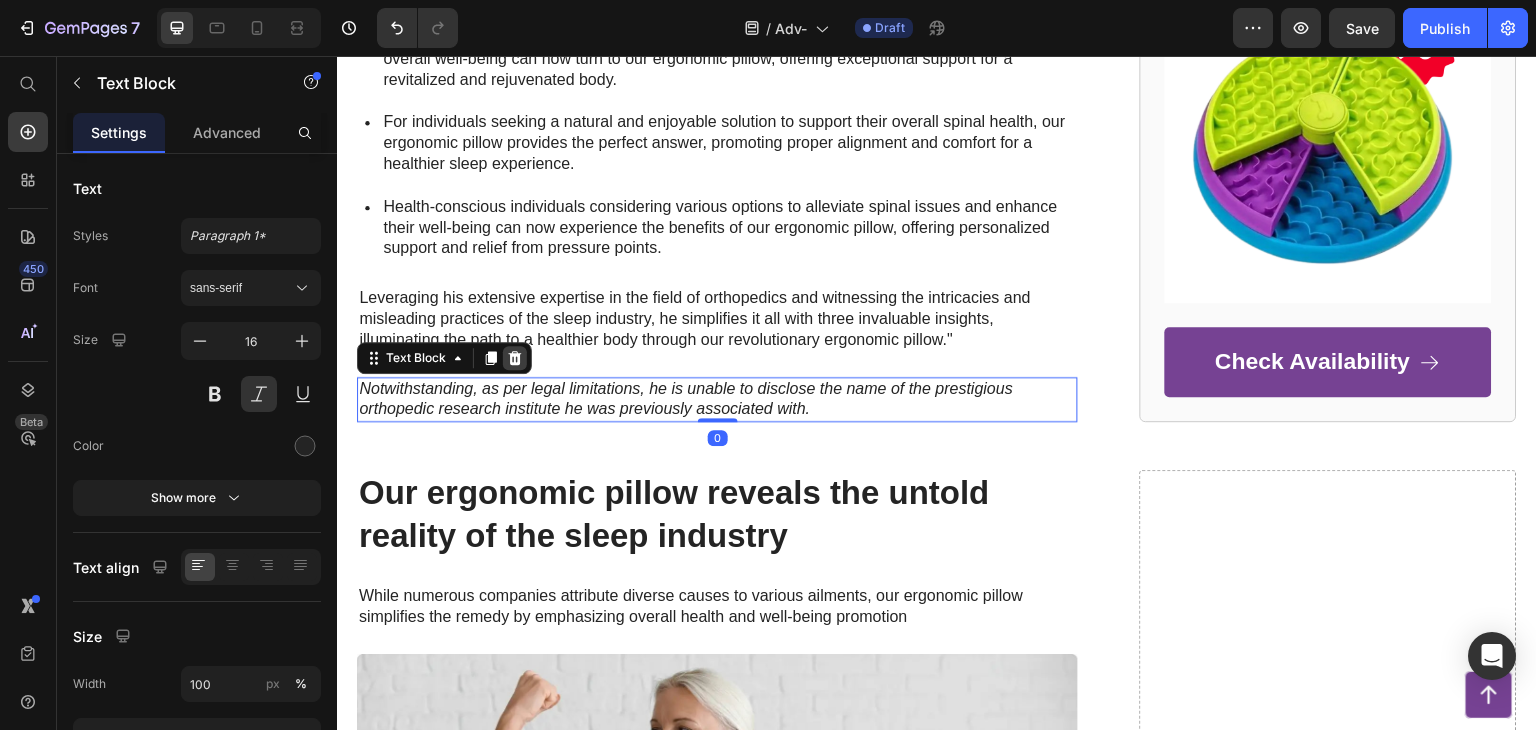 click 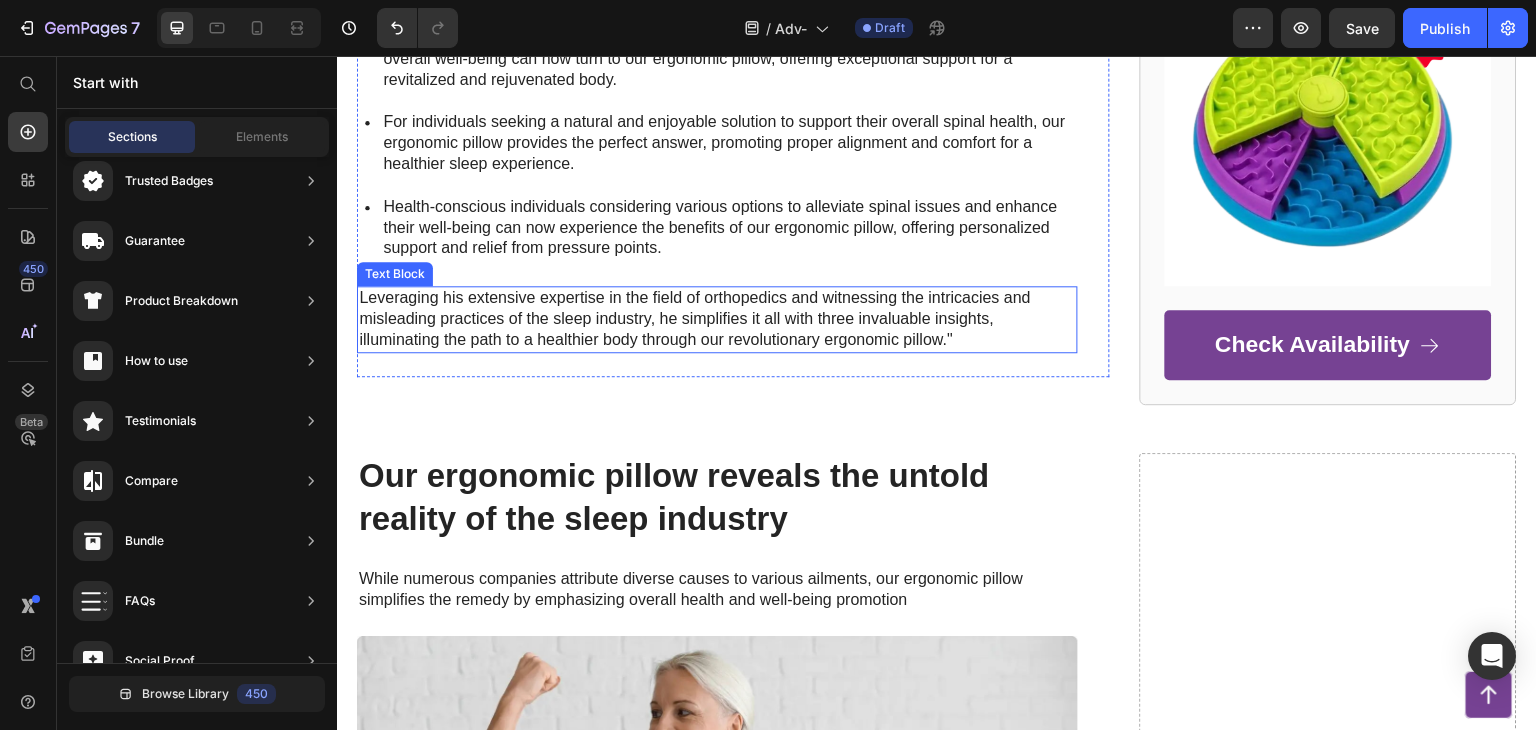 click on "Leveraging his extensive expertise in the field of orthopedics and witnessing the intricacies and misleading practices of the sleep industry, he simplifies it all with three invaluable insights, illuminating the path to a healthier body through our revolutionary ergonomic pillow."" at bounding box center (717, 319) 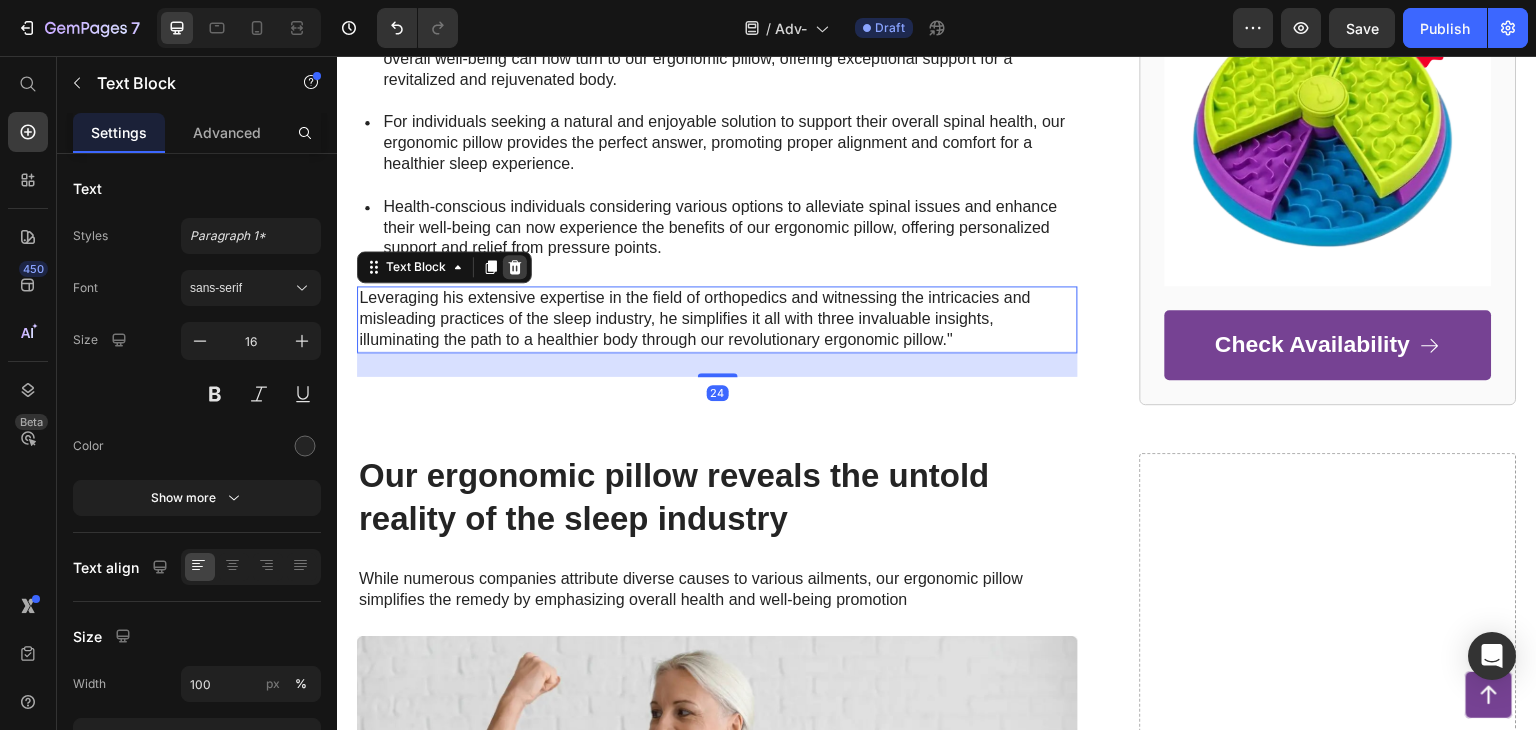 click 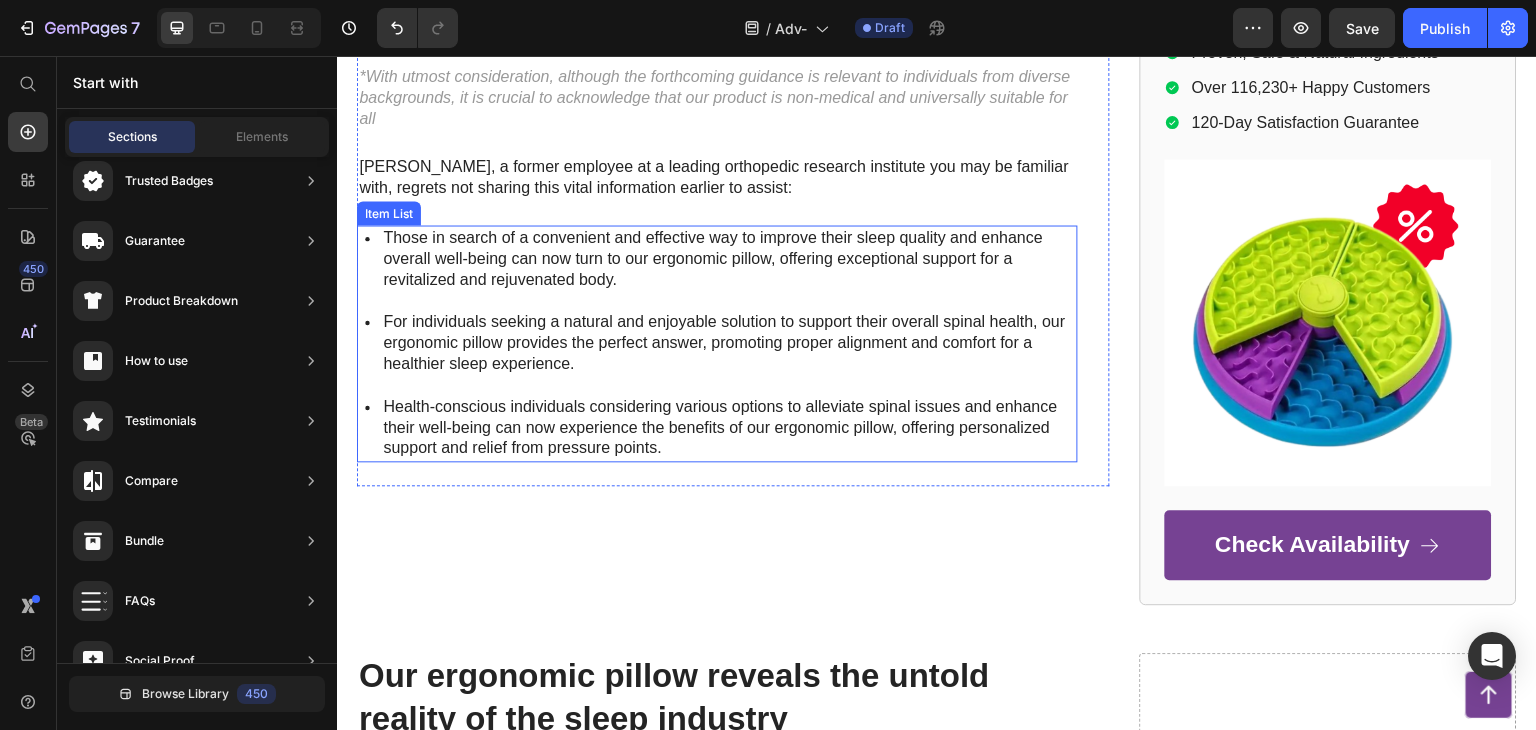 scroll, scrollTop: 400, scrollLeft: 0, axis: vertical 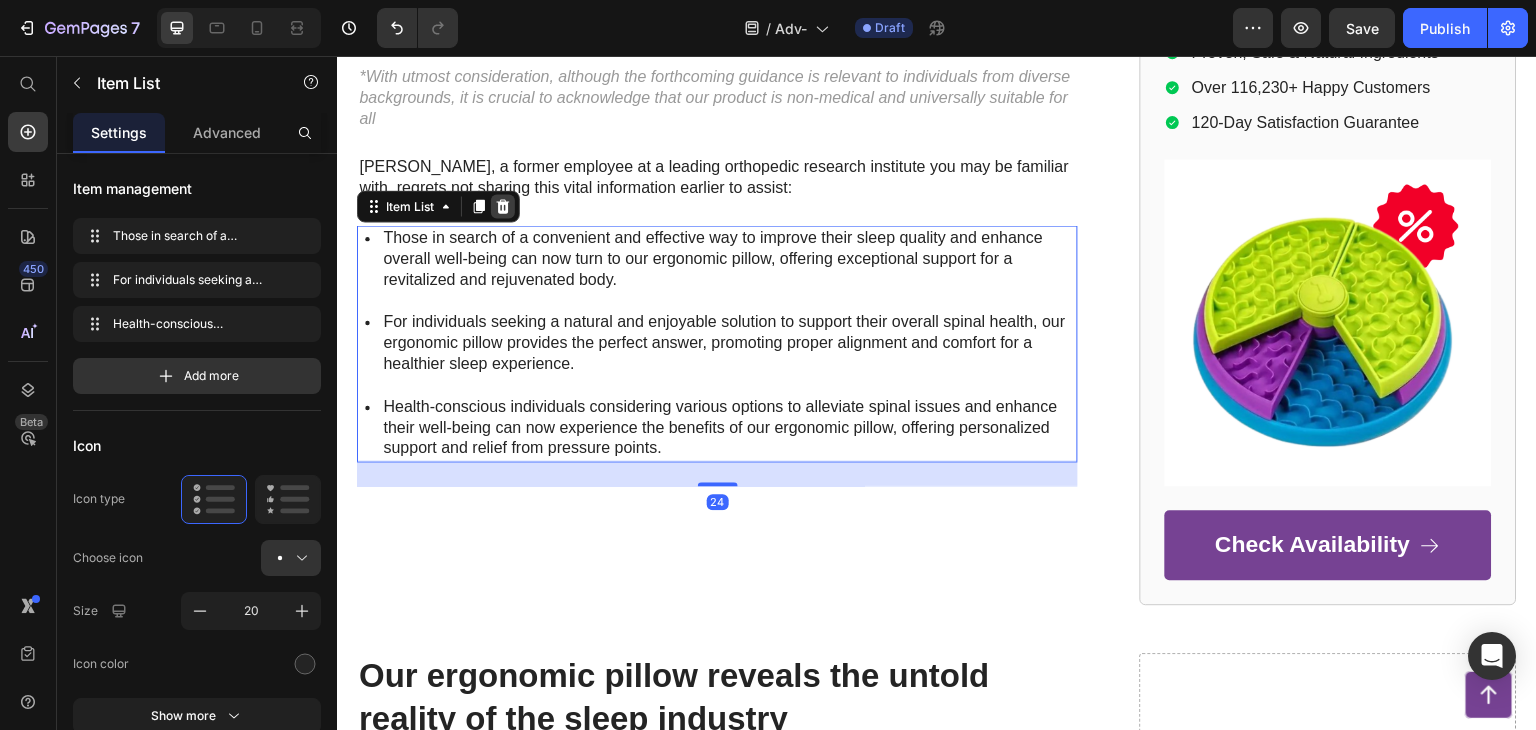 click 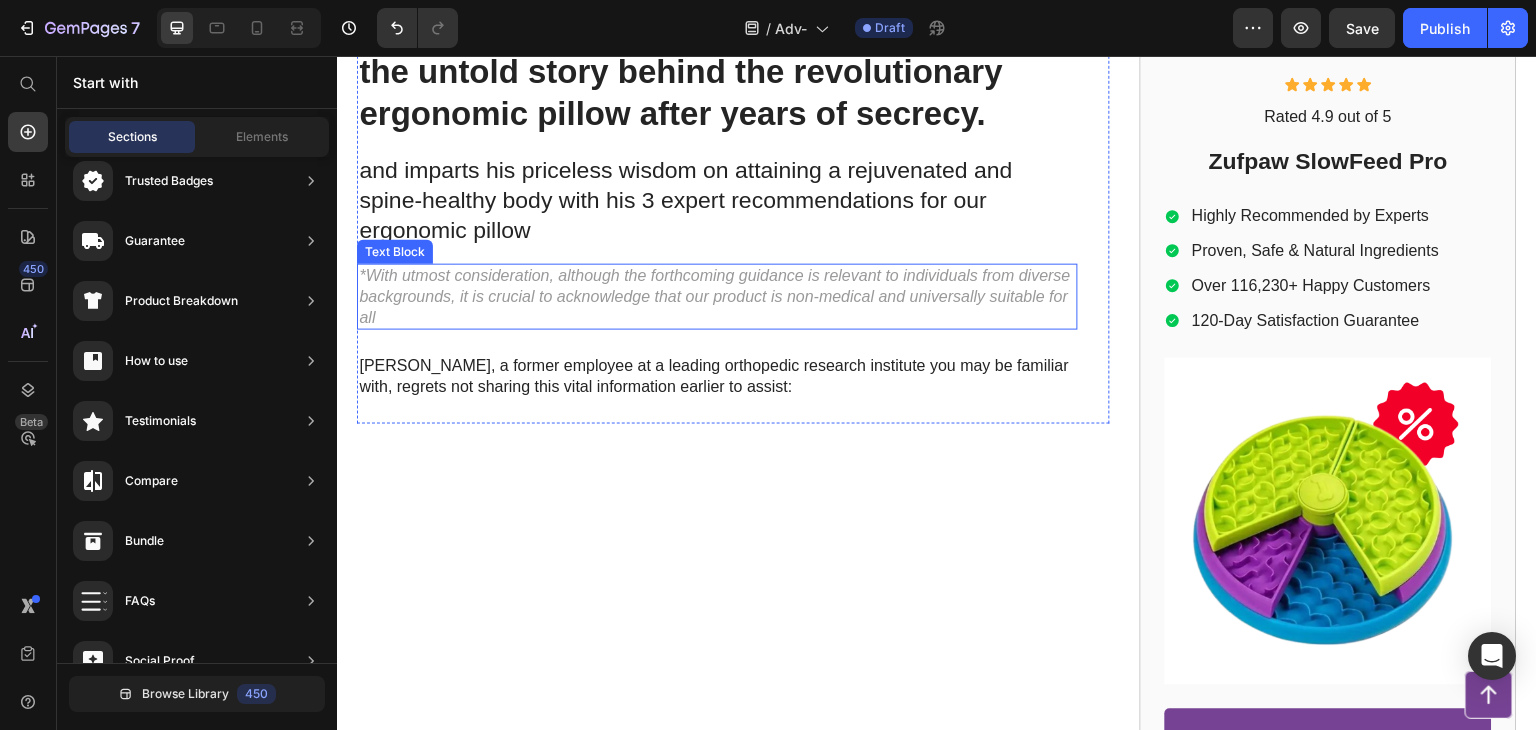 scroll, scrollTop: 200, scrollLeft: 0, axis: vertical 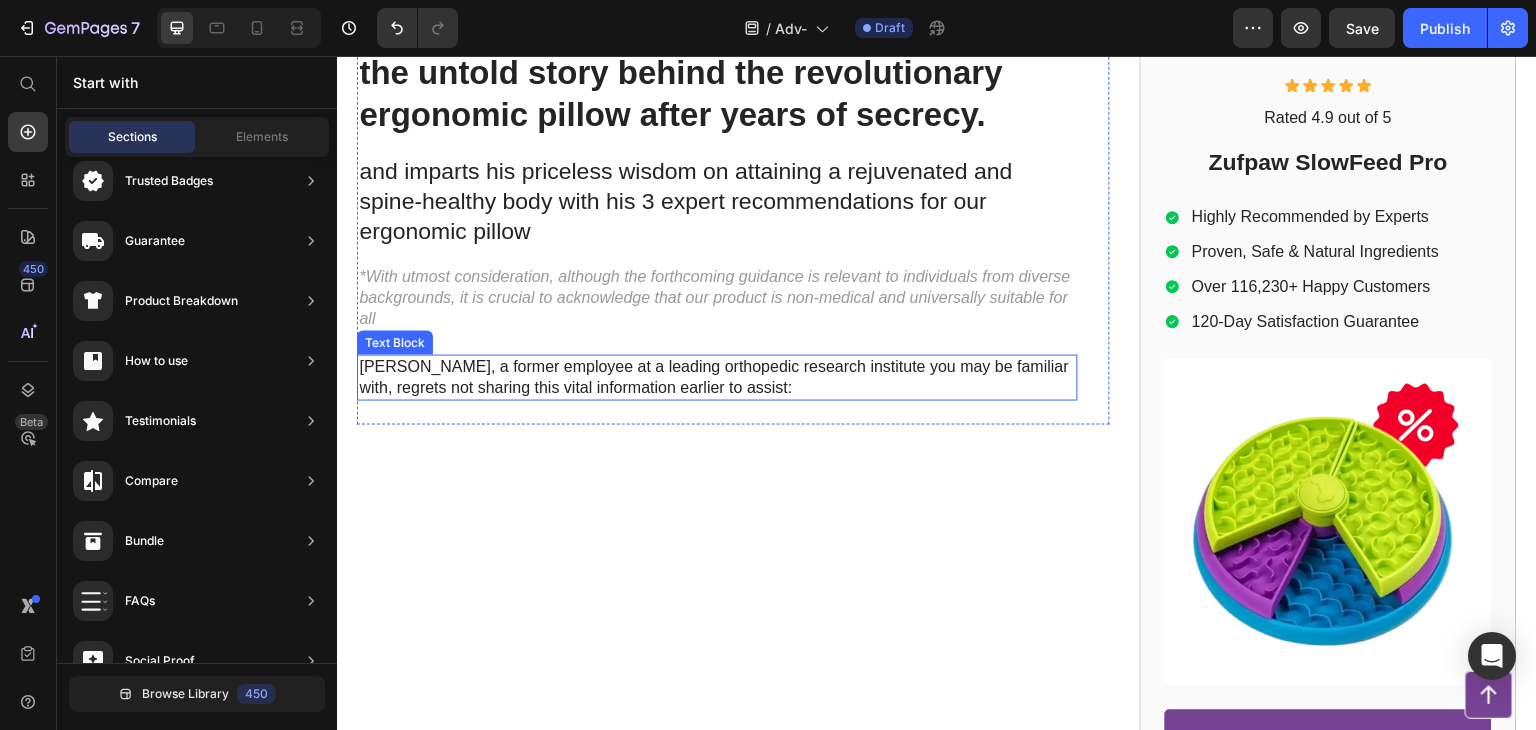 click on "Mark Thompson, a former employee at a leading orthopedic research institute you may be familiar with, regrets not sharing this vital information earlier to assist:" at bounding box center (717, 378) 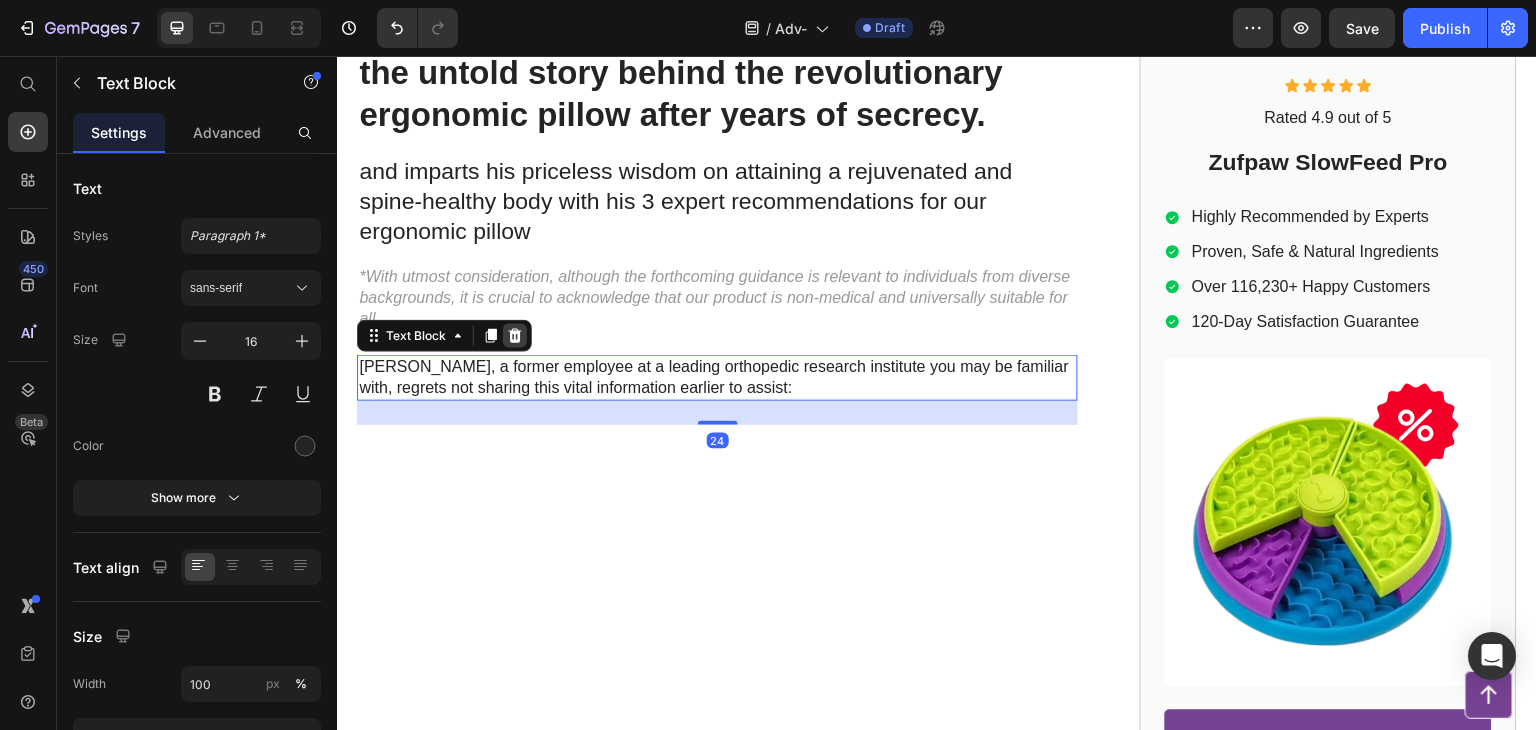click 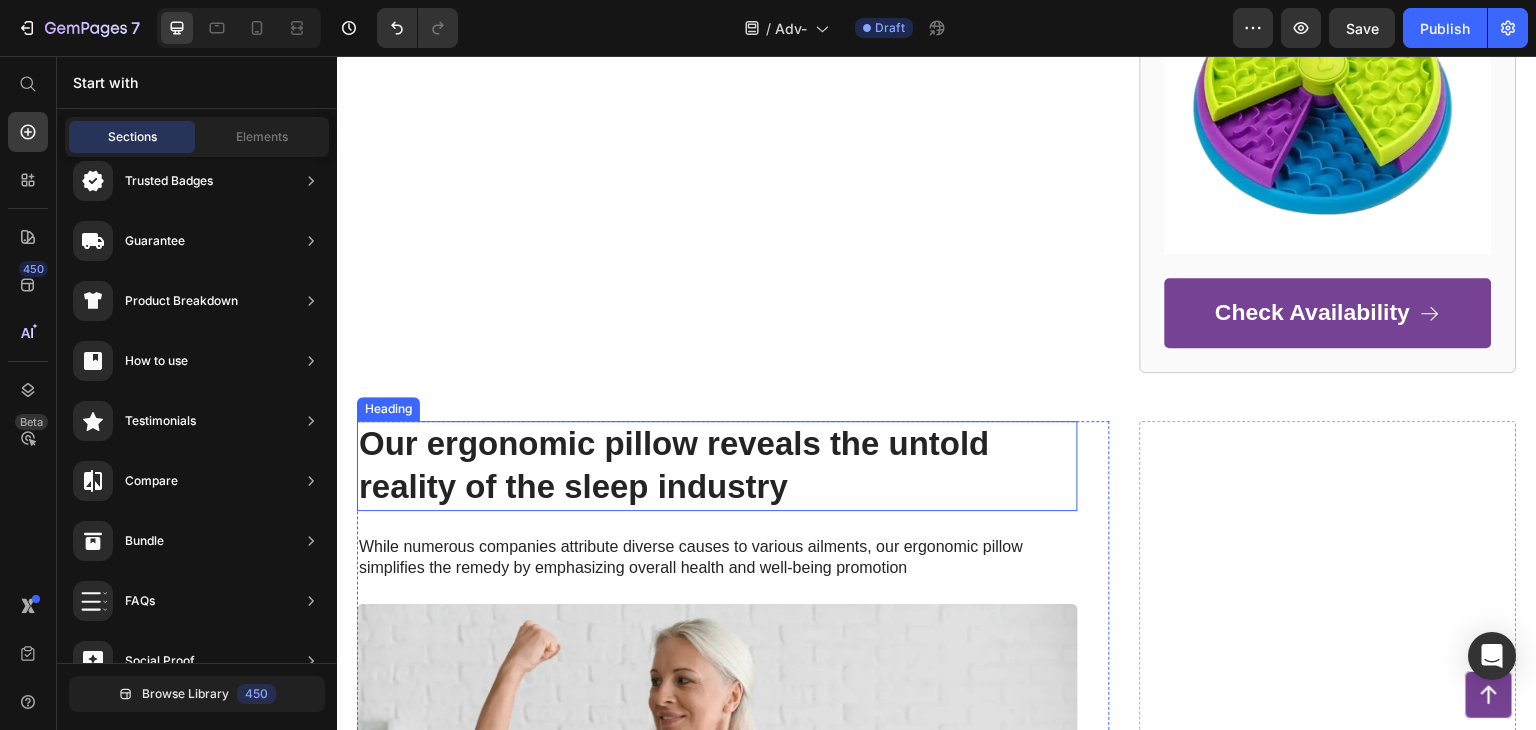 scroll, scrollTop: 500, scrollLeft: 0, axis: vertical 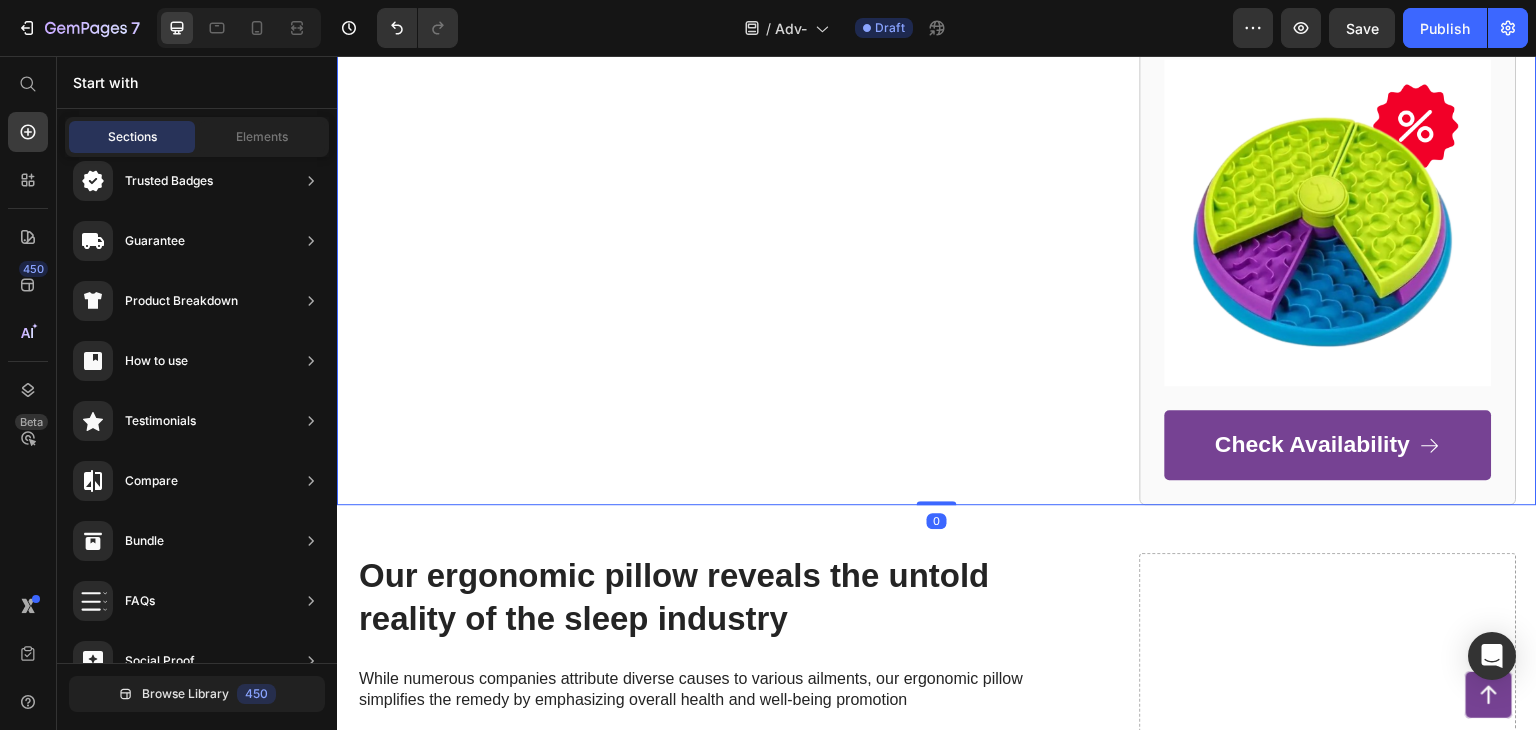 click on "Former SleepWell Solutions engineer reveals the untold story behind the revolutionary ergonomic pillow after years of secrecy. Heading and imparts his priceless wisdom on attaining a rejuvenated and spine-healthy body with his 3 expert recommendations for our ergonomic pillow Text Block *With utmost consideration, although the forthcoming guidance is relevant to individuals from diverse backgrounds, it is crucial to acknowledge that our product is non-medical and universally suitable for all Text Block Row" at bounding box center (733, 106) 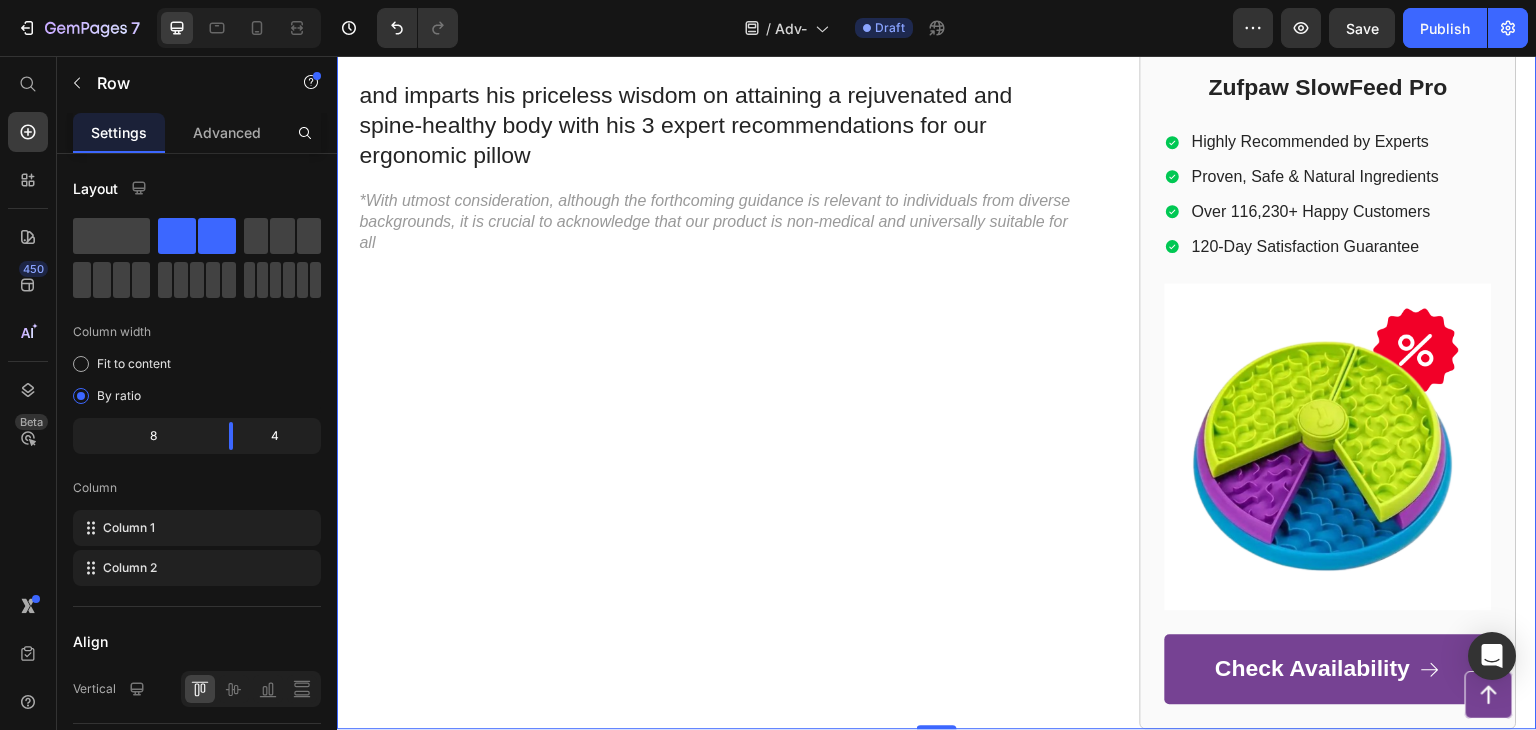 scroll, scrollTop: 100, scrollLeft: 0, axis: vertical 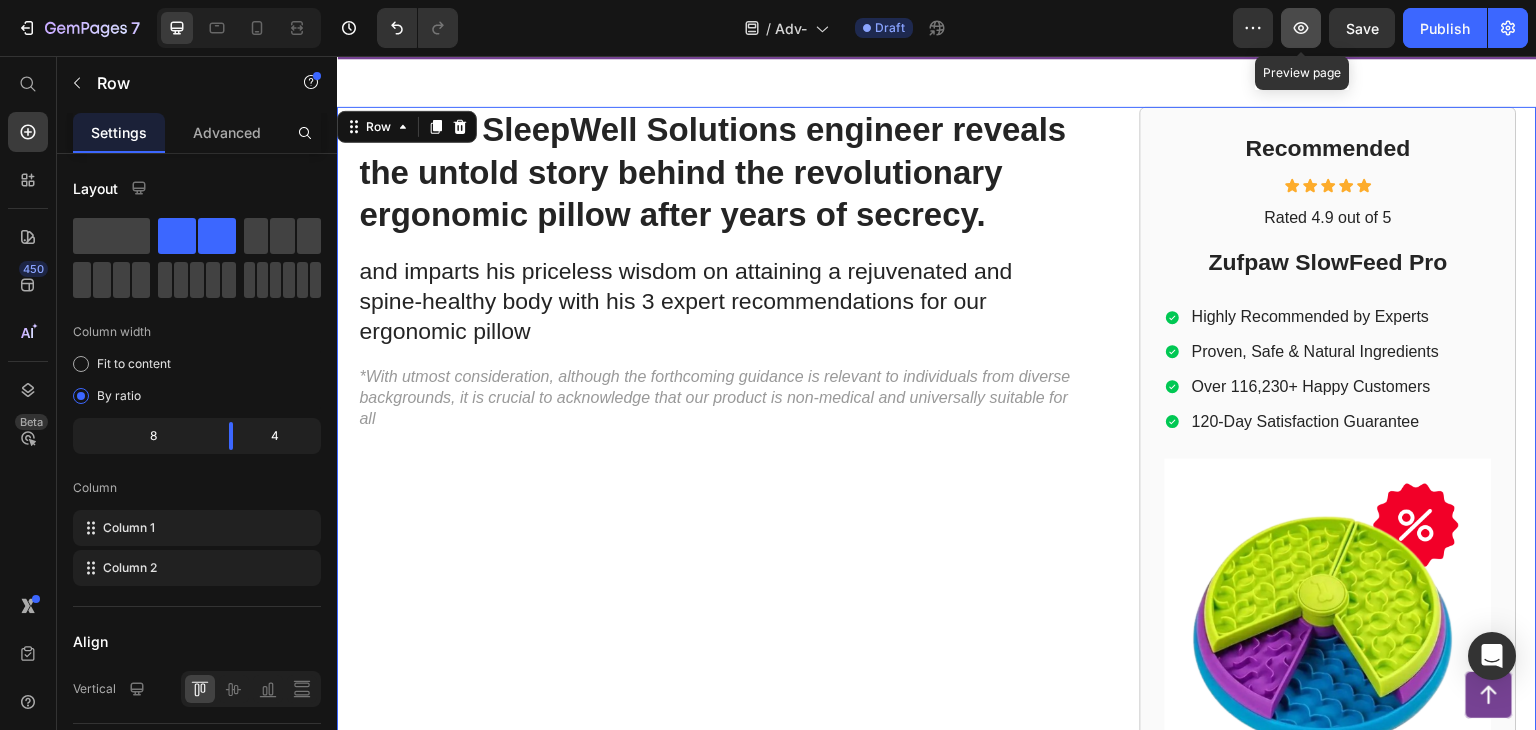 click 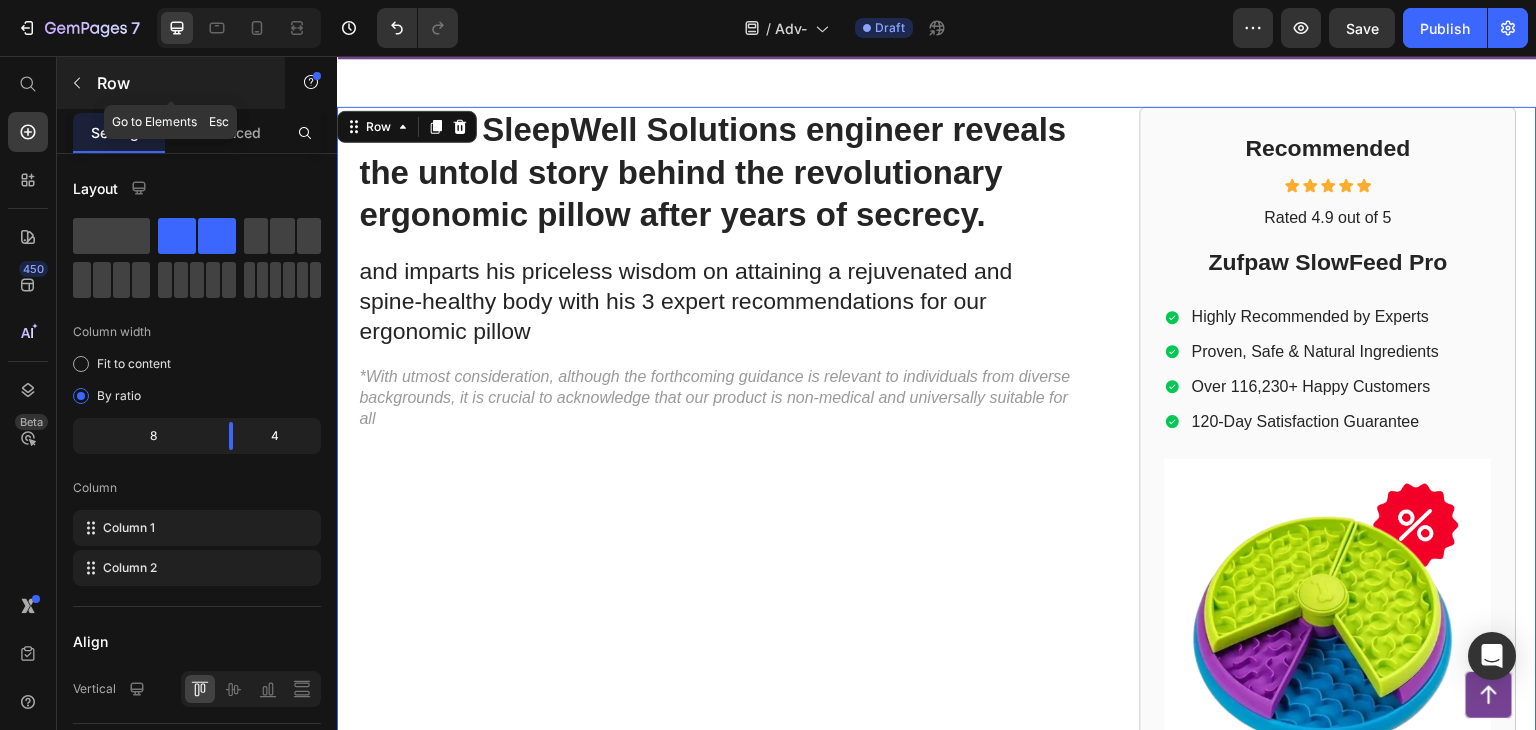 click 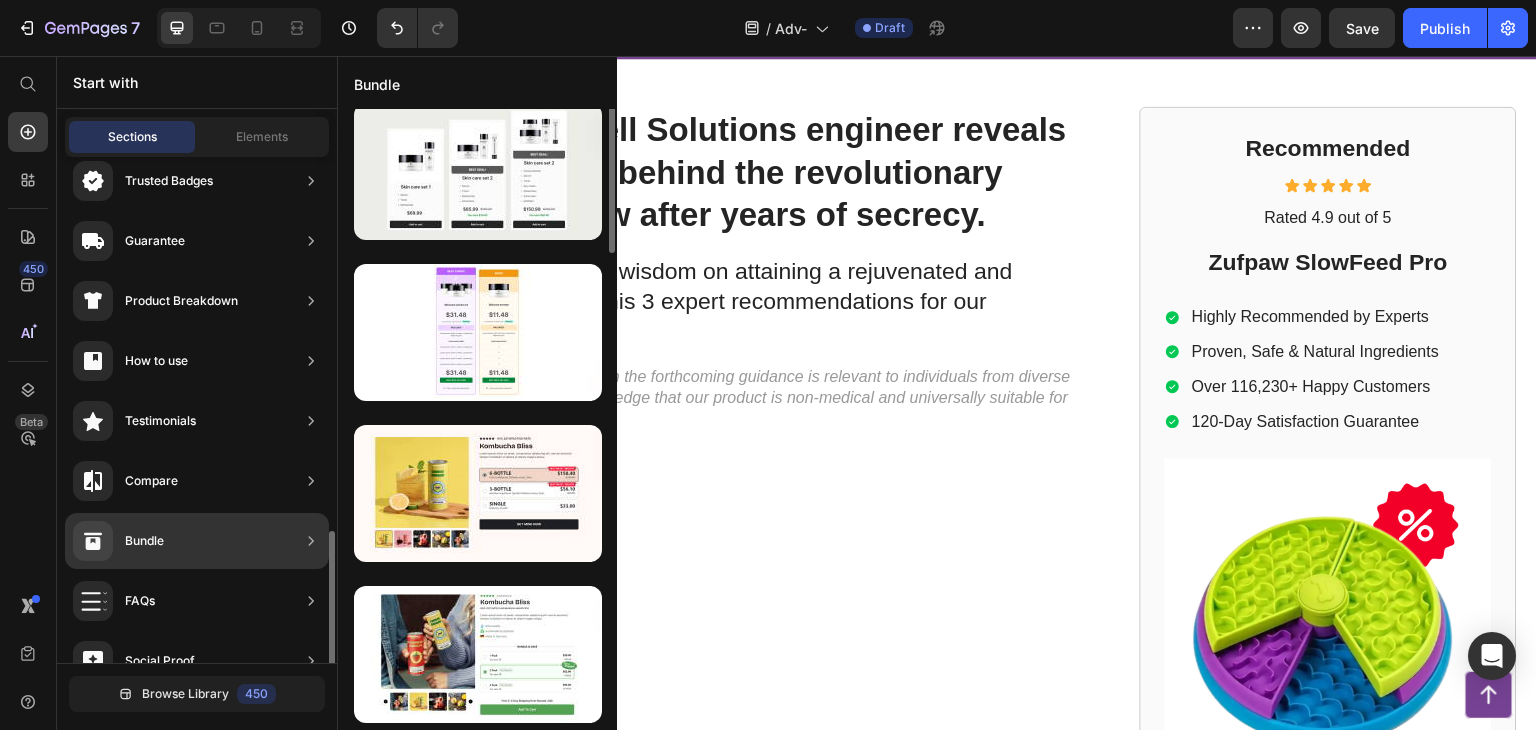 scroll, scrollTop: 172, scrollLeft: 0, axis: vertical 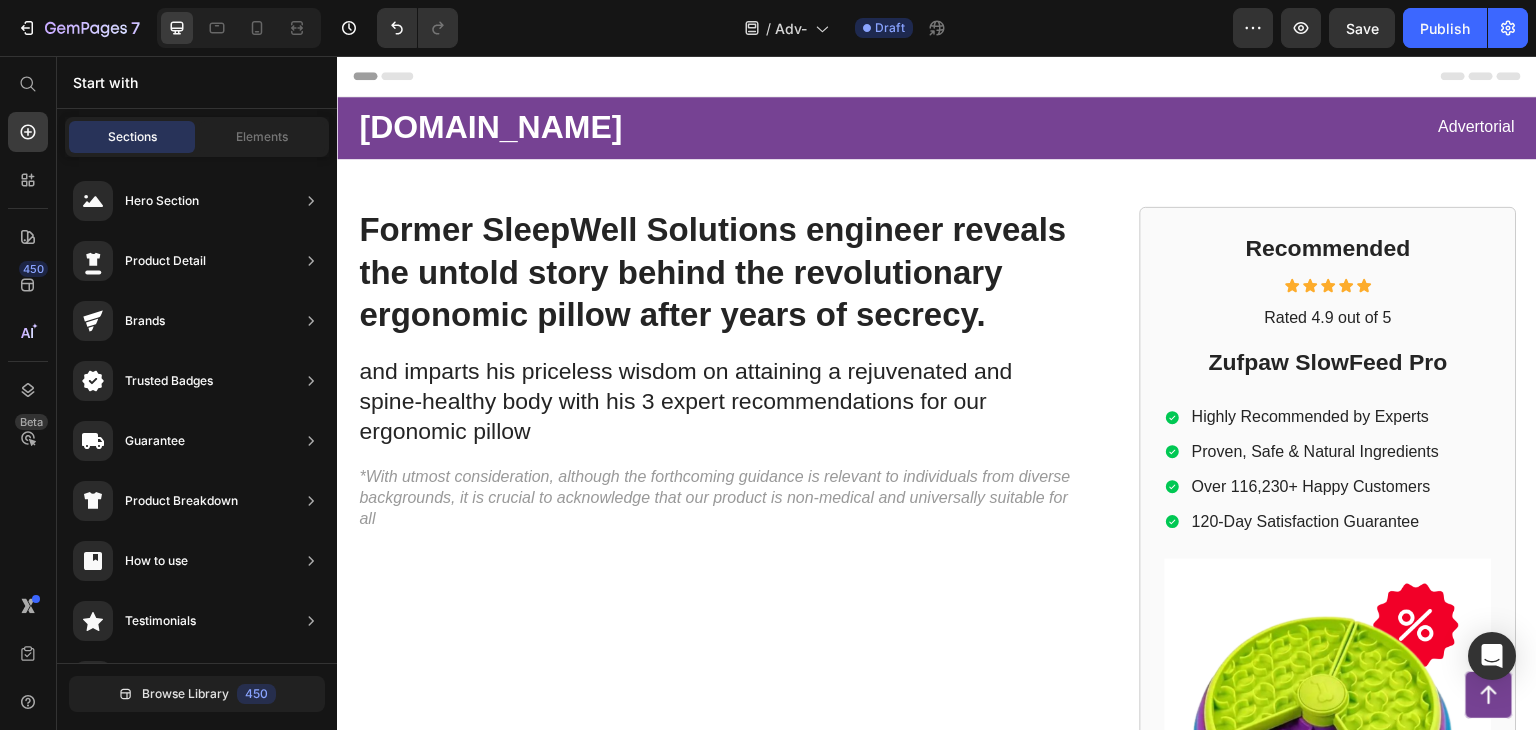 click on "Header" at bounding box center [937, 76] 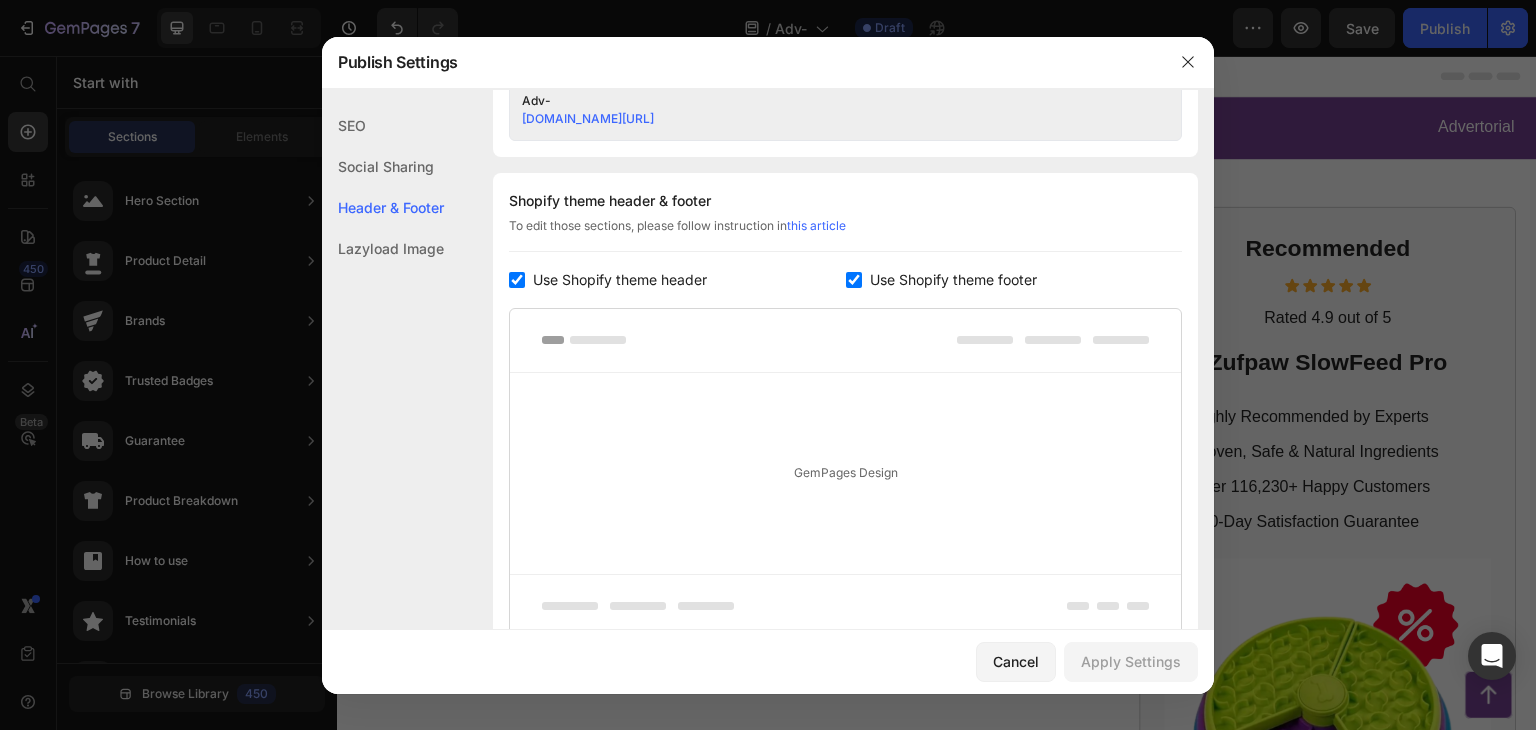 scroll, scrollTop: 936, scrollLeft: 0, axis: vertical 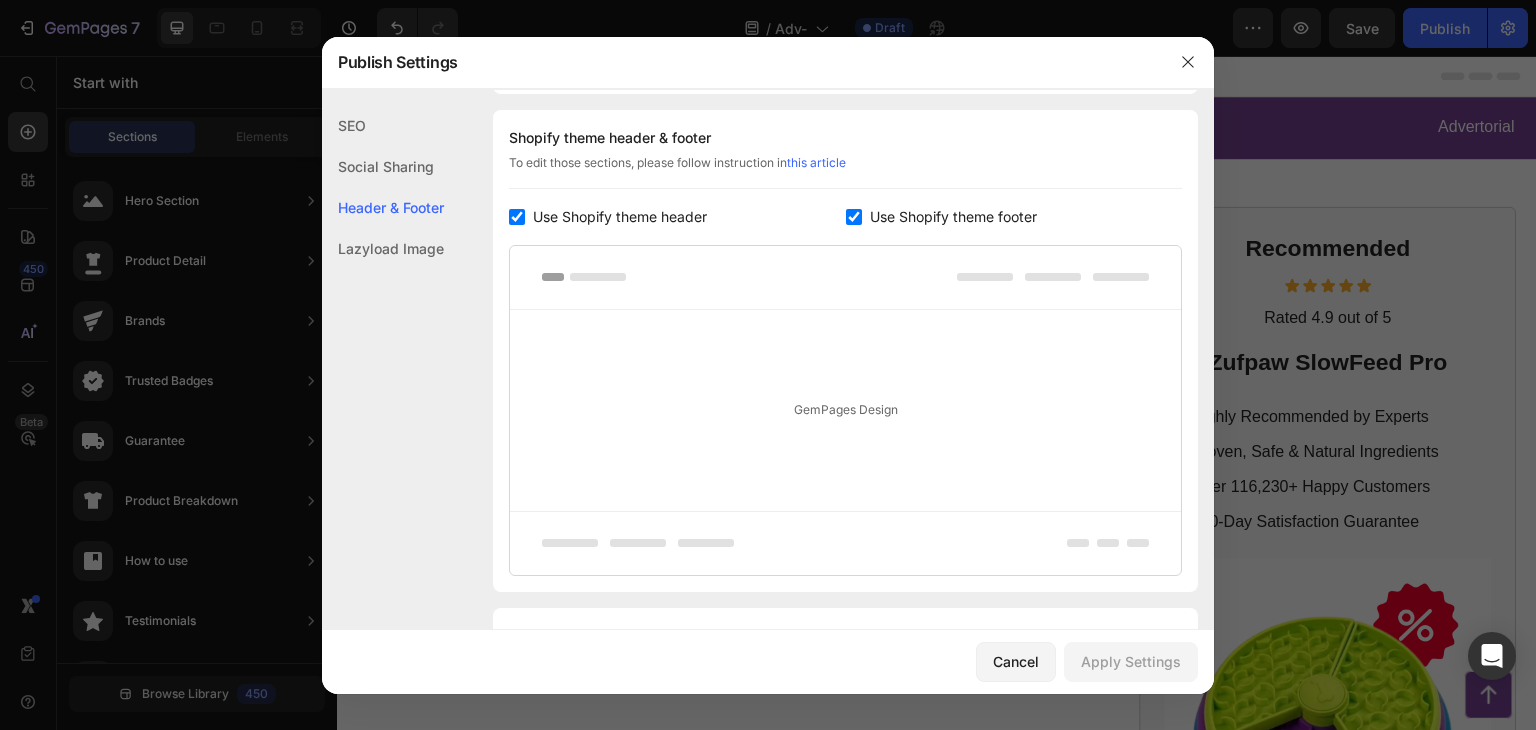 click at bounding box center [517, 217] 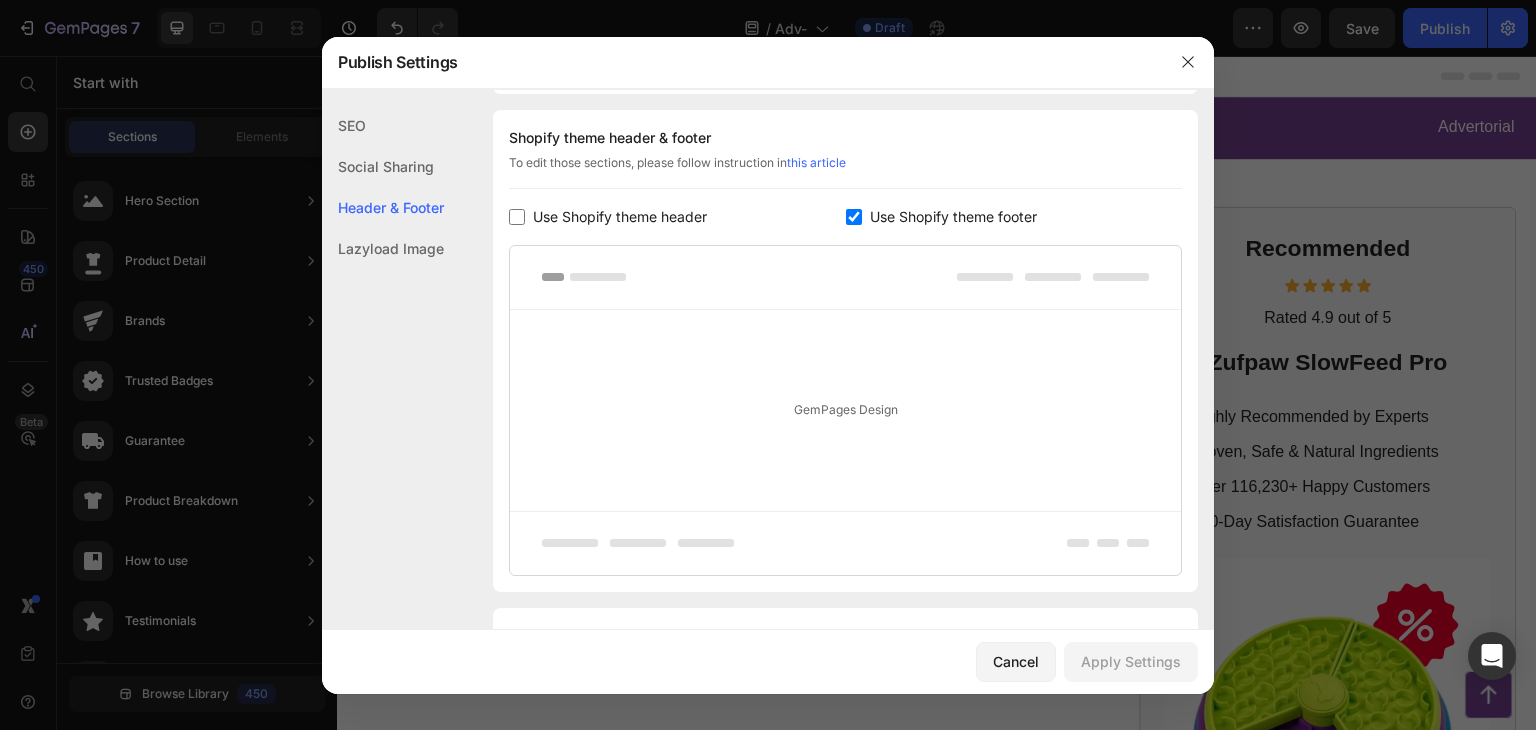 checkbox on "false" 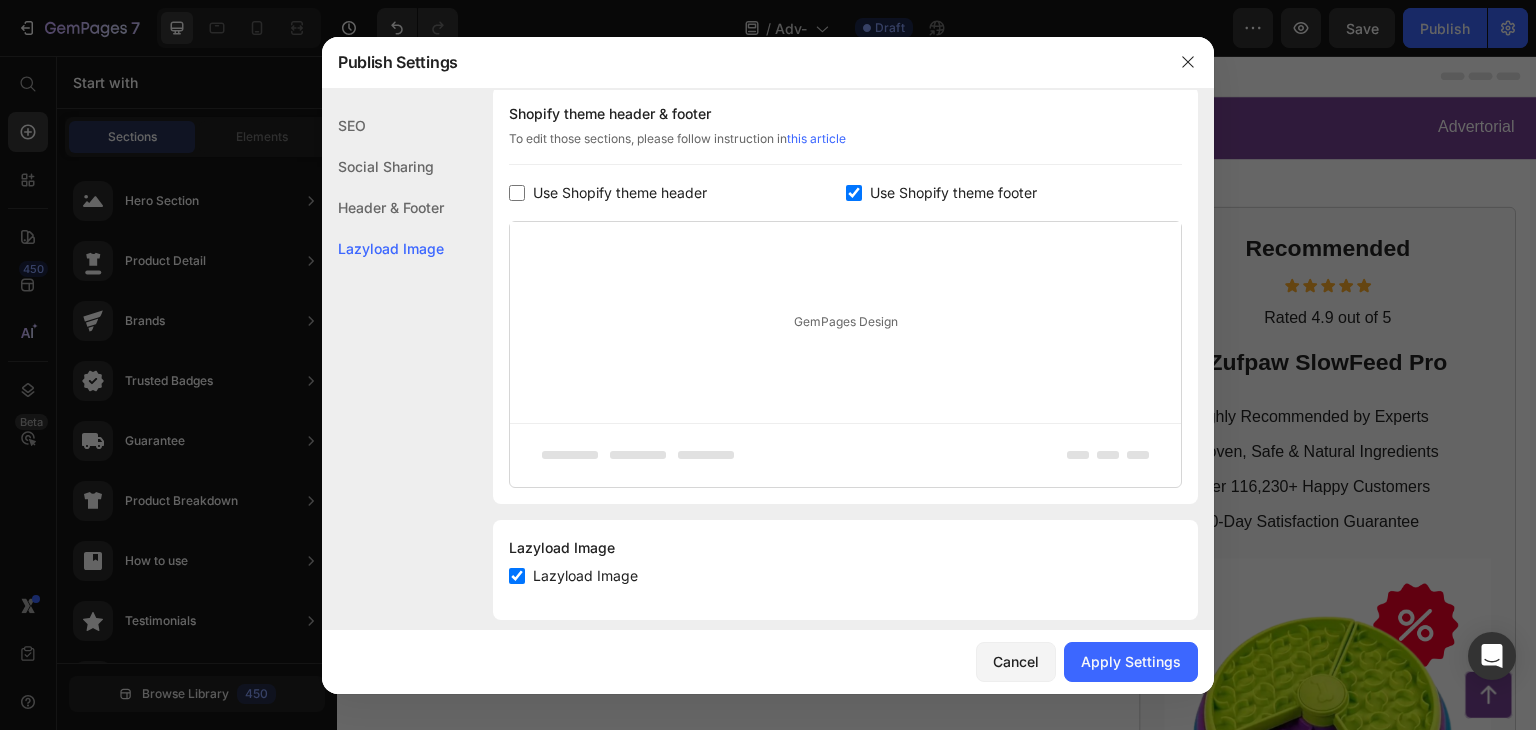 scroll, scrollTop: 980, scrollLeft: 0, axis: vertical 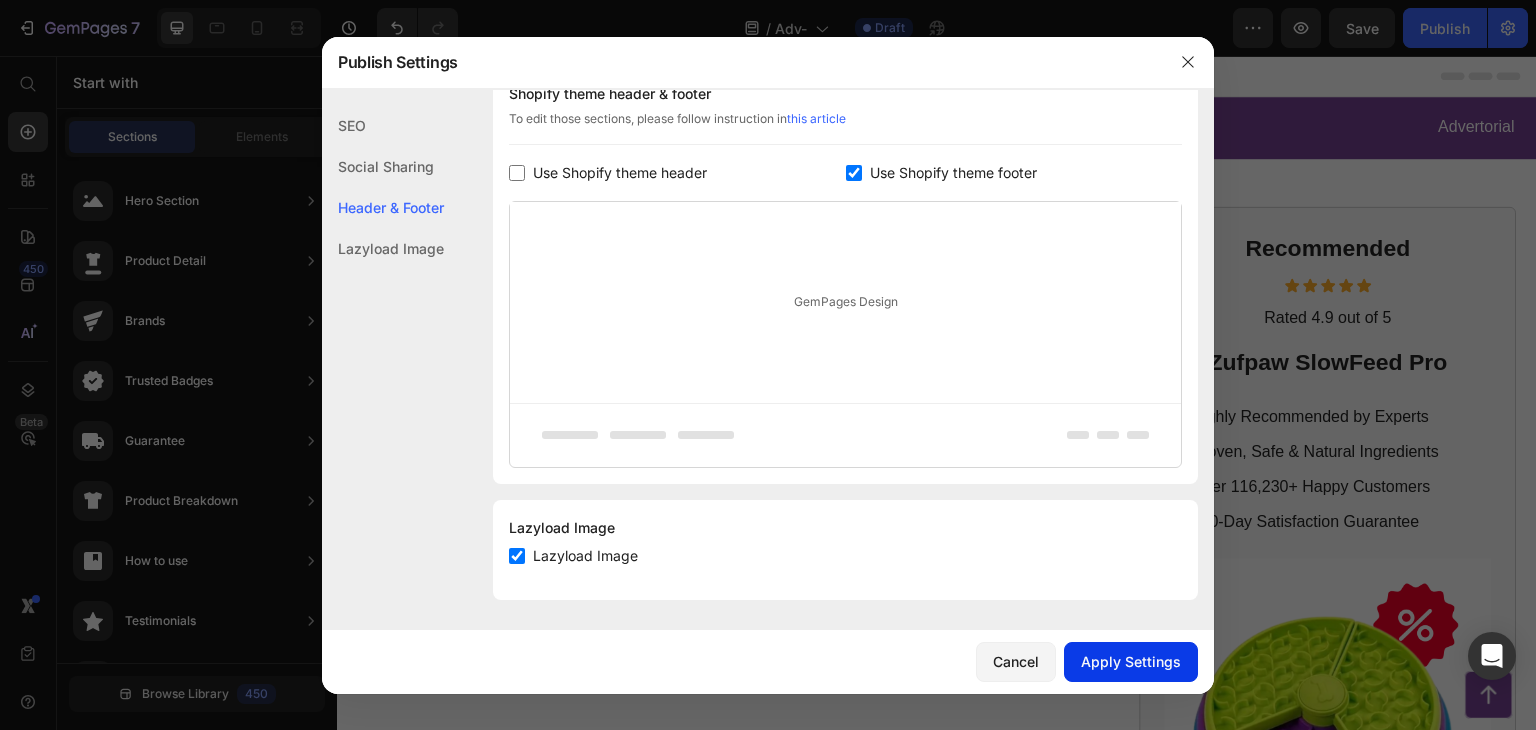 click on "Apply Settings" at bounding box center [1131, 661] 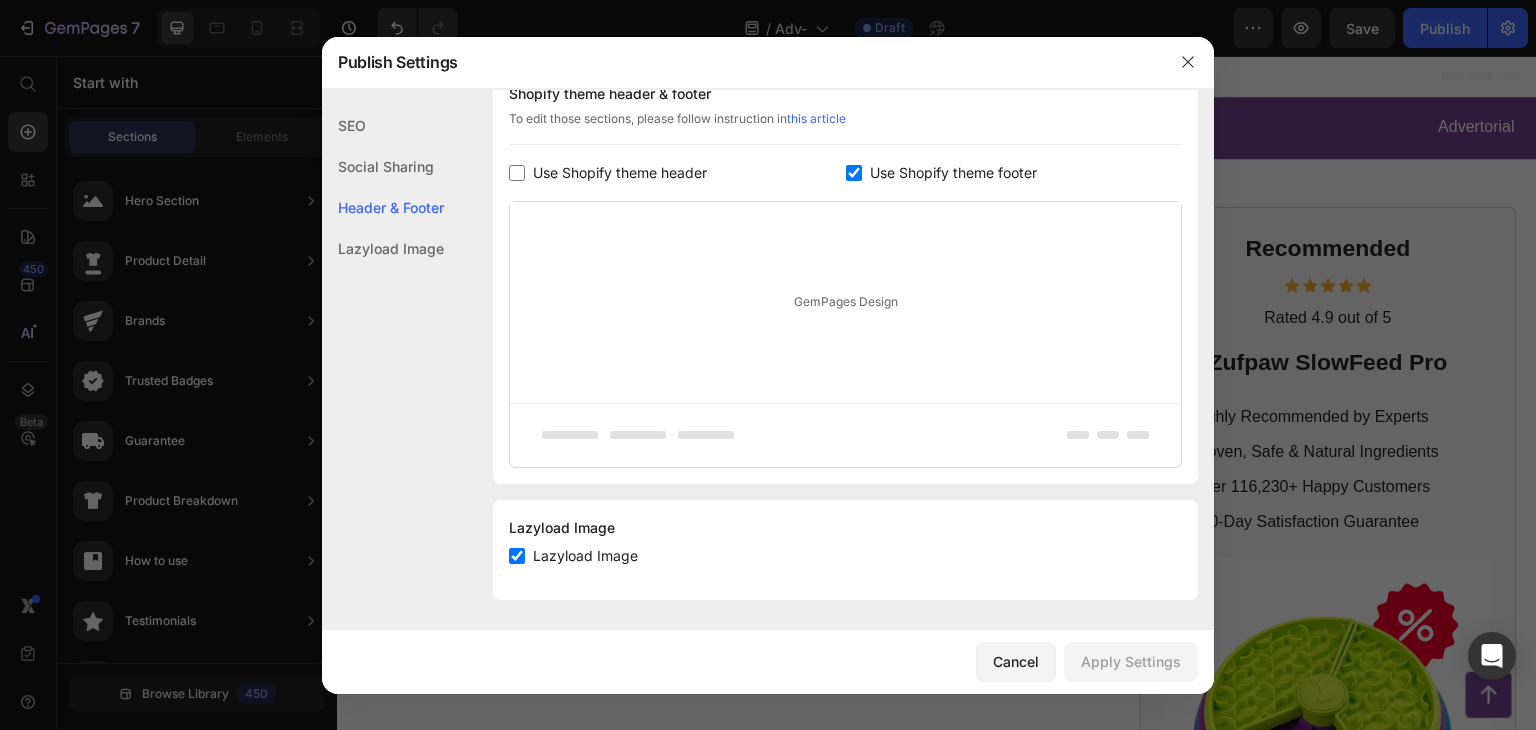 click on "Lazyload Image" 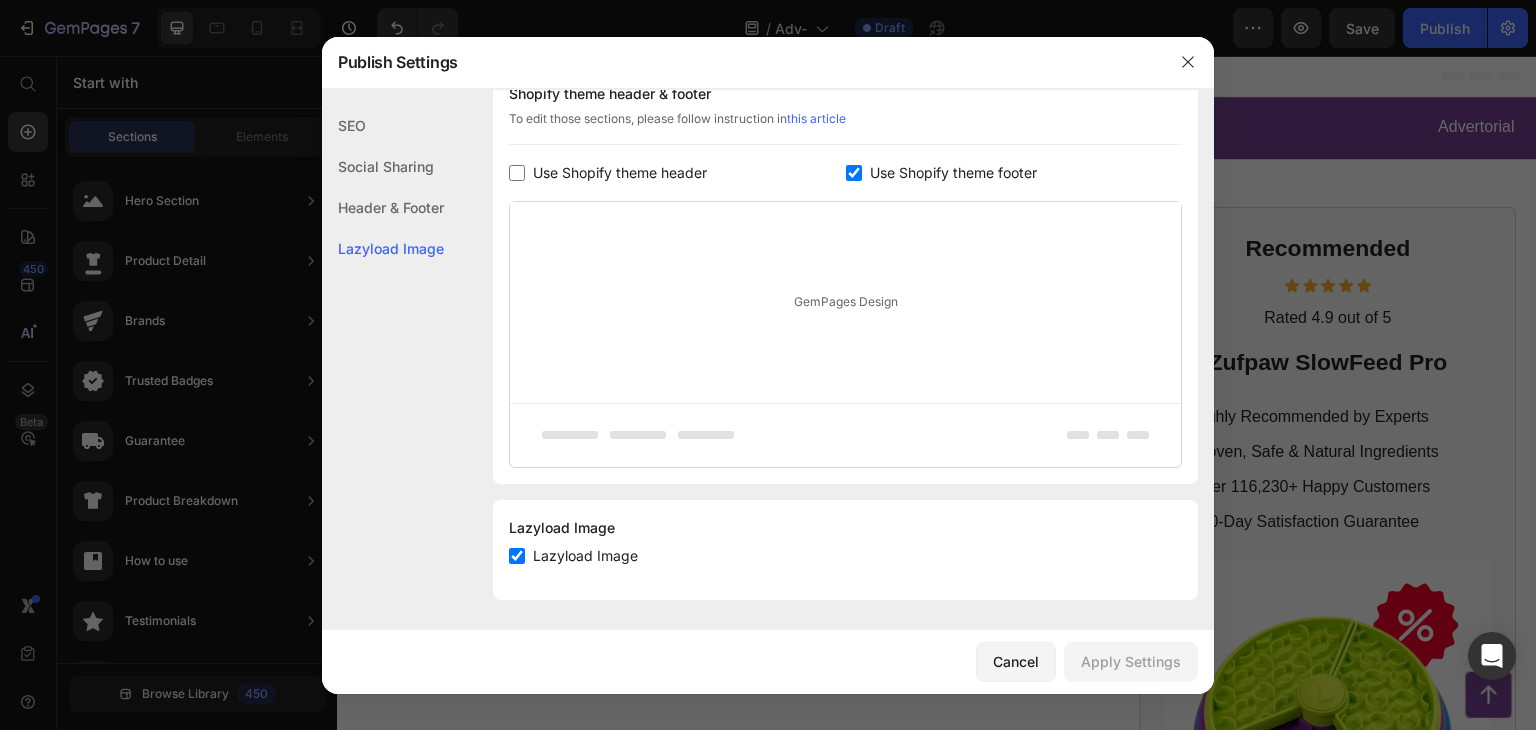 click on "Social Sharing" 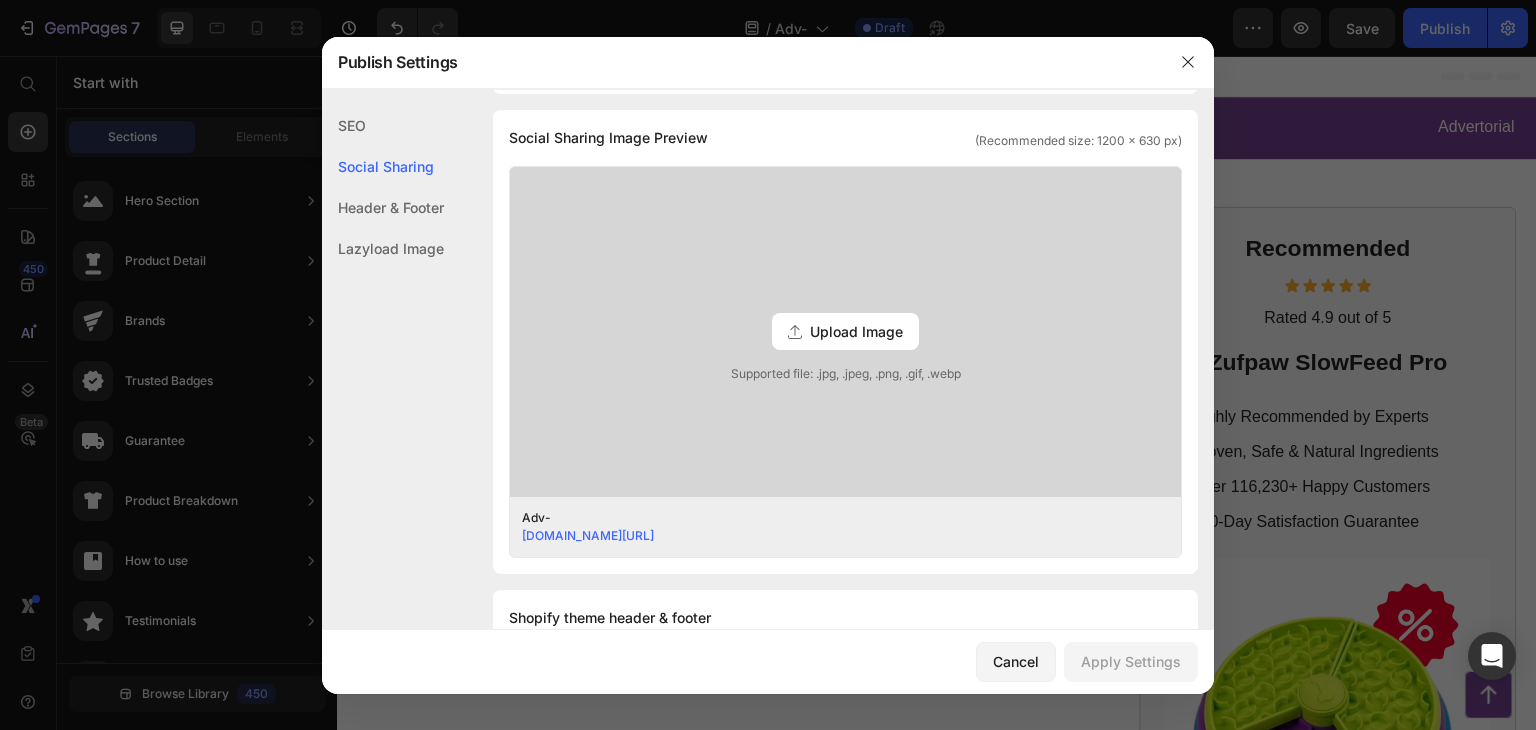 click on "Lazyload Image" 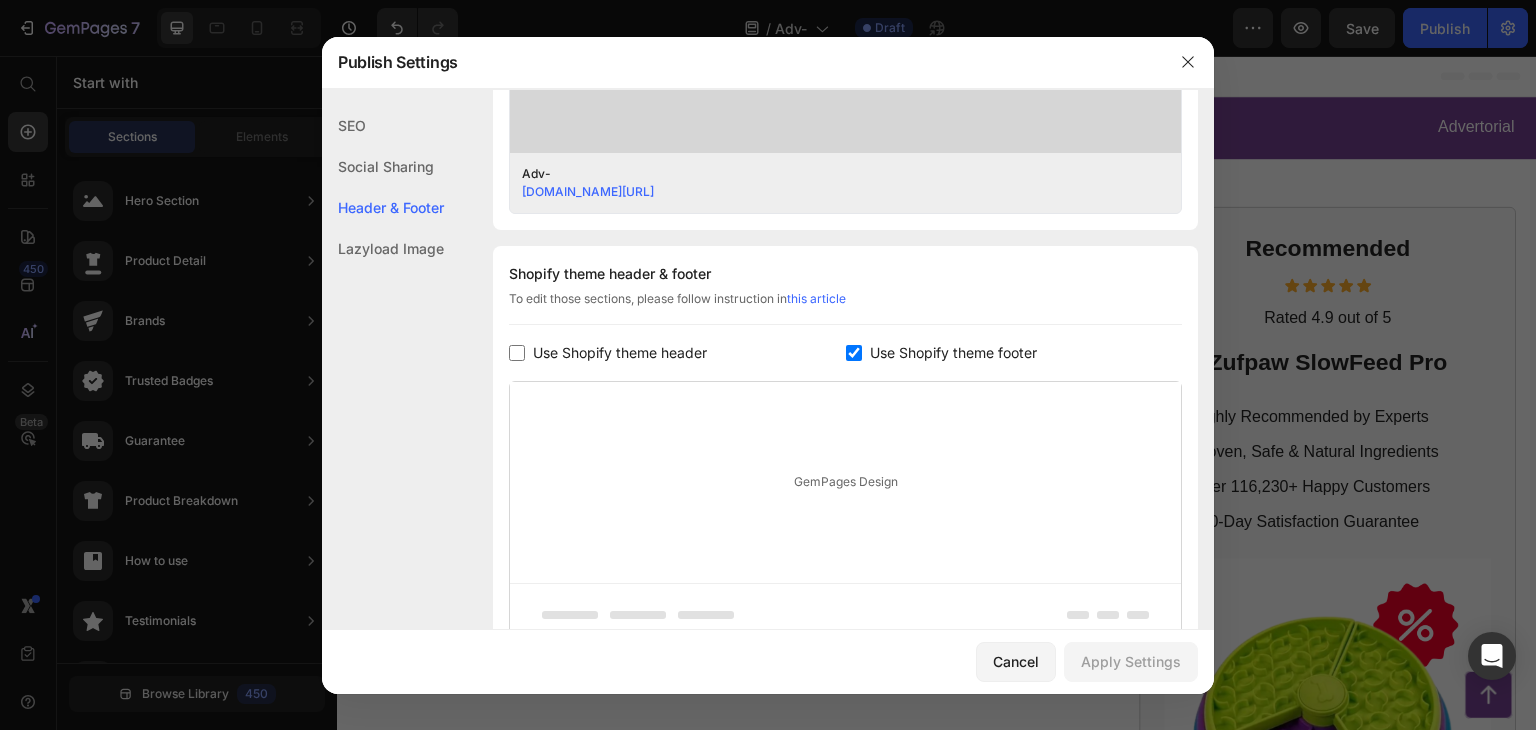 scroll, scrollTop: 781, scrollLeft: 0, axis: vertical 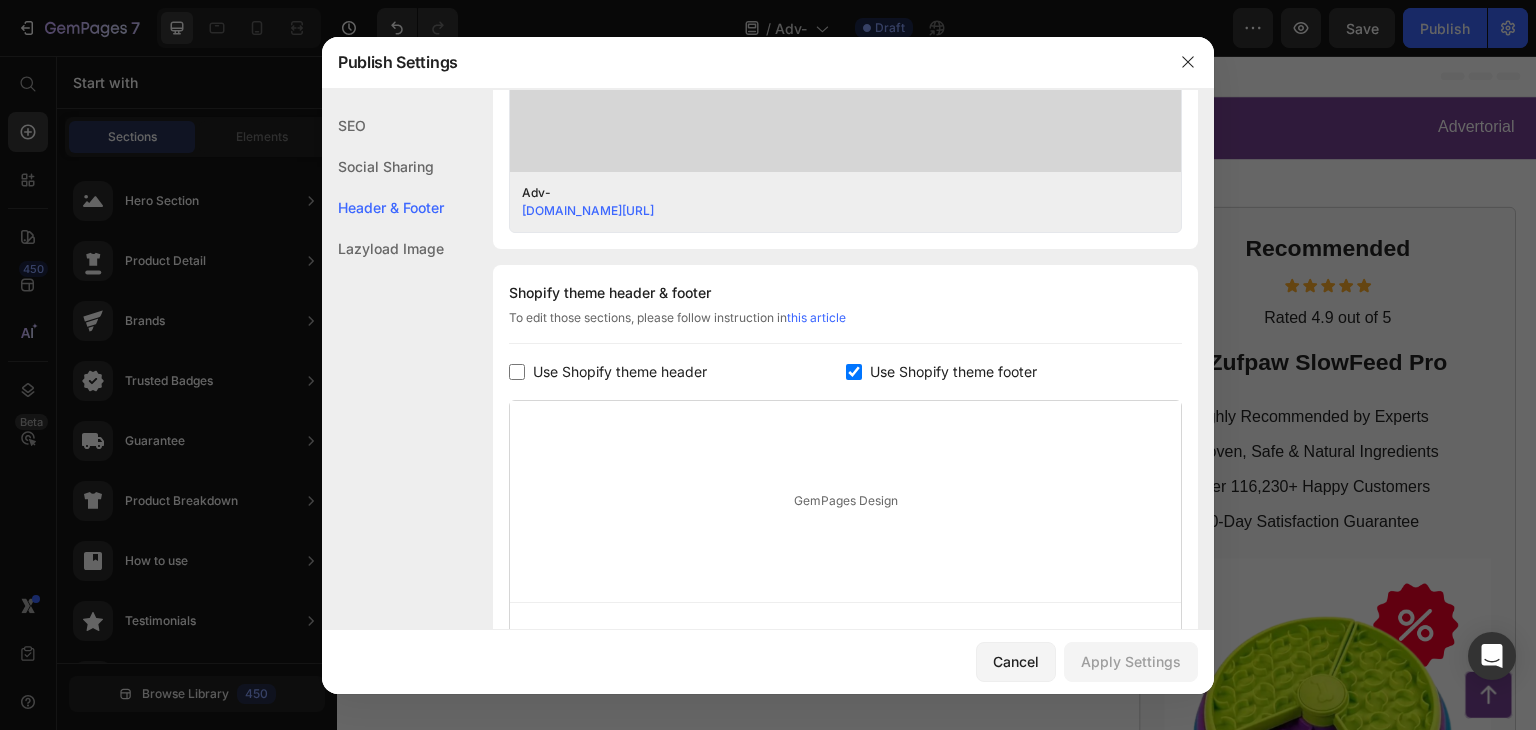 click on "Social Sharing" 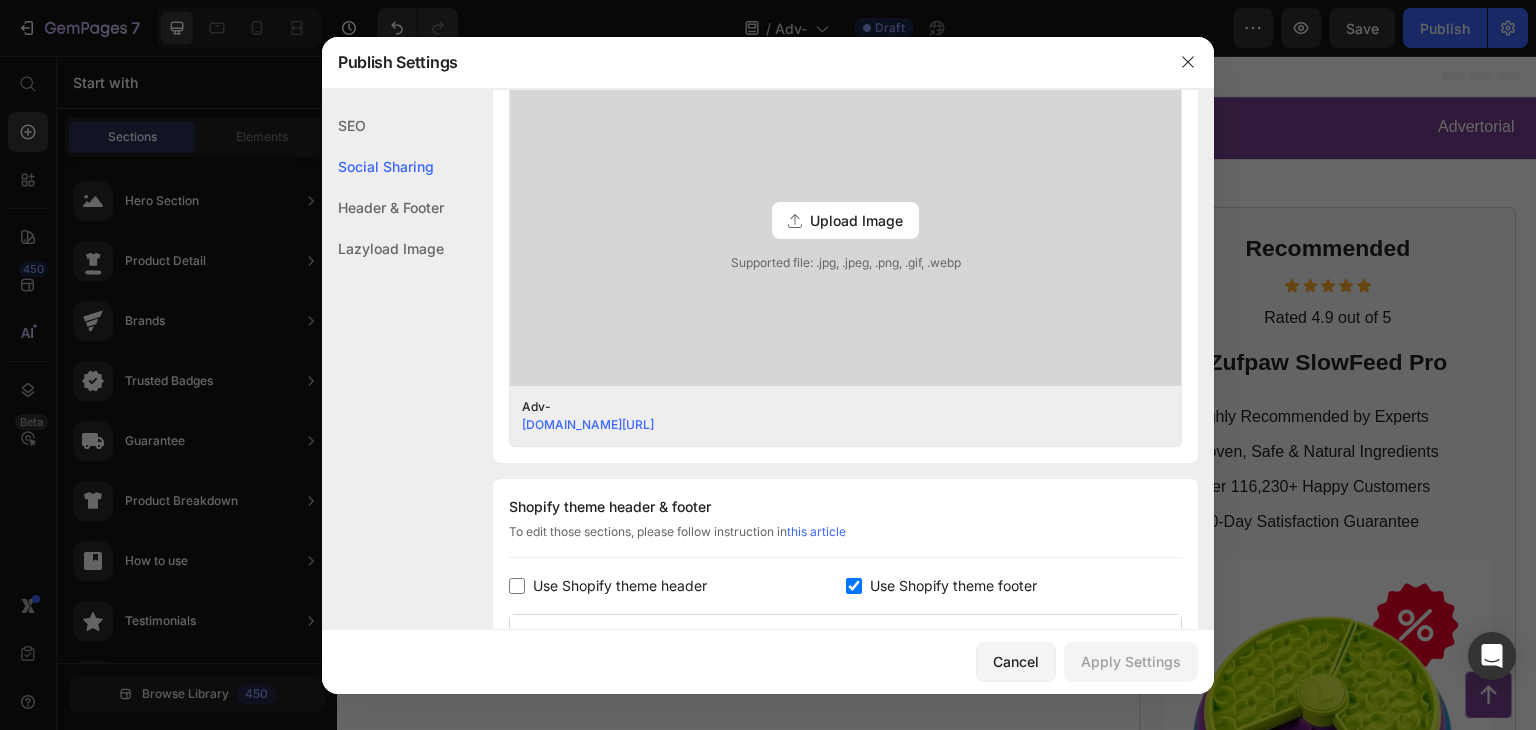 scroll, scrollTop: 456, scrollLeft: 0, axis: vertical 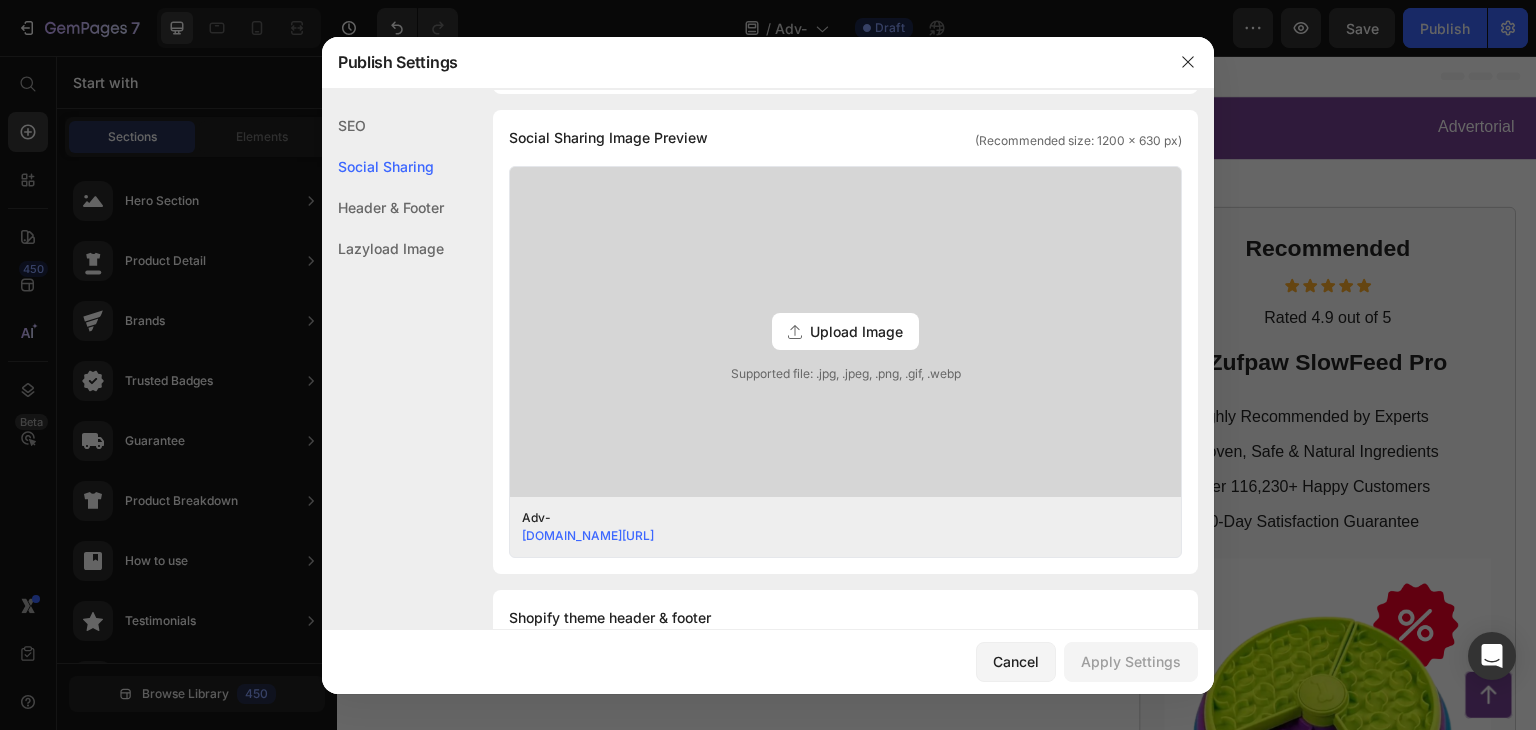 click on "SEO" 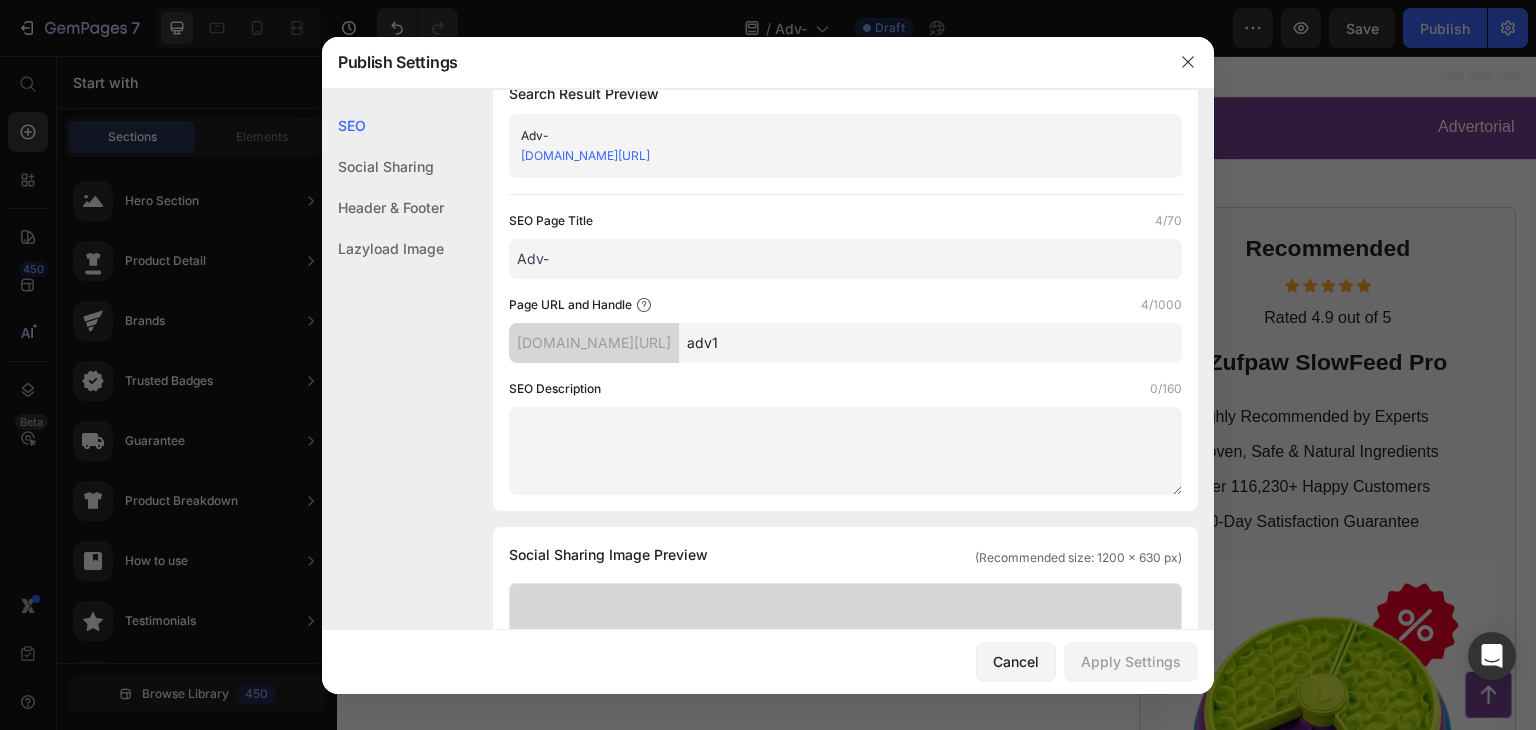 scroll, scrollTop: 0, scrollLeft: 0, axis: both 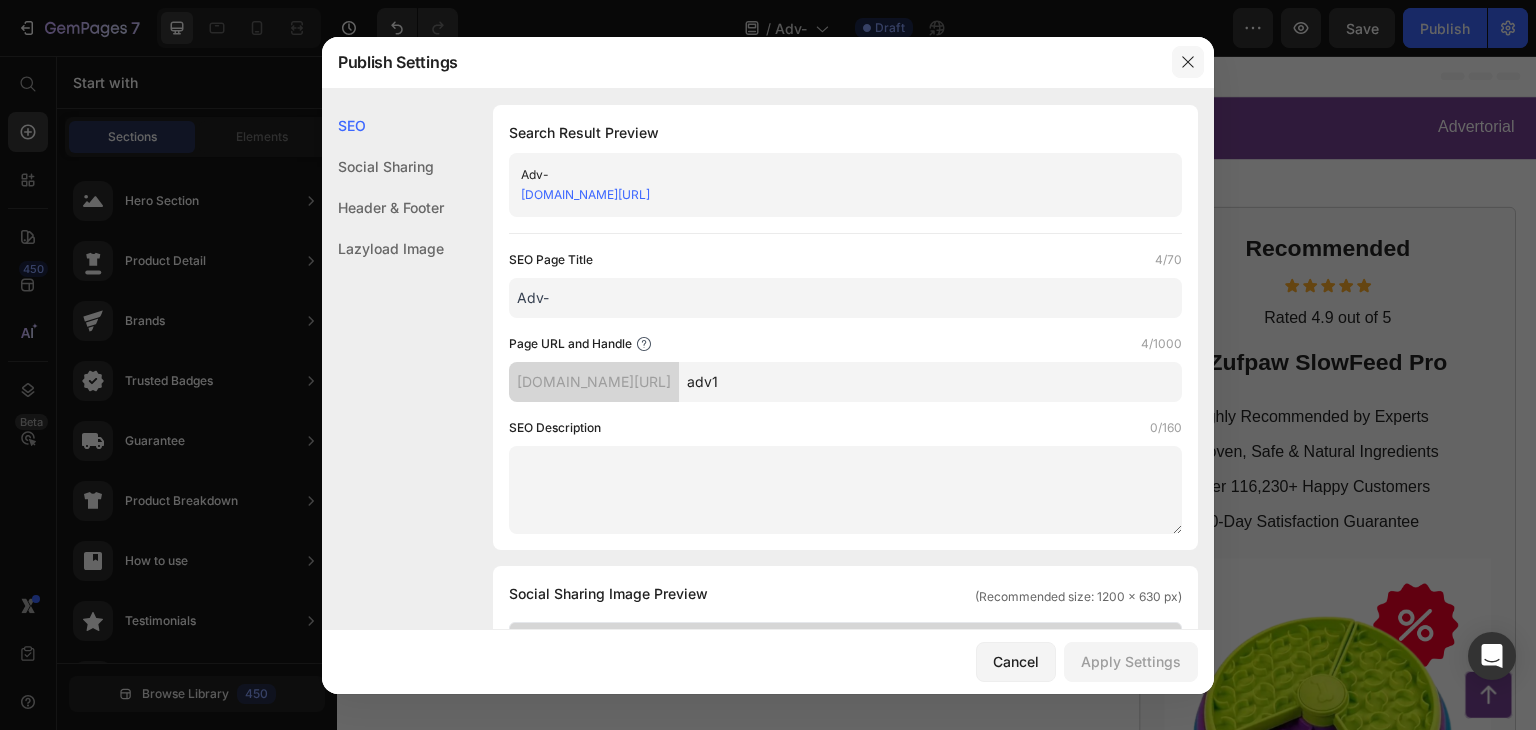 click 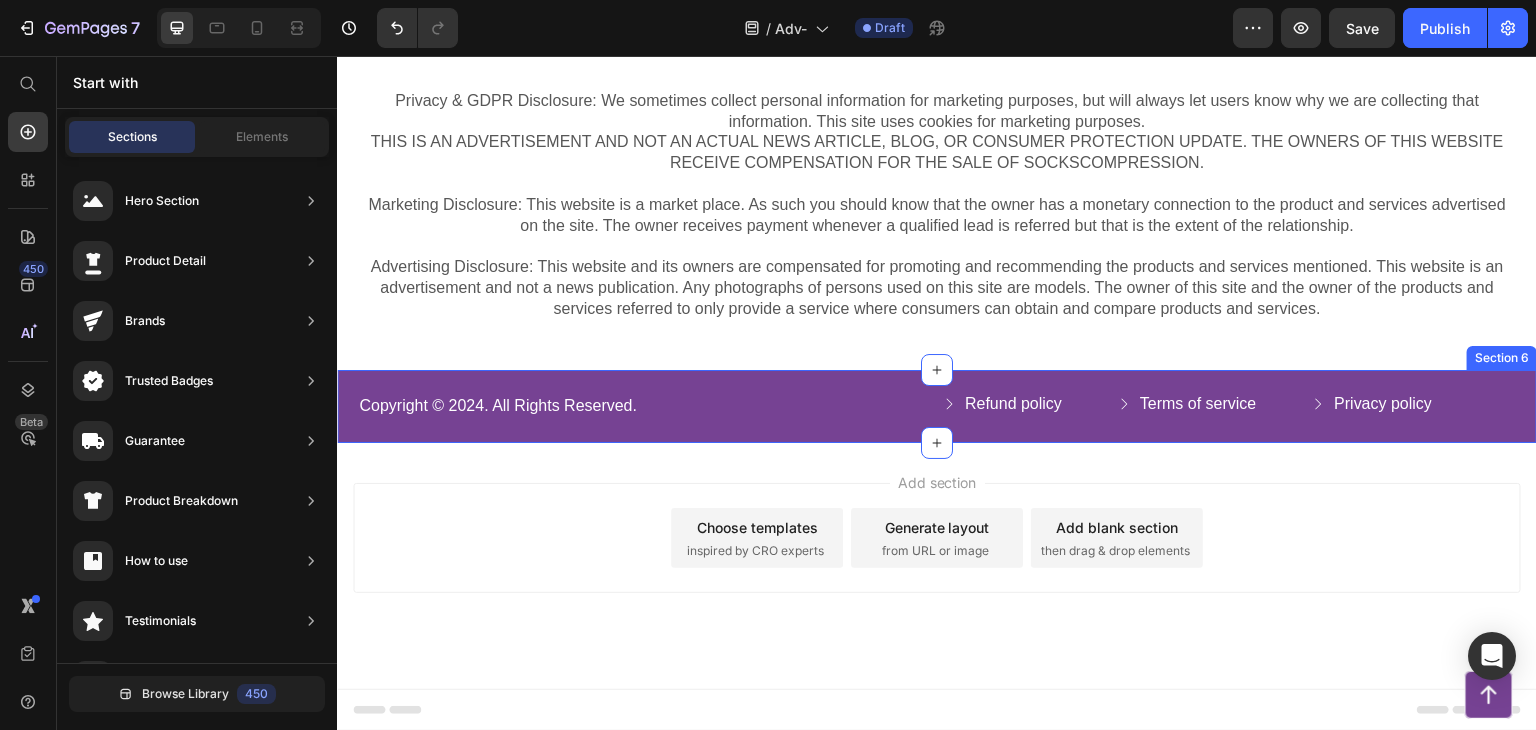 scroll, scrollTop: 8164, scrollLeft: 0, axis: vertical 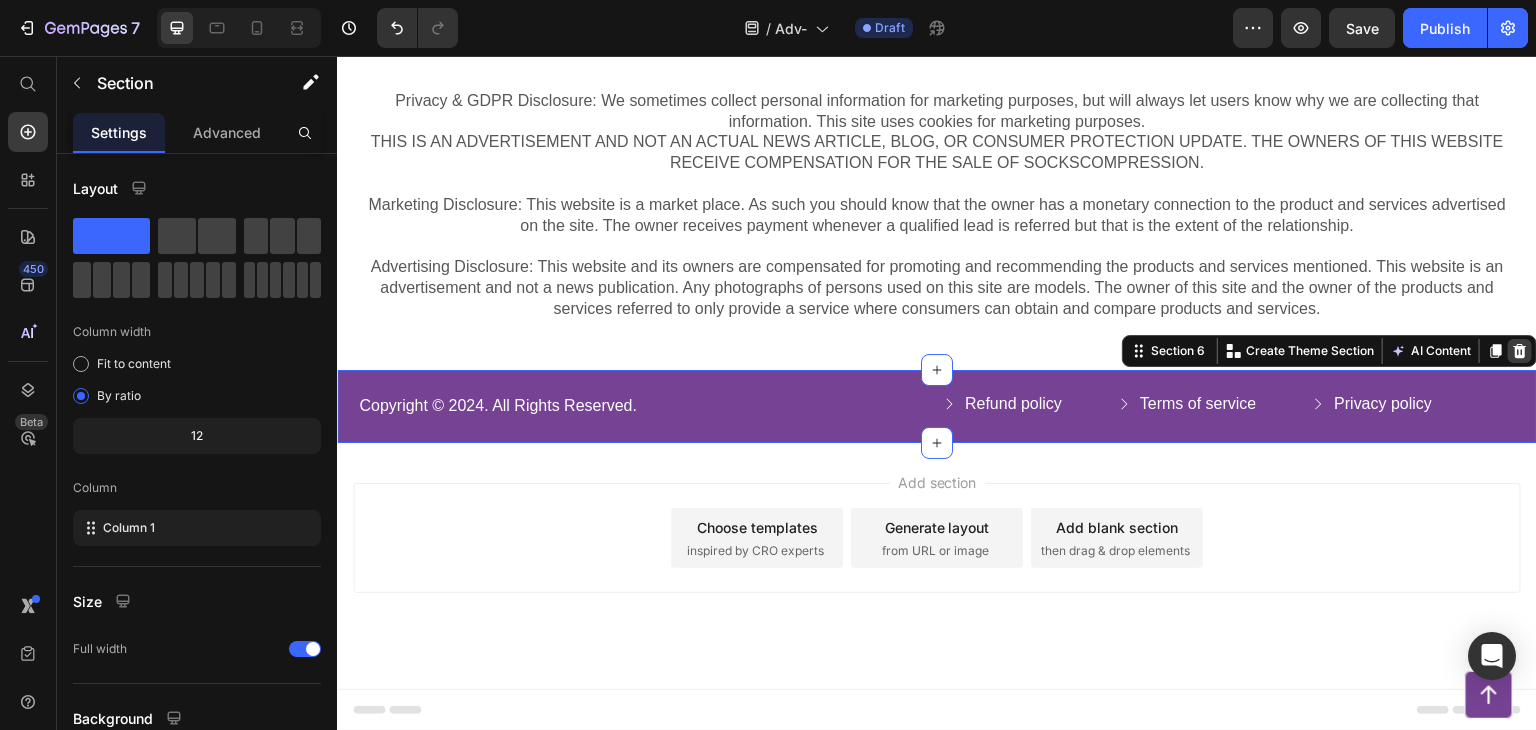 click 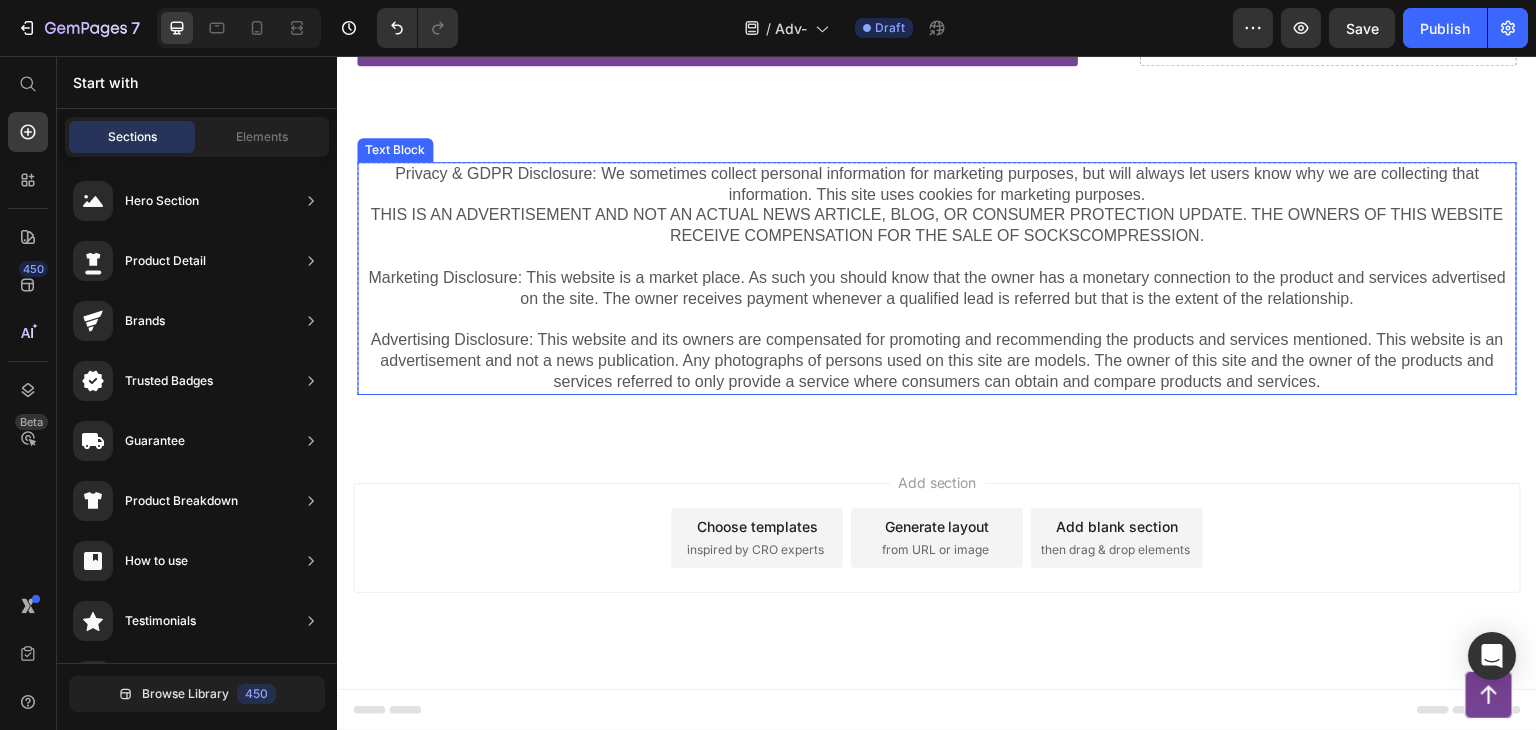 scroll, scrollTop: 7691, scrollLeft: 0, axis: vertical 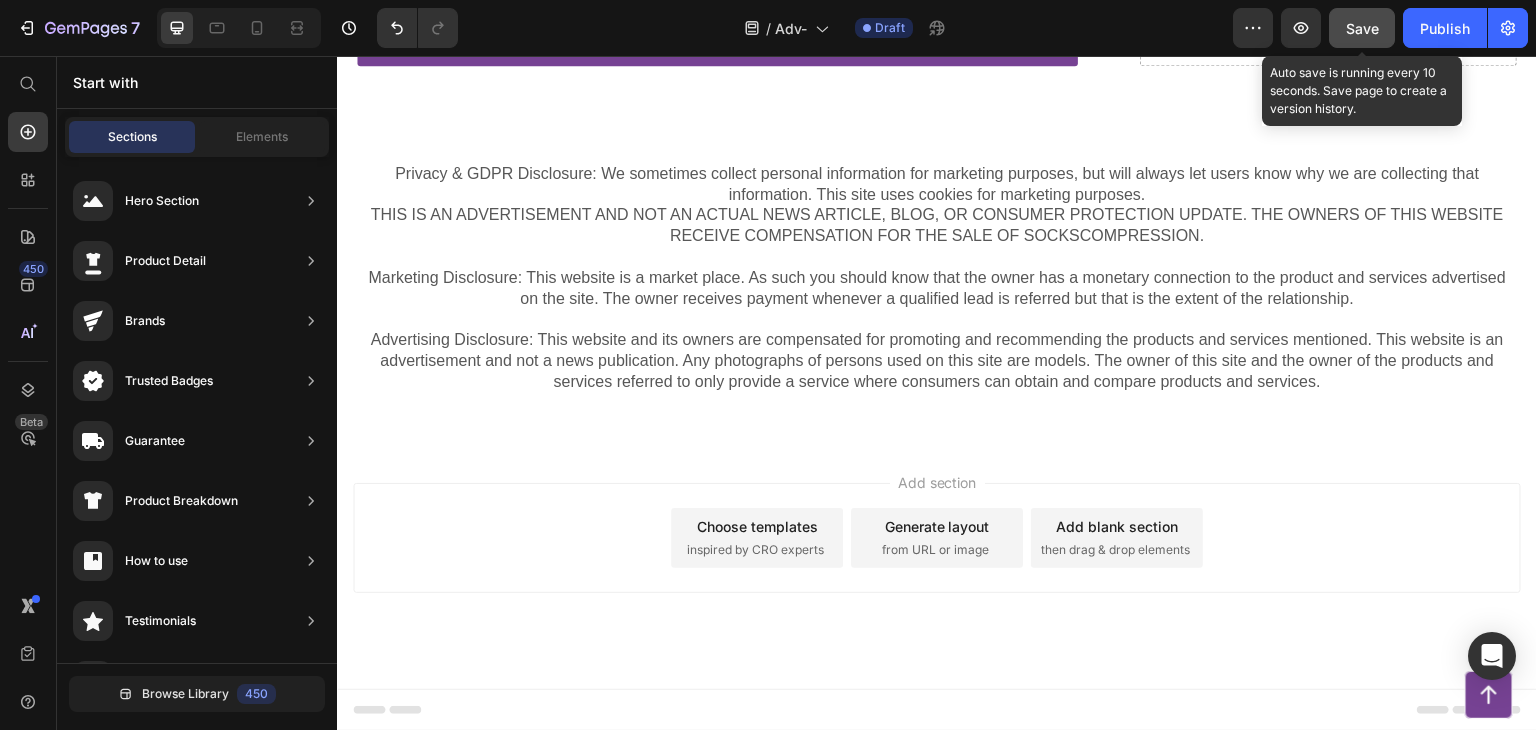 click on "Save" 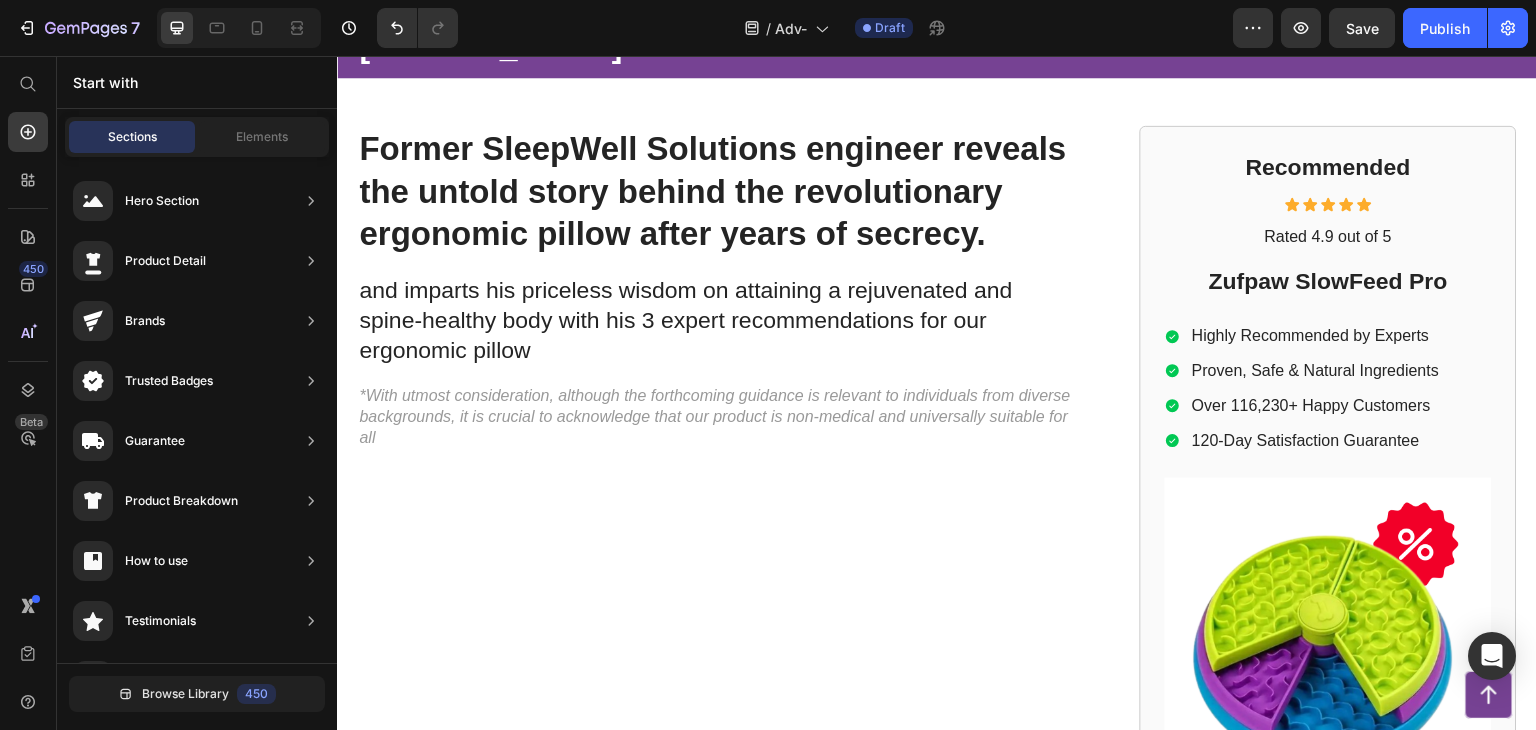scroll, scrollTop: 48, scrollLeft: 0, axis: vertical 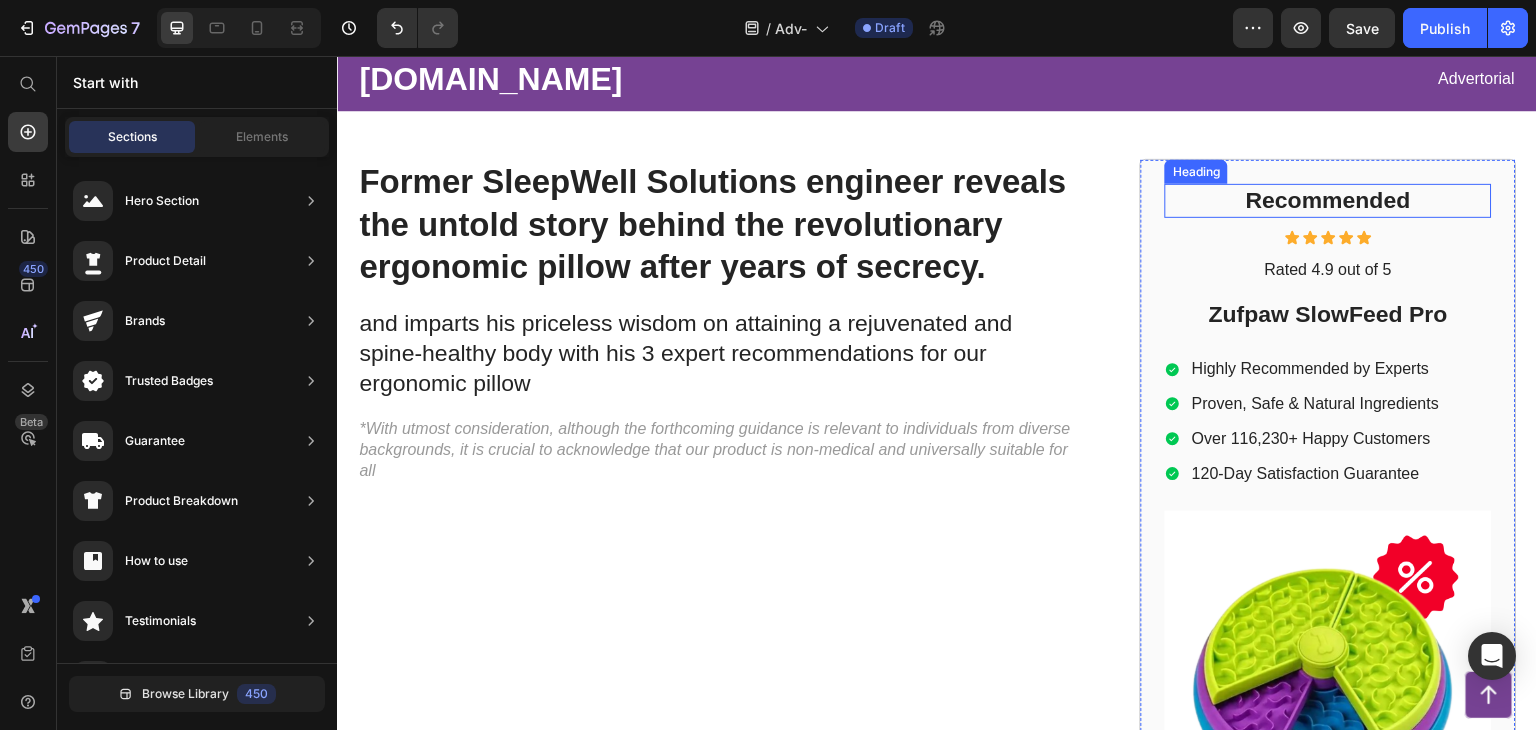 click on "Recommended" at bounding box center [1328, 201] 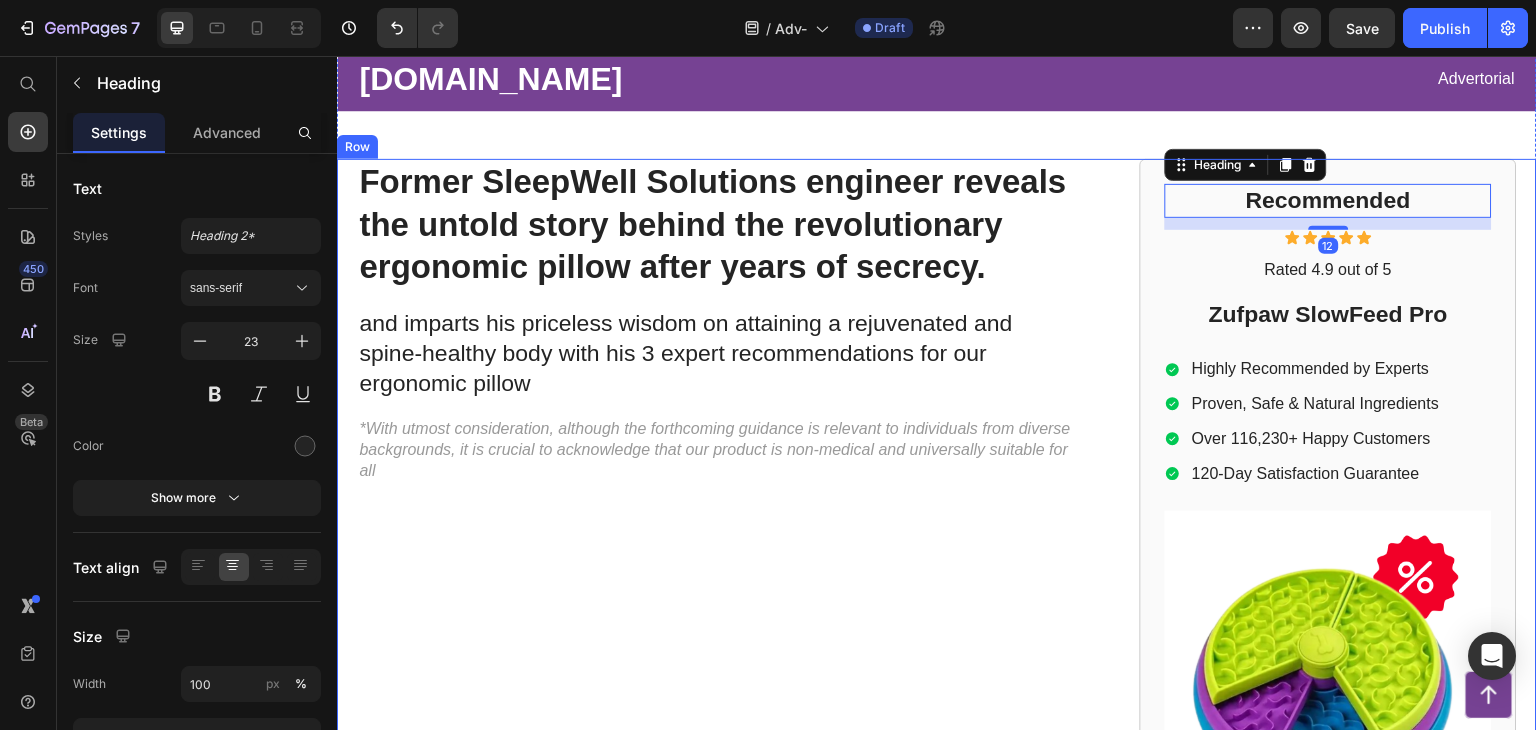 click on "Former SleepWell Solutions engineer reveals the untold story behind the revolutionary ergonomic pillow after years of secrecy. Heading and imparts his priceless wisdom on attaining a rejuvenated and spine-healthy body with his 3 expert recommendations for our ergonomic pillow Text Block *With utmost consideration, although the forthcoming guidance is relevant to individuals from diverse backgrounds, it is crucial to acknowledge that our product is non-medical and universally suitable for all Text Block Row Recommended Heading   12 Icon Icon Icon Icon Icon Icon List Rated 4.9 out of 5 Text Block Row Zufpaw SlowFeed Pro Heading Highly Recommended by Experts Proven, Safe & Natural Ingredients Over 116,230+ Happy Customers 120-Day Satisfaction Guarantee Item List Image
Check Availability Button Row Row" at bounding box center [937, 558] 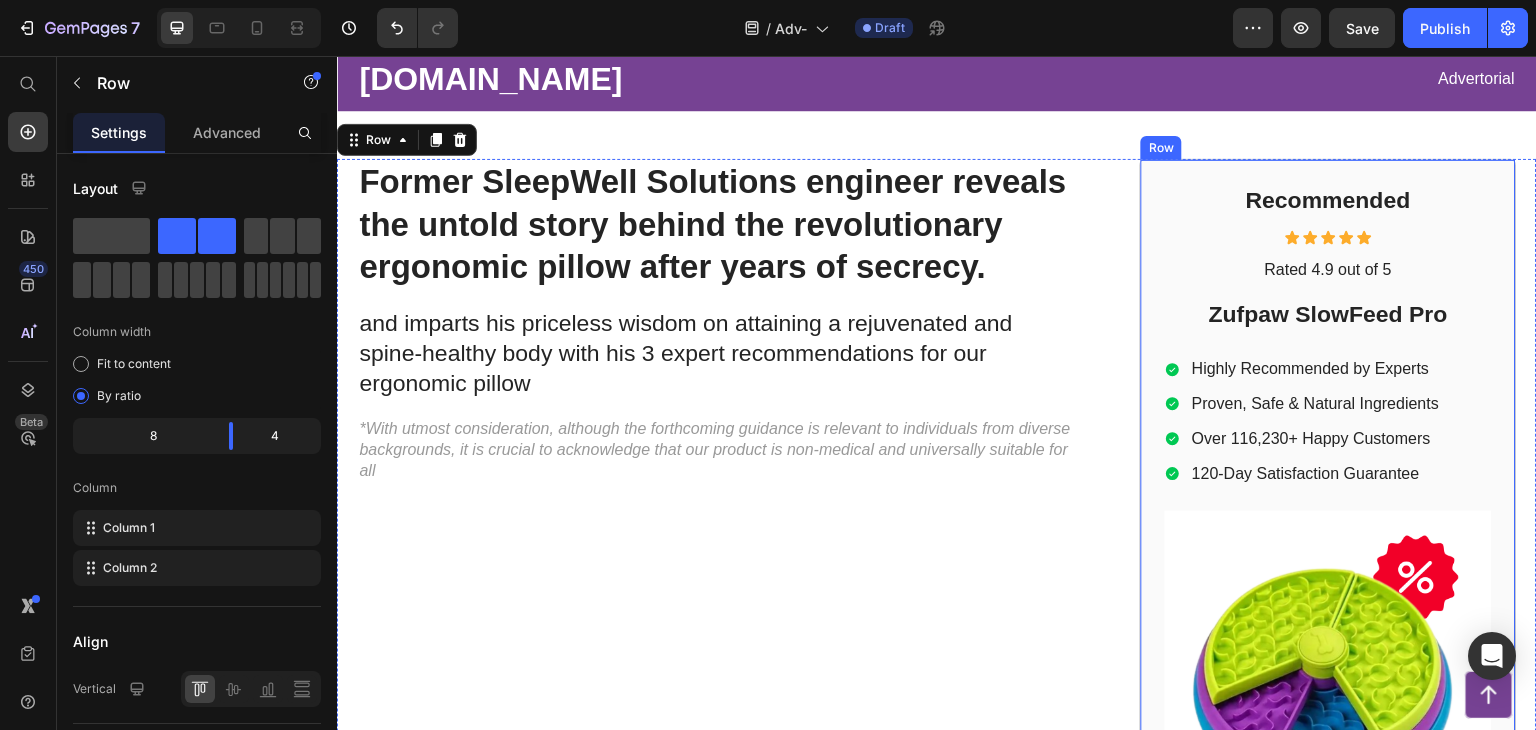 click on "Recommended Heading Icon Icon Icon Icon Icon Icon List Rated 4.9 out of 5 Text Block Row Zufpaw SlowFeed Pro Heading Highly Recommended by Experts Proven, Safe & Natural Ingredients Over 116,230+ Happy Customers 120-Day Satisfaction Guarantee Item List Image
Check Availability Button Row" at bounding box center [1328, 558] 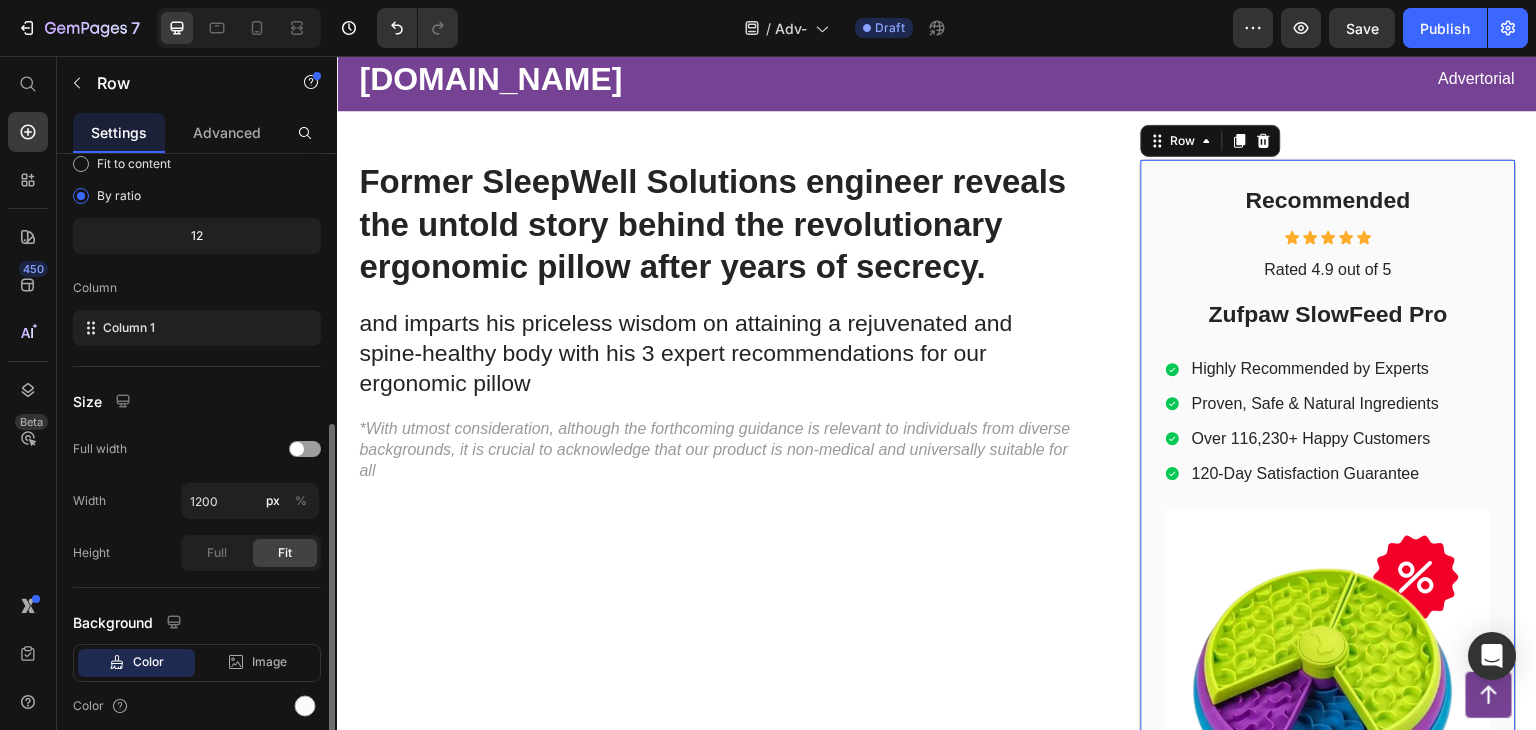 scroll, scrollTop: 277, scrollLeft: 0, axis: vertical 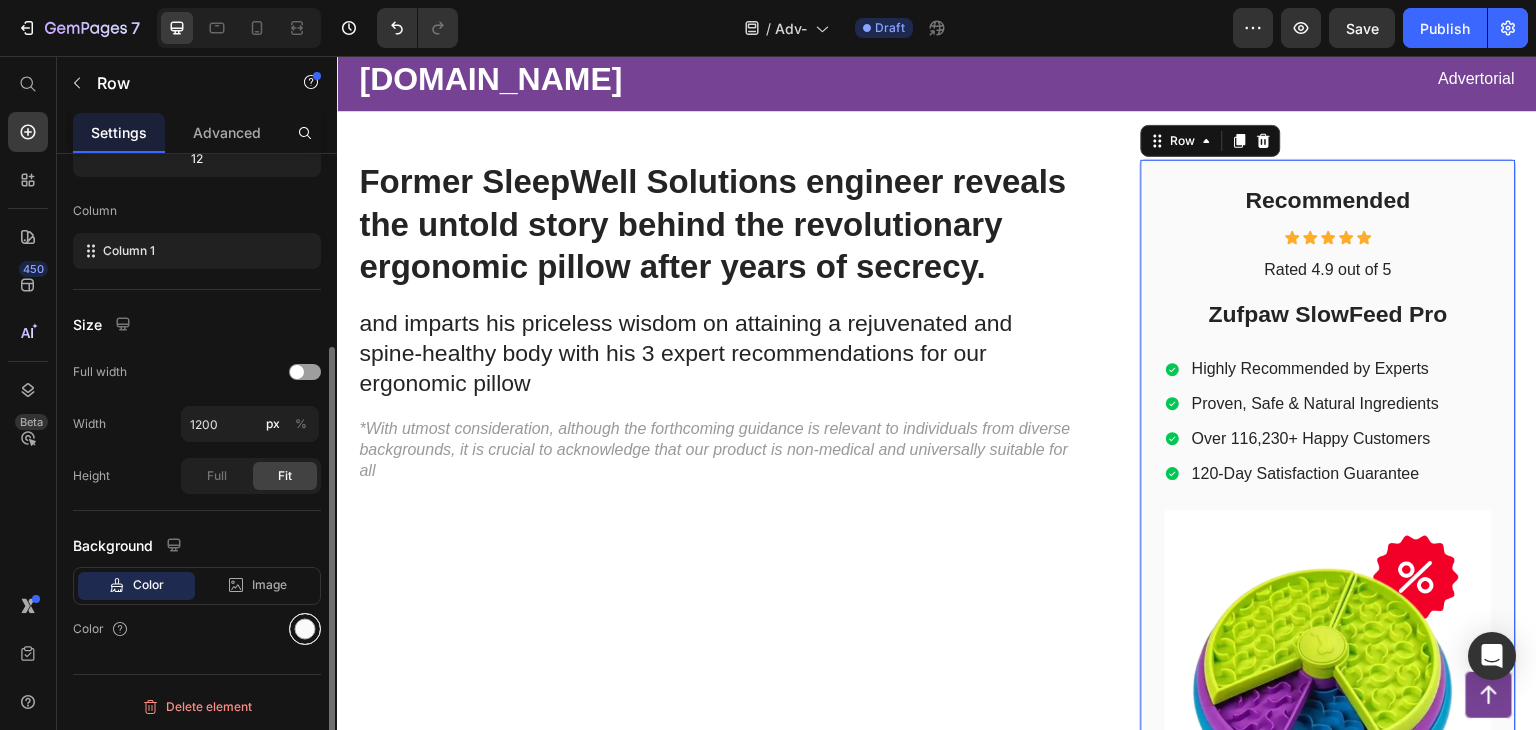 click at bounding box center [305, 629] 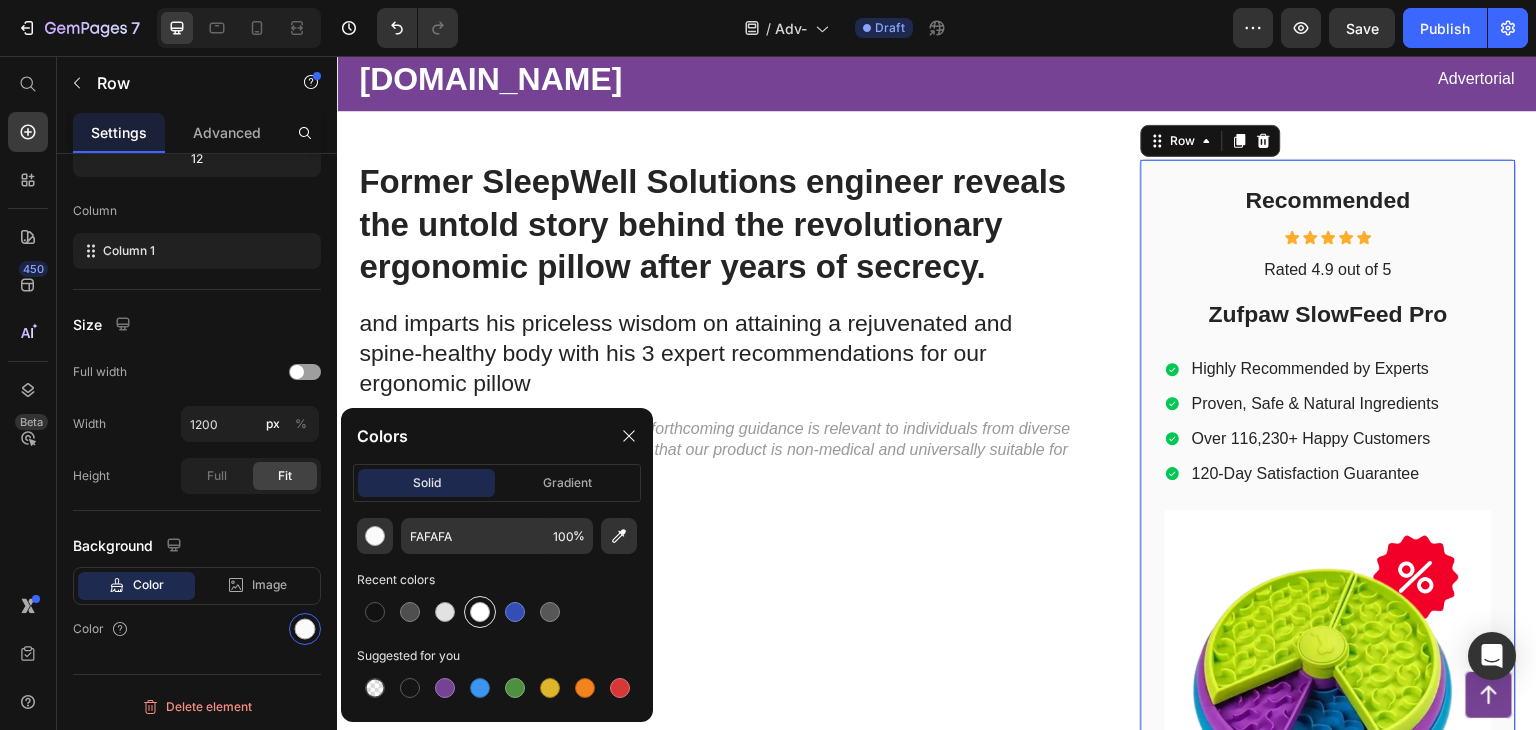 click at bounding box center (480, 612) 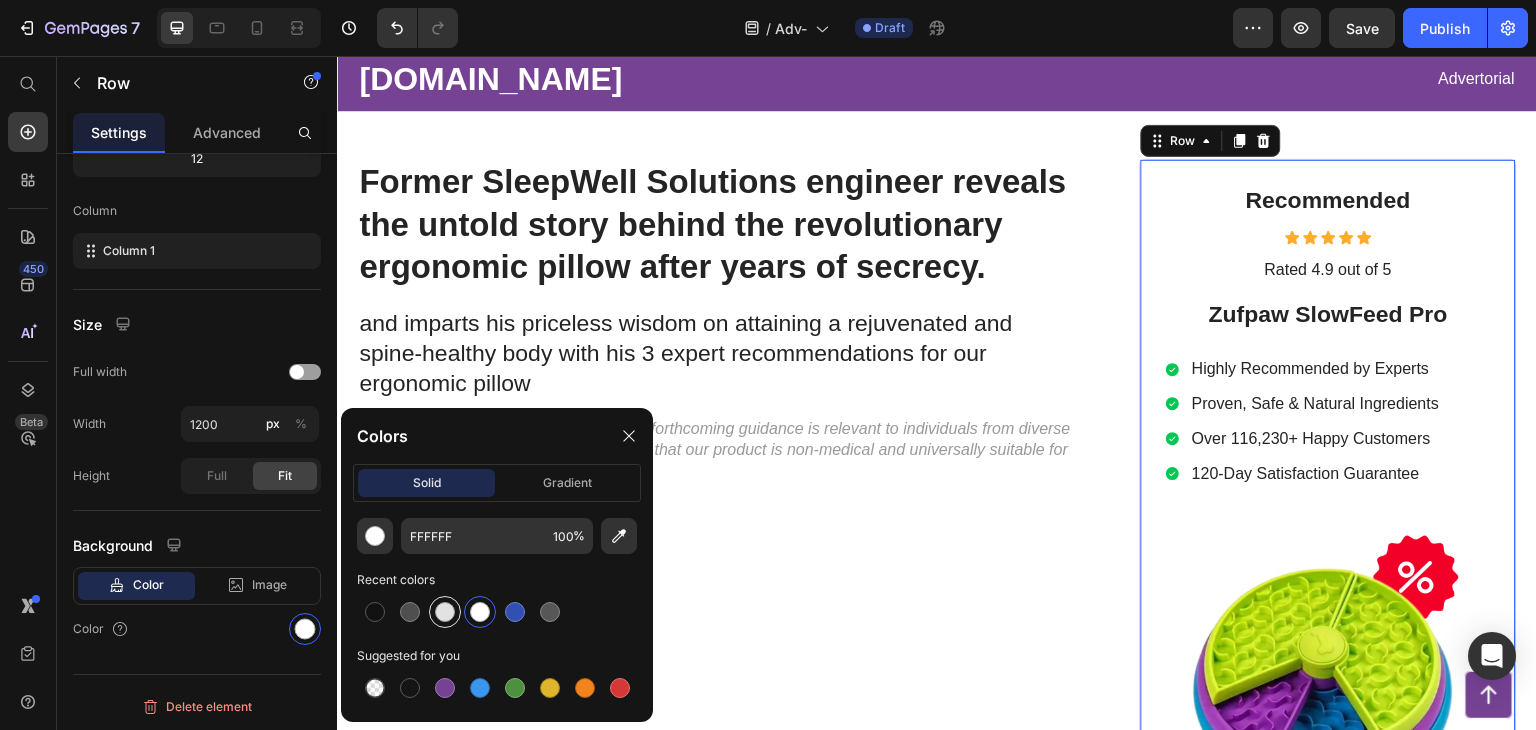 click at bounding box center (445, 612) 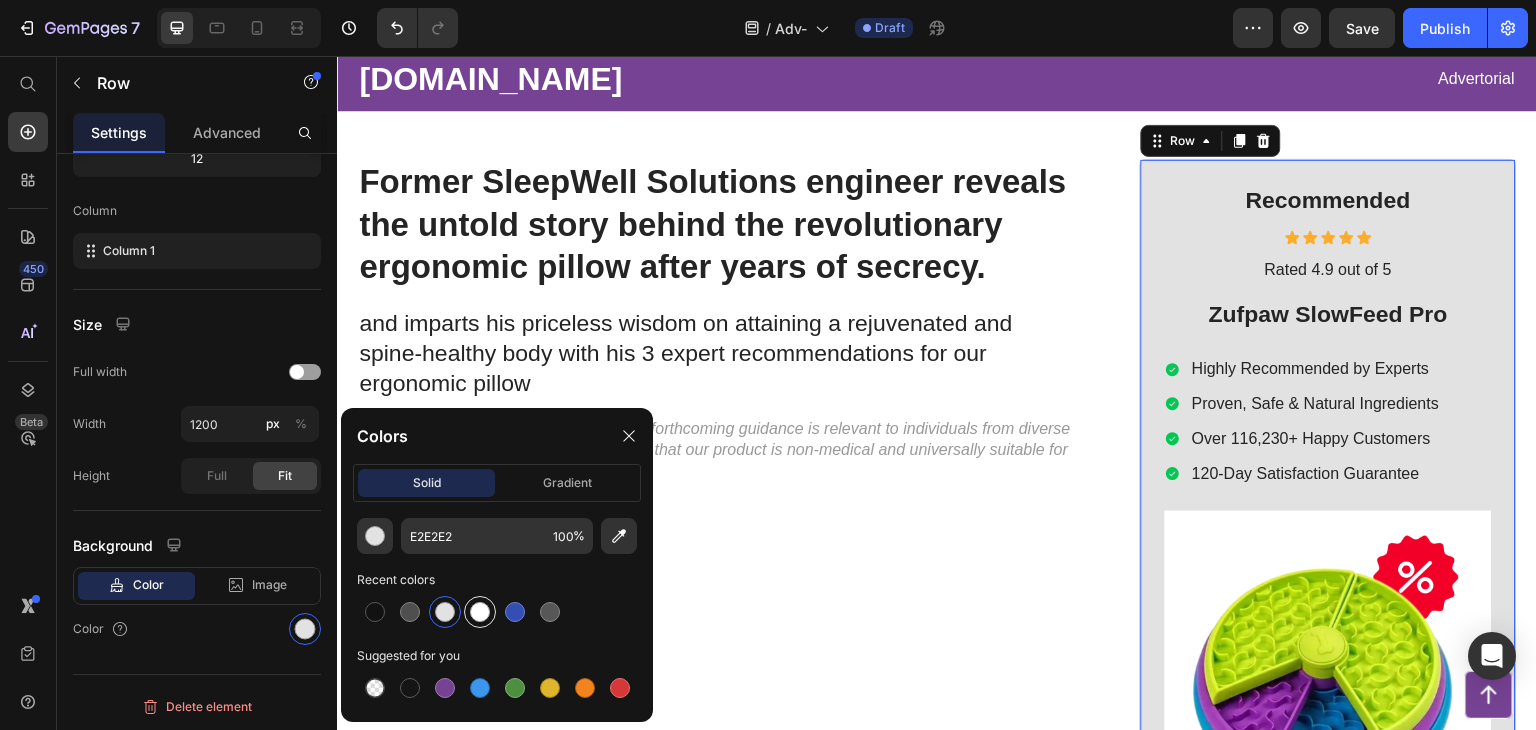 click at bounding box center (480, 612) 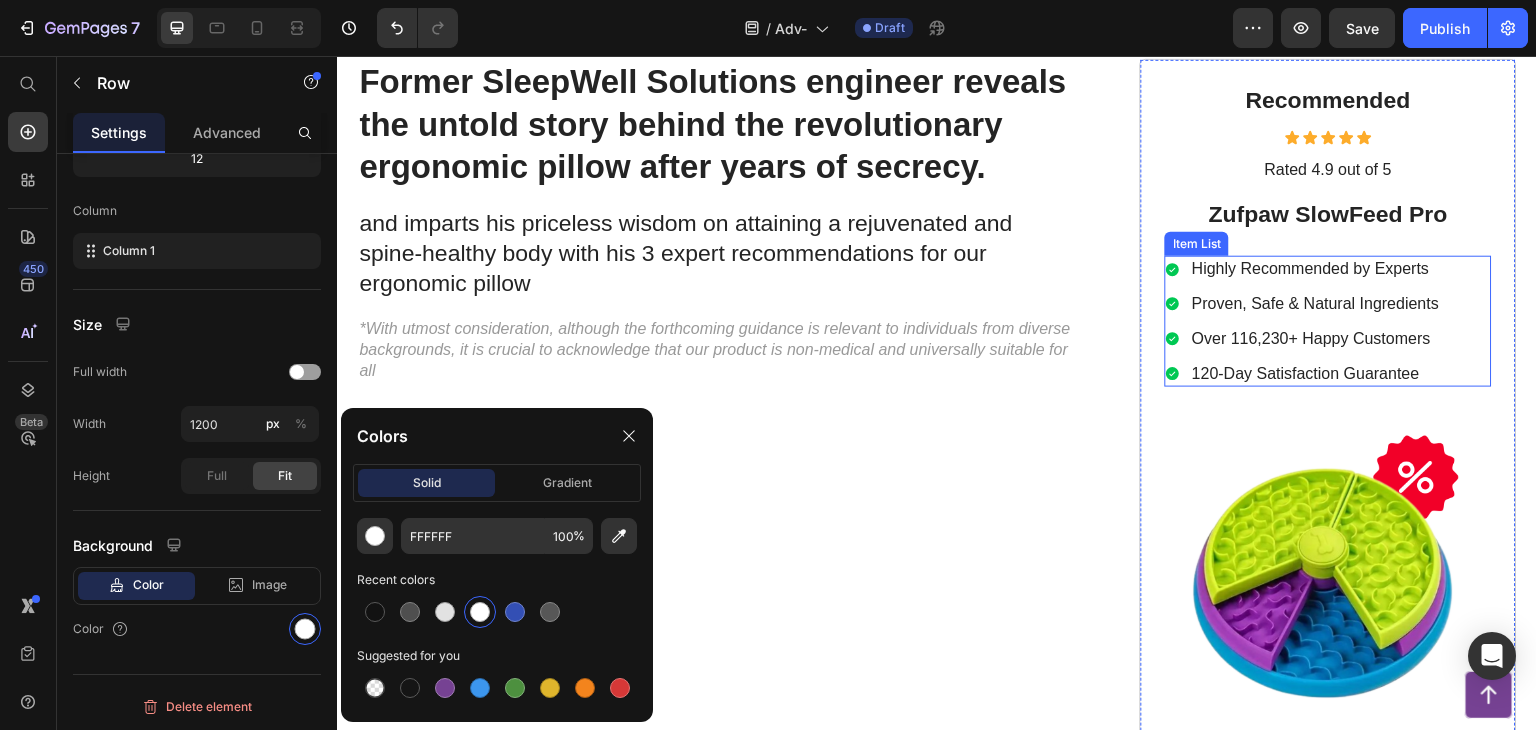 scroll, scrollTop: 48, scrollLeft: 0, axis: vertical 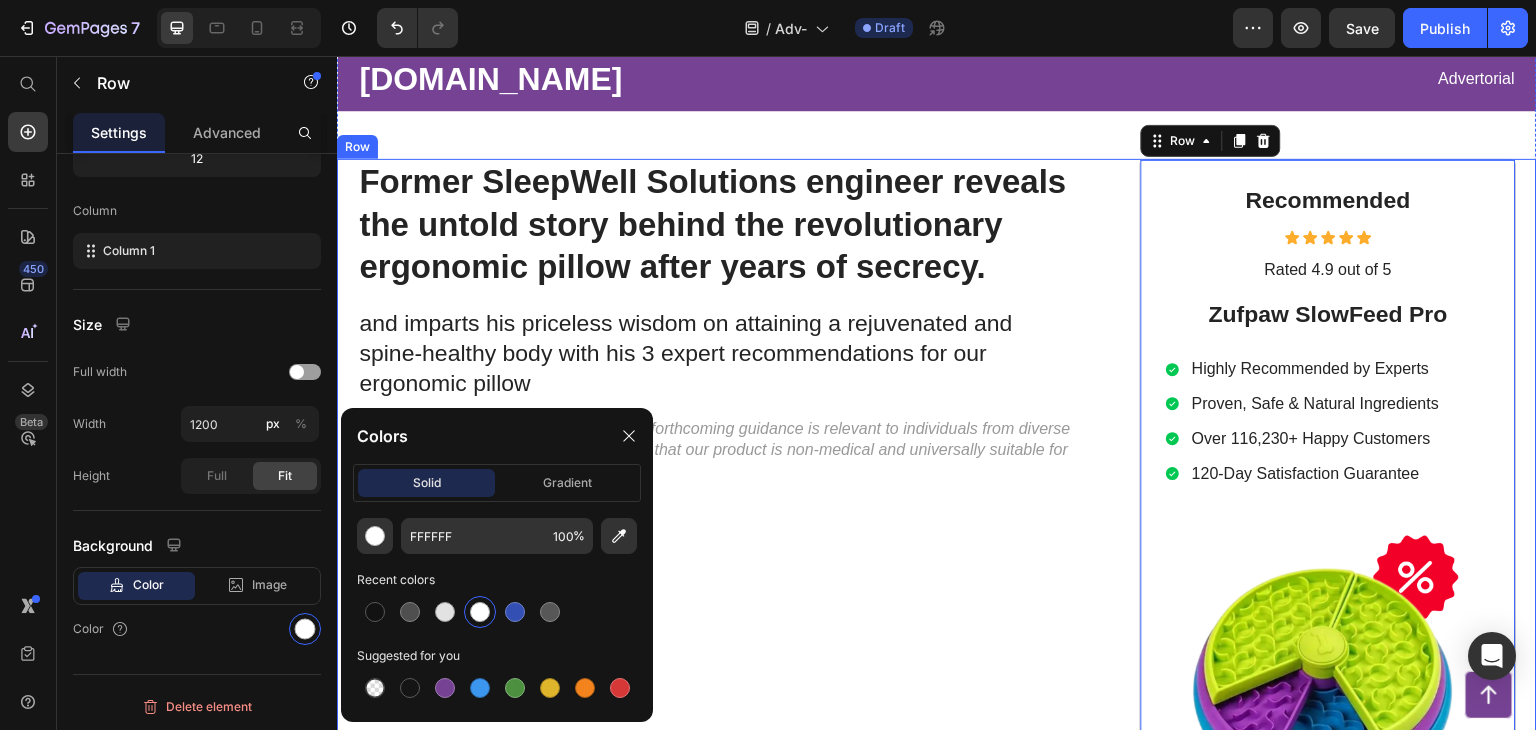 click on "Former SleepWell Solutions engineer reveals the untold story behind the revolutionary ergonomic pillow after years of secrecy. Heading and imparts his priceless wisdom on attaining a rejuvenated and spine-healthy body with his 3 expert recommendations for our ergonomic pillow Text Block *With utmost consideration, although the forthcoming guidance is relevant to individuals from diverse backgrounds, it is crucial to acknowledge that our product is non-medical and universally suitable for all Text Block Row Recommended Heading Icon Icon Icon Icon Icon Icon List Rated 4.9 out of 5 Text Block Row Zufpaw SlowFeed Pro Heading Highly Recommended by Experts Proven, Safe & Natural Ingredients Over 116,230+ Happy Customers 120-Day Satisfaction Guarantee Item List Image
Check Availability Button Row   0 Row" at bounding box center (937, 558) 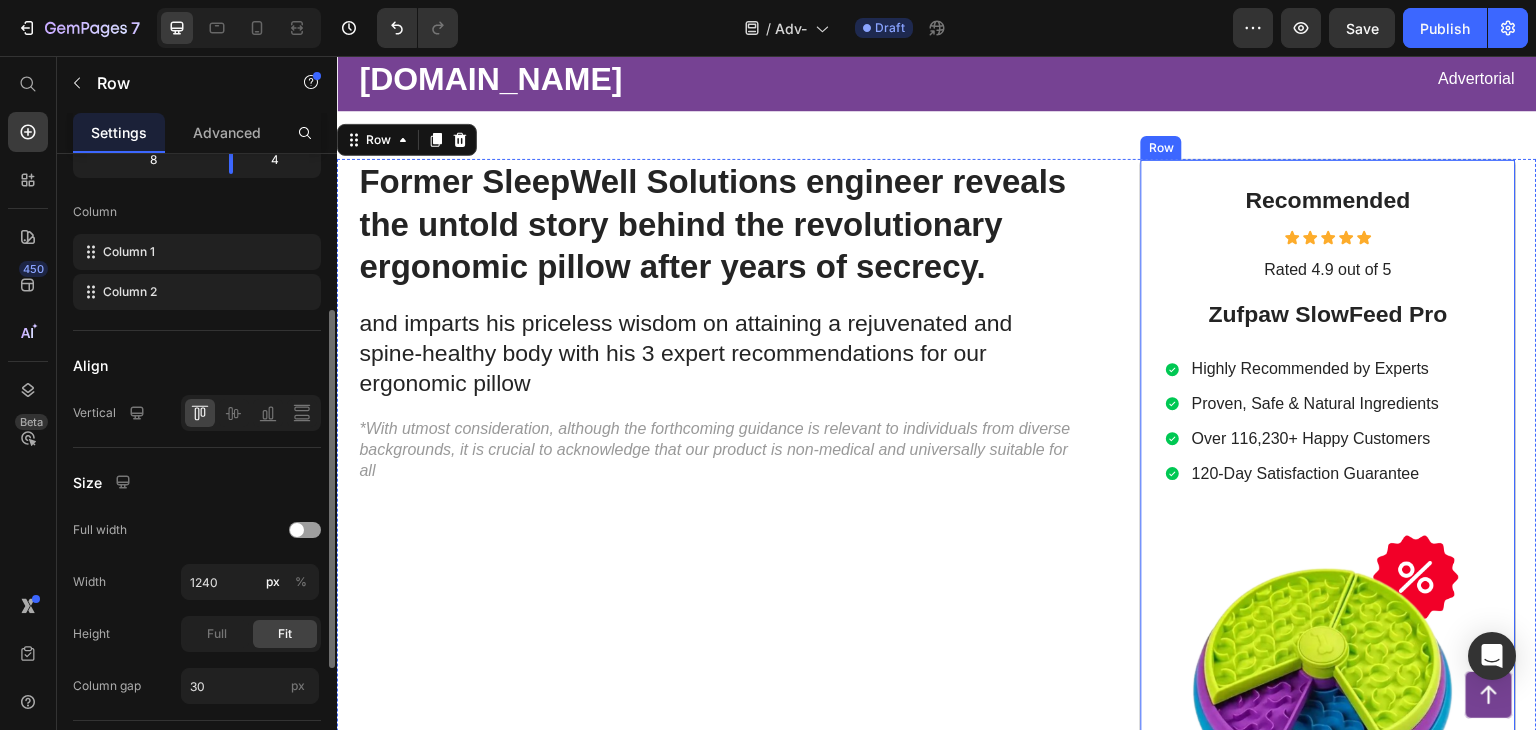 click on "Recommended Heading Icon Icon Icon Icon Icon Icon List Rated 4.9 out of 5 Text Block Row Zufpaw SlowFeed Pro Heading Highly Recommended by Experts Proven, Safe & Natural Ingredients Over 116,230+ Happy Customers 120-Day Satisfaction Guarantee Item List Image
Check Availability Button Row" at bounding box center (1328, 558) 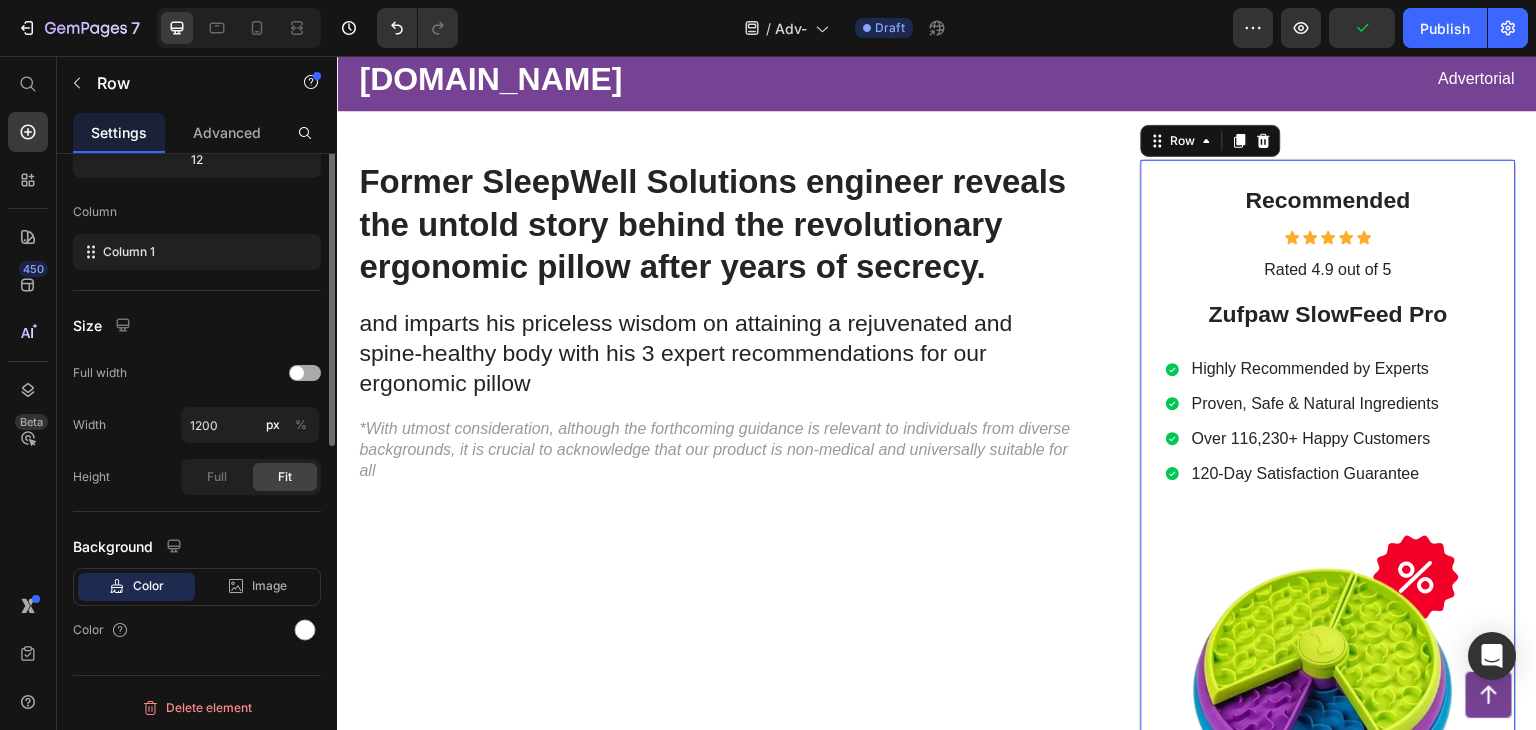 scroll, scrollTop: 0, scrollLeft: 0, axis: both 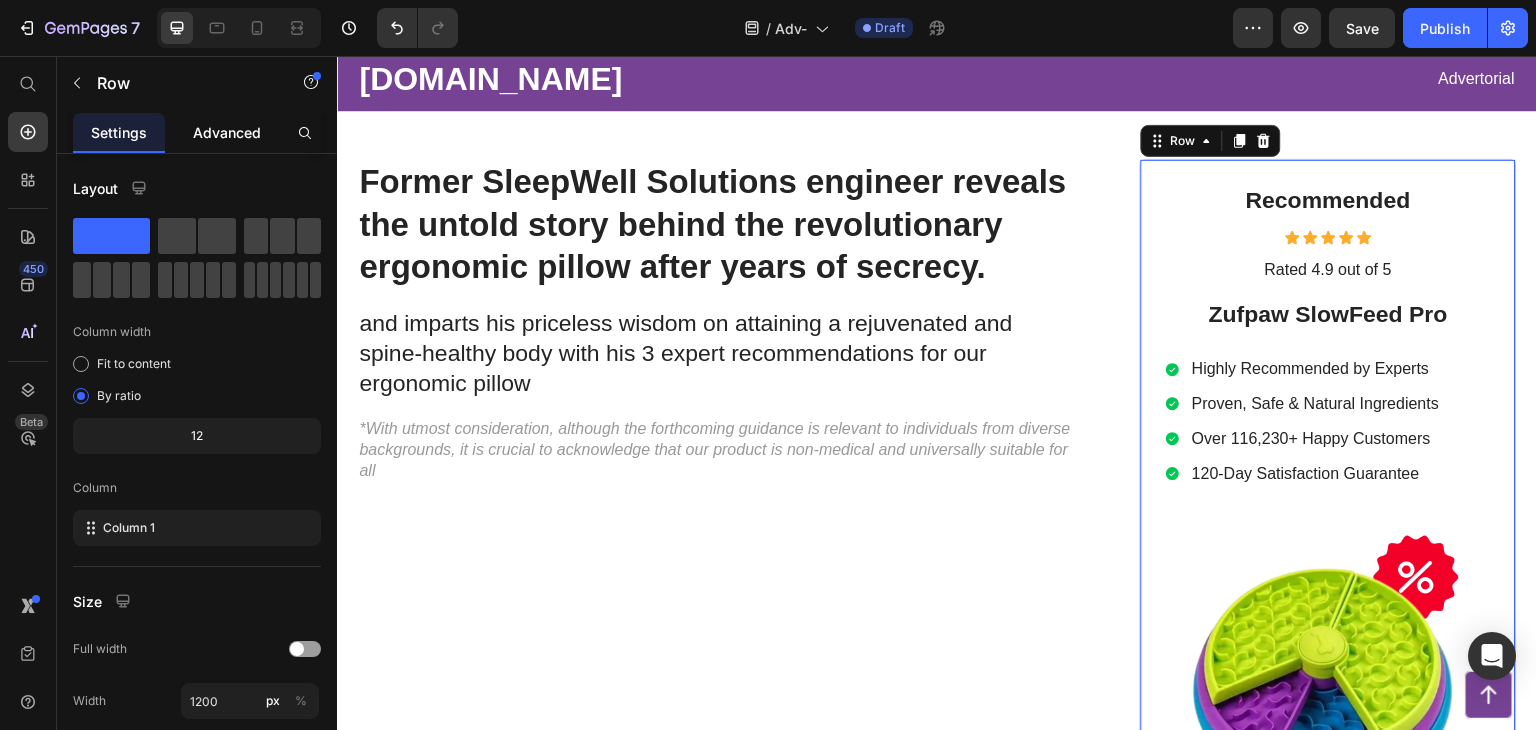 click on "Advanced" at bounding box center (227, 132) 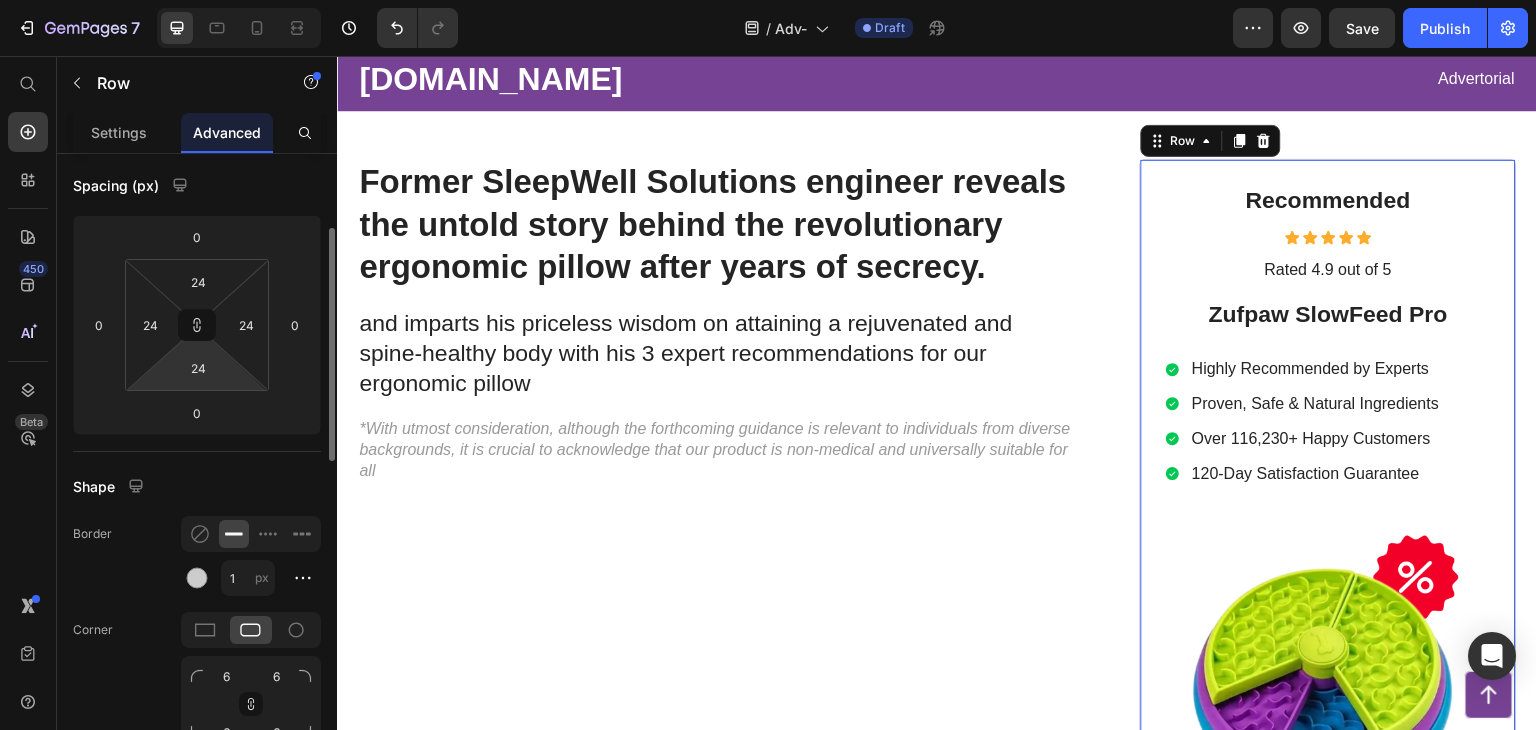 scroll, scrollTop: 400, scrollLeft: 0, axis: vertical 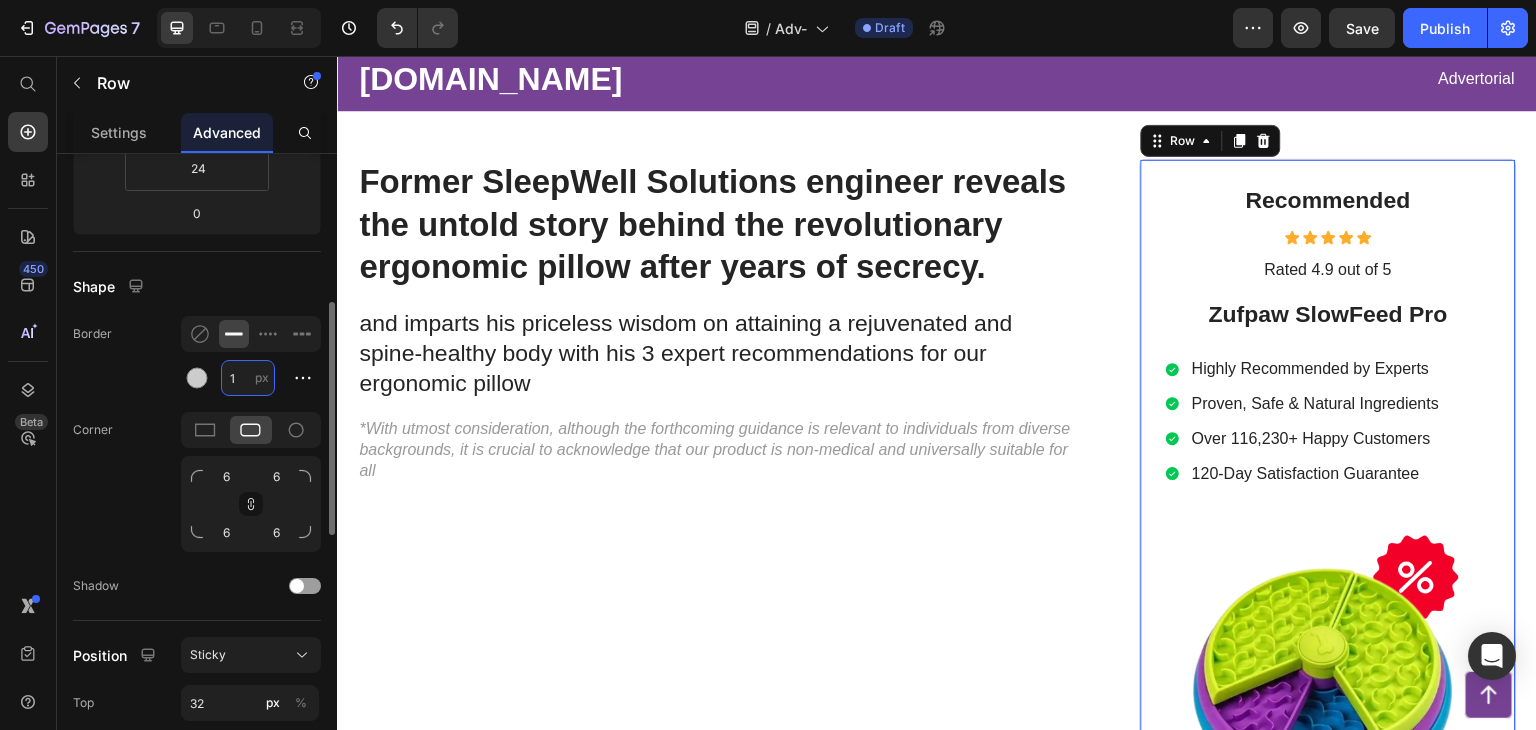 click on "1" at bounding box center [248, 378] 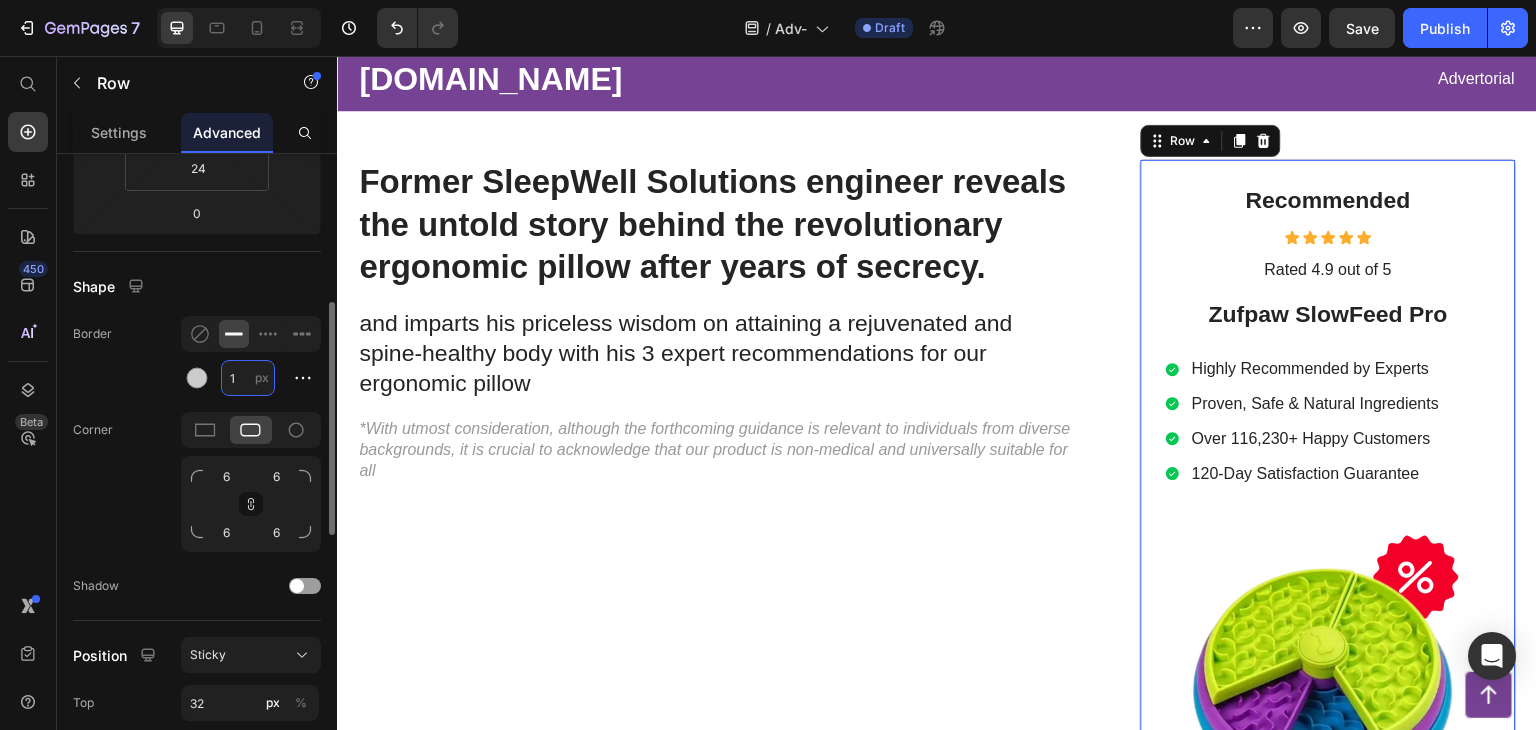 type on "10" 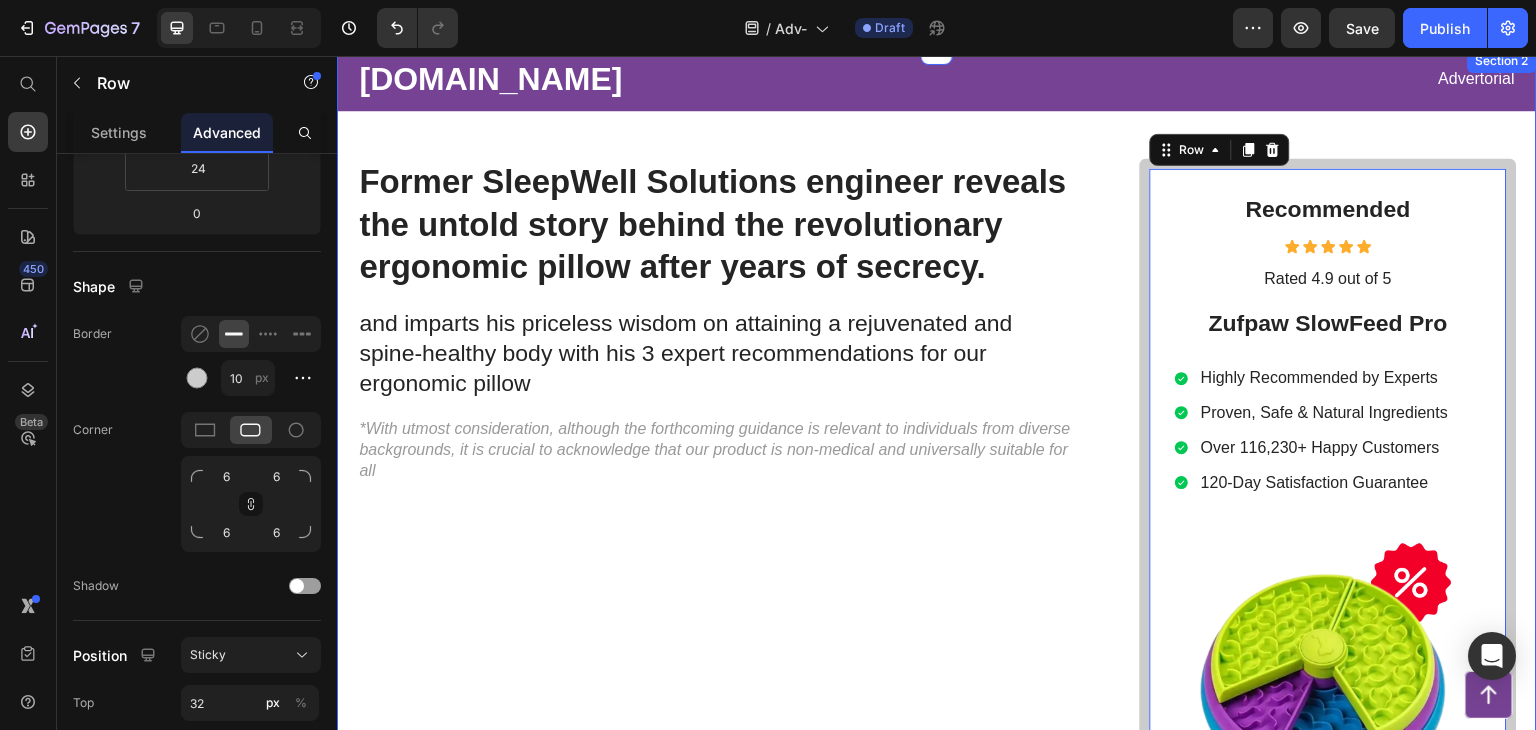 click on "Zufpaw.com Text Block Advertorial Text Block Row Row Former SleepWell Solutions engineer reveals the untold story behind the revolutionary ergonomic pillow after years of secrecy. Heading and imparts his priceless wisdom on attaining a rejuvenated and spine-healthy body with his 3 expert recommendations for our ergonomic pillow Text Block *With utmost consideration, although the forthcoming guidance is relevant to individuals from diverse backgrounds, it is crucial to acknowledge that our product is non-medical and universally suitable for all Text Block Row Recommended Heading Icon Icon Icon Icon Icon Icon List Rated 4.9 out of 5 Text Block Row Zufpaw SlowFeed Pro Heading Highly Recommended by Experts Proven, Safe & Natural Ingredients Over 116,230+ Happy Customers 120-Day Satisfaction Guarantee Item List Image
Check Availability Button Row   0 Row" at bounding box center [937, 503] 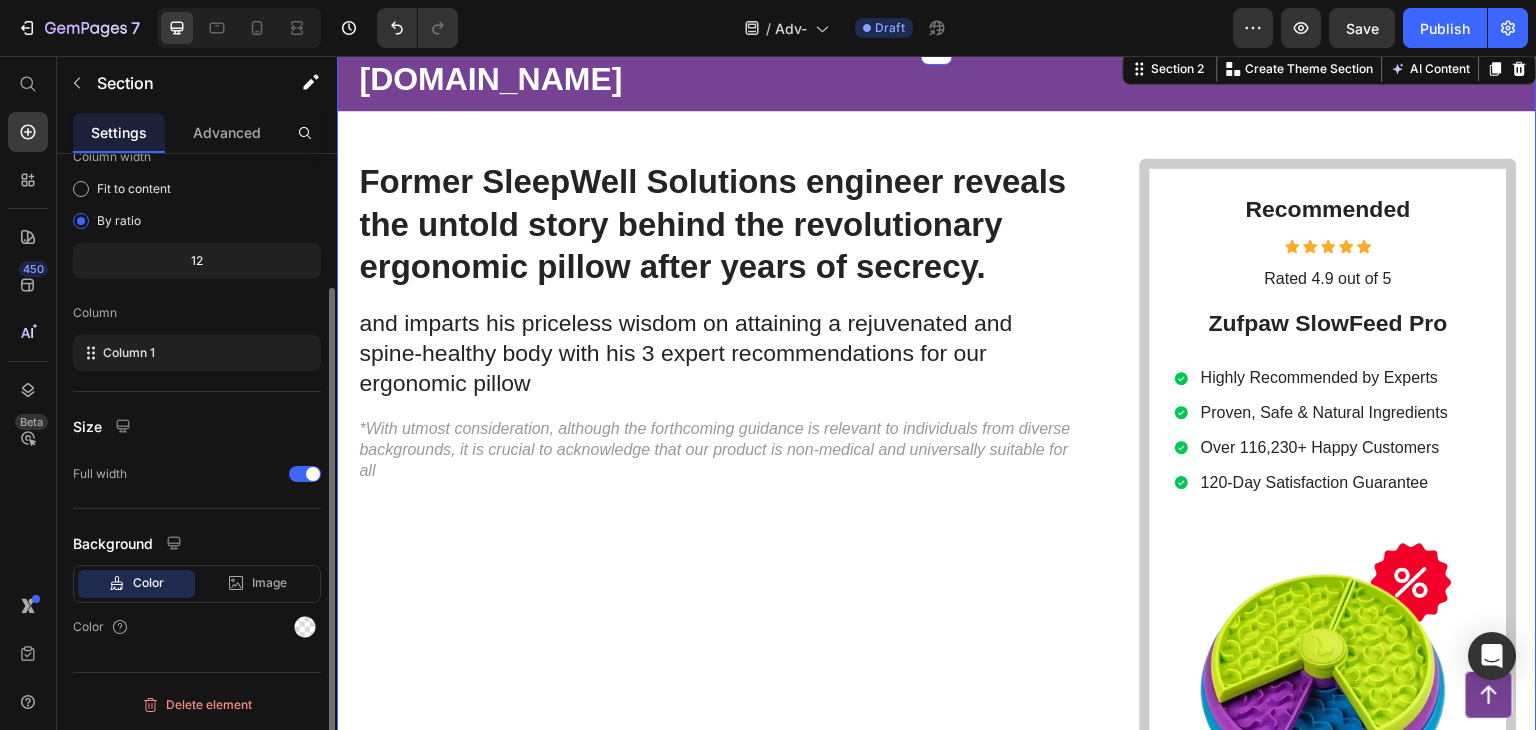 scroll, scrollTop: 0, scrollLeft: 0, axis: both 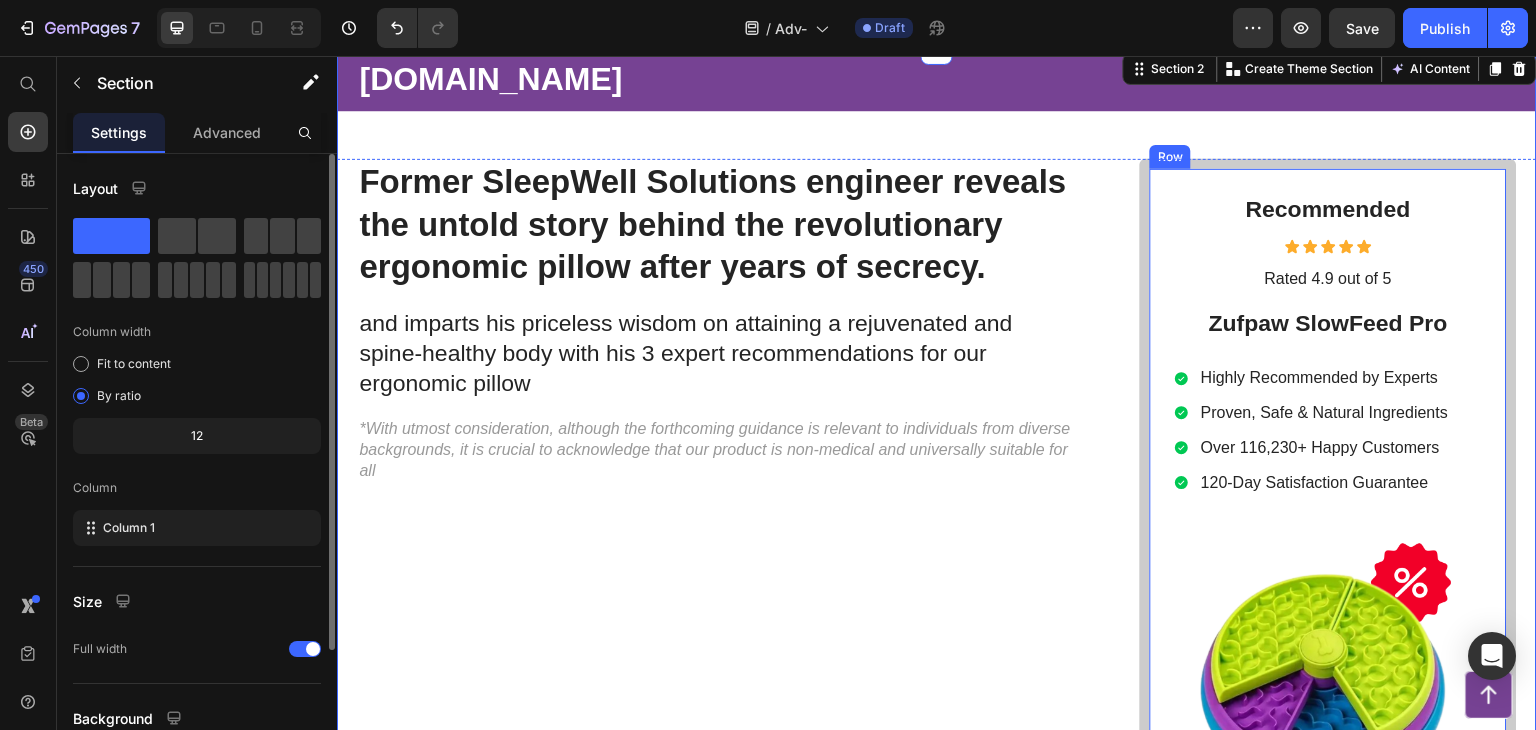click on "Recommended Heading Icon Icon Icon Icon Icon Icon List Rated 4.9 out of 5 Text Block Row Zufpaw SlowFeed Pro Heading Highly Recommended by Experts Proven, Safe & Natural Ingredients Over 116,230+ Happy Customers 120-Day Satisfaction Guarantee Item List Image
Check Availability Button Row" at bounding box center (1328, 558) 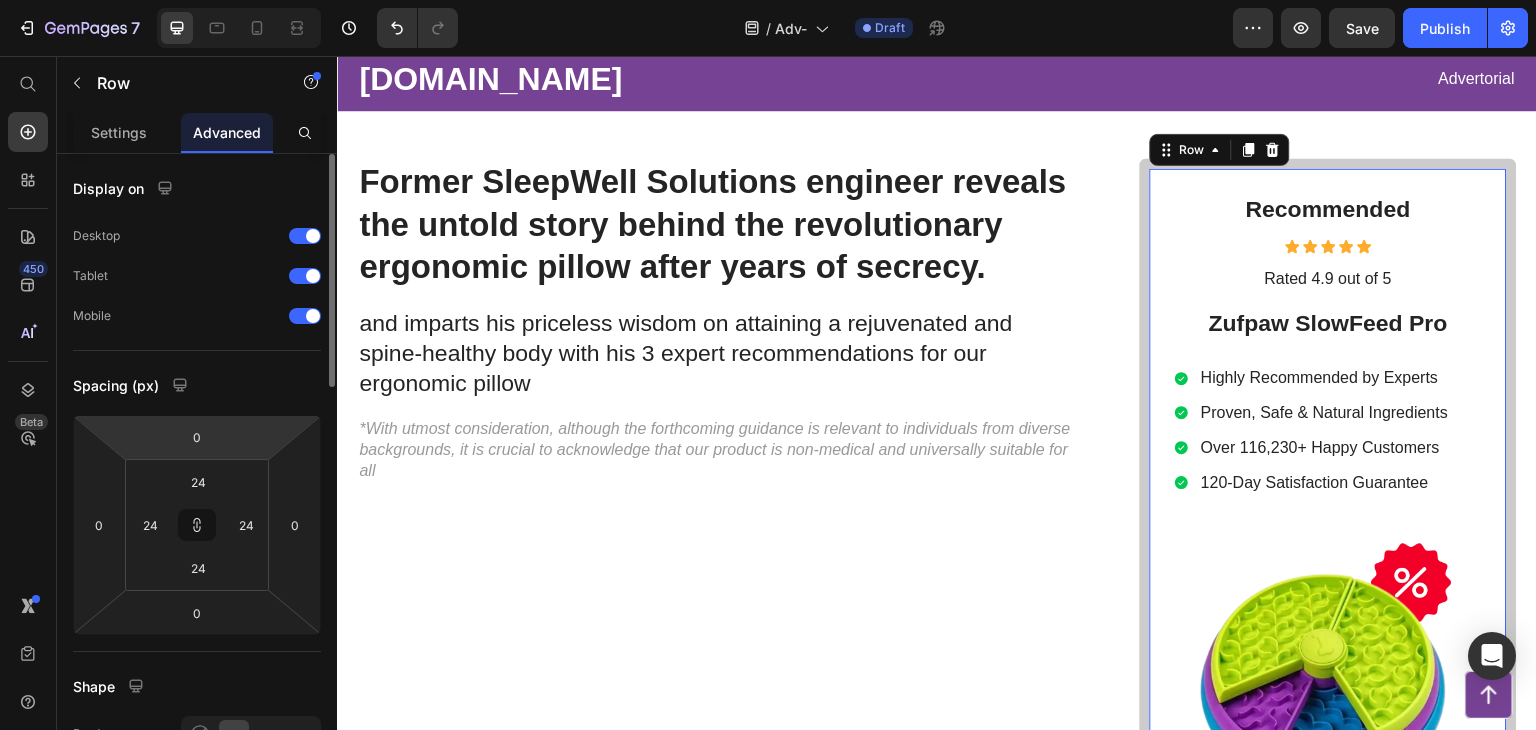 scroll, scrollTop: 300, scrollLeft: 0, axis: vertical 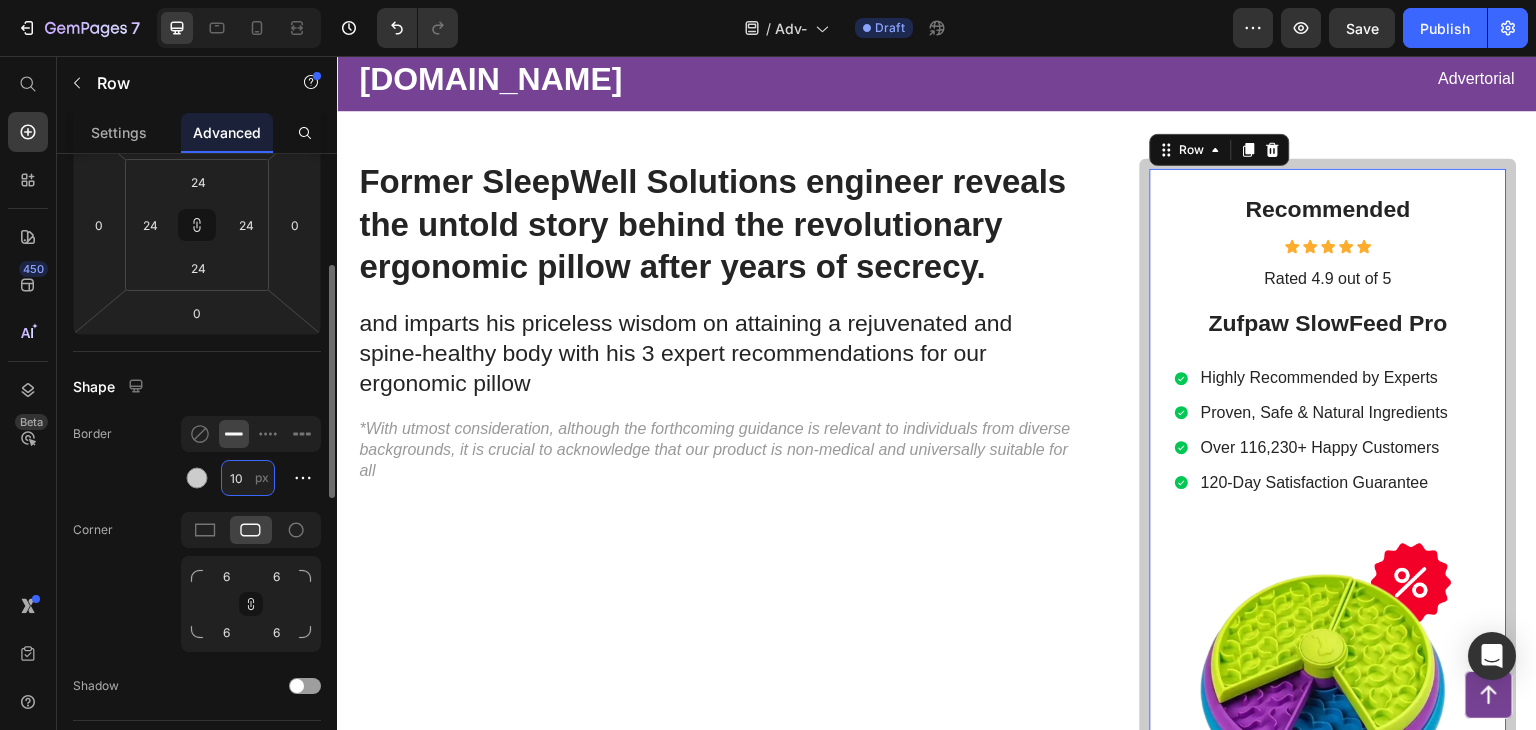 click on "10" at bounding box center (248, 478) 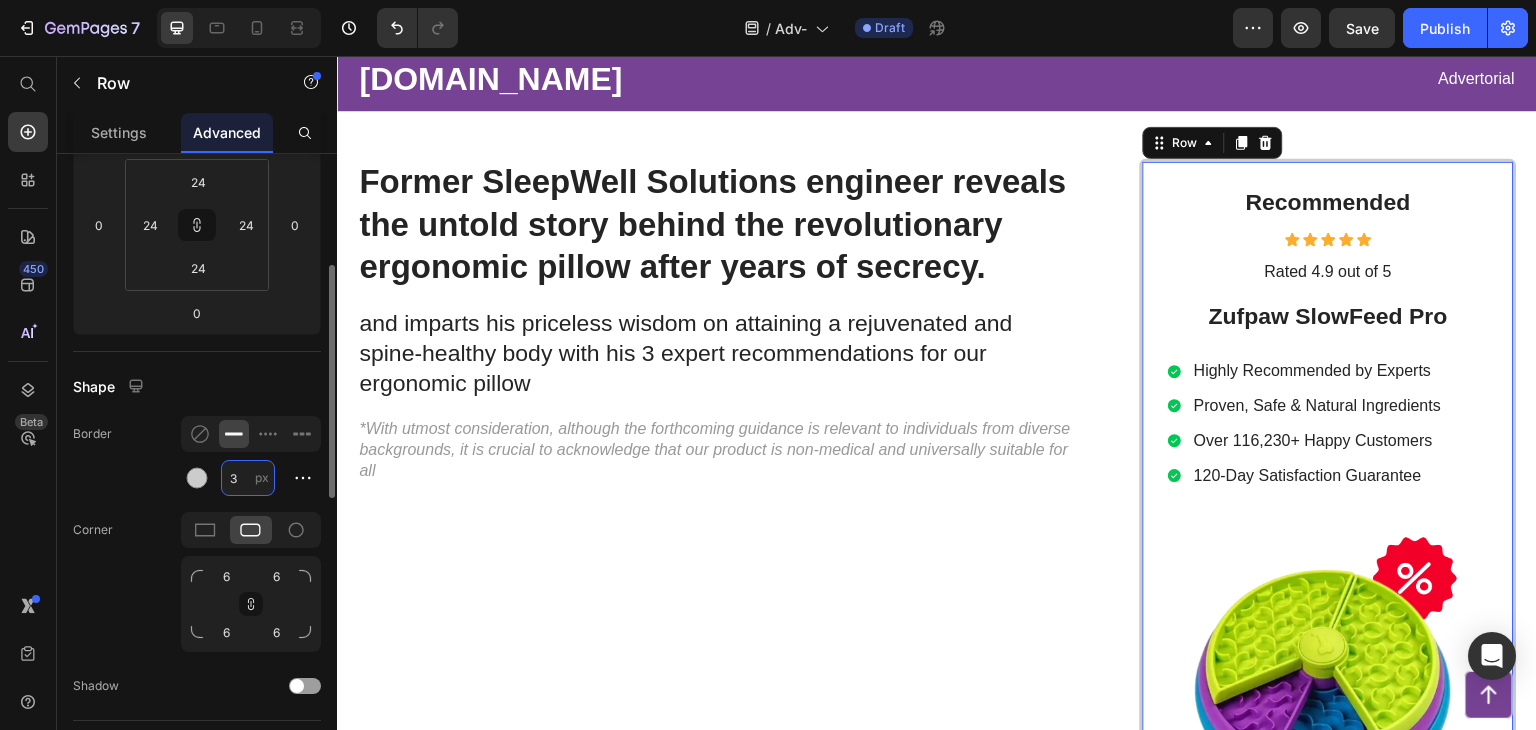 type on "3" 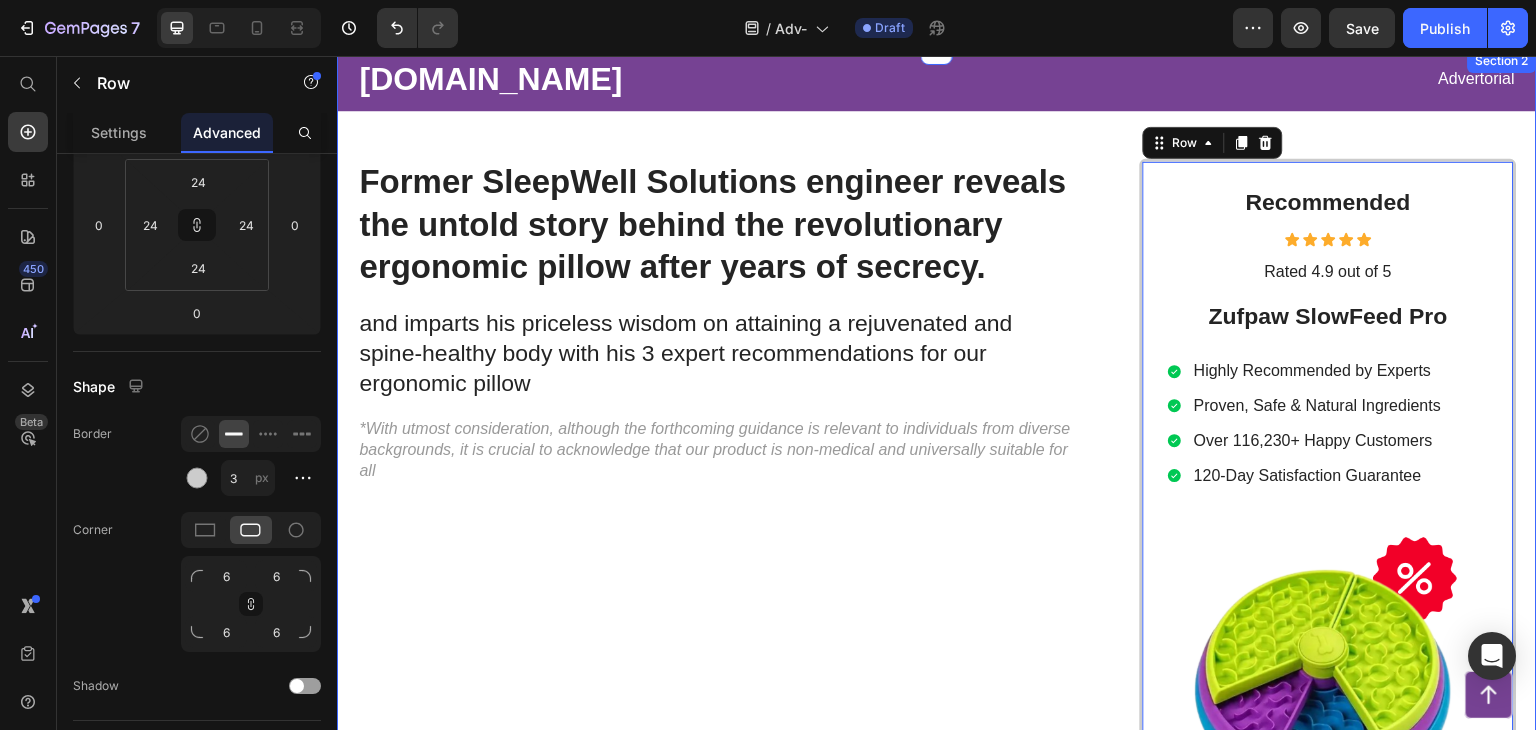 click on "Zufpaw.com Text Block Advertorial Text Block Row Row Former SleepWell Solutions engineer reveals the untold story behind the revolutionary ergonomic pillow after years of secrecy. Heading and imparts his priceless wisdom on attaining a rejuvenated and spine-healthy body with his 3 expert recommendations for our ergonomic pillow Text Block *With utmost consideration, although the forthcoming guidance is relevant to individuals from diverse backgrounds, it is crucial to acknowledge that our product is non-medical and universally suitable for all Text Block Row Recommended Heading Icon Icon Icon Icon Icon Icon List Rated 4.9 out of 5 Text Block Row Zufpaw SlowFeed Pro Heading Highly Recommended by Experts Proven, Safe & Natural Ingredients Over 116,230+ Happy Customers 120-Day Satisfaction Guarantee Item List Image
Check Availability Button Row   0 Row" at bounding box center (937, 503) 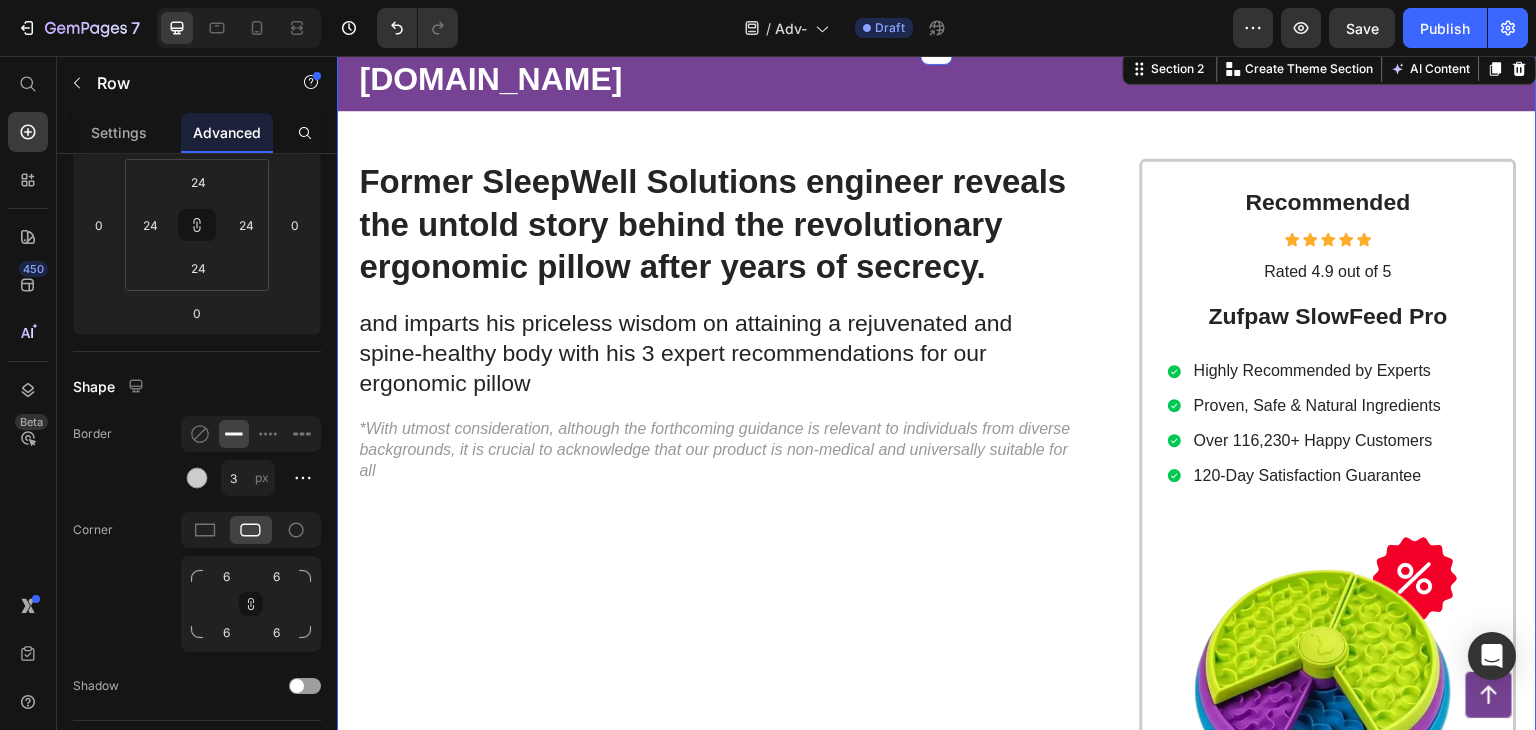 scroll, scrollTop: 0, scrollLeft: 0, axis: both 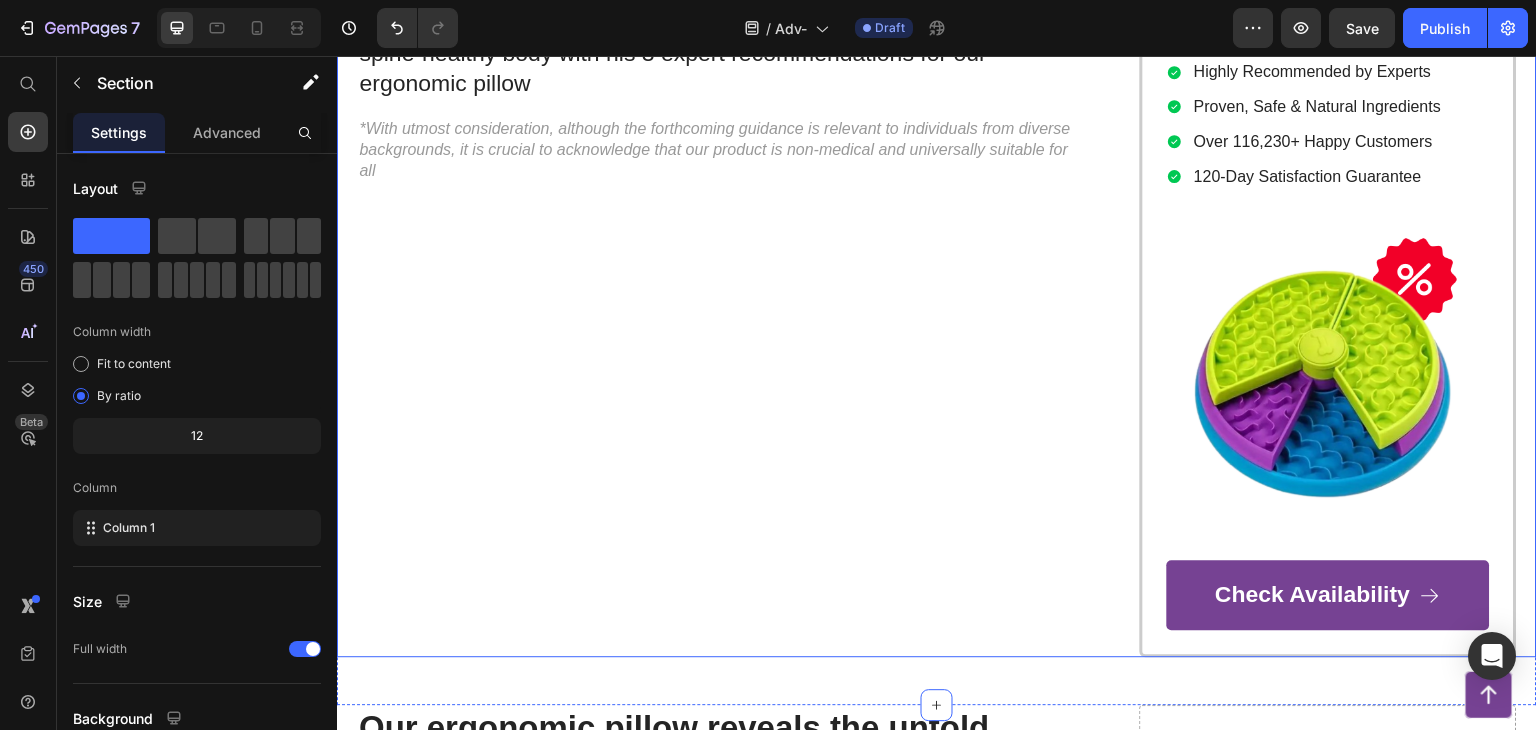 click on "Former SleepWell Solutions engineer reveals the untold story behind the revolutionary ergonomic pillow after years of secrecy. Heading and imparts his priceless wisdom on attaining a rejuvenated and spine-healthy body with his 3 expert recommendations for our ergonomic pillow Text Block *With utmost consideration, although the forthcoming guidance is relevant to individuals from diverse backgrounds, it is crucial to acknowledge that our product is non-medical and universally suitable for all Text Block Row" at bounding box center (733, 258) 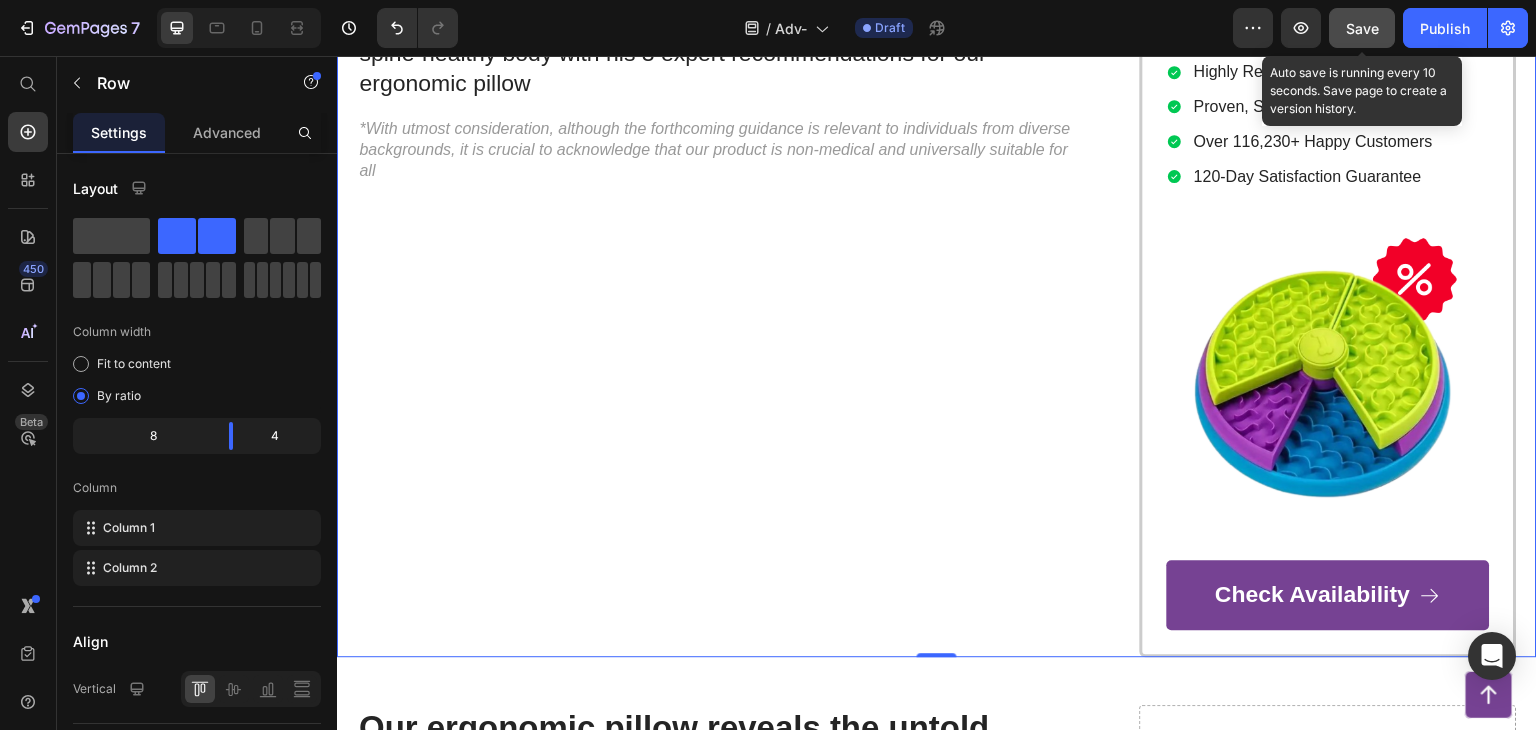 click on "Save" at bounding box center (1362, 28) 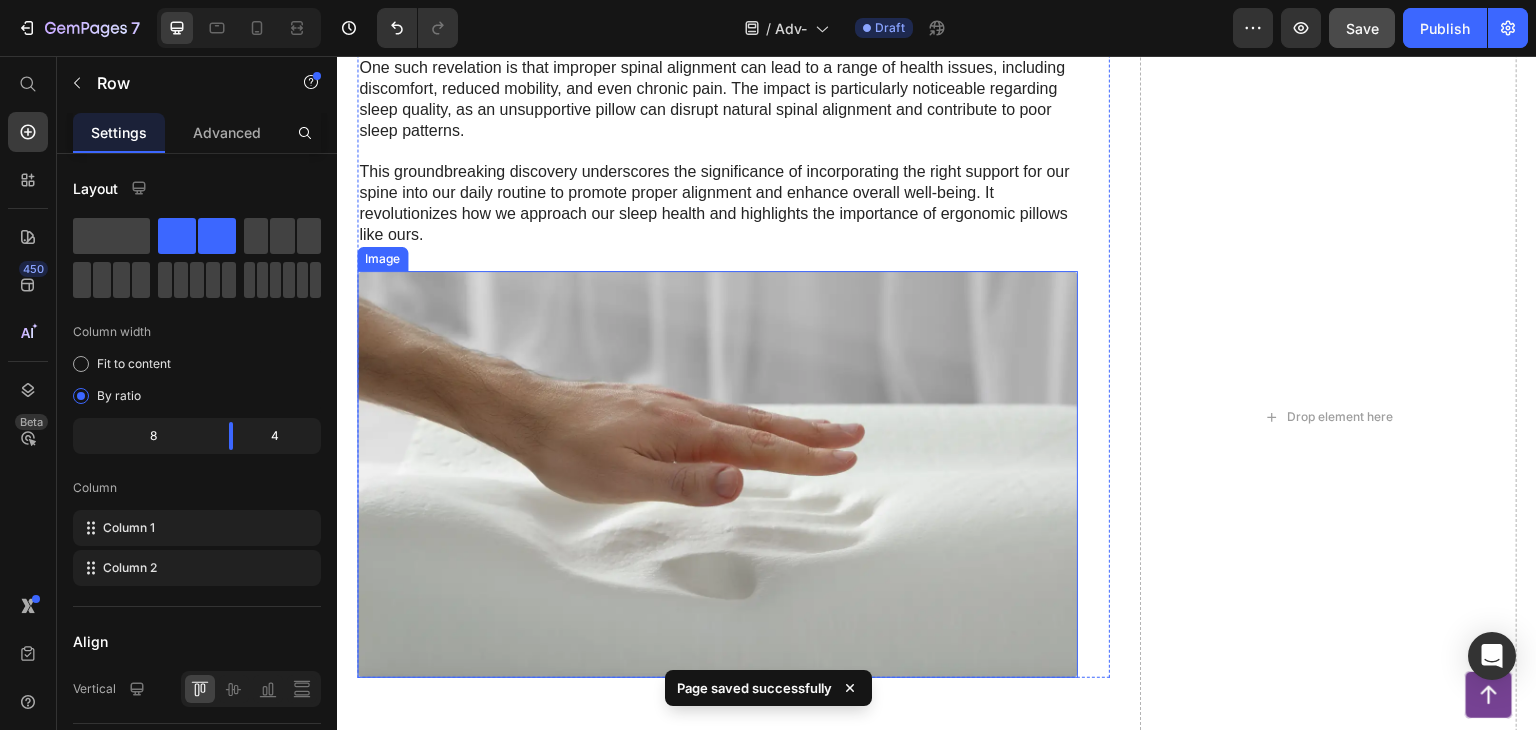 scroll, scrollTop: 2648, scrollLeft: 0, axis: vertical 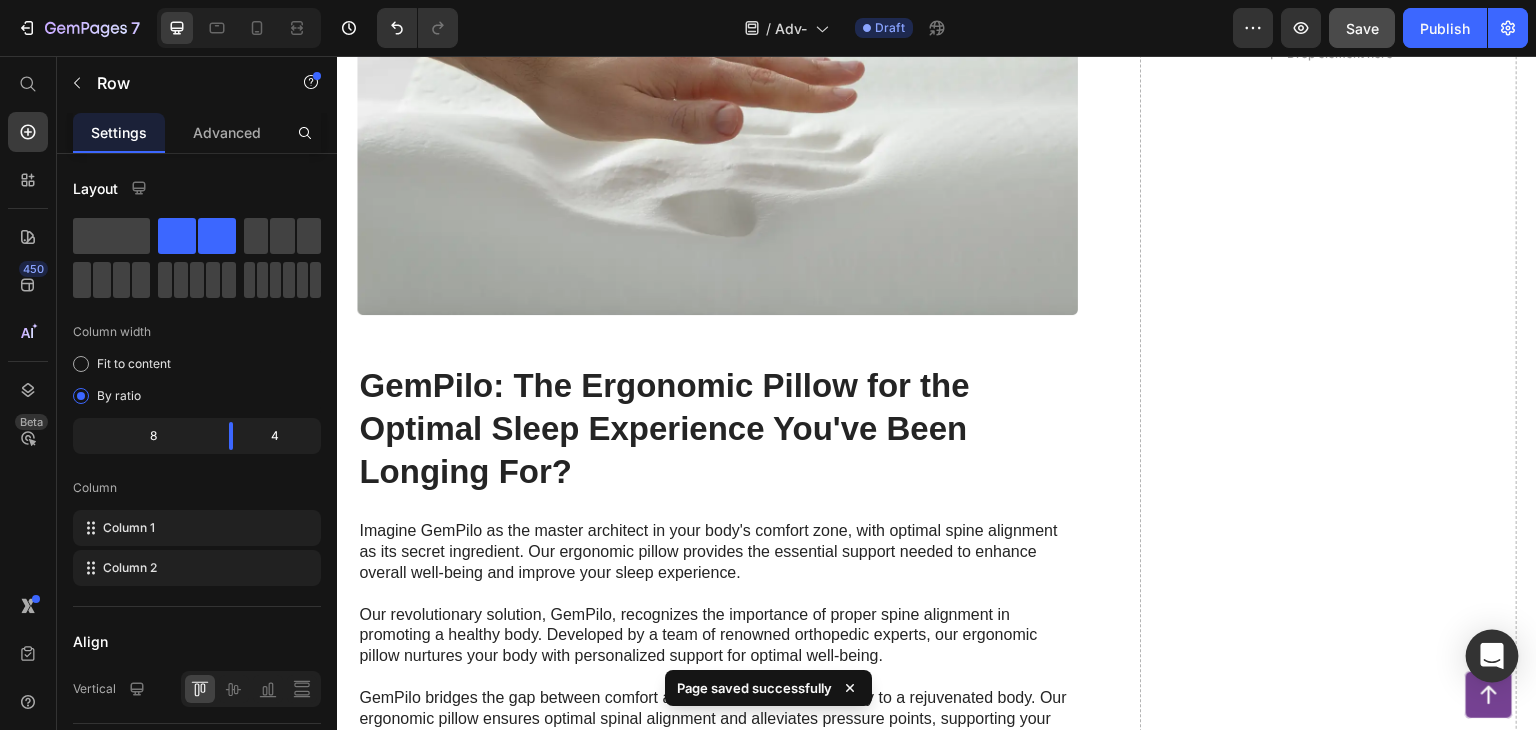 click 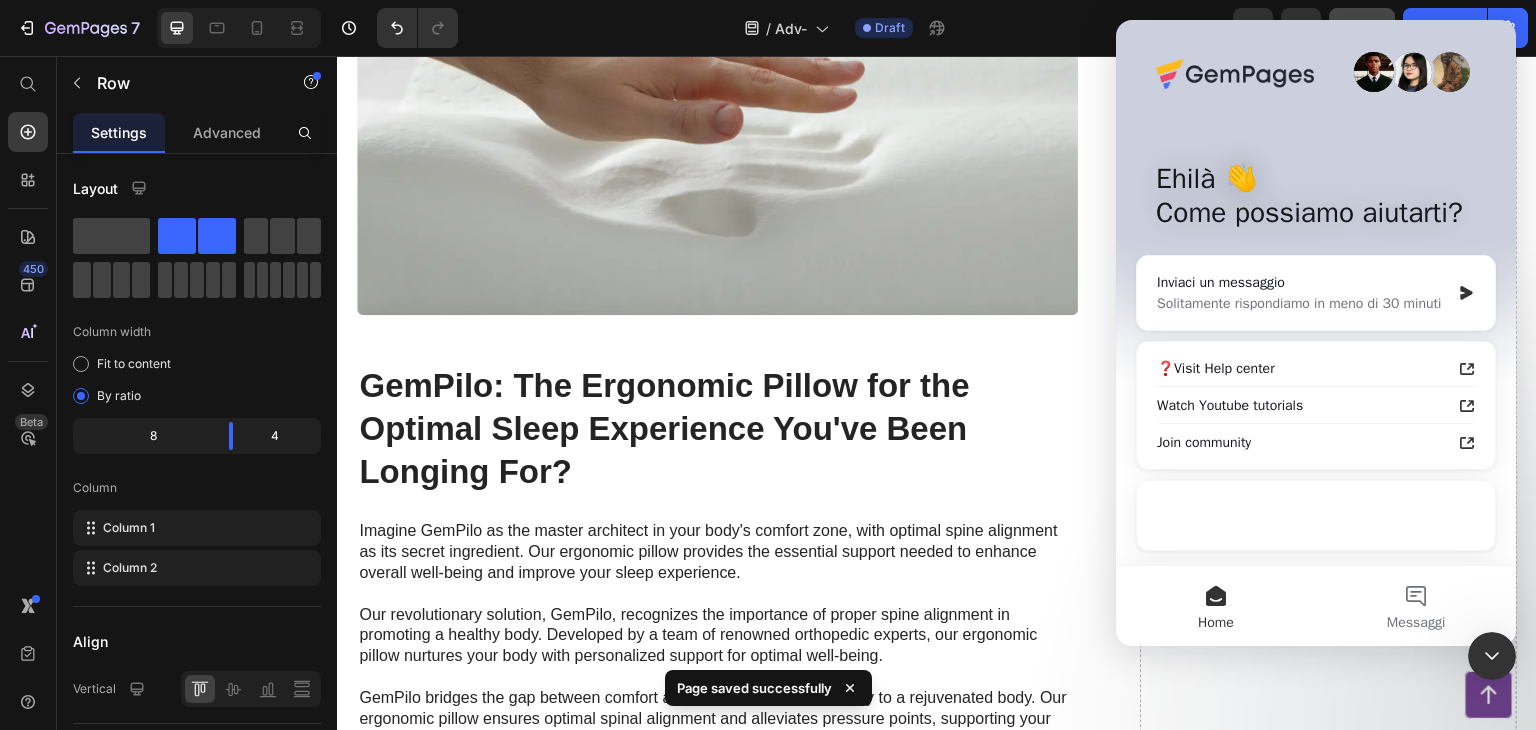 scroll, scrollTop: 0, scrollLeft: 0, axis: both 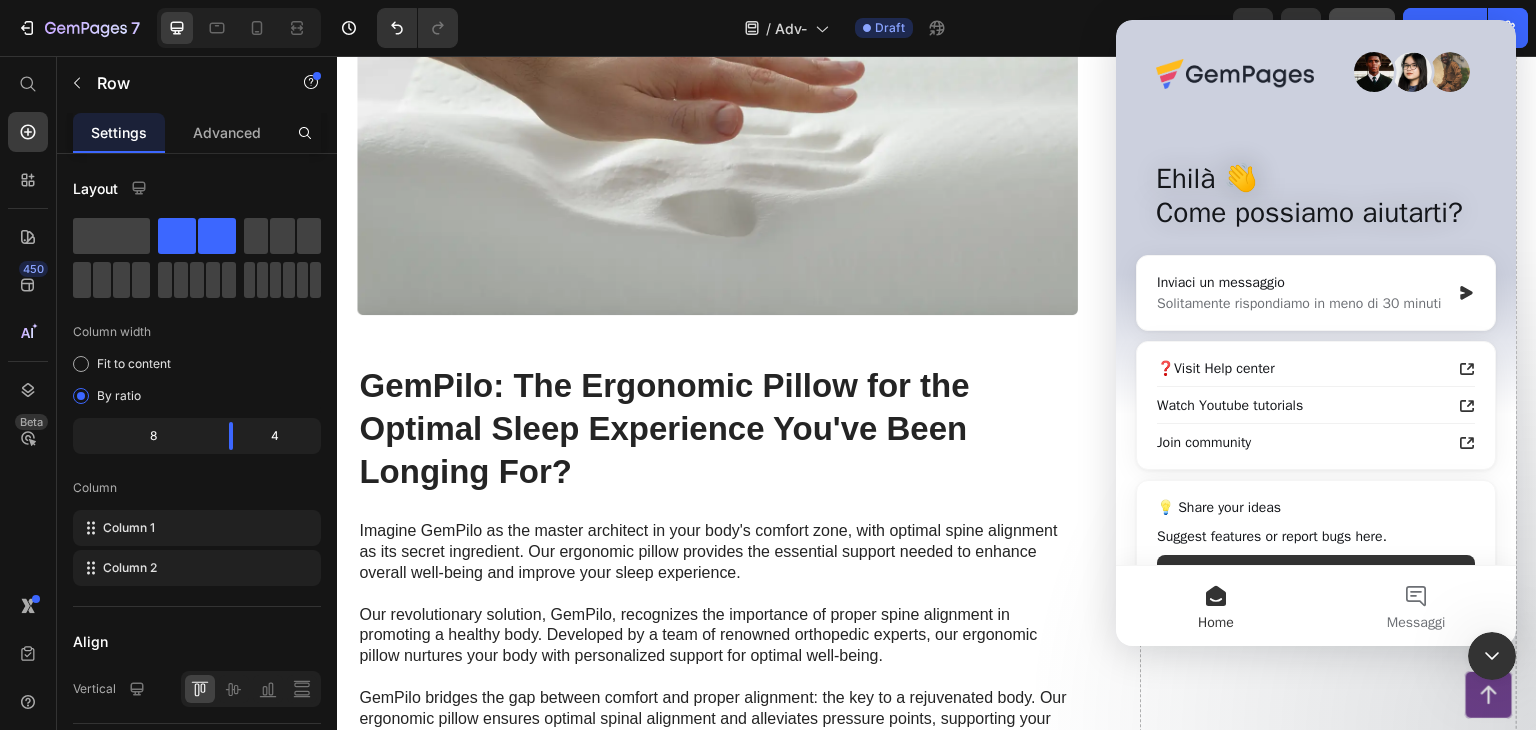 click 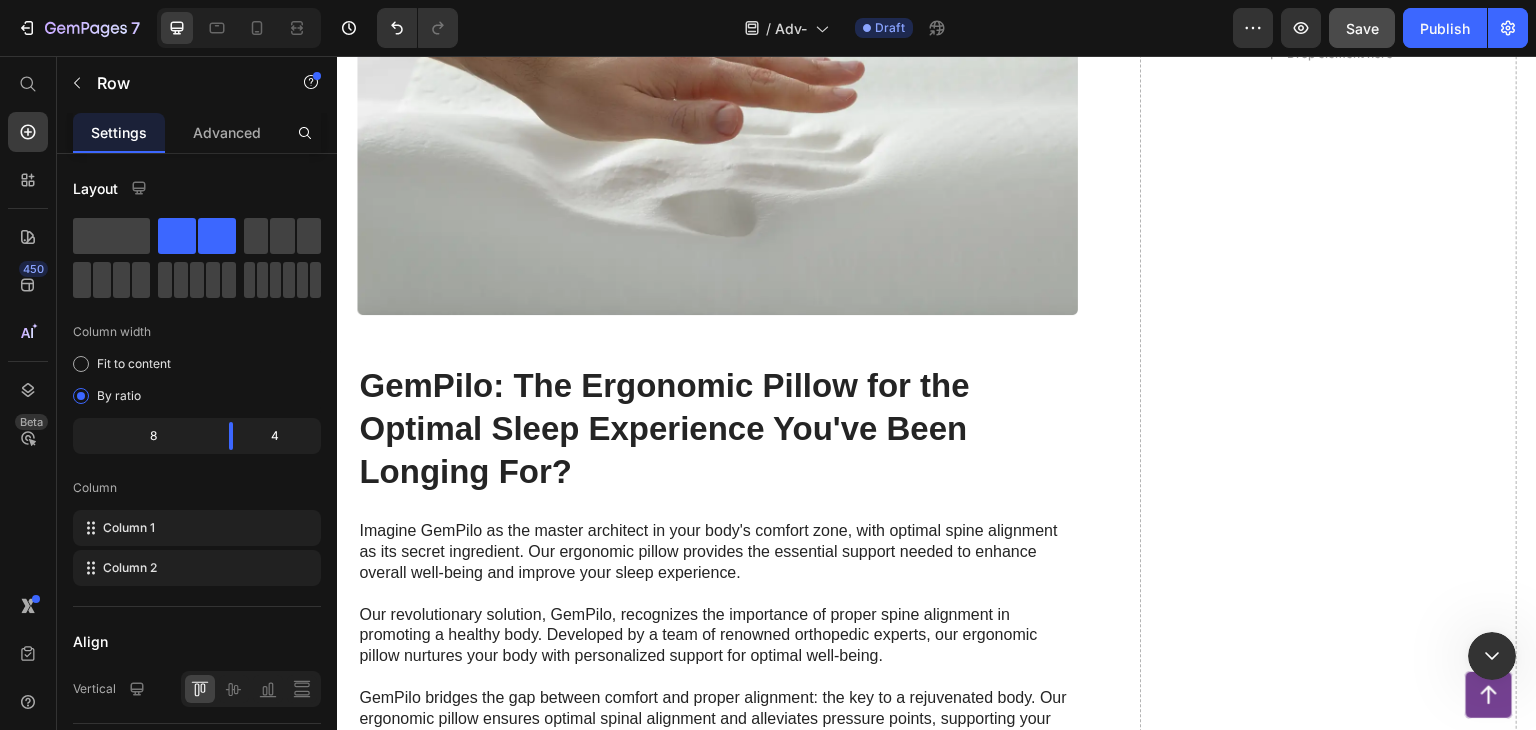 scroll, scrollTop: 0, scrollLeft: 0, axis: both 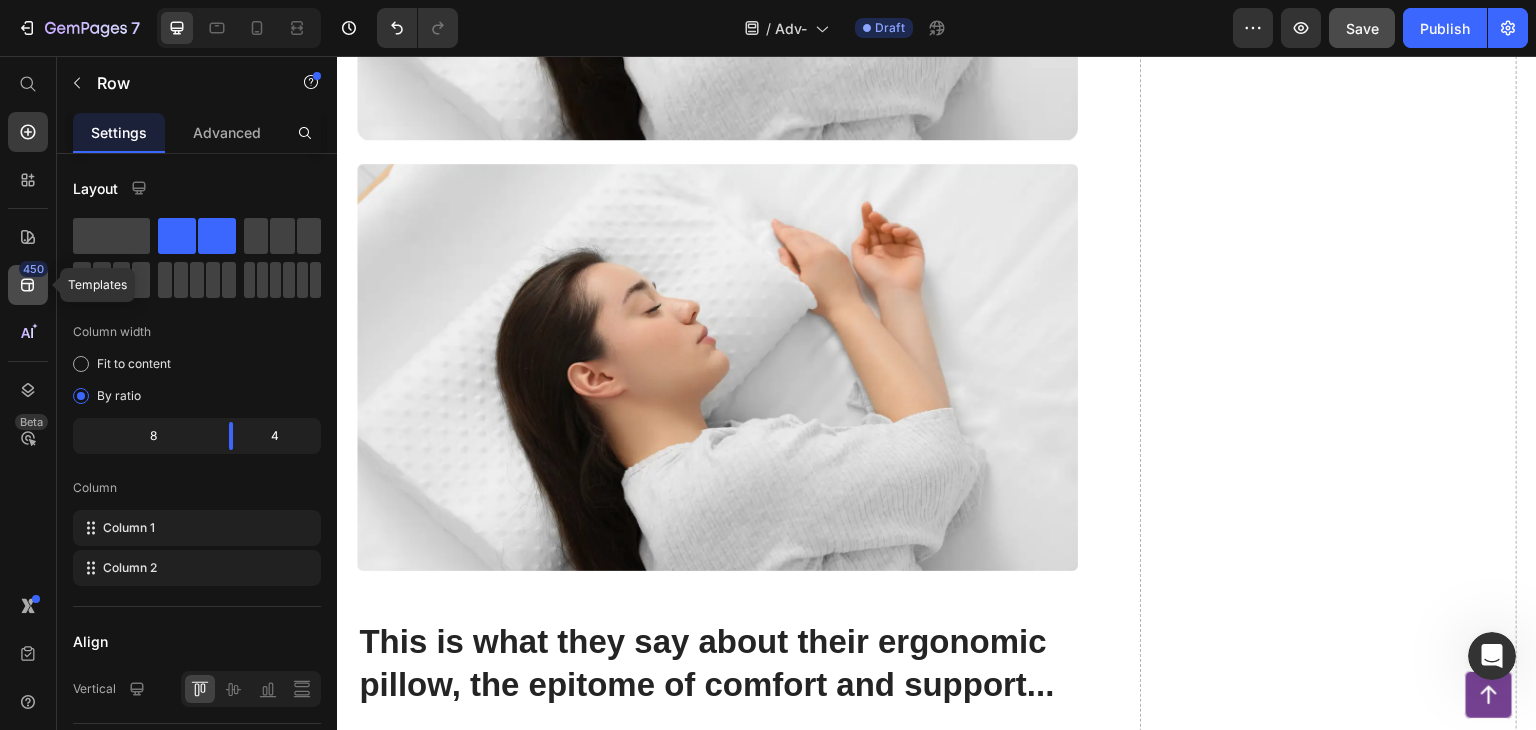 click 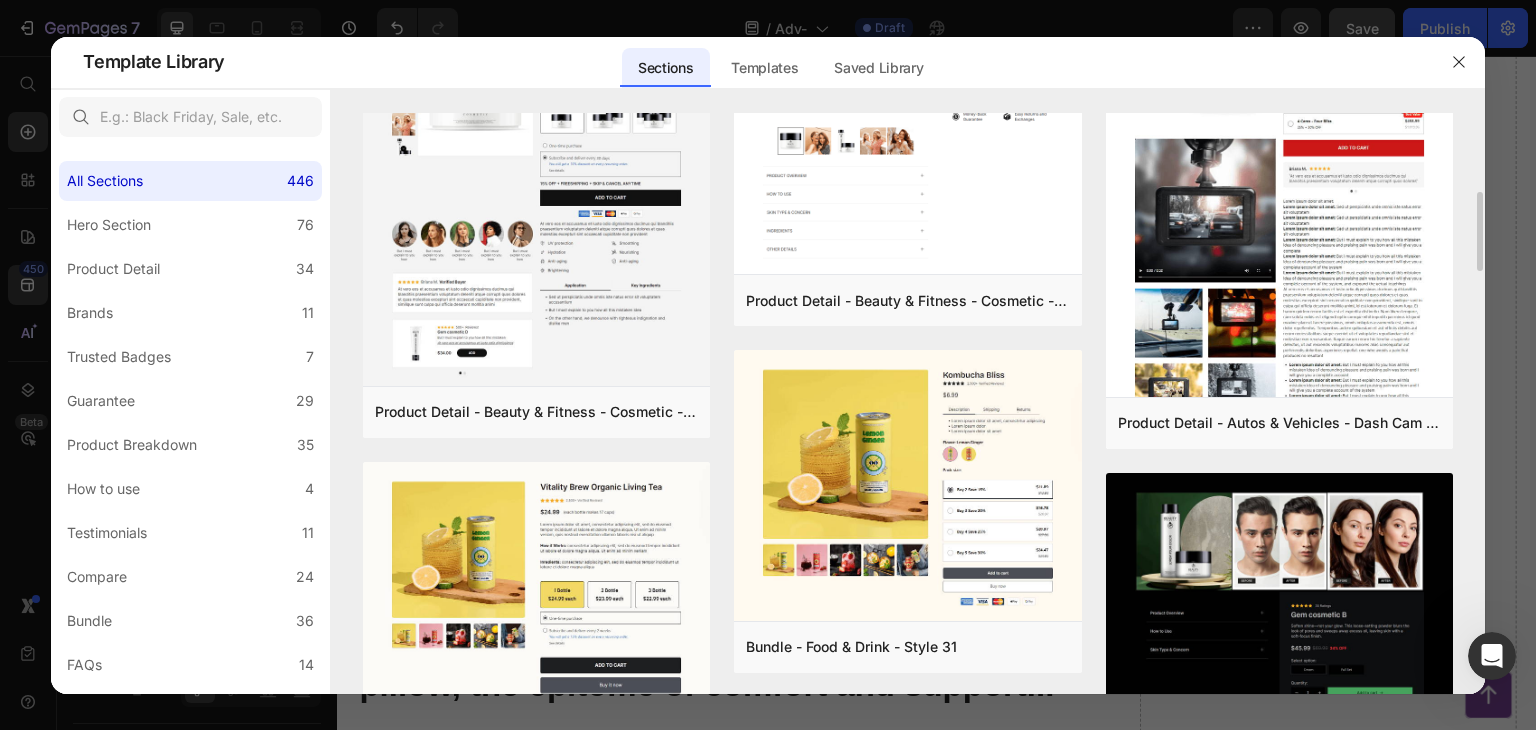 scroll, scrollTop: 85, scrollLeft: 0, axis: vertical 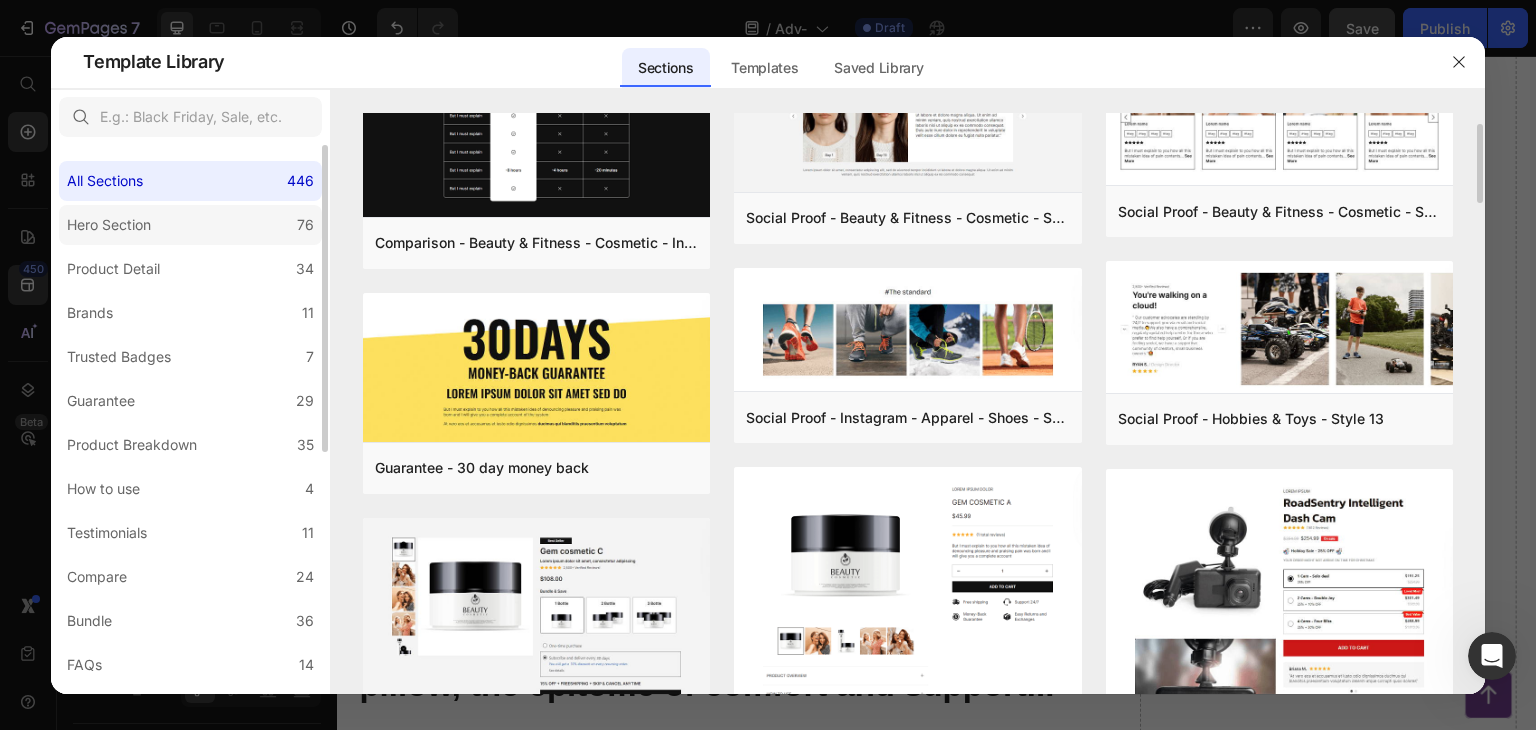 click on "Hero Section 76" 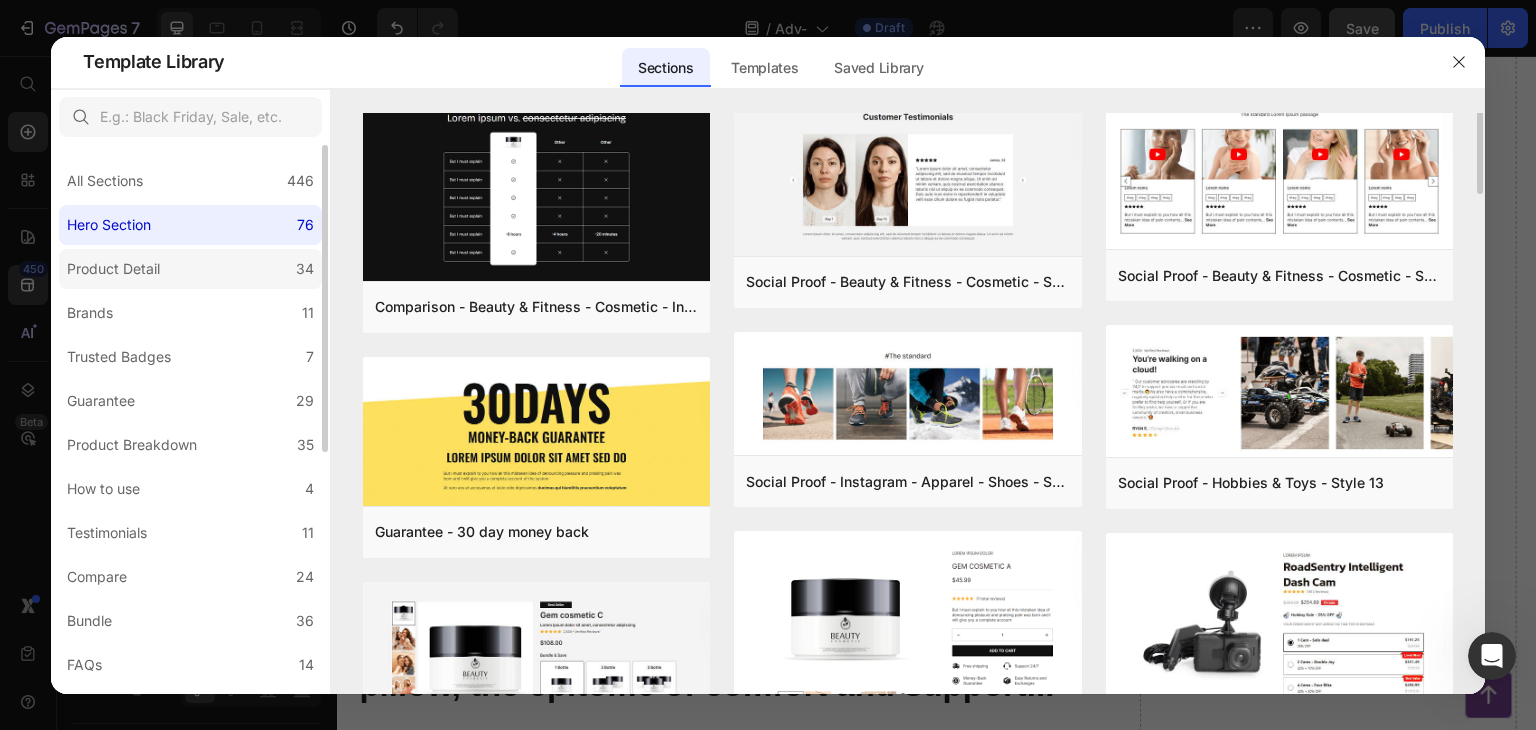 scroll, scrollTop: 0, scrollLeft: 0, axis: both 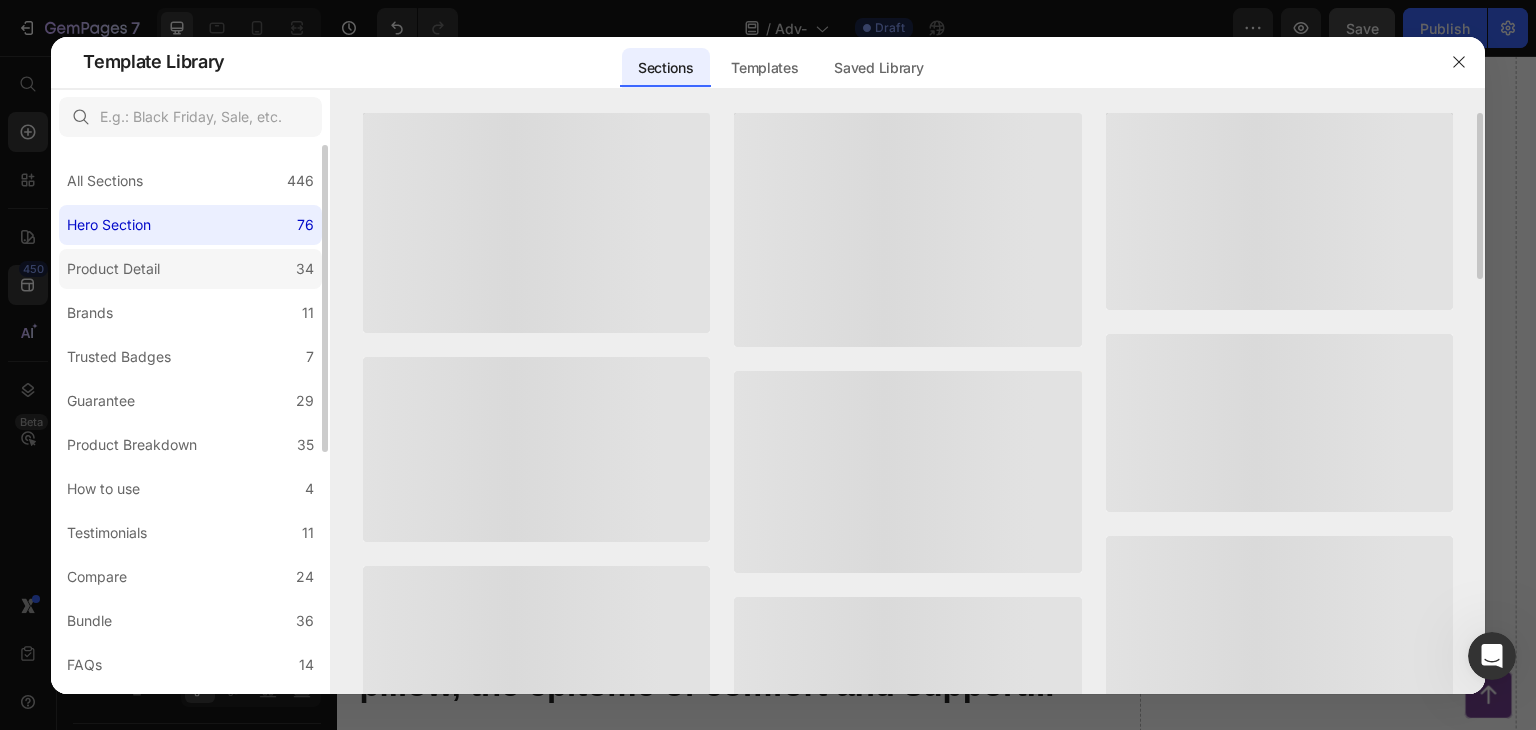 click on "Product Detail 34" 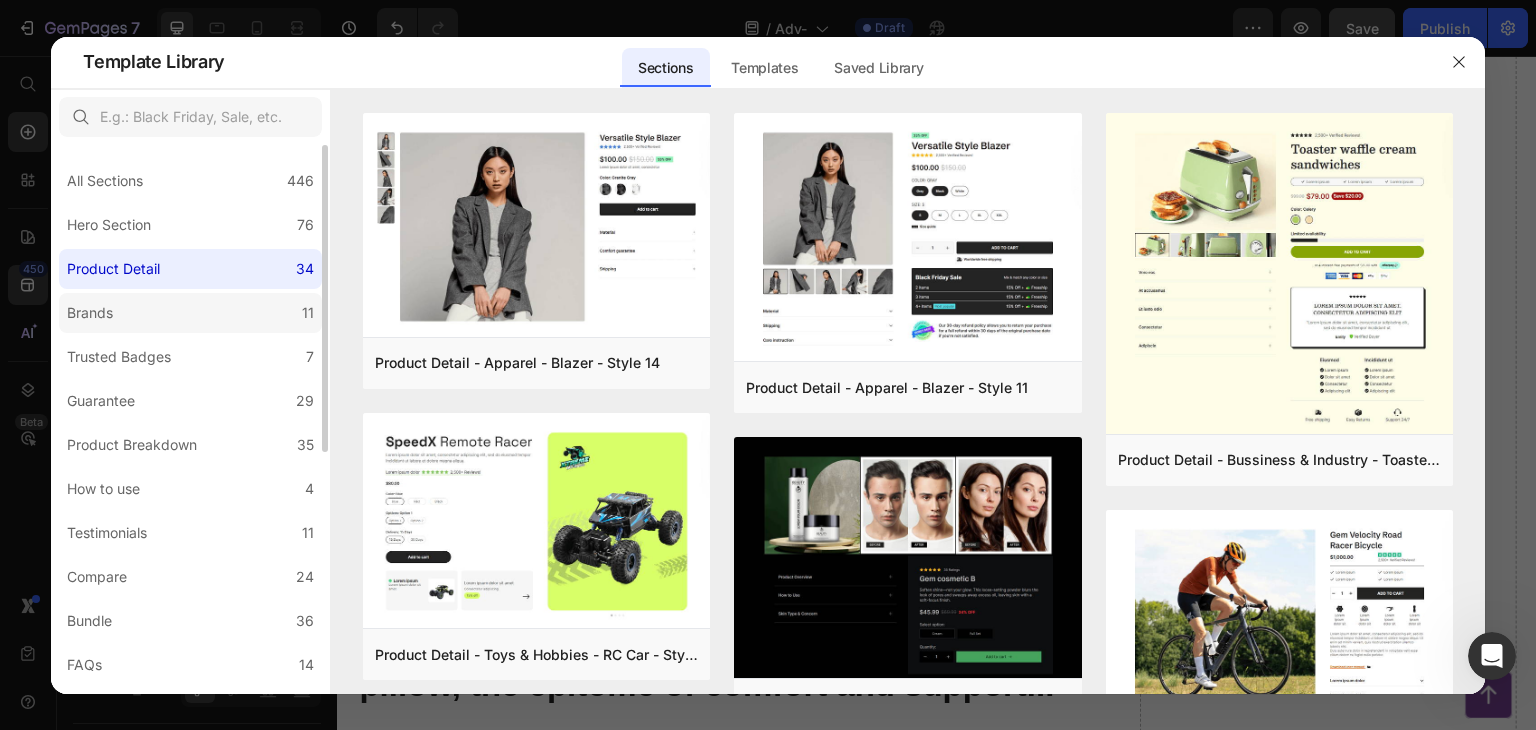 click on "Brands 11" 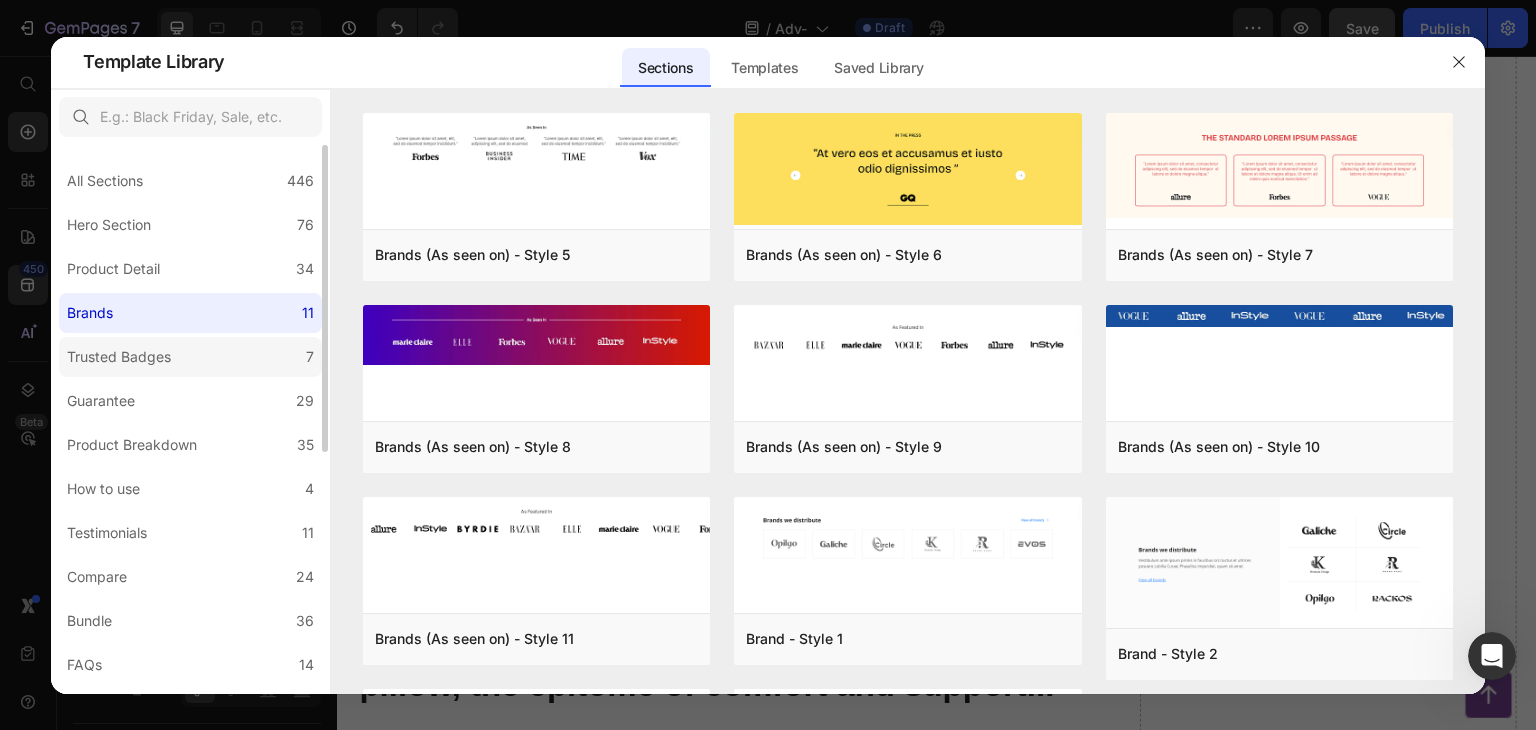 click on "Trusted Badges 7" 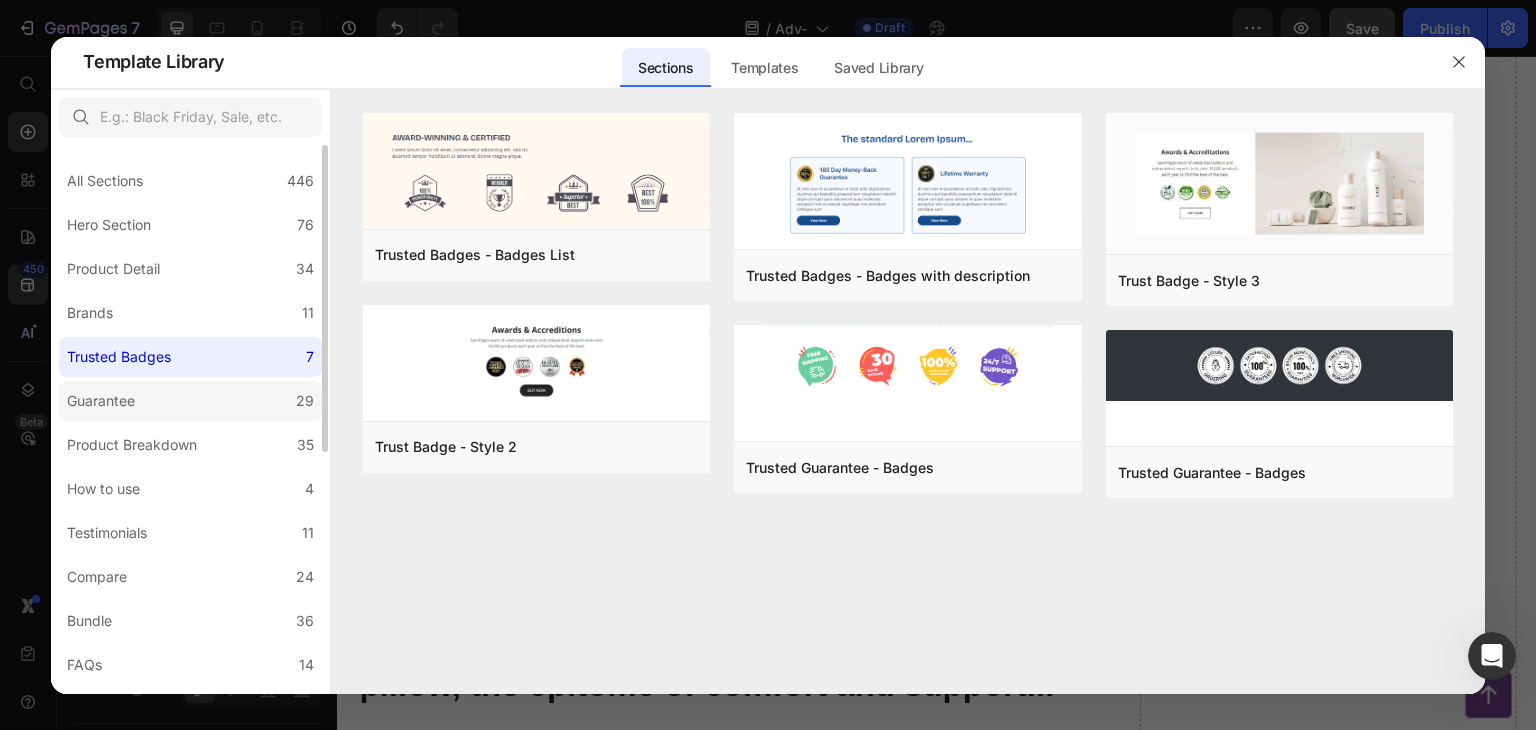 click on "Guarantee 29" 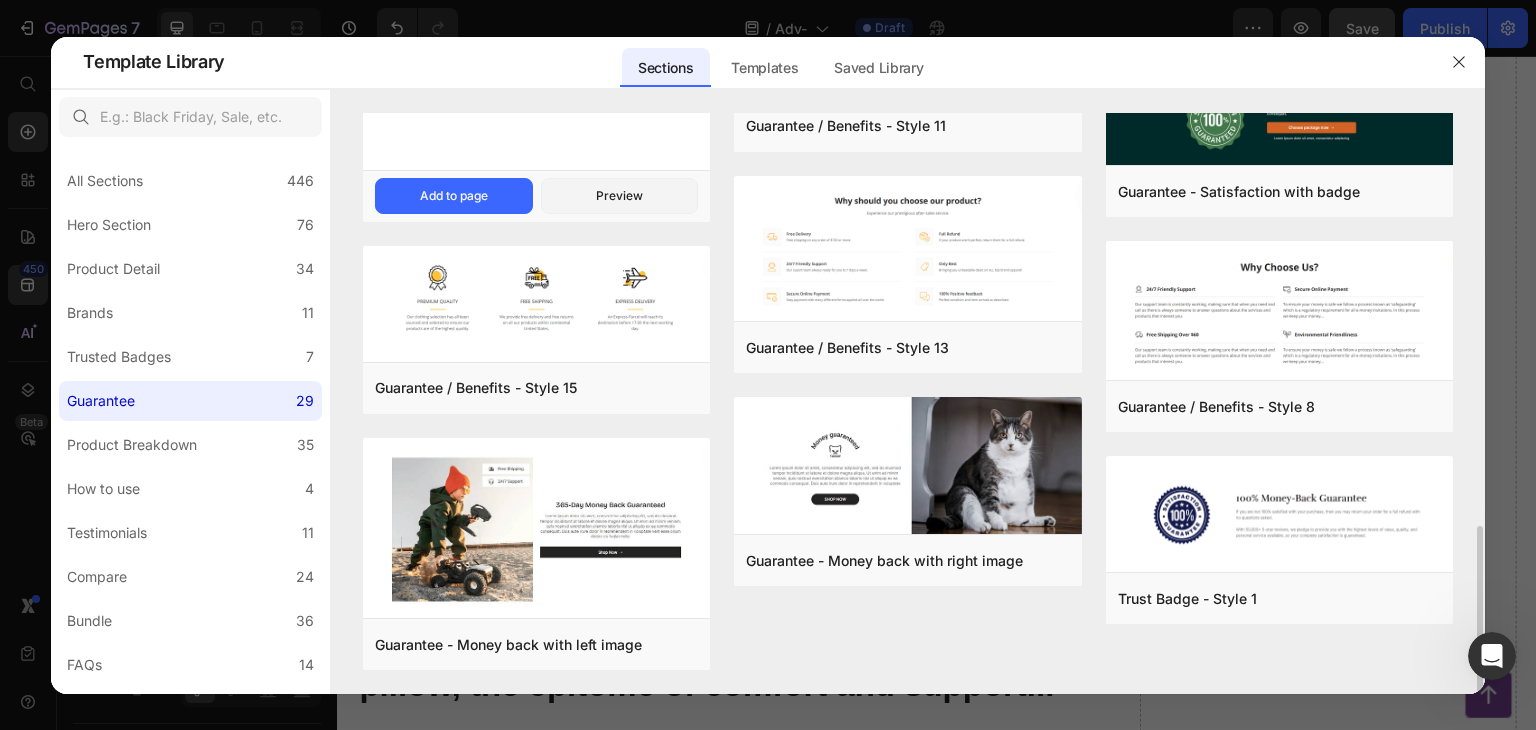 scroll, scrollTop: 1032, scrollLeft: 0, axis: vertical 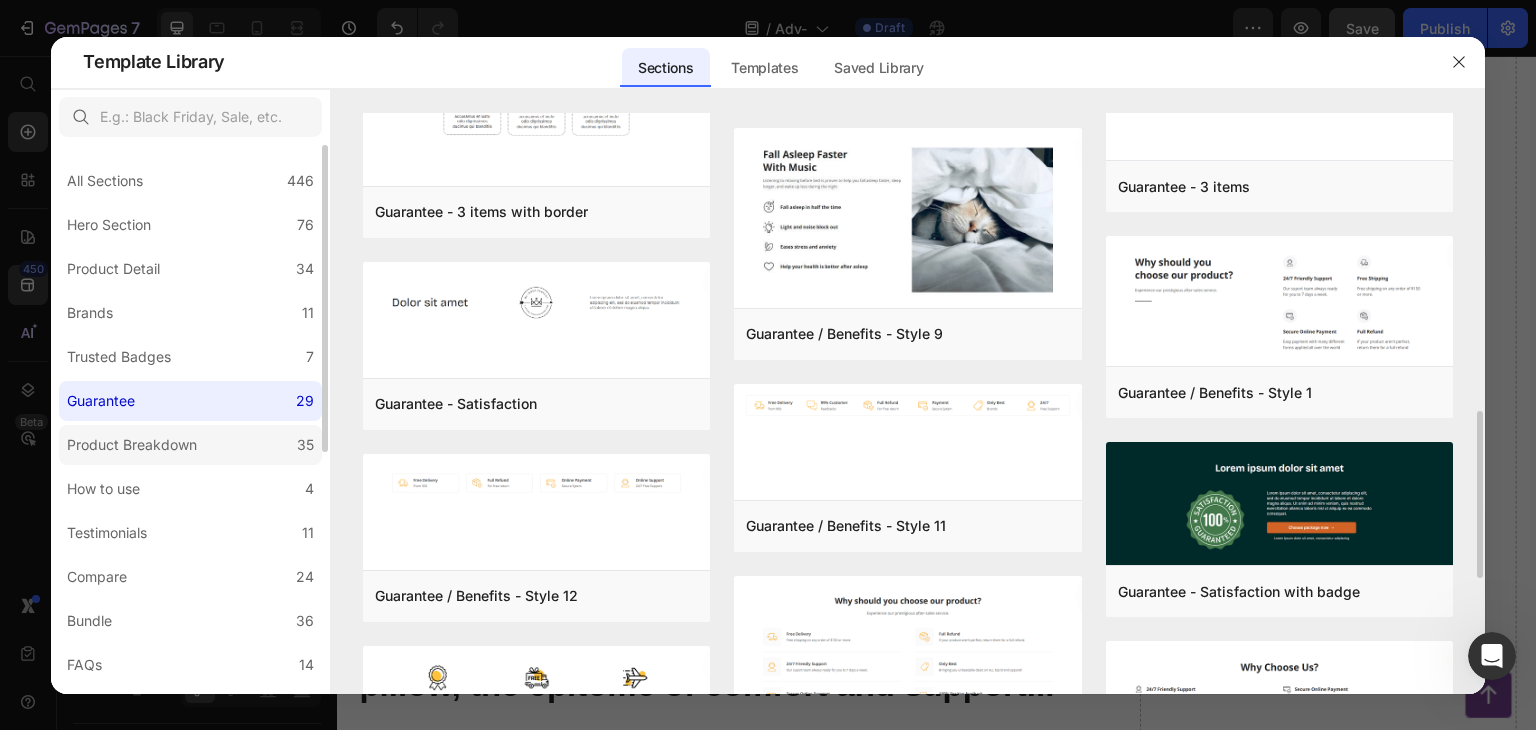click on "Product Breakdown 35" 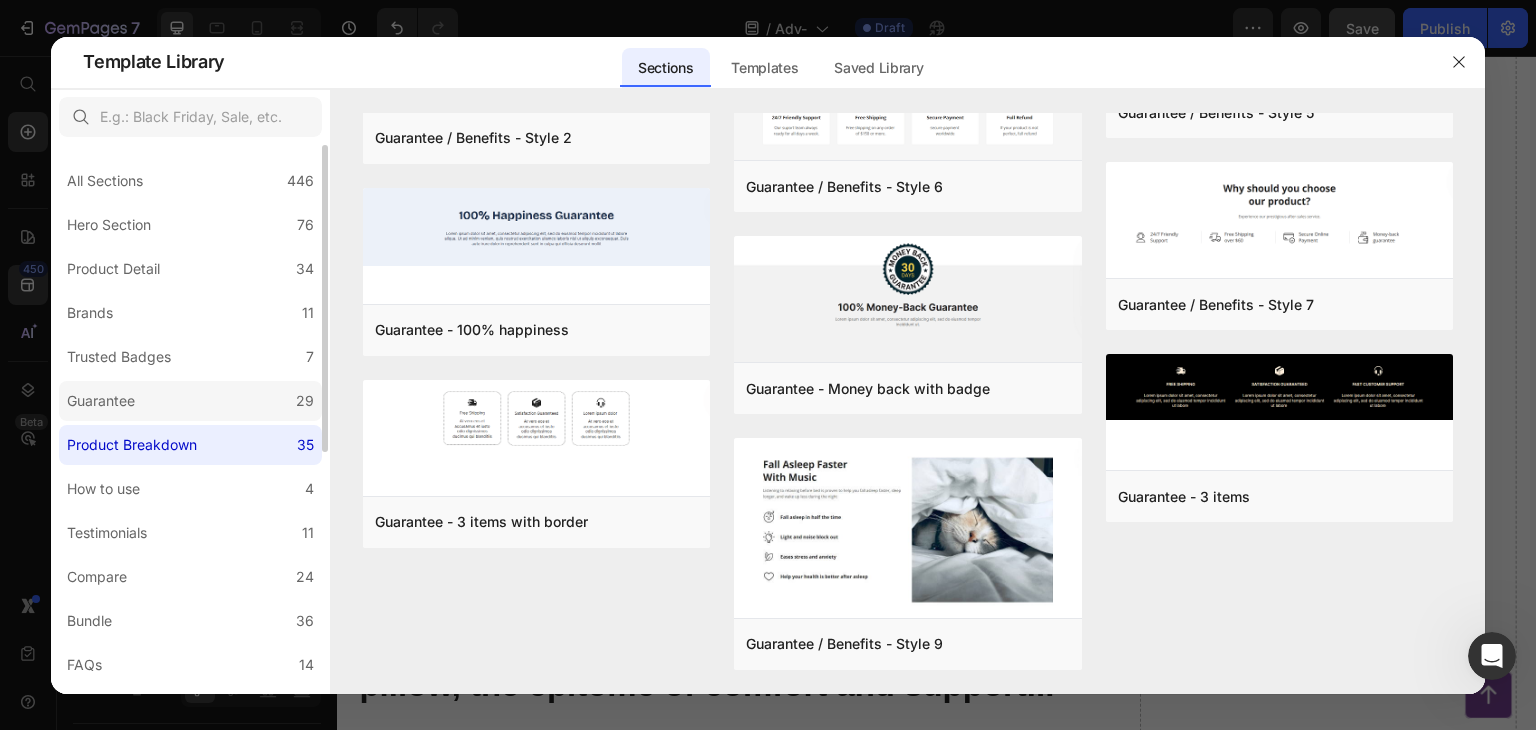 scroll, scrollTop: 0, scrollLeft: 0, axis: both 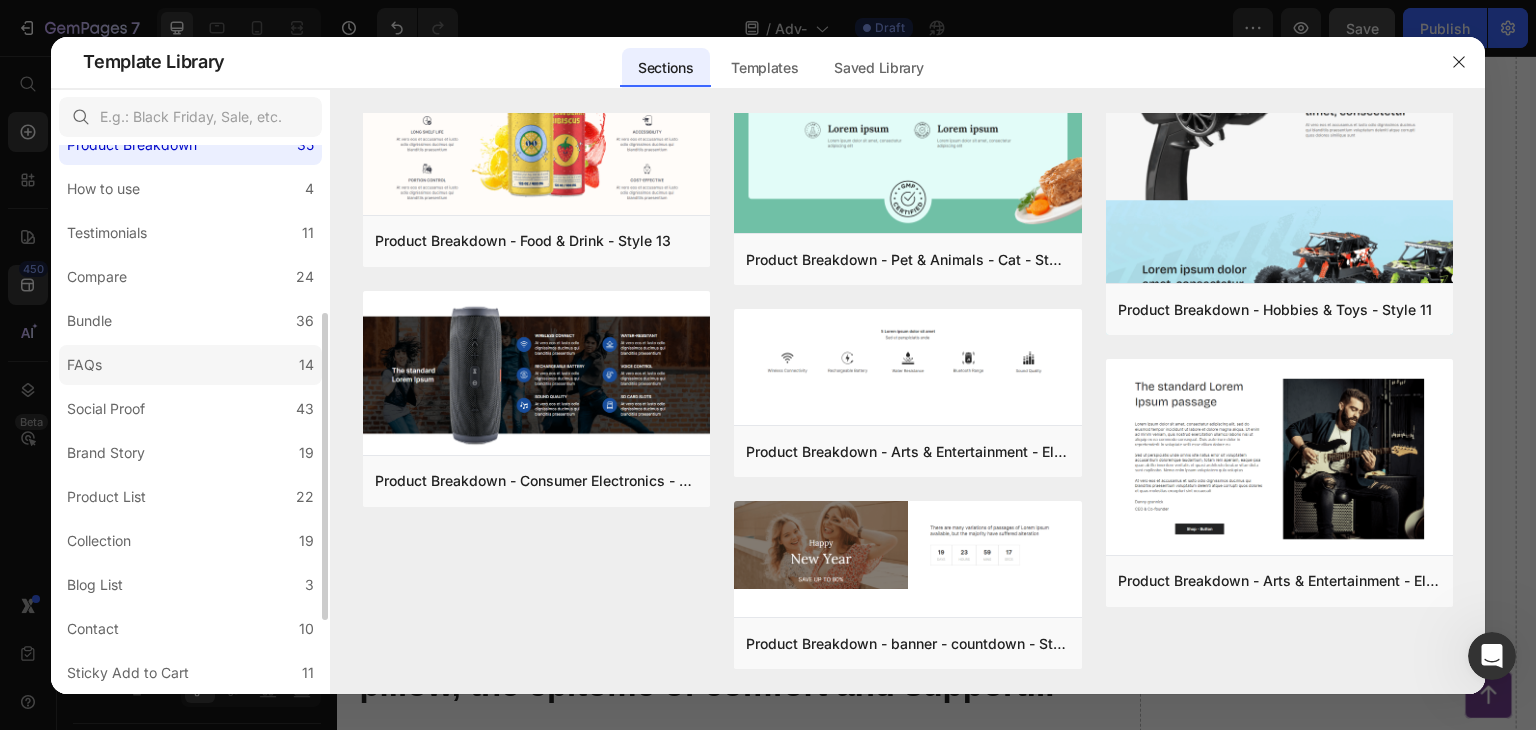 click on "FAQs 14" 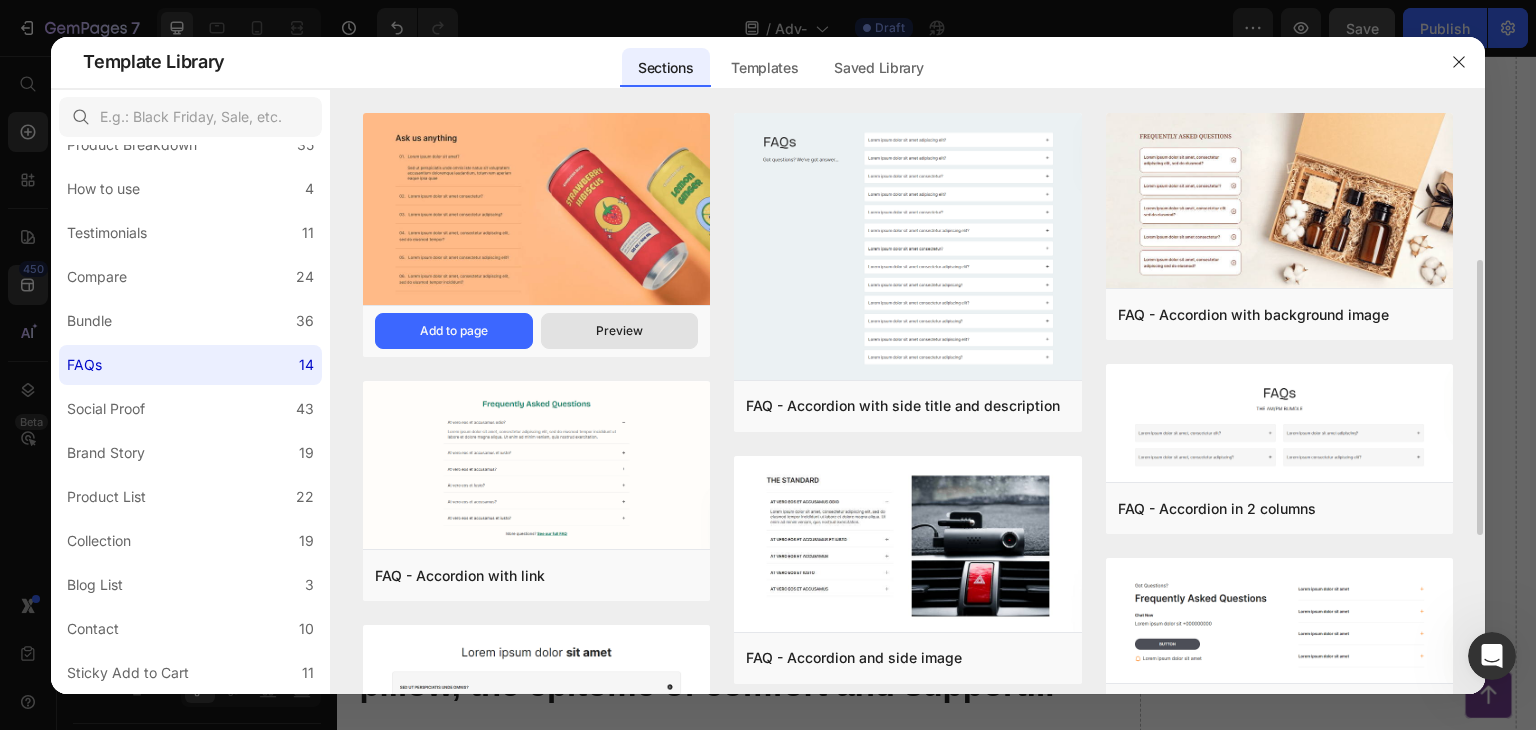 scroll, scrollTop: 200, scrollLeft: 0, axis: vertical 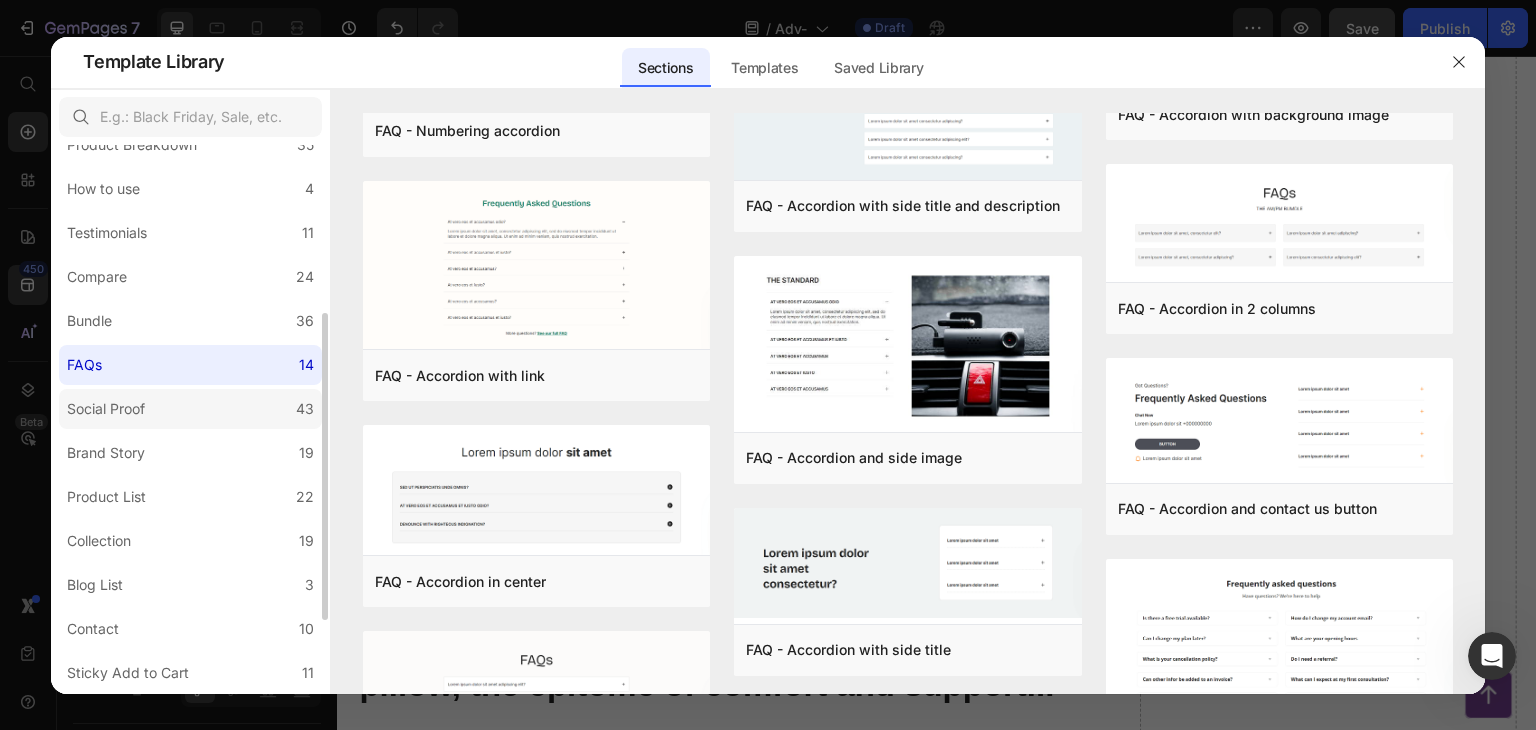 click on "Social Proof 43" 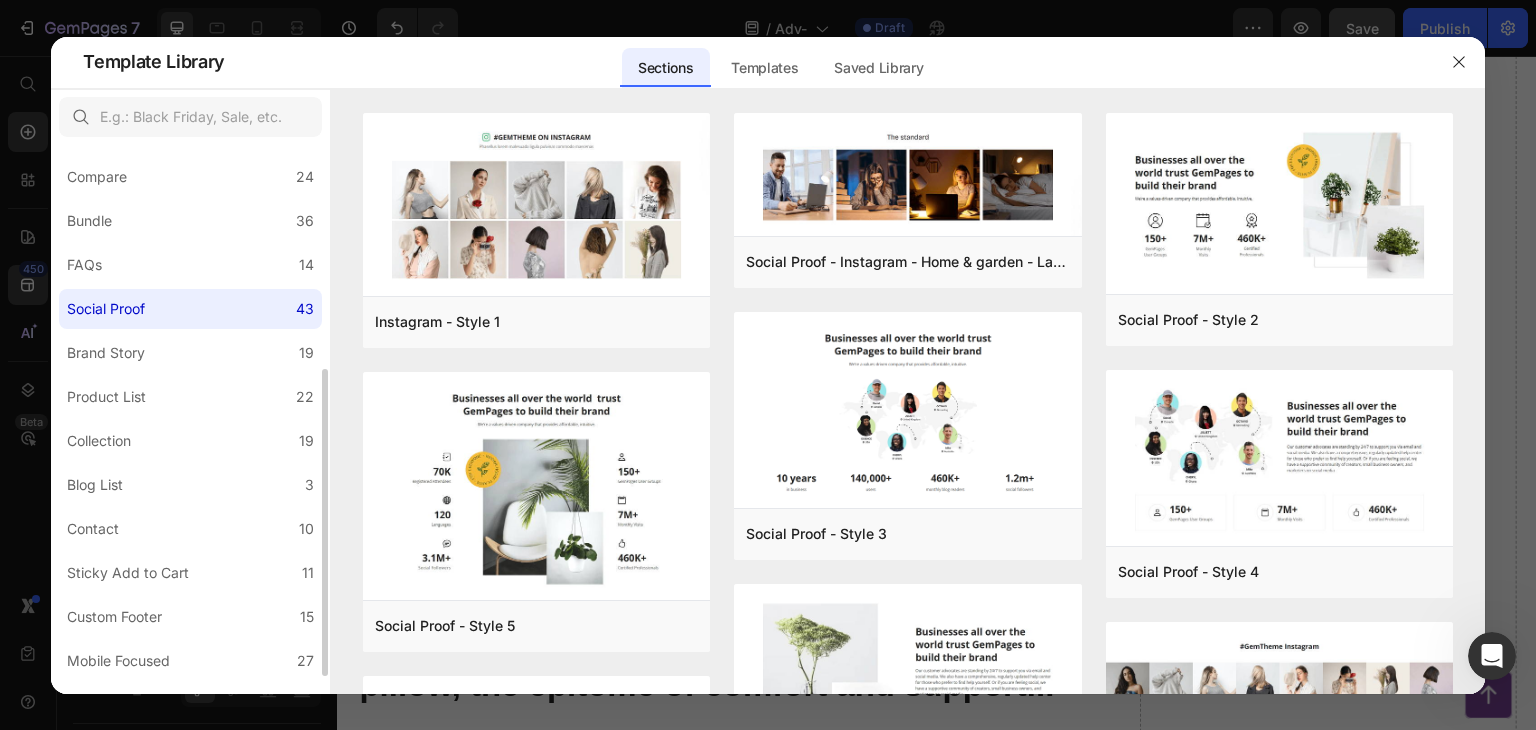 scroll, scrollTop: 431, scrollLeft: 0, axis: vertical 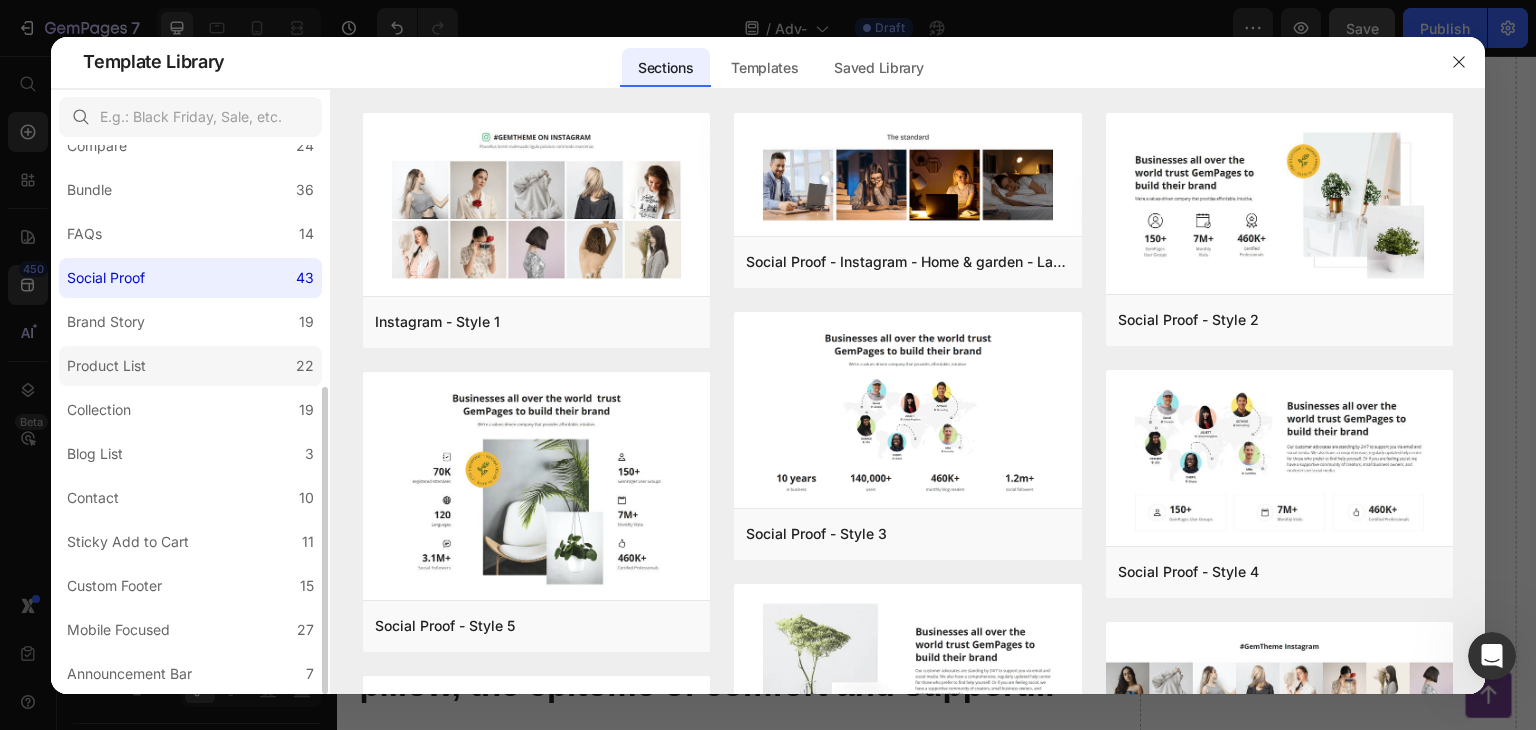 click on "Product List 22" 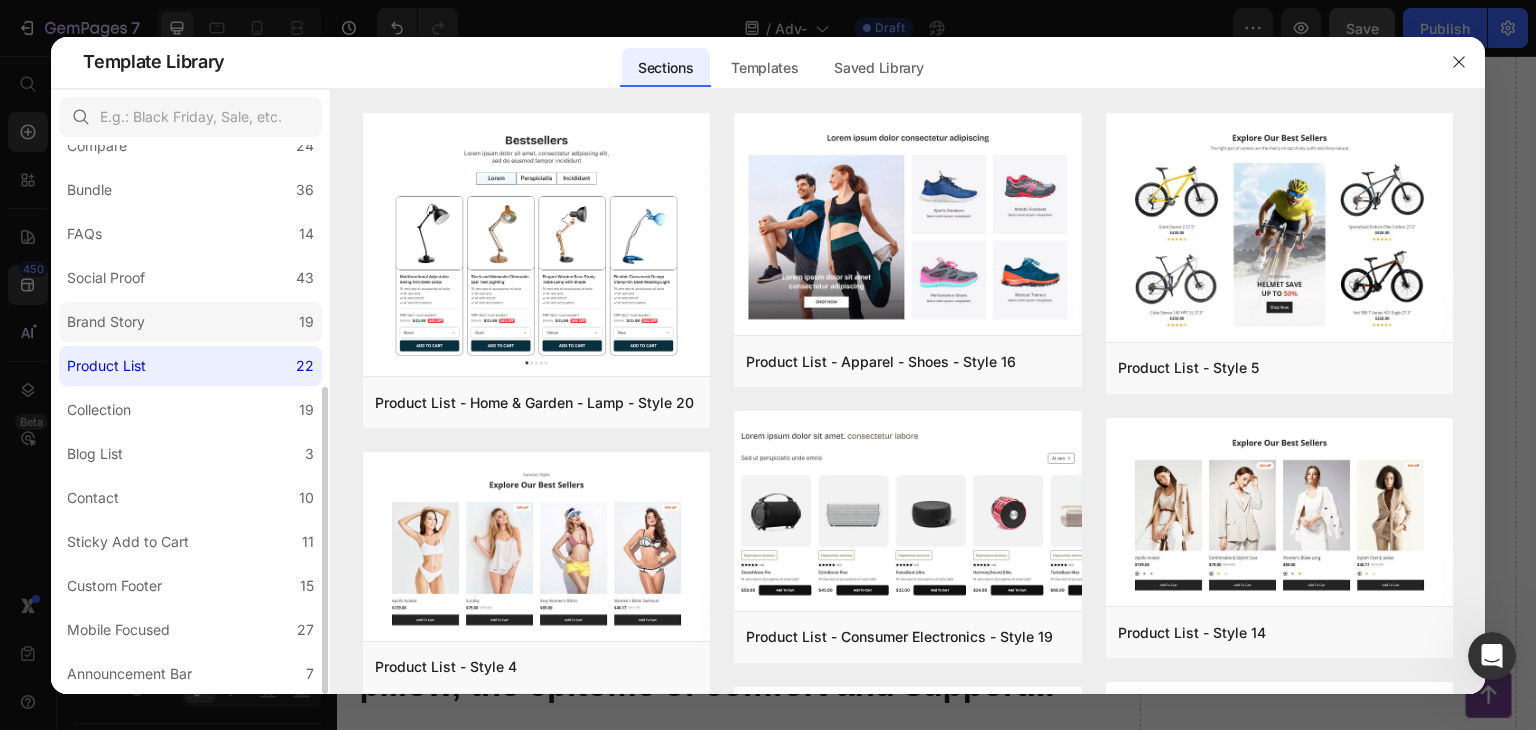 click on "Brand Story 19" 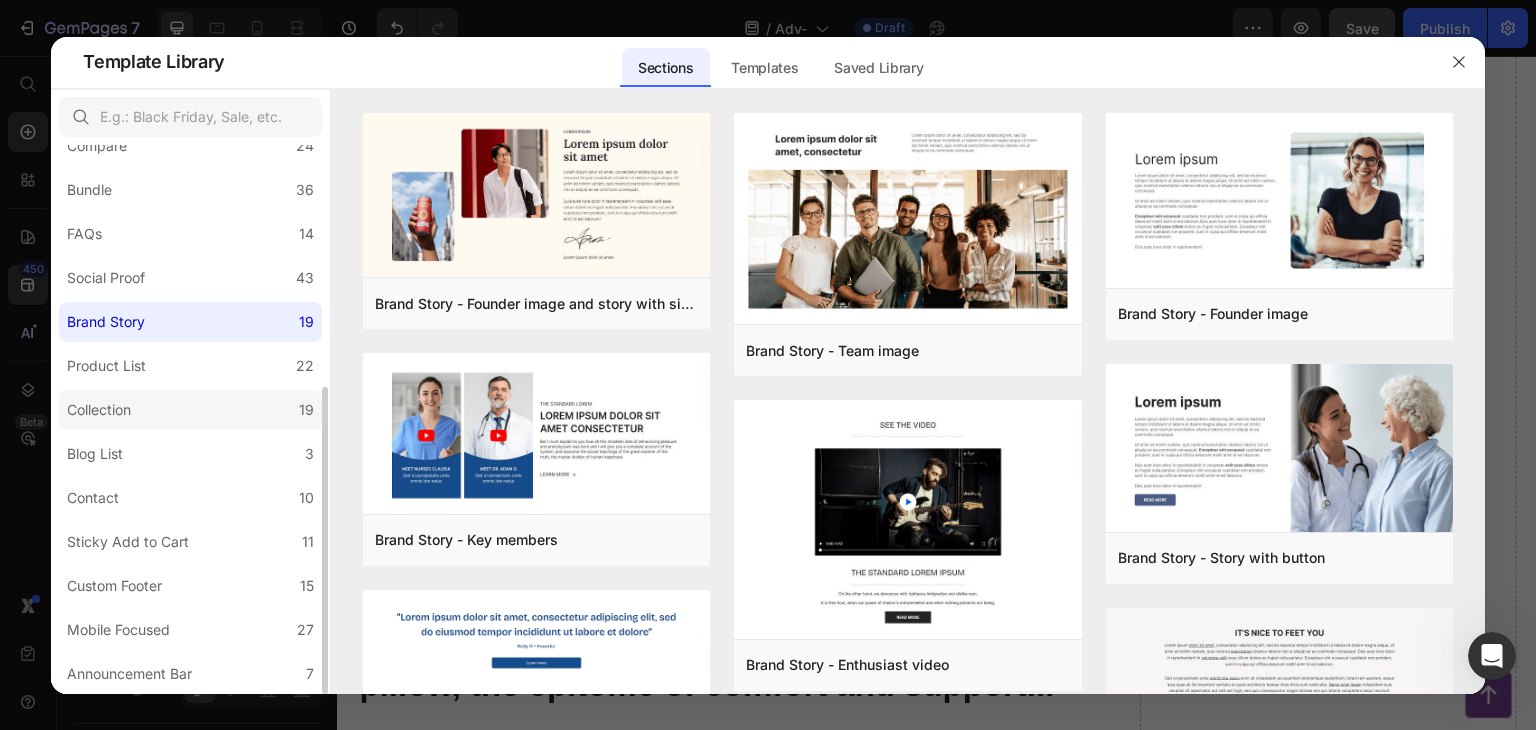 click on "Collection 19" 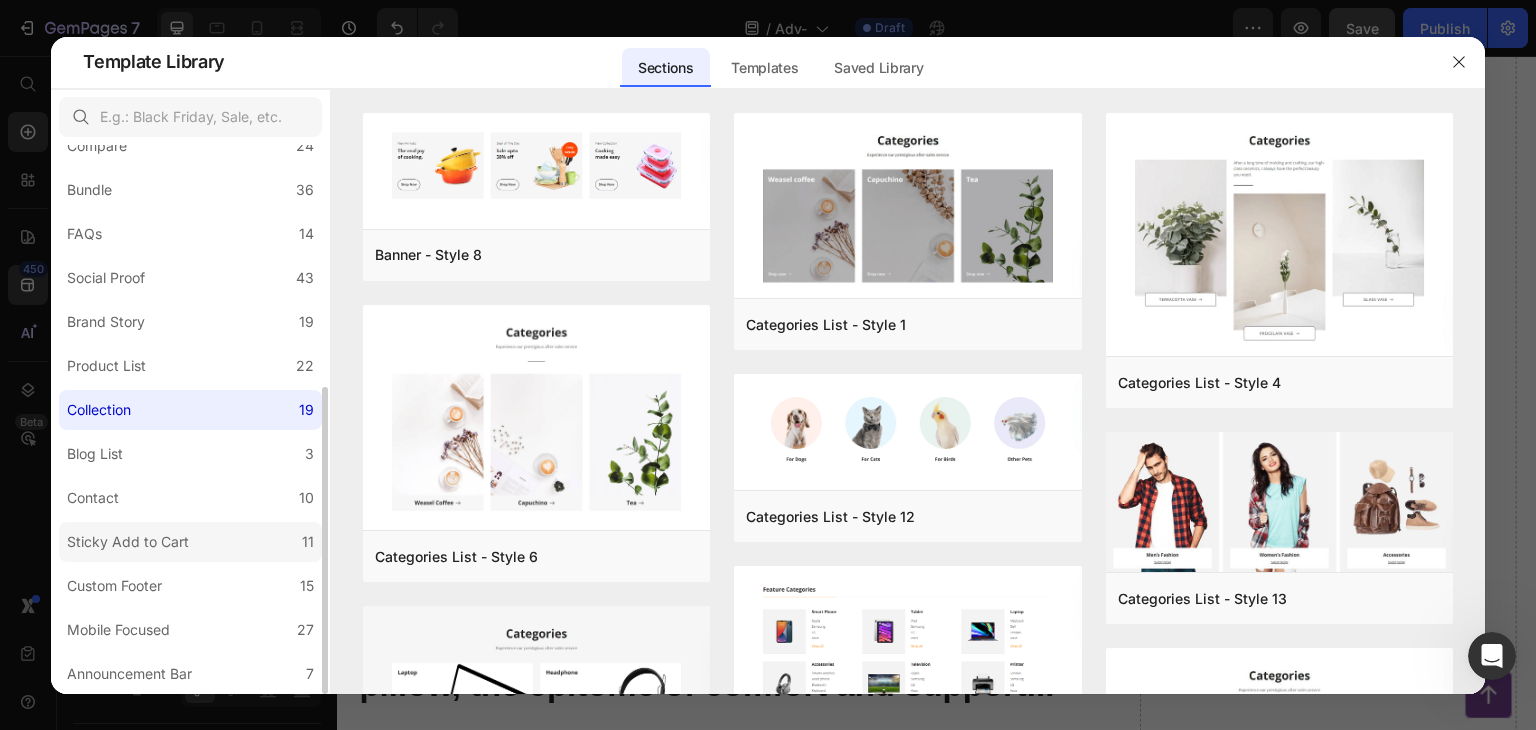click on "Sticky Add to Cart" at bounding box center [128, 542] 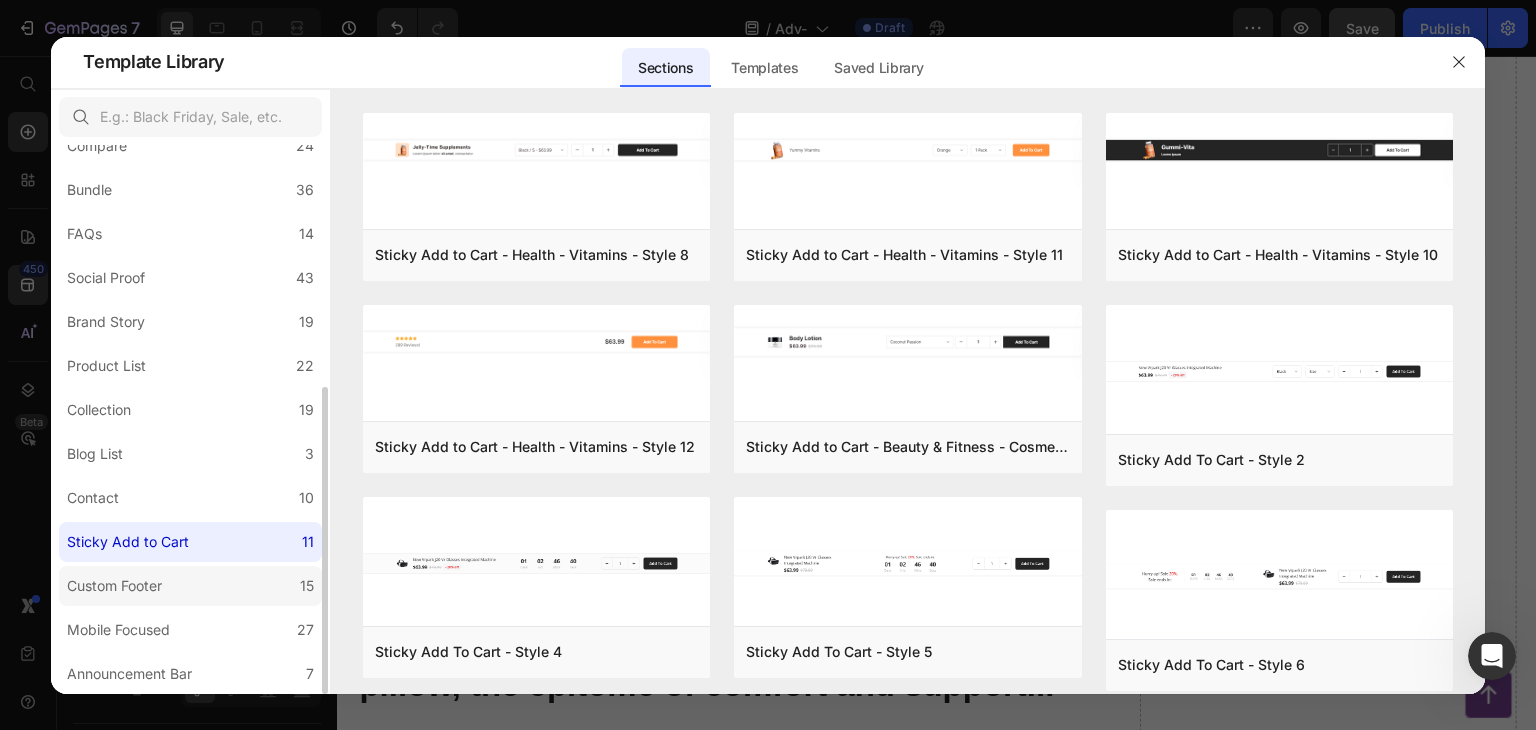 click on "Custom Footer 15" 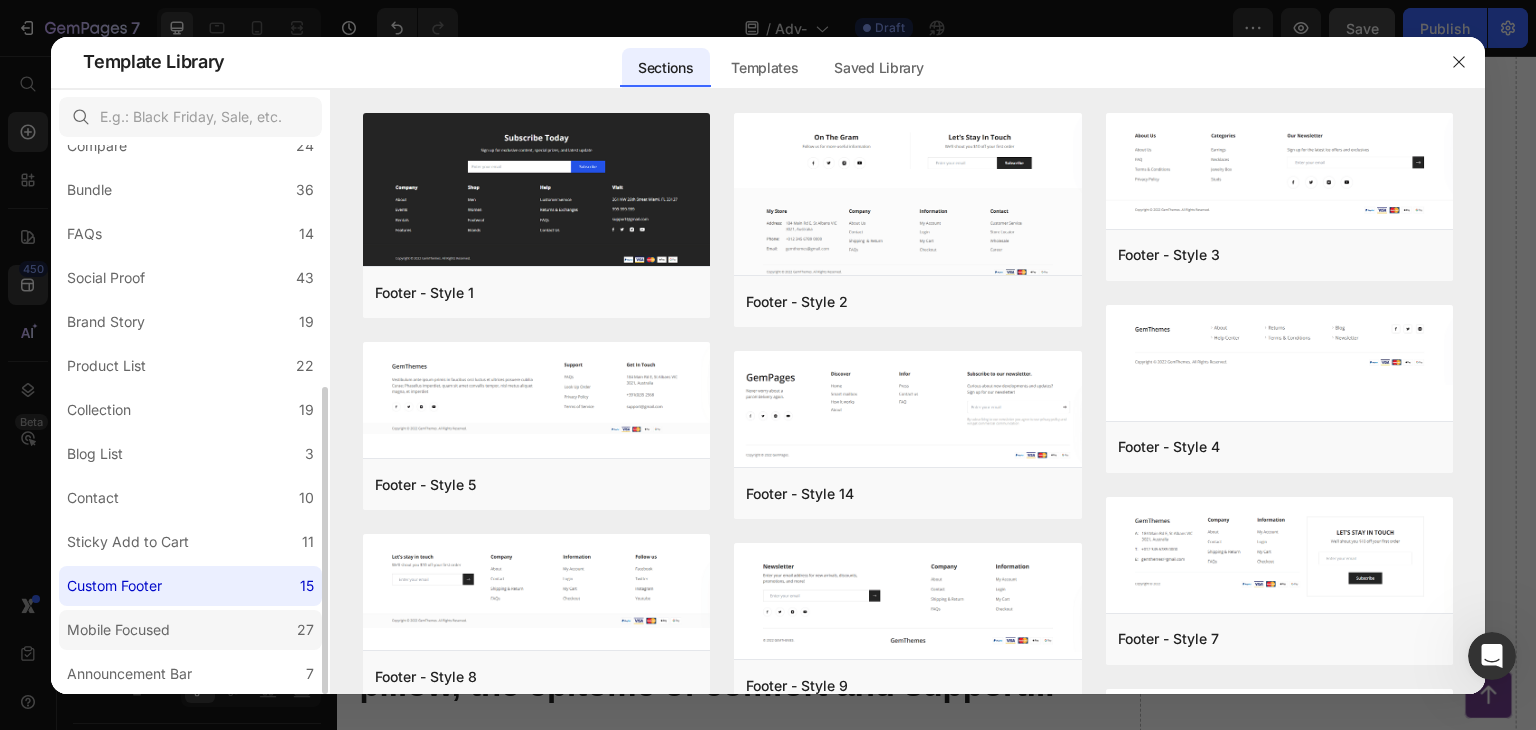 click on "Mobile Focused 27" 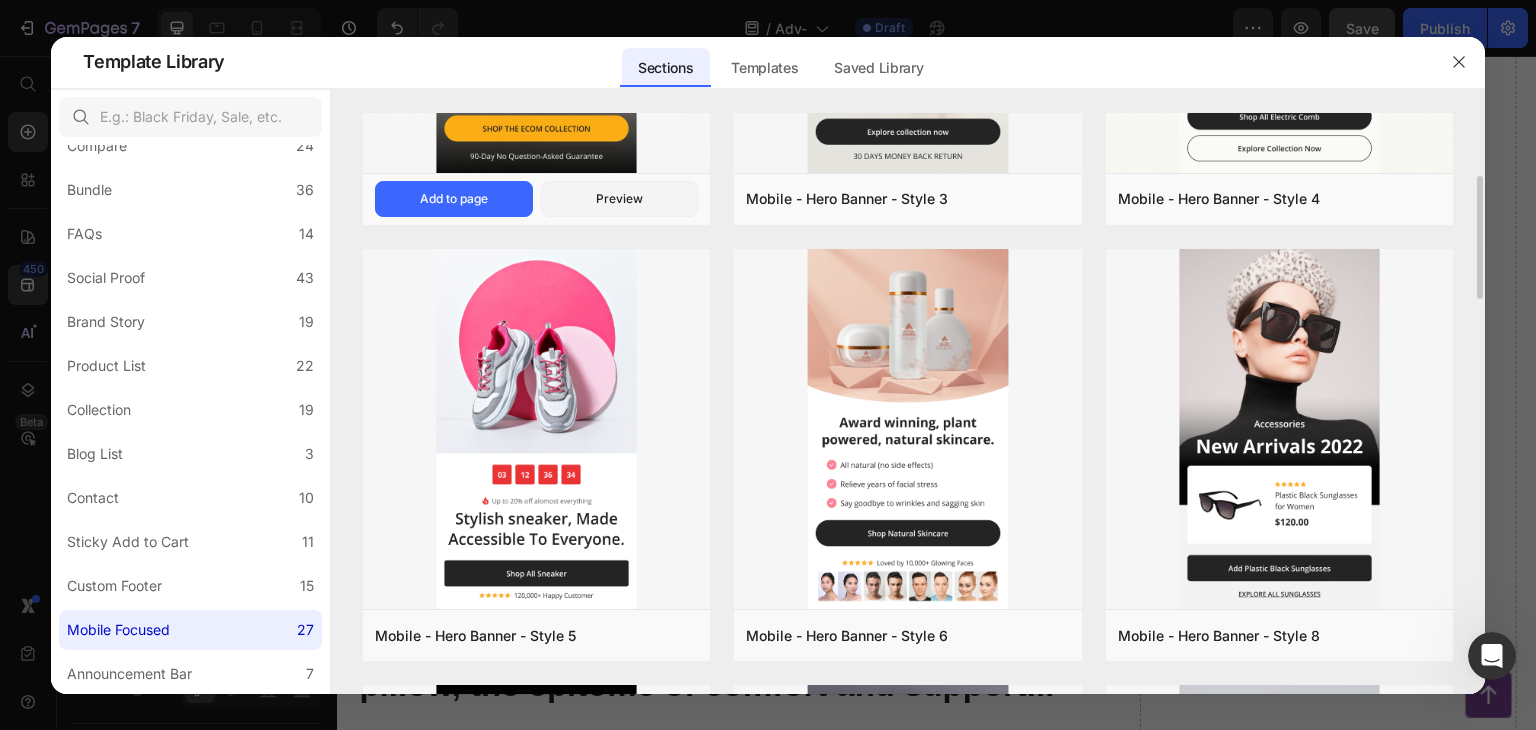 scroll, scrollTop: 700, scrollLeft: 0, axis: vertical 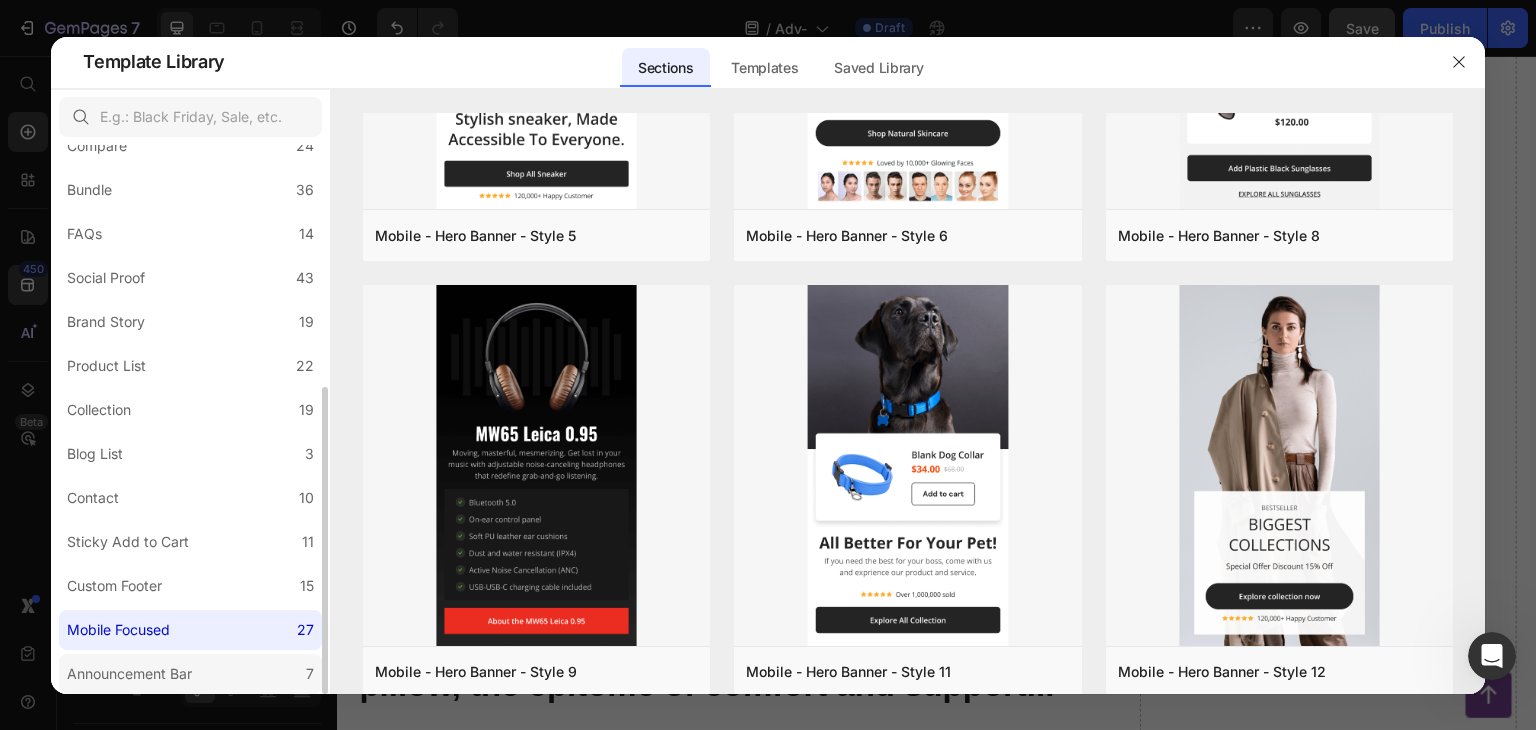 click on "Announcement Bar 7" 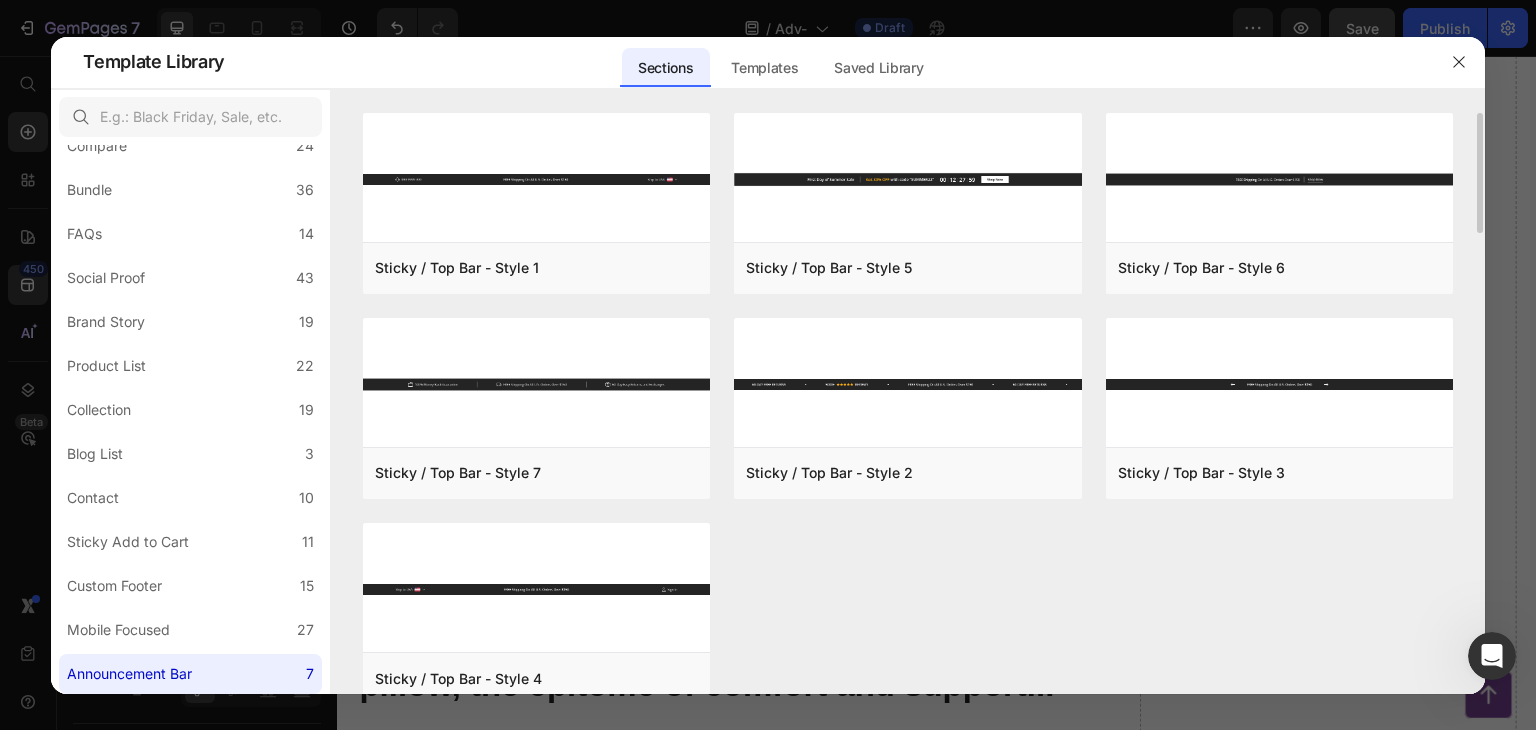 scroll, scrollTop: 35, scrollLeft: 0, axis: vertical 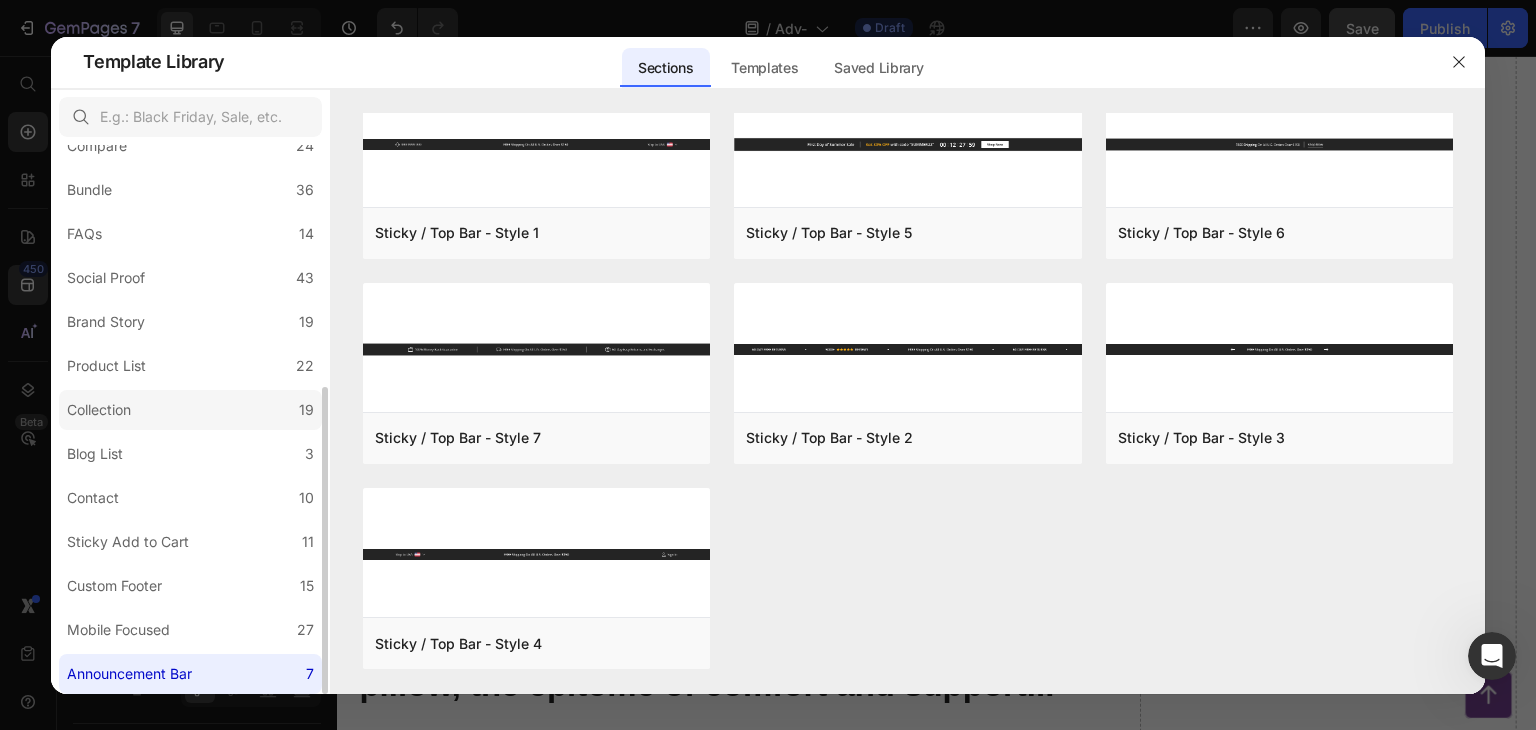 click on "Collection 19" 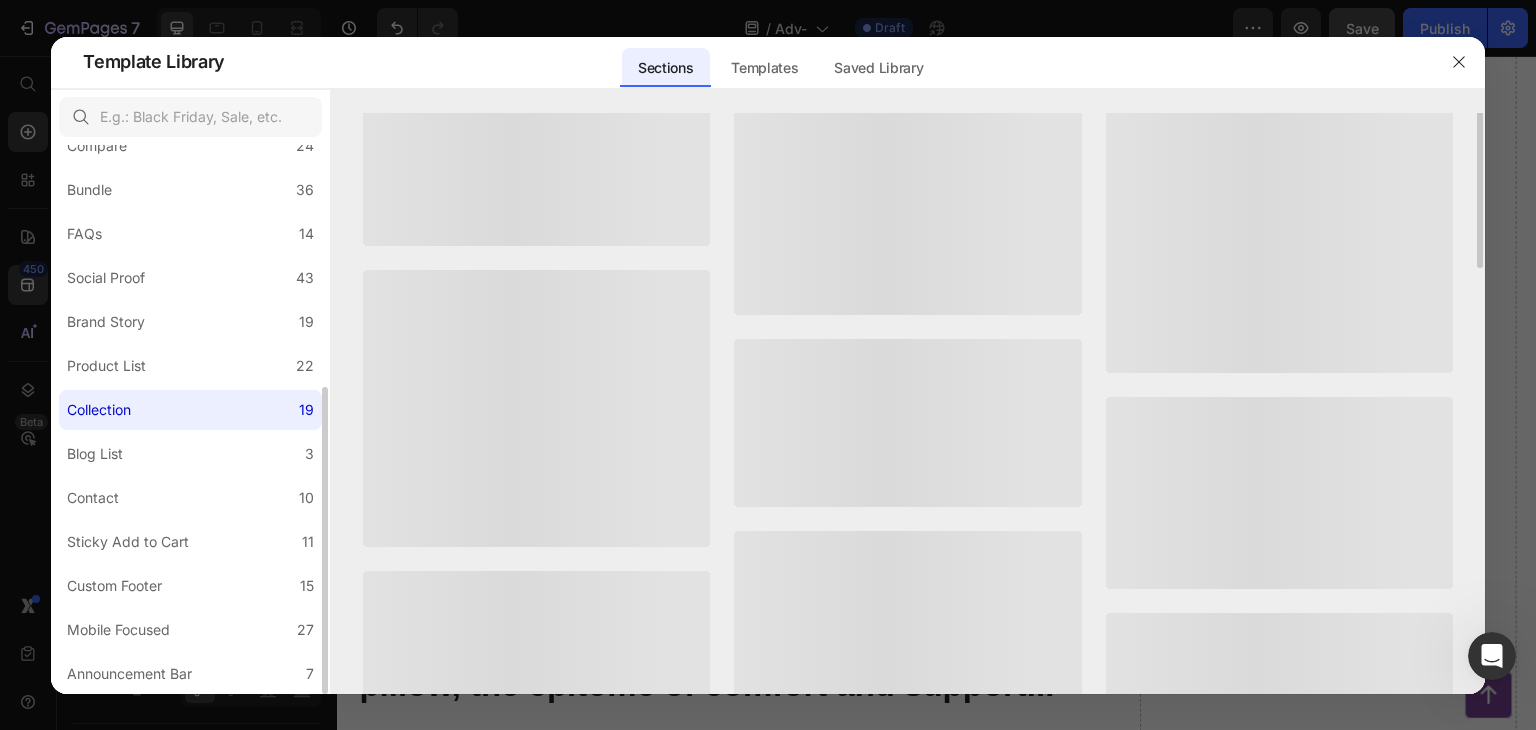 scroll, scrollTop: 0, scrollLeft: 0, axis: both 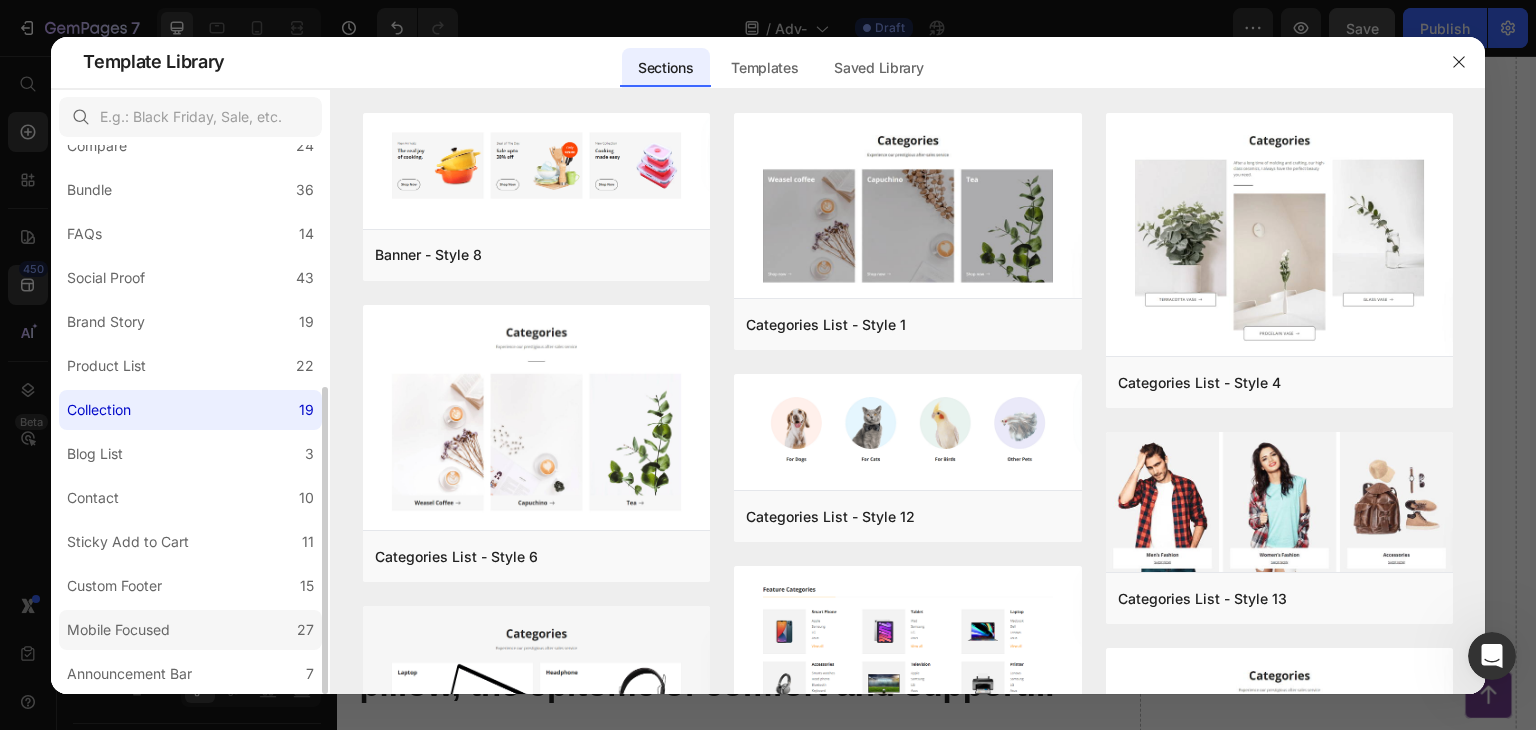 click on "Mobile Focused 27" 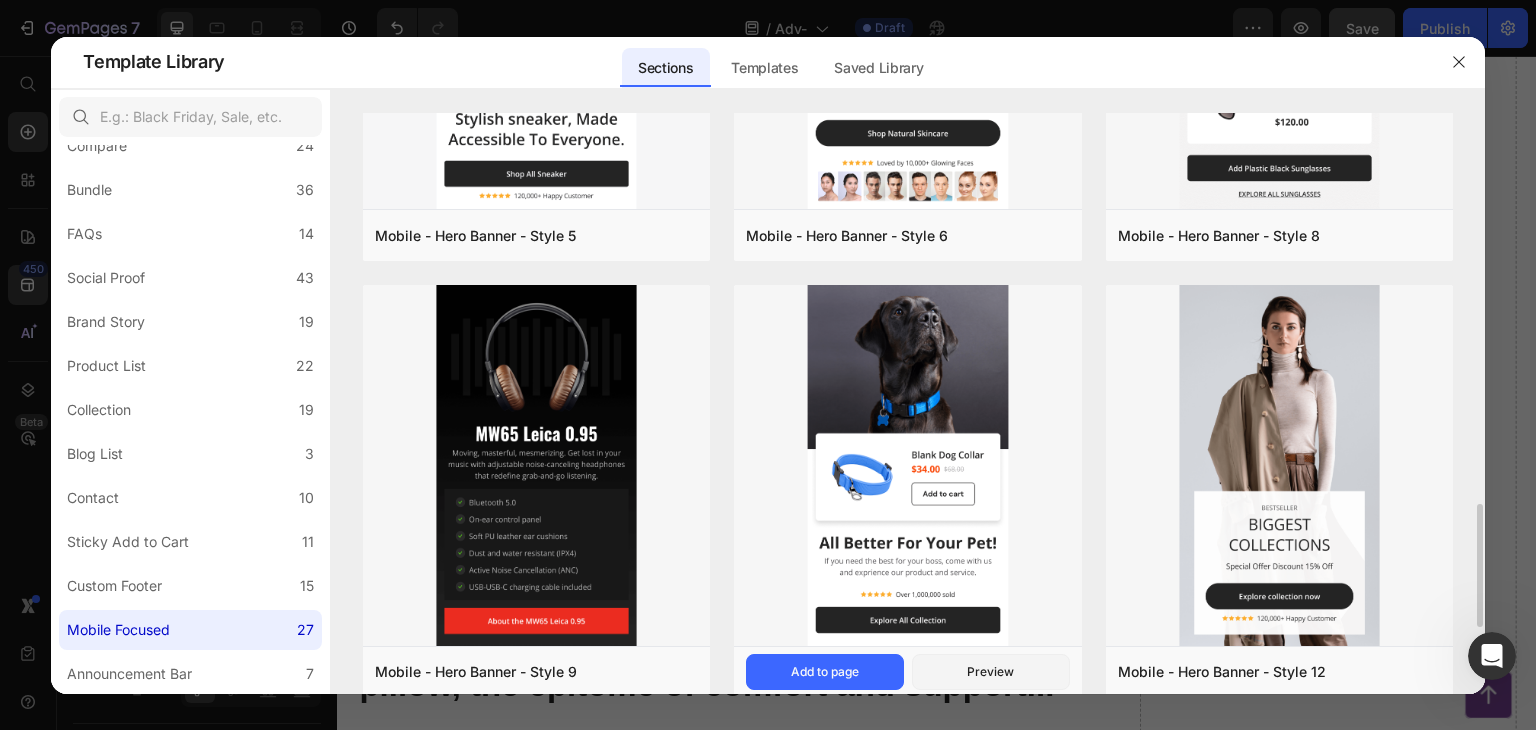scroll, scrollTop: 900, scrollLeft: 0, axis: vertical 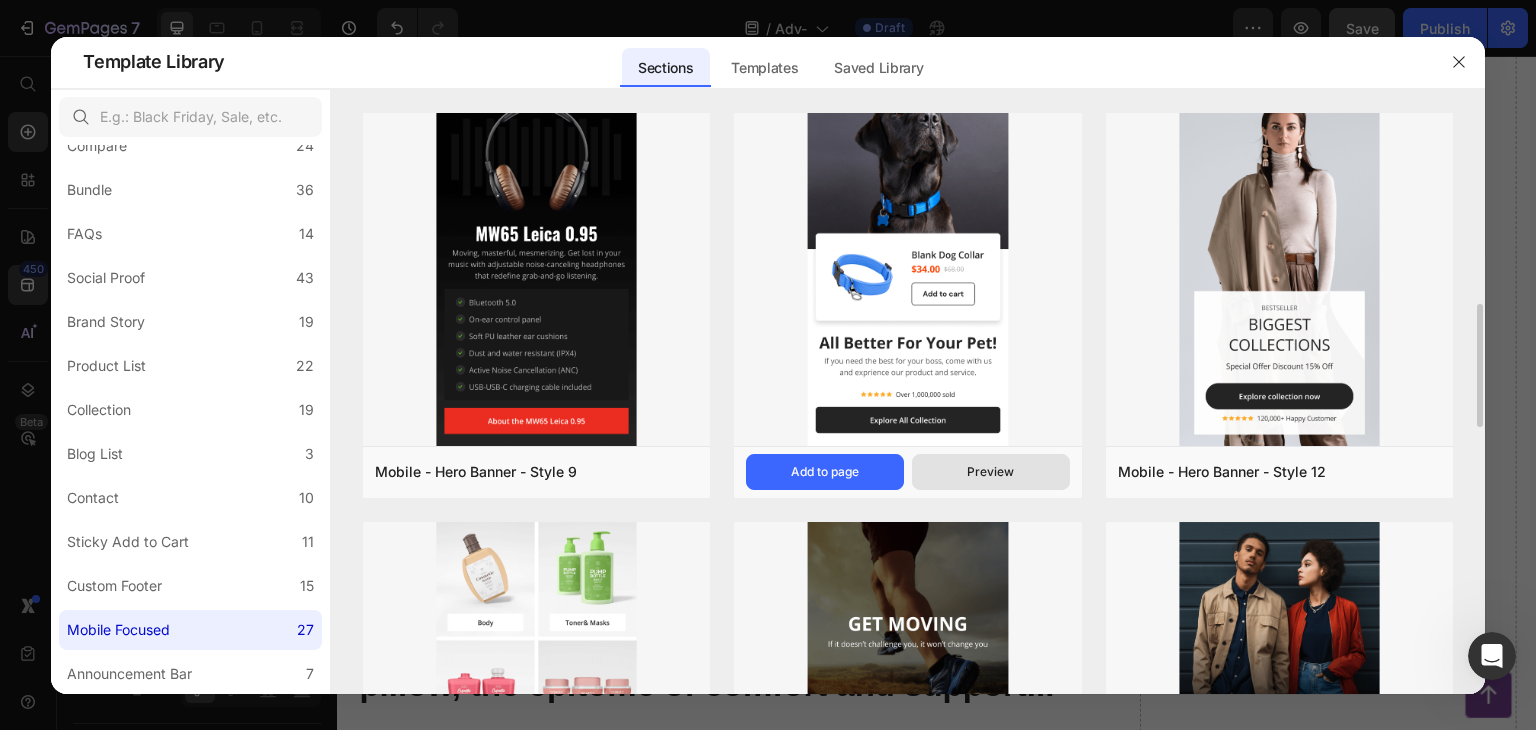 click on "Preview" at bounding box center [991, 472] 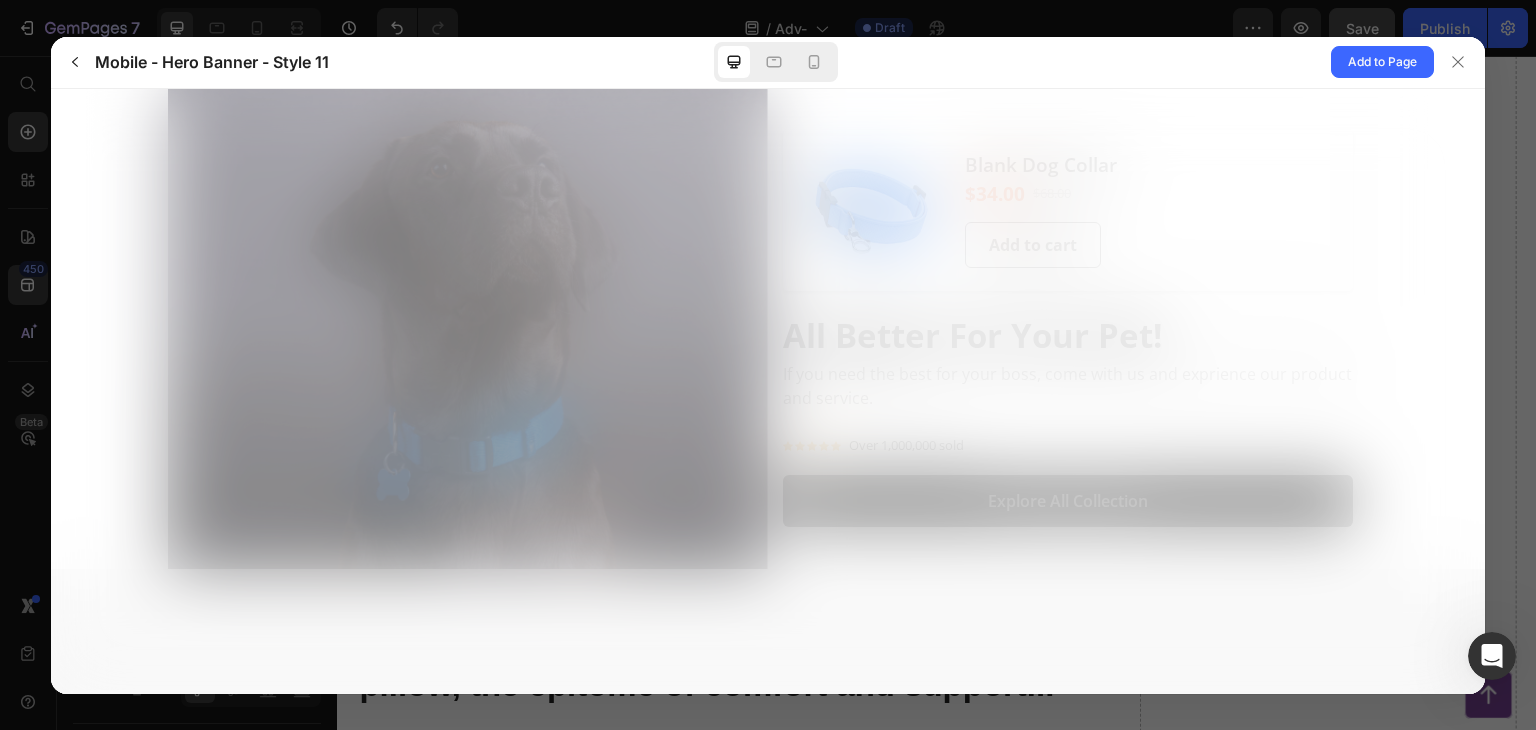 scroll, scrollTop: 0, scrollLeft: 0, axis: both 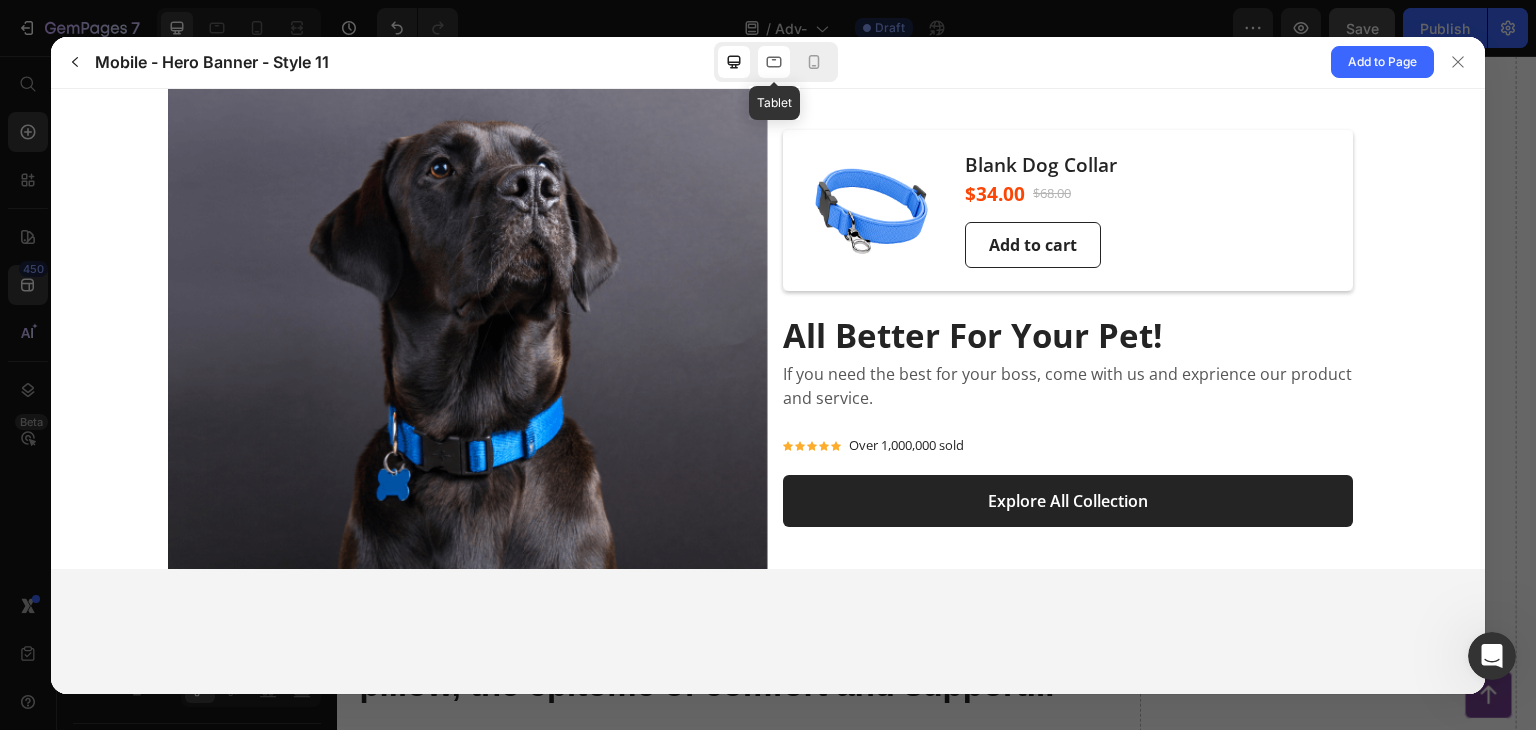 click 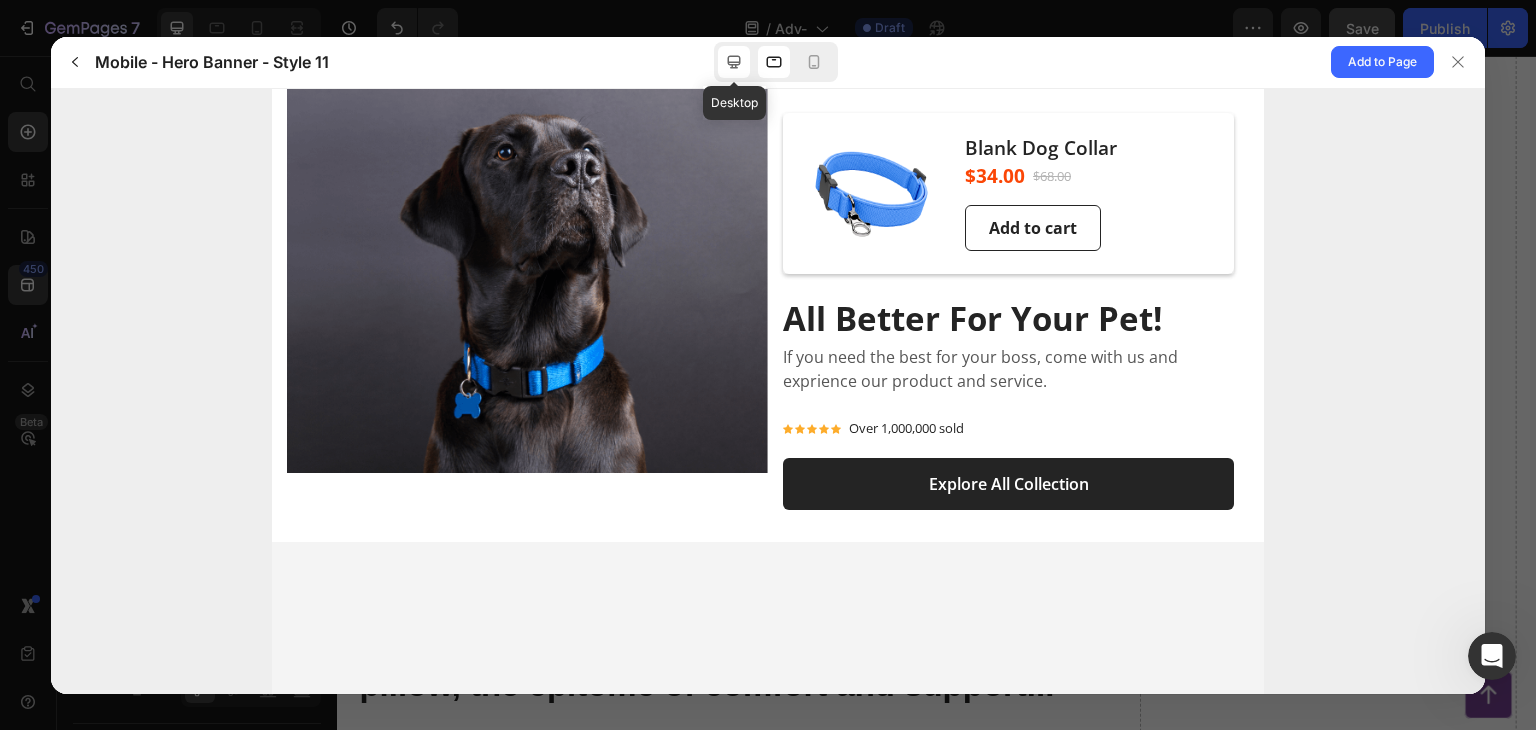 click 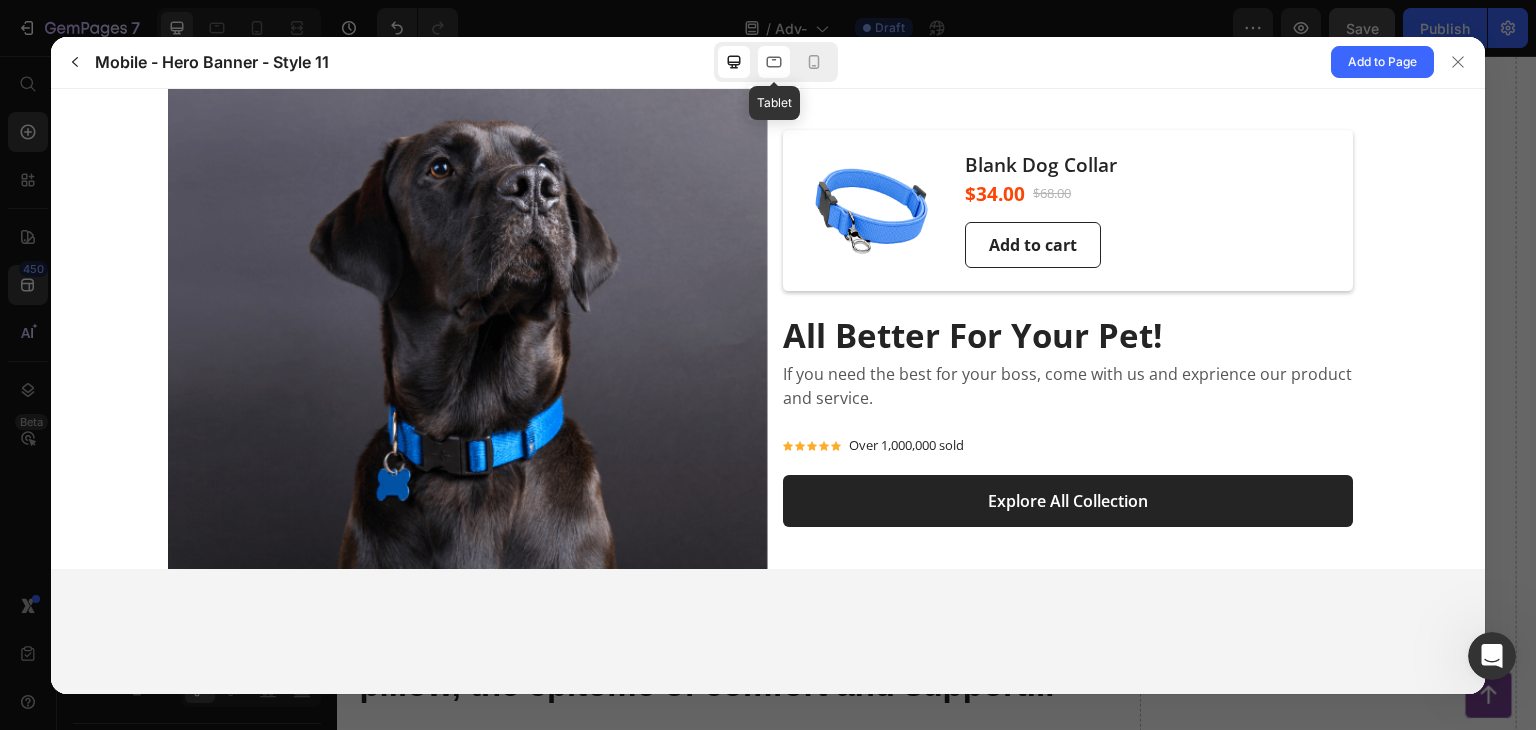 click 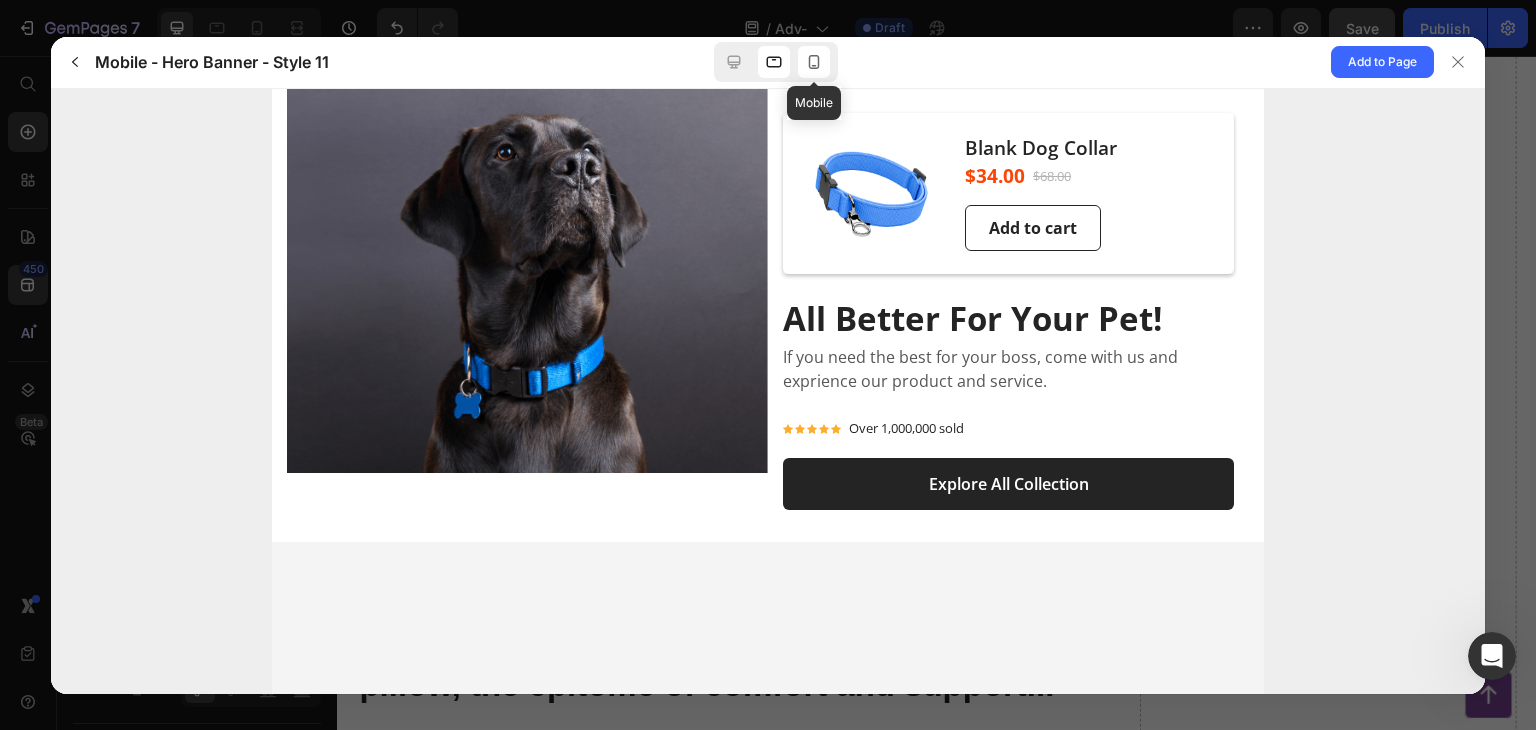 click 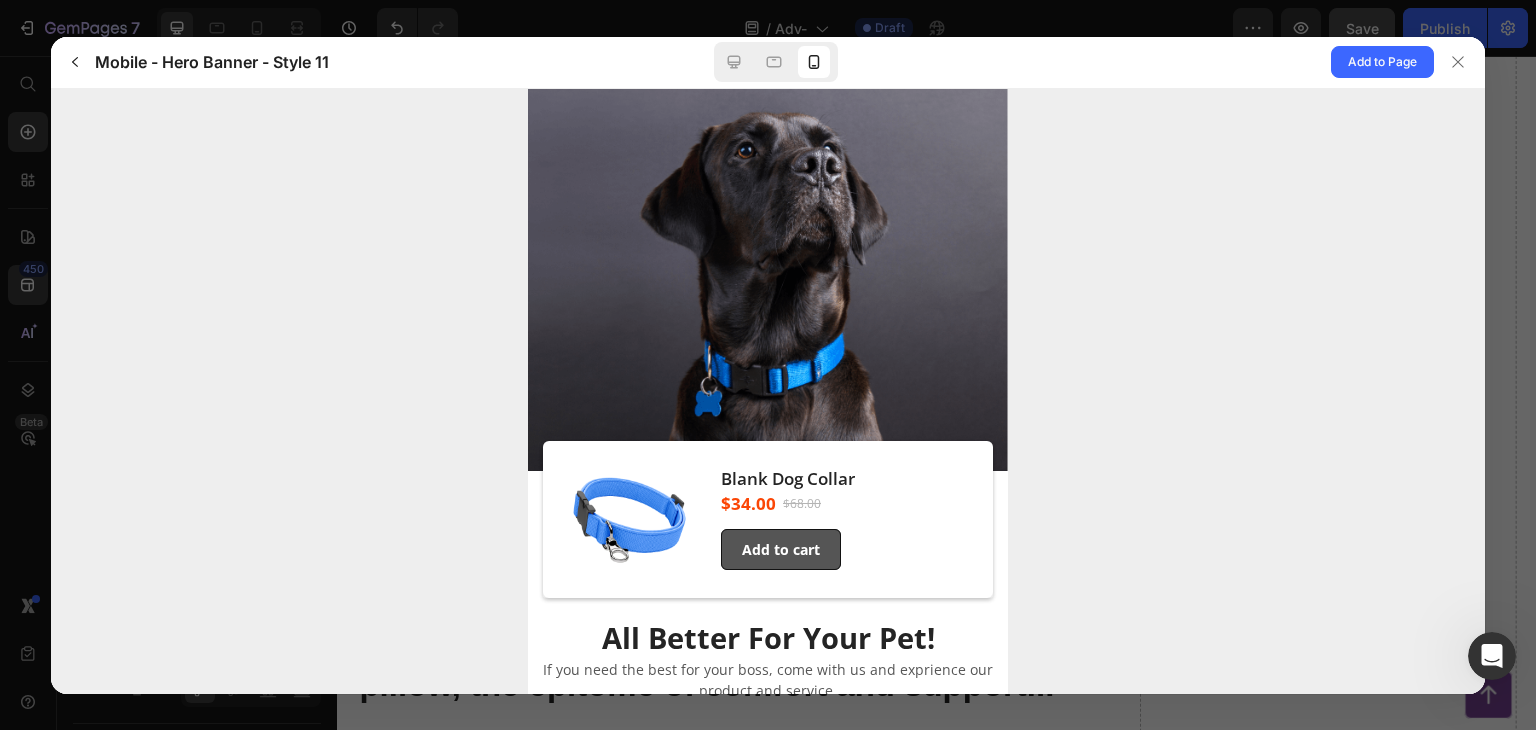 scroll, scrollTop: 0, scrollLeft: 0, axis: both 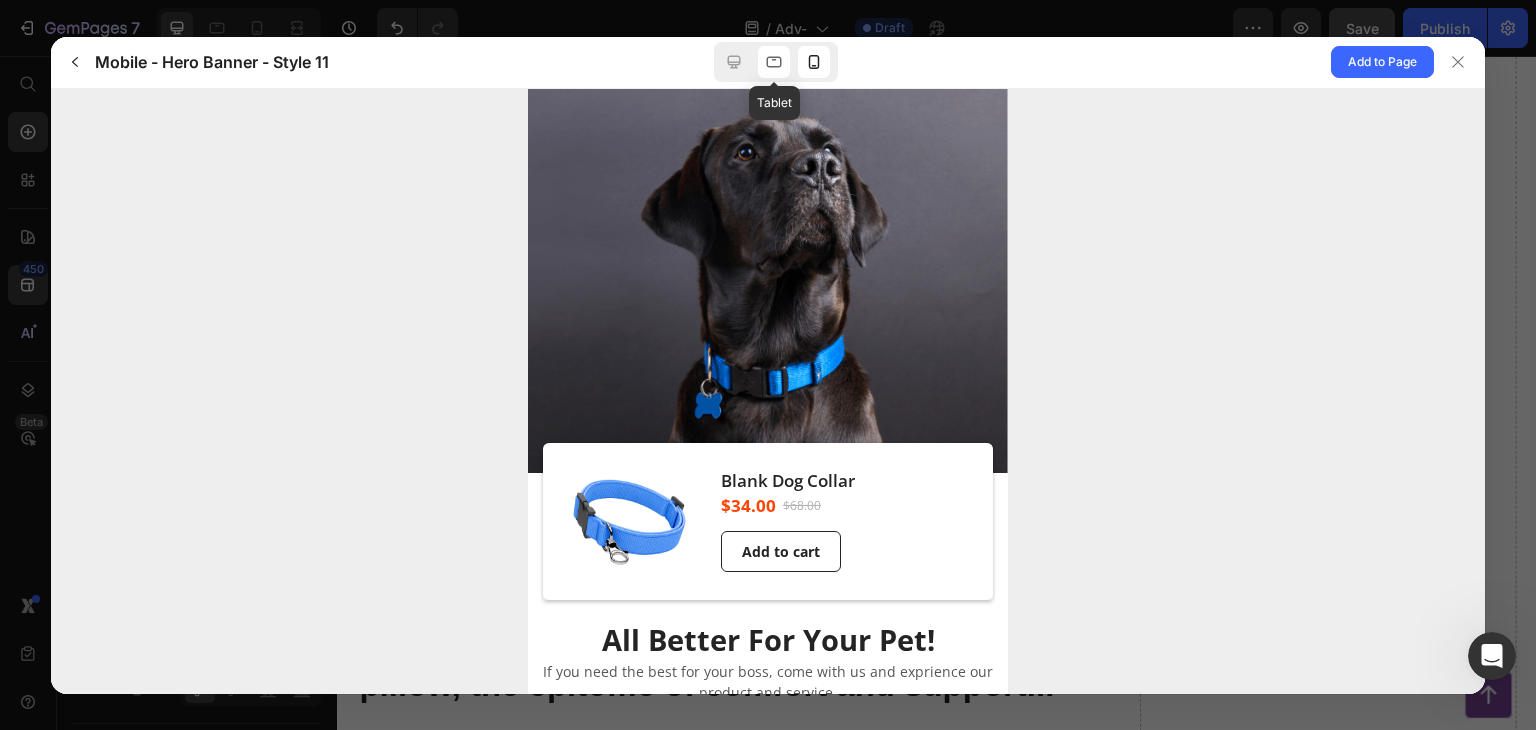 click 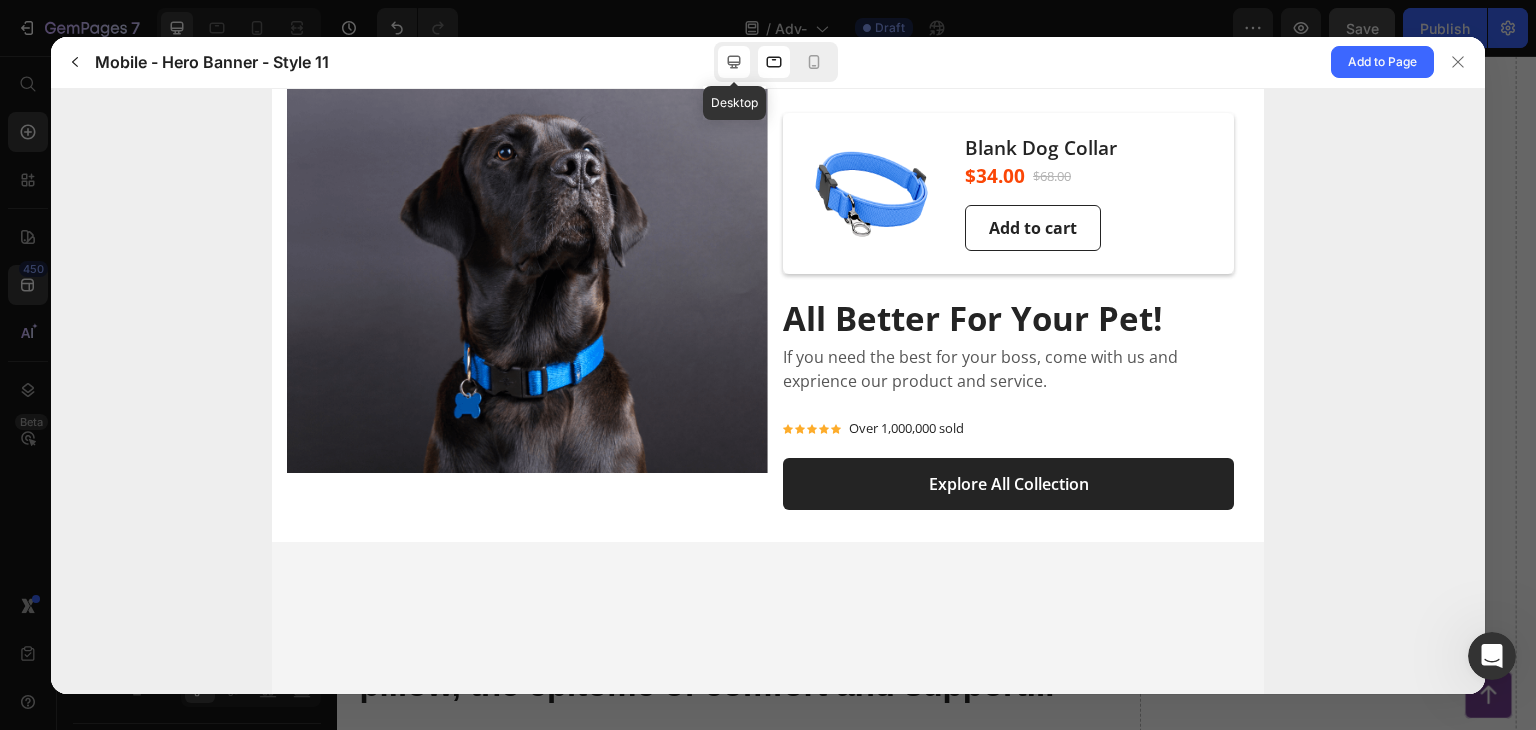 click 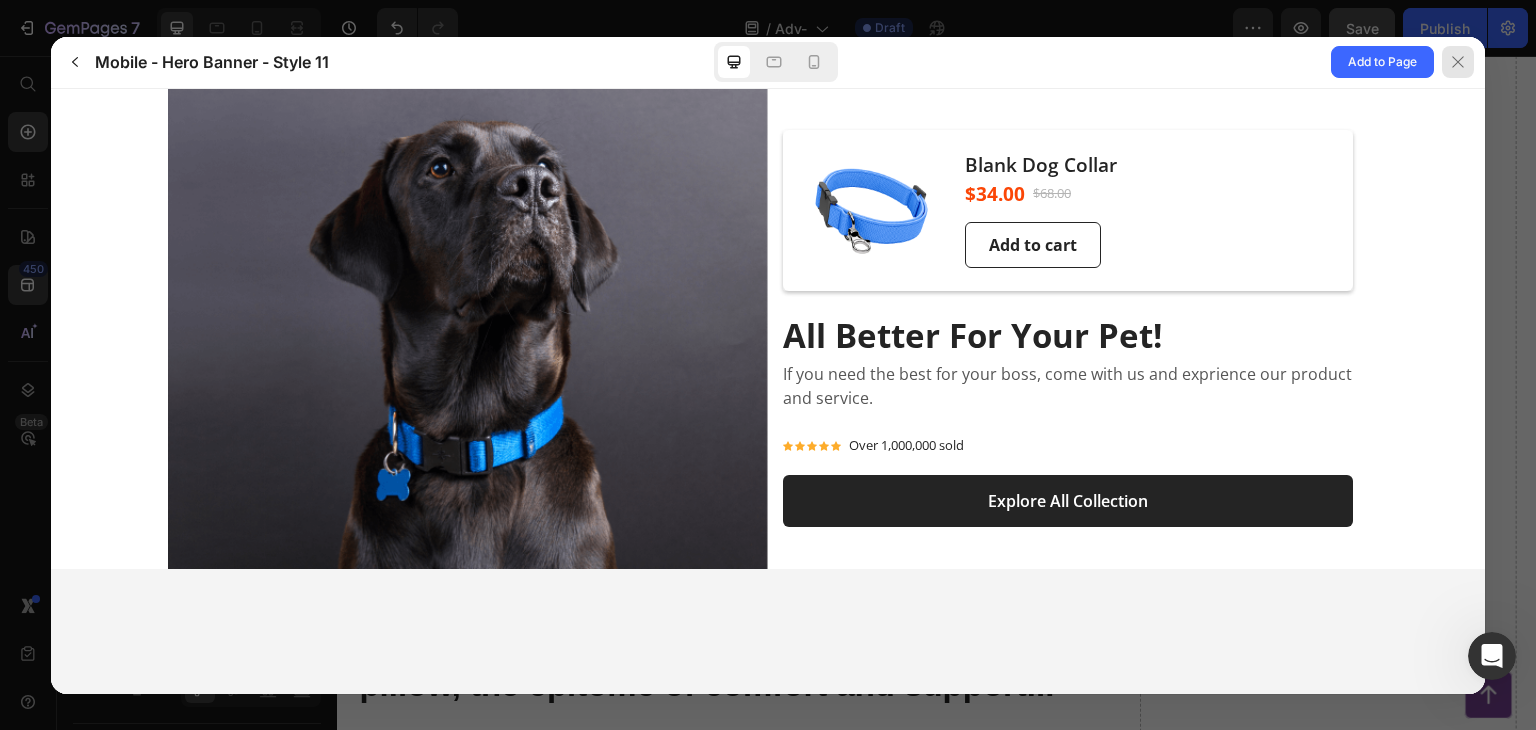 click 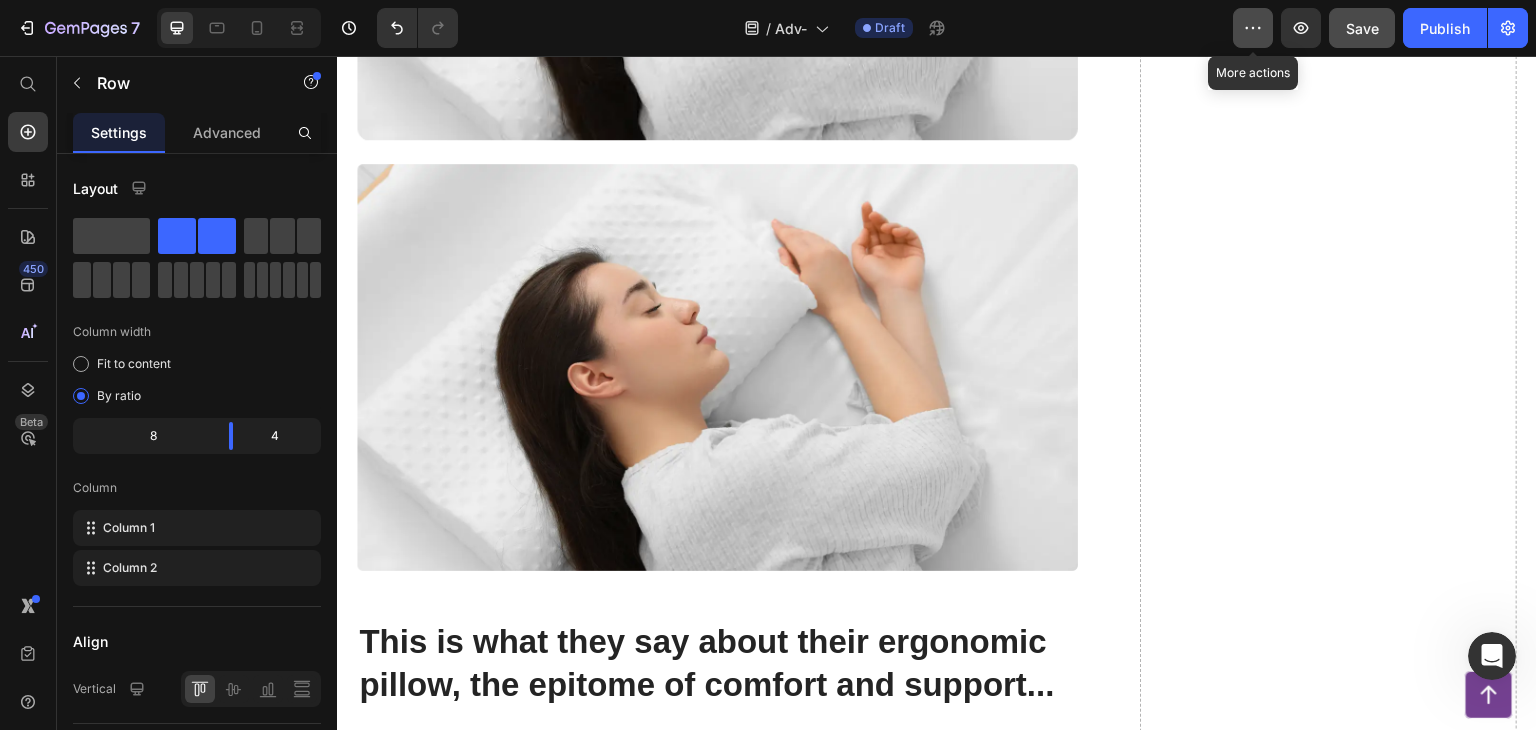 click 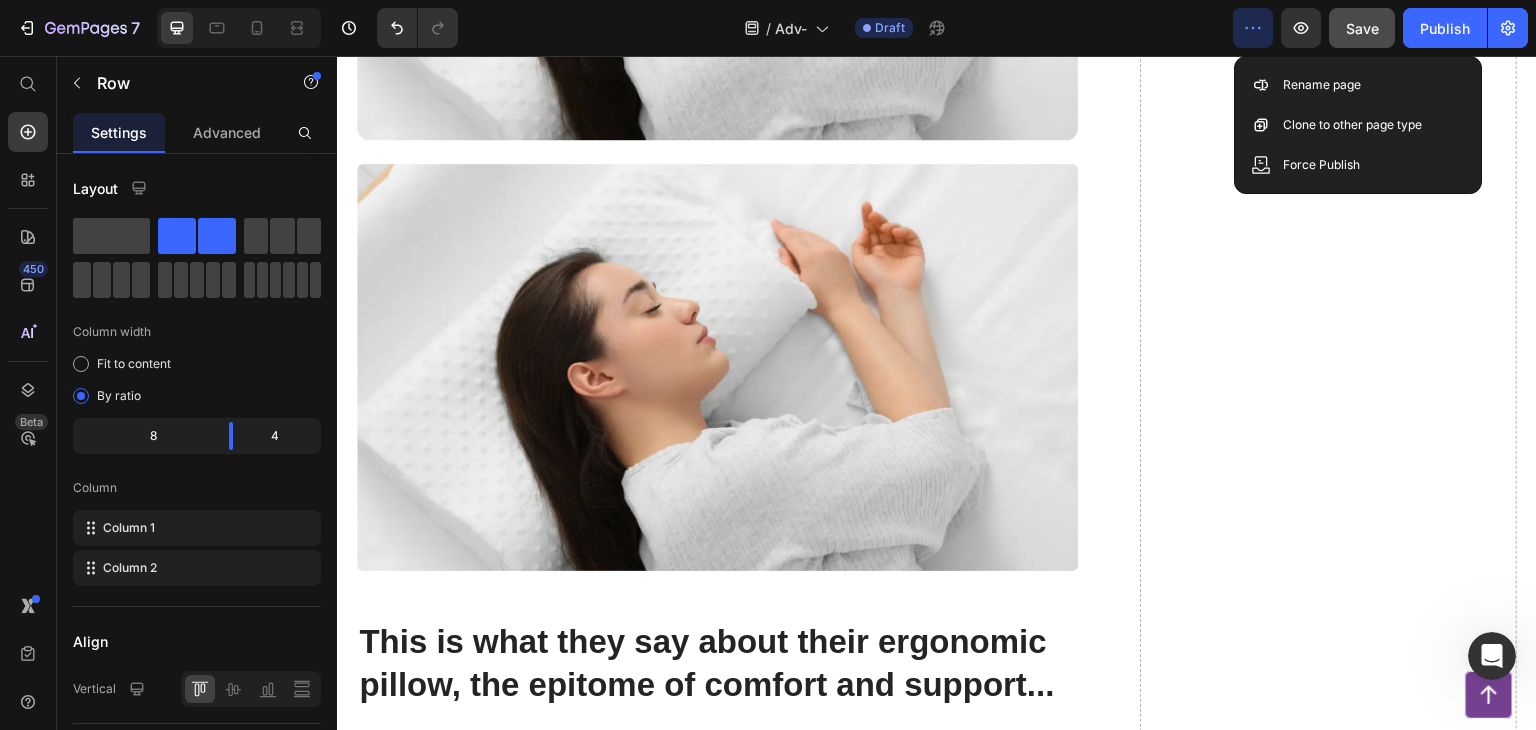 click on "/  Adv- Draft" 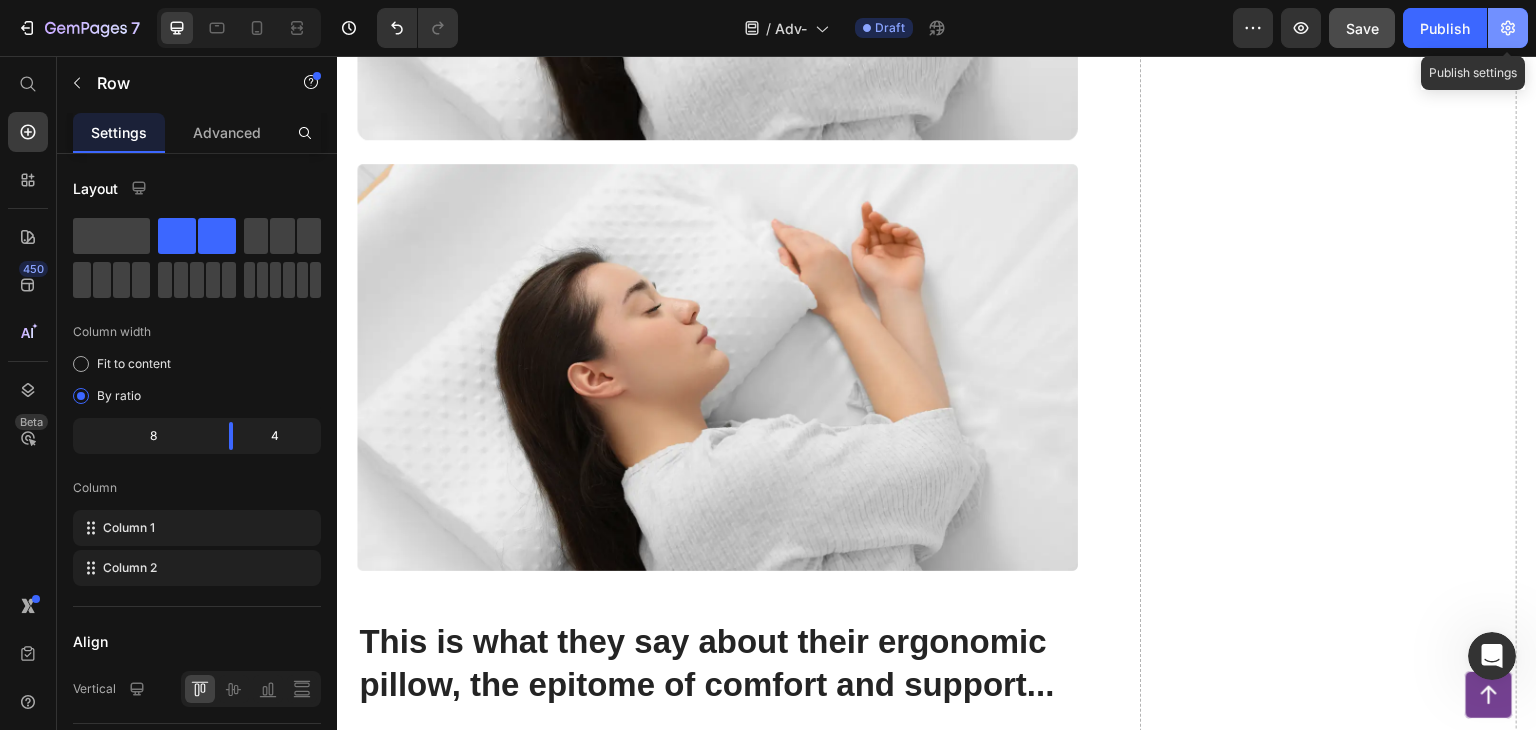 click 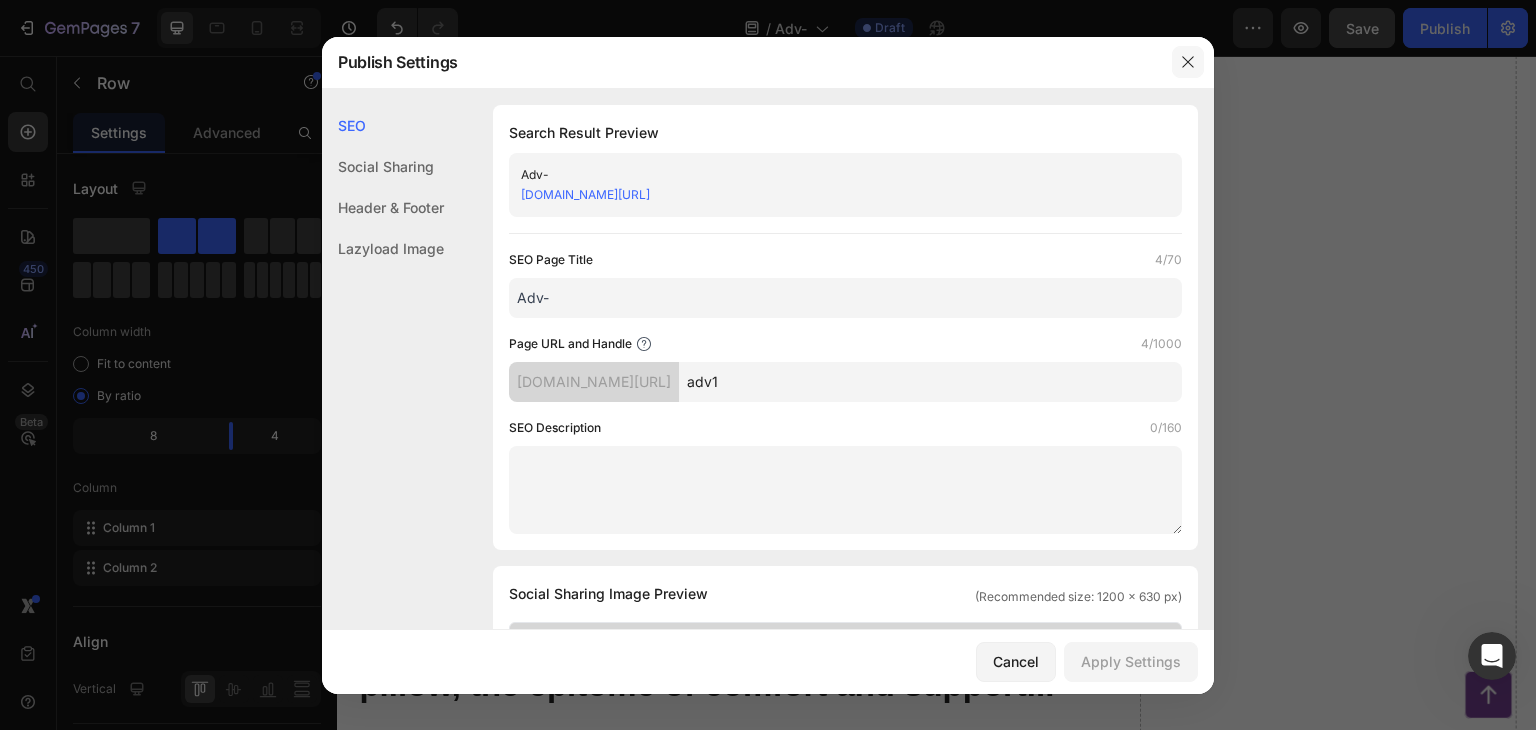 click at bounding box center [1188, 62] 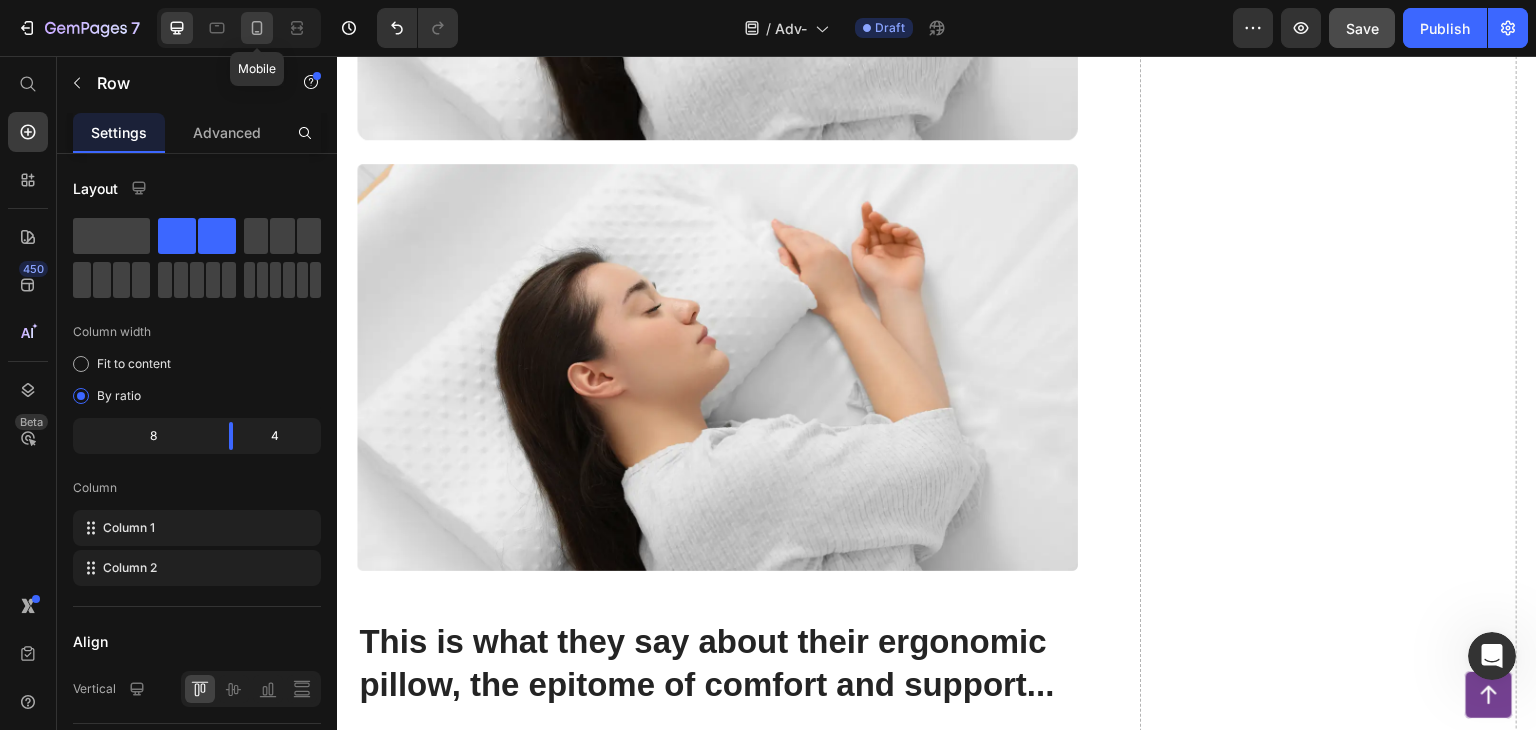 click 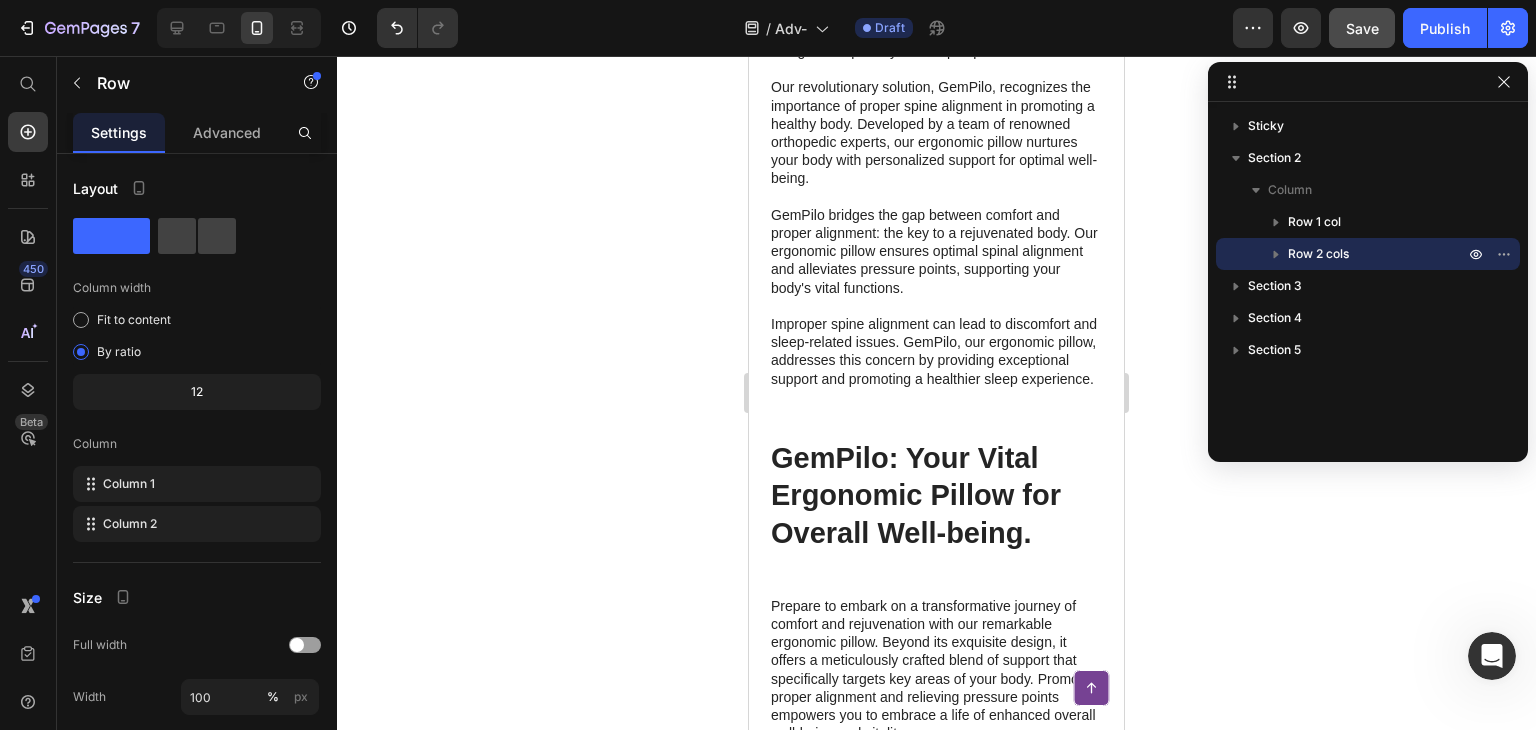 scroll, scrollTop: 4022, scrollLeft: 0, axis: vertical 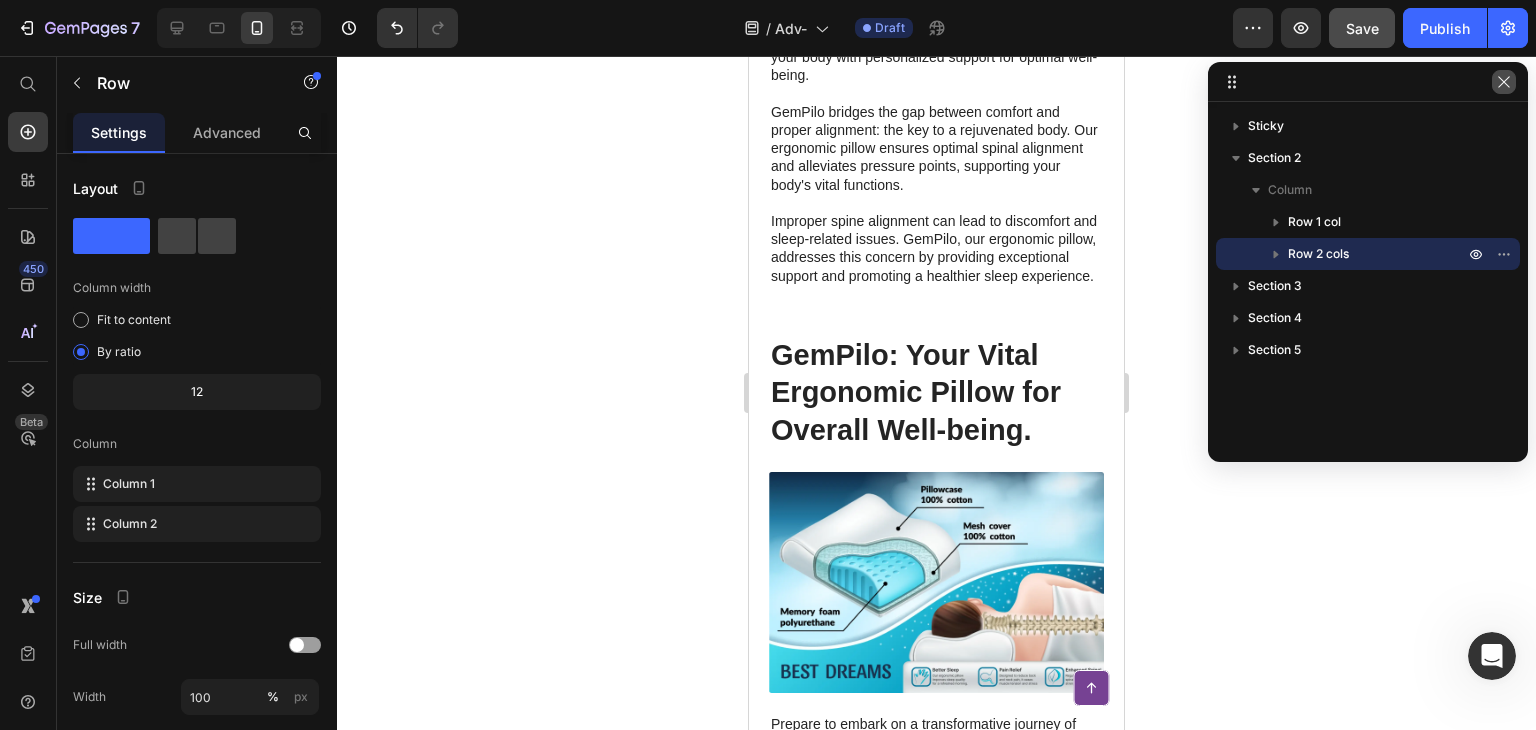 click 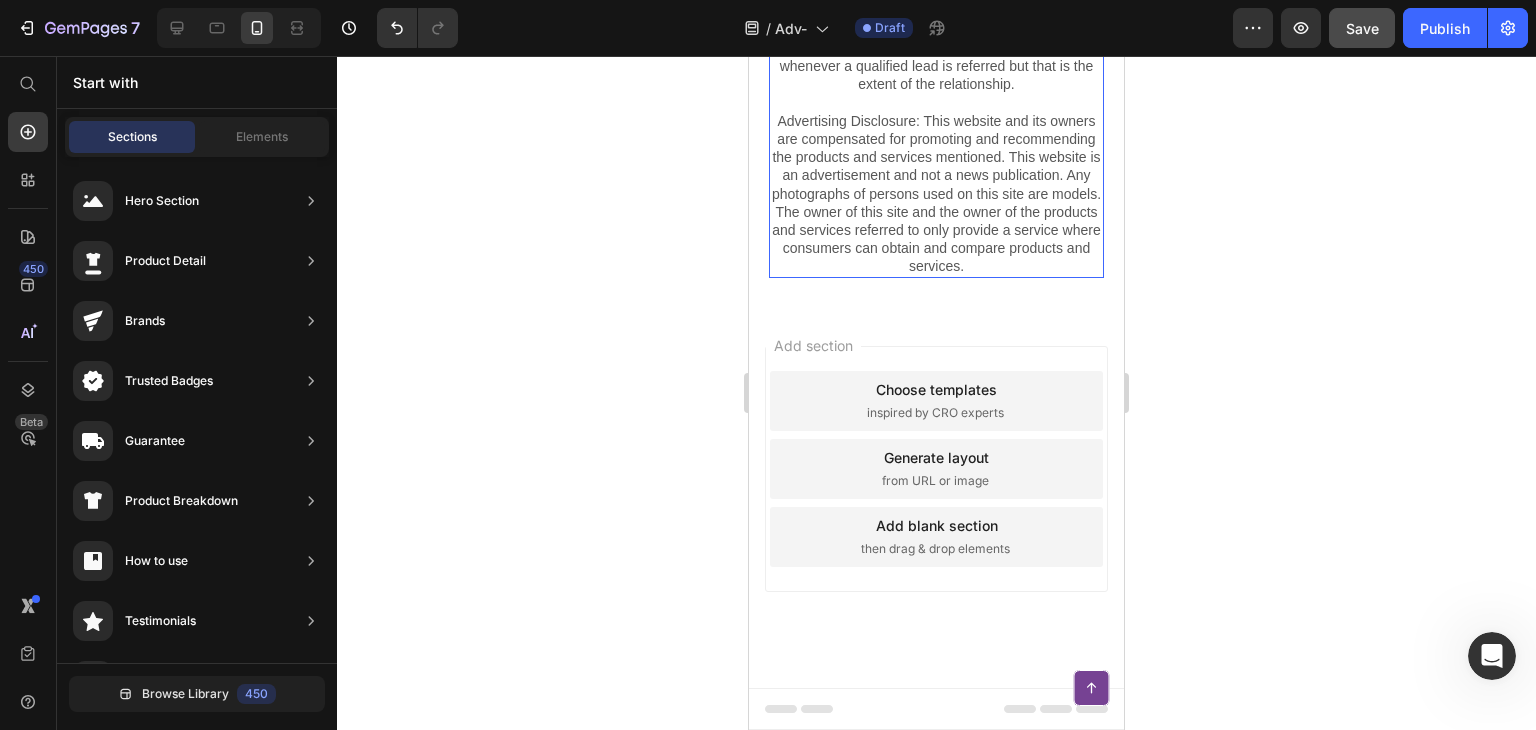 scroll, scrollTop: 8268, scrollLeft: 0, axis: vertical 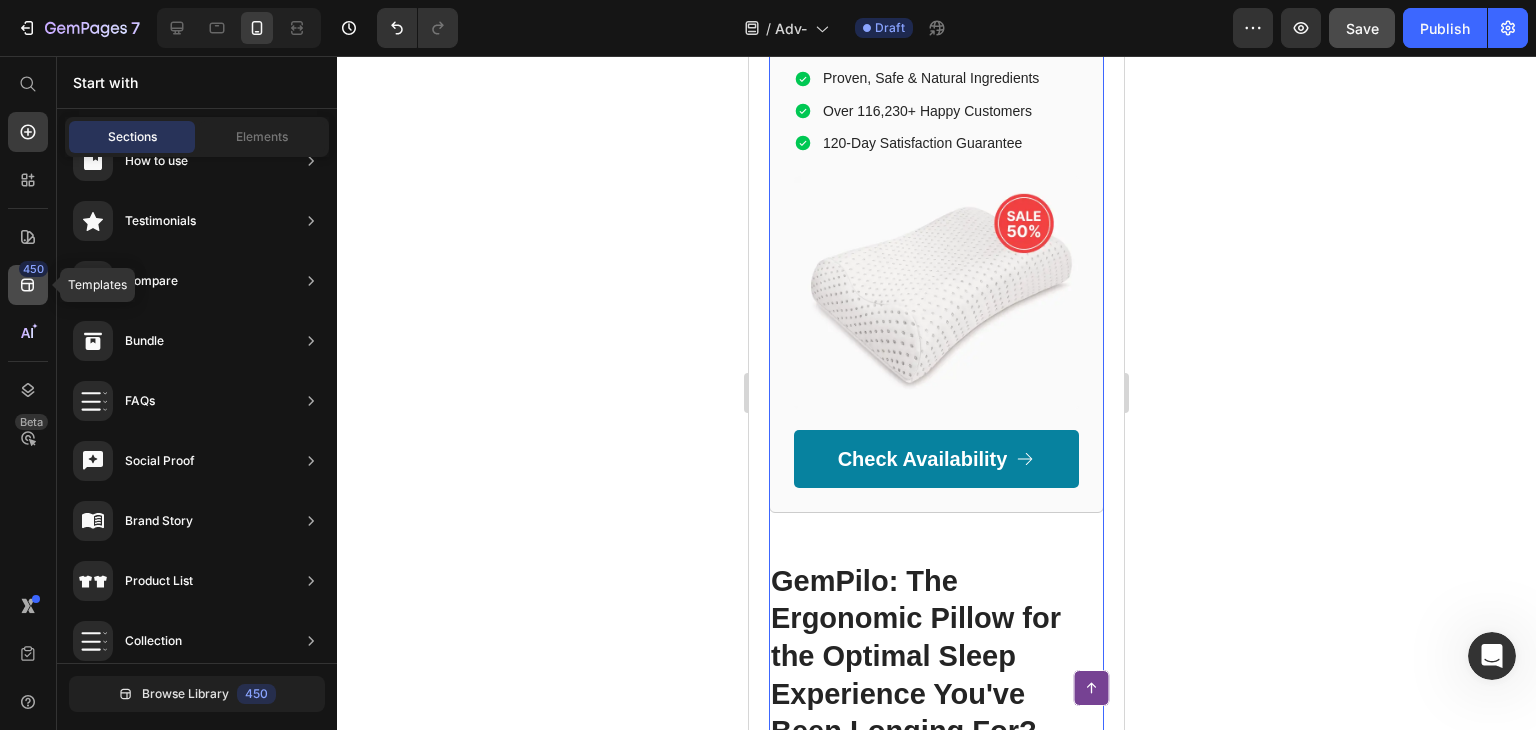 click 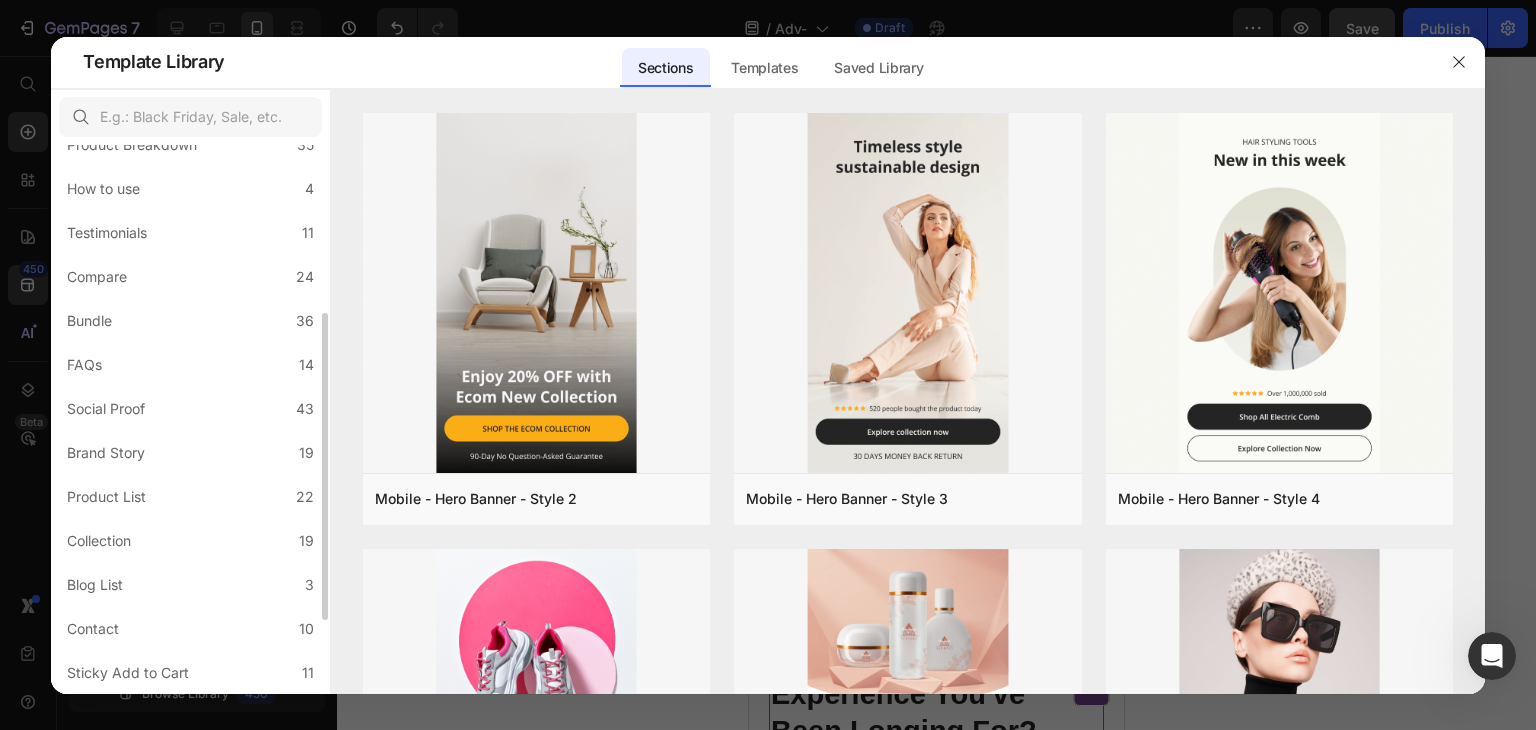 scroll, scrollTop: 400, scrollLeft: 0, axis: vertical 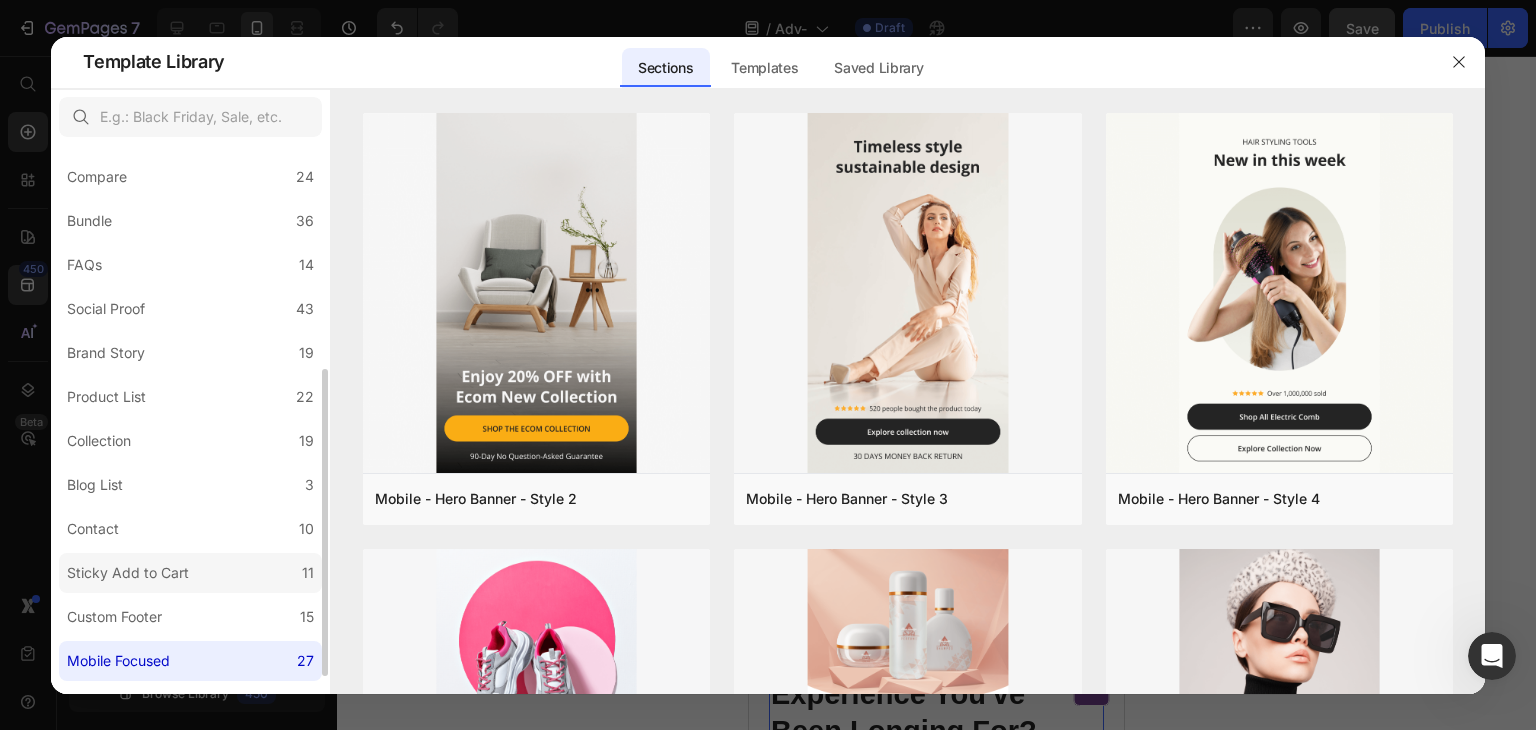 click on "Sticky Add to Cart" at bounding box center [128, 573] 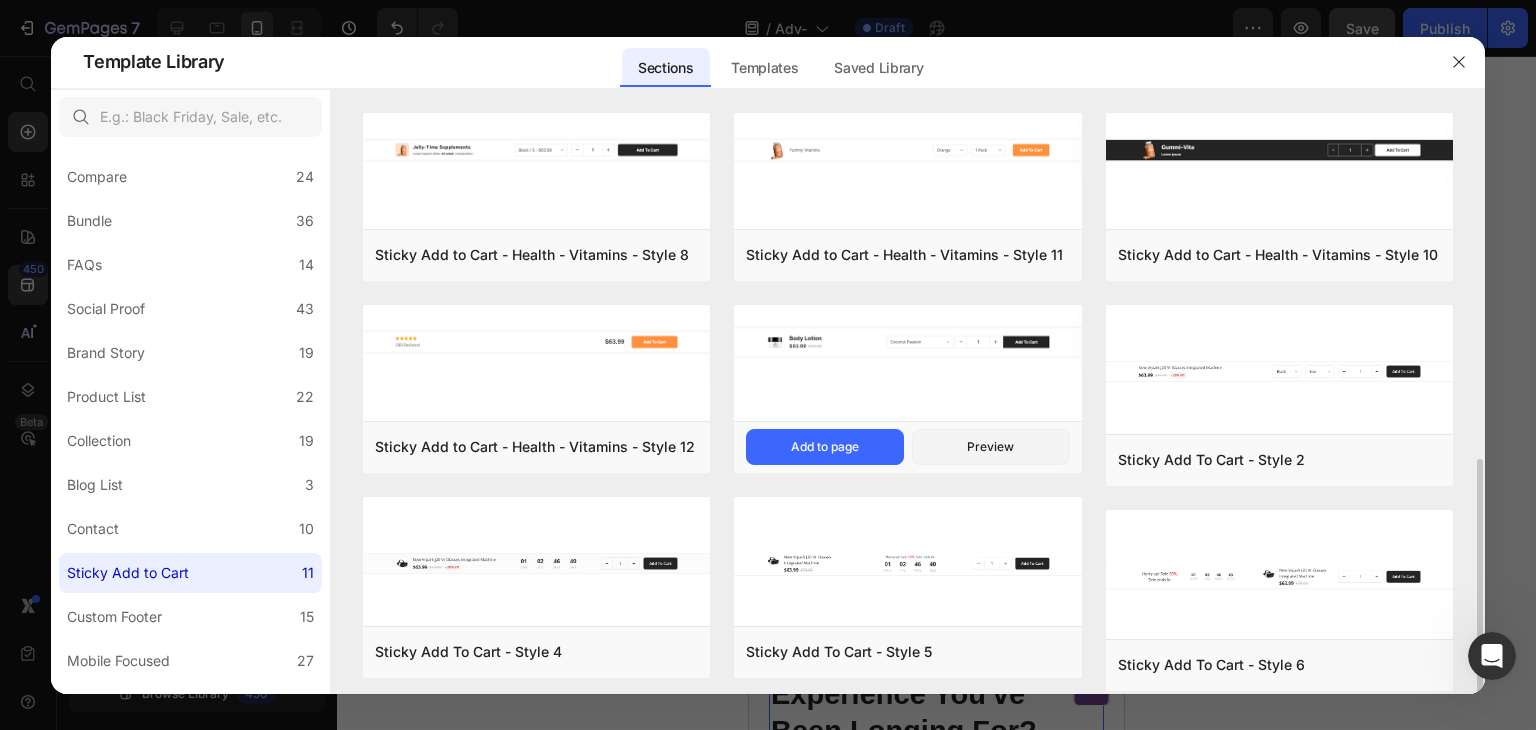 scroll, scrollTop: 213, scrollLeft: 0, axis: vertical 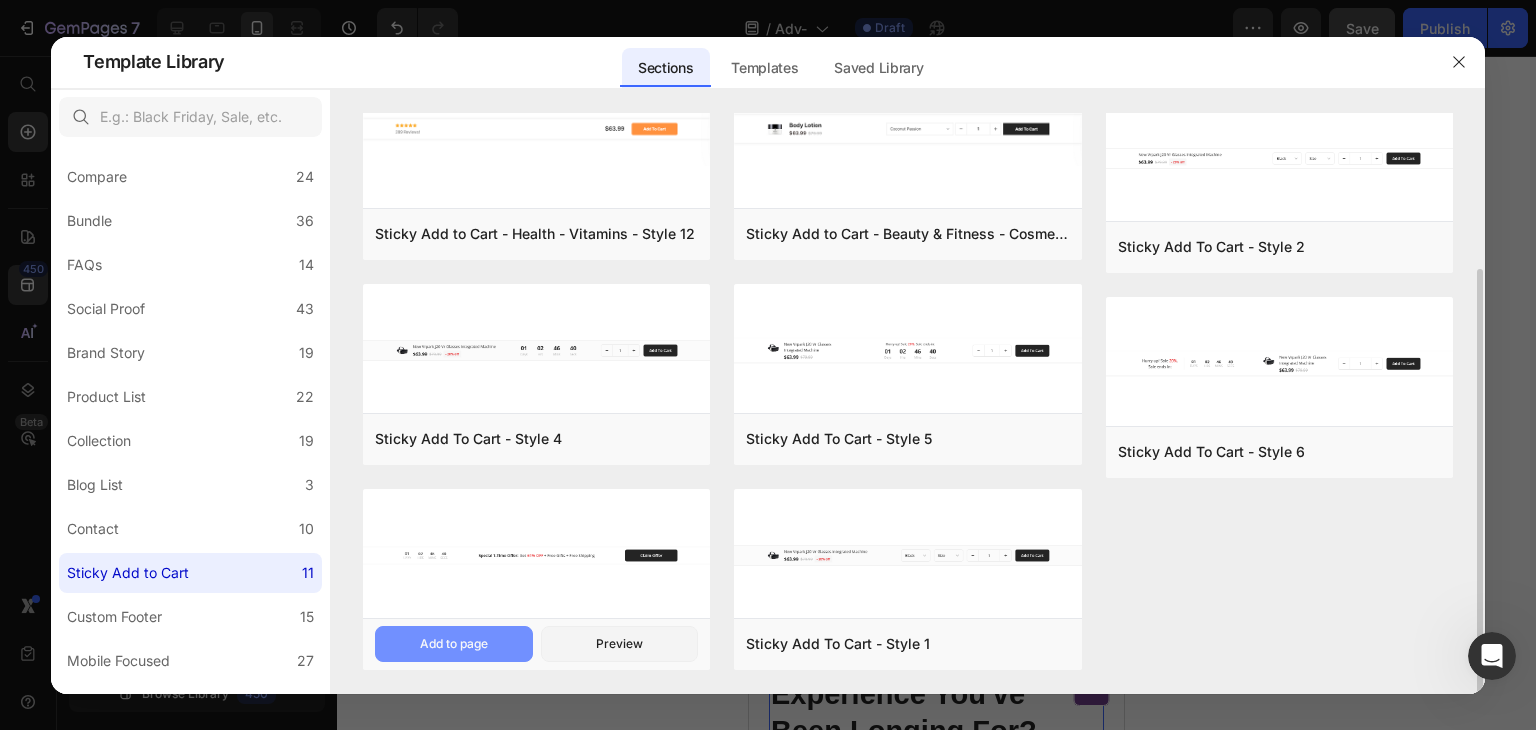 click on "Add to page" at bounding box center [454, 644] 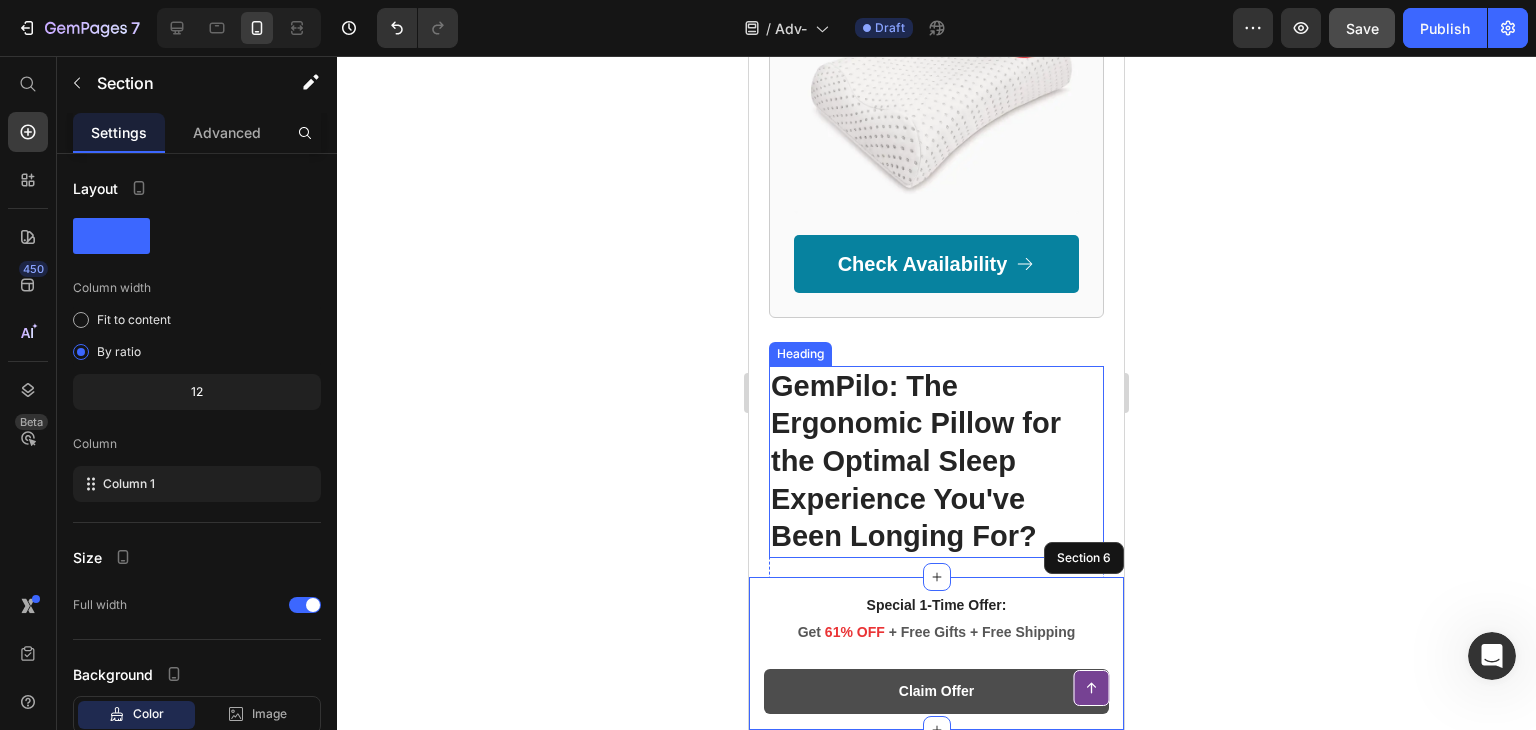 scroll, scrollTop: 3840, scrollLeft: 0, axis: vertical 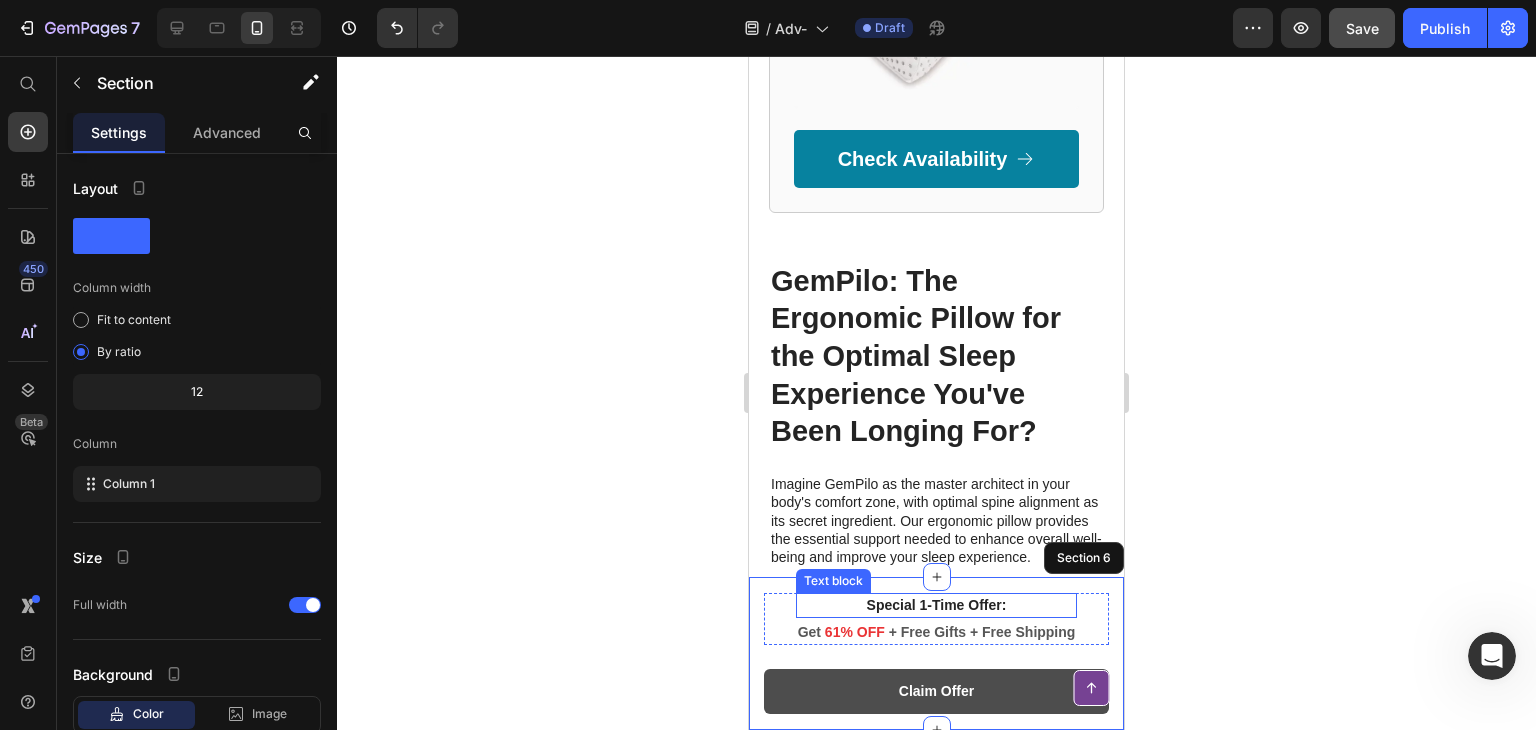 click on "Special 1-Time Offer:" at bounding box center (937, 605) 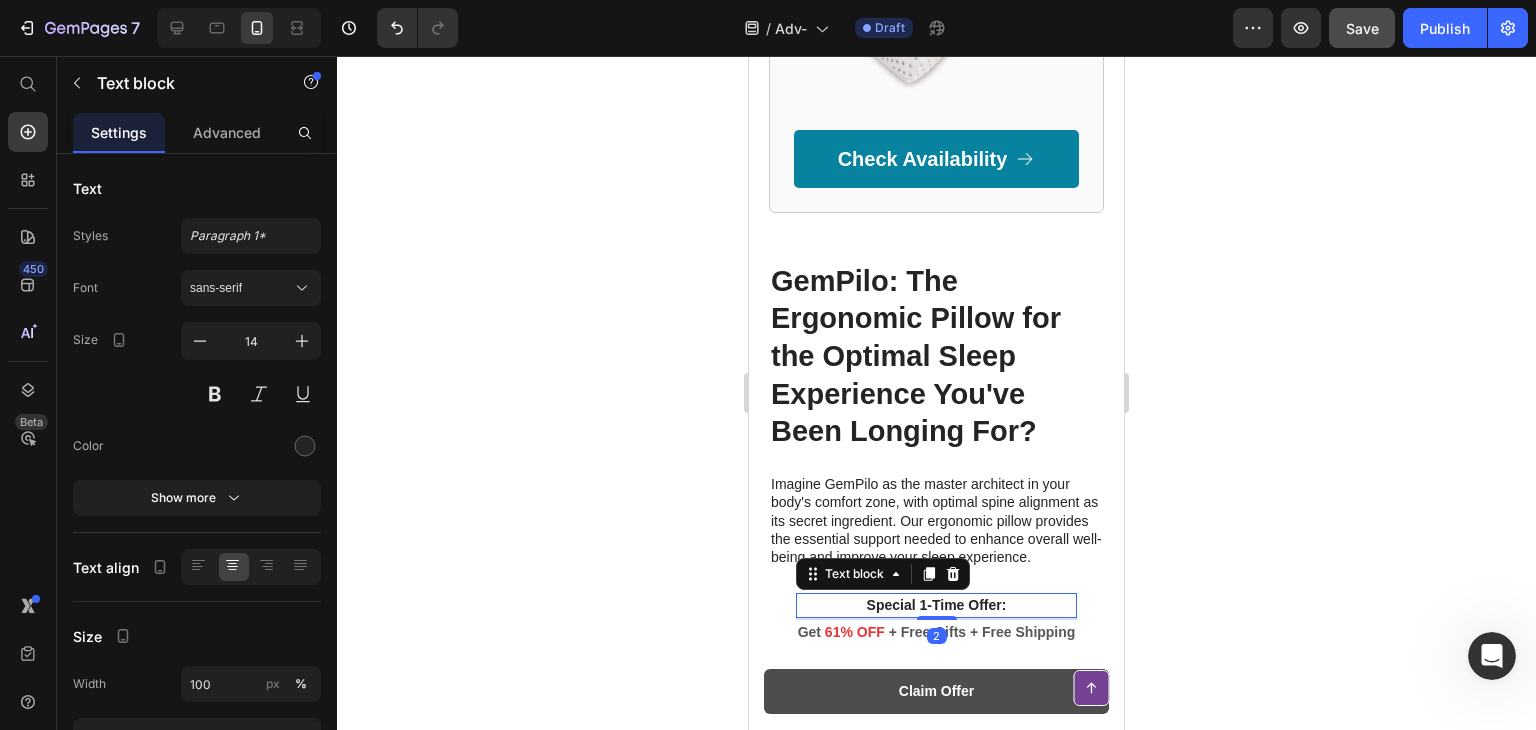 click on "Special 1-Time Offer:" at bounding box center [937, 605] 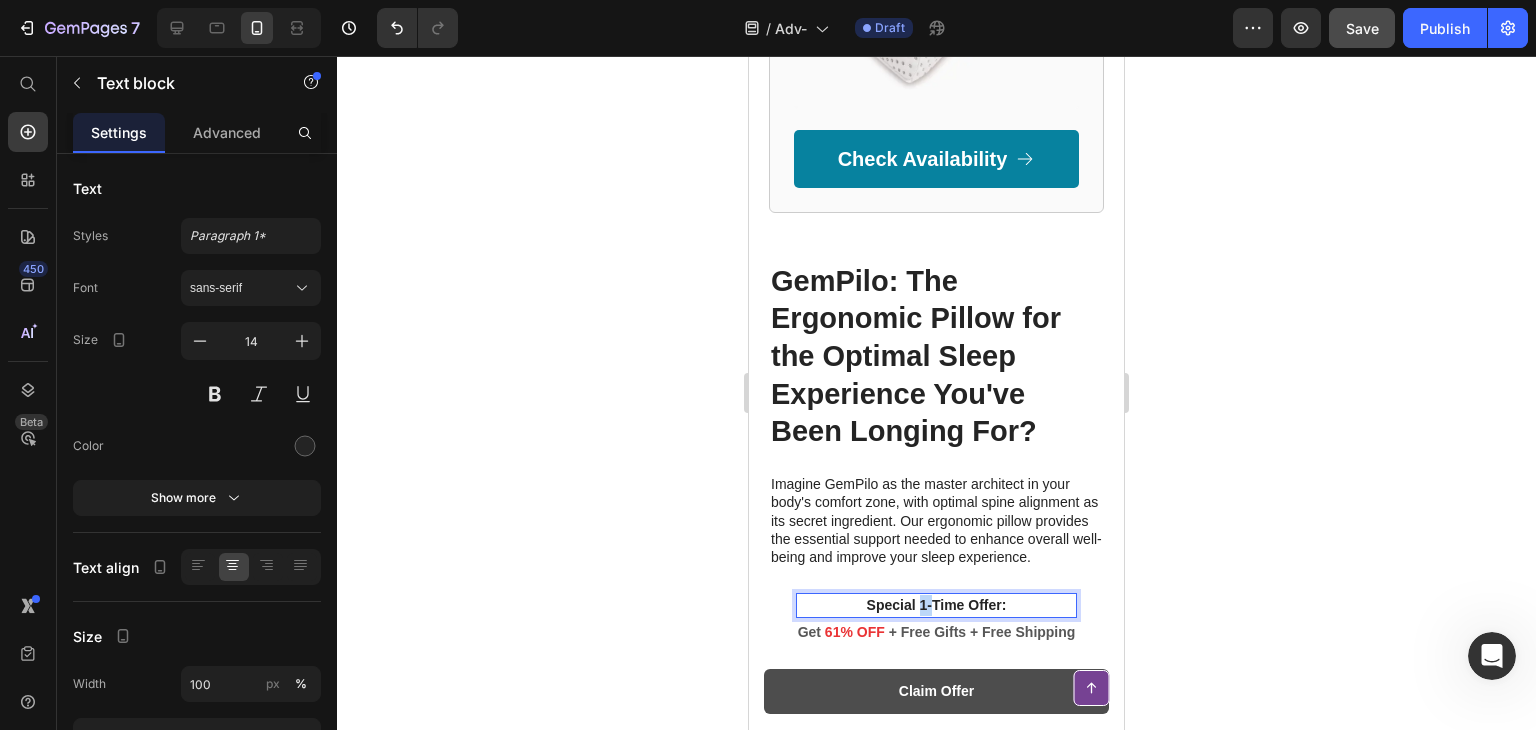 drag, startPoint x: 924, startPoint y: 603, endPoint x: 913, endPoint y: 605, distance: 11.18034 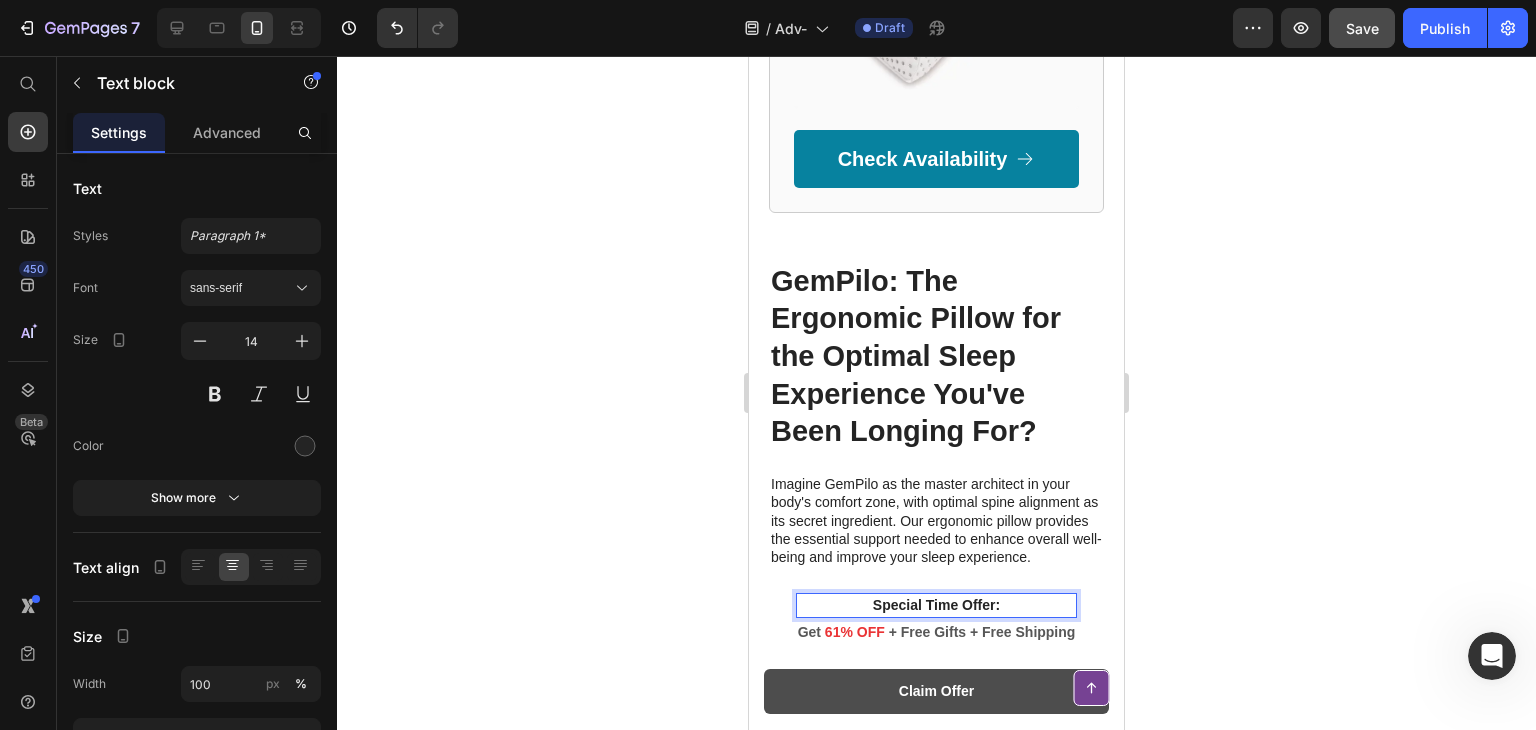 click on "Special Time Offer:" at bounding box center [937, 605] 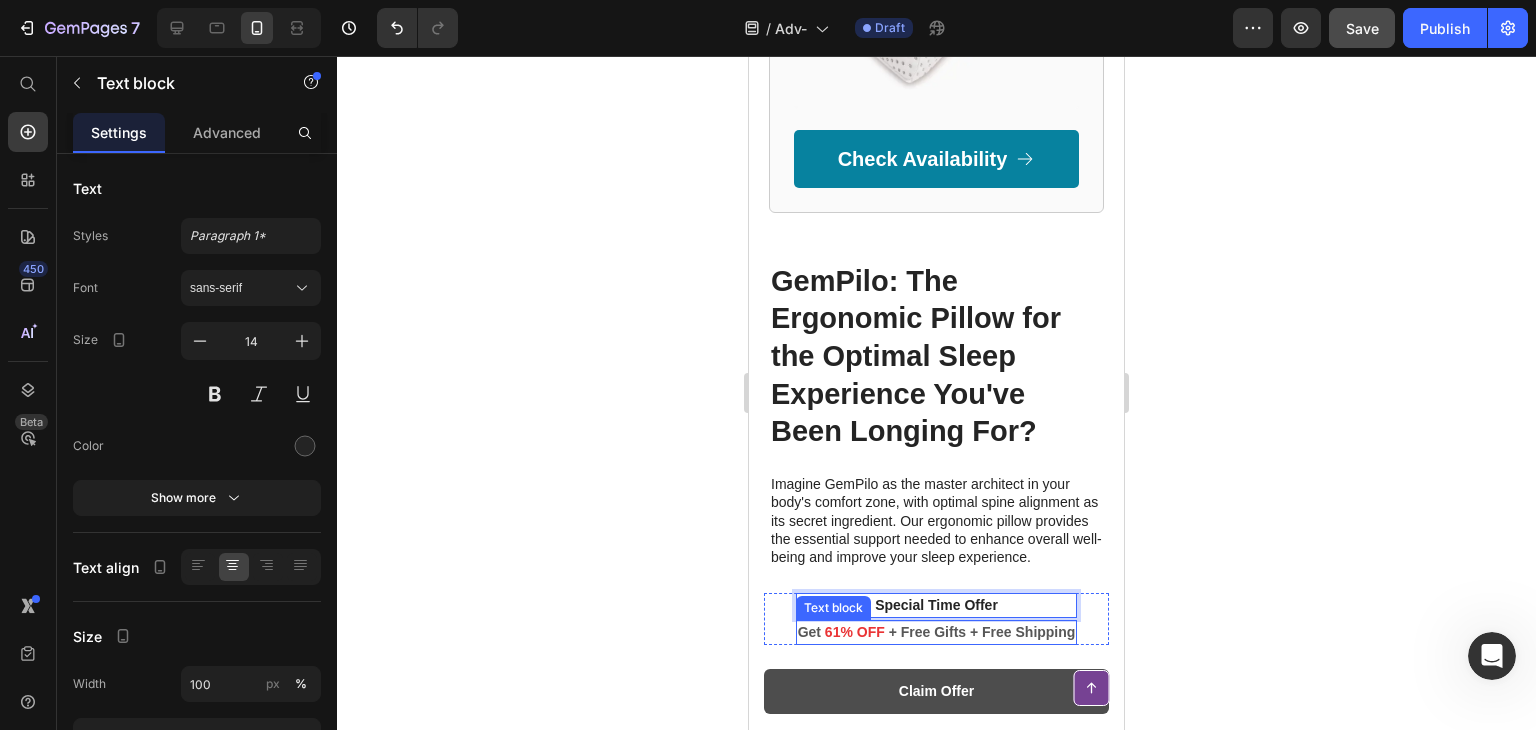 click on "+ Free Gifts + Free Shipping" at bounding box center [982, 632] 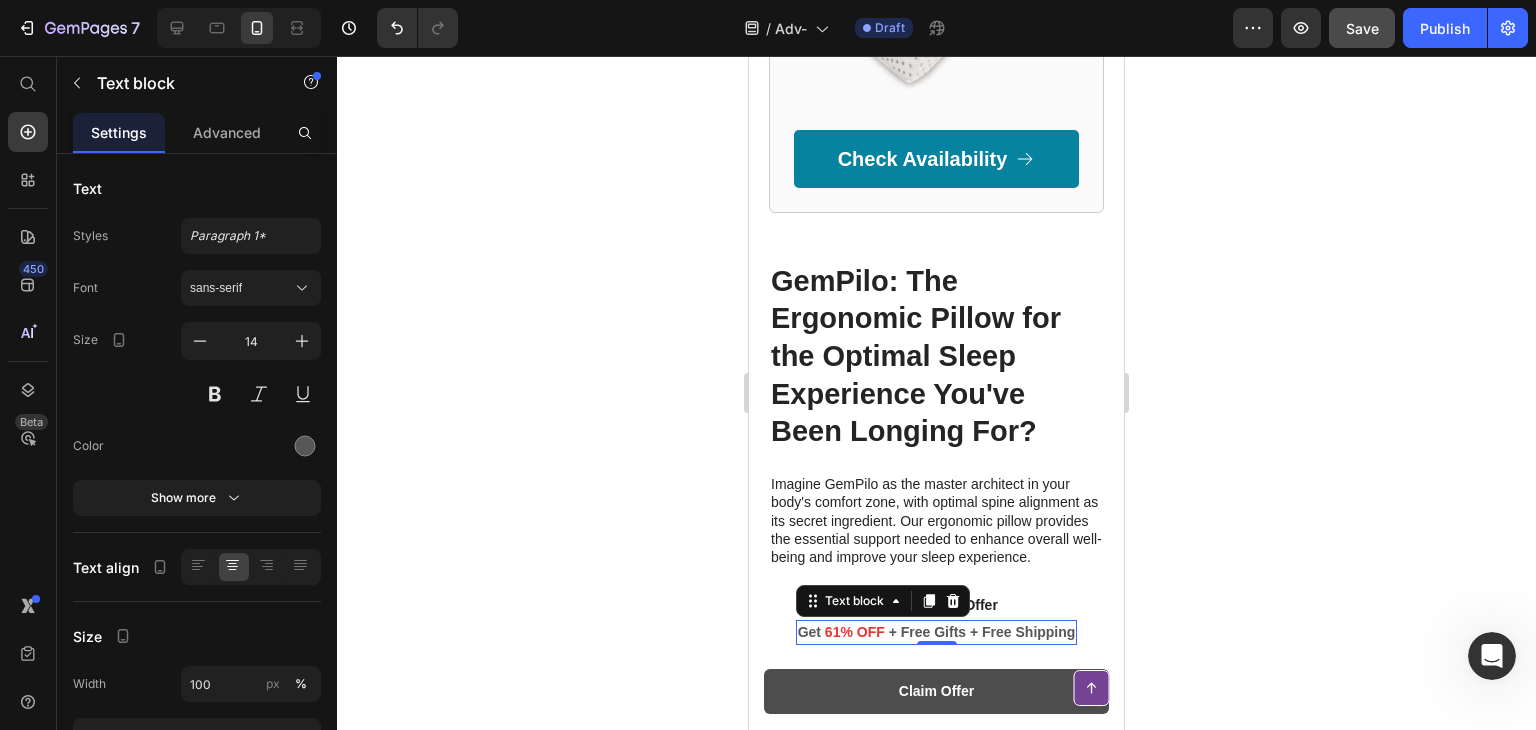 click on "61% OFF" at bounding box center [855, 632] 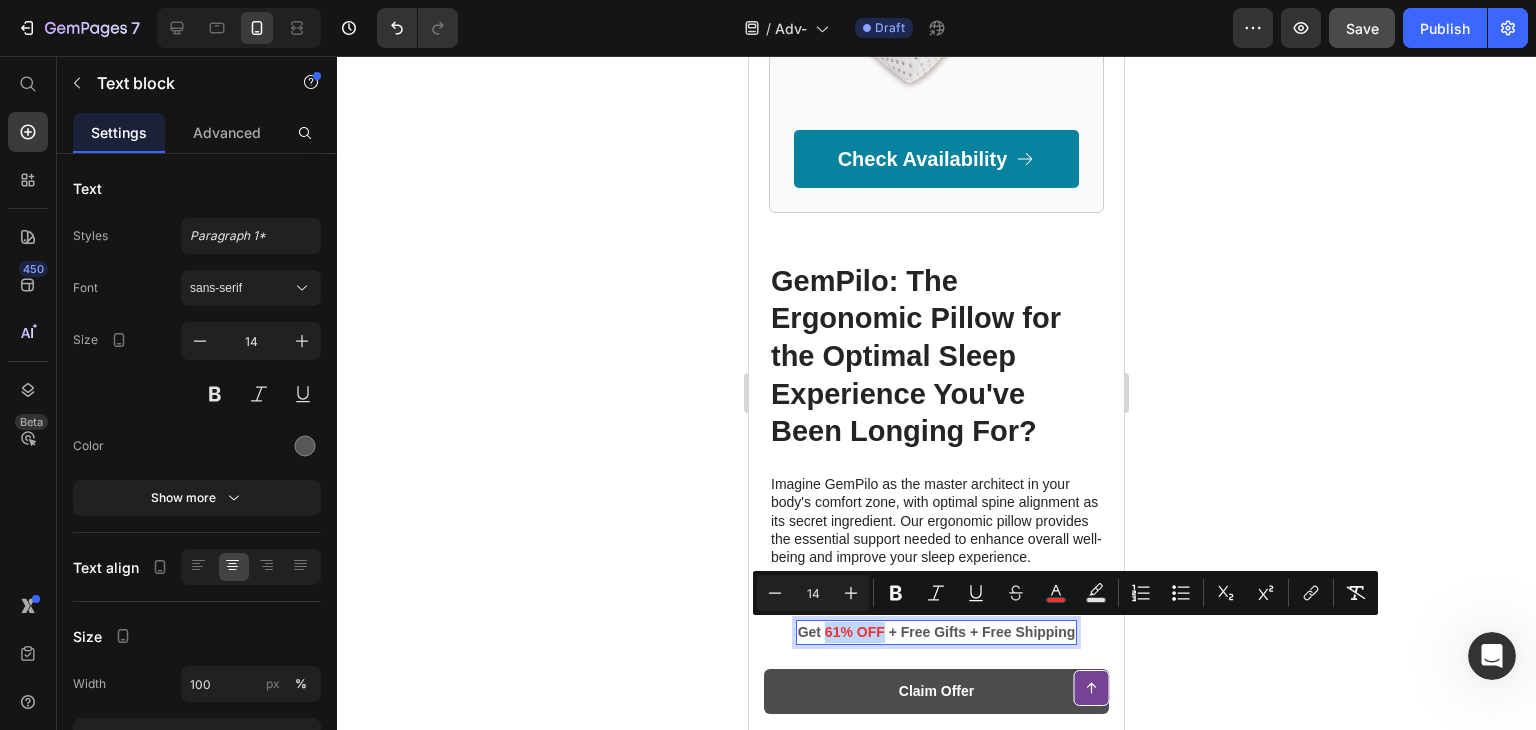 drag, startPoint x: 877, startPoint y: 633, endPoint x: 819, endPoint y: 637, distance: 58.137768 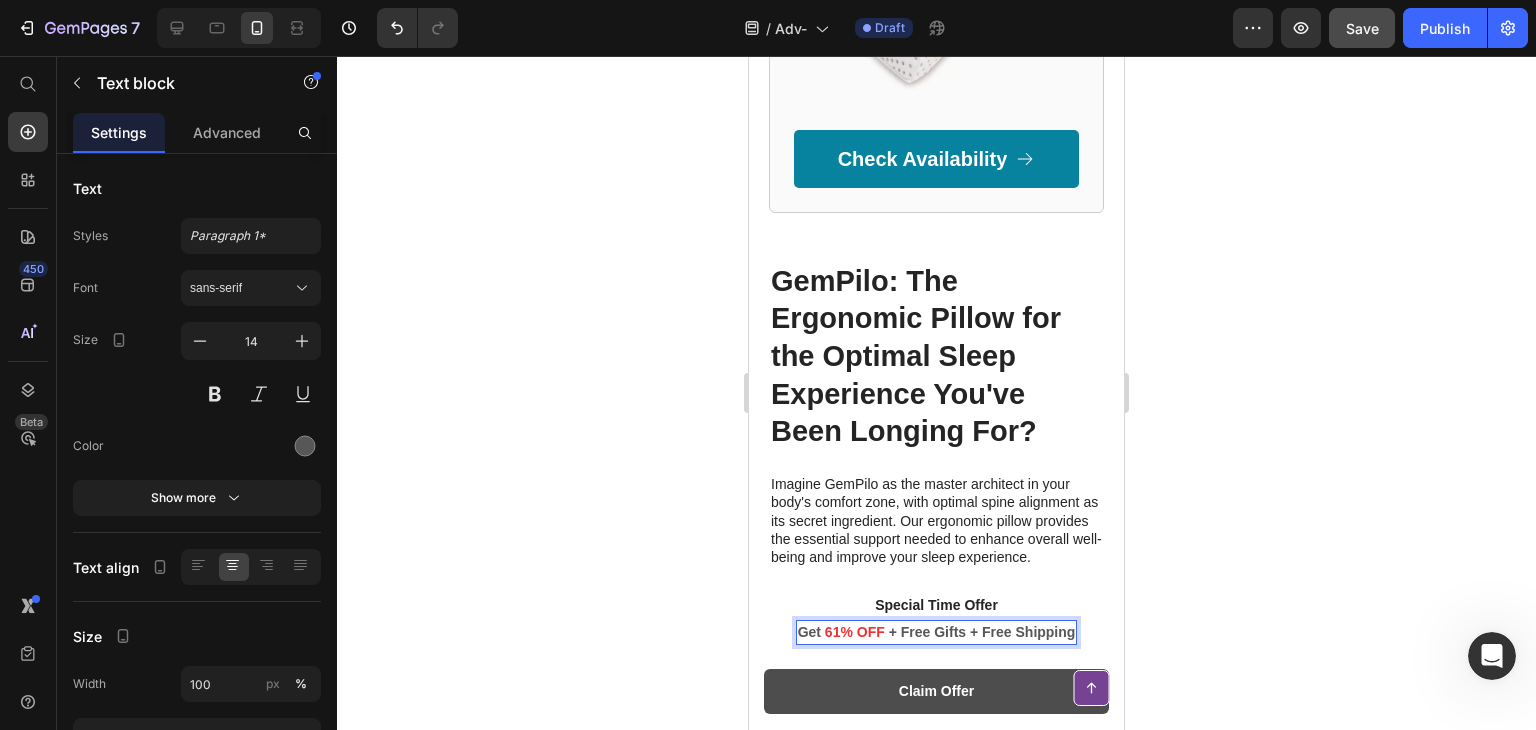 drag, startPoint x: 891, startPoint y: 636, endPoint x: 799, endPoint y: 630, distance: 92.19544 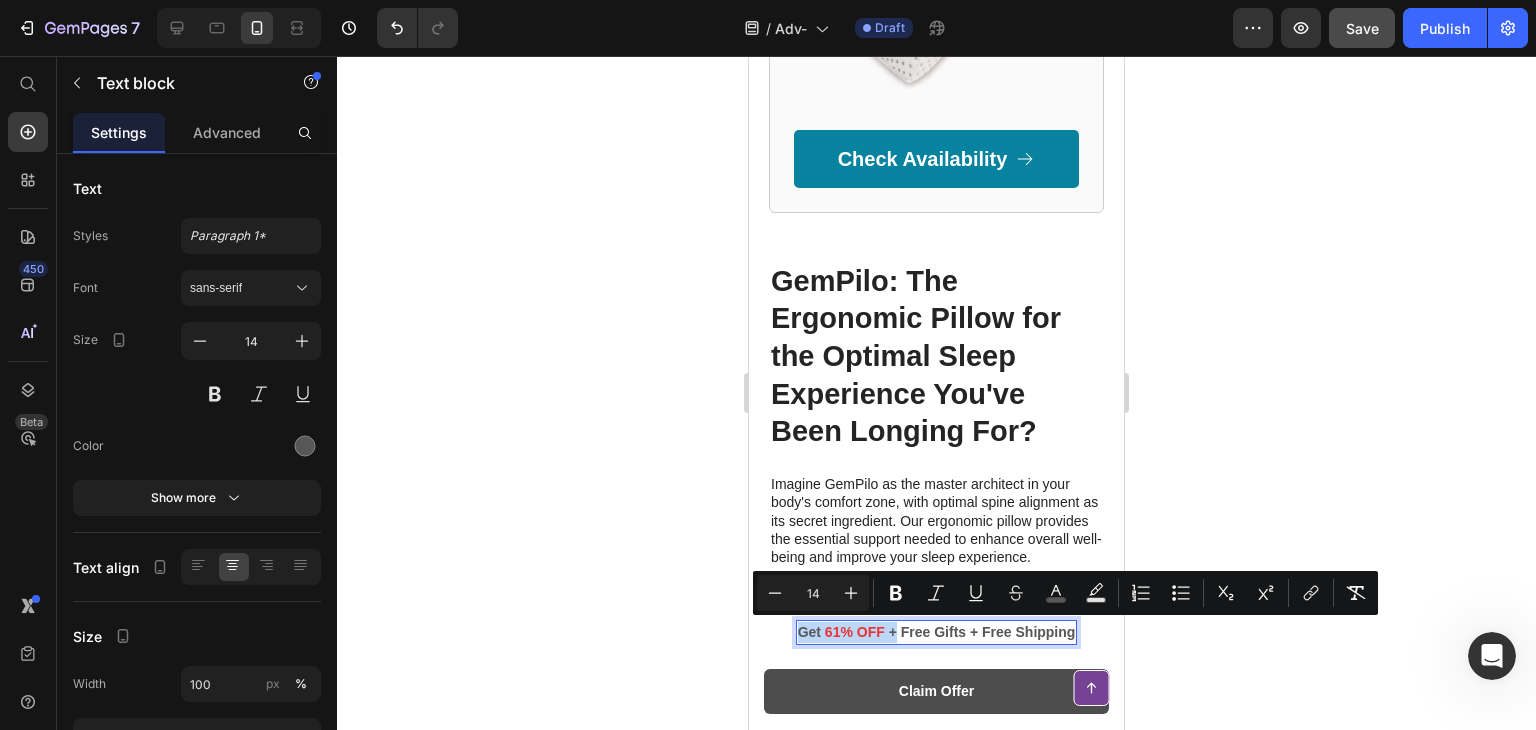 drag, startPoint x: 888, startPoint y: 632, endPoint x: 794, endPoint y: 631, distance: 94.00532 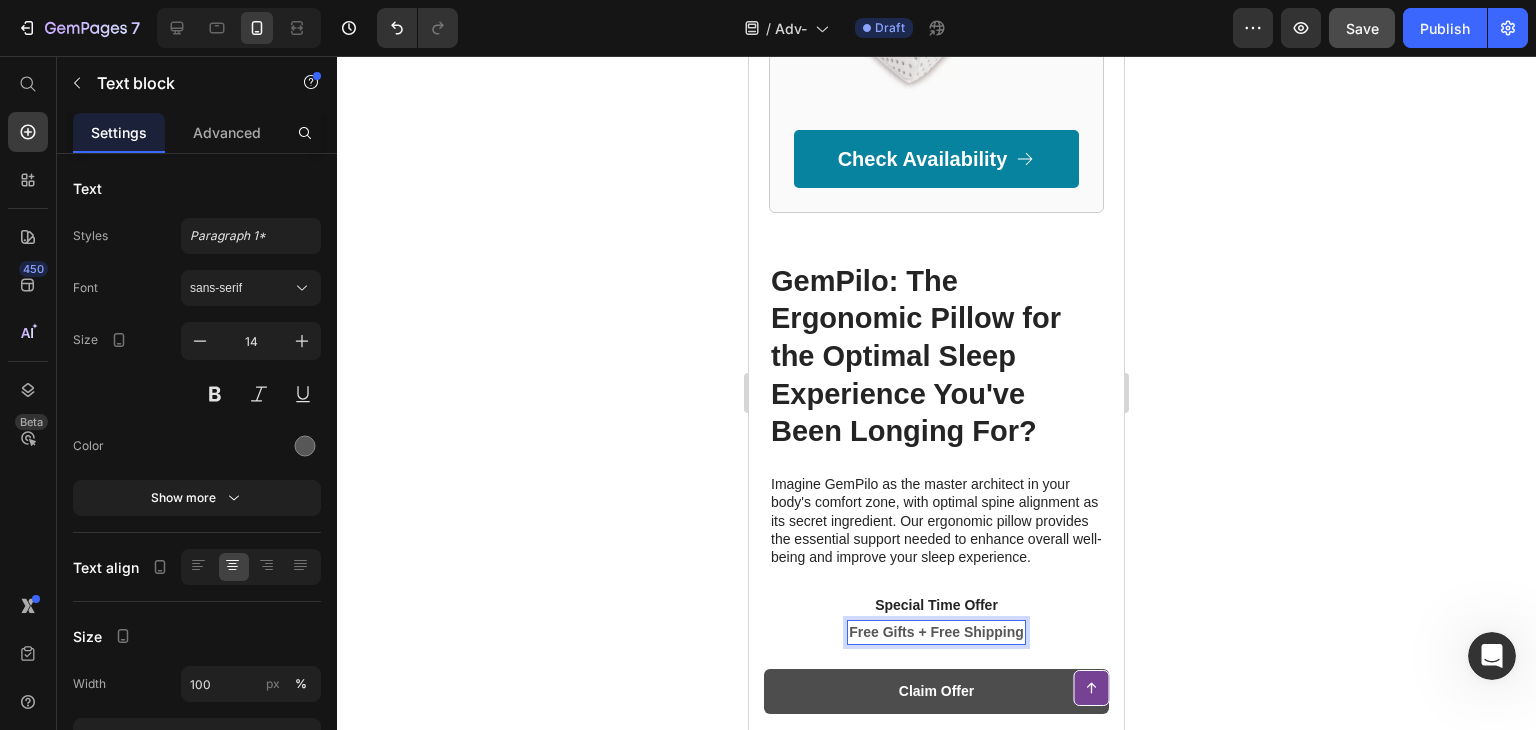 click on "Free Gifts + Free Shipping" at bounding box center (936, 632) 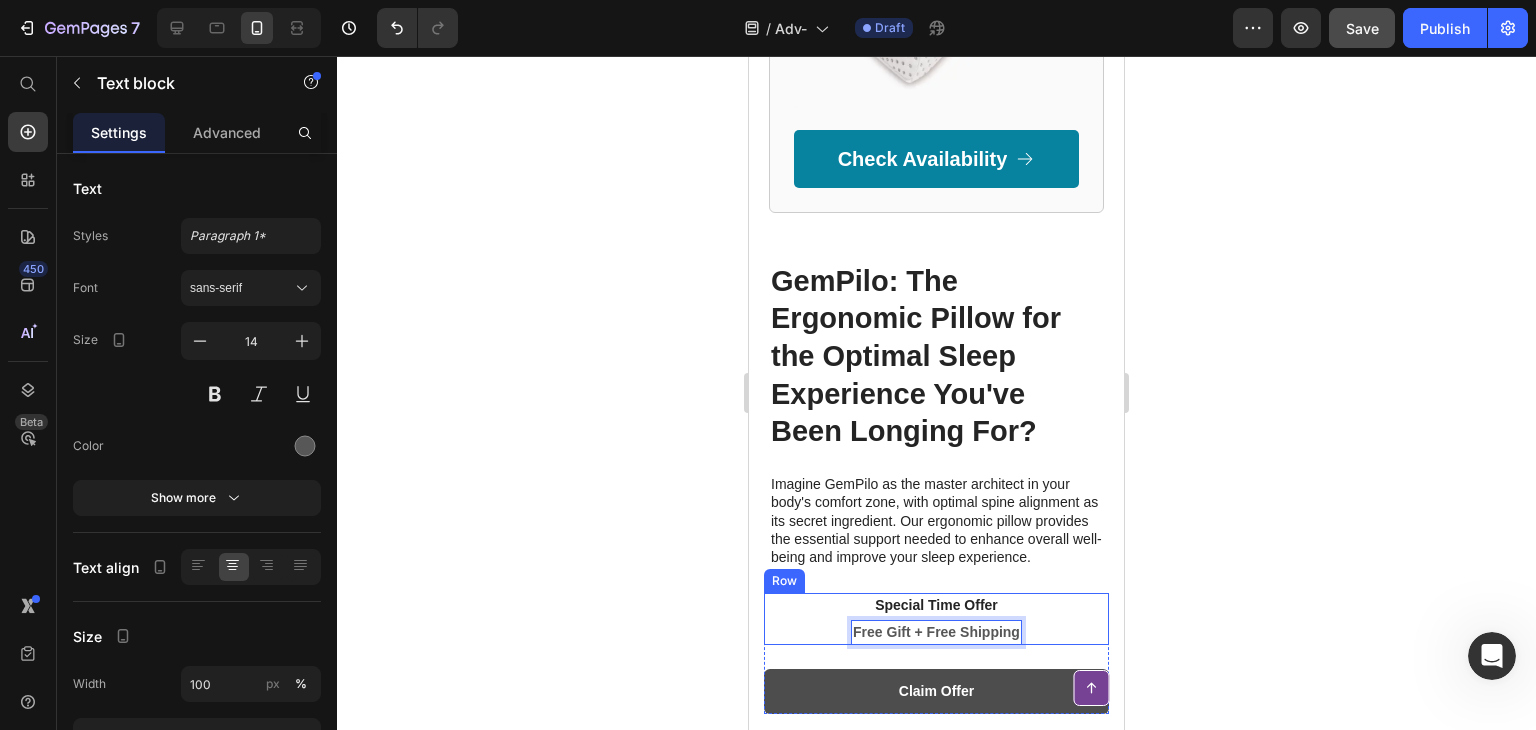 drag, startPoint x: 1010, startPoint y: 626, endPoint x: 840, endPoint y: 630, distance: 170.04706 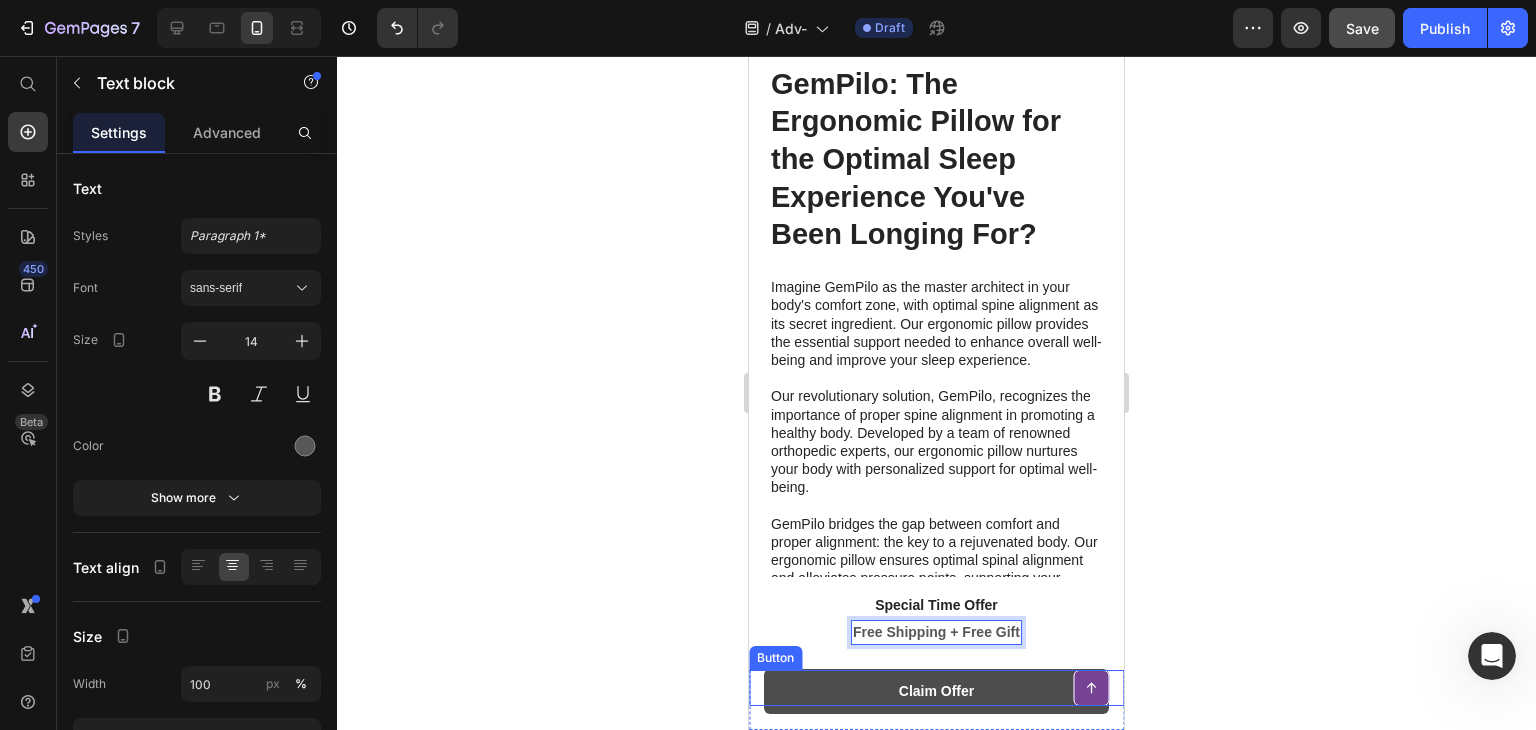scroll, scrollTop: 4040, scrollLeft: 0, axis: vertical 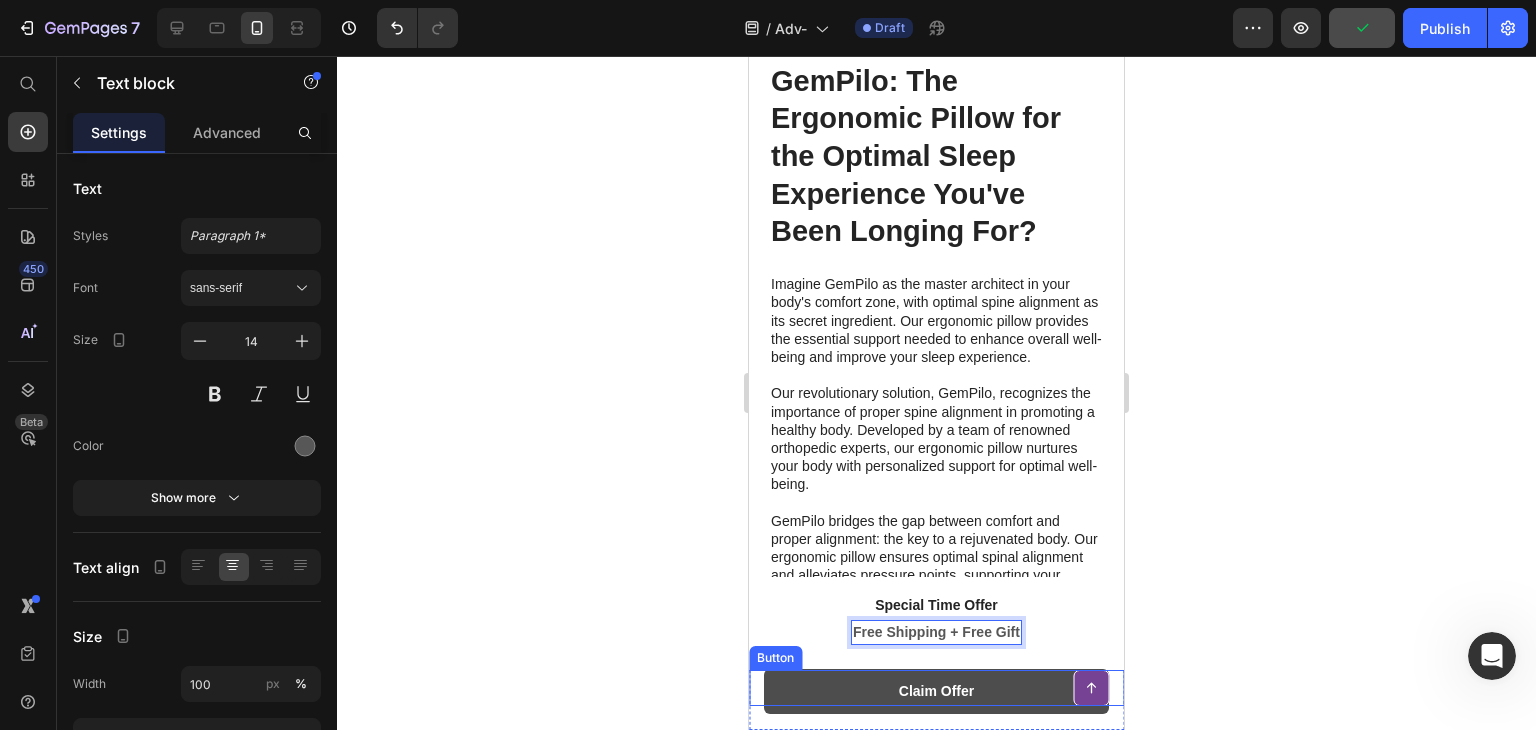 click on "Button" at bounding box center [936, 688] 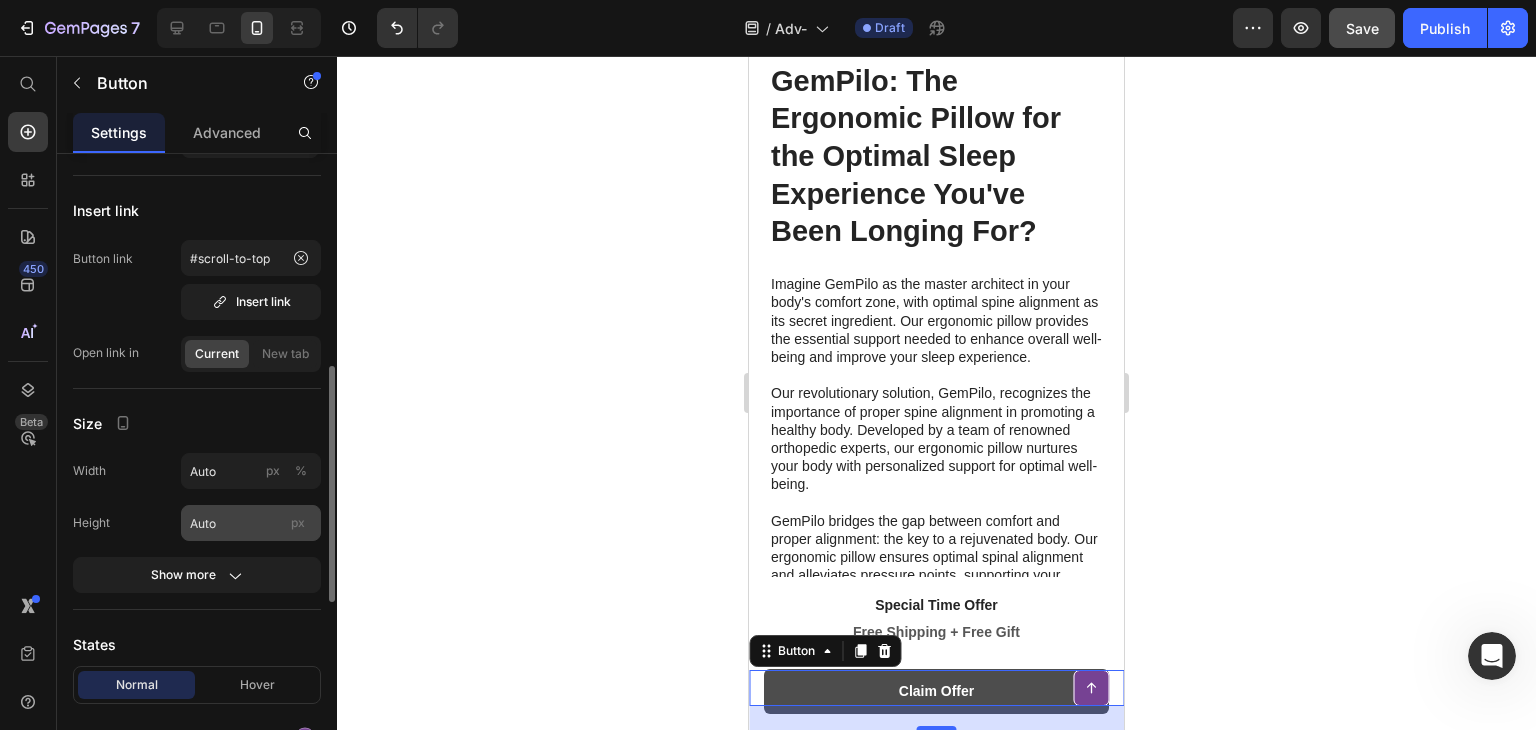 scroll, scrollTop: 400, scrollLeft: 0, axis: vertical 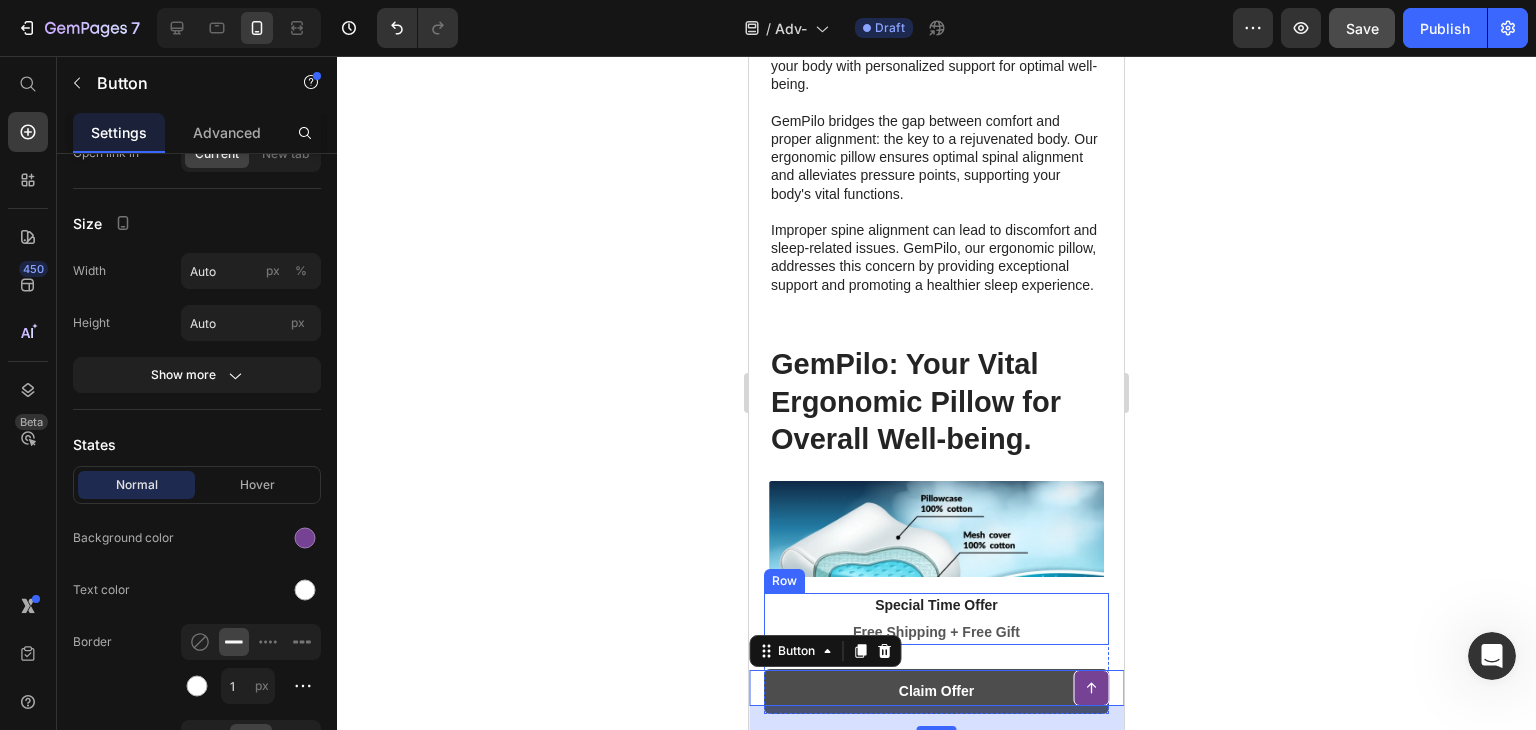 click on "Special Time Offer Text block Free Shipping + Free Gift  Text block Row" at bounding box center [936, 619] 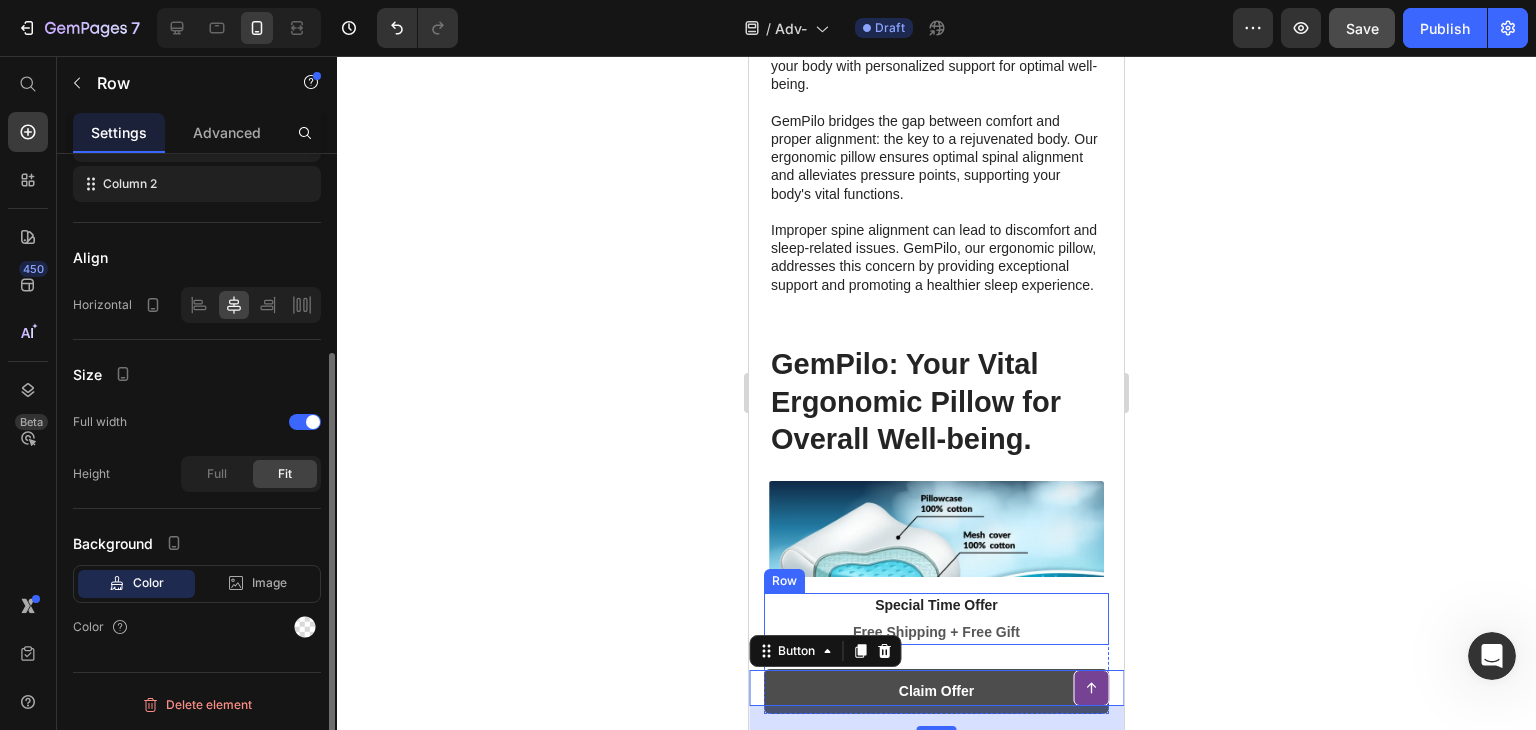 scroll, scrollTop: 0, scrollLeft: 0, axis: both 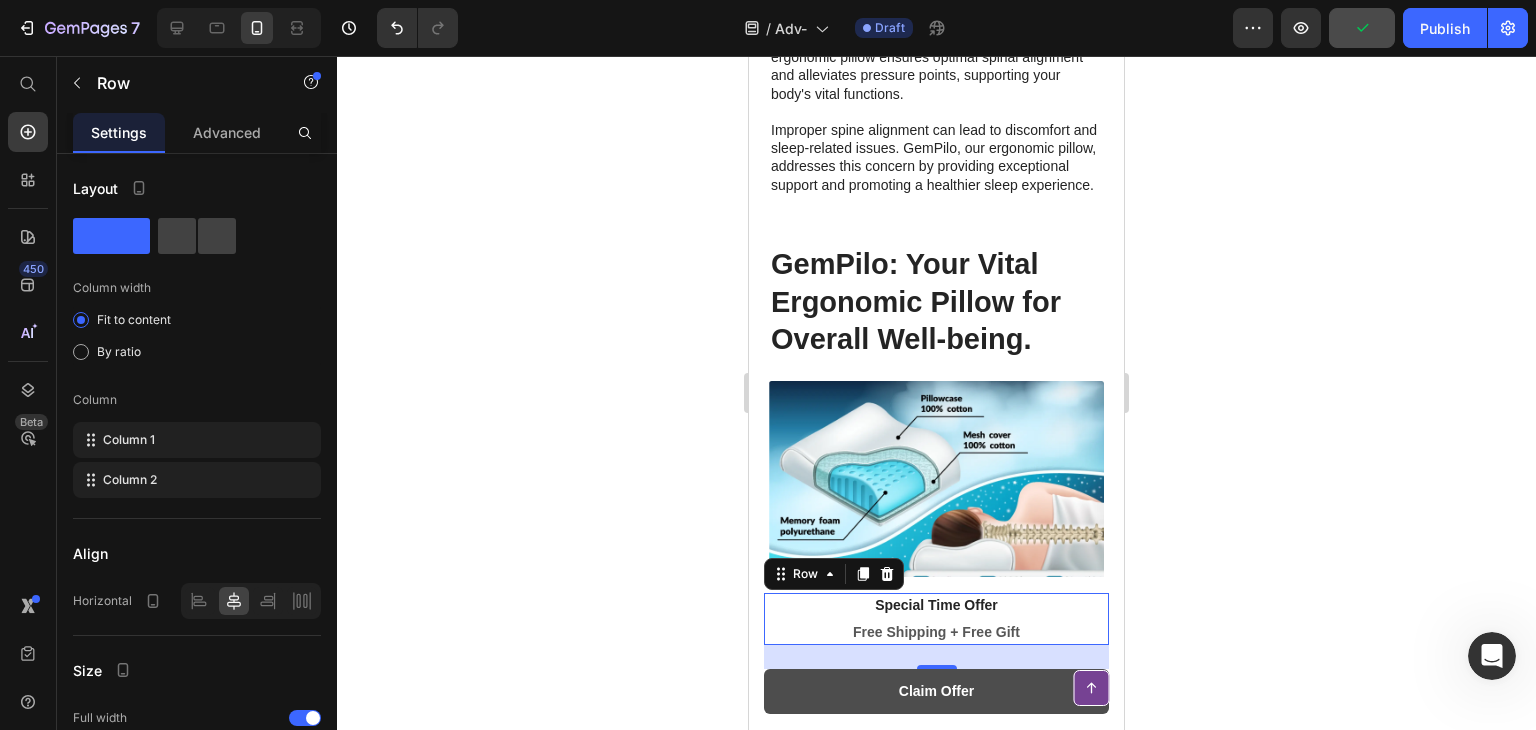 click on "24" at bounding box center (936, 657) 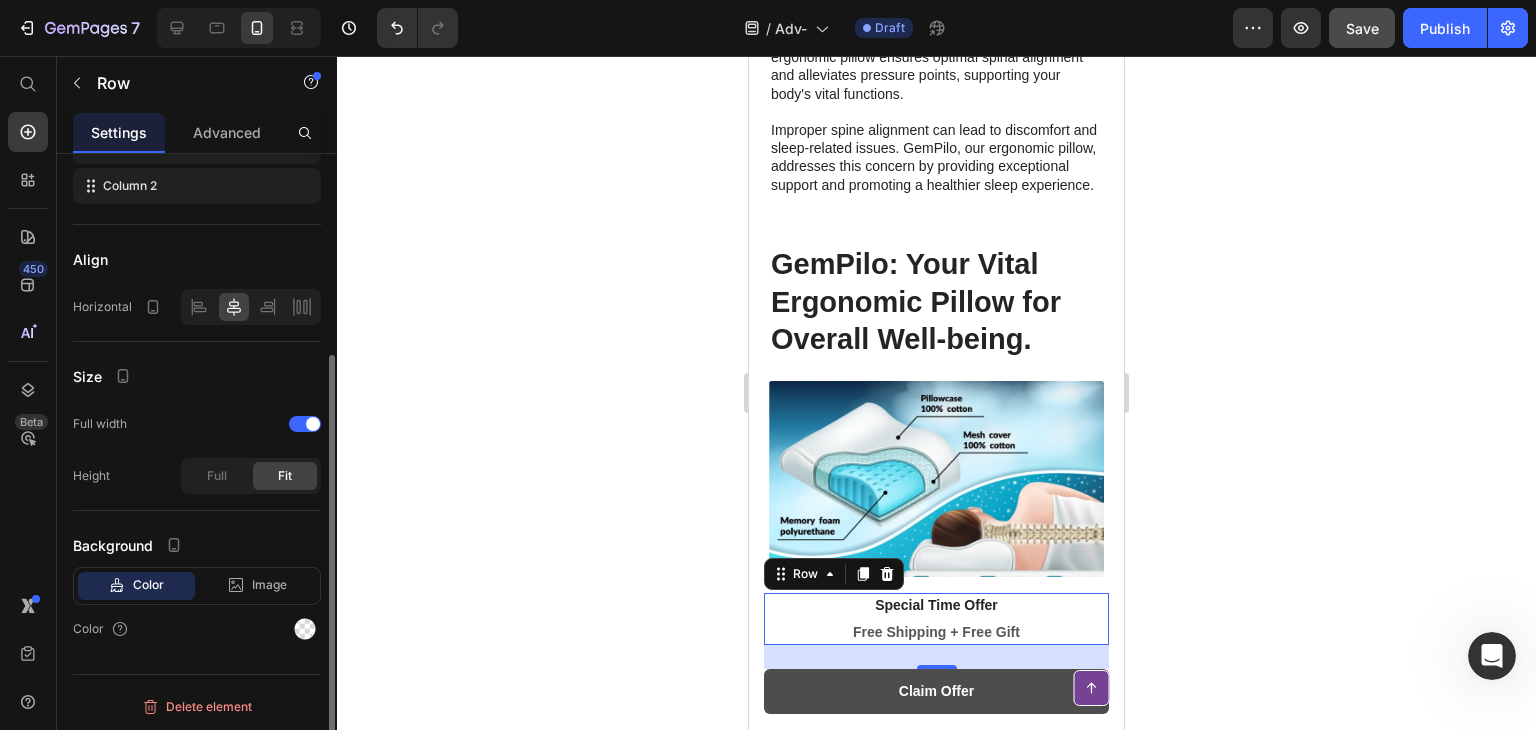 scroll, scrollTop: 0, scrollLeft: 0, axis: both 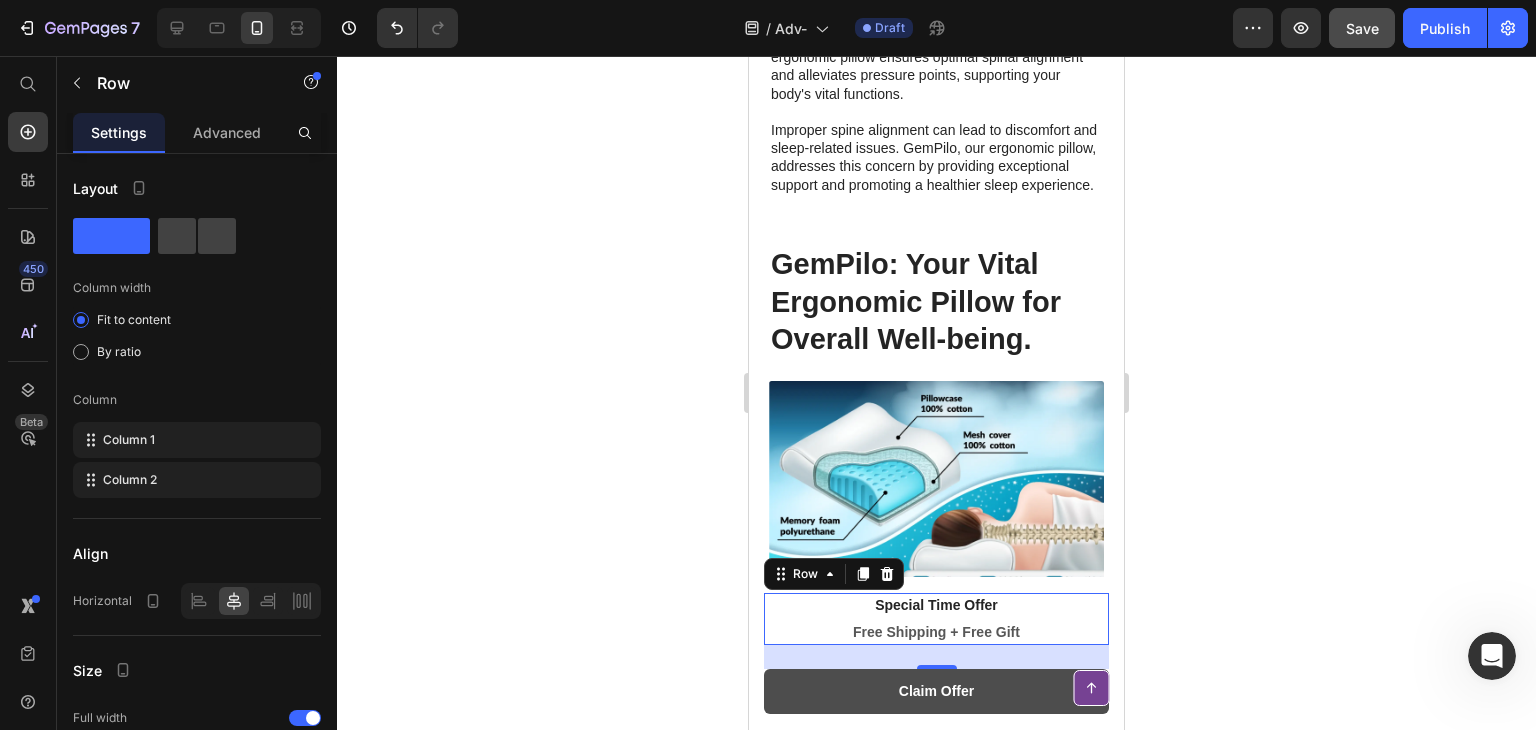 click on "24" at bounding box center (936, 657) 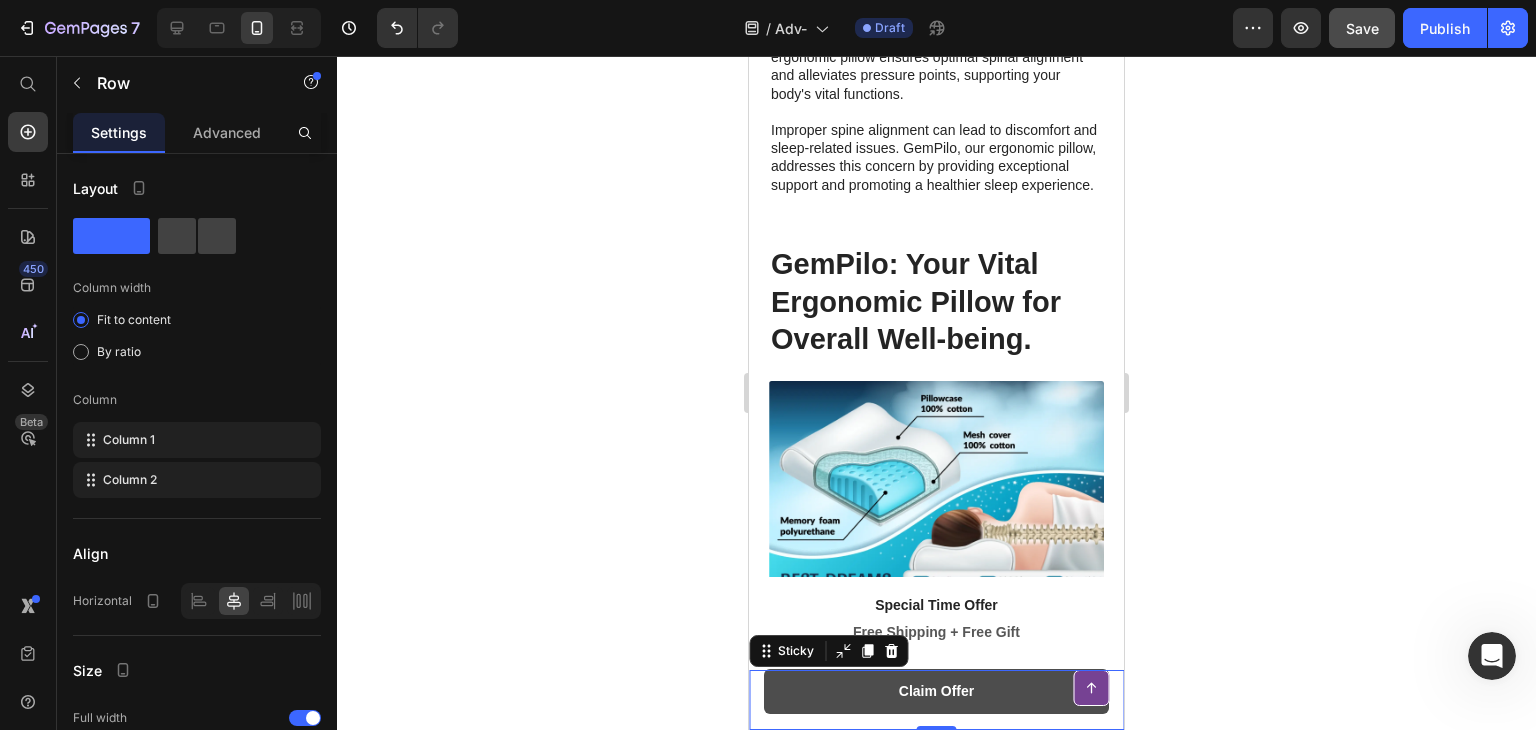 click on "Button" at bounding box center [936, 700] 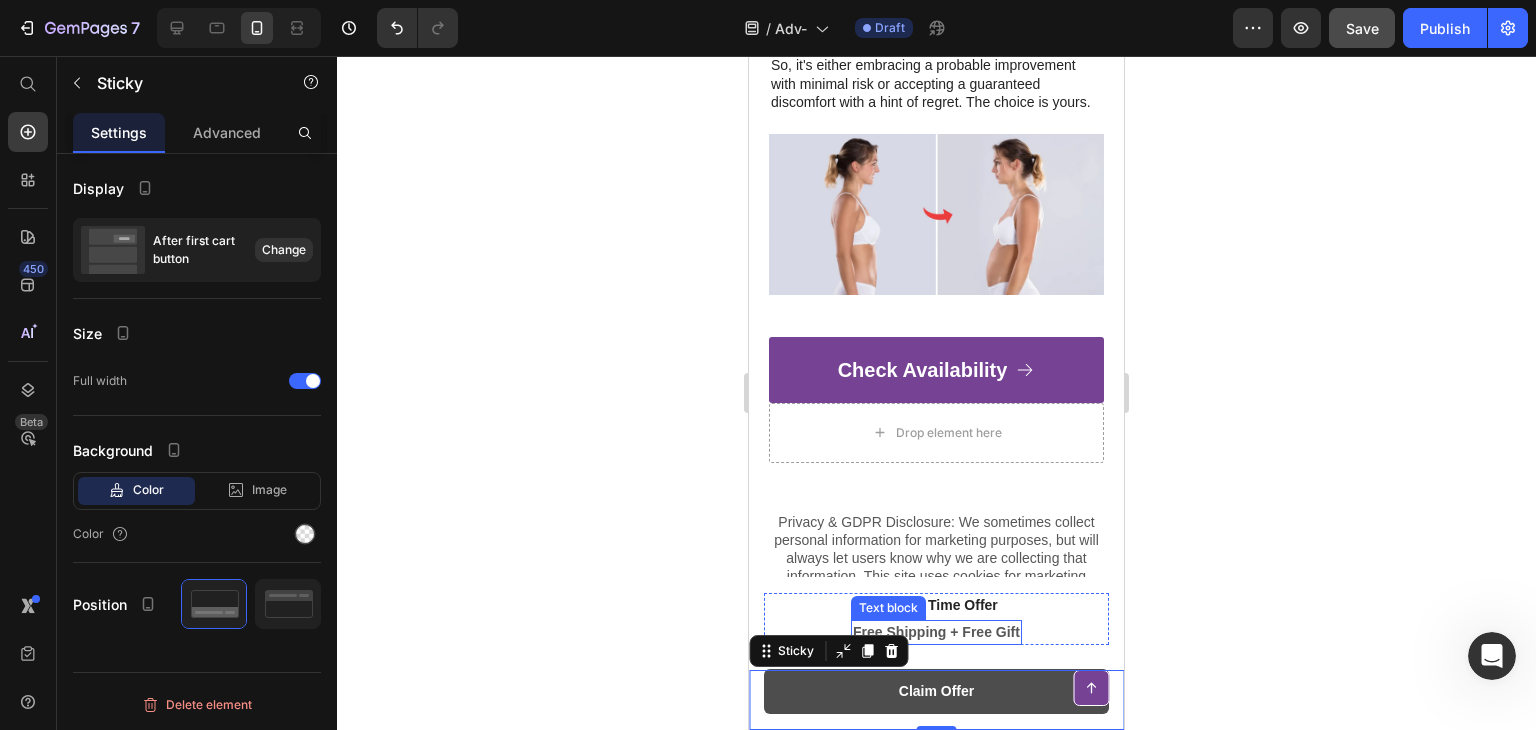 scroll, scrollTop: 8040, scrollLeft: 0, axis: vertical 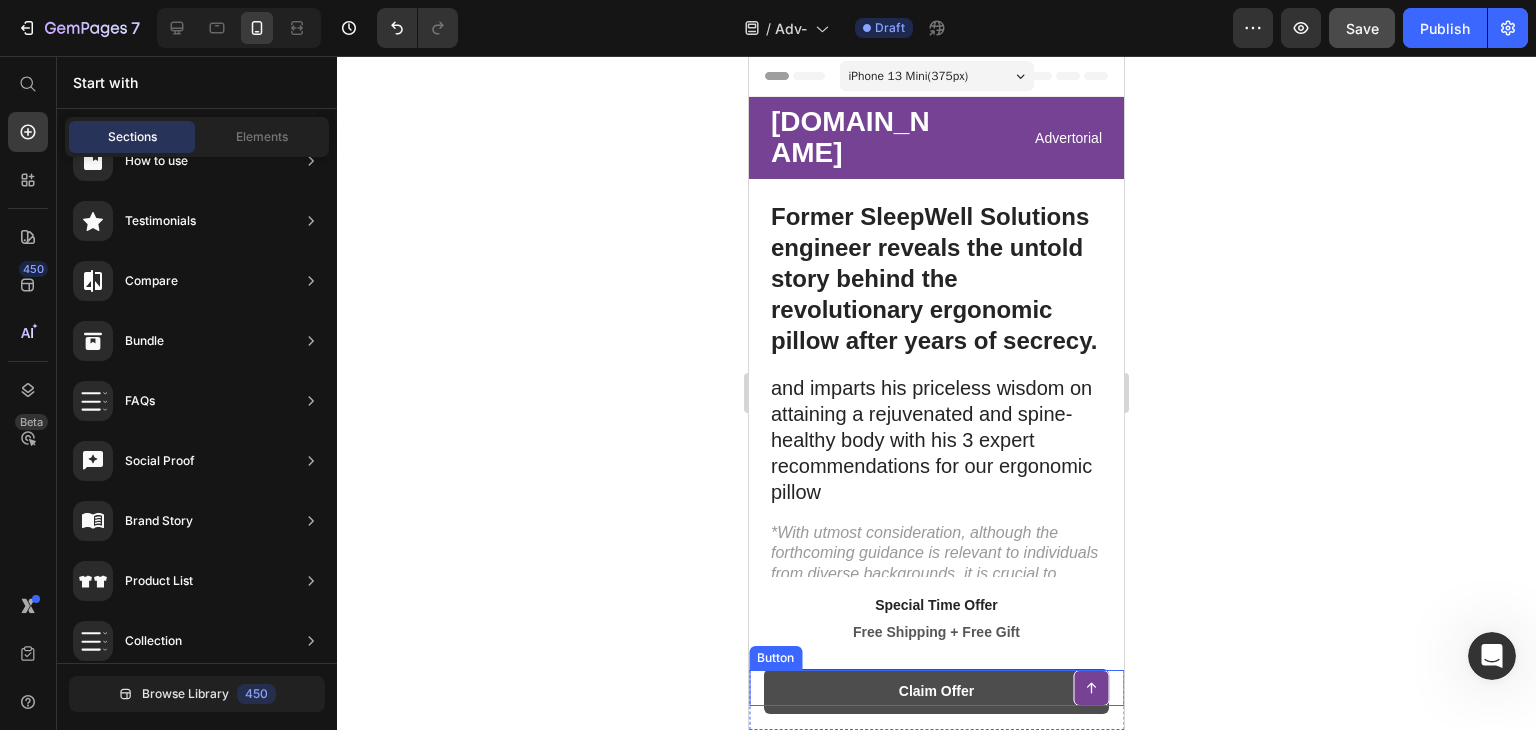 click on "Button" at bounding box center (936, 688) 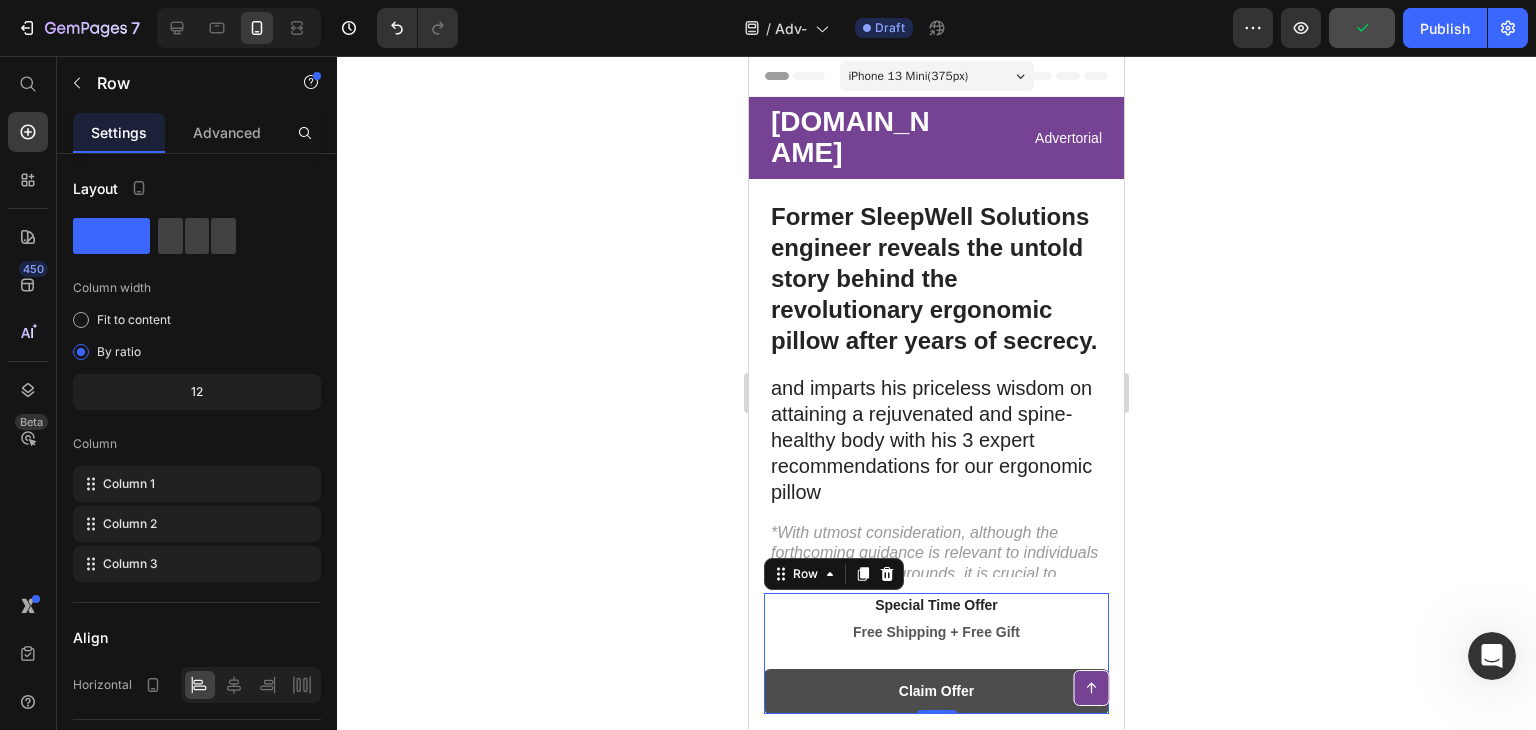 click on "Special Time Offer Text block Free Shipping + Free Gift  Text block Row" at bounding box center [936, 631] 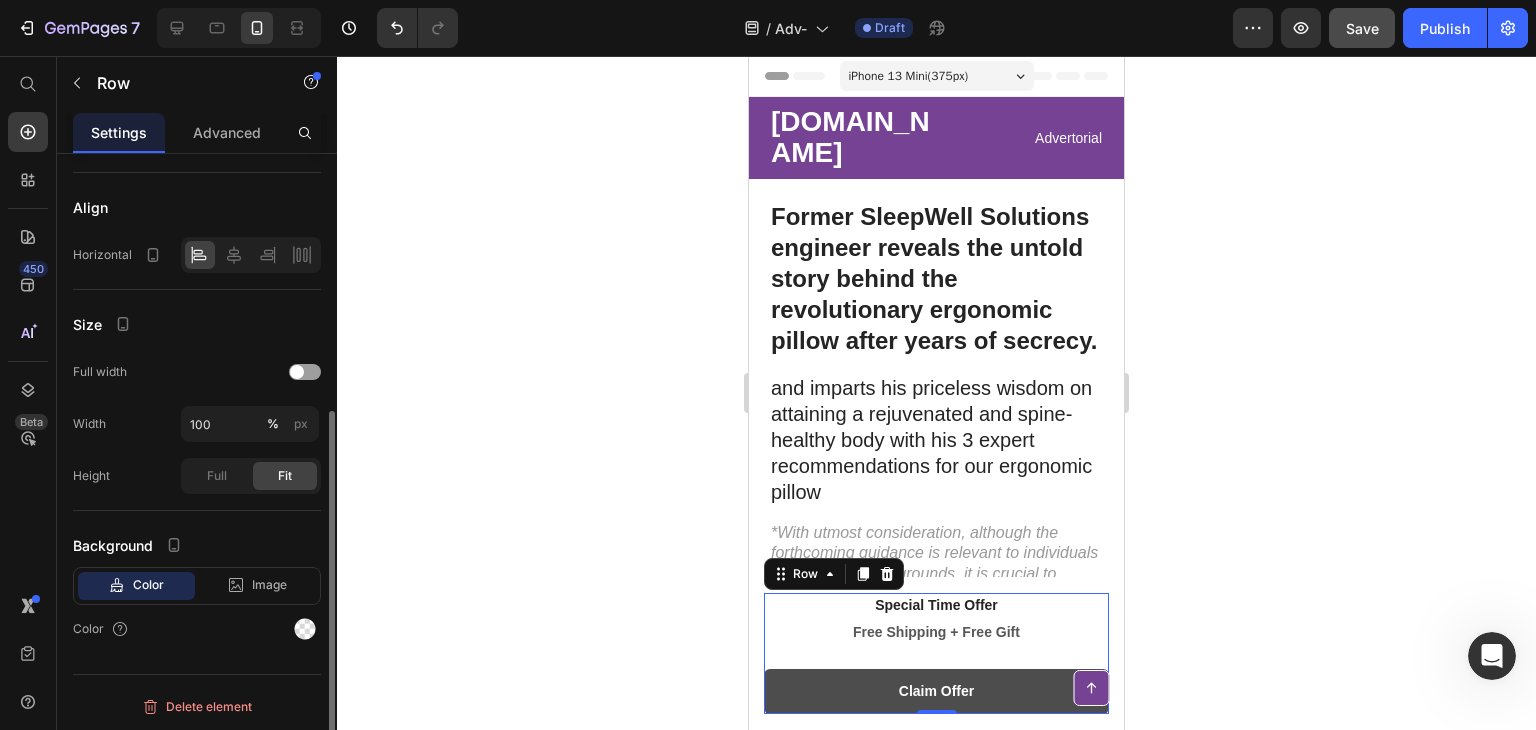 scroll, scrollTop: 230, scrollLeft: 0, axis: vertical 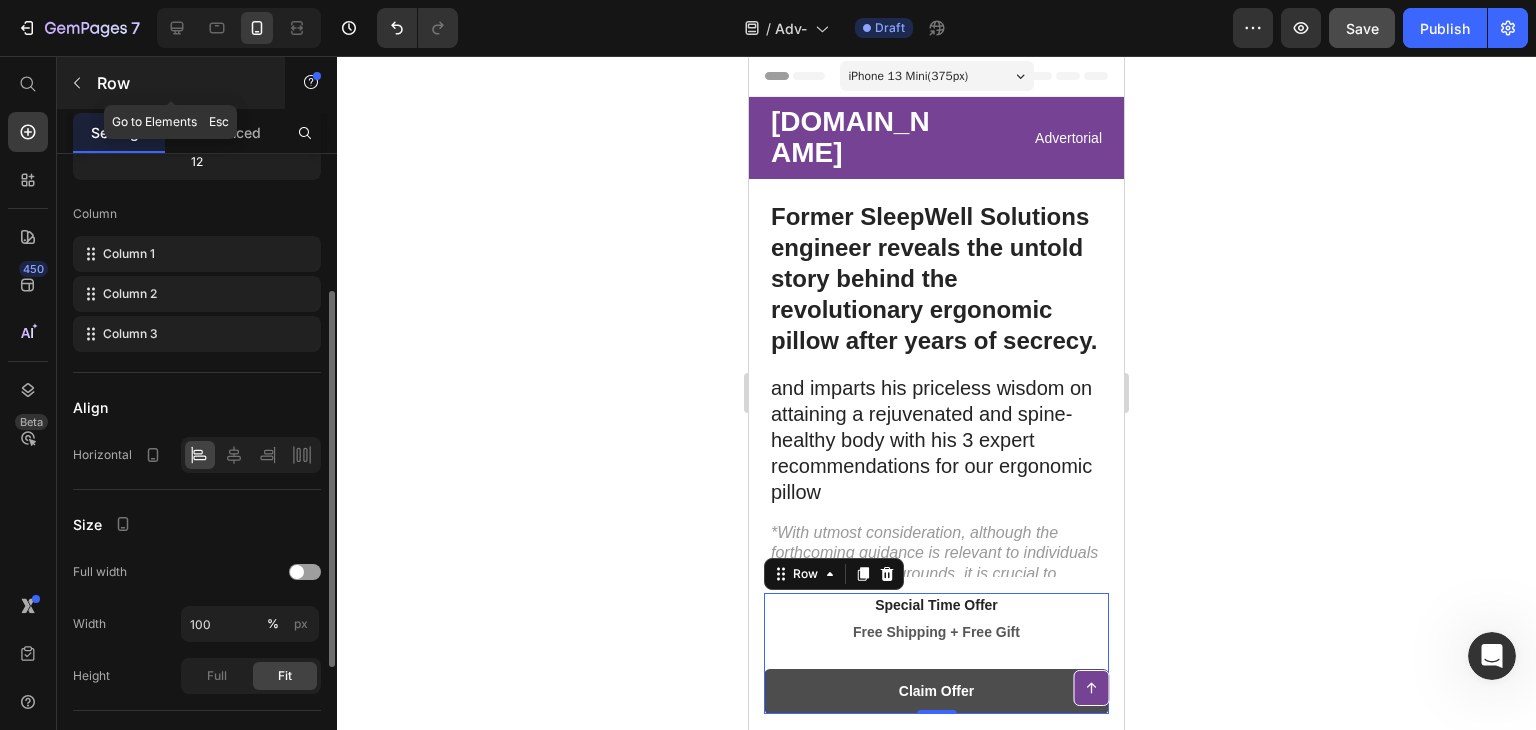 click on "Row" at bounding box center (171, 83) 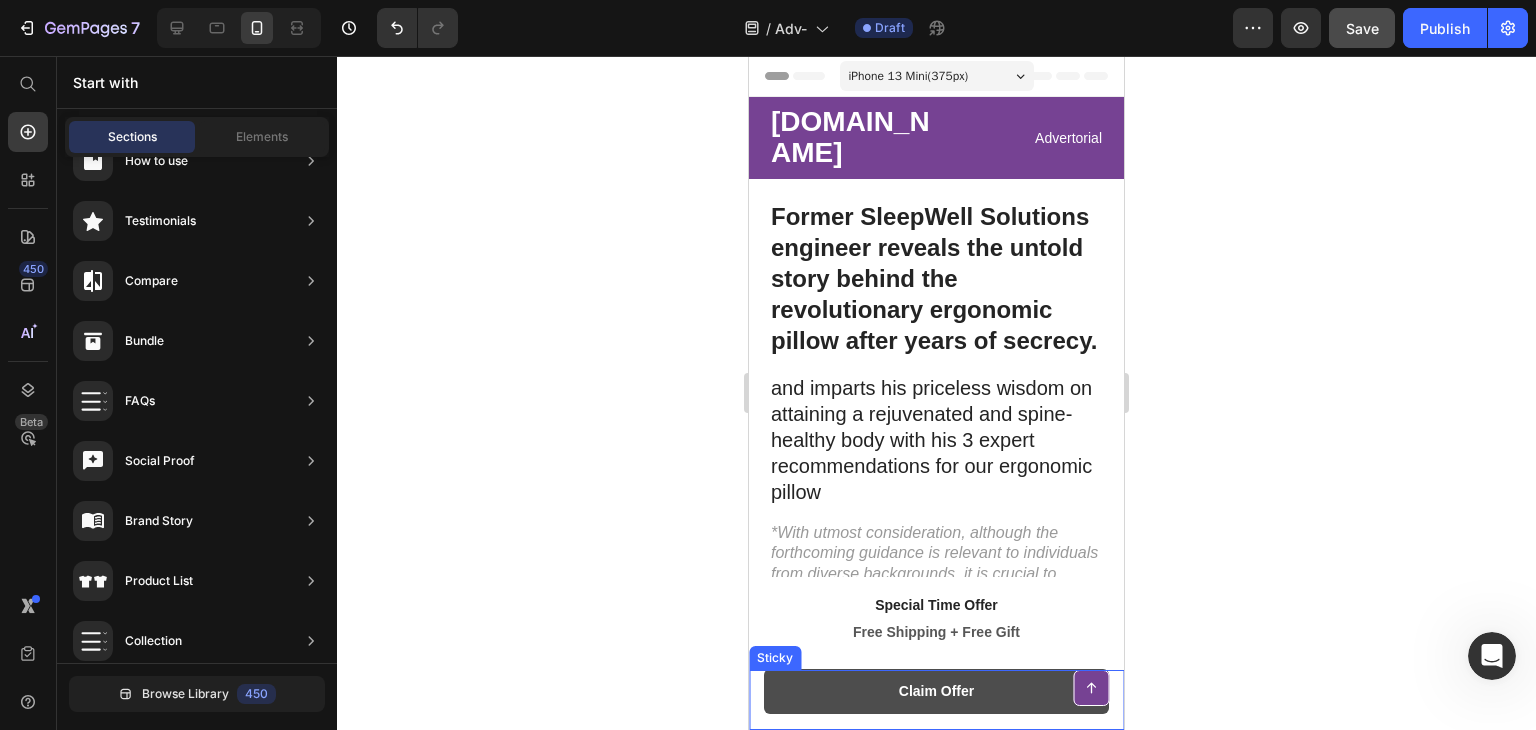 click on "Button" at bounding box center (936, 700) 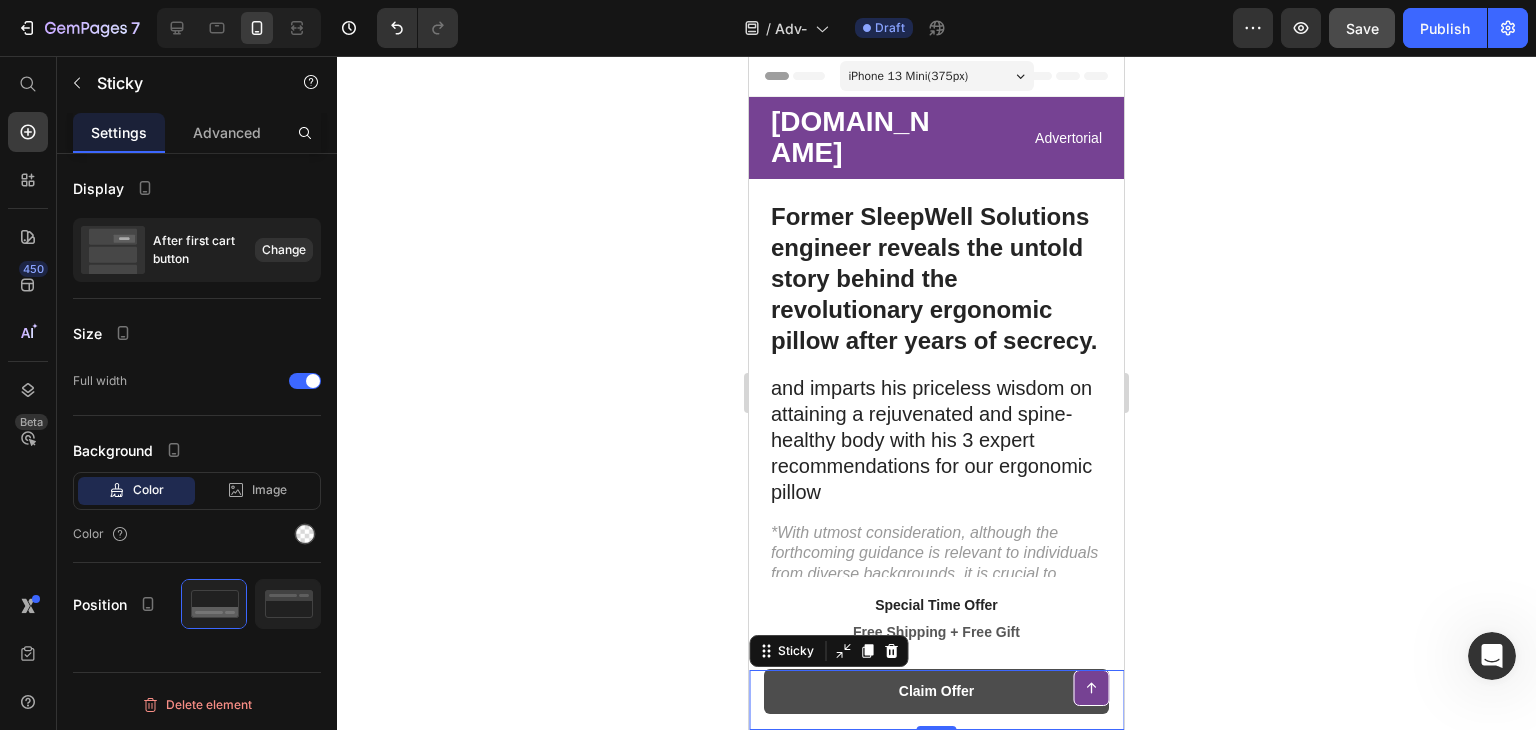 scroll, scrollTop: 0, scrollLeft: 0, axis: both 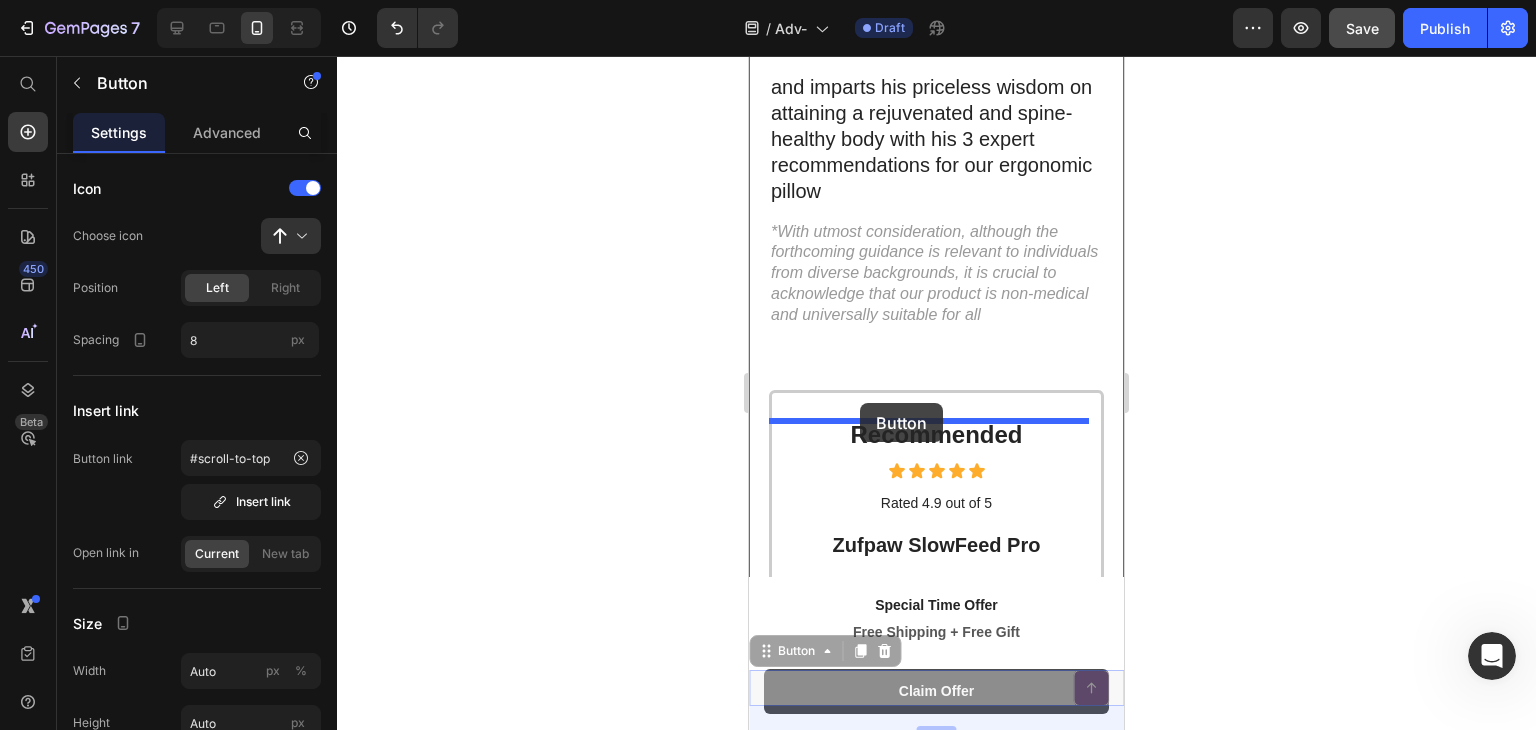 drag, startPoint x: 855, startPoint y: 692, endPoint x: 860, endPoint y: 403, distance: 289.04324 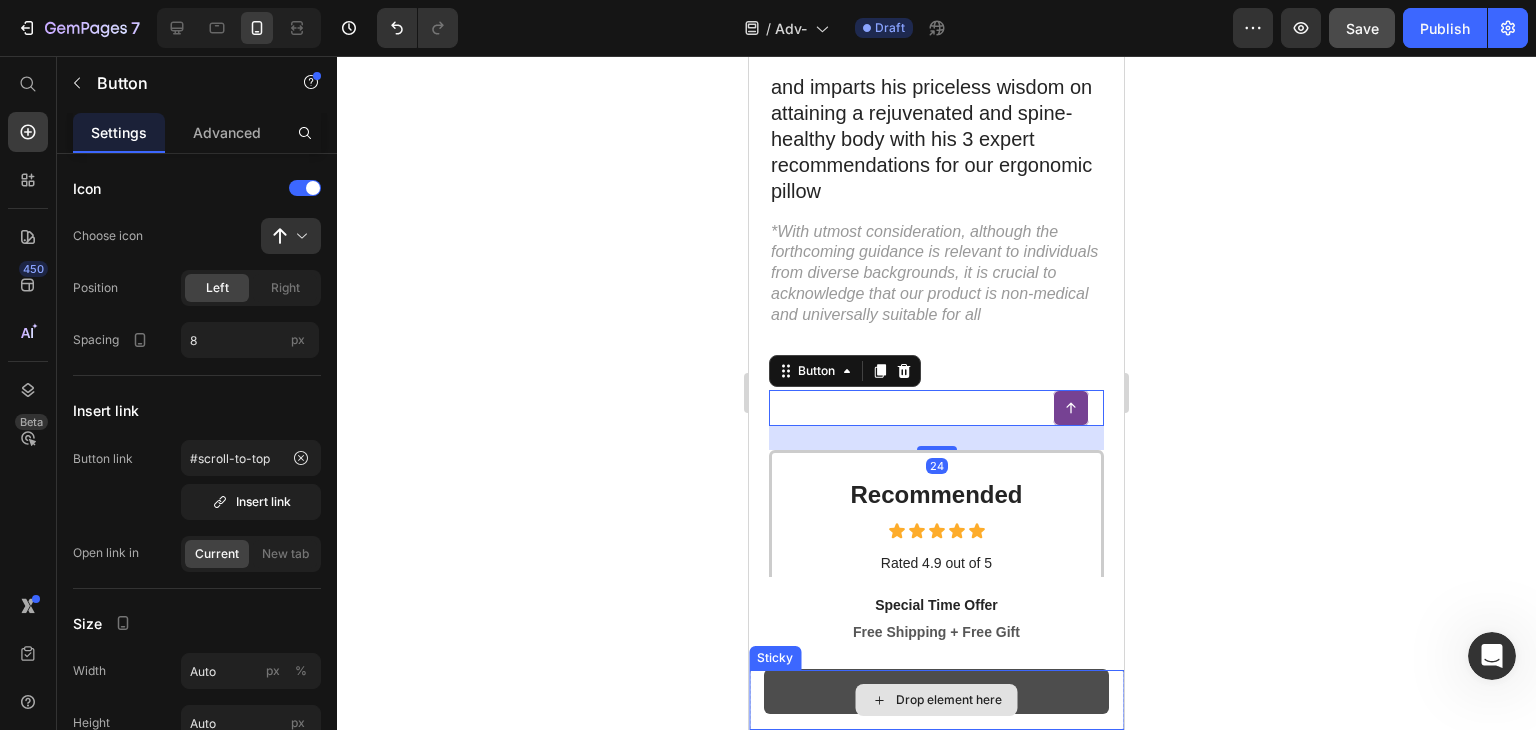click on "Drop element here" at bounding box center [936, 700] 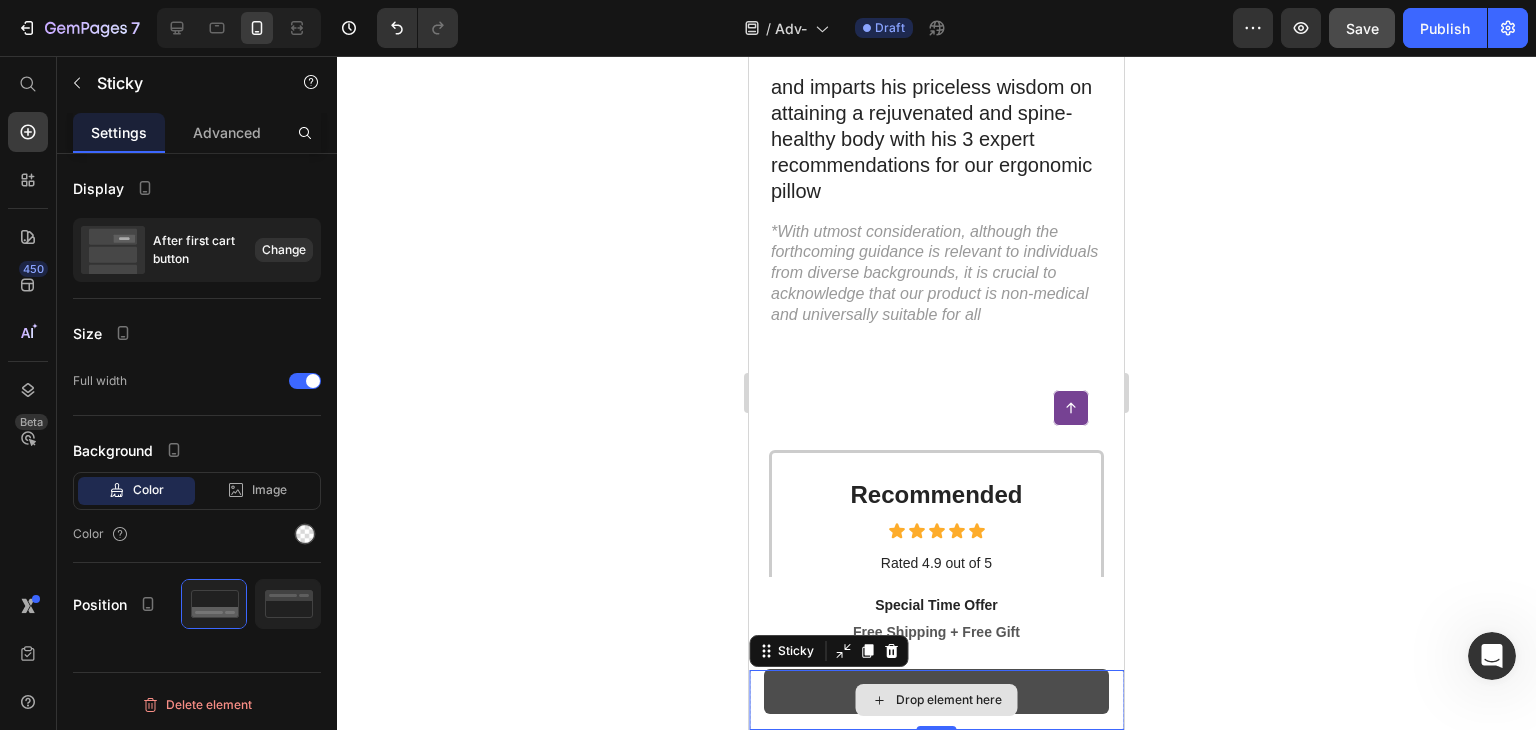 click on "Drop element here" at bounding box center [936, 700] 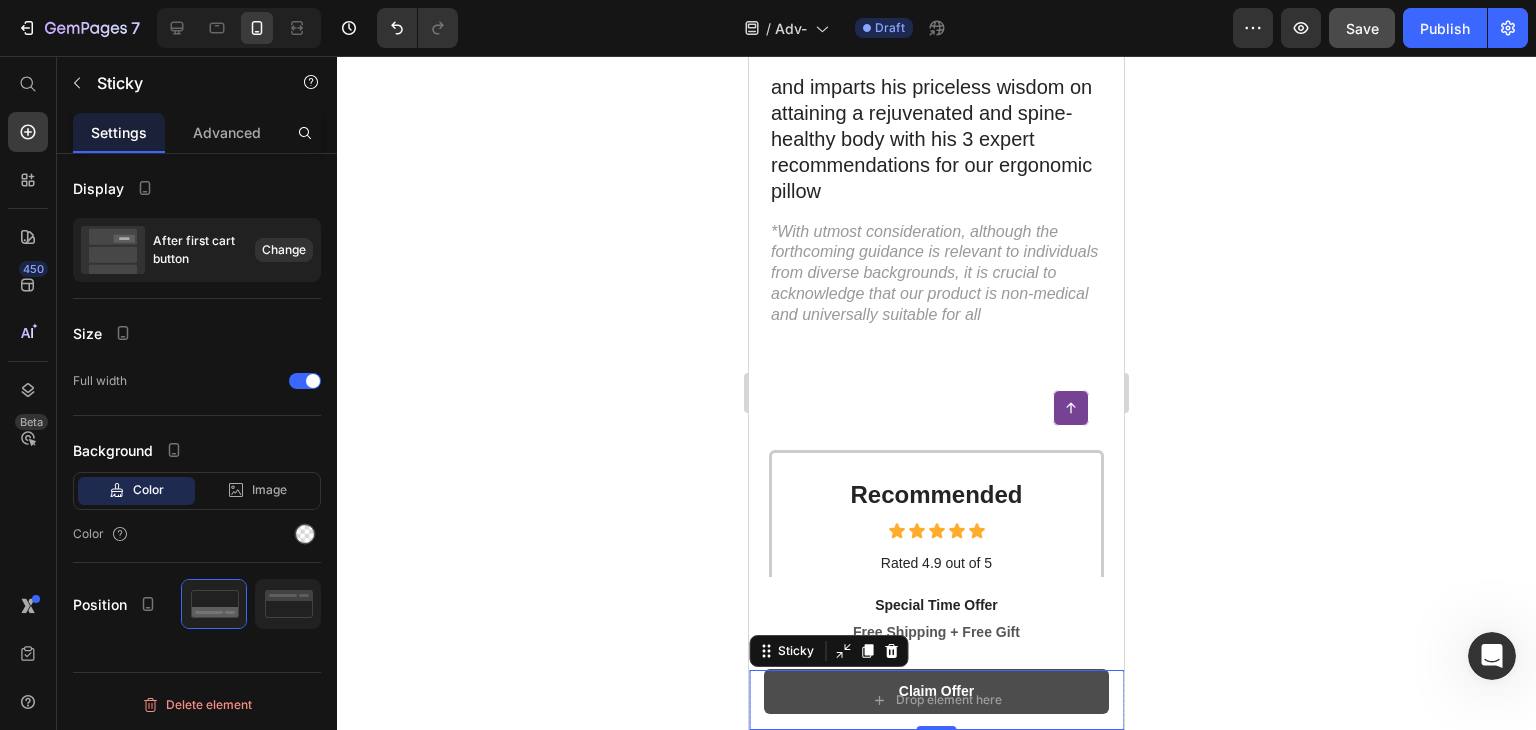 scroll, scrollTop: 501, scrollLeft: 0, axis: vertical 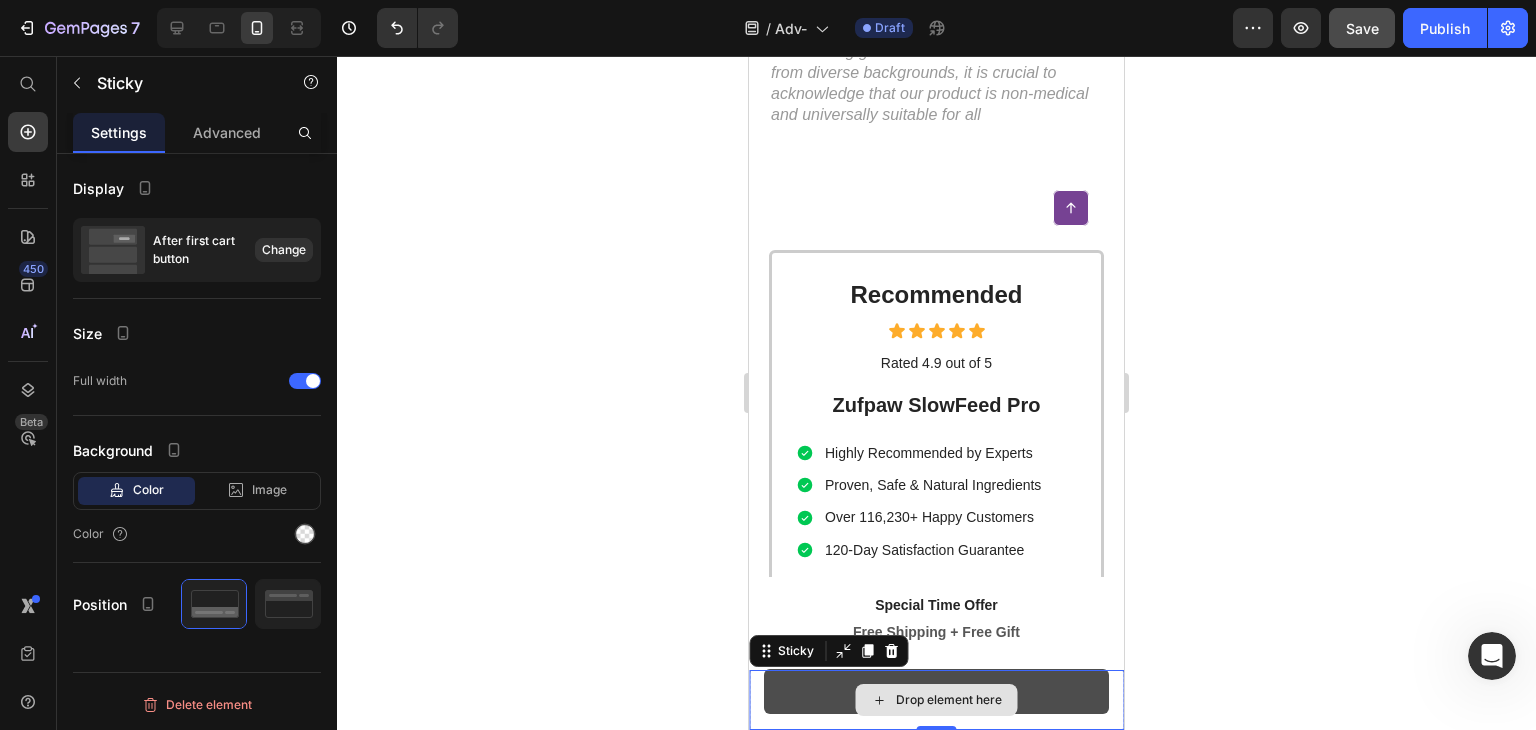 click on "Drop element here" at bounding box center (936, 700) 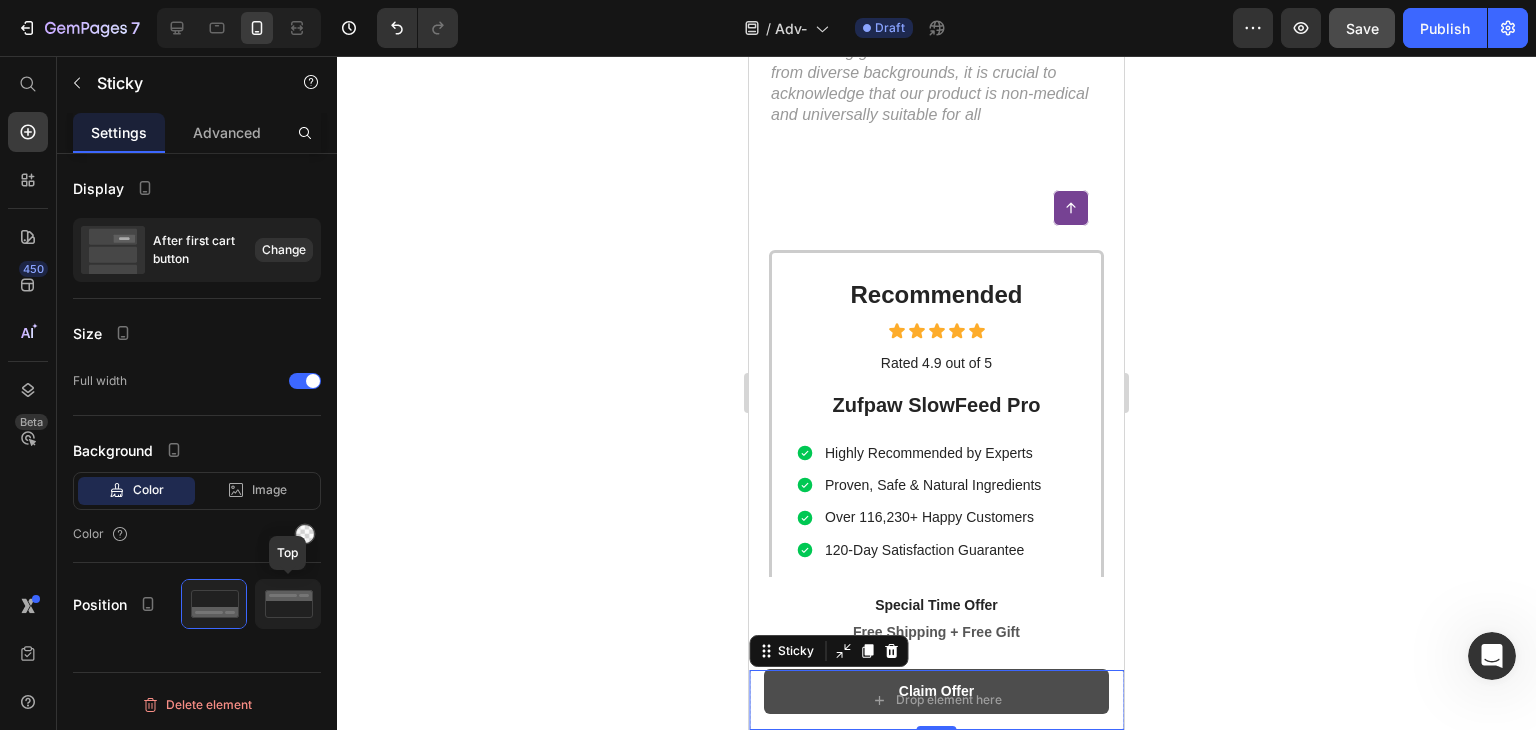 click 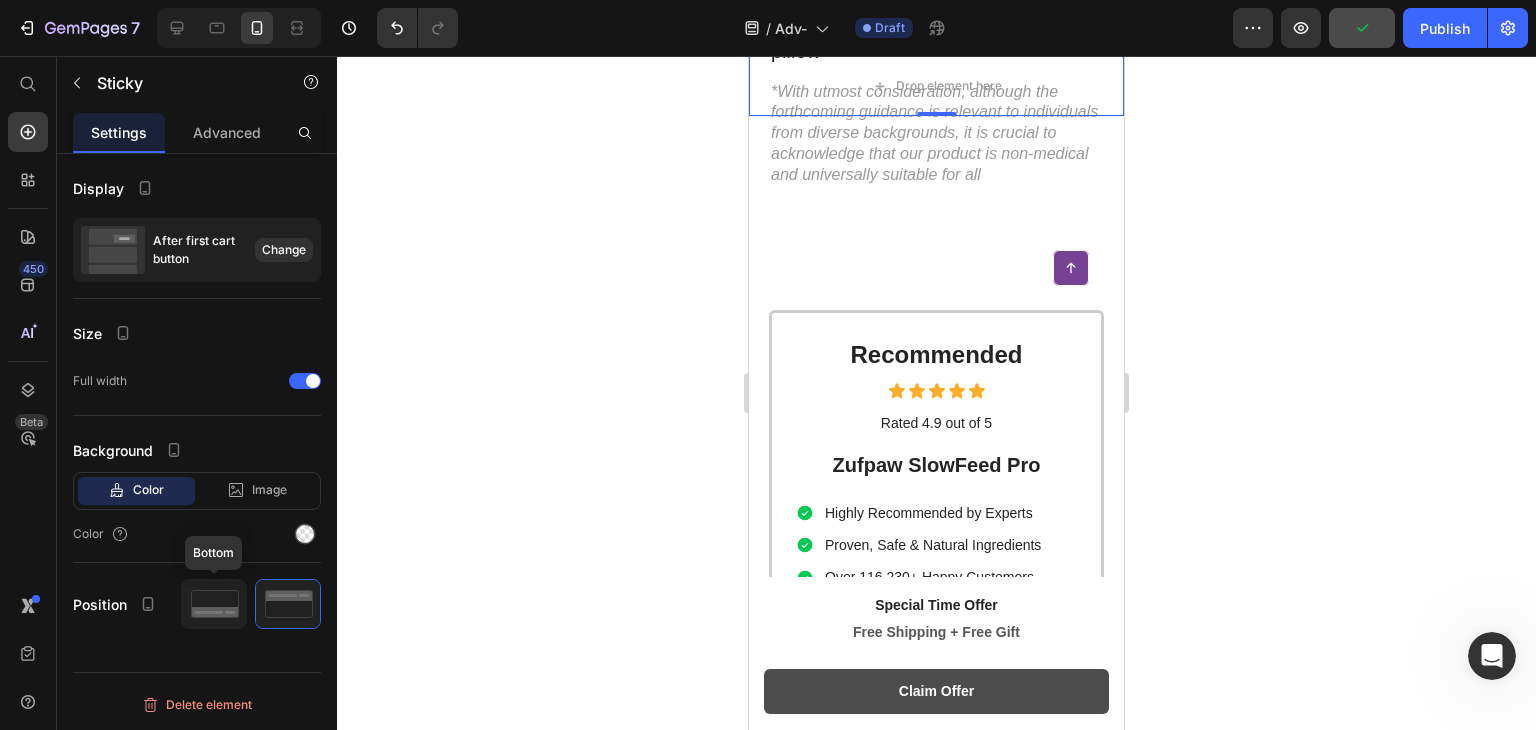 click 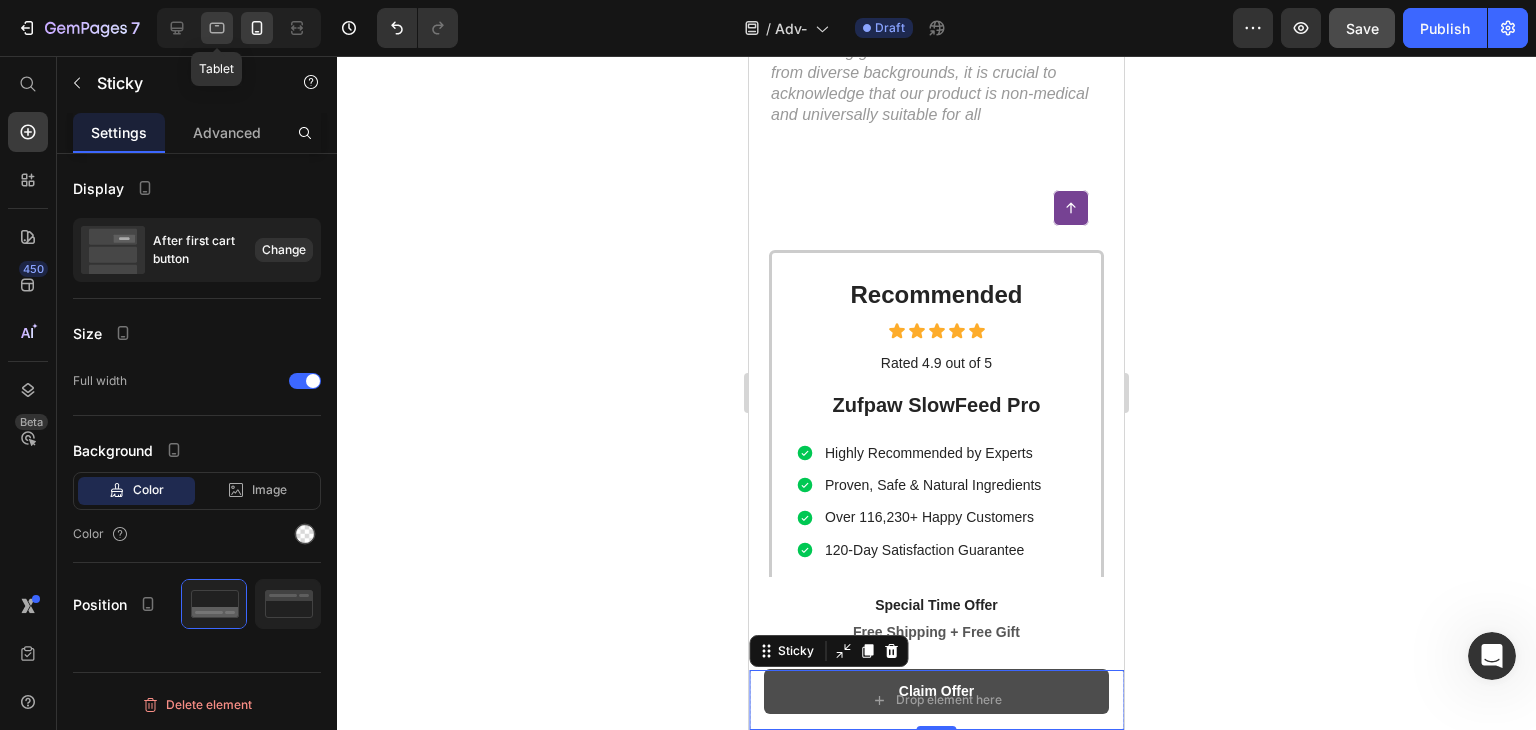 click 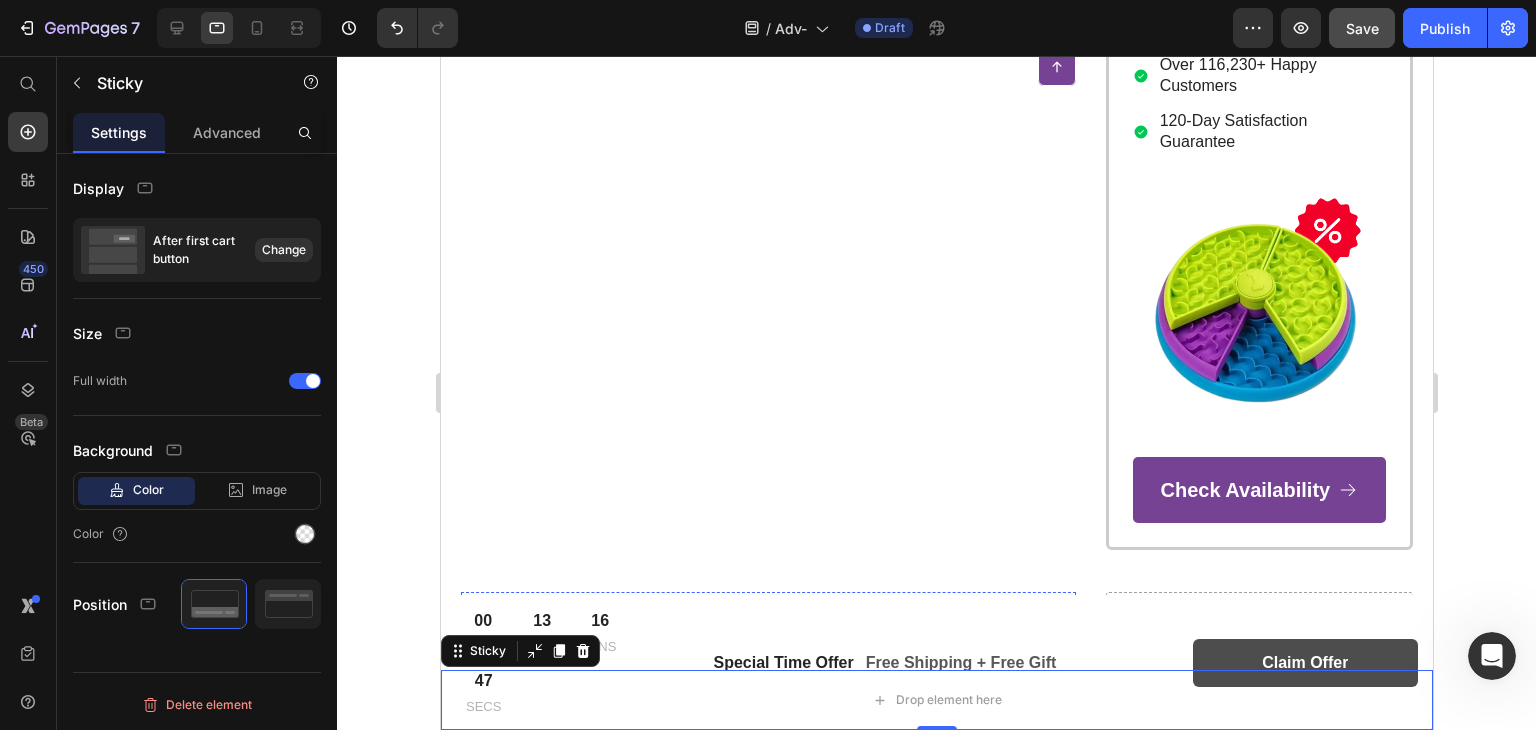 scroll, scrollTop: 0, scrollLeft: 0, axis: both 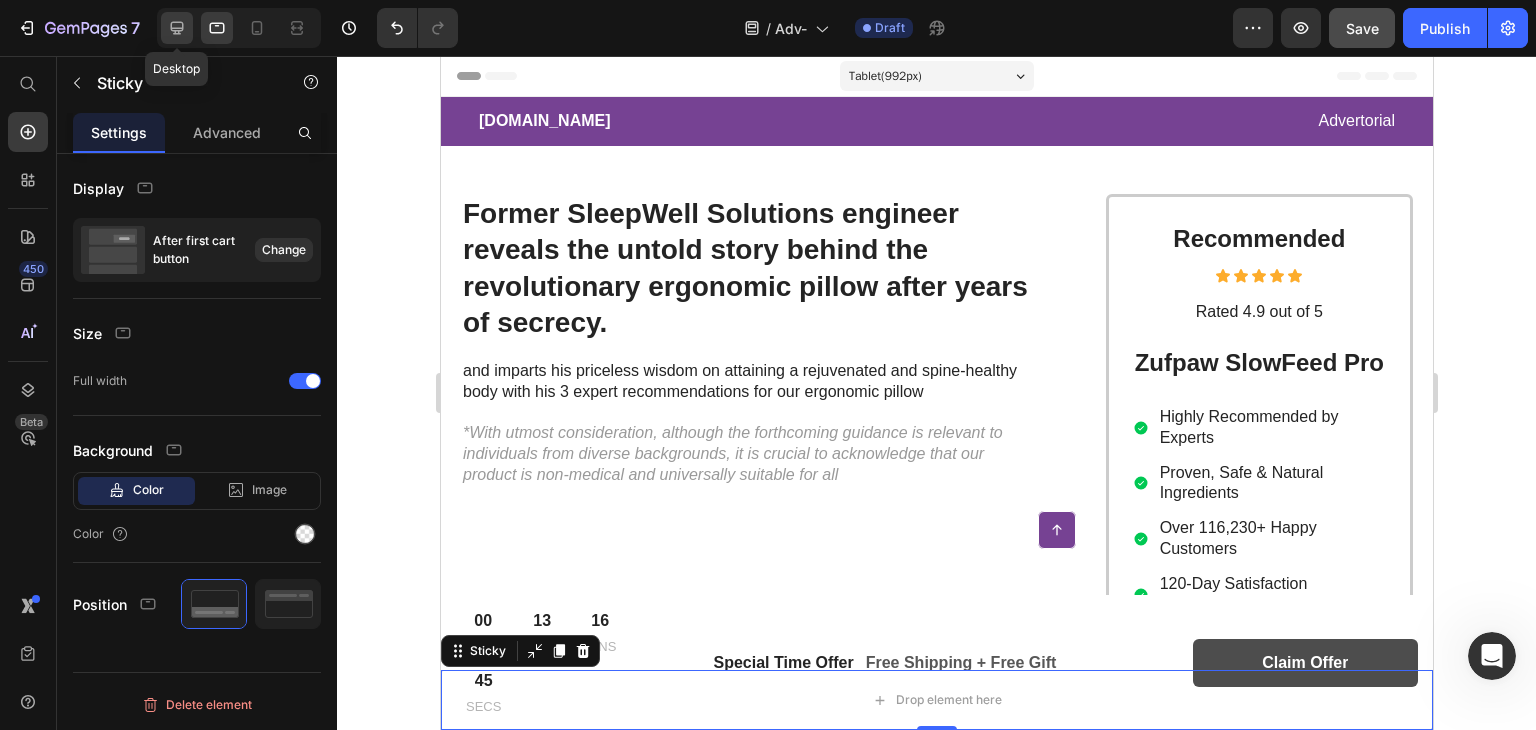 click 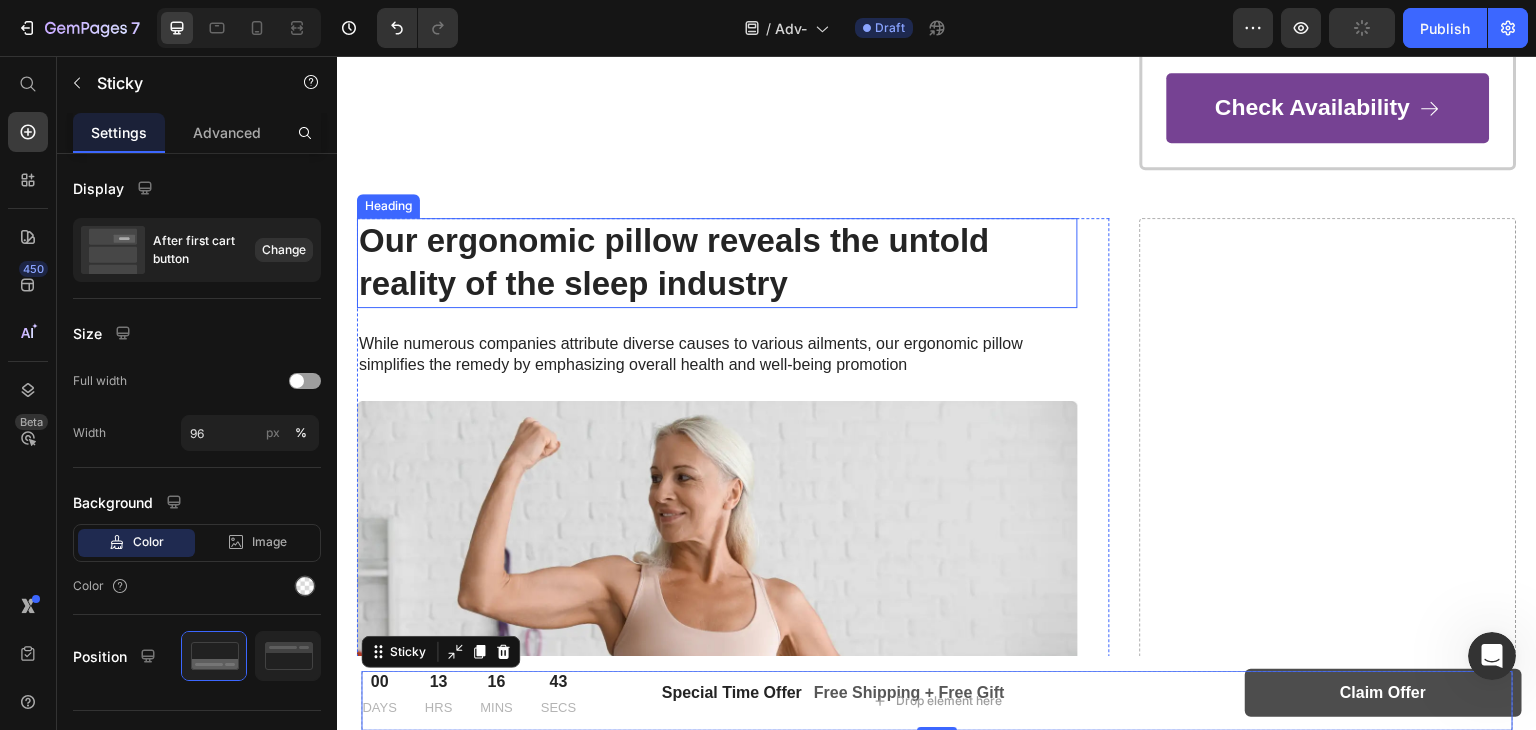 scroll, scrollTop: 1044, scrollLeft: 0, axis: vertical 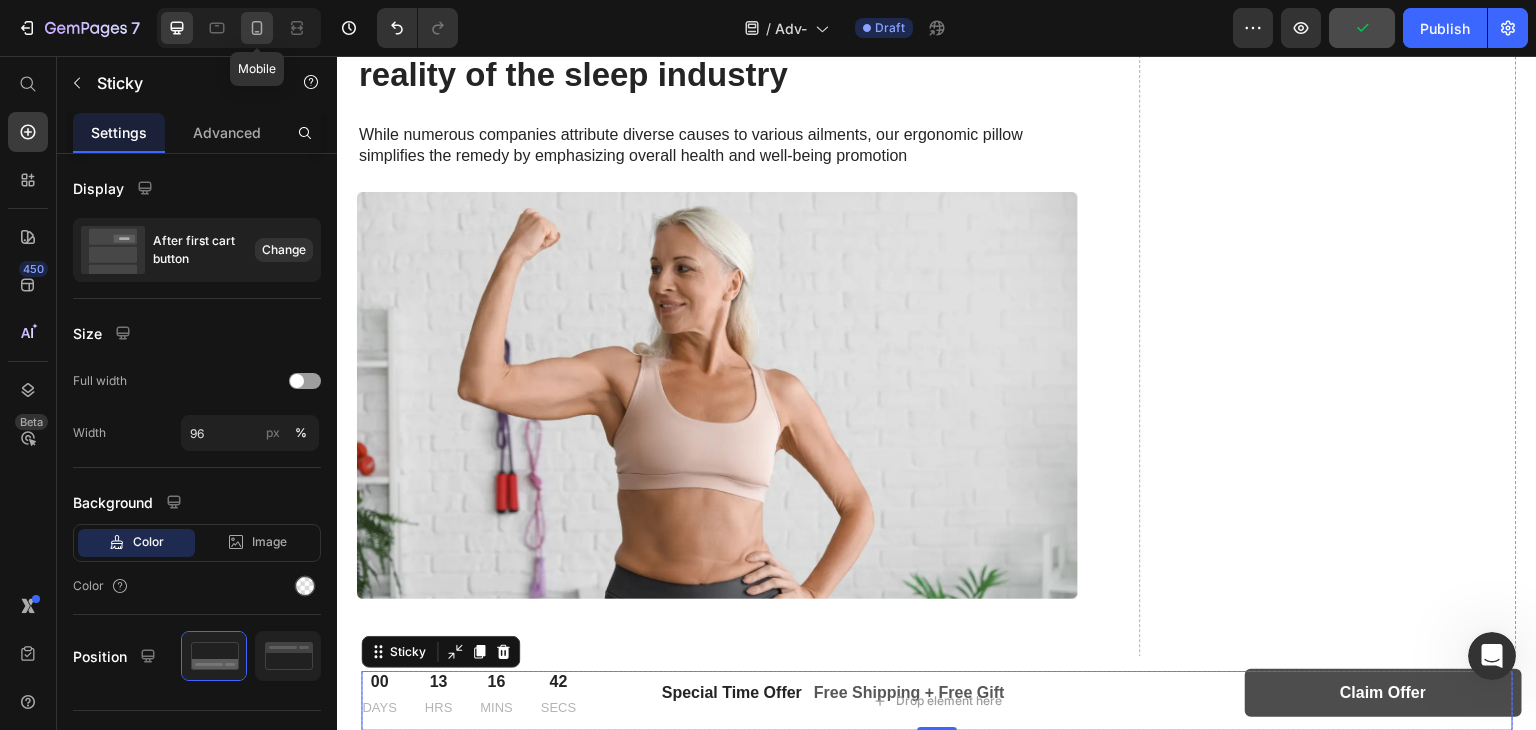 click 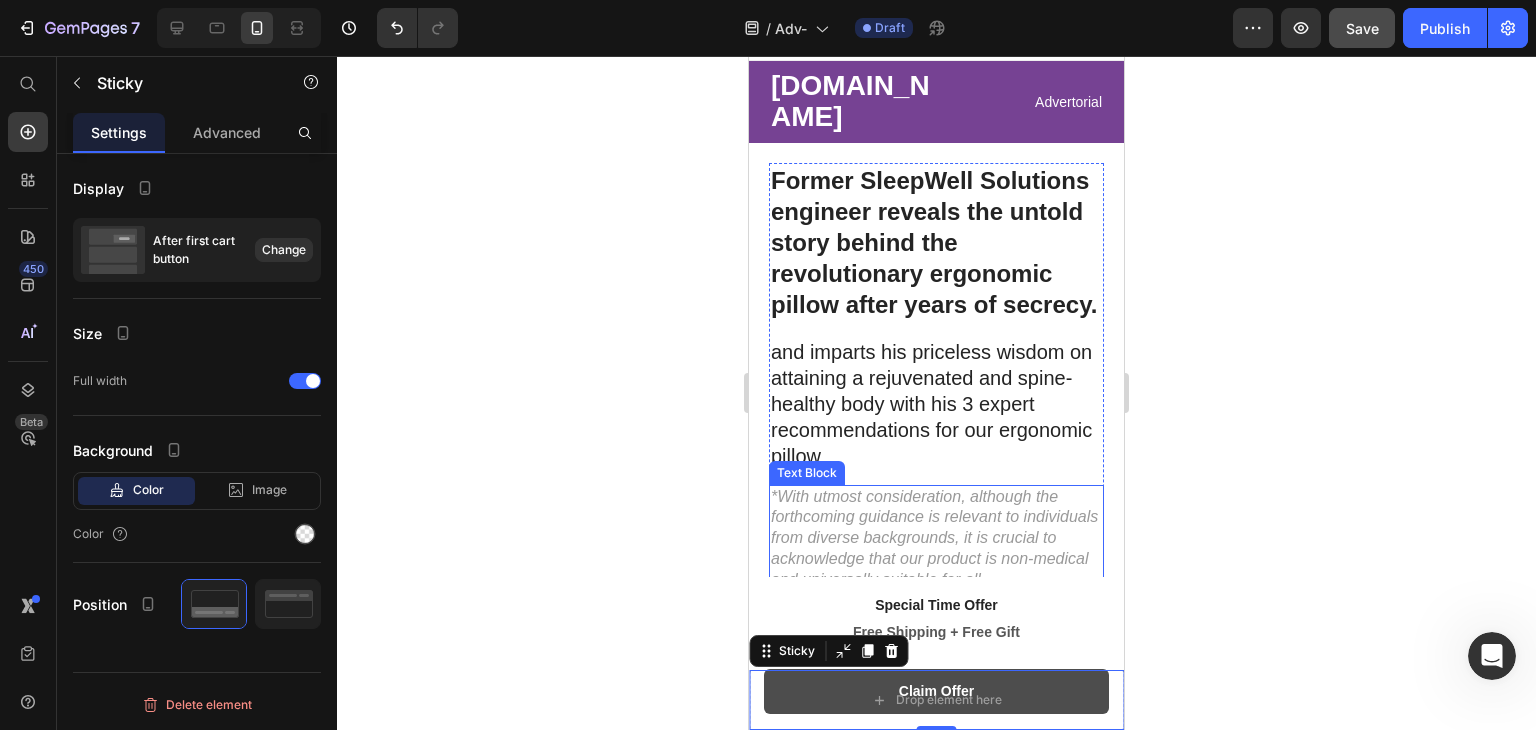 scroll, scrollTop: 0, scrollLeft: 0, axis: both 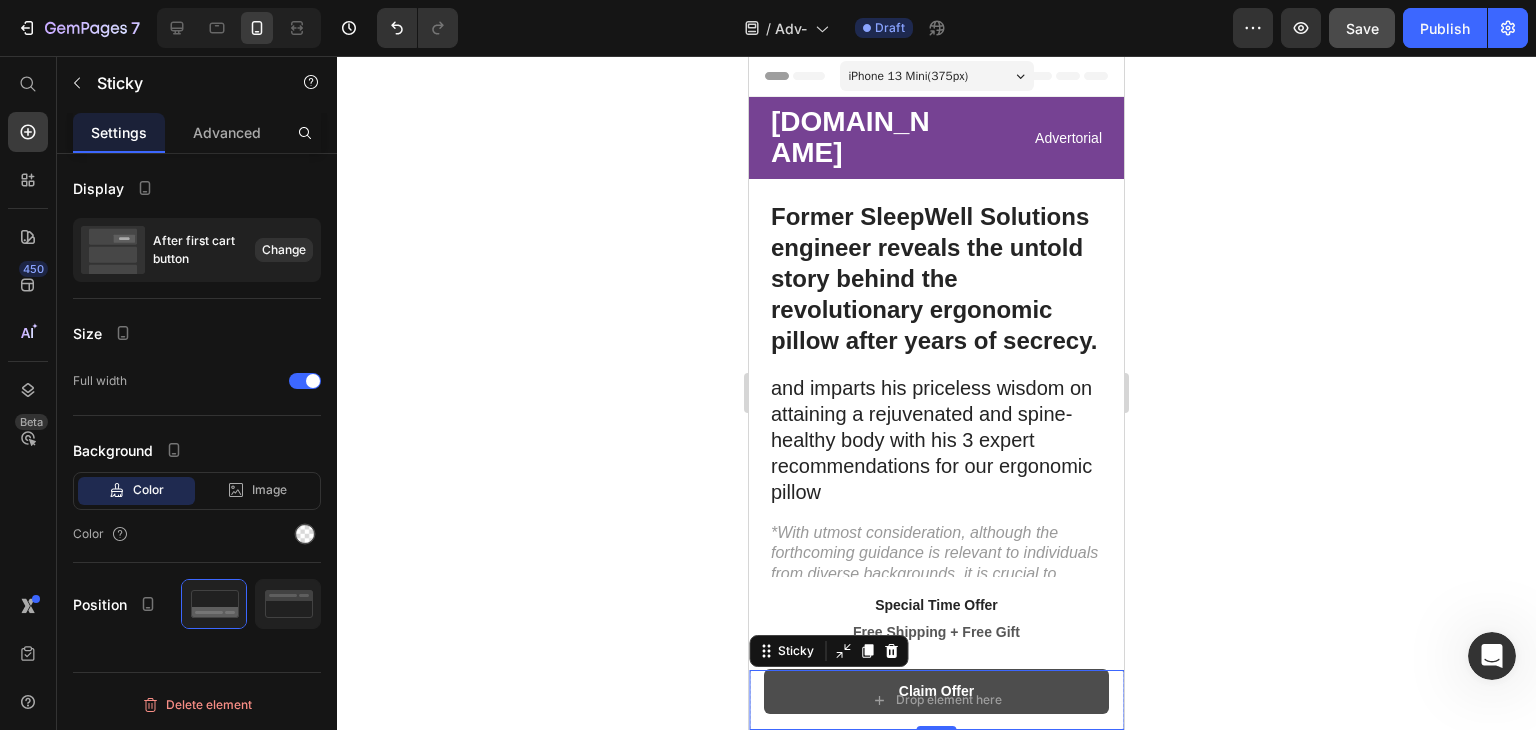 click on "iPhone 13 Mini  ( 375 px)" at bounding box center (909, 76) 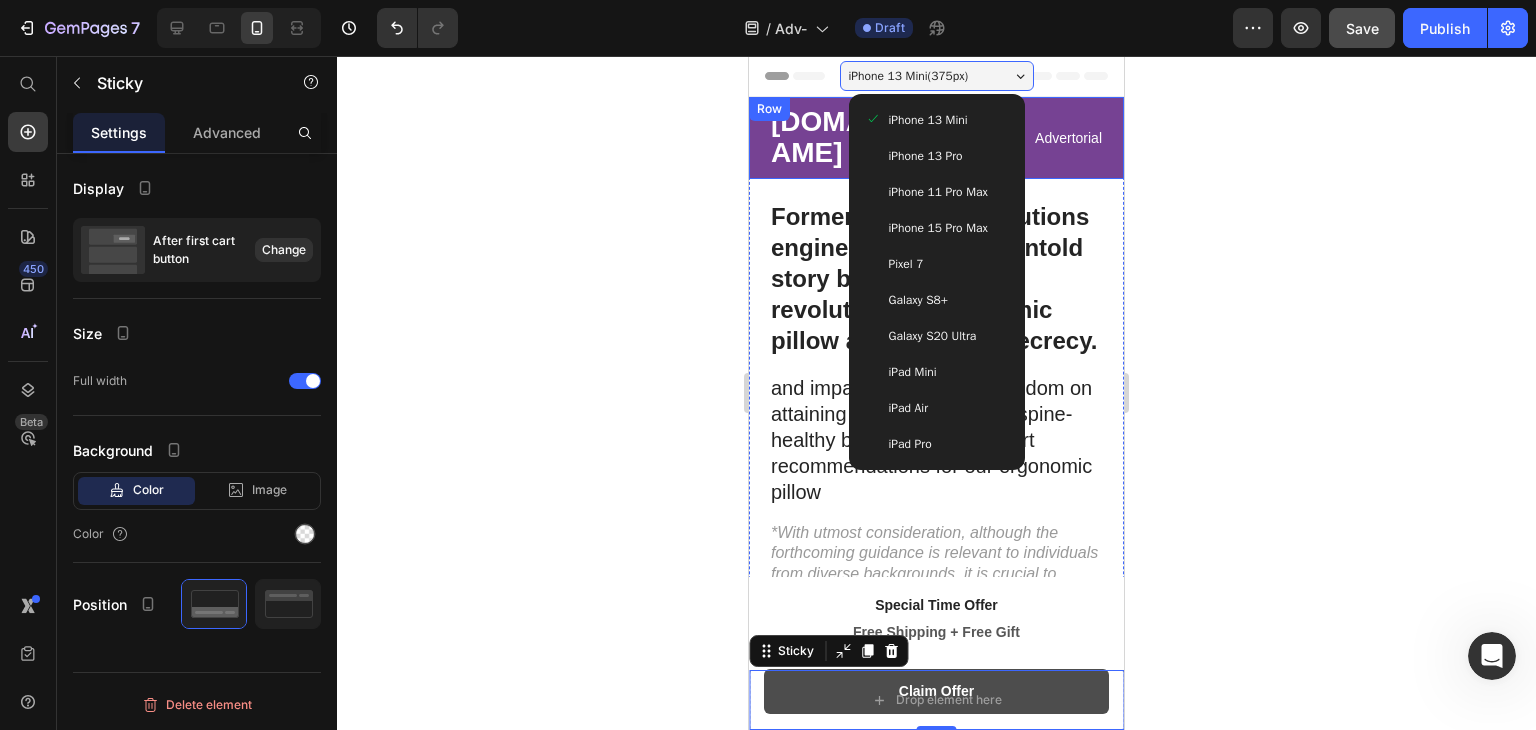click 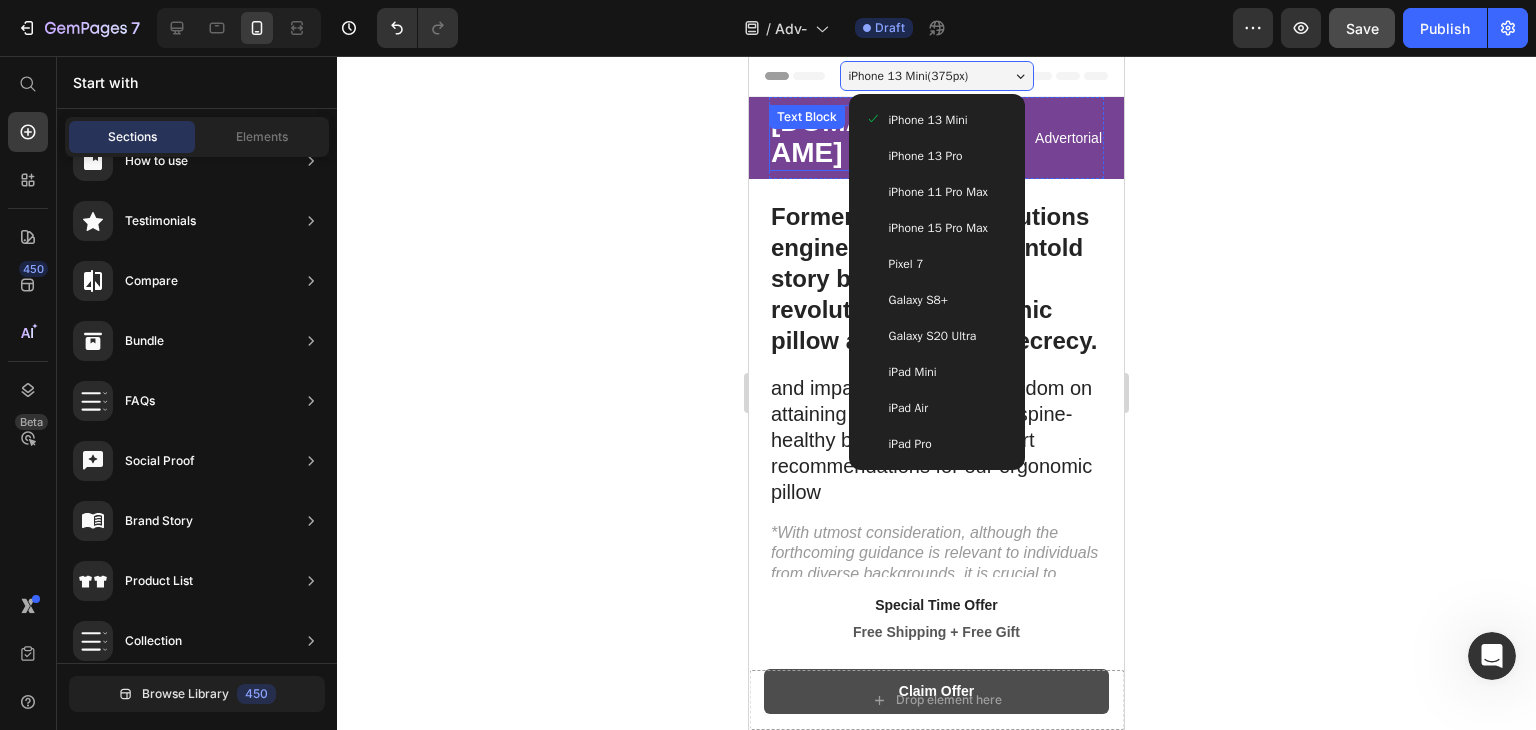 click on "Zufpaw.com" at bounding box center (851, 138) 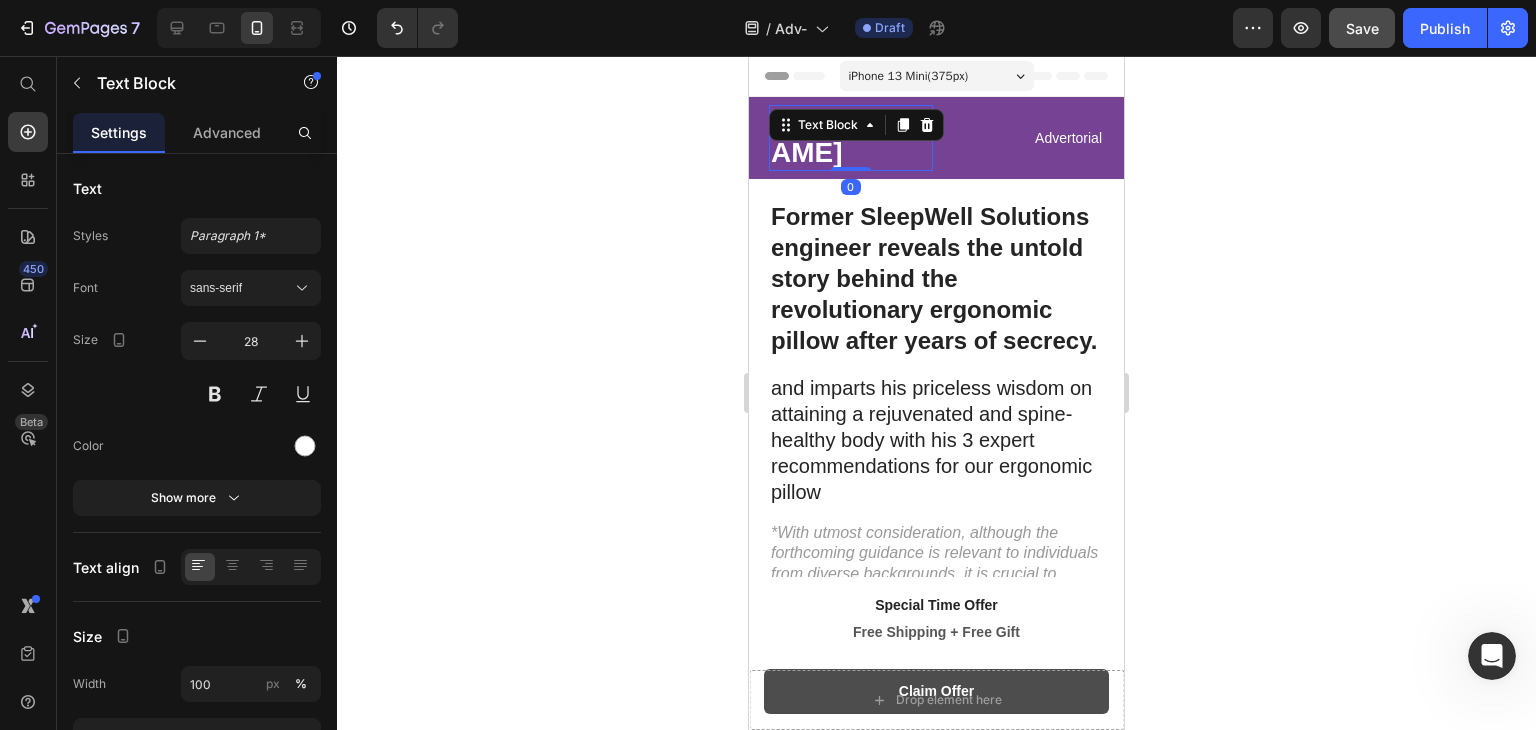 click on "Zufpaw.com" at bounding box center (851, 138) 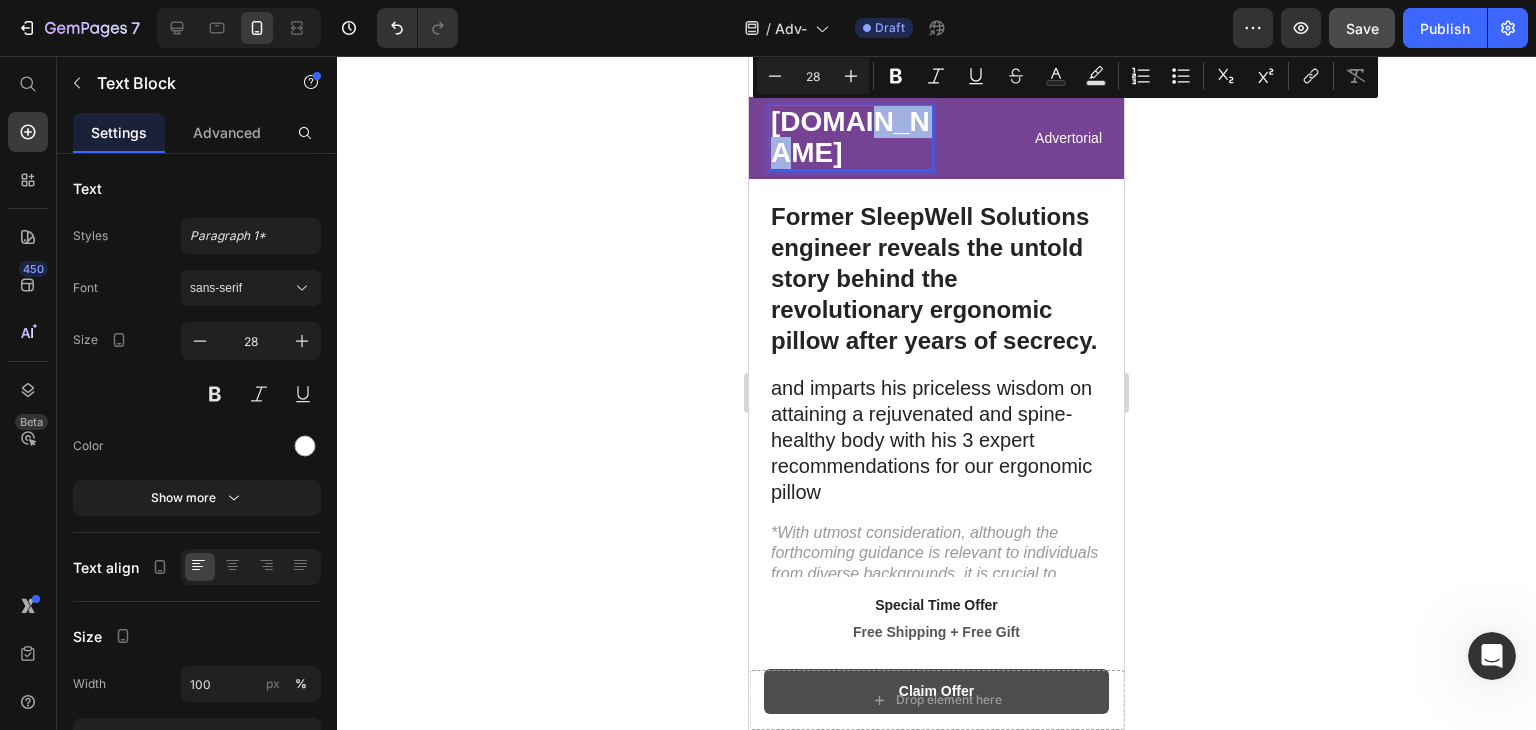drag, startPoint x: 805, startPoint y: 156, endPoint x: 871, endPoint y: 133, distance: 69.89278 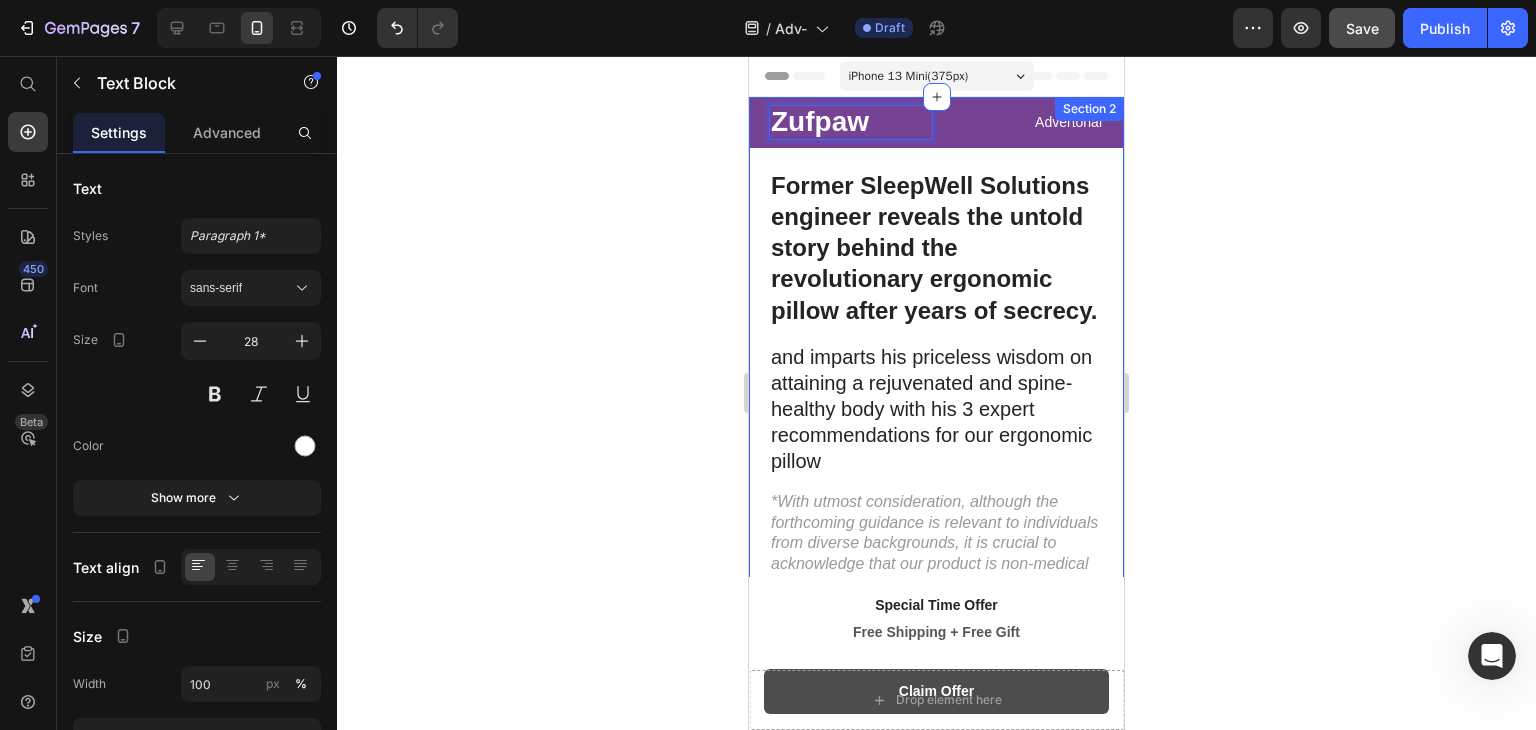 click 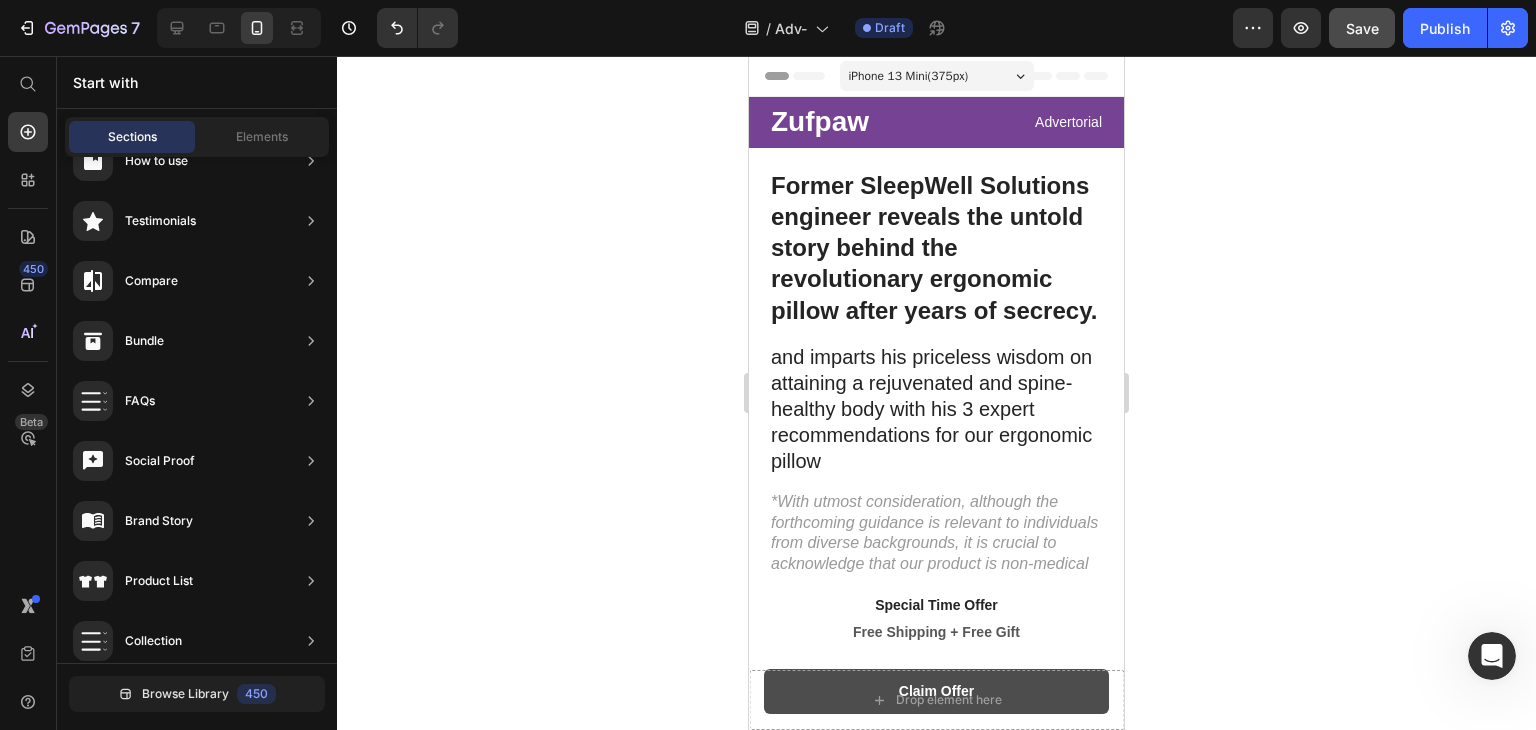 click on "iPhone 13 Mini  ( 375 px)" at bounding box center [909, 76] 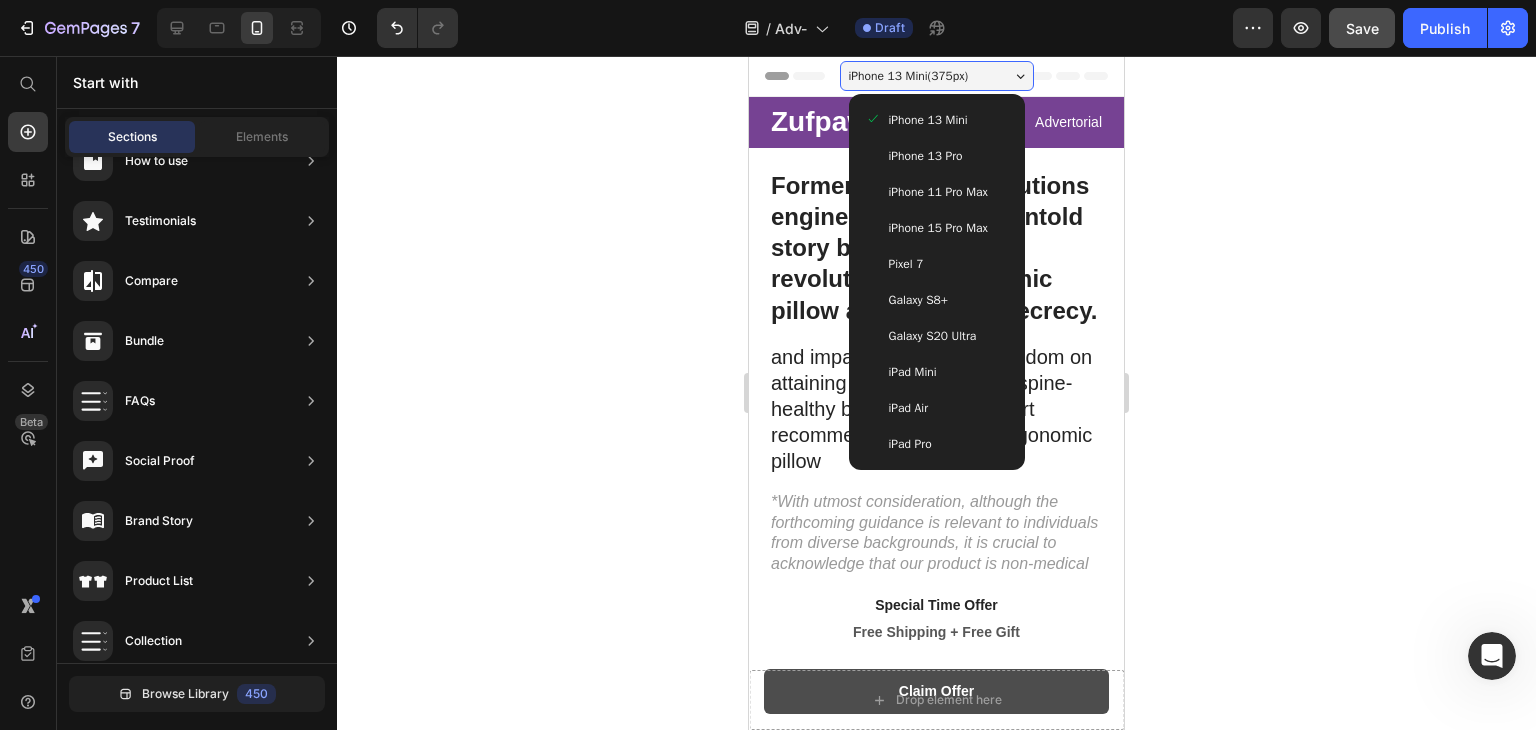 click on "iPhone 15 Pro Max" at bounding box center [938, 228] 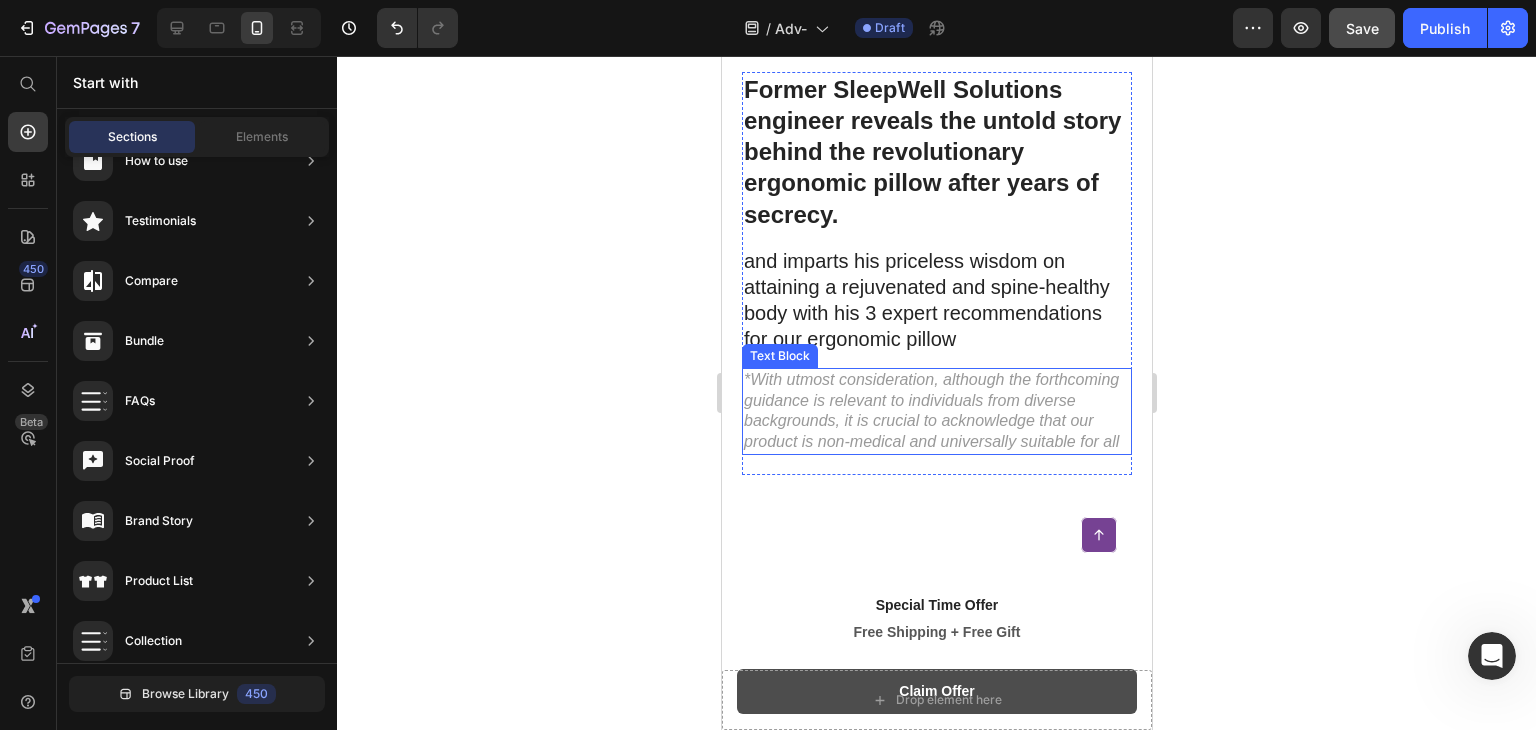 scroll, scrollTop: 0, scrollLeft: 0, axis: both 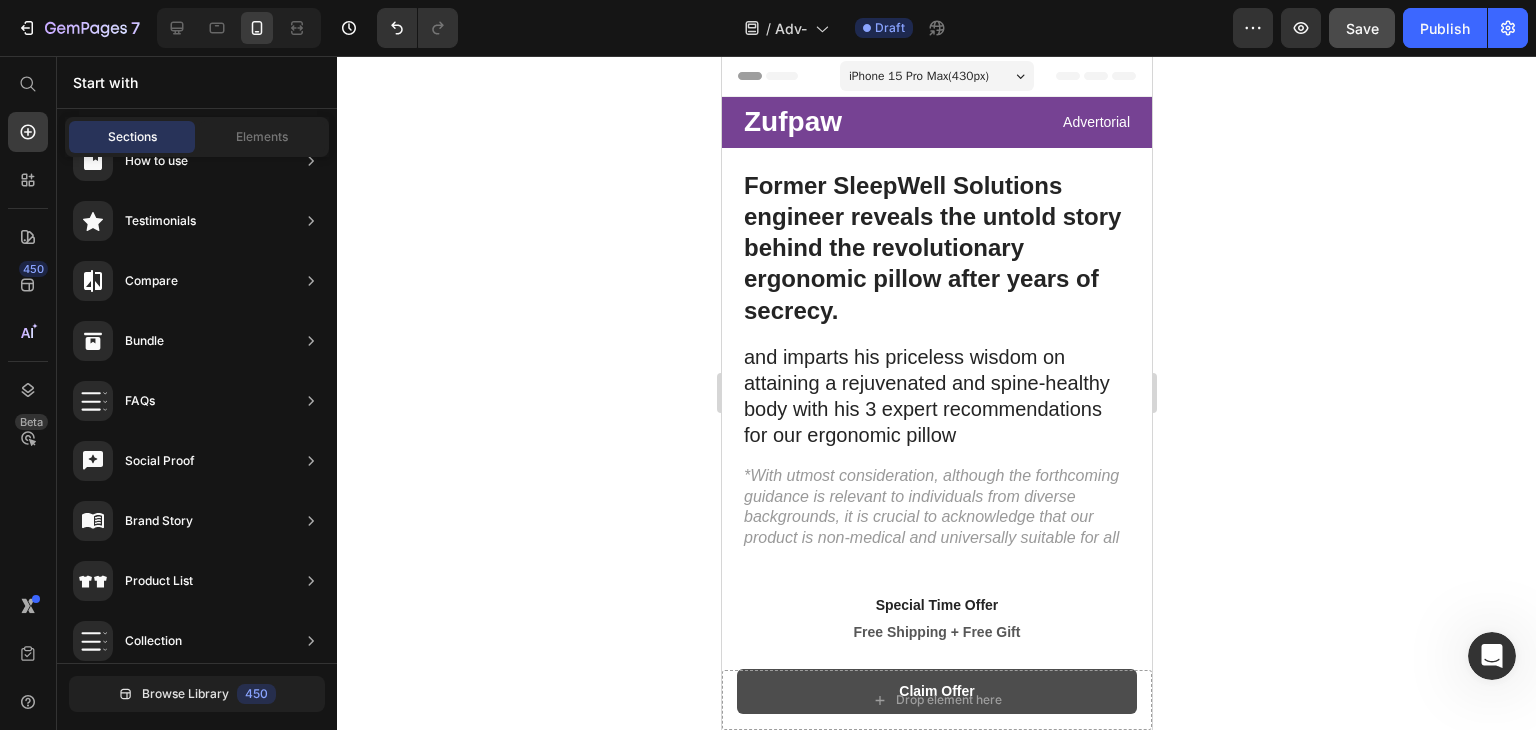 click on "iPhone 15 Pro Max  ( 430 px)" at bounding box center [918, 76] 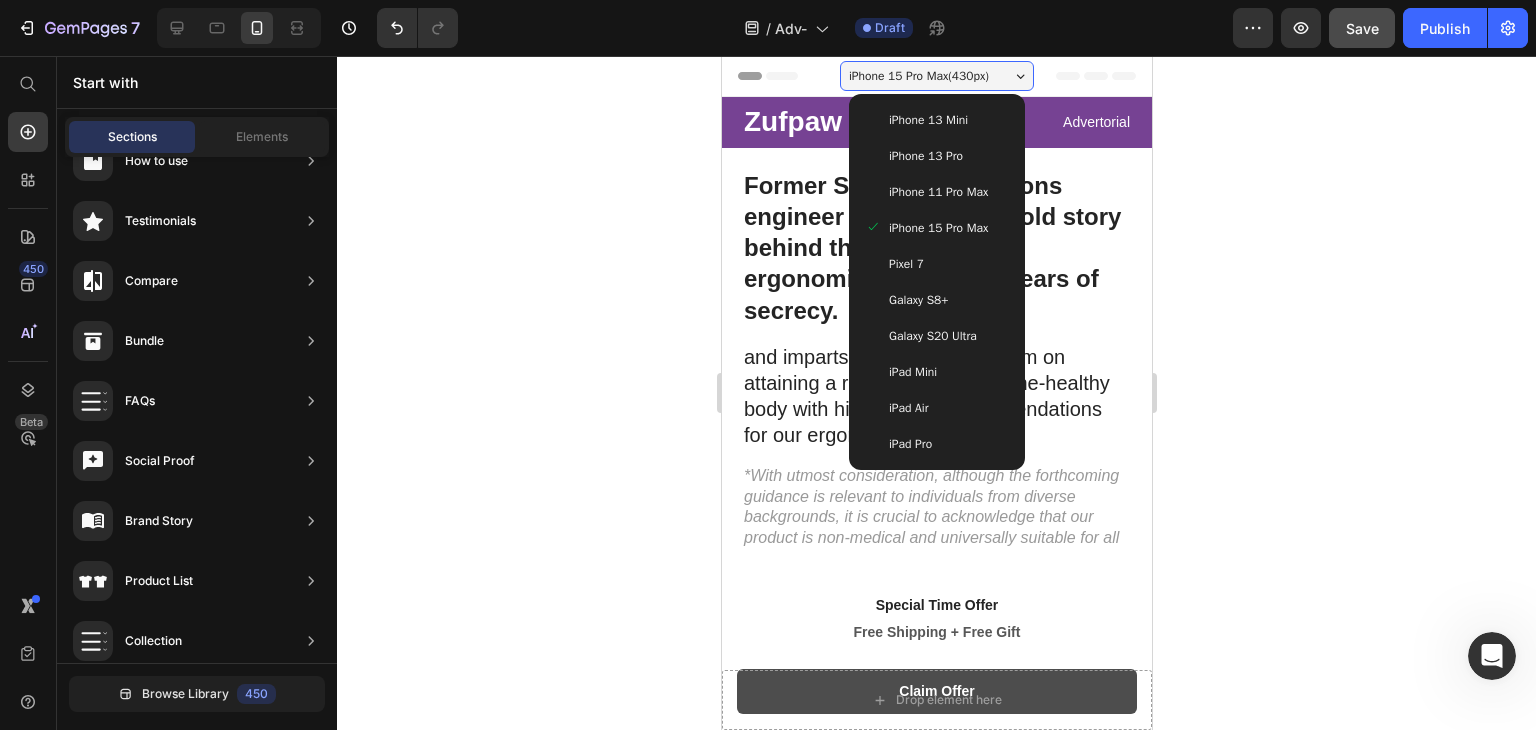 click on "iPhone 11 Pro Max" at bounding box center [936, 192] 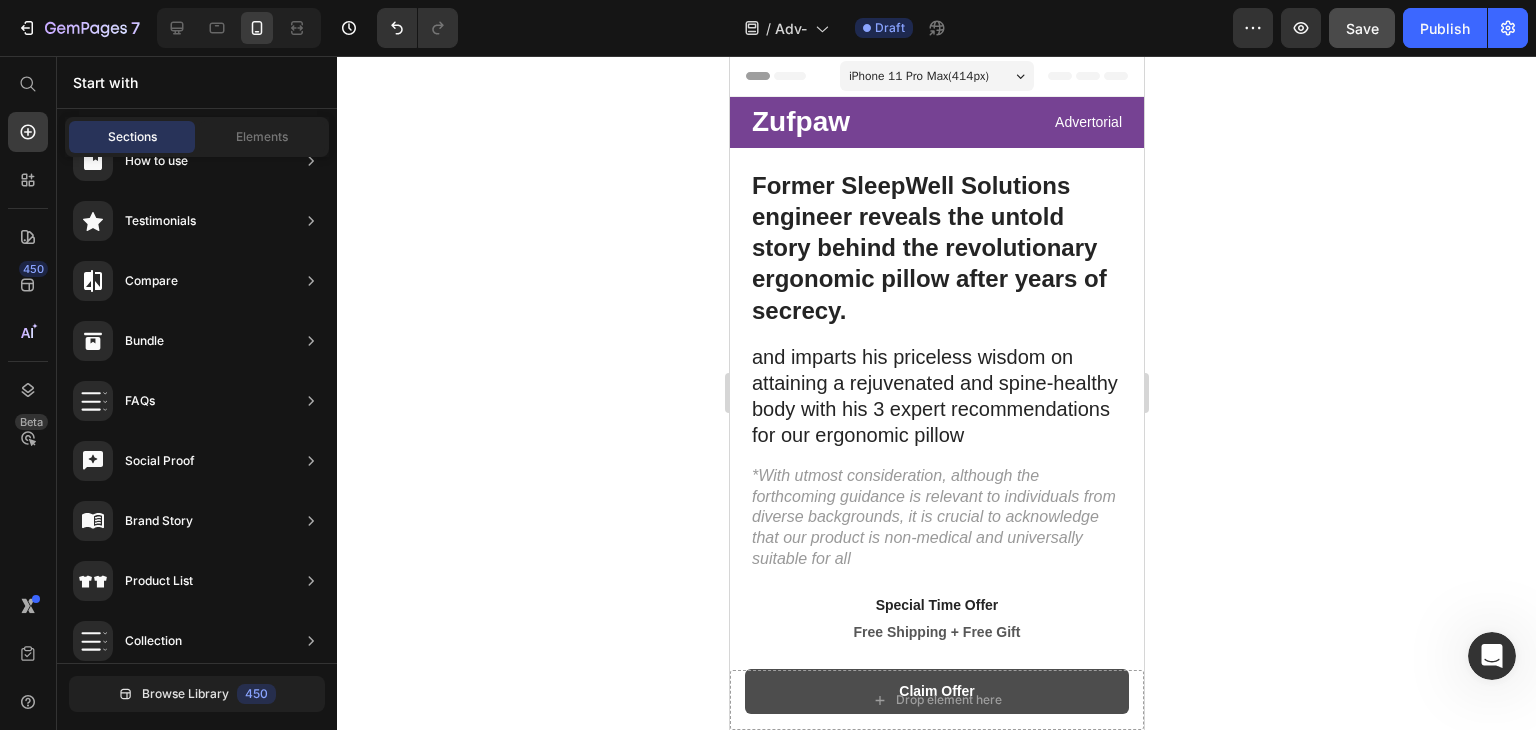 click on "iPhone 11 Pro Max  ( 414 px)" at bounding box center (918, 76) 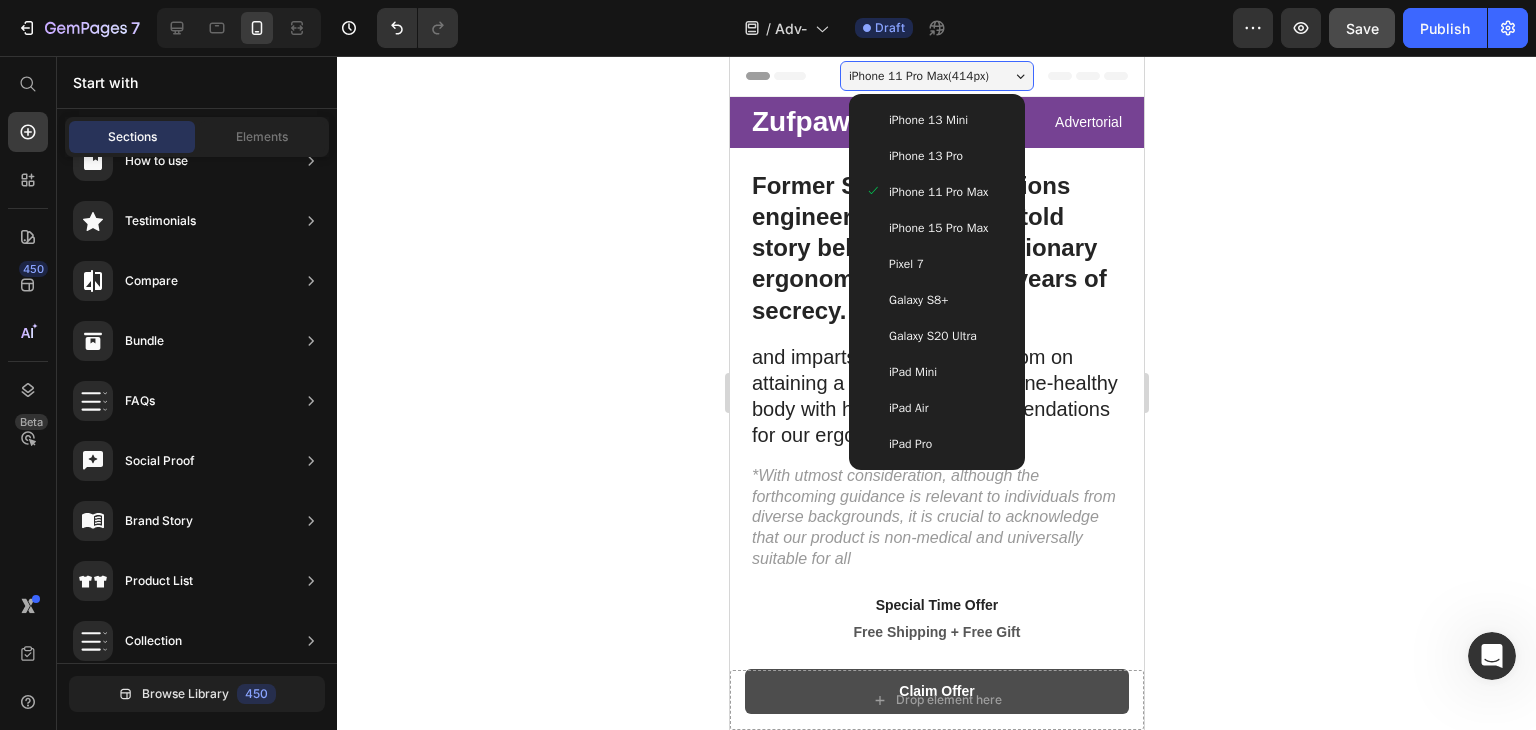 click on "iPhone 13 Pro" at bounding box center (936, 156) 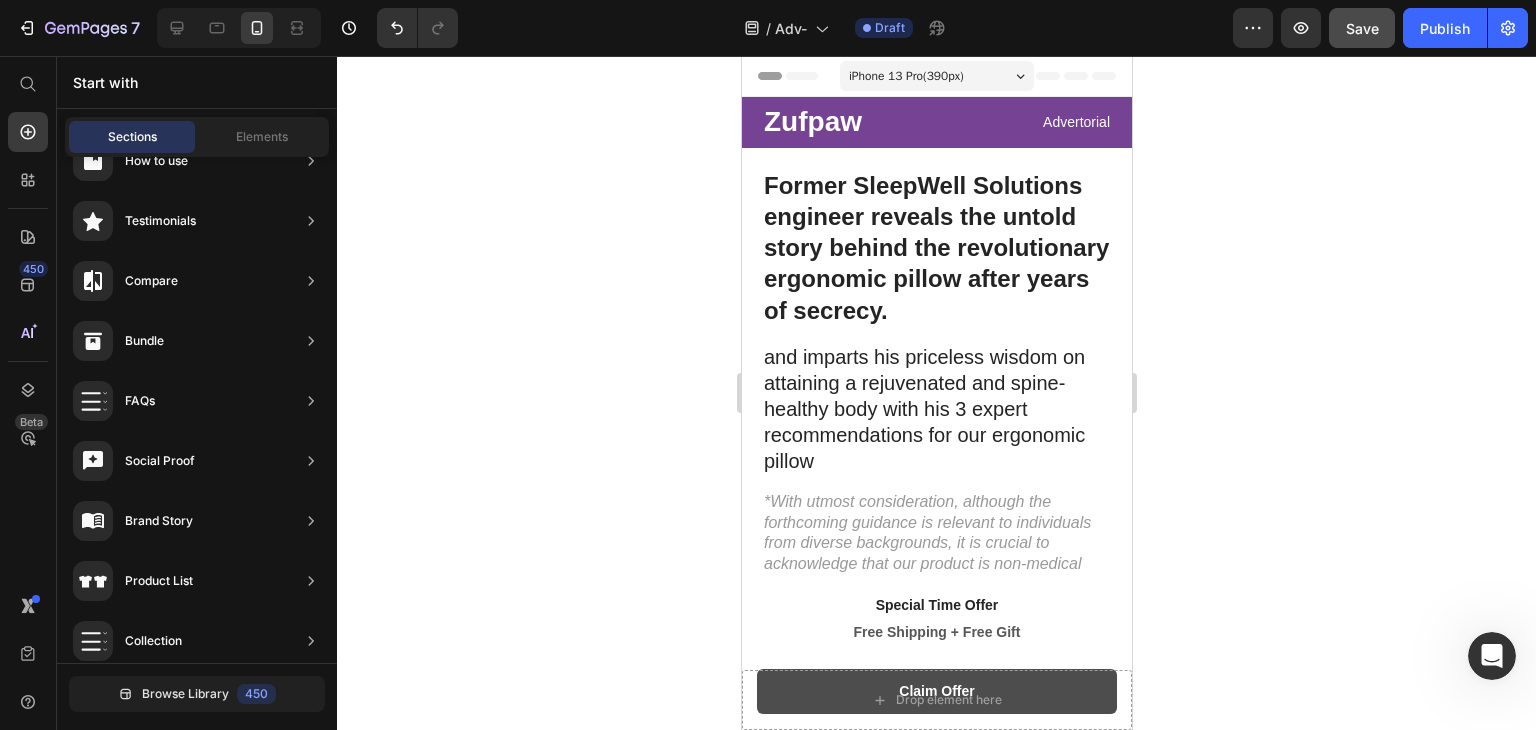 click on "iPhone 13 Pro  ( 390 px)" at bounding box center (905, 76) 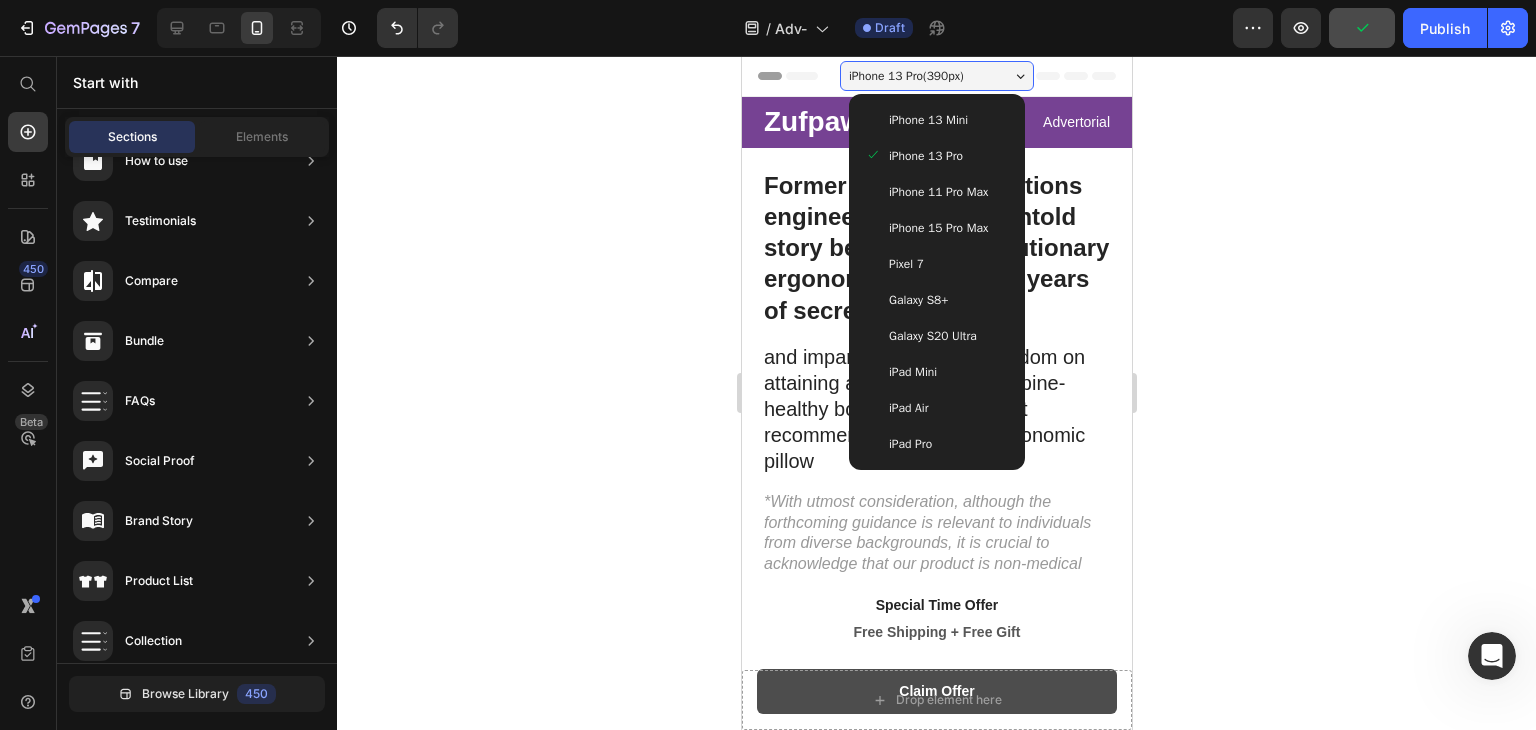 click on "iPad Mini" at bounding box center (936, 372) 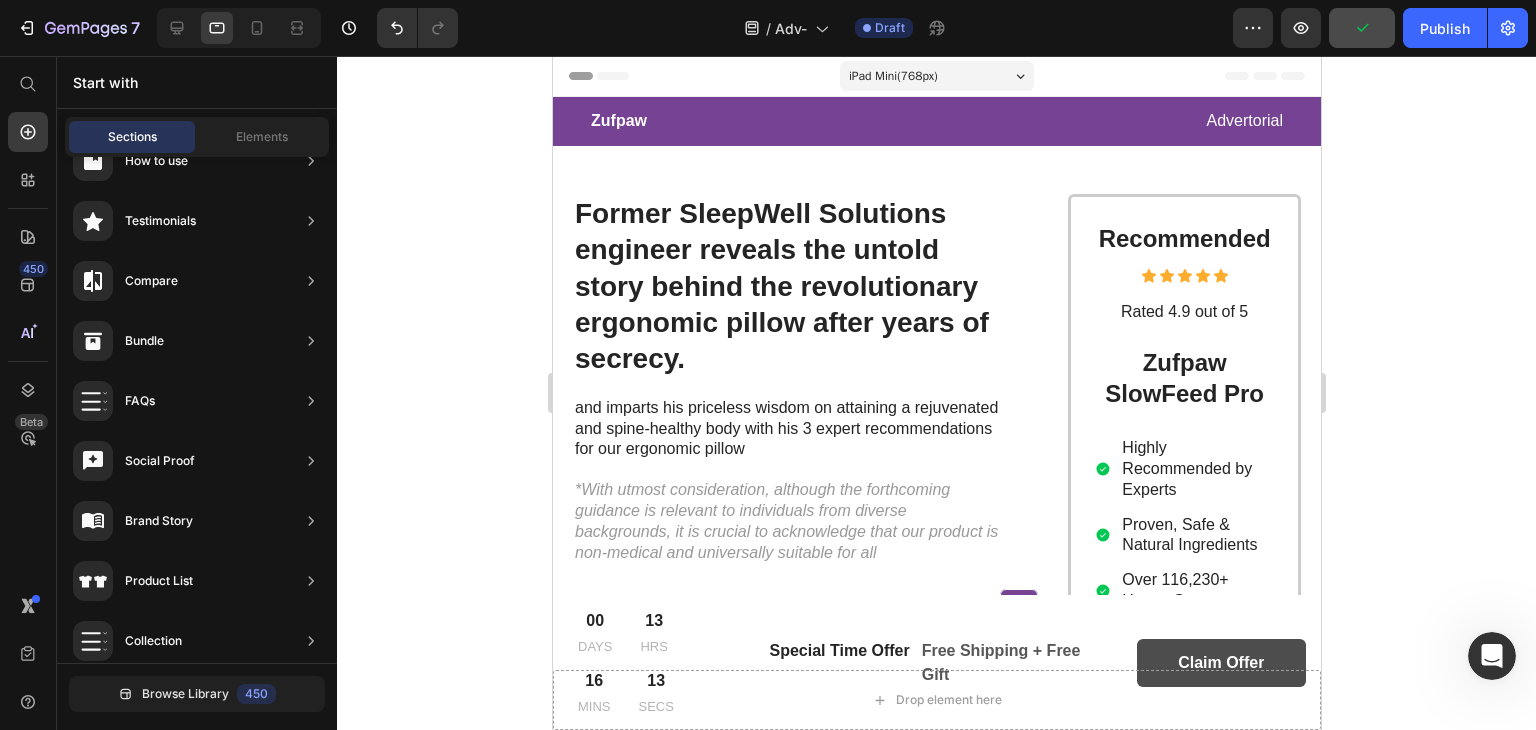 click on "iPad Mini  ( 768 px)" at bounding box center [892, 76] 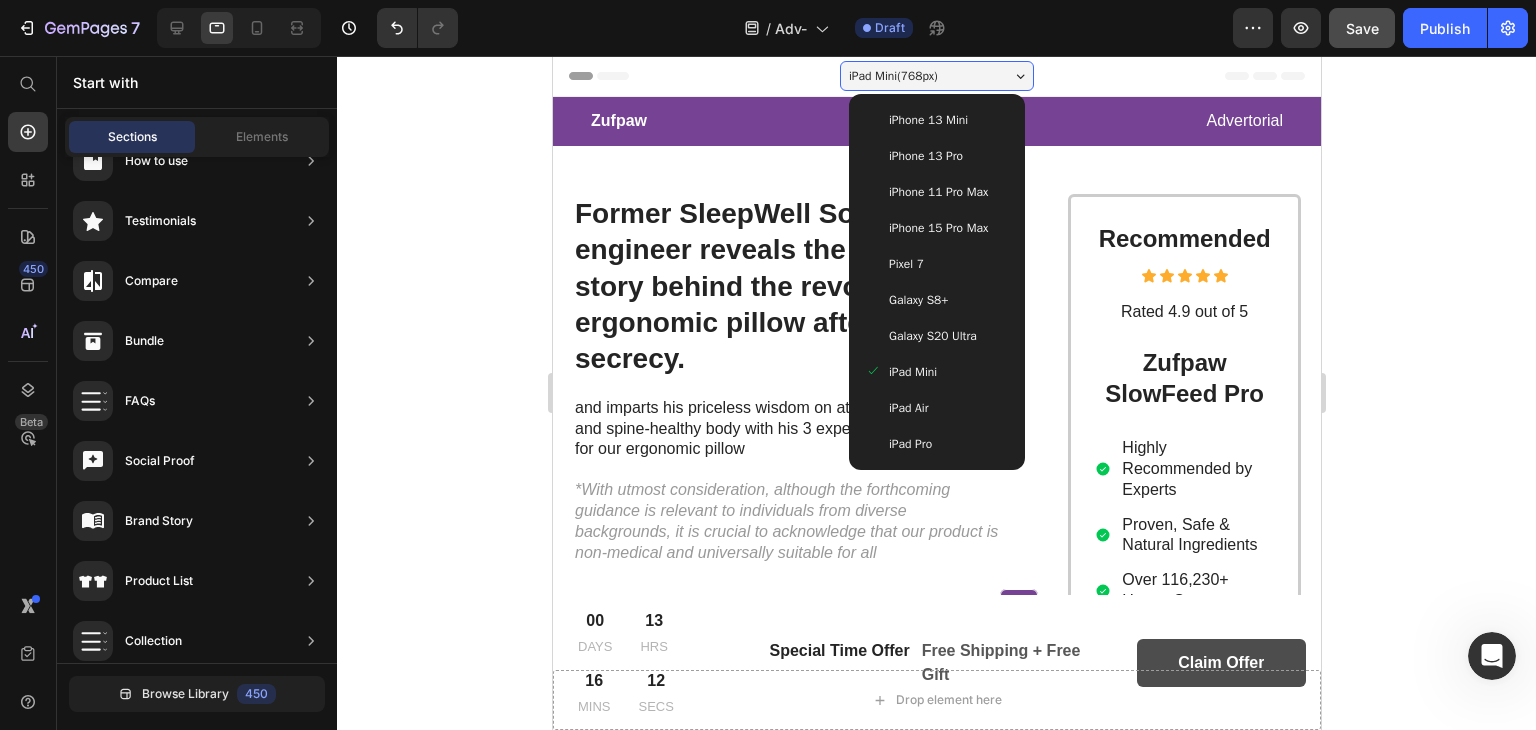 click on "Galaxy S20 Ultra" at bounding box center [932, 336] 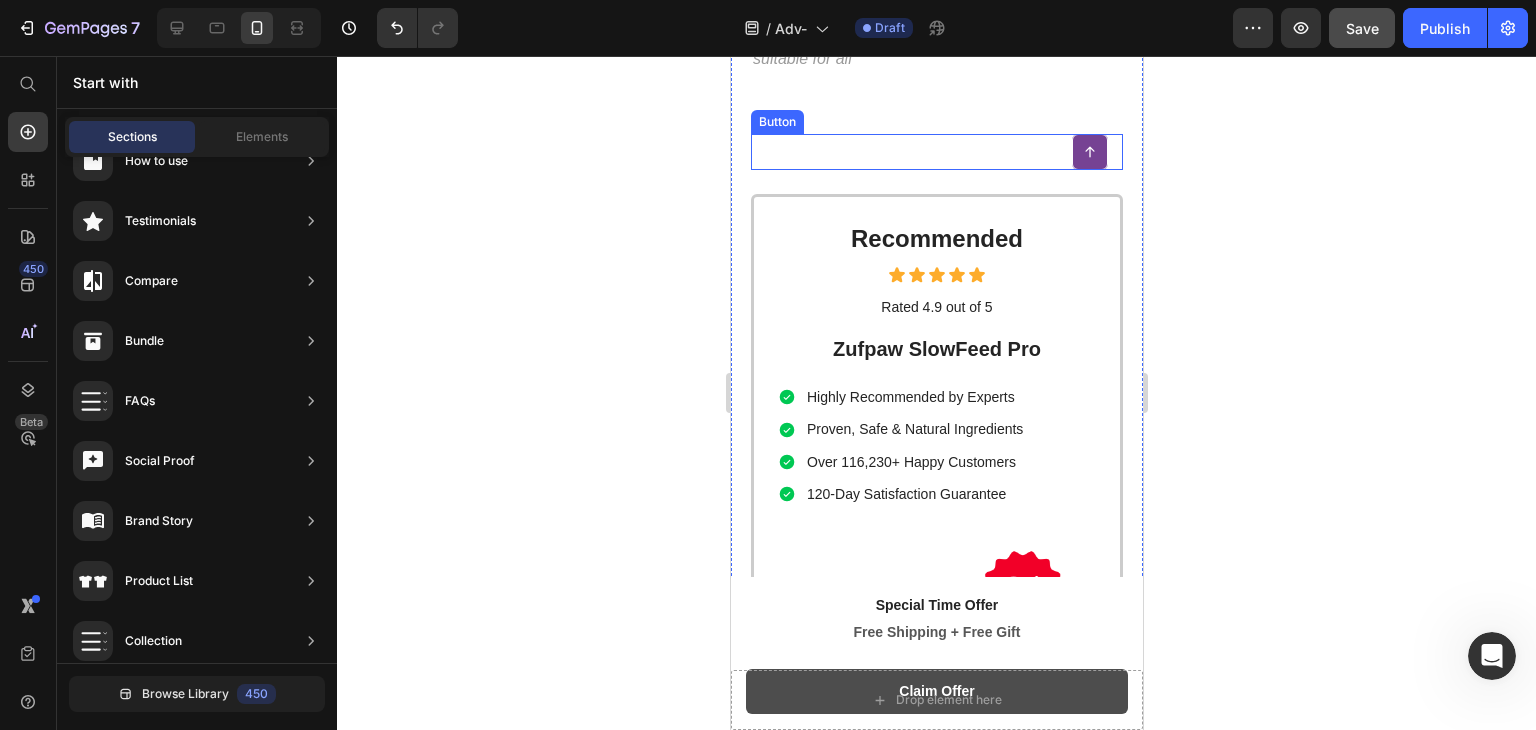 scroll, scrollTop: 0, scrollLeft: 0, axis: both 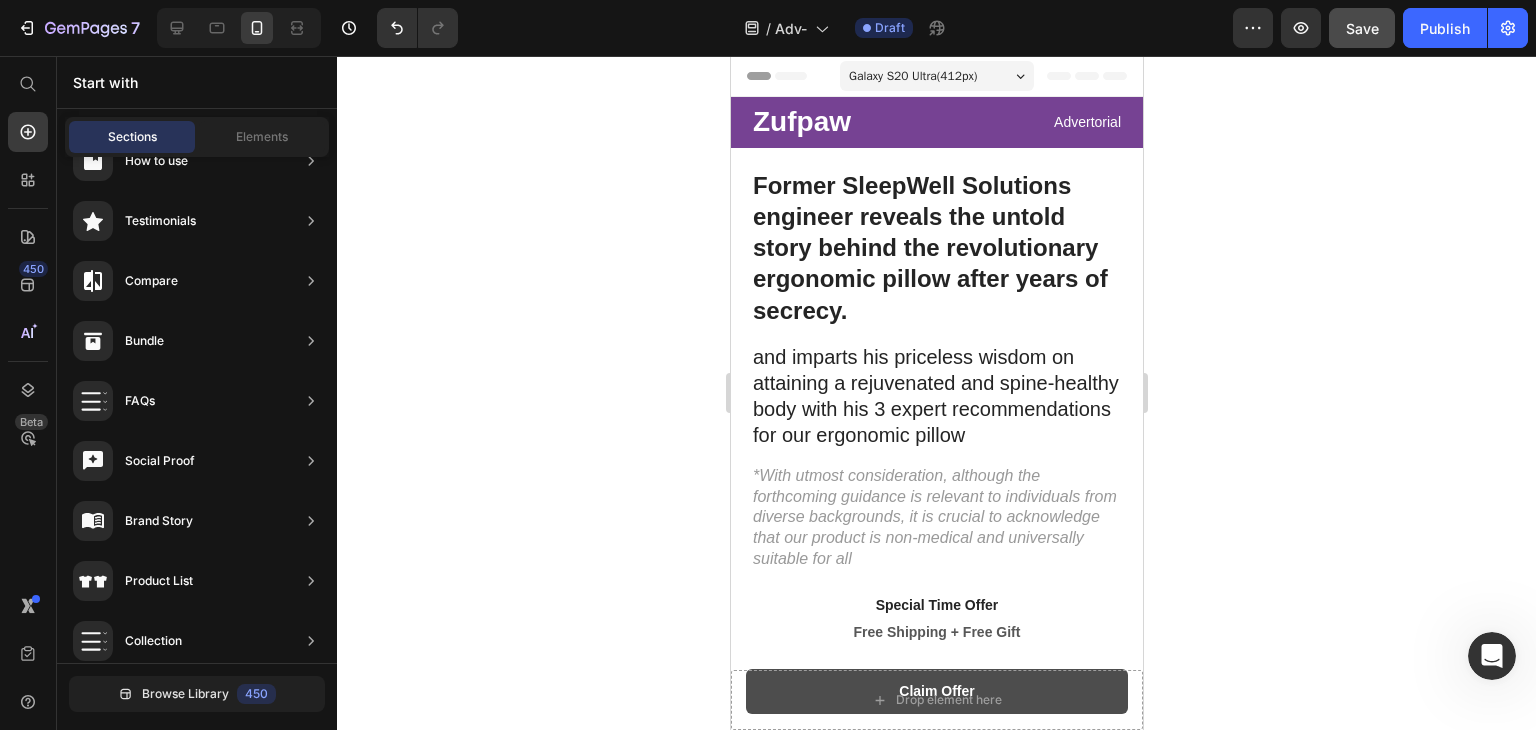 click on "Galaxy S20 Ultra  ( 412 px)" at bounding box center [912, 76] 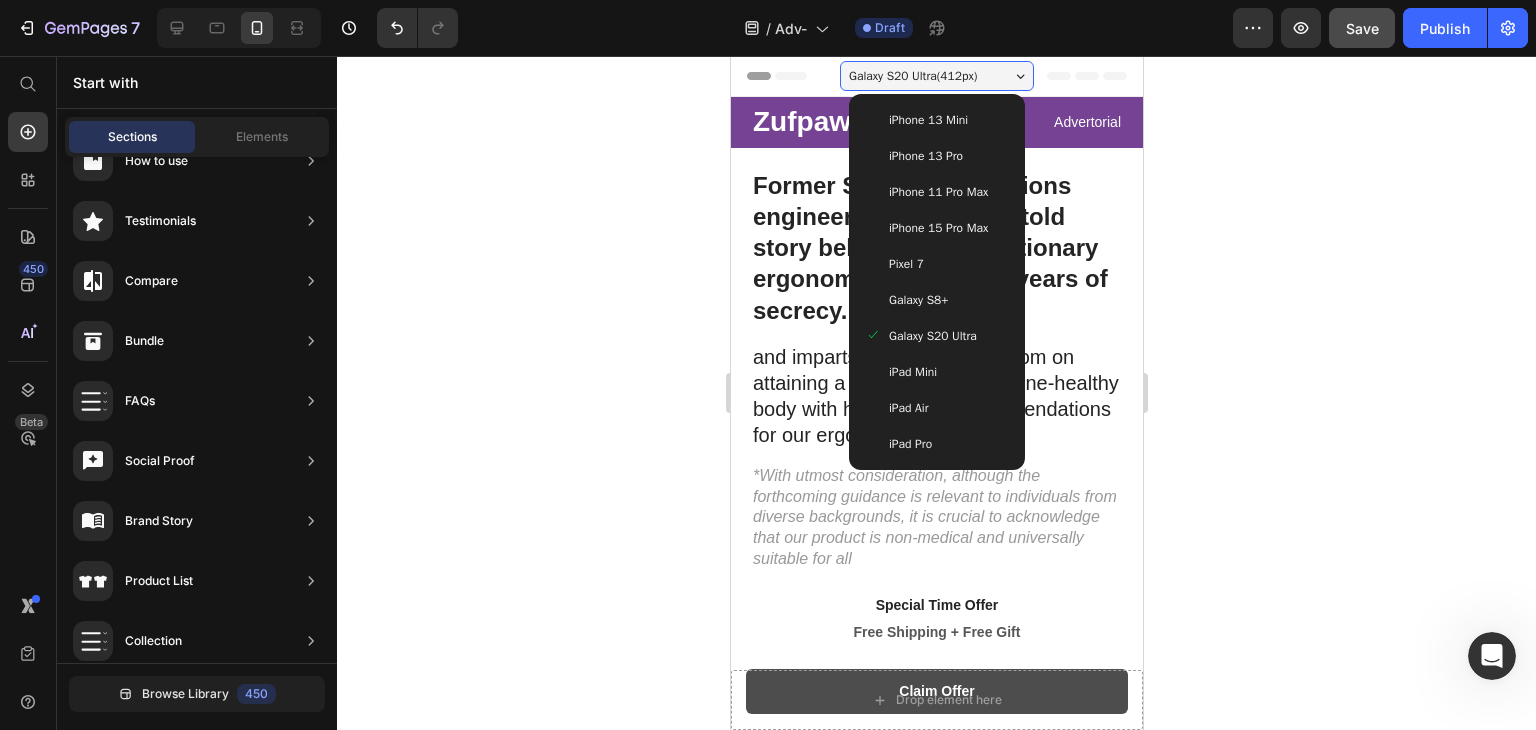 click on "Galaxy S8+" at bounding box center [936, 300] 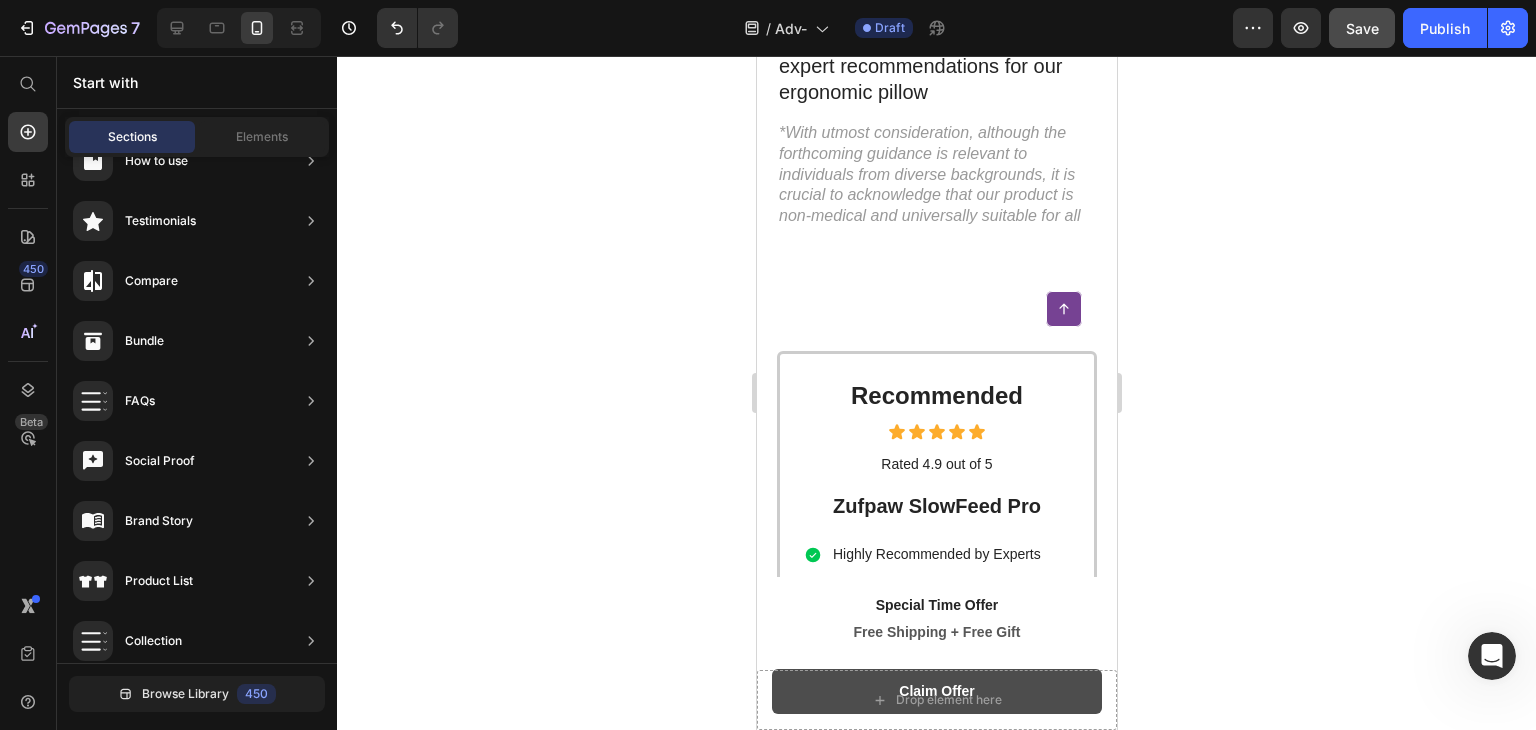 scroll, scrollTop: 0, scrollLeft: 0, axis: both 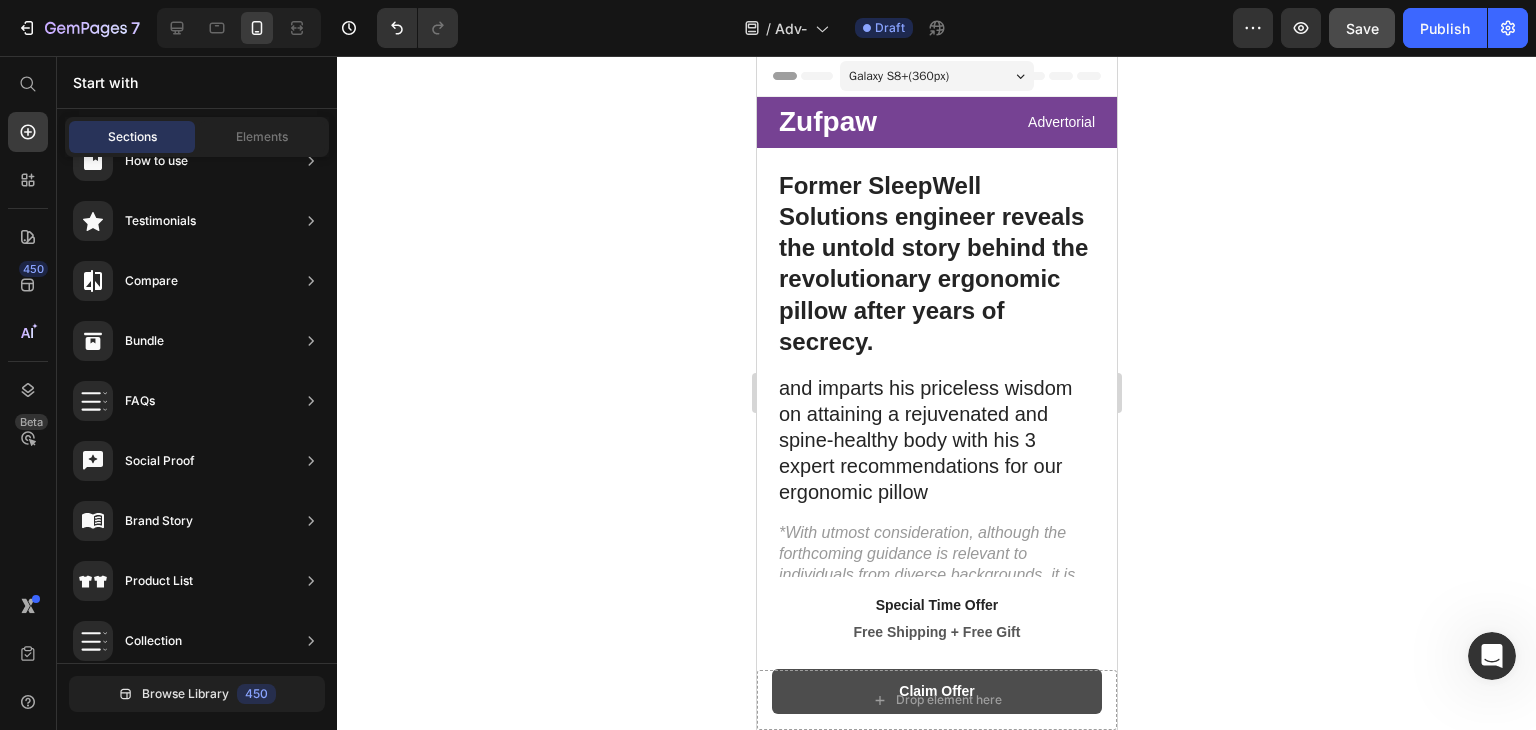 click on "Galaxy S8+  ( 360 px)" at bounding box center (898, 76) 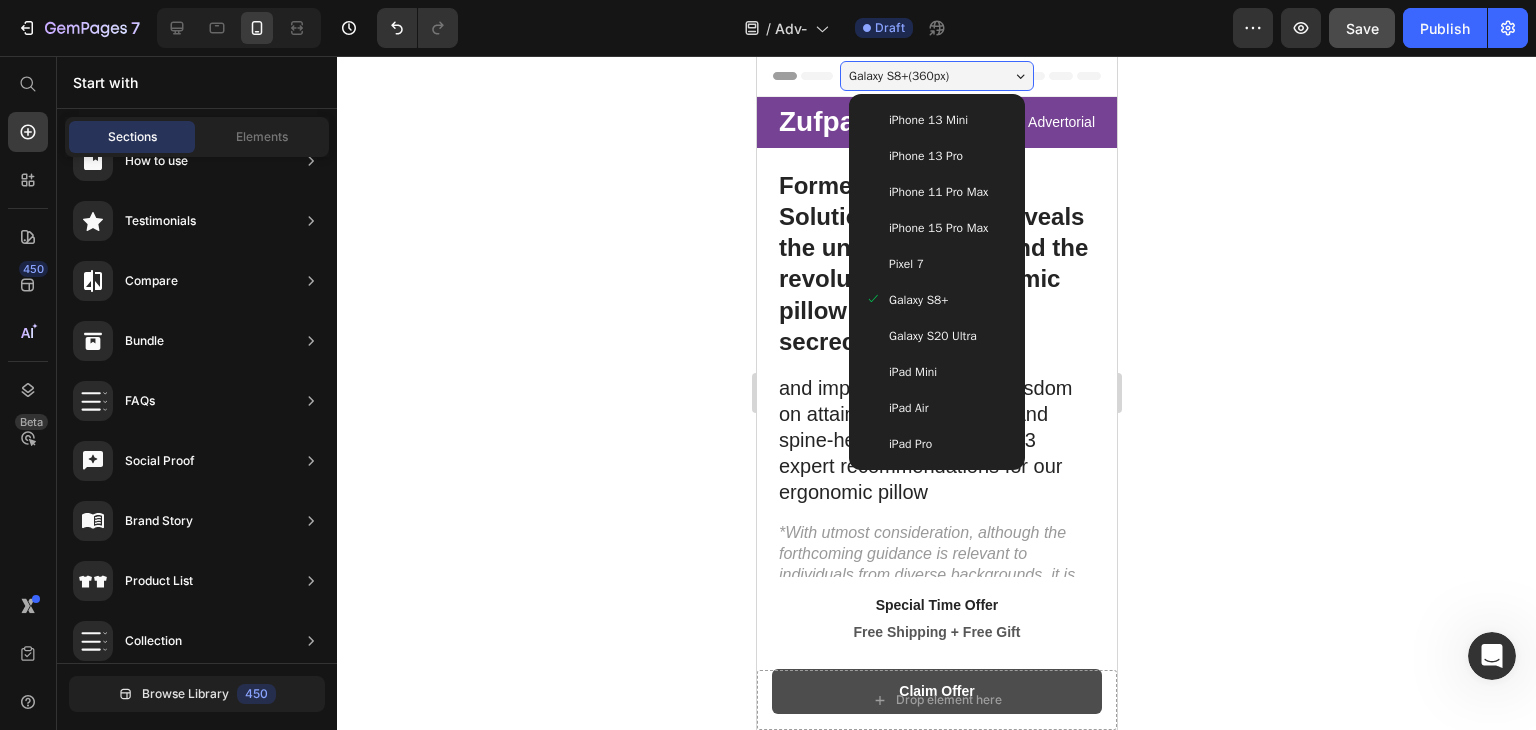 click on "Pixel 7" at bounding box center [936, 264] 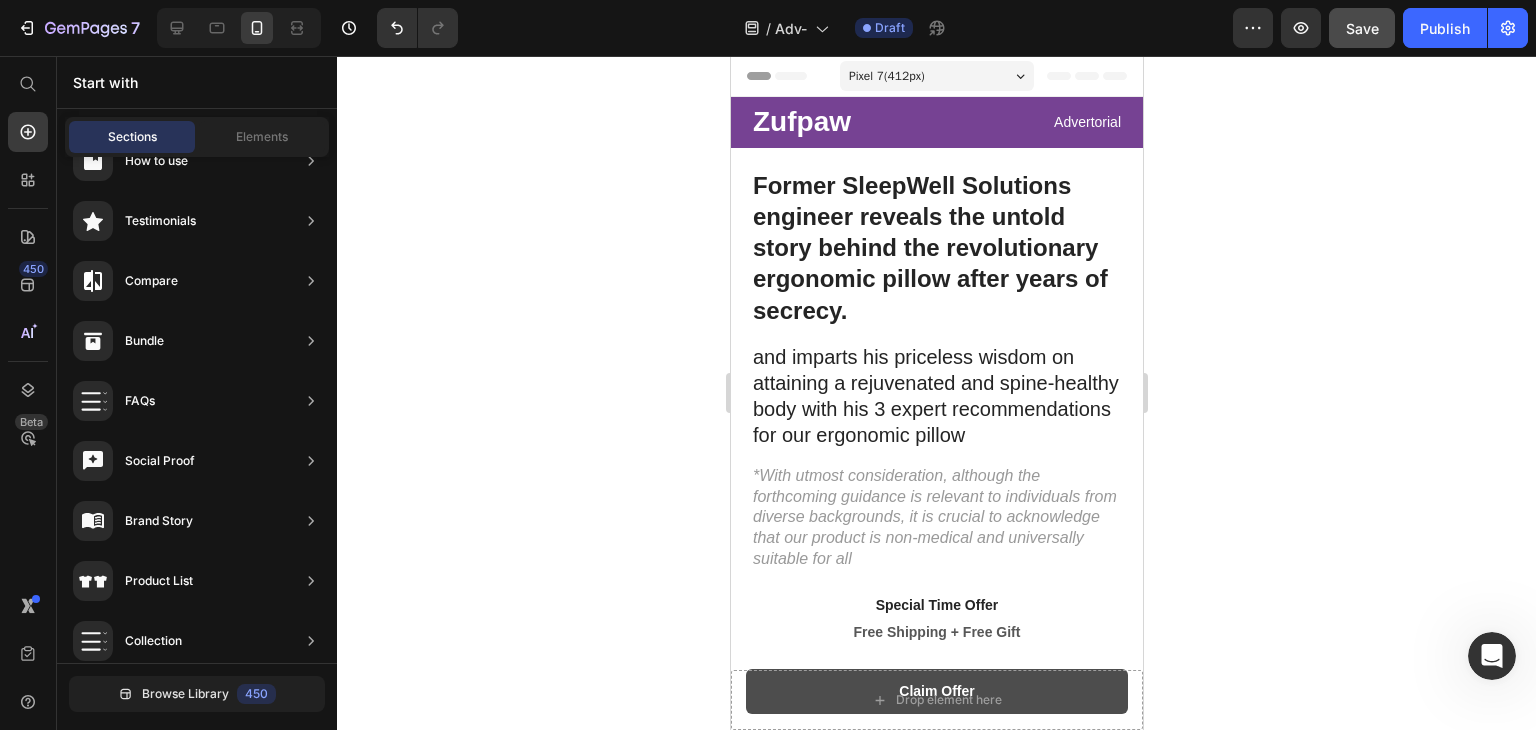 click on "Pixel 7  ( 412 px)" at bounding box center (936, 76) 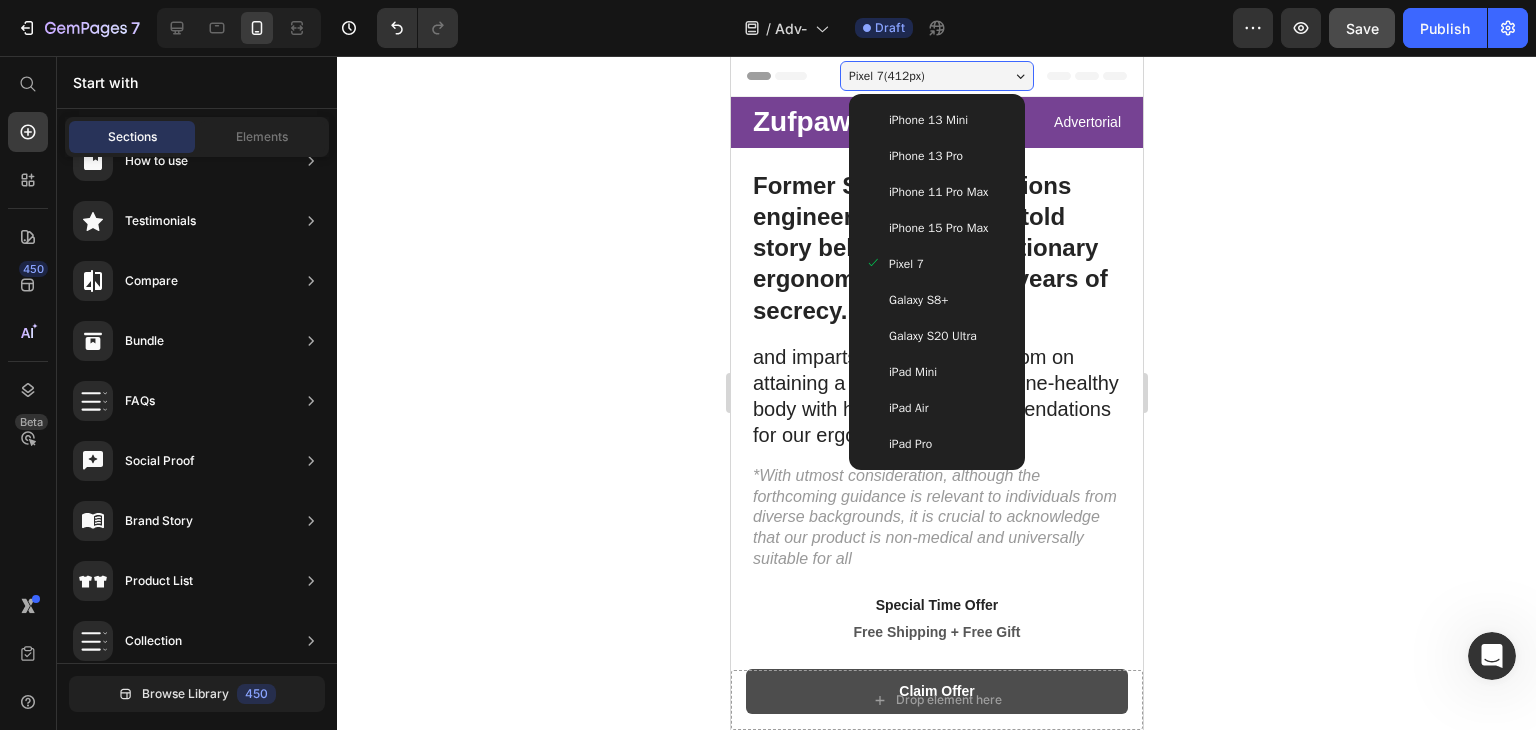click on "iPhone 13 Mini" at bounding box center (927, 120) 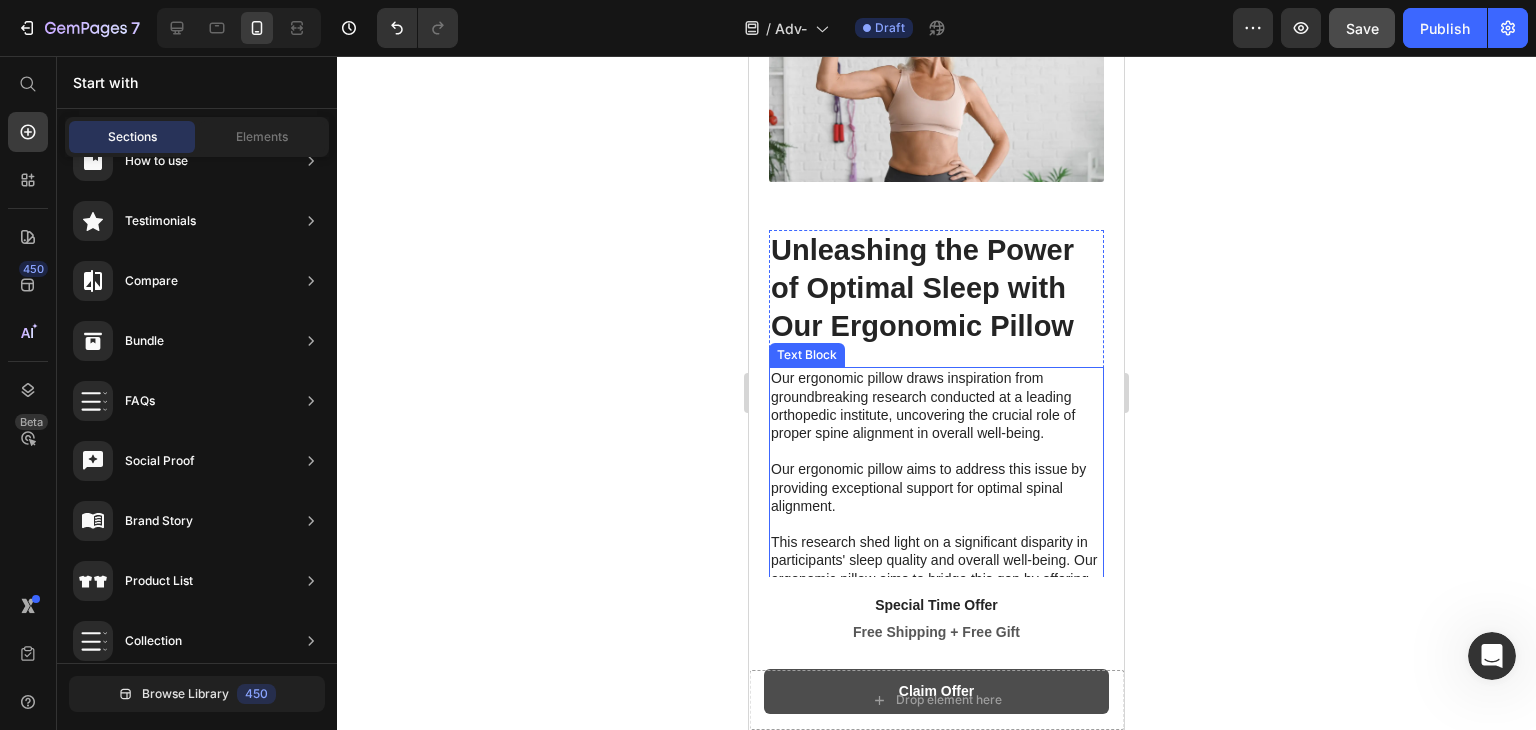 scroll, scrollTop: 1500, scrollLeft: 0, axis: vertical 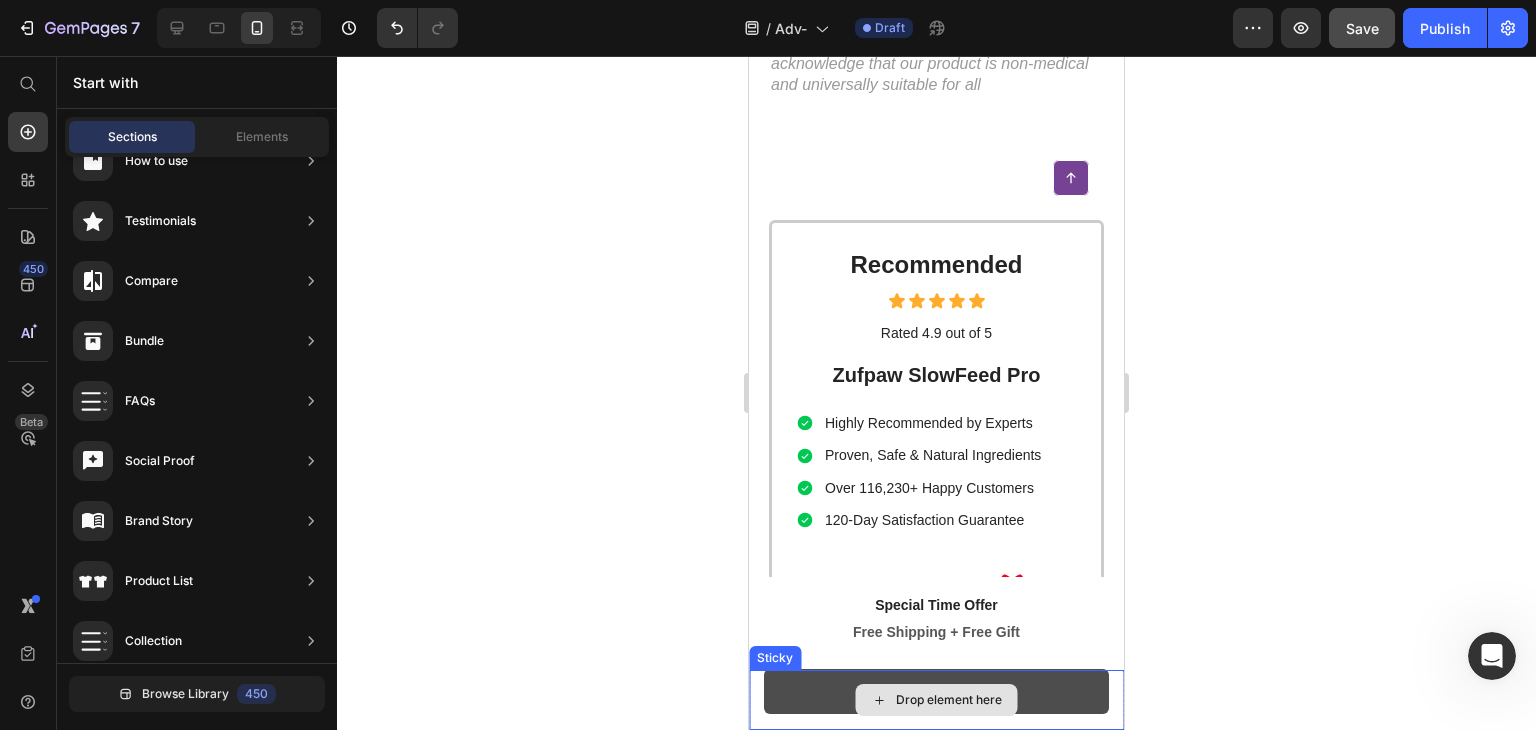 click on "Drop element here" at bounding box center [936, 700] 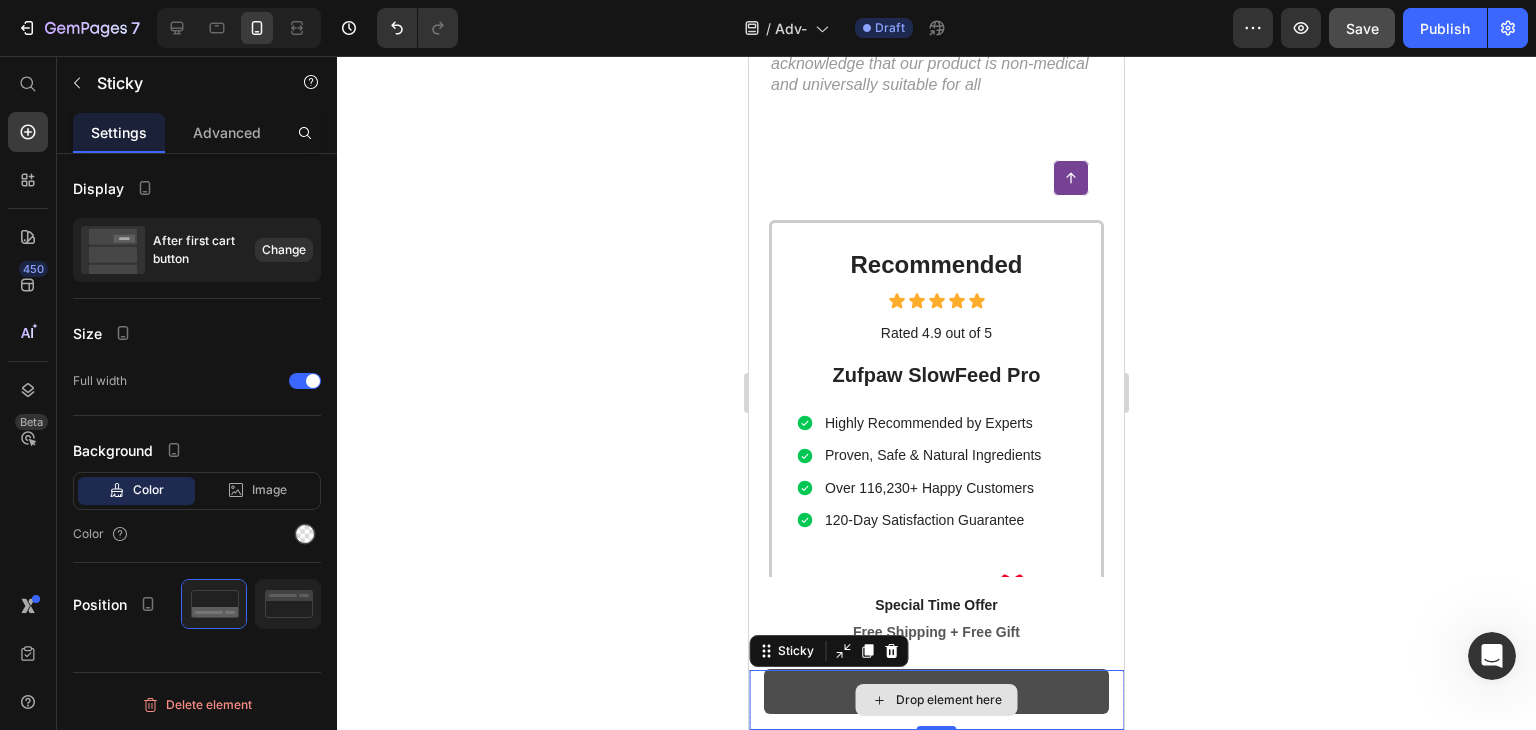 click on "Drop element here" at bounding box center [936, 700] 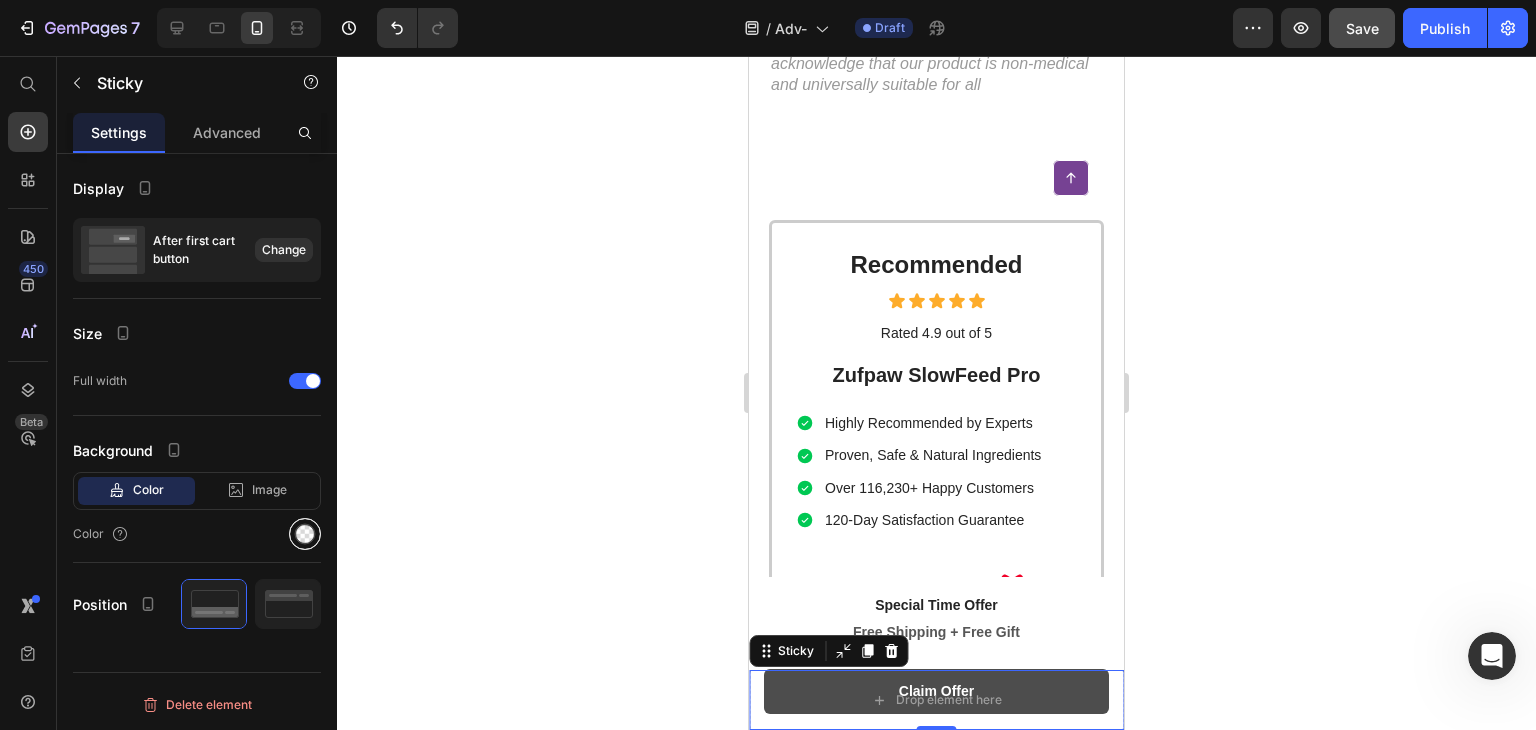click at bounding box center (305, 534) 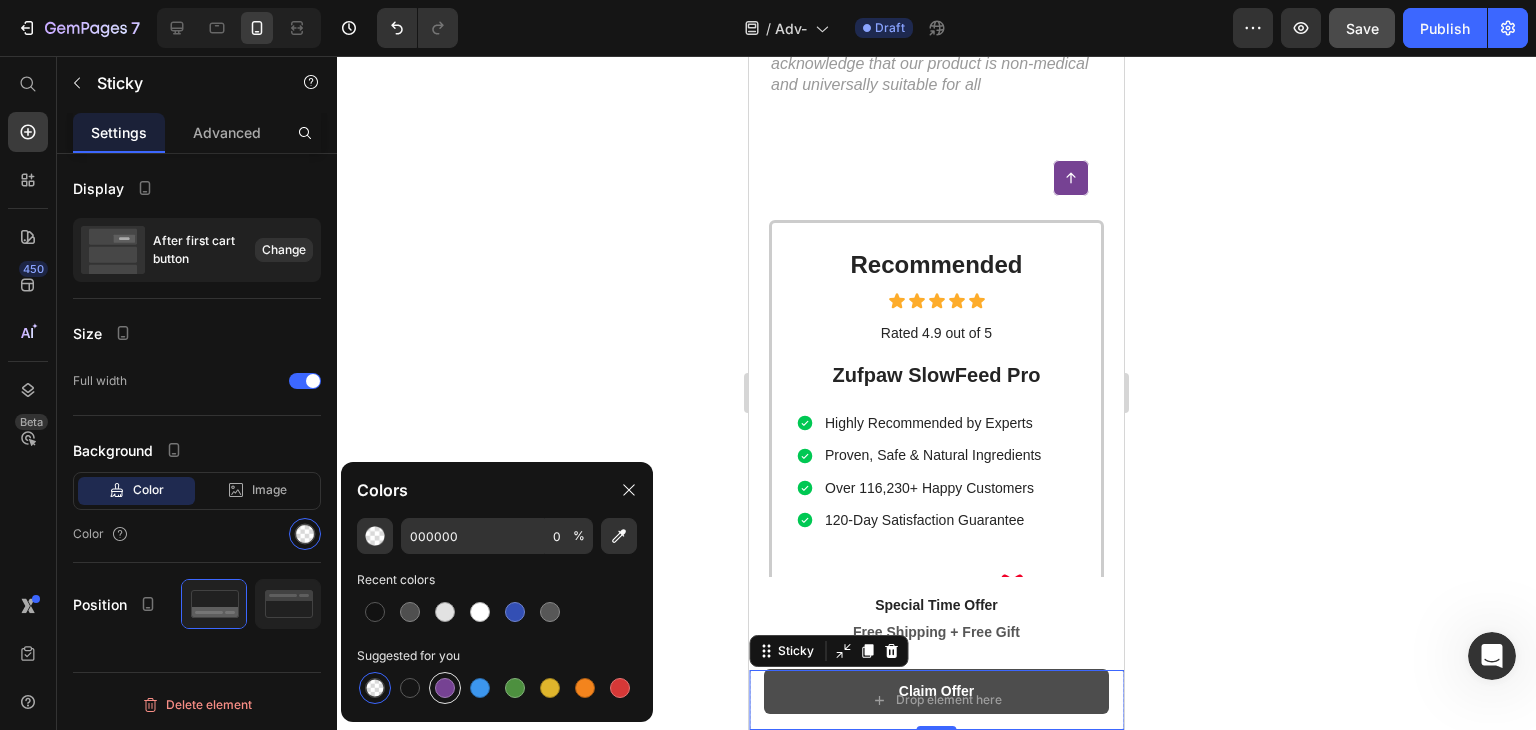 click at bounding box center [445, 688] 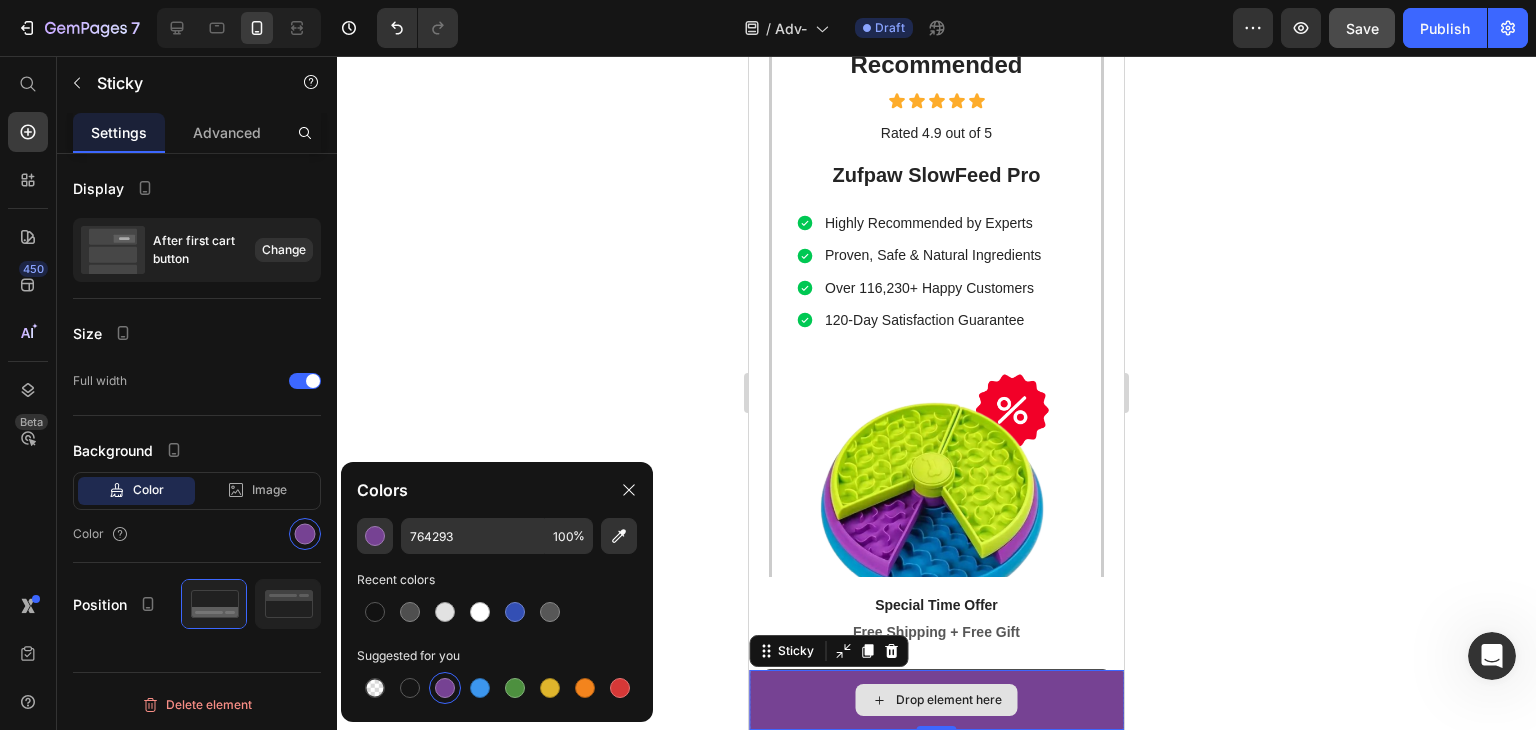 scroll, scrollTop: 900, scrollLeft: 0, axis: vertical 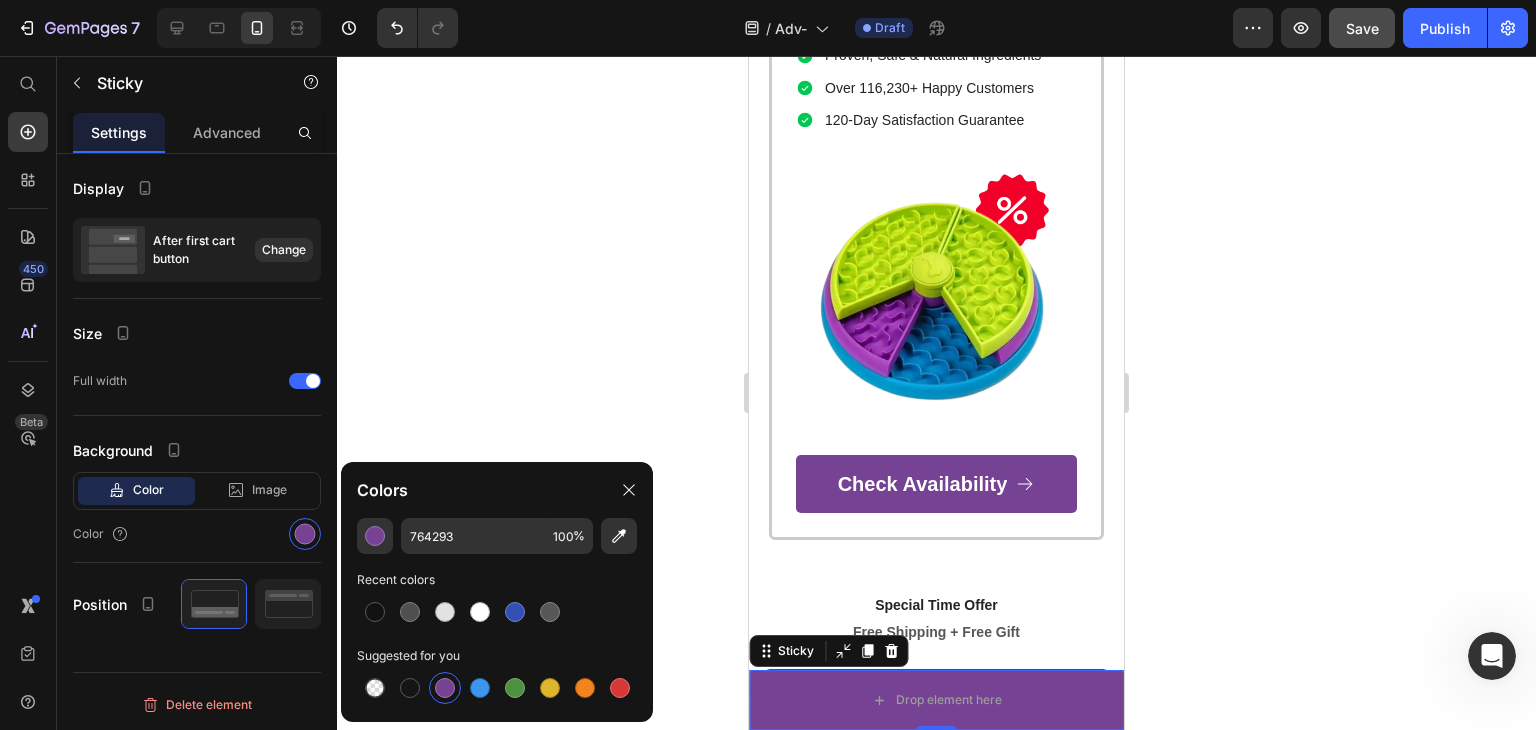 type on "000000" 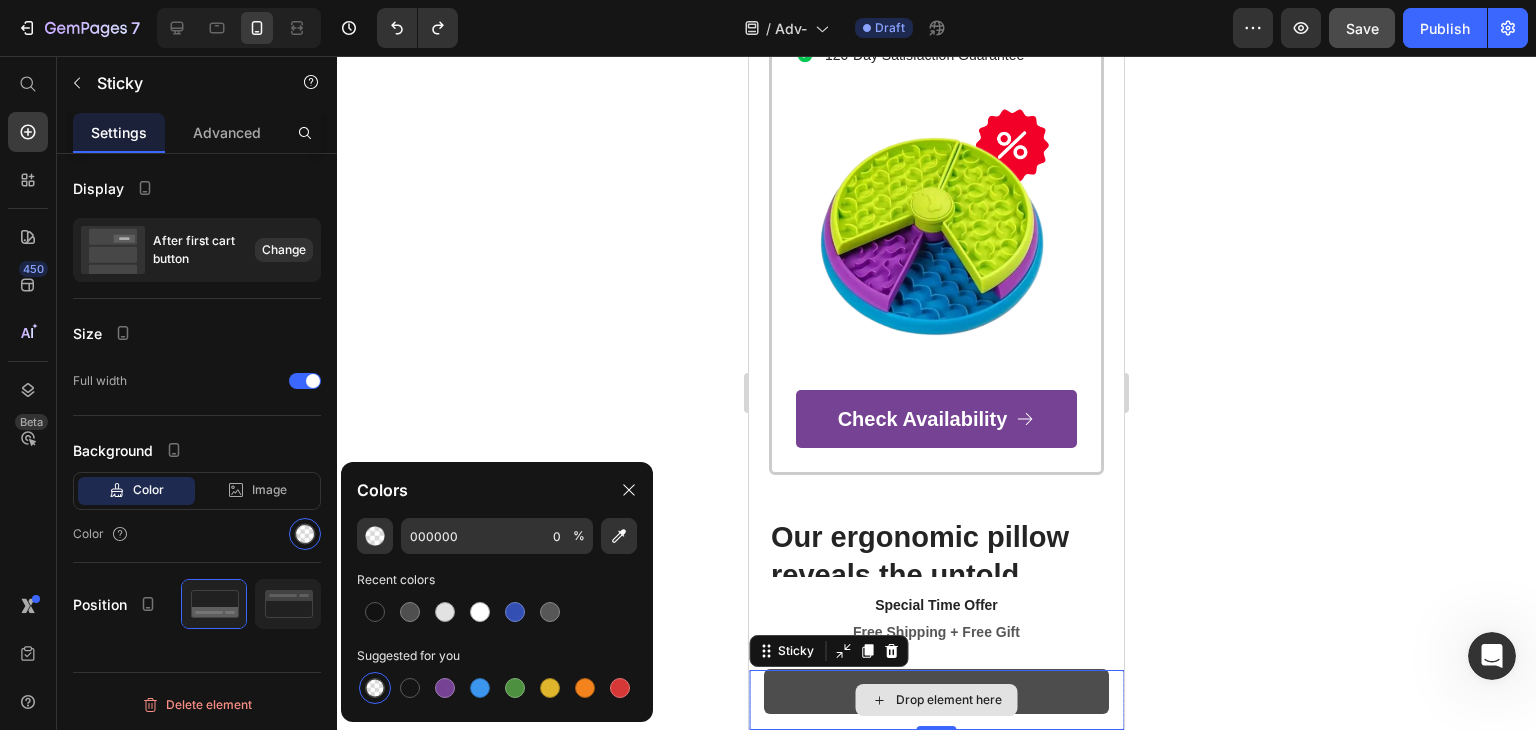 scroll, scrollTop: 1000, scrollLeft: 0, axis: vertical 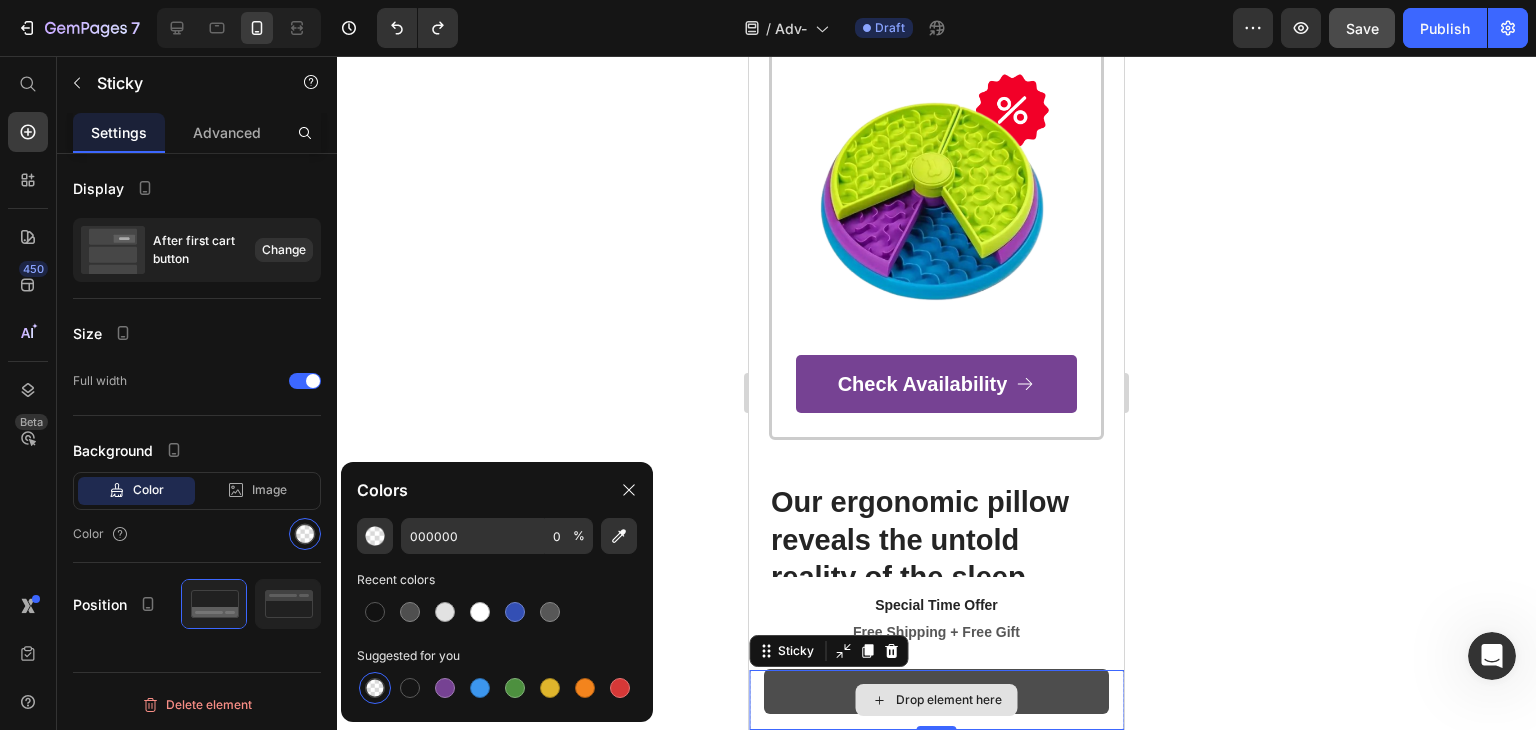 click on "Drop element here" at bounding box center (949, 700) 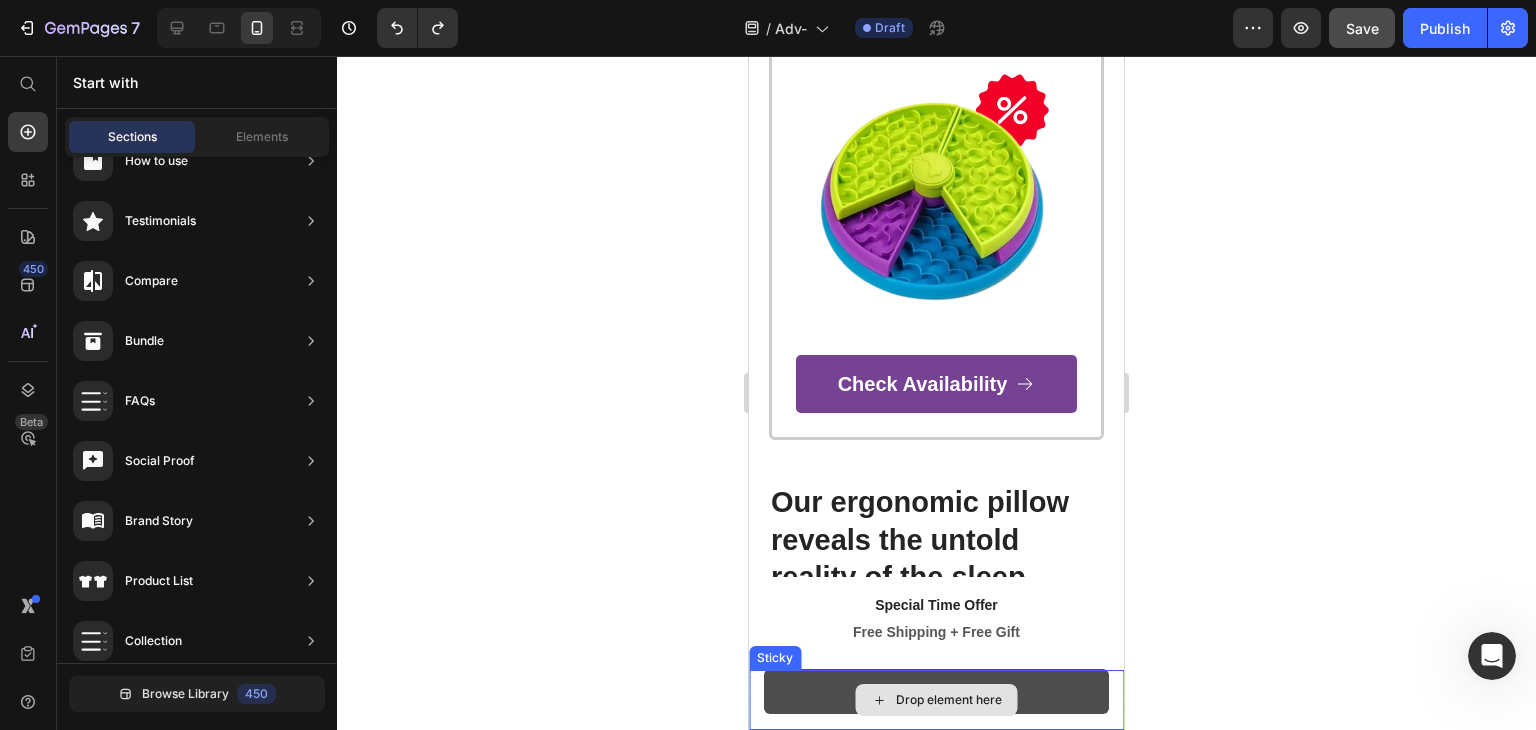 click on "Drop element here" at bounding box center (936, 700) 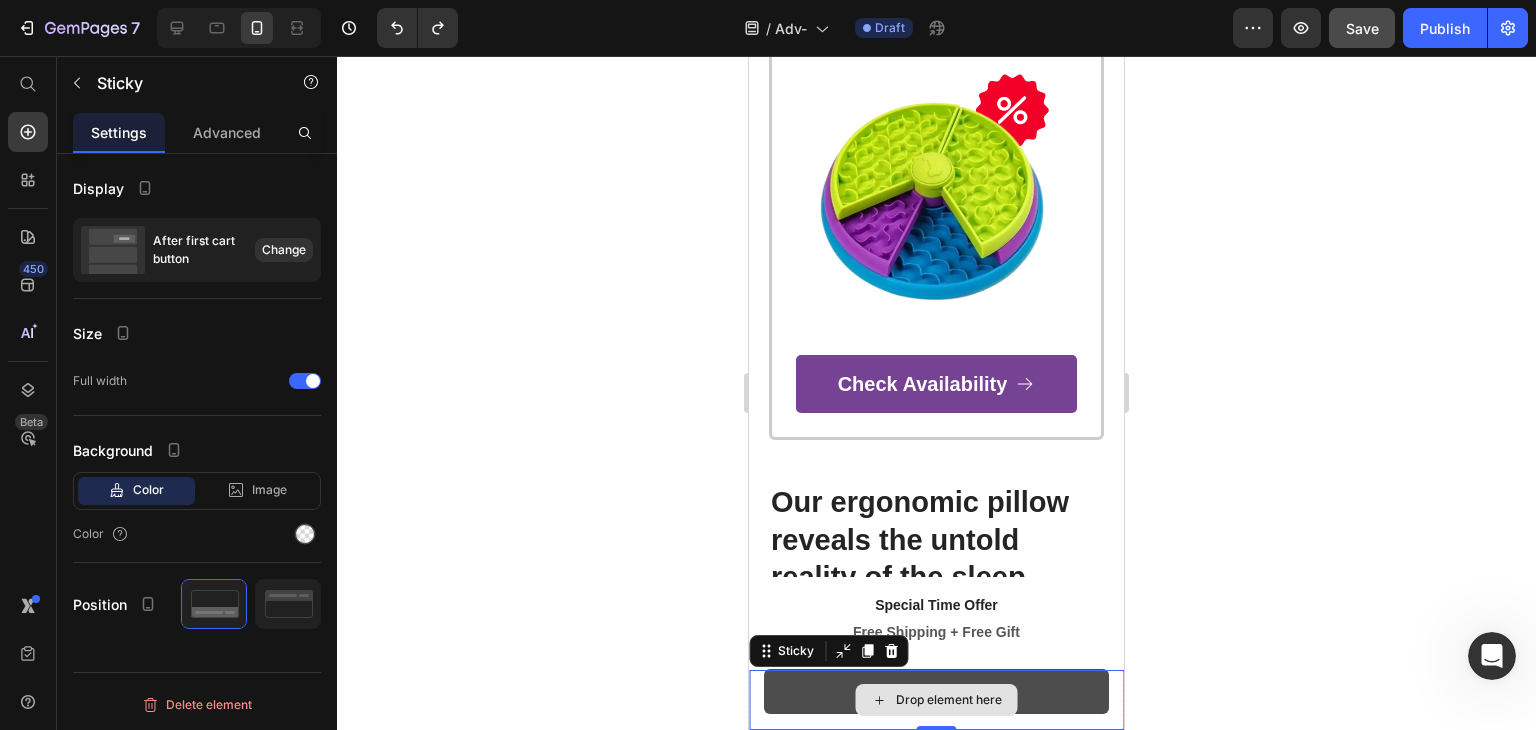 click on "Drop element here" at bounding box center [936, 700] 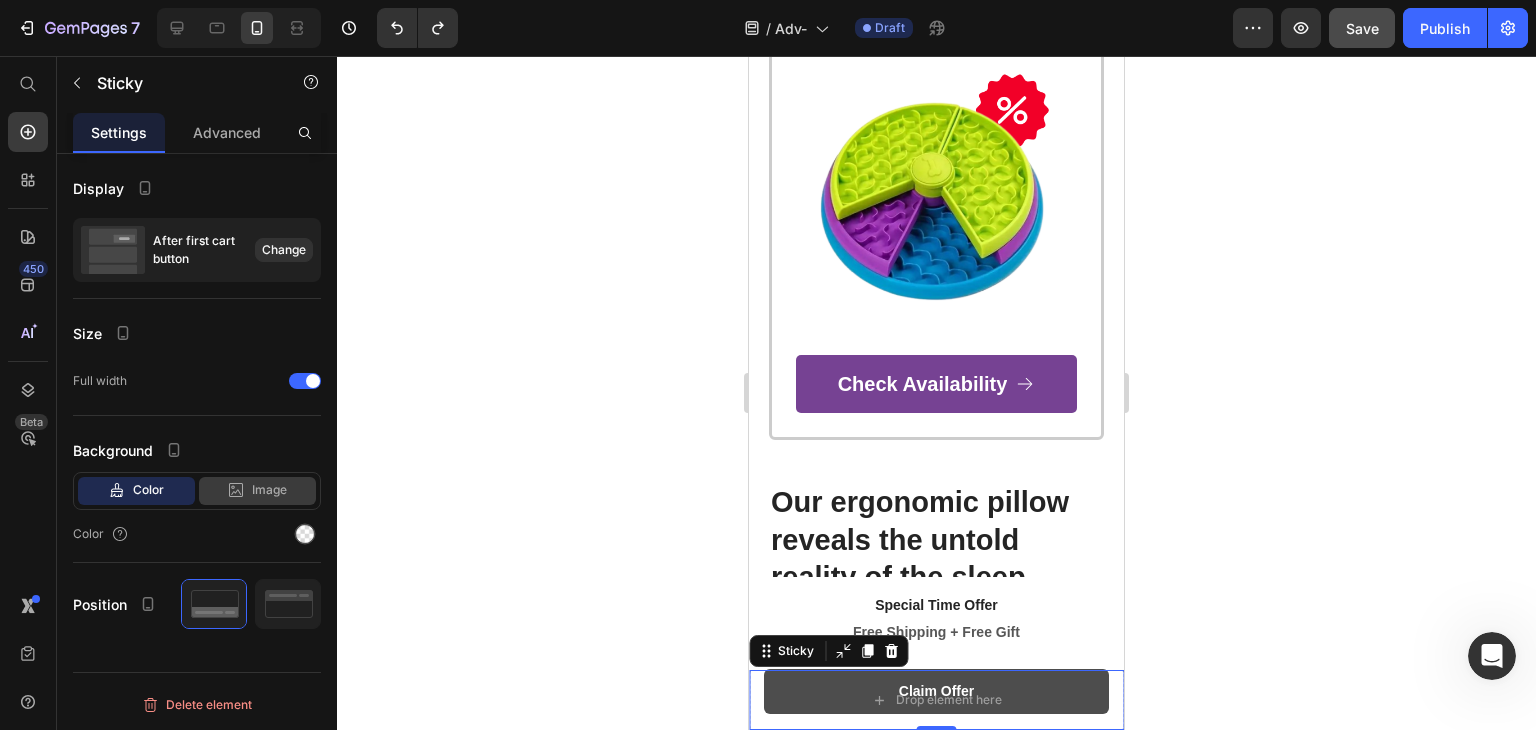 click 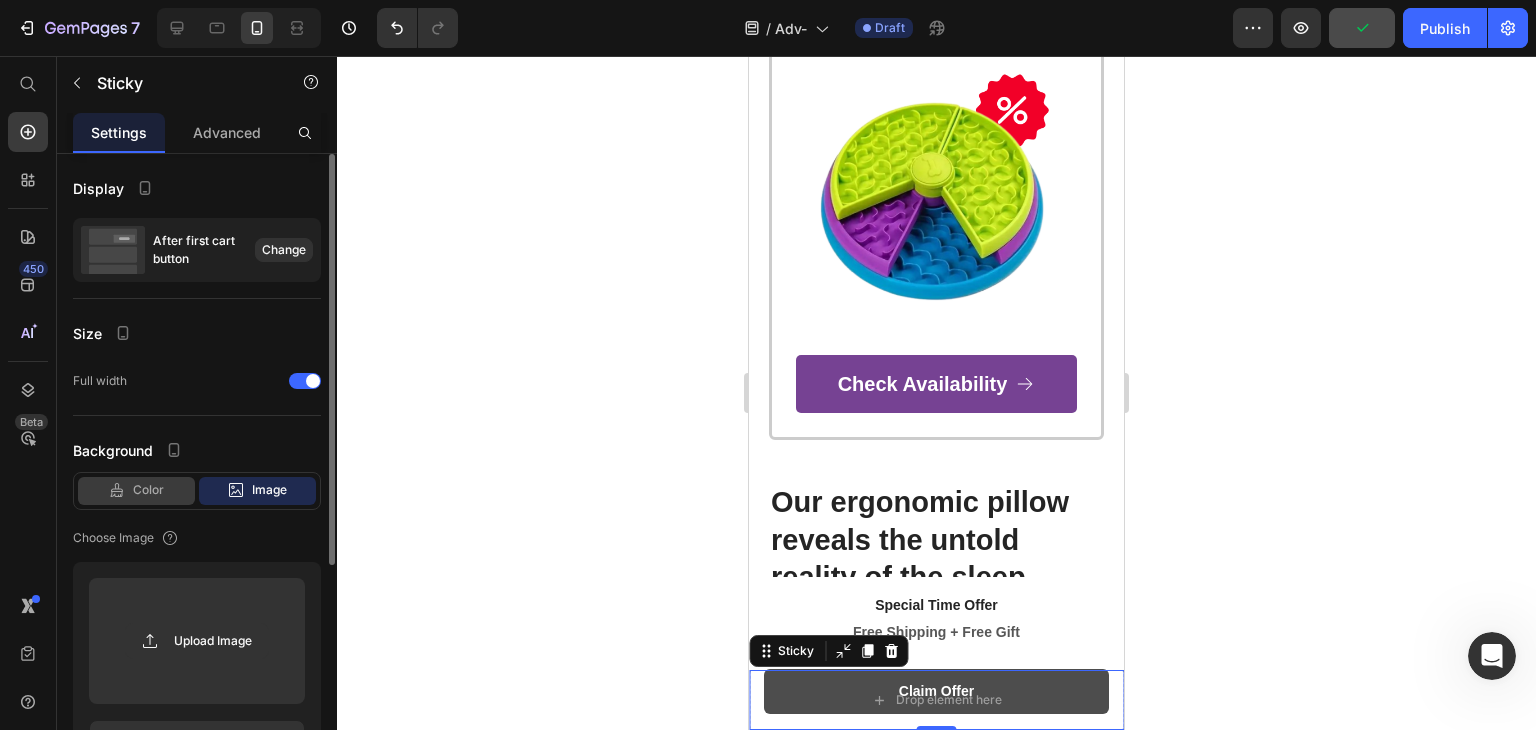 click on "Color" at bounding box center (148, 490) 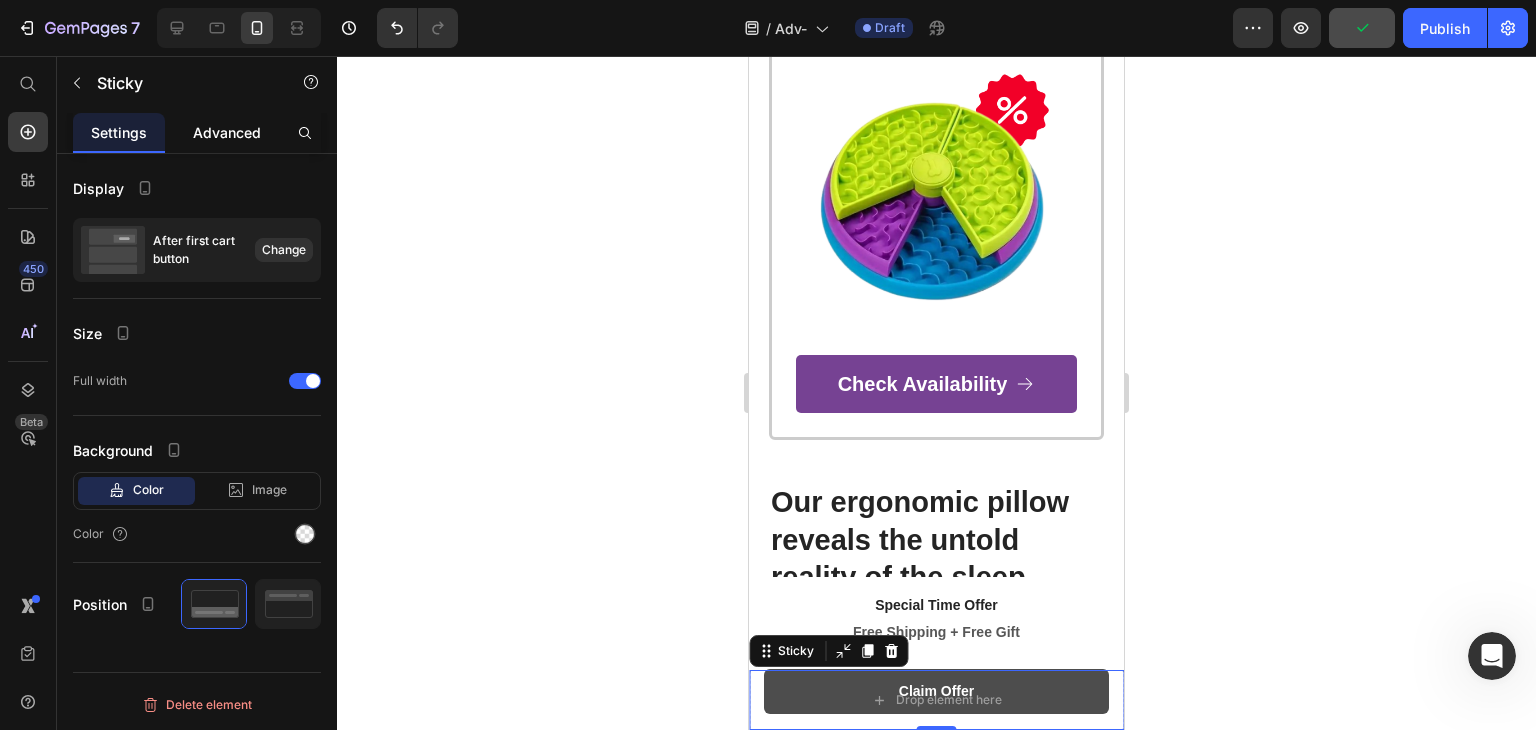 click on "Advanced" 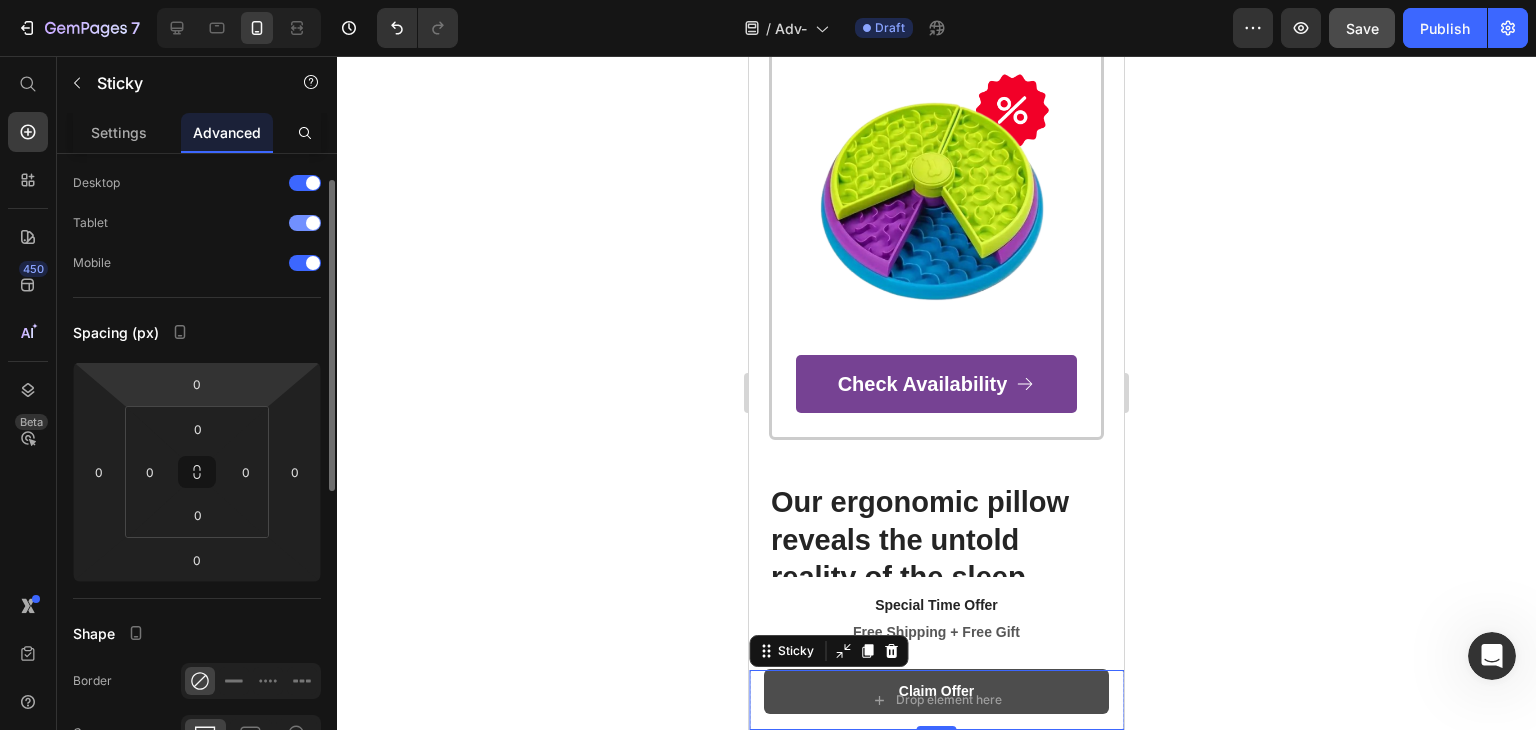 scroll, scrollTop: 0, scrollLeft: 0, axis: both 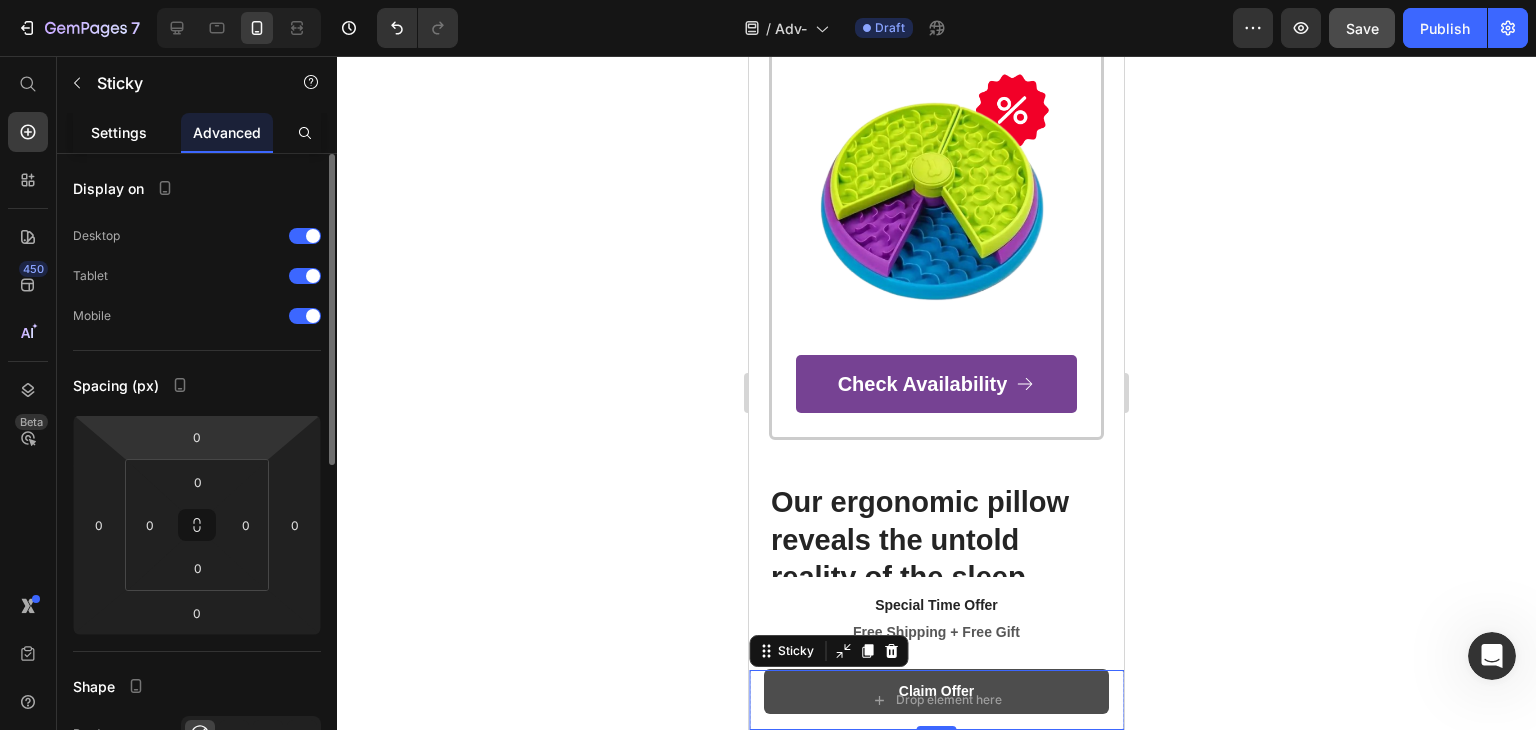 click on "Settings" at bounding box center (119, 132) 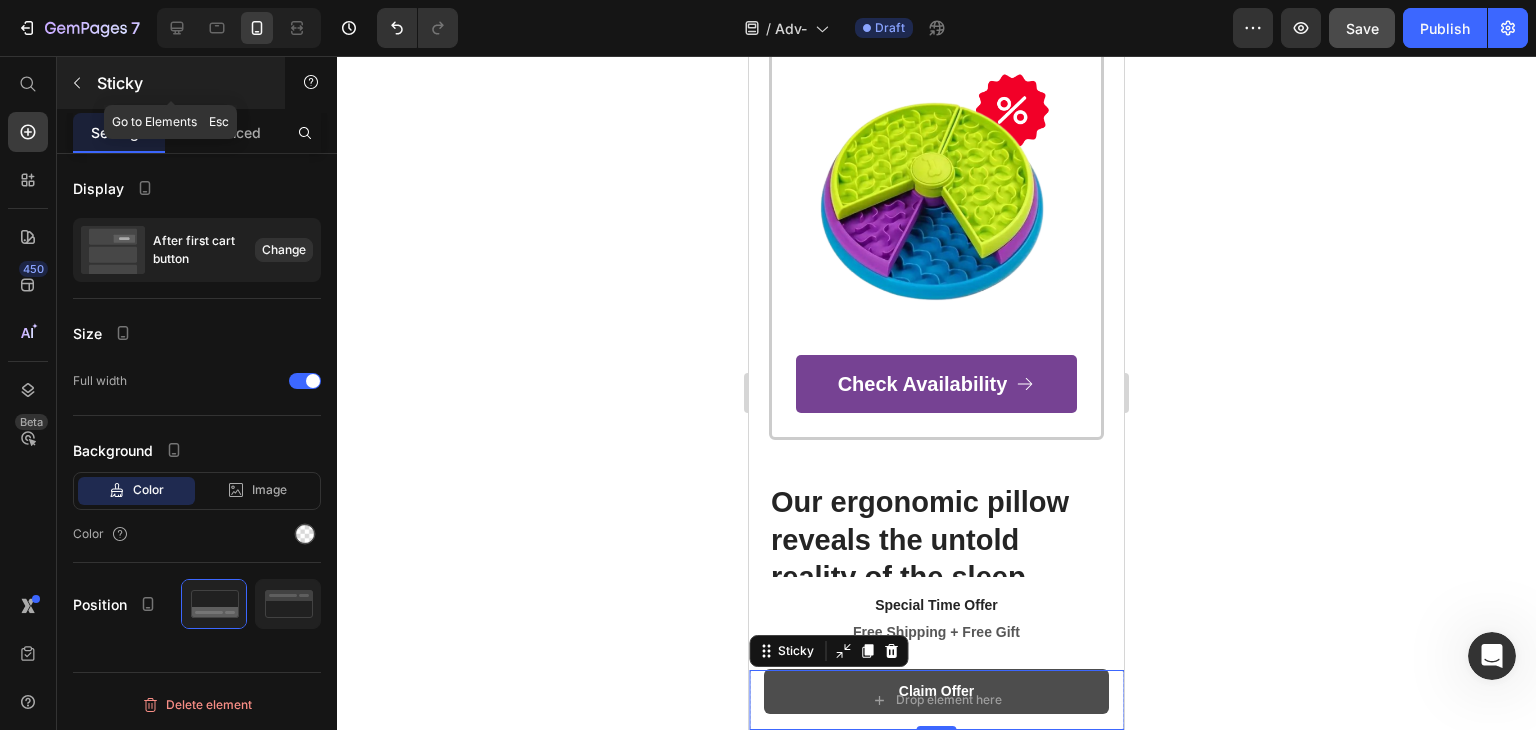 click at bounding box center [77, 83] 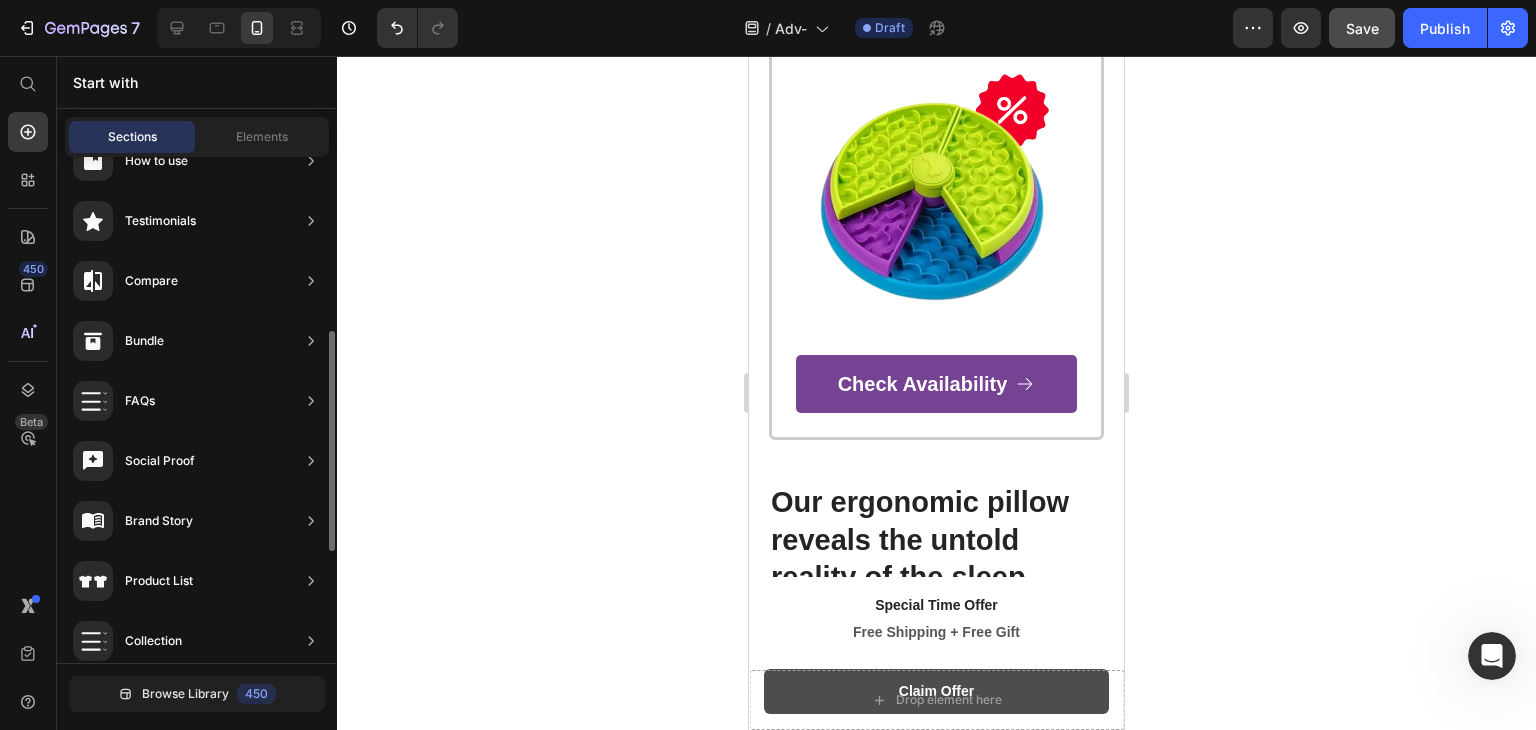 scroll, scrollTop: 12, scrollLeft: 0, axis: vertical 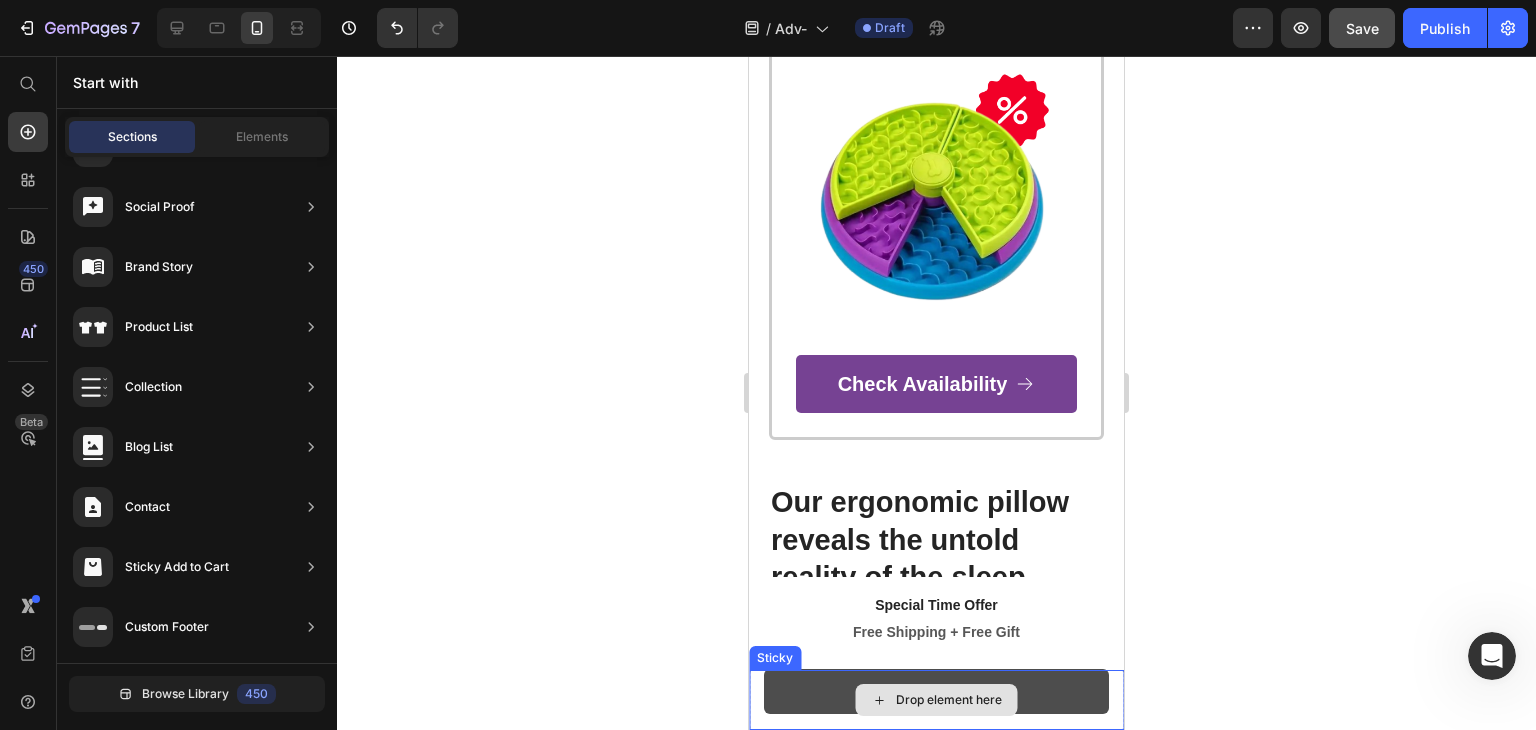 click on "Drop element here" at bounding box center (936, 700) 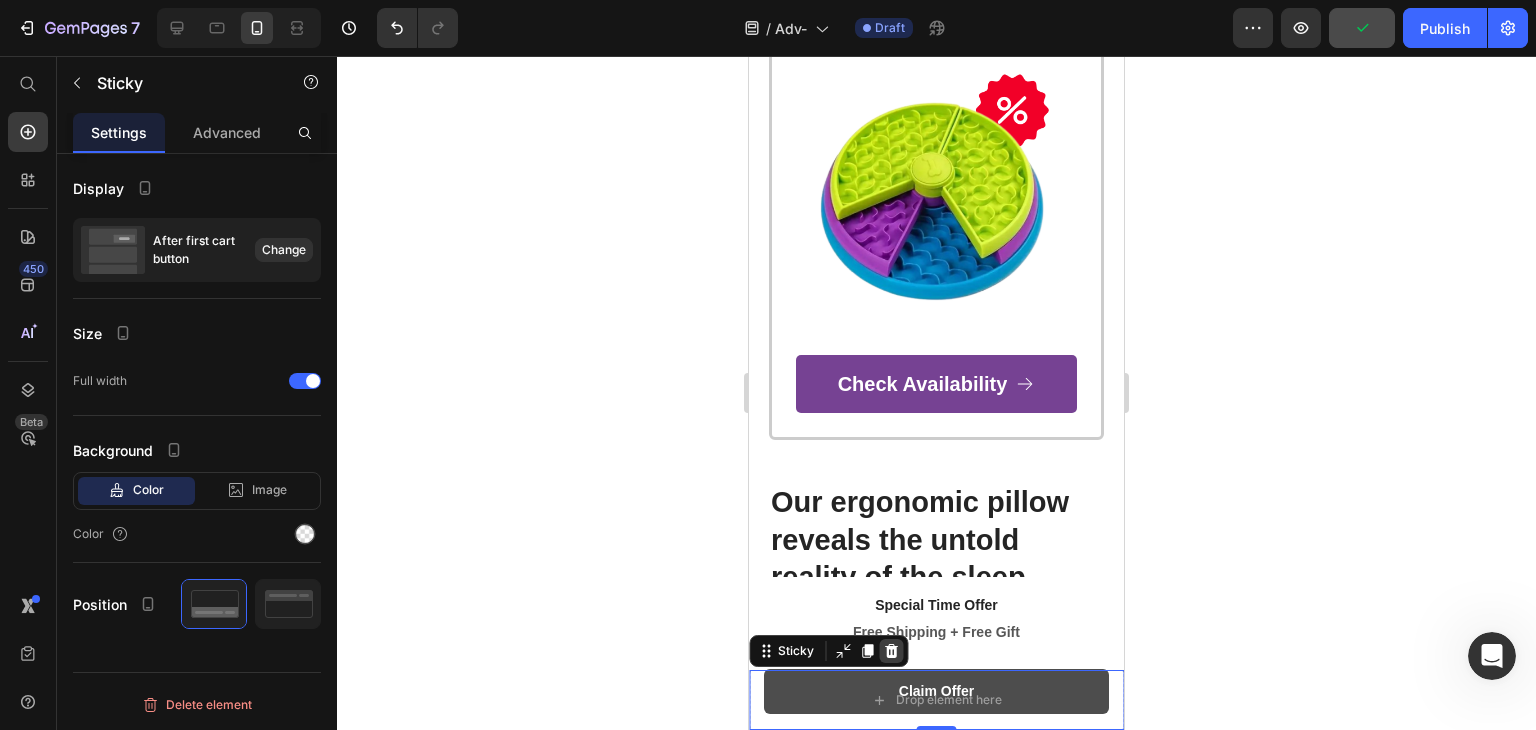 click at bounding box center (891, 651) 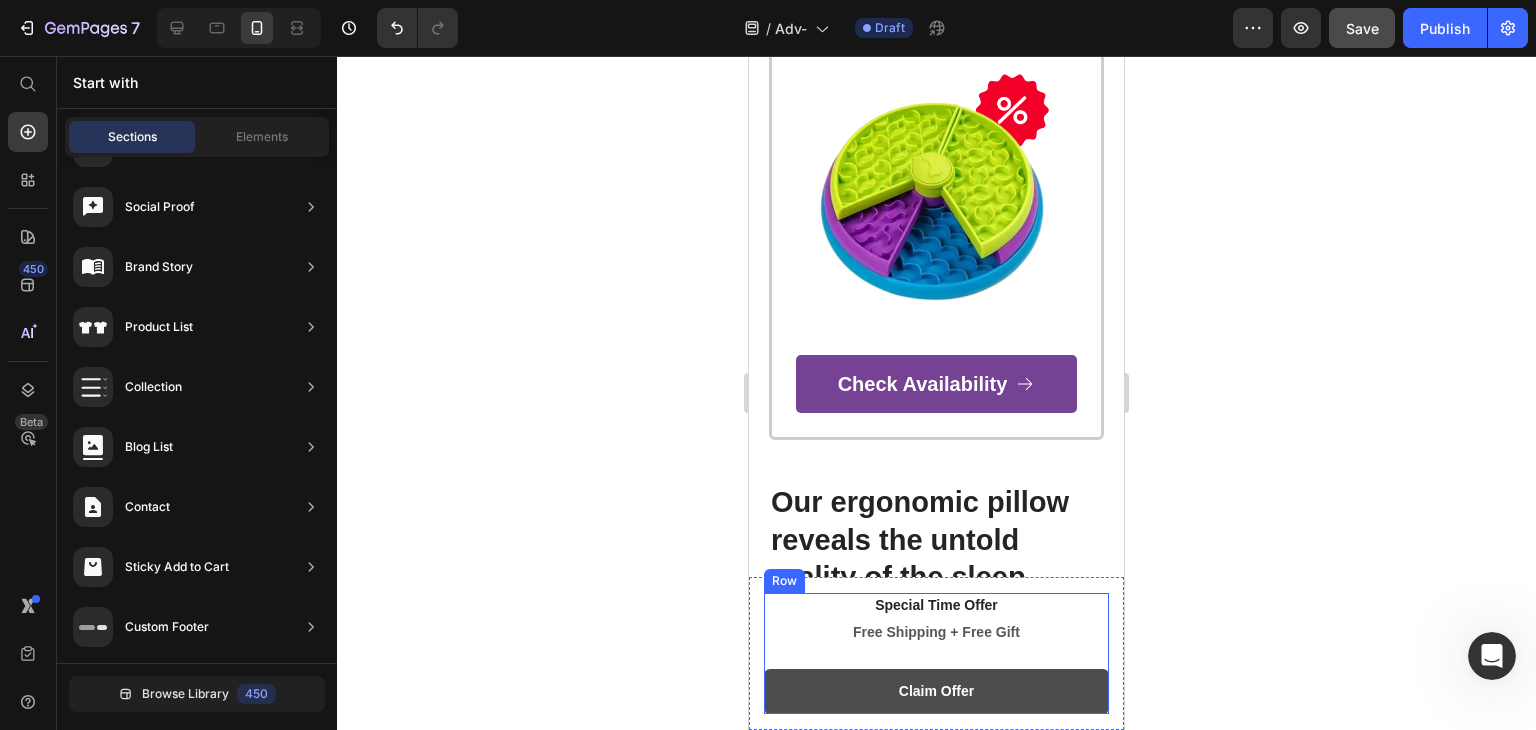 scroll, scrollTop: 1200, scrollLeft: 0, axis: vertical 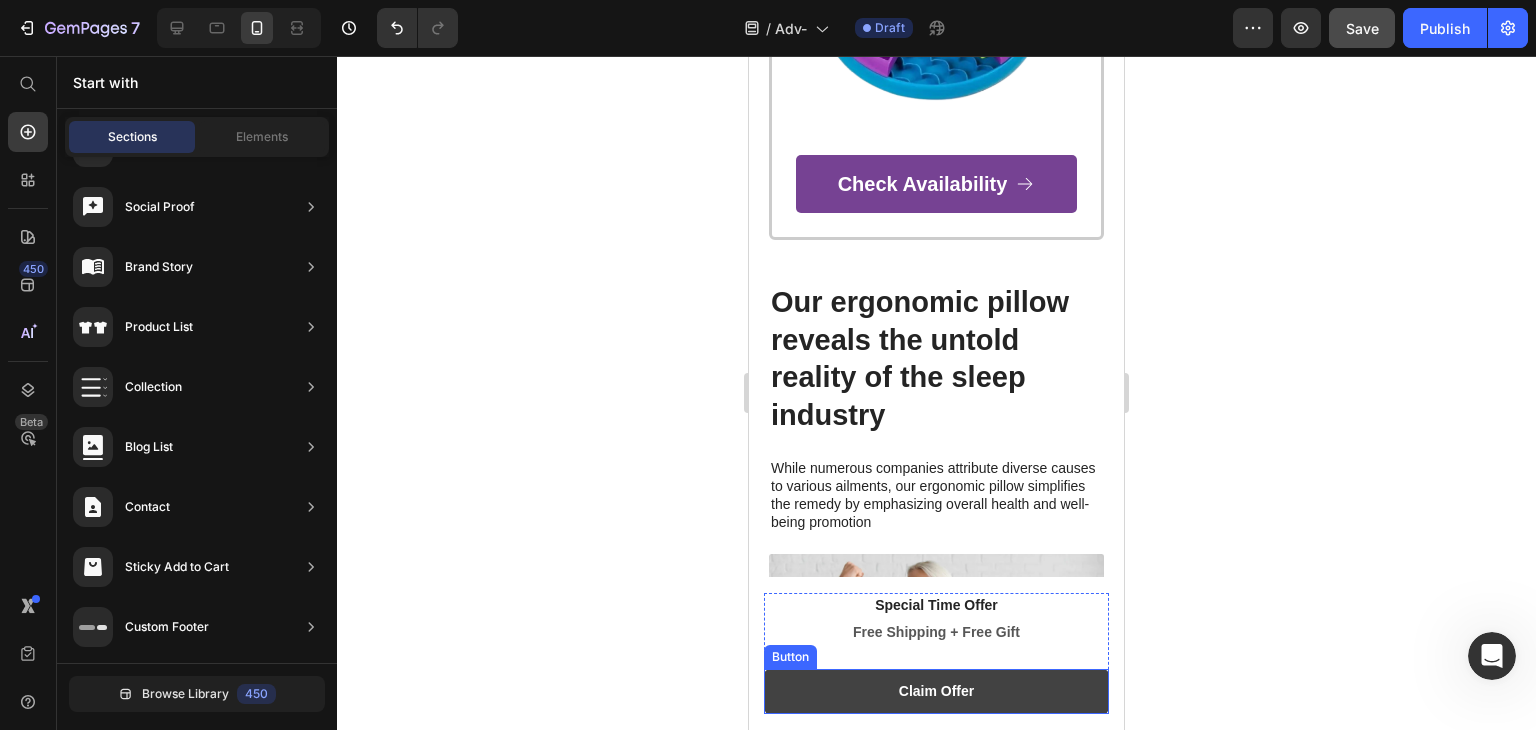 click on "Claim Offer" at bounding box center [936, 691] 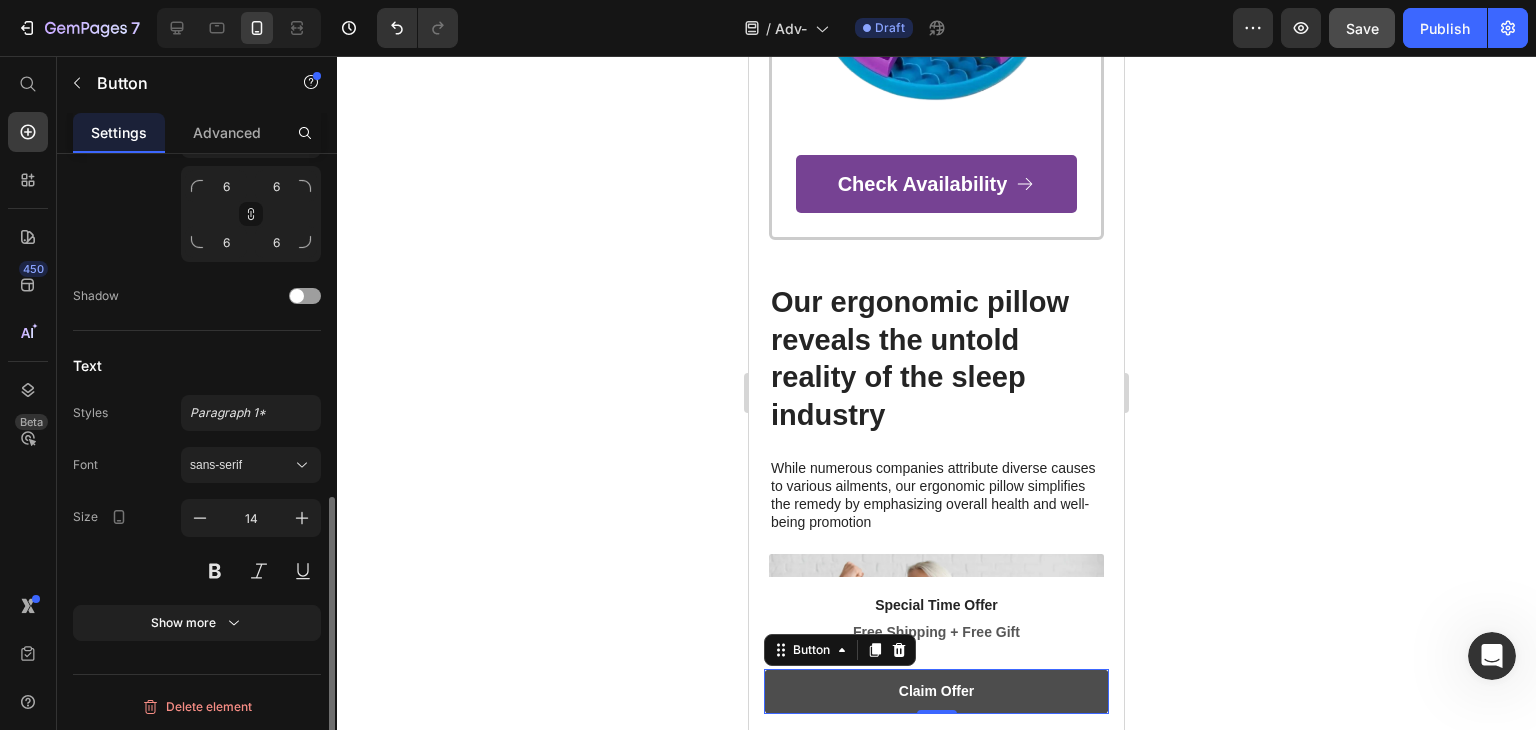 scroll, scrollTop: 245, scrollLeft: 0, axis: vertical 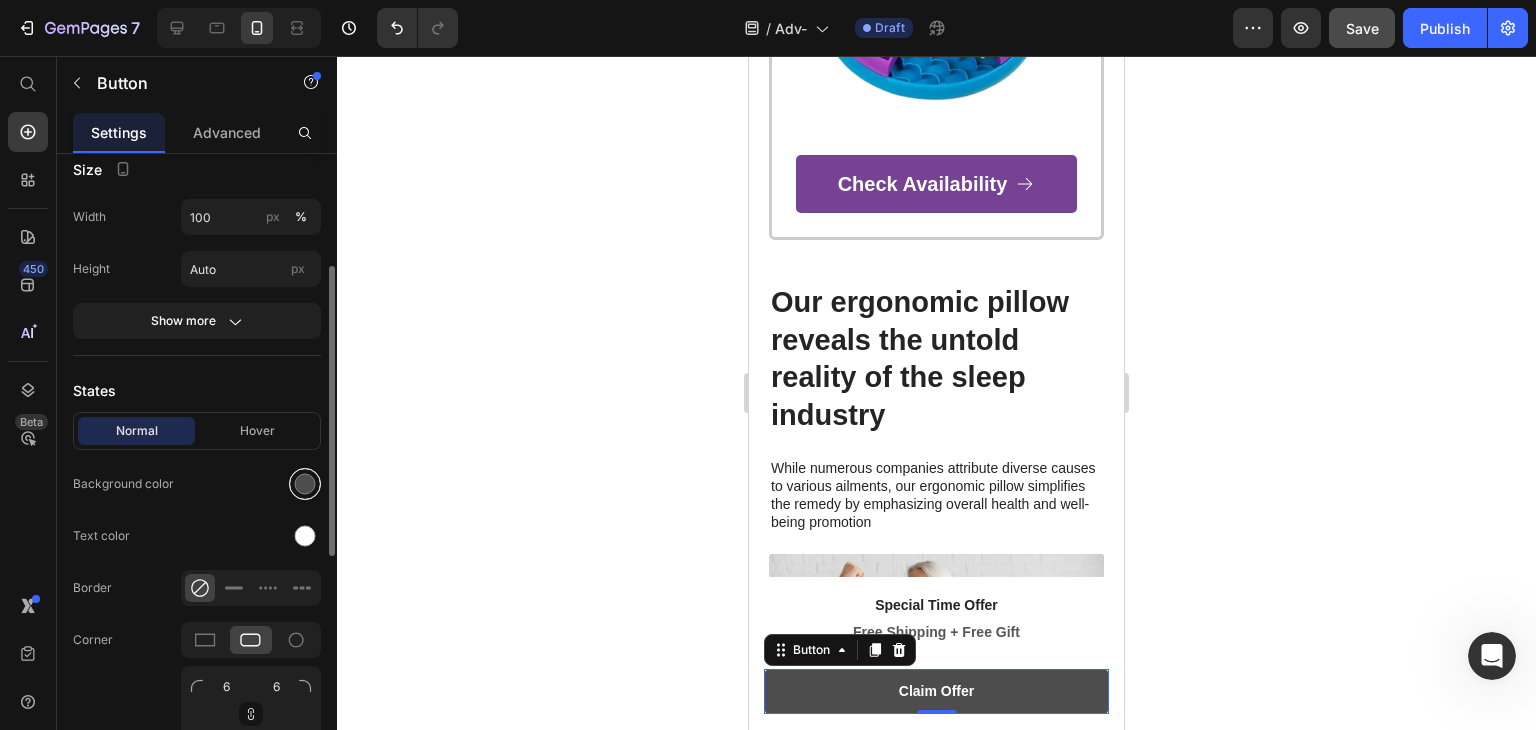 click at bounding box center (305, 484) 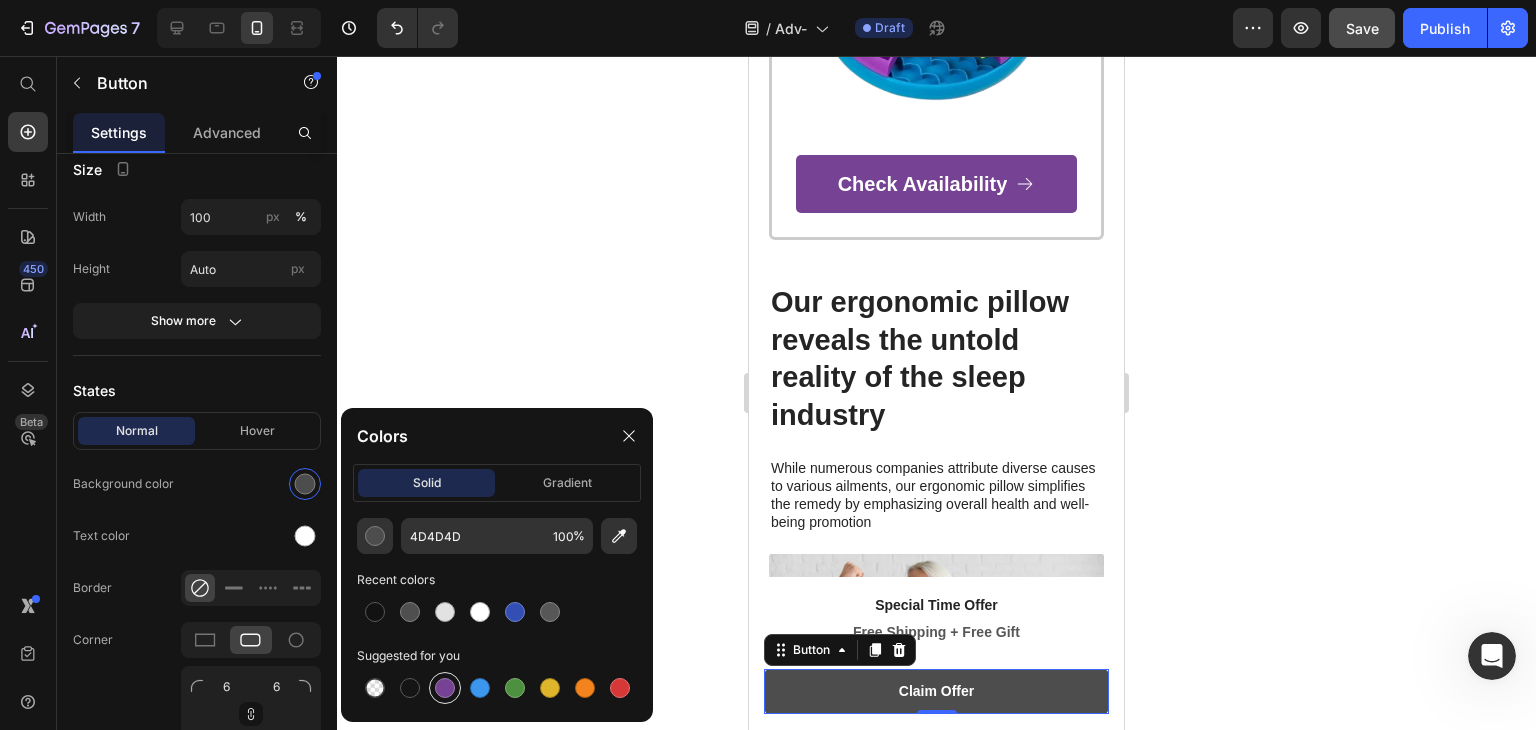 click at bounding box center [445, 688] 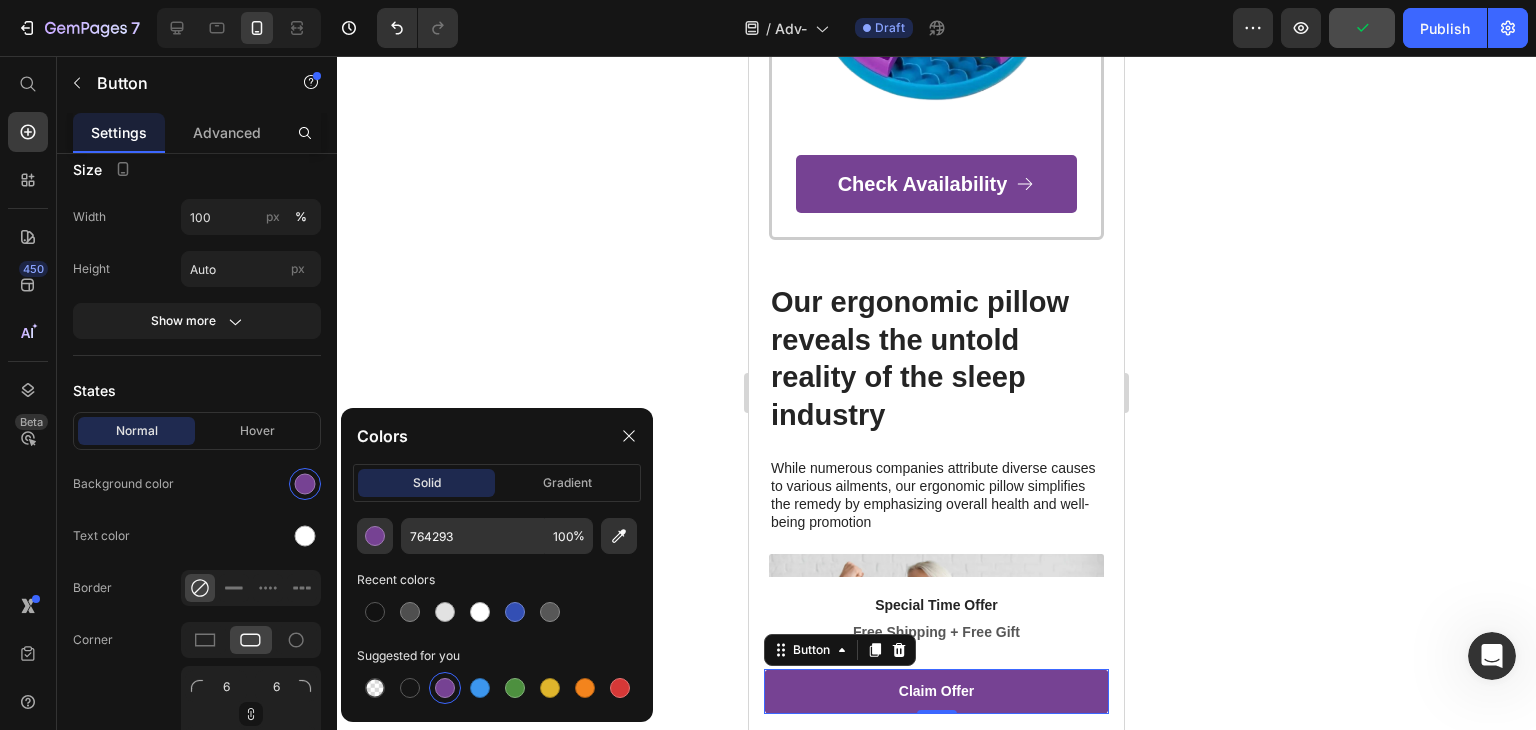 click 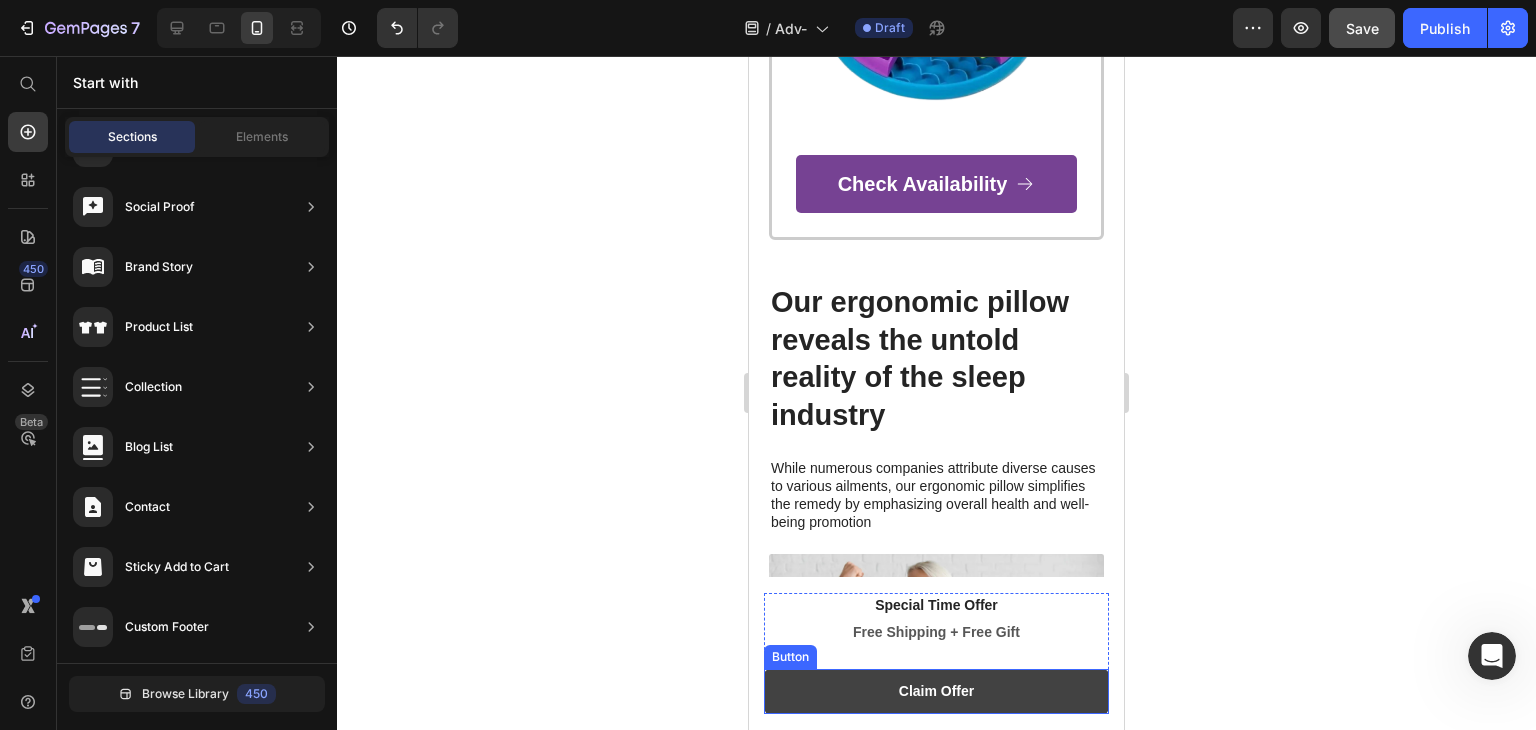 click on "Claim Offer" at bounding box center (936, 691) 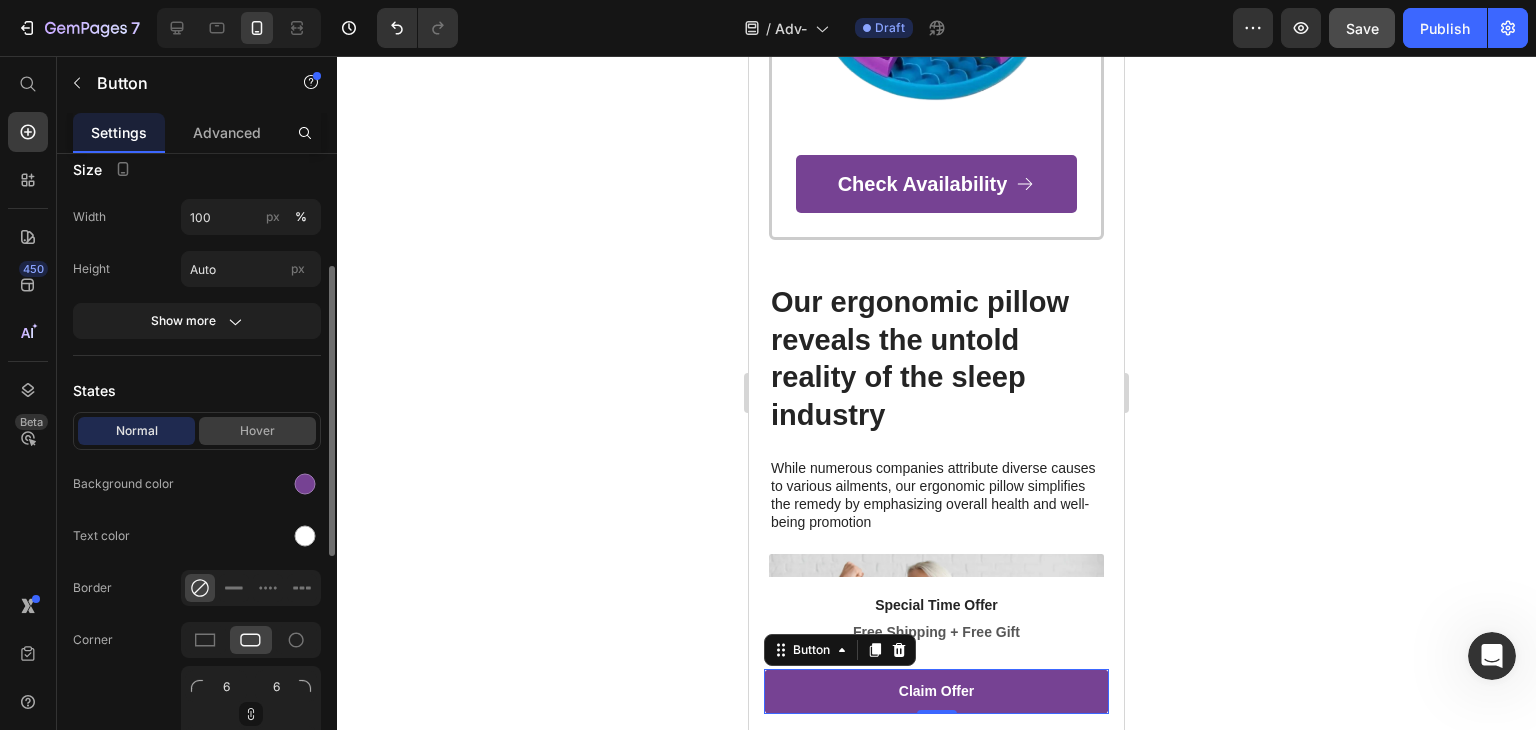 click on "Hover" at bounding box center (257, 431) 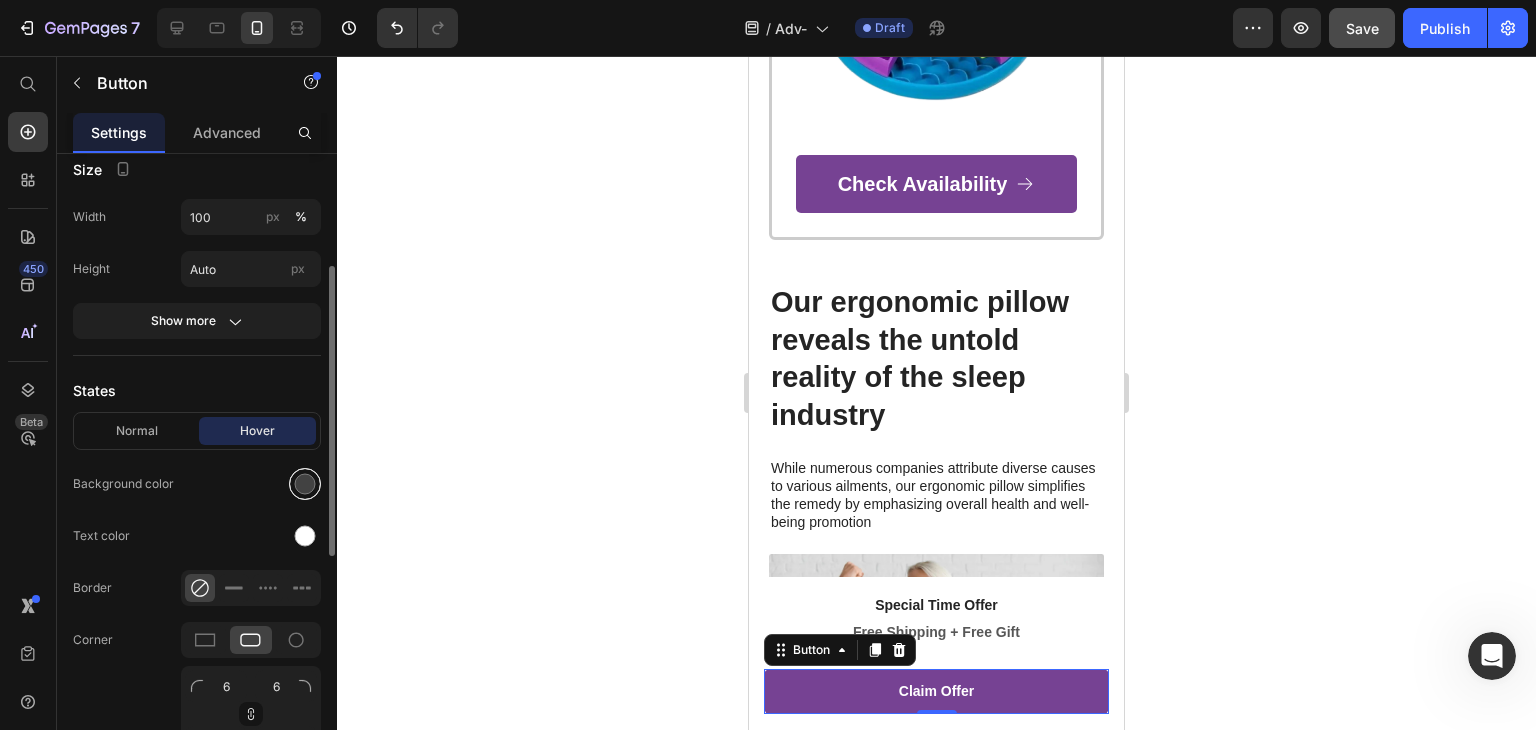 click at bounding box center [305, 484] 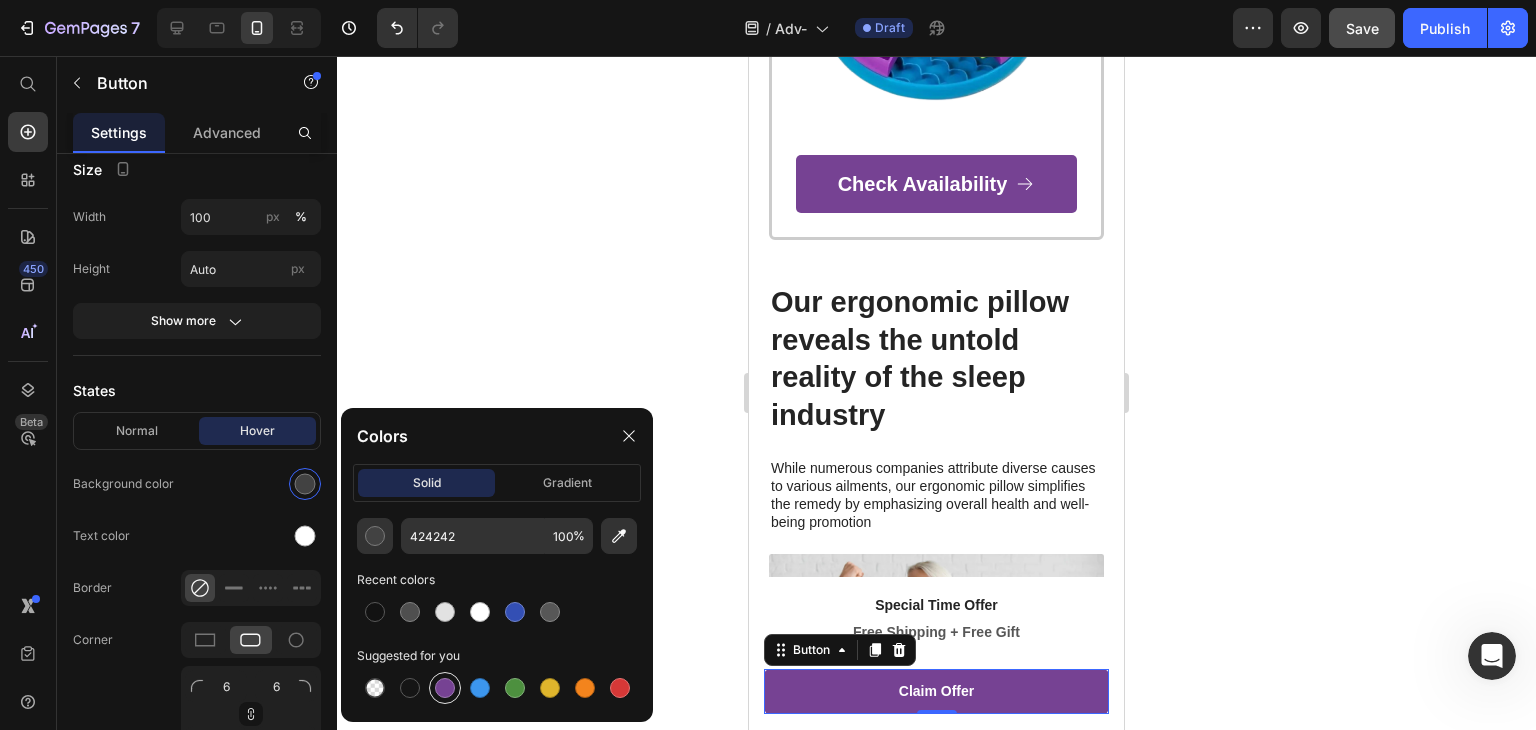 click at bounding box center [445, 688] 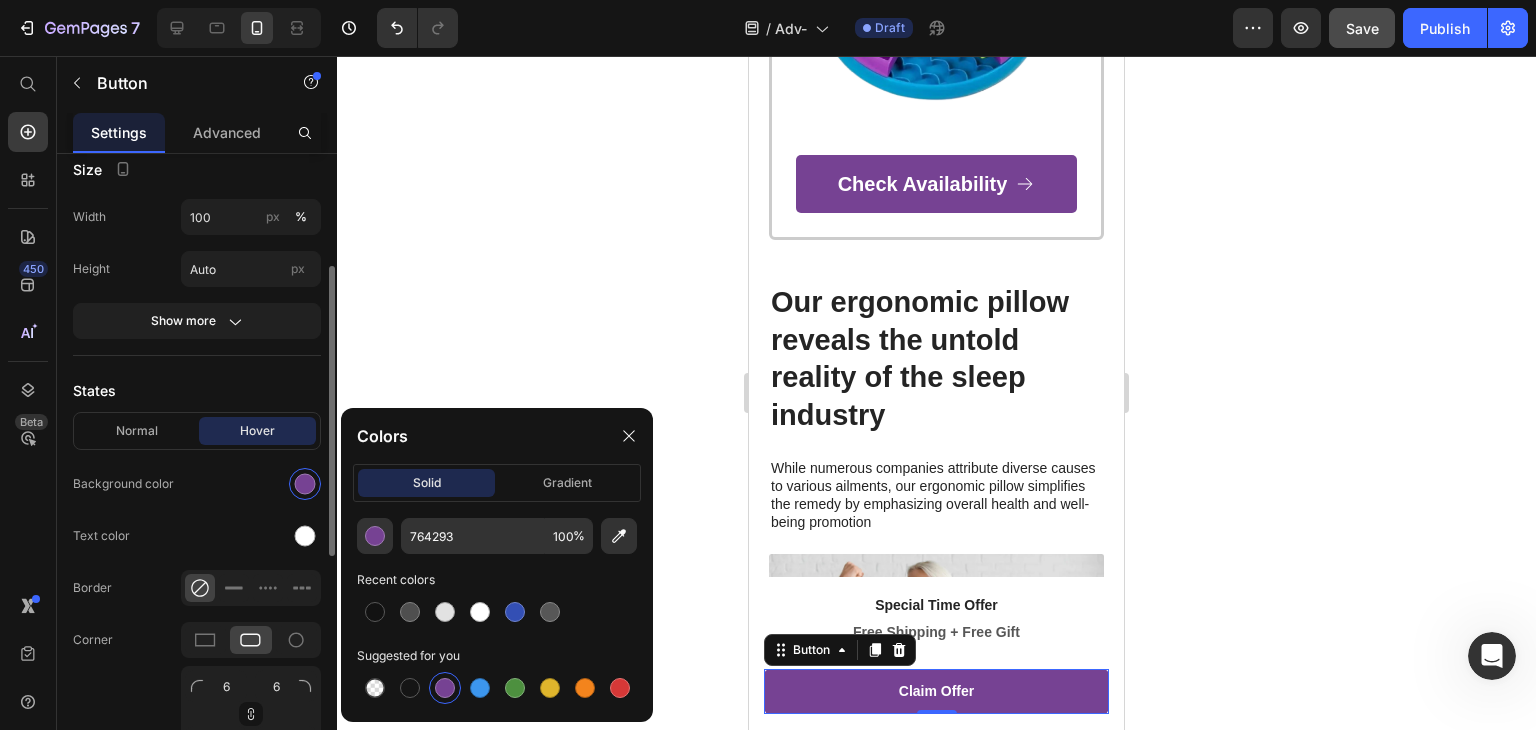 click at bounding box center (251, 484) 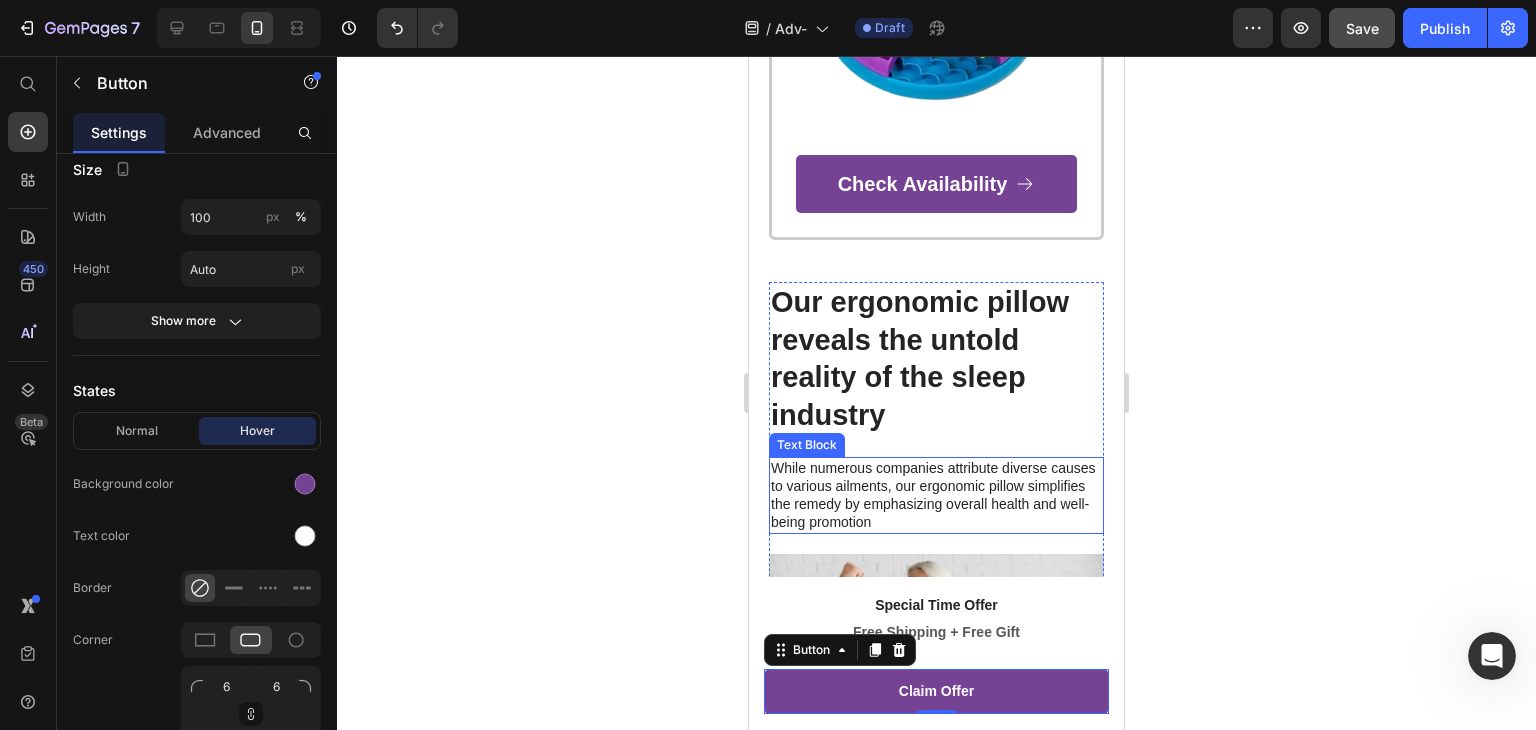 scroll, scrollTop: 1000, scrollLeft: 0, axis: vertical 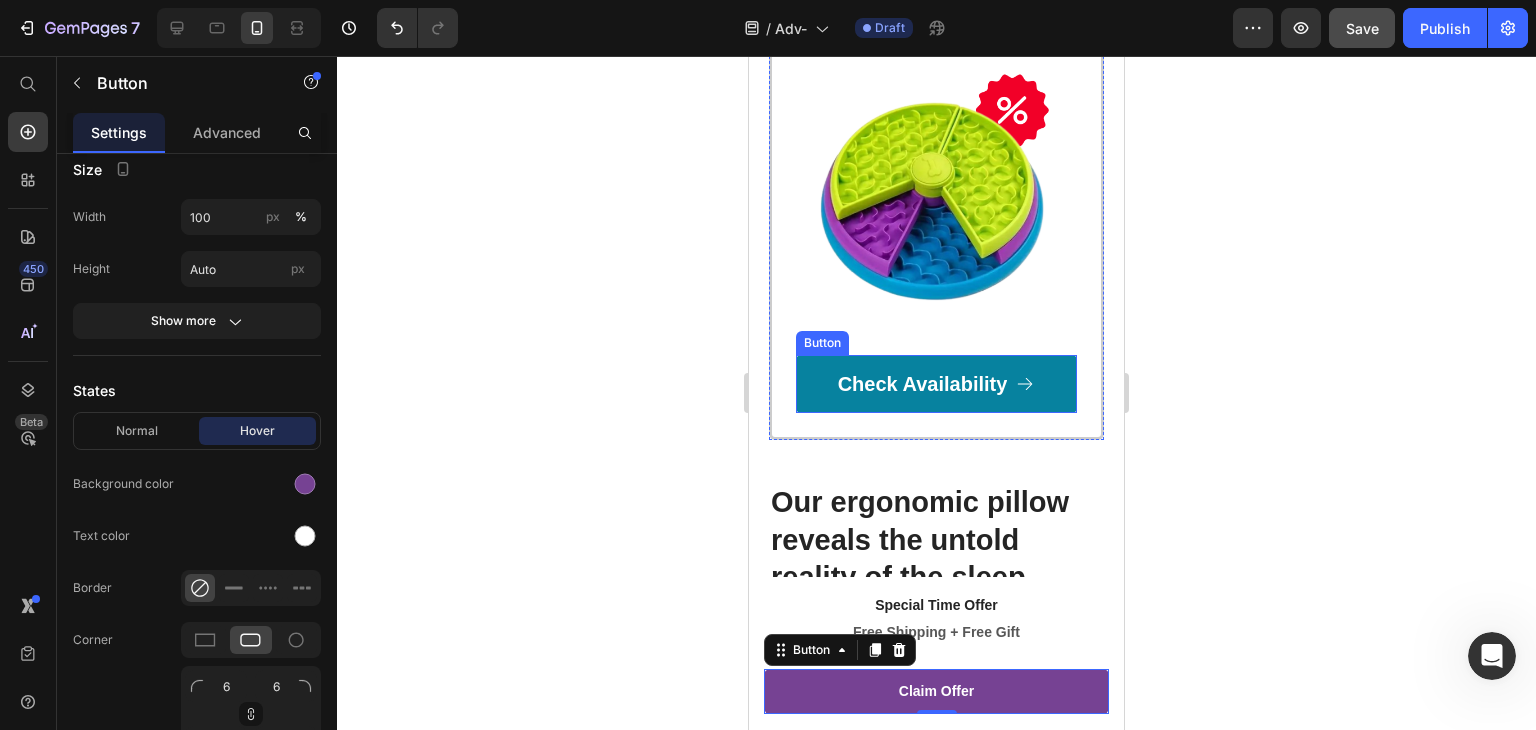 click on "Check Availability" at bounding box center [936, 384] 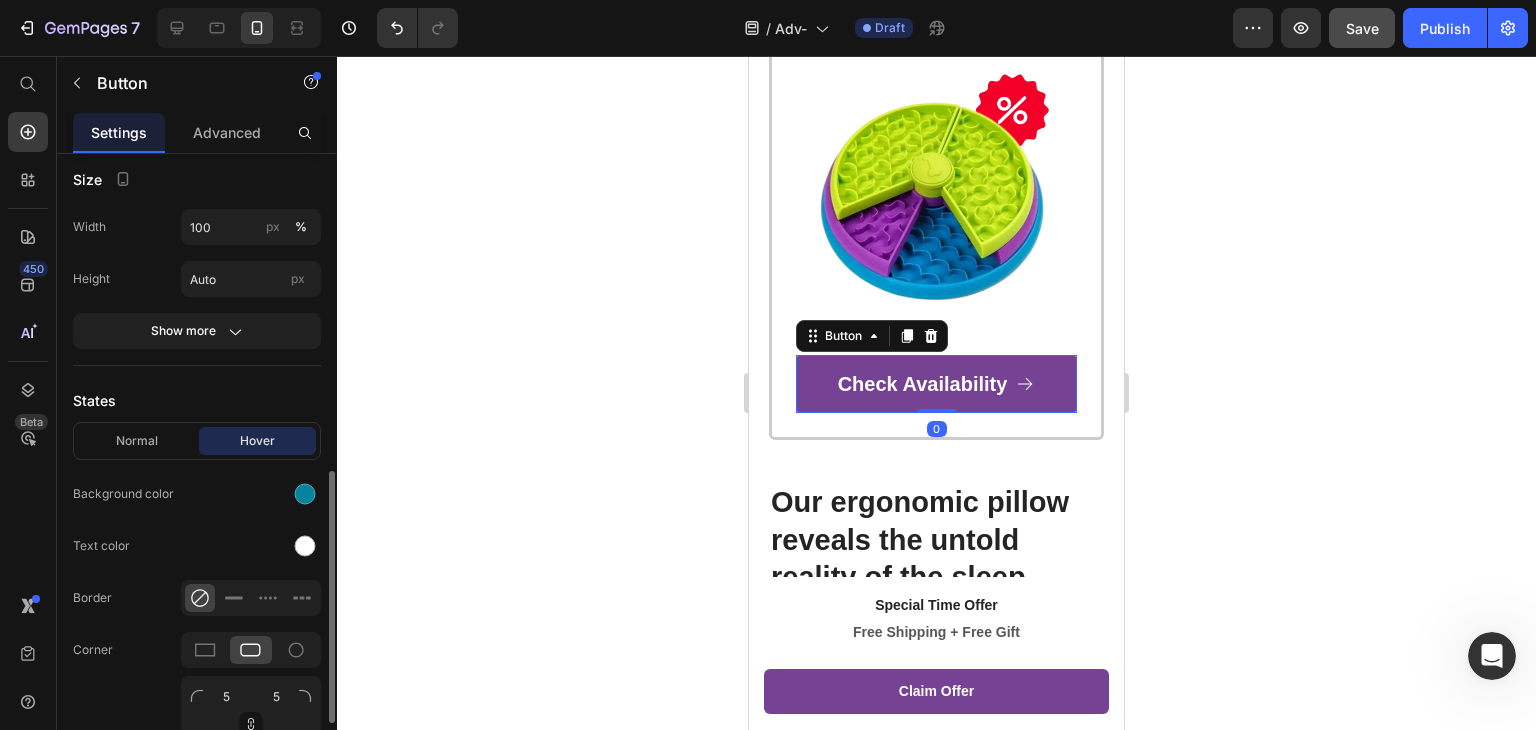 scroll, scrollTop: 544, scrollLeft: 0, axis: vertical 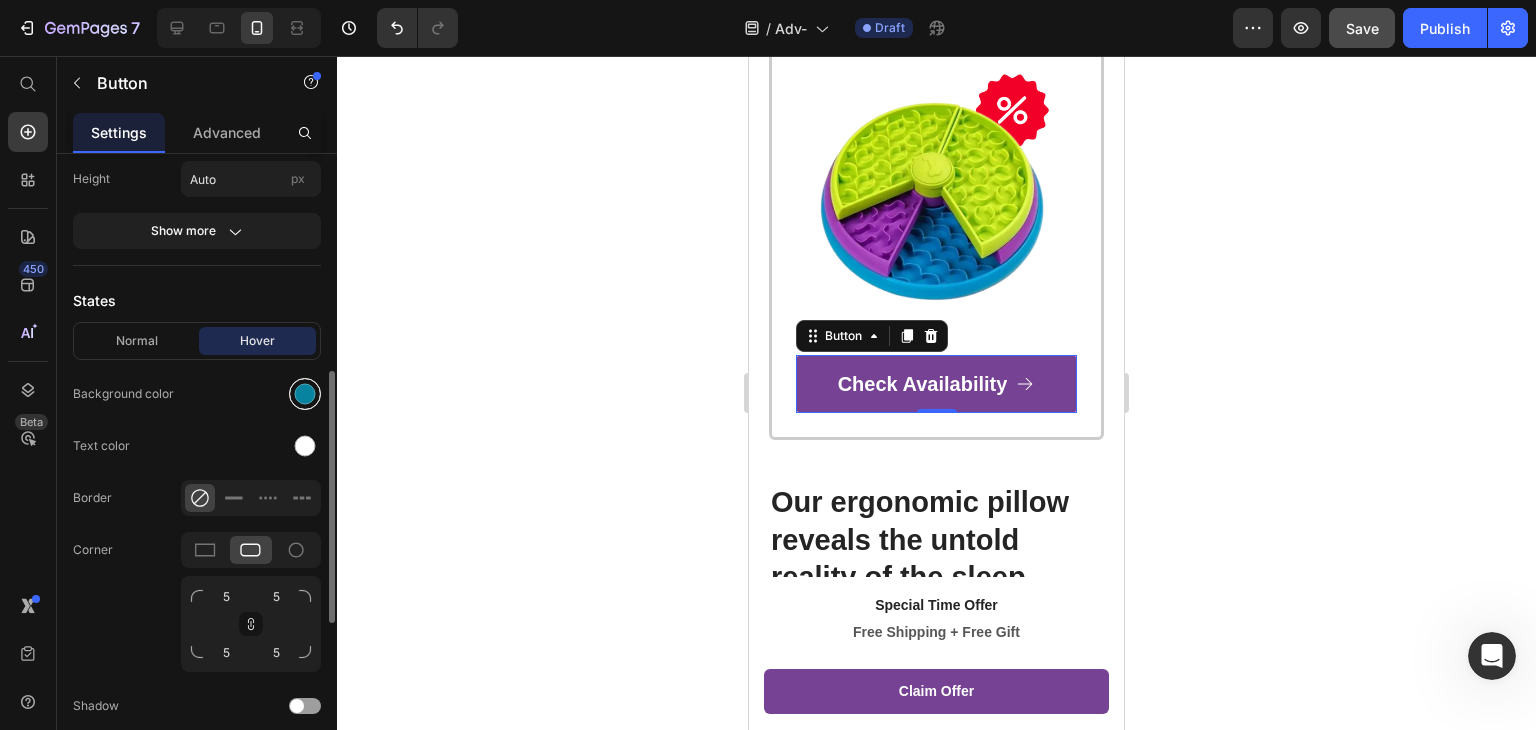 click at bounding box center (305, 394) 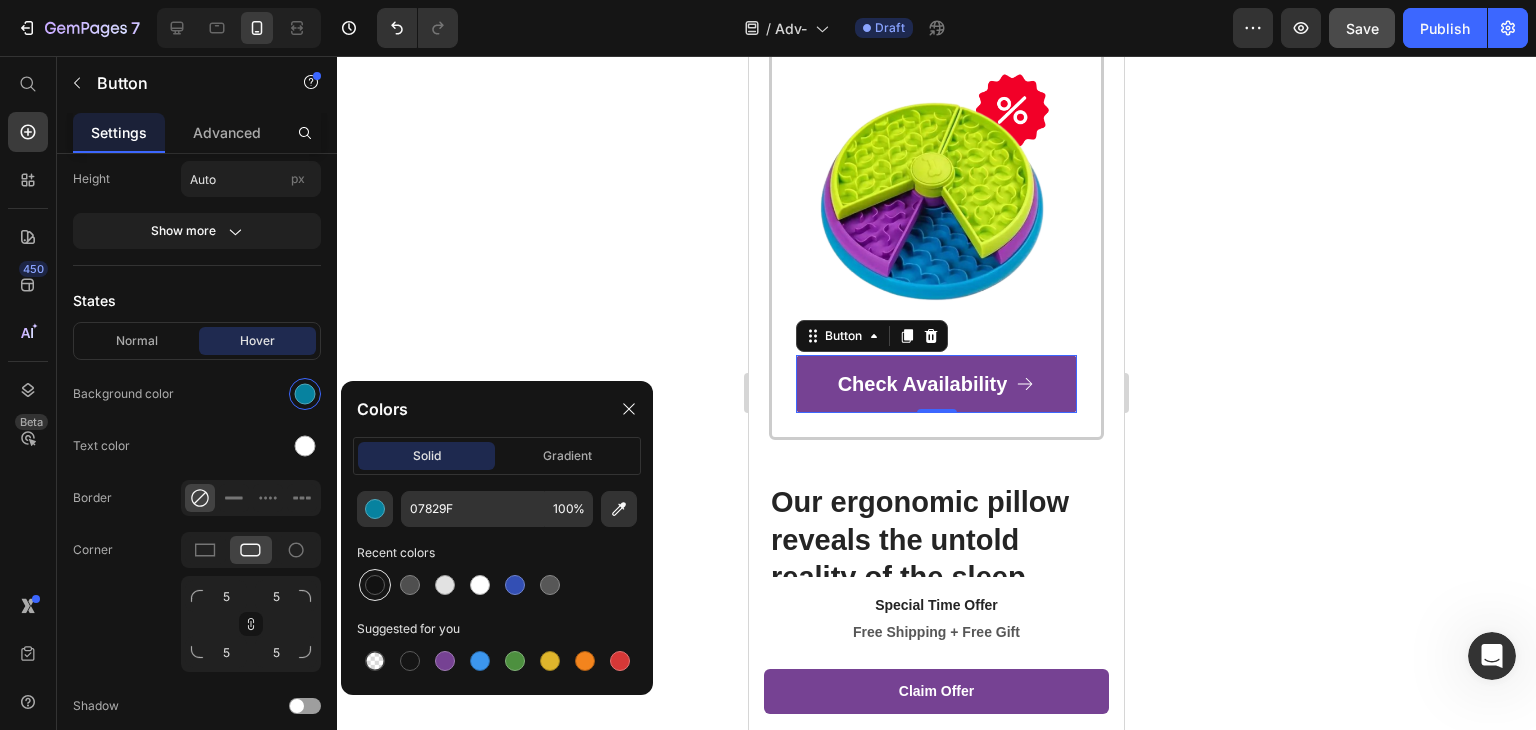 click at bounding box center [375, 585] 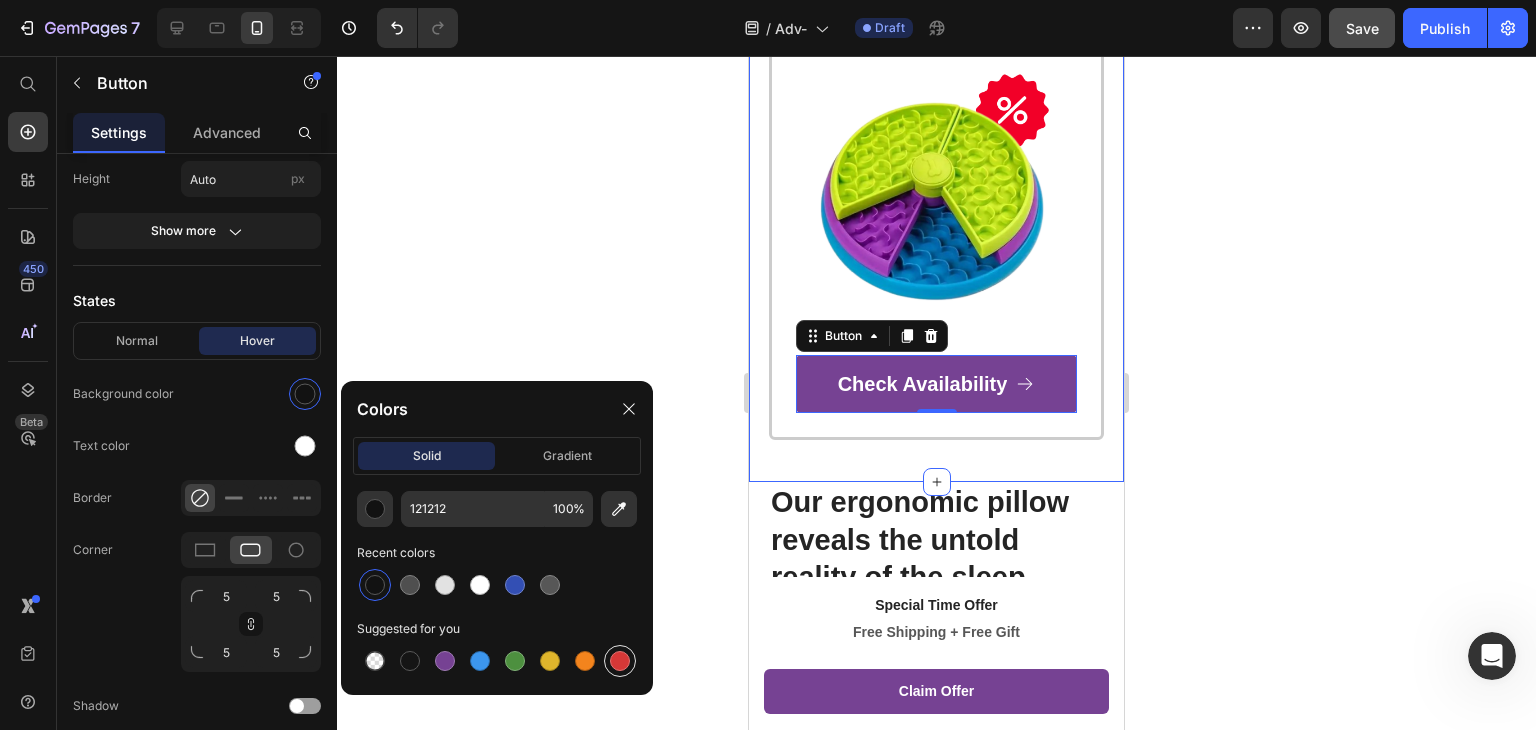 click at bounding box center [620, 661] 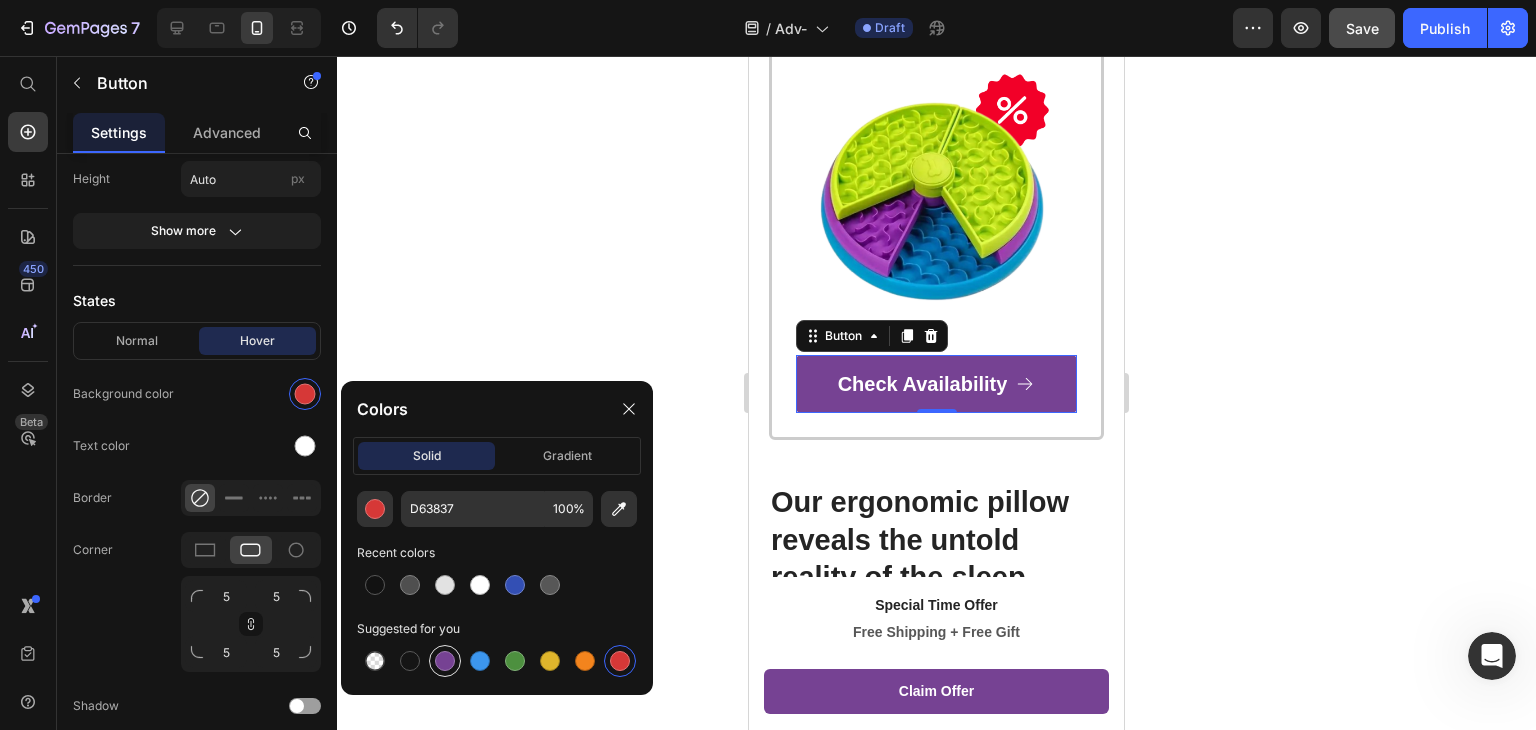 click at bounding box center (445, 661) 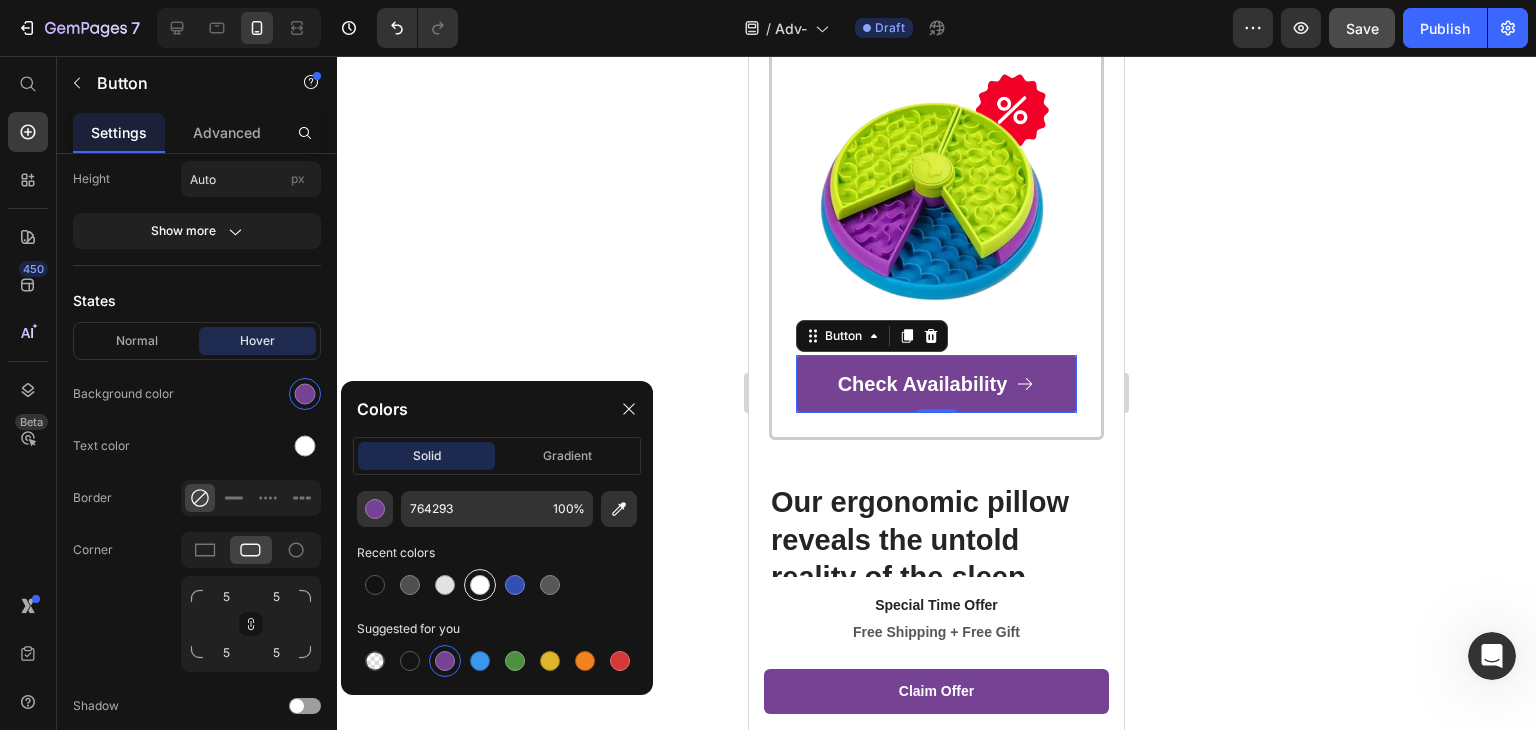 click at bounding box center [480, 585] 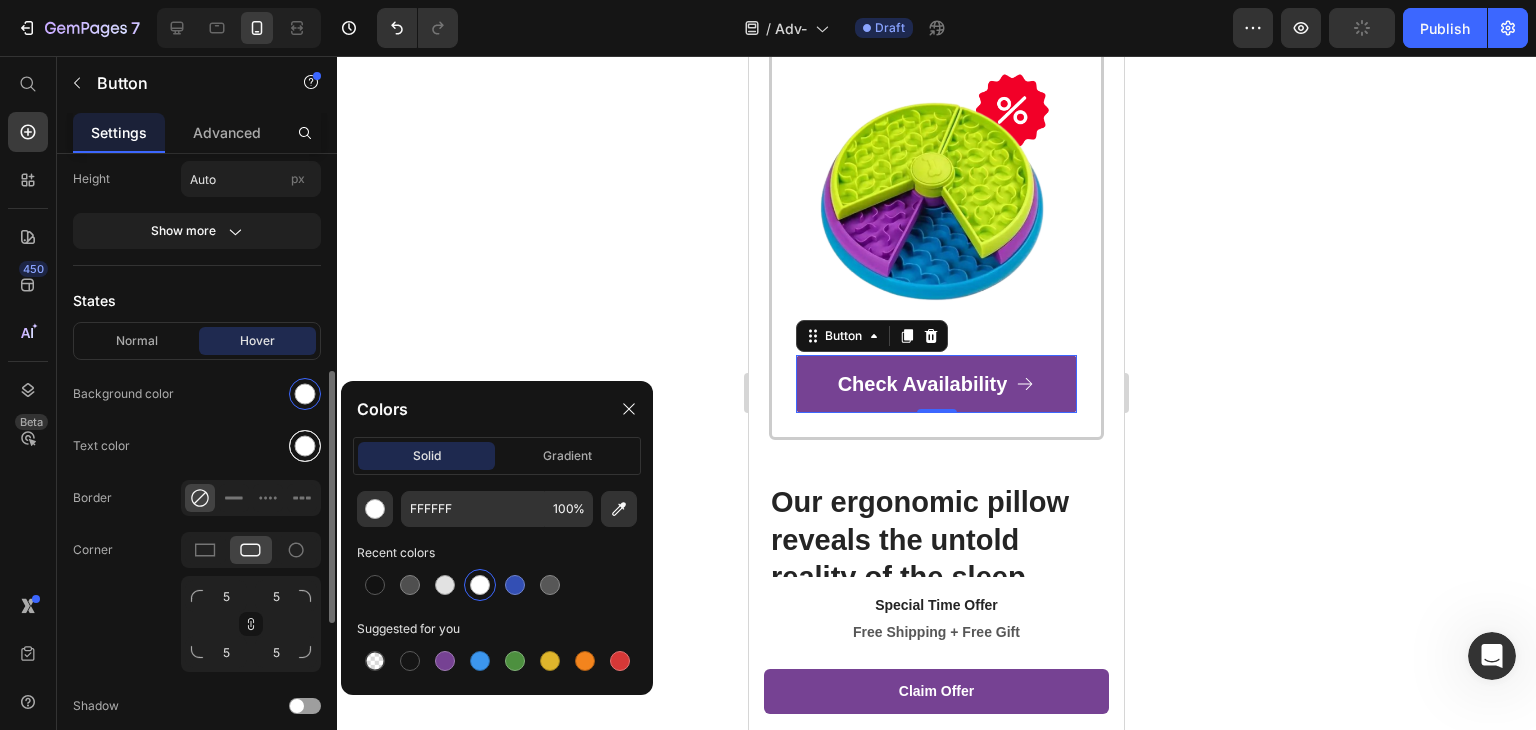 click at bounding box center (305, 446) 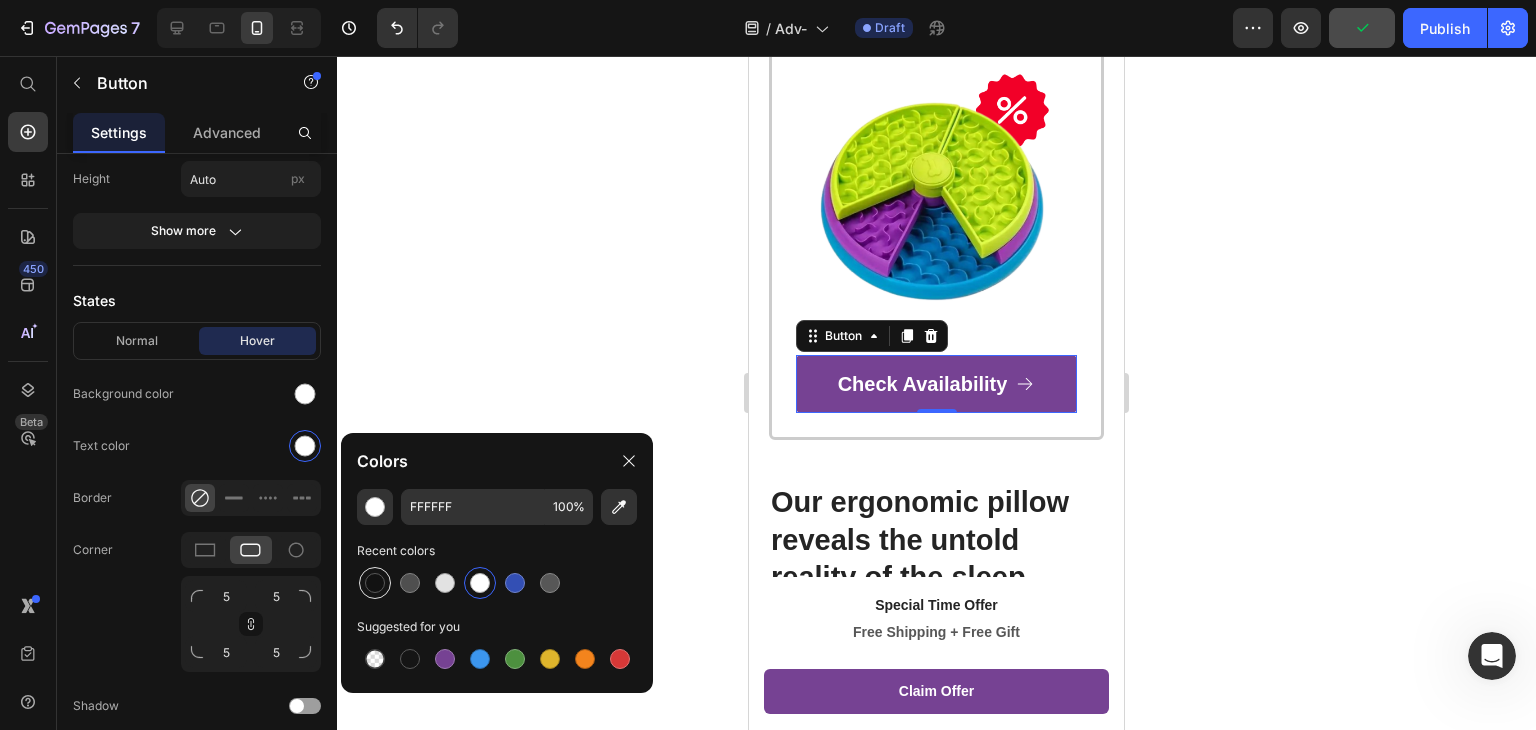 click at bounding box center (375, 583) 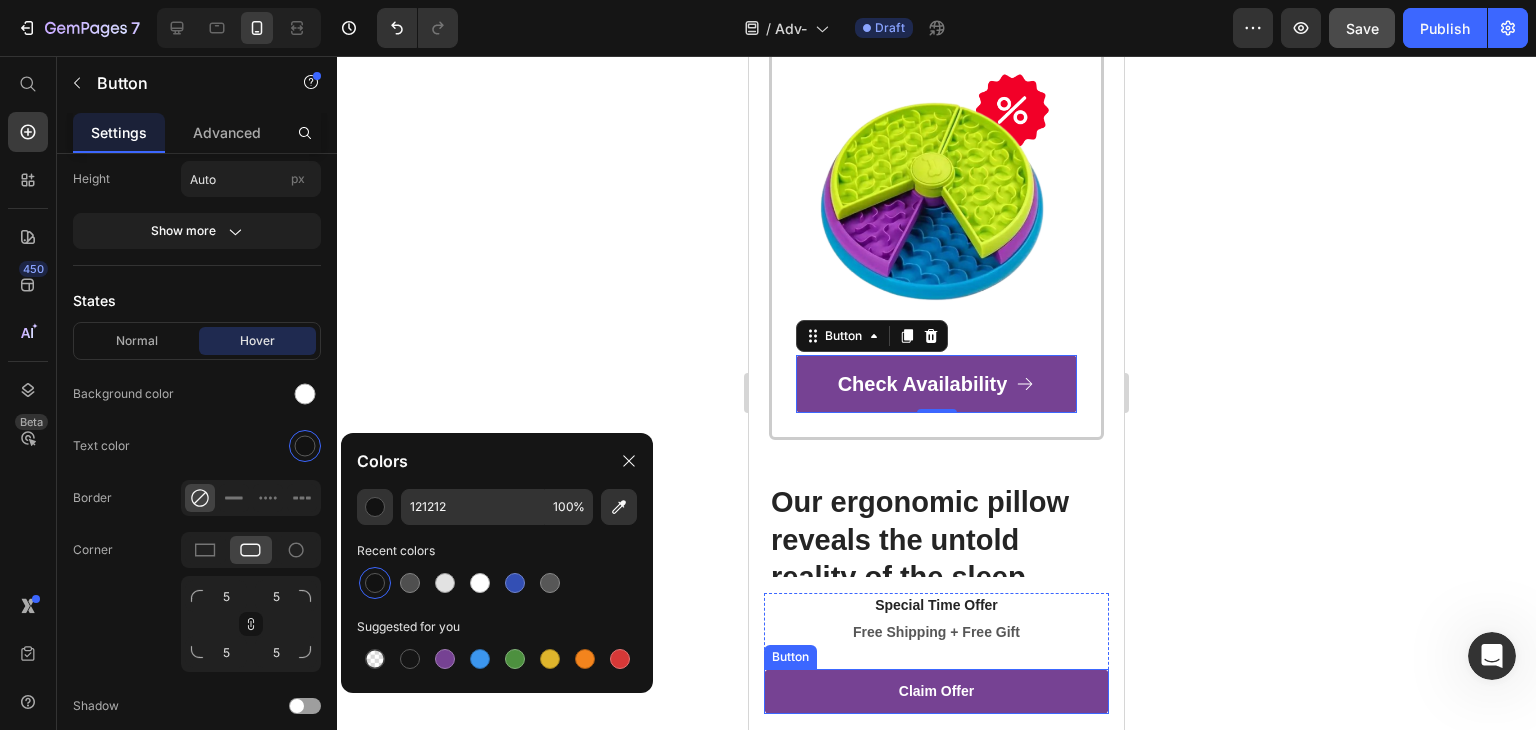 click on "Claim Offer" at bounding box center (936, 691) 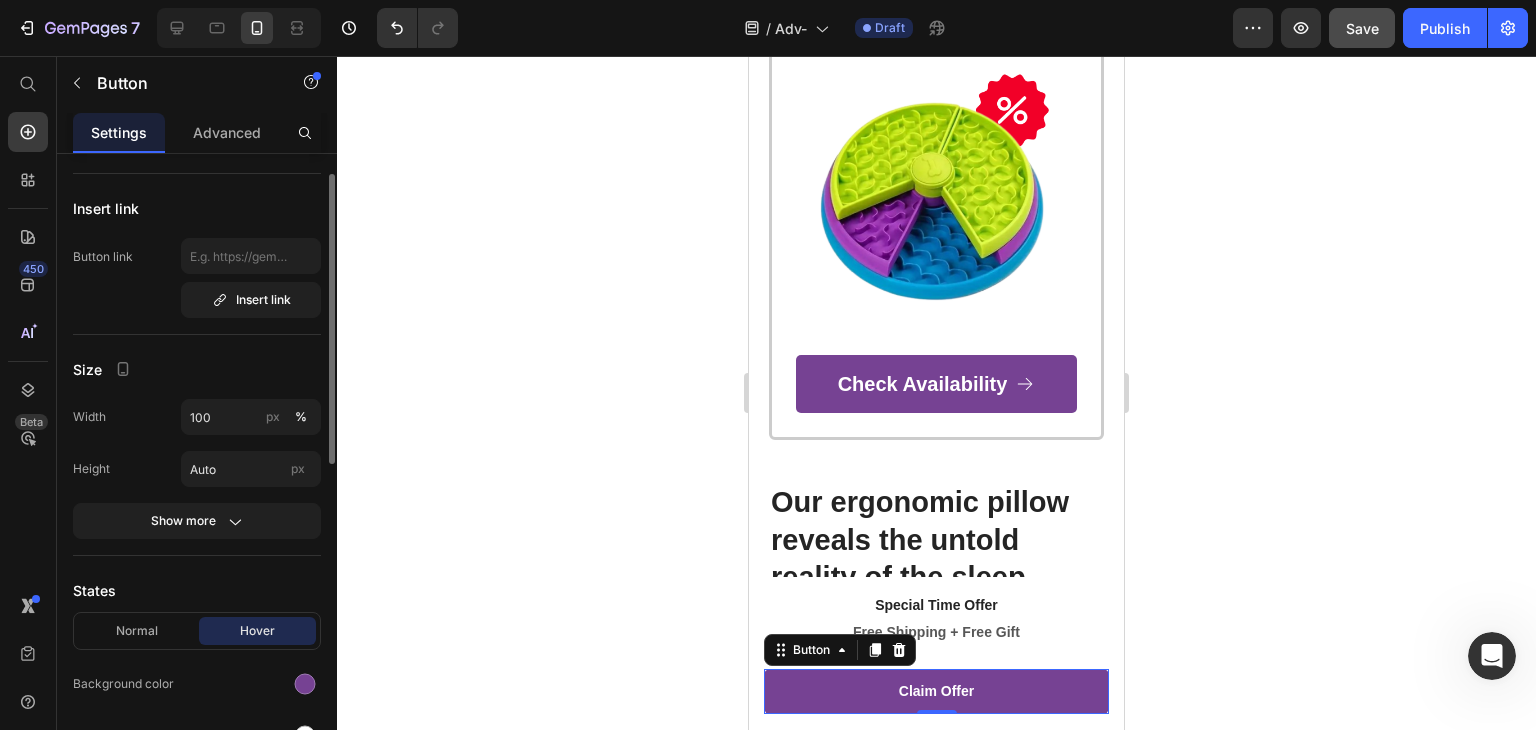 scroll, scrollTop: 145, scrollLeft: 0, axis: vertical 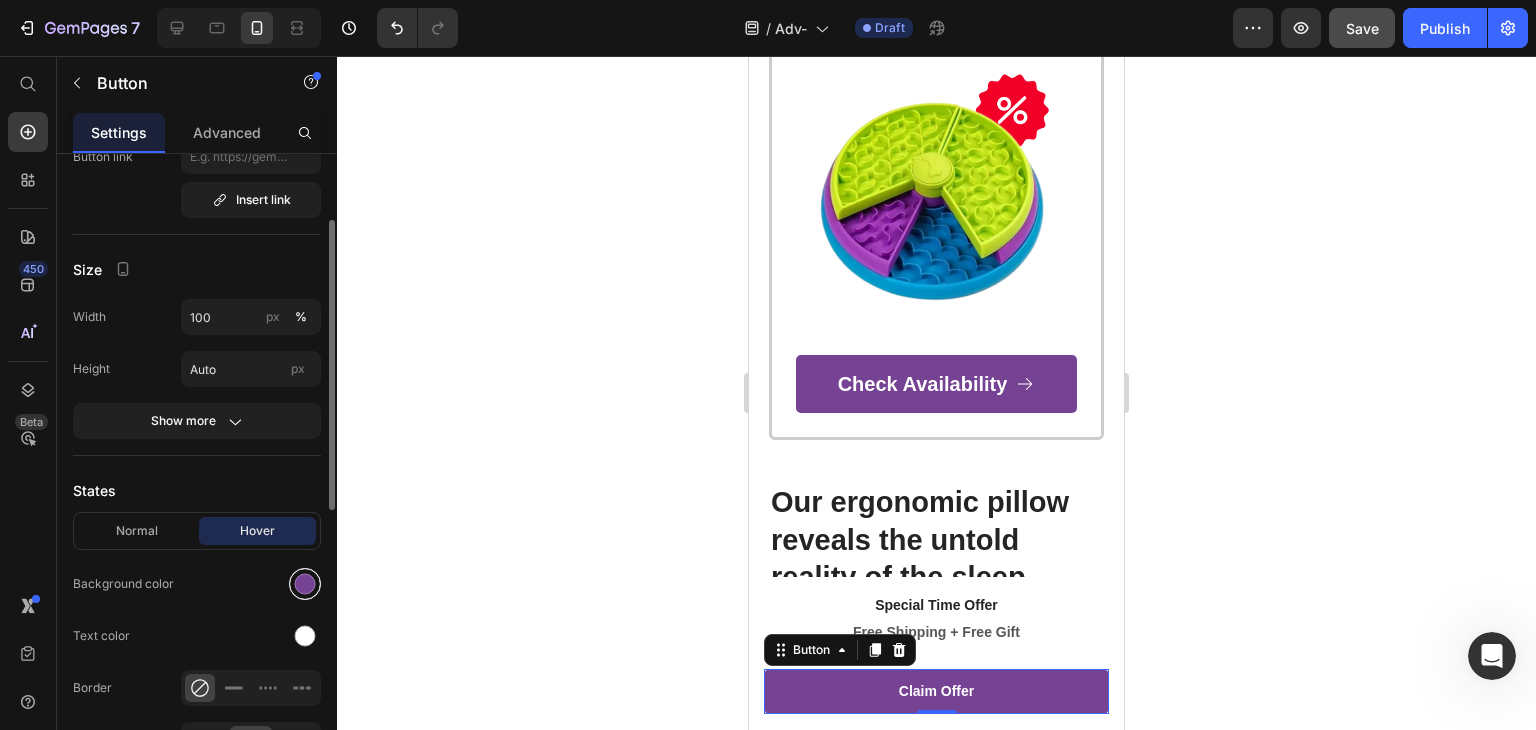 click at bounding box center (305, 584) 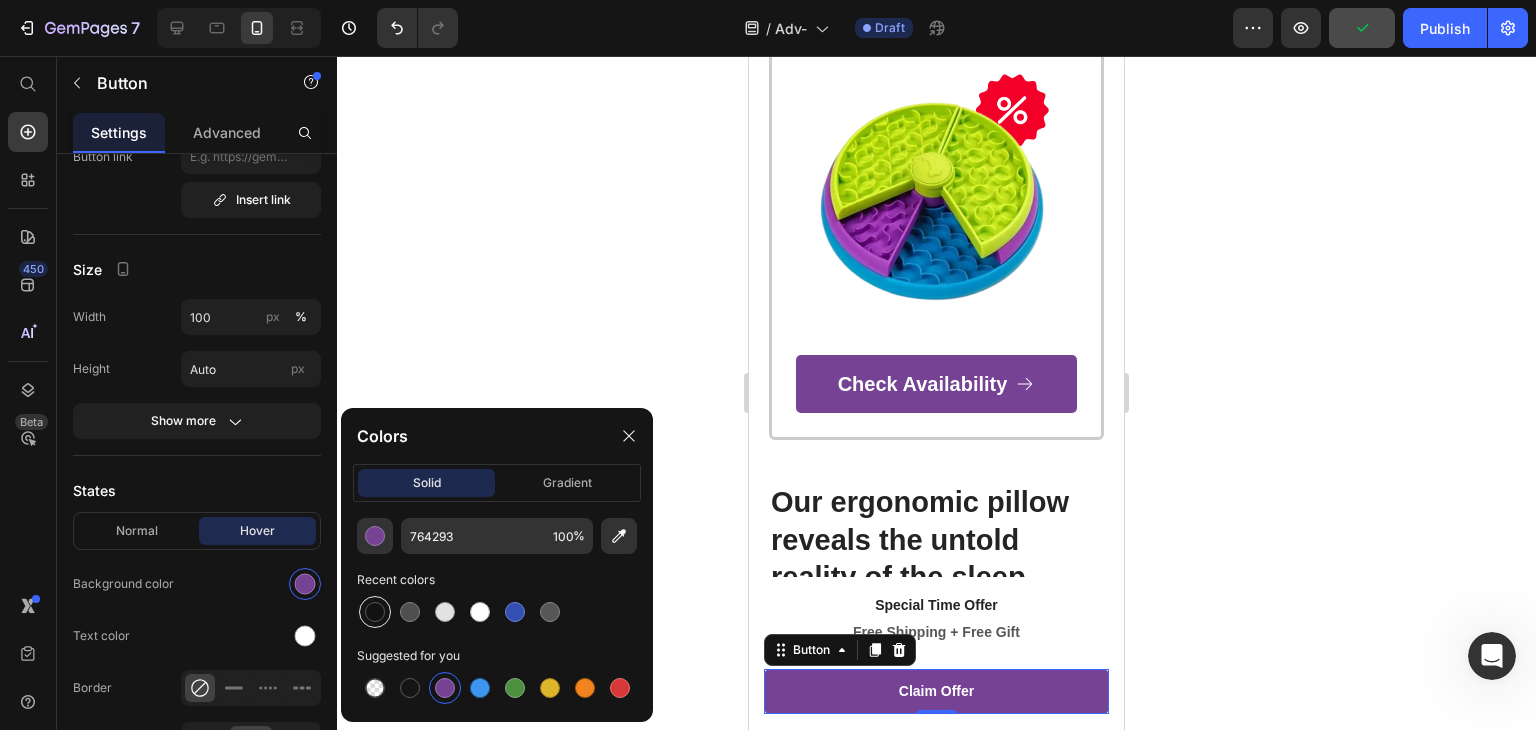 click at bounding box center (375, 612) 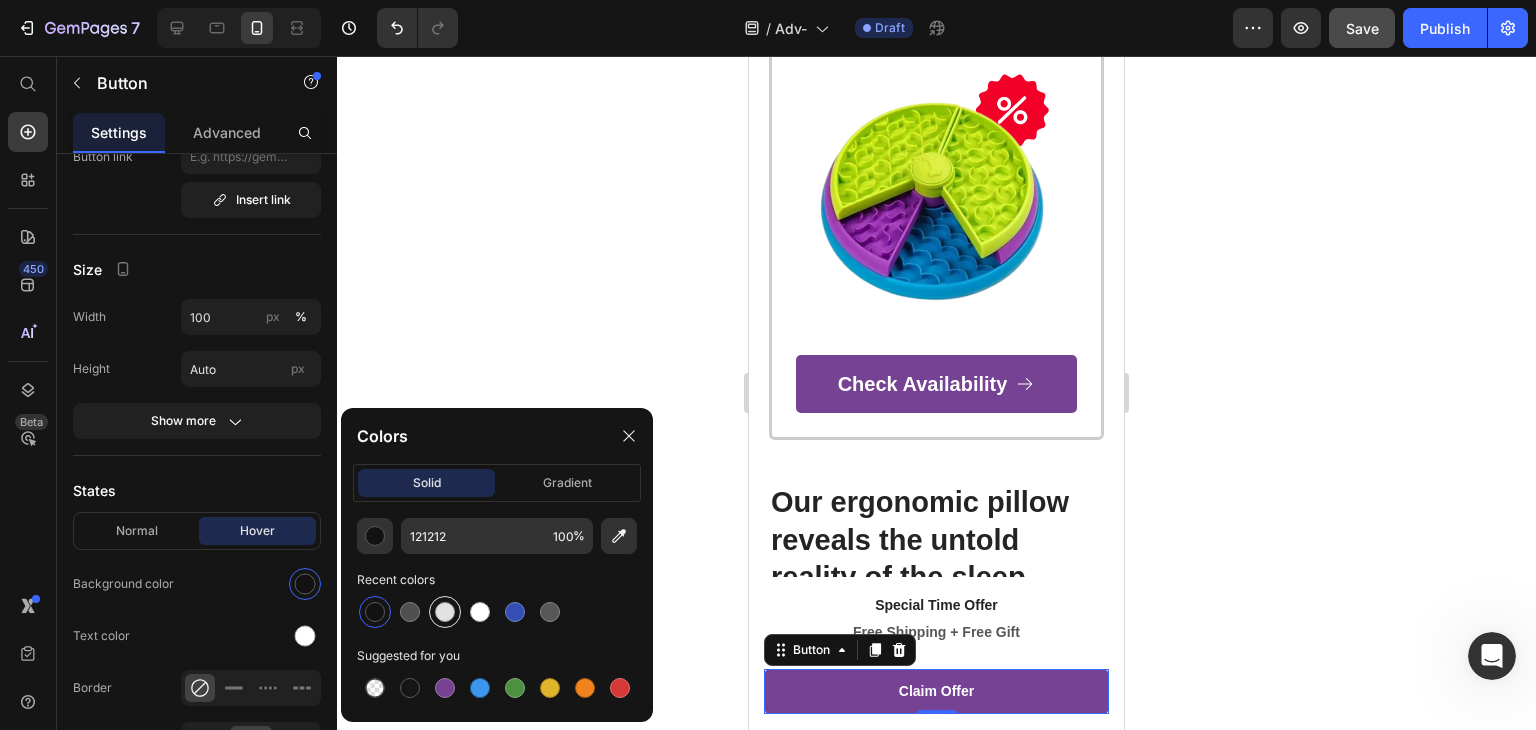 click at bounding box center [445, 612] 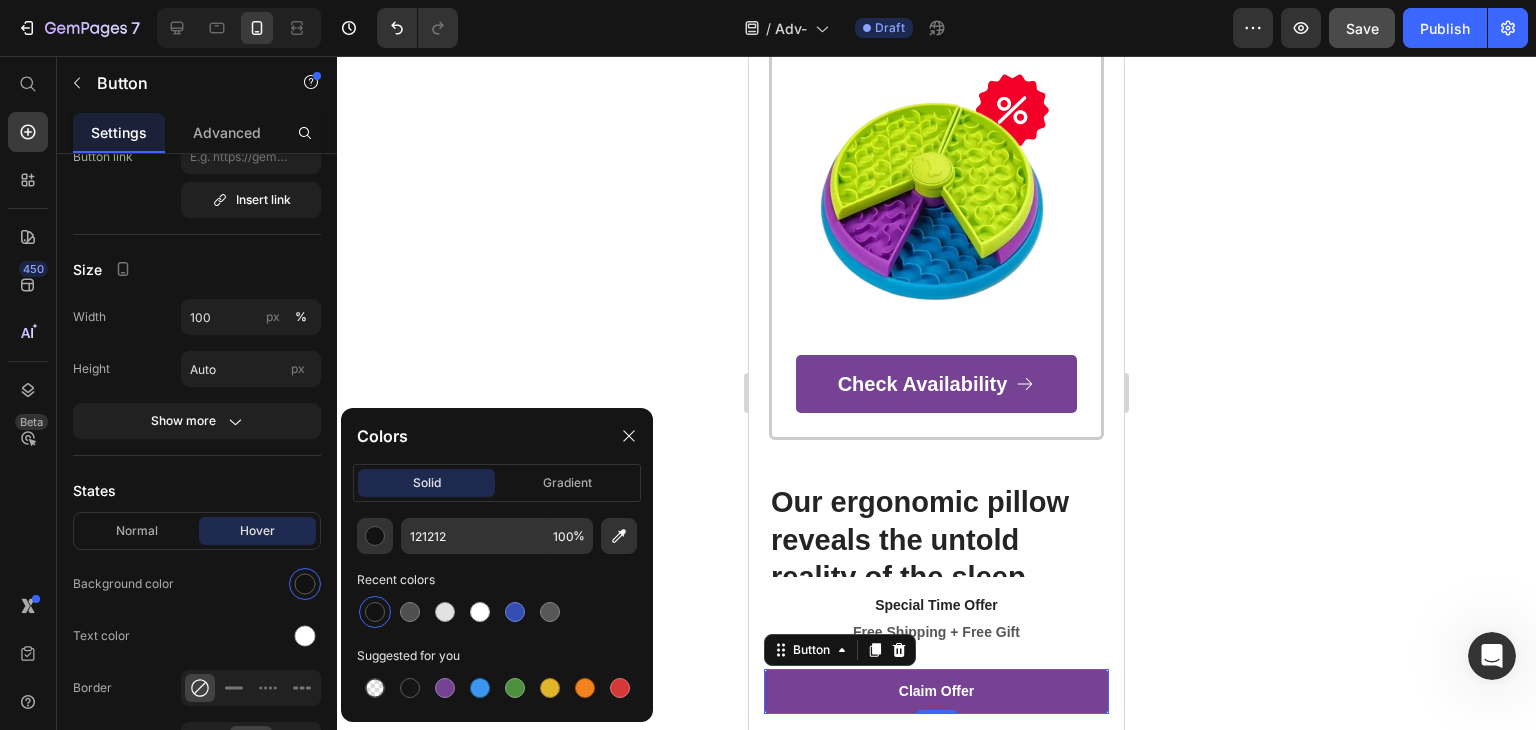 type on "E2E2E2" 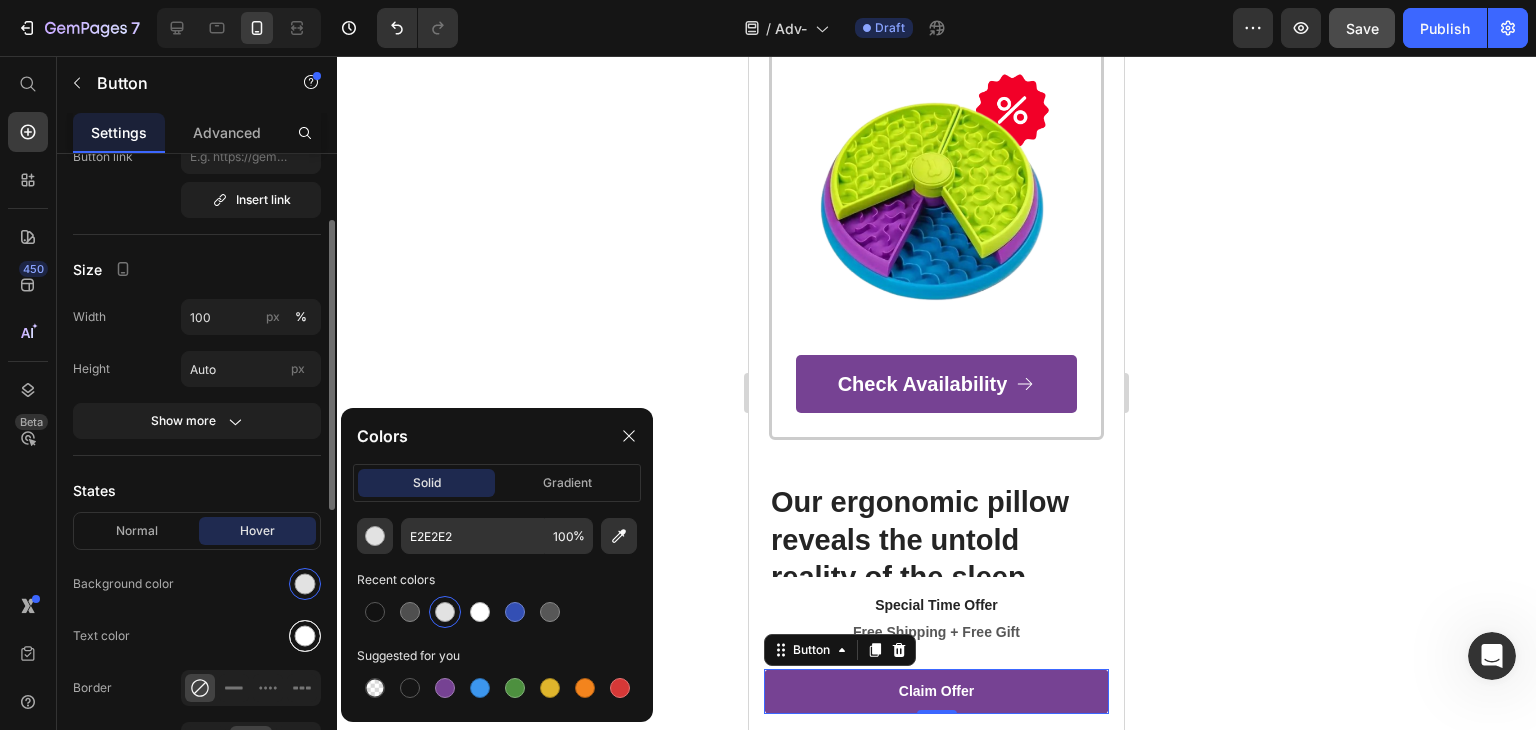 click at bounding box center (305, 636) 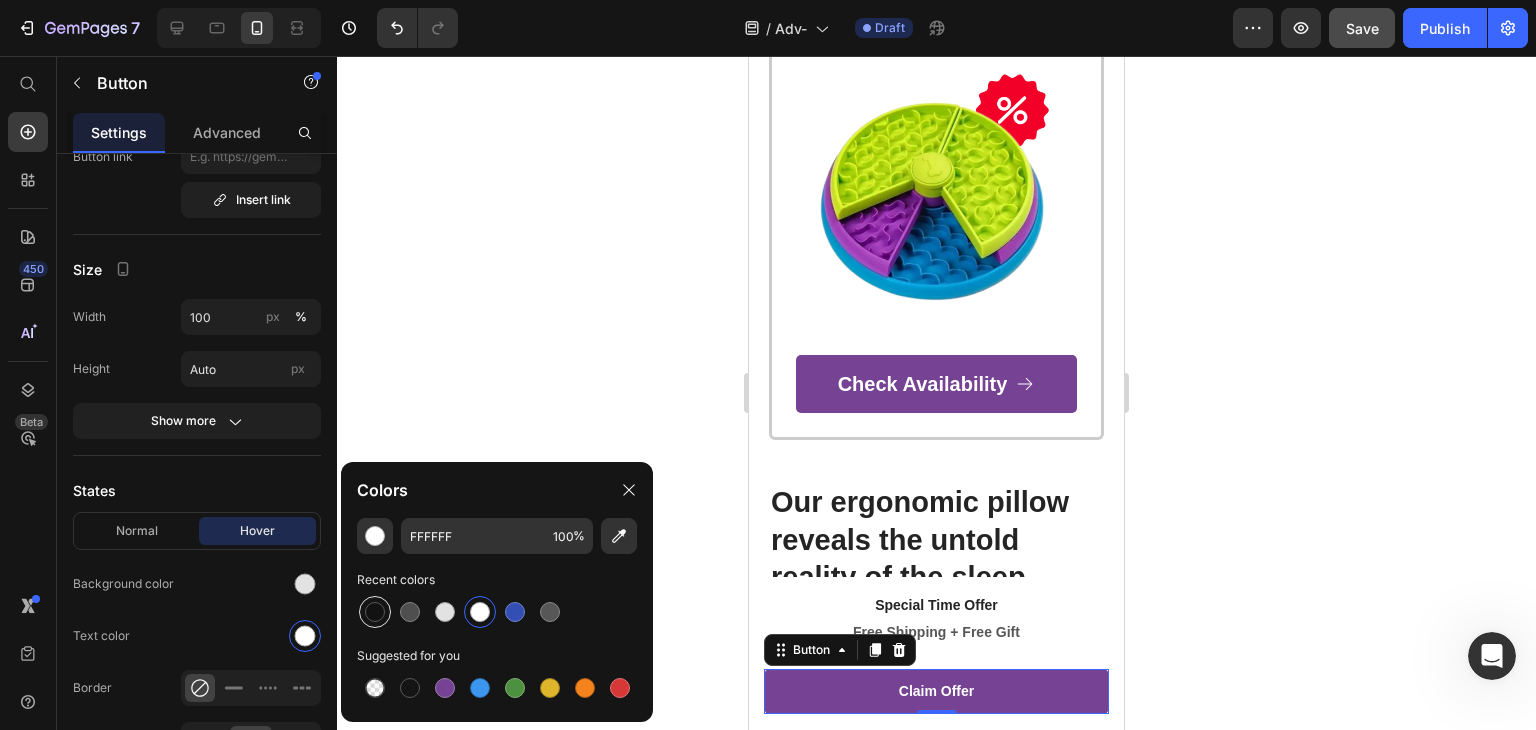 click at bounding box center [375, 612] 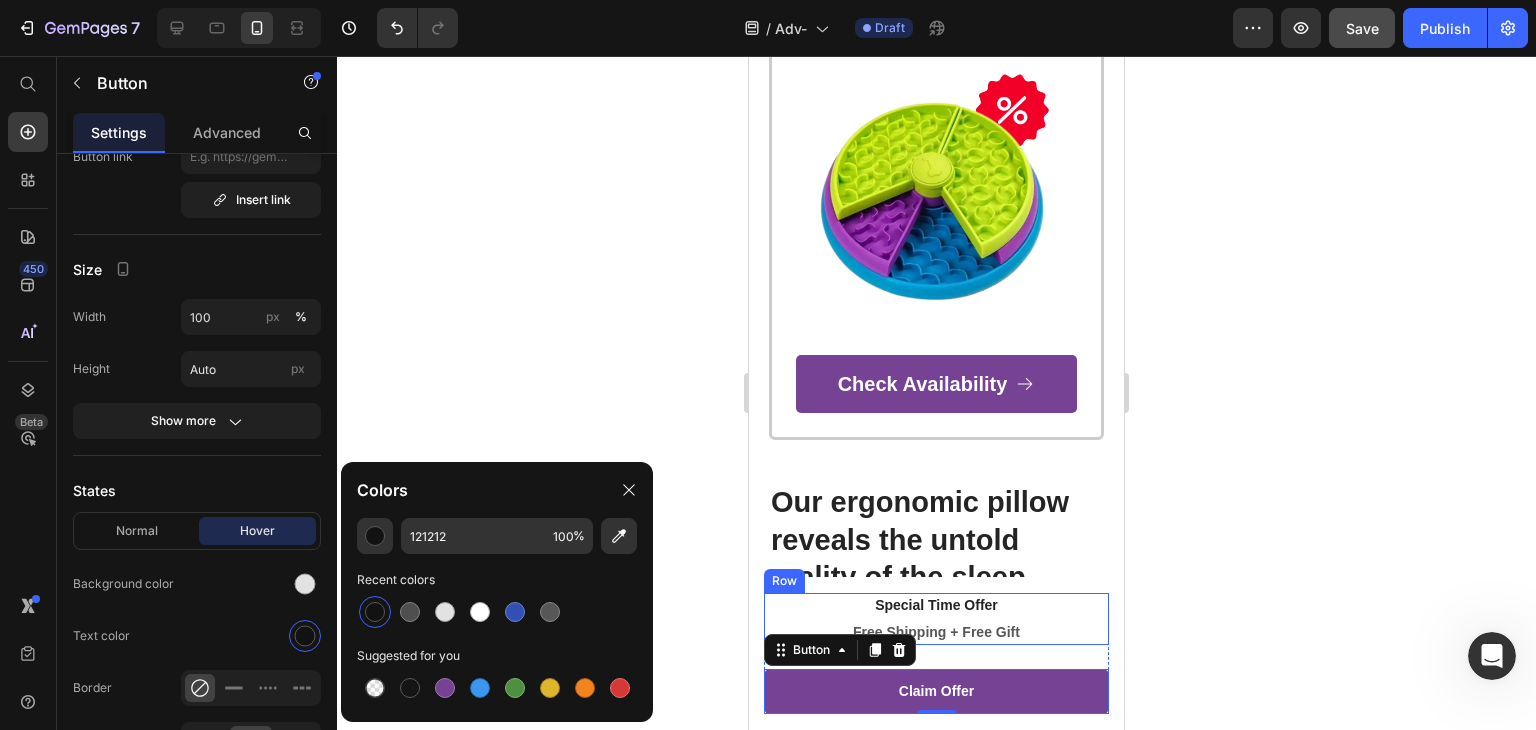 click on "Special Time Offer Text block Free Shipping + Free Gift  Text block Row" at bounding box center [936, 619] 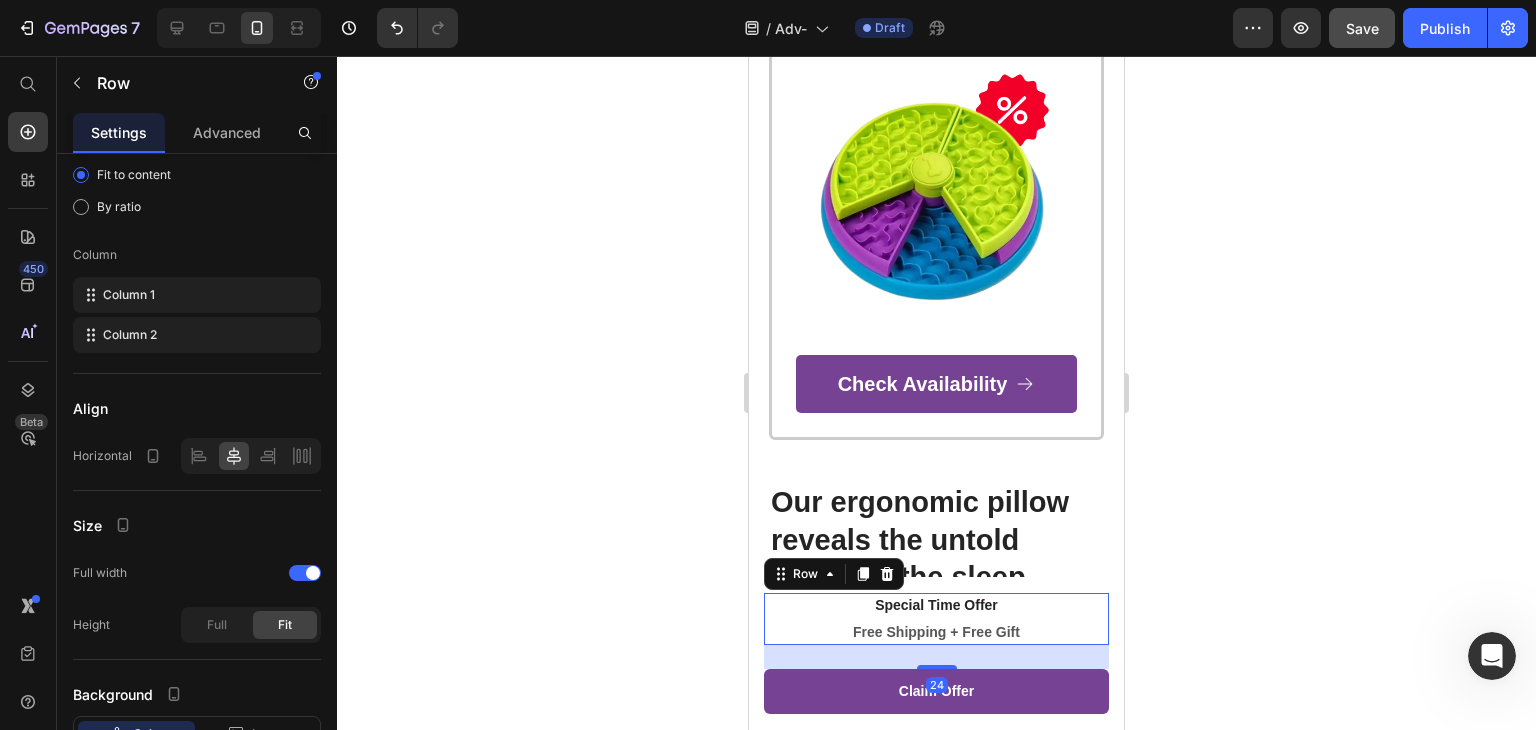 scroll, scrollTop: 0, scrollLeft: 0, axis: both 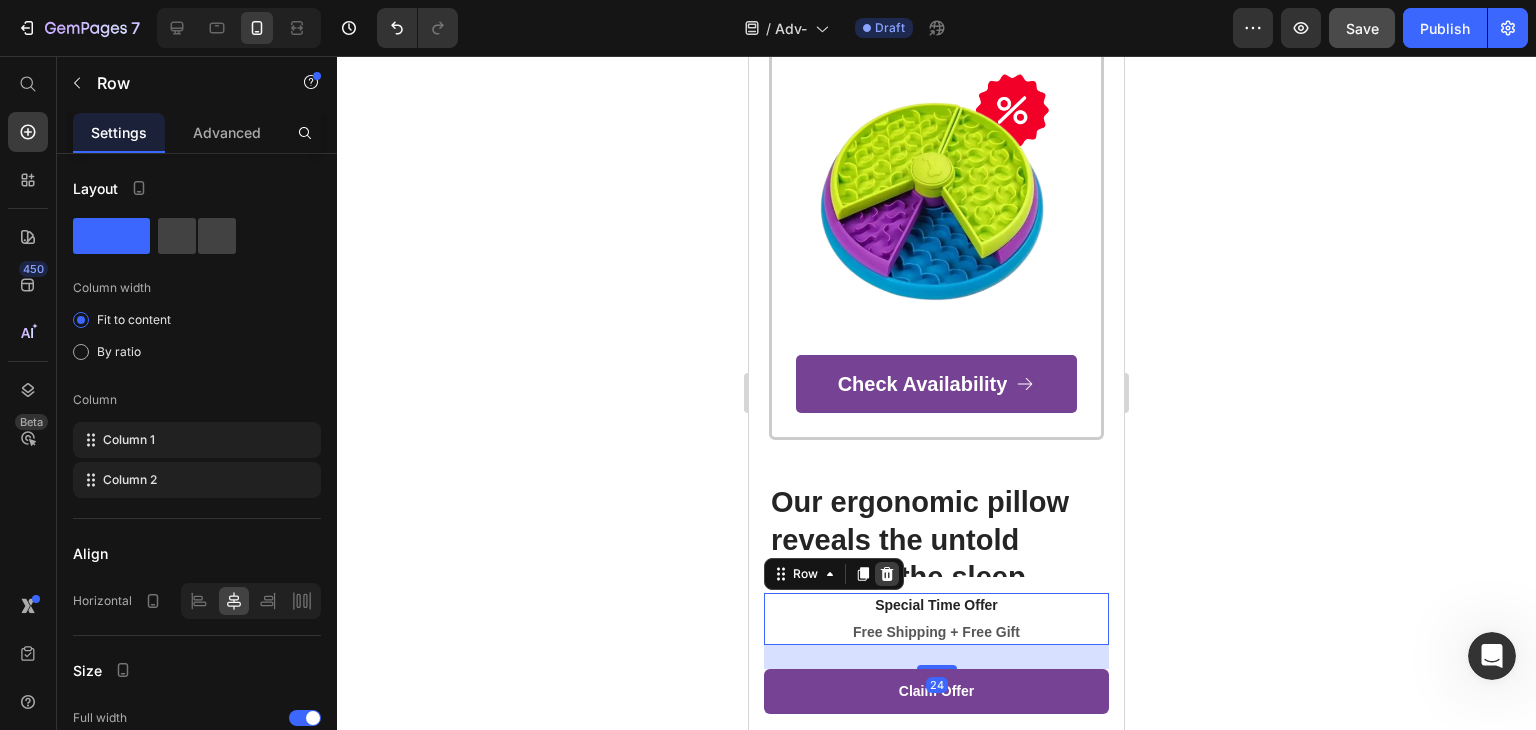 click 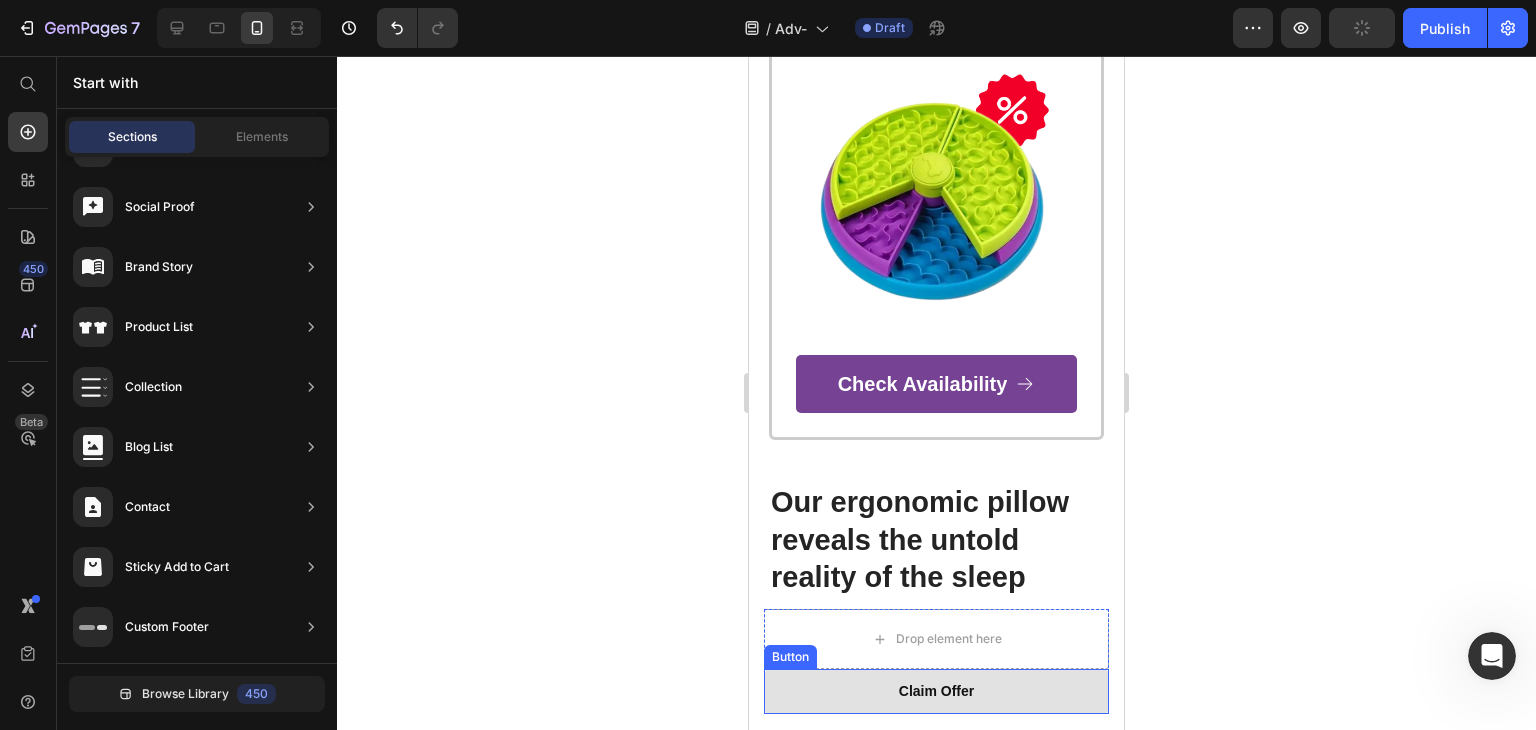 click on "Claim Offer" at bounding box center (936, 691) 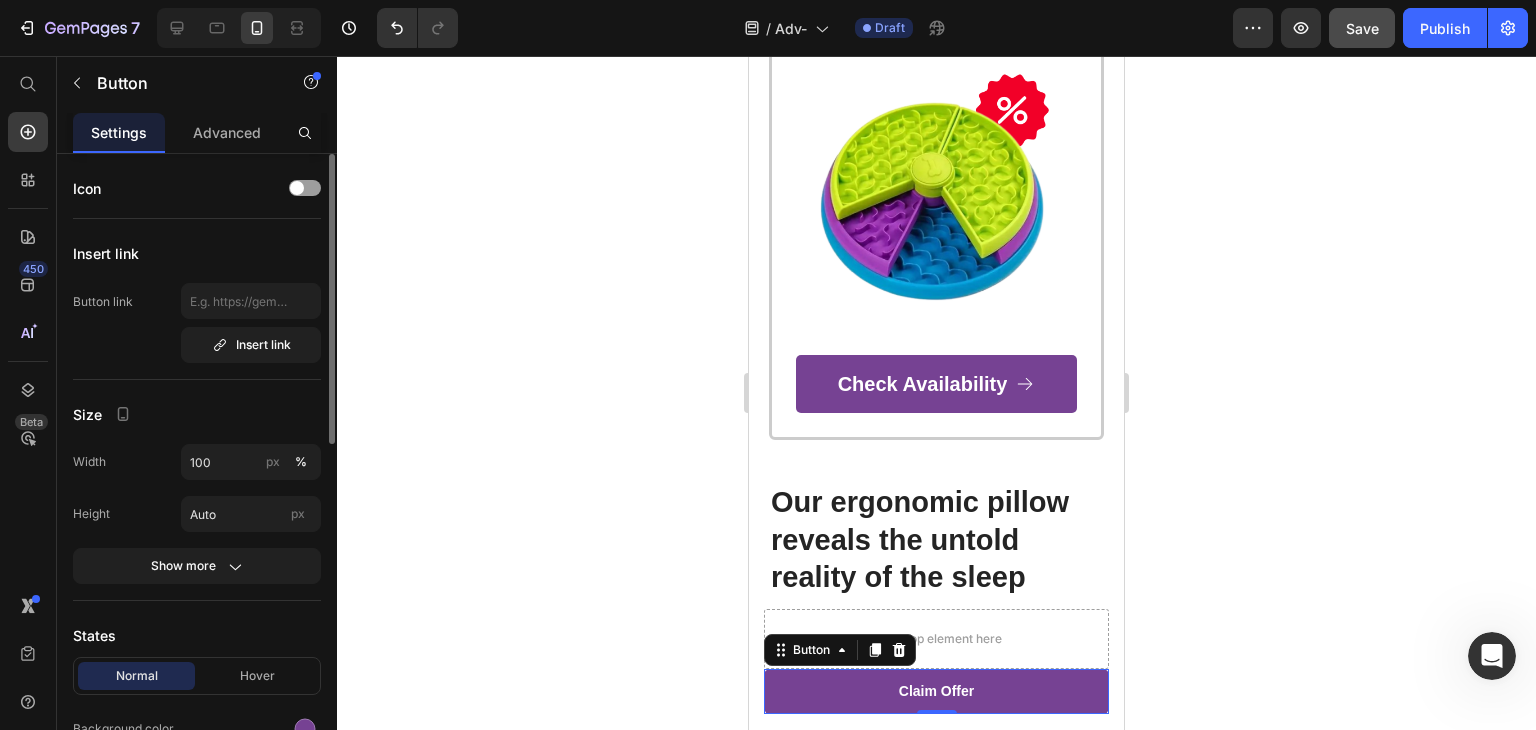 scroll, scrollTop: 200, scrollLeft: 0, axis: vertical 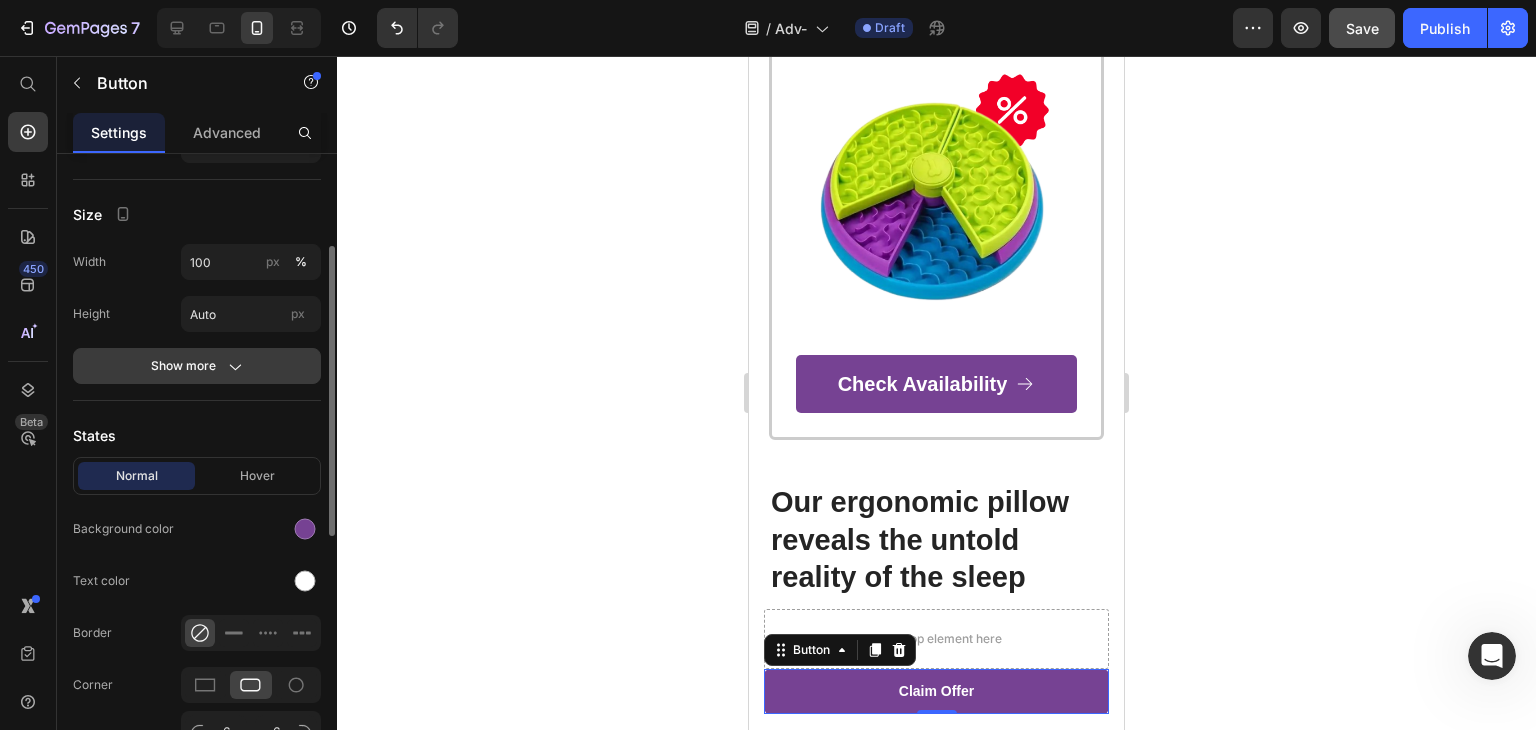click on "Show more" at bounding box center (197, 366) 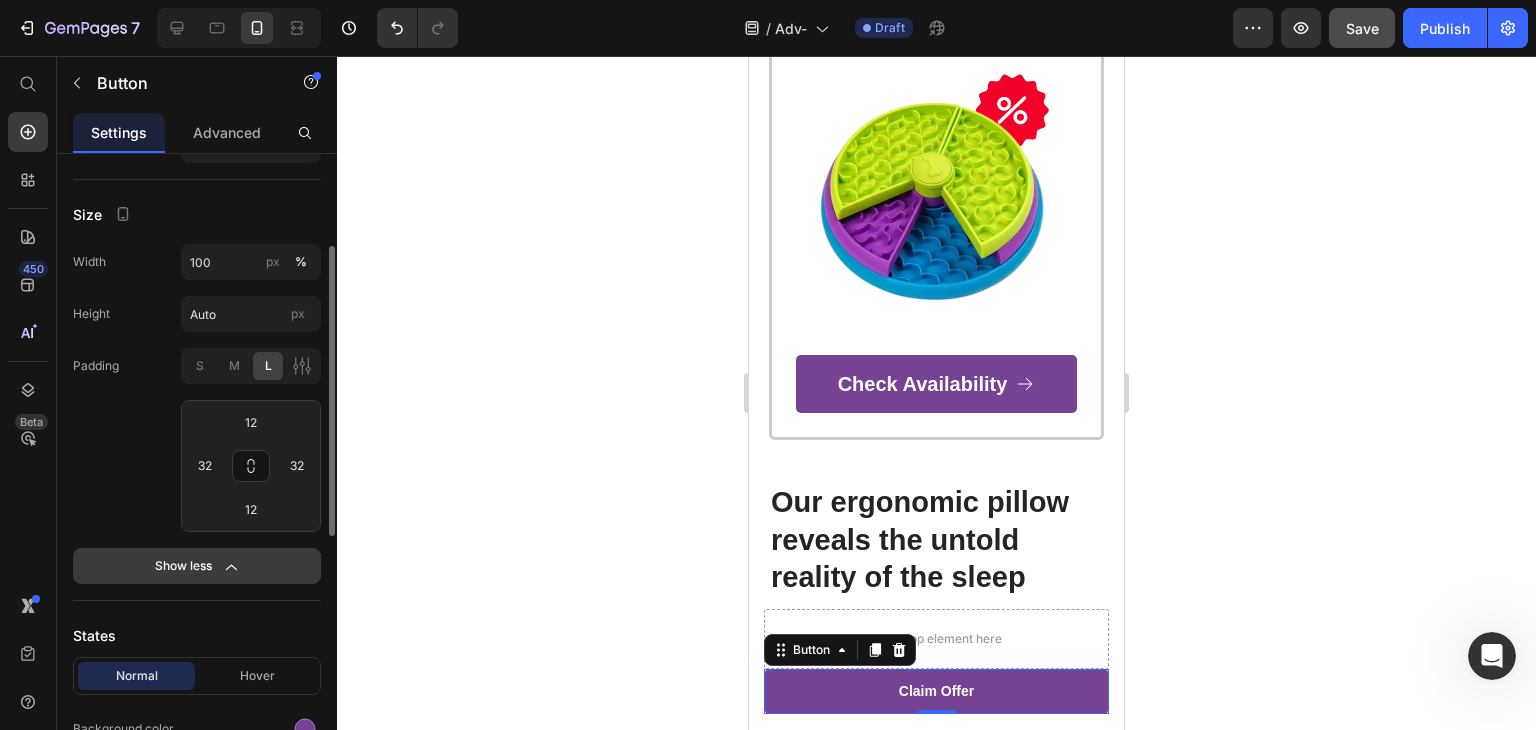 click on "Show less" at bounding box center [197, 566] 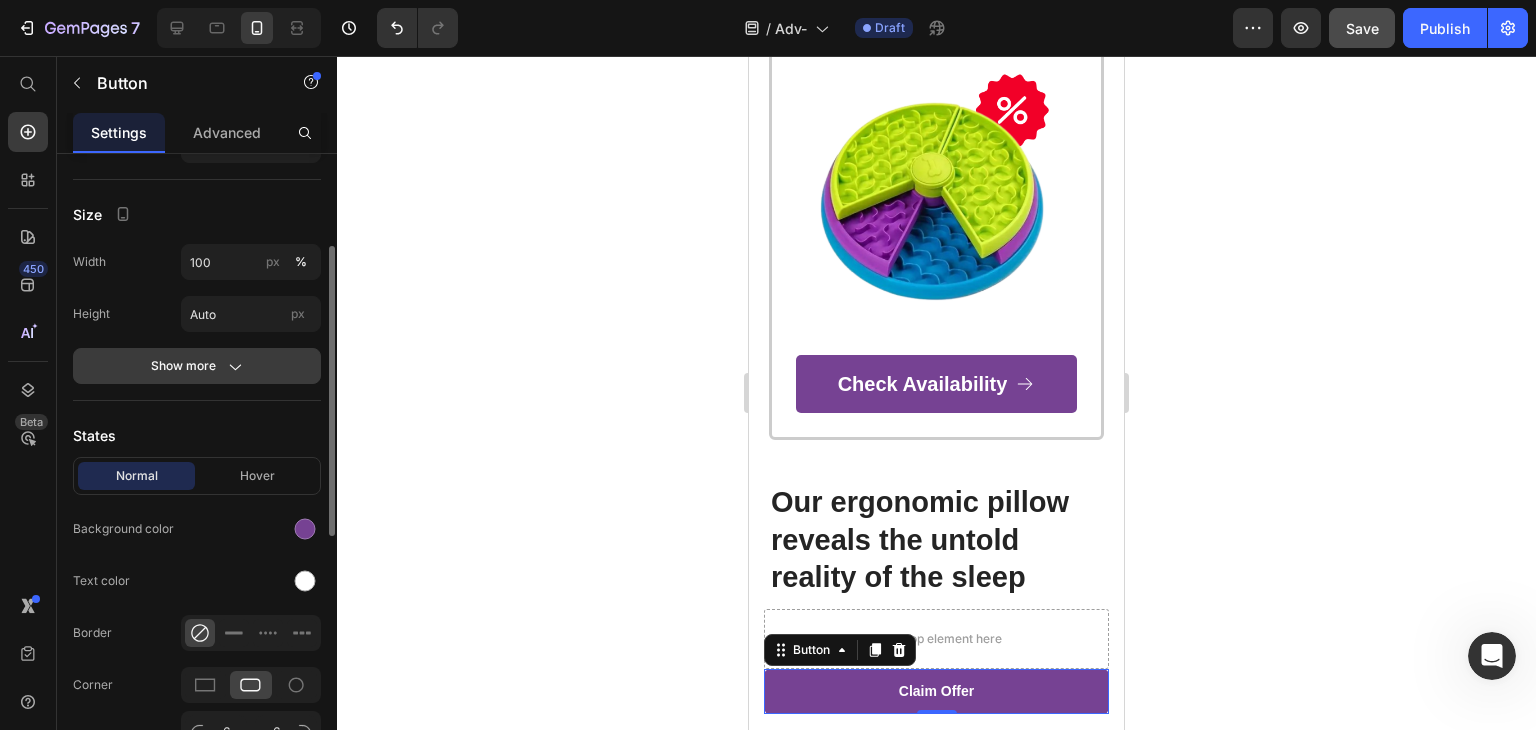 scroll, scrollTop: 0, scrollLeft: 0, axis: both 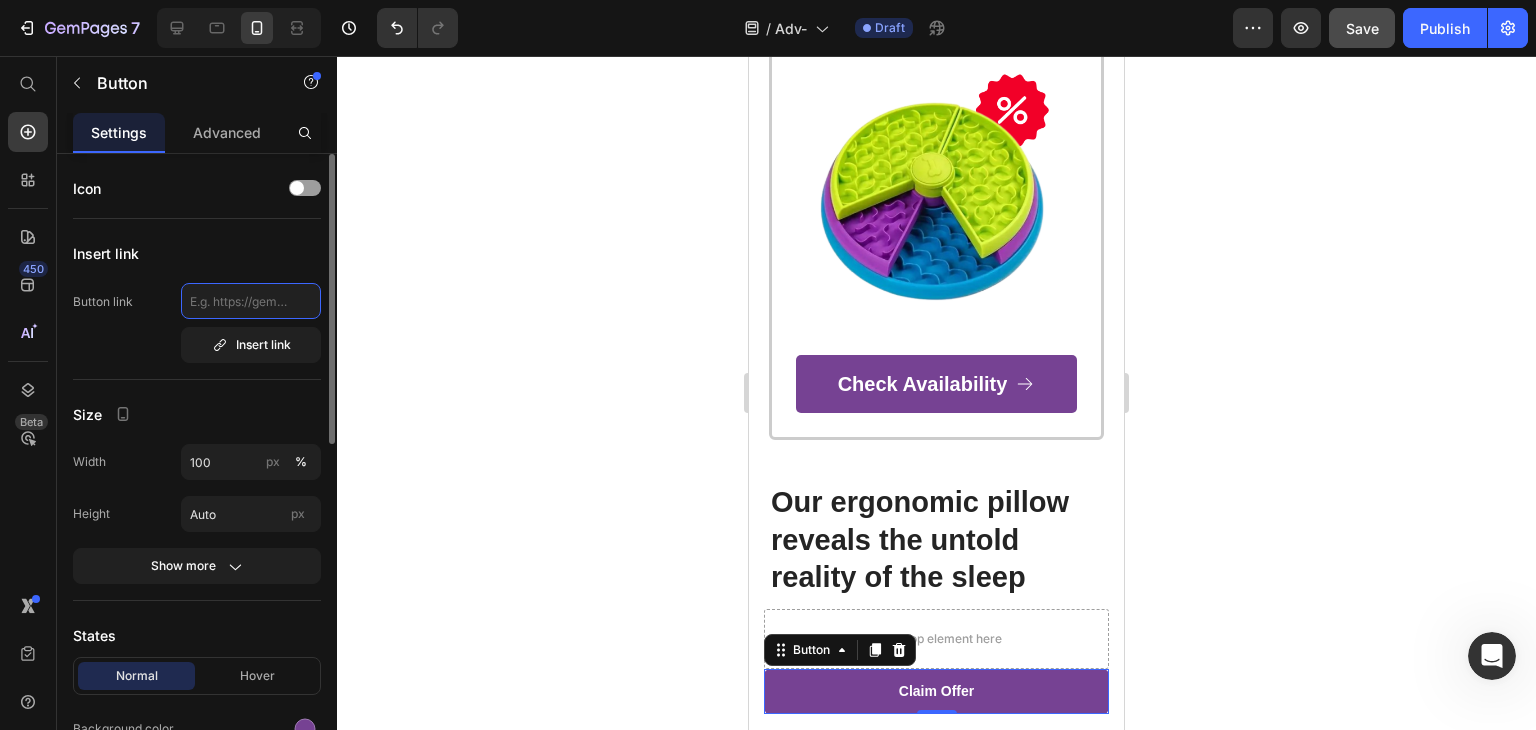 click 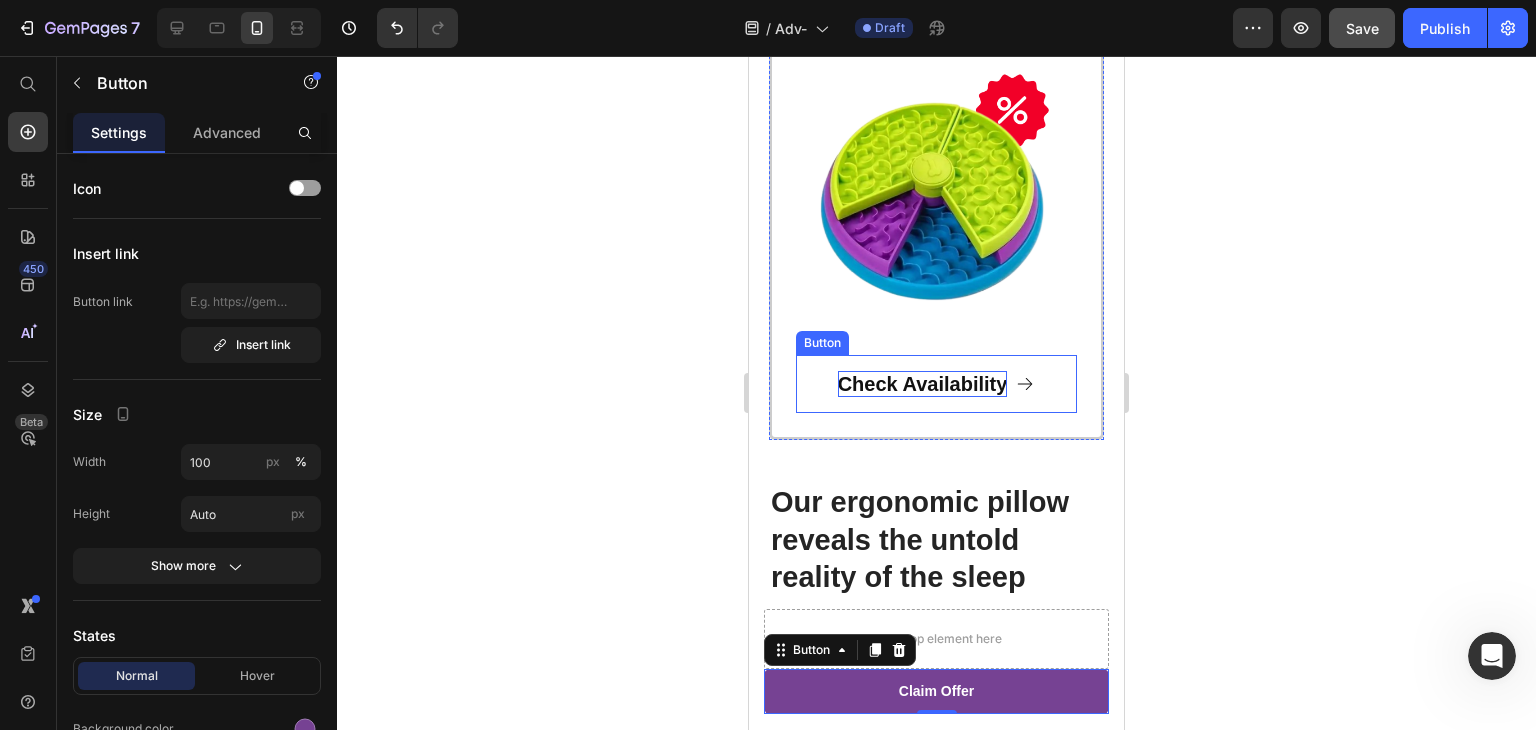 click on "Check Availability" at bounding box center [923, 384] 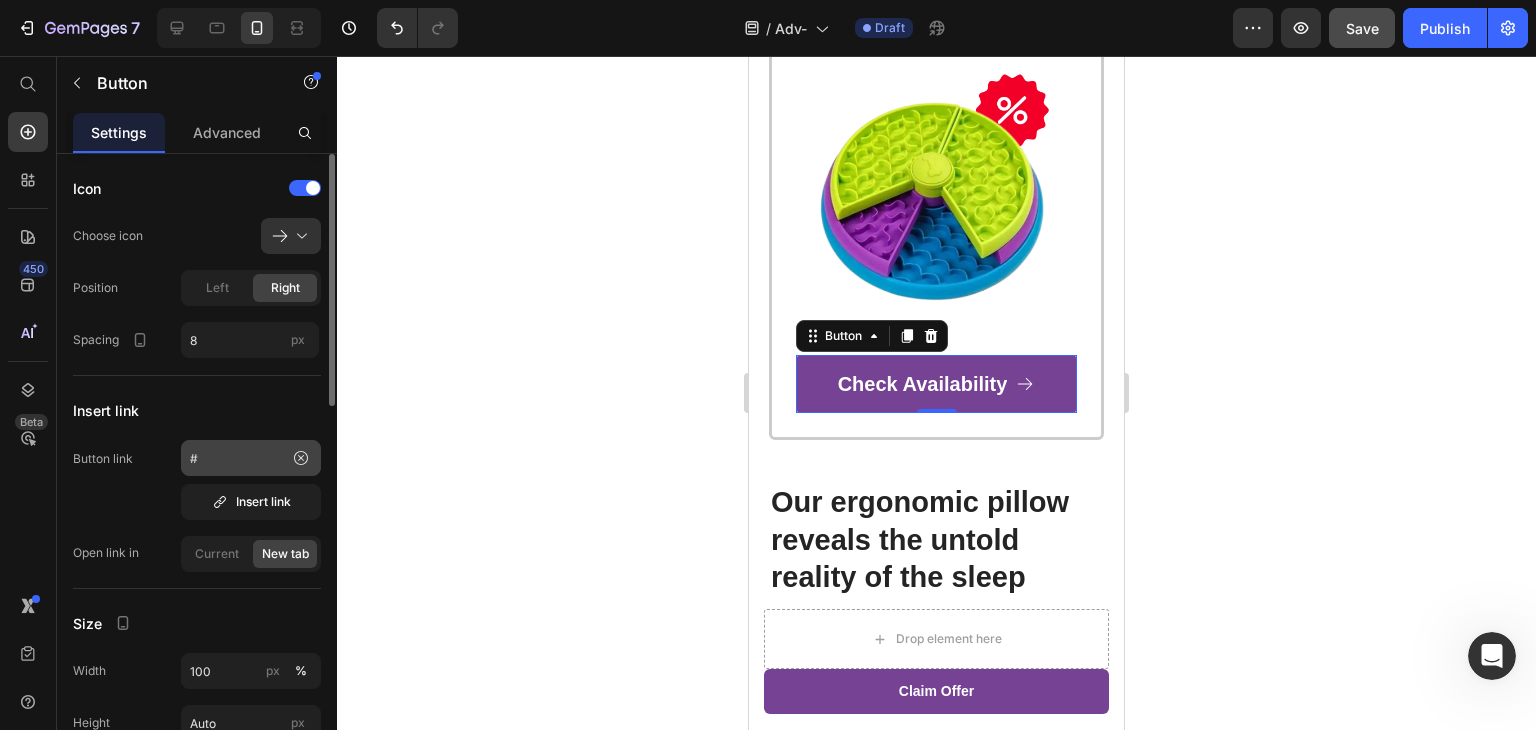 scroll, scrollTop: 100, scrollLeft: 0, axis: vertical 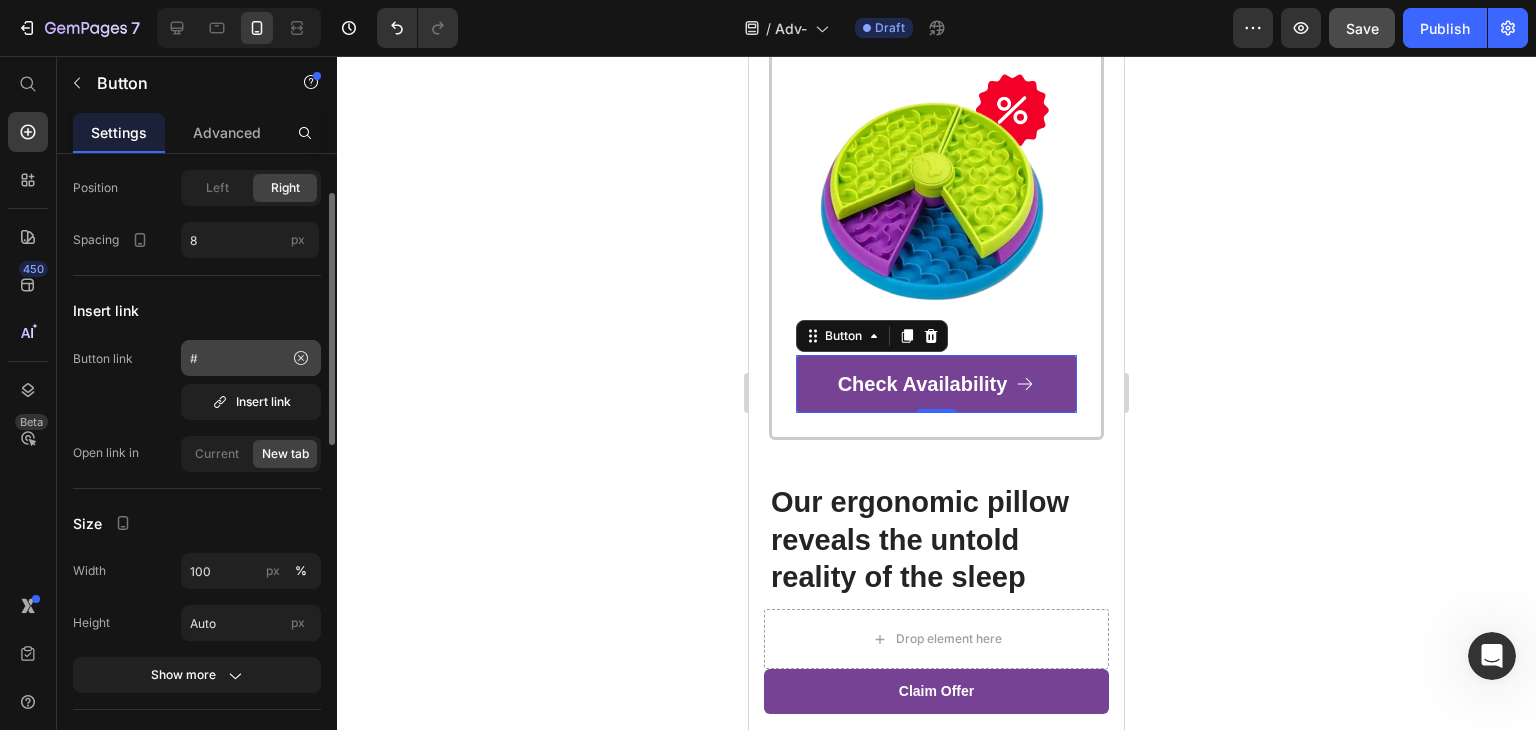 click on "Current" 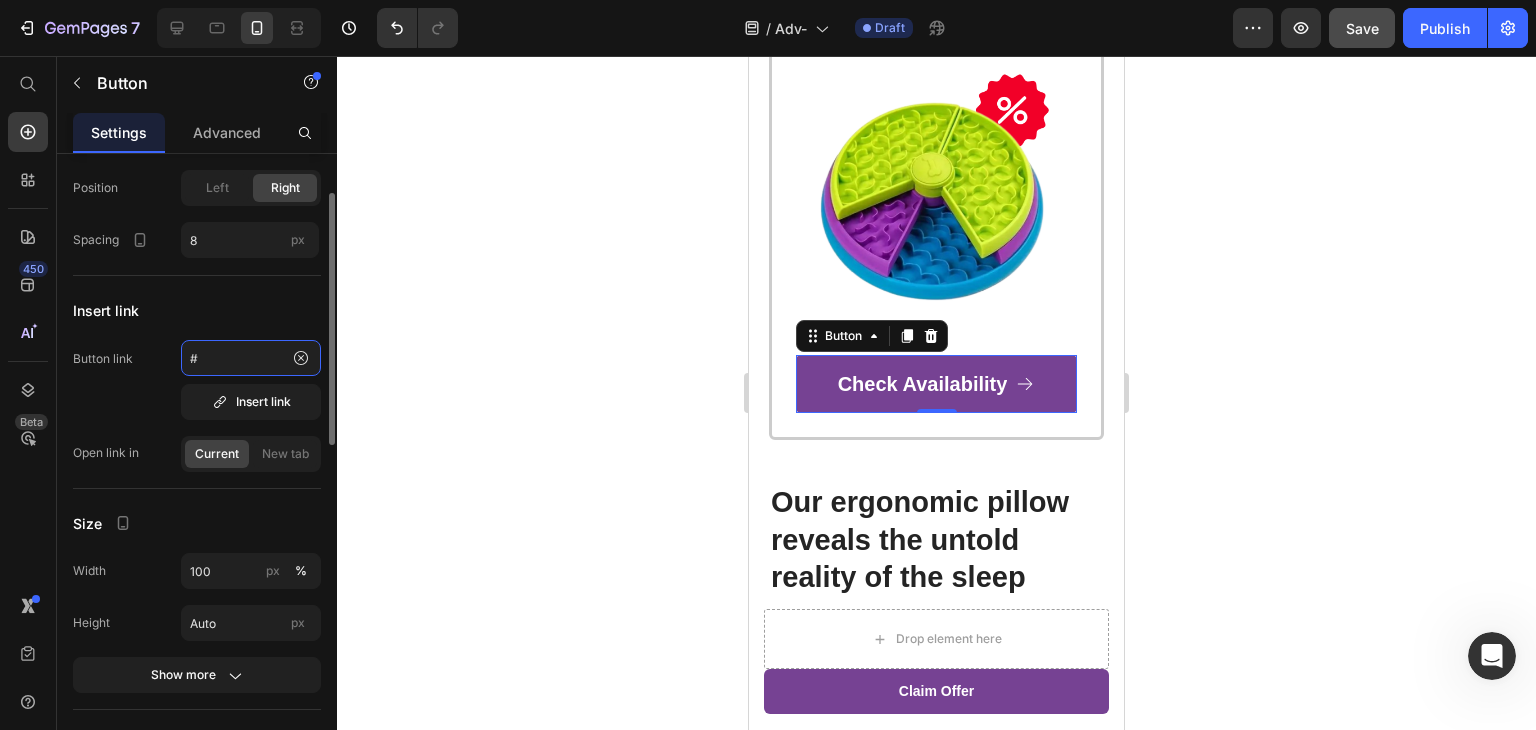 click on "#" 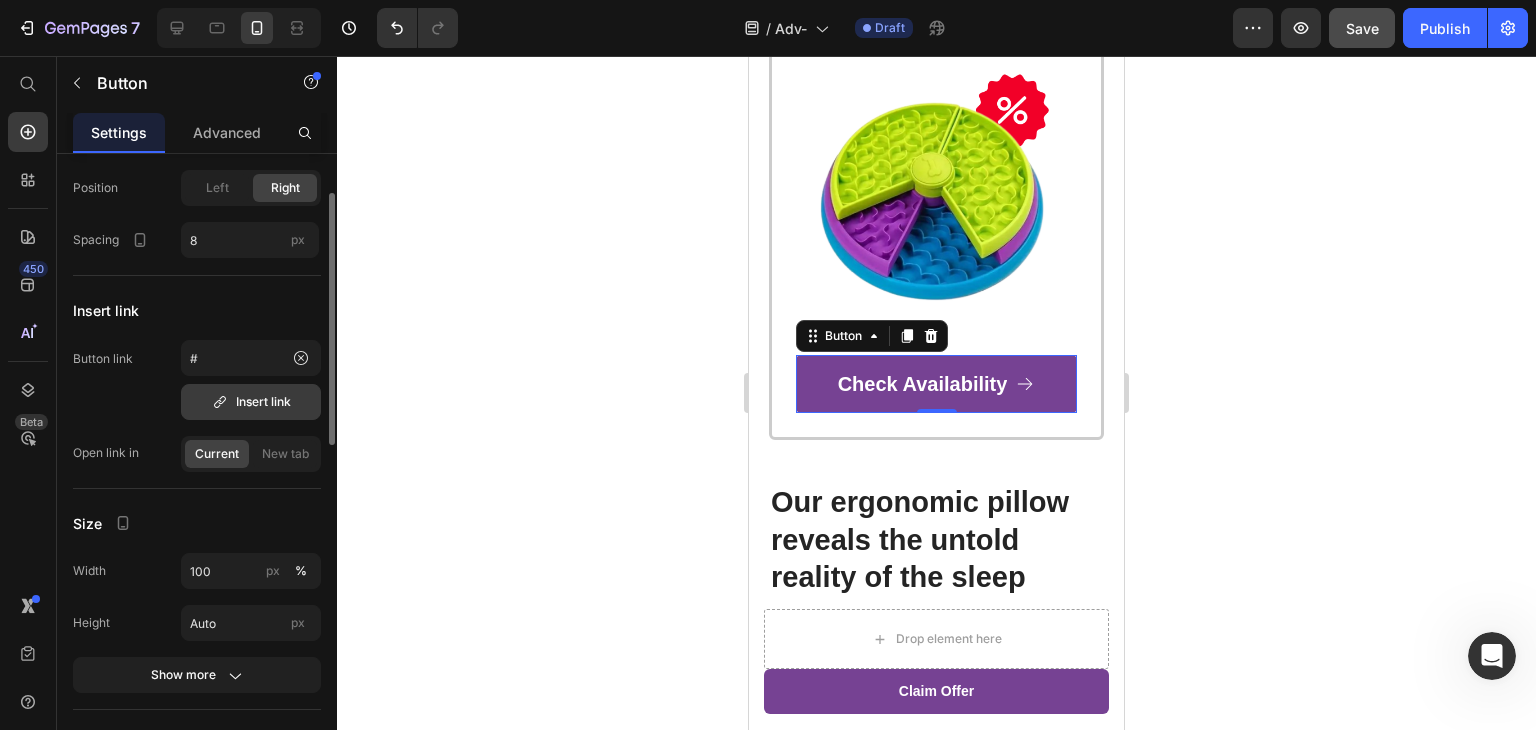 click on "Insert link" at bounding box center (251, 402) 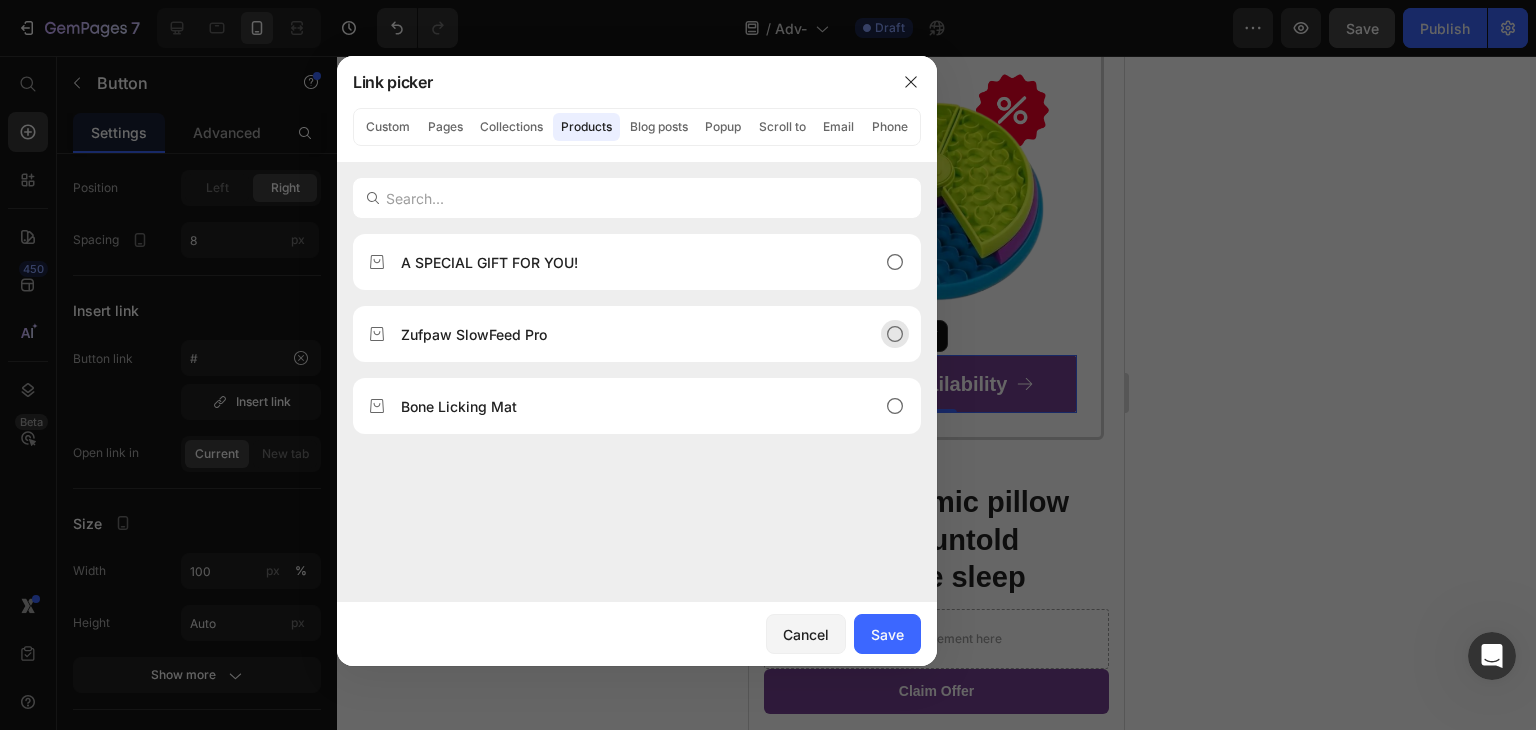 click on "Zufpaw SlowFeed Pro" at bounding box center (474, 334) 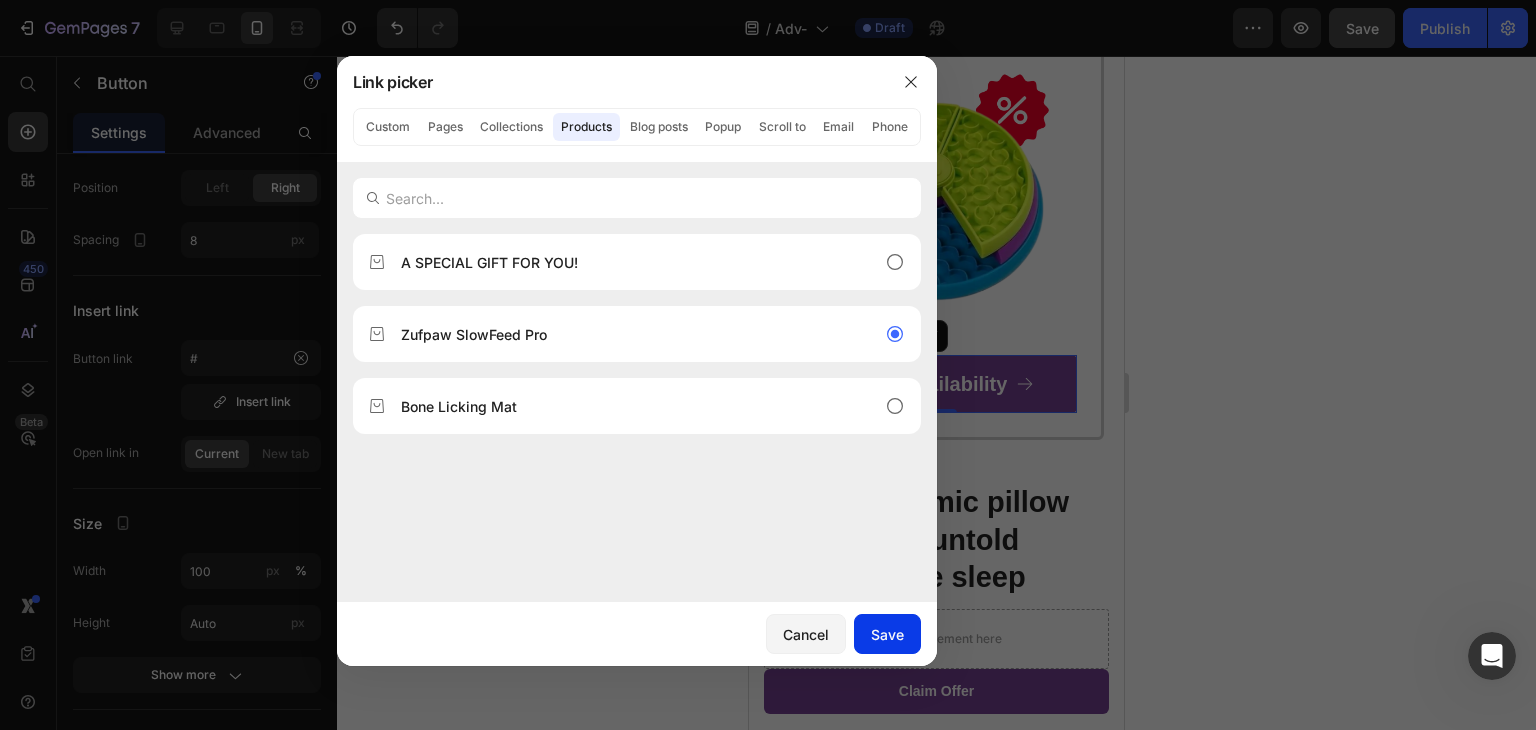 click on "Save" at bounding box center [887, 634] 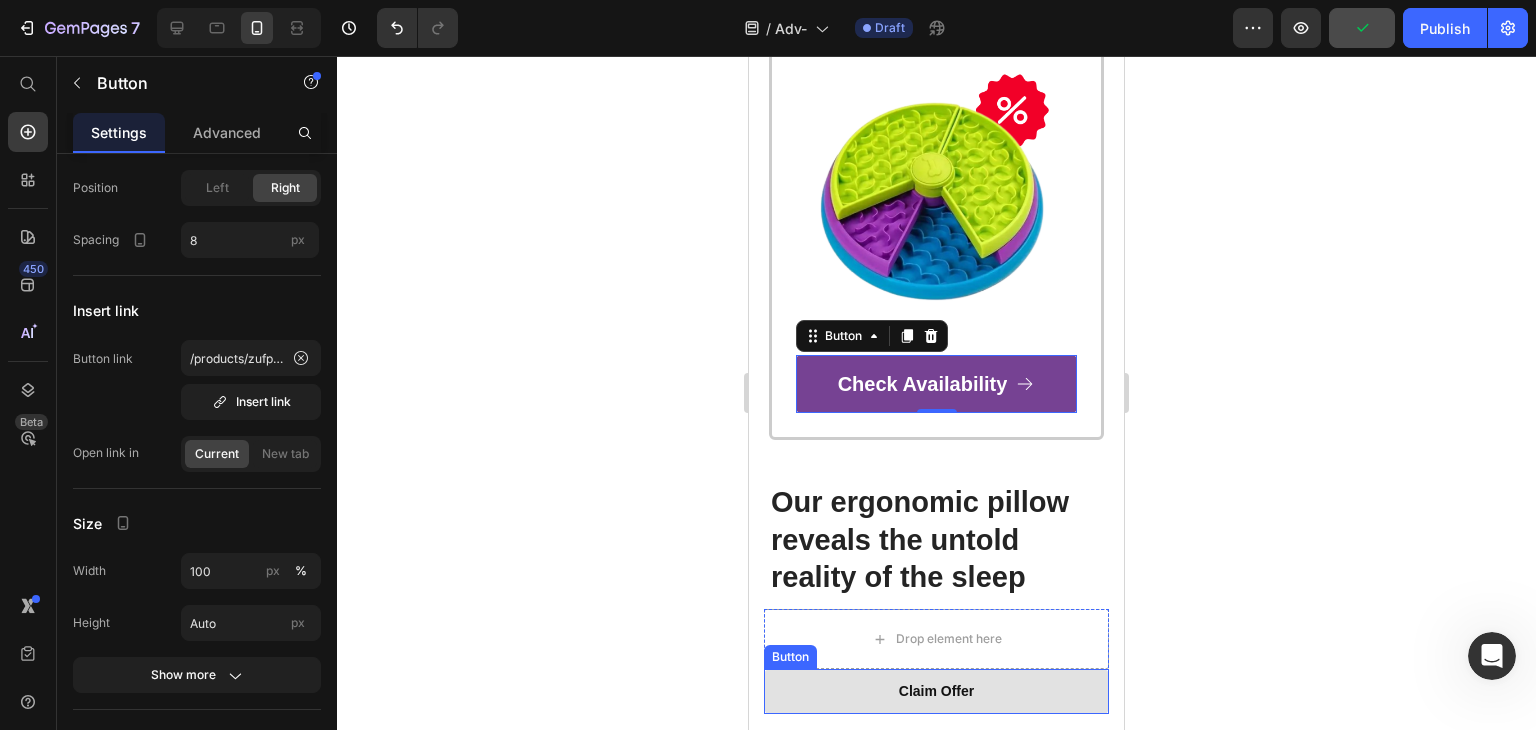 click on "Claim Offer" at bounding box center [936, 691] 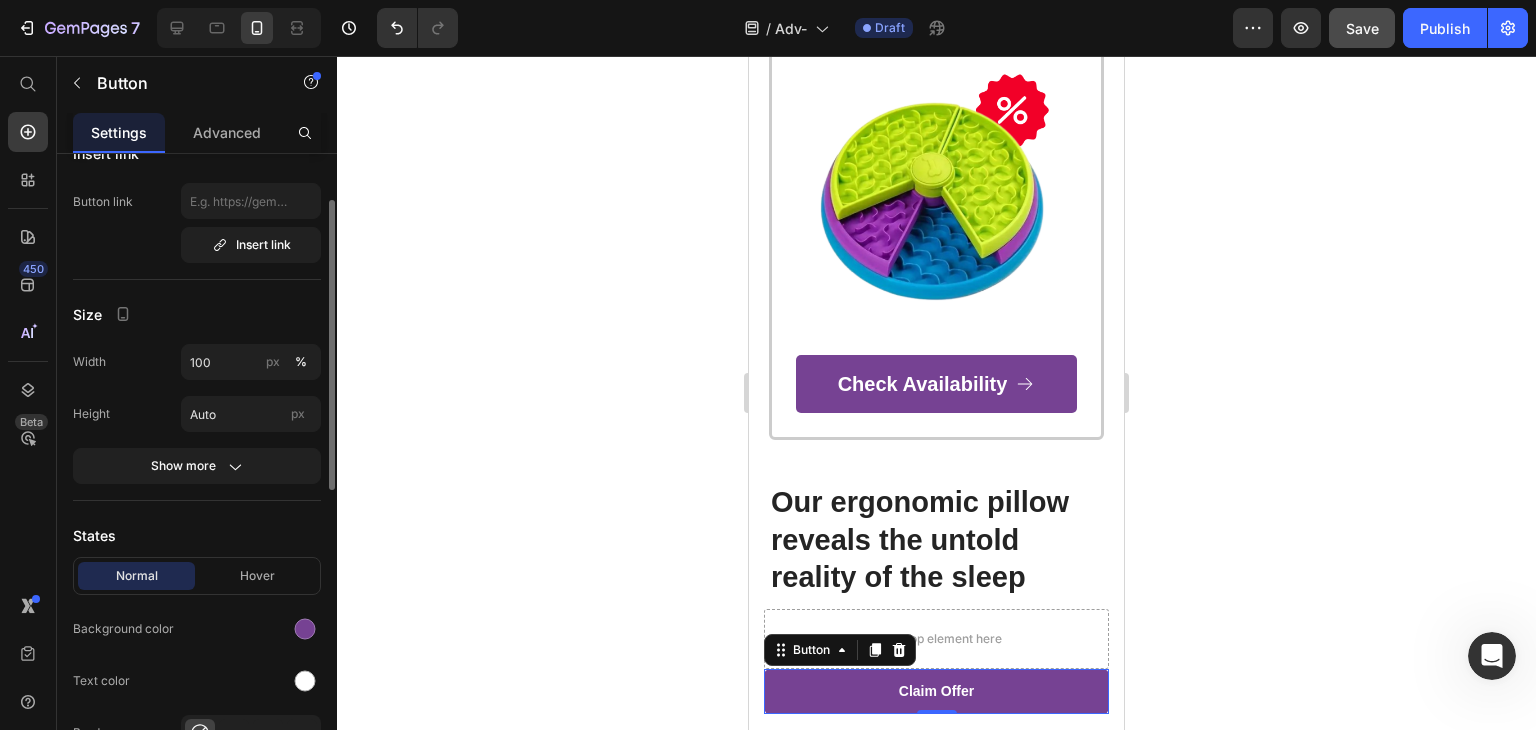 scroll, scrollTop: 0, scrollLeft: 0, axis: both 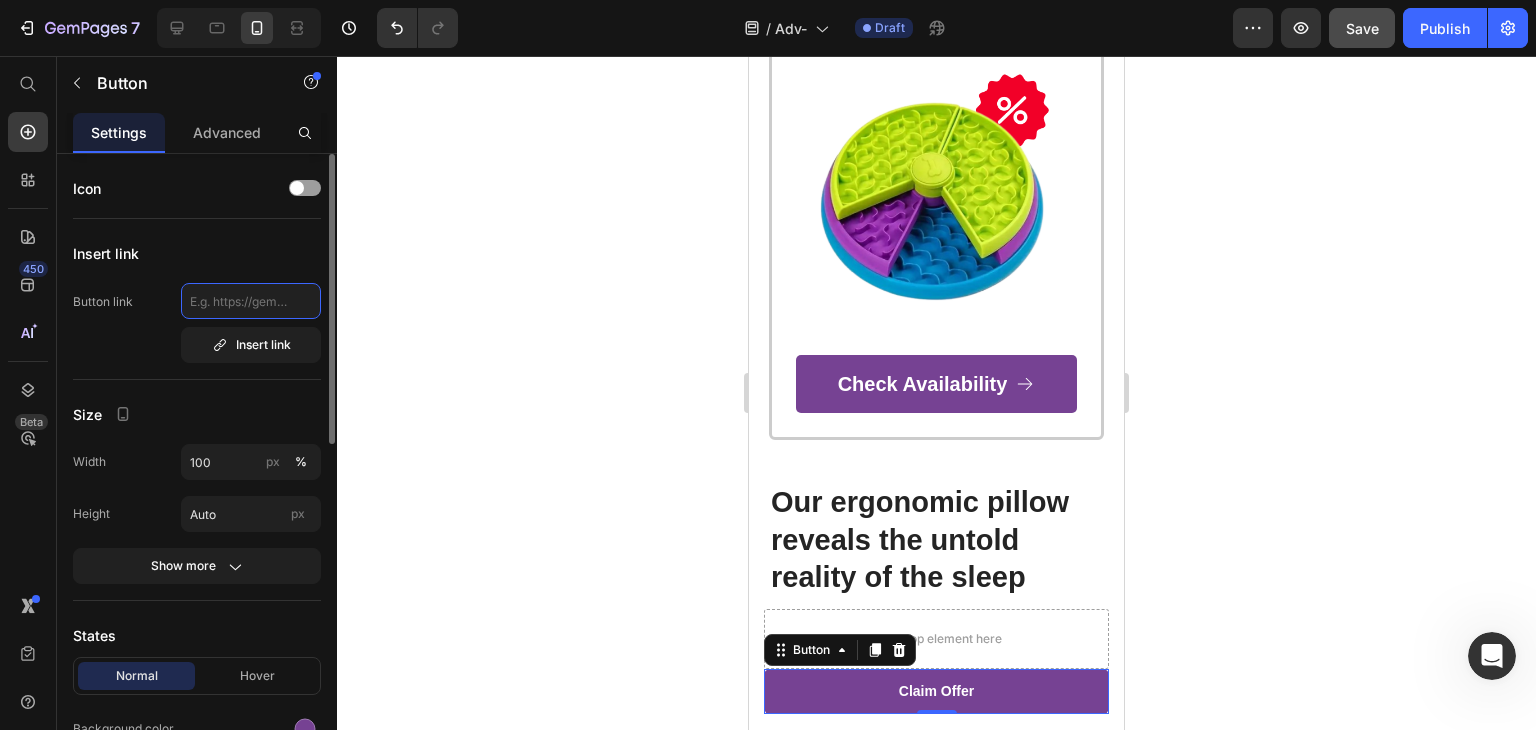 click 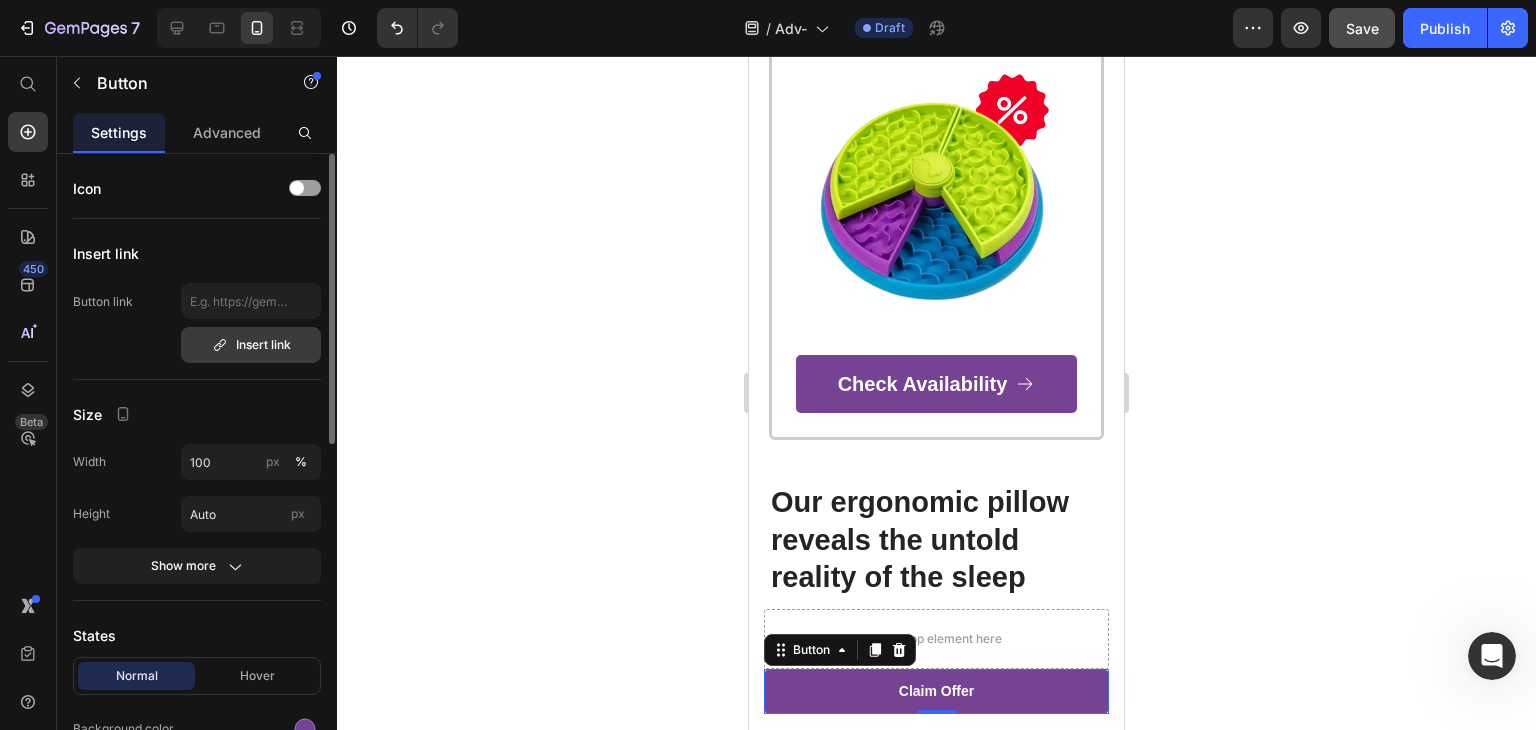 click on "Insert link" at bounding box center [251, 345] 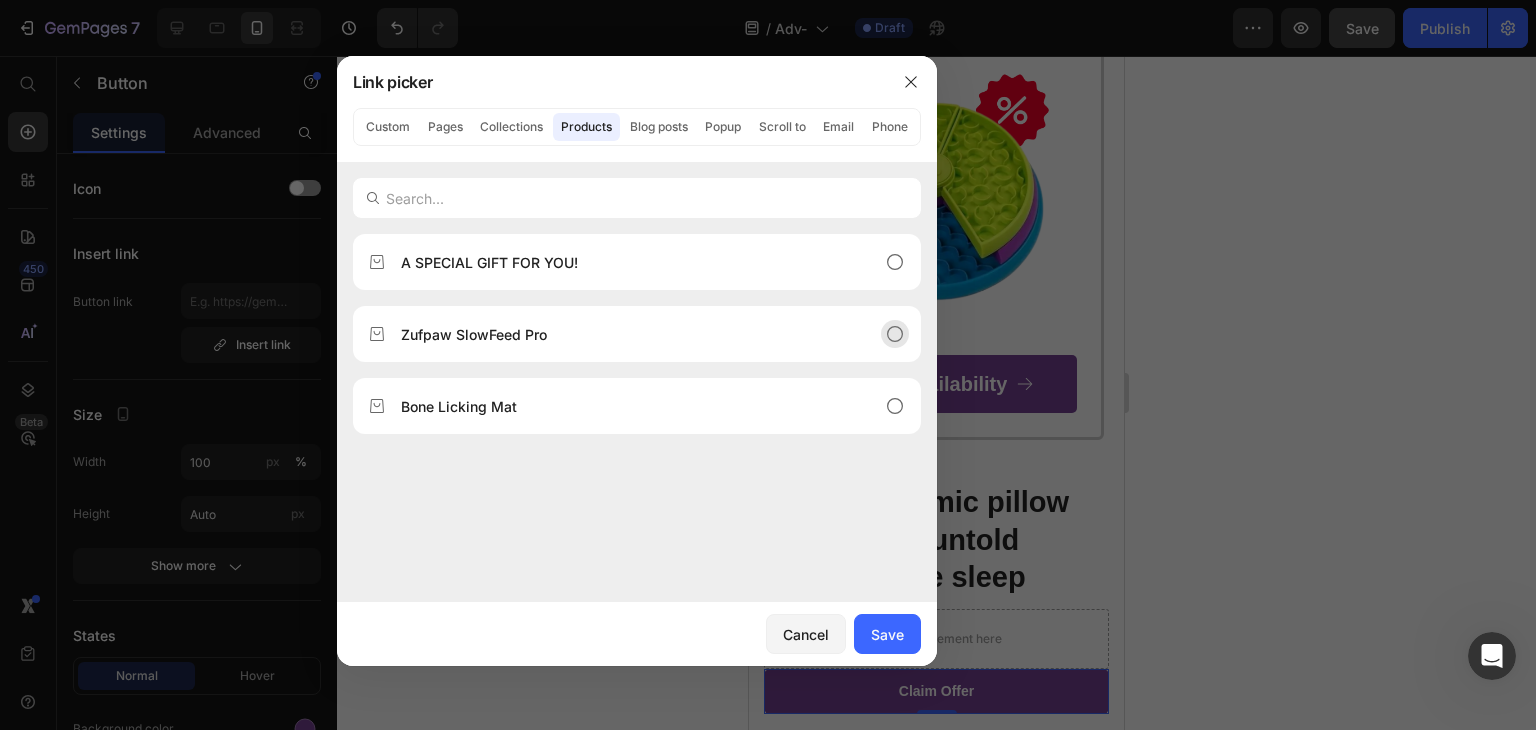 click on "Zufpaw SlowFeed Pro" at bounding box center (474, 334) 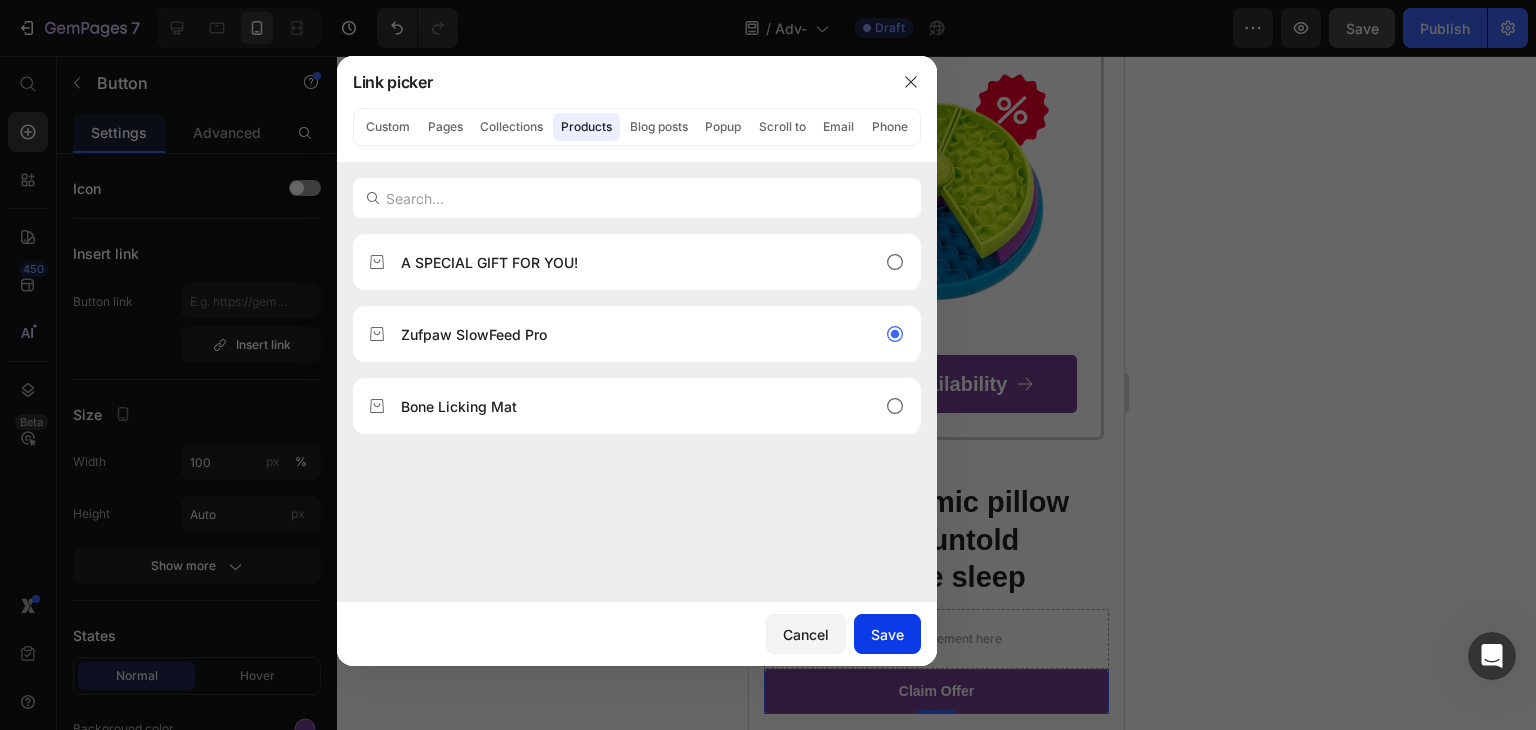 click on "Save" at bounding box center (887, 634) 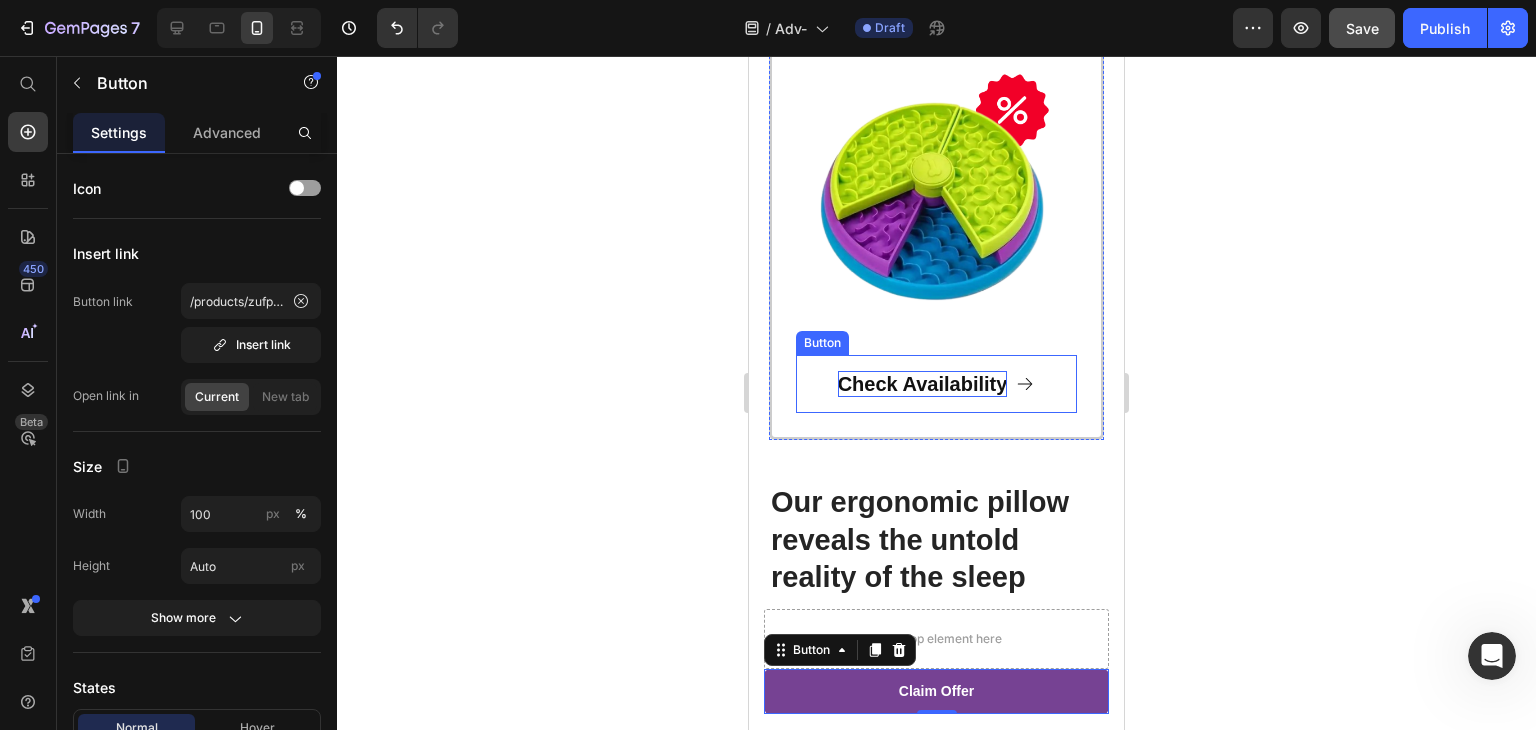 click on "Check Availability" at bounding box center (923, 384) 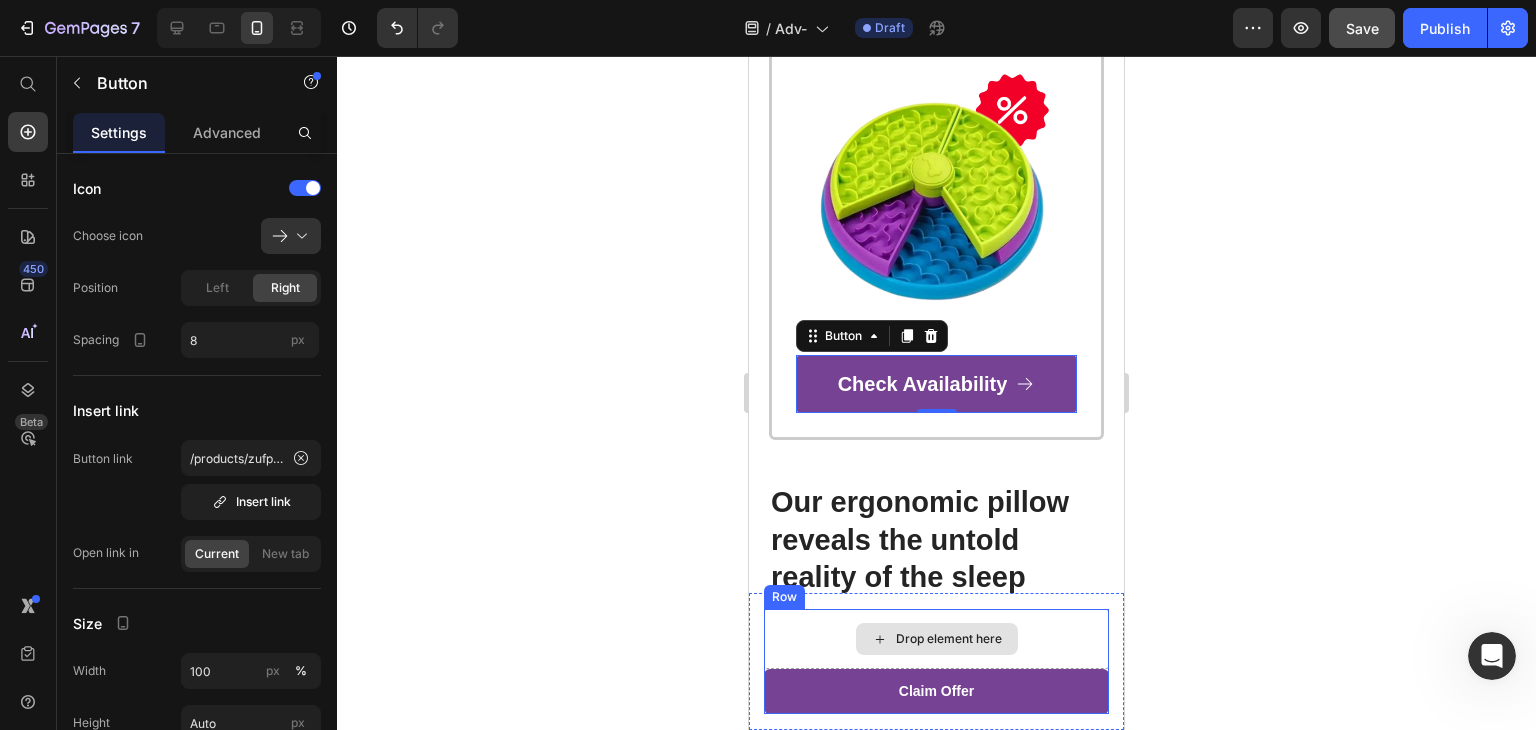click on "Drop element here" at bounding box center [936, 639] 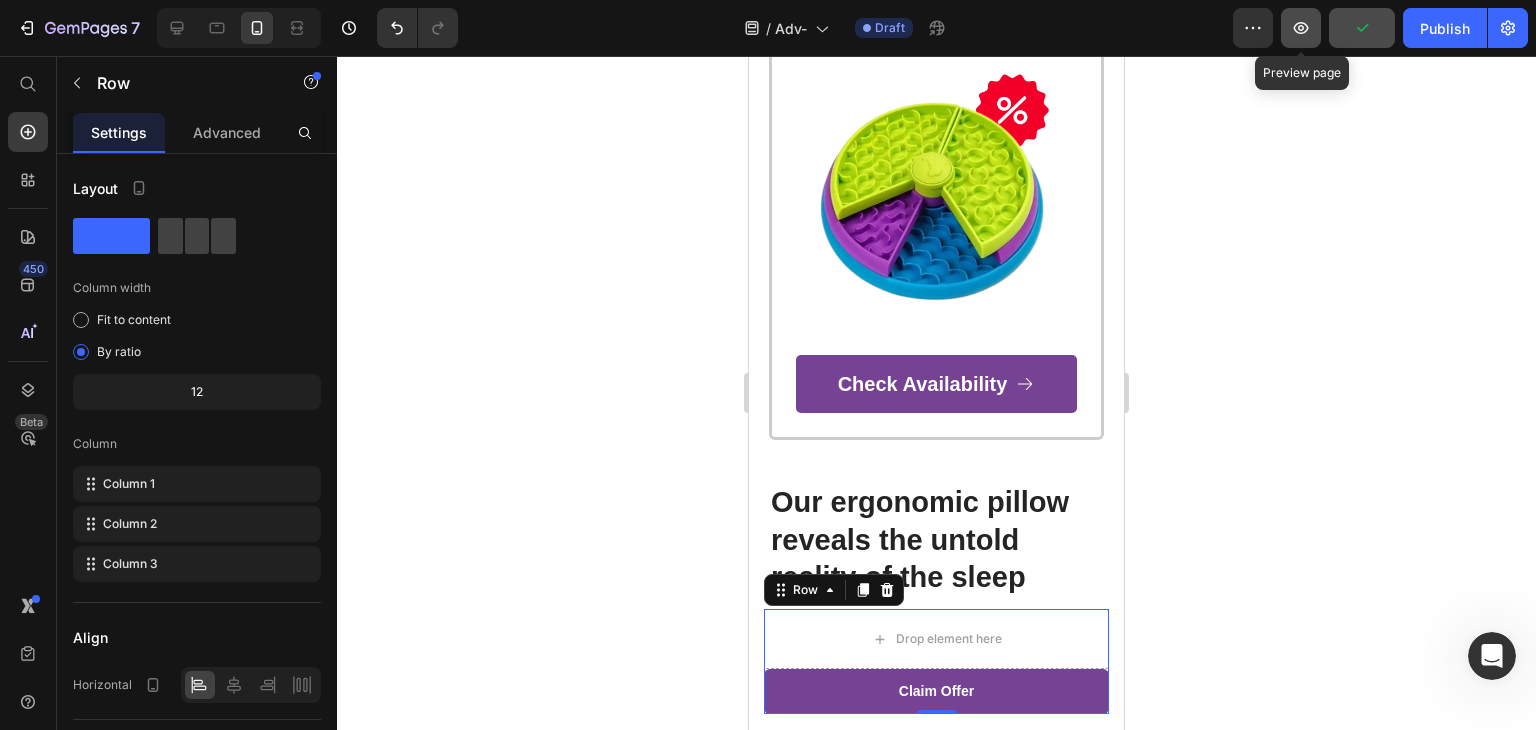 click 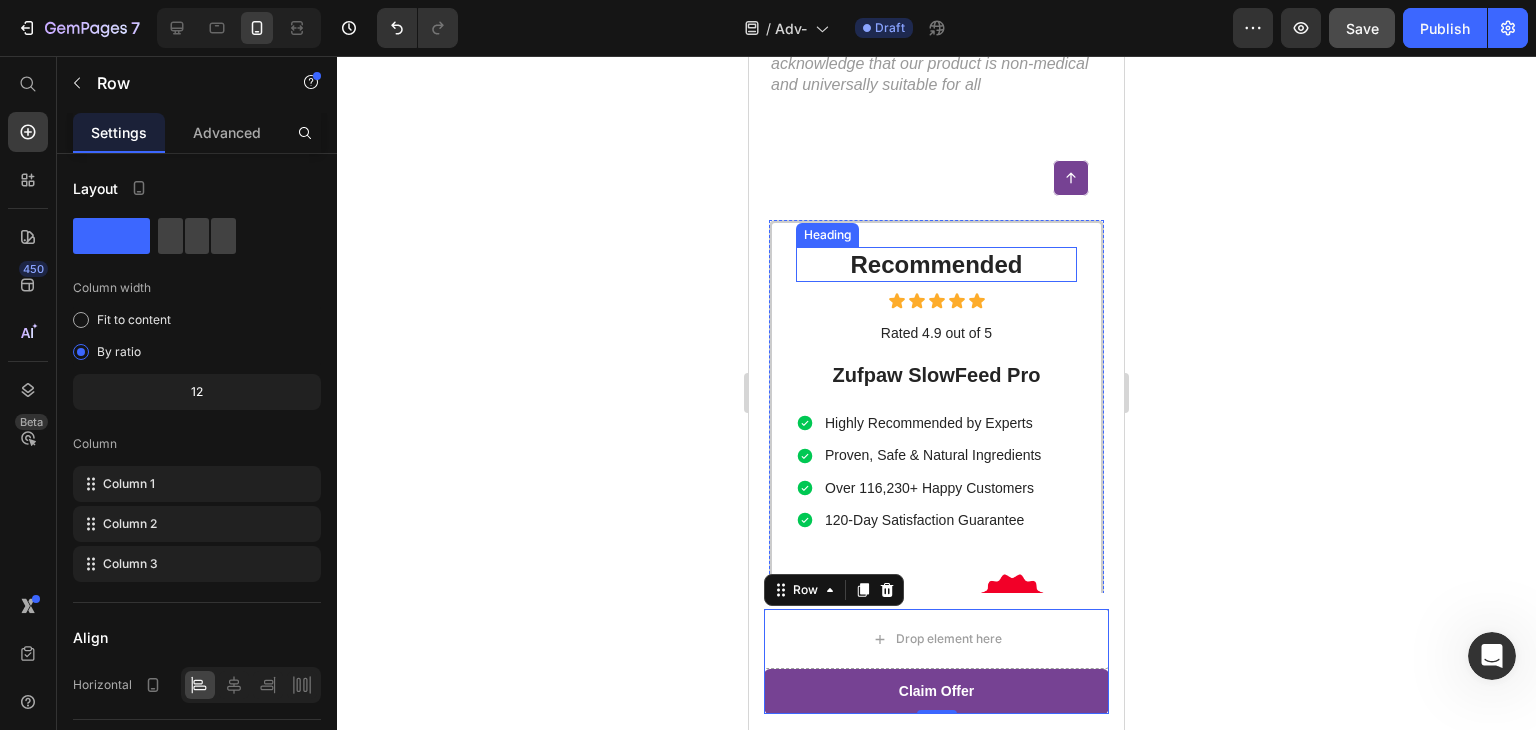 scroll, scrollTop: 0, scrollLeft: 0, axis: both 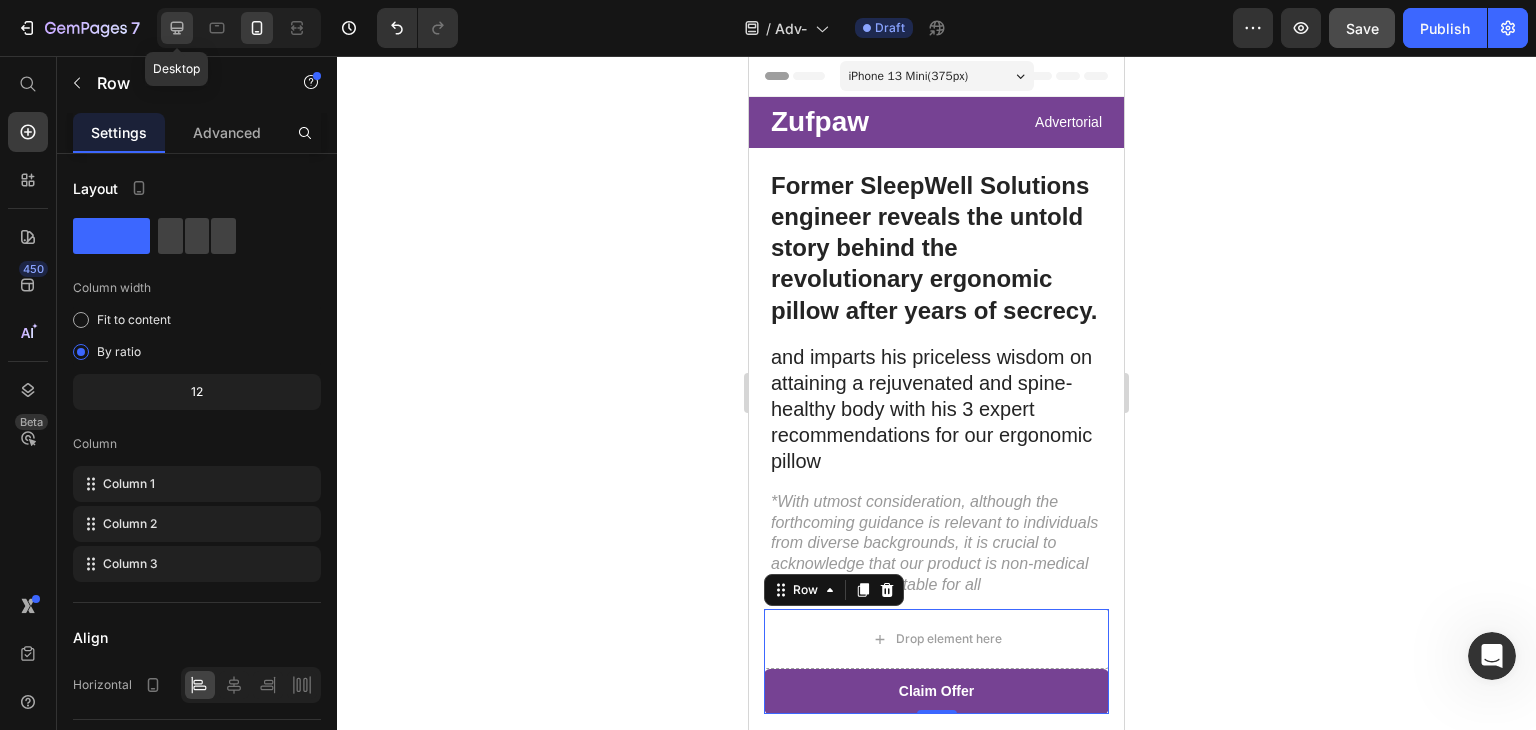 click 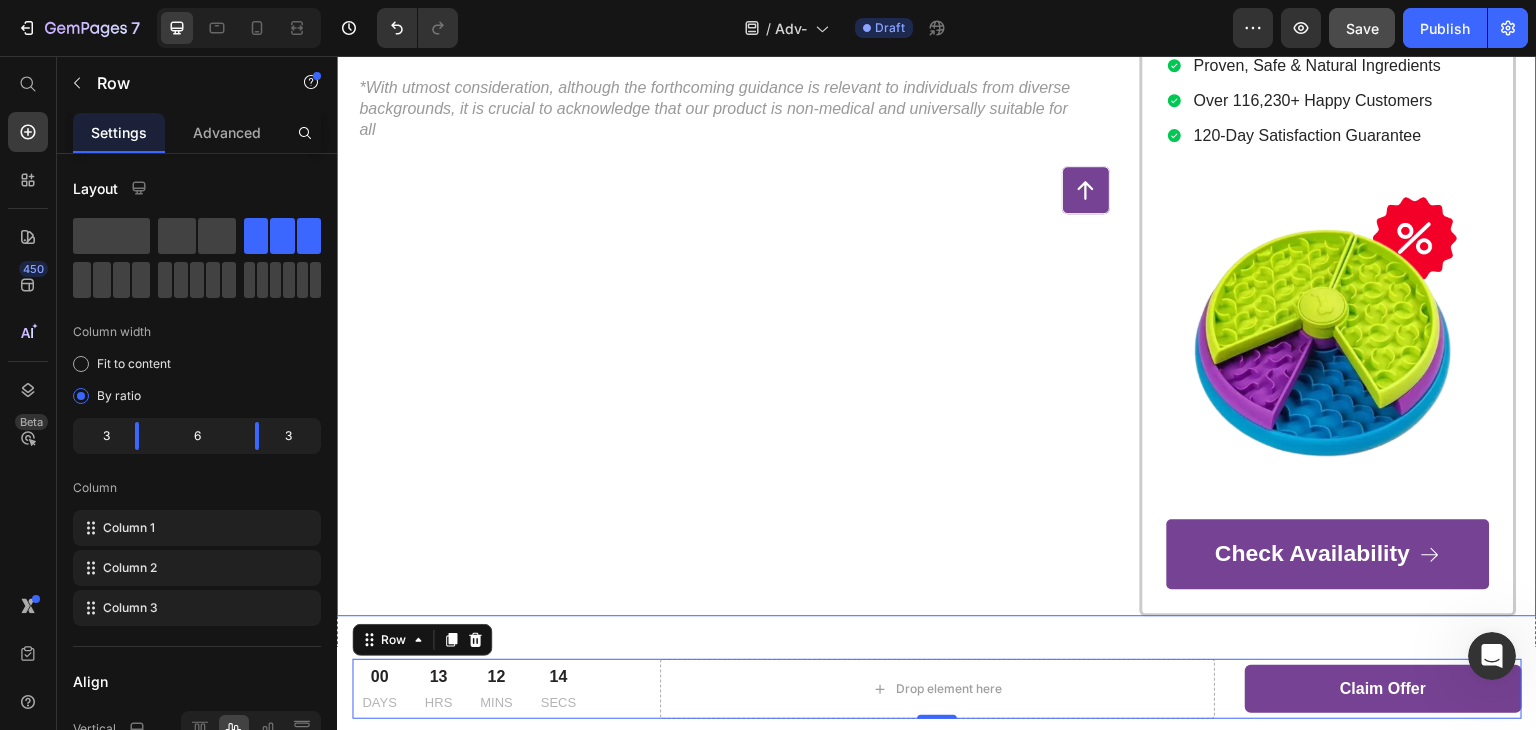 scroll, scrollTop: 0, scrollLeft: 0, axis: both 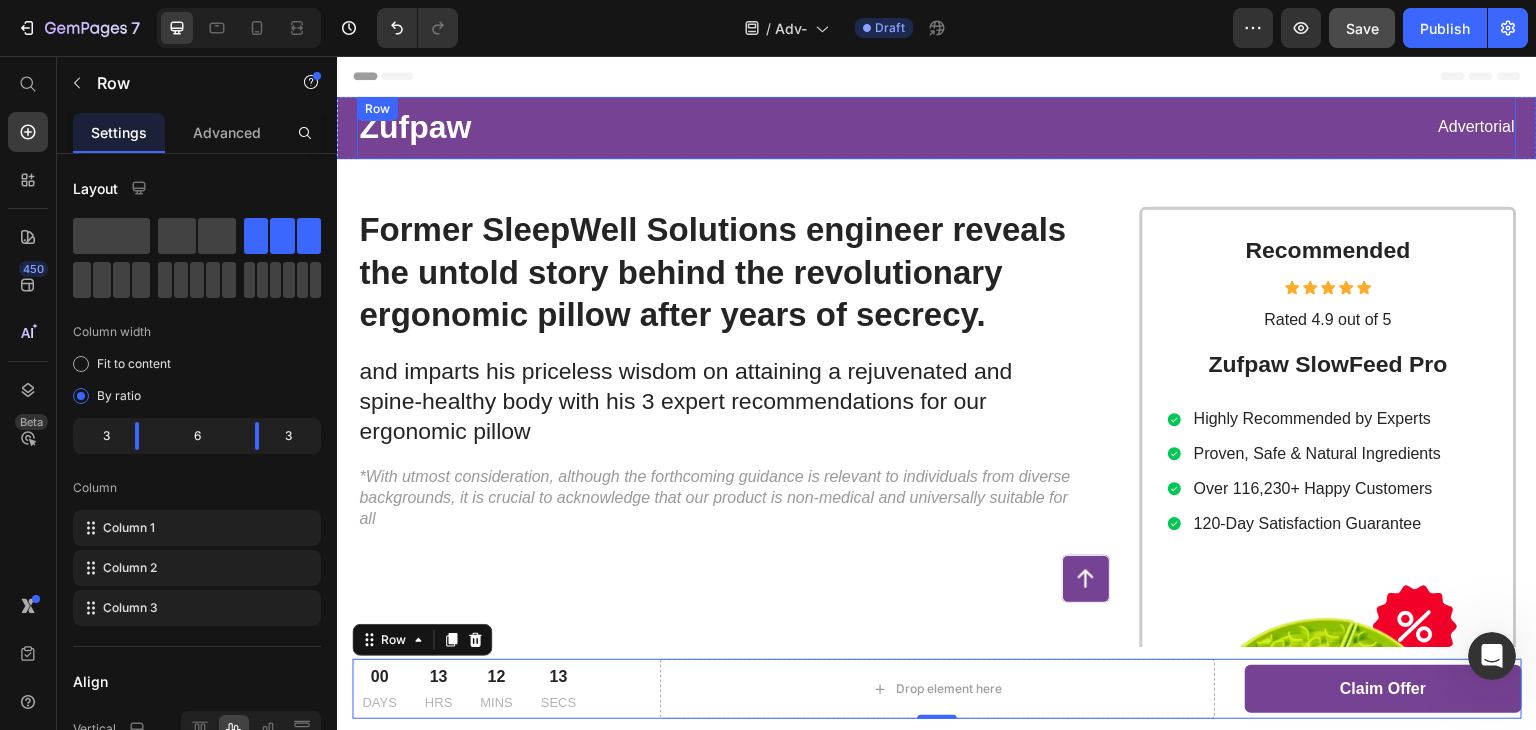 click on "Zufpaw Text Block Advertorial Text Block Row" at bounding box center [937, 128] 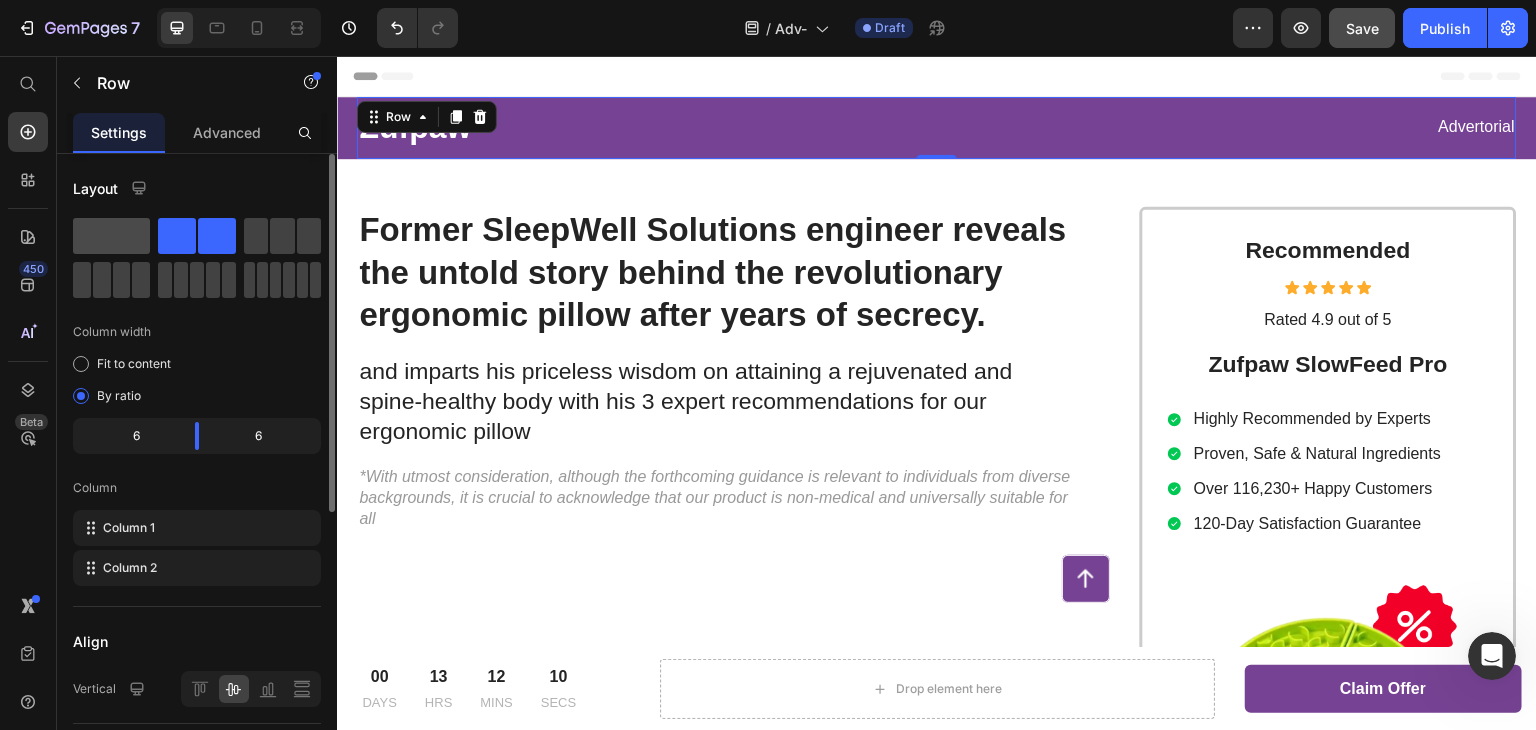 click 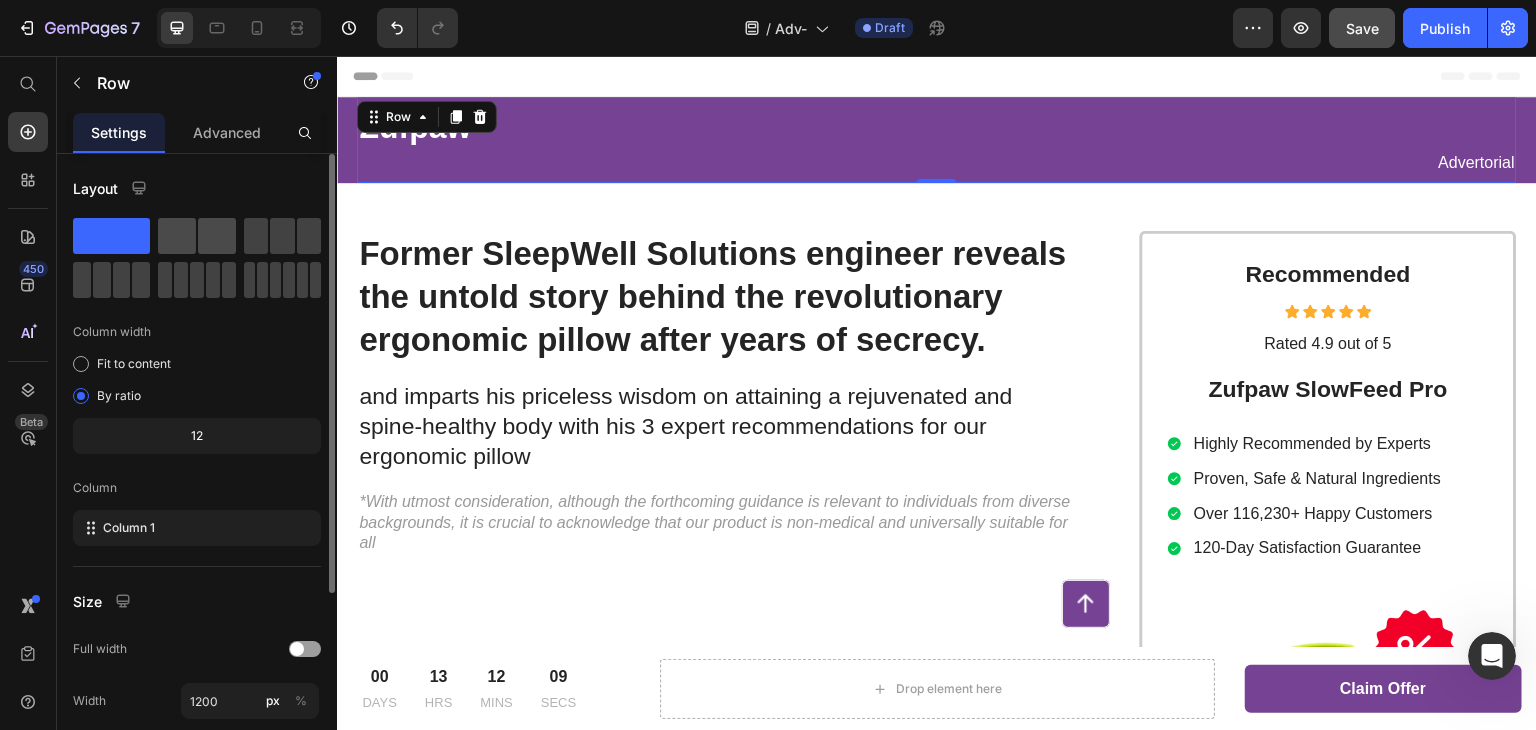 click 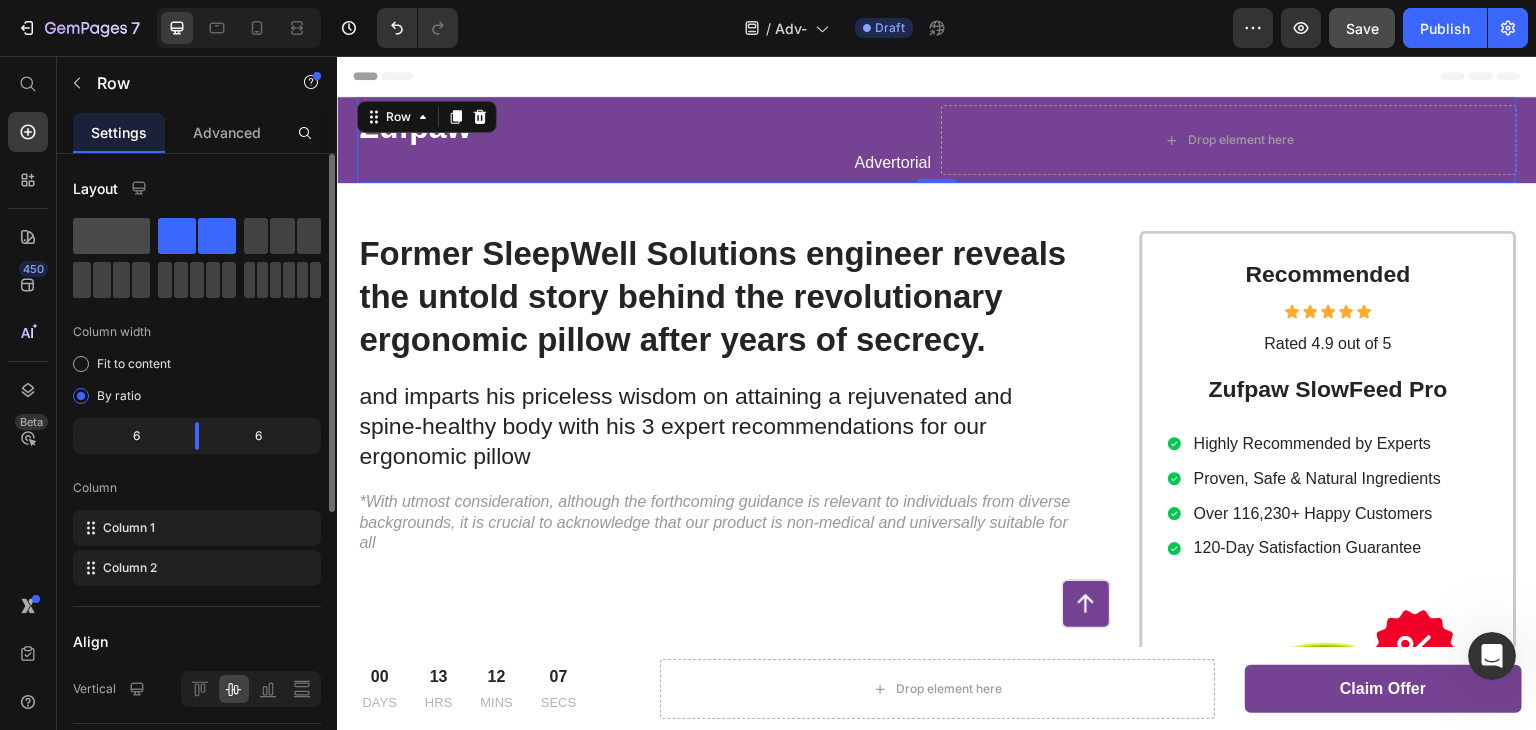 click 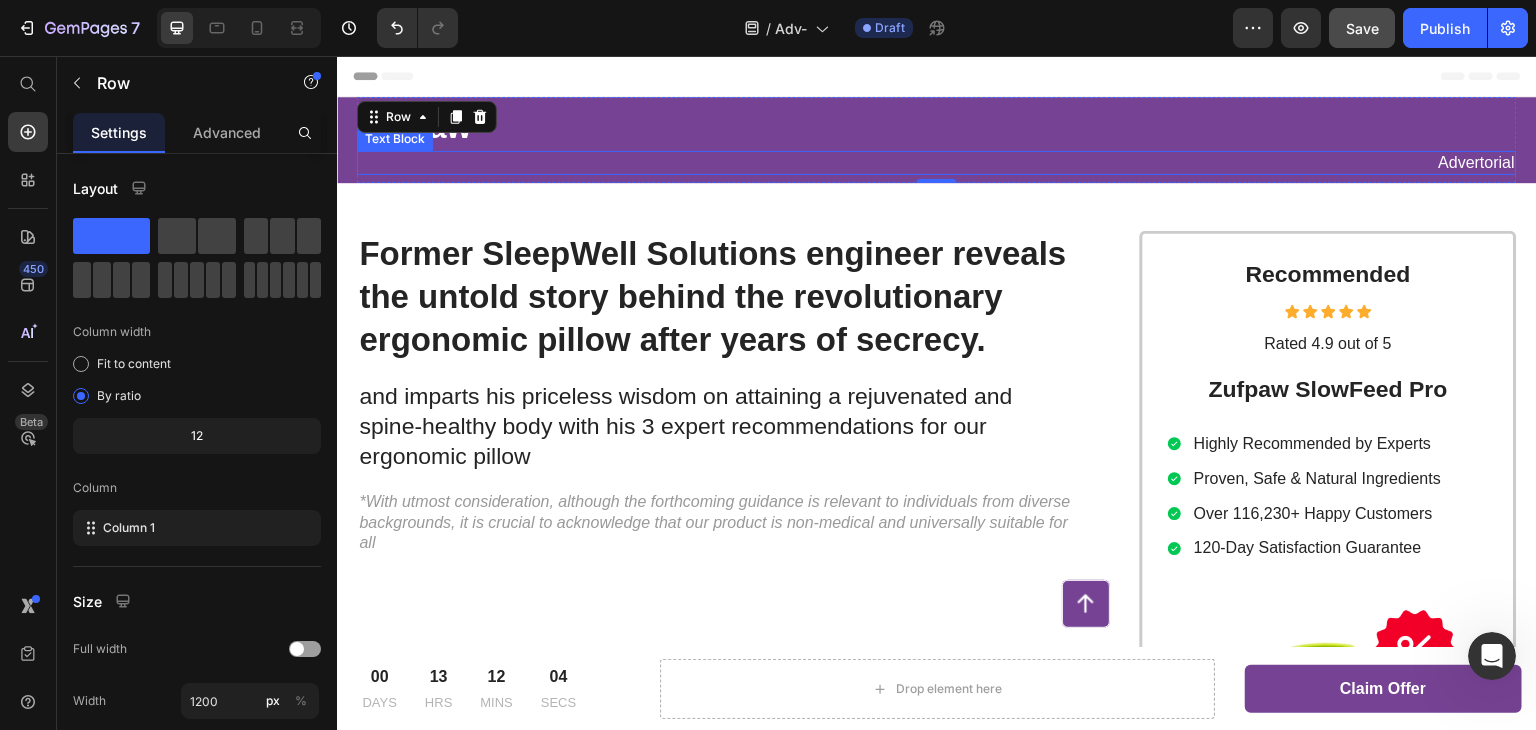 click on "Advertorial" at bounding box center [937, 163] 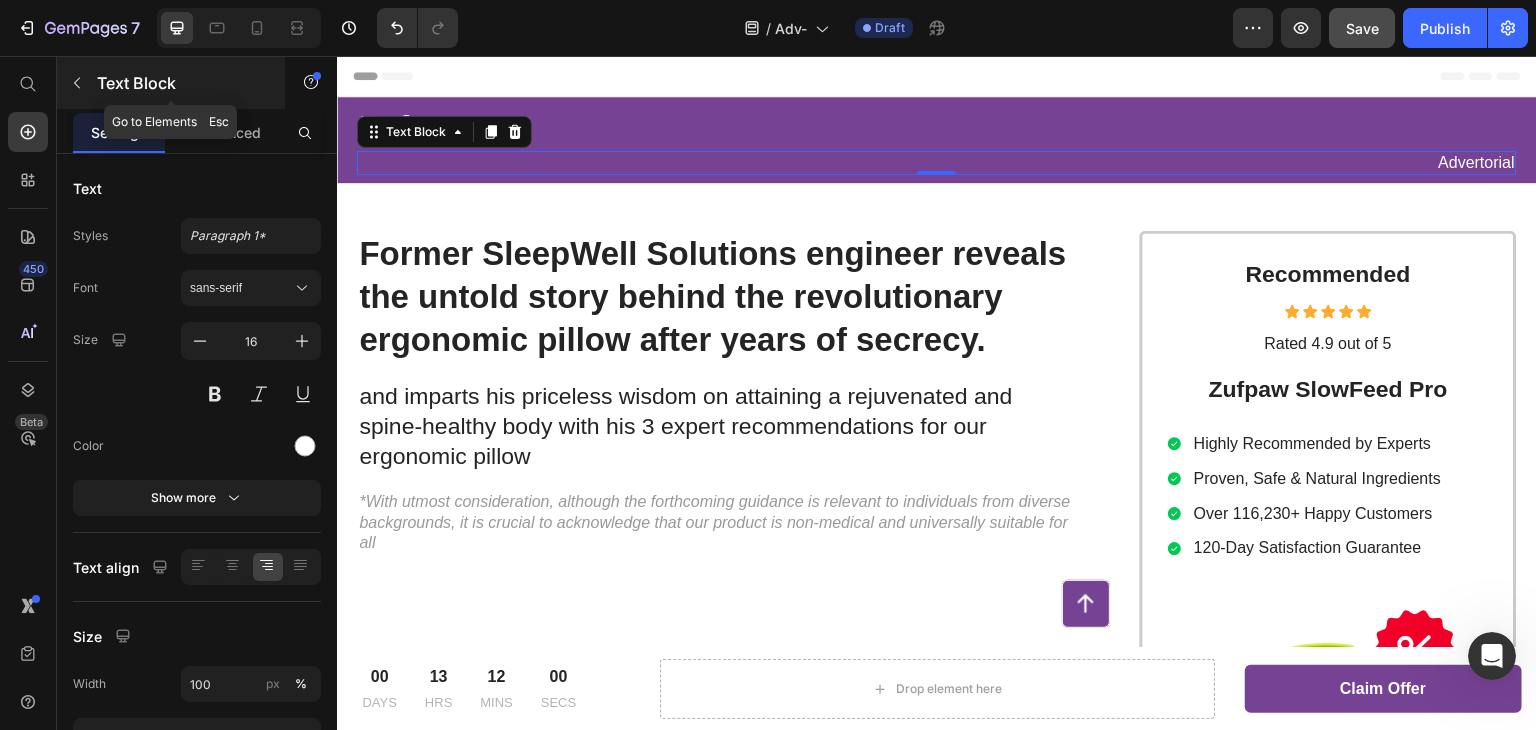 click at bounding box center (77, 83) 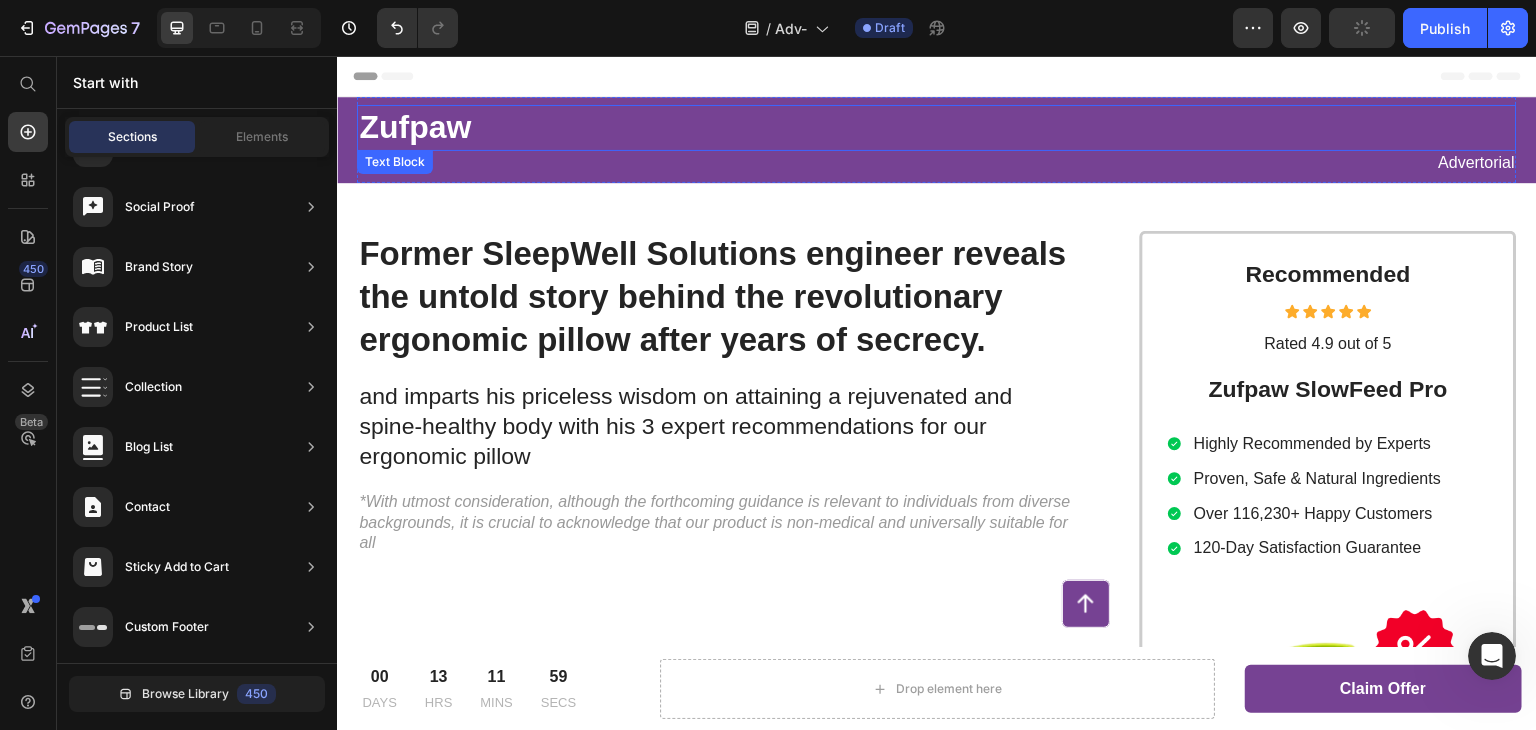 click on "Zufpaw" at bounding box center (937, 128) 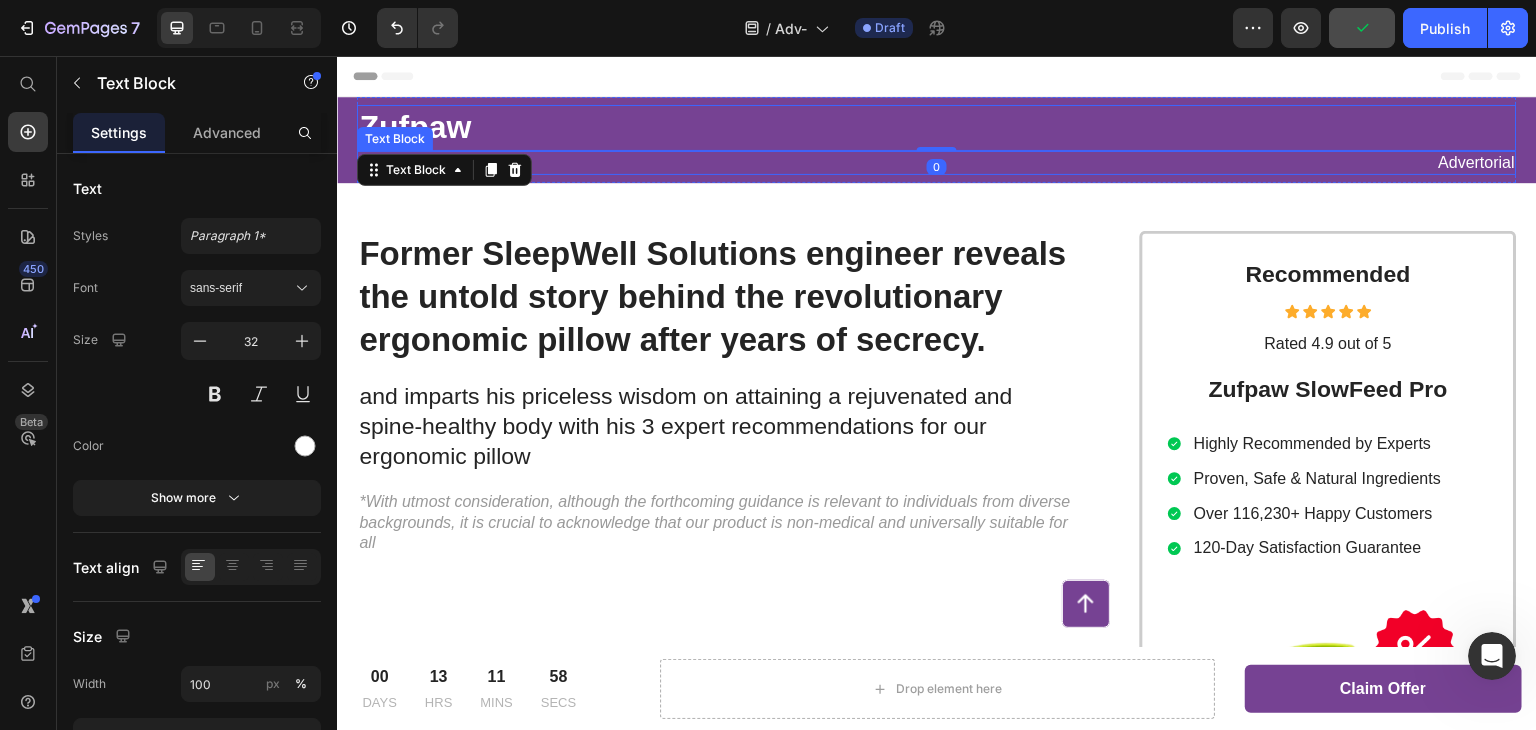 click on "Advertorial" at bounding box center [937, 163] 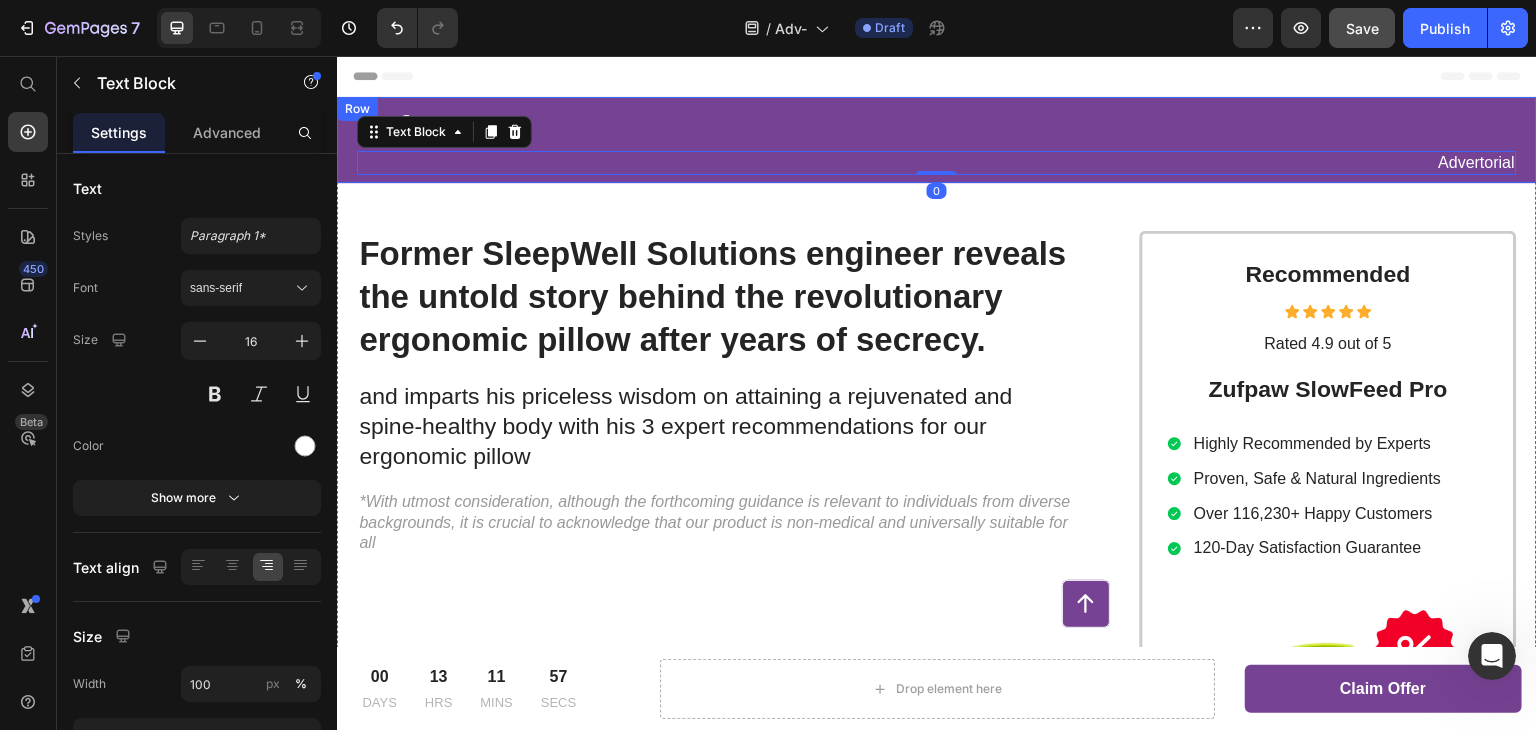 click on "Zufpaw Text Block Advertorial Text Block   0 Row Row" at bounding box center [937, 140] 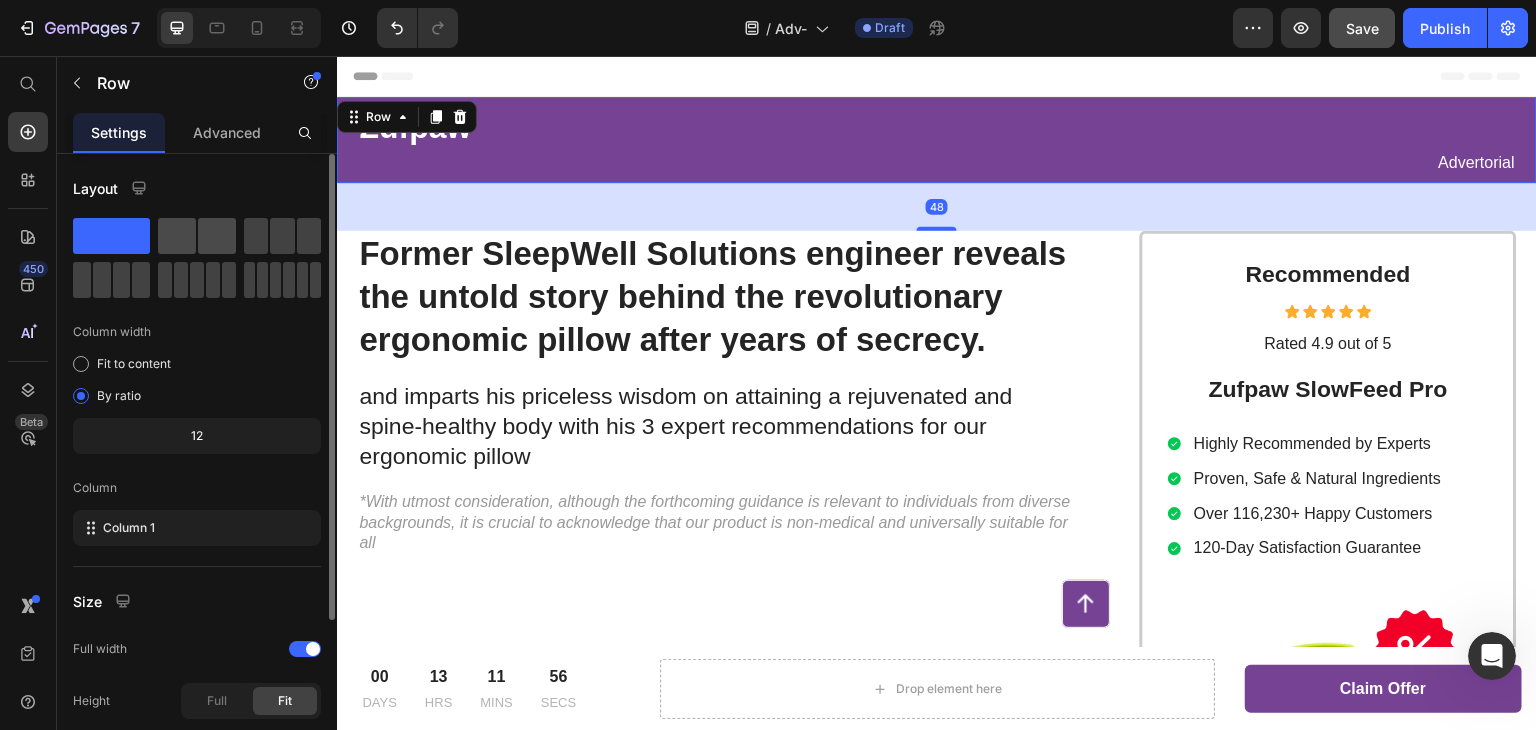 click 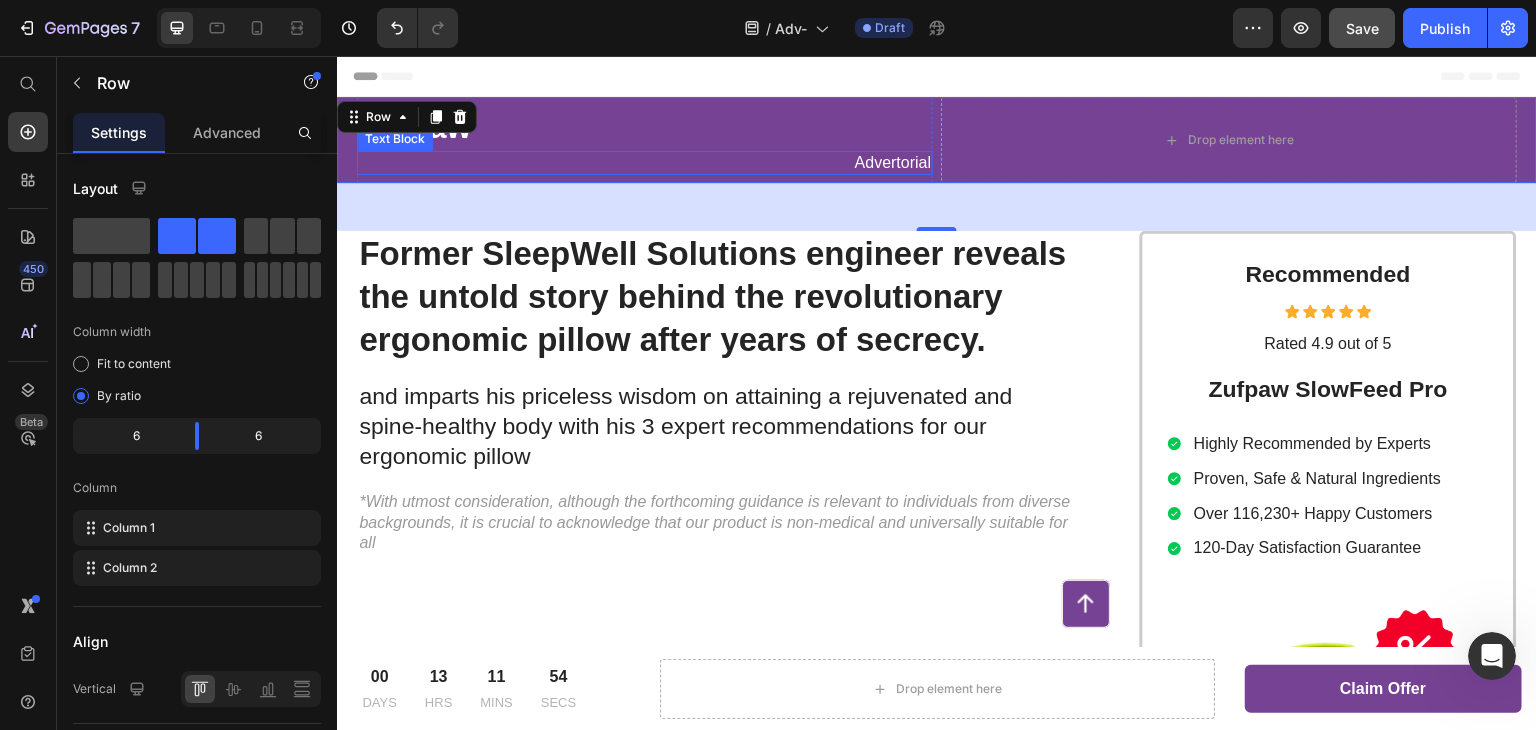 click on "Advertorial" at bounding box center (645, 163) 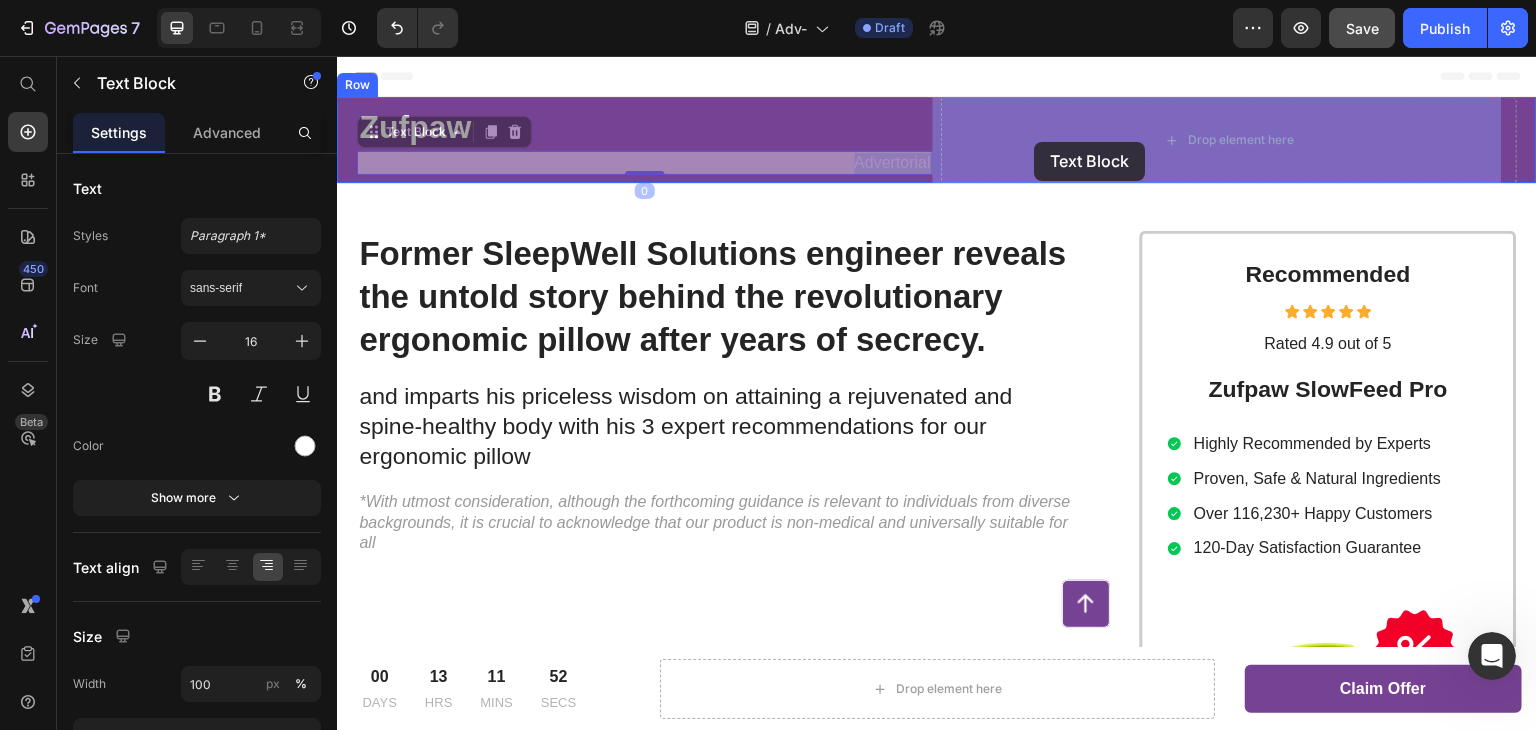 drag, startPoint x: 846, startPoint y: 160, endPoint x: 1041, endPoint y: 141, distance: 195.92346 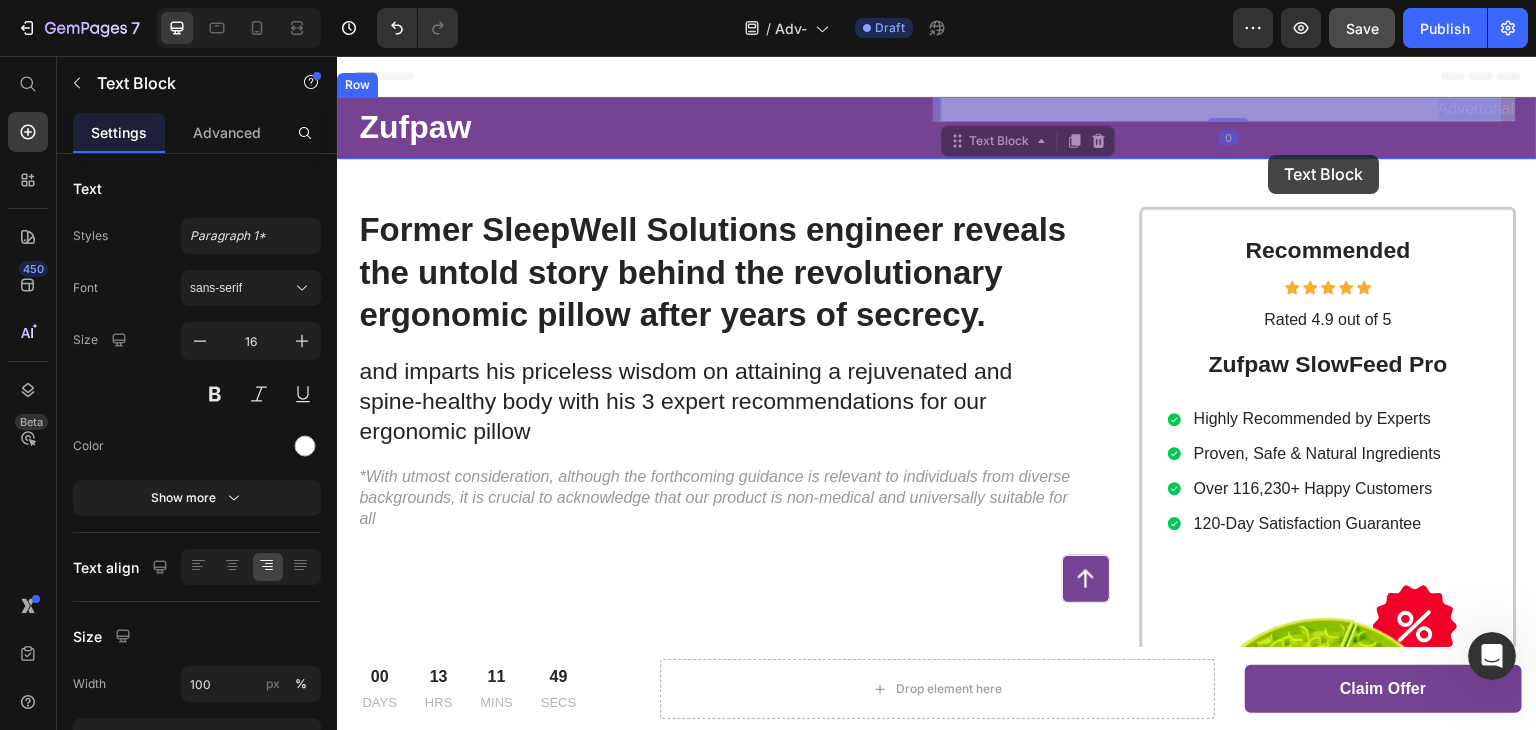 drag, startPoint x: 1262, startPoint y: 107, endPoint x: 1269, endPoint y: 153, distance: 46.52956 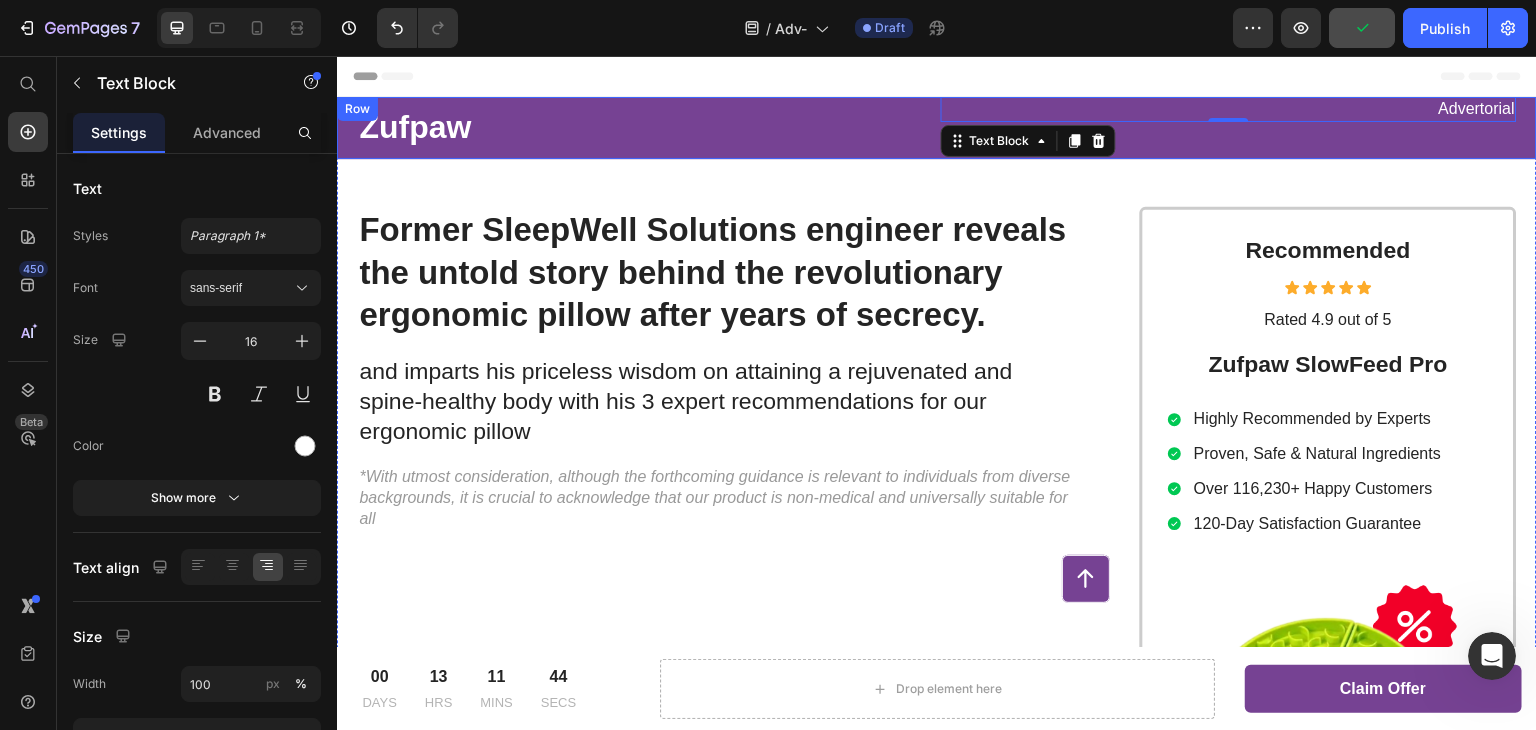 click on "Zufpaw Text Block Row Advertorial Text Block   0 Row" at bounding box center [937, 128] 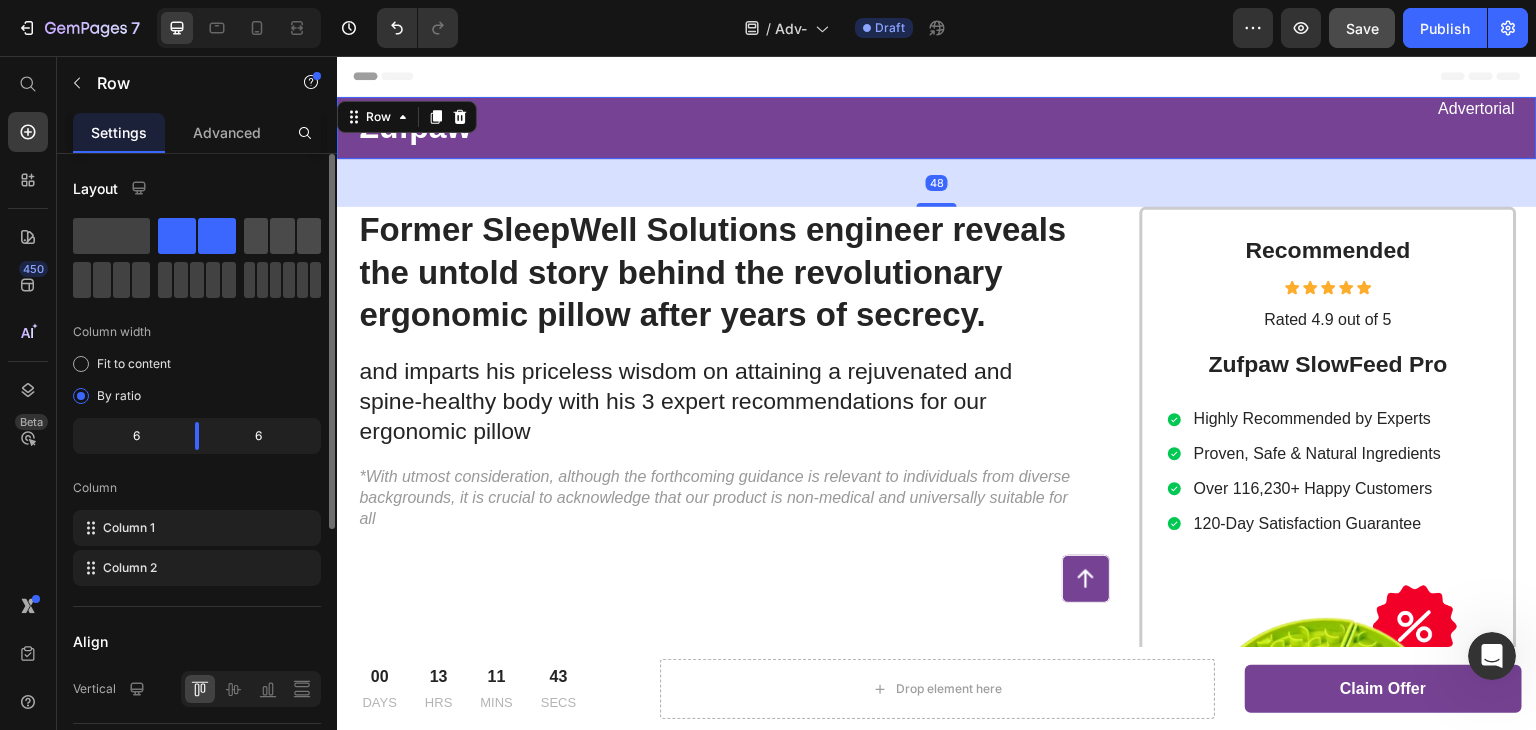 click 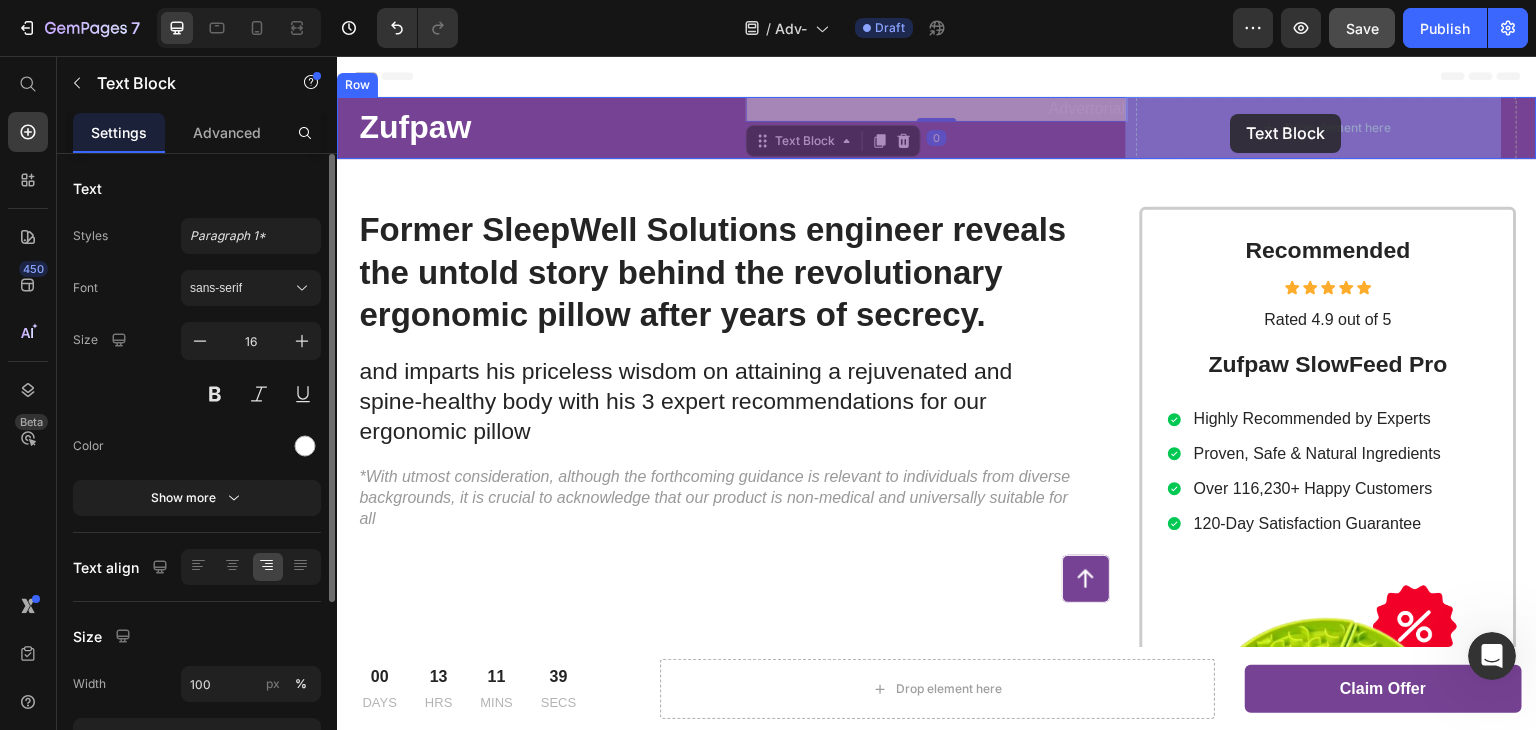 drag, startPoint x: 1071, startPoint y: 108, endPoint x: 1234, endPoint y: 115, distance: 163.15024 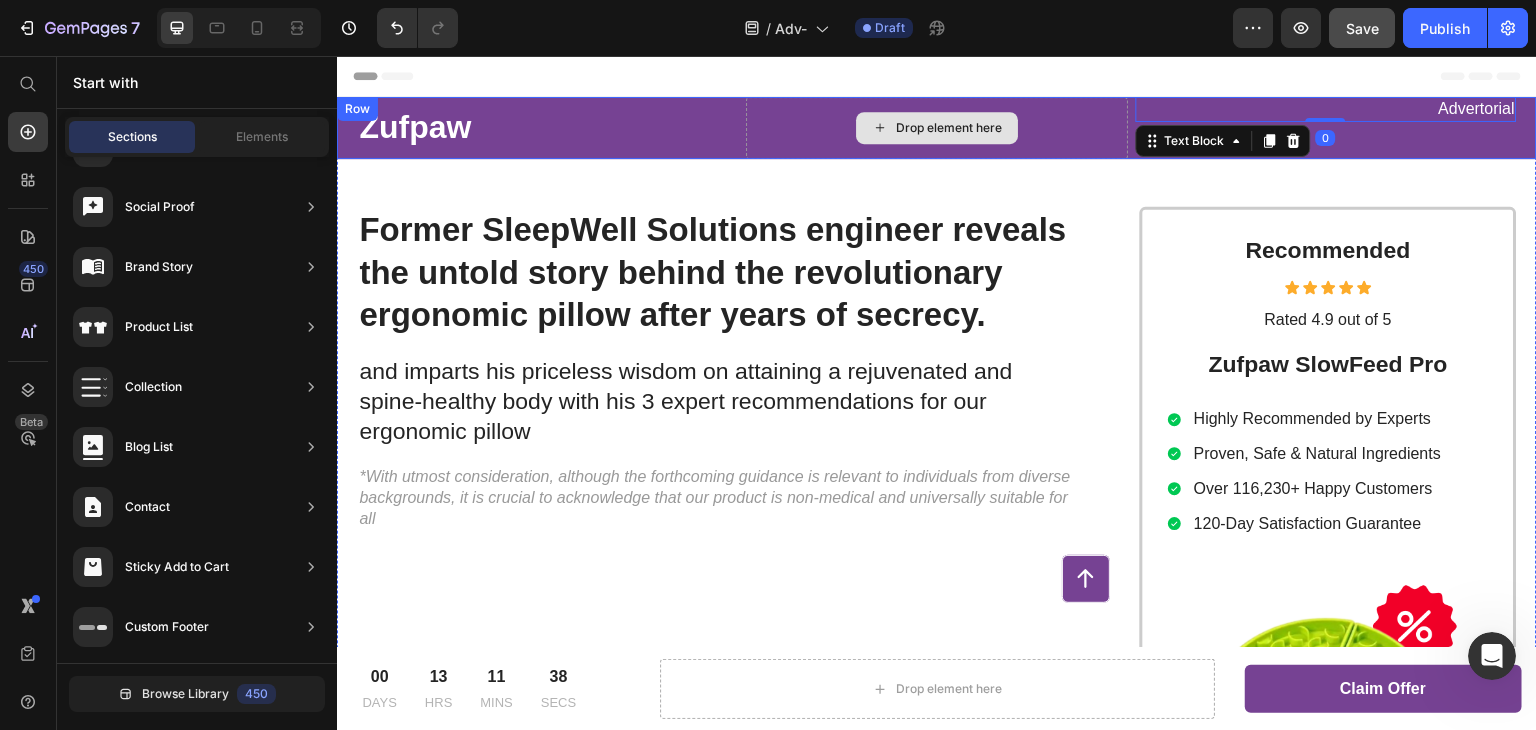 click on "Drop element here" at bounding box center [949, 128] 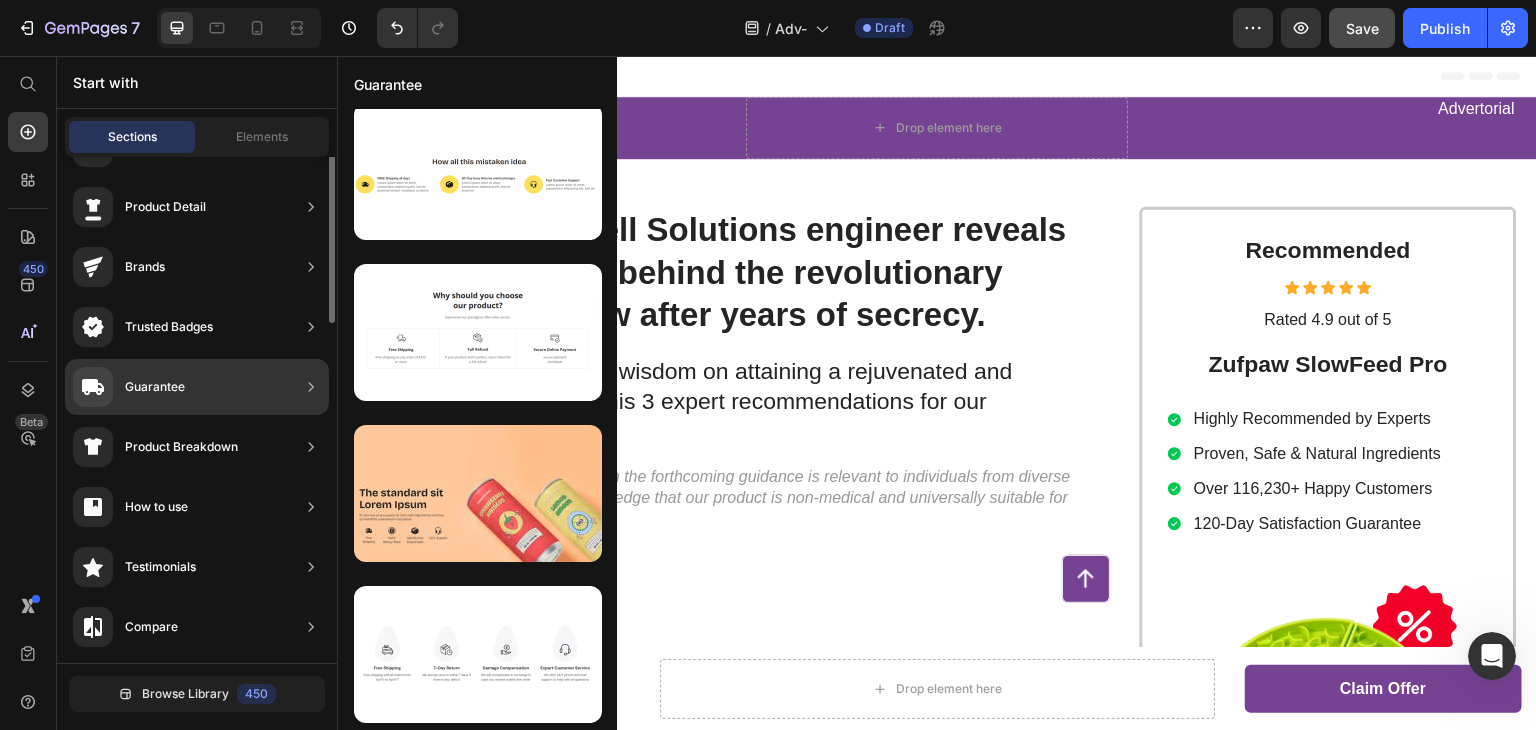 scroll, scrollTop: 0, scrollLeft: 0, axis: both 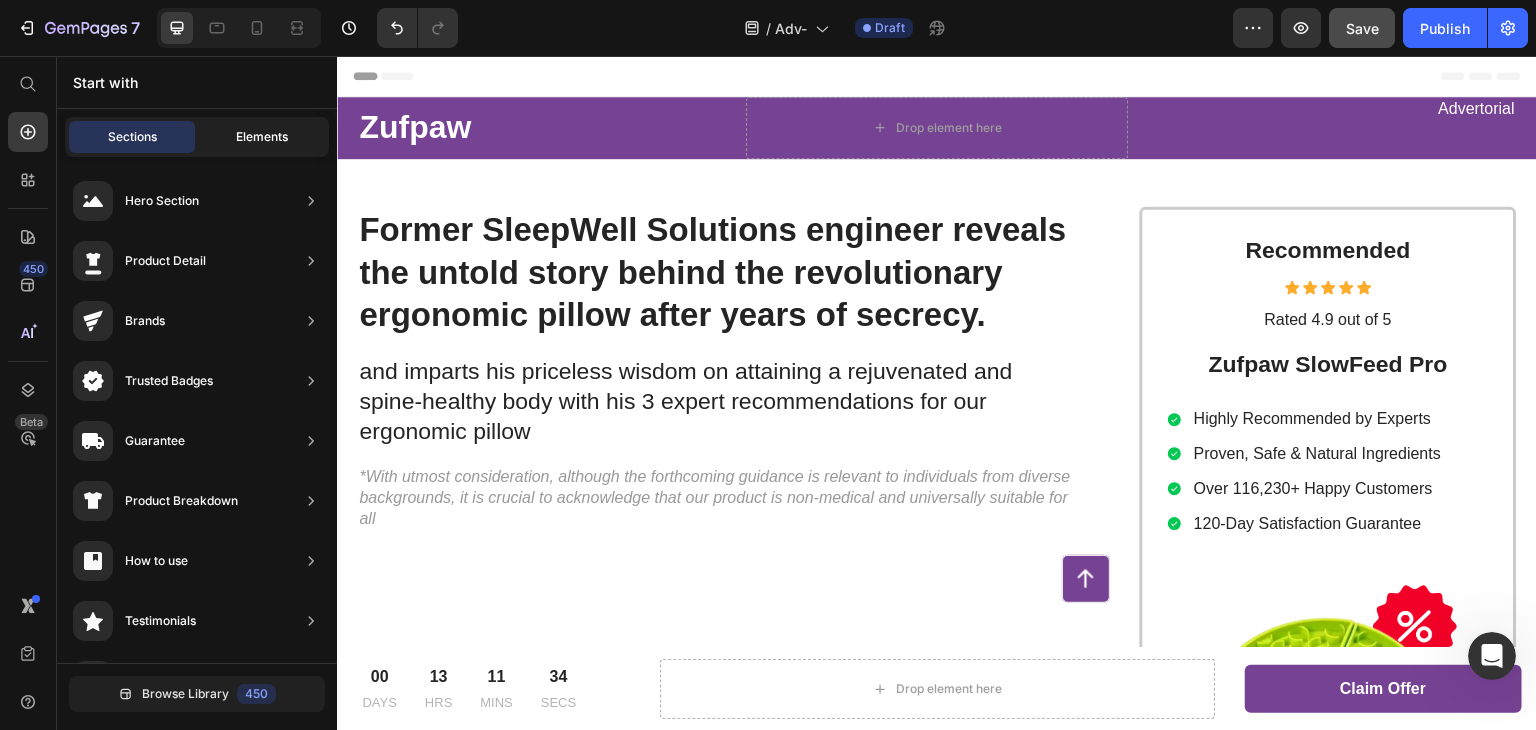 click on "Elements" 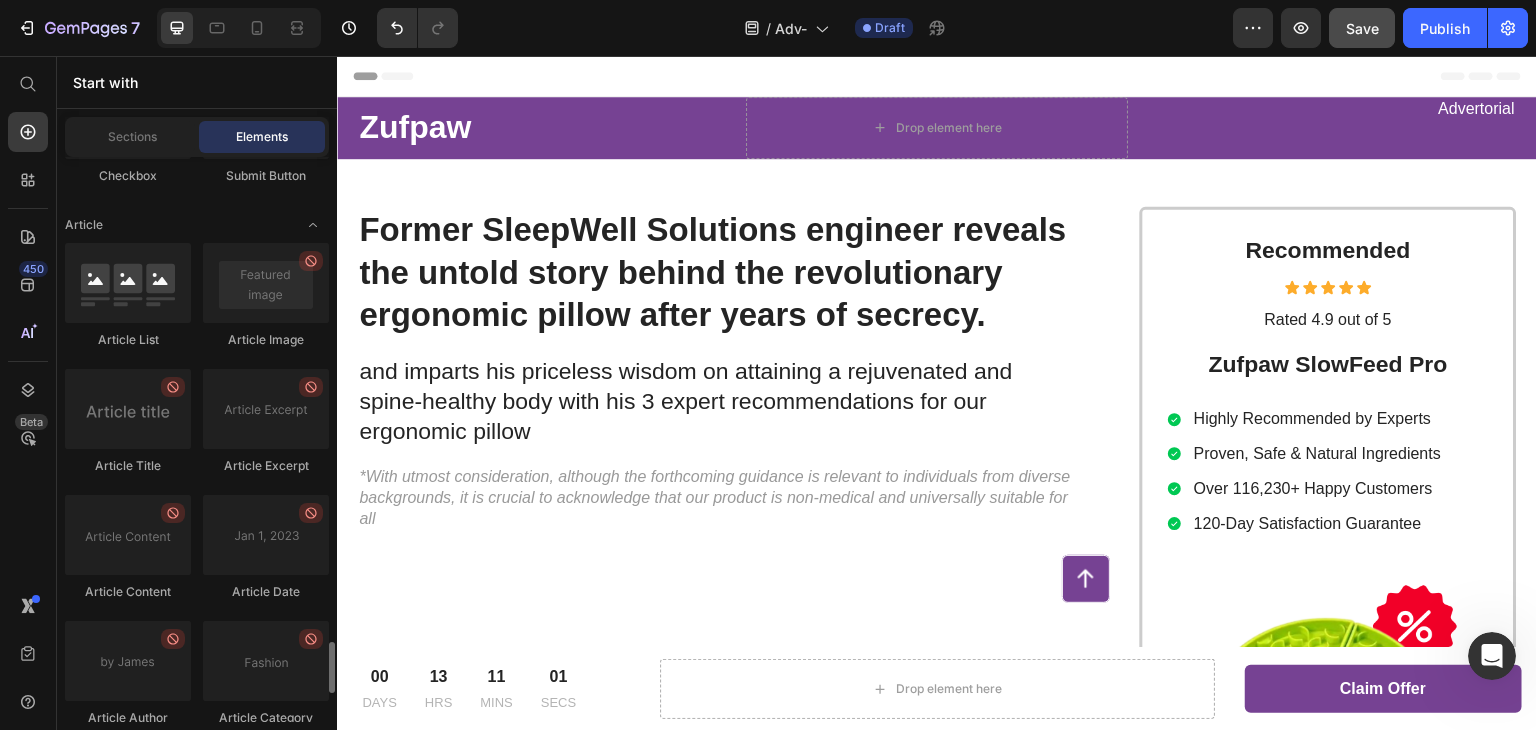 scroll, scrollTop: 5614, scrollLeft: 0, axis: vertical 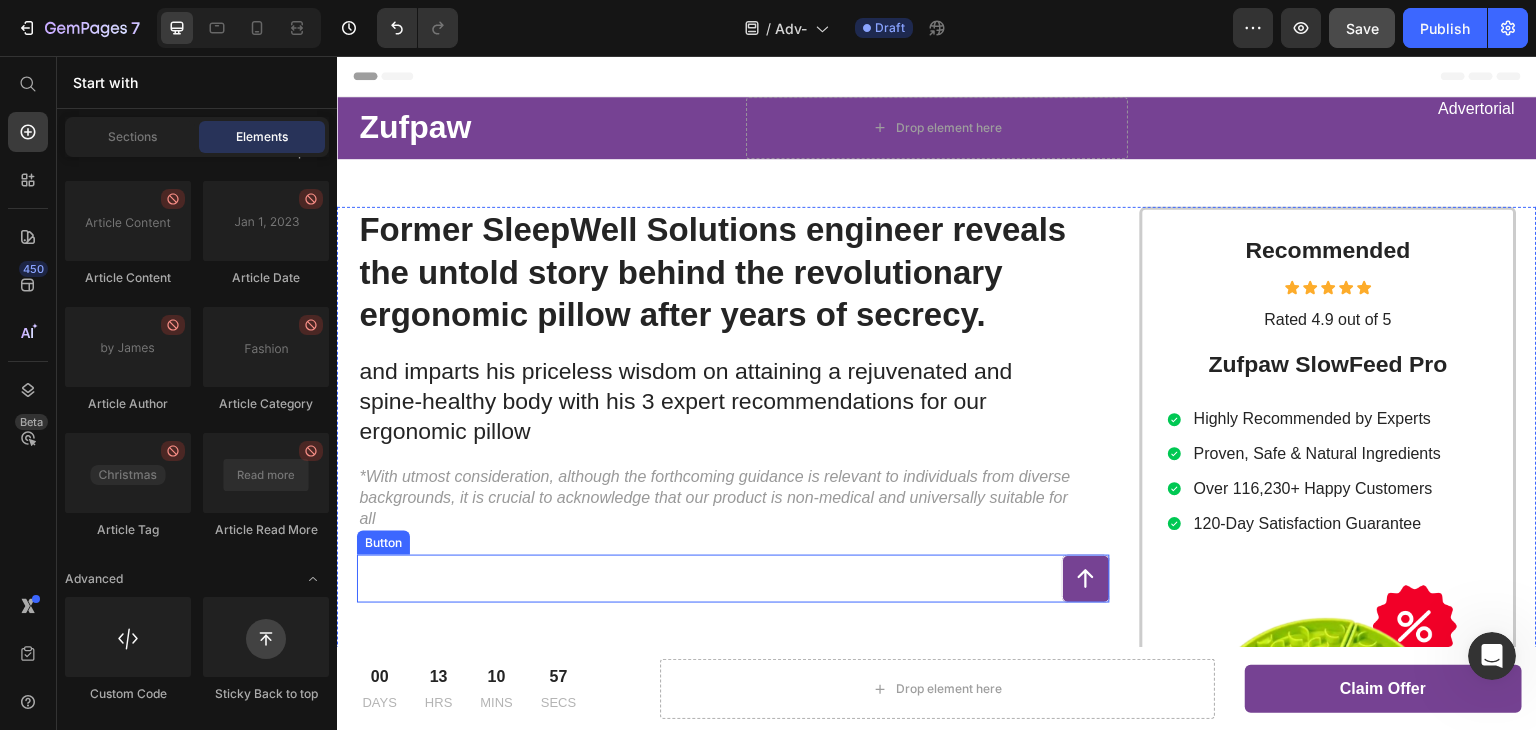 click on "Button" at bounding box center (733, 579) 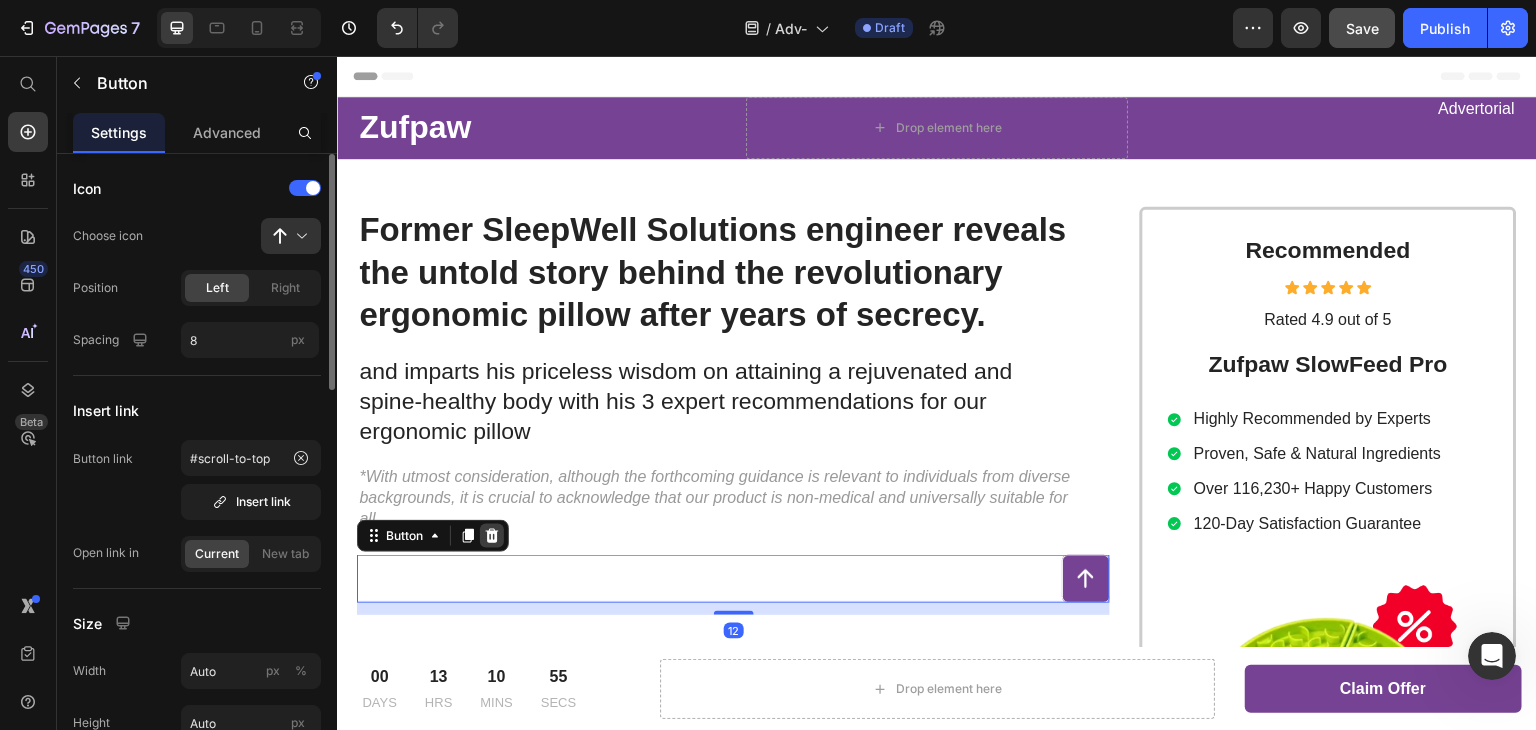 click at bounding box center (492, 536) 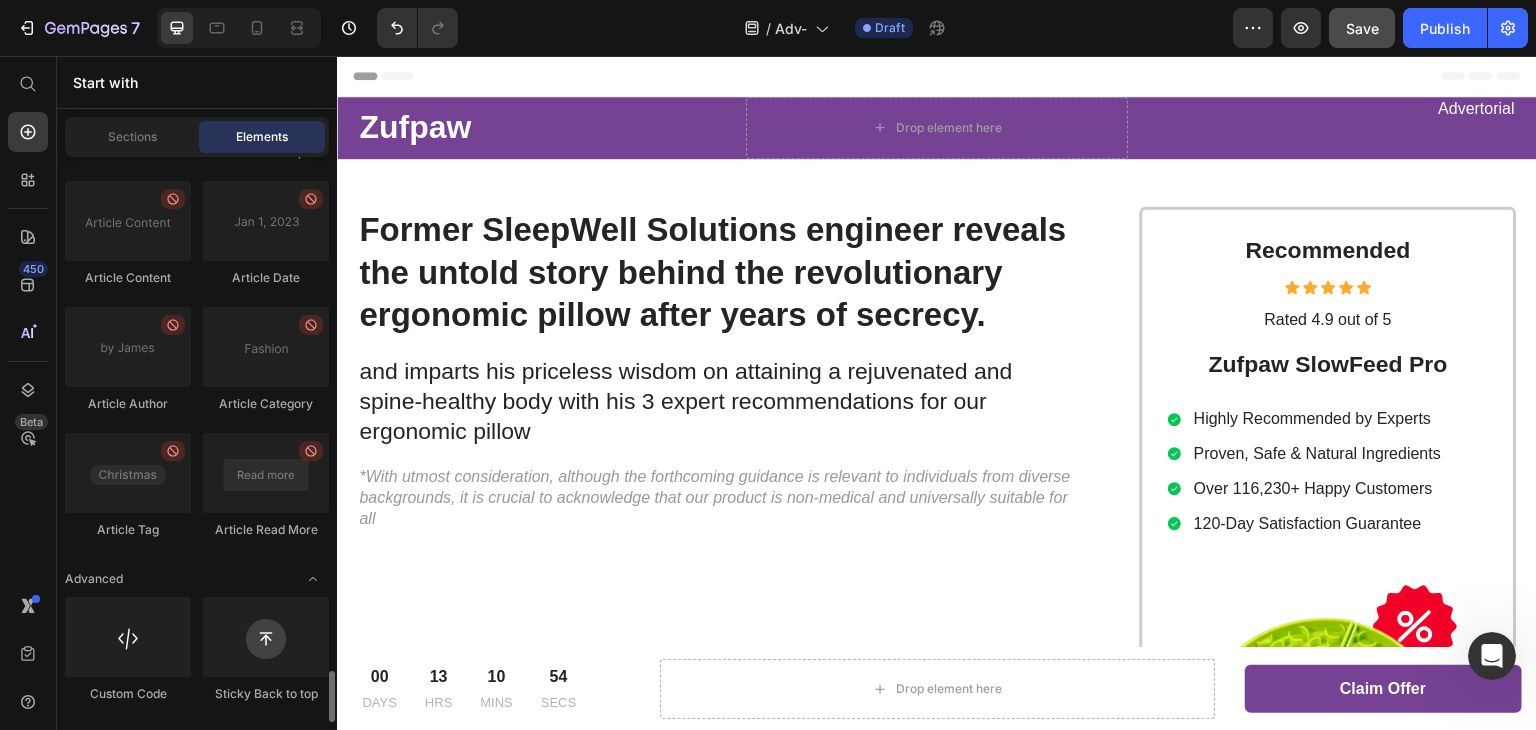 scroll, scrollTop: 5114, scrollLeft: 0, axis: vertical 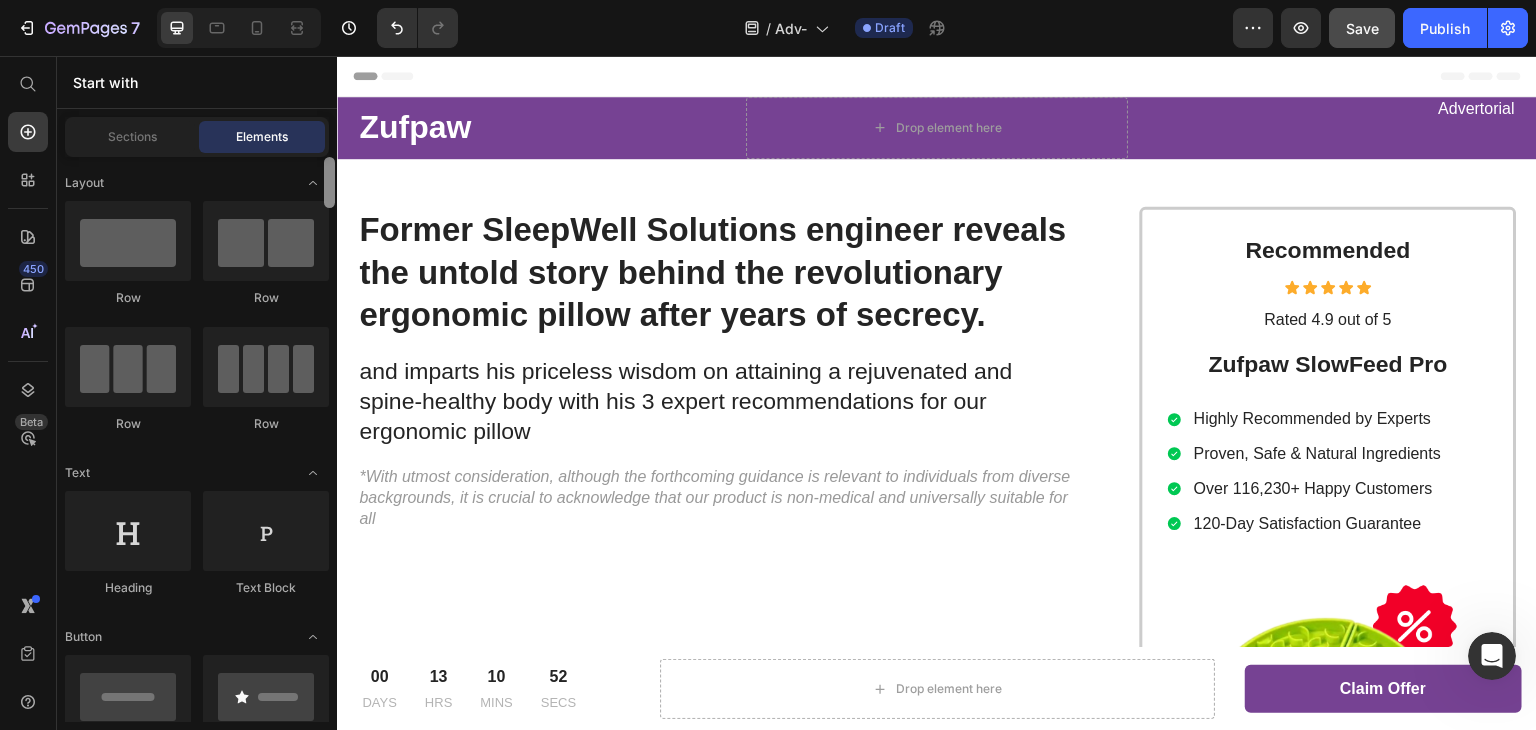 drag, startPoint x: 666, startPoint y: 699, endPoint x: 361, endPoint y: 69, distance: 699.9464 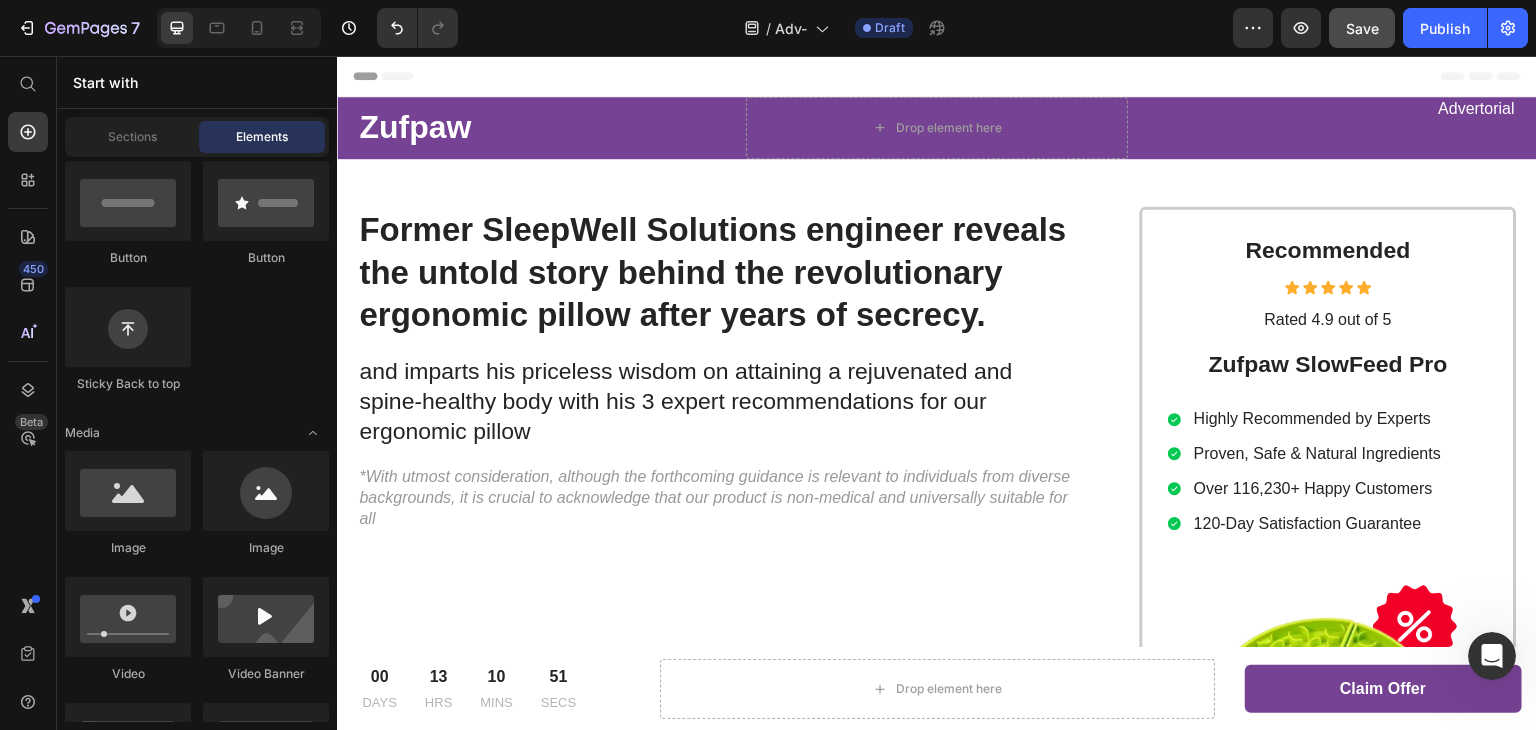 scroll, scrollTop: 0, scrollLeft: 0, axis: both 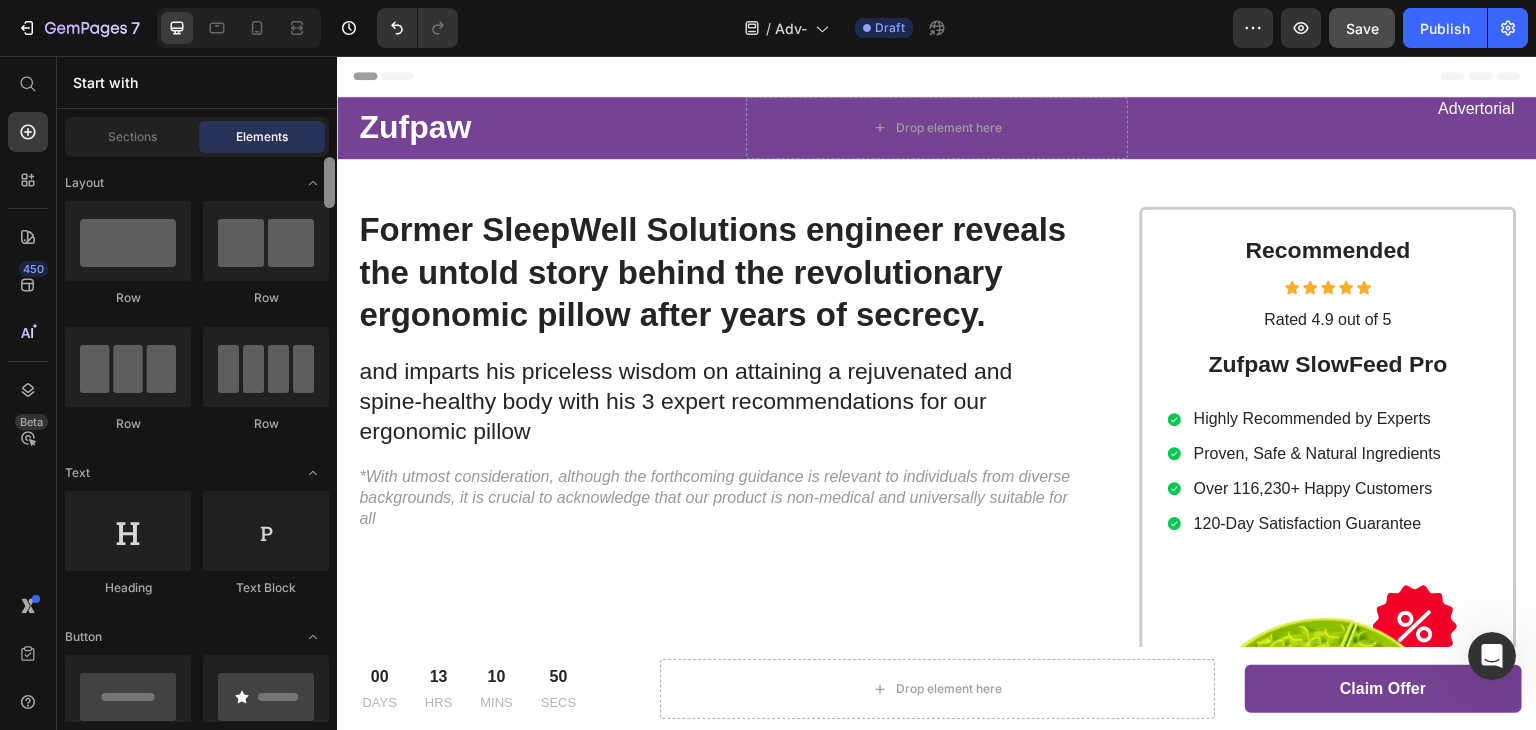 click on "Layout
Row
Row
Row
Row Text
Heading
Text Block Button
Button
Button
Sticky Back to top Media
Image
Image
Video
Video Banner" at bounding box center (197, 3246) 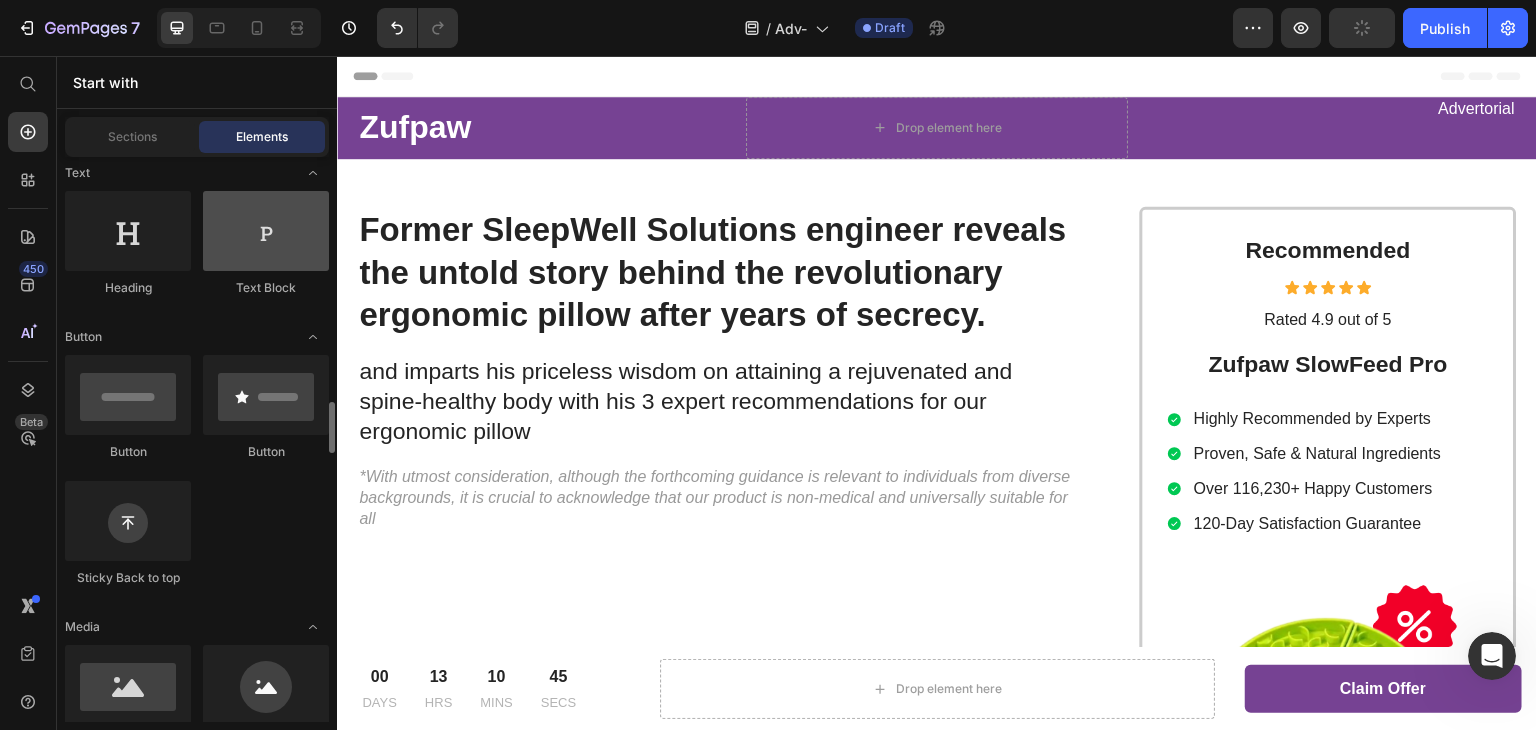 scroll, scrollTop: 500, scrollLeft: 0, axis: vertical 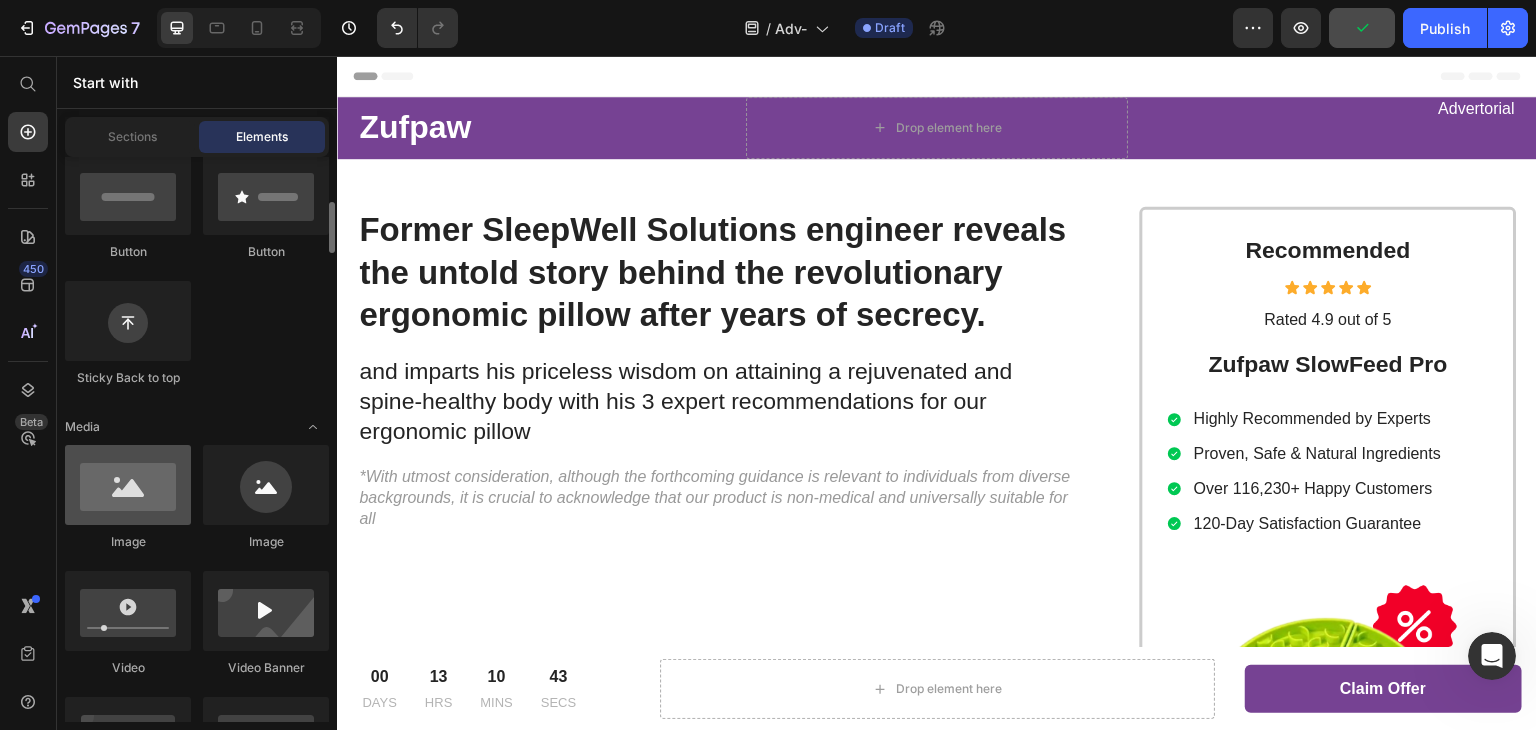 click at bounding box center [128, 485] 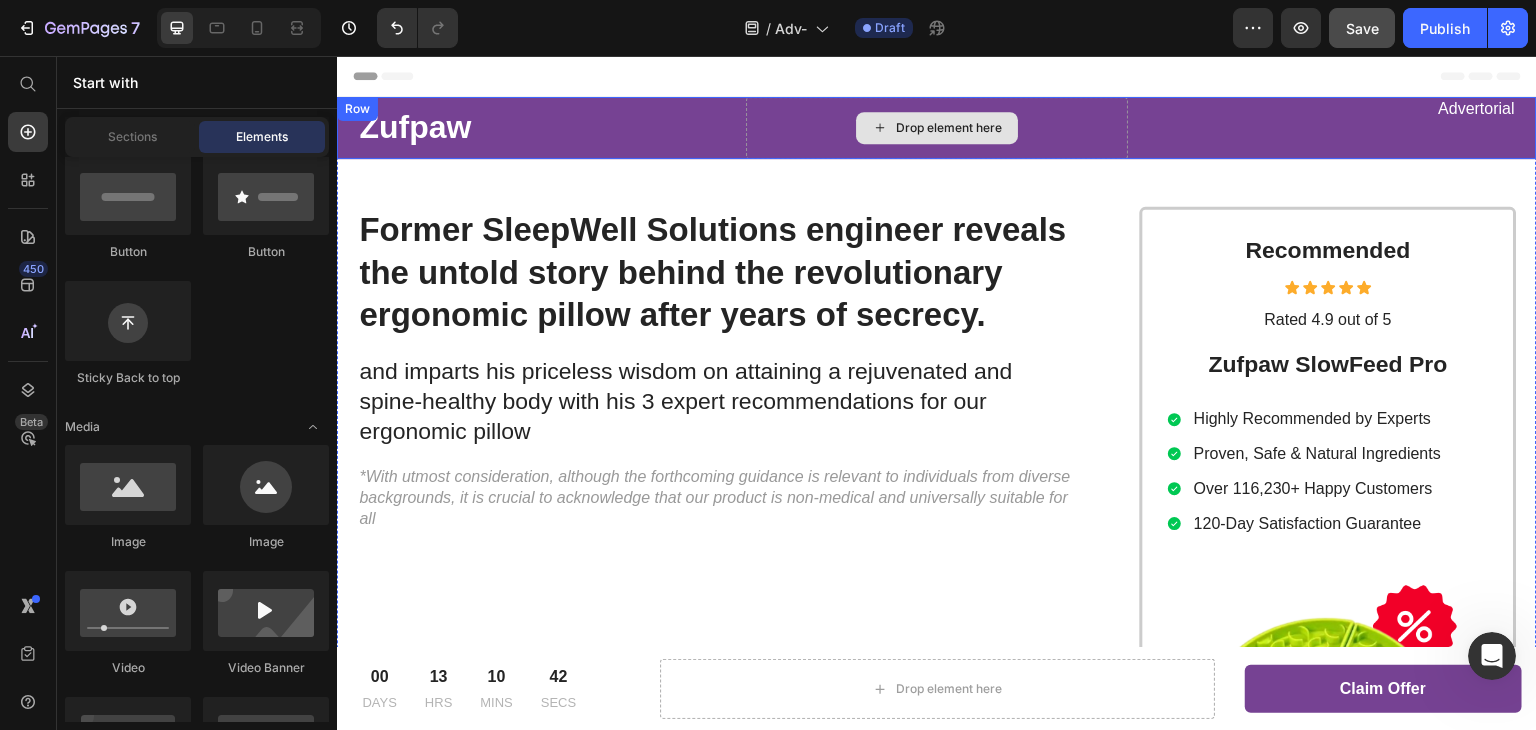 click on "Drop element here" at bounding box center [949, 128] 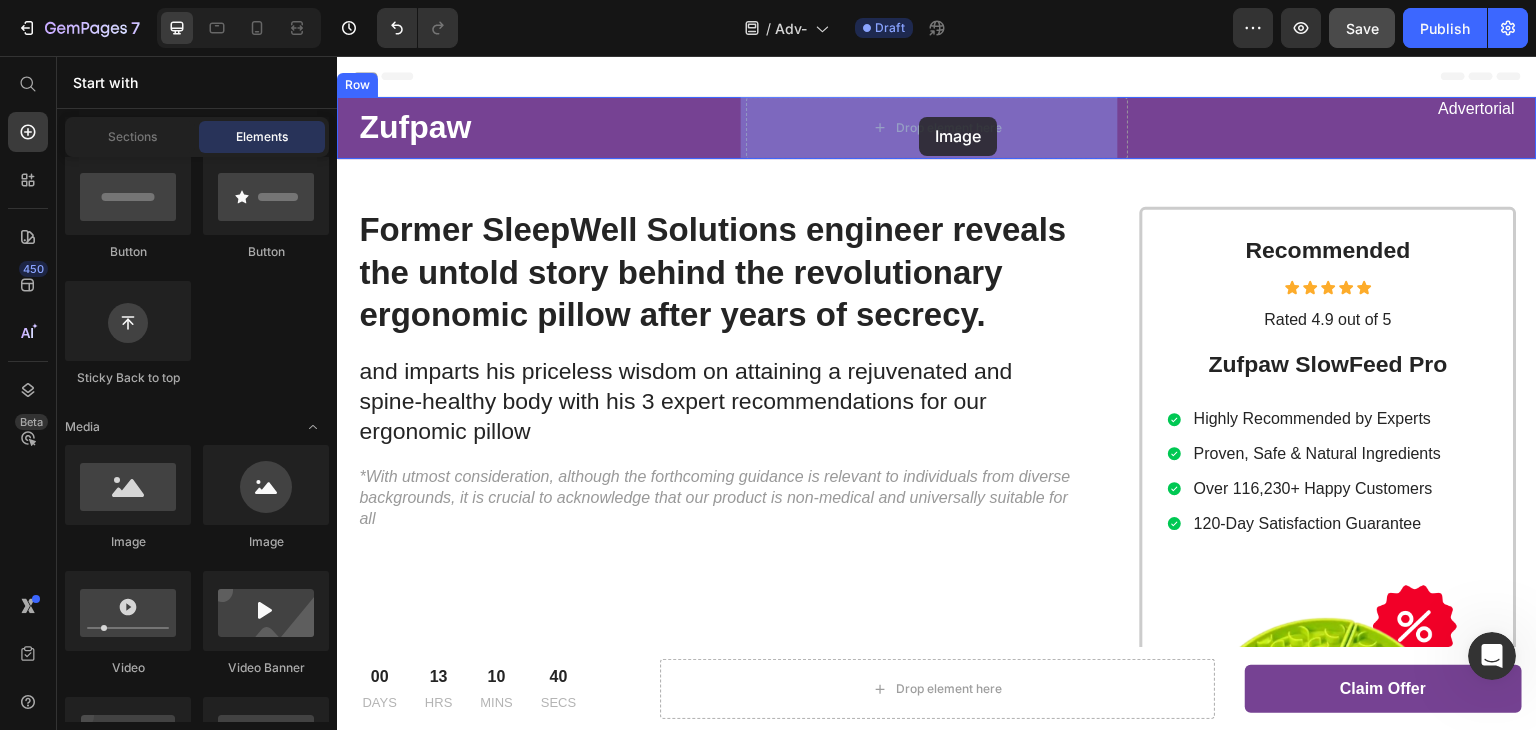 drag, startPoint x: 459, startPoint y: 539, endPoint x: 919, endPoint y: 117, distance: 624.24677 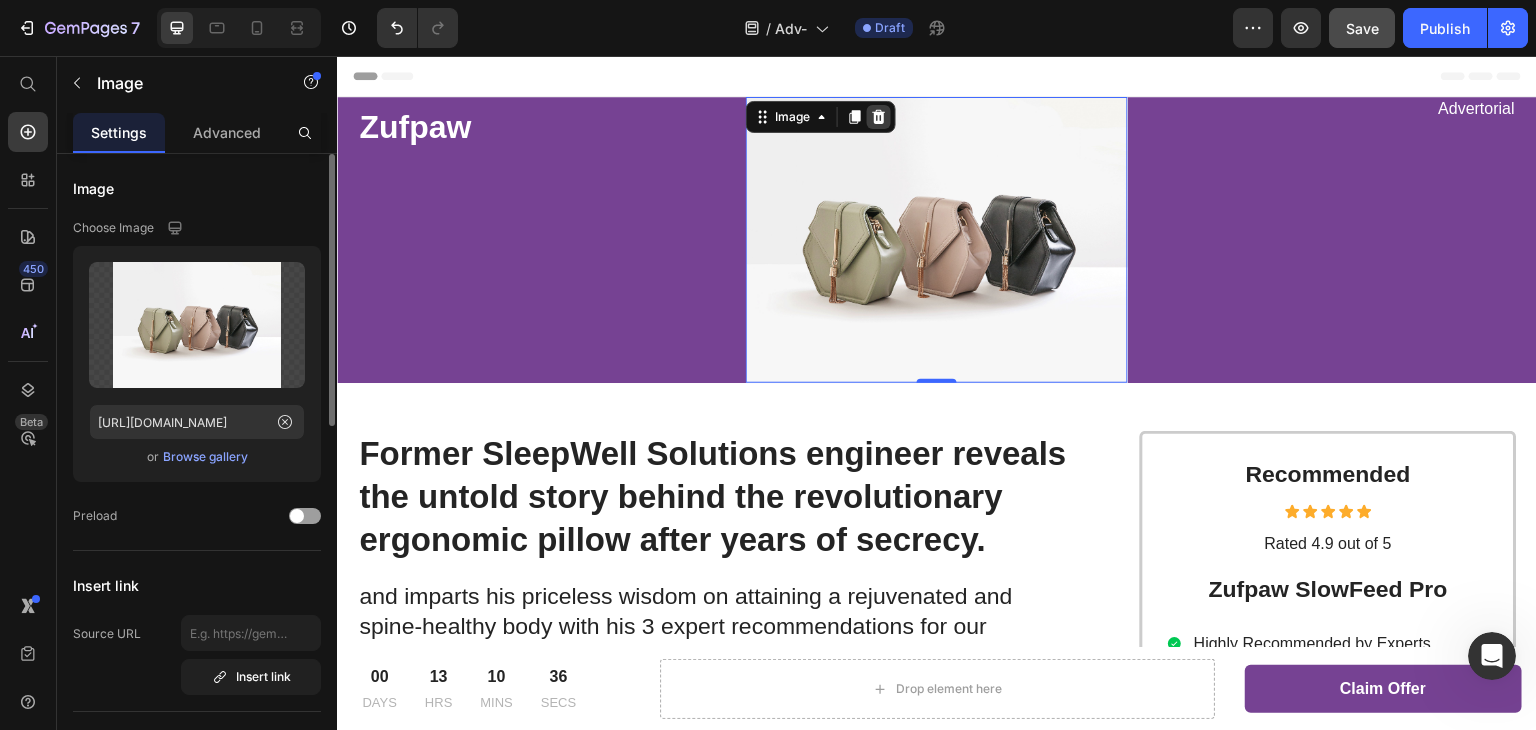 click 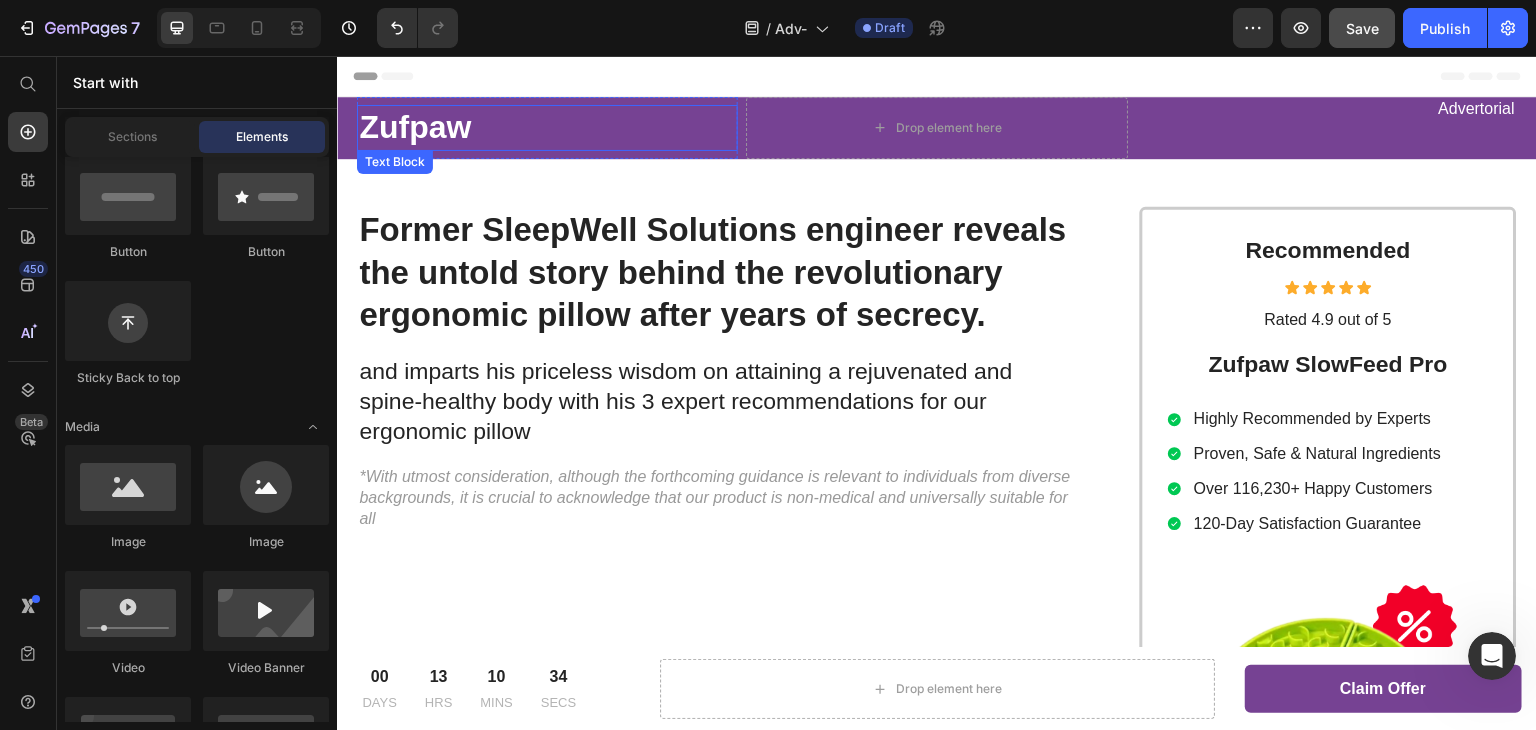 click on "Zufpaw" at bounding box center [547, 128] 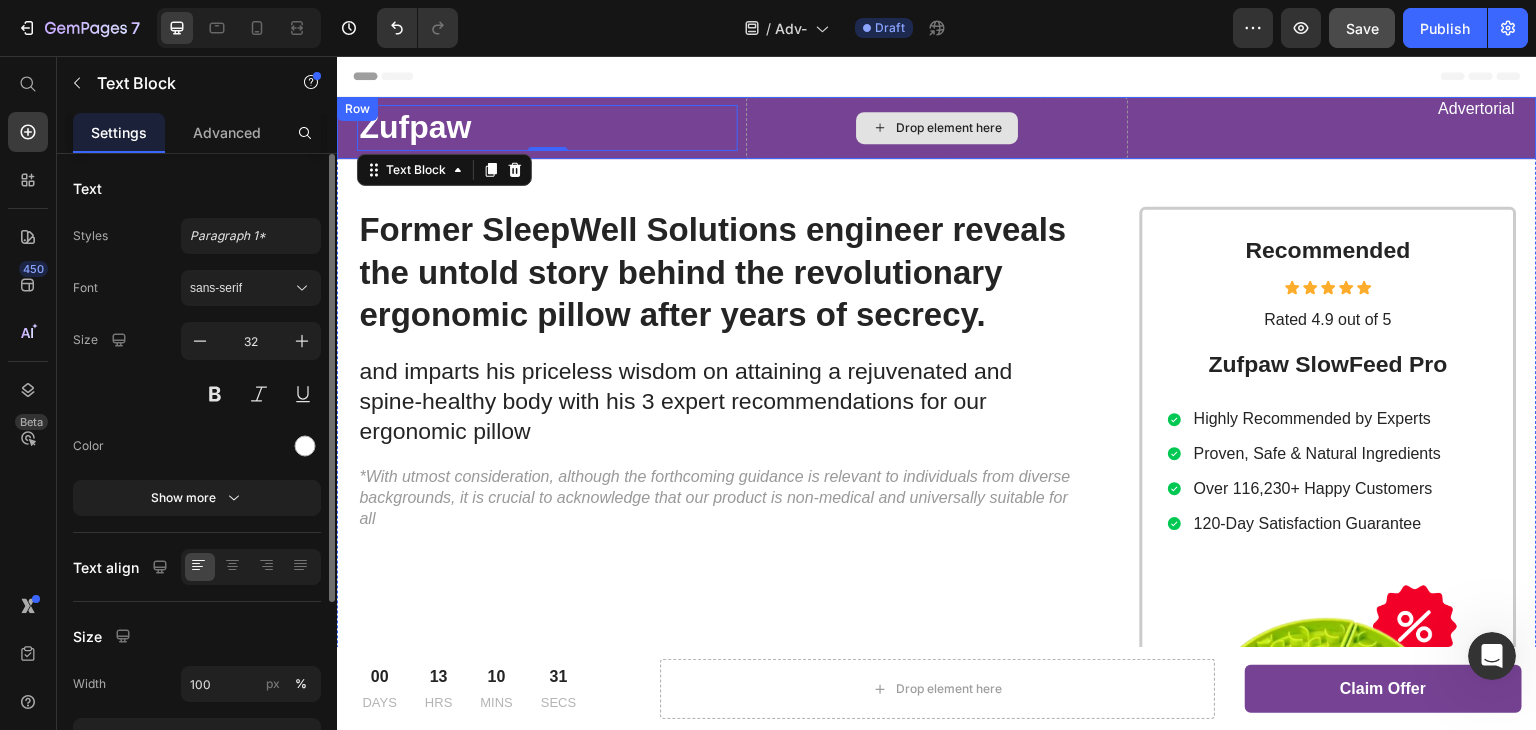 click on "Drop element here" at bounding box center (936, 128) 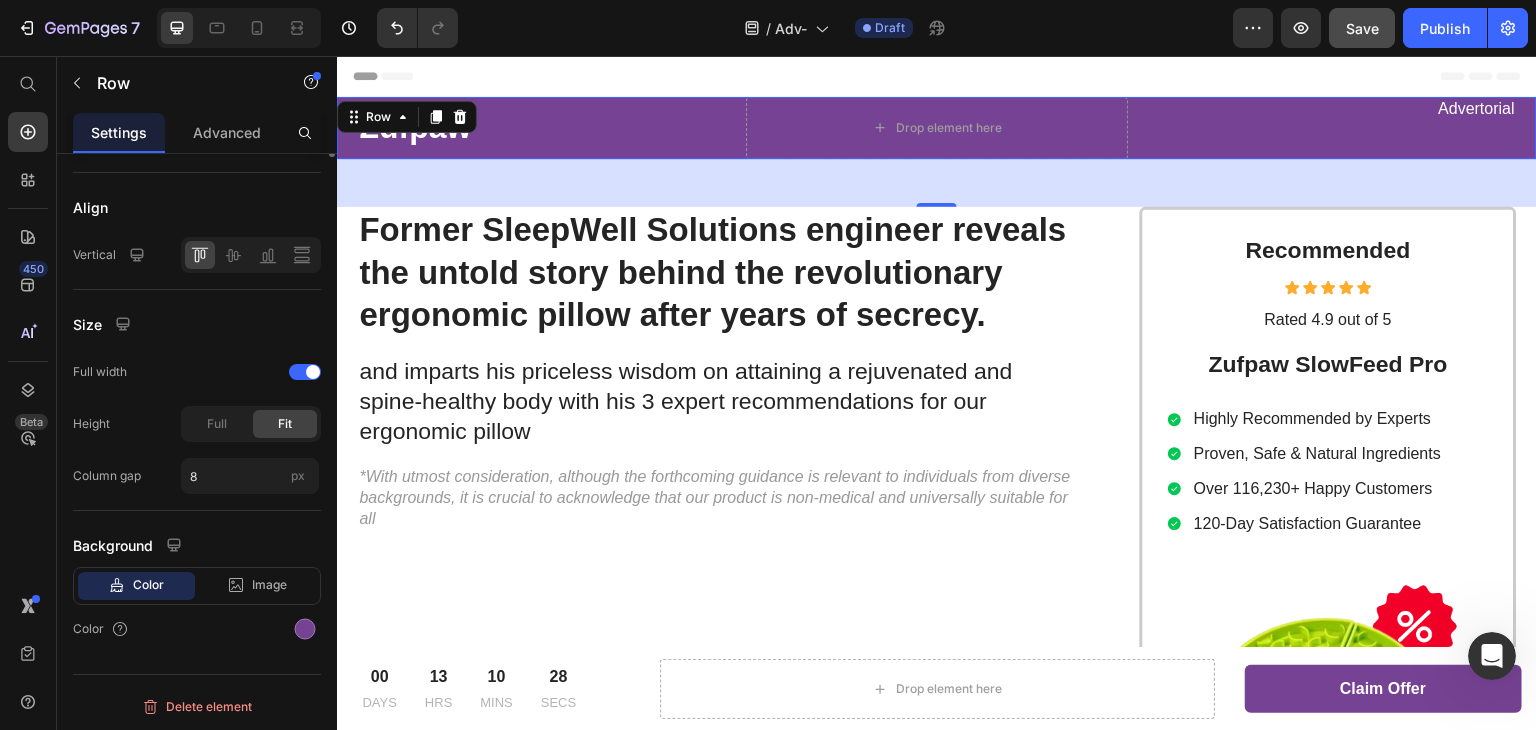 scroll, scrollTop: 0, scrollLeft: 0, axis: both 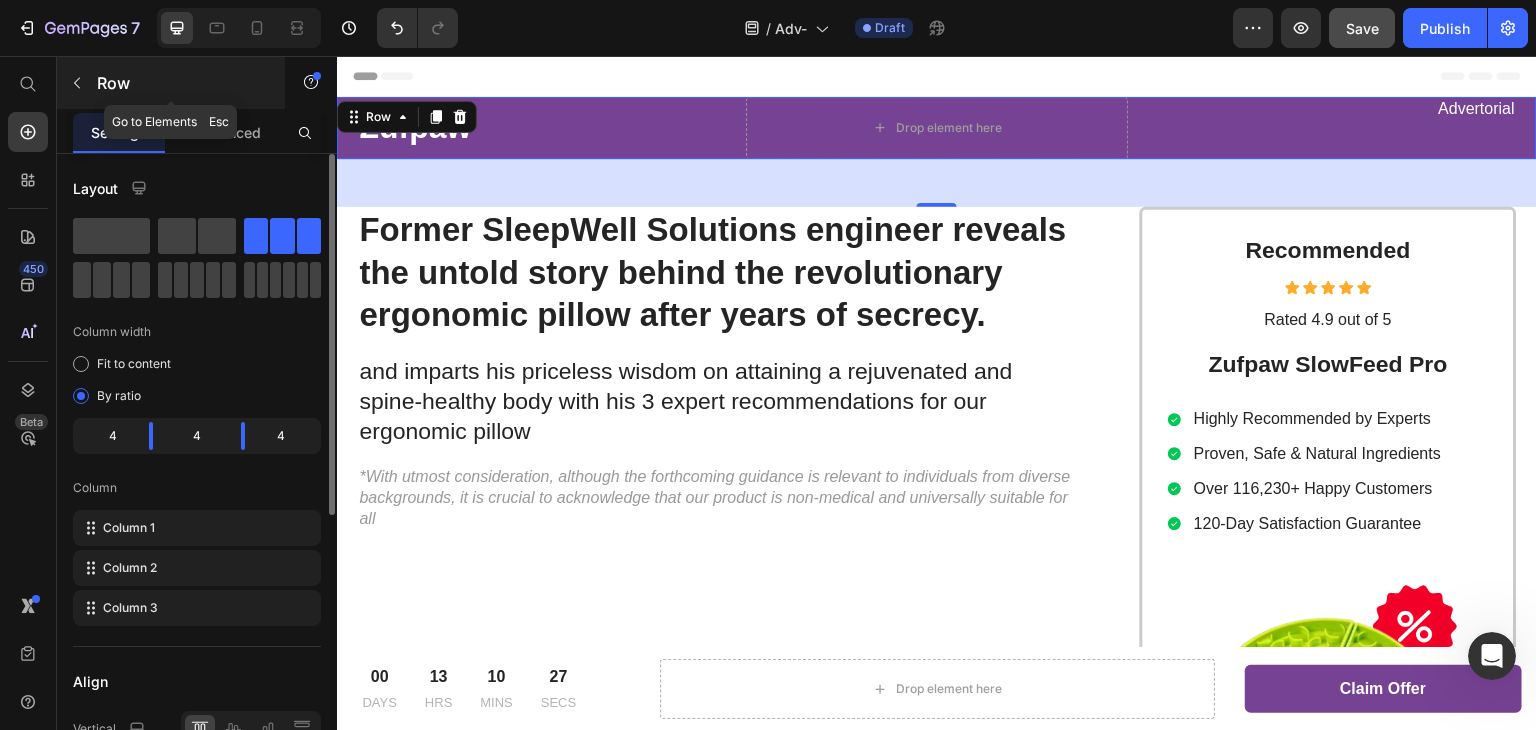 click 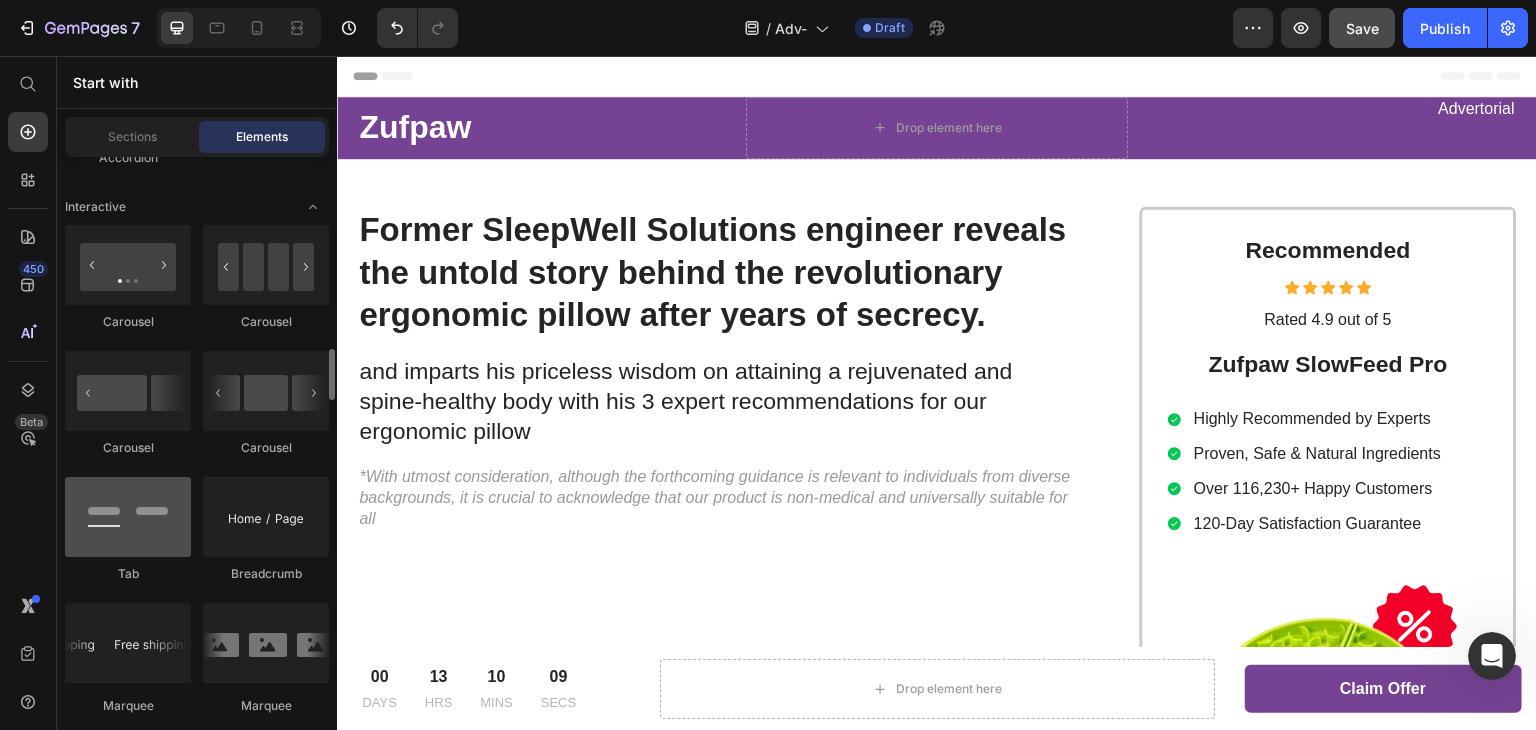 scroll, scrollTop: 2200, scrollLeft: 0, axis: vertical 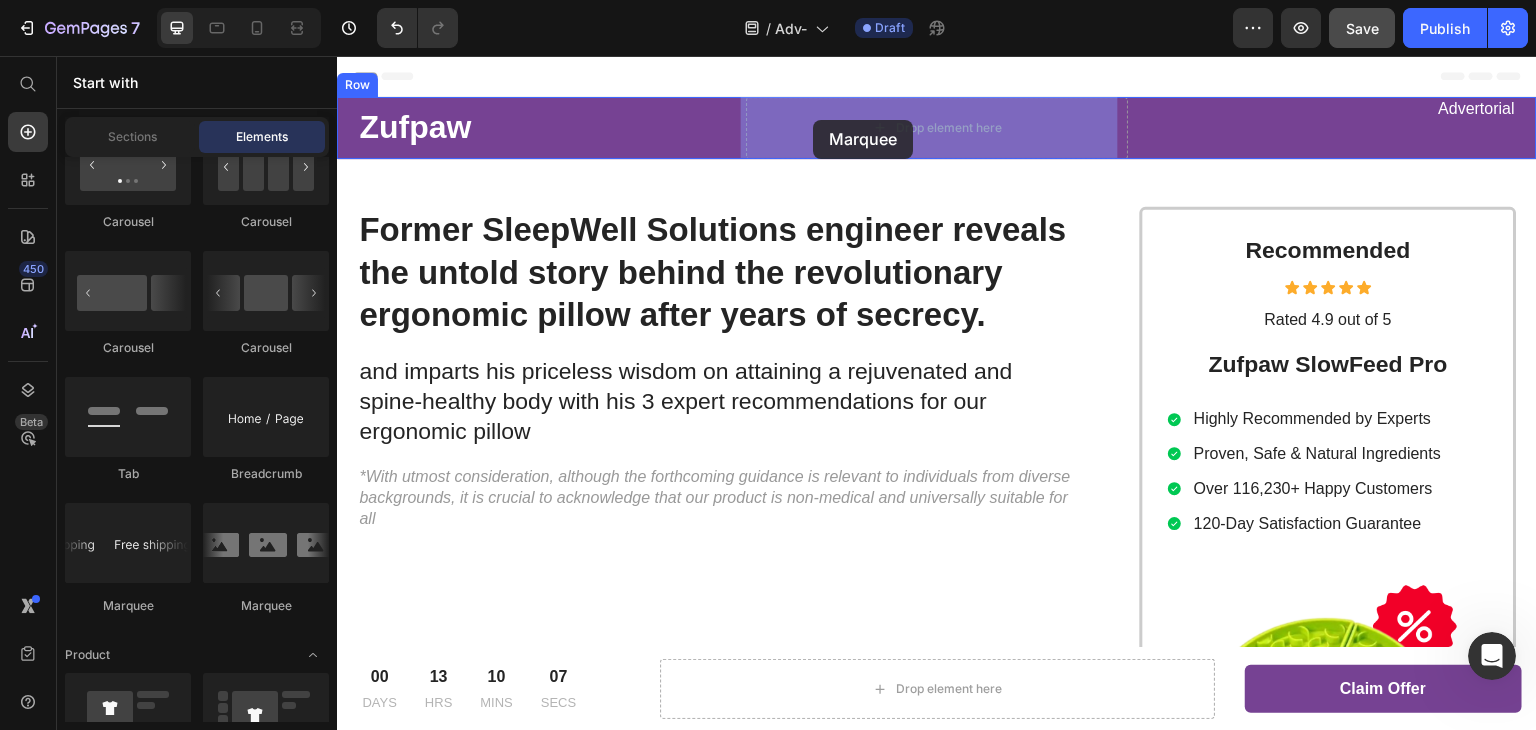 drag, startPoint x: 468, startPoint y: 606, endPoint x: 813, endPoint y: 120, distance: 596.0042 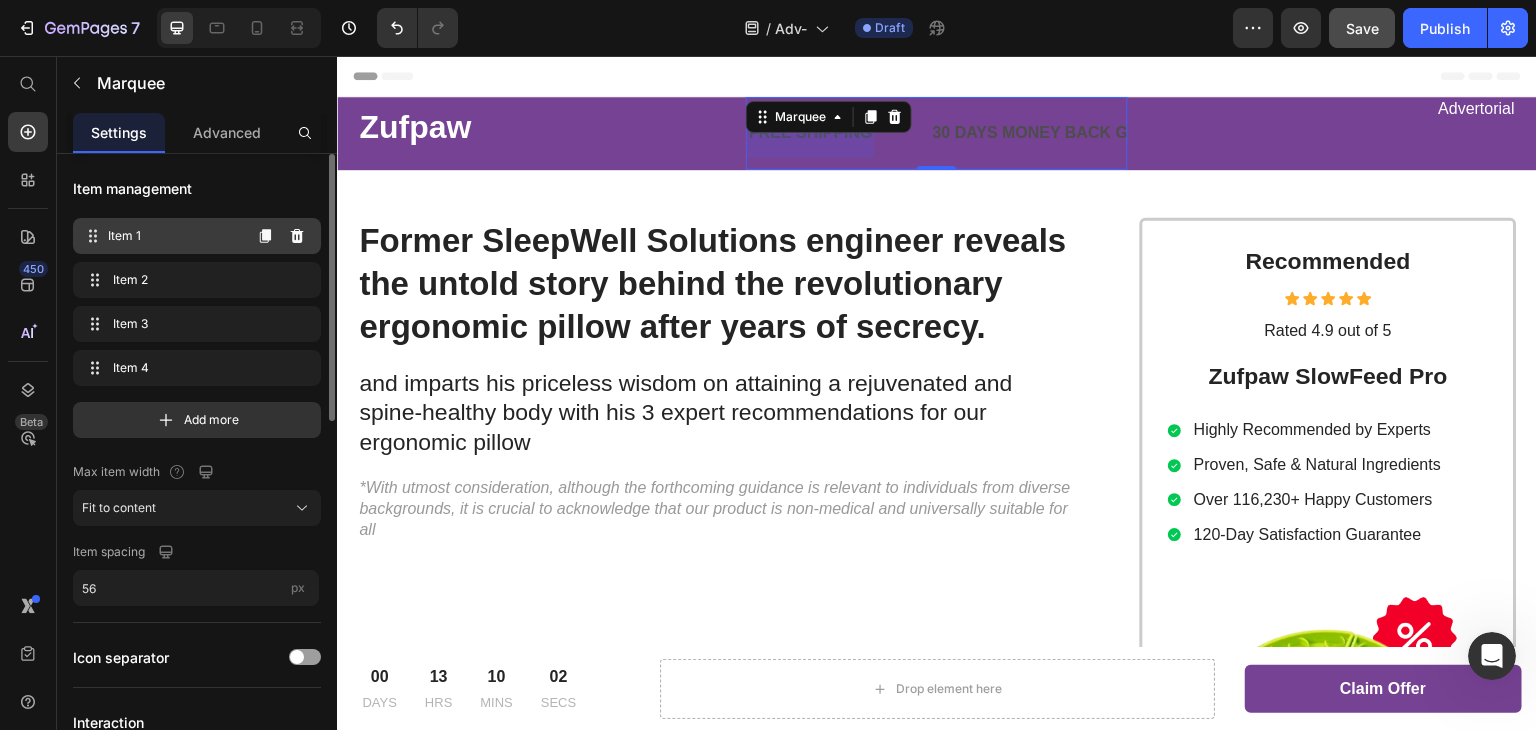 click on "Item 1" at bounding box center (174, 236) 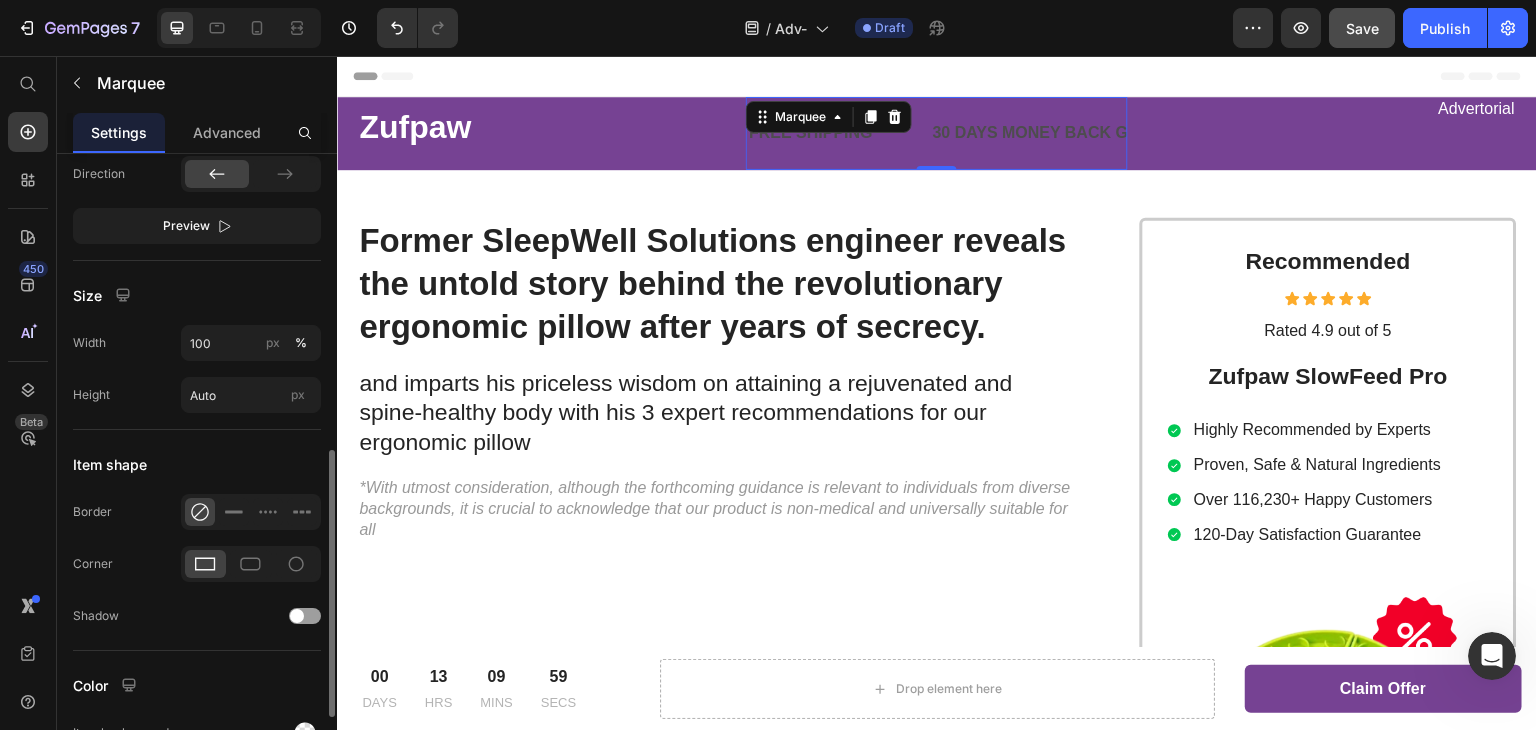 scroll, scrollTop: 863, scrollLeft: 0, axis: vertical 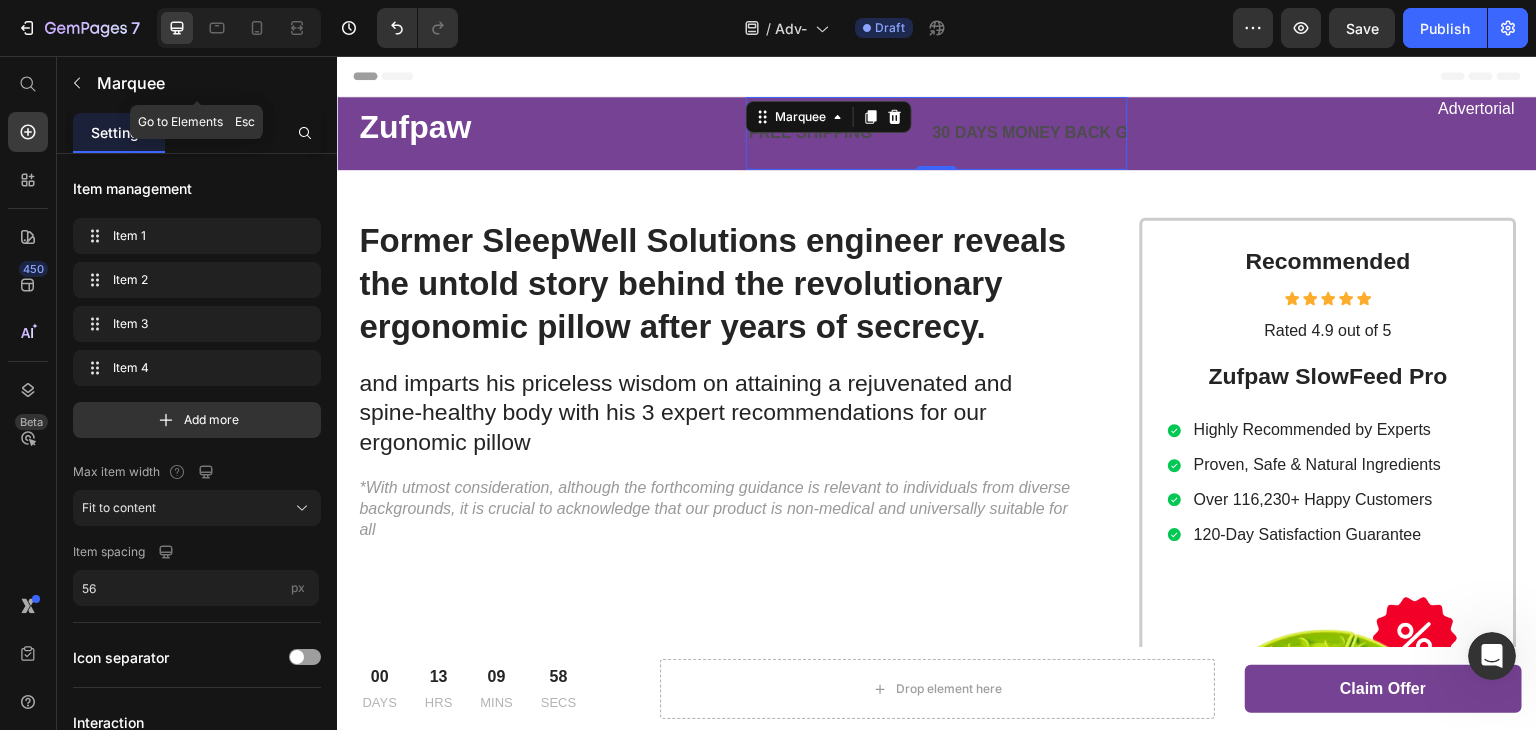 click on "Marquee" 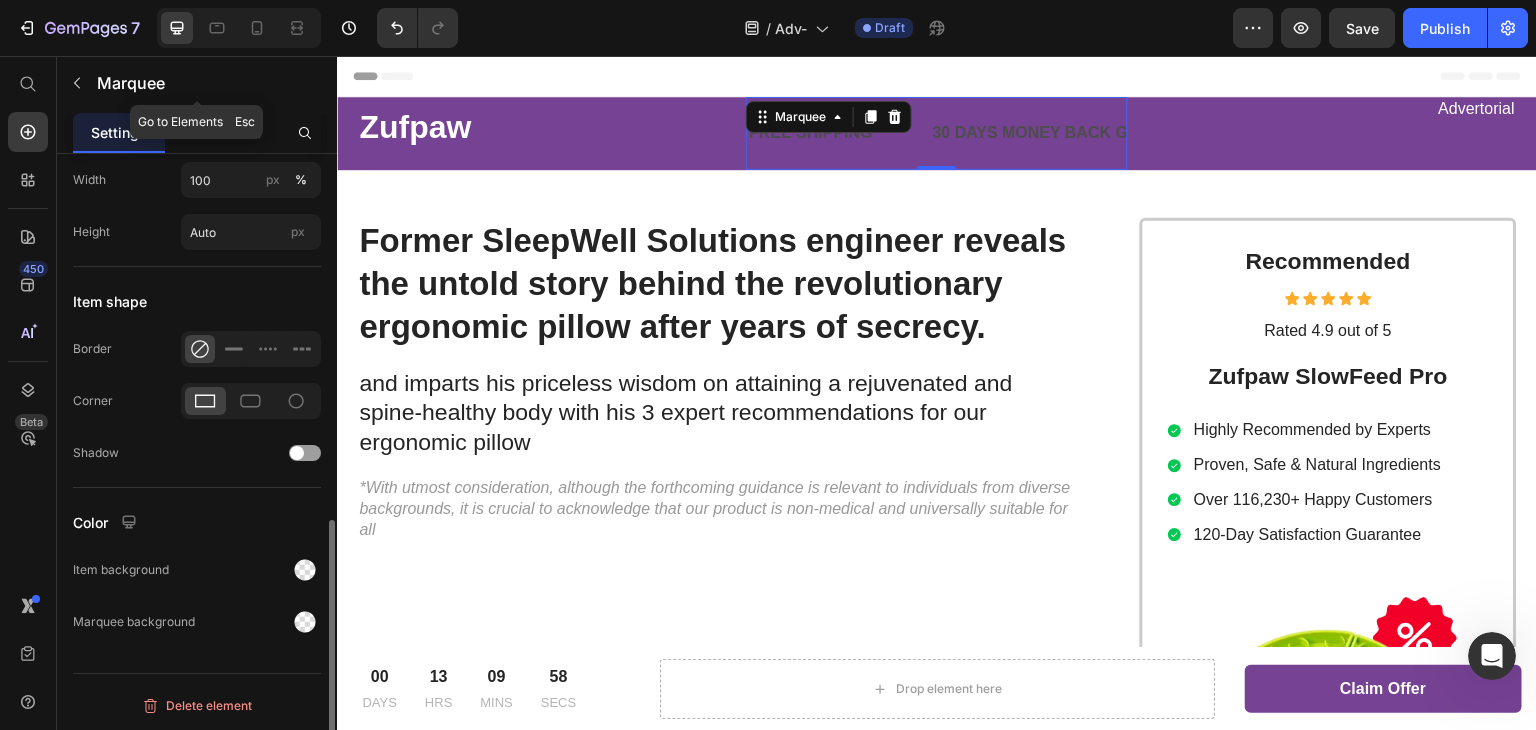 scroll, scrollTop: 0, scrollLeft: 0, axis: both 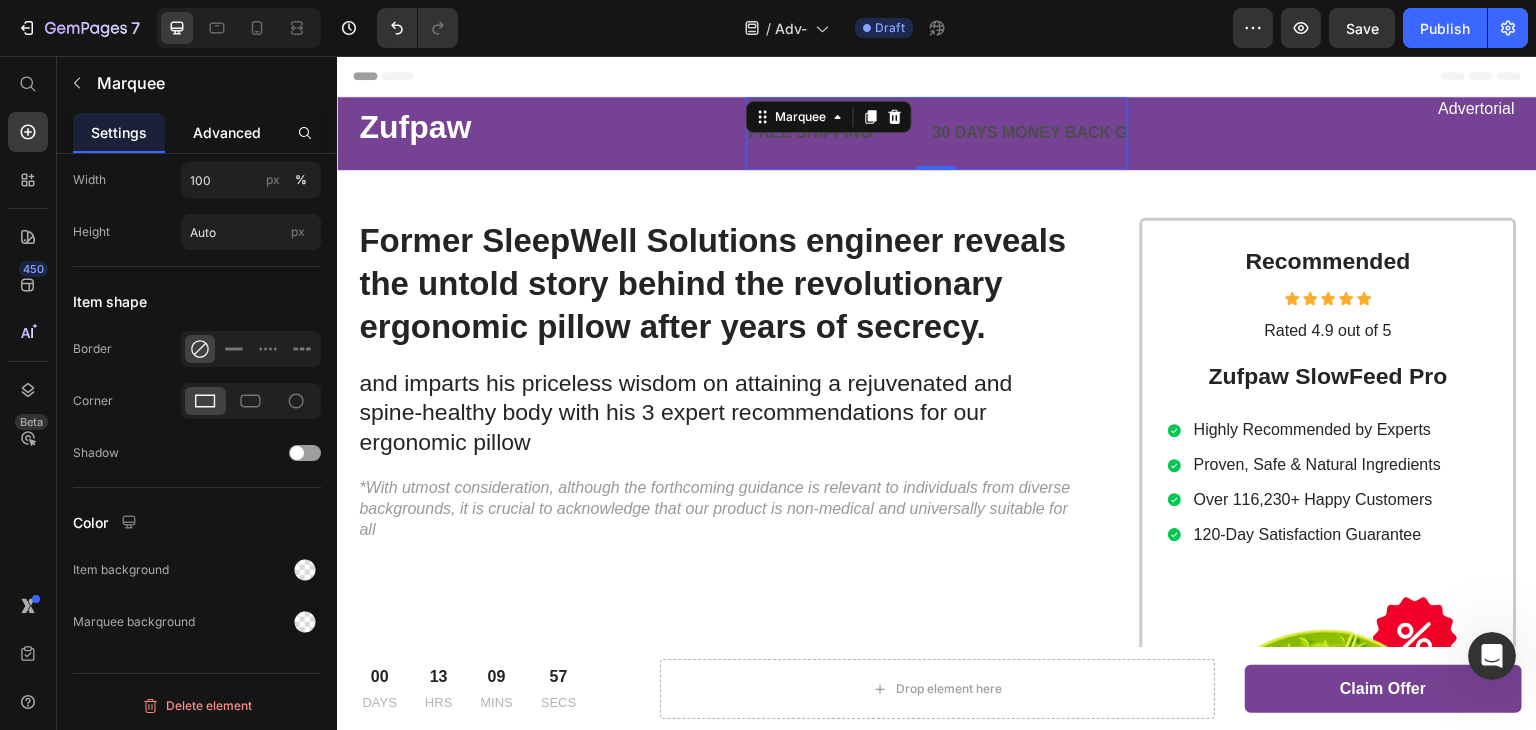 click on "Advanced" at bounding box center (227, 132) 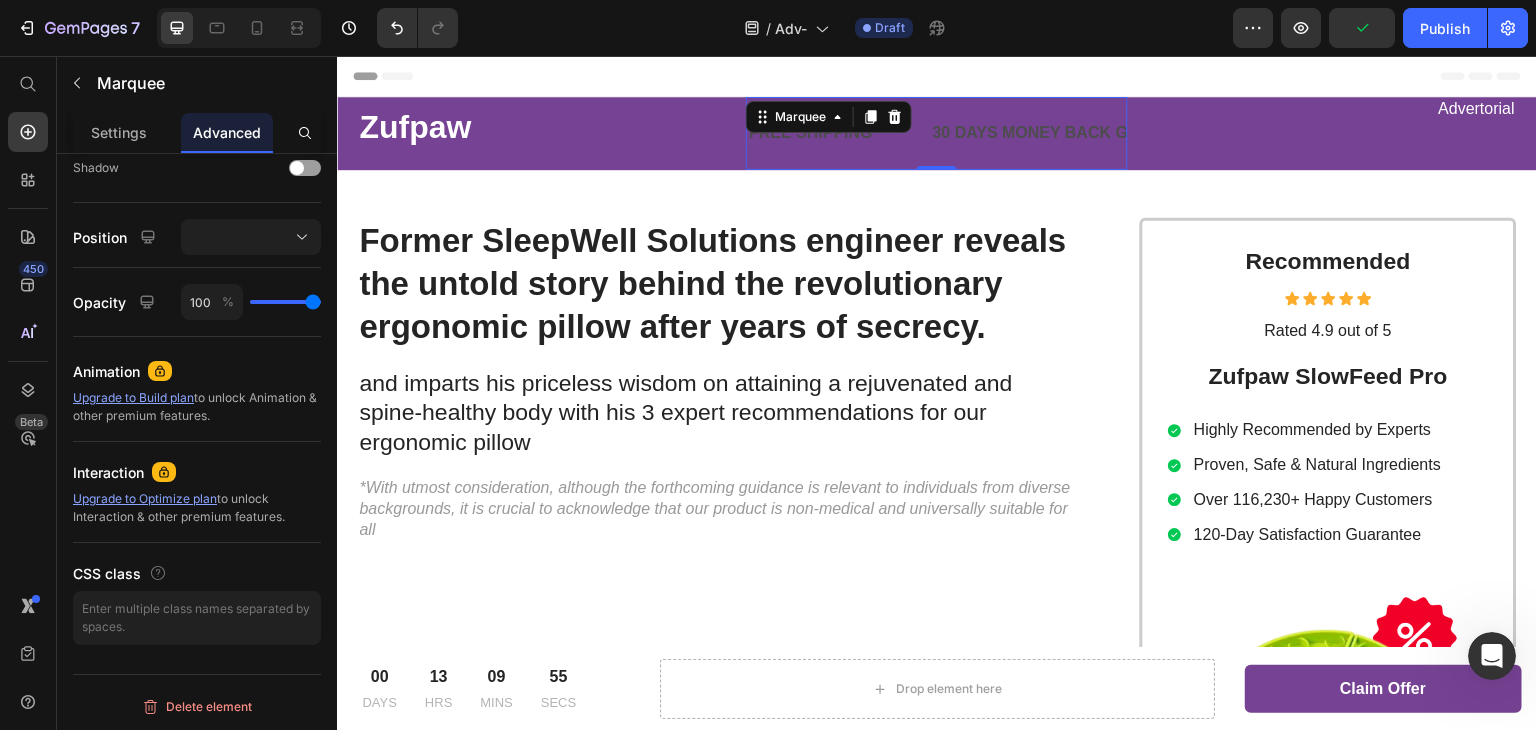 scroll, scrollTop: 70, scrollLeft: 0, axis: vertical 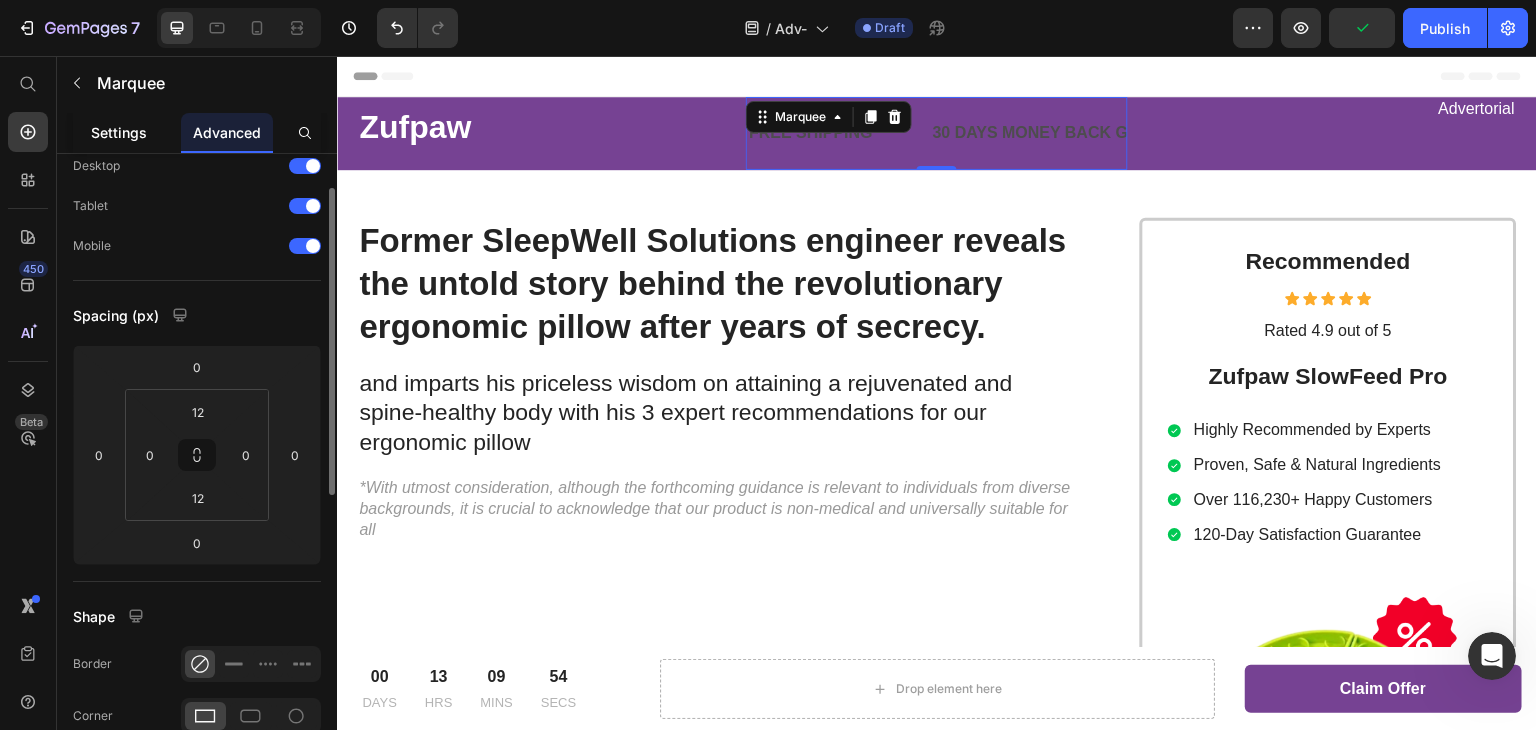 click on "Settings" at bounding box center (119, 132) 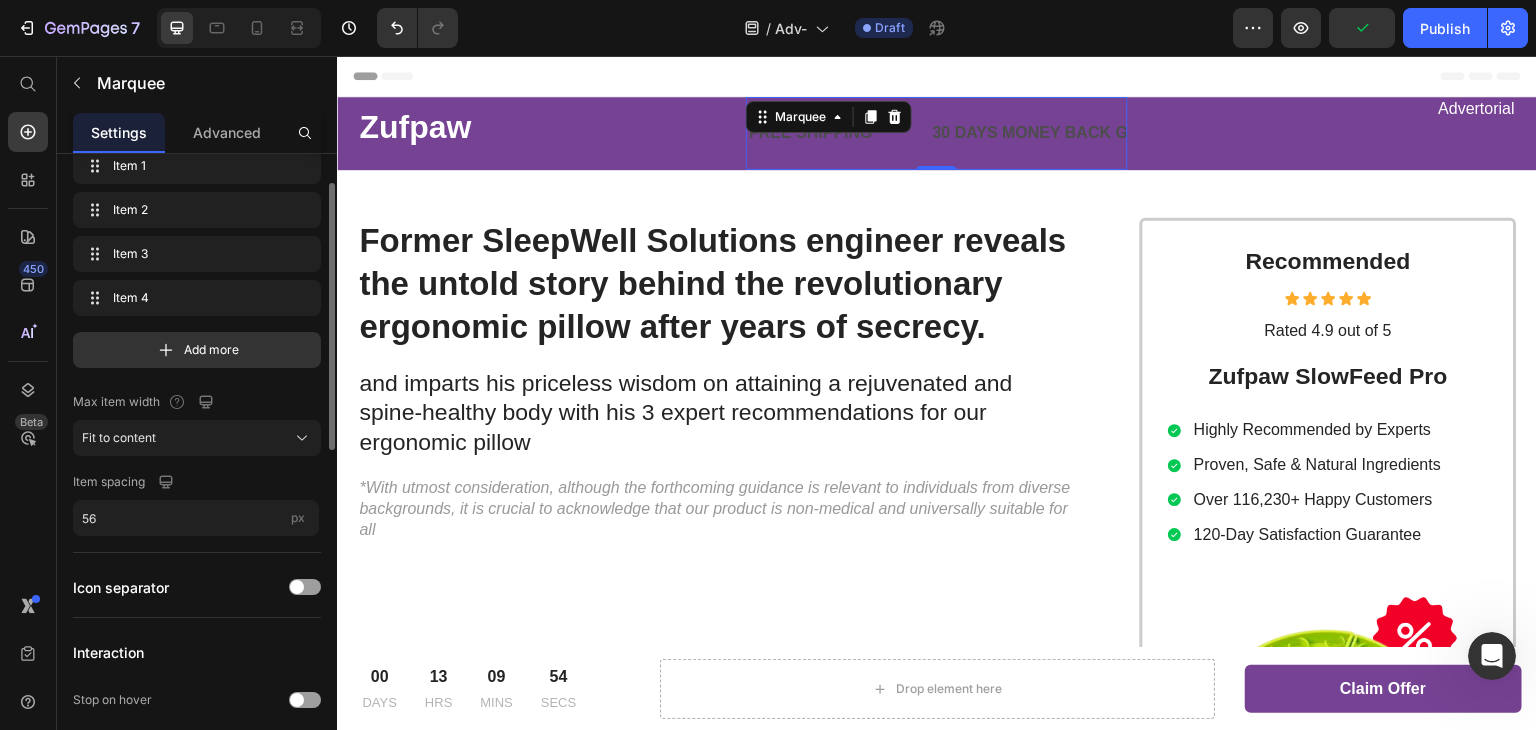 scroll, scrollTop: 0, scrollLeft: 0, axis: both 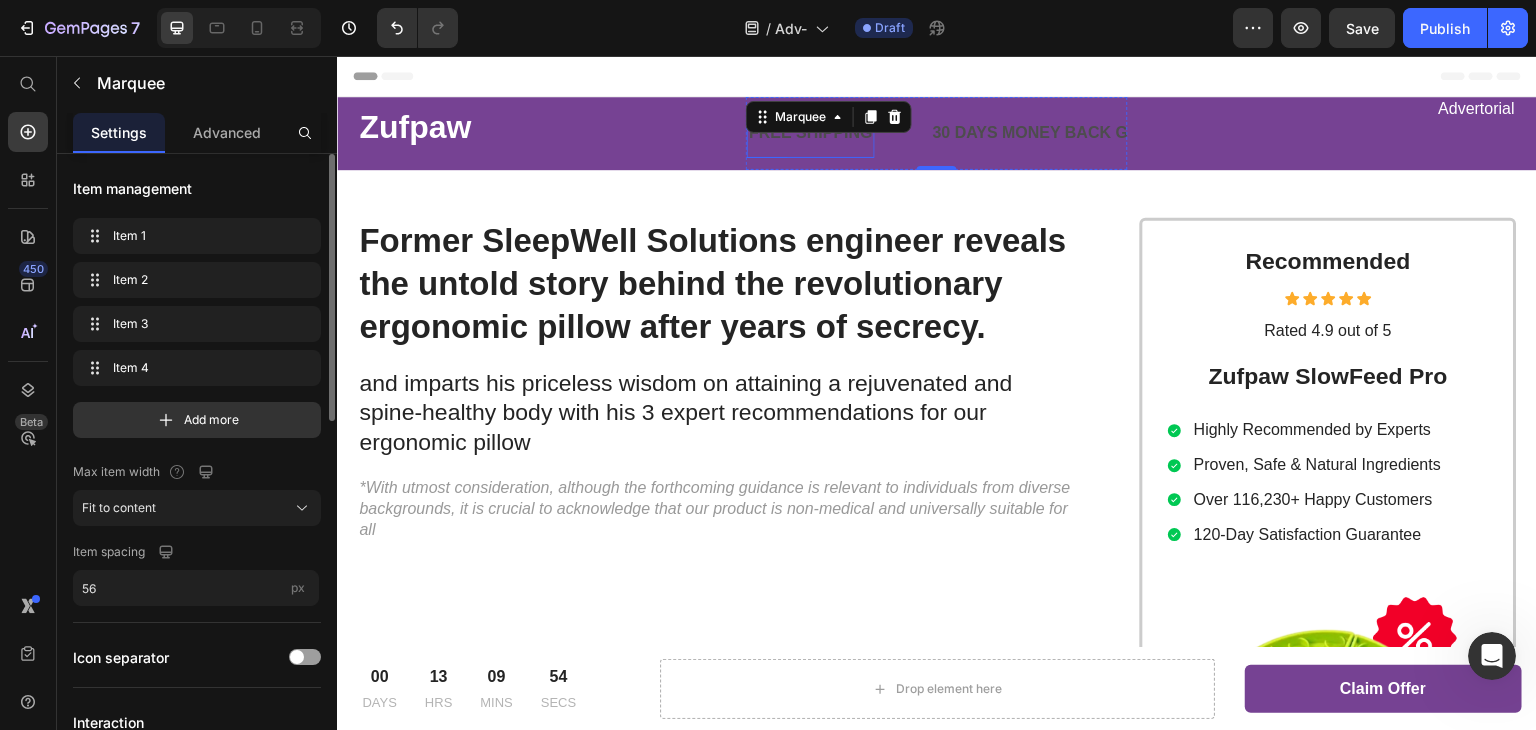click on "FREE SHIPPING" at bounding box center (811, 133) 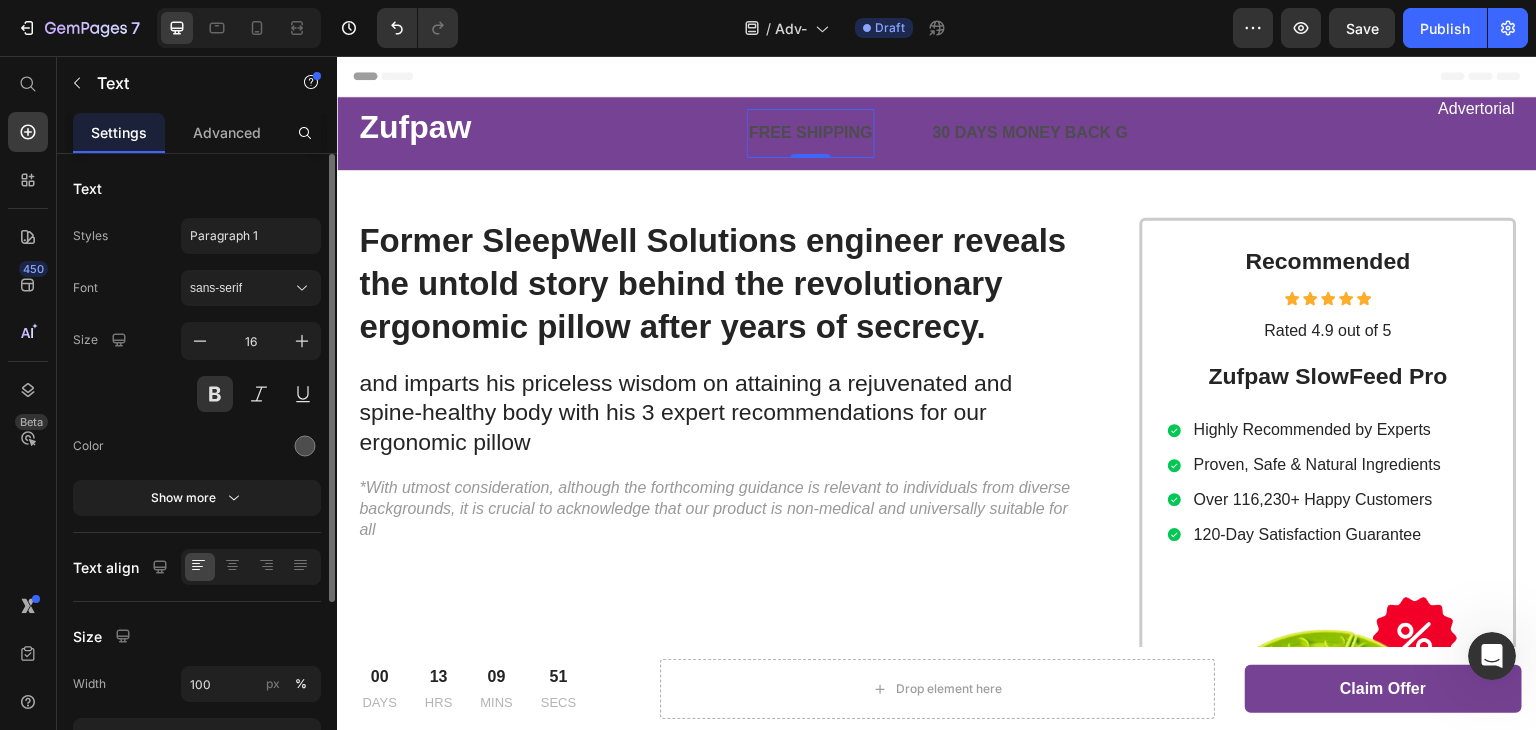 scroll, scrollTop: 100, scrollLeft: 0, axis: vertical 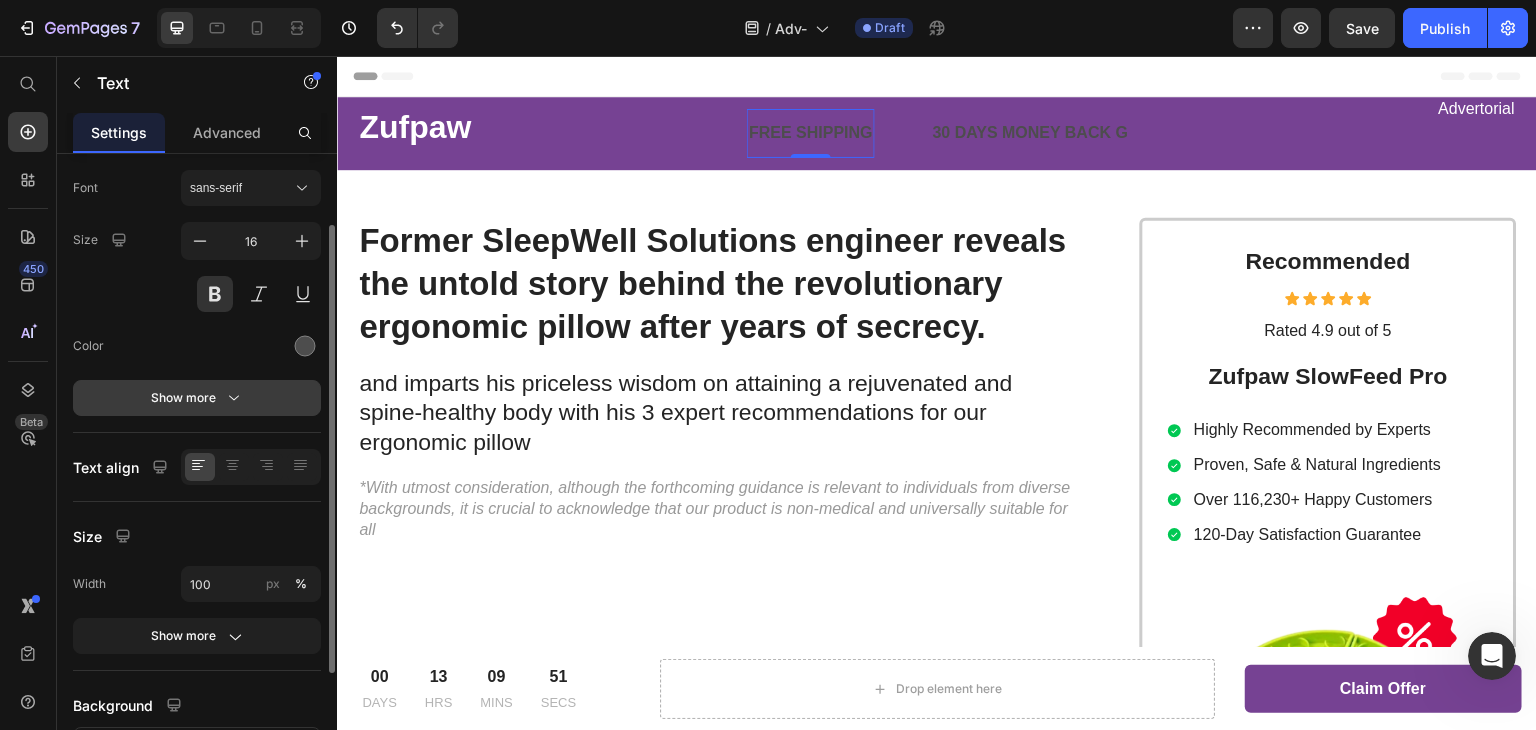 click on "Show more" at bounding box center [197, 398] 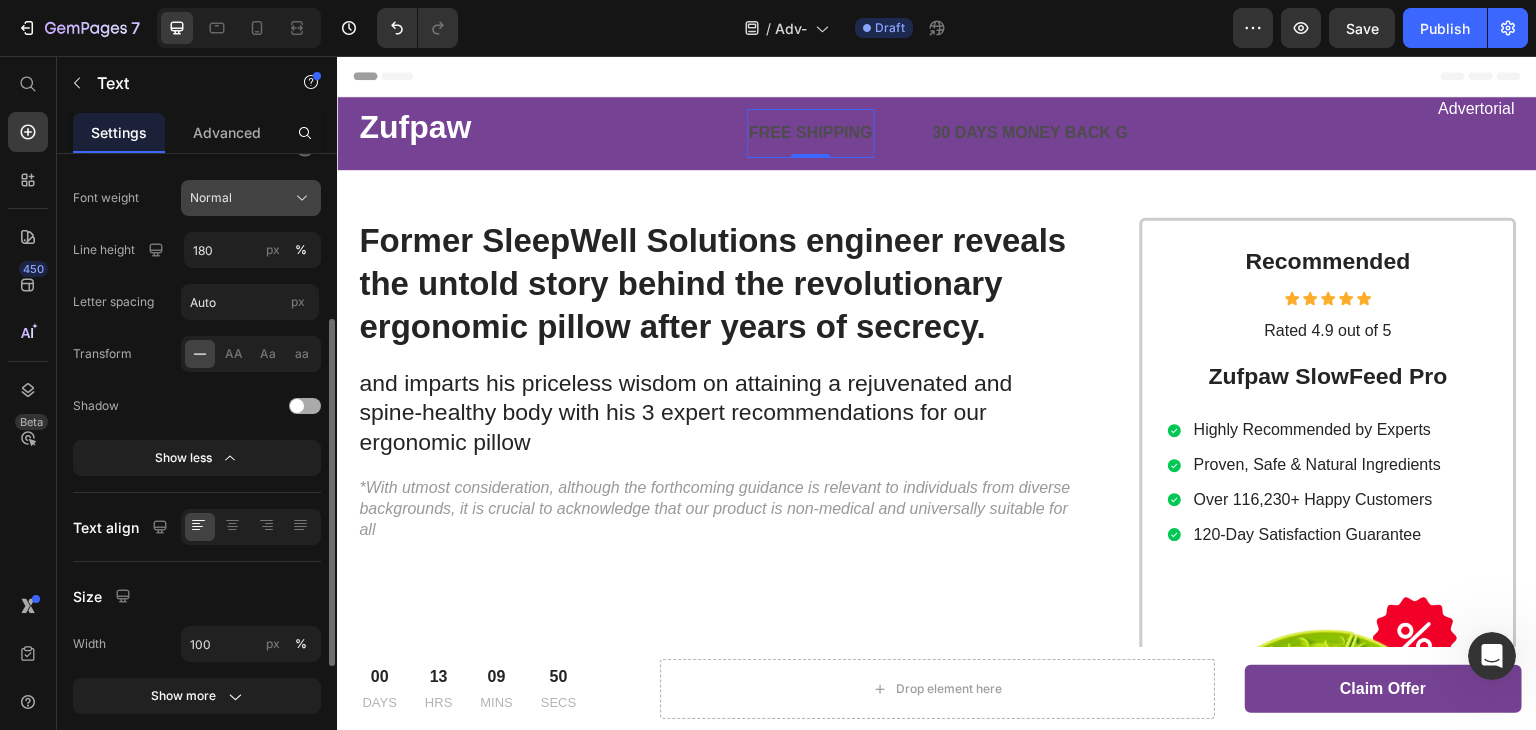 scroll, scrollTop: 400, scrollLeft: 0, axis: vertical 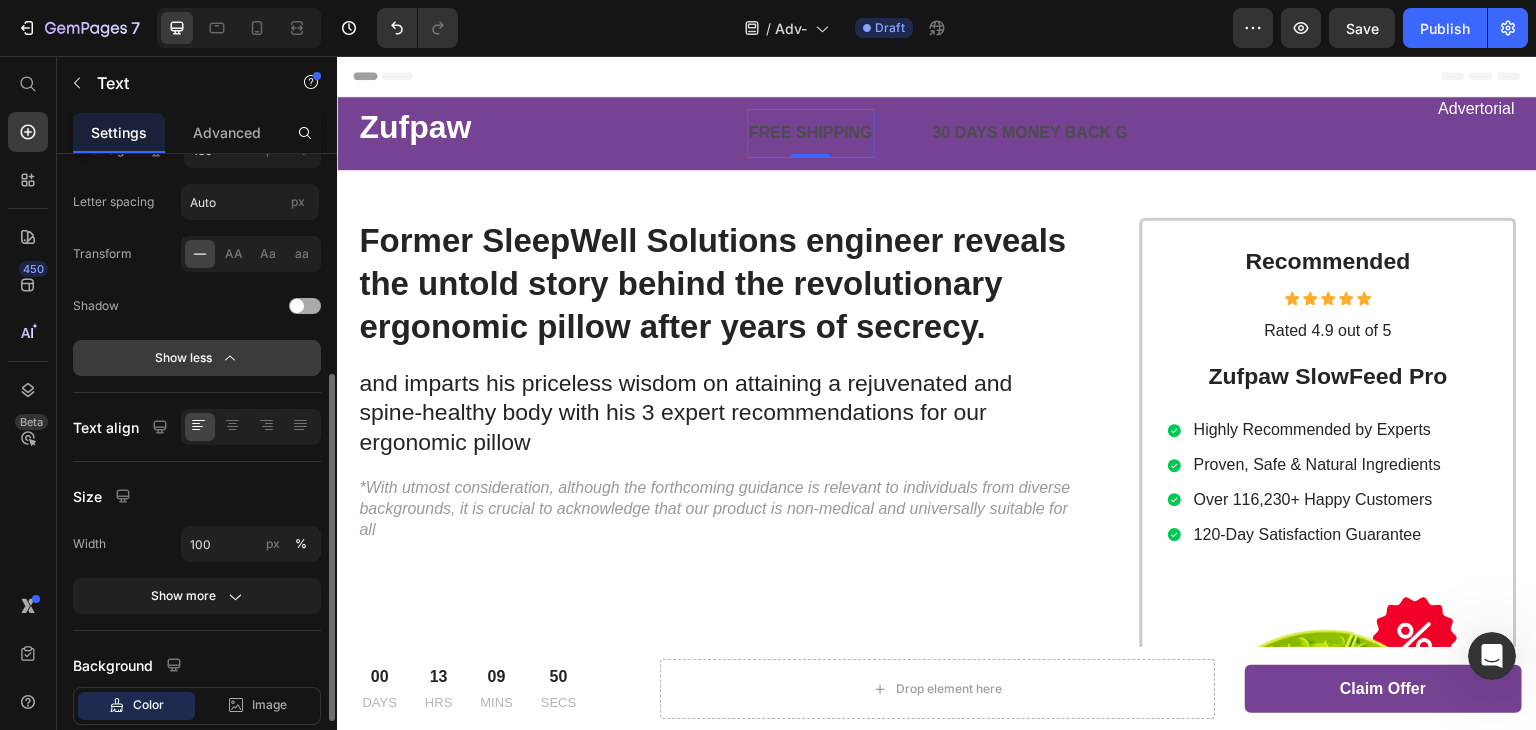 click on "Show less" at bounding box center (197, 358) 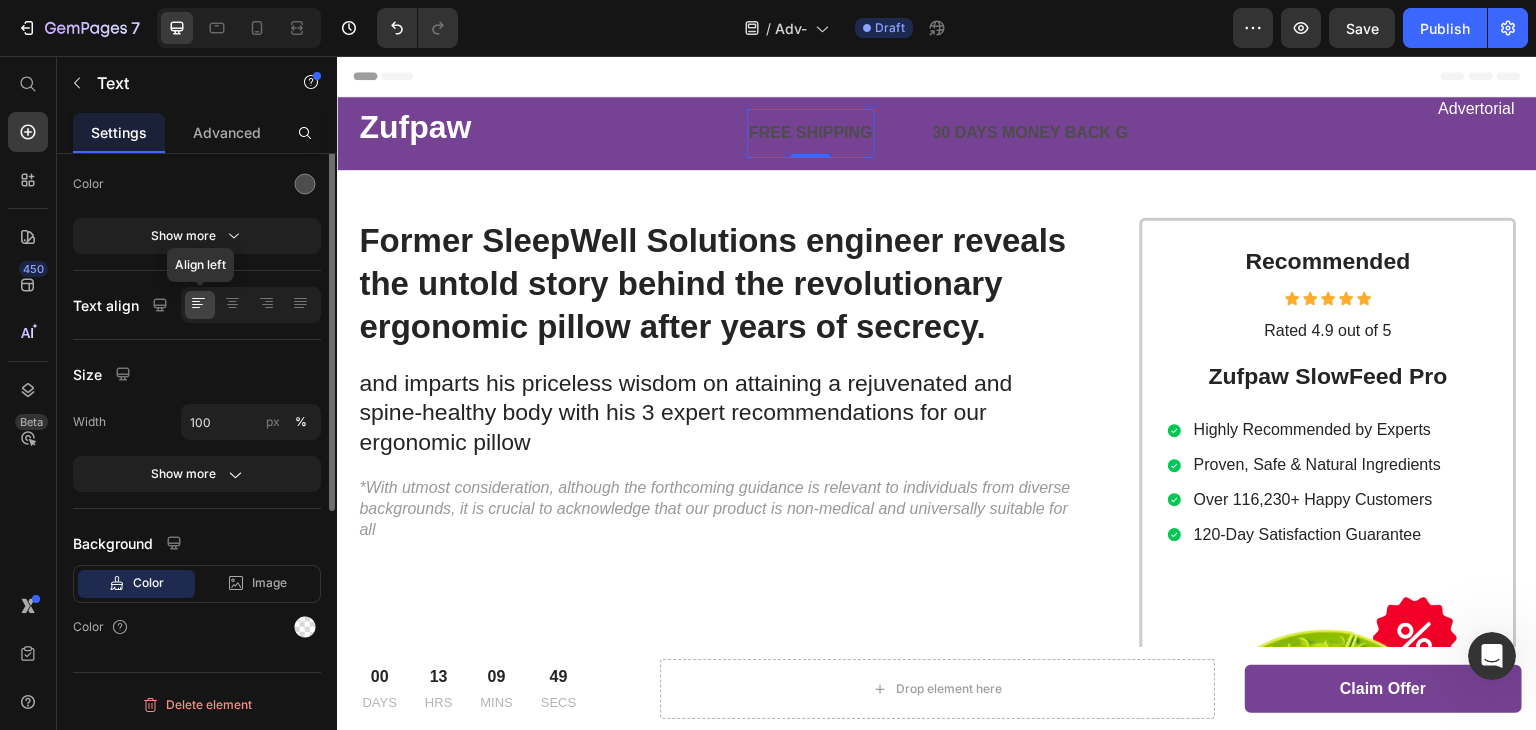 scroll, scrollTop: 0, scrollLeft: 0, axis: both 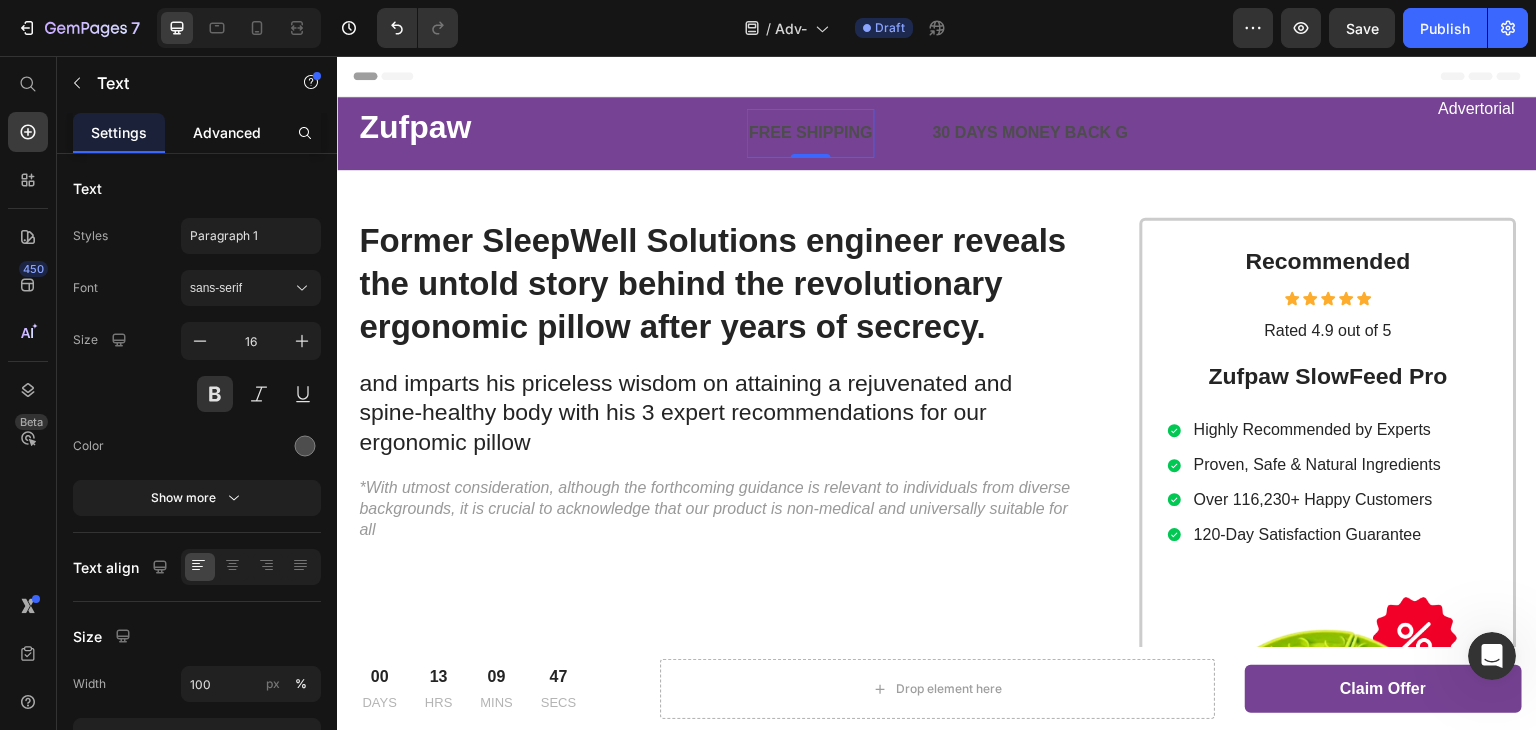 click on "Advanced" at bounding box center [227, 132] 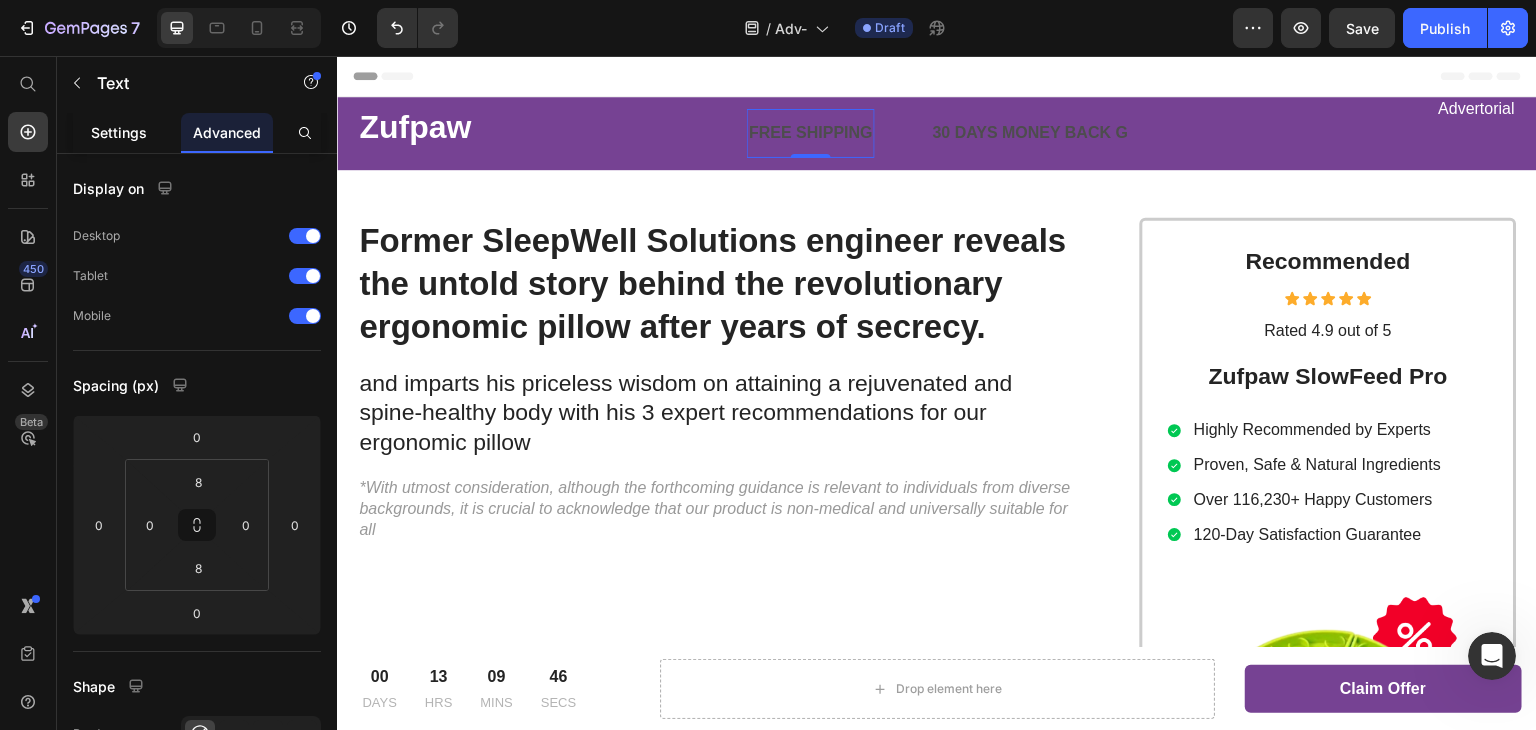 click on "Settings" at bounding box center (119, 132) 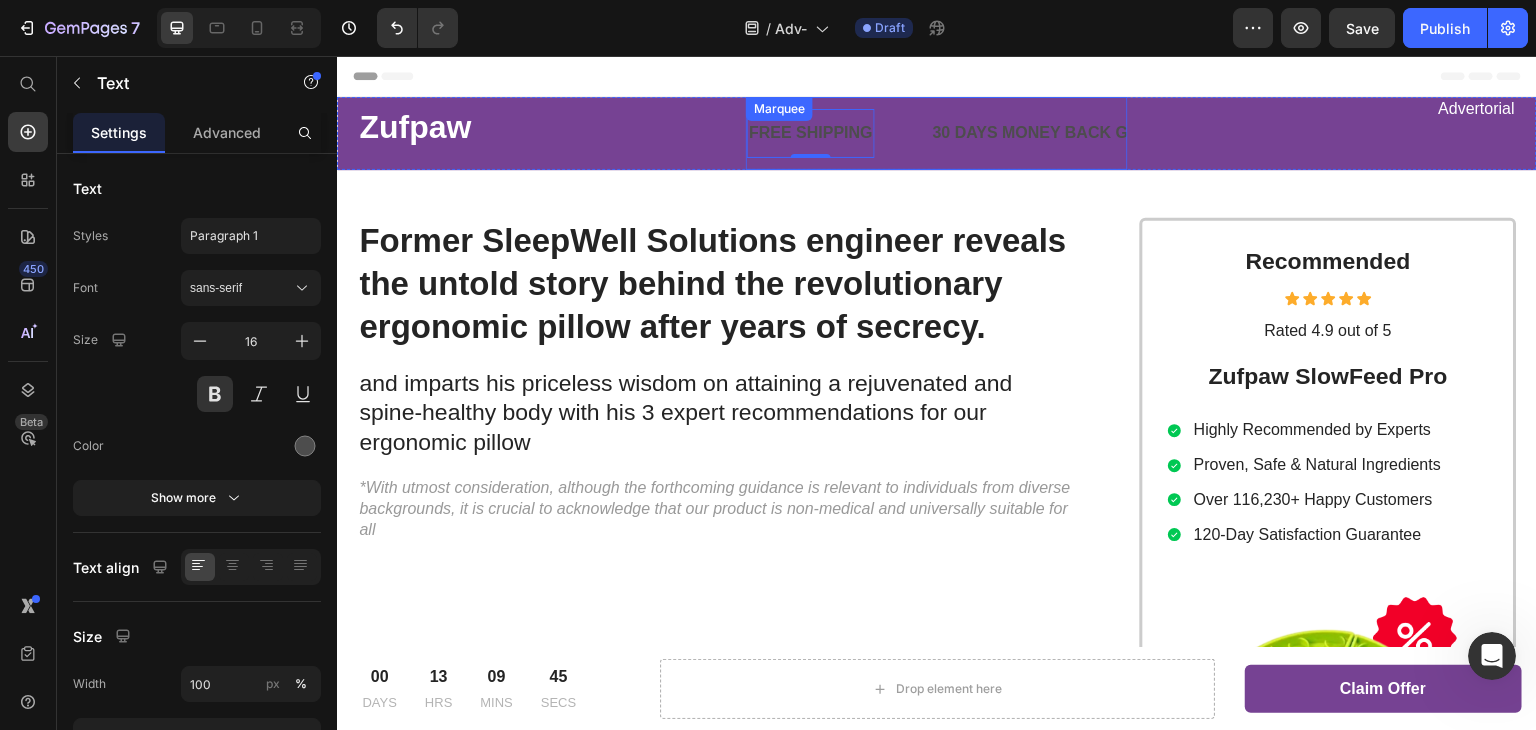 click on "FREE SHIPPING Text   0" at bounding box center [839, 133] 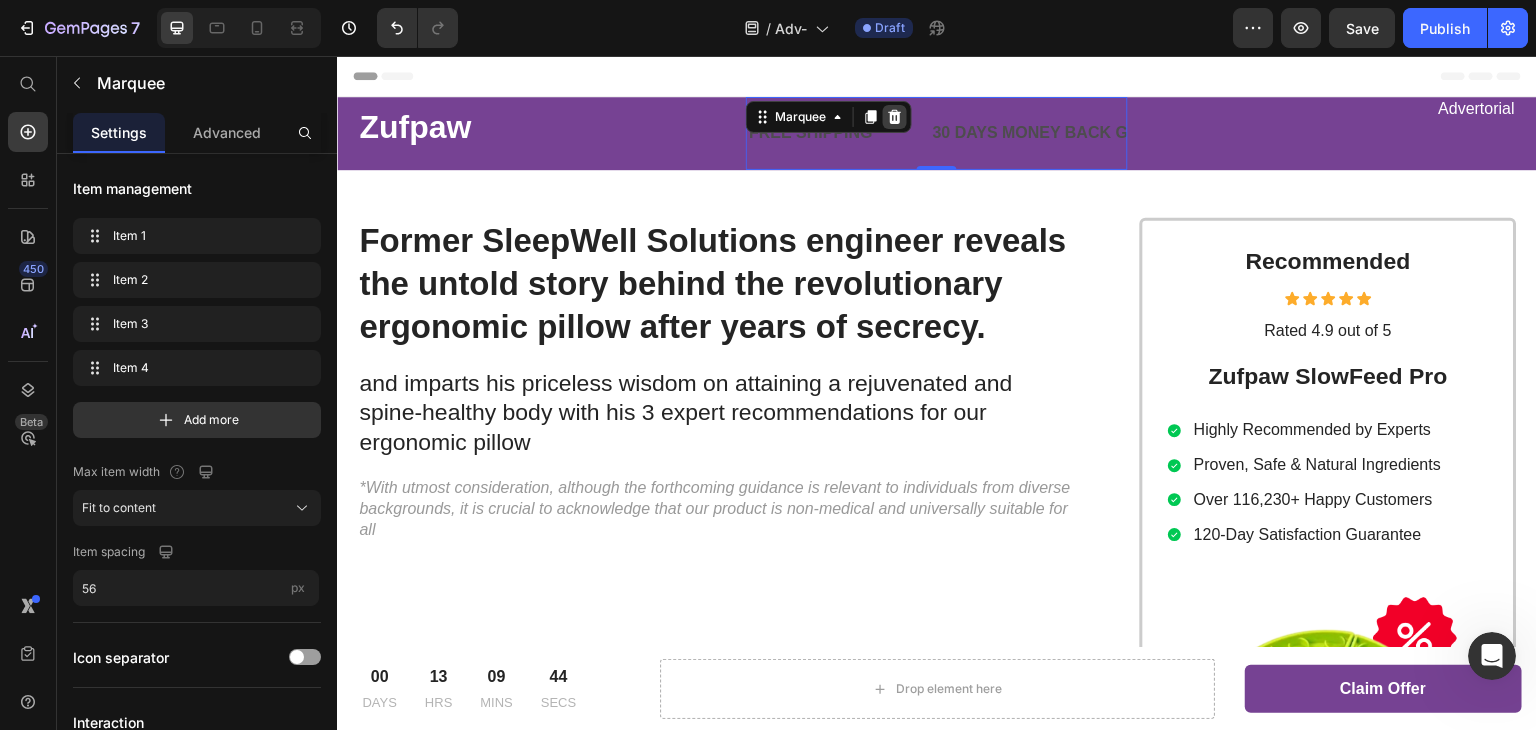click 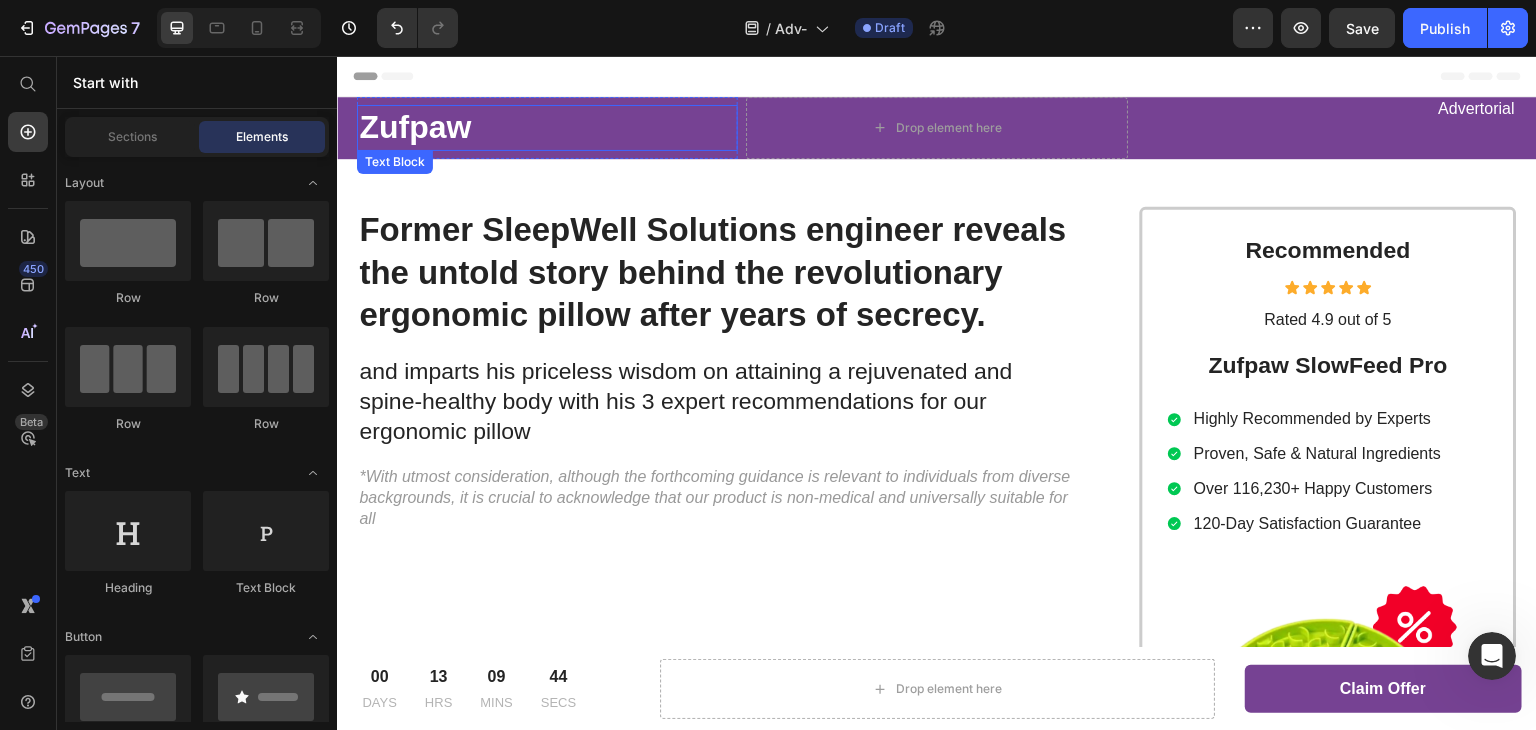 click on "Zufpaw" at bounding box center [547, 128] 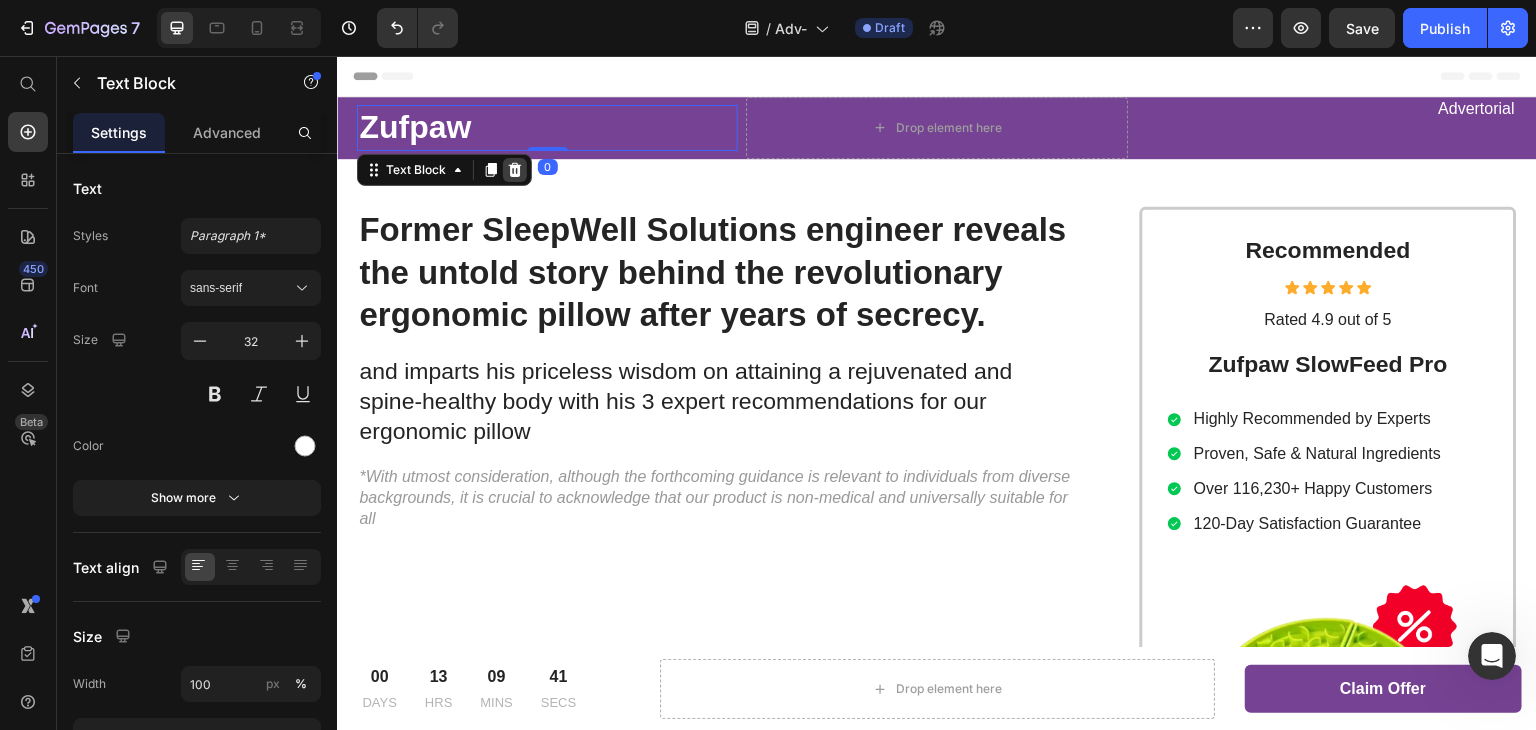 click 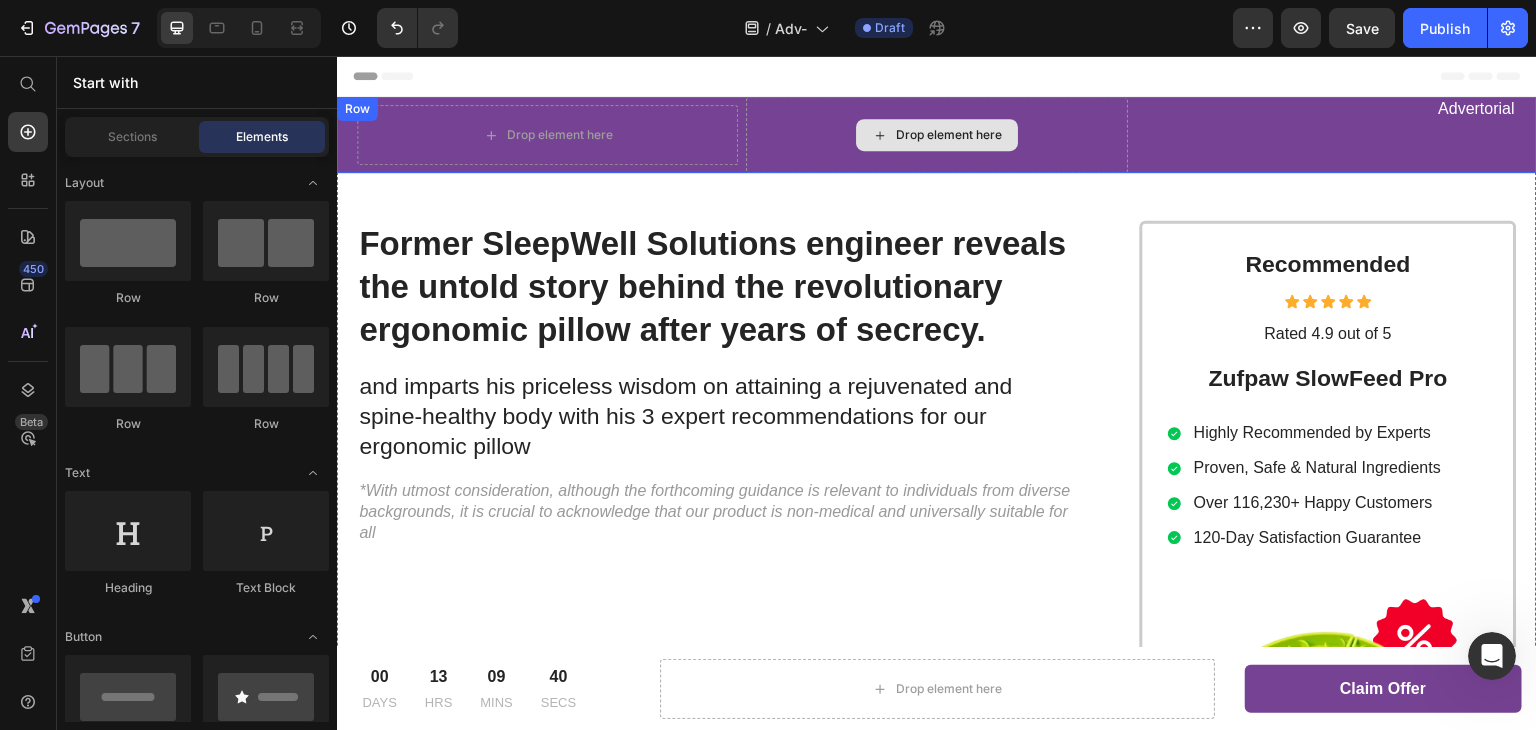click on "Drop element here" at bounding box center [937, 135] 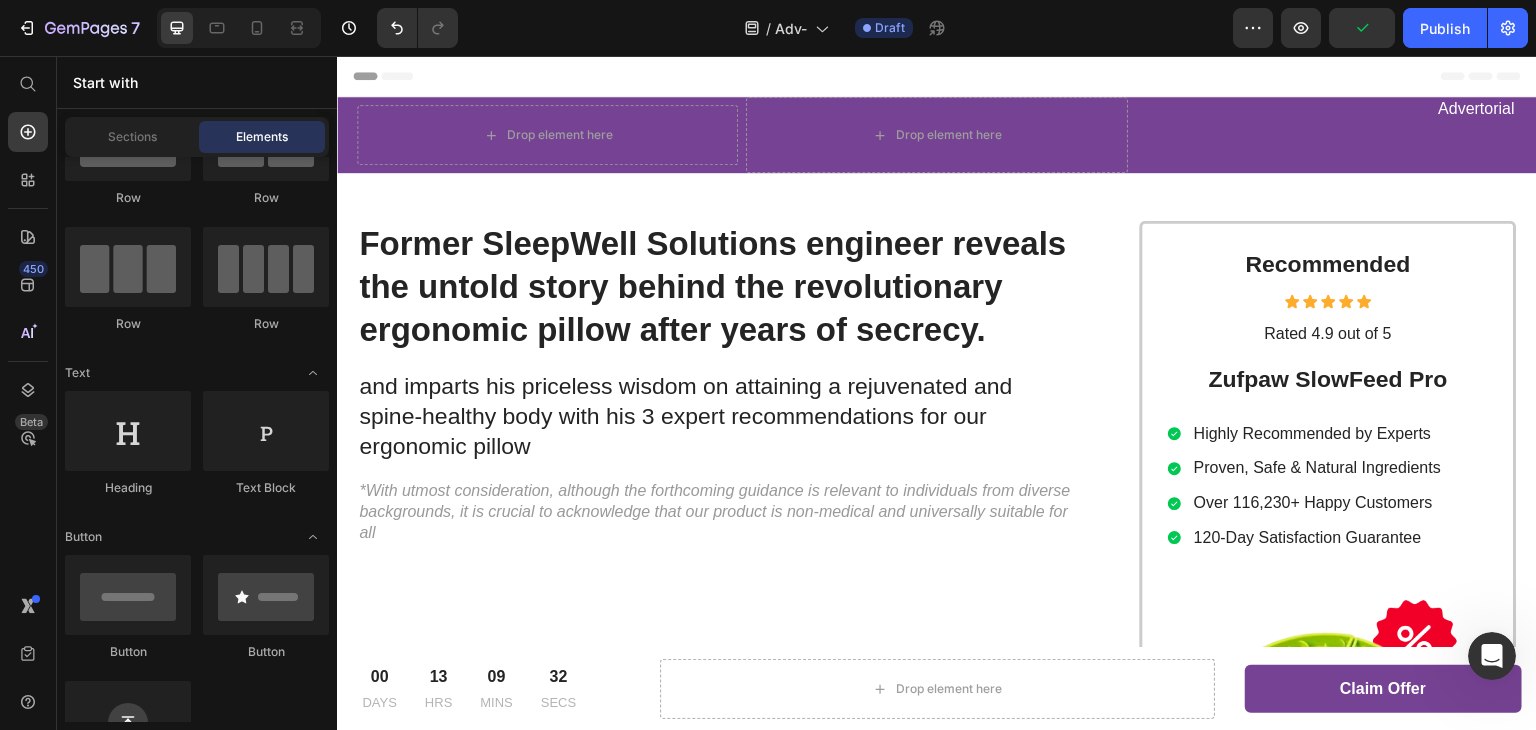 scroll, scrollTop: 0, scrollLeft: 0, axis: both 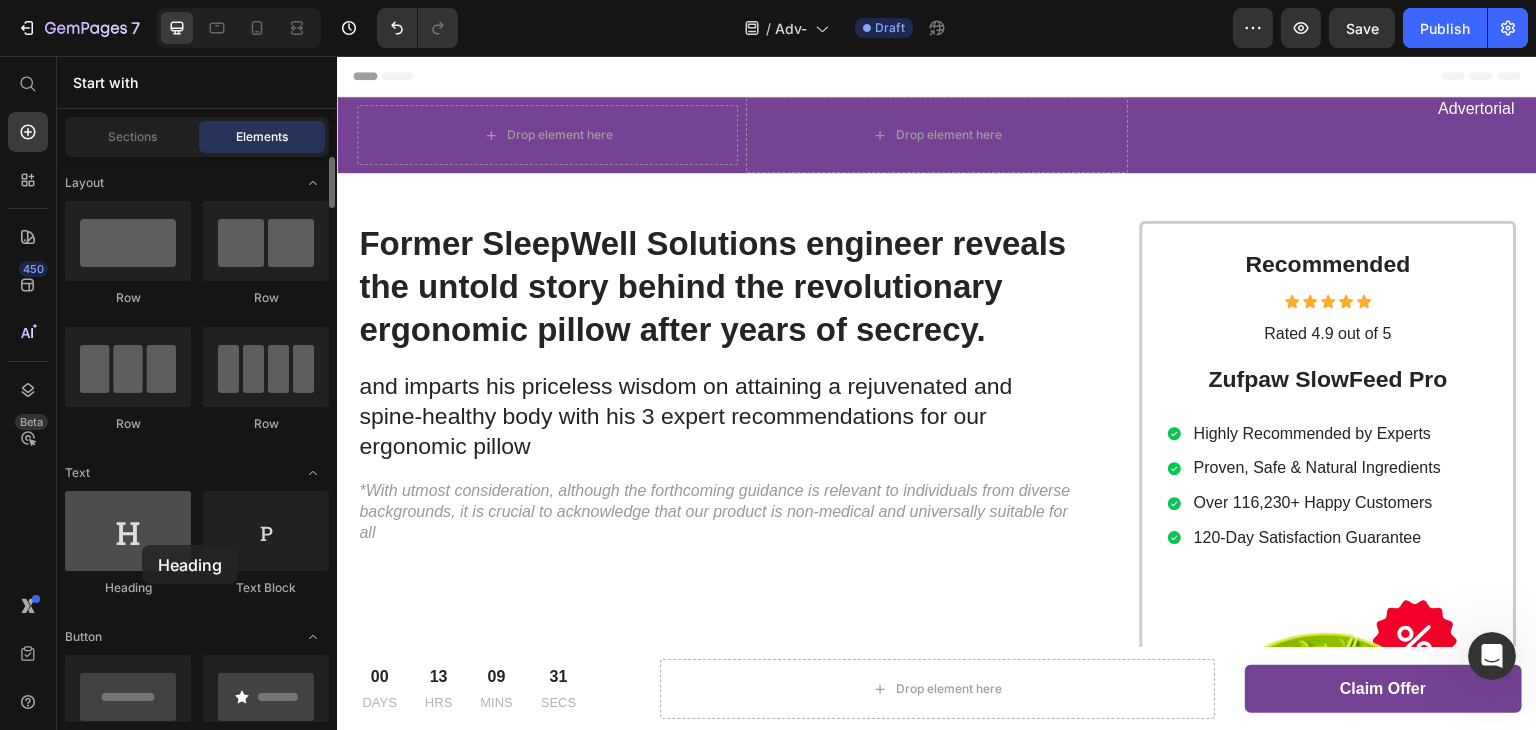 click at bounding box center (128, 531) 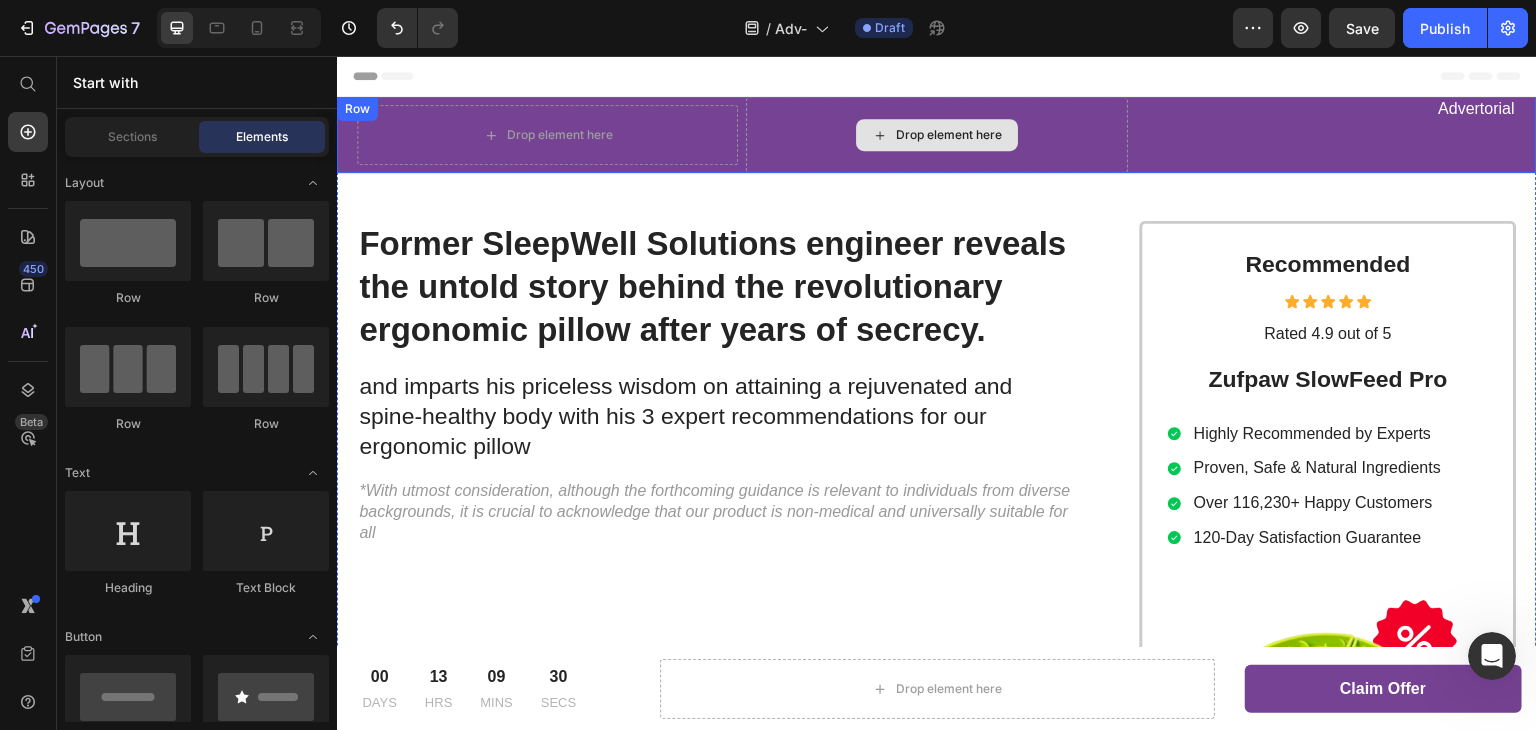 click on "Drop element here" at bounding box center (937, 135) 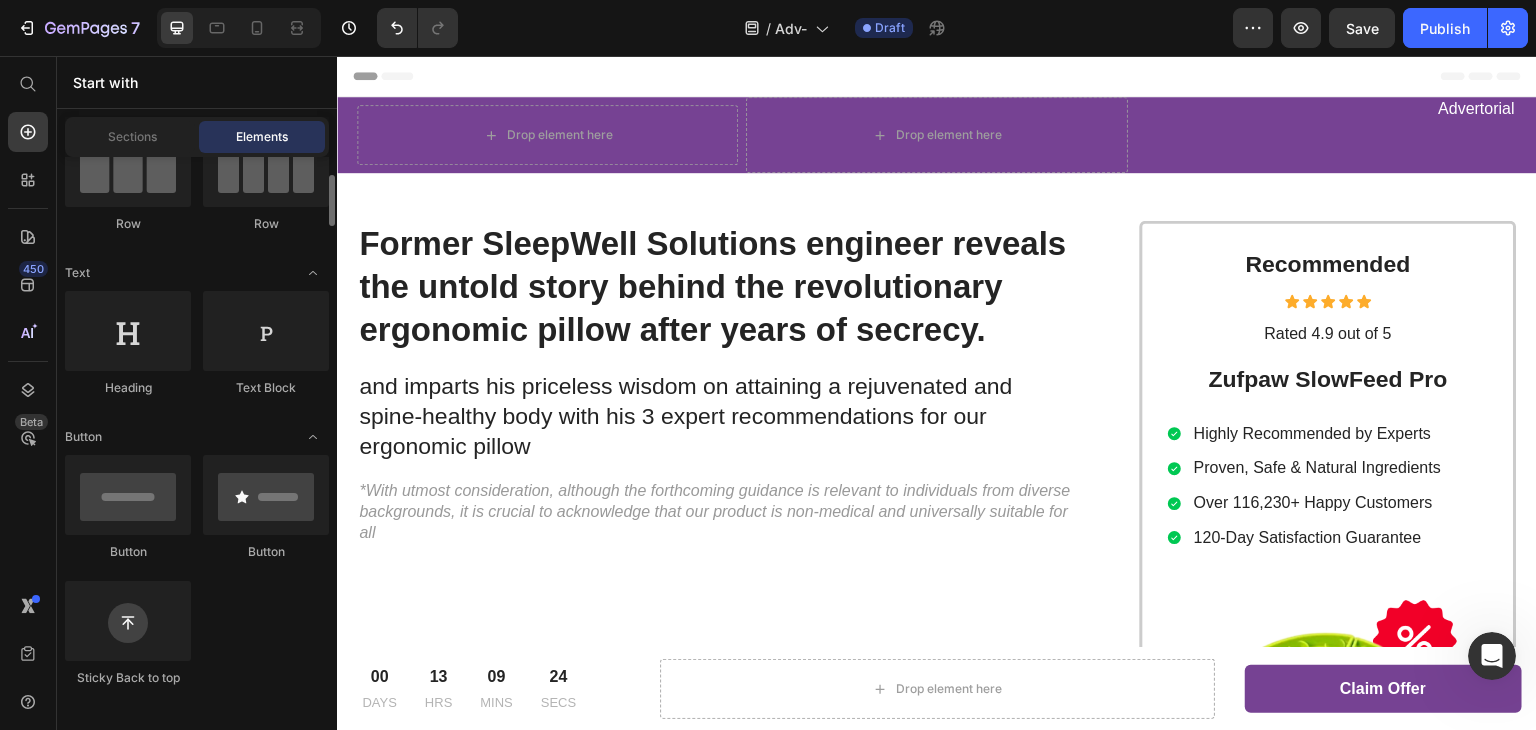 scroll, scrollTop: 400, scrollLeft: 0, axis: vertical 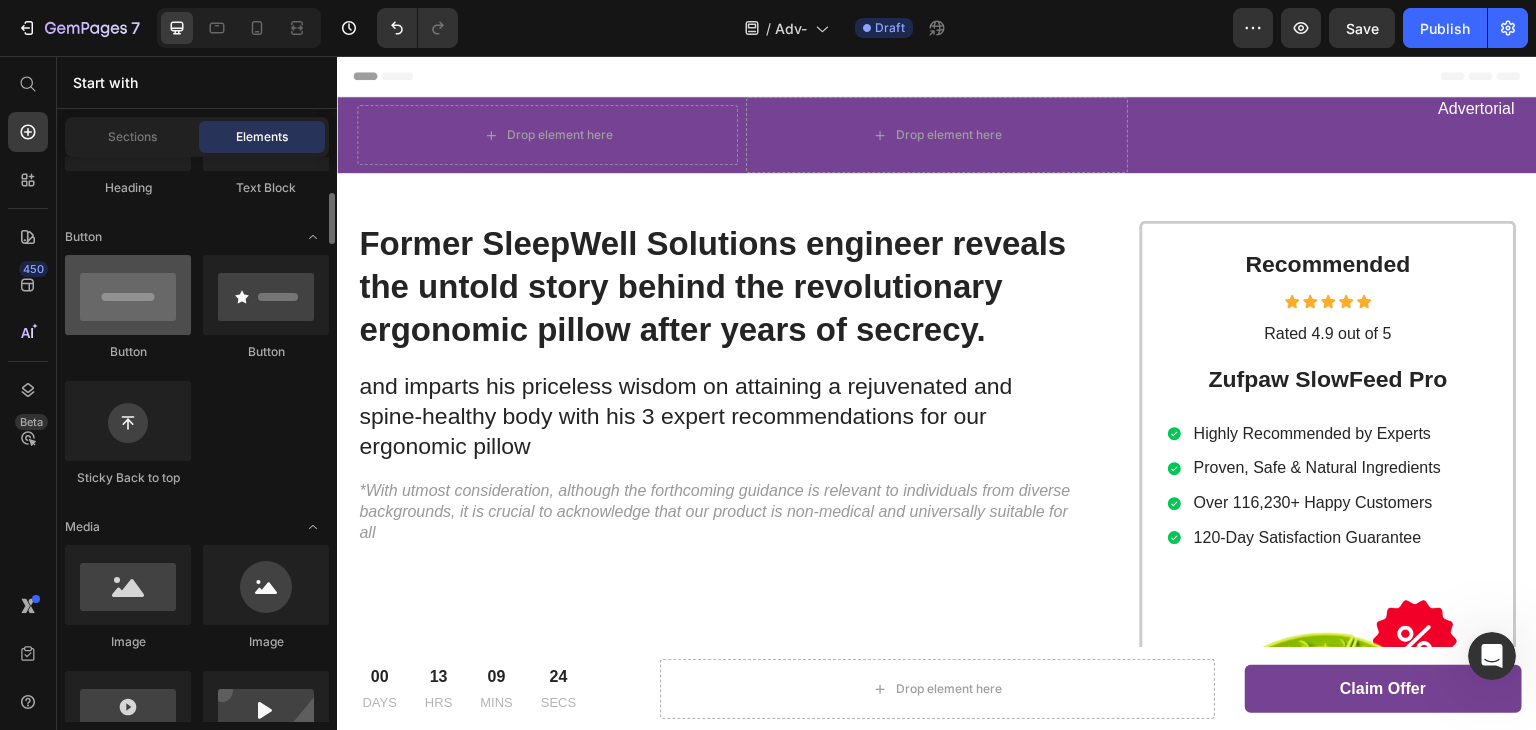 click at bounding box center (128, 295) 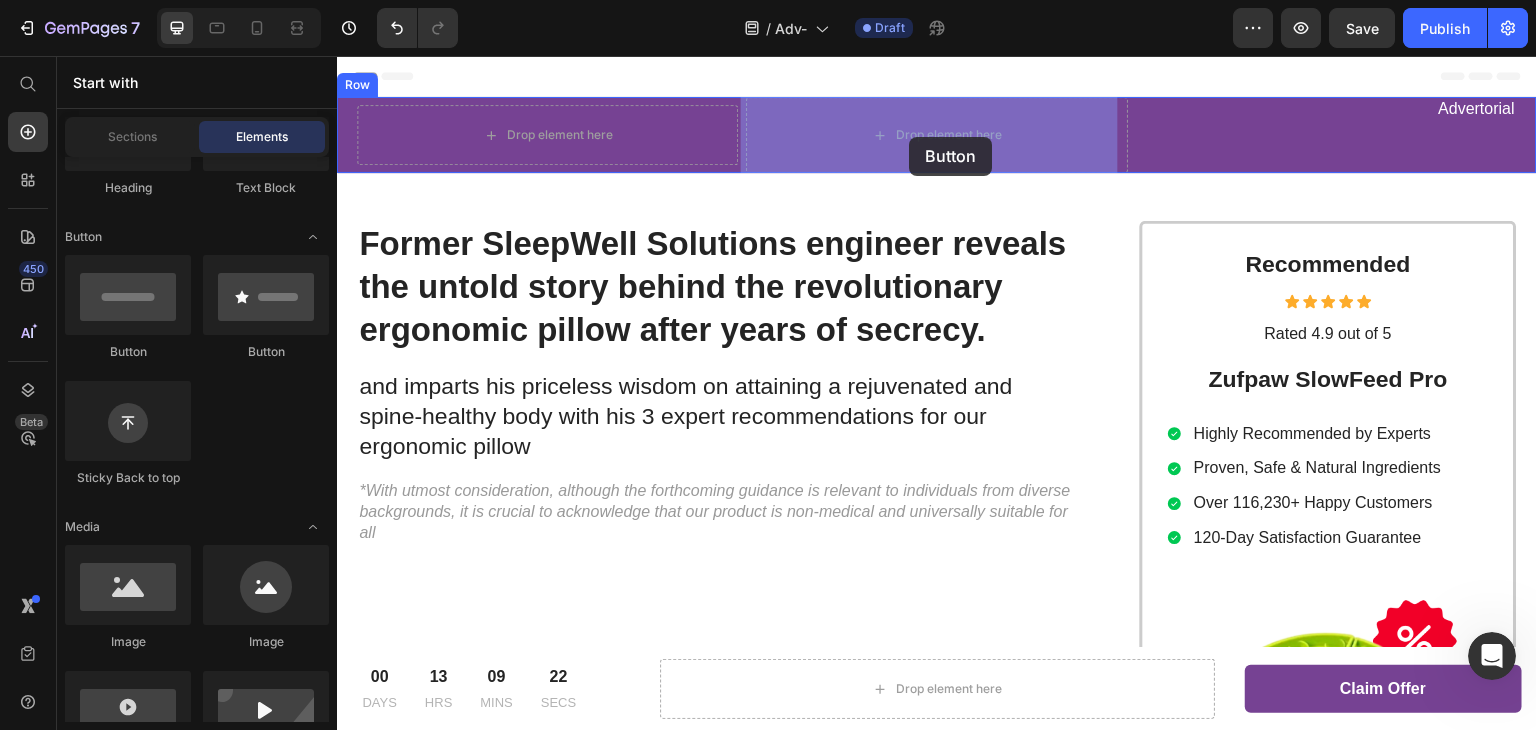 drag, startPoint x: 481, startPoint y: 373, endPoint x: 911, endPoint y: 129, distance: 494.4047 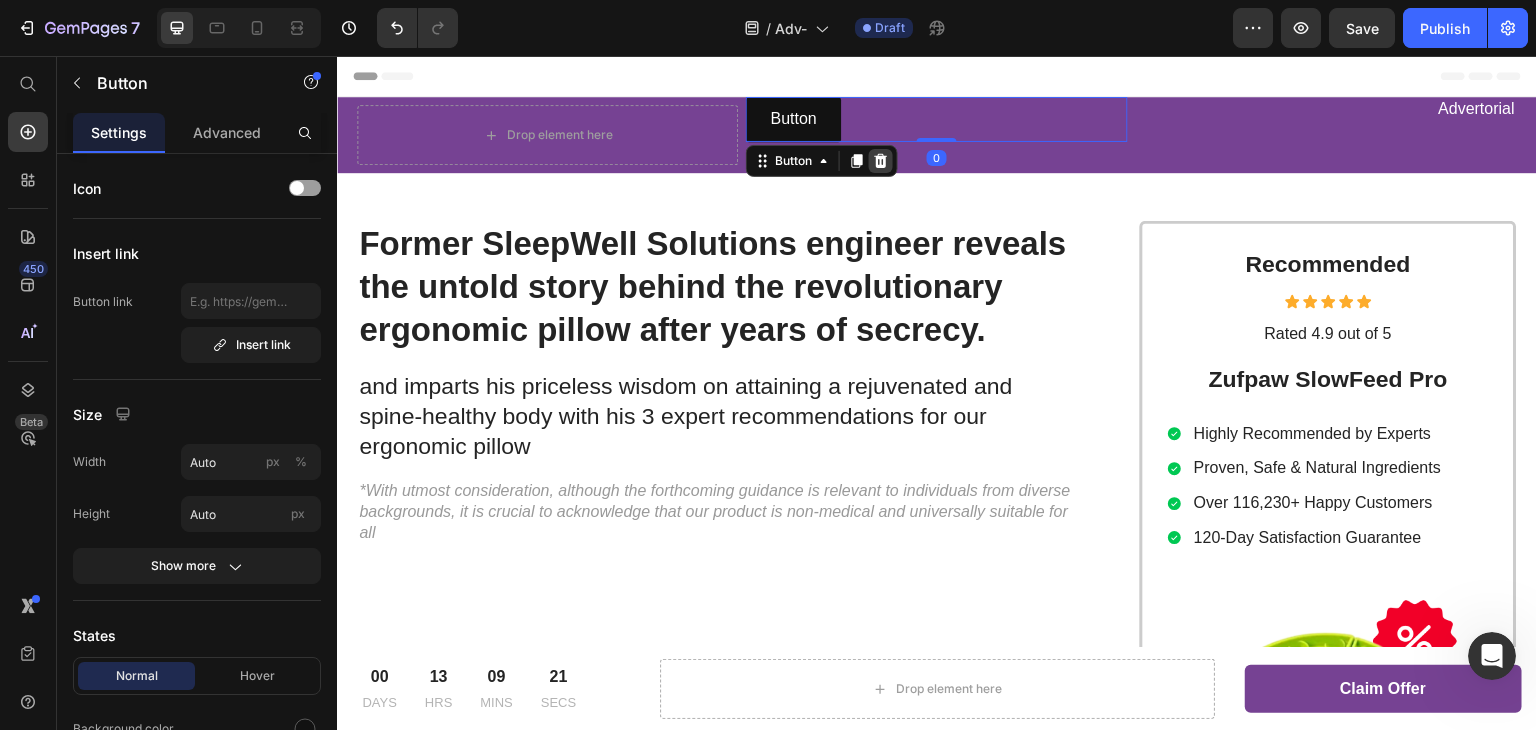 click 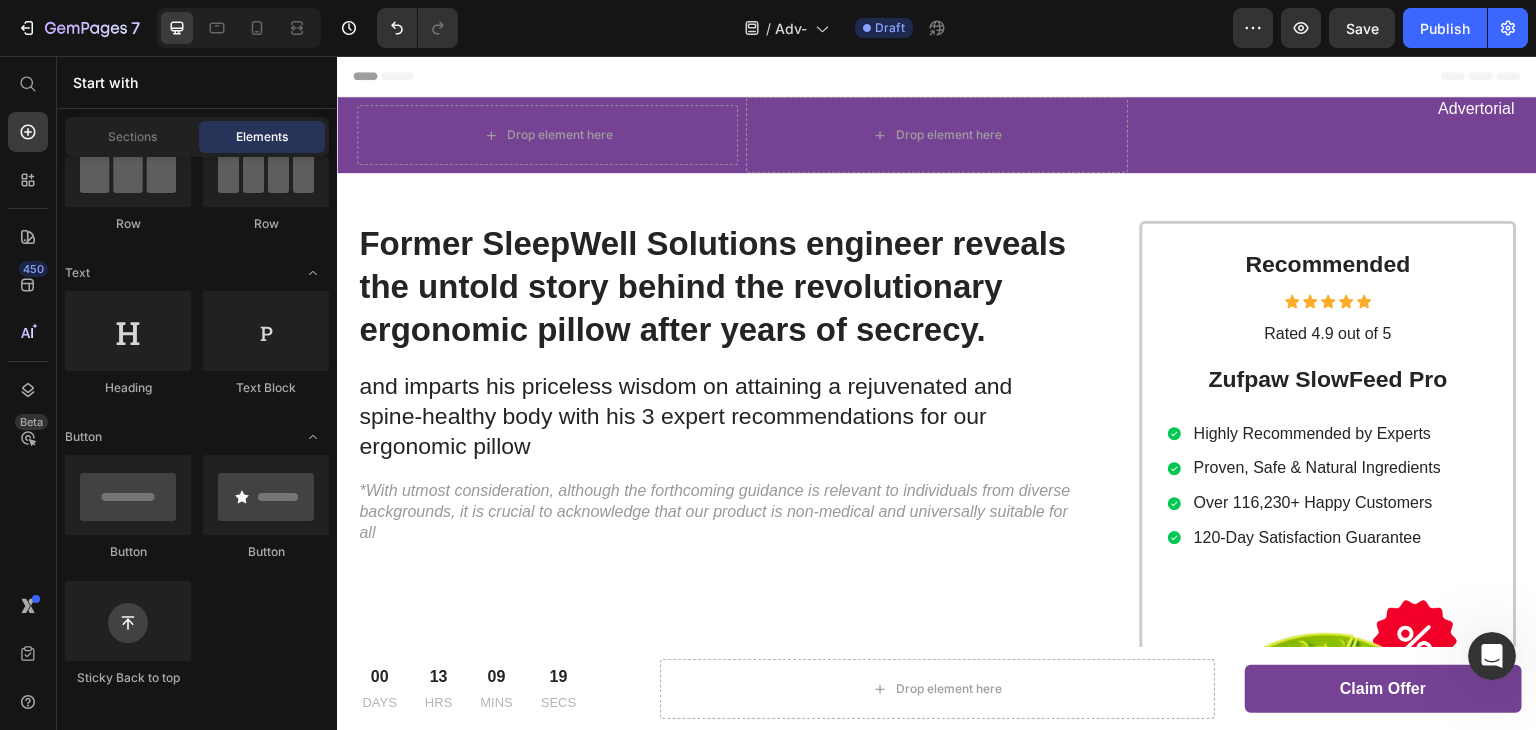 scroll, scrollTop: 100, scrollLeft: 0, axis: vertical 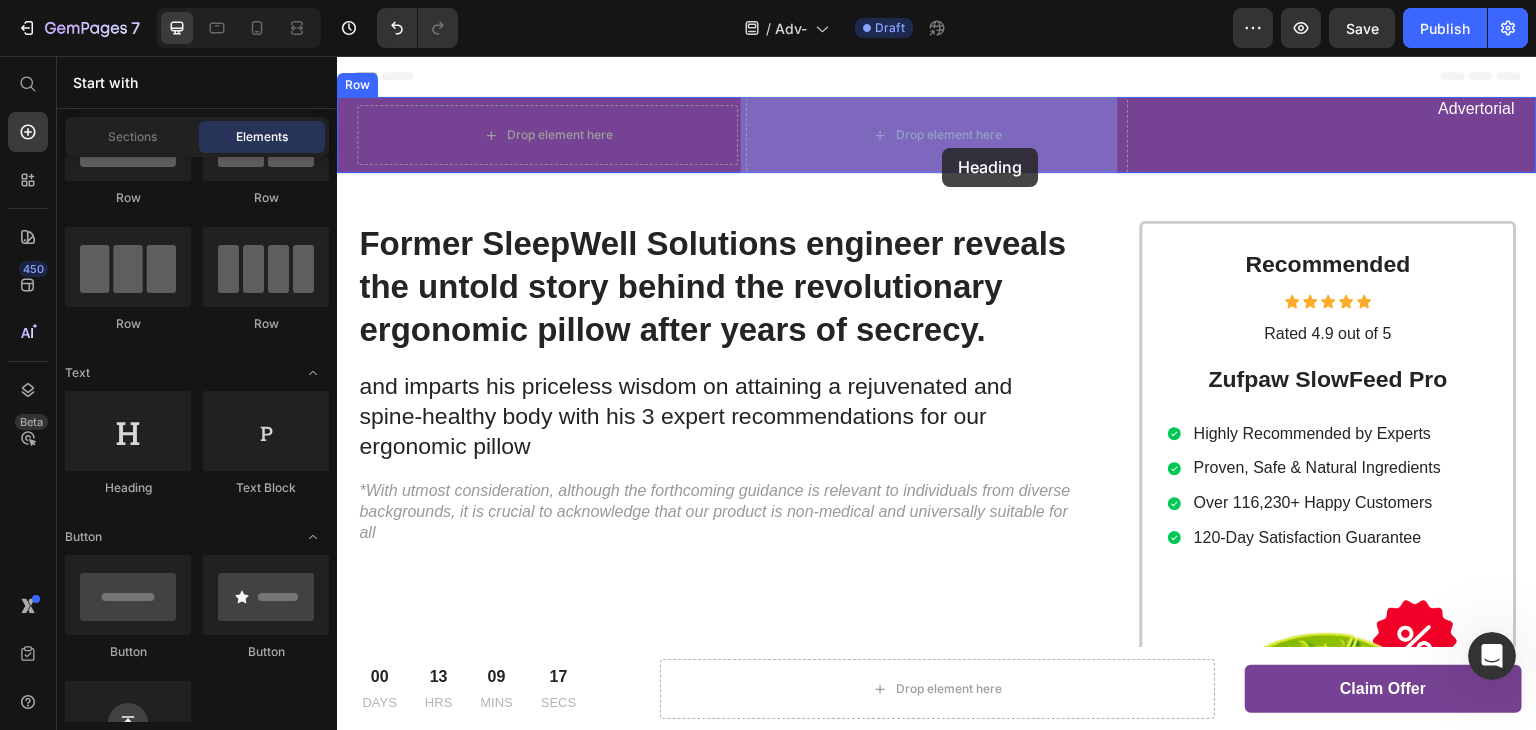 drag, startPoint x: 472, startPoint y: 518, endPoint x: 934, endPoint y: 130, distance: 603.3142 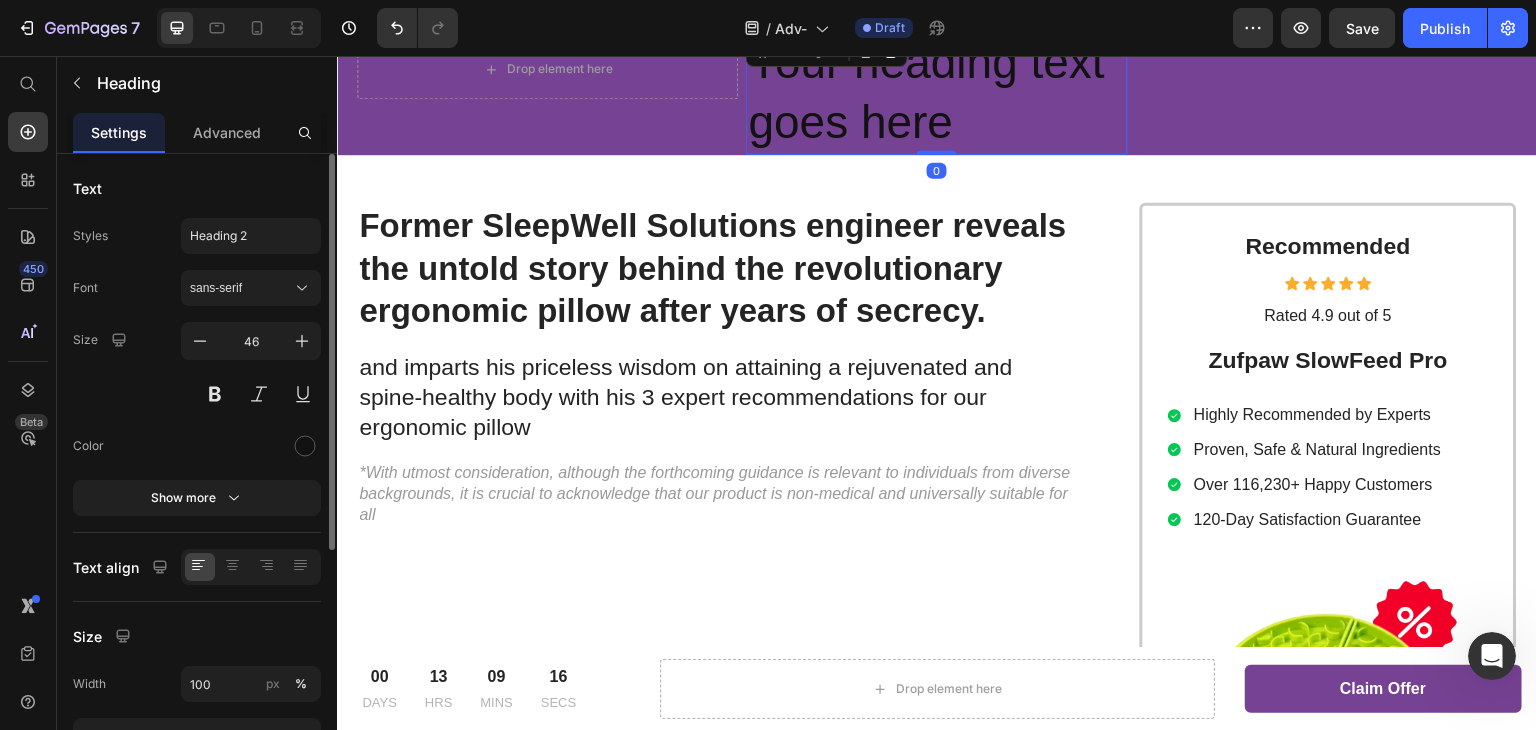 scroll, scrollTop: 100, scrollLeft: 0, axis: vertical 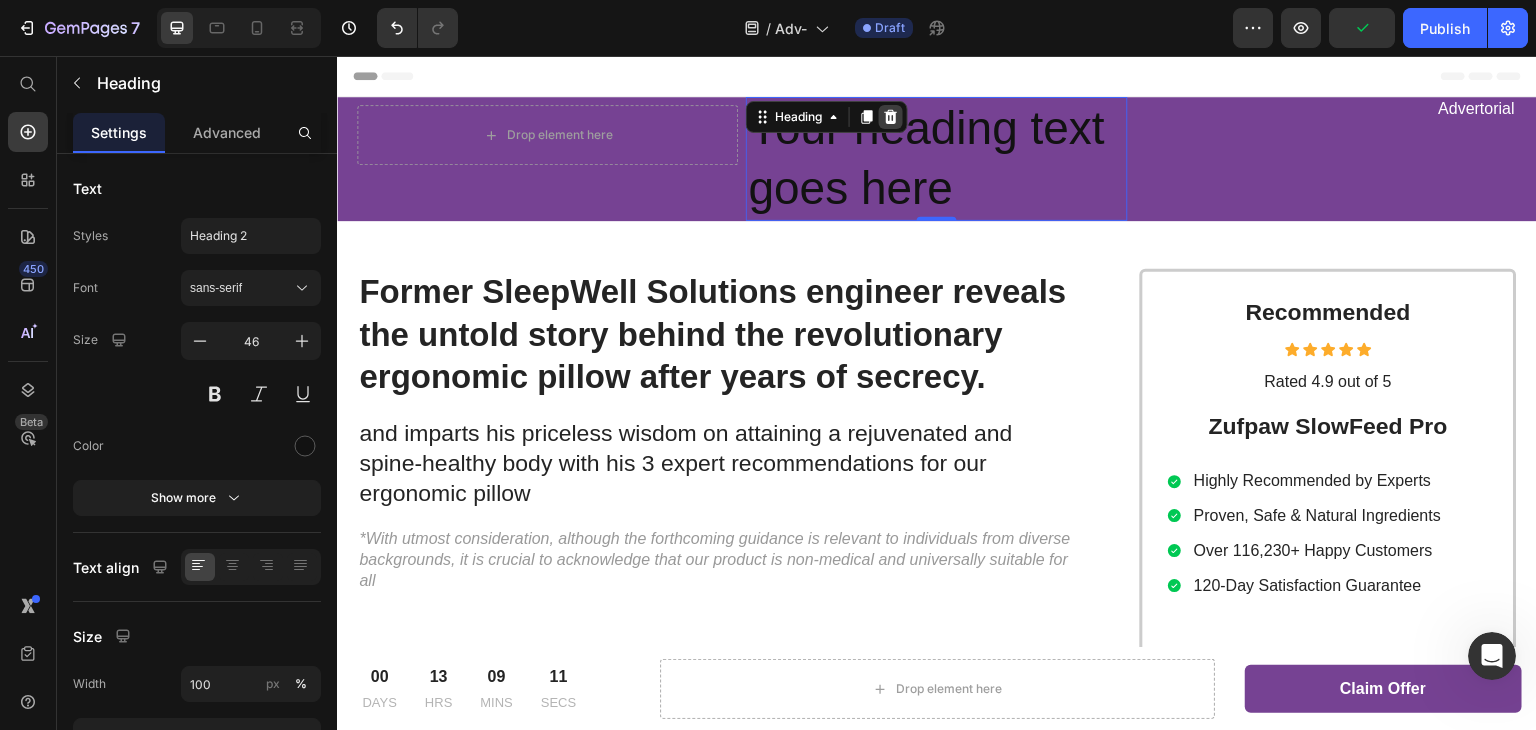 click at bounding box center [891, 117] 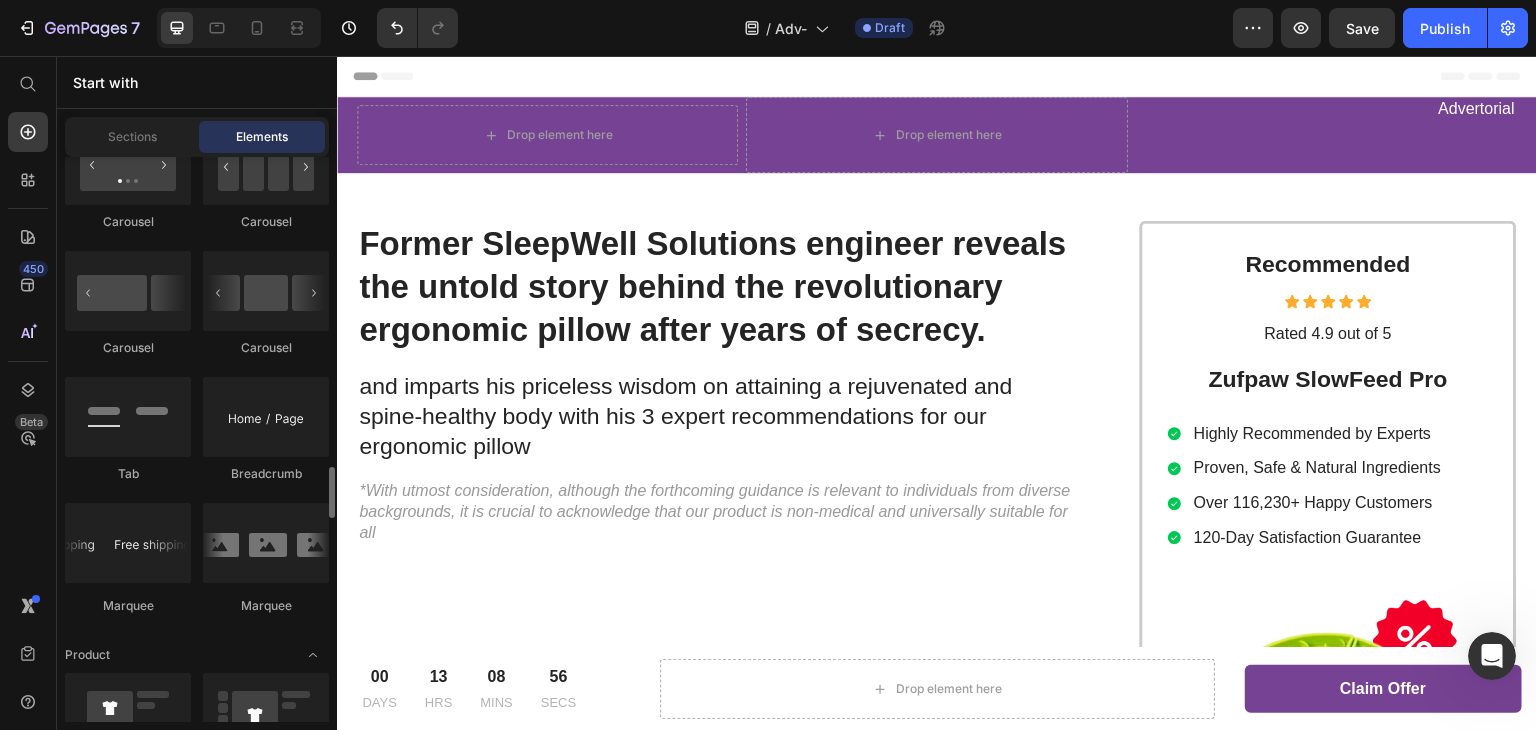 scroll, scrollTop: 2400, scrollLeft: 0, axis: vertical 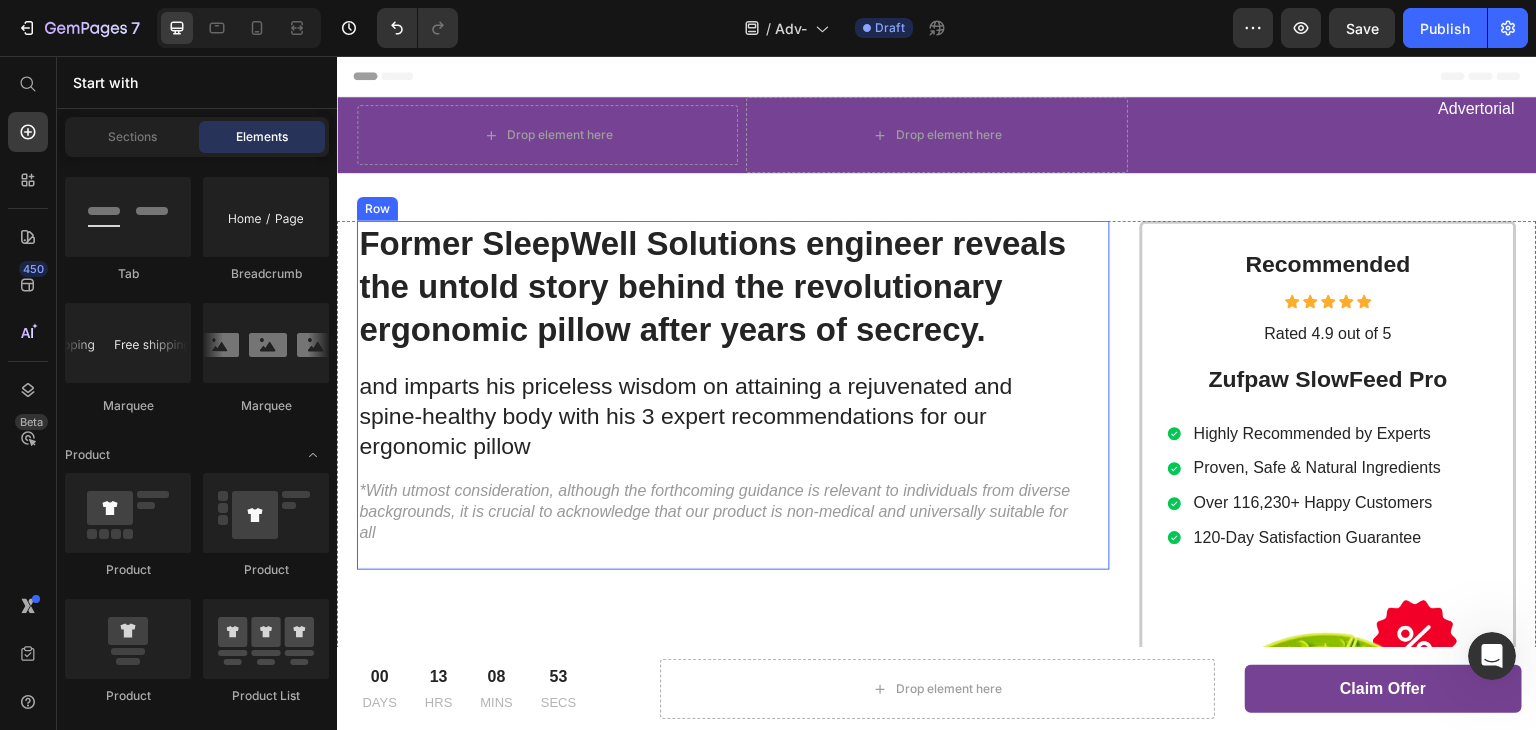 click on "Former SleepWell Solutions engineer reveals the untold story behind the revolutionary ergonomic pillow after years of secrecy." at bounding box center [717, 287] 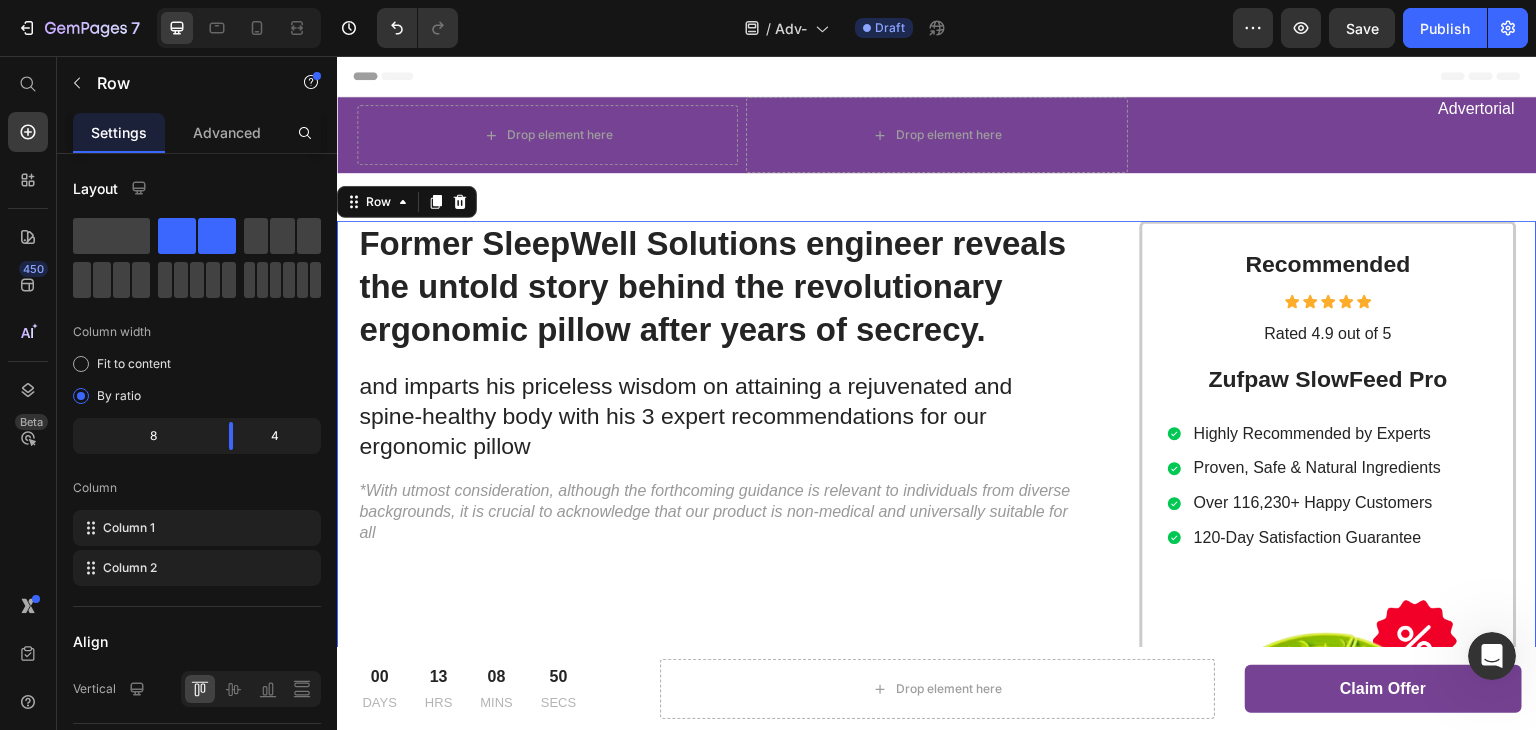 click on "Former SleepWell Solutions engineer reveals the untold story behind the revolutionary ergonomic pillow after years of secrecy. Heading and imparts his priceless wisdom on attaining a rejuvenated and spine-healthy body with his 3 expert recommendations for our ergonomic pillow Text Block *With utmost consideration, although the forthcoming guidance is relevant to individuals from diverse backgrounds, it is crucial to acknowledge that our product is non-medical and universally suitable for all Text Block Row Recommended Heading Icon Icon Icon Icon Icon Icon List Rated 4.9 out of 5 Text Block Row Zufpaw SlowFeed Pro Heading Highly Recommended by Experts Proven, Safe & Natural Ingredients Over 116,230+ Happy Customers 120-Day Satisfaction Guarantee Item List Image
Check Availability Button Row Row   0" at bounding box center (937, 620) 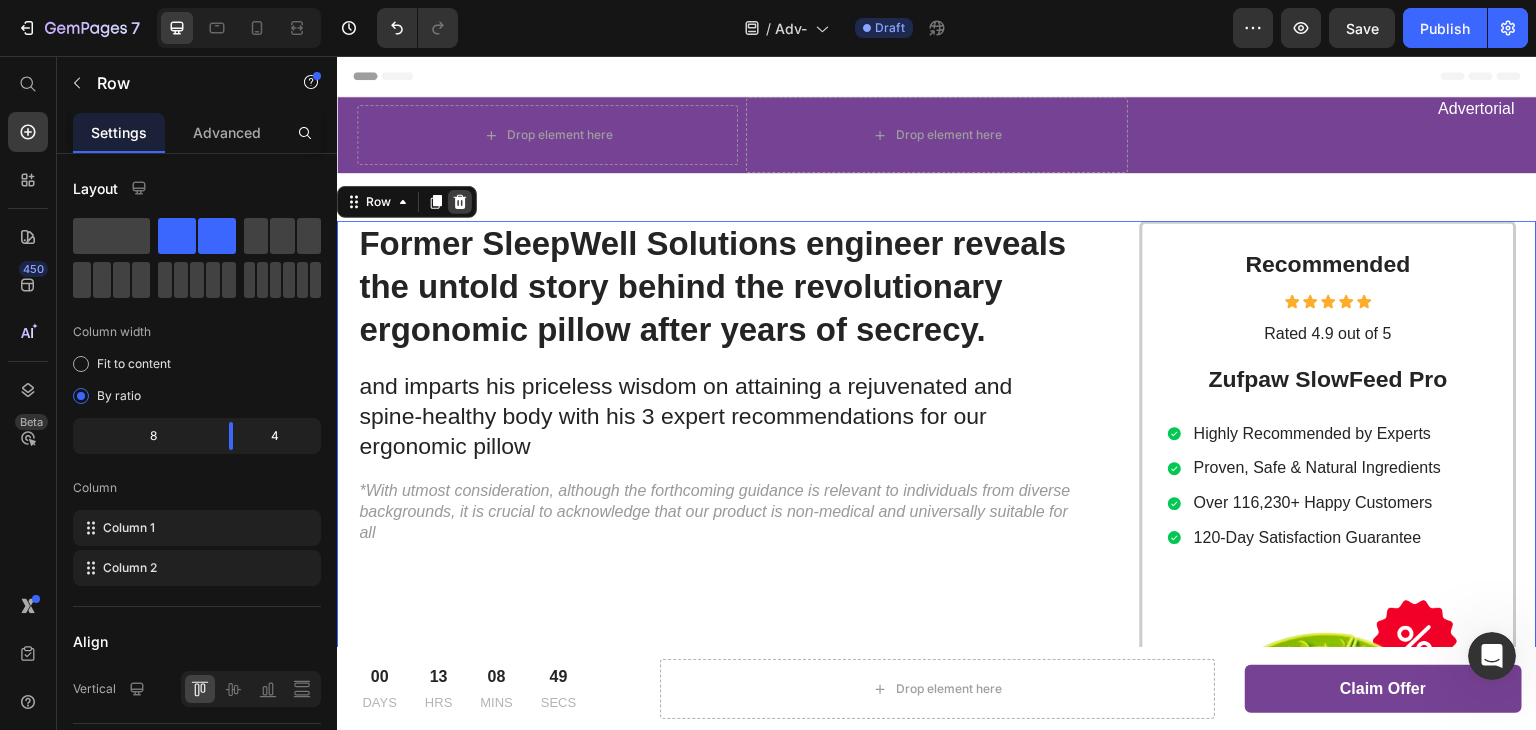 click at bounding box center (460, 202) 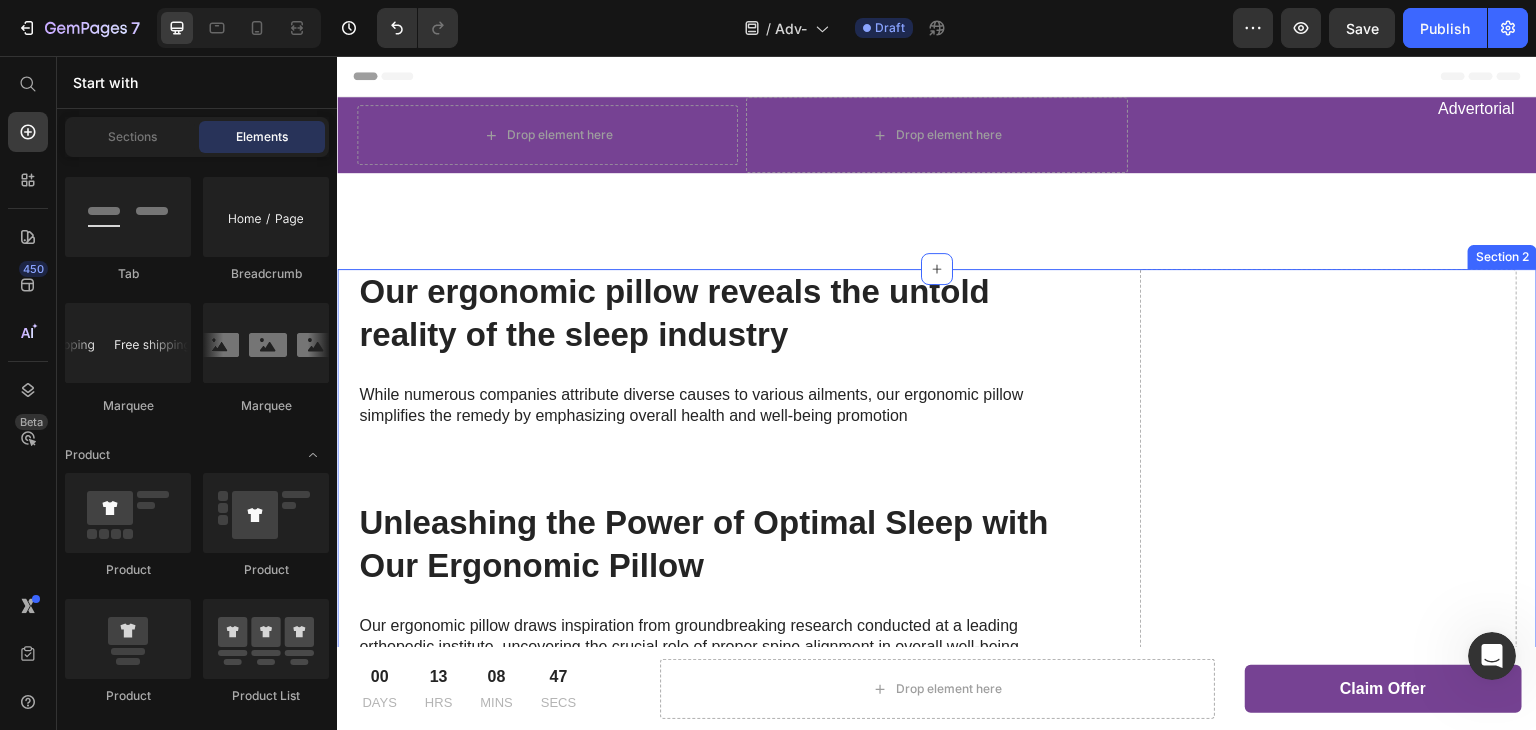 click on "Our ergonomic pillow reveals the untold reality of the sleep industry Heading While numerous companies attribute diverse causes to various ailments, our ergonomic pillow simplifies the remedy by emphasizing overall health and well-being promotion Text Block Image Row Unleashing the Power of Optimal Sleep with Our Ergonomic Pillow Heading Our ergonomic pillow draws inspiration from groundbreaking research conducted at a leading orthopedic institute, uncovering the crucial role of proper spine alignment in overall well-being. Our ergonomic pillow aims to address this issue by providing exceptional support for optimal spinal alignment. This research shed light on a significant disparity in participants' sleep quality and overall well-being. Our ergonomic pillow aims to bridge this gap by offering personalized support for a healthier sleep experience. Text Block Image Row Unraveling the Connection Between Proper Spine Alignment and Overall Well-being Heading Text Block Image Row Recommended Heading Icon Icon Icon" at bounding box center [937, 1746] 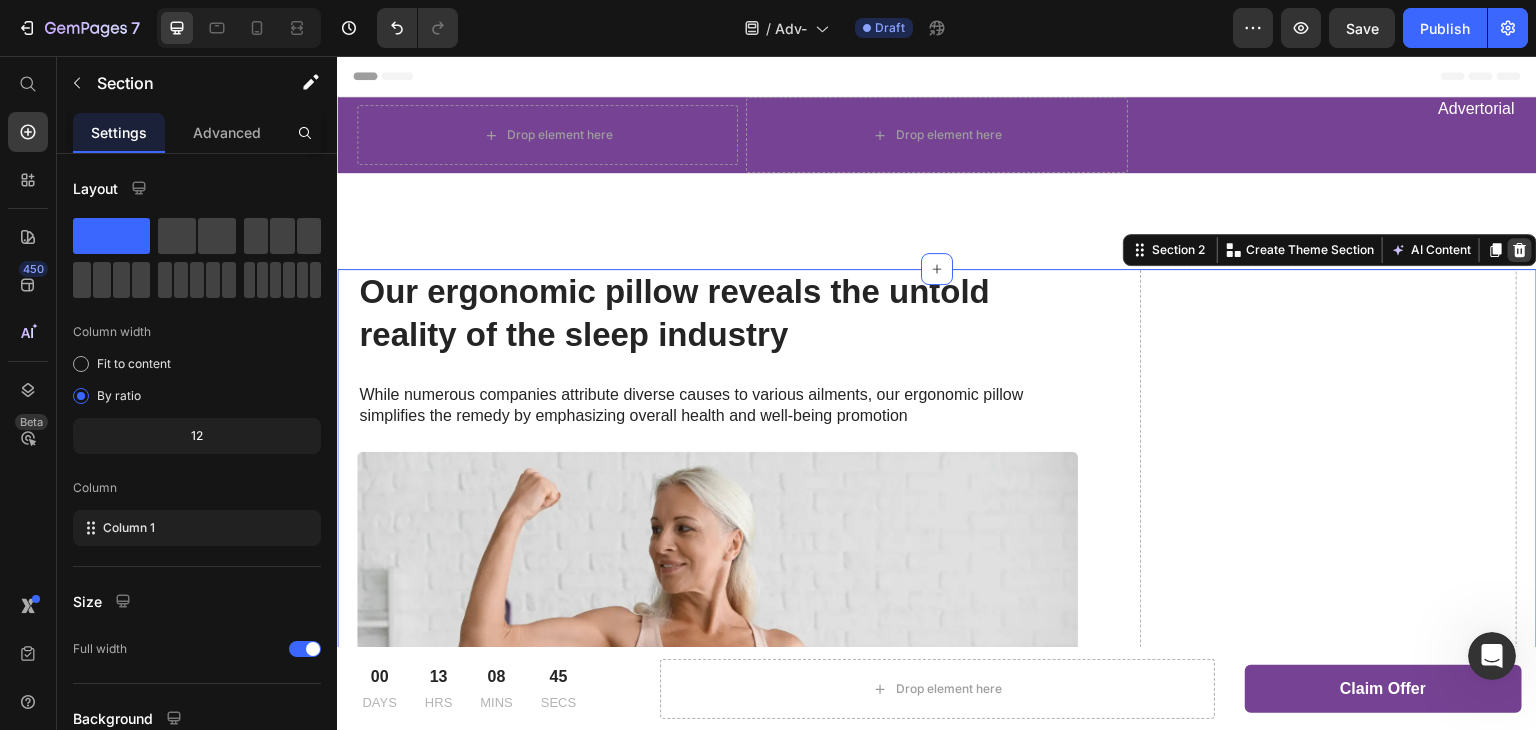 click 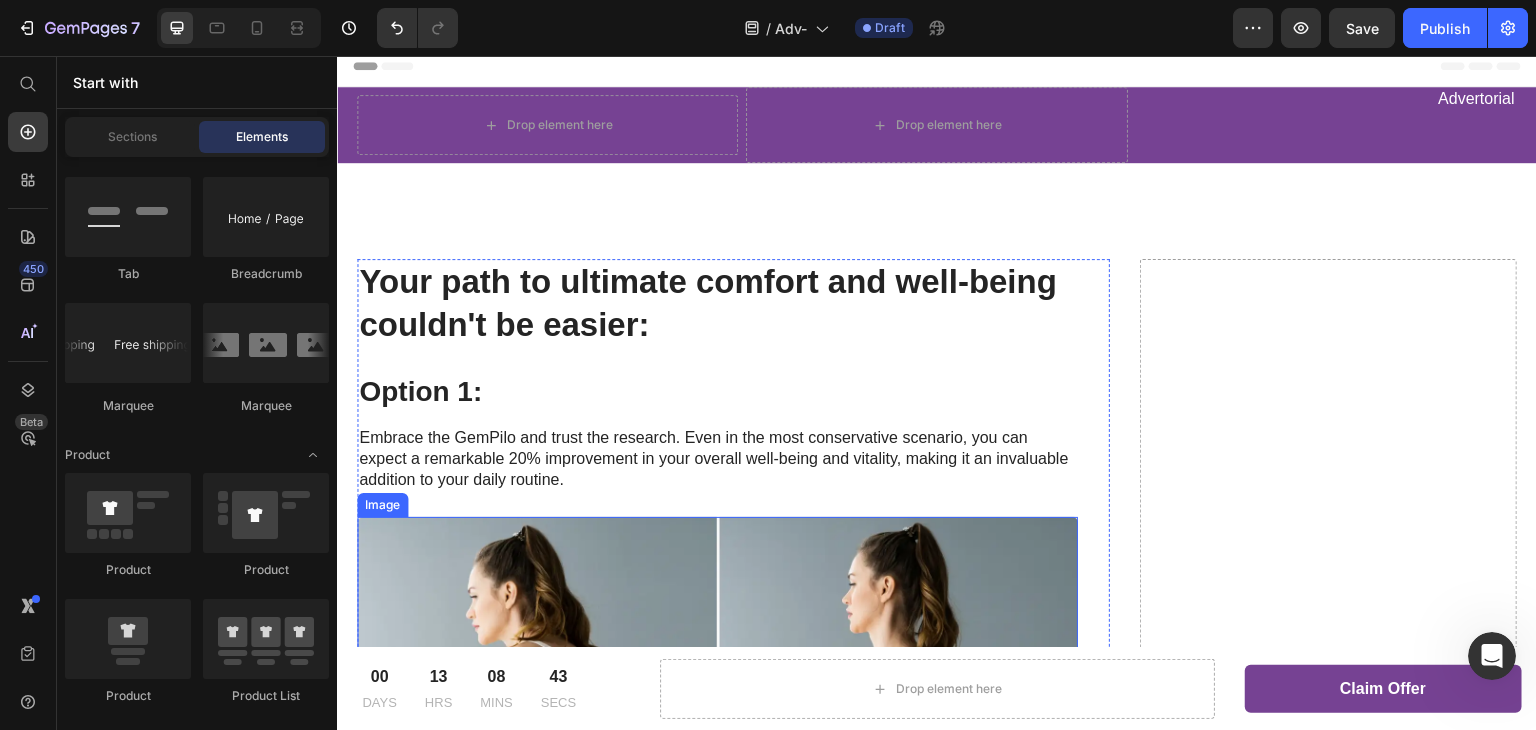 scroll, scrollTop: 0, scrollLeft: 0, axis: both 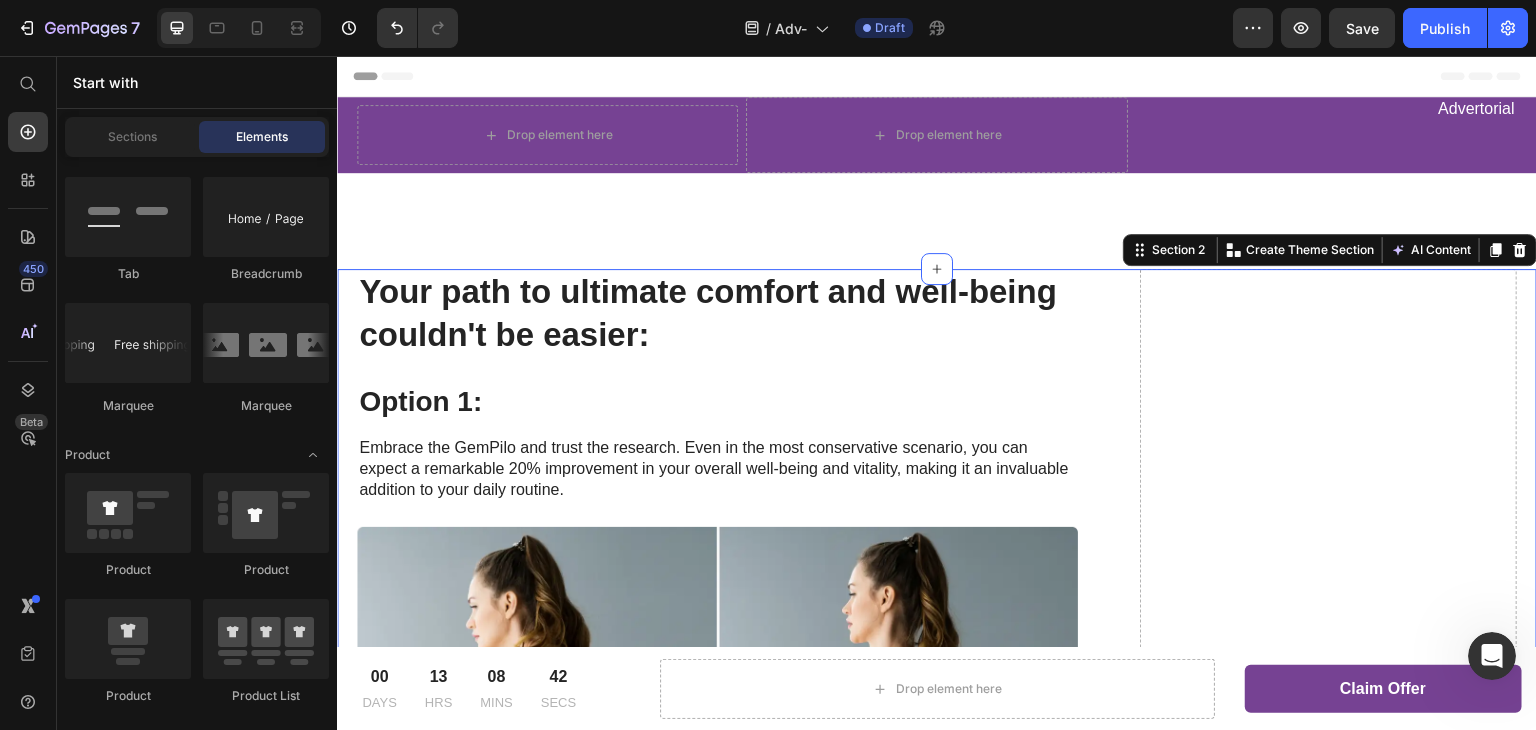 click on "Your path to ultimate comfort and well-being couldn't be easier: Heading Option 1: Heading Embrace the GemPilo and trust the research. Even in the most conservative scenario, you can expect a remarkable 20% improvement in your overall well-being and vitality, making it an invaluable addition to your daily routine. Text Block Image Option 2: Heading Choose not to act and remain in discomfort. The only certainty on this path? Your sleep quality continues its current trajectory, potentially worsening until the discomfort becomes unbearable.  So, it's either embracing a probable improvement with minimal risk or accepting a guaranteed discomfort with a hint of regret. The choice is yours. Text Block Image
Check Availability Button Row
Drop element here Row Section 2   You can create reusable sections Create Theme Section AI Content Write with GemAI What would you like to describe here? Tone and Voice Persuasive Product A SPECIAL GIFT FOR YOU! Show more Generate" at bounding box center [937, 932] 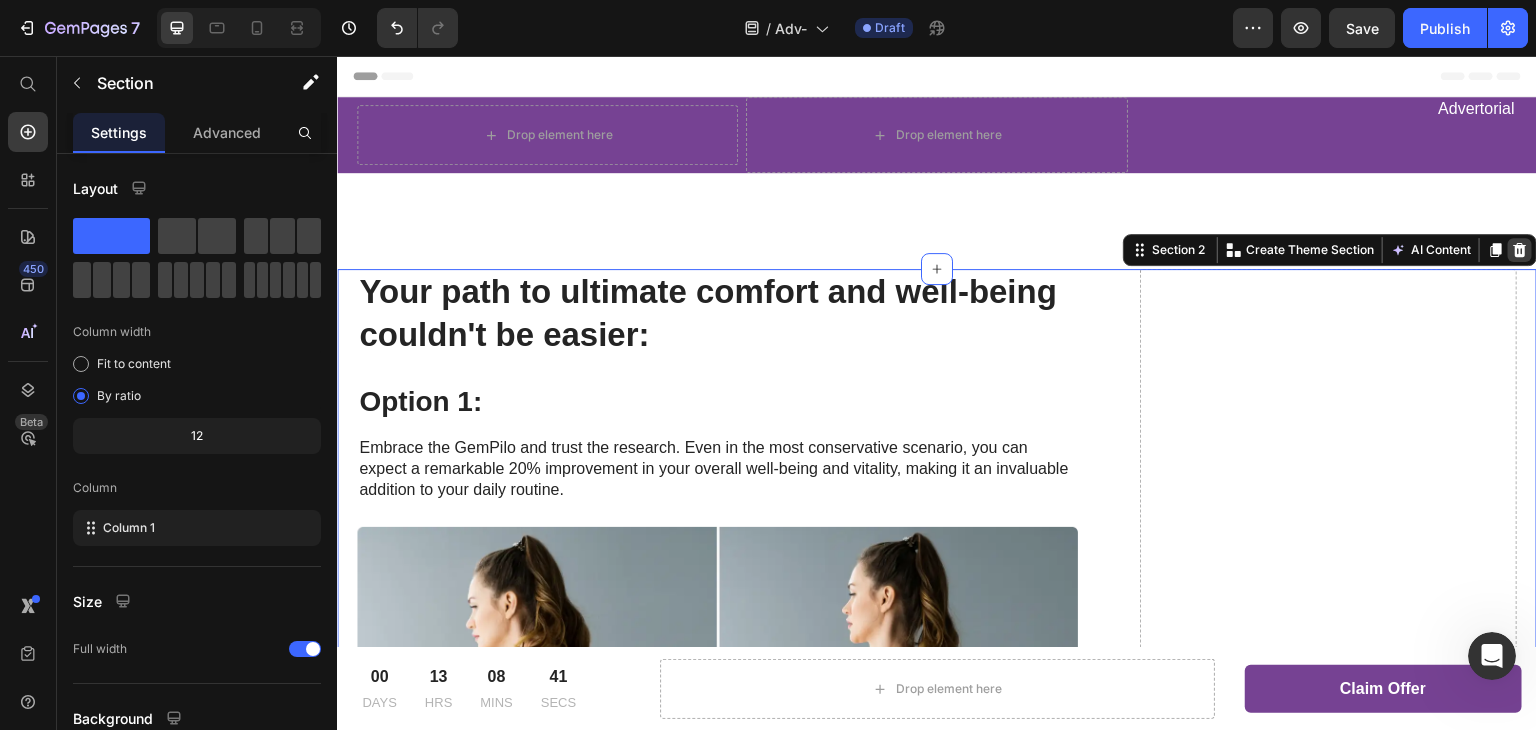 click 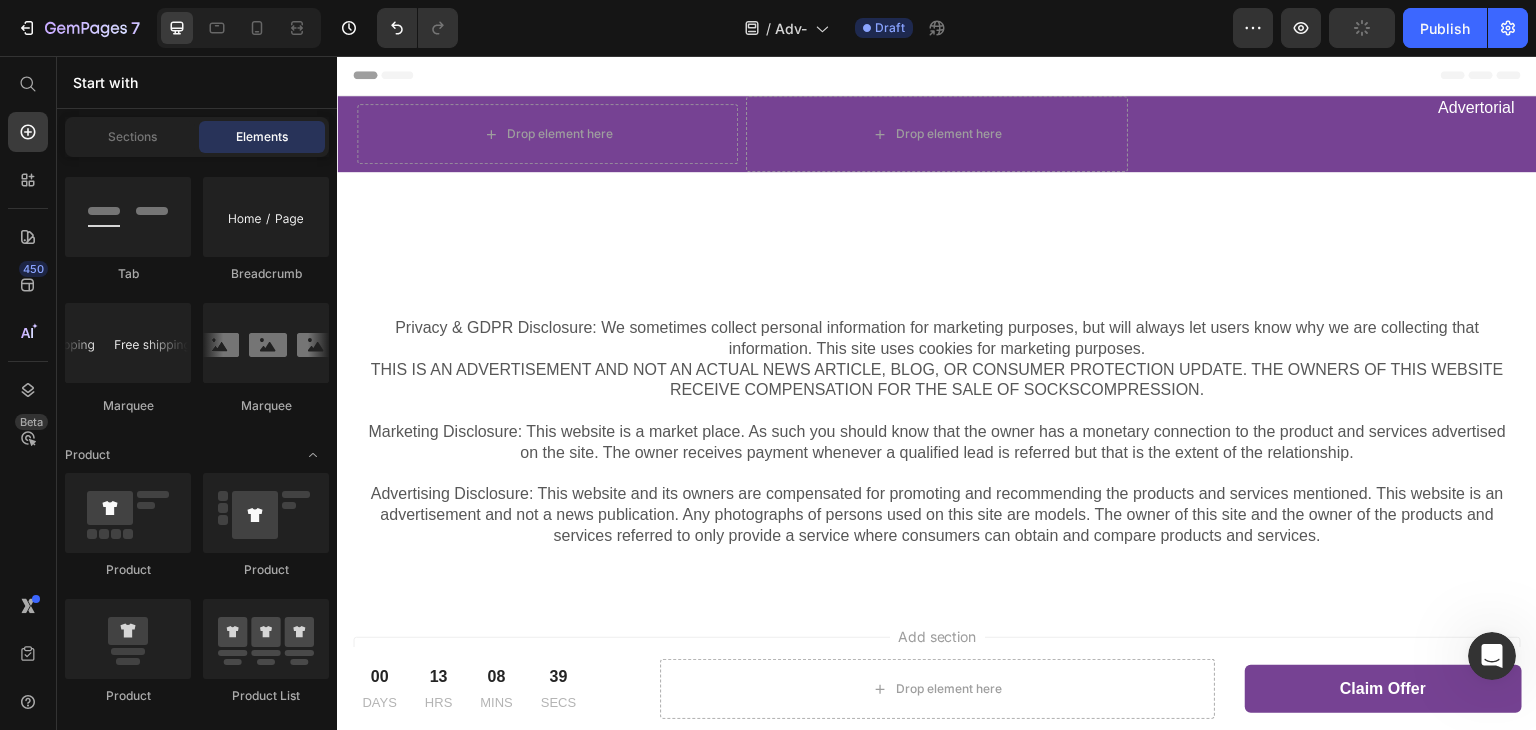 scroll, scrollTop: 0, scrollLeft: 0, axis: both 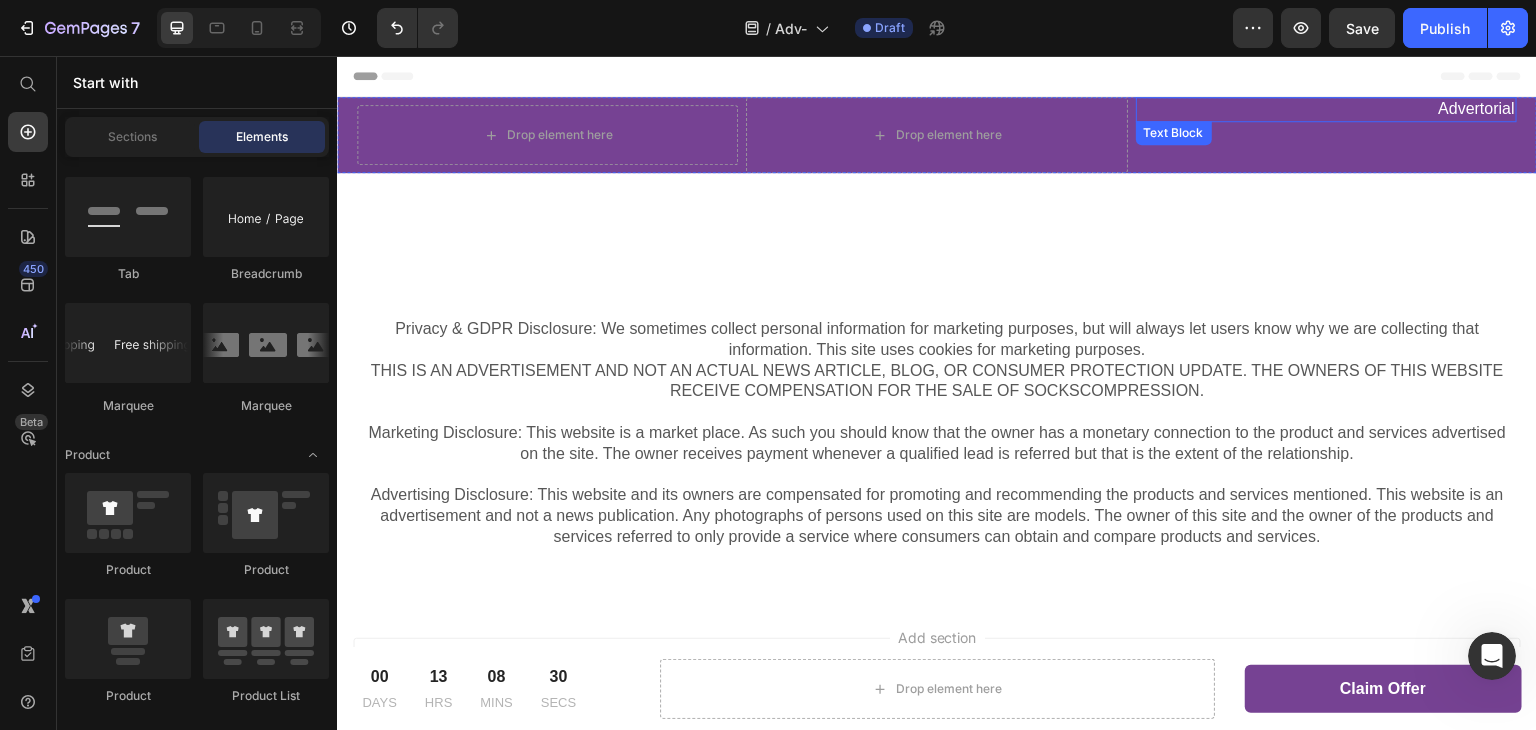 click on "Advertorial" at bounding box center [1326, 109] 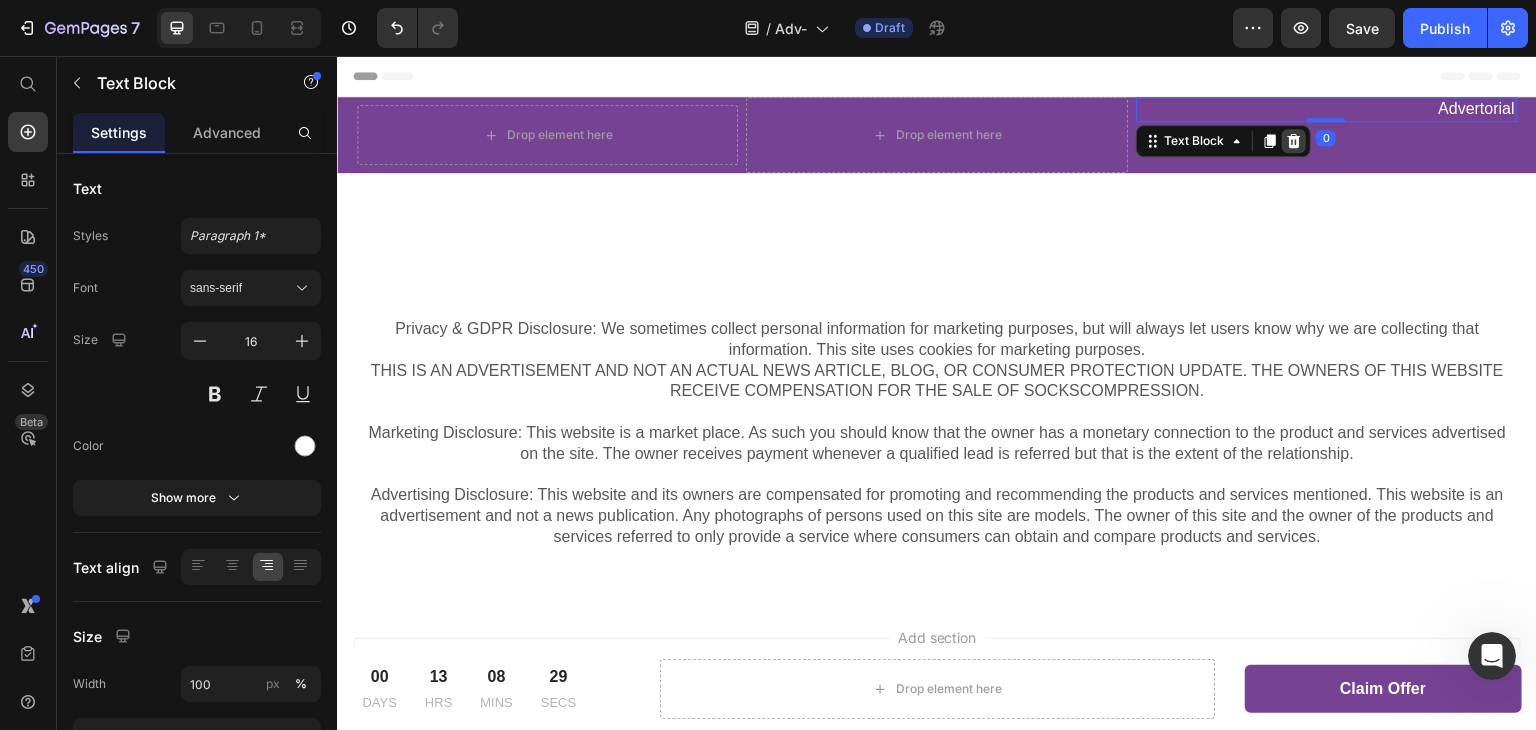 click 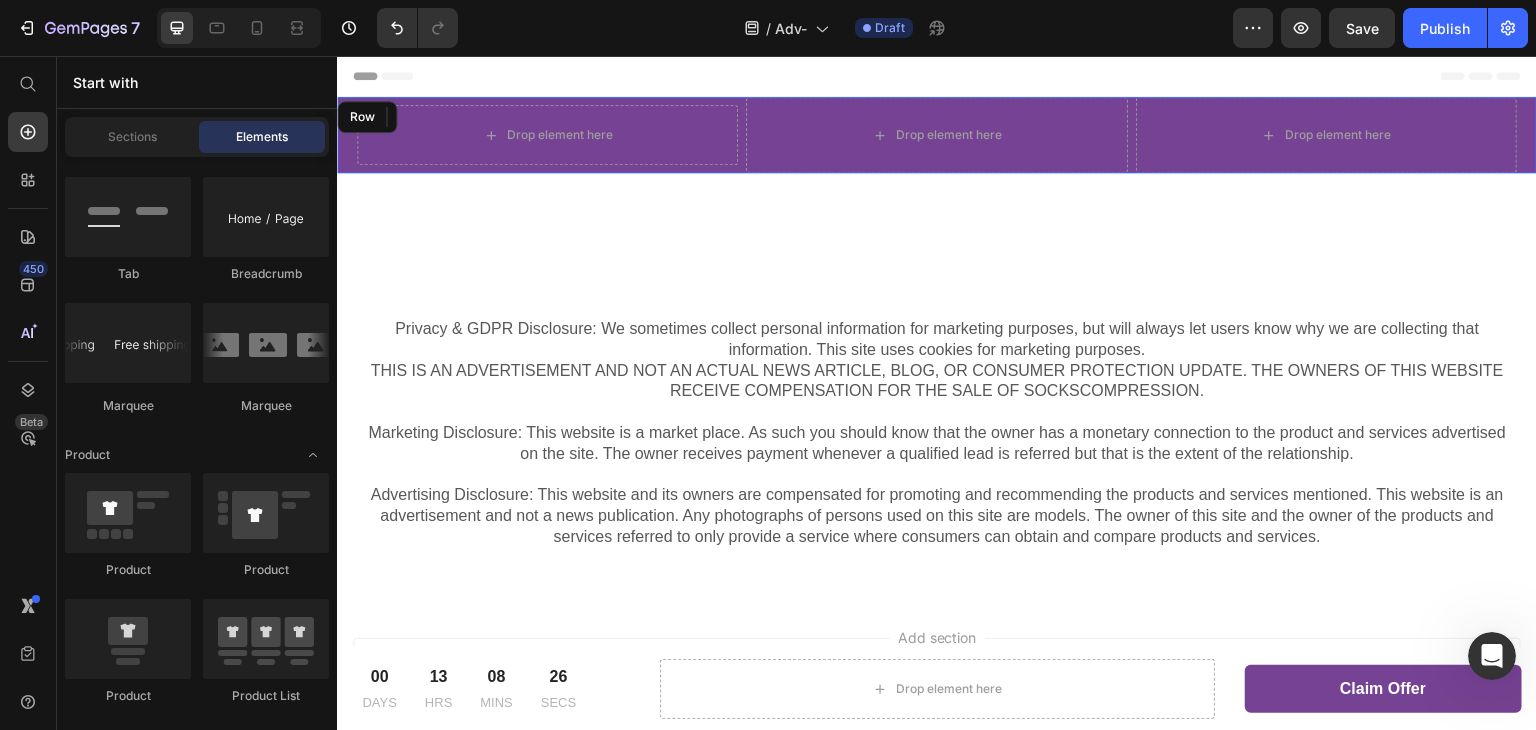 click on "Drop element here Row
Drop element here
Drop element here Row" at bounding box center (937, 135) 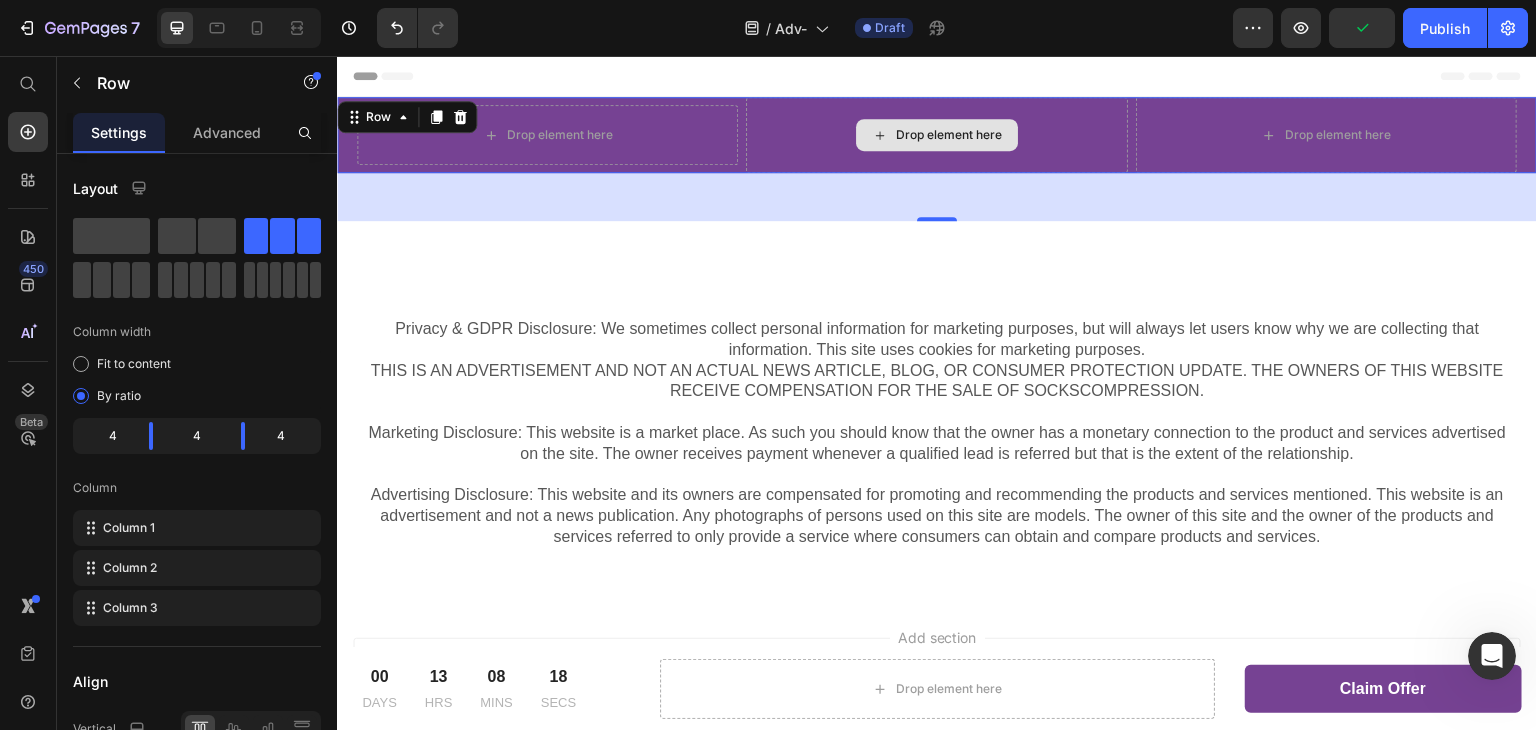 click on "Drop element here" at bounding box center (936, 135) 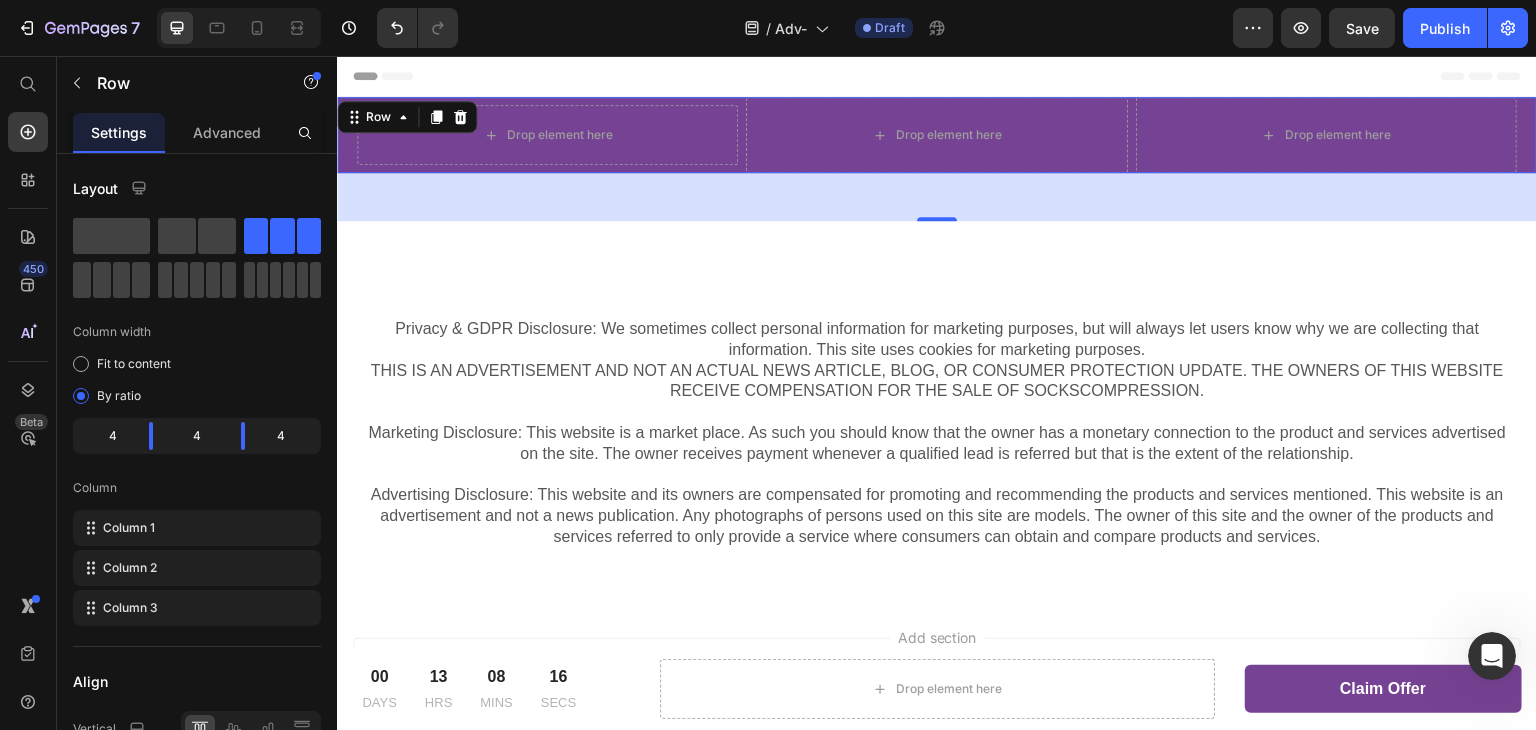click on "Drop element here Row
Drop element here
Drop element here Row   48" at bounding box center [937, 135] 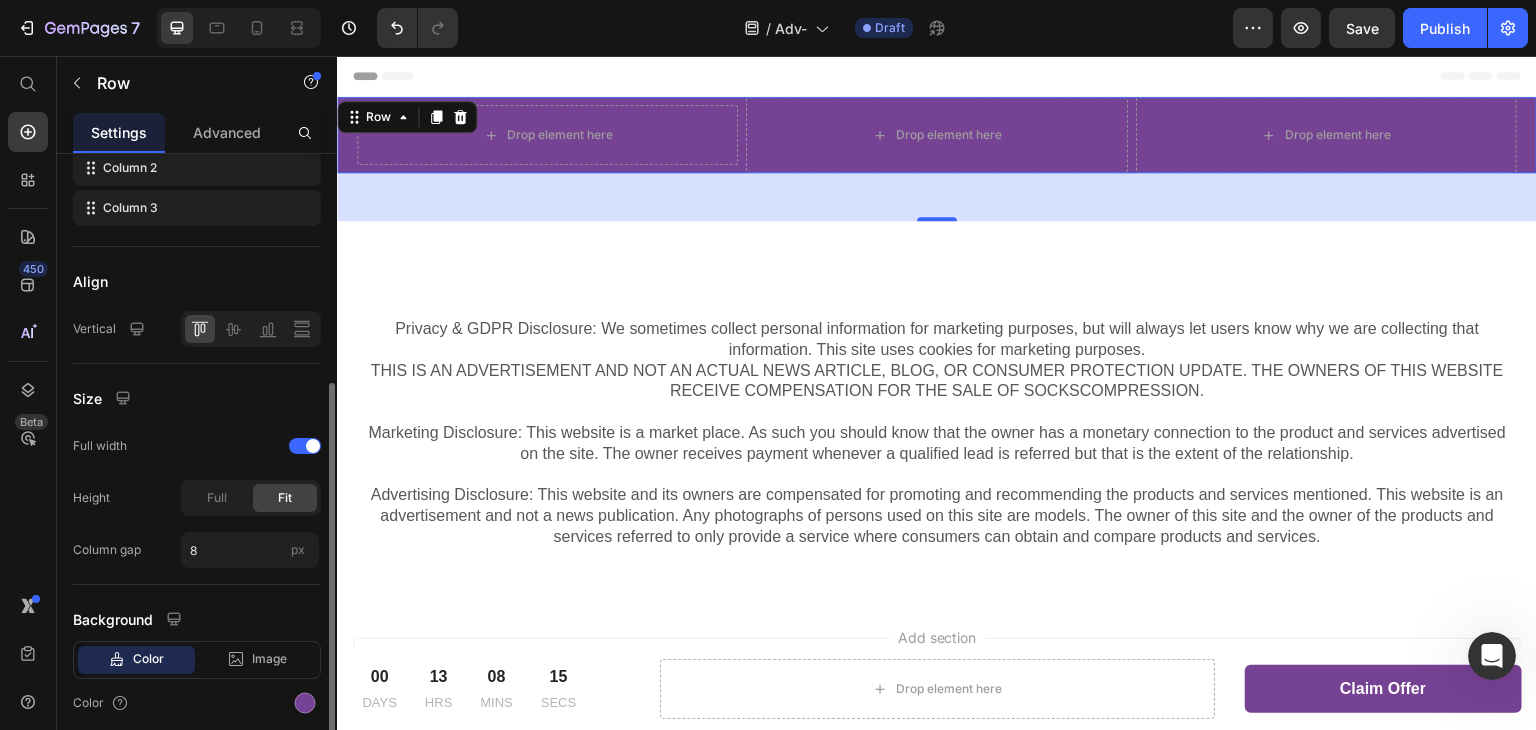 scroll, scrollTop: 474, scrollLeft: 0, axis: vertical 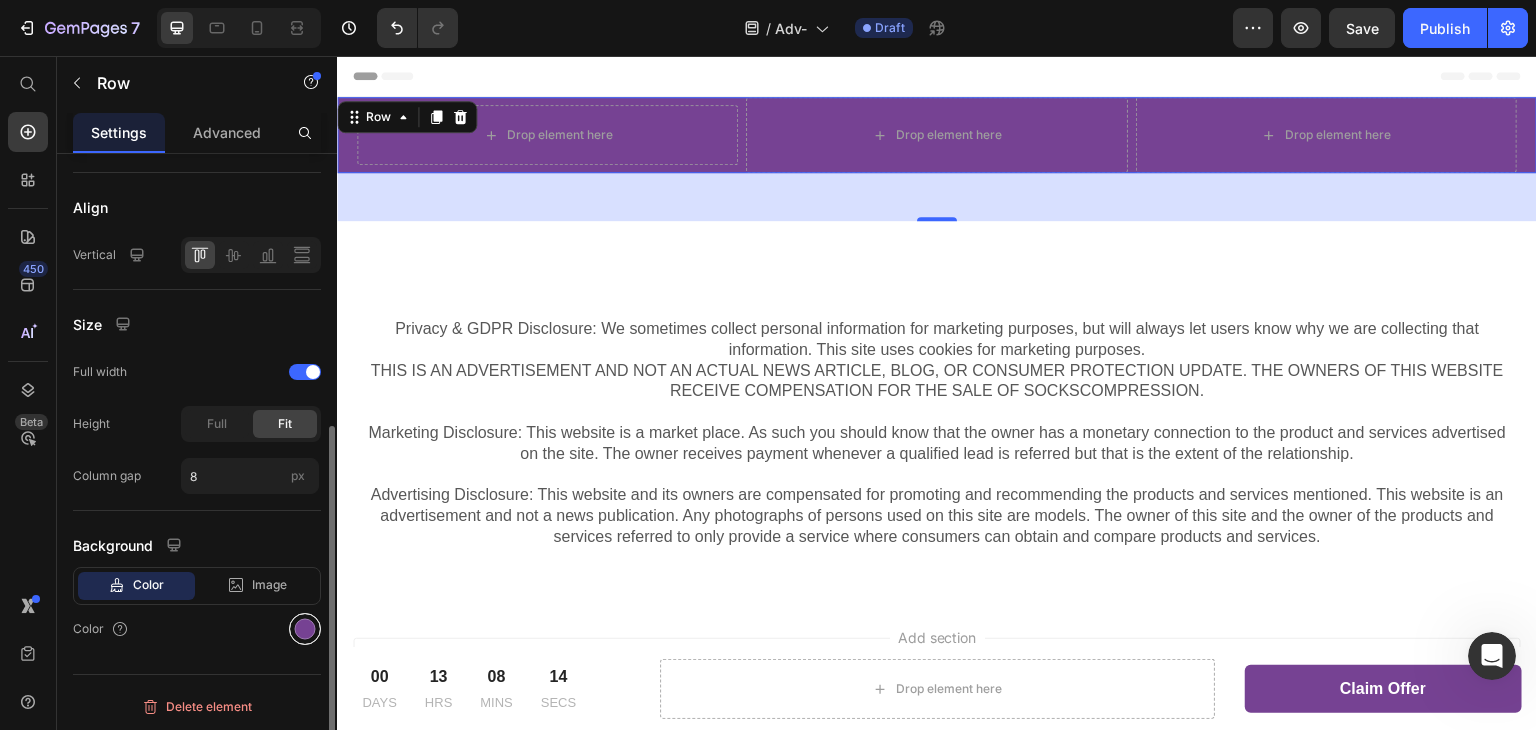 click at bounding box center (305, 629) 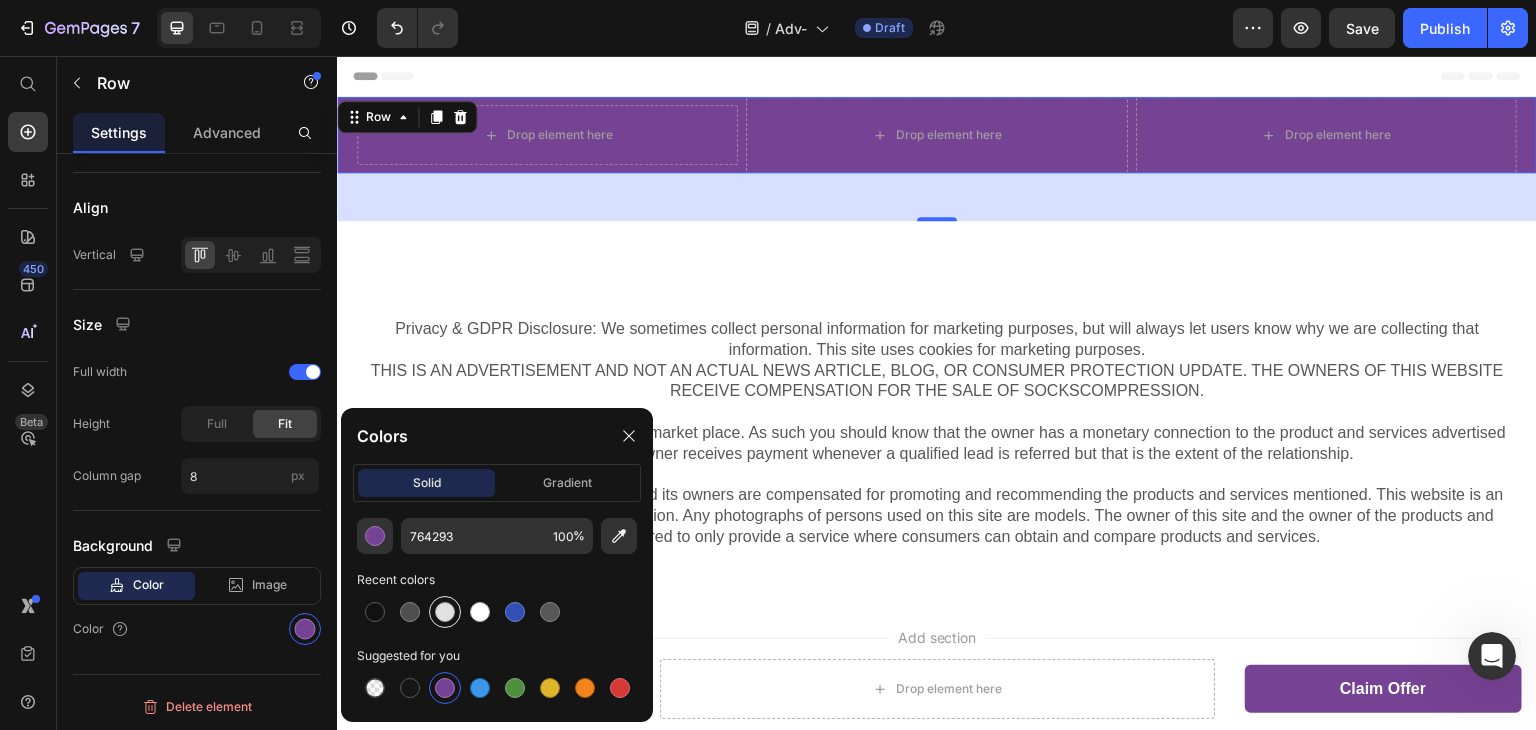 click at bounding box center [445, 612] 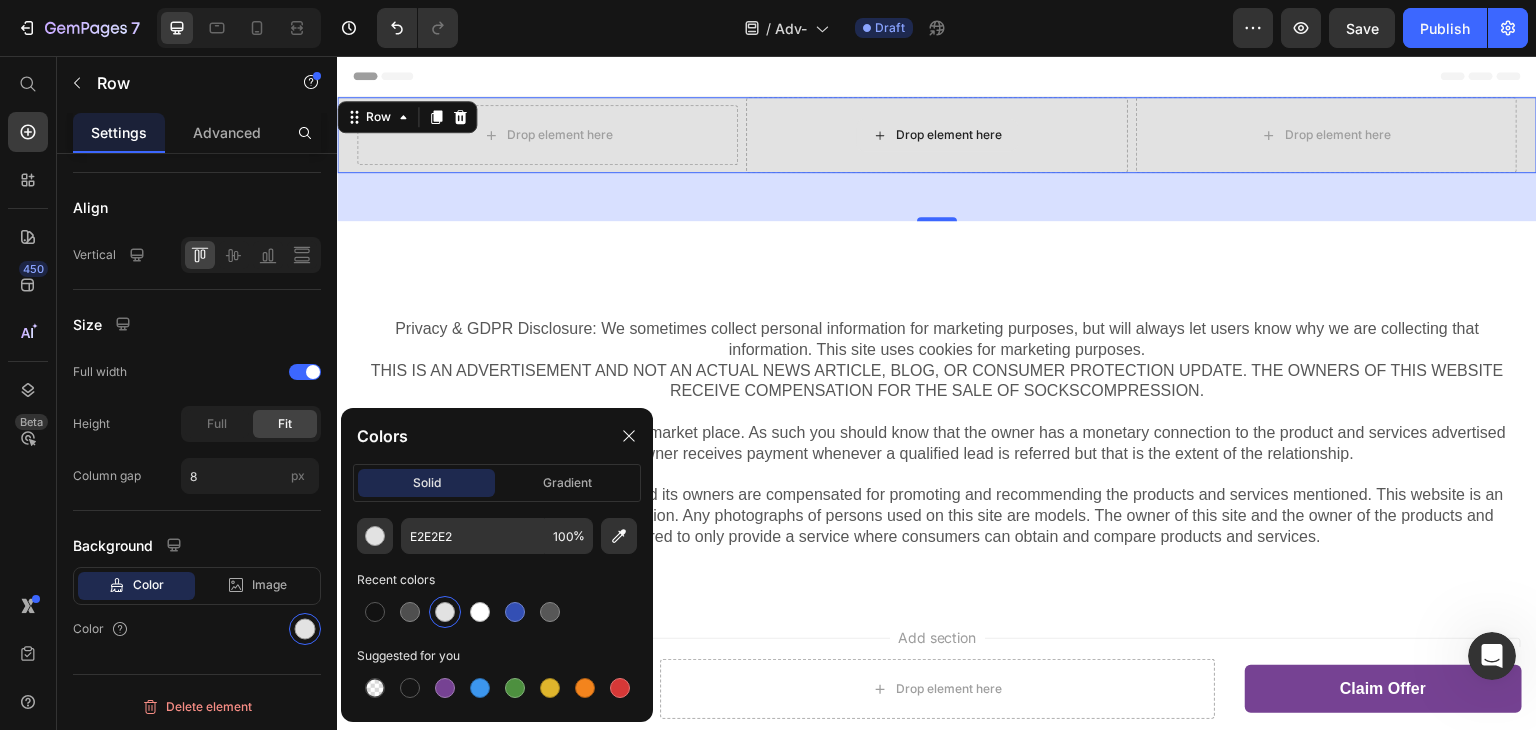 click on "Drop element here" at bounding box center [937, 135] 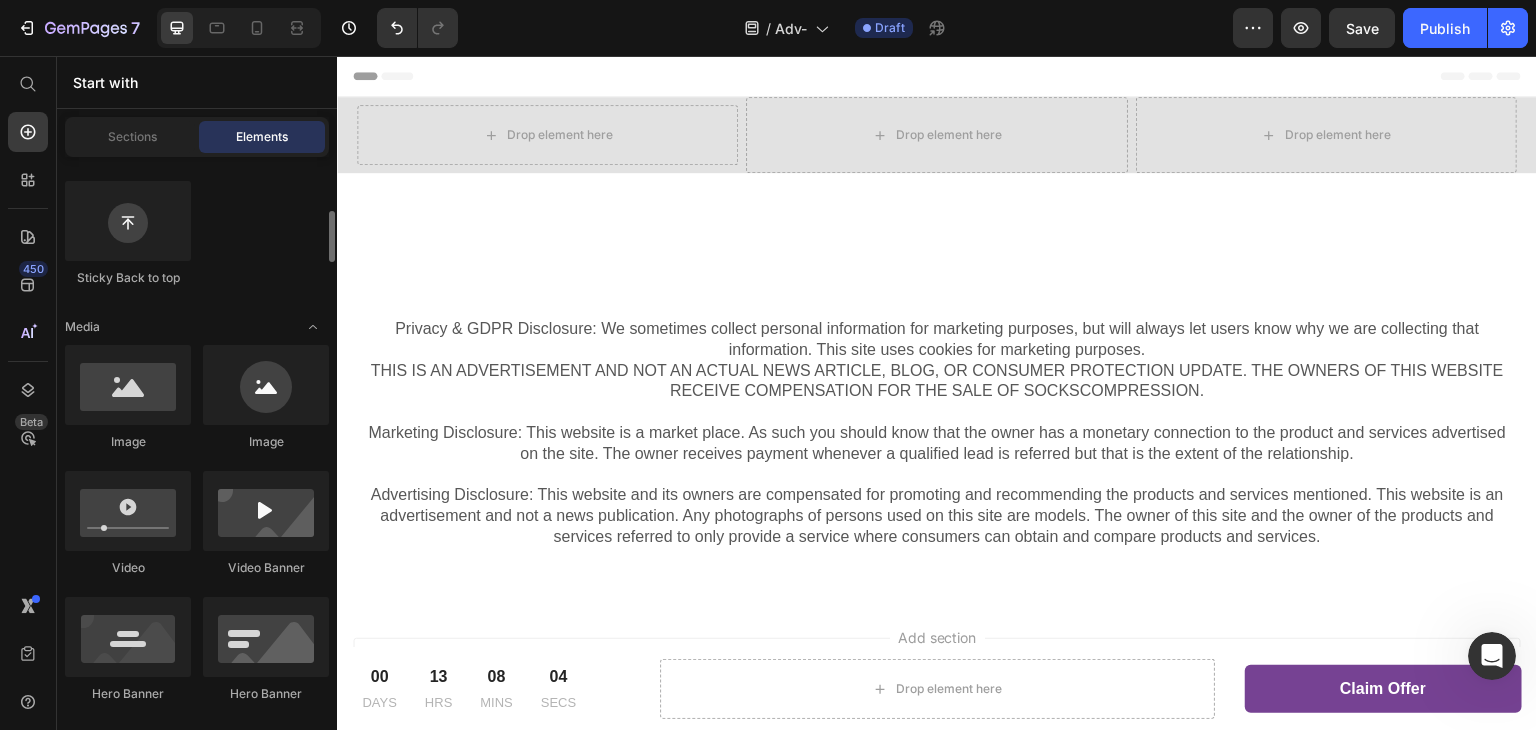 scroll, scrollTop: 200, scrollLeft: 0, axis: vertical 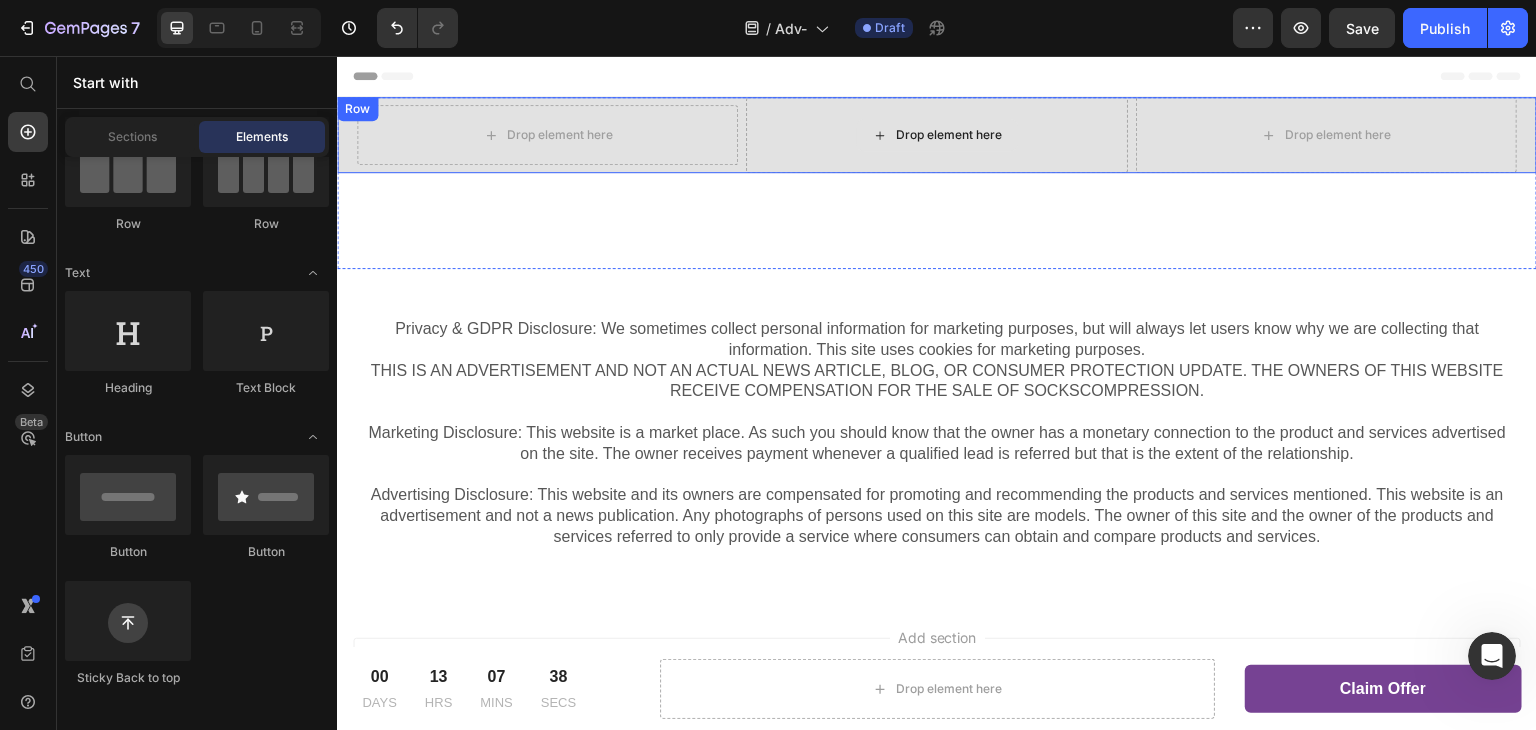 click on "Drop element here" at bounding box center (949, 135) 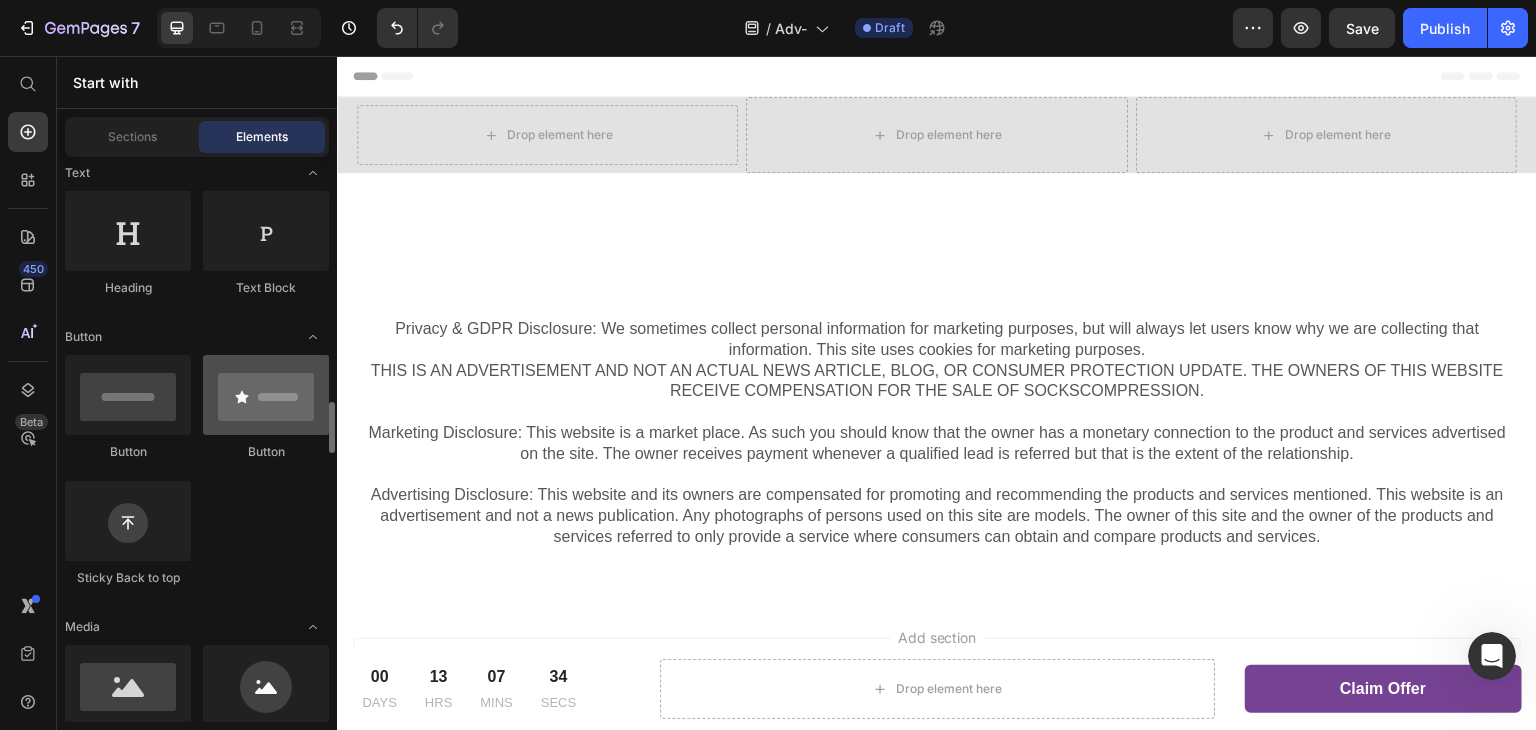 scroll, scrollTop: 500, scrollLeft: 0, axis: vertical 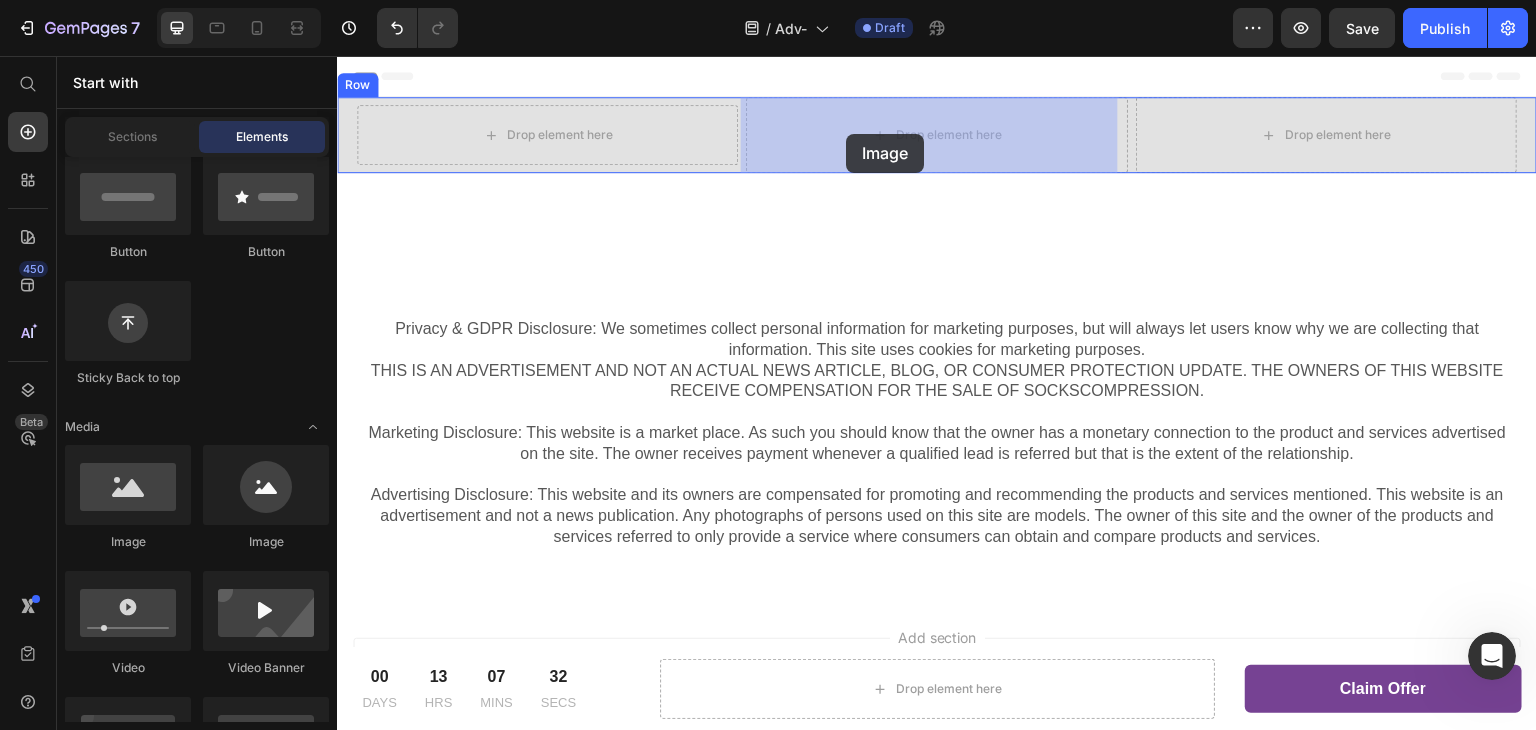 drag, startPoint x: 474, startPoint y: 560, endPoint x: 867, endPoint y: 126, distance: 585.49554 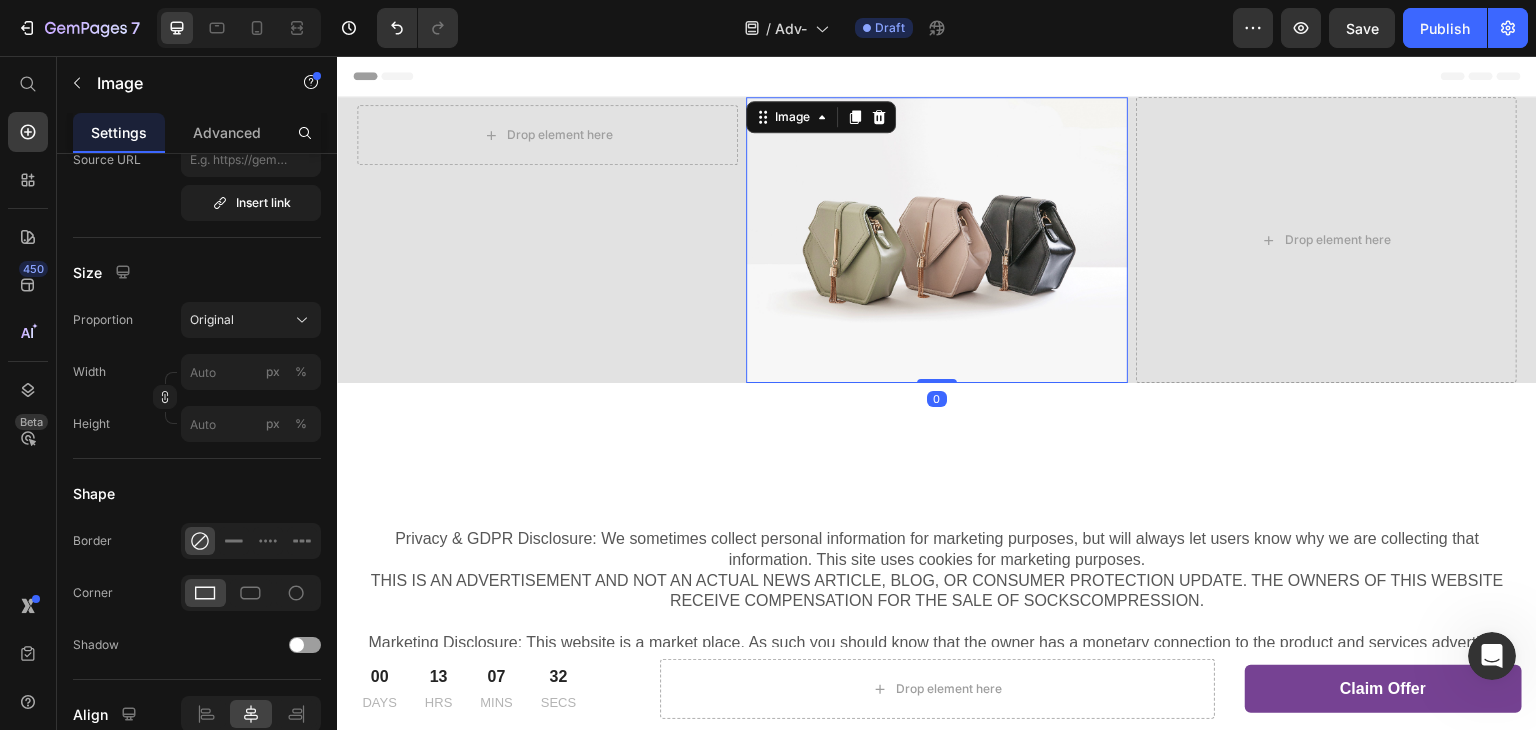 scroll, scrollTop: 0, scrollLeft: 0, axis: both 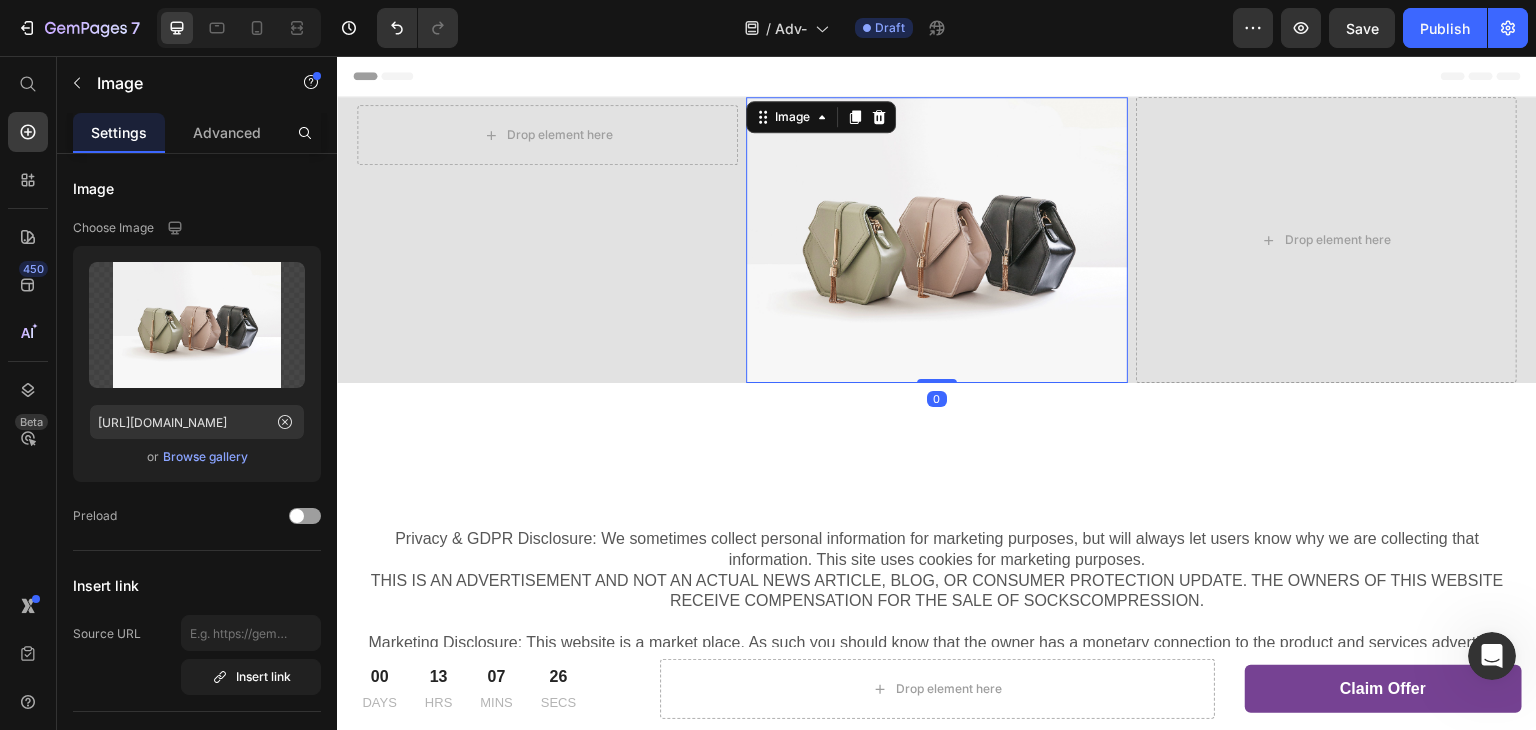 drag, startPoint x: 926, startPoint y: 377, endPoint x: 918, endPoint y: 225, distance: 152.21039 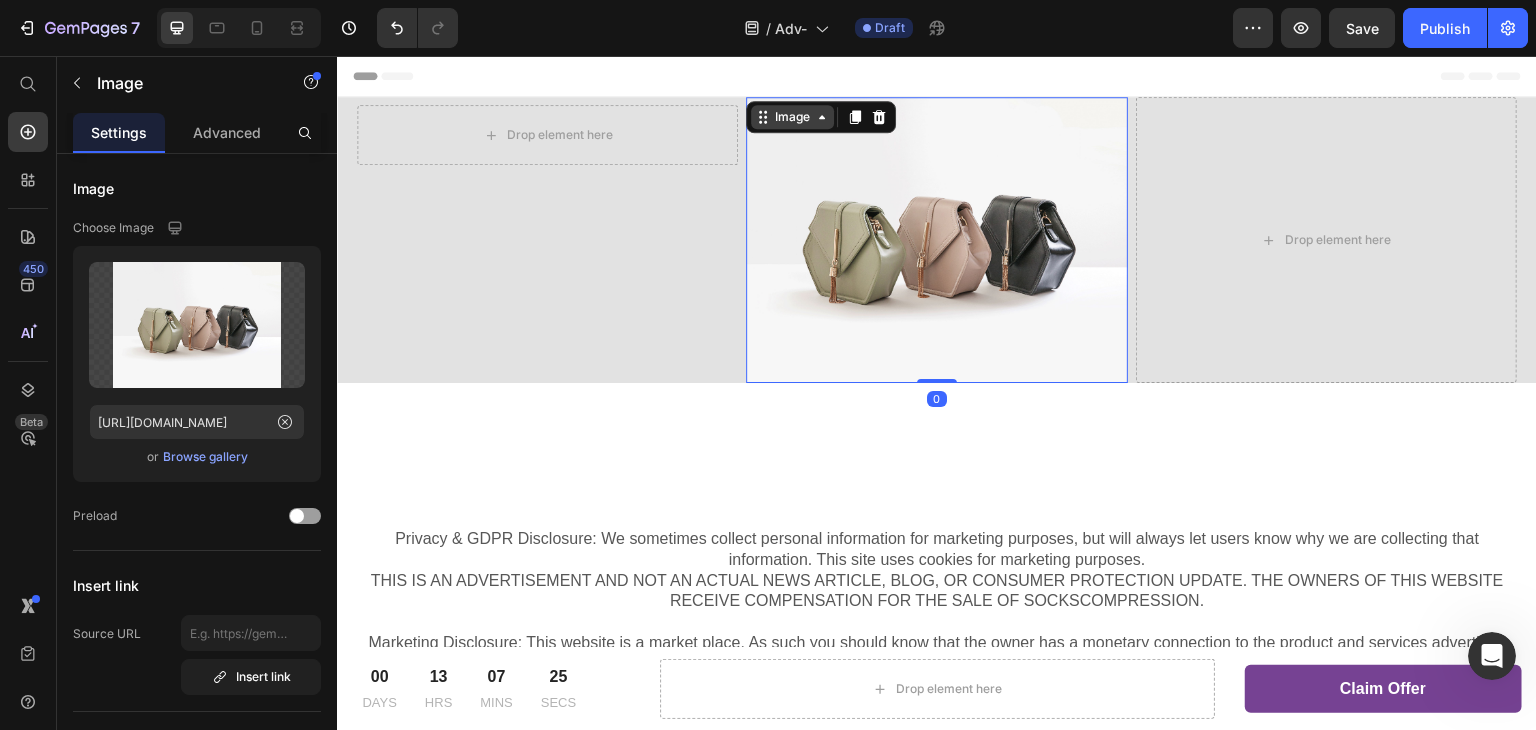 click 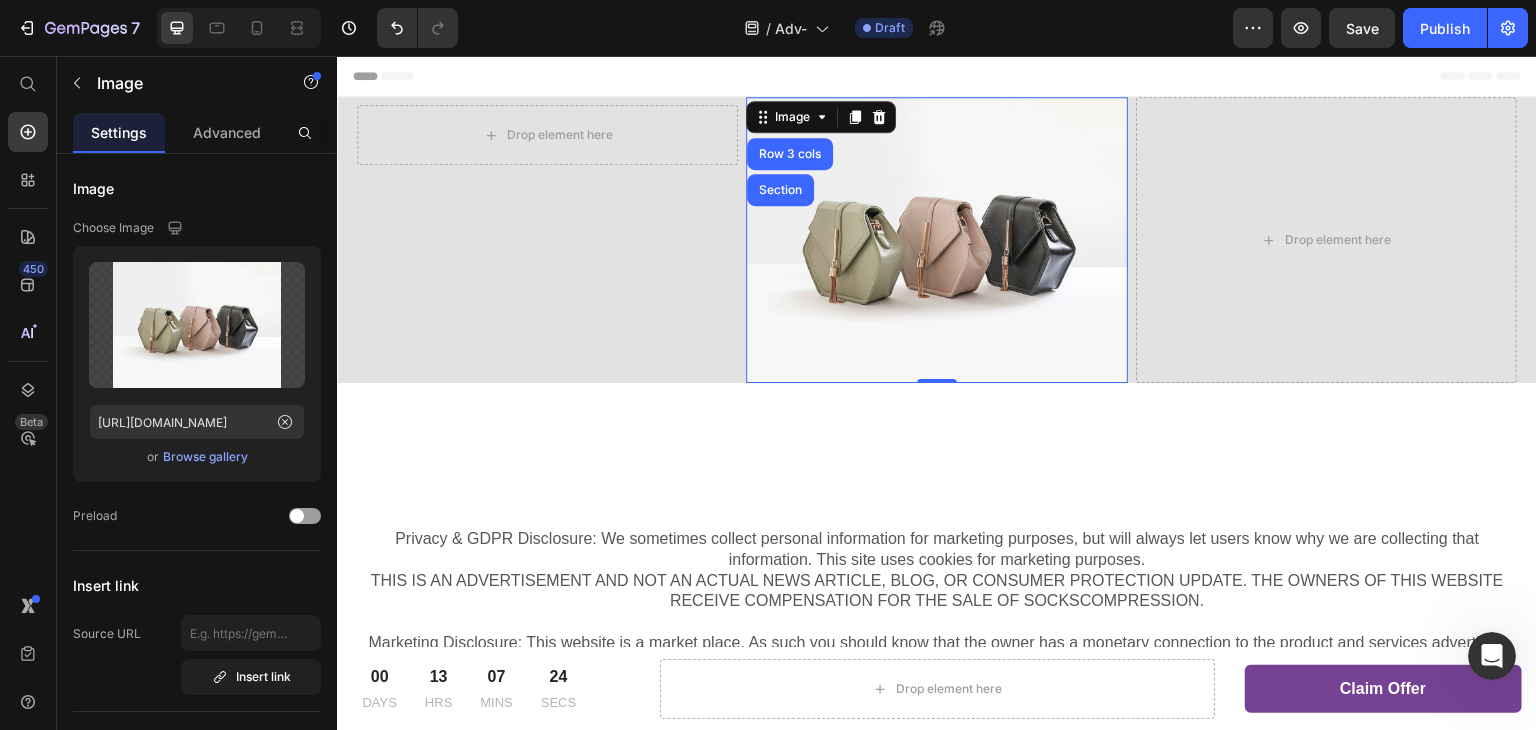 click at bounding box center [936, 240] 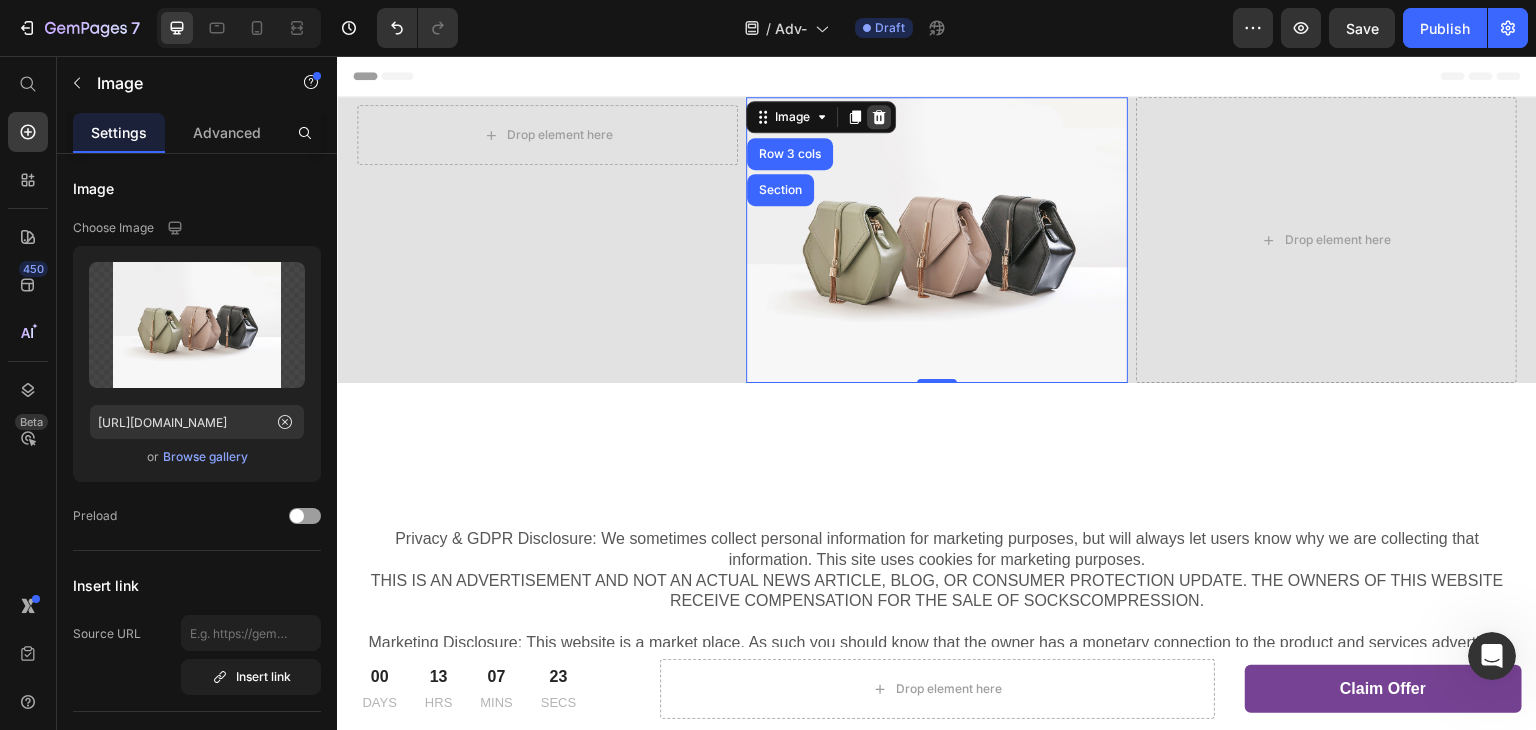 click 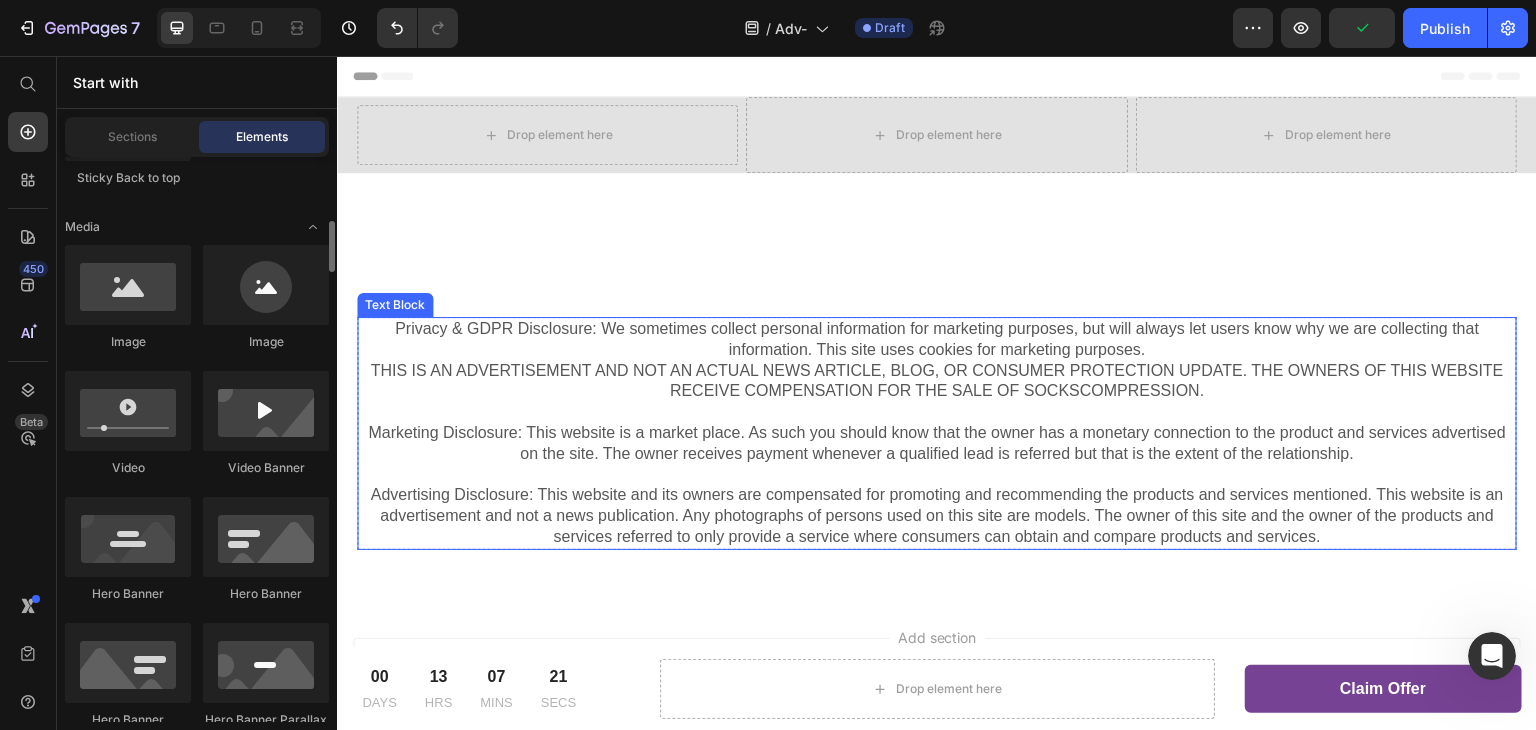 scroll, scrollTop: 600, scrollLeft: 0, axis: vertical 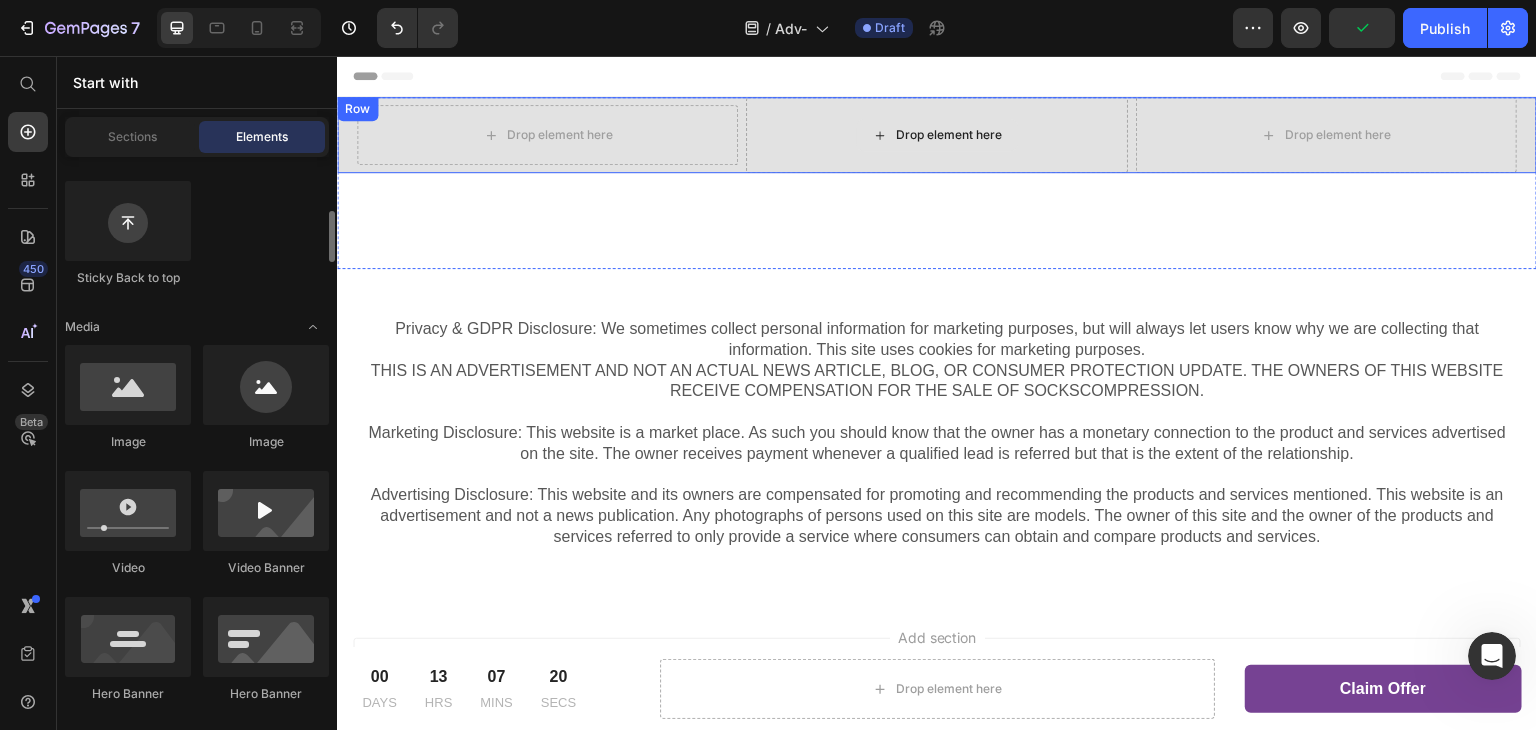 click on "Drop element here" at bounding box center (937, 135) 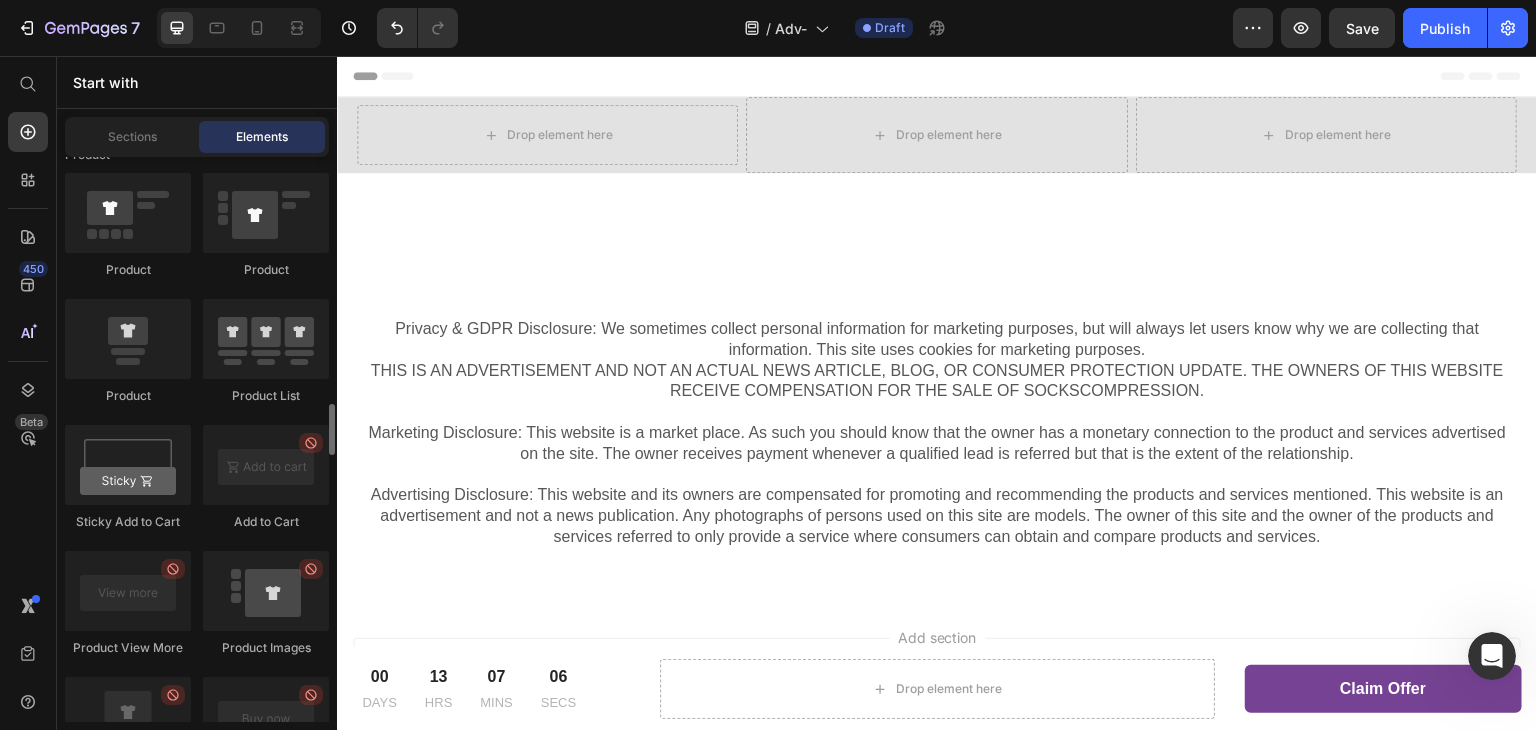 scroll, scrollTop: 3000, scrollLeft: 0, axis: vertical 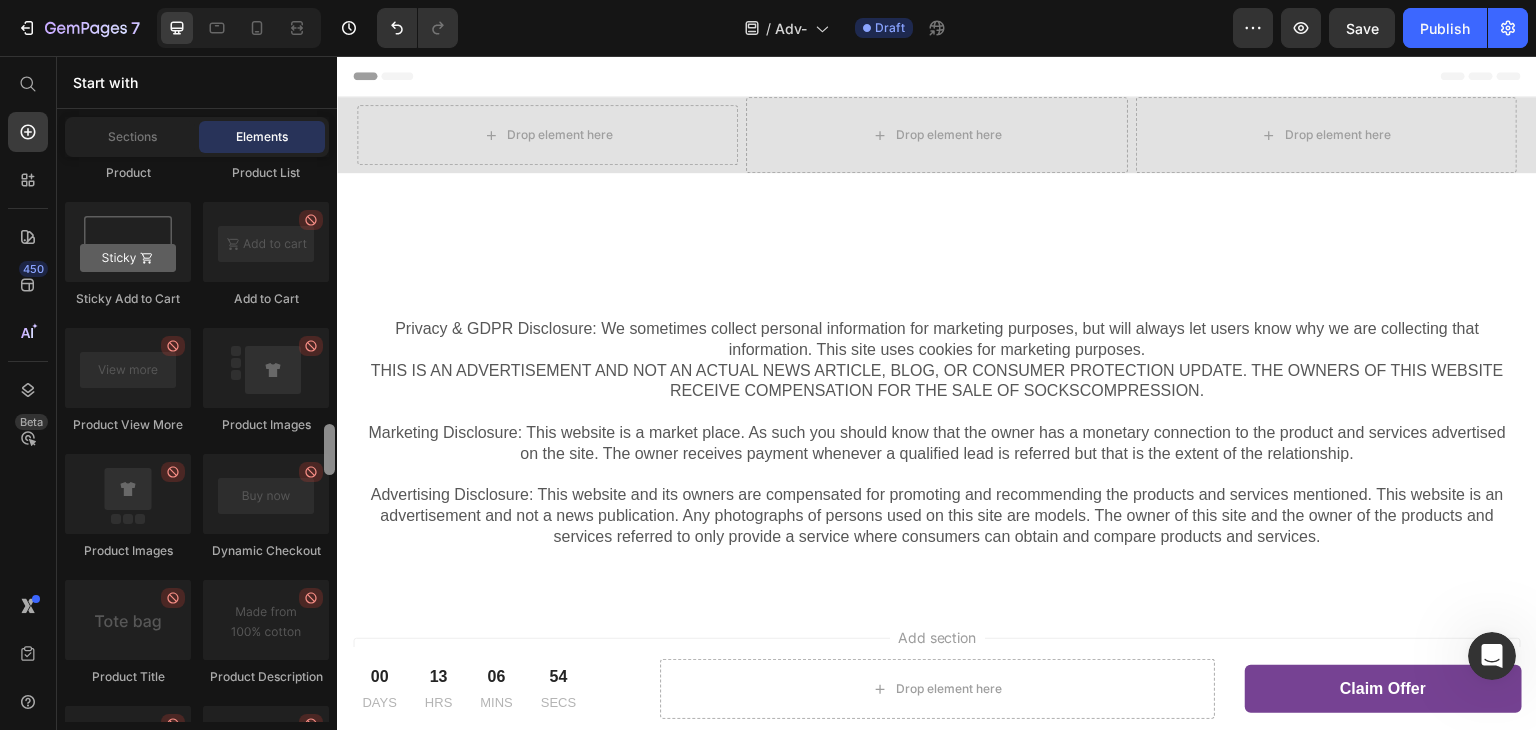 drag, startPoint x: 328, startPoint y: 461, endPoint x: 336, endPoint y: 402, distance: 59.5399 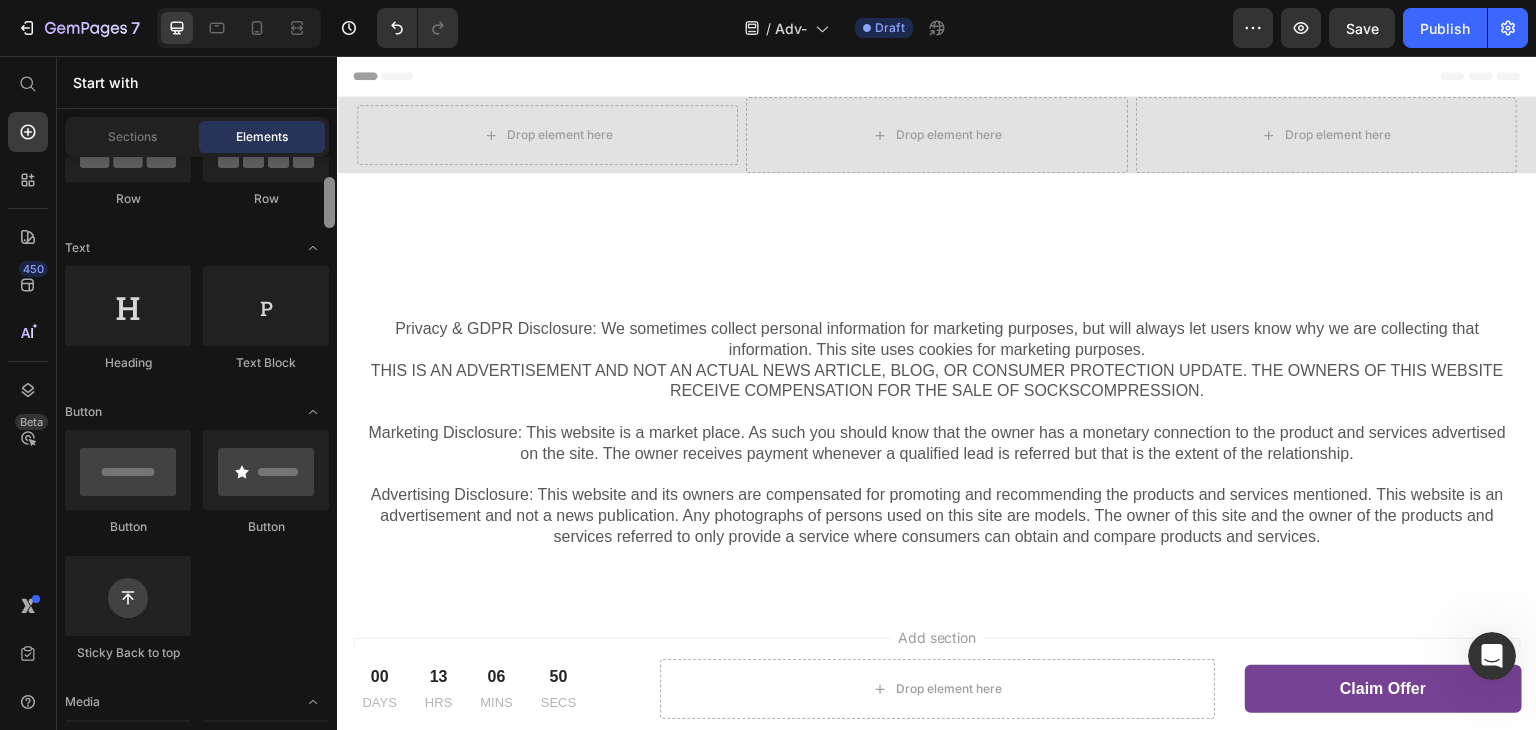 scroll, scrollTop: 127, scrollLeft: 0, axis: vertical 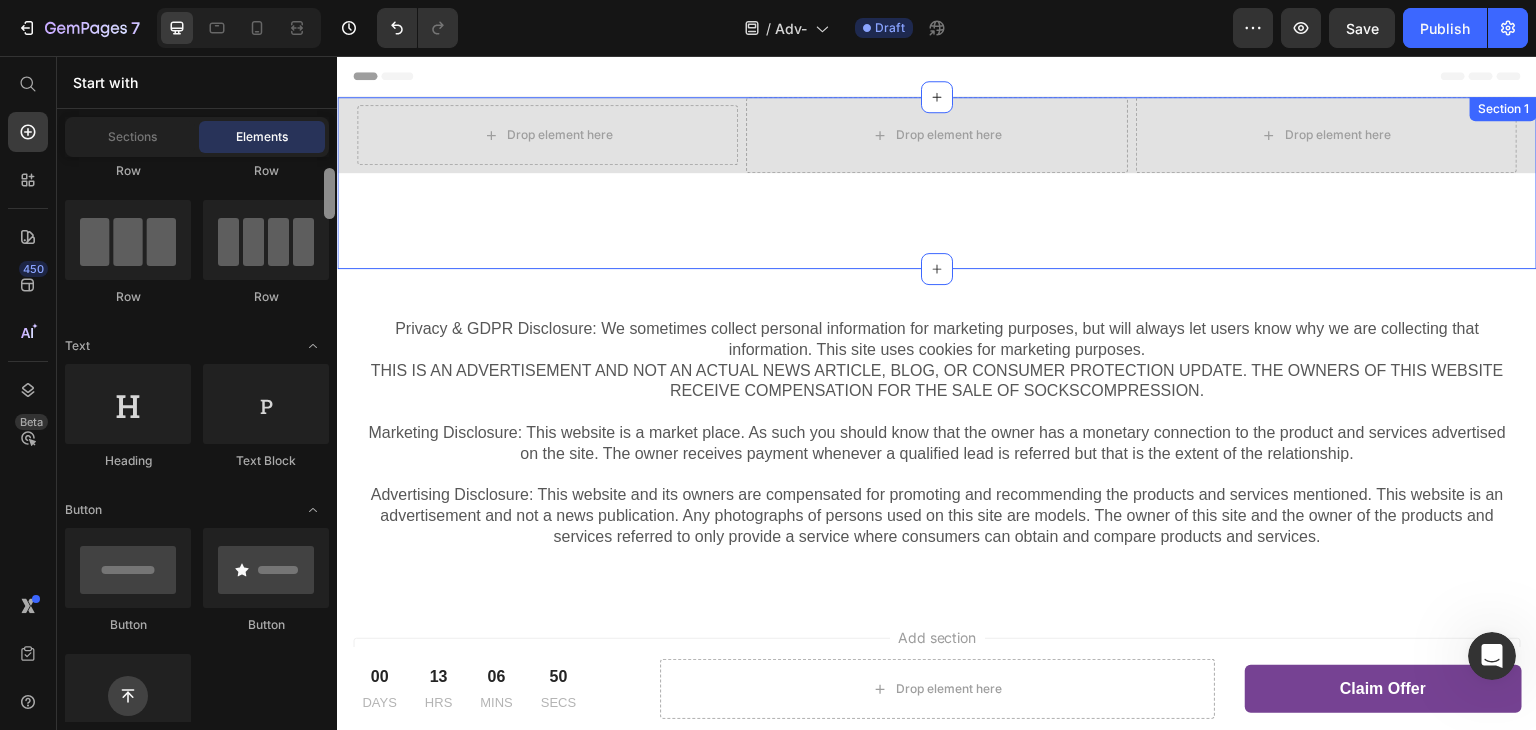drag, startPoint x: 665, startPoint y: 461, endPoint x: 338, endPoint y: 190, distance: 424.6999 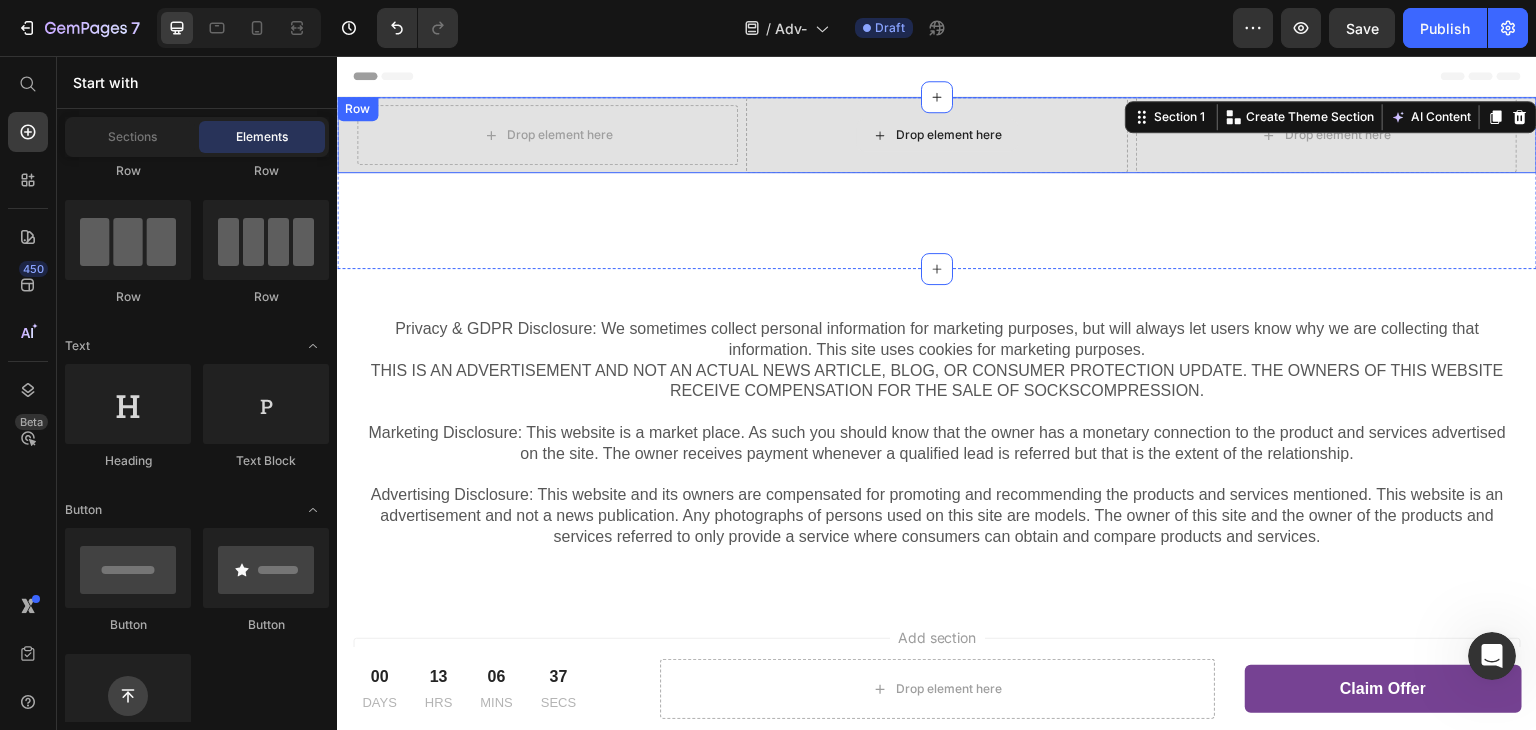 click on "Drop element here" at bounding box center [949, 135] 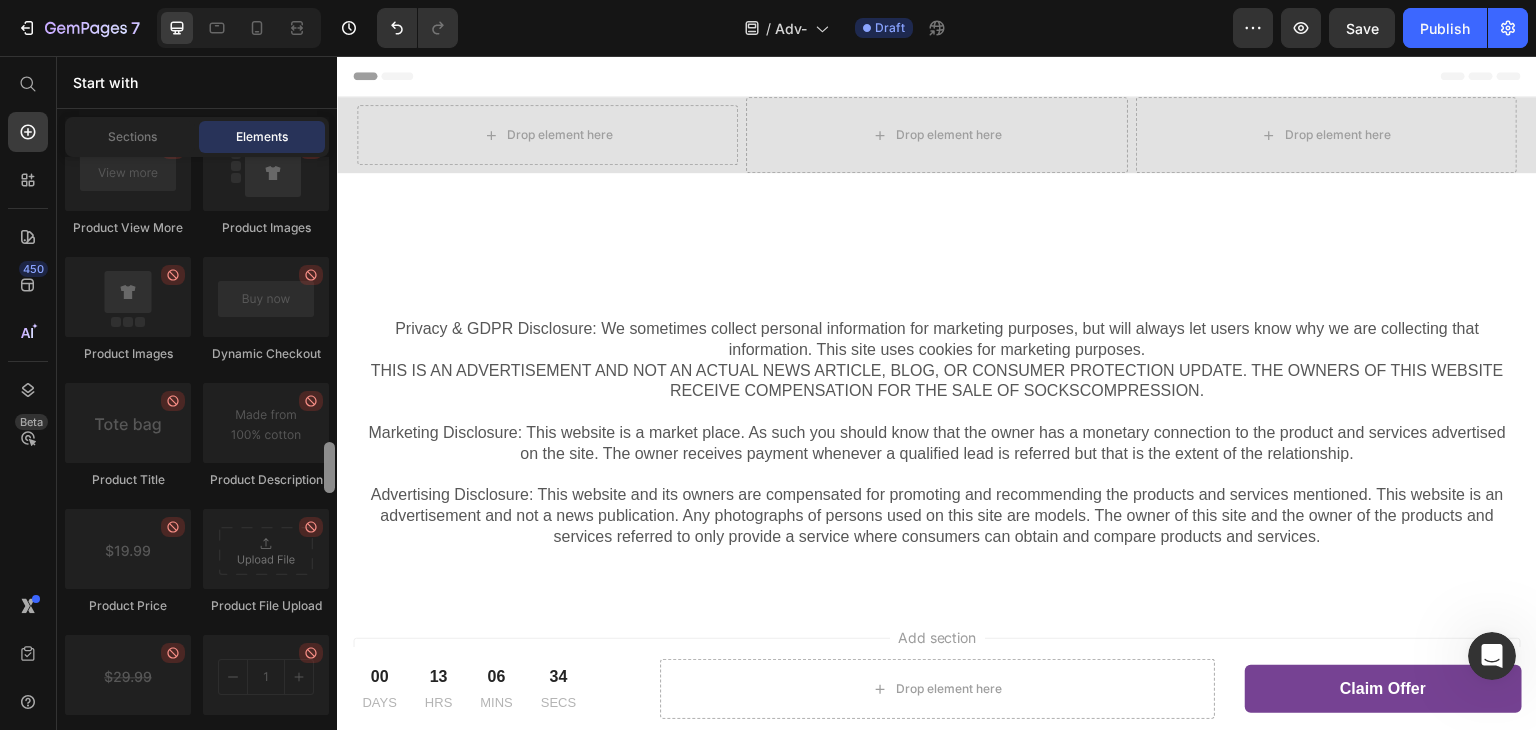 scroll, scrollTop: 3130, scrollLeft: 0, axis: vertical 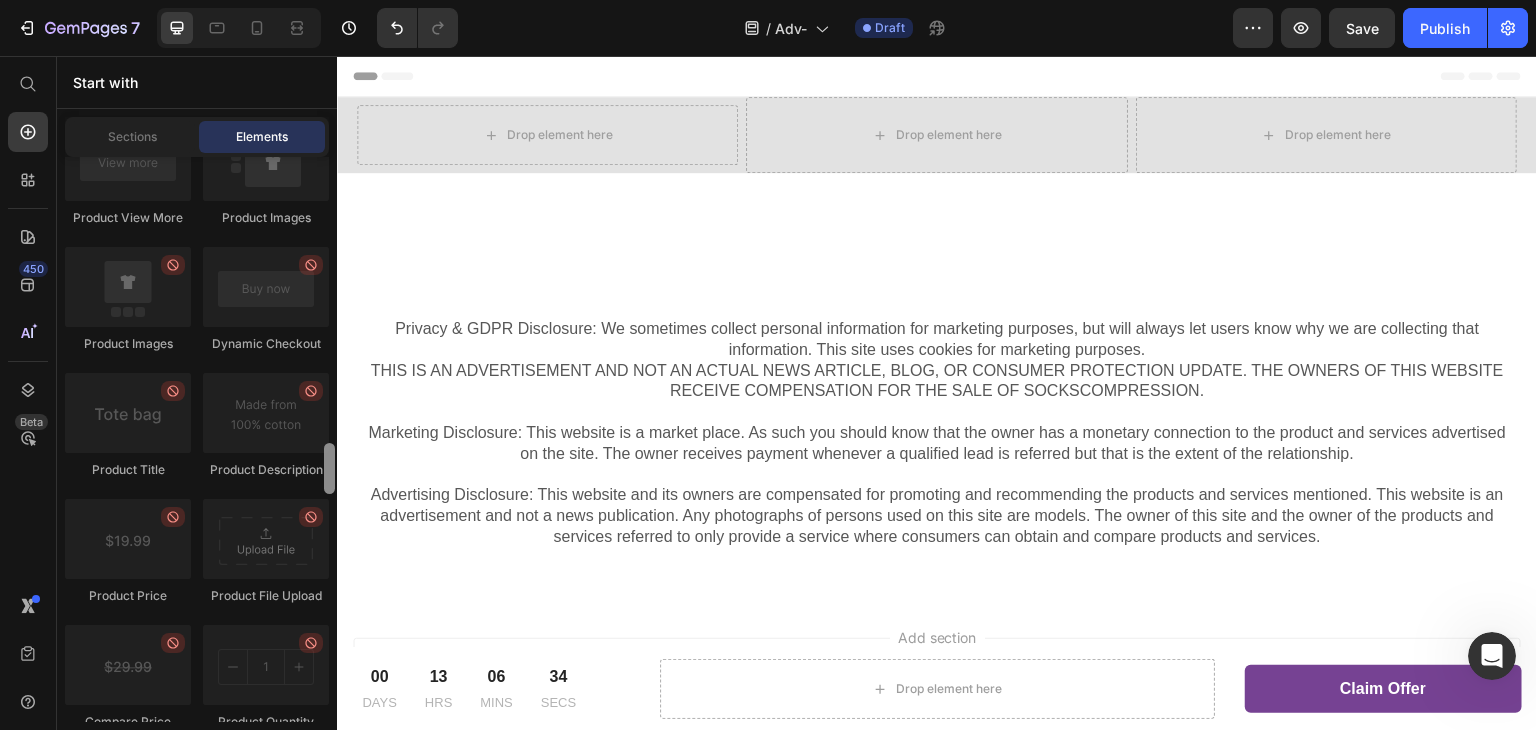 click on "Product
Product
Product
Product List
Sticky Add to Cart
Add to Cart
Product View More
Product Images
Product Images
Dynamic Checkout
Product Title
Product Description
Product Price" 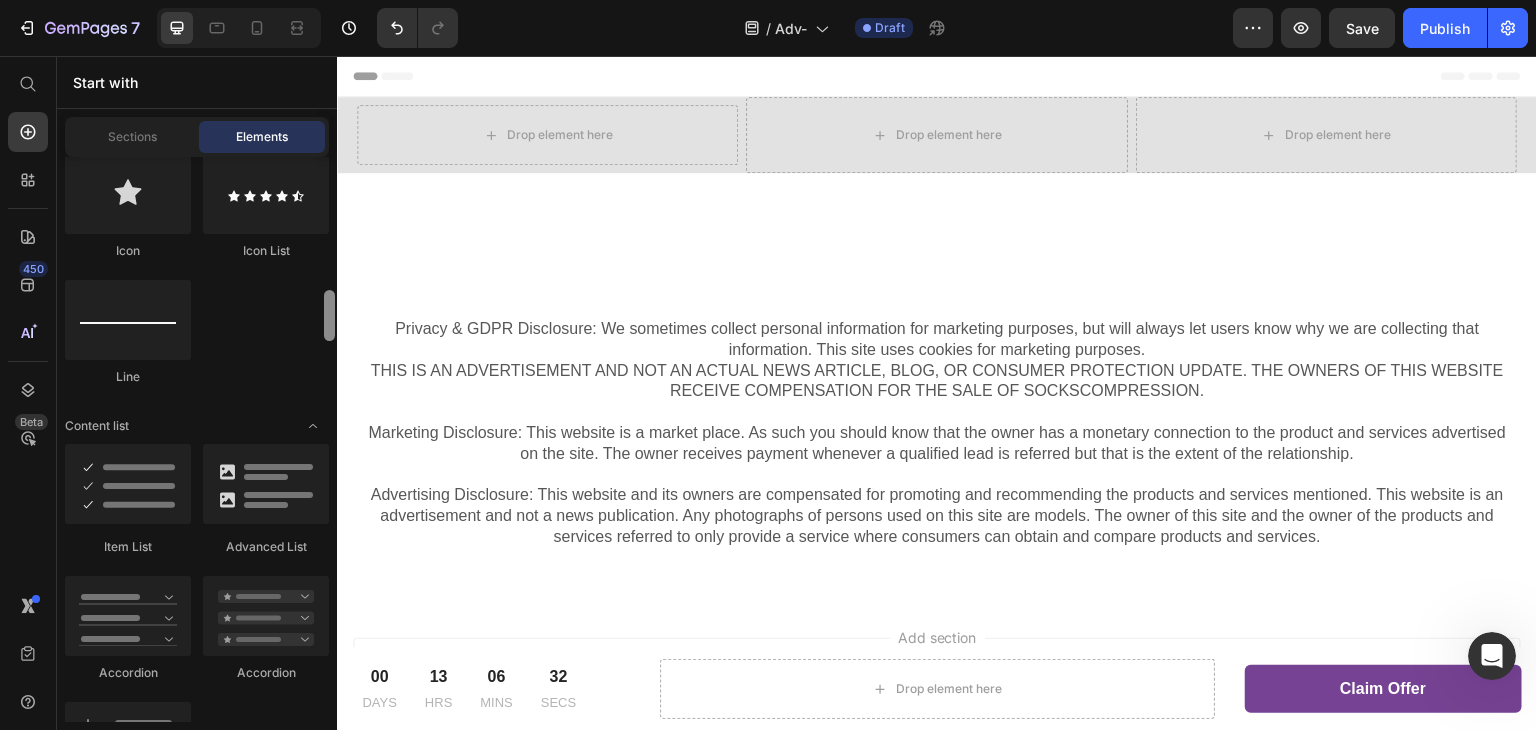scroll, scrollTop: 0, scrollLeft: 0, axis: both 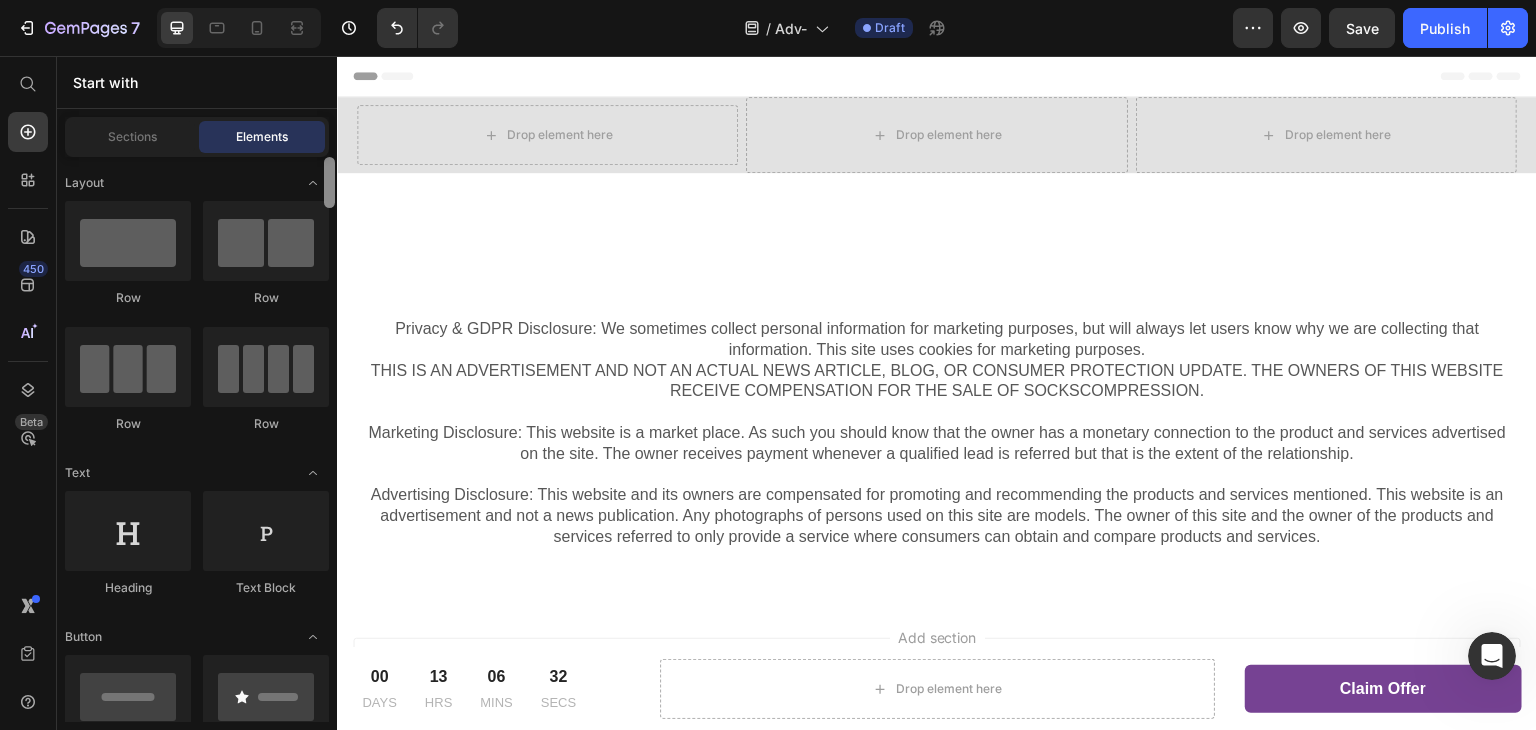 drag, startPoint x: 326, startPoint y: 474, endPoint x: 330, endPoint y: 89, distance: 385.02078 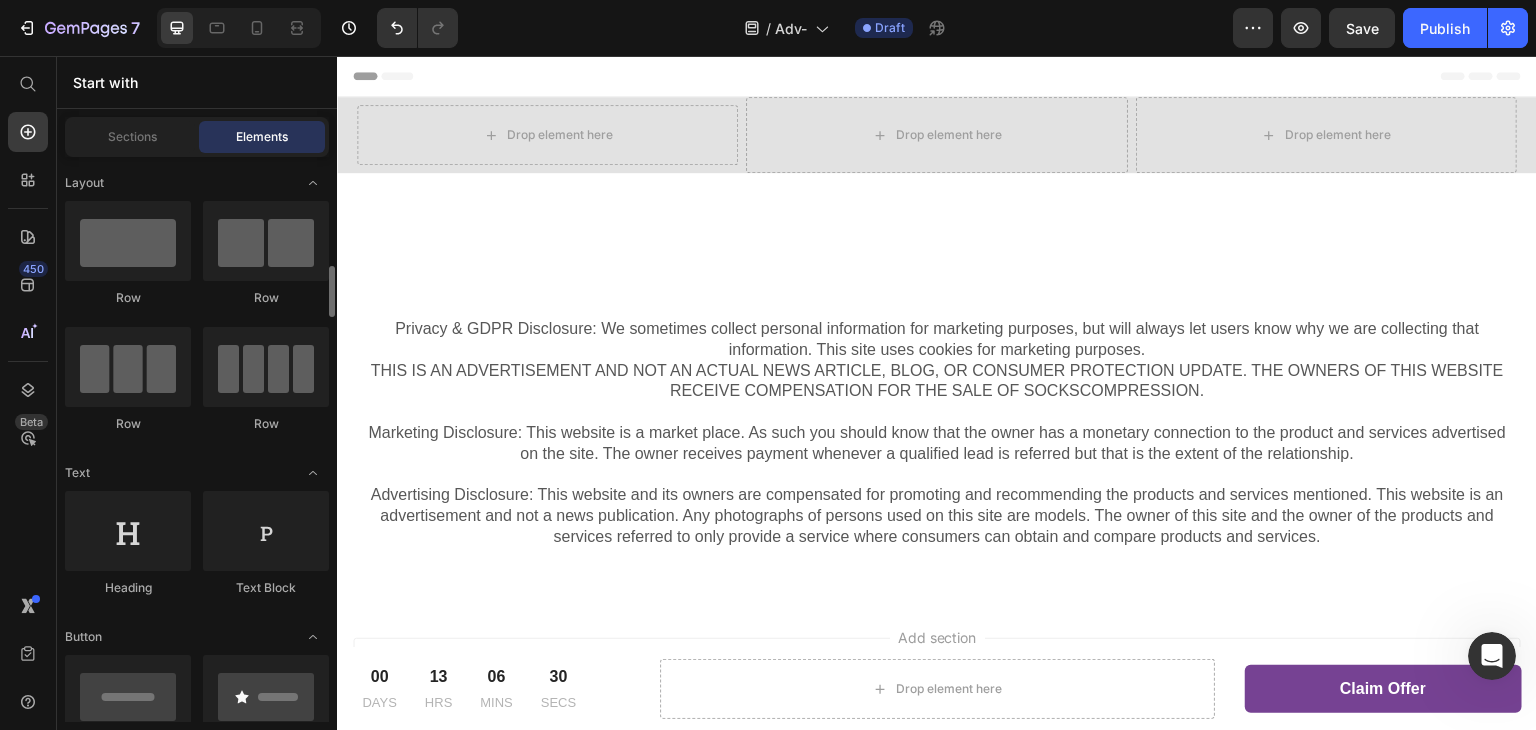 scroll, scrollTop: 100, scrollLeft: 0, axis: vertical 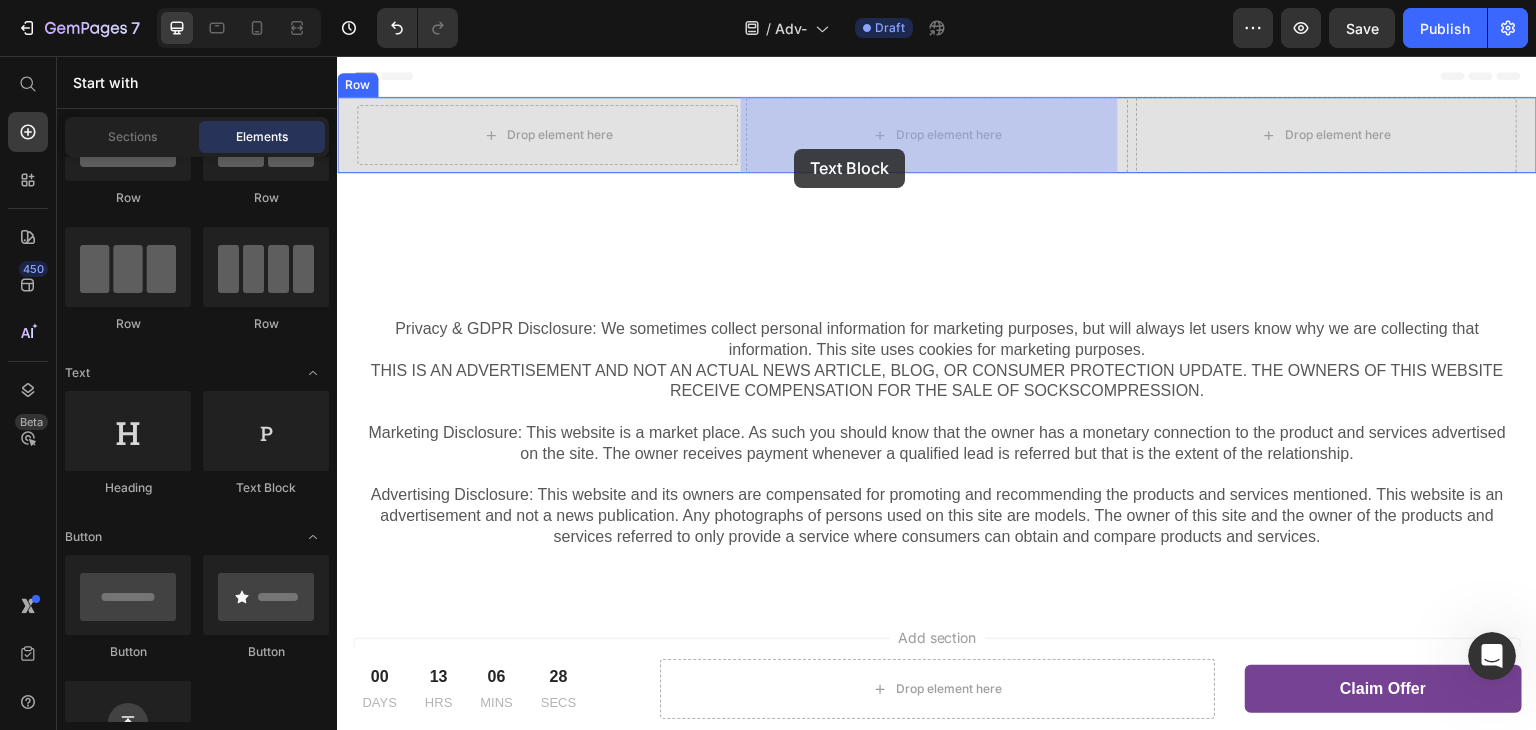 drag, startPoint x: 587, startPoint y: 489, endPoint x: 845, endPoint y: 140, distance: 434.01038 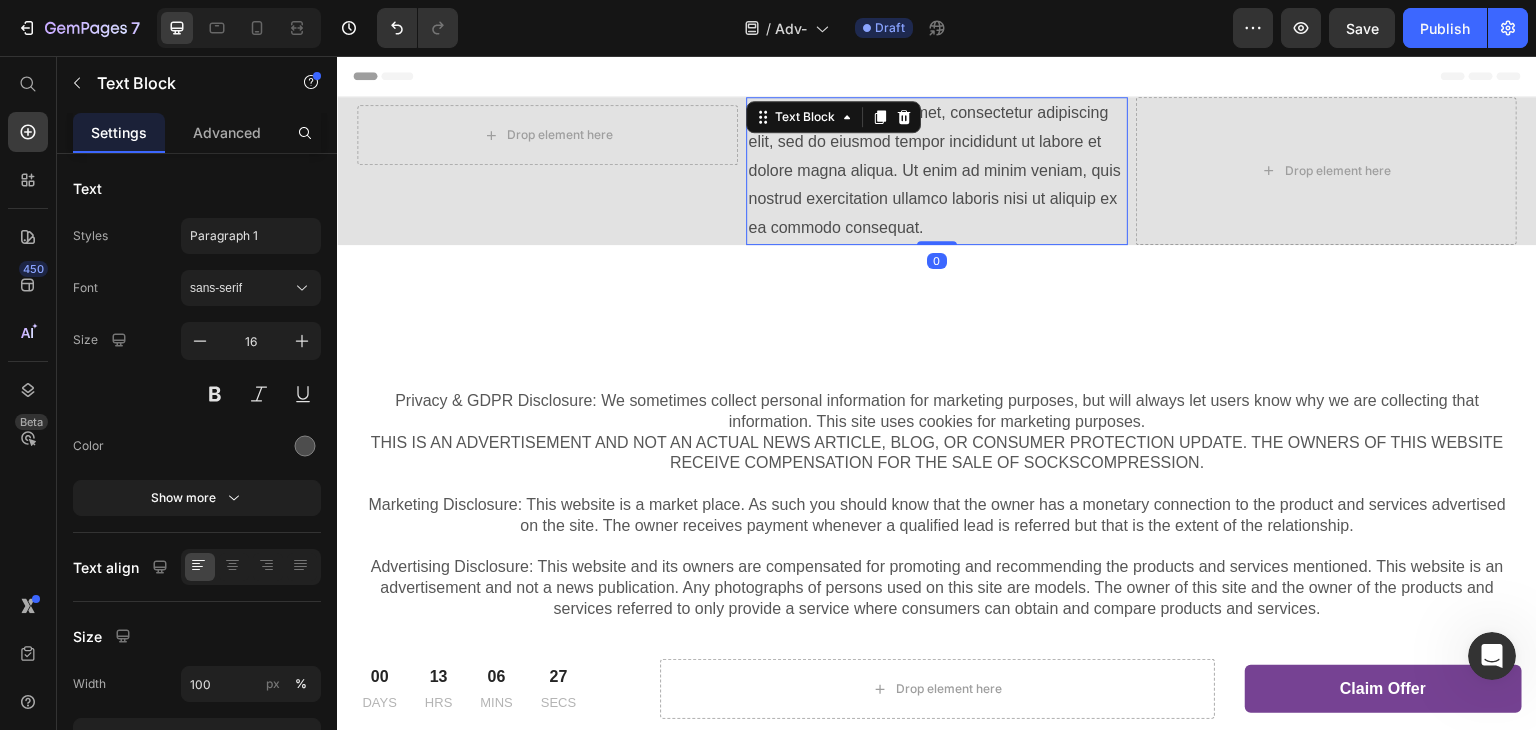 click on "Lorem ipsum dolor sit amet, consectetur adipiscing elit, sed do eiusmod tempor incididunt ut labore et dolore magna aliqua. Ut enim ad minim veniam, quis nostrud exercitation ullamco laboris nisi ut aliquip ex ea commodo consequat." at bounding box center [936, 171] 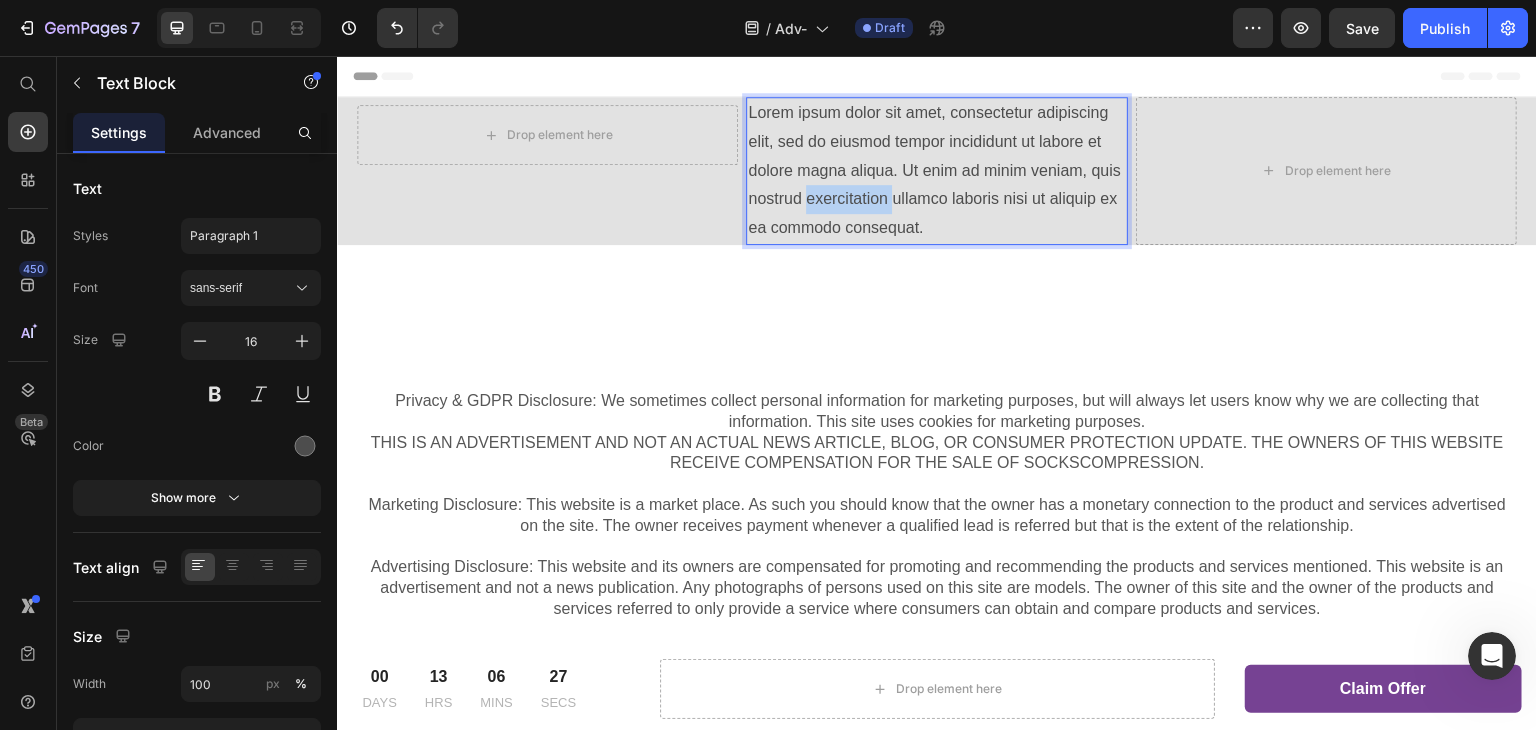 click on "Lorem ipsum dolor sit amet, consectetur adipiscing elit, sed do eiusmod tempor incididunt ut labore et dolore magna aliqua. Ut enim ad minim veniam, quis nostrud exercitation ullamco laboris nisi ut aliquip ex ea commodo consequat." at bounding box center [936, 171] 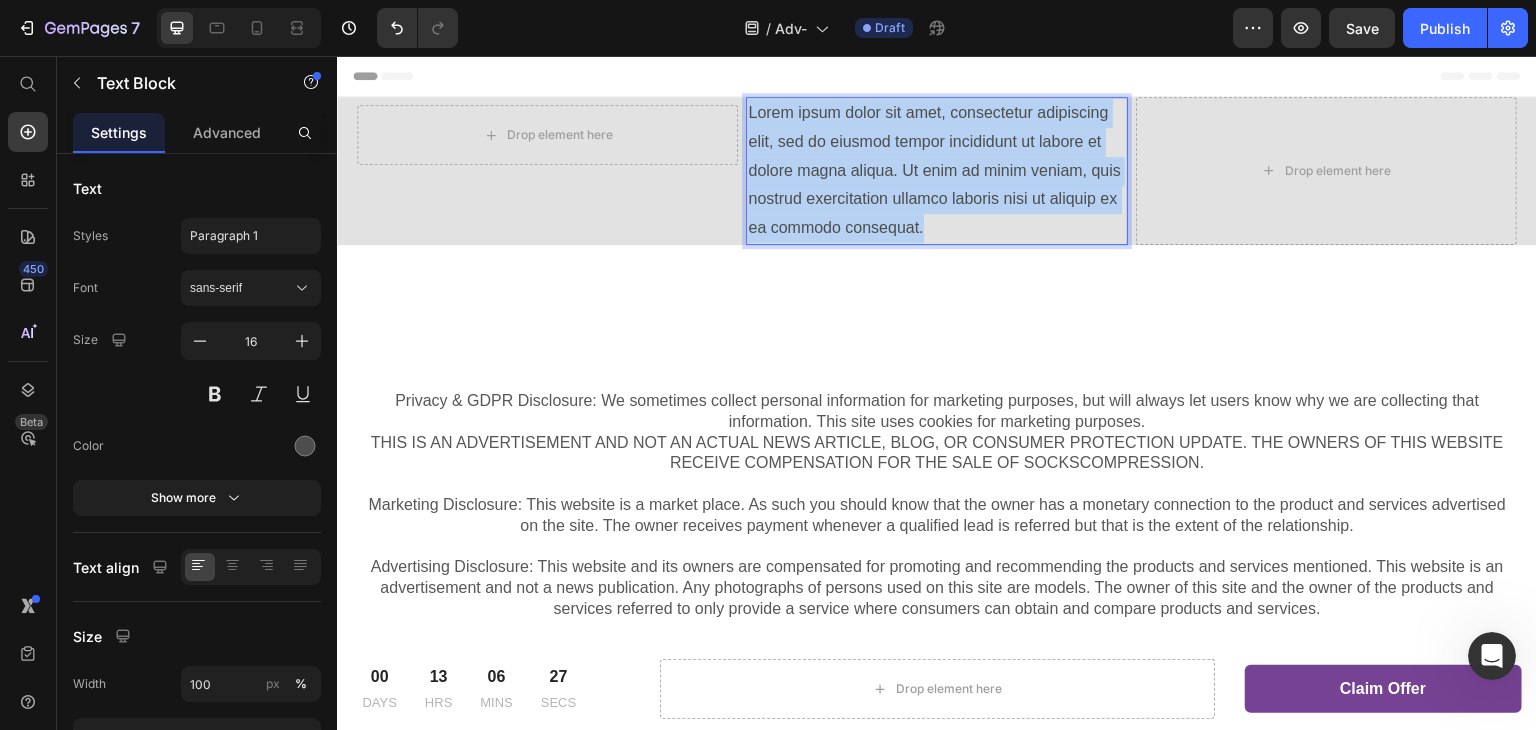 click on "Lorem ipsum dolor sit amet, consectetur adipiscing elit, sed do eiusmod tempor incididunt ut labore et dolore magna aliqua. Ut enim ad minim veniam, quis nostrud exercitation ullamco laboris nisi ut aliquip ex ea commodo consequat." at bounding box center [936, 171] 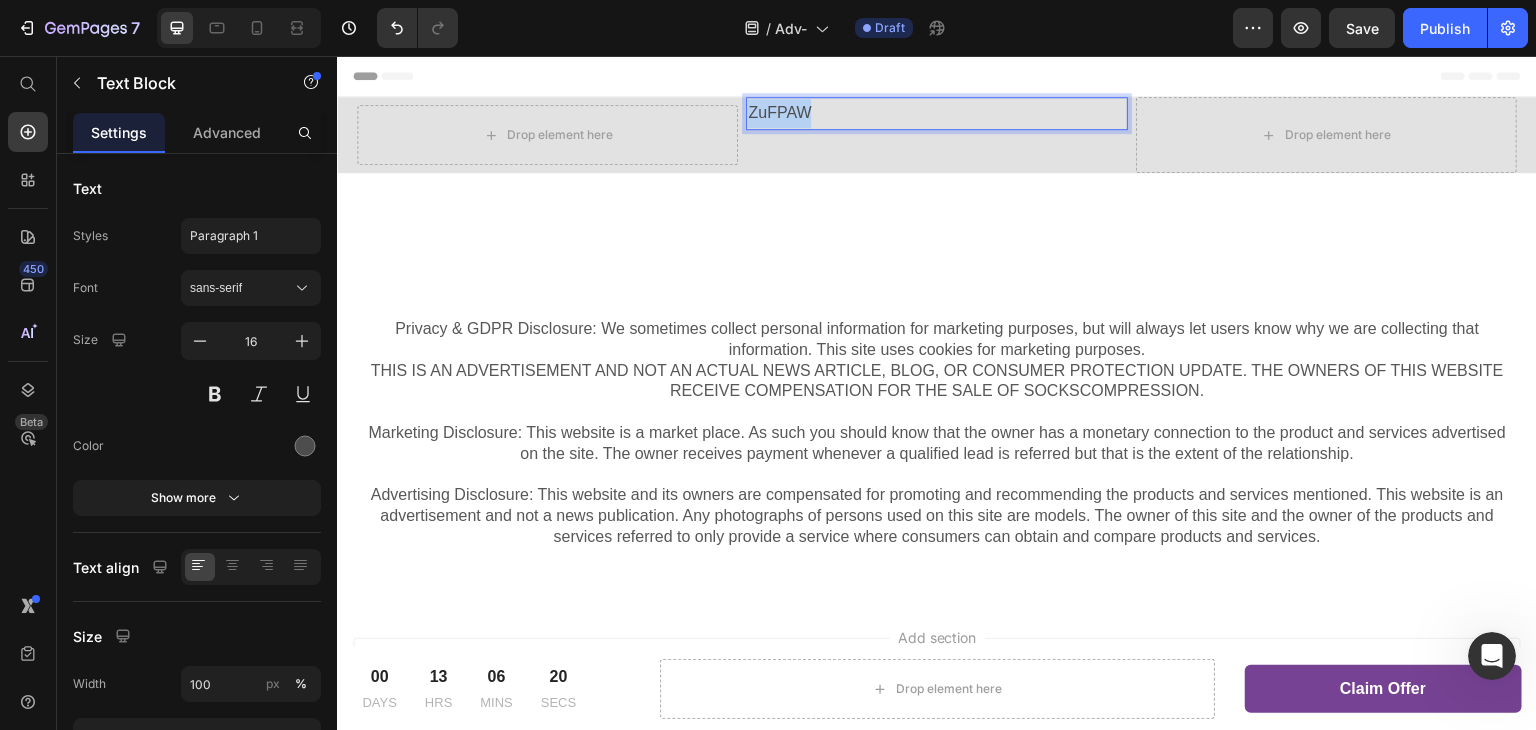 drag, startPoint x: 833, startPoint y: 115, endPoint x: 745, endPoint y: 123, distance: 88.362885 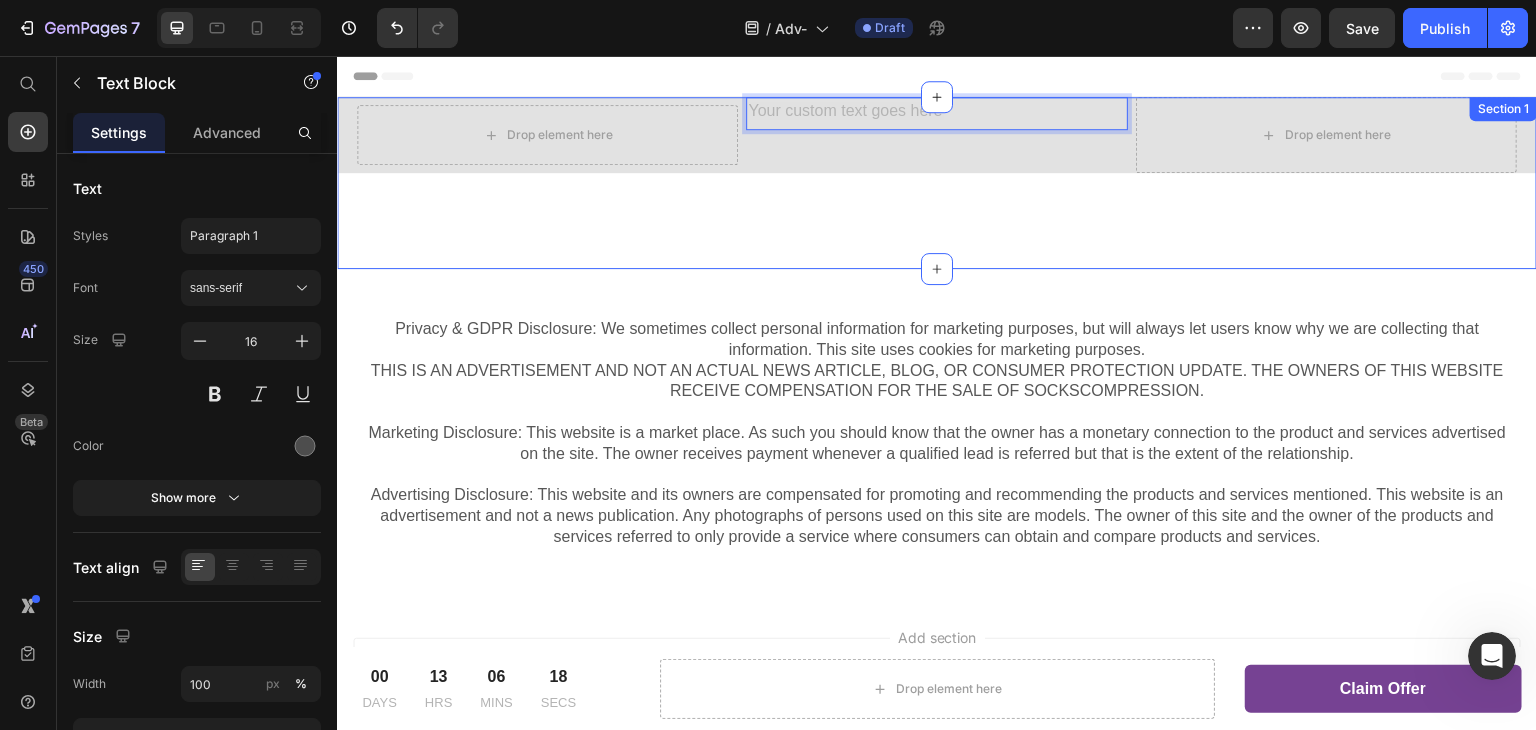 click on "Drop element here Row Text Block   0
Drop element here Row" at bounding box center [937, 159] 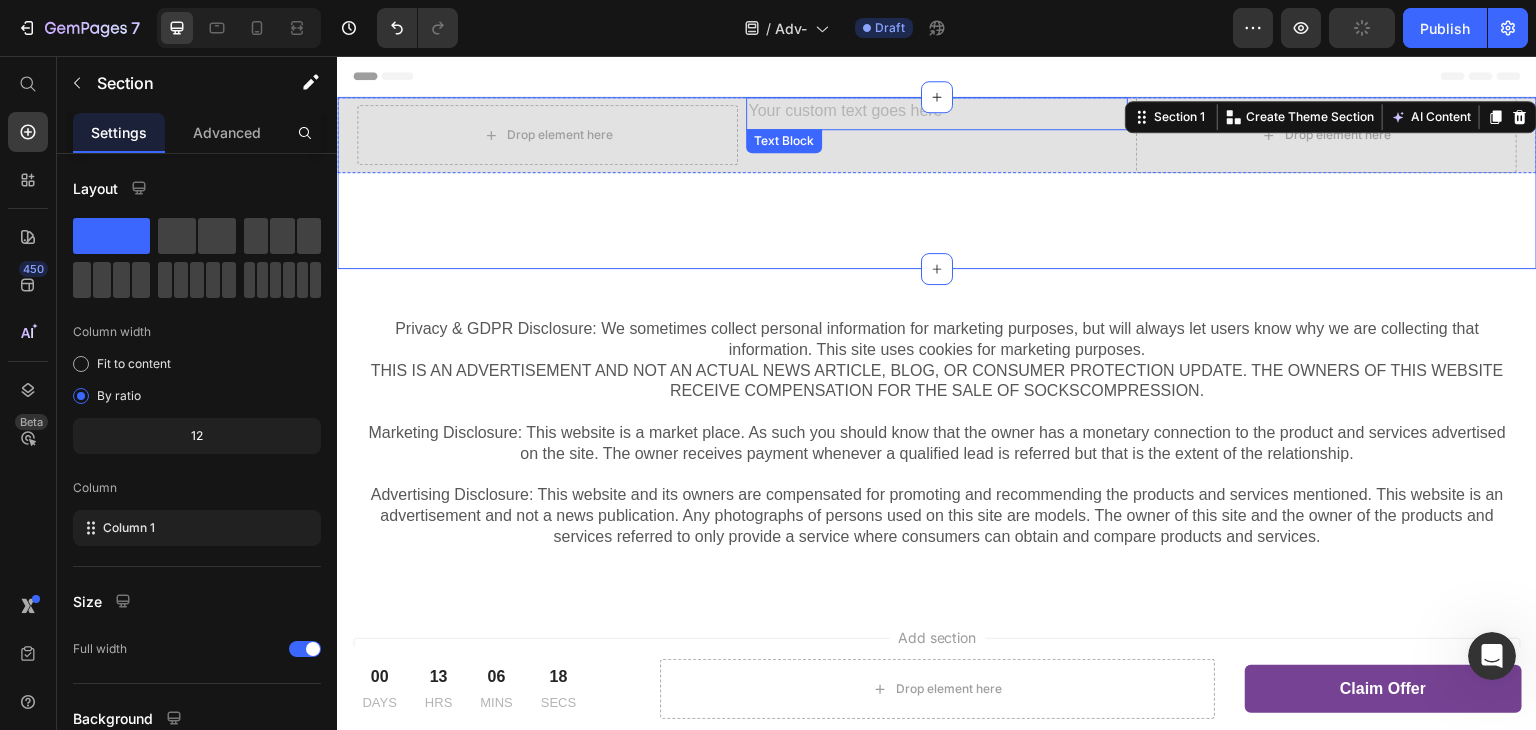 click at bounding box center [936, 113] 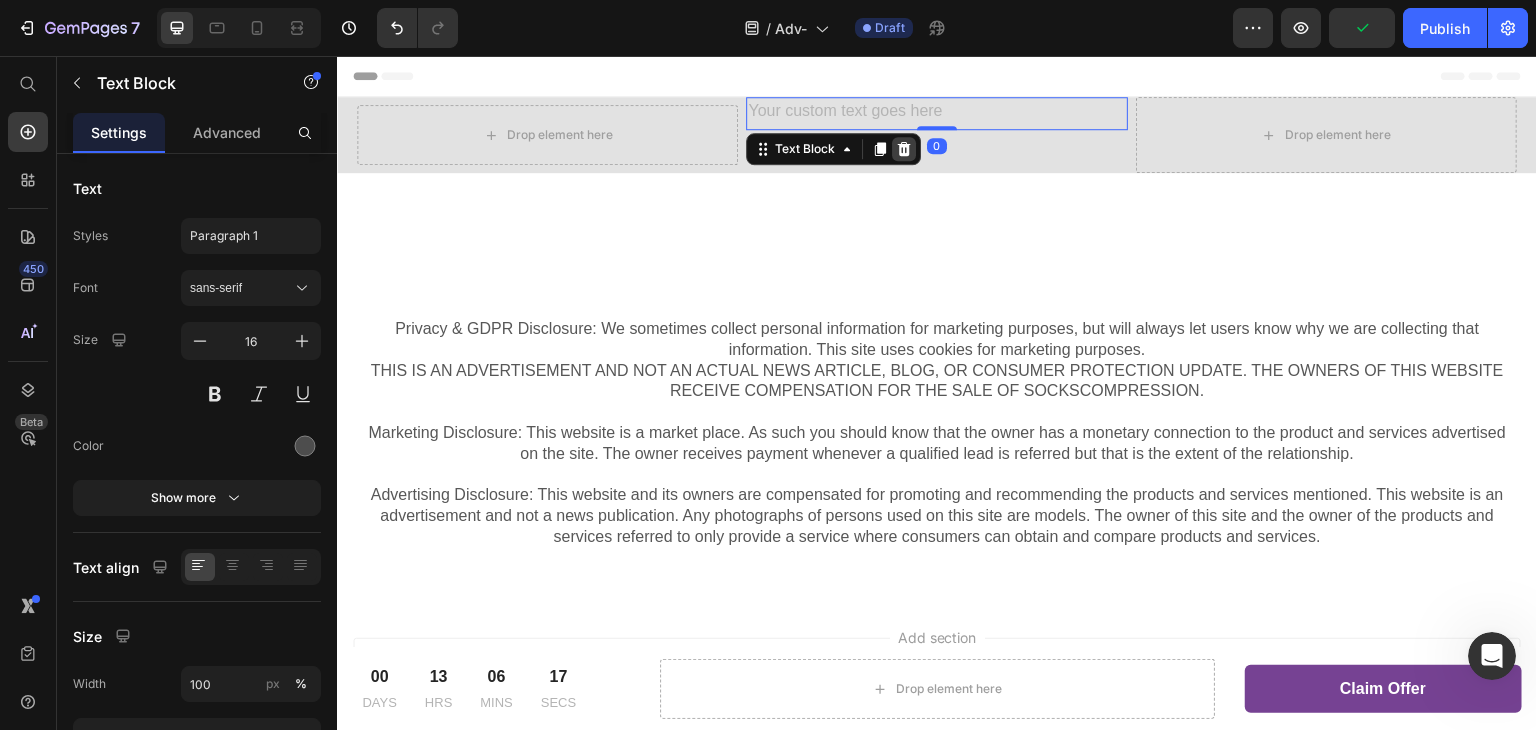 click 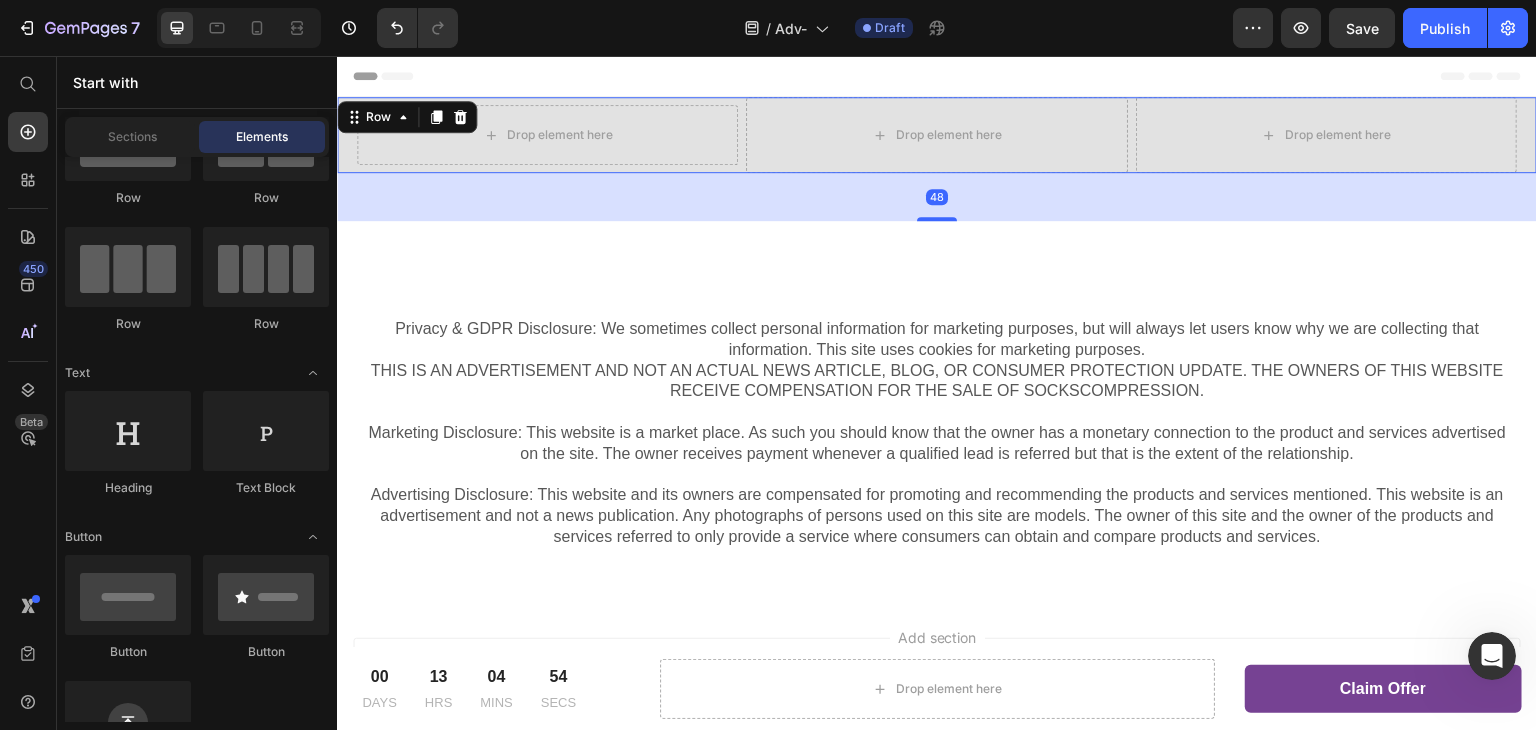 click on "Drop element here Row
Drop element here
Drop element here Row   48" at bounding box center (937, 135) 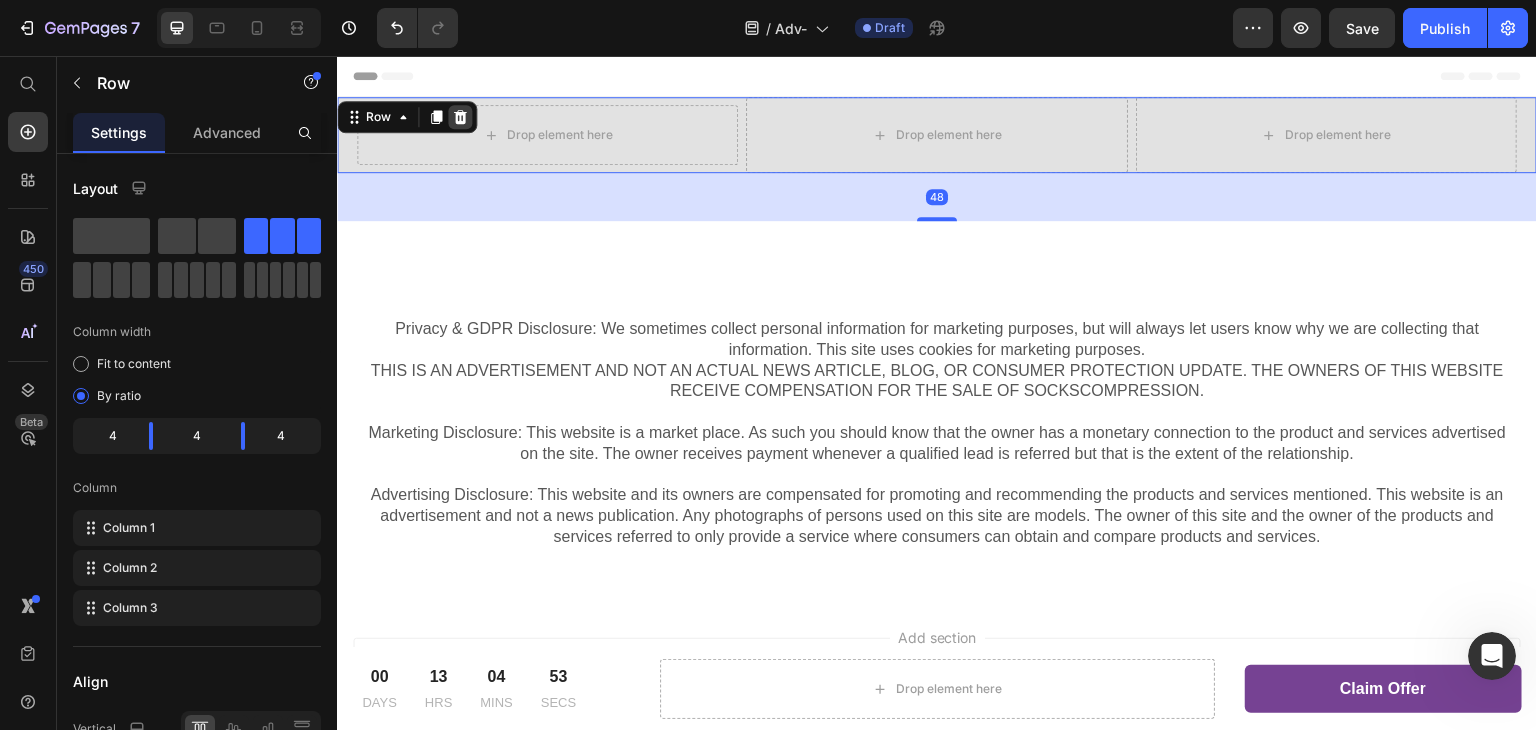 click 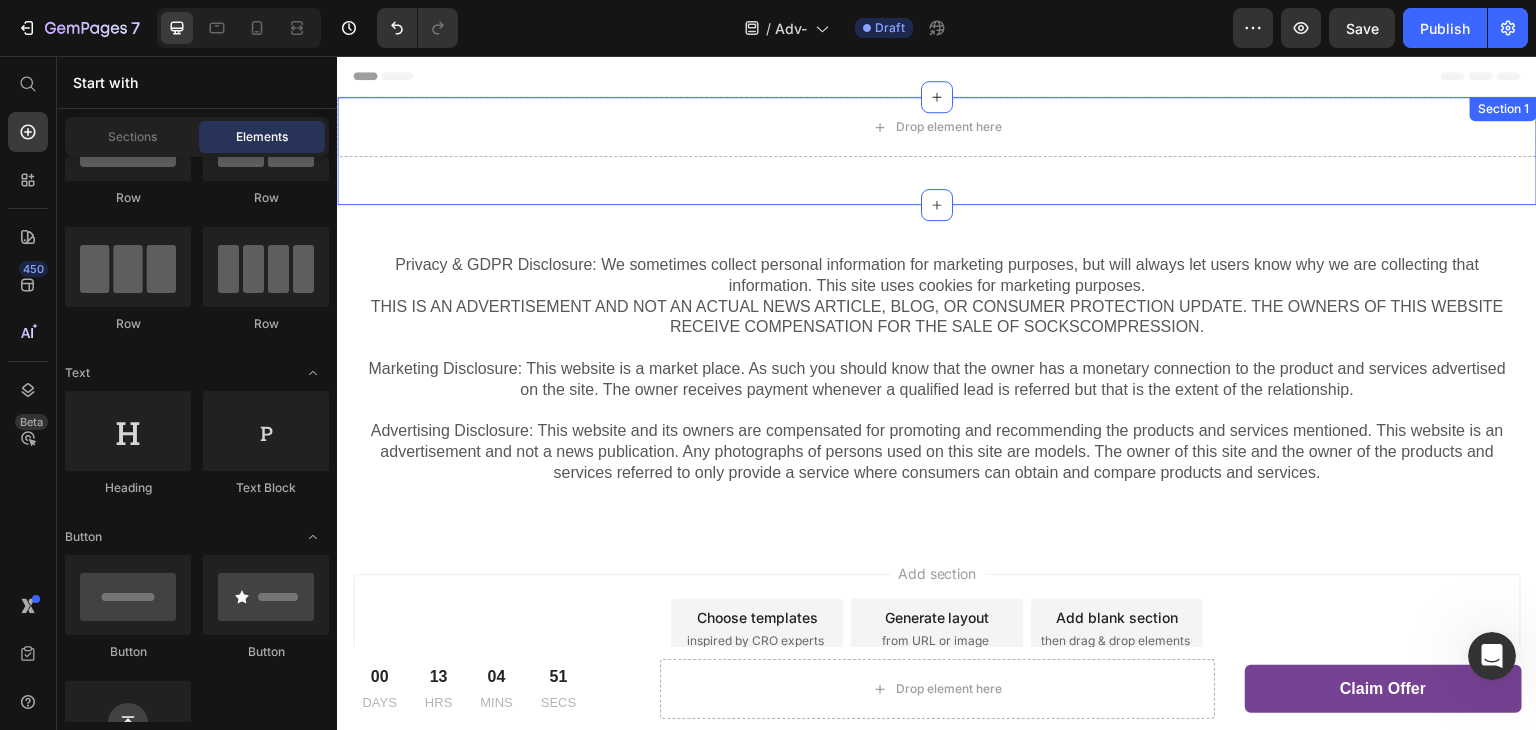click on "Drop element here Section 1" at bounding box center (937, 151) 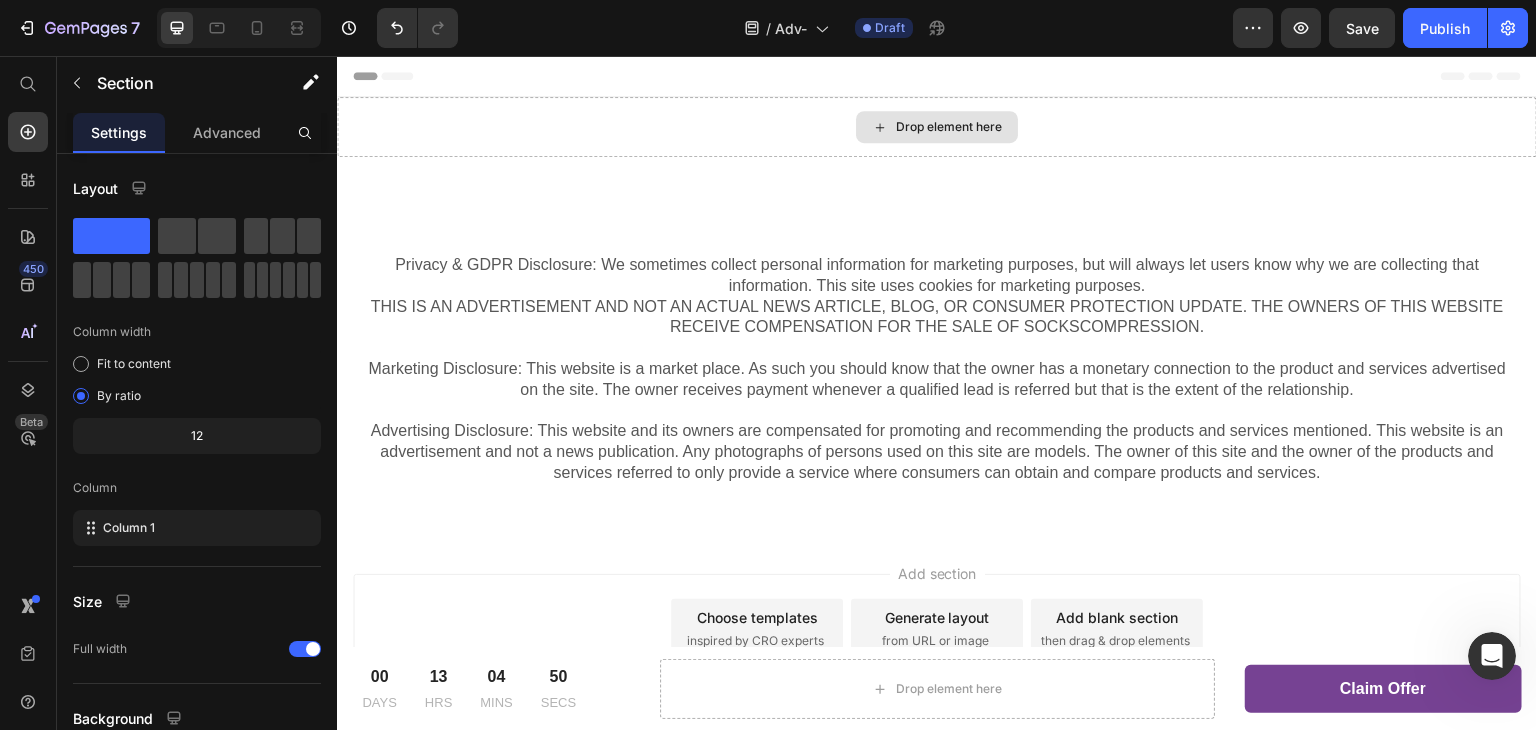 click on "Drop element here" at bounding box center (949, 127) 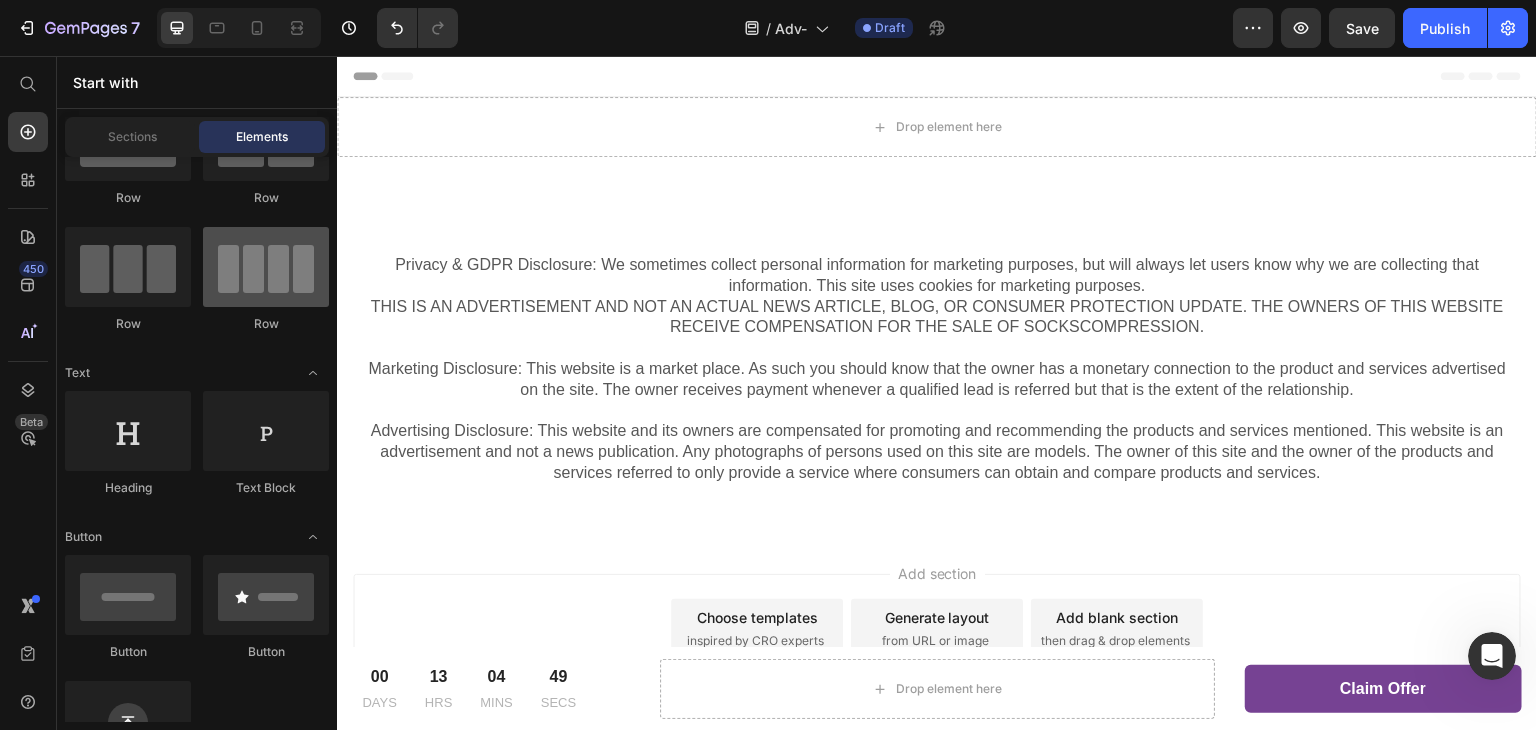 scroll, scrollTop: 0, scrollLeft: 0, axis: both 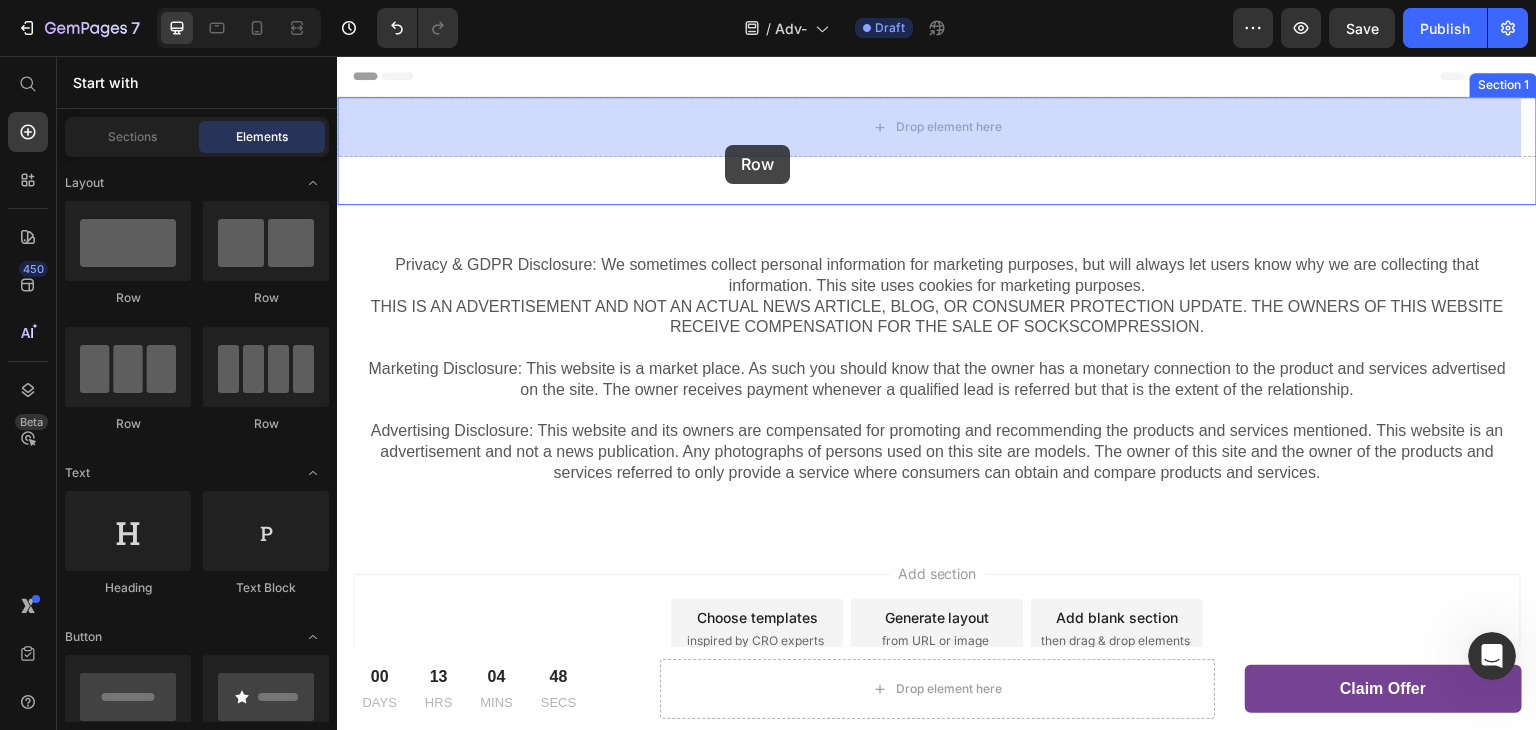 drag, startPoint x: 469, startPoint y: 330, endPoint x: 725, endPoint y: 145, distance: 315.84964 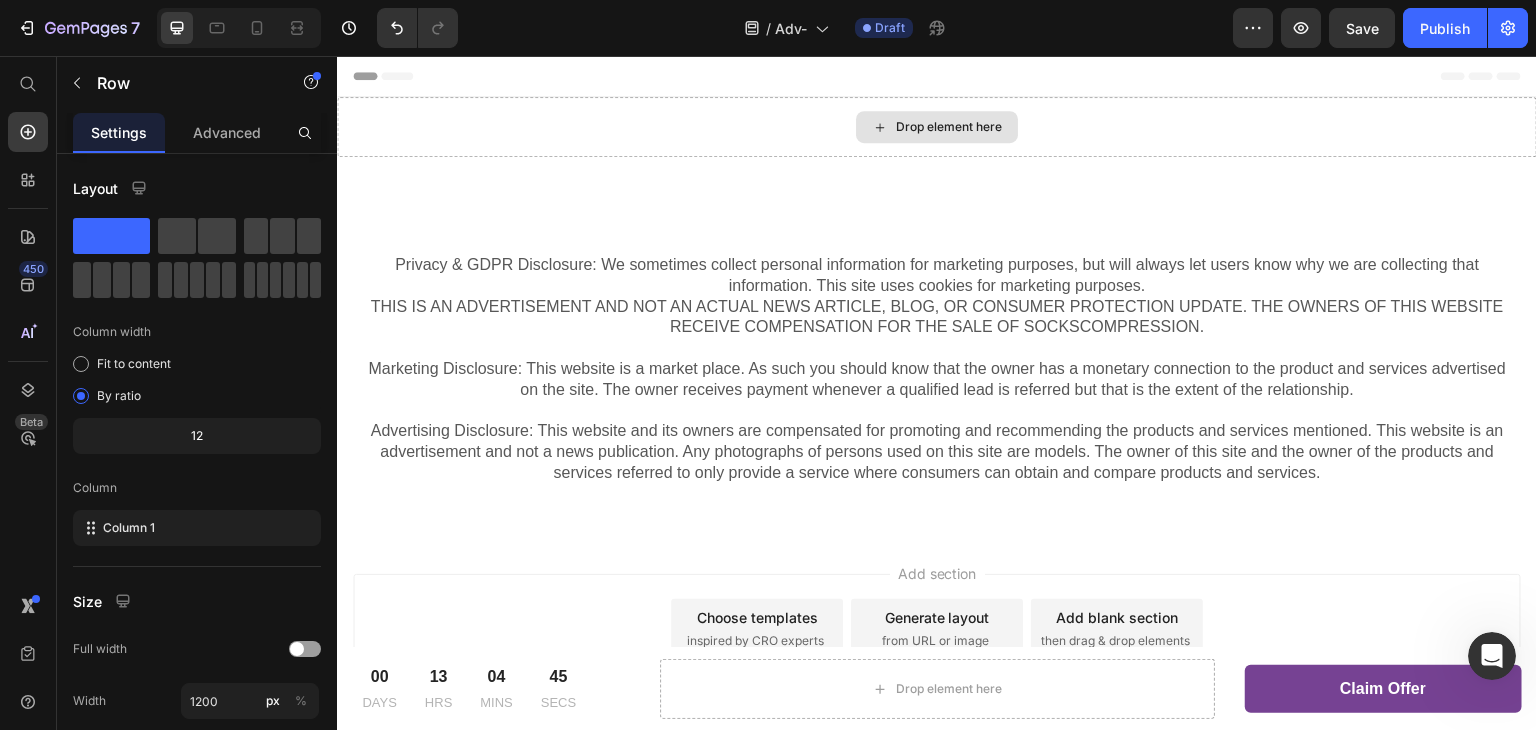 click on "Drop element here" at bounding box center (949, 127) 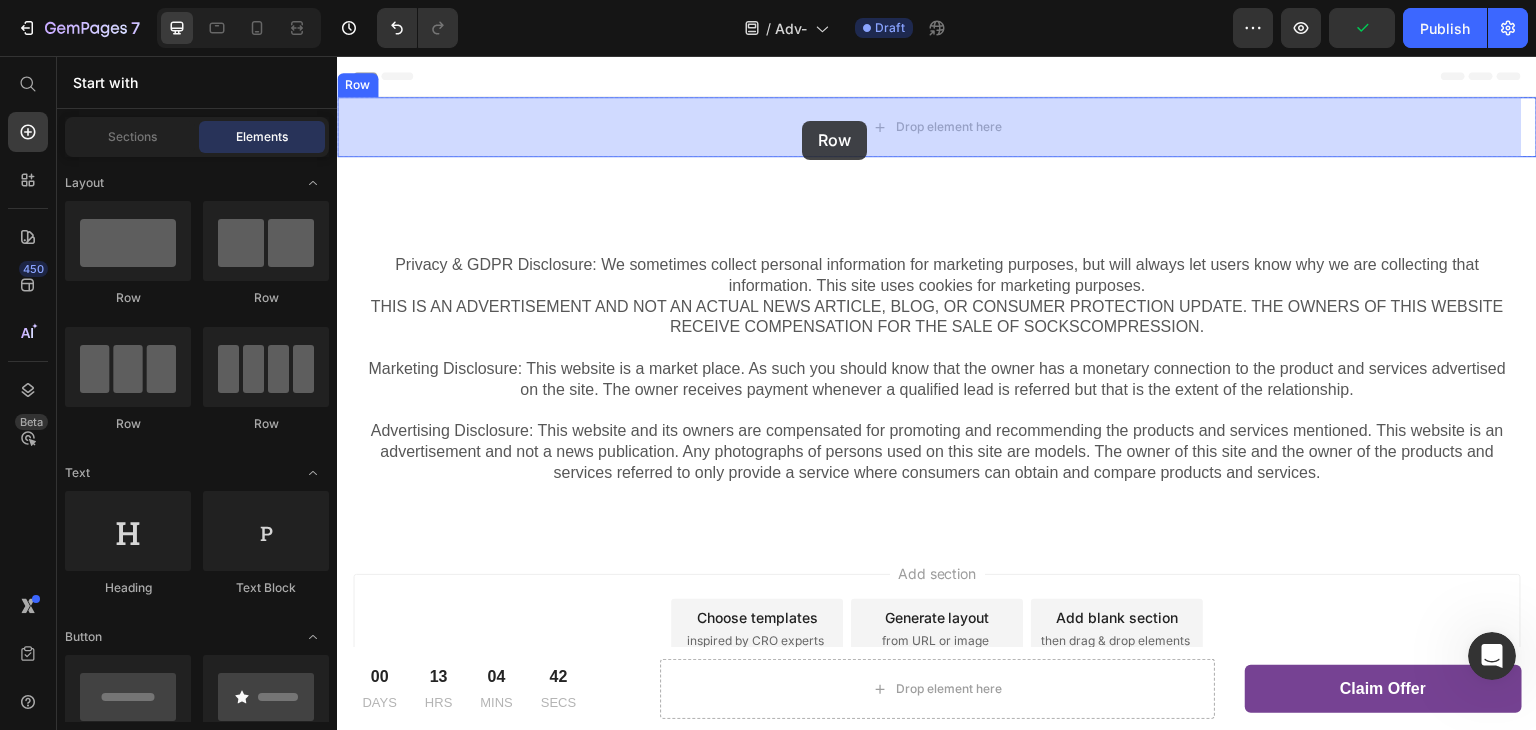 drag, startPoint x: 465, startPoint y: 329, endPoint x: 805, endPoint y: 119, distance: 399.62482 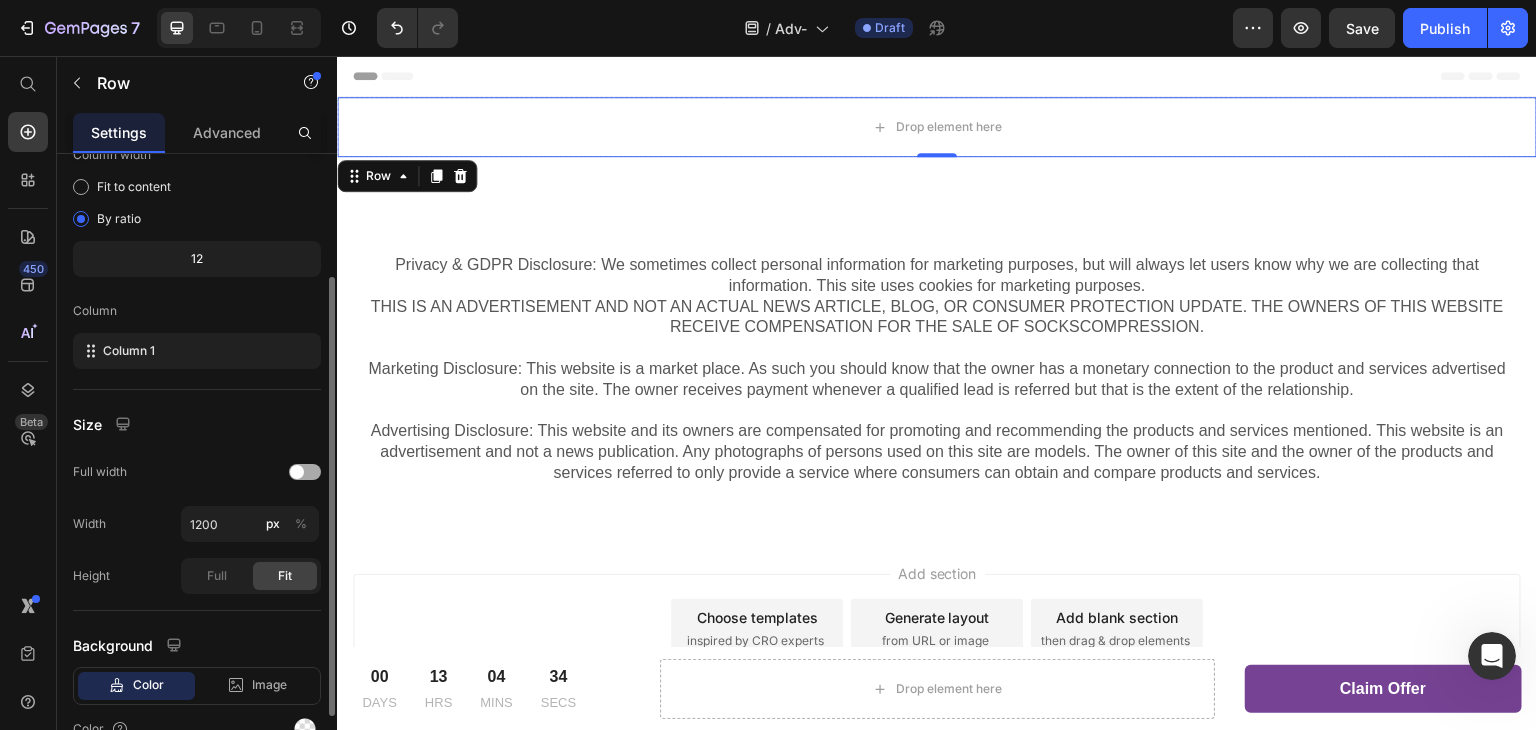 scroll, scrollTop: 0, scrollLeft: 0, axis: both 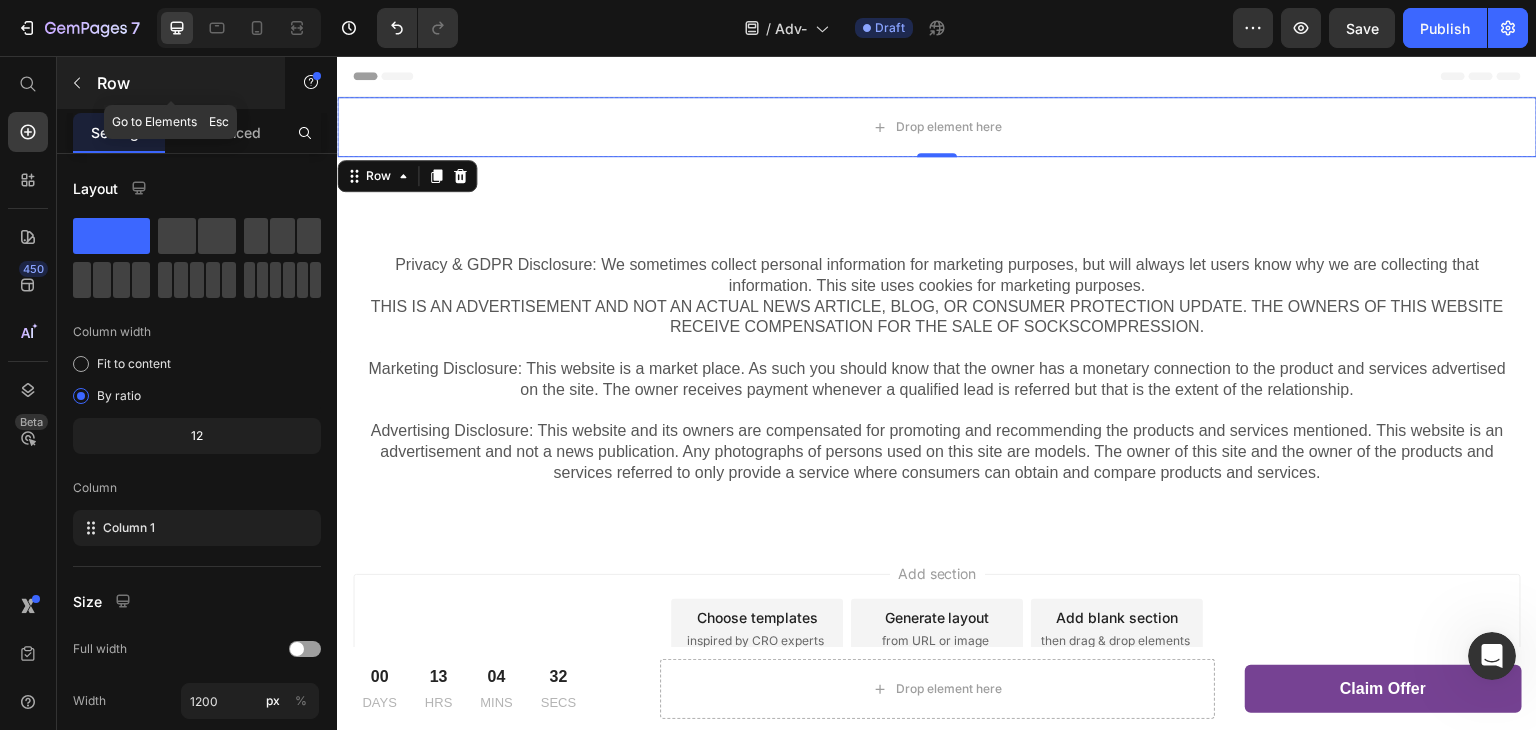 click 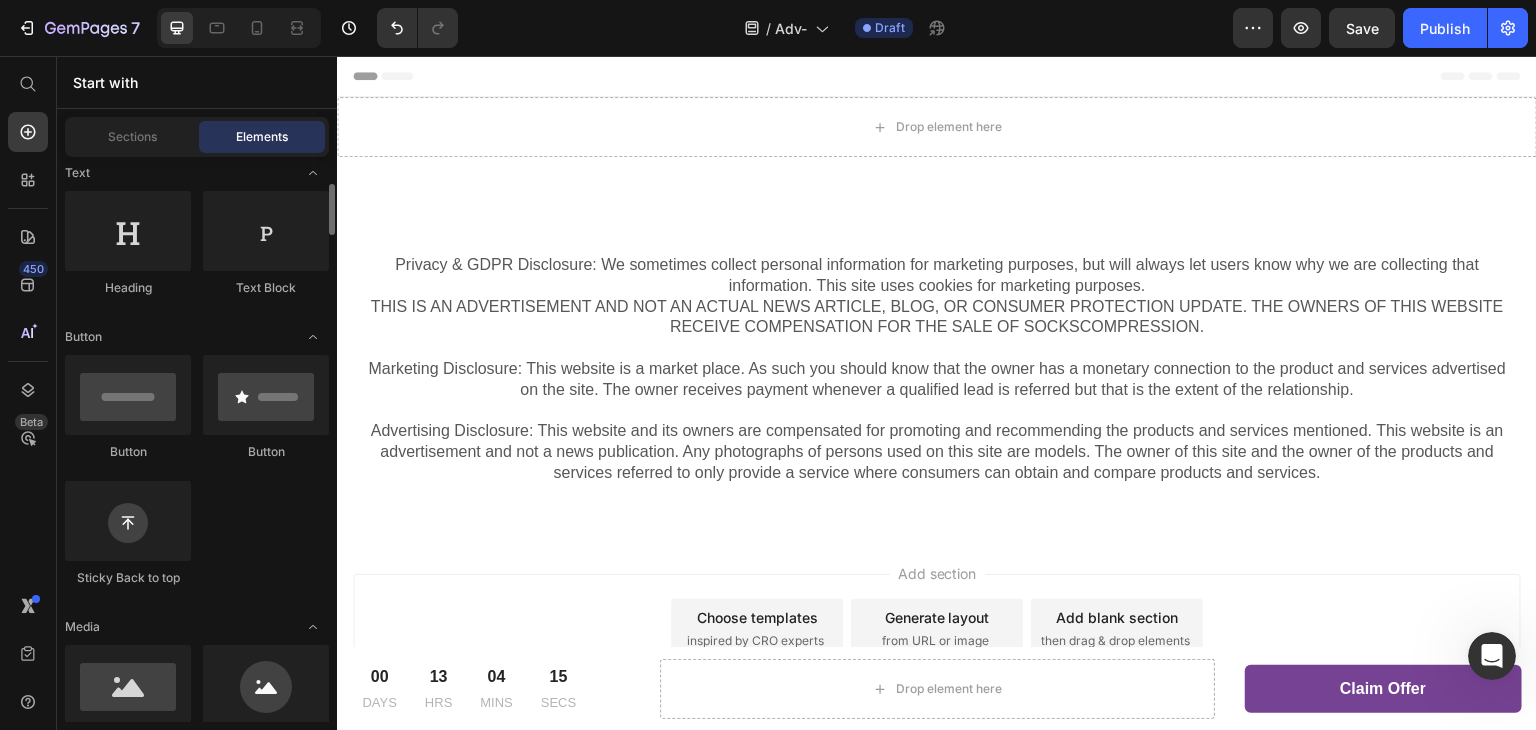 scroll, scrollTop: 400, scrollLeft: 0, axis: vertical 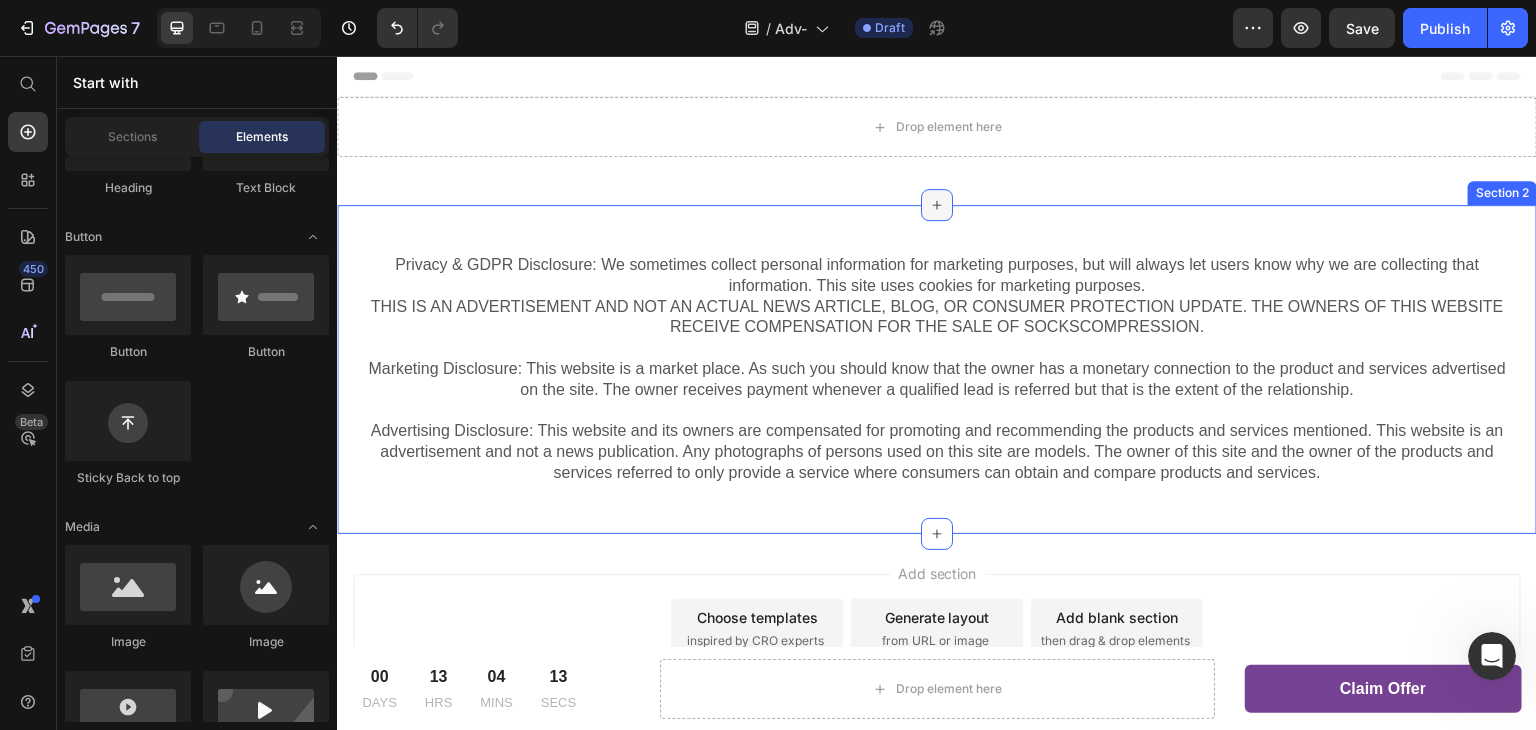 click 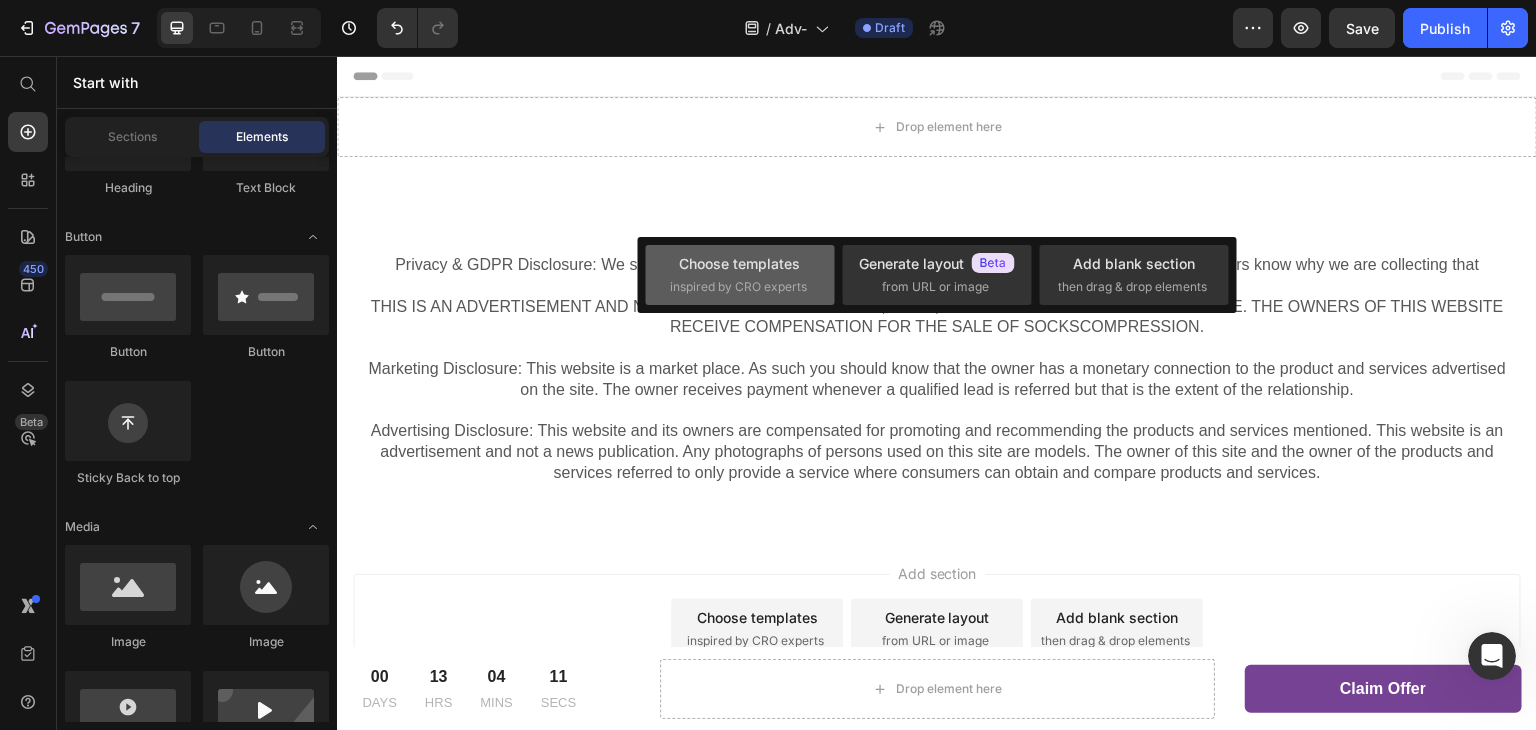 click on "Choose templates" at bounding box center (739, 263) 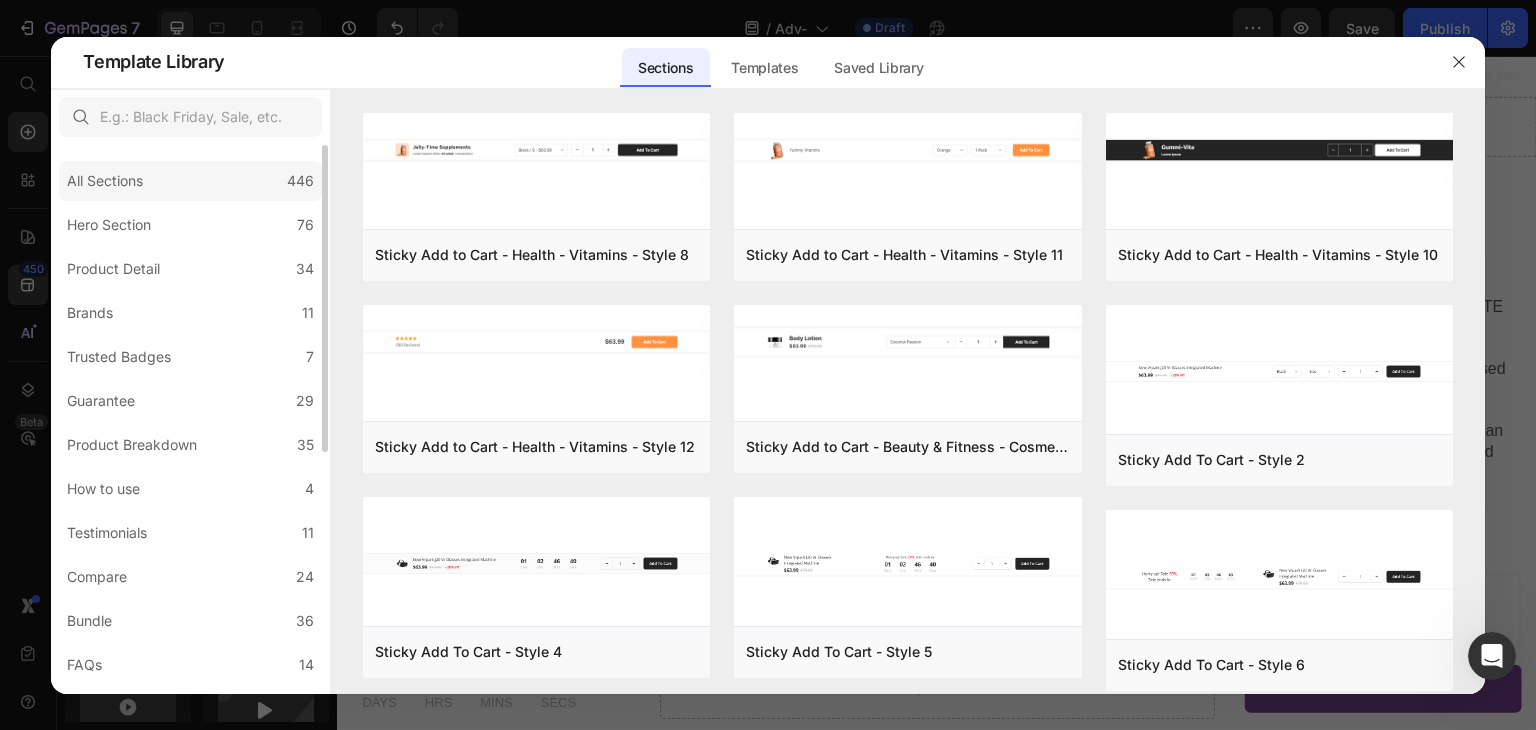 click on "All Sections 446" 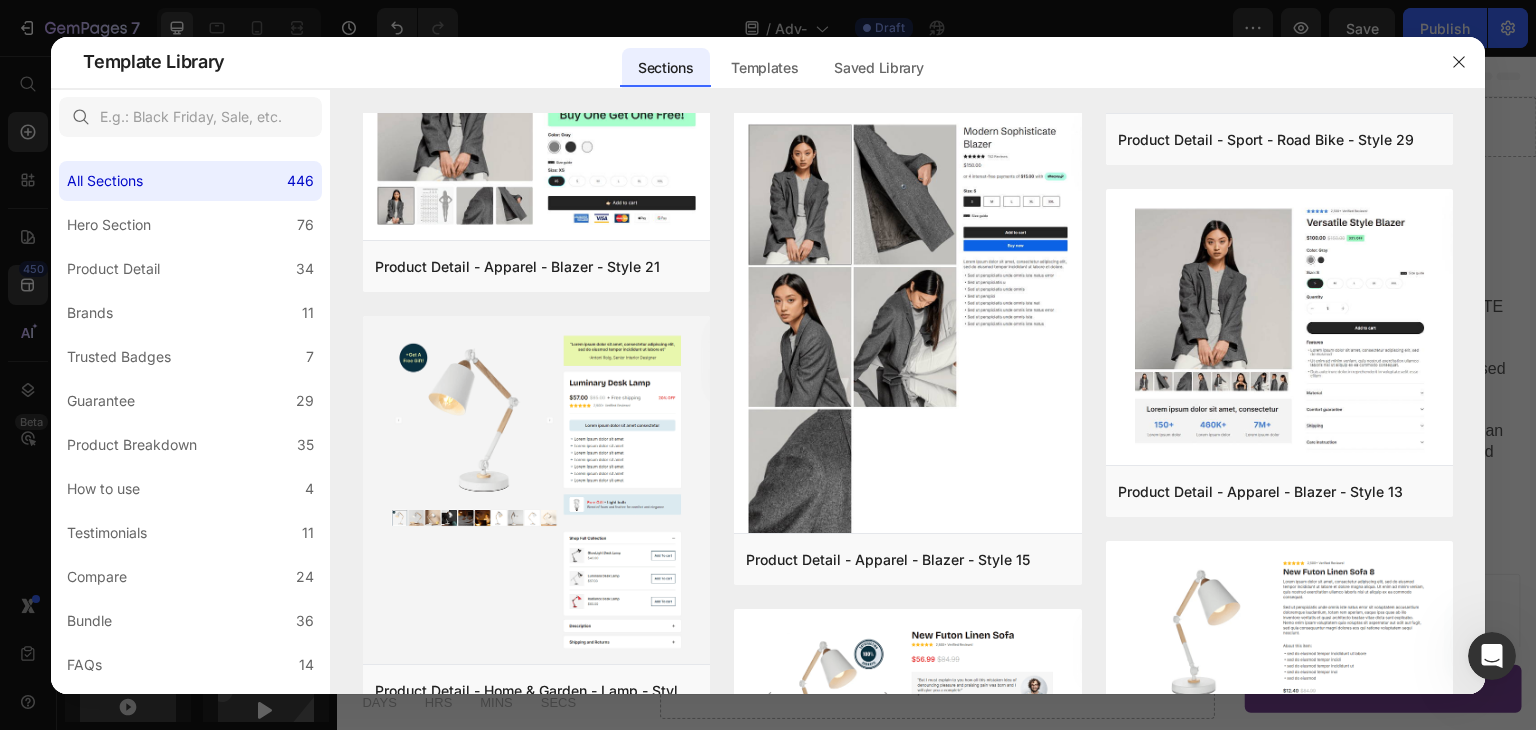 scroll, scrollTop: 5380, scrollLeft: 0, axis: vertical 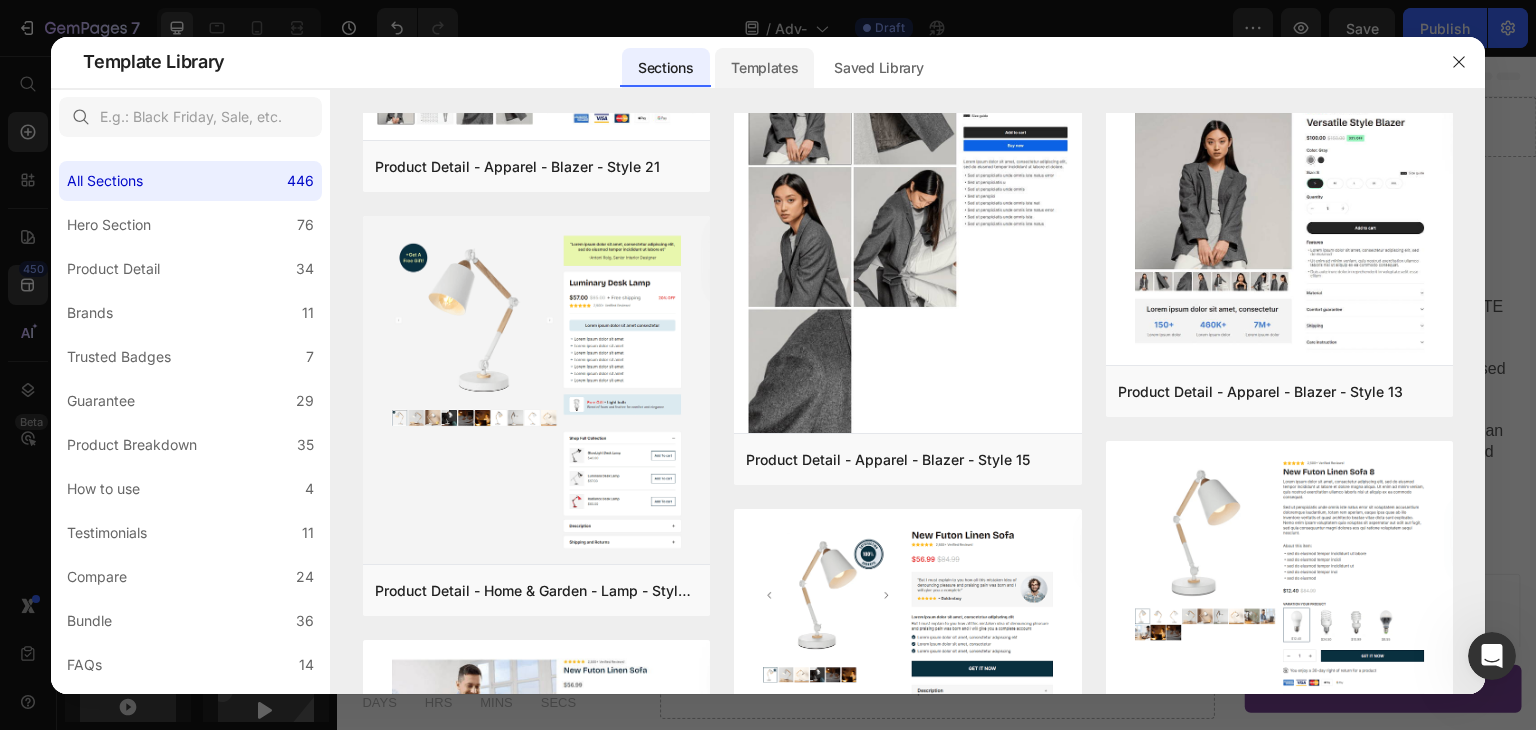 click on "Templates" 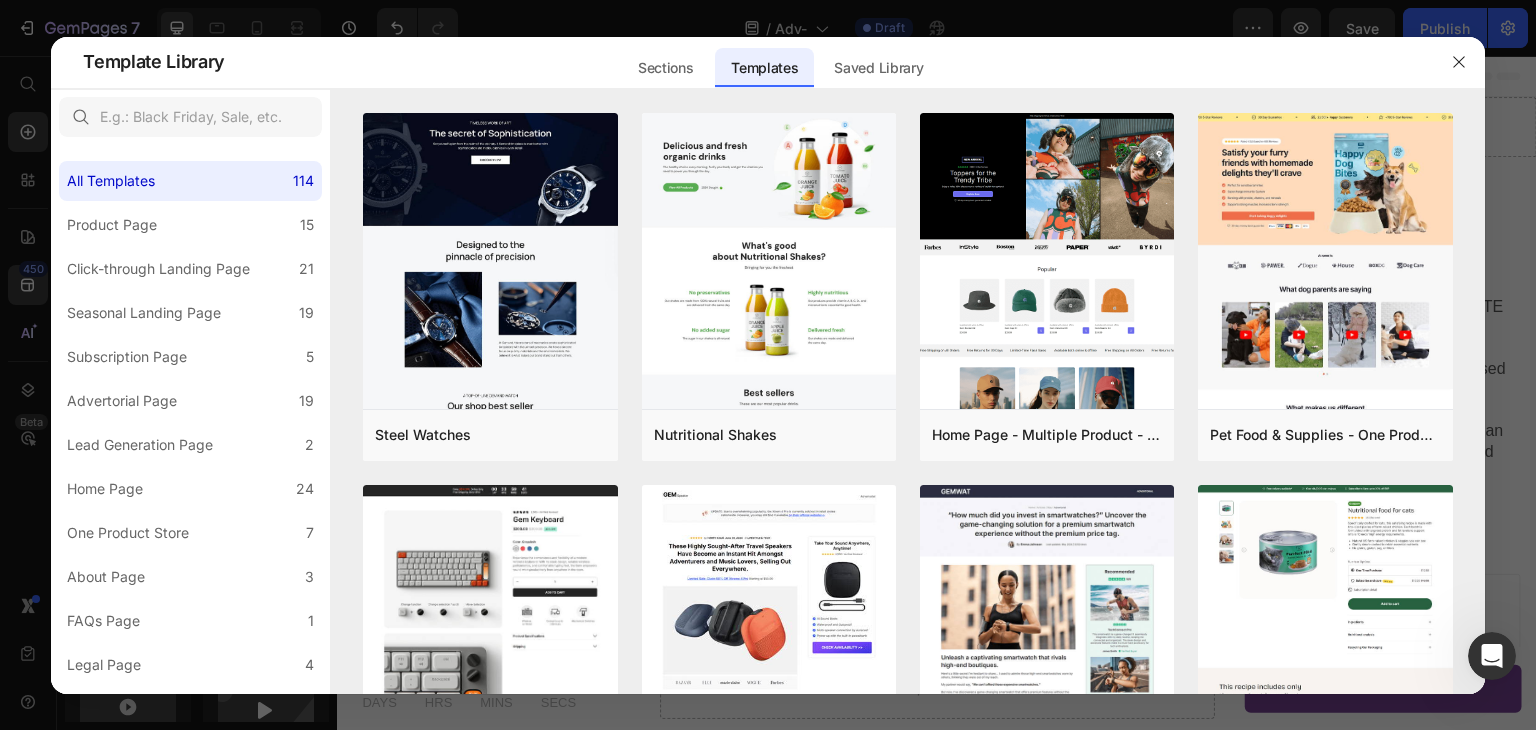 scroll, scrollTop: 5179, scrollLeft: 0, axis: vertical 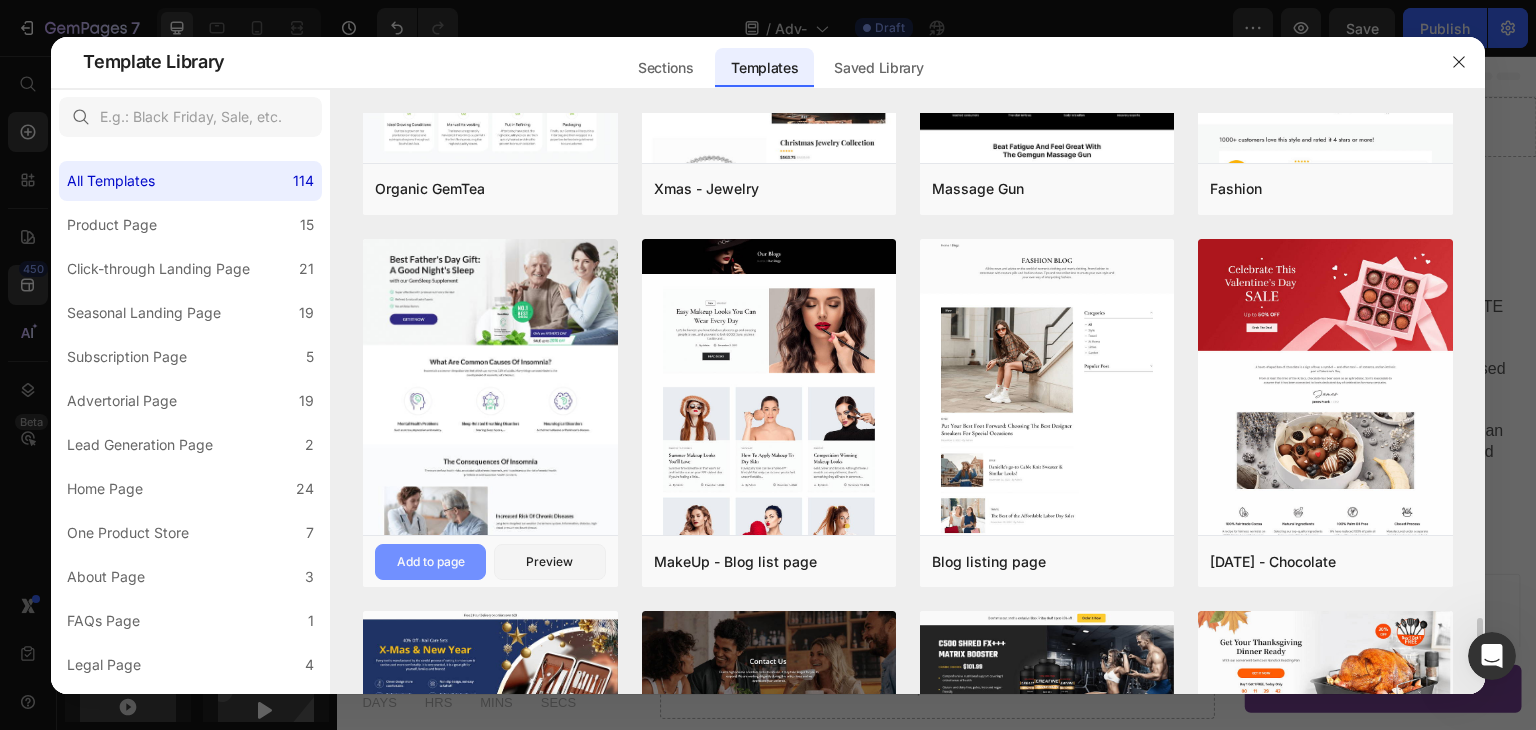 click on "Add to page" at bounding box center [431, 562] 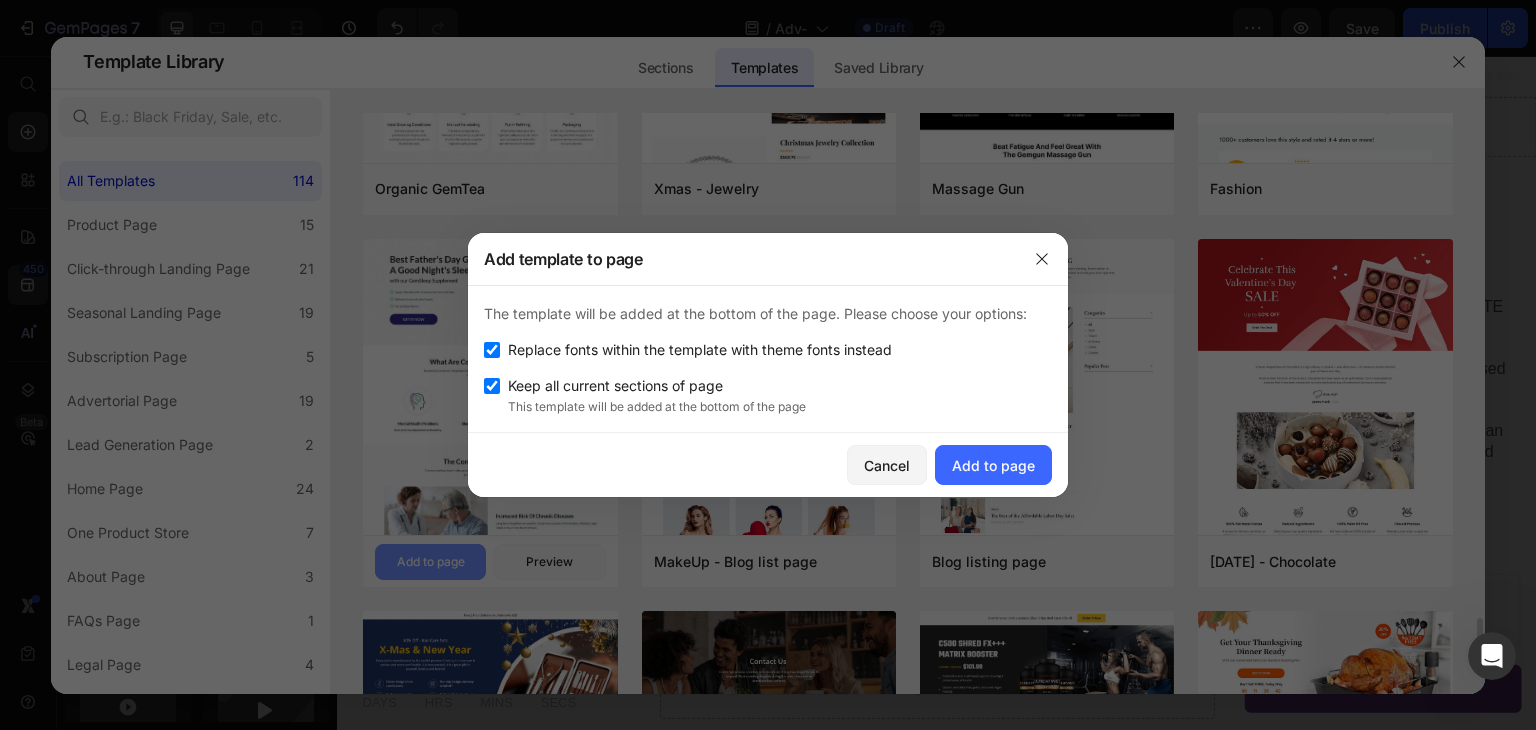 scroll, scrollTop: 1385, scrollLeft: 0, axis: vertical 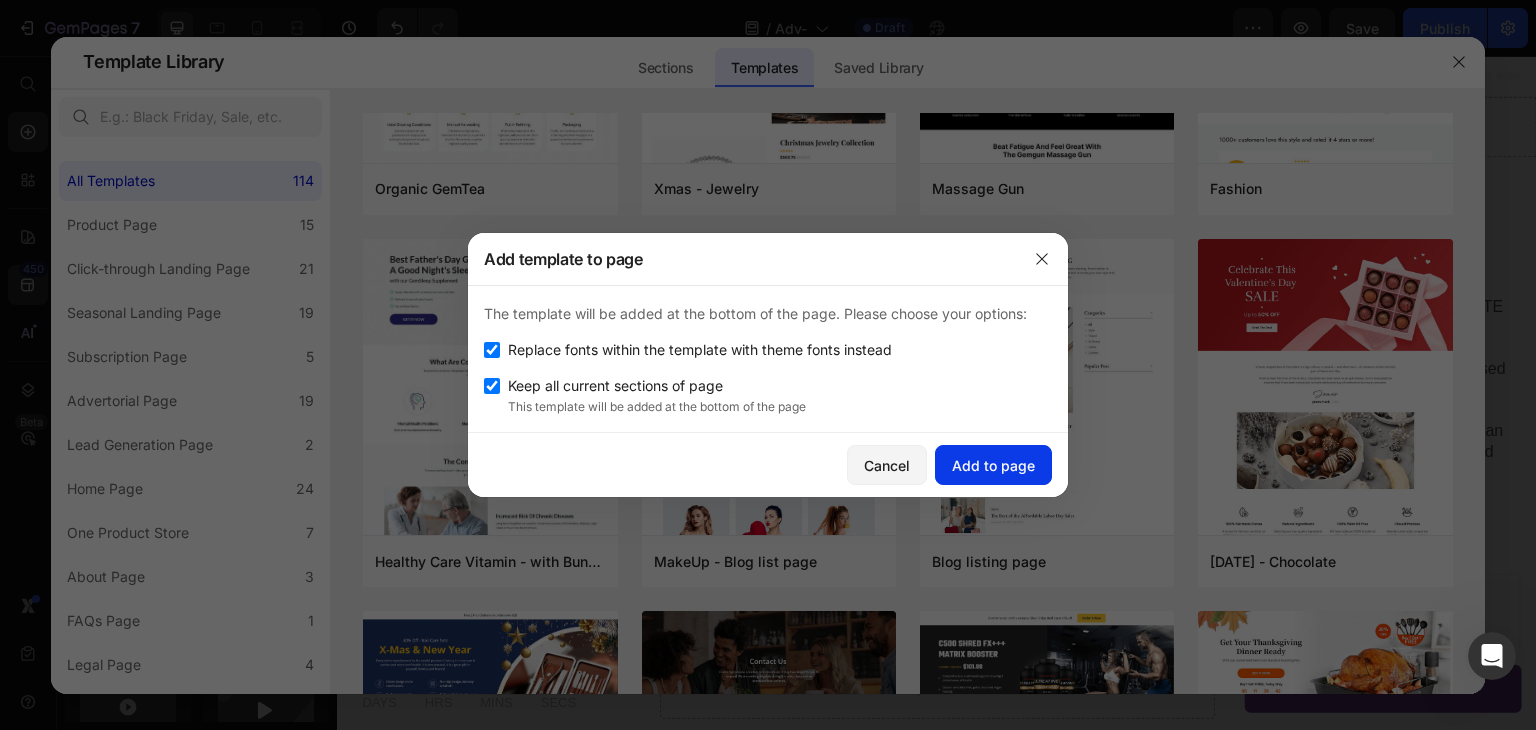click on "Add to page" at bounding box center [993, 465] 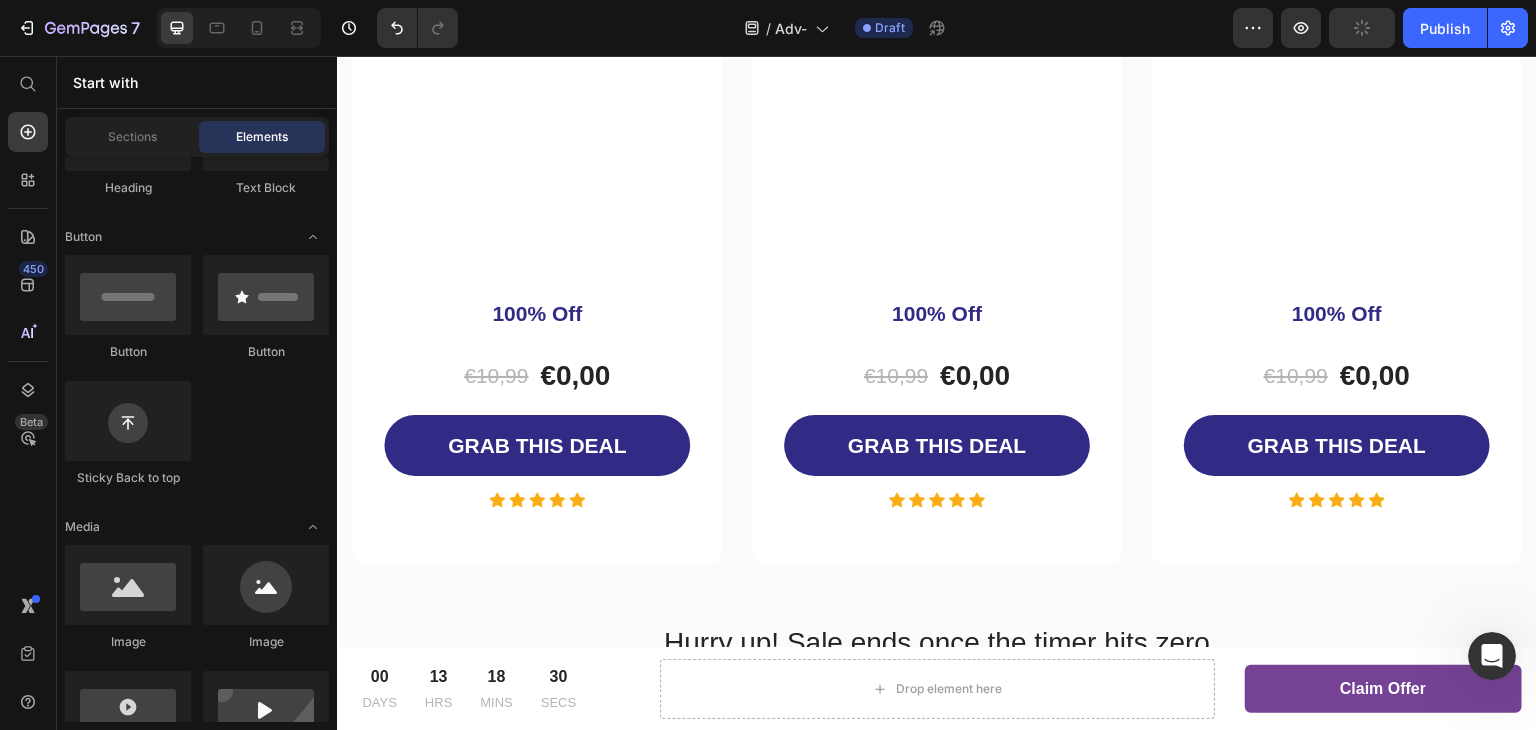 scroll, scrollTop: 4400, scrollLeft: 0, axis: vertical 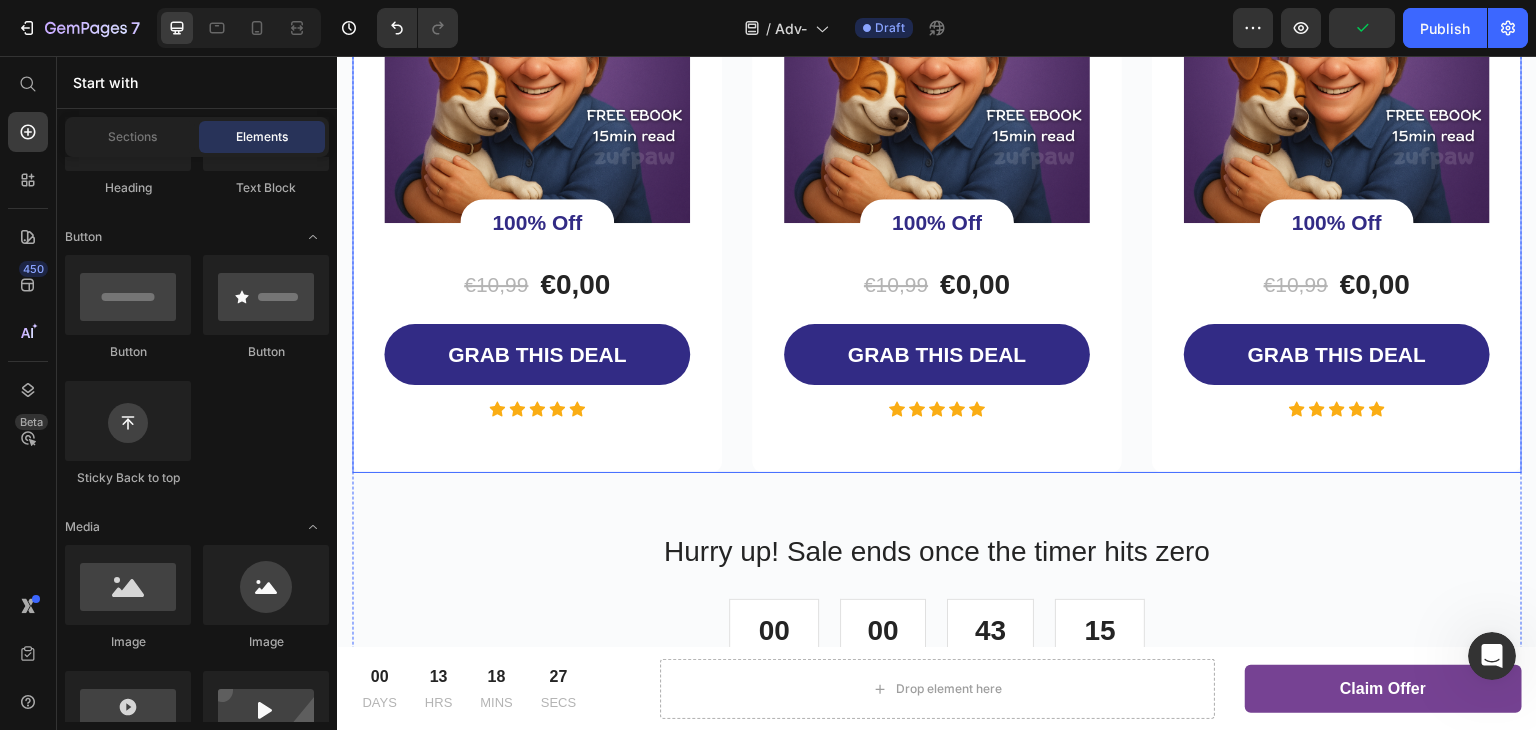 click on "A SPECIAL GIFT FOR YOU! Product Title  First 20 days Text block Product Images 100% Off Product Badge €10,99 Product Price €0,00 Product Price Row GRAB THIS DEAL Product Cart Button                Icon                Icon                Icon                Icon                Icon Icon List Hoz Product Row Row MOST POPULAR Button Row A SPECIAL GIFT FOR YOU! Product Title Day 21 to 40 Text block Product Images 100% Off Product Badge €10,99 Product Price €0,00 Product Price Row GRAB THIS DEAL Product Cart Button                Icon                Icon                Icon                Icon                Icon Icon List Hoz Product Row Row BEST CHOICE Button Row A SPECIAL GIFT FOR YOU! Product Title Day 41 to 60 Text block Product Images 100% Off Product Badge €10,99 Product Price €0,00 Product Price Row GRAB THIS DEAL Product Cart Button                Icon                Icon                Icon                Icon                Icon Icon List Hoz Product Row Row Row" at bounding box center [937, 73] 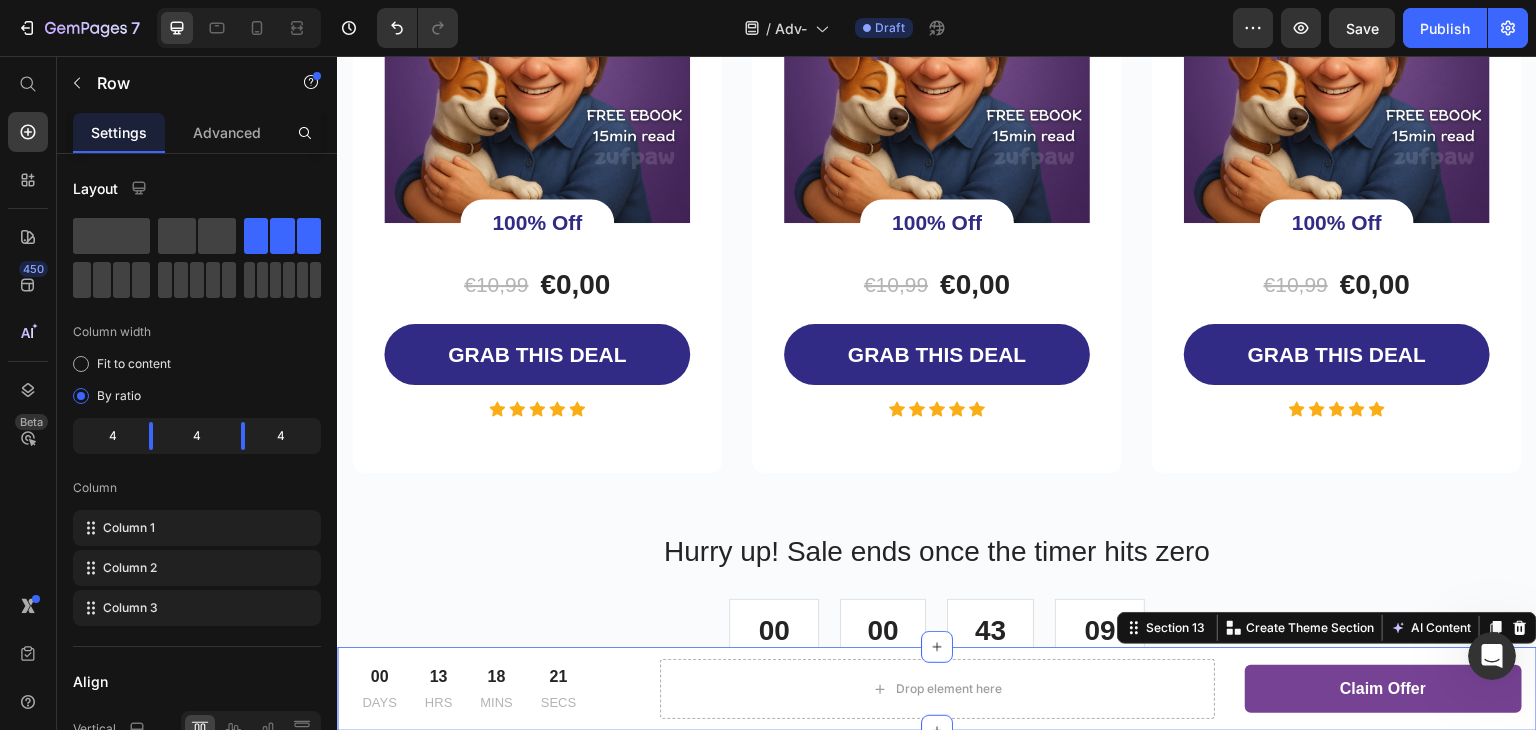 click on "00 DAYS 13 HRS 18 MINS 21 SECS CountDown Timer
Drop element here Claim Offer Button Row Section 13   You can create reusable sections Create Theme Section AI Content Write with GemAI What would you like to describe here? Tone and Voice Persuasive Product Show more Generate" at bounding box center [937, 689] 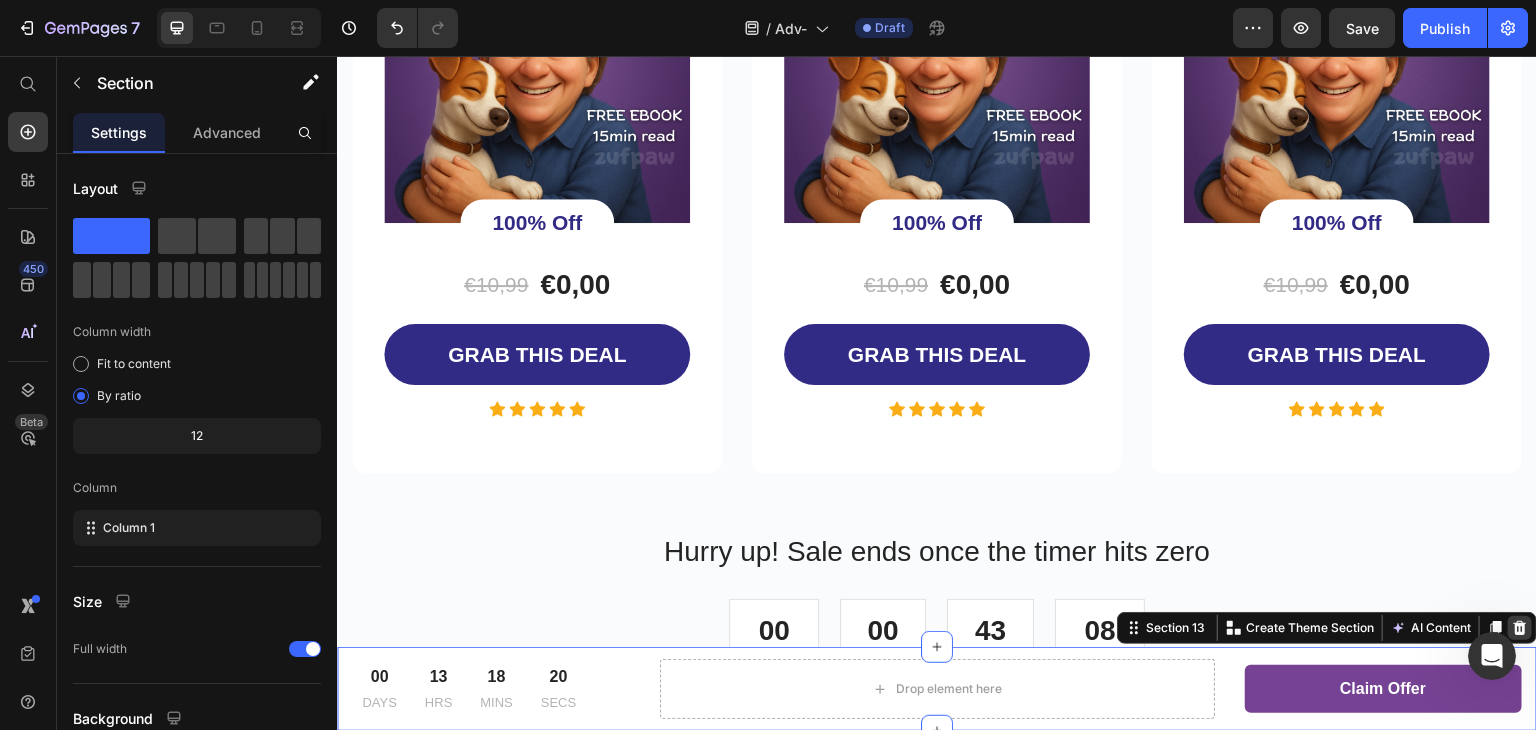 click 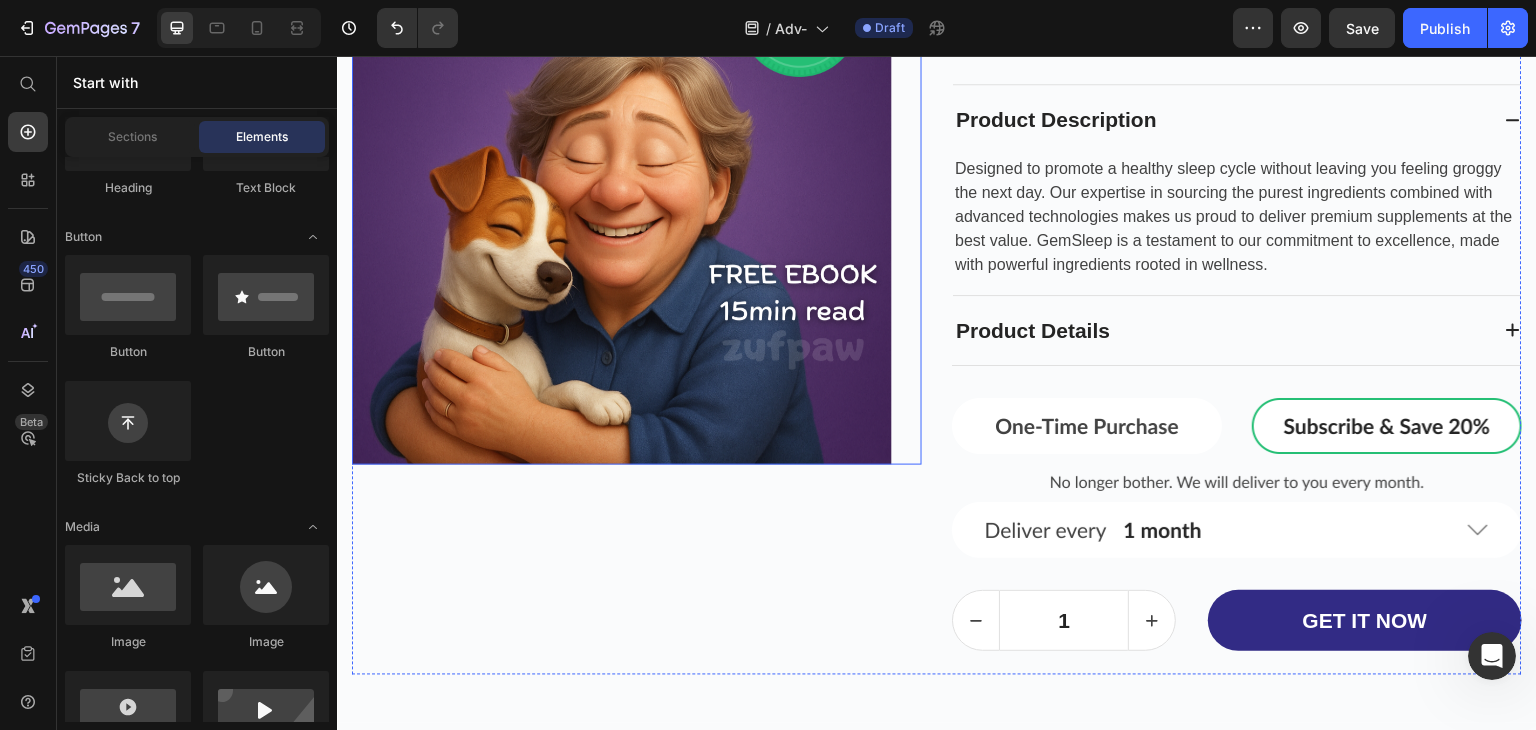 scroll, scrollTop: 6100, scrollLeft: 0, axis: vertical 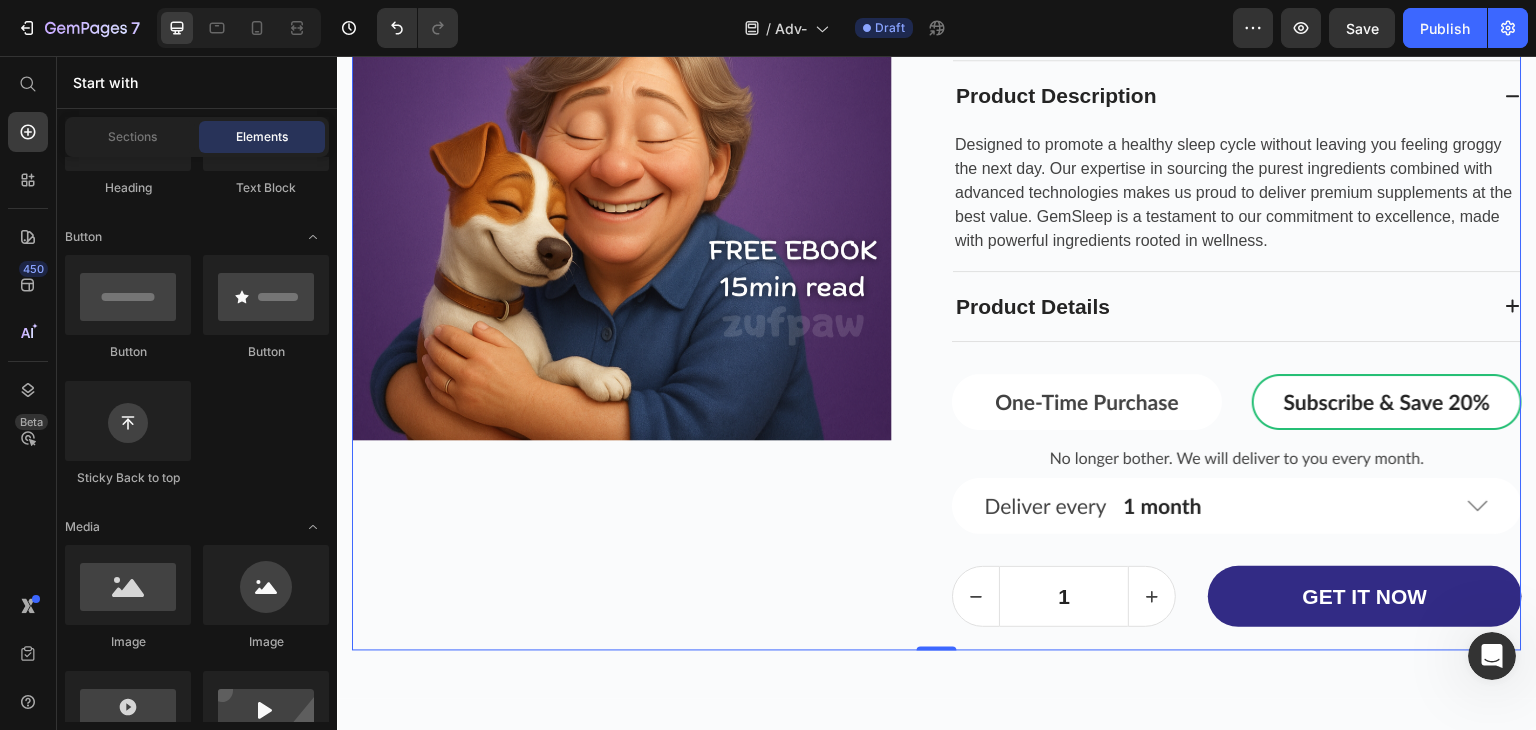 click on "Image Row Product Images" at bounding box center [637, 264] 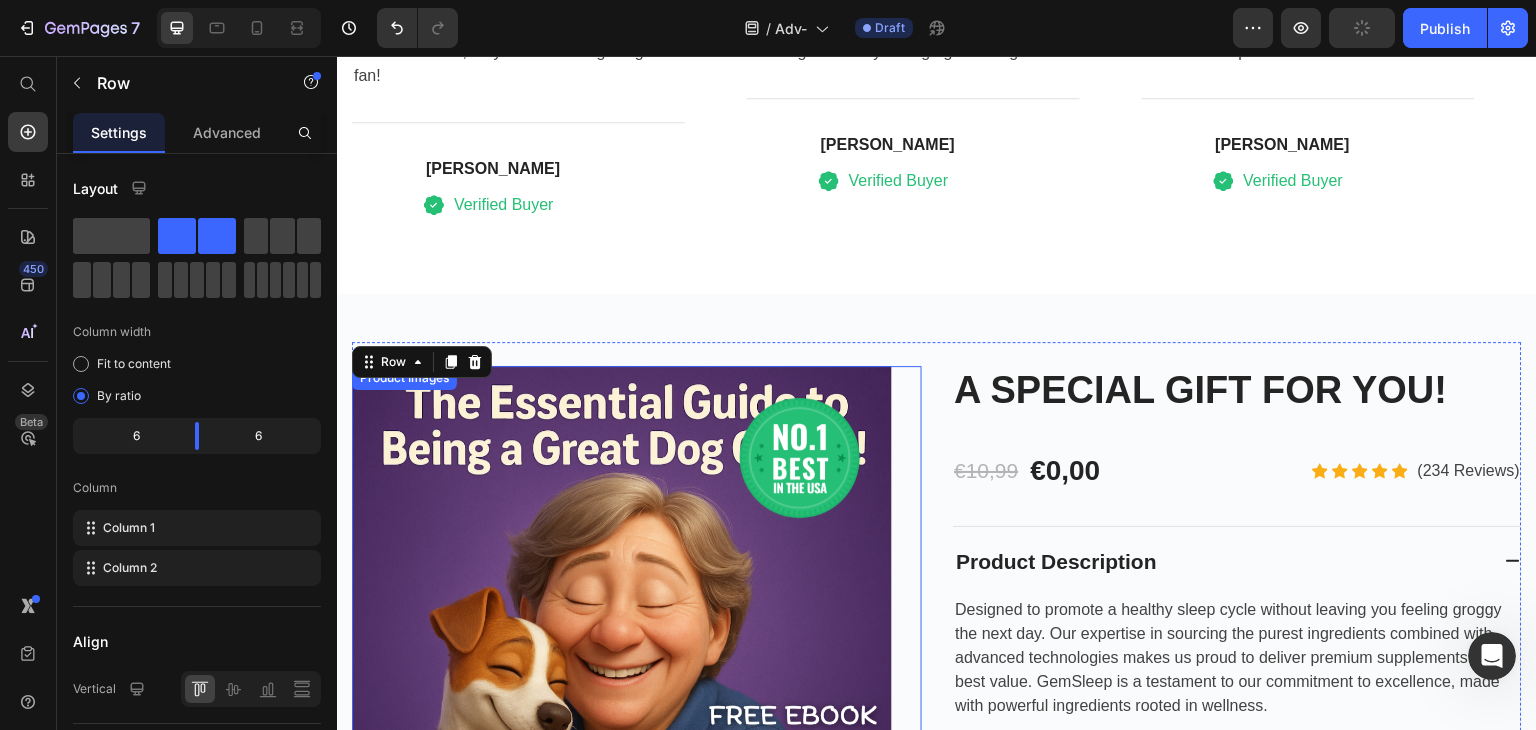 scroll, scrollTop: 5600, scrollLeft: 0, axis: vertical 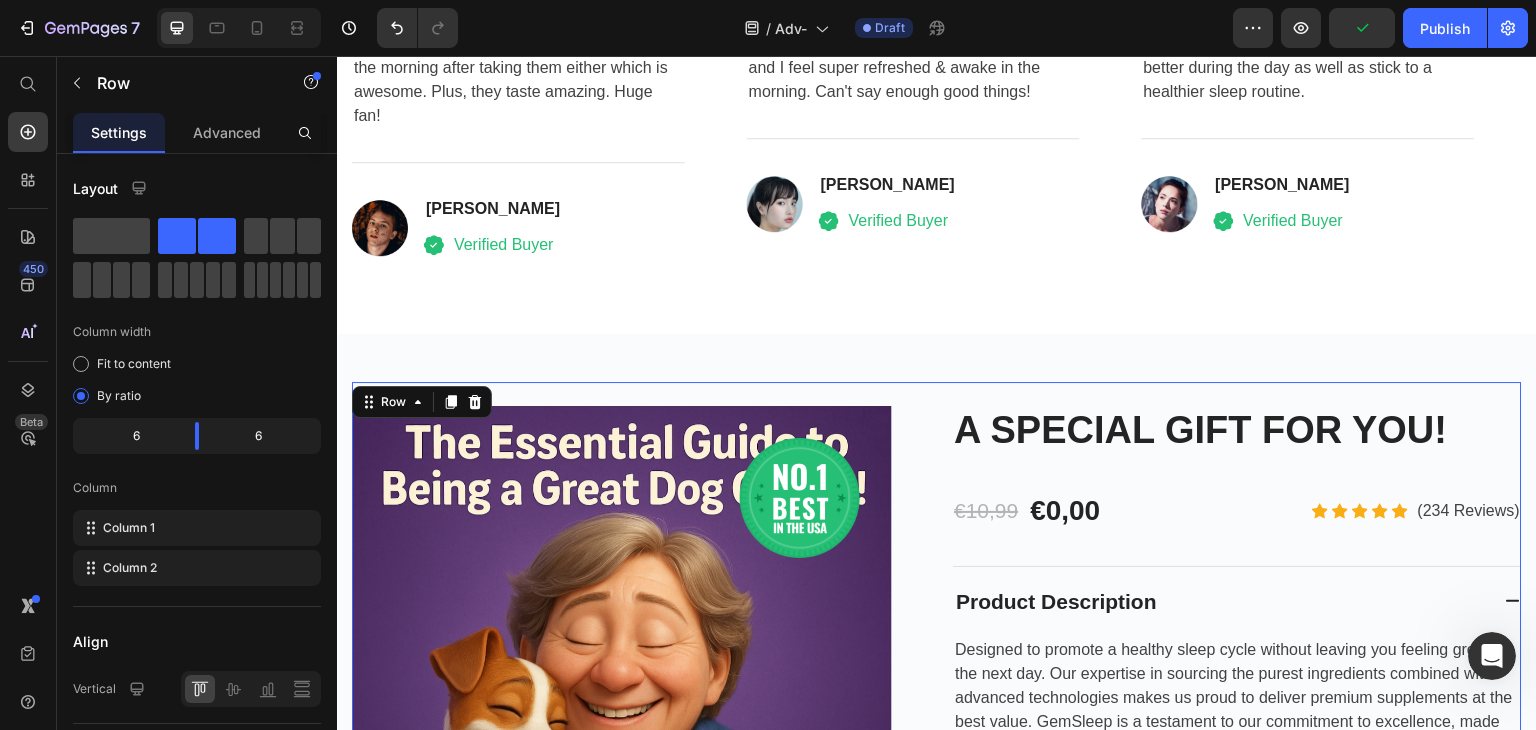 click on "Image Row Product Images A SPECIAL GIFT FOR YOU! Product Title €10,99 Product Price €0,00 Product Price Row                Icon                Icon                Icon                Icon                Icon Icon List Hoz (234 Reviews) Text block Row Row Product Description Designed to promote a healthy sleep cycle without leaving you feeling groggy the next day. Our expertise in sourcing the purest ingredients combined with advanced technologies makes us proud to deliver premium supplements at the best value. GemSleep is a testament to our commitment to excellence, made with powerful ingredients rooted in wellness. Text block Product Details Accordion
This is just a demo image for subscription payment. You can design a subscription block using our third-party integrations, such as  Bold Subscriptions  or  other subscription solutions on Shopify .
App Subscriptions Instruction 1 Product Quantity GET IT NOW Product Cart Button Row Row   0" at bounding box center (937, 769) 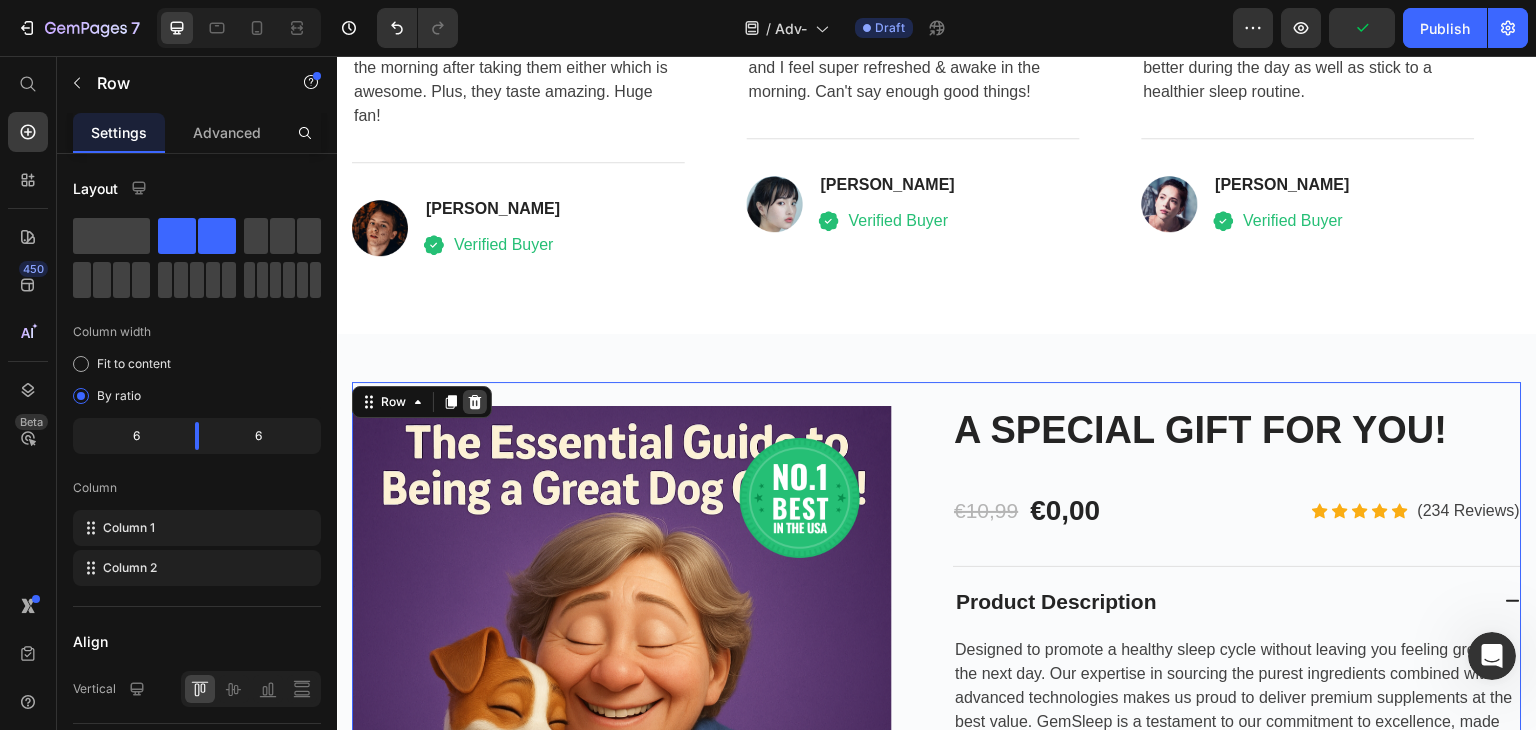 click 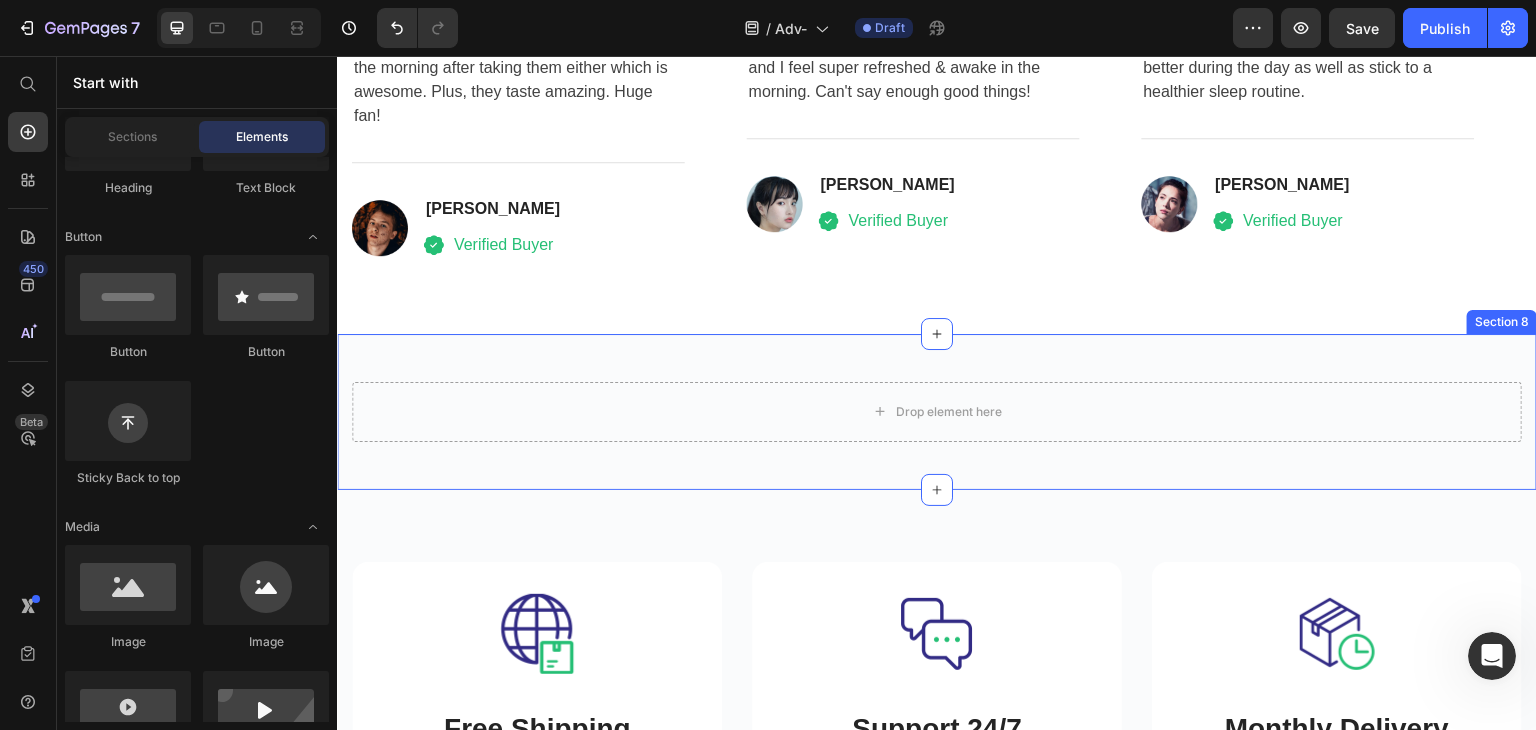 click on "Drop element here Product Section 8" at bounding box center [937, 412] 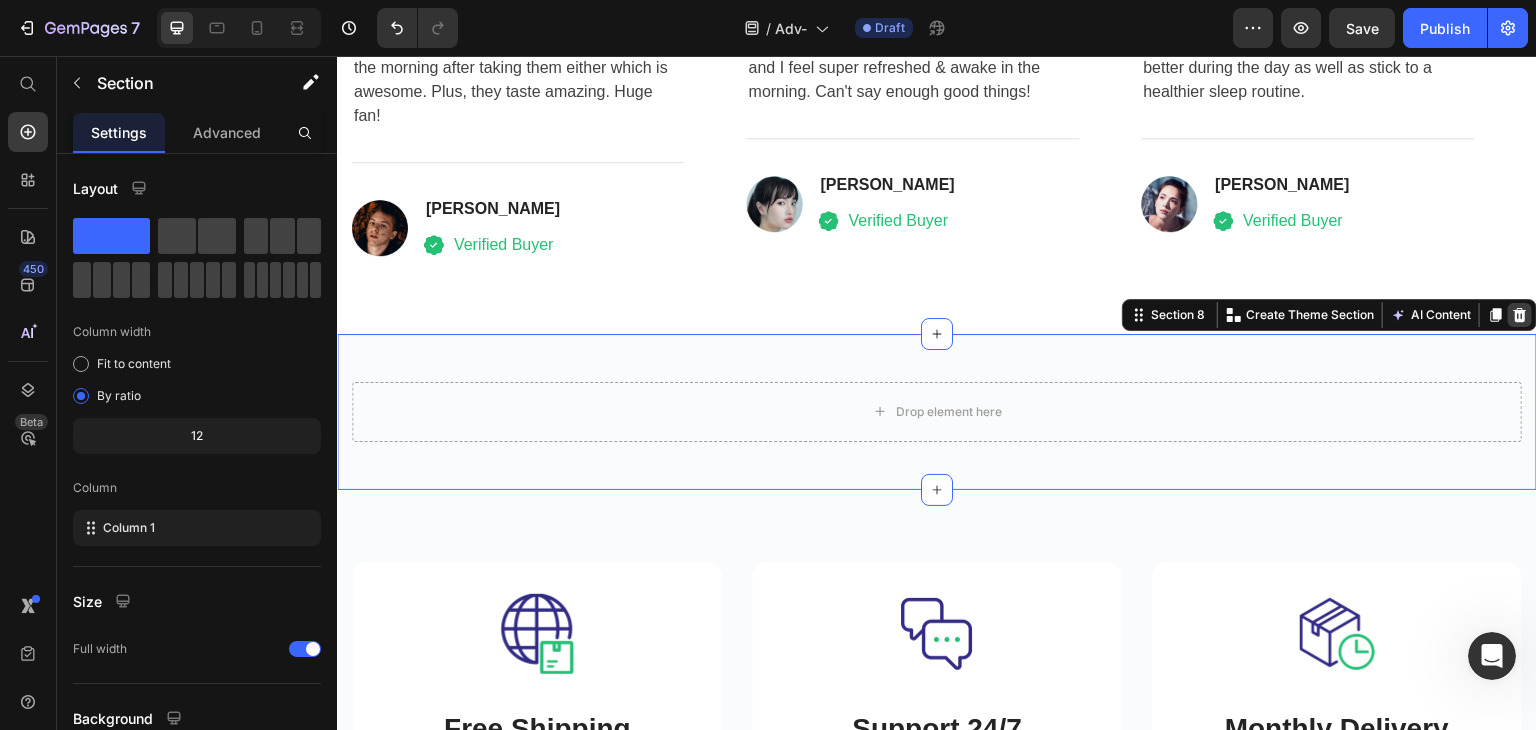 click 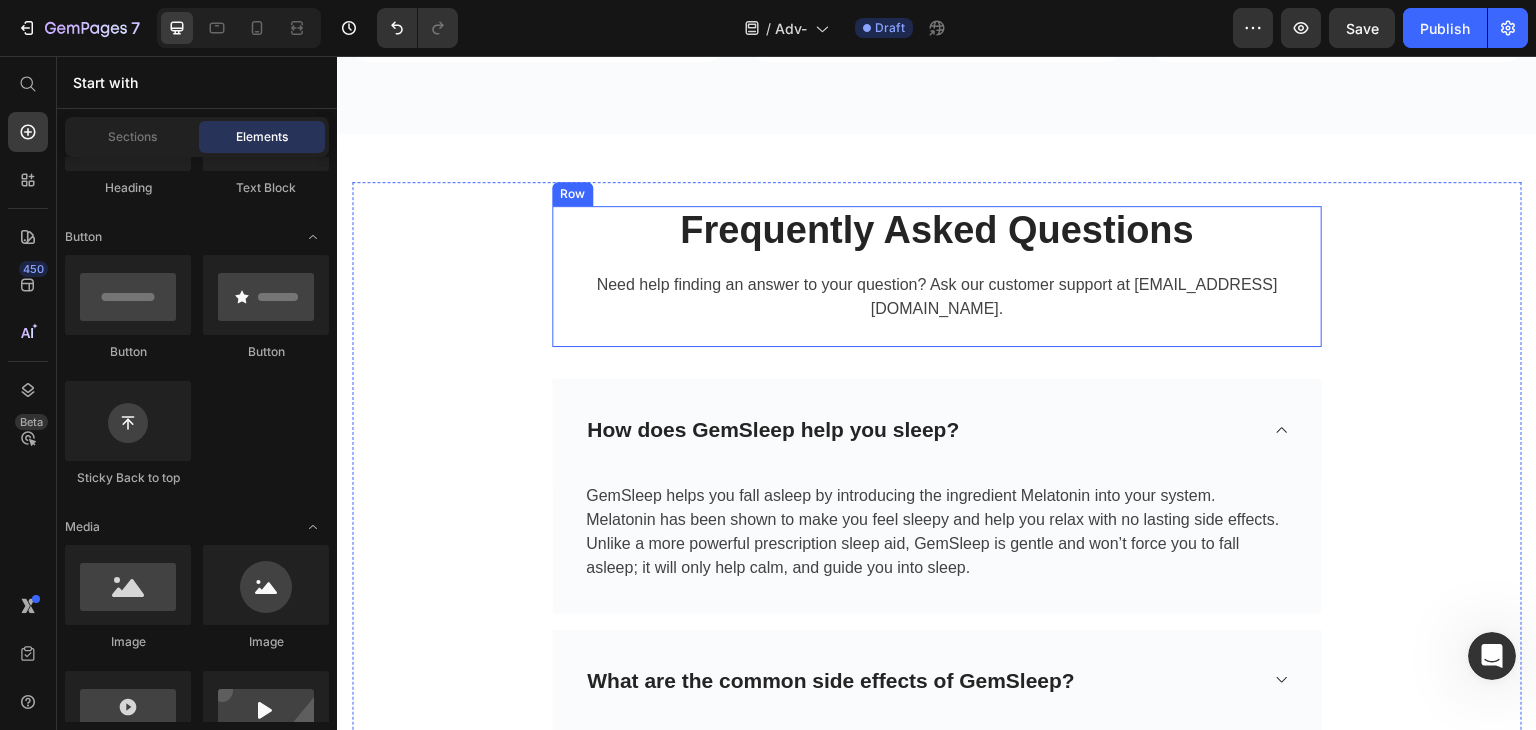 scroll, scrollTop: 6300, scrollLeft: 0, axis: vertical 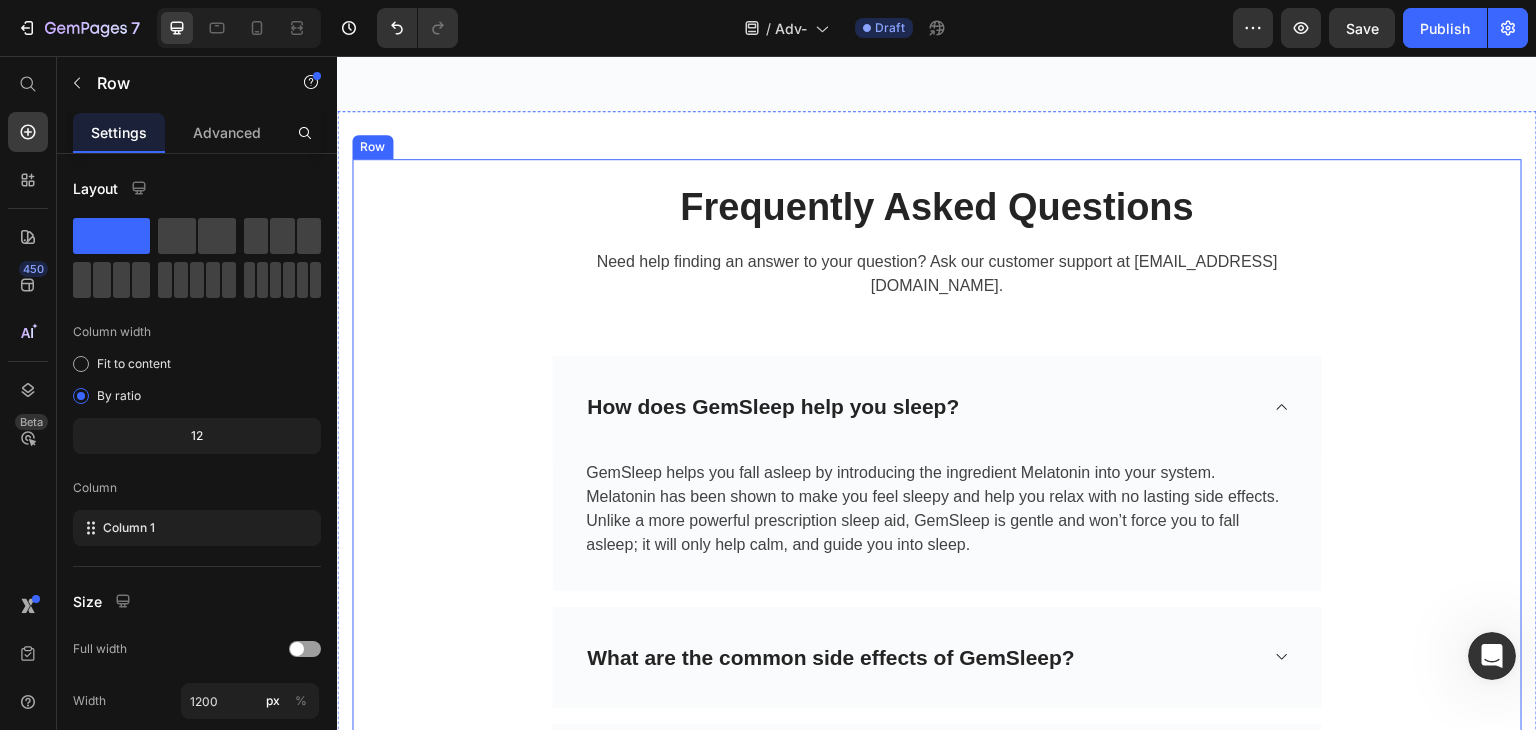 click on "Frequently Asked Questions Heading Need help finding an answer to your question? Ask our customer support at support@gempages.net. Text block Row
How does GemSleep help you sleep? GemSleep helps you fall asleep by introducing the ingredient Melatonin into your system. Melatonin has been shown to make you feel sleepy and help you relax with no lasting side effects. Unlike a more powerful prescription sleep aid, GemSleep is gentle and won’t force you to fall asleep; it will only help calm, and guide you into sleep. Text block Row
What are the common side effects of GemSleep?
Does GemSleep make me feel groggy the next day?
Can I take GemSleep gummies every night? Accordion" at bounding box center [937, 563] 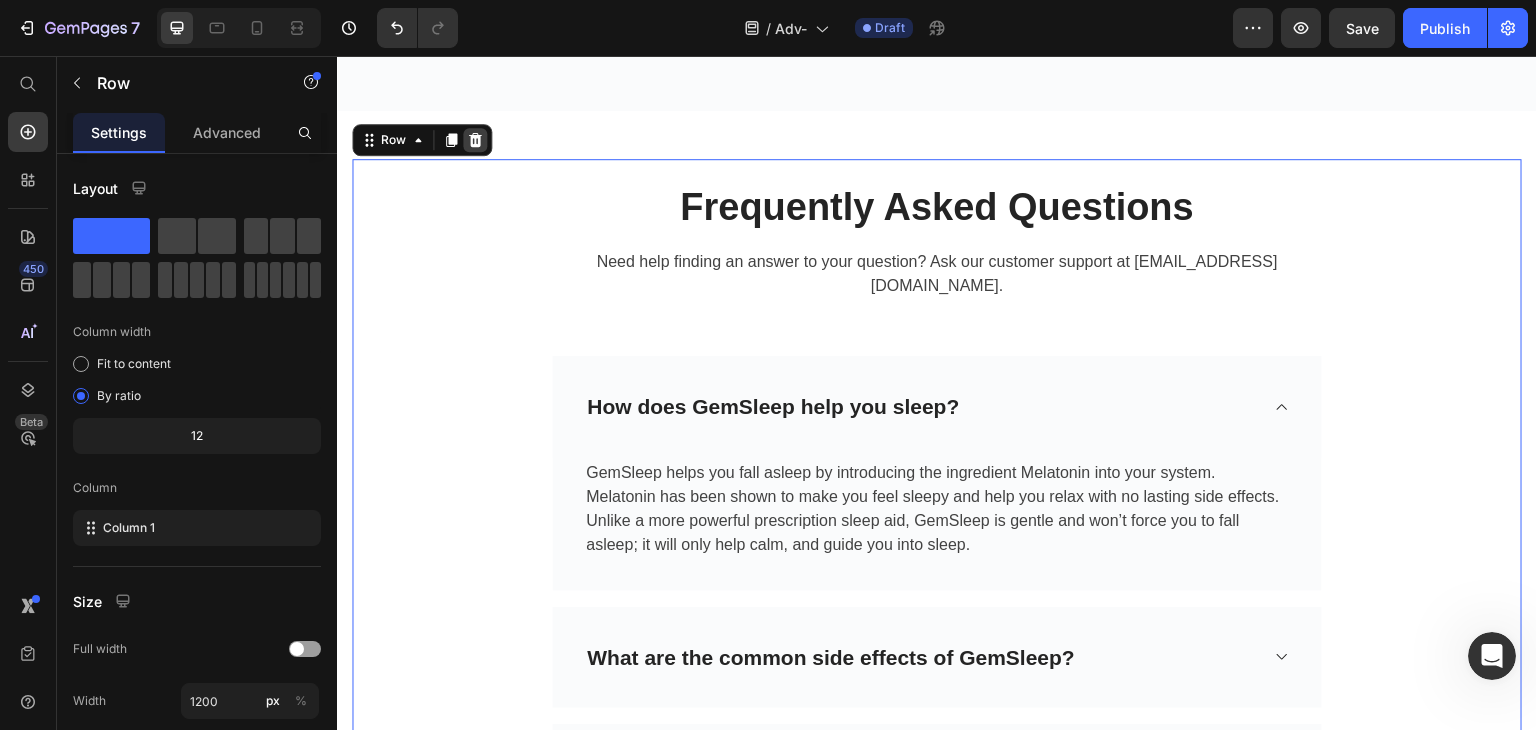 click 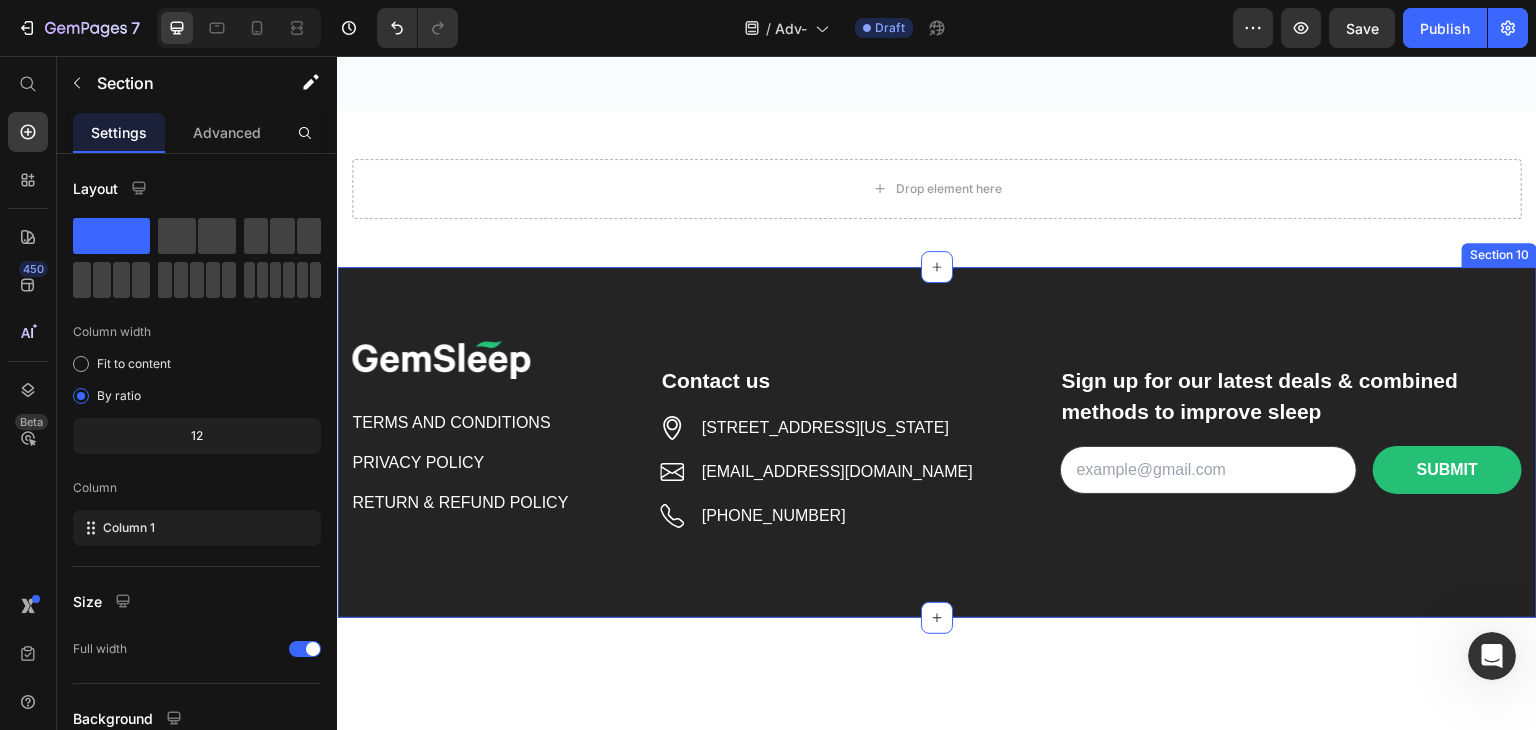 click on "Image TERMS AND CONDITIONS Button PRIVACY POLICY Button RETURN & REFUND POLICY Button Row Contact us Text block
Icon 6391 Elgin St. Celina, Delaware 10299 Text block
Icon gemsleep@gmail.com Text block
Icon +102 3343 4722 Text block Icon List Row Sign up for our latest deals & combined methods to improve sleep Text block Email Field SUBMIT Submit Button Row Newsletter Row Row Section 10" at bounding box center [937, 443] 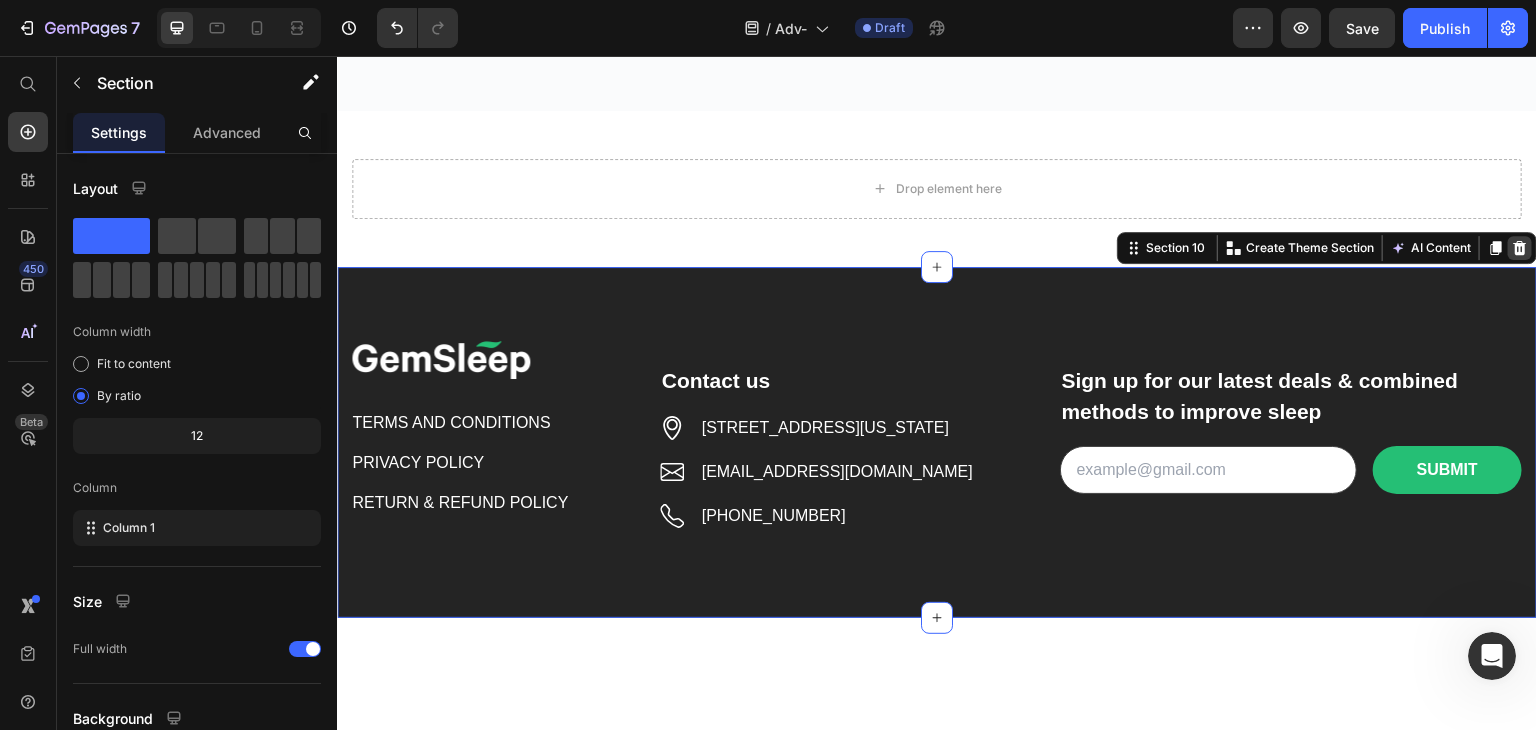 click 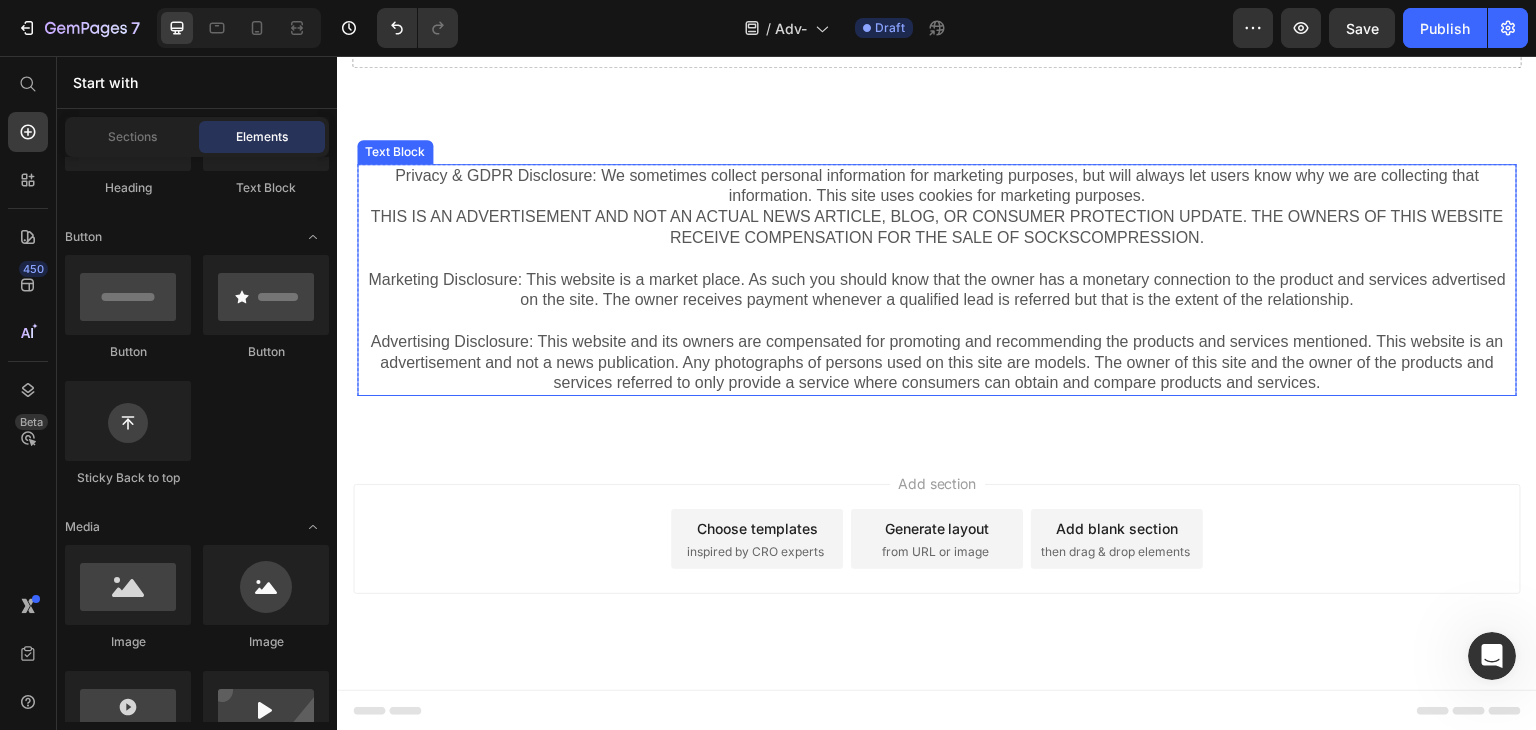 scroll, scrollTop: 5951, scrollLeft: 0, axis: vertical 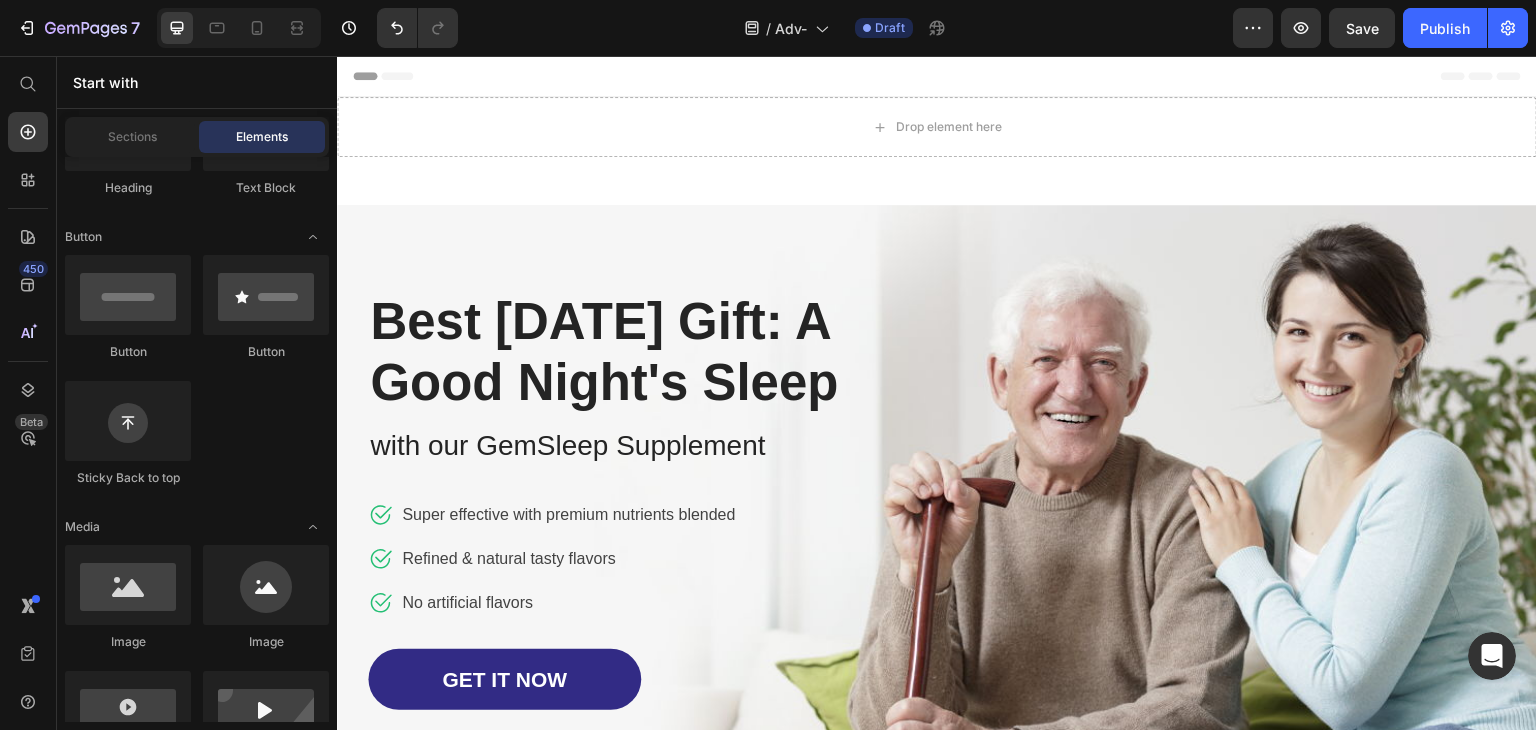 click on "Header" at bounding box center (394, 76) 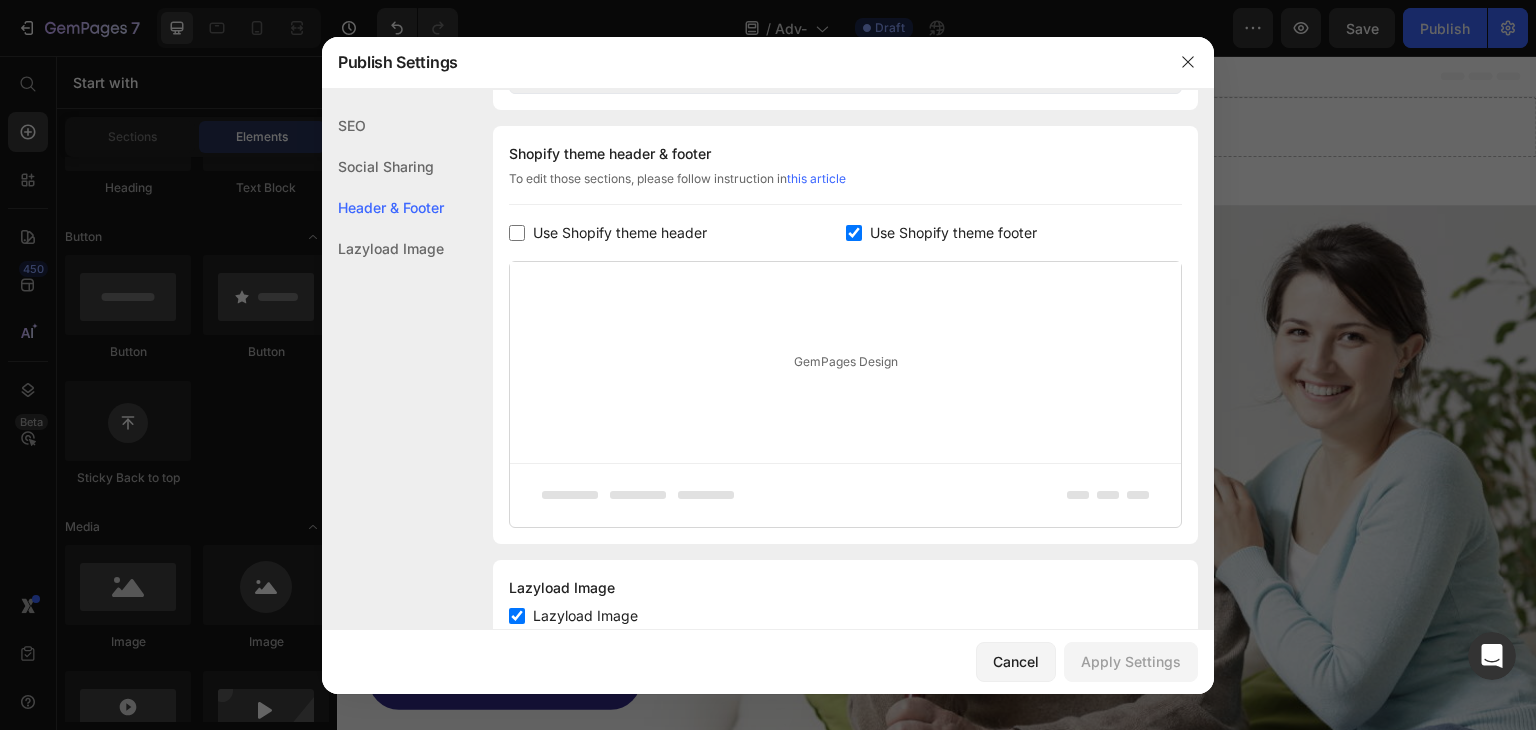 scroll, scrollTop: 936, scrollLeft: 0, axis: vertical 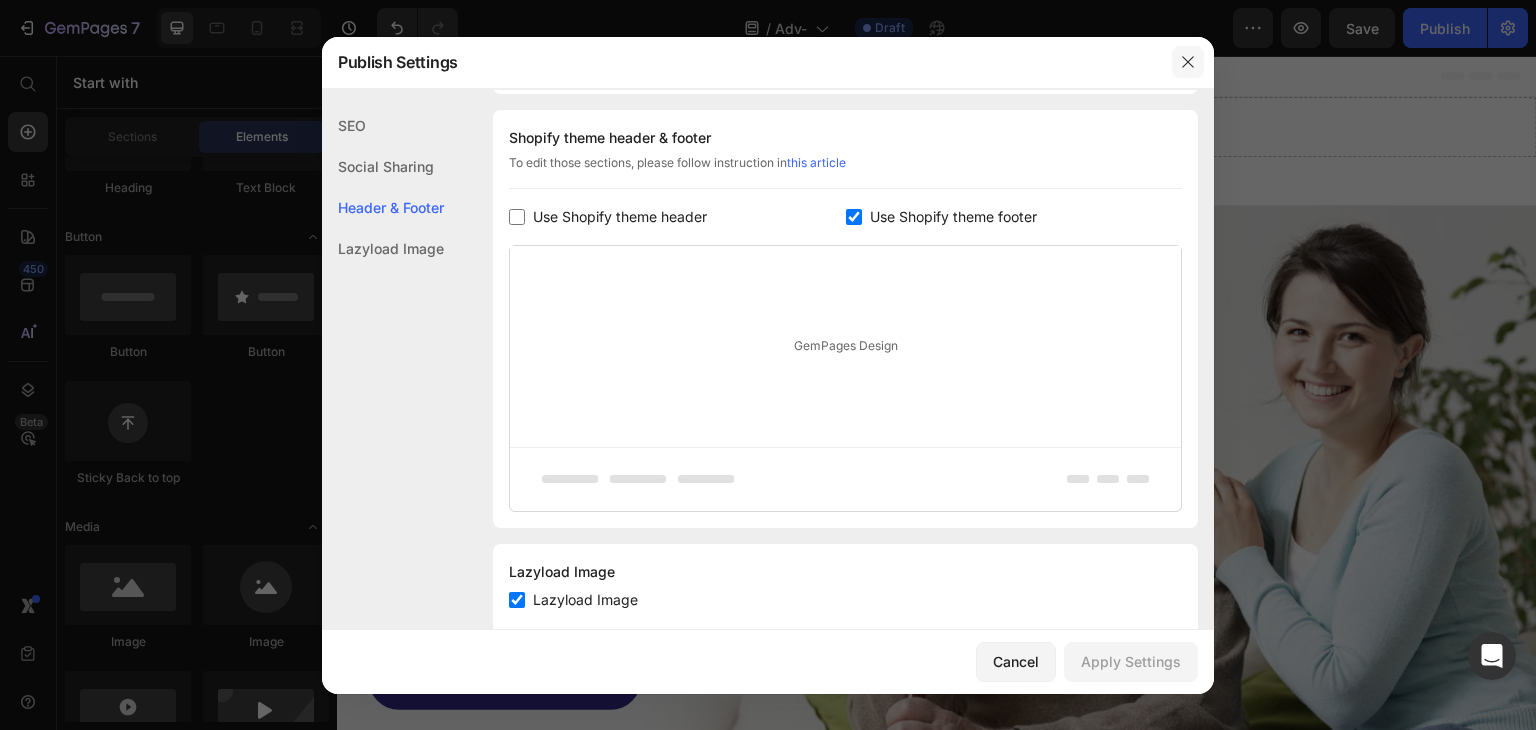 click 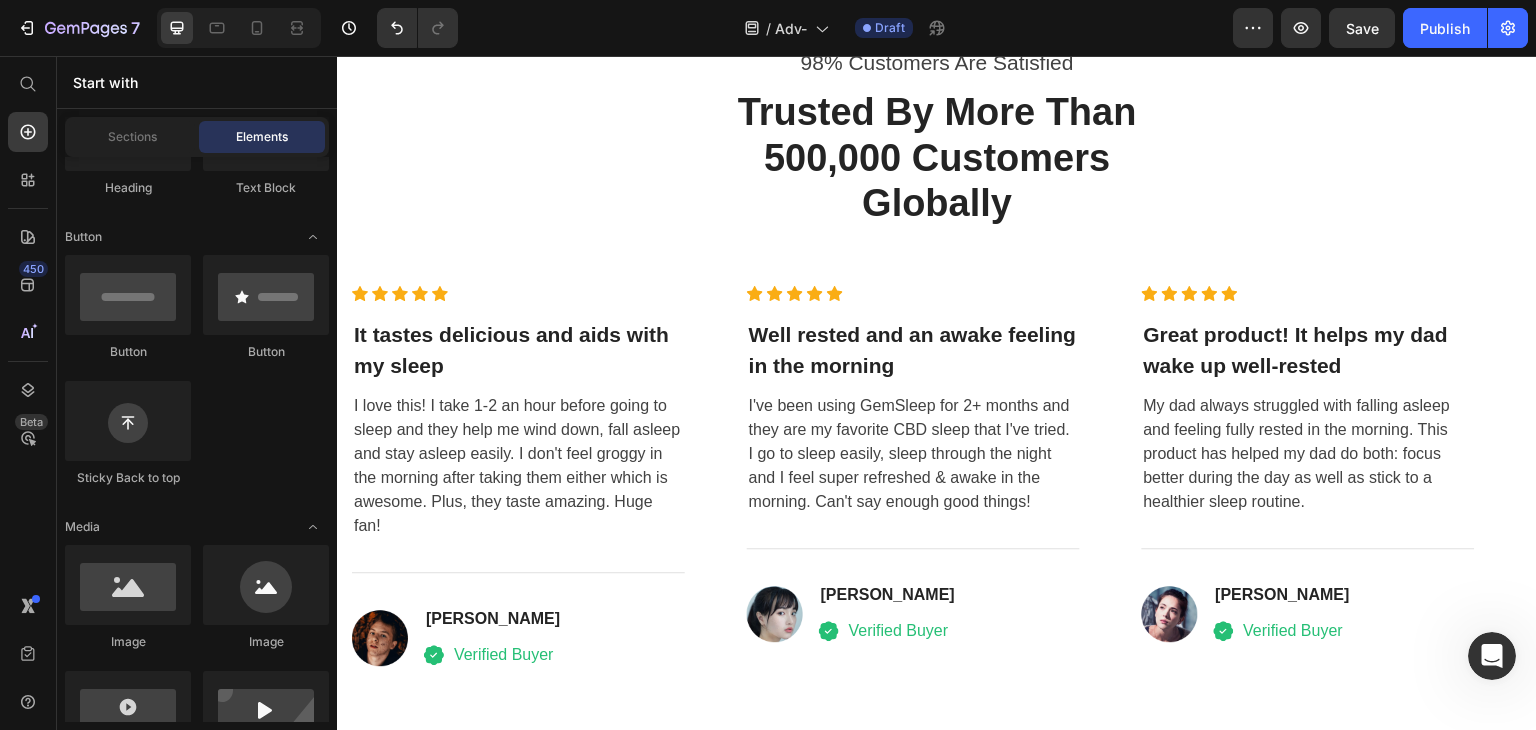 scroll, scrollTop: 5252, scrollLeft: 0, axis: vertical 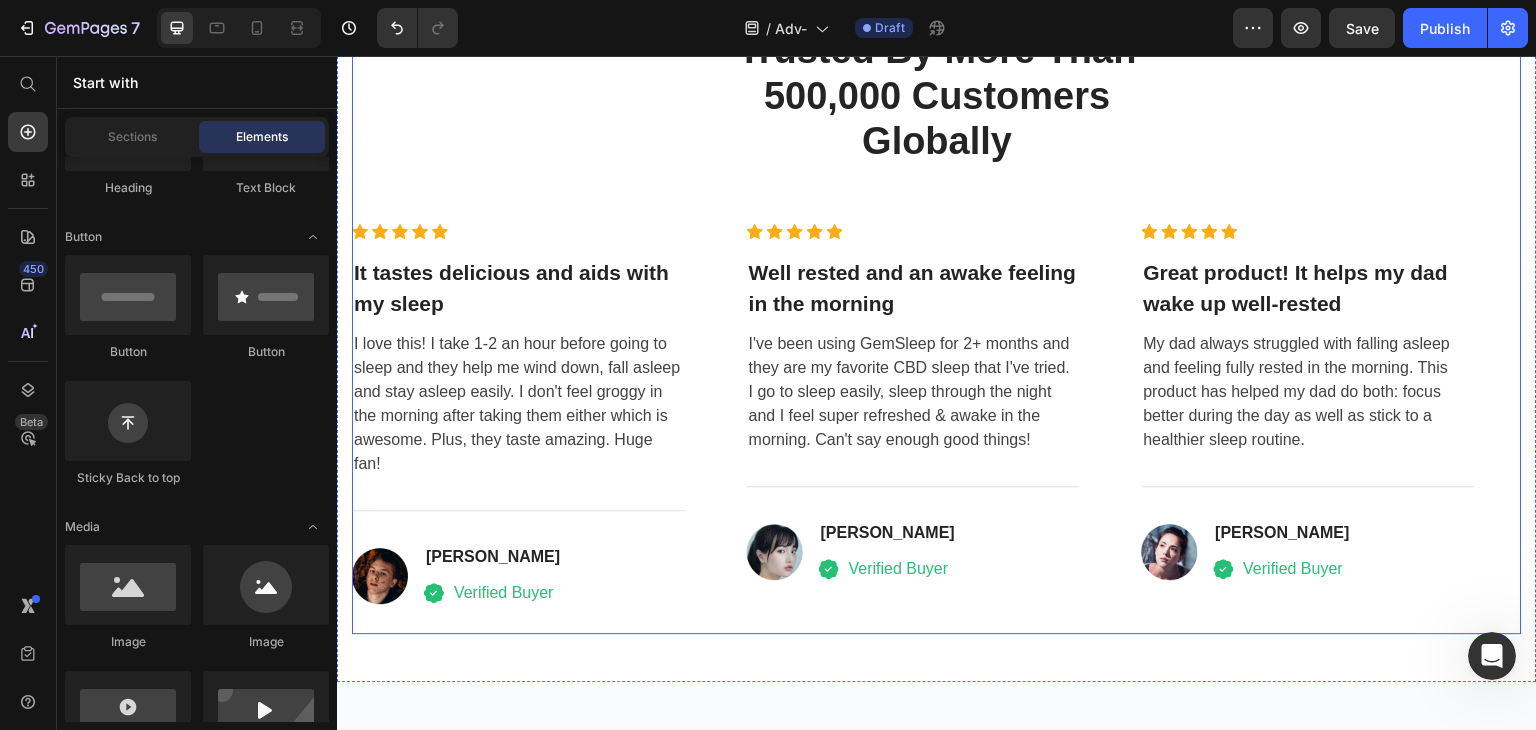 click on "98% Customers Are Satisfied Text block Trusted By More Than 500,000 Customers Globally Heading Row                Icon                Icon                Icon                Icon                Icon Icon List Hoz It tastes delicious and aids with my sleep Heading I love this! I take 1-2 an hour before going to sleep and they help me wind down, fall asleep and stay asleep easily. I don't feel groggy in the morning after taking them either which is awesome. Plus, they taste amazing. Huge fan! Text block                Title Line Image David Alaba Heading
Icon Verified Buyer Text block Icon List Row                Icon                Icon                Icon                Icon                Icon Icon List Hoz Well rested and an awake feeling in the morning Heading I've been using GemSleep for 2+ months and they are my favorite CBD sleep that I've tried. I go to sleep easily, sleep through the night and I feel super refreshed & awake in the morning. Can't say enough good things! Text block Title" at bounding box center [937, 296] 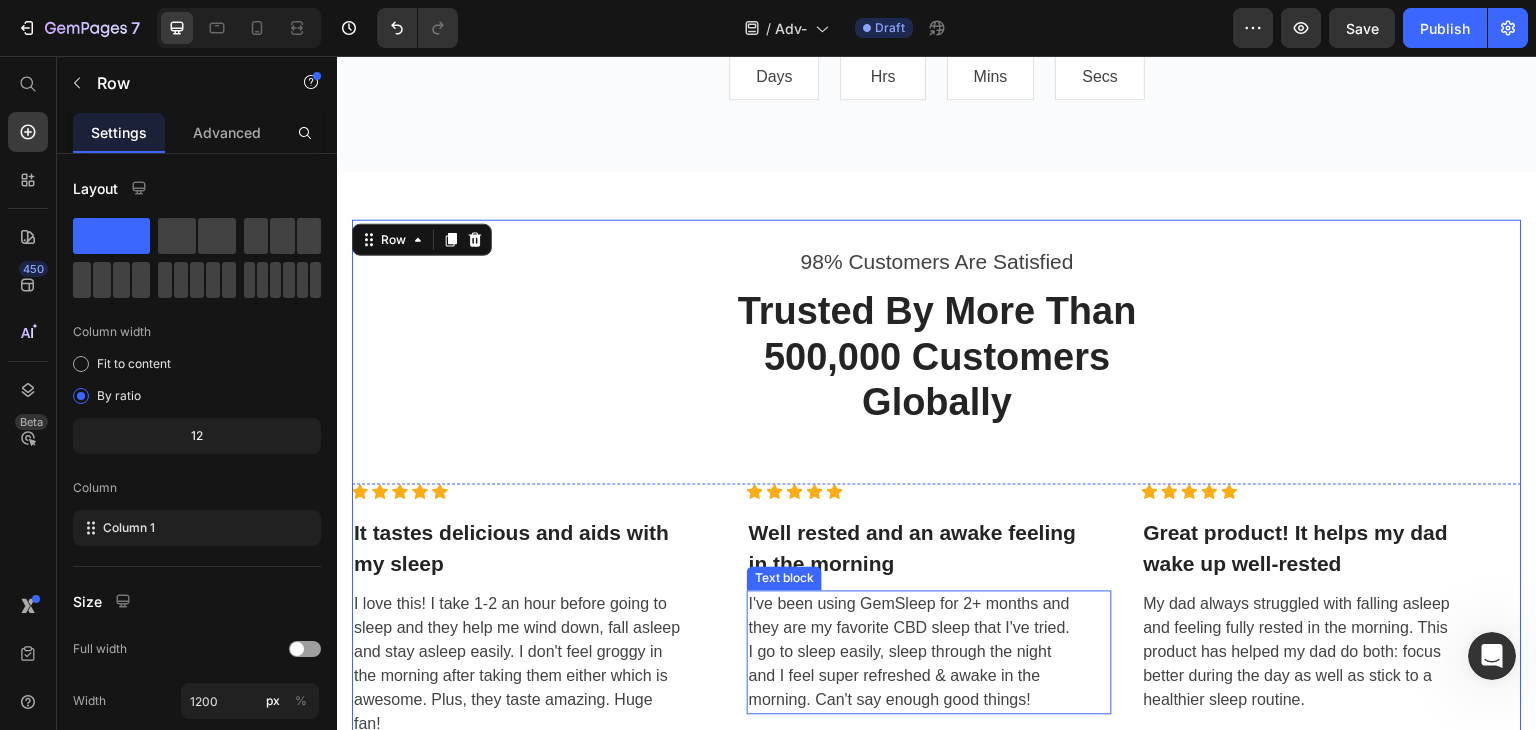 scroll, scrollTop: 4852, scrollLeft: 0, axis: vertical 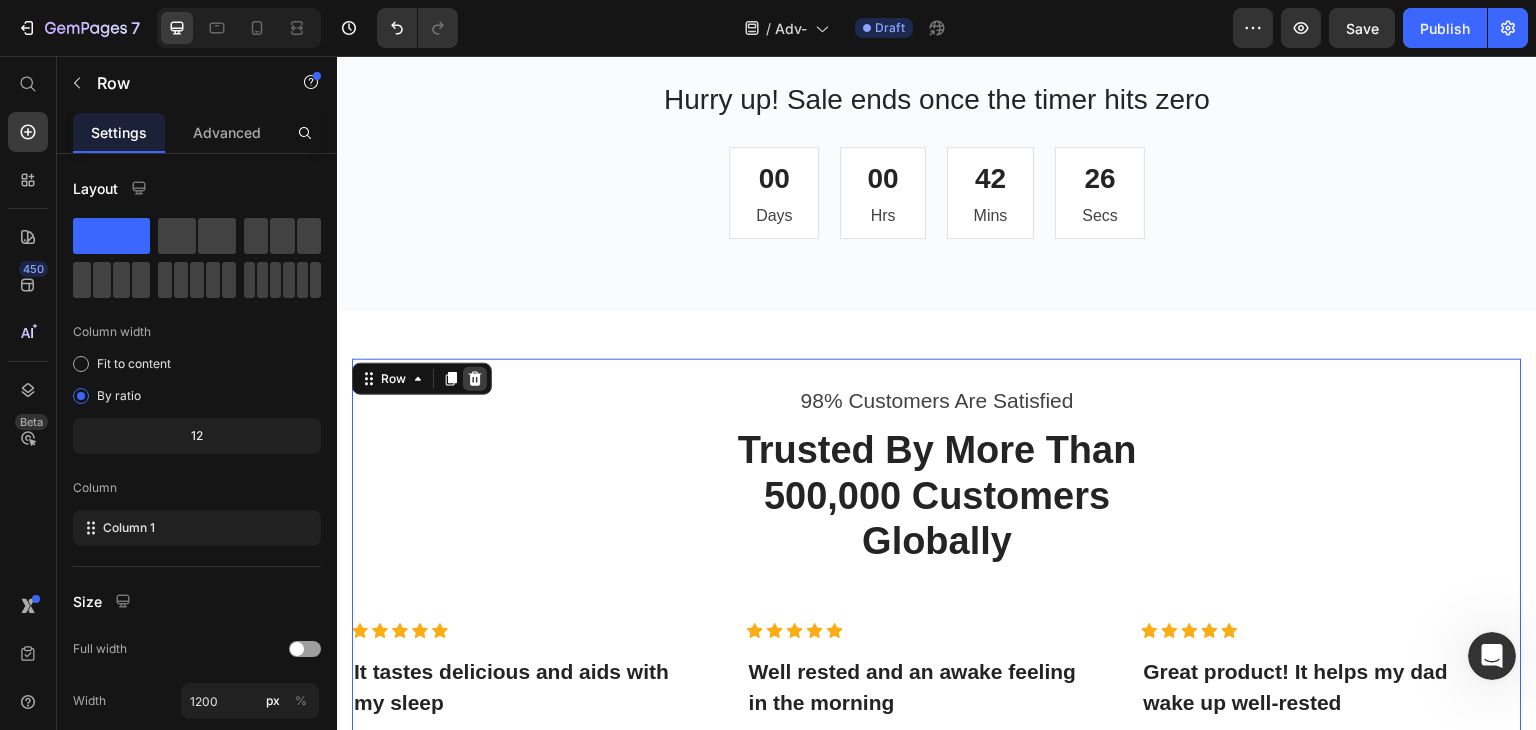 click 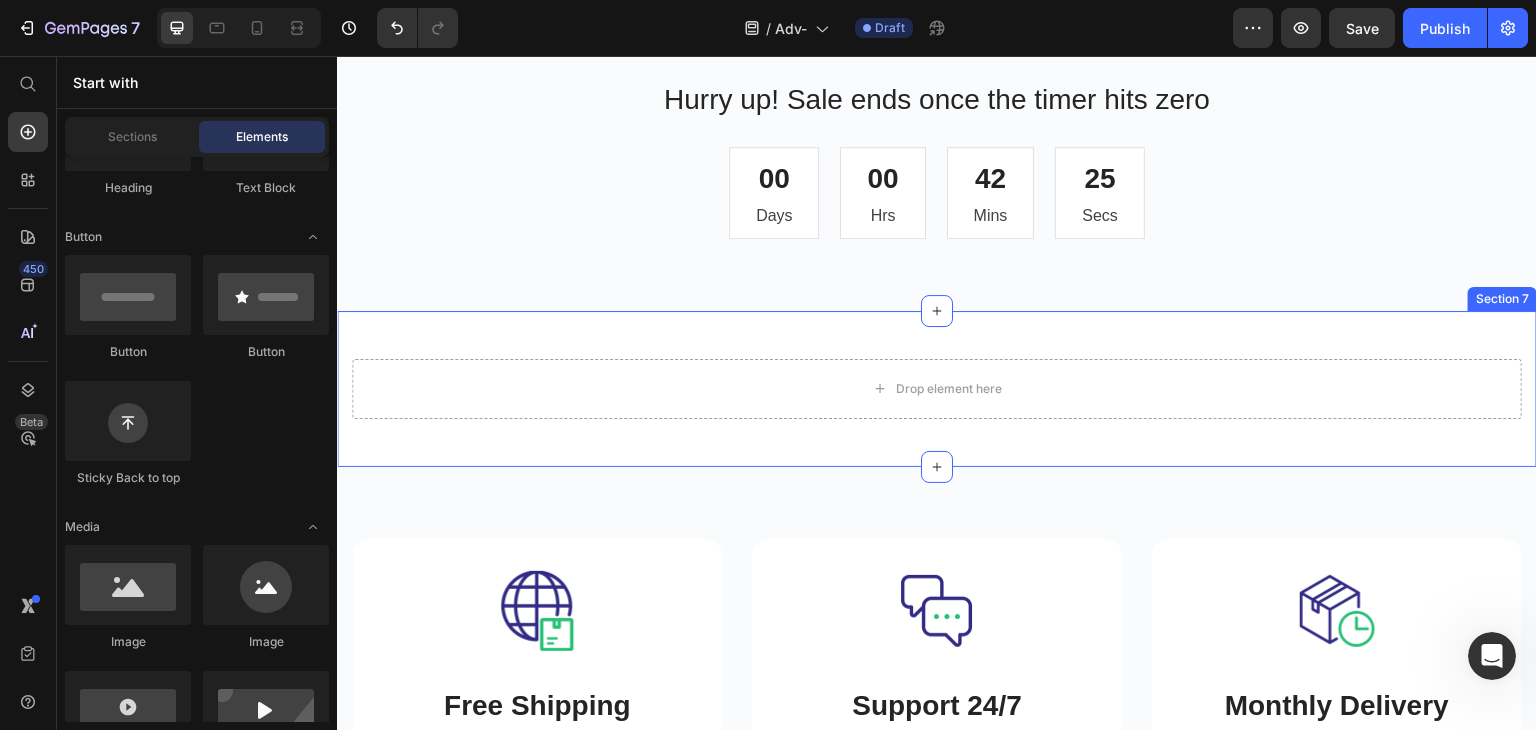 click on "Drop element here Section 7" at bounding box center [937, 389] 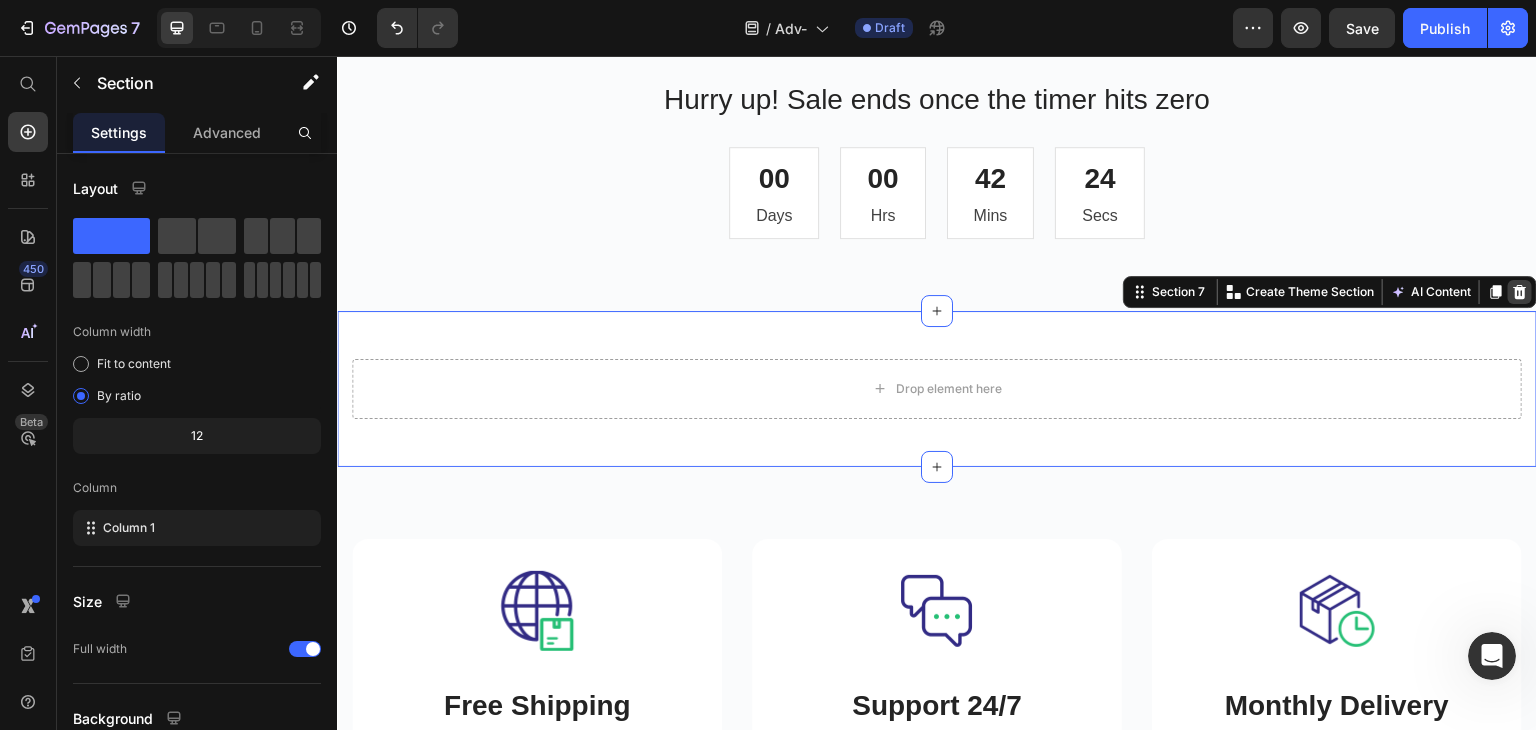 click 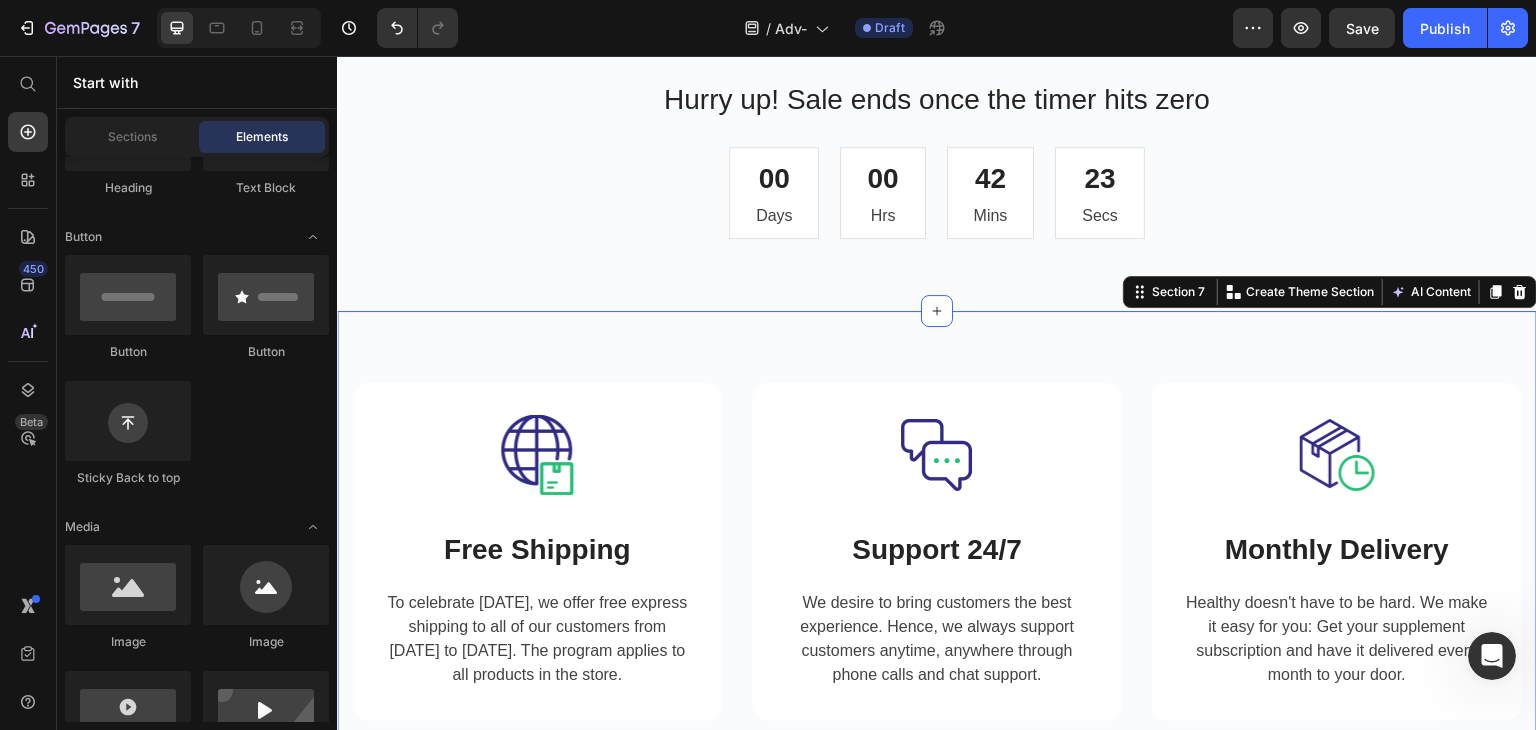 click on "Image Free Shipping Heading To celebrate Father's Day, we offer free express shipping to all of our customers from May 1 to May 19. The program applies to all products in the store. Text block Row Image Support 24/7 Heading We desire to bring customers the best experience. Hence, we always support customers anytime, anywhere through phone calls and chat support. Text block Row Image Monthly Delivery Heading Healthy doesn't have to be hard. We make it easy for you: Get your supplement subscription and have it delivered every month to your door. Text block Row Row Section 7   You can create reusable sections Create Theme Section AI Content Write with GemAI What would you like to describe here? Tone and Voice Persuasive Product Show more Generate" at bounding box center [937, 552] 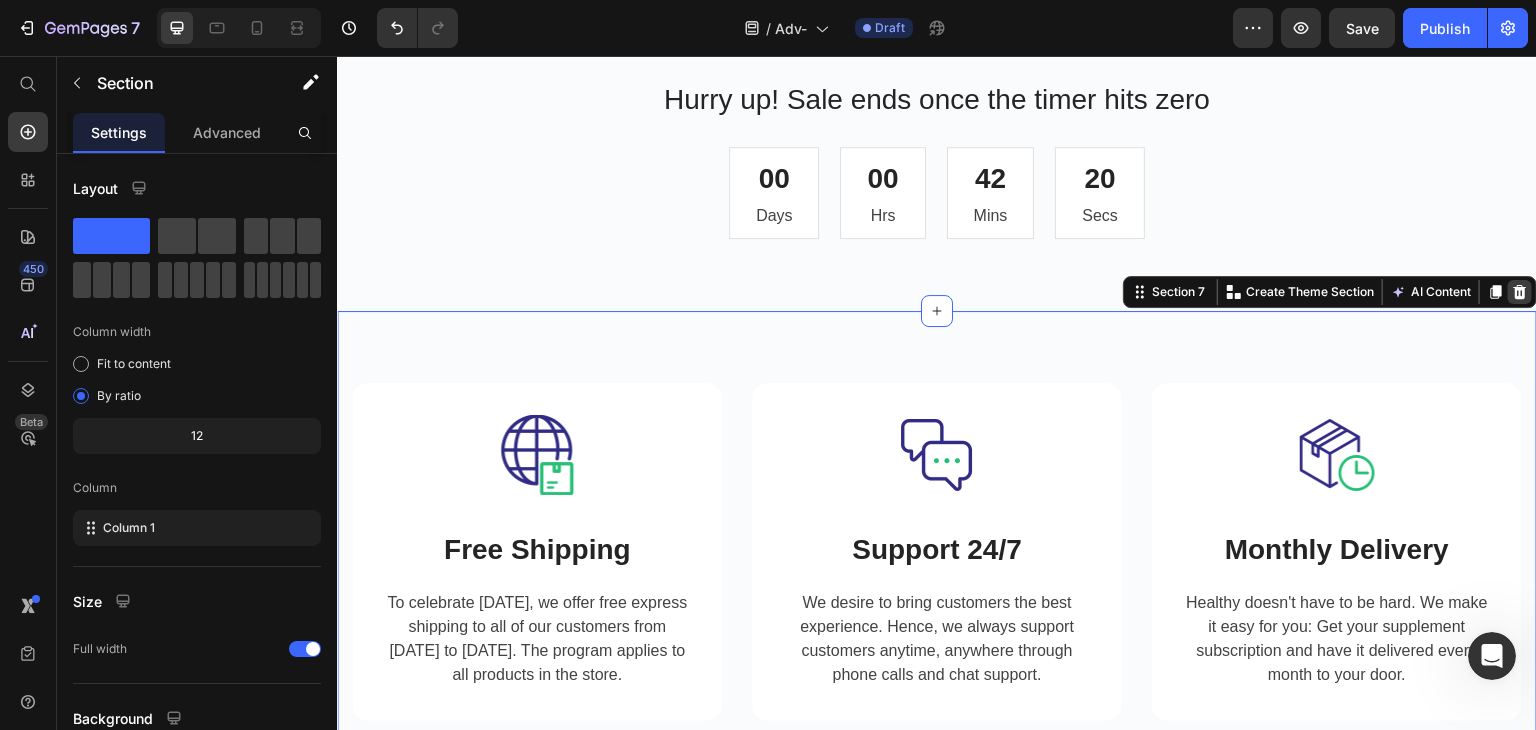 click 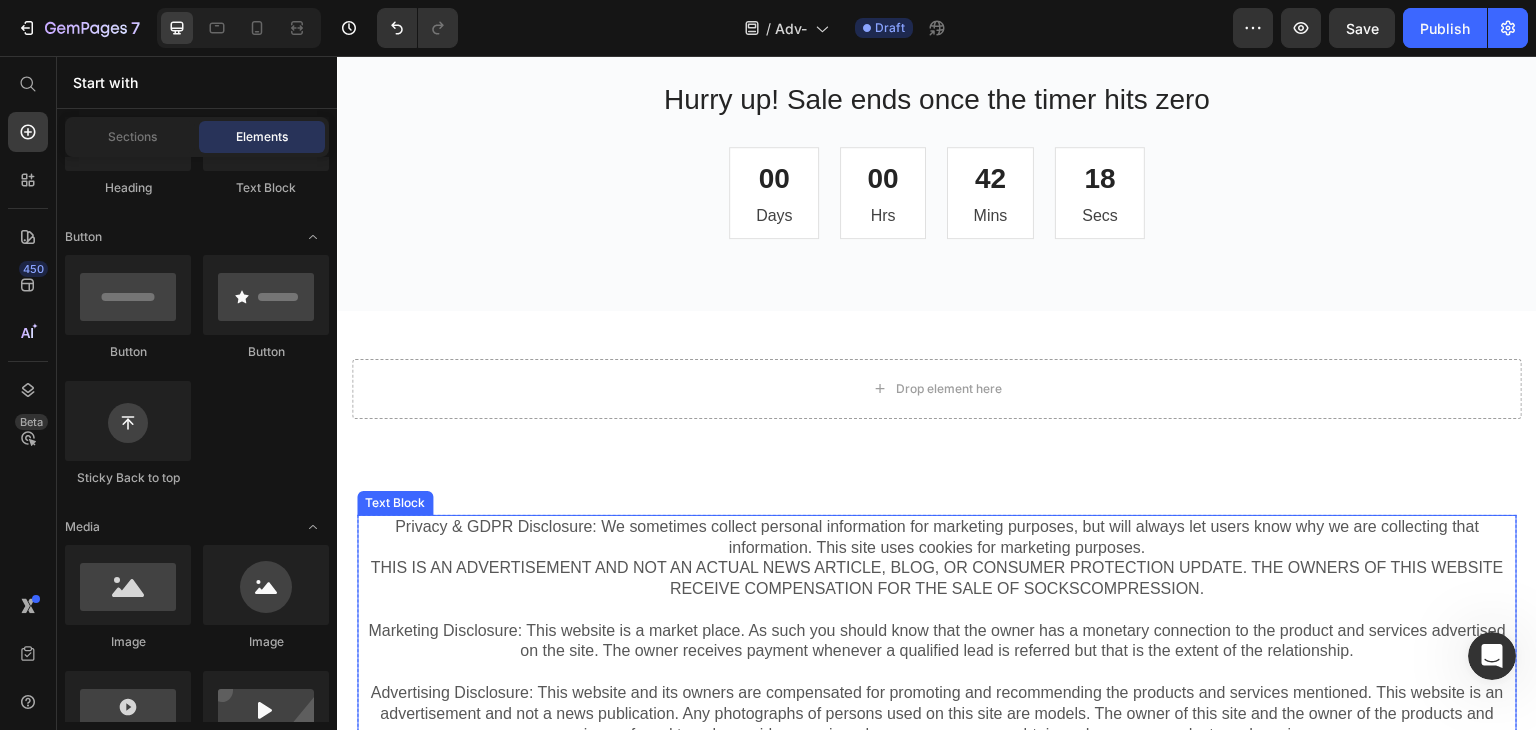 scroll, scrollTop: 4652, scrollLeft: 0, axis: vertical 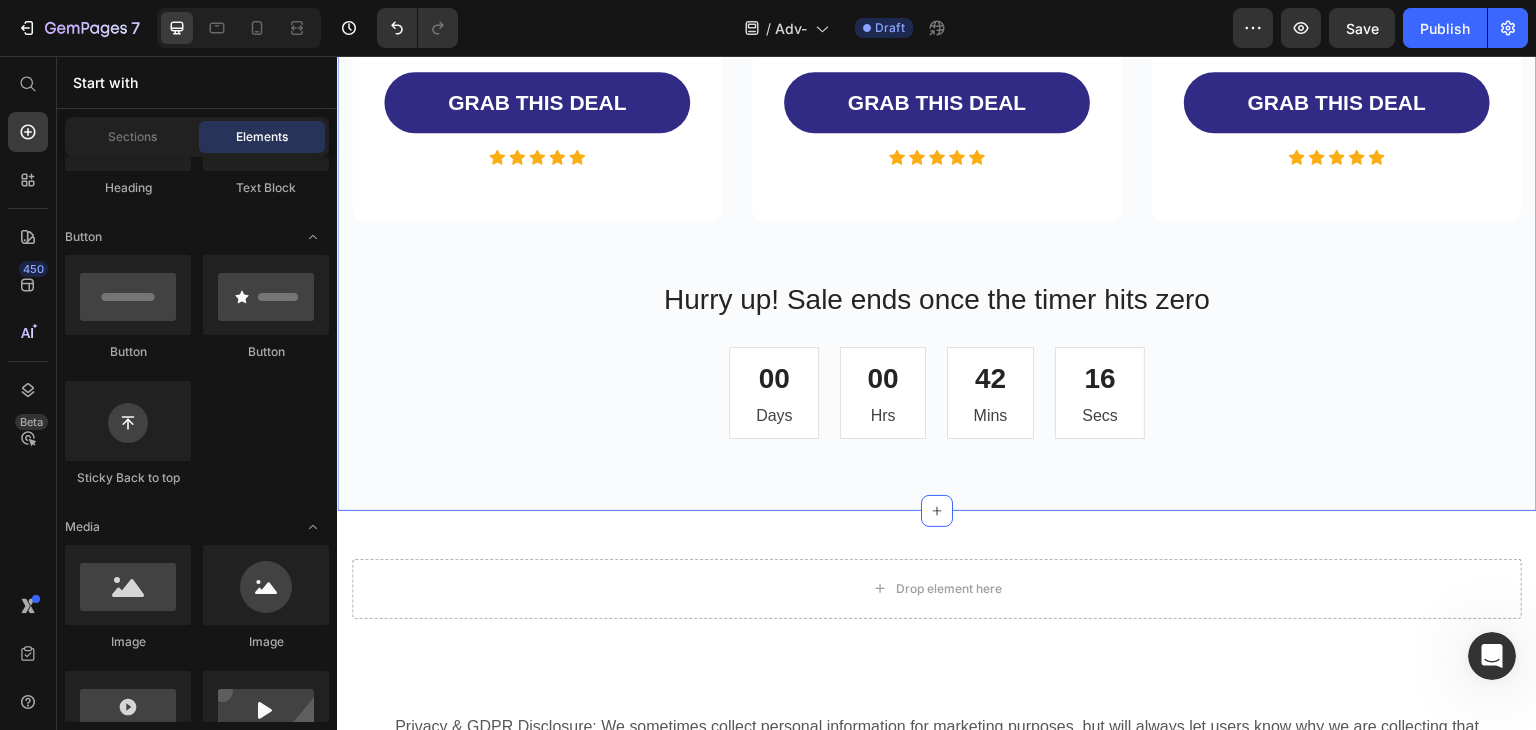 click on "Special Deal For Father's Day Only Heading Improve your dad's health with our GemSleep Bundle Sale. Text block Row A SPECIAL GIFT FOR YOU! Product Title  First 20 days Text block Product Images 100% Off Product Badge €10,99 Product Price €0,00 Product Price Row GRAB THIS DEAL Product Cart Button                Icon                Icon                Icon                Icon                Icon Icon List Hoz Product Row Row MOST POPULAR Button Row A SPECIAL GIFT FOR YOU! Product Title Day 21 to 40 Text block Product Images 100% Off Product Badge €10,99 Product Price €0,00 Product Price Row GRAB THIS DEAL Product Cart Button                Icon                Icon                Icon                Icon                Icon Icon List Hoz Product Row Row BEST CHOICE Button Row A SPECIAL GIFT FOR YOU! Product Title Day 41 to 60 Text block Product Images 100% Off Product Badge €10,99 Product Price €0,00 Product Price Row GRAB THIS DEAL Product Cart Button                Icon                Icon Icon 00" at bounding box center [937, -145] 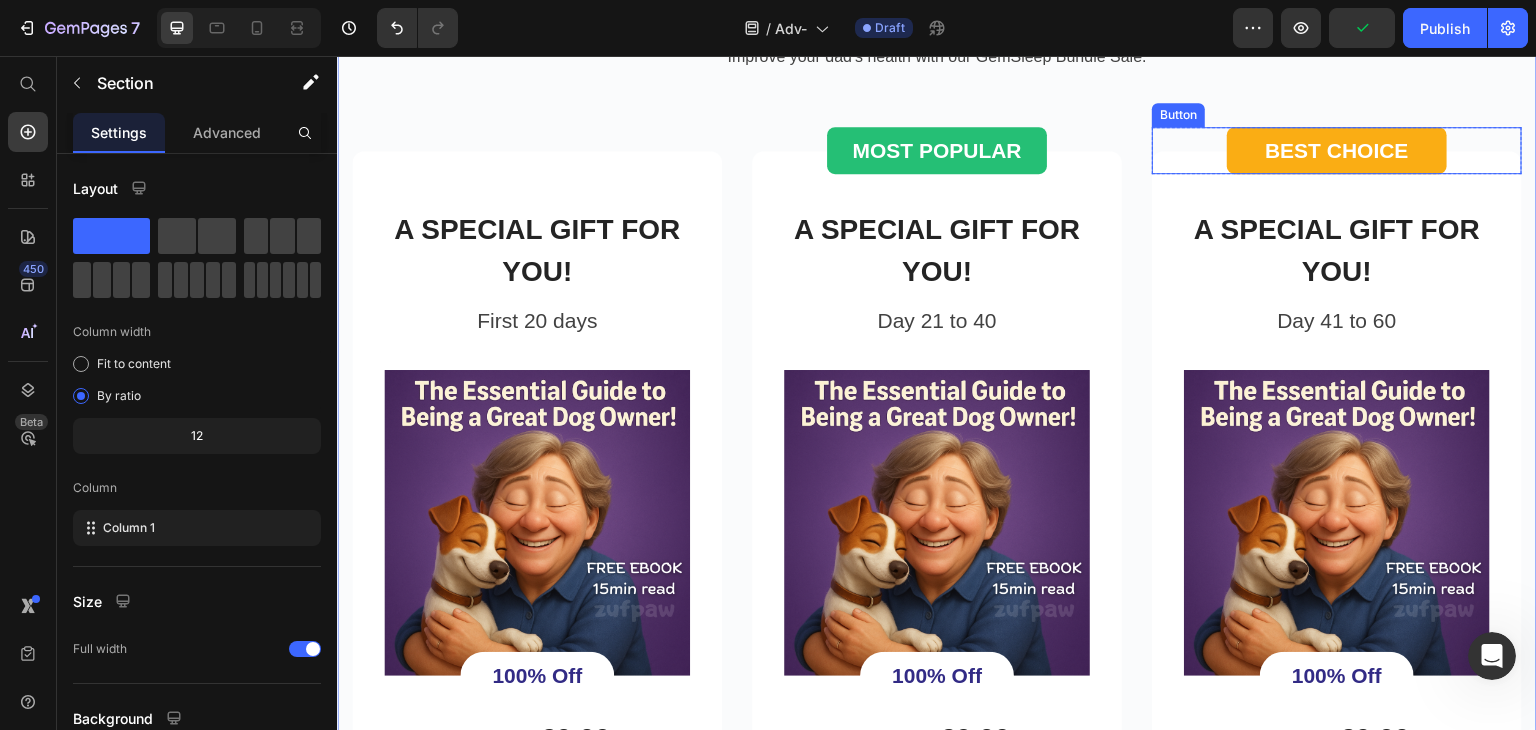 scroll, scrollTop: 3752, scrollLeft: 0, axis: vertical 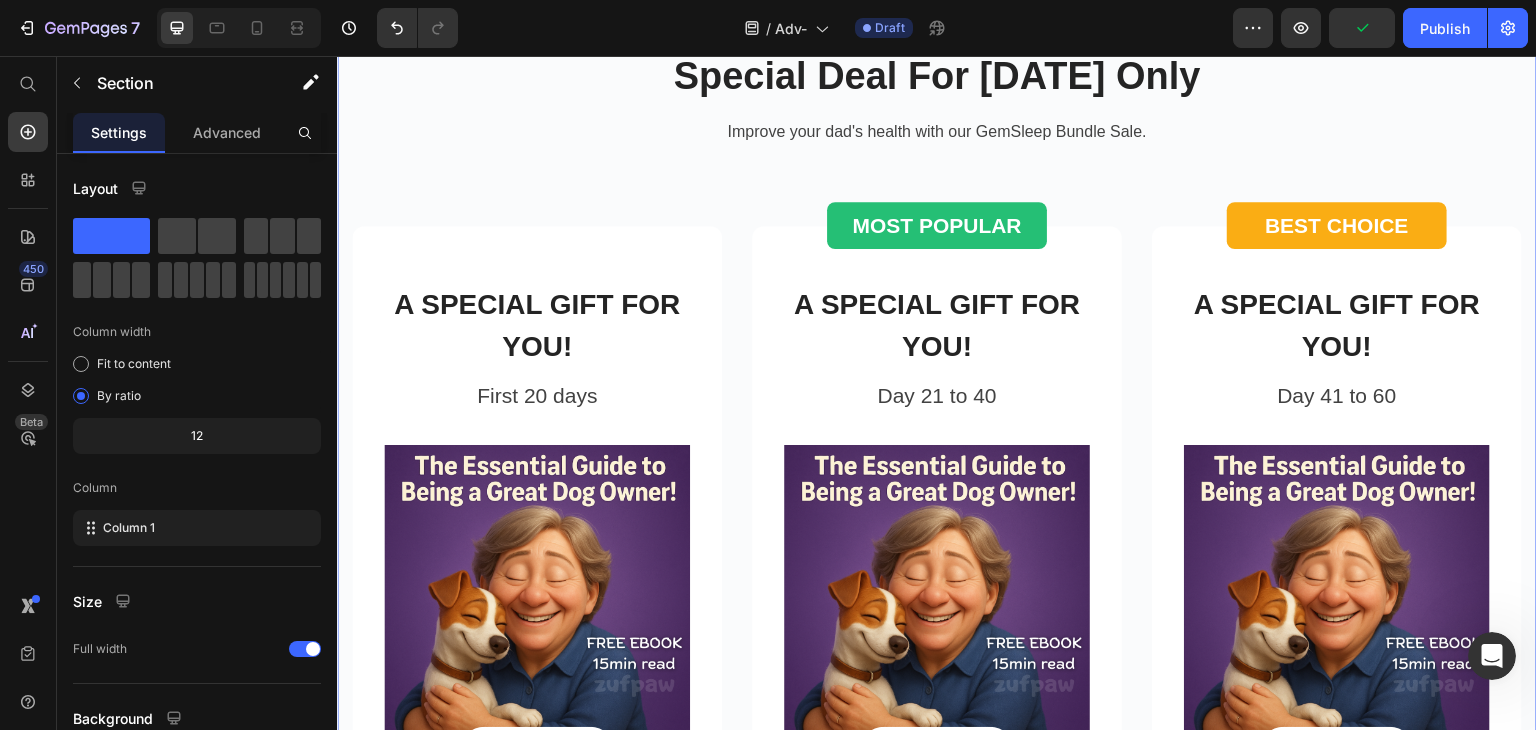 click 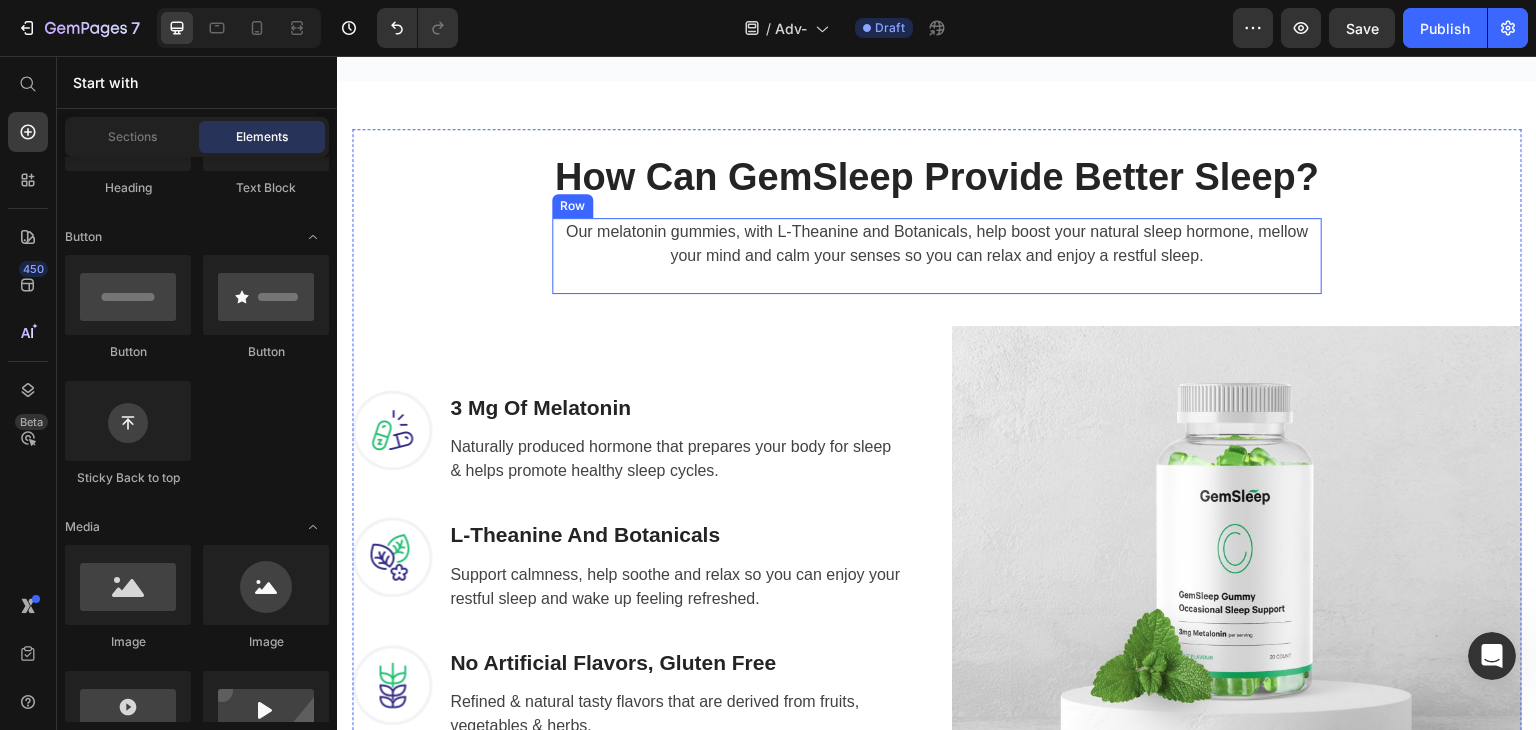 scroll, scrollTop: 2052, scrollLeft: 0, axis: vertical 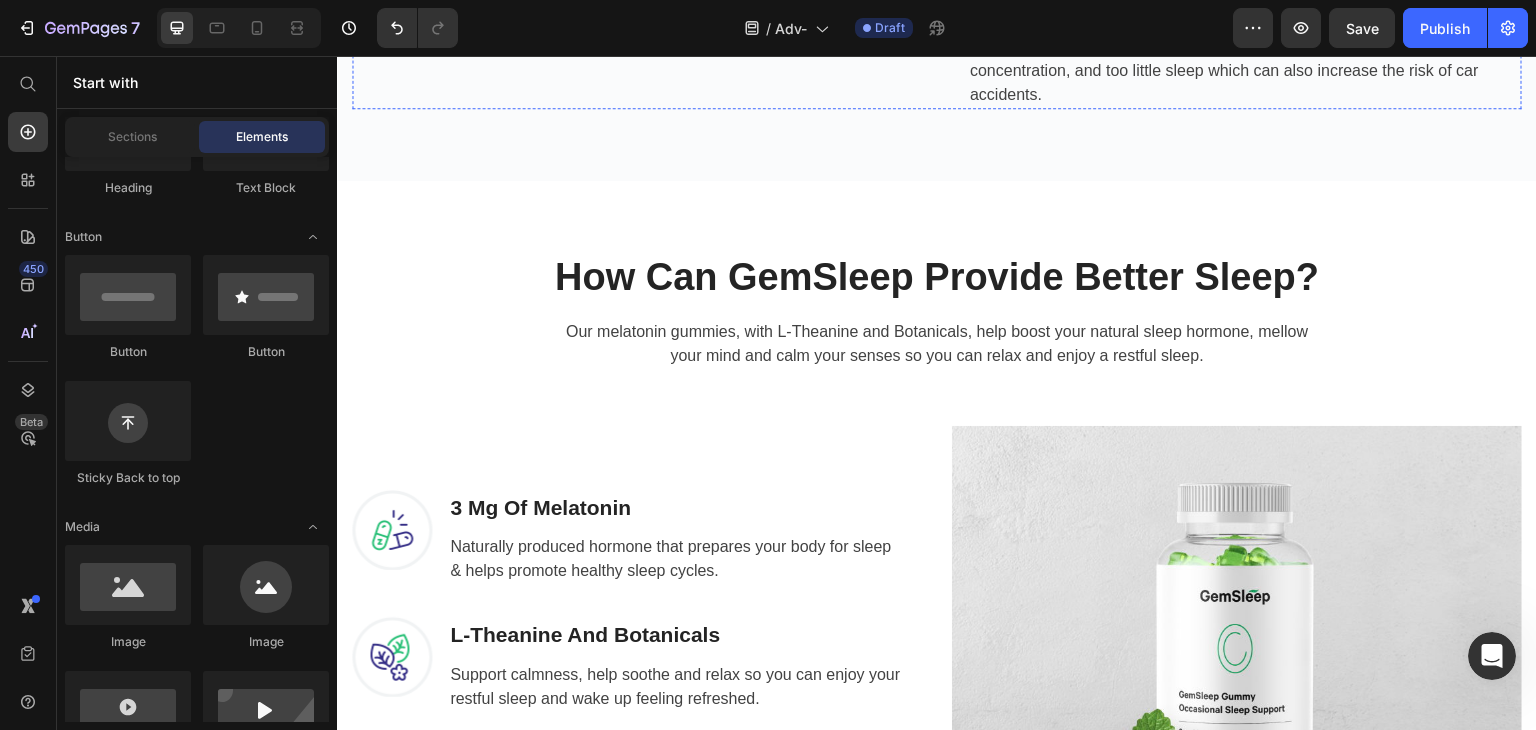 click at bounding box center (637, 44) 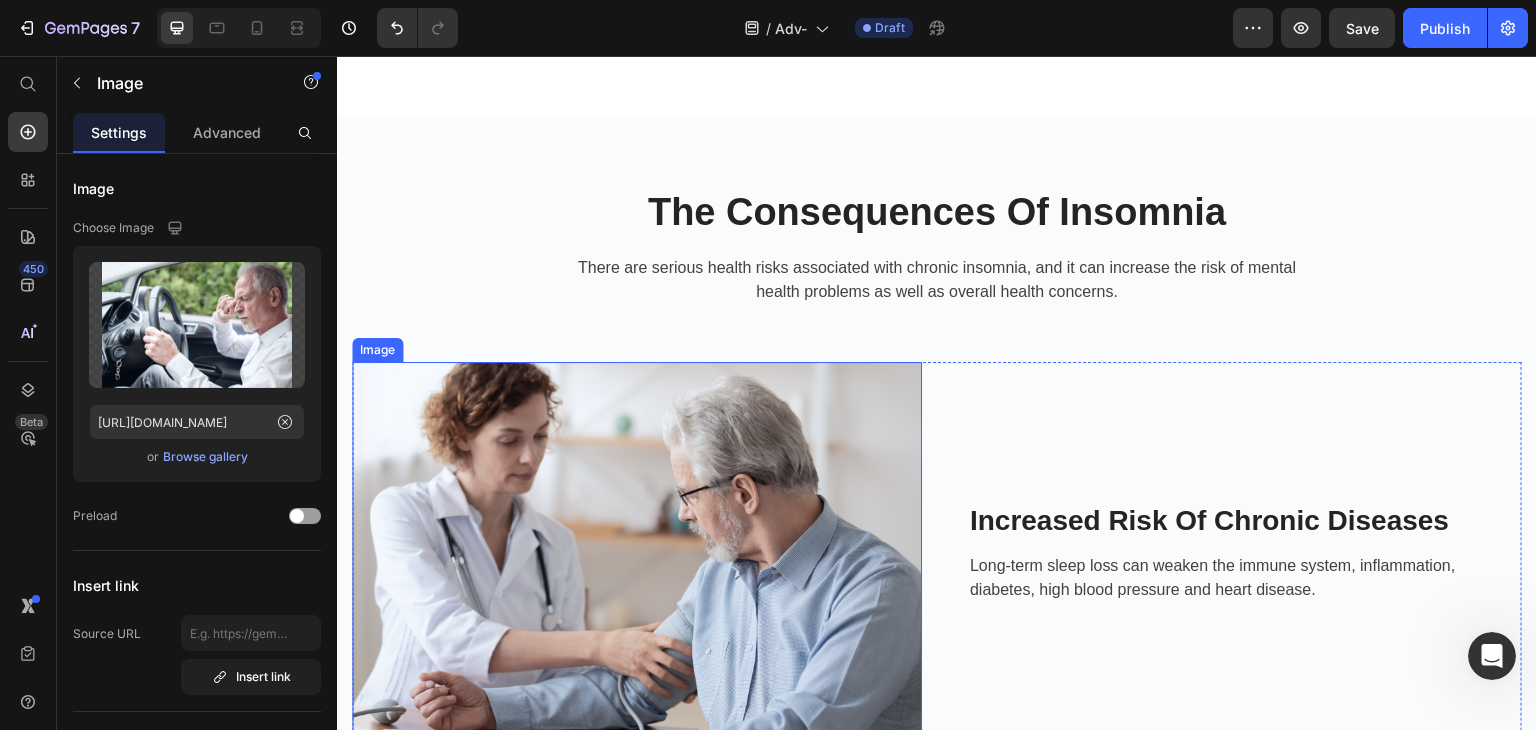 scroll, scrollTop: 1452, scrollLeft: 0, axis: vertical 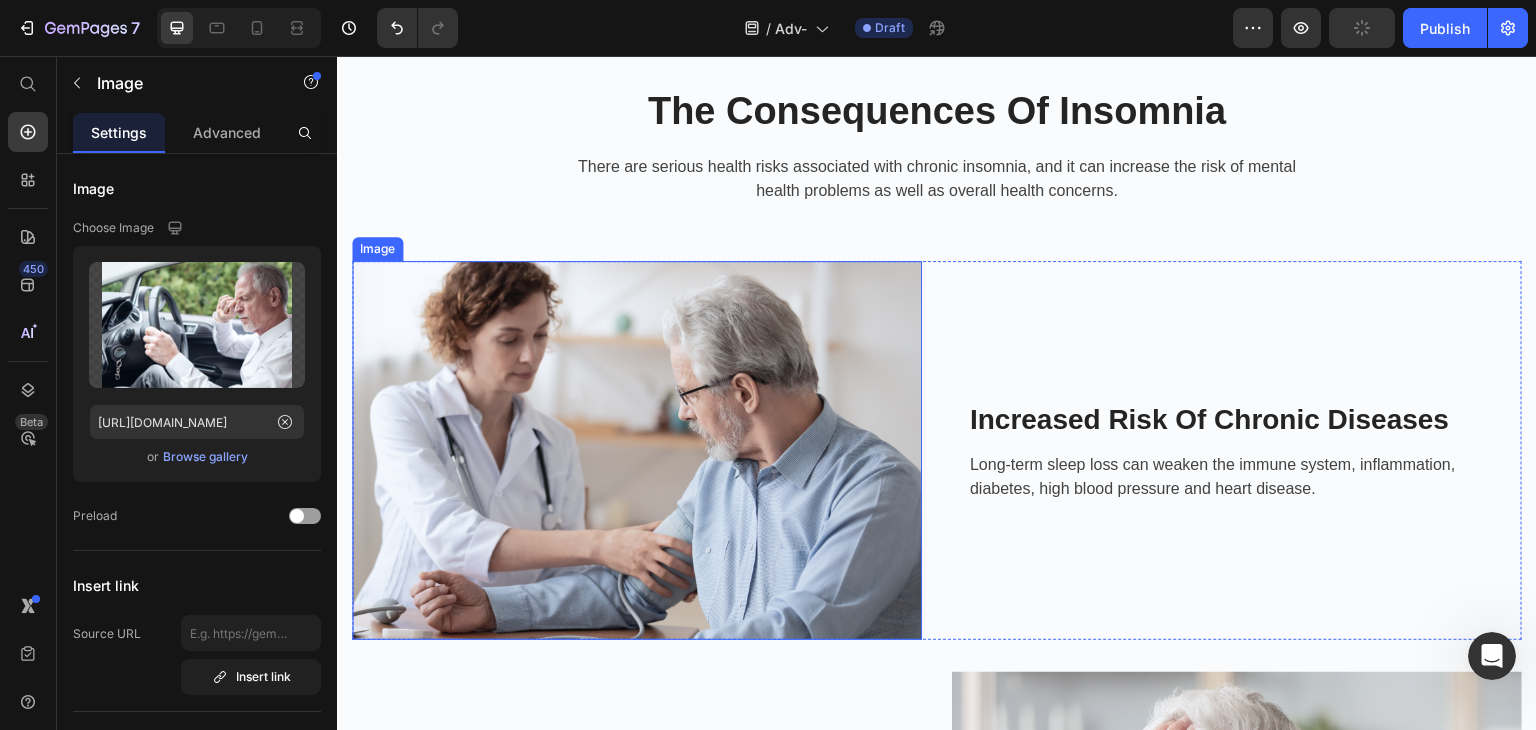 click at bounding box center [637, 450] 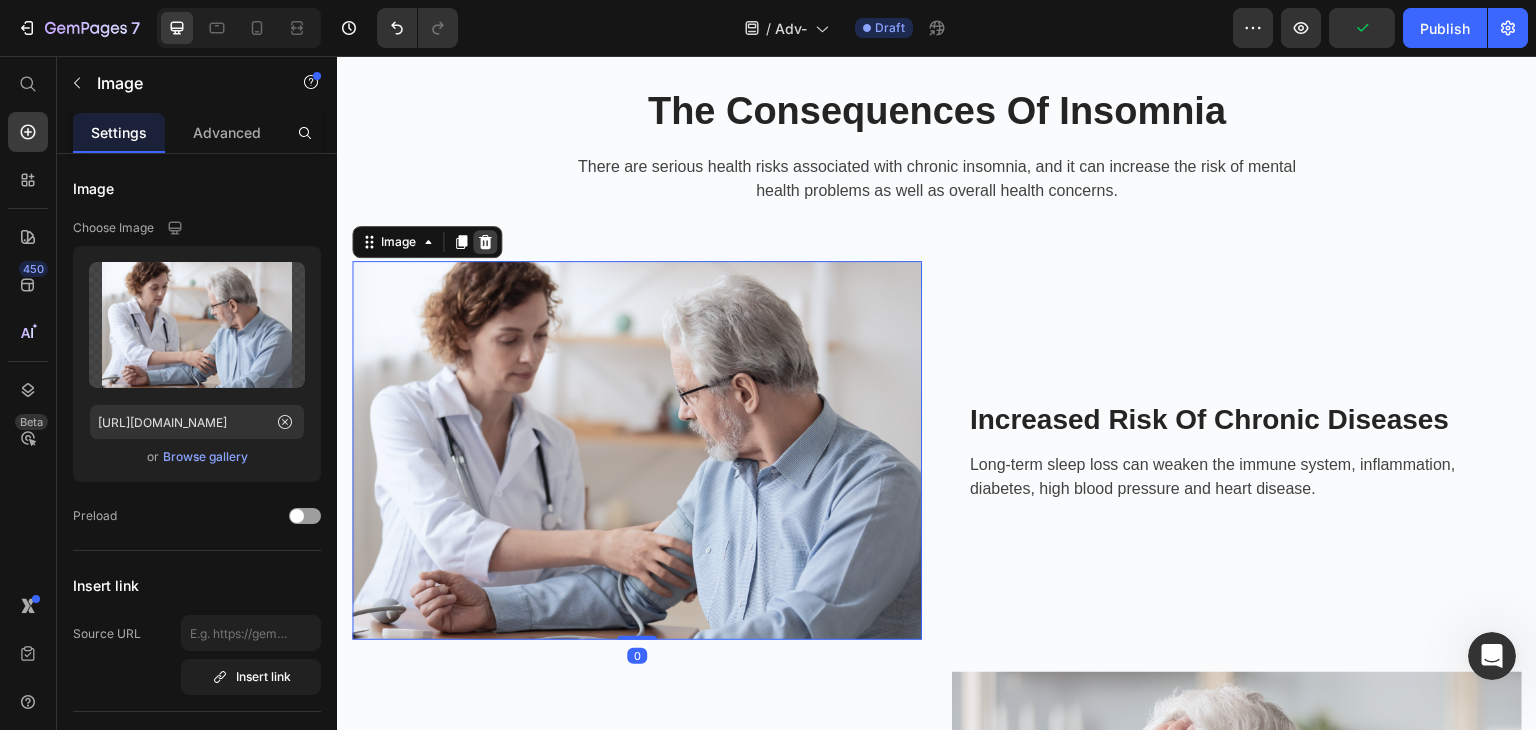 click 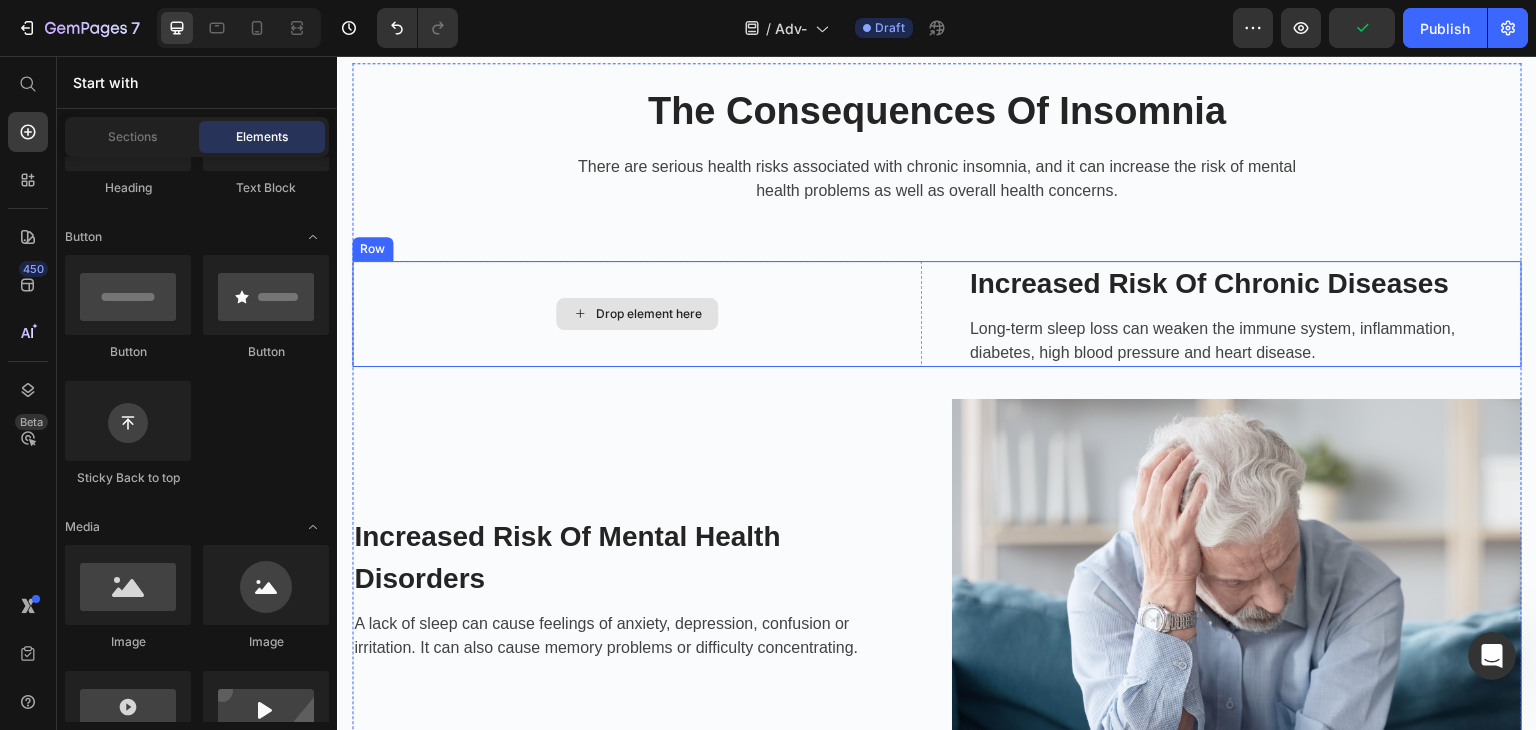 scroll, scrollTop: 1652, scrollLeft: 0, axis: vertical 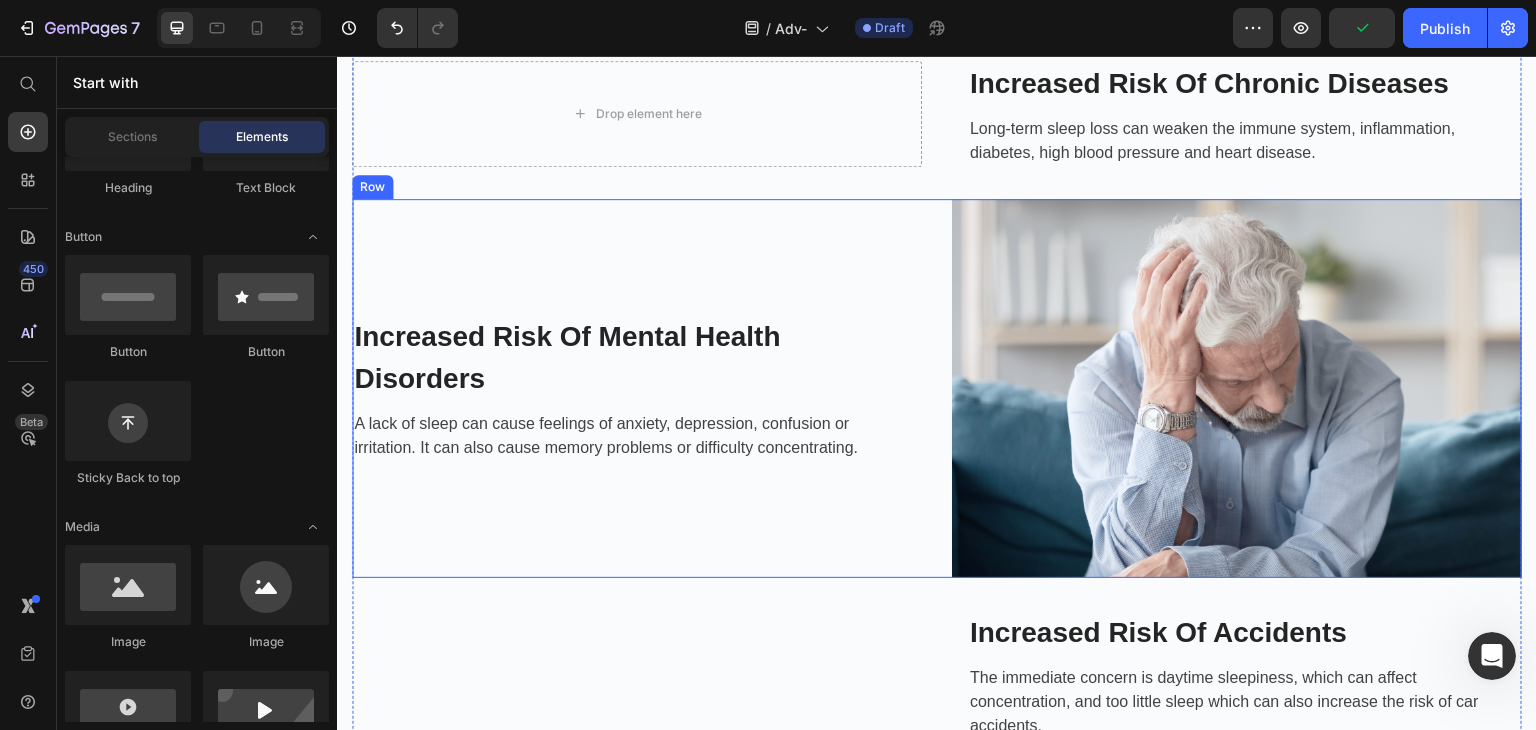 click on "Increased Risk Of Mental Health Disorders Heading A lack of sleep can cause feelings of anxiety, depression, confusion or irritation. It can also cause memory problems or difficulty concentrating. Text block Row" at bounding box center (637, 388) 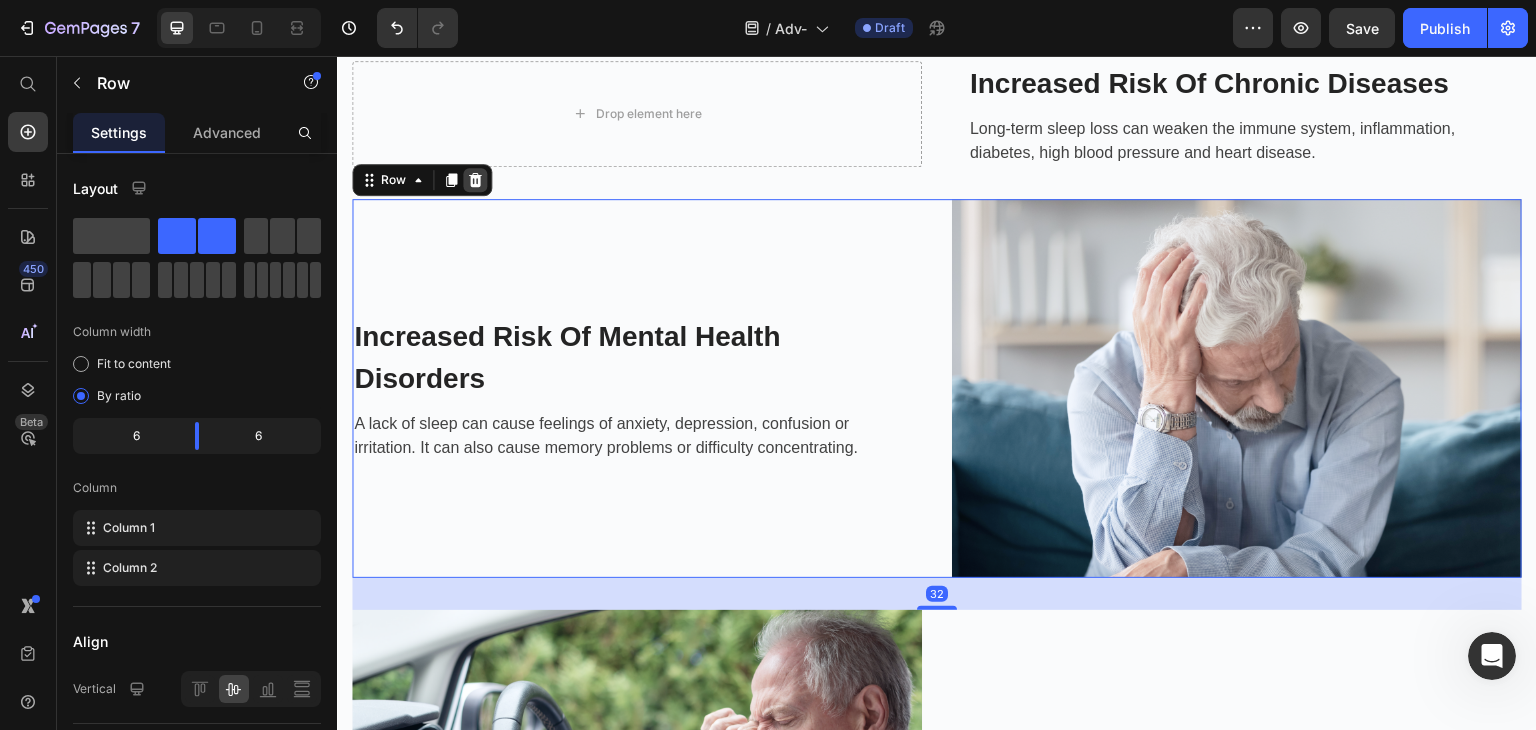 click 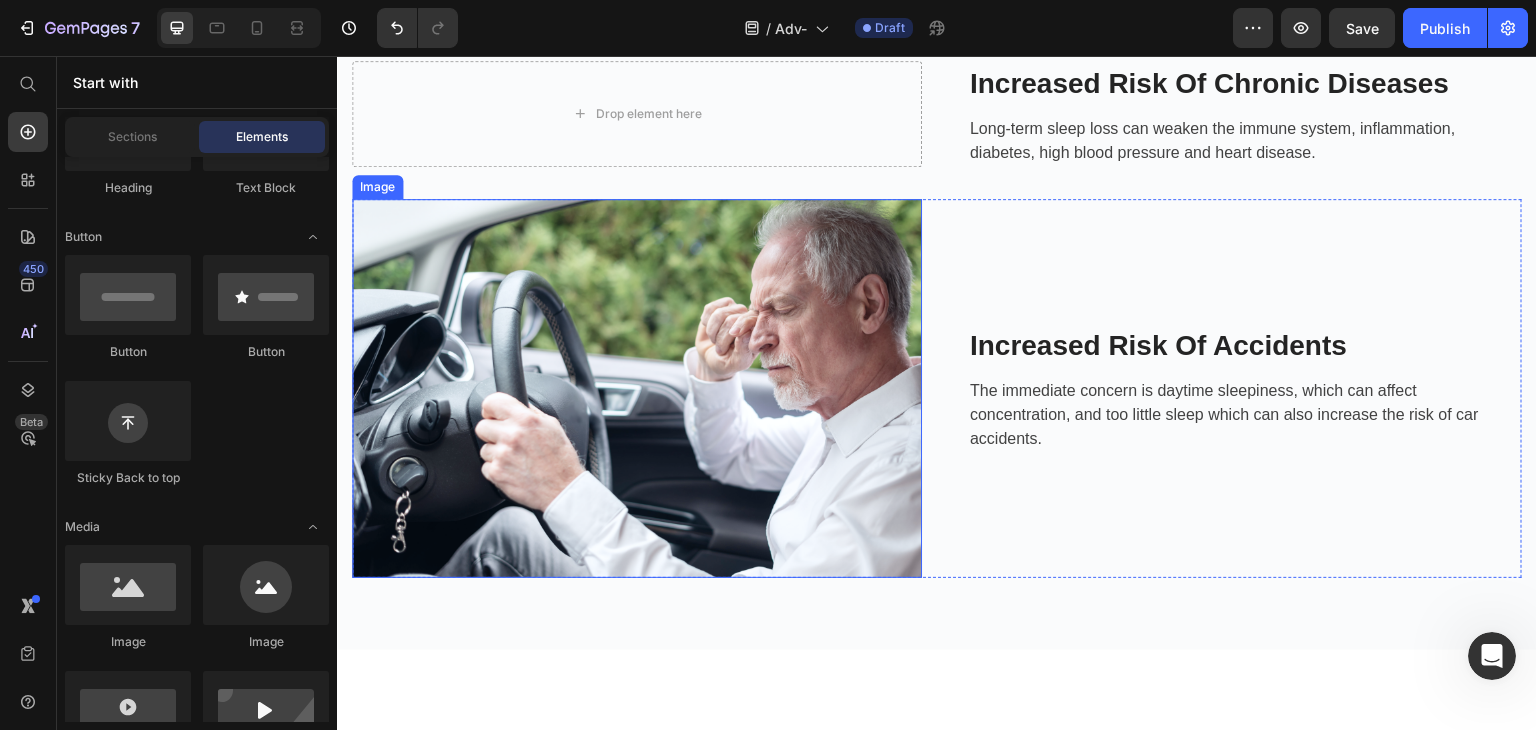 click at bounding box center [637, 388] 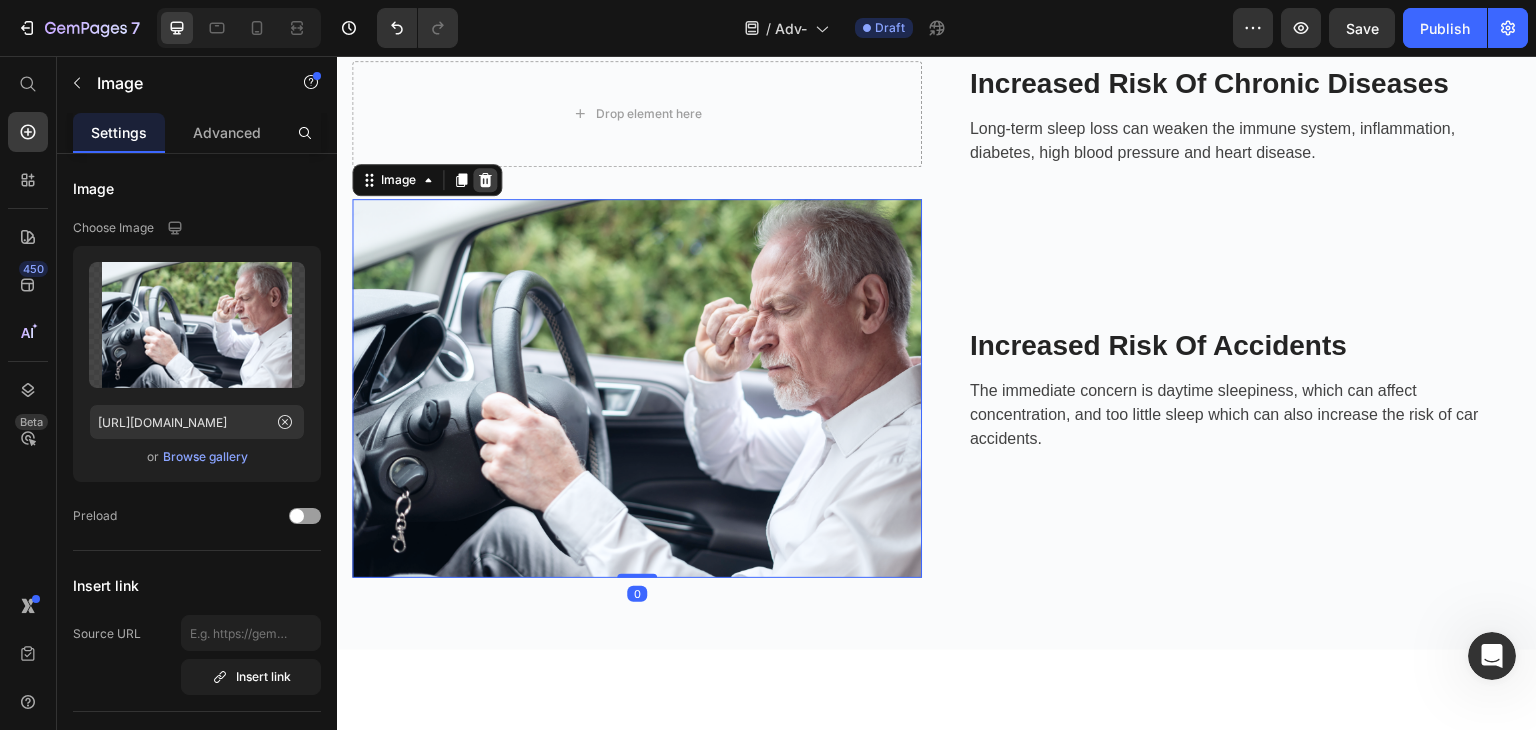 click 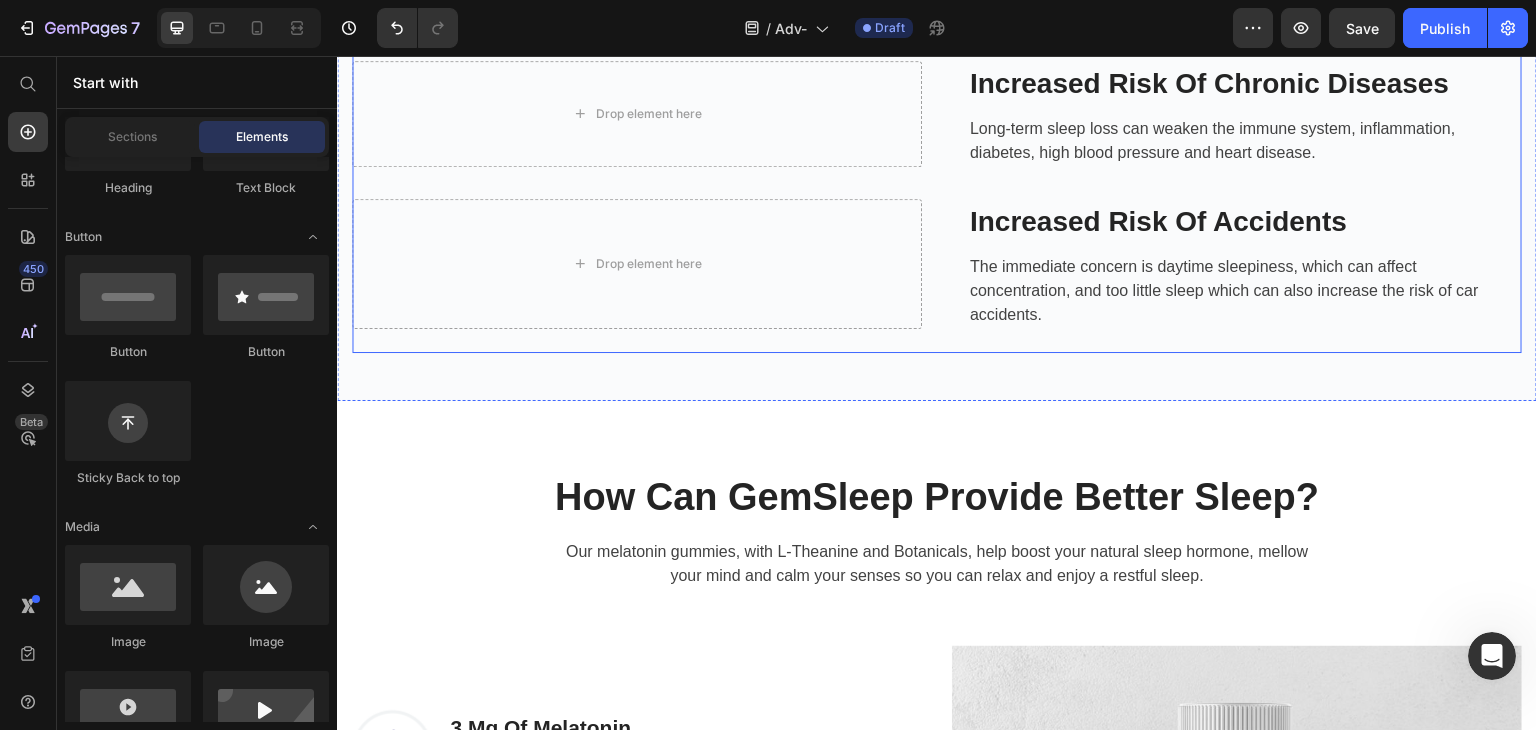 click on "The Consequences Of Insomnia Heading There are serious health risks associated with chronic insomnia, and it can increase the risk of mental health problems as well as overall health concerns. Text block Row
Drop element here Increased Risk Of Chronic Diseases Heading Long-term sleep loss can weaken the immune system, inflammation, diabetes, high blood pressure and heart disease. Text block Row Row
Drop element here Increased Risk Of Accidents Heading The immediate concern is daytime sleepiness, which can affect concentration, and too little sleep which can also increase the risk of car accidents. Text block Row Row Row" at bounding box center [937, 108] 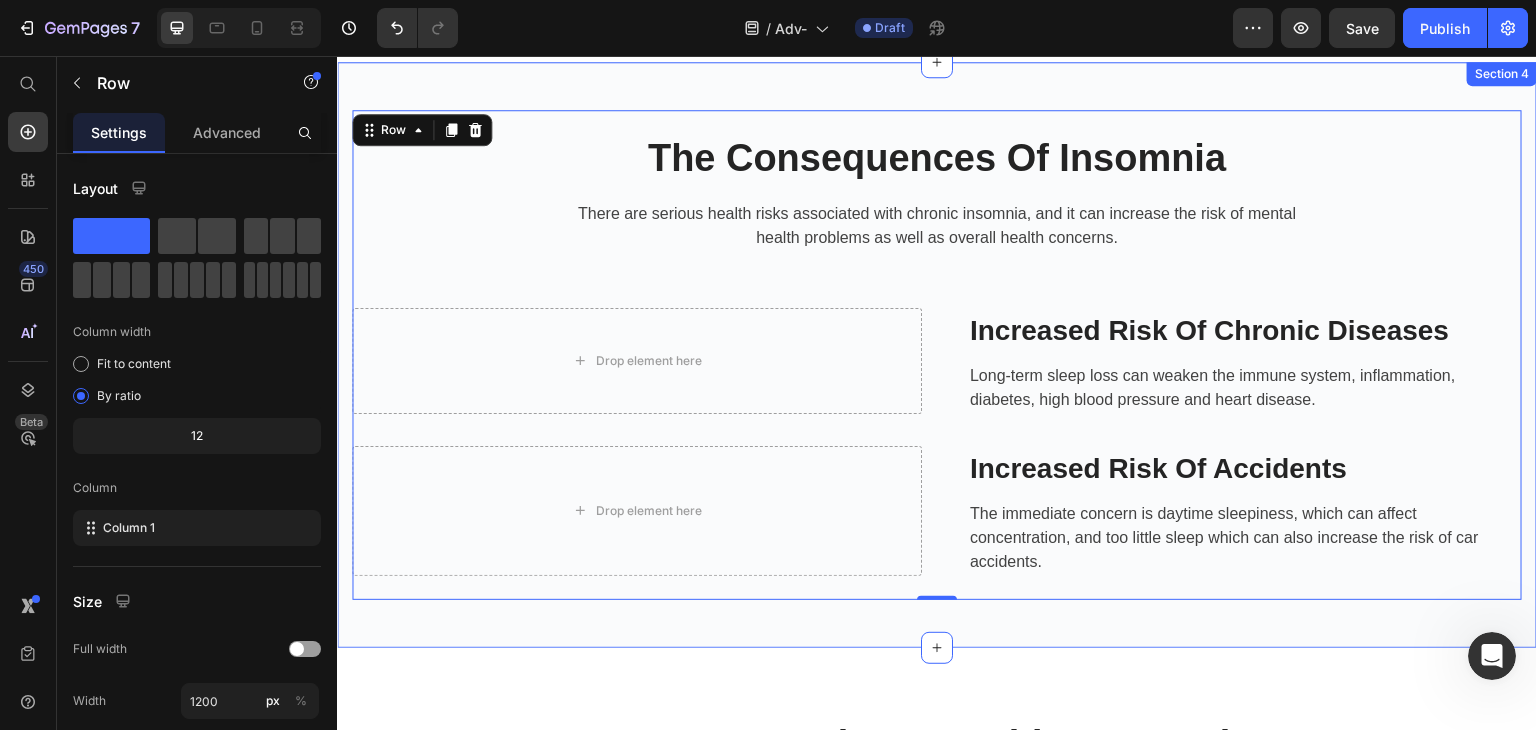 scroll, scrollTop: 1352, scrollLeft: 0, axis: vertical 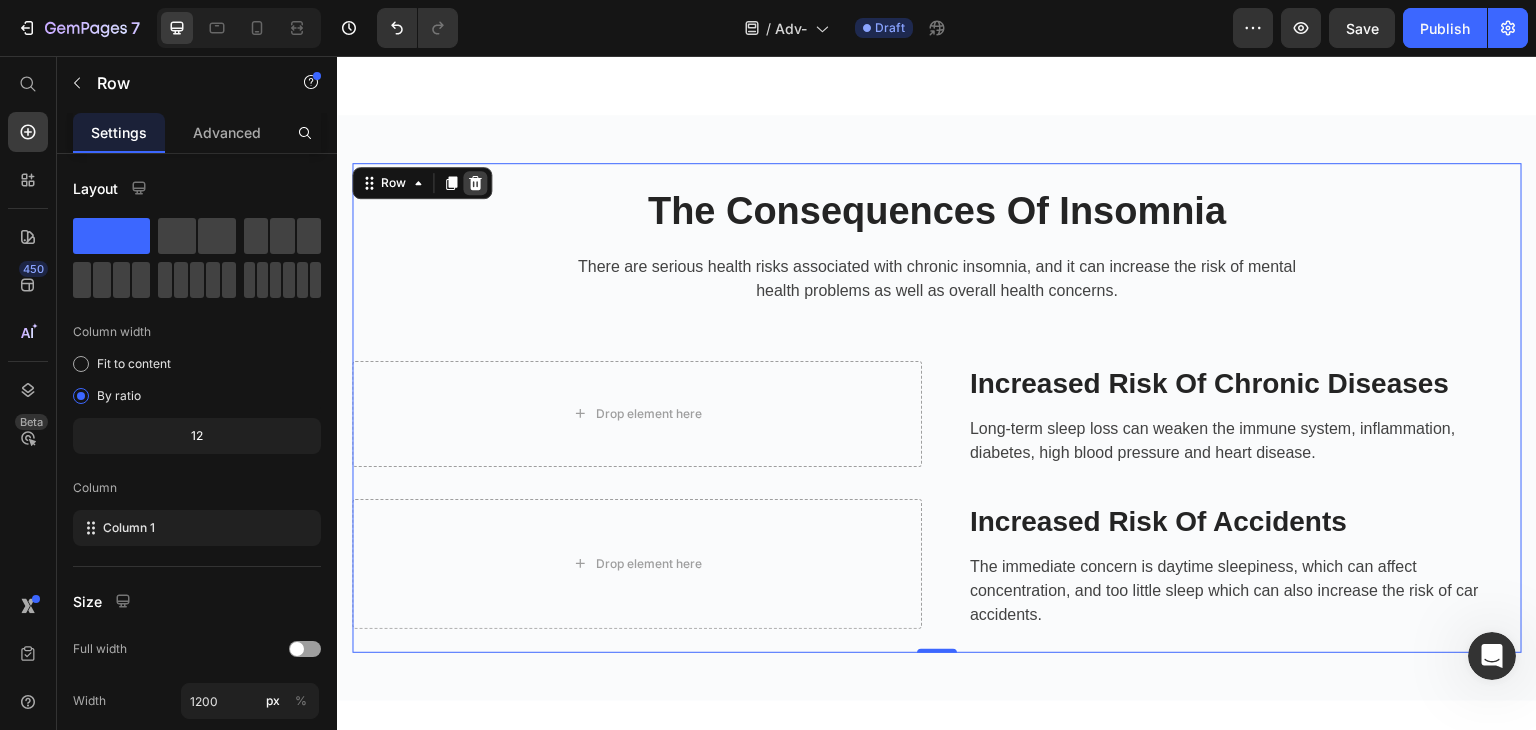 click 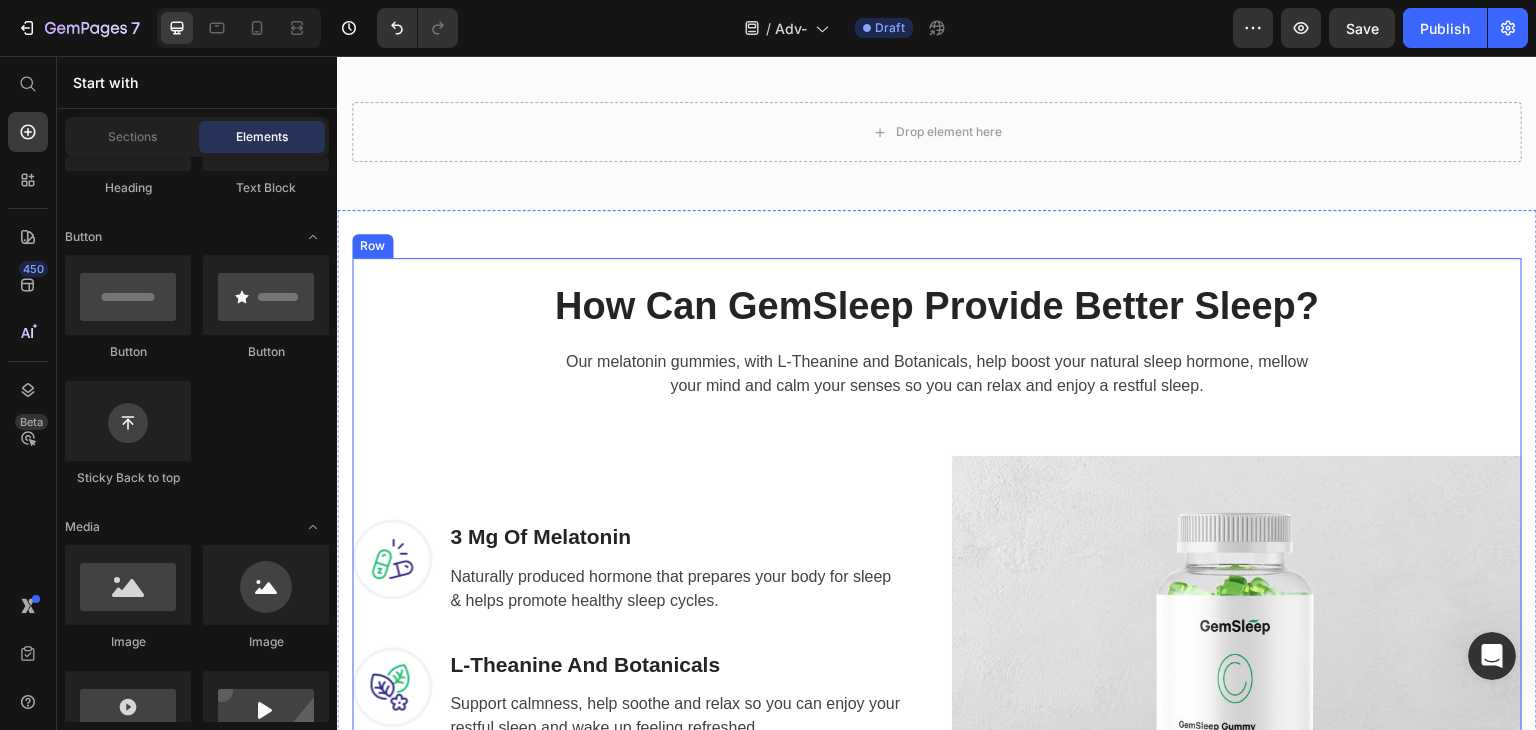 scroll, scrollTop: 1252, scrollLeft: 0, axis: vertical 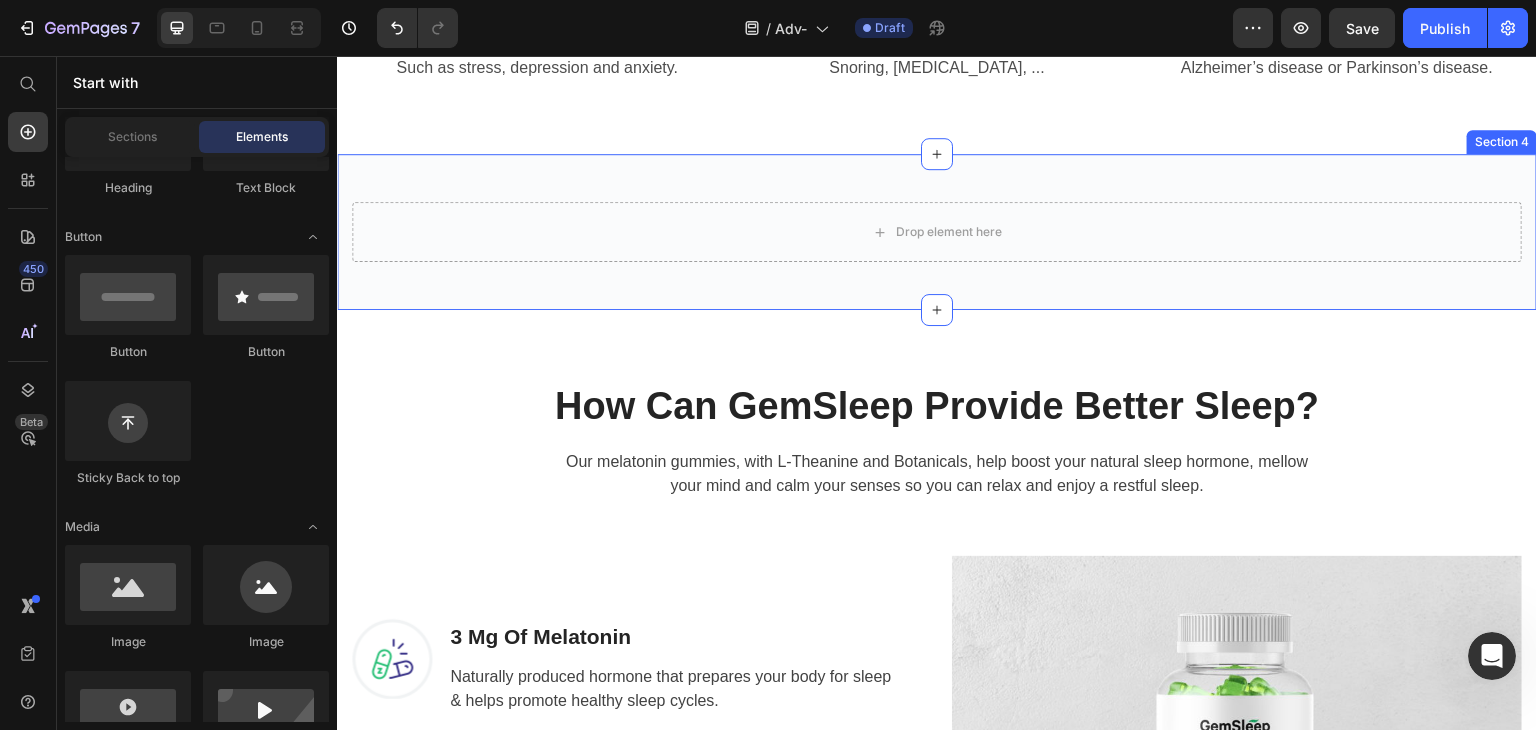 click on "Drop element here Section 4" at bounding box center (937, 232) 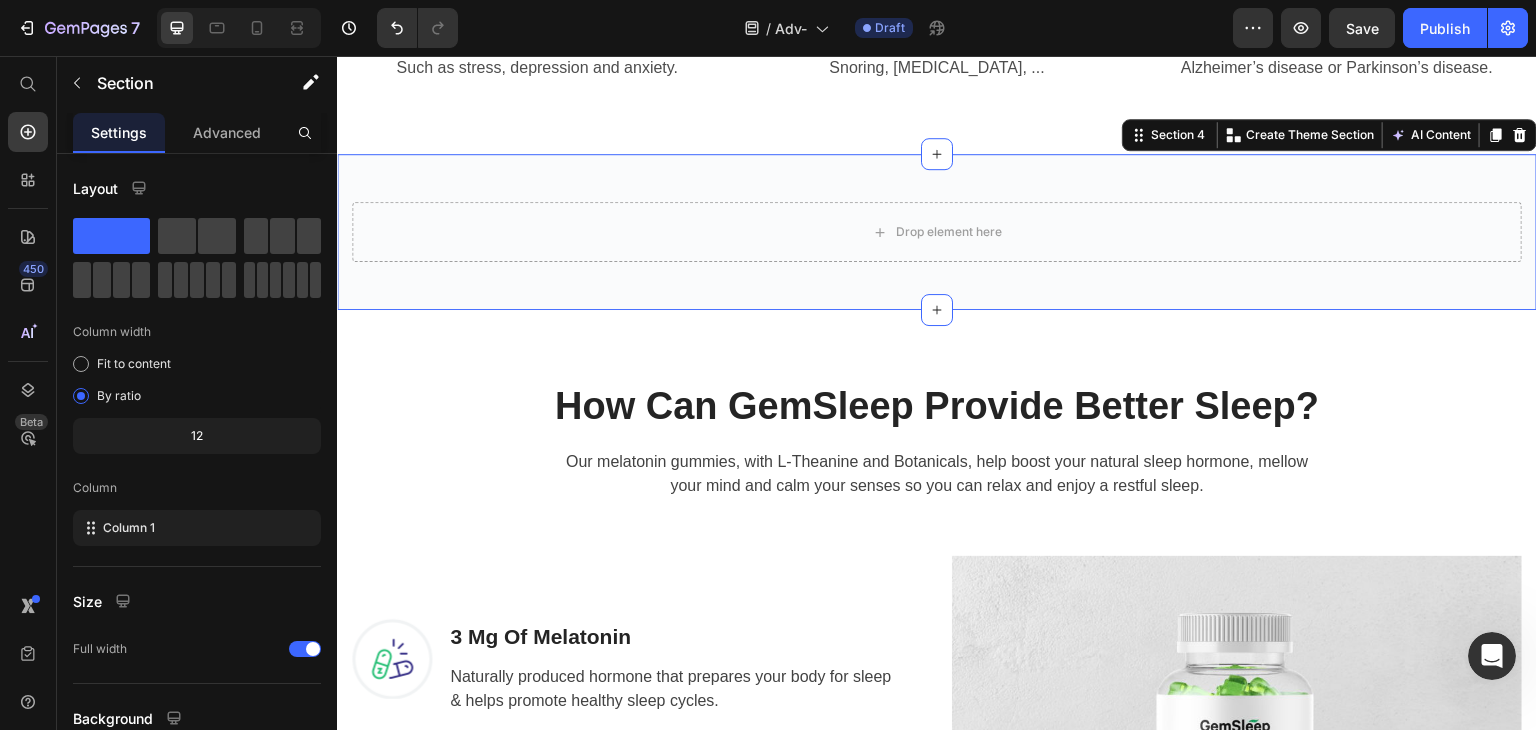 click 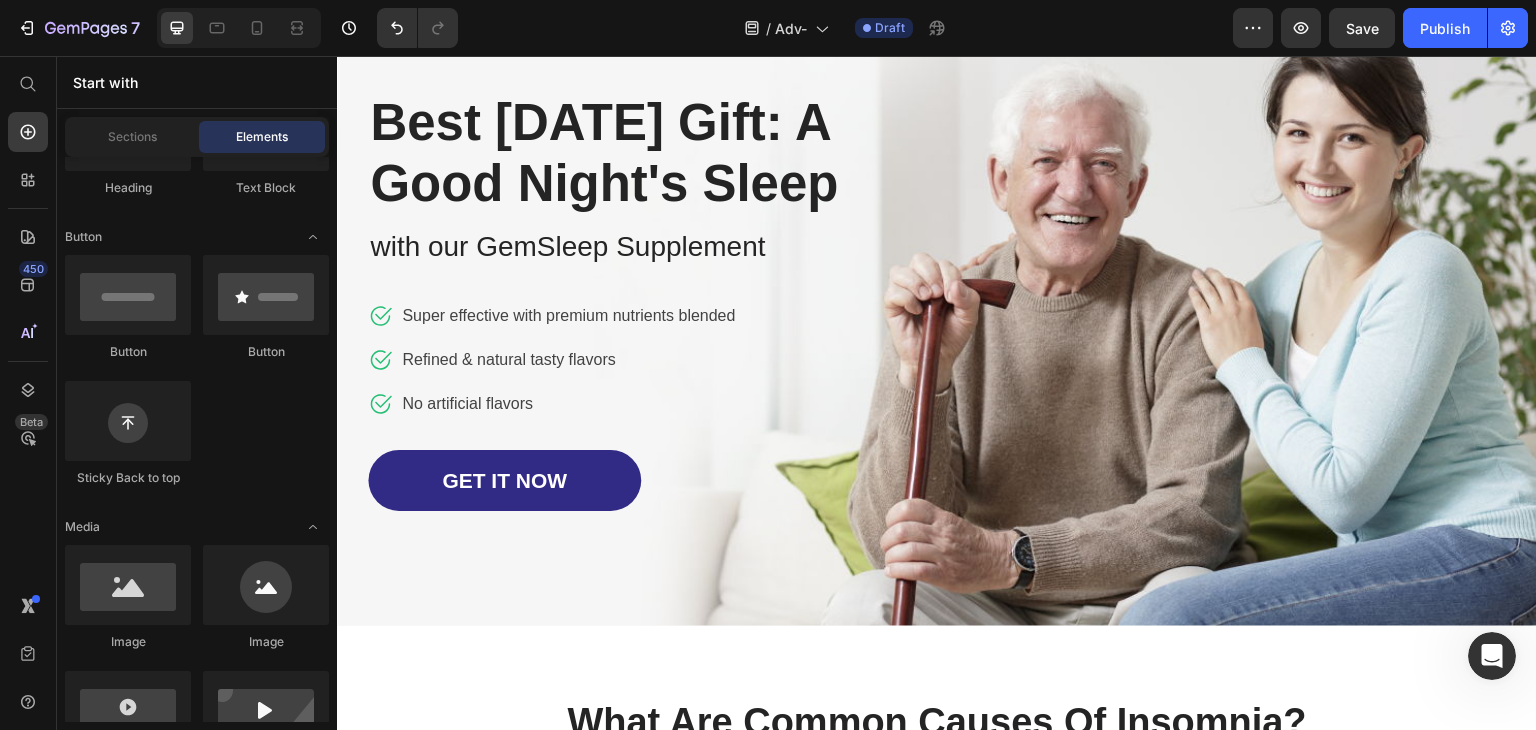 scroll, scrollTop: 52, scrollLeft: 0, axis: vertical 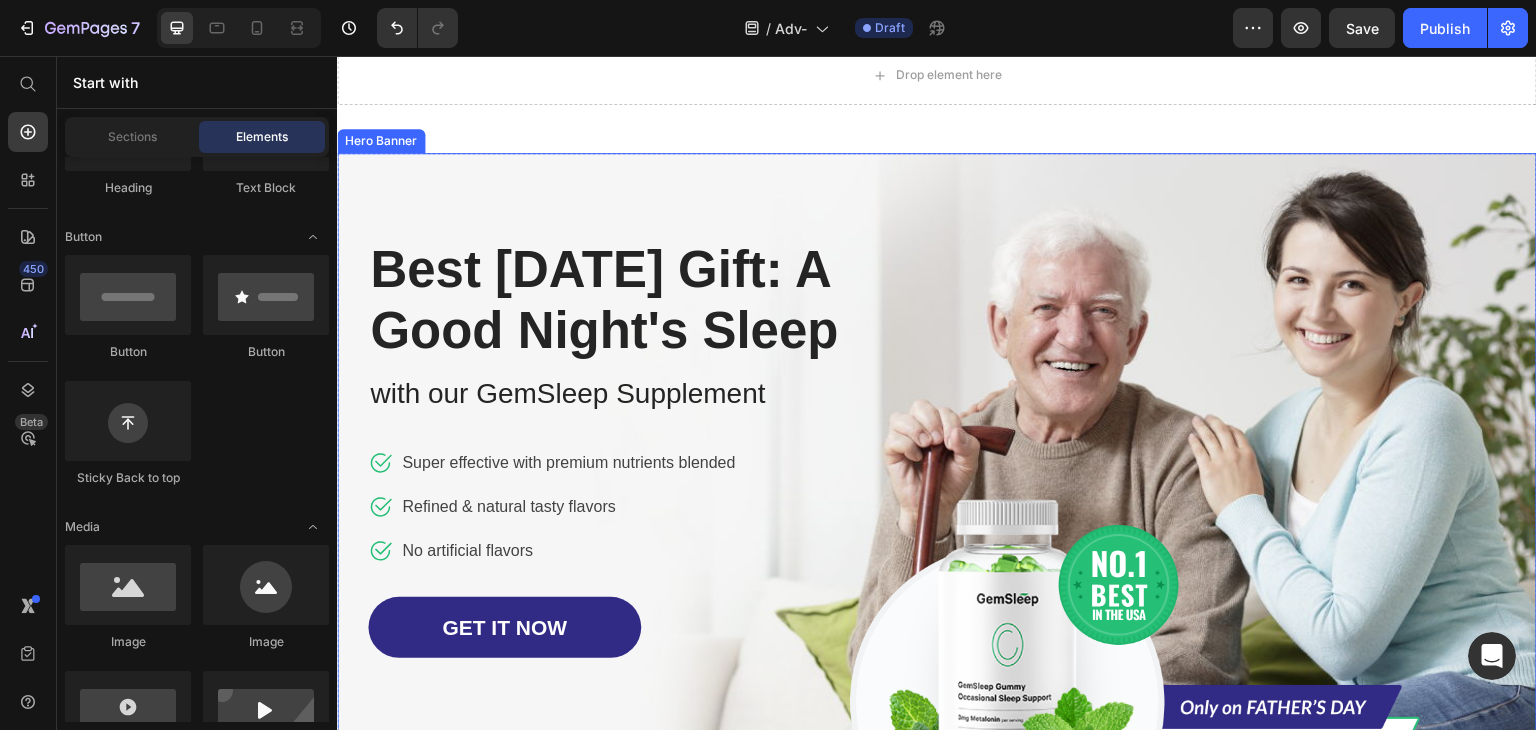 click on "Image Row Best Father's Day Gift: A Good Night's Sleep Heading with our GemSleep Supplement Text block       Icon Super effective with premium nutrients blended Text block       Icon Refined & natural tasty flavors Text block       Icon No artificial flavors Text block Icon List GET IT NOW Button Row Image" at bounding box center [937, 463] 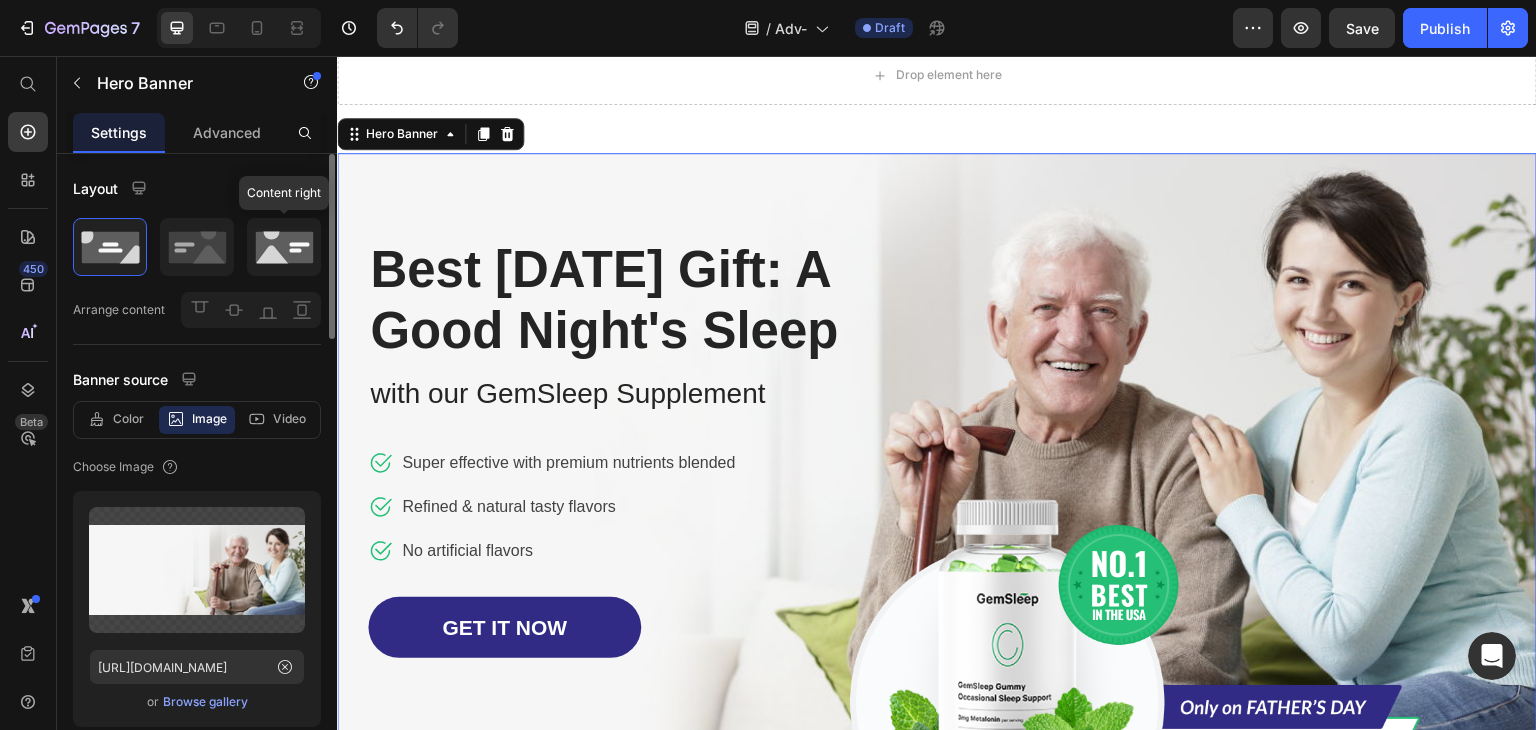 click 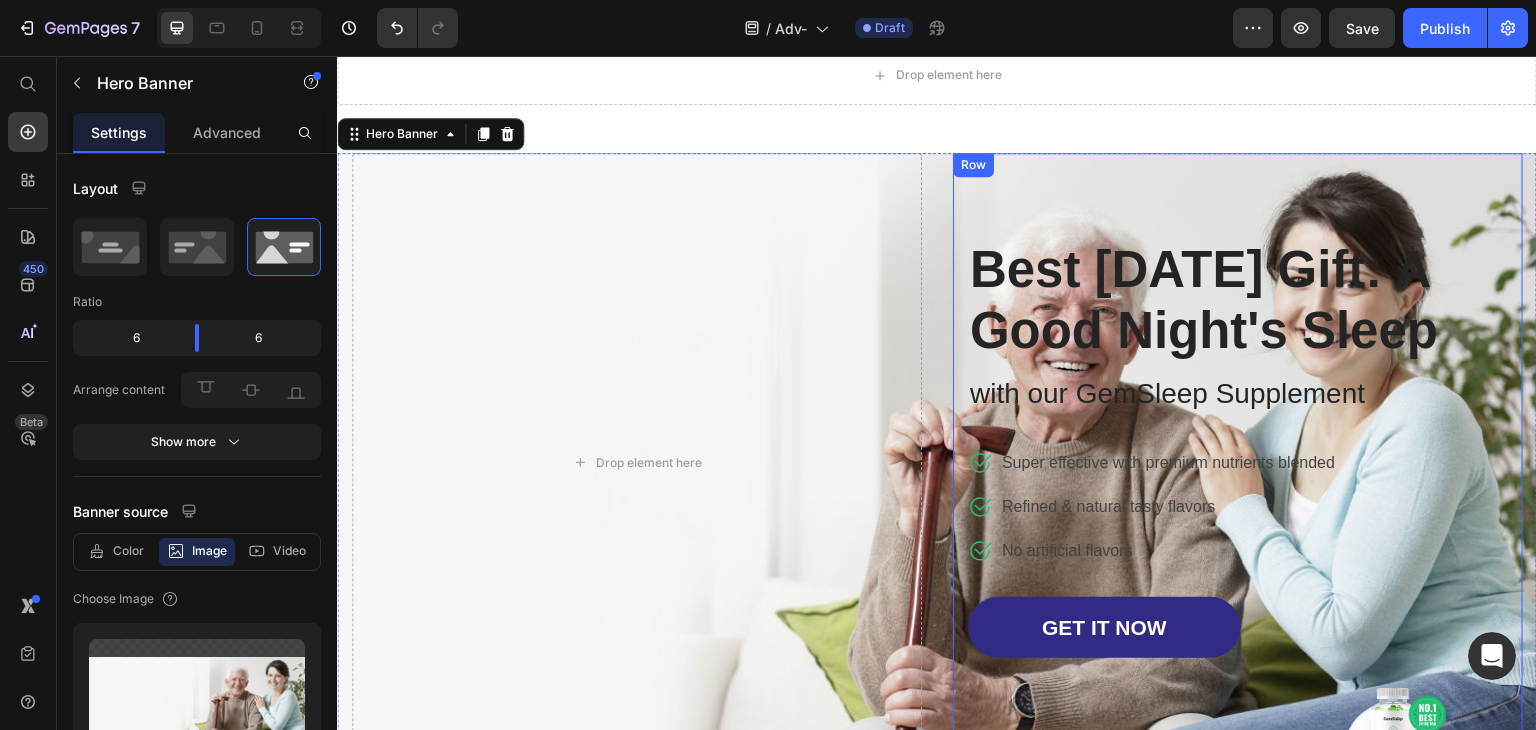 click on "Best Father's Day Gift: A Good Night's Sleep Heading with our GemSleep Supplement Text block       Icon Super effective with premium nutrients blended Text block       Icon Refined & natural tasty flavors Text block       Icon No artificial flavors Text block Icon List GET IT NOW Button Row" at bounding box center (1238, 463) 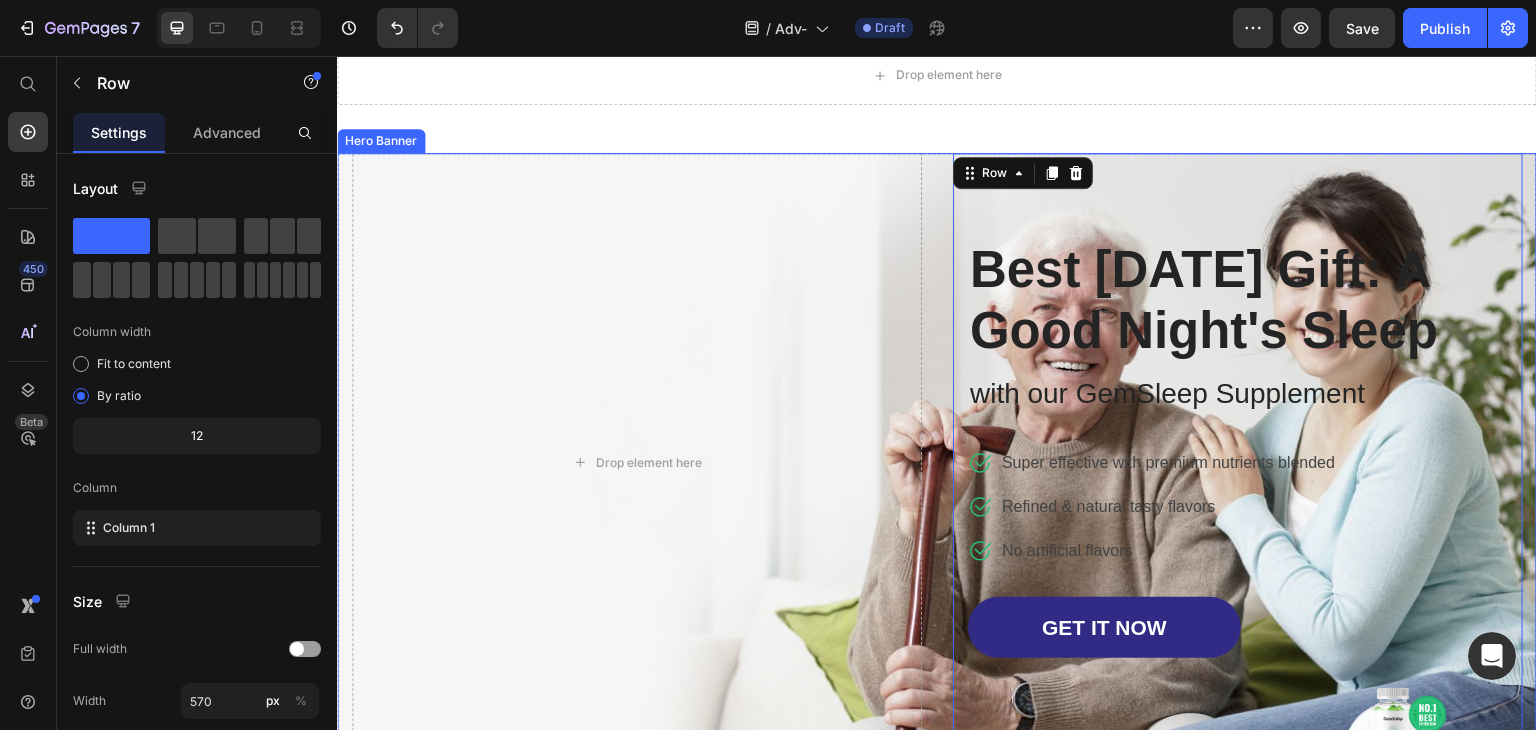 click on "Image Row Best Father's Day Gift: A Good Night's Sleep Heading with our GemSleep Supplement Text block       Icon Super effective with premium nutrients blended Text block       Icon Refined & natural tasty flavors Text block       Icon No artificial flavors Text block Icon List GET IT NOW Button Row   0 Image
Drop element here" at bounding box center (937, 463) 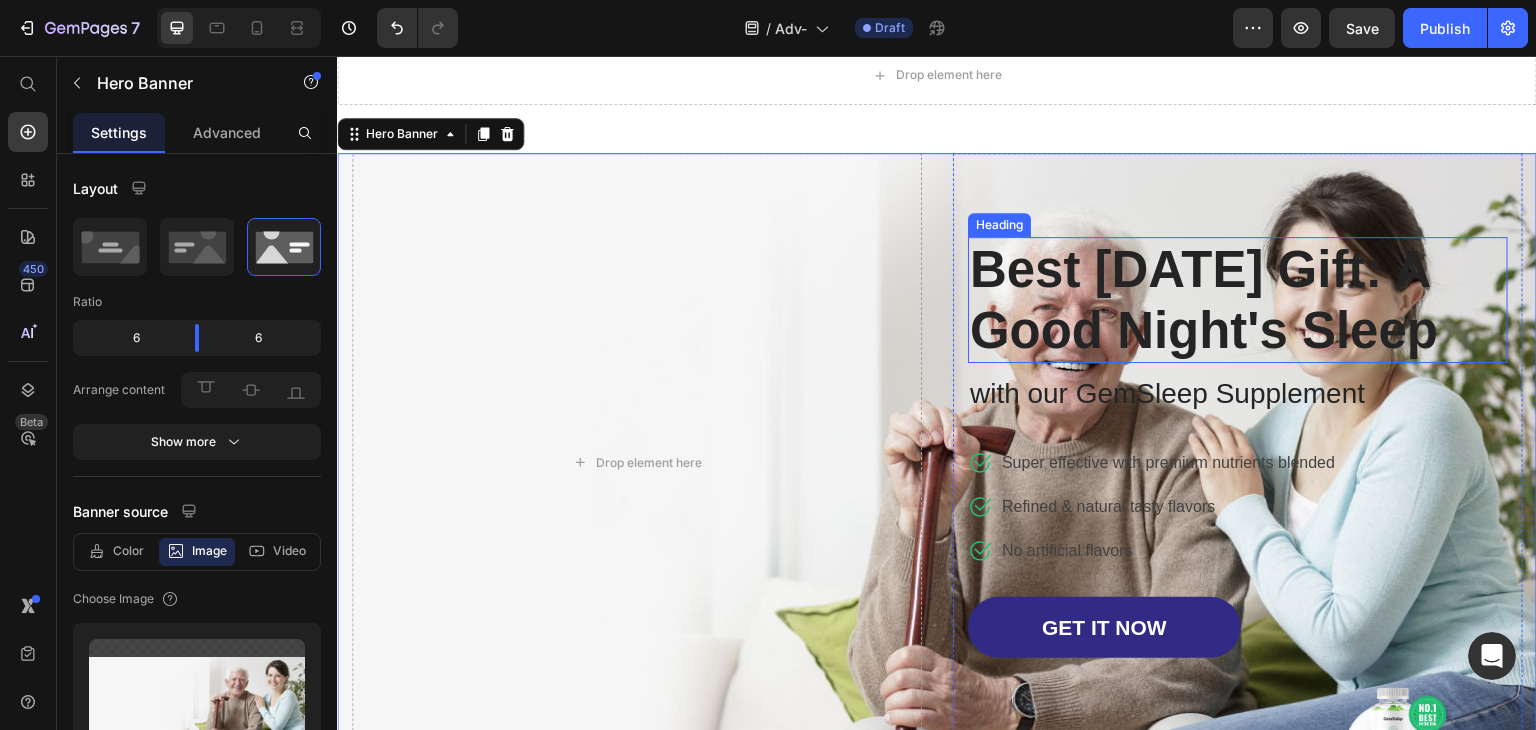 click on "Best Father's Day Gift: A Good Night's Sleep" at bounding box center (1238, 300) 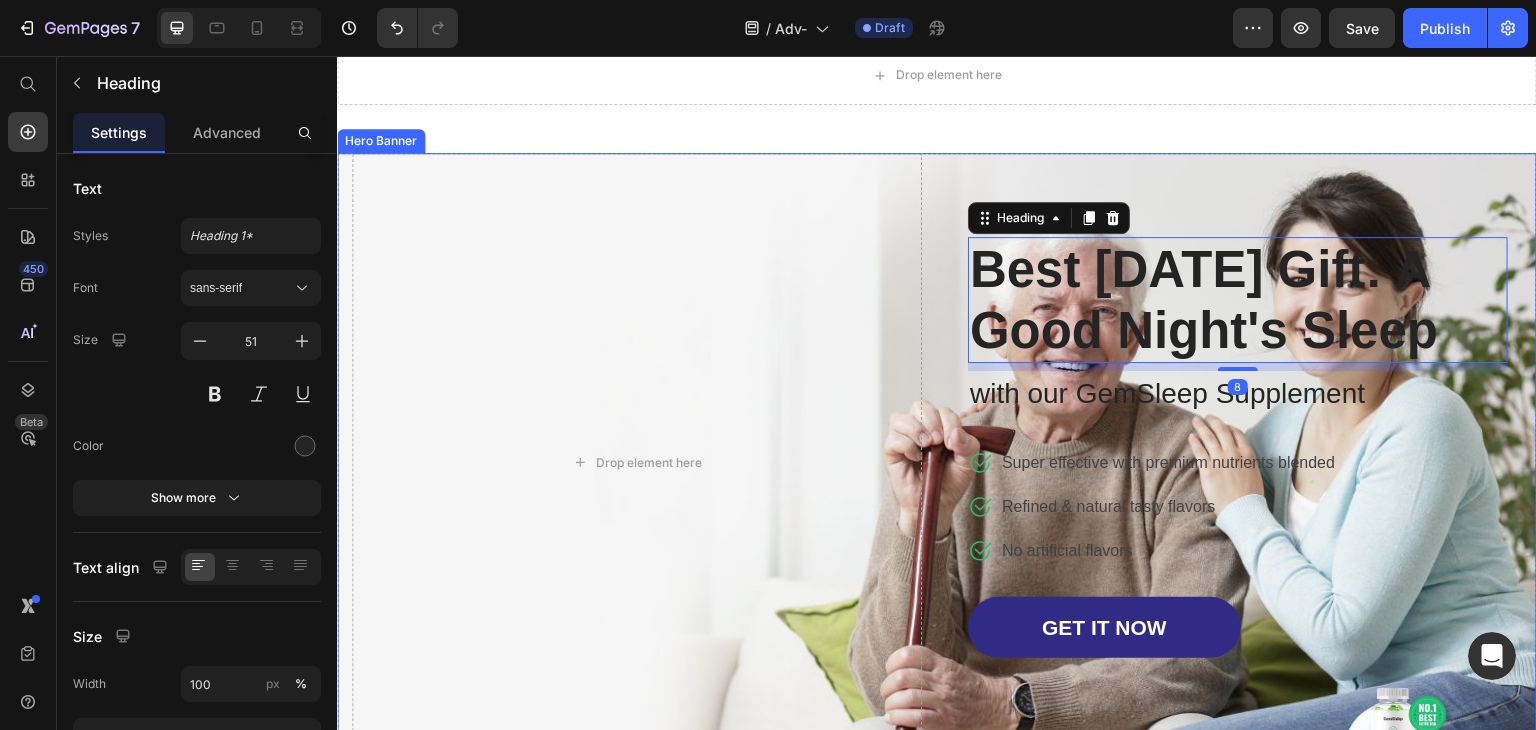 click on "Image Row Best Father's Day Gift: A Good Night's Sleep Heading   8 with our GemSleep Supplement Text block       Icon Super effective with premium nutrients blended Text block       Icon Refined & natural tasty flavors Text block       Icon No artificial flavors Text block Icon List GET IT NOW Button Row Image
Drop element here" at bounding box center [937, 463] 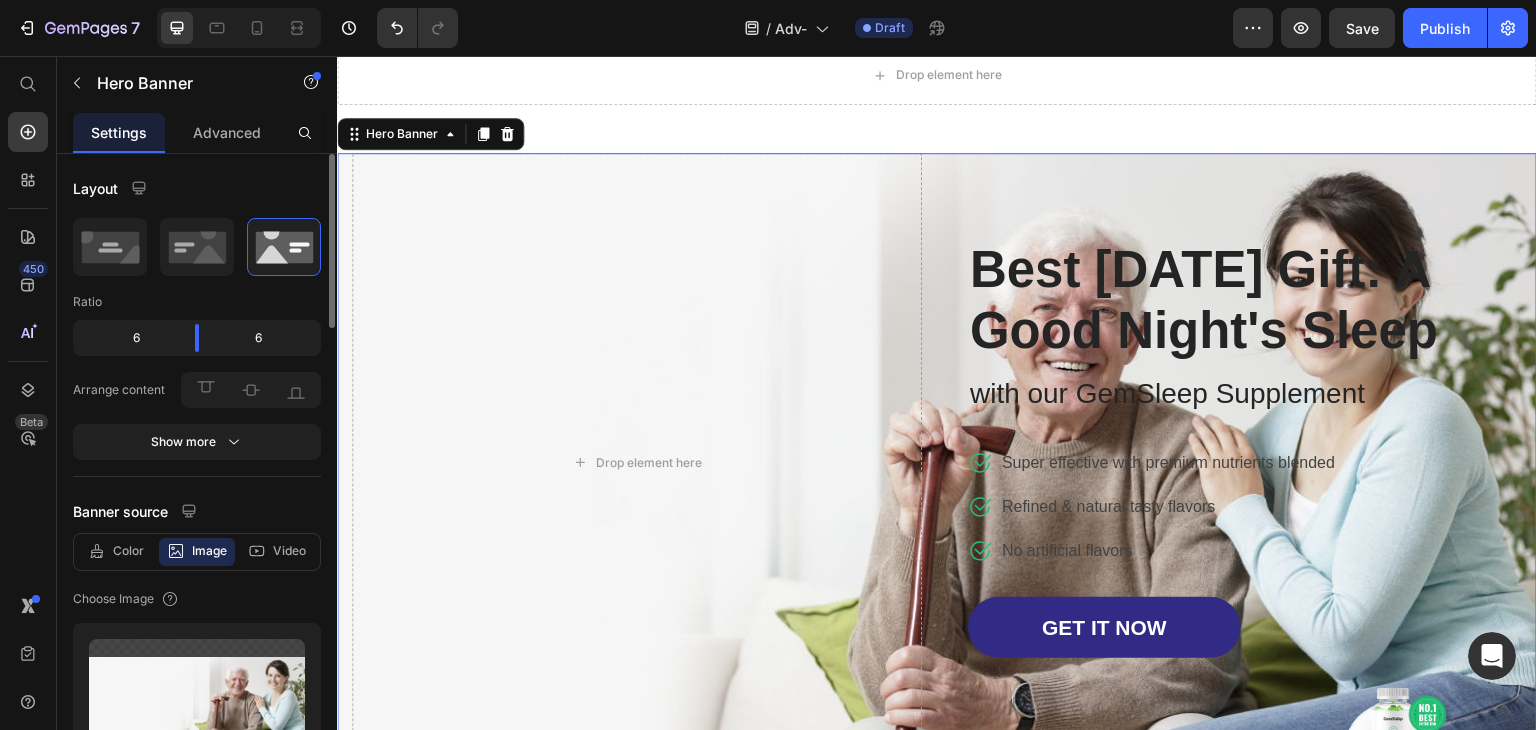 scroll, scrollTop: 300, scrollLeft: 0, axis: vertical 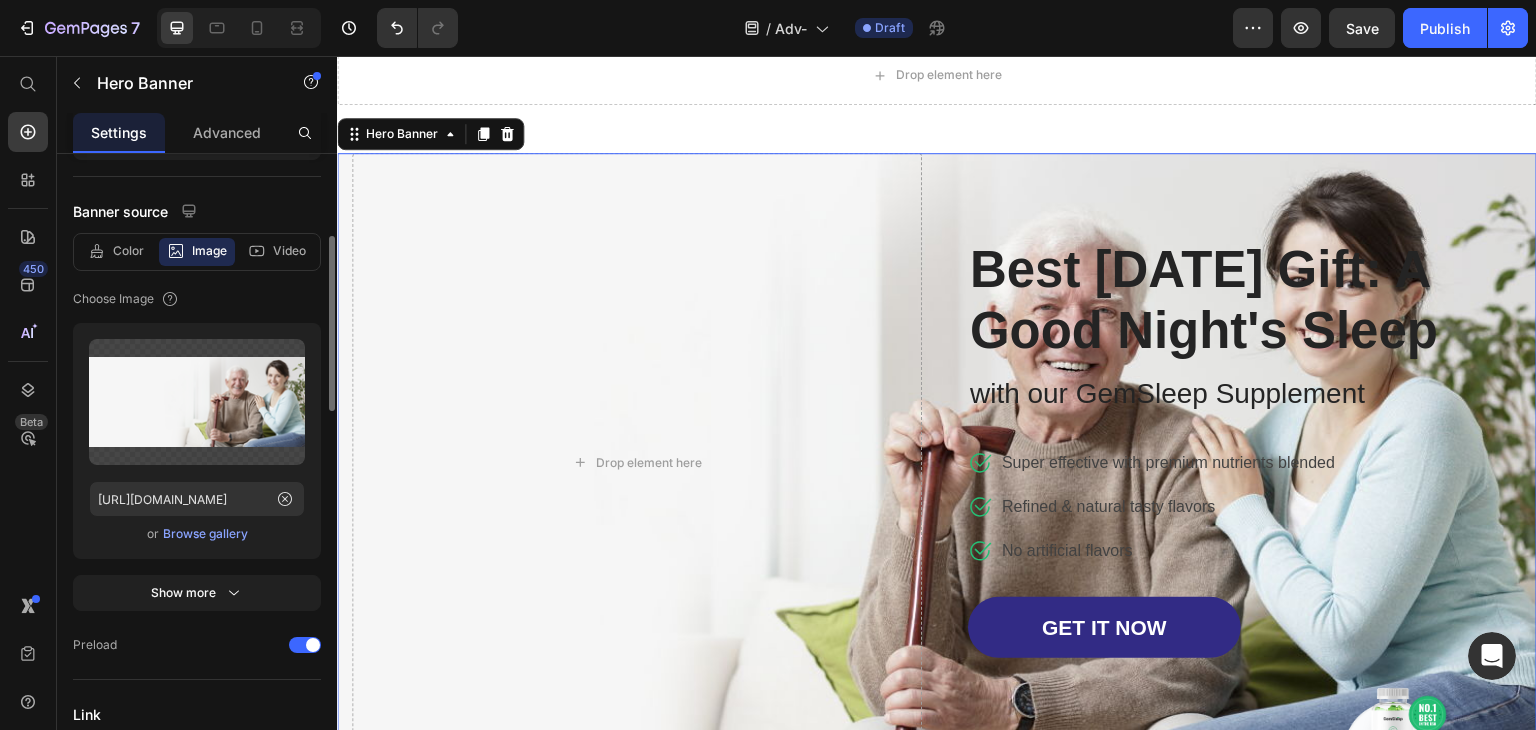 click on "Browse gallery" at bounding box center (205, 534) 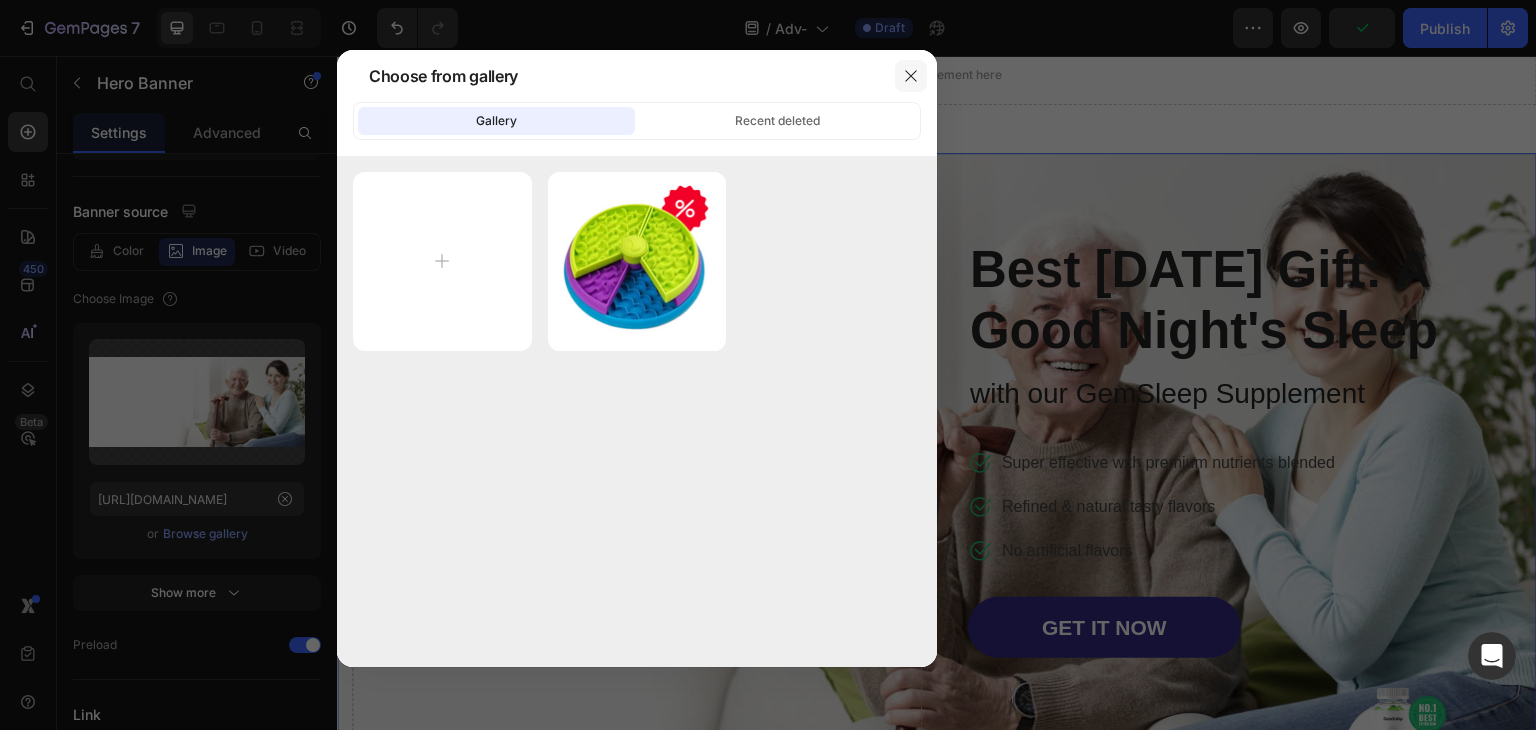 click 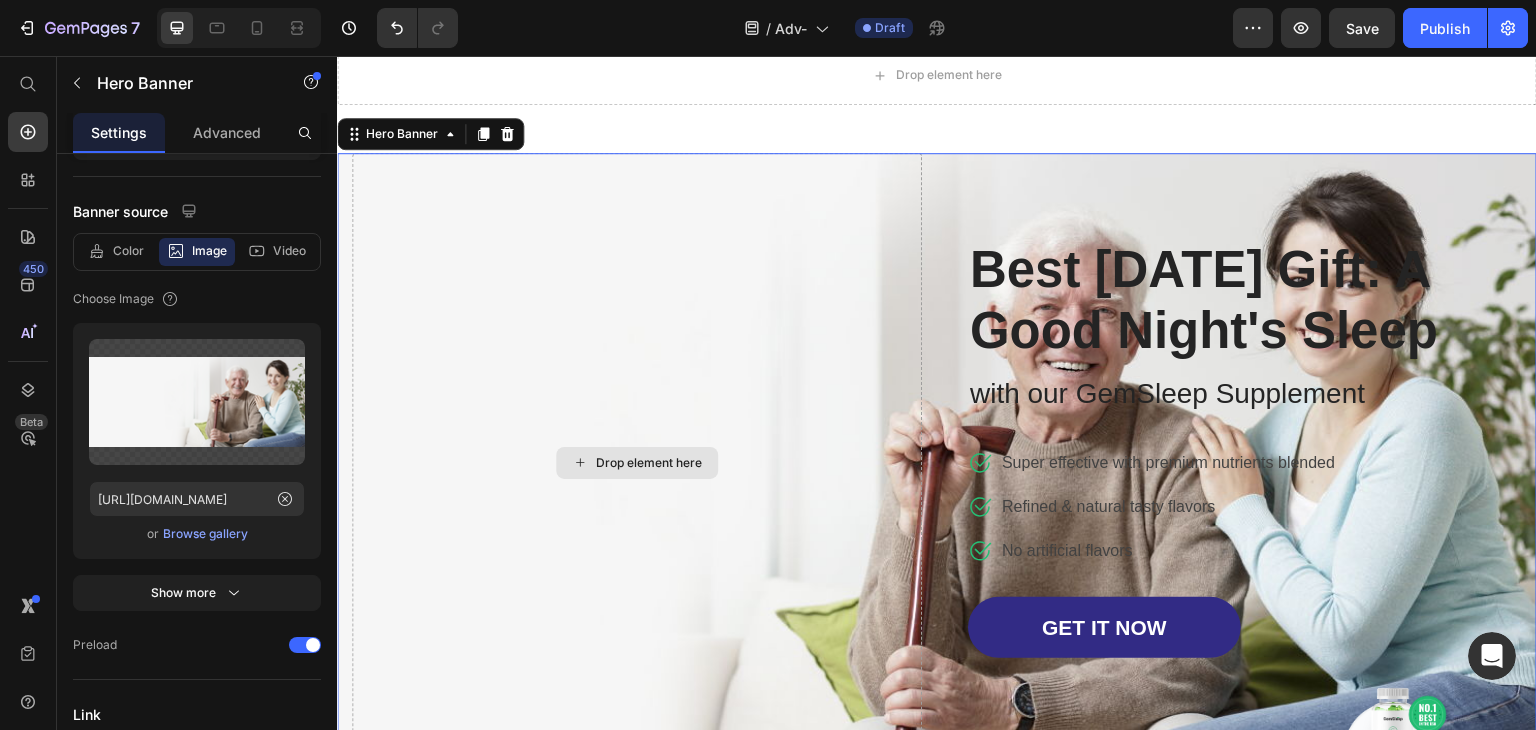 click on "Drop element here" at bounding box center [637, 463] 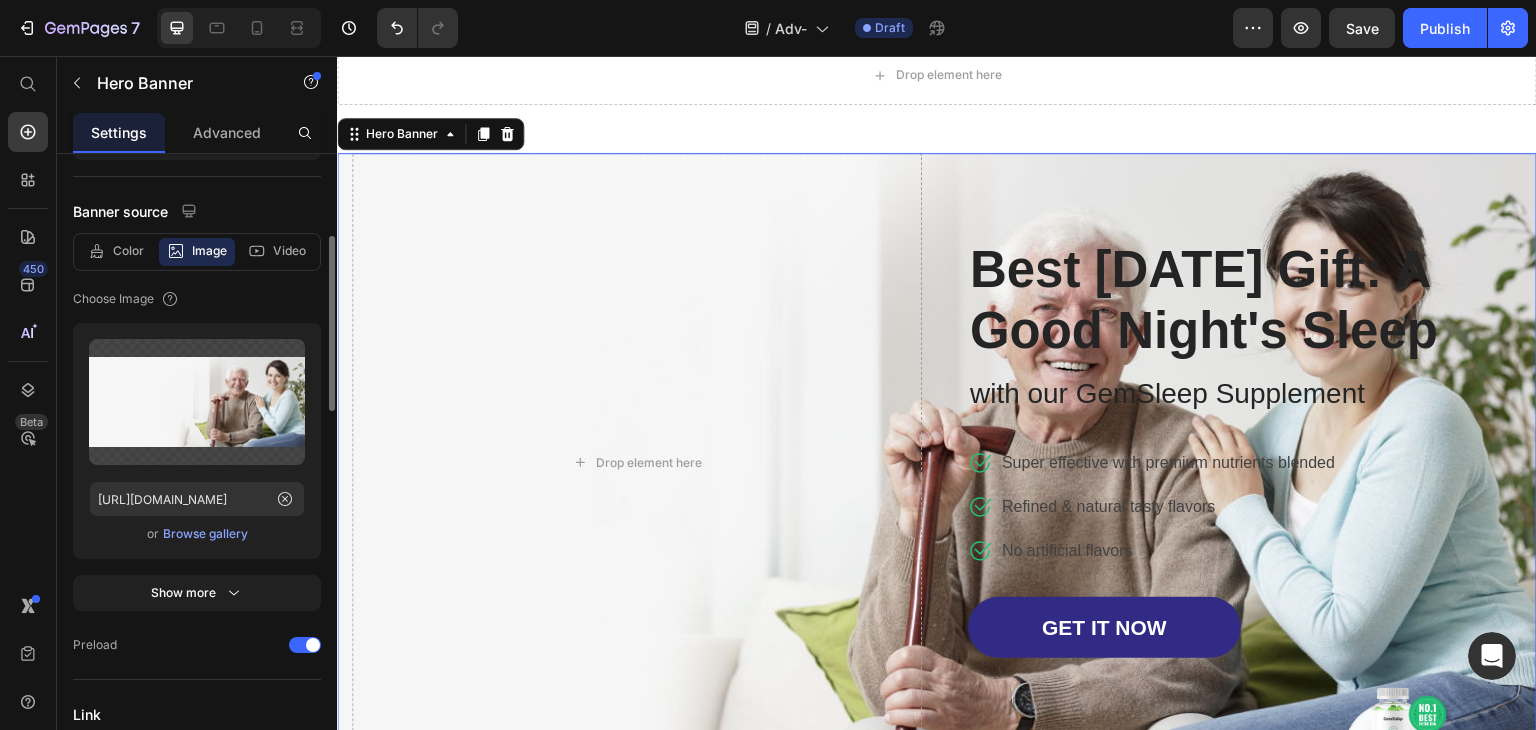 scroll, scrollTop: 500, scrollLeft: 0, axis: vertical 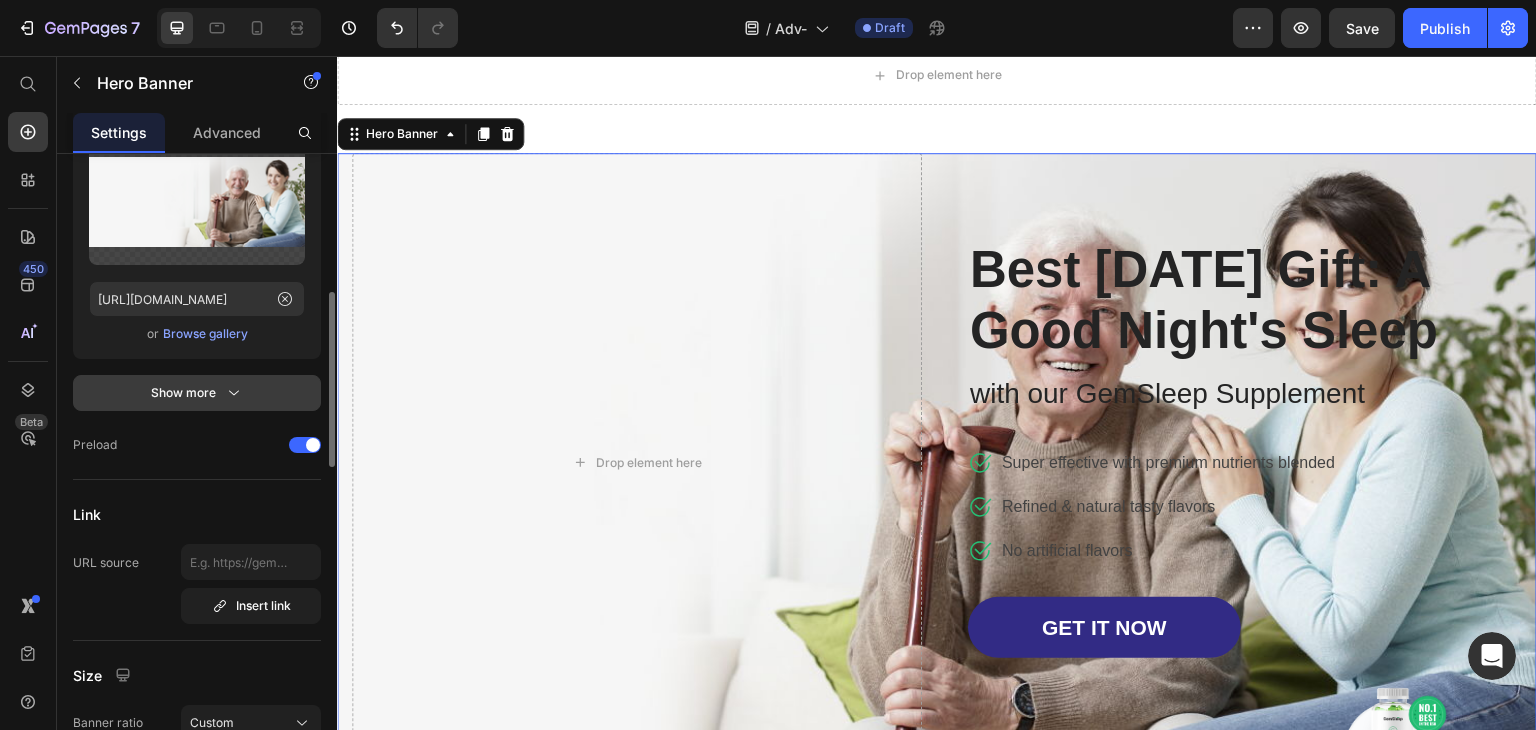 click on "Show more" at bounding box center (197, 393) 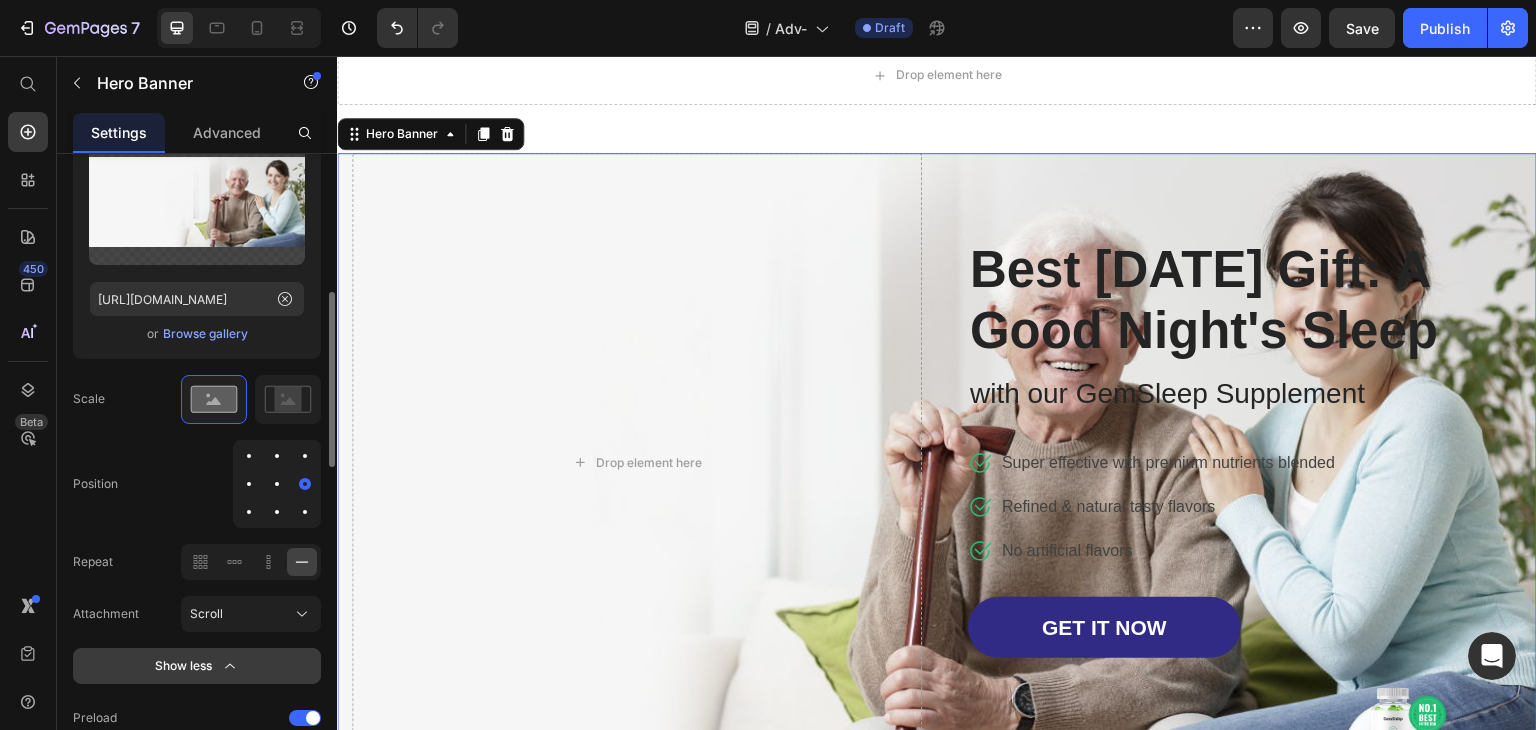 click 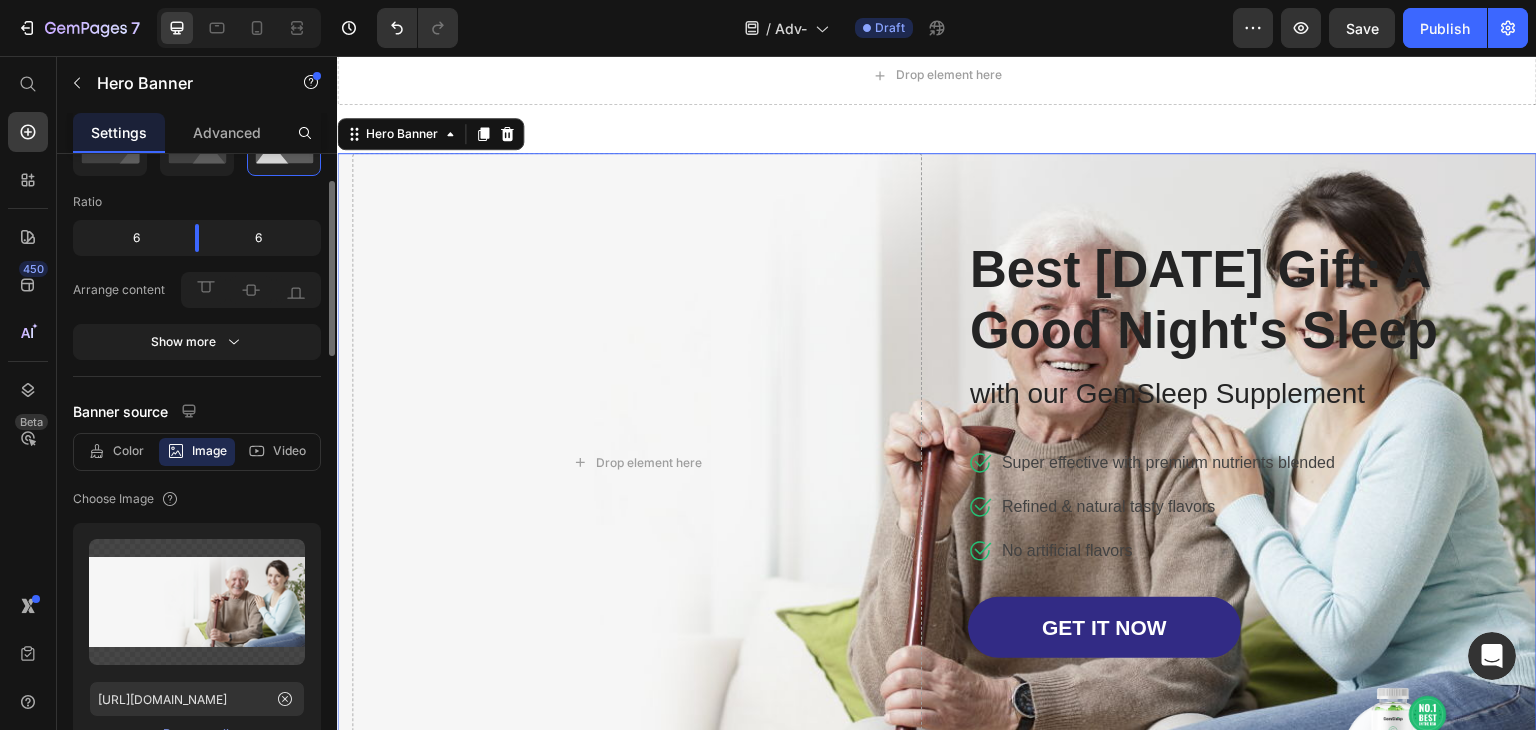 scroll, scrollTop: 200, scrollLeft: 0, axis: vertical 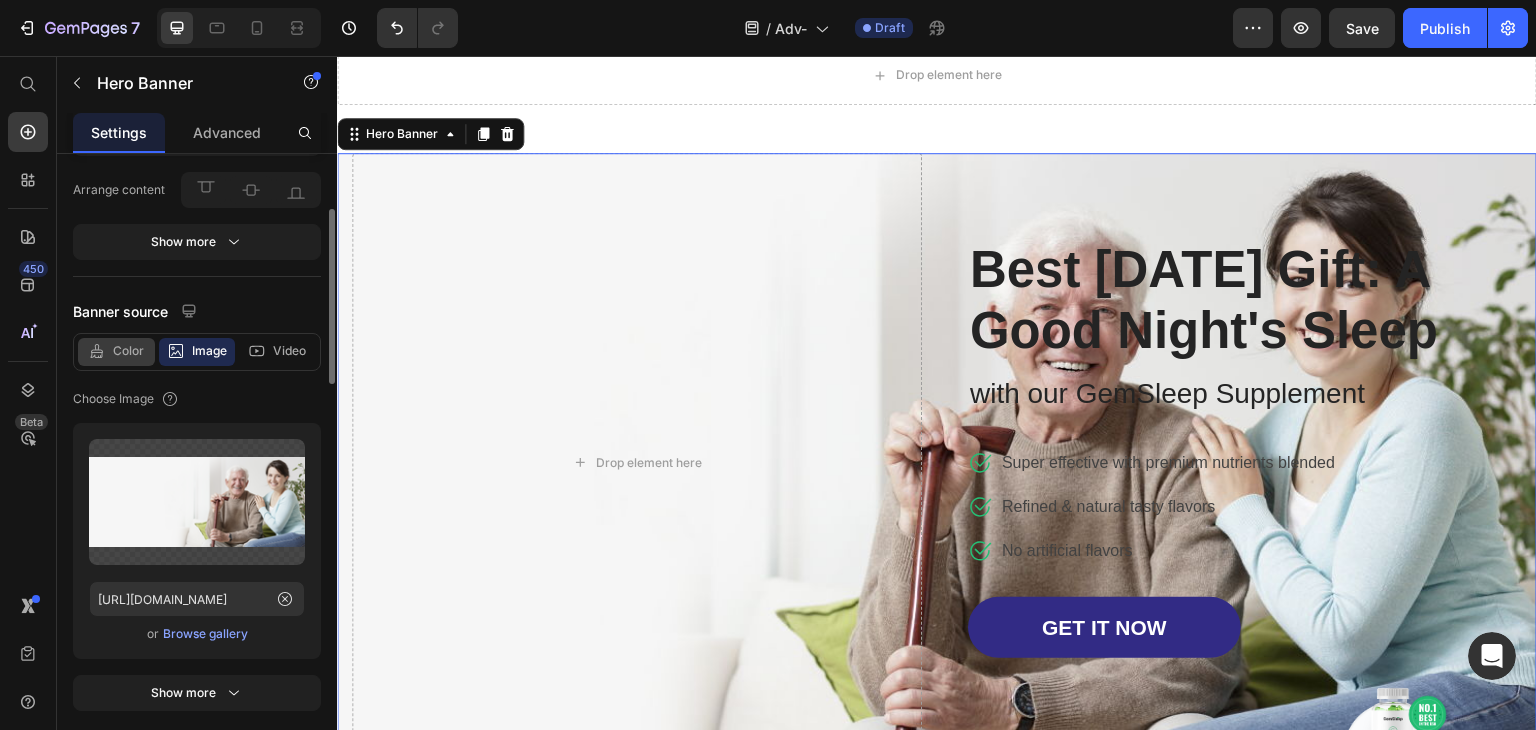 click on "Color" at bounding box center (128, 351) 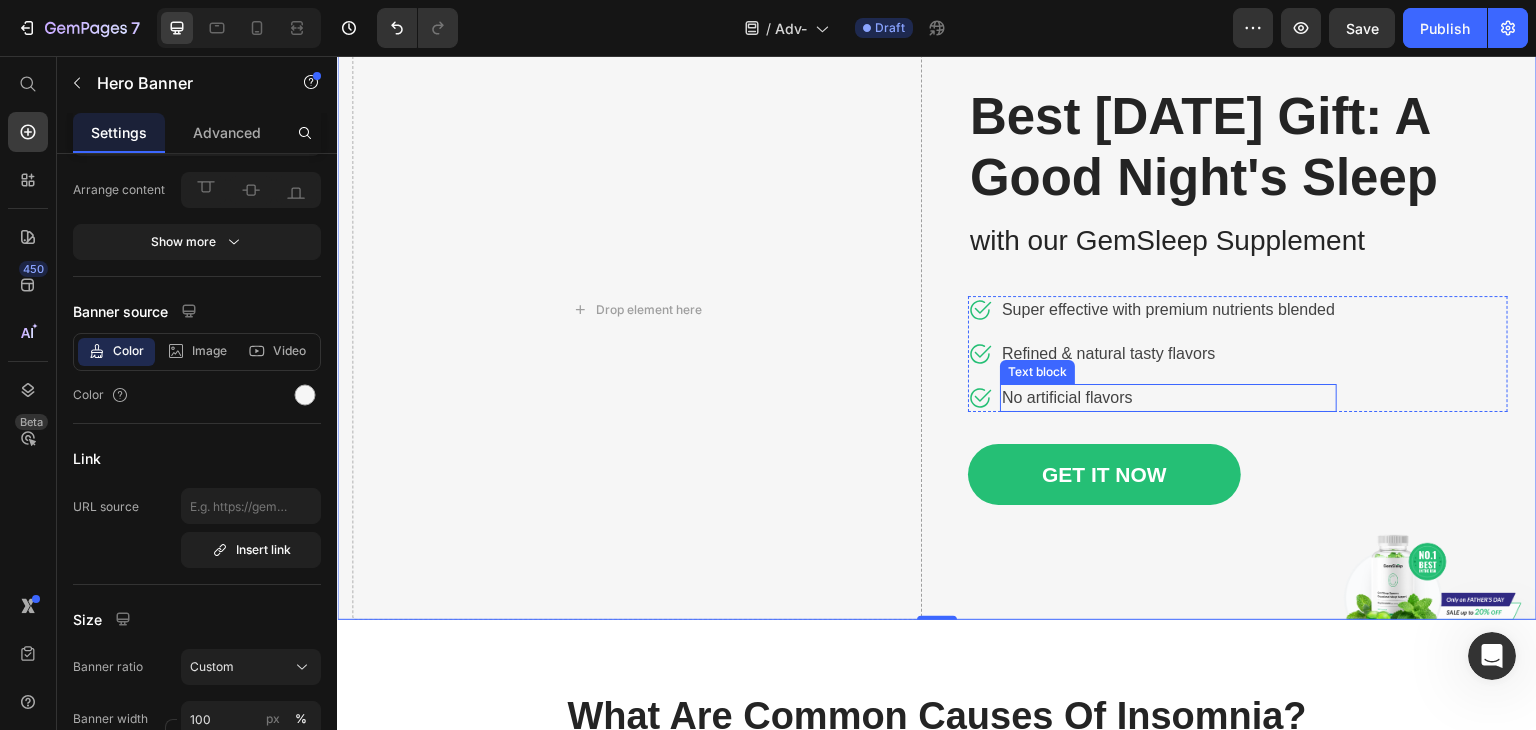 scroll, scrollTop: 252, scrollLeft: 0, axis: vertical 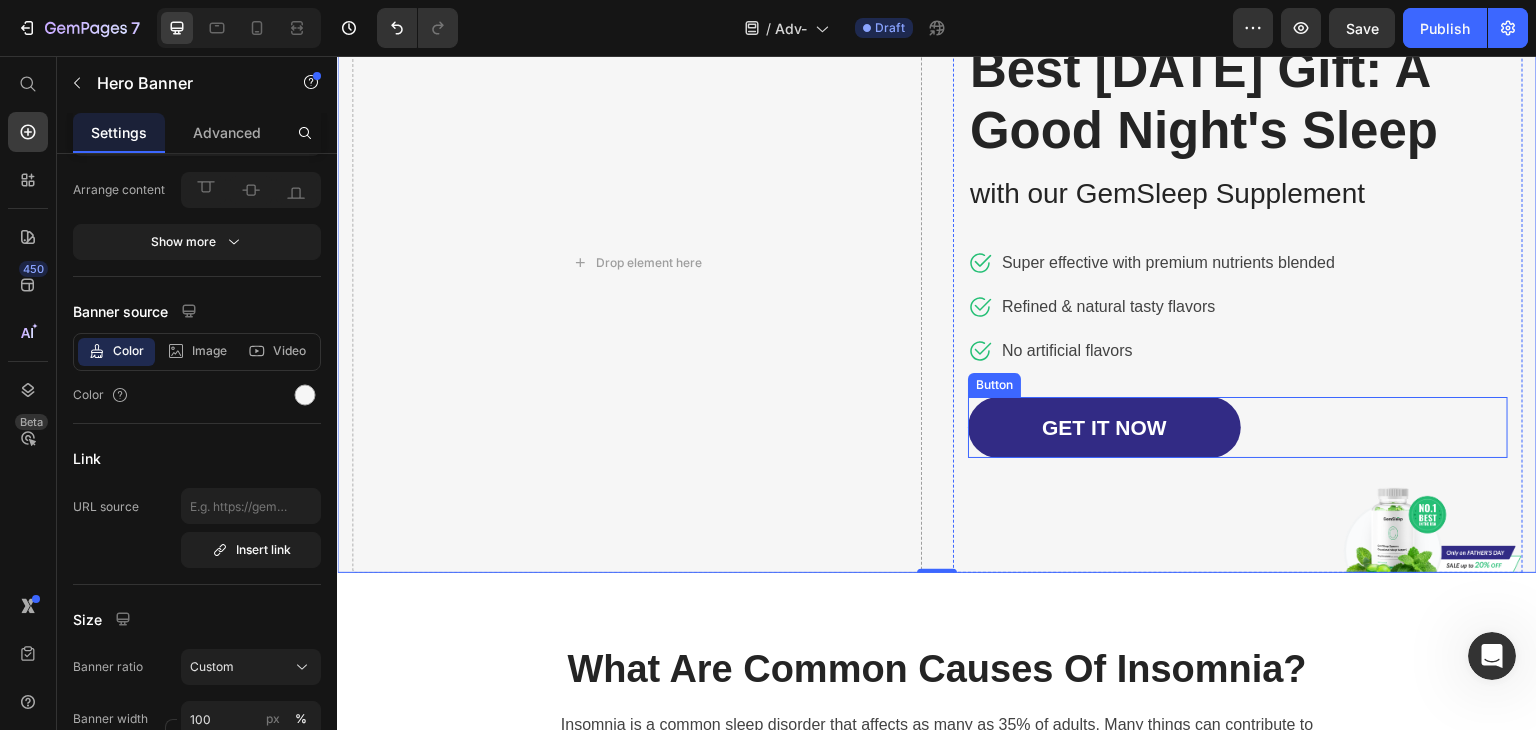 click on "GET IT NOW Button" at bounding box center [1238, 427] 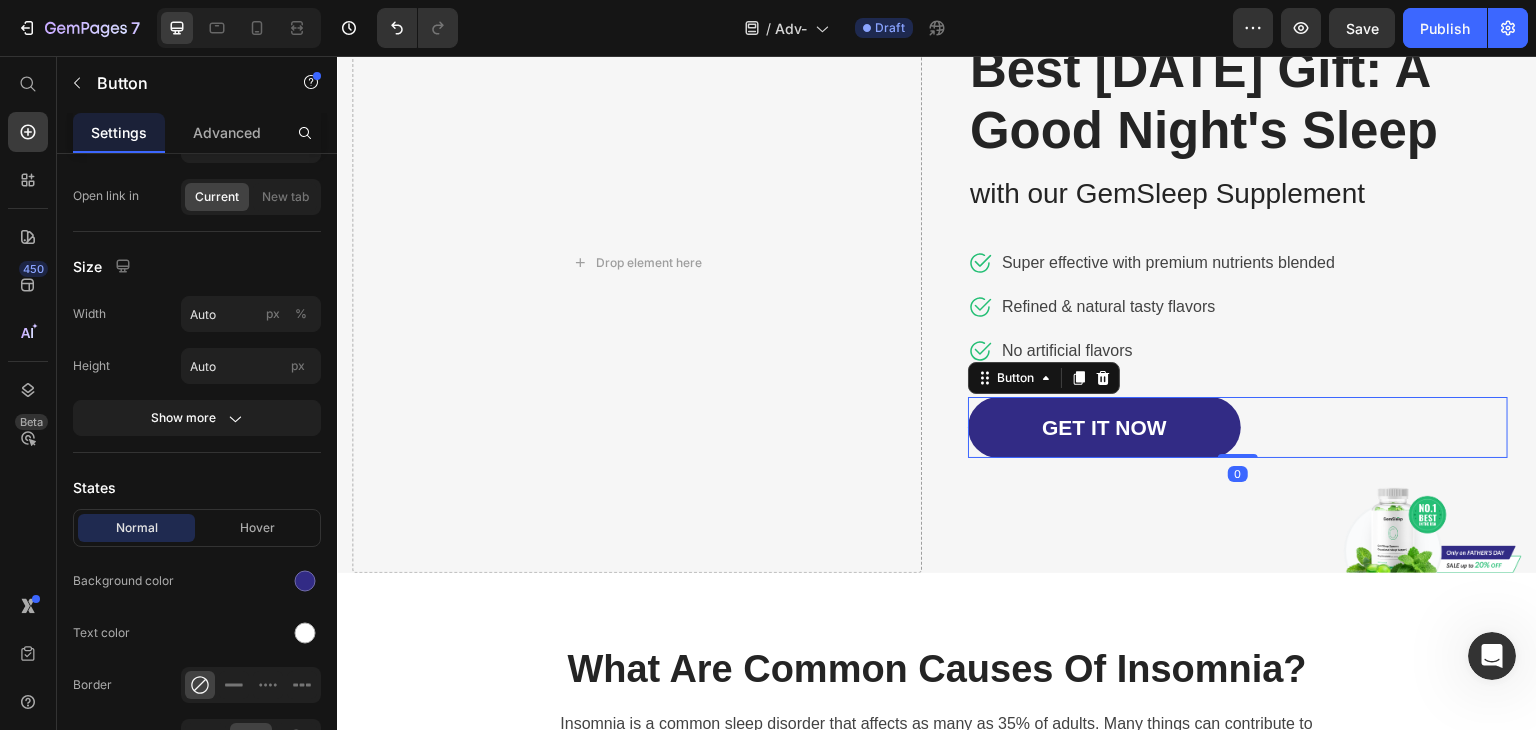 scroll, scrollTop: 0, scrollLeft: 0, axis: both 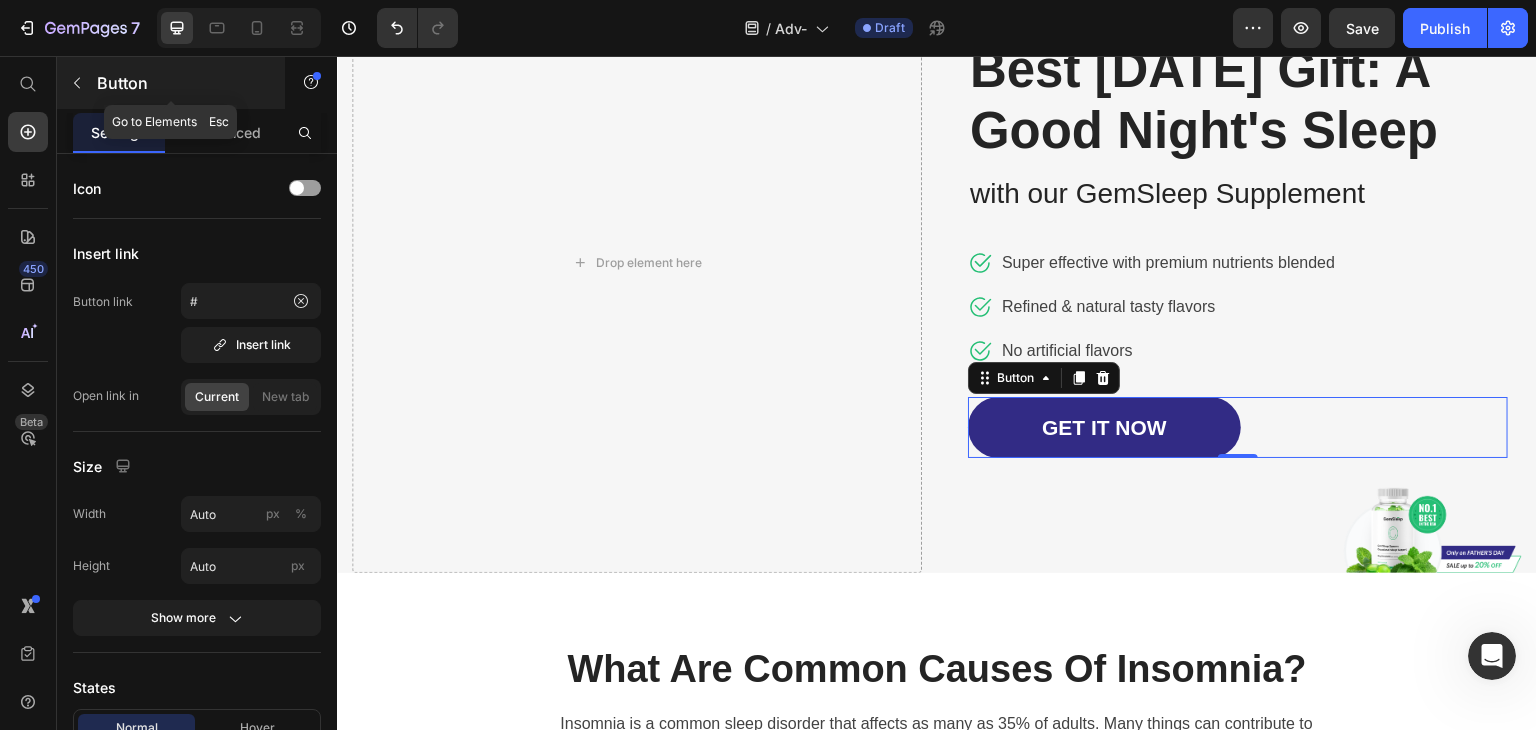 click 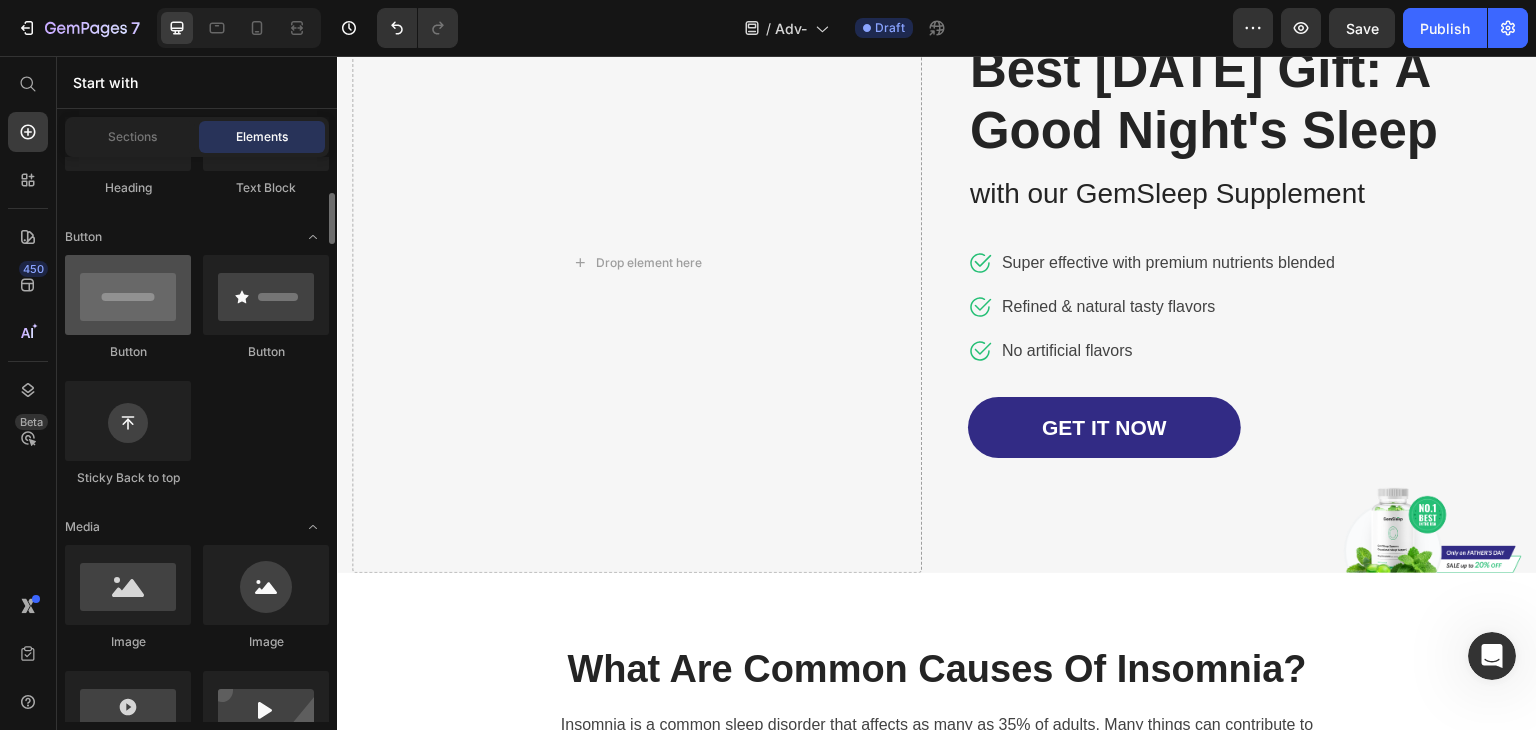 scroll, scrollTop: 200, scrollLeft: 0, axis: vertical 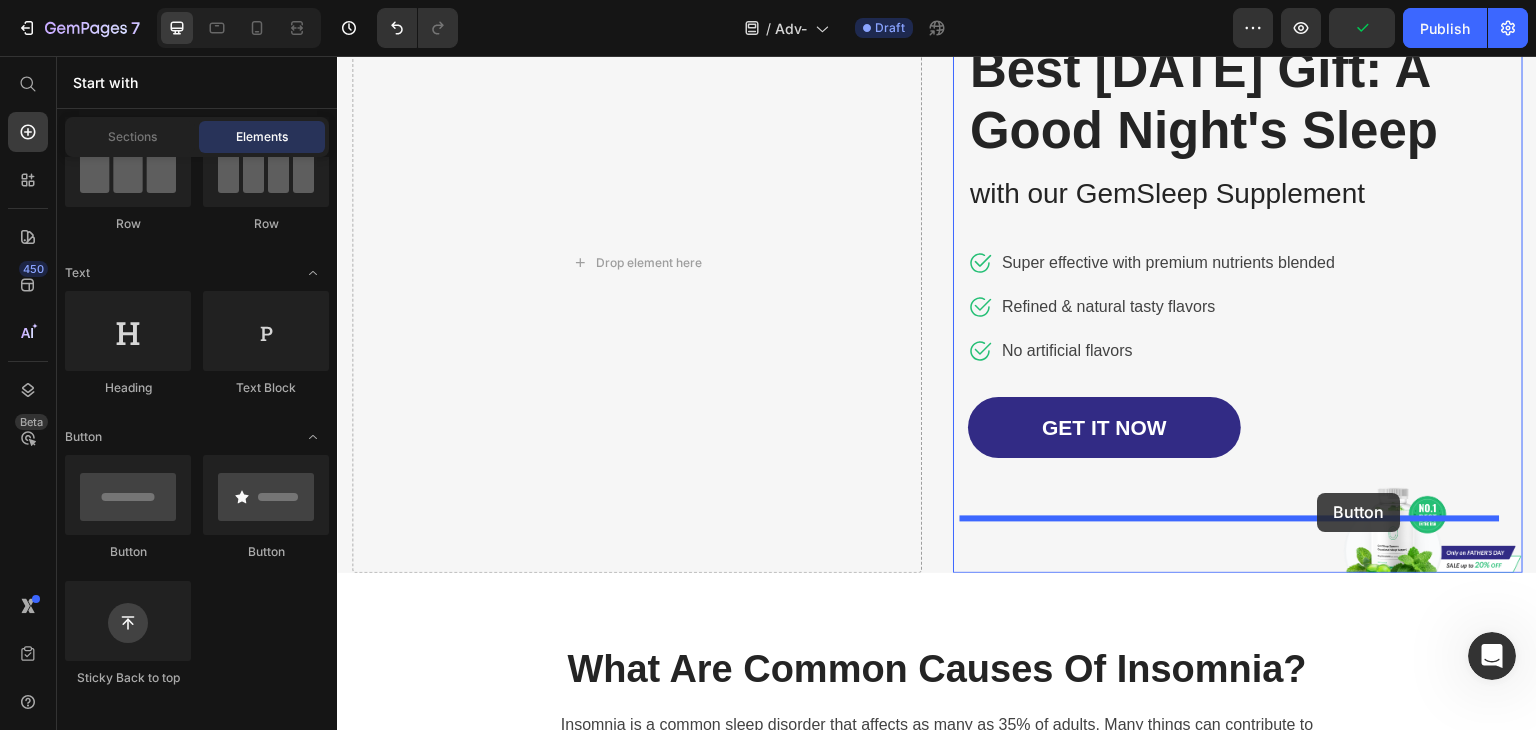 drag, startPoint x: 503, startPoint y: 545, endPoint x: 1316, endPoint y: 494, distance: 814.5981 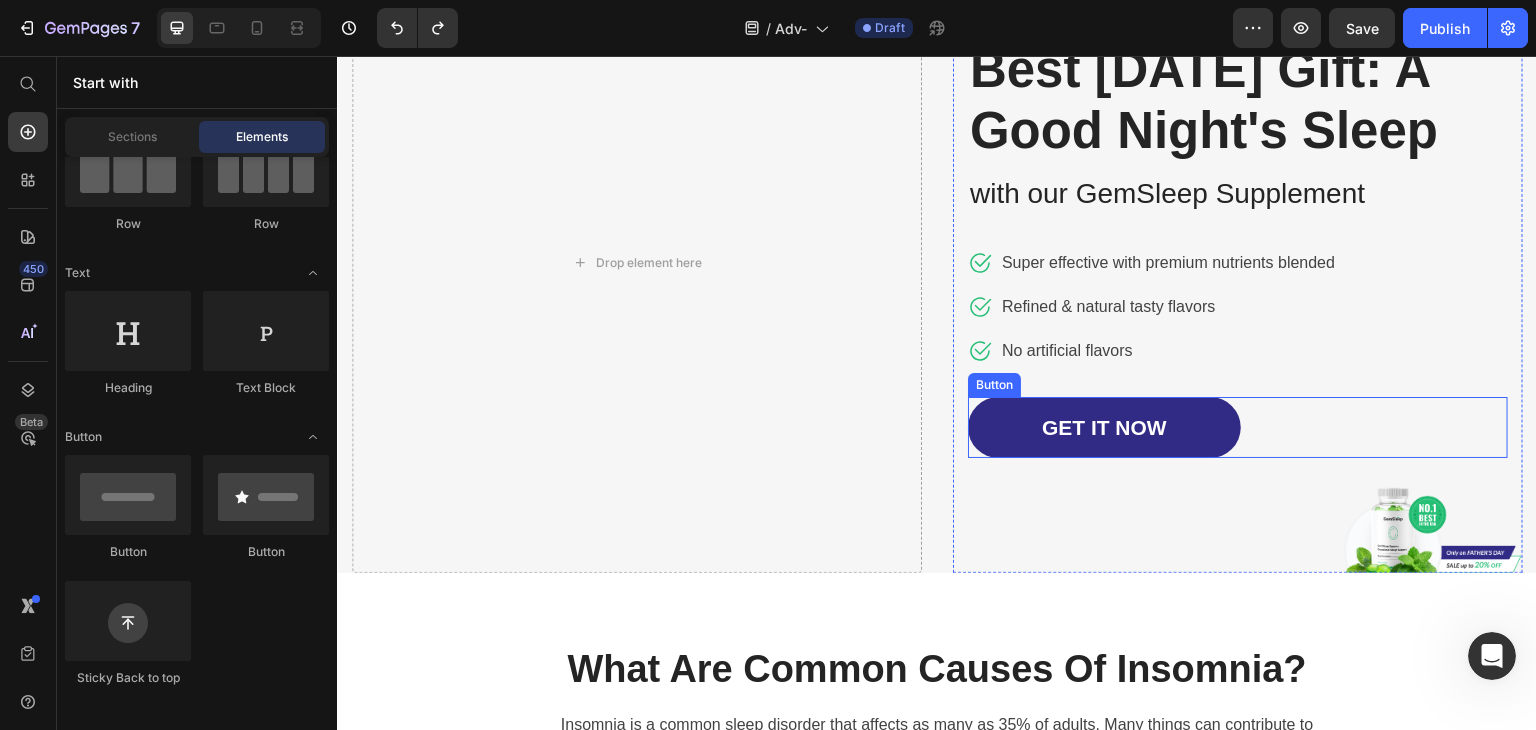 click on "GET IT NOW Button" at bounding box center [1238, 427] 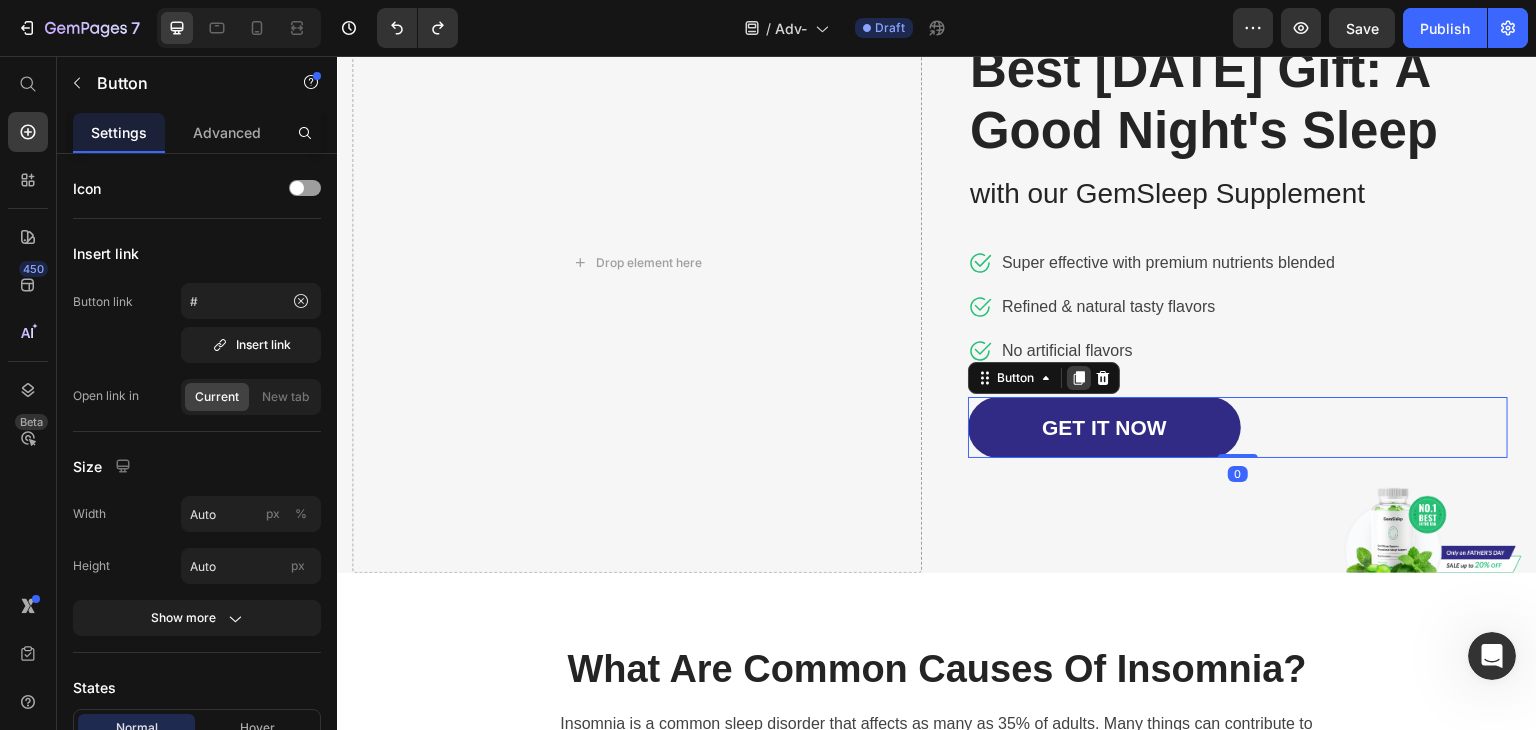 click 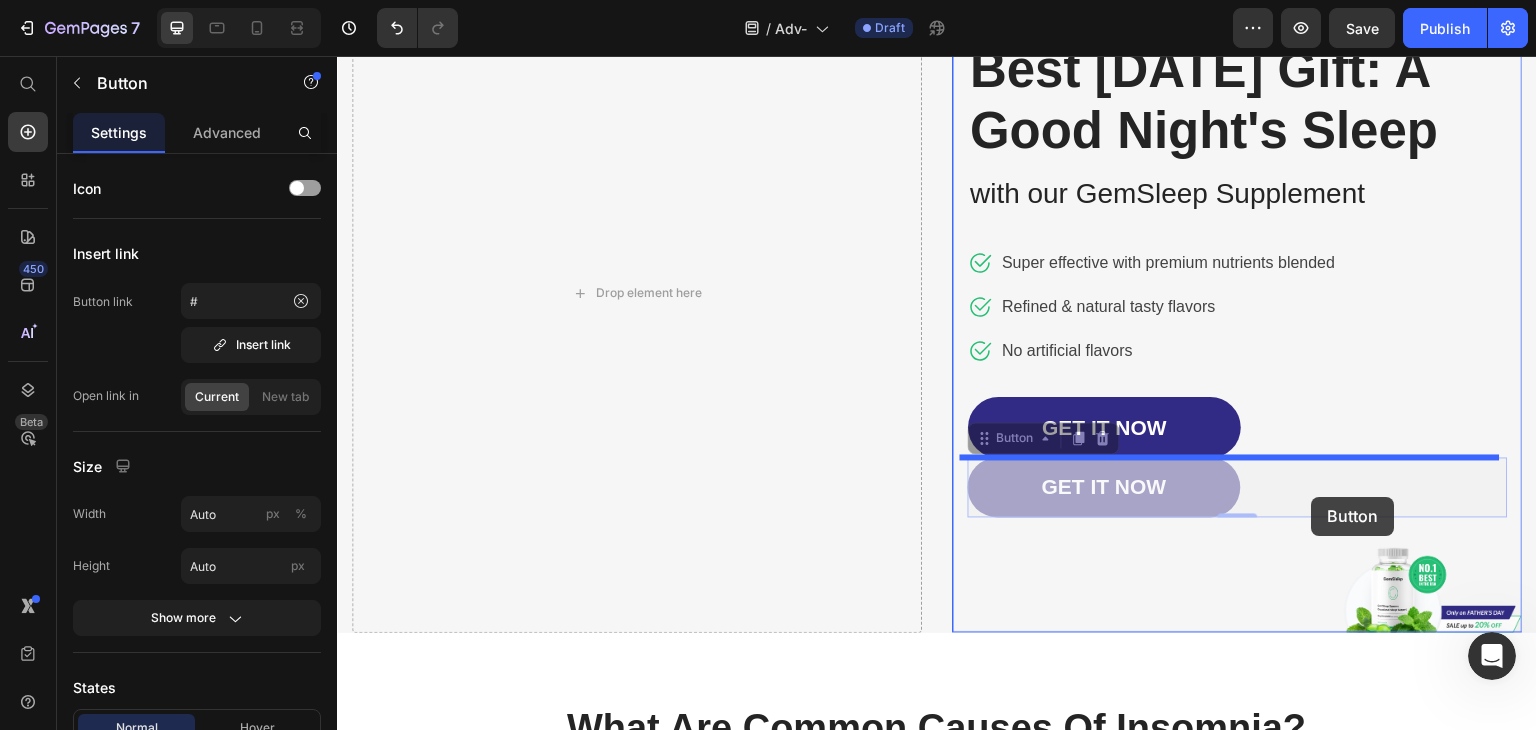 drag, startPoint x: 994, startPoint y: 500, endPoint x: 1312, endPoint y: 497, distance: 318.01416 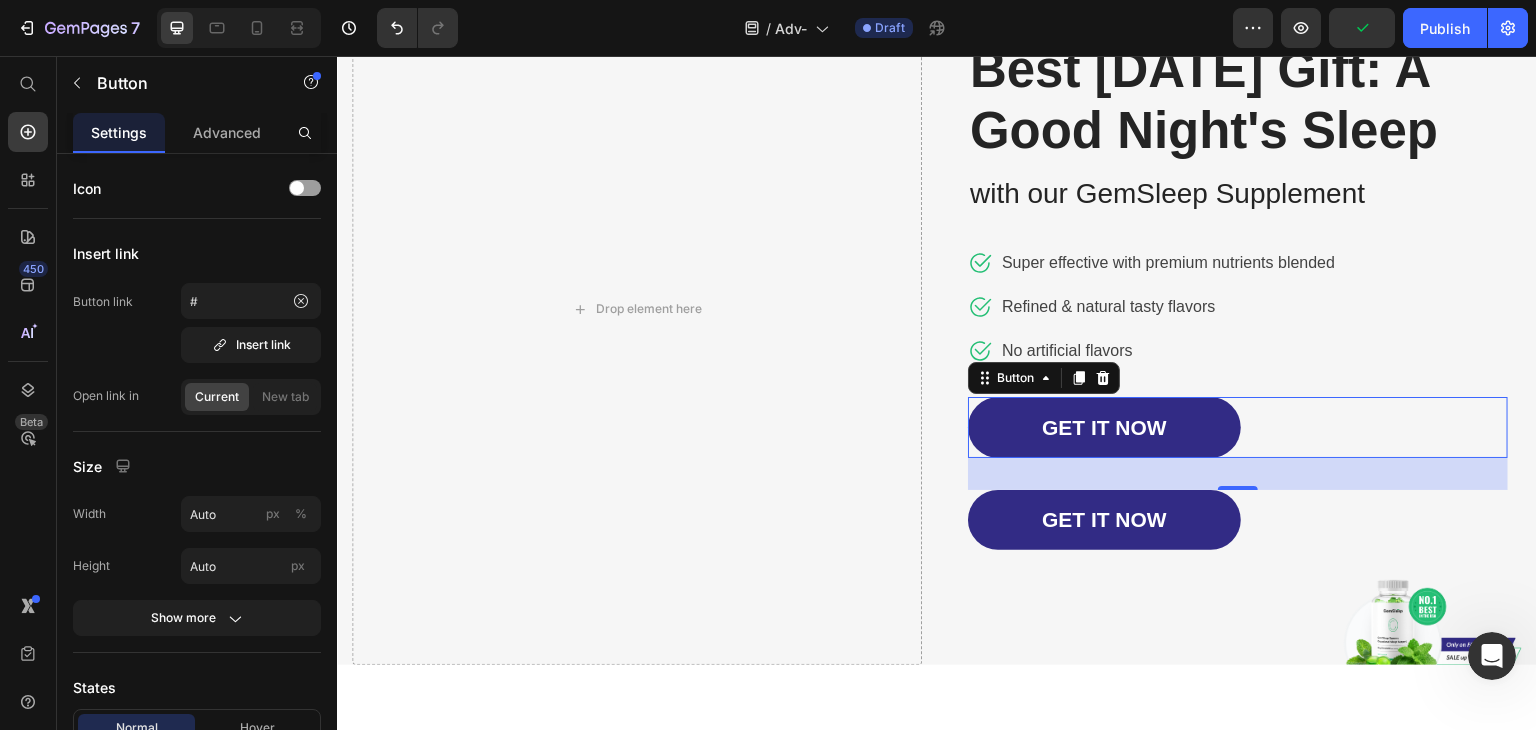 click on "0" at bounding box center [1238, 474] 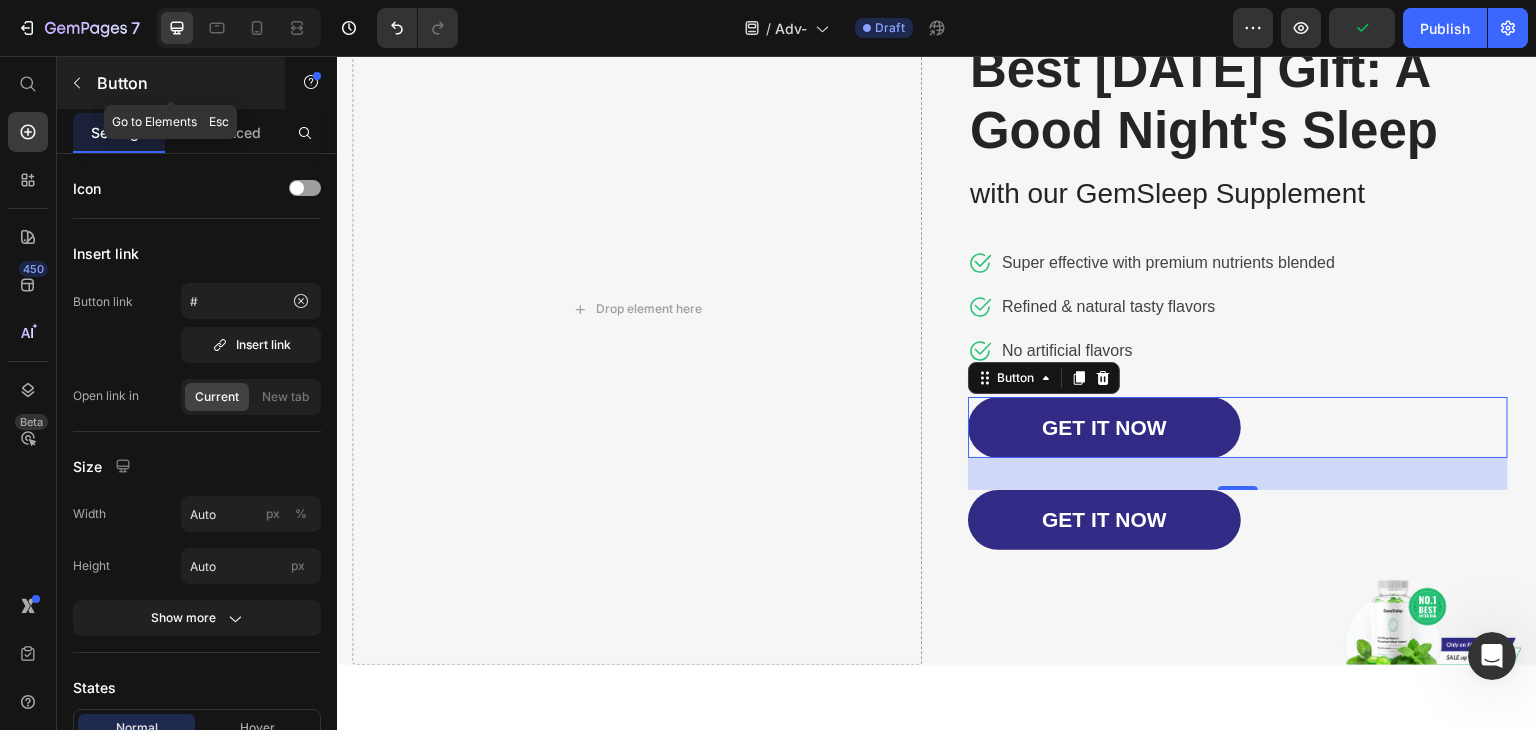 click 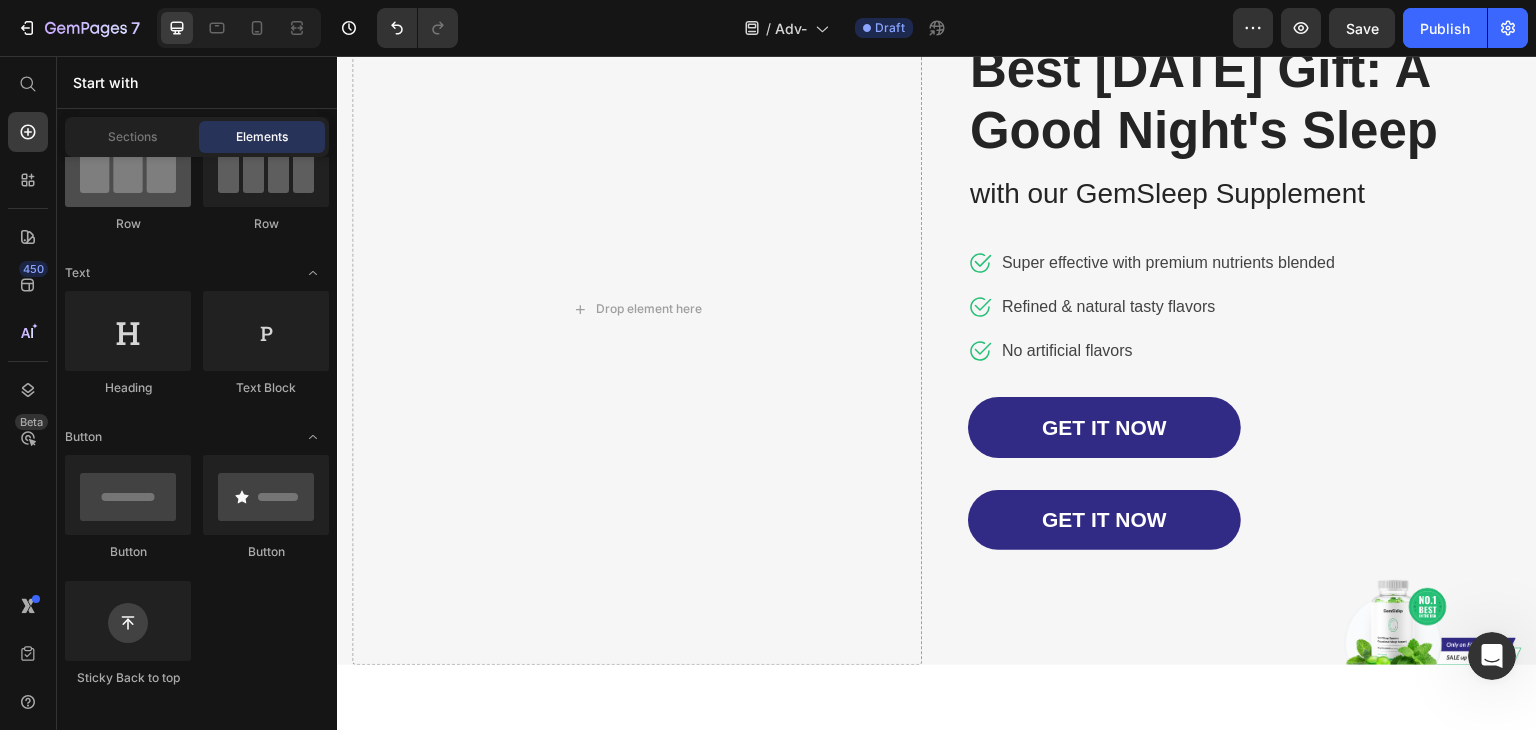 scroll, scrollTop: 0, scrollLeft: 0, axis: both 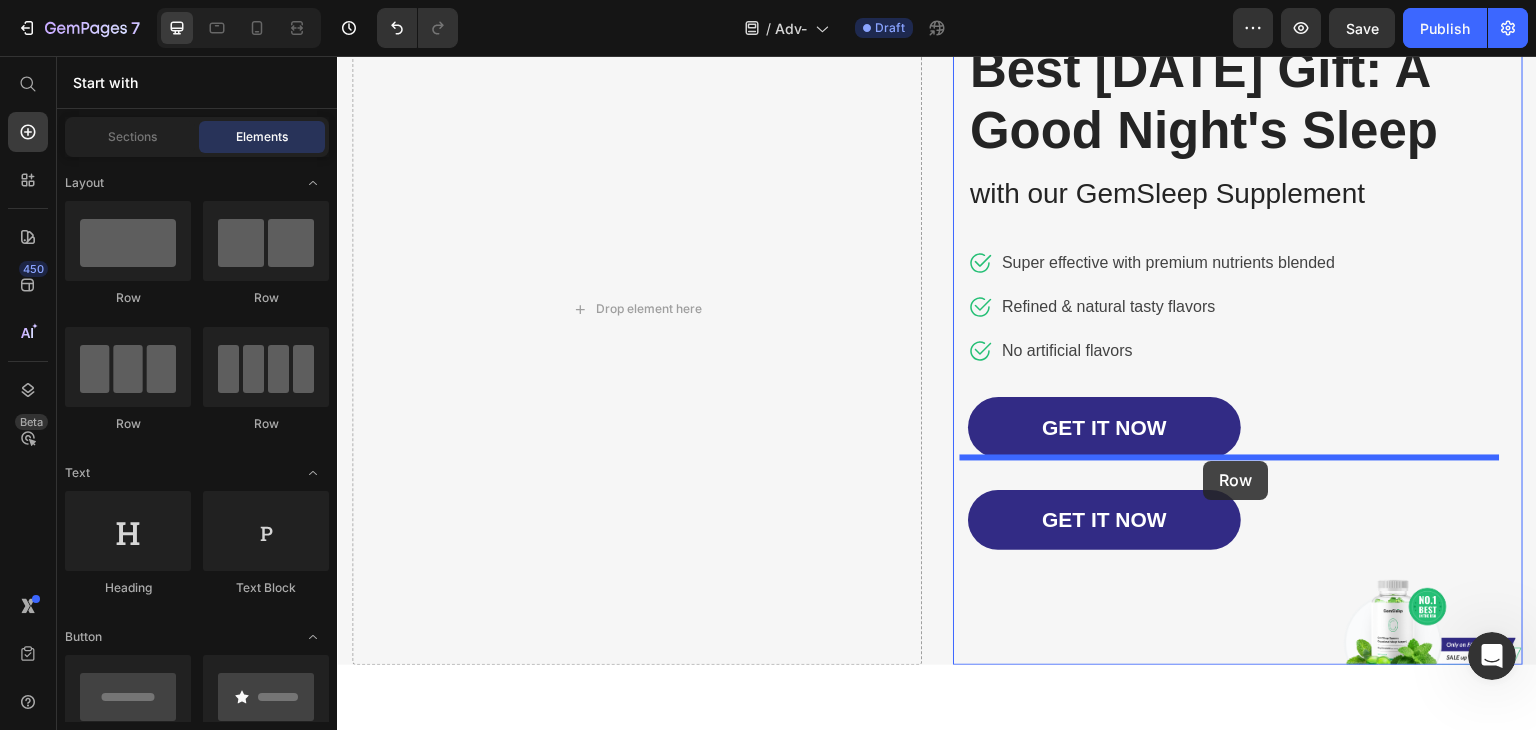 drag, startPoint x: 587, startPoint y: 317, endPoint x: 1204, endPoint y: 461, distance: 633.5811 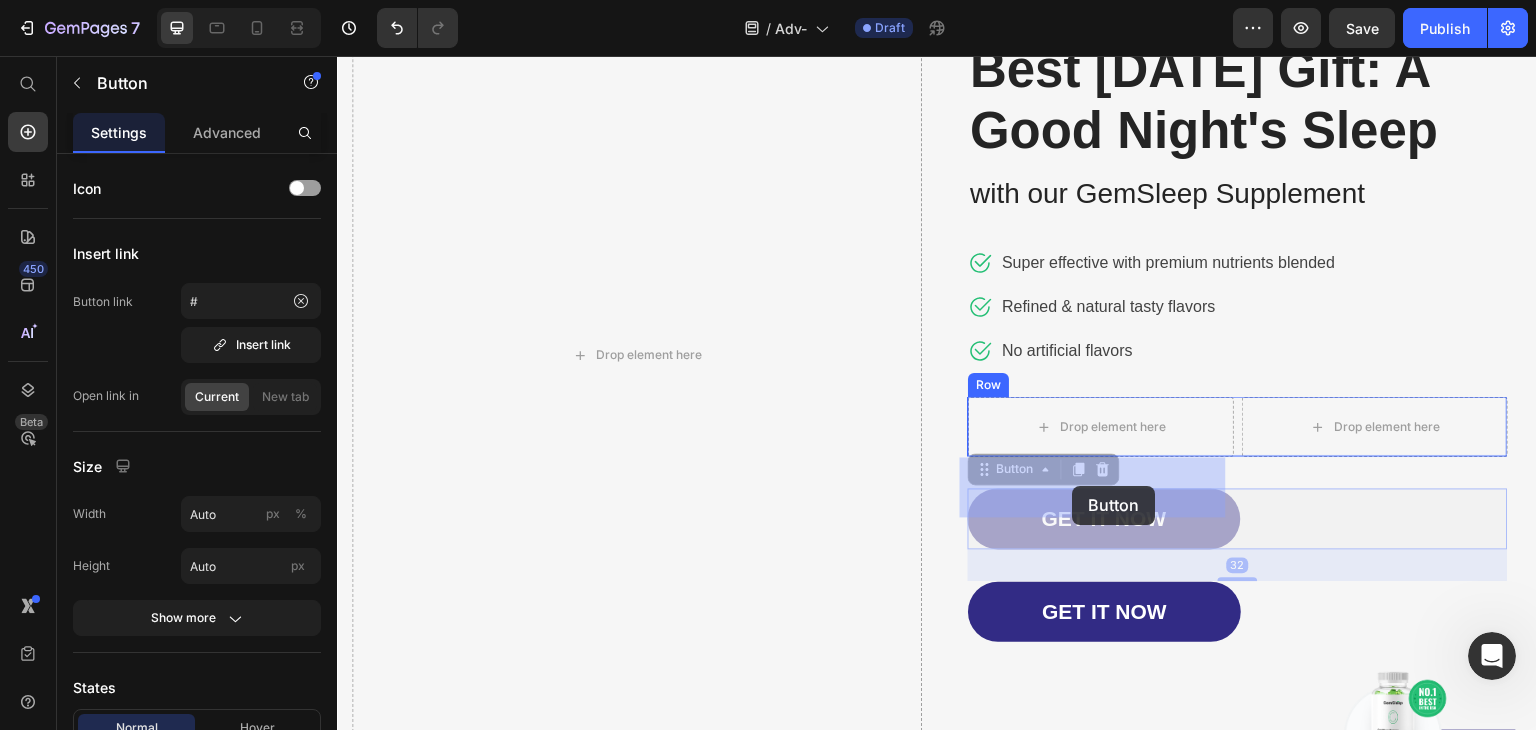 drag, startPoint x: 1083, startPoint y: 513, endPoint x: 1073, endPoint y: 485, distance: 29.732138 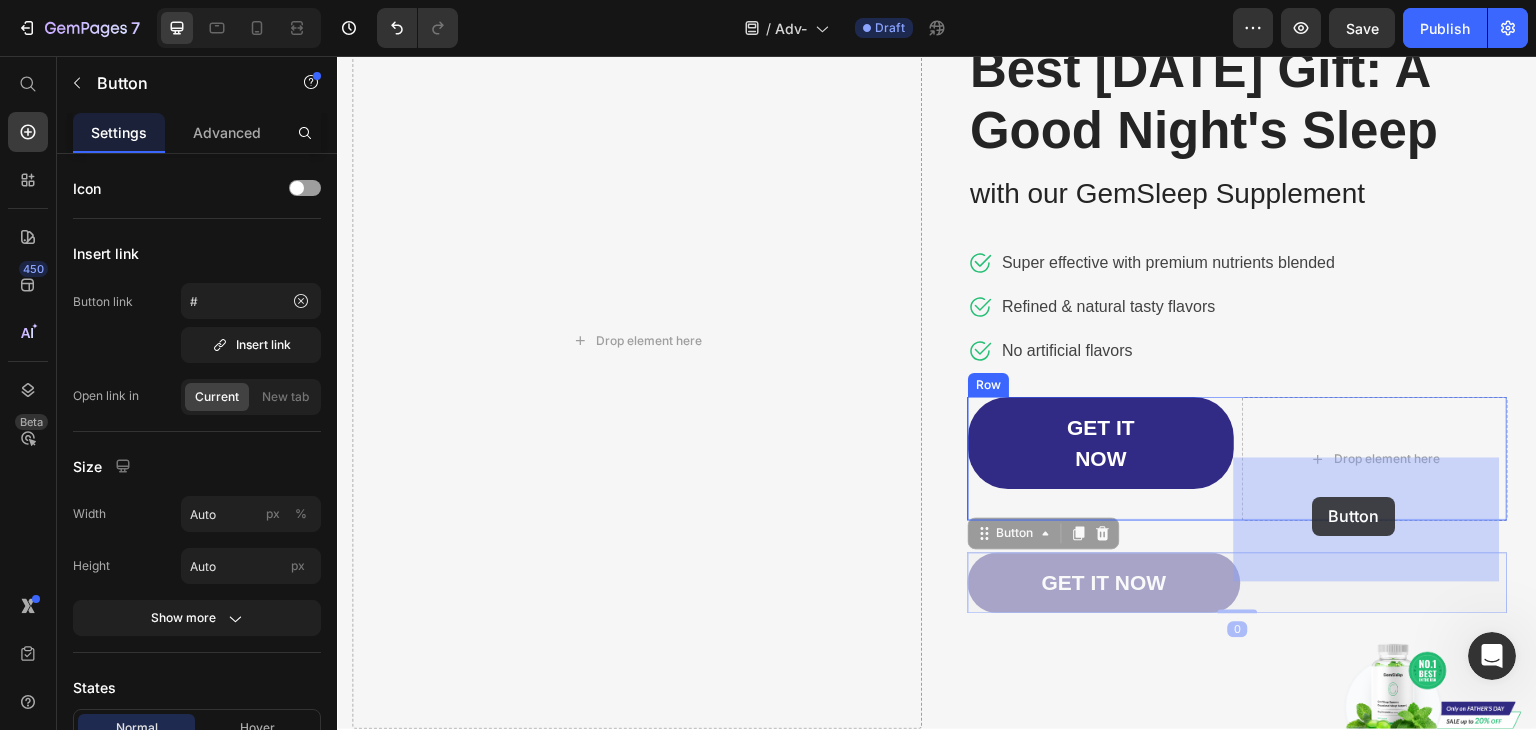 drag, startPoint x: 1109, startPoint y: 637, endPoint x: 1313, endPoint y: 497, distance: 247.41867 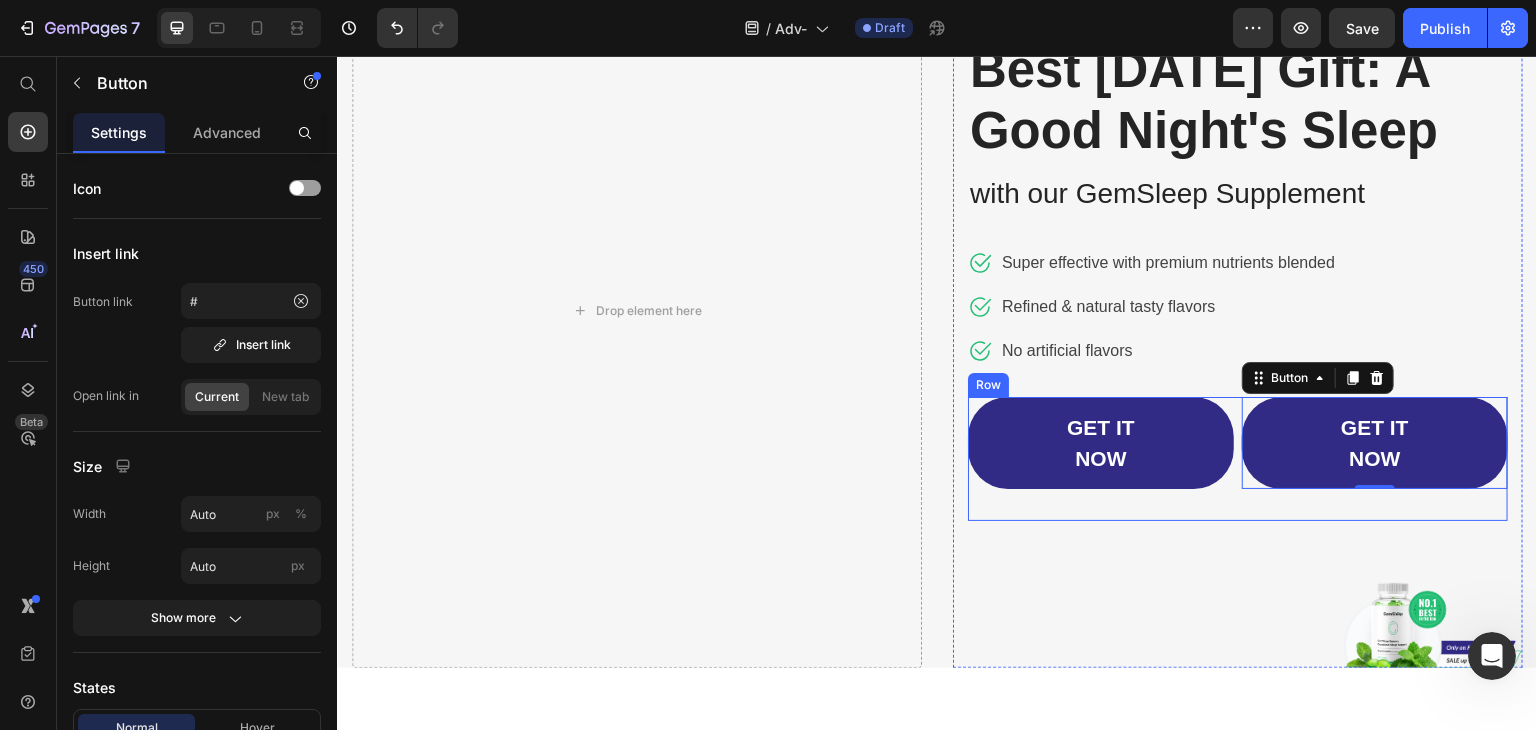click on "GET IT NOW Button GET IT NOW Button   0 Row" at bounding box center (1238, 459) 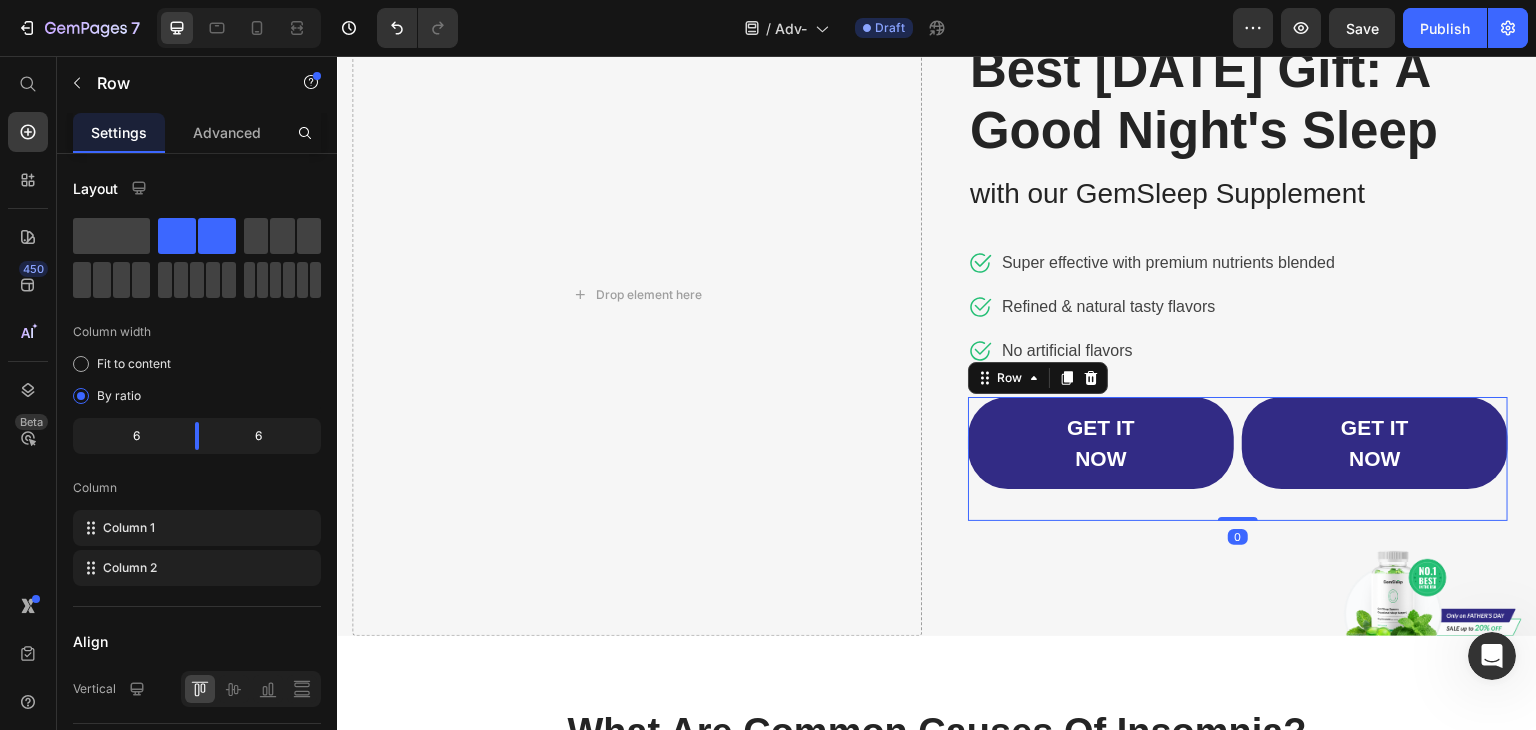 drag, startPoint x: 1237, startPoint y: 611, endPoint x: 1236, endPoint y: 548, distance: 63.007935 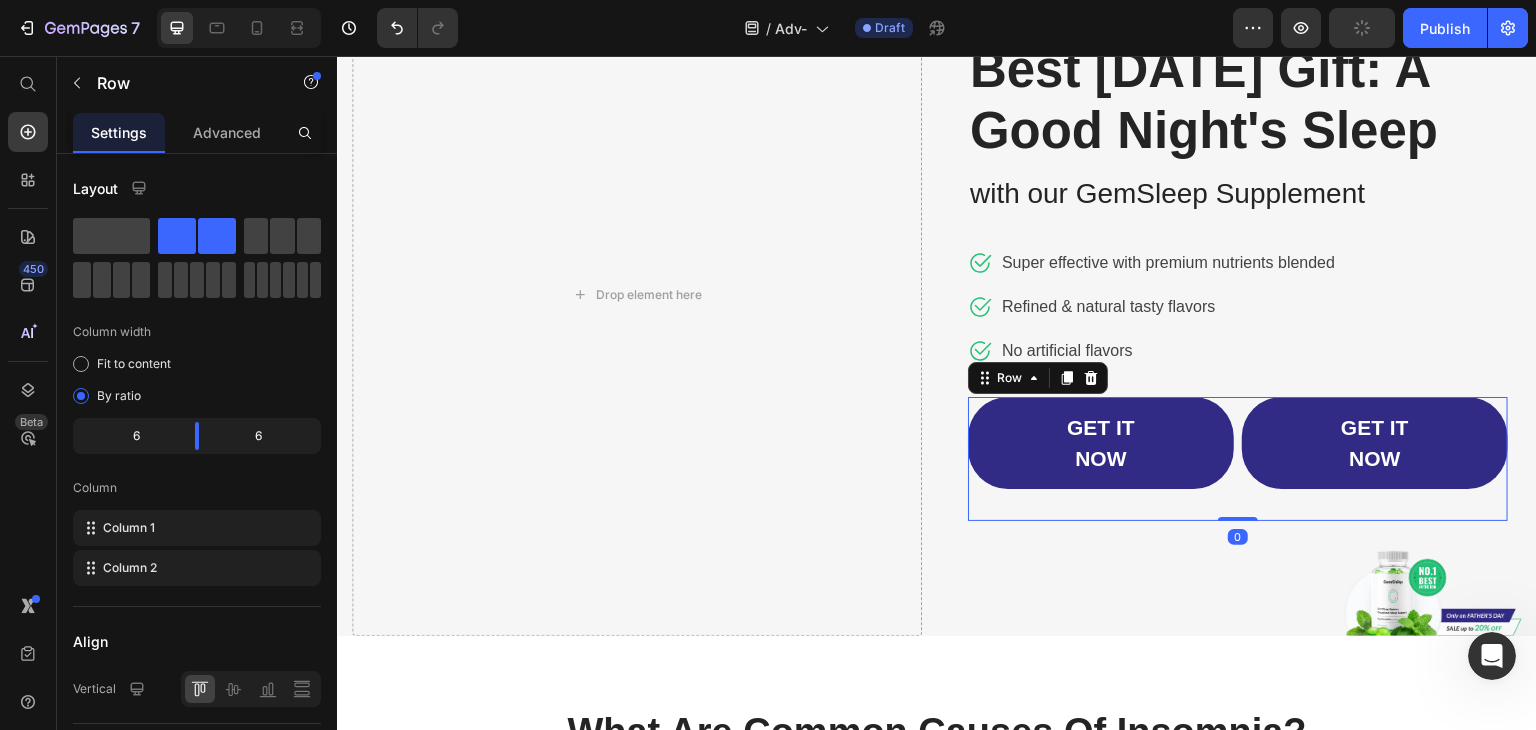 drag, startPoint x: 1236, startPoint y: 580, endPoint x: 1233, endPoint y: 542, distance: 38.118237 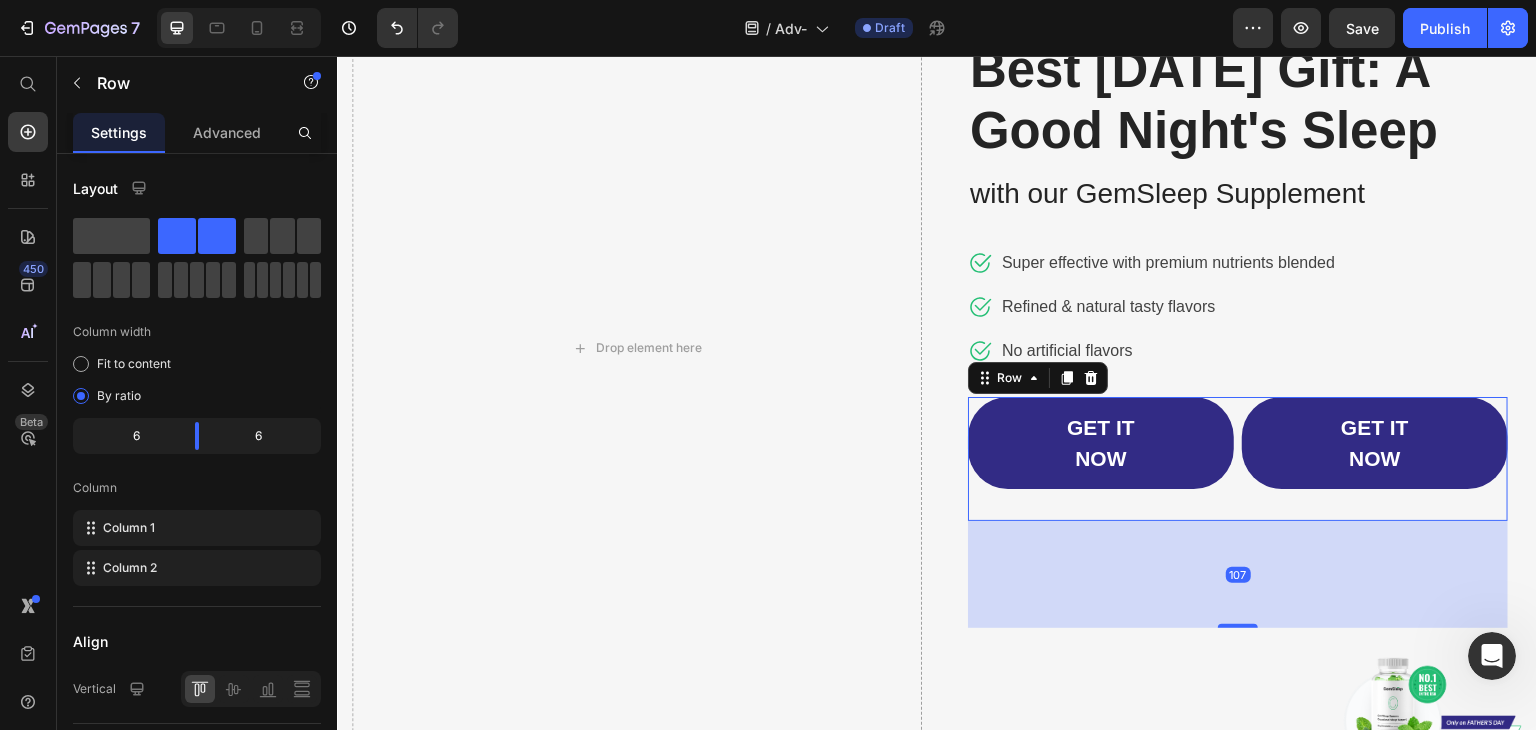 drag, startPoint x: 1236, startPoint y: 577, endPoint x: 1238, endPoint y: 679, distance: 102.01961 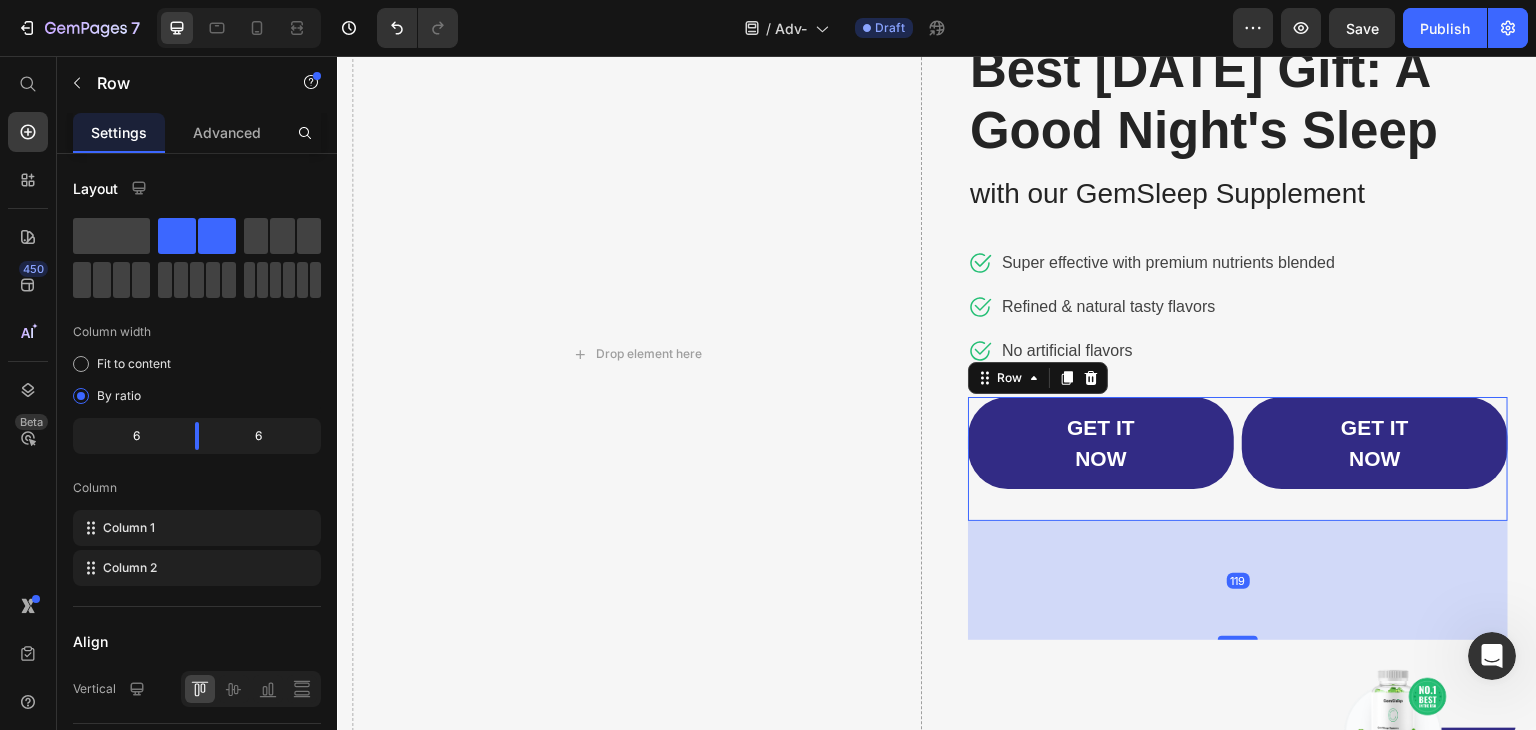 click on "Image Row Best Father's Day Gift: A Good Night's Sleep Heading with our GemSleep Supplement Text block       Icon Super effective with premium nutrients blended Text block       Icon Refined & natural tasty flavors Text block       Icon No artificial flavors Text block Icon List GET IT NOW Button GET IT NOW Button Row   119 Row Image
Drop element here" at bounding box center (937, 354) 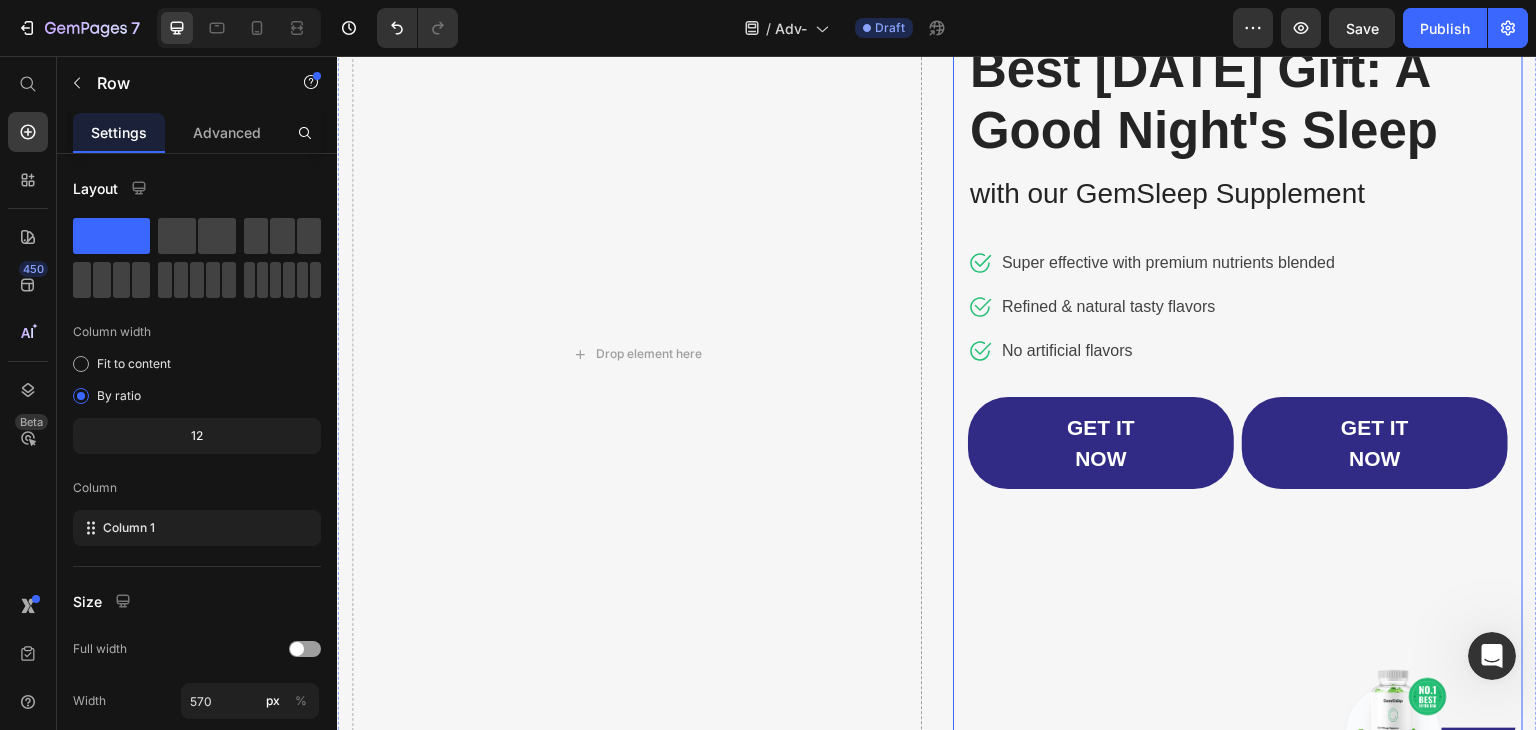 click on "Best Father's Day Gift: A Good Night's Sleep Heading with our GemSleep Supplement Text block       Icon Super effective with premium nutrients blended Text block       Icon Refined & natural tasty flavors Text block       Icon No artificial flavors Text block Icon List GET IT NOW Button GET IT NOW Button Row" at bounding box center (1238, 338) 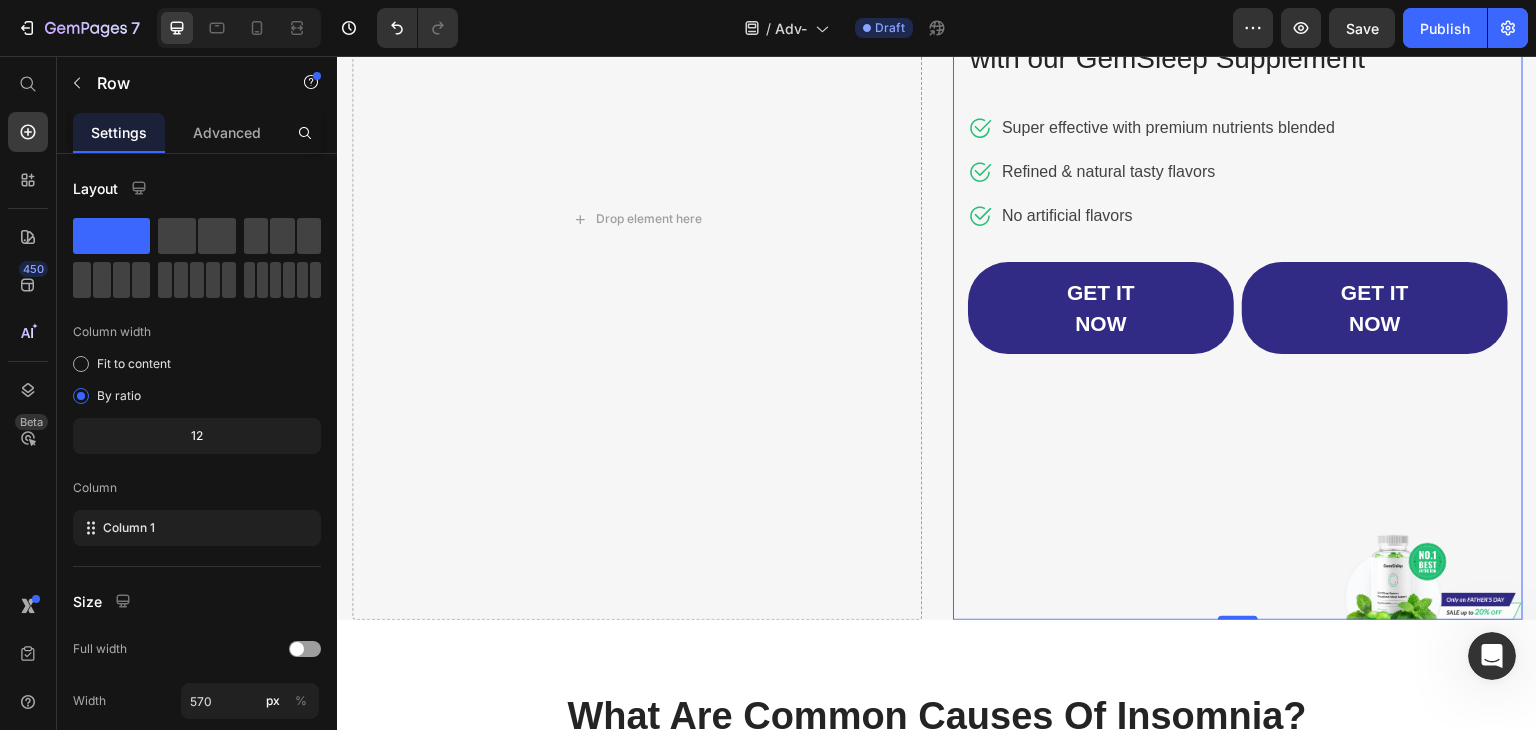 scroll, scrollTop: 552, scrollLeft: 0, axis: vertical 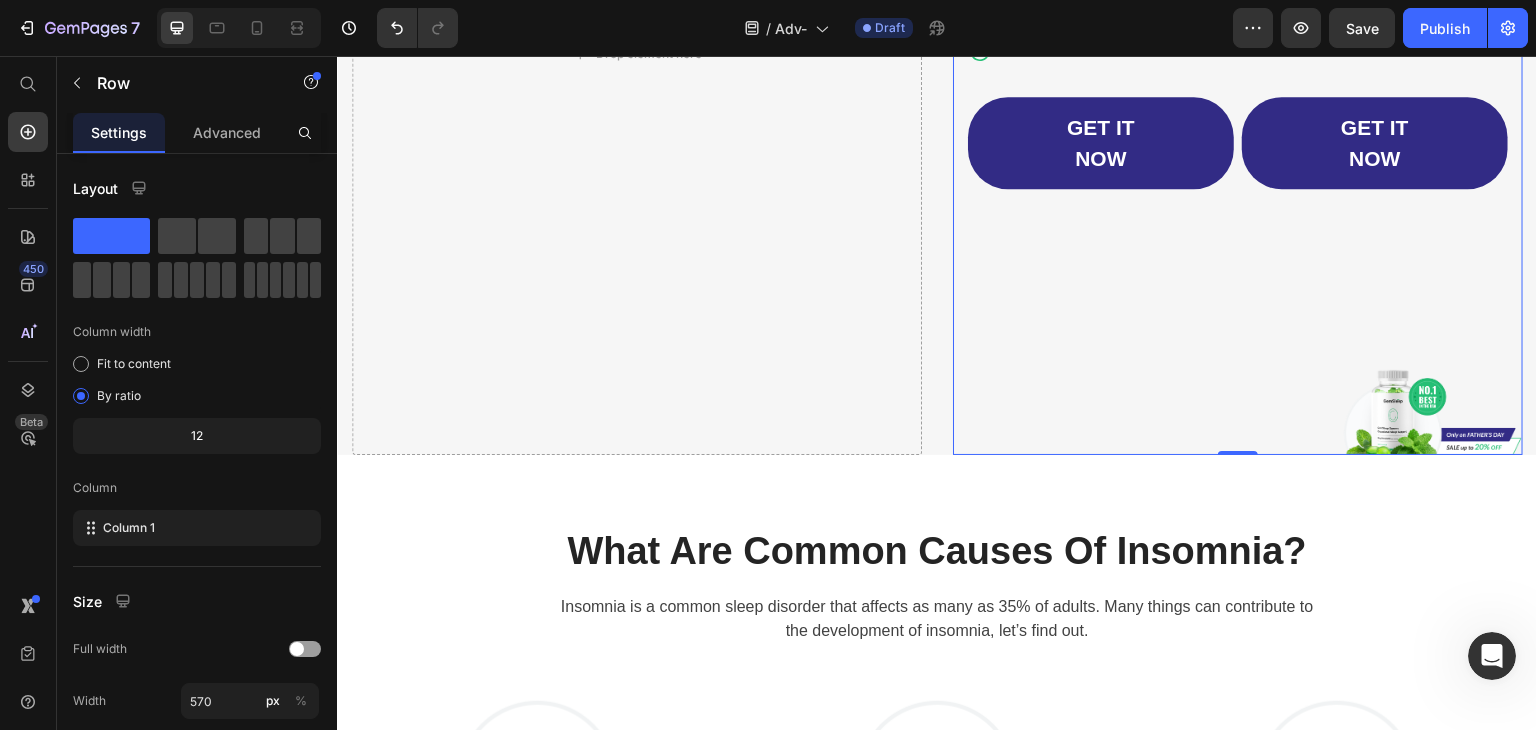 drag, startPoint x: 1236, startPoint y: 512, endPoint x: 1235, endPoint y: 377, distance: 135.00371 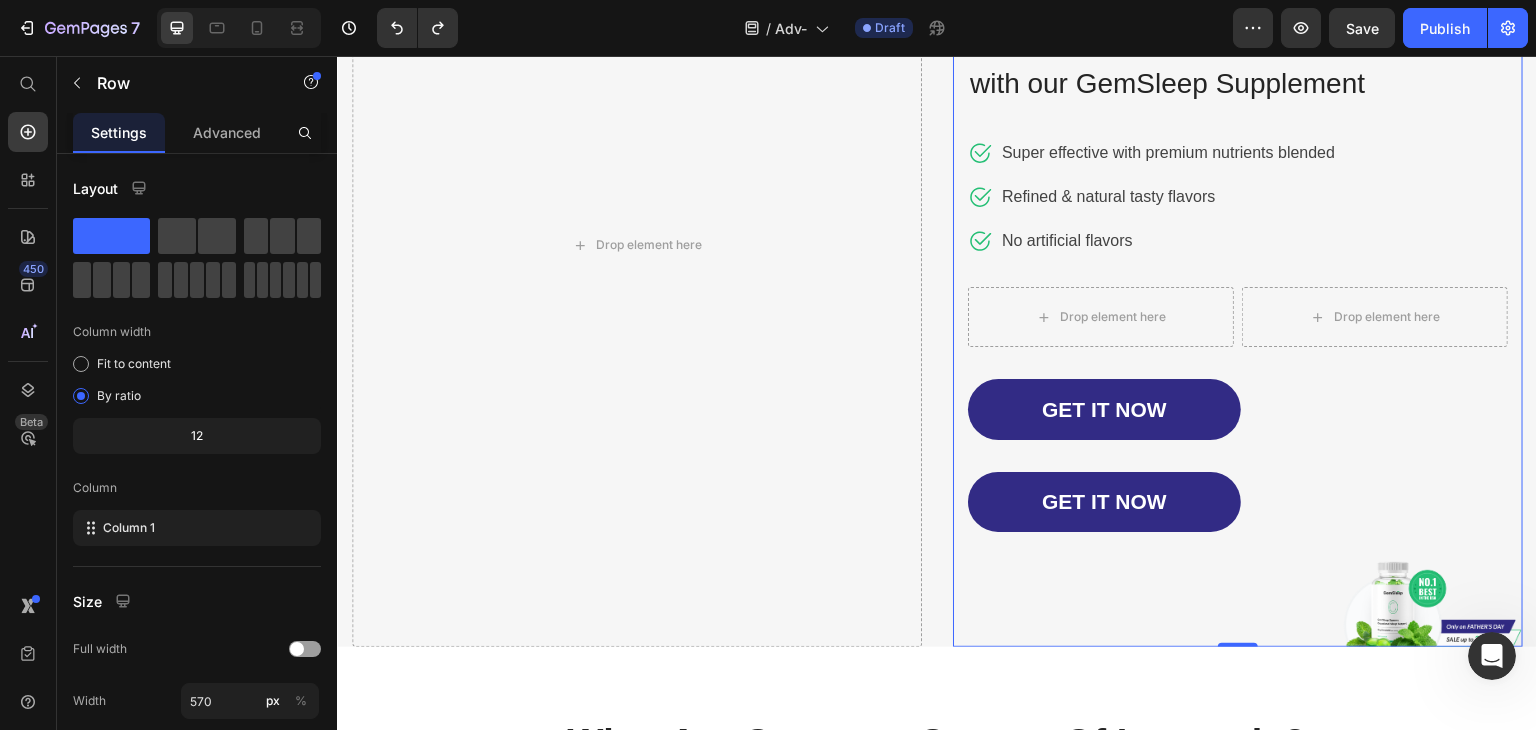scroll, scrollTop: 352, scrollLeft: 0, axis: vertical 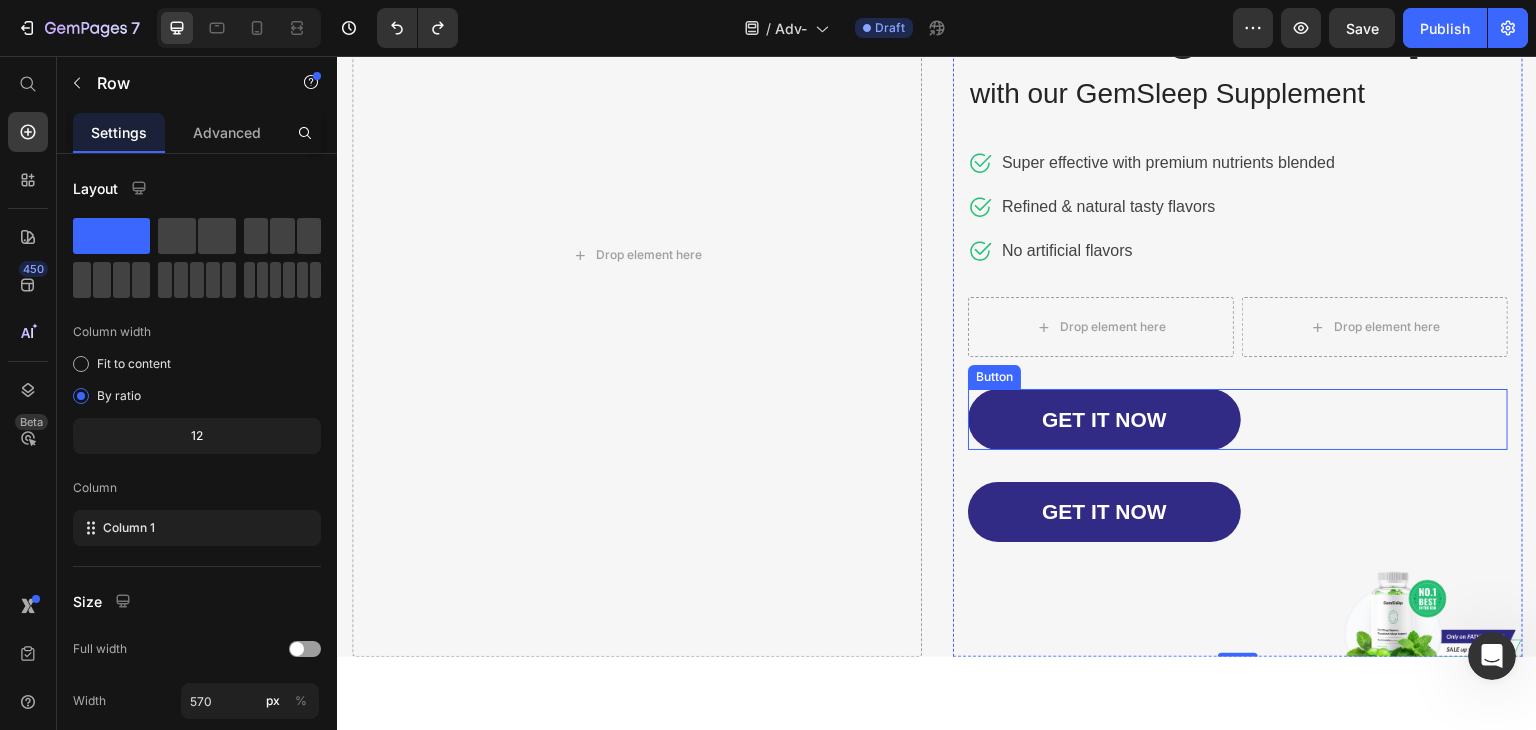 click on "GET IT NOW Button" at bounding box center (1238, 419) 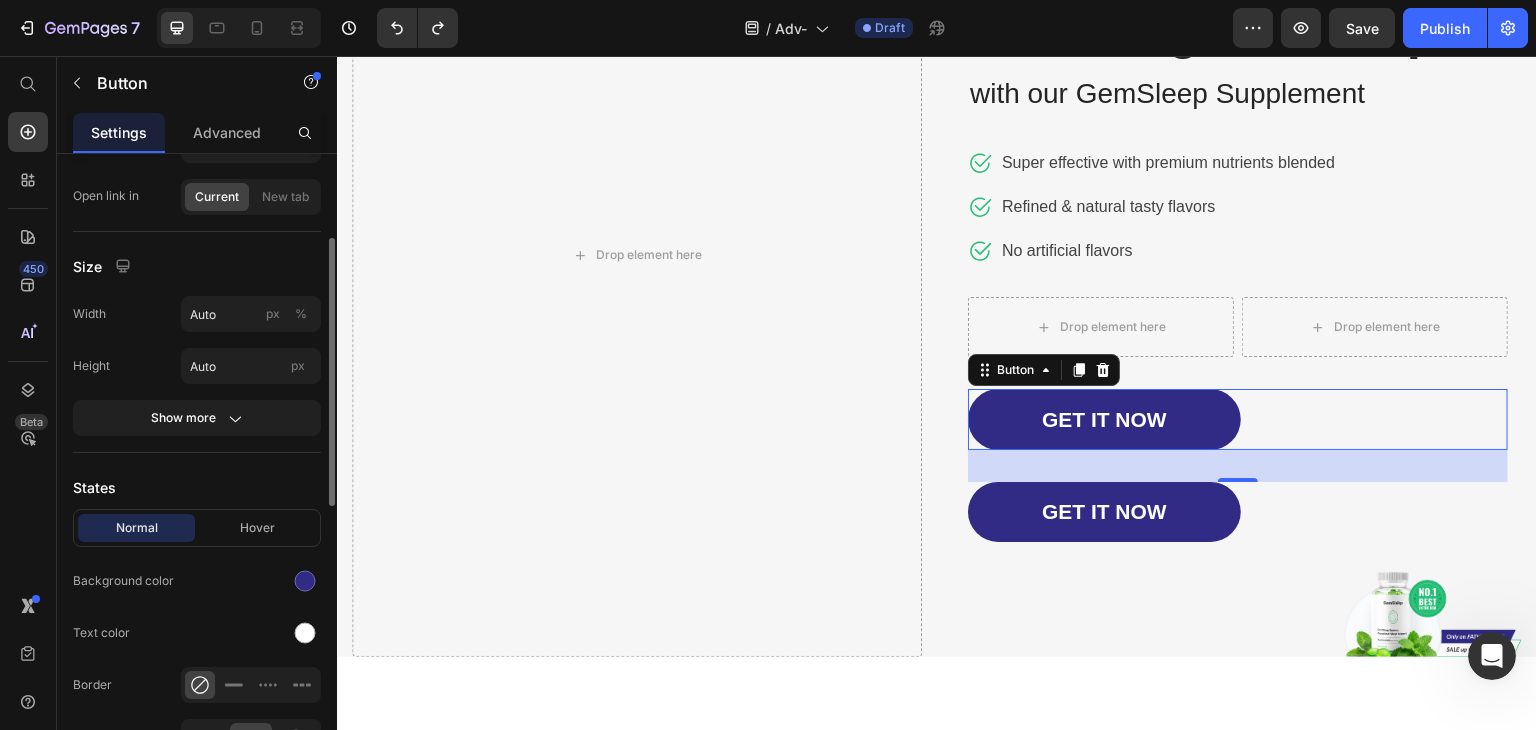scroll, scrollTop: 300, scrollLeft: 0, axis: vertical 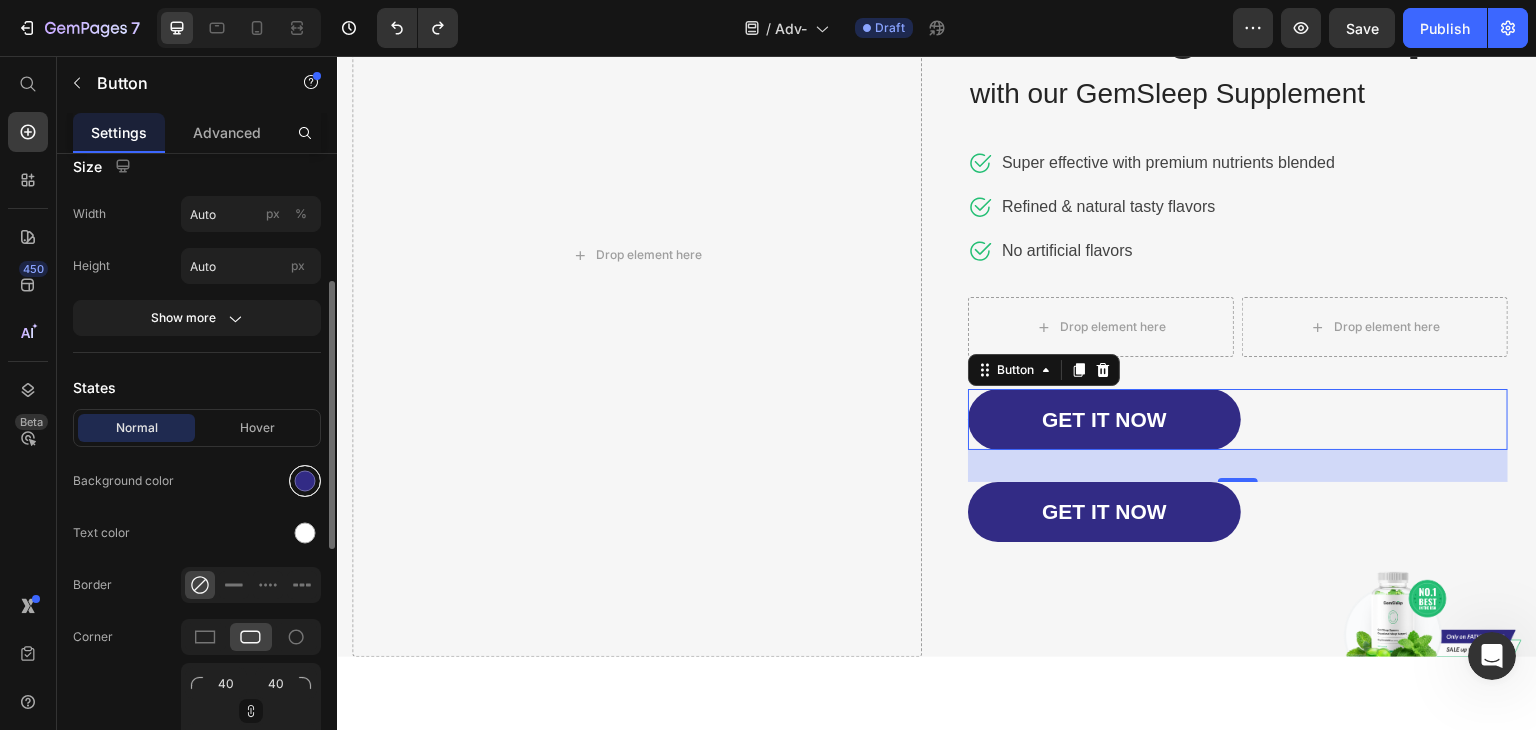 click at bounding box center [305, 481] 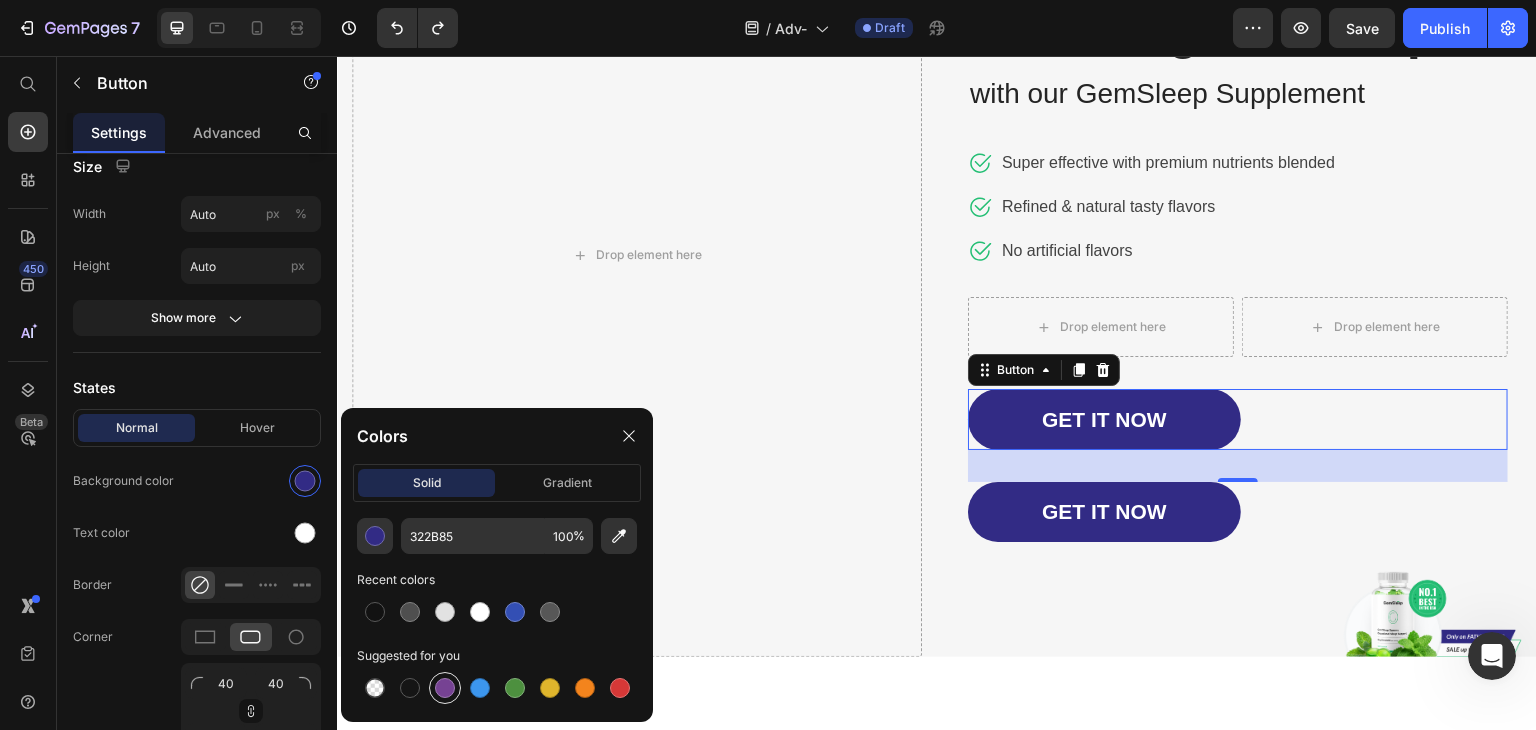 click at bounding box center [445, 688] 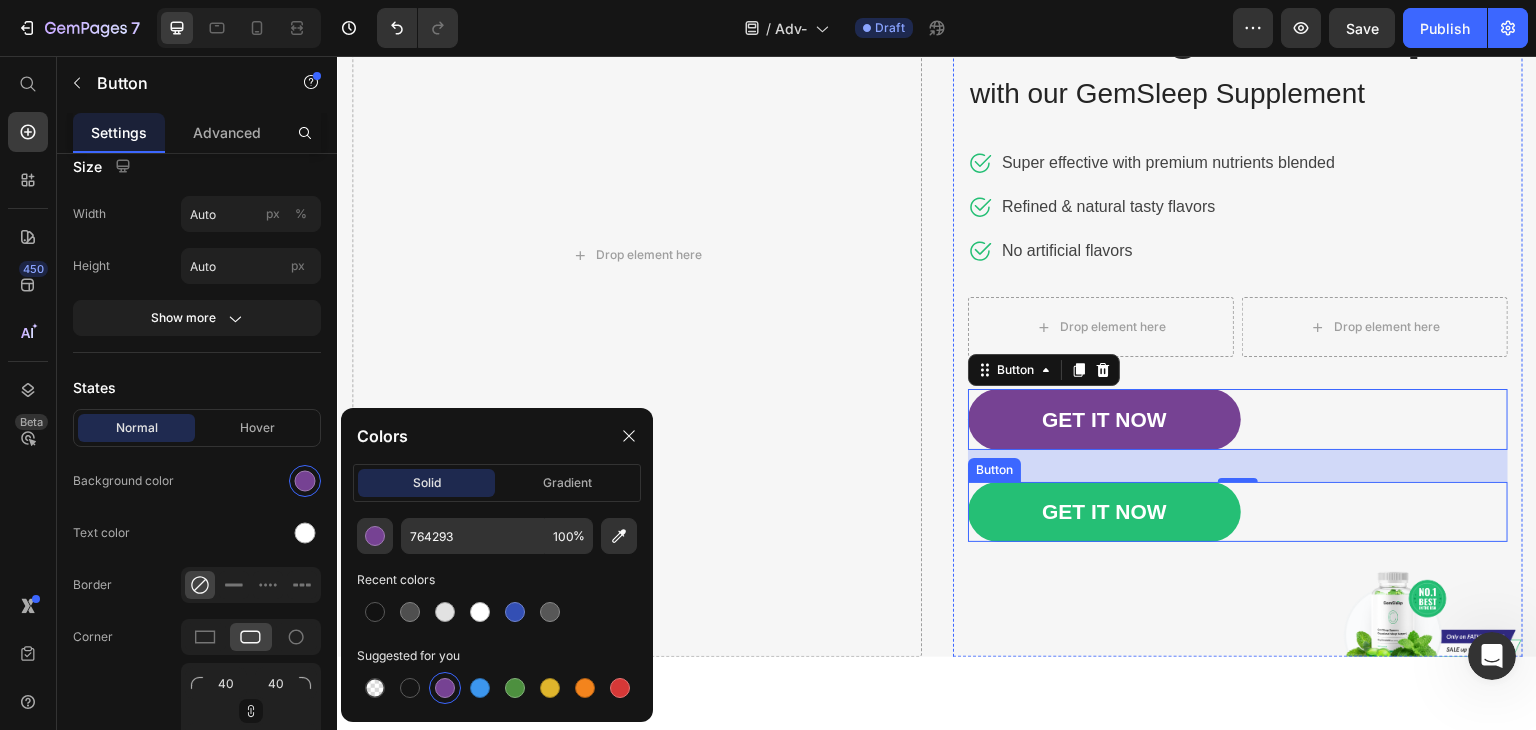 click on "GET IT NOW" at bounding box center [1104, 512] 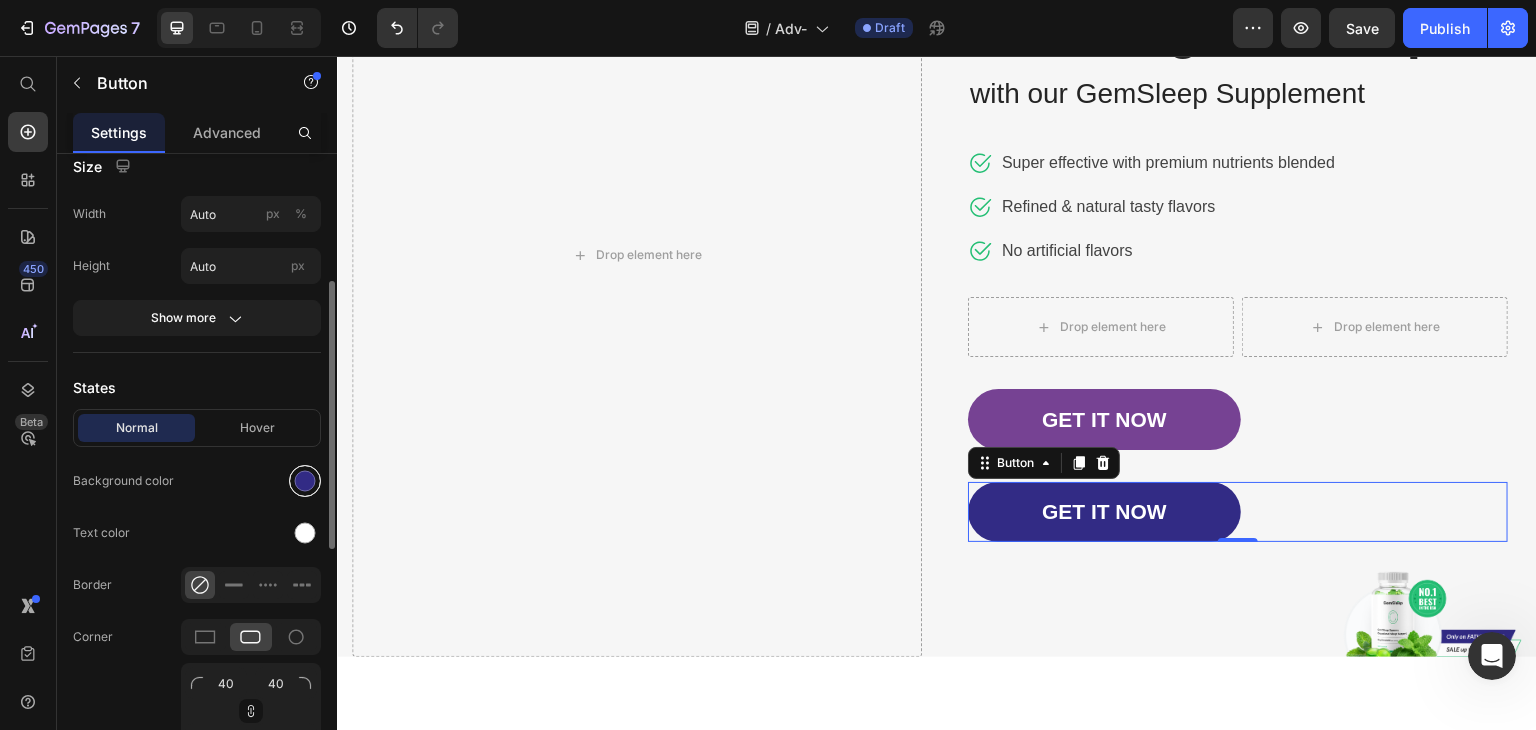 click at bounding box center (305, 481) 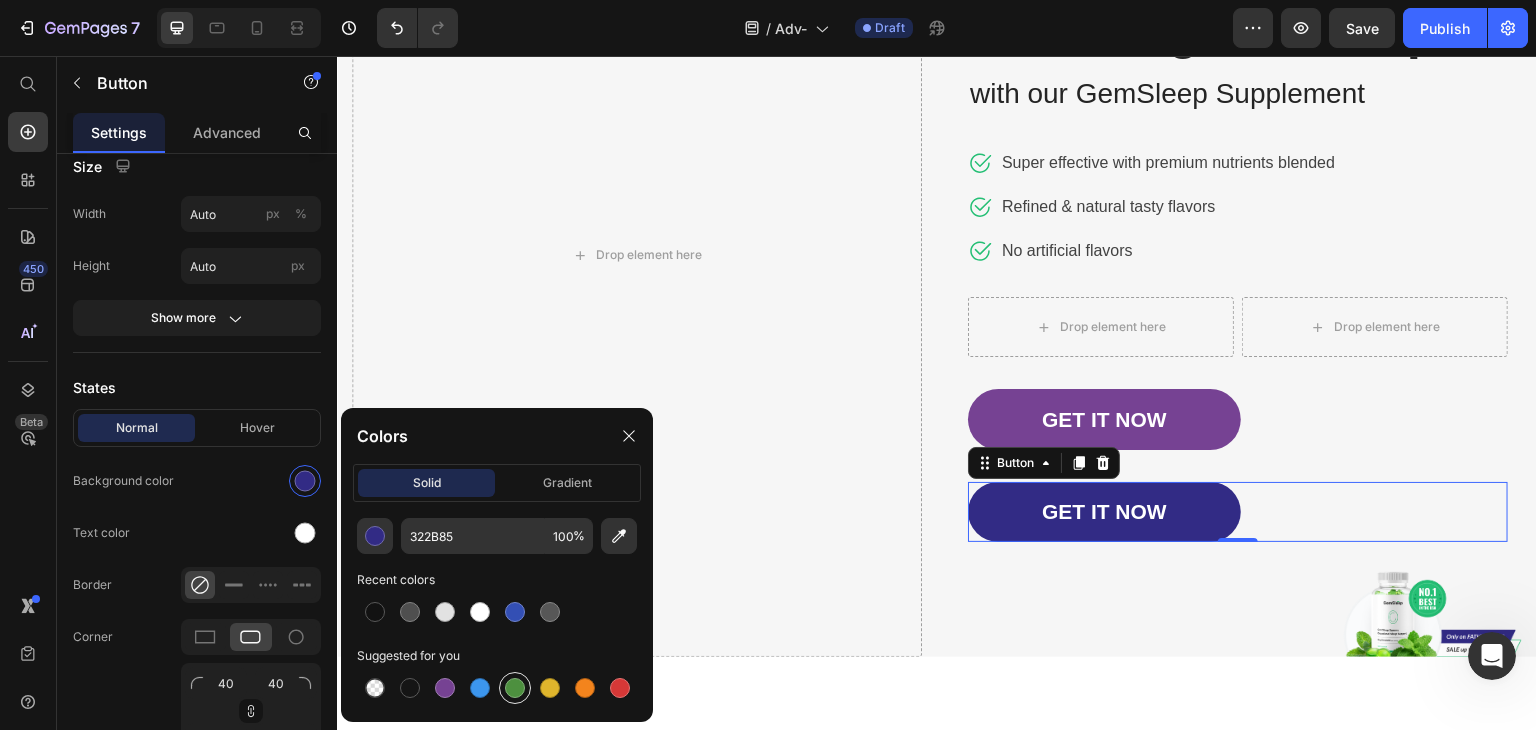 click at bounding box center (515, 688) 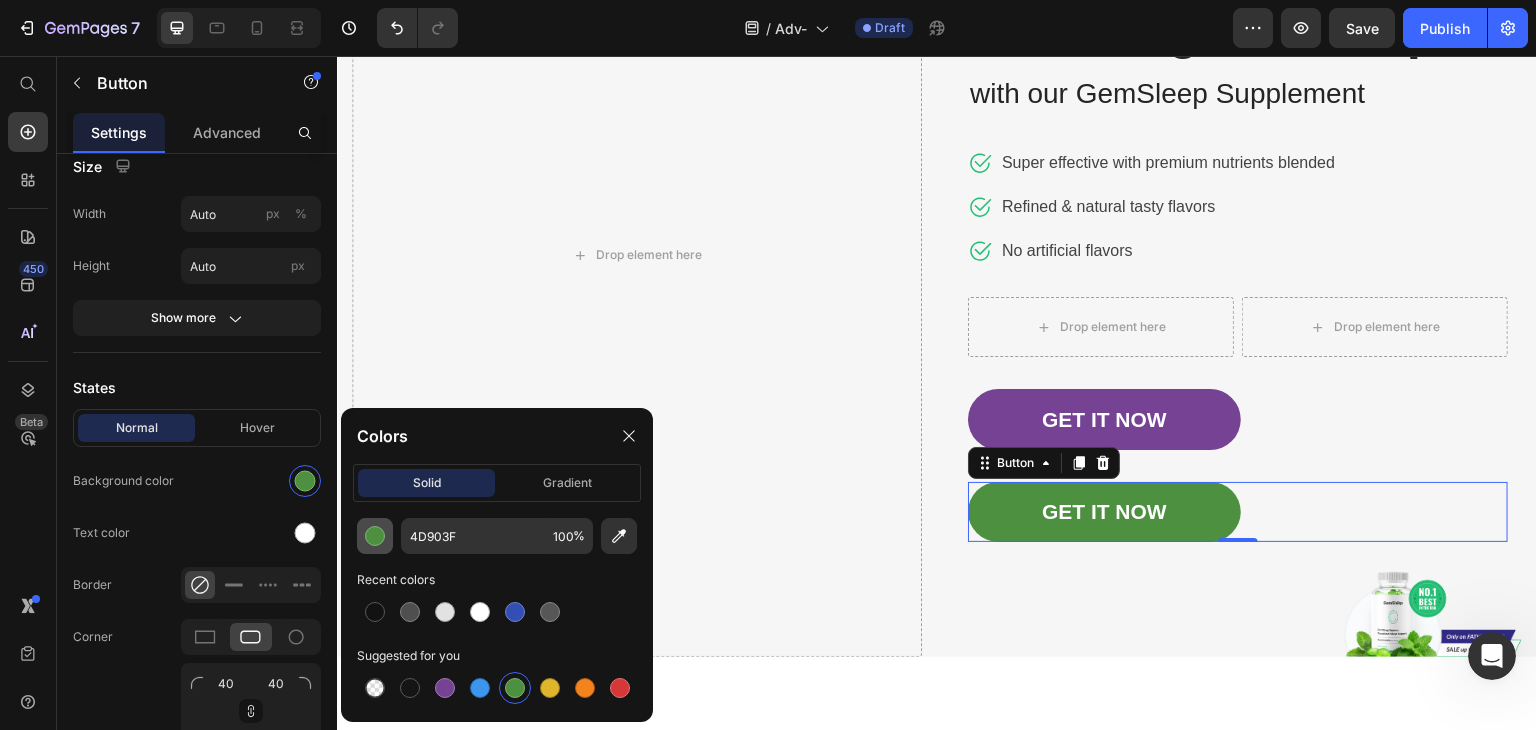 click at bounding box center (375, 536) 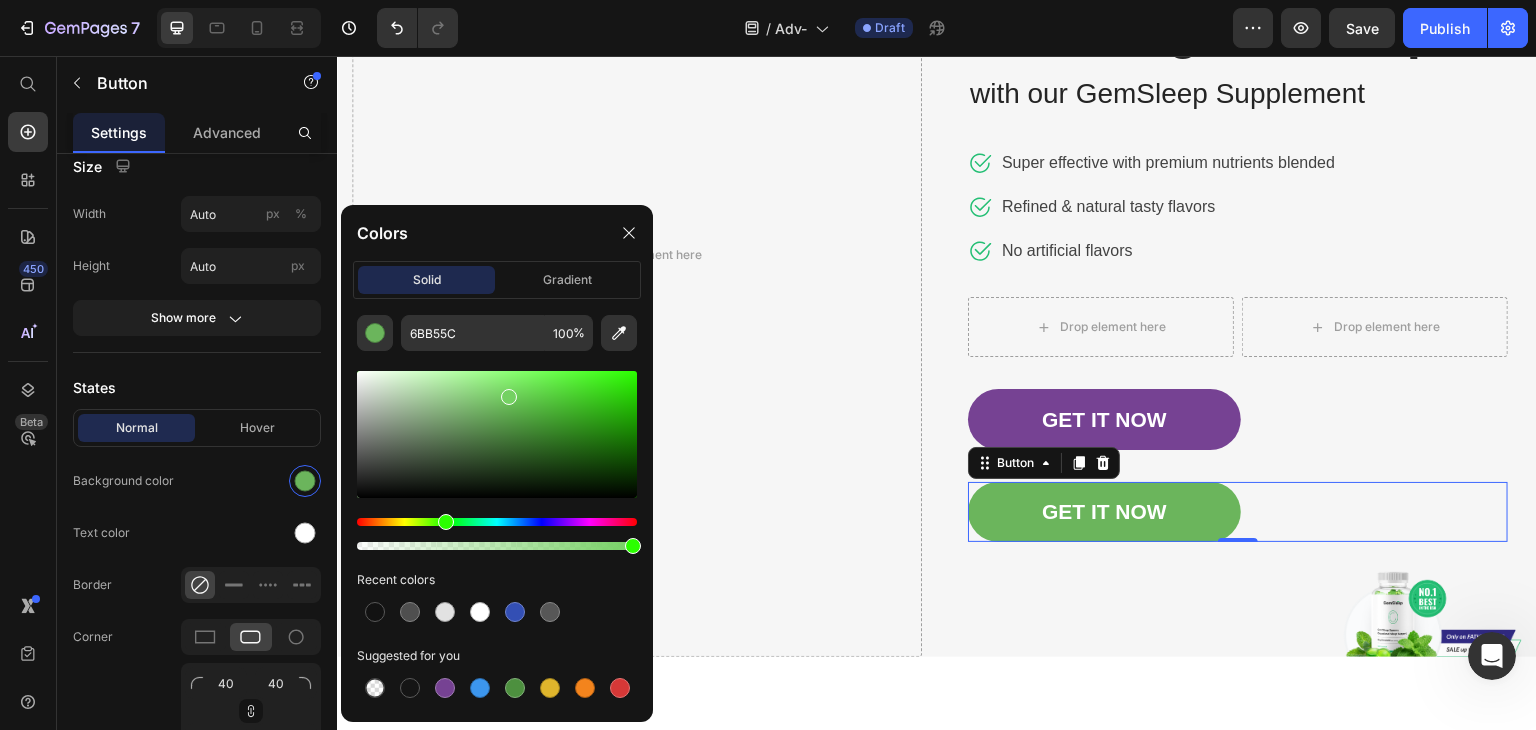 drag, startPoint x: 524, startPoint y: 431, endPoint x: 508, endPoint y: 393, distance: 41.231056 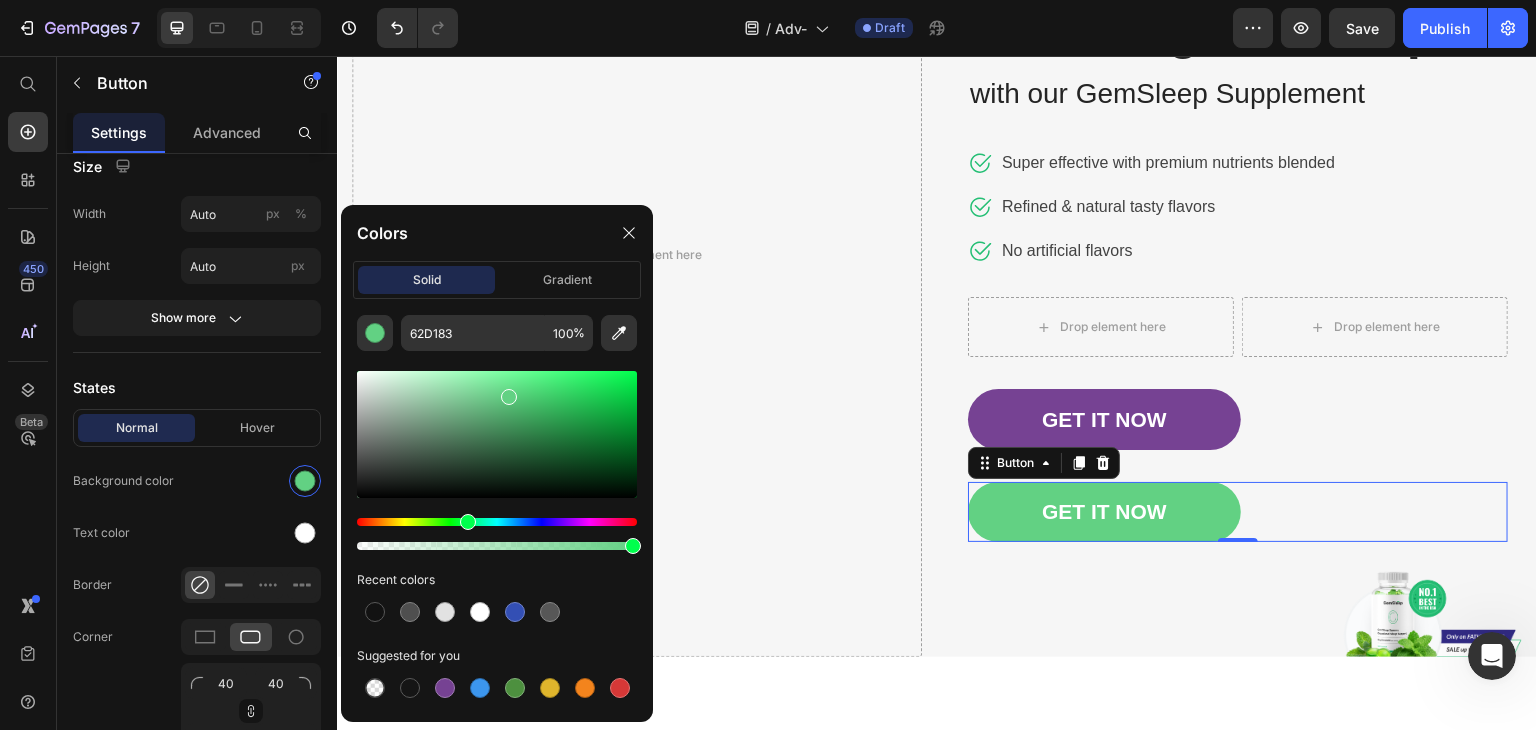 drag, startPoint x: 446, startPoint y: 522, endPoint x: 478, endPoint y: 476, distance: 56.0357 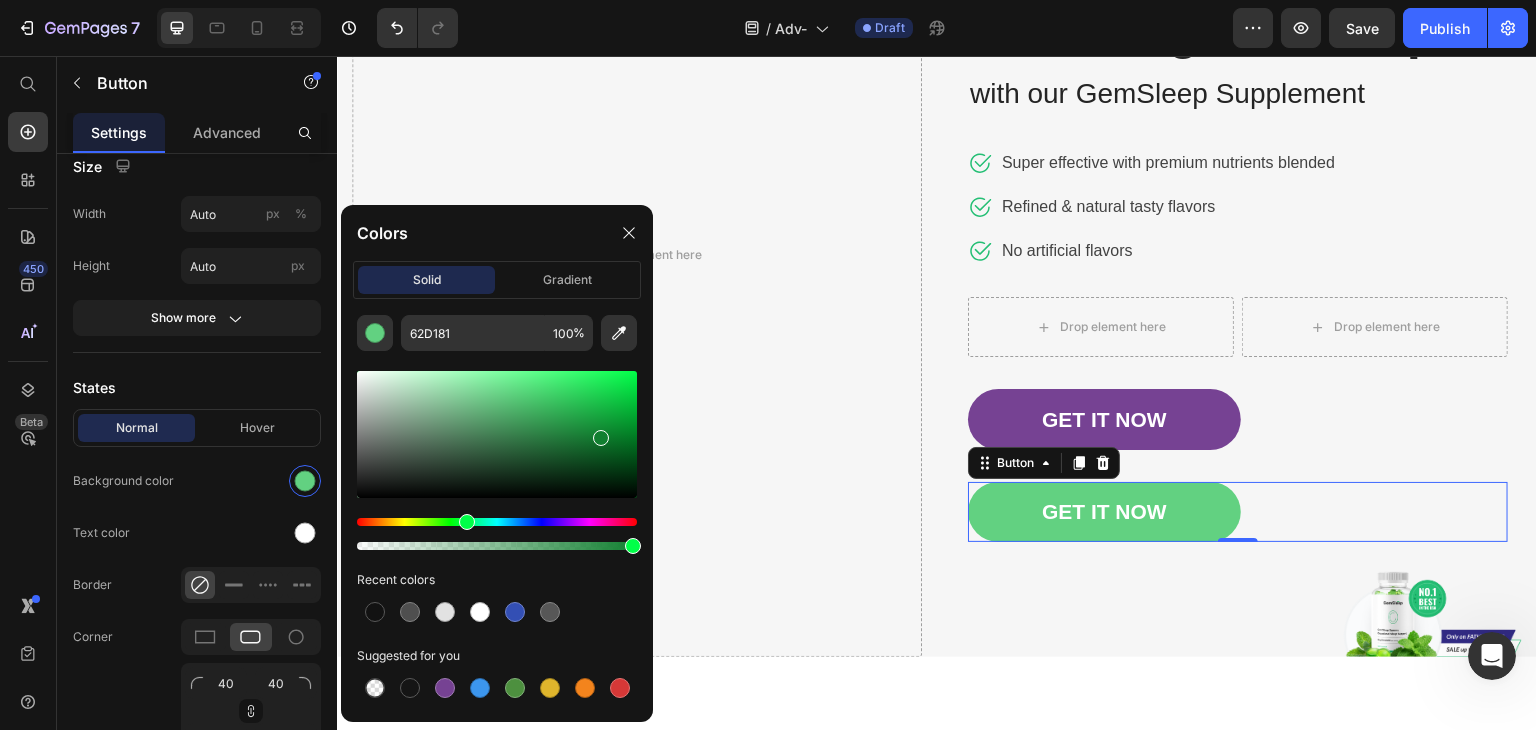 drag, startPoint x: 508, startPoint y: 397, endPoint x: 600, endPoint y: 434, distance: 99.16148 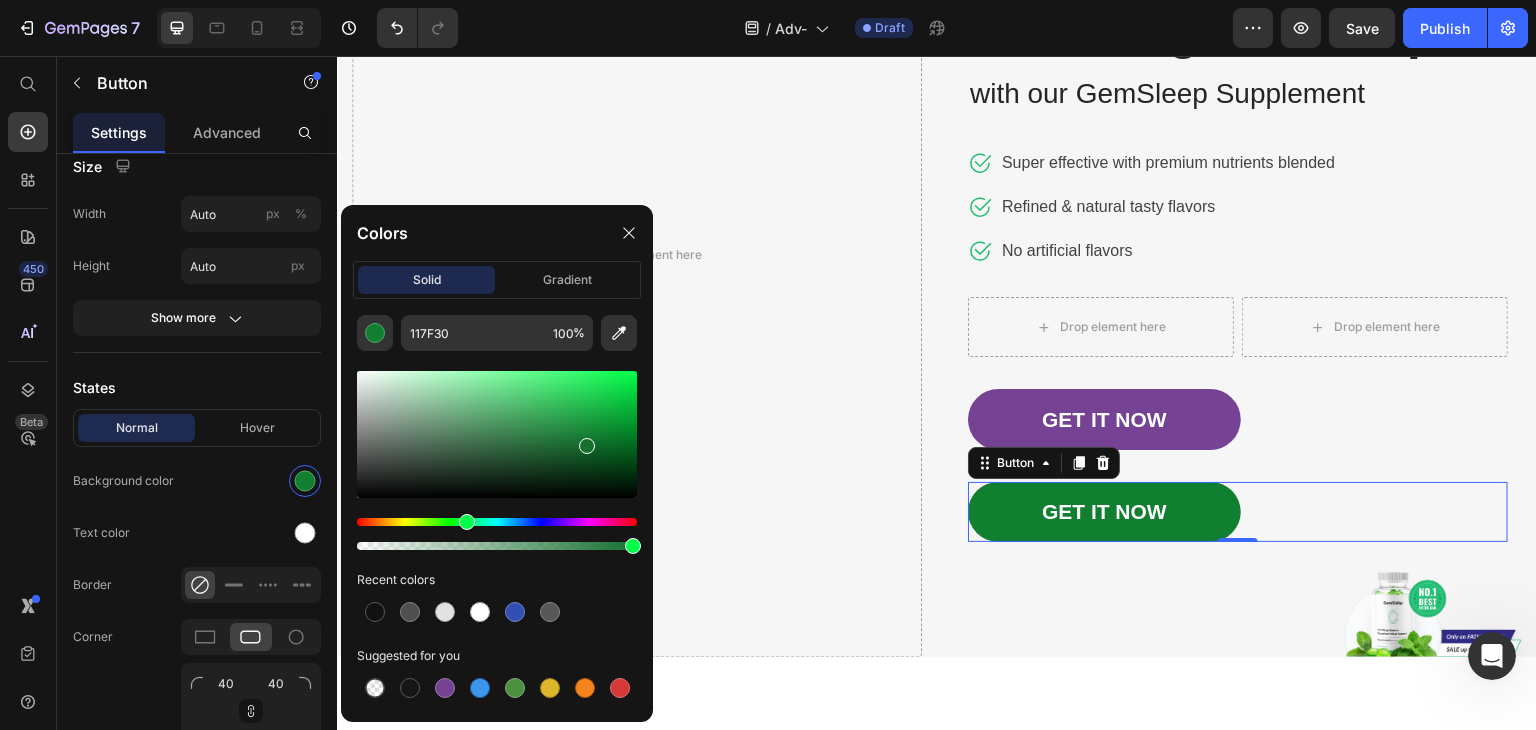 click at bounding box center (587, 446) 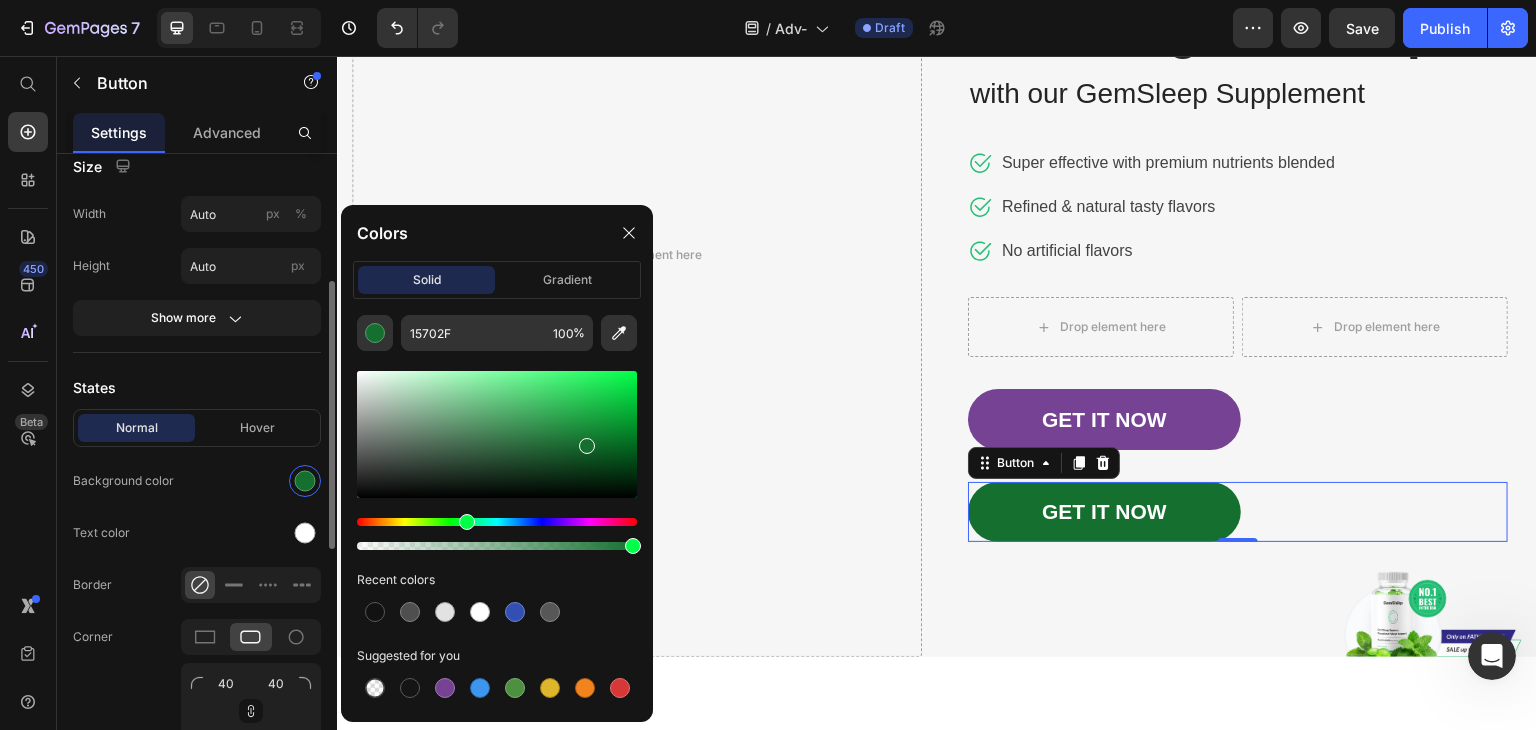 click on "Text color" 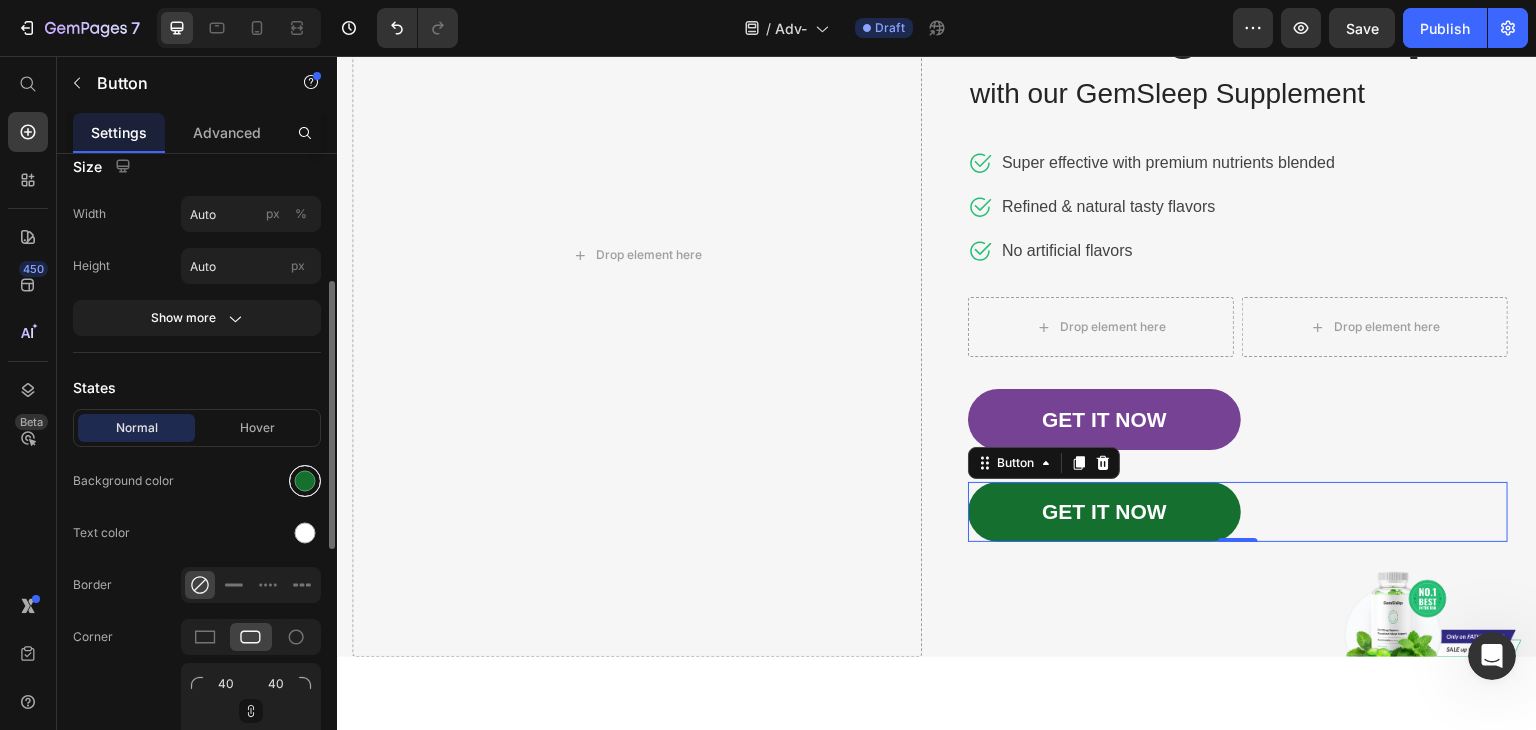click at bounding box center (305, 481) 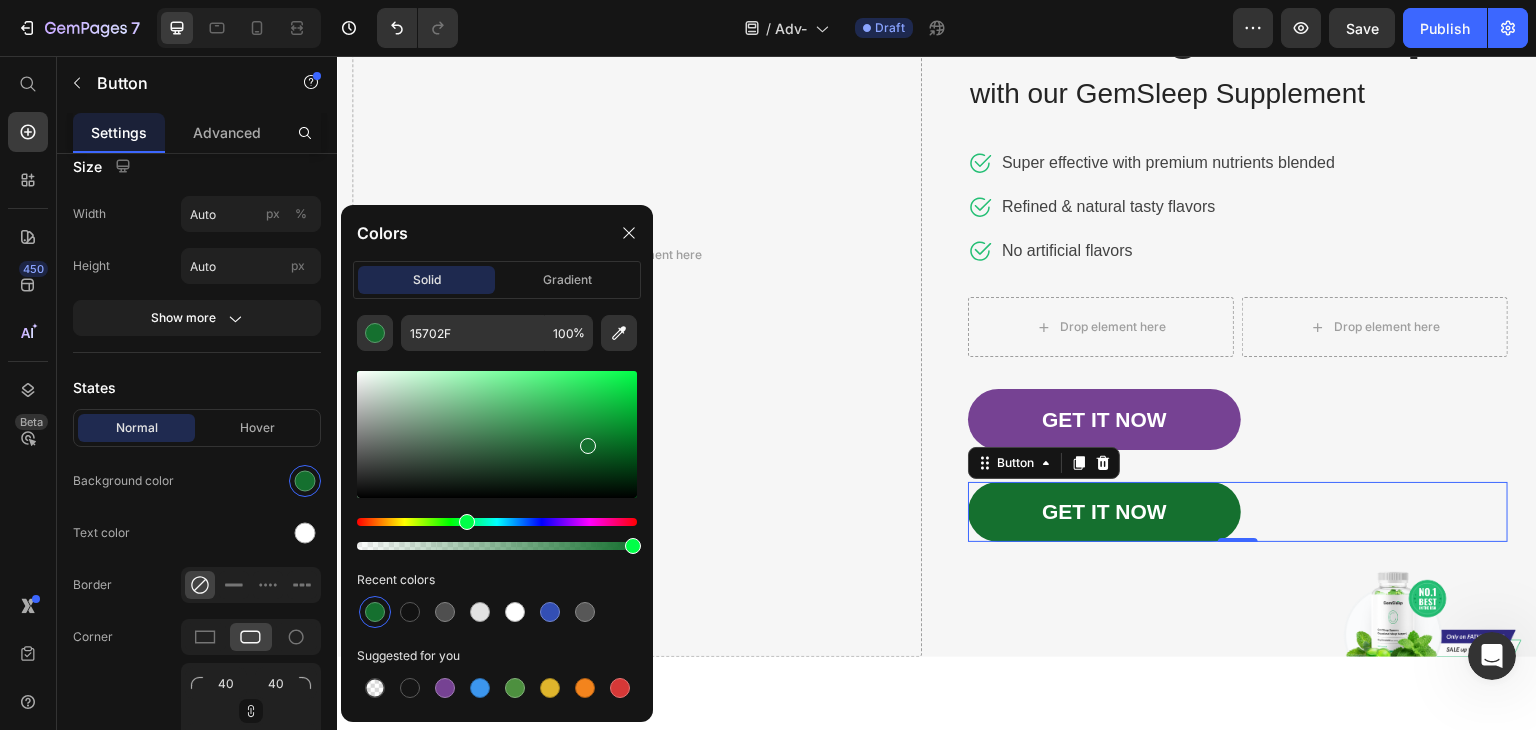 drag, startPoint x: 967, startPoint y: 600, endPoint x: 653, endPoint y: 547, distance: 318.44153 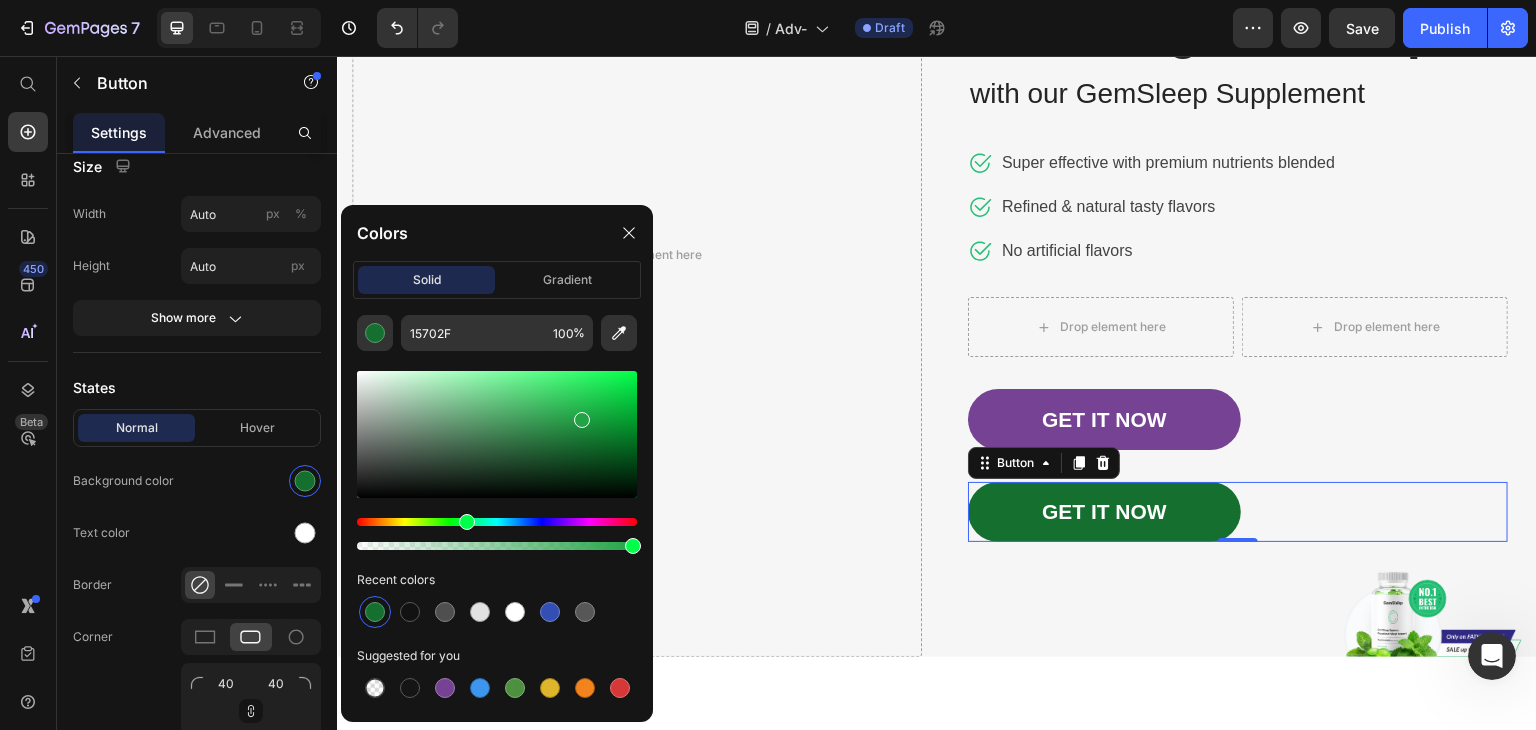 drag, startPoint x: 590, startPoint y: 445, endPoint x: 580, endPoint y: 416, distance: 30.675724 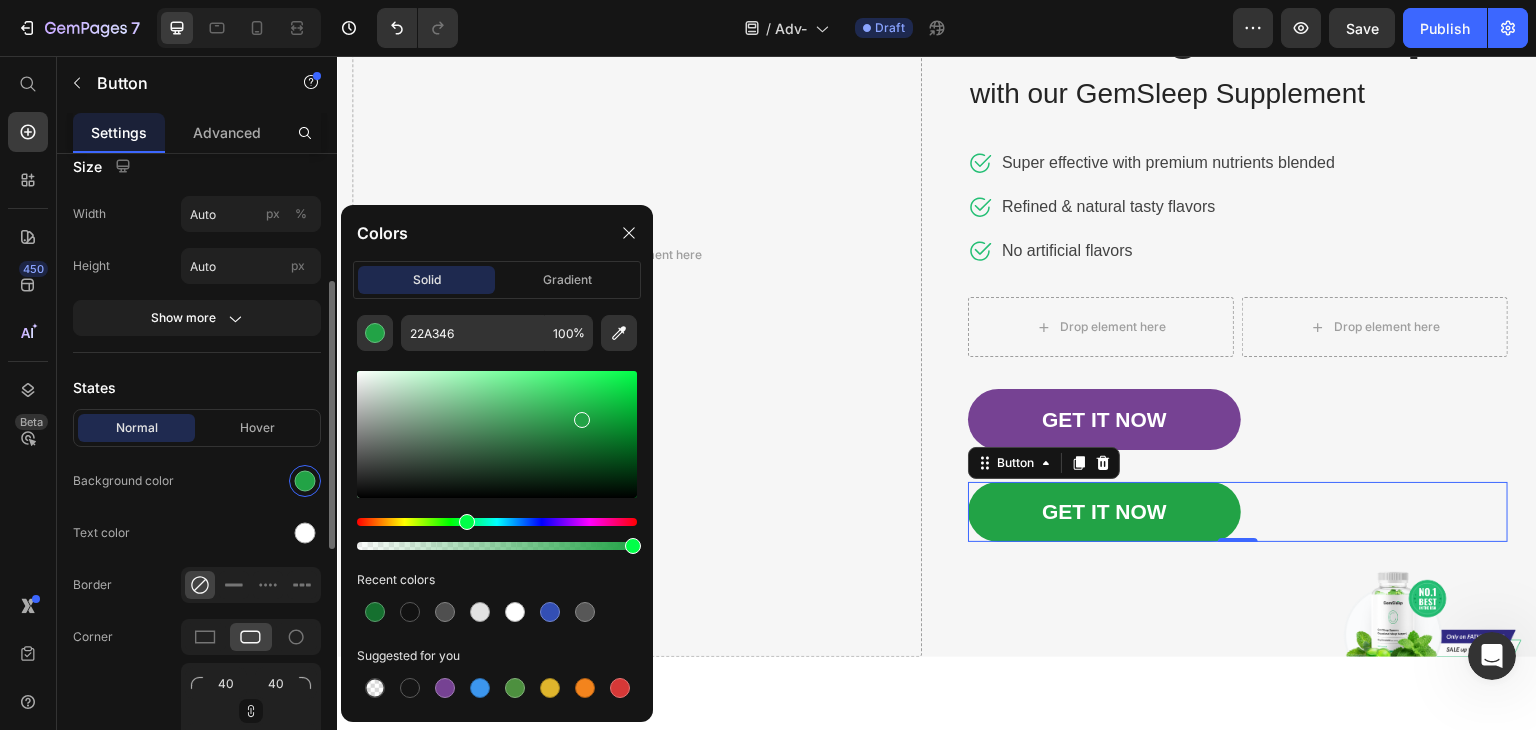 click on "Text color" 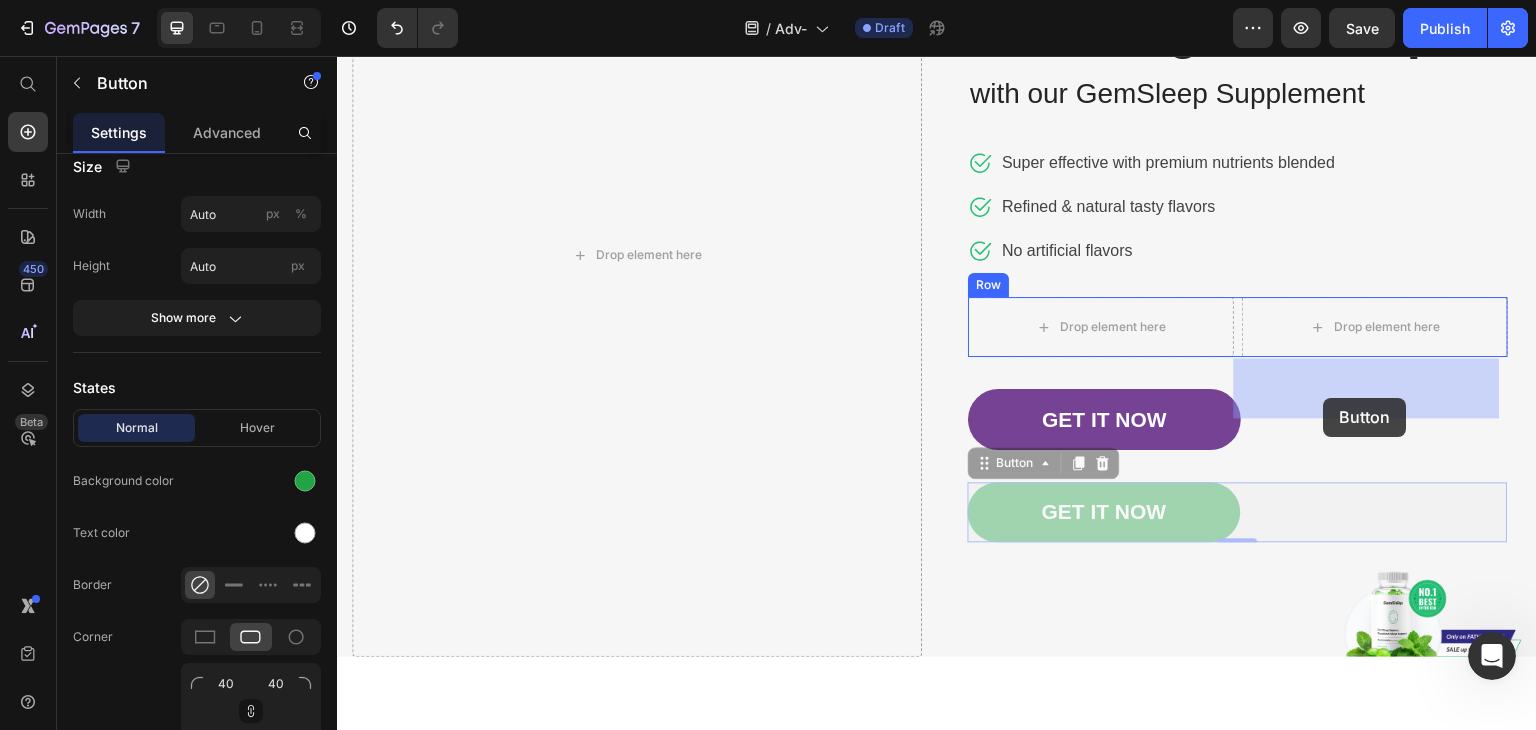drag, startPoint x: 987, startPoint y: 573, endPoint x: 1324, endPoint y: 398, distance: 379.72885 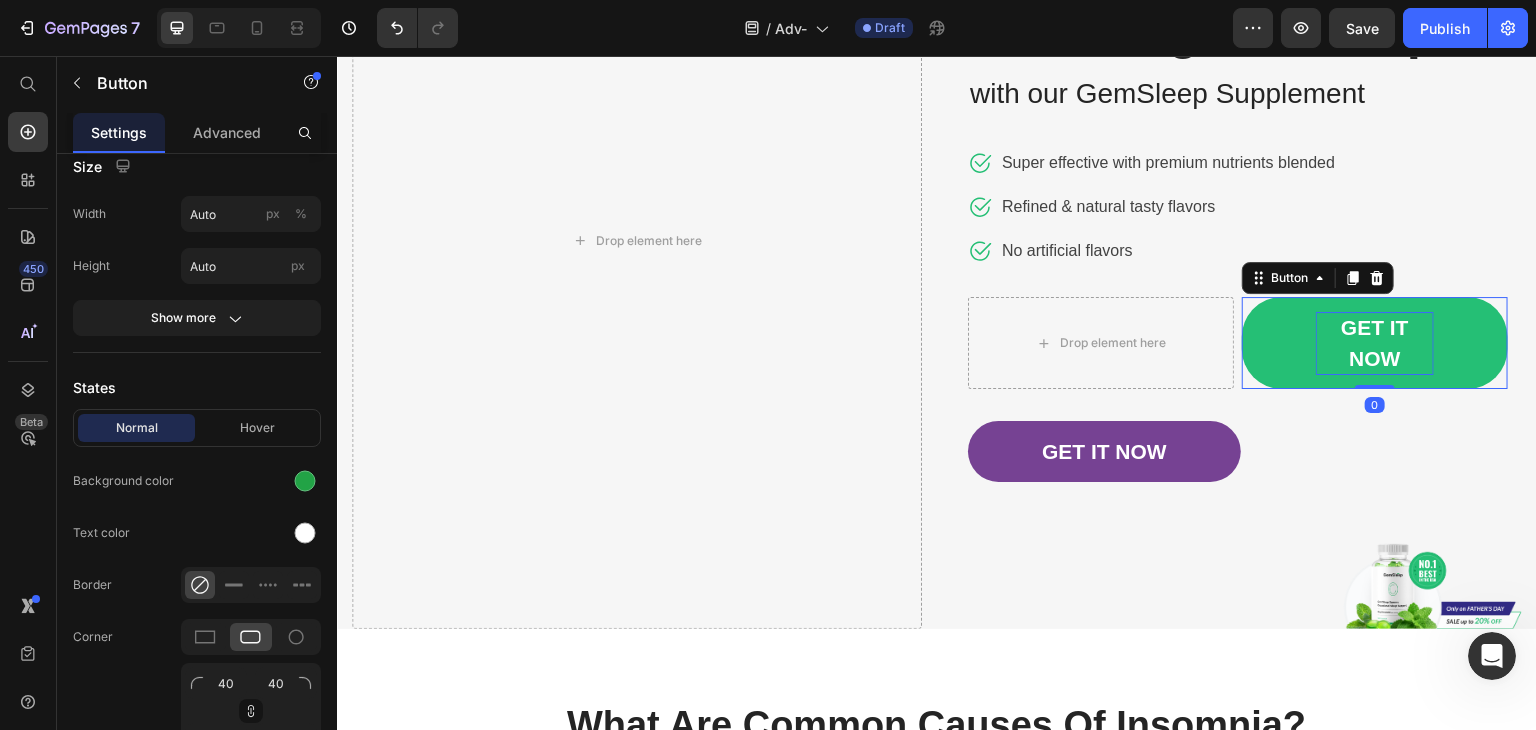 drag, startPoint x: 1364, startPoint y: 448, endPoint x: 1365, endPoint y: 406, distance: 42.0119 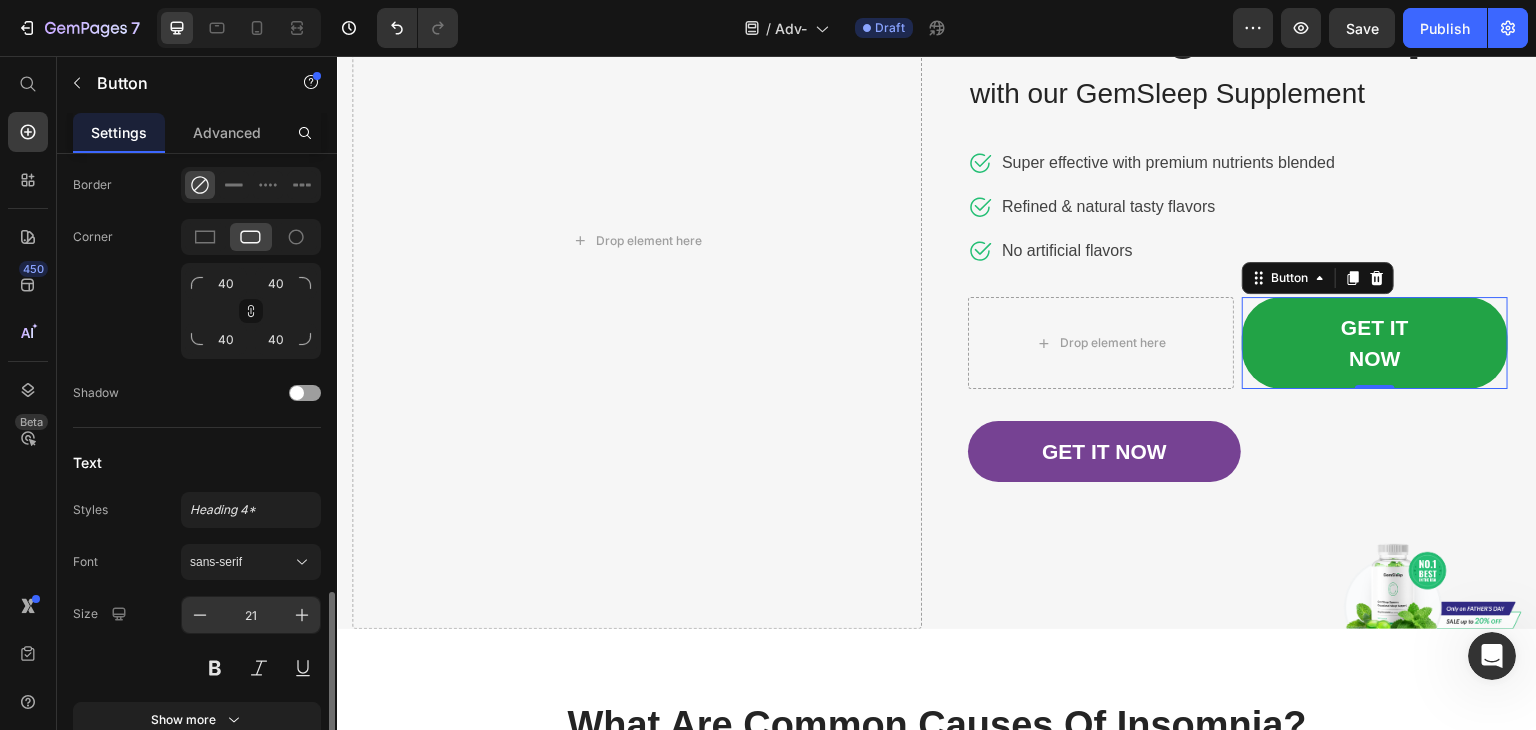 scroll, scrollTop: 800, scrollLeft: 0, axis: vertical 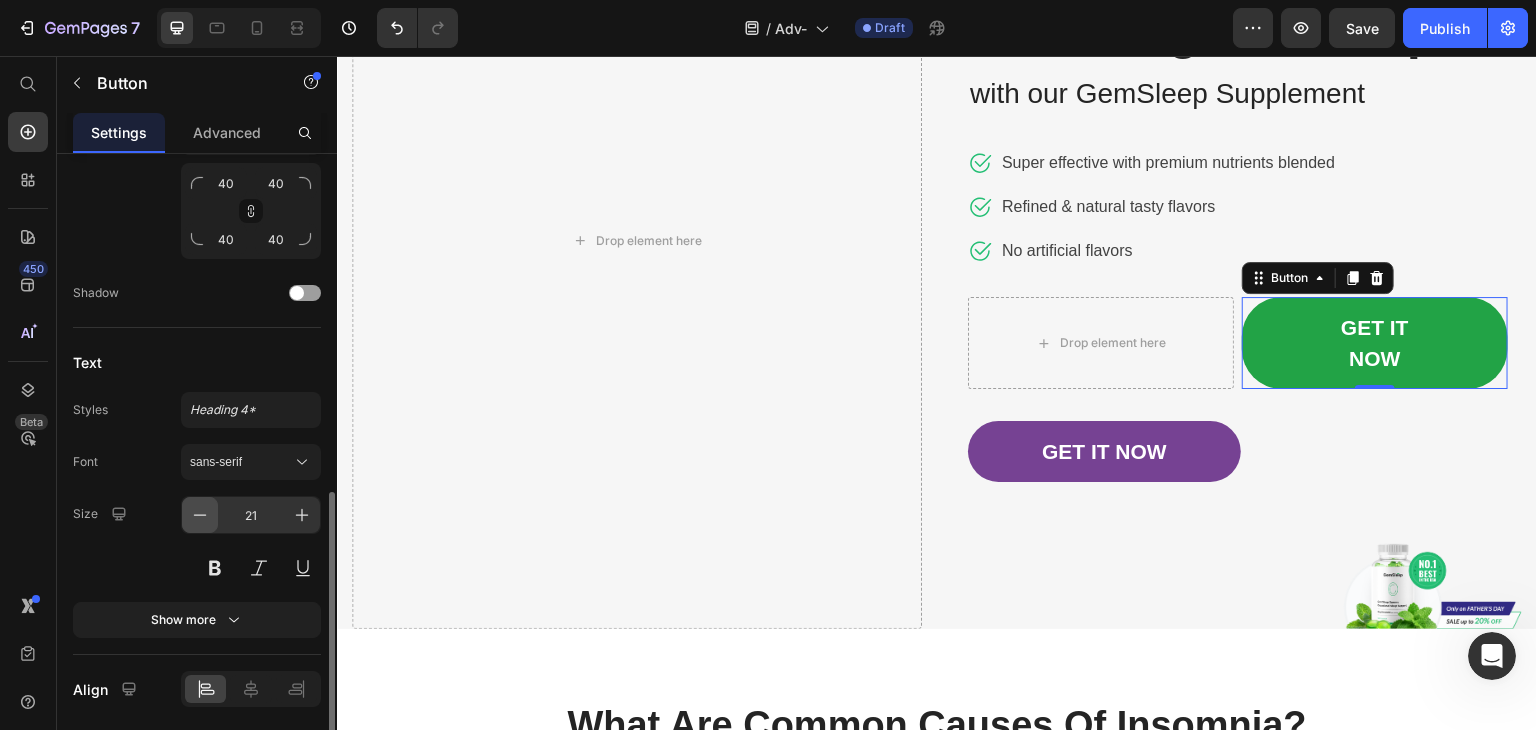 click 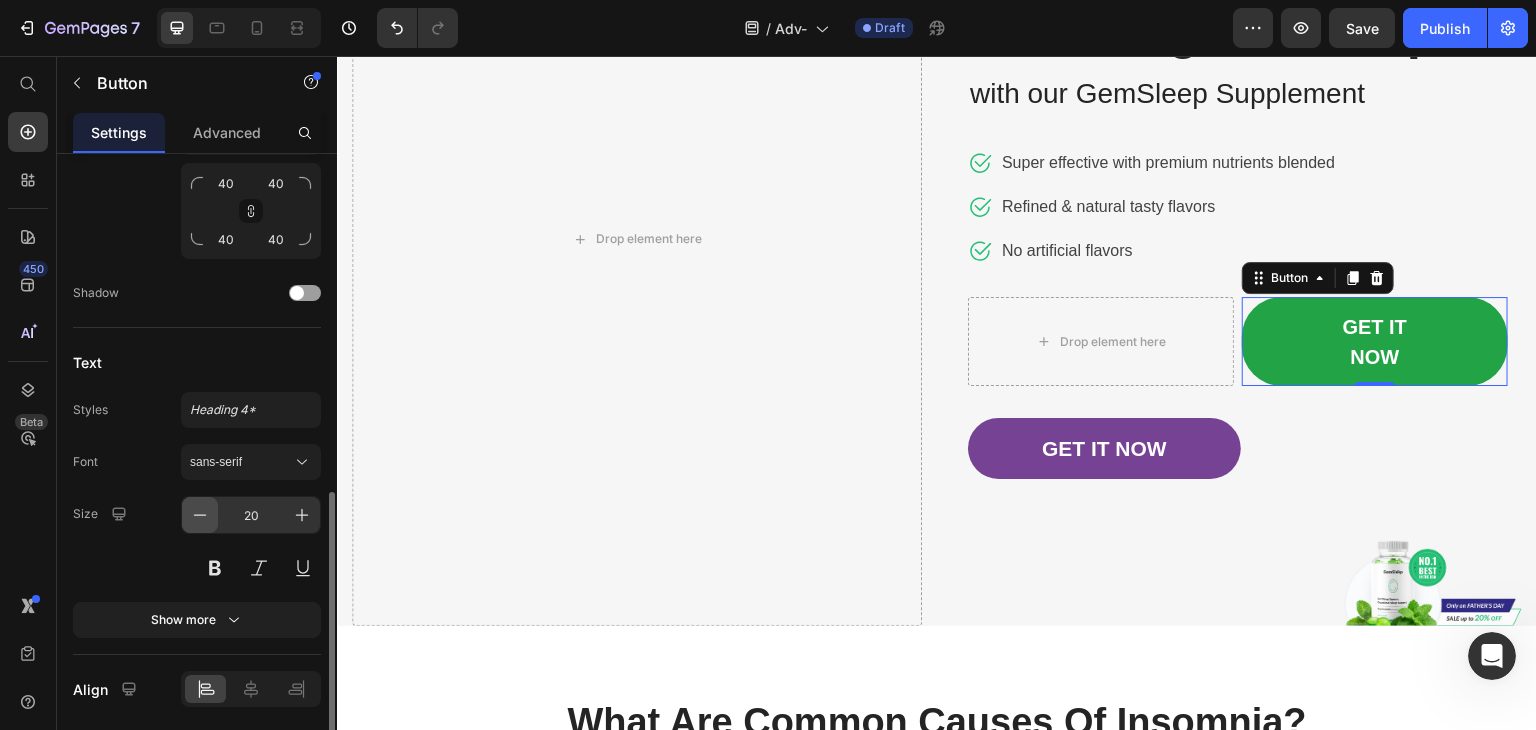 click 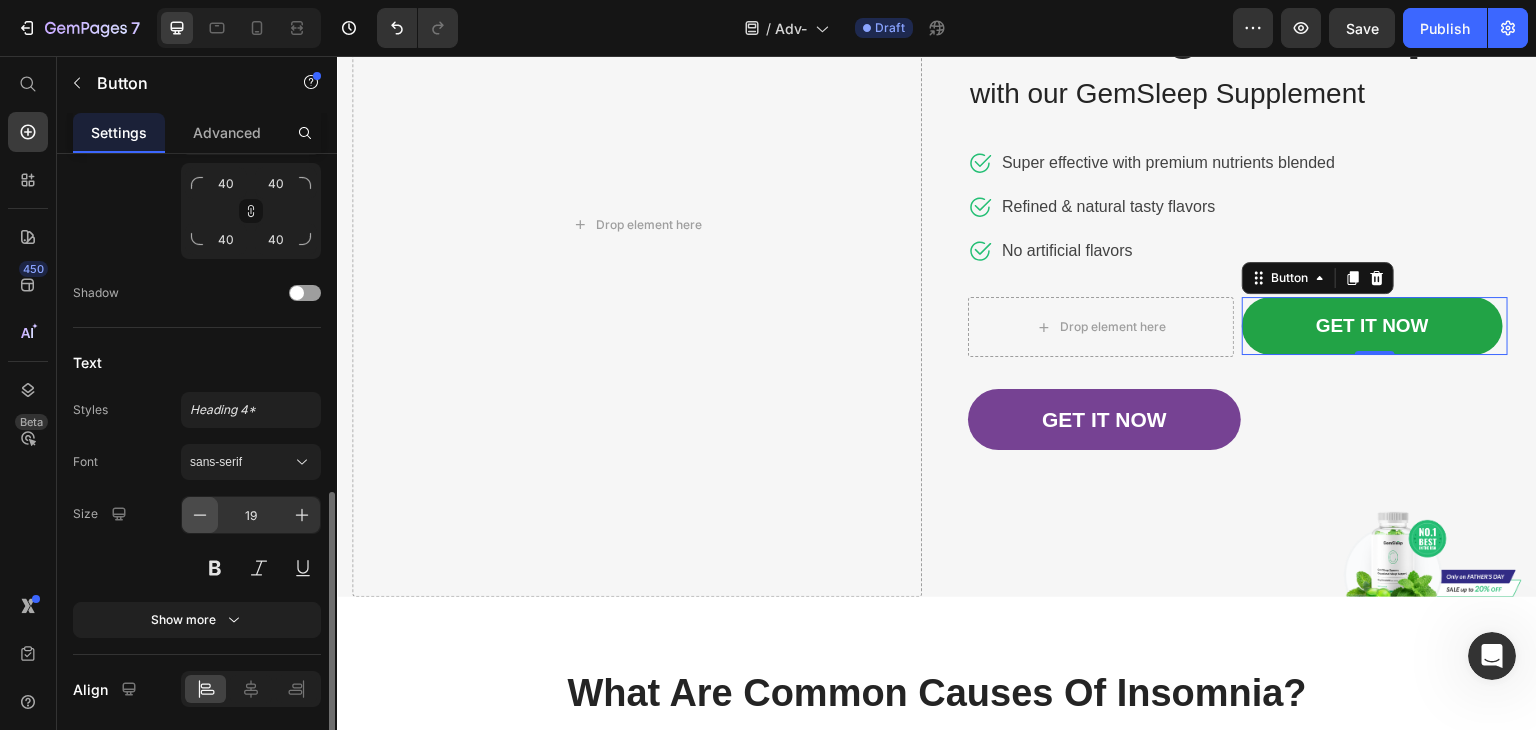click 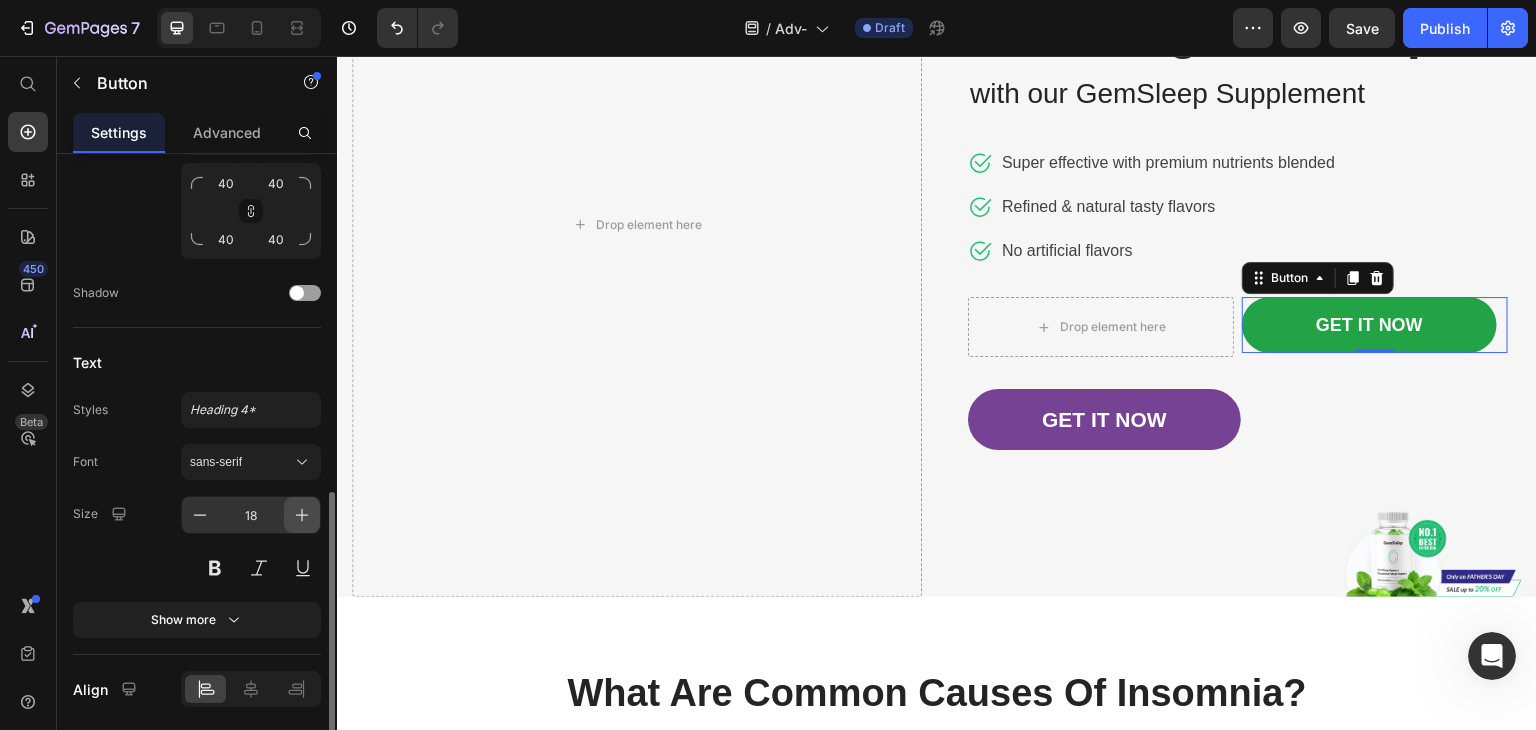 click 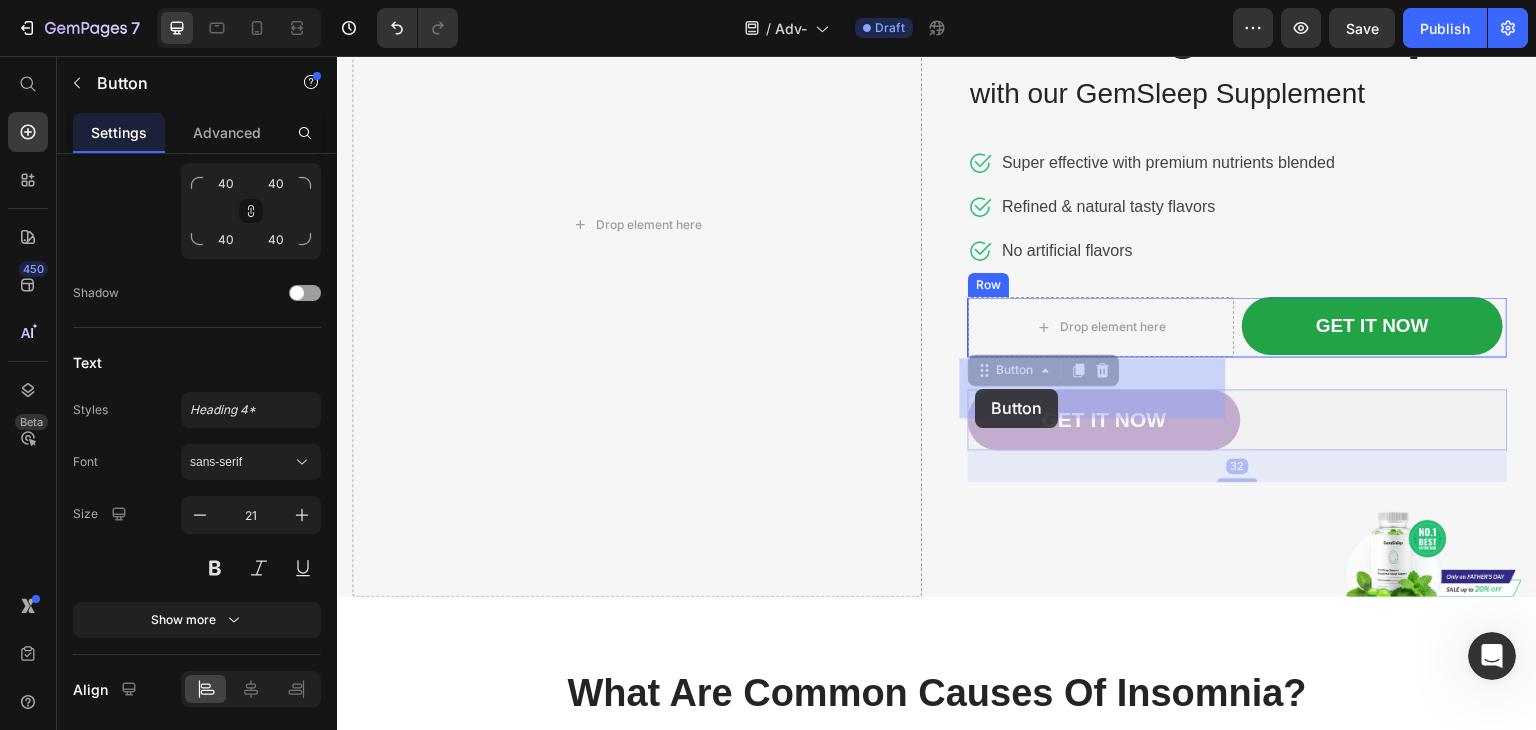 drag, startPoint x: 986, startPoint y: 444, endPoint x: 977, endPoint y: 389, distance: 55.7315 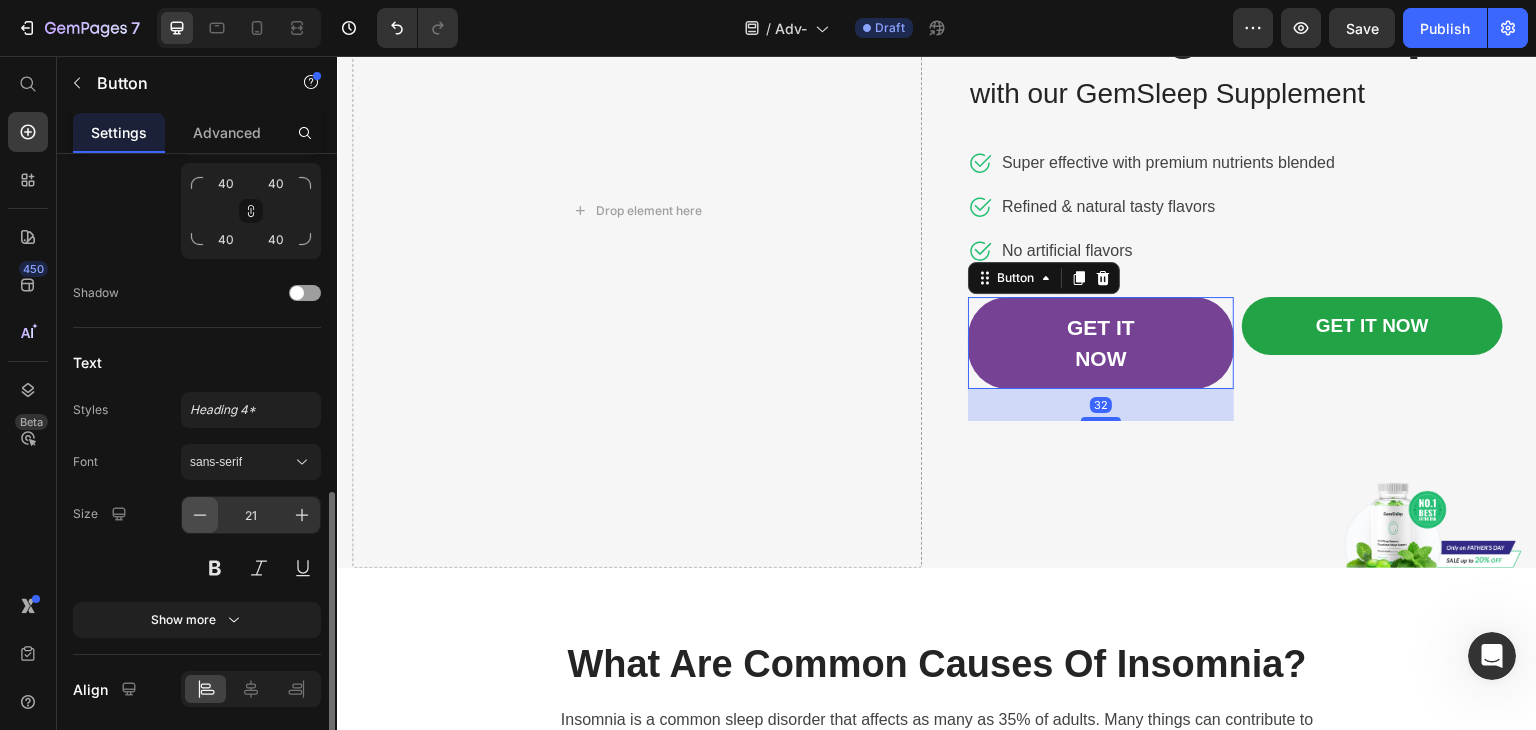 click 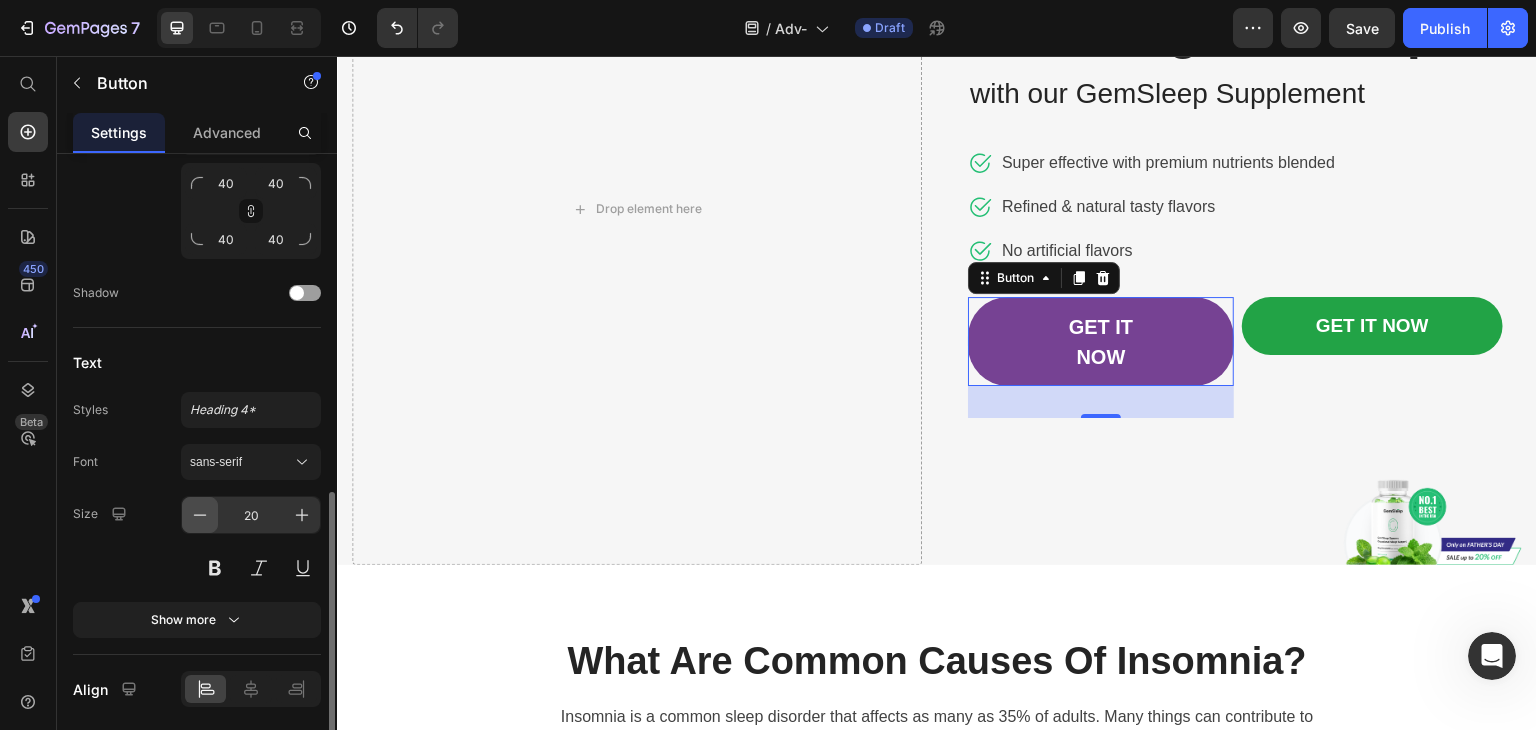 click 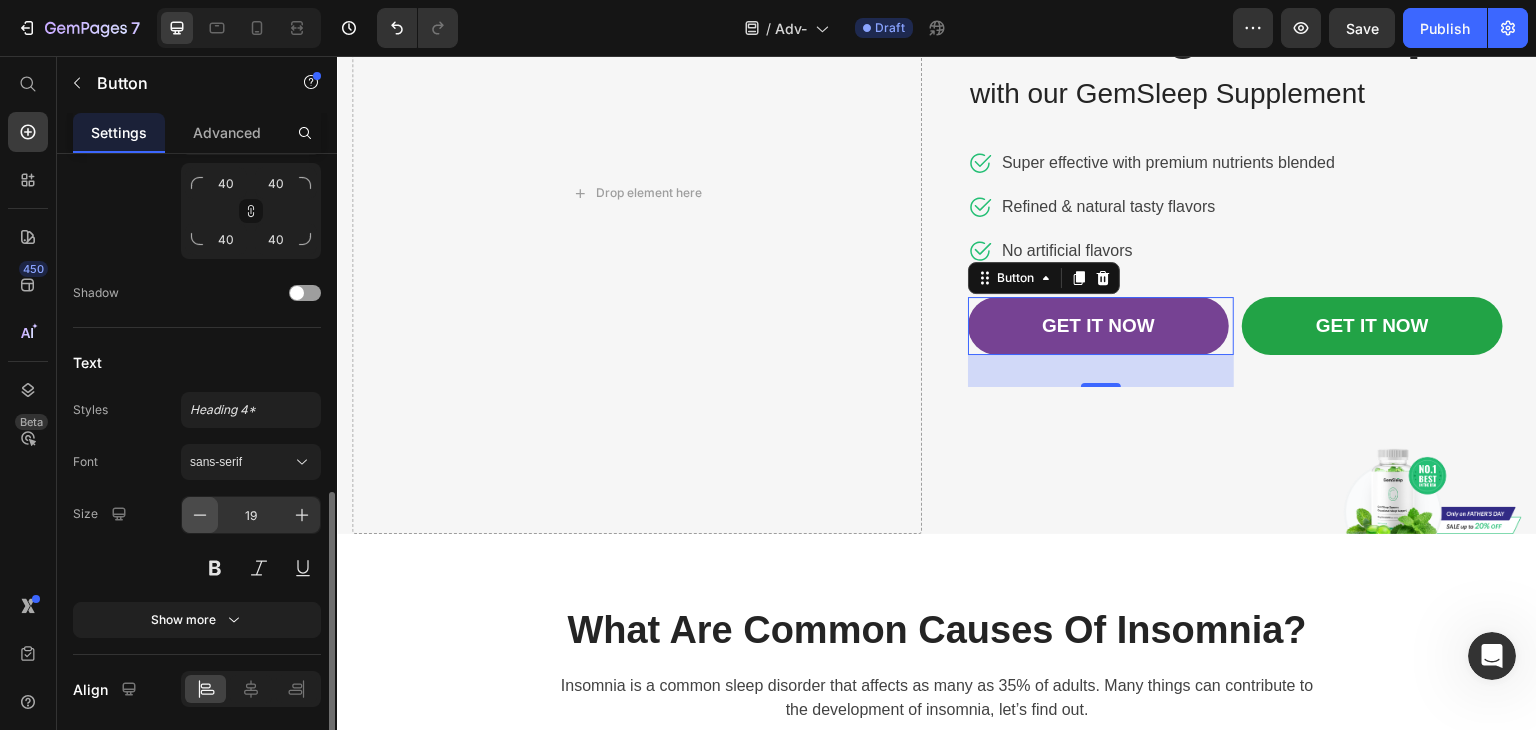 click 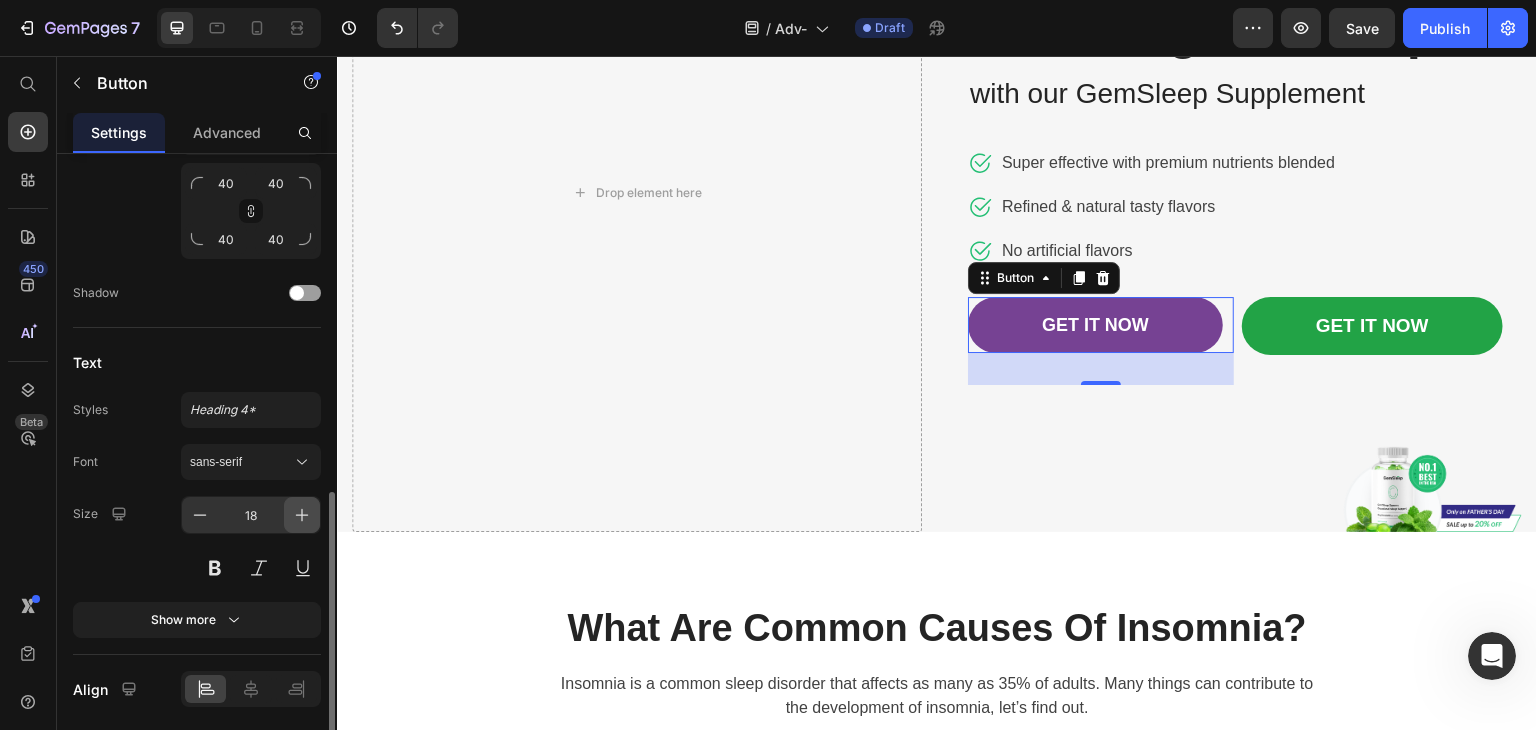 click at bounding box center [302, 515] 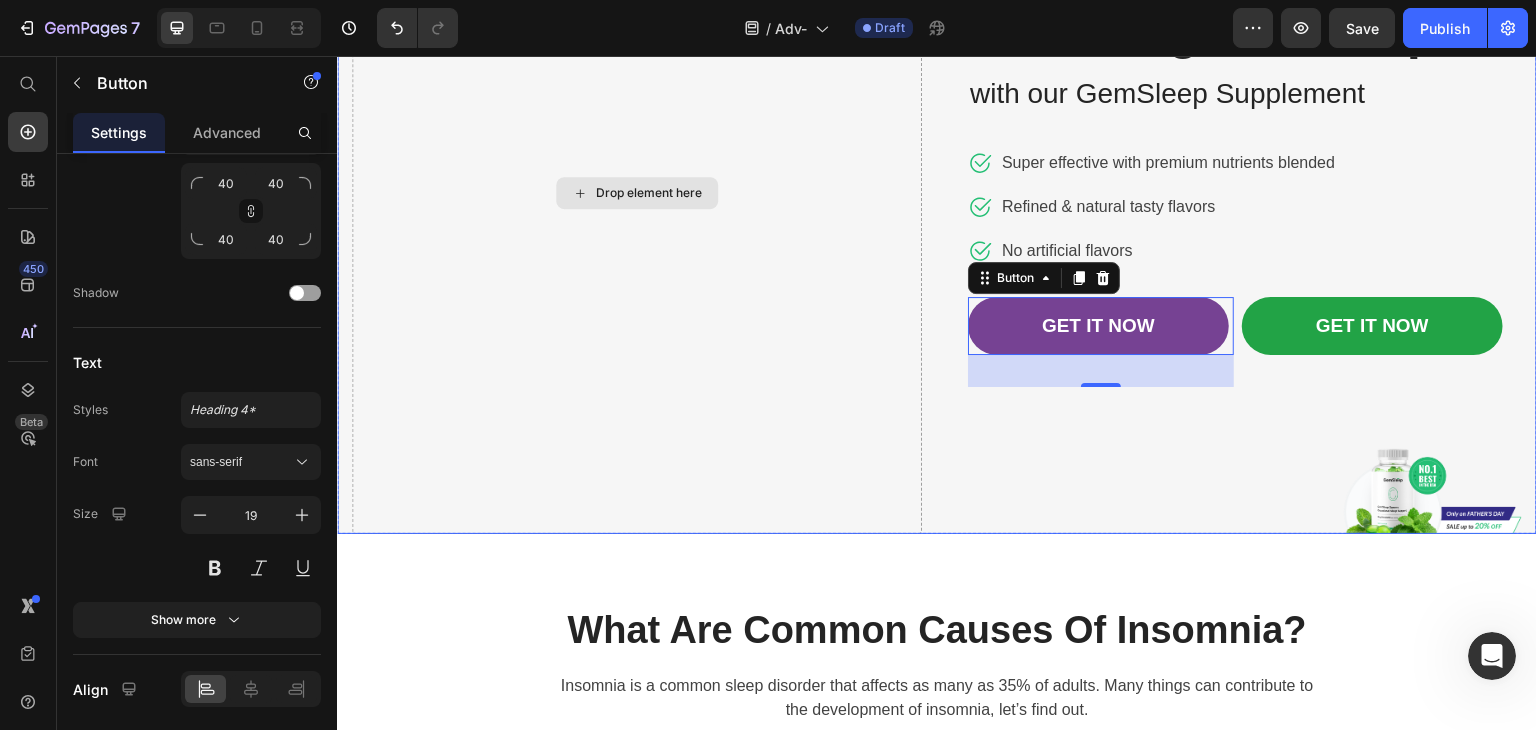 click on "Drop element here" at bounding box center [637, 193] 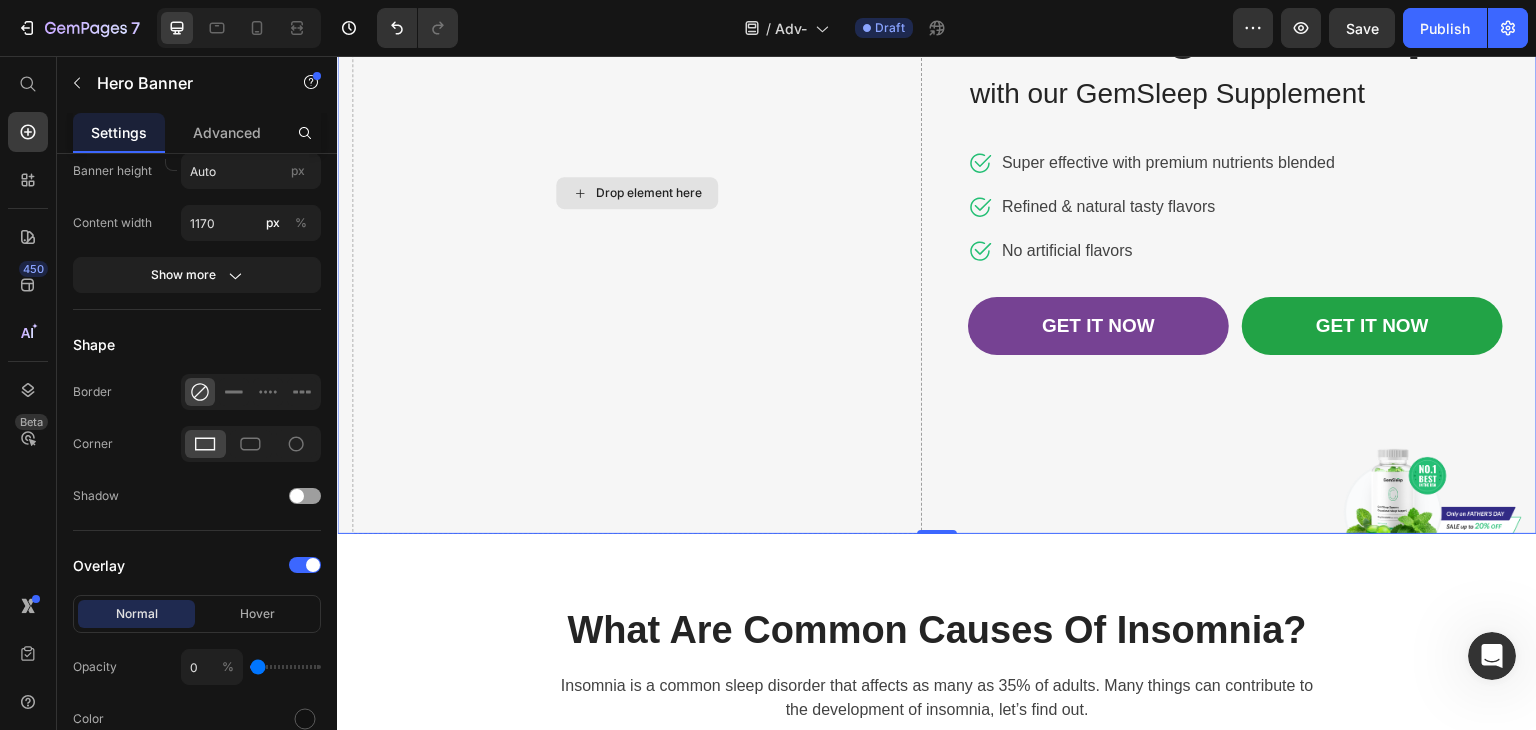 scroll, scrollTop: 0, scrollLeft: 0, axis: both 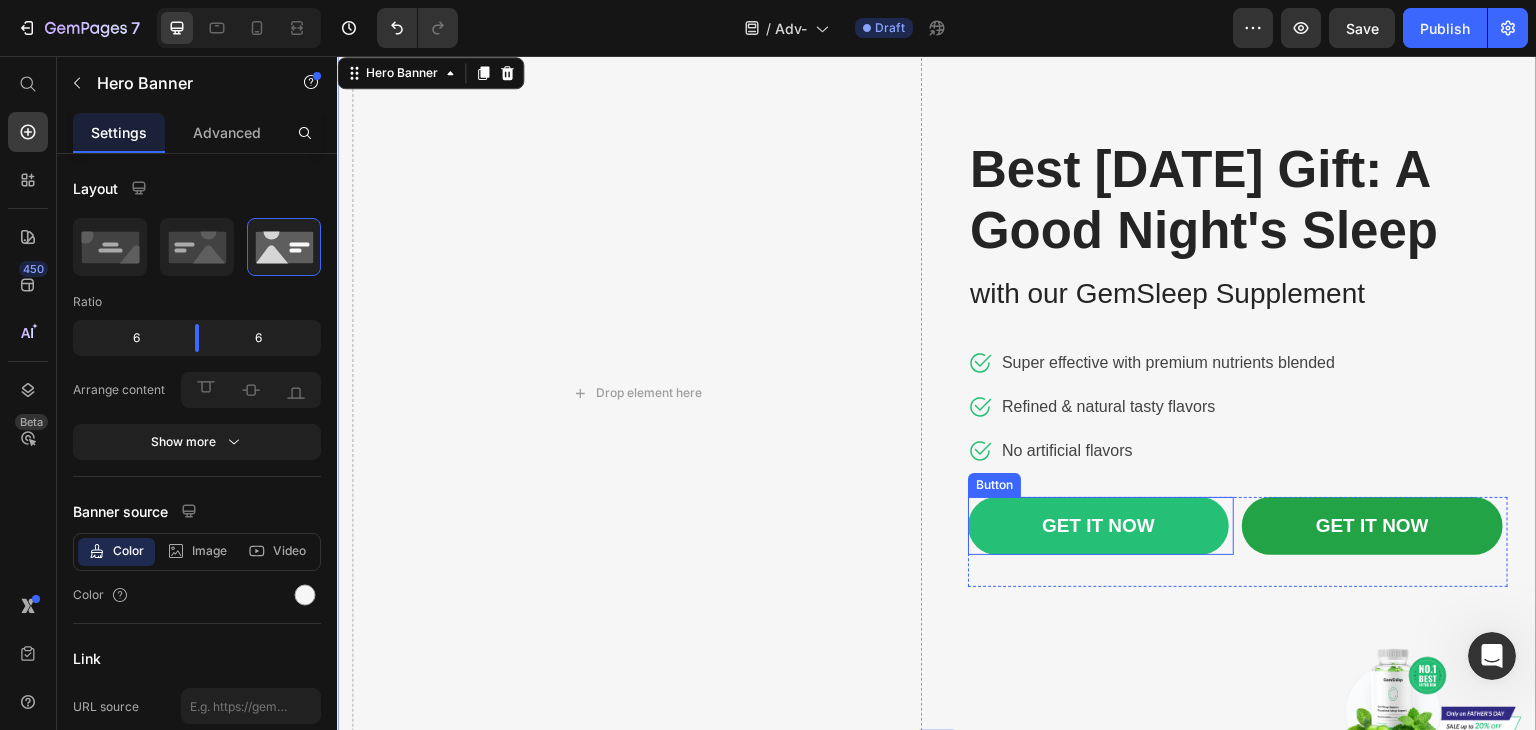 click on "GET IT NOW" at bounding box center (1098, 526) 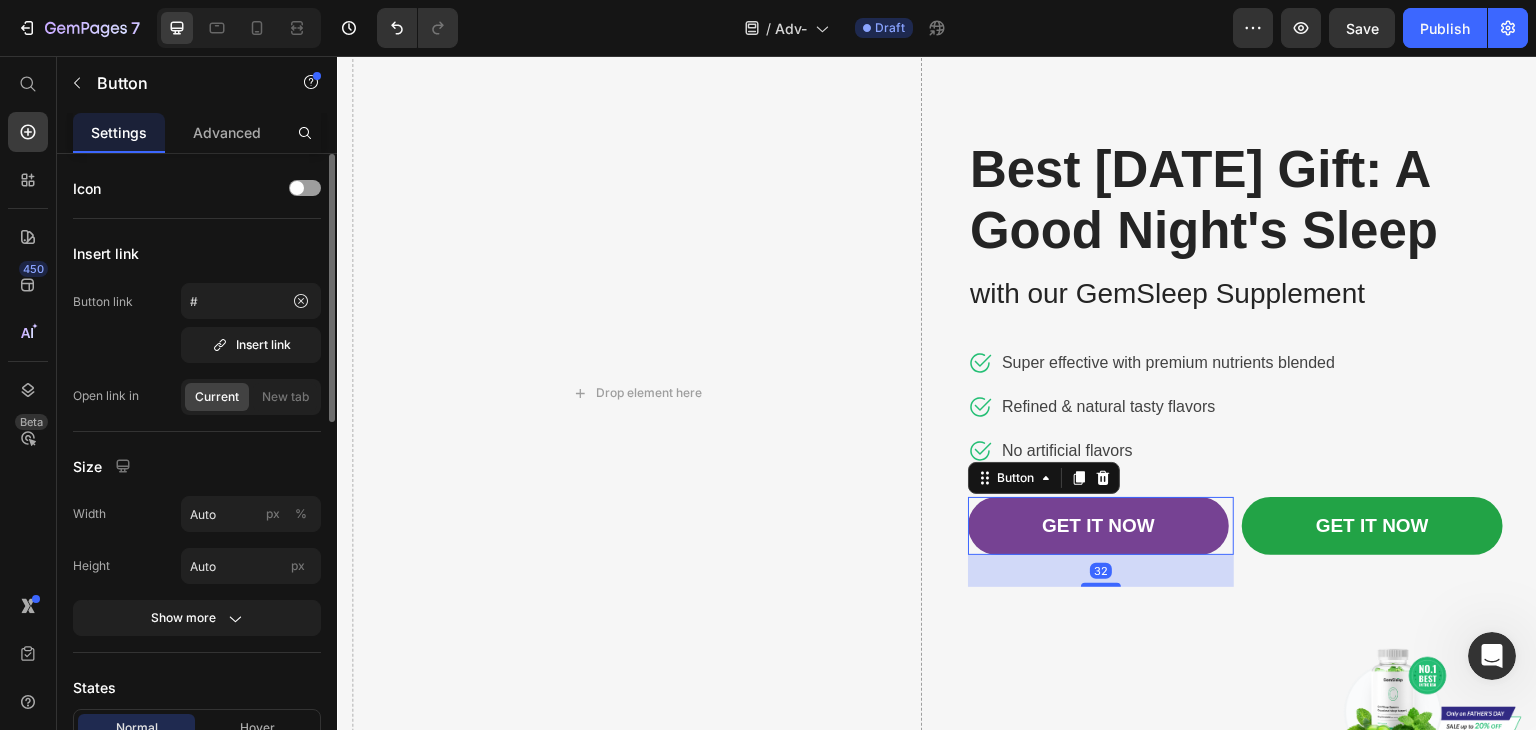 scroll, scrollTop: 300, scrollLeft: 0, axis: vertical 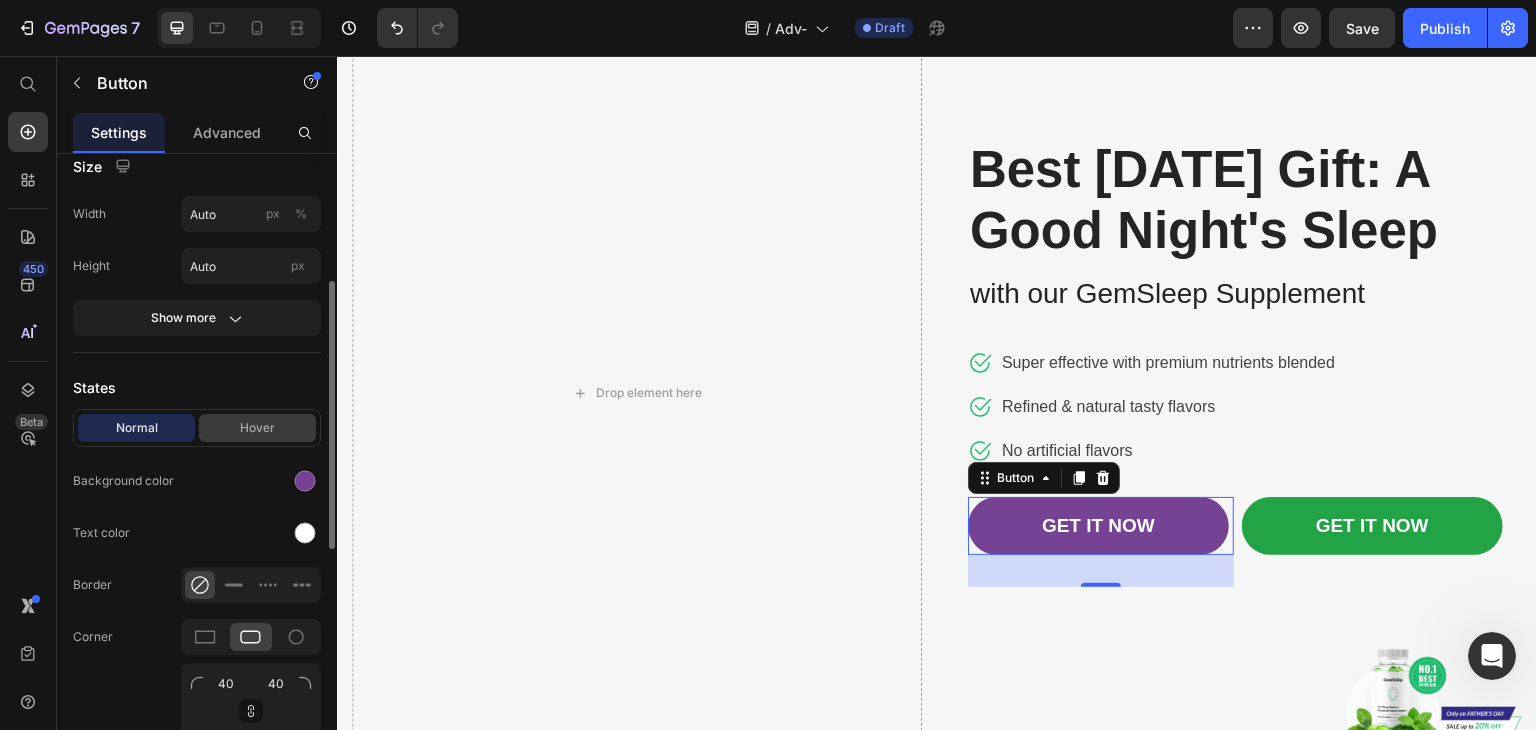 click on "Hover" at bounding box center [257, 428] 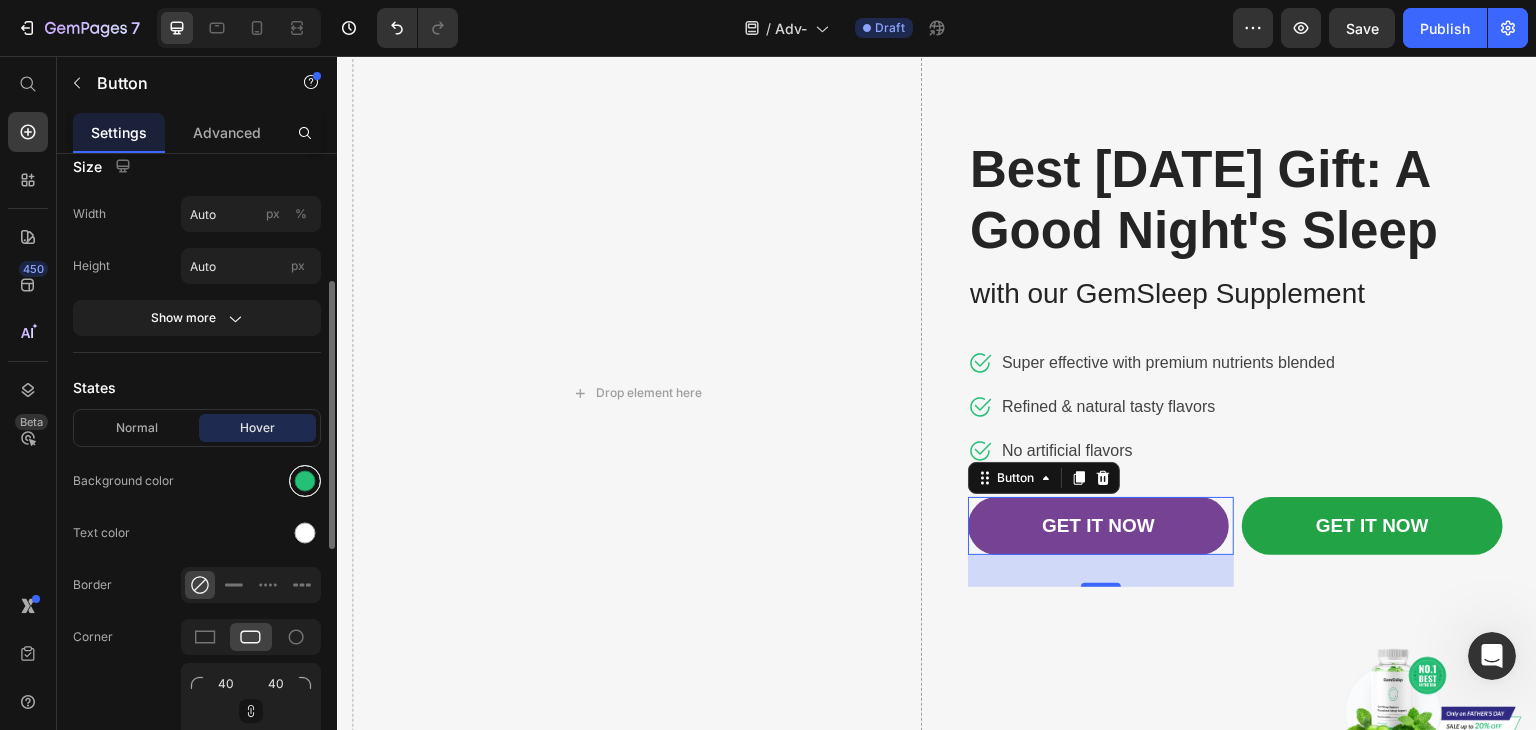 click at bounding box center [305, 481] 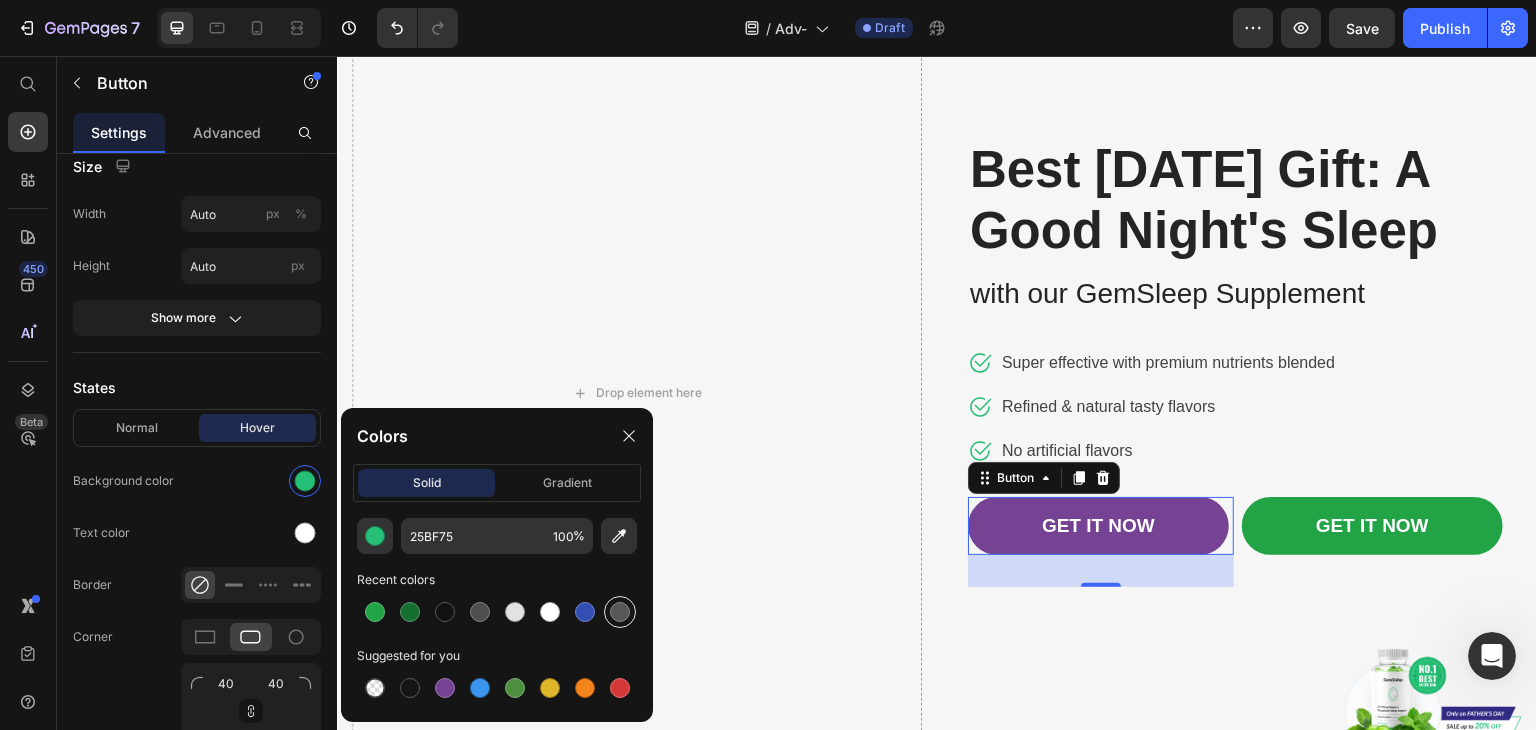 click at bounding box center [620, 612] 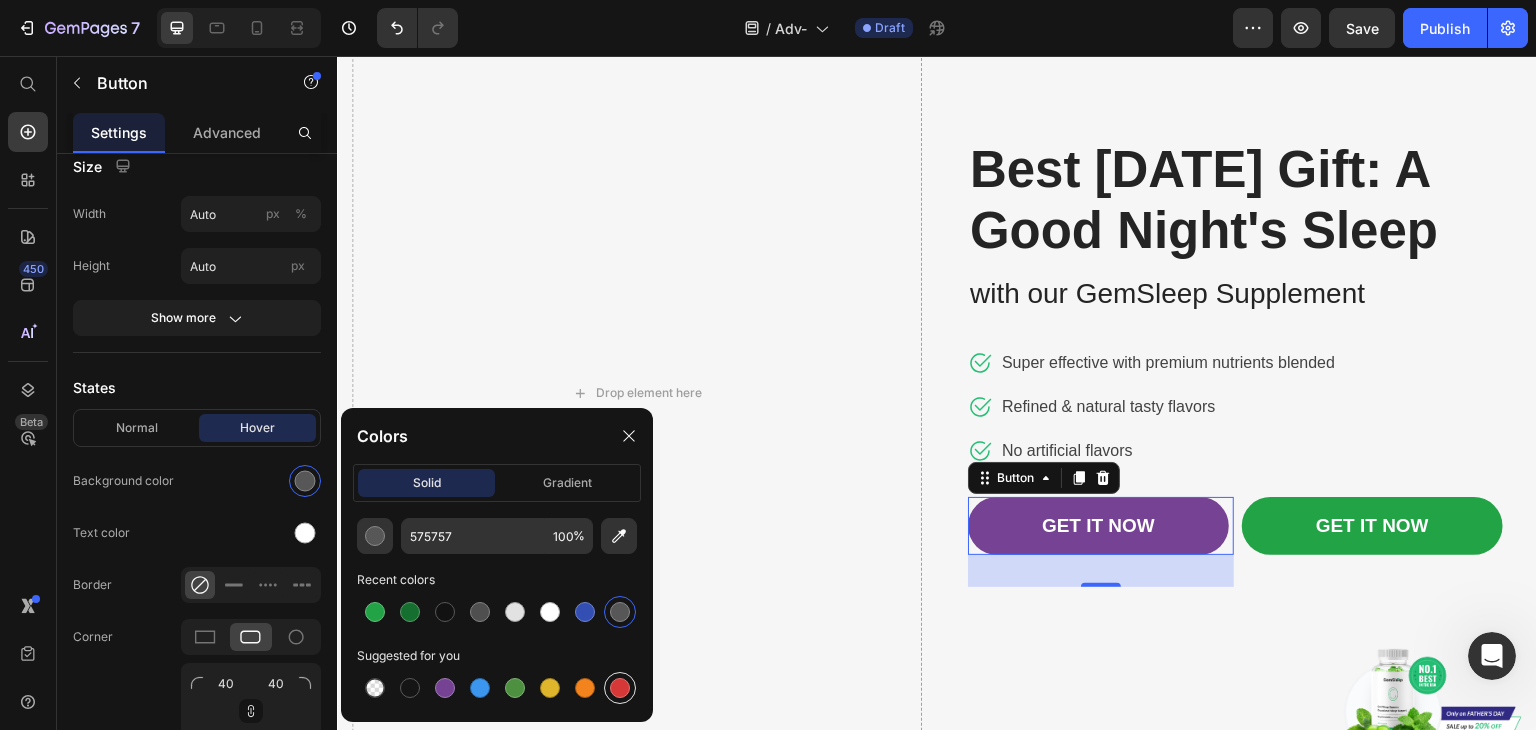 click at bounding box center (620, 688) 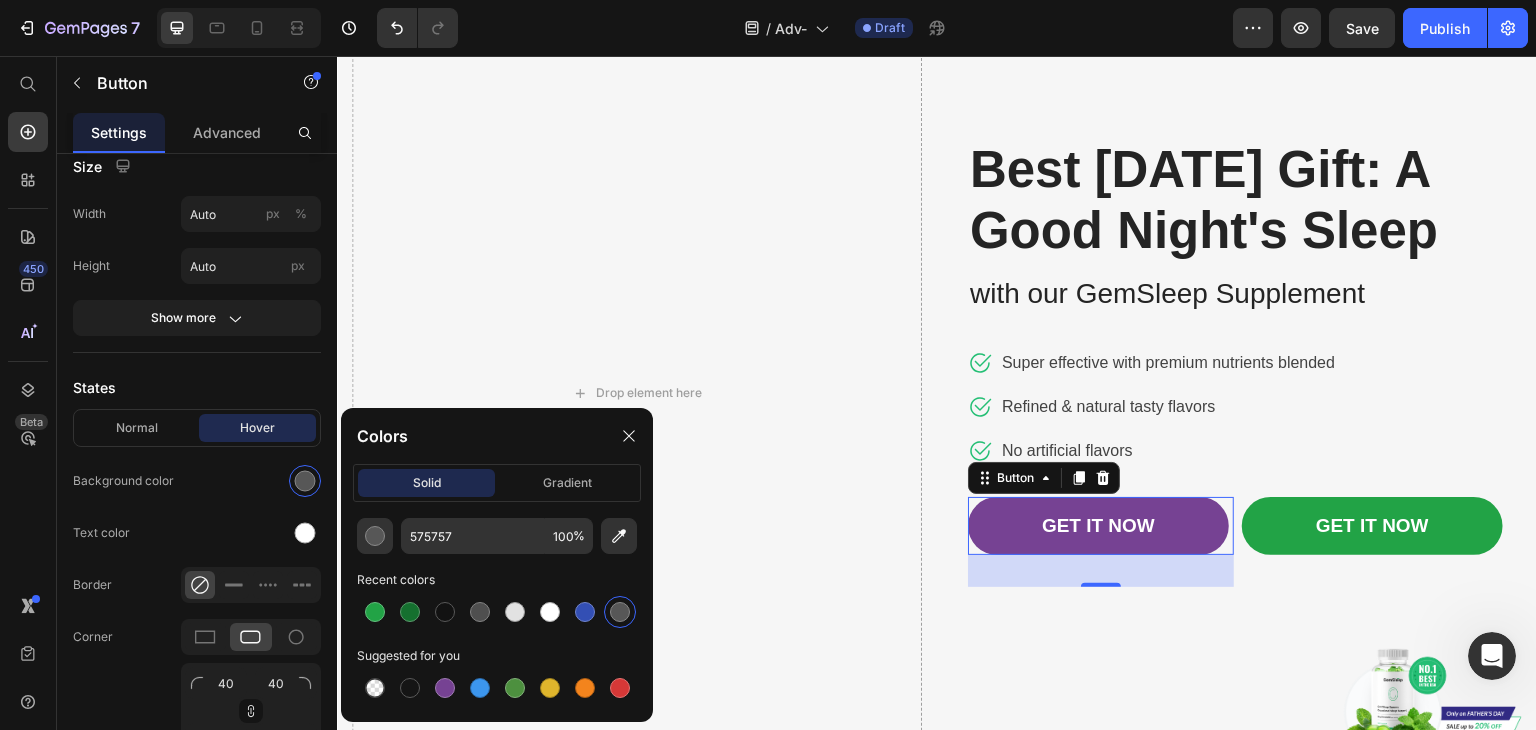 type on "D63837" 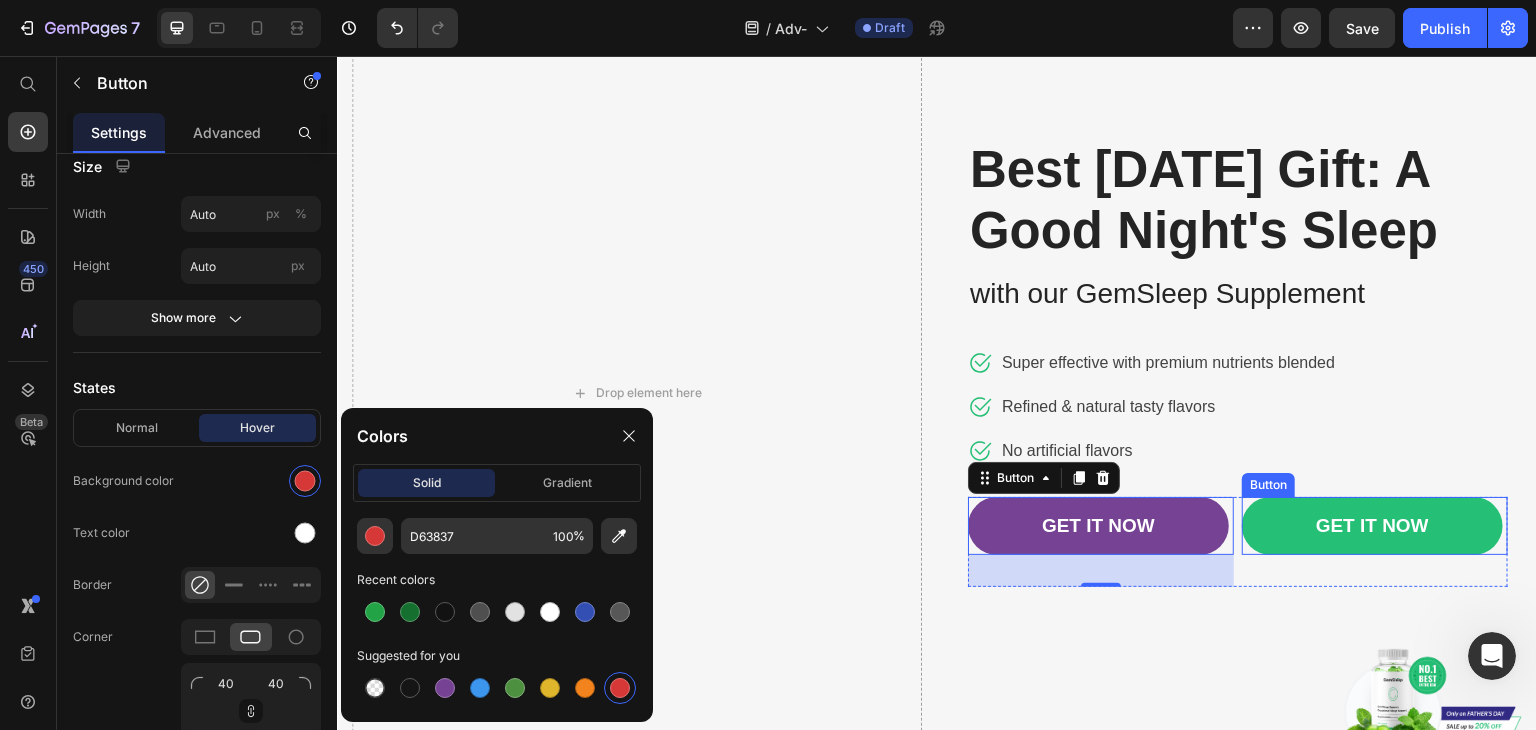 click on "GET IT NOW" at bounding box center [1372, 526] 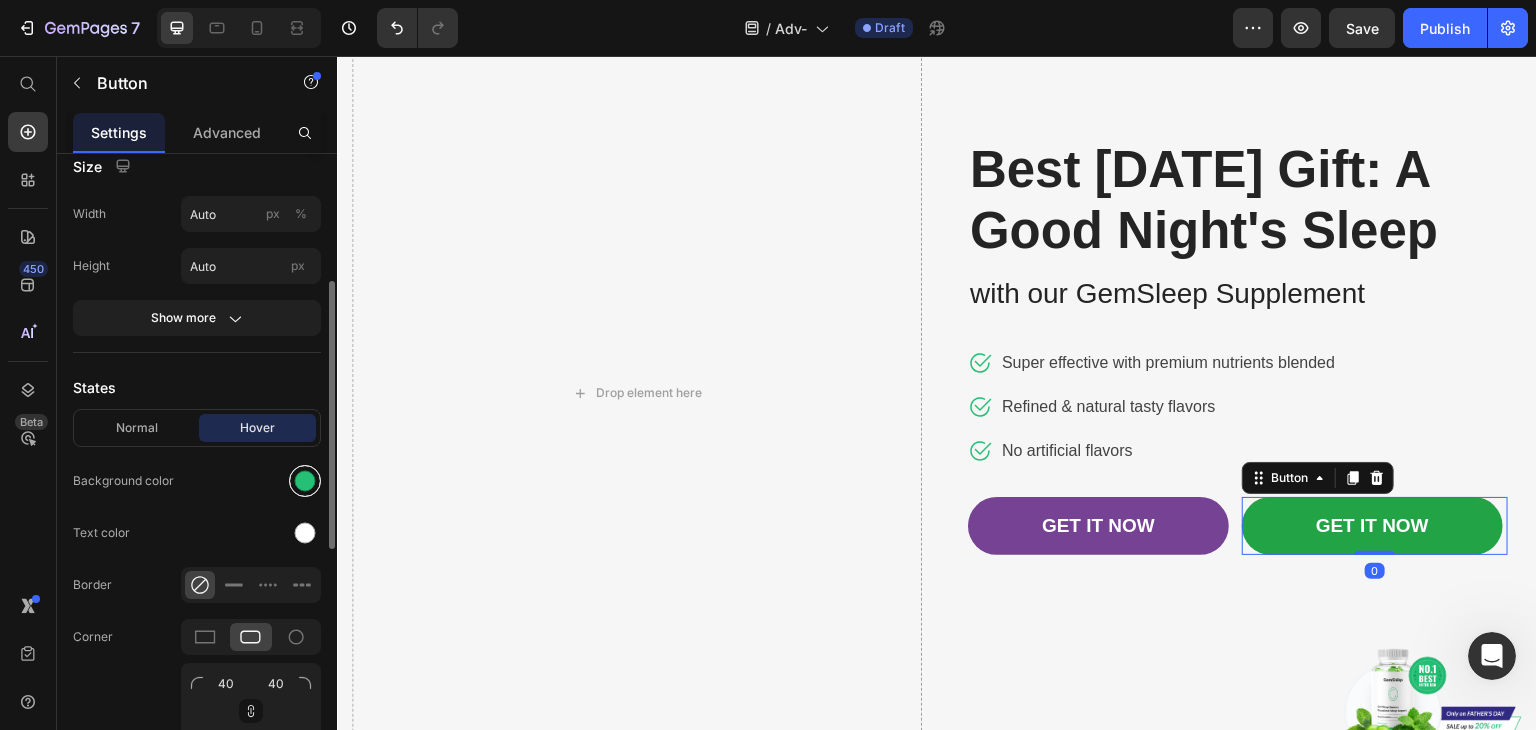 click at bounding box center [305, 481] 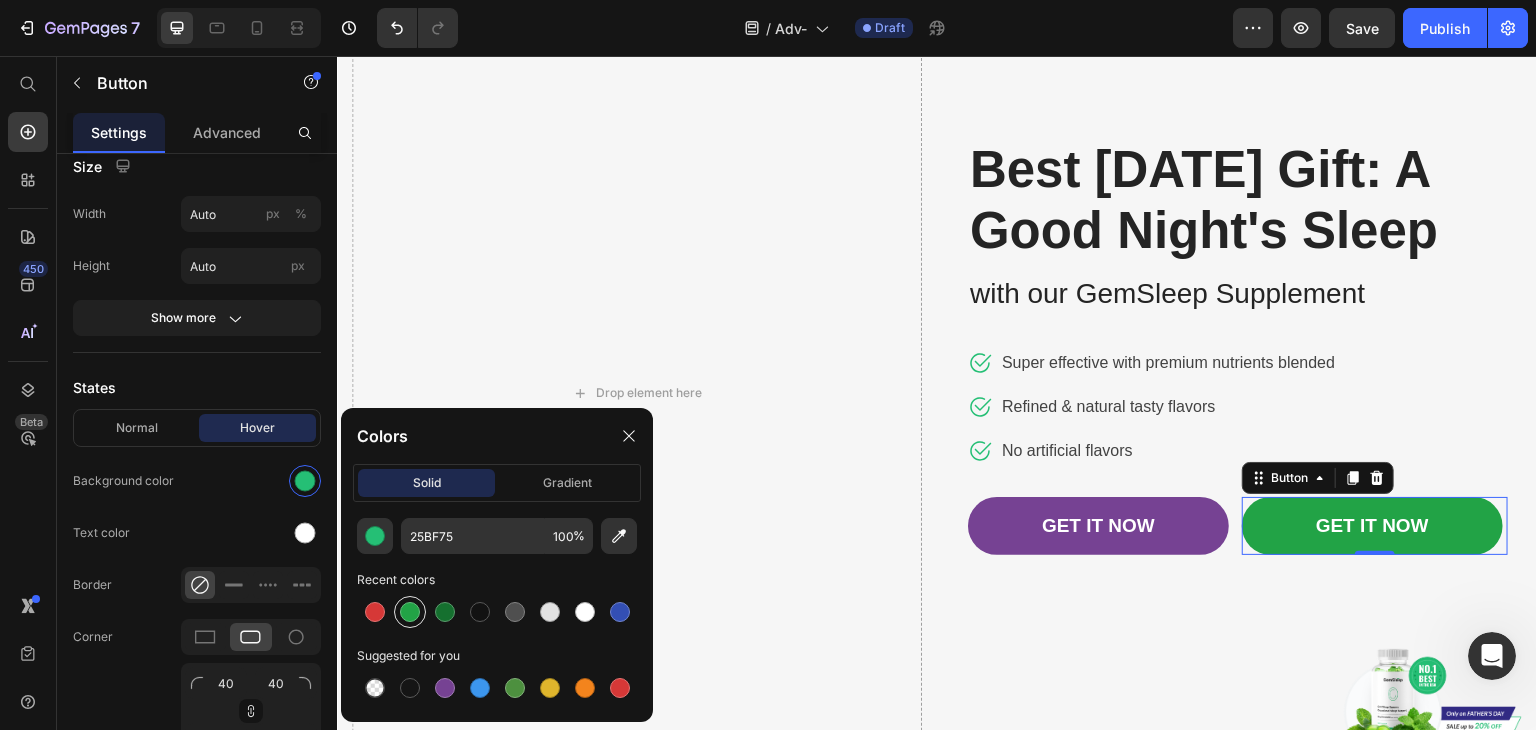 click at bounding box center (410, 612) 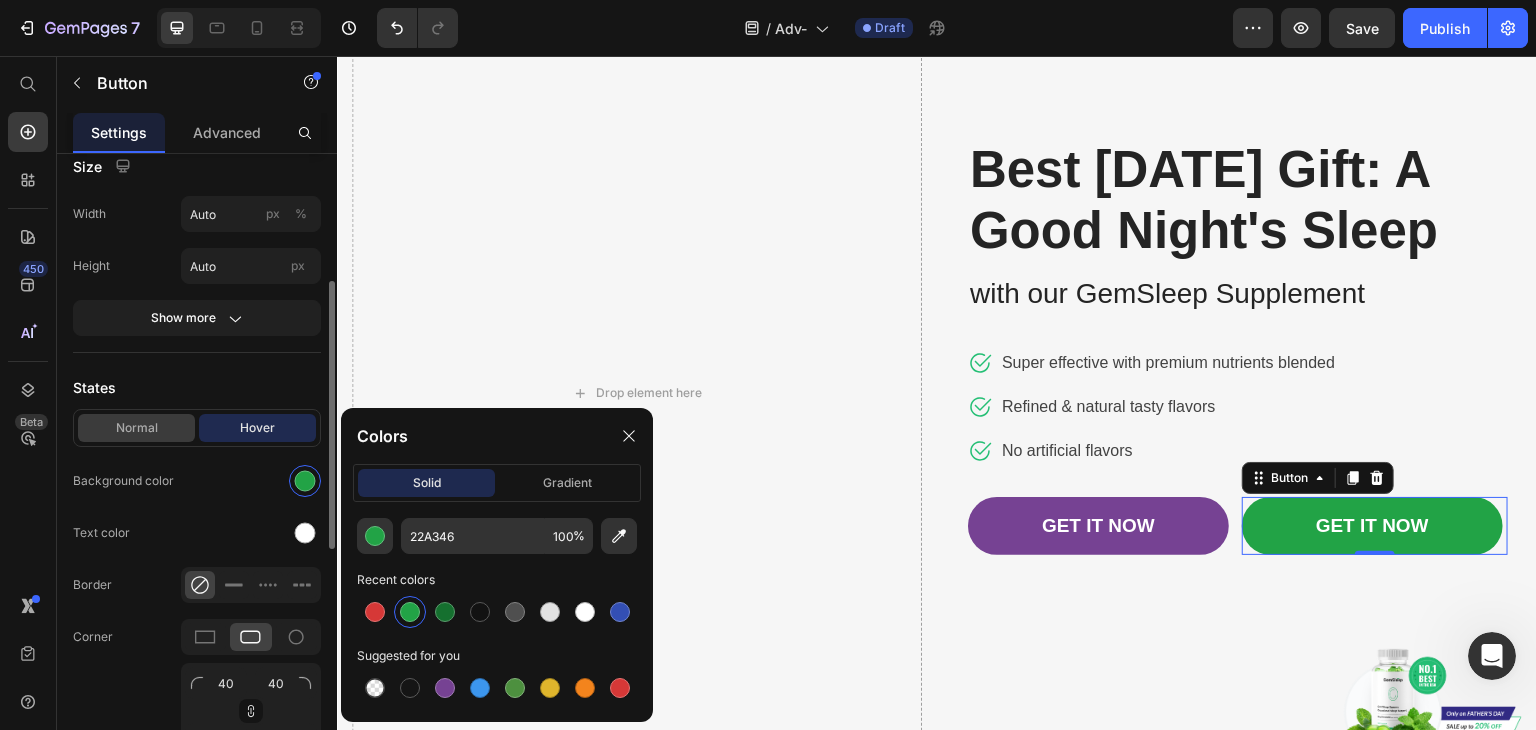click on "Normal" at bounding box center [136, 428] 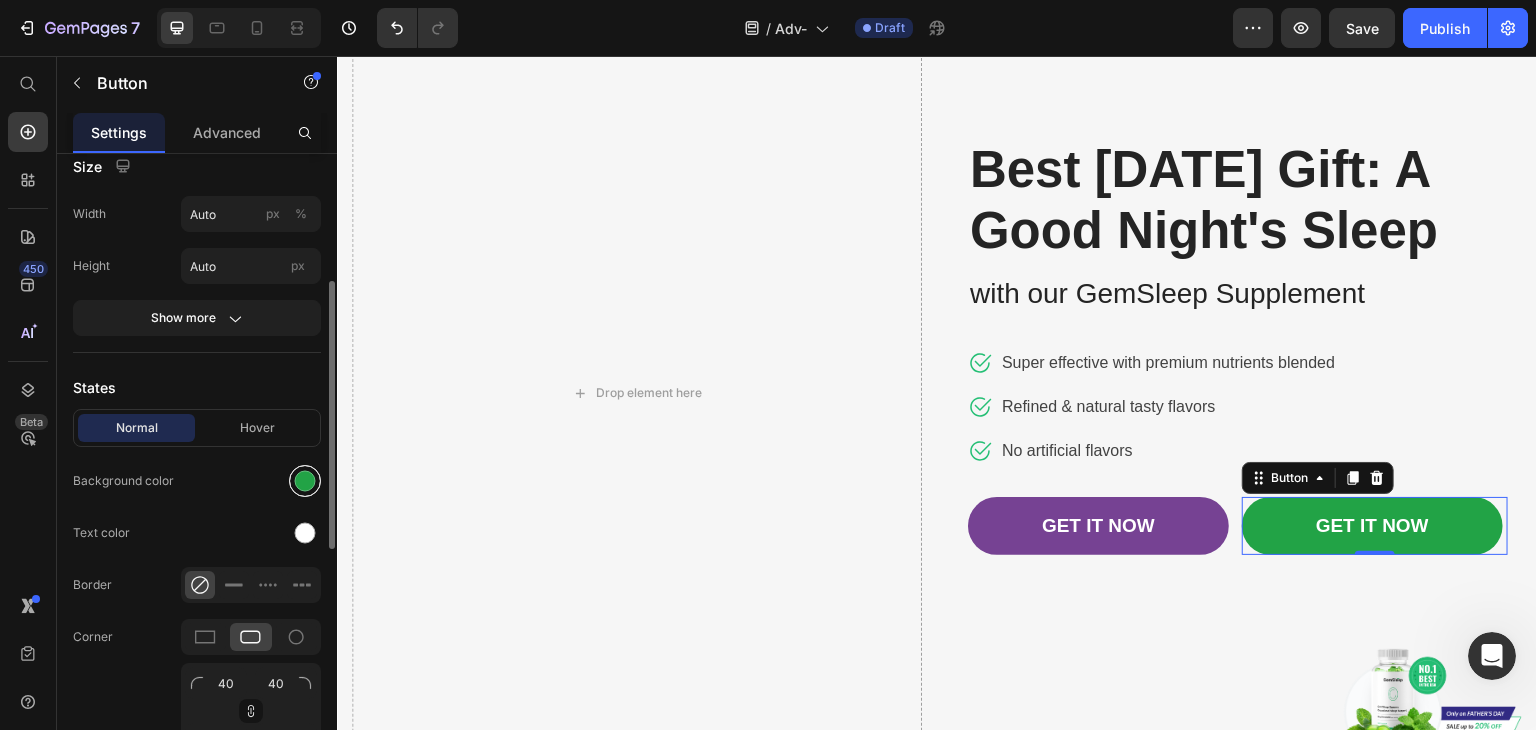 click at bounding box center (305, 481) 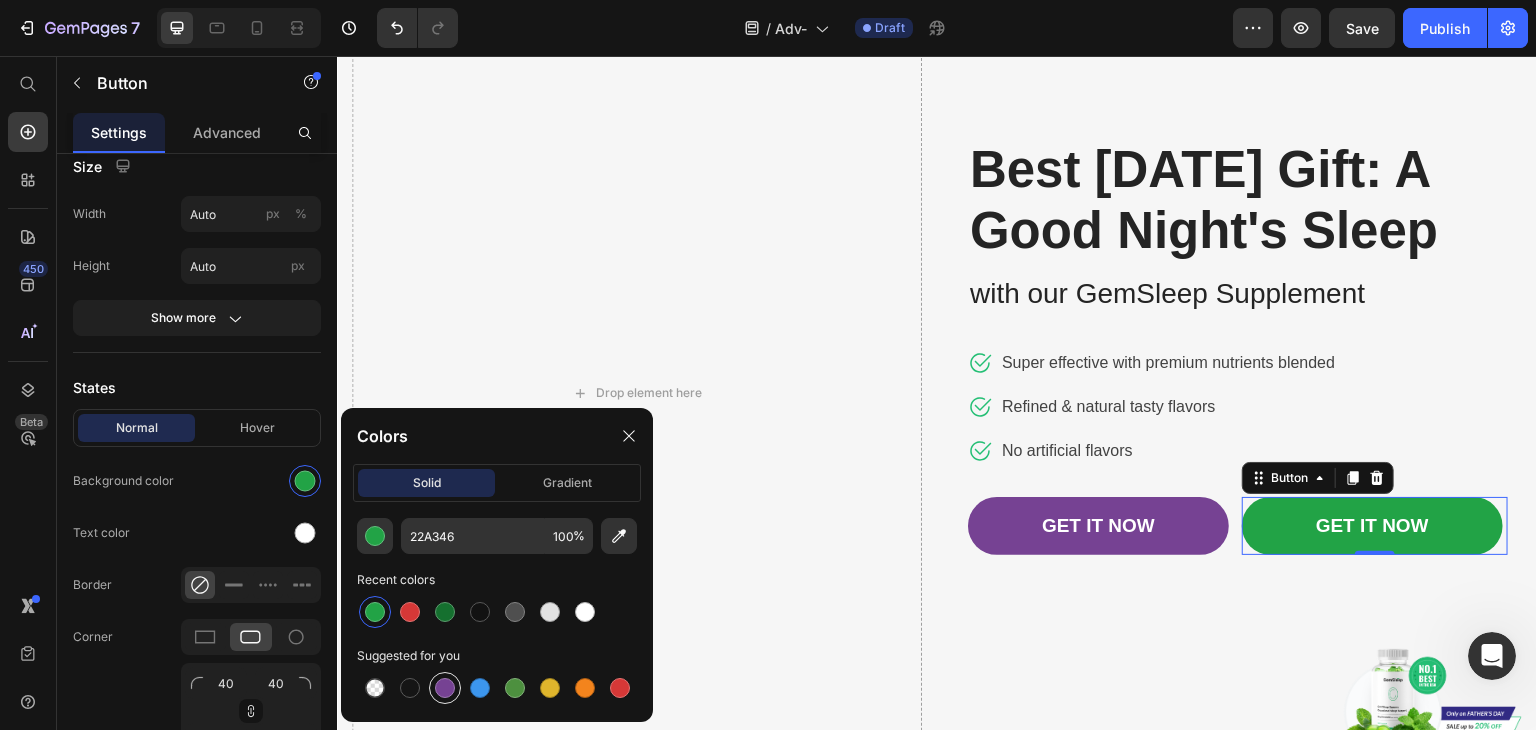 click at bounding box center (445, 688) 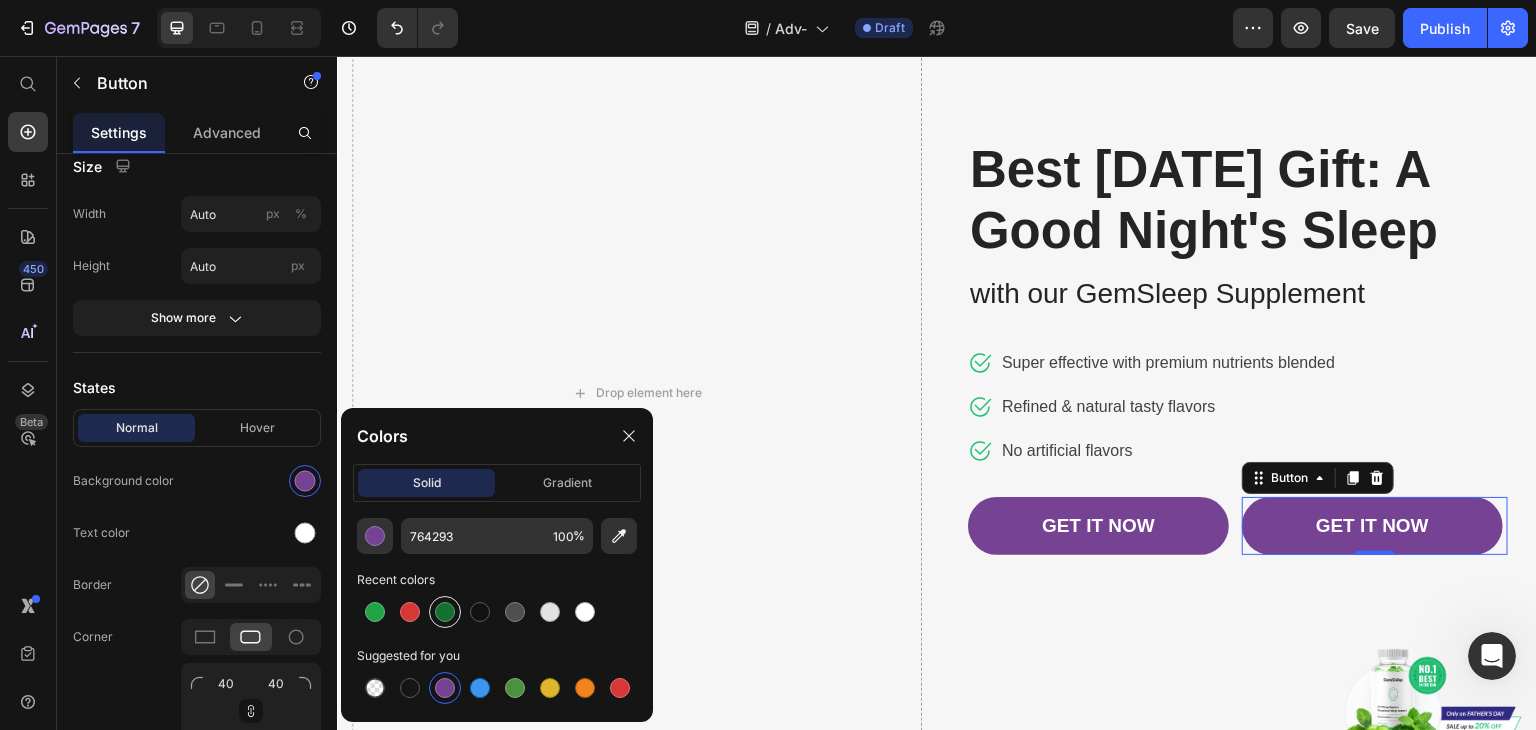 click at bounding box center (445, 612) 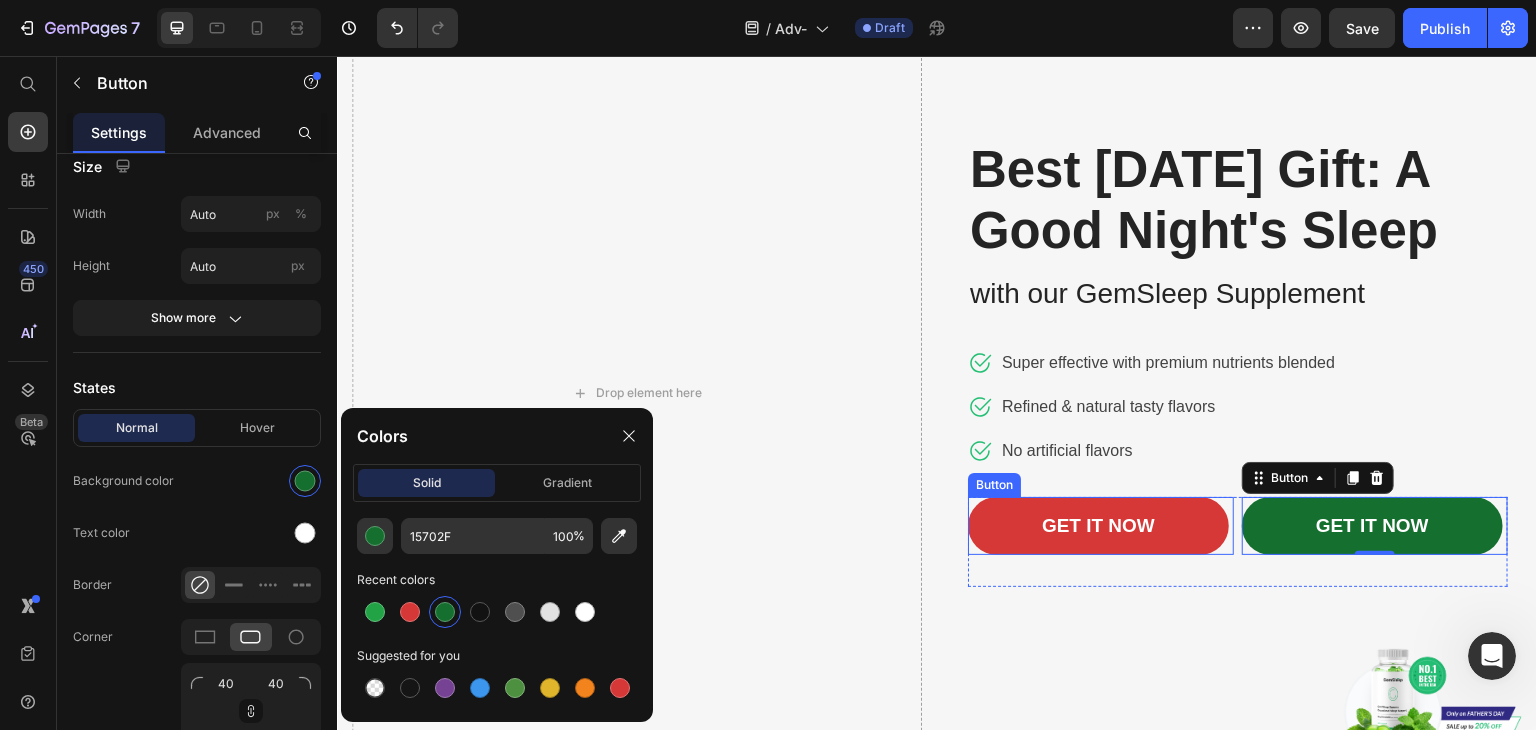 click on "GET IT NOW" at bounding box center [1098, 526] 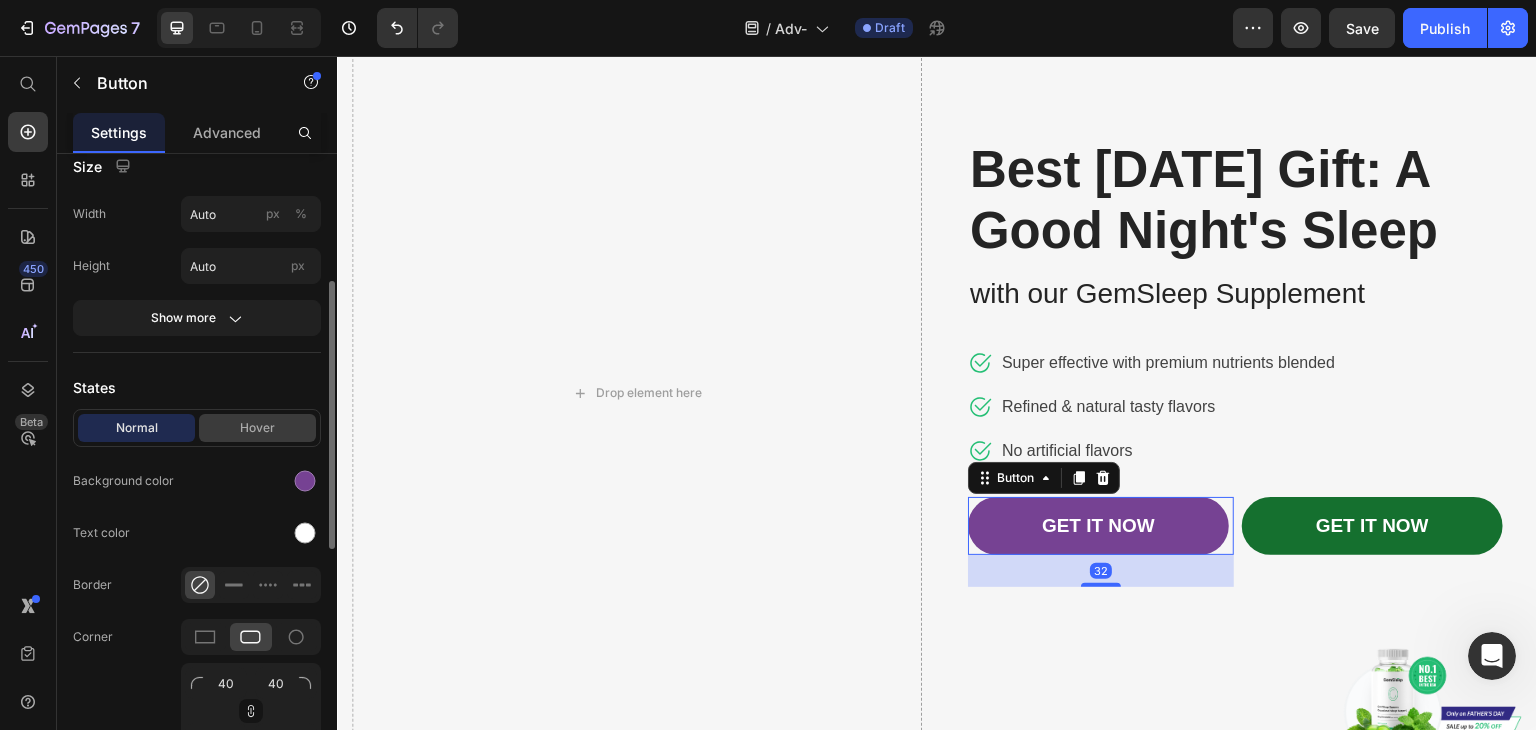 click on "Hover" at bounding box center (257, 428) 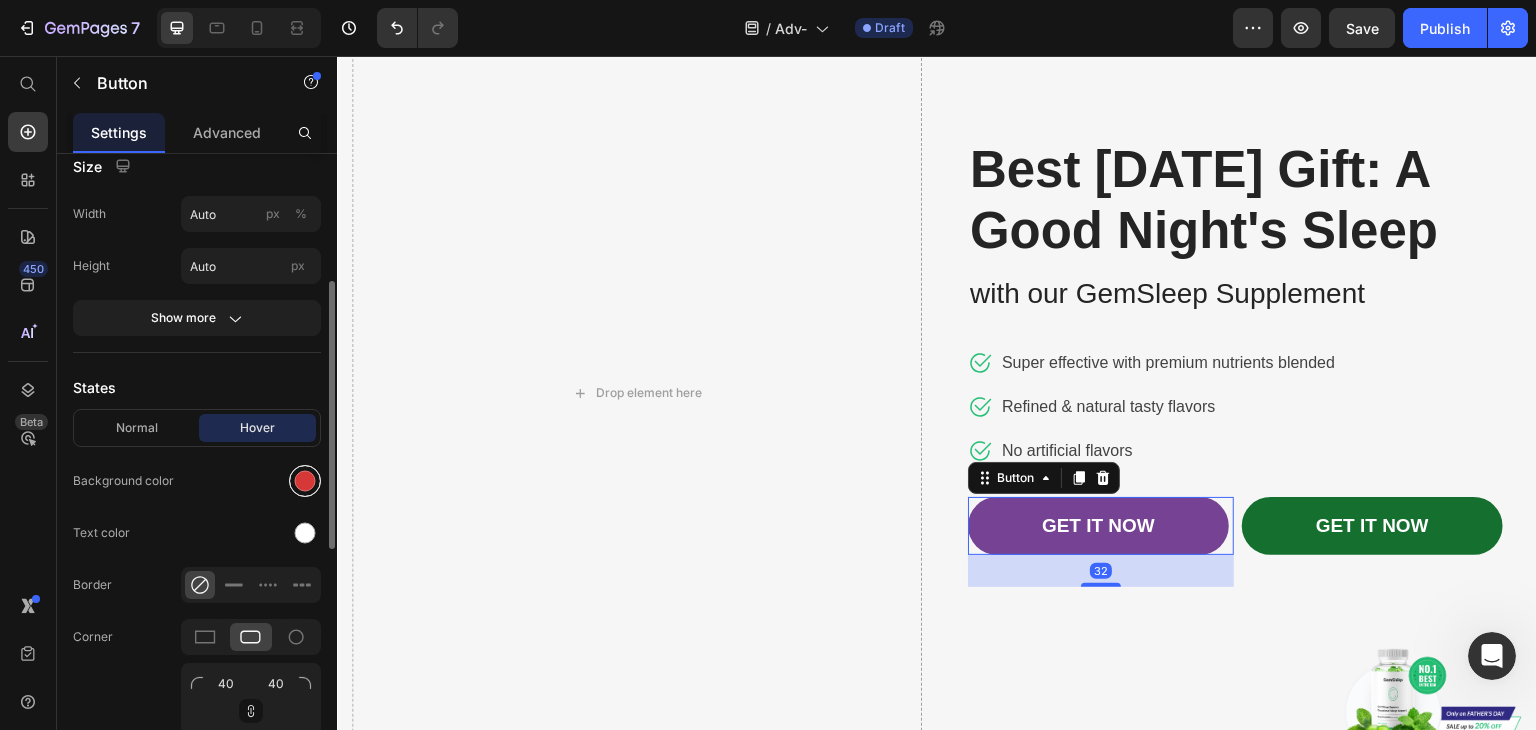 click at bounding box center (305, 481) 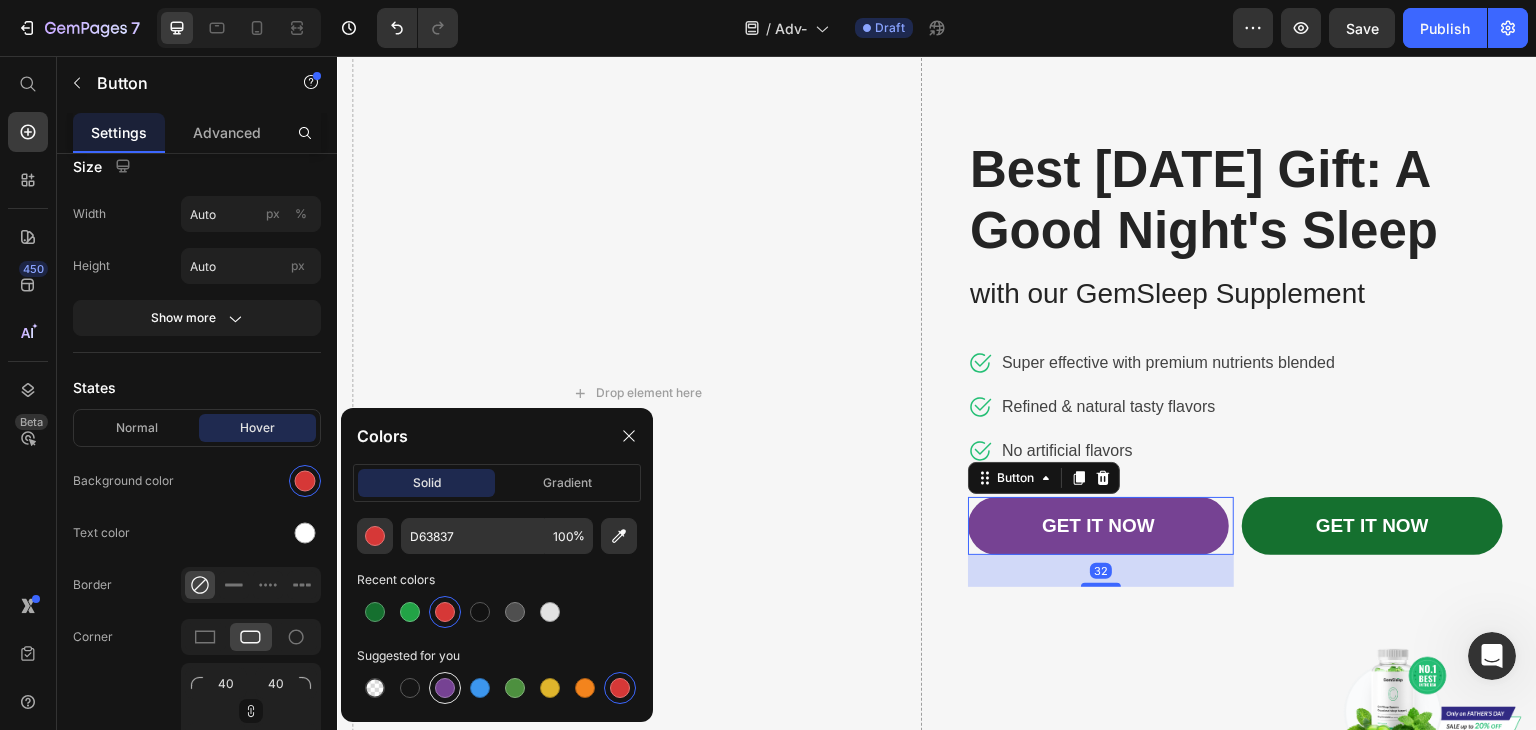 click at bounding box center (445, 688) 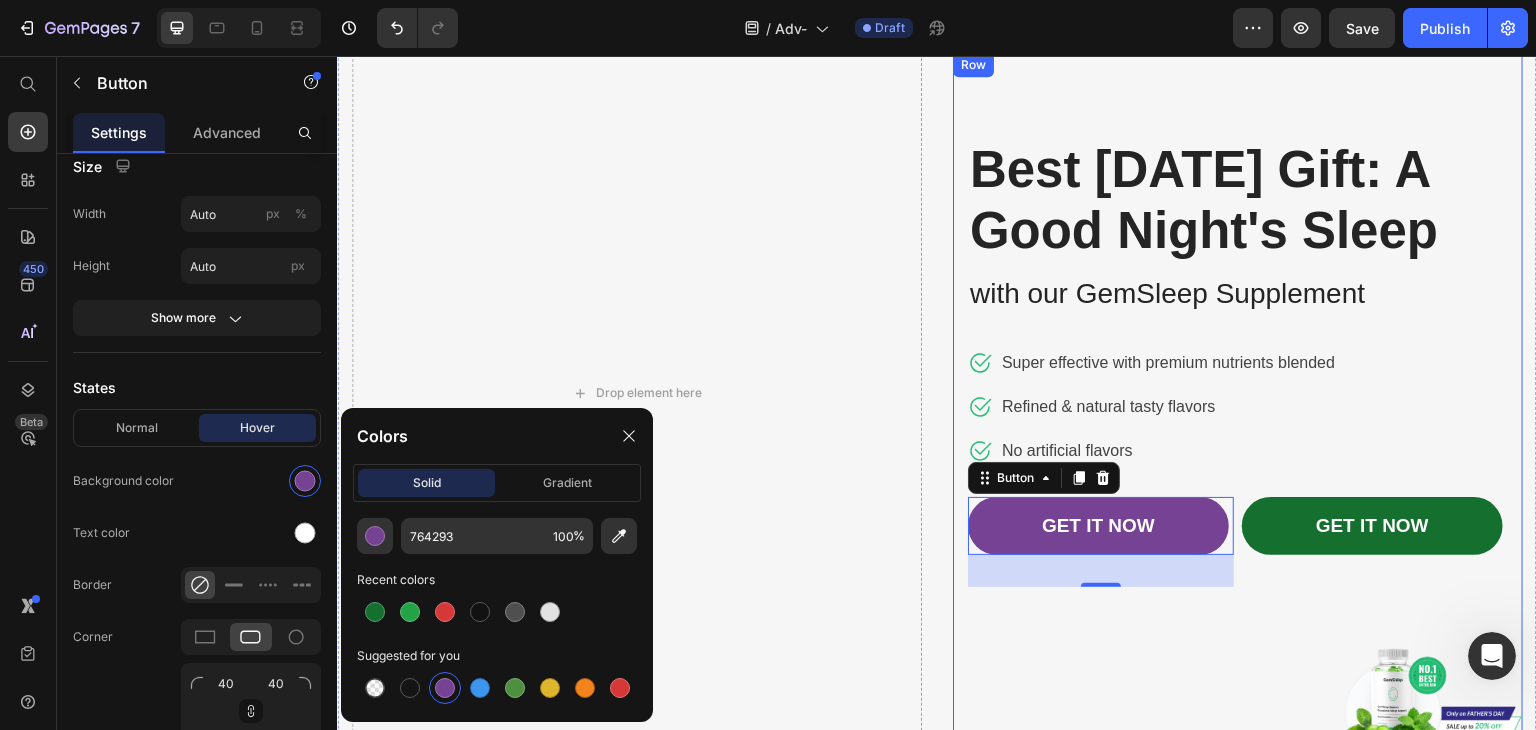 click on "Best Father's Day Gift: A Good Night's Sleep Heading with our GemSleep Supplement Text block       Icon Super effective with premium nutrients blended Text block       Icon Refined & natural tasty flavors Text block       Icon No artificial flavors Text block Icon List GET IT NOW Button   32 GET IT NOW Button Row" at bounding box center [1238, 378] 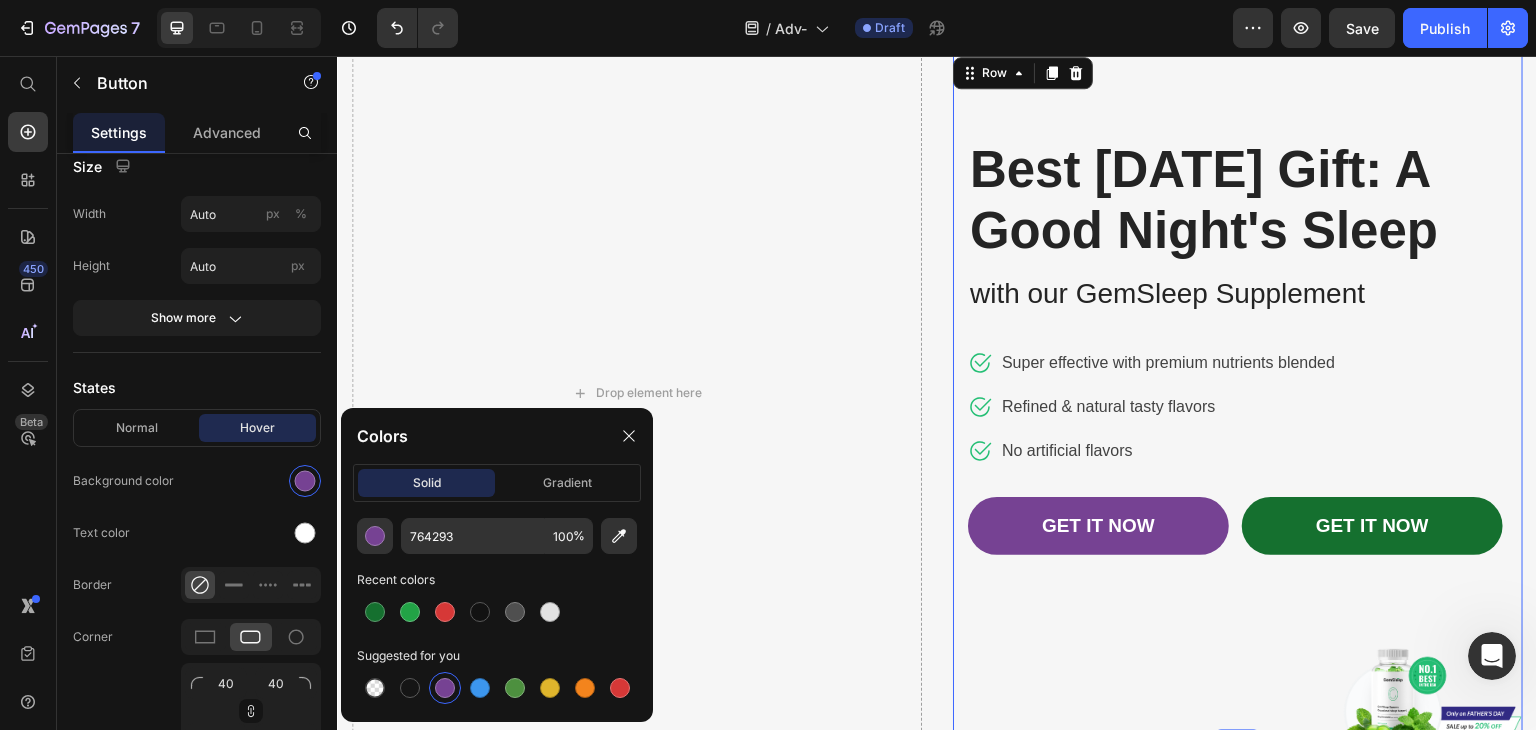 scroll, scrollTop: 0, scrollLeft: 0, axis: both 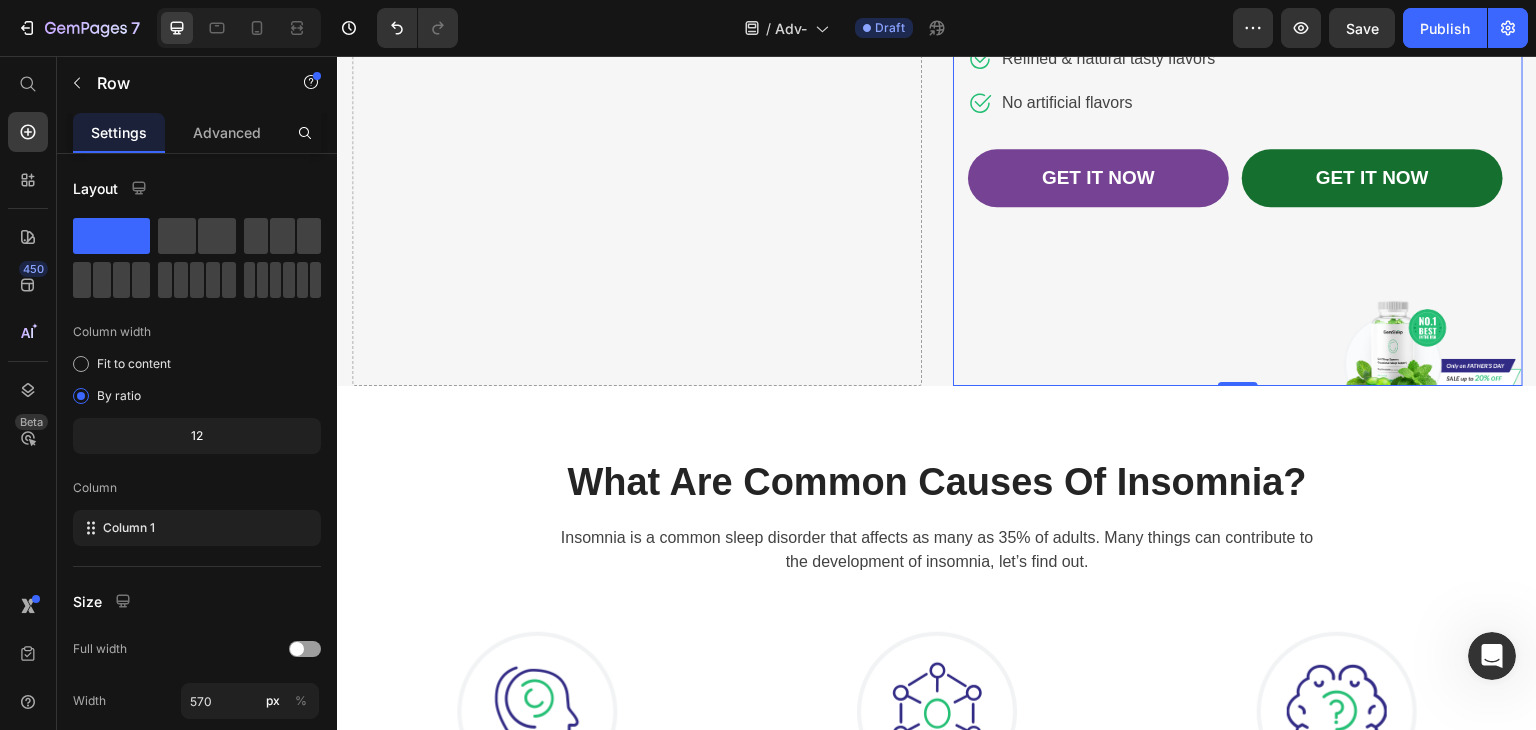 click on "Best Father's Day Gift: A Good Night's Sleep Heading with our GemSleep Supplement Text block       Icon Super effective with premium nutrients blended Text block       Icon Refined & natural tasty flavors Text block       Icon No artificial flavors Text block Icon List GET IT NOW Button GET IT NOW Button Row Row   0" at bounding box center [1238, 45] 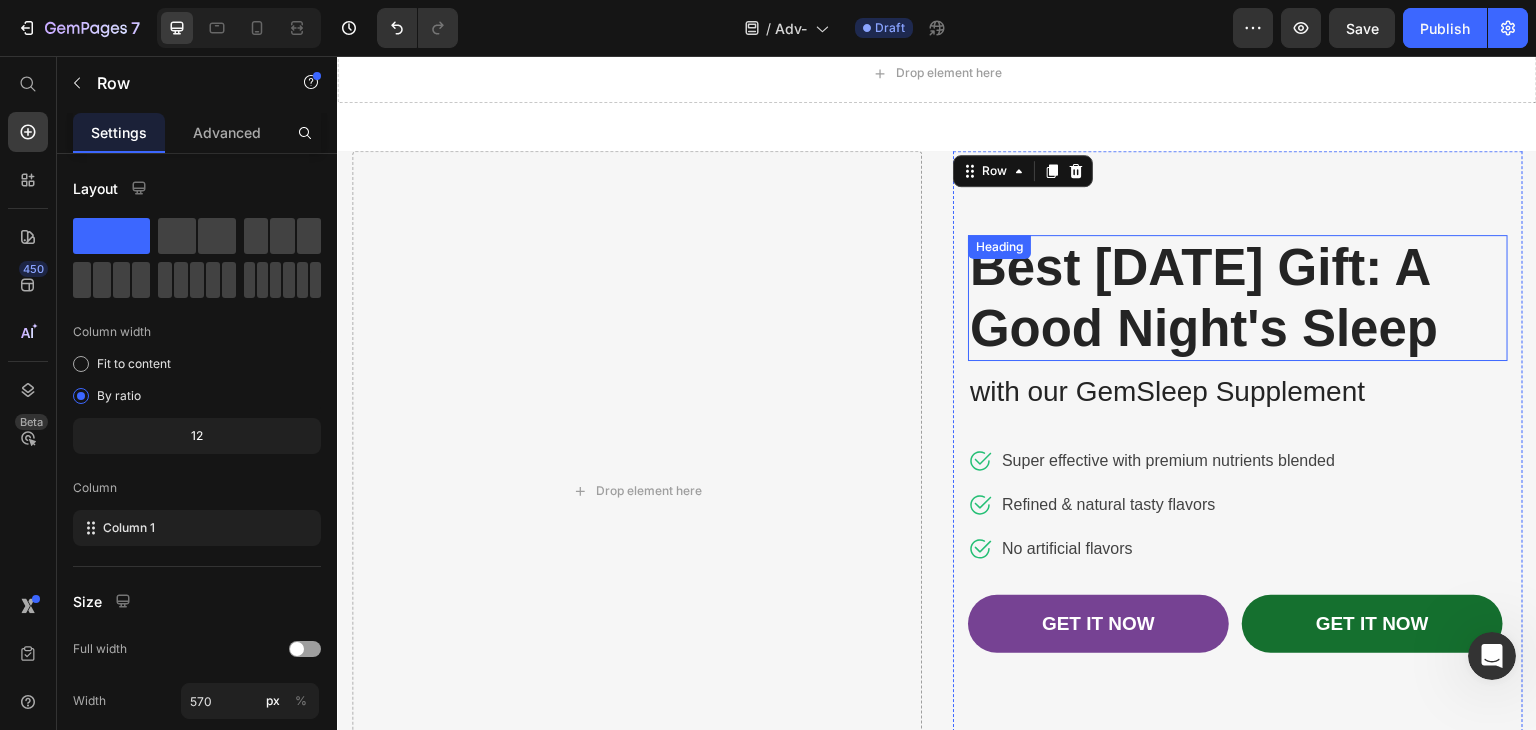 scroll, scrollTop: 0, scrollLeft: 0, axis: both 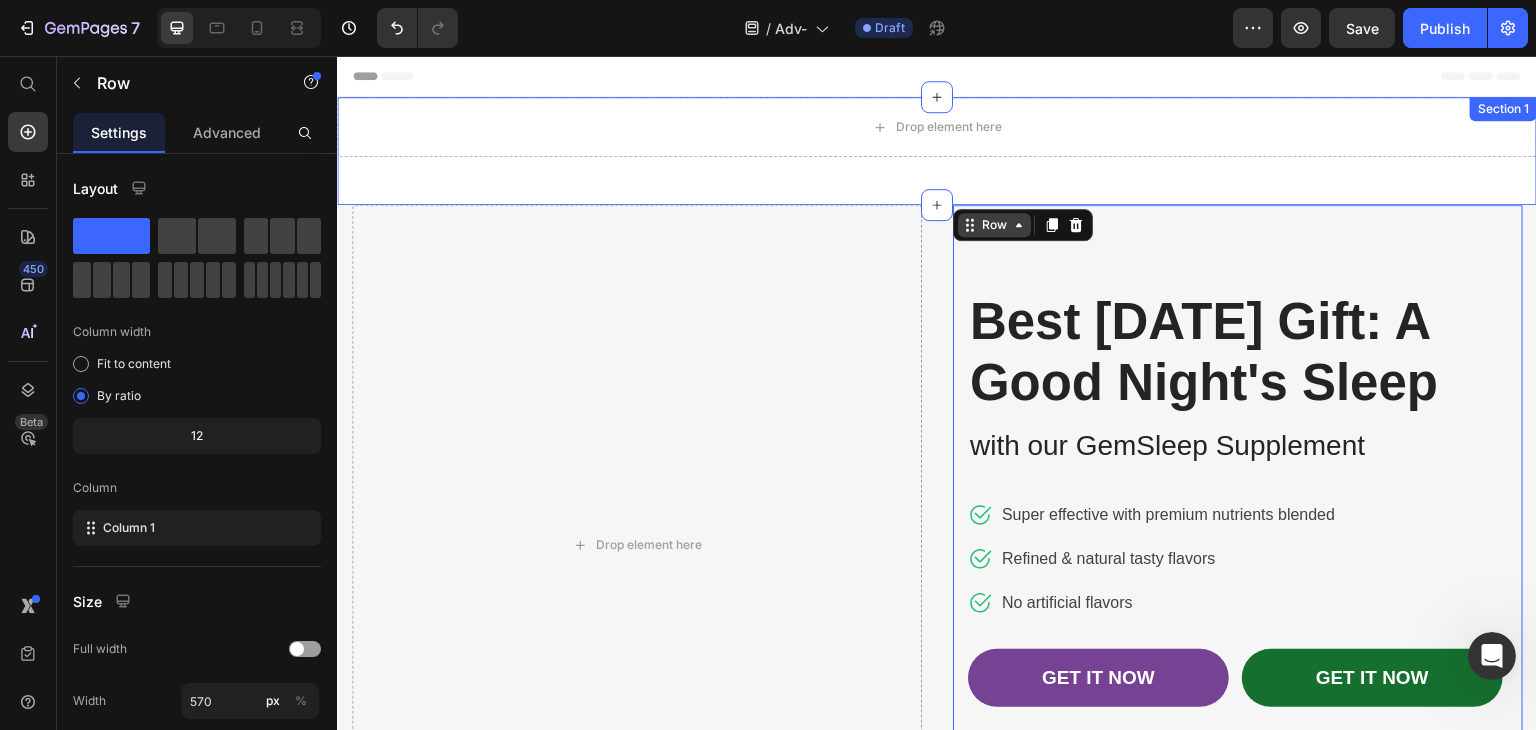 click on "Row" at bounding box center (994, 225) 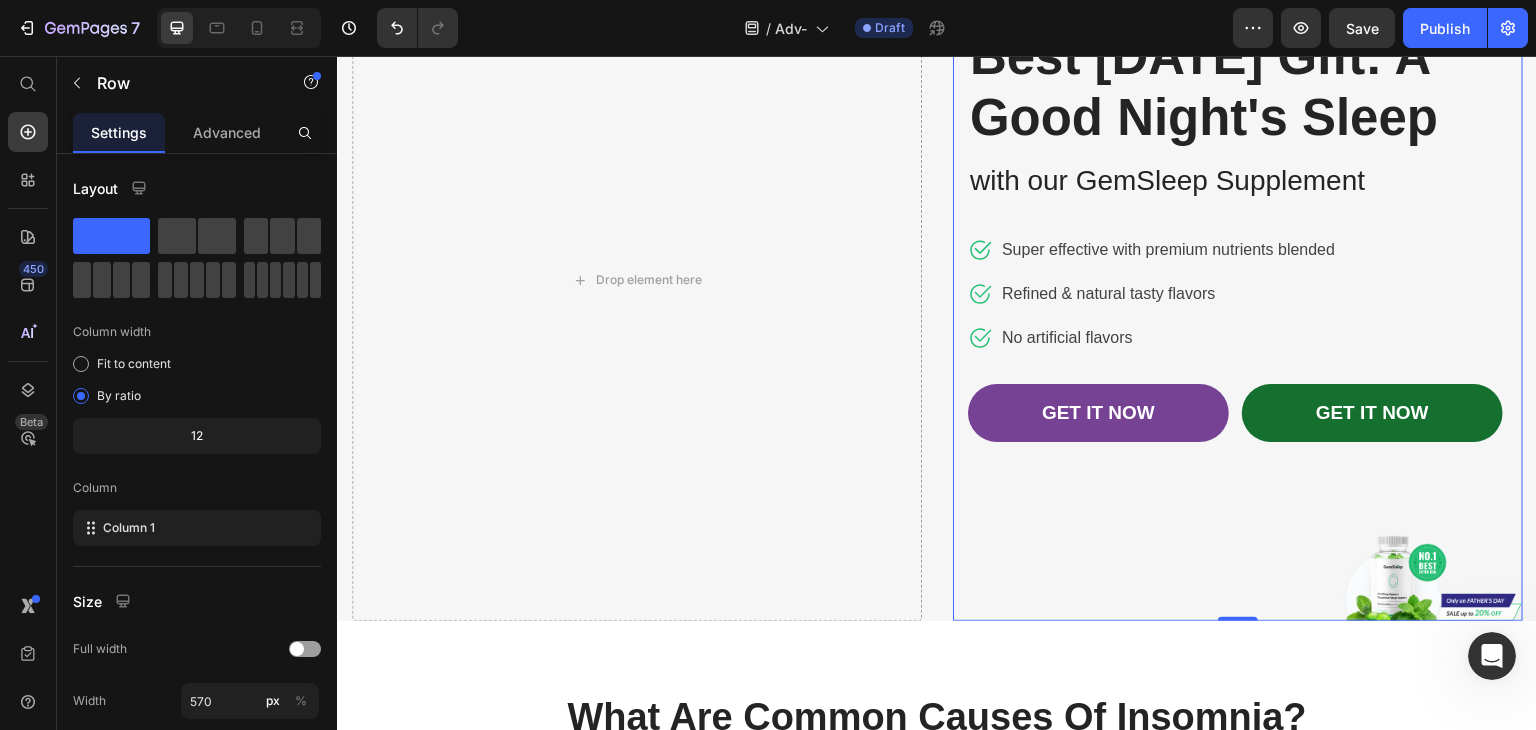 scroll, scrollTop: 500, scrollLeft: 0, axis: vertical 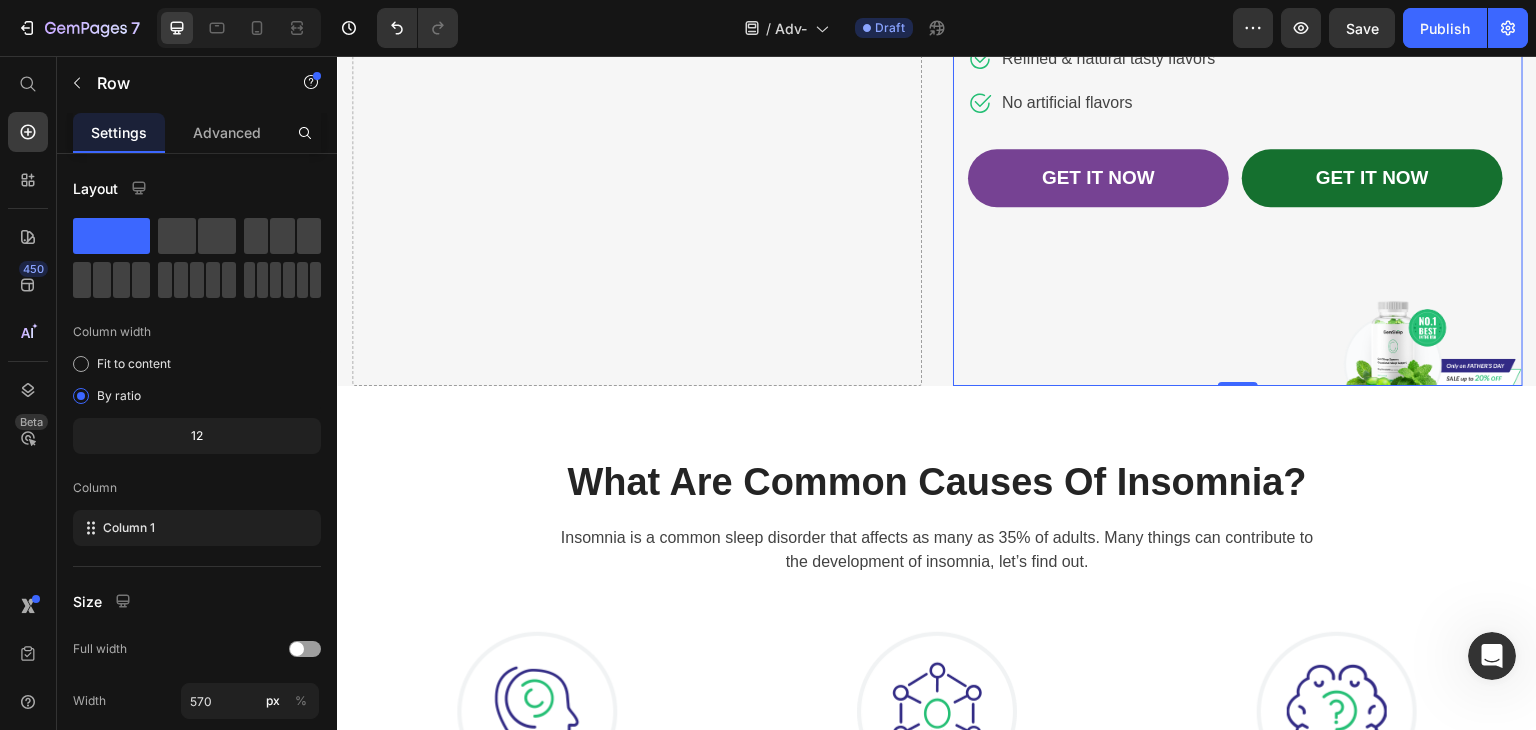 click on "Best Father's Day Gift: A Good Night's Sleep Heading with our GemSleep Supplement Text block       Icon Super effective with premium nutrients blended Text block       Icon Refined & natural tasty flavors Text block       Icon No artificial flavors Text block Icon List GET IT NOW Button GET IT NOW Button Row Row Hero Banner Section   0" at bounding box center [1238, 45] 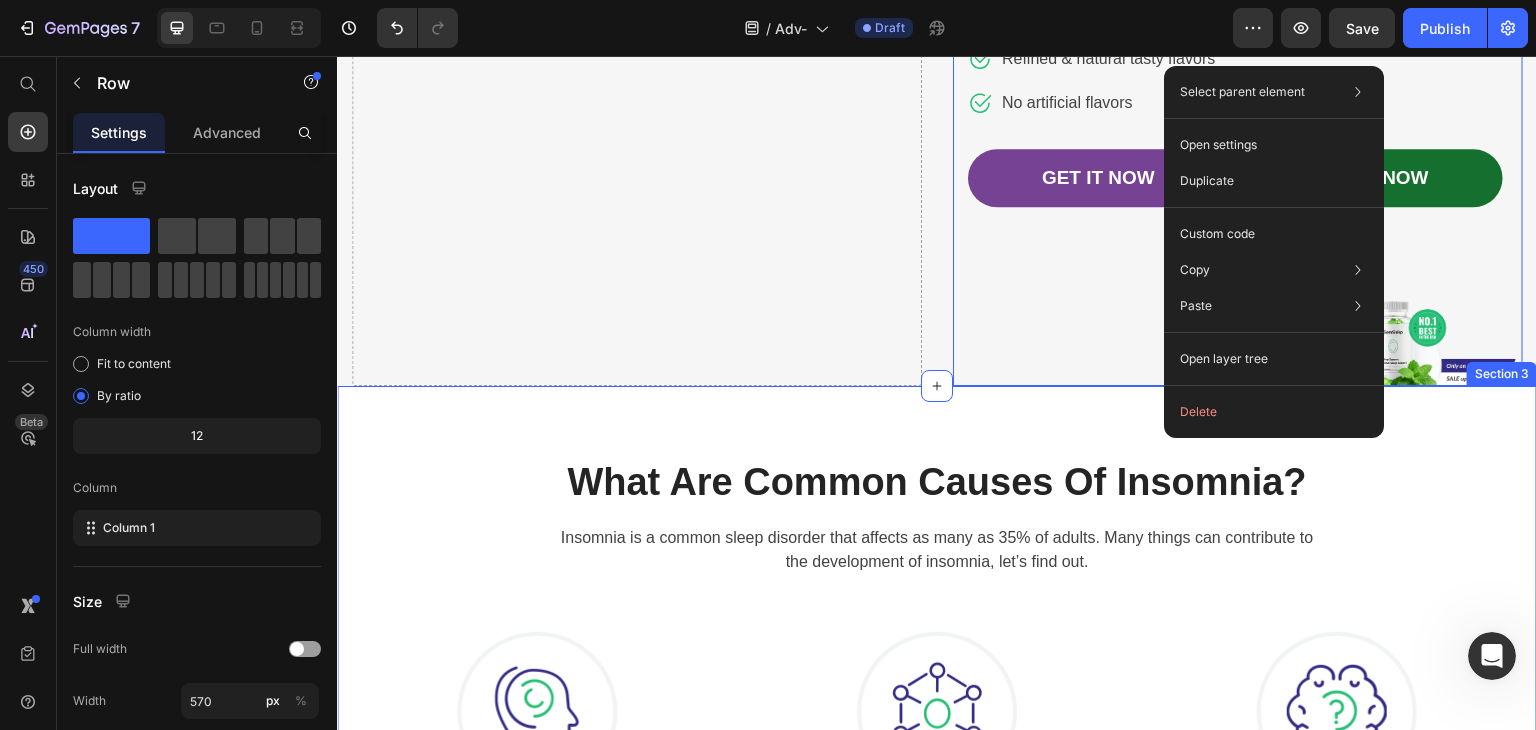 click on "What Are Common Causes Of Insomnia? Heading Insomnia is a common sleep disorder that affects as many as 35% of adults. Many things can contribute to the development of insomnia, let’s find out. Text block Row Image Mental Health Problems Heading Such as stress, depression and anxiety. Text block Row Image Sleep-Related Breathing Disorders Heading Snoring, Sleep Apnea, ... Text block Row Image Neurological Disorders Heading Alzheimer’s disease or Parkinson’s disease. Text block Row Row Row Section 3" at bounding box center (937, 676) 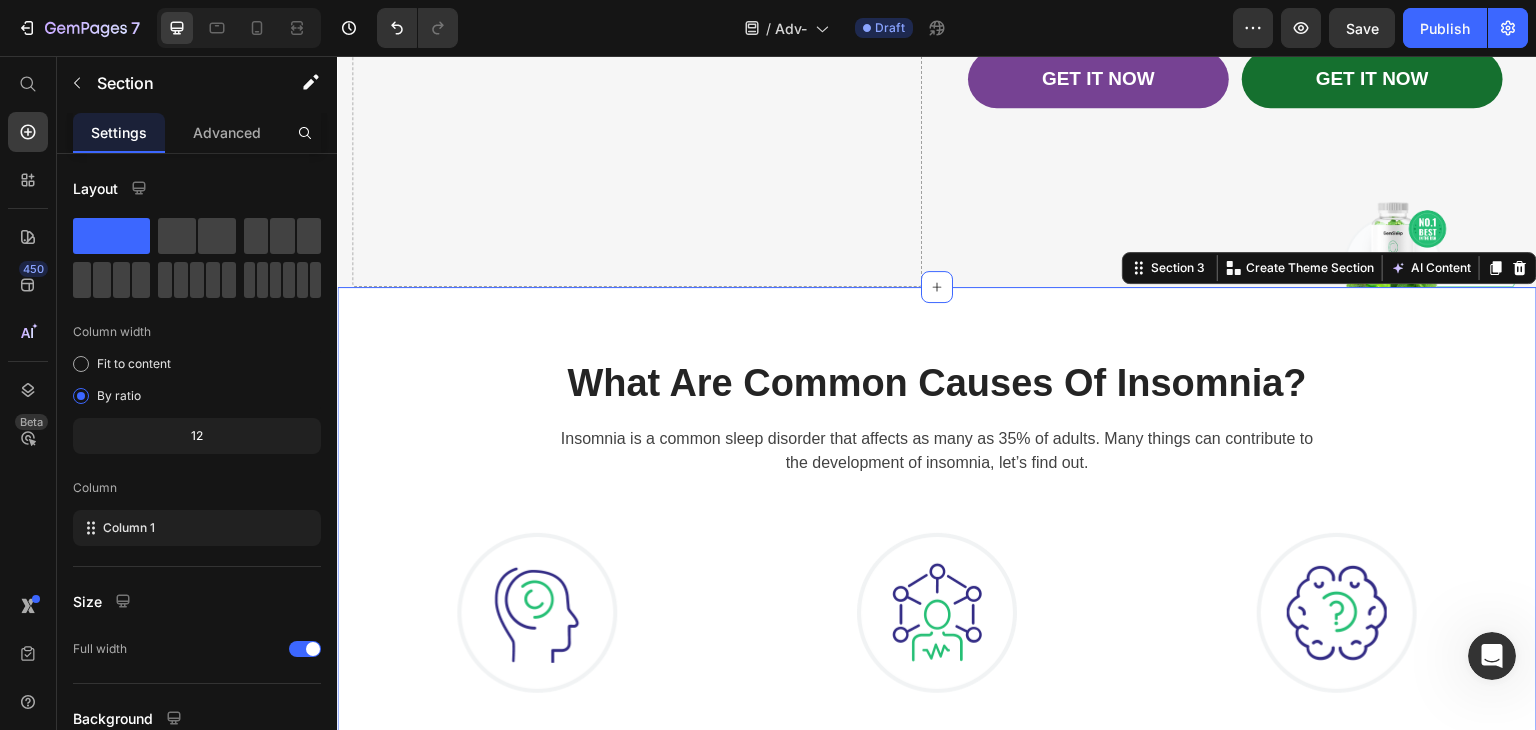 scroll, scrollTop: 600, scrollLeft: 0, axis: vertical 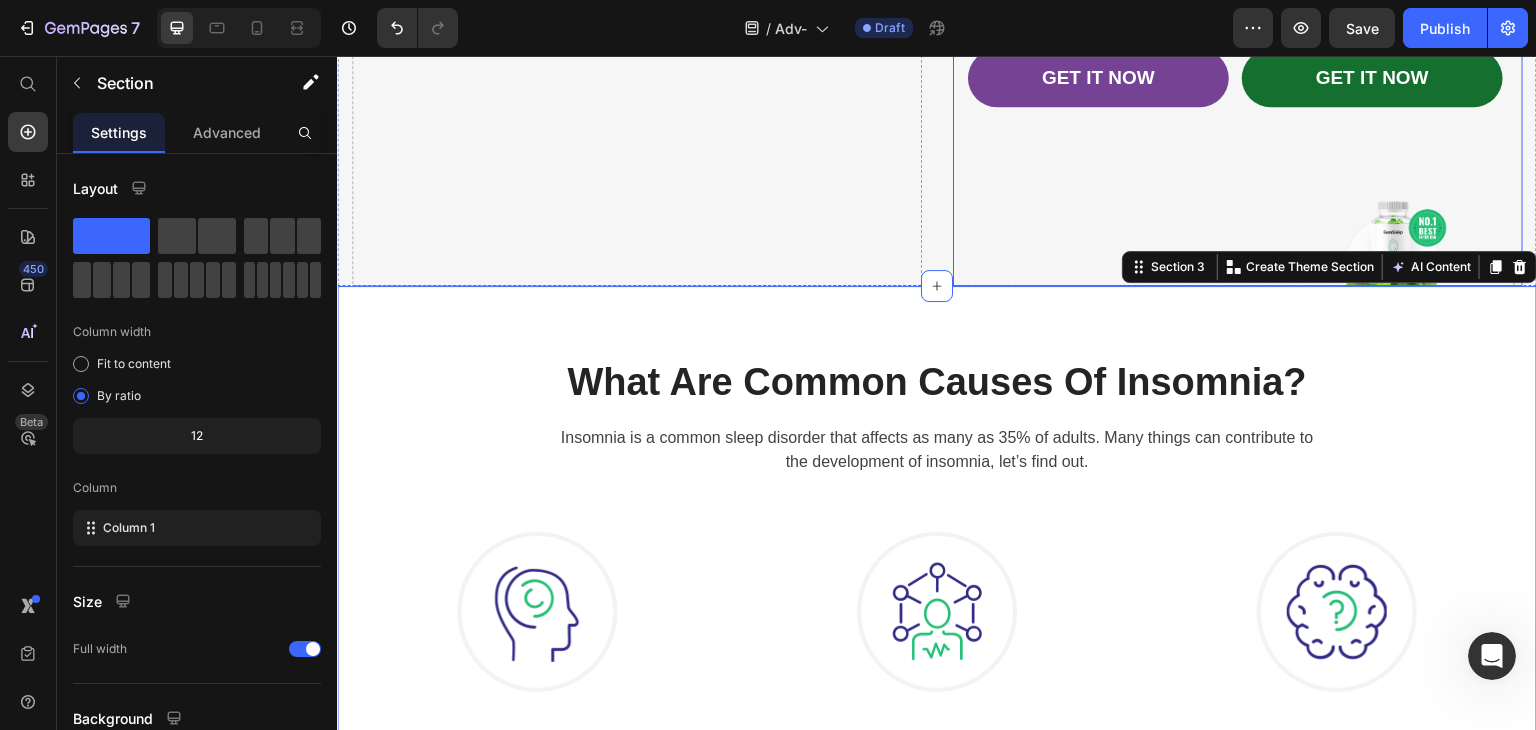 click on "Best Father's Day Gift: A Good Night's Sleep Heading with our GemSleep Supplement Text block       Icon Super effective with premium nutrients blended Text block       Icon Refined & natural tasty flavors Text block       Icon No artificial flavors Text block Icon List GET IT NOW Button GET IT NOW Button Row Row" at bounding box center [1238, -55] 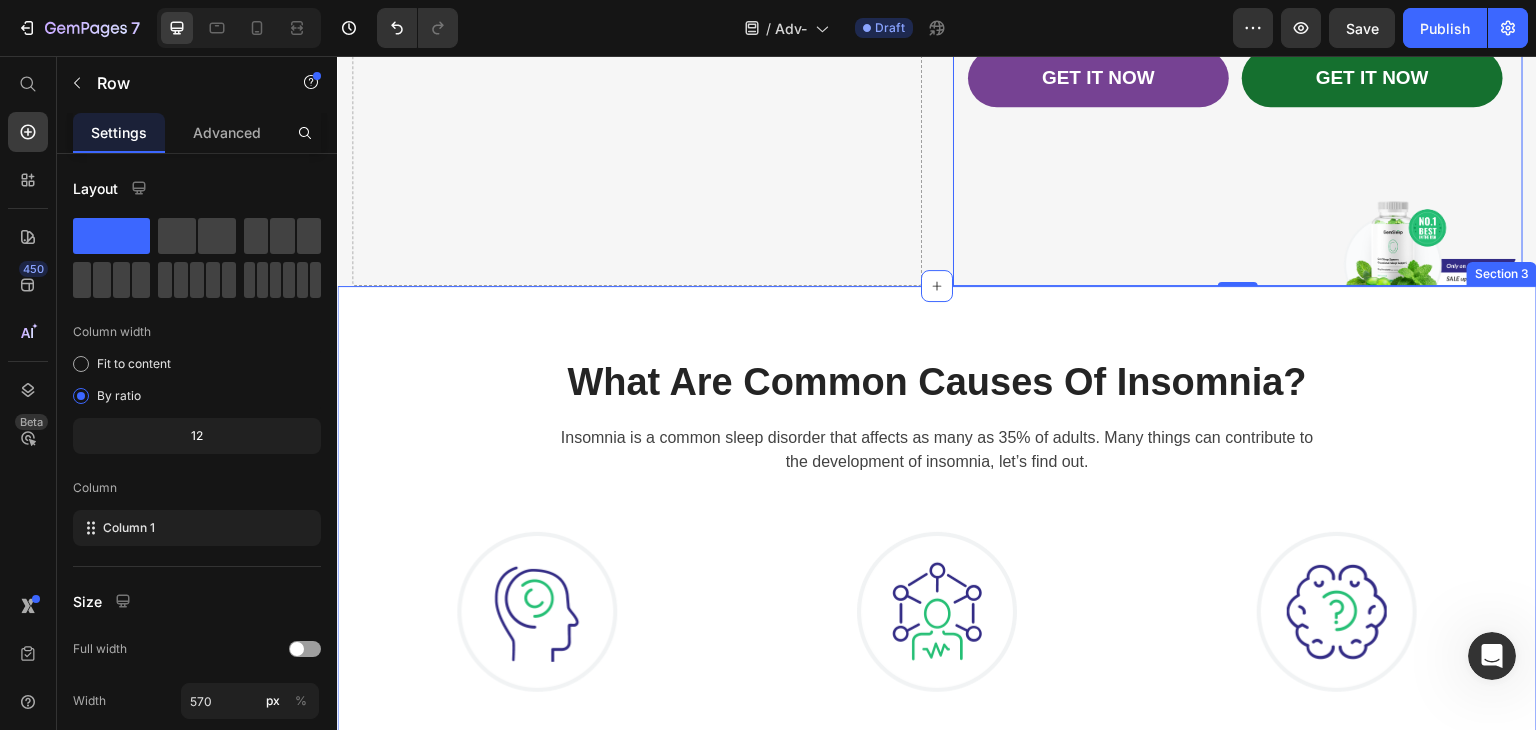 click on "What Are Common Causes Of Insomnia? Heading Insomnia is a common sleep disorder that affects as many as 35% of adults. Many things can contribute to the development of insomnia, let’s find out. Text block Row Image Mental Health Problems Heading Such as stress, depression and anxiety. Text block Row Image Sleep-Related Breathing Disorders Heading Snoring, Sleep Apnea, ... Text block Row Image Neurological Disorders Heading Alzheimer’s disease or Parkinson’s disease. Text block Row Row Row Section 3" at bounding box center (937, 576) 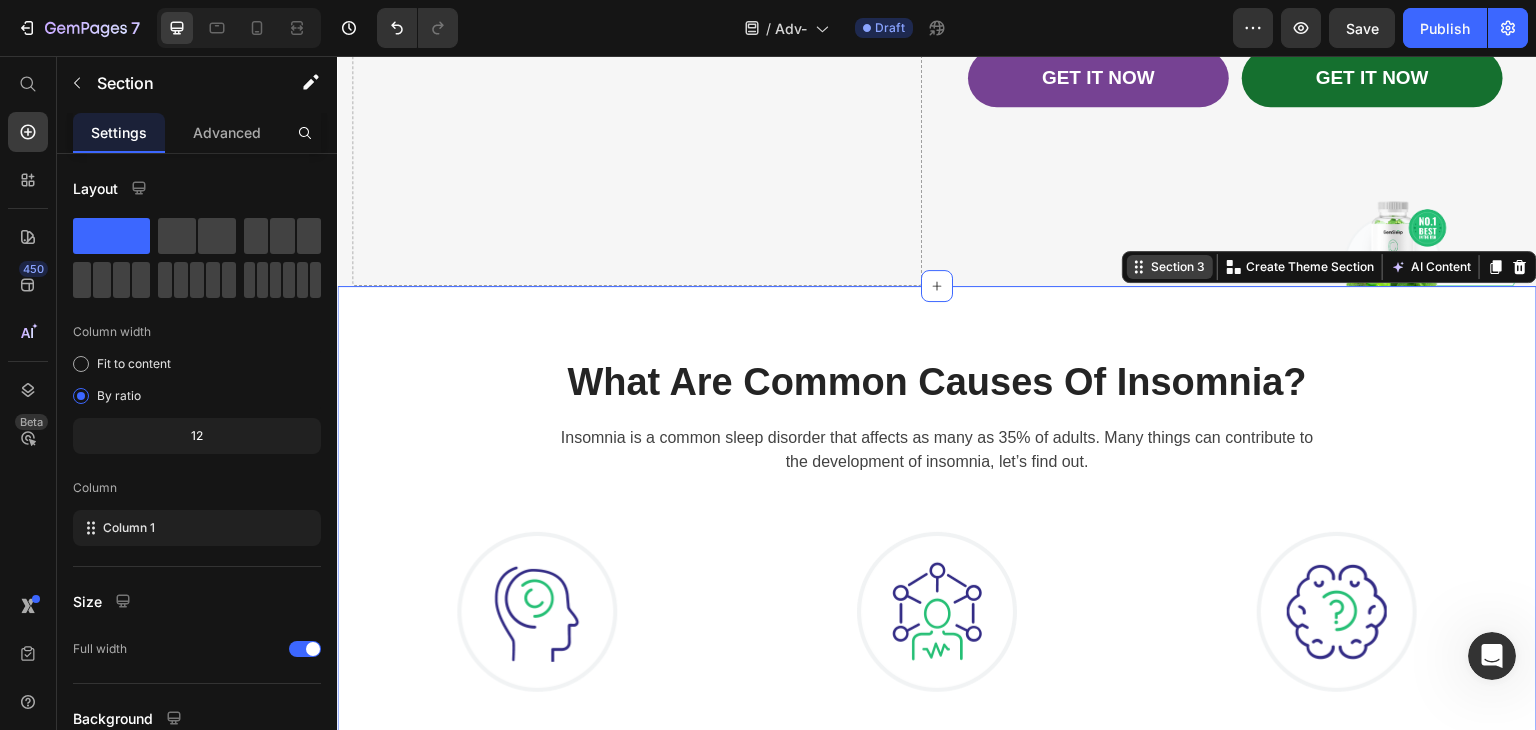 click on "Section 3" at bounding box center [1178, 267] 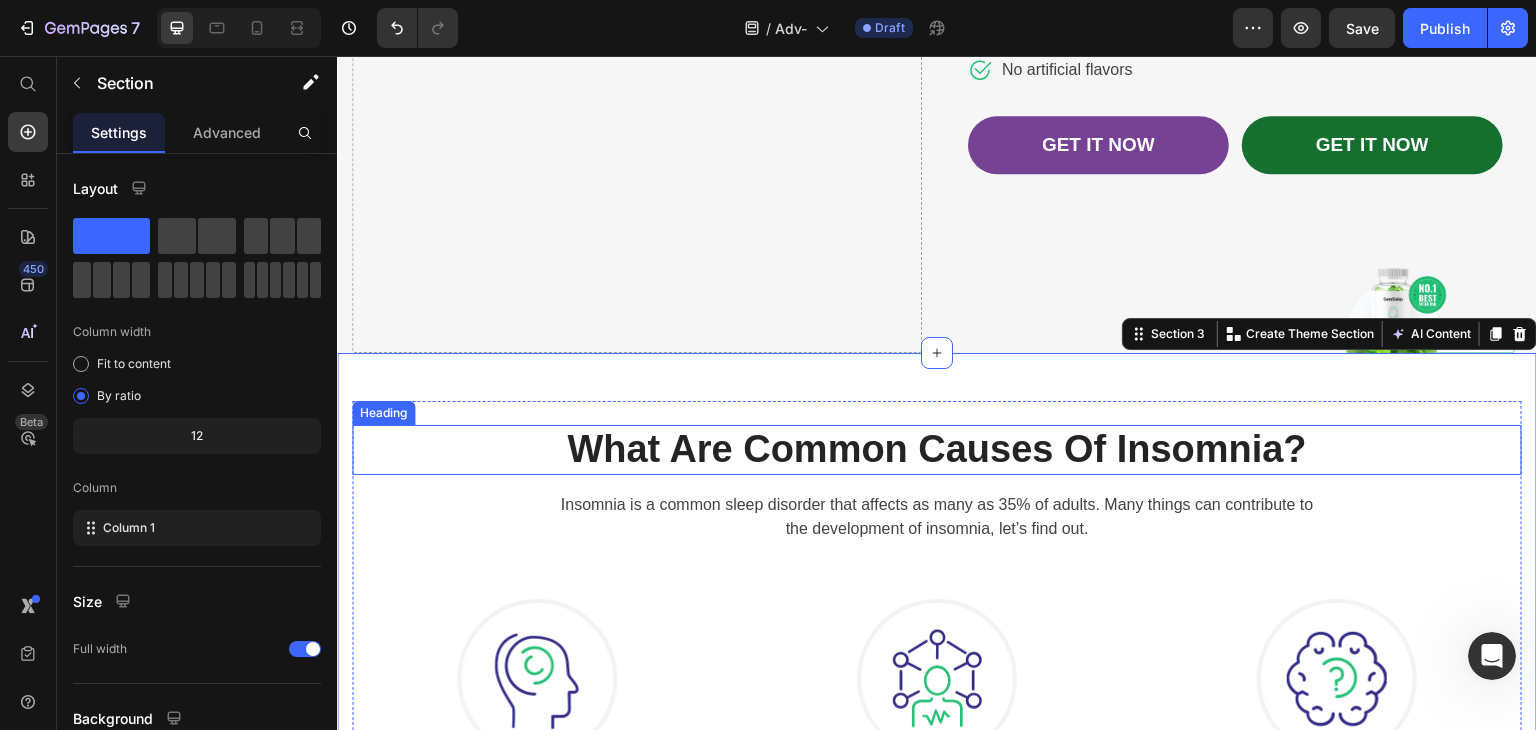 scroll, scrollTop: 400, scrollLeft: 0, axis: vertical 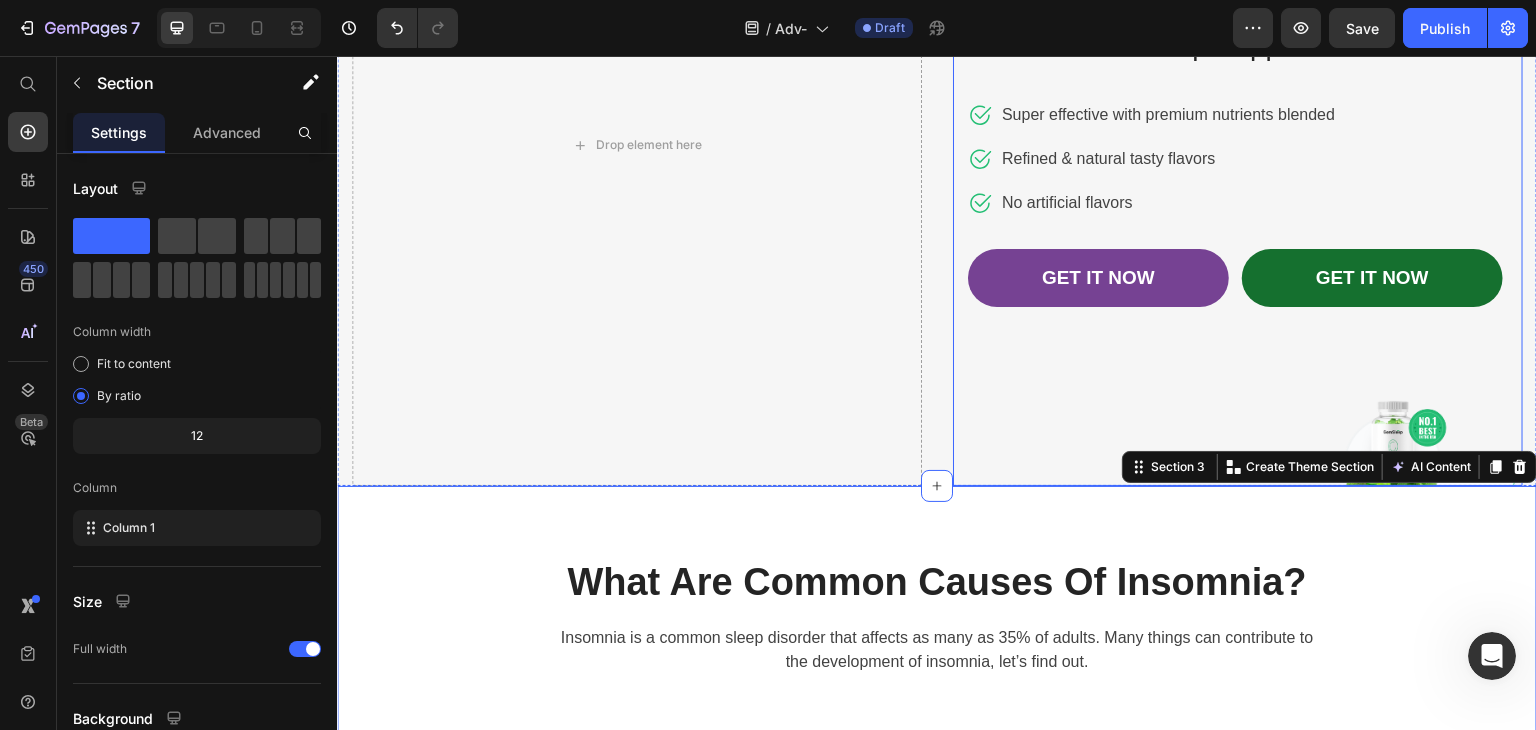 click on "Best Father's Day Gift: A Good Night's Sleep Heading with our GemSleep Supplement Text block       Icon Super effective with premium nutrients blended Text block       Icon Refined & natural tasty flavors Text block       Icon No artificial flavors Text block Icon List GET IT NOW Button GET IT NOW Button Row Row" at bounding box center [1238, 145] 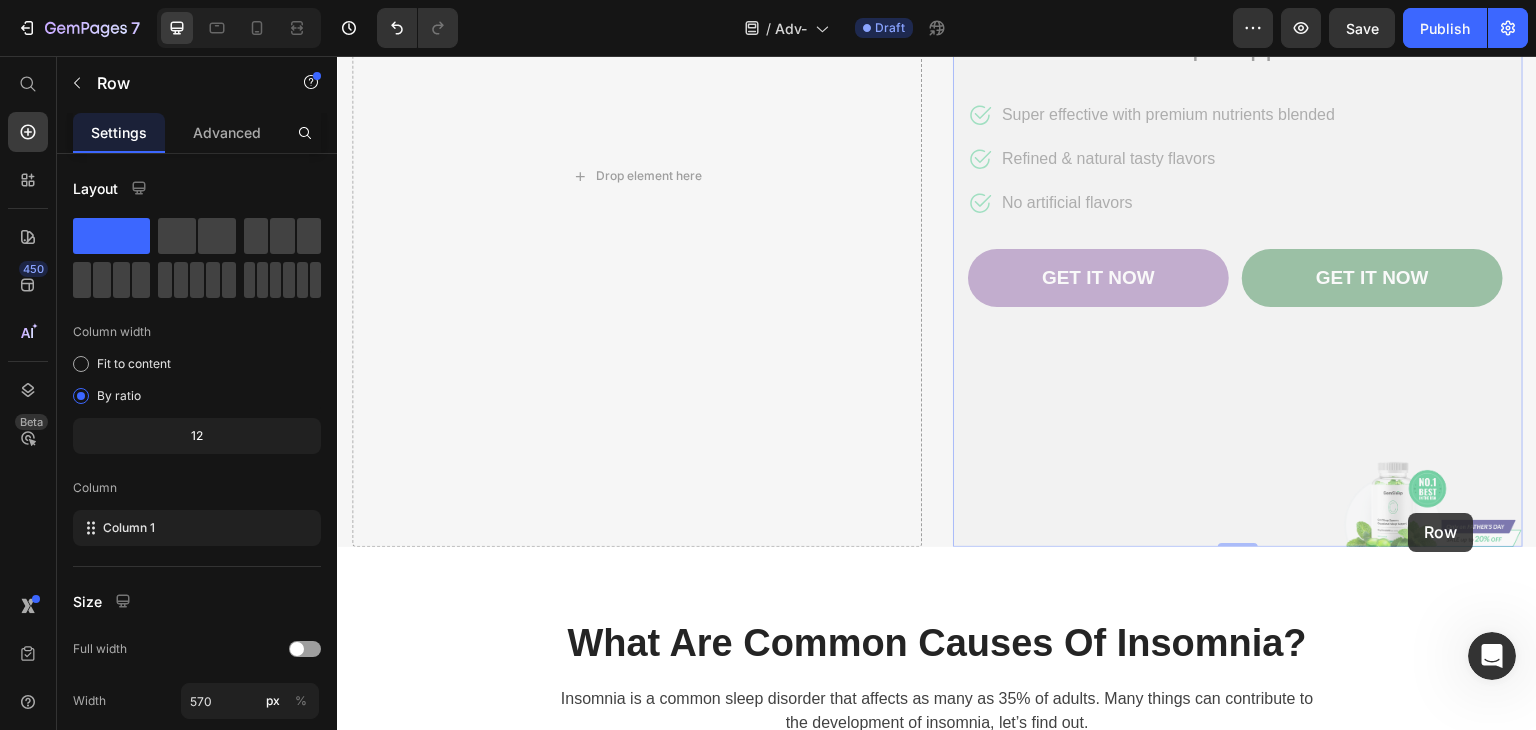 drag, startPoint x: 1488, startPoint y: 533, endPoint x: 1452, endPoint y: 522, distance: 37.64306 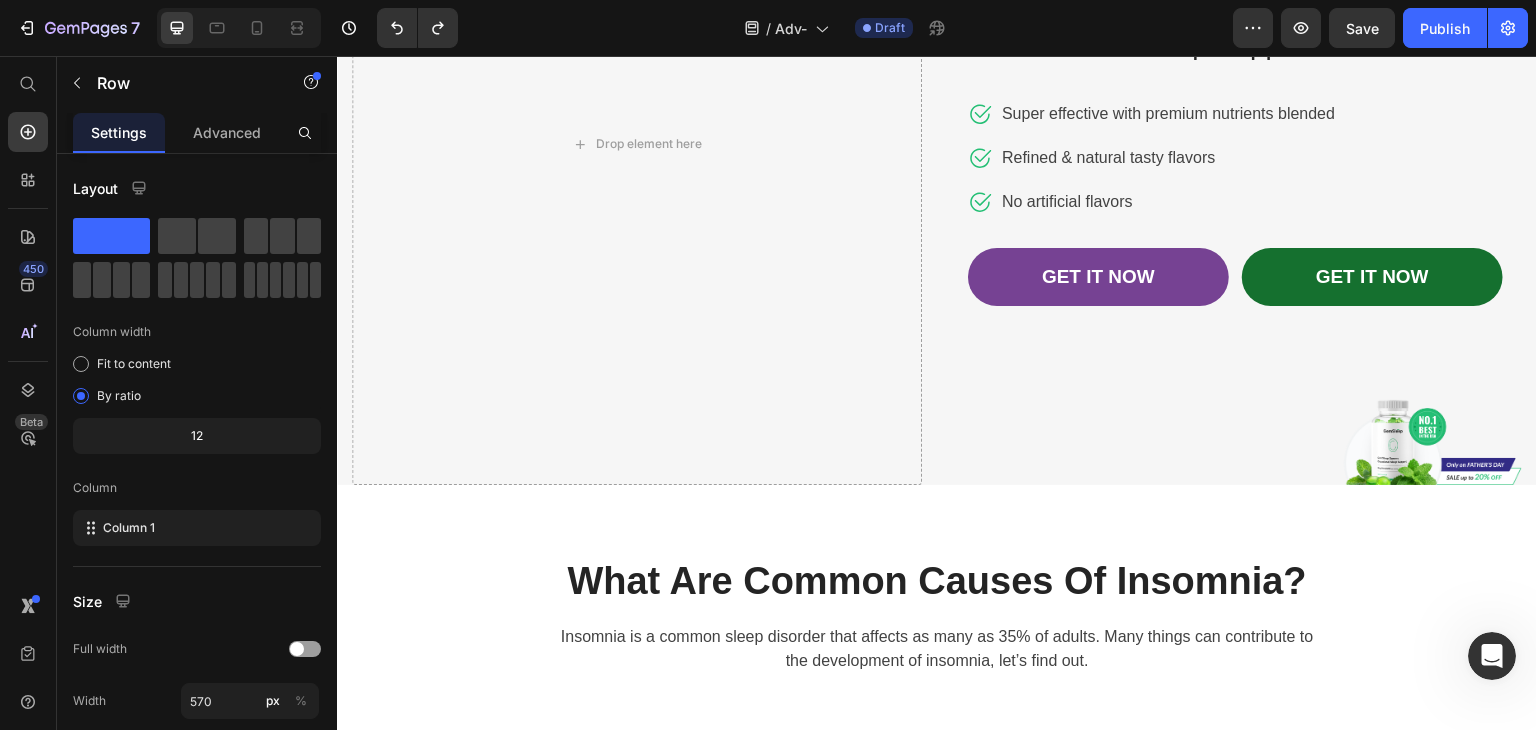 scroll, scrollTop: 400, scrollLeft: 0, axis: vertical 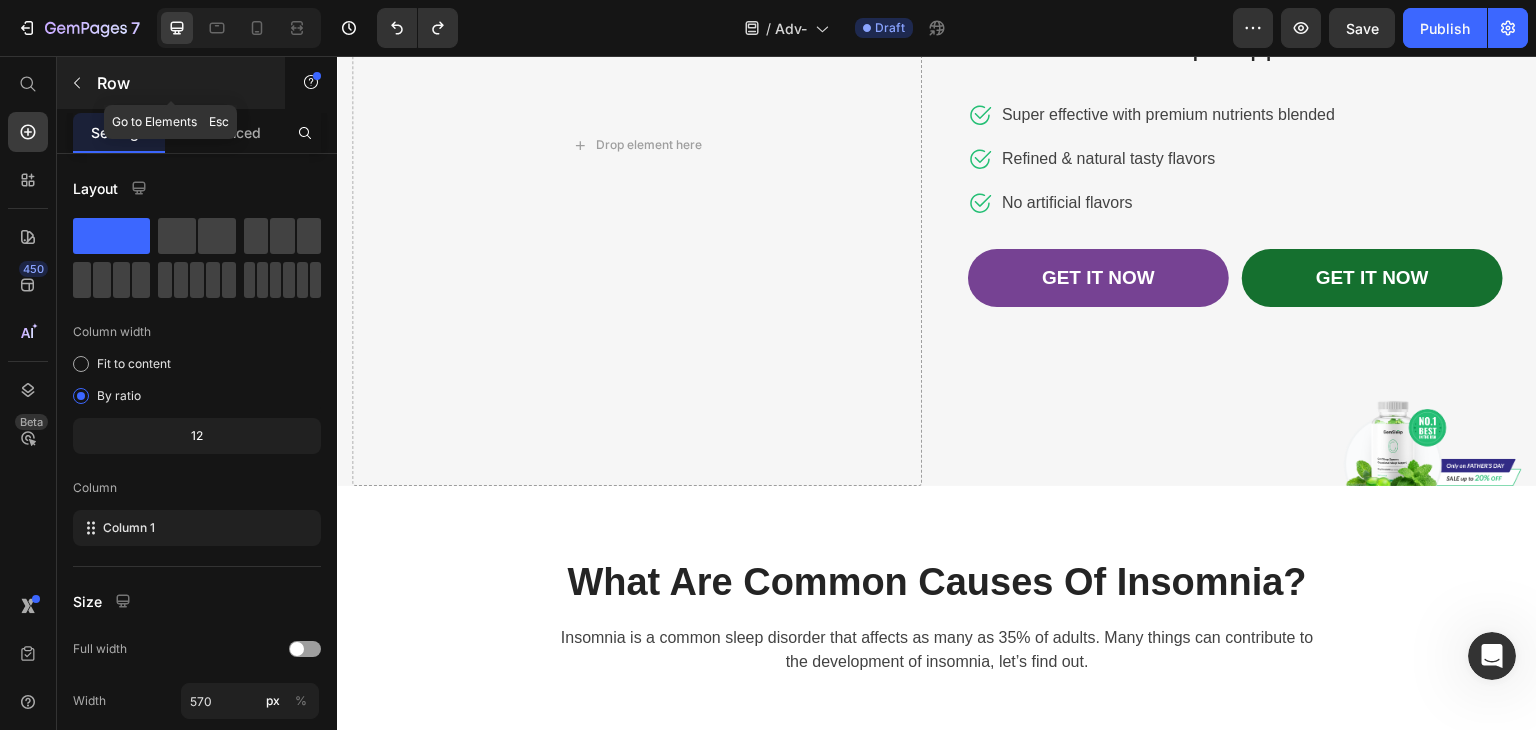 click 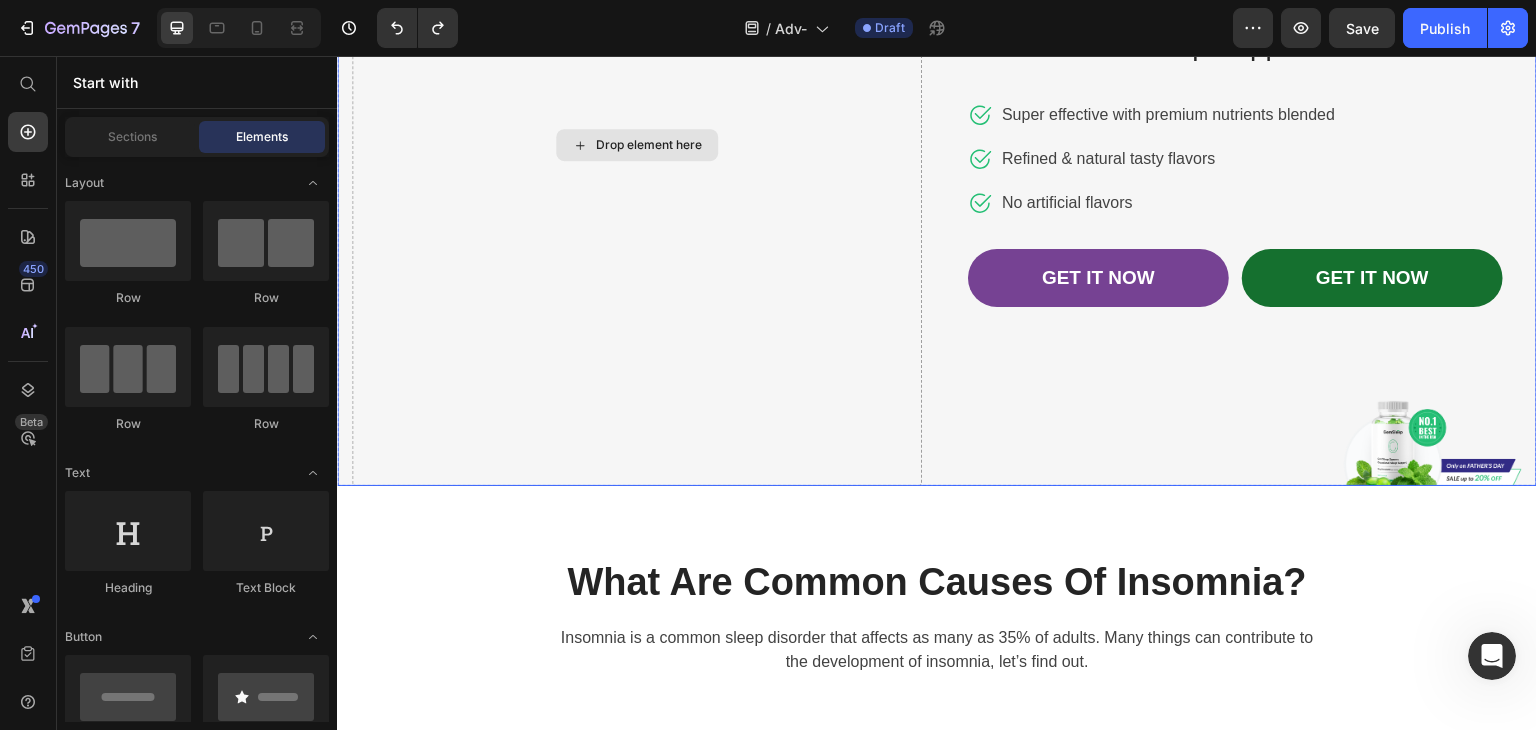 click on "Drop element here" at bounding box center (637, 145) 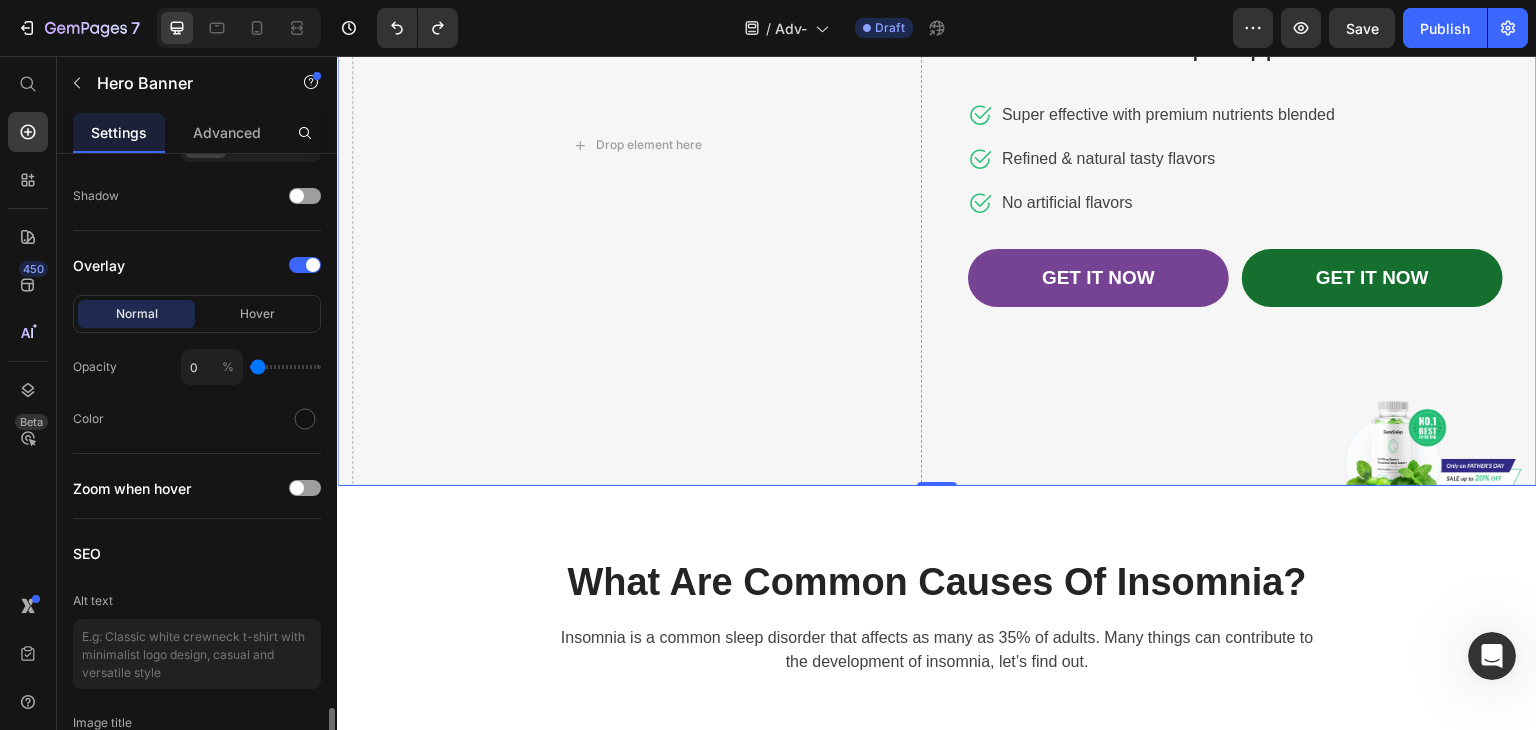 scroll, scrollTop: 1235, scrollLeft: 0, axis: vertical 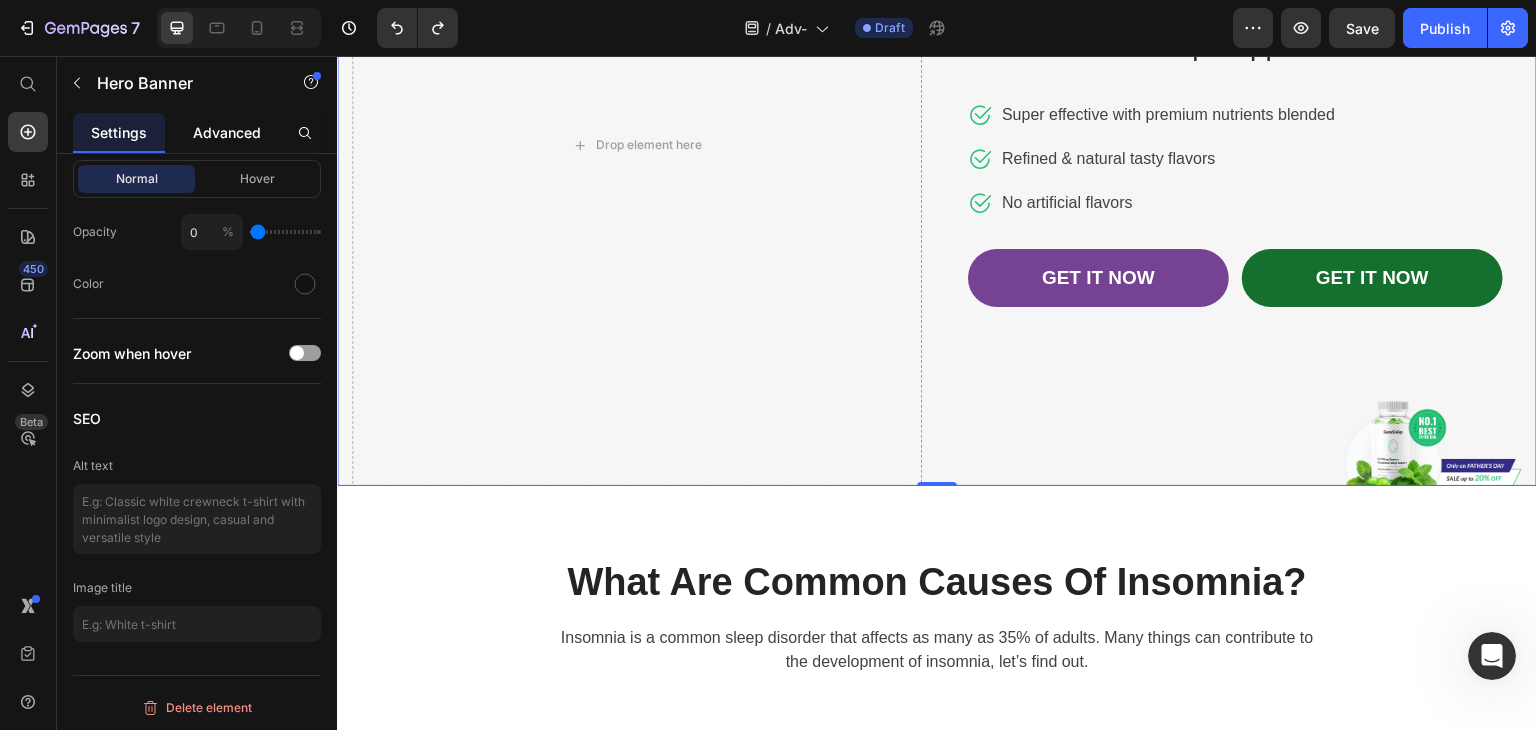click on "Advanced" at bounding box center (227, 132) 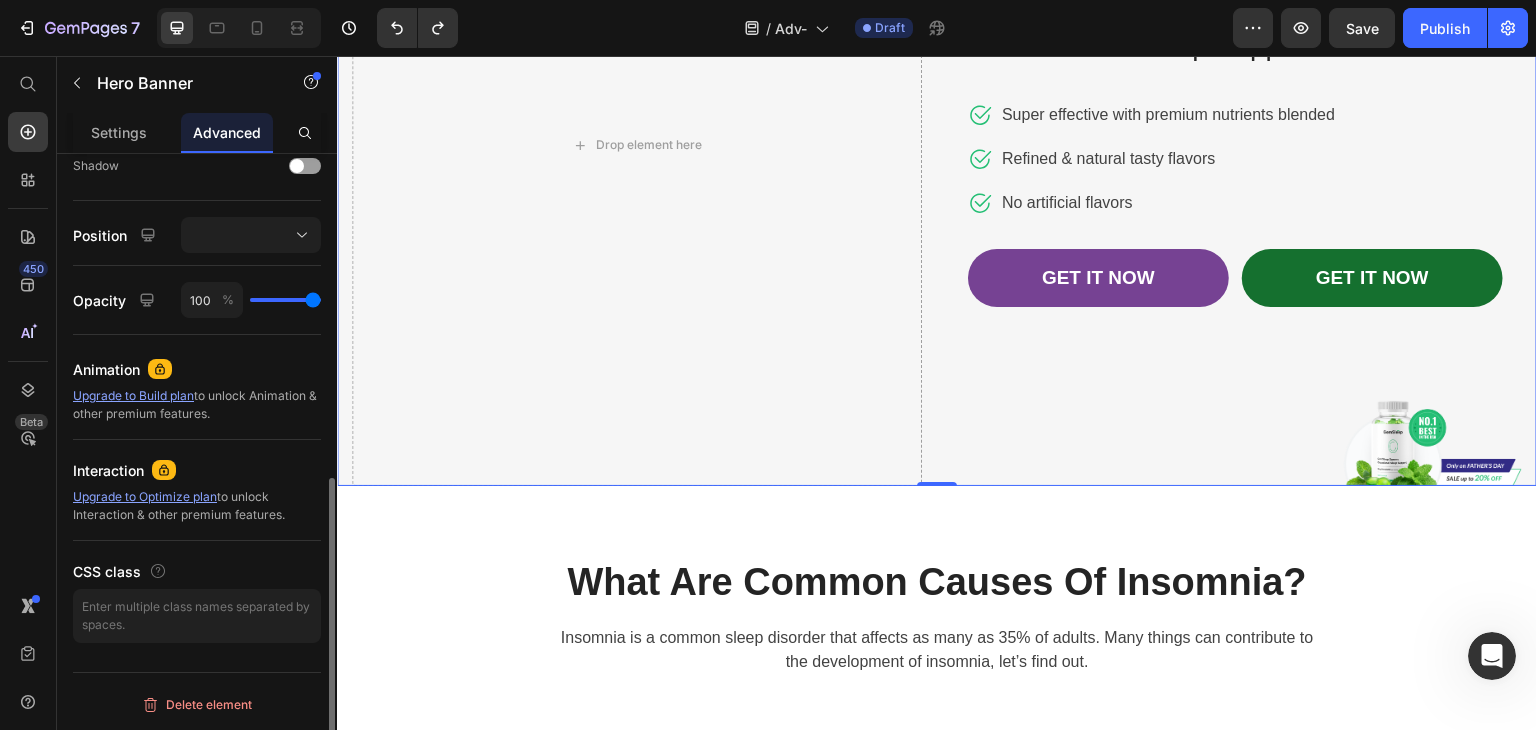 scroll, scrollTop: 0, scrollLeft: 0, axis: both 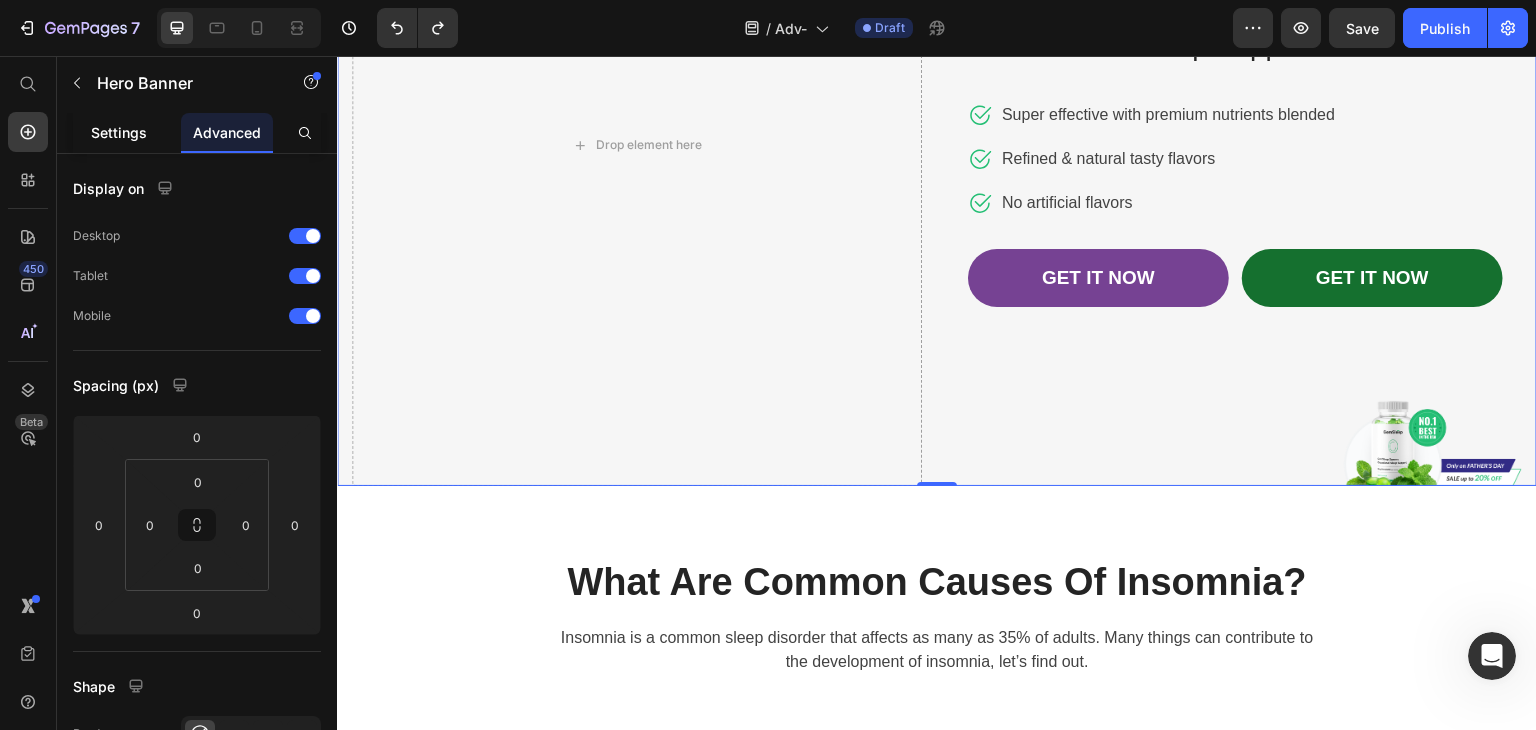 click on "Settings" at bounding box center (119, 132) 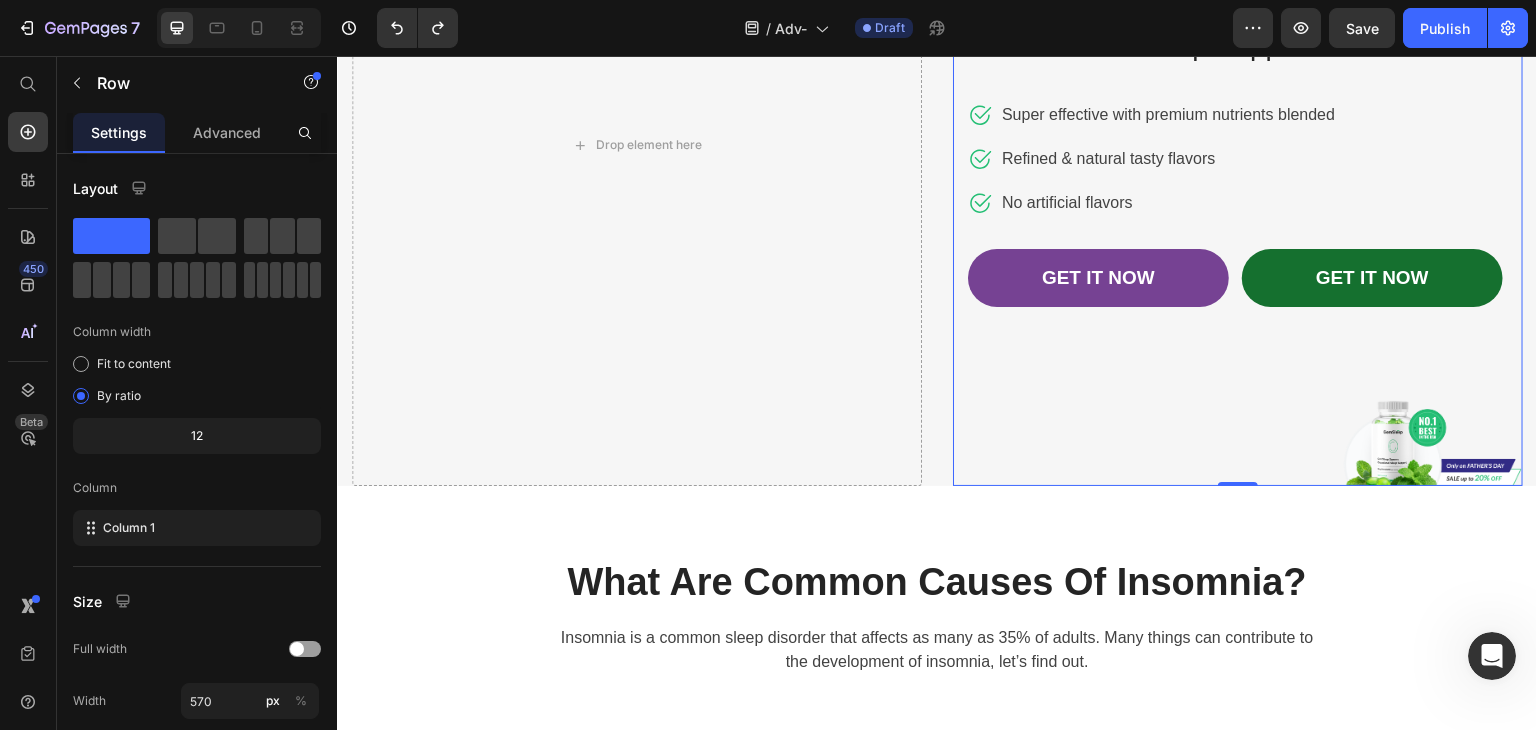 click on "Best Father's Day Gift: A Good Night's Sleep Heading with our GemSleep Supplement Text block       Icon Super effective with premium nutrients blended Text block       Icon Refined & natural tasty flavors Text block       Icon No artificial flavors Text block Icon List GET IT NOW Button GET IT NOW Button Row Row   0" at bounding box center (1238, 145) 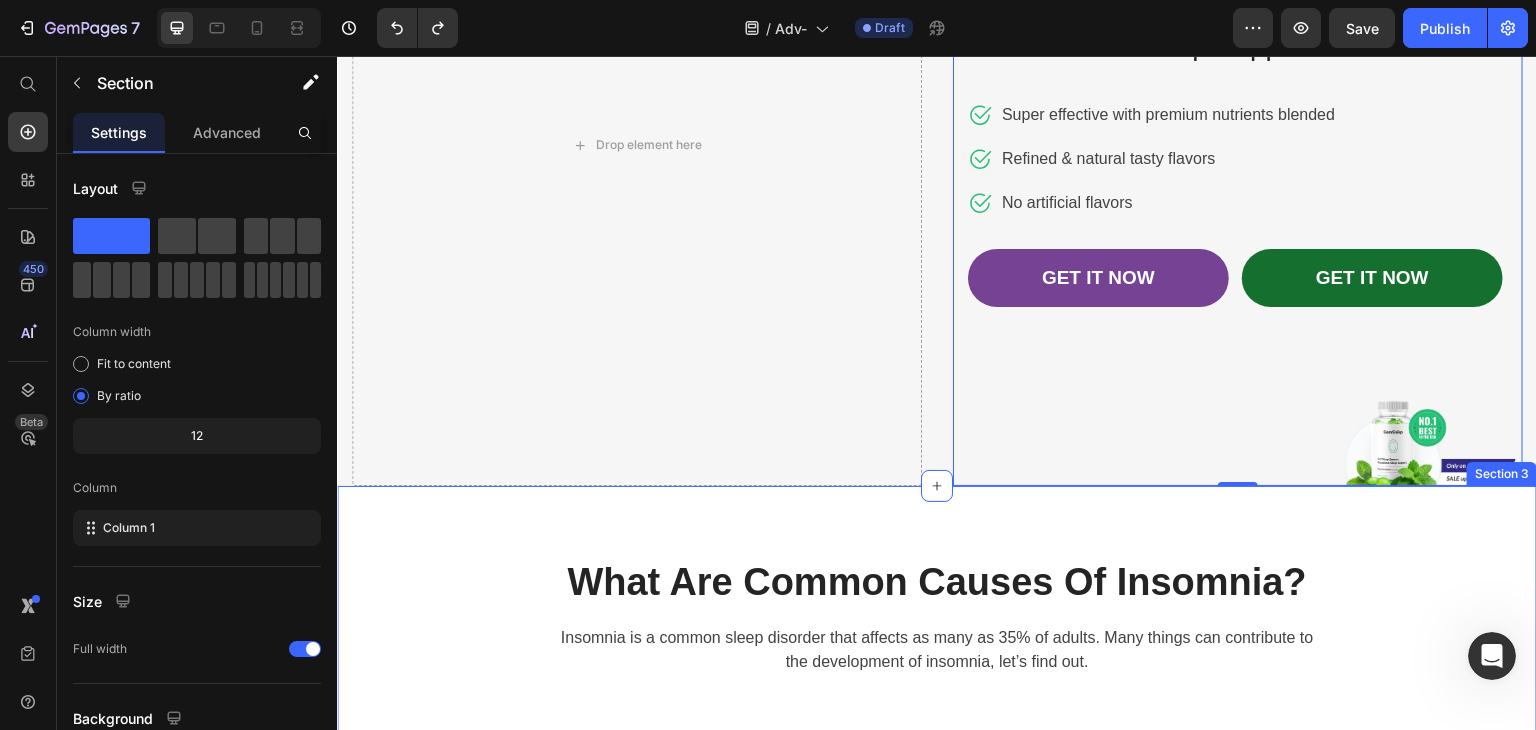 click on "Section 3" at bounding box center (1502, 474) 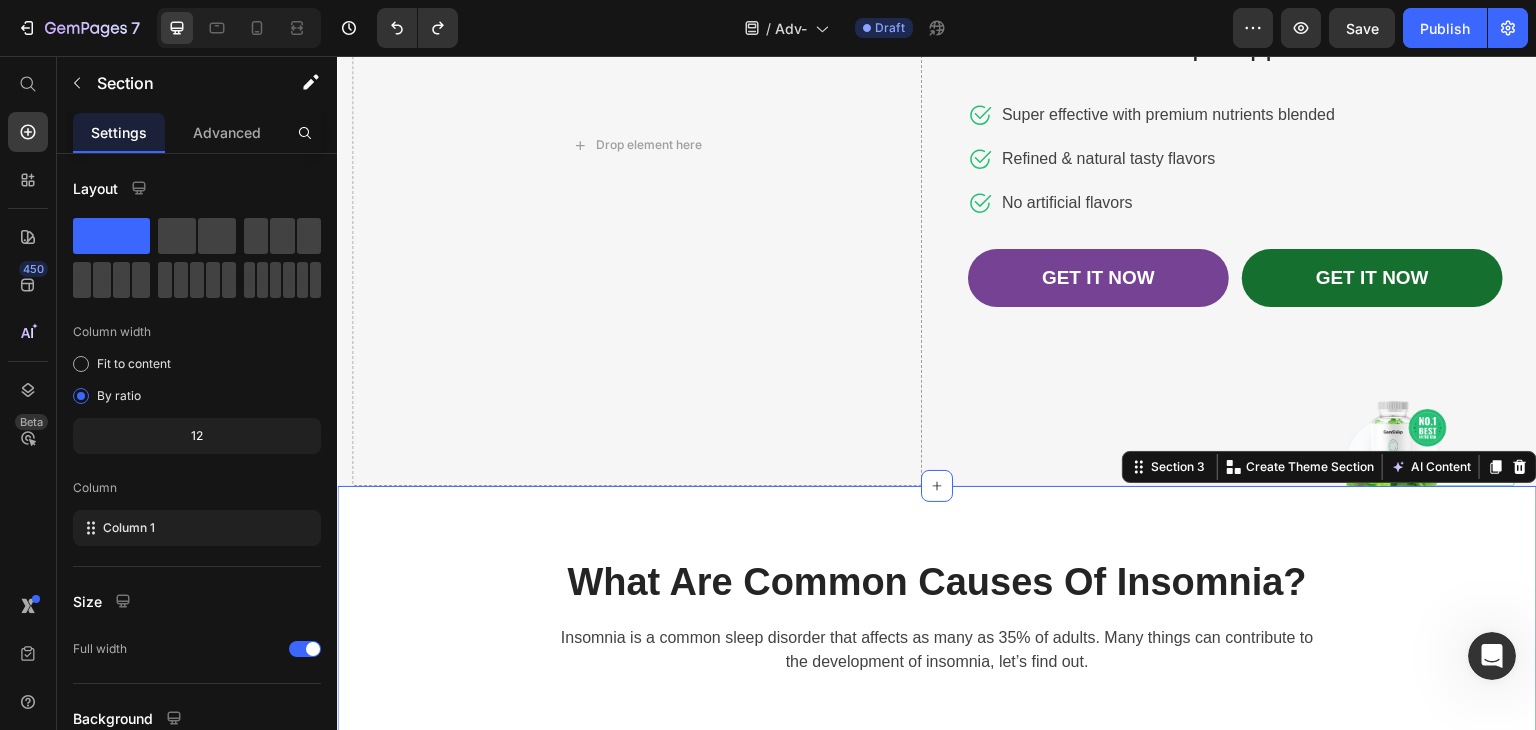 click on "What Are Common Causes Of Insomnia? Heading Insomnia is a common sleep disorder that affects as many as 35% of adults. Many things can contribute to the development of insomnia, let’s find out. Text block Row Image Mental Health Problems Heading Such as stress, depression and anxiety. Text block Row Image Sleep-Related Breathing Disorders Heading Snoring, Sleep Apnea, ... Text block Row Image Neurological Disorders Heading Alzheimer’s disease or Parkinson’s disease. Text block Row Row Row Section 3   You can create reusable sections Create Theme Section AI Content Write with GemAI What would you like to describe here? Tone and Voice Persuasive Product A SPECIAL GIFT FOR YOU! Show more Generate" at bounding box center (937, 776) 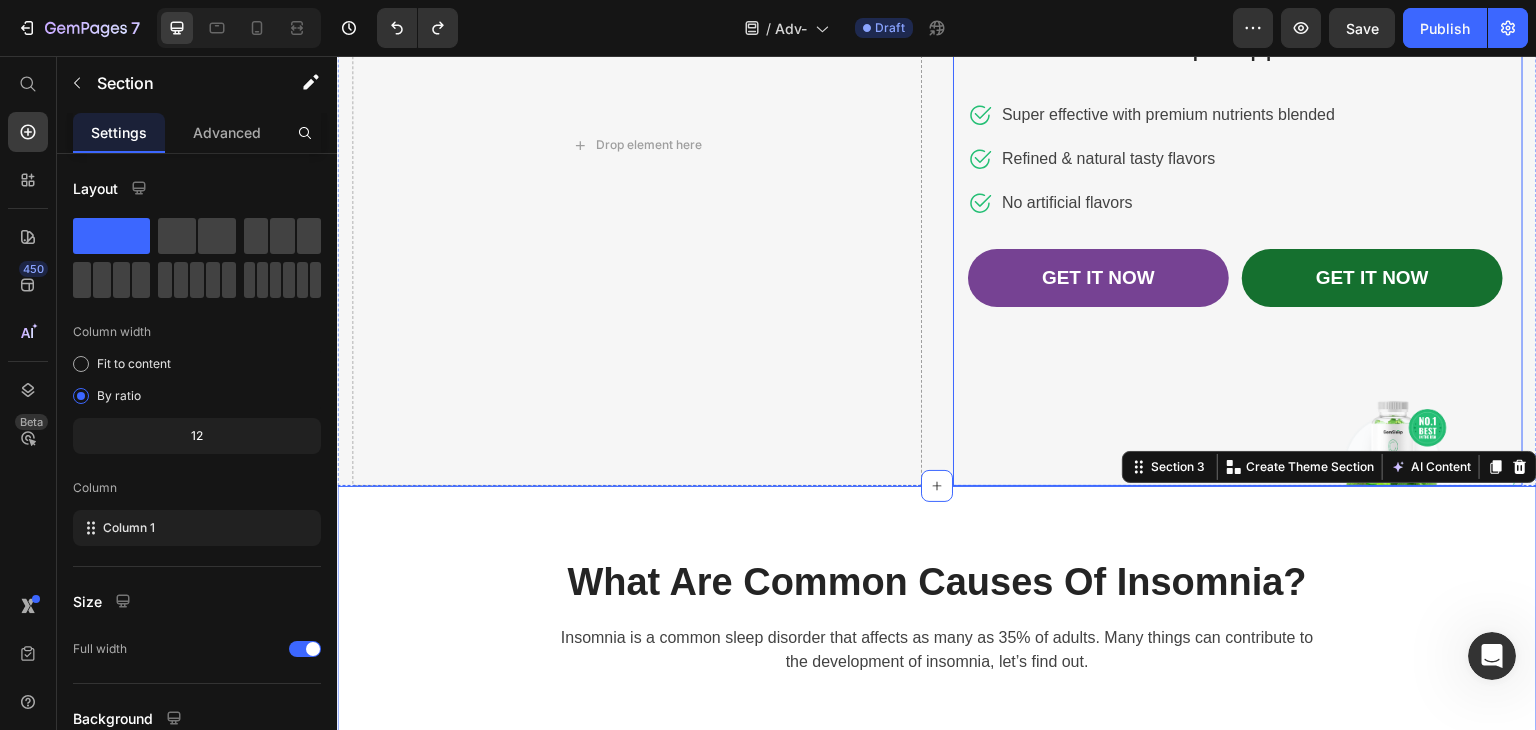 click on "Best Father's Day Gift: A Good Night's Sleep Heading with our GemSleep Supplement Text block       Icon Super effective with premium nutrients blended Text block       Icon Refined & natural tasty flavors Text block       Icon No artificial flavors Text block Icon List GET IT NOW Button GET IT NOW Button Row Row" at bounding box center (1238, 145) 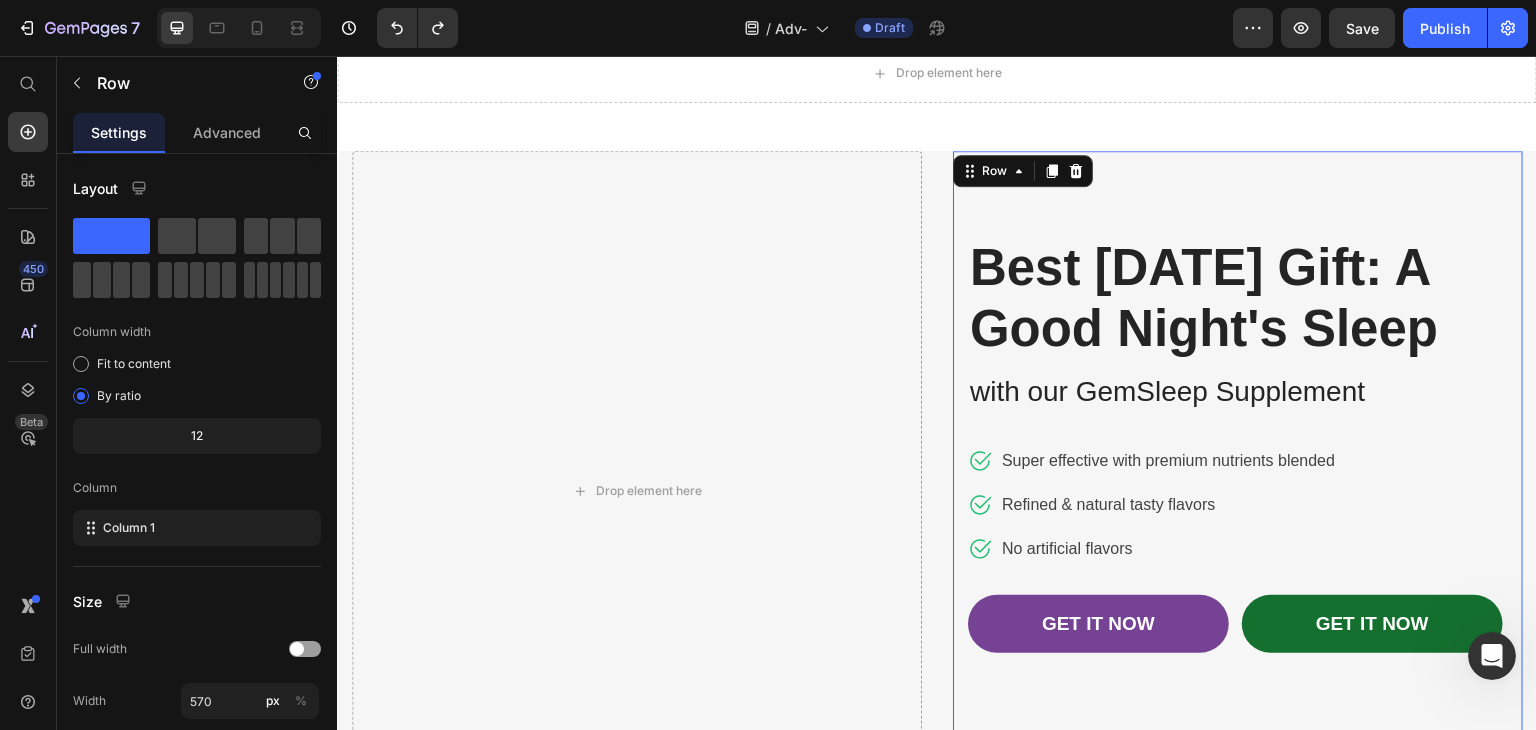 scroll, scrollTop: 100, scrollLeft: 0, axis: vertical 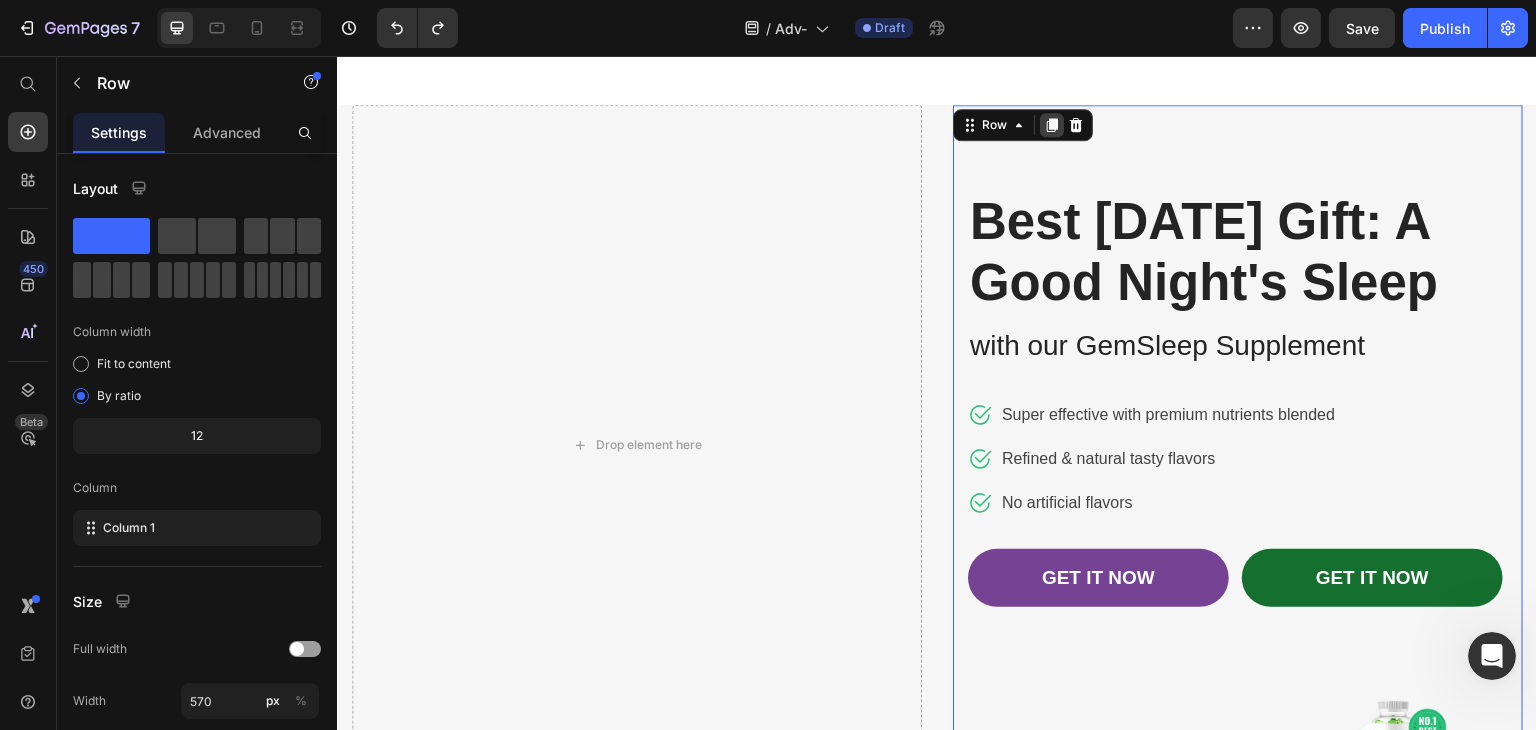 click 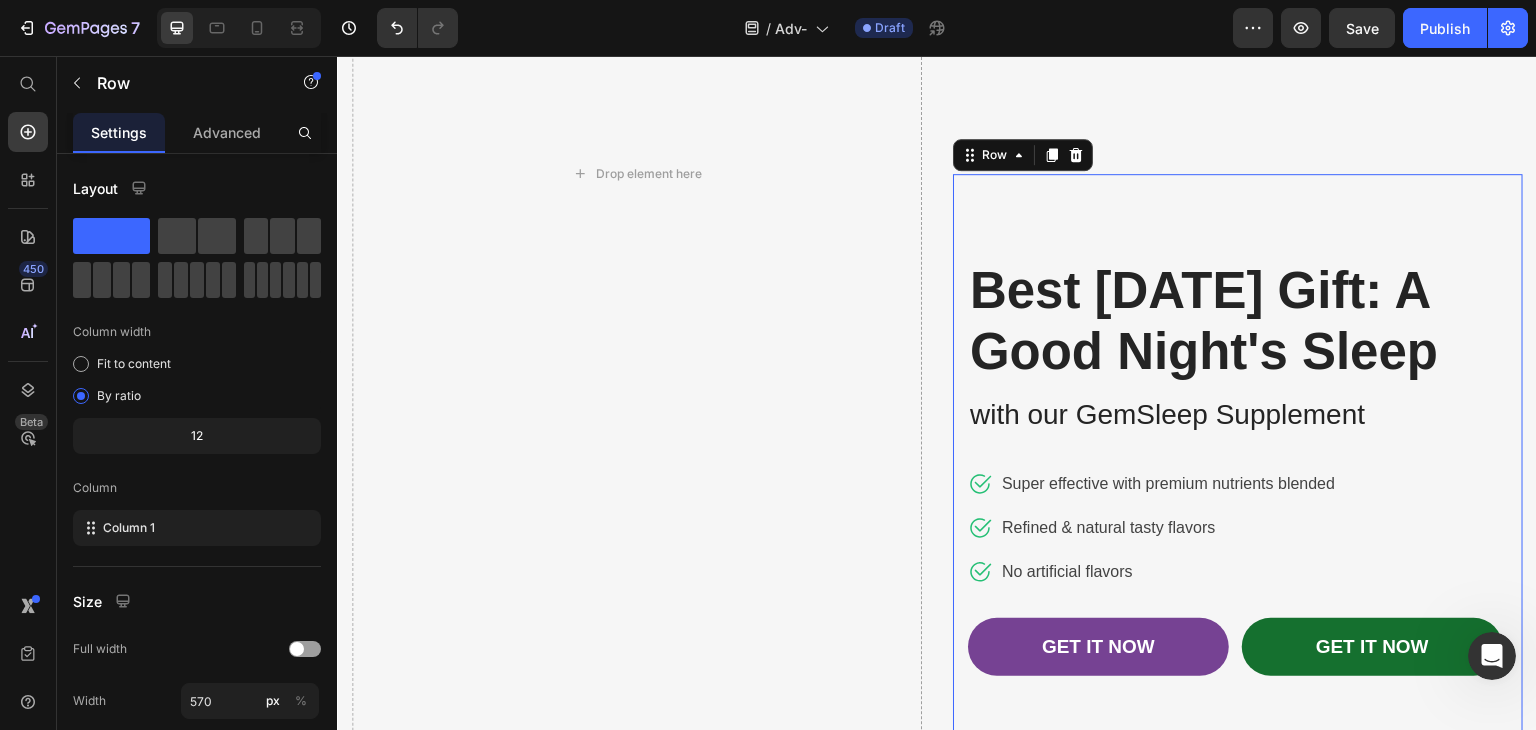 scroll, scrollTop: 620, scrollLeft: 0, axis: vertical 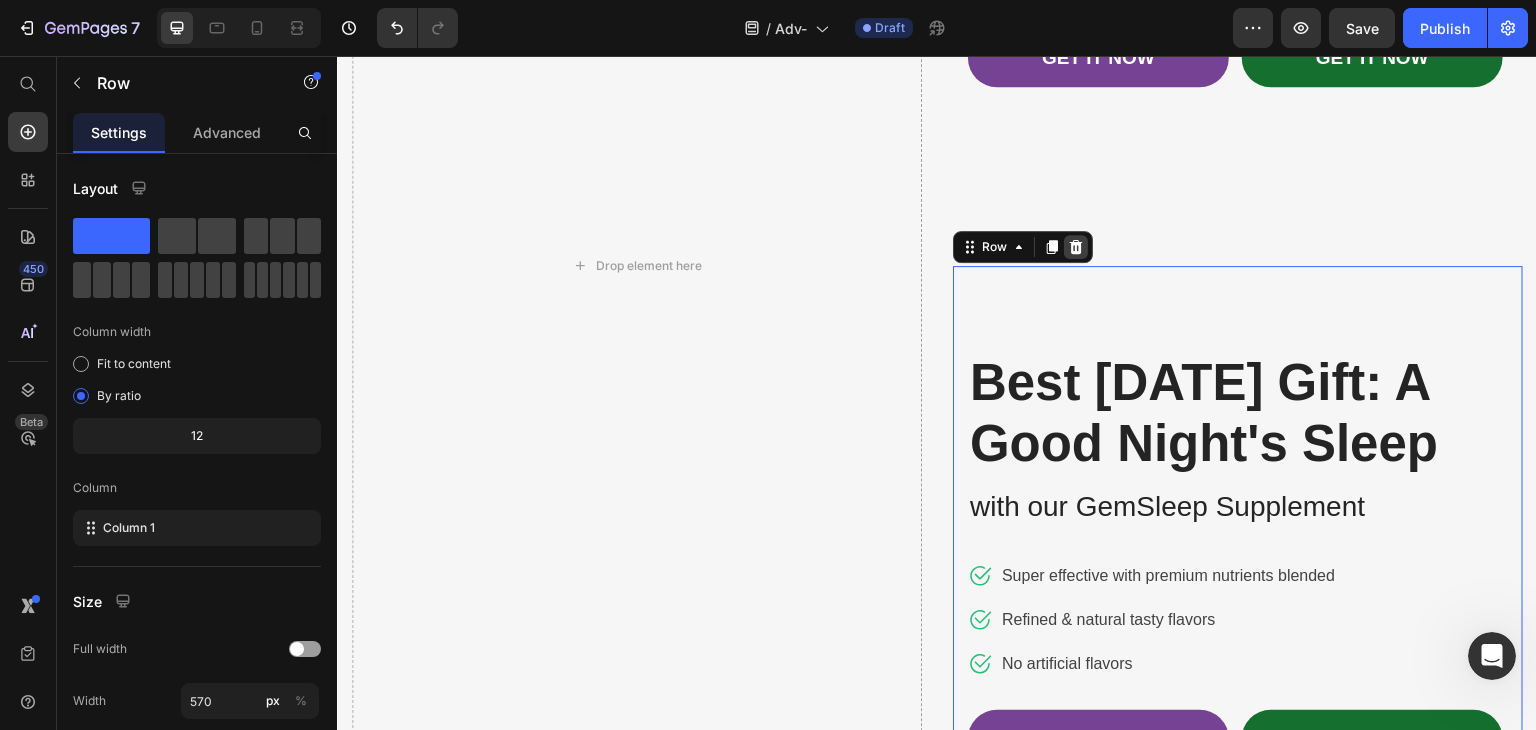 click 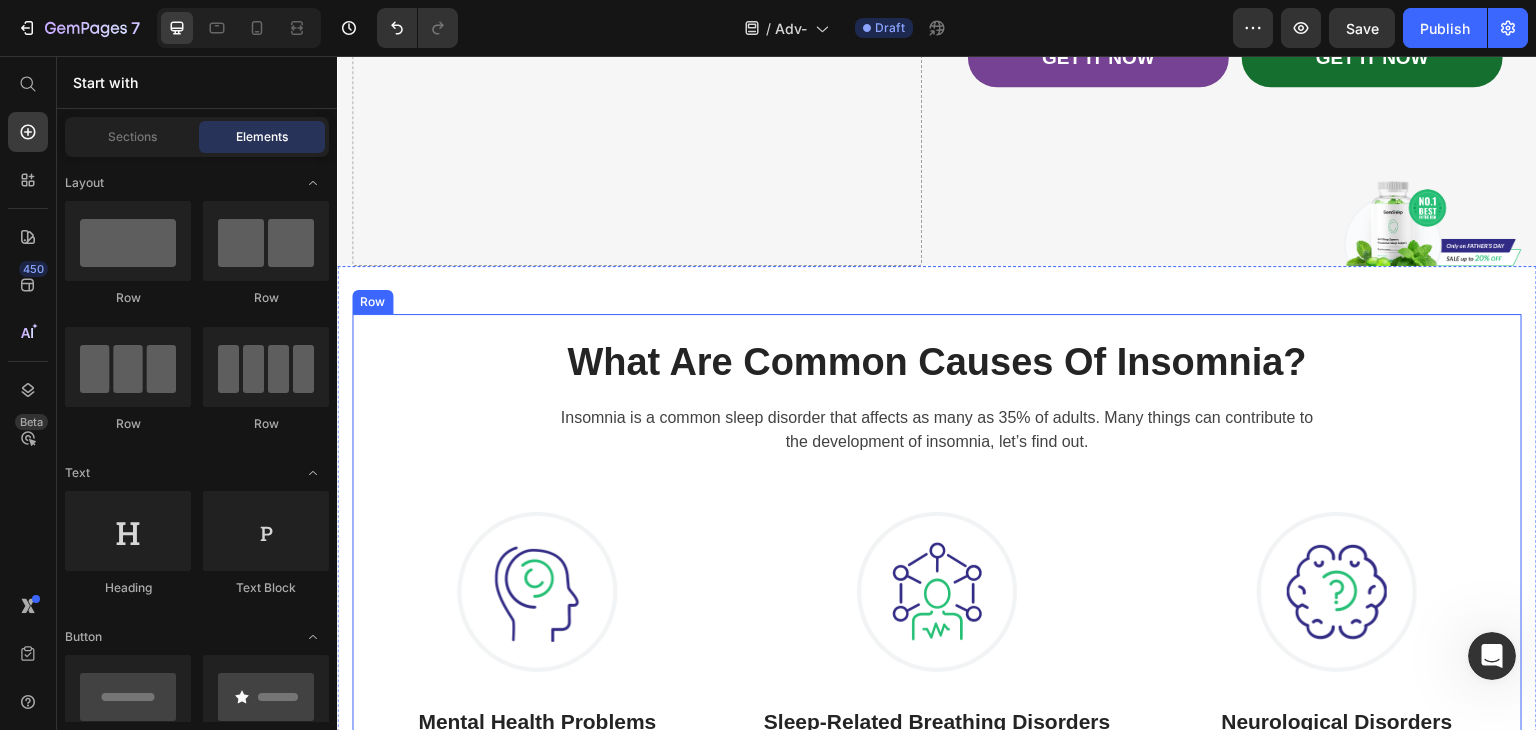 scroll, scrollTop: 120, scrollLeft: 0, axis: vertical 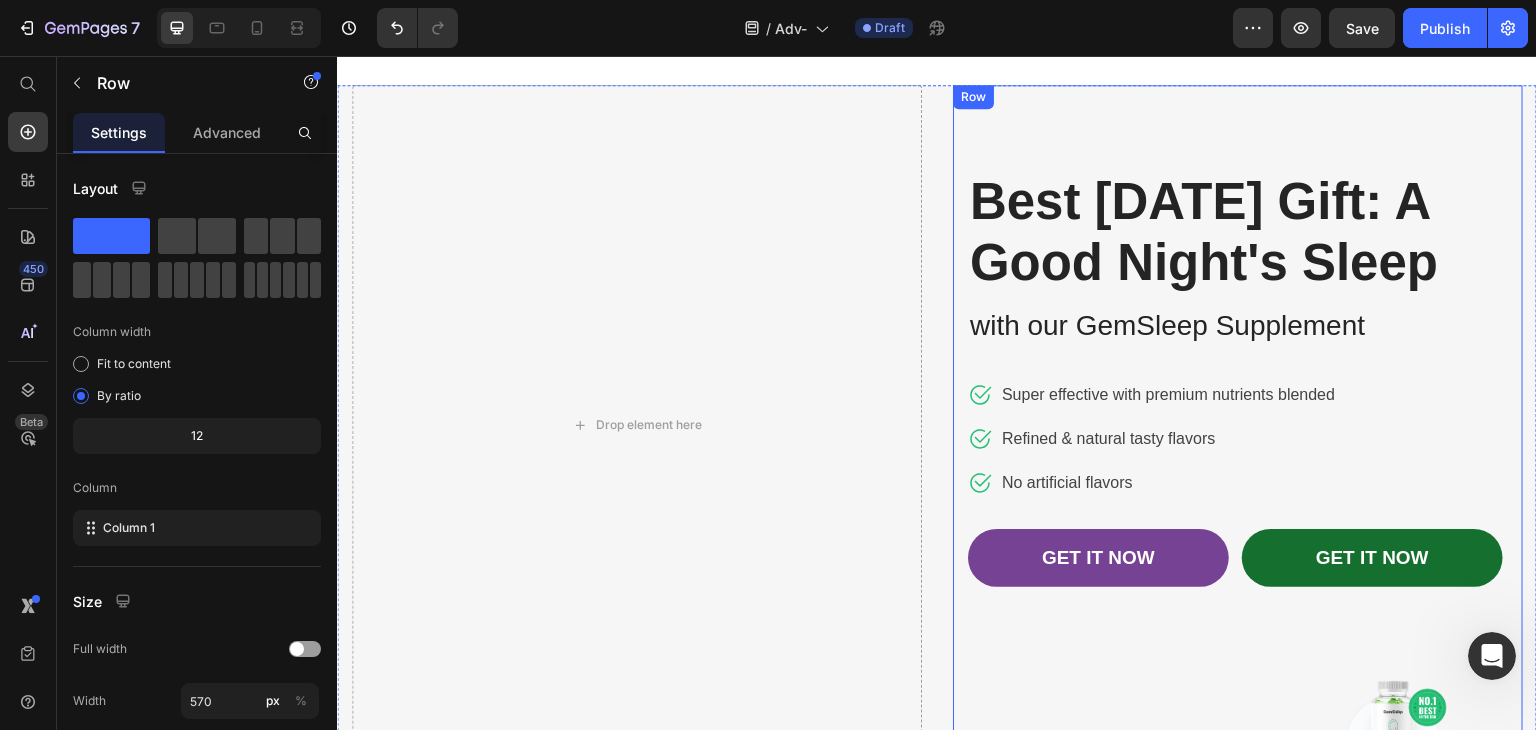 click on "Best Father's Day Gift: A Good Night's Sleep Heading with our GemSleep Supplement Text block       Icon Super effective with premium nutrients blended Text block       Icon Refined & natural tasty flavors Text block       Icon No artificial flavors Text block Icon List GET IT NOW Button GET IT NOW Button Row Row" at bounding box center [1238, 425] 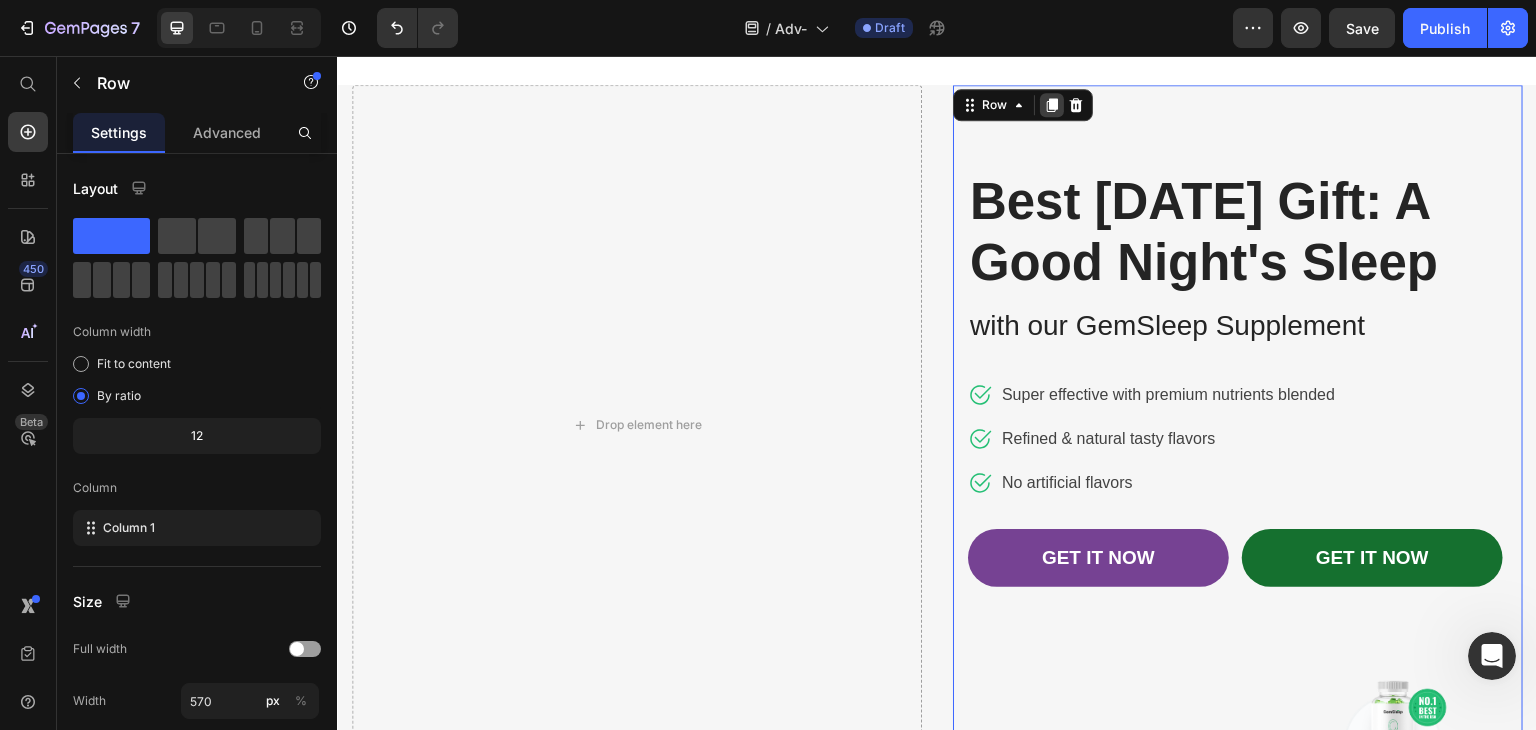 click 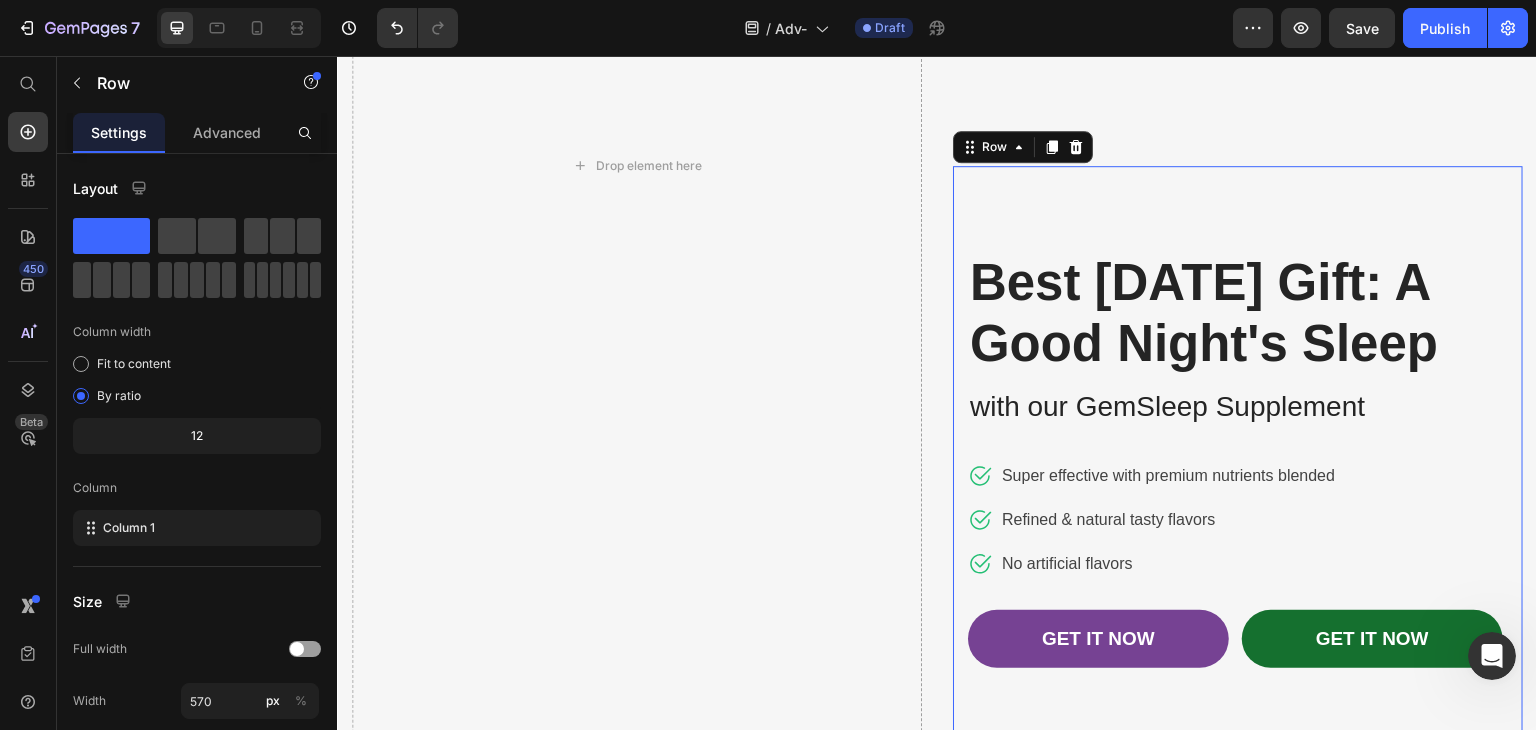 scroll, scrollTop: 320, scrollLeft: 0, axis: vertical 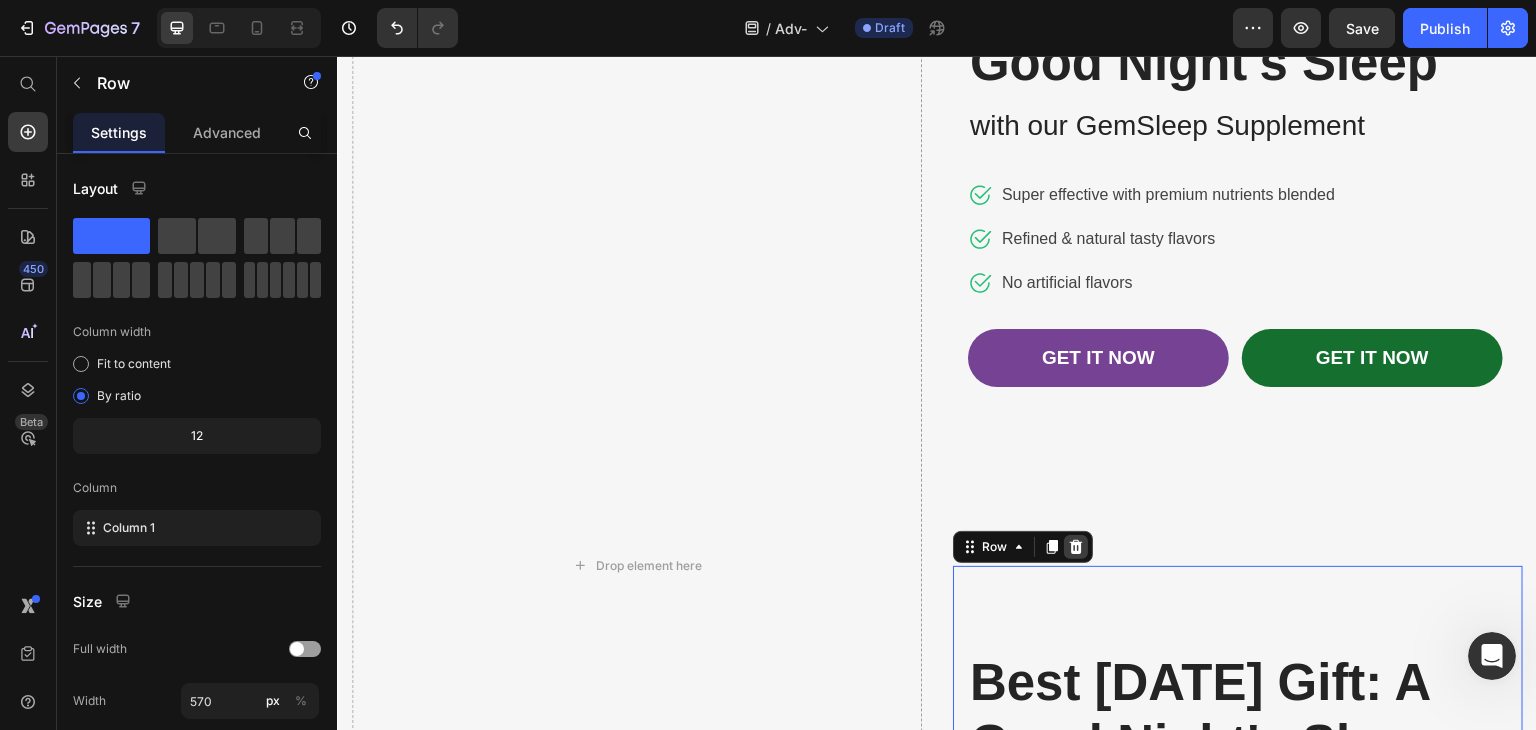 click 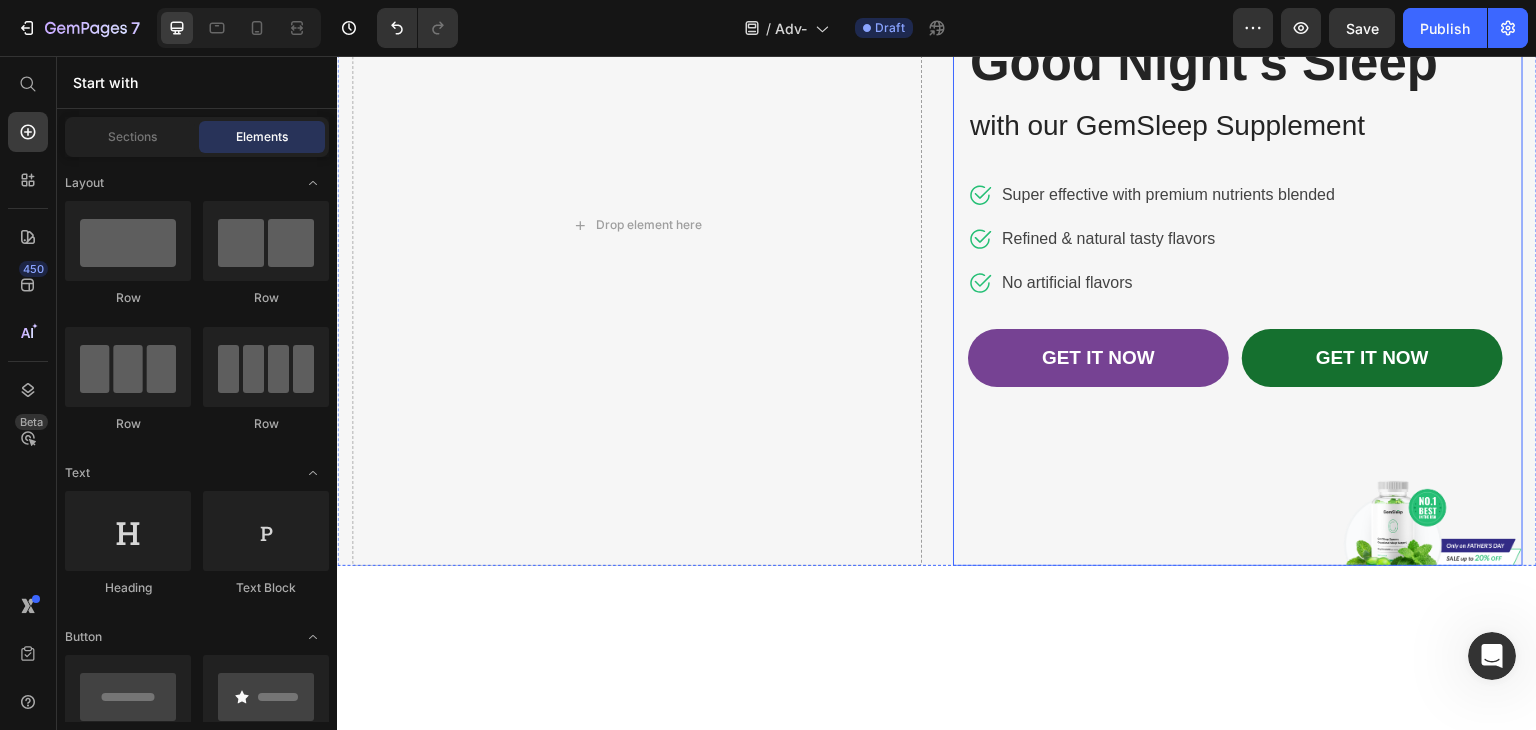 click on "Best Father's Day Gift: A Good Night's Sleep Heading with our GemSleep Supplement Text block       Icon Super effective with premium nutrients blended Text block       Icon Refined & natural tasty flavors Text block       Icon No artificial flavors Text block Icon List GET IT NOW Button GET IT NOW Button Row Row" at bounding box center [1238, 225] 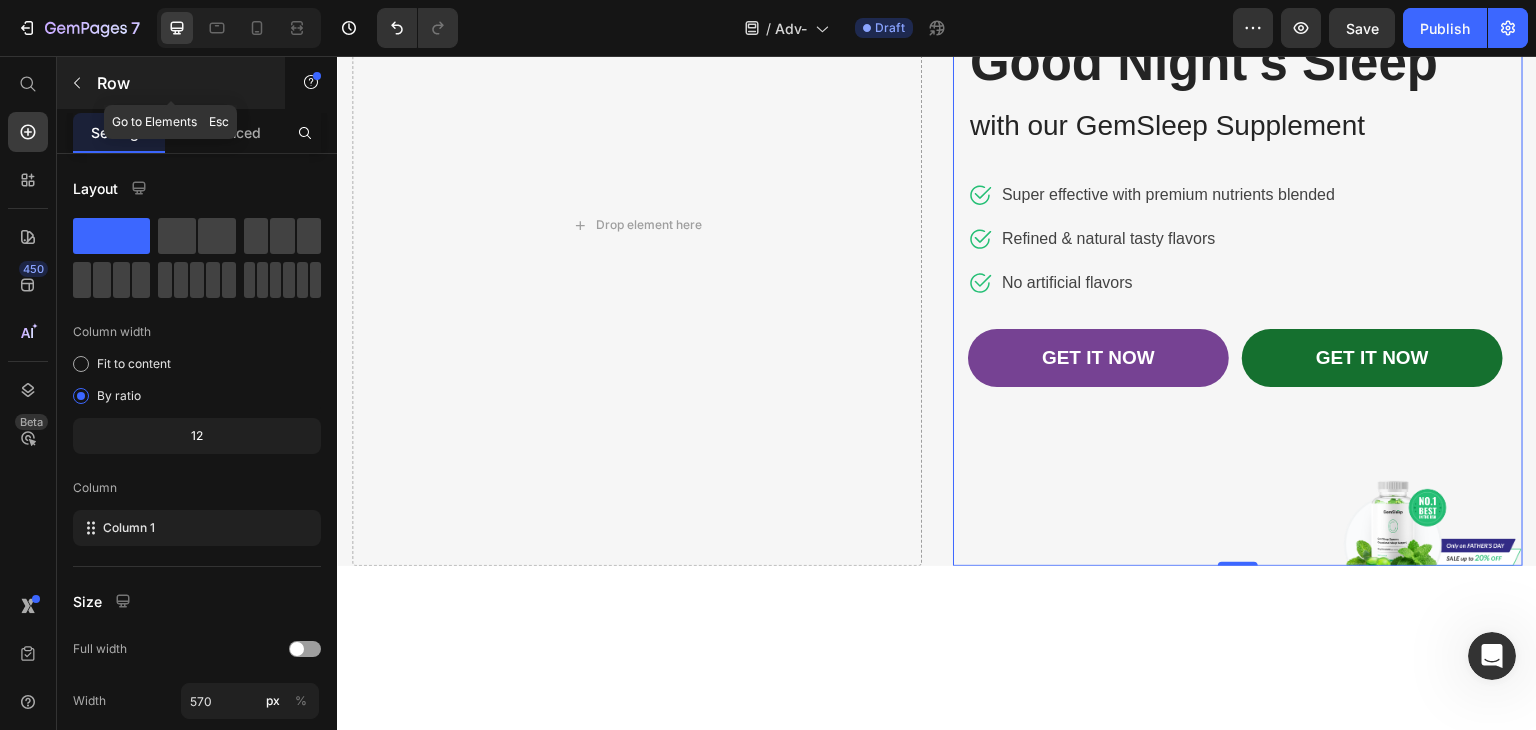 click at bounding box center (77, 83) 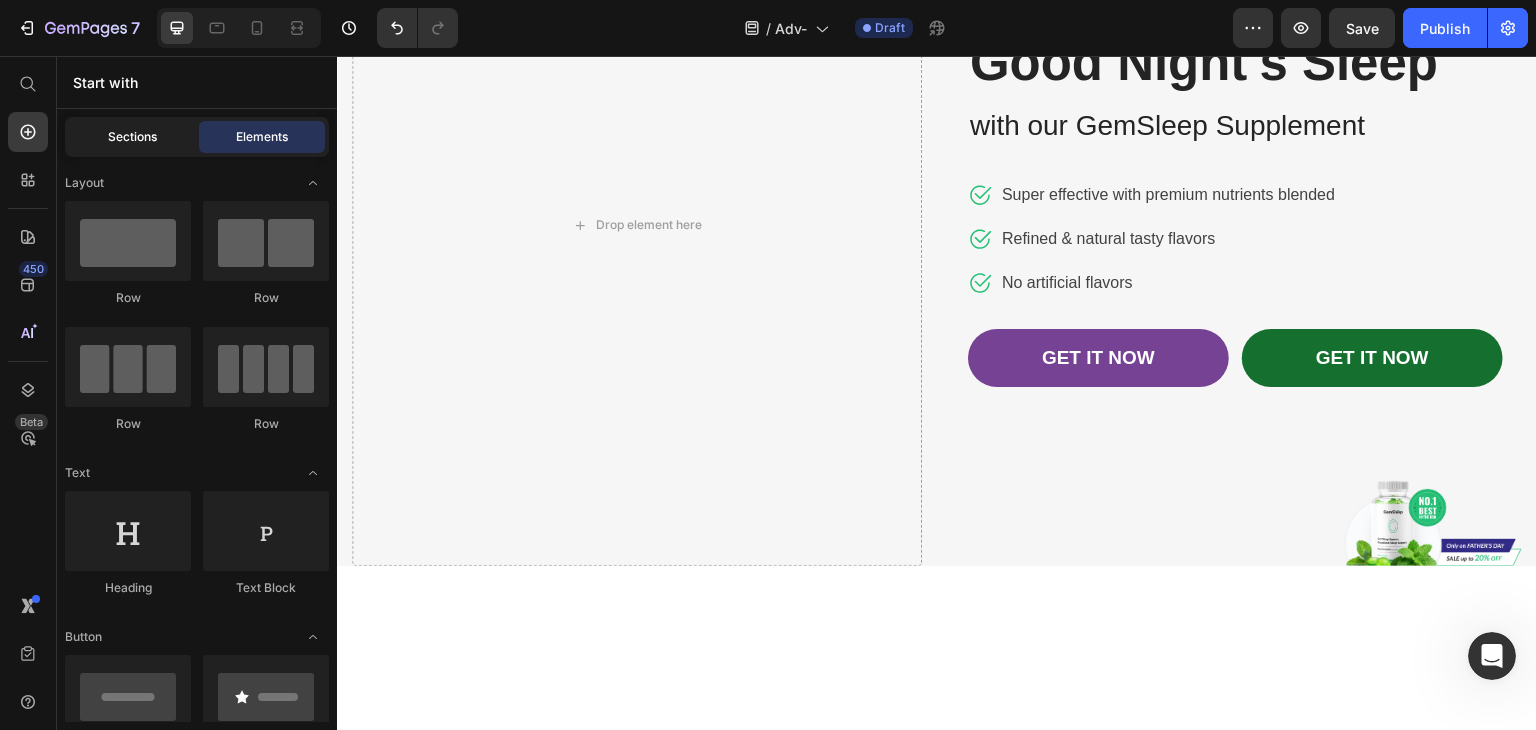 click on "Sections" 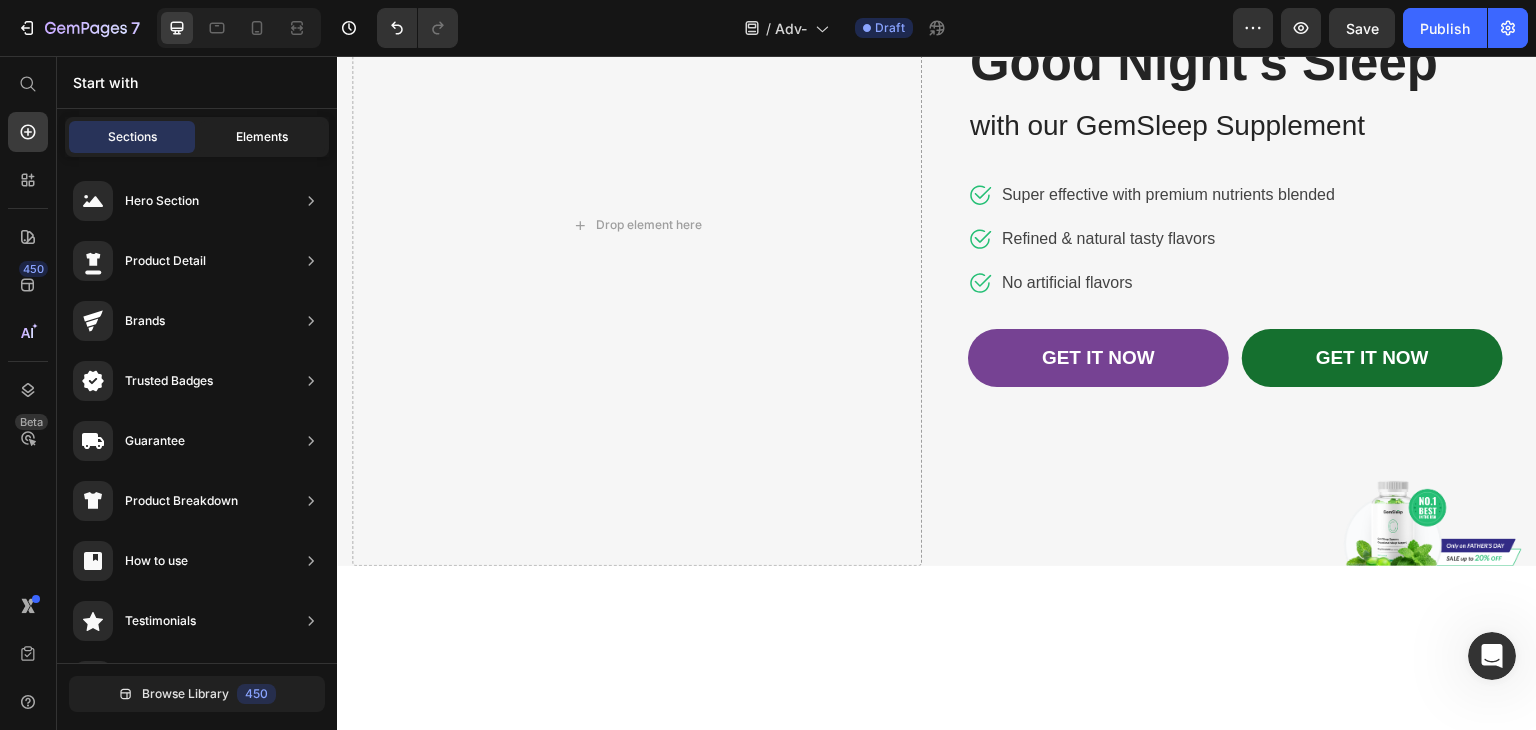 click on "Elements" 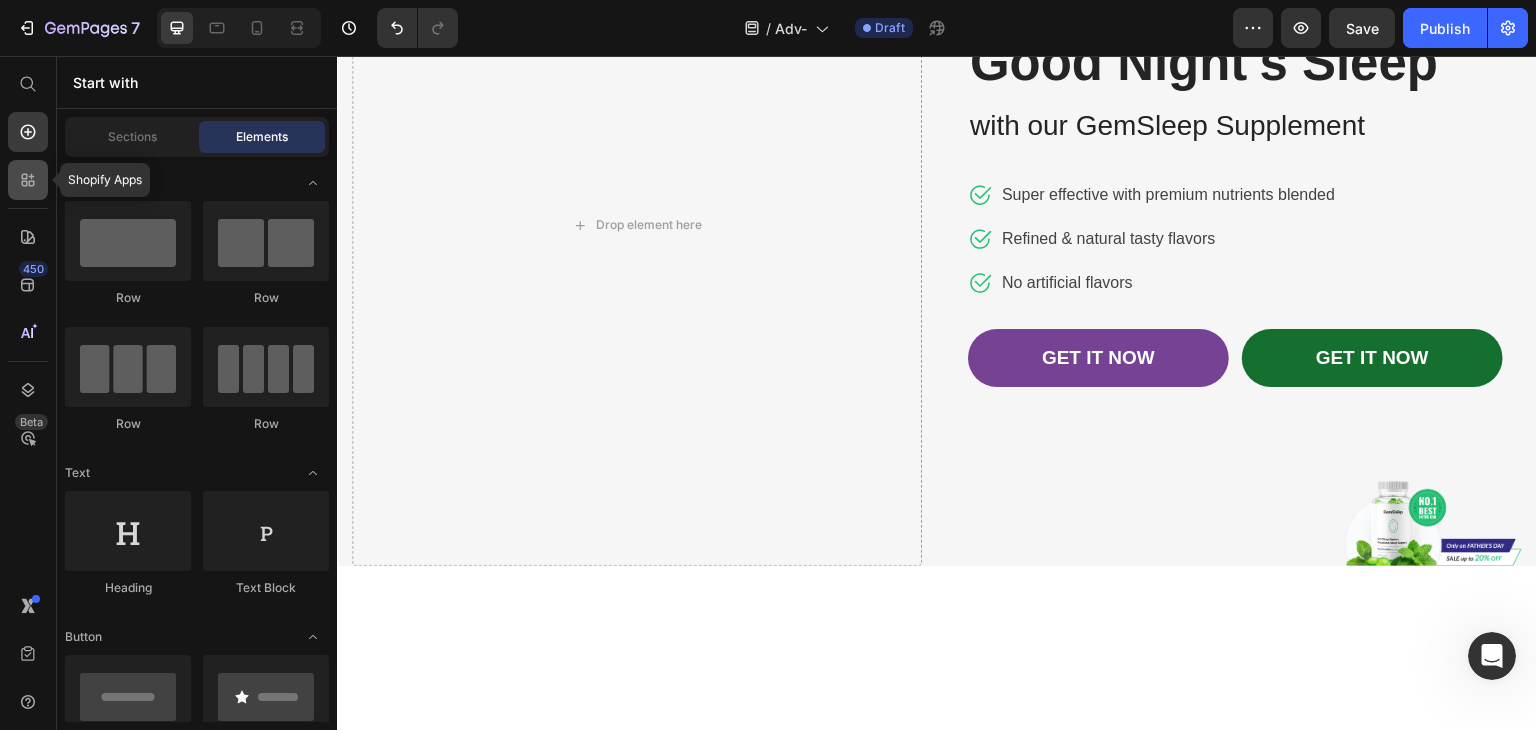 click 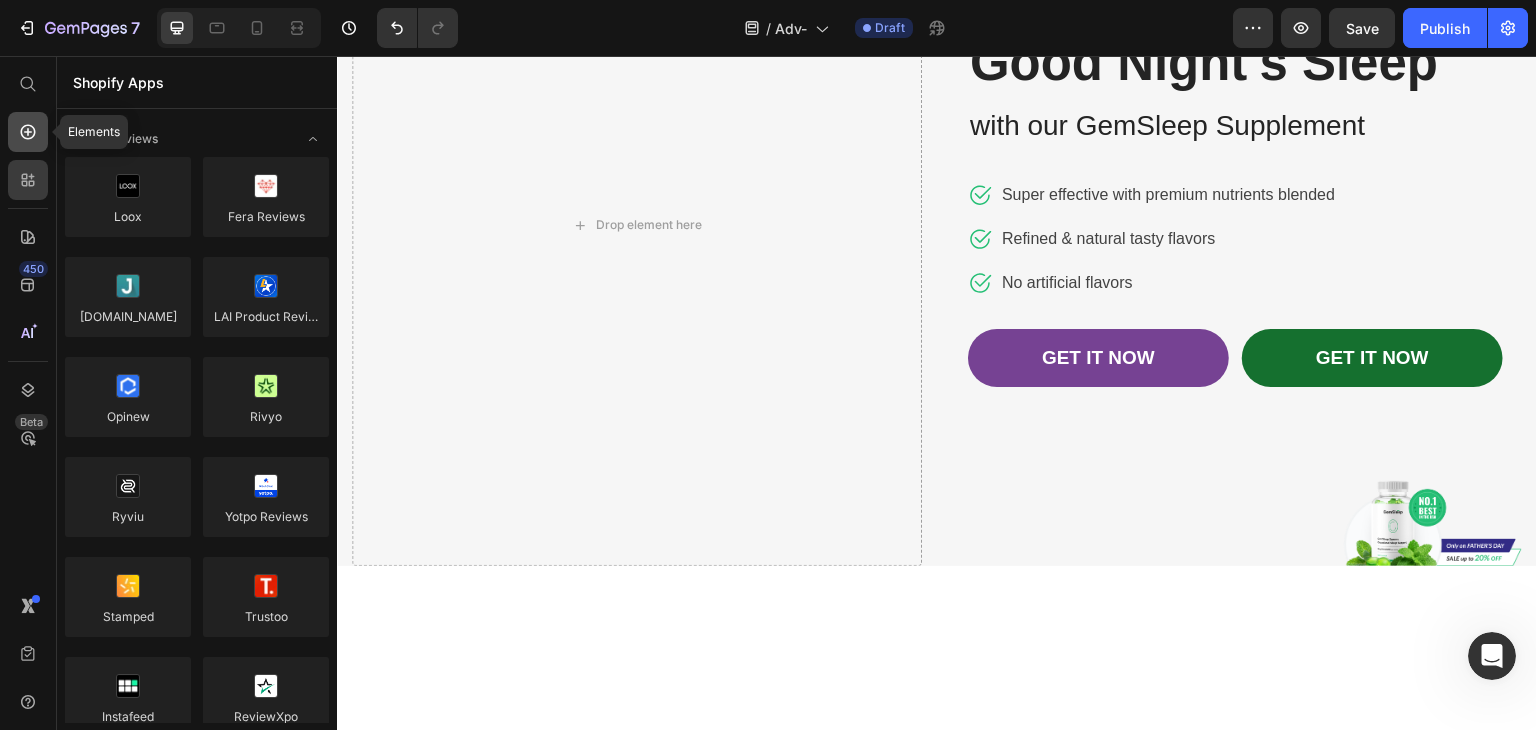 click 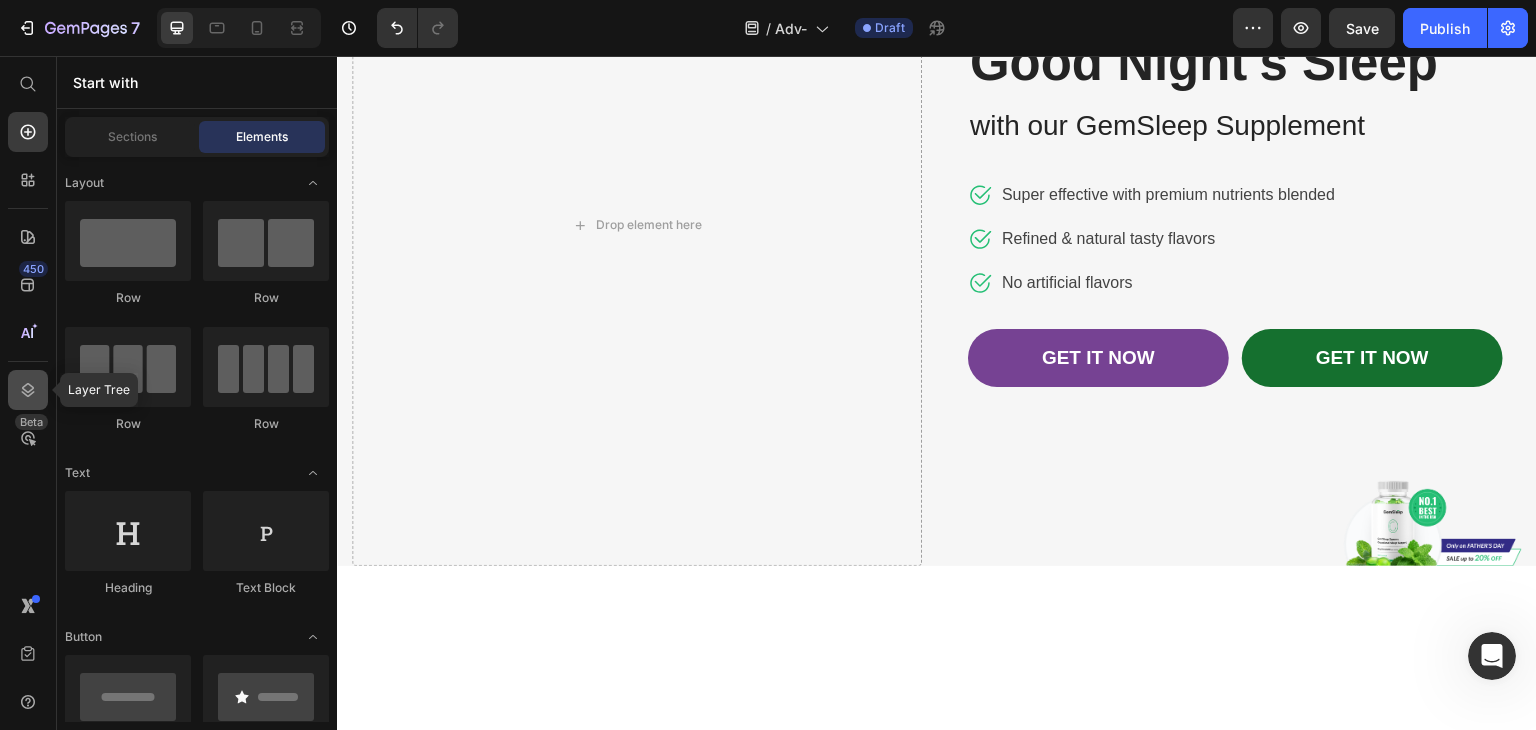 click 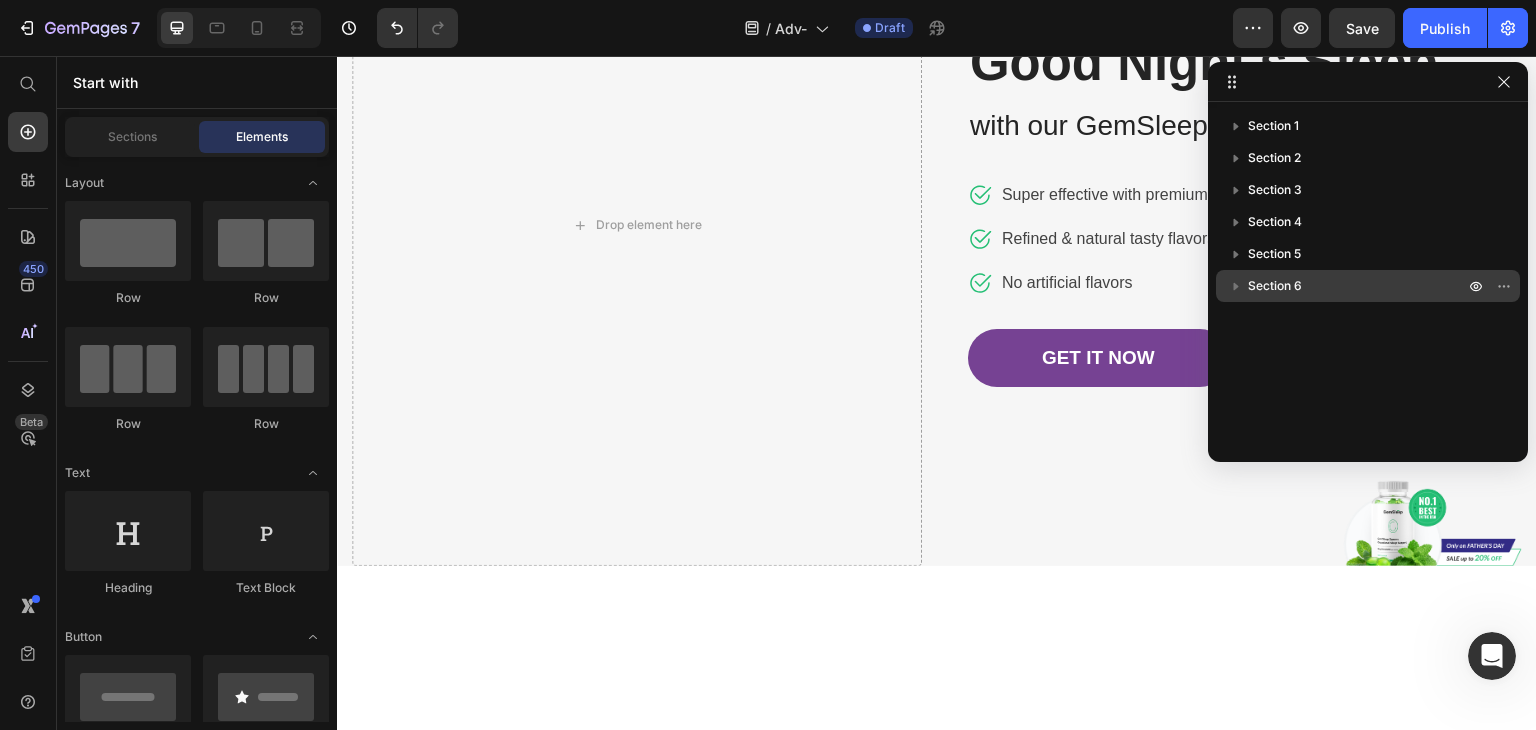 click on "Section 6" at bounding box center [1275, 286] 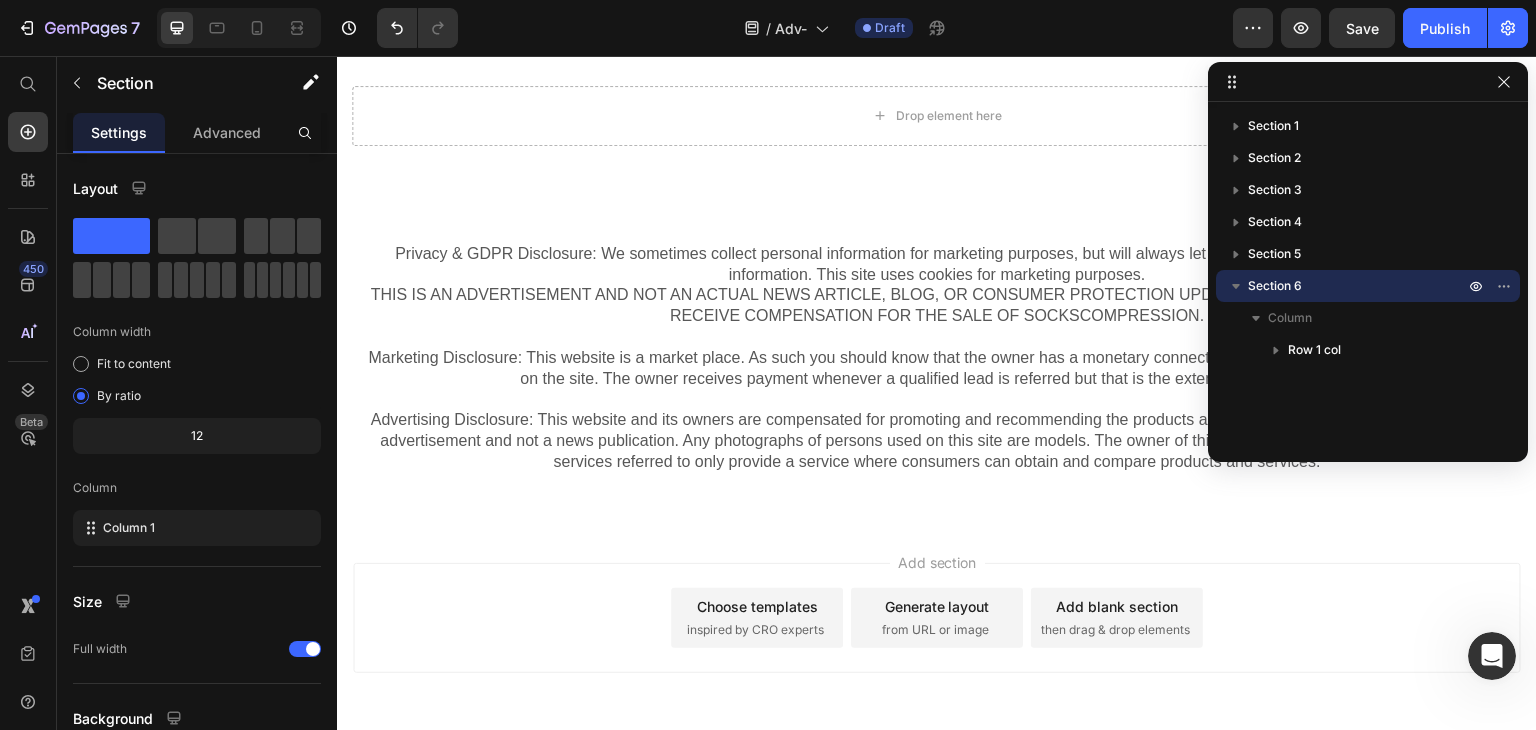 scroll, scrollTop: 2438, scrollLeft: 0, axis: vertical 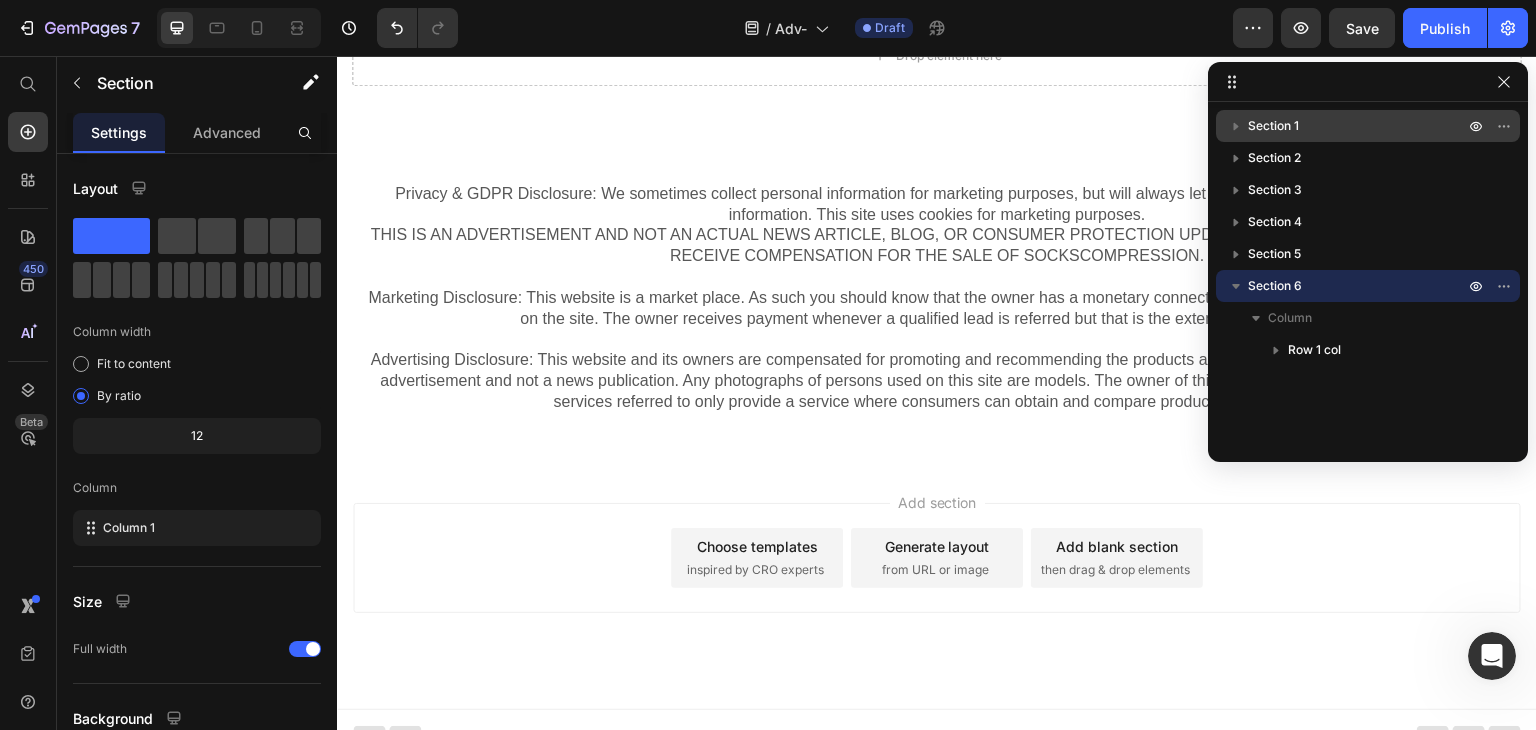 click on "Section 1" at bounding box center (1358, 126) 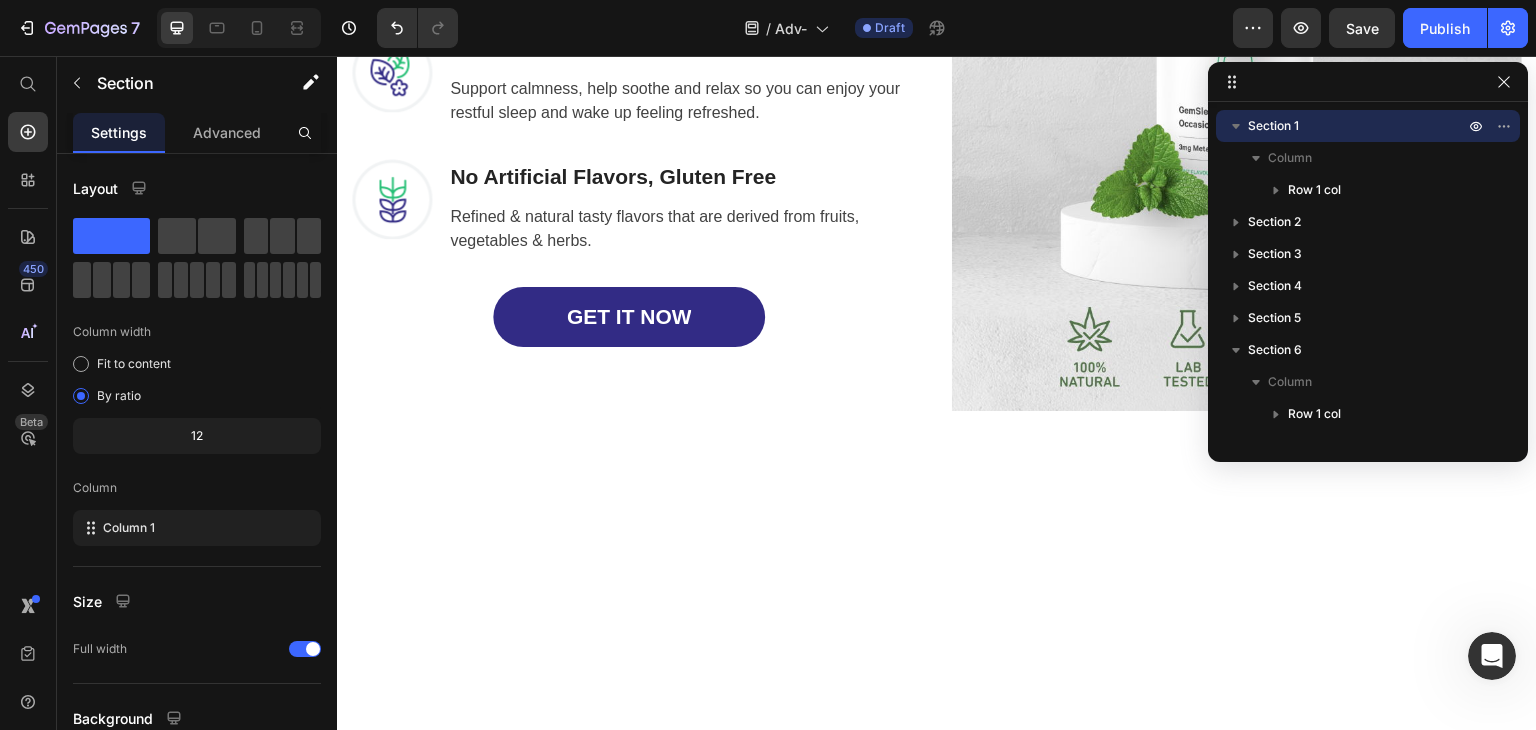 scroll, scrollTop: 0, scrollLeft: 0, axis: both 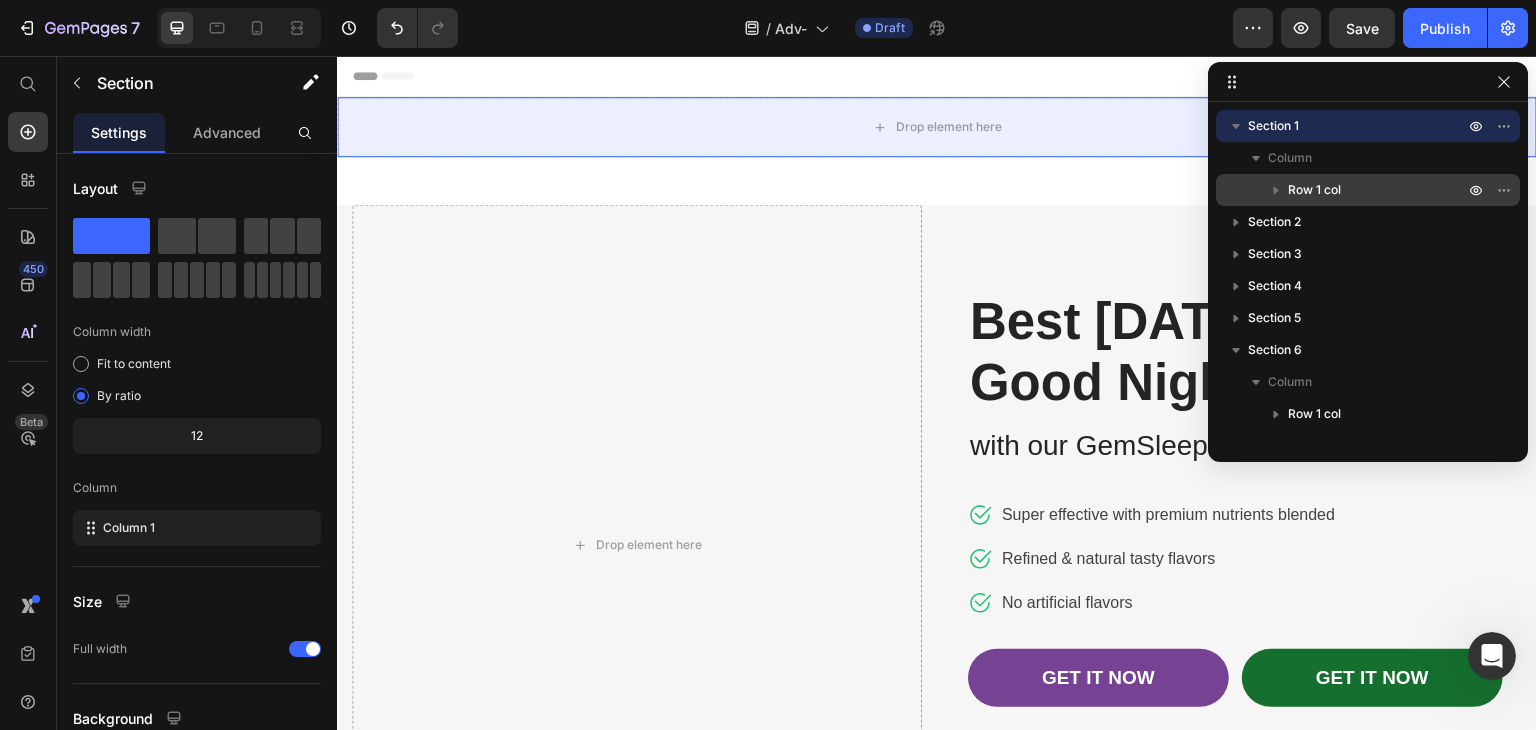 click on "Row 1 col" at bounding box center [1314, 190] 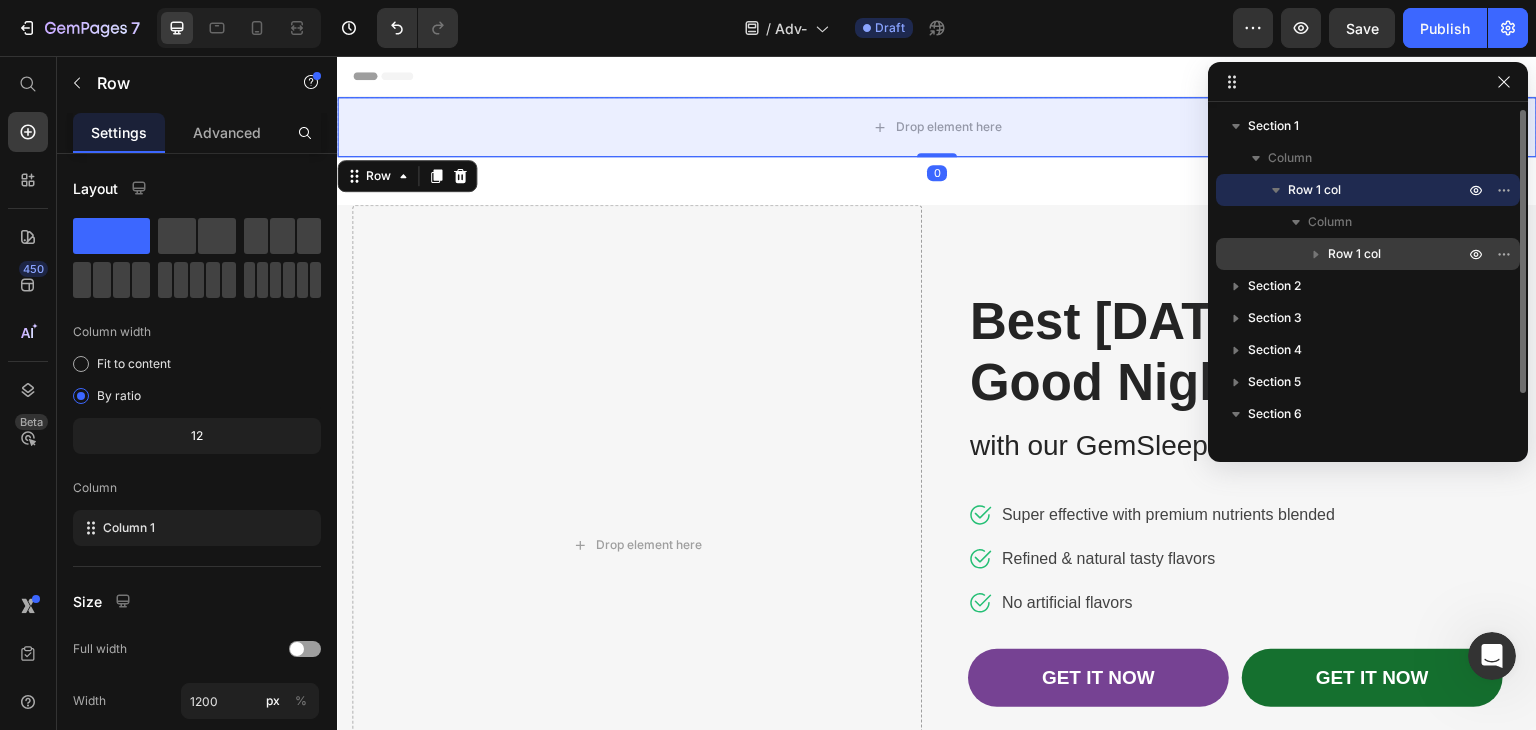 click on "Row 1 col" at bounding box center [1354, 254] 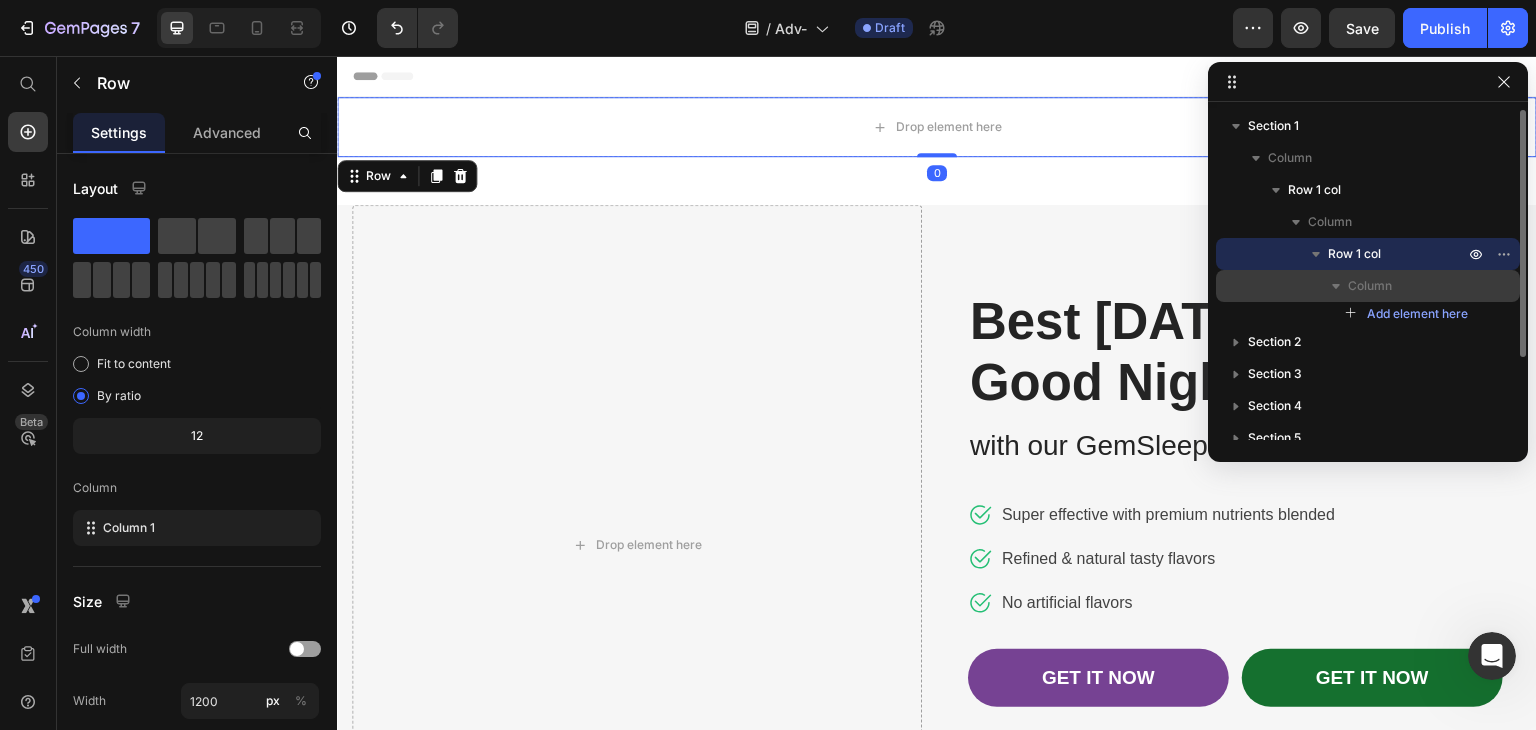 click on "Column" at bounding box center [1370, 286] 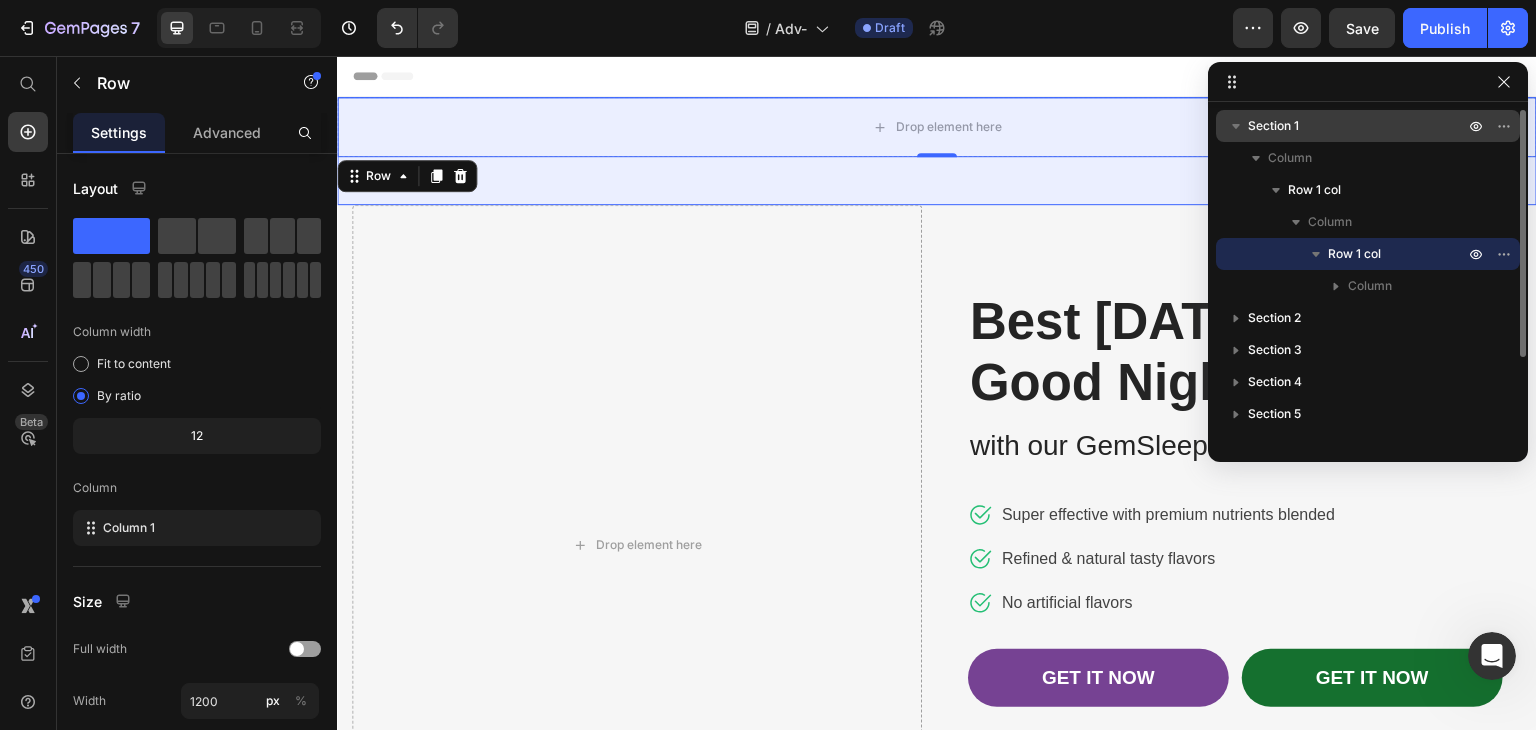 click on "Section 1" at bounding box center (1273, 126) 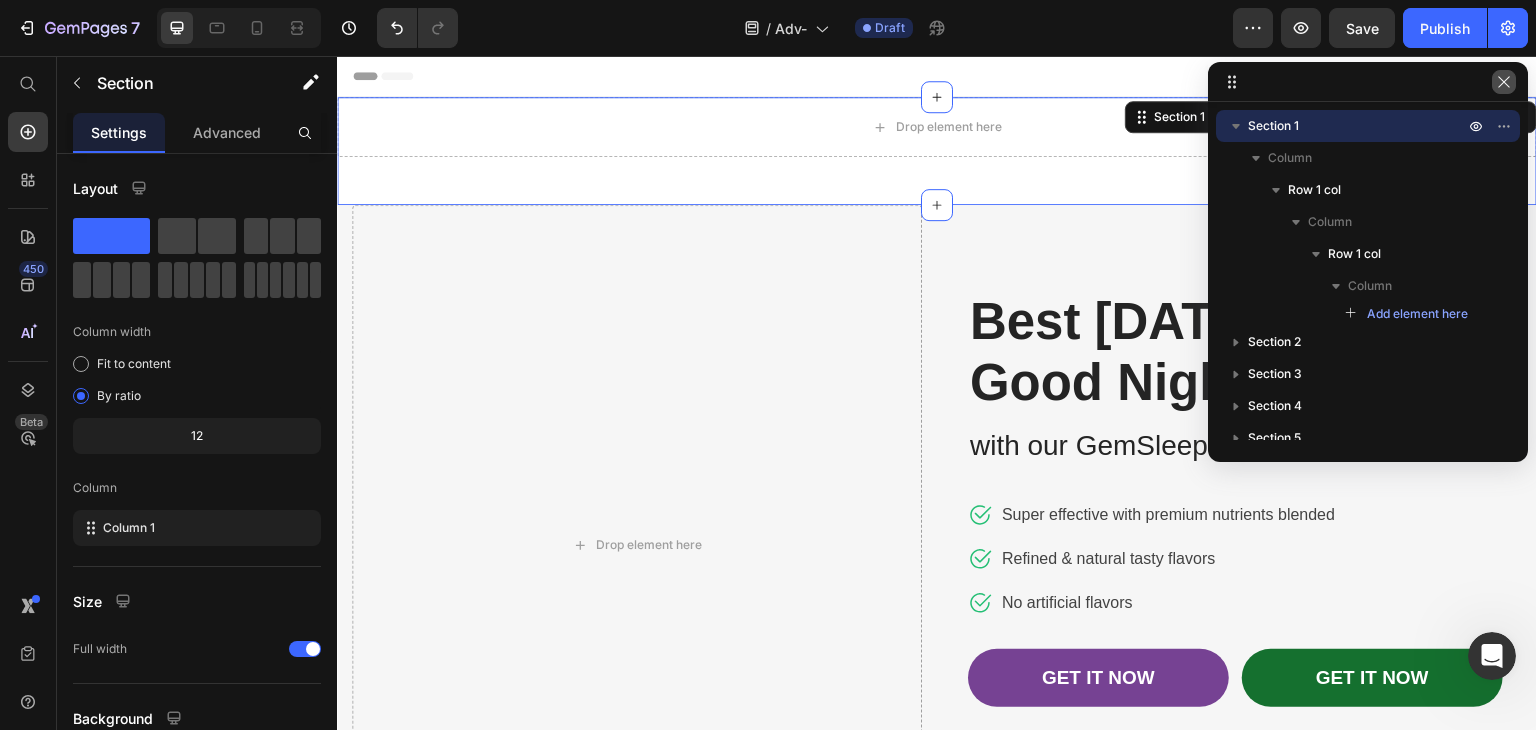 click 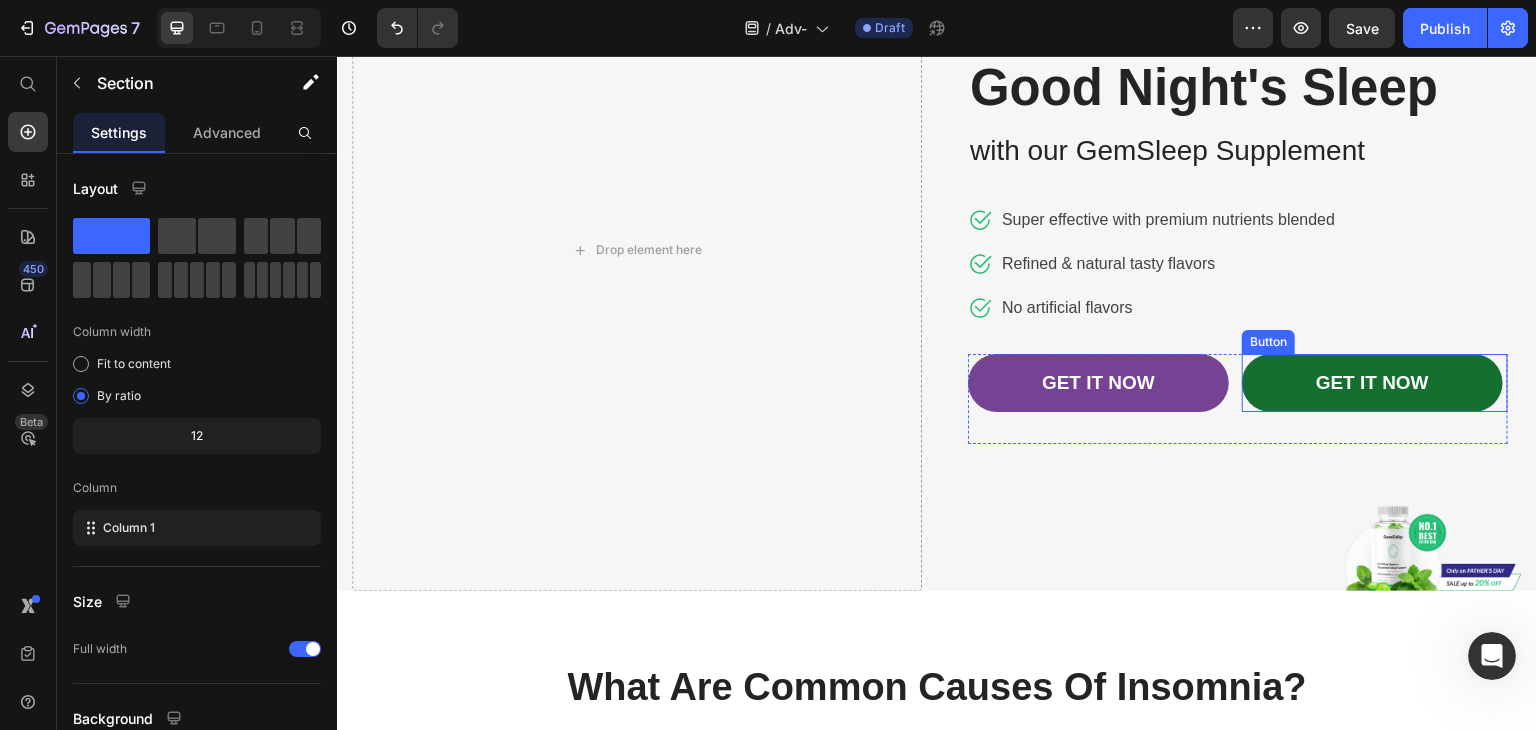 scroll, scrollTop: 500, scrollLeft: 0, axis: vertical 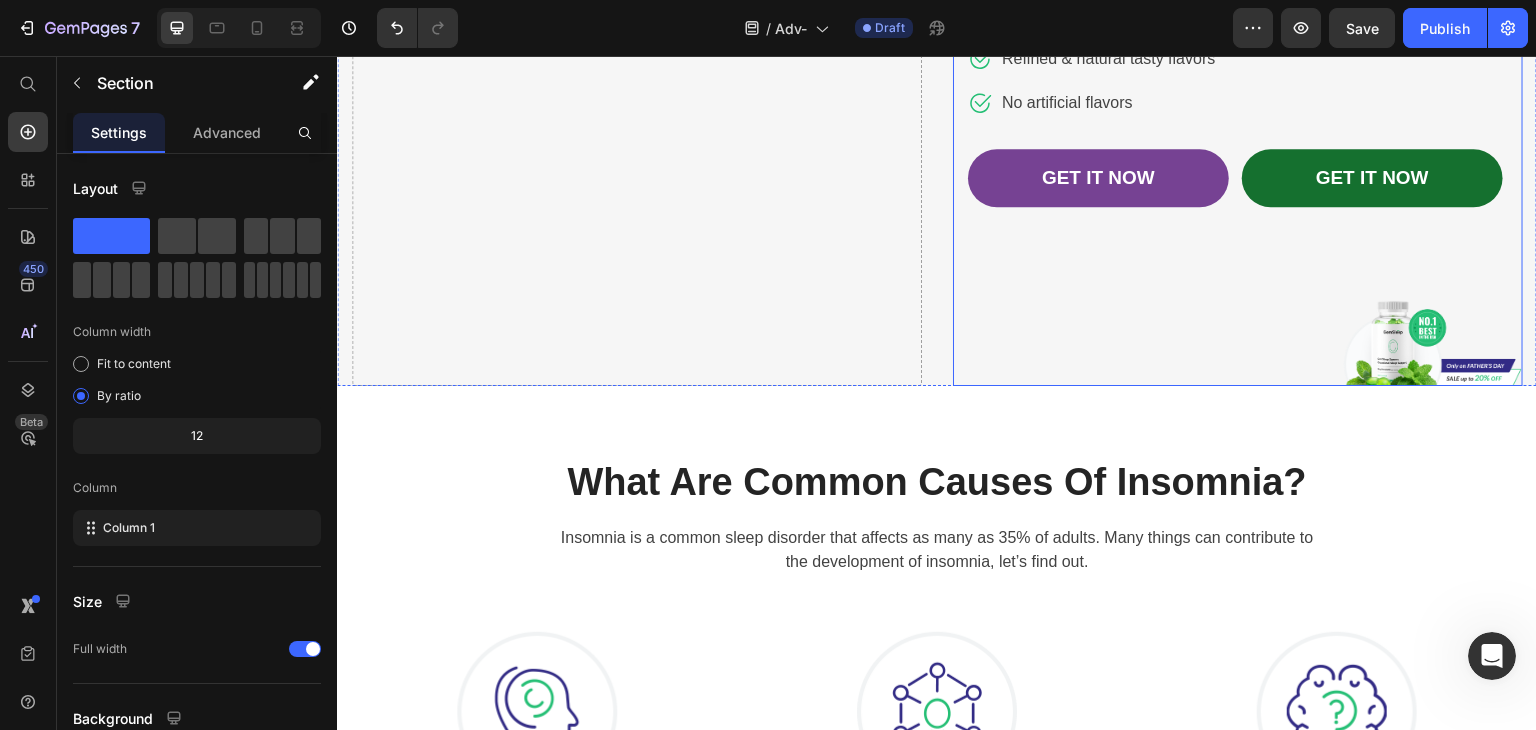 click on "Best Father's Day Gift: A Good Night's Sleep Heading with our GemSleep Supplement Text block       Icon Super effective with premium nutrients blended Text block       Icon Refined & natural tasty flavors Text block       Icon No artificial flavors Text block Icon List GET IT NOW Button GET IT NOW Button Row Row" at bounding box center (1238, 45) 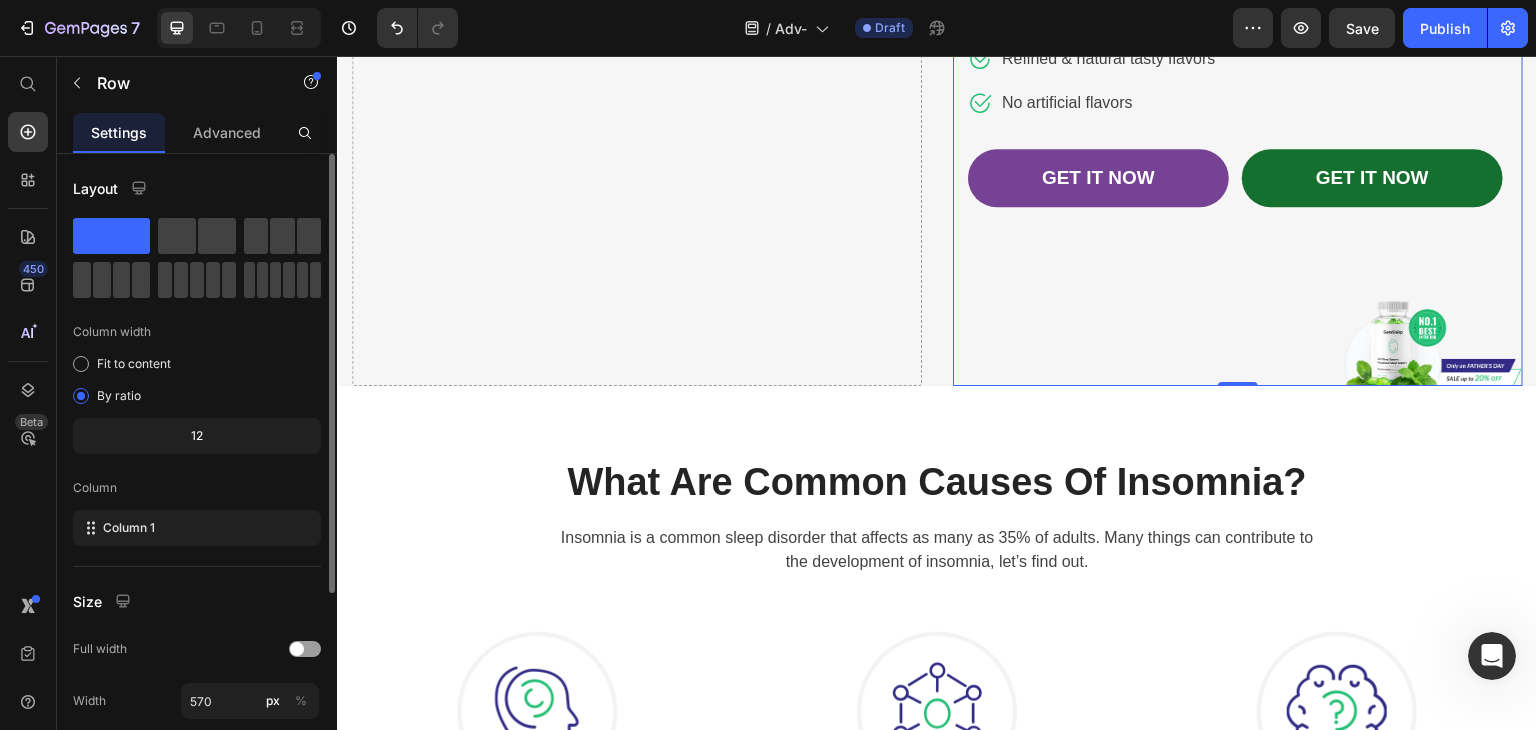 scroll, scrollTop: 200, scrollLeft: 0, axis: vertical 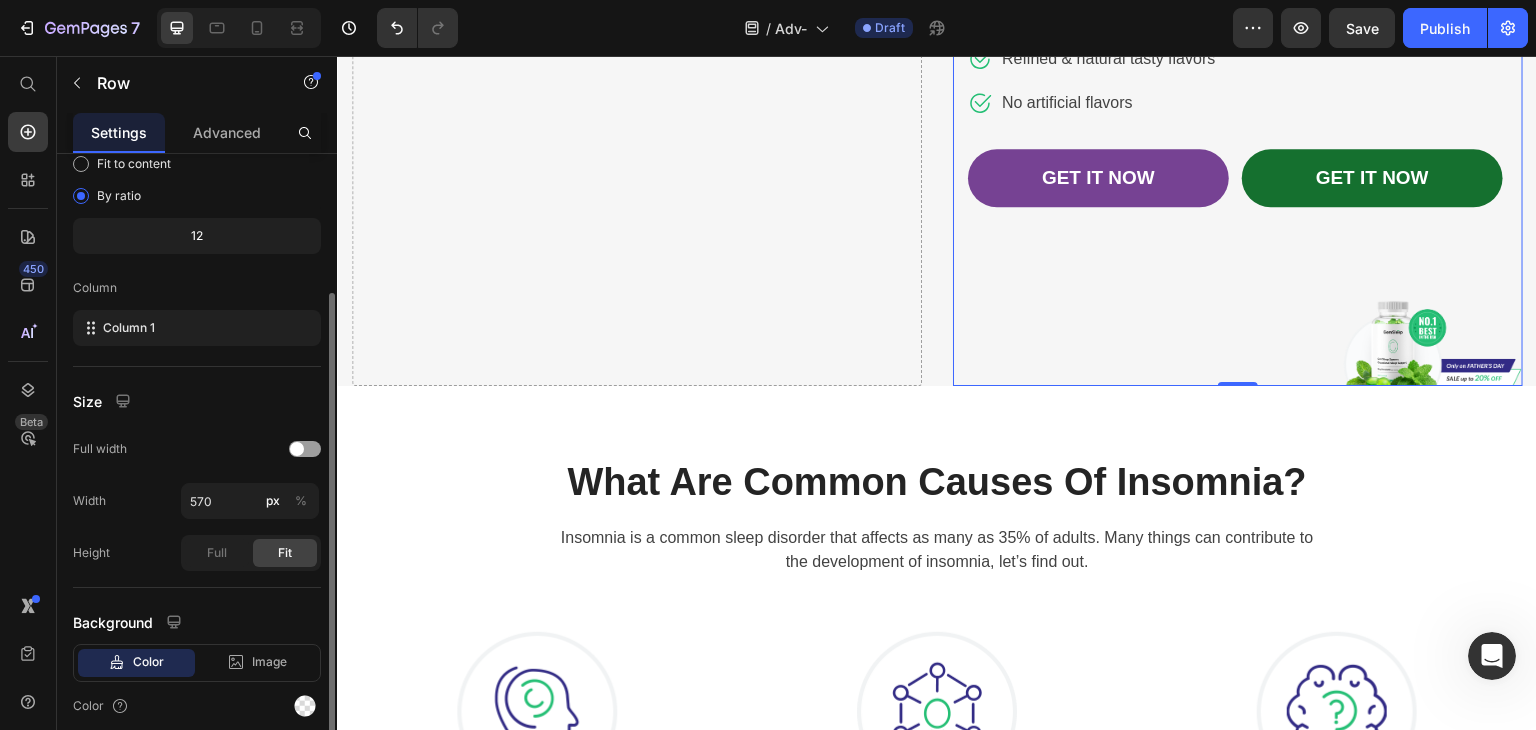 click on "Drop element here" at bounding box center (637, 45) 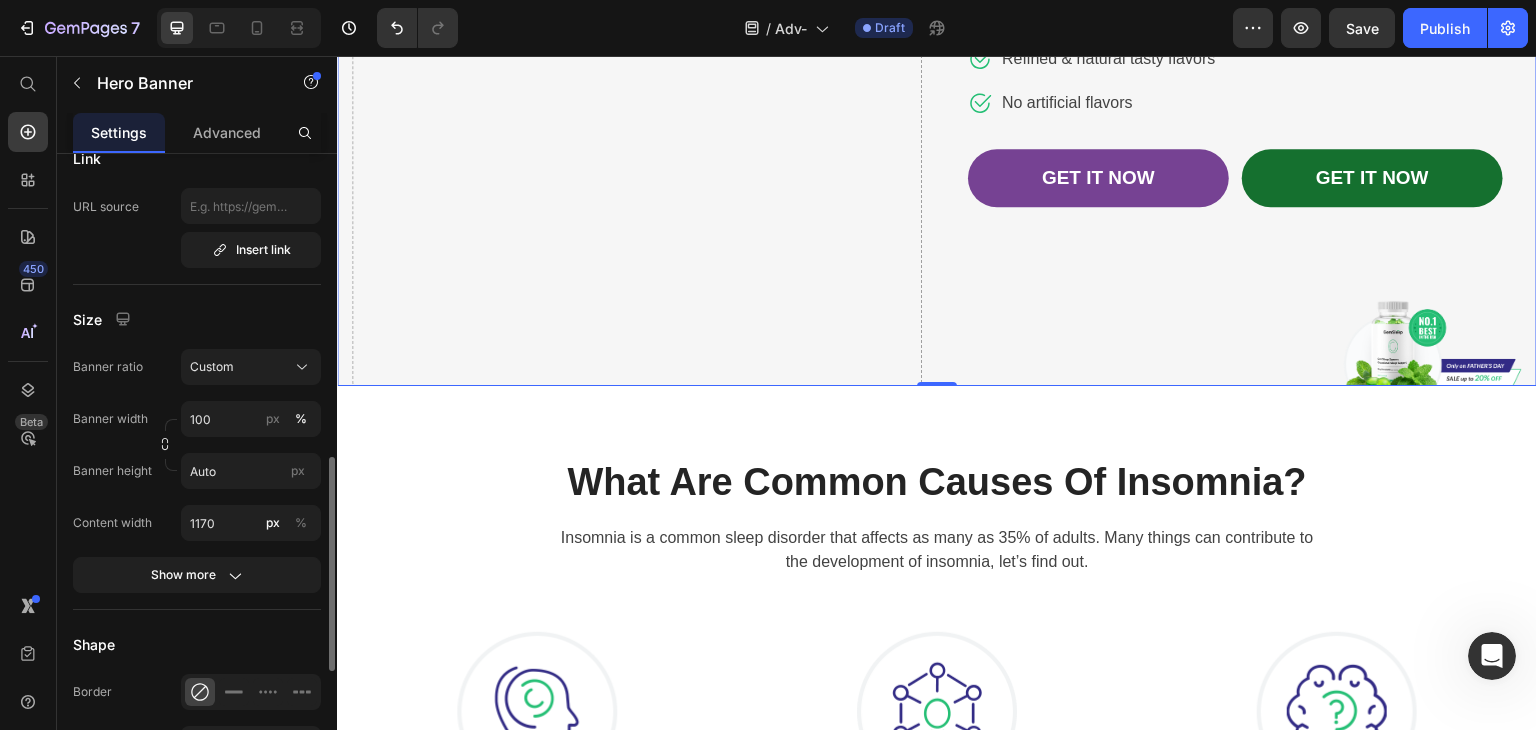 scroll, scrollTop: 600, scrollLeft: 0, axis: vertical 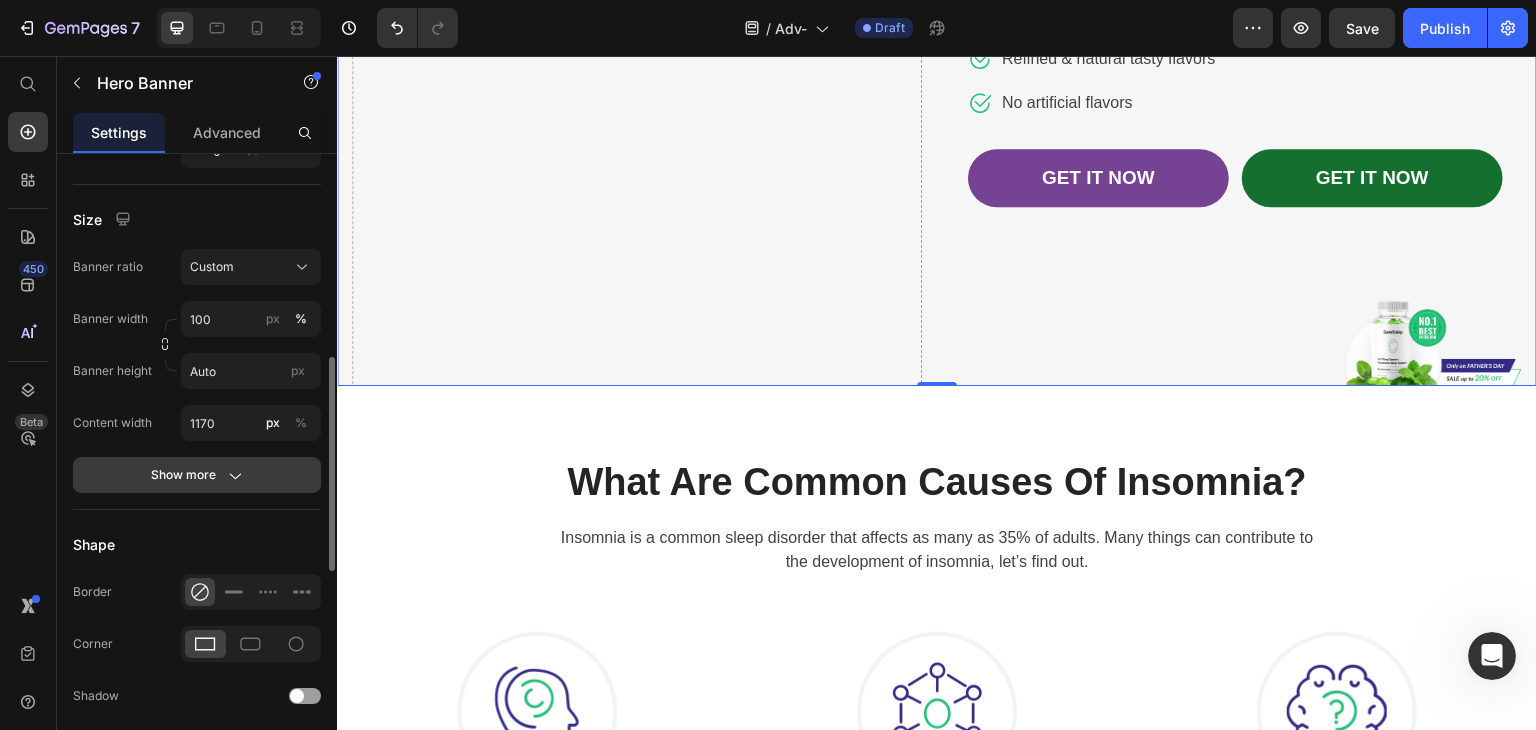 click on "Show more" at bounding box center (197, 475) 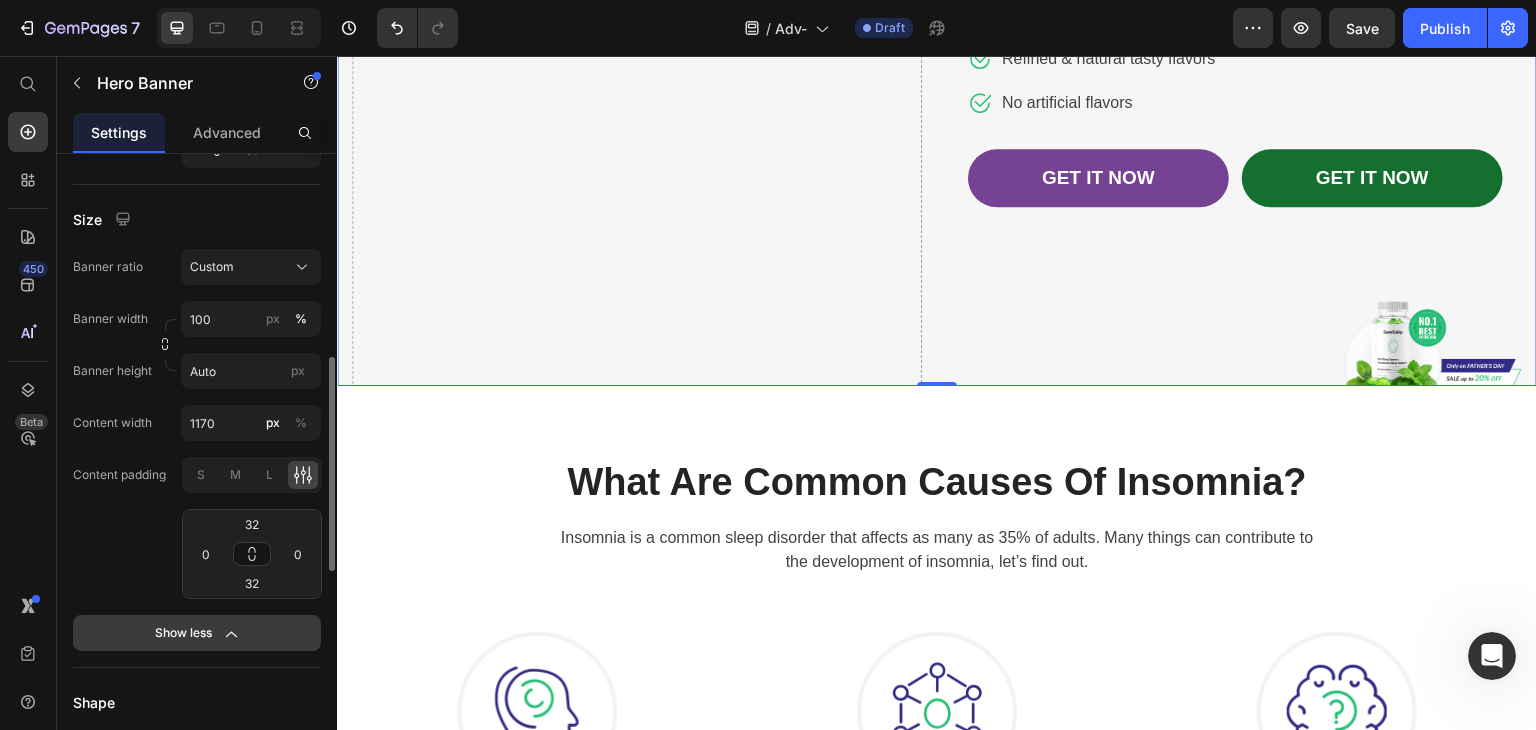 scroll, scrollTop: 700, scrollLeft: 0, axis: vertical 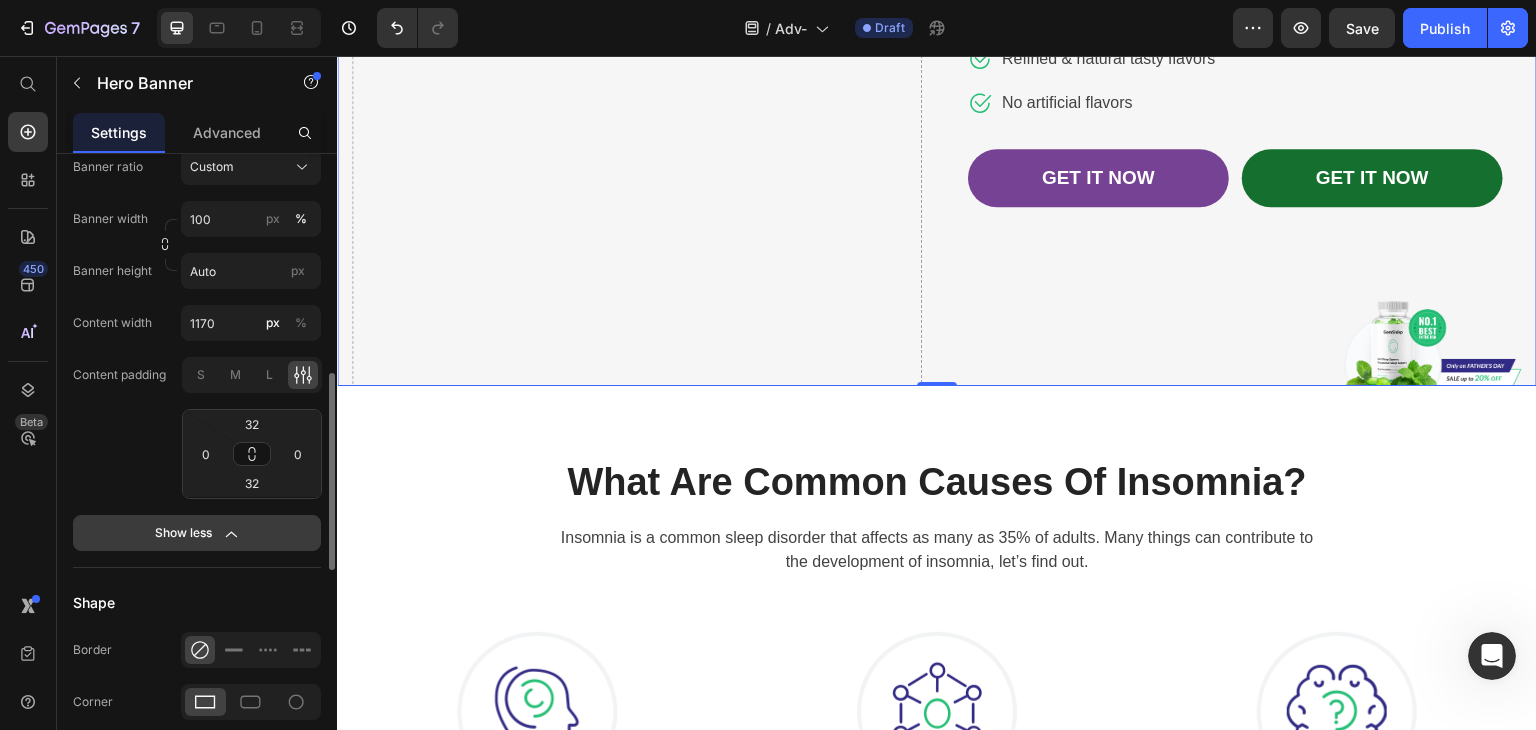 click on "Show less" at bounding box center (197, 533) 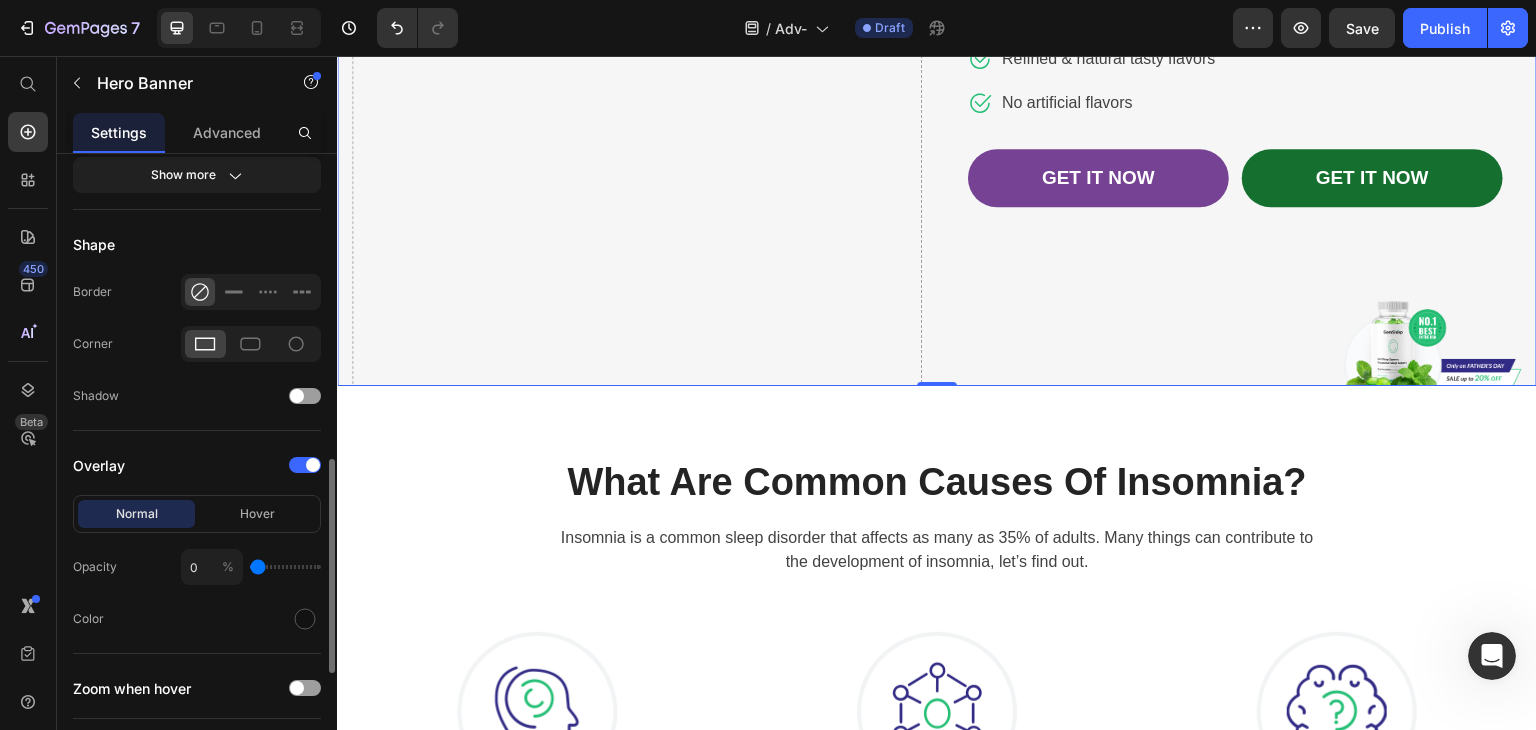 scroll, scrollTop: 1000, scrollLeft: 0, axis: vertical 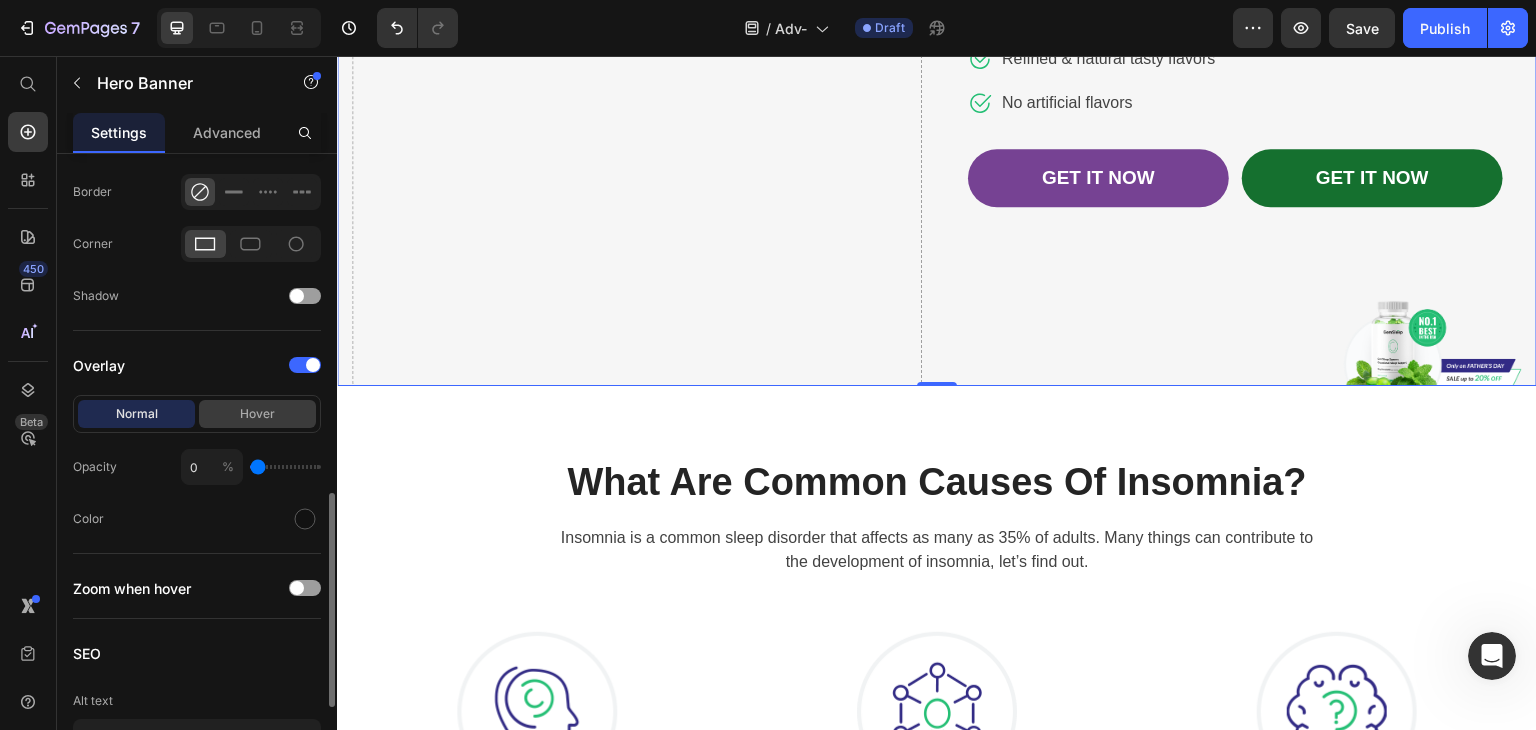 click on "Hover" at bounding box center (257, 414) 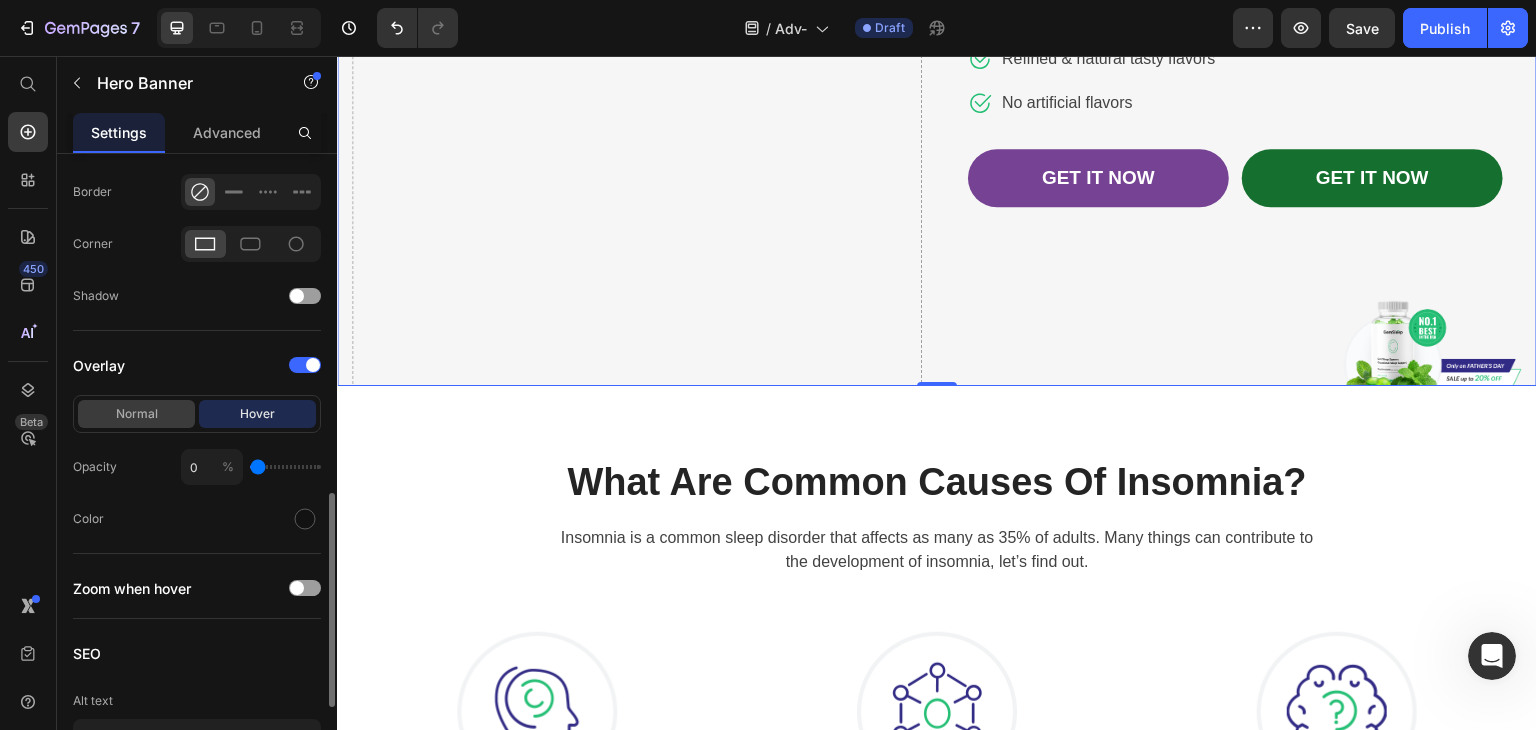 click on "Normal" at bounding box center (136, 414) 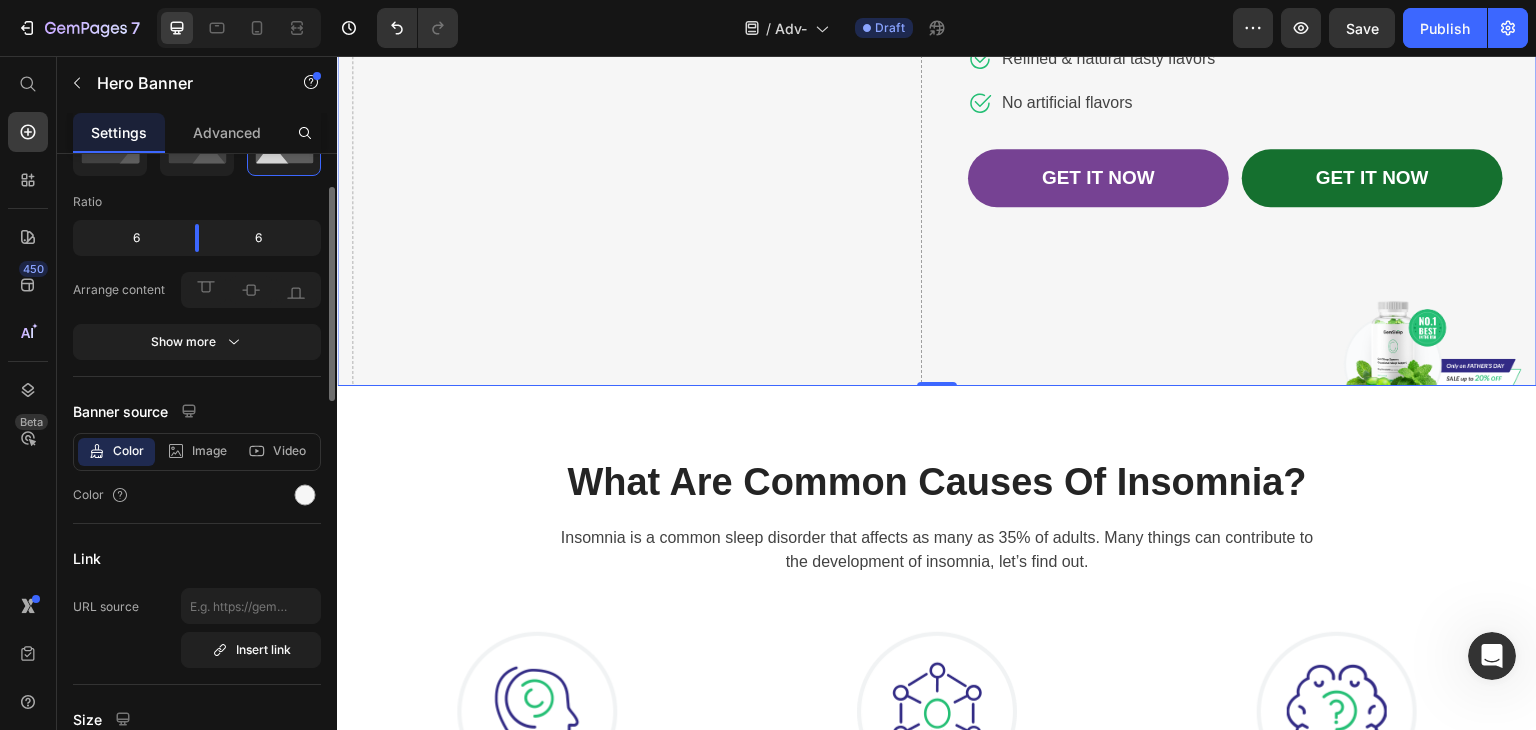 scroll, scrollTop: 0, scrollLeft: 0, axis: both 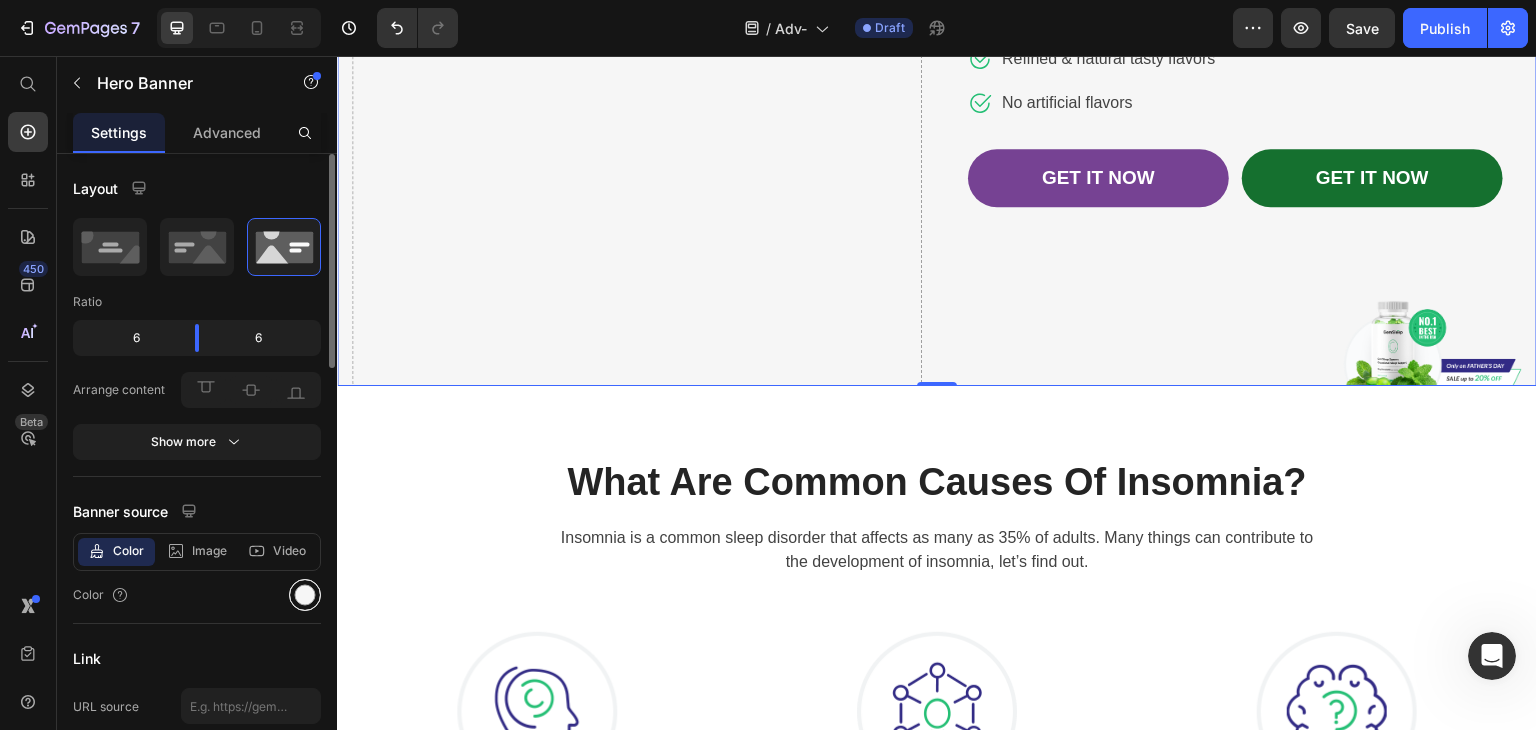 click at bounding box center (305, 595) 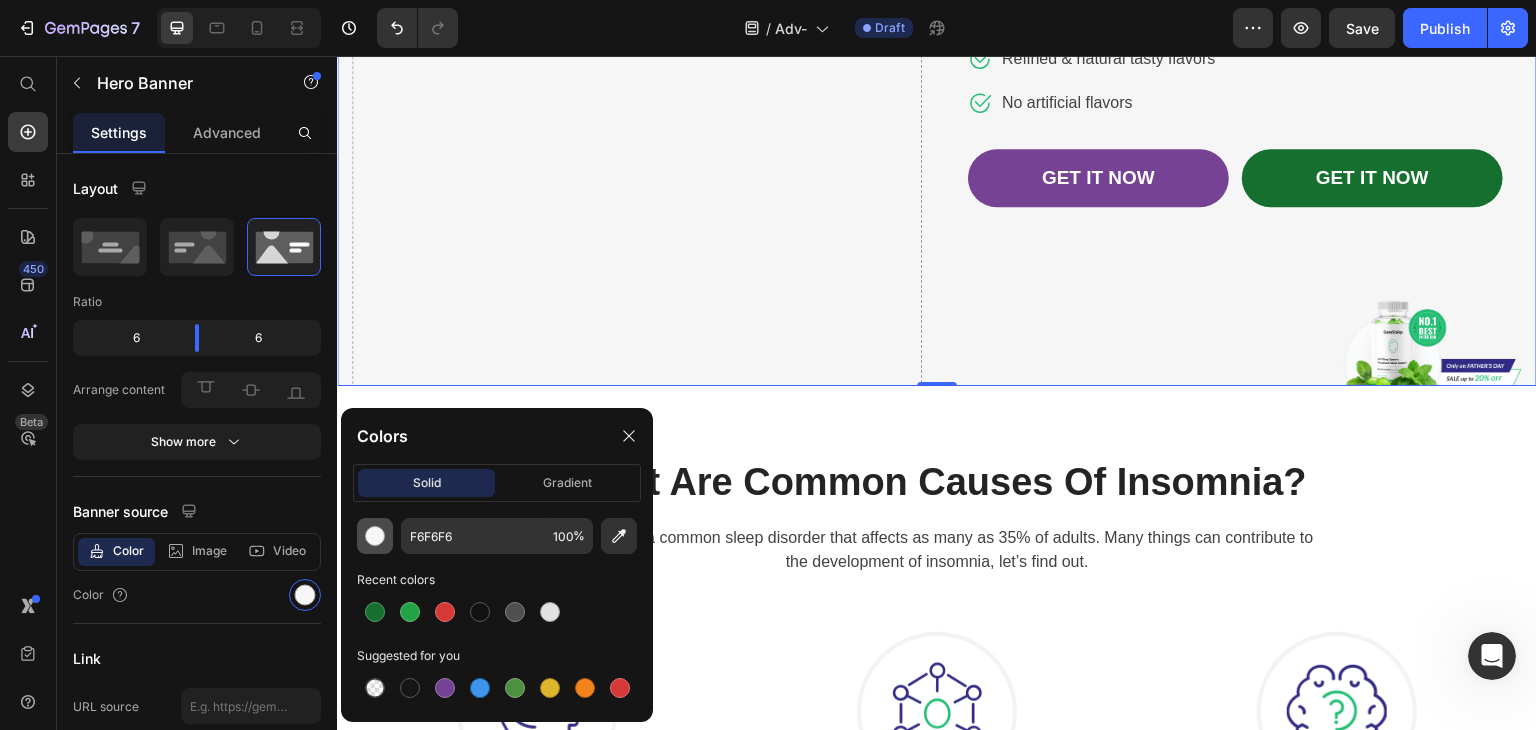 click at bounding box center [375, 536] 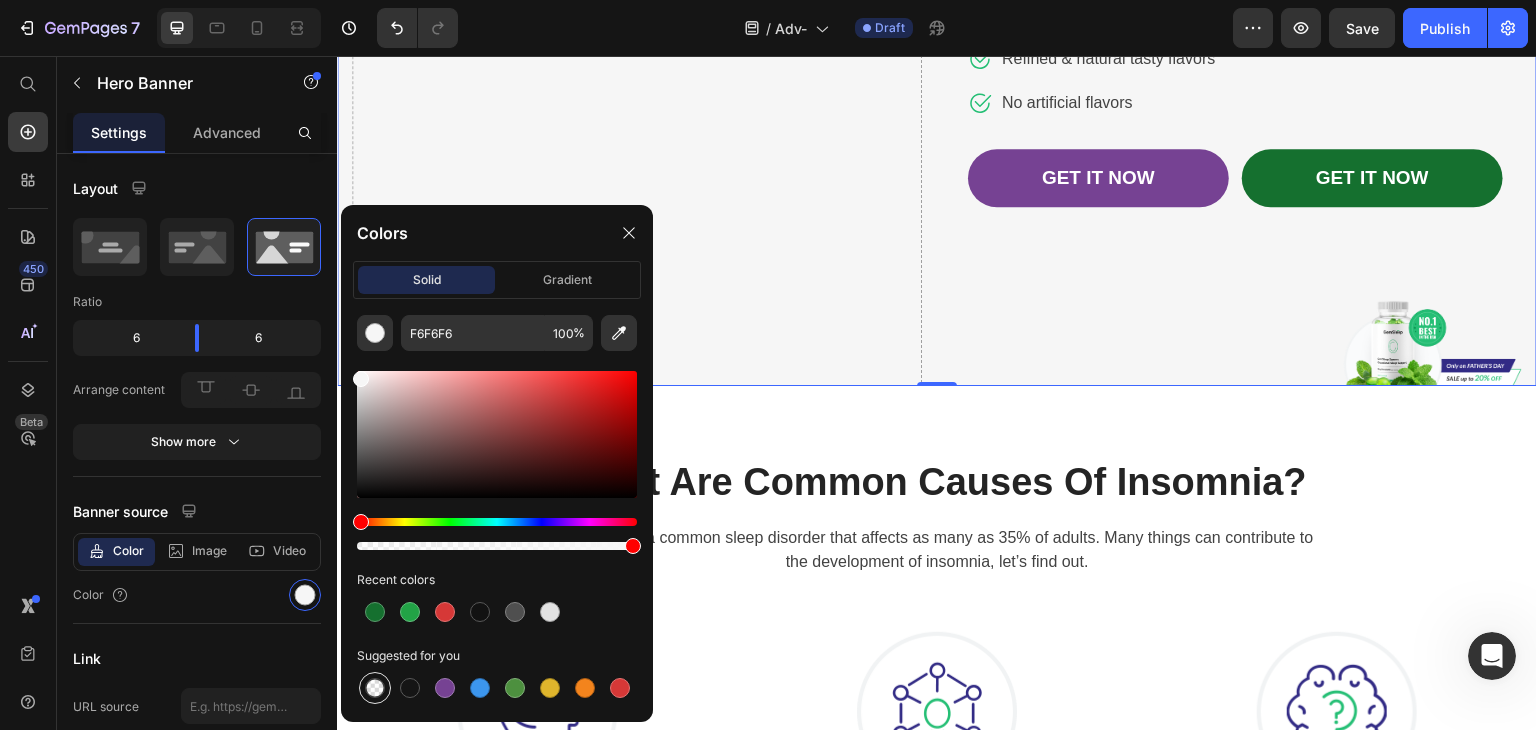 click at bounding box center (375, 688) 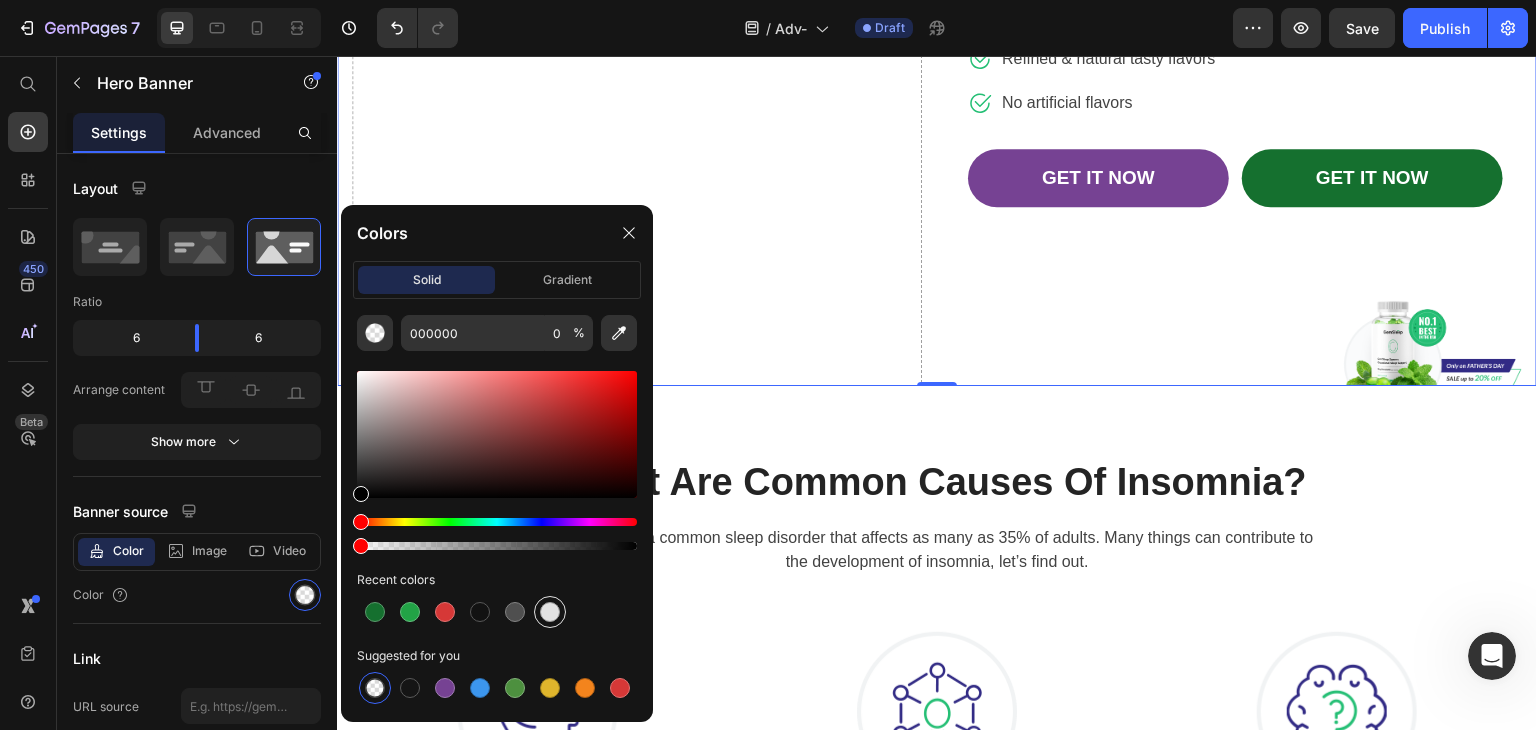 click at bounding box center [550, 612] 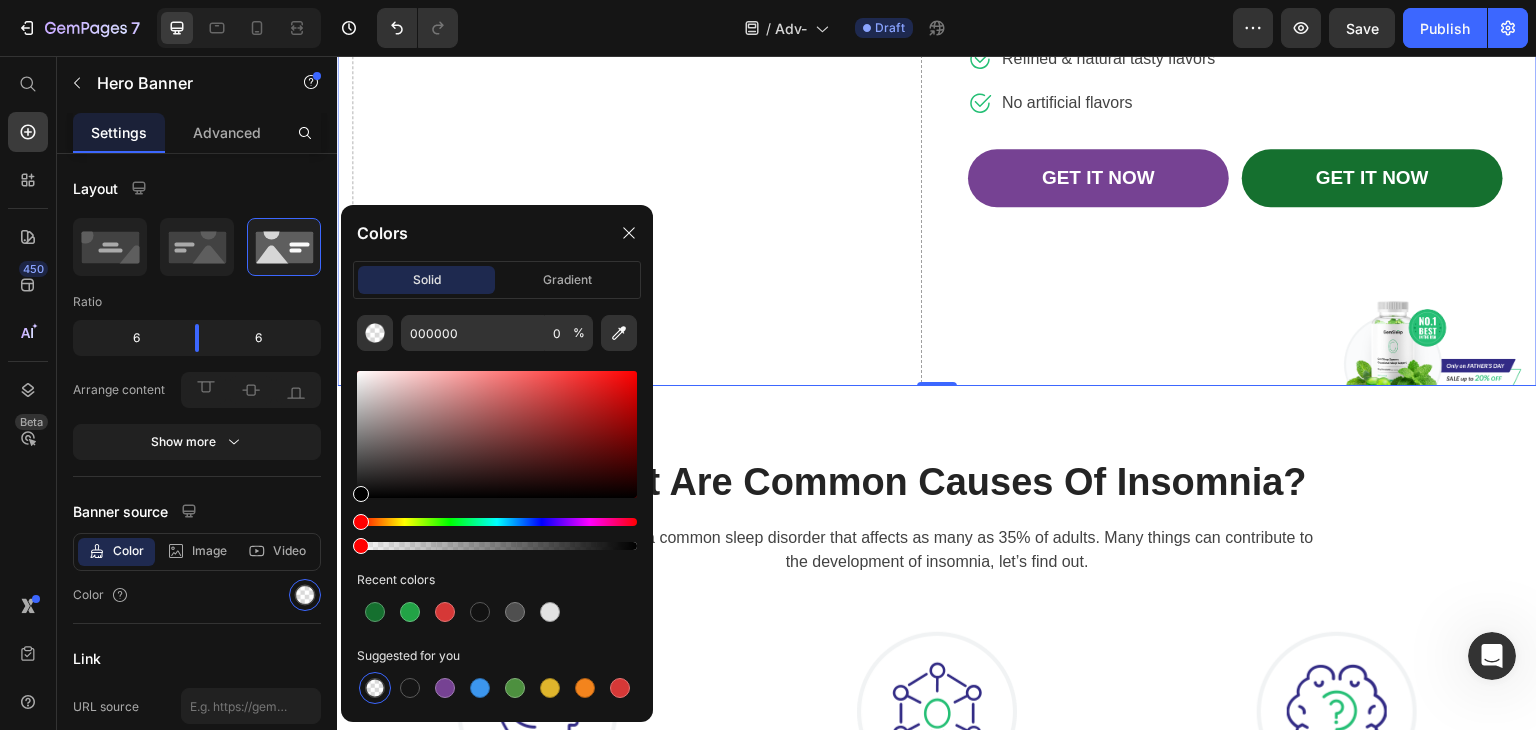 type on "E2E2E2" 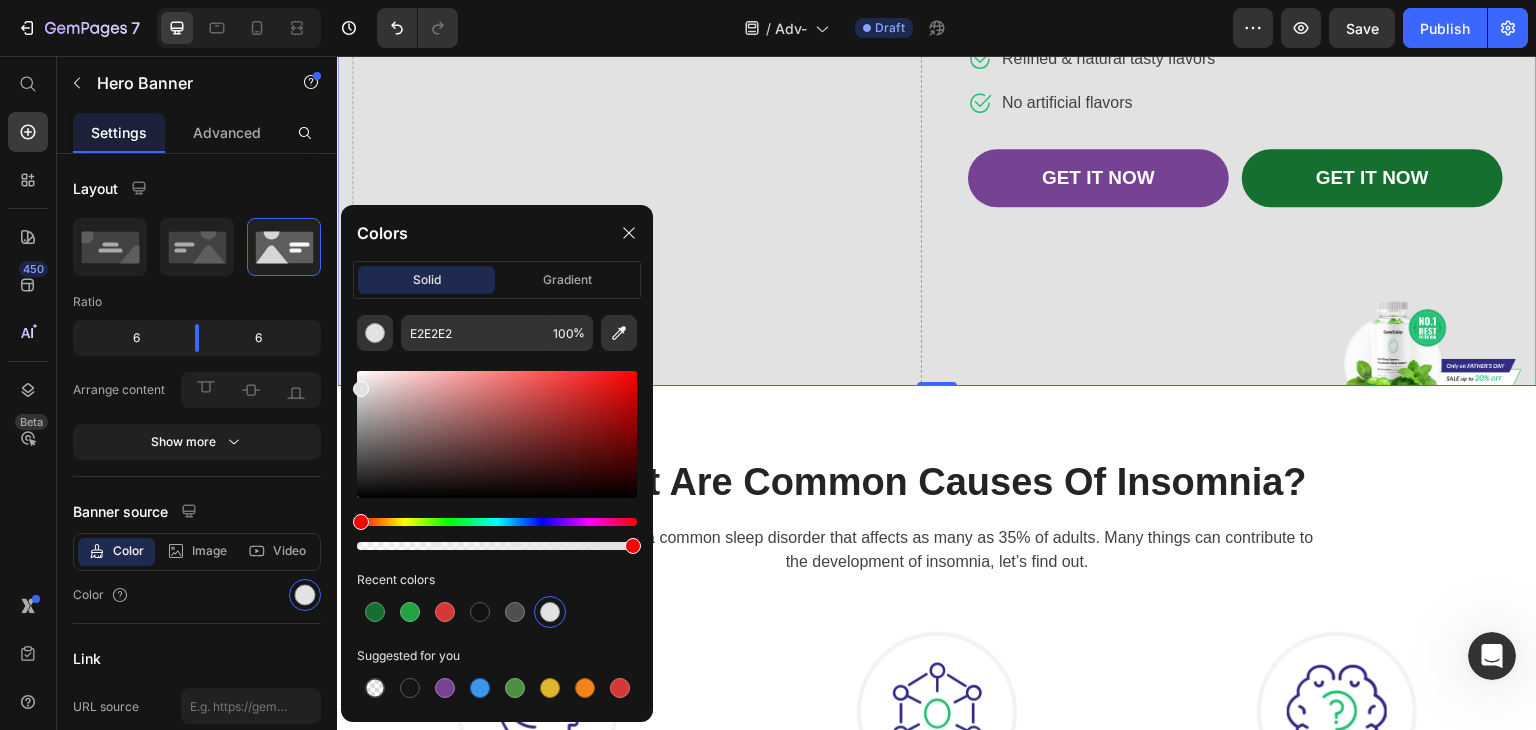 click at bounding box center (497, 612) 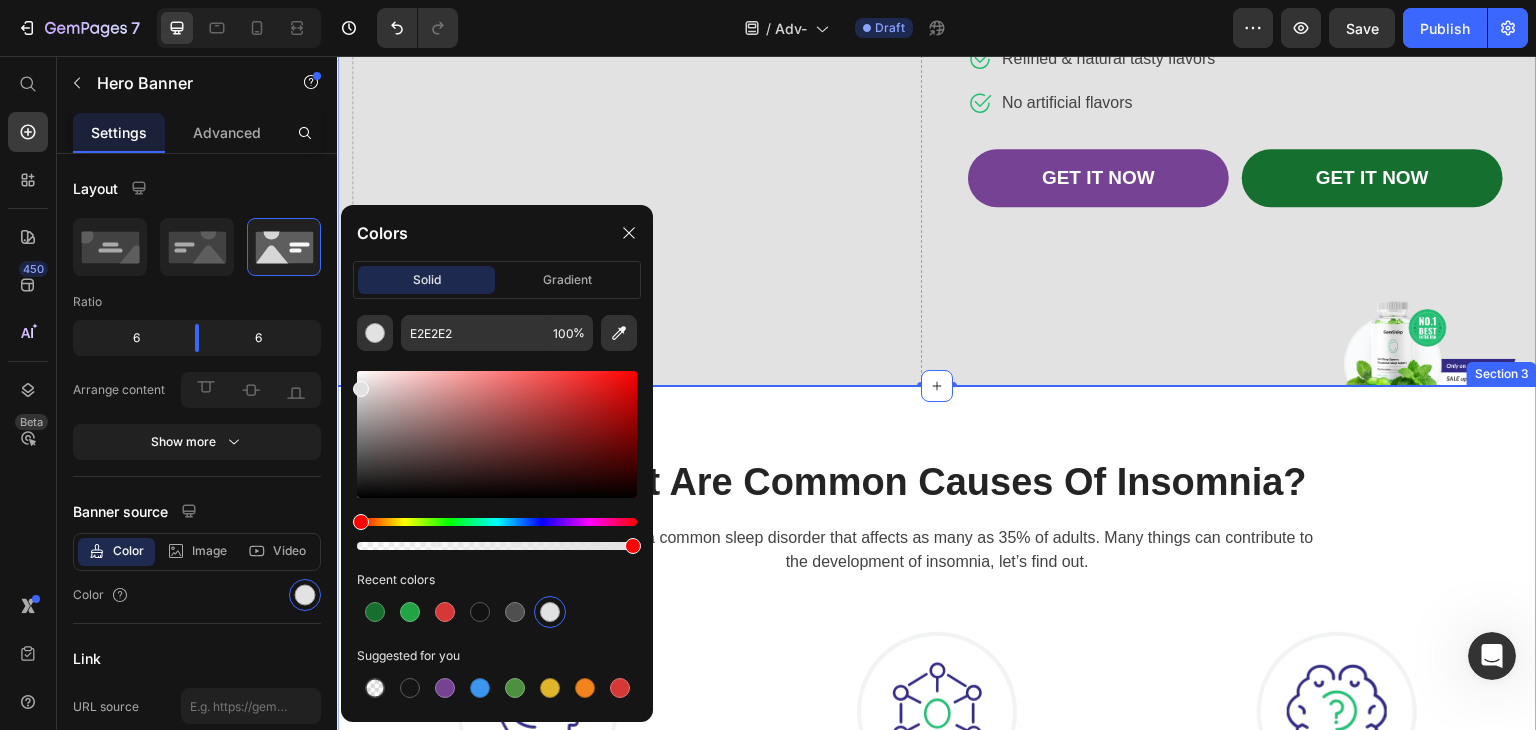 click on "What Are Common Causes Of Insomnia? Heading Insomnia is a common sleep disorder that affects as many as 35% of adults. Many things can contribute to the development of insomnia, let’s find out. Text block Row Image Mental Health Problems Heading Such as stress, depression and anxiety. Text block Row Image Sleep-Related Breathing Disorders Heading Snoring, Sleep Apnea, ... Text block Row Image Neurological Disorders Heading Alzheimer’s disease or Parkinson’s disease. Text block Row Row Row Section 3" at bounding box center [937, 676] 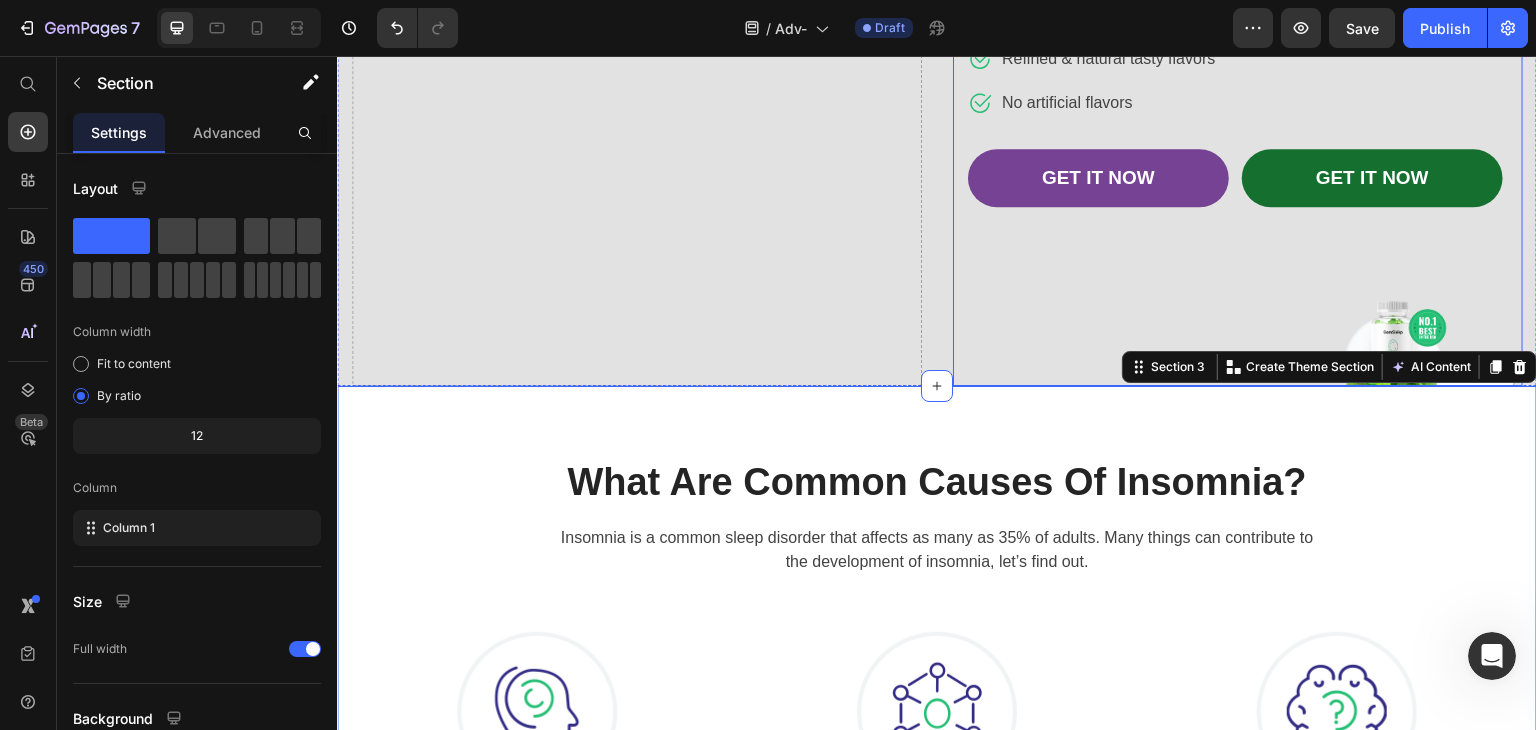 click on "Best Father's Day Gift: A Good Night's Sleep Heading with our GemSleep Supplement Text block       Icon Super effective with premium nutrients blended Text block       Icon Refined & natural tasty flavors Text block       Icon No artificial flavors Text block Icon List GET IT NOW Button GET IT NOW Button Row Row" at bounding box center (1238, 45) 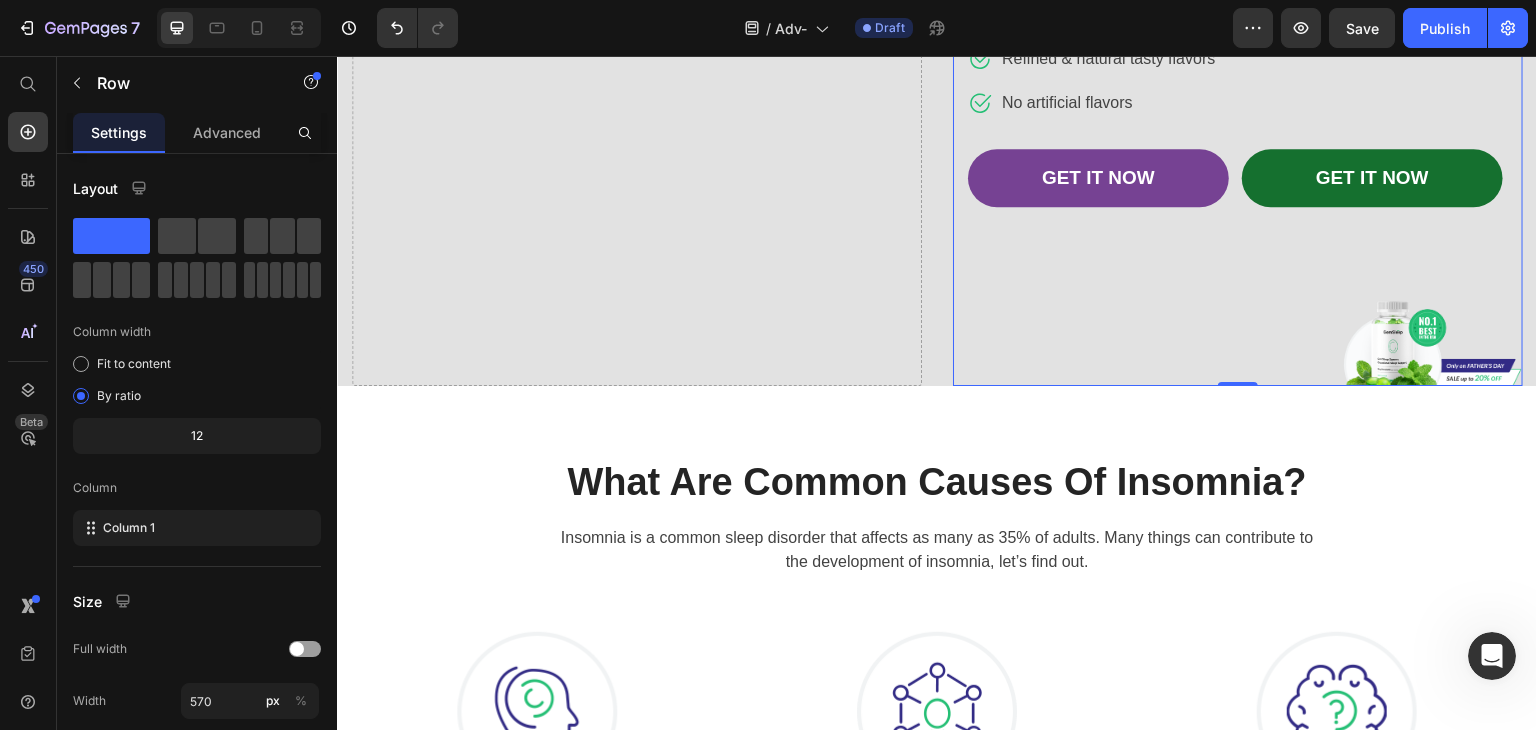 click on "Best Father's Day Gift: A Good Night's Sleep Heading with our GemSleep Supplement Text block       Icon Super effective with premium nutrients blended Text block       Icon Refined & natural tasty flavors Text block       Icon No artificial flavors Text block Icon List GET IT NOW Button GET IT NOW Button Row Row   0" at bounding box center [1238, 45] 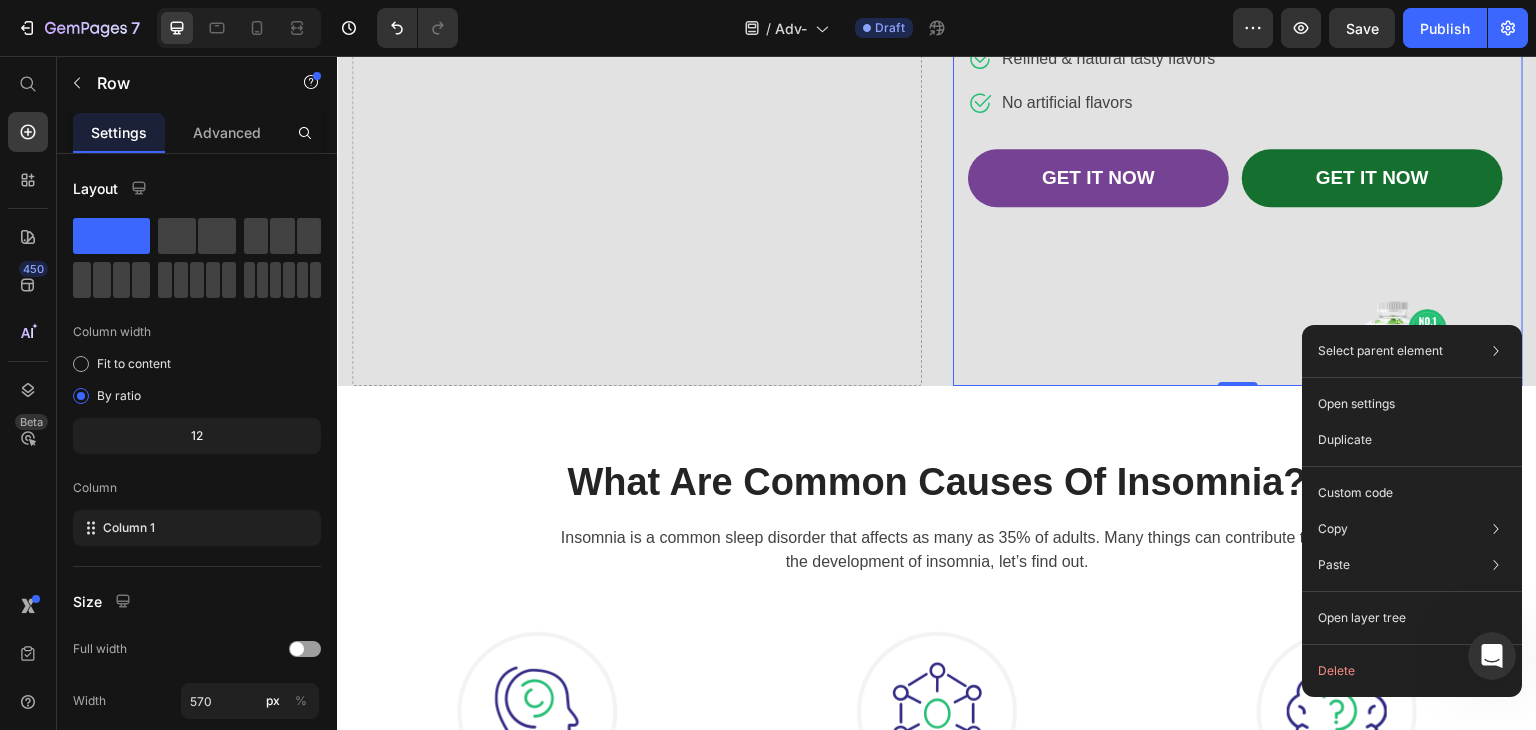click on "Best Father's Day Gift: A Good Night's Sleep Heading with our GemSleep Supplement Text block       Icon Super effective with premium nutrients blended Text block       Icon Refined & natural tasty flavors Text block       Icon No artificial flavors Text block Icon List GET IT NOW Button GET IT NOW Button Row Row   0" at bounding box center (1238, 45) 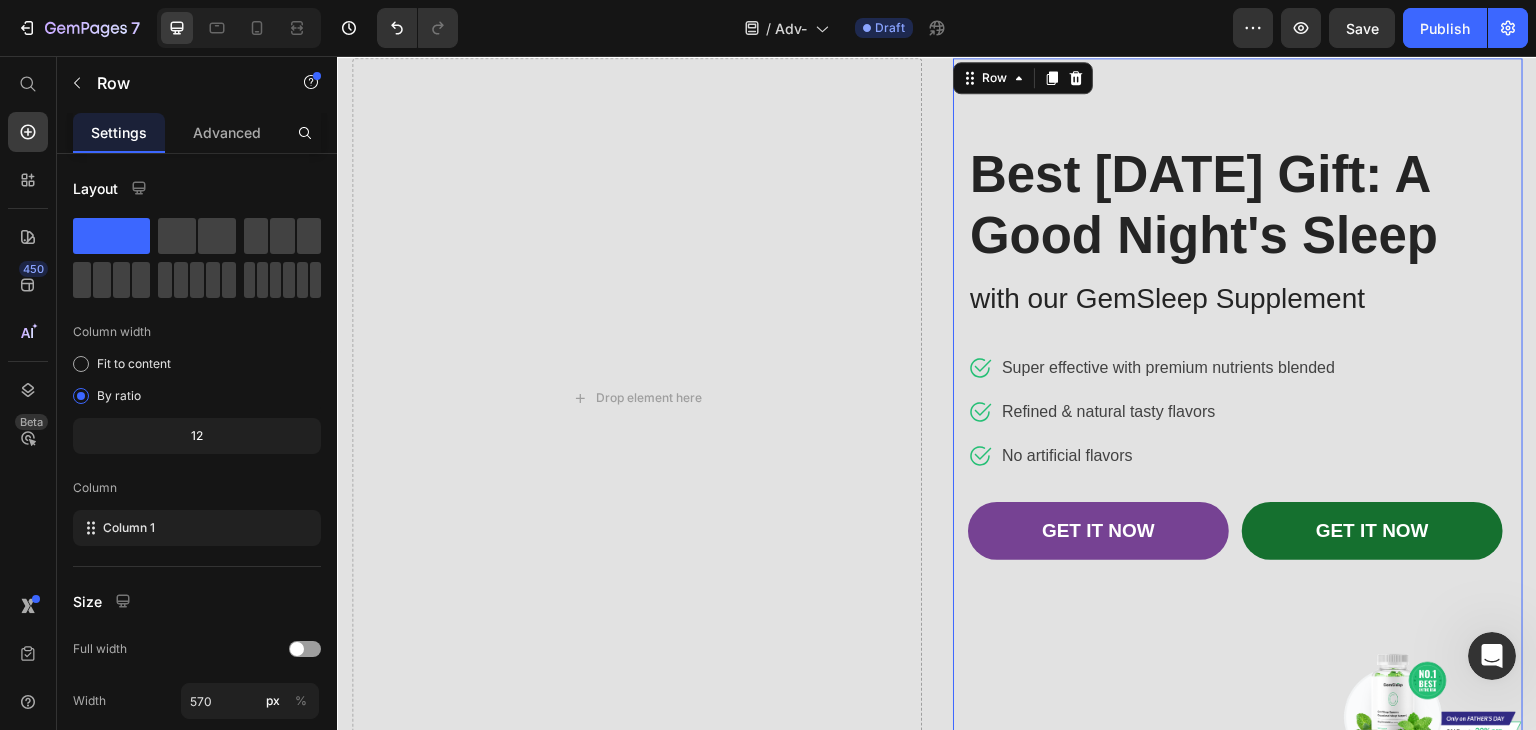 scroll, scrollTop: 100, scrollLeft: 0, axis: vertical 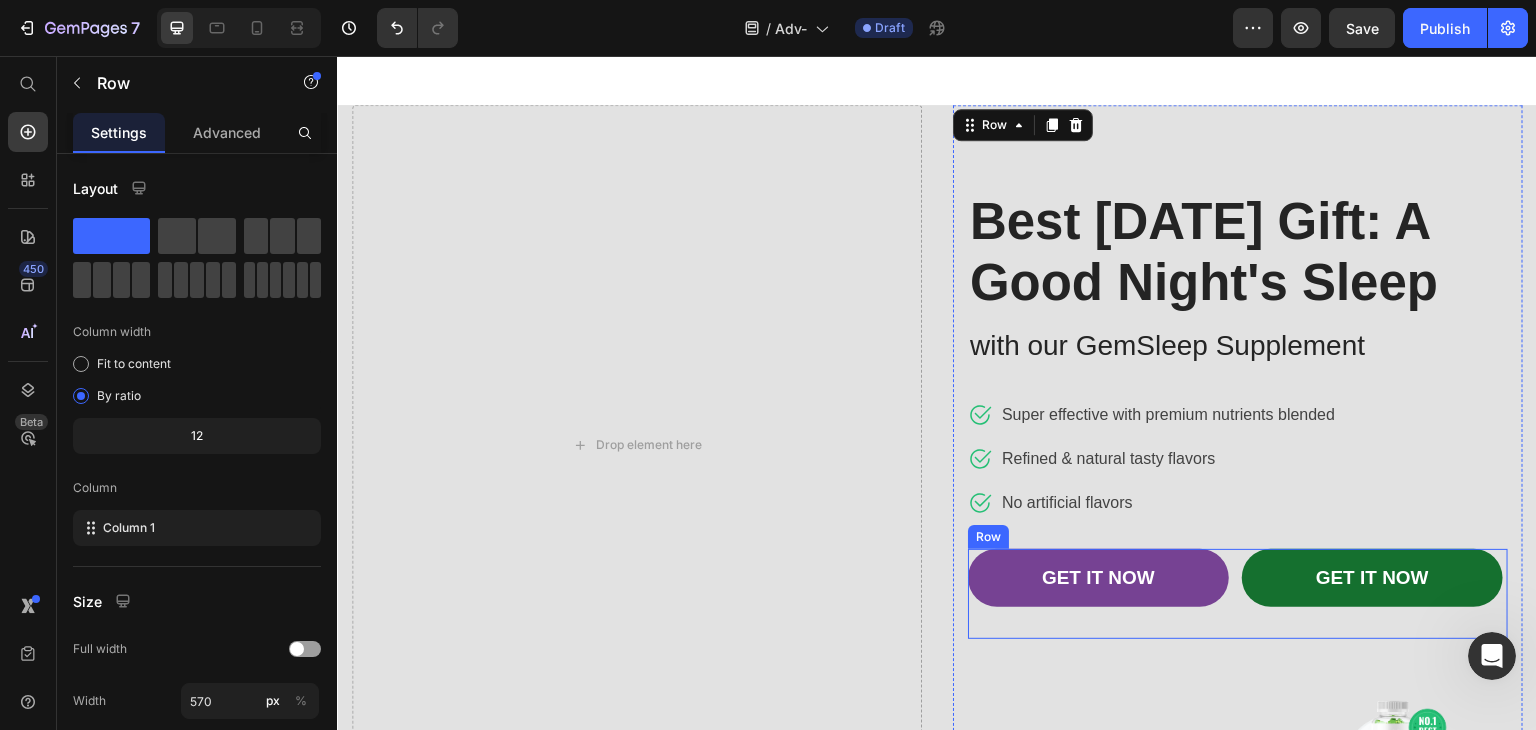 click on "GET IT NOW Button" at bounding box center [1101, 594] 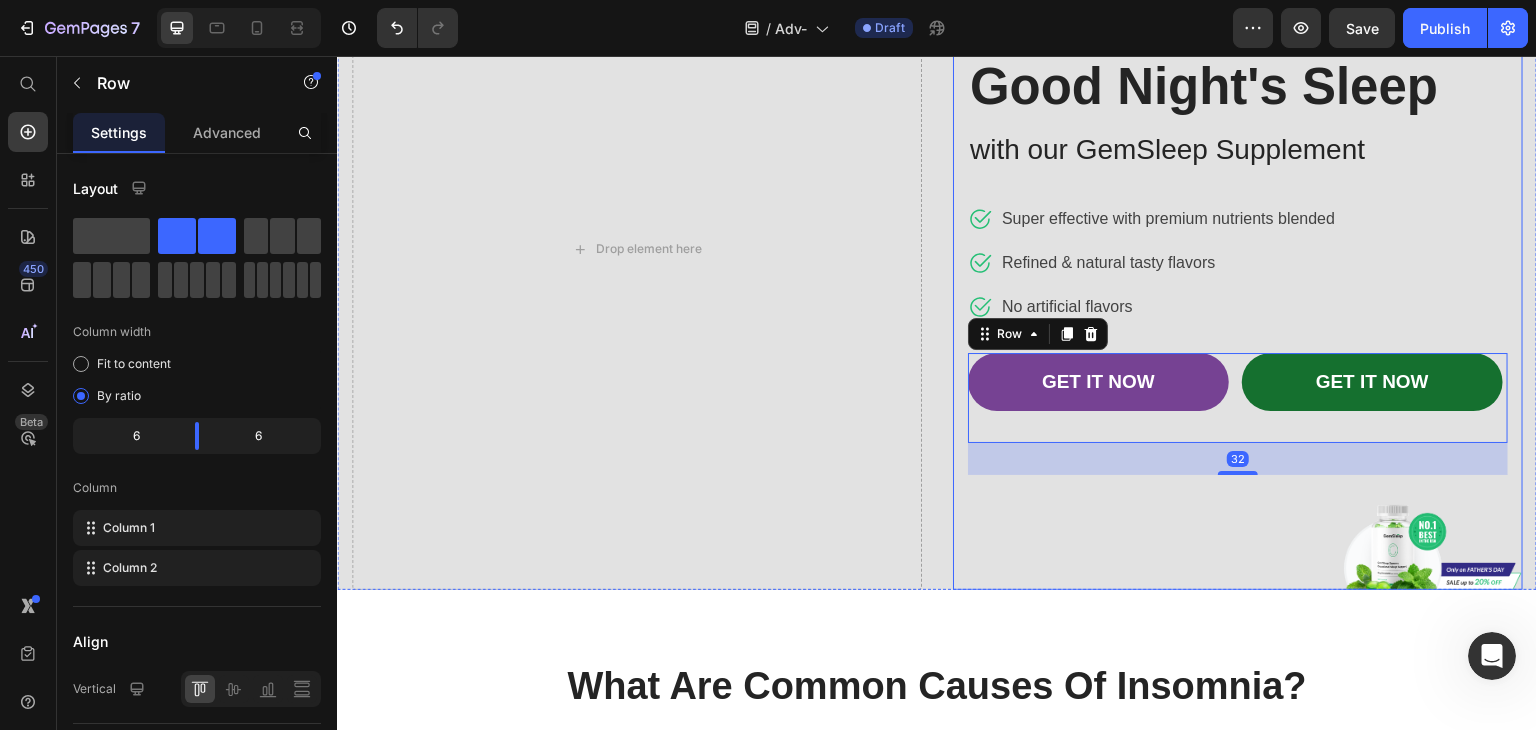 scroll, scrollTop: 300, scrollLeft: 0, axis: vertical 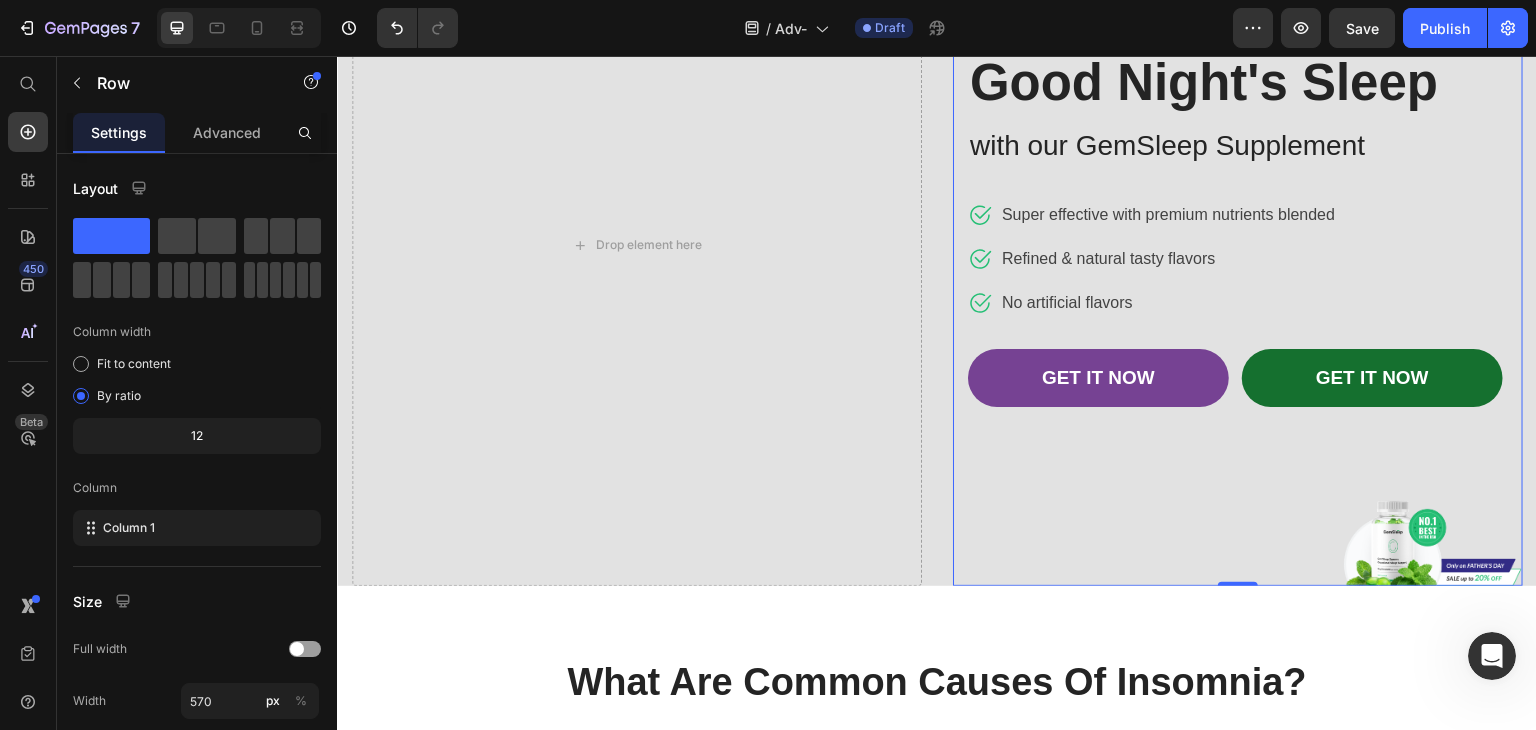 click on "Best Father's Day Gift: A Good Night's Sleep Heading with our GemSleep Supplement Text block       Icon Super effective with premium nutrients blended Text block       Icon Refined & natural tasty flavors Text block       Icon No artificial flavors Text block Icon List GET IT NOW Button GET IT NOW Button Row Row   0" at bounding box center (1238, 245) 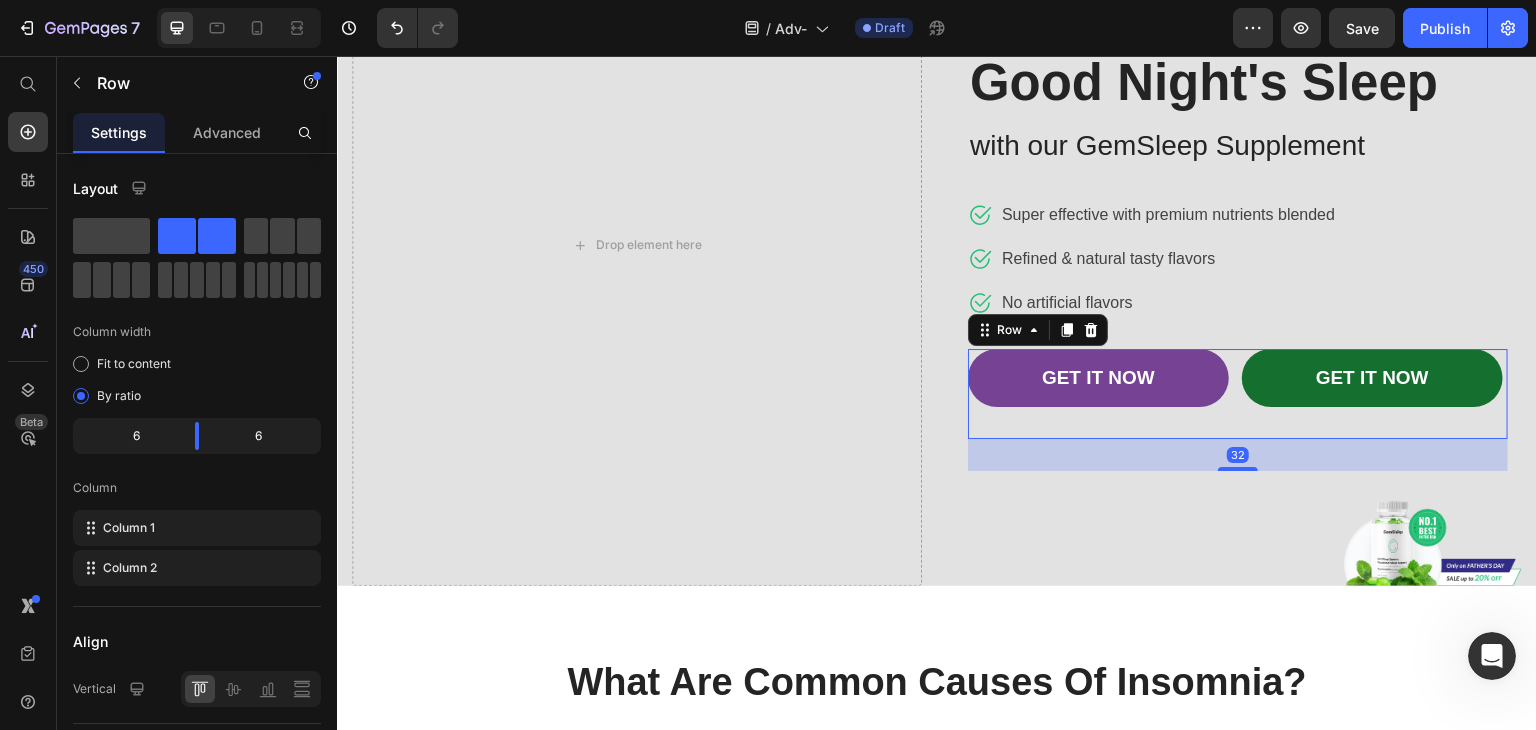 click on "32" at bounding box center [1238, 455] 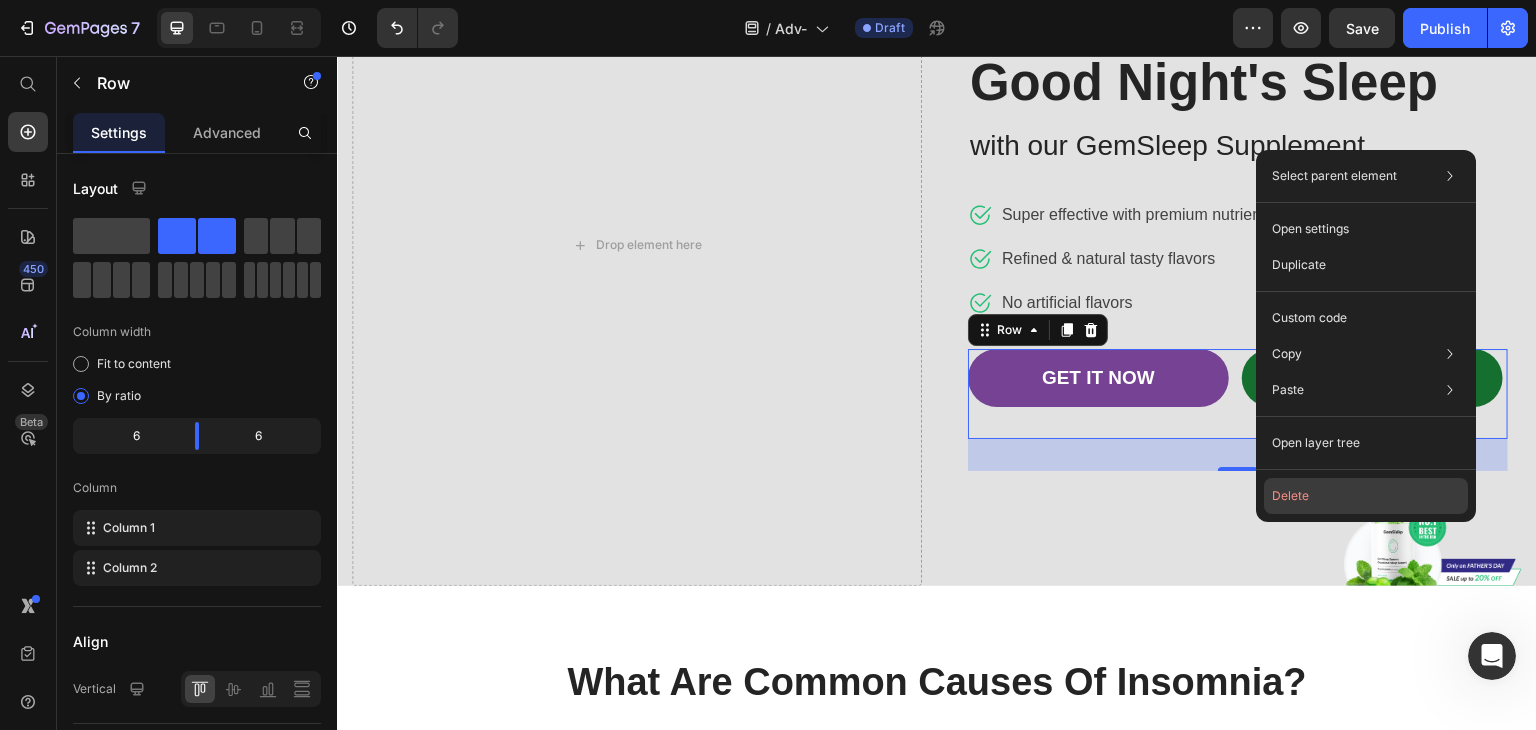 click on "Delete" 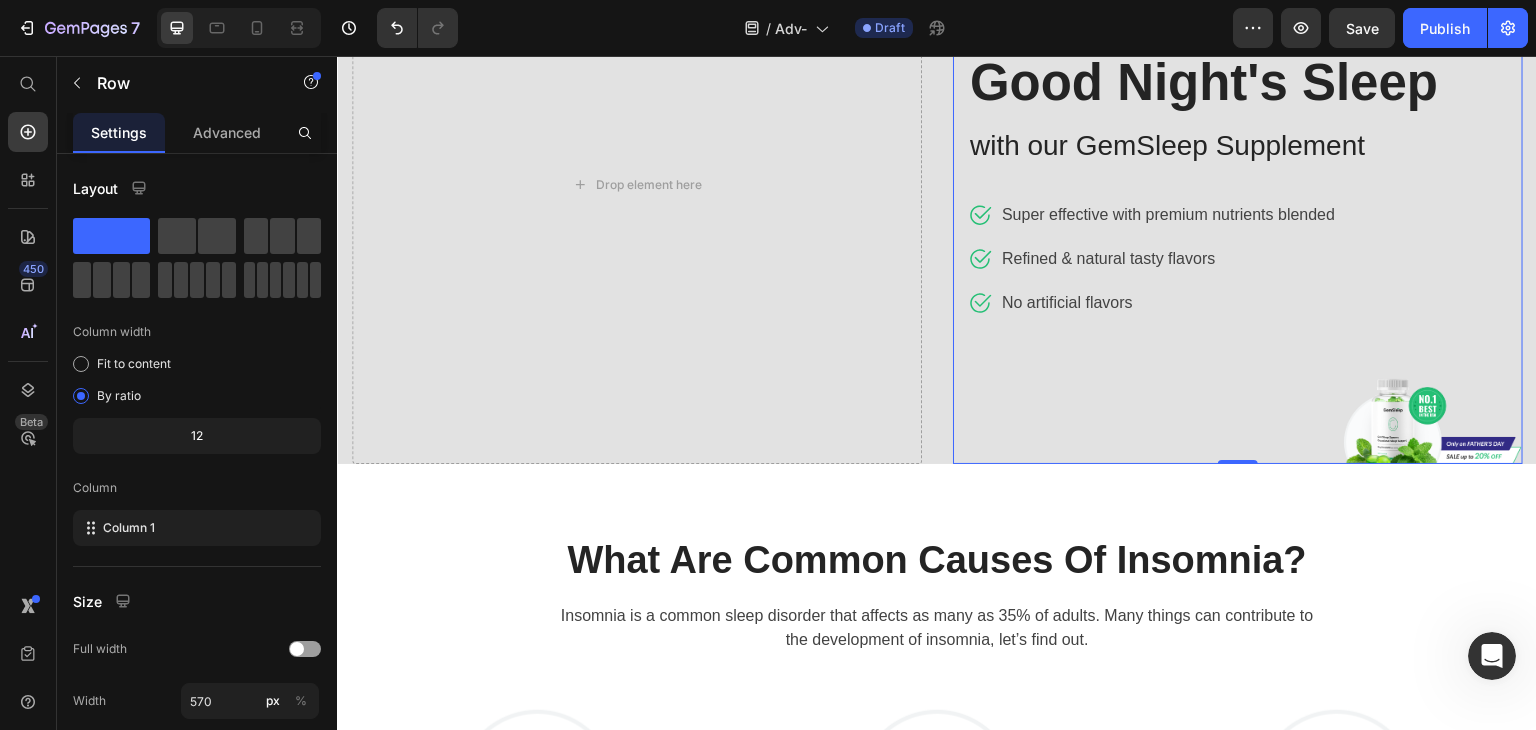 click on "Best Father's Day Gift: A Good Night's Sleep Heading with our GemSleep Supplement Text block       Icon Super effective with premium nutrients blended Text block       Icon Refined & natural tasty flavors Text block       Icon No artificial flavors Text block Icon List Row   0" at bounding box center [1238, 184] 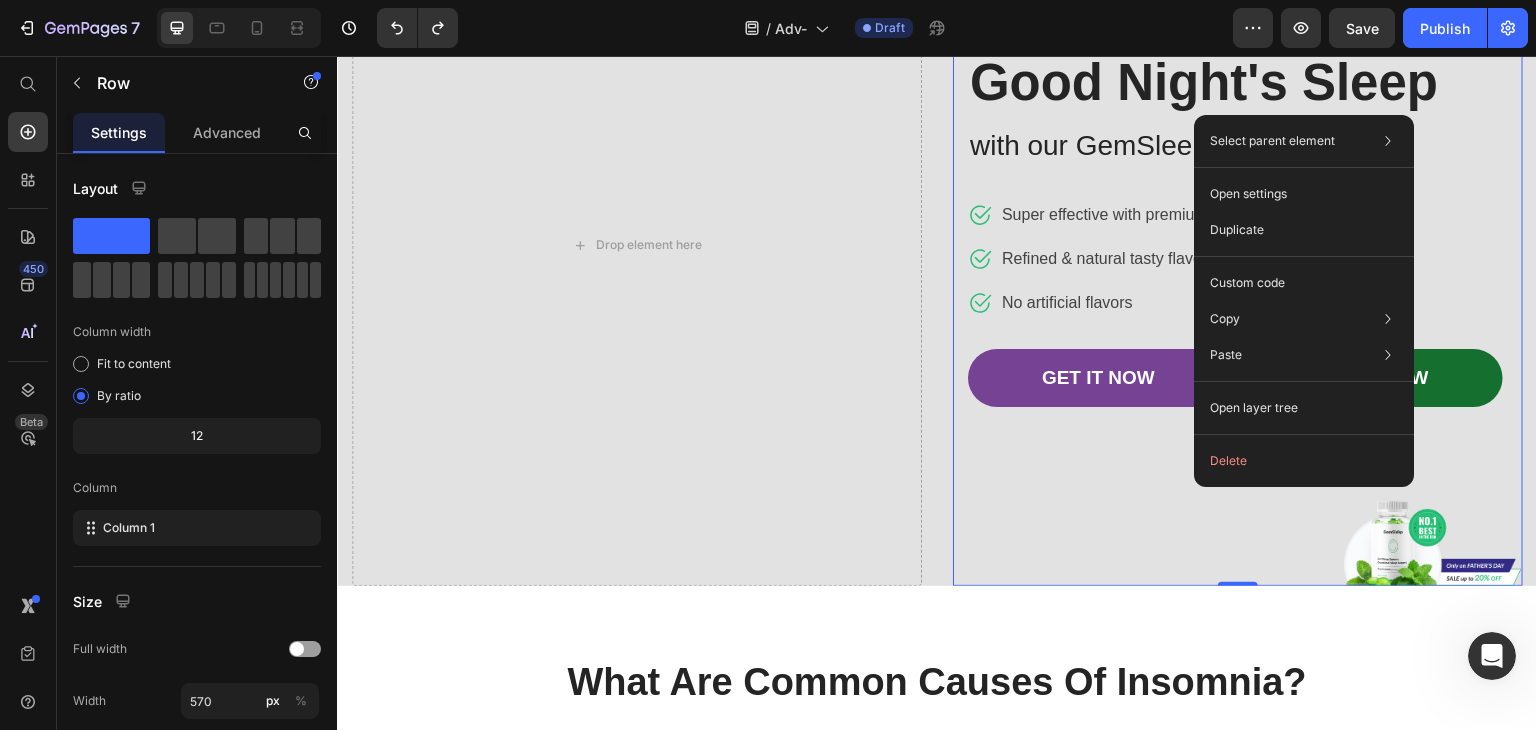 drag, startPoint x: 1115, startPoint y: 554, endPoint x: 1119, endPoint y: 522, distance: 32.24903 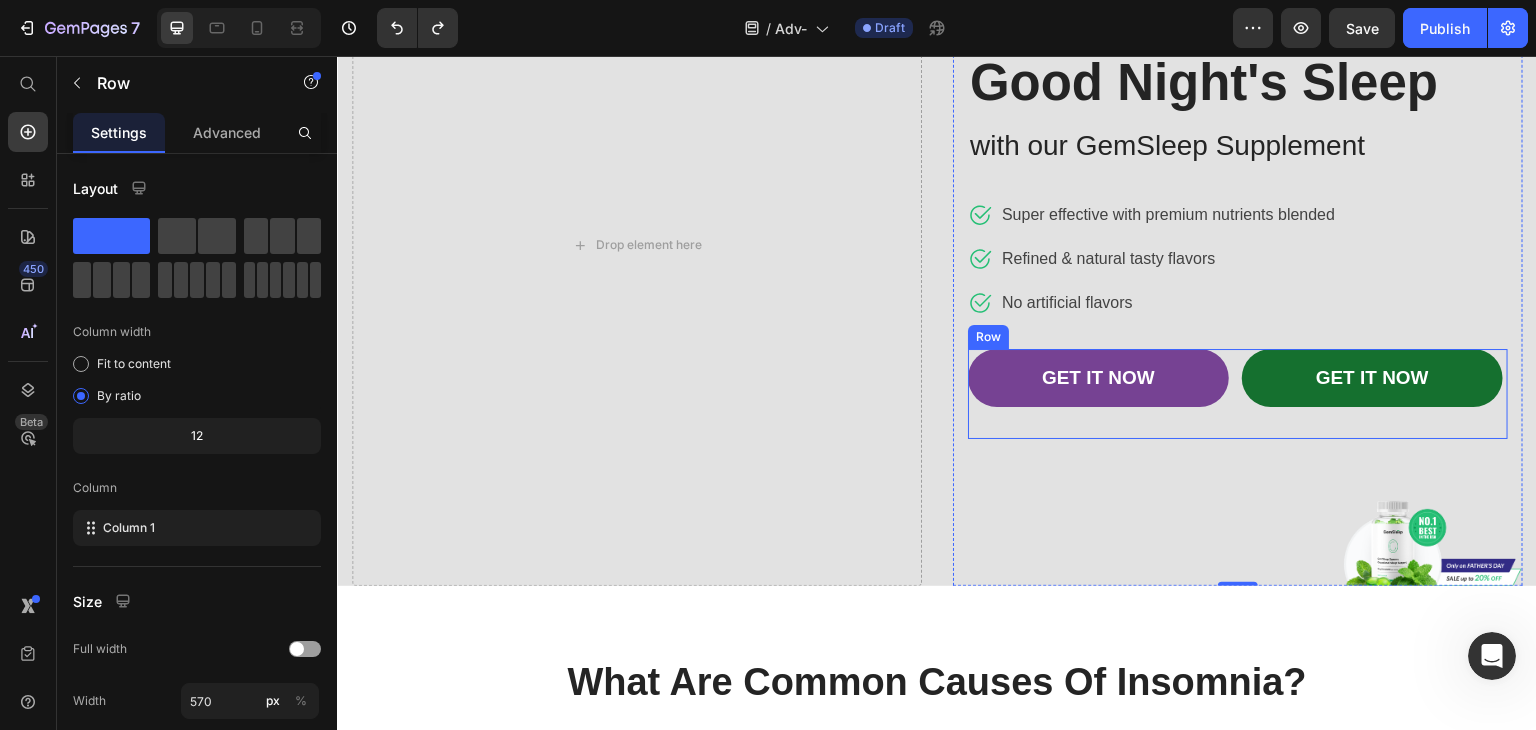 click on "GET IT NOW Button" at bounding box center (1101, 394) 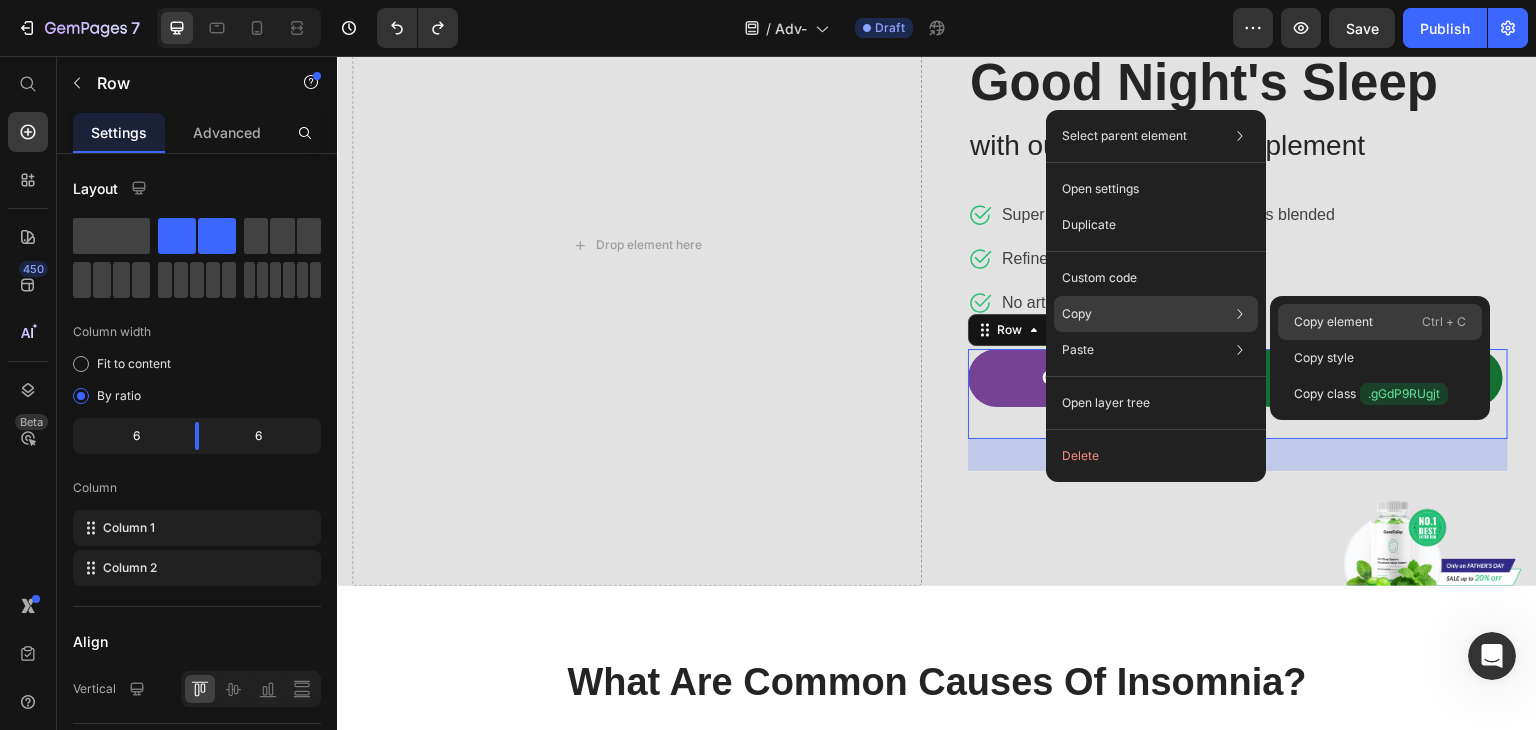 click on "Copy element" at bounding box center (1333, 322) 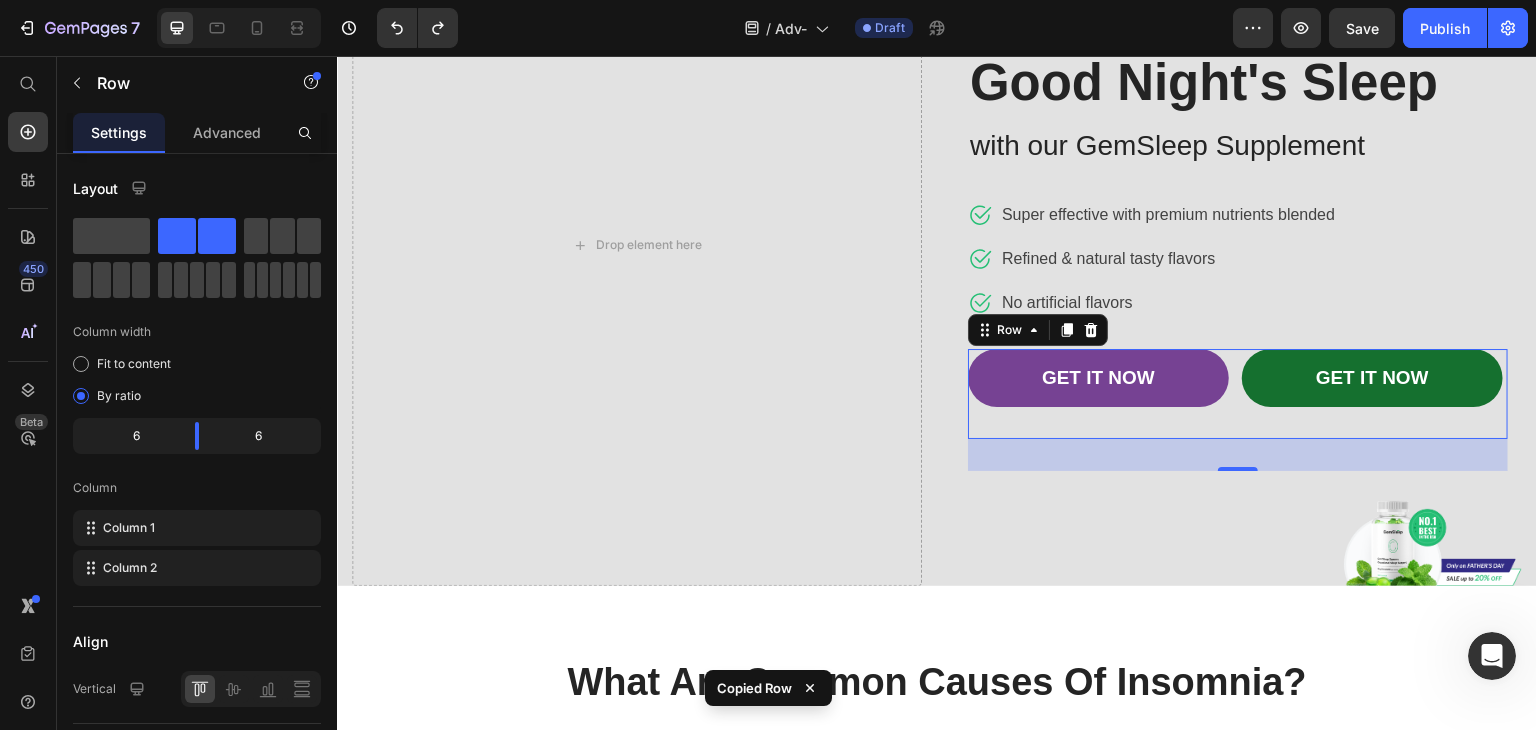 scroll, scrollTop: 400, scrollLeft: 0, axis: vertical 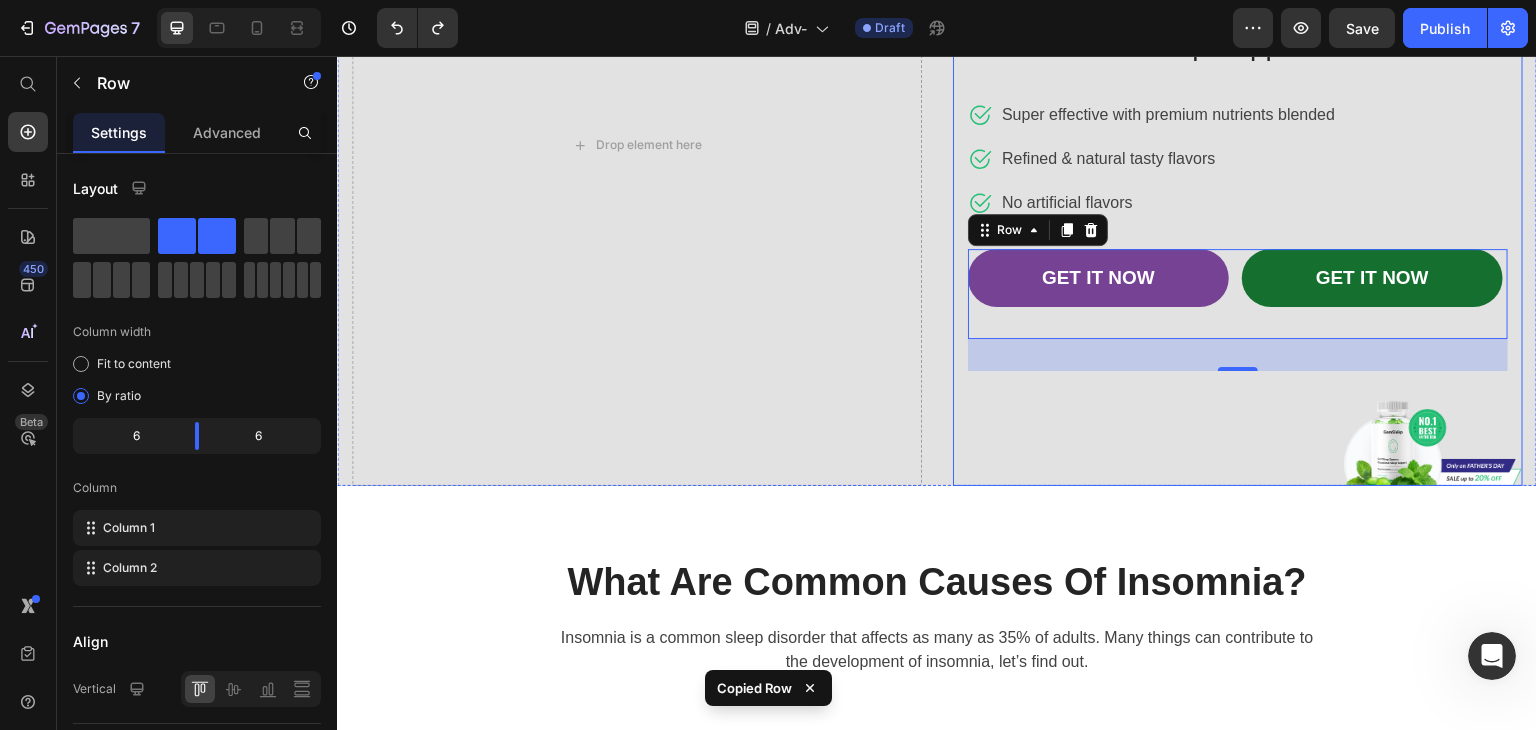 click on "Best Father's Day Gift: A Good Night's Sleep Heading with our GemSleep Supplement Text block       Icon Super effective with premium nutrients blended Text block       Icon Refined & natural tasty flavors Text block       Icon No artificial flavors Text block Icon List GET IT NOW Button GET IT NOW Button Row   32 Row" at bounding box center [1238, 145] 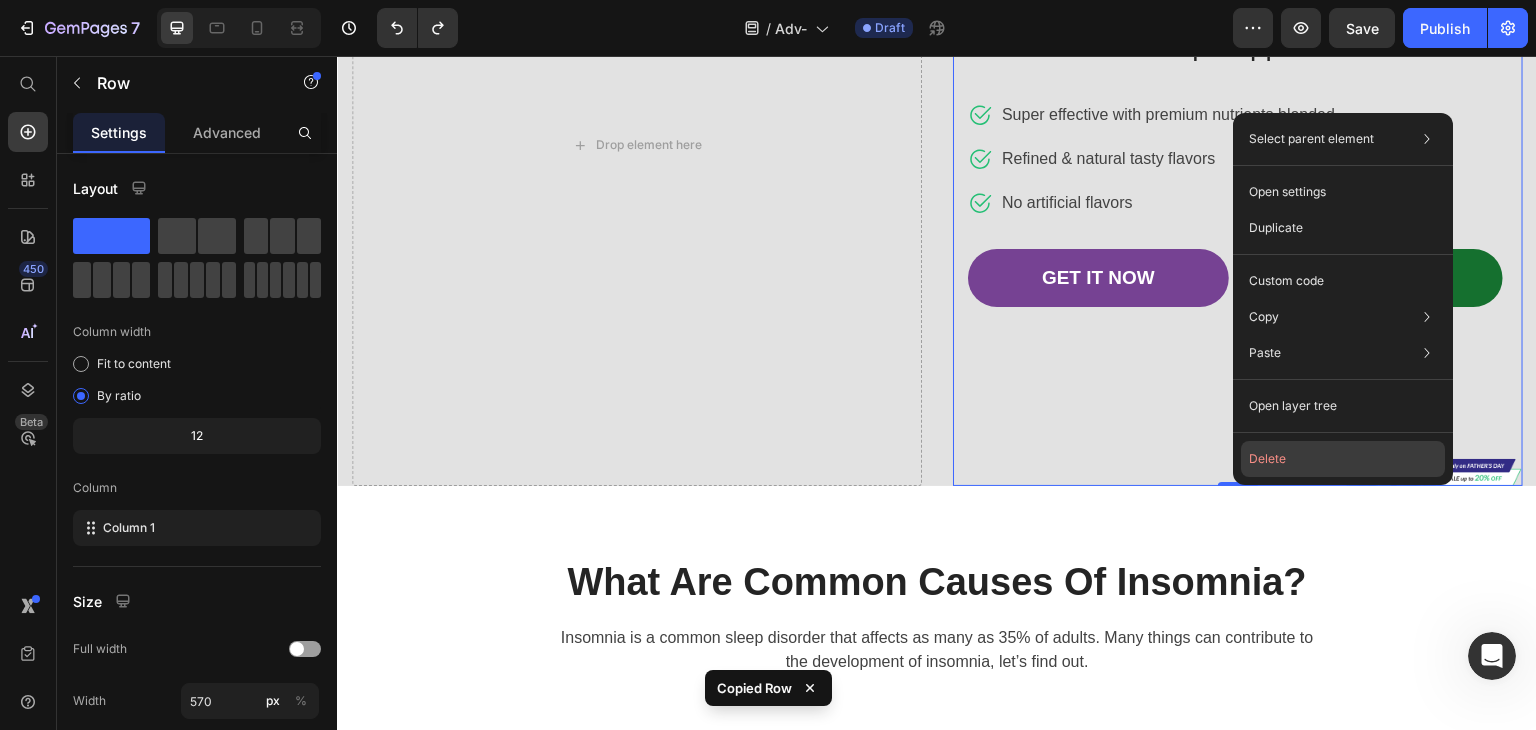 click on "Delete" 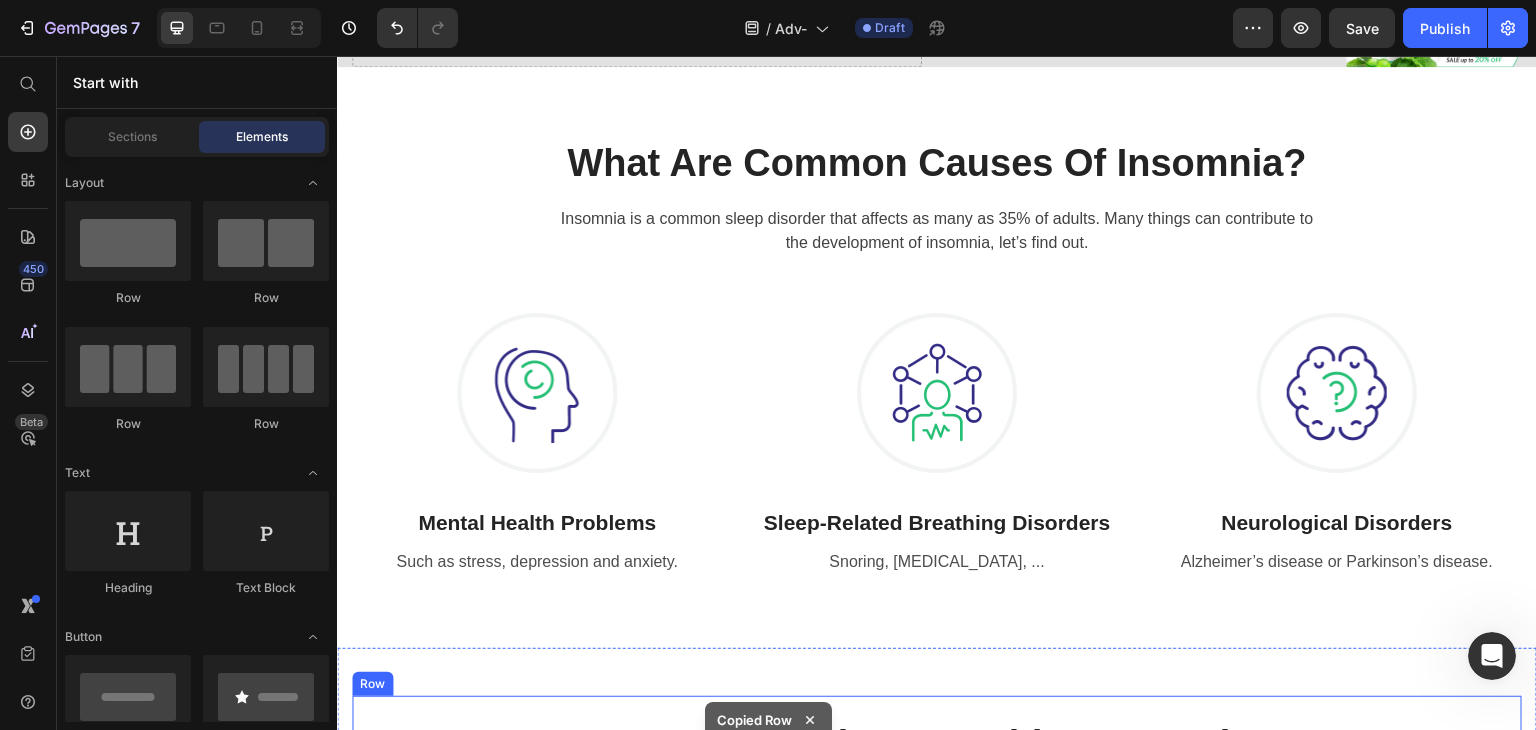scroll, scrollTop: 0, scrollLeft: 0, axis: both 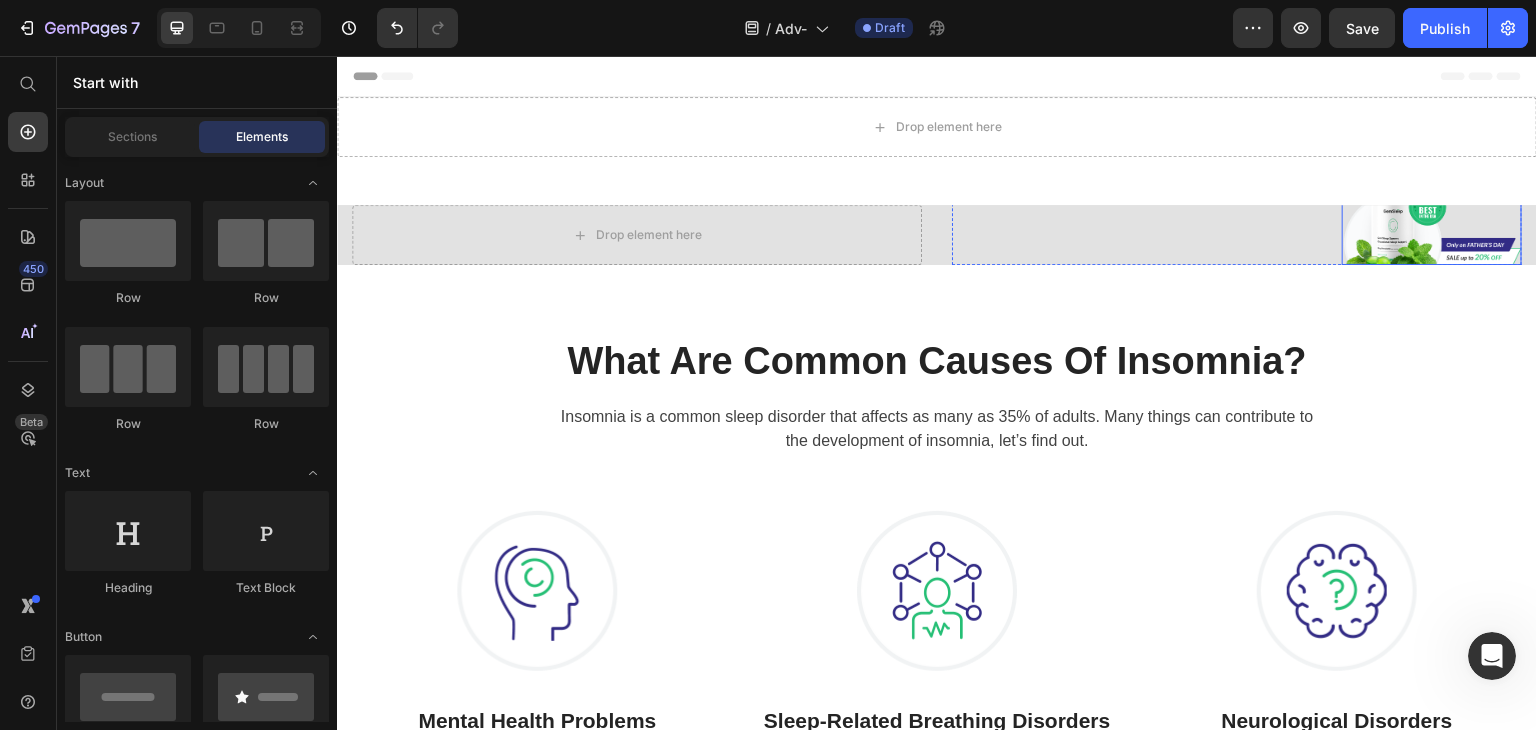 click at bounding box center (1432, 217) 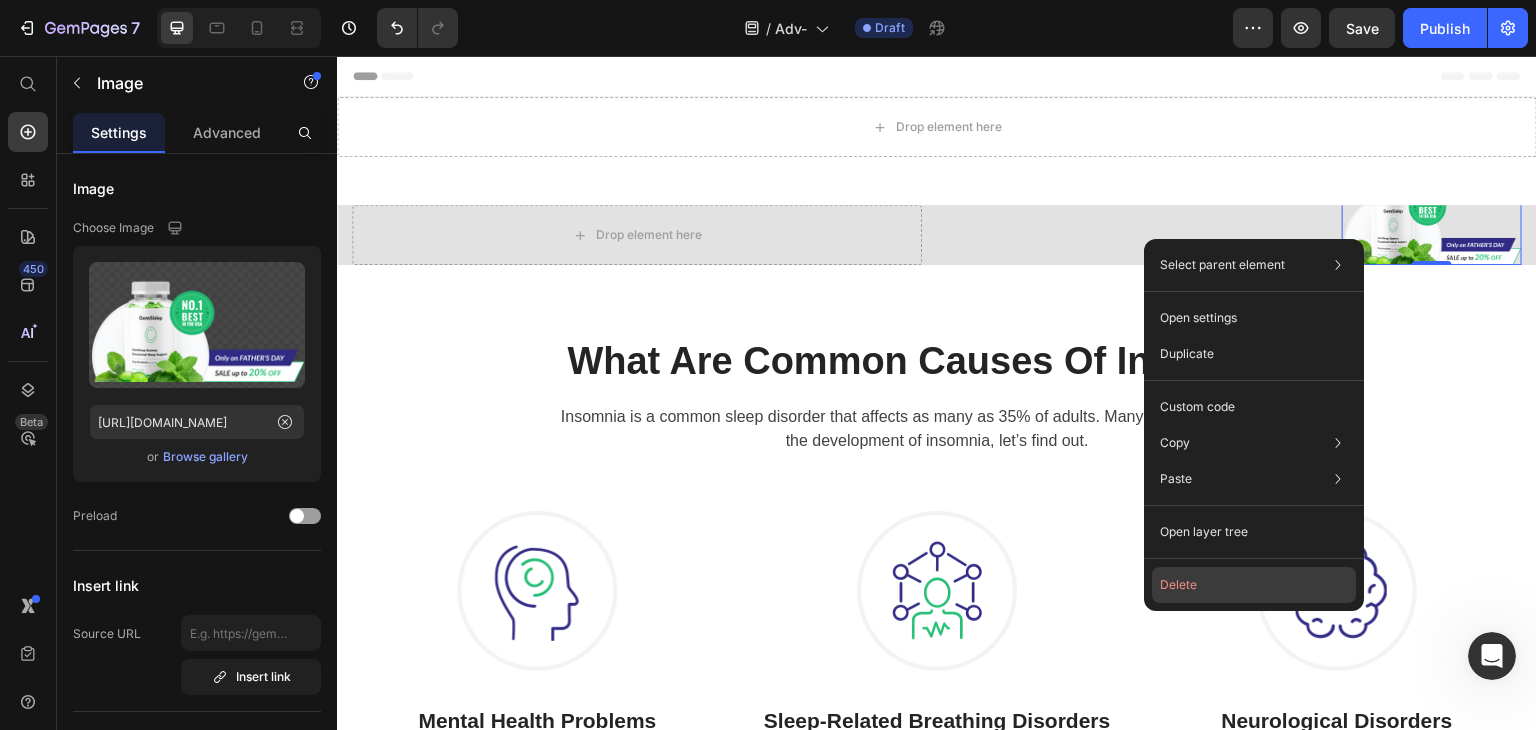 click on "Delete" 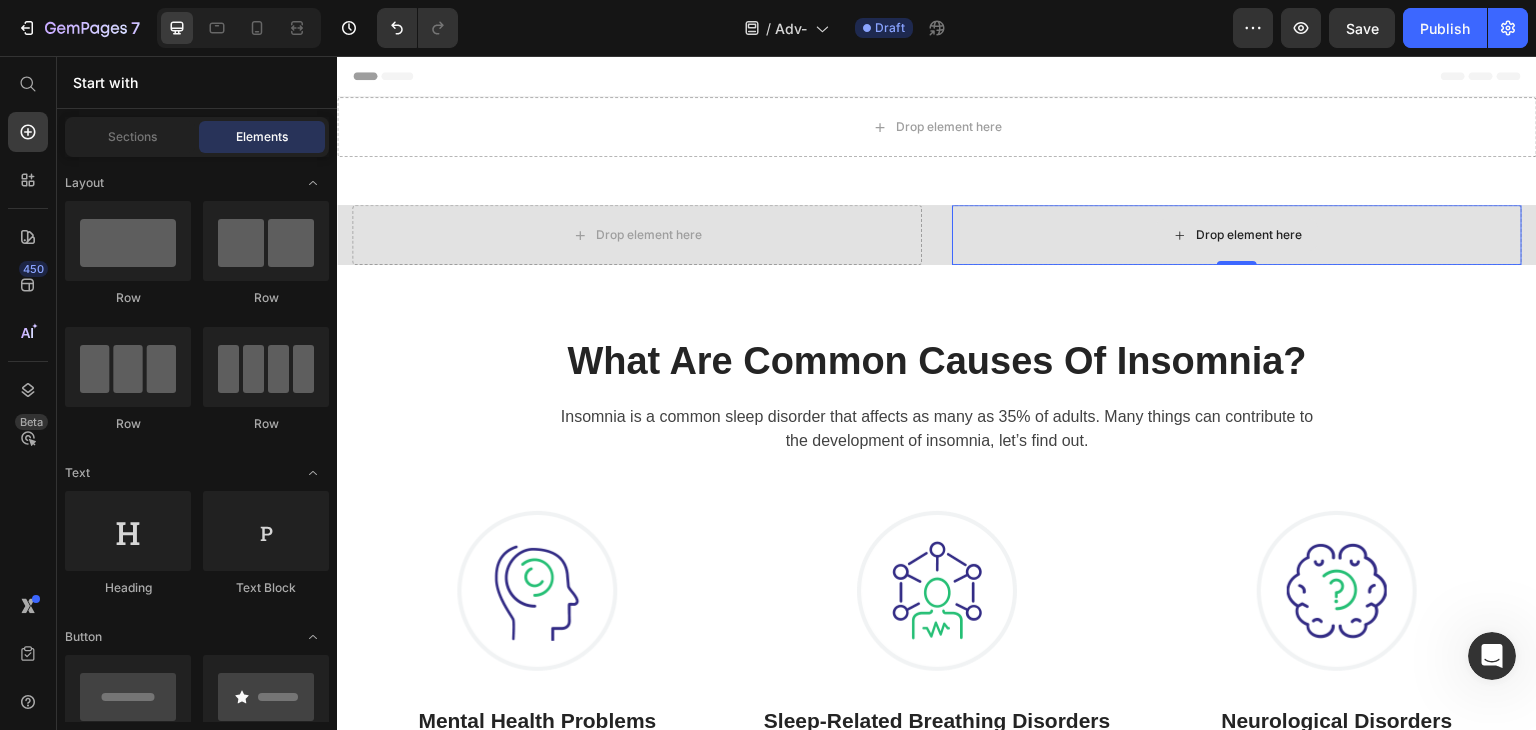 click on "Drop element here" at bounding box center (1237, 235) 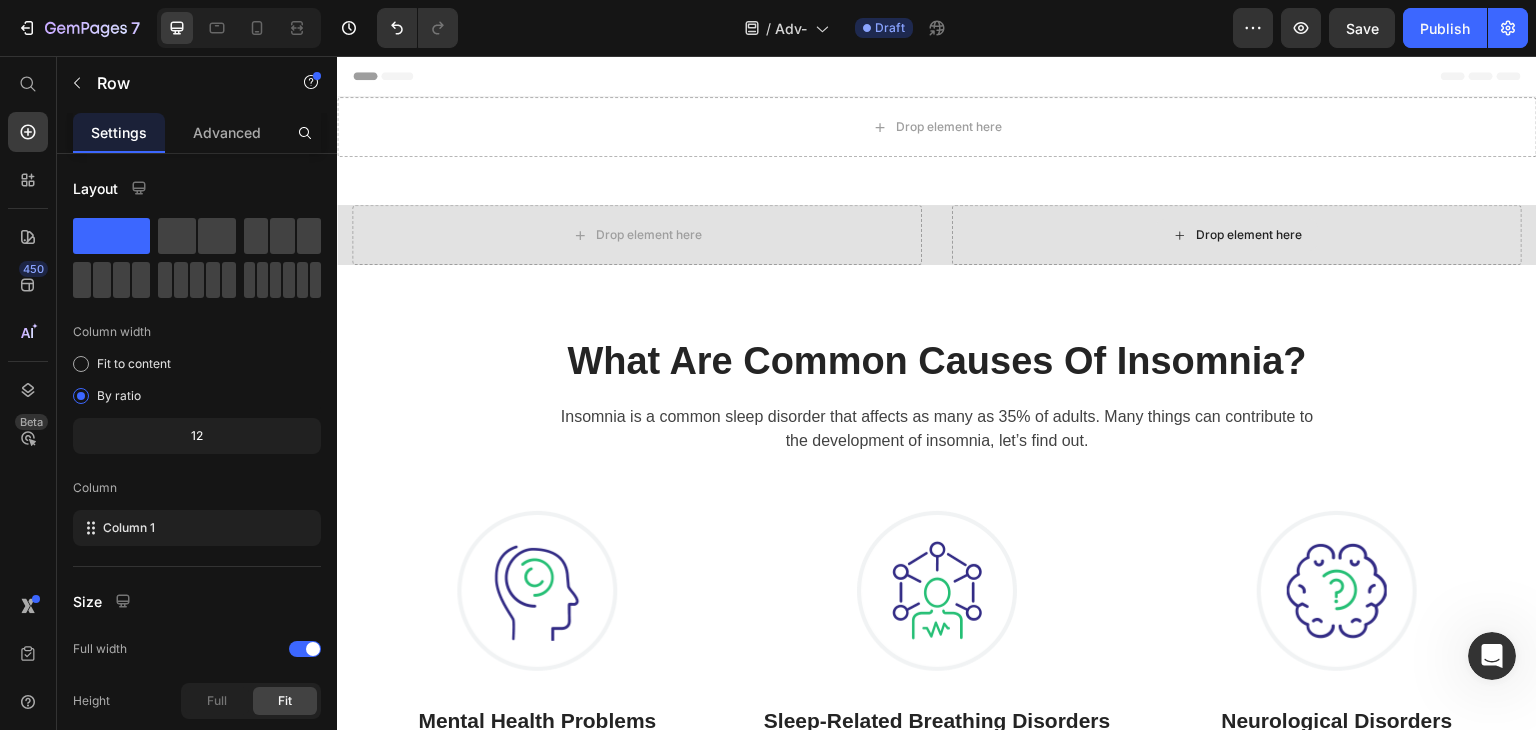click on "Drop element here" at bounding box center [1249, 235] 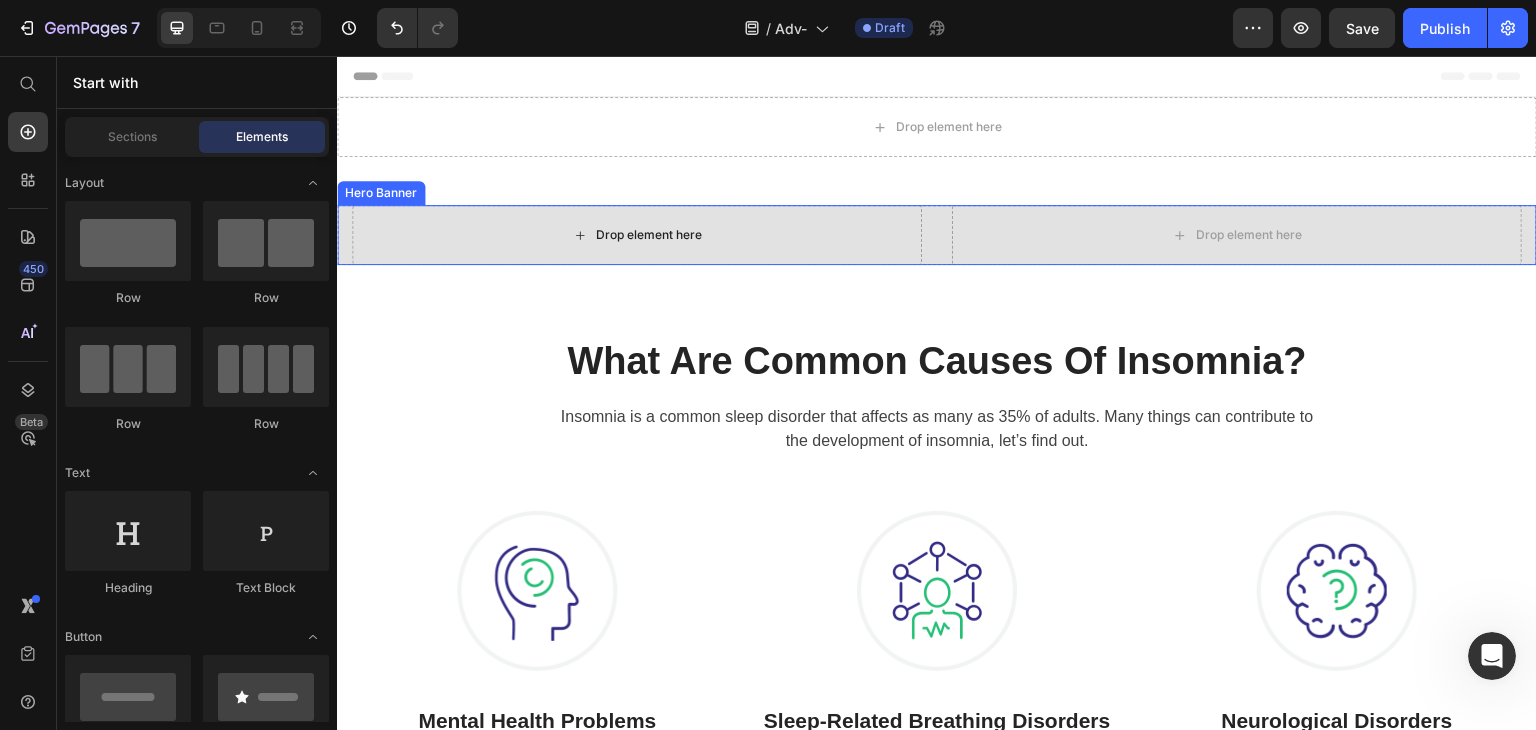 click on "Drop element here" at bounding box center (637, 235) 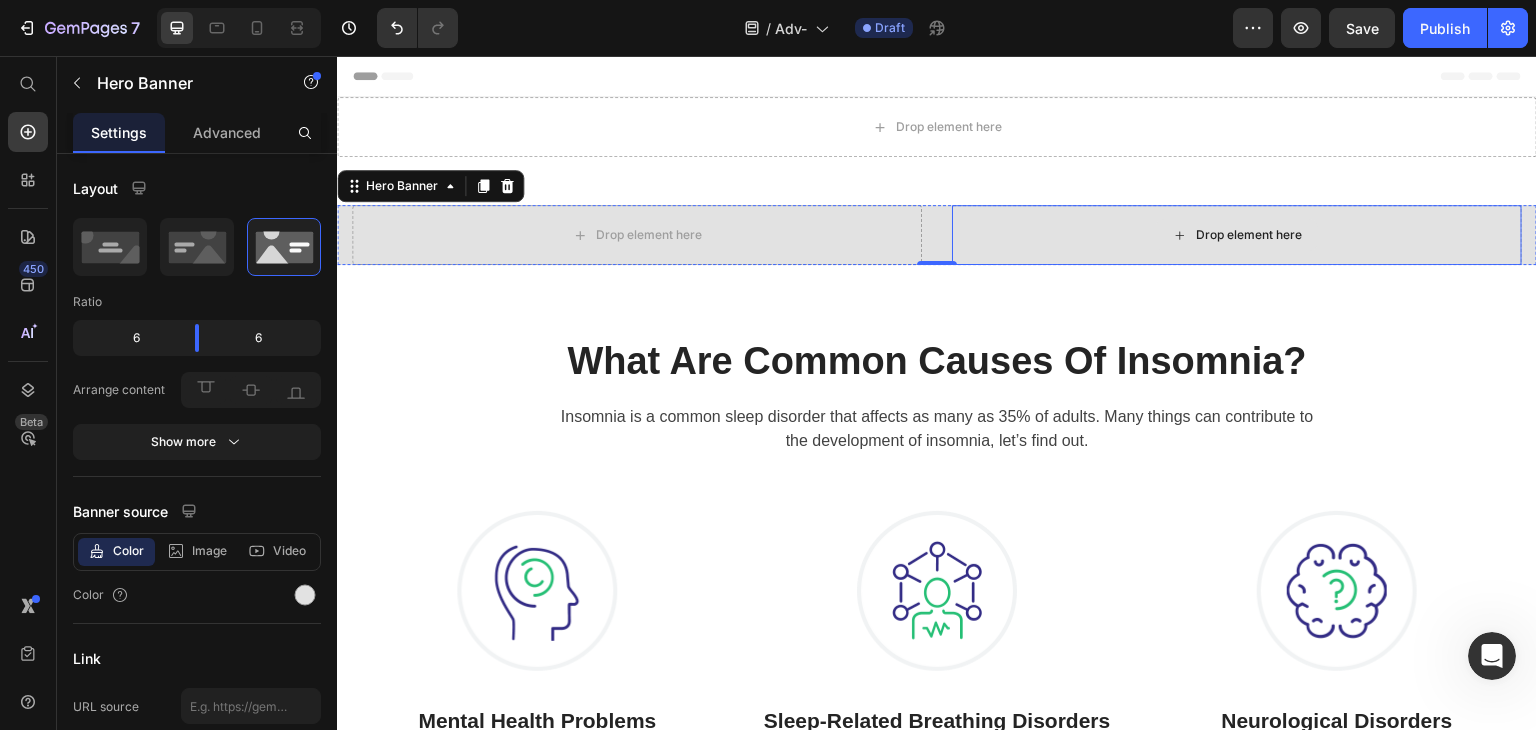click on "Drop element here" at bounding box center [1237, 235] 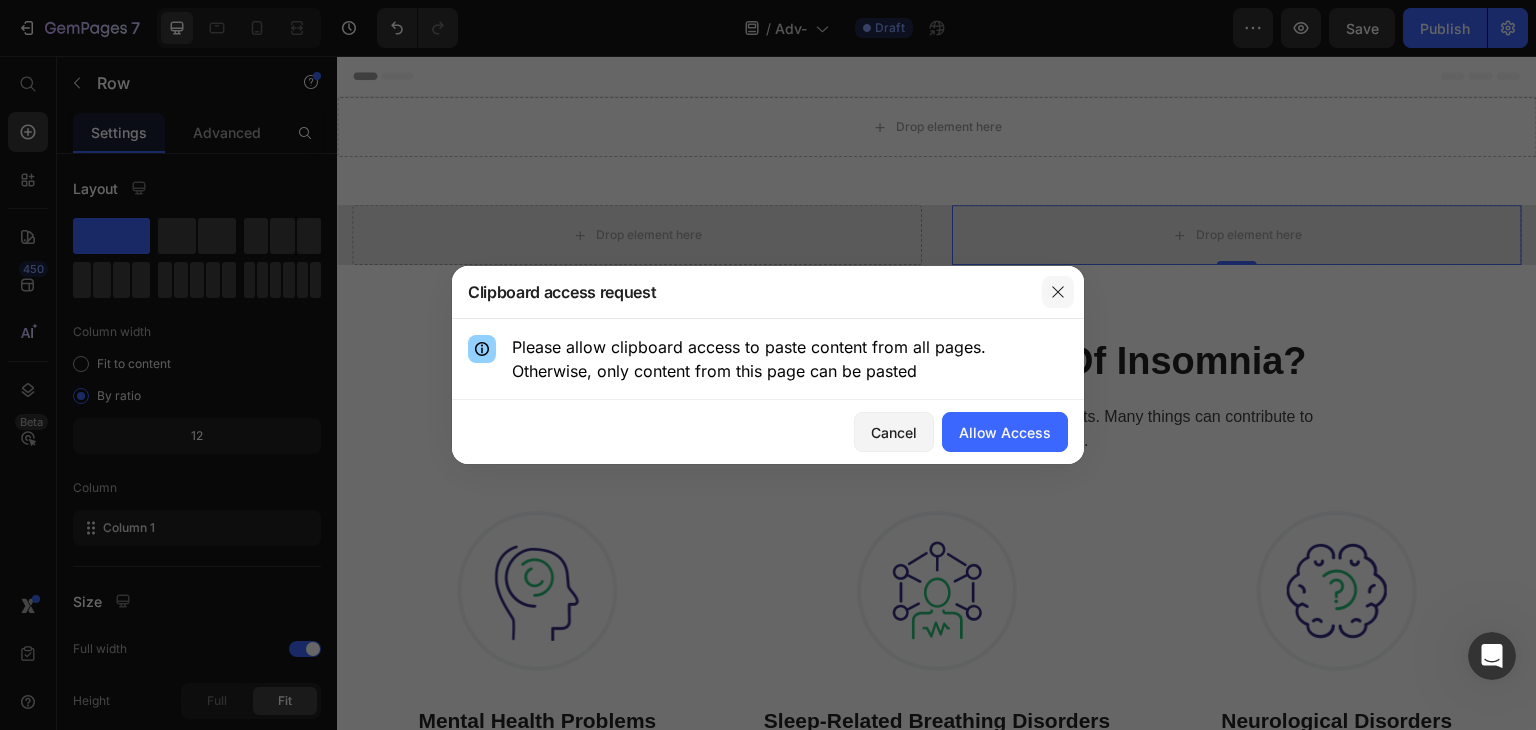 click 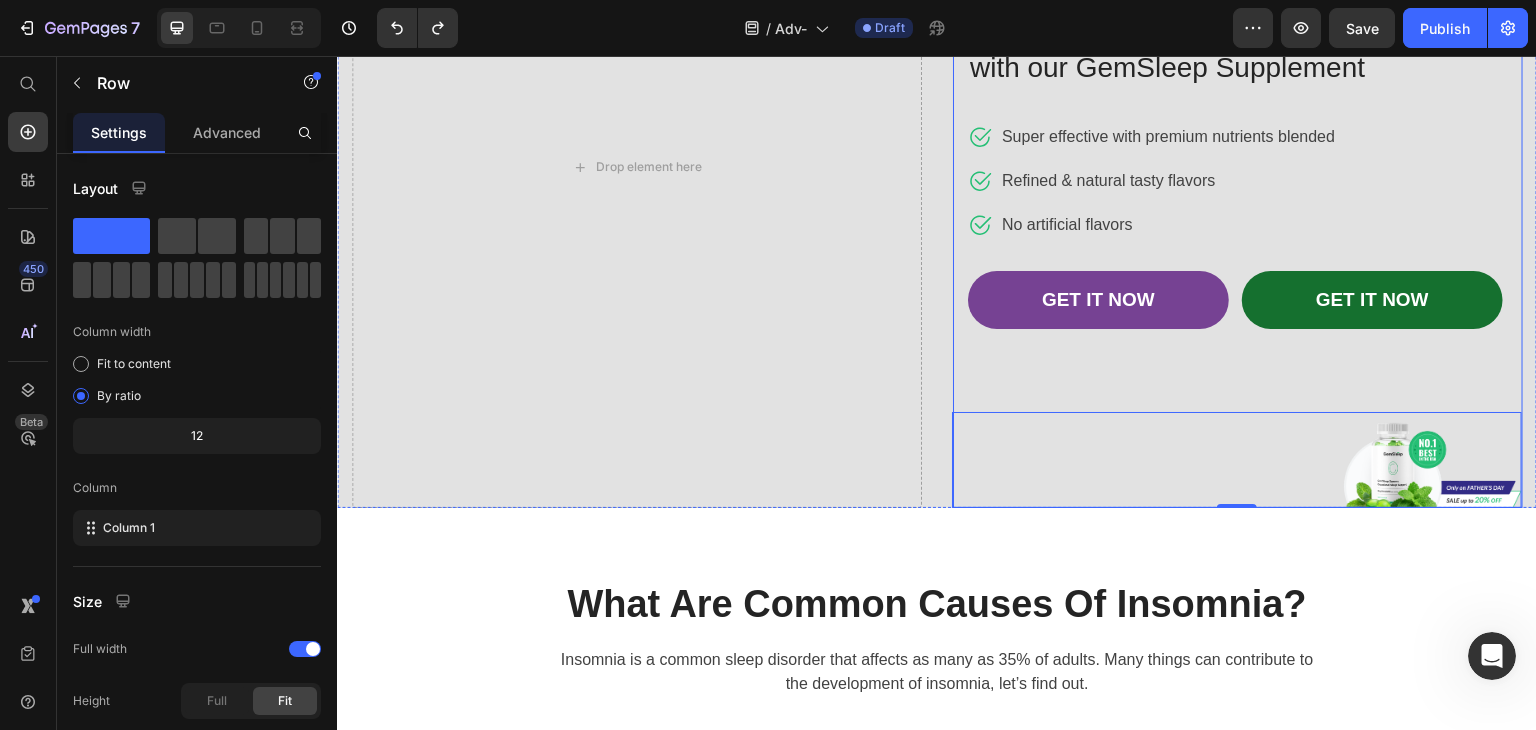 scroll, scrollTop: 400, scrollLeft: 0, axis: vertical 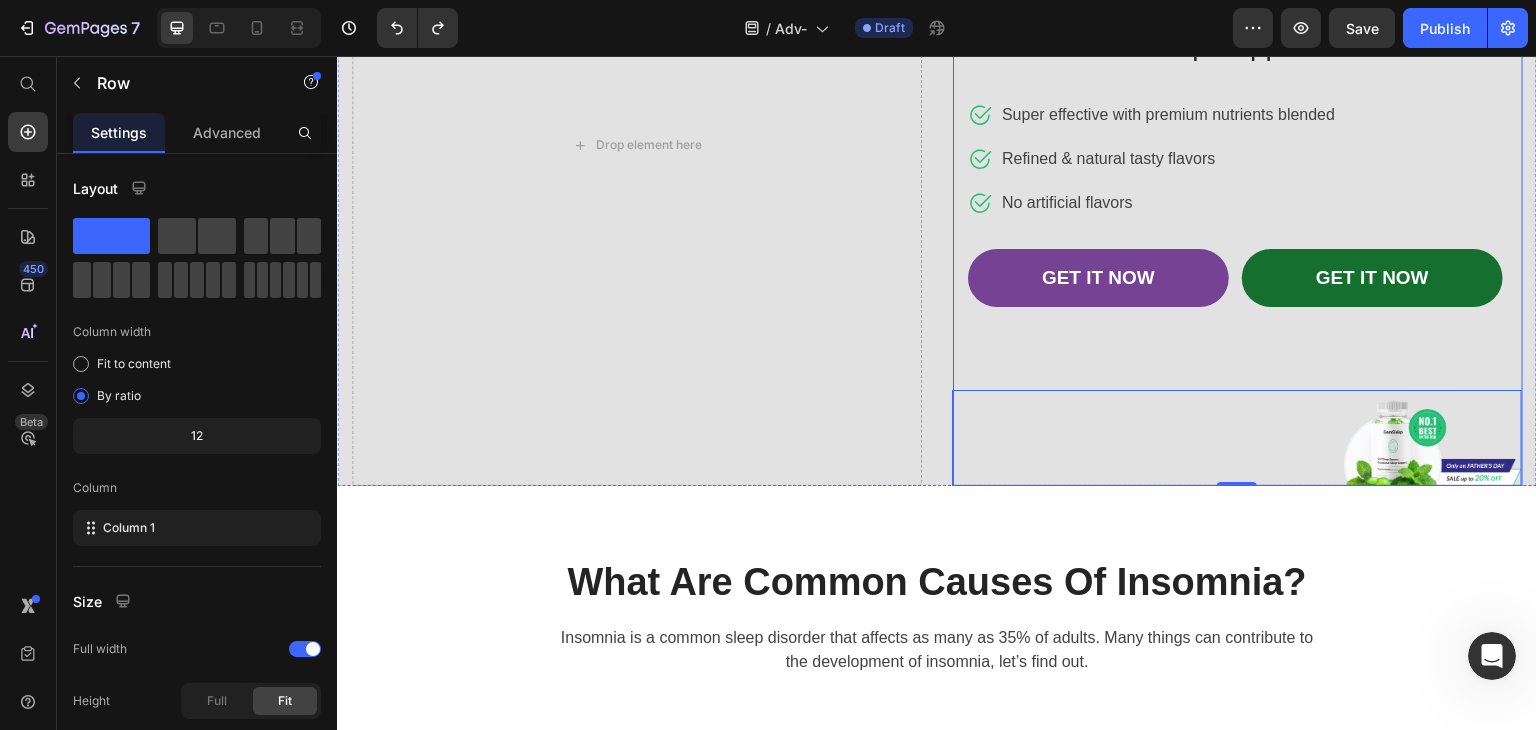 click on "Best Father's Day Gift: A Good Night's Sleep Heading with our GemSleep Supplement Text block       Icon Super effective with premium nutrients blended Text block       Icon Refined & natural tasty flavors Text block       Icon No artificial flavors Text block Icon List GET IT NOW Button GET IT NOW Button Row Row" at bounding box center [1238, 145] 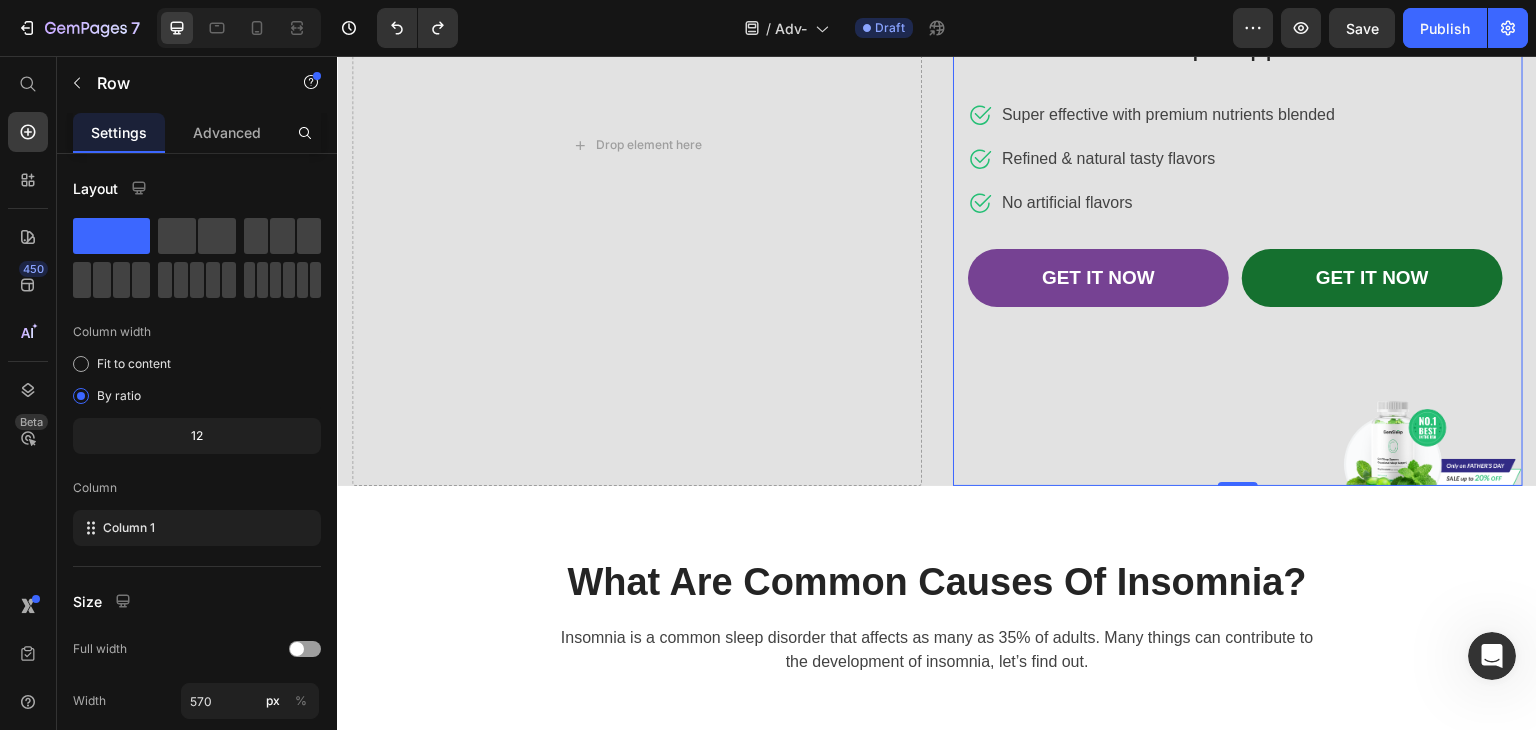 click on "Best Father's Day Gift: A Good Night's Sleep Heading with our GemSleep Supplement Text block       Icon Super effective with premium nutrients blended Text block       Icon Refined & natural tasty flavors Text block       Icon No artificial flavors Text block Icon List GET IT NOW Button GET IT NOW Button Row Row   0" at bounding box center (1238, 145) 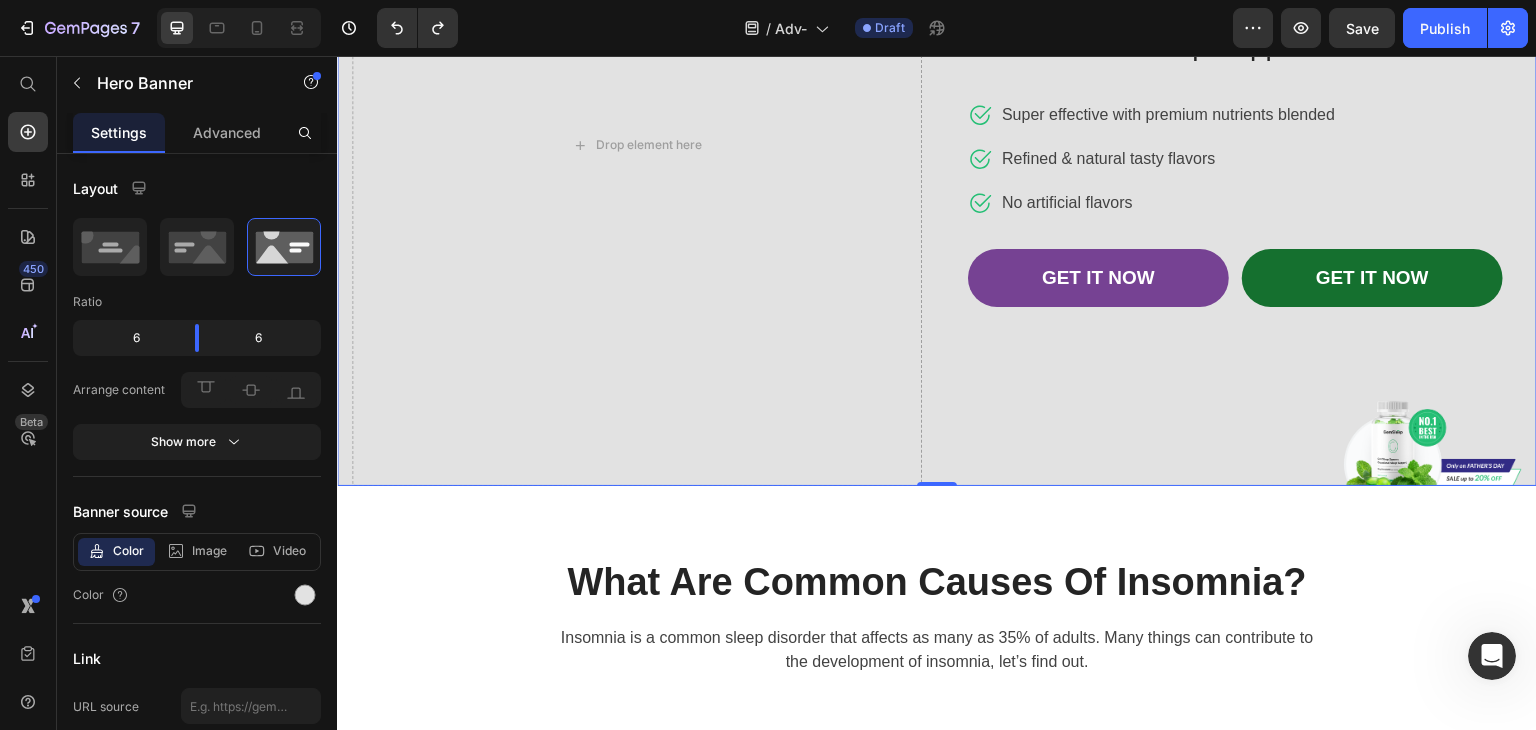 click on "Image Row Best Father's Day Gift: A Good Night's Sleep Heading with our GemSleep Supplement Text block       Icon Super effective with premium nutrients blended Text block       Icon Refined & natural tasty flavors Text block       Icon No artificial flavors Text block Icon List GET IT NOW Button GET IT NOW Button Row Row Image
Drop element here" at bounding box center (937, 145) 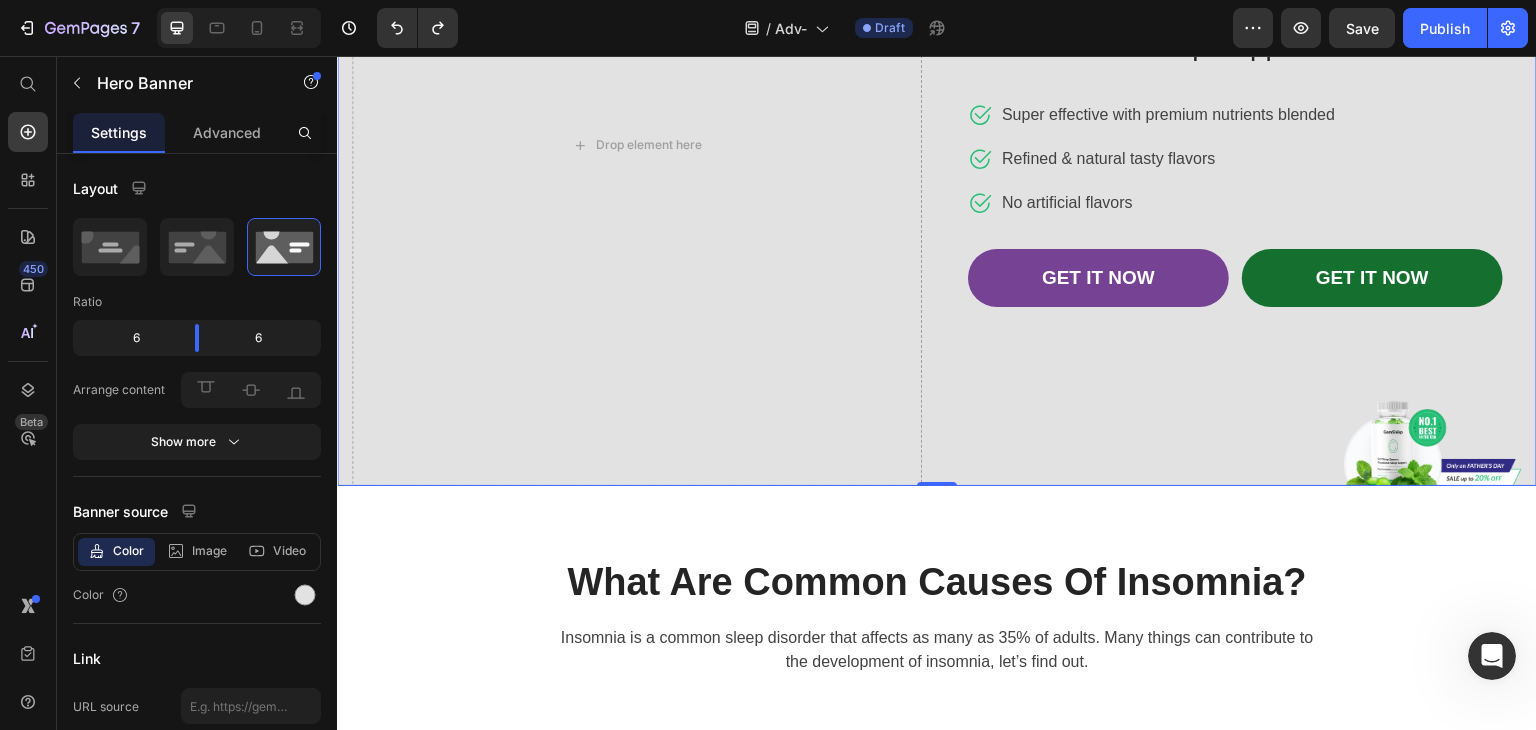 click on "Image Row Best Father's Day Gift: A Good Night's Sleep Heading with our GemSleep Supplement Text block       Icon Super effective with premium nutrients blended Text block       Icon Refined & natural tasty flavors Text block       Icon No artificial flavors Text block Icon List GET IT NOW Button GET IT NOW Button Row Row Image
Drop element here" at bounding box center (937, 145) 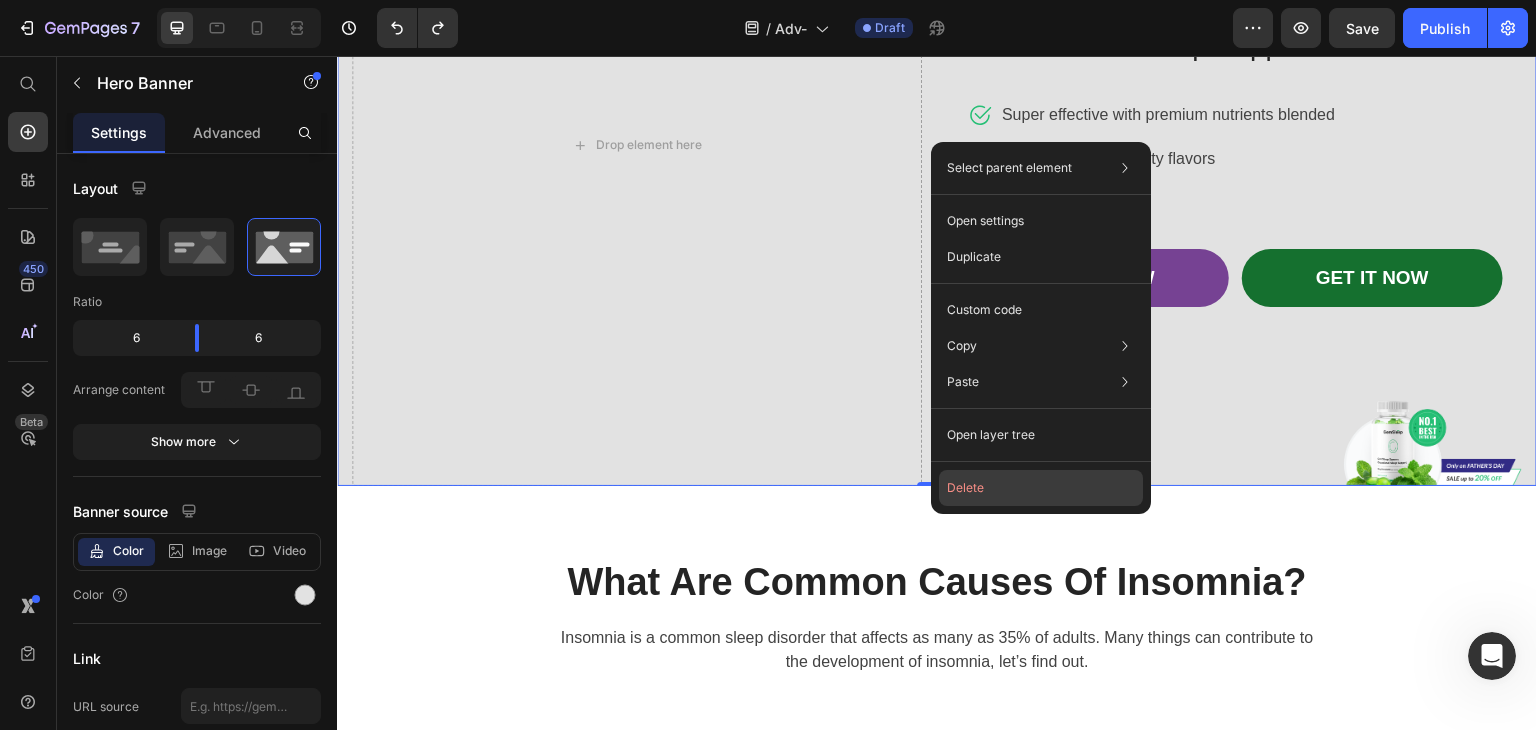 click on "Delete" 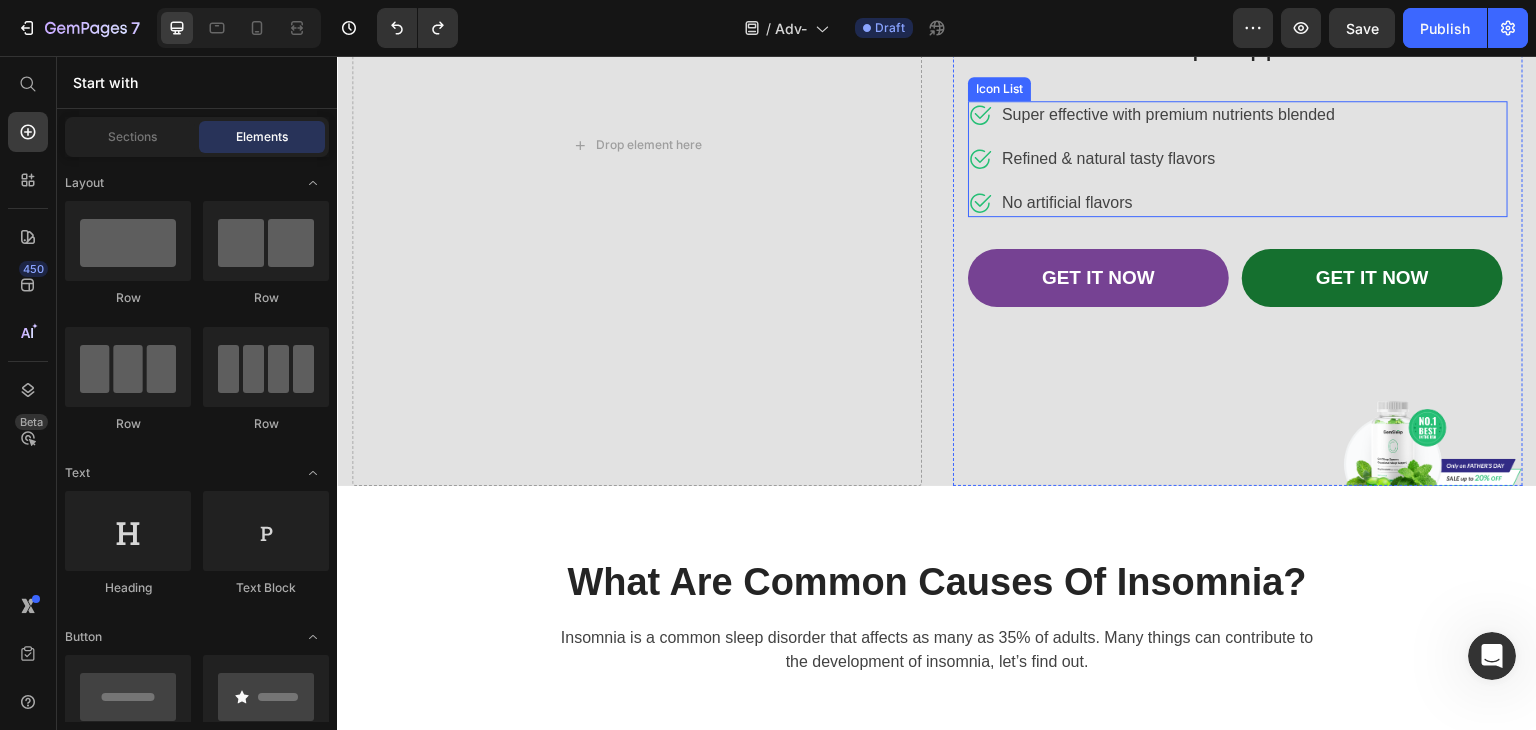 scroll, scrollTop: 500, scrollLeft: 0, axis: vertical 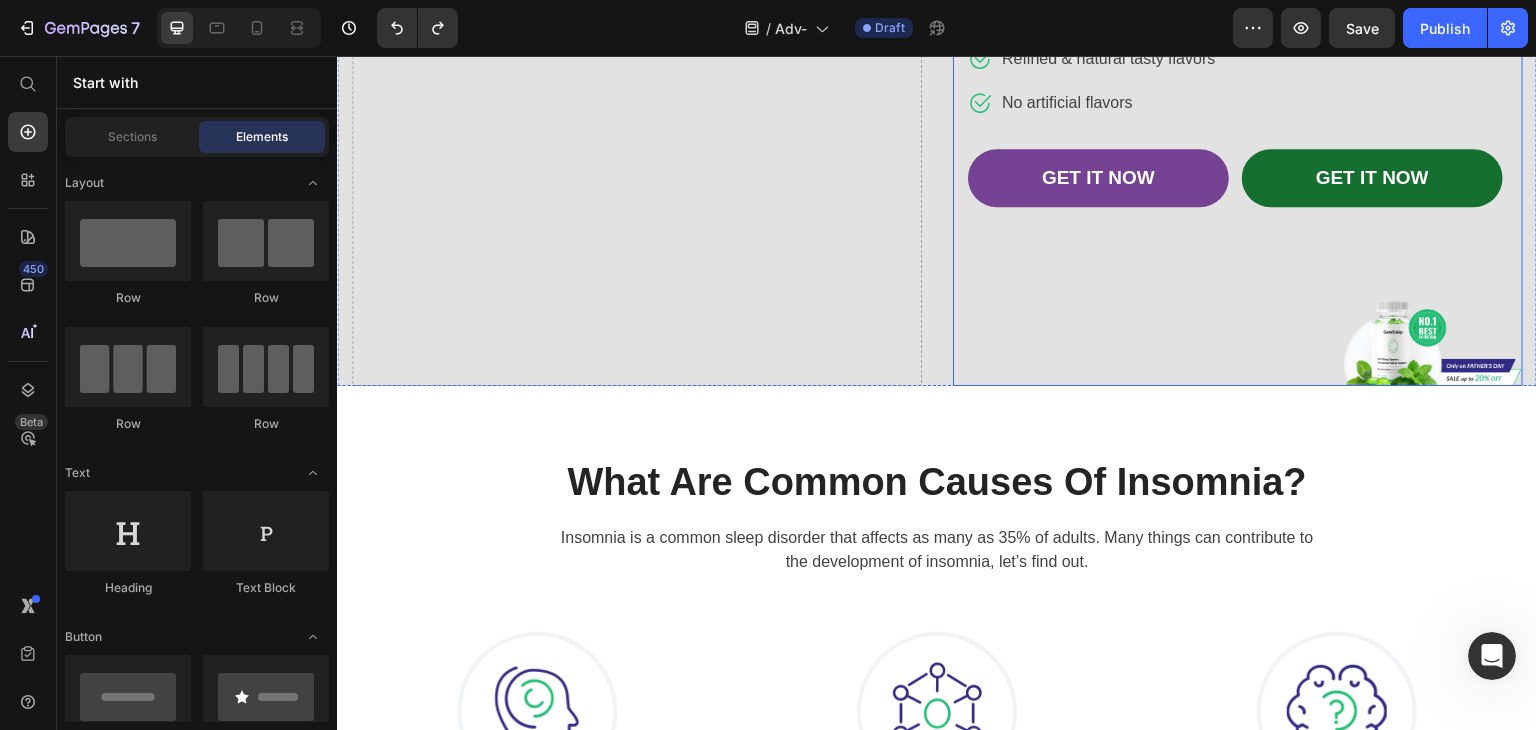 click on "Best Father's Day Gift: A Good Night's Sleep Heading with our GemSleep Supplement Text block       Icon Super effective with premium nutrients blended Text block       Icon Refined & natural tasty flavors Text block       Icon No artificial flavors Text block Icon List GET IT NOW Button GET IT NOW Button Row Row" at bounding box center [1238, 45] 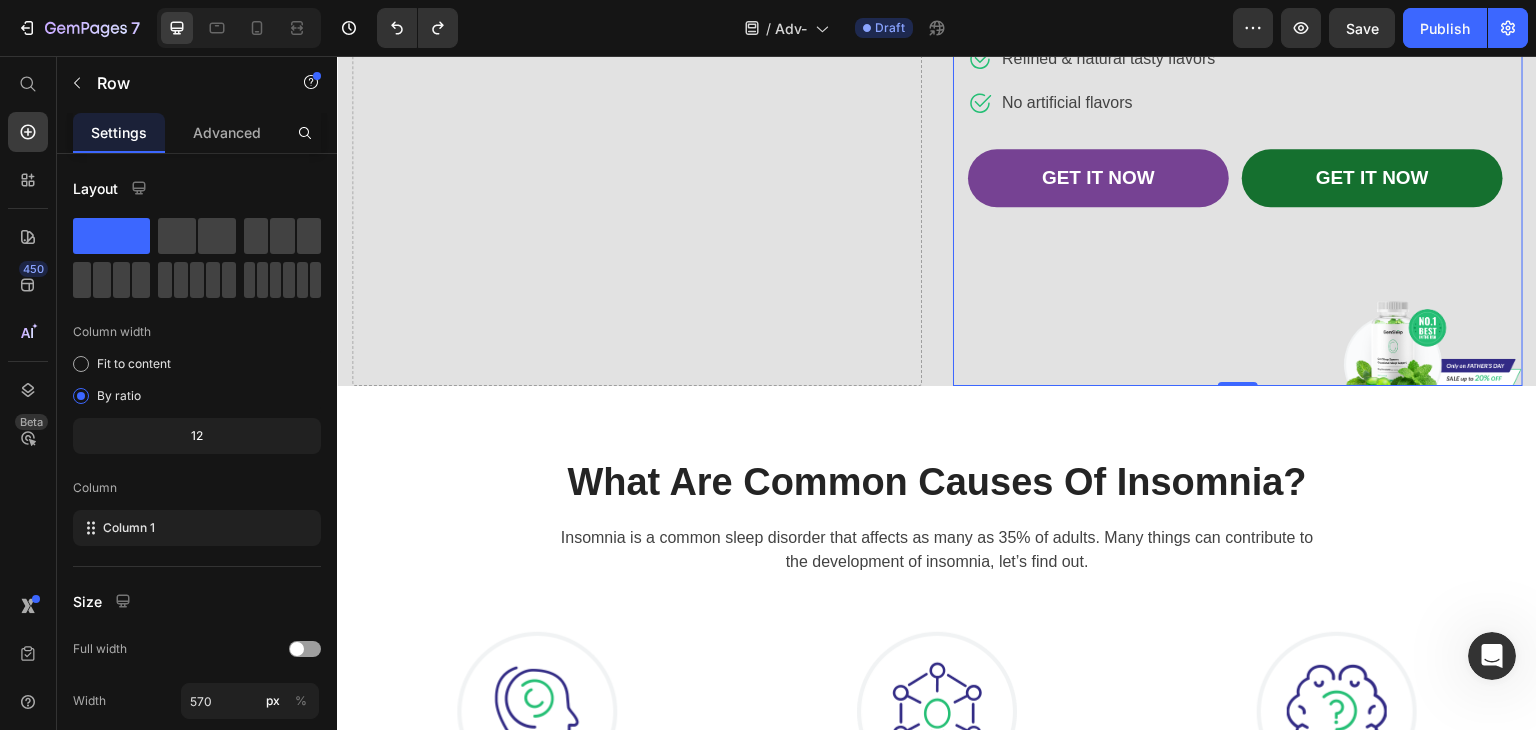 drag, startPoint x: 1236, startPoint y: 445, endPoint x: 1246, endPoint y: 338, distance: 107.46627 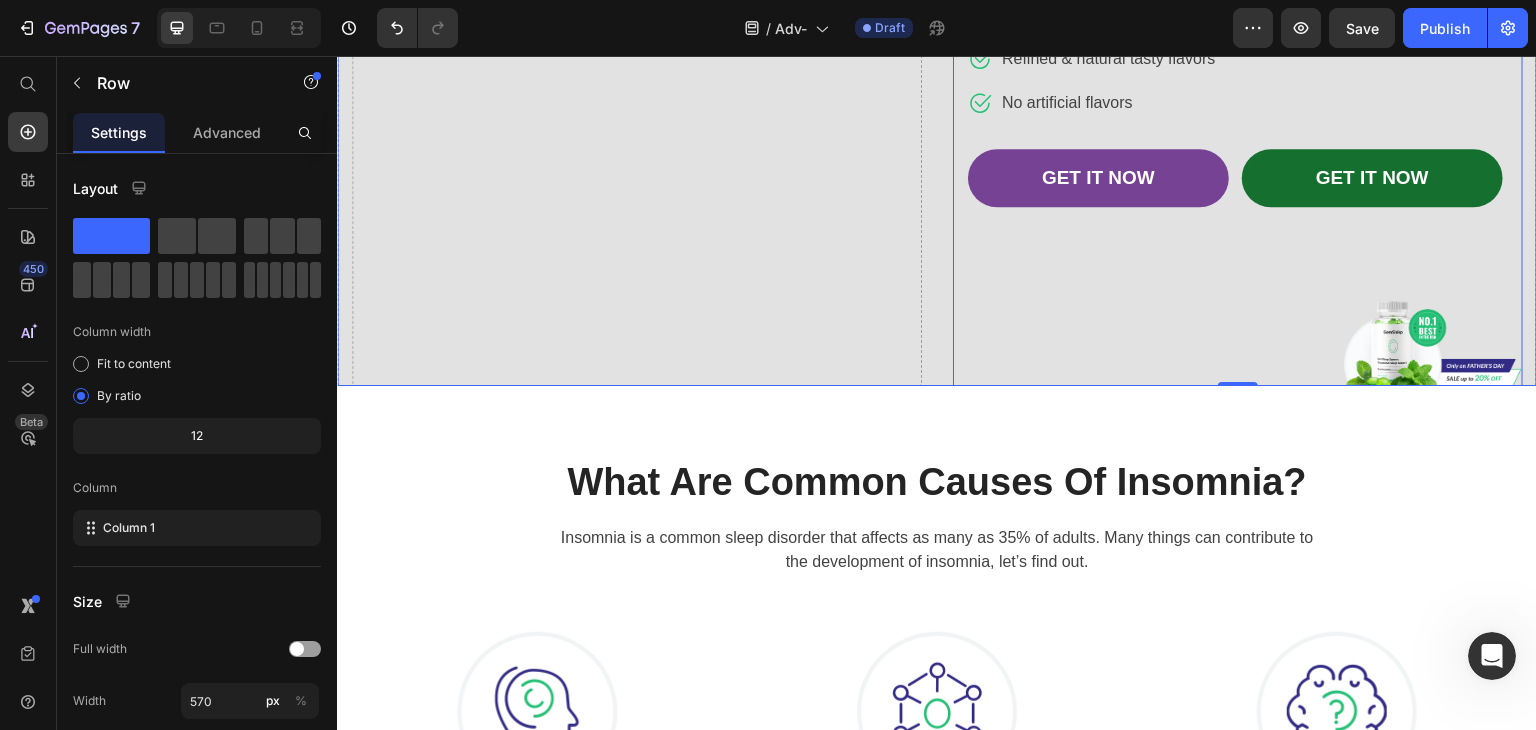 click at bounding box center (937, 45) 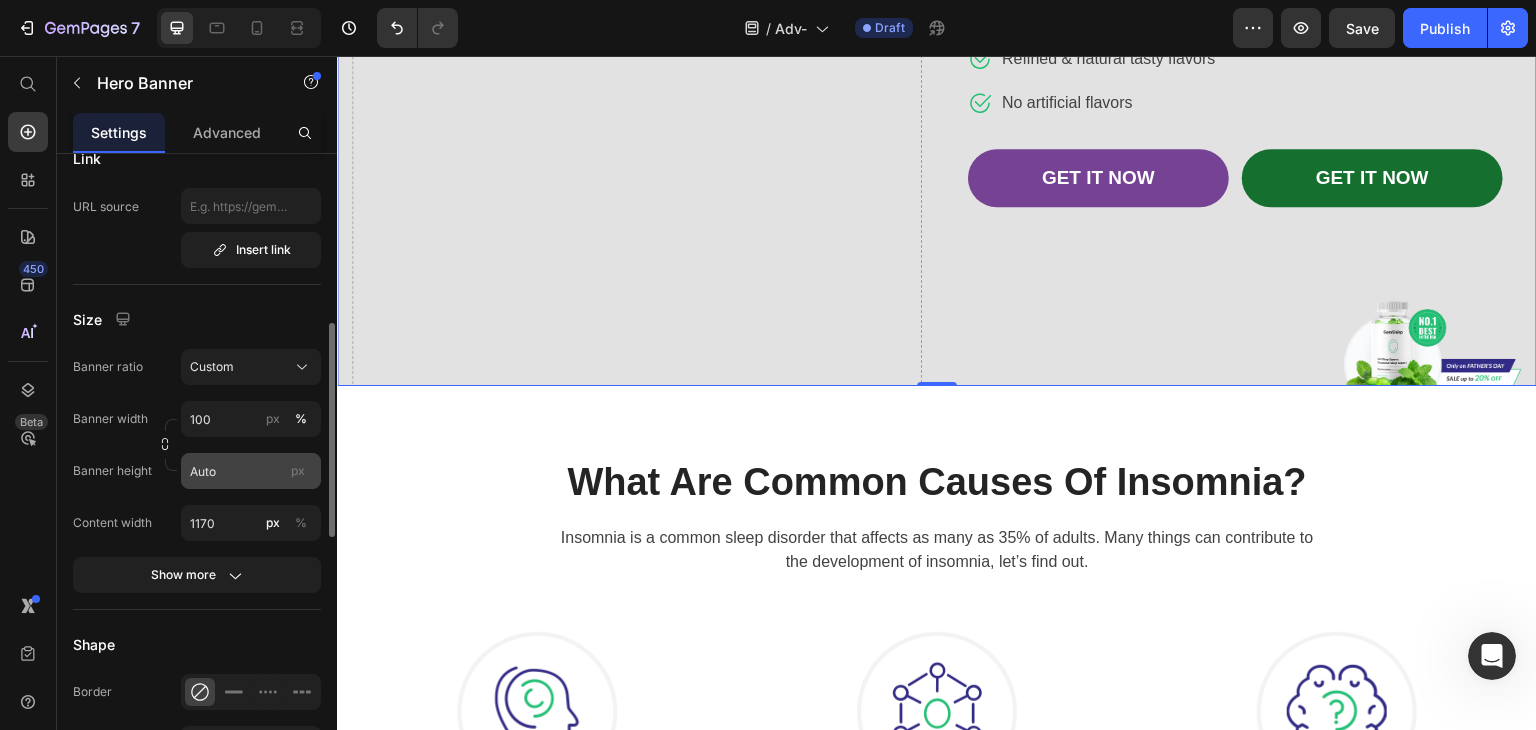 scroll, scrollTop: 0, scrollLeft: 0, axis: both 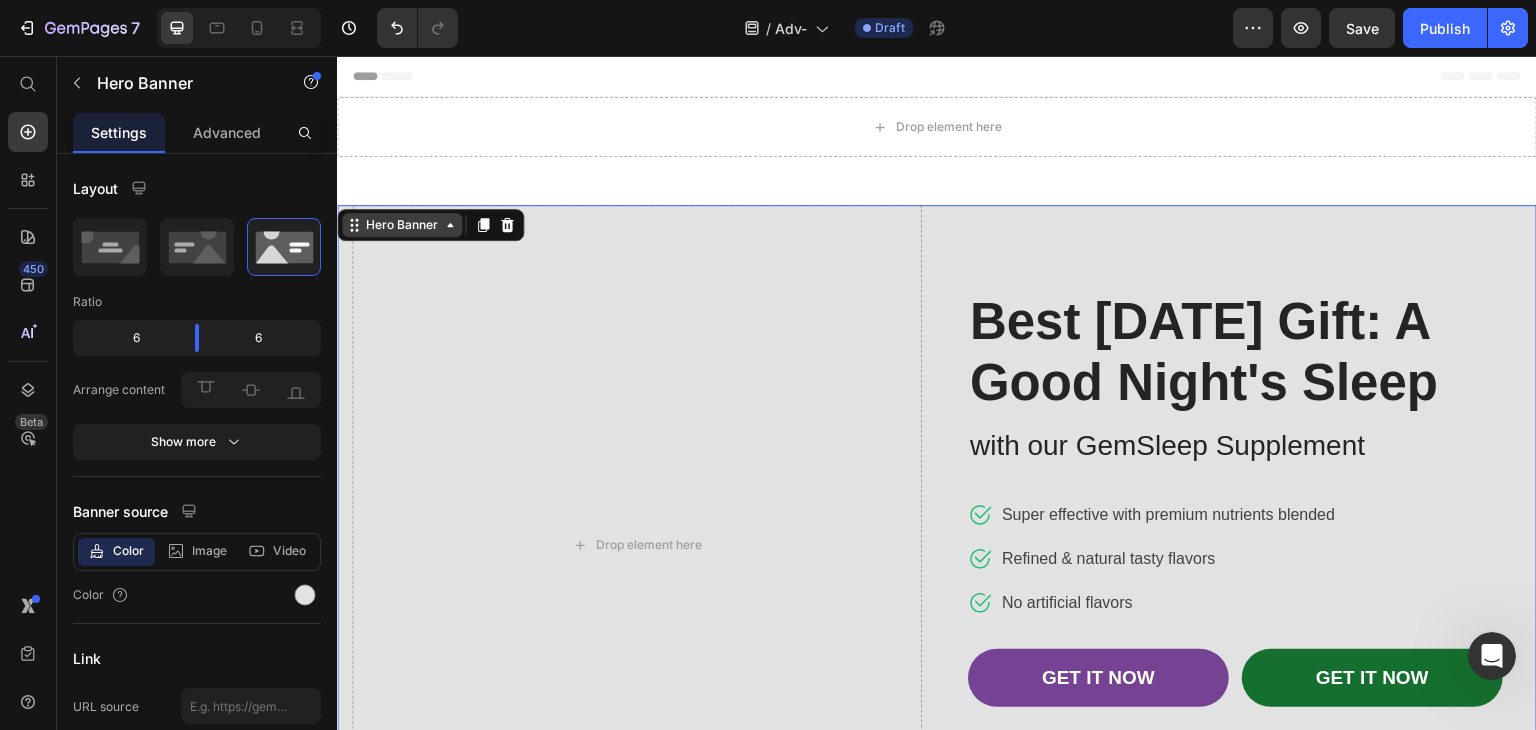 click on "Hero Banner" at bounding box center (402, 225) 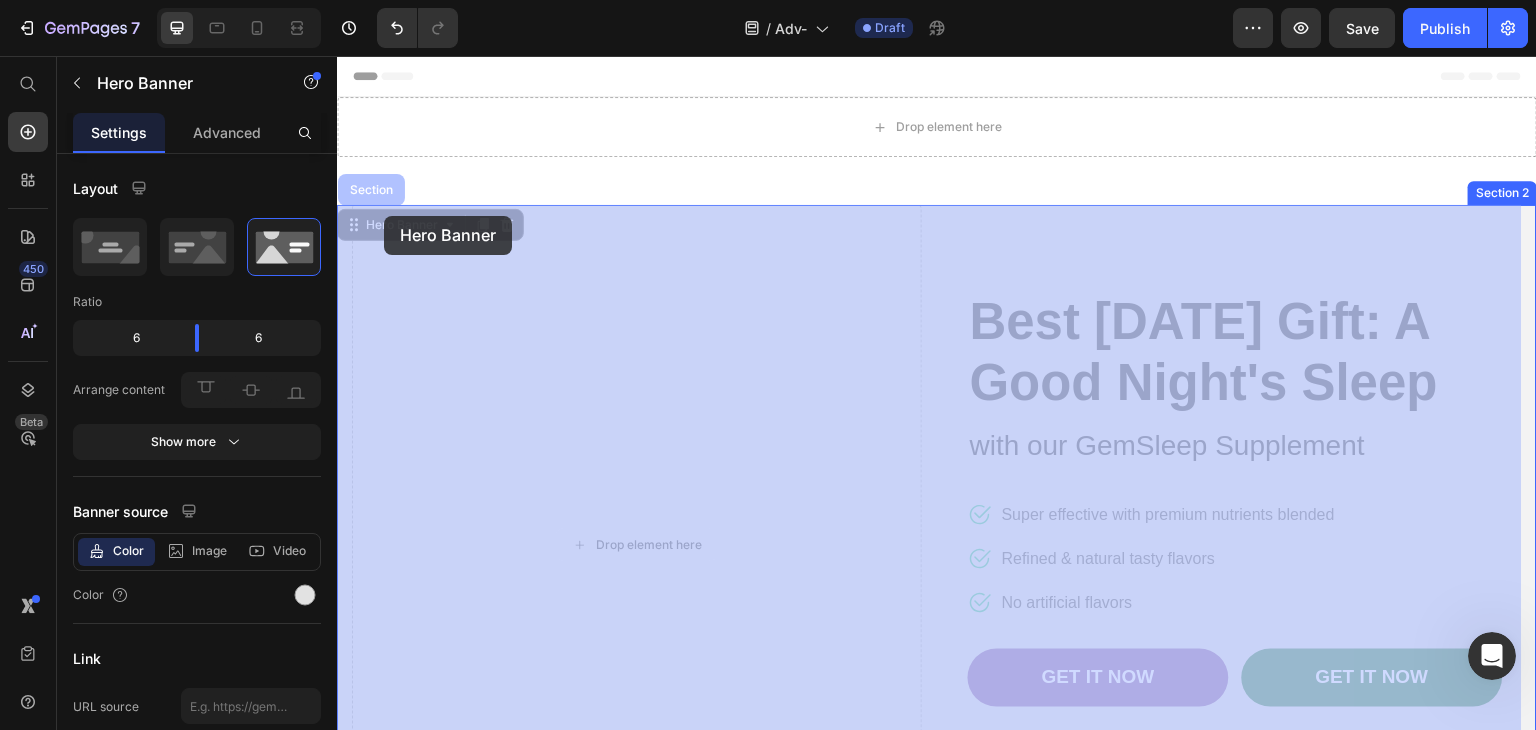 drag, startPoint x: 448, startPoint y: 229, endPoint x: 384, endPoint y: 216, distance: 65.30697 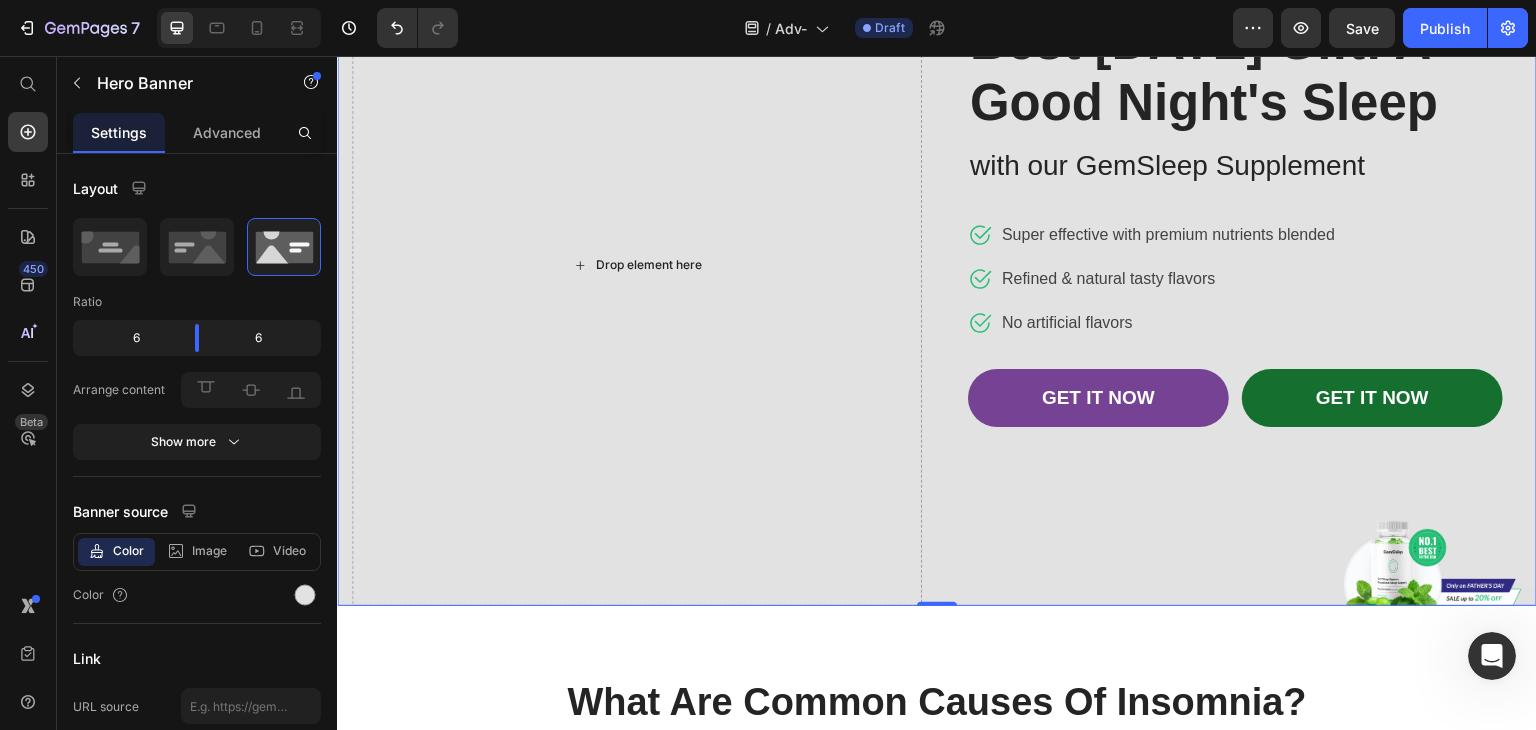scroll, scrollTop: 500, scrollLeft: 0, axis: vertical 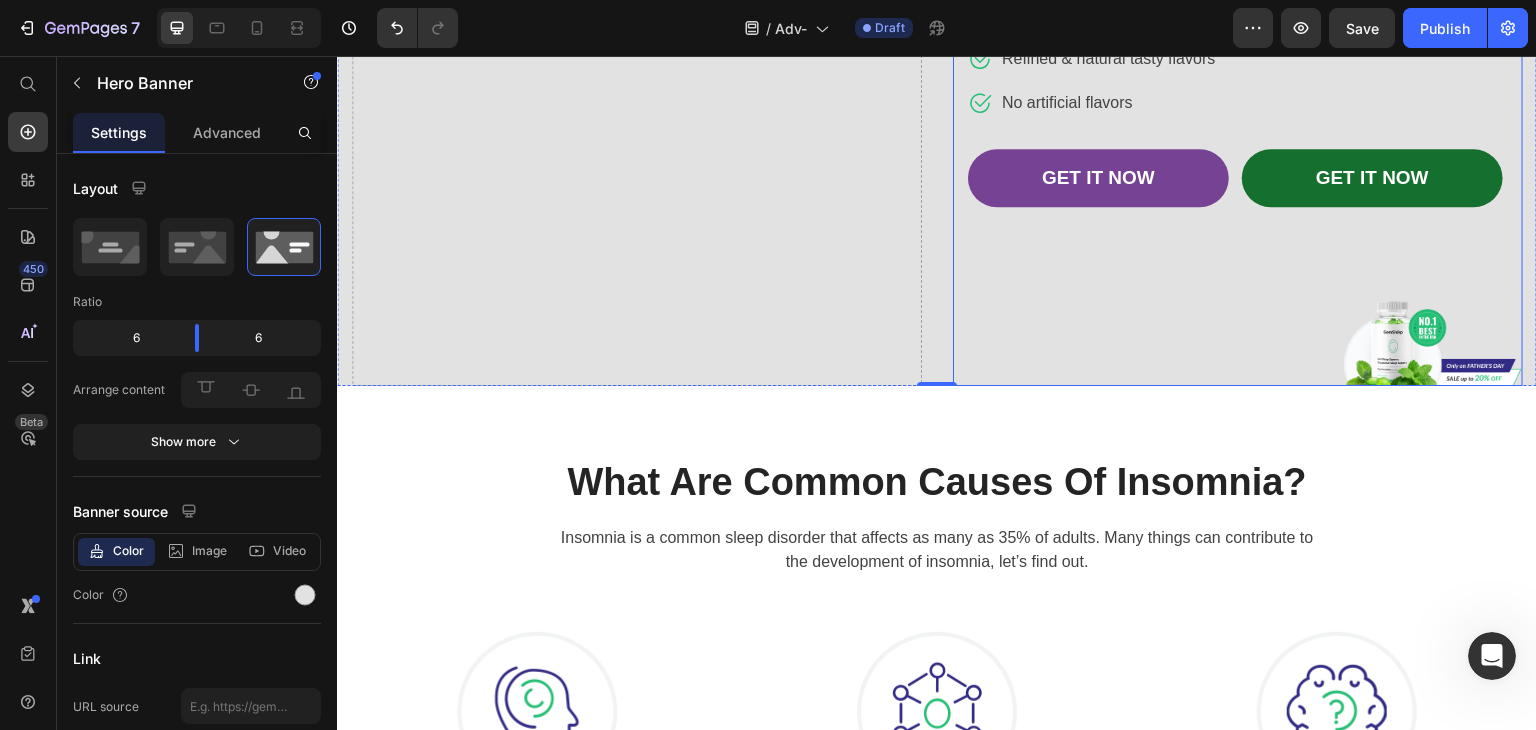 click on "Best Father's Day Gift: A Good Night's Sleep Heading with our GemSleep Supplement Text block       Icon Super effective with premium nutrients blended Text block       Icon Refined & natural tasty flavors Text block       Icon No artificial flavors Text block Icon List GET IT NOW Button GET IT NOW Button Row Row" at bounding box center (1238, 45) 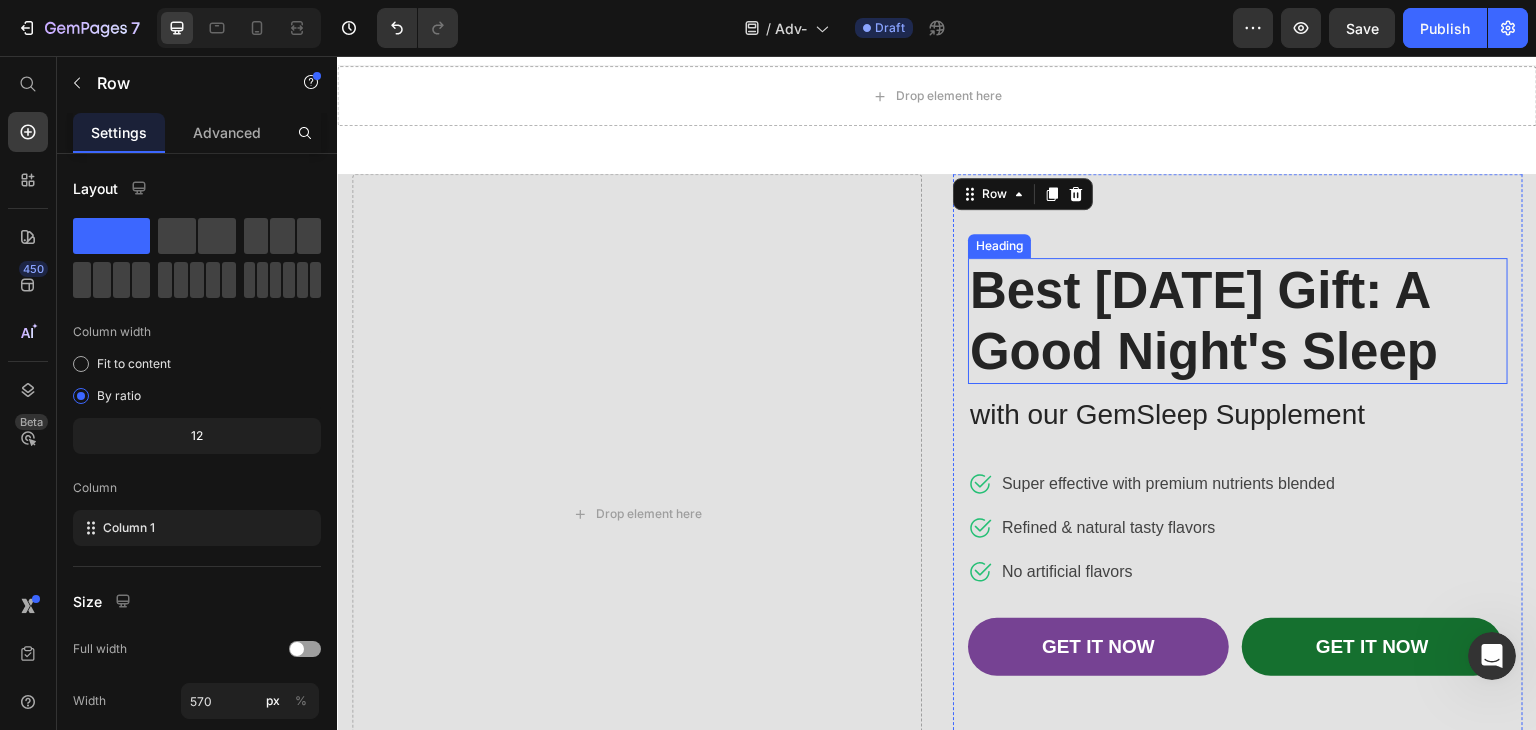 scroll, scrollTop: 0, scrollLeft: 0, axis: both 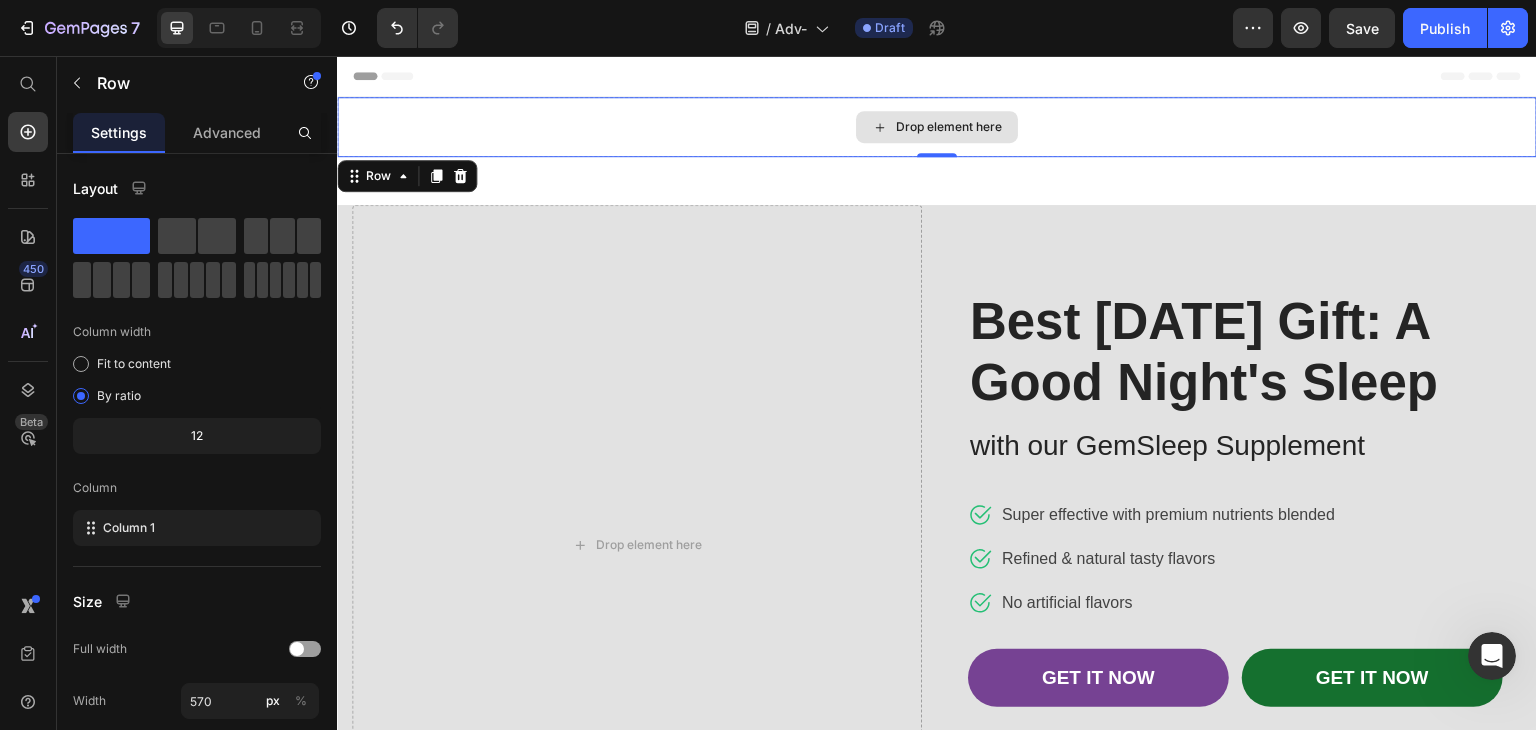 click on "Drop element here" at bounding box center (937, 127) 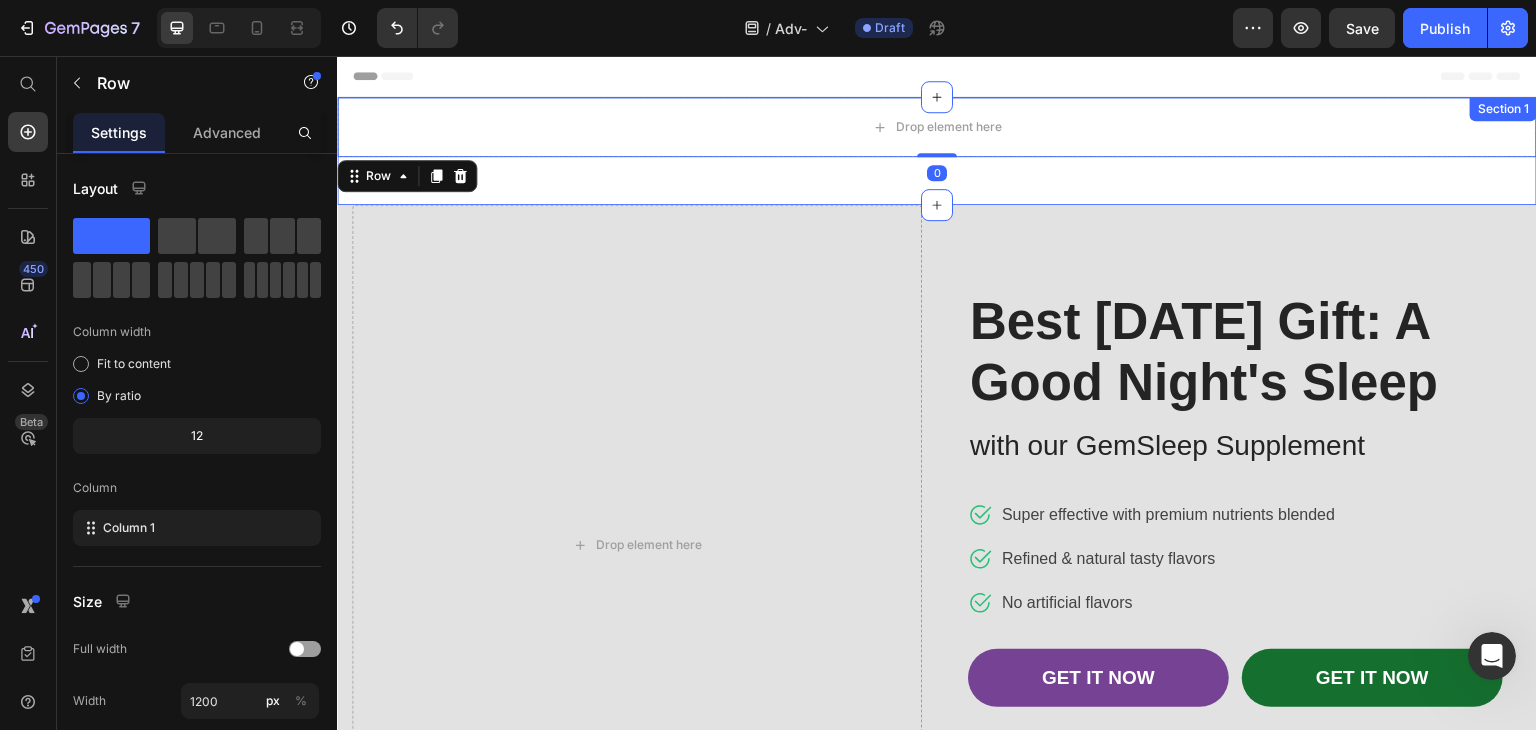 click on "Drop element here Row   0 Row Section 1" at bounding box center (937, 151) 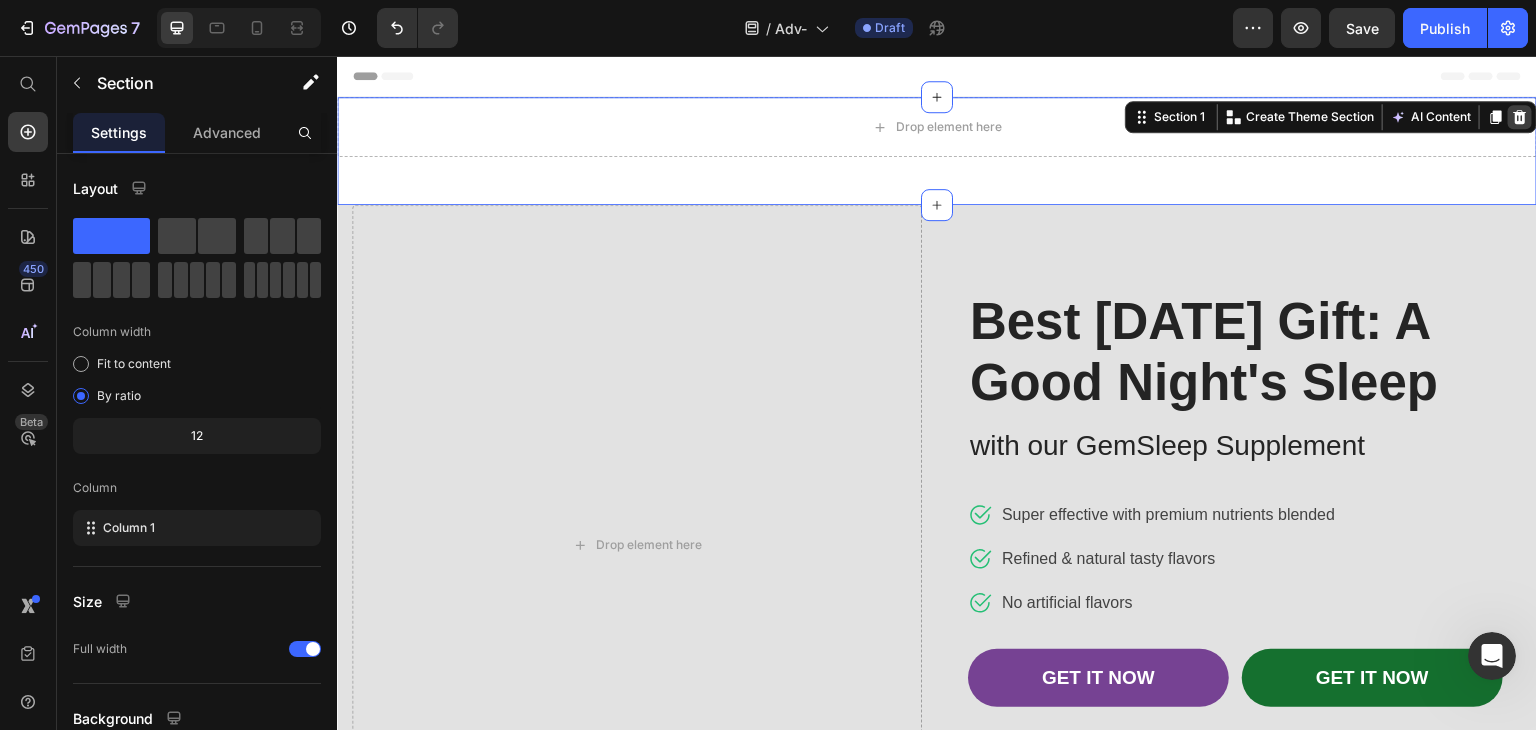 click 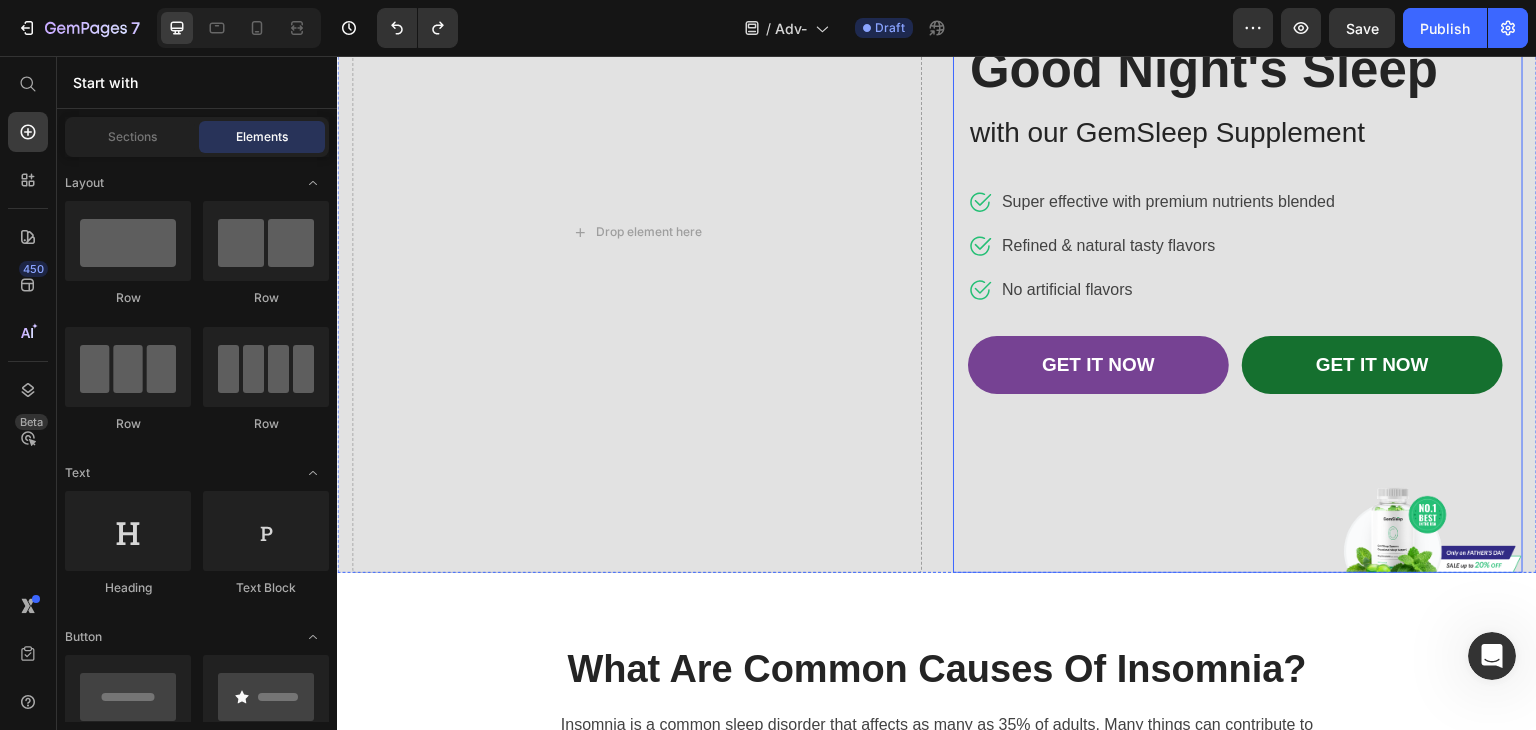 scroll, scrollTop: 400, scrollLeft: 0, axis: vertical 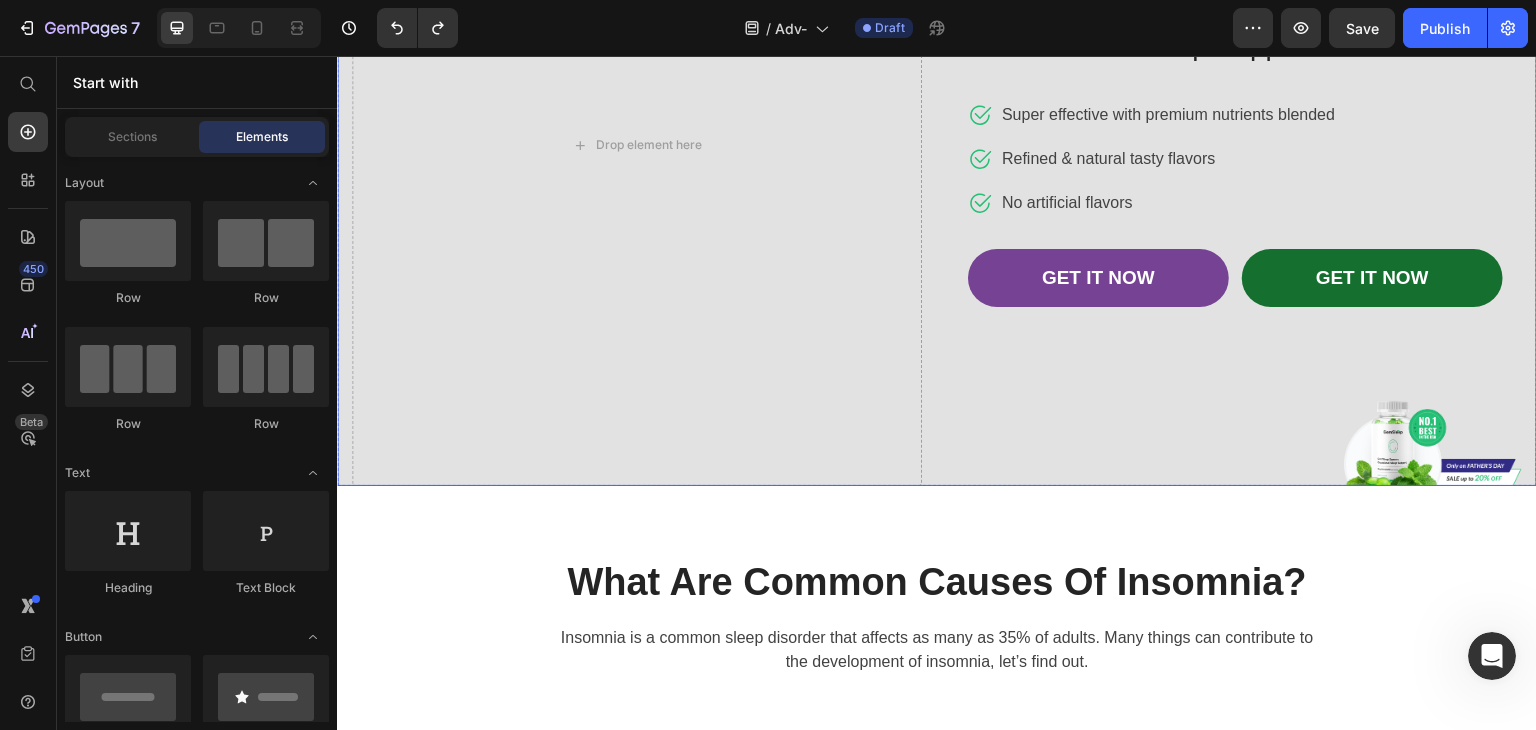 click on "Image Row Best Father's Day Gift: A Good Night's Sleep Heading with our GemSleep Supplement Text block       Icon Super effective with premium nutrients blended Text block       Icon Refined & natural tasty flavors Text block       Icon No artificial flavors Text block Icon List GET IT NOW Button GET IT NOW Button Row Row Image
Drop element here" at bounding box center [937, 145] 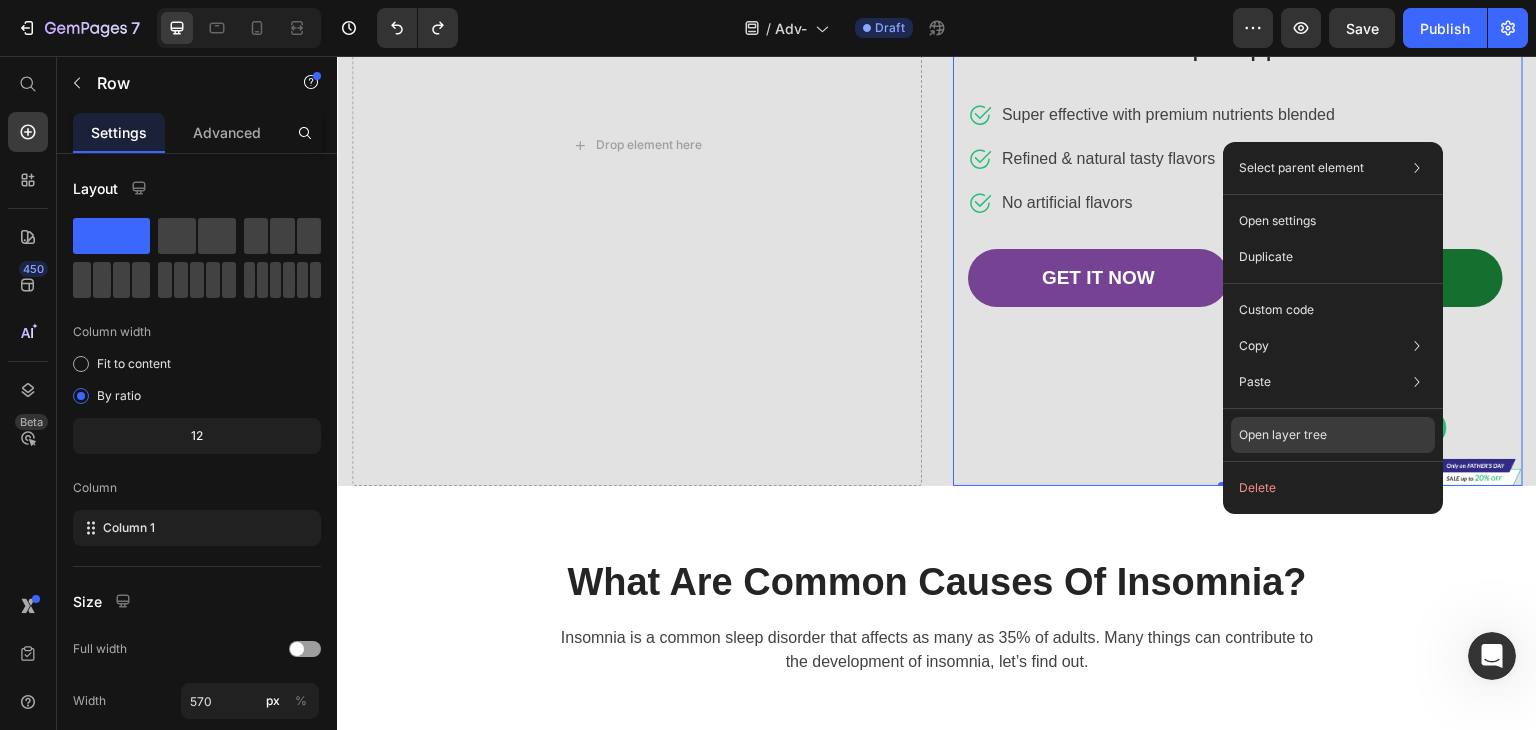 click on "Open layer tree" at bounding box center [1283, 435] 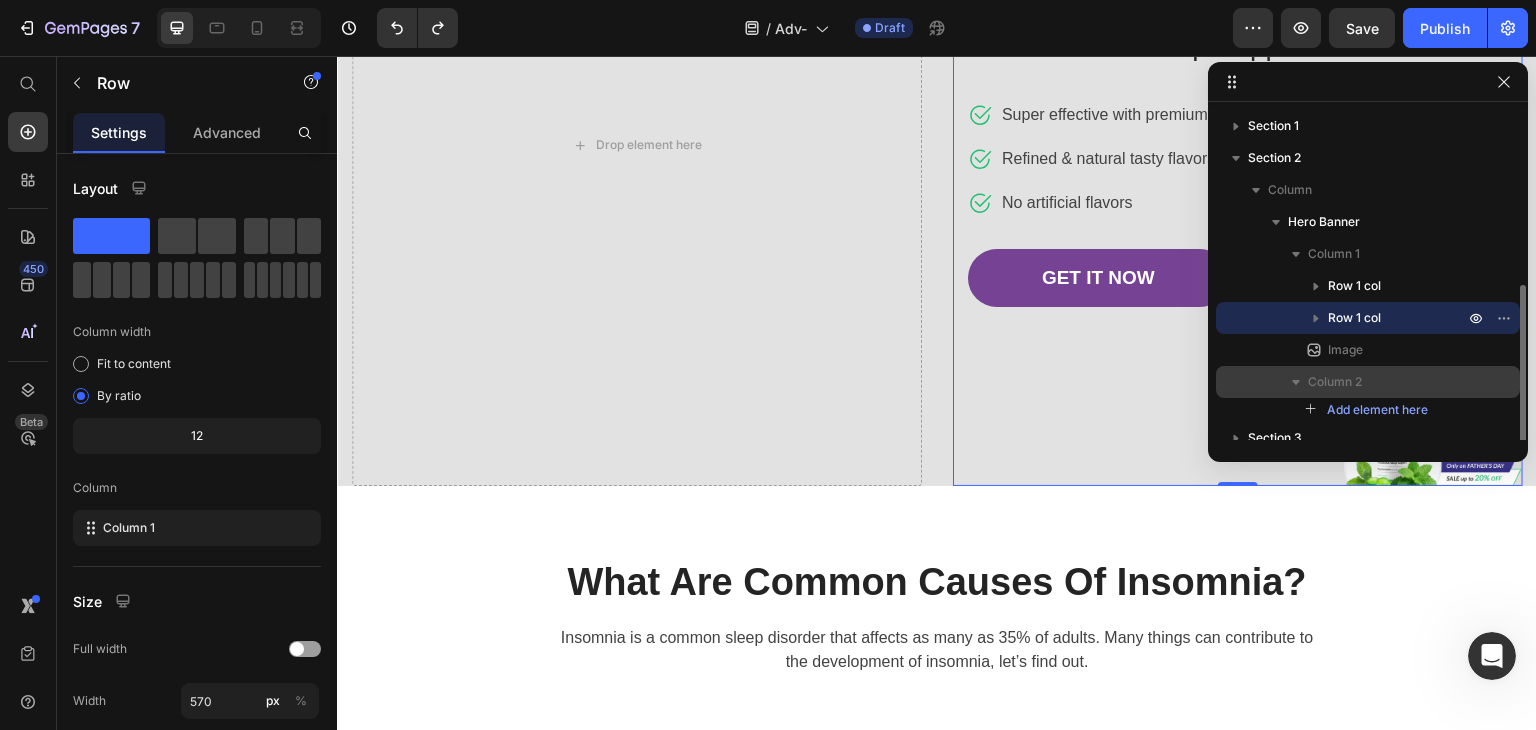 scroll, scrollTop: 100, scrollLeft: 0, axis: vertical 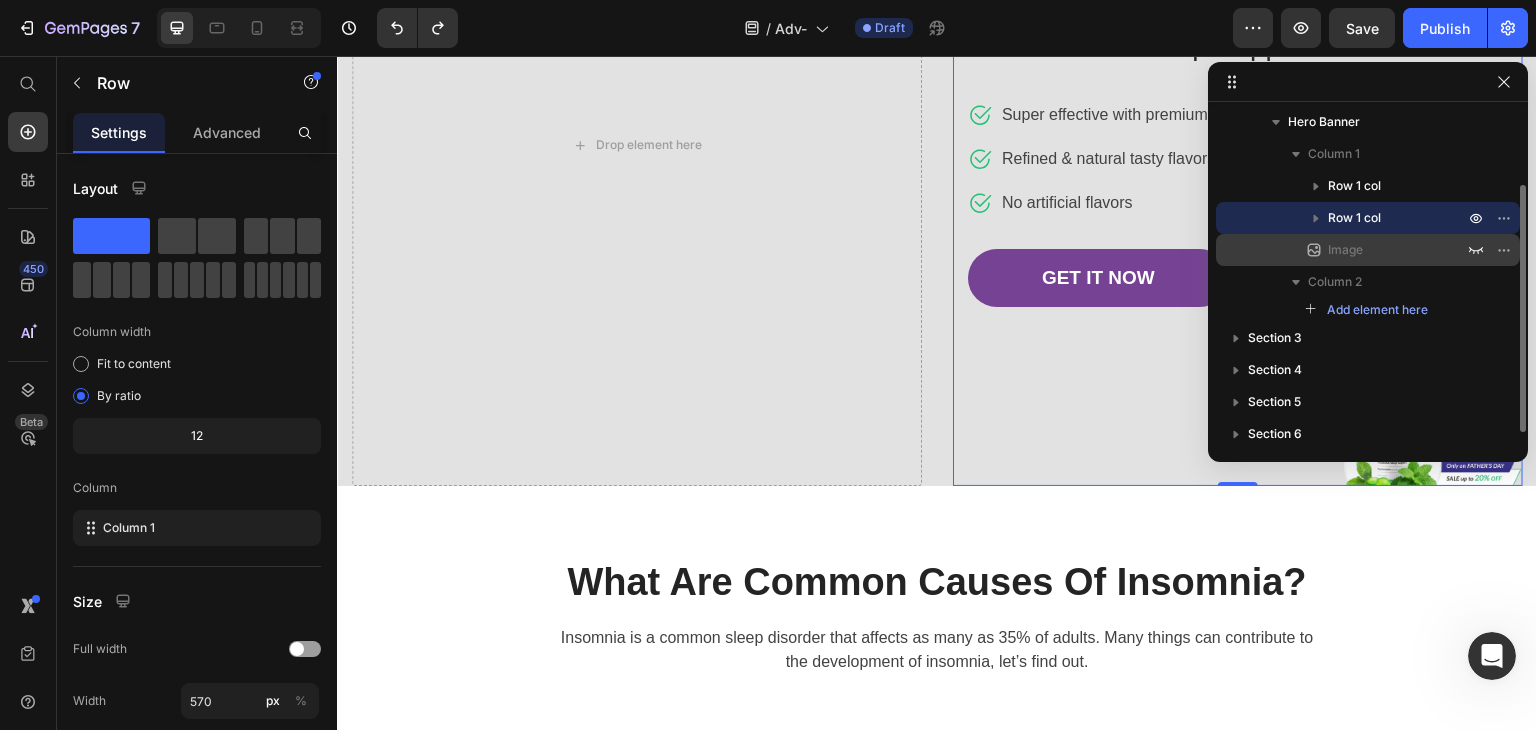 click on "Image" at bounding box center (1374, 250) 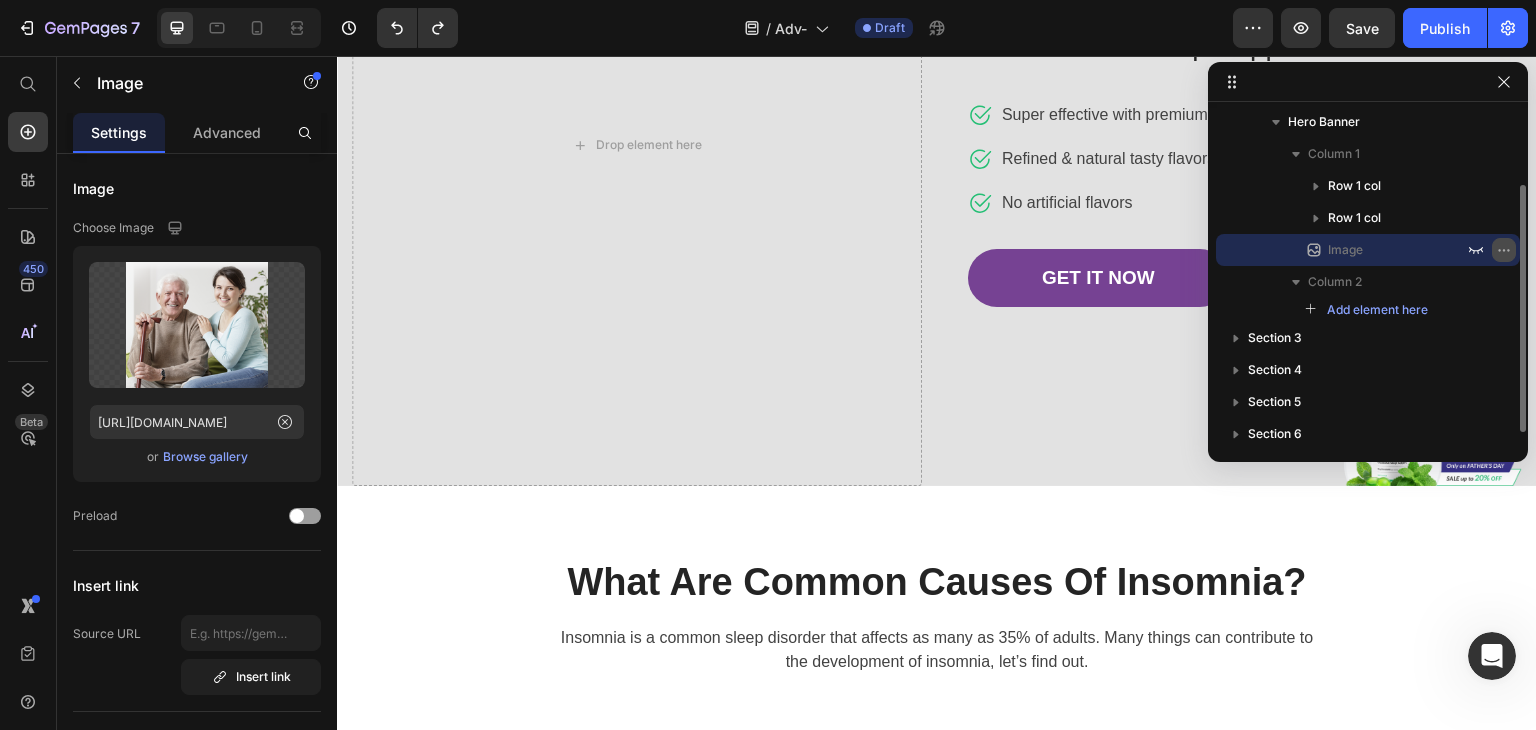 click 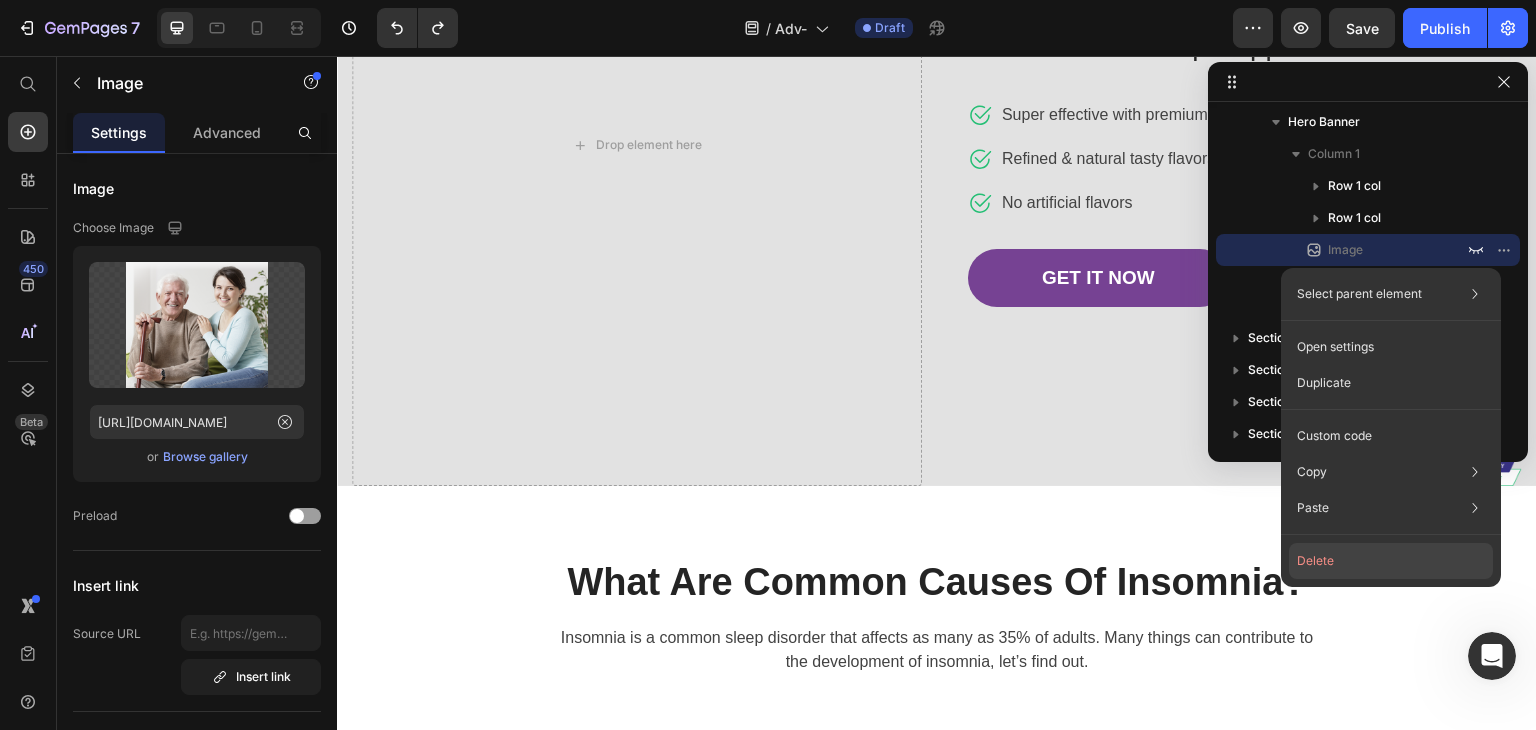 click on "Delete" 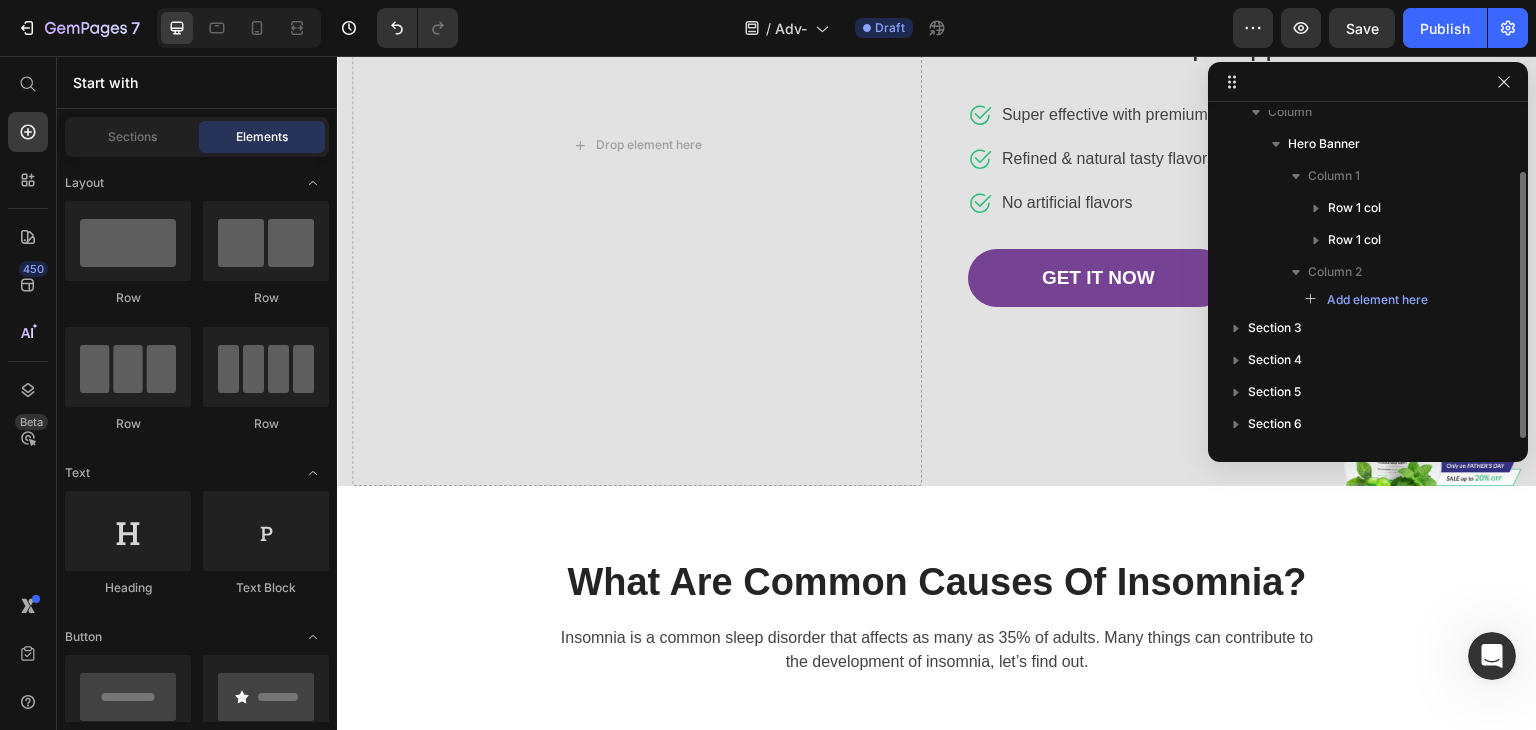 scroll, scrollTop: 77, scrollLeft: 0, axis: vertical 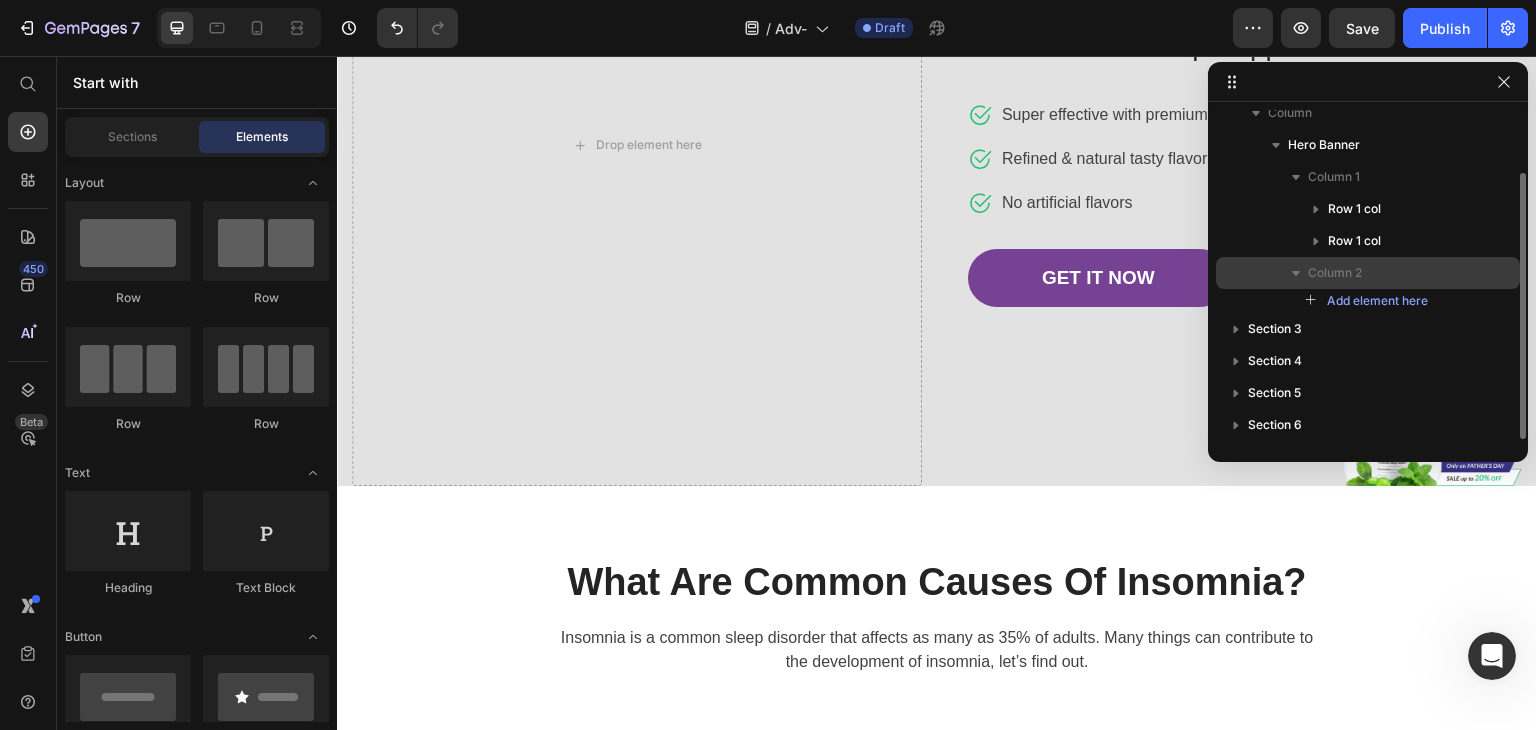 click 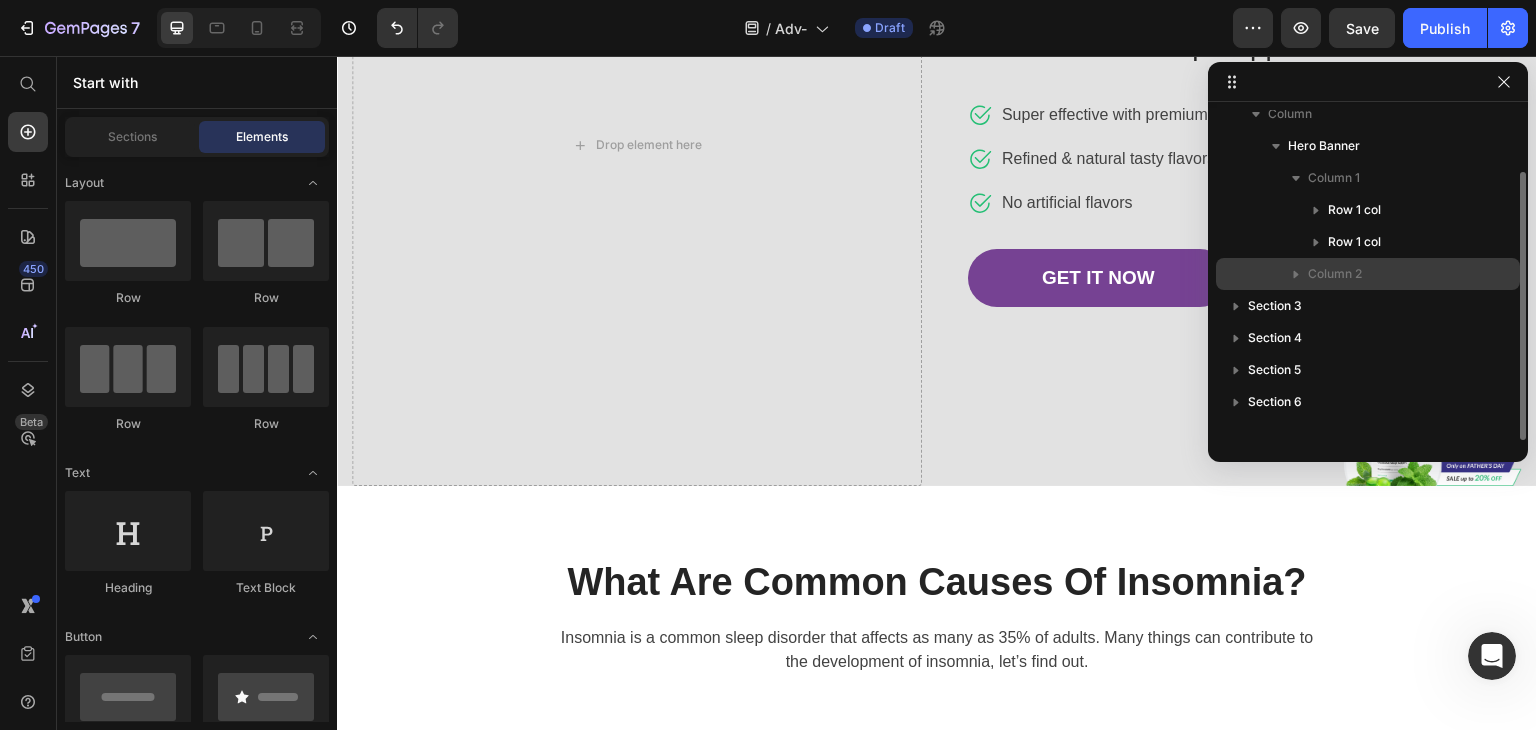 scroll, scrollTop: 76, scrollLeft: 0, axis: vertical 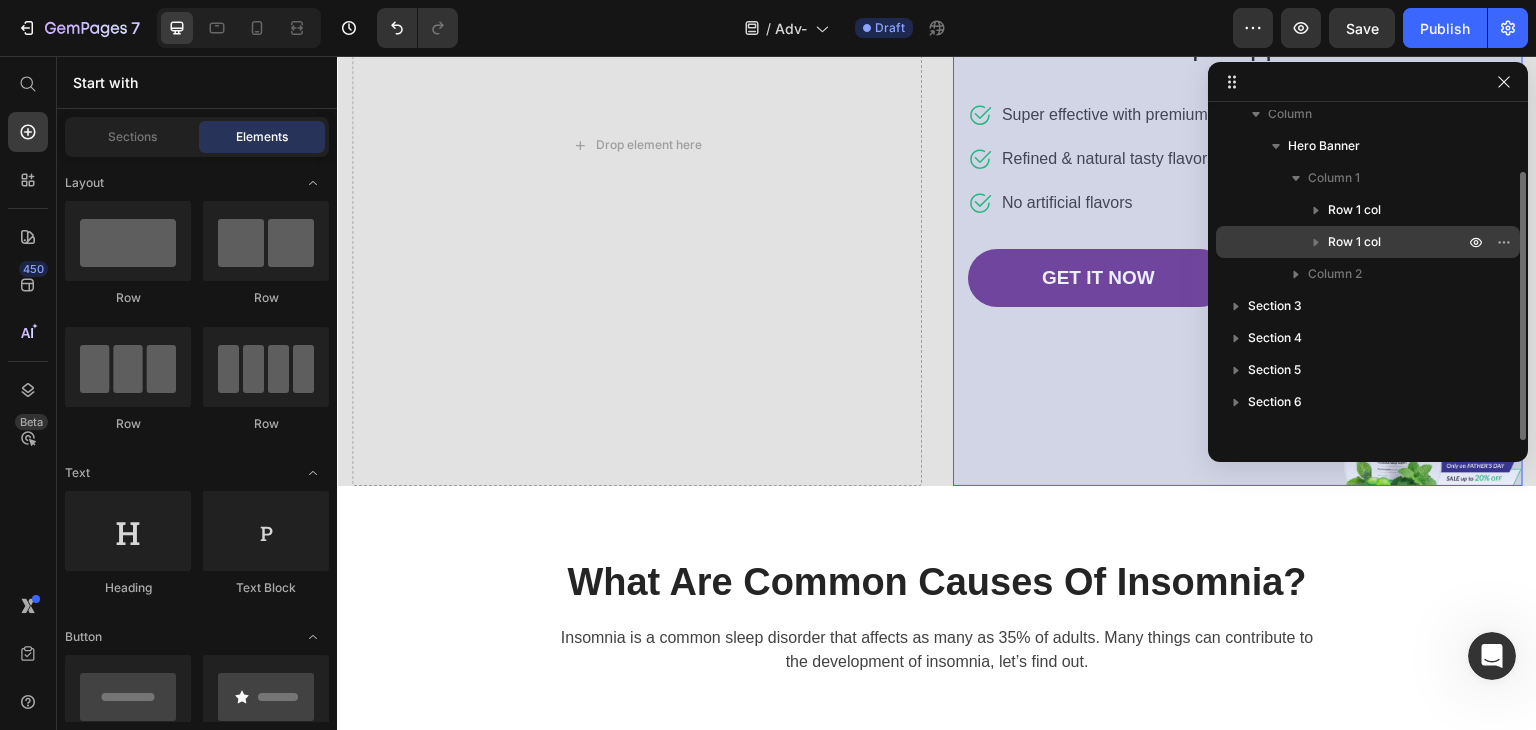 click 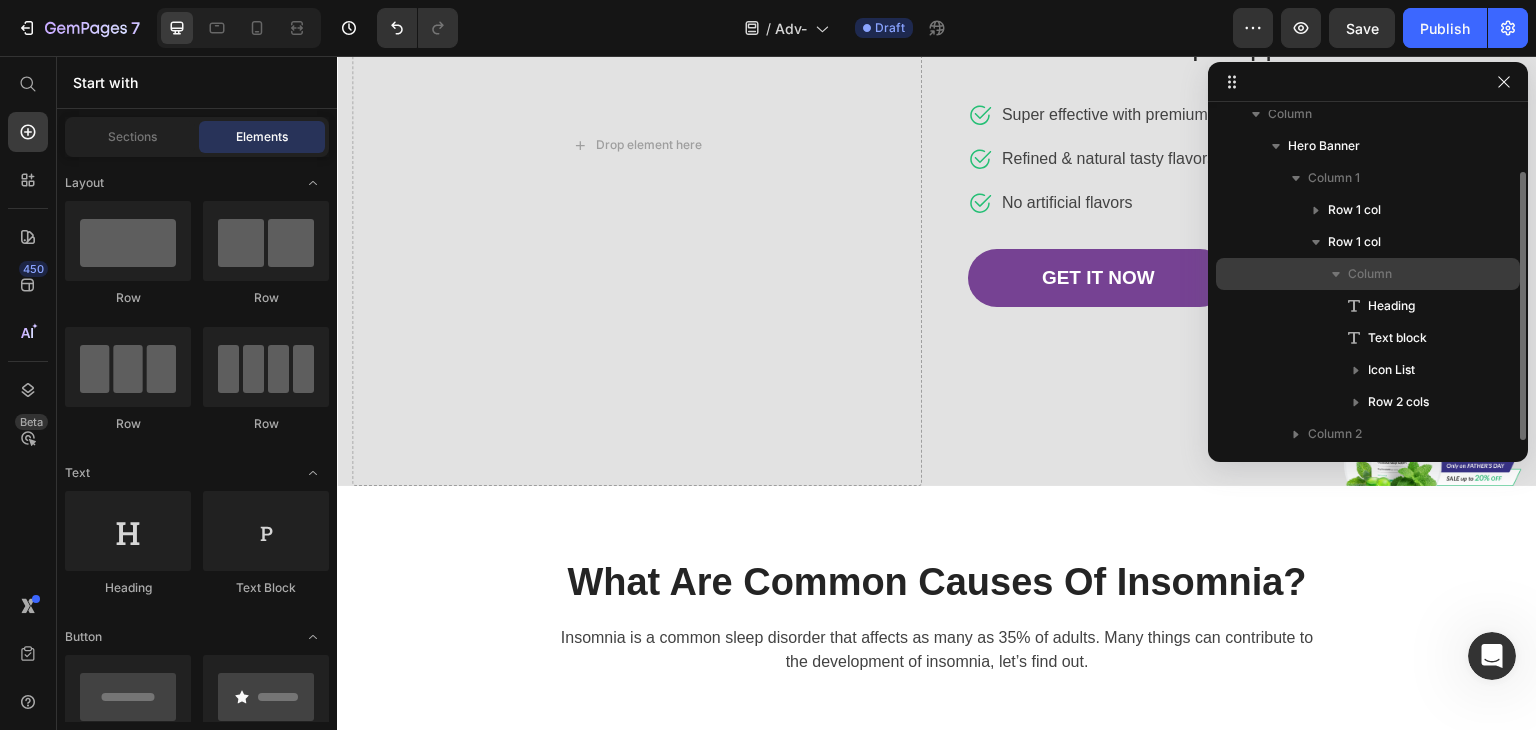 click 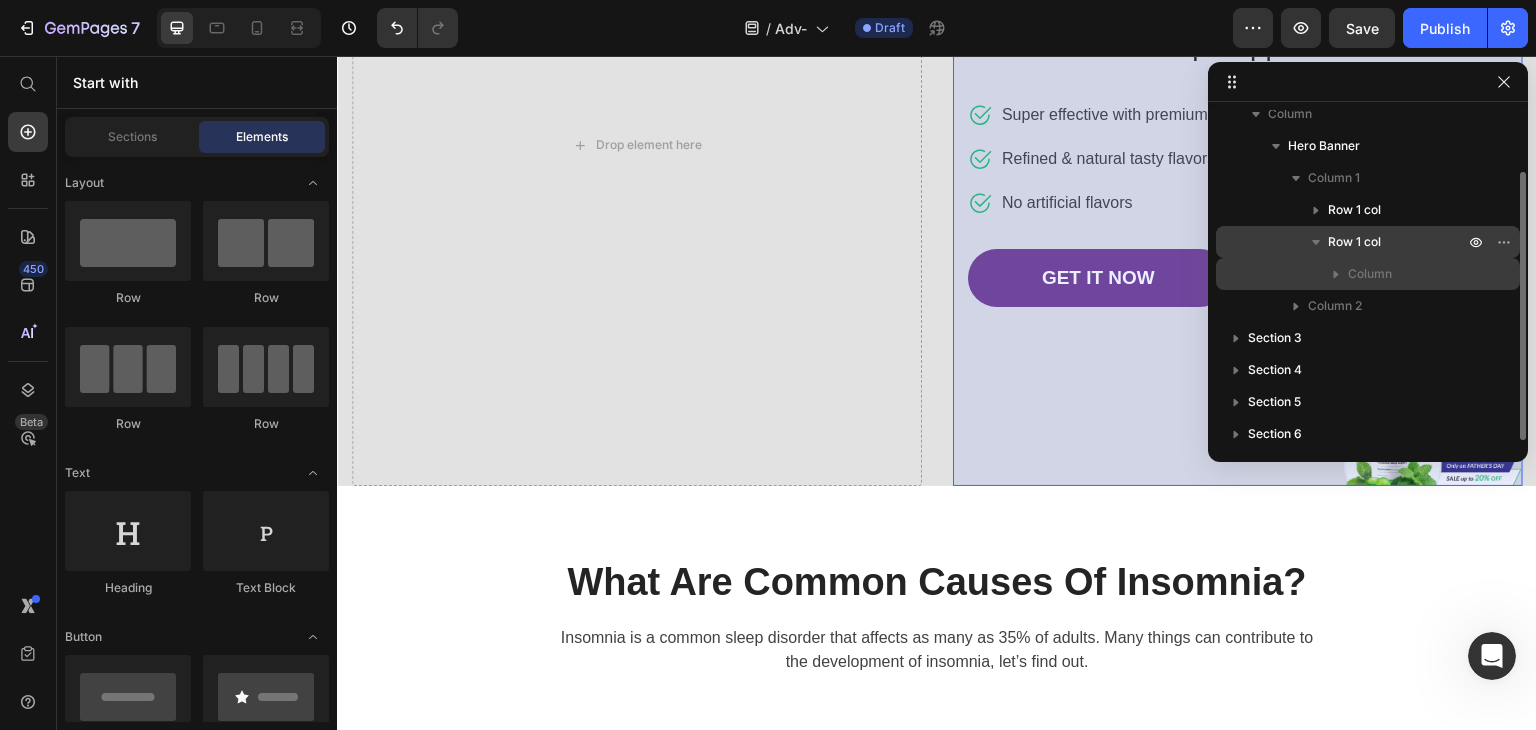 click 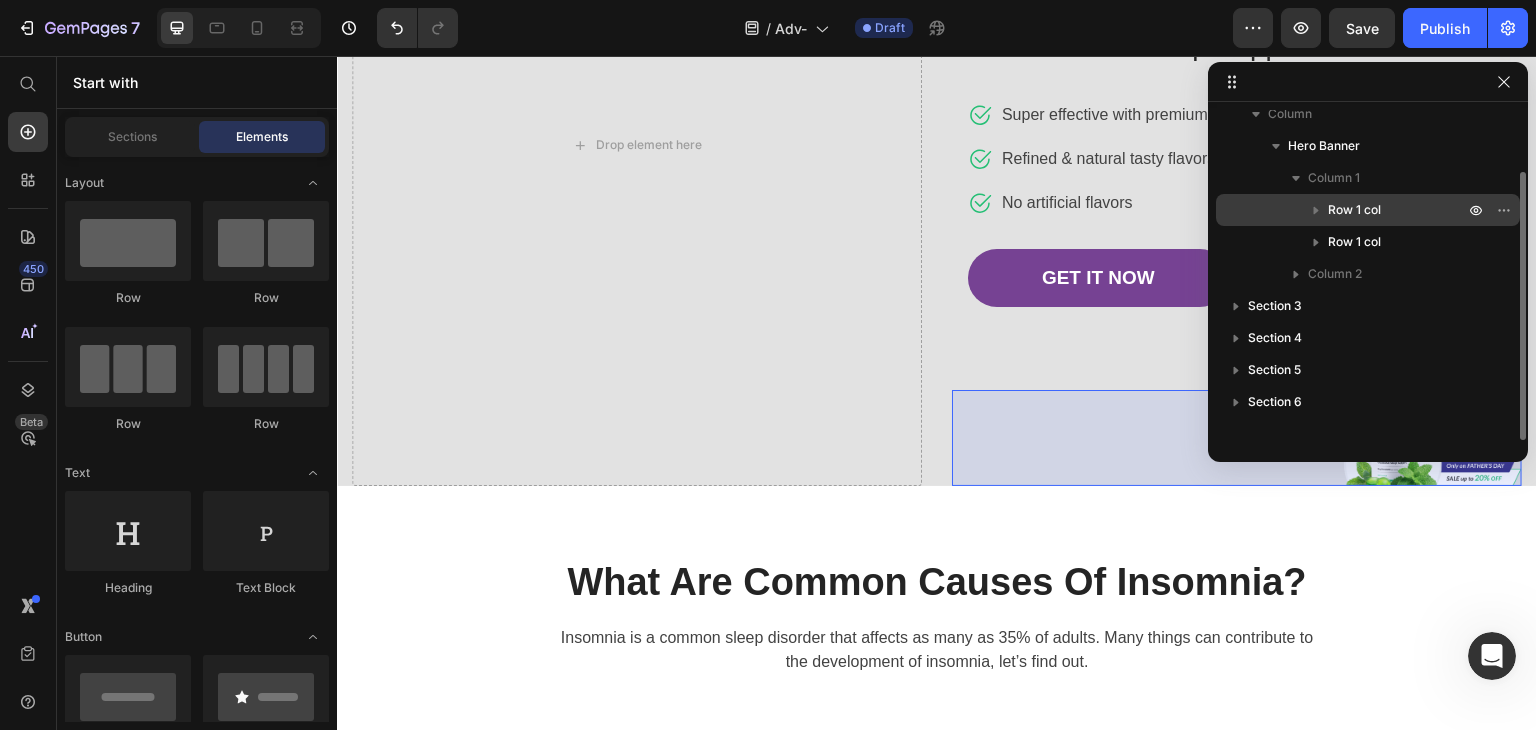 click 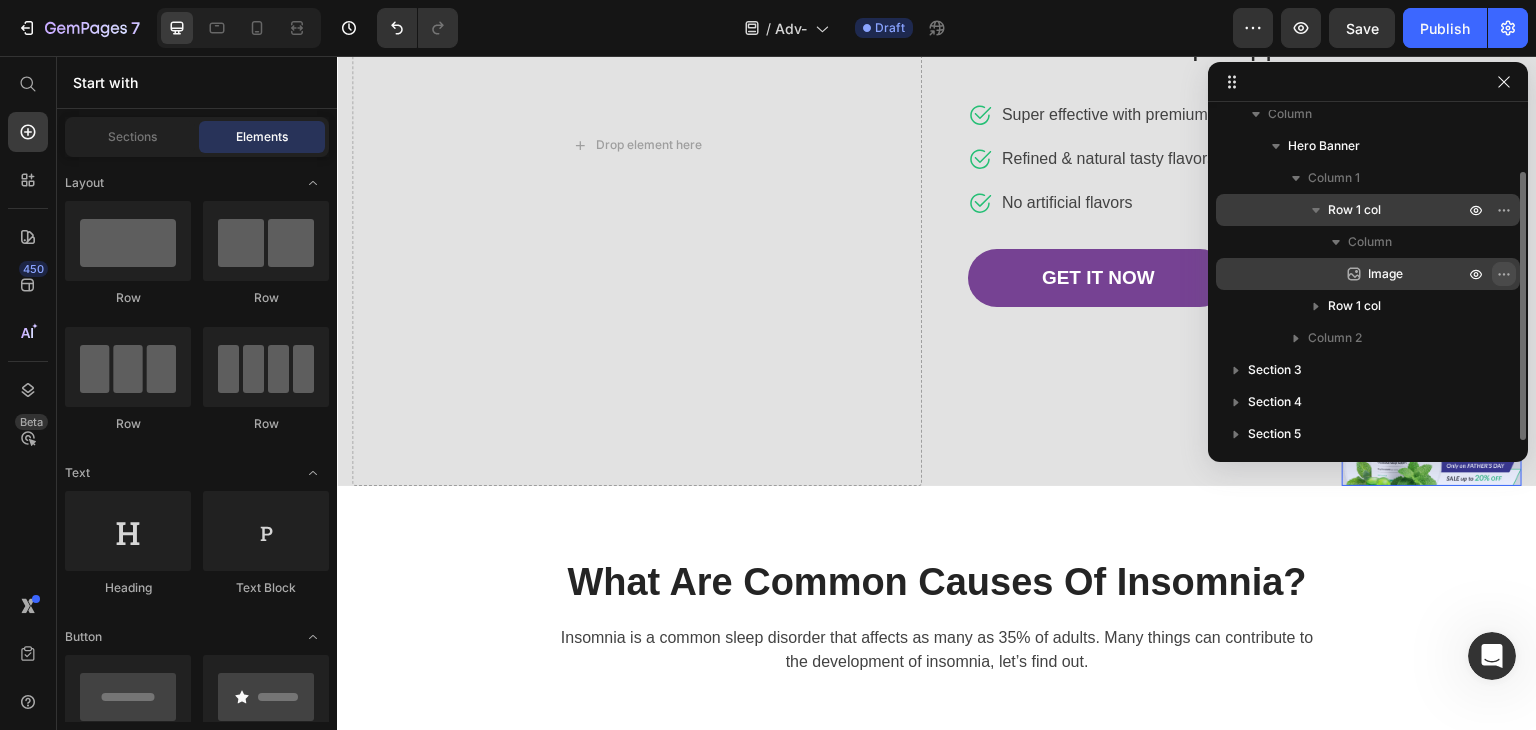click 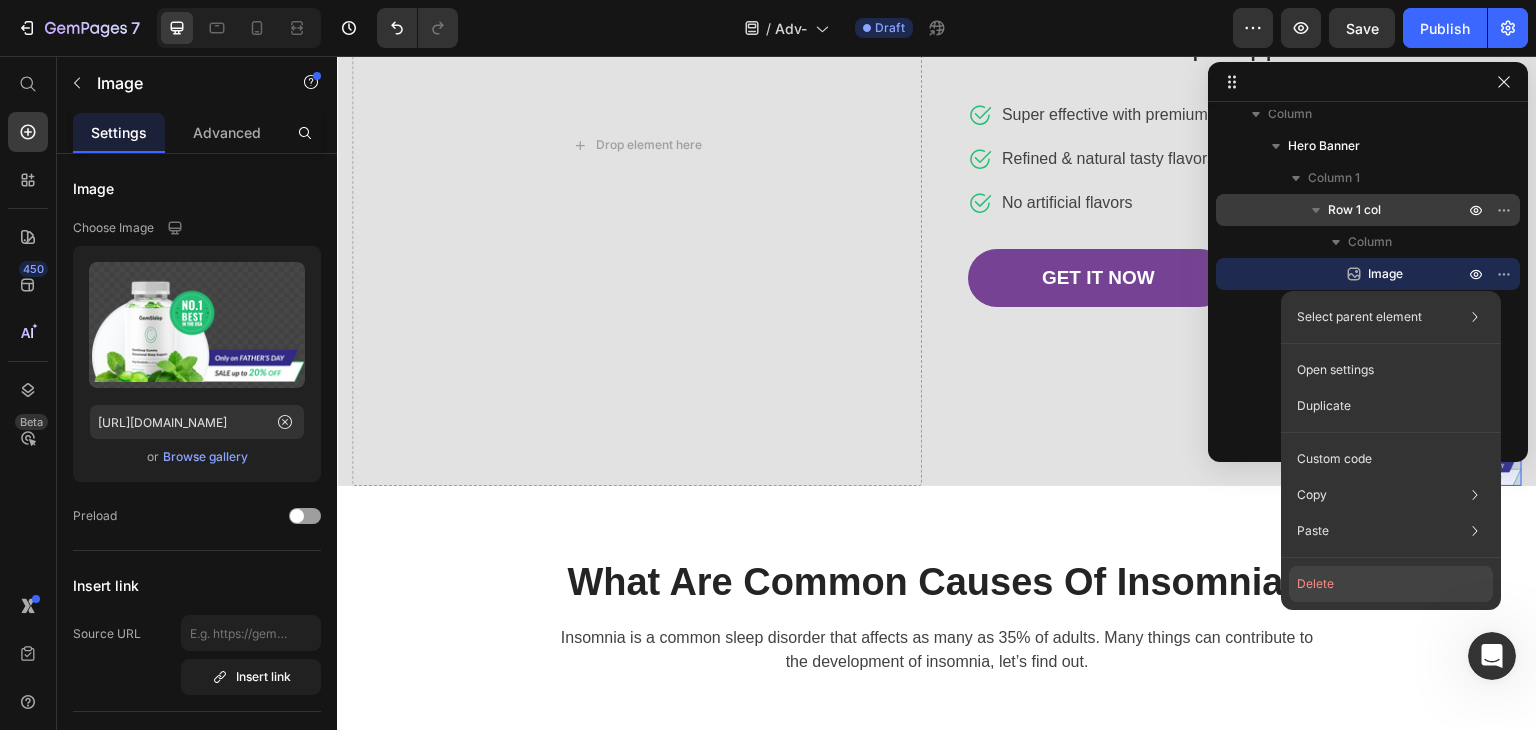 click on "Delete" 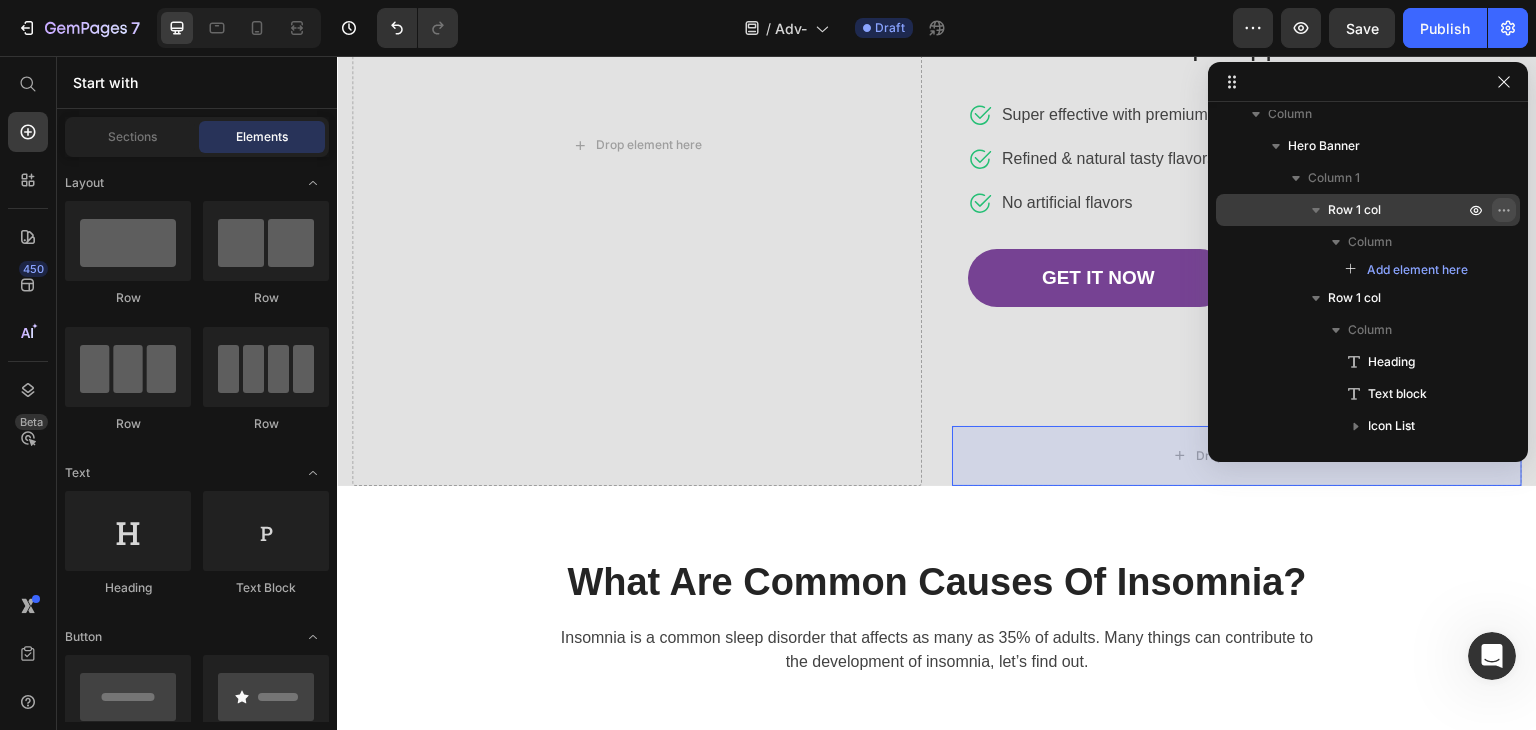 click 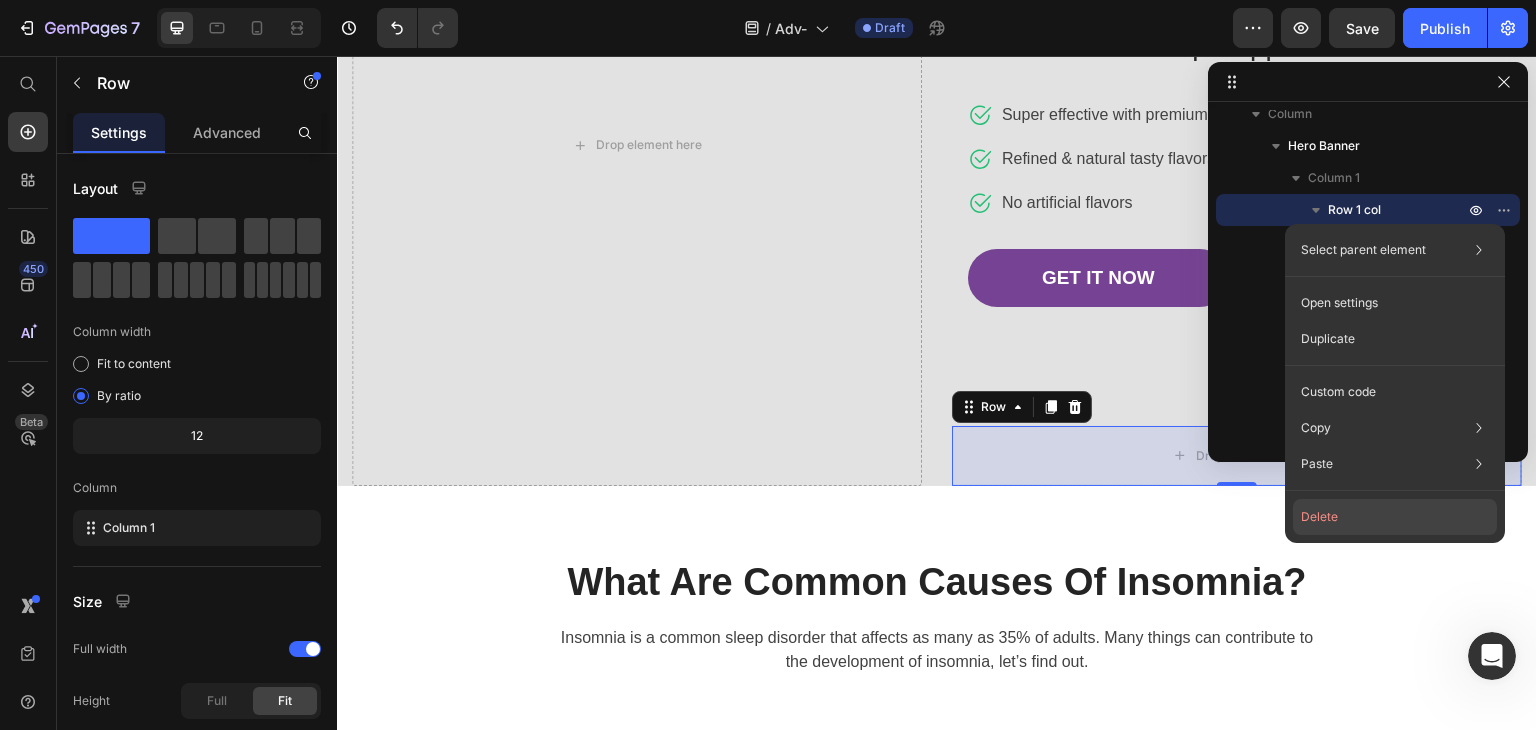 click on "Delete" 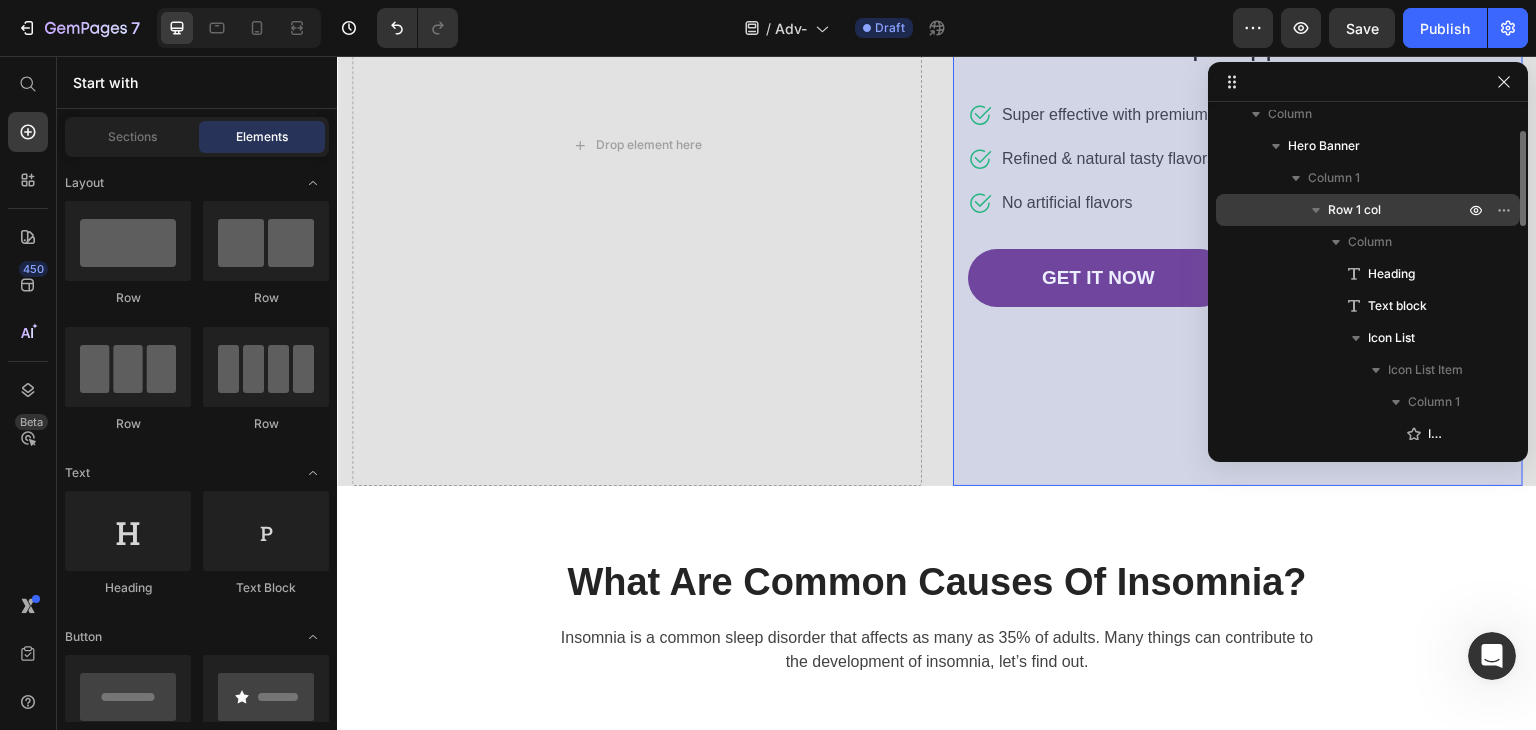 click 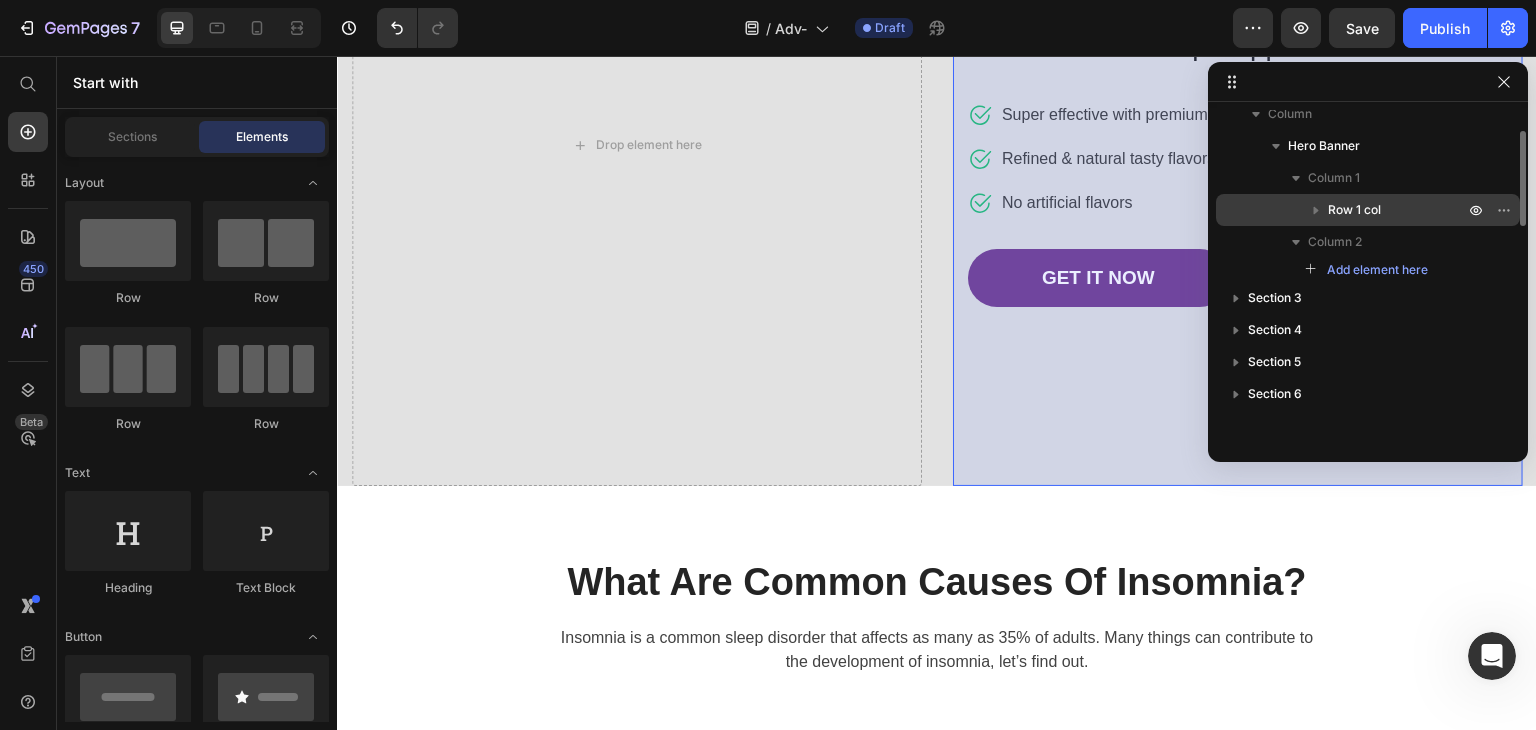 click on "Row 1 col" at bounding box center [1354, 210] 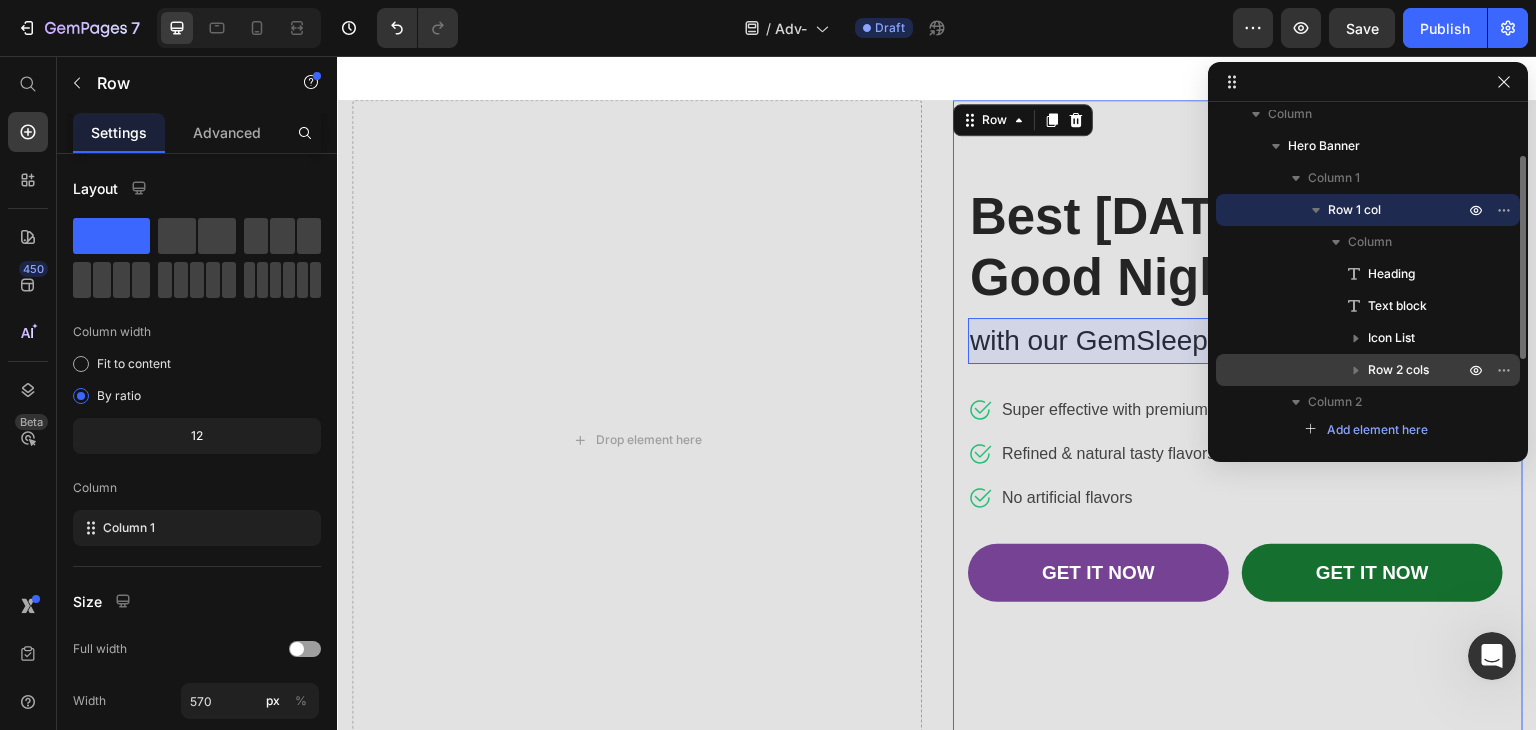 scroll, scrollTop: 79, scrollLeft: 0, axis: vertical 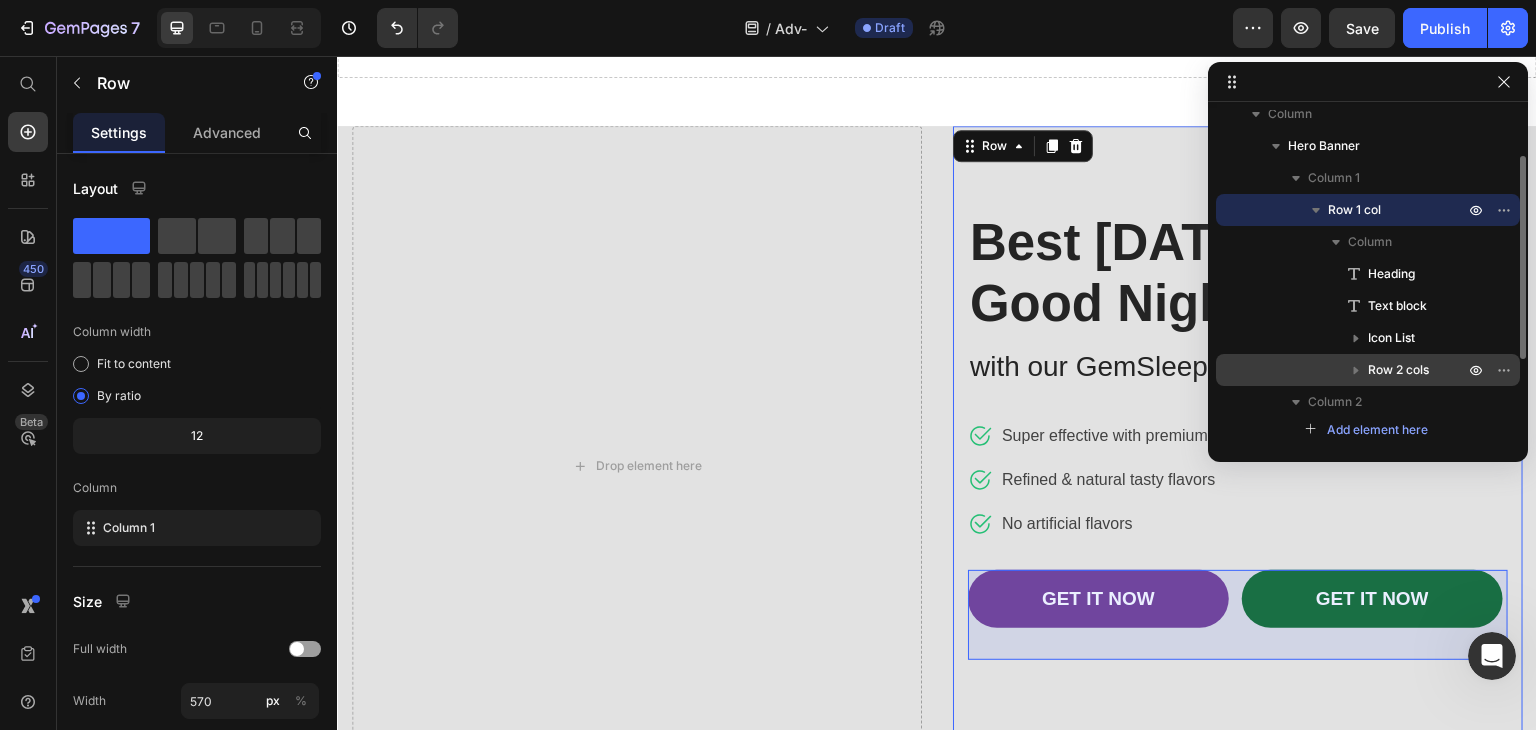 click on "Row 2 cols" at bounding box center [1398, 370] 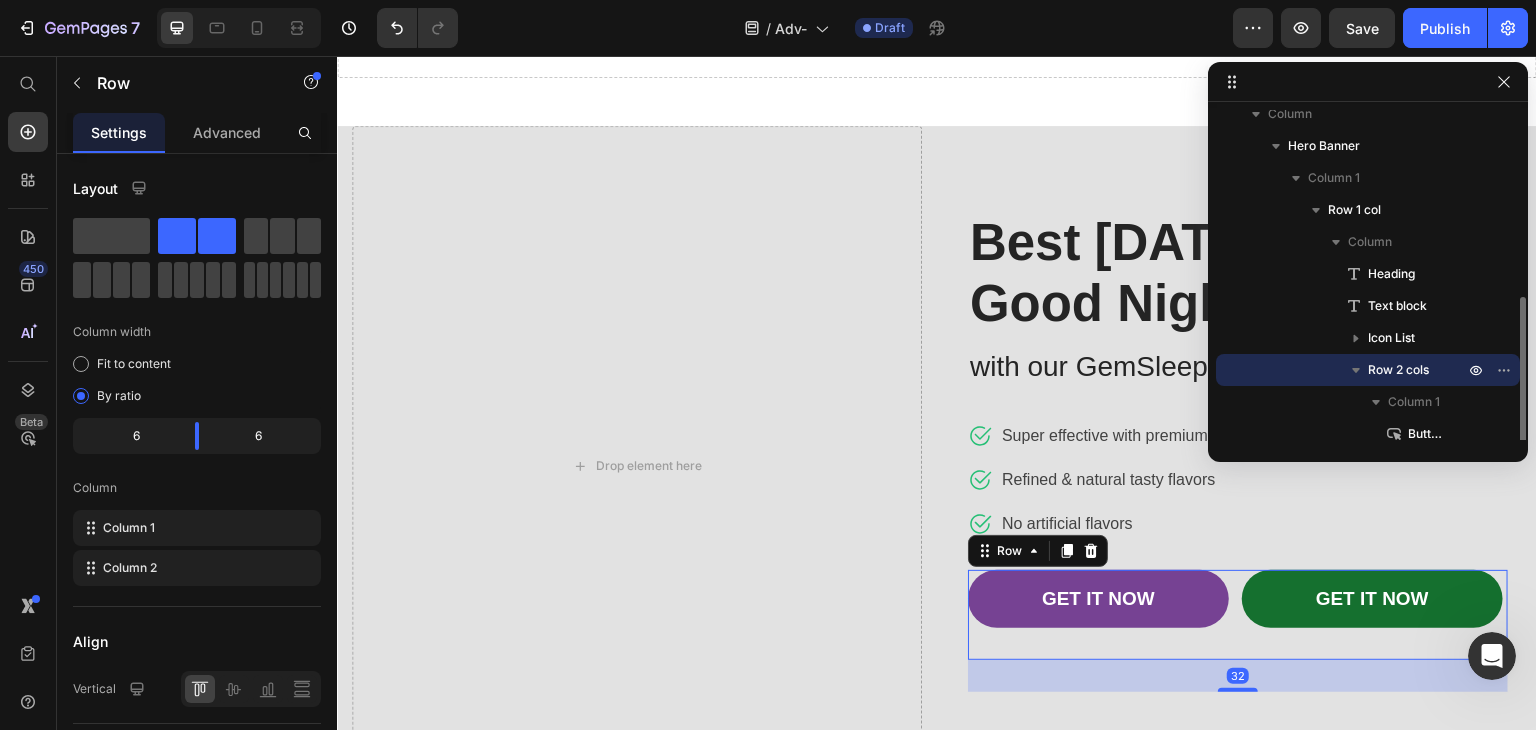 scroll, scrollTop: 176, scrollLeft: 0, axis: vertical 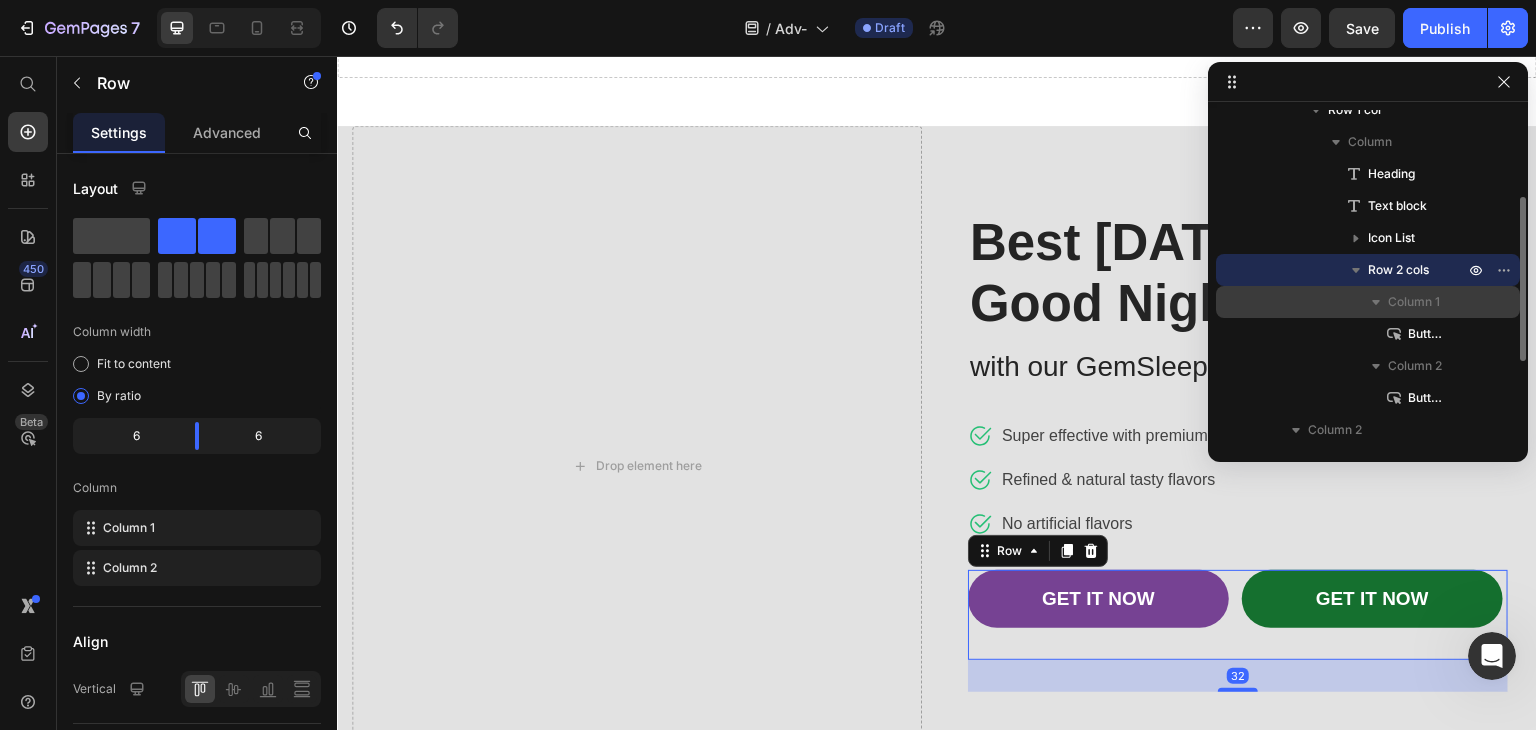 click on "Column 1" at bounding box center (1414, 302) 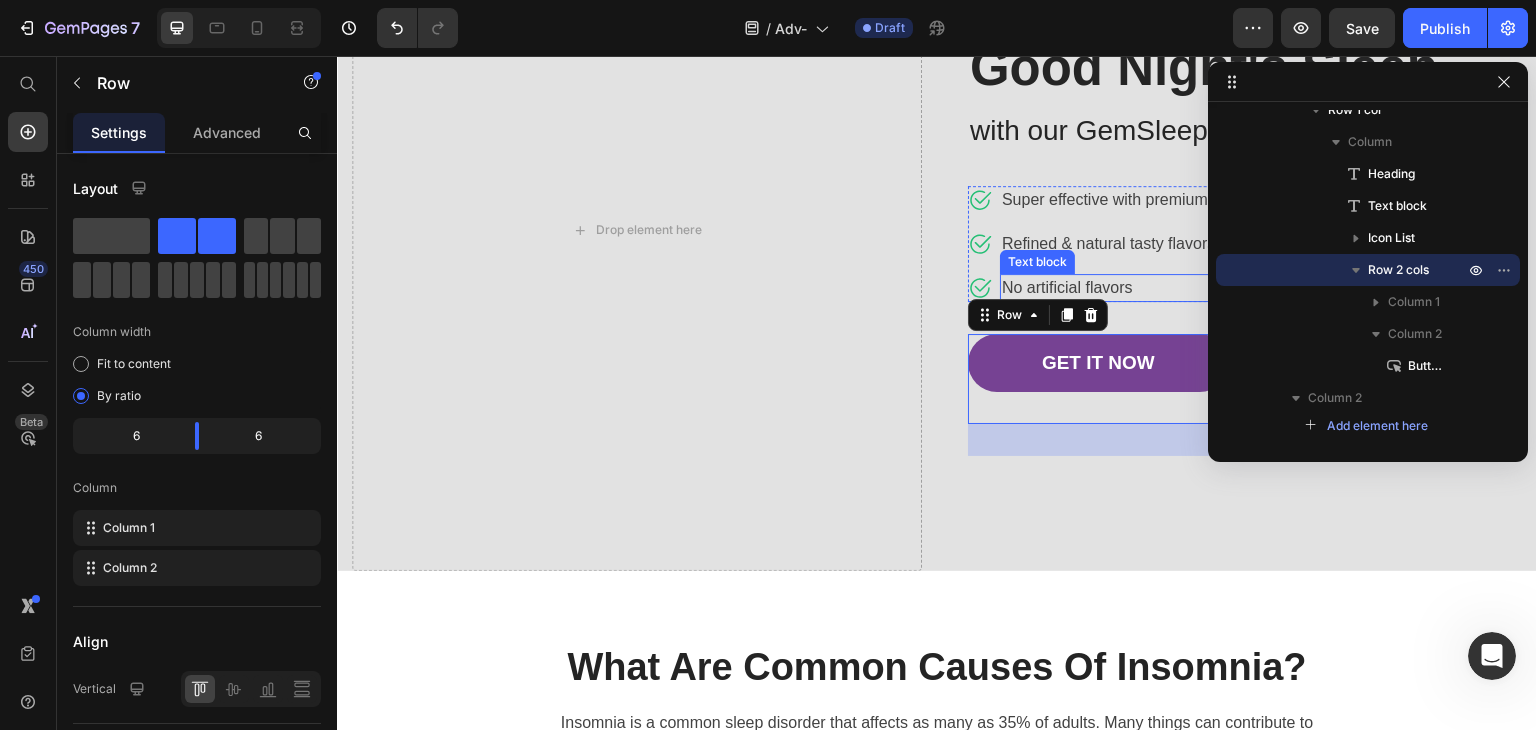 scroll, scrollTop: 479, scrollLeft: 0, axis: vertical 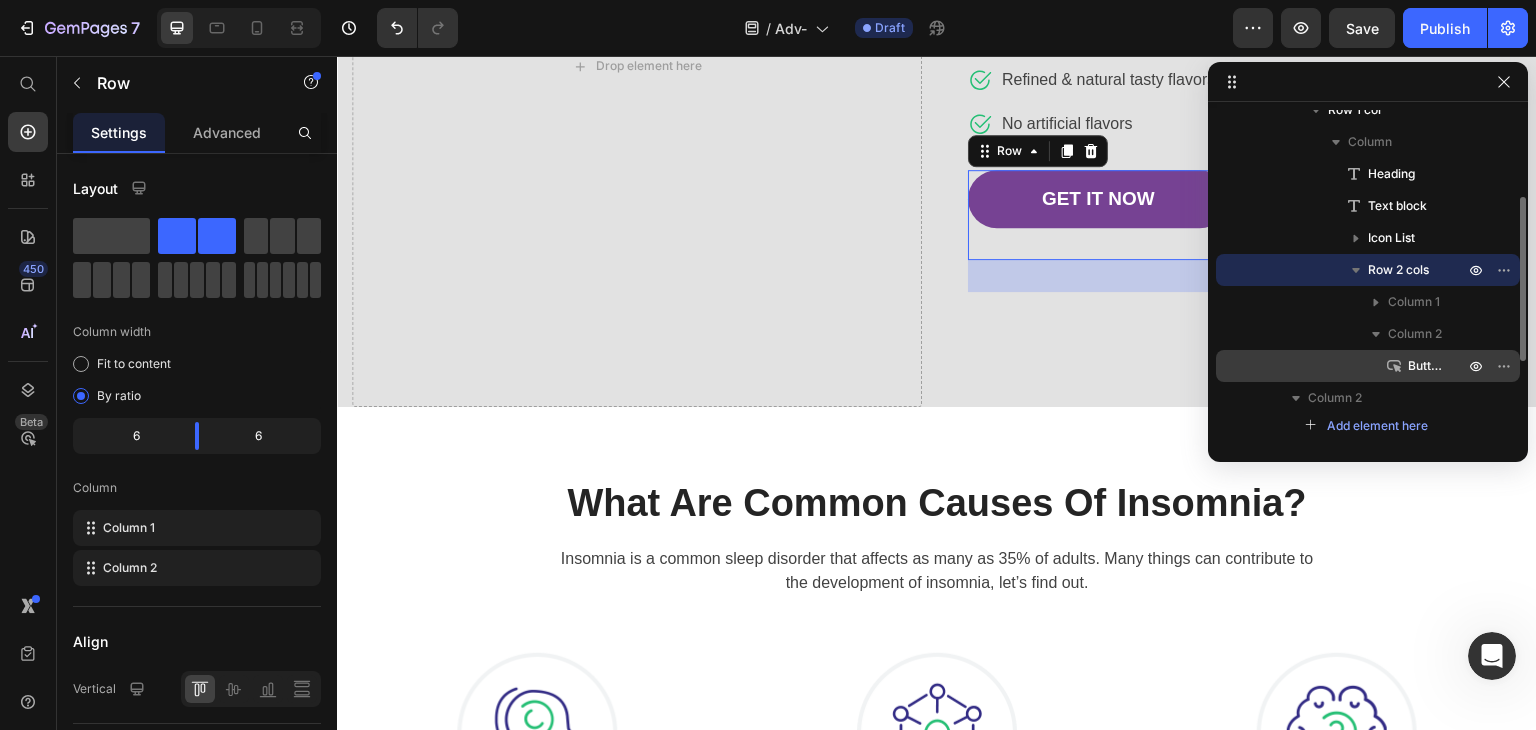 click 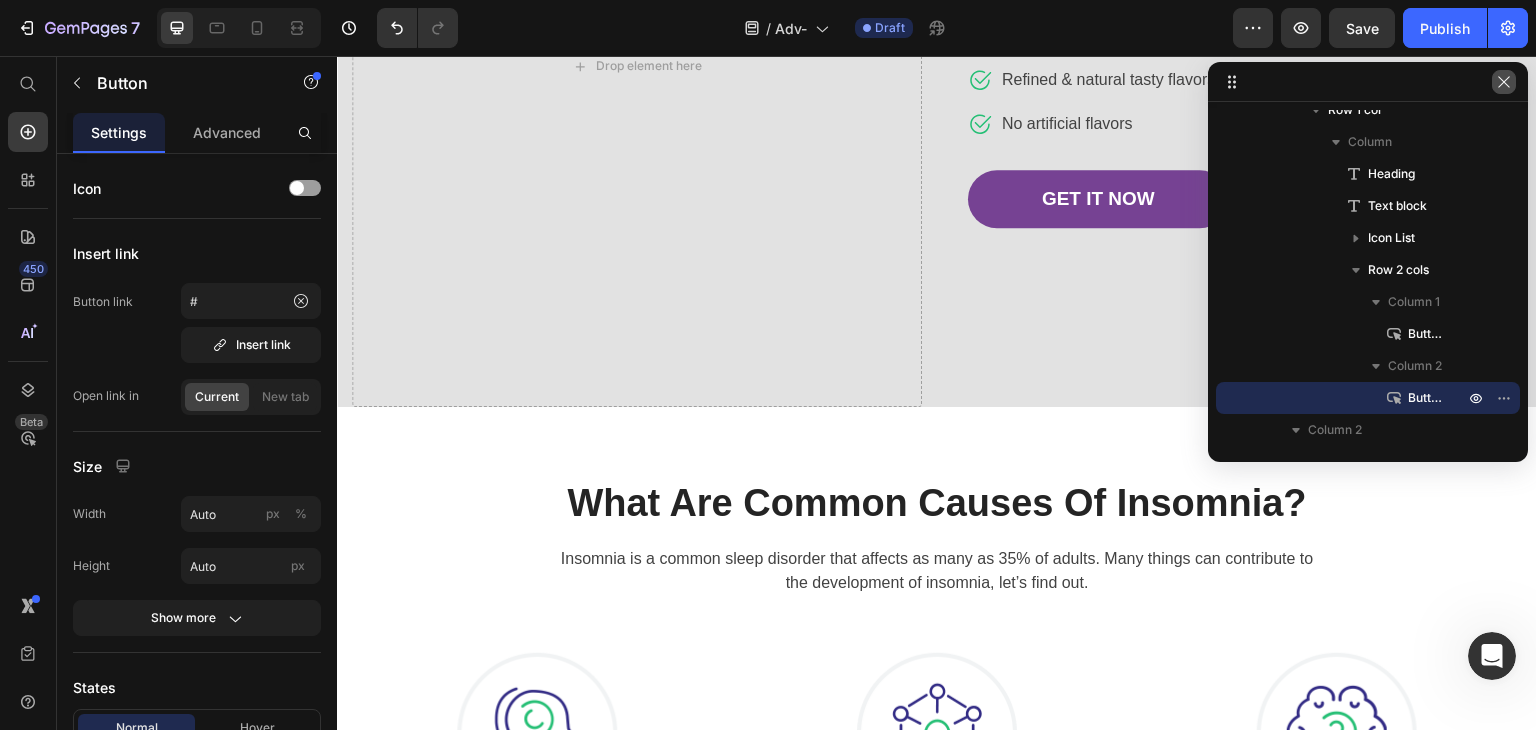 click at bounding box center [1504, 82] 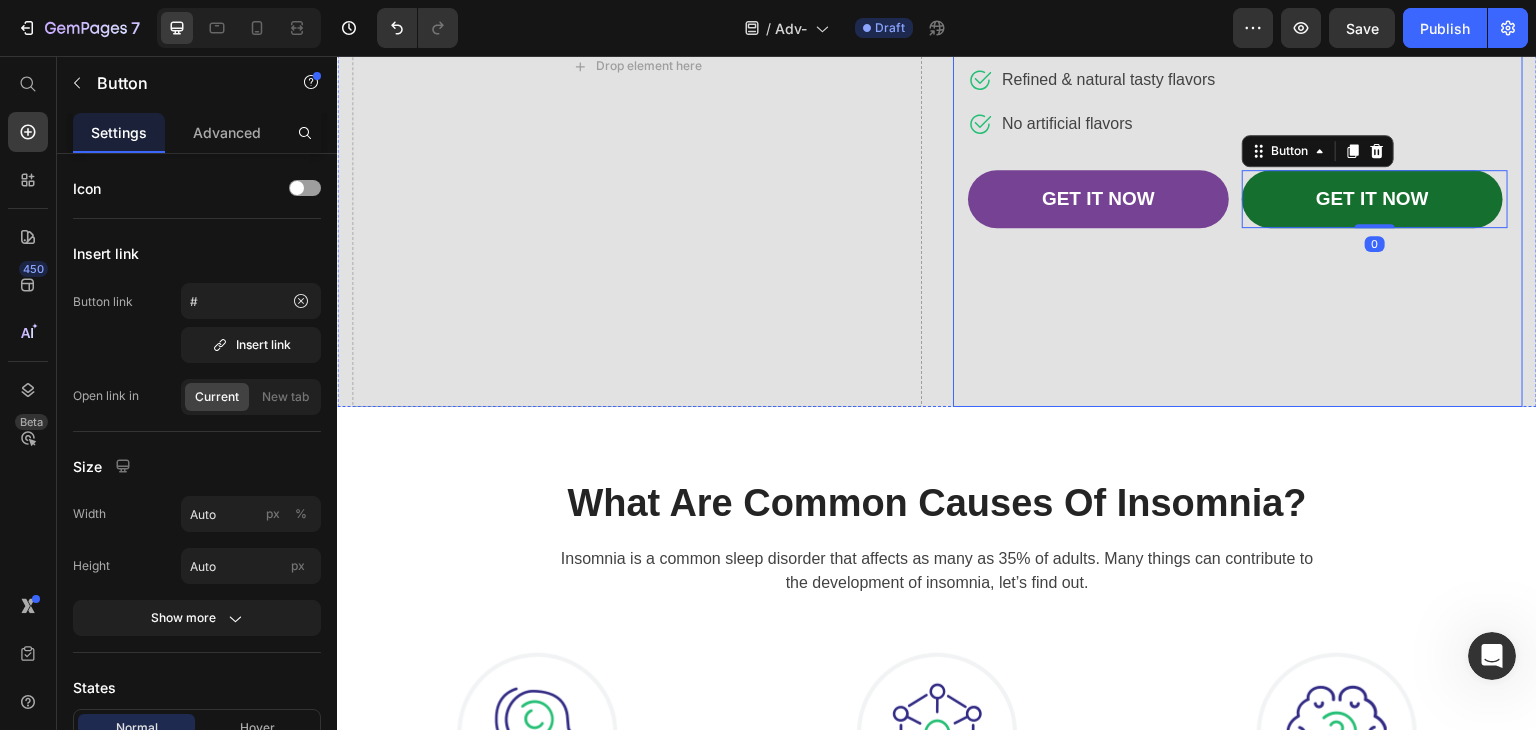 scroll, scrollTop: 279, scrollLeft: 0, axis: vertical 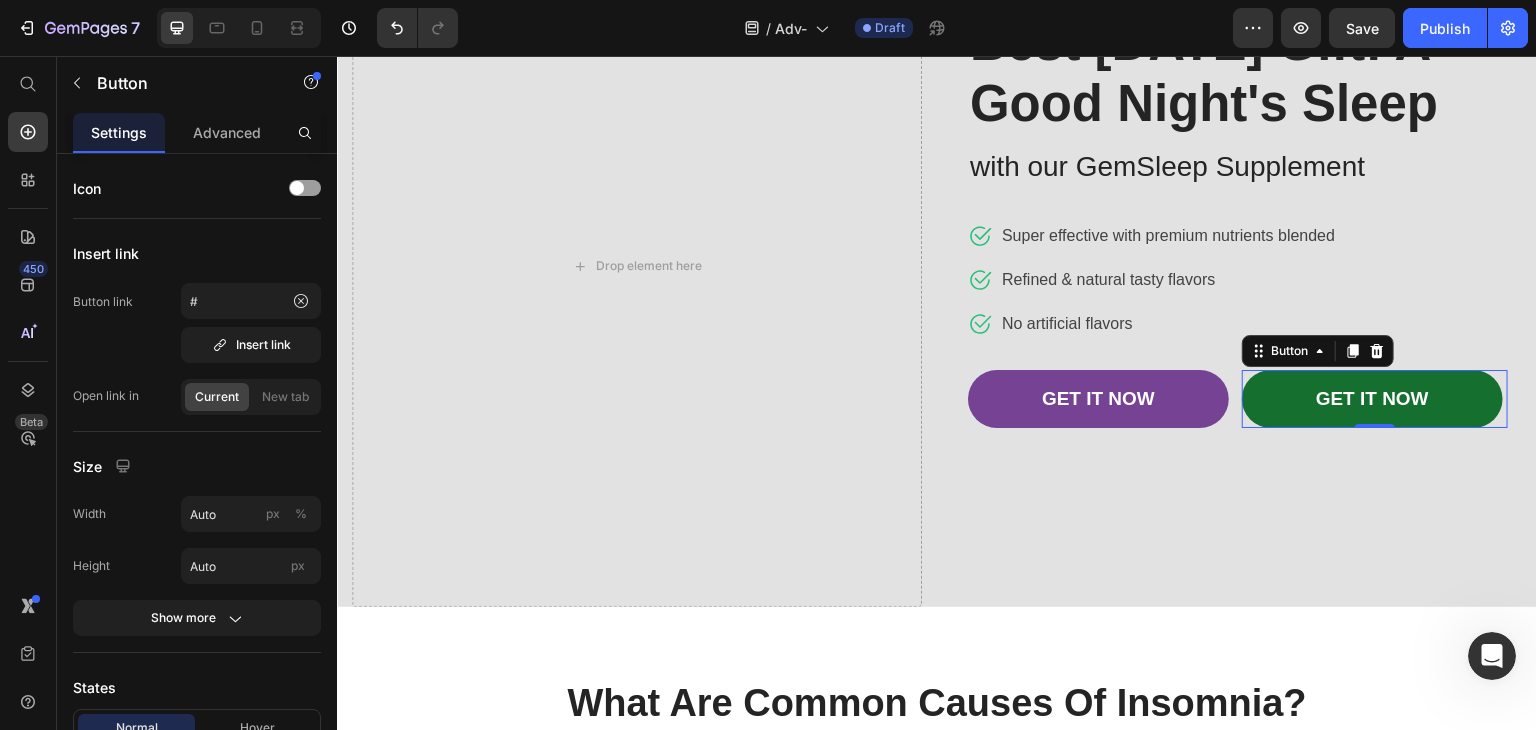 click on "/  Adv- Draft" 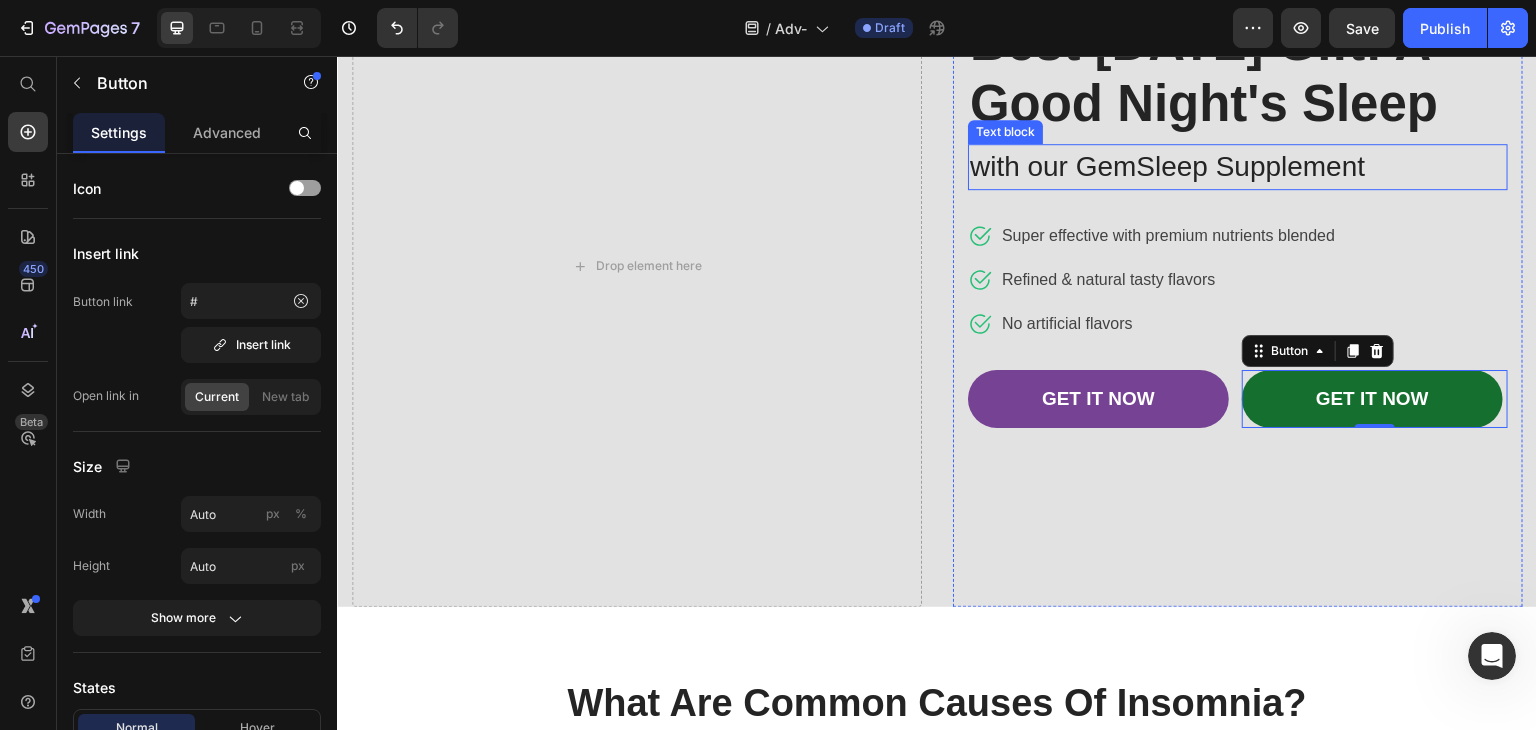 click on "with our GemSleep Supplement" at bounding box center [1238, 167] 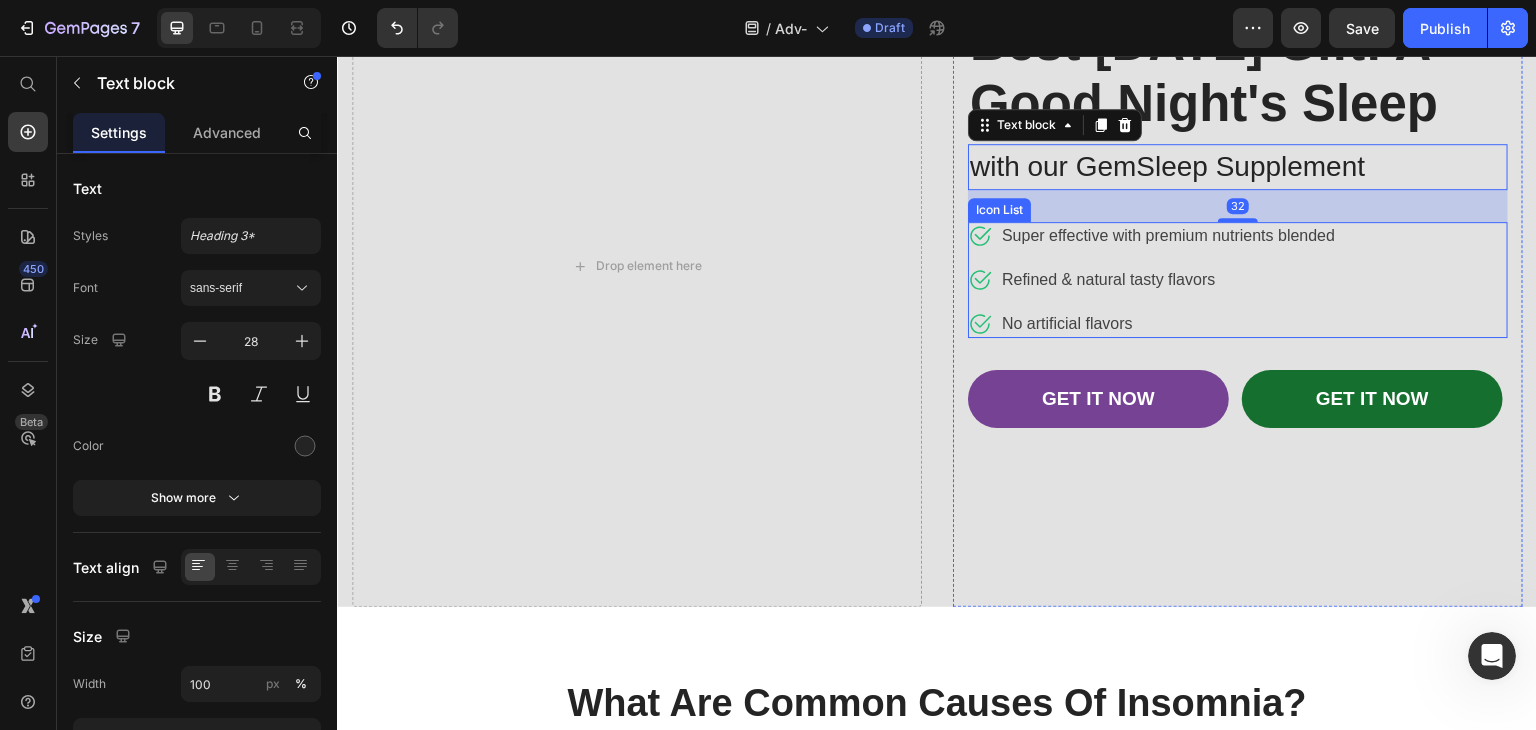 click on "Icon Super effective with premium nutrients blended Text block       Icon Refined & natural tasty flavors Text block       Icon No artificial flavors Text block" at bounding box center (1152, 280) 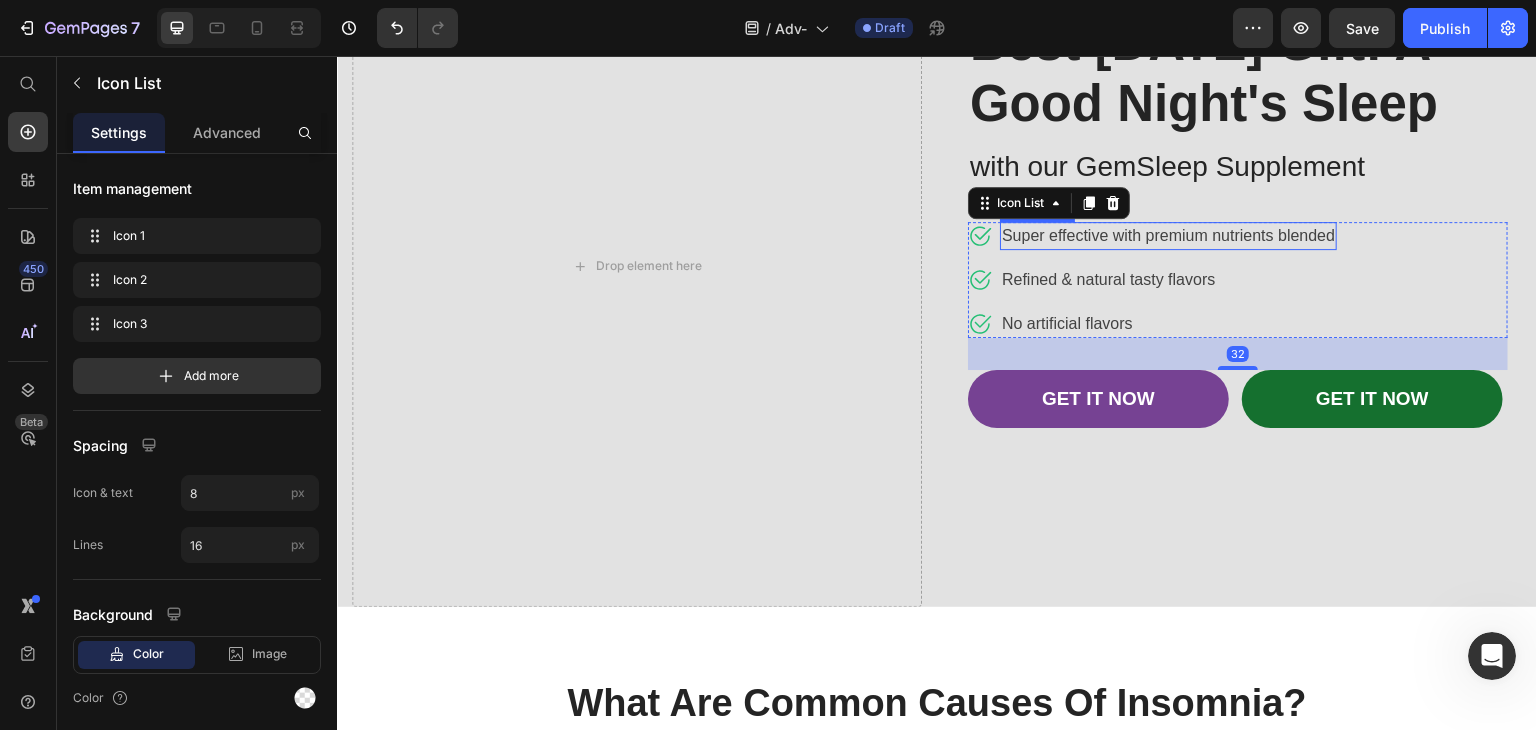click on "Super effective with premium nutrients blended" at bounding box center (1168, 236) 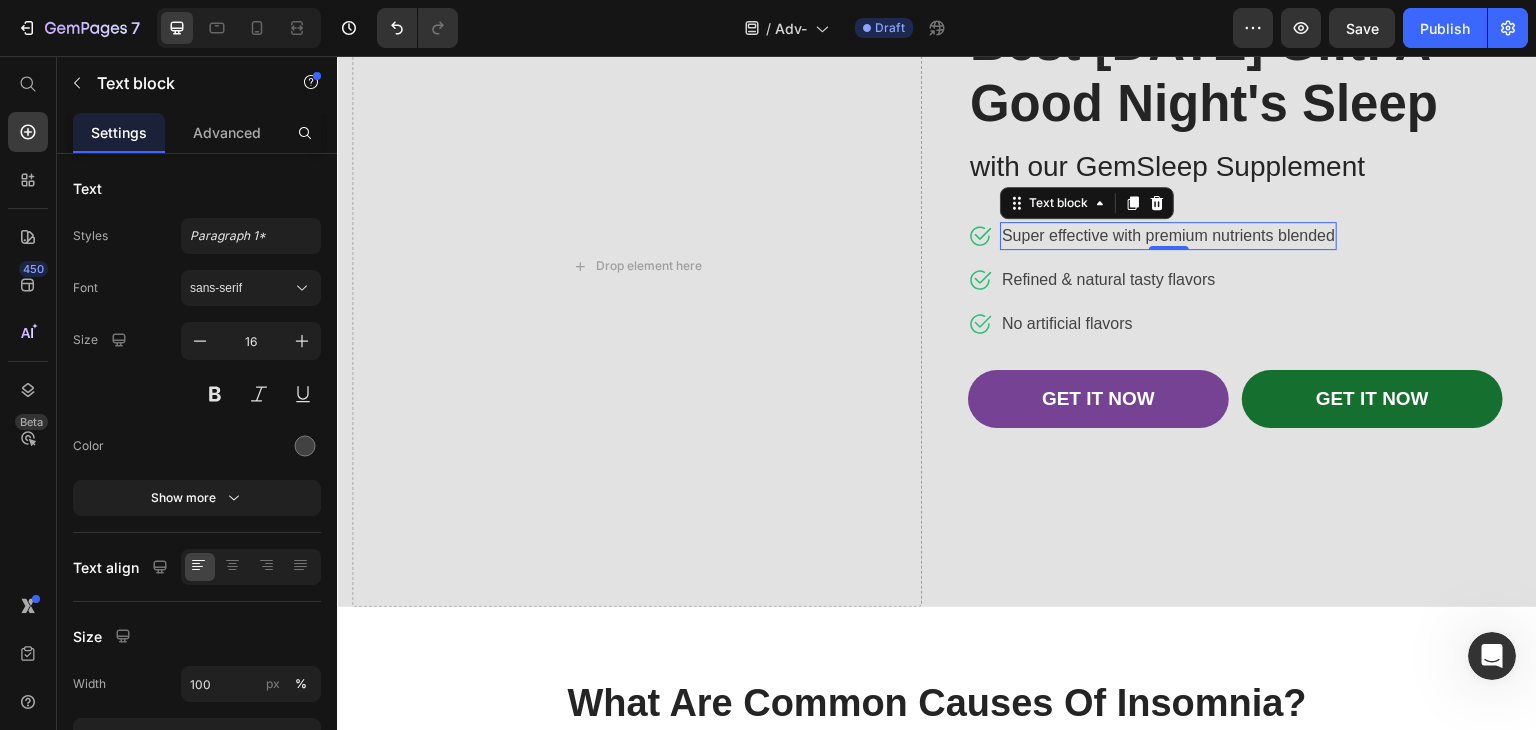 click on "Super effective with premium nutrients blended" at bounding box center (1168, 236) 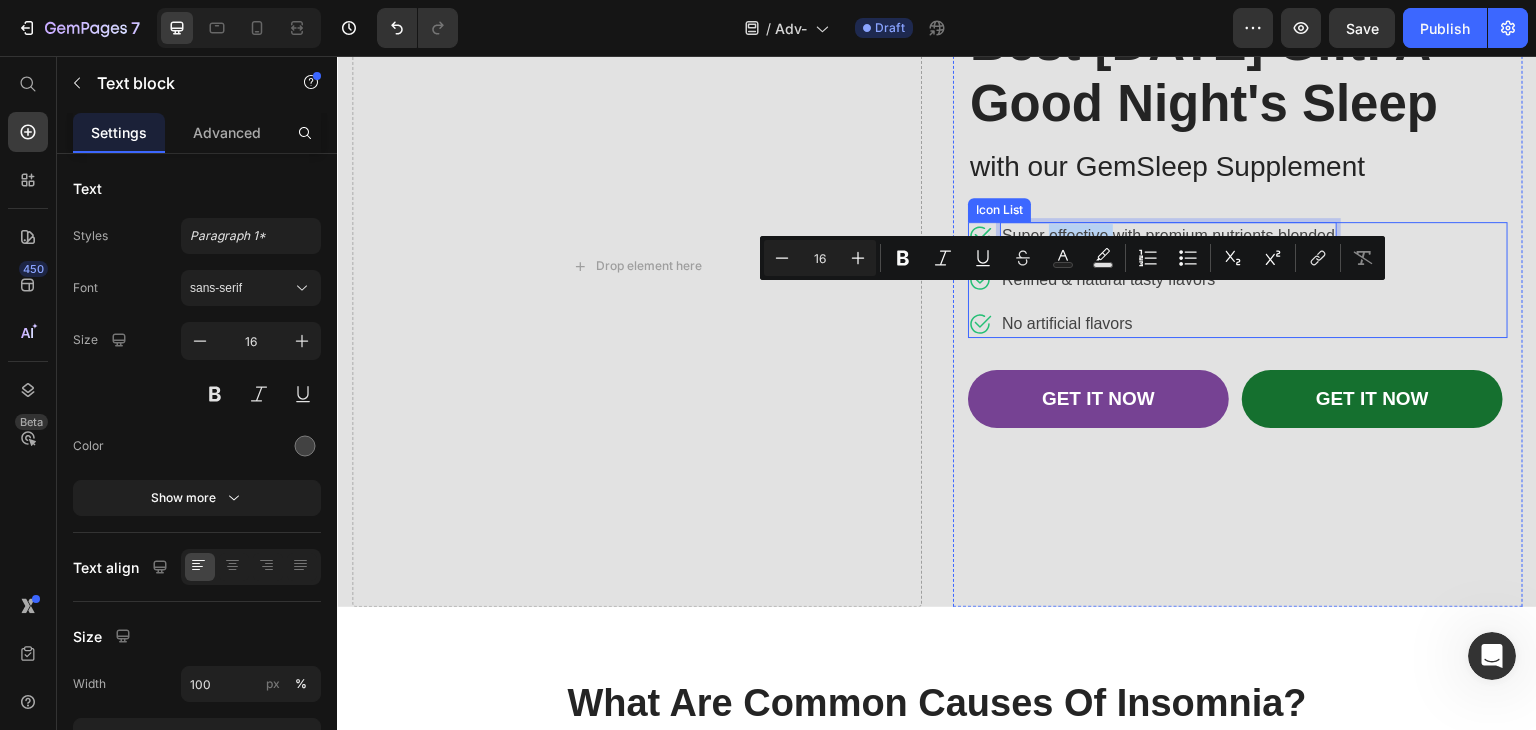 click on "Icon Super effective with premium nutrients blended Text block   0       Icon Refined & natural tasty flavors Text block       Icon No artificial flavors Text block" at bounding box center (1152, 280) 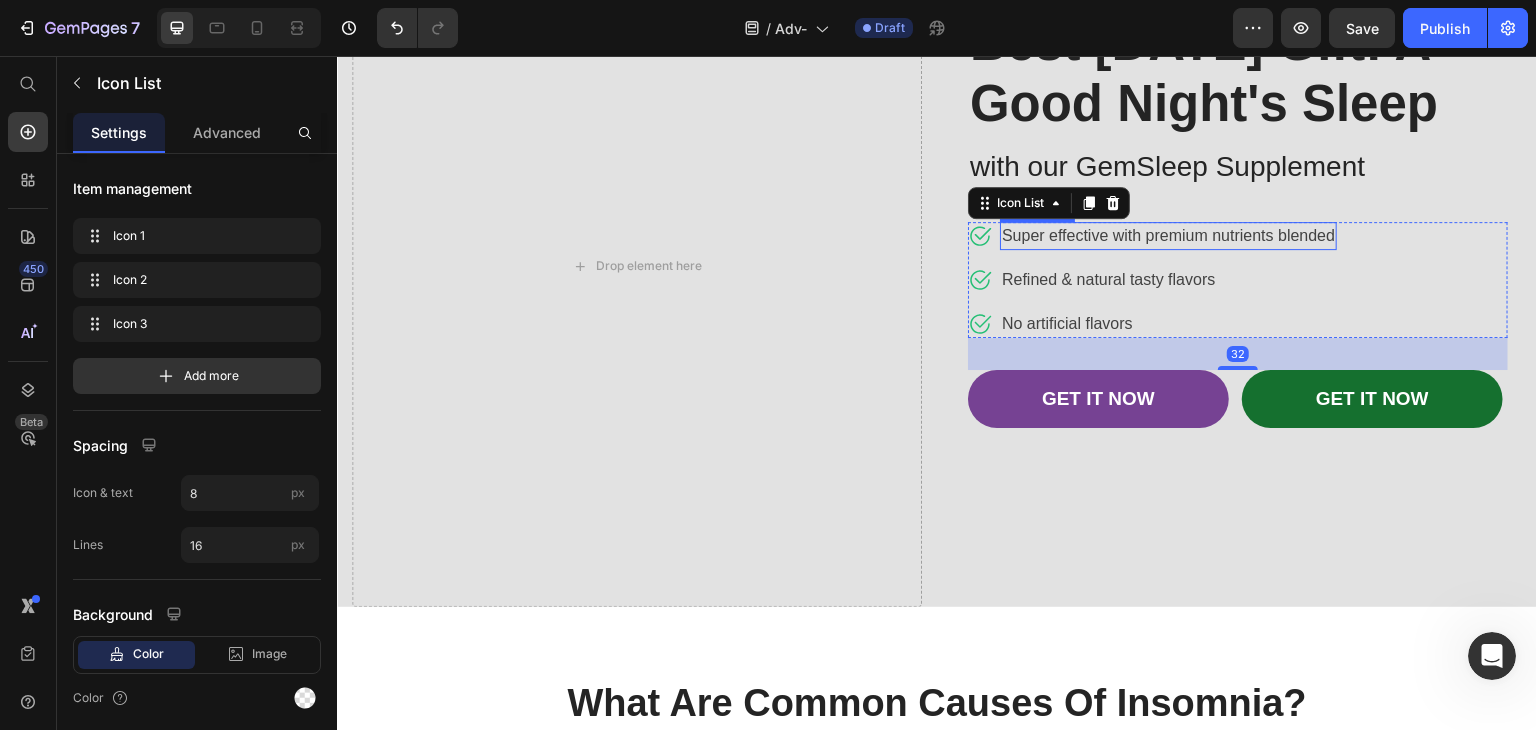 click on "Super effective with premium nutrients blended" at bounding box center [1168, 236] 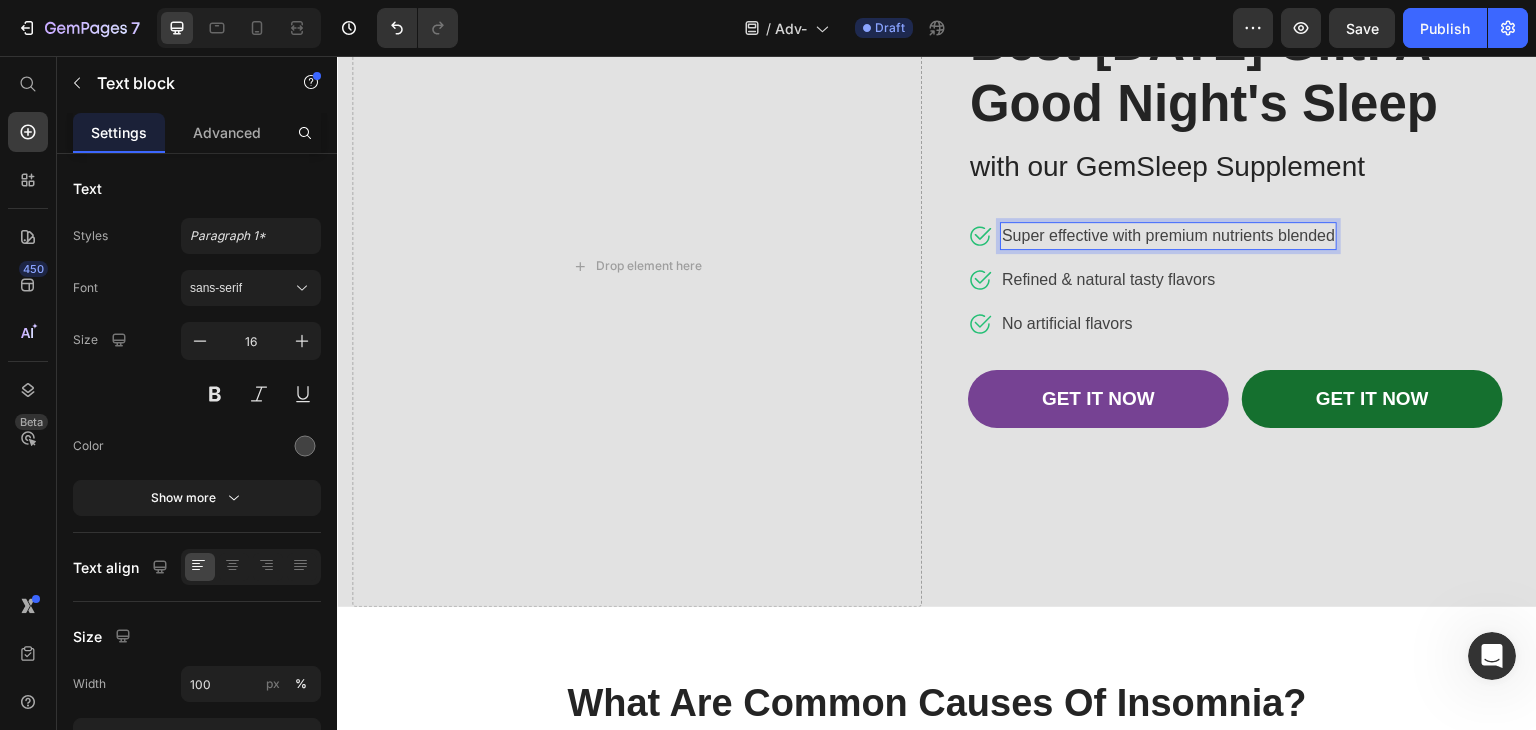 click on "Super effective with premium nutrients blended" at bounding box center [1168, 236] 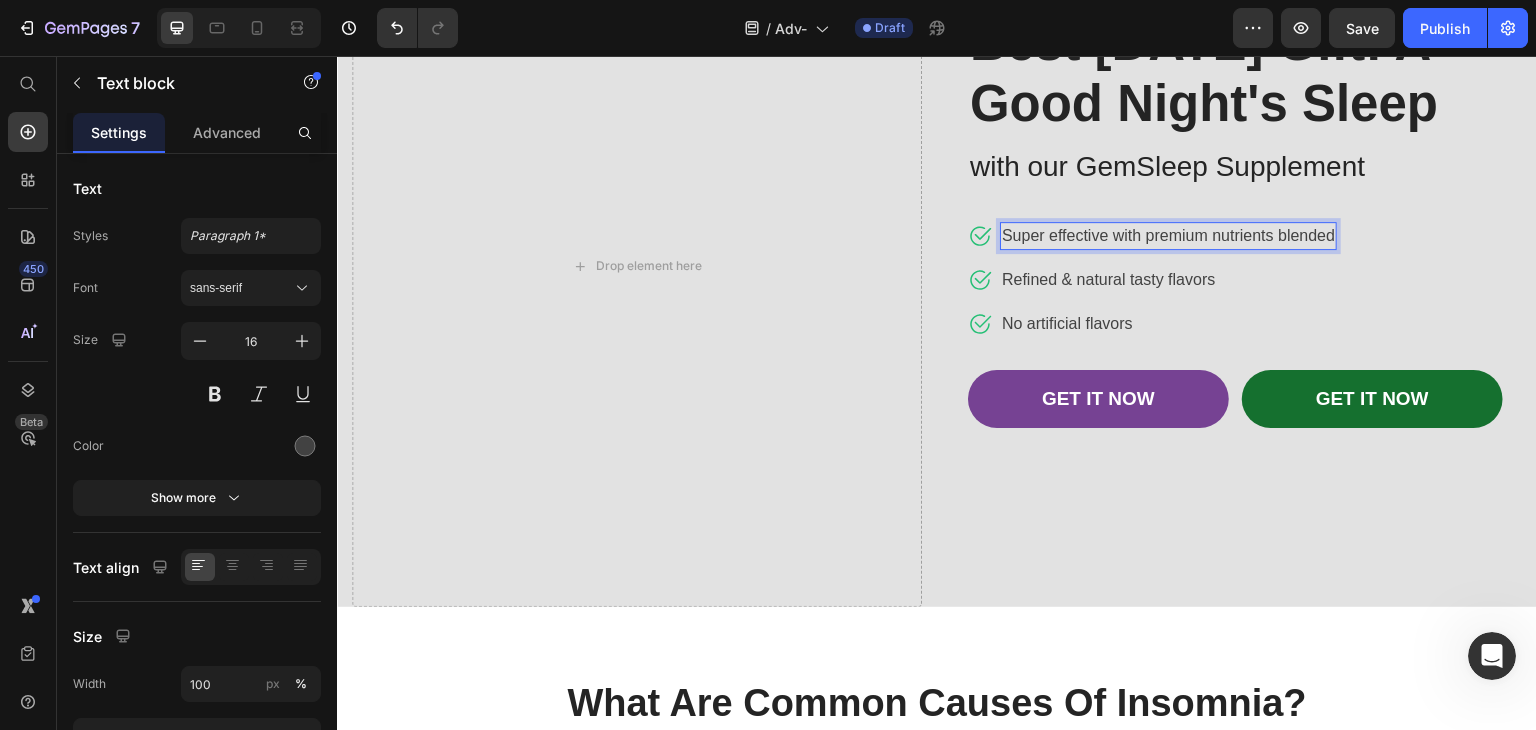 click on "Super effective with premium nutrients blended" at bounding box center [1168, 236] 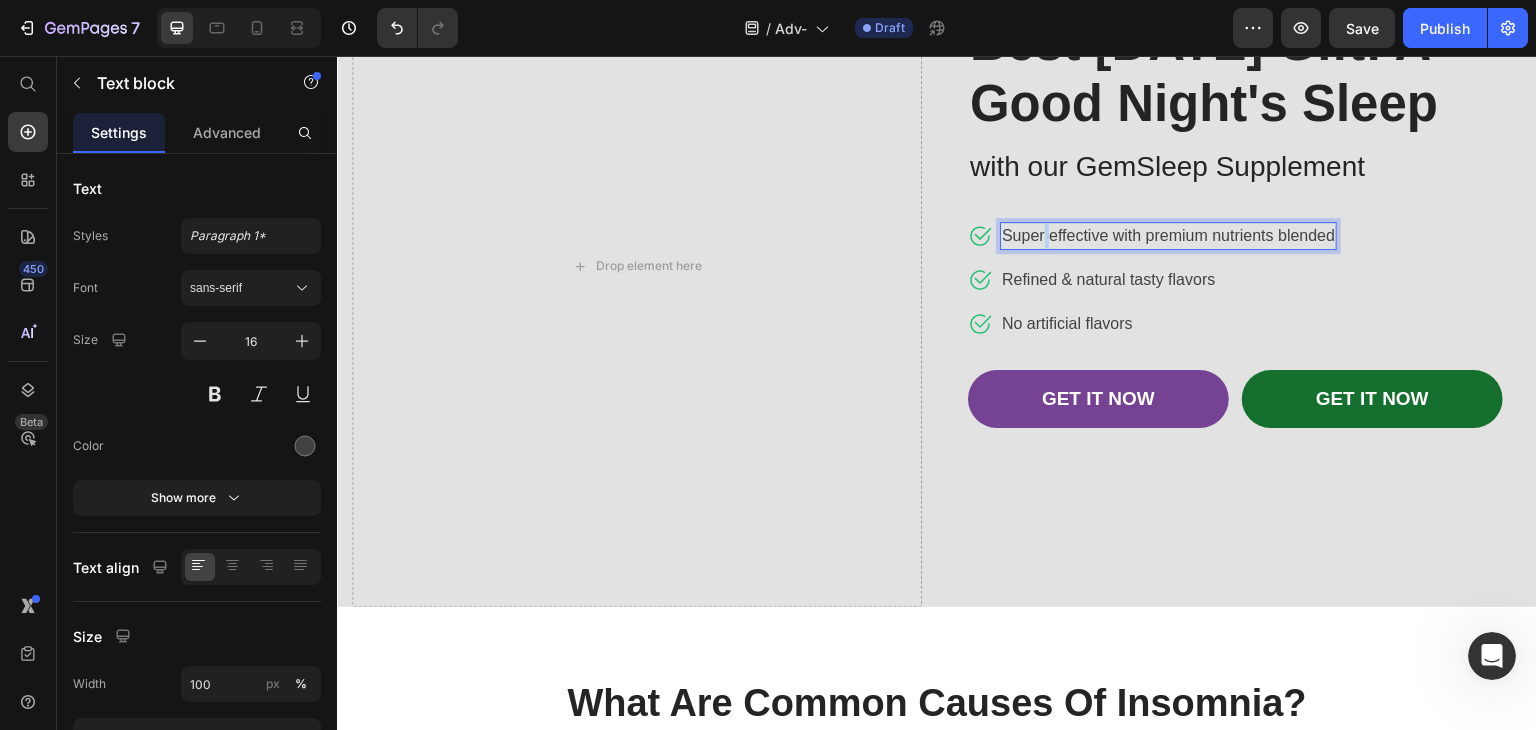 click on "Super effective with premium nutrients blended" at bounding box center [1168, 236] 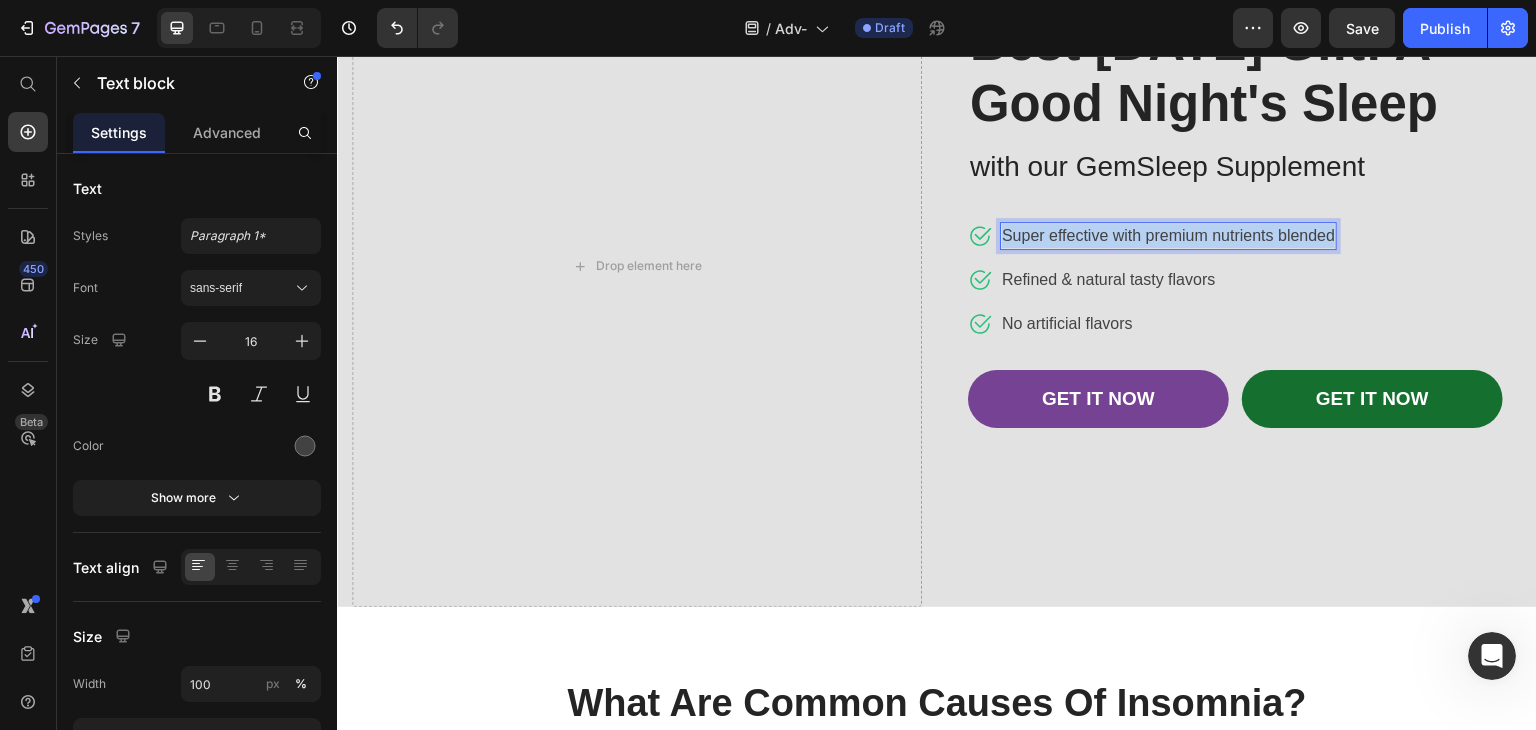 click on "Super effective with premium nutrients blended" at bounding box center (1168, 236) 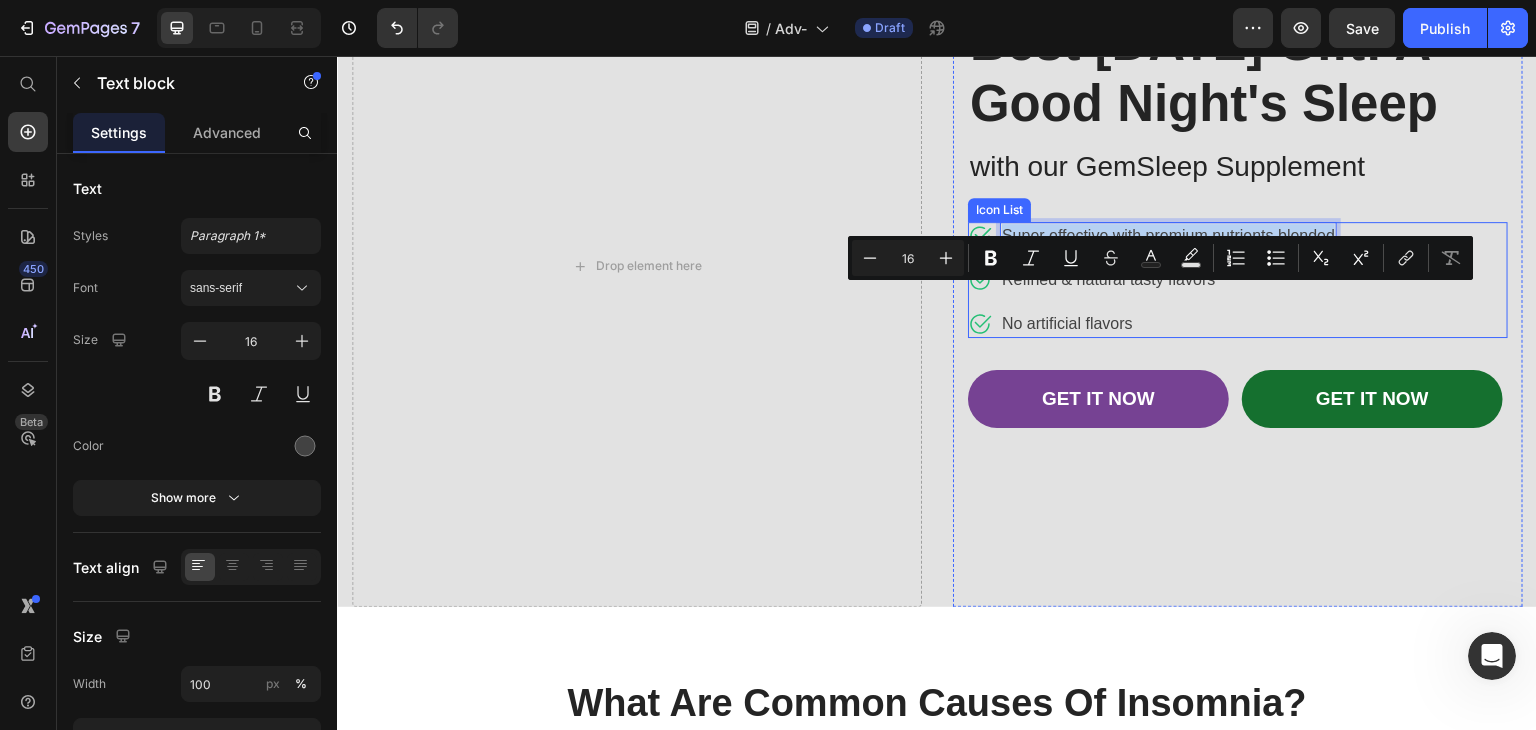 click on "Icon Super effective with premium nutrients blended Text block   0       Icon Refined & natural tasty flavors Text block       Icon No artificial flavors Text block" at bounding box center [1238, 280] 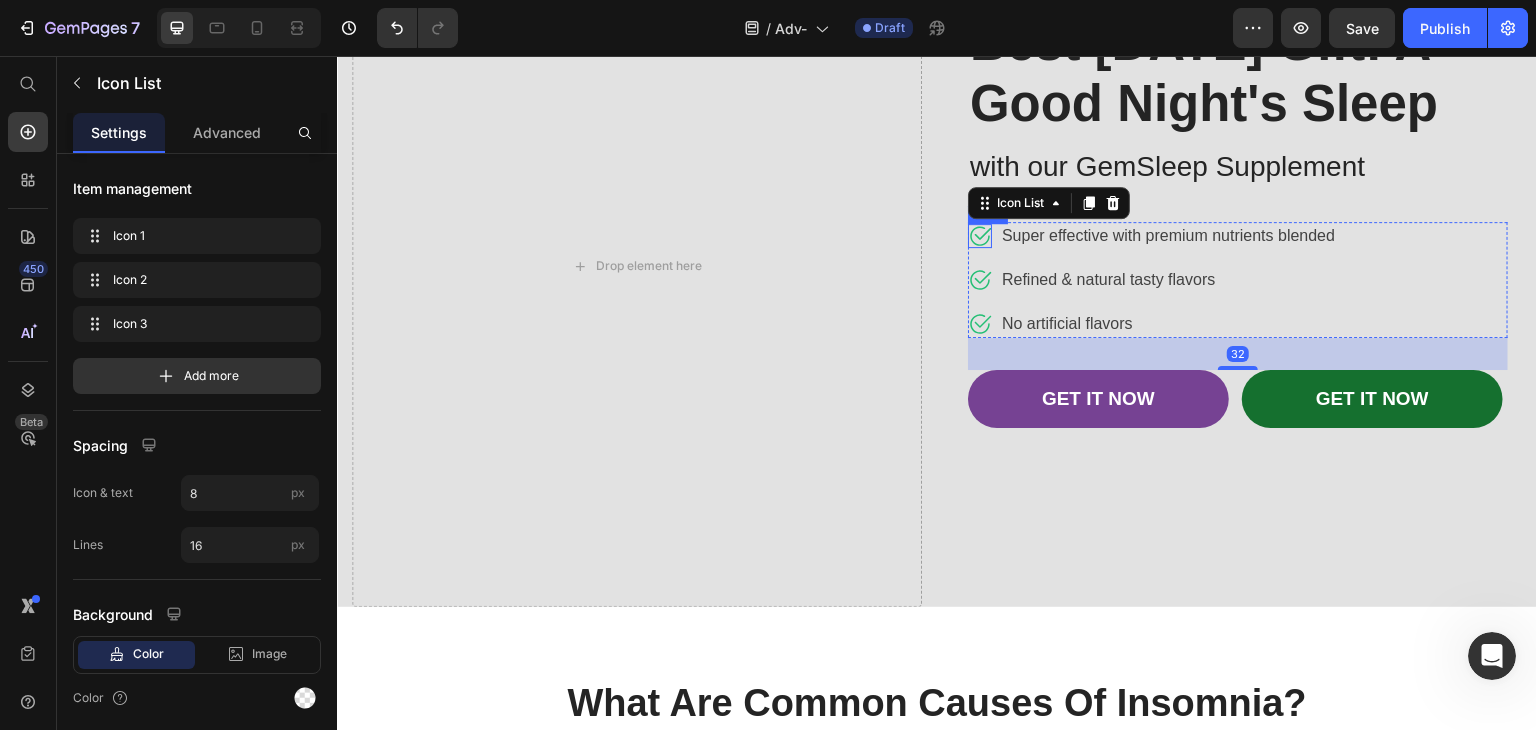 click 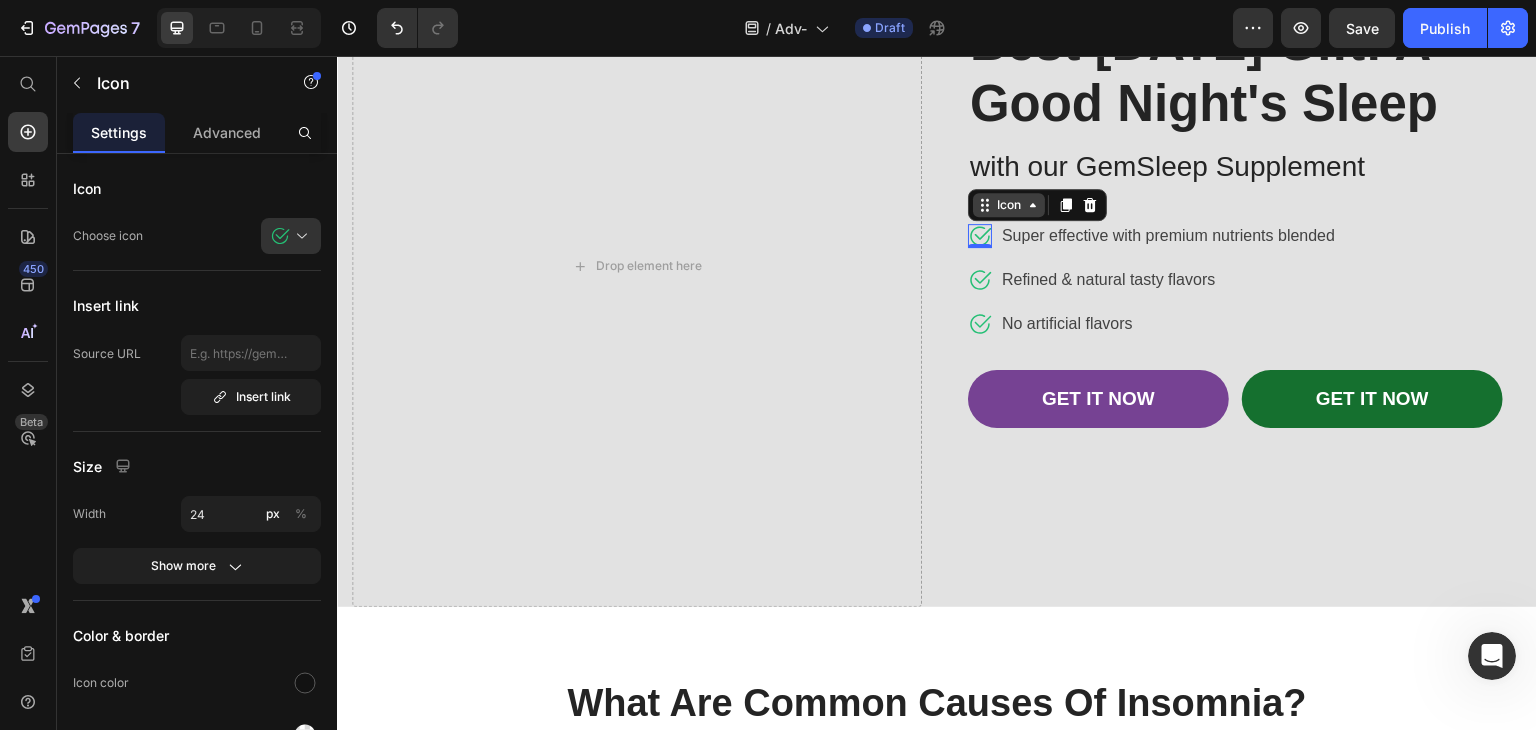 click on "Icon" at bounding box center [1009, 205] 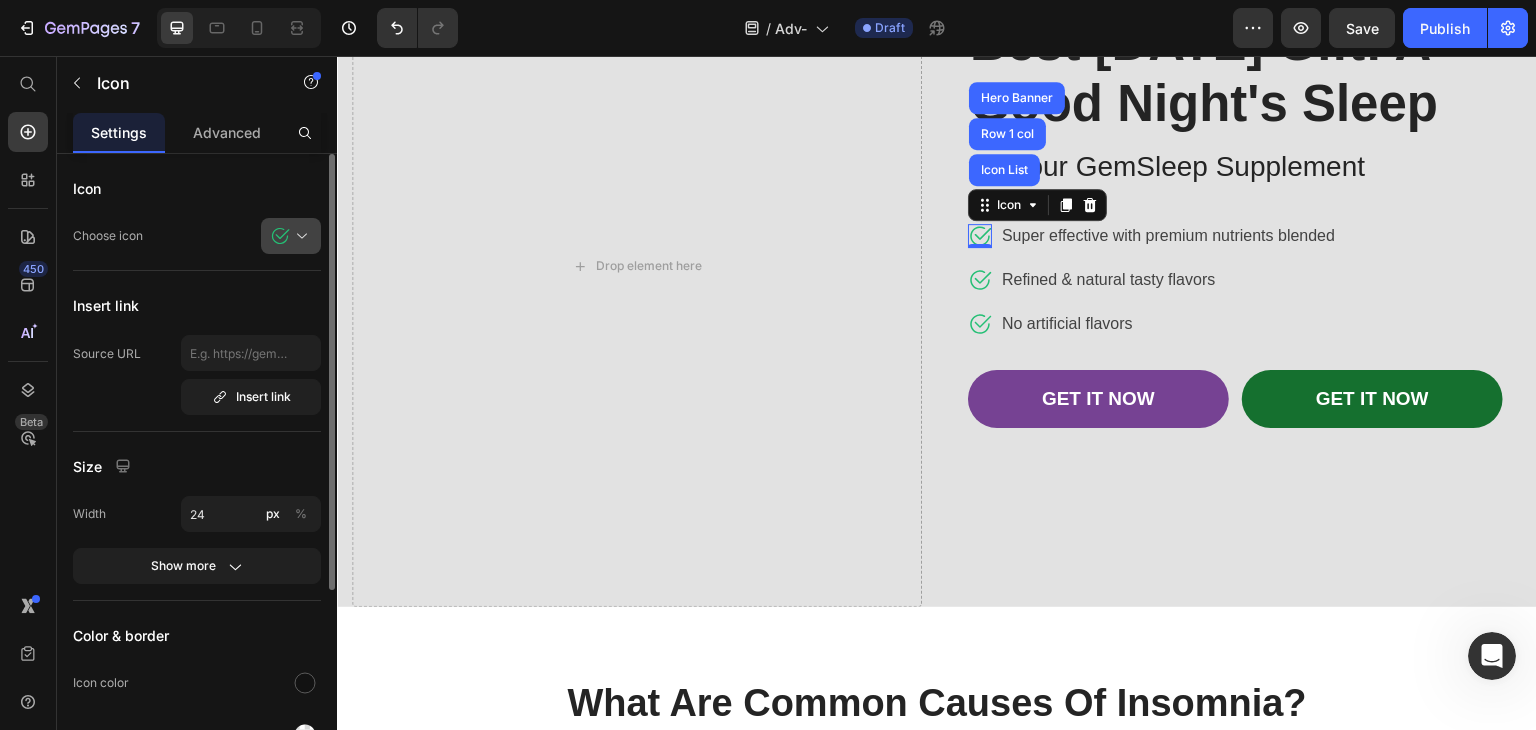 click at bounding box center [299, 236] 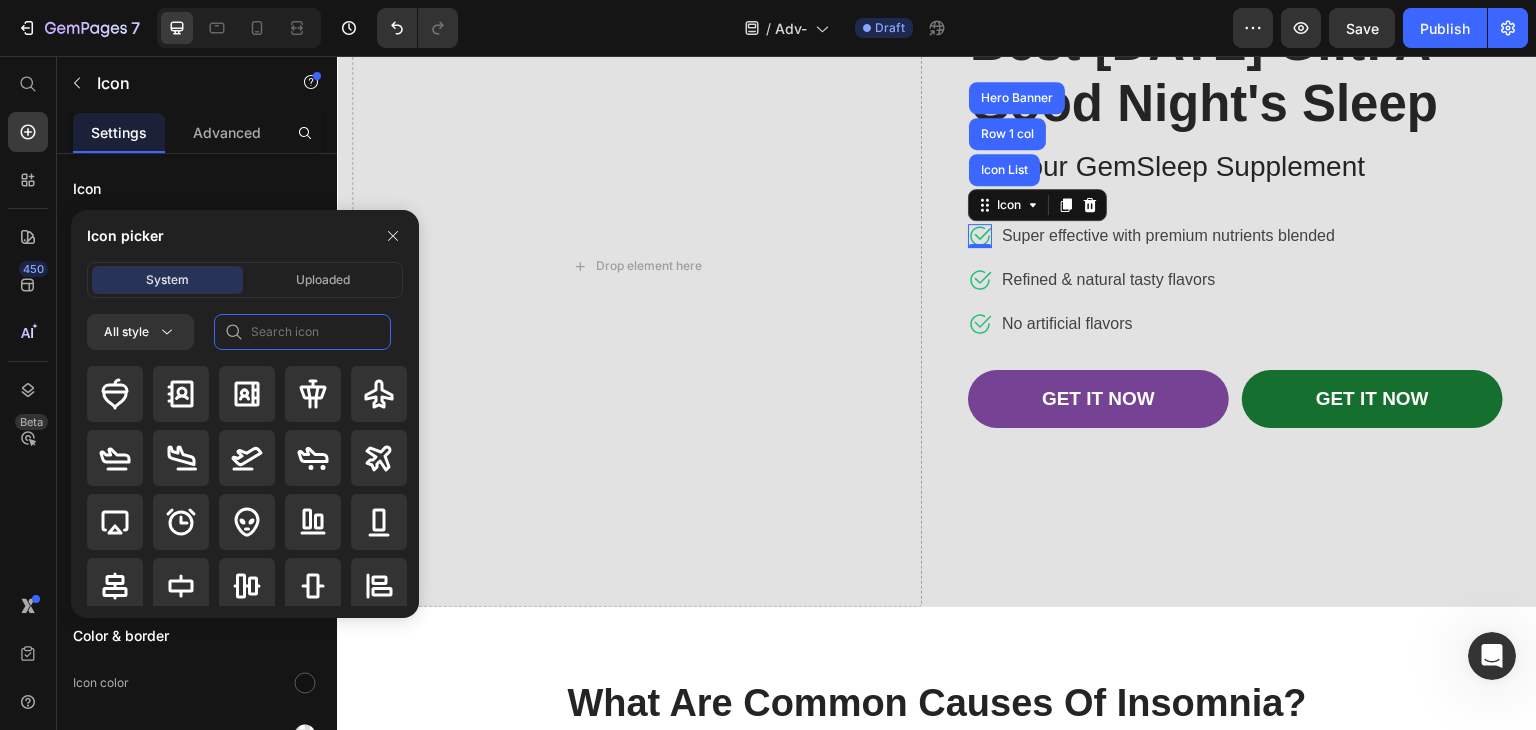 click 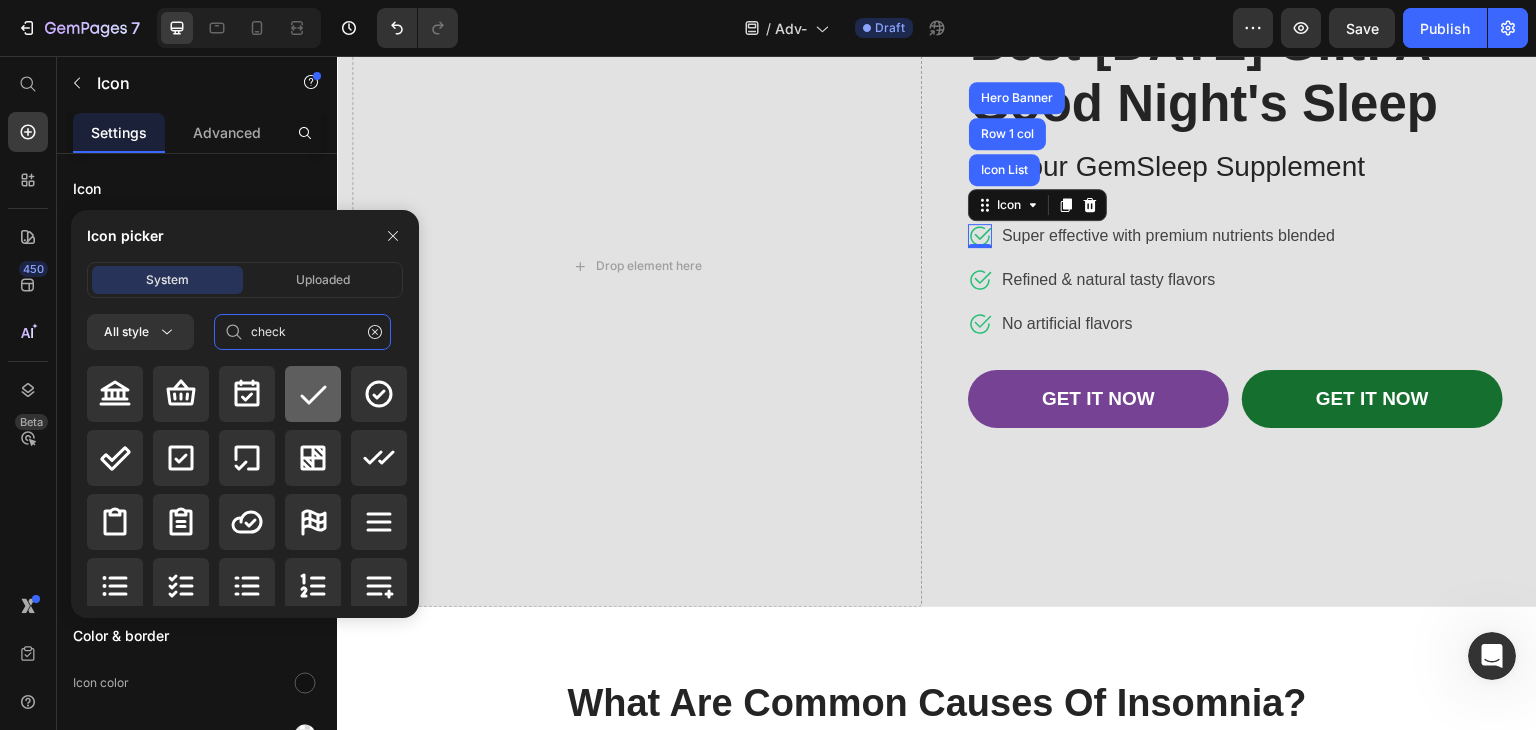 type on "check" 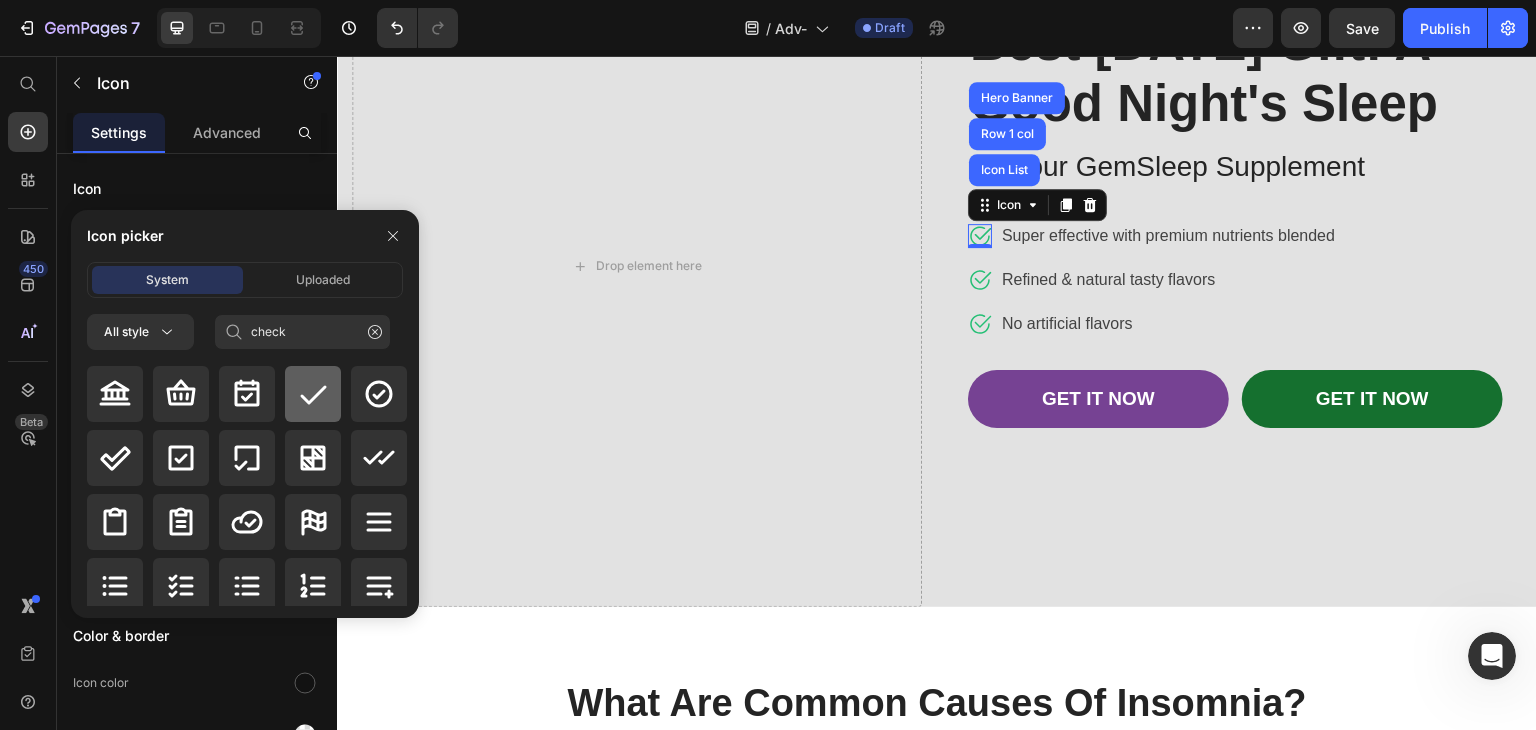 click 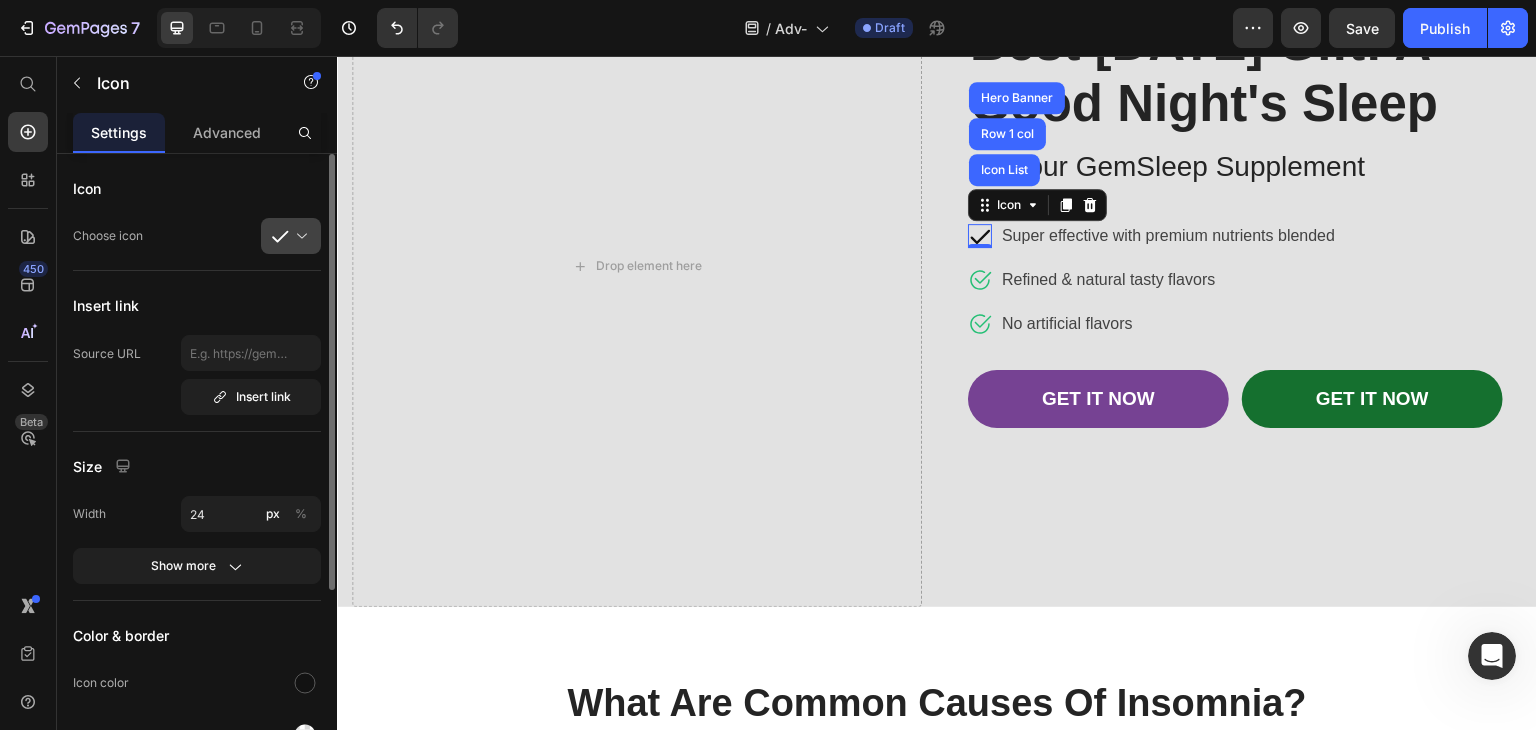 click at bounding box center [299, 236] 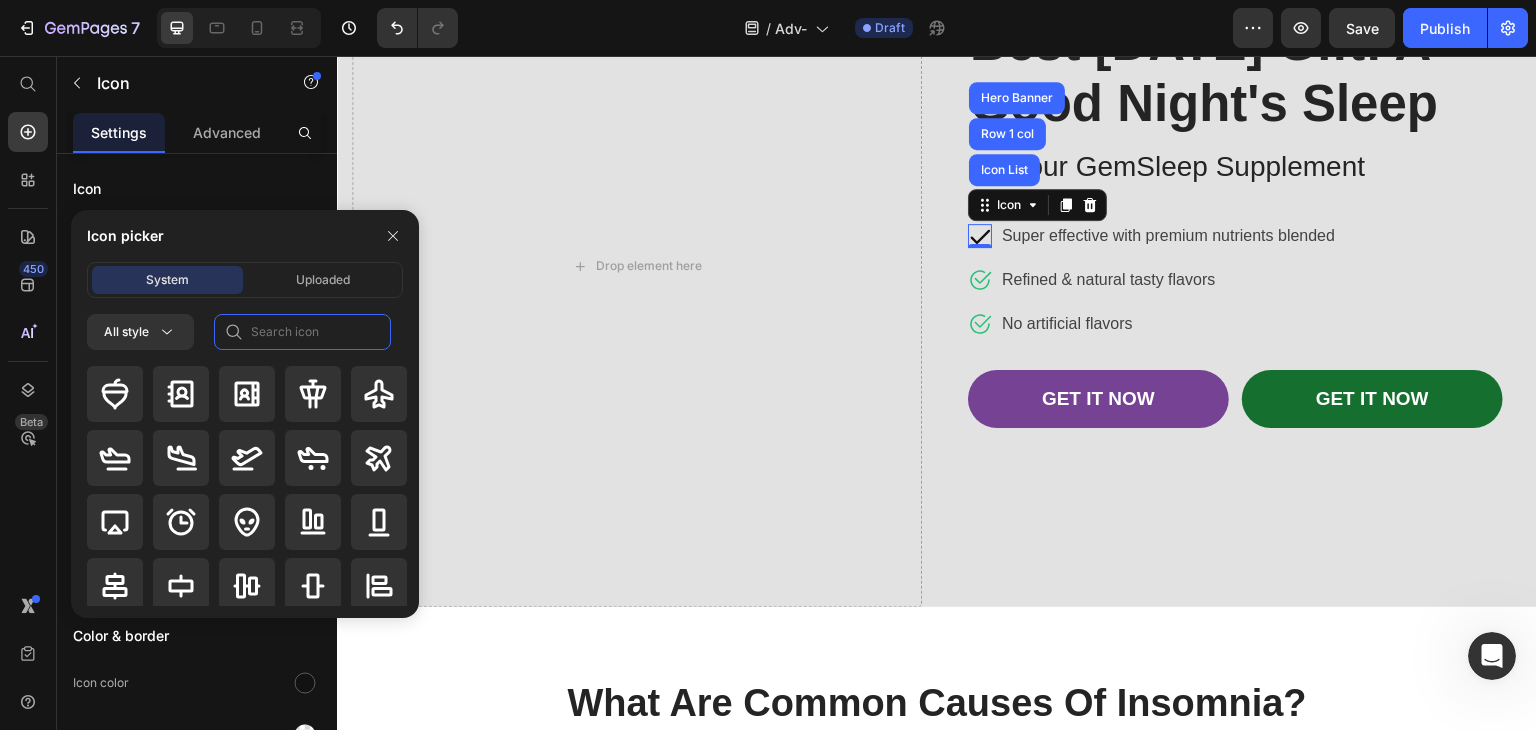 click 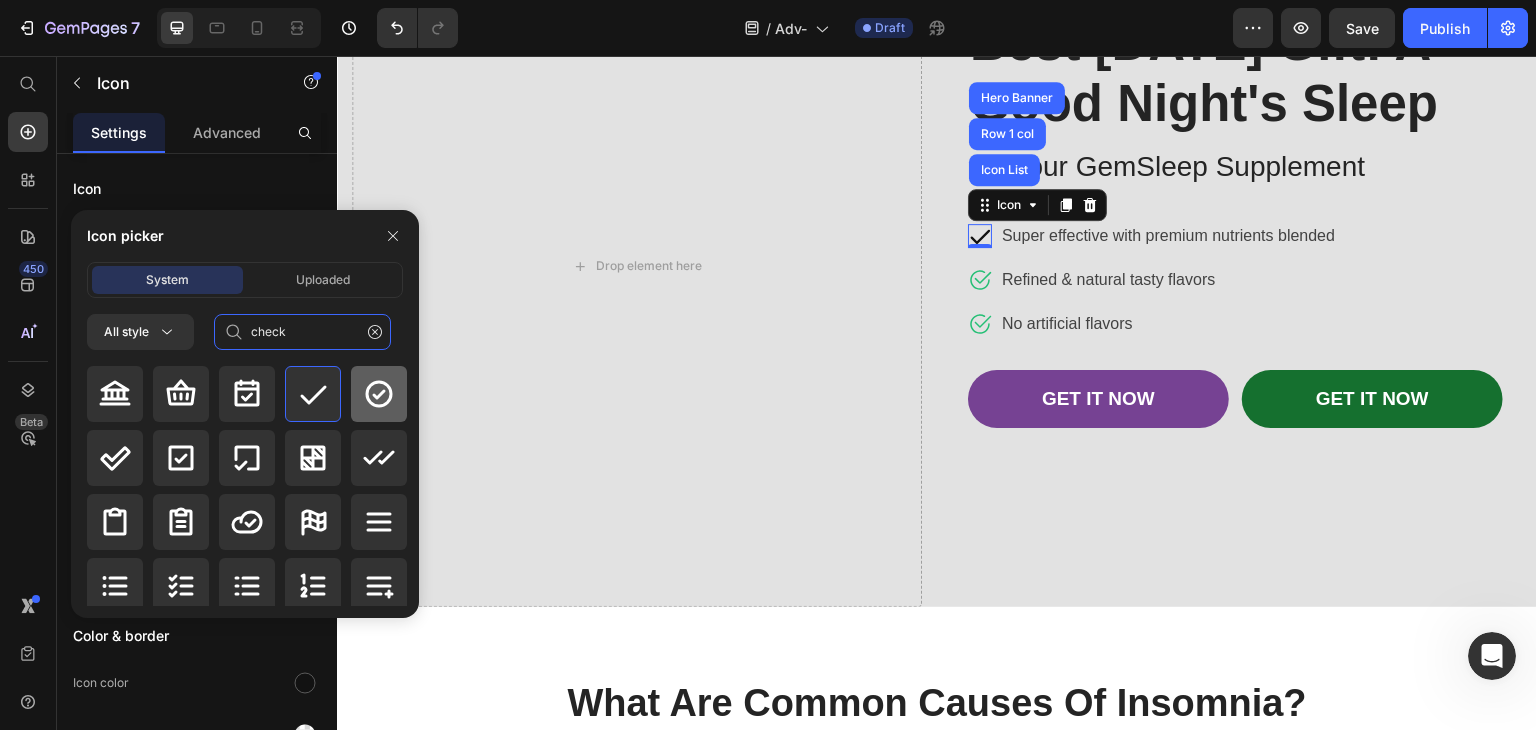 type on "check" 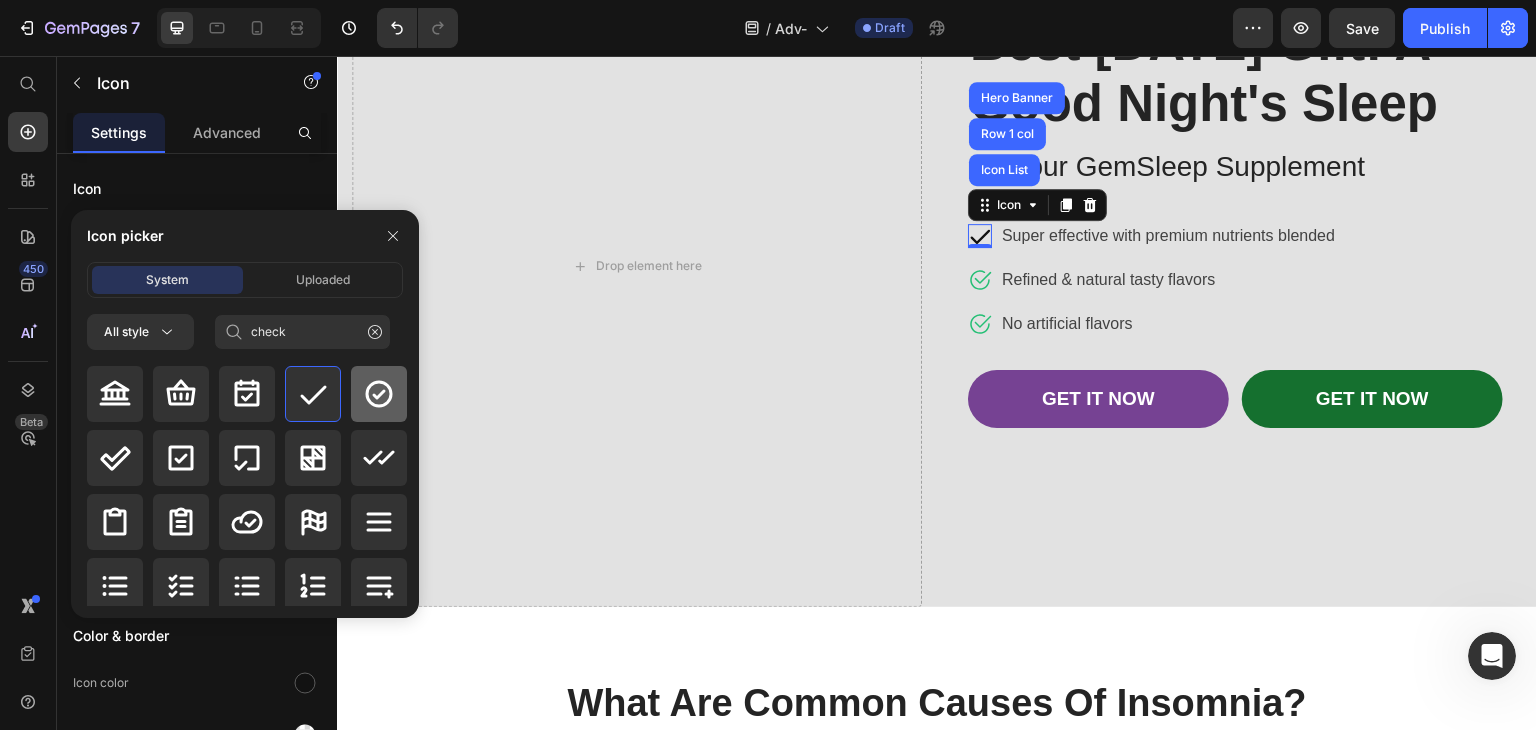 click 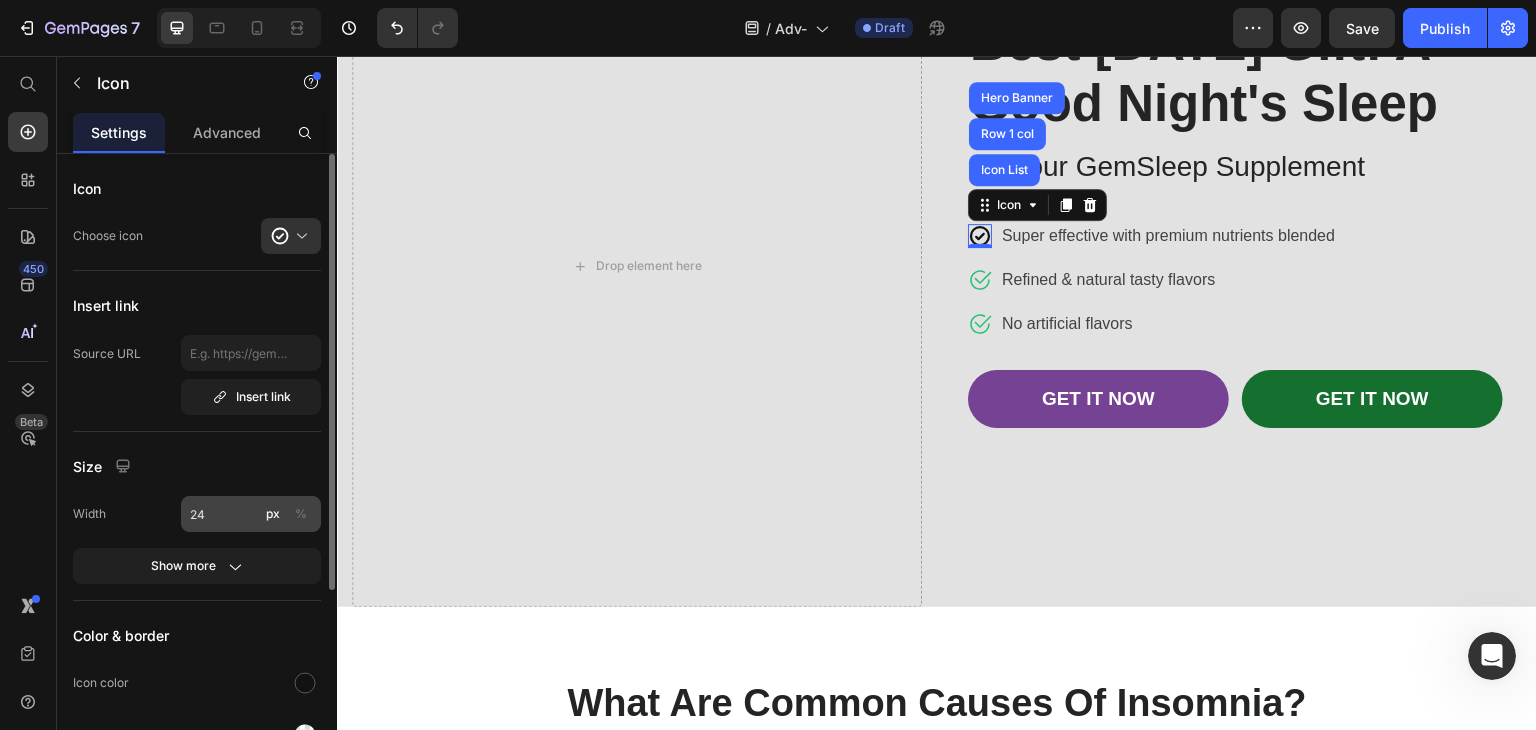 scroll, scrollTop: 200, scrollLeft: 0, axis: vertical 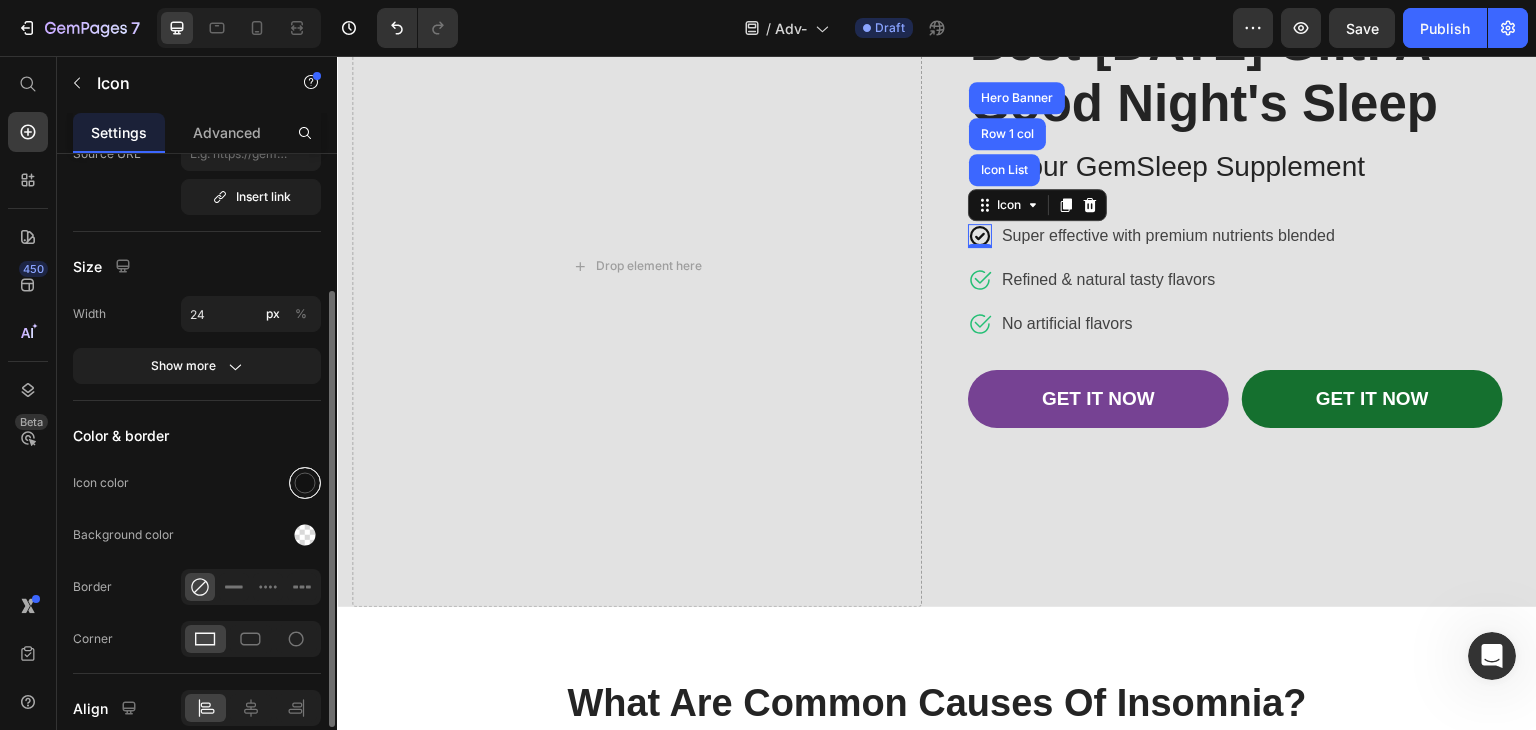 click at bounding box center [305, 483] 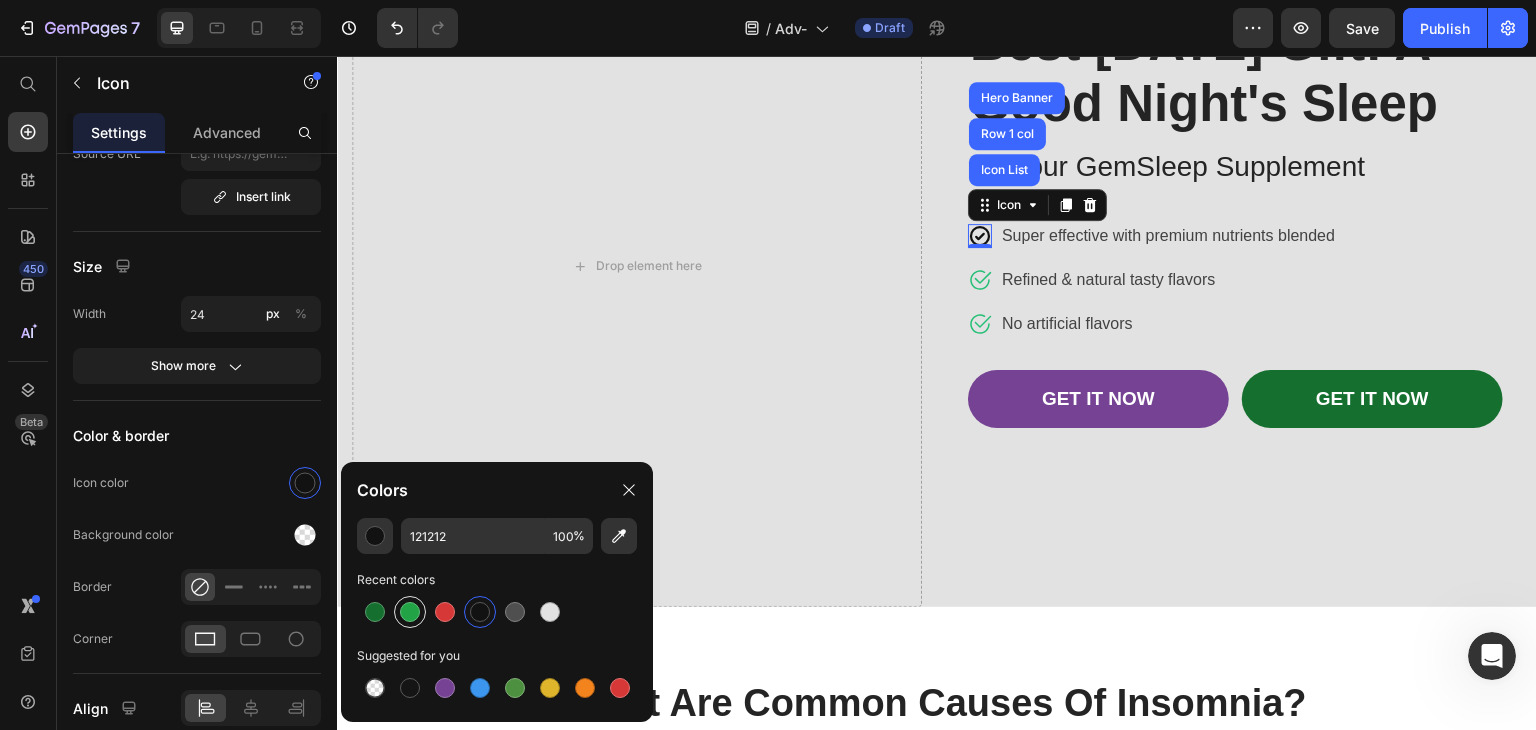 click at bounding box center [410, 612] 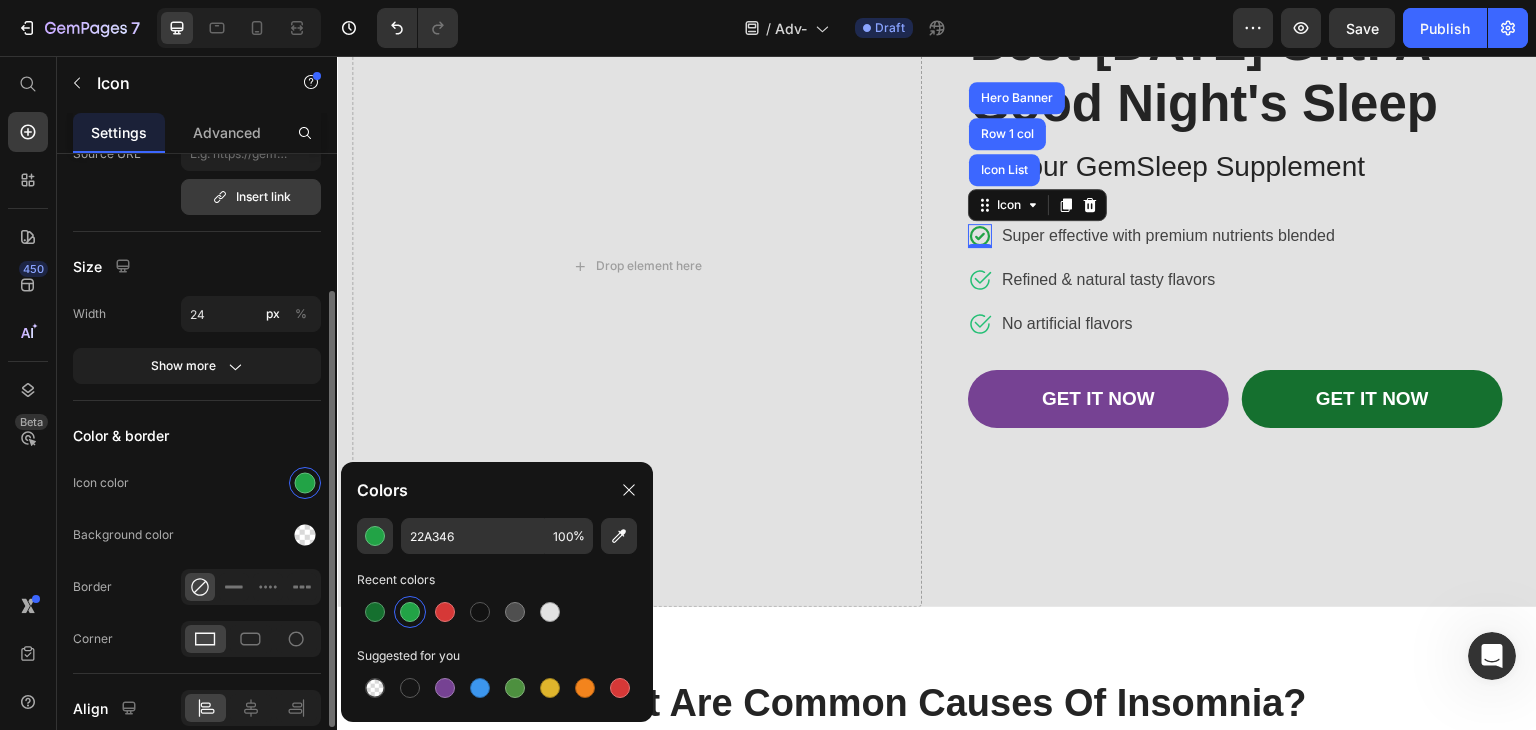 scroll, scrollTop: 0, scrollLeft: 0, axis: both 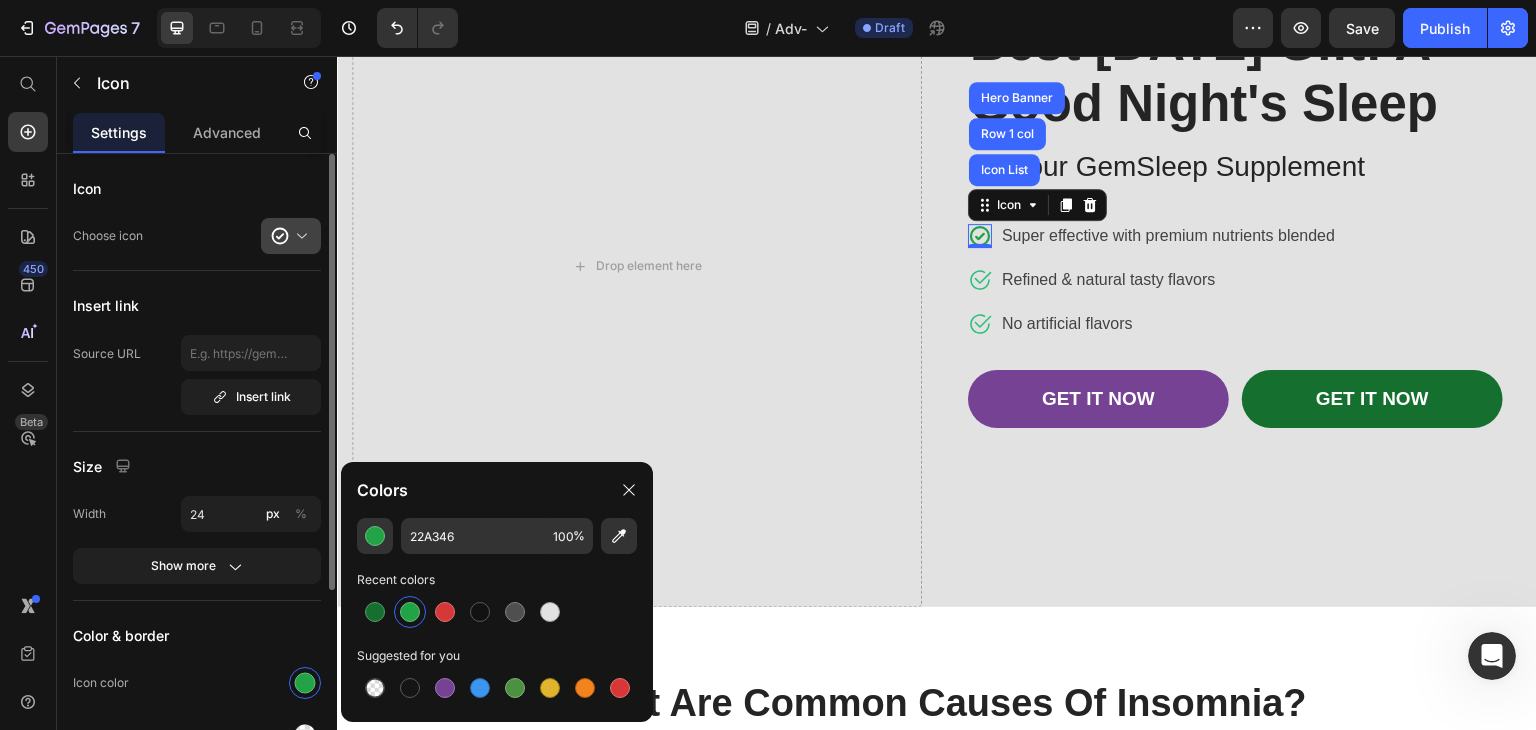 click at bounding box center (299, 236) 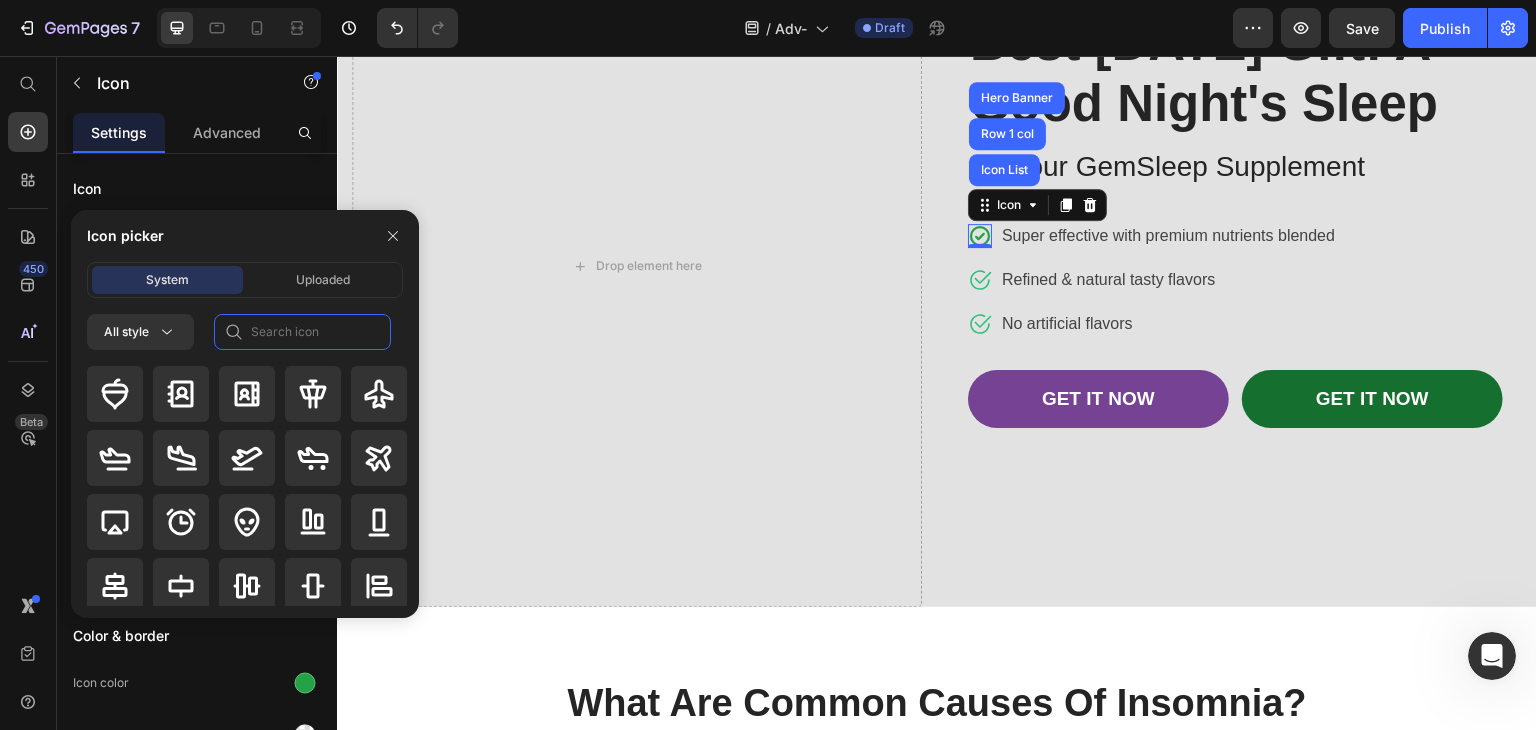 click 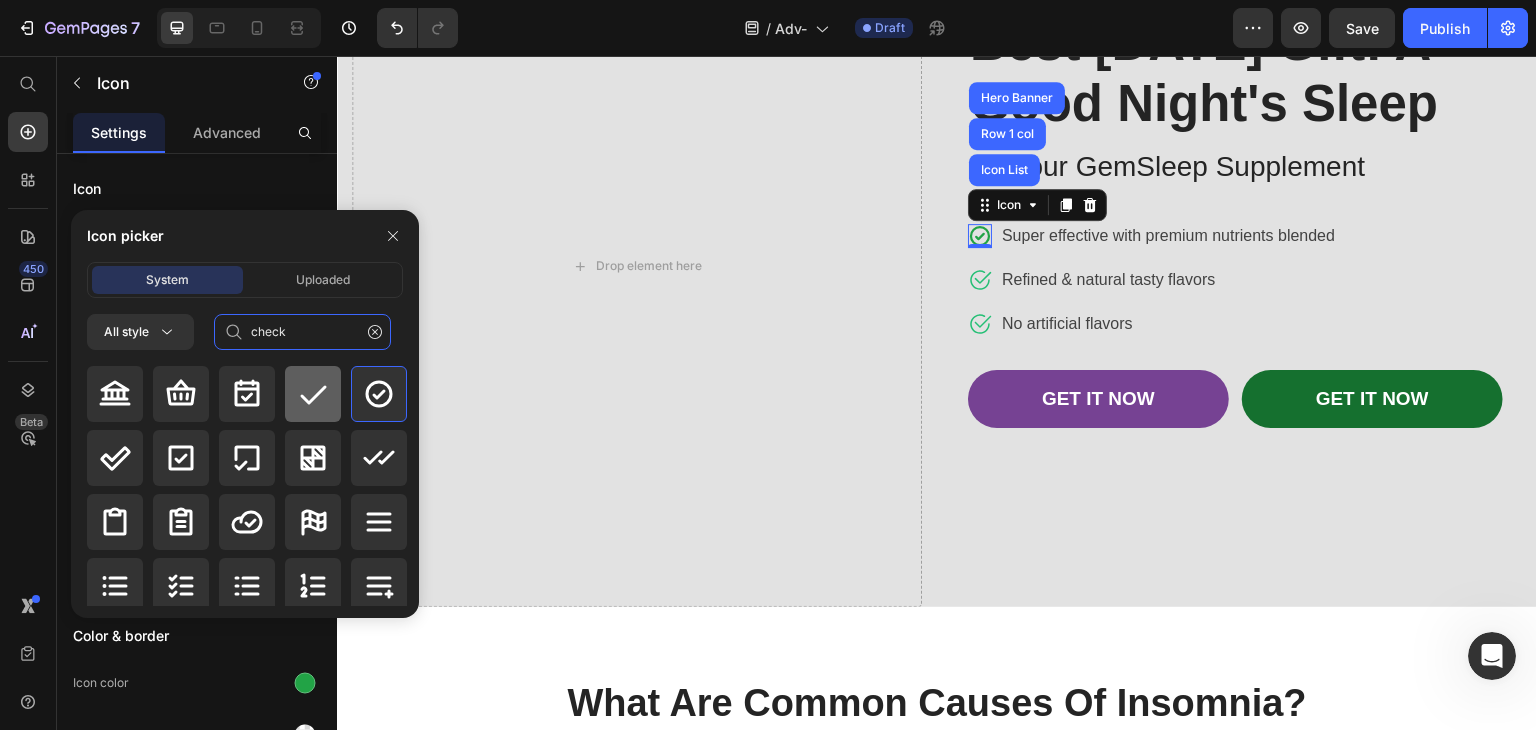 type on "check" 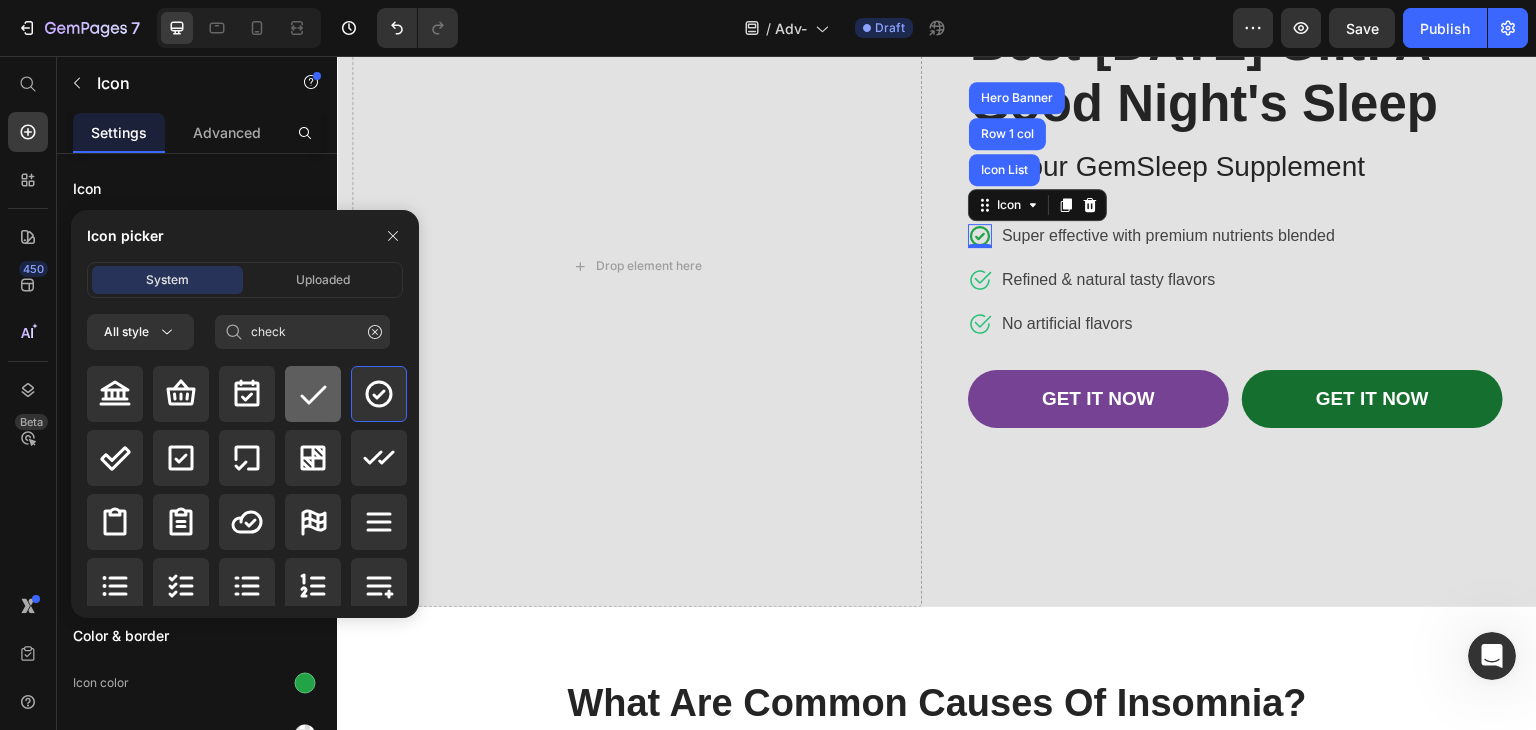 click 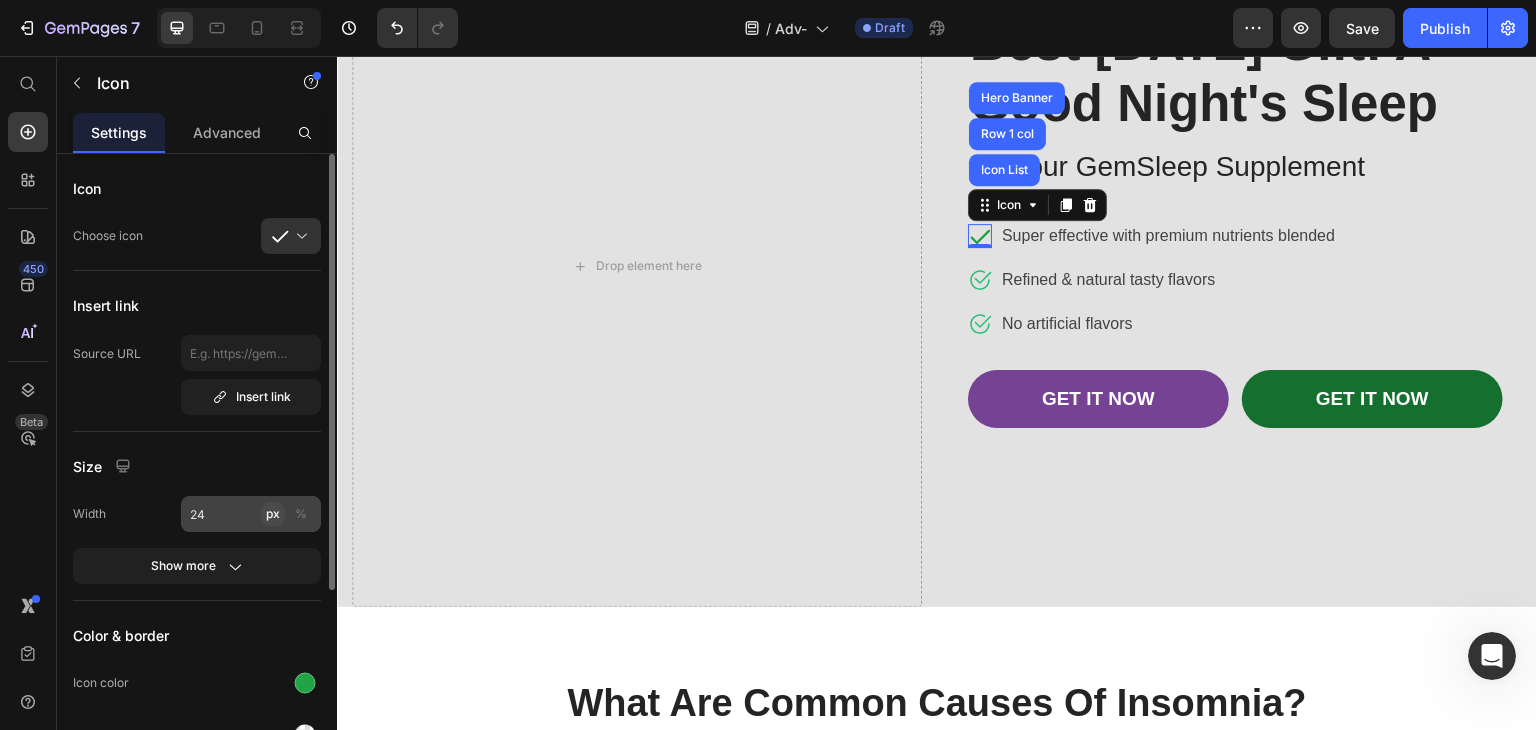 scroll, scrollTop: 200, scrollLeft: 0, axis: vertical 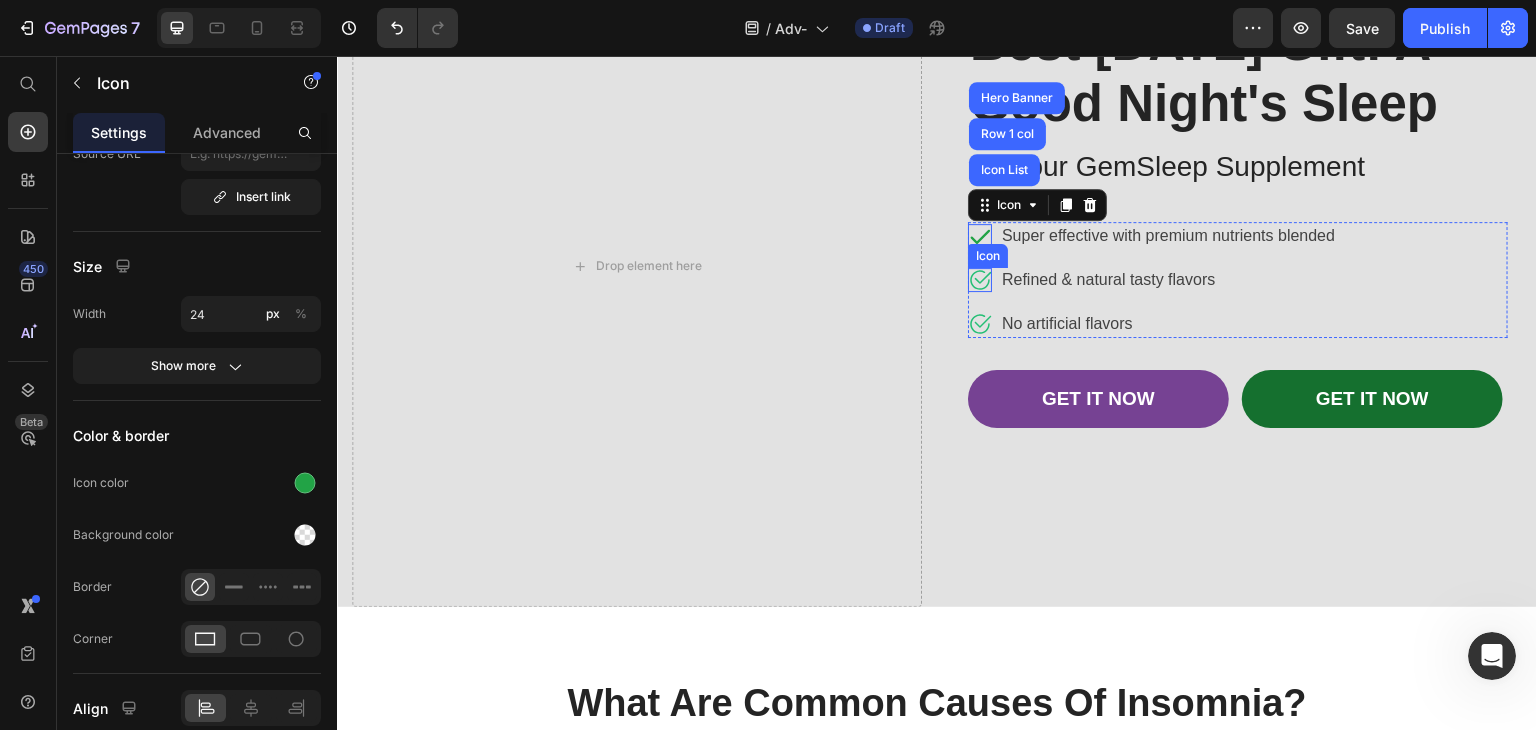 click 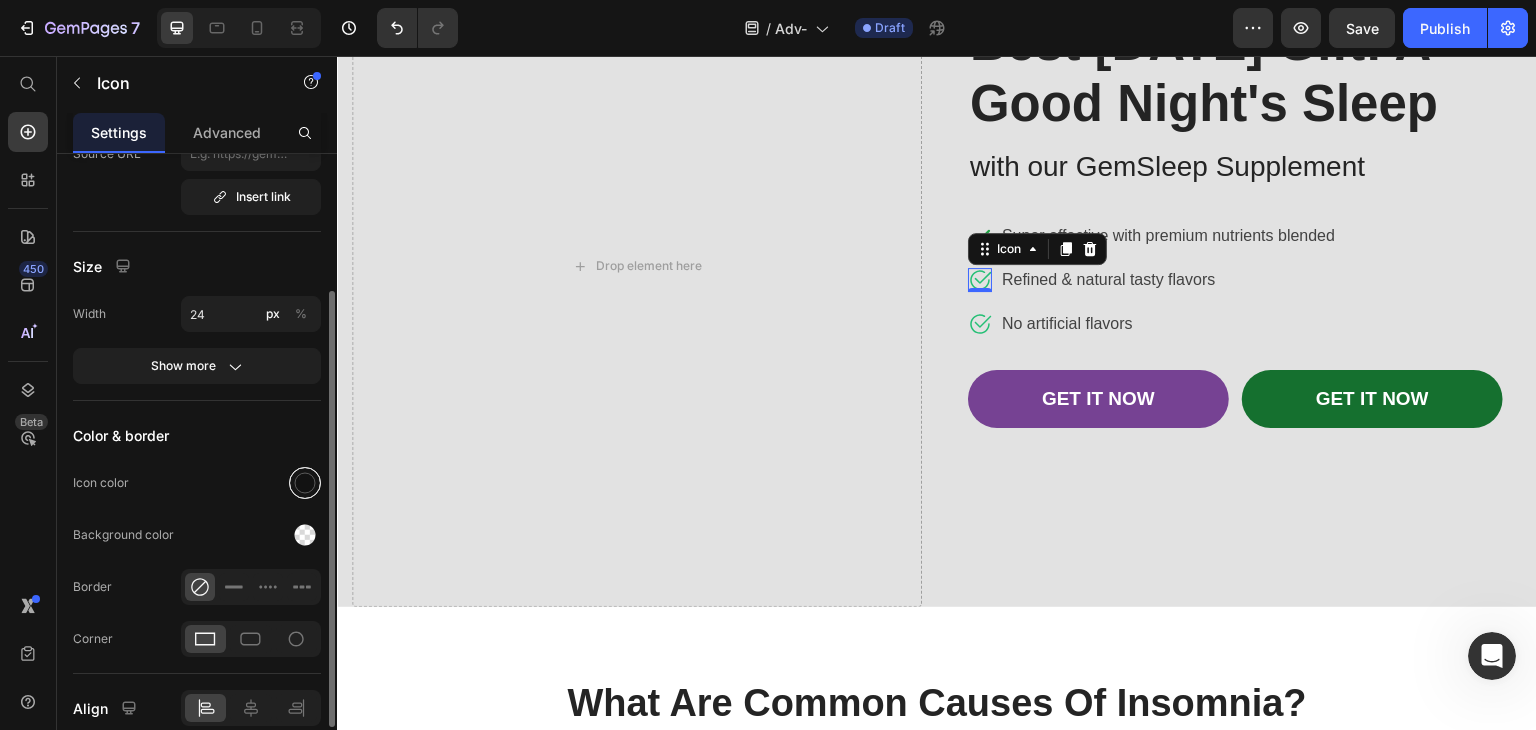 click at bounding box center (305, 483) 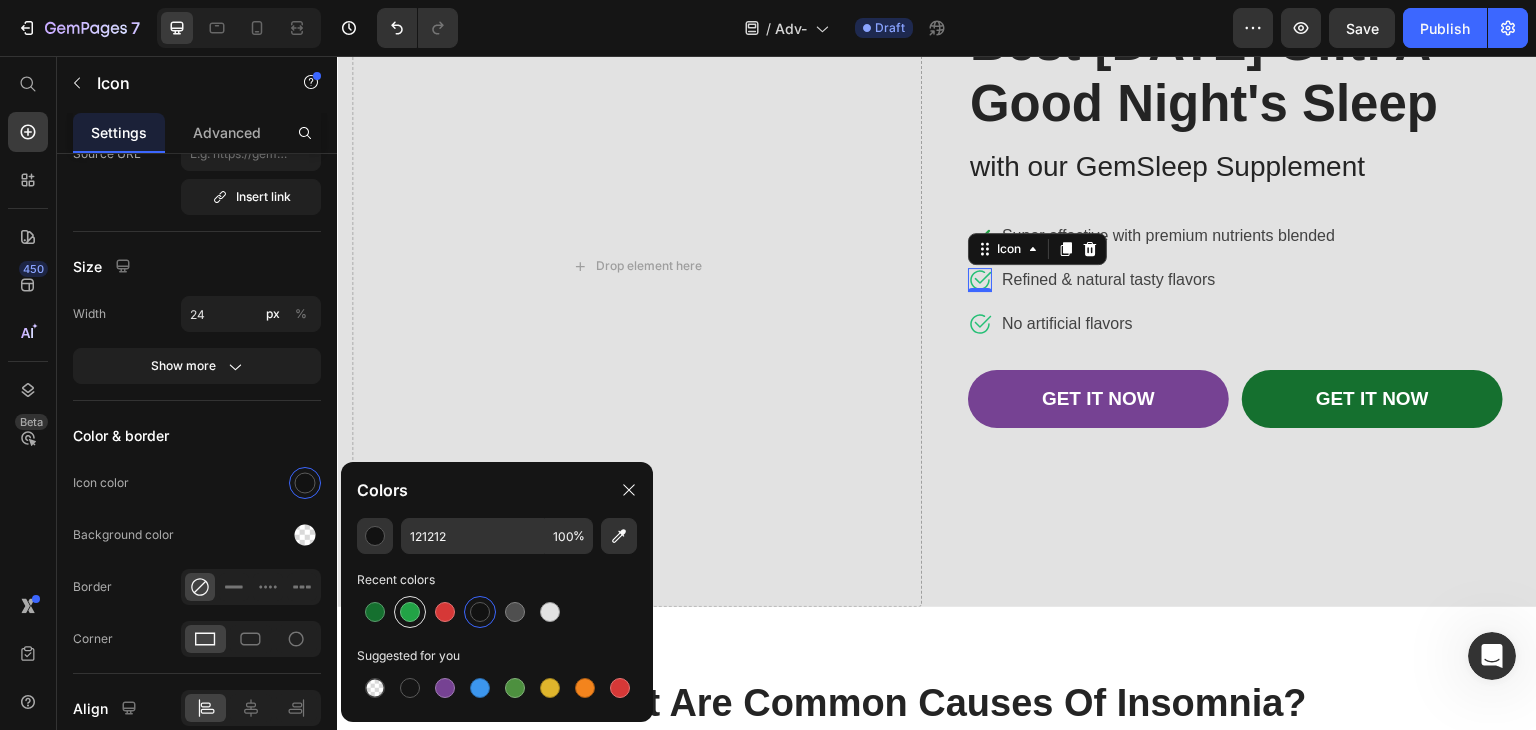 click at bounding box center [410, 612] 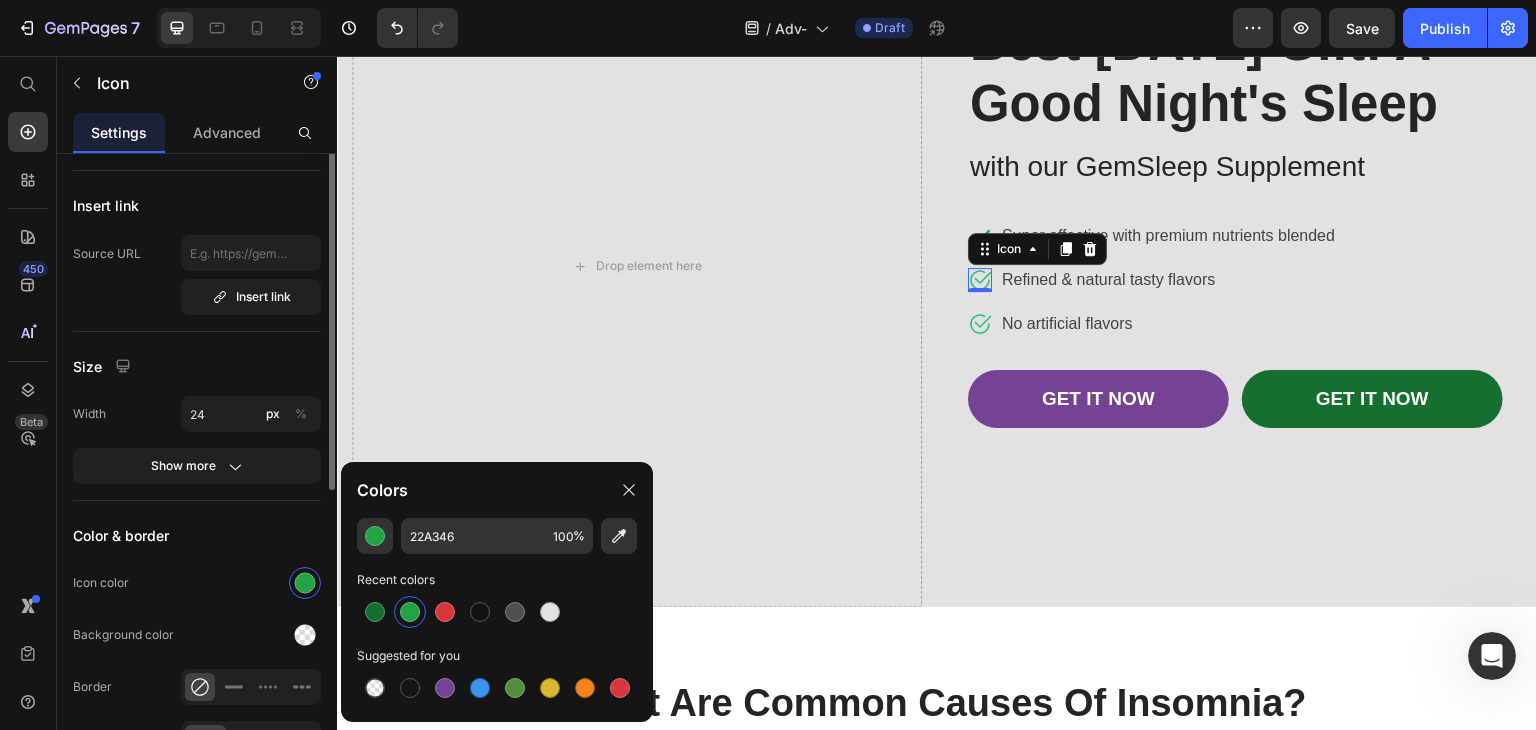 scroll, scrollTop: 0, scrollLeft: 0, axis: both 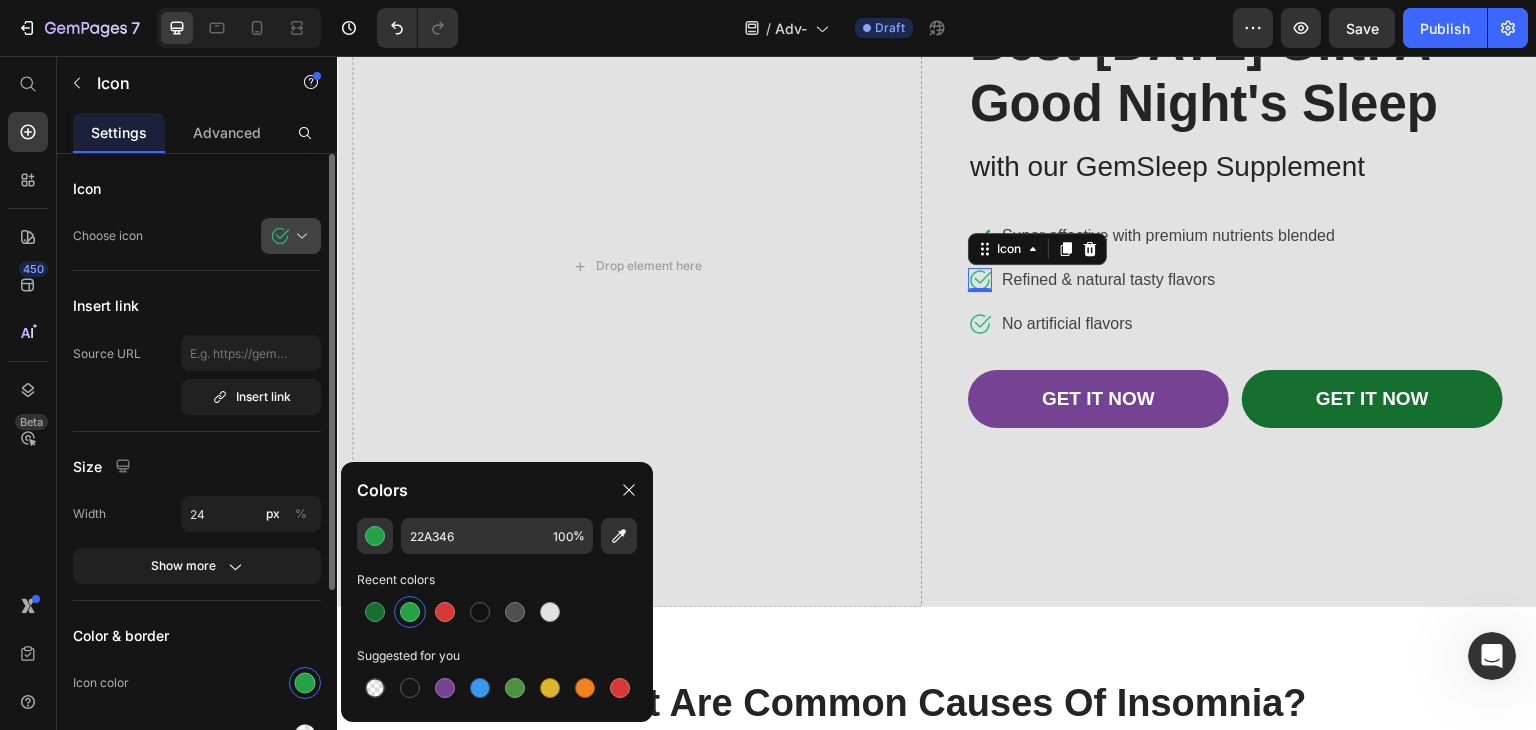 click at bounding box center (299, 236) 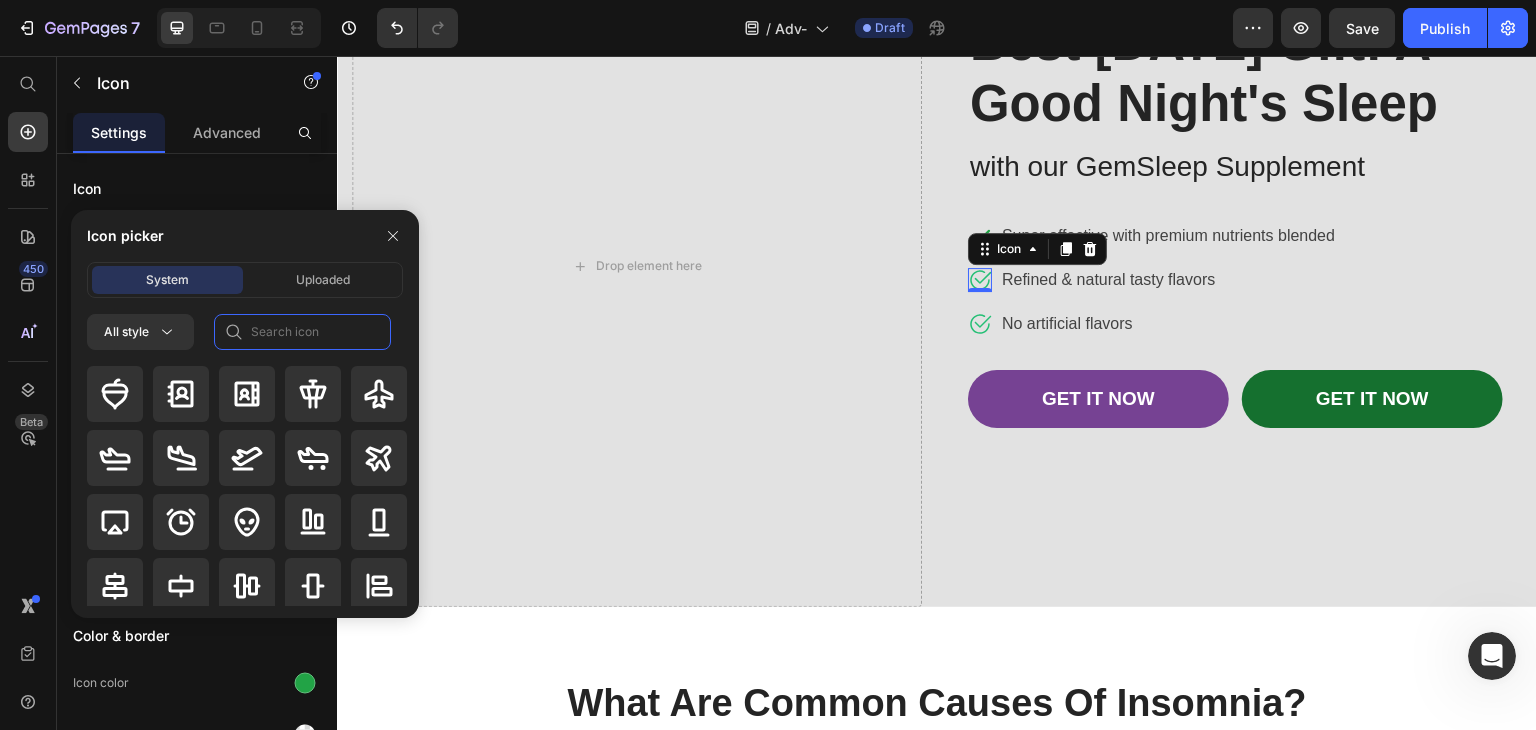 click 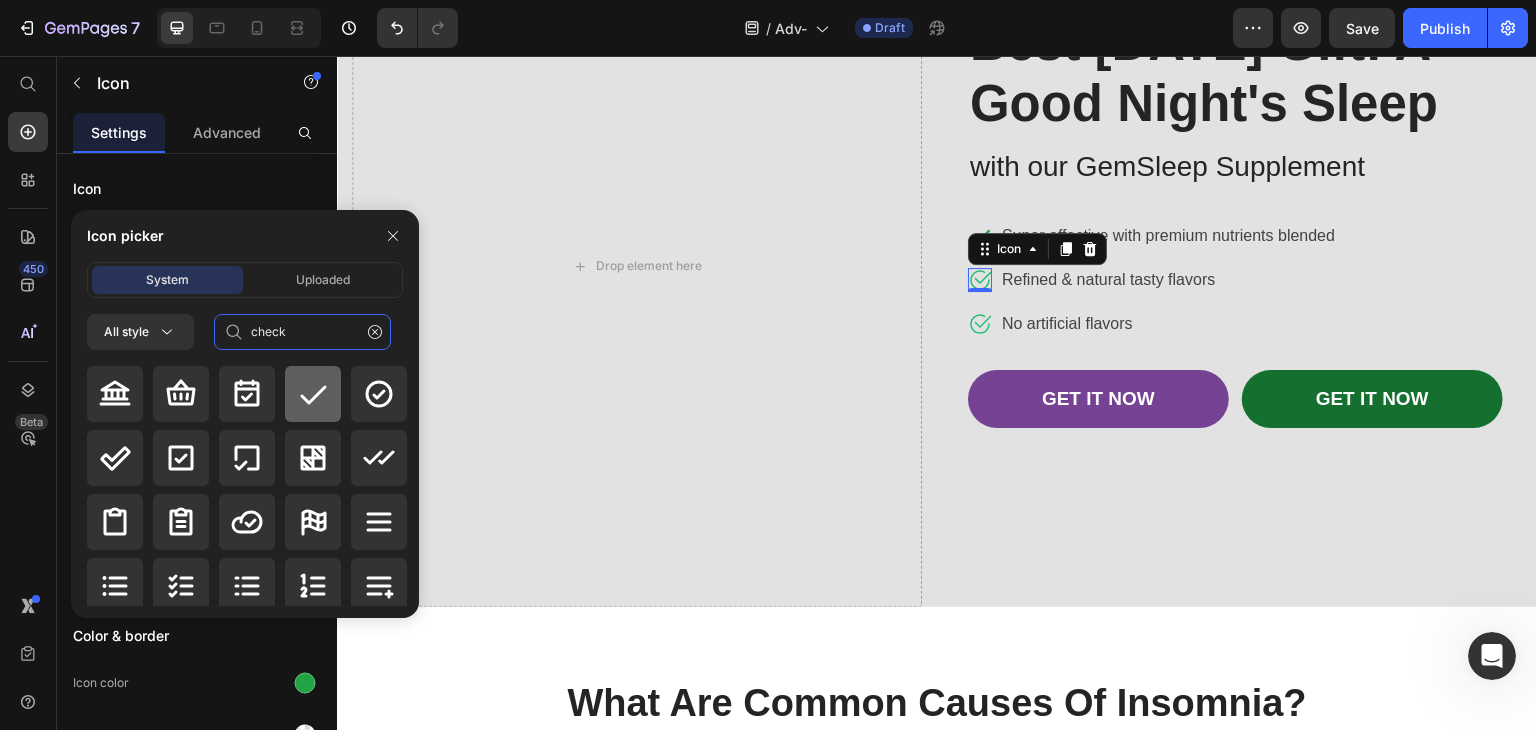 type on "check" 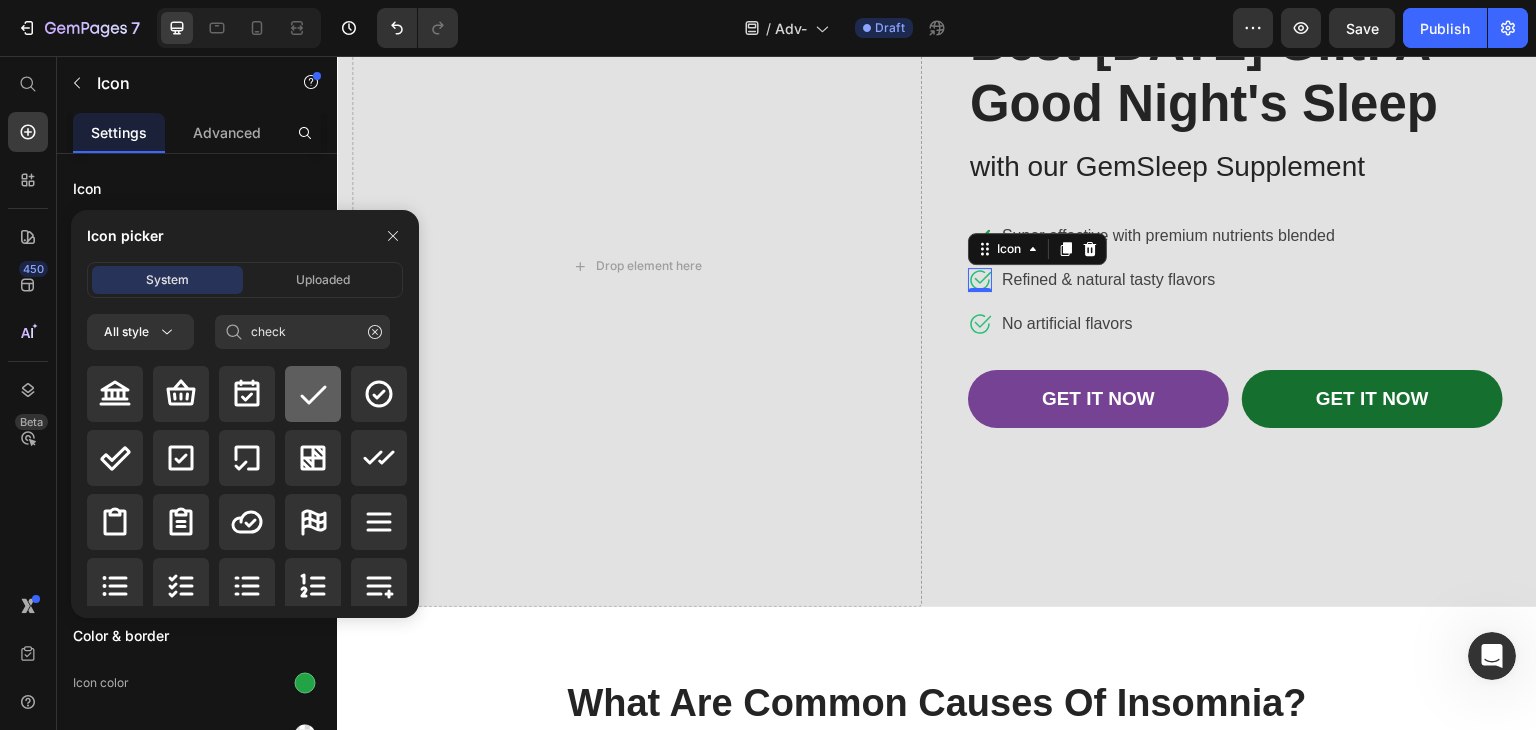 click 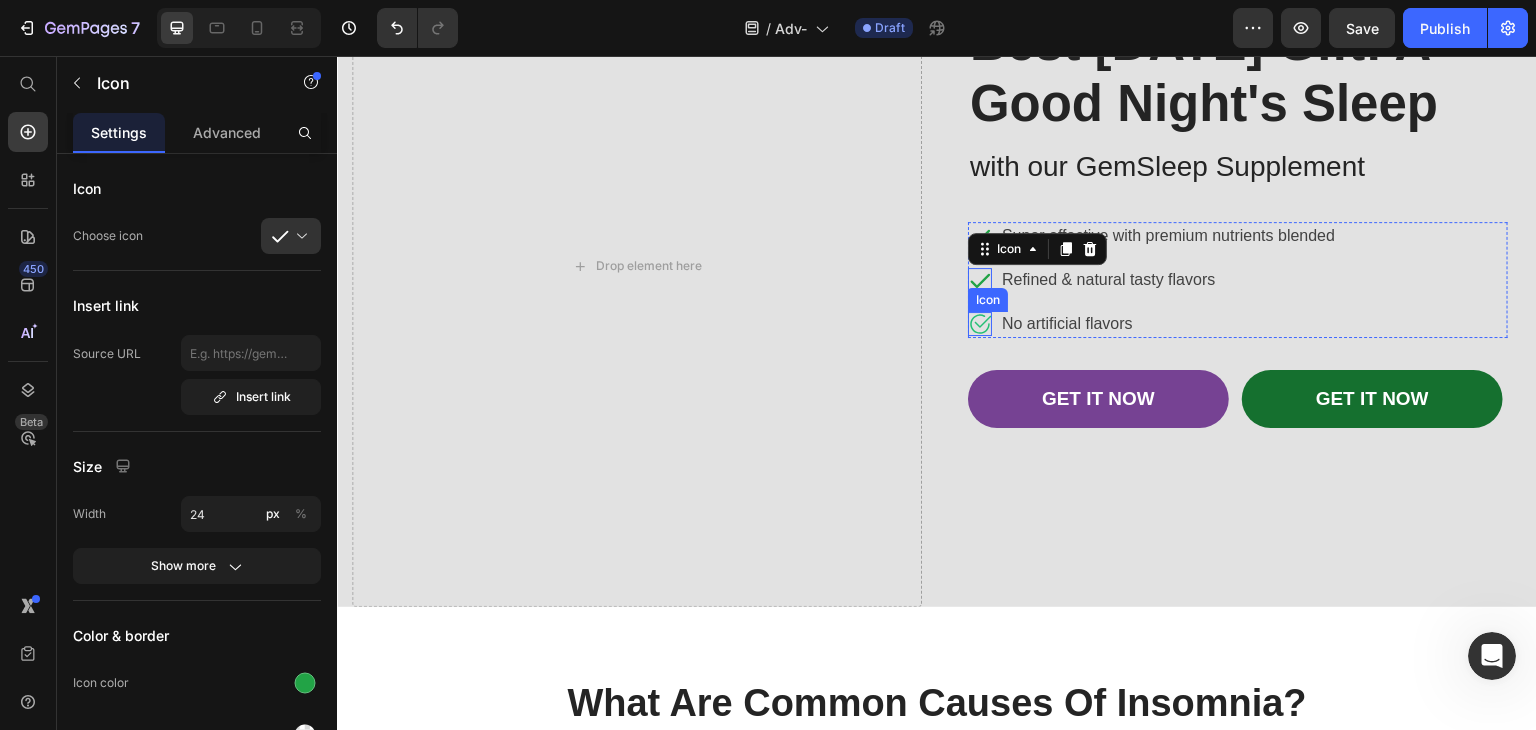click 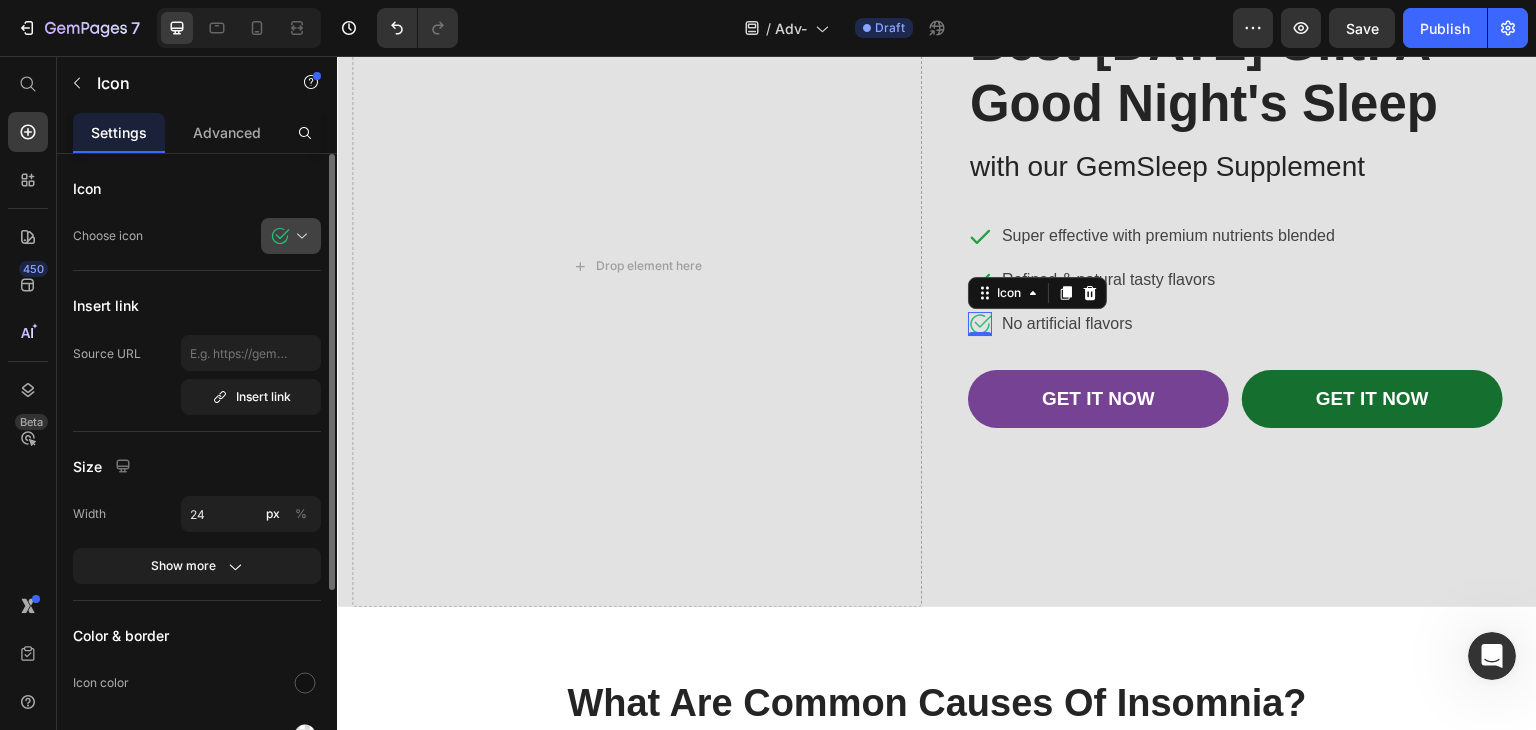 click at bounding box center [299, 236] 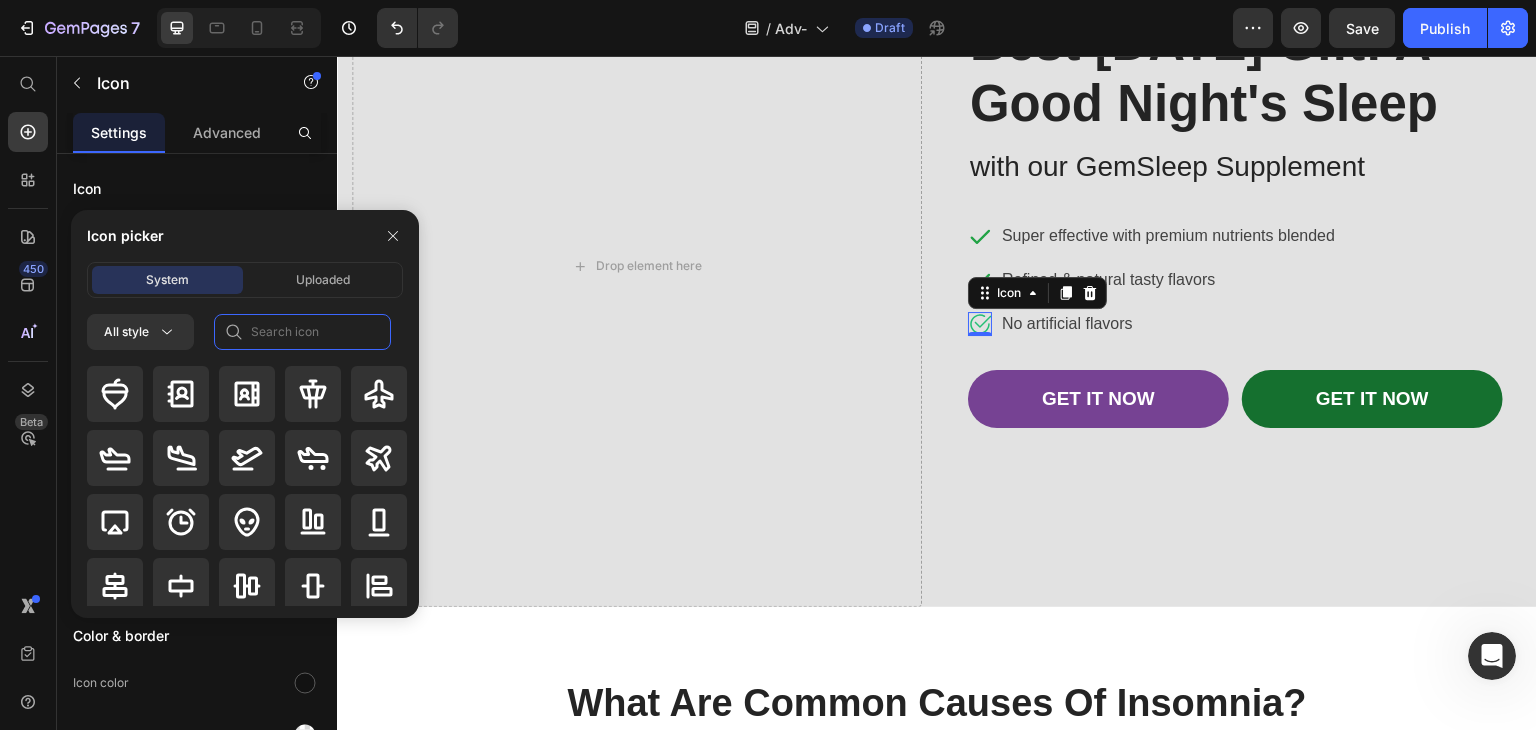 click 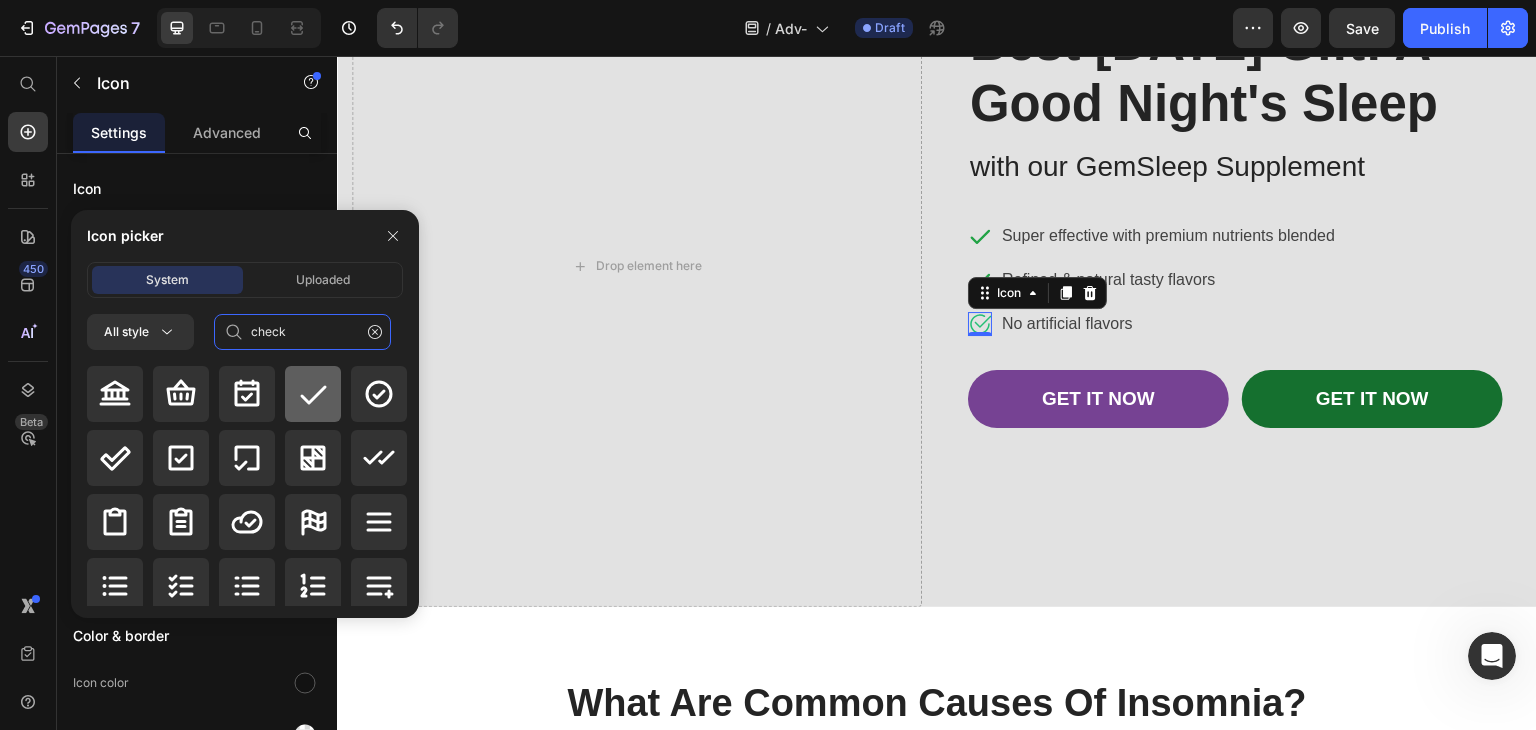 type on "check" 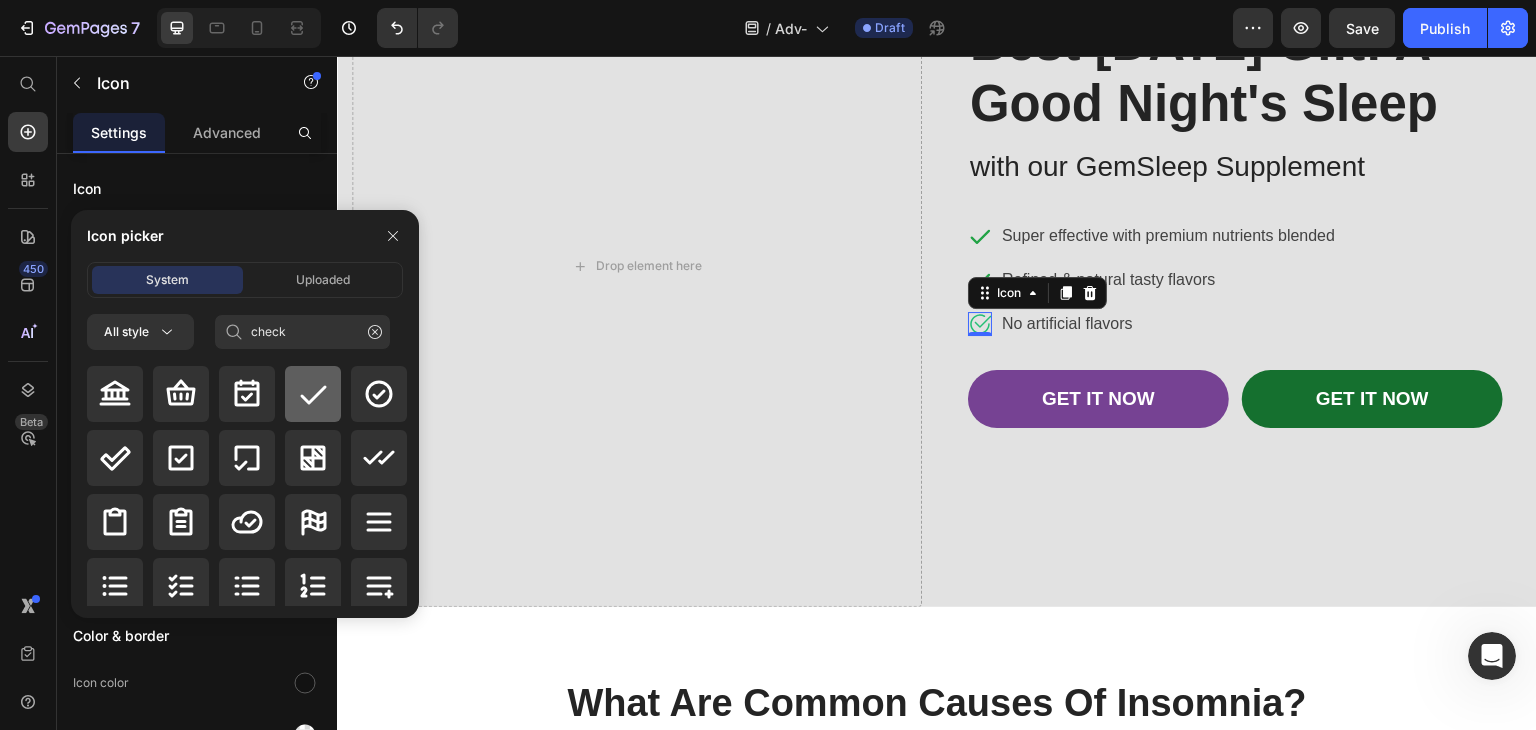 click 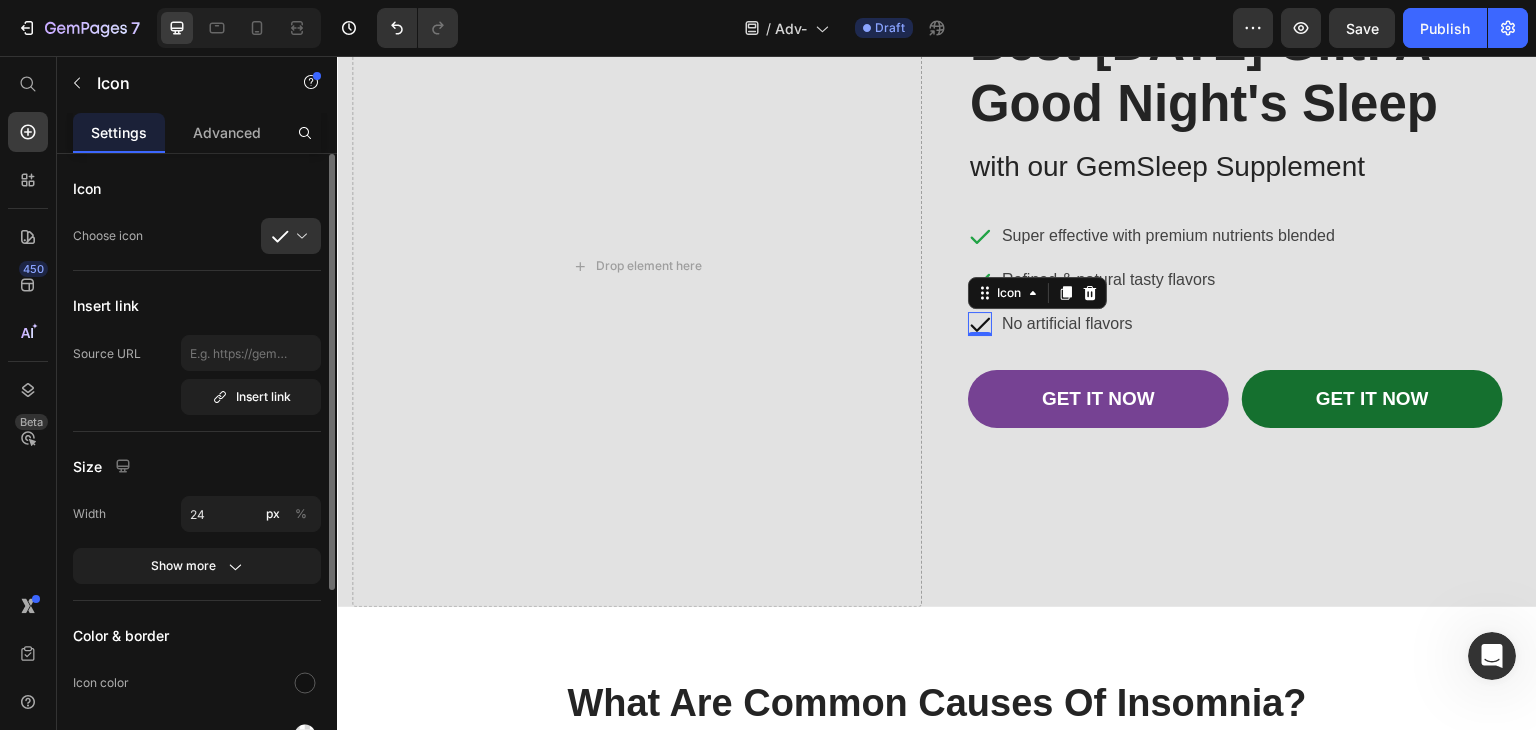 scroll, scrollTop: 286, scrollLeft: 0, axis: vertical 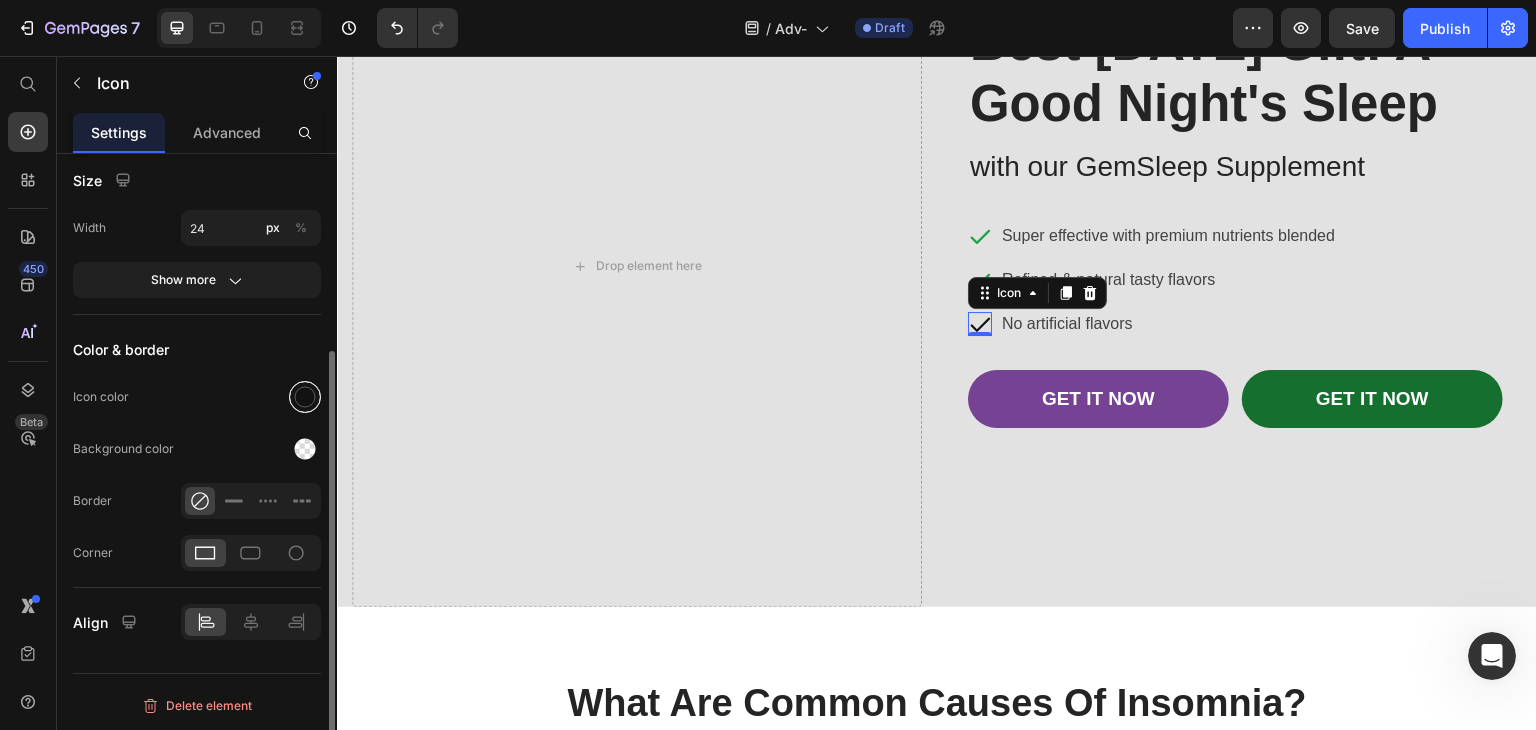 click at bounding box center [305, 397] 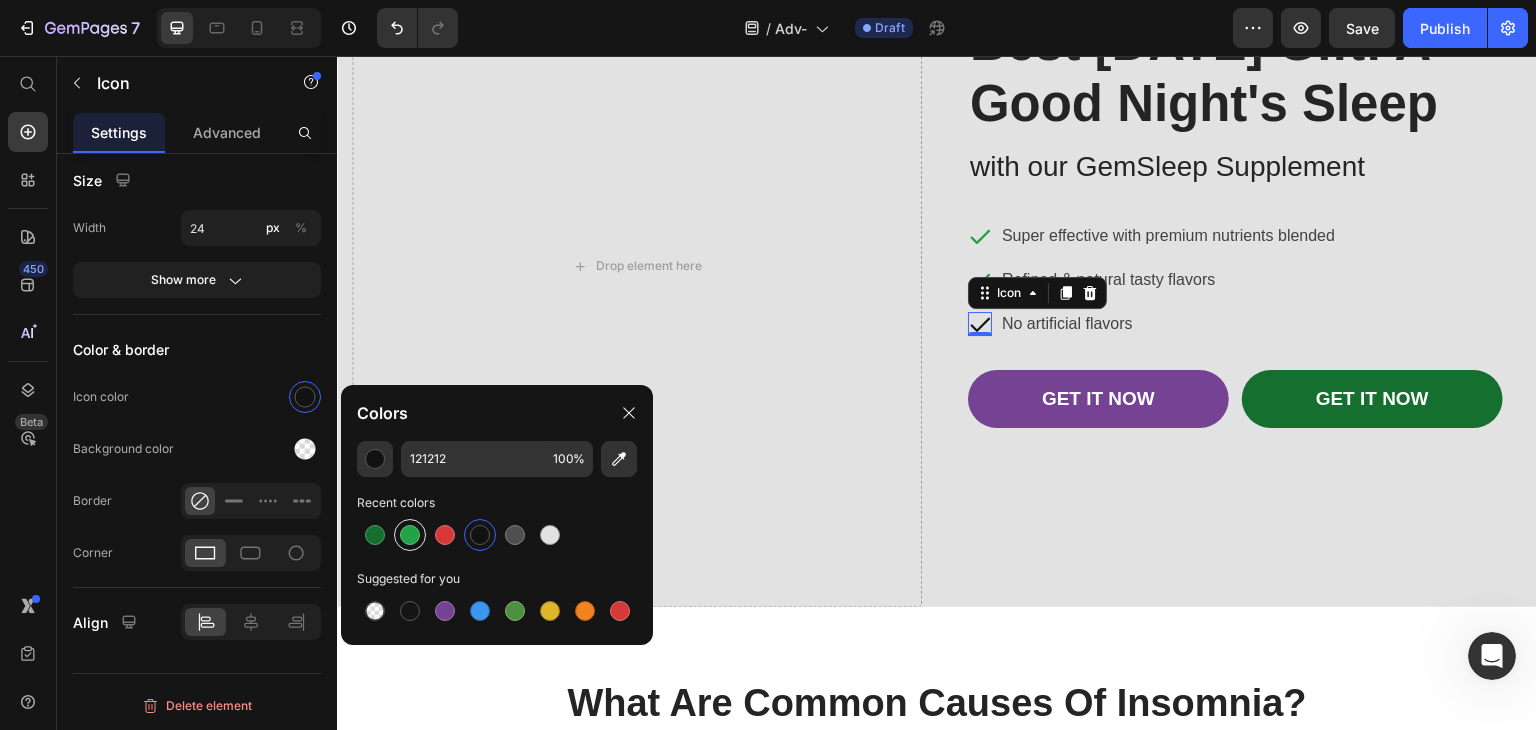 click at bounding box center [410, 535] 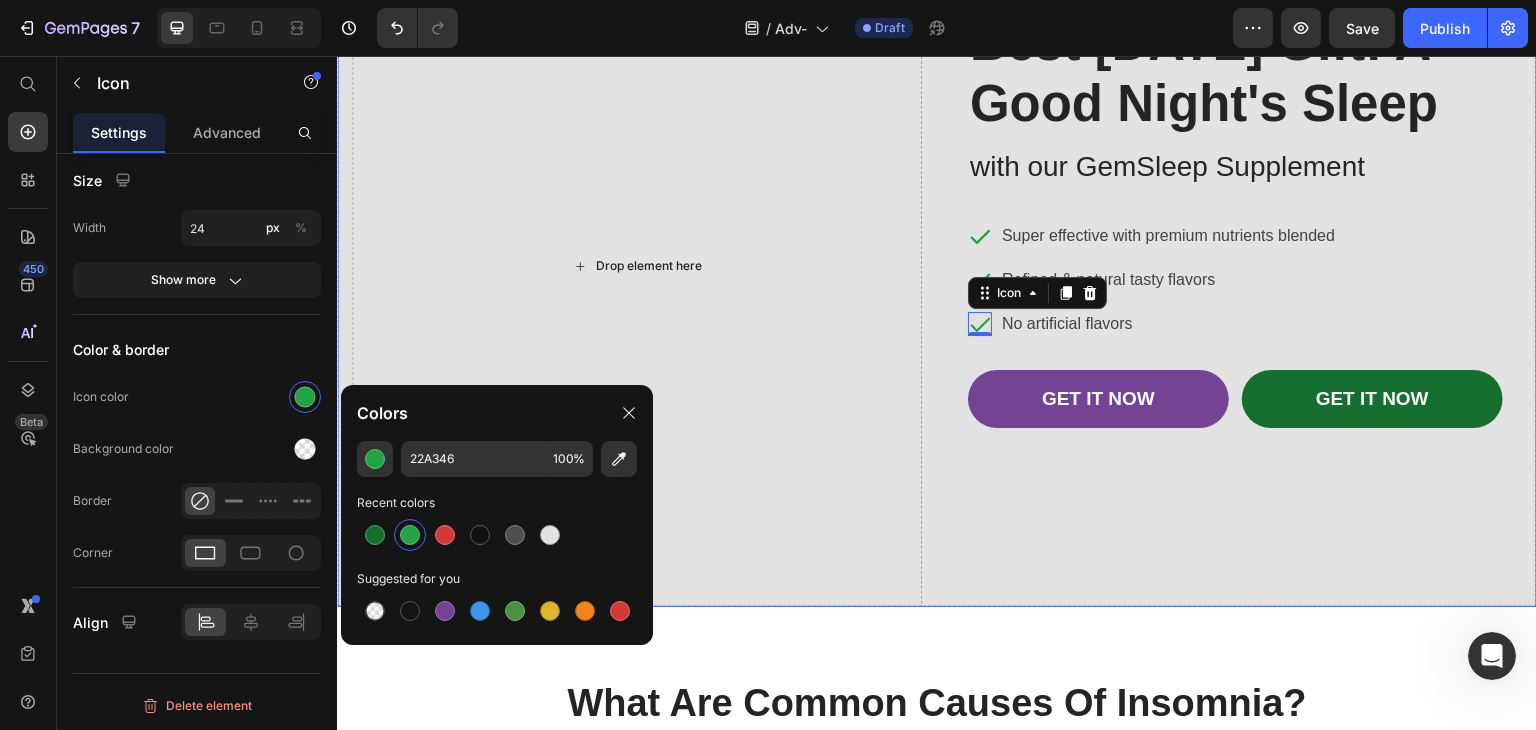 click on "Best Father's Day Gift: A Good Night's Sleep Heading with our GemSleep Supplement Text block
Icon Super effective with premium nutrients blended Text block
Icon Refined & natural tasty flavors Text block
Icon   0 No artificial flavors Text block Icon List GET IT NOW Button GET IT NOW Button Row Row
Drop element here" at bounding box center (937, 266) 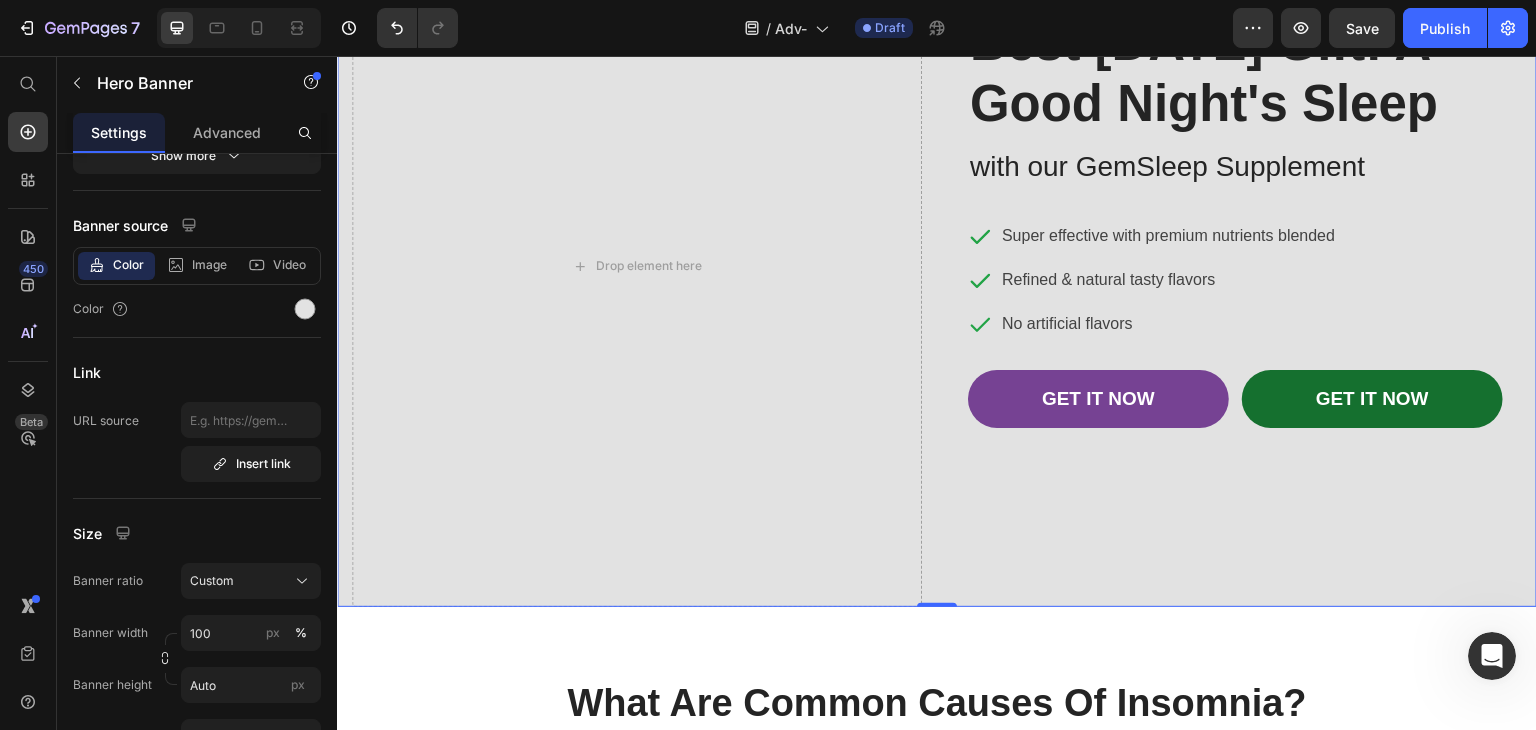 scroll, scrollTop: 0, scrollLeft: 0, axis: both 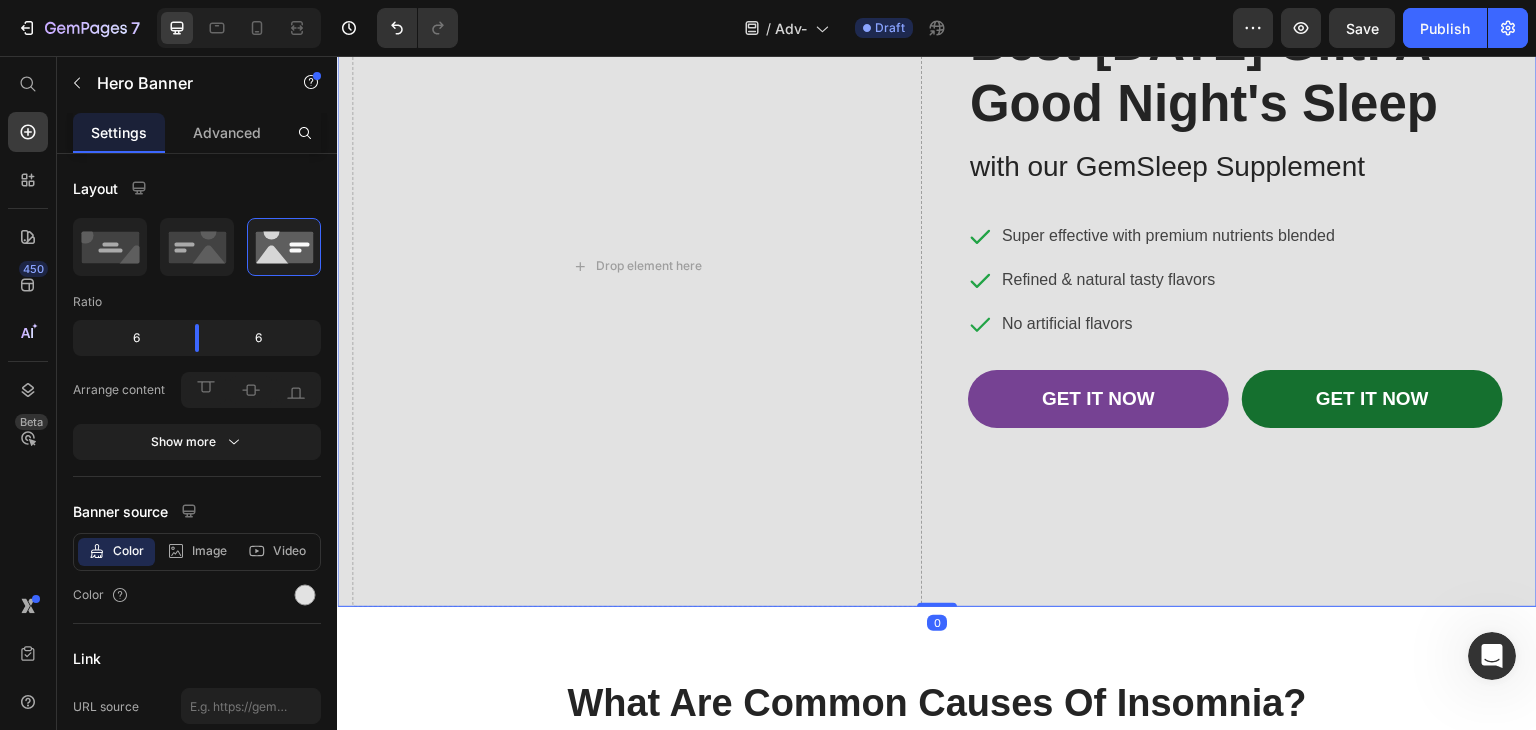drag, startPoint x: 937, startPoint y: 667, endPoint x: 941, endPoint y: 496, distance: 171.04678 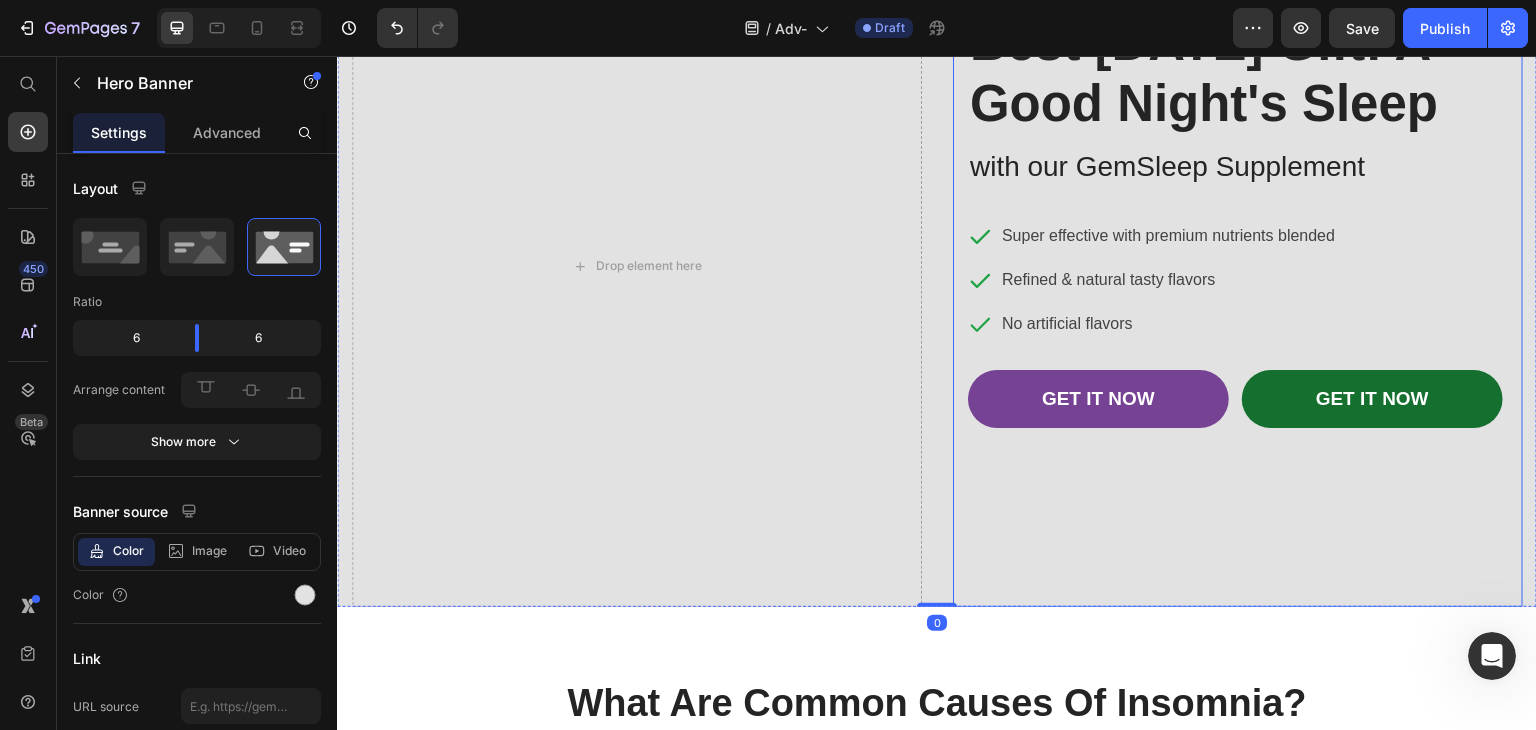 click on "Best Father's Day Gift: A Good Night's Sleep Heading with our GemSleep Supplement Text block
Icon Super effective with premium nutrients blended Text block
Icon Refined & natural tasty flavors Text block
Icon No artificial flavors Text block Icon List GET IT NOW Button GET IT NOW Button Row" at bounding box center [1238, 251] 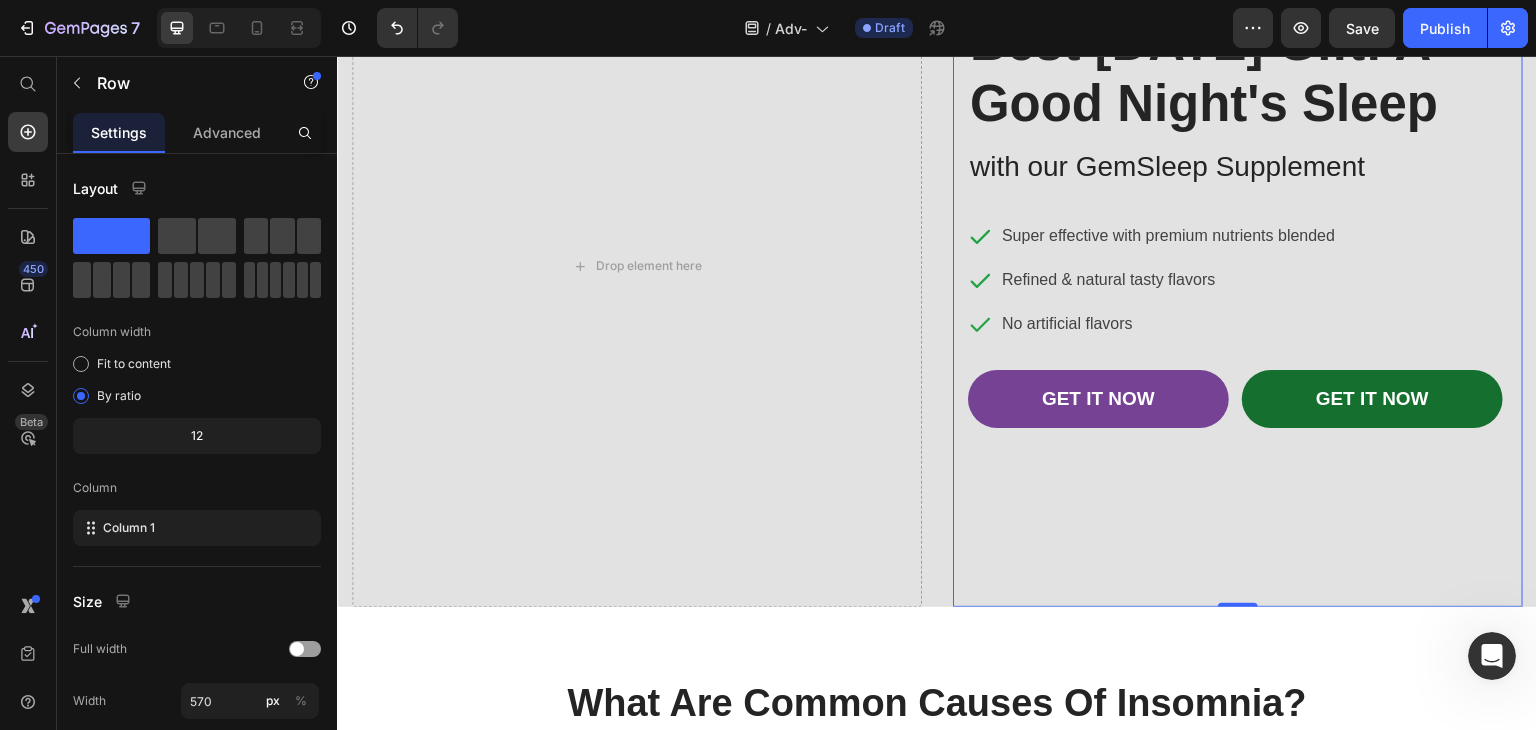 drag, startPoint x: 1219, startPoint y: 666, endPoint x: 1223, endPoint y: 650, distance: 16.492422 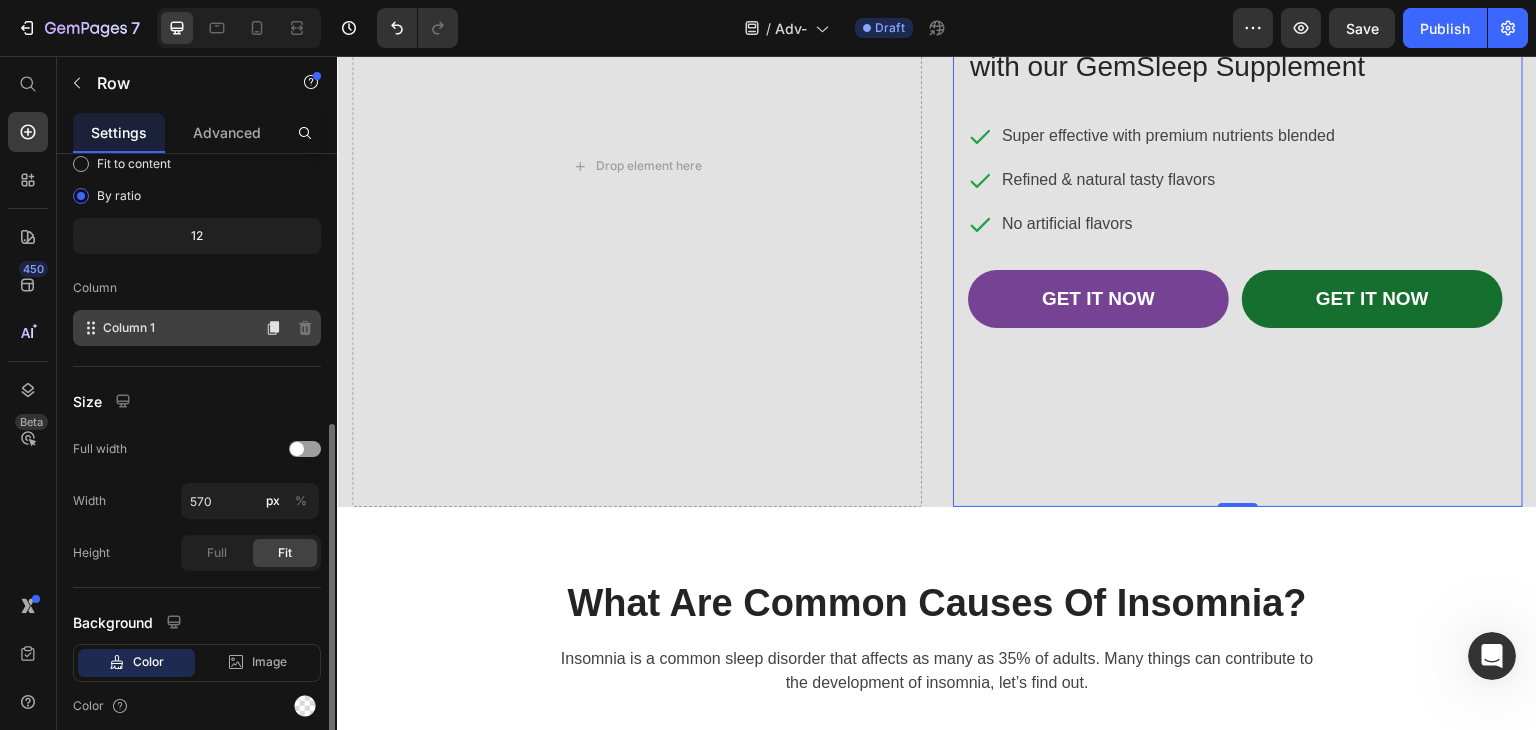 scroll, scrollTop: 277, scrollLeft: 0, axis: vertical 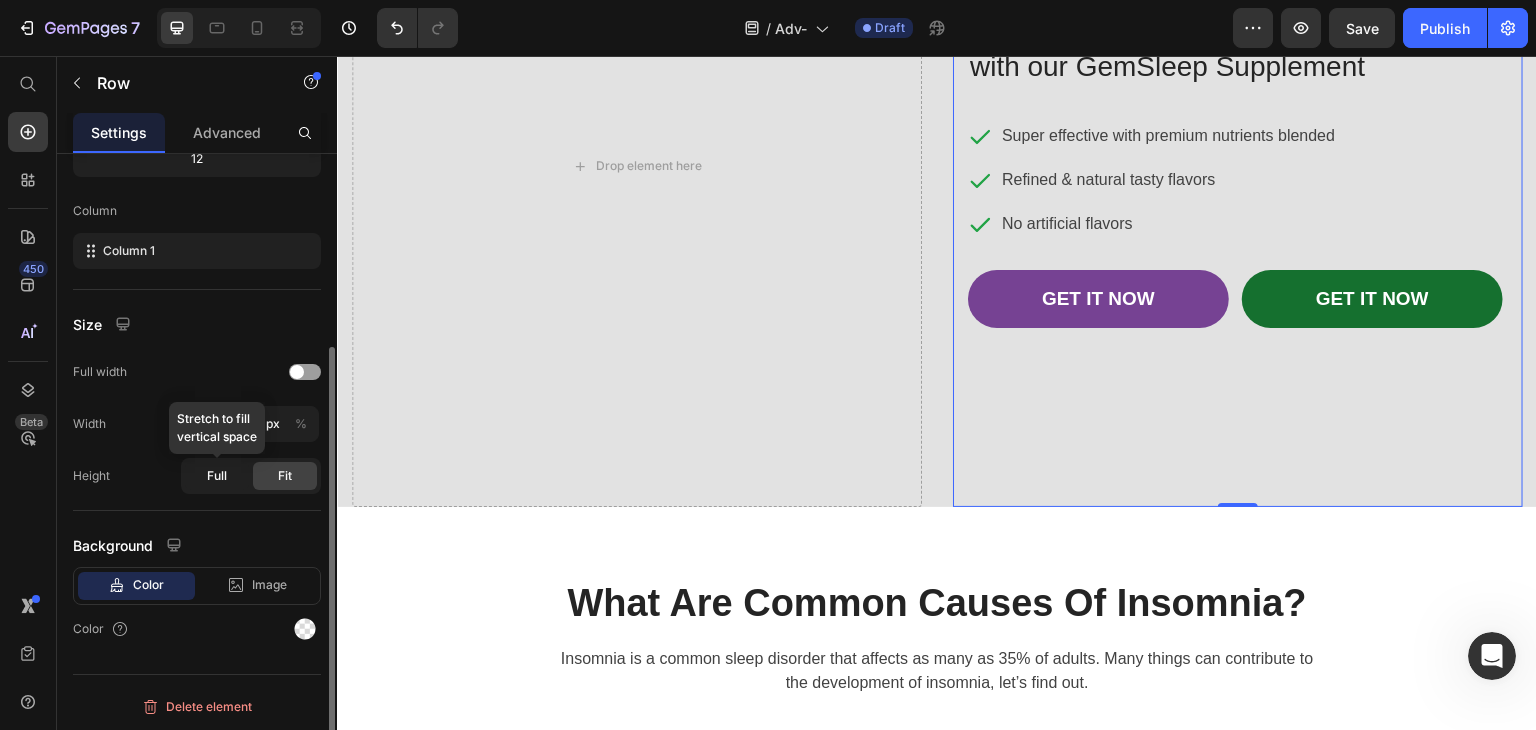 click on "Full" 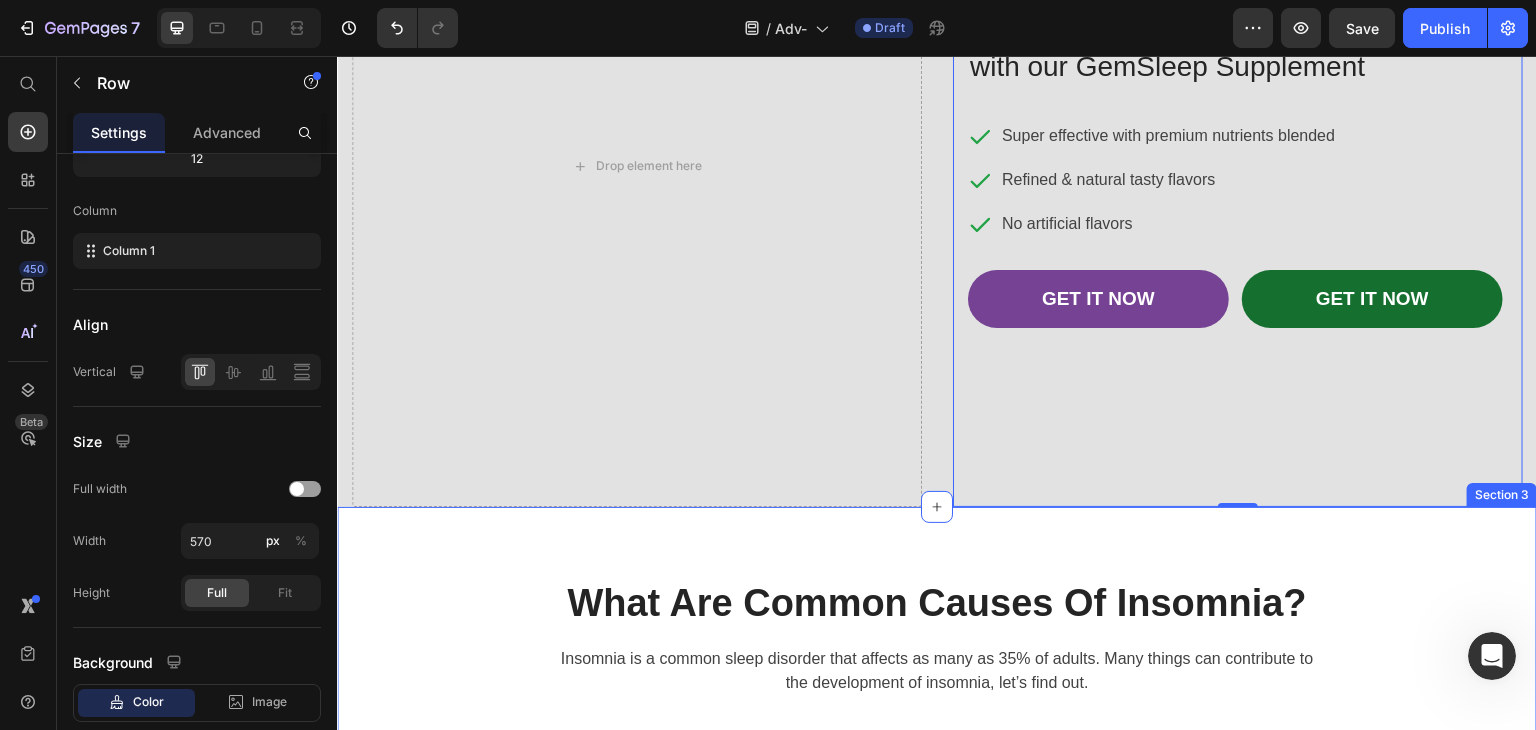 click on "What Are Common Causes Of Insomnia? Heading Insomnia is a common sleep disorder that affects as many as 35% of adults. Many things can contribute to the development of insomnia, let’s find out. Text block Row Image Mental Health Problems Heading Such as stress, depression and anxiety. Text block Row Image Sleep-Related Breathing Disorders Heading Snoring, Sleep Apnea, ... Text block Row Image Neurological Disorders Heading Alzheimer’s disease or Parkinson’s disease. Text block Row Row Row Section 3" at bounding box center [937, 797] 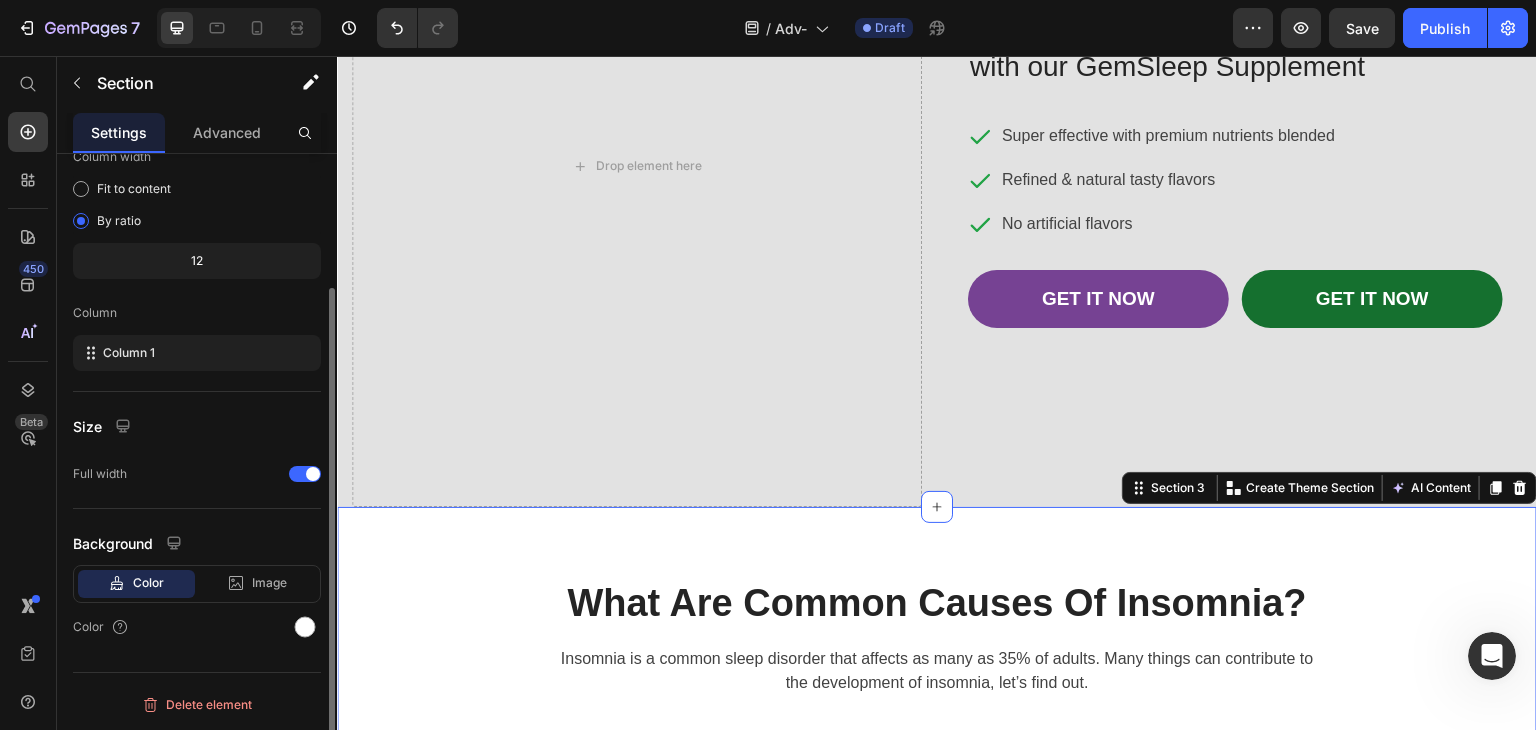 scroll, scrollTop: 0, scrollLeft: 0, axis: both 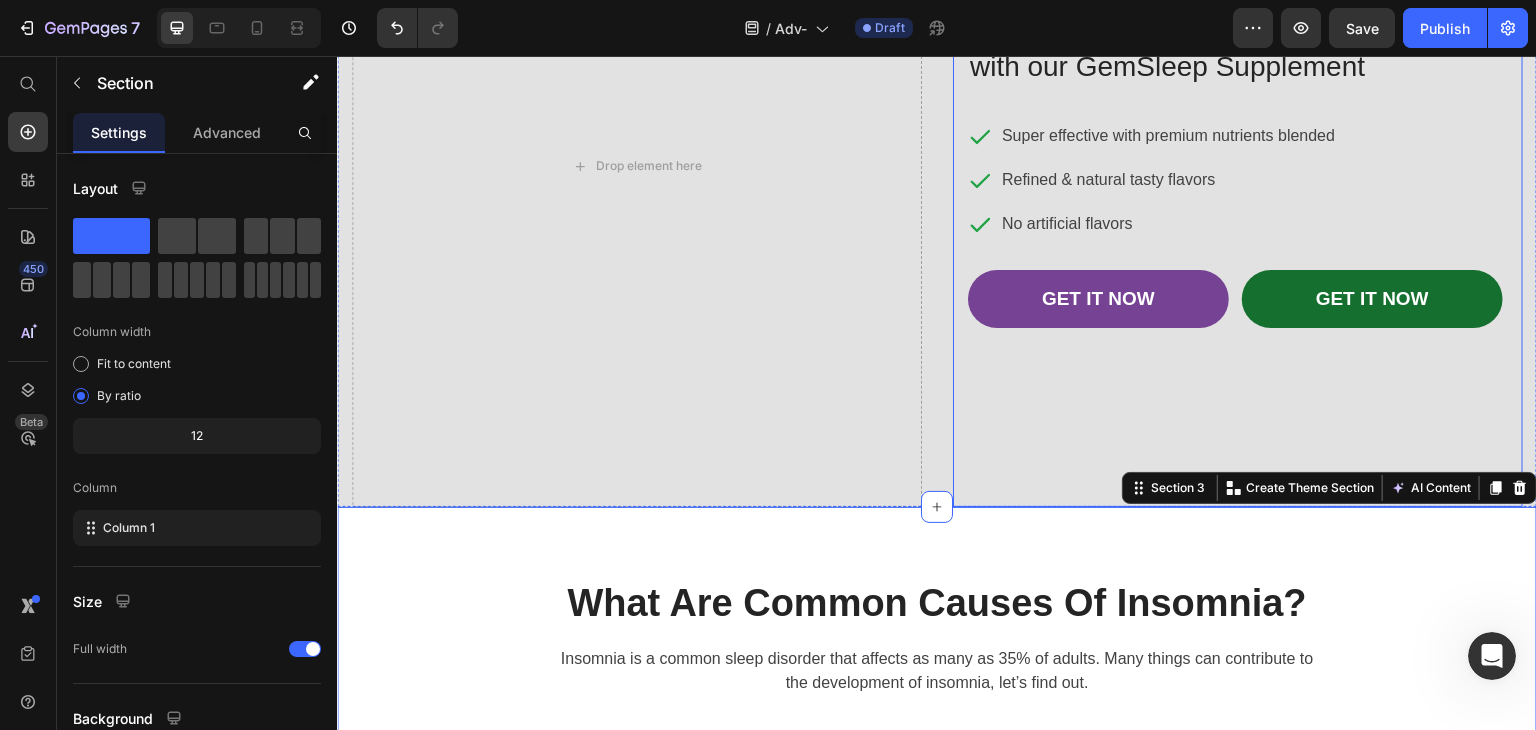 click on "Best Father's Day Gift: A Good Night's Sleep Heading with our GemSleep Supplement Text block
Icon Super effective with premium nutrients blended Text block
Icon Refined & natural tasty flavors Text block
Icon No artificial flavors Text block Icon List GET IT NOW Button GET IT NOW Button Row Row" at bounding box center [1238, 166] 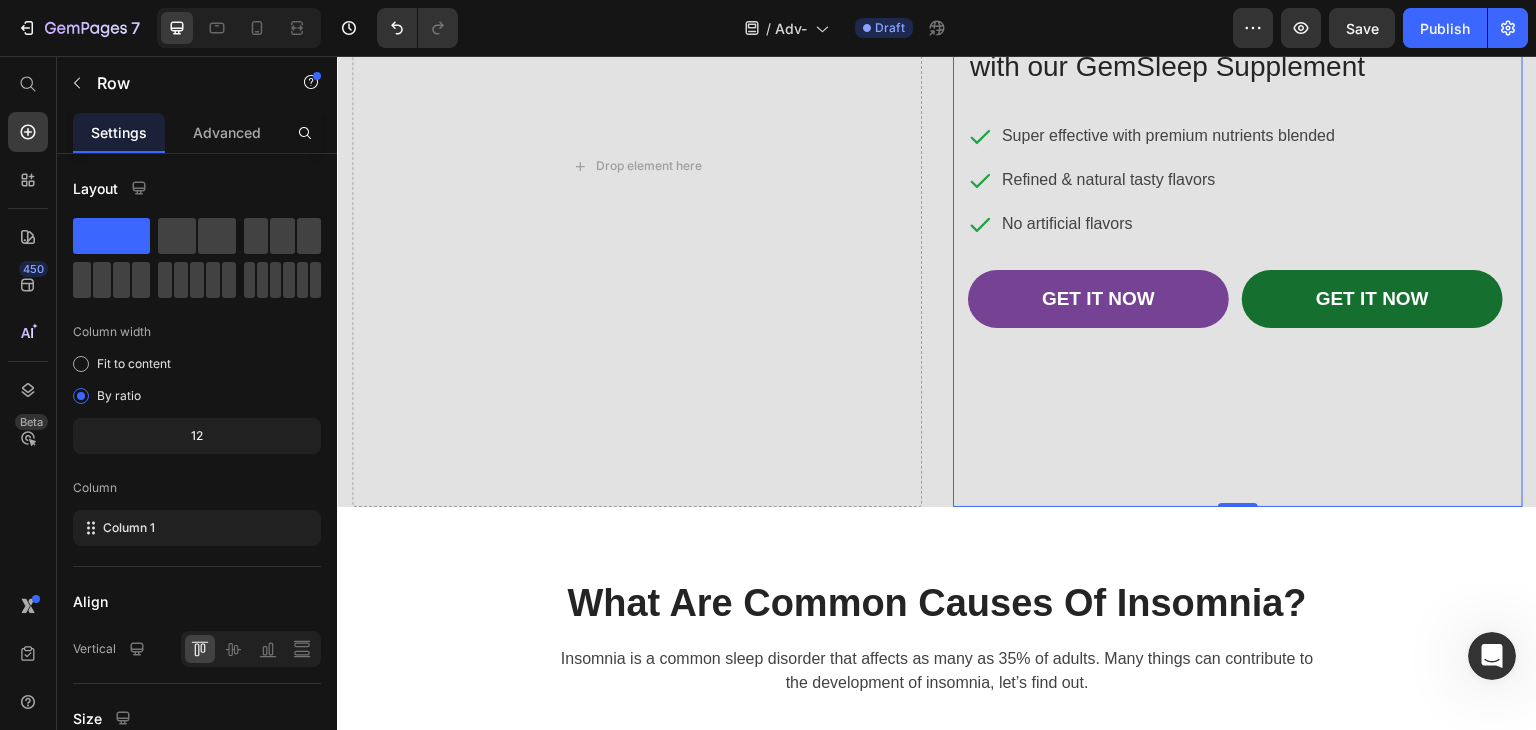 drag, startPoint x: 1227, startPoint y: 564, endPoint x: 1237, endPoint y: 446, distance: 118.42297 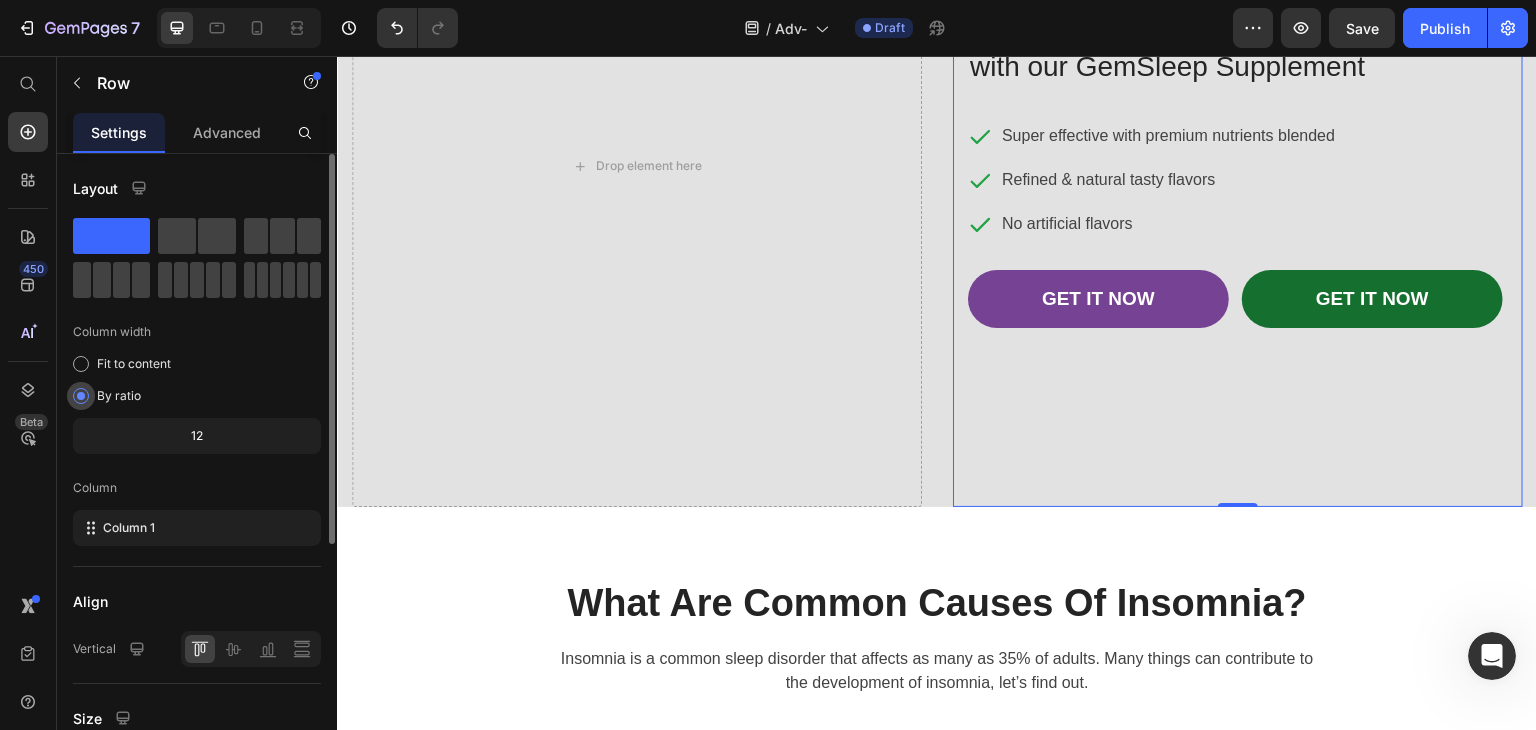 scroll, scrollTop: 394, scrollLeft: 0, axis: vertical 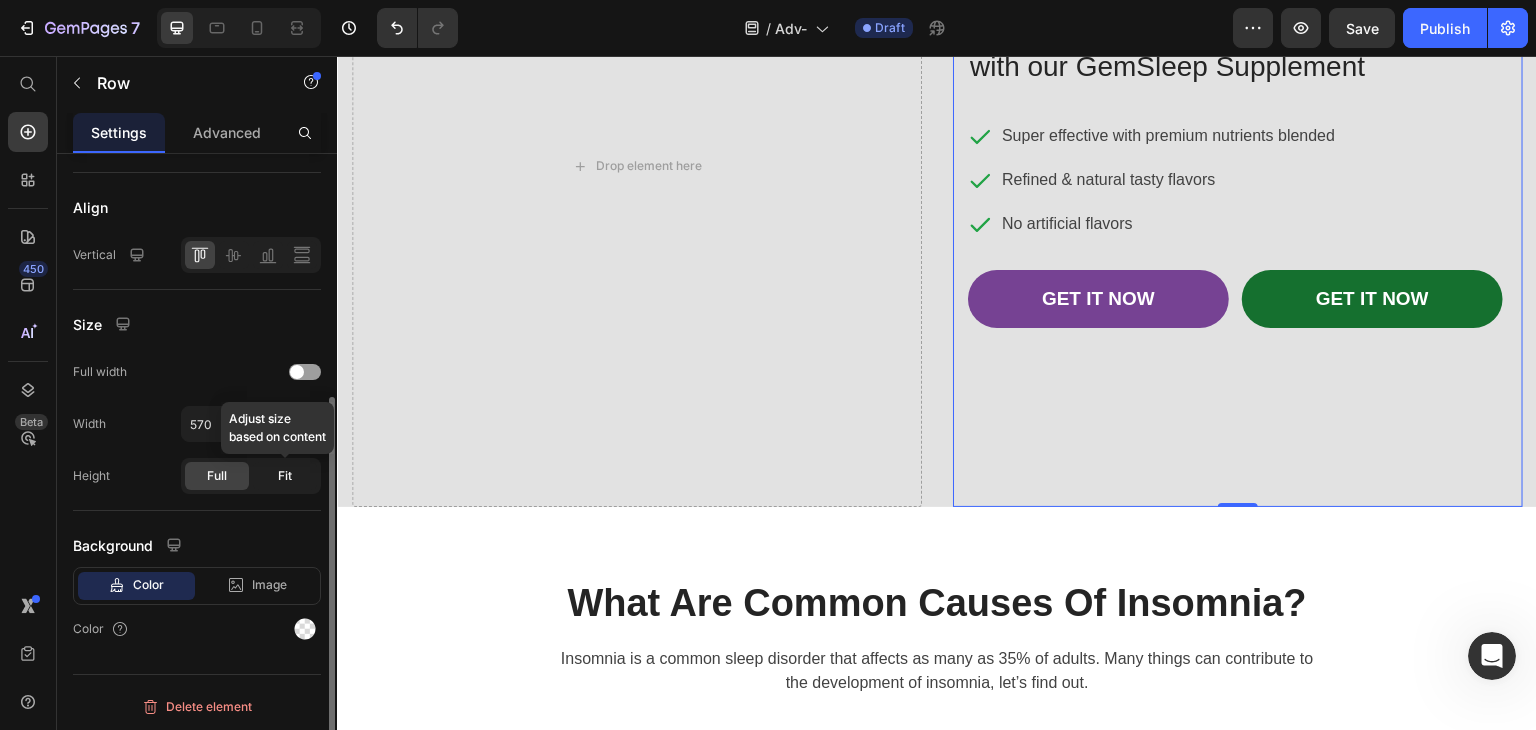 click on "Fit" 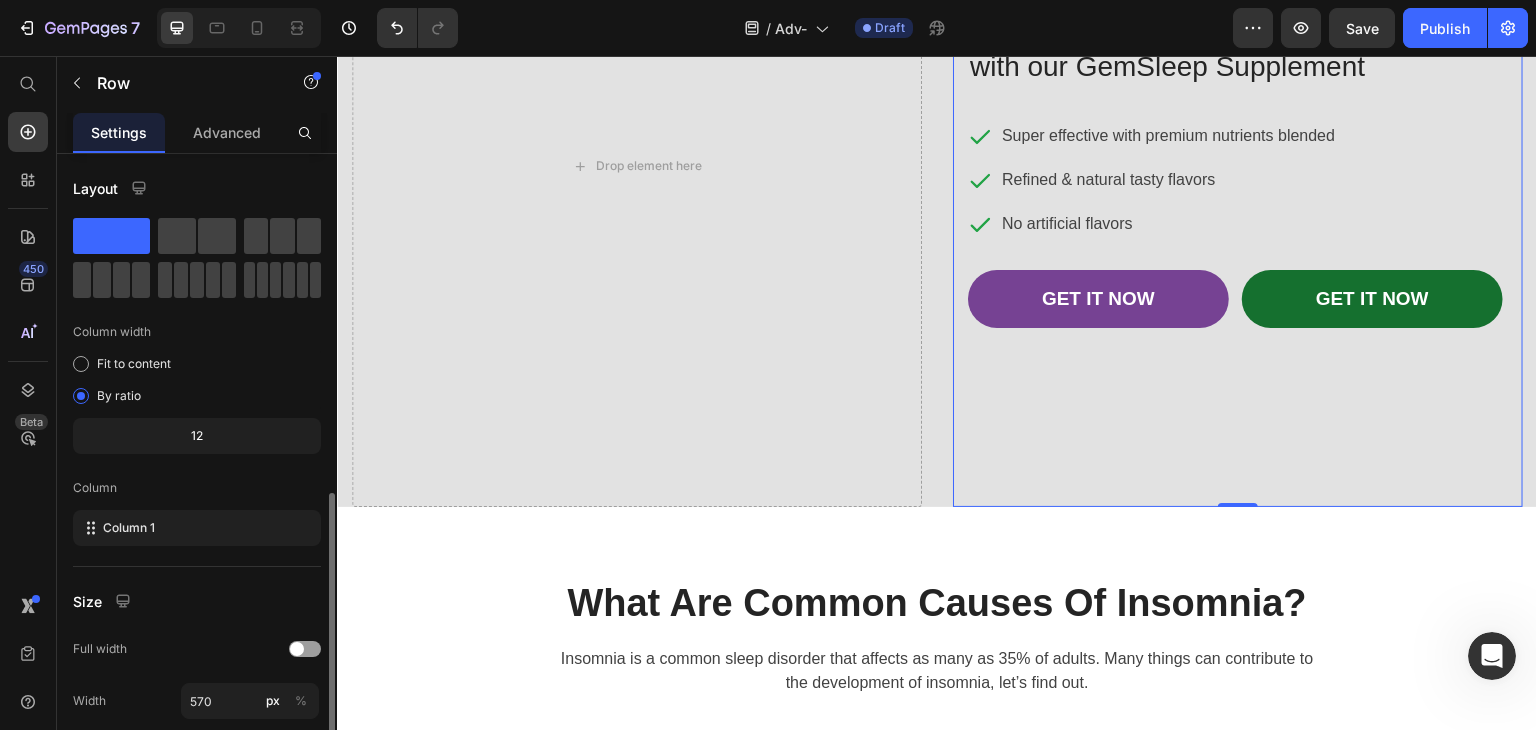 scroll, scrollTop: 200, scrollLeft: 0, axis: vertical 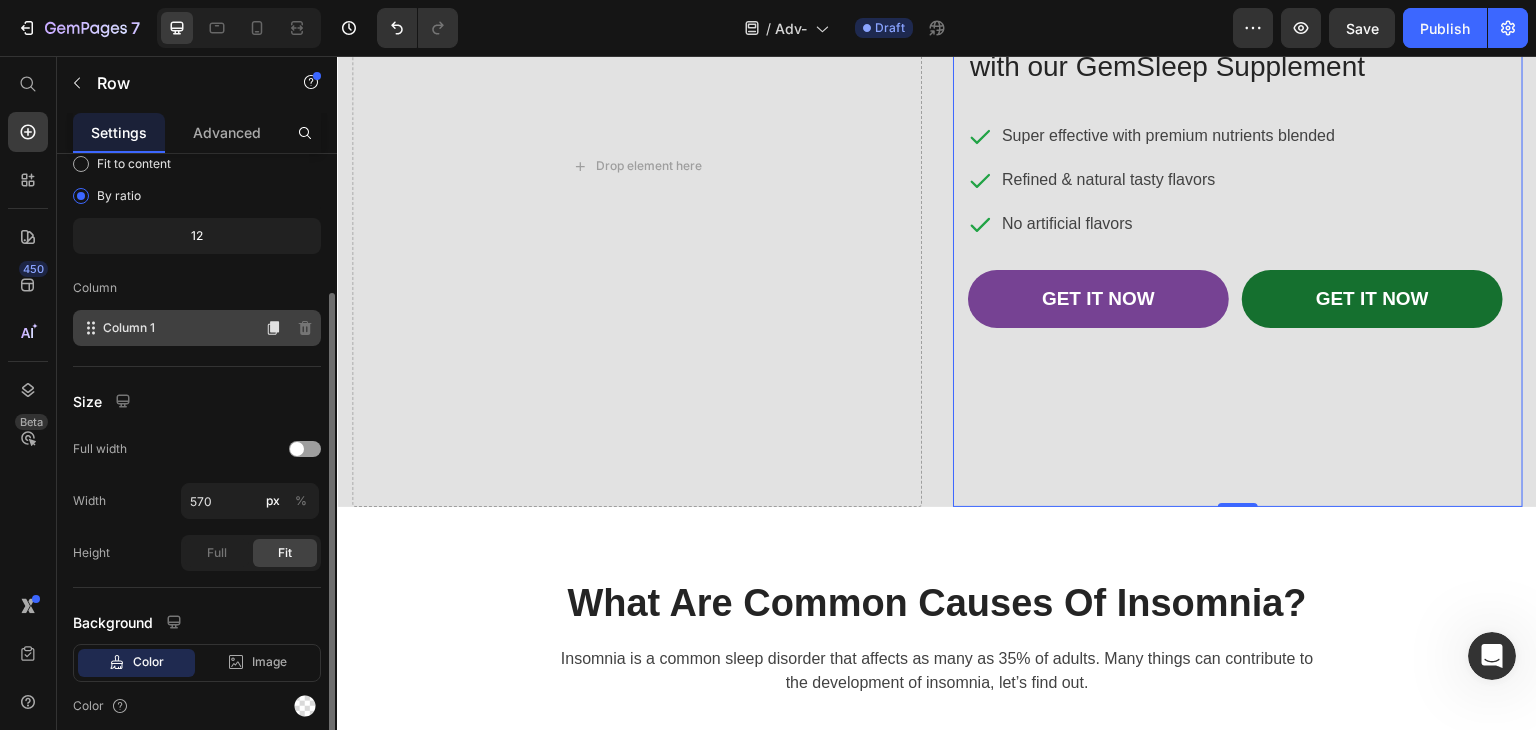 click on "Column 1" 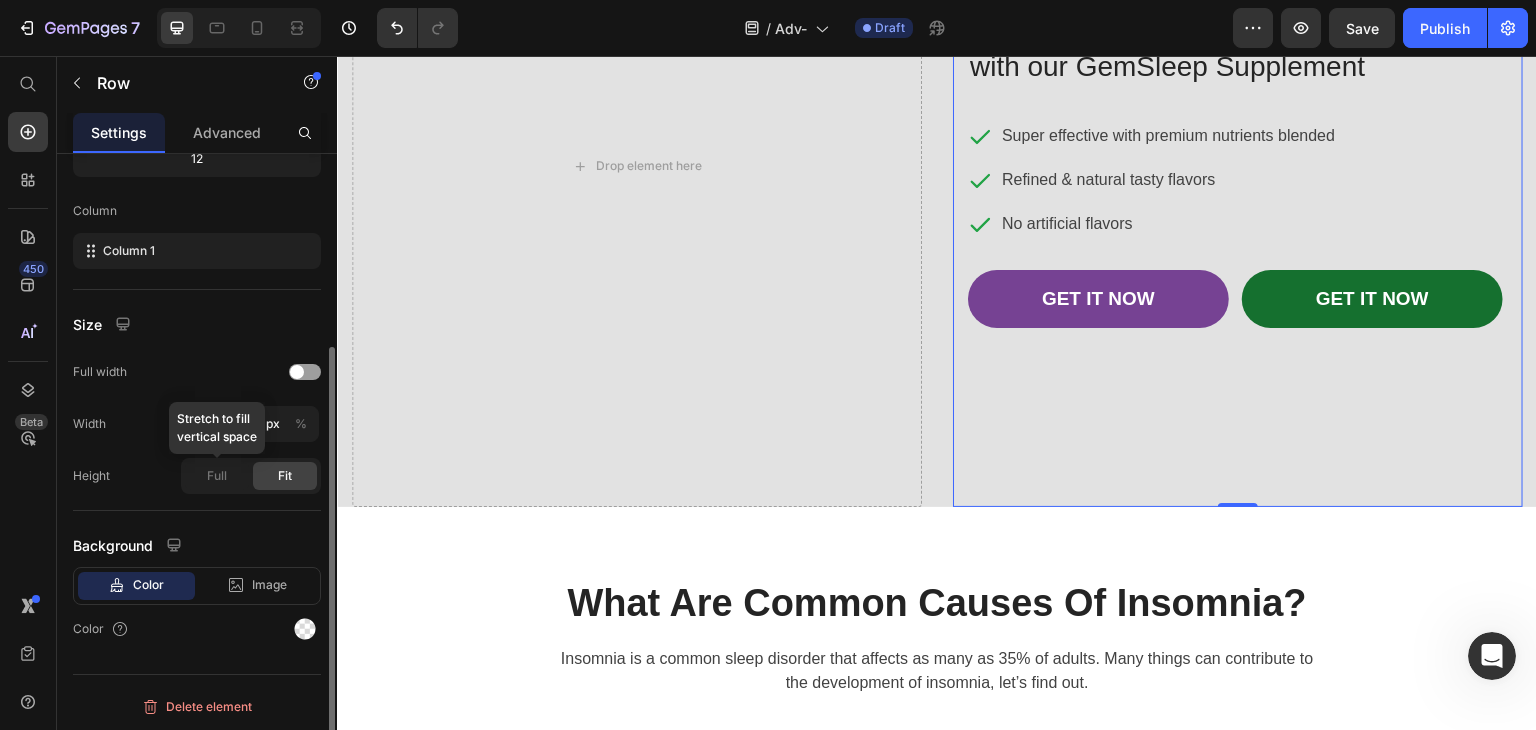 scroll, scrollTop: 0, scrollLeft: 0, axis: both 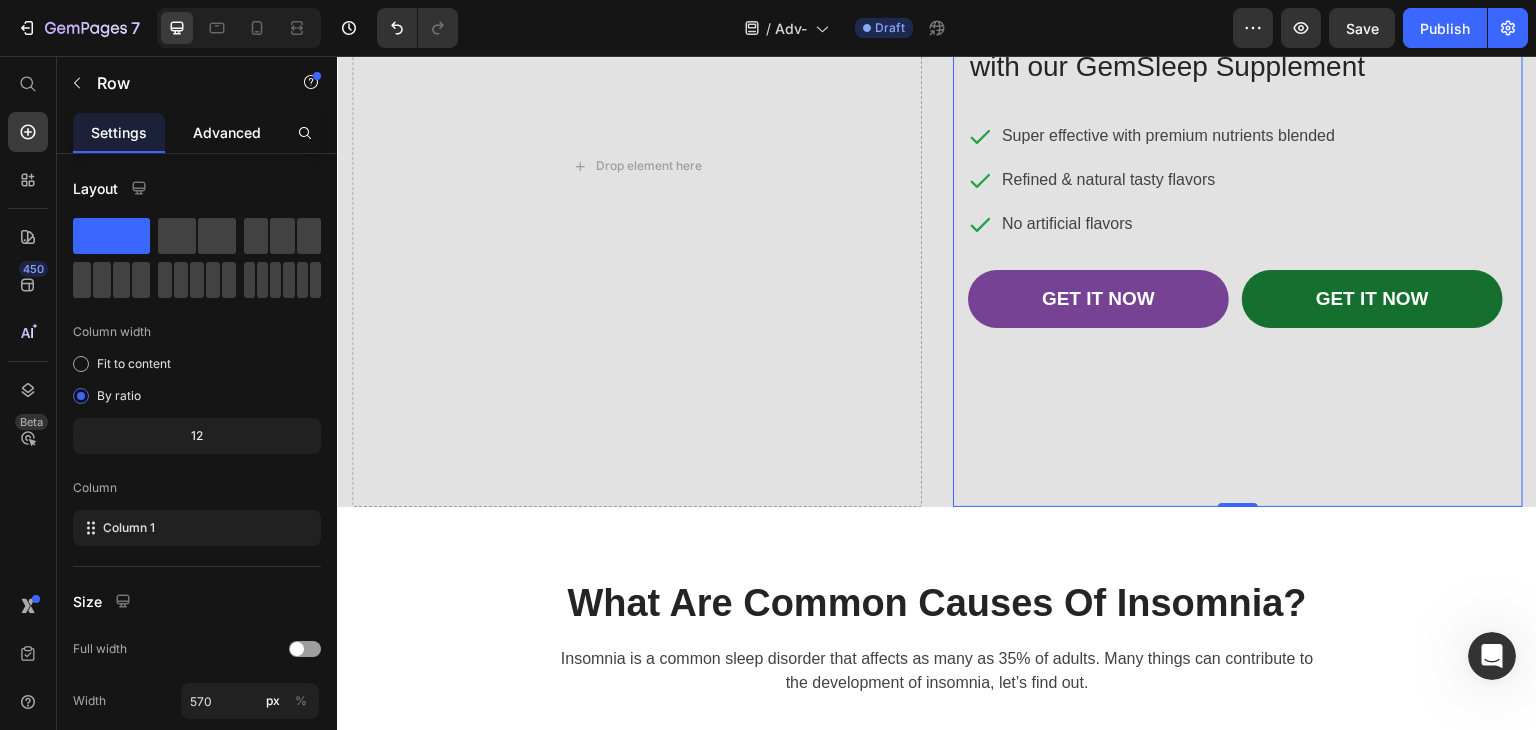 click on "Advanced" at bounding box center (227, 132) 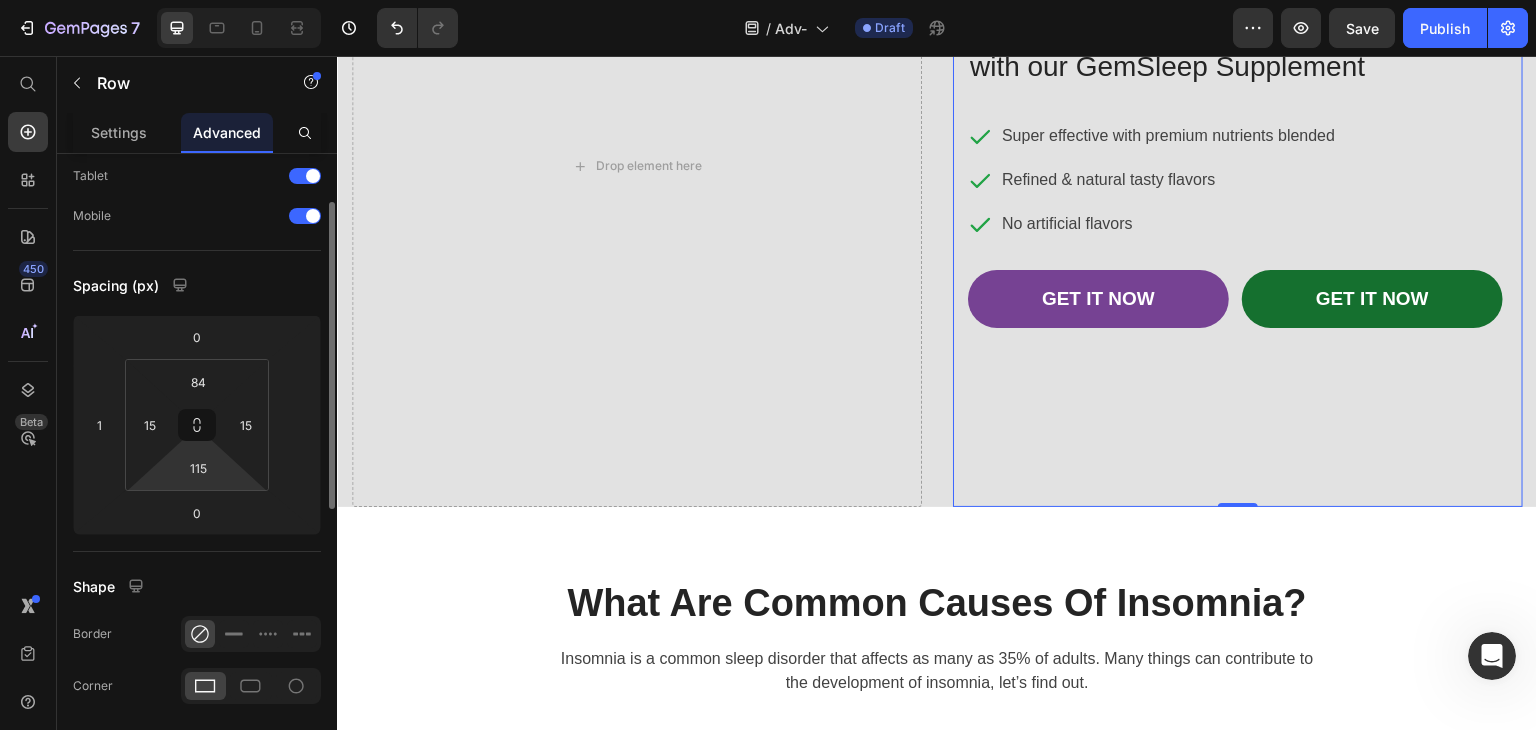scroll, scrollTop: 200, scrollLeft: 0, axis: vertical 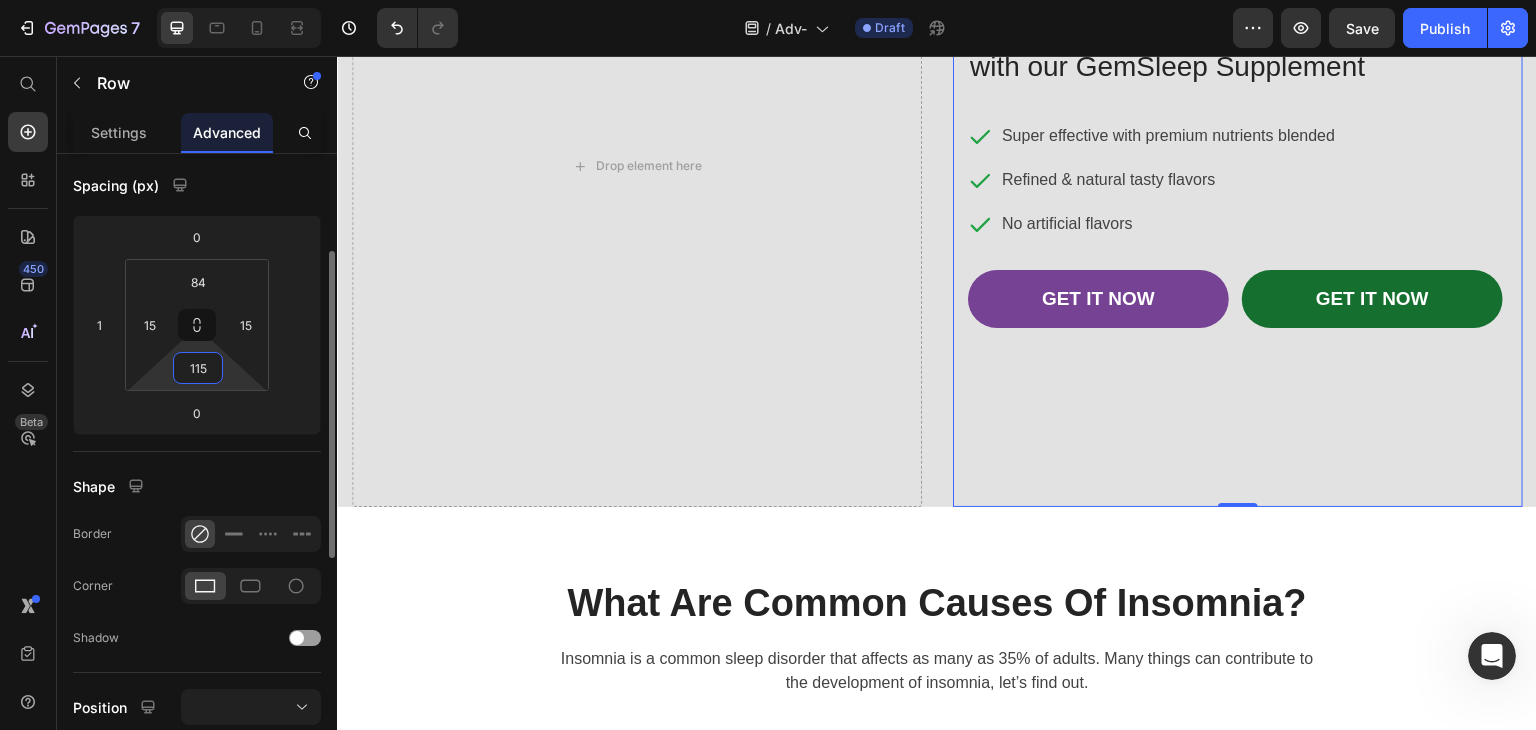 click on "115" at bounding box center (198, 368) 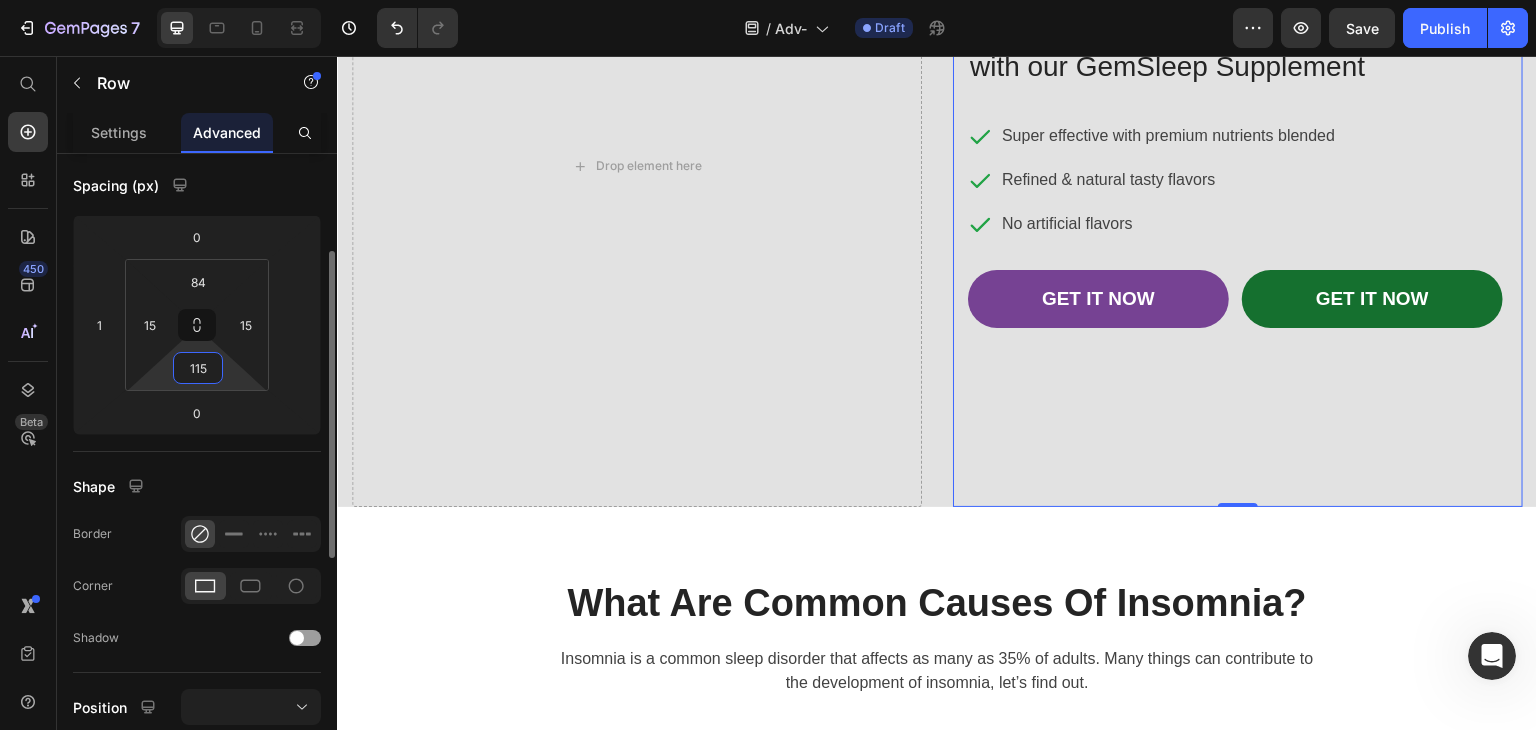 type 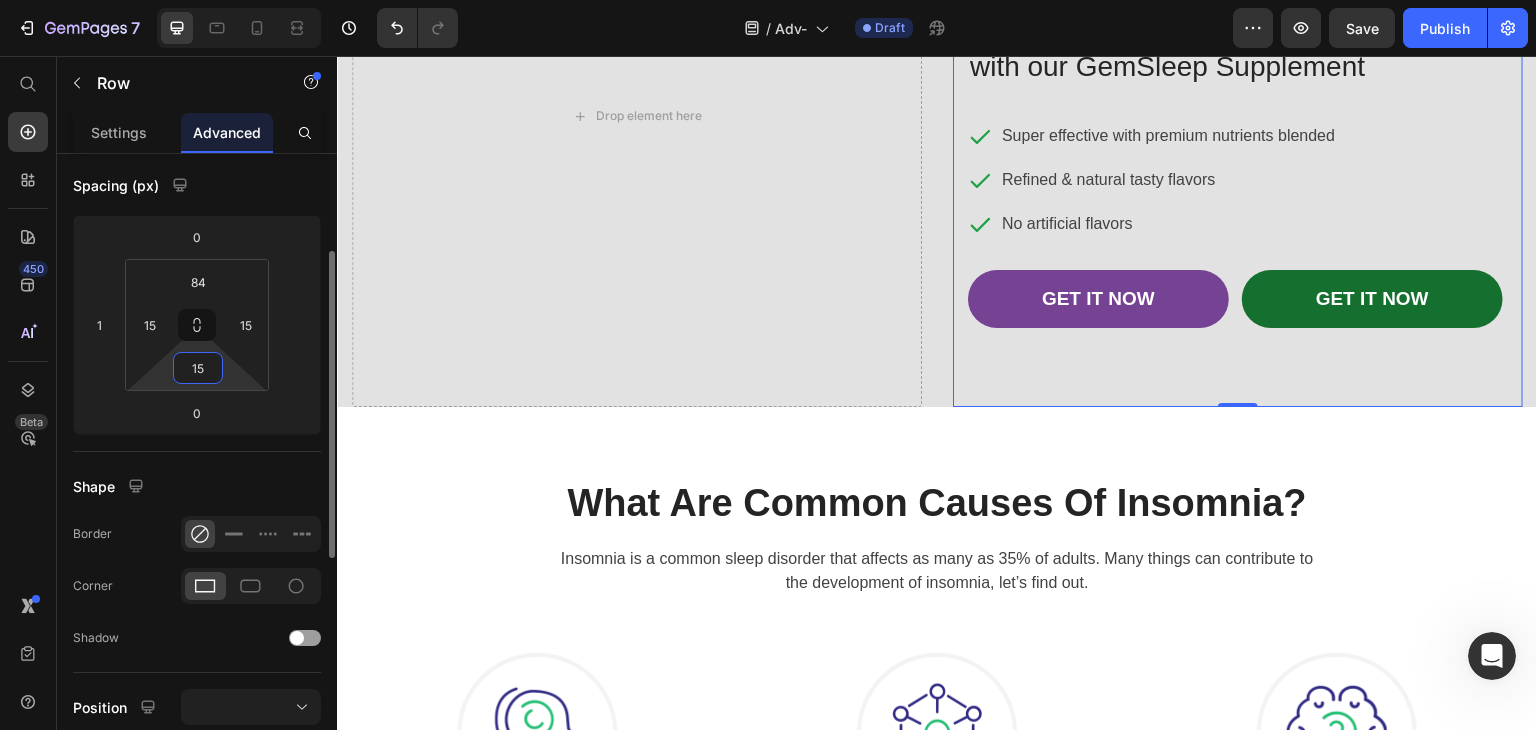 type on "1" 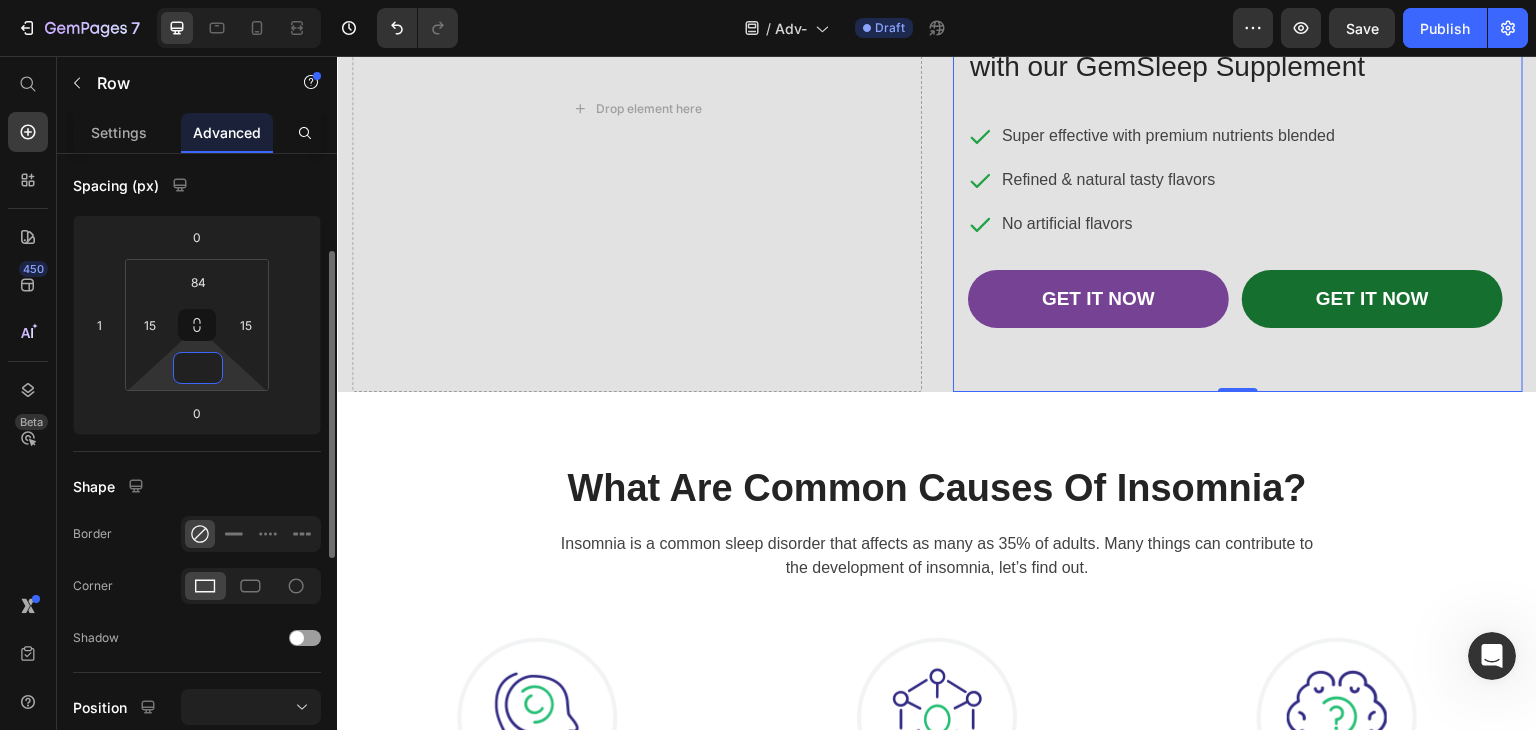 type on "0" 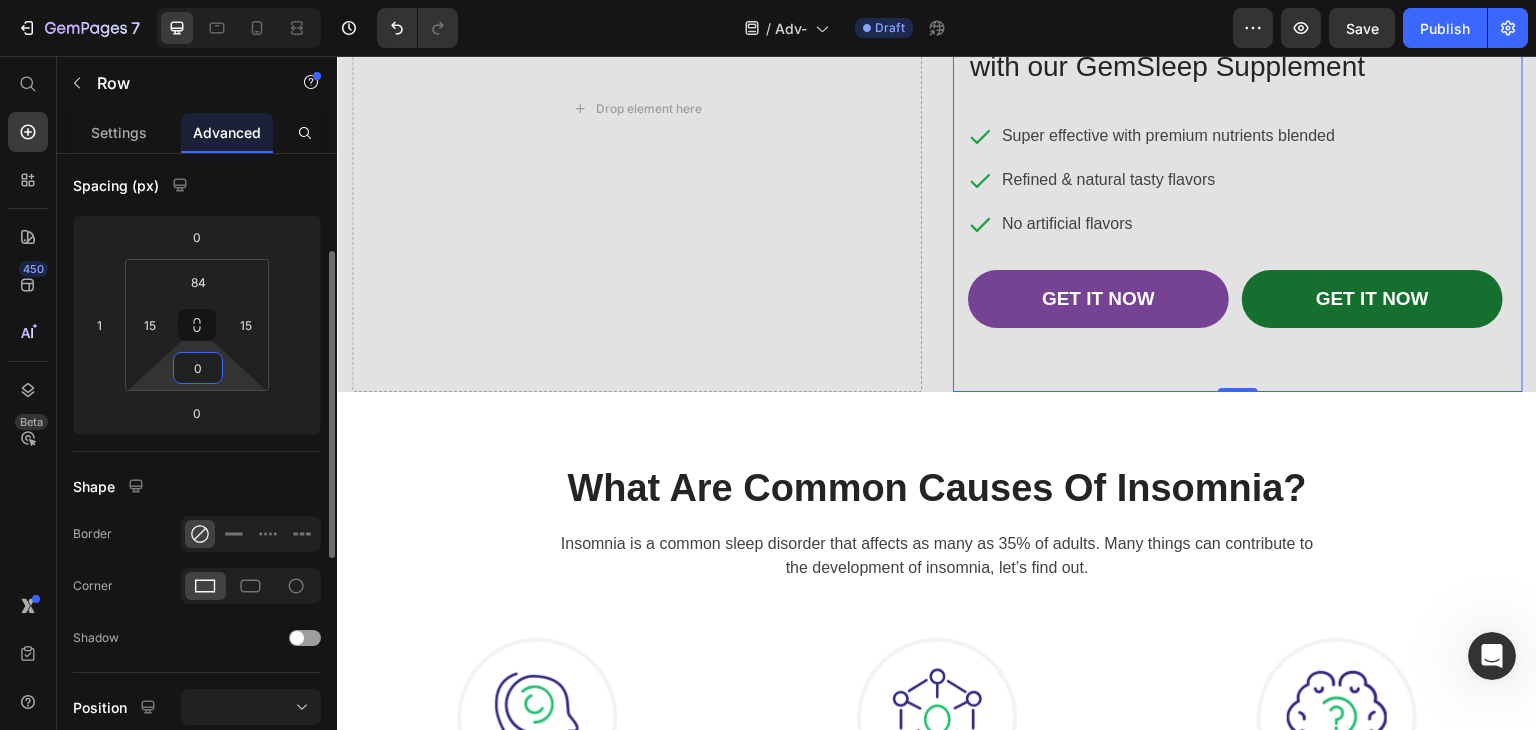 click on "Shape" at bounding box center (197, 486) 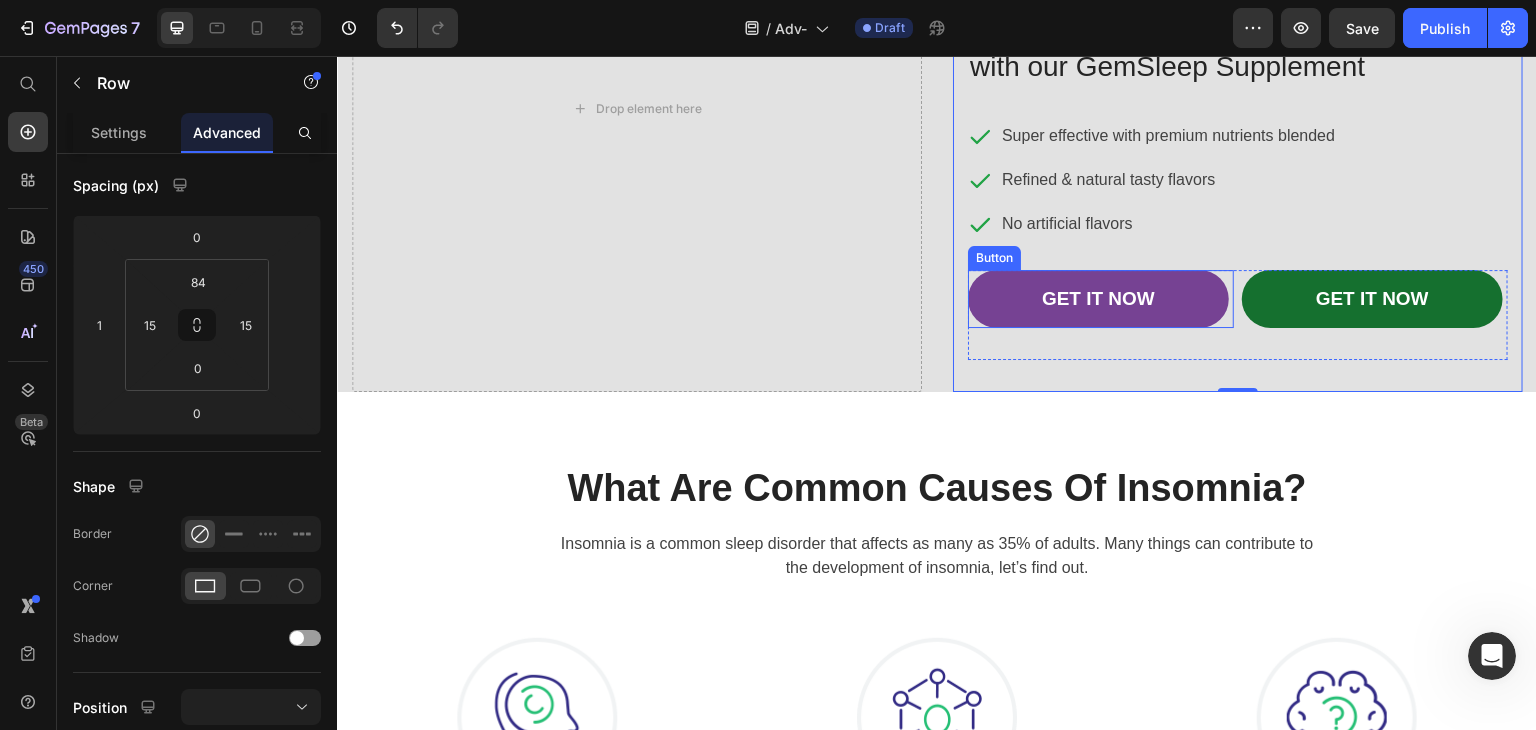 click on "GET IT NOW" at bounding box center (1098, 299) 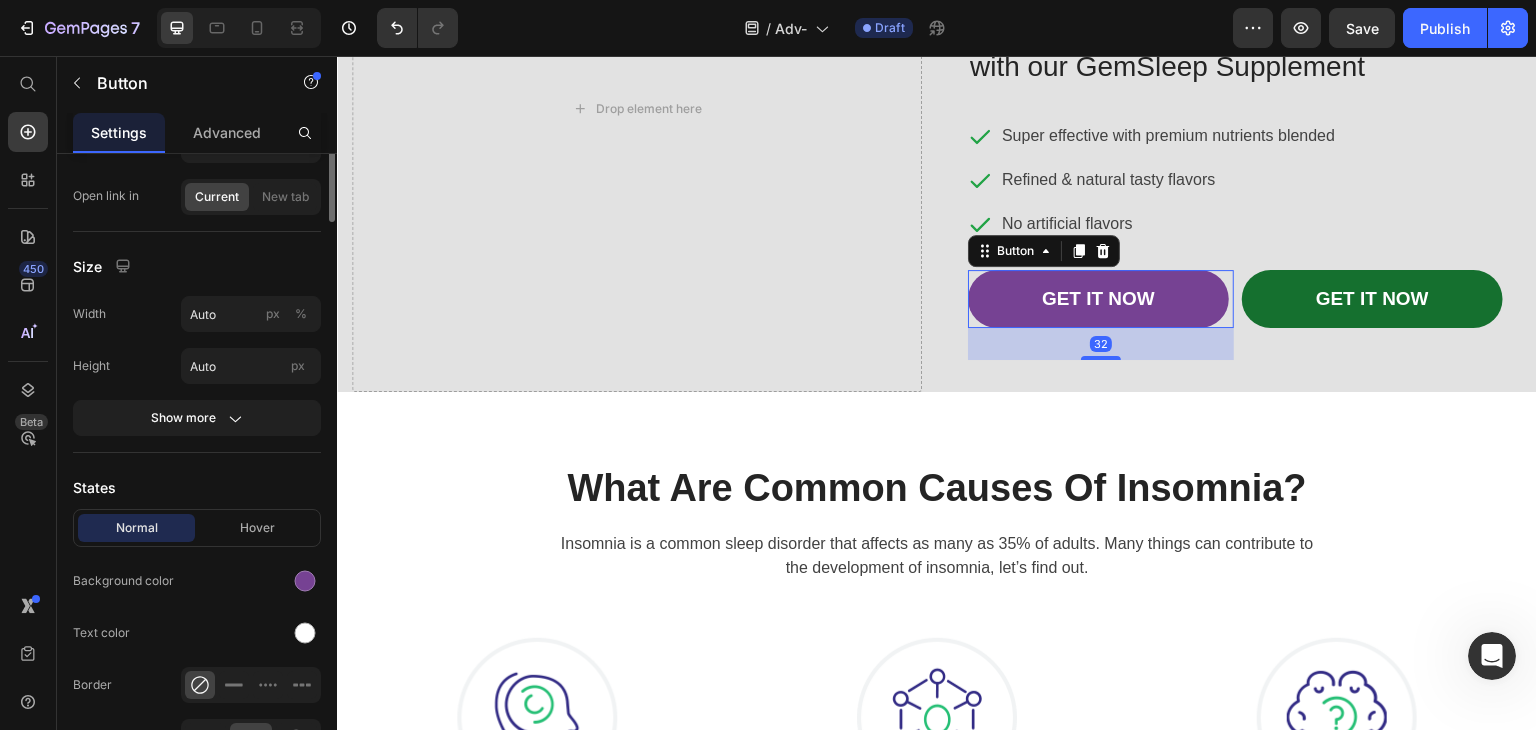 scroll, scrollTop: 0, scrollLeft: 0, axis: both 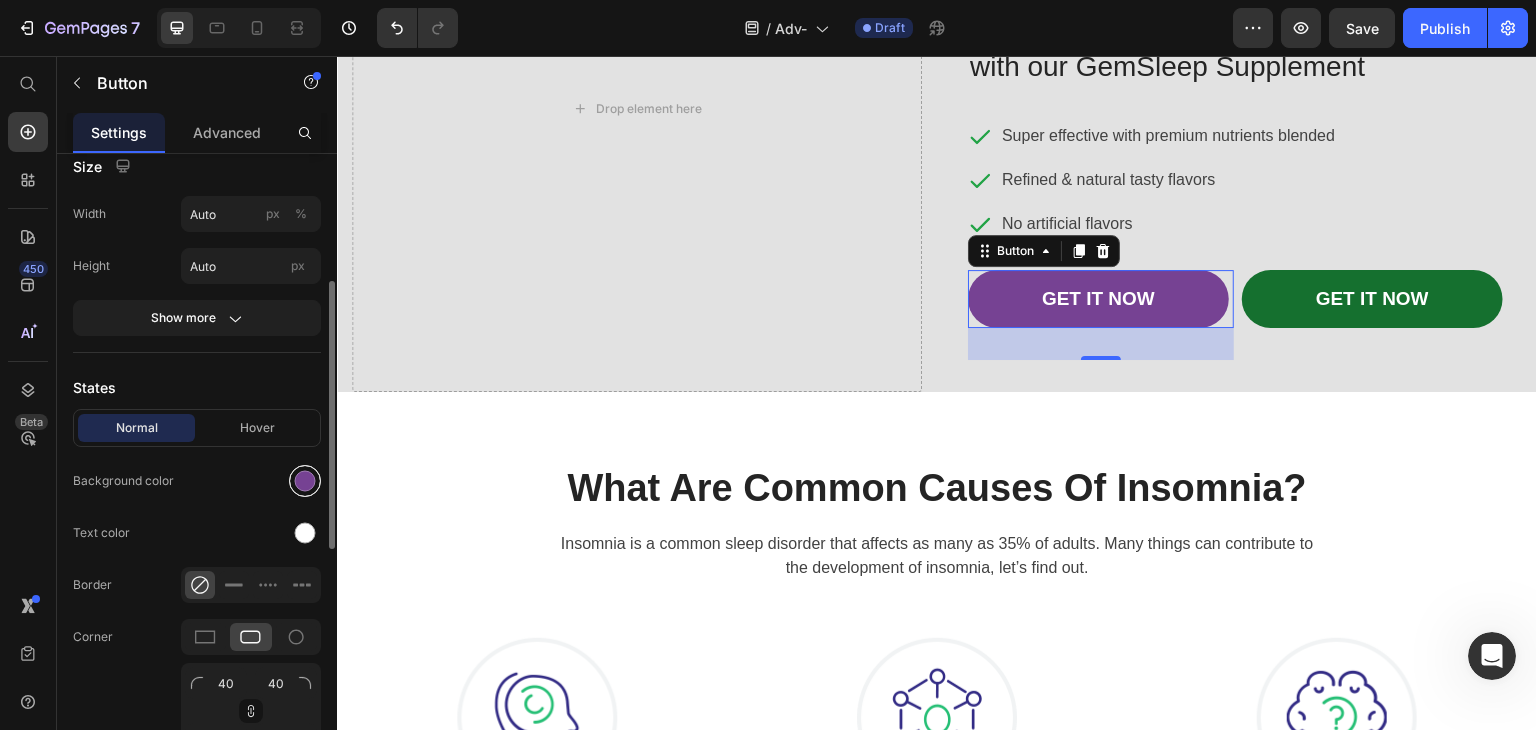 click at bounding box center [305, 481] 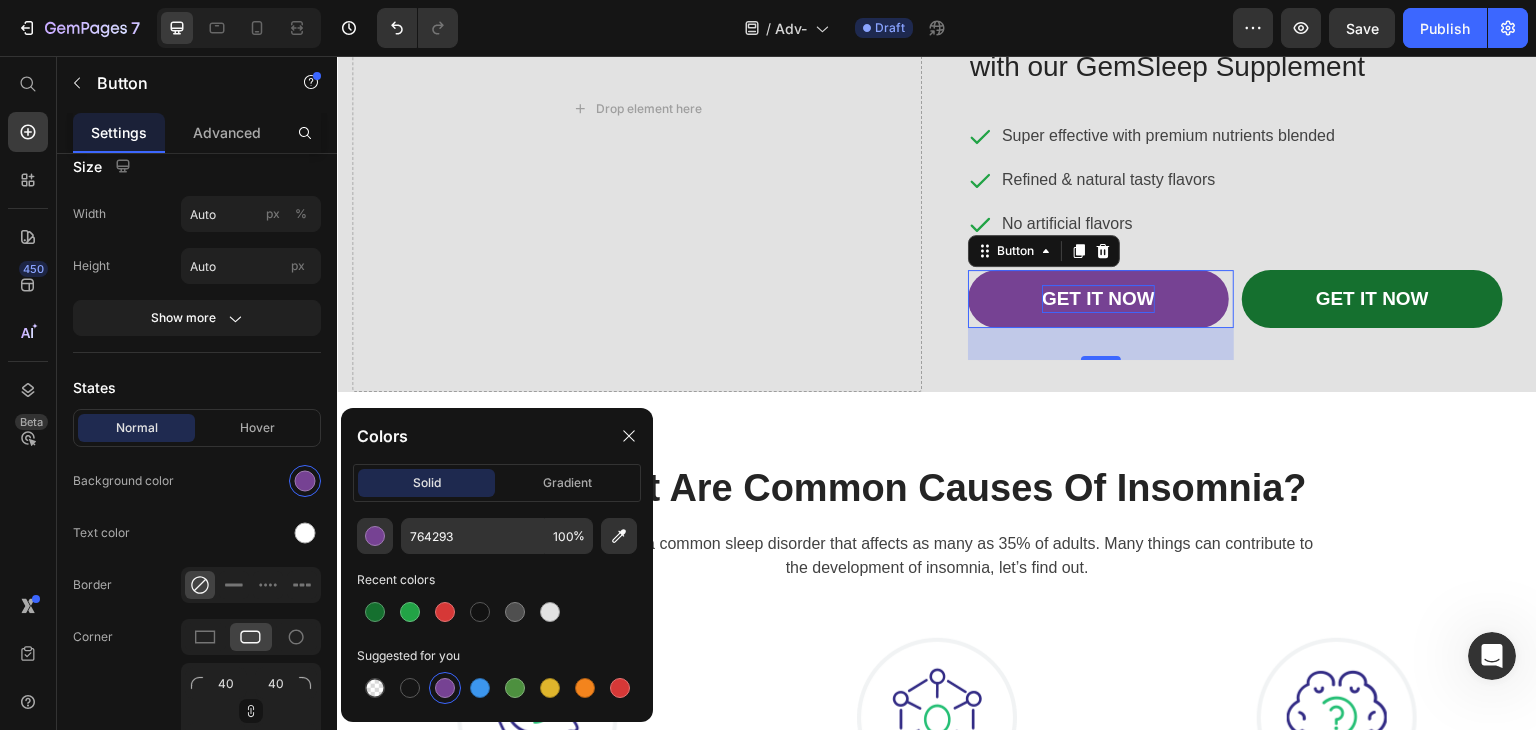 click on "GET IT NOW" at bounding box center [1098, 299] 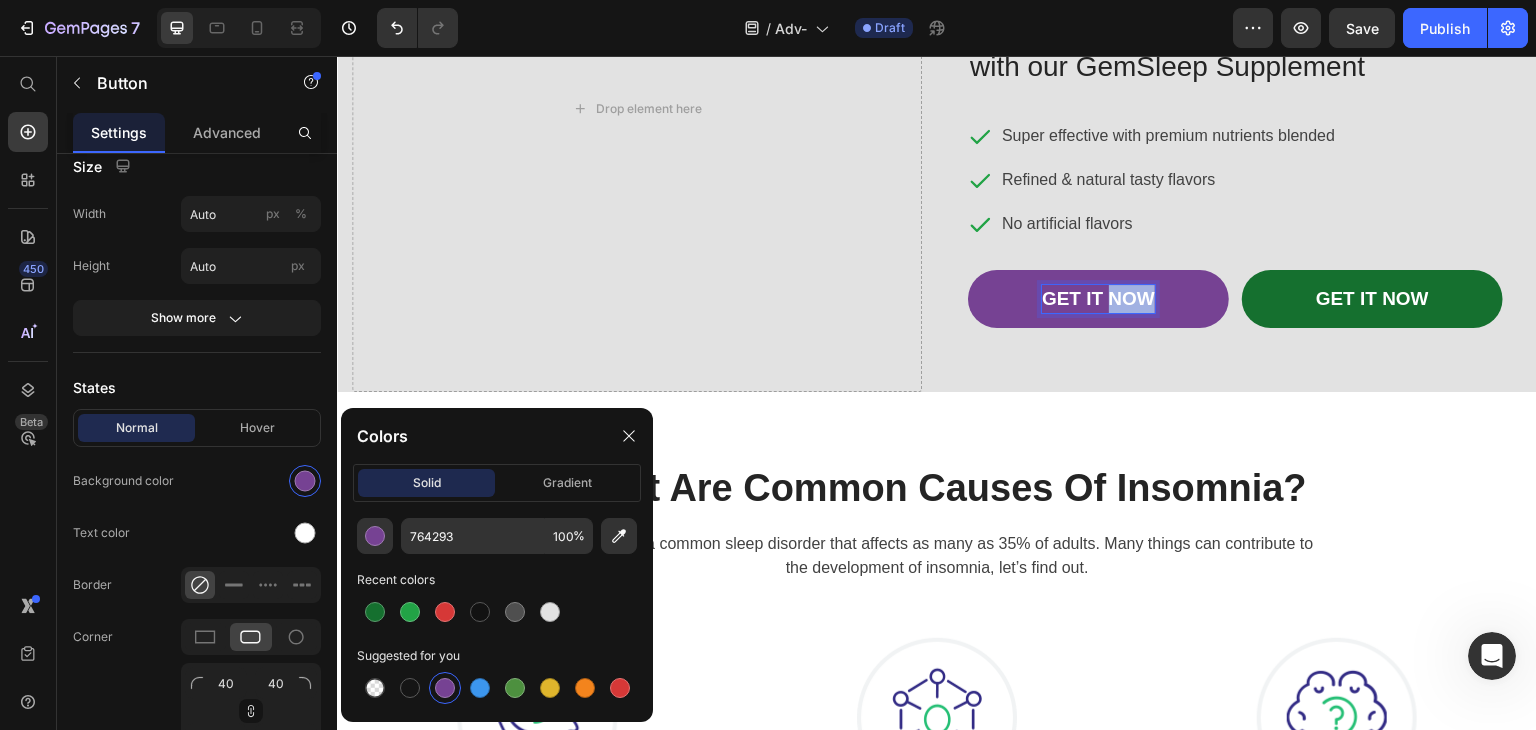 click on "GET IT NOW" at bounding box center (1098, 299) 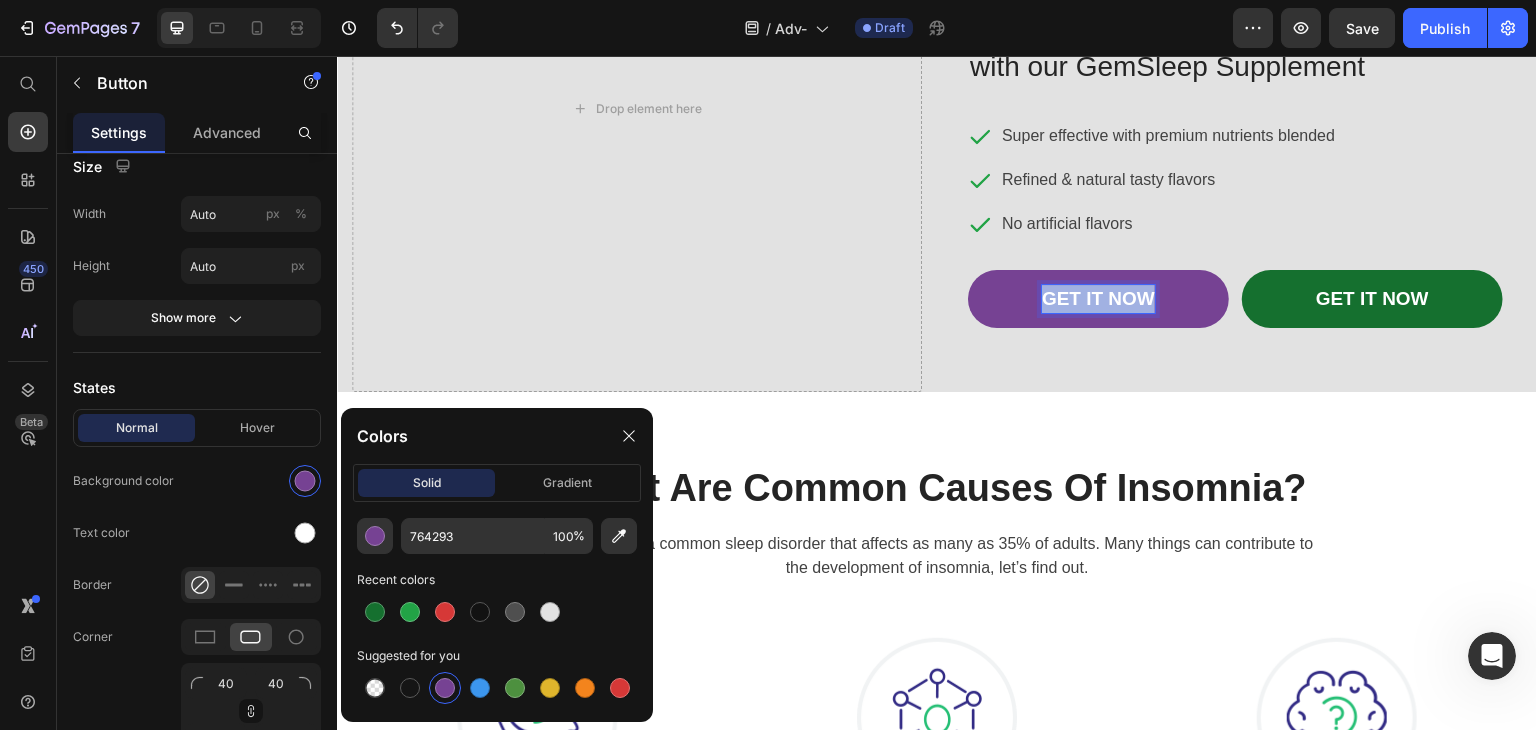 click on "GET IT NOW" at bounding box center [1098, 299] 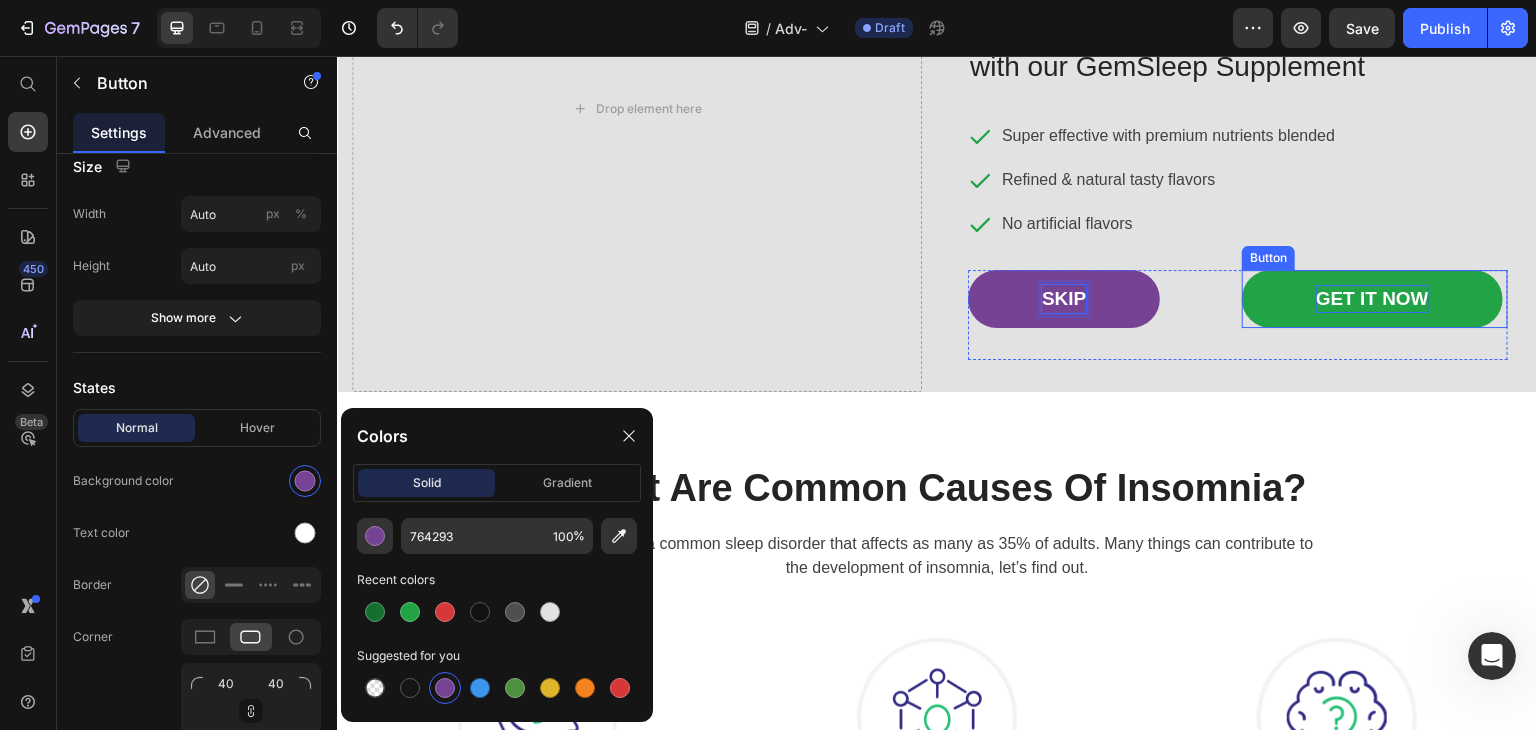 click on "GET IT NOW" at bounding box center [1372, 299] 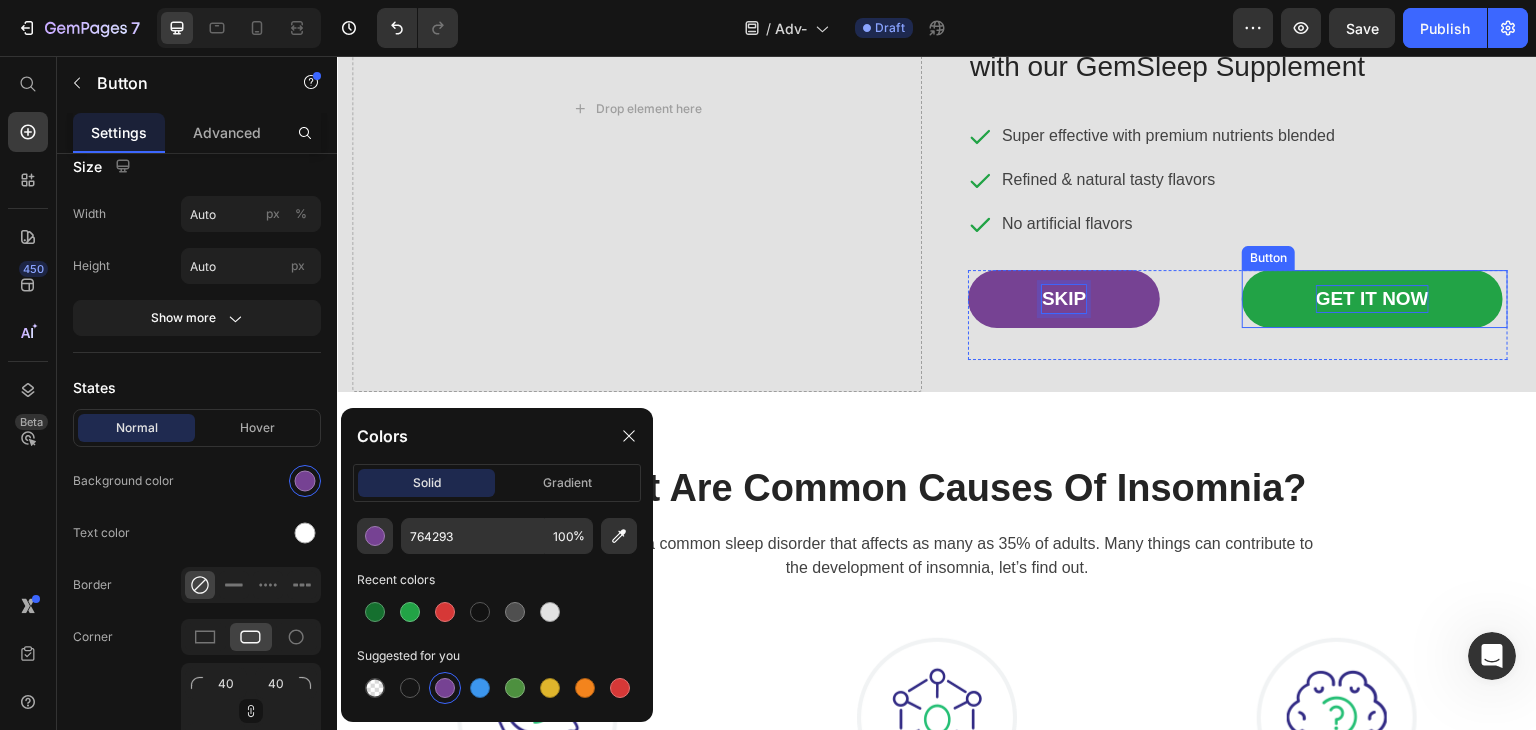 click on "GET IT NOW" at bounding box center [1372, 299] 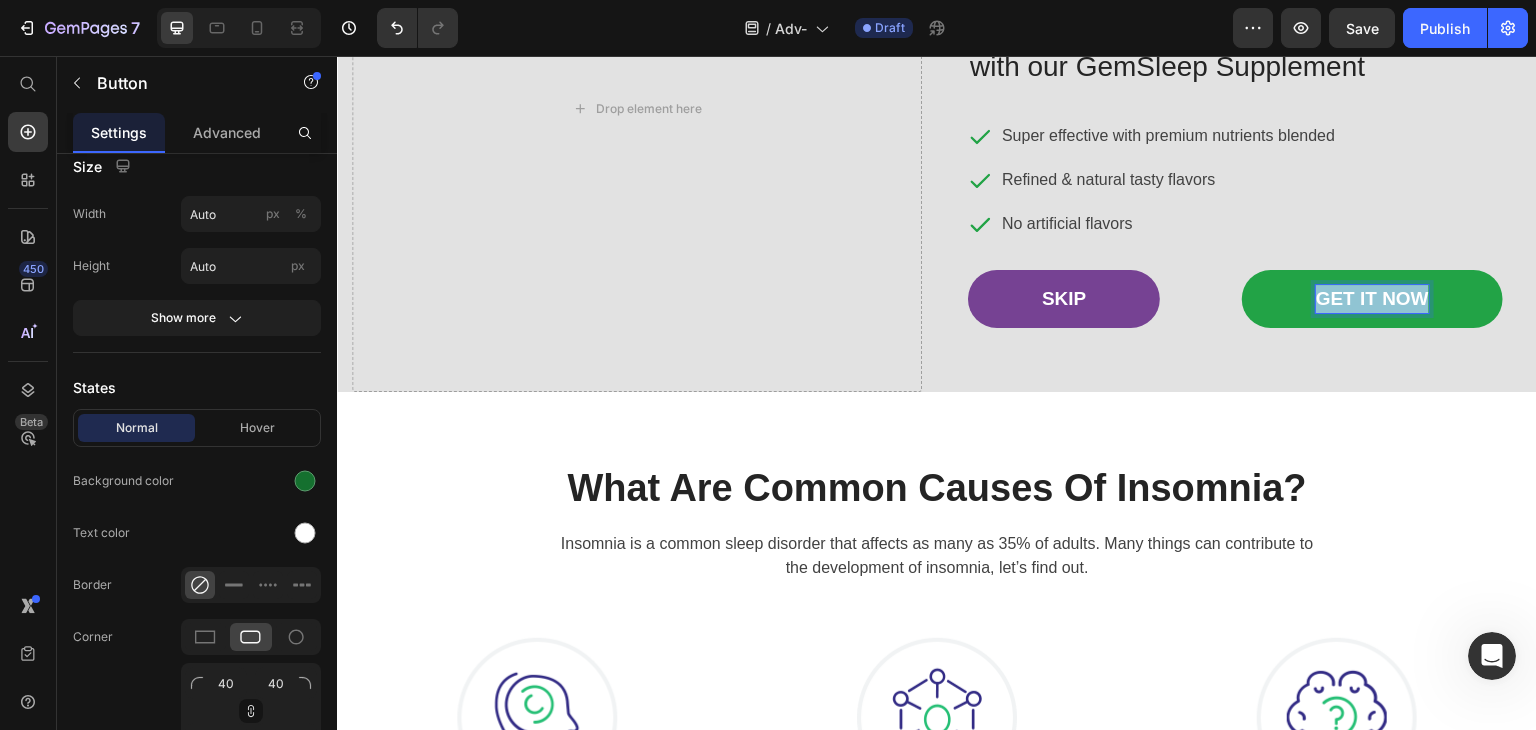 click on "GET IT NOW" at bounding box center (1372, 299) 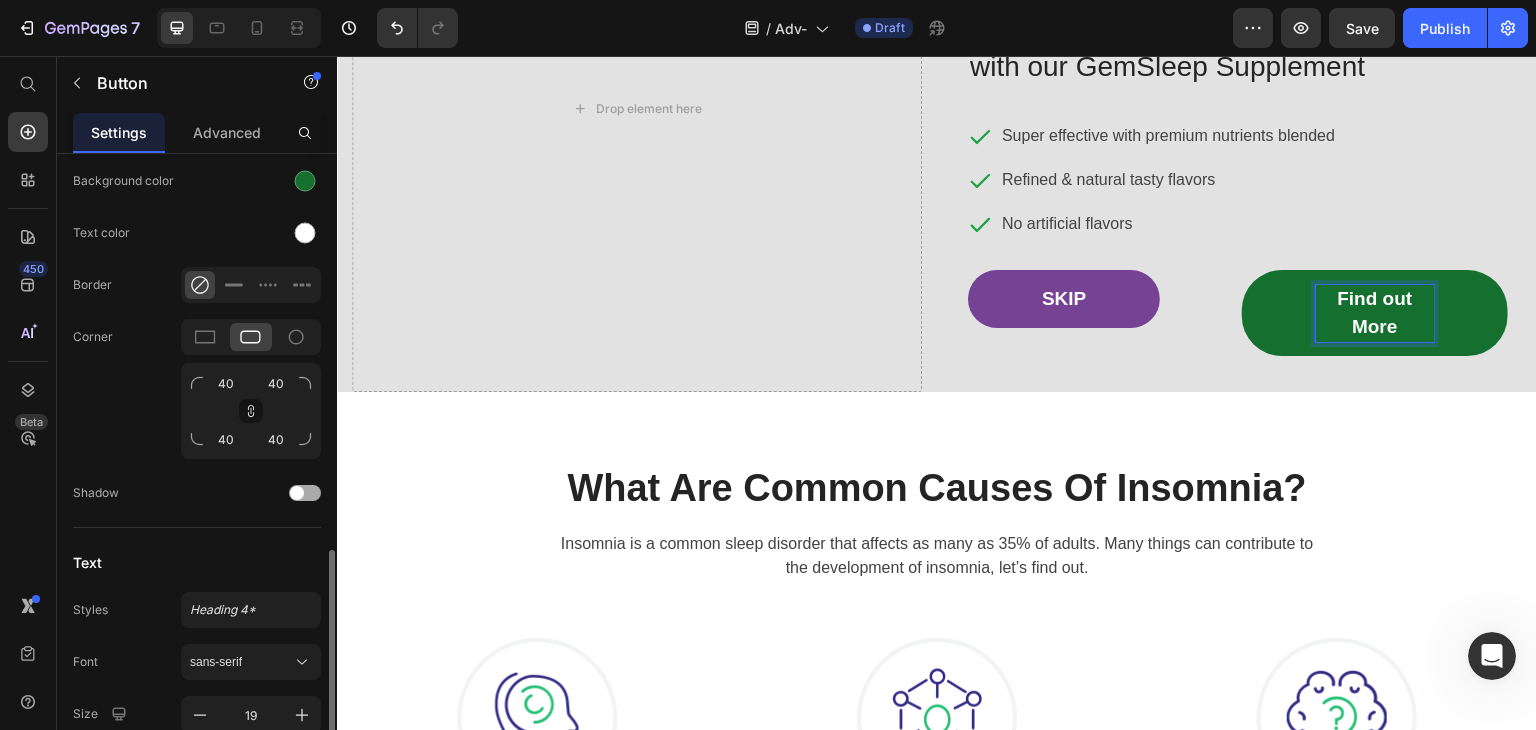 scroll, scrollTop: 700, scrollLeft: 0, axis: vertical 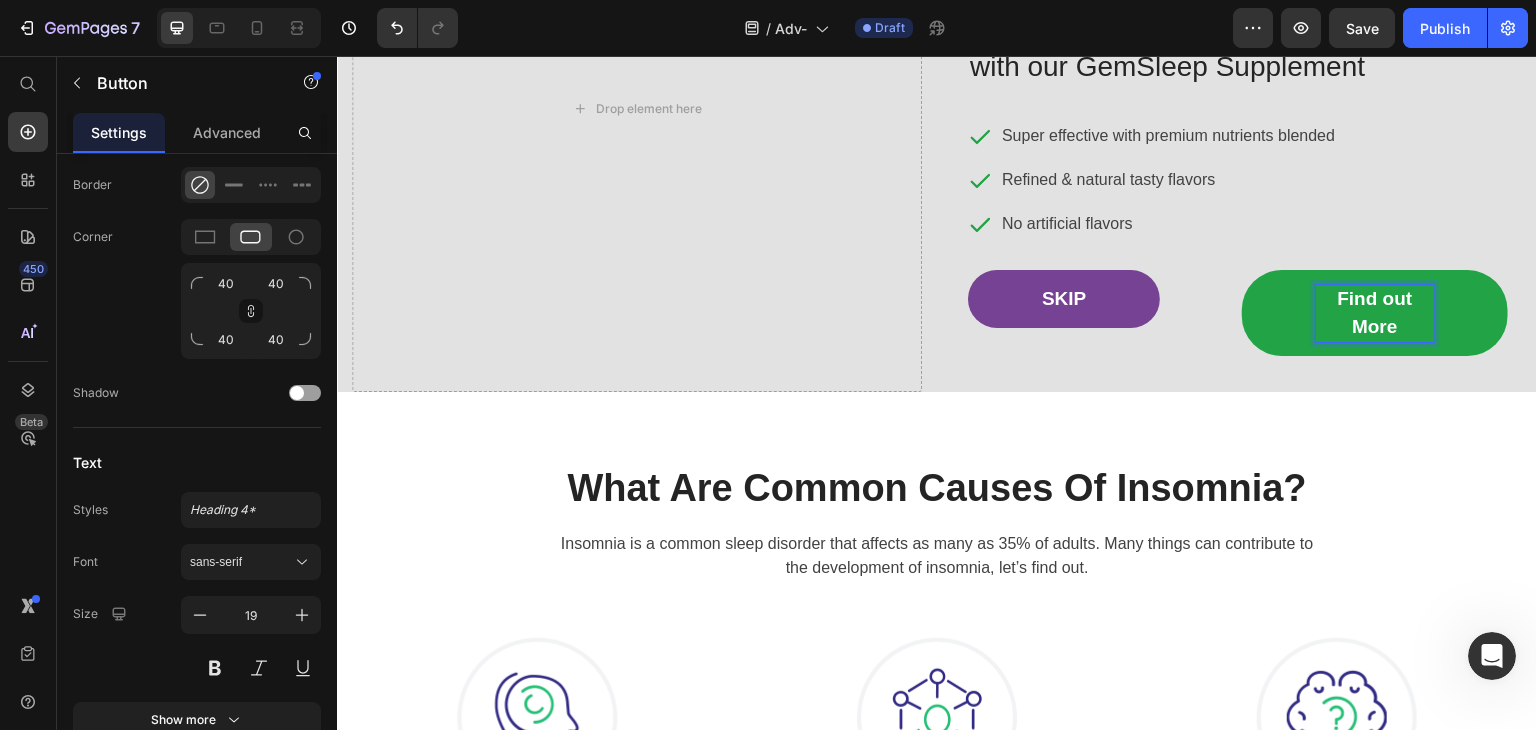 click on "Find out More" at bounding box center [1375, 313] 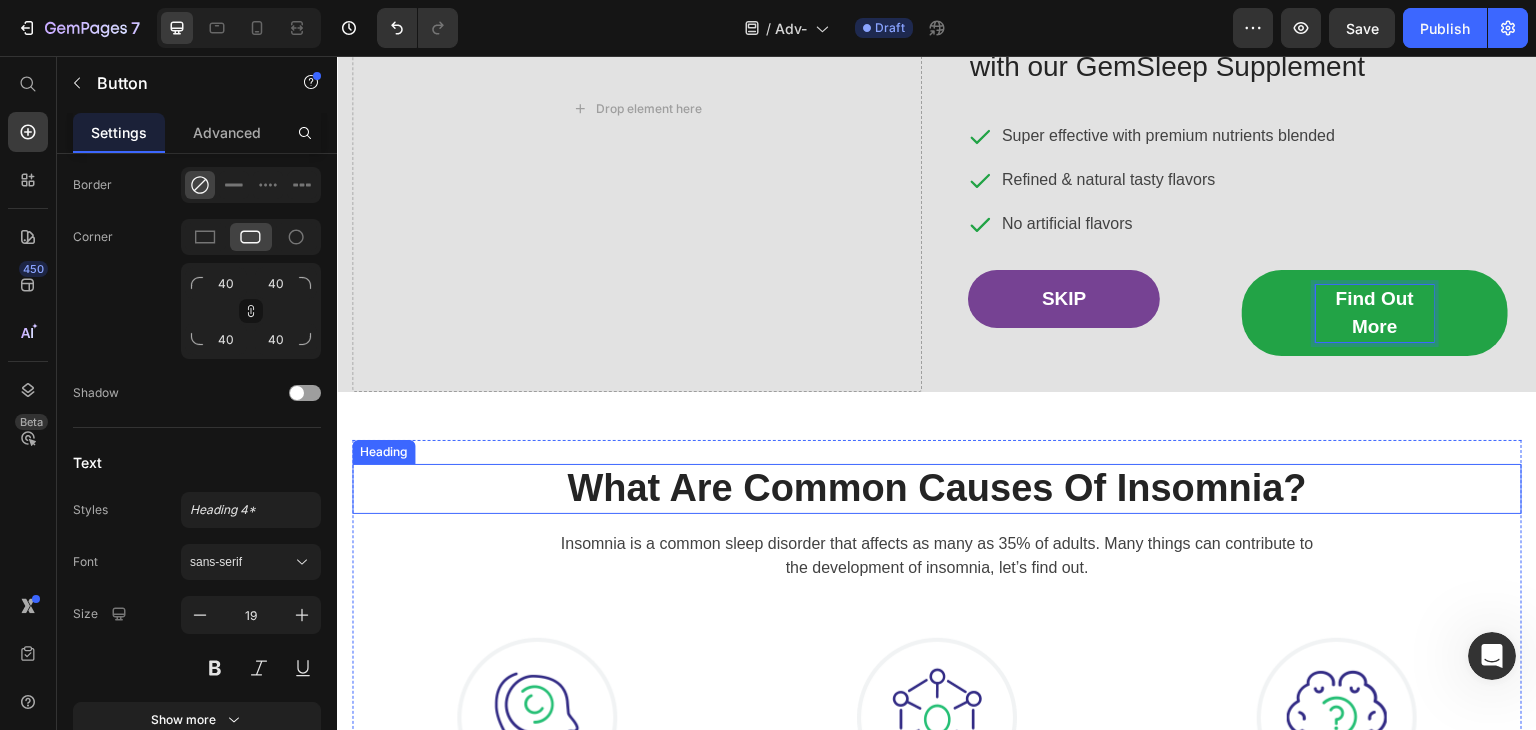 click on "What Are Common Causes Of Insomnia? Heading Insomnia is a common sleep disorder that affects as many as 35% of adults. Many things can contribute to the development of insomnia, let’s find out. Text block Row Image Mental Health Problems Heading Such as stress, depression and anxiety. Text block Row Image Sleep-Related Breathing Disorders Heading Snoring, Sleep Apnea, ... Text block Row Image Neurological Disorders Heading Alzheimer’s disease or Parkinson’s disease. Text block Row Row Row" at bounding box center (937, 682) 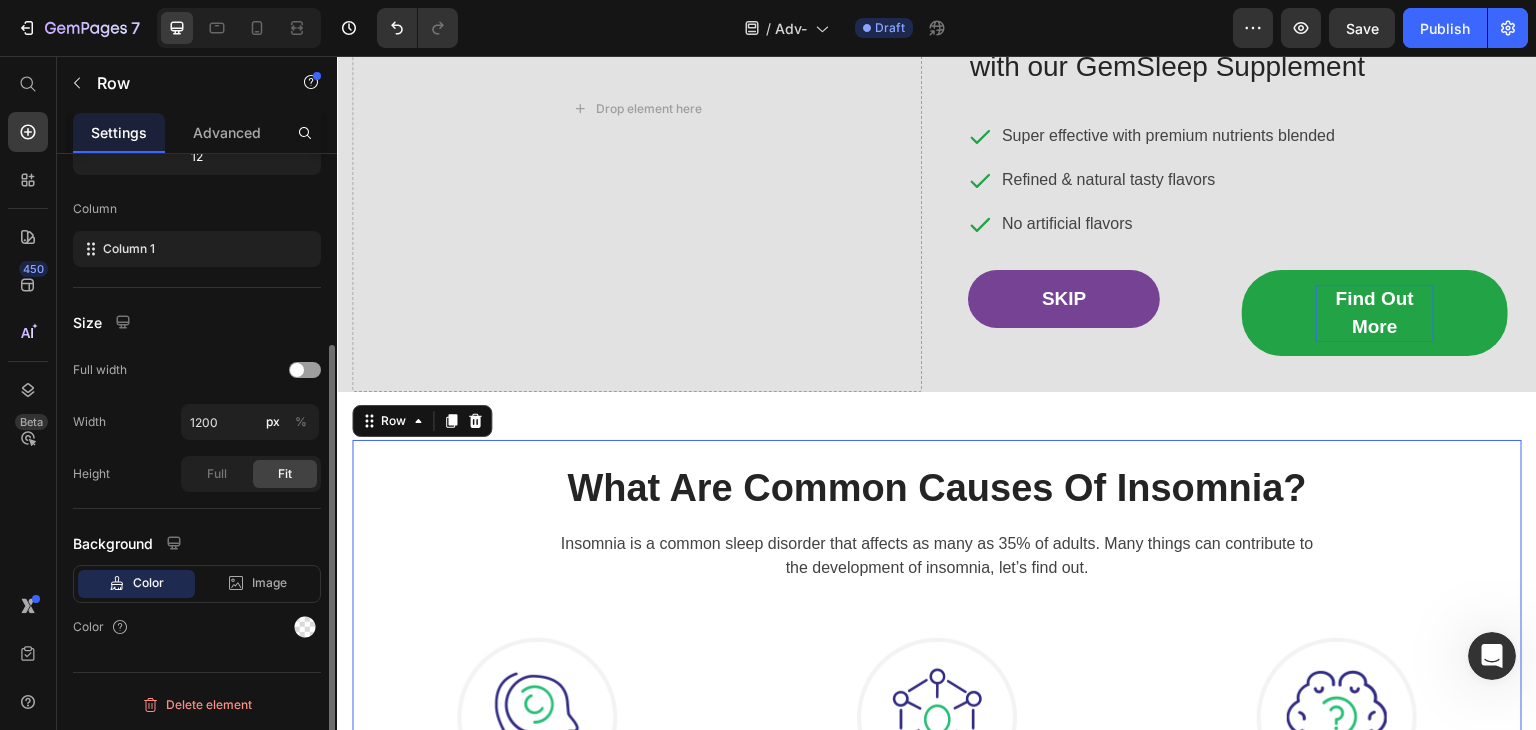 scroll, scrollTop: 0, scrollLeft: 0, axis: both 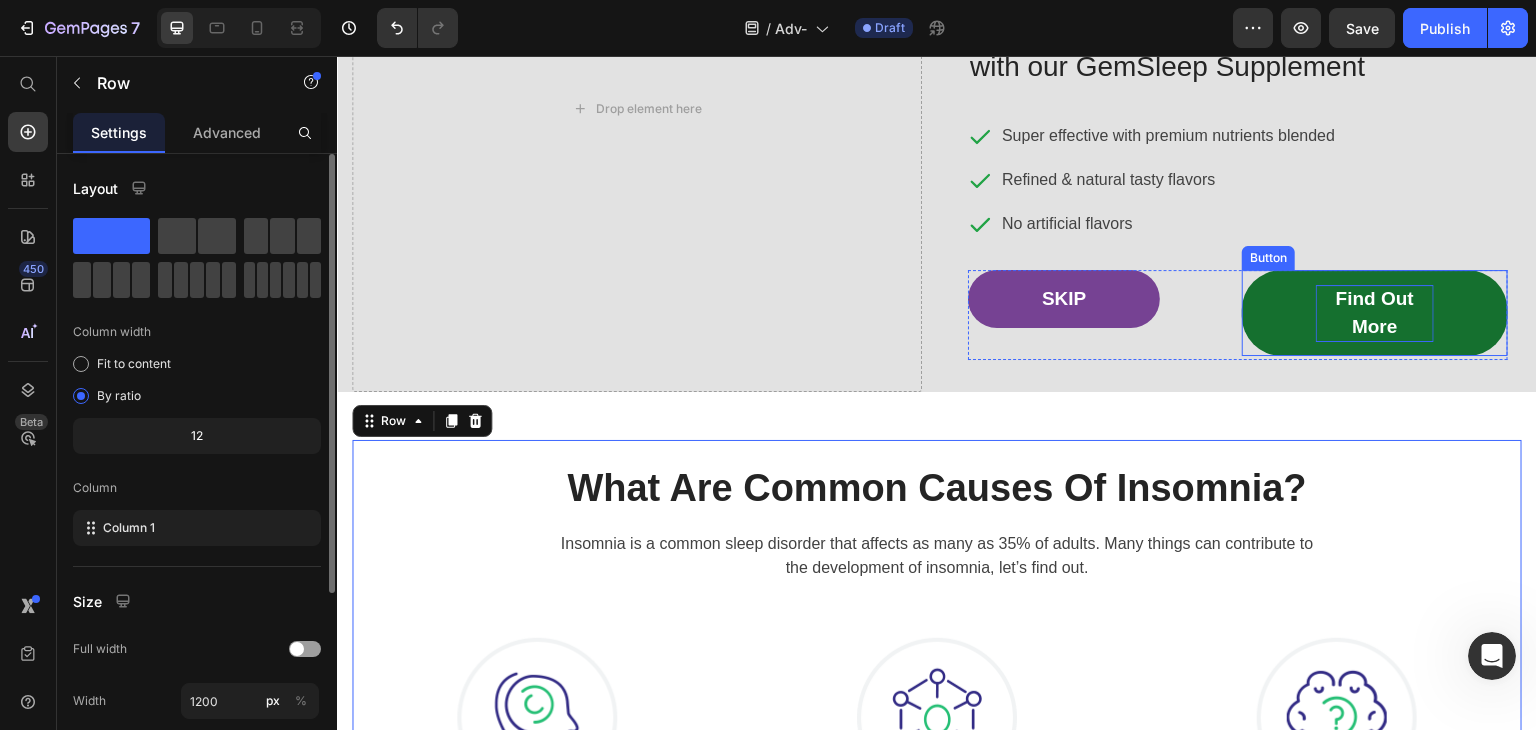 click on "Find Out More" at bounding box center [1375, 313] 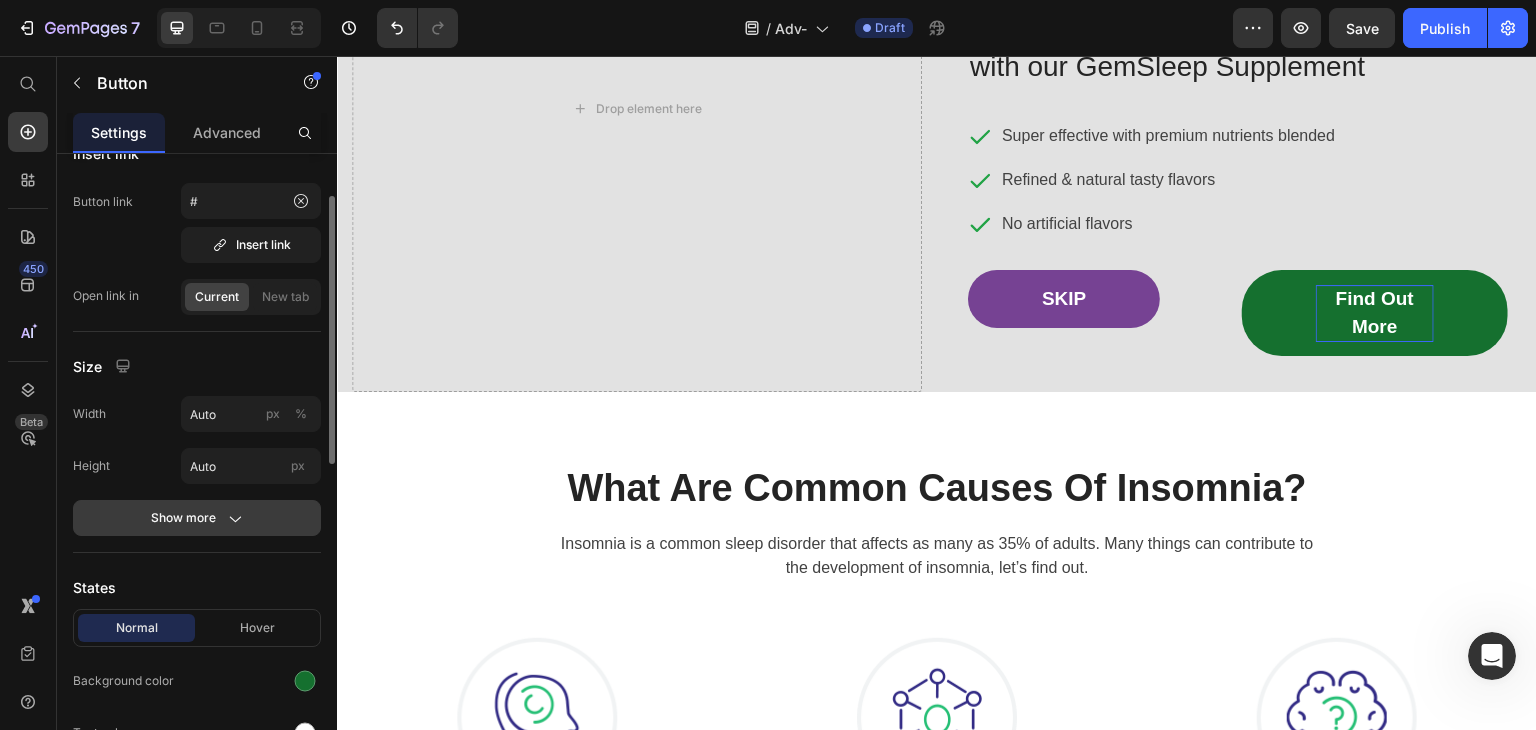 click on "Show more" at bounding box center [197, 518] 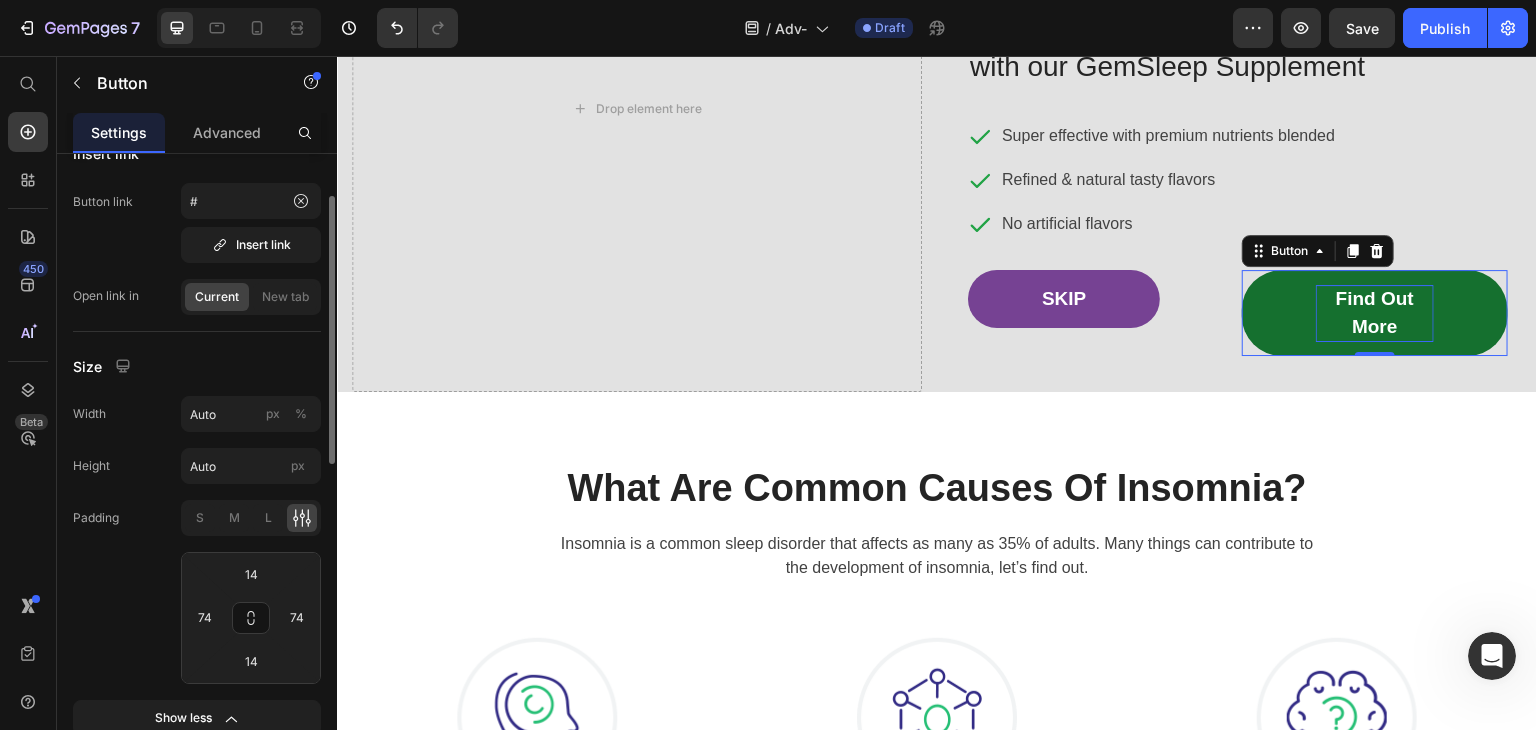 scroll, scrollTop: 200, scrollLeft: 0, axis: vertical 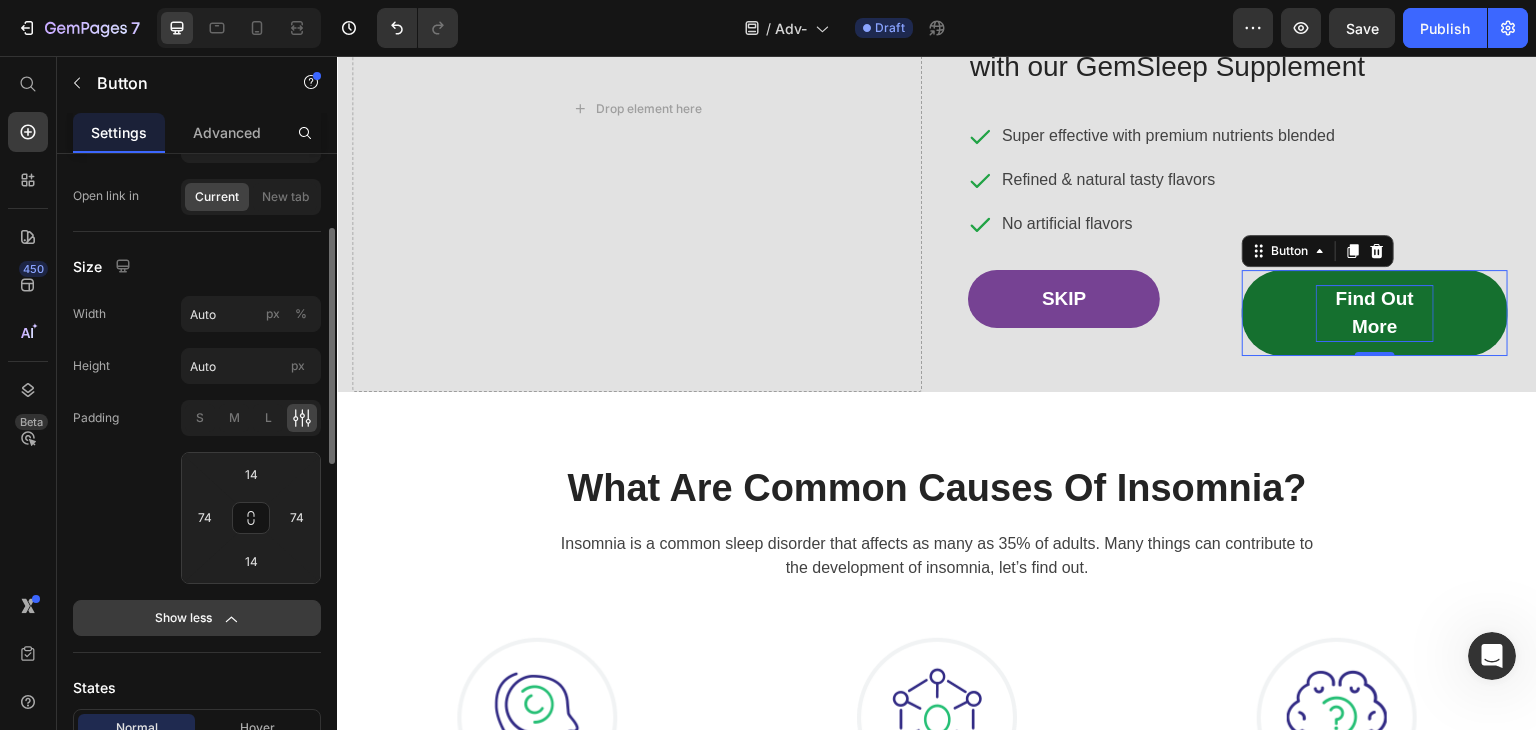 click on "Show less" at bounding box center [197, 618] 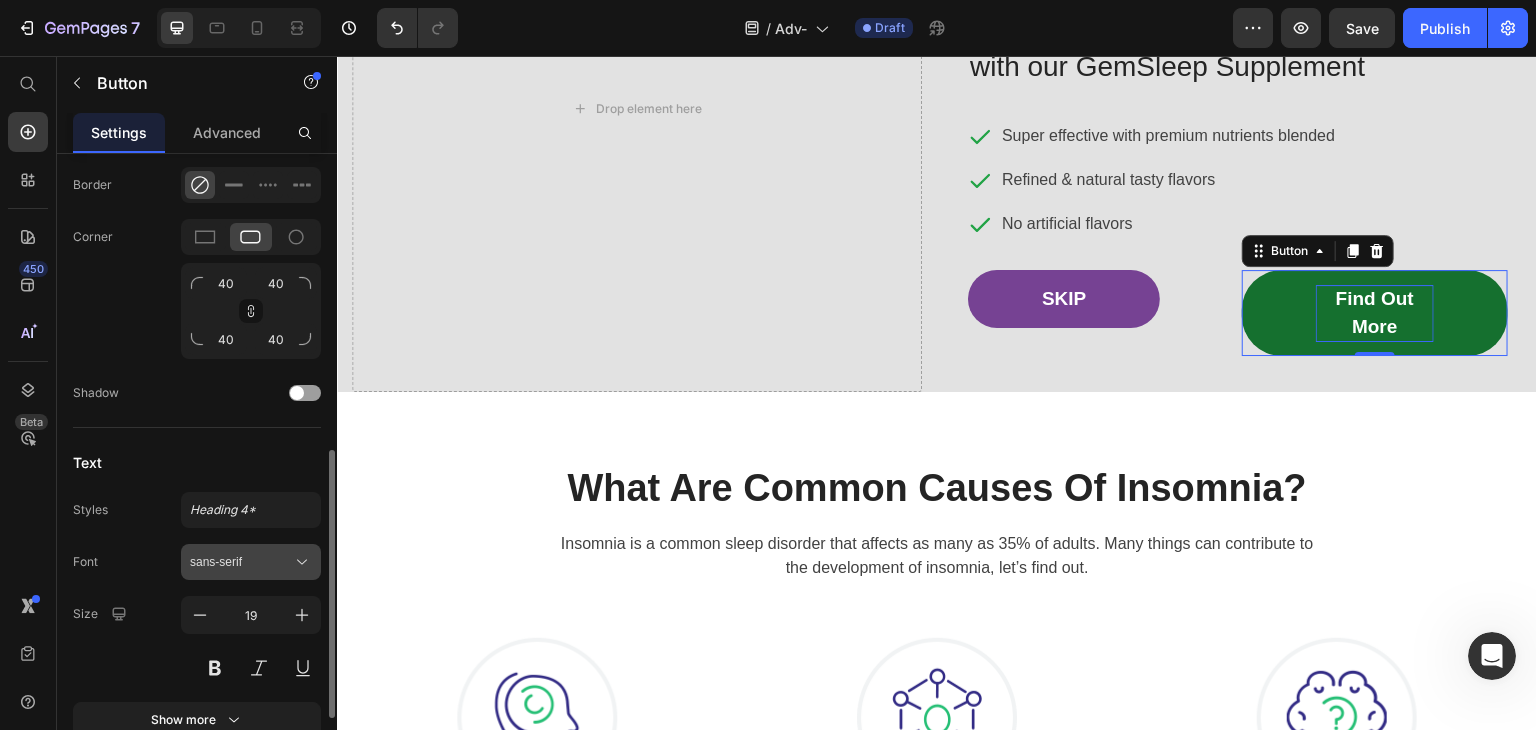 scroll, scrollTop: 800, scrollLeft: 0, axis: vertical 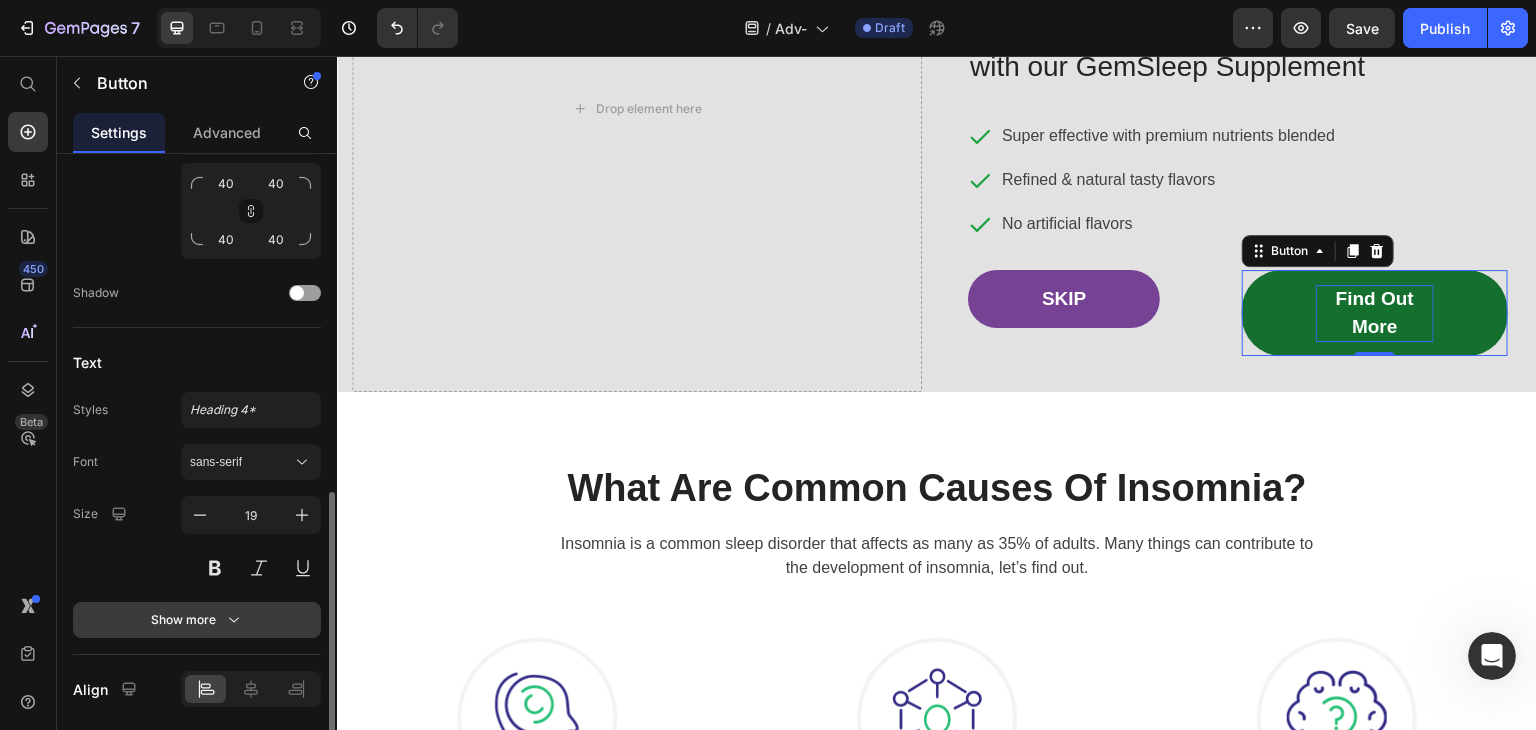 click on "Show more" at bounding box center [197, 620] 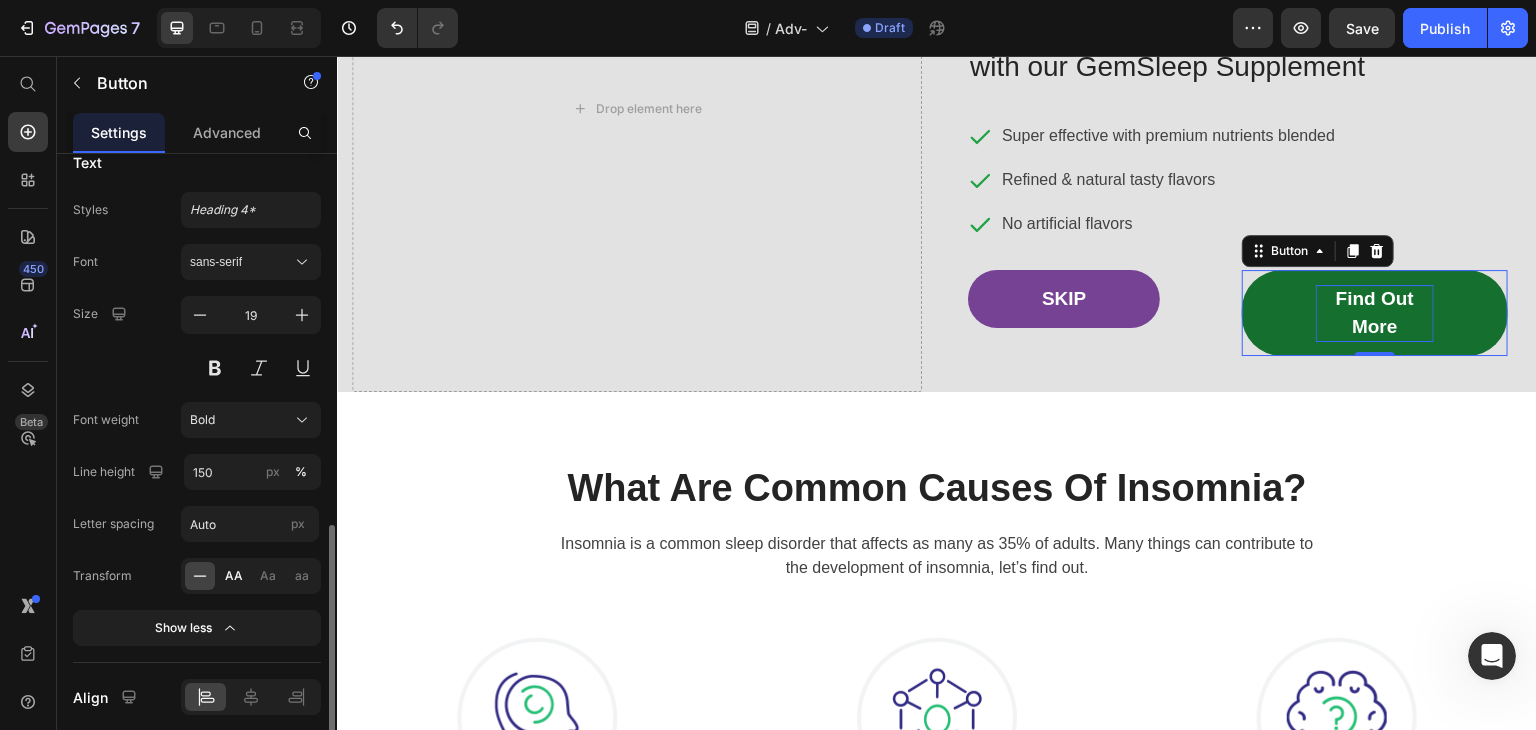 scroll, scrollTop: 1070, scrollLeft: 0, axis: vertical 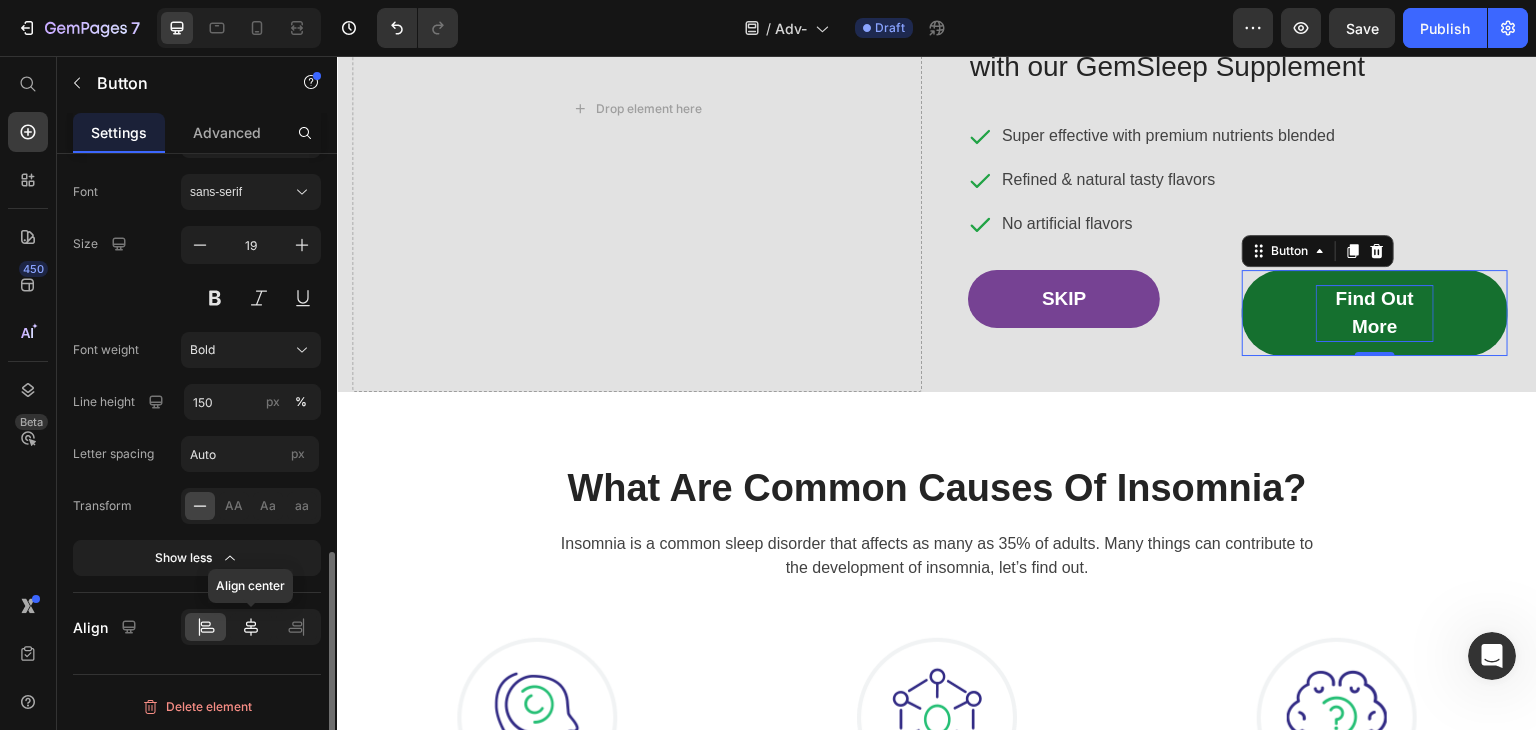 click 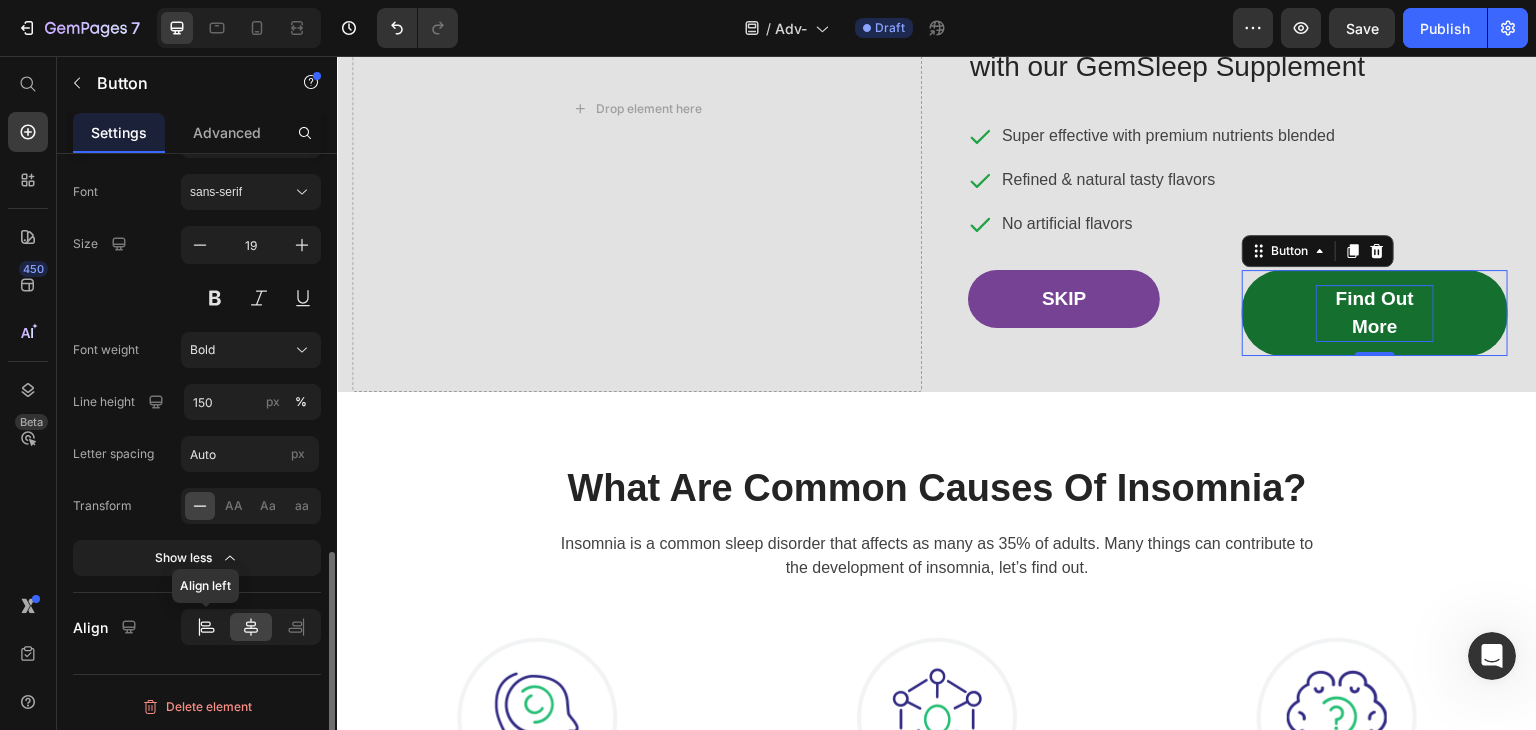 click 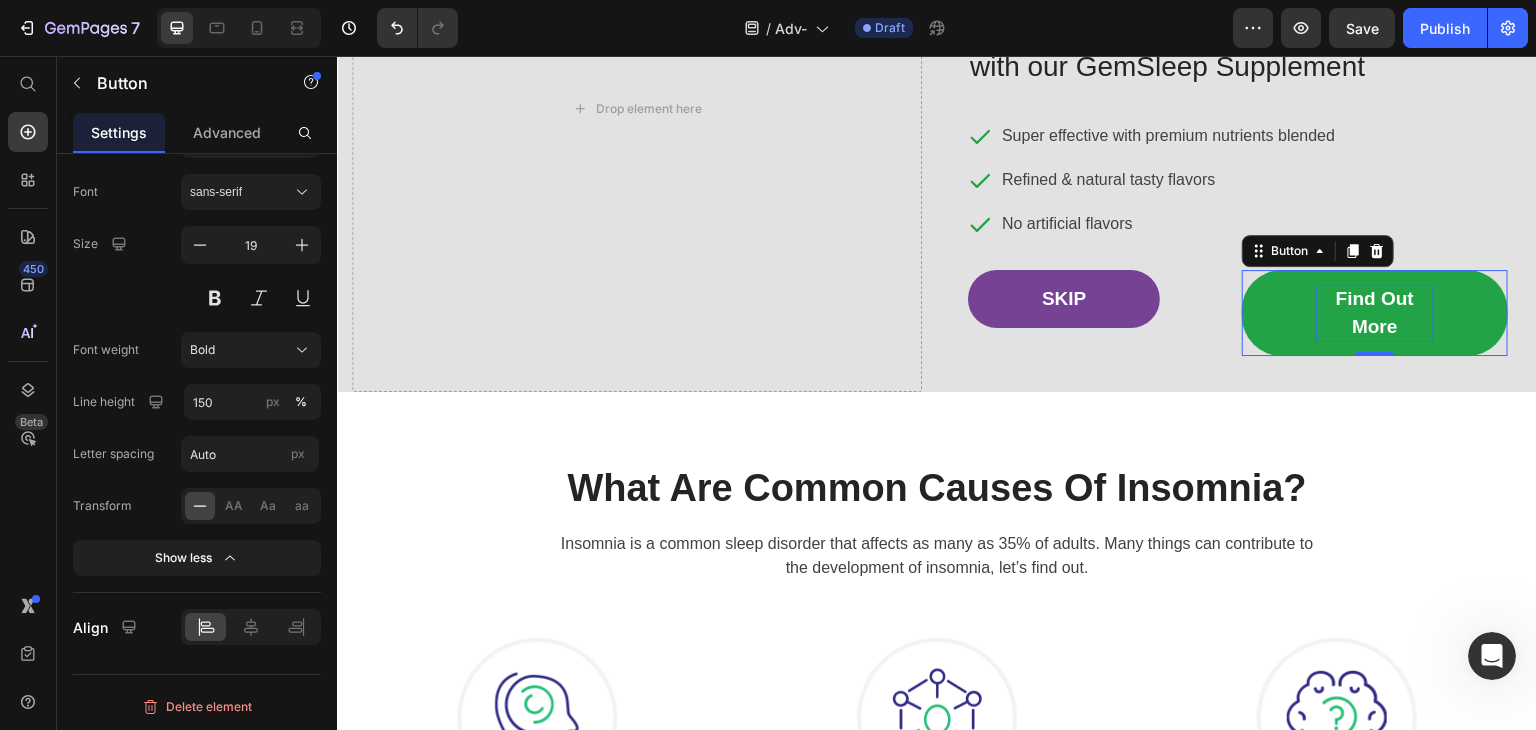 click on "Find Out More" at bounding box center [1375, 313] 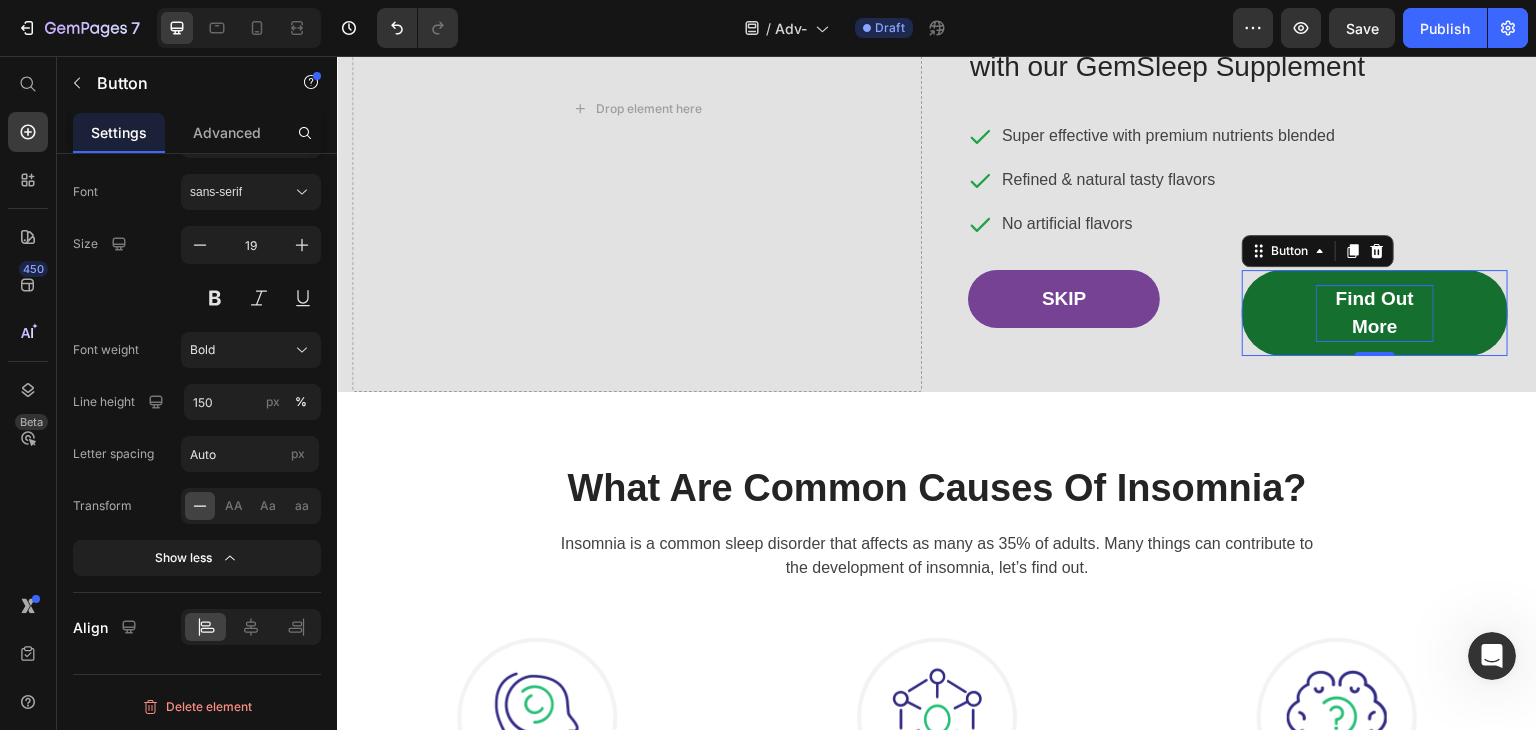 click on "Find Out More" at bounding box center (1375, 313) 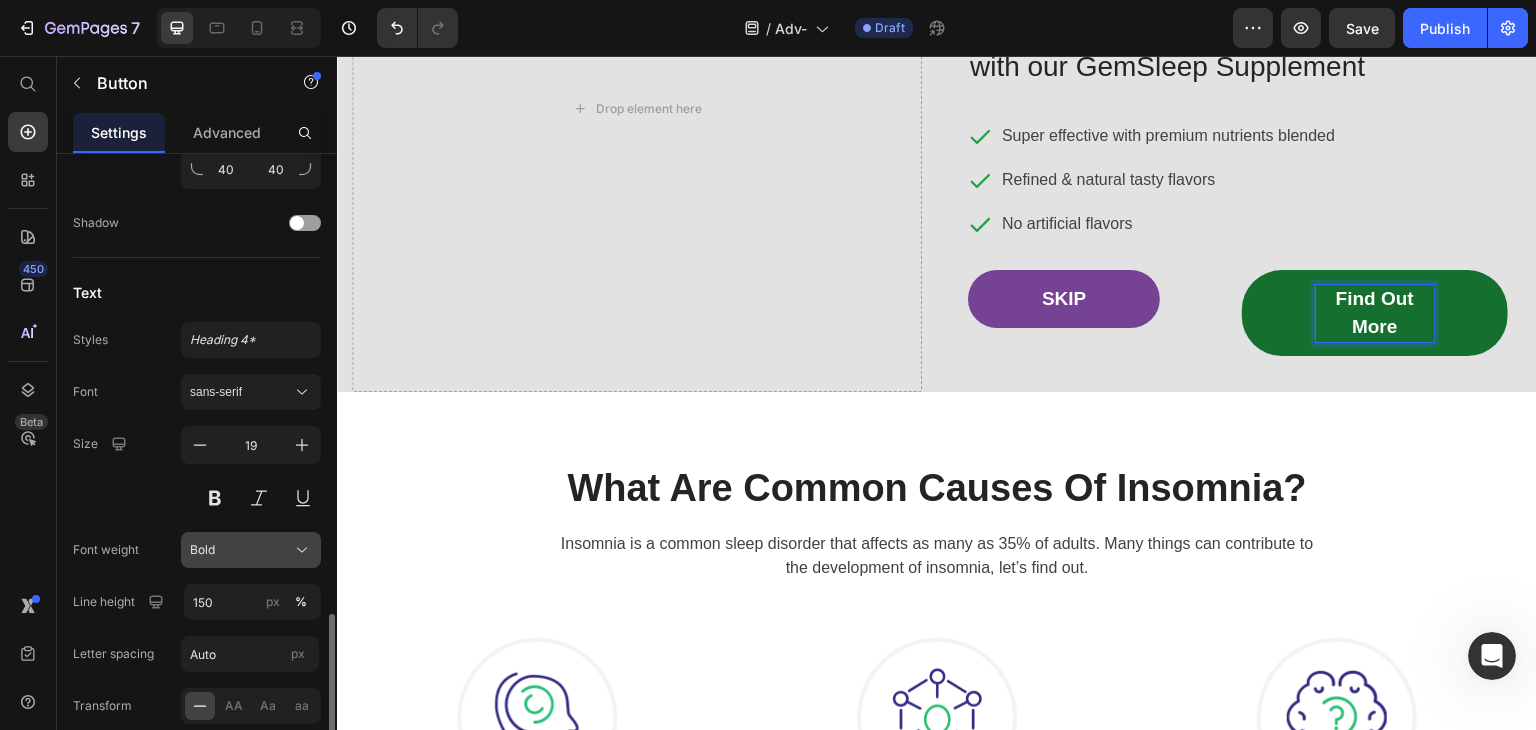 scroll, scrollTop: 970, scrollLeft: 0, axis: vertical 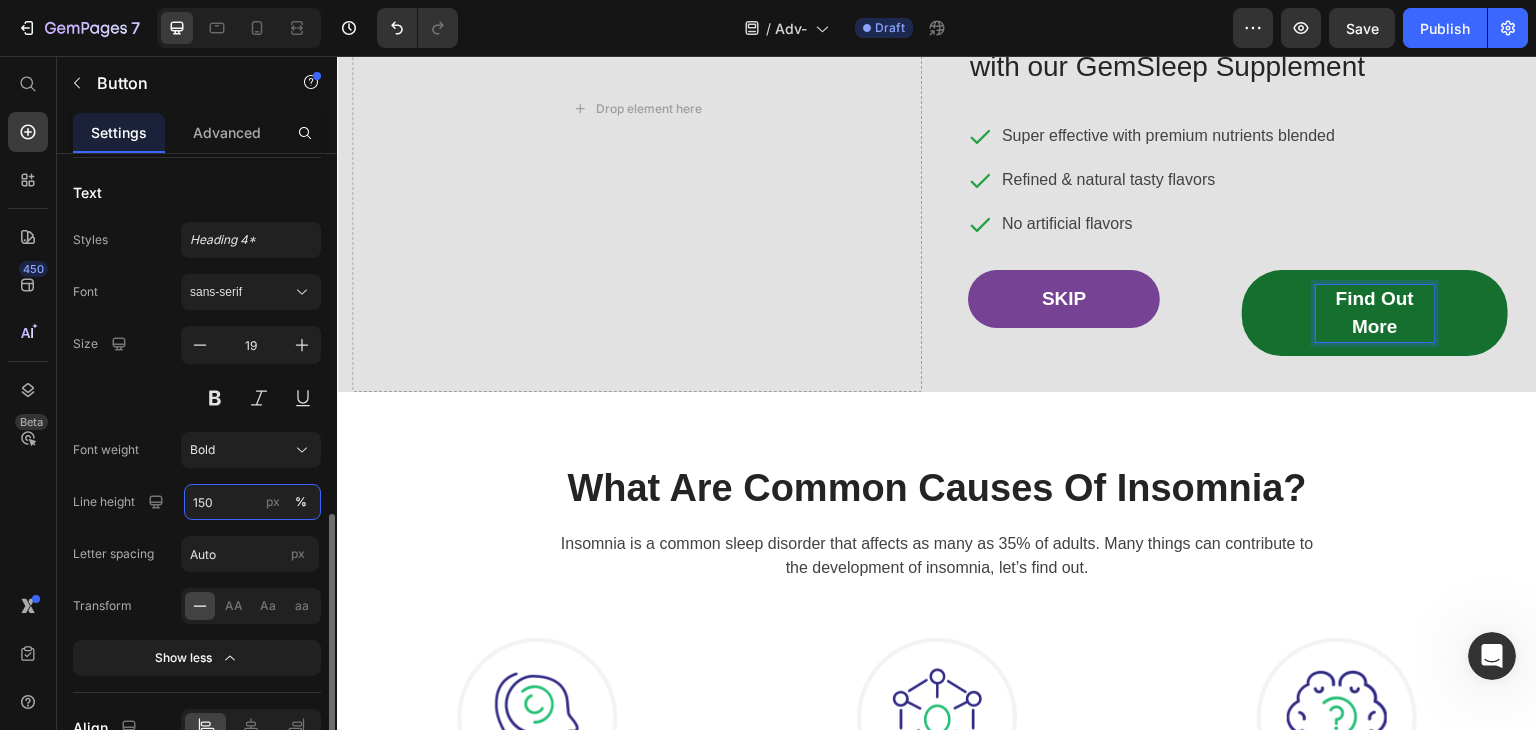 click on "150" at bounding box center [252, 502] 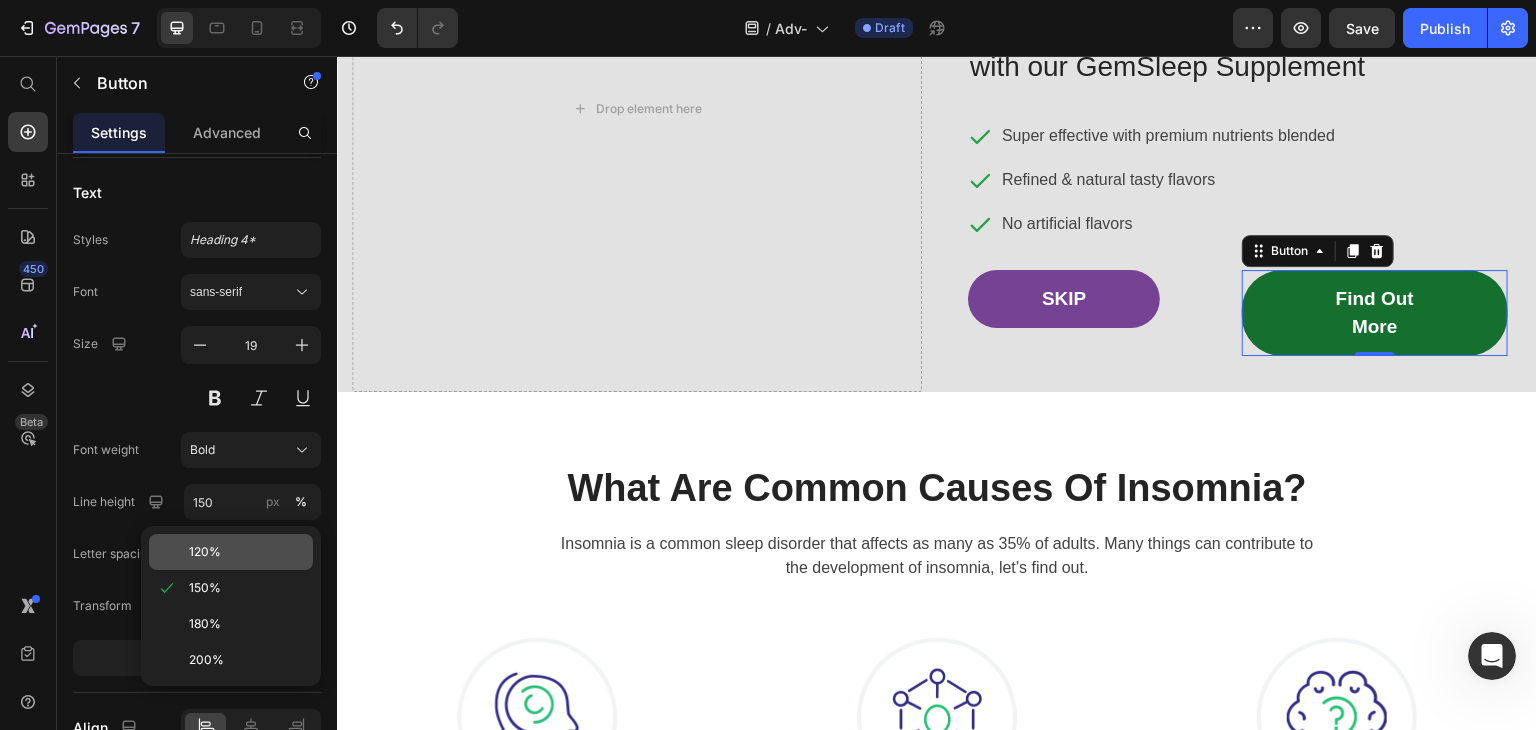 click on "120%" at bounding box center [205, 552] 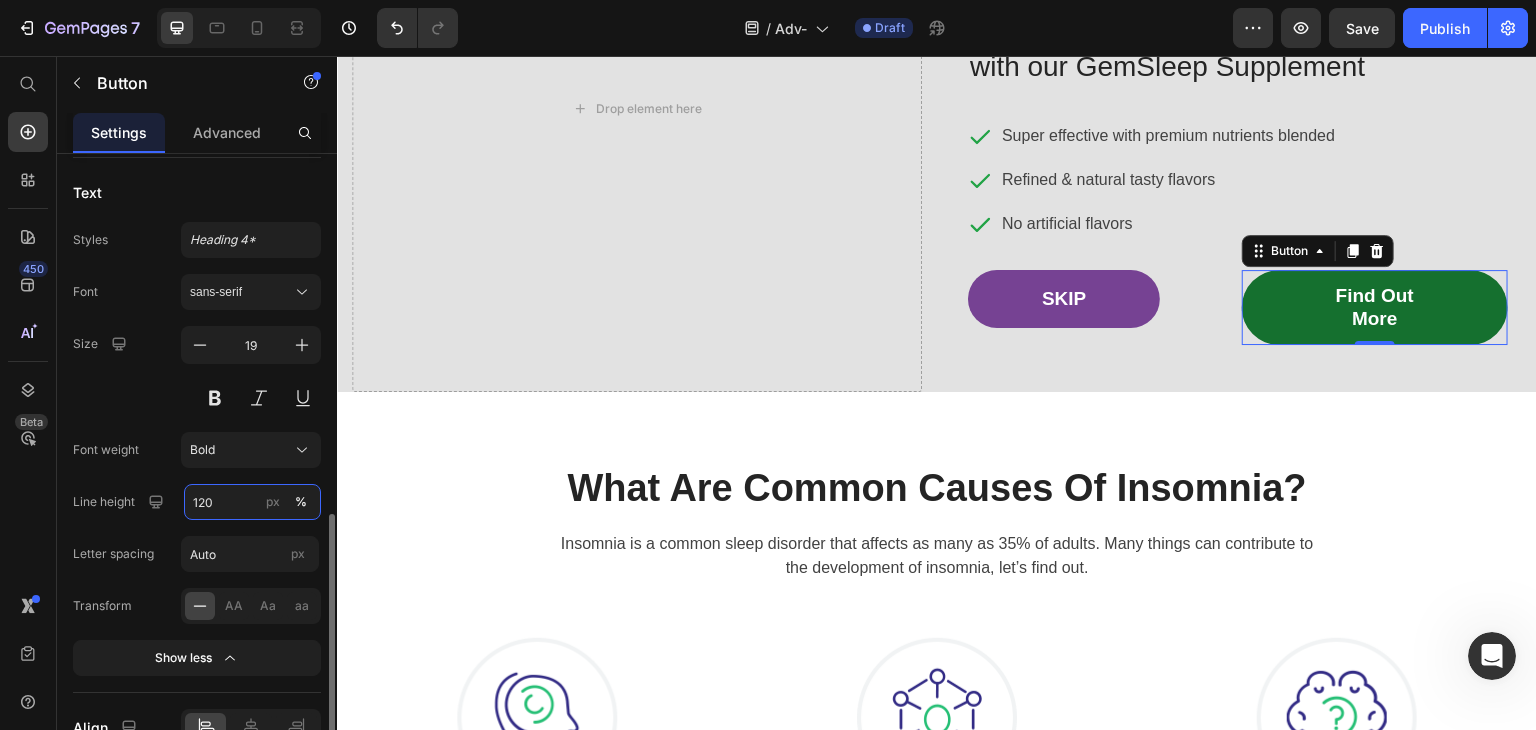 click on "120" at bounding box center [252, 502] 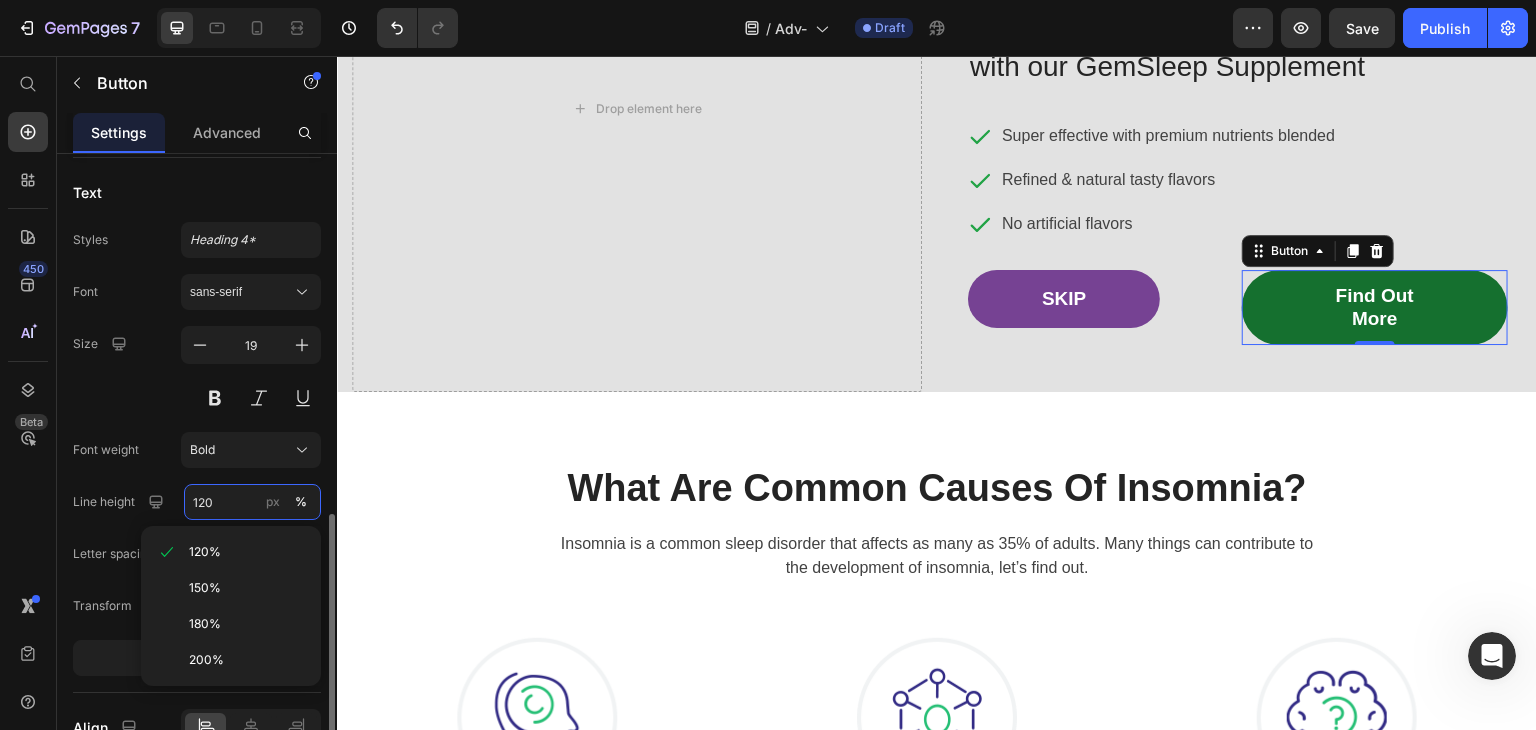 click on "120" at bounding box center [252, 502] 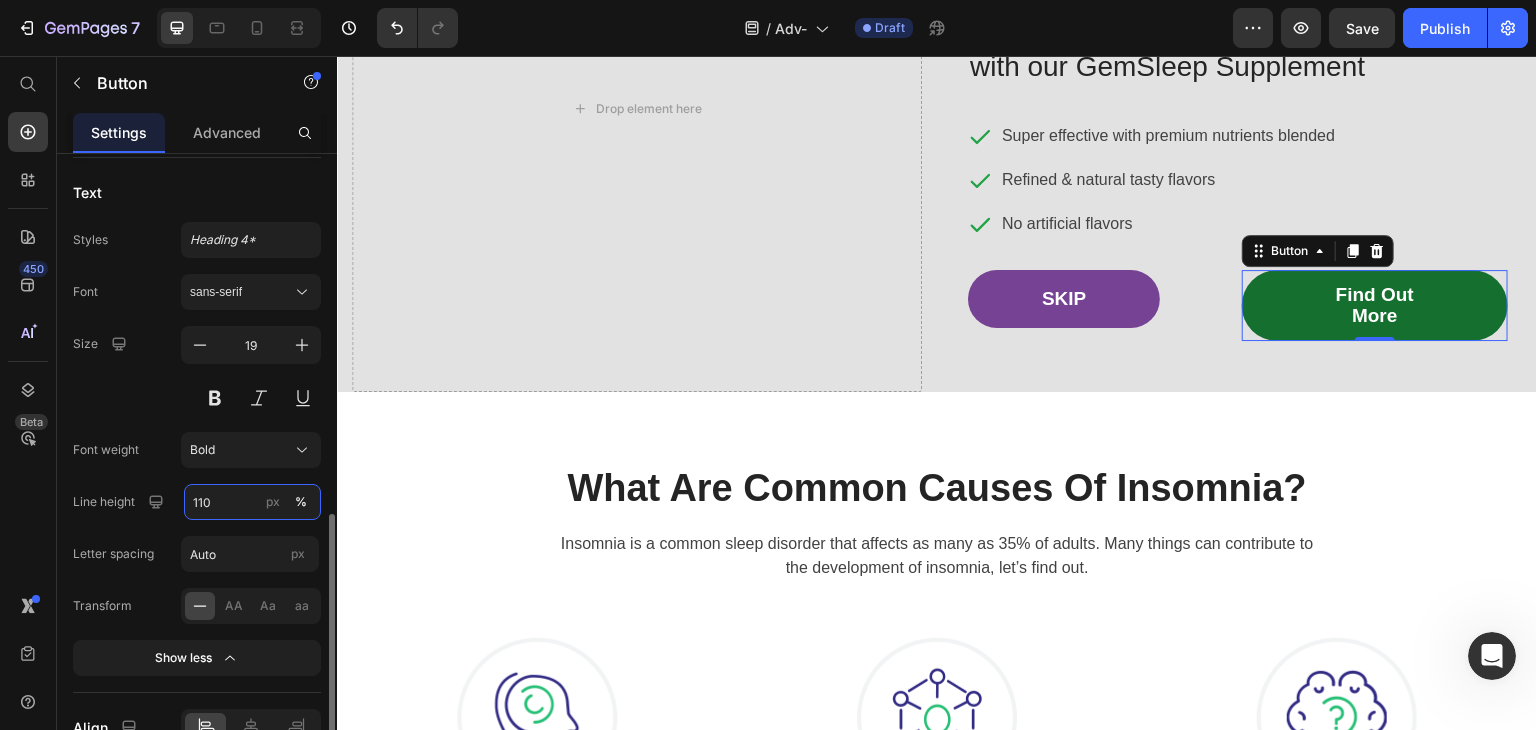 click on "110" at bounding box center [252, 502] 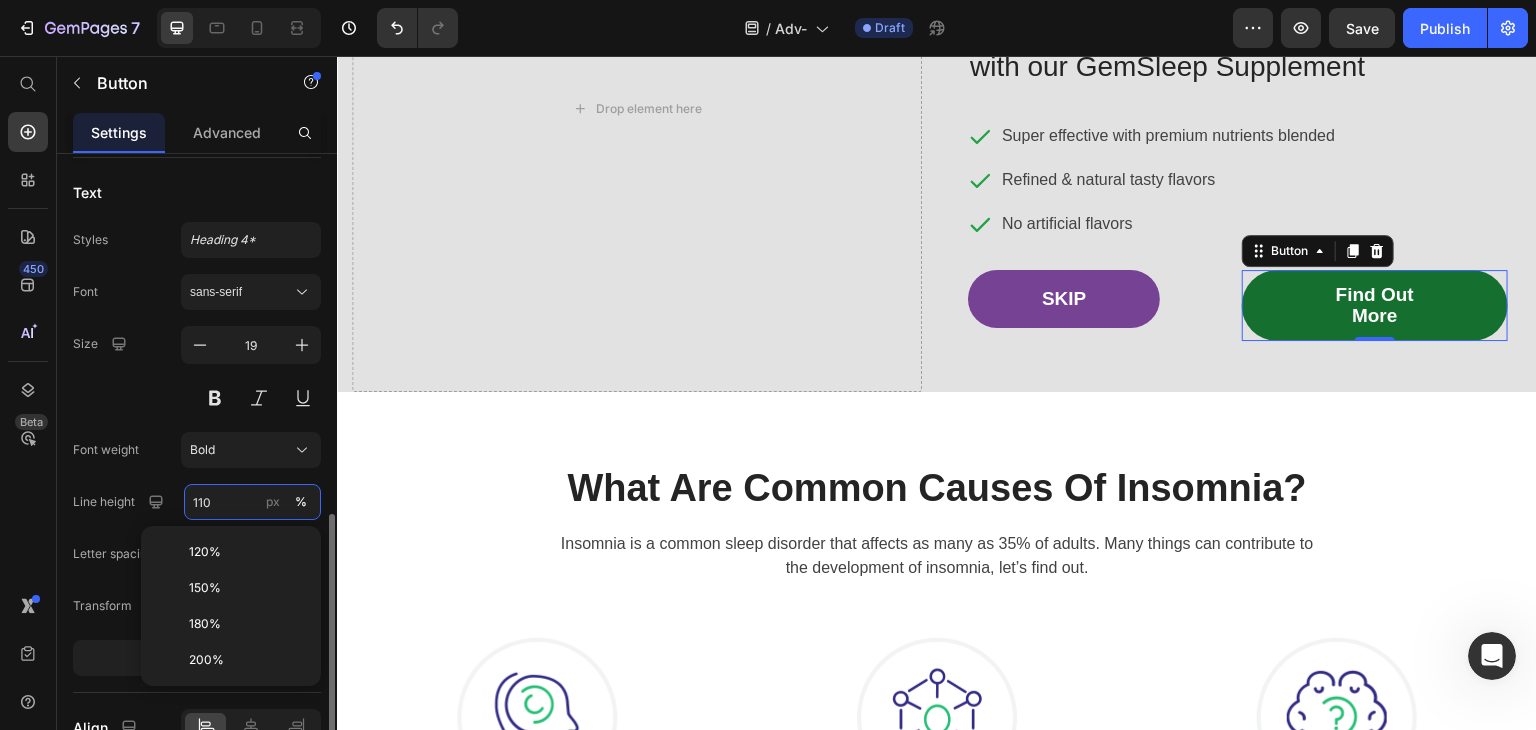 click on "110" at bounding box center [252, 502] 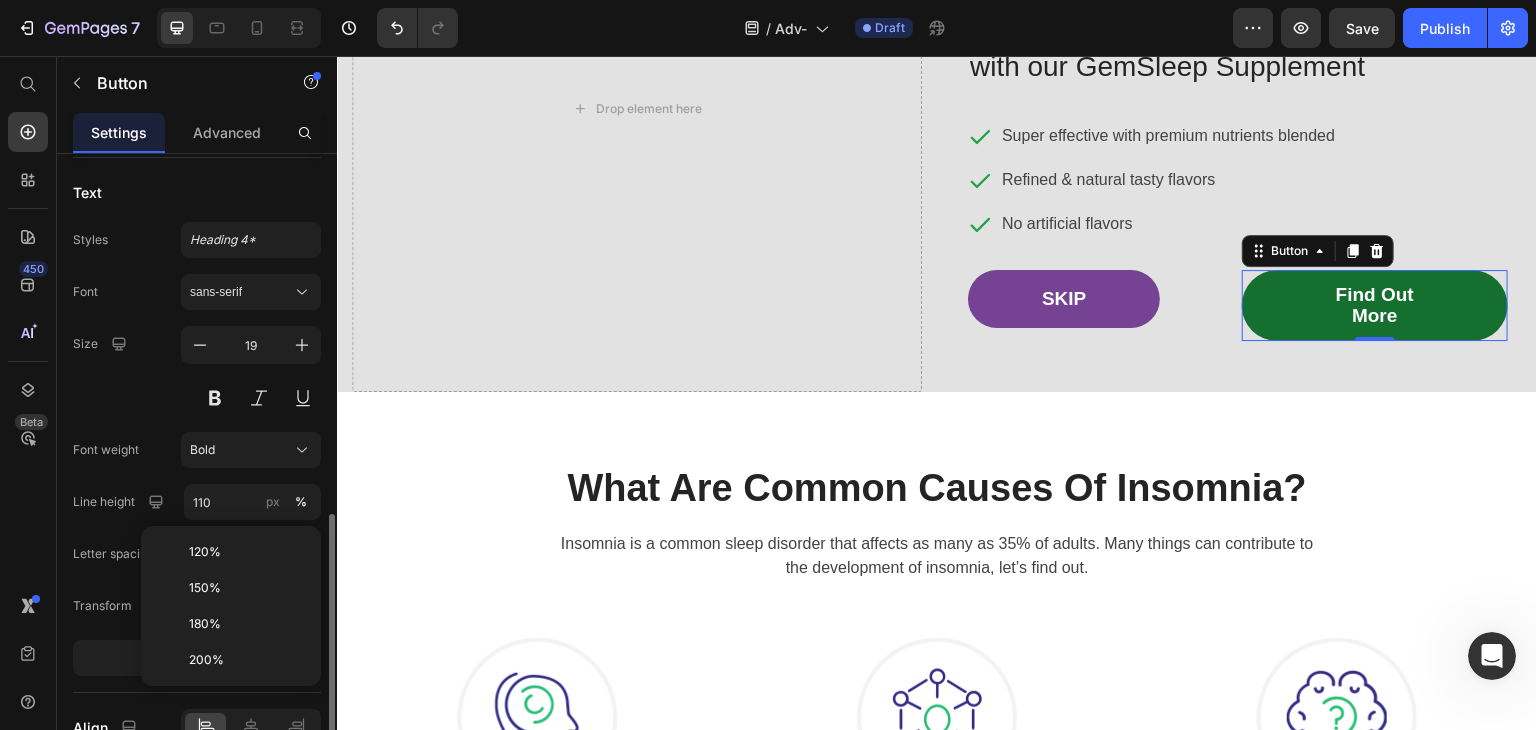 click on "Line height 110 px %" 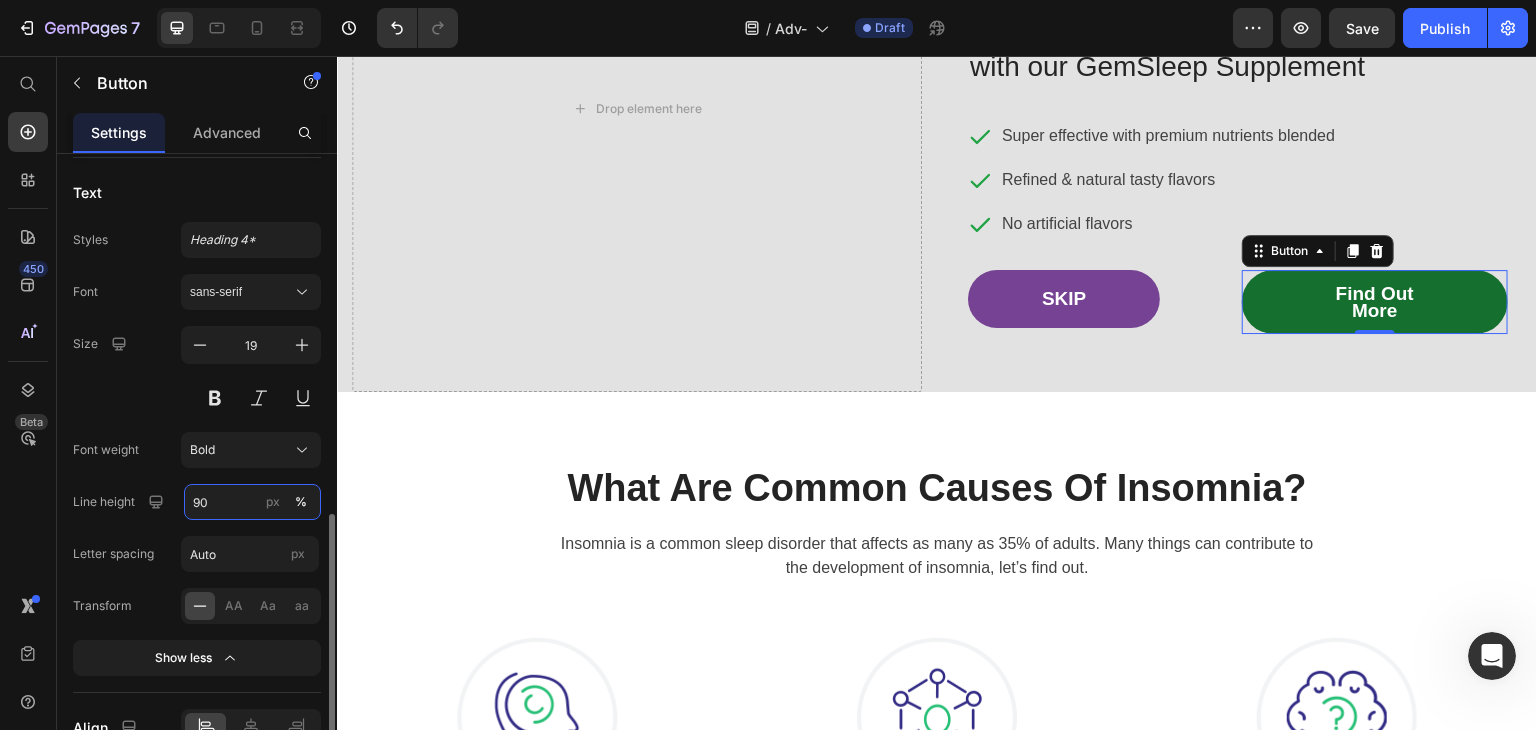 click on "90" at bounding box center (252, 502) 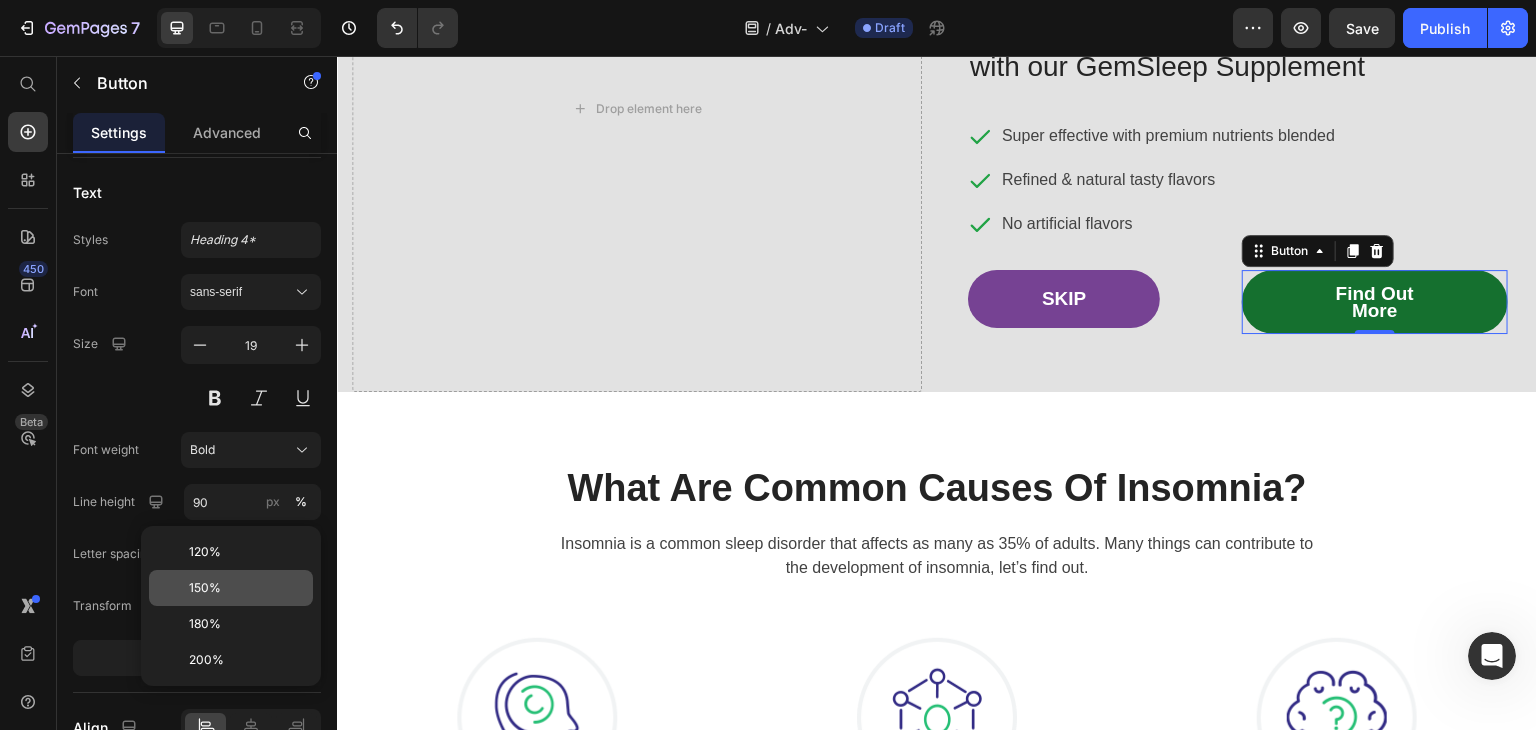 click on "150%" at bounding box center [247, 588] 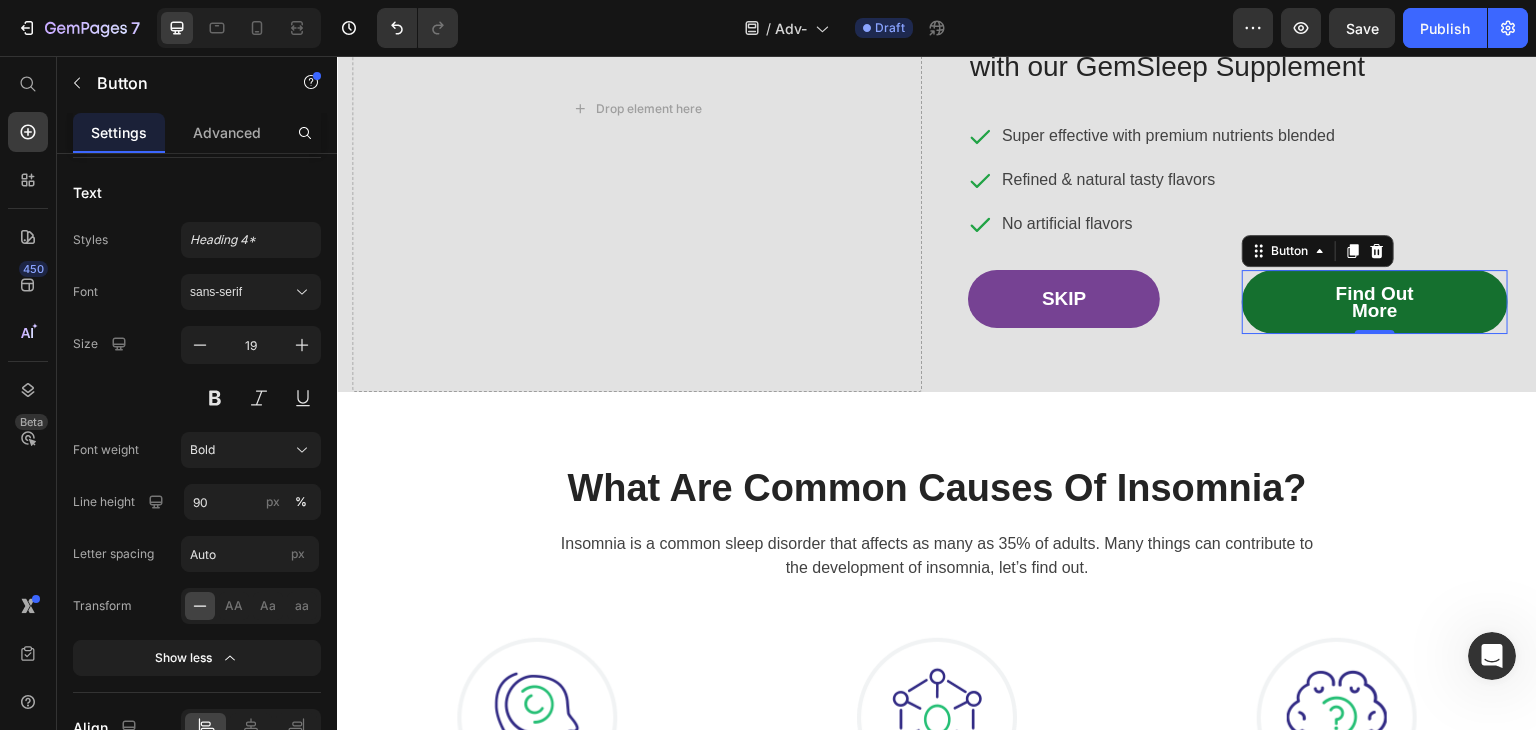 type on "150" 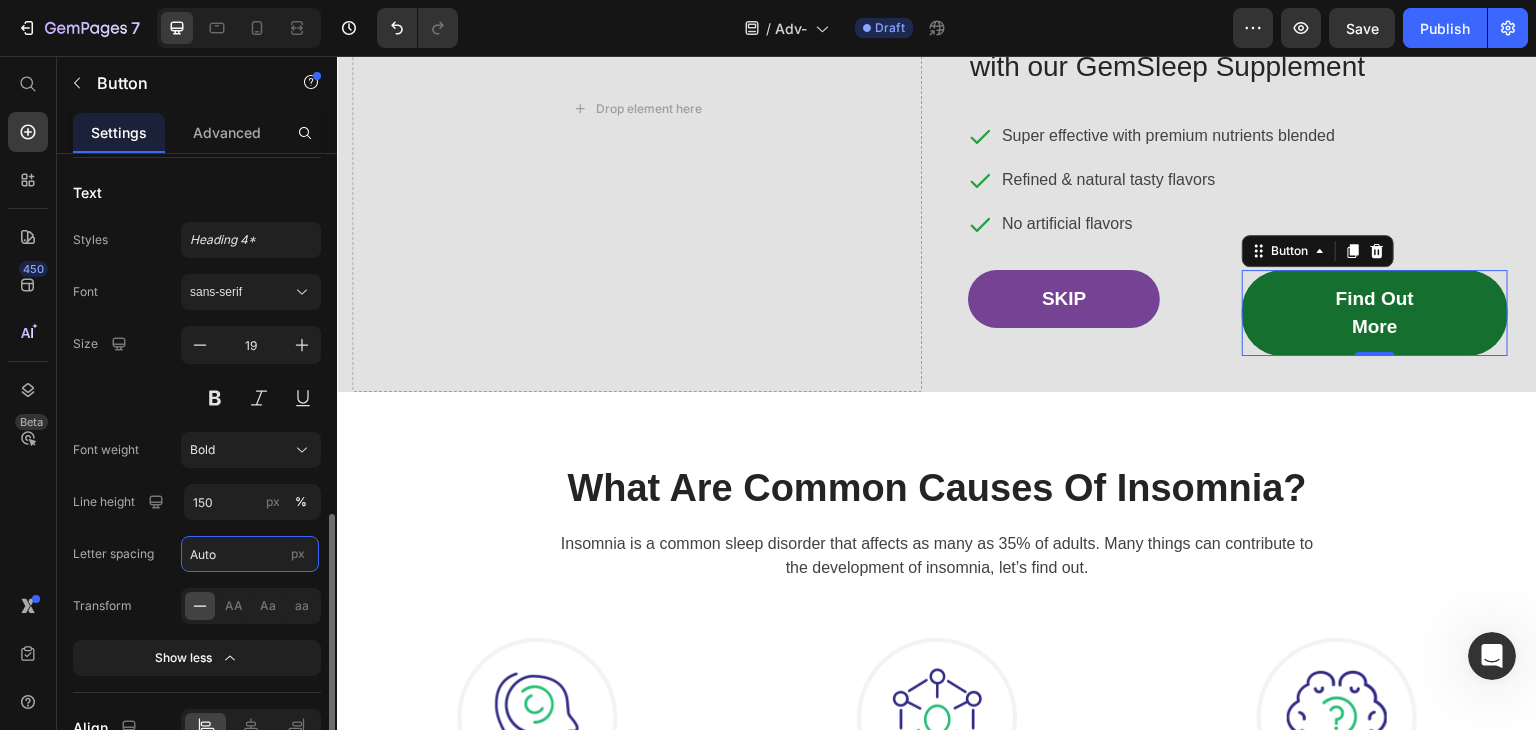 click on "Auto" at bounding box center (250, 554) 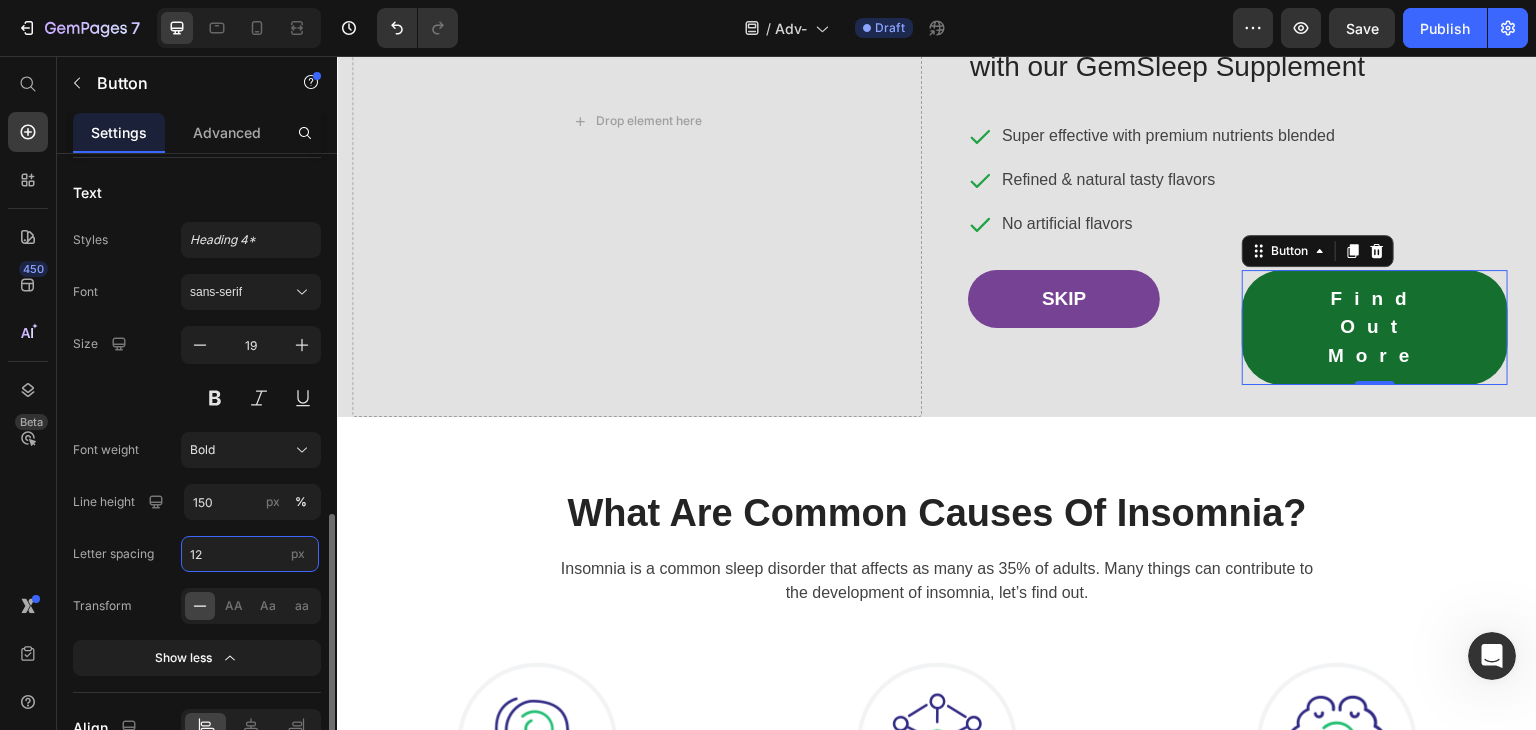 type on "1" 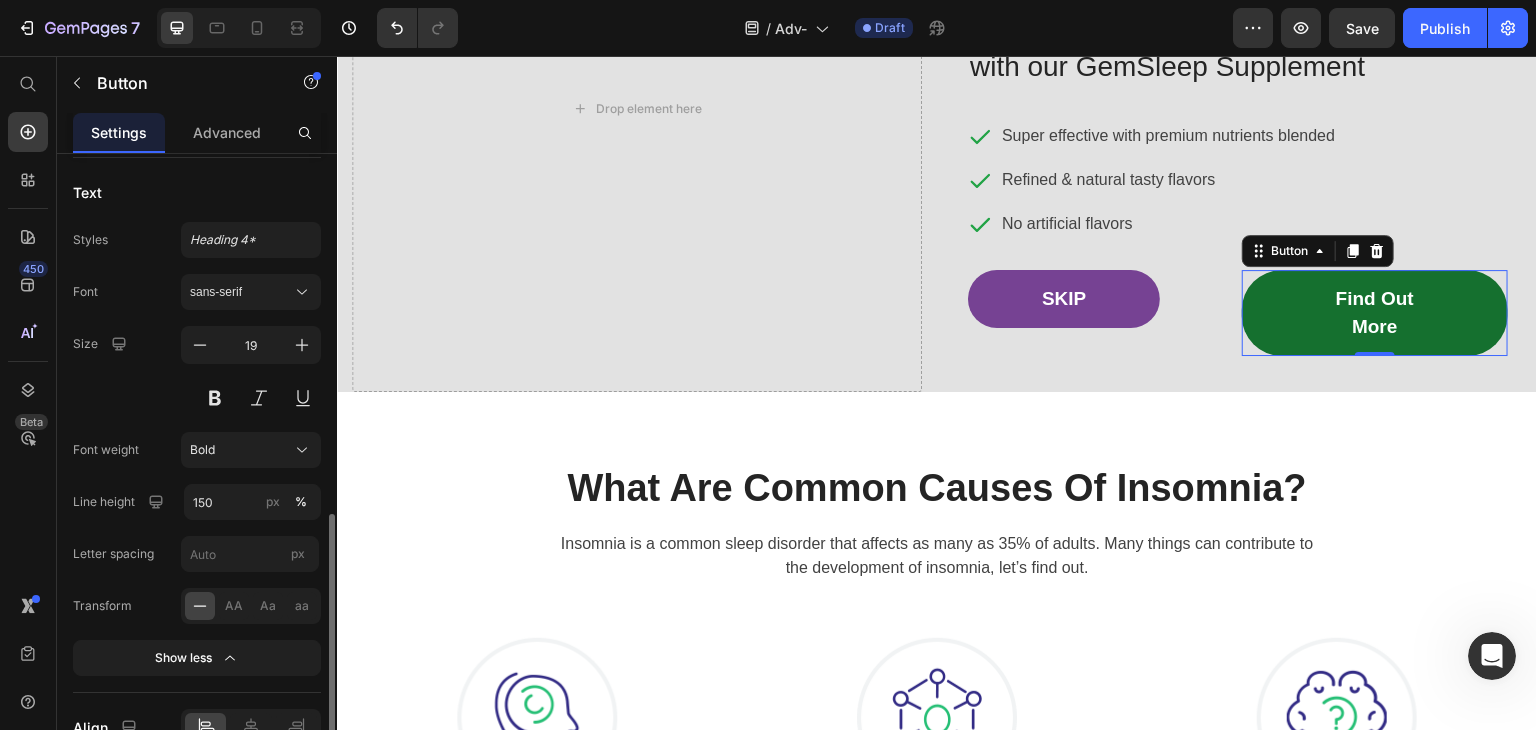 type on "Auto" 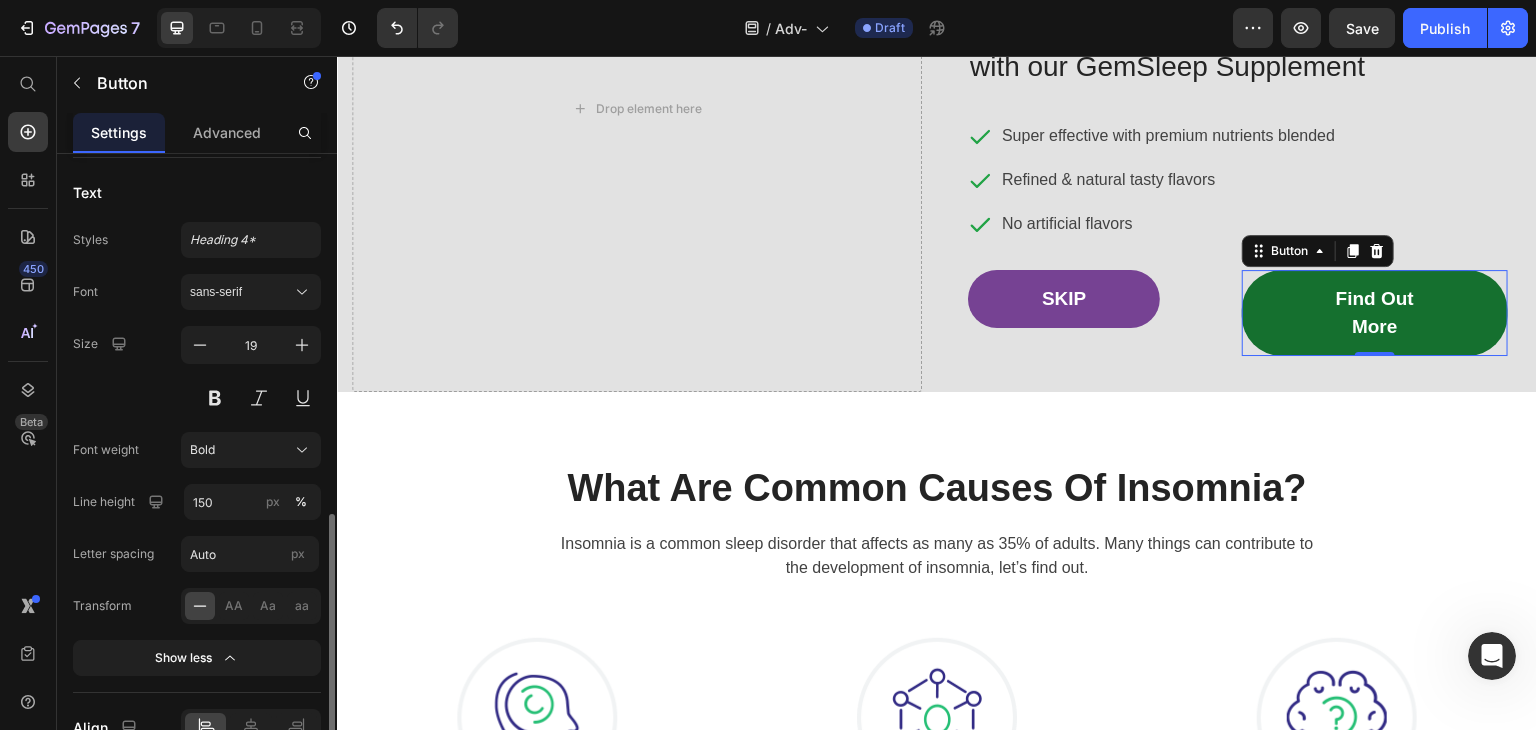 click on "Font sans-serif Size 19 Font weight Bold Line height 150 px % Letter spacing Auto px Transform
AA Aa aa Show less" at bounding box center [197, 475] 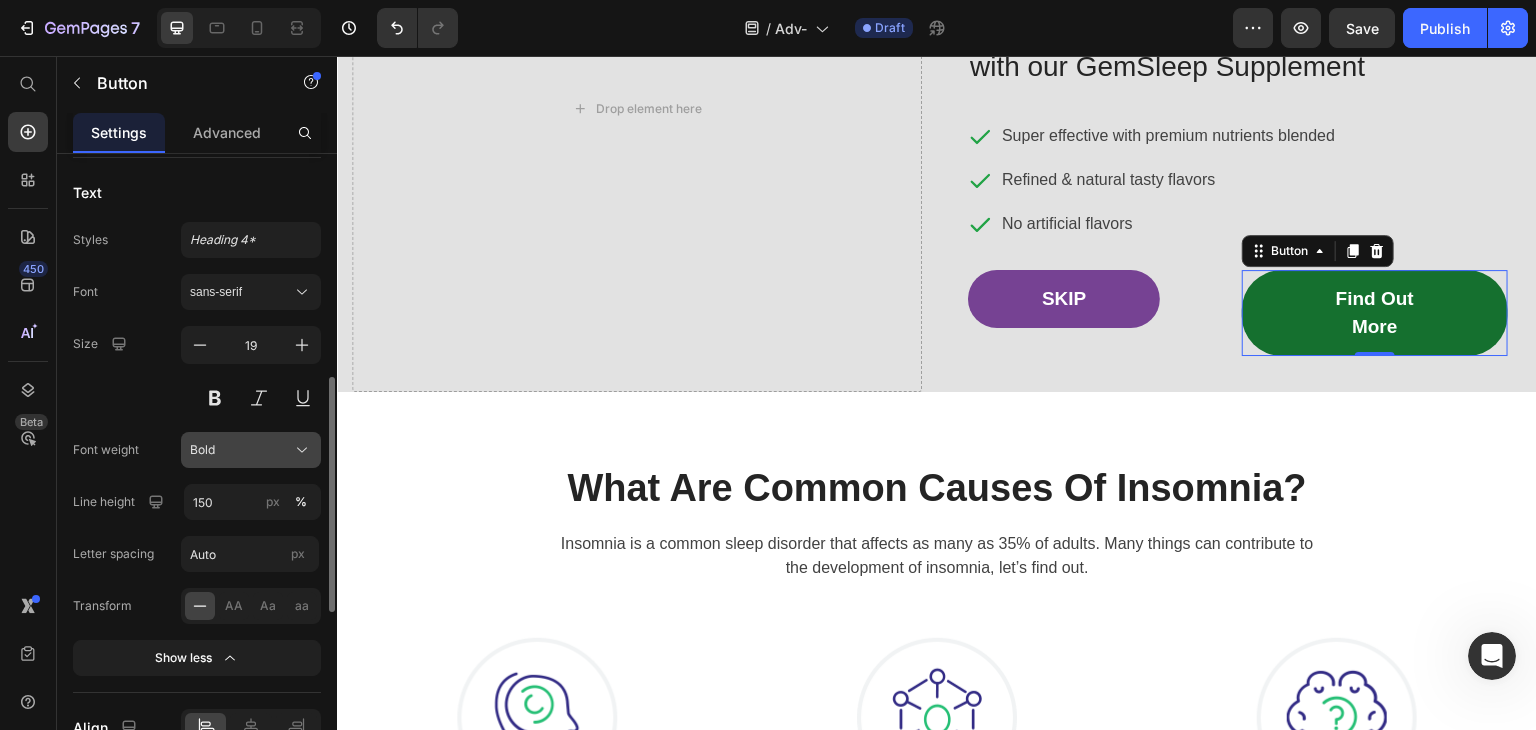 scroll, scrollTop: 870, scrollLeft: 0, axis: vertical 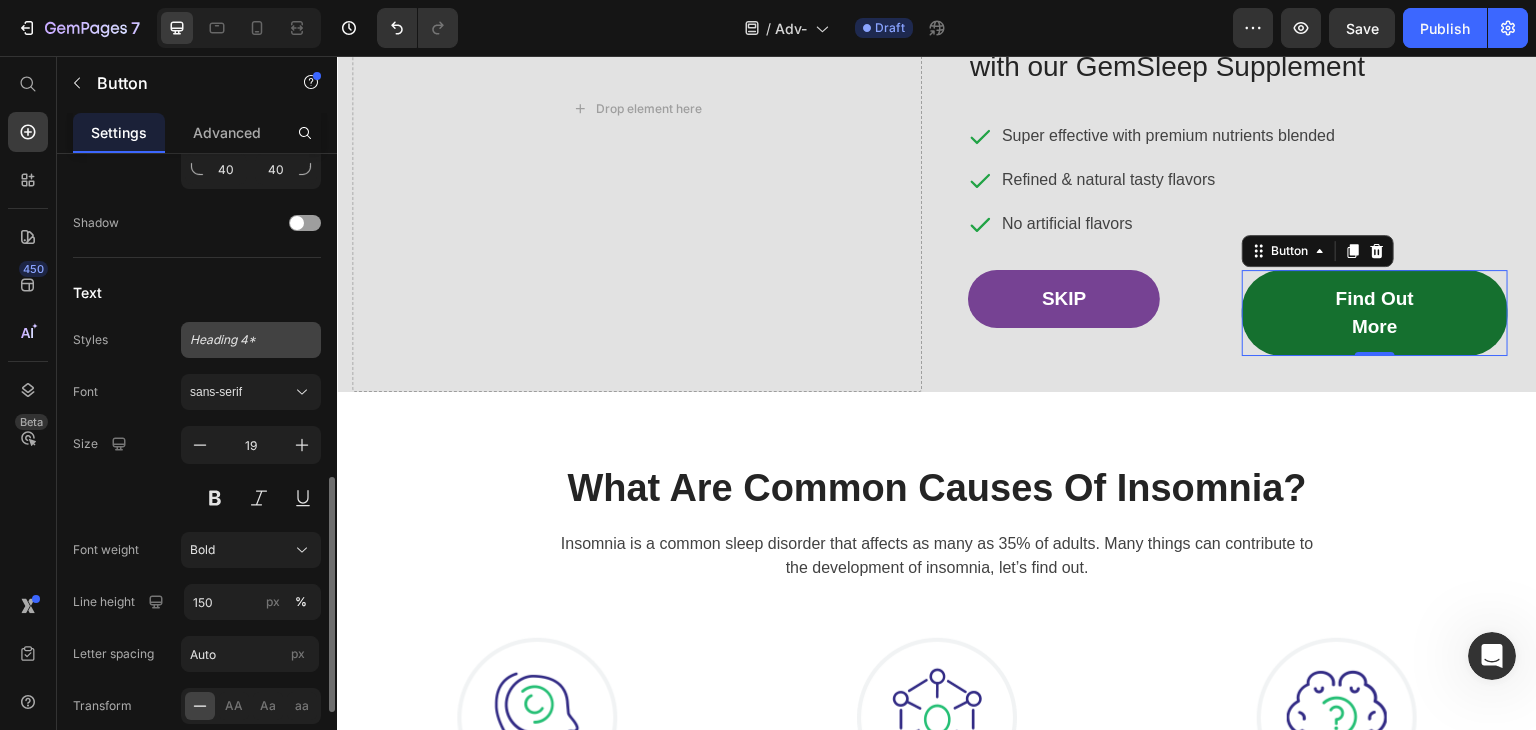 click on "Heading 4*" at bounding box center [239, 340] 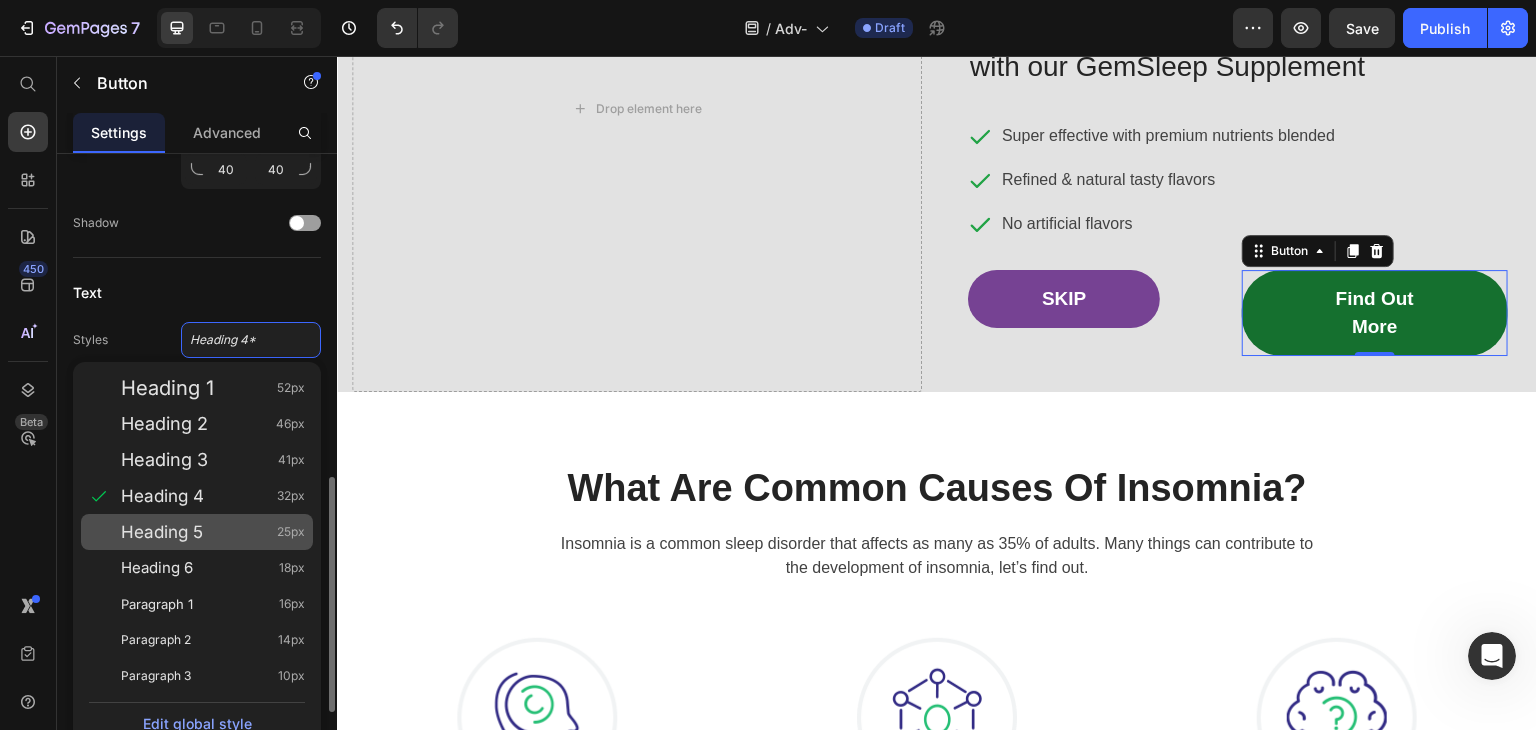 click on "Heading 5 25px" at bounding box center (213, 532) 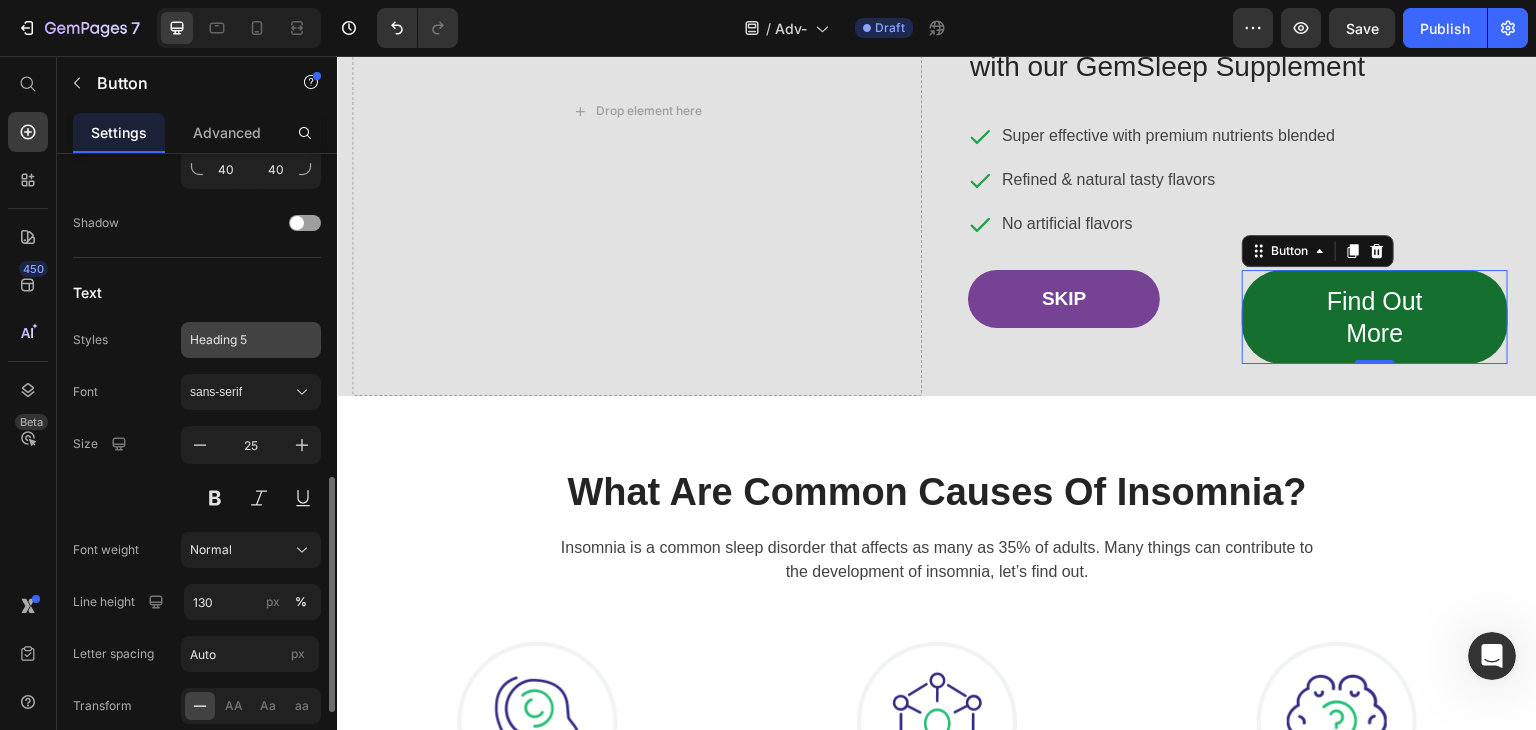 click on "Heading 5" at bounding box center [239, 340] 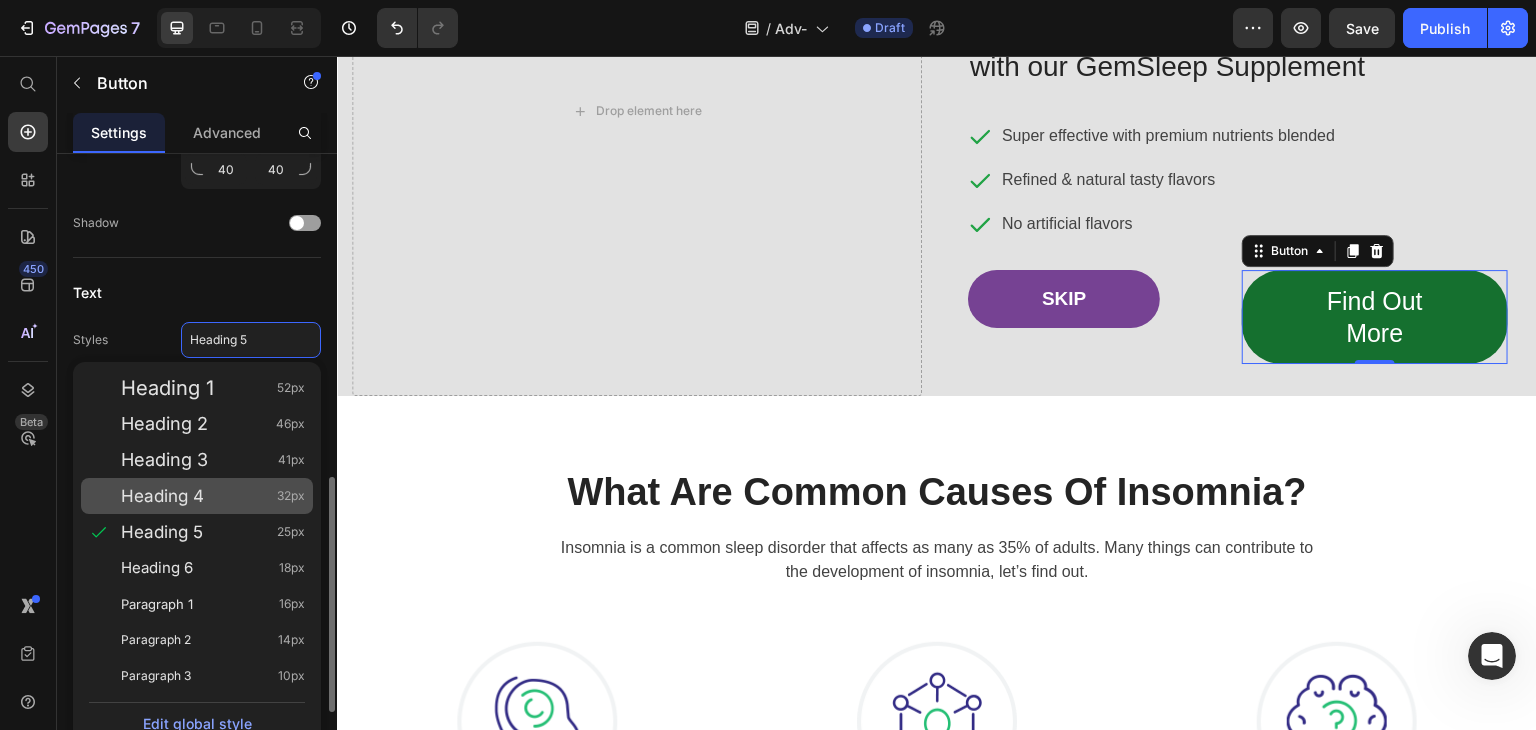 click on "Heading 4 32px" at bounding box center (213, 496) 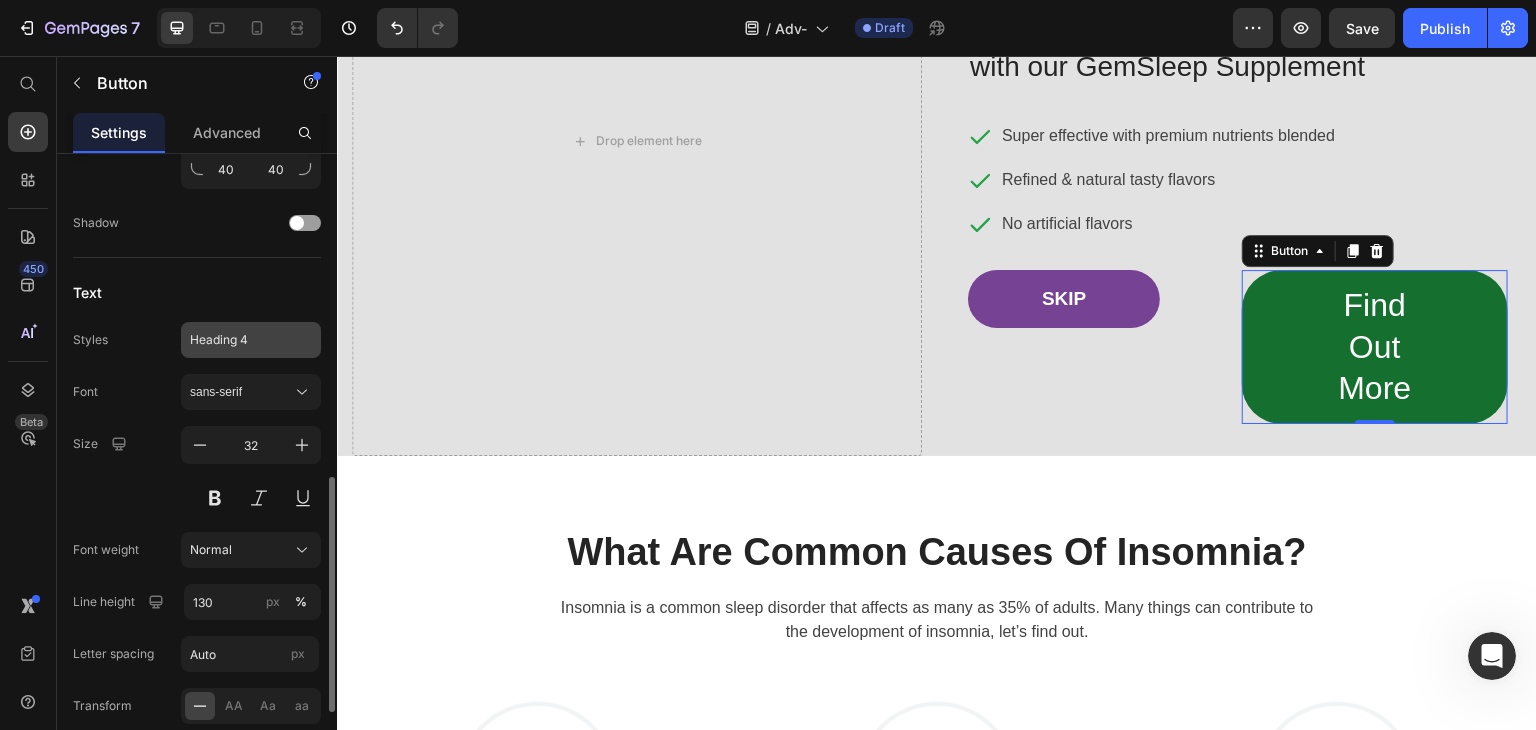 click on "Heading 4" at bounding box center [239, 340] 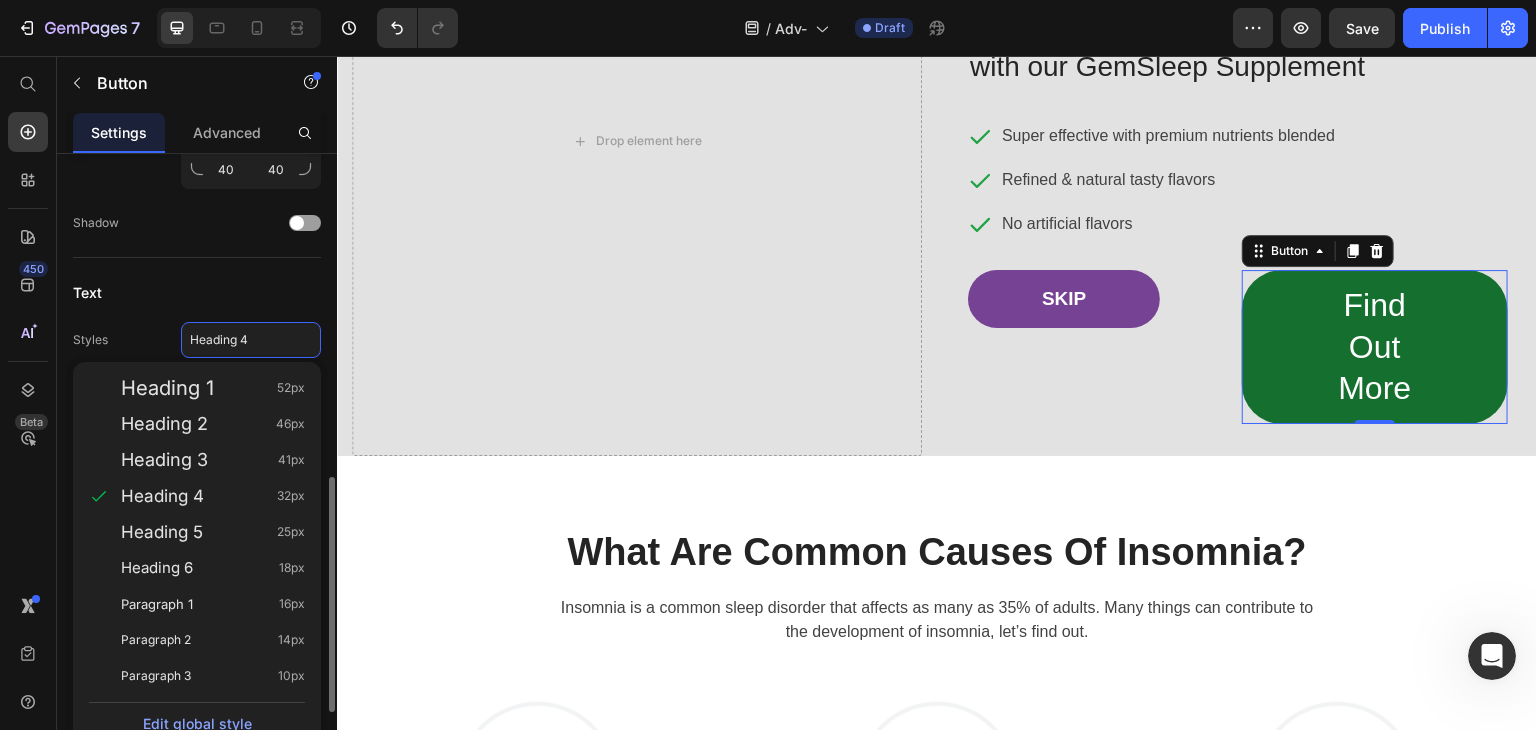 click on "Text" at bounding box center [197, 292] 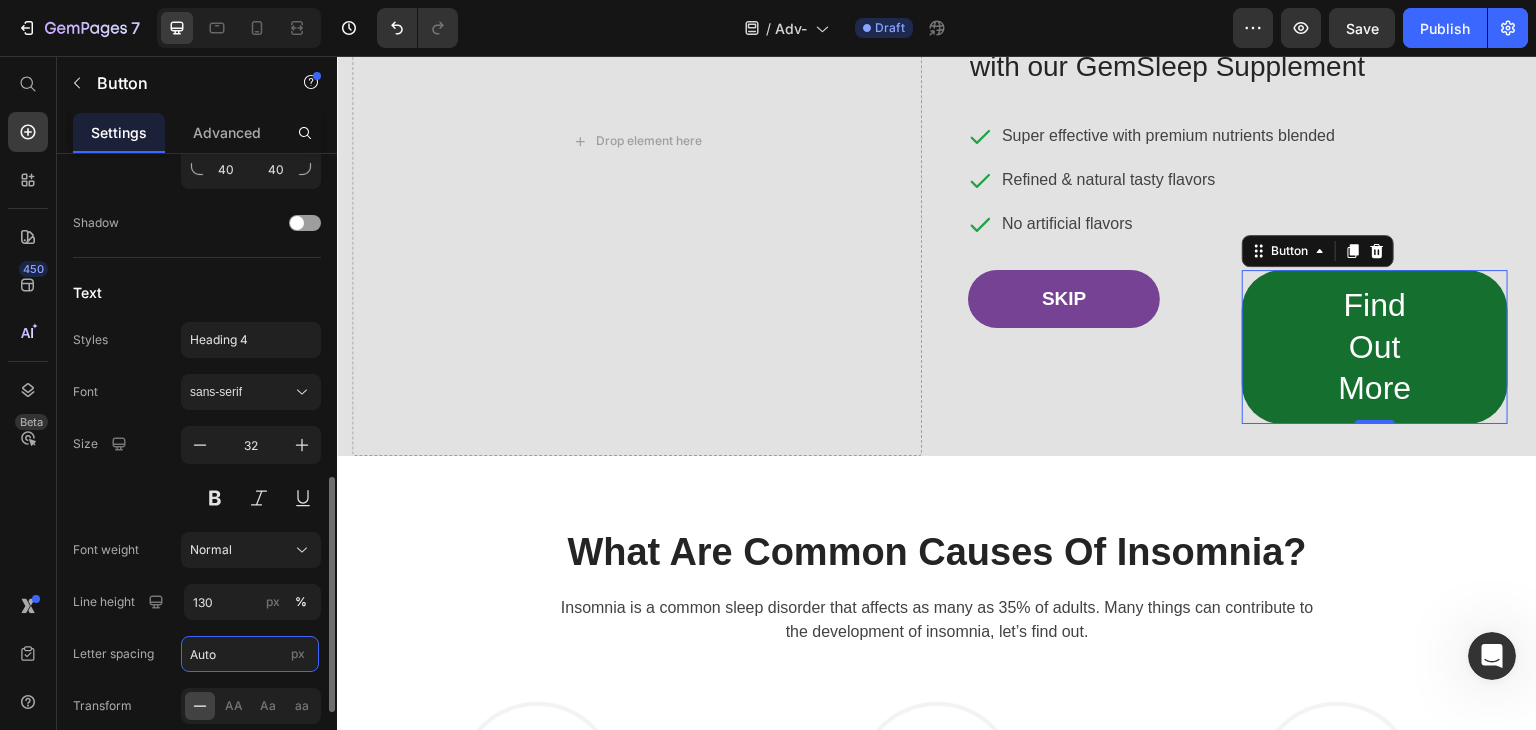 type on "25" 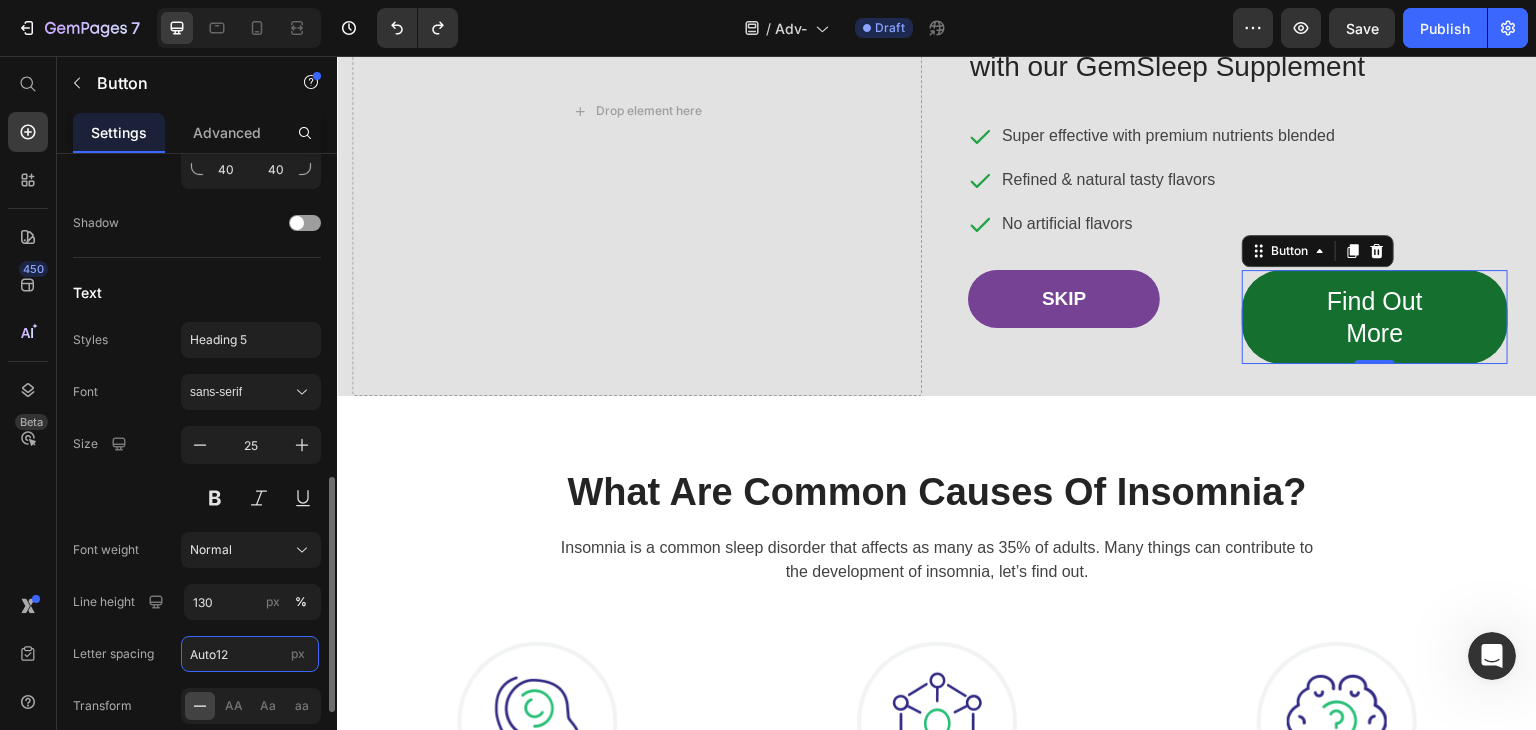 type on "19" 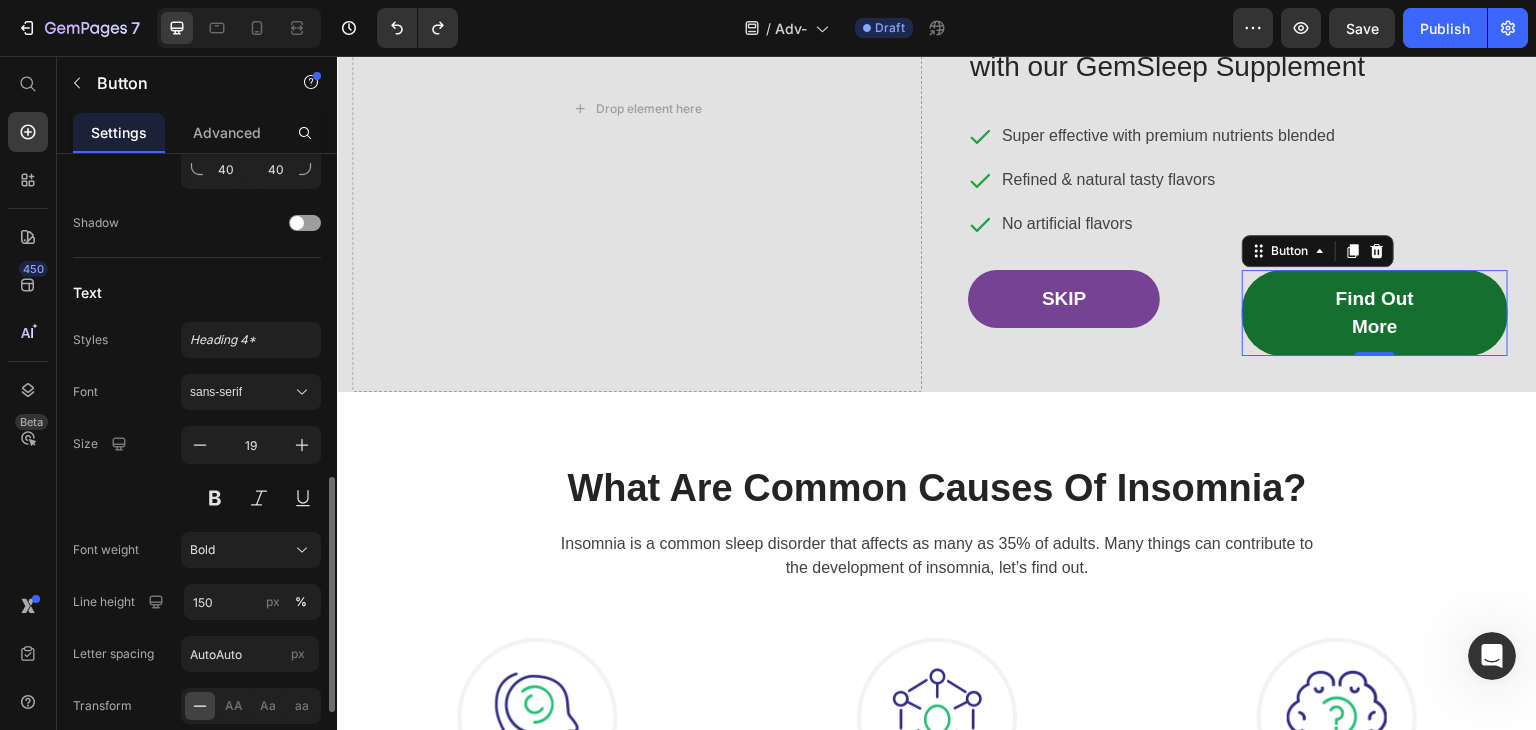 type on "Auto" 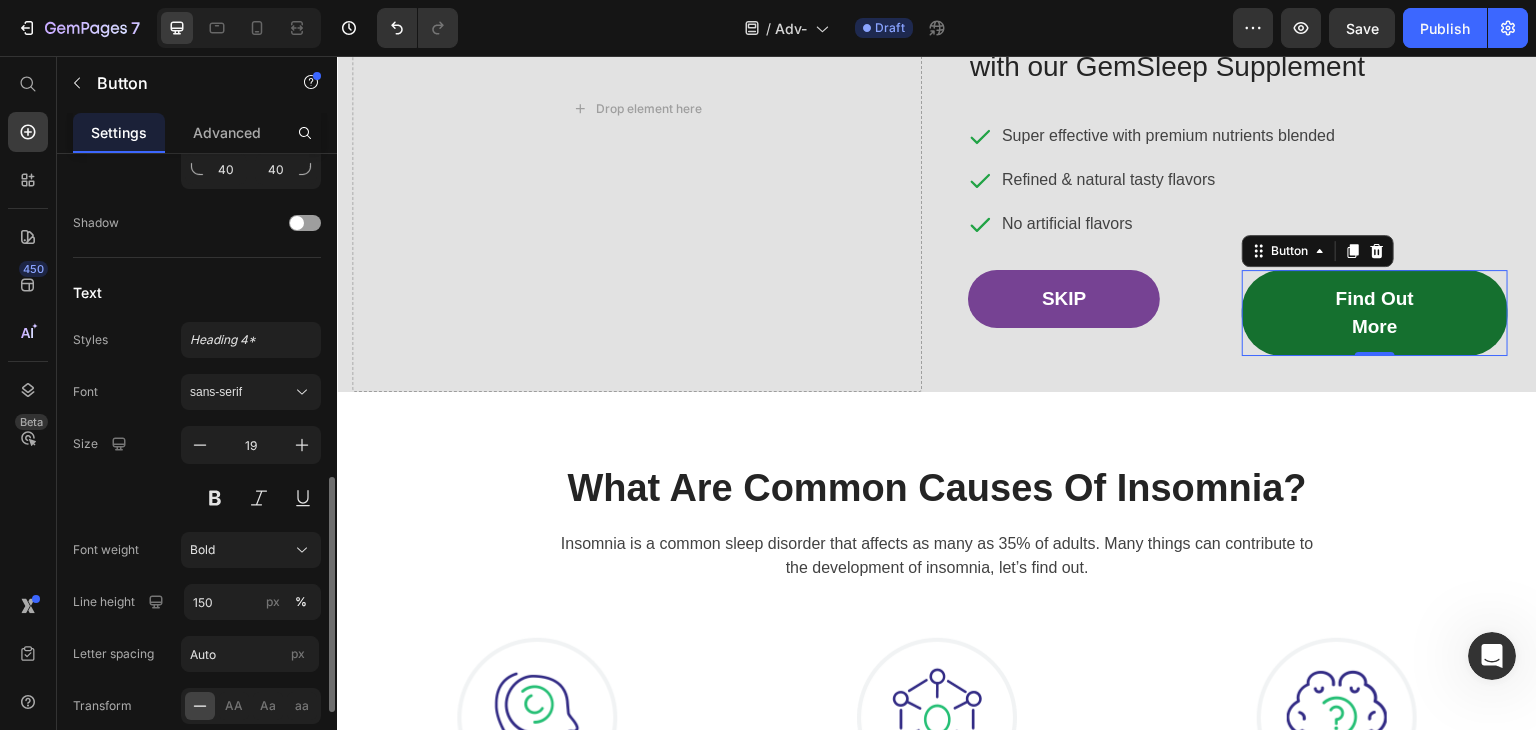 click on "Font sans-serif Size 19 Font weight Bold Line height 150 px % Letter spacing Auto px Transform
AA Aa aa Show less" at bounding box center (197, 575) 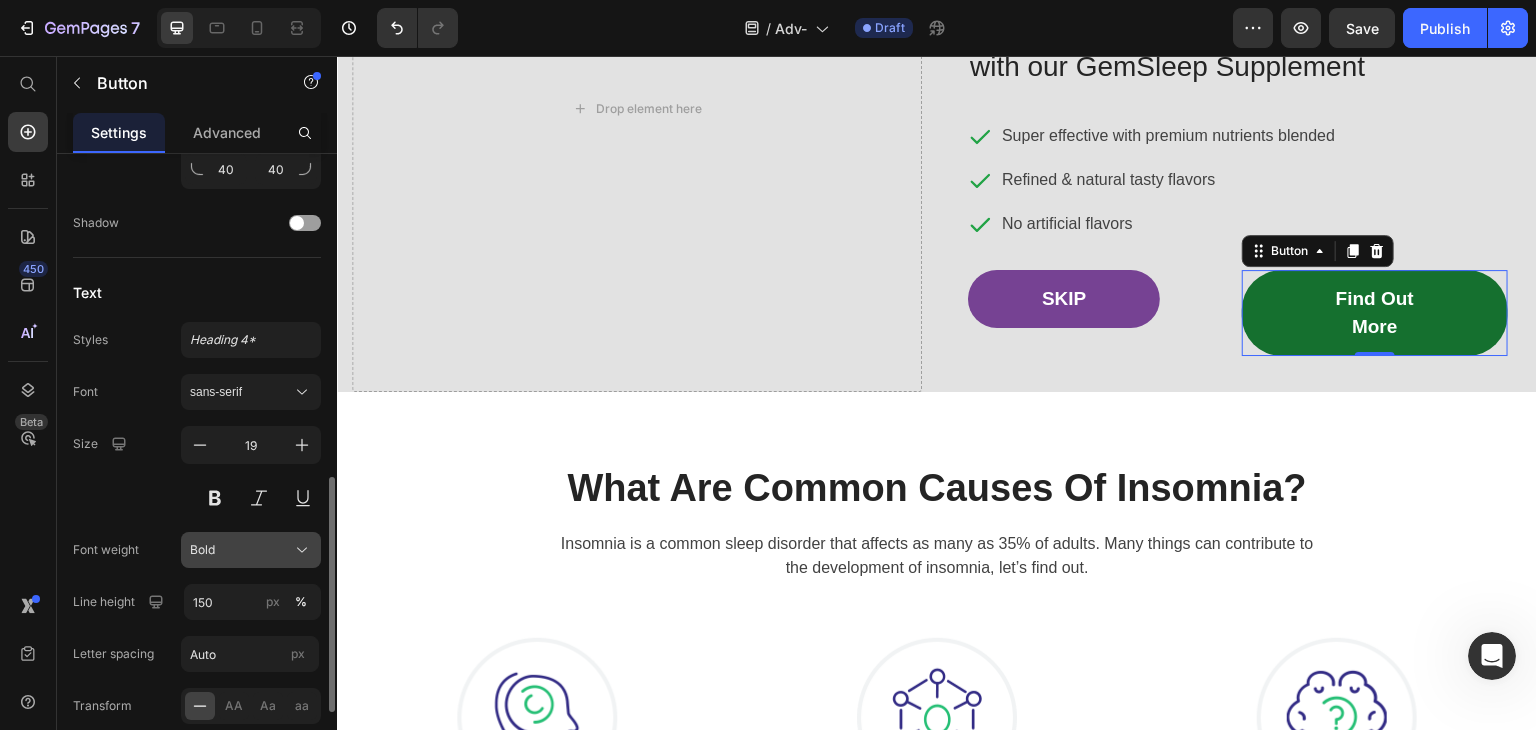 click on "Bold" at bounding box center (251, 550) 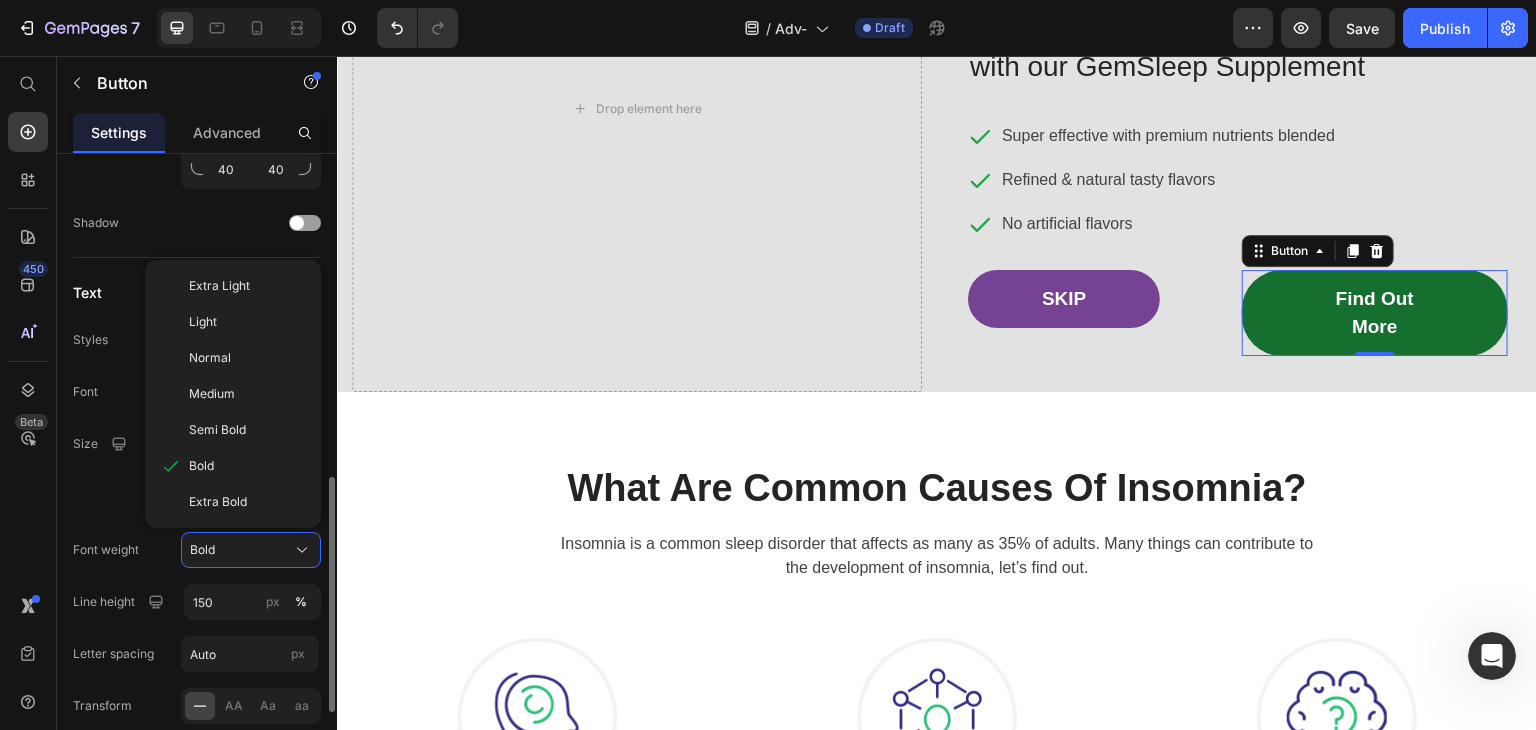 click on "Size 19" at bounding box center [197, 471] 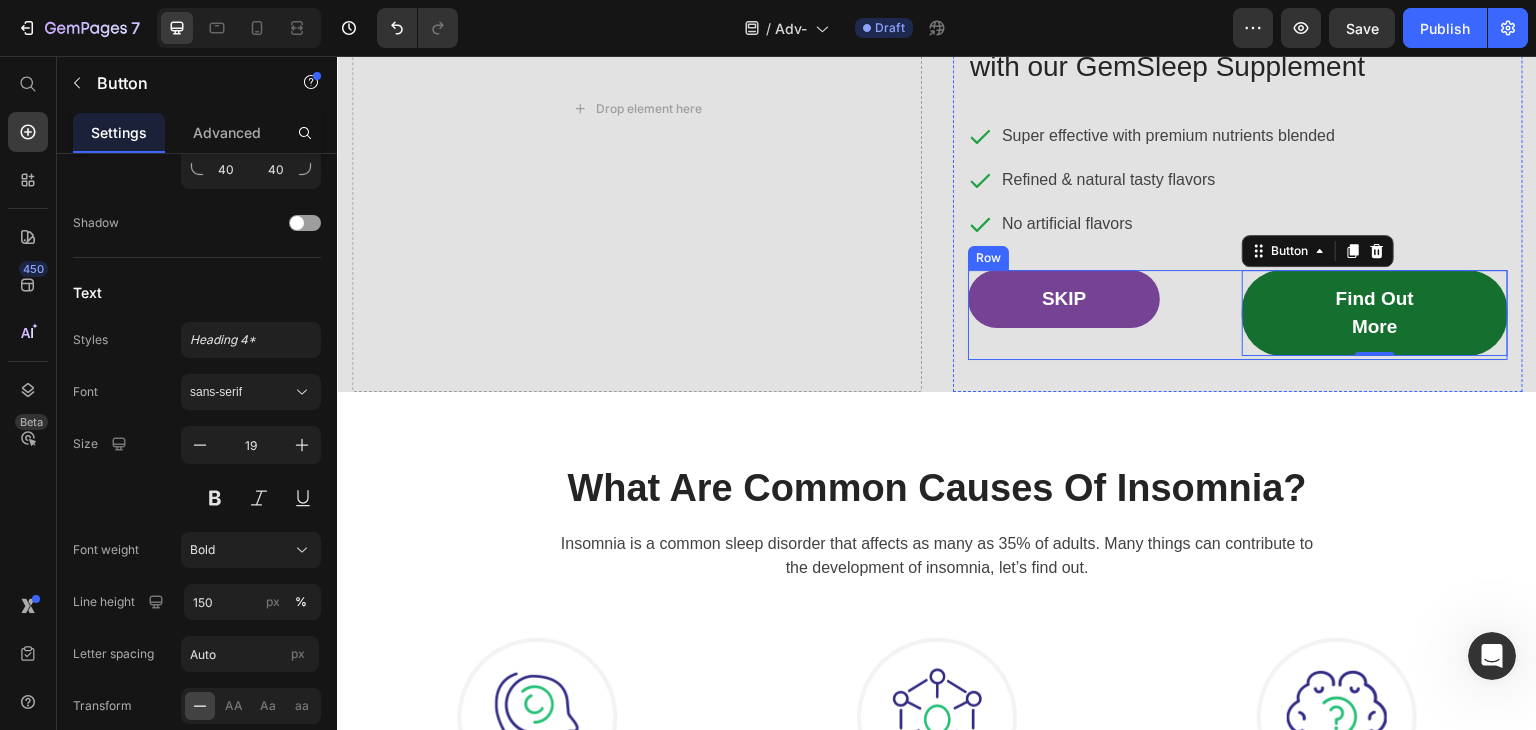 click on "SKIP Button" at bounding box center (1101, 315) 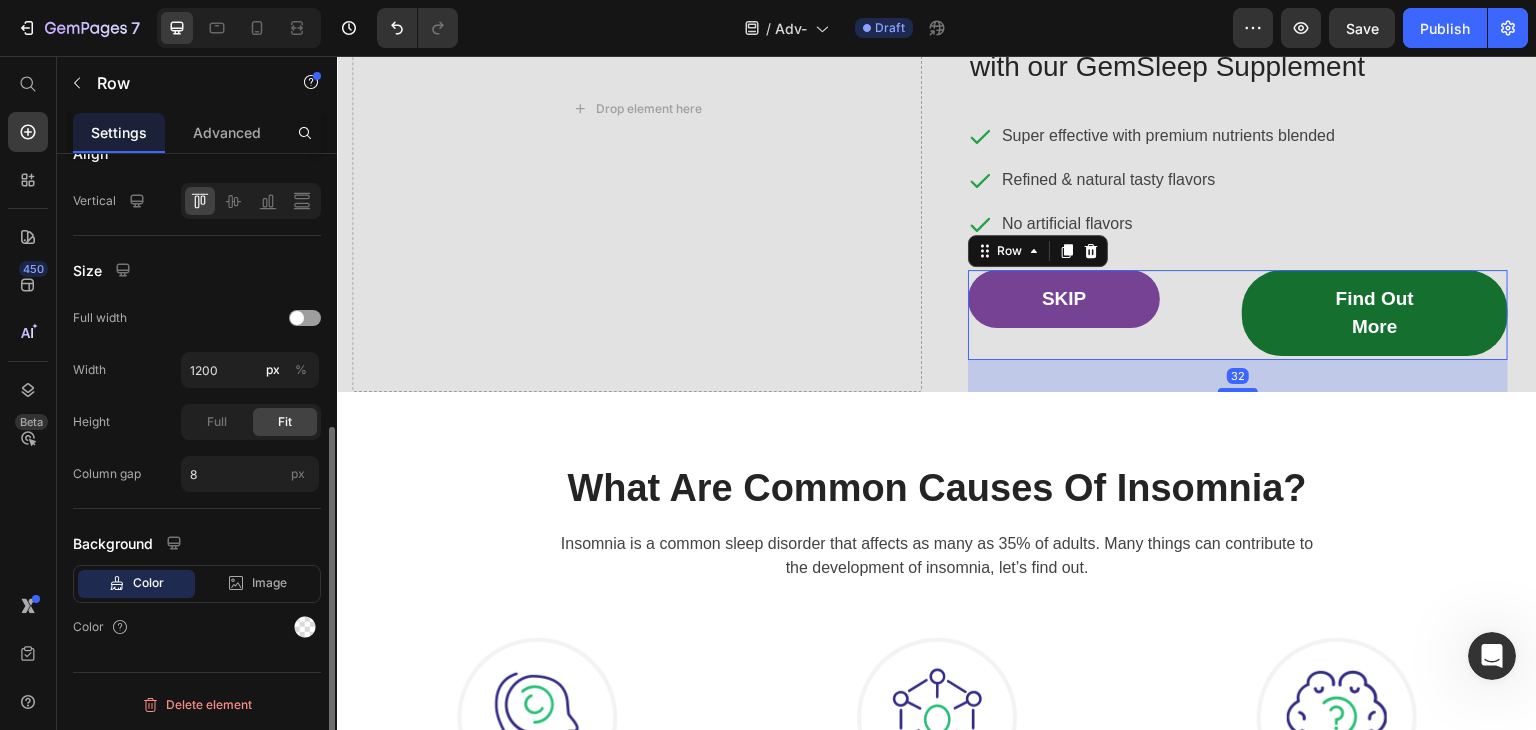 scroll, scrollTop: 0, scrollLeft: 0, axis: both 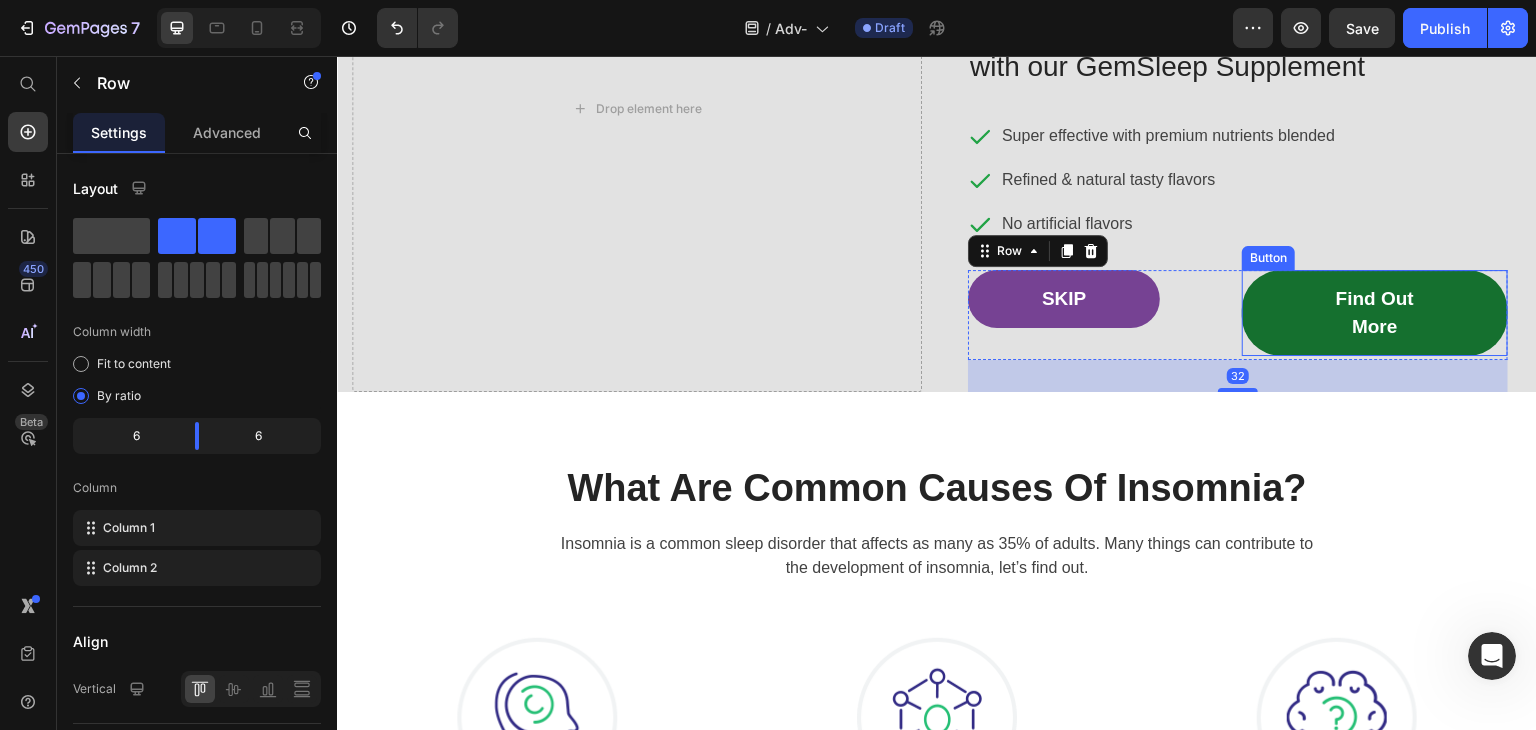 click on "Find Out More Button" at bounding box center (1375, 313) 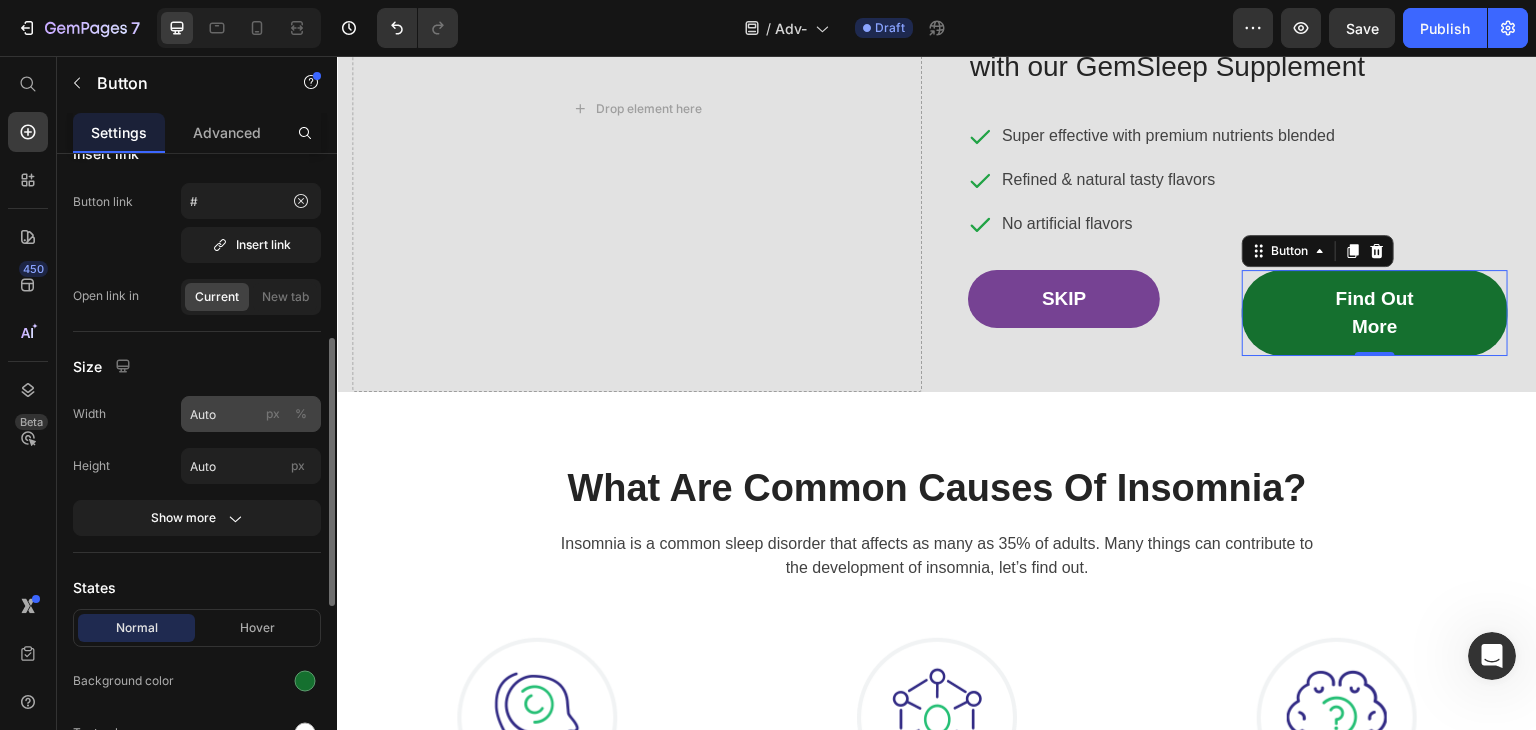 scroll, scrollTop: 300, scrollLeft: 0, axis: vertical 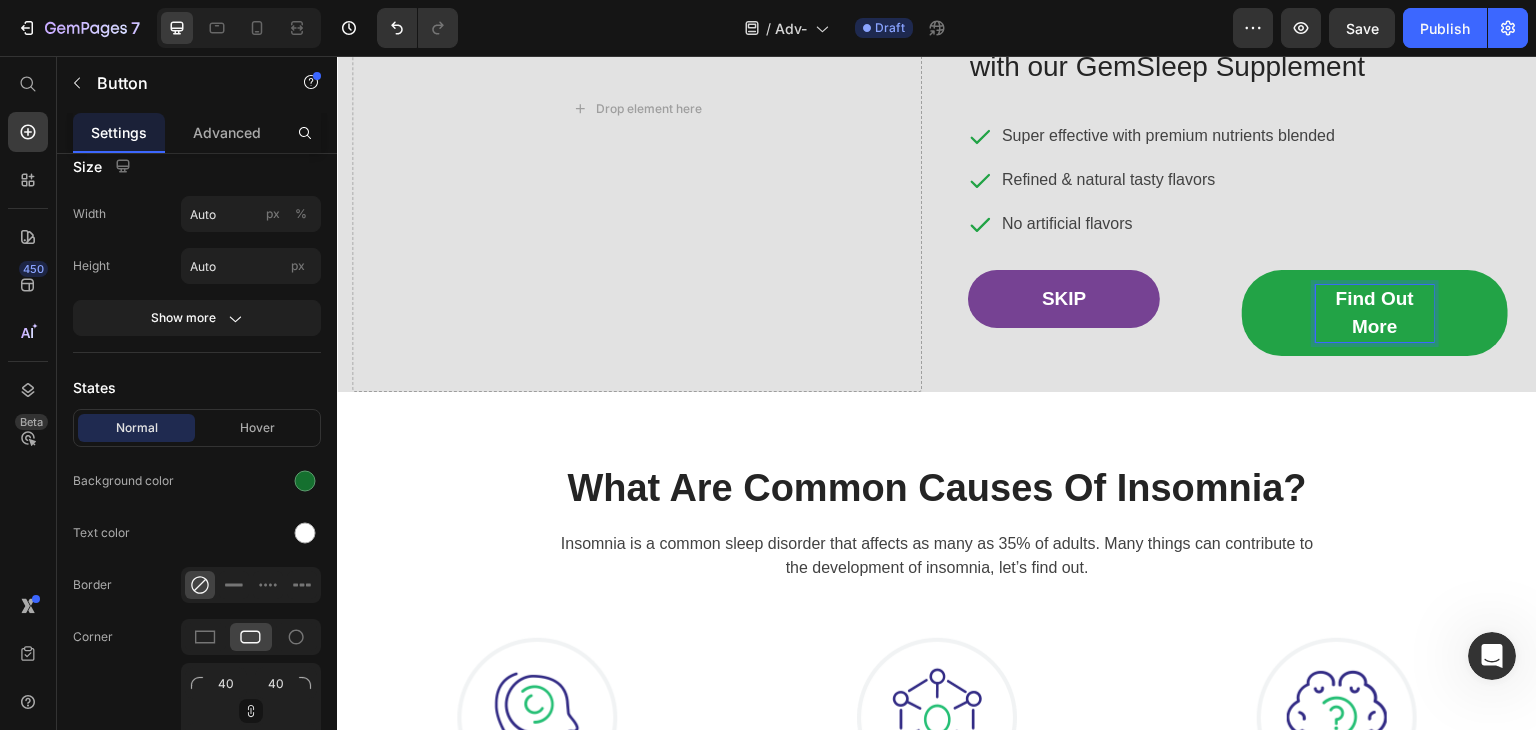 click on "Find Out More" at bounding box center [1375, 313] 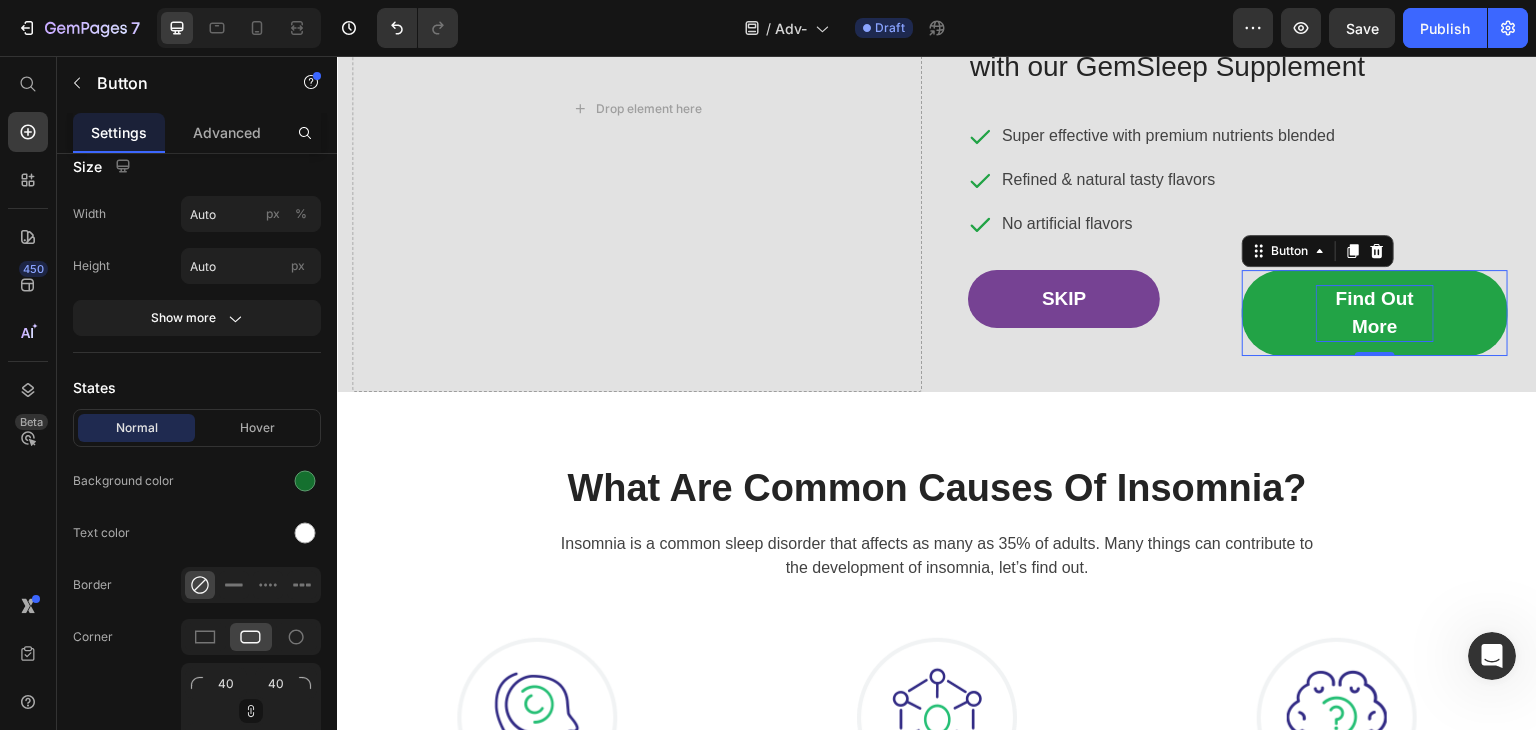 drag, startPoint x: 1430, startPoint y: 367, endPoint x: 1460, endPoint y: 366, distance: 30.016663 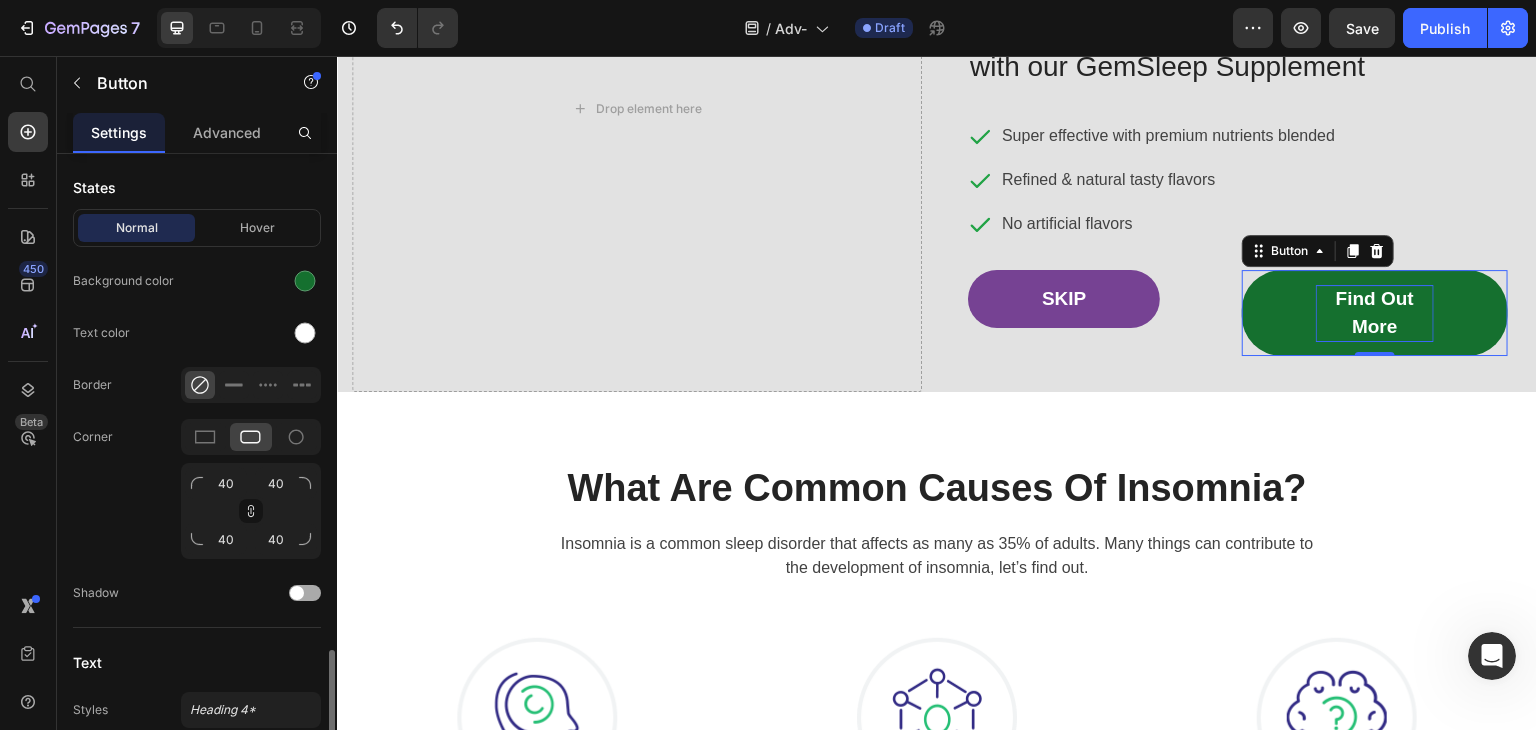 scroll, scrollTop: 800, scrollLeft: 0, axis: vertical 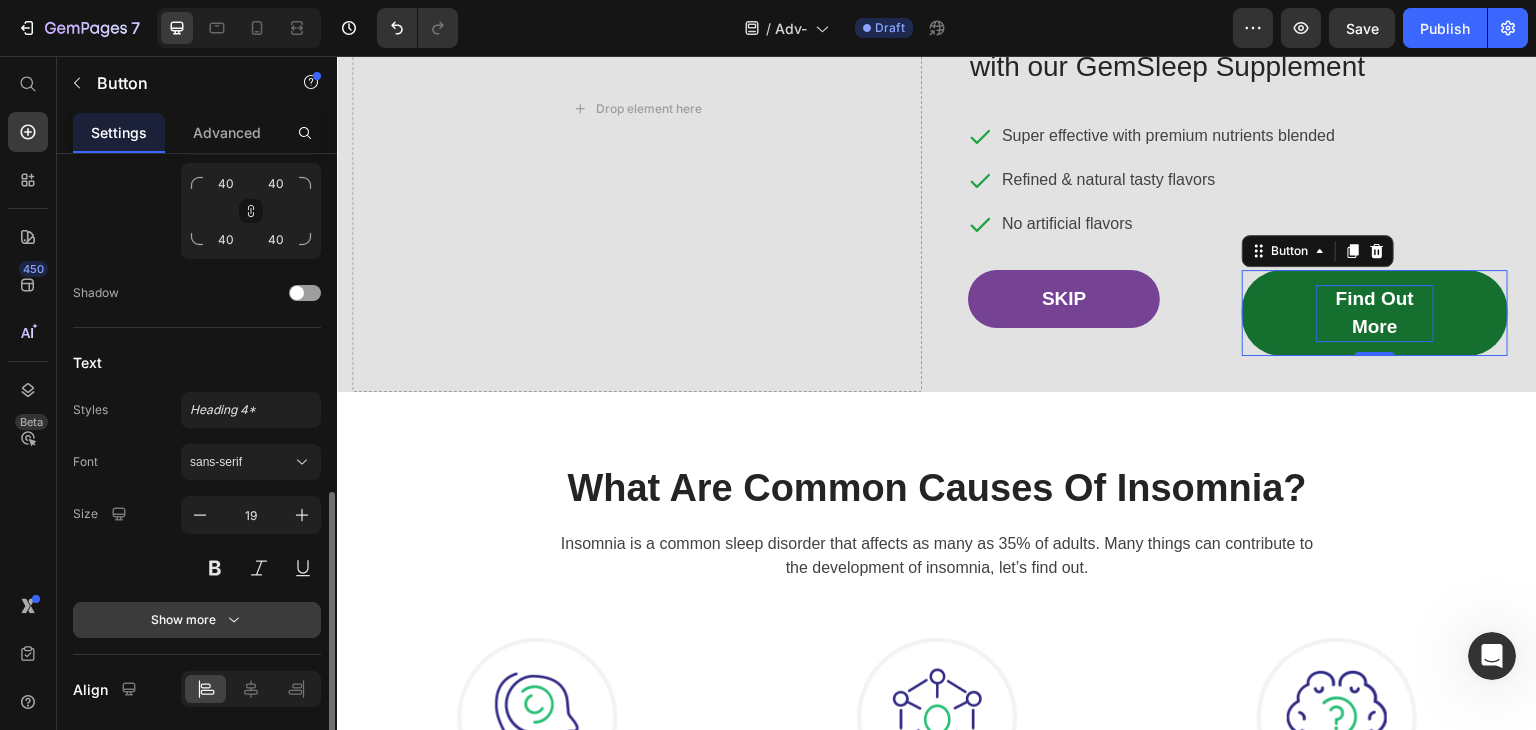 click on "Show more" at bounding box center (197, 620) 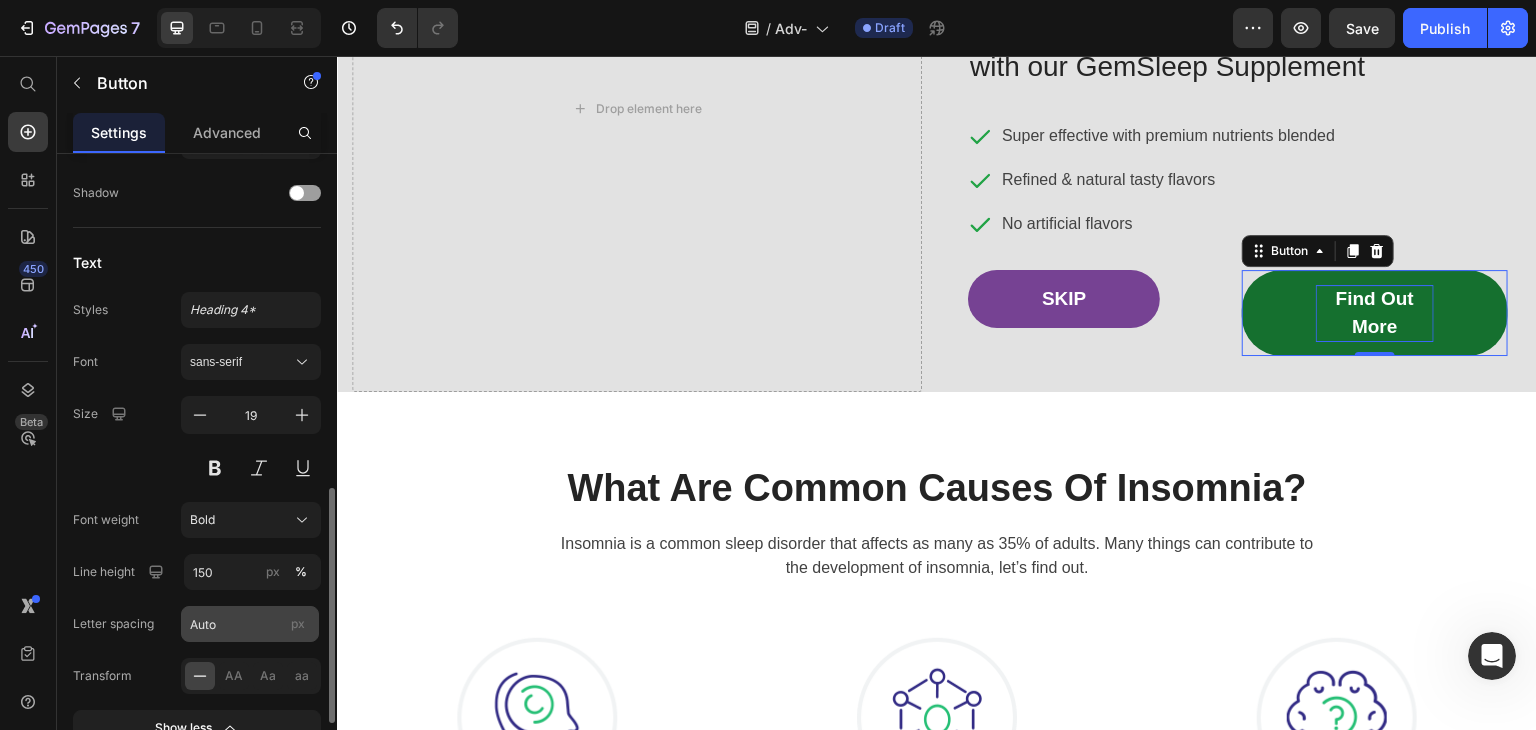 scroll, scrollTop: 1070, scrollLeft: 0, axis: vertical 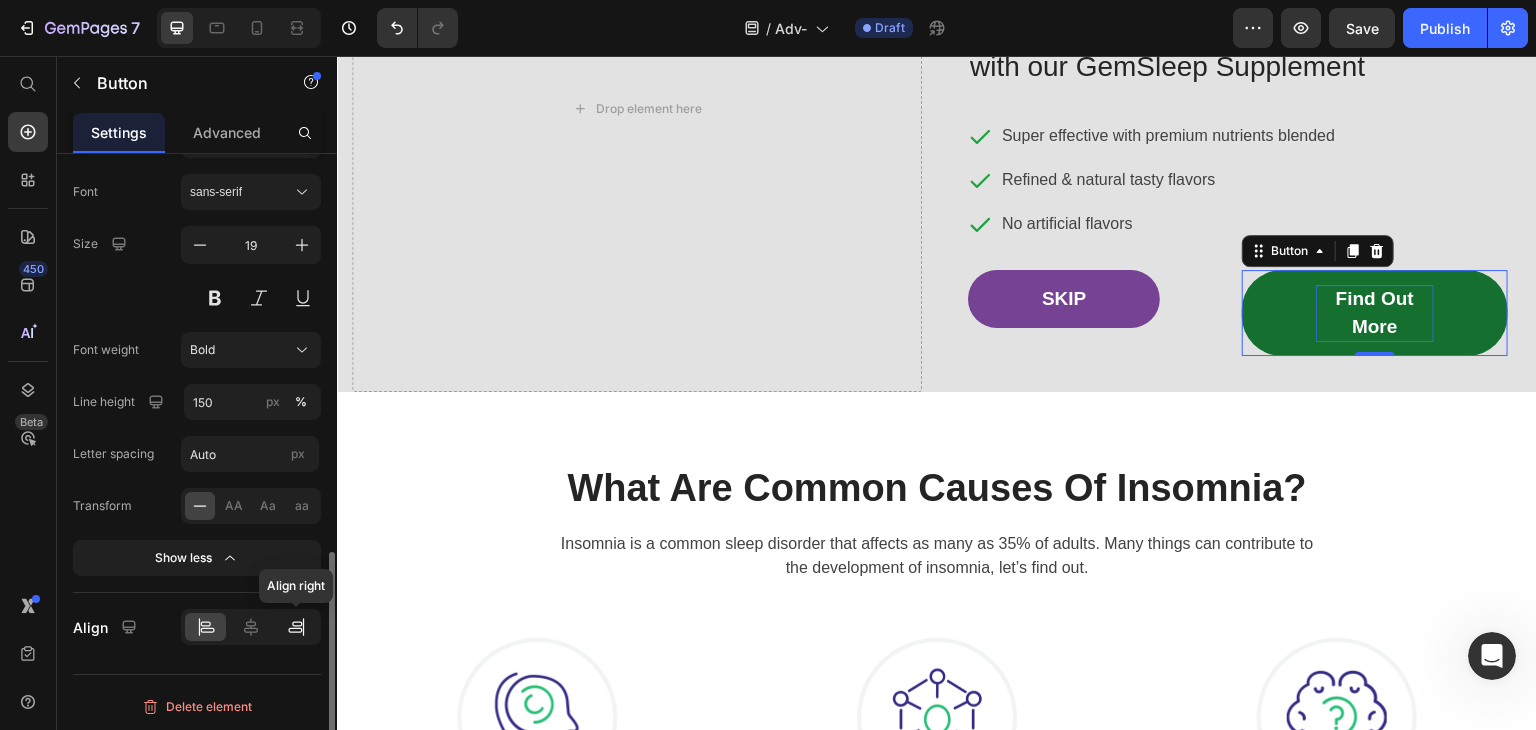 click 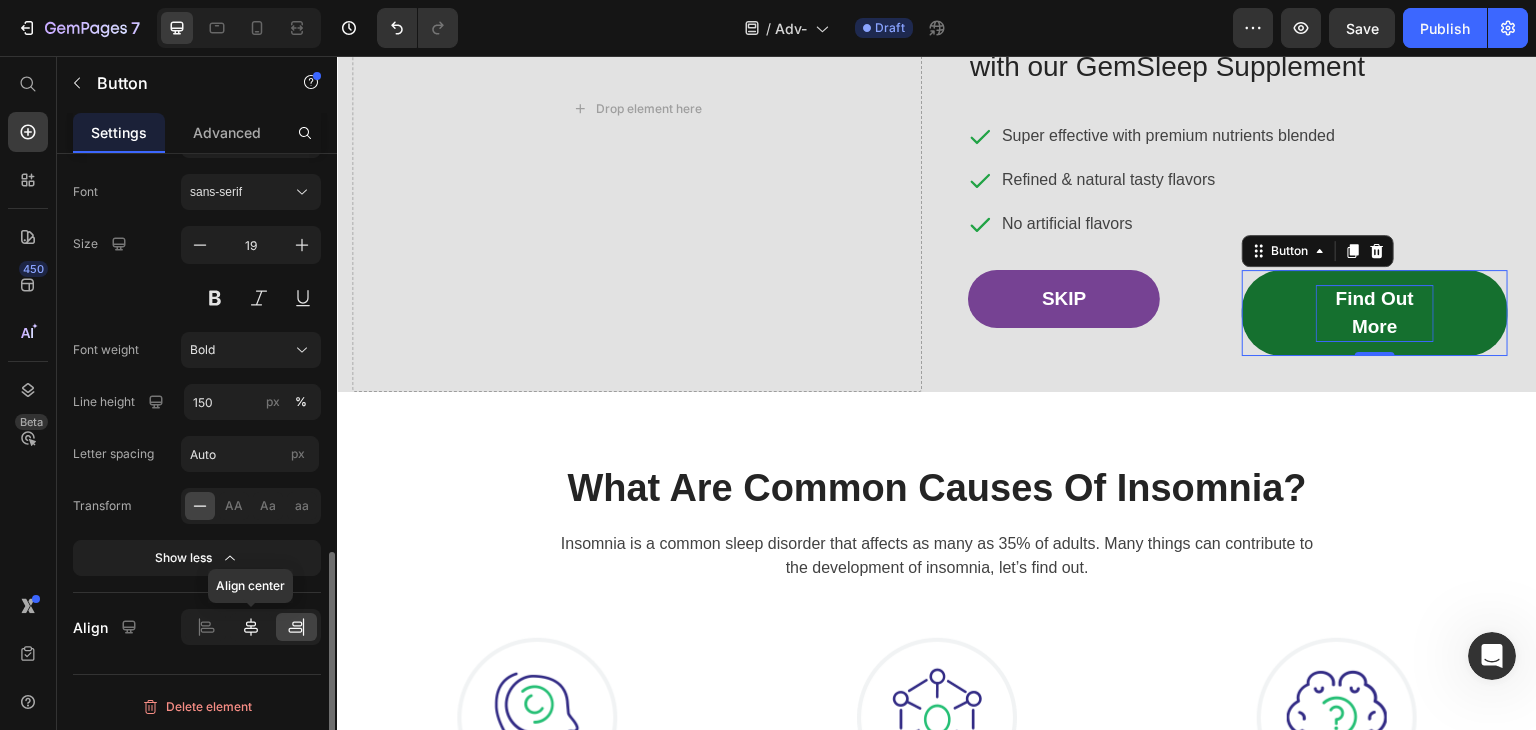 click 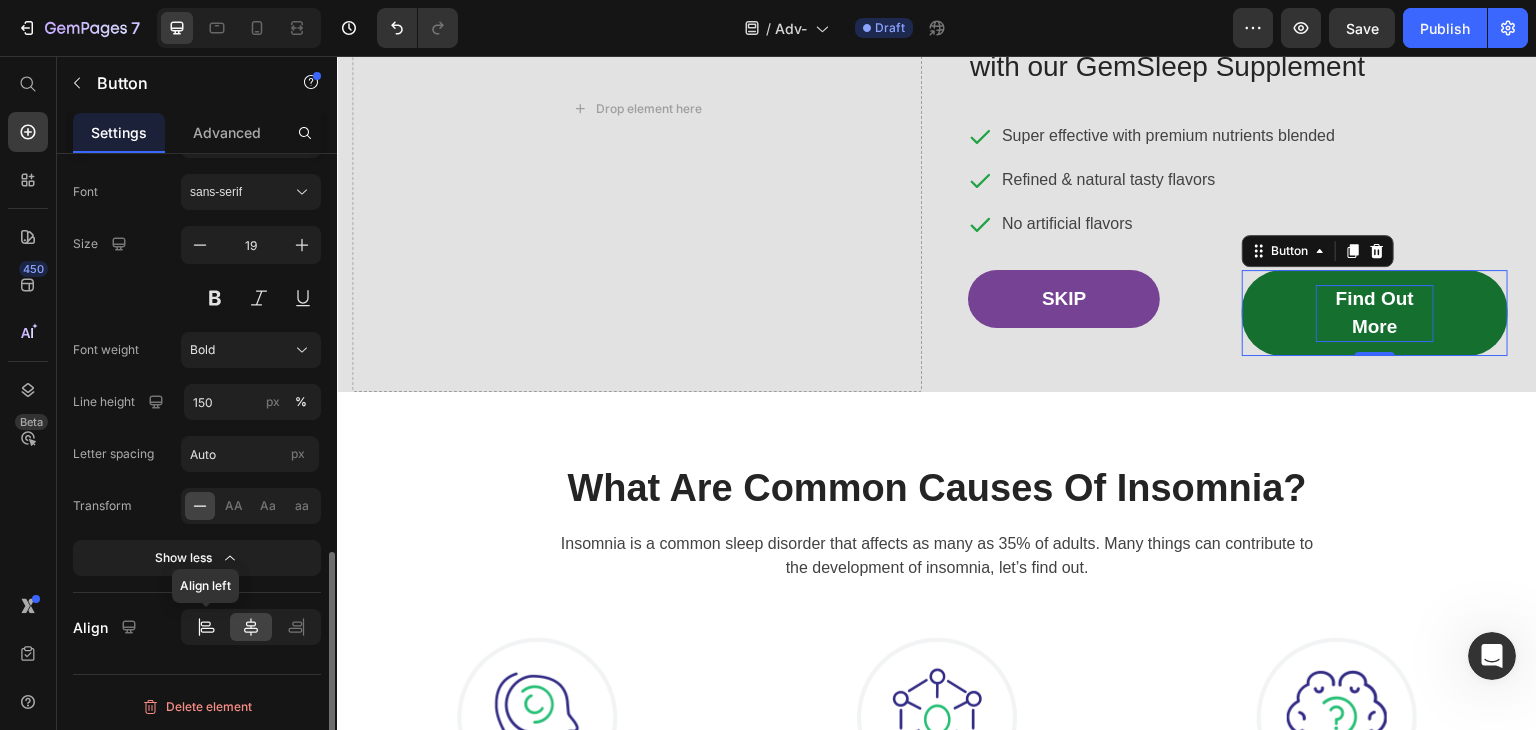 click 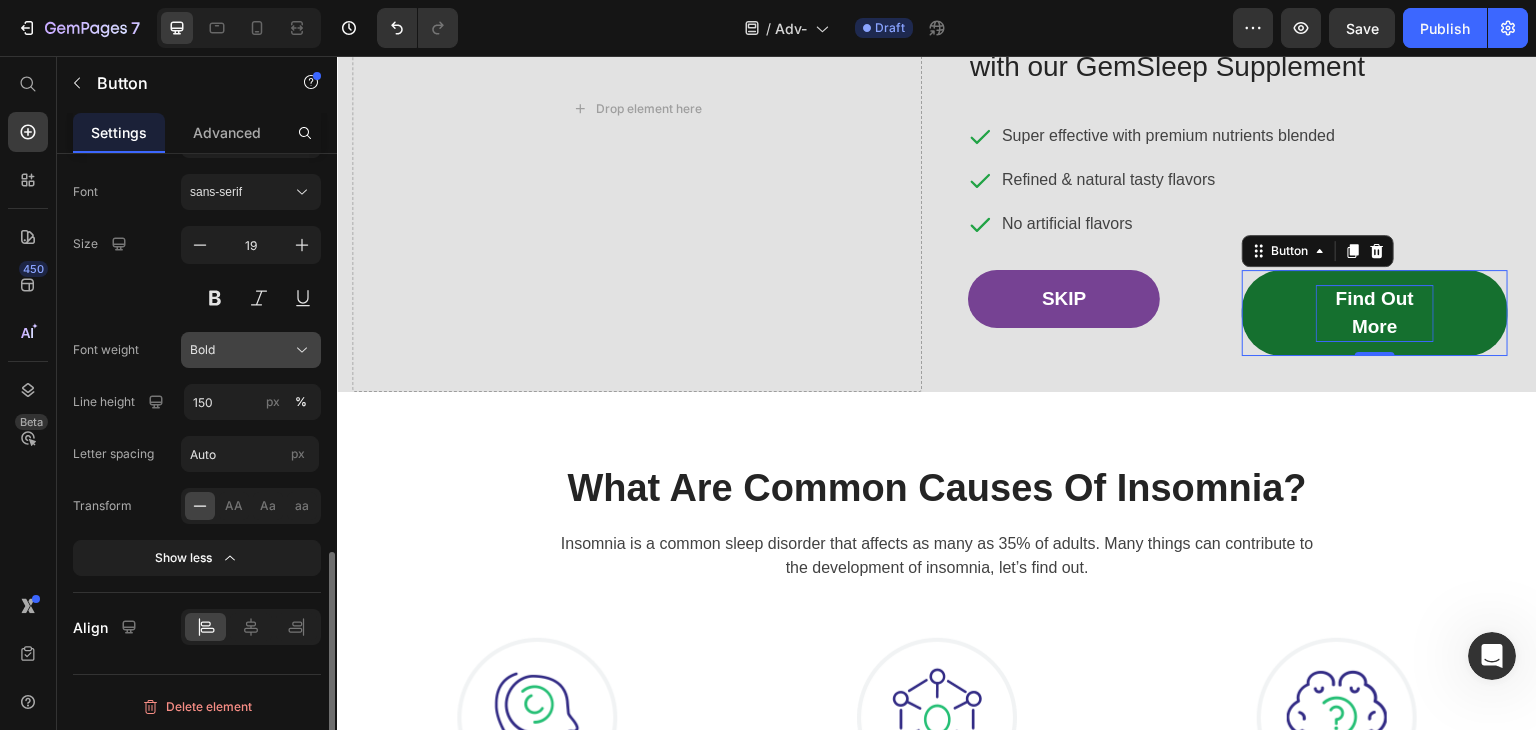 scroll, scrollTop: 970, scrollLeft: 0, axis: vertical 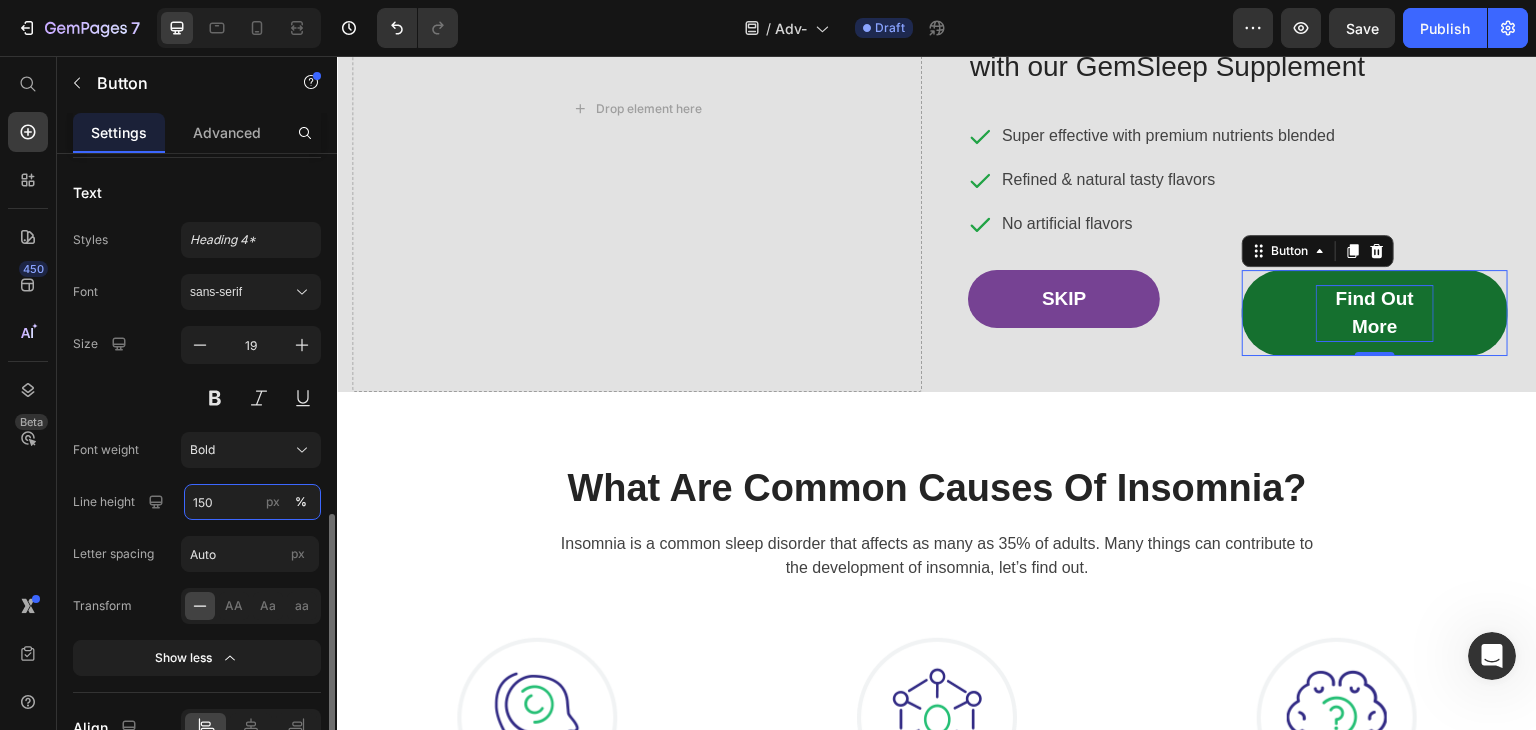 click on "150" at bounding box center (252, 502) 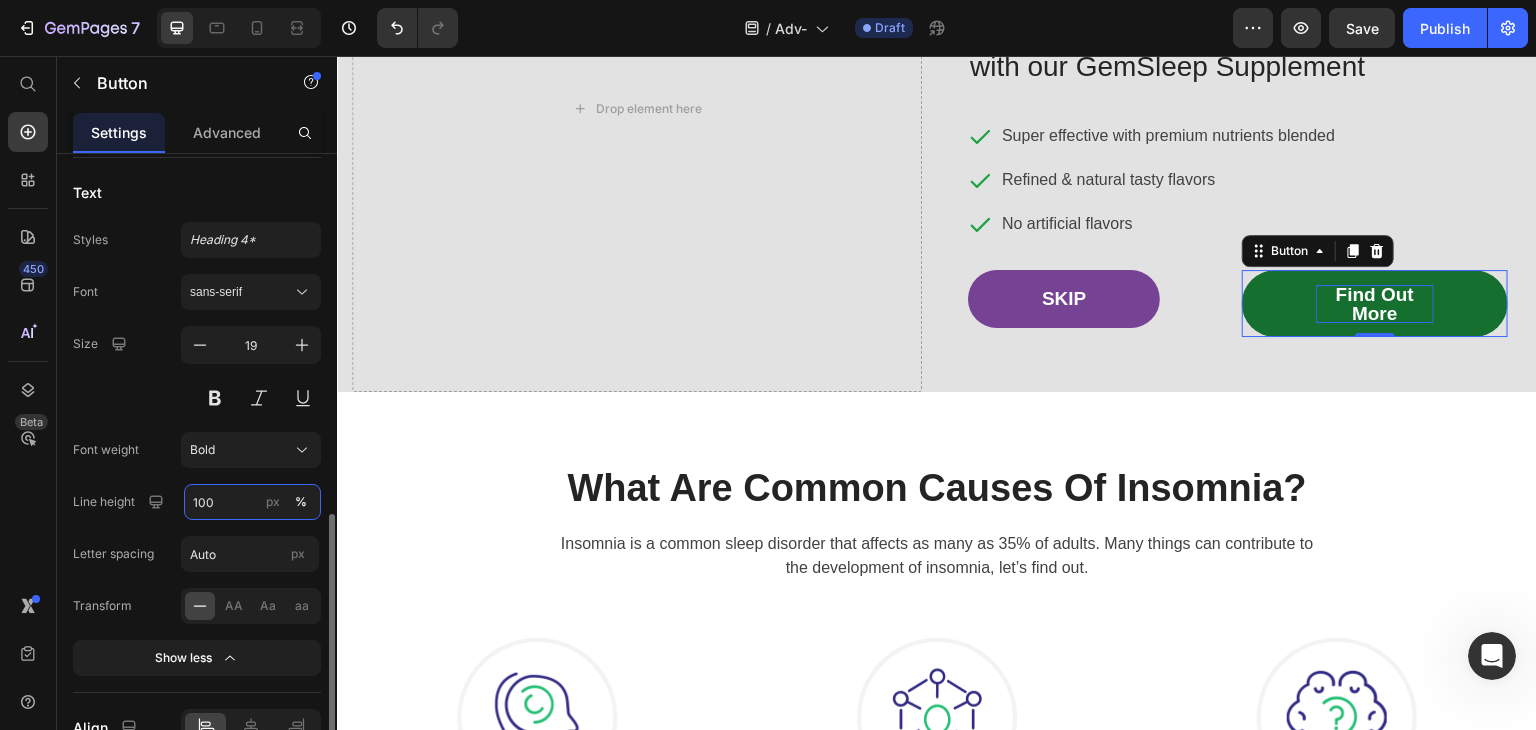 type on "100" 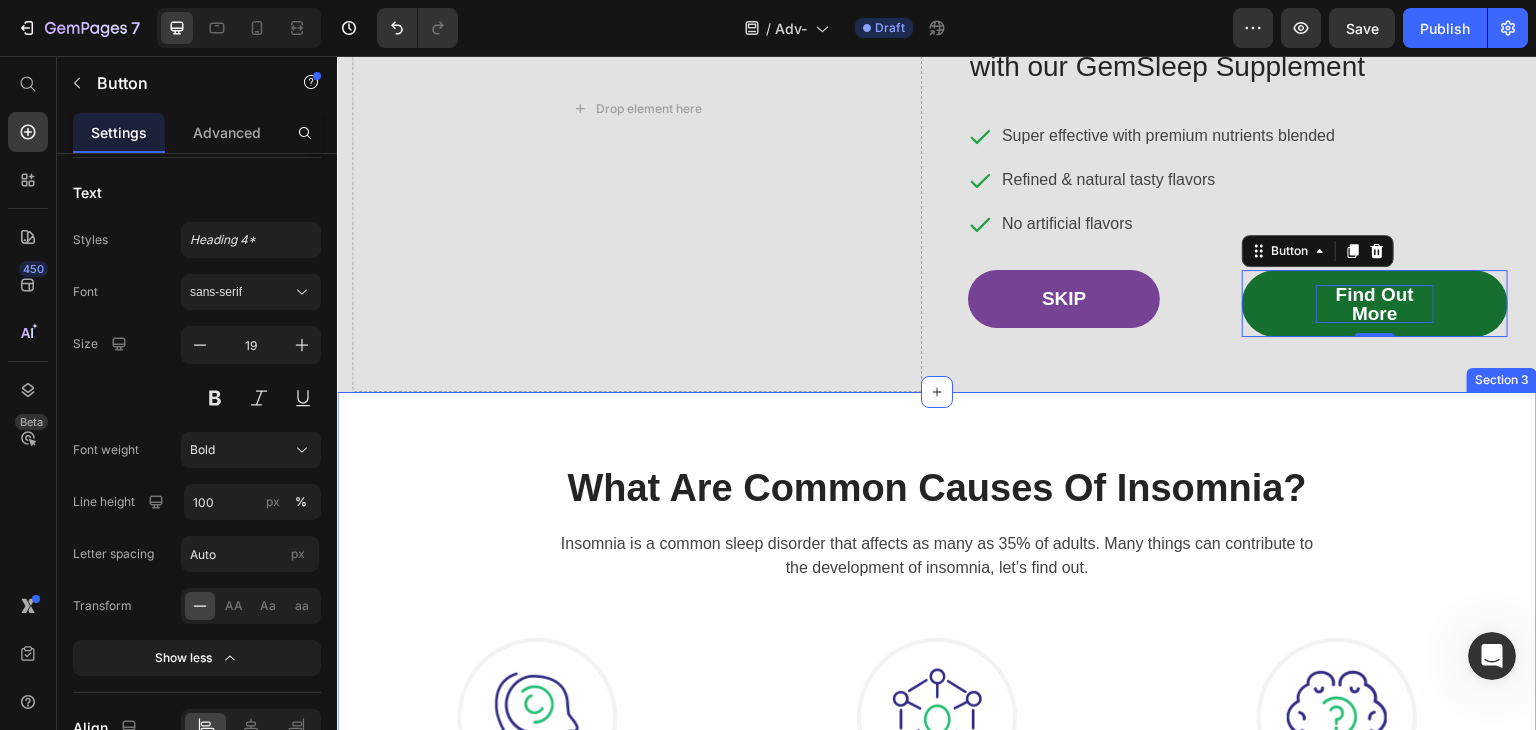 click on "What Are Common Causes Of Insomnia? Heading Insomnia is a common sleep disorder that affects as many as 35% of adults. Many things can contribute to the development of insomnia, let’s find out. Text block Row Image Mental Health Problems Heading Such as stress, depression and anxiety. Text block Row Image Sleep-Related Breathing Disorders Heading Snoring, Sleep Apnea, ... Text block Row Image Neurological Disorders Heading Alzheimer’s disease or Parkinson’s disease. Text block Row Row Row Section 3" at bounding box center [937, 682] 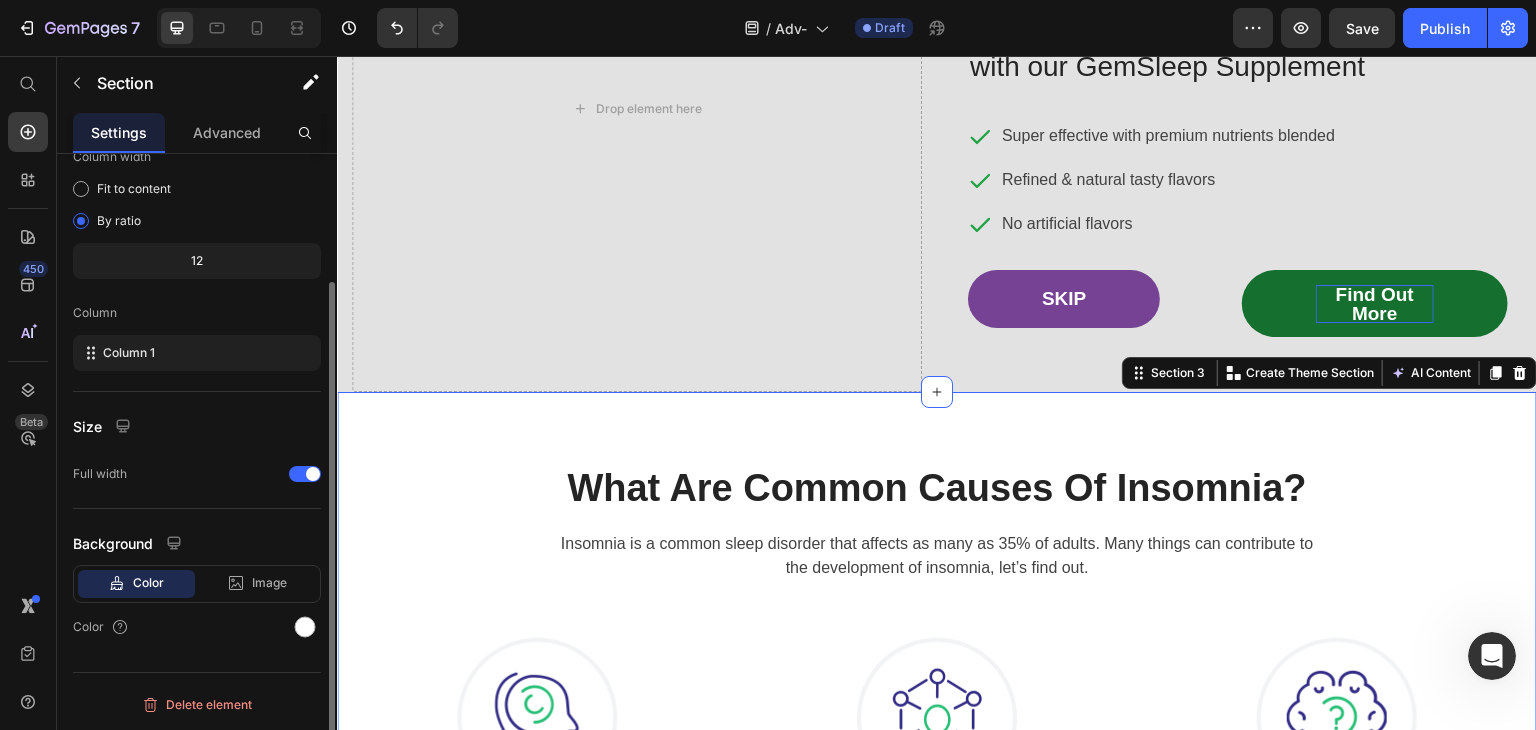 scroll, scrollTop: 0, scrollLeft: 0, axis: both 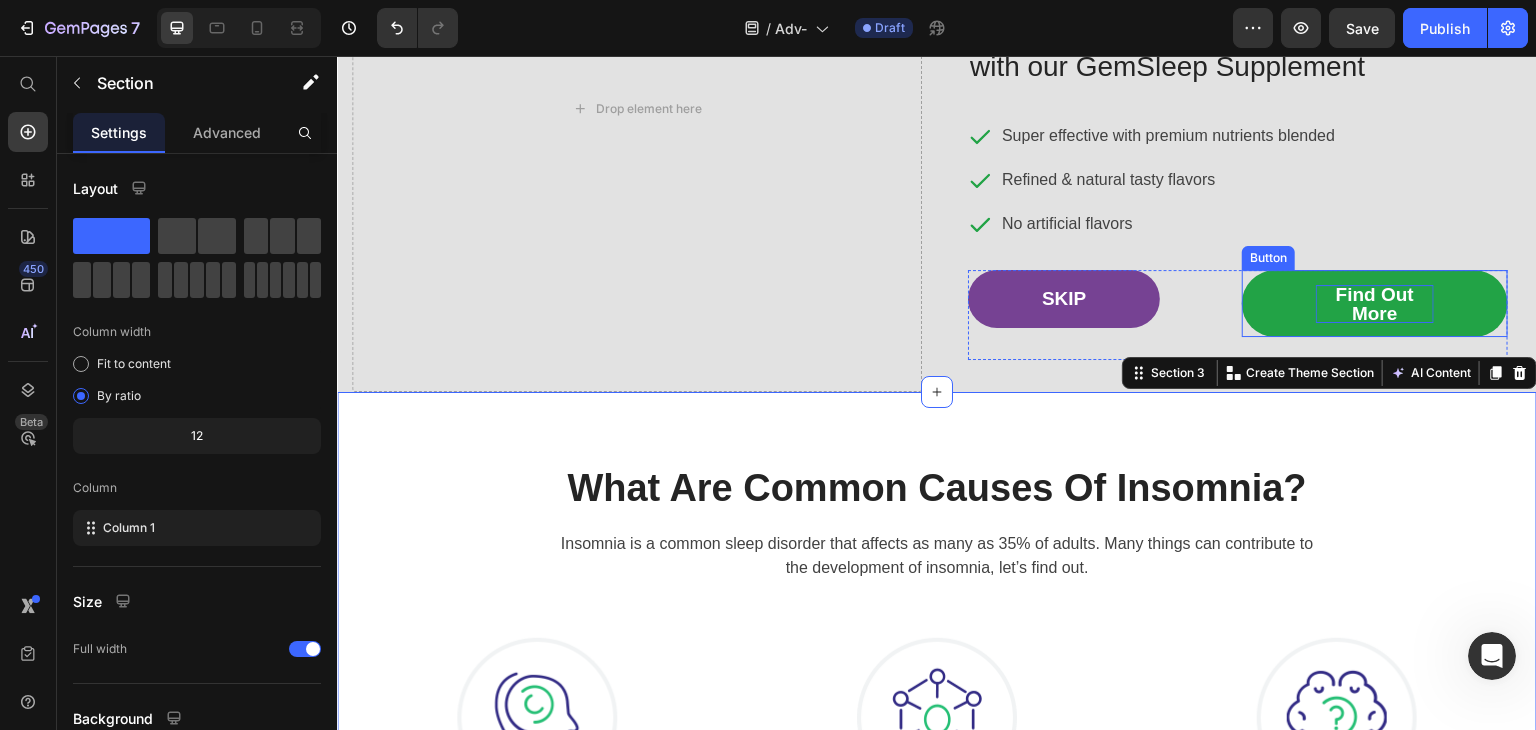 click on "Find Out More" at bounding box center (1375, 303) 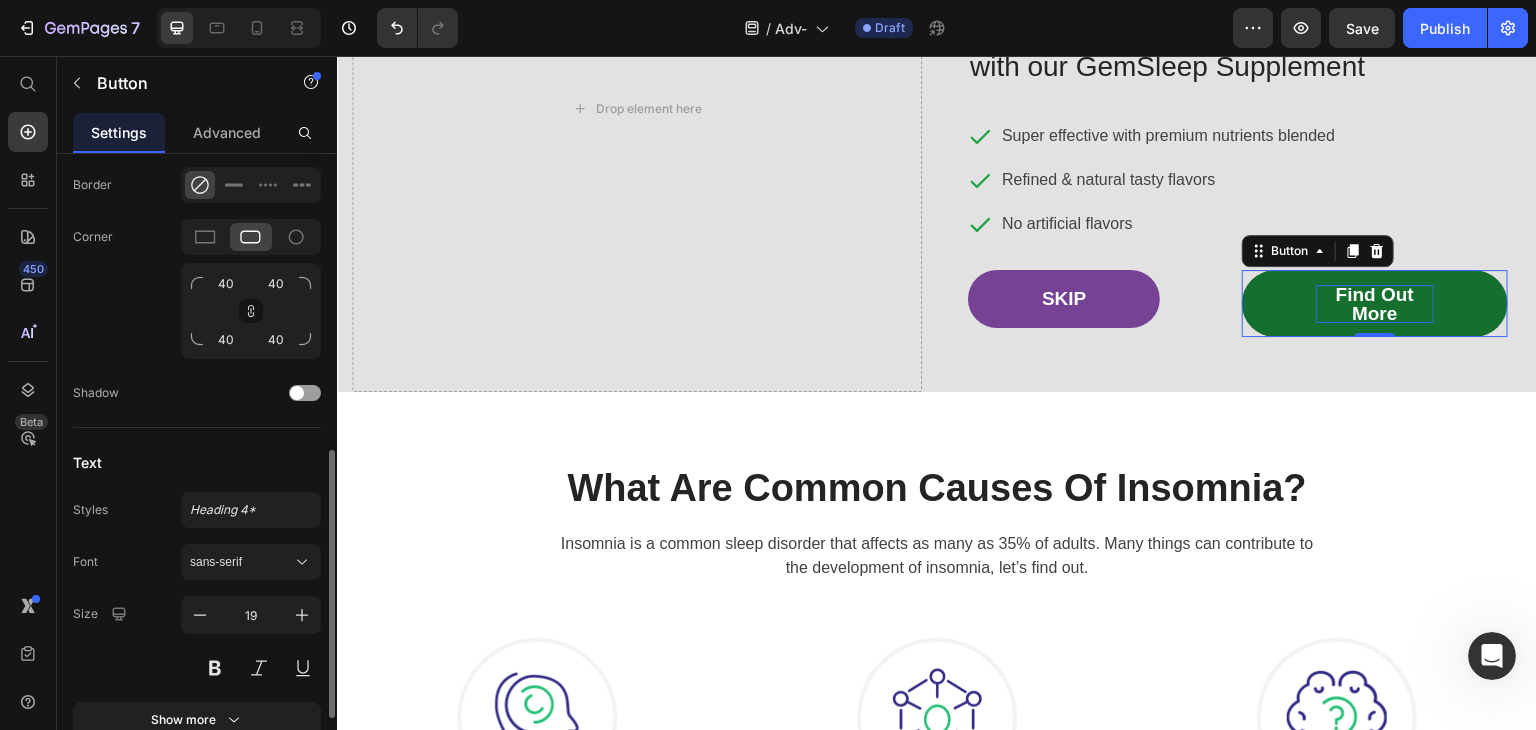 scroll, scrollTop: 800, scrollLeft: 0, axis: vertical 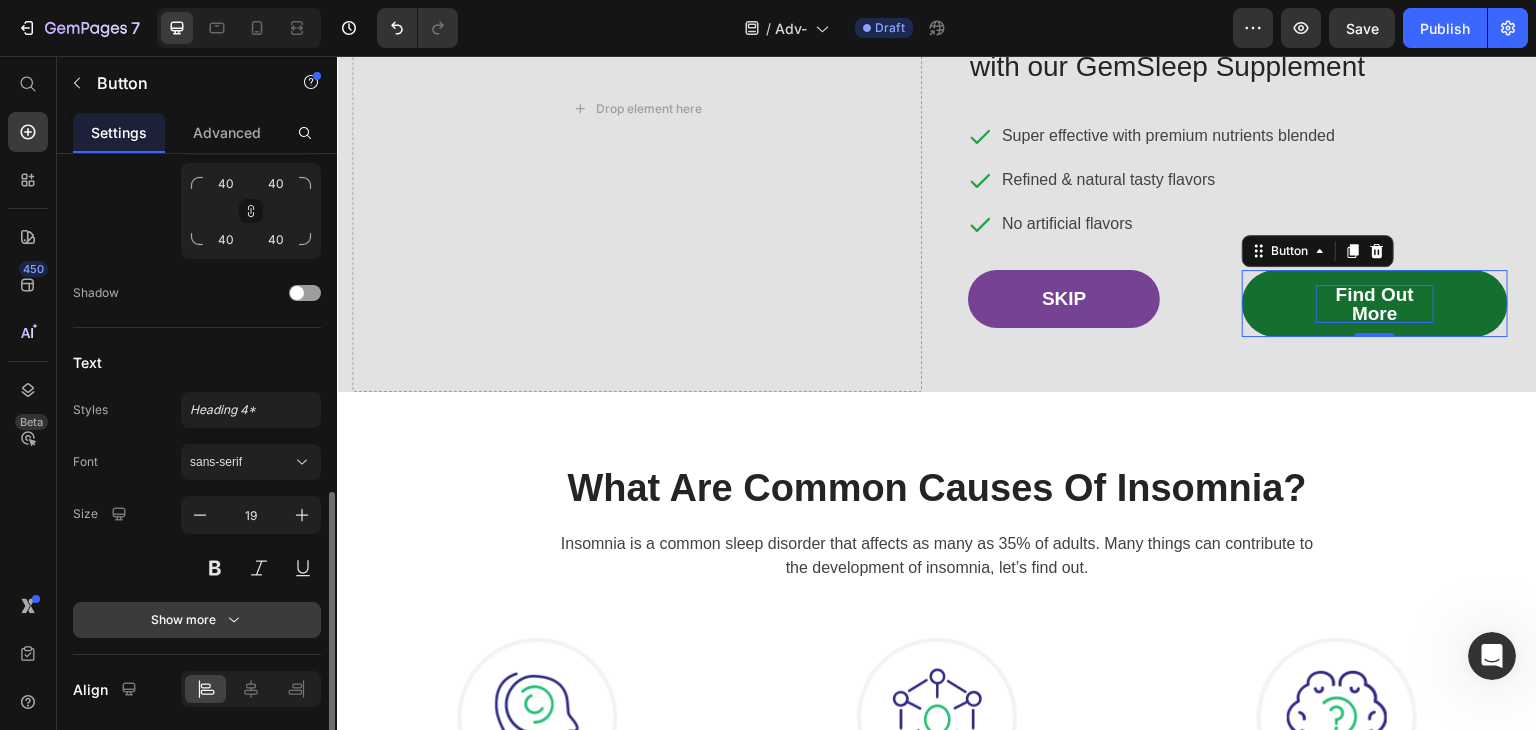 click on "Show more" at bounding box center [197, 620] 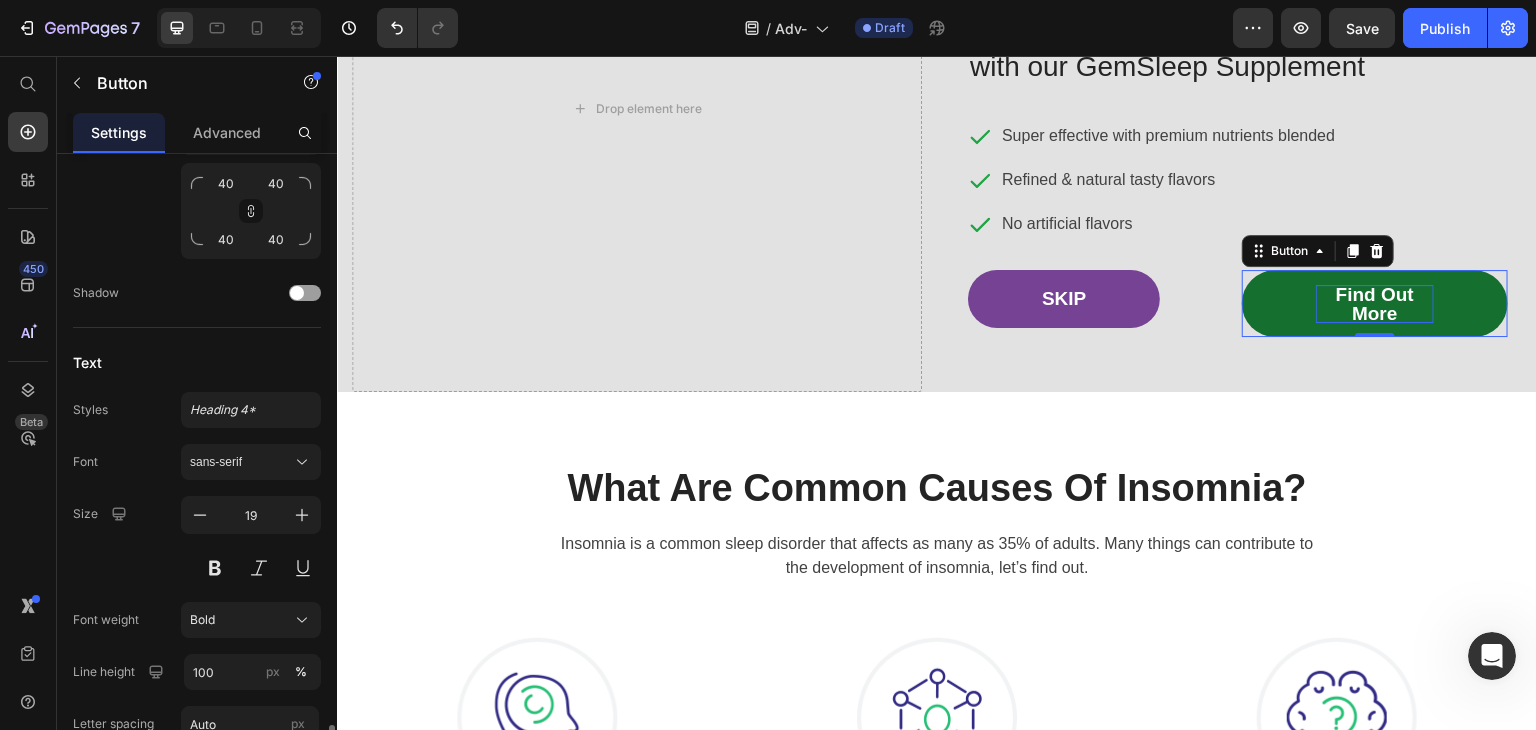 scroll, scrollTop: 1000, scrollLeft: 0, axis: vertical 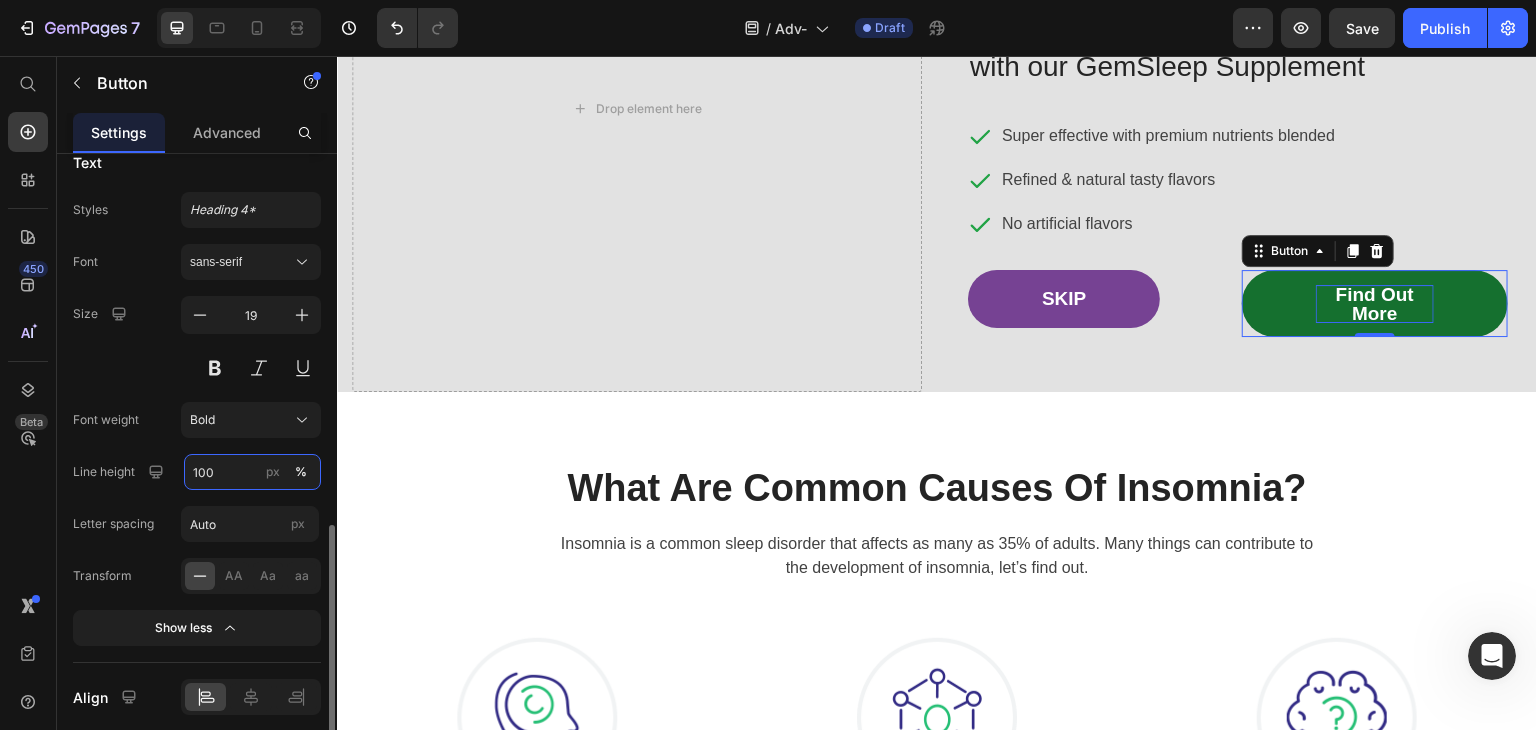 click on "100" at bounding box center (252, 472) 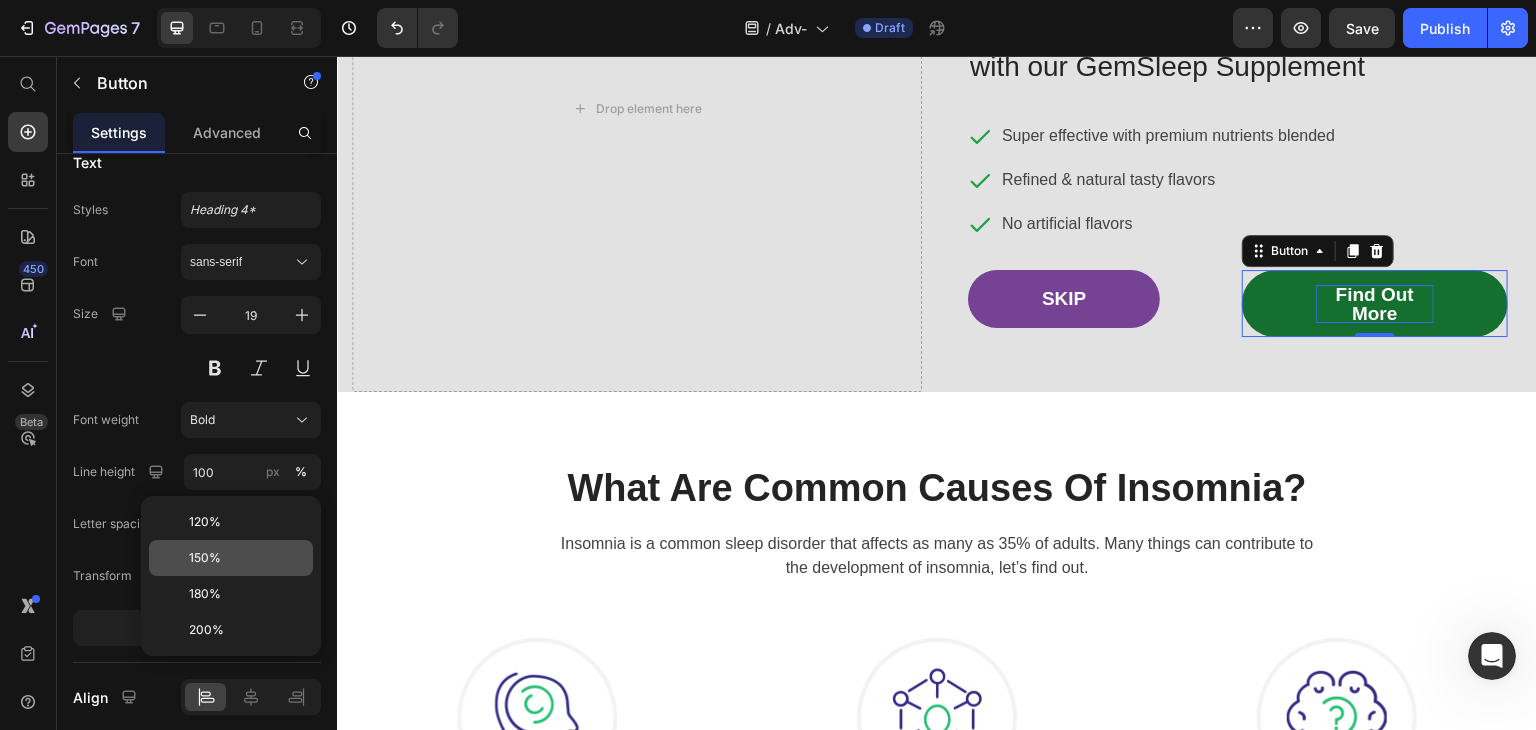 click on "150%" at bounding box center [247, 558] 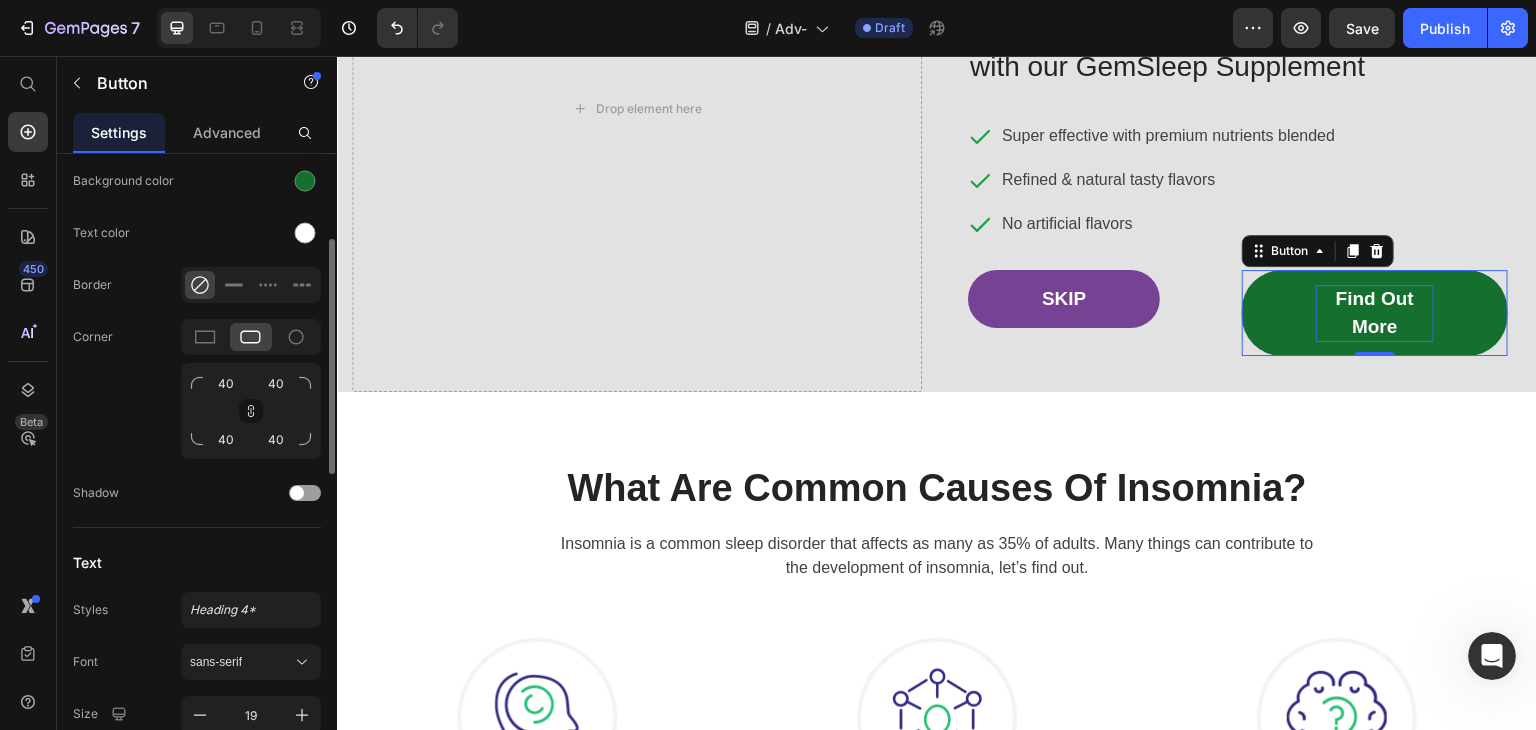 scroll, scrollTop: 500, scrollLeft: 0, axis: vertical 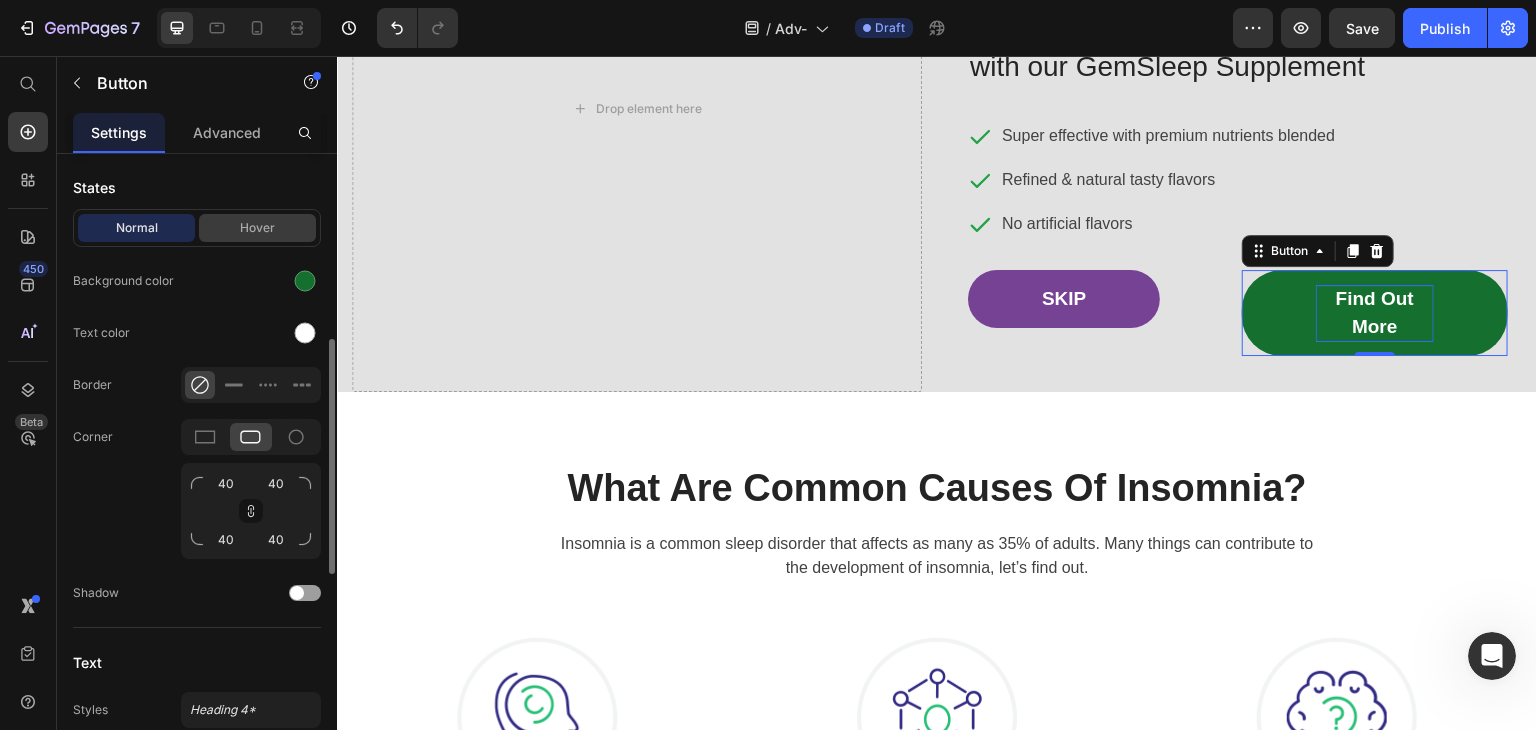 click on "Hover" at bounding box center [257, 228] 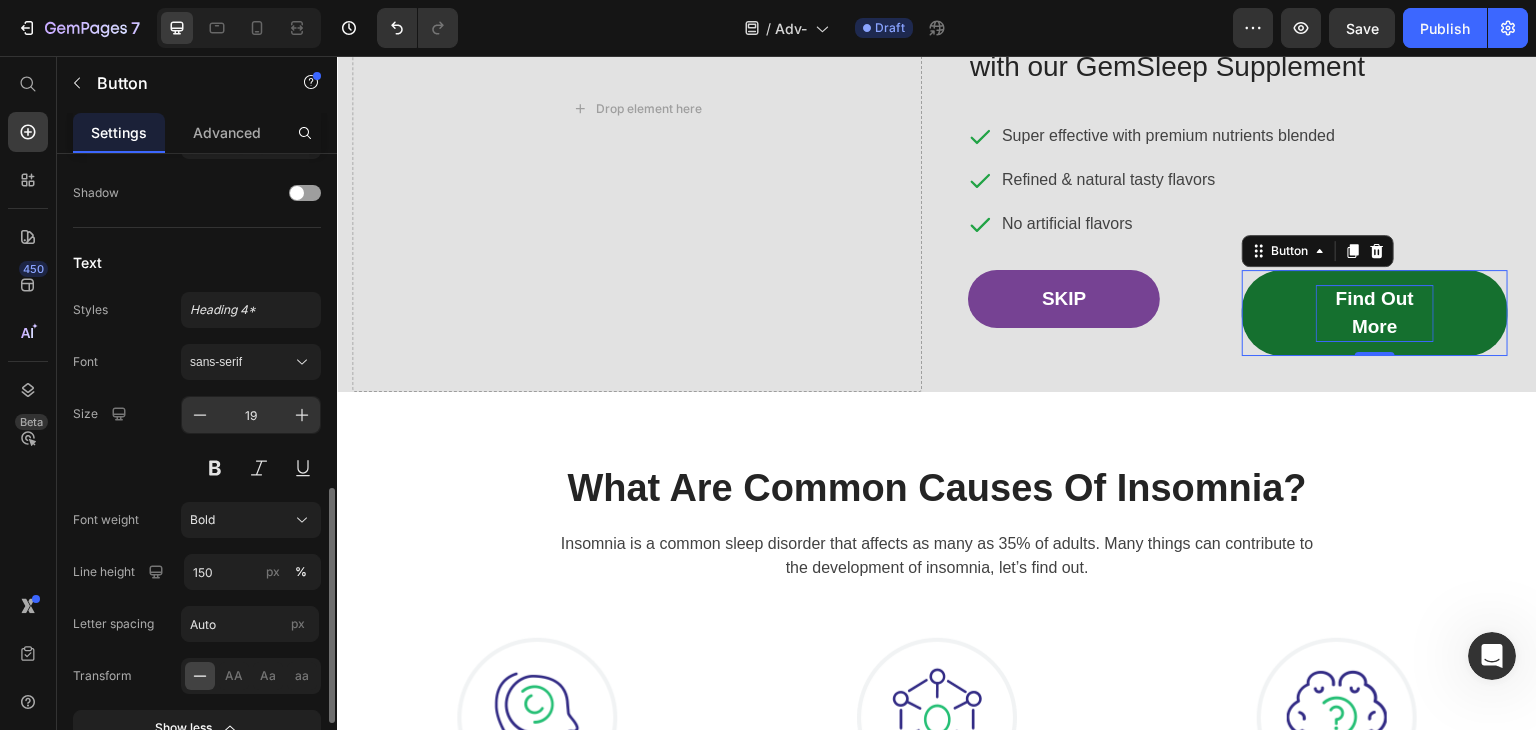 scroll, scrollTop: 500, scrollLeft: 0, axis: vertical 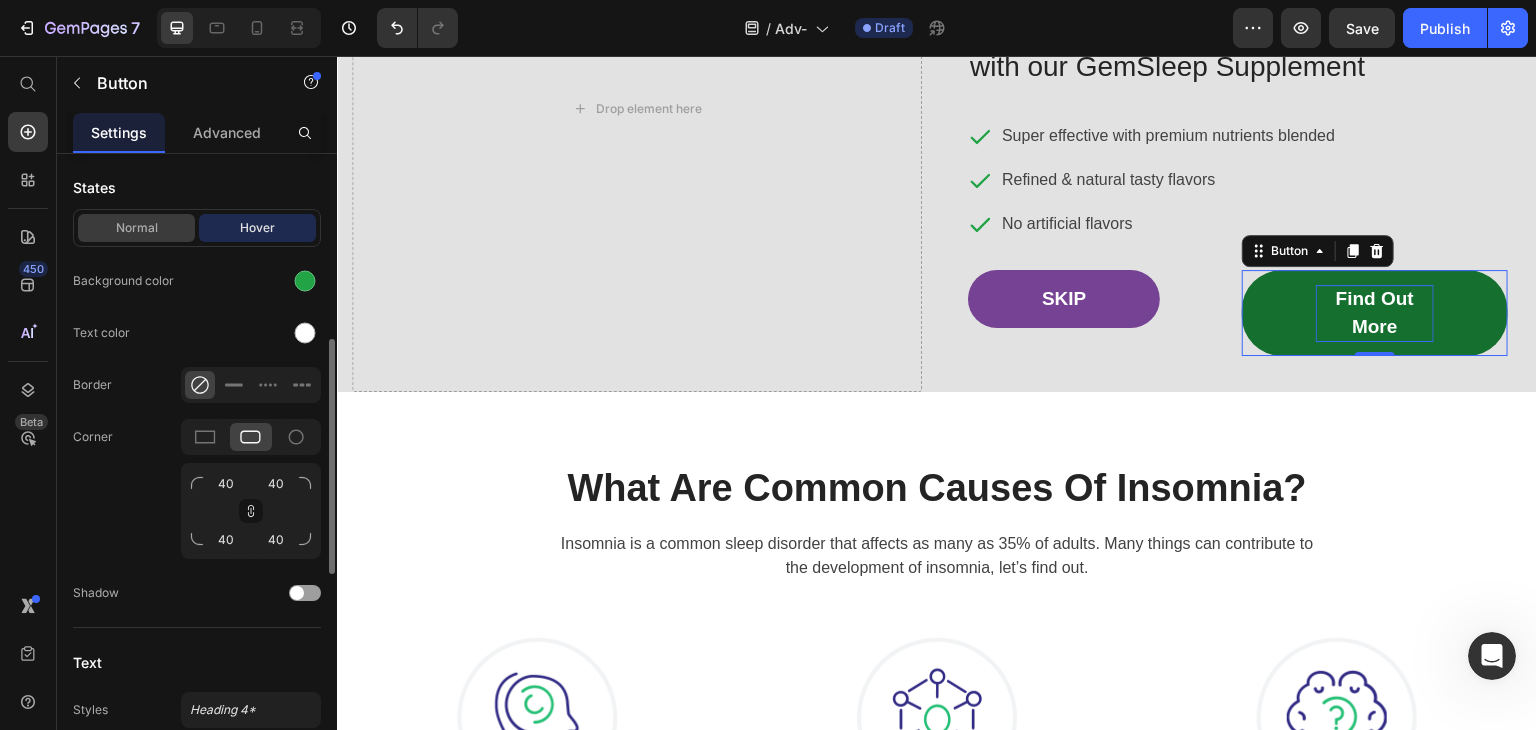 click on "Normal" at bounding box center (136, 228) 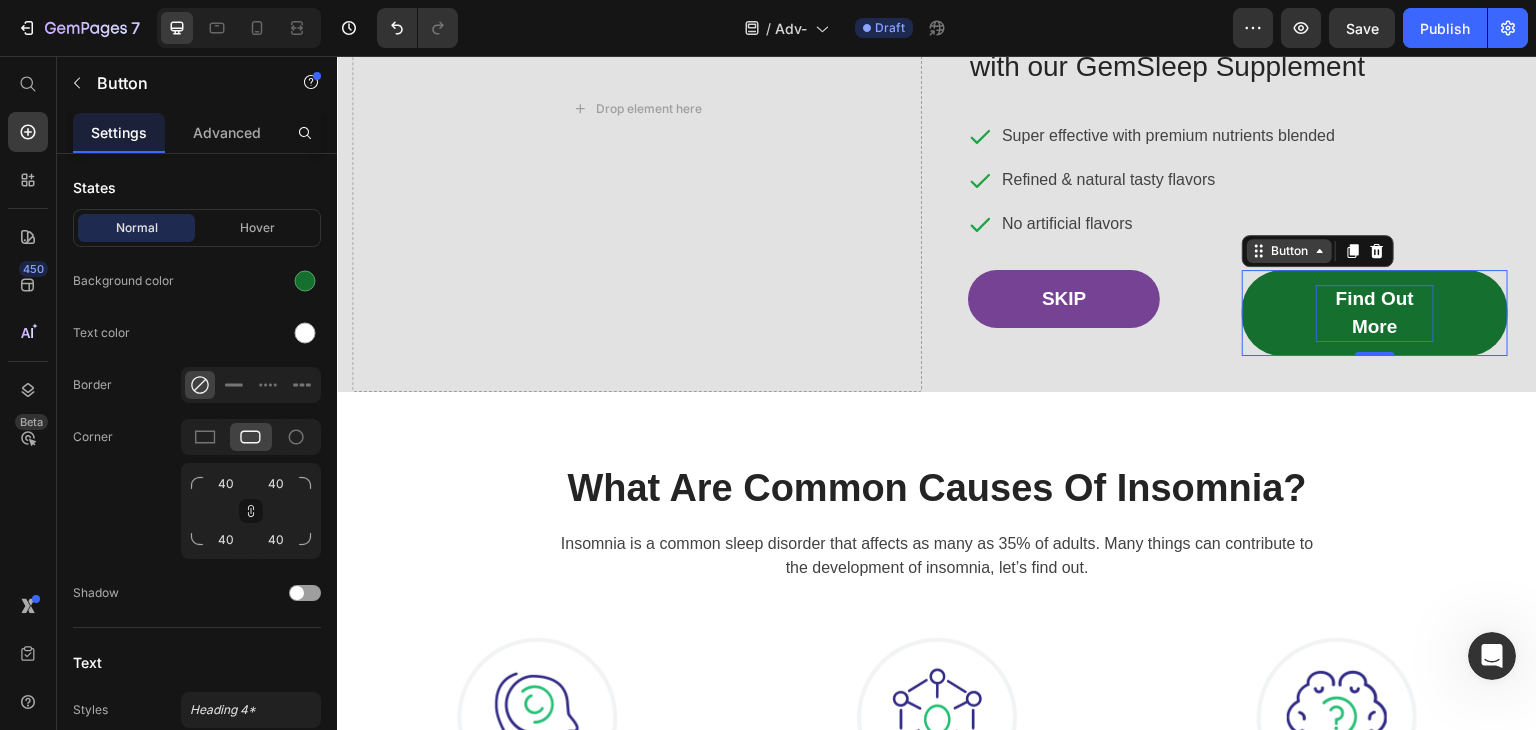 click on "Button" at bounding box center [1289, 251] 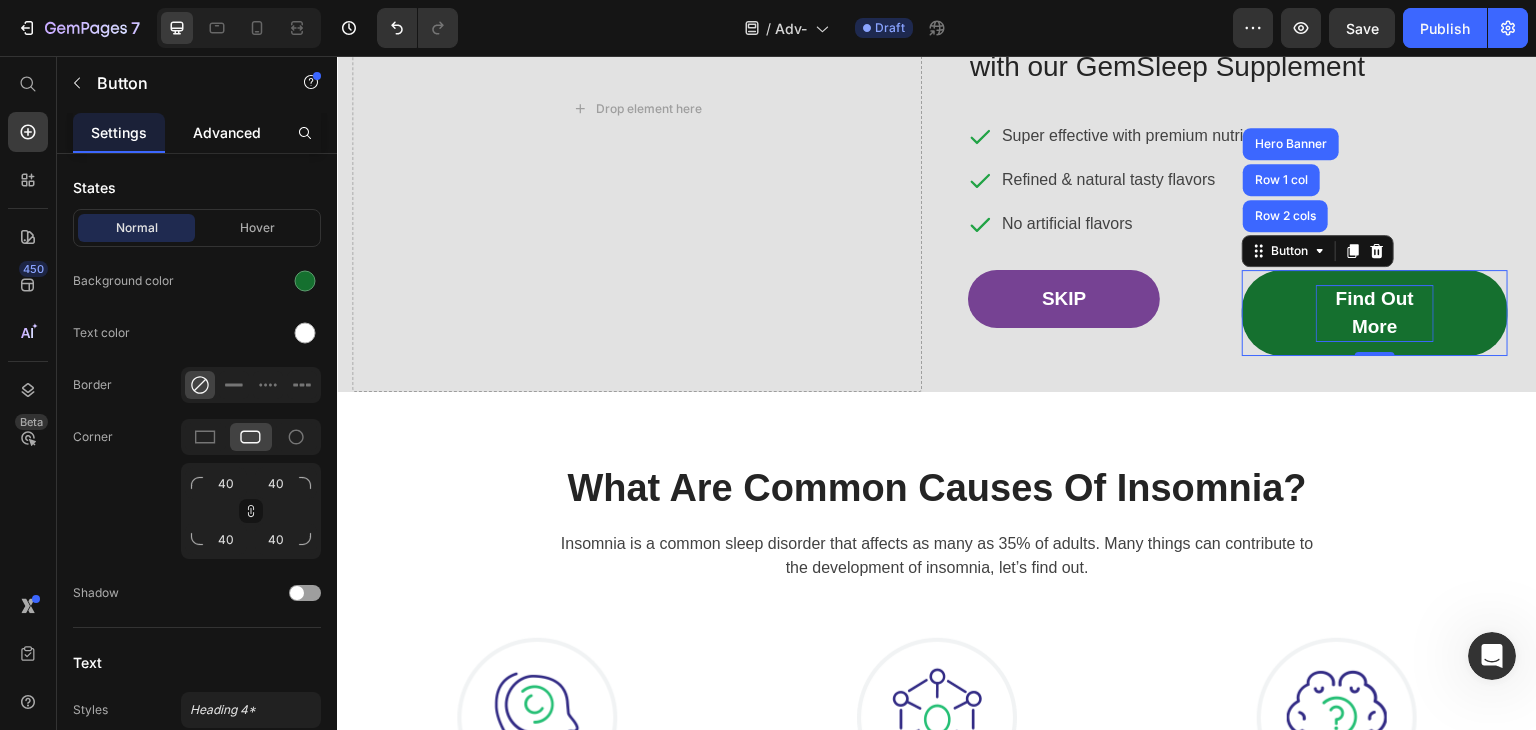 click on "Advanced" at bounding box center [227, 132] 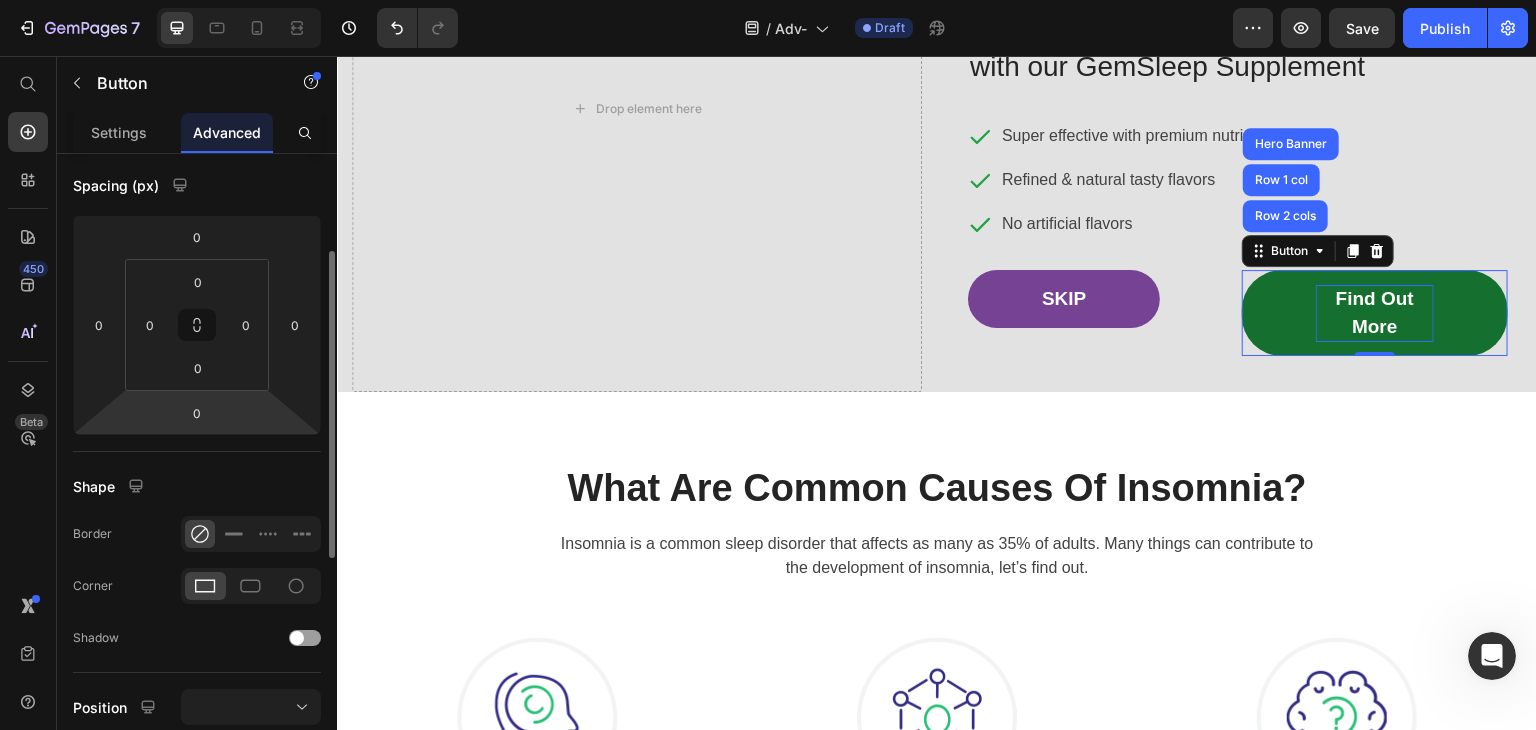 scroll, scrollTop: 300, scrollLeft: 0, axis: vertical 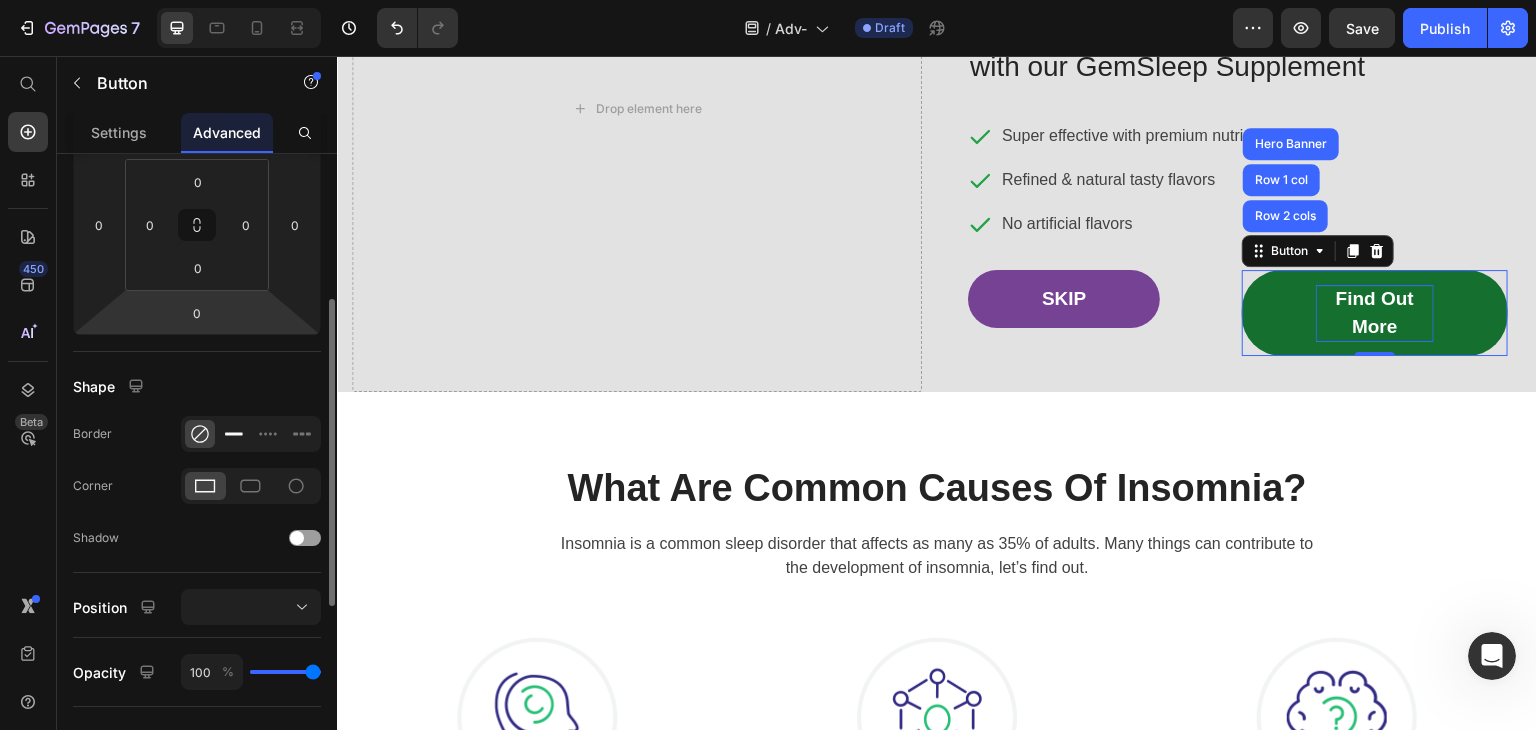 click 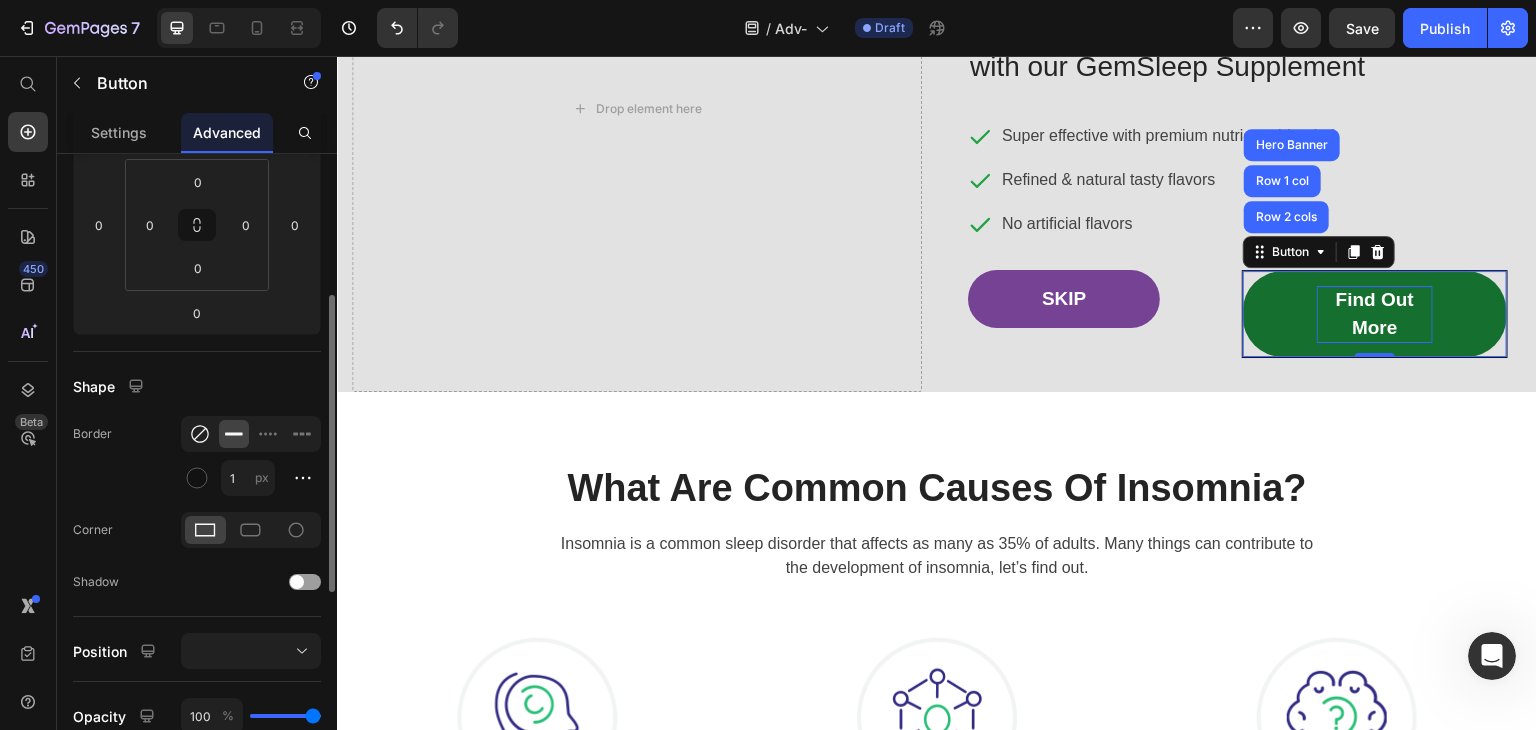 click 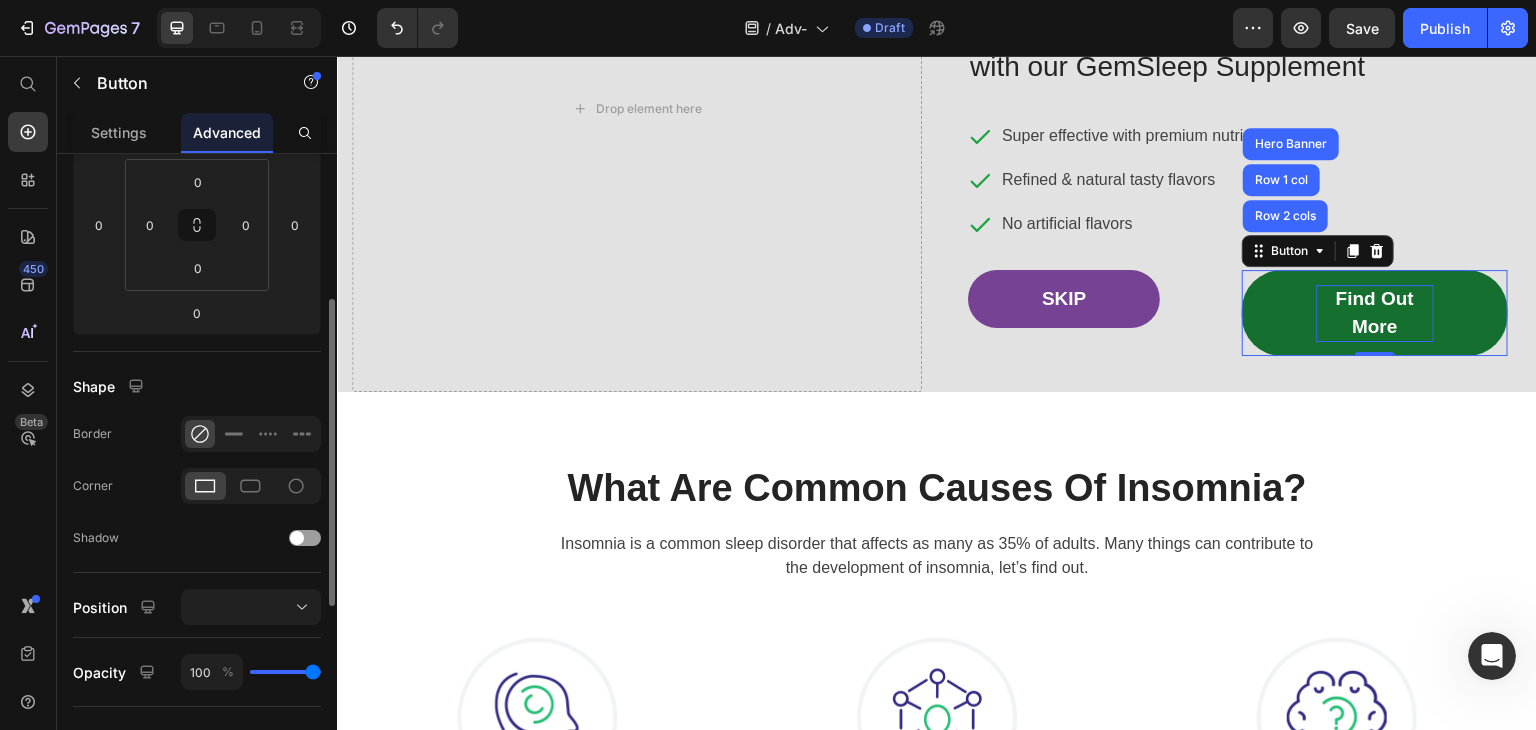 scroll, scrollTop: 400, scrollLeft: 0, axis: vertical 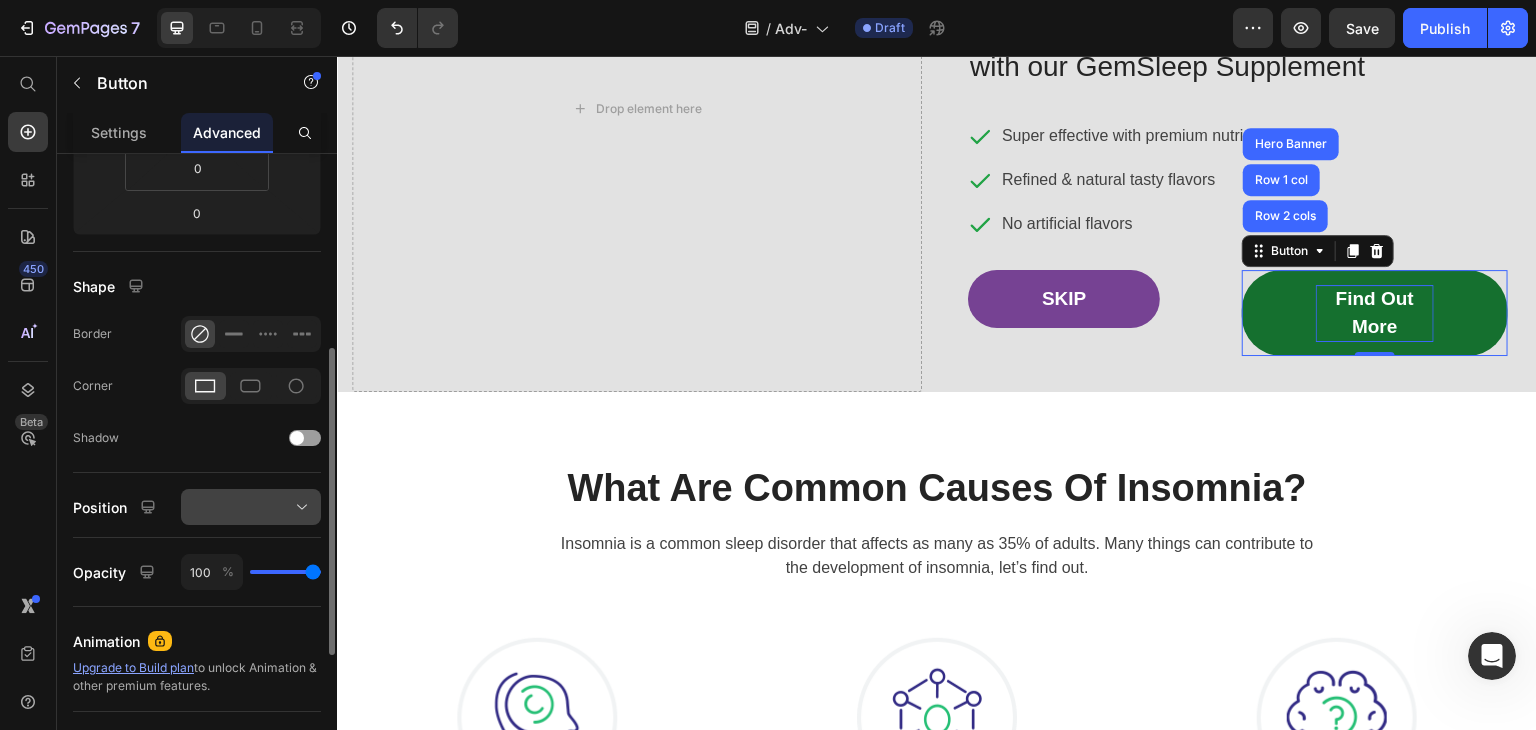click at bounding box center [251, 507] 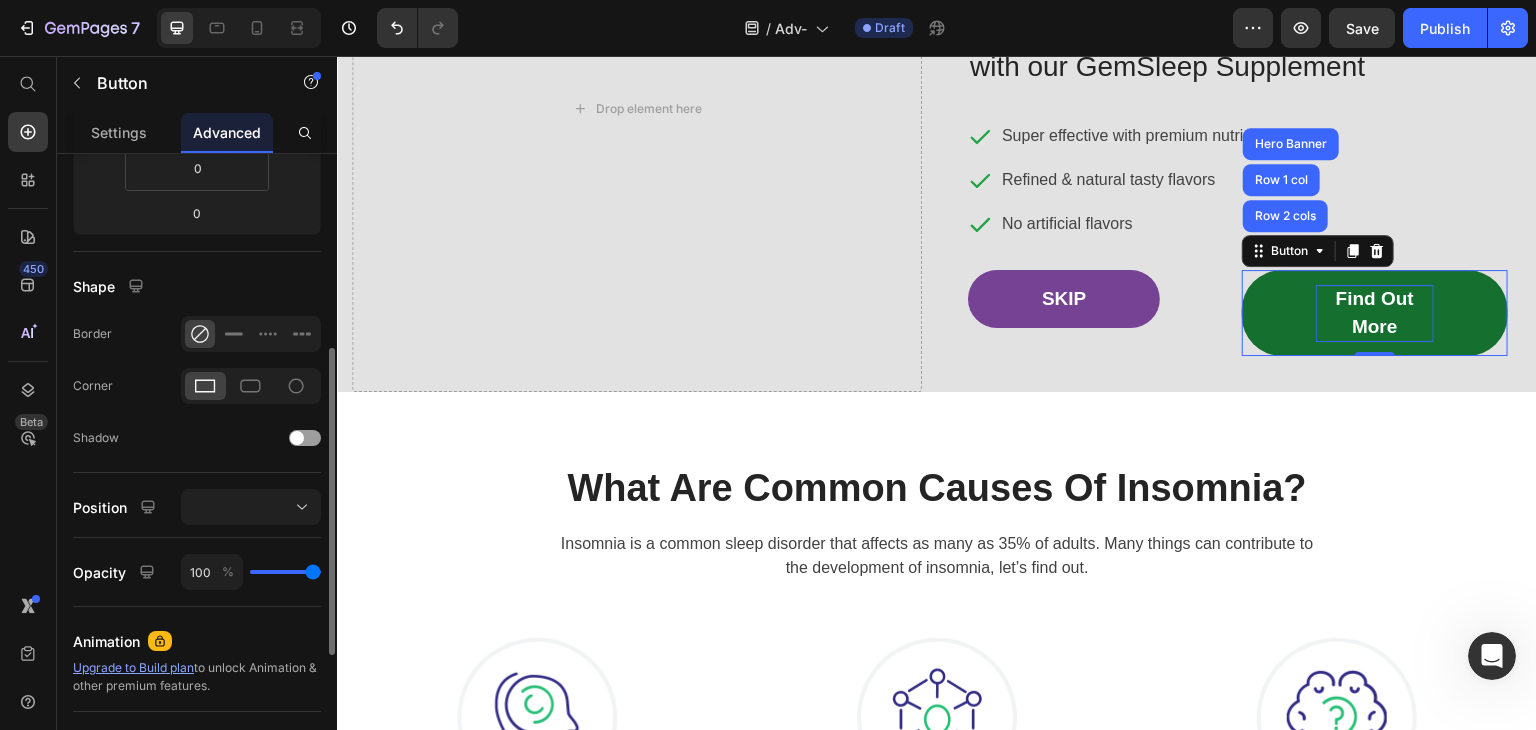 click on "Shape Border Corner Shadow" 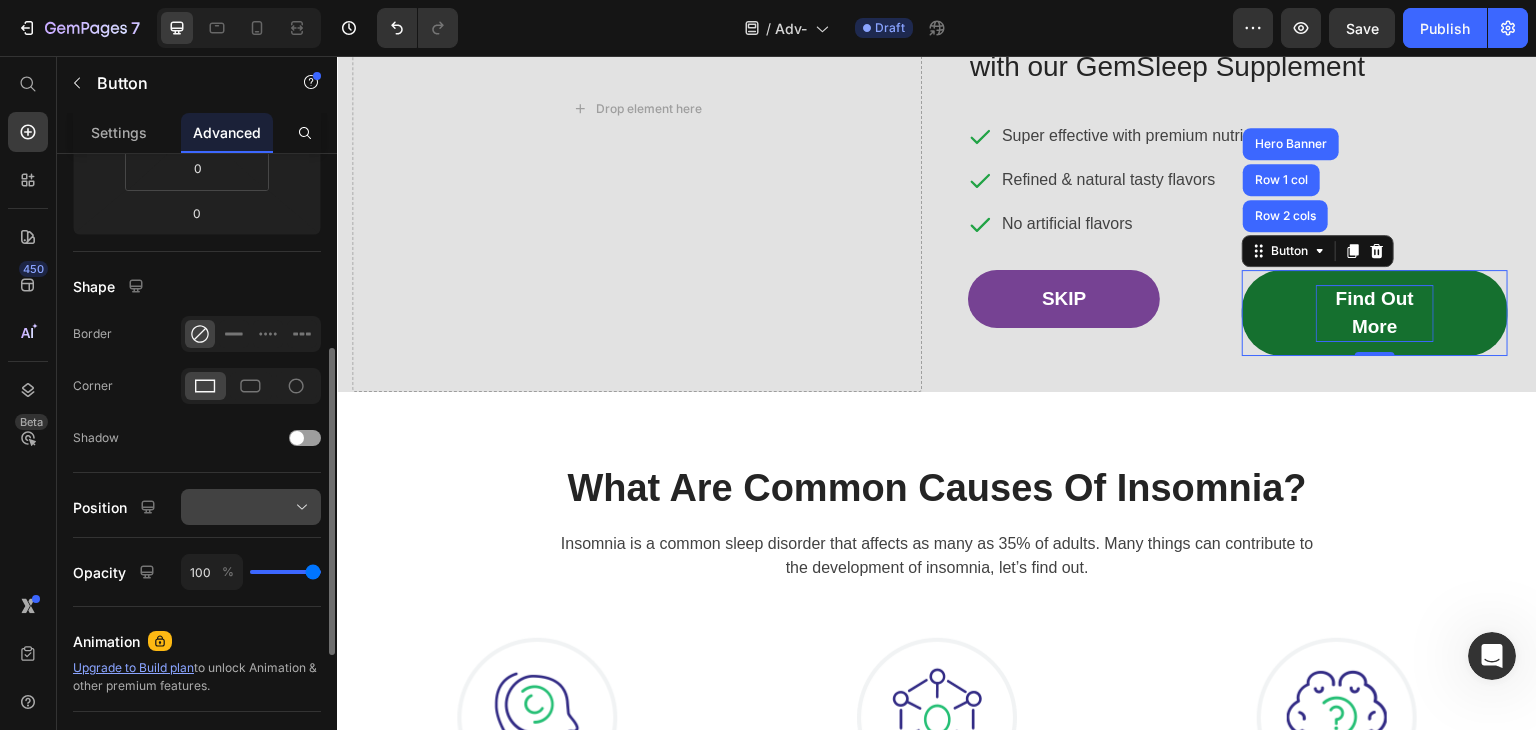 scroll, scrollTop: 300, scrollLeft: 0, axis: vertical 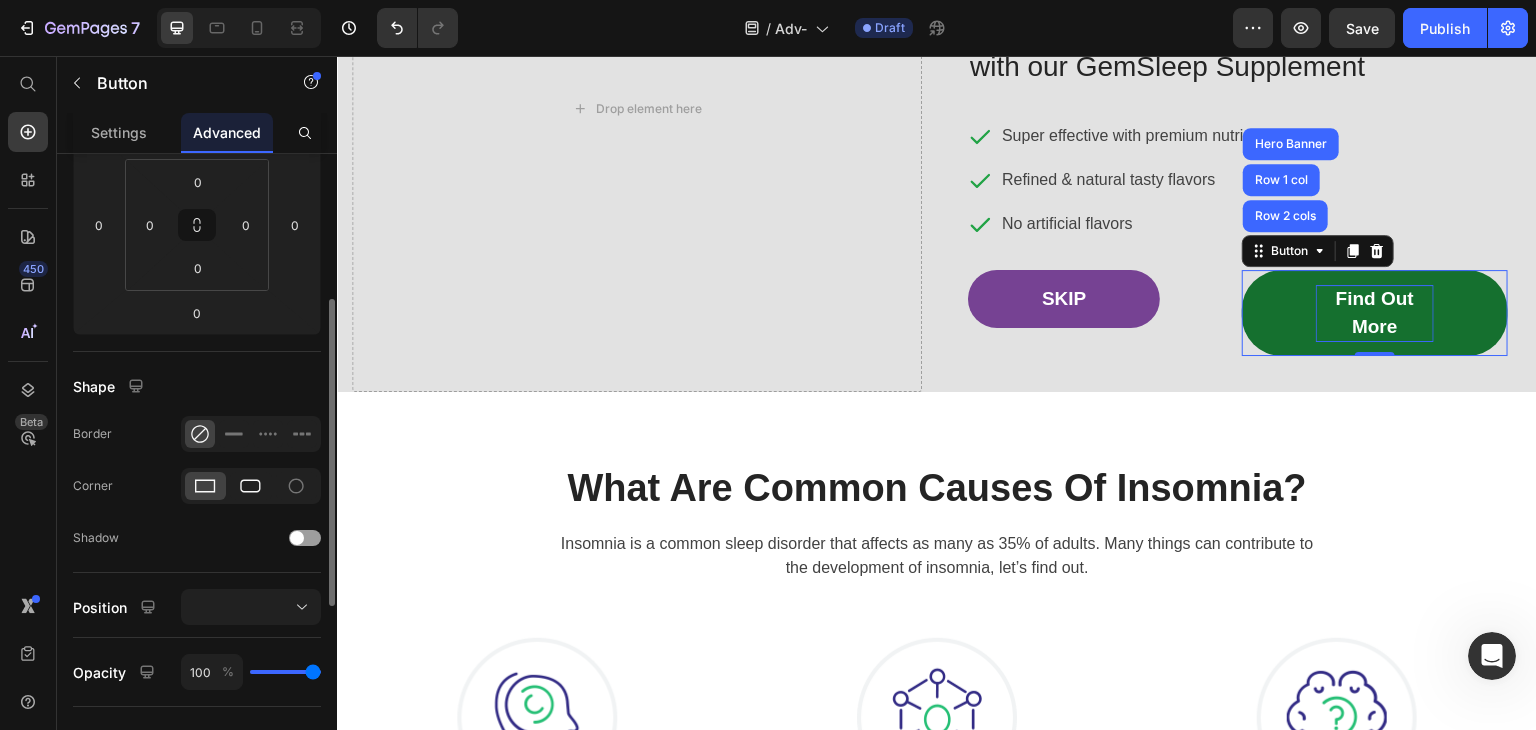 click 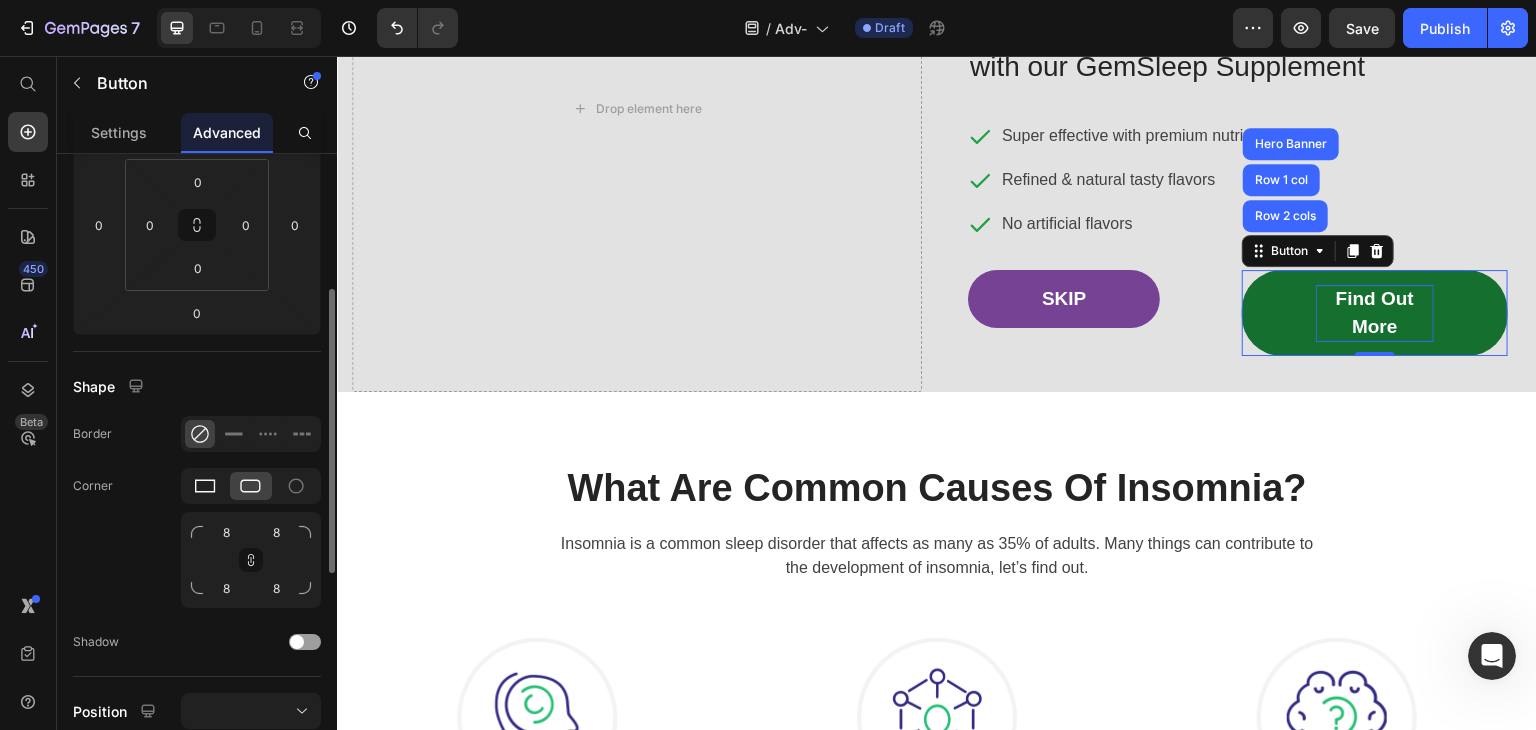 click 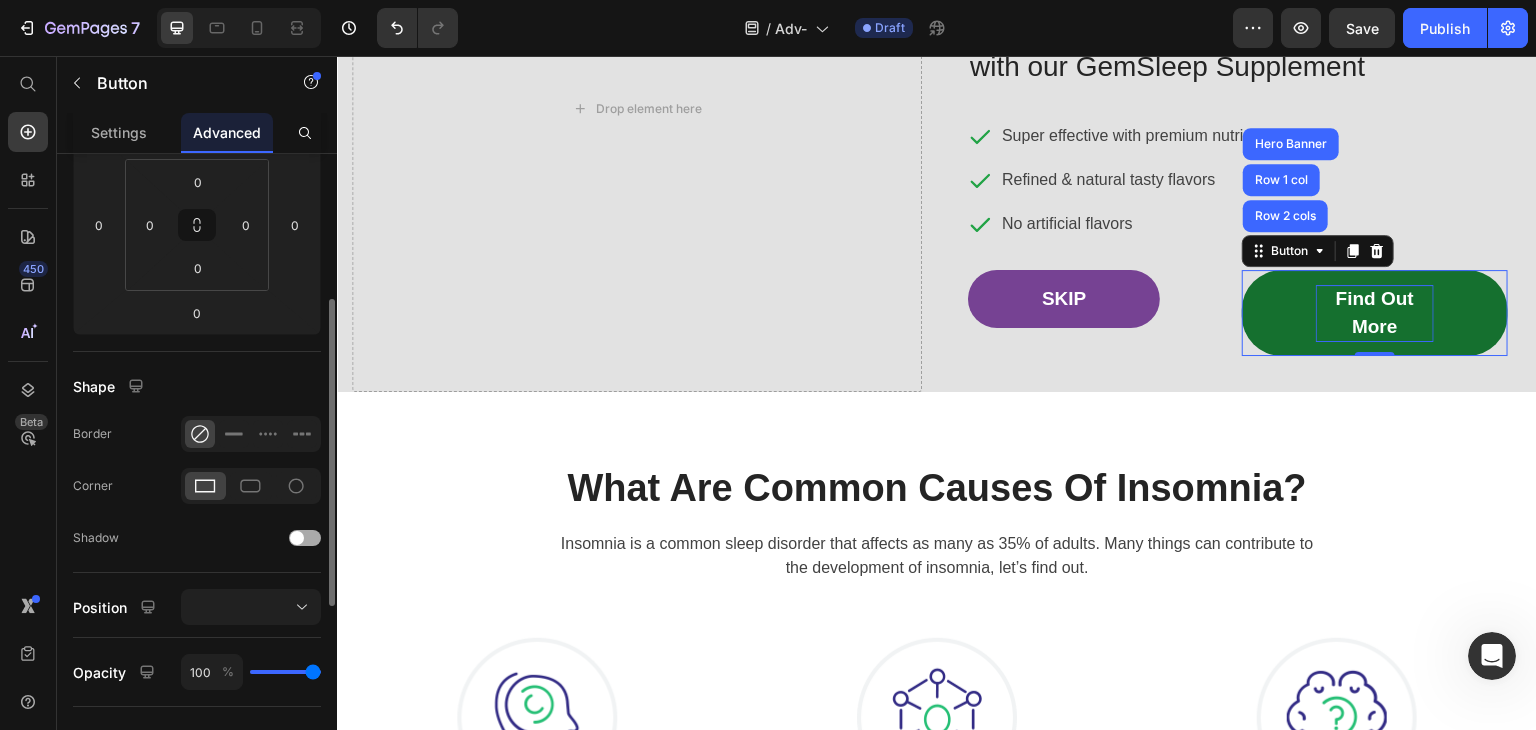 click on "Shadow" 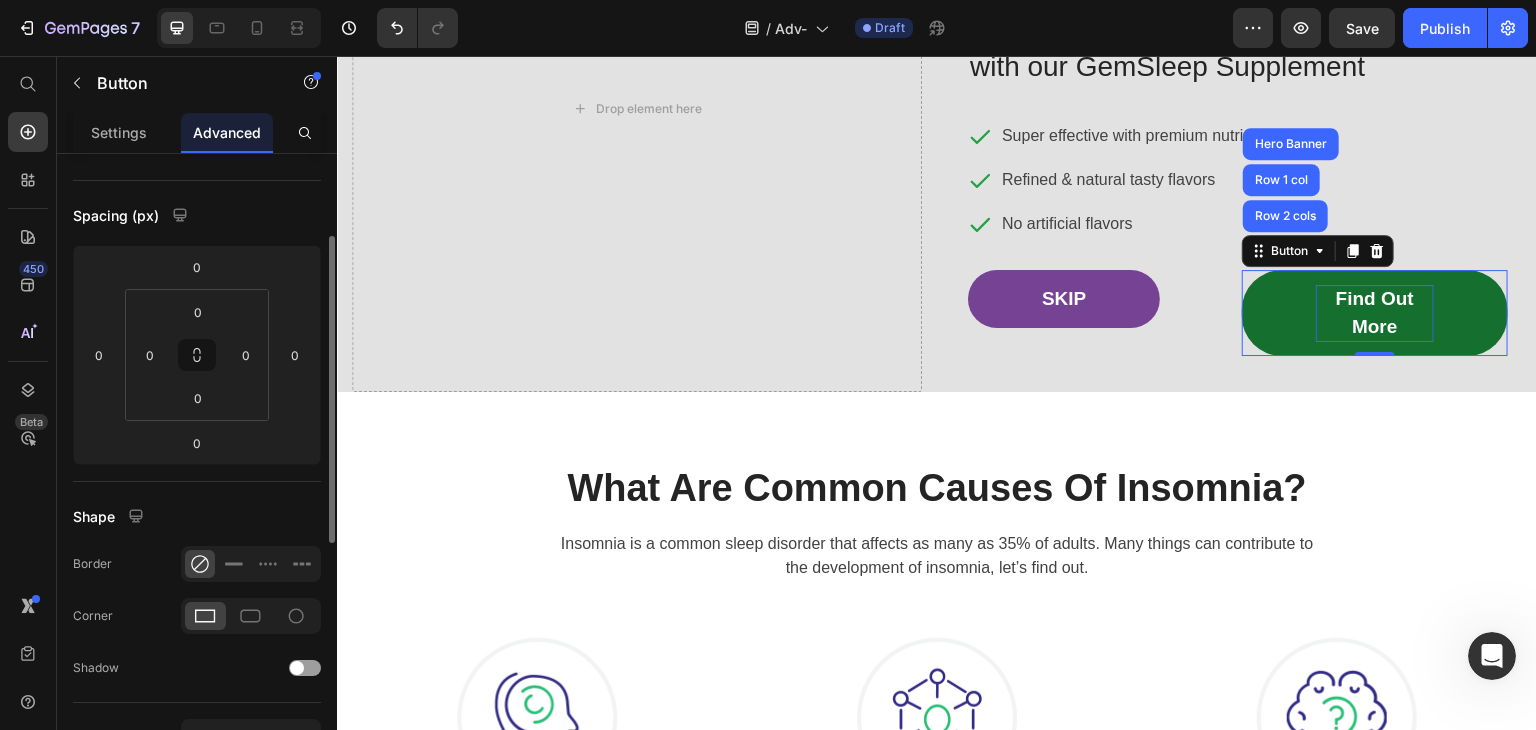 scroll, scrollTop: 0, scrollLeft: 0, axis: both 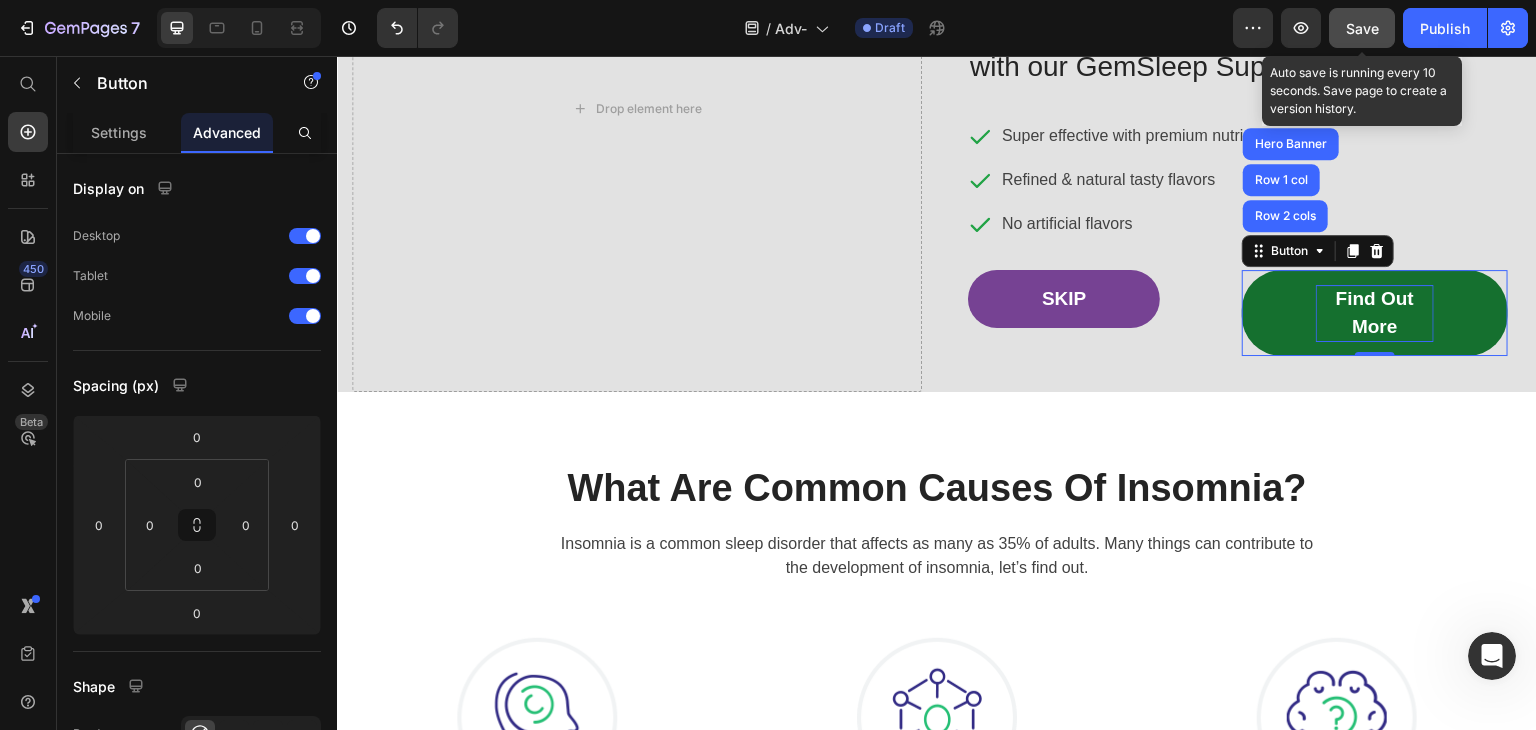 click on "Save" at bounding box center [1362, 28] 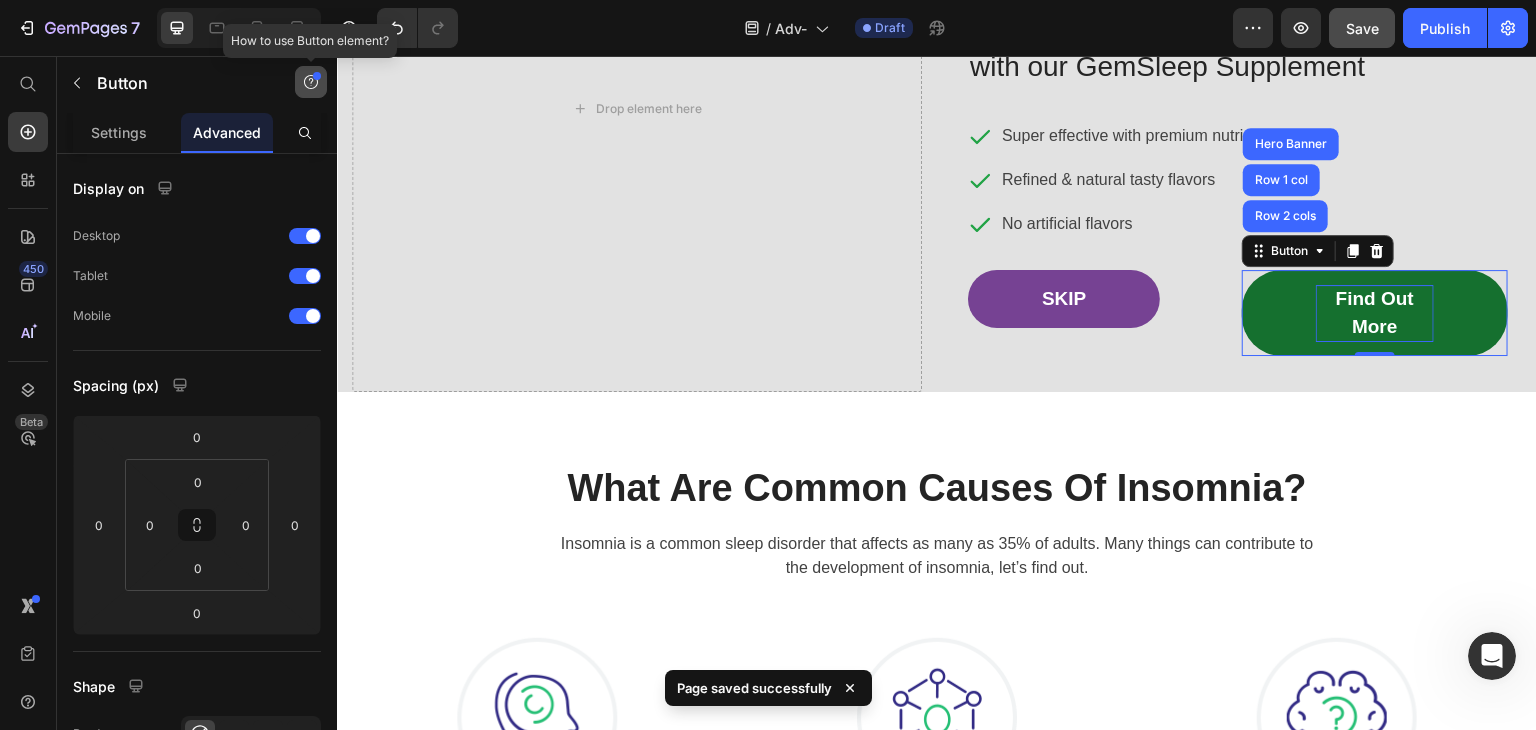click at bounding box center (311, 82) 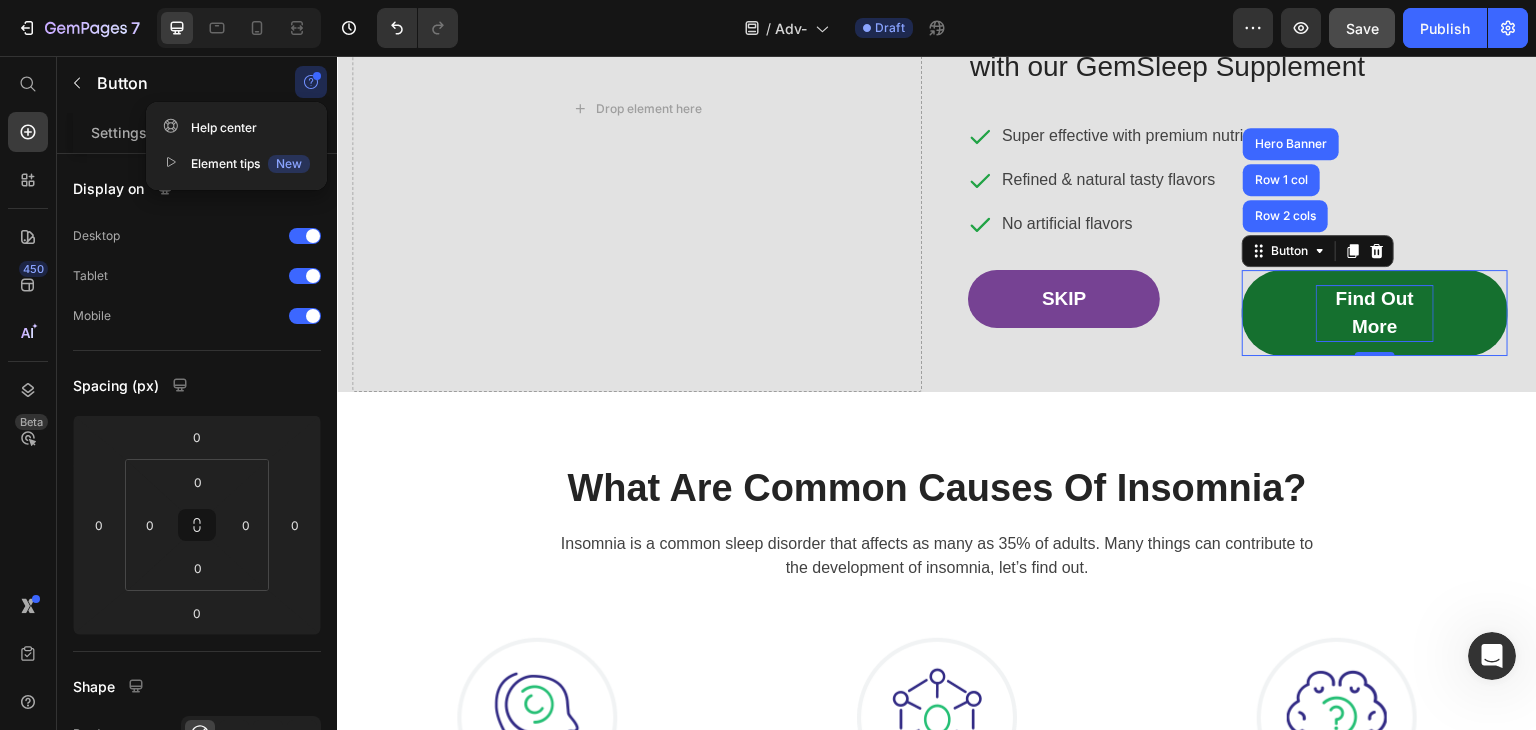 click 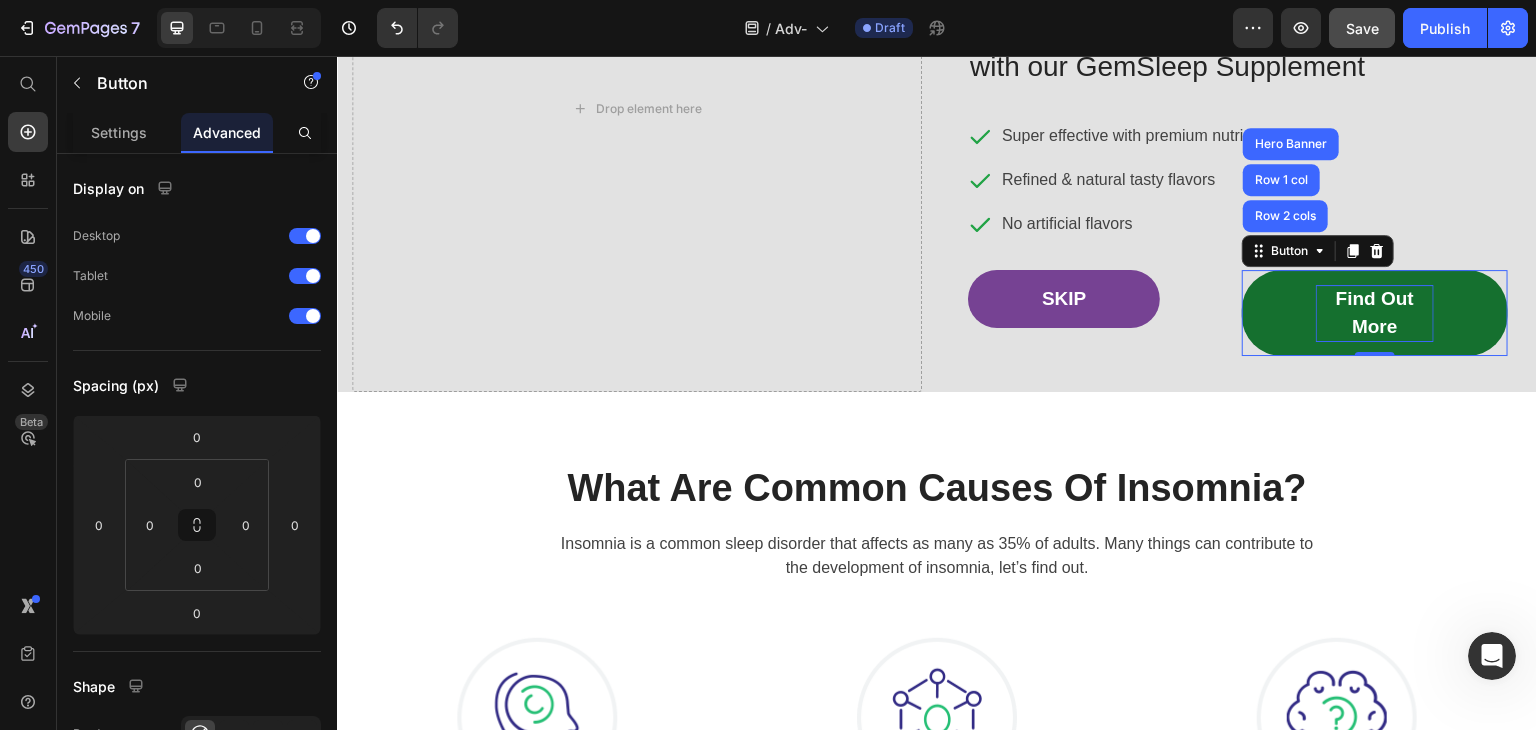 click 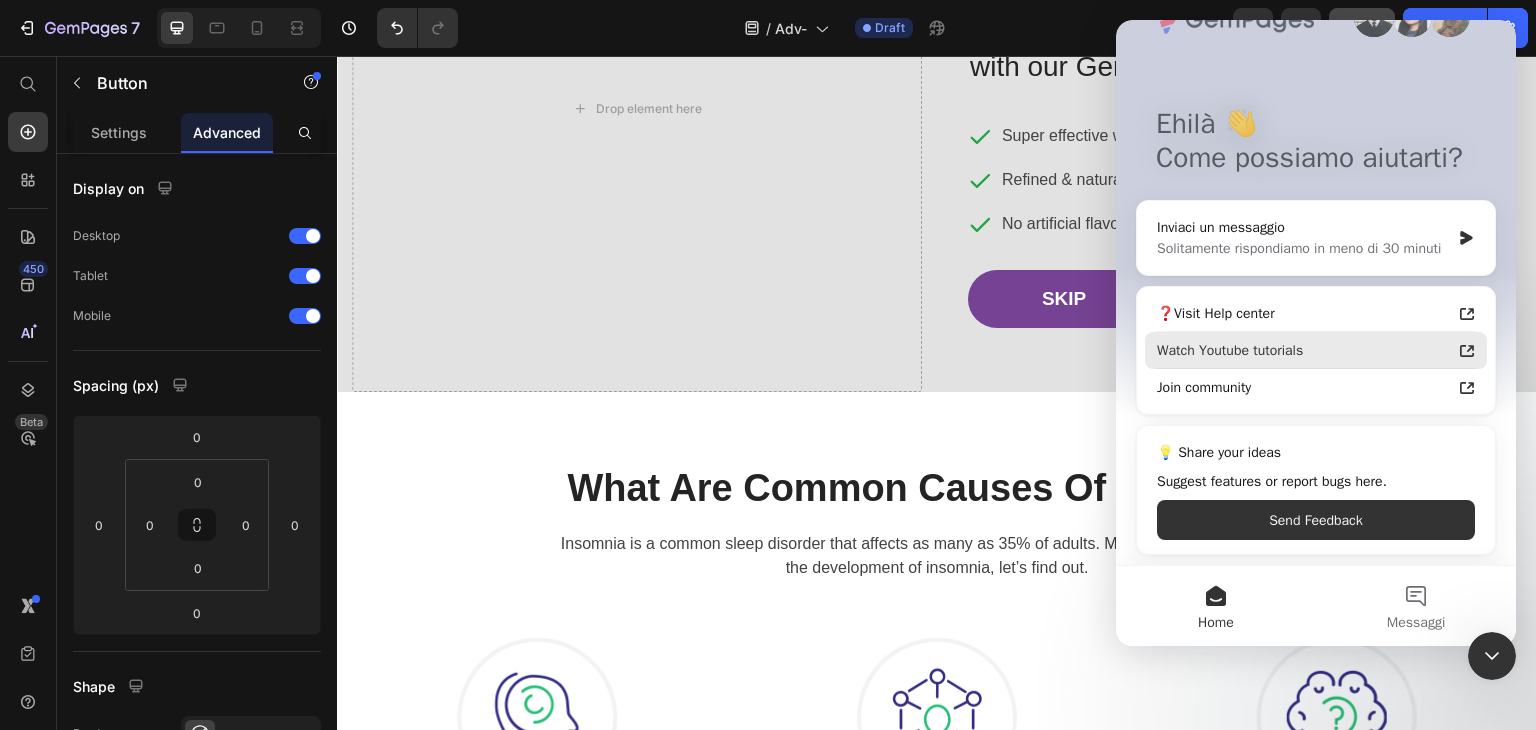 scroll, scrollTop: 109, scrollLeft: 0, axis: vertical 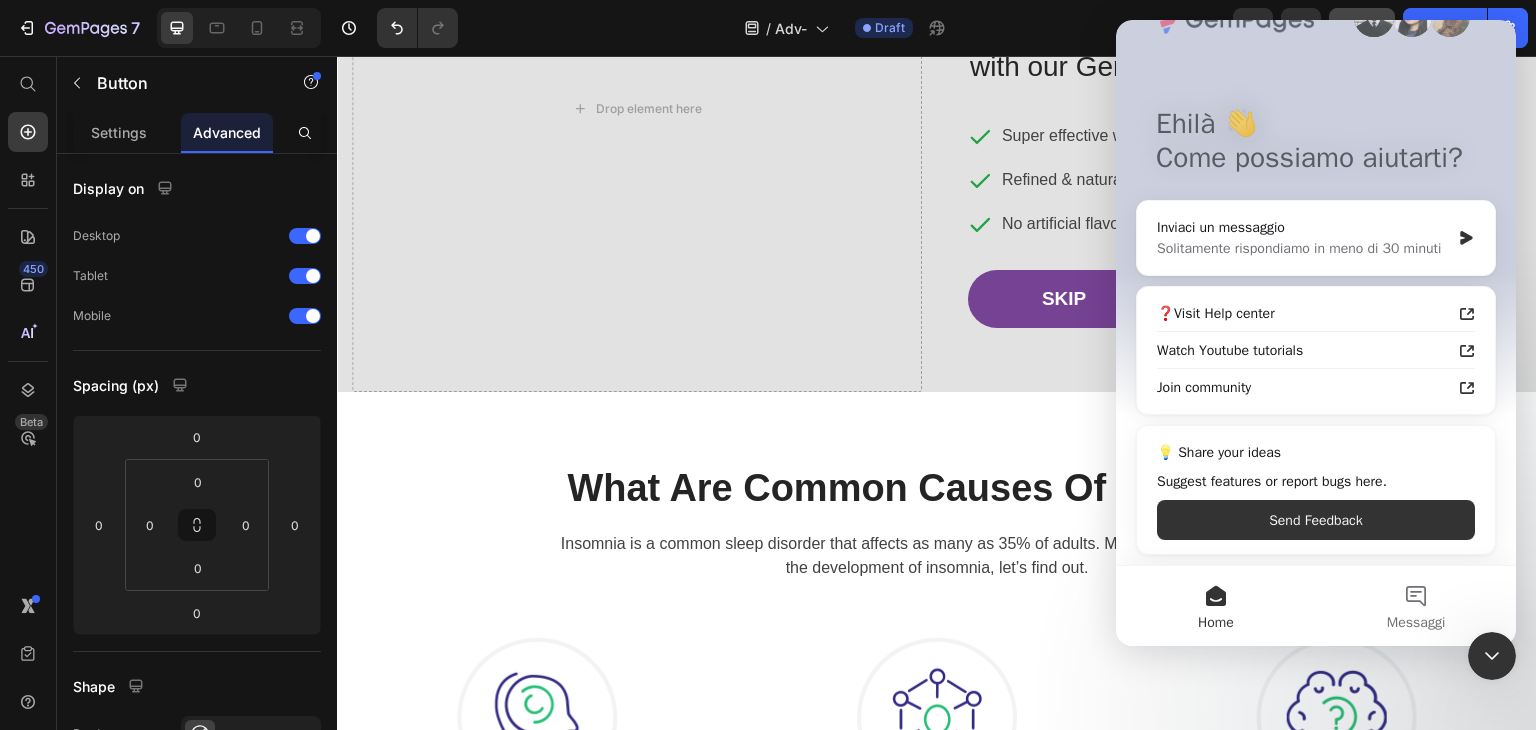 drag, startPoint x: 1498, startPoint y: 662, endPoint x: 2611, endPoint y: 1207, distance: 1239.2716 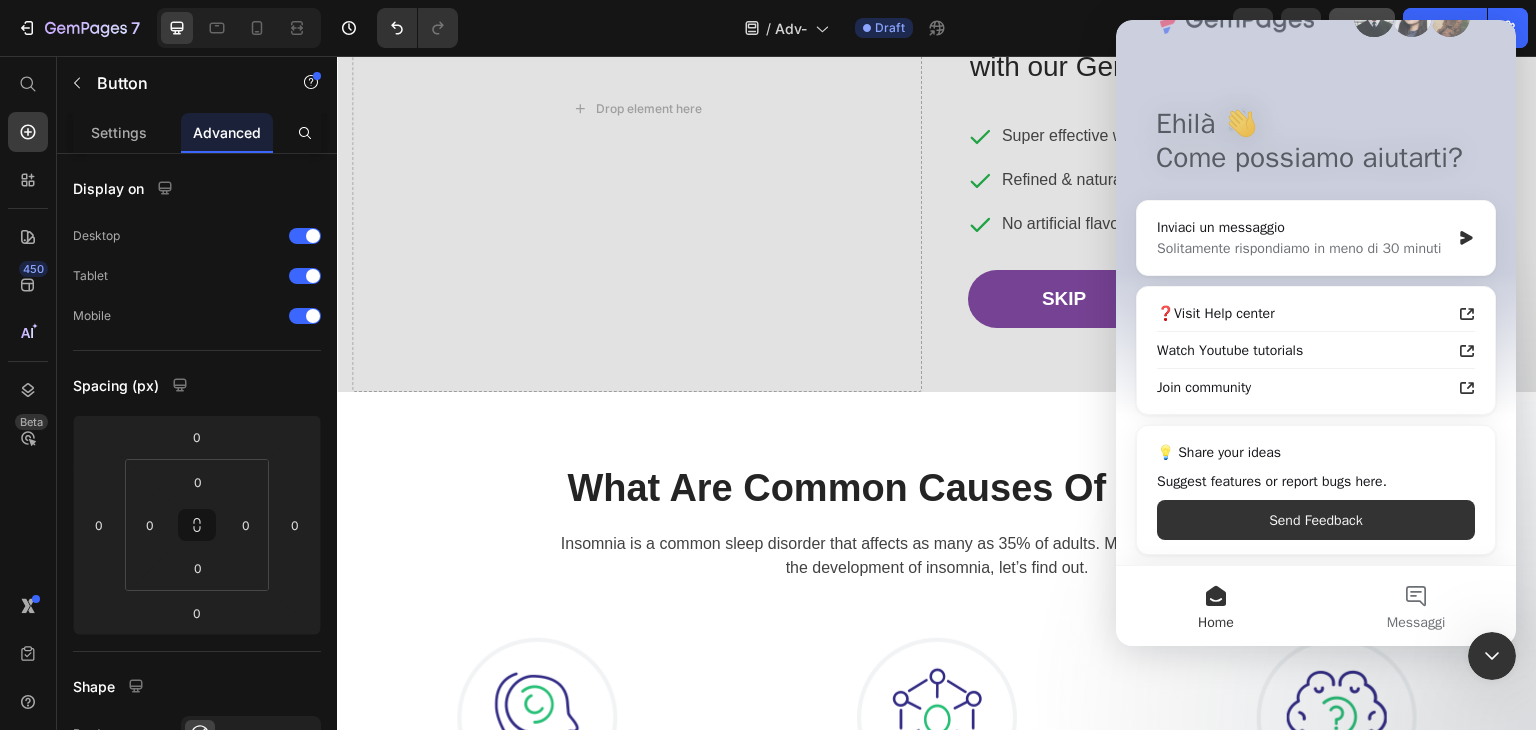click 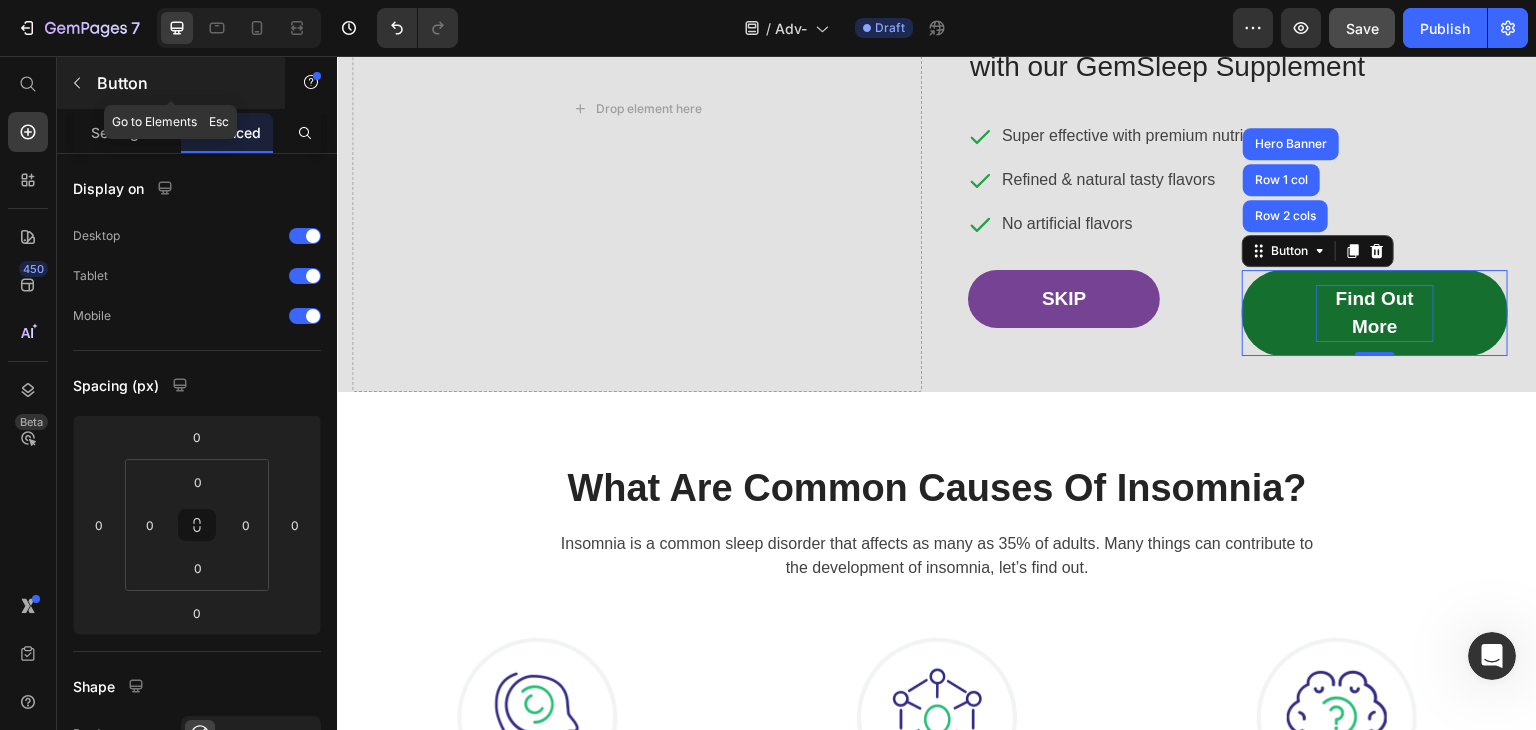 click 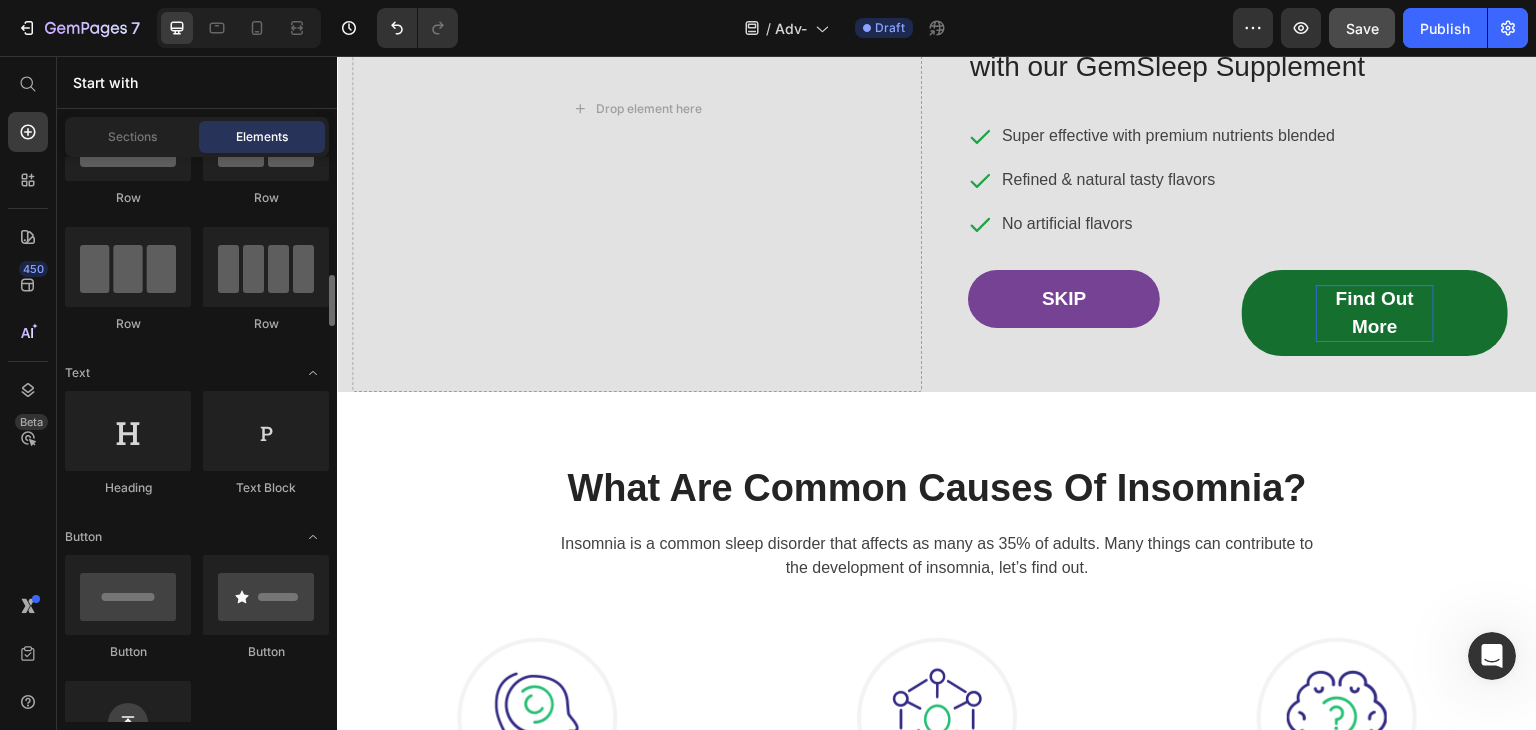 scroll, scrollTop: 300, scrollLeft: 0, axis: vertical 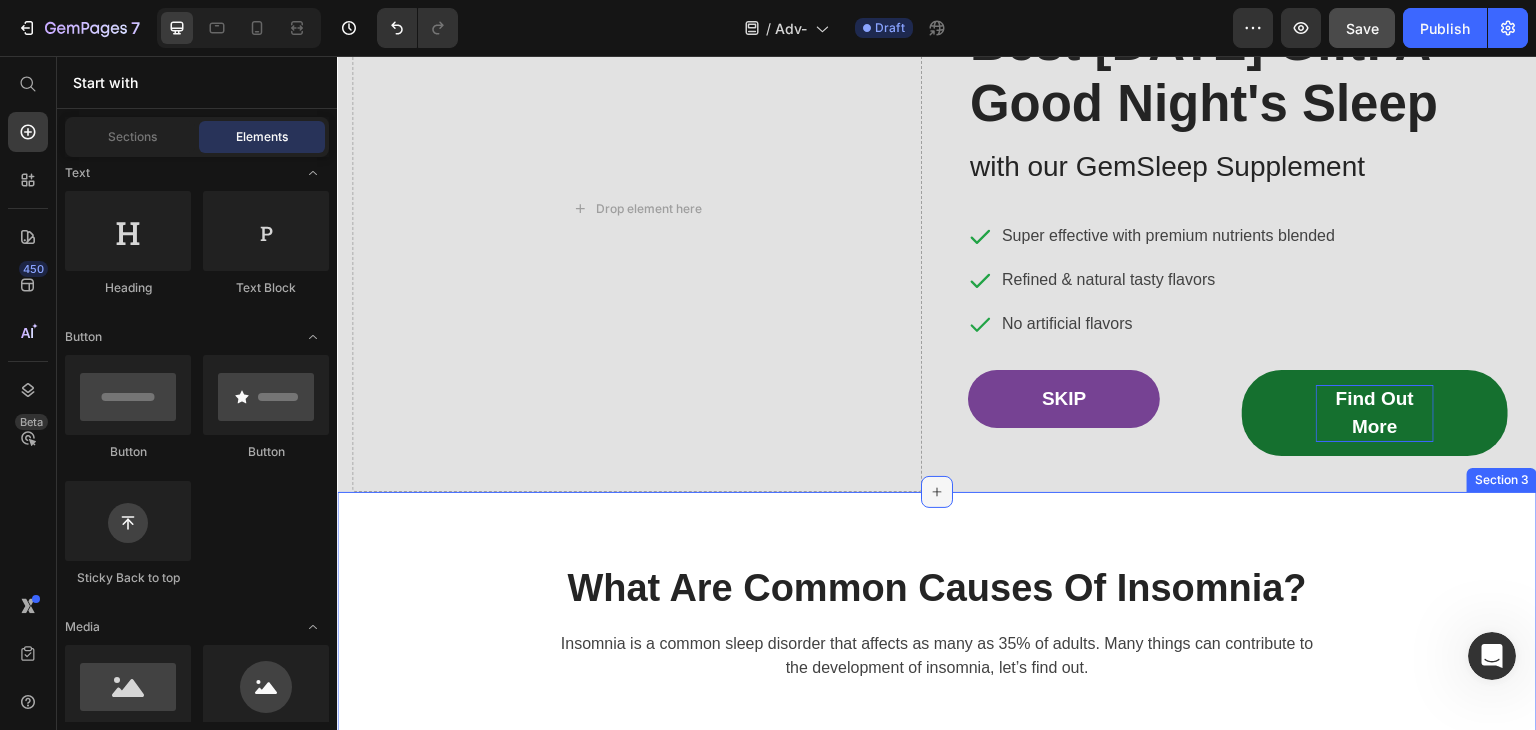 click 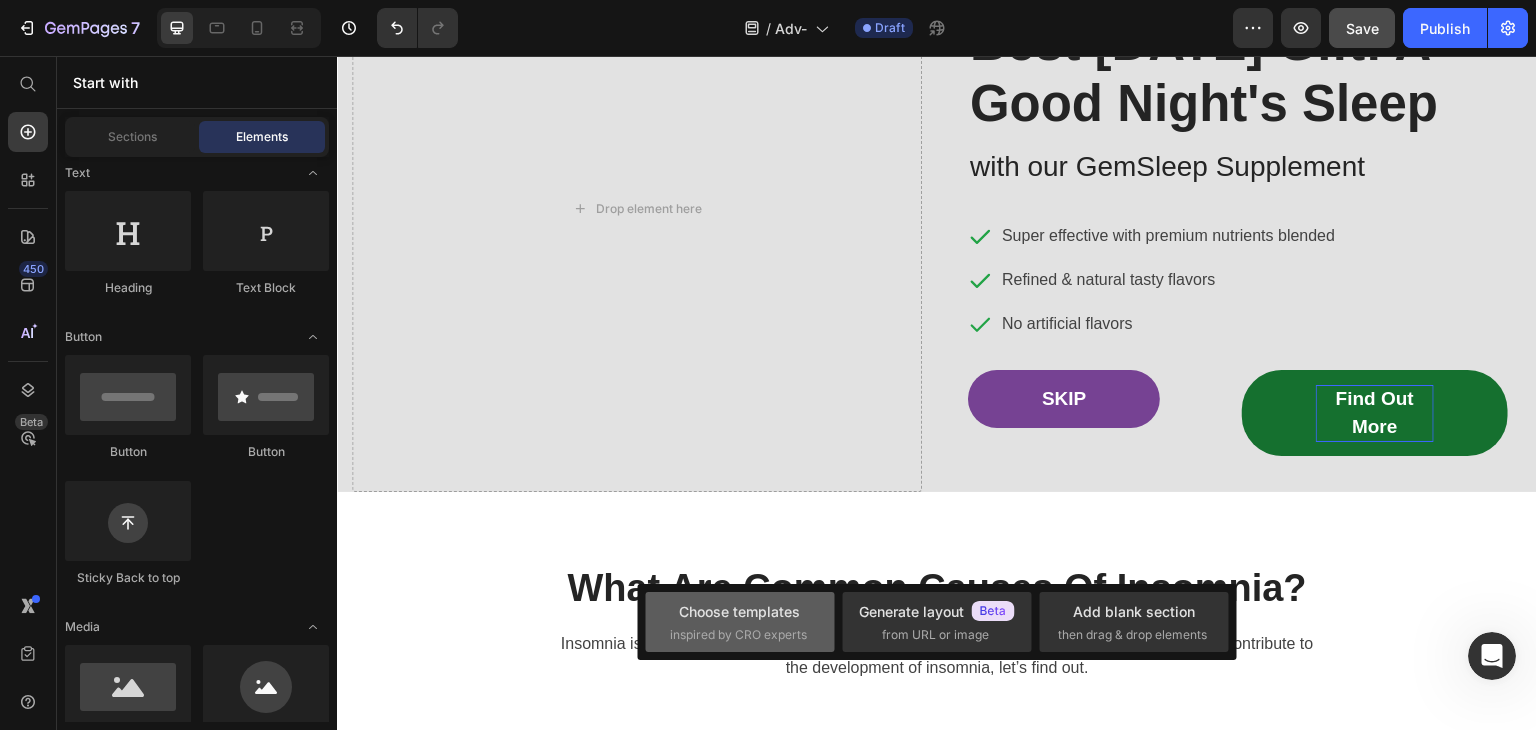 click on "Choose templates  inspired by CRO experts" at bounding box center (740, 622) 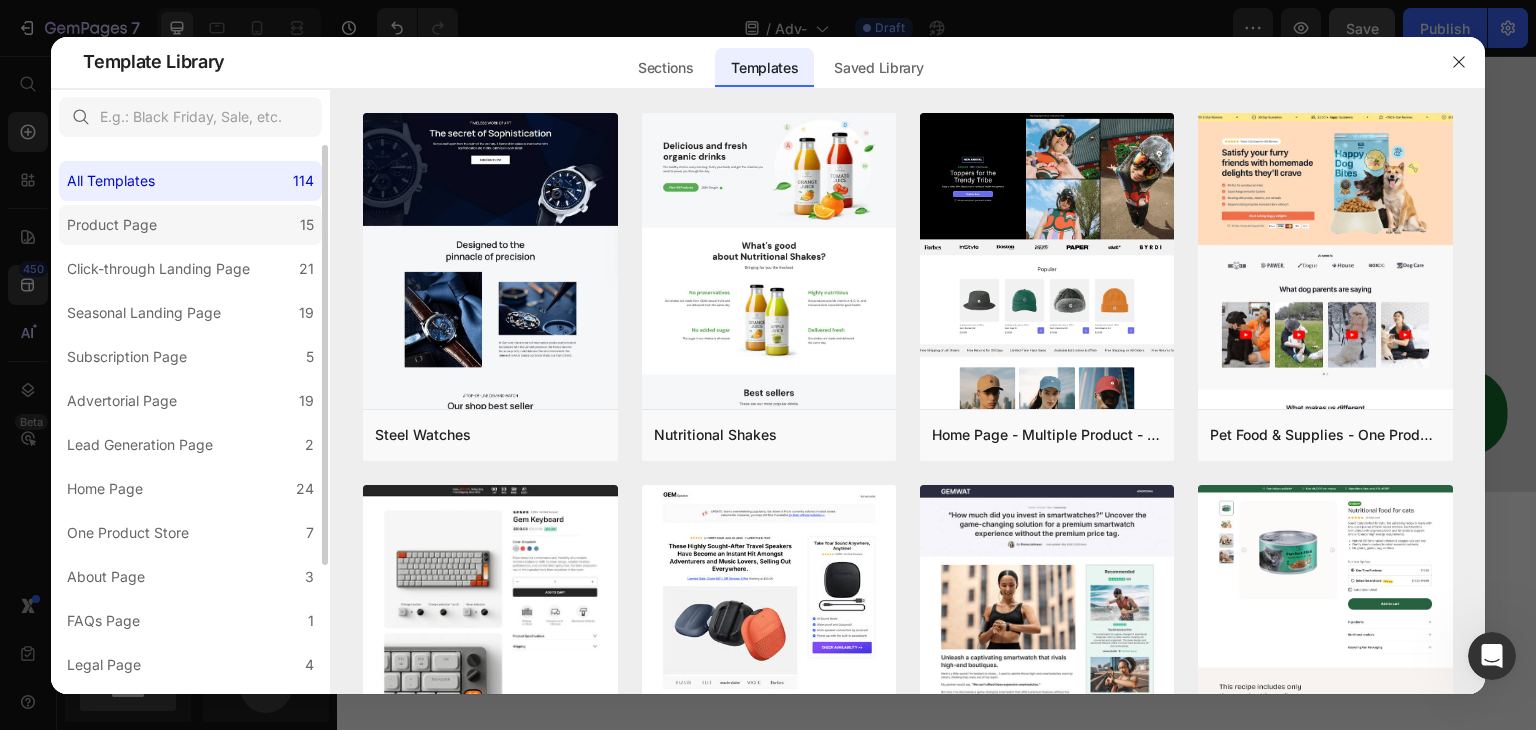 click on "Product Page" at bounding box center [112, 225] 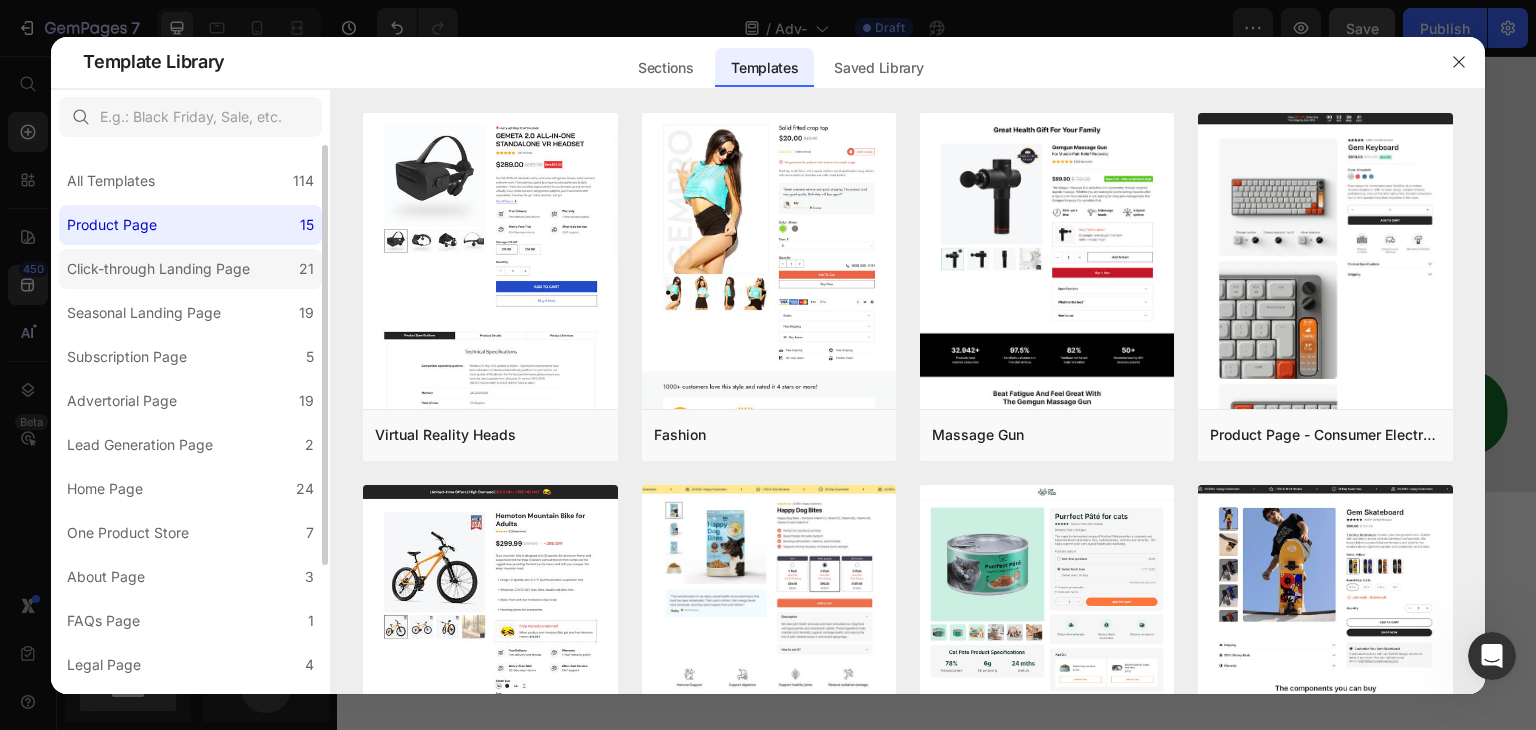 click on "Click-through Landing Page" at bounding box center (158, 269) 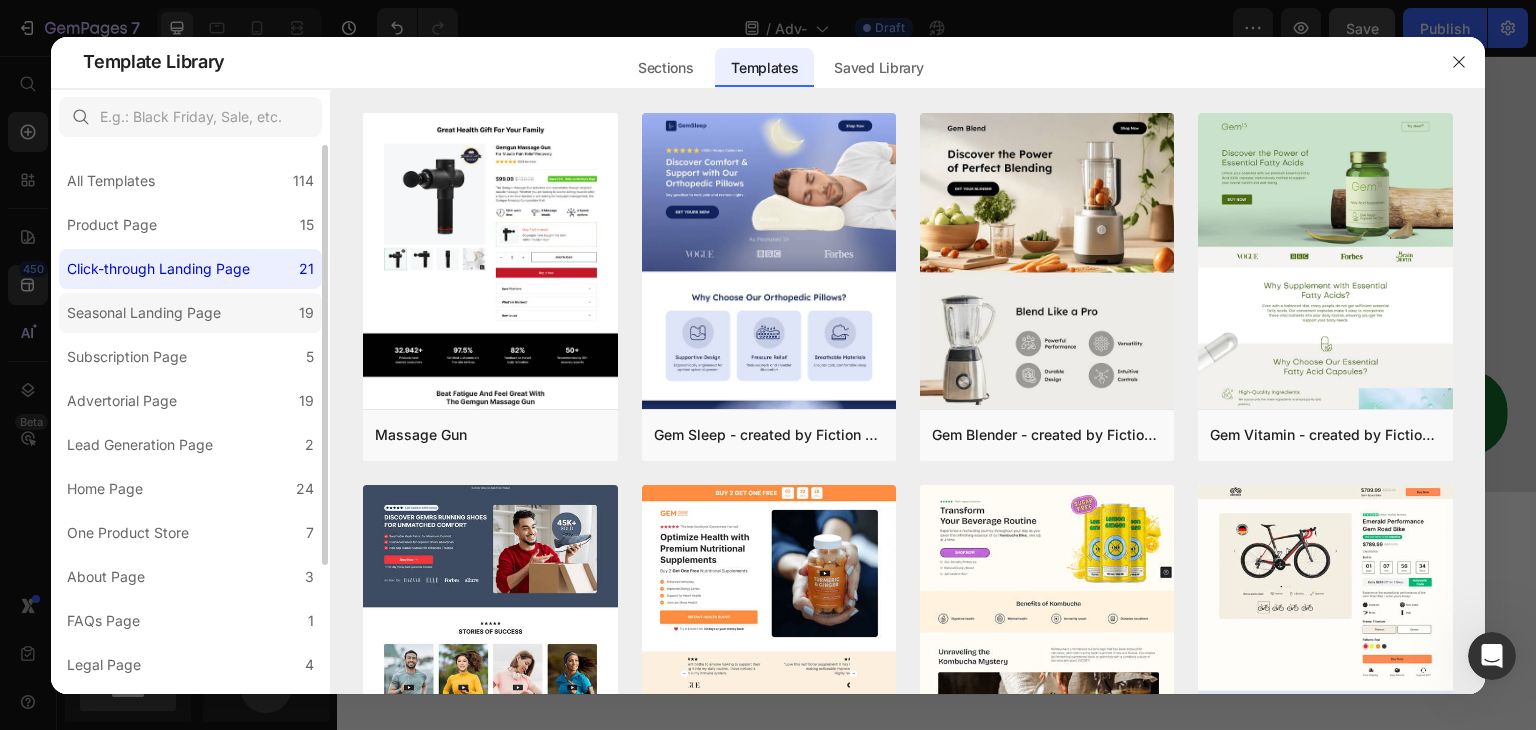 click on "Seasonal Landing Page" at bounding box center (144, 313) 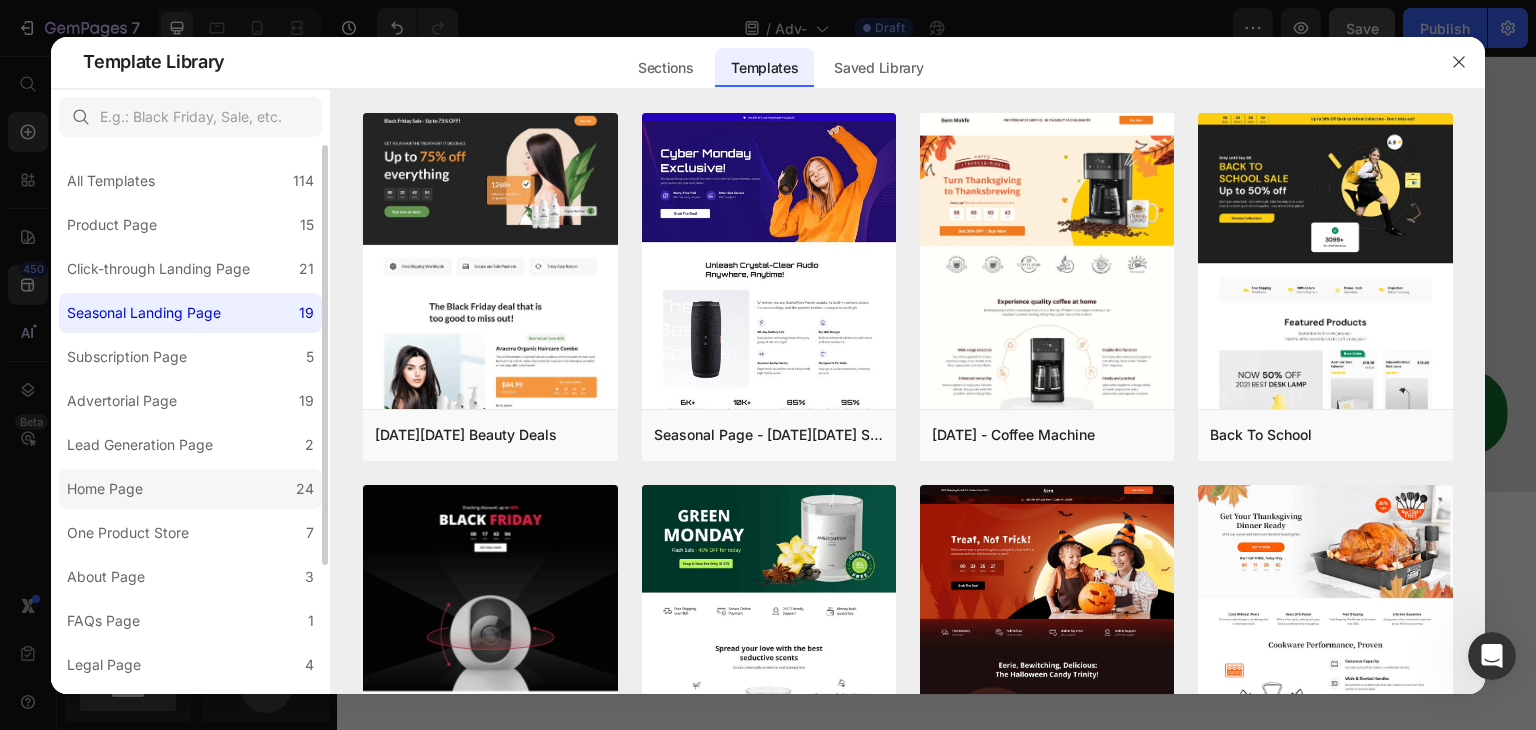 scroll, scrollTop: 100, scrollLeft: 0, axis: vertical 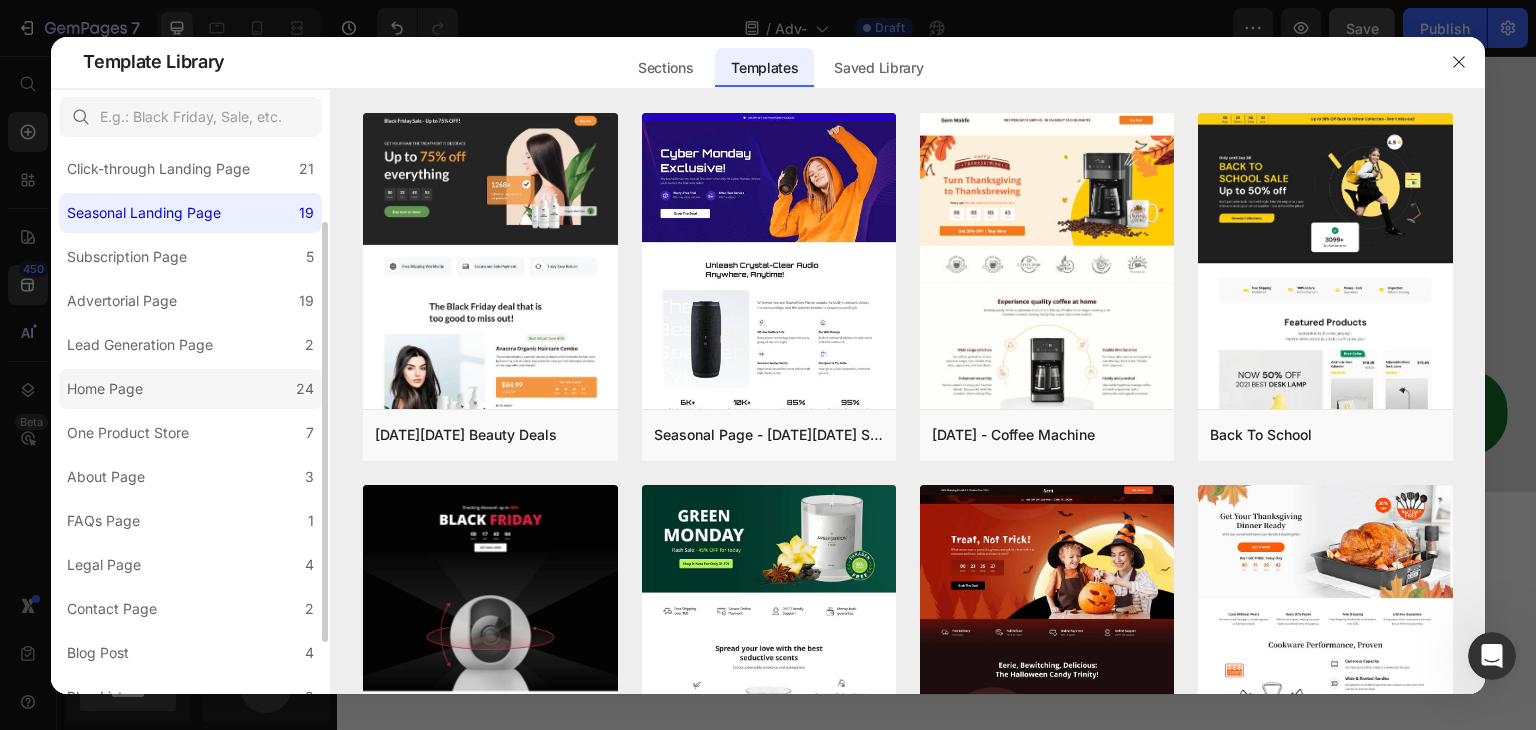 click on "Home Page 24" 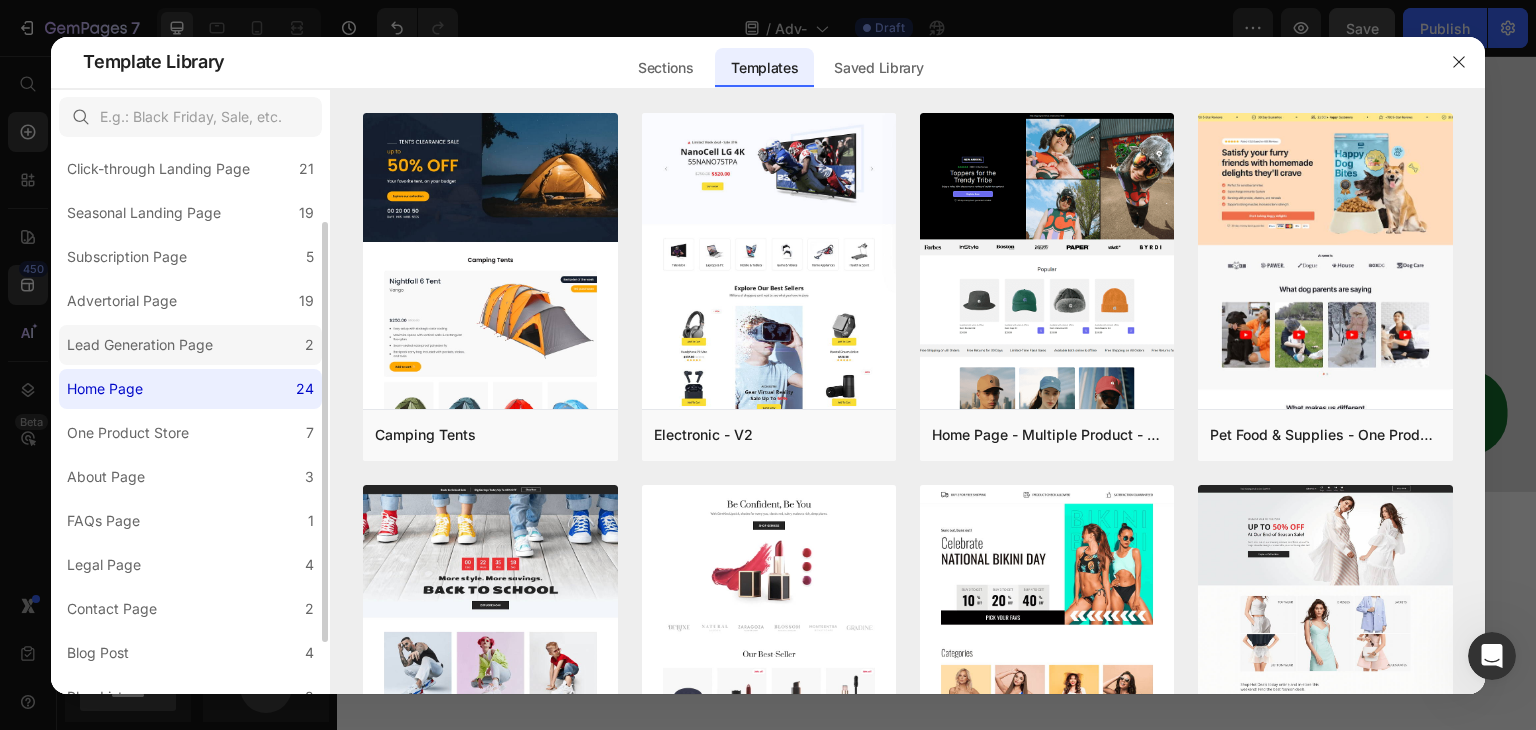 click on "Lead Generation Page" at bounding box center [140, 345] 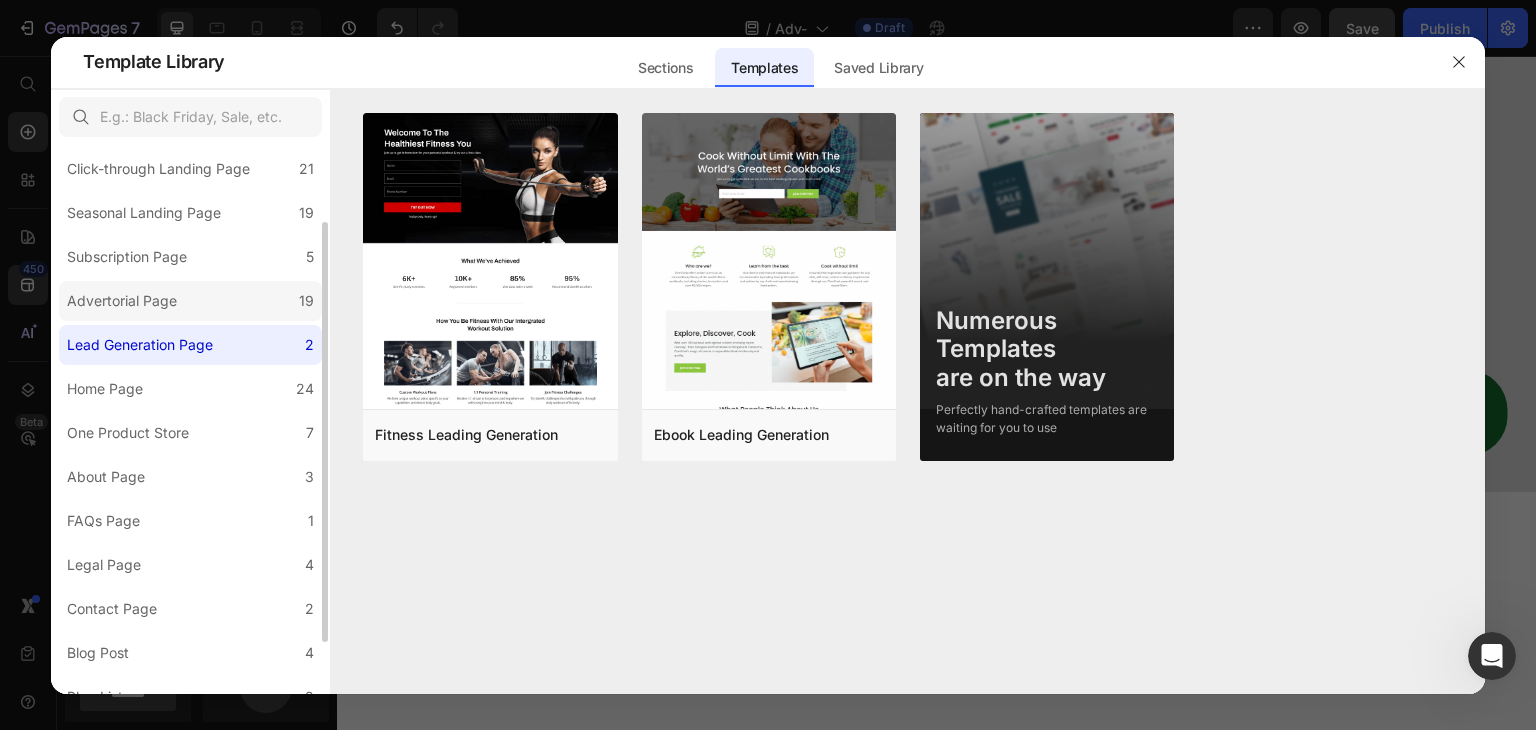 click on "Advertorial Page 19" 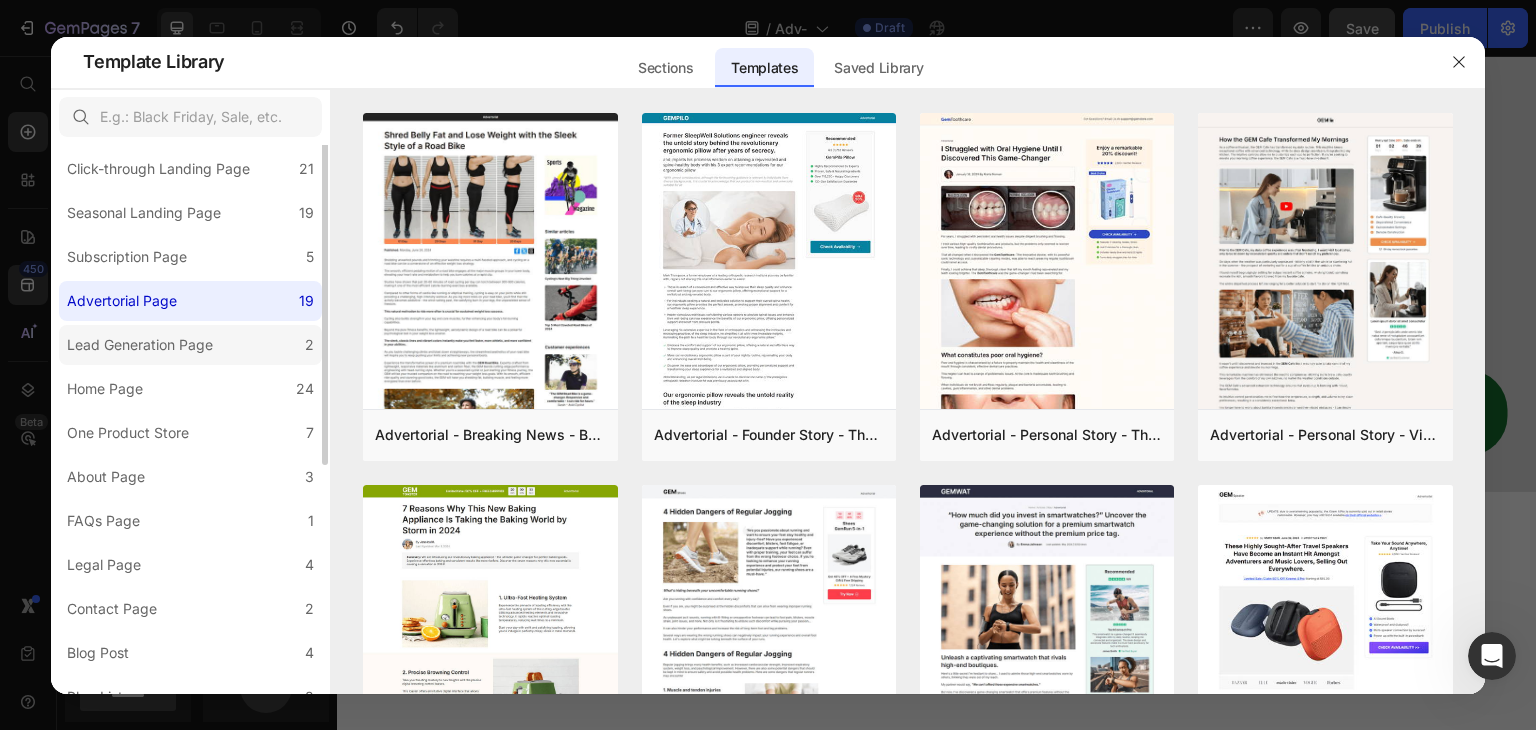 scroll, scrollTop: 0, scrollLeft: 0, axis: both 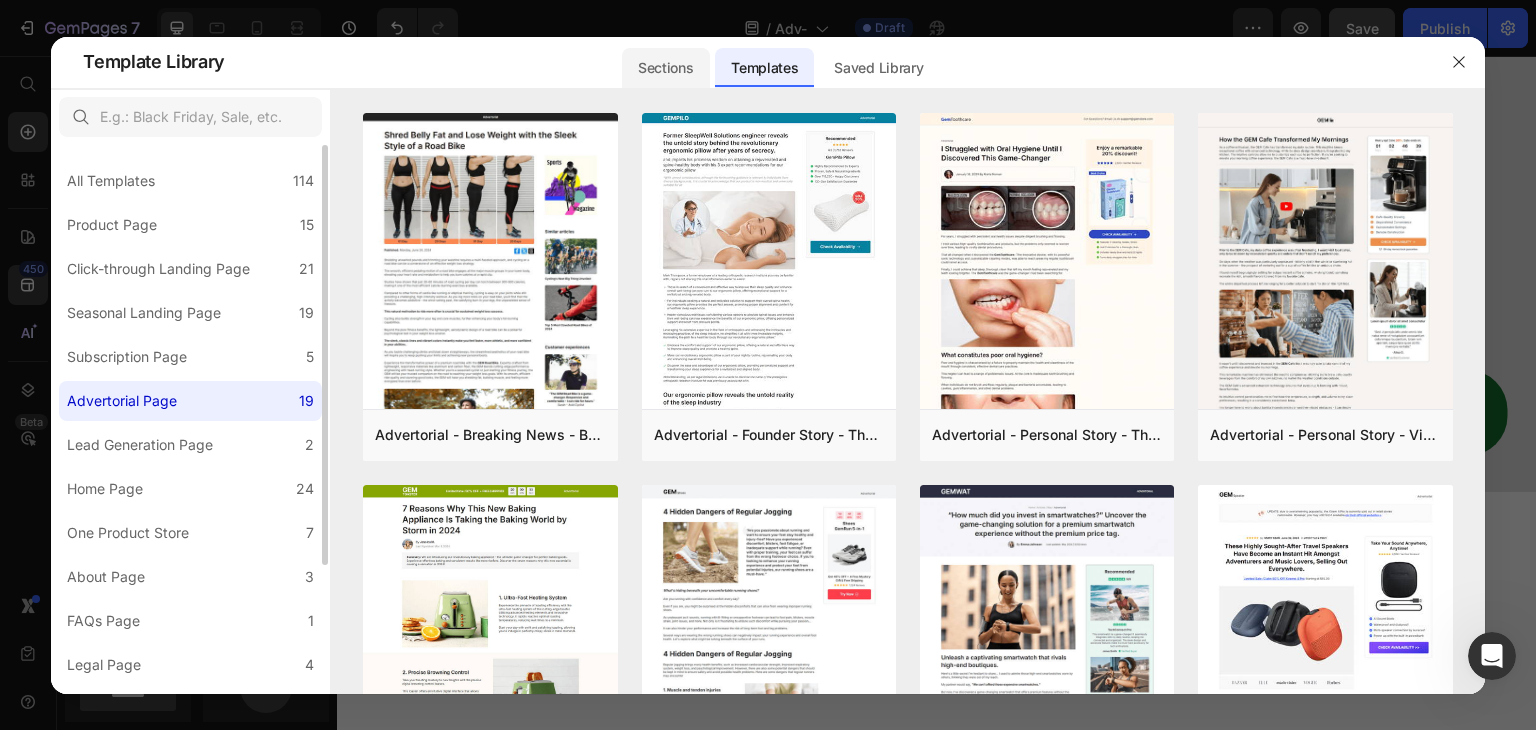 click on "Sections" 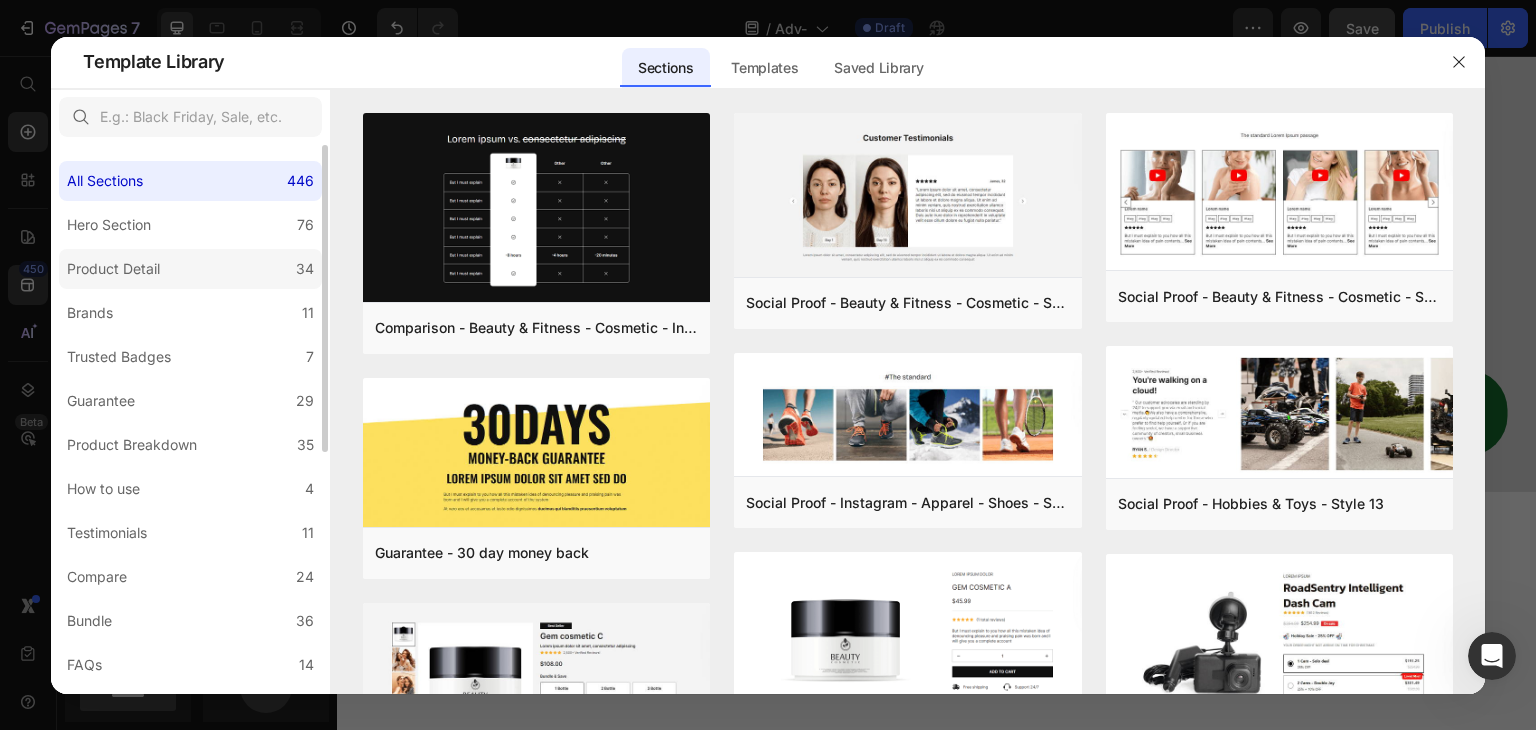 click on "Product Detail" at bounding box center (113, 269) 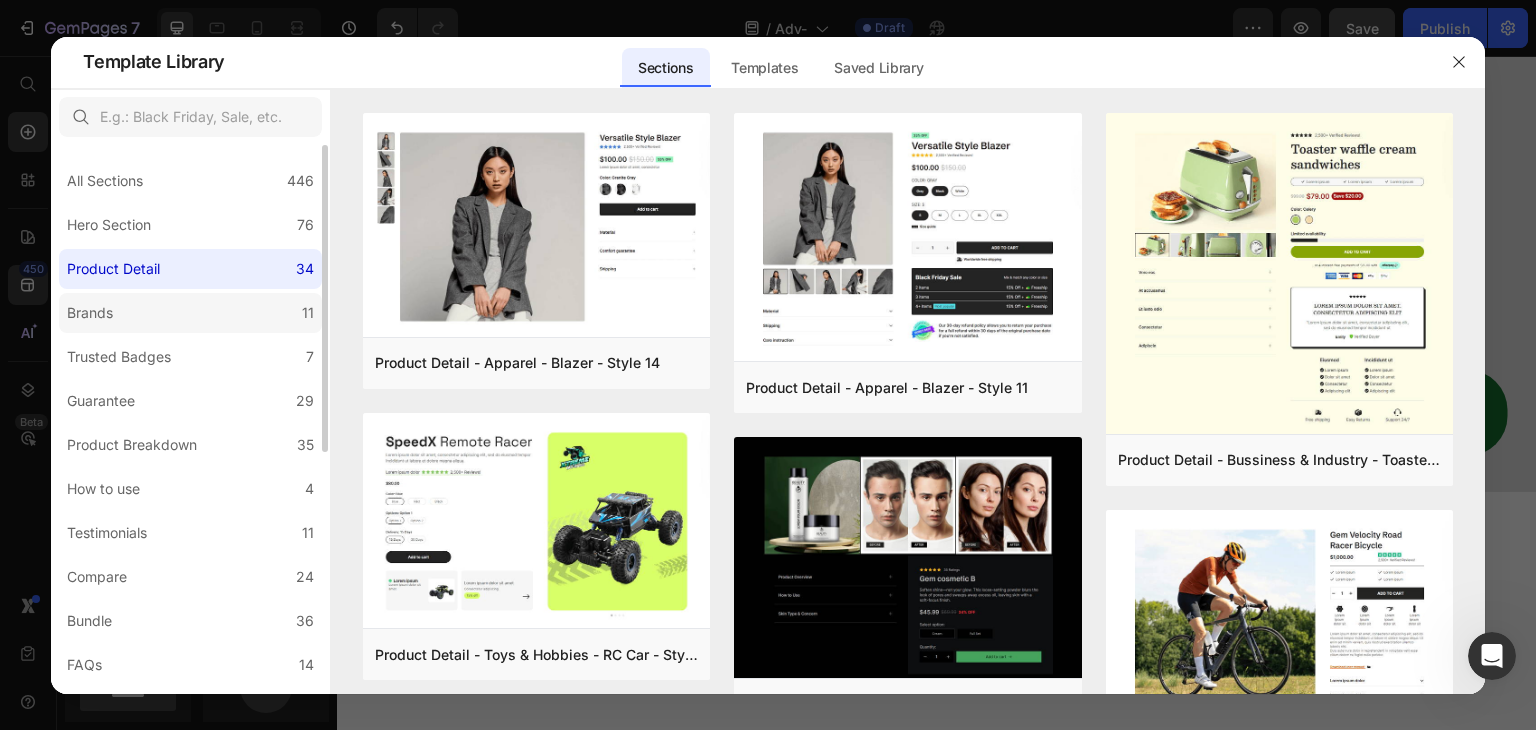 click on "Brands 11" 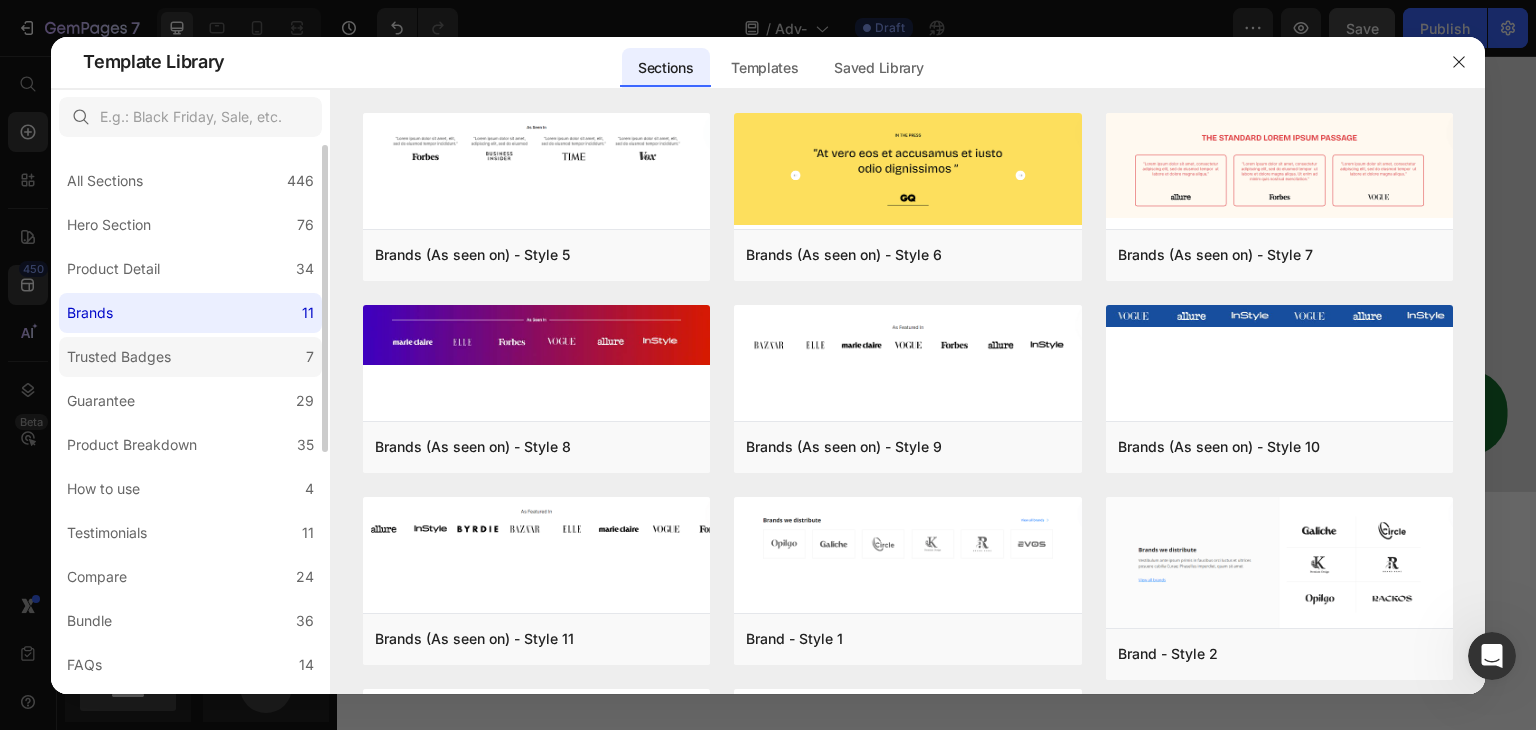 scroll, scrollTop: 100, scrollLeft: 0, axis: vertical 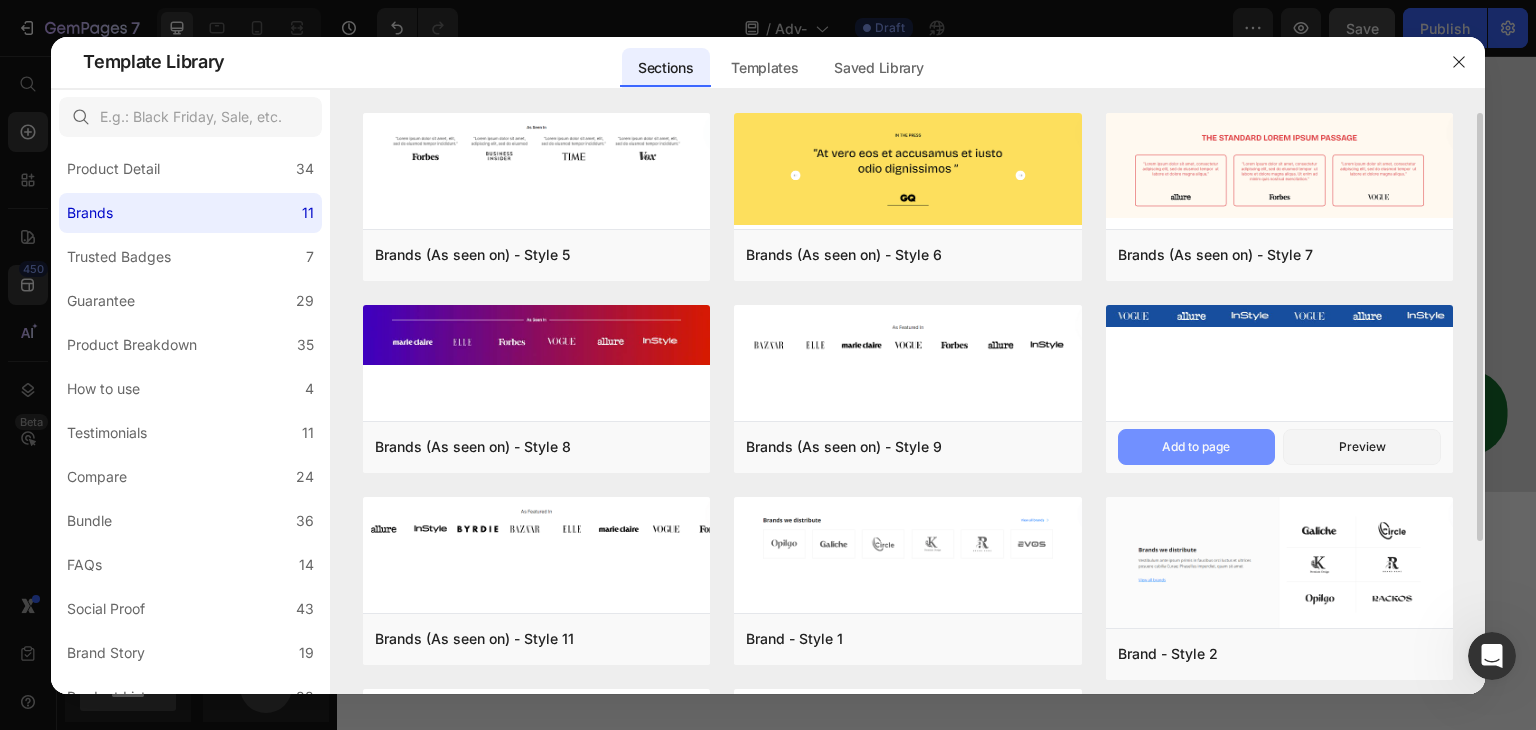 click on "Add to page" at bounding box center (1196, 447) 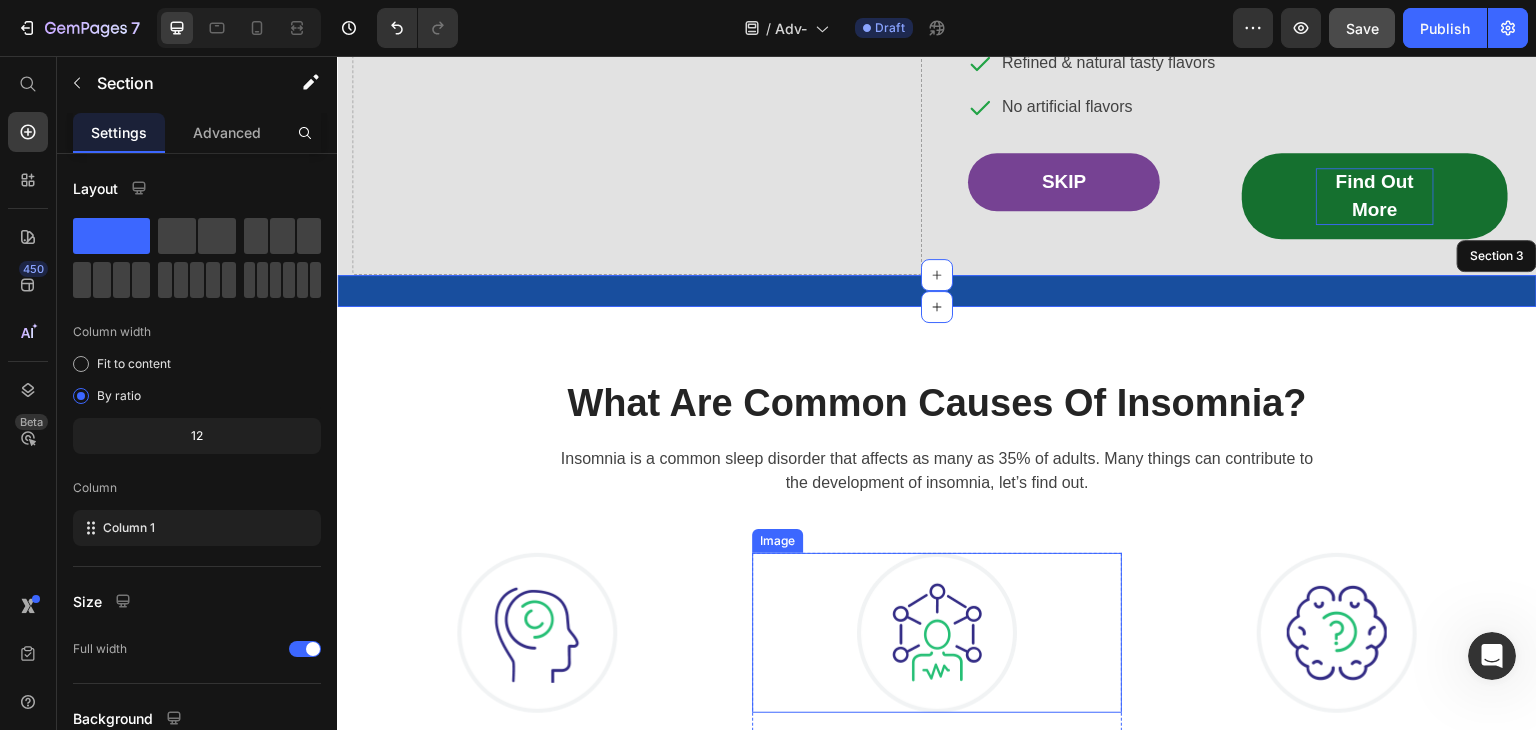 scroll, scrollTop: 476, scrollLeft: 0, axis: vertical 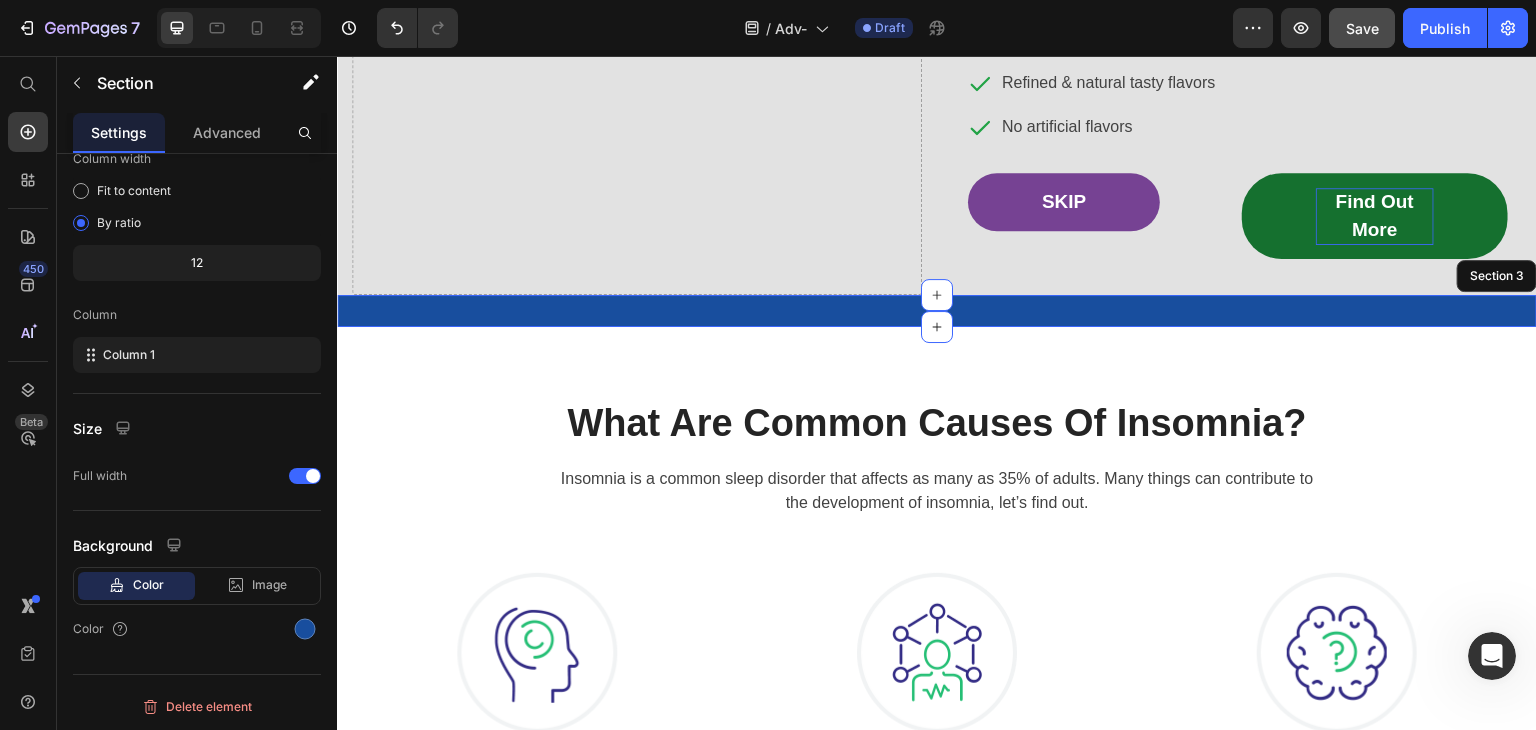 click on "Image Image Image Image Image Image Carousel Section 3" at bounding box center [937, 311] 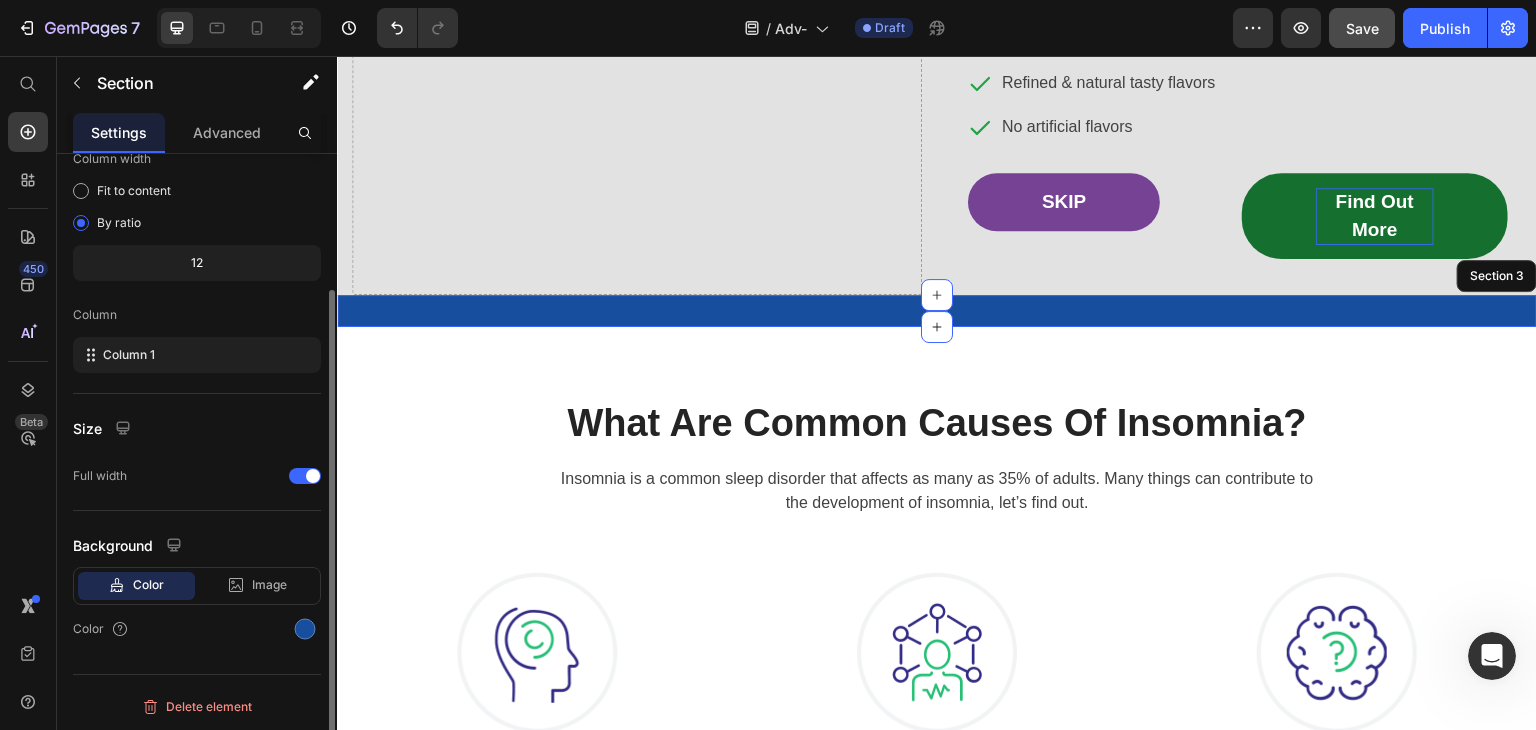 scroll, scrollTop: 73, scrollLeft: 0, axis: vertical 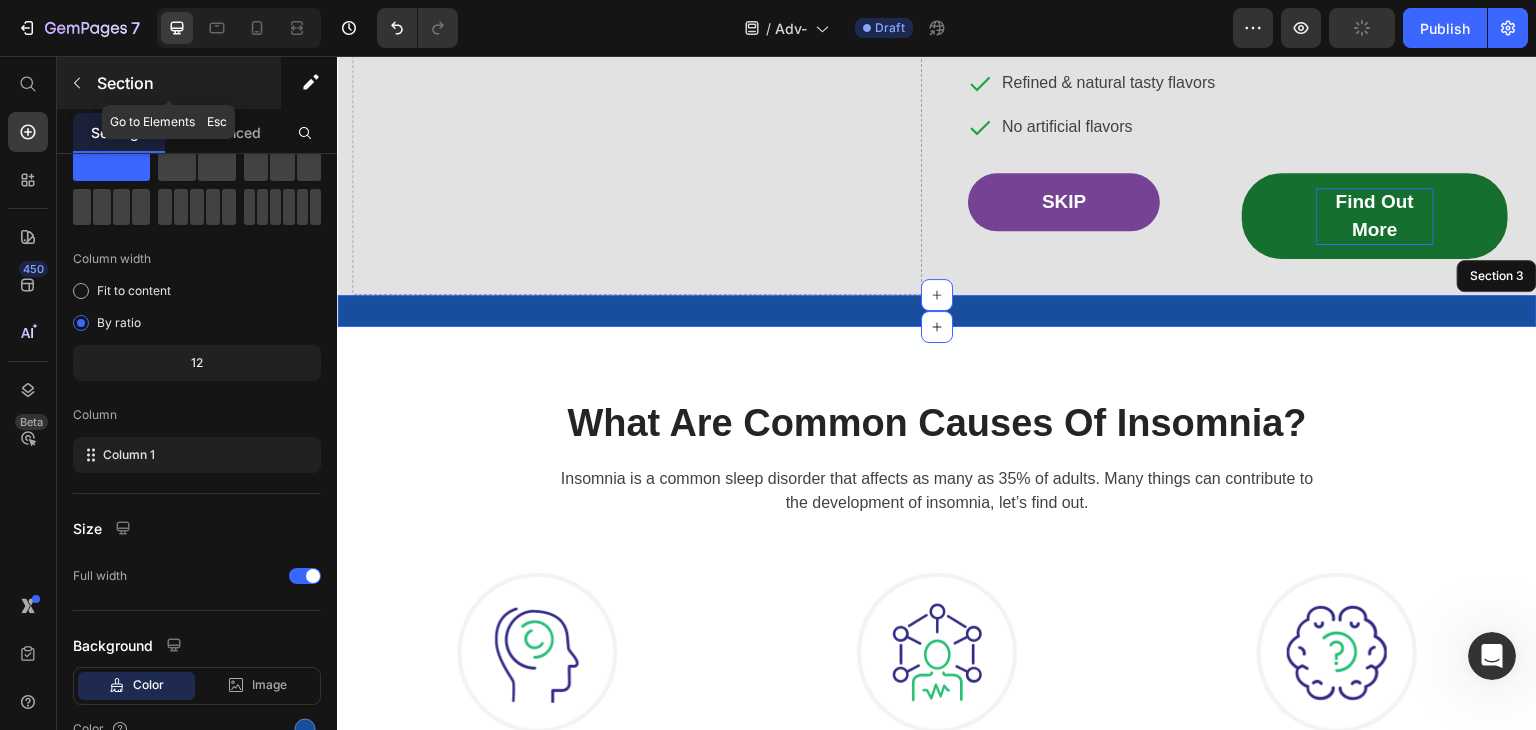 click 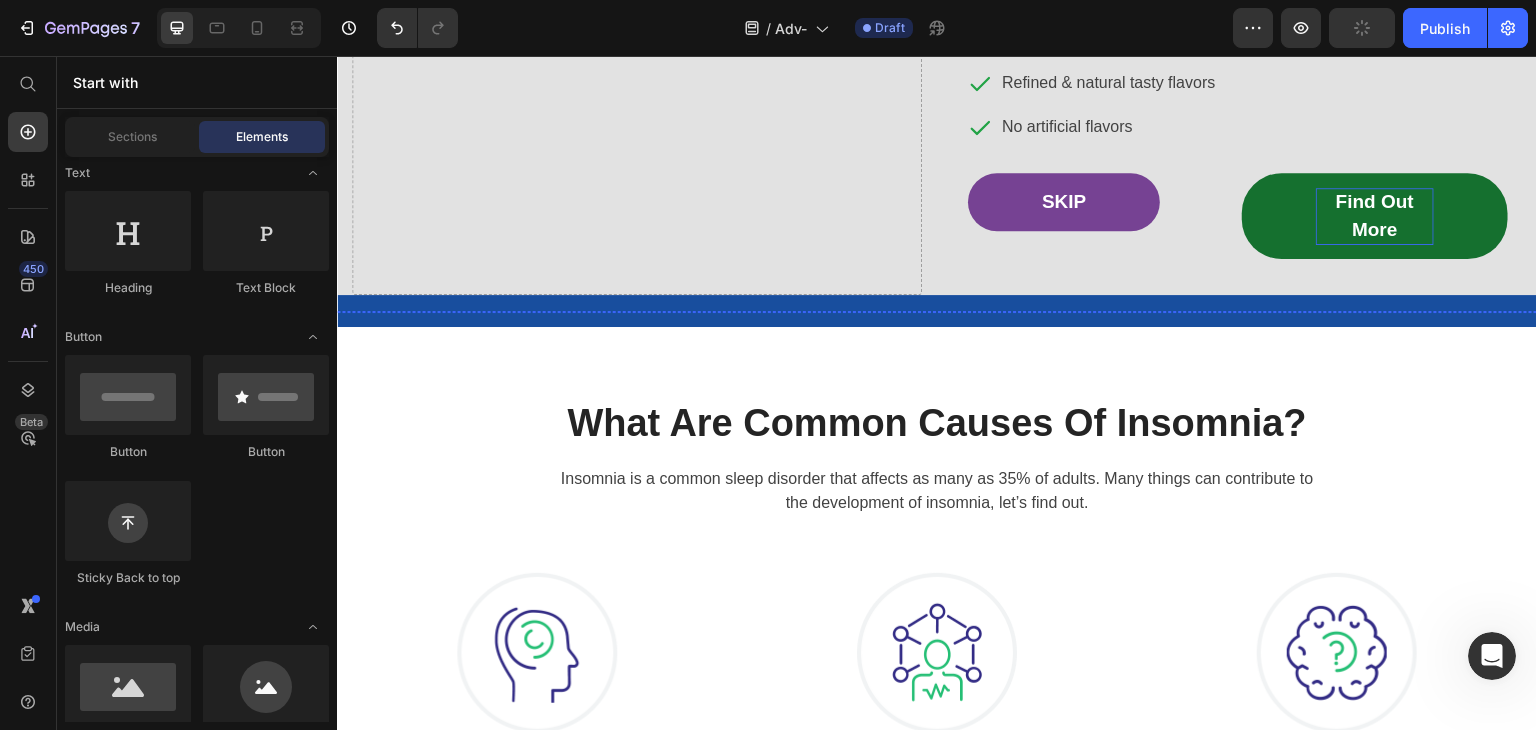 click on "Image Image Image Image Image Image Carousel Section 3" at bounding box center [937, 311] 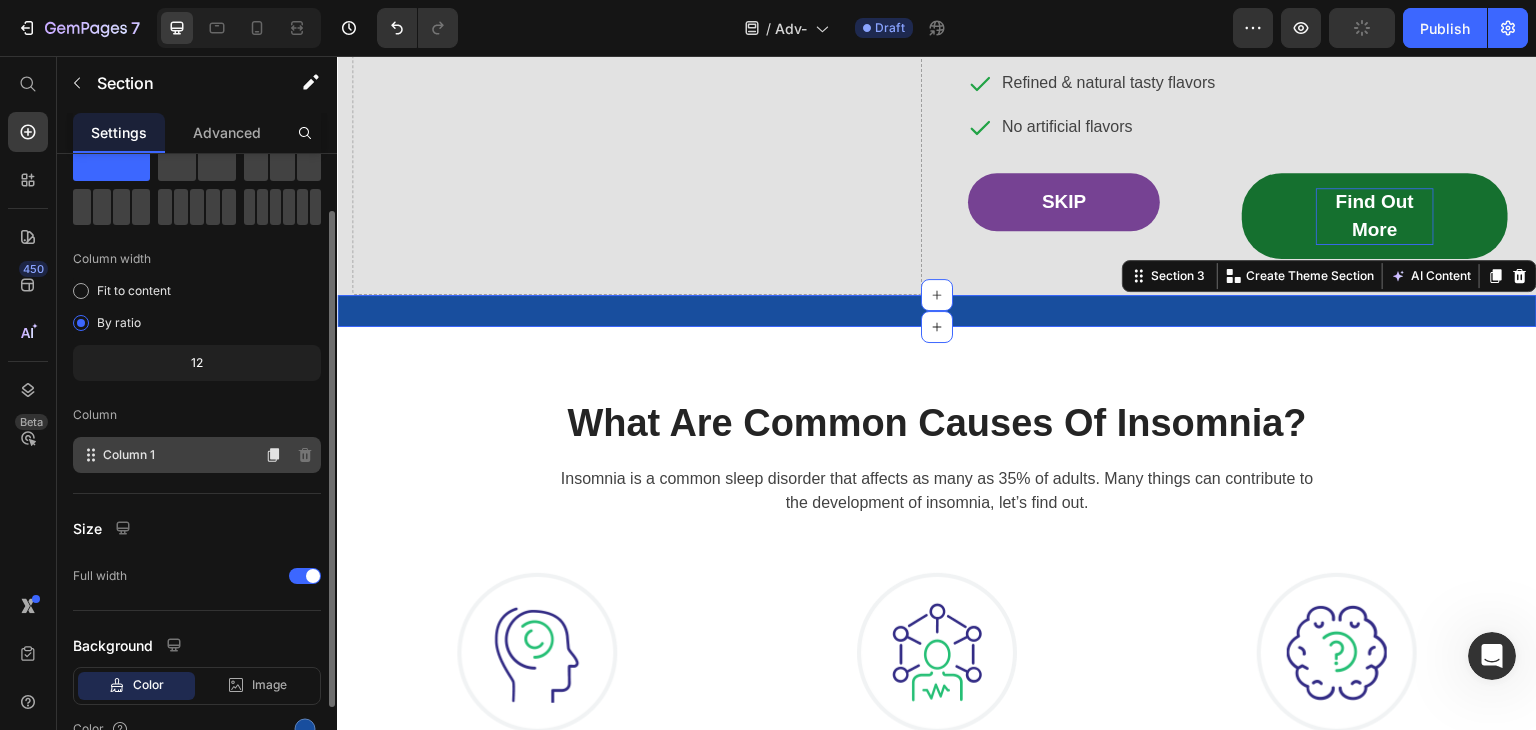 scroll, scrollTop: 173, scrollLeft: 0, axis: vertical 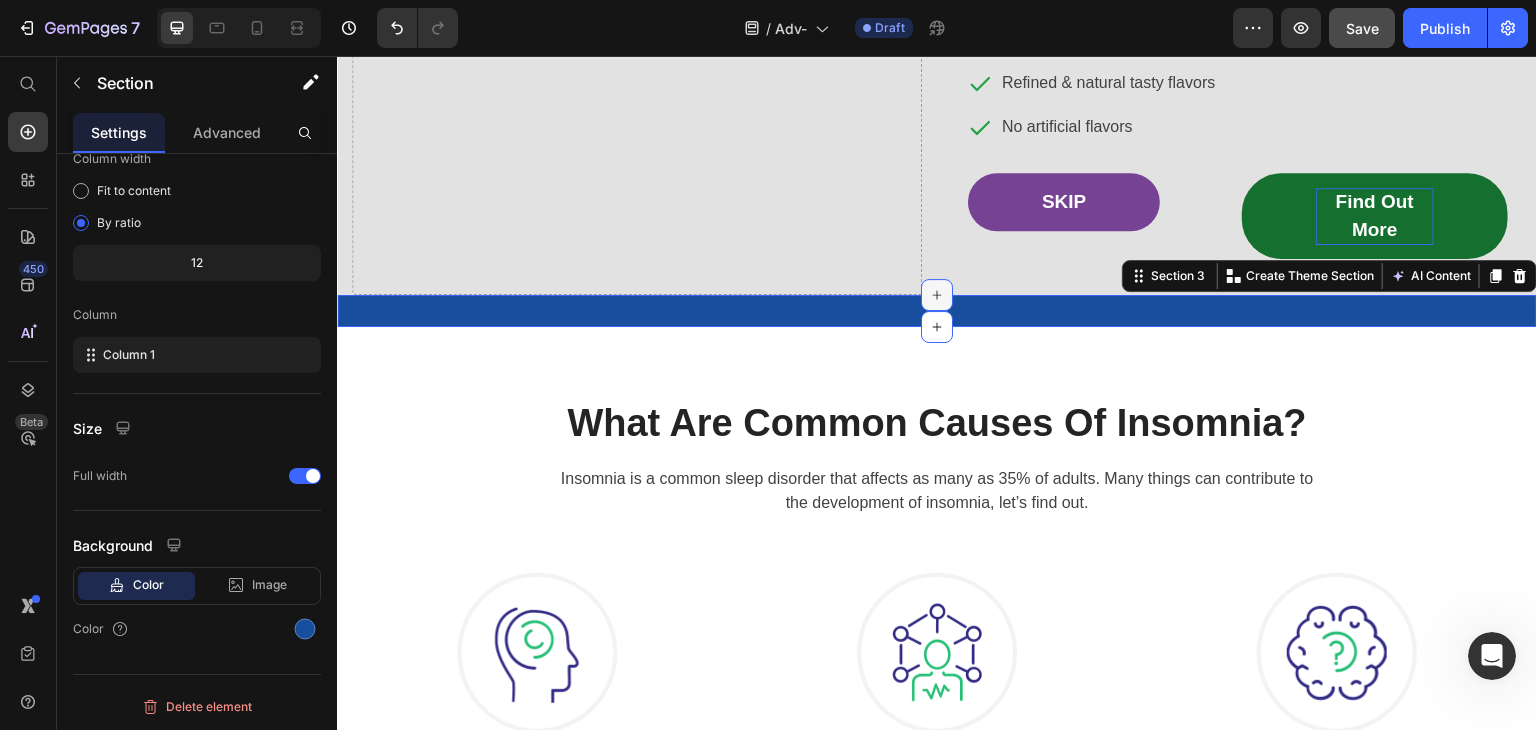 click 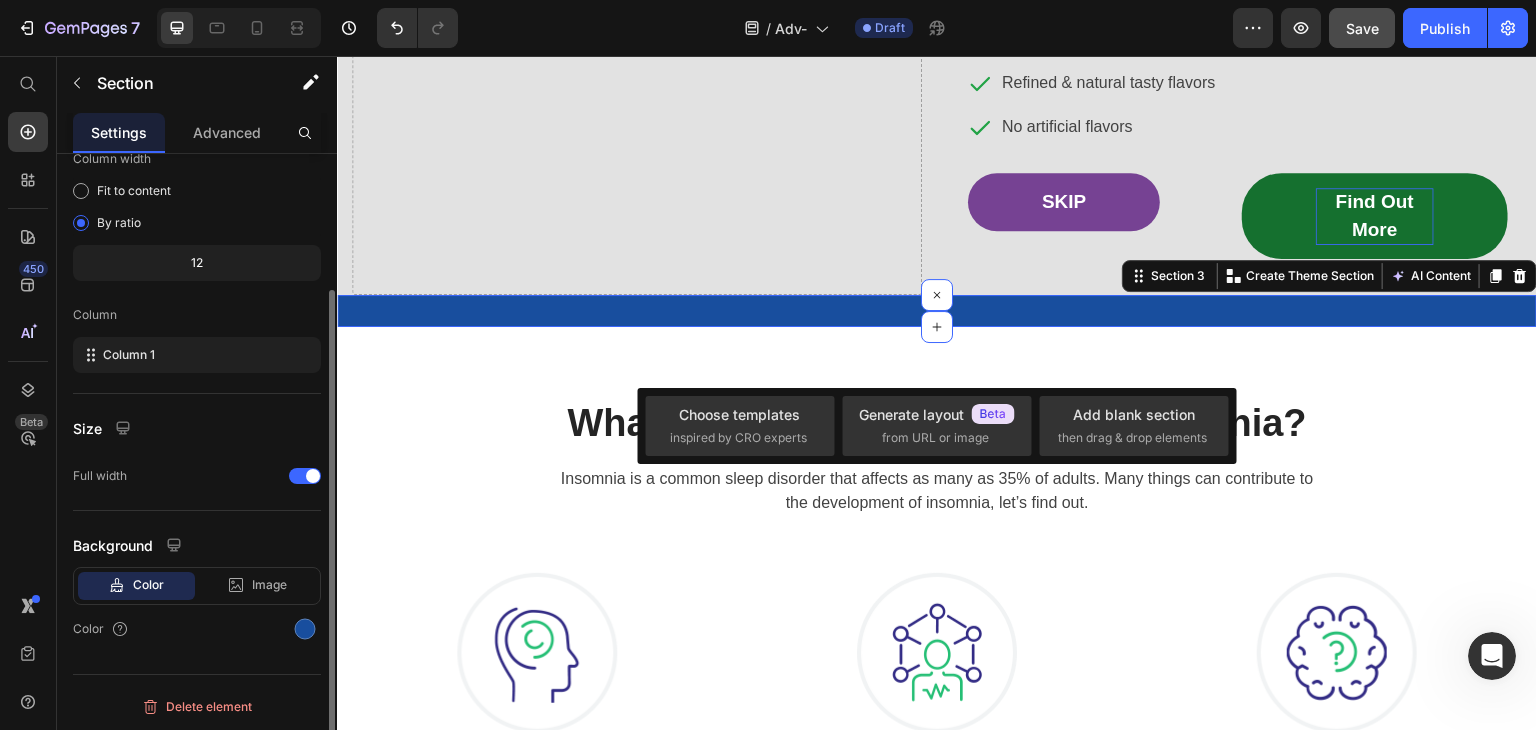 click on "Size Full width" 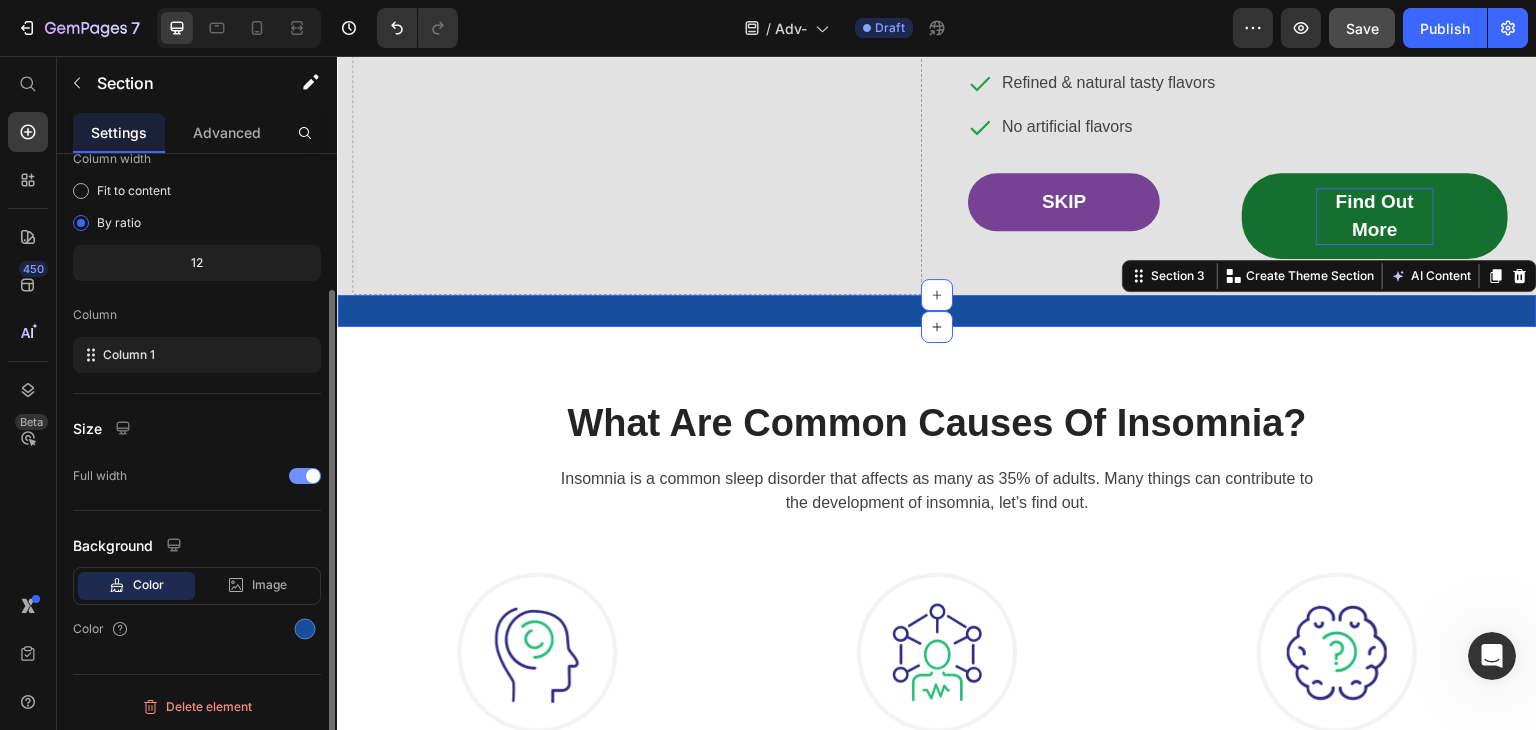 click at bounding box center [305, 476] 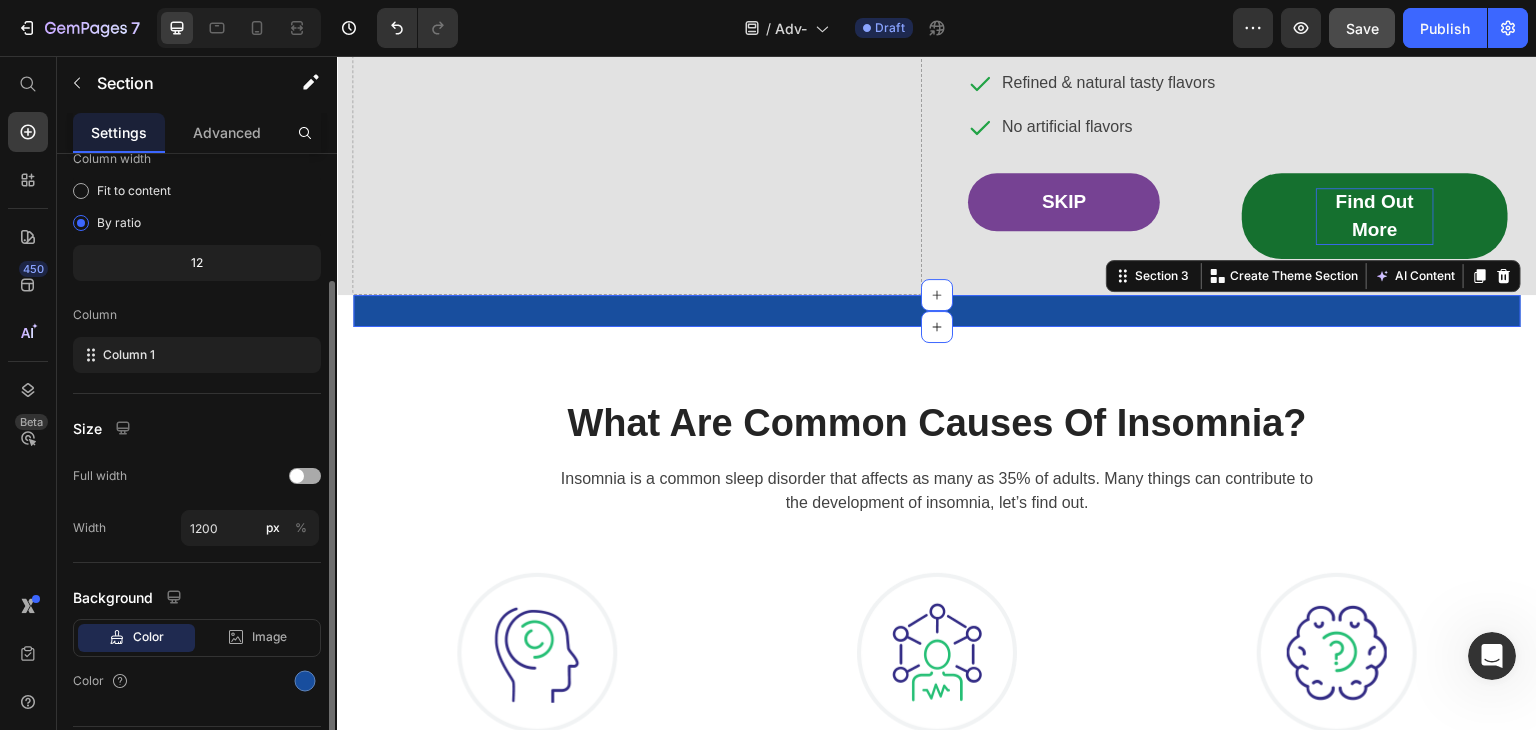 click at bounding box center (305, 476) 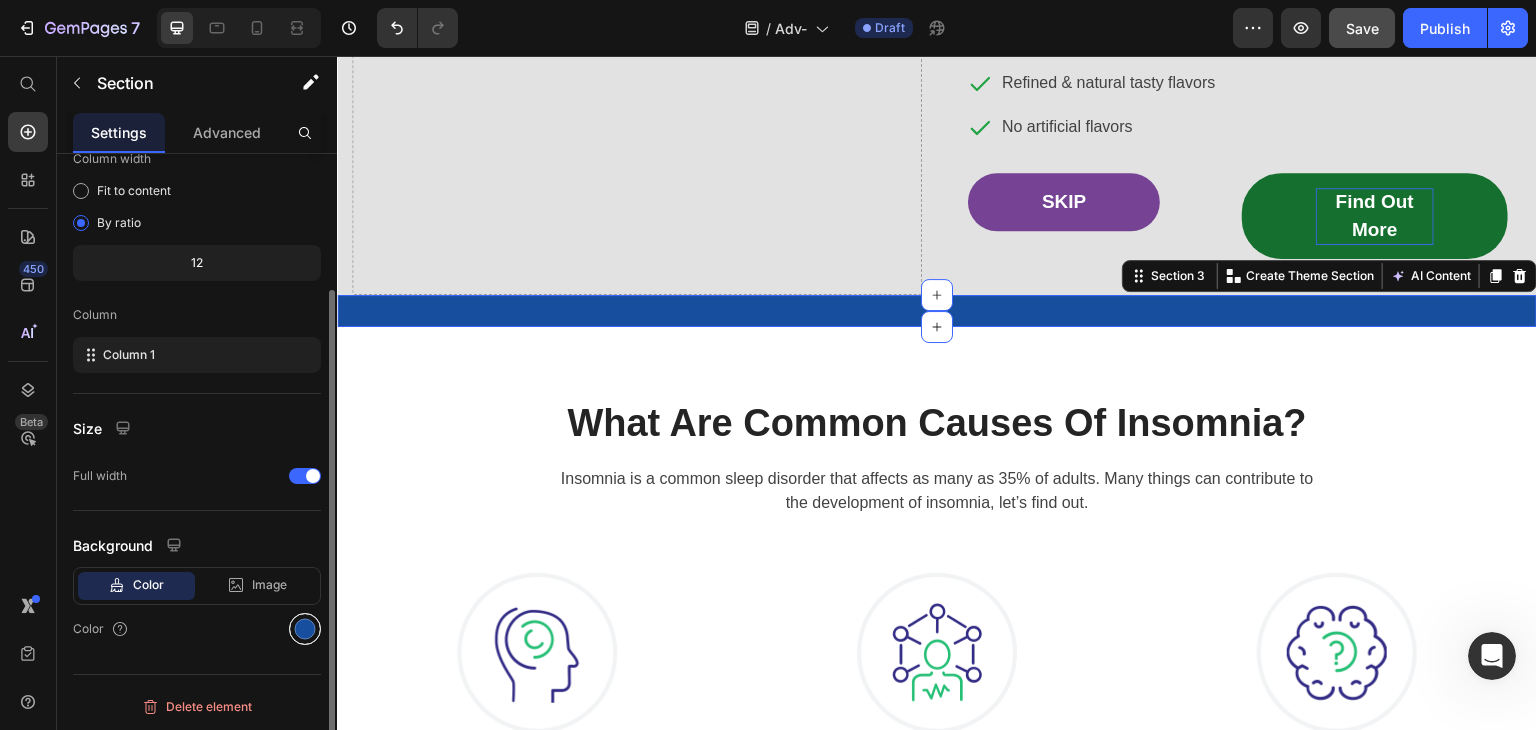 click at bounding box center [305, 629] 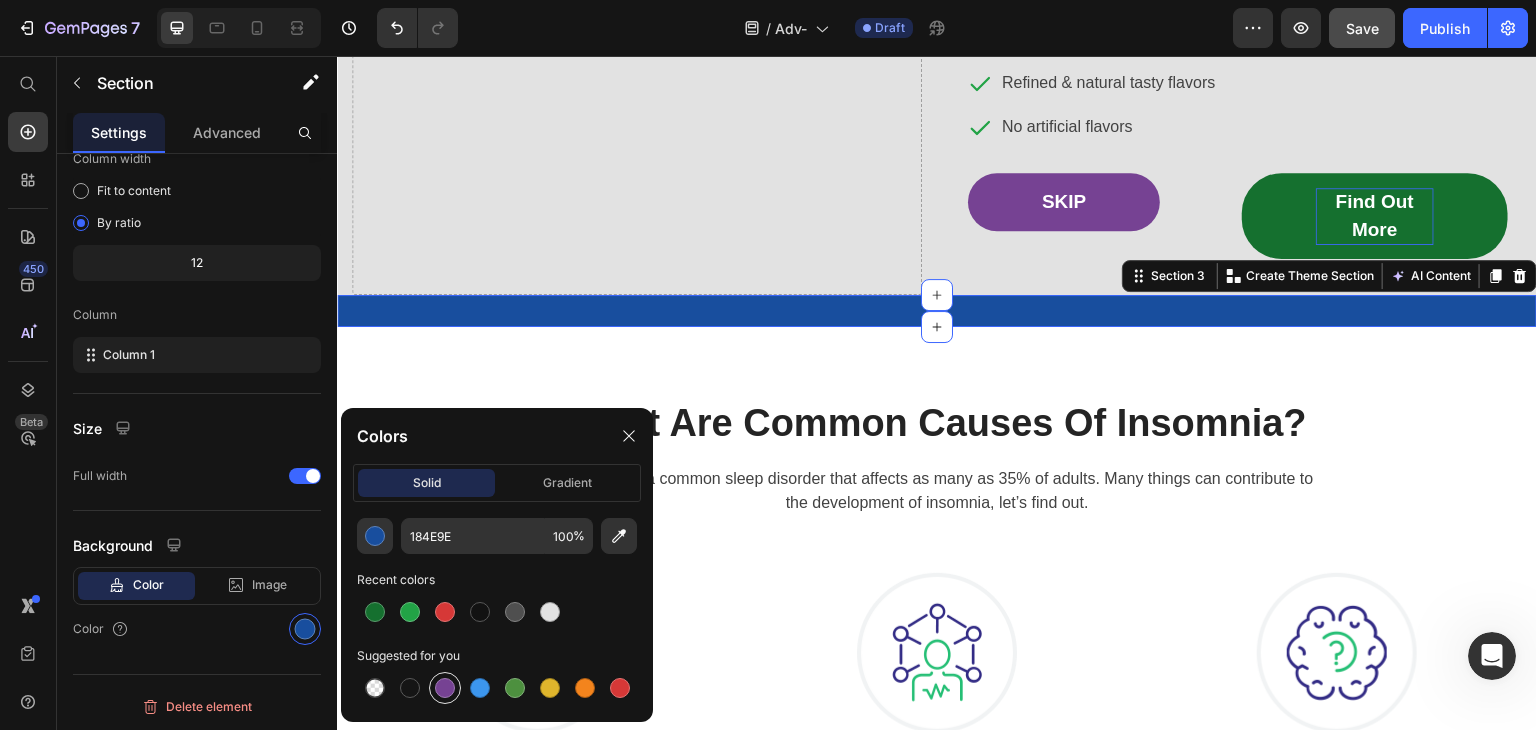 click at bounding box center [445, 688] 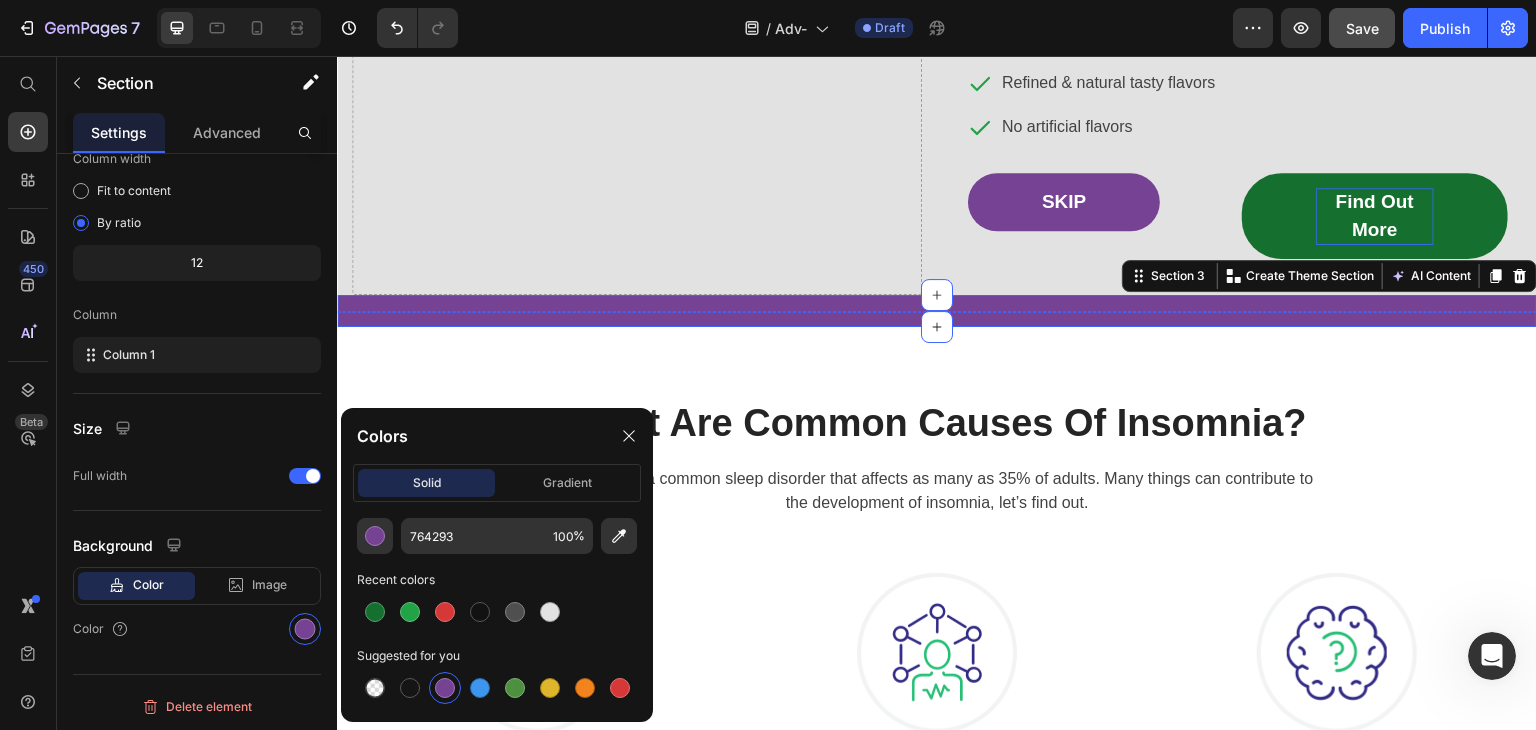 click at bounding box center (829, 311) 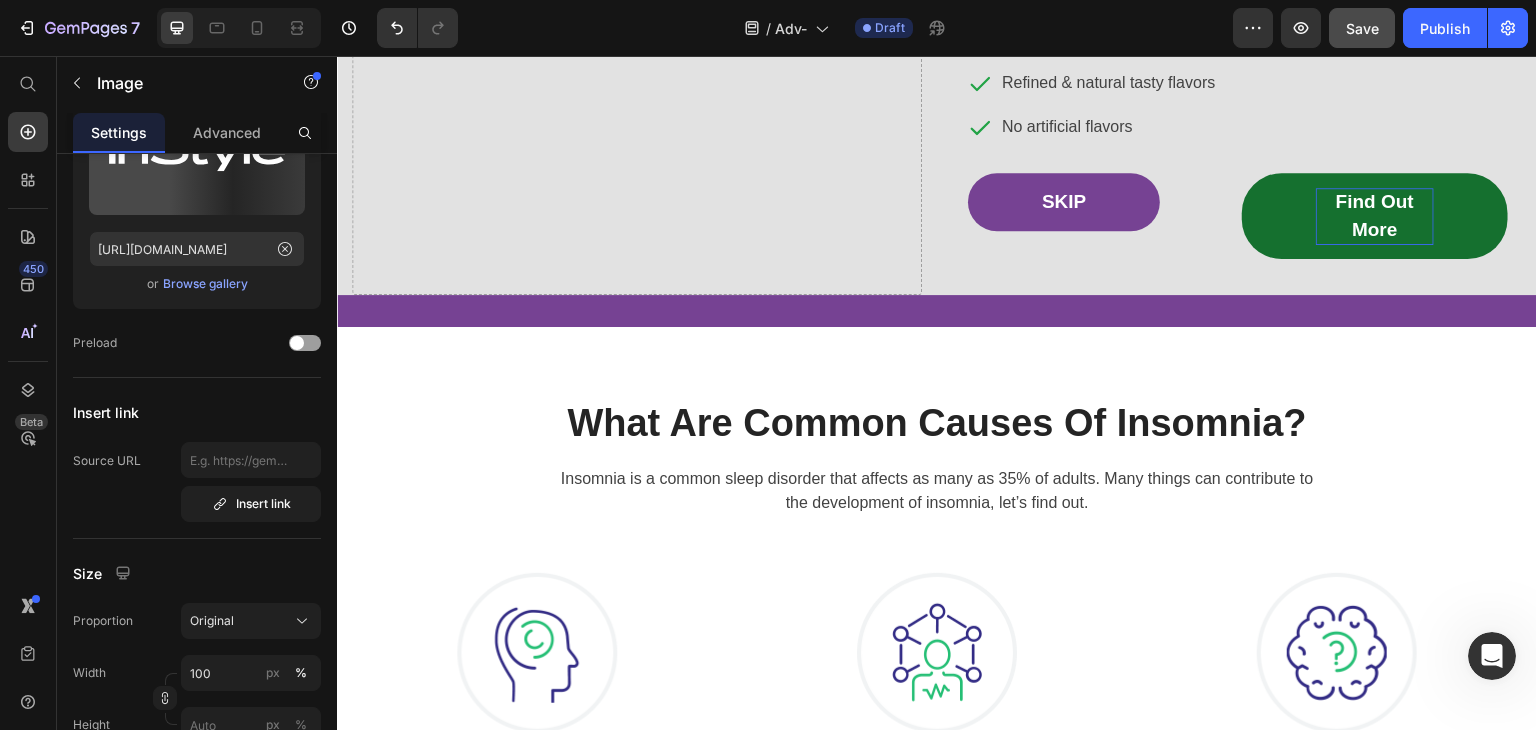 scroll, scrollTop: 0, scrollLeft: 0, axis: both 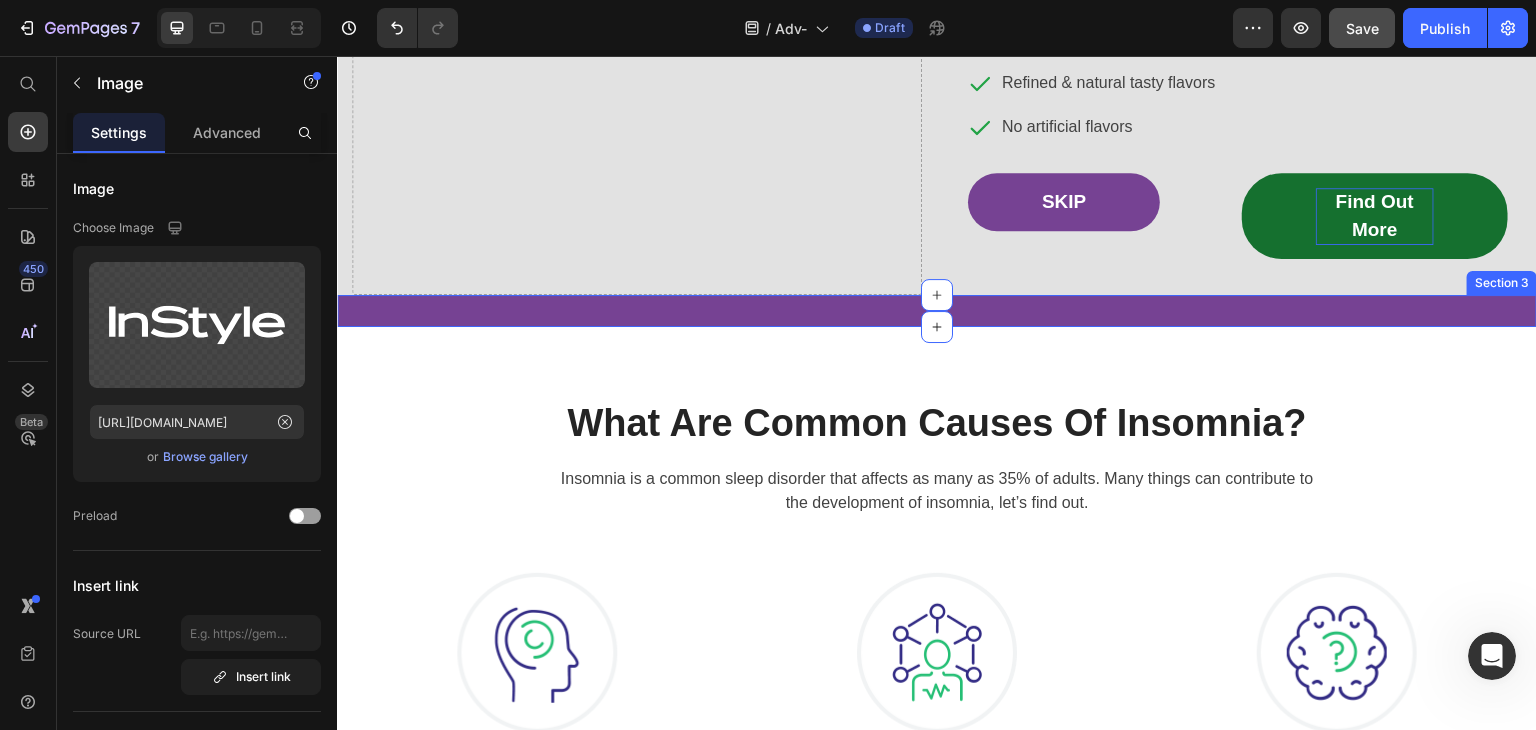 click on "Image Image Image   0 Image Image Image Carousel" at bounding box center (937, 319) 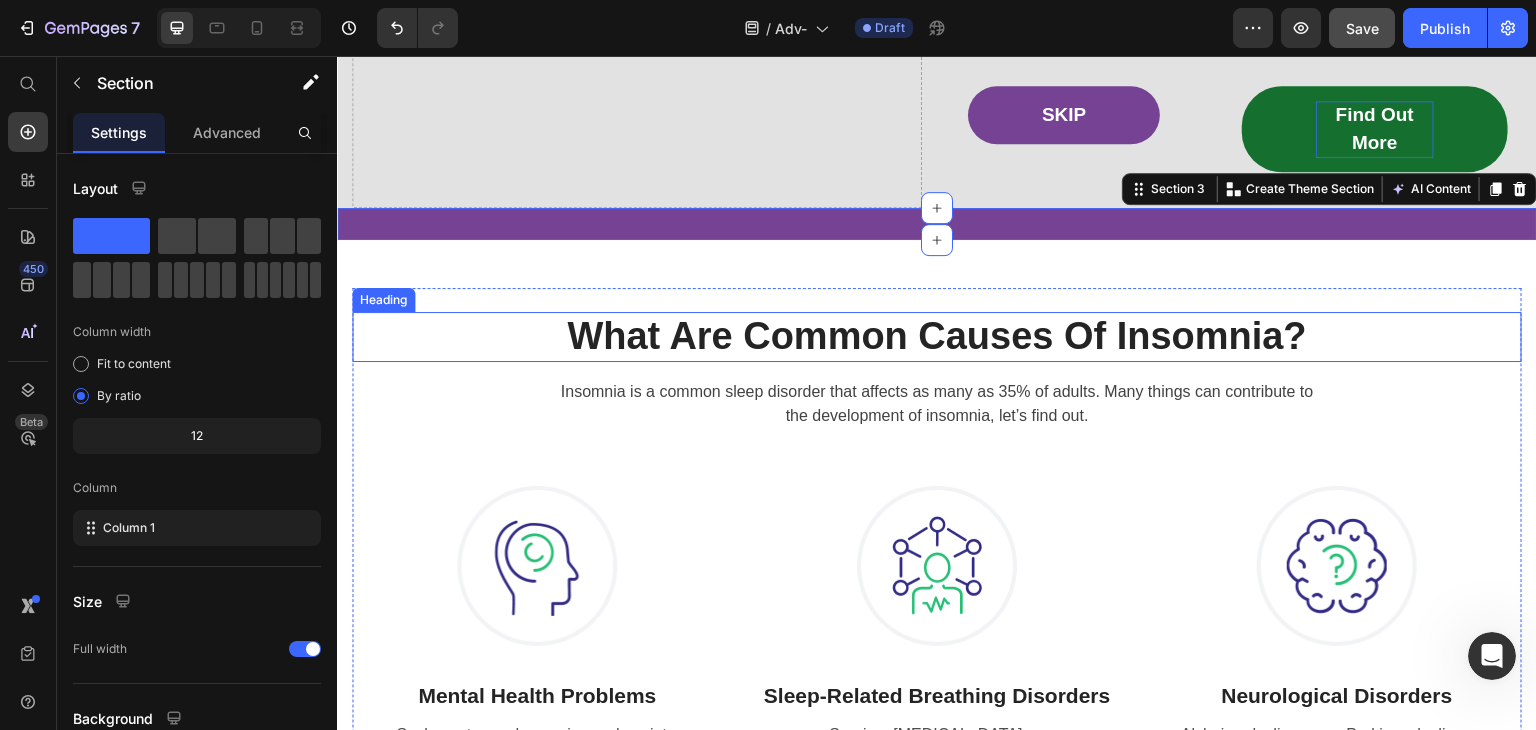 scroll, scrollTop: 676, scrollLeft: 0, axis: vertical 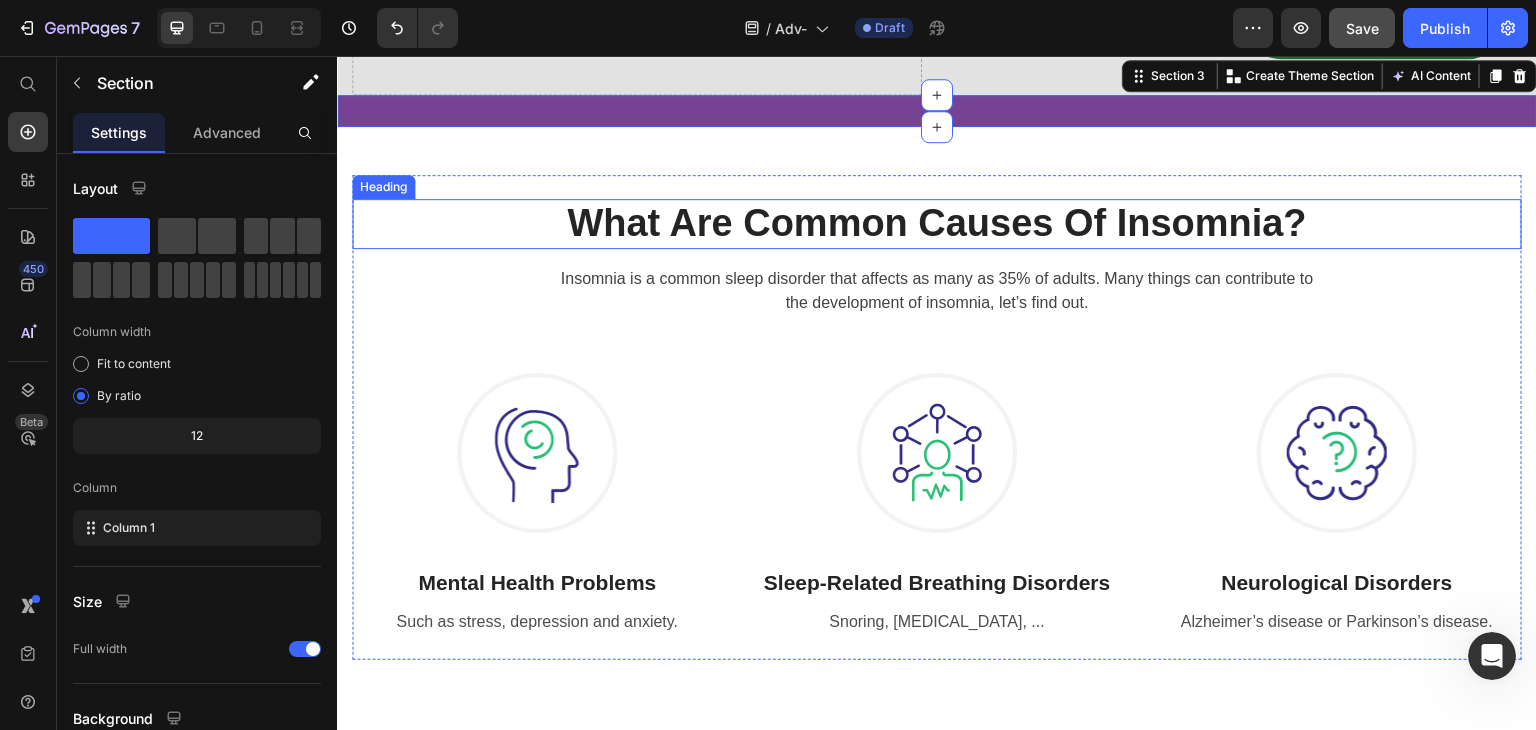 click on "What Are Common Causes Of Insomnia?" at bounding box center (937, 224) 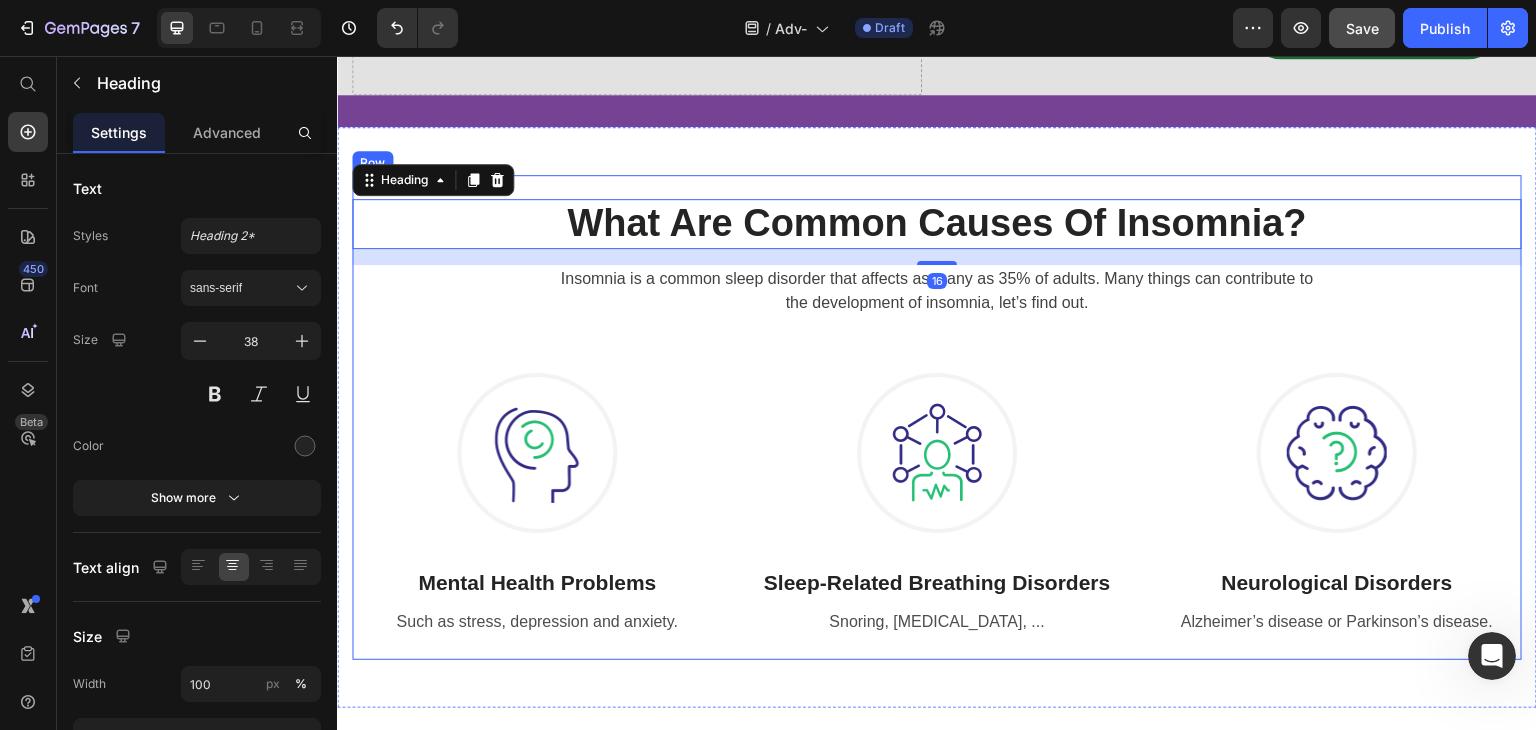 click on "What Are Common Causes Of Insomnia? Heading   16 Insomnia is a common sleep disorder that affects as many as 35% of adults. Many things can contribute to the development of insomnia, let’s find out. Text block Row Image Mental Health Problems Heading Such as stress, depression and anxiety. Text block Row Image Sleep-Related Breathing Disorders Heading Snoring, Sleep Apnea, ... Text block Row Image Neurological Disorders Heading Alzheimer’s disease or Parkinson’s disease. Text block Row Row Row" at bounding box center (937, 417) 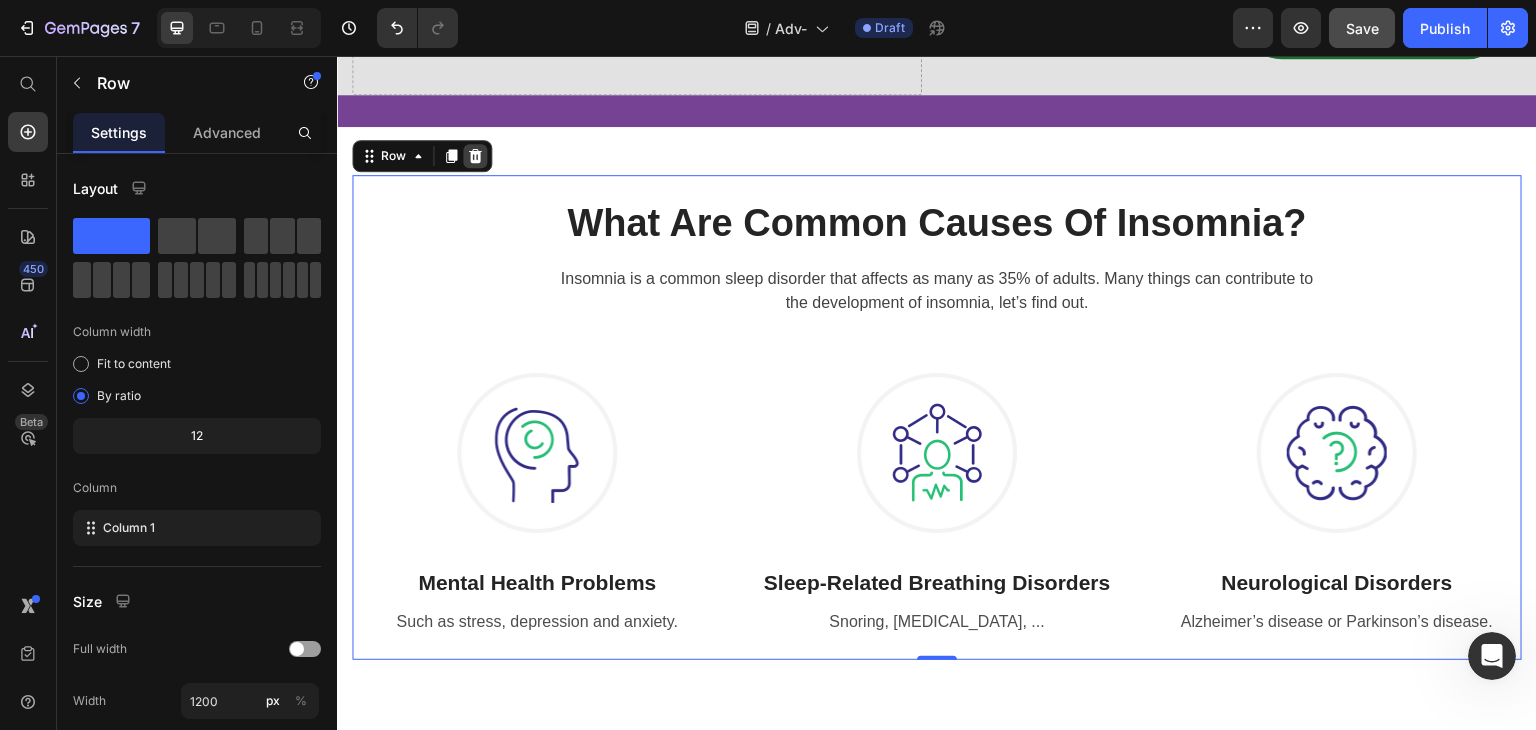 click 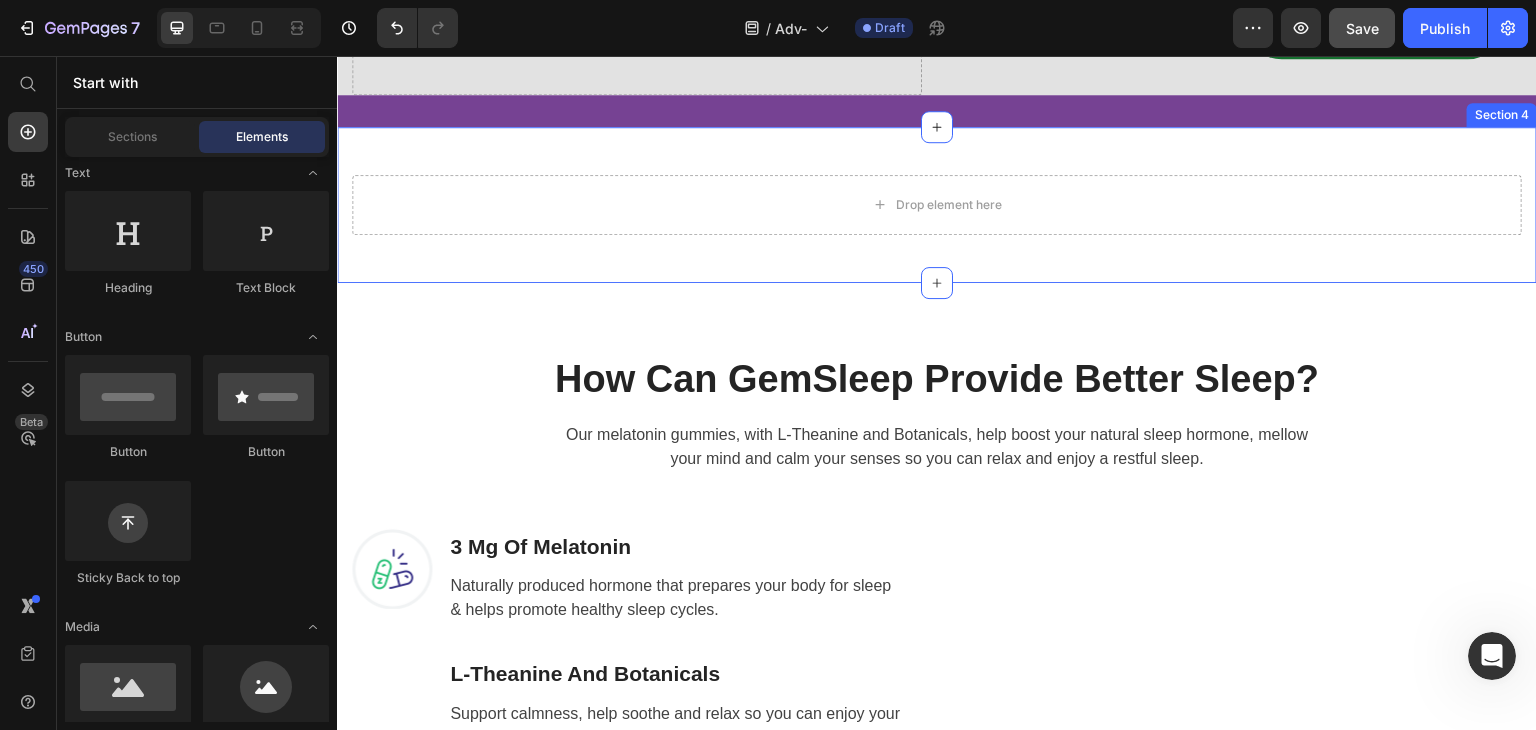 click on "Drop element here Section 4" at bounding box center [937, 205] 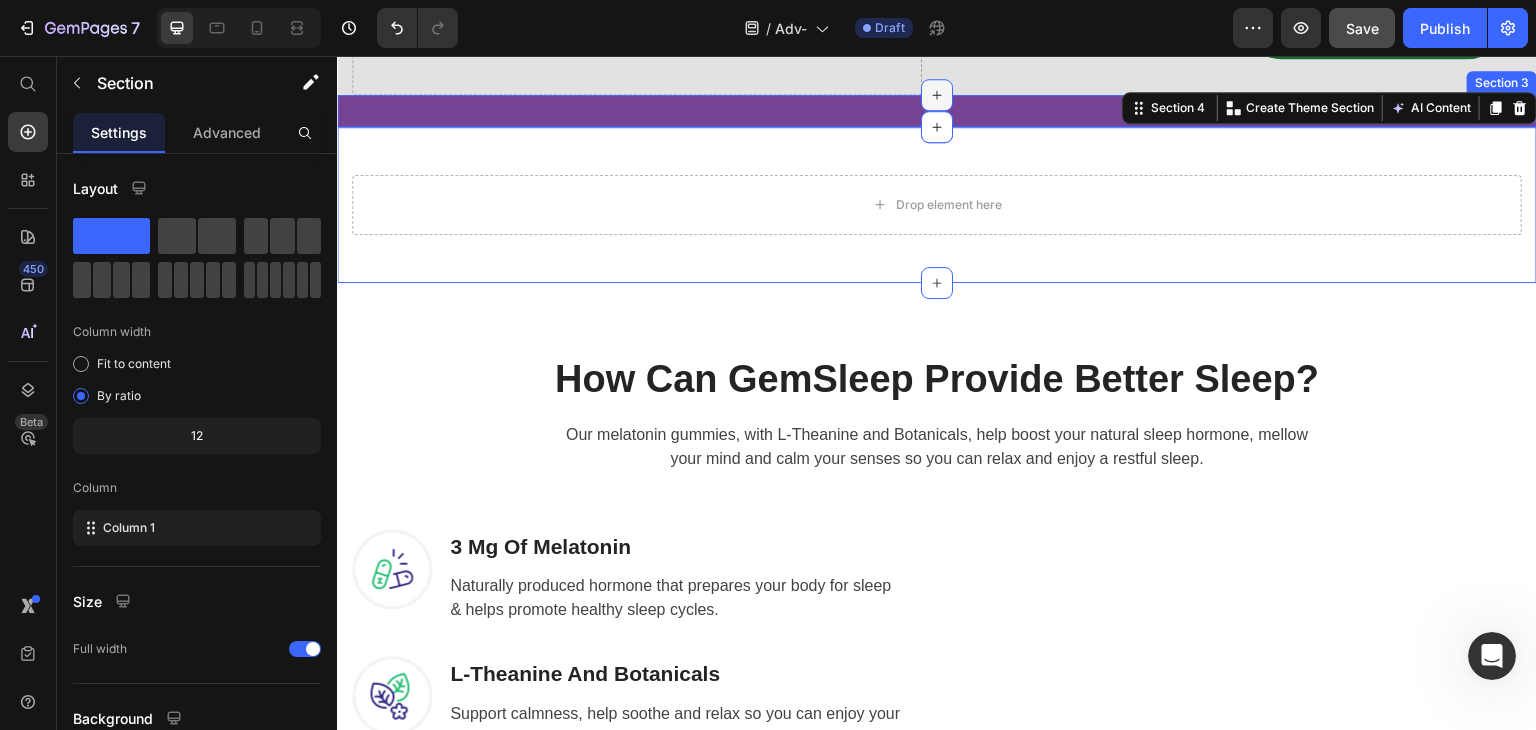 click 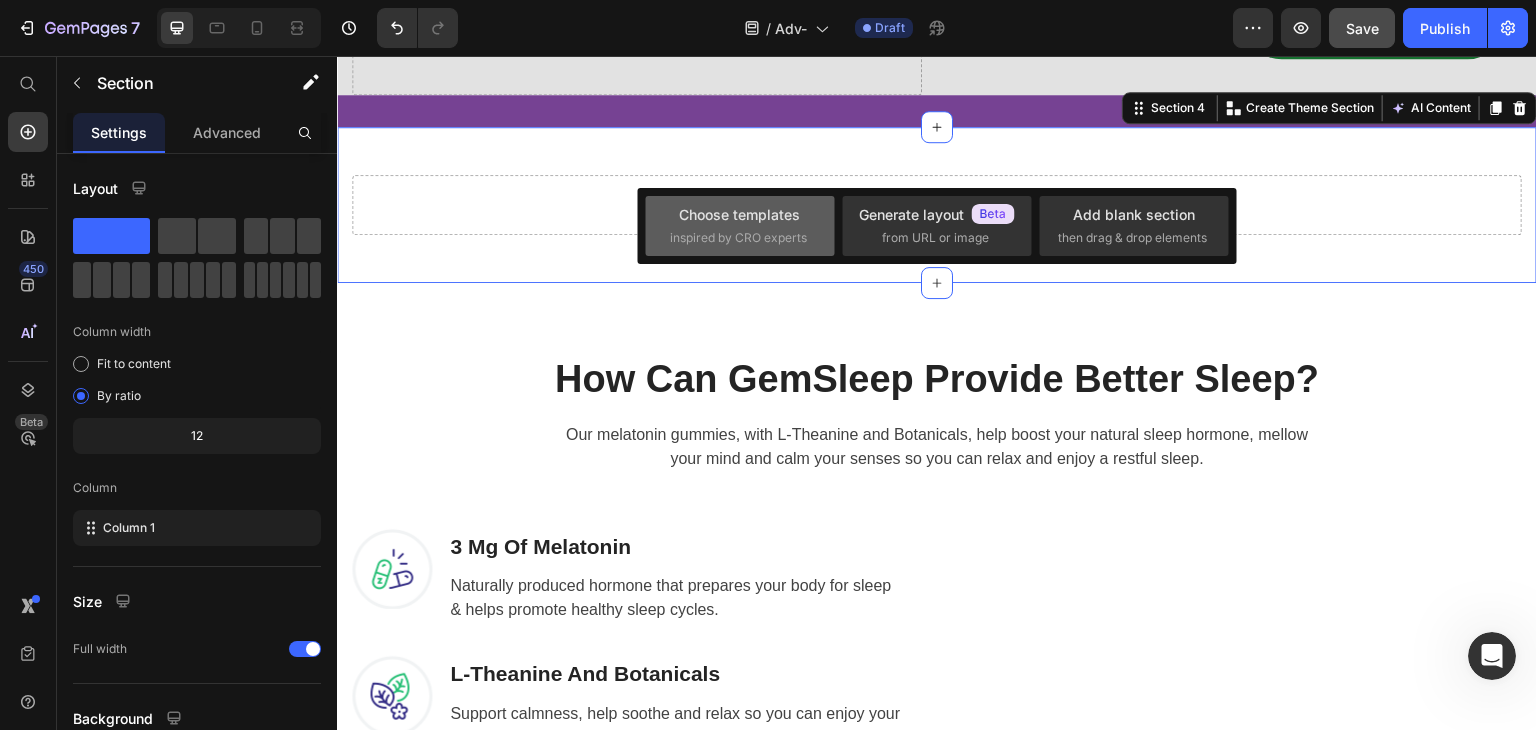 click on "Choose templates" at bounding box center [739, 214] 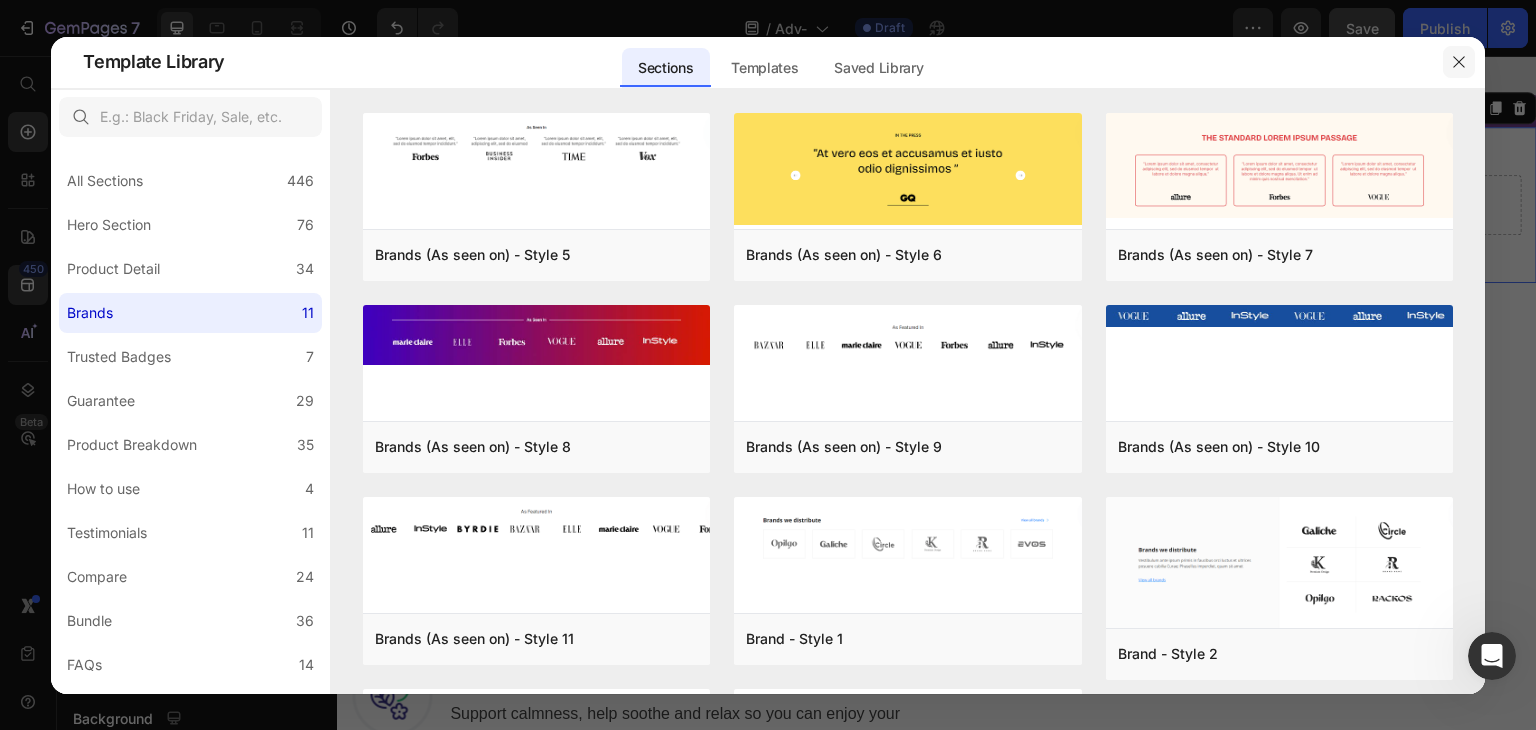 click 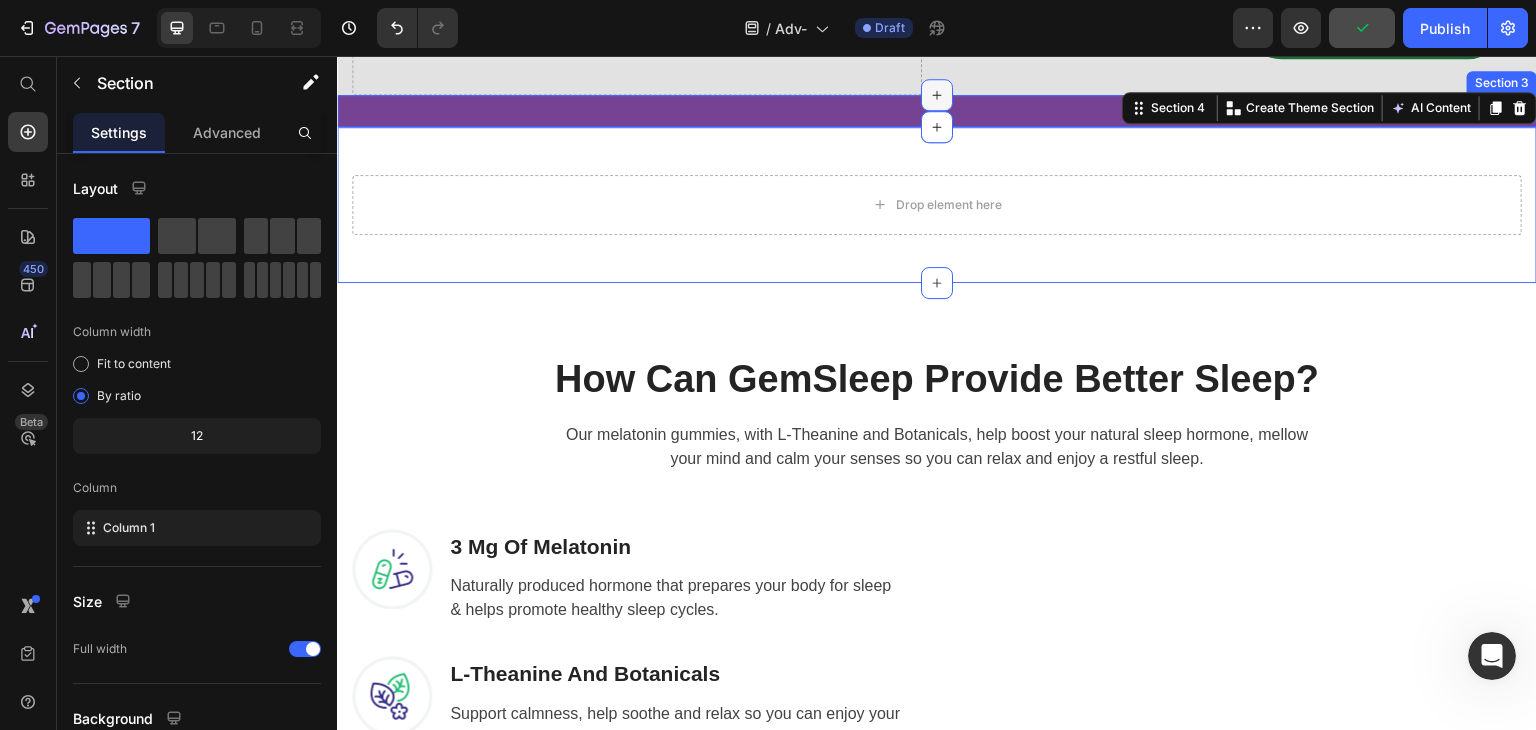 click 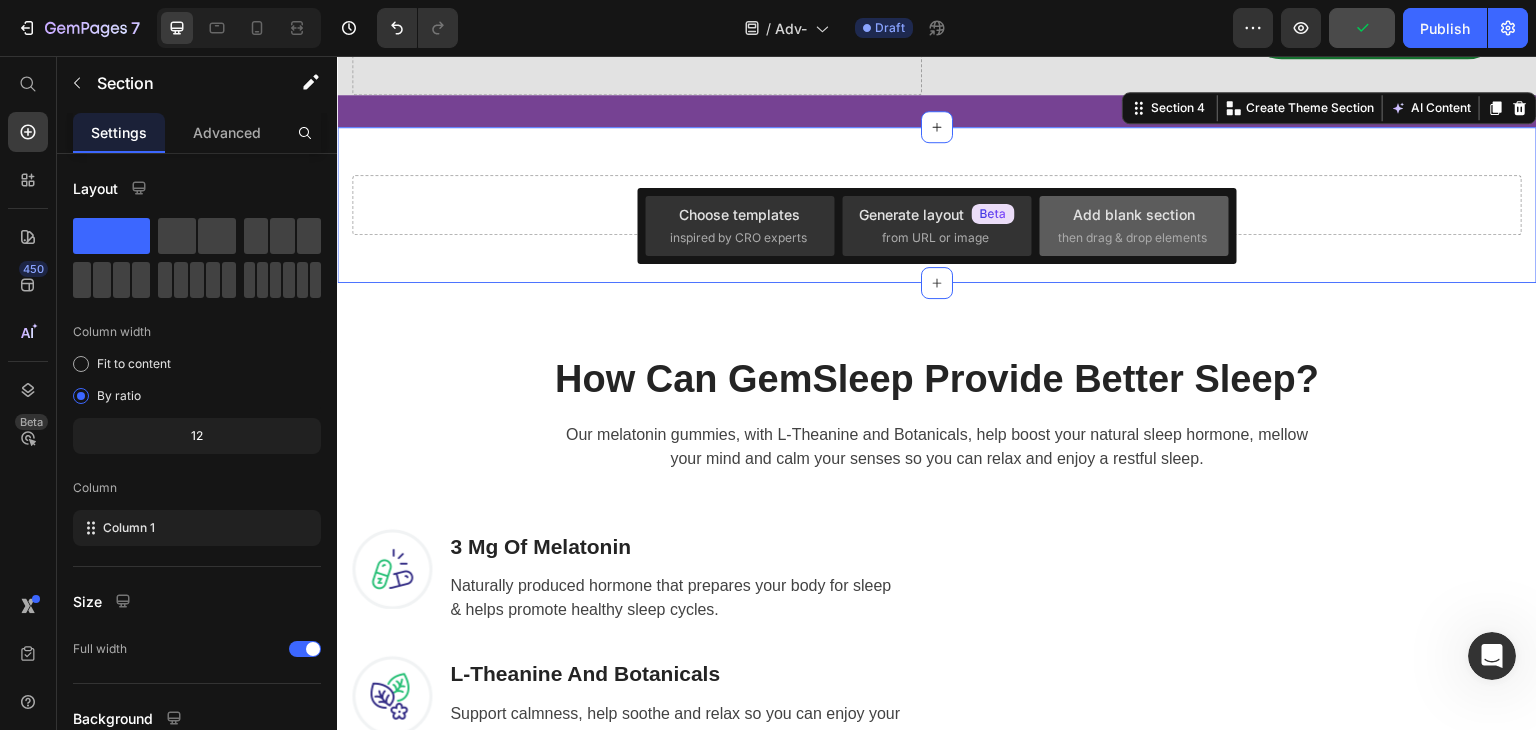 click on "Add blank section" at bounding box center (1134, 214) 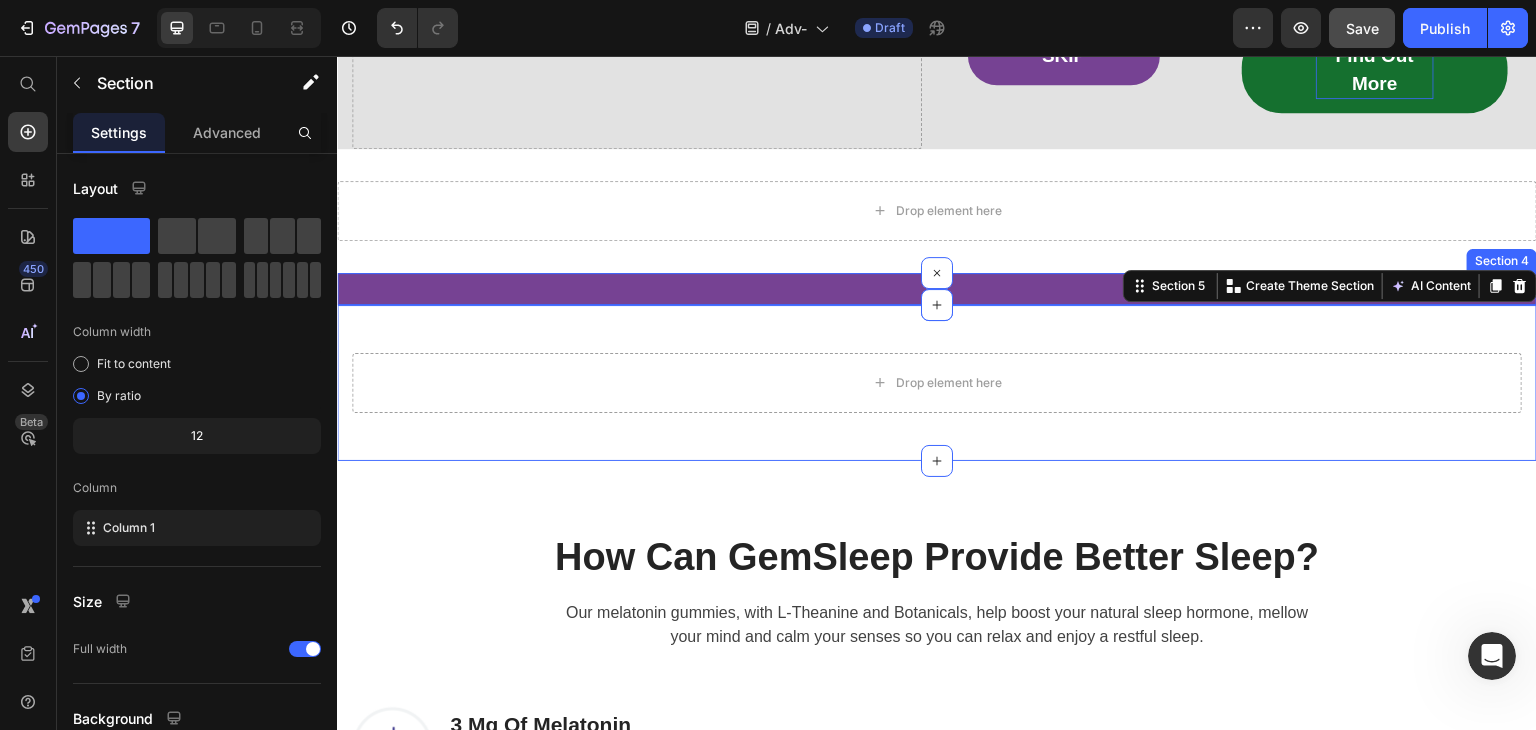 scroll, scrollTop: 576, scrollLeft: 0, axis: vertical 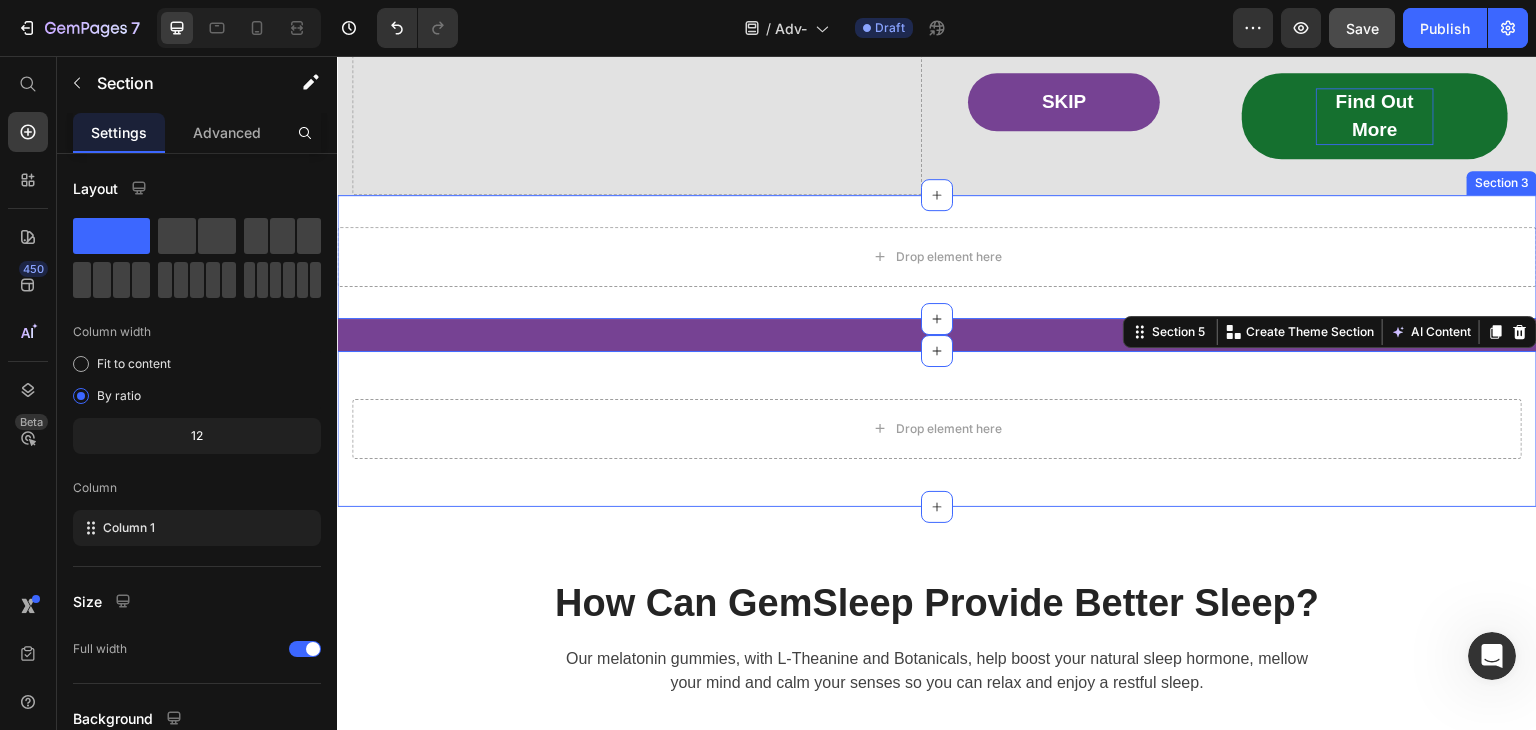 click on "Drop element here Section 3" at bounding box center (937, 257) 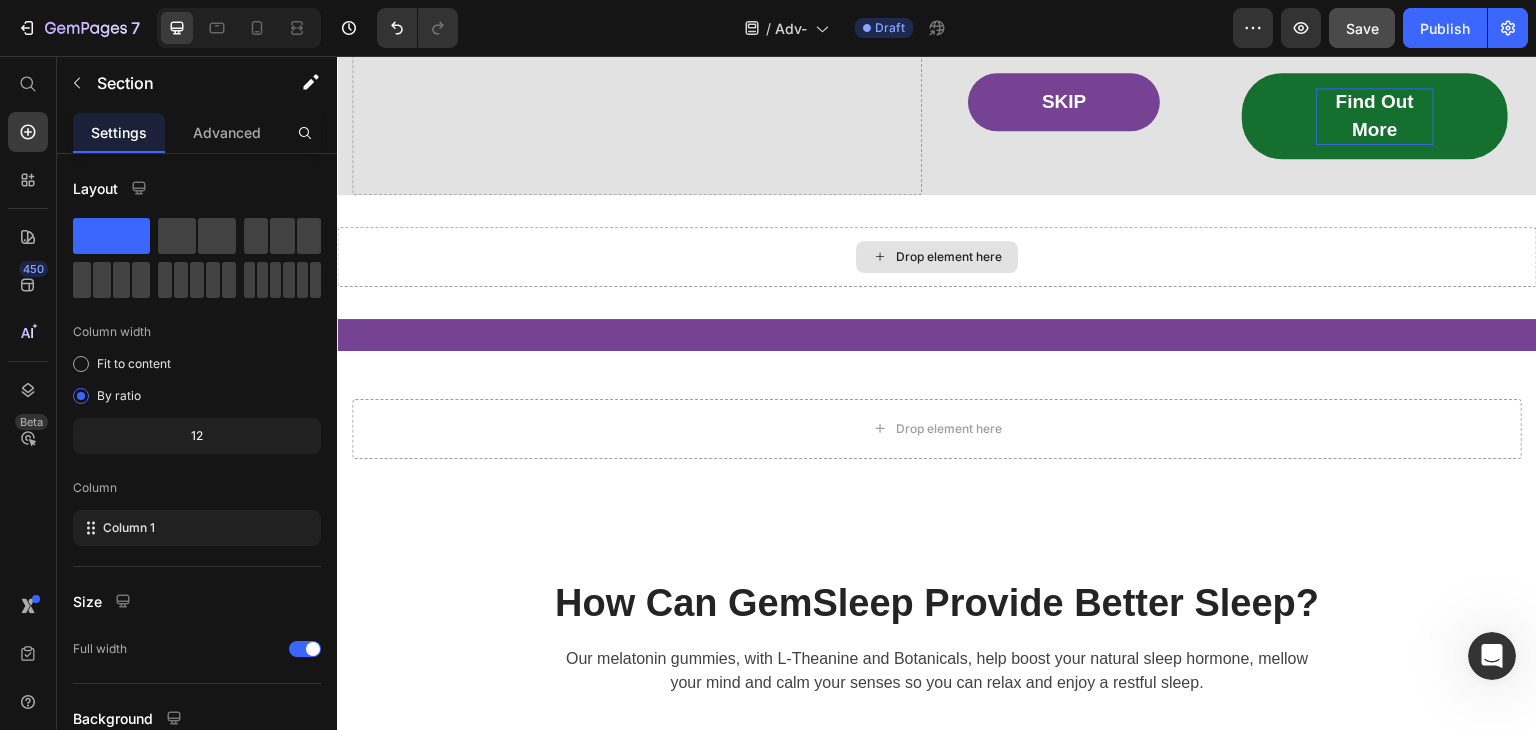 click on "Drop element here" at bounding box center (949, 257) 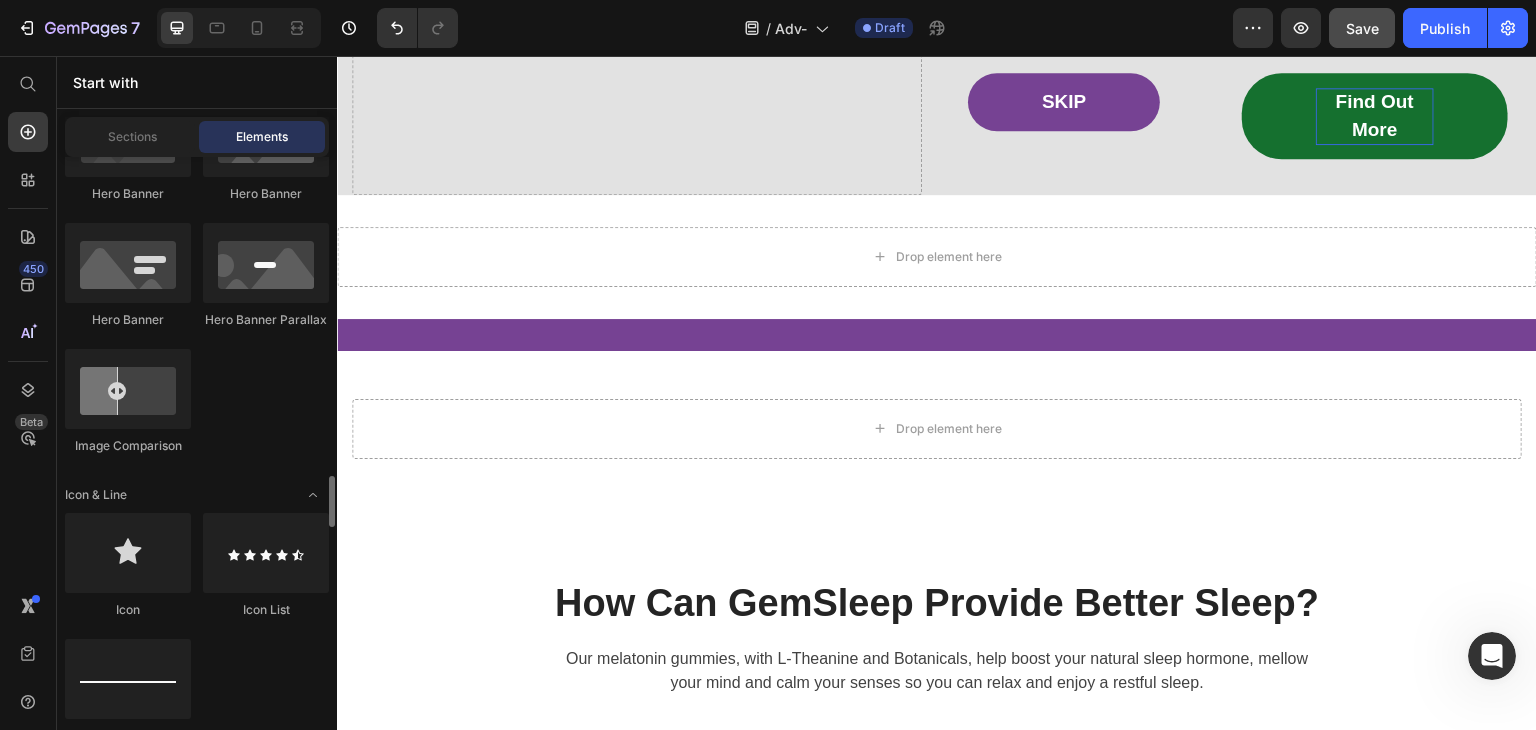 scroll, scrollTop: 1300, scrollLeft: 0, axis: vertical 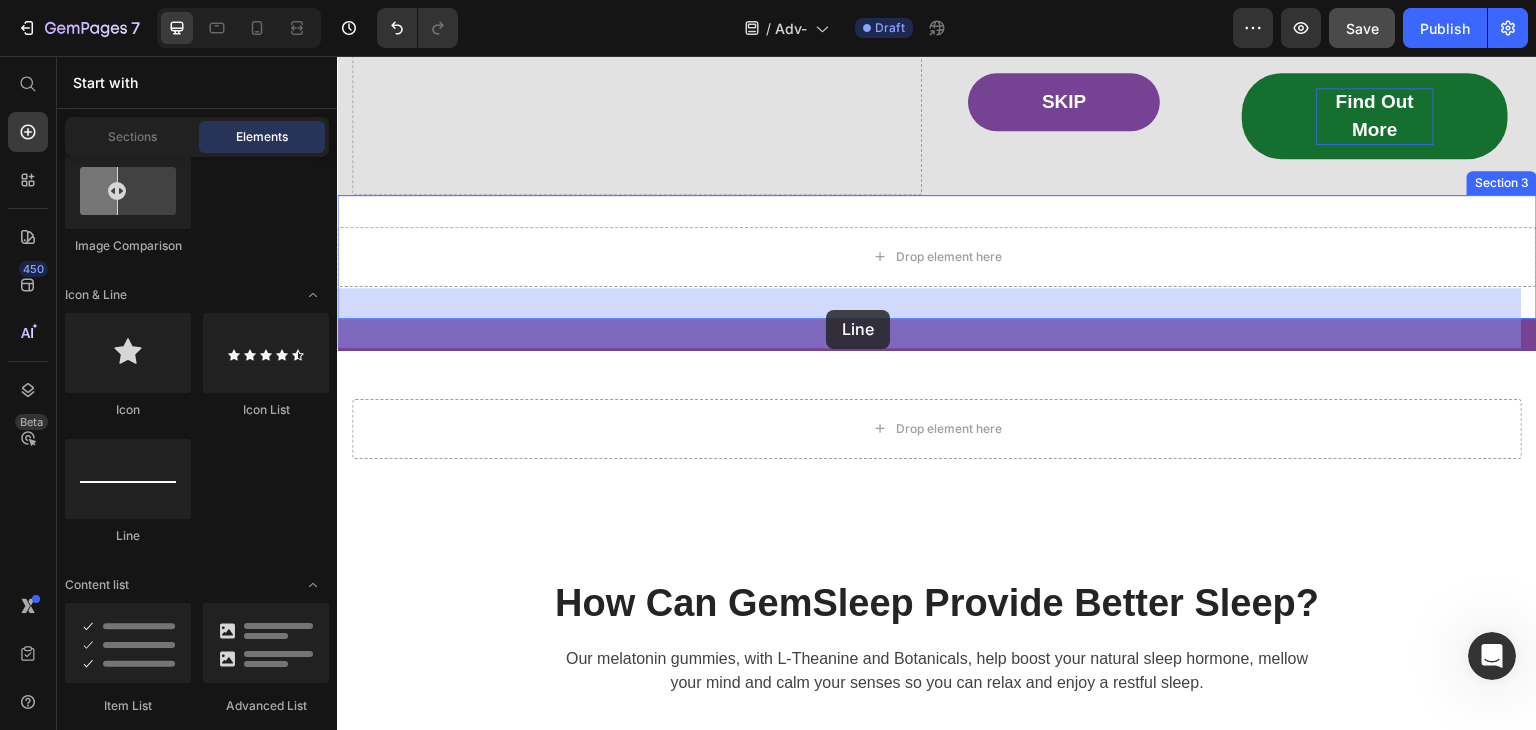 drag, startPoint x: 477, startPoint y: 544, endPoint x: 827, endPoint y: 303, distance: 424.94824 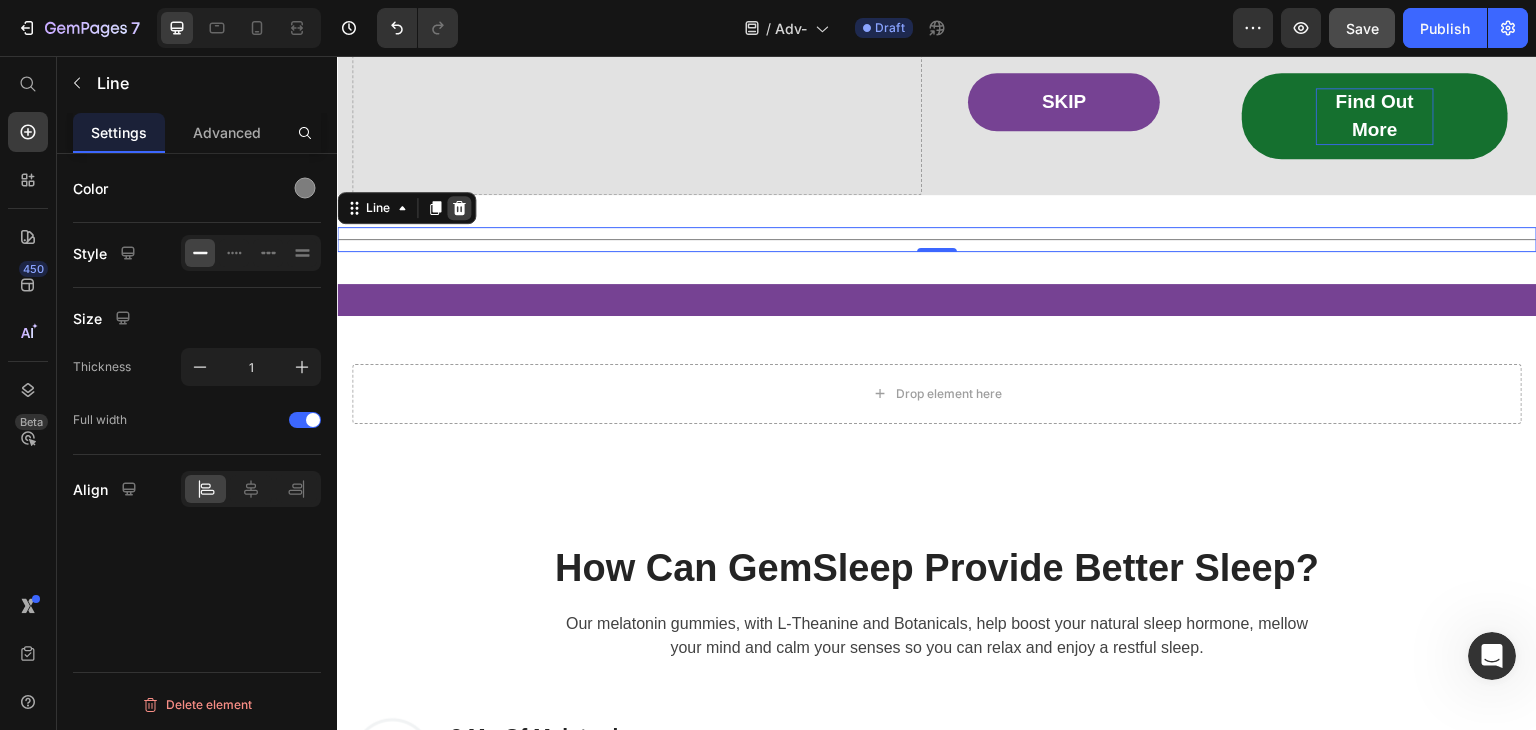 click 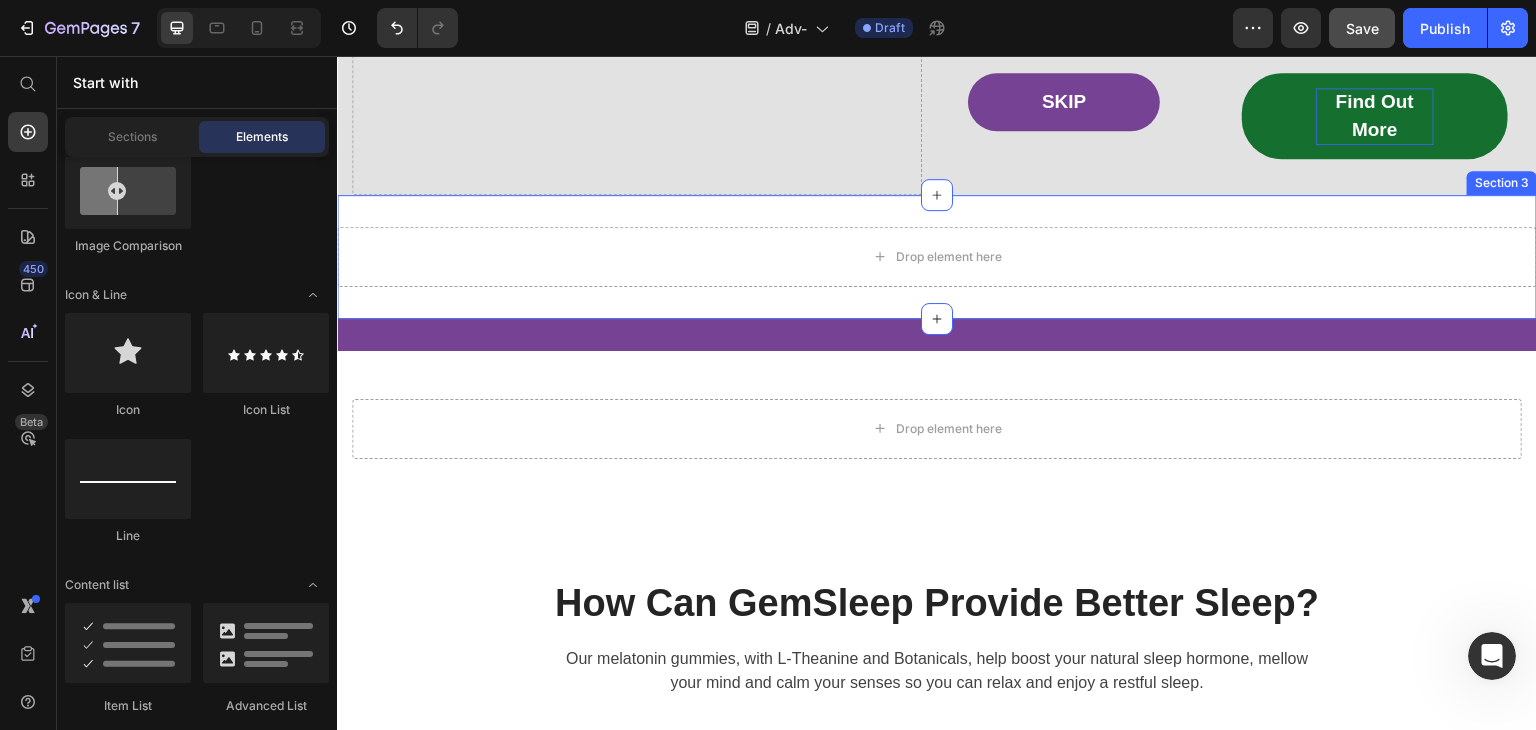 click on "Drop element here Section 3" at bounding box center (937, 257) 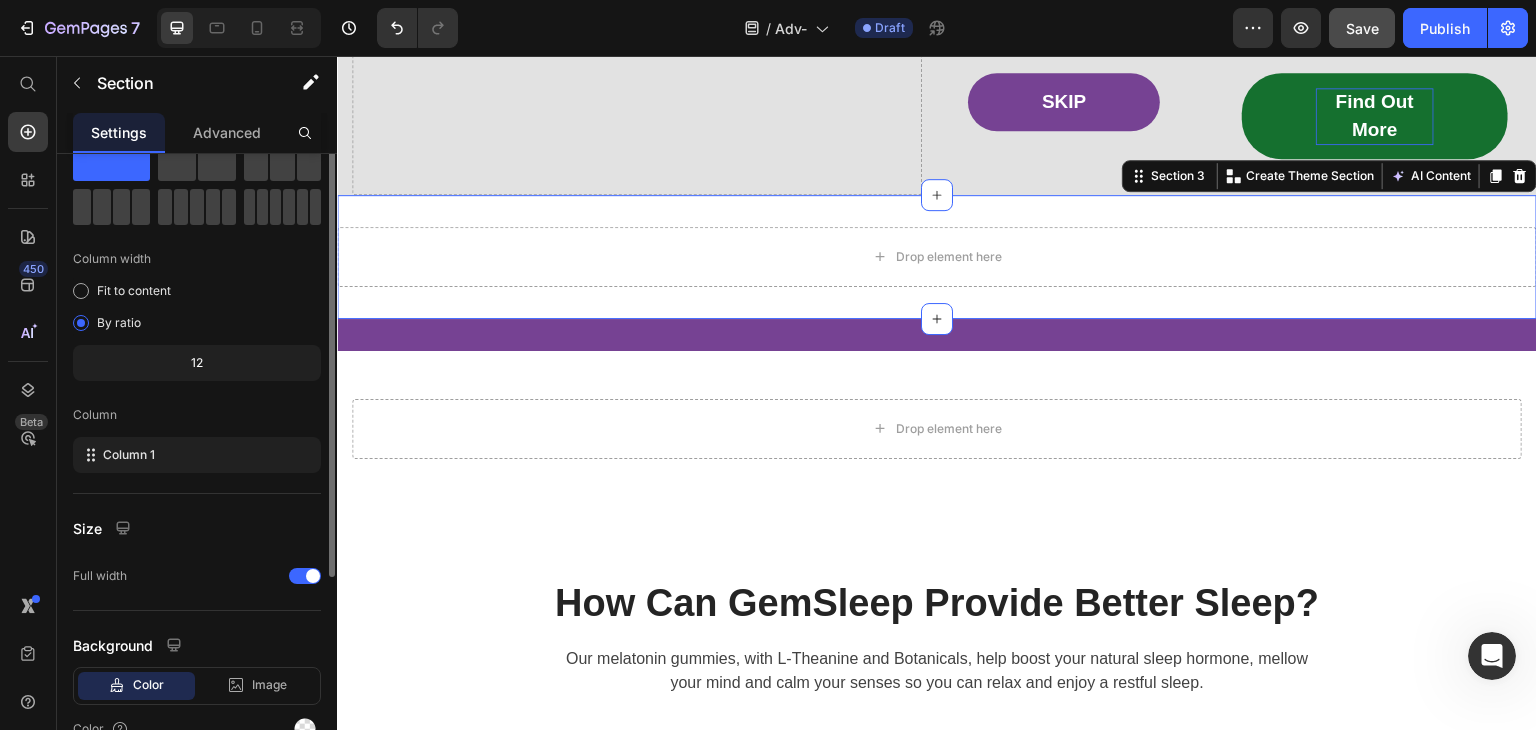 scroll, scrollTop: 0, scrollLeft: 0, axis: both 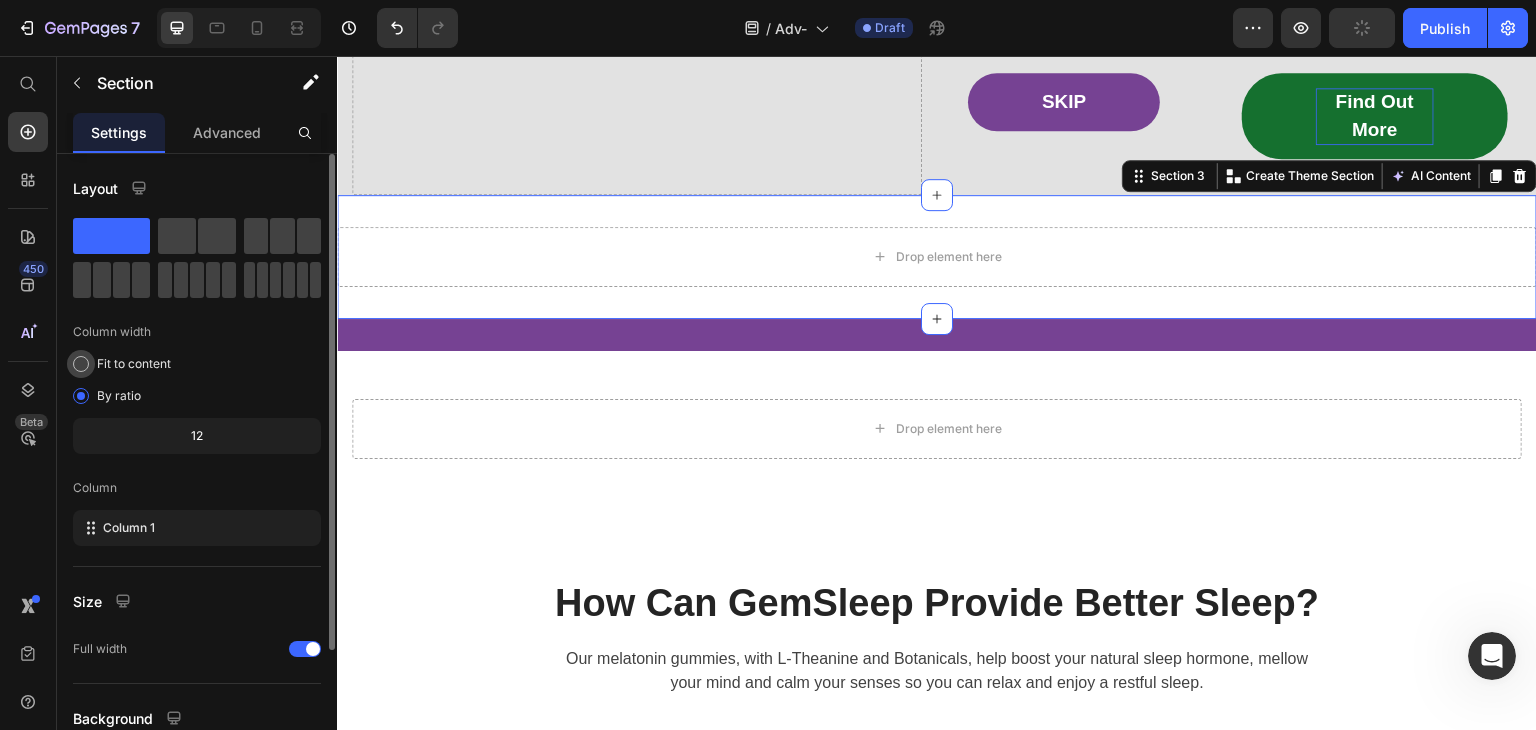 click on "Fit to content" at bounding box center (134, 364) 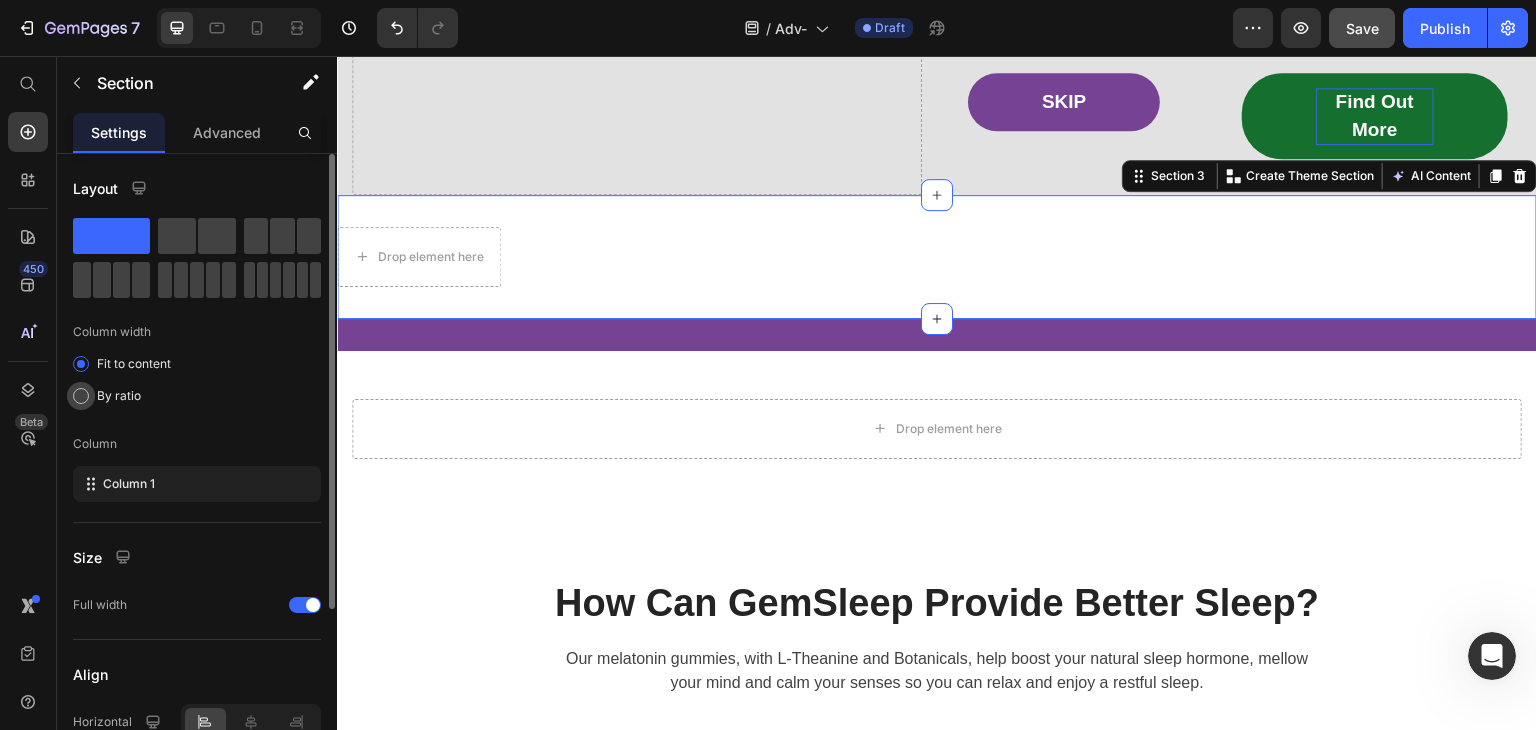 click at bounding box center [81, 396] 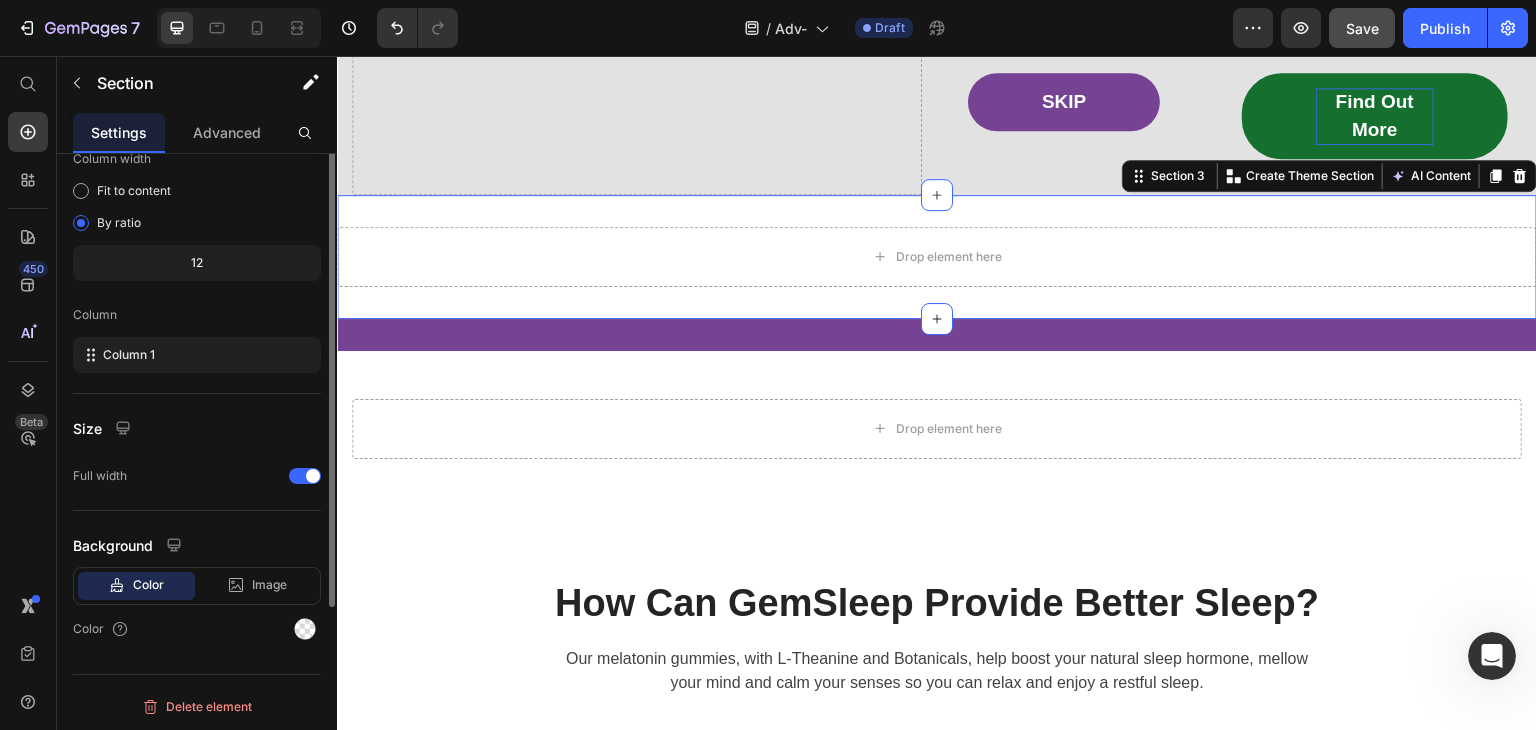 scroll, scrollTop: 0, scrollLeft: 0, axis: both 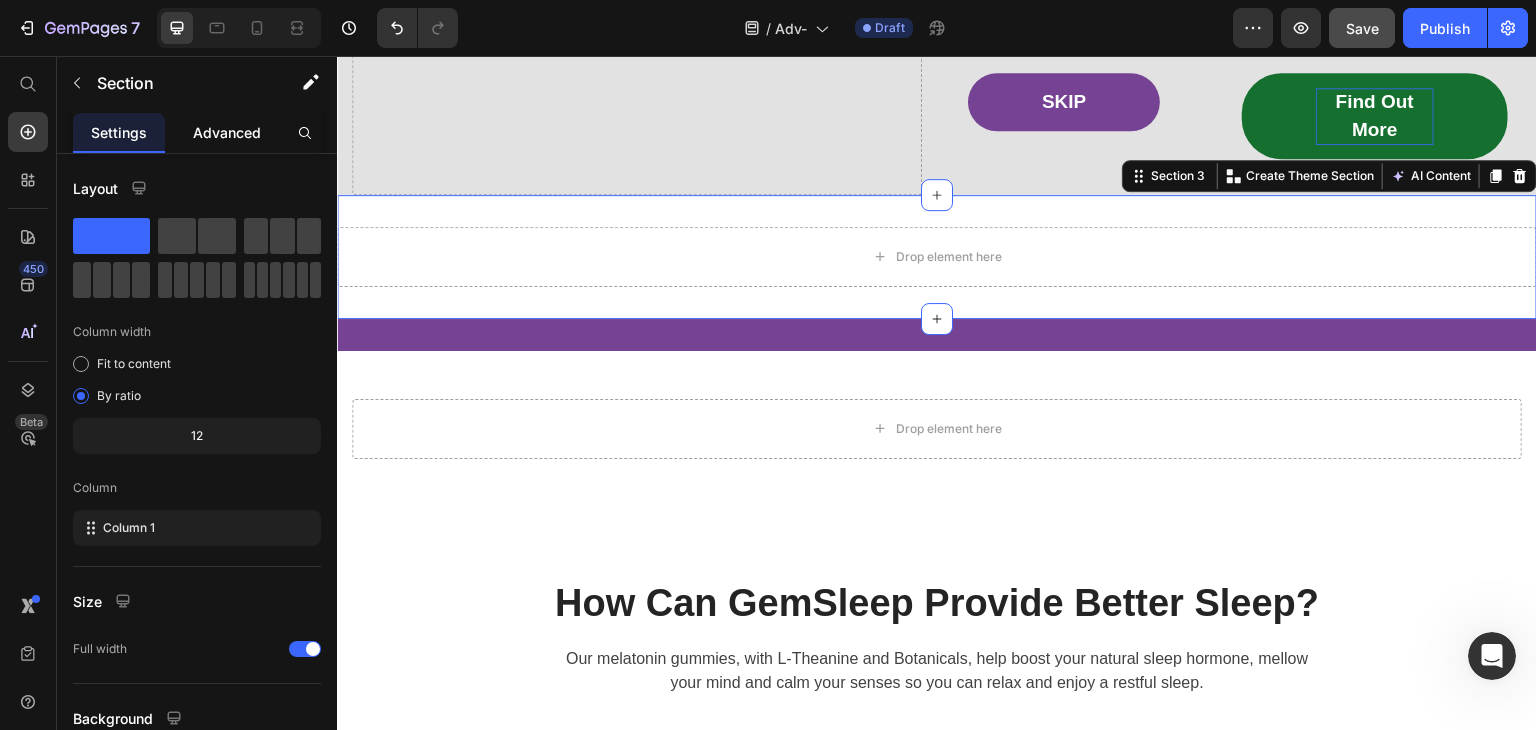 click on "Advanced" at bounding box center (227, 132) 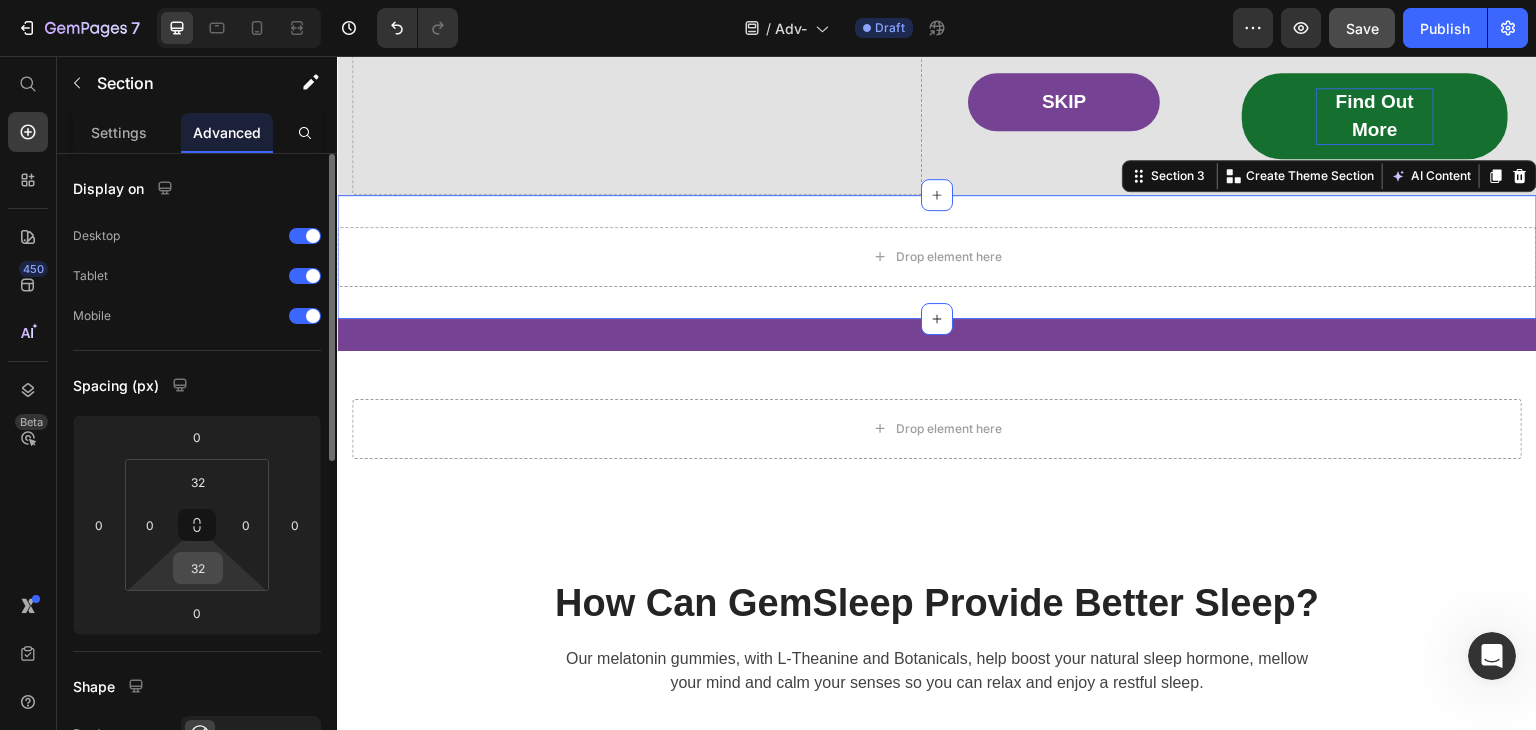 click on "32" at bounding box center (198, 568) 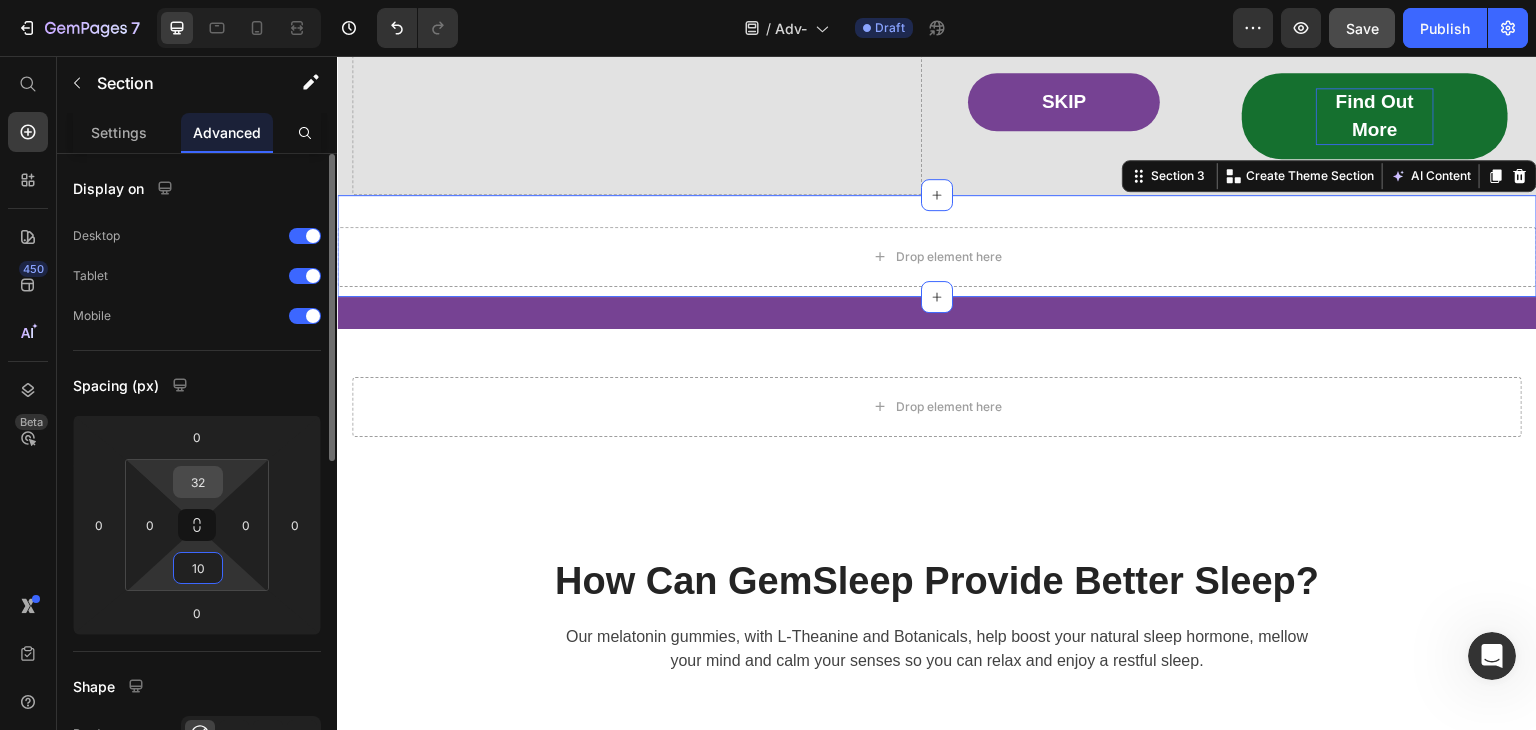type on "10" 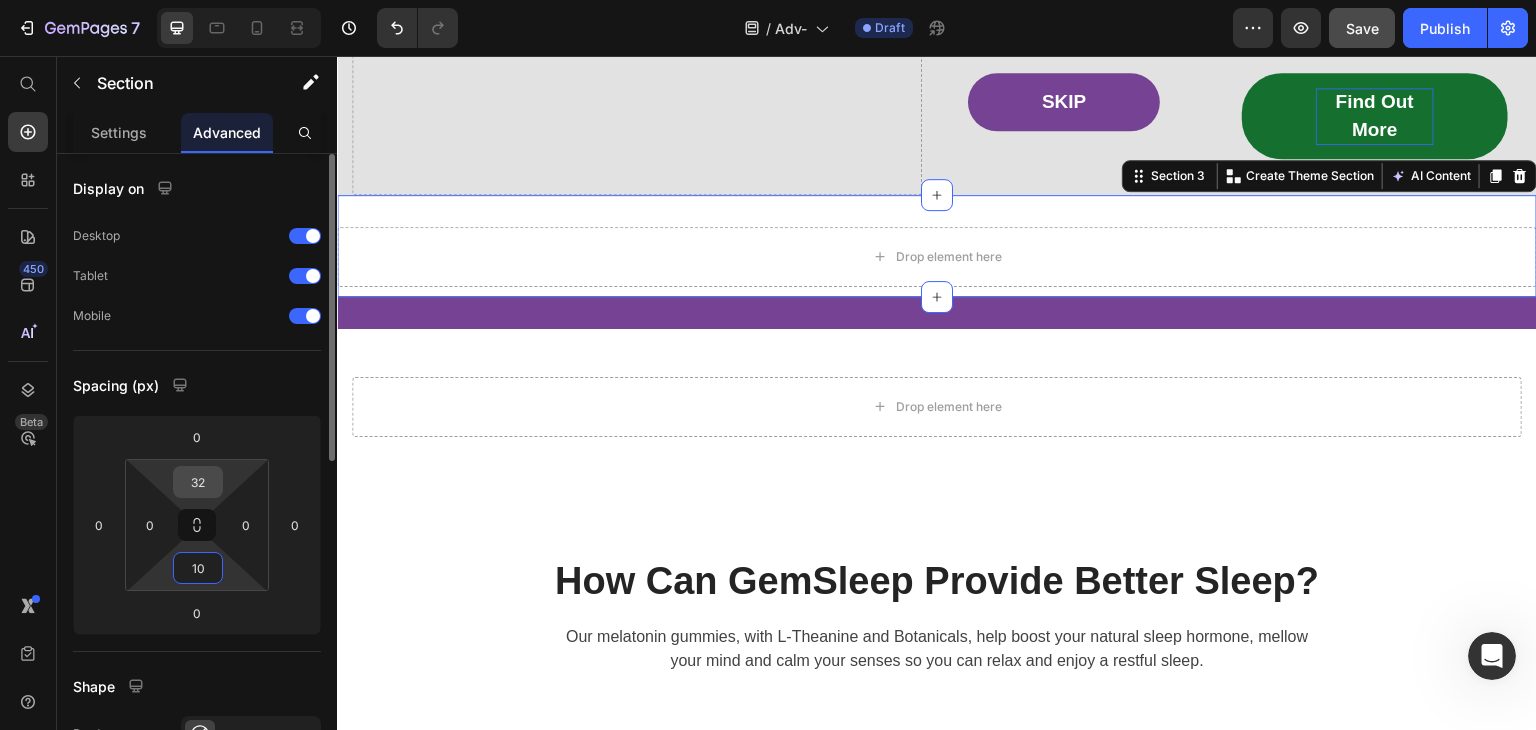 click on "32" at bounding box center (198, 482) 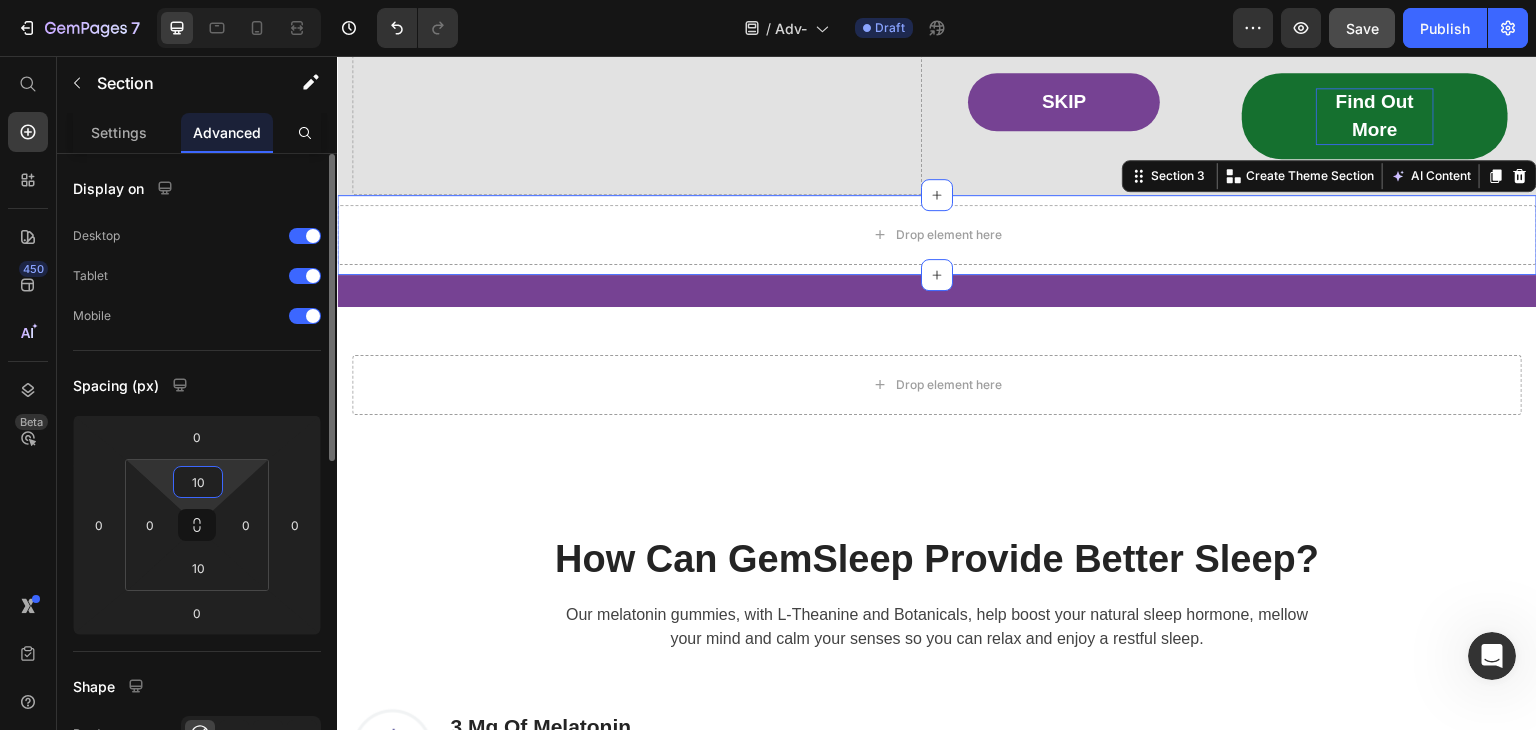 type on "1" 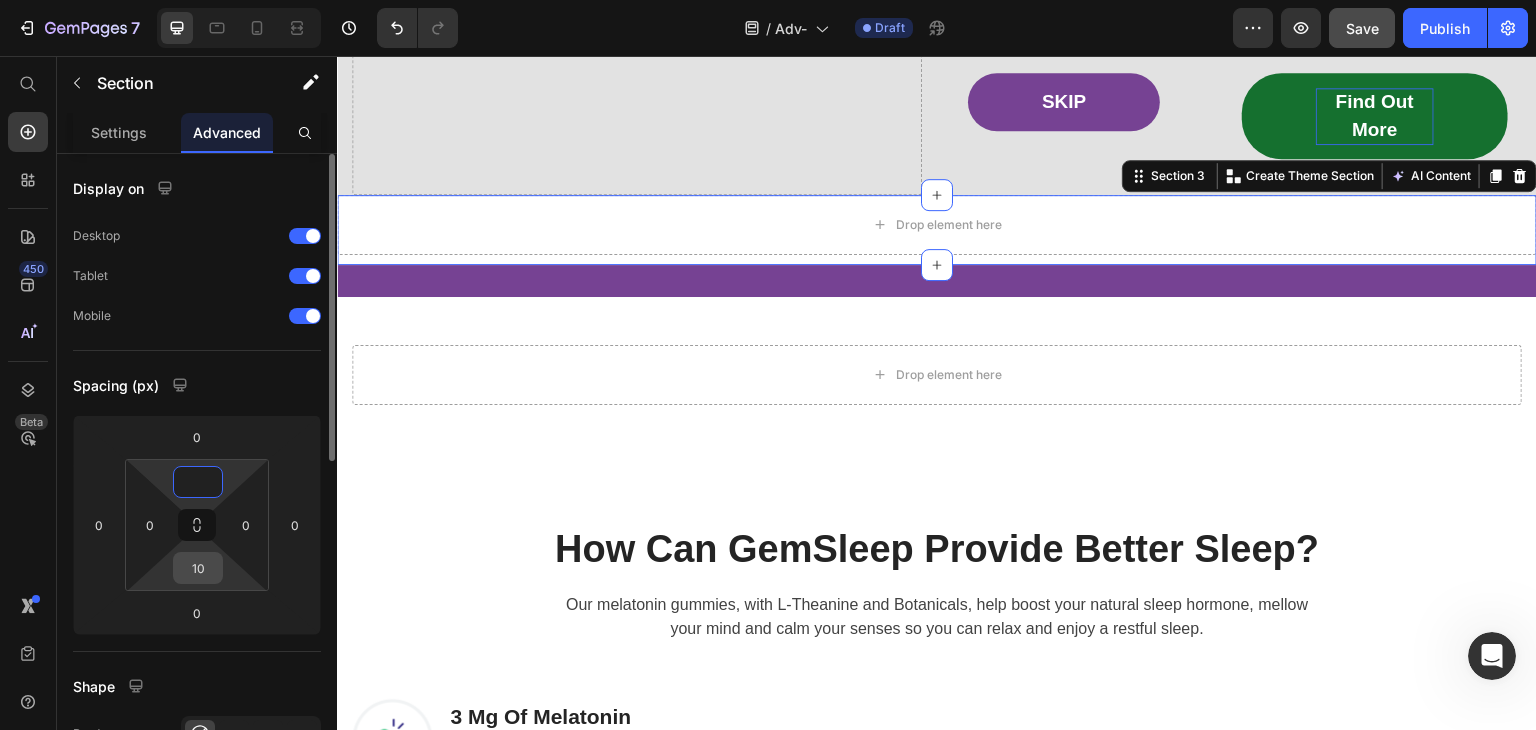 type on "0" 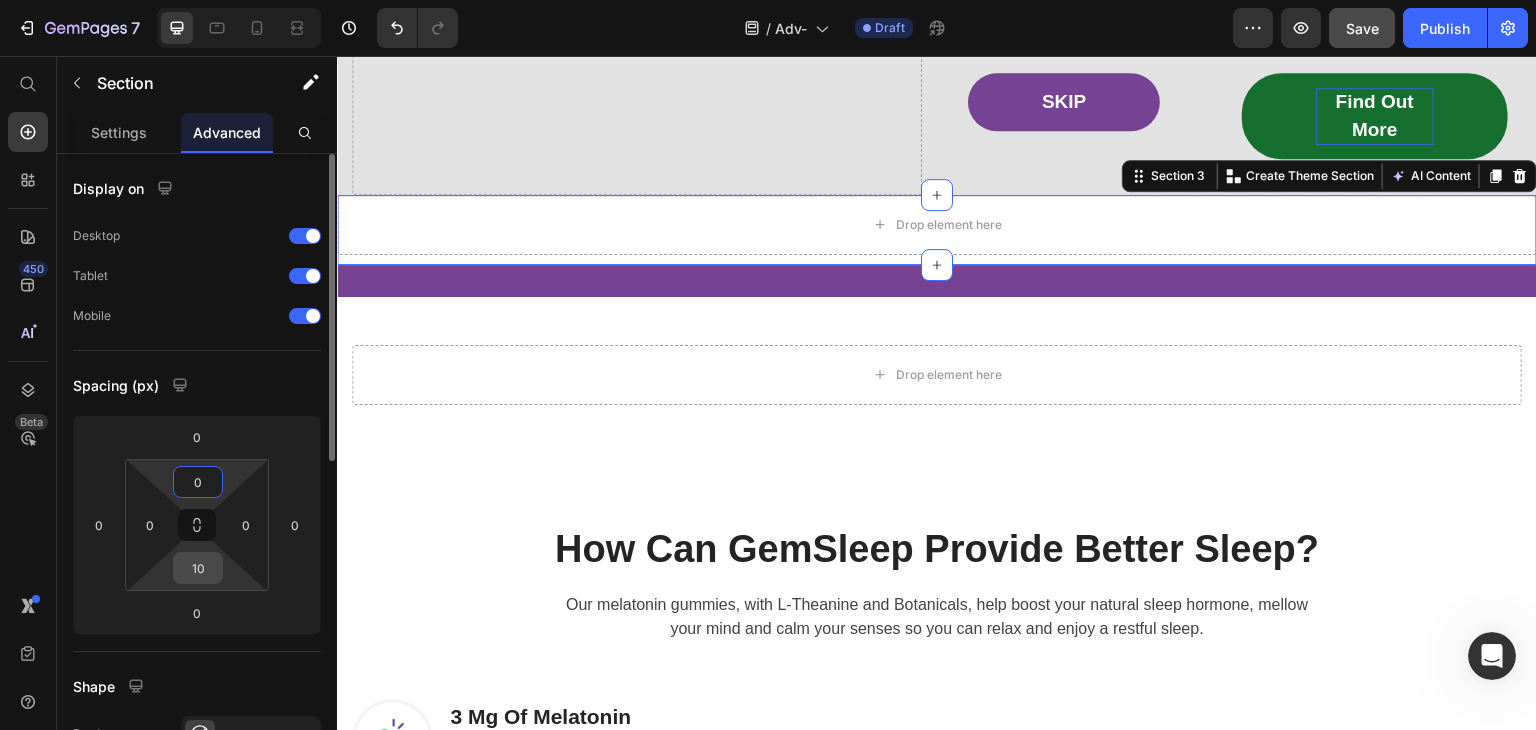 click on "10" at bounding box center [198, 568] 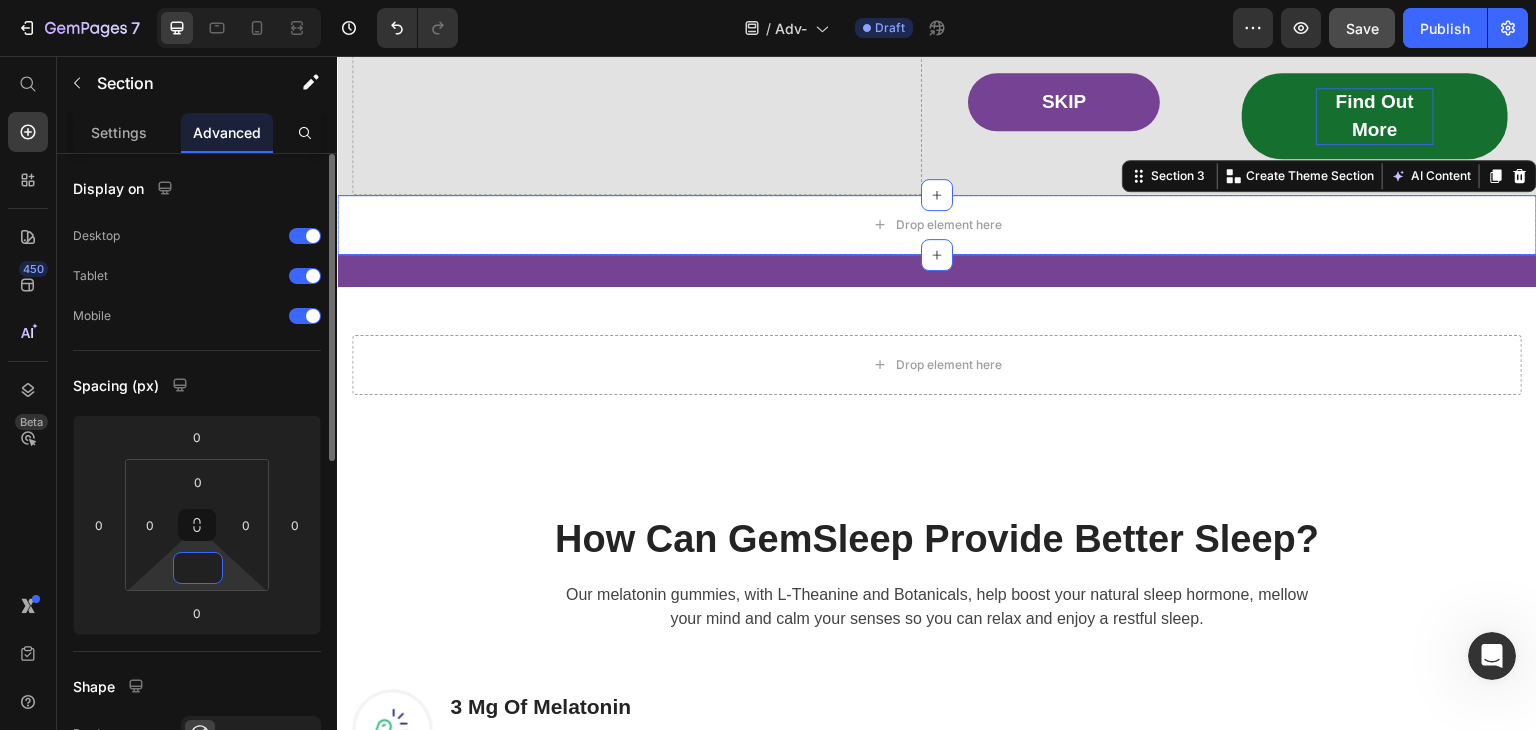 type on "0" 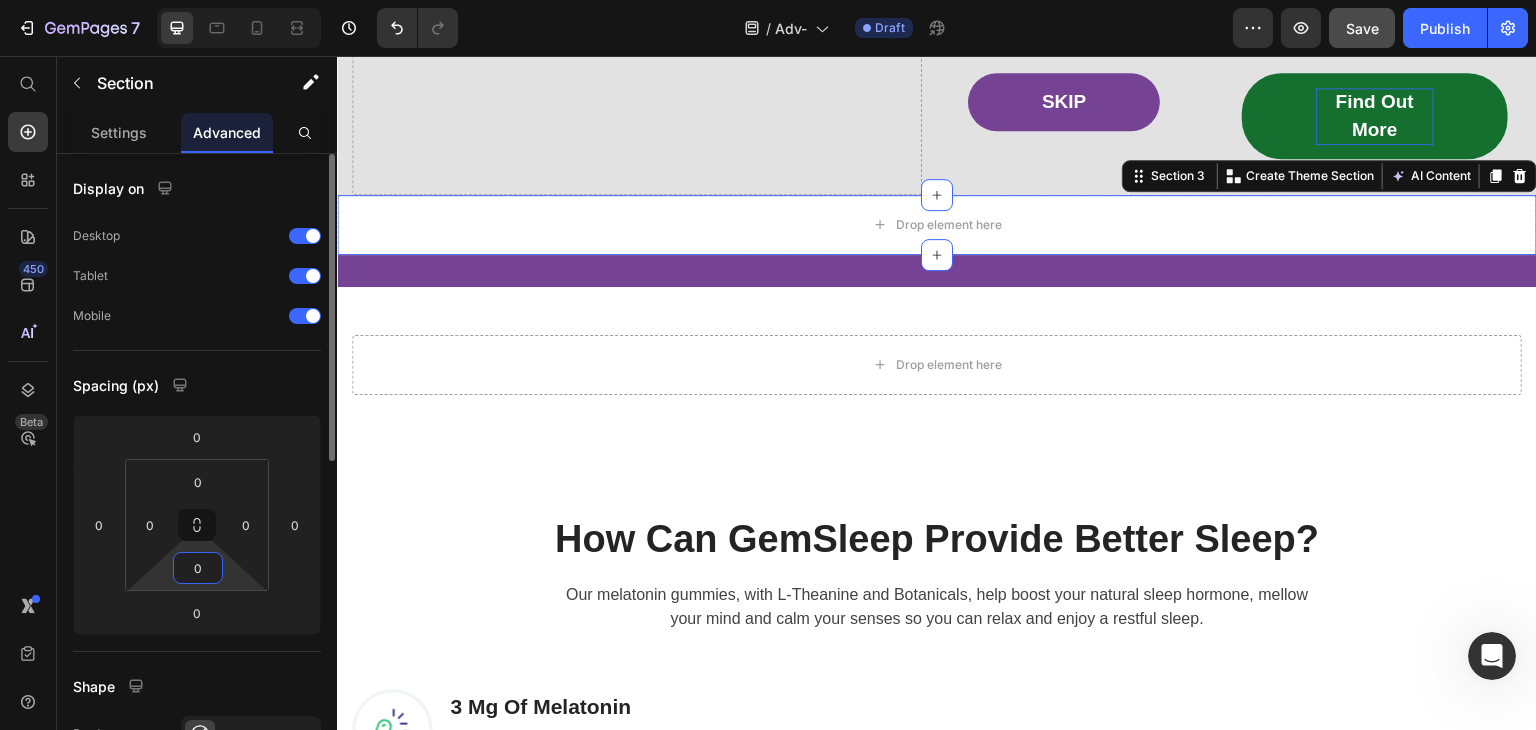 click on "Spacing (px) 0 0 0 0 0 0 0 0" 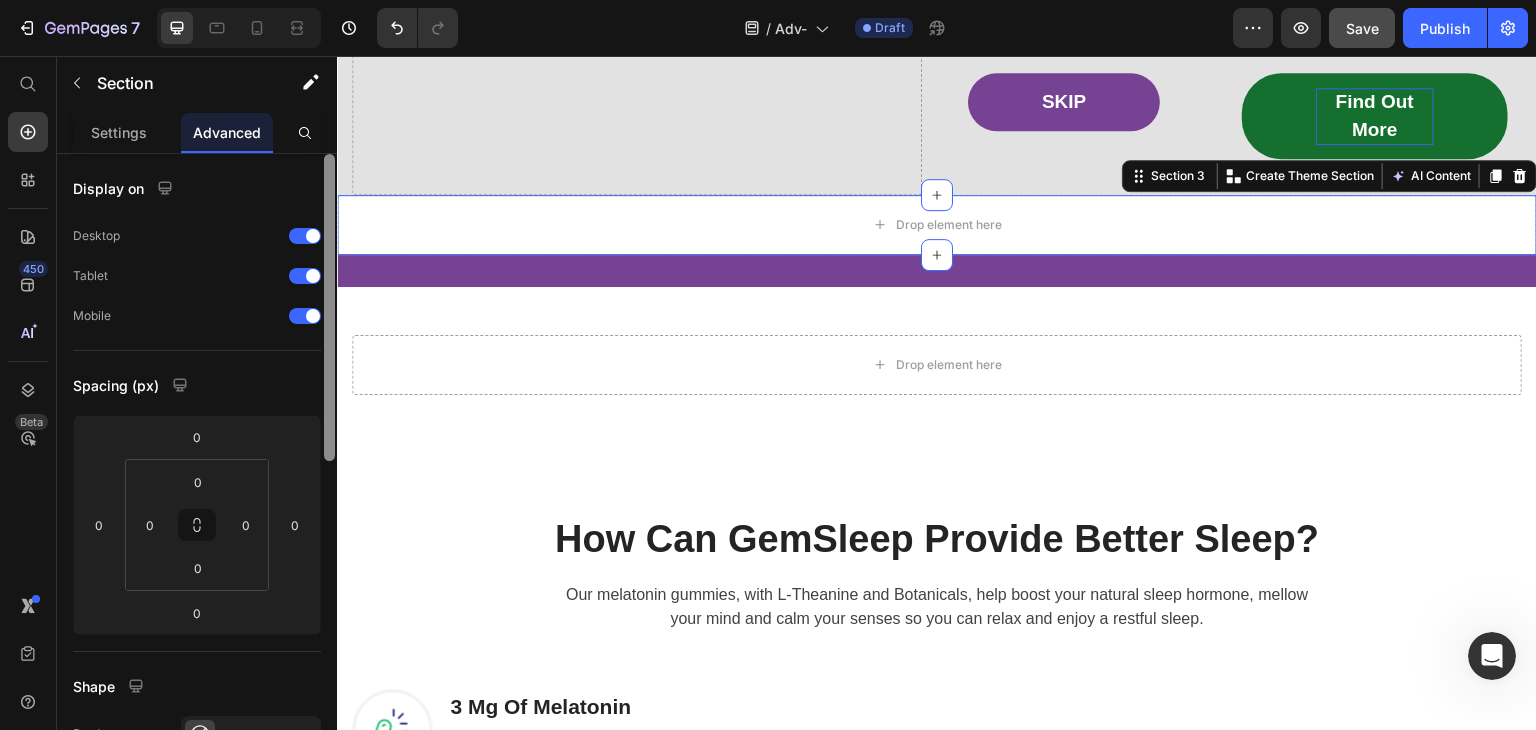 click at bounding box center [329, 470] 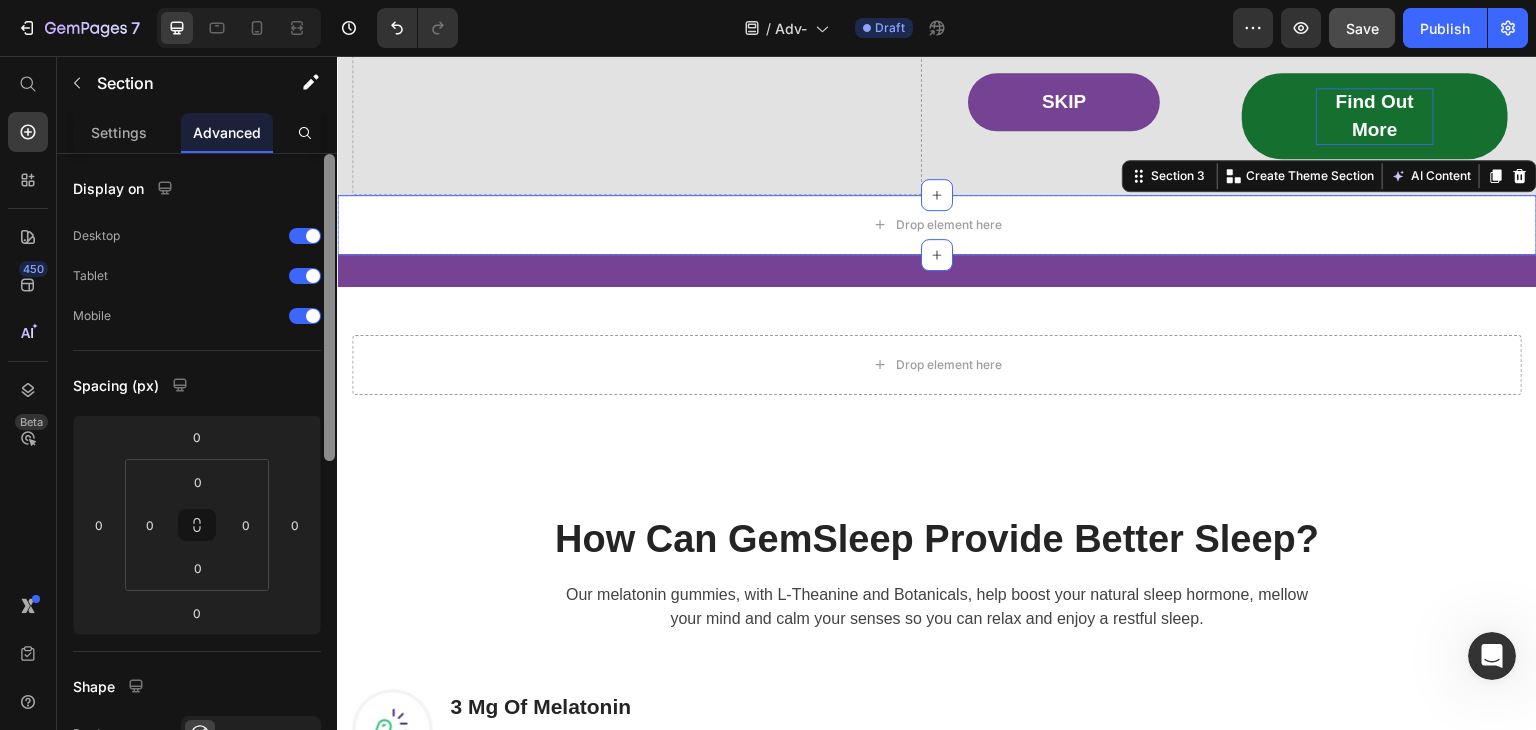 scroll, scrollTop: 632, scrollLeft: 0, axis: vertical 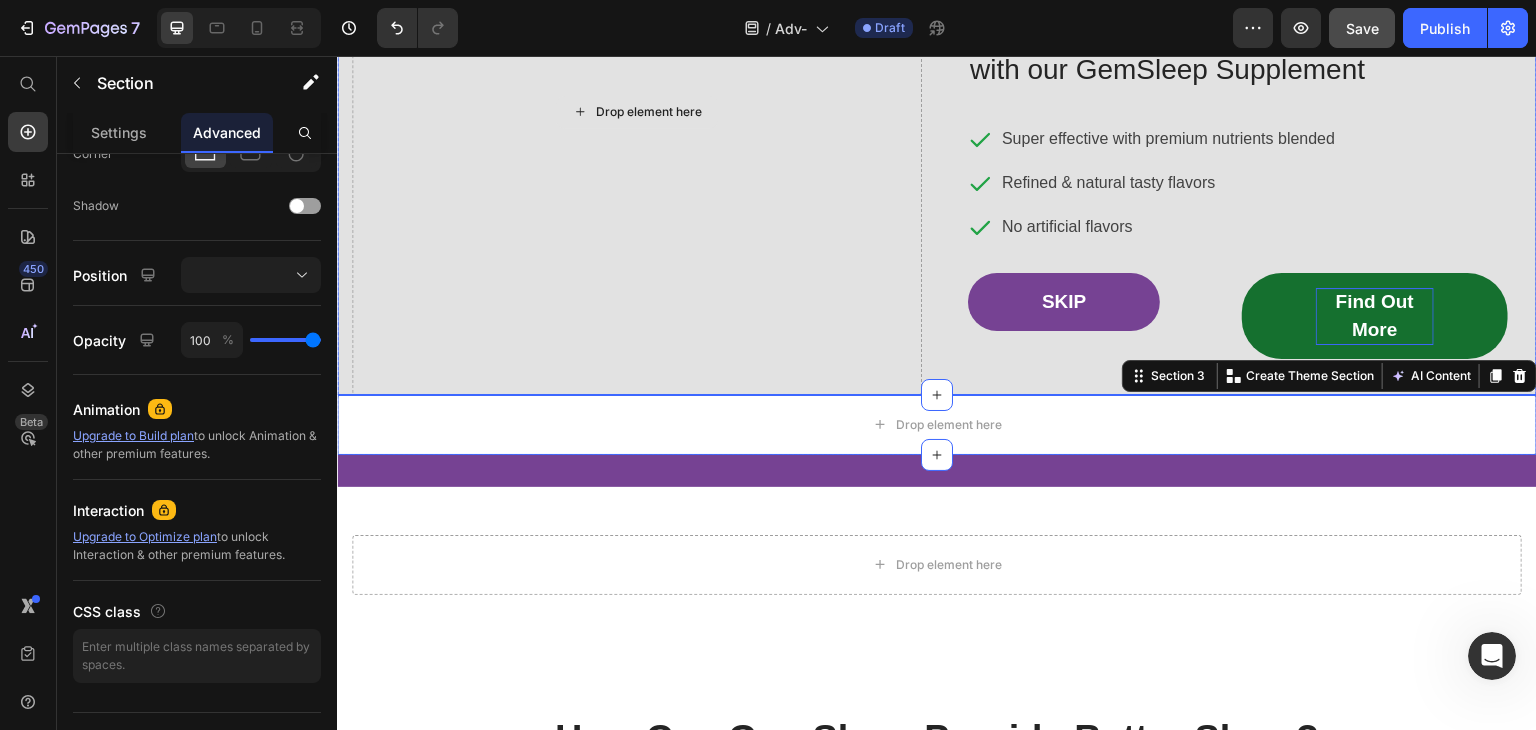 click on "Drop element here" at bounding box center (637, 112) 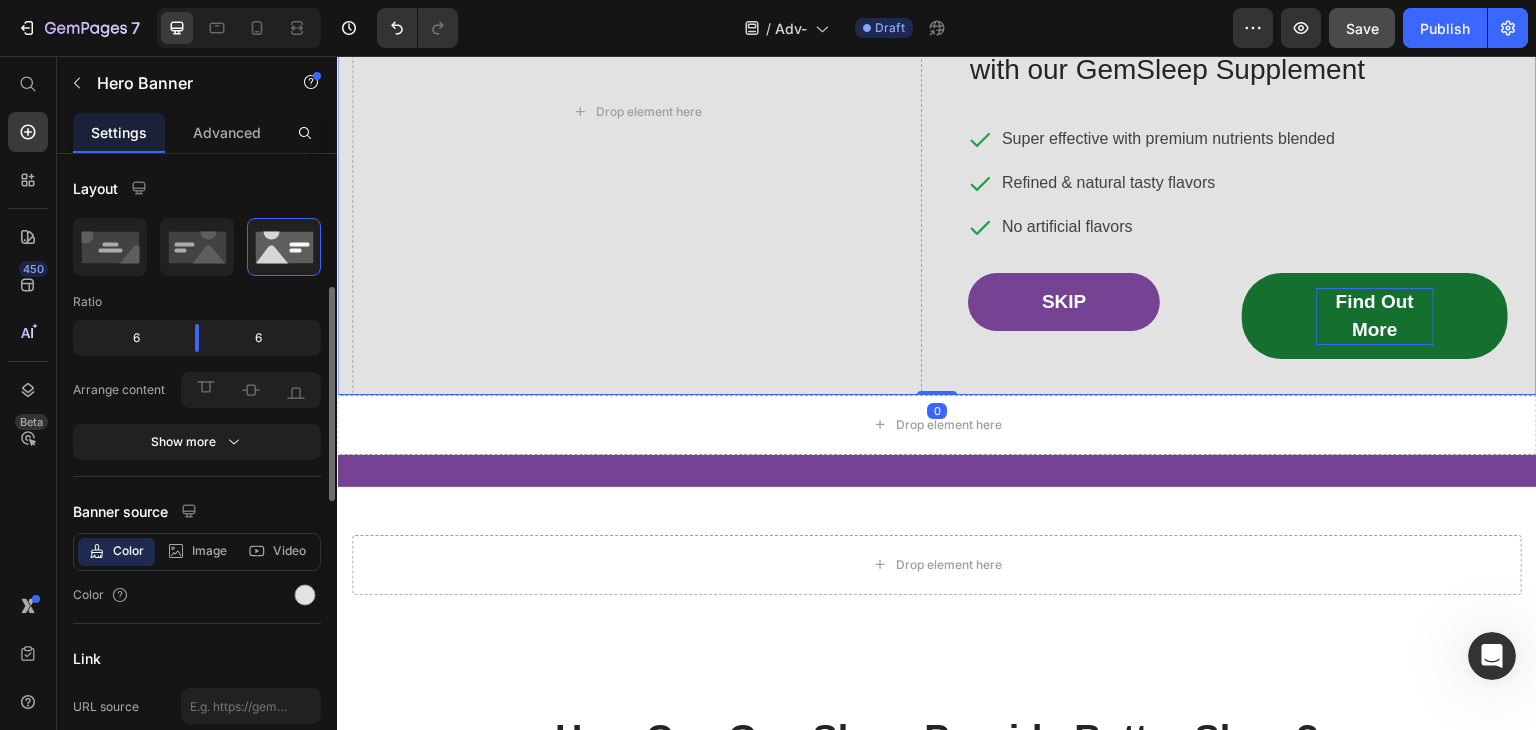 scroll, scrollTop: 100, scrollLeft: 0, axis: vertical 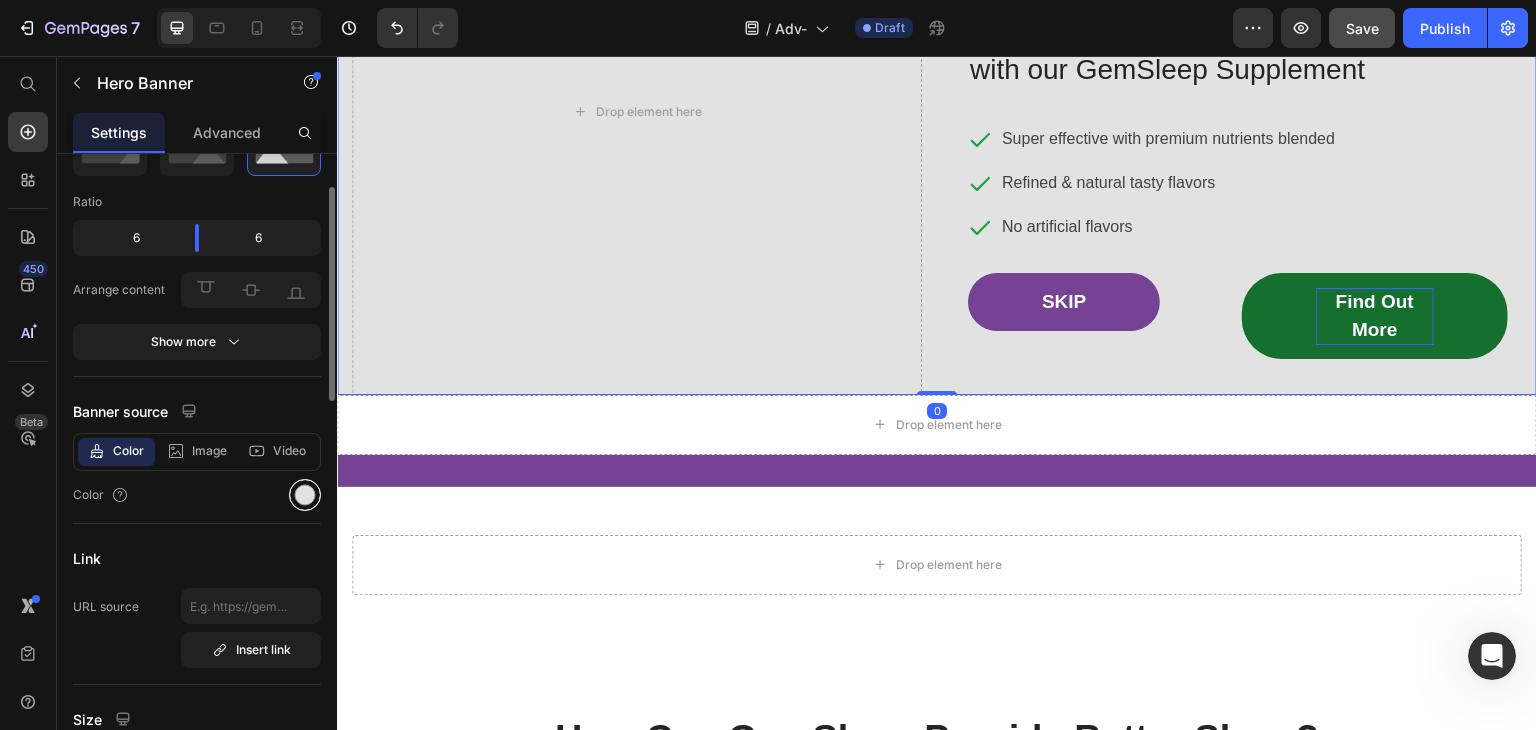 click at bounding box center [305, 495] 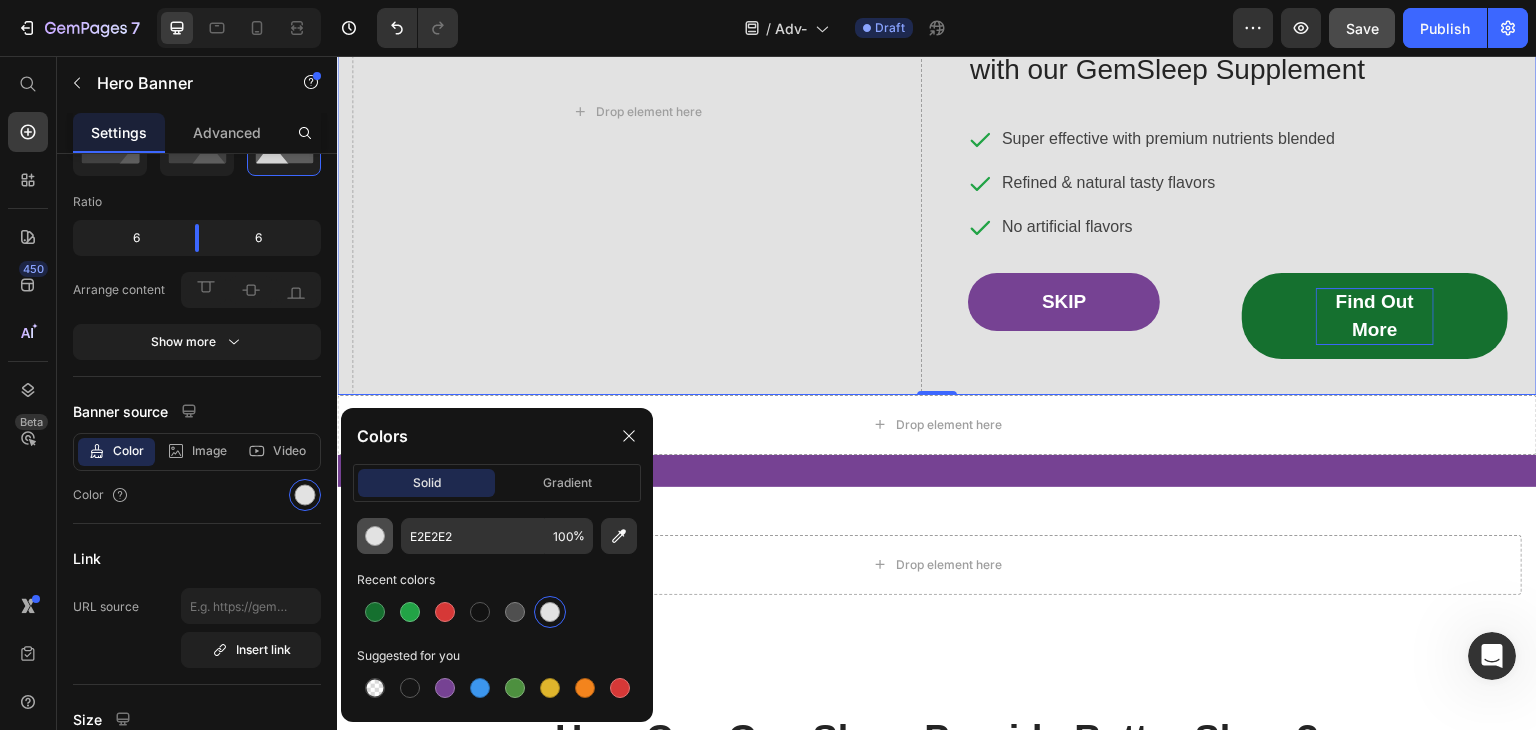click at bounding box center (375, 536) 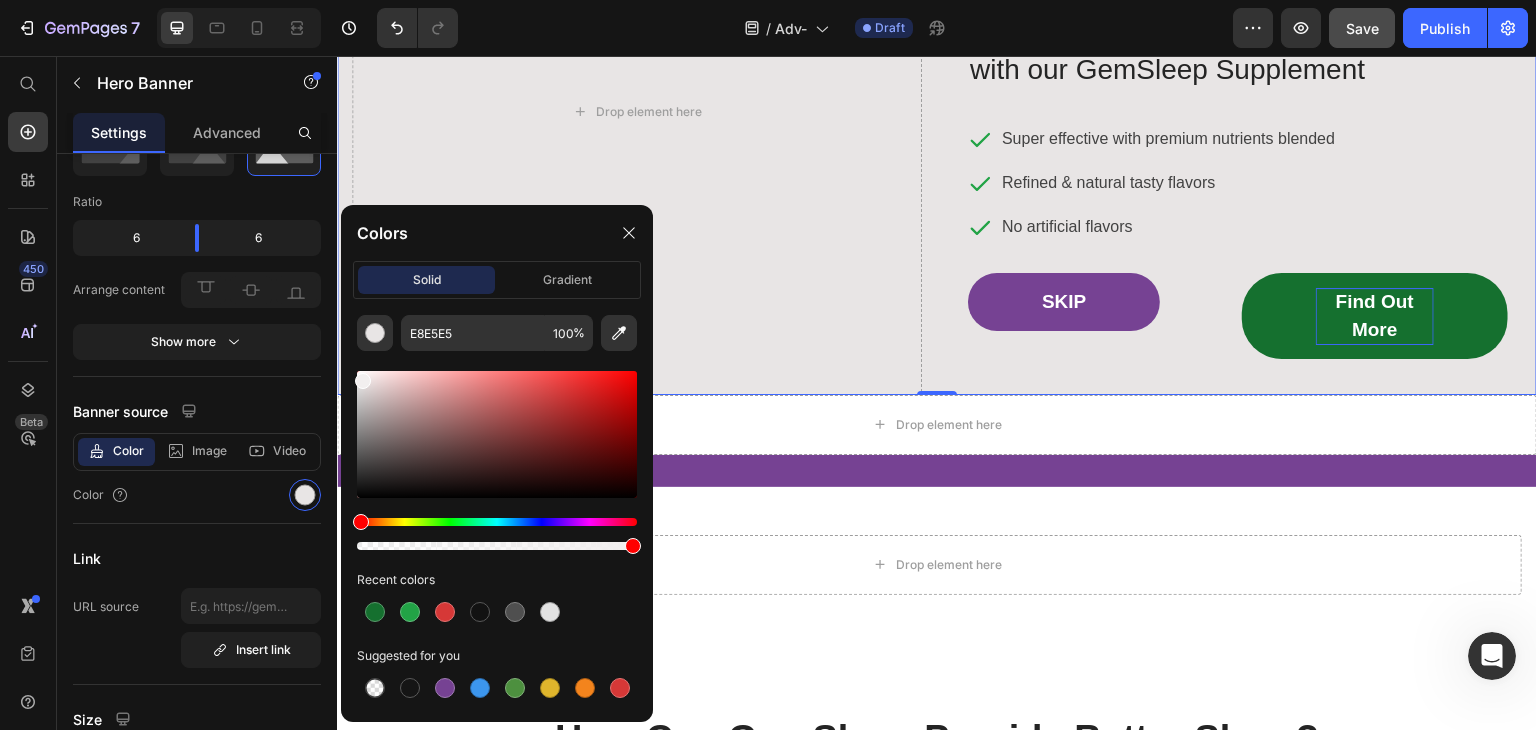 drag, startPoint x: 361, startPoint y: 389, endPoint x: 360, endPoint y: 377, distance: 12.0415945 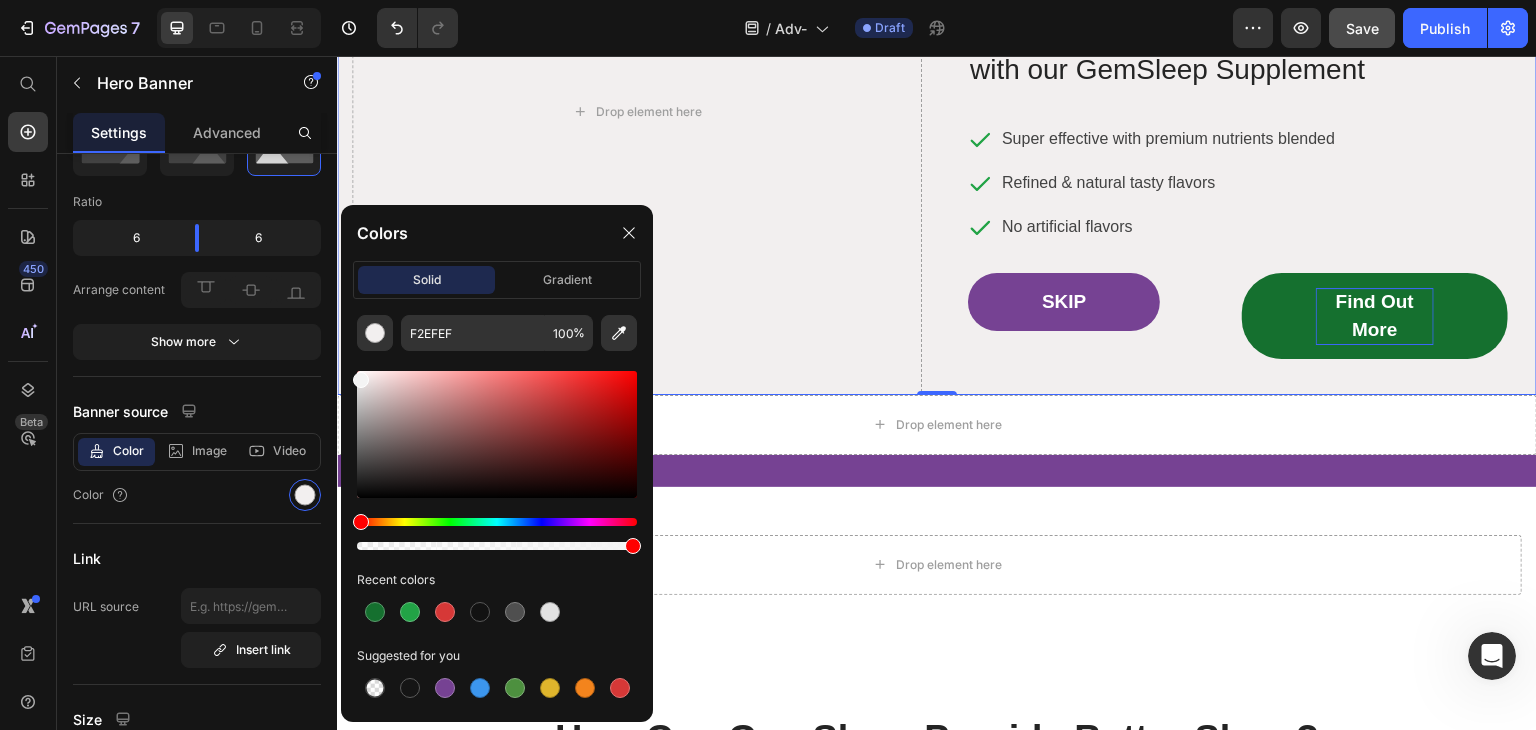 click at bounding box center [361, 380] 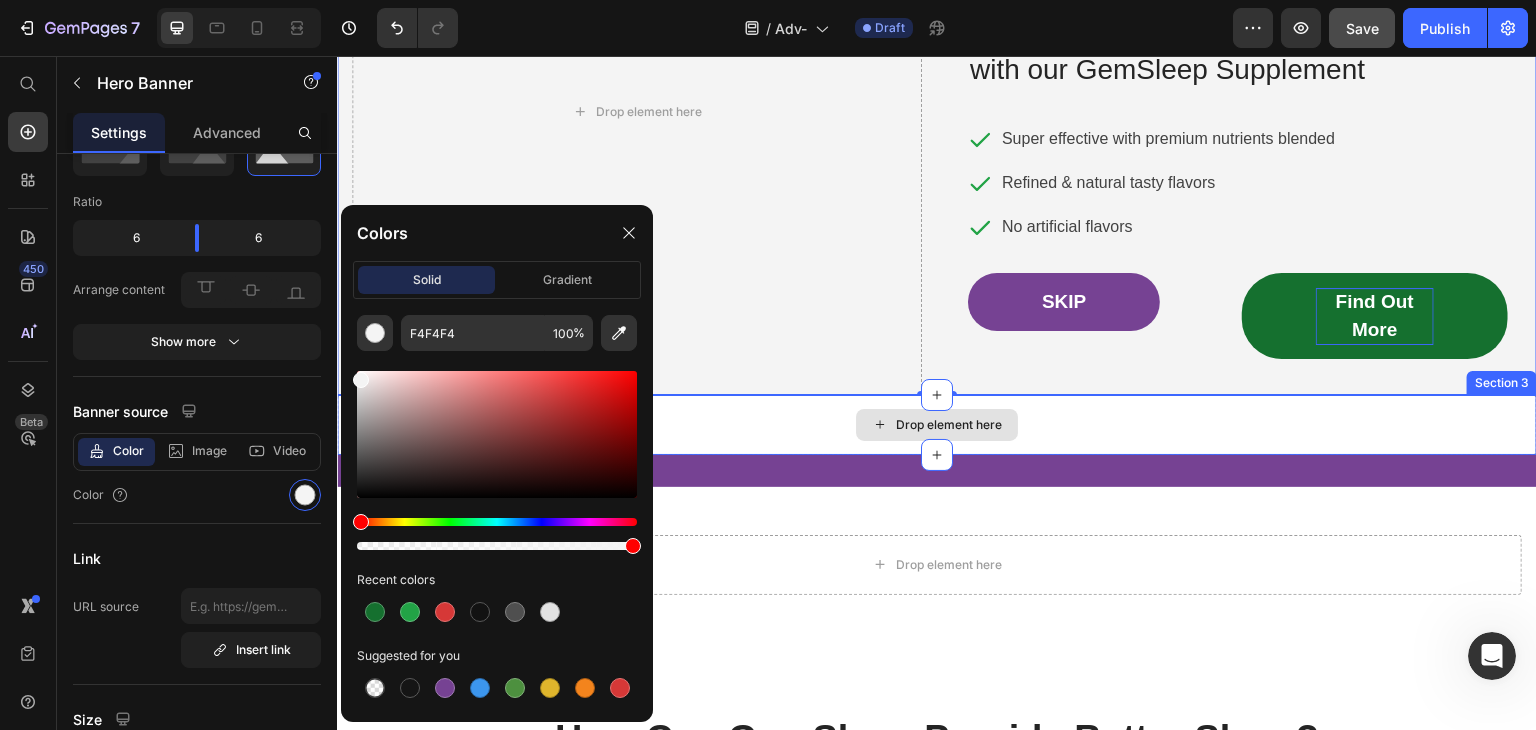 click on "Drop element here" at bounding box center [937, 425] 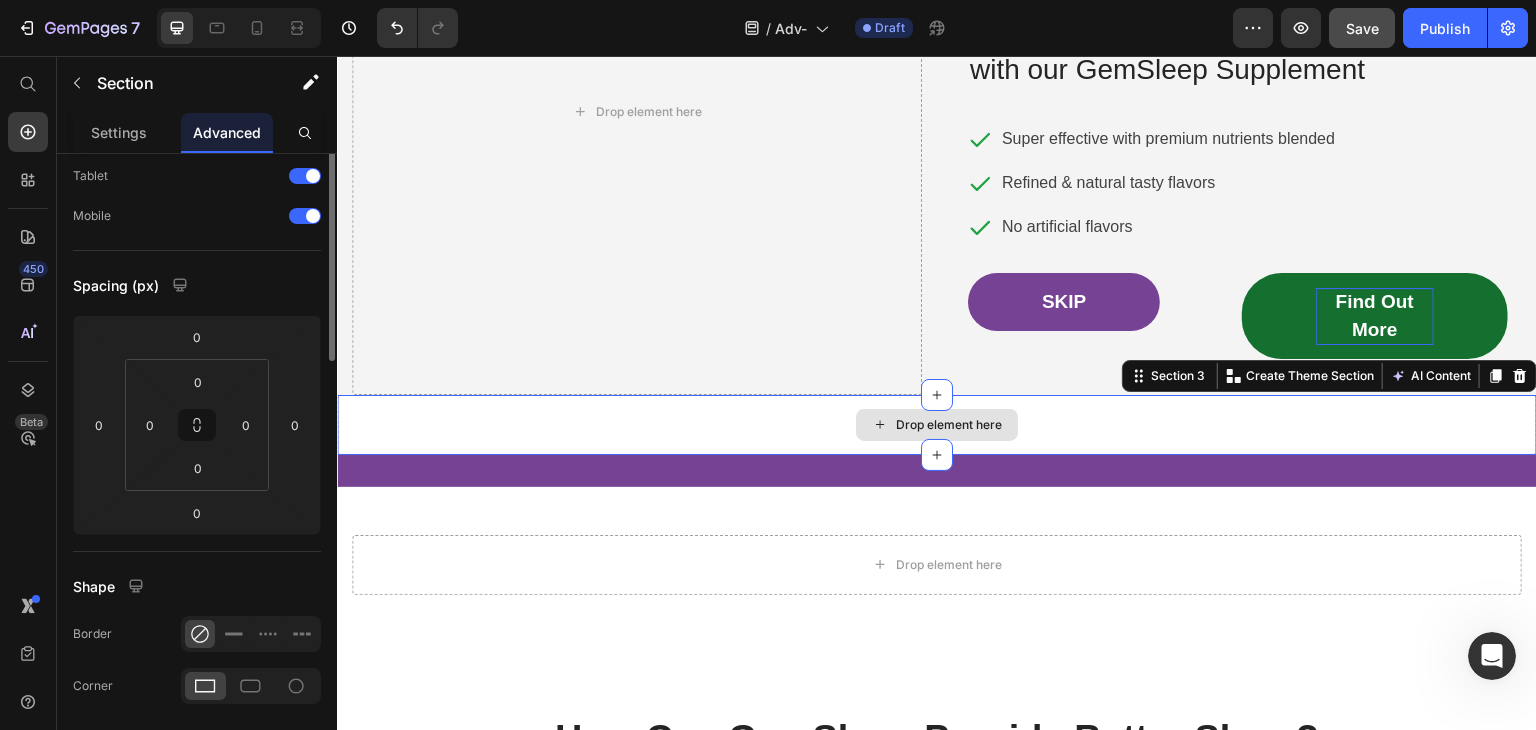 scroll, scrollTop: 0, scrollLeft: 0, axis: both 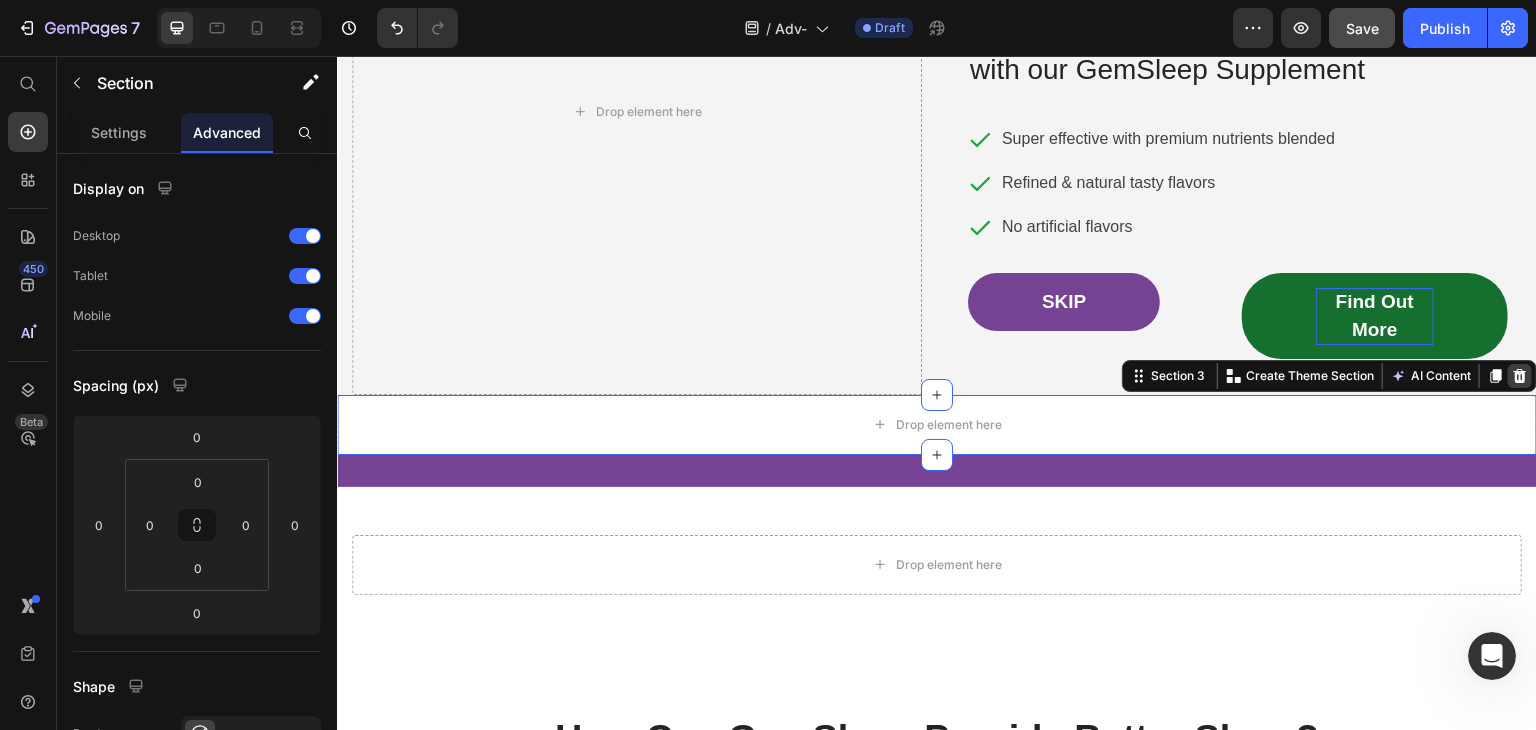 click 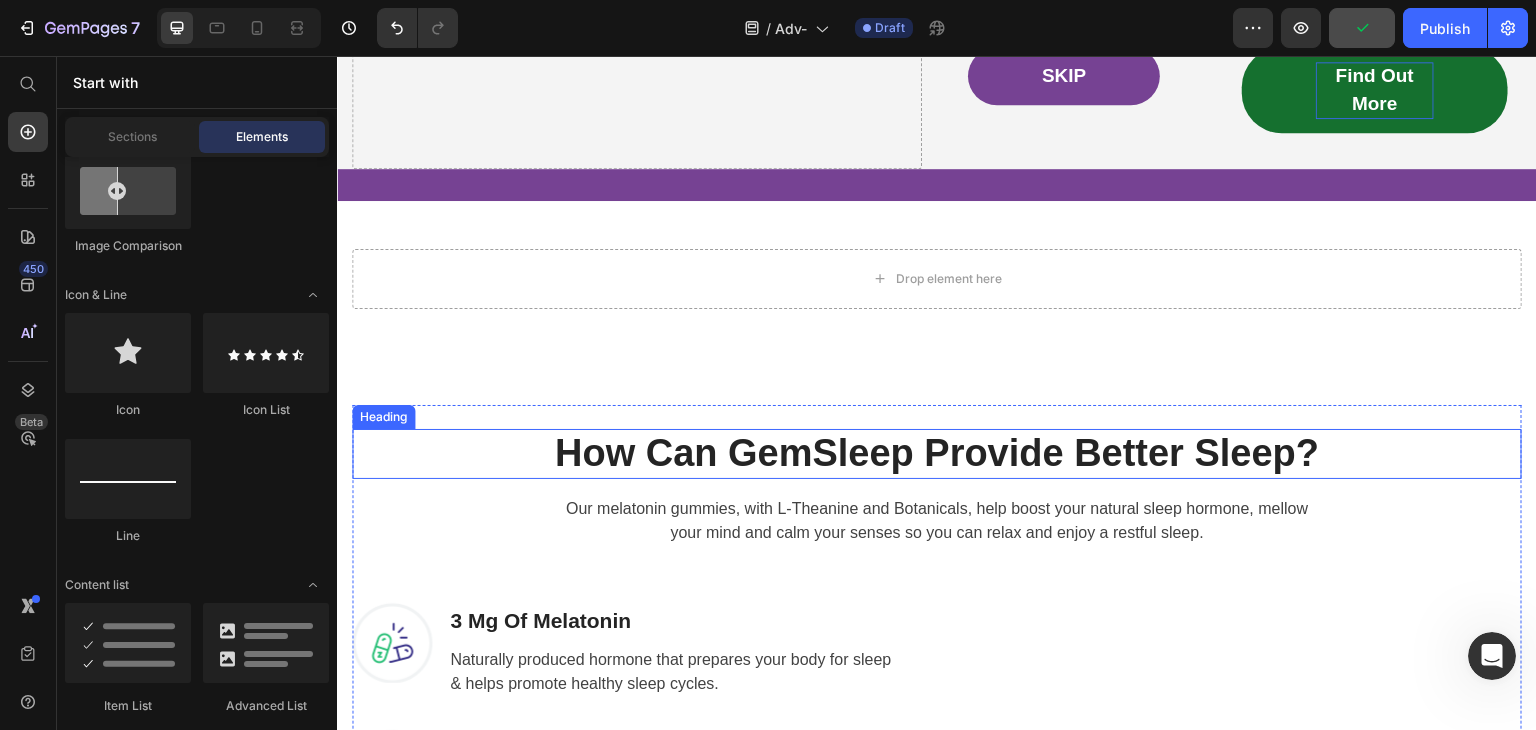 scroll, scrollTop: 776, scrollLeft: 0, axis: vertical 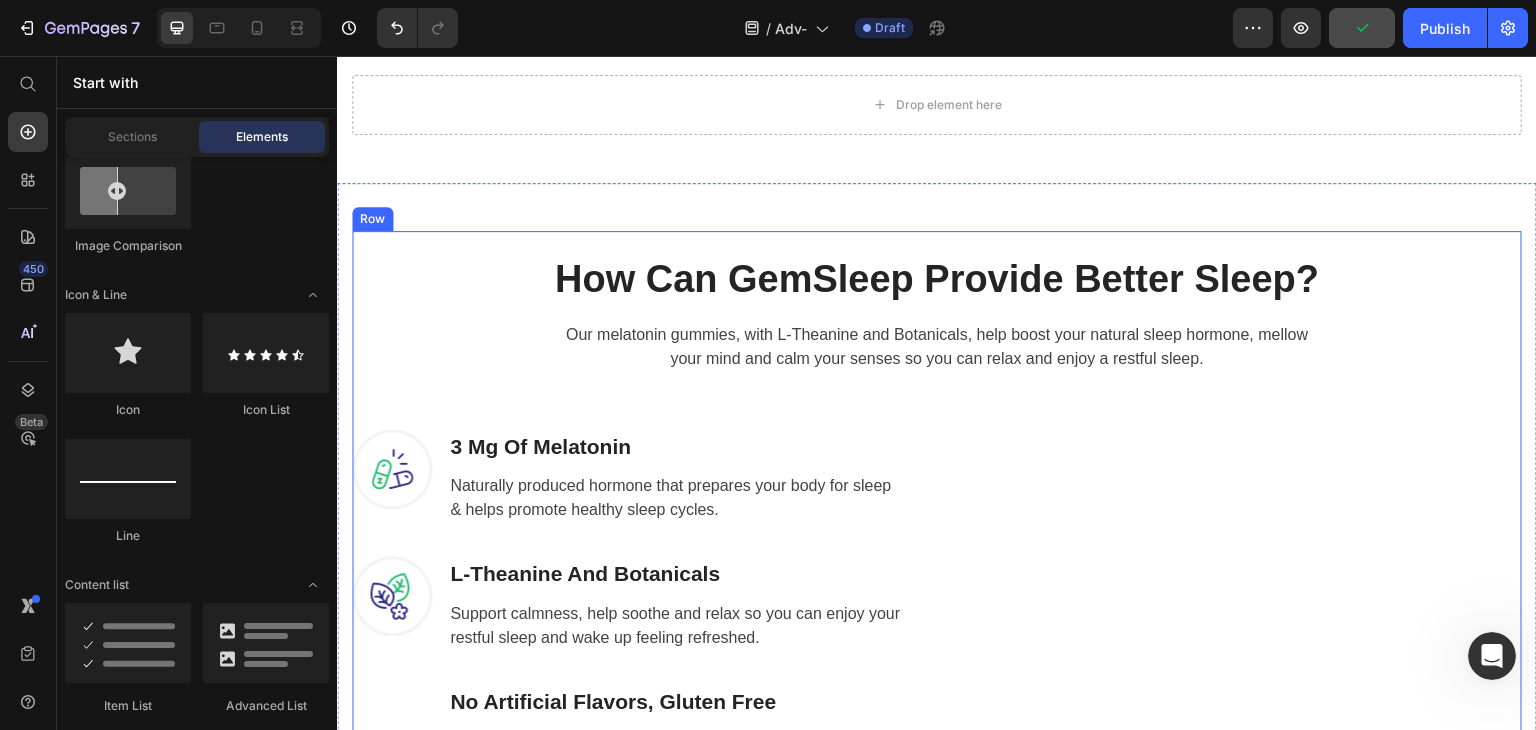 click on "How Can GemSleep Provide Better Sleep? Heading Our melatonin gummies, with L-Theanine and Botanicals, help boost your natural sleep hormone, mellow your mind and calm your senses so you can relax and enjoy a restful sleep. Text block Row Image 3 Mg Of Melatonin Heading Naturally produced hormone that prepares your body for sleep & helps promote healthy sleep cycles. Text block Row Image L-Theanine And Botanicals Heading Support calmness, help soothe and relax so you can enjoy your restful sleep and wake up feeling refreshed. Text block Row Image No Artificial Flavors, Gluten Free Heading Refined & natural tasty flavors that are derived from fruits, vegetables & herbs. Text block Row GET IT NOW Button Row Image Row Row" at bounding box center (937, 627) 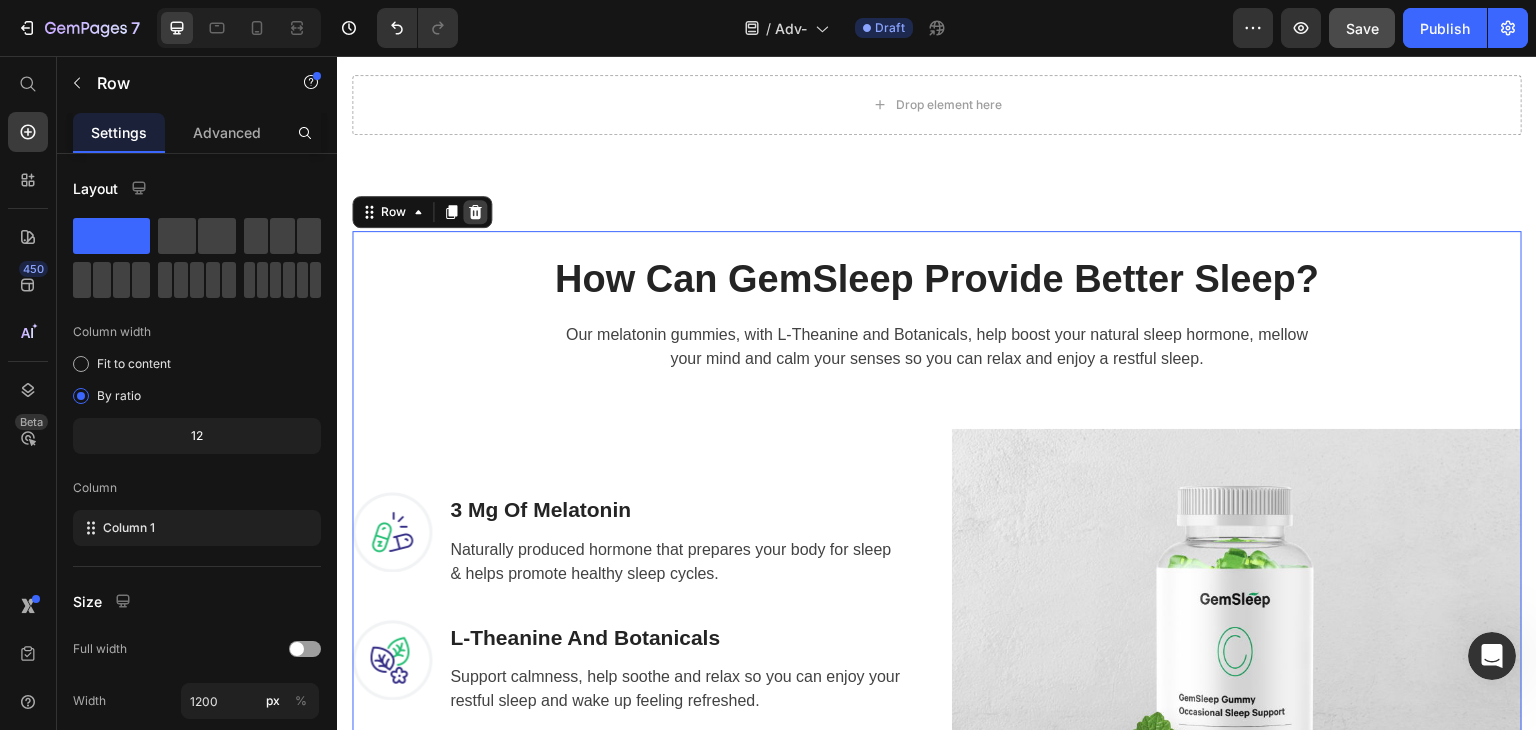 click 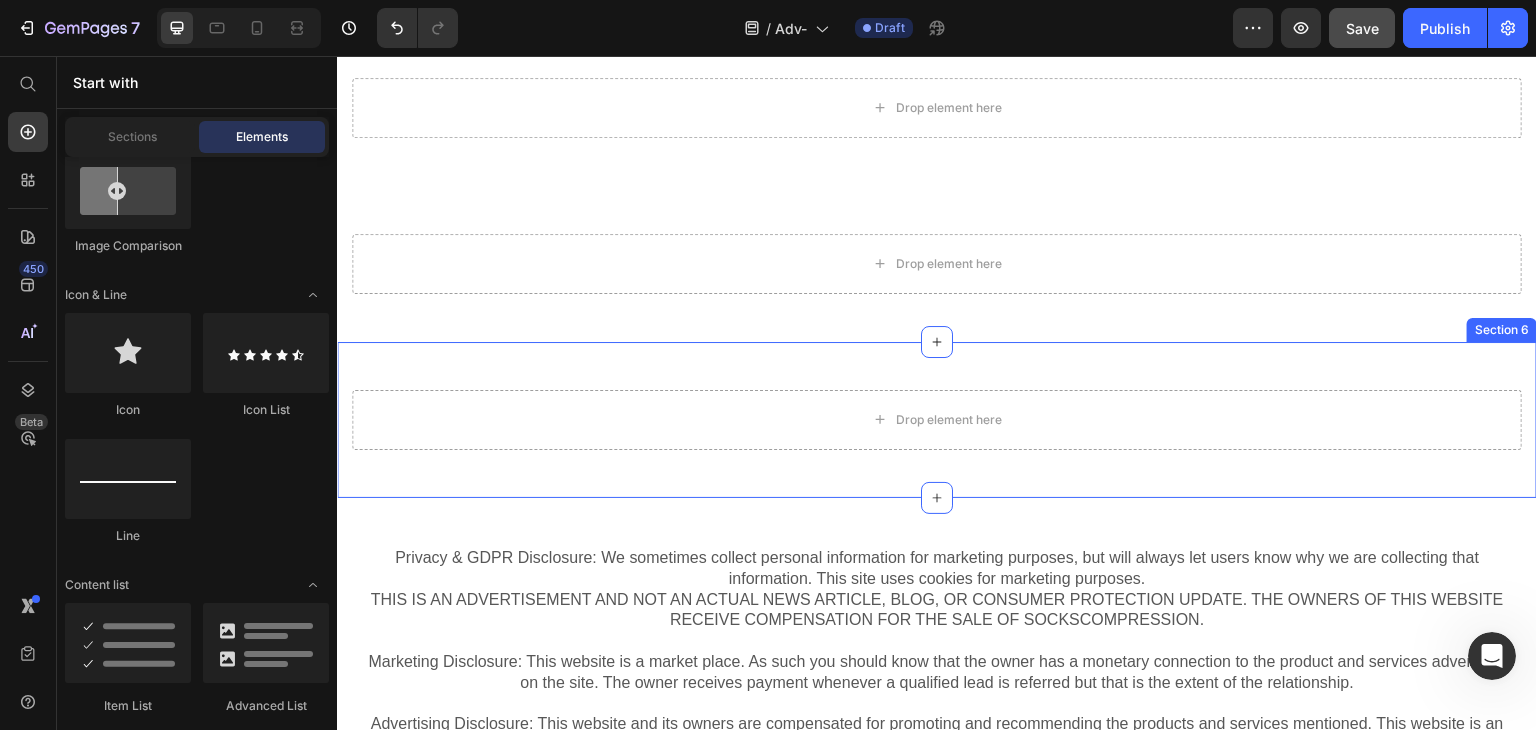 scroll, scrollTop: 576, scrollLeft: 0, axis: vertical 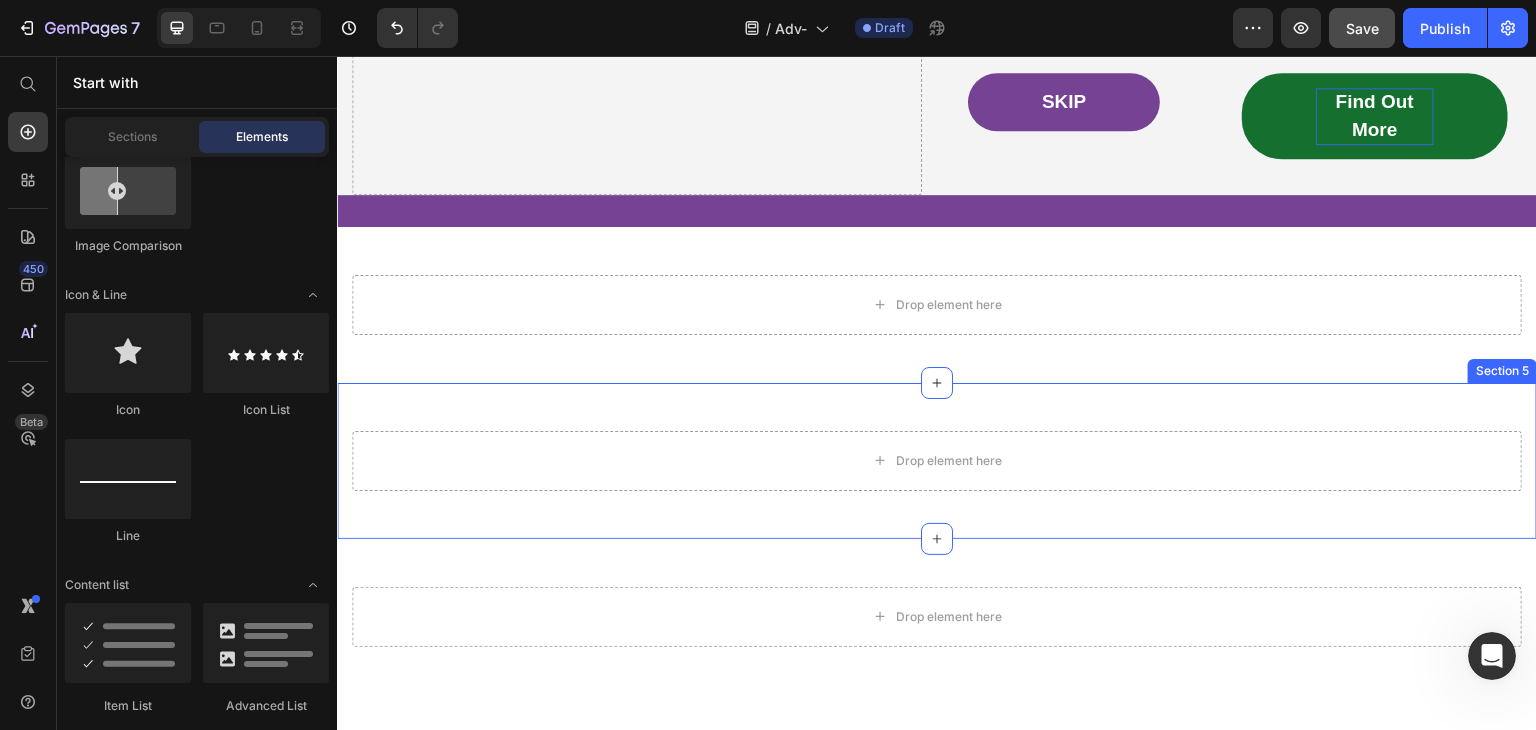 click on "Drop element here Section 5" at bounding box center (937, 461) 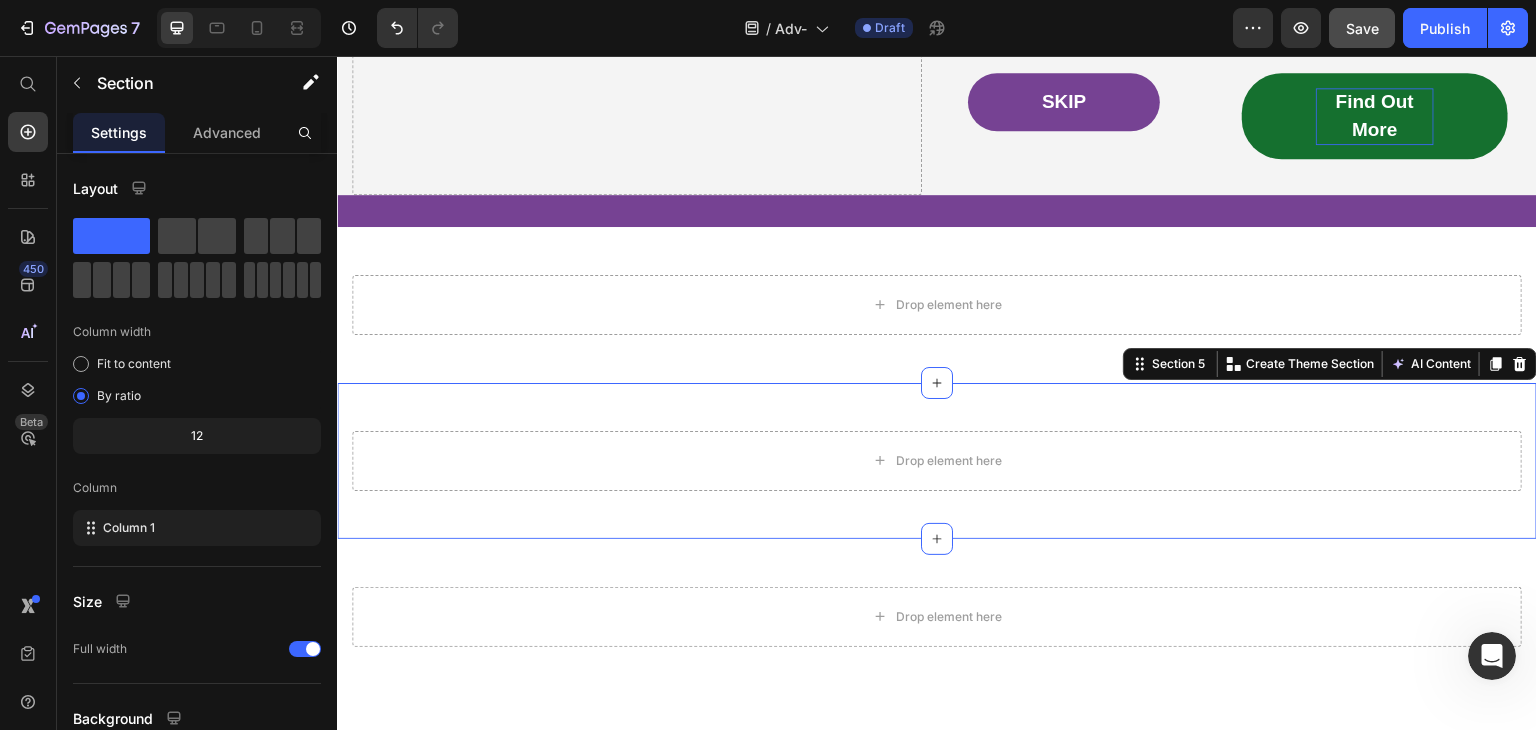 click on "Drop element here Section 5   You can create reusable sections Create Theme Section AI Content Write with GemAI What would you like to describe here? Tone and Voice Persuasive Product A SPECIAL GIFT FOR YOU! Show more Generate" at bounding box center [937, 461] 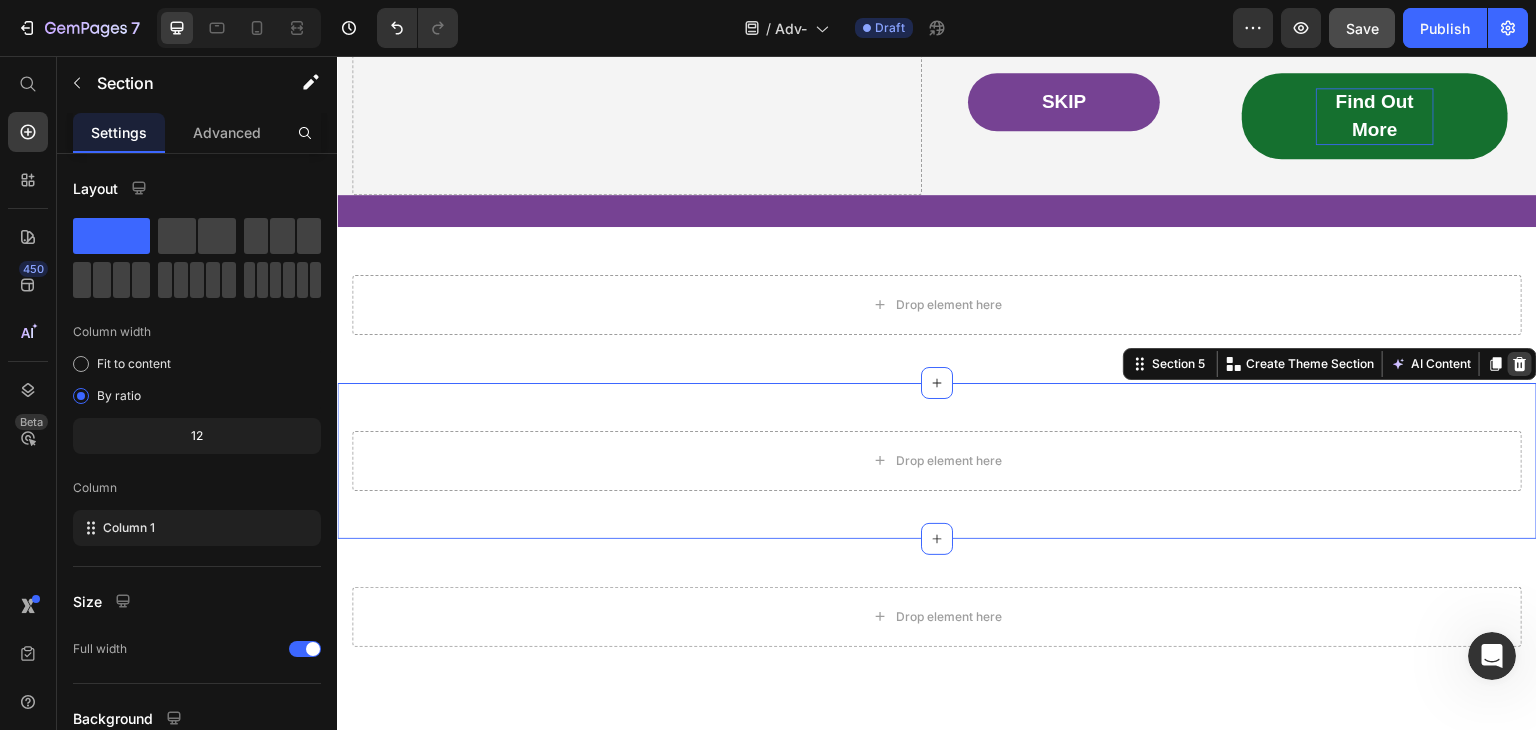 click 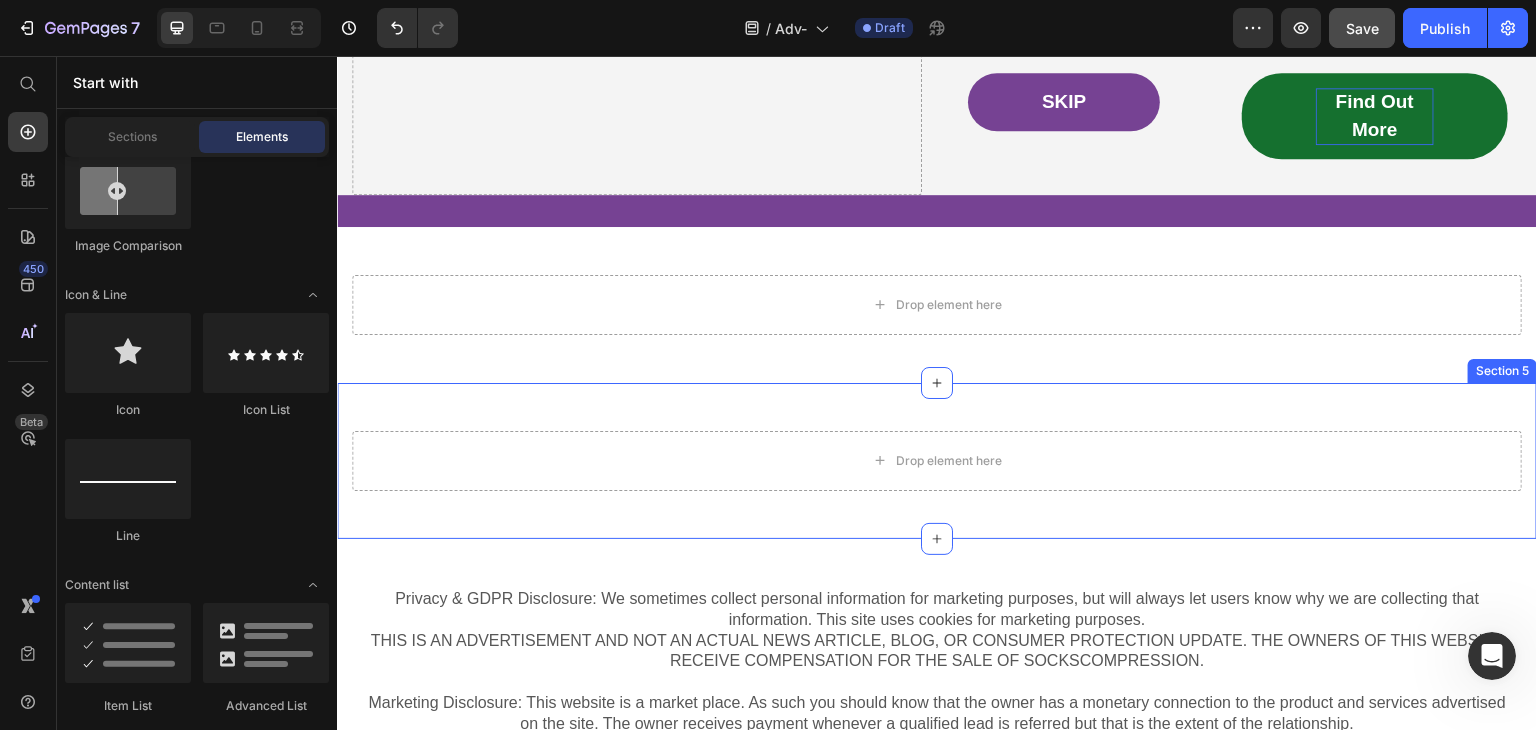 click on "Drop element here Section 5" at bounding box center (937, 461) 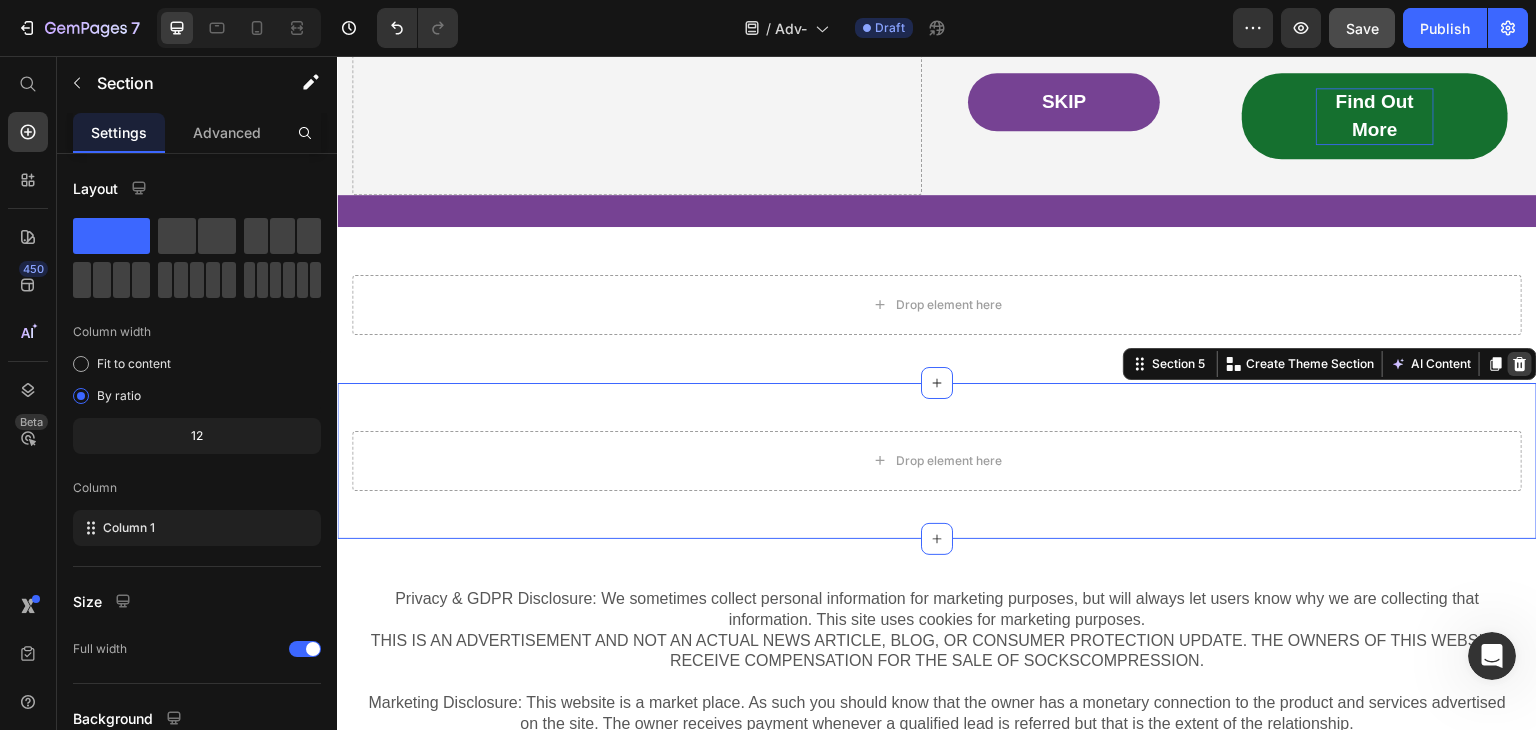 click 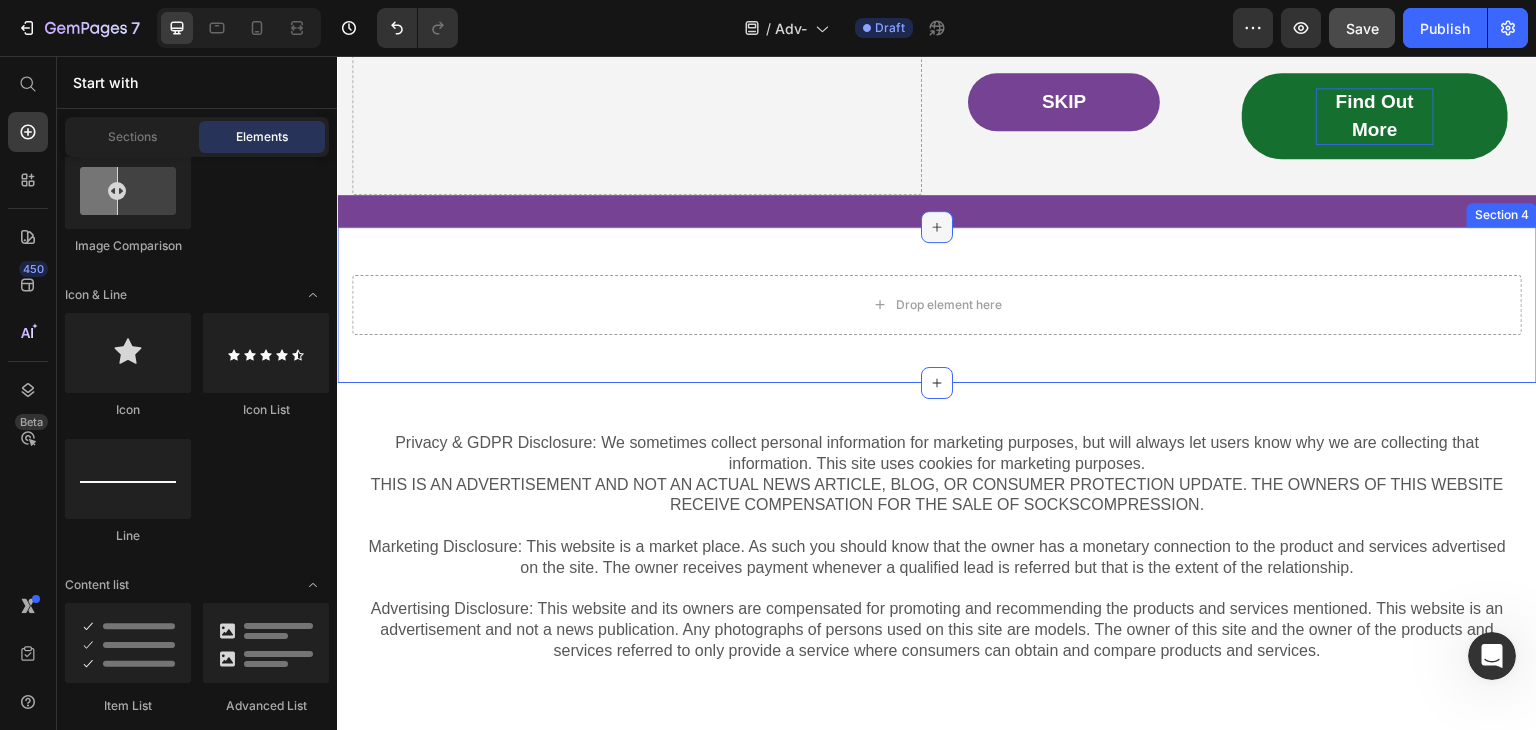 click 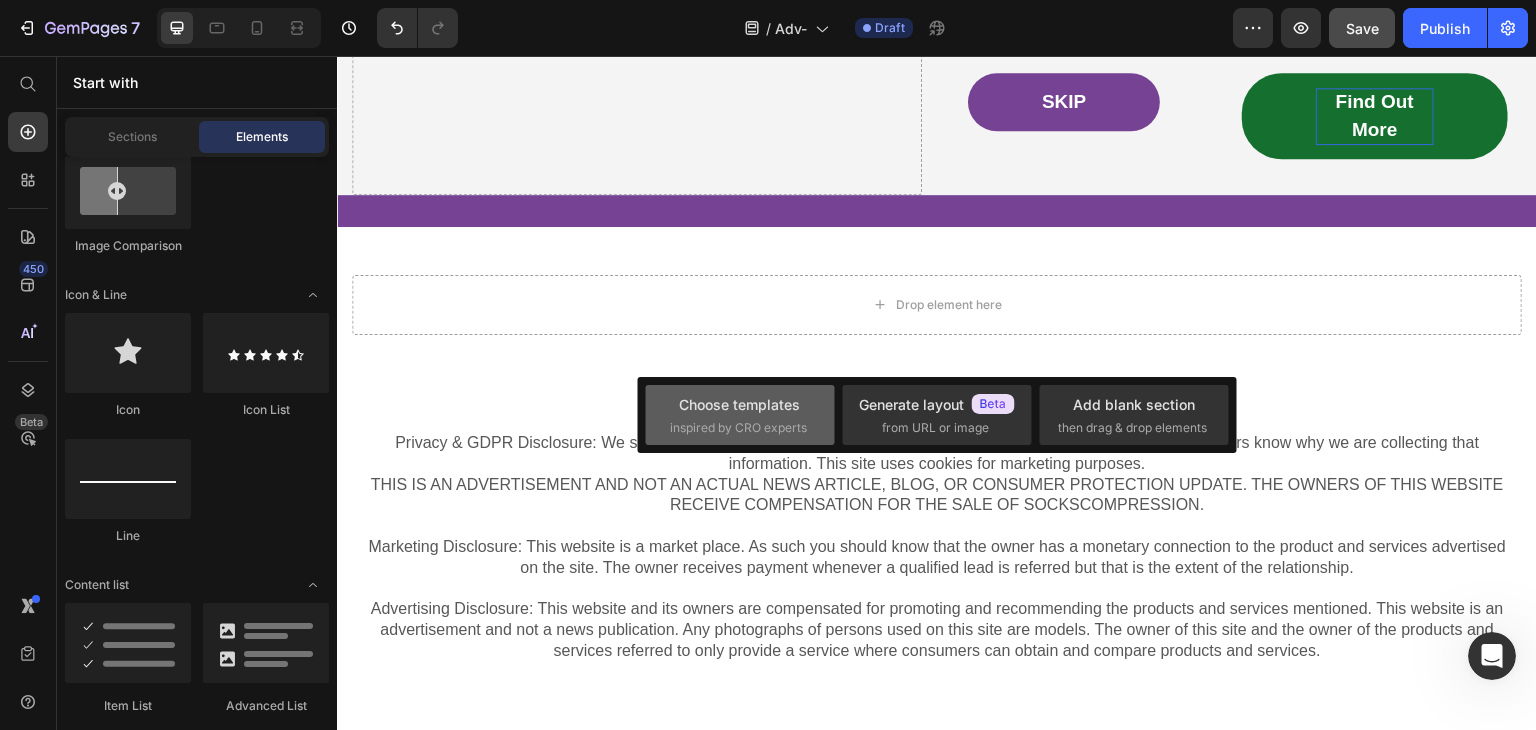 click on "inspired by CRO experts" at bounding box center [738, 428] 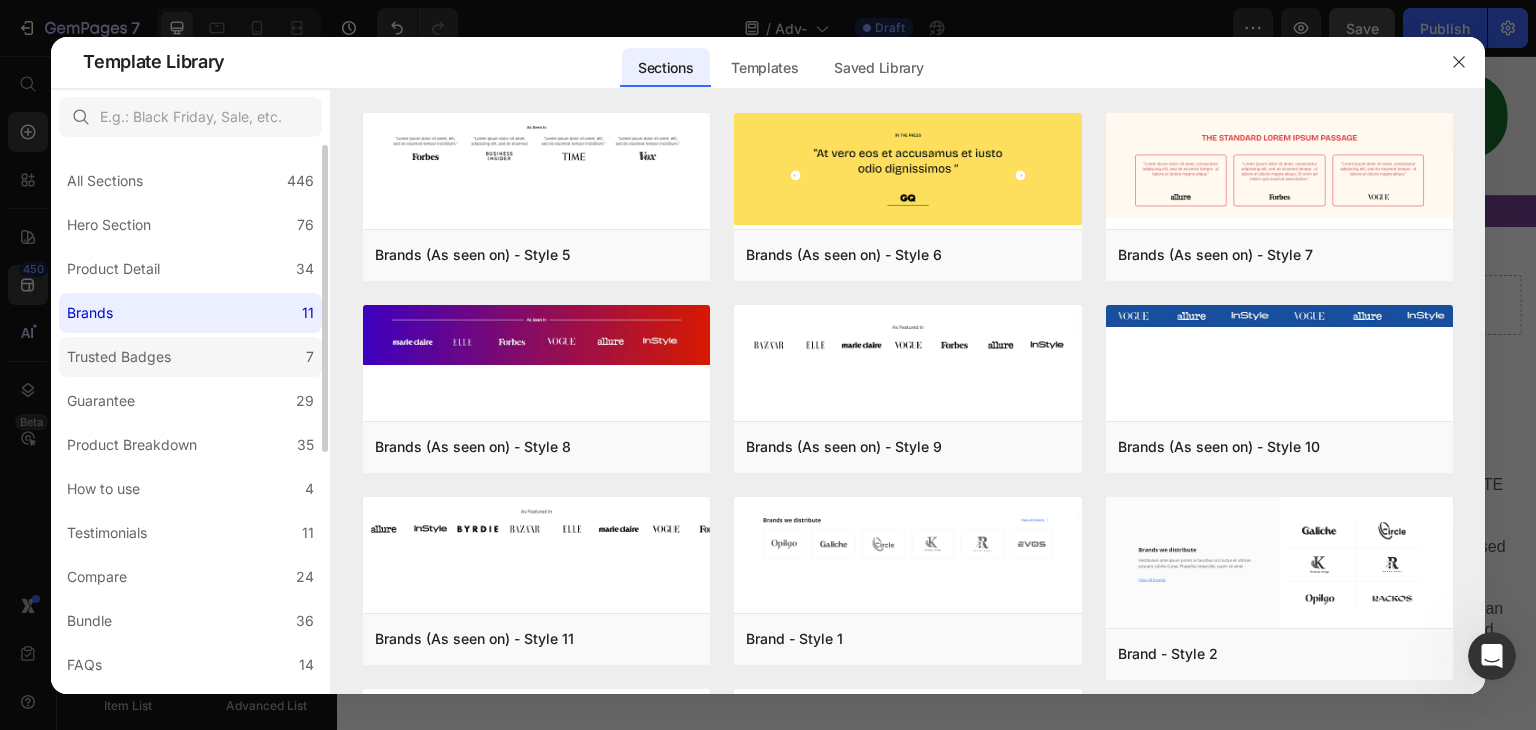 click on "Trusted Badges" at bounding box center [119, 357] 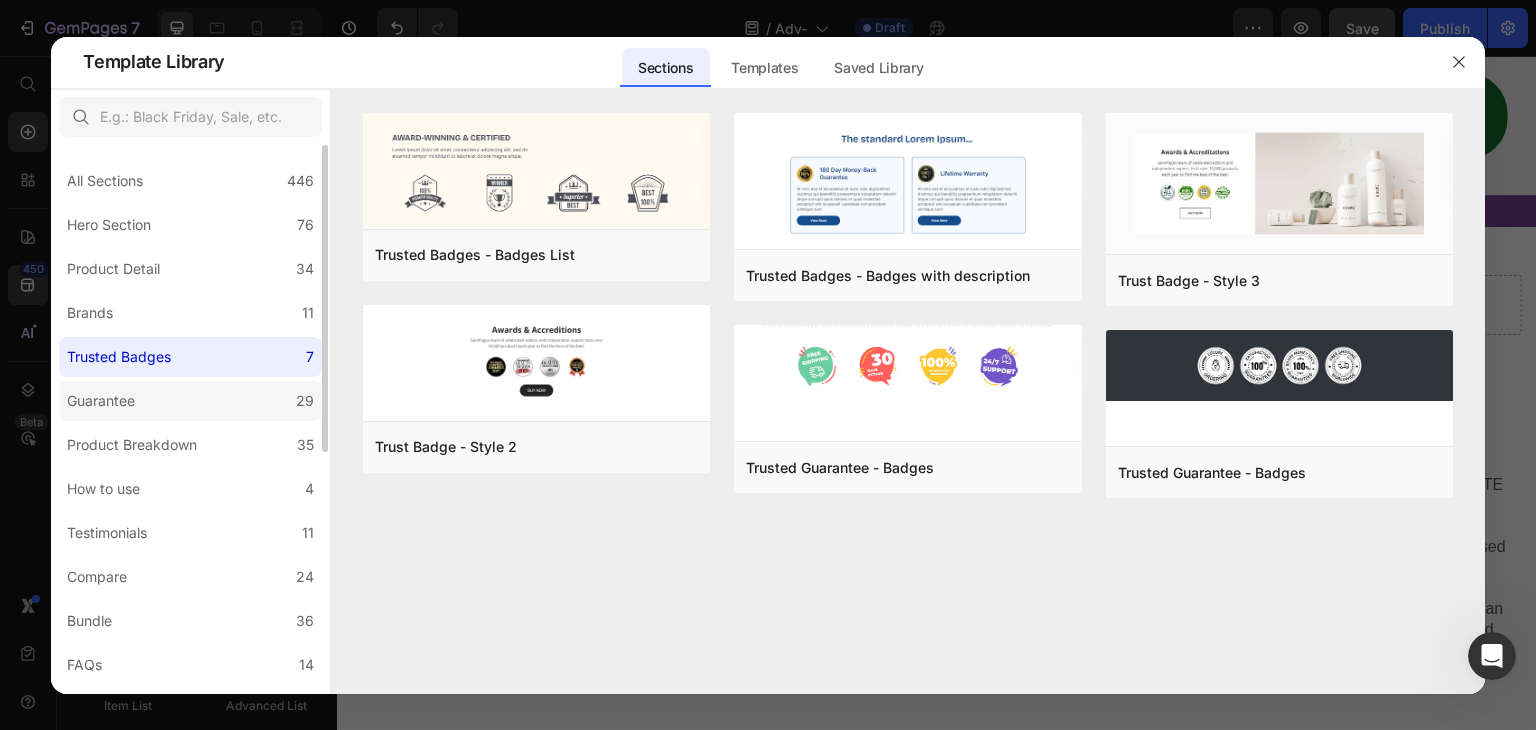 click on "Guarantee 29" 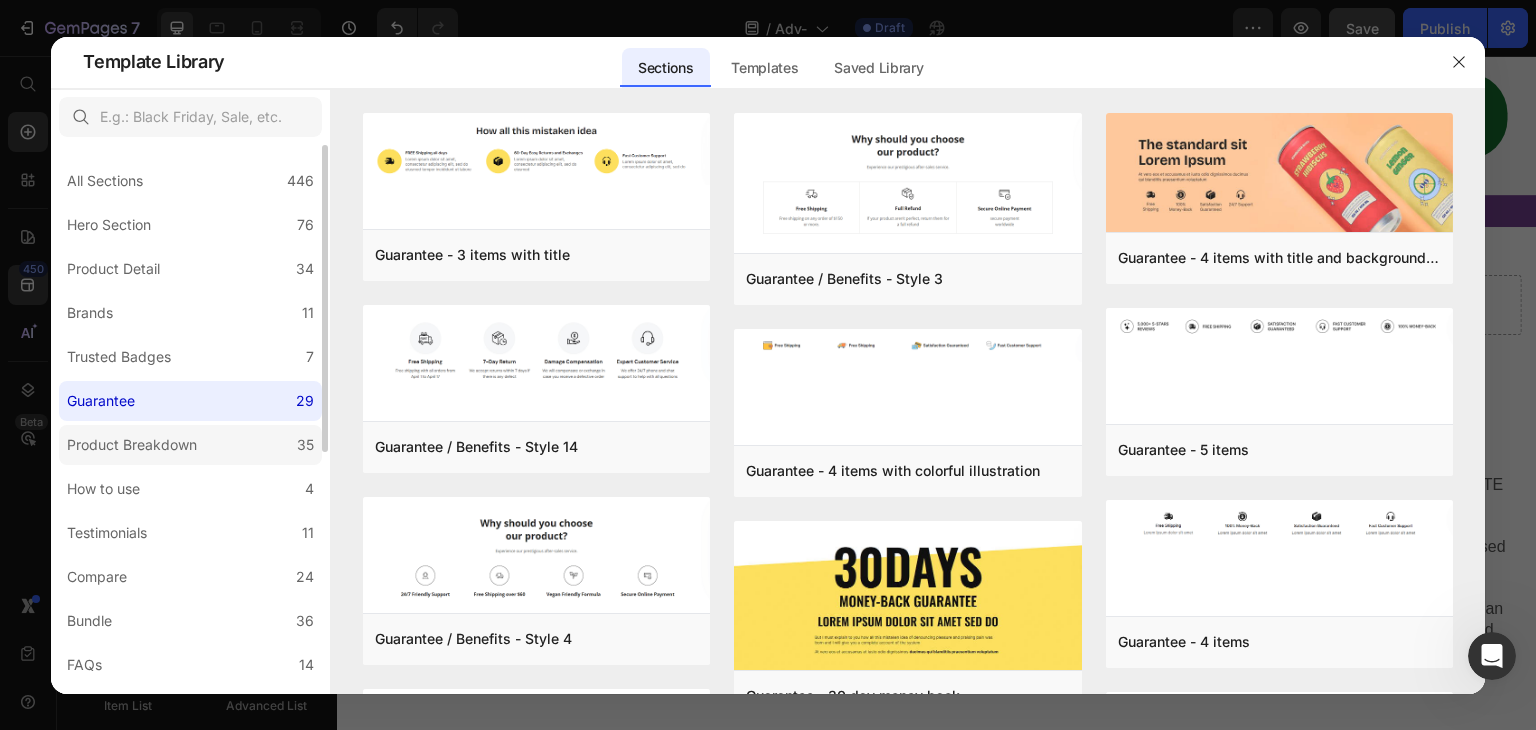 click on "Product Breakdown" at bounding box center [132, 445] 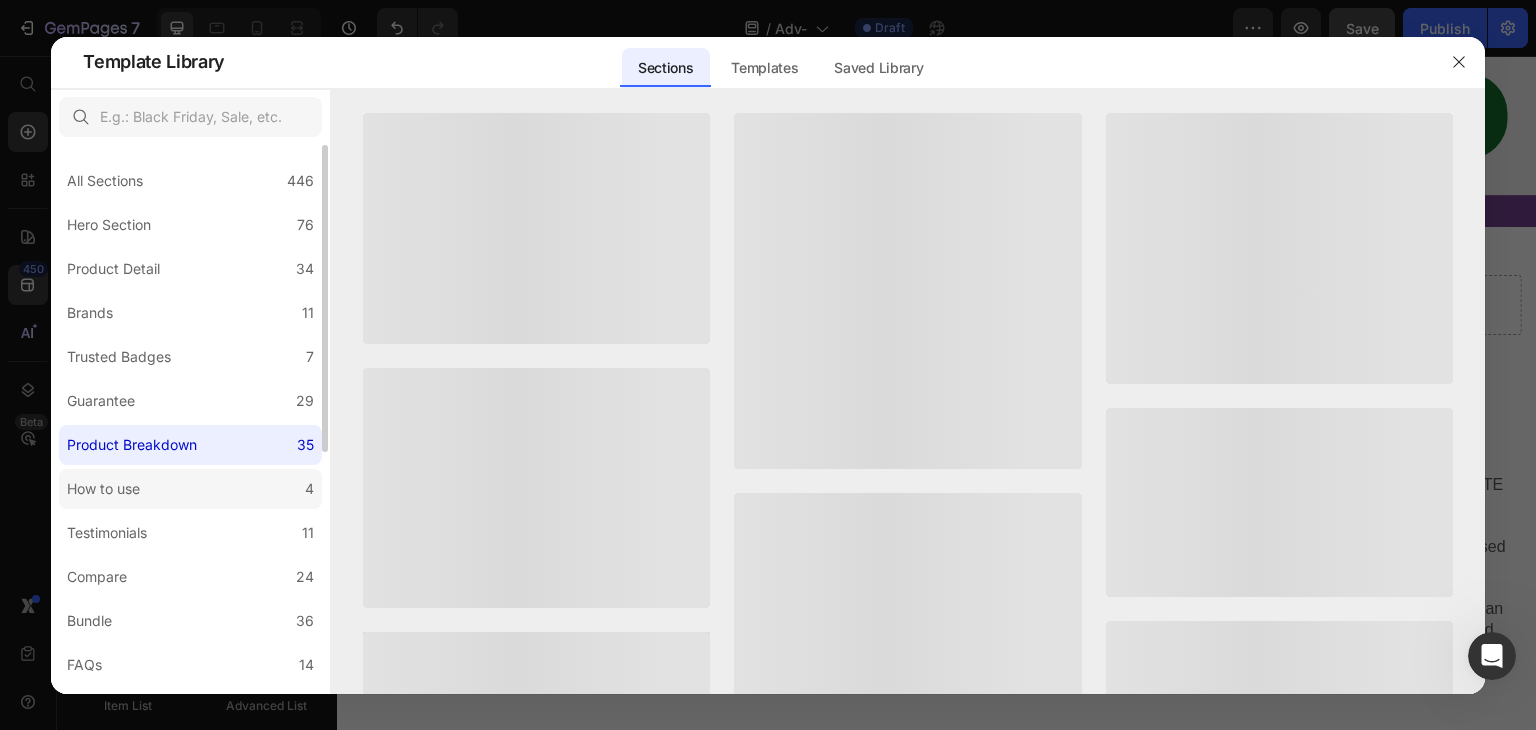 click on "How to use 4" 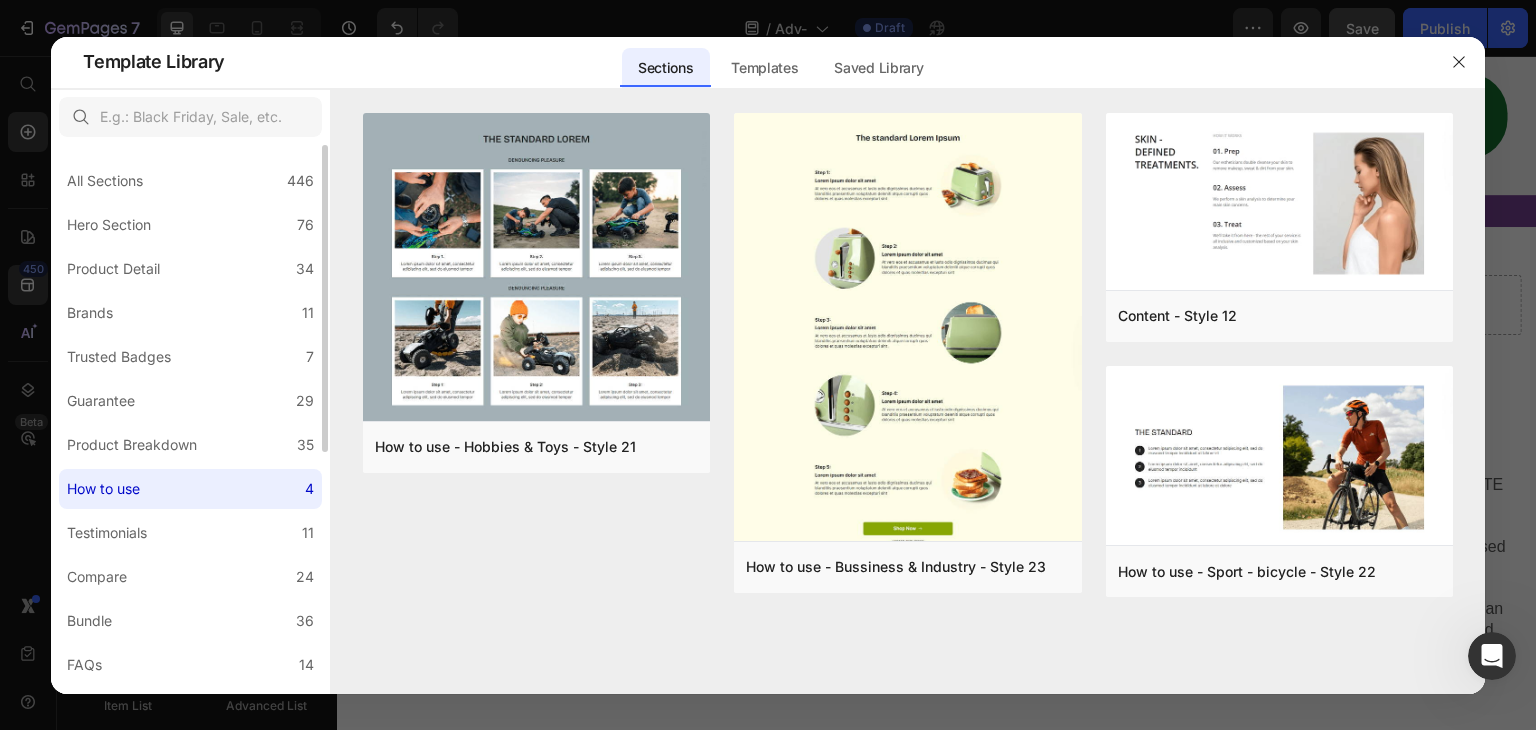 click on "How to use 4" 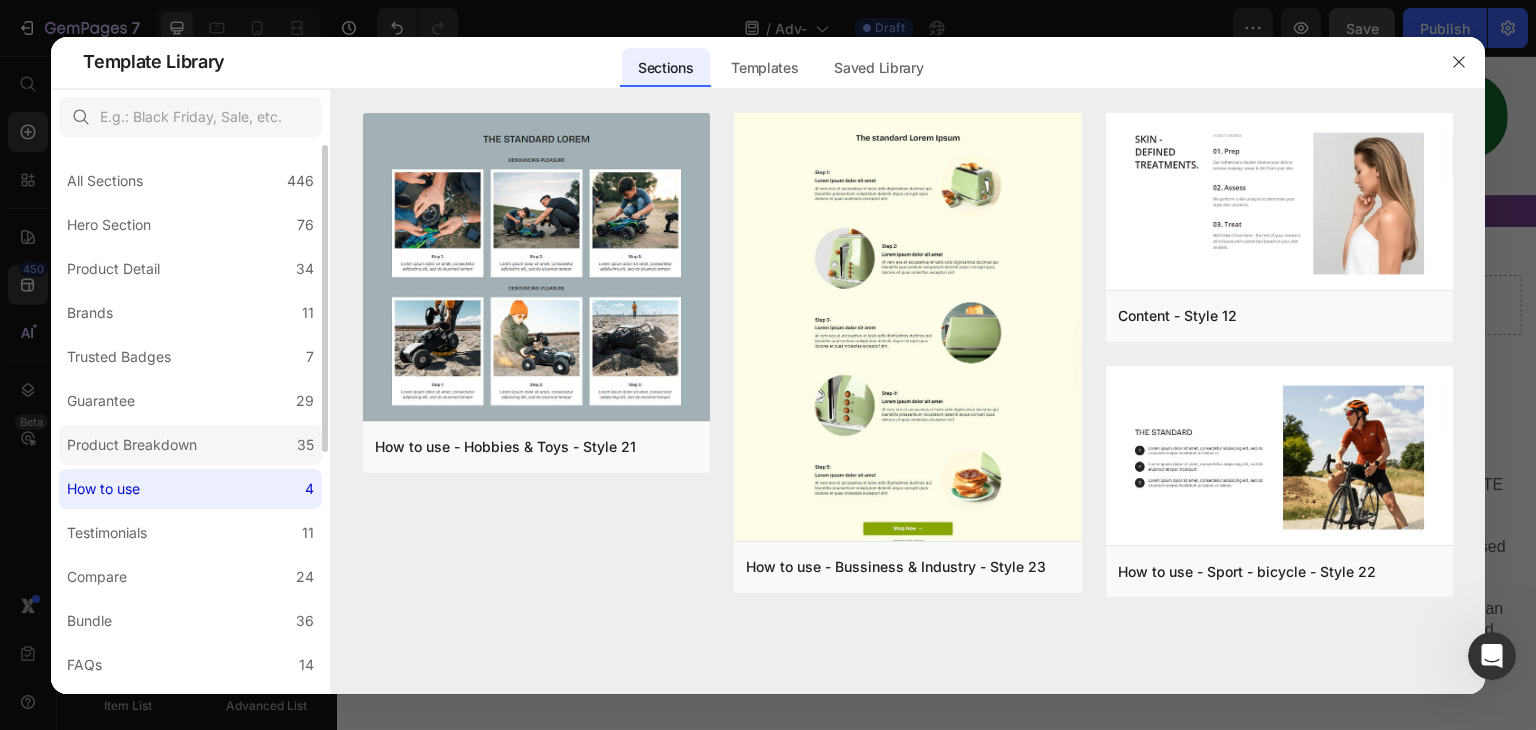 click on "Product Breakdown" at bounding box center [132, 445] 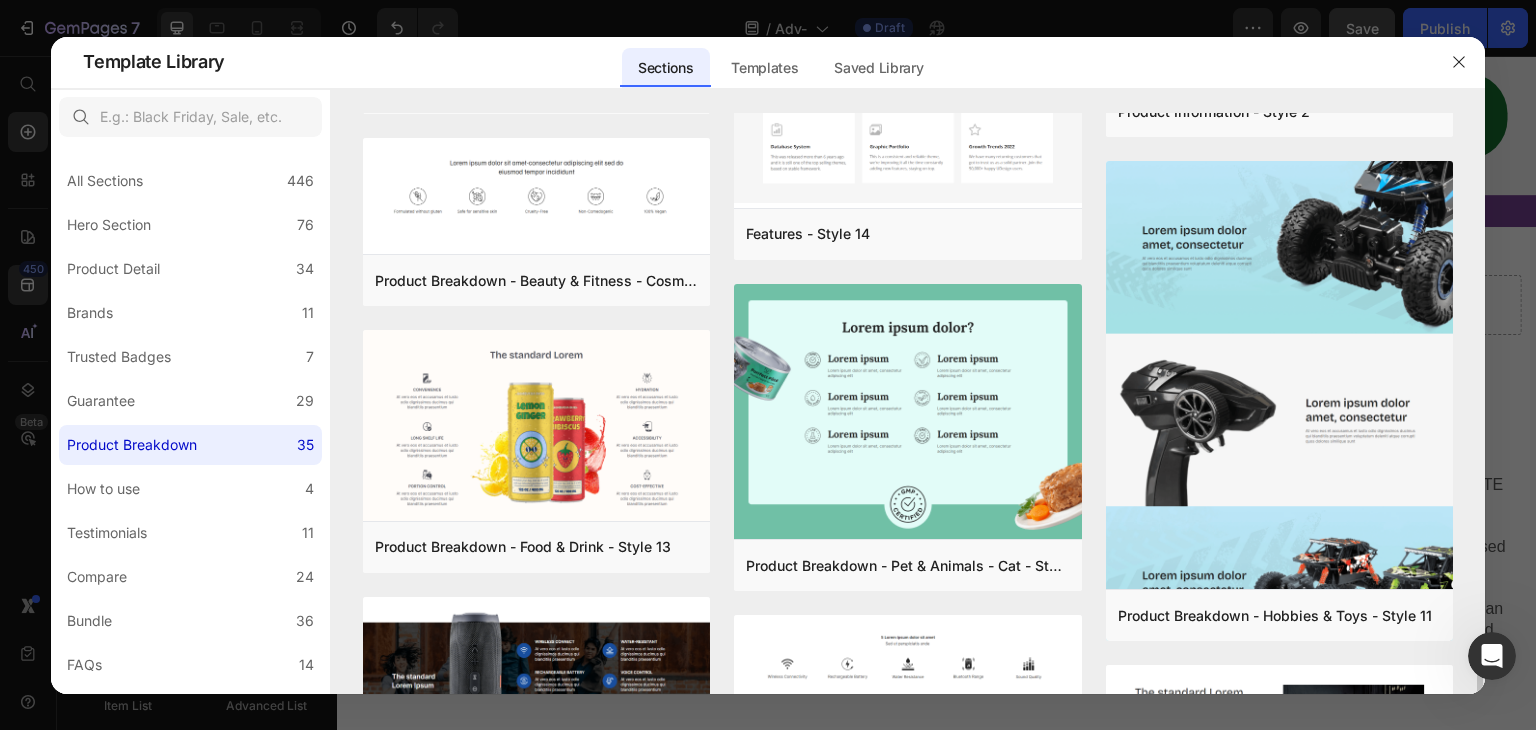 scroll, scrollTop: 2590, scrollLeft: 0, axis: vertical 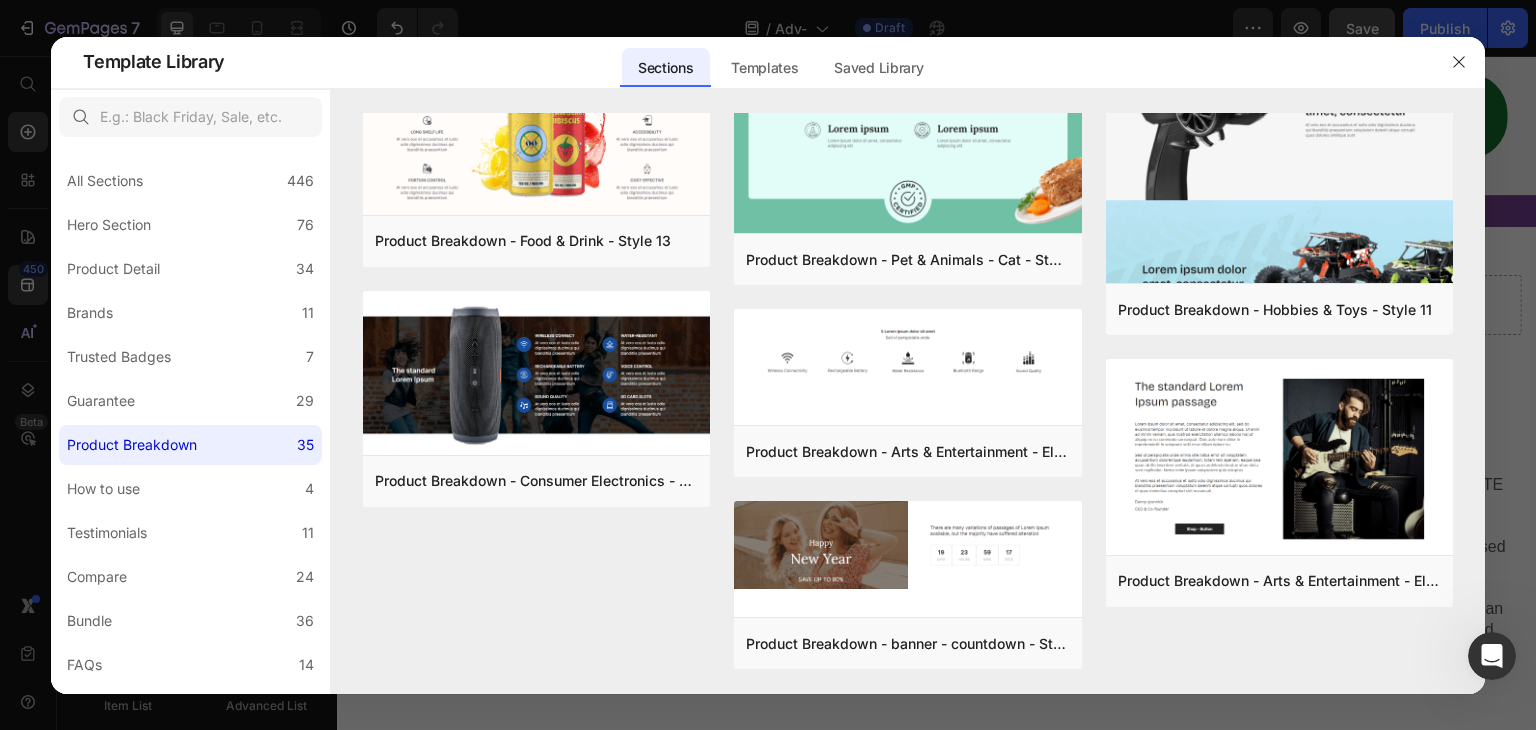 drag, startPoint x: 1529, startPoint y: 526, endPoint x: 1523, endPoint y: 413, distance: 113.15918 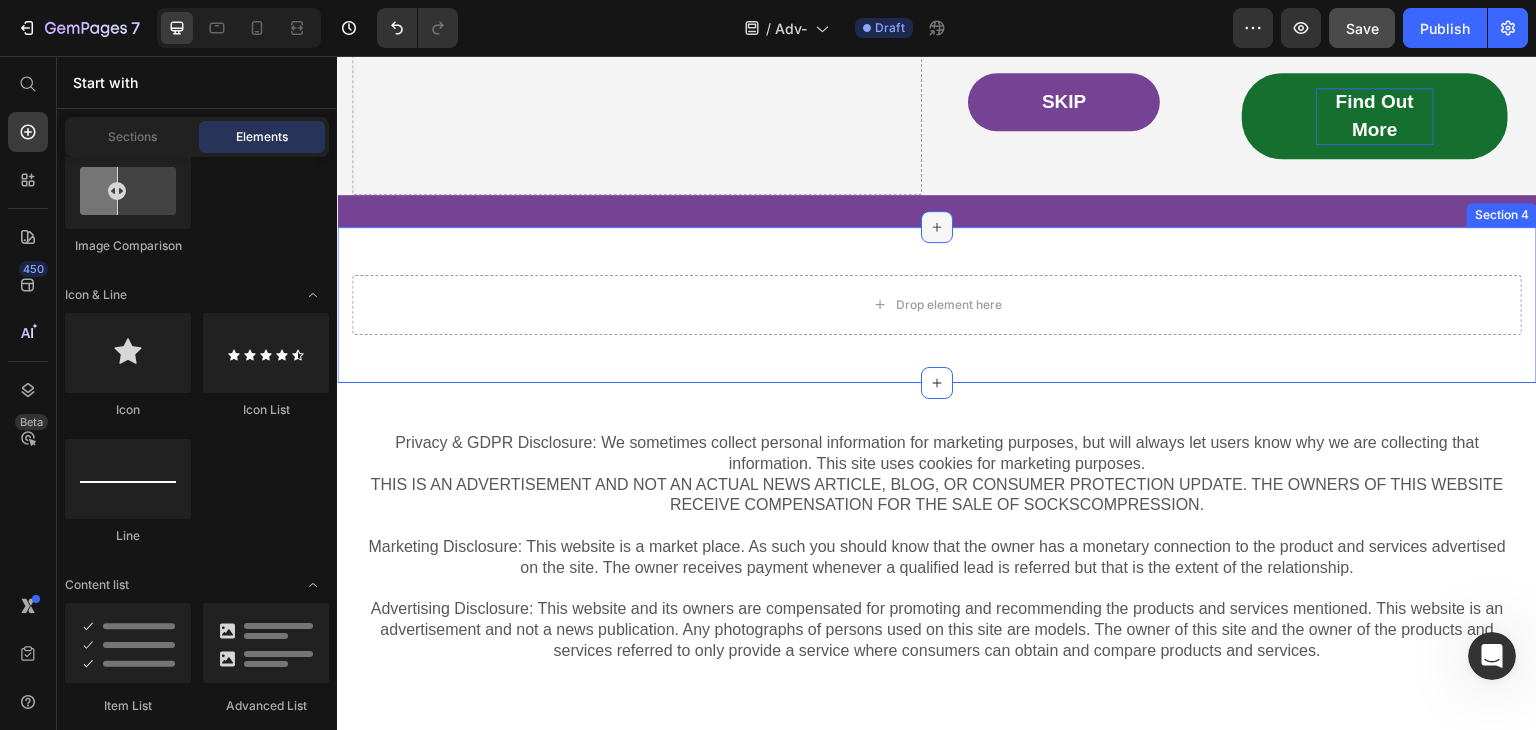 click 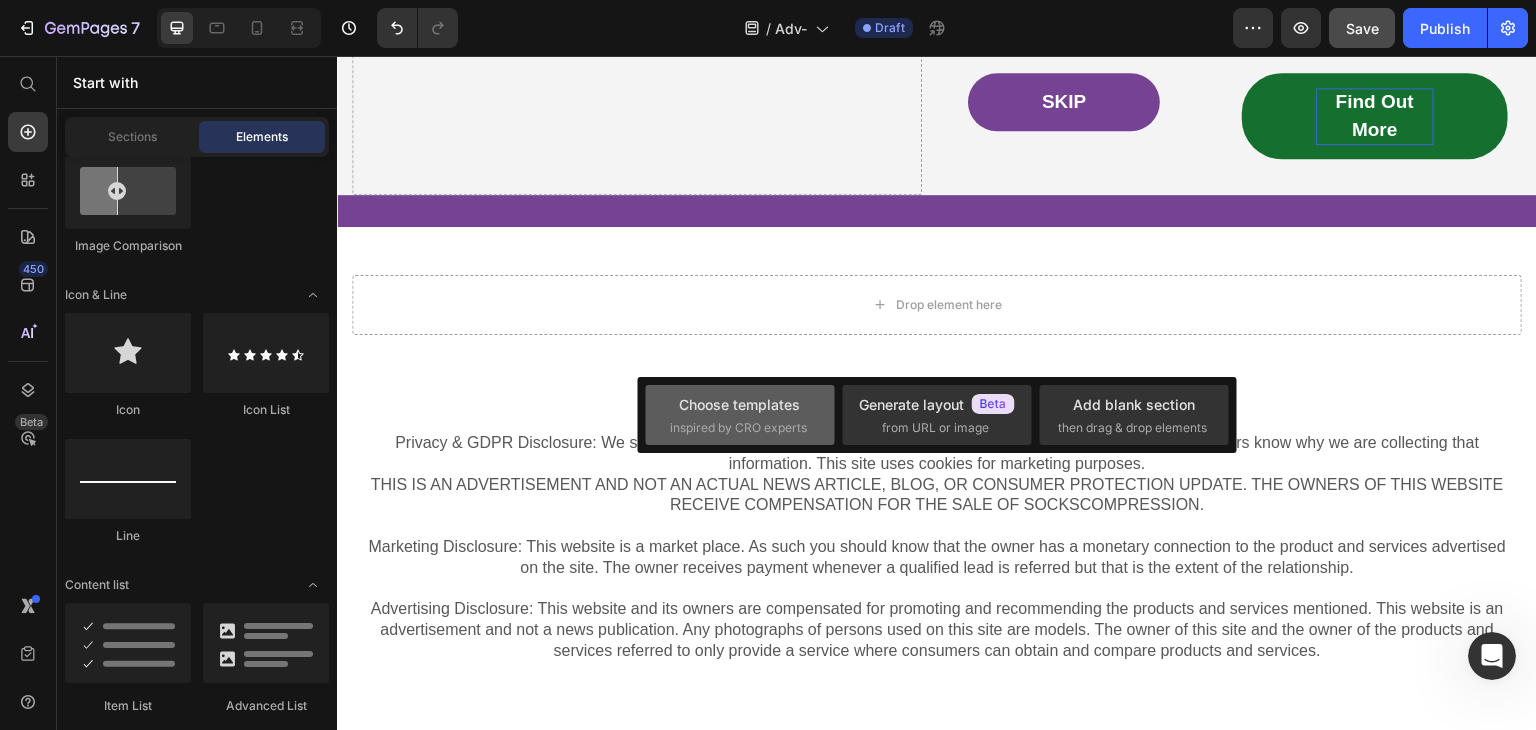 click on "Choose templates  inspired by CRO experts" at bounding box center [740, 415] 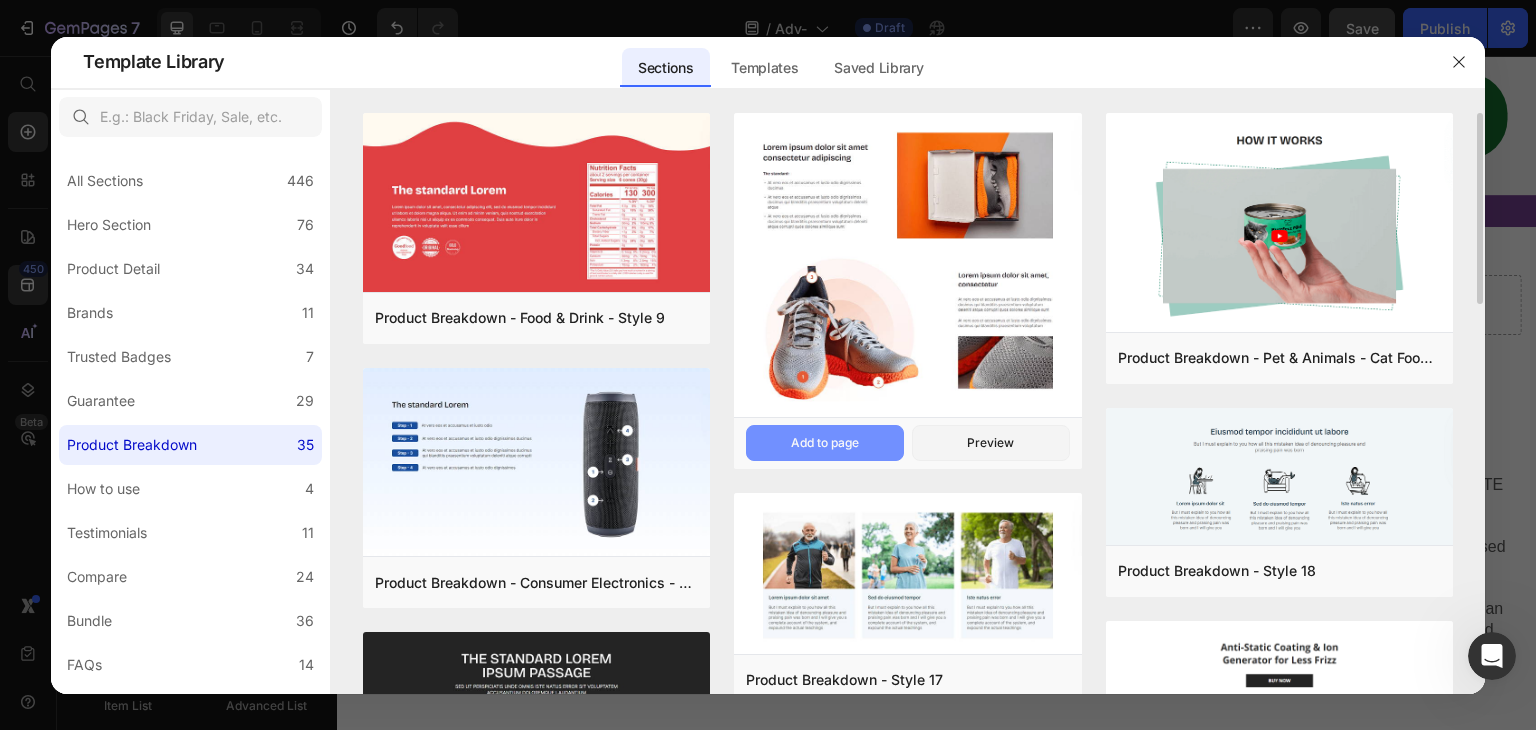 click on "Add to page" at bounding box center [825, 443] 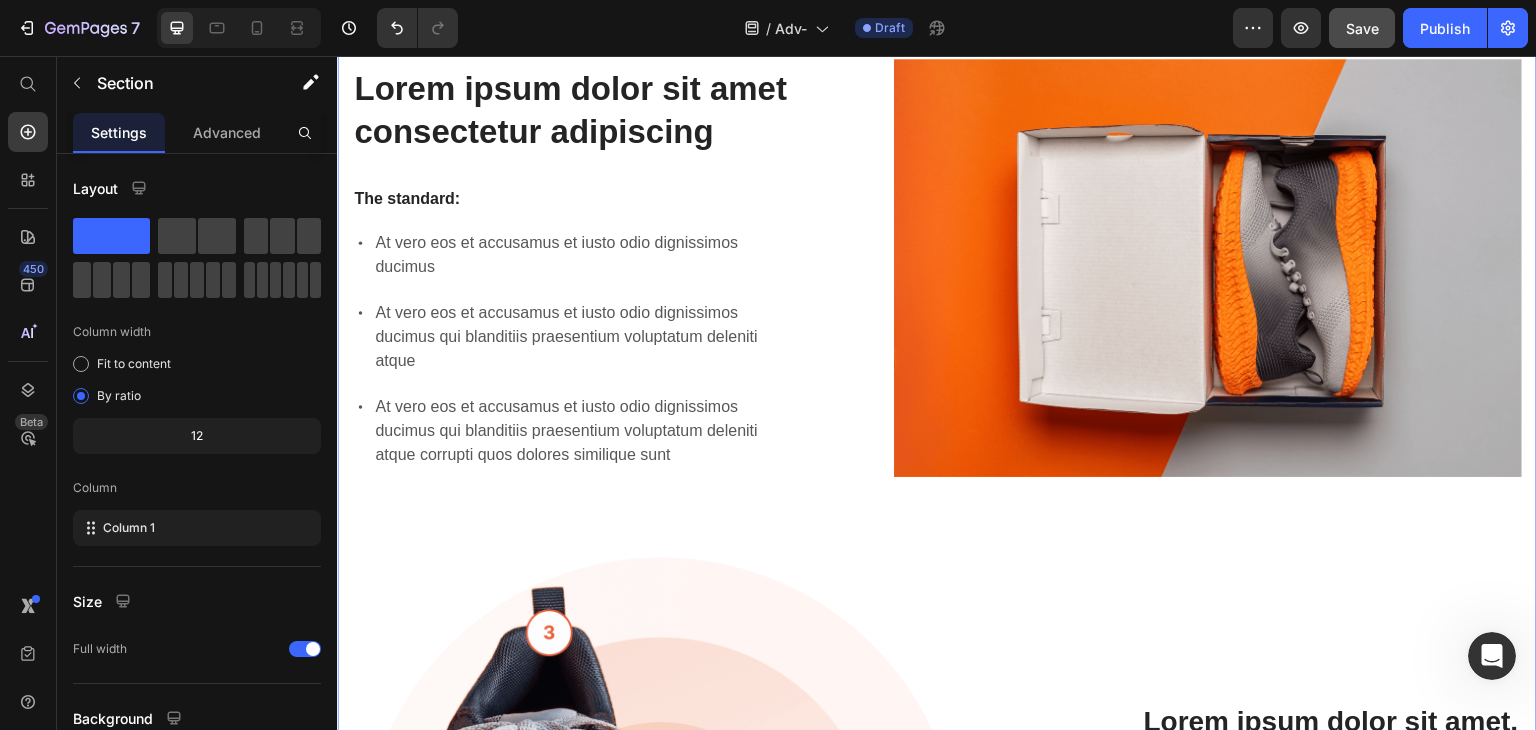 scroll, scrollTop: 865, scrollLeft: 0, axis: vertical 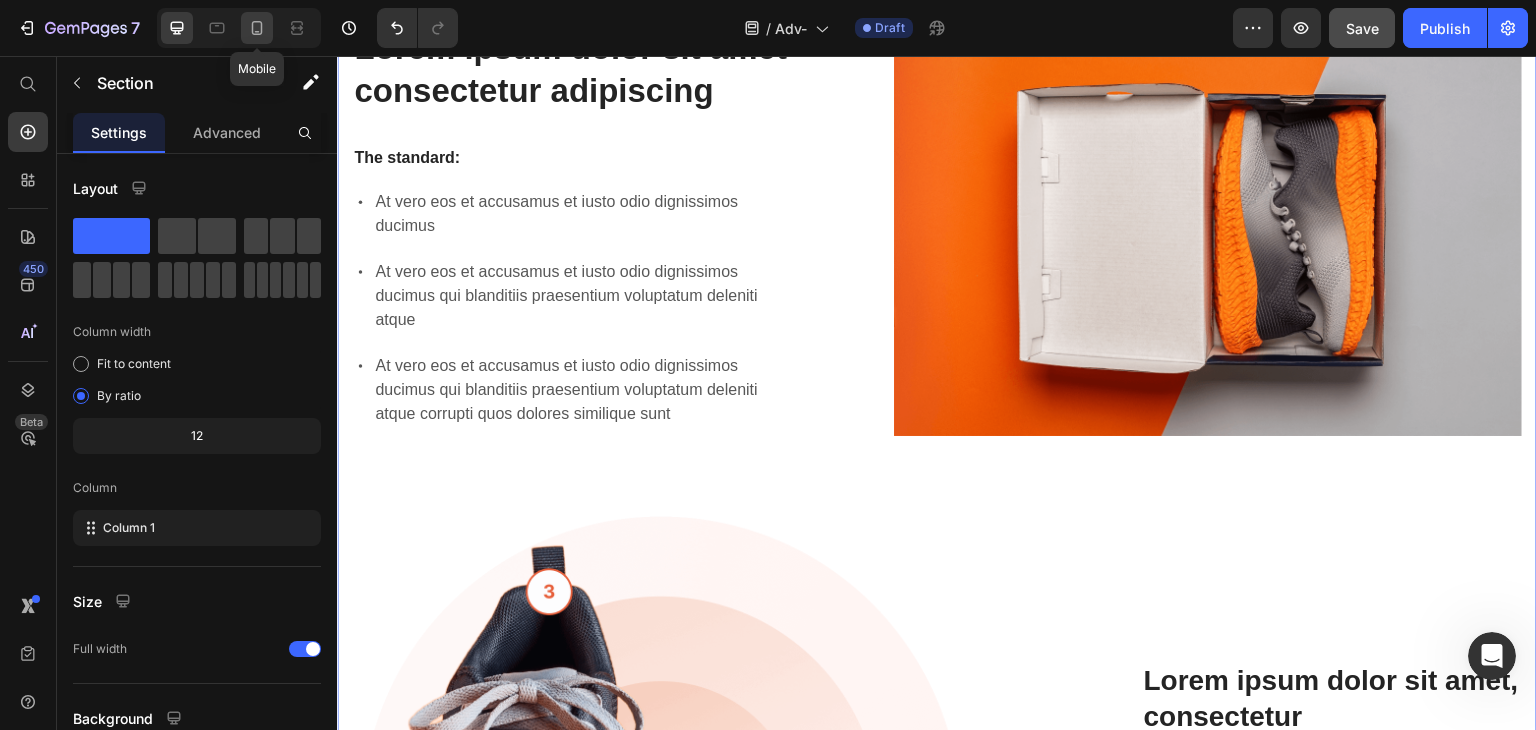 click 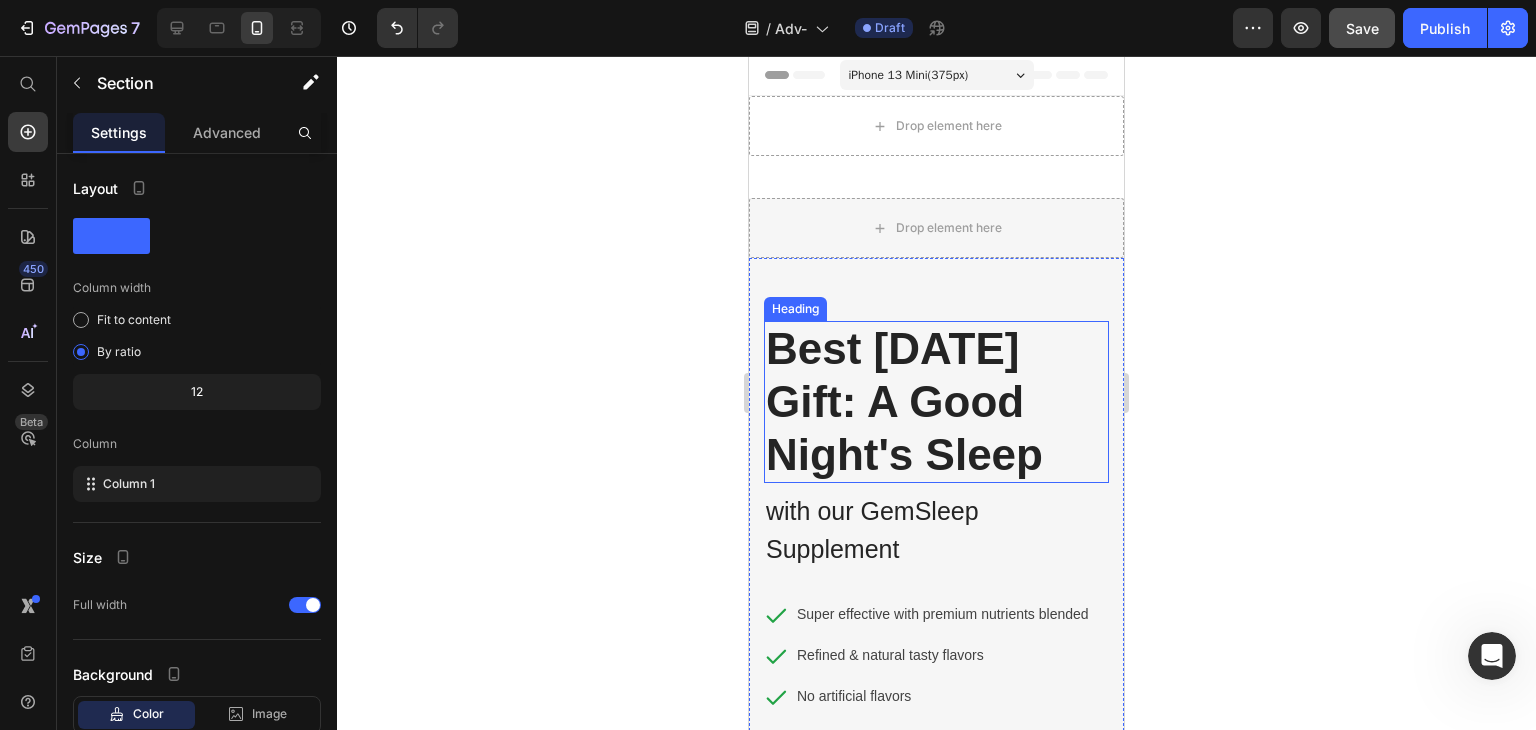 scroll, scrollTop: 0, scrollLeft: 0, axis: both 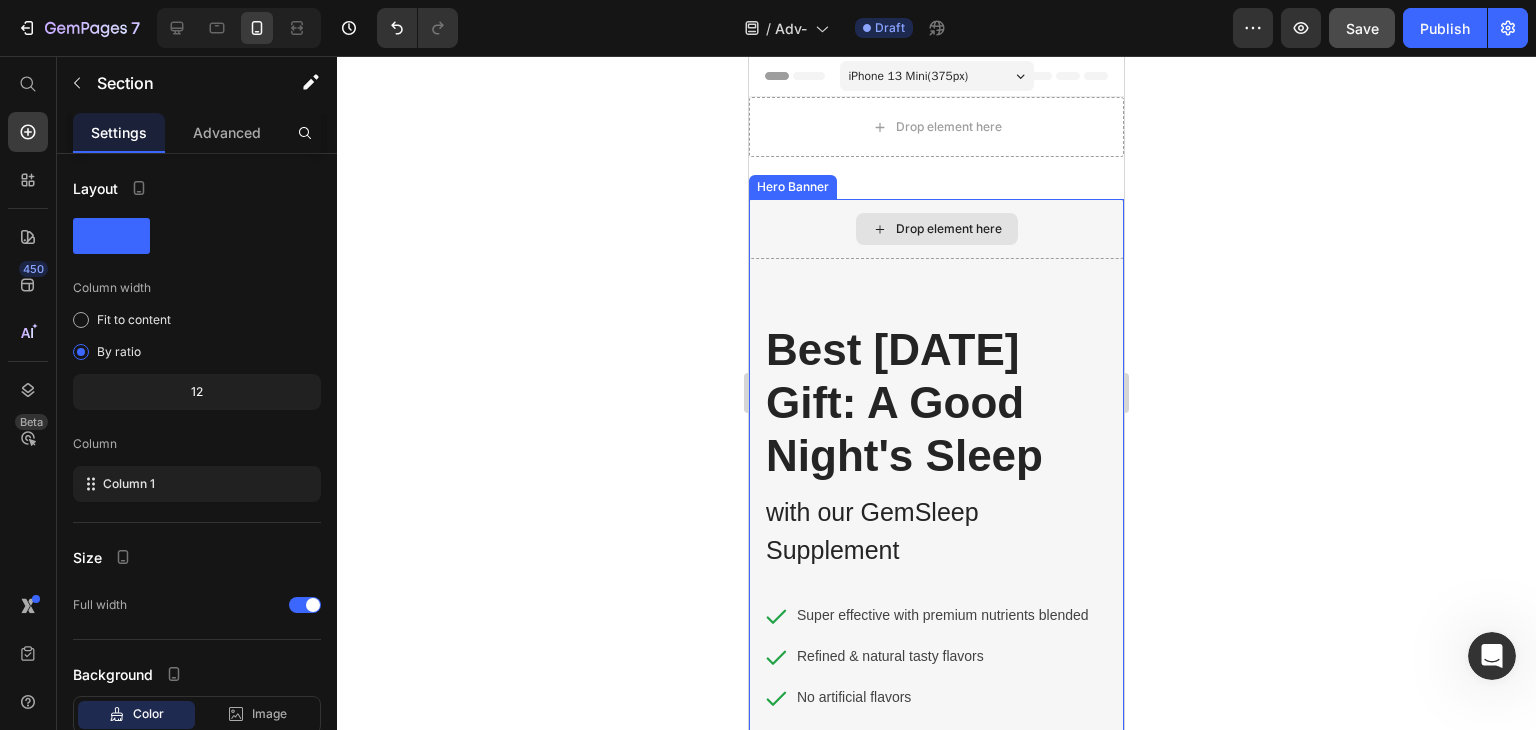 click on "Drop element here" at bounding box center [936, 229] 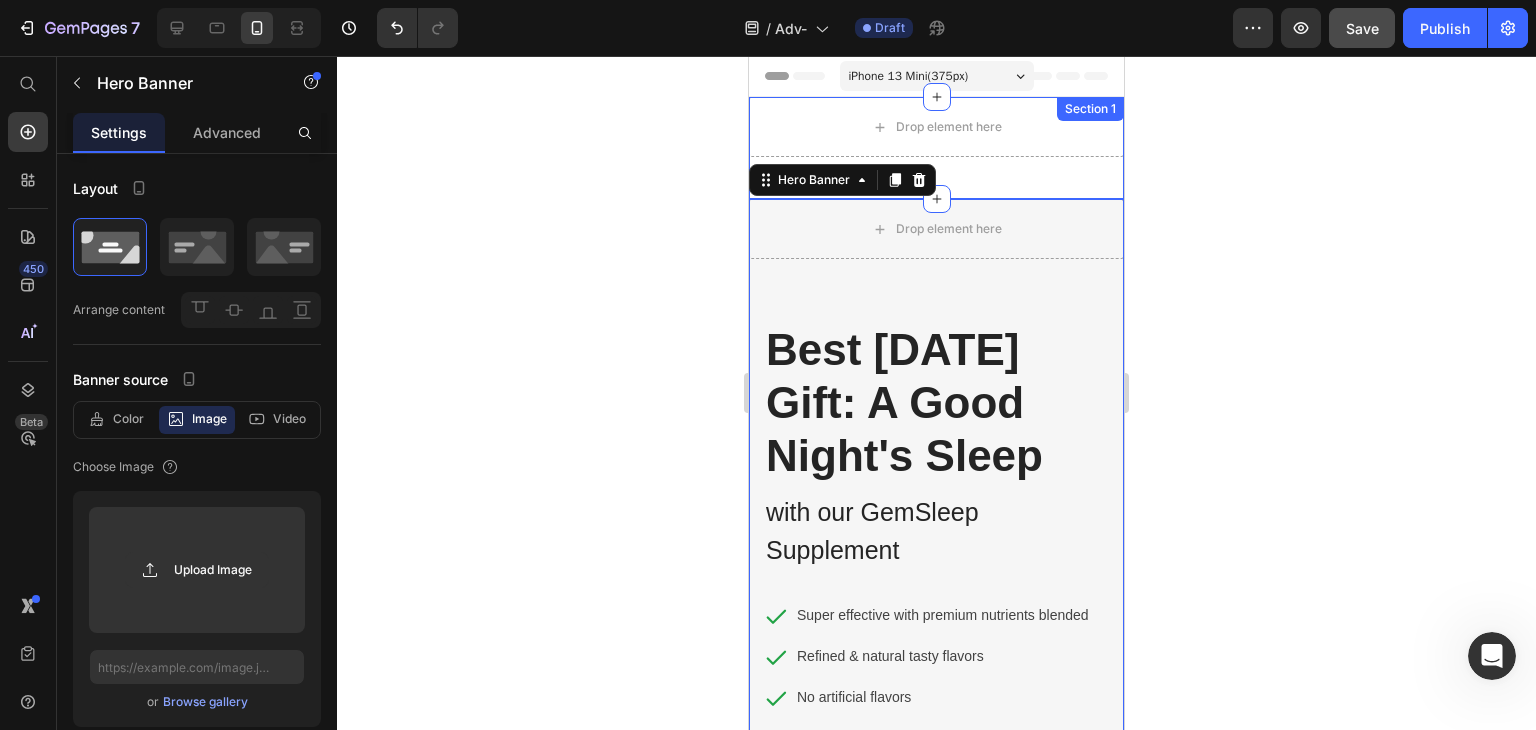 click on "Drop element here Row Row Section 1" at bounding box center (936, 148) 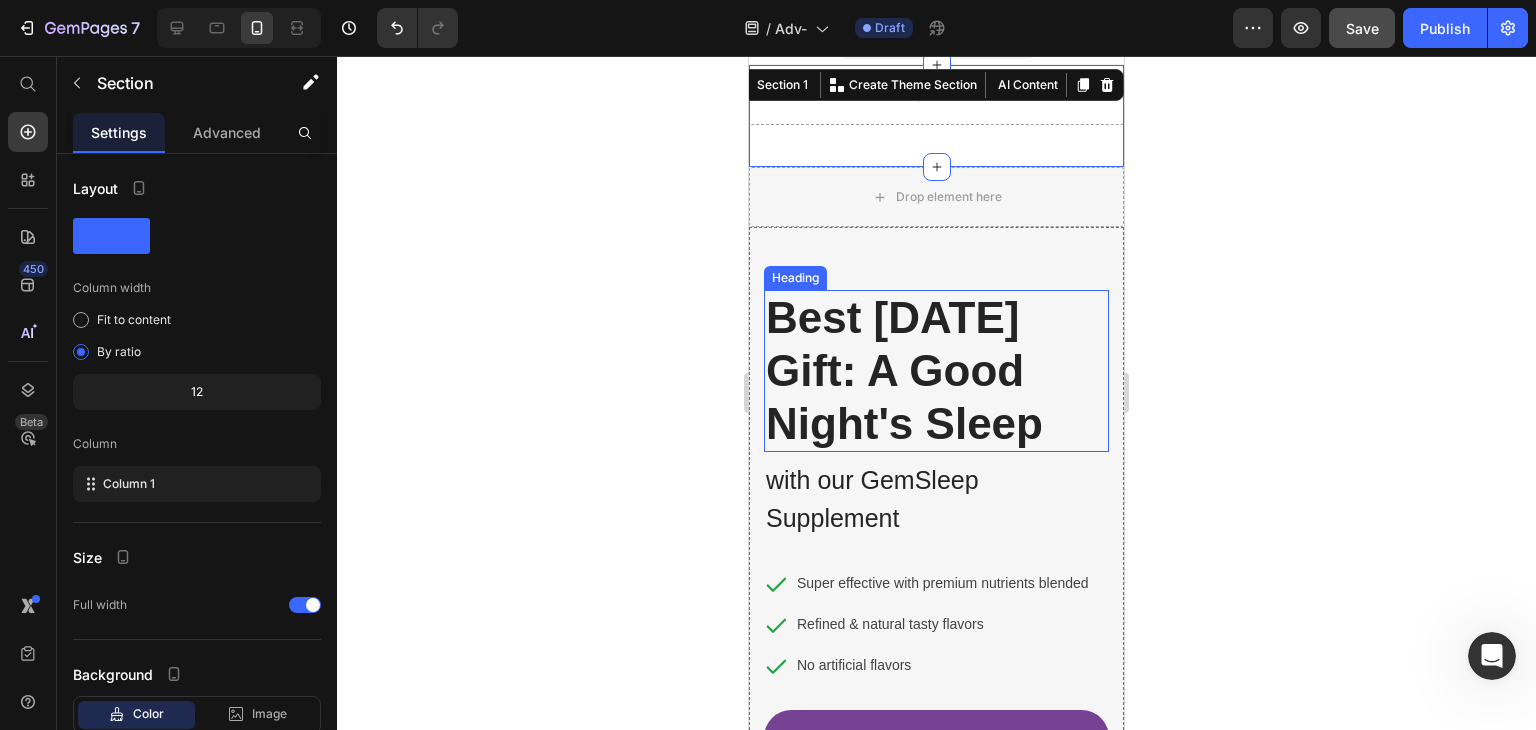 scroll, scrollTop: 0, scrollLeft: 0, axis: both 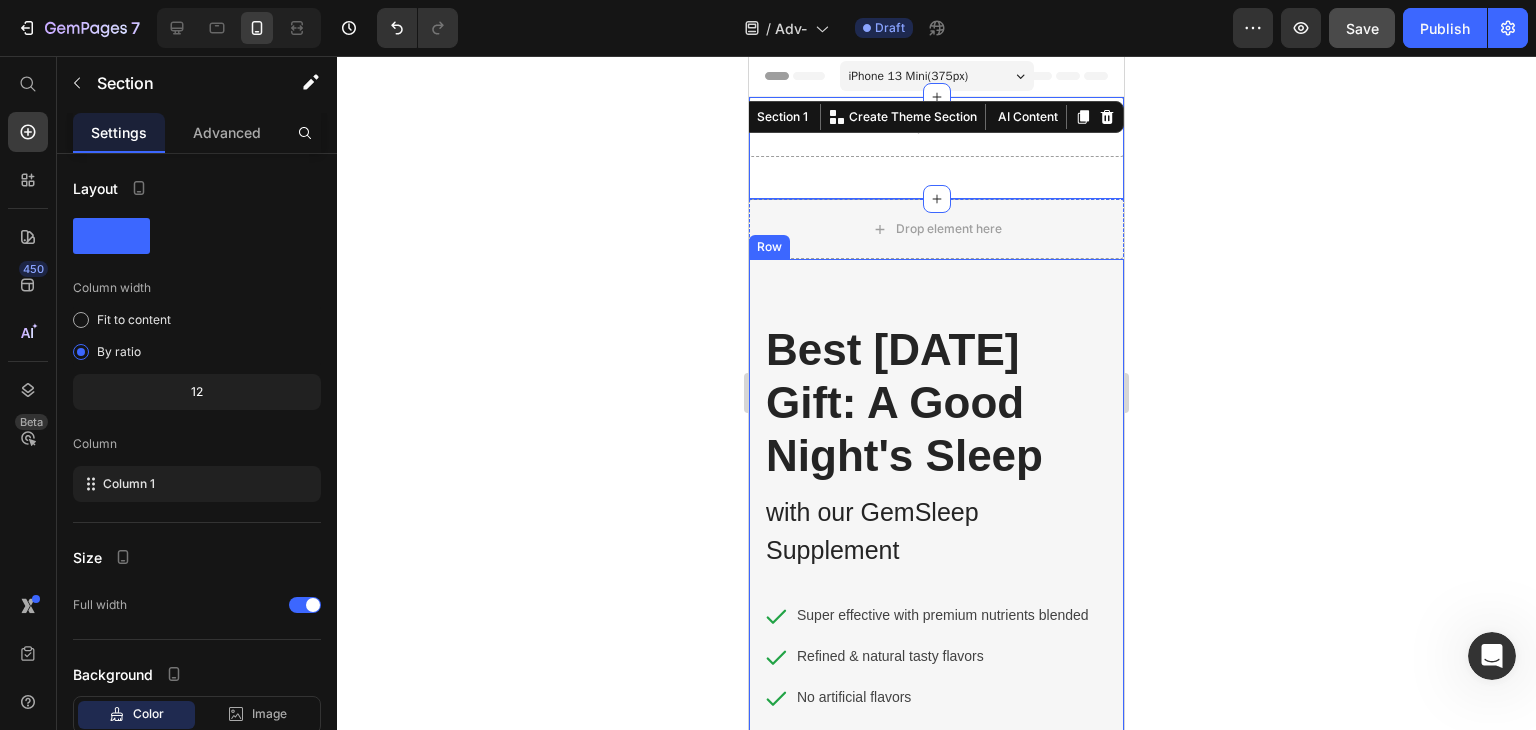 click on "Best Father's Day Gift: A Good Night's Sleep Heading with our GemSleep Supplement Text block
Icon Super effective with premium nutrients blended Text block
Icon Refined & natural tasty flavors Text block
Icon No artificial flavors Text block Icon List SKIP Button Find Out More Button Row Row" at bounding box center (936, 603) 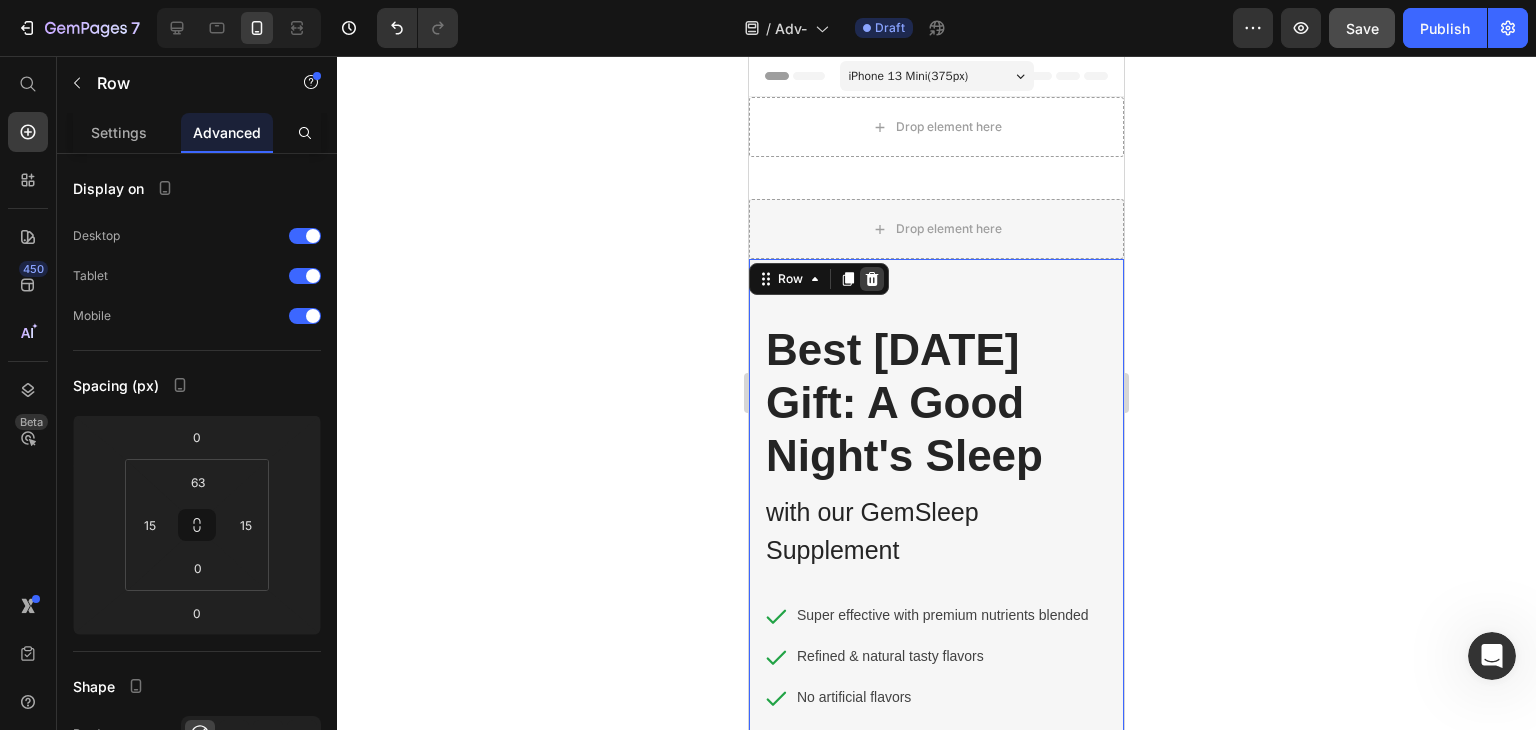 click 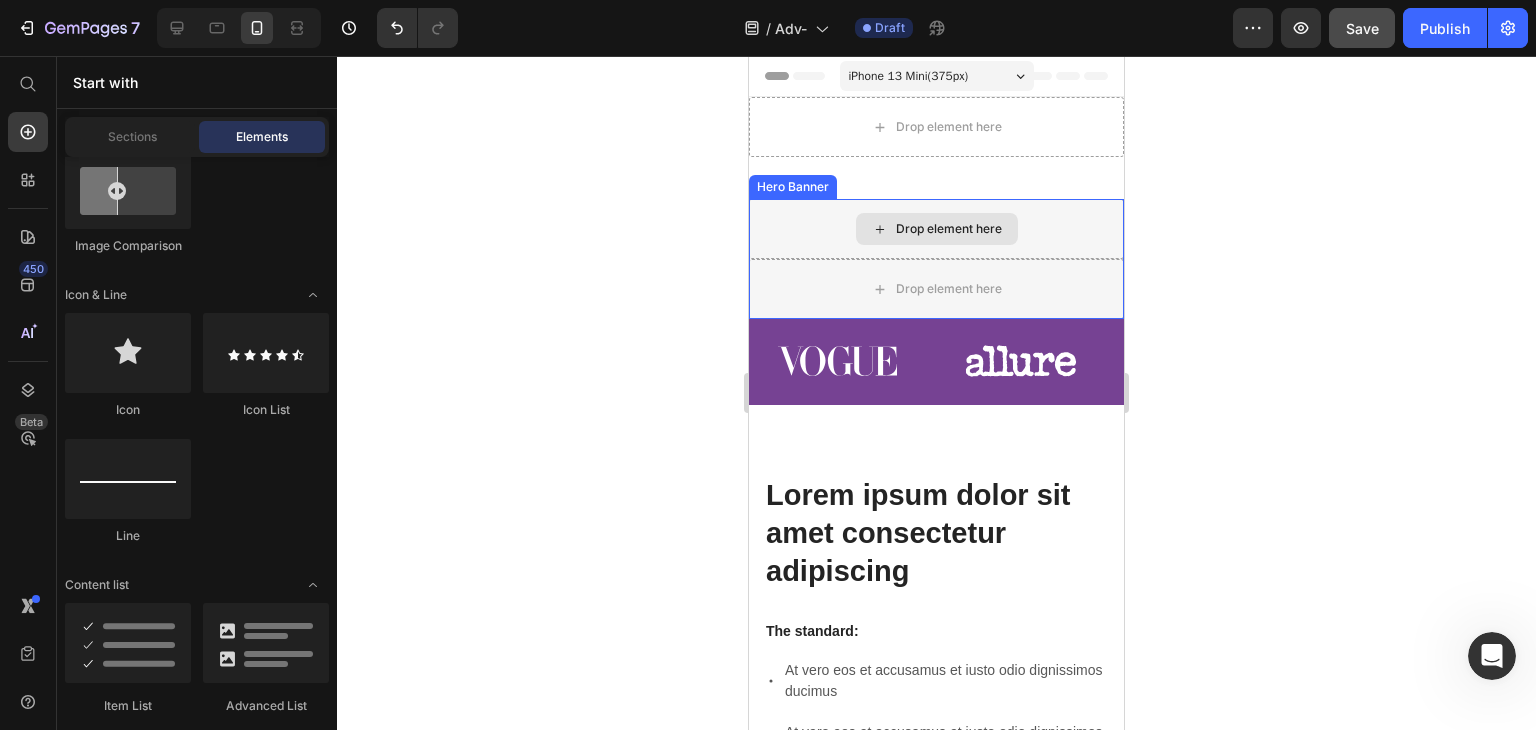 click on "Drop element here" at bounding box center (937, 229) 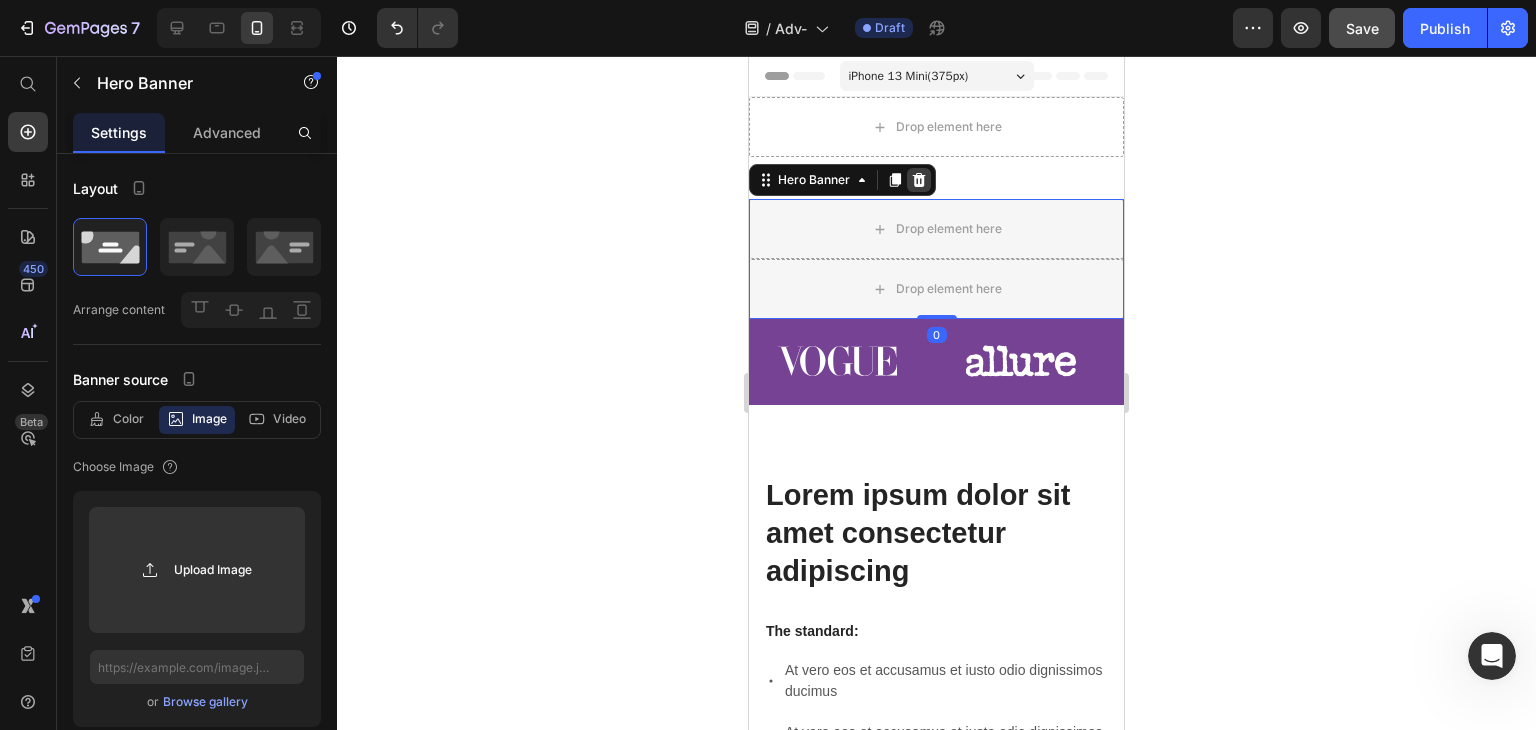 click at bounding box center [919, 180] 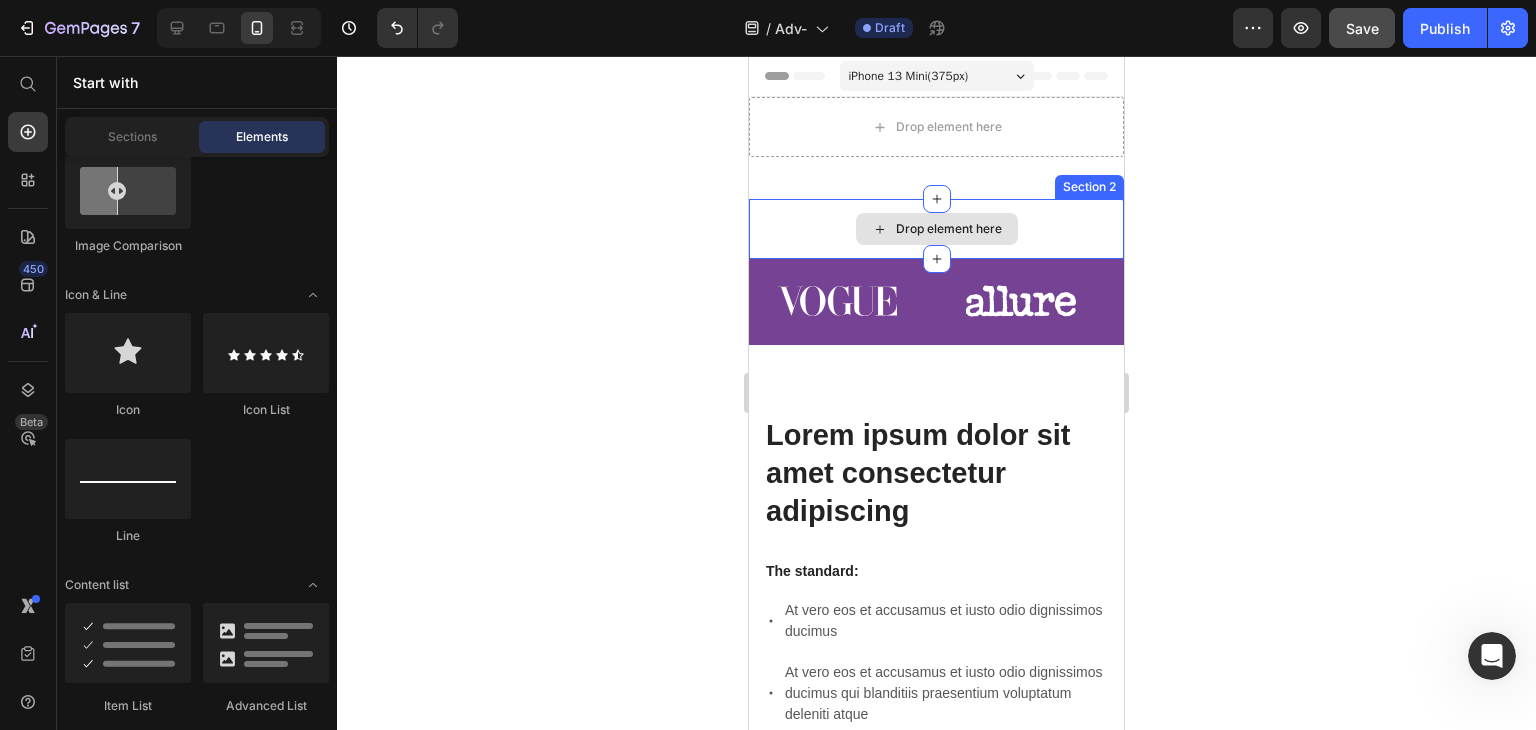 click on "Drop element here" at bounding box center (936, 229) 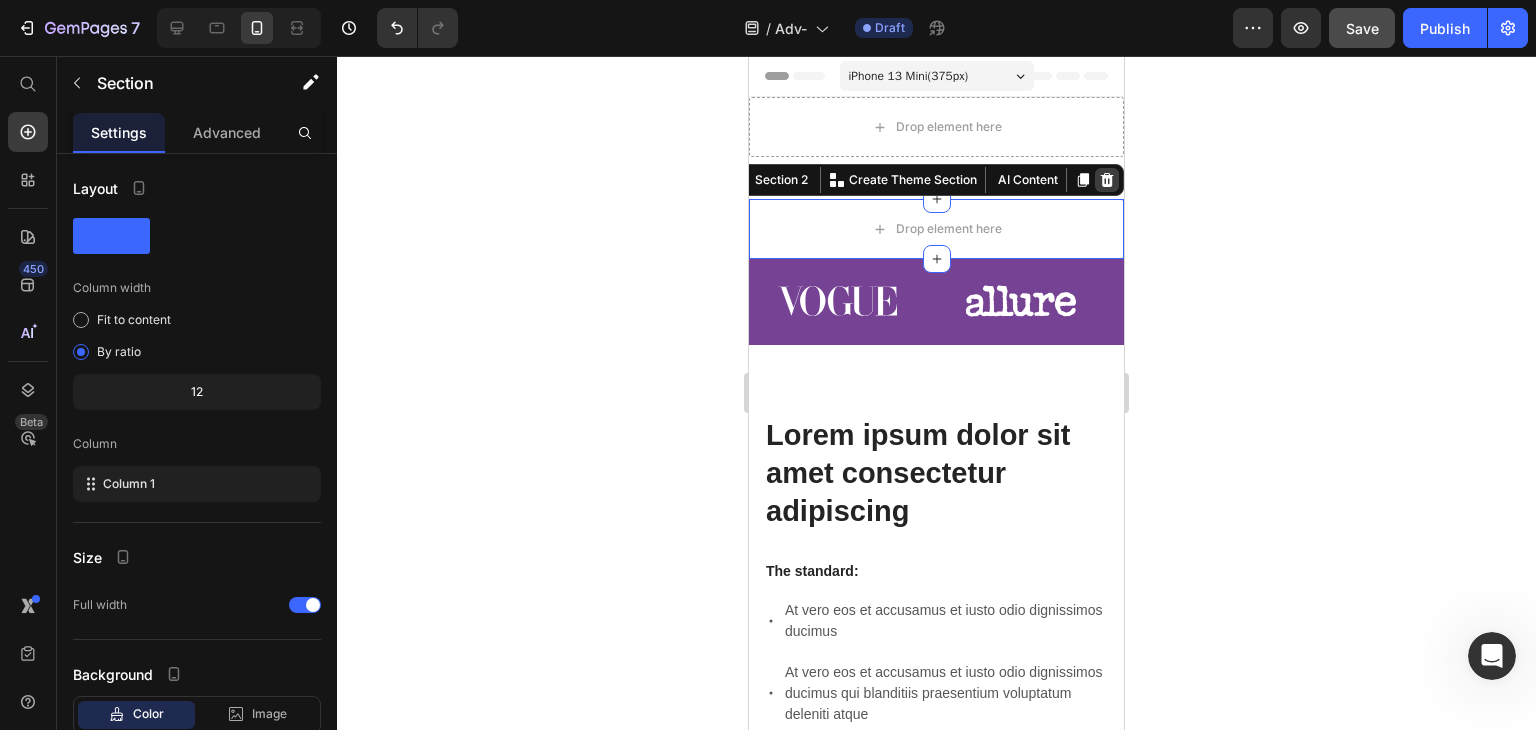 click 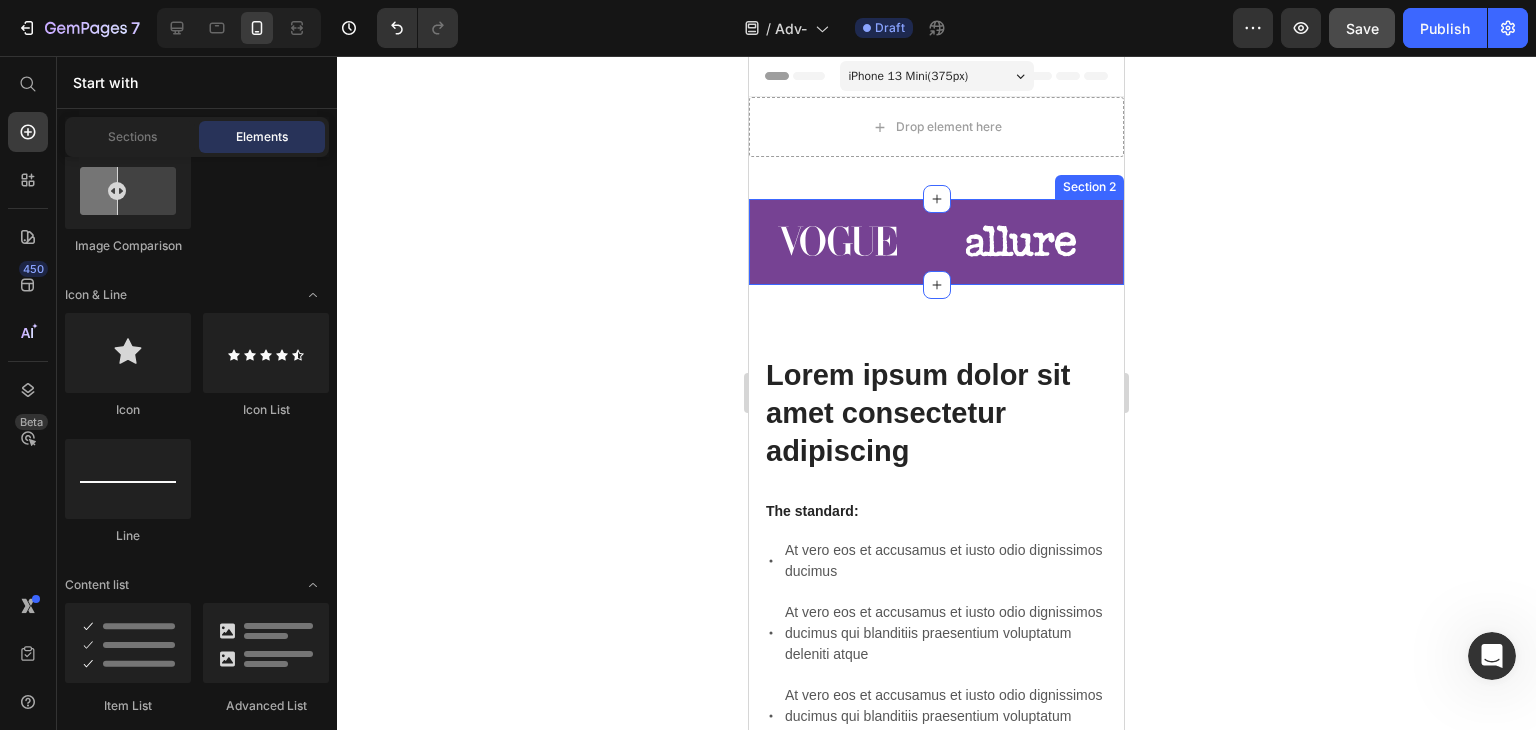 click on "Image Image Image Image Image Image Carousel Section 2" at bounding box center (936, 242) 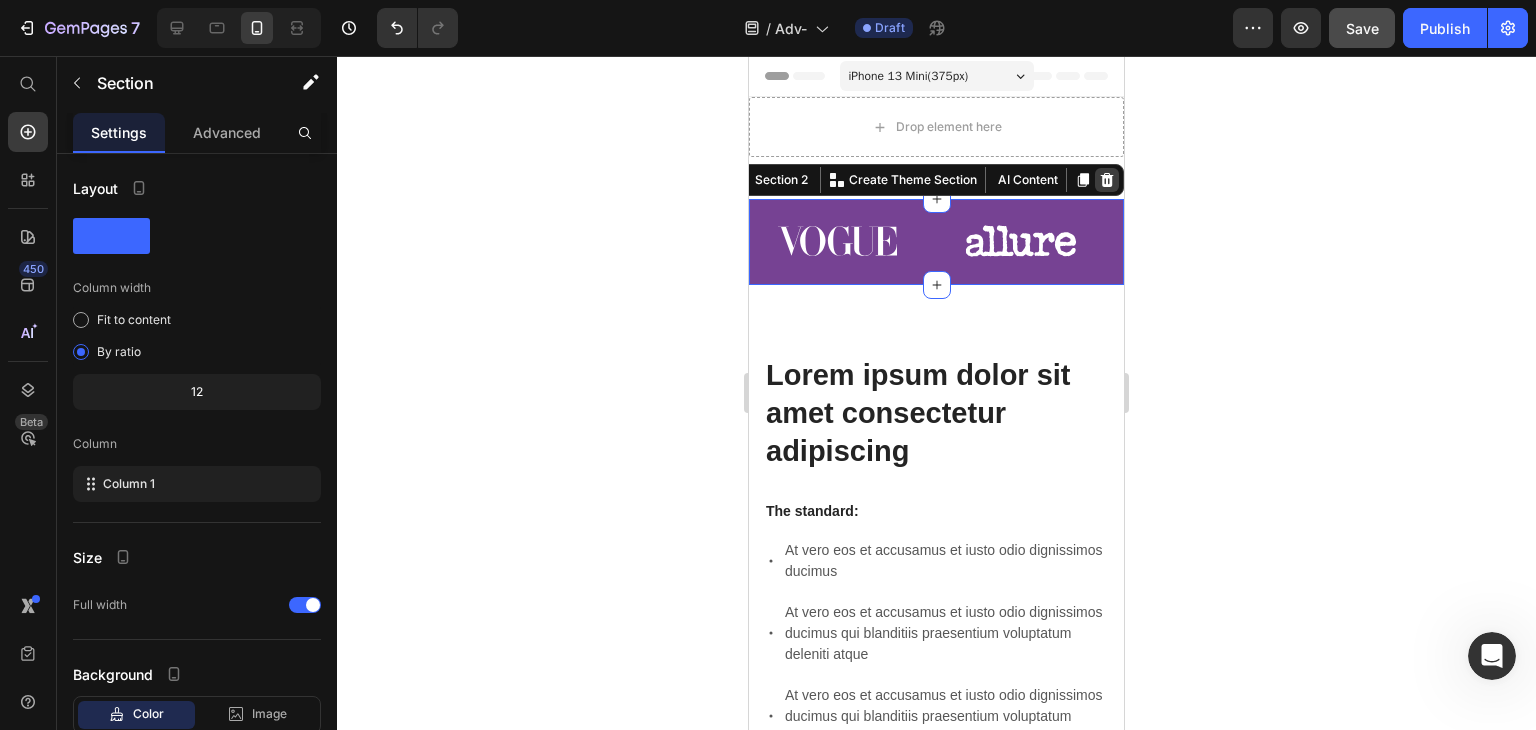 click 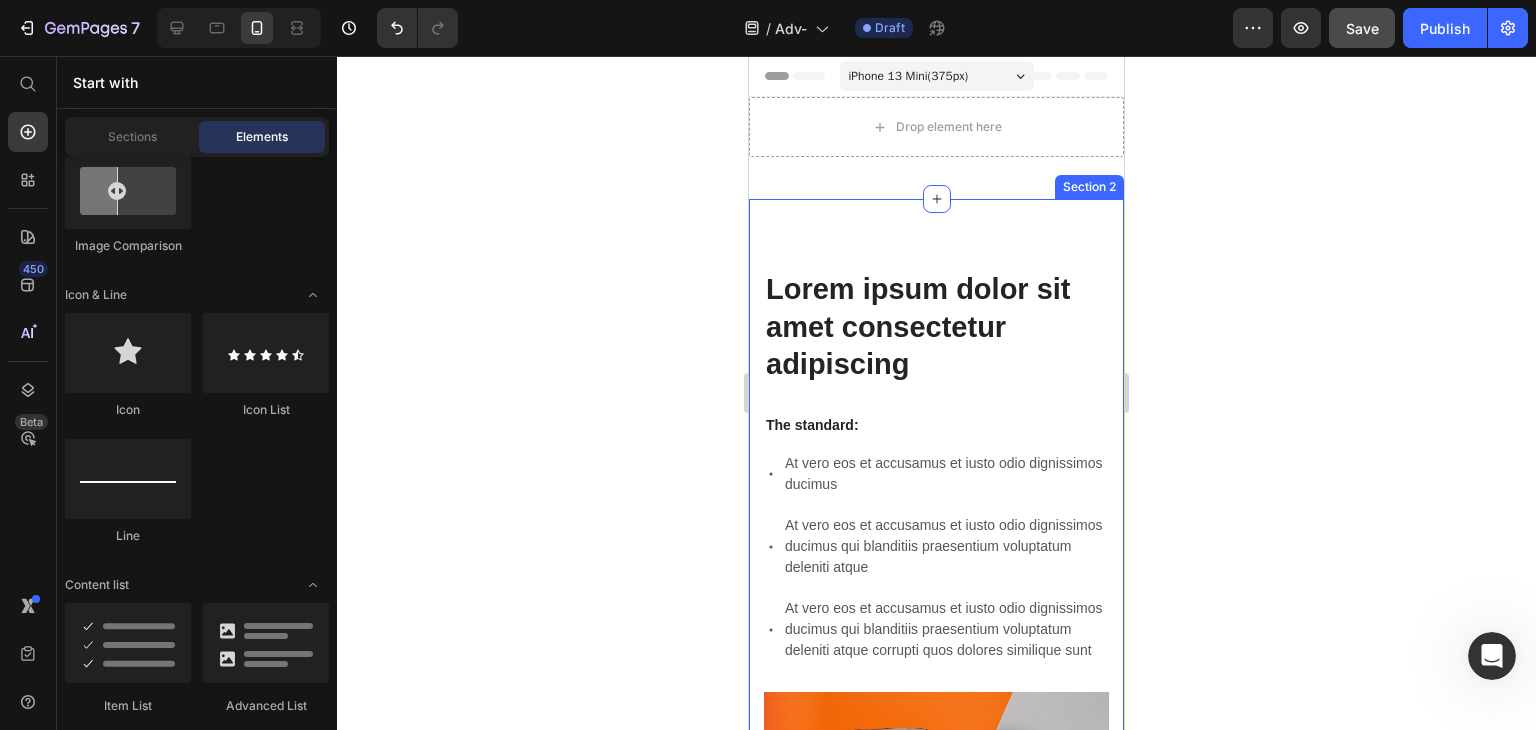 click on "Lorem ipsum dolor sit amet consectetur adipiscing Heading The standard: Text Block
At vero eos et accusamus et iusto odio dignissimos ducimus
At vero eos et accusamus et iusto odio dignissimos ducimus qui blanditiis praesentium voluptatum deleniti atque
At vero eos et accusamus et iusto odio dignissimos ducimus qui blanditiis praesentium voluptatum deleniti atque corrupti quos dolores similique sunt Item List Image Row Lorem ipsum dolor sit amet consectetur adipiscing Heading Image Lorem ipsum dolor sit amet, consectetur Heading At vero eos et accusamus et iusto odio dignissimos ducimus qui blanditiis praesentium voluptatum deleniti atque corrupti quos dolores similique sunt Text Block At vero eos et accusamus et iusto odio dignissimos ducimus qui blanditiis praesentium voluptatum Text Block Image Row Row Section 2" at bounding box center (936, 905) 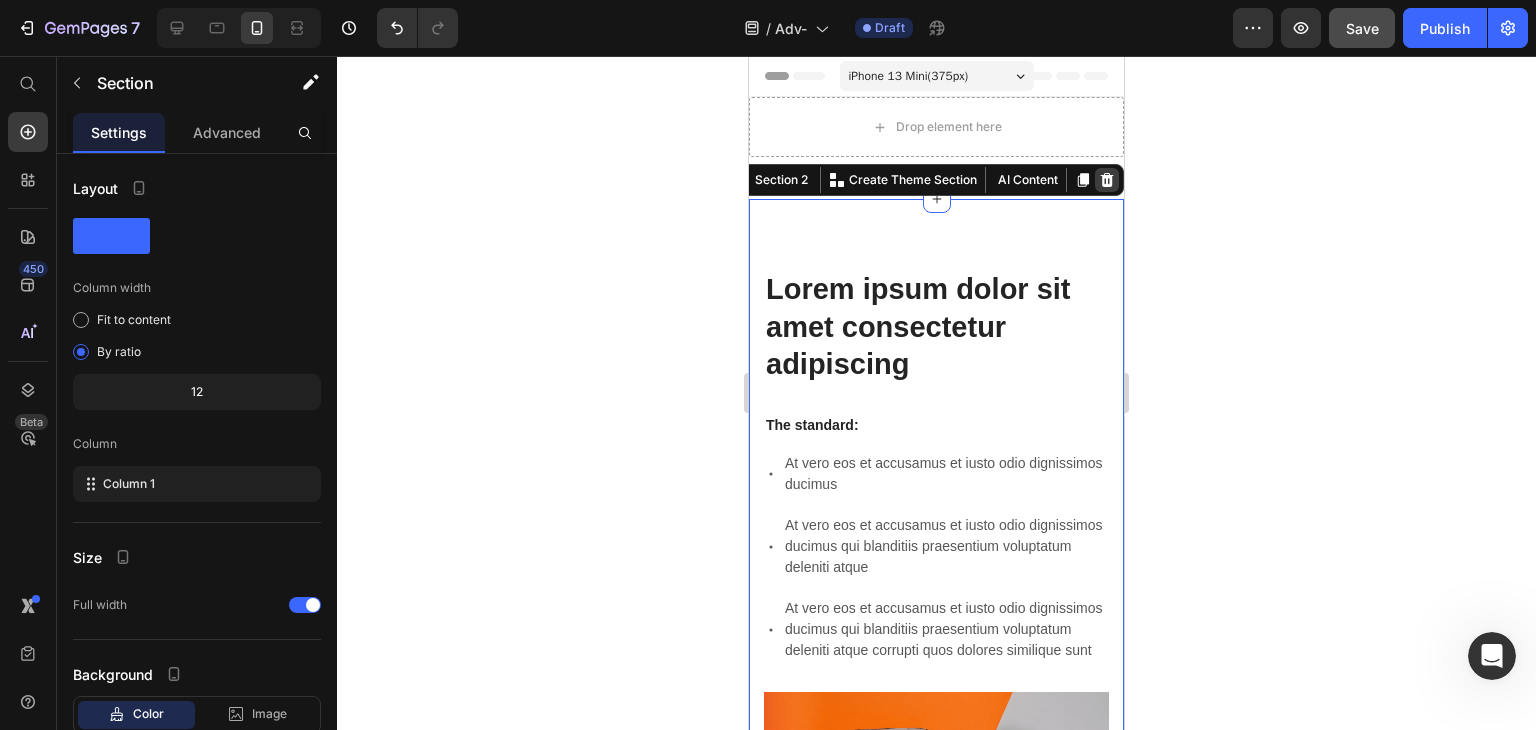 click 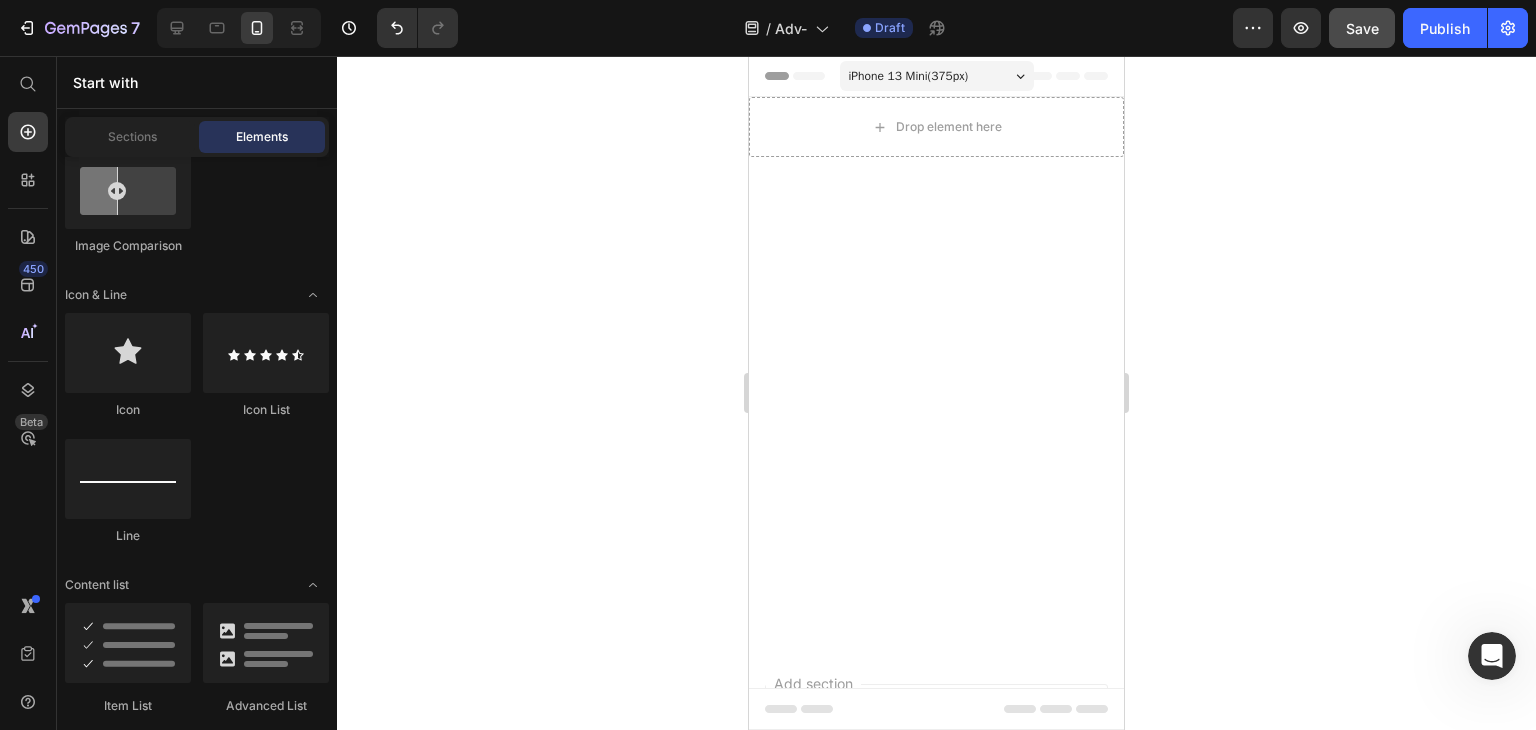 click at bounding box center (936, 277) 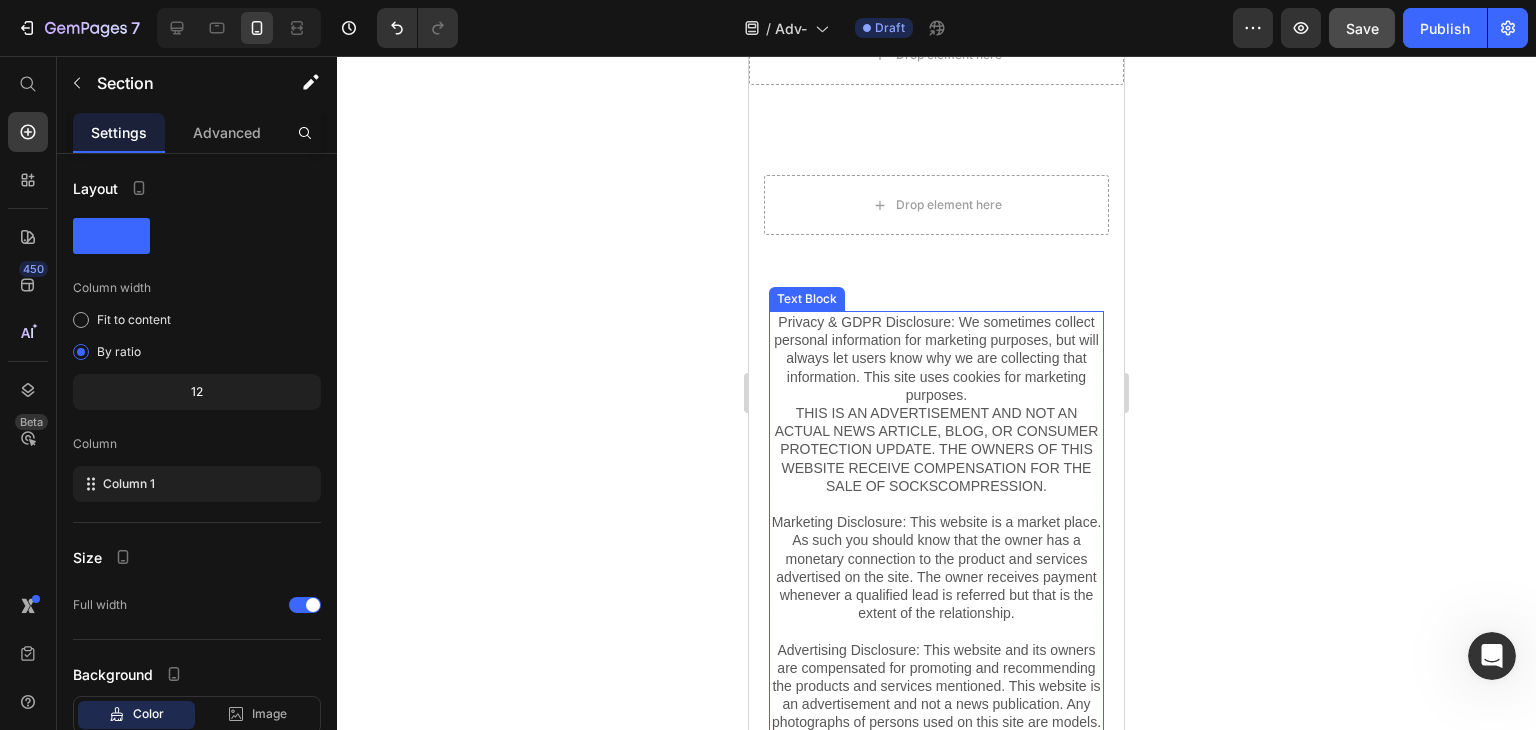 scroll, scrollTop: 0, scrollLeft: 0, axis: both 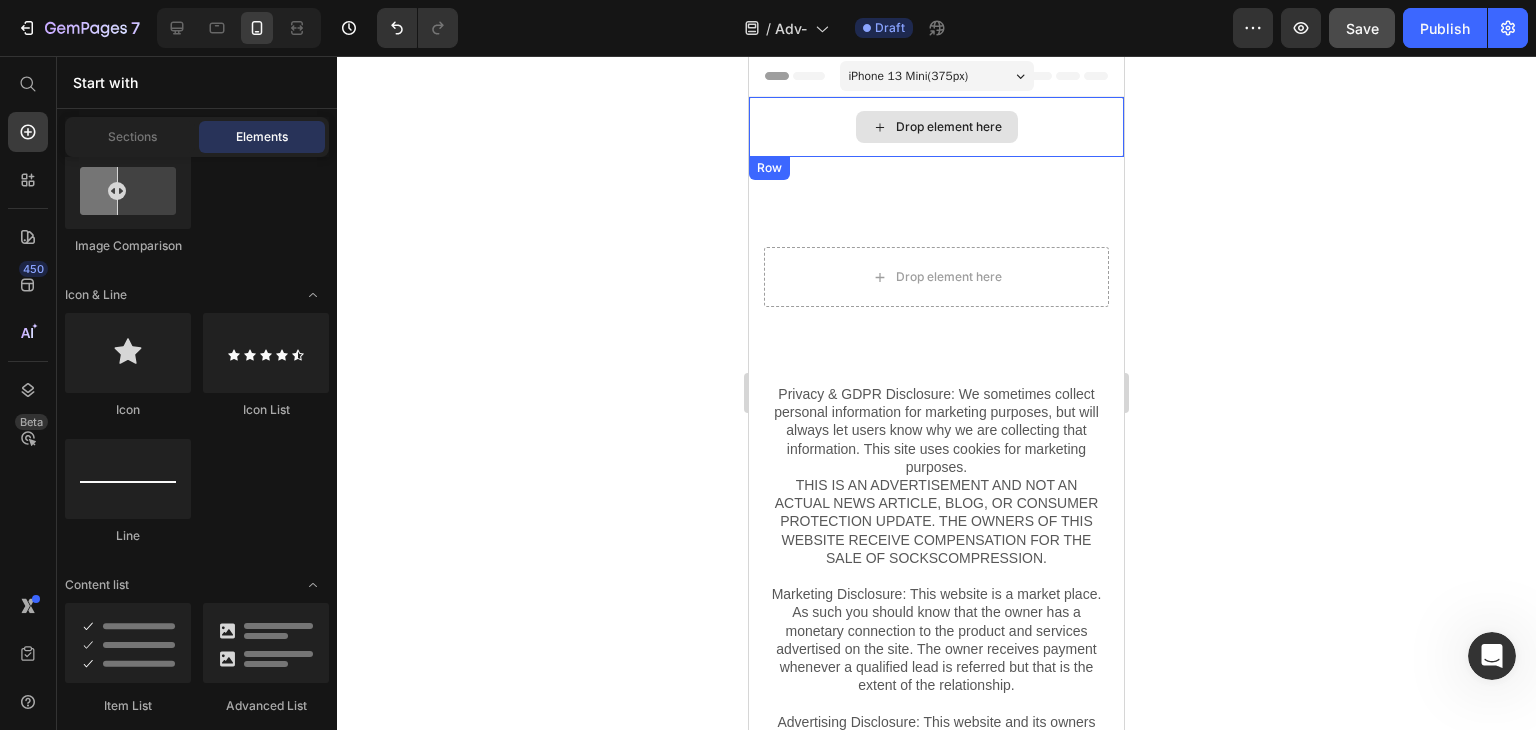 click on "Drop element here" at bounding box center (937, 127) 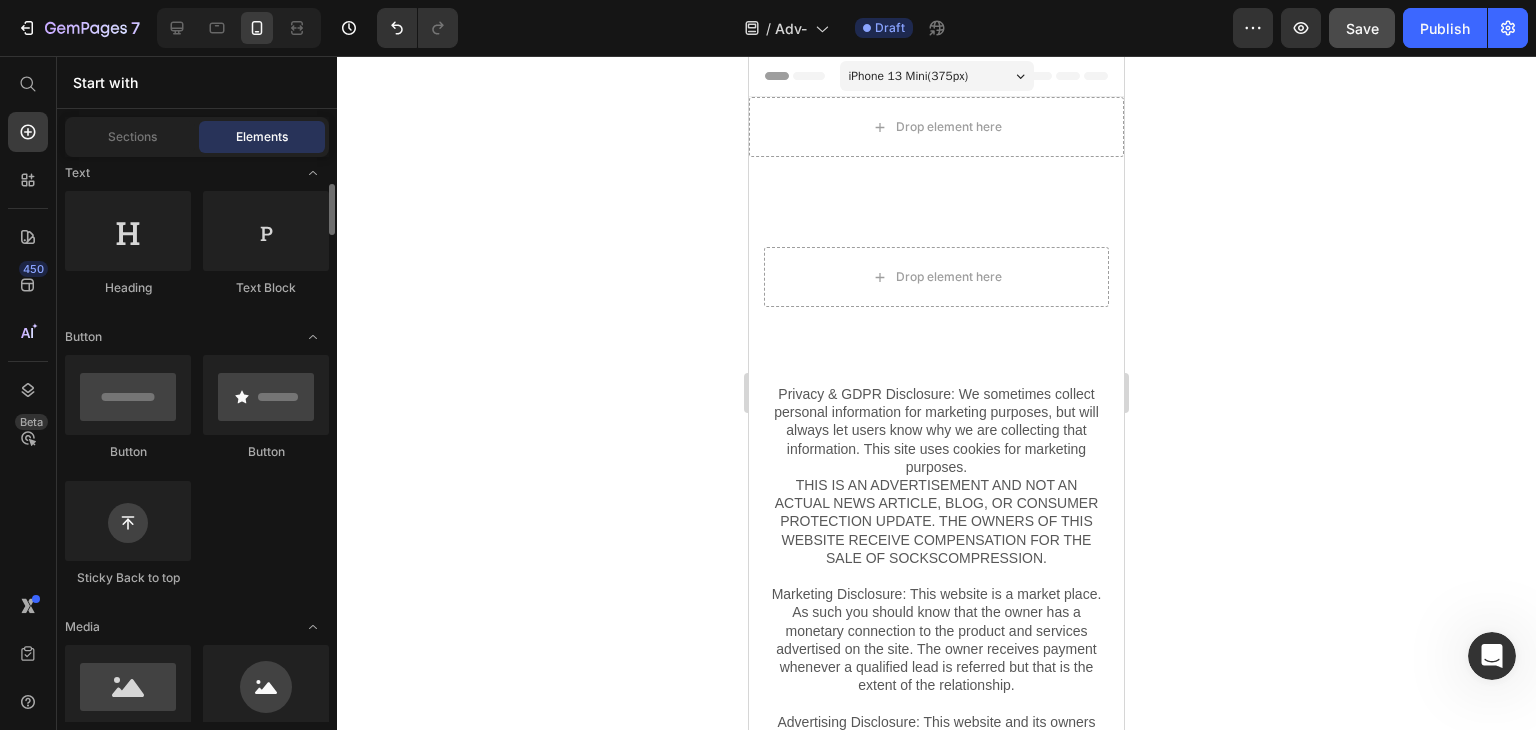 scroll, scrollTop: 0, scrollLeft: 0, axis: both 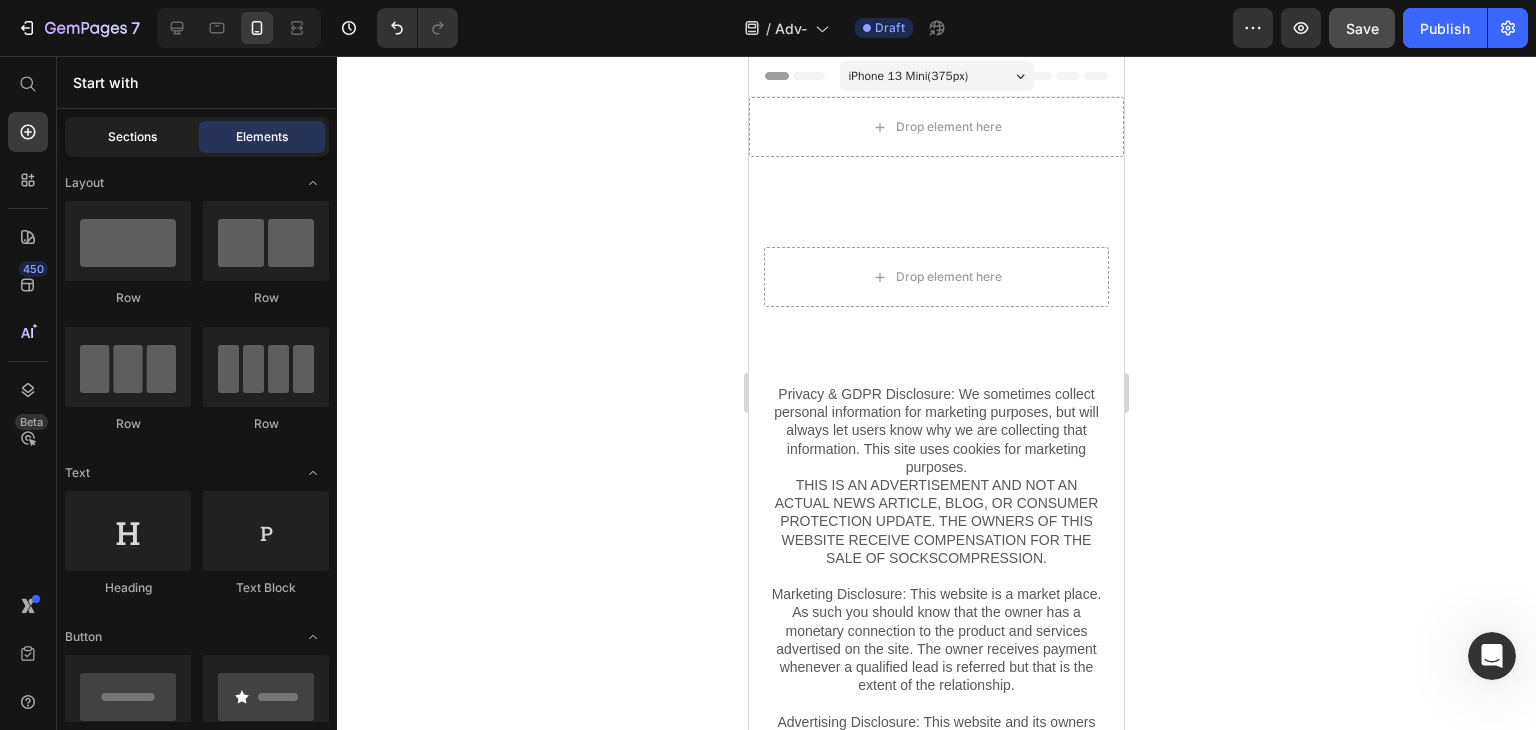 click on "Sections" at bounding box center [132, 137] 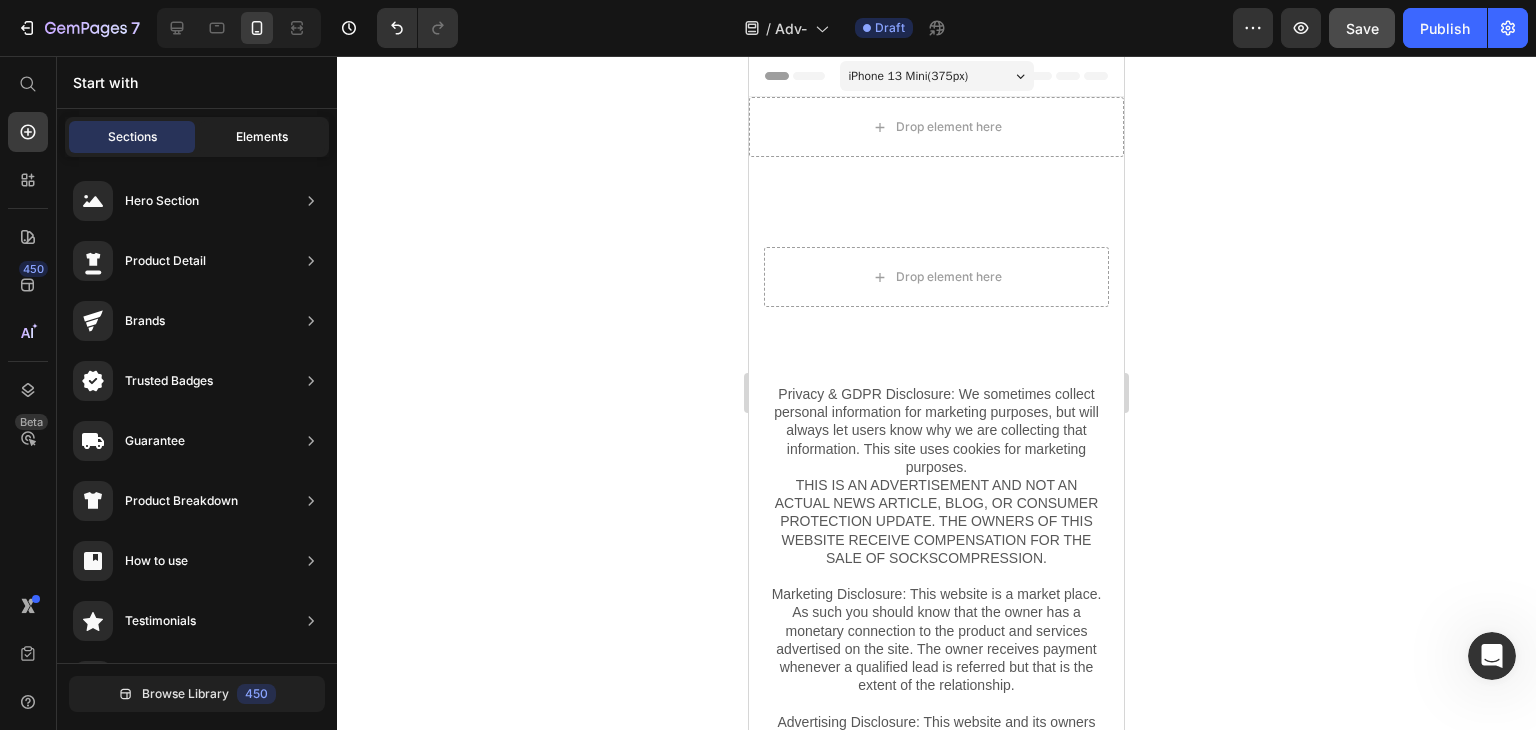 click on "Elements" at bounding box center [262, 137] 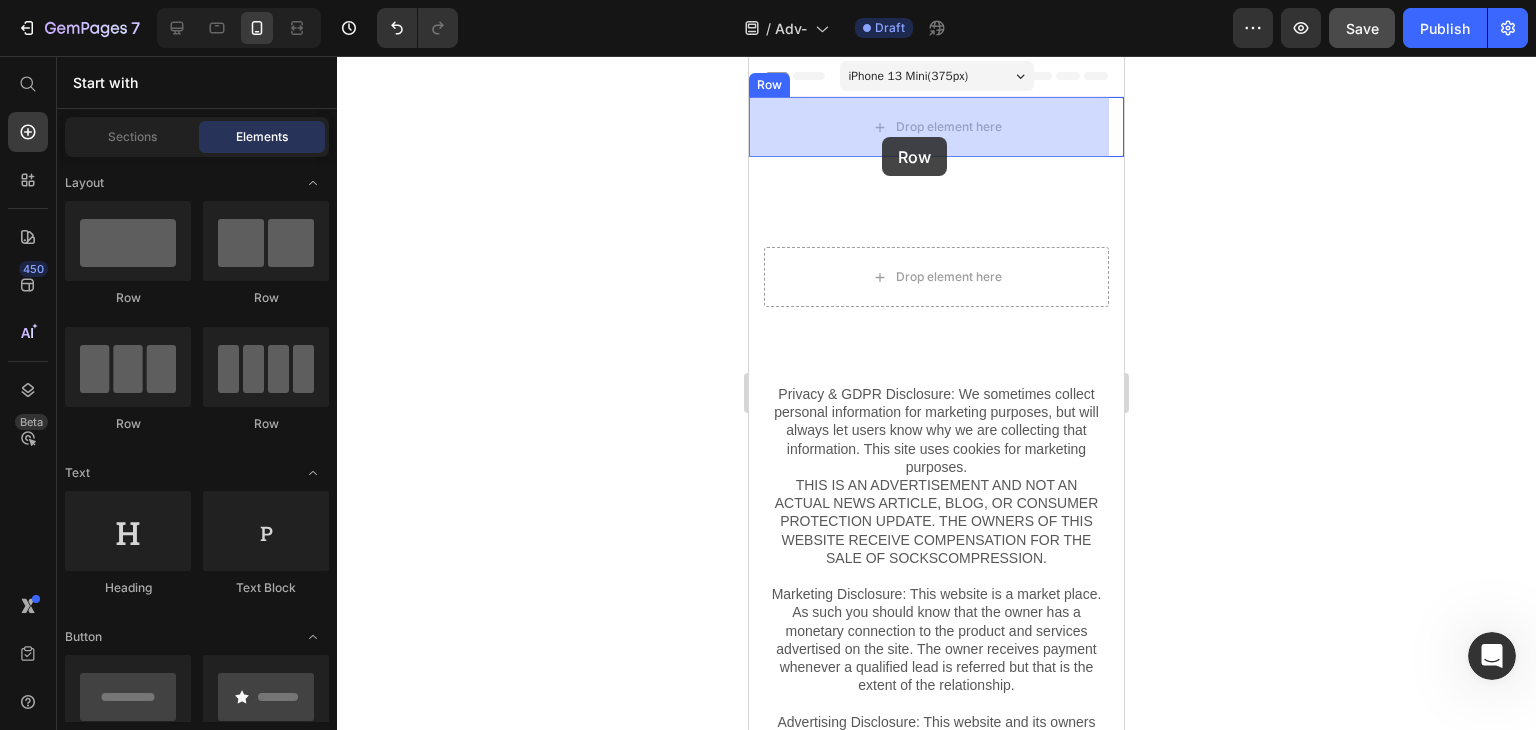 drag, startPoint x: 890, startPoint y: 314, endPoint x: 882, endPoint y: 137, distance: 177.1807 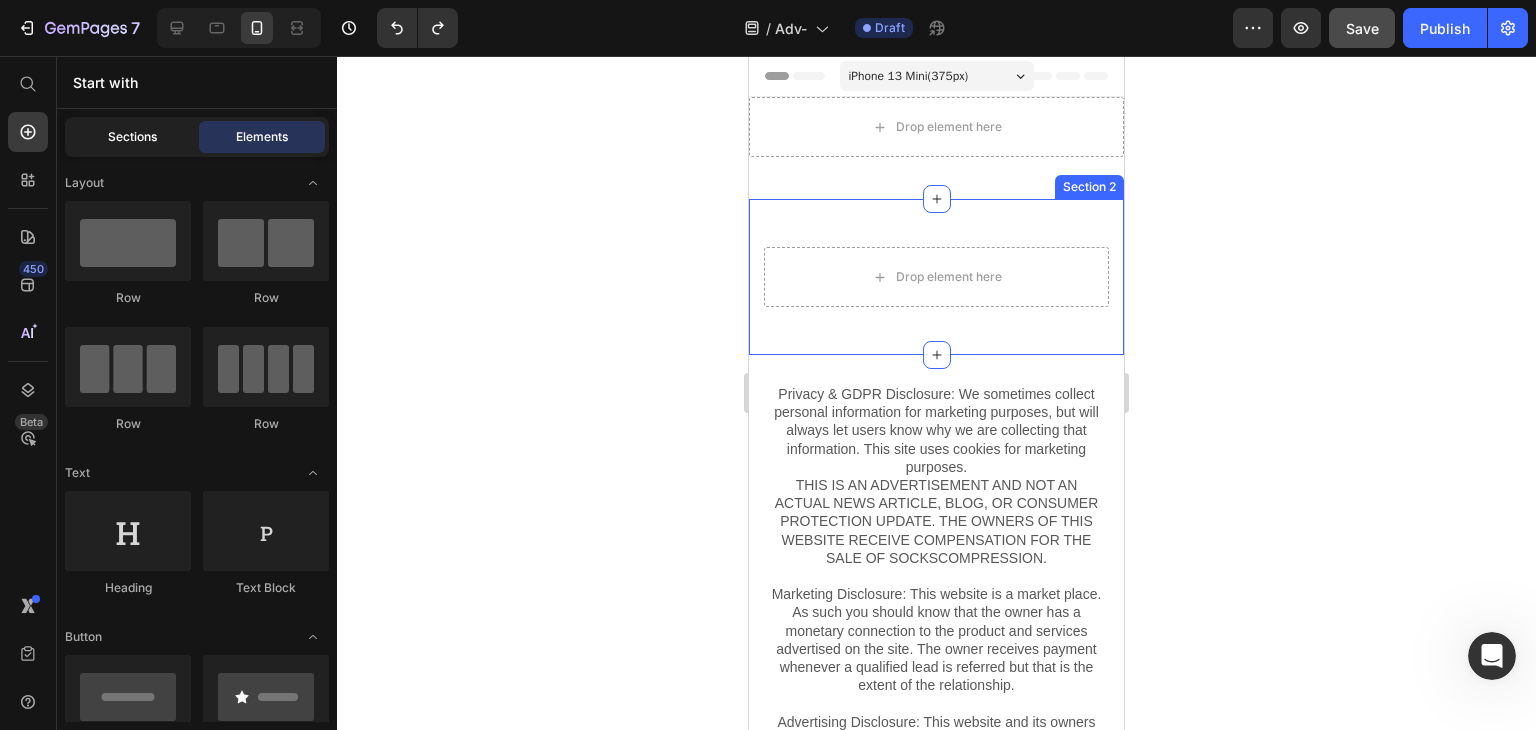click on "Sections" at bounding box center (132, 137) 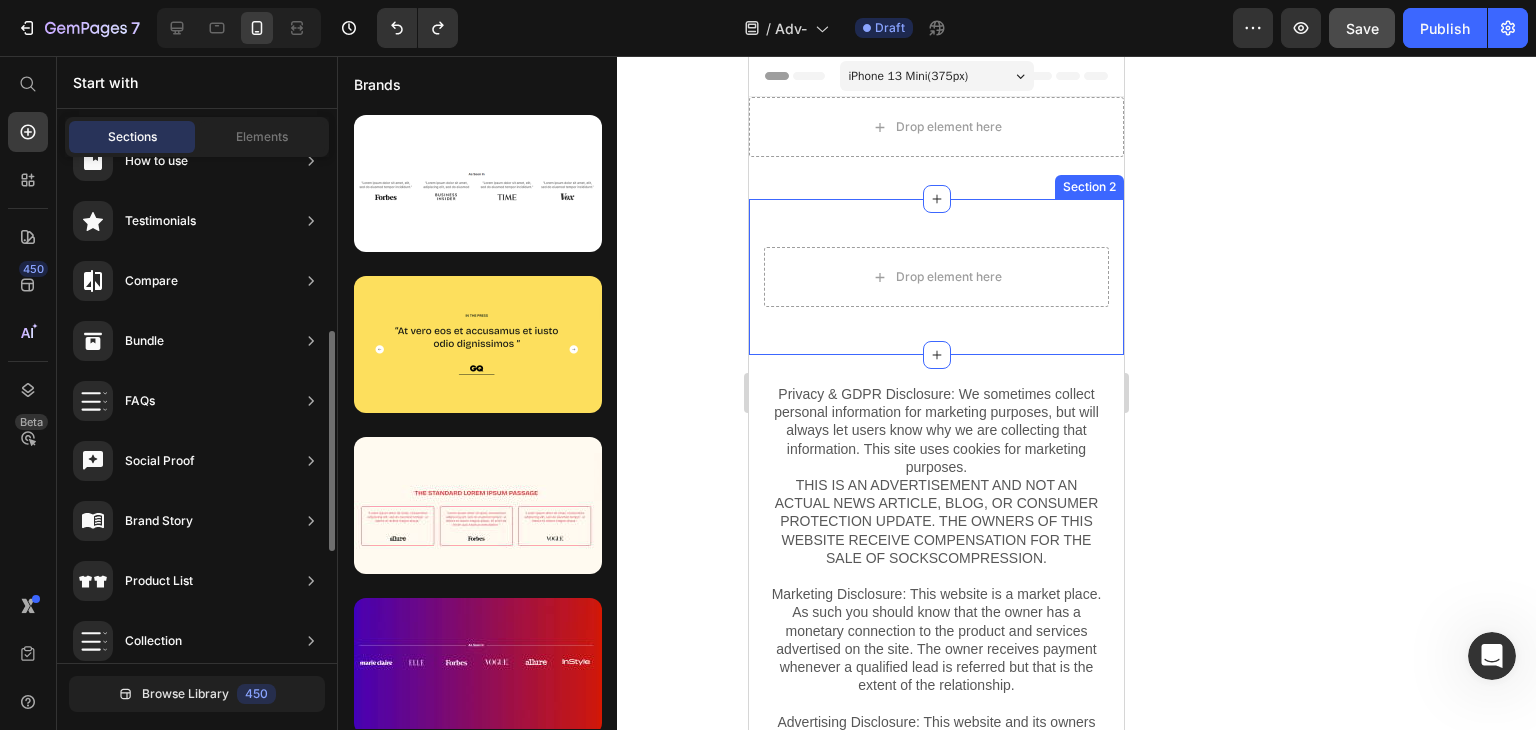 scroll, scrollTop: 0, scrollLeft: 0, axis: both 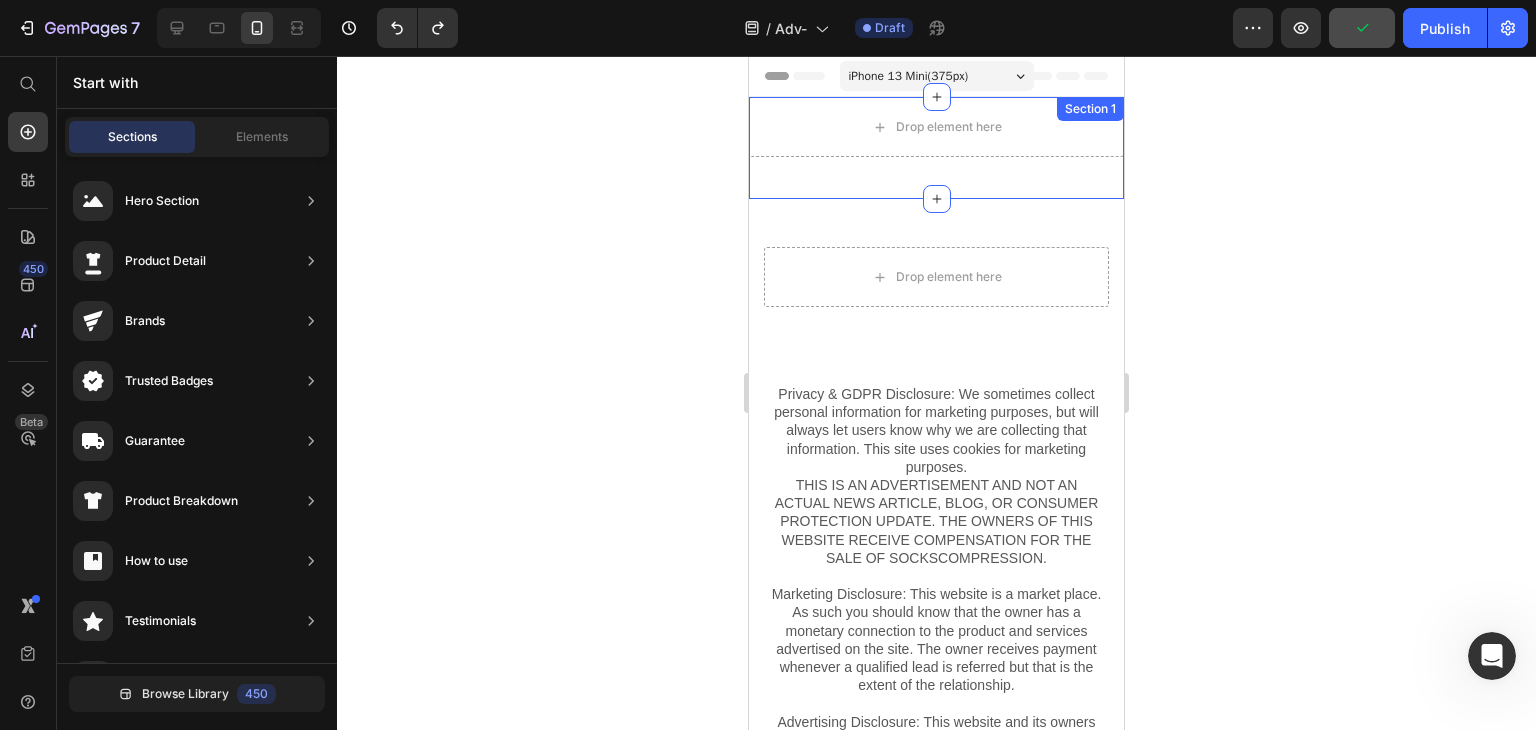 click on "Drop element here Row Row Section 1" at bounding box center (936, 148) 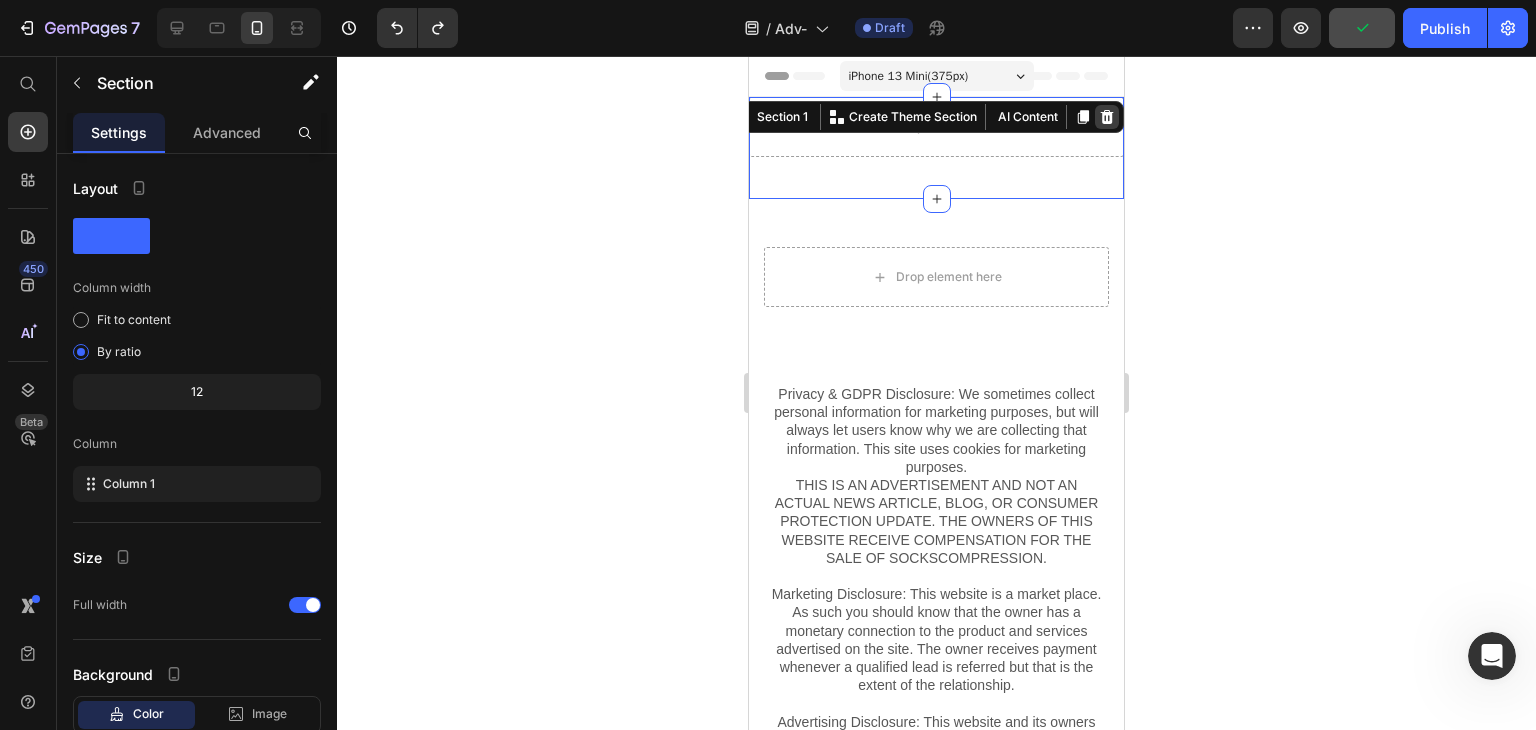 click 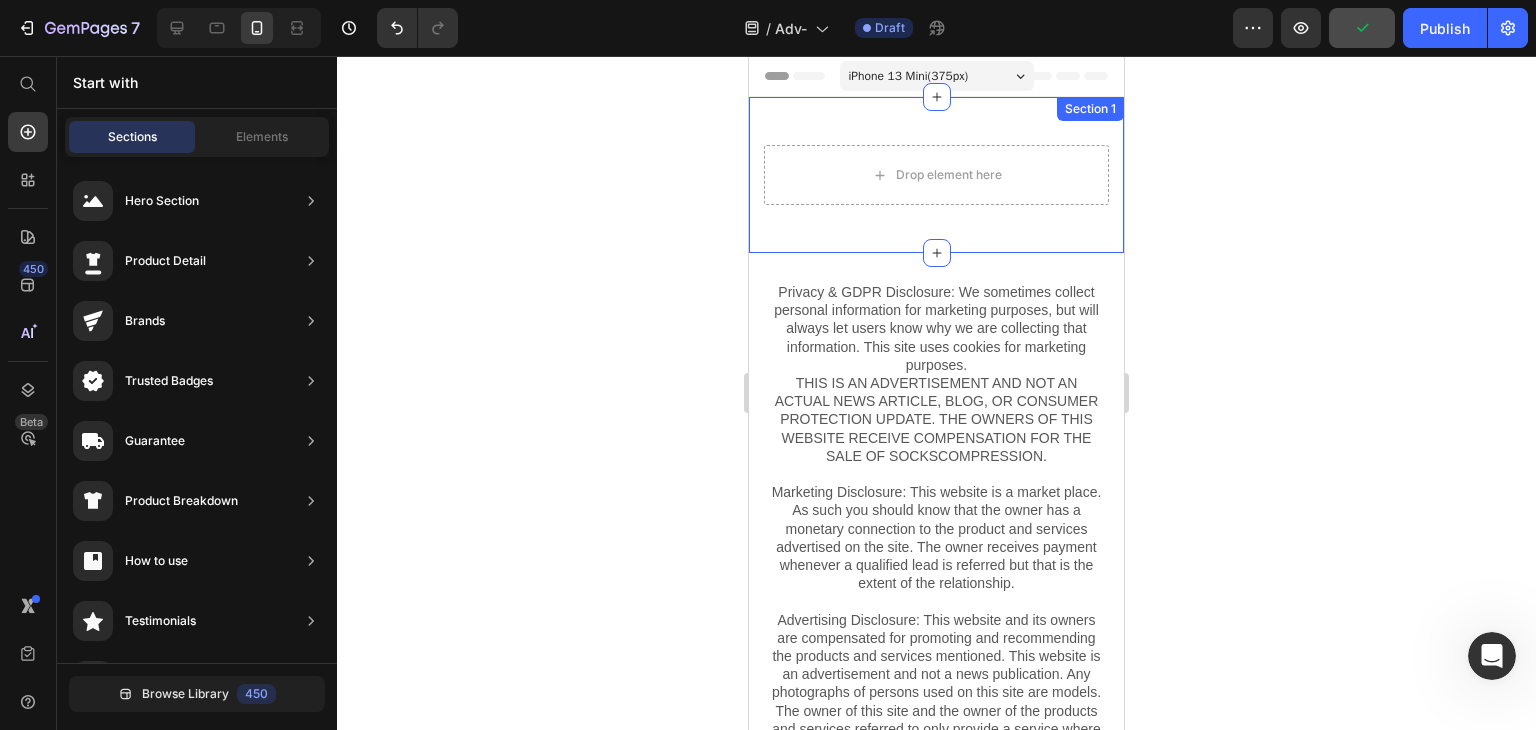 click on "Drop element here Section 1" at bounding box center [936, 175] 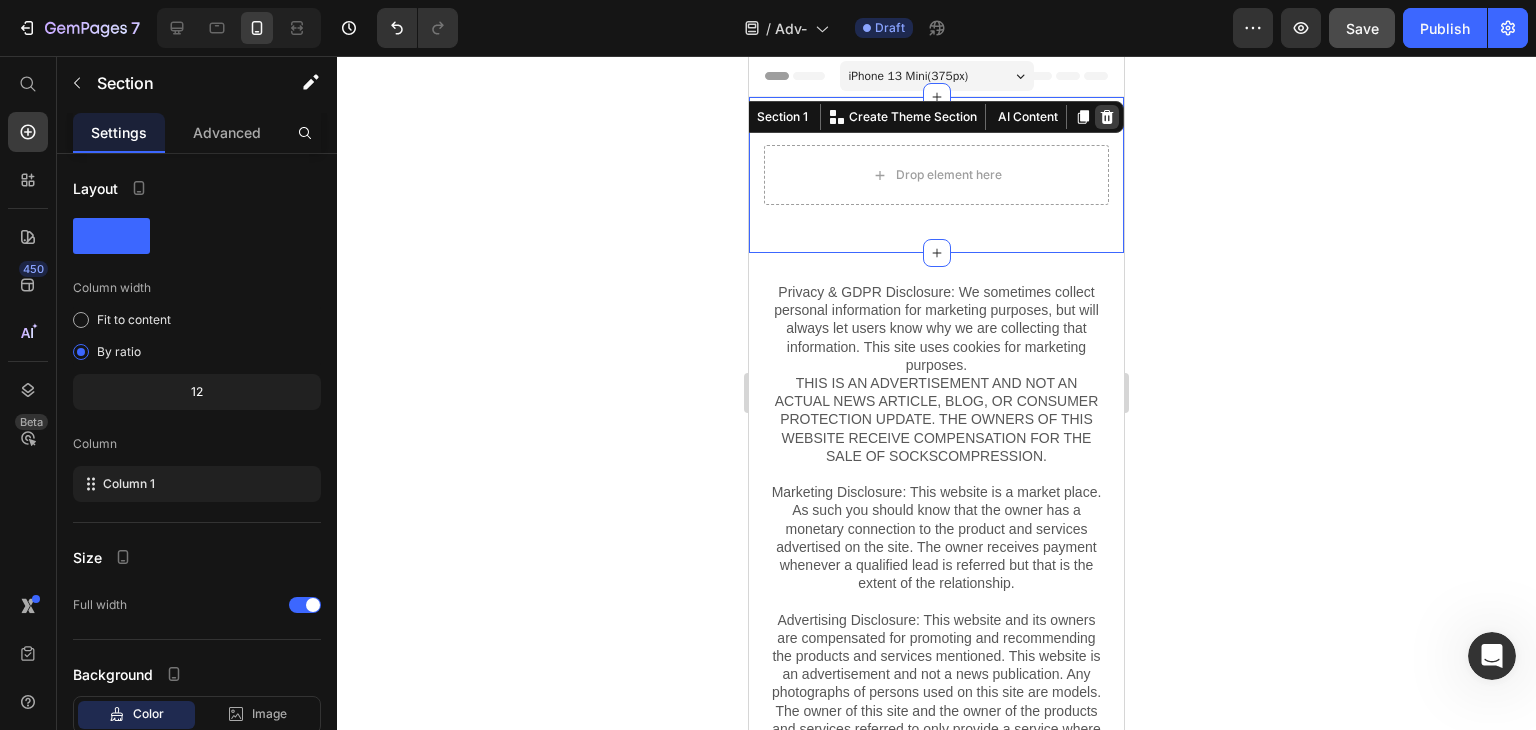 click 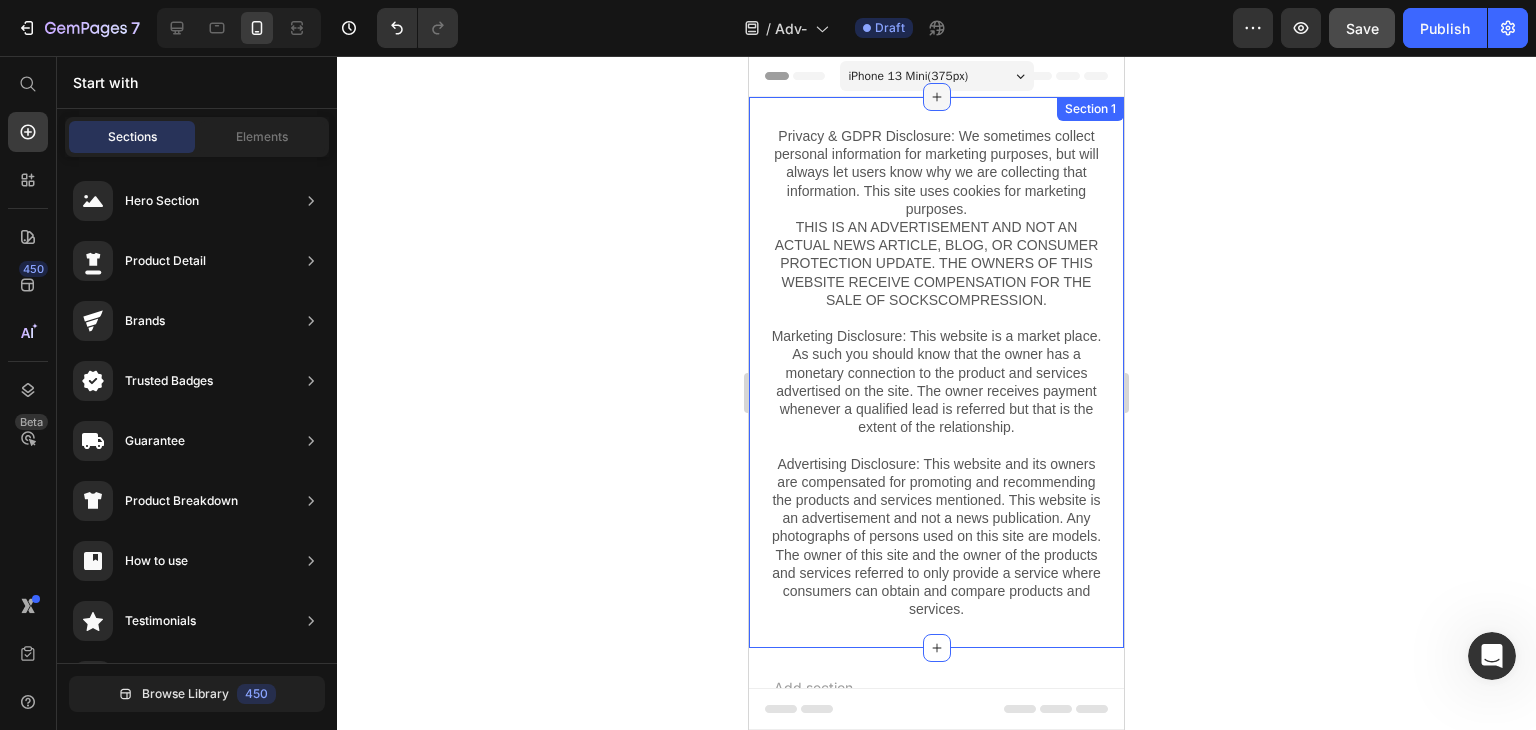 click 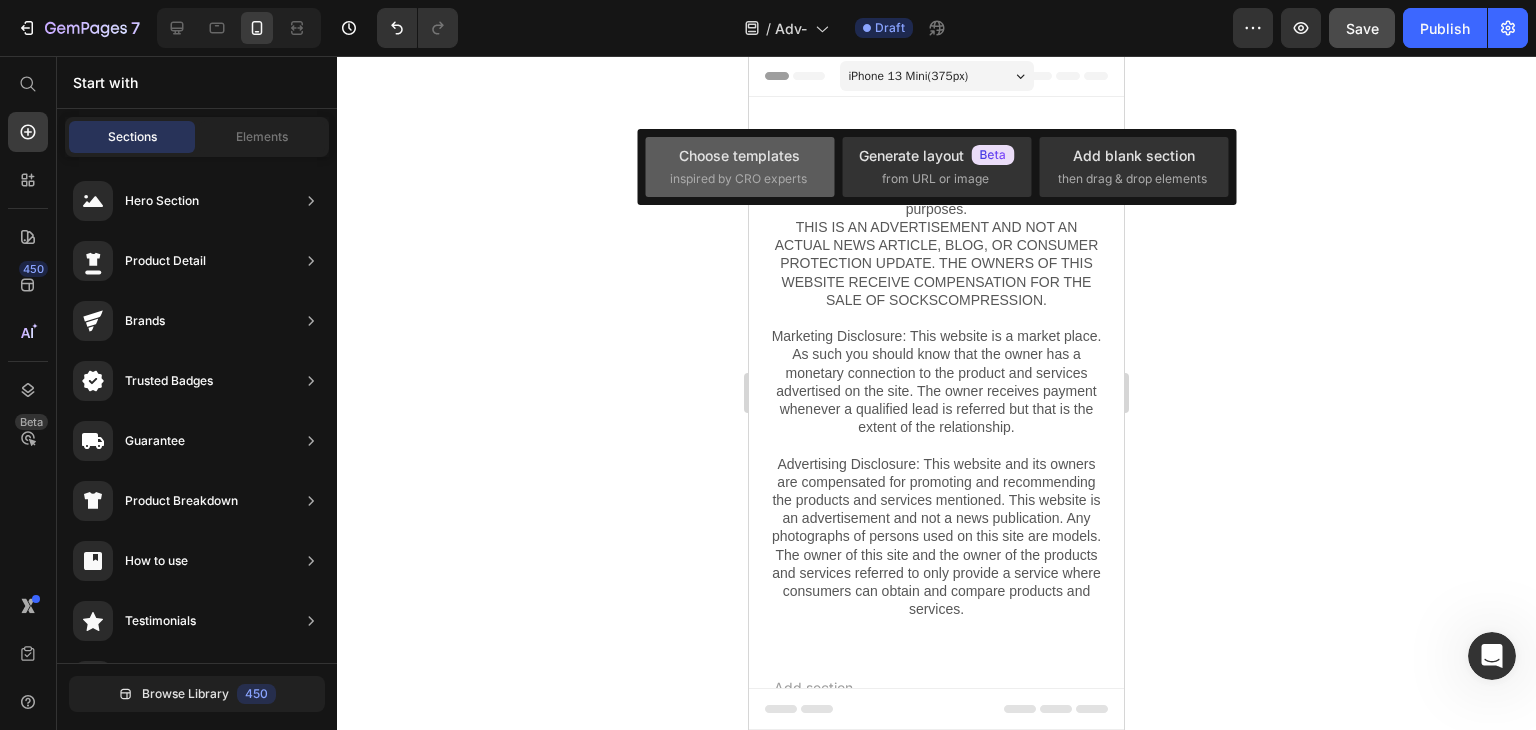 click on "Choose templates" at bounding box center [739, 155] 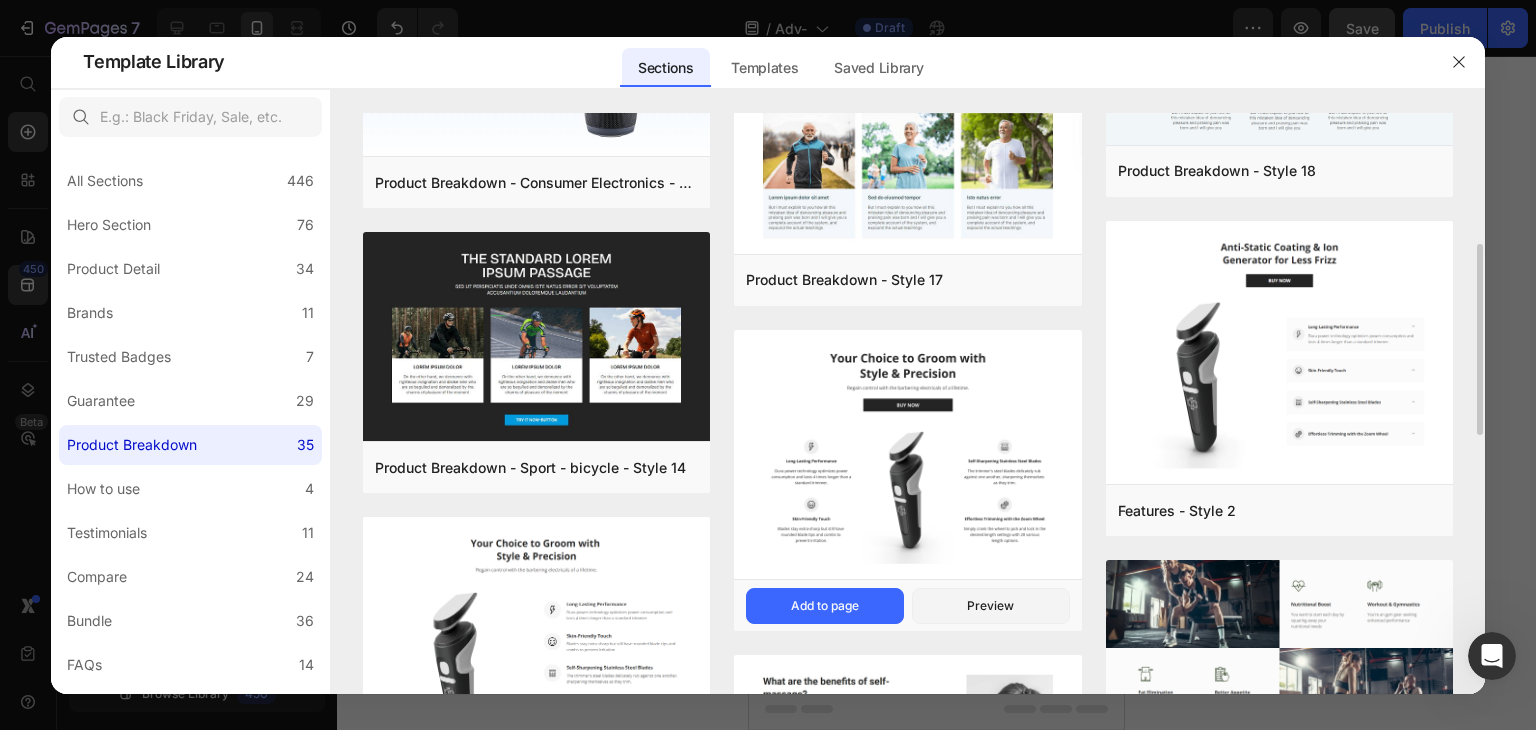 scroll, scrollTop: 800, scrollLeft: 0, axis: vertical 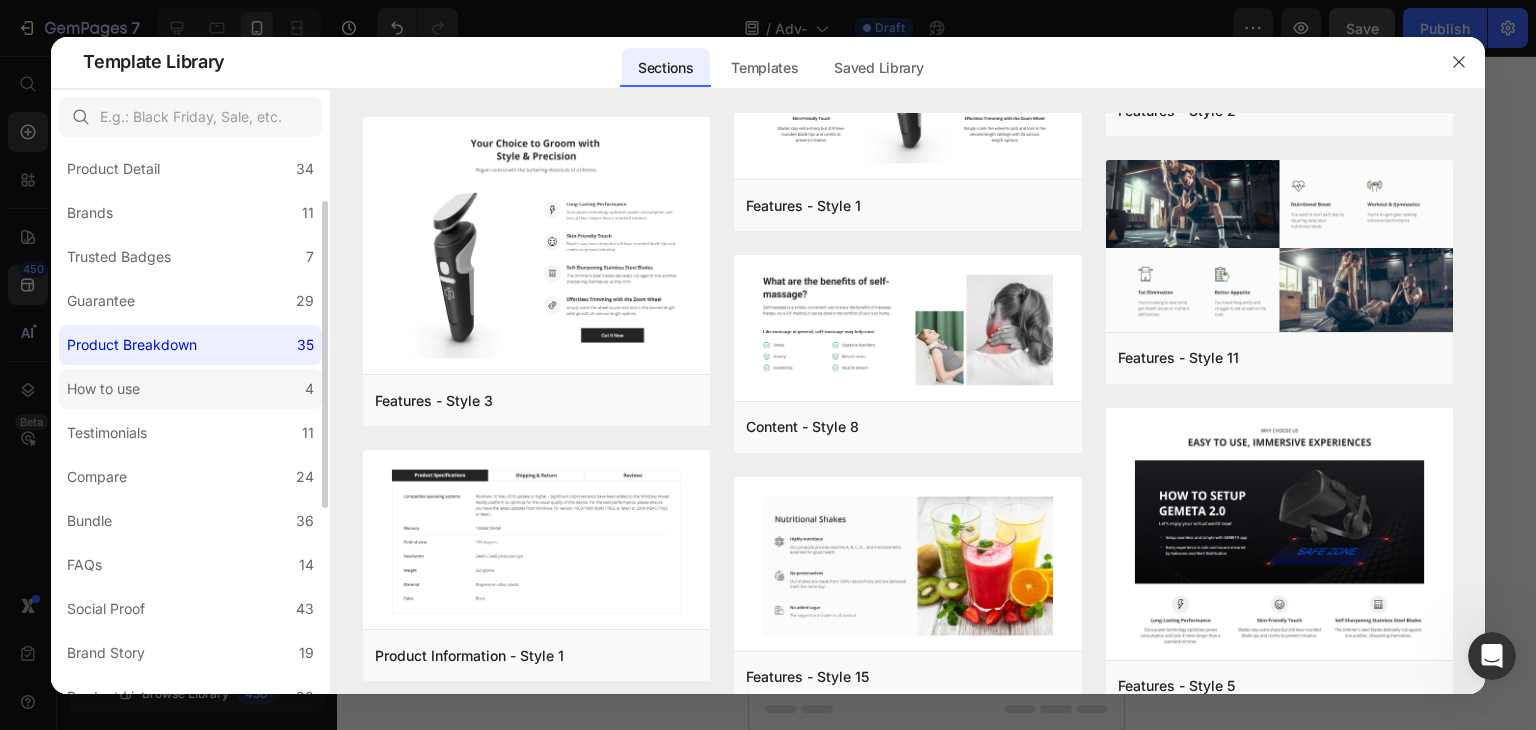 click on "How to use 4" 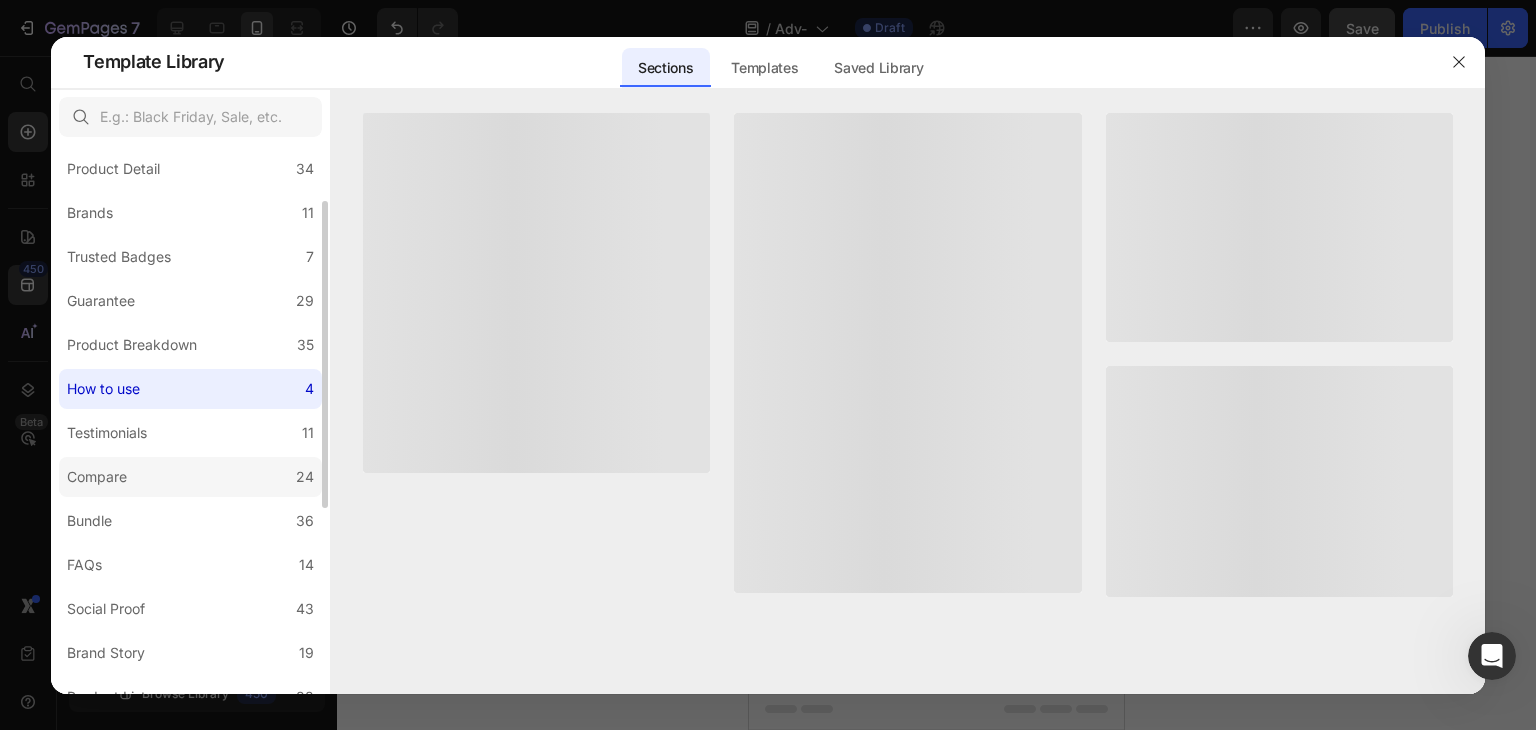scroll, scrollTop: 0, scrollLeft: 0, axis: both 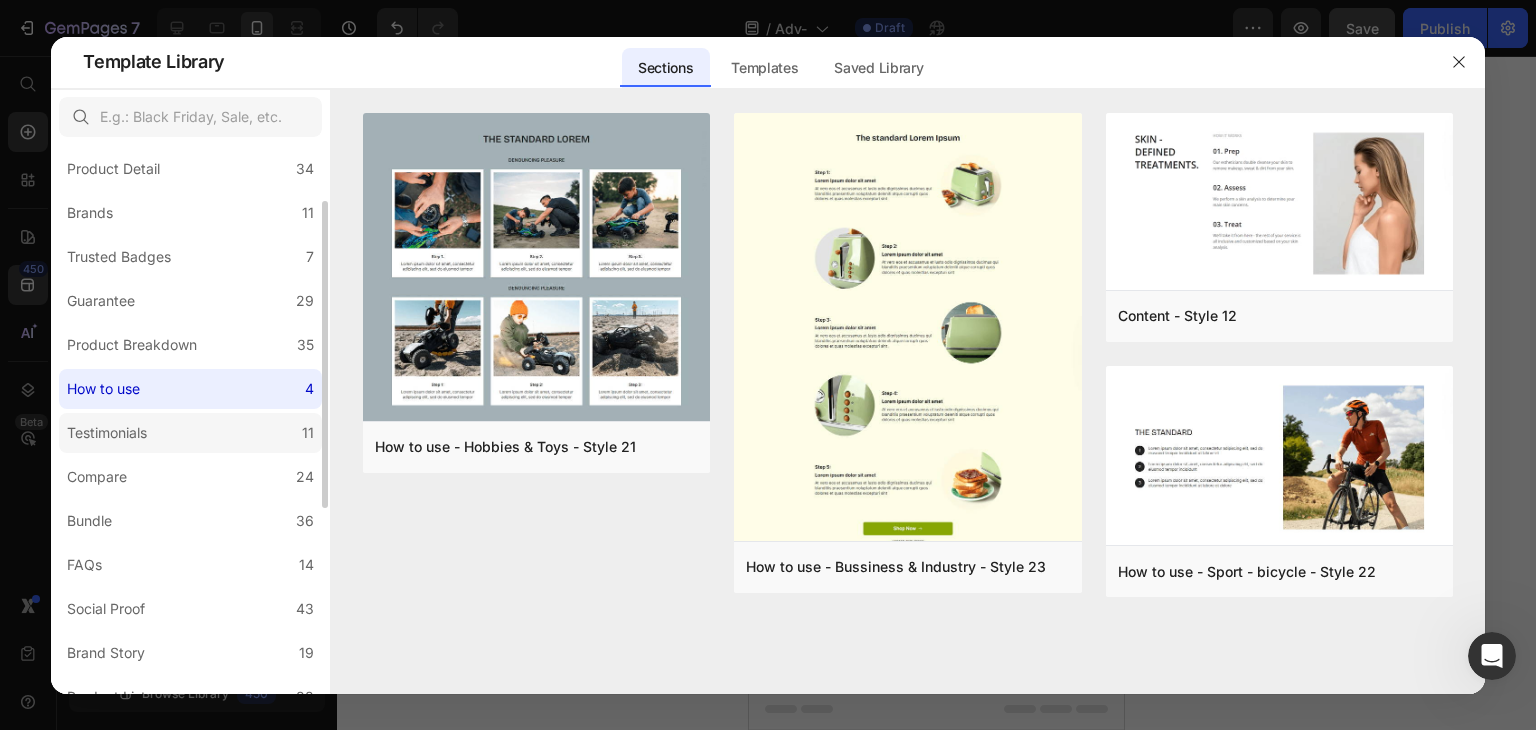 click on "Testimonials 11" 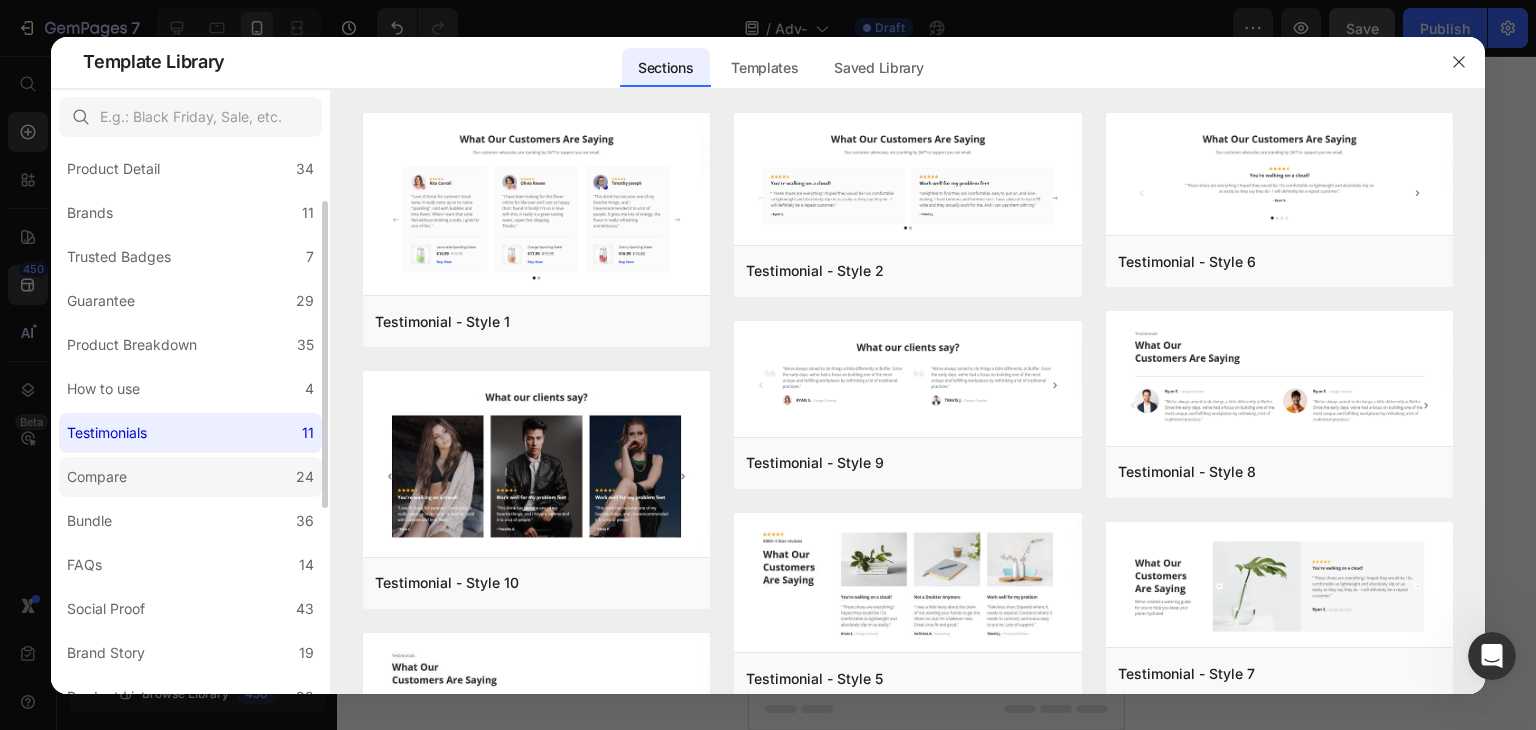 click on "Compare 24" 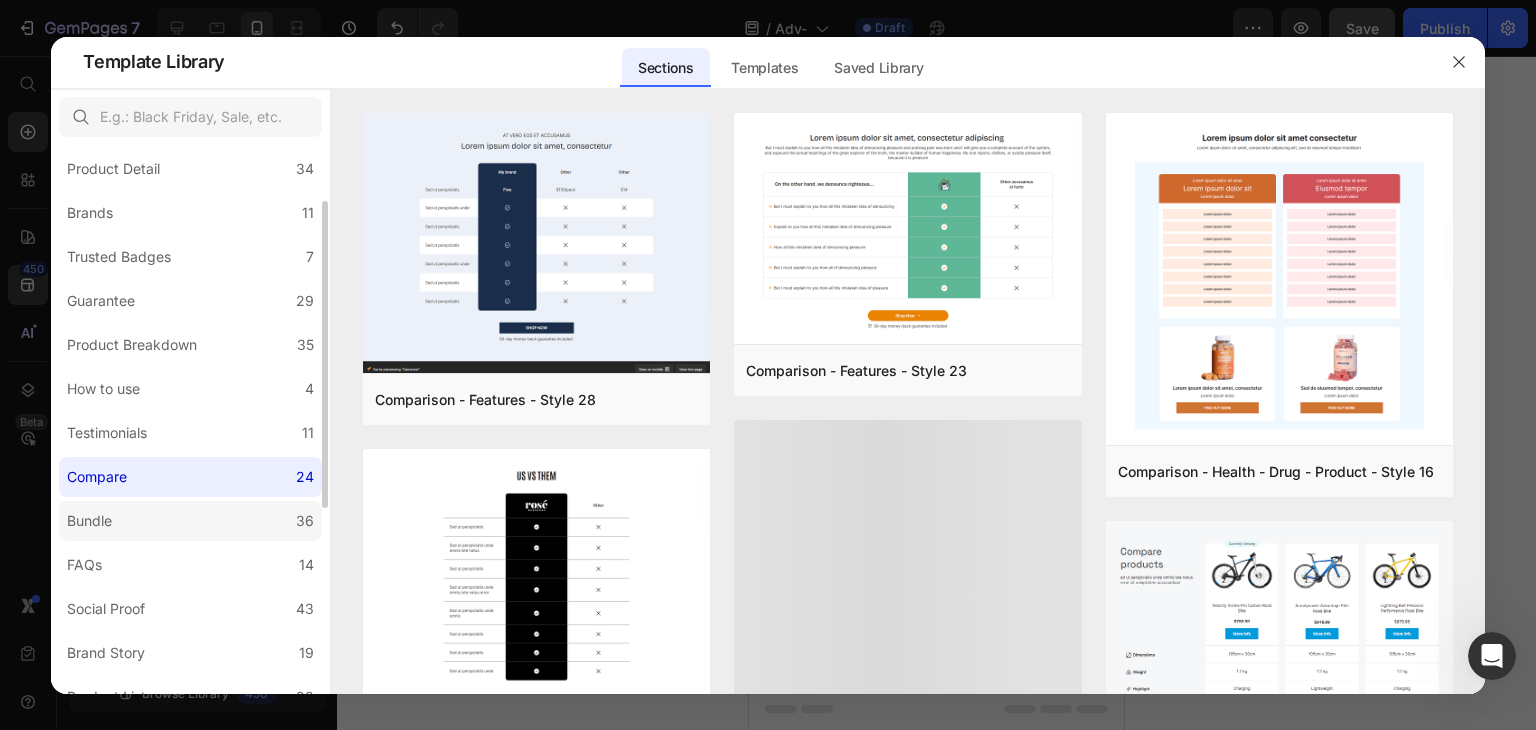 click on "Bundle 36" 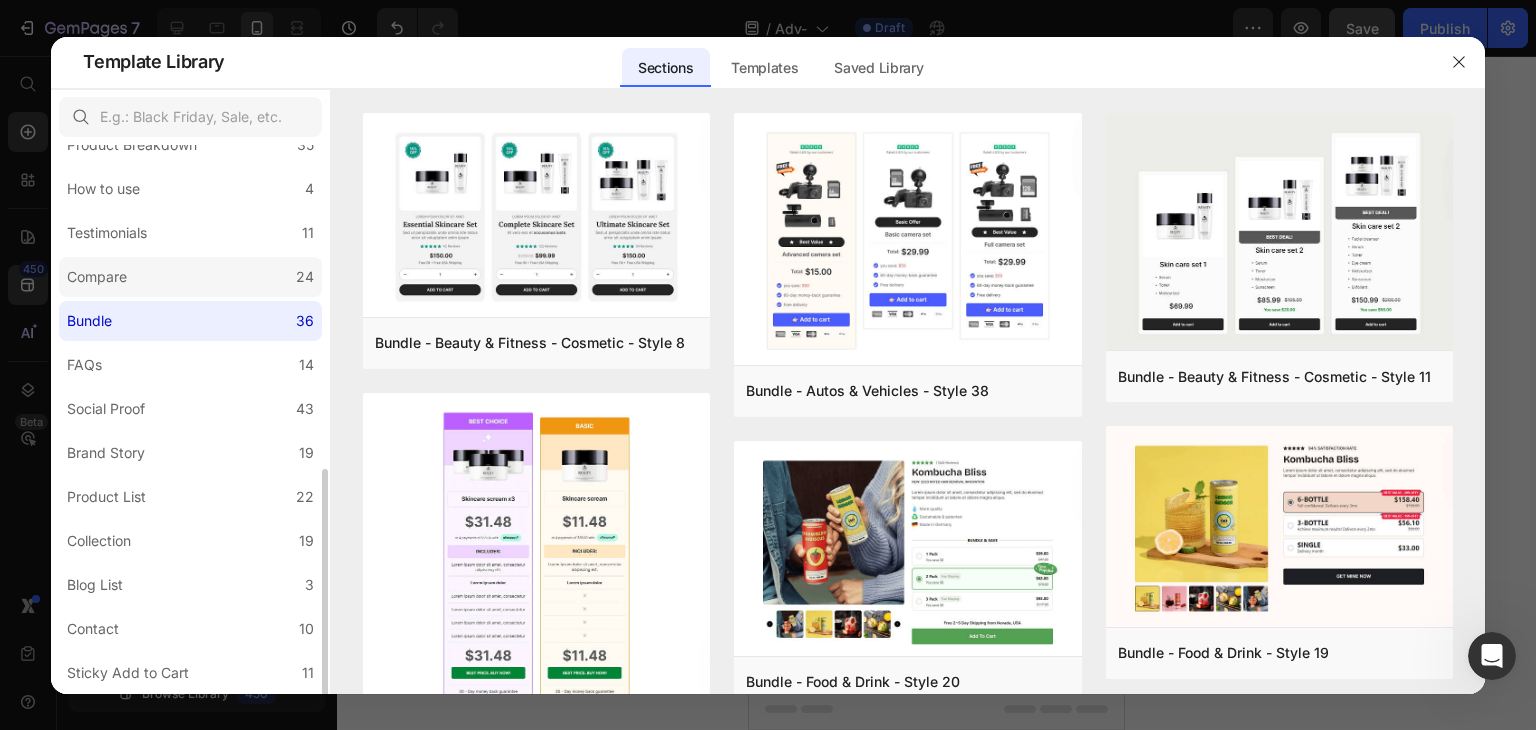 scroll, scrollTop: 400, scrollLeft: 0, axis: vertical 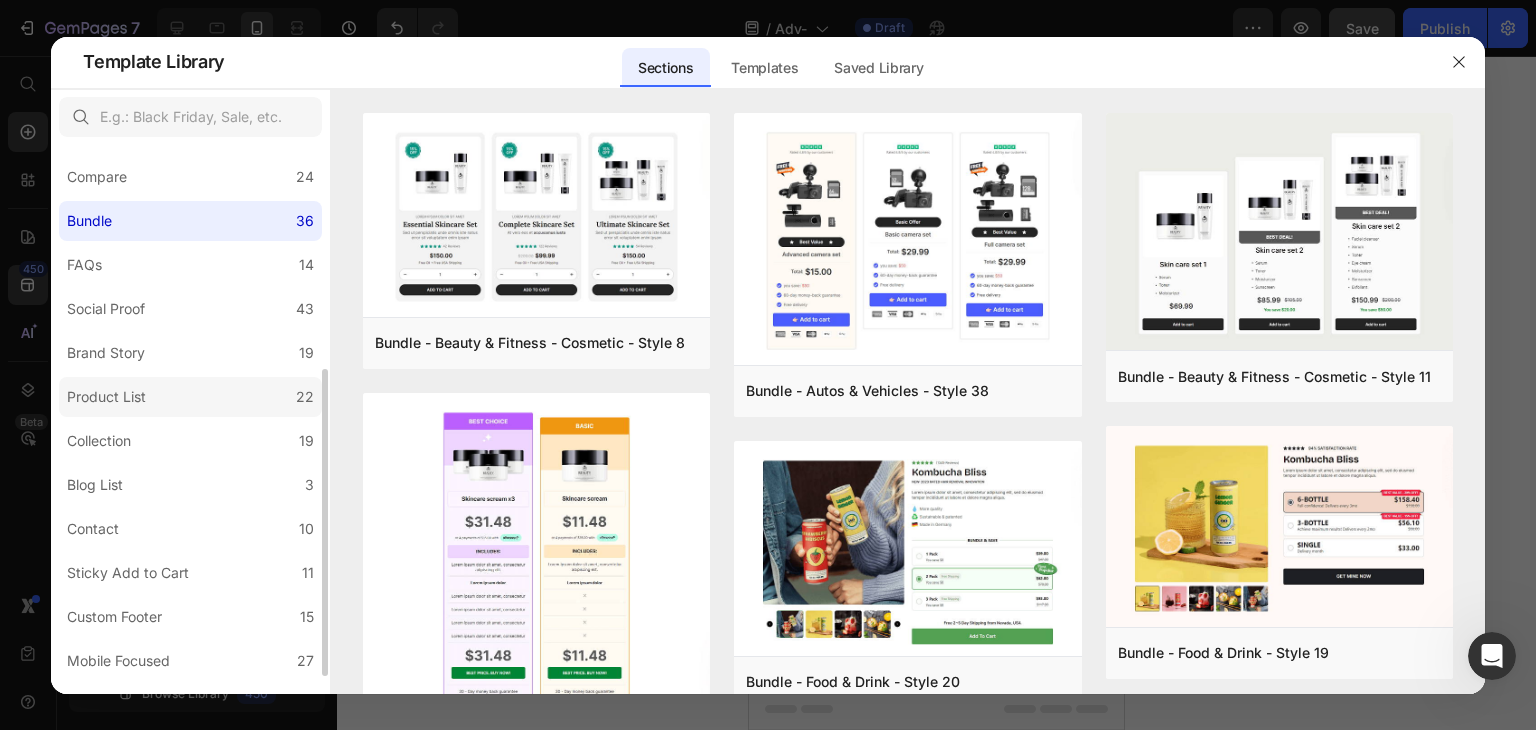 click on "Product List 22" 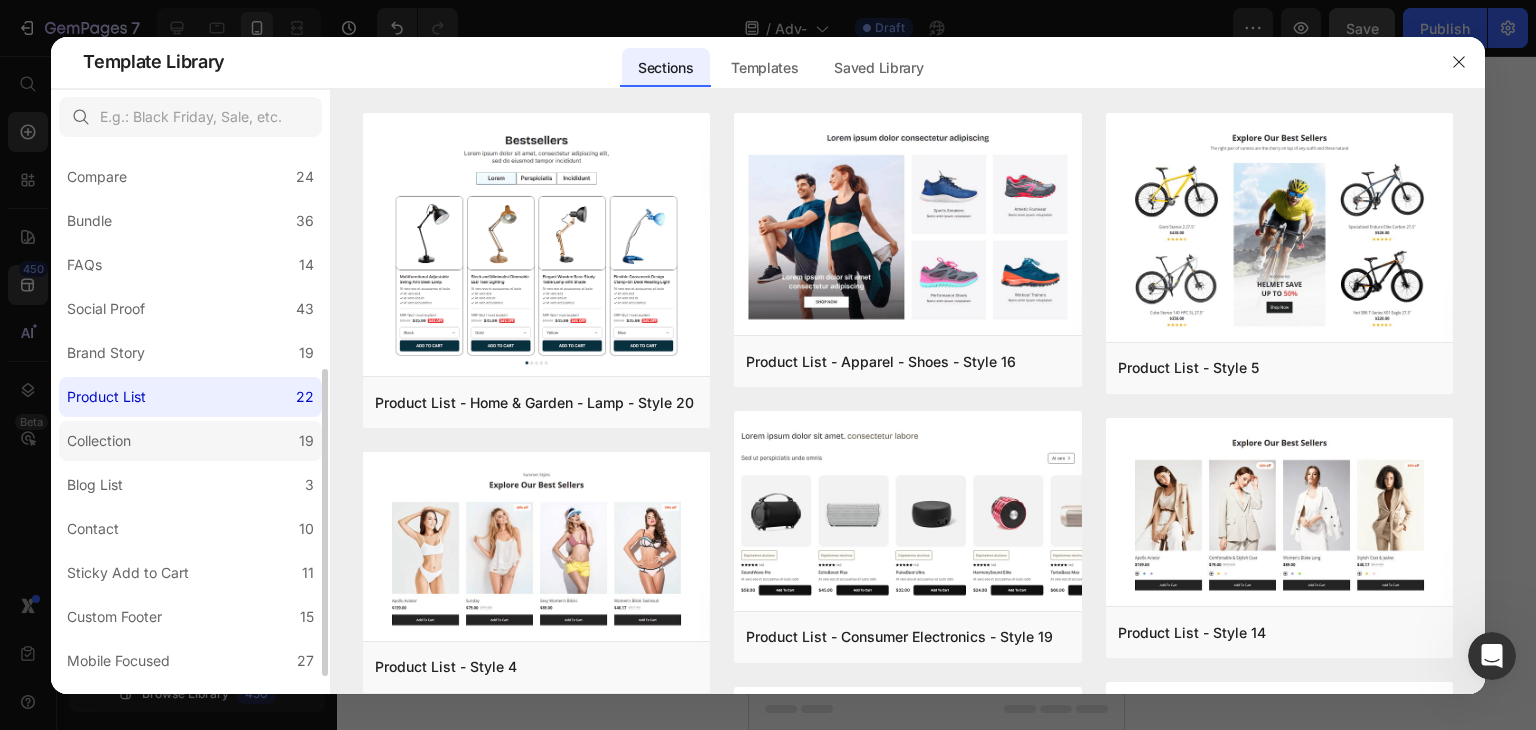 click on "Collection 19" 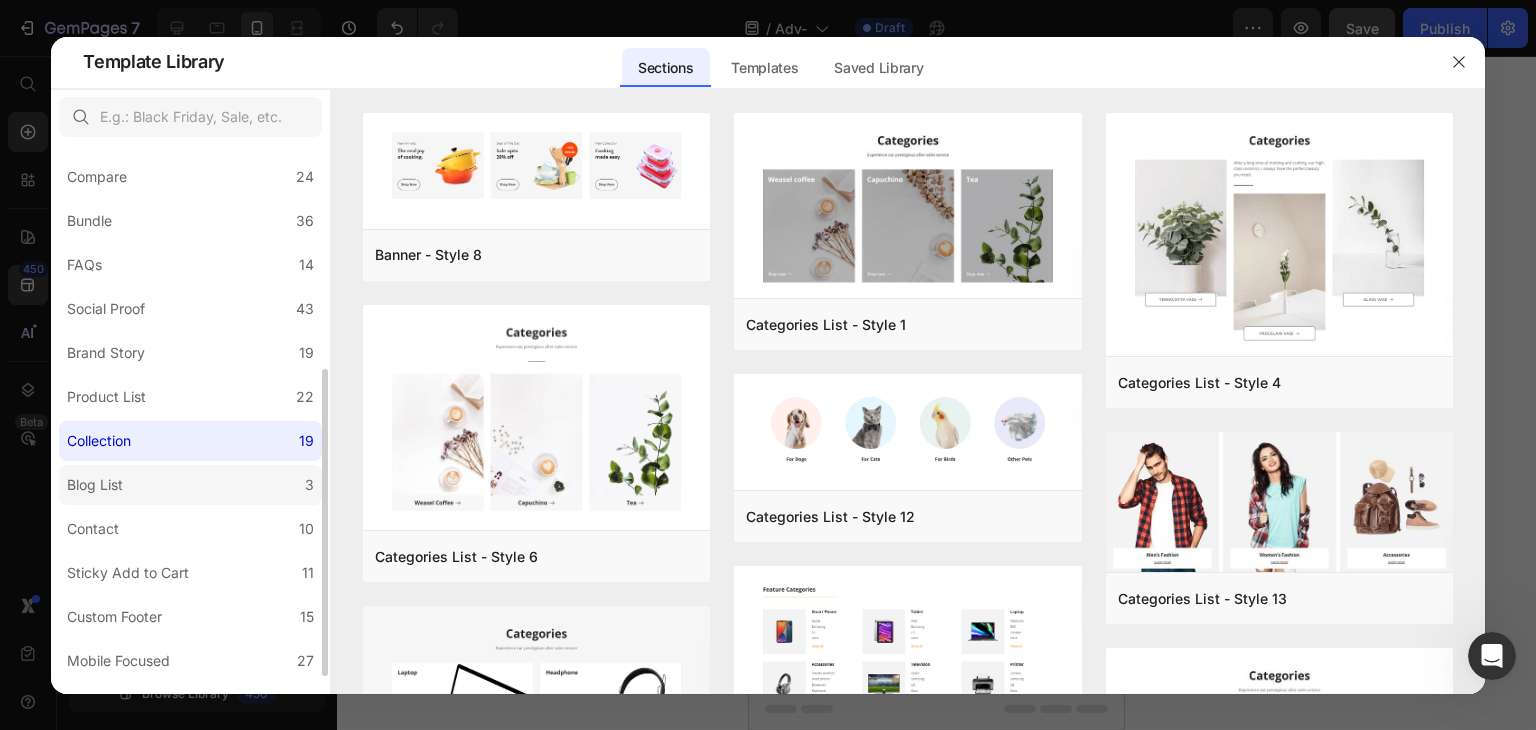 click on "Blog List 3" 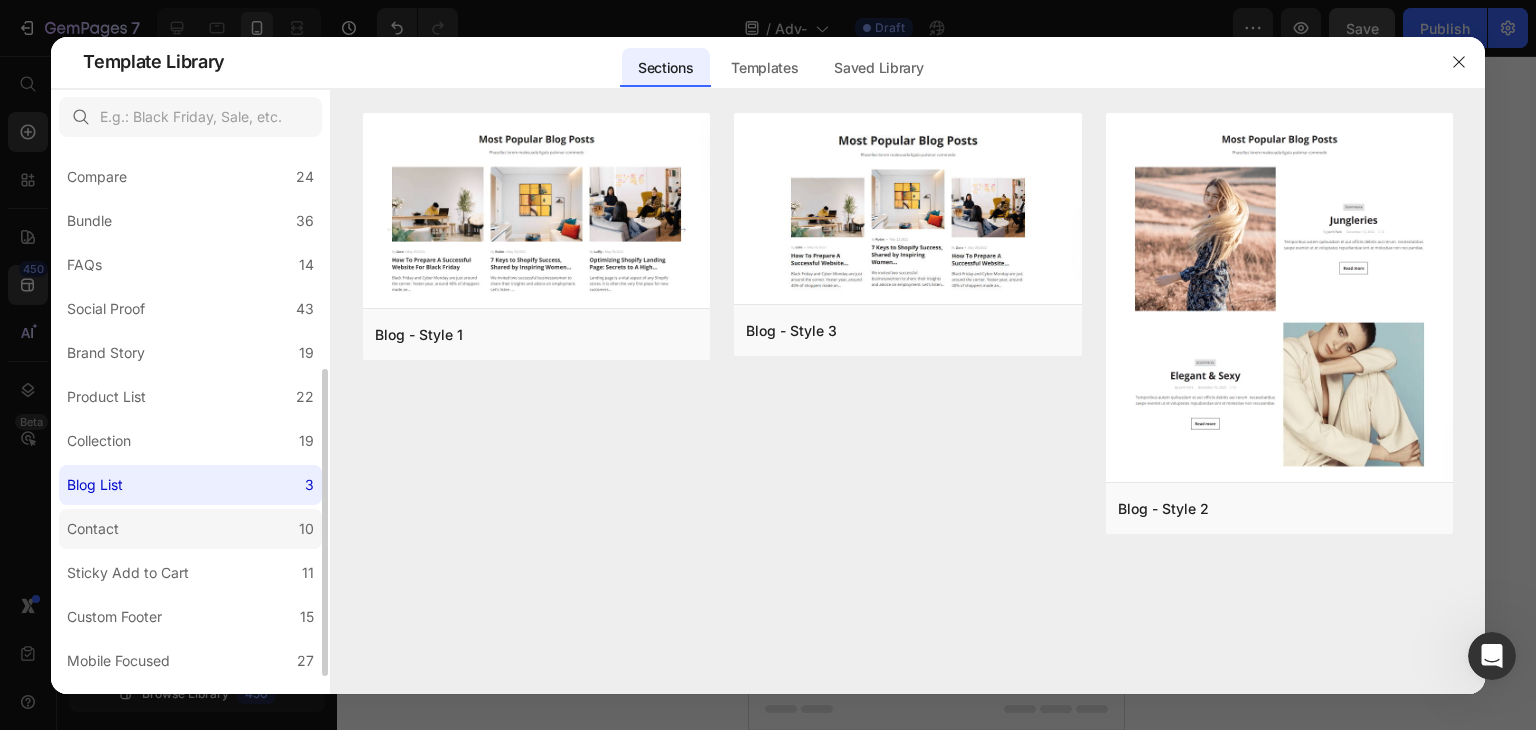 click on "Contact 10" 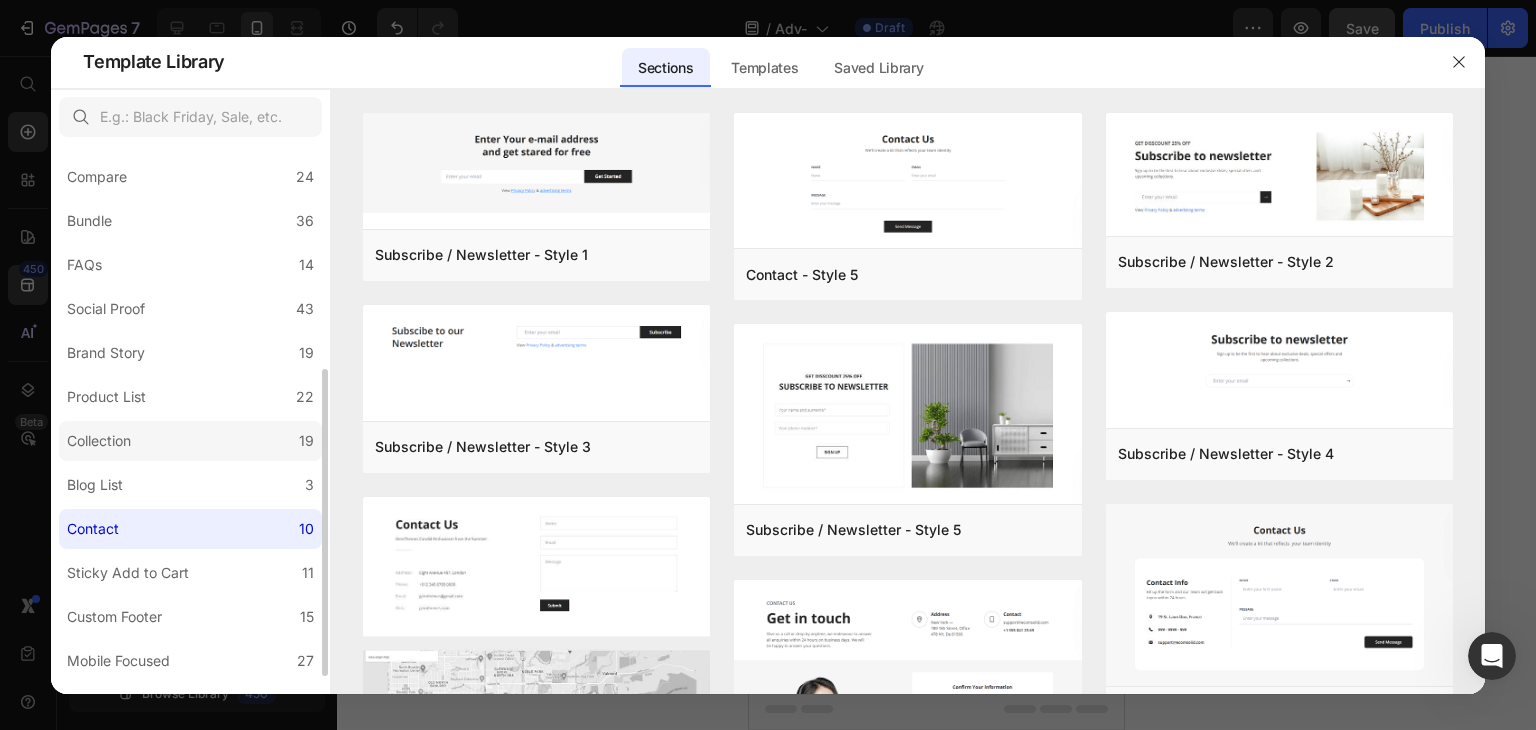 scroll, scrollTop: 431, scrollLeft: 0, axis: vertical 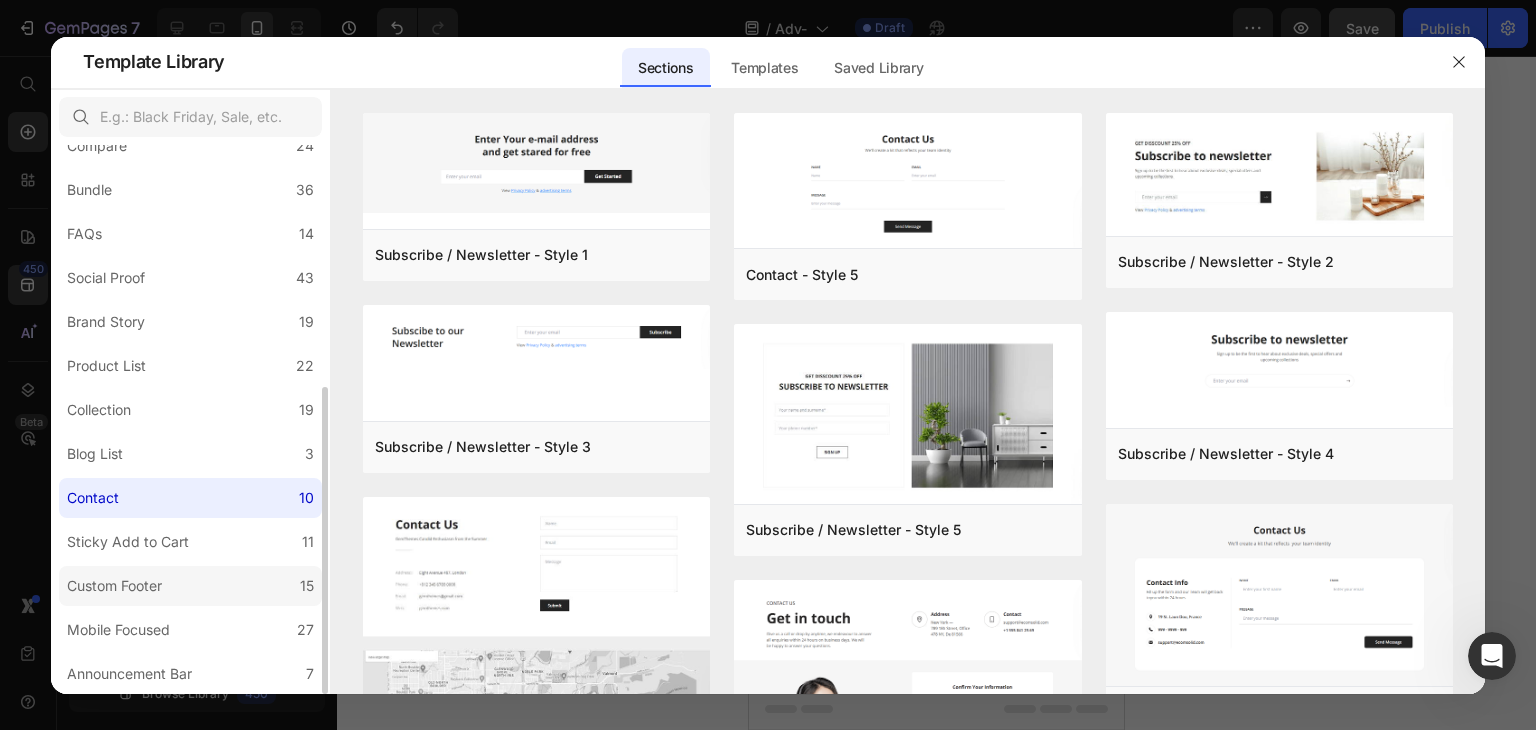 click on "Custom Footer 15" 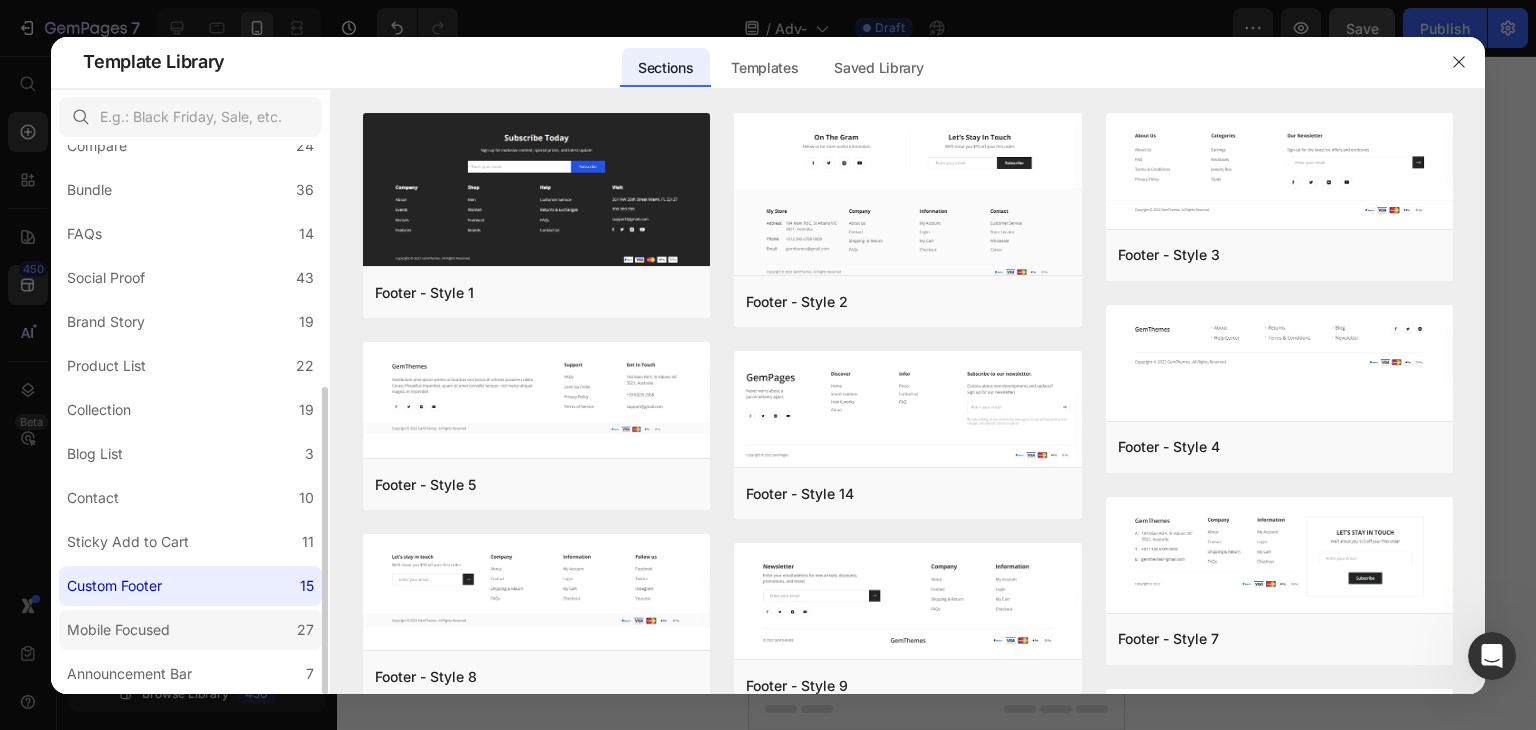 click on "Mobile Focused 27" 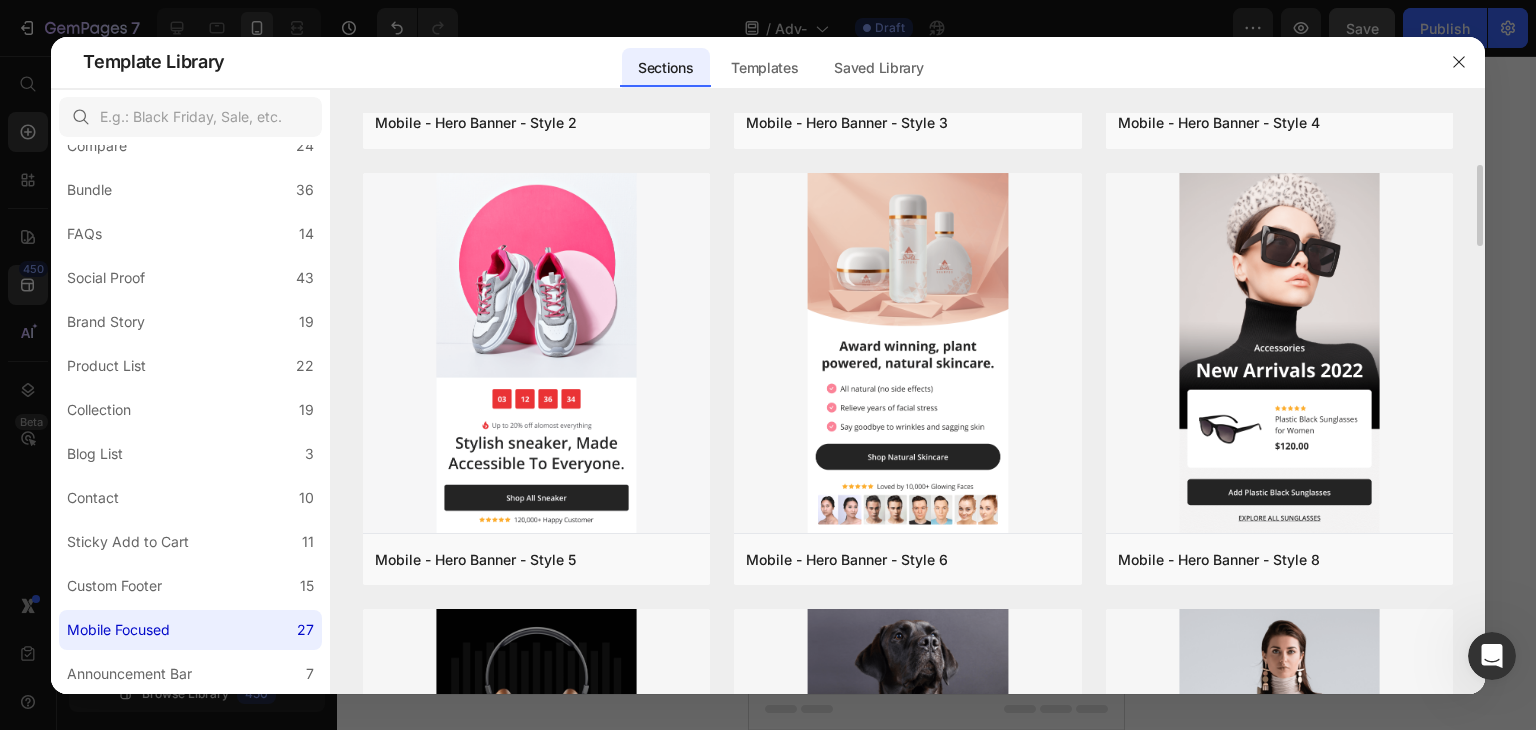 scroll, scrollTop: 0, scrollLeft: 0, axis: both 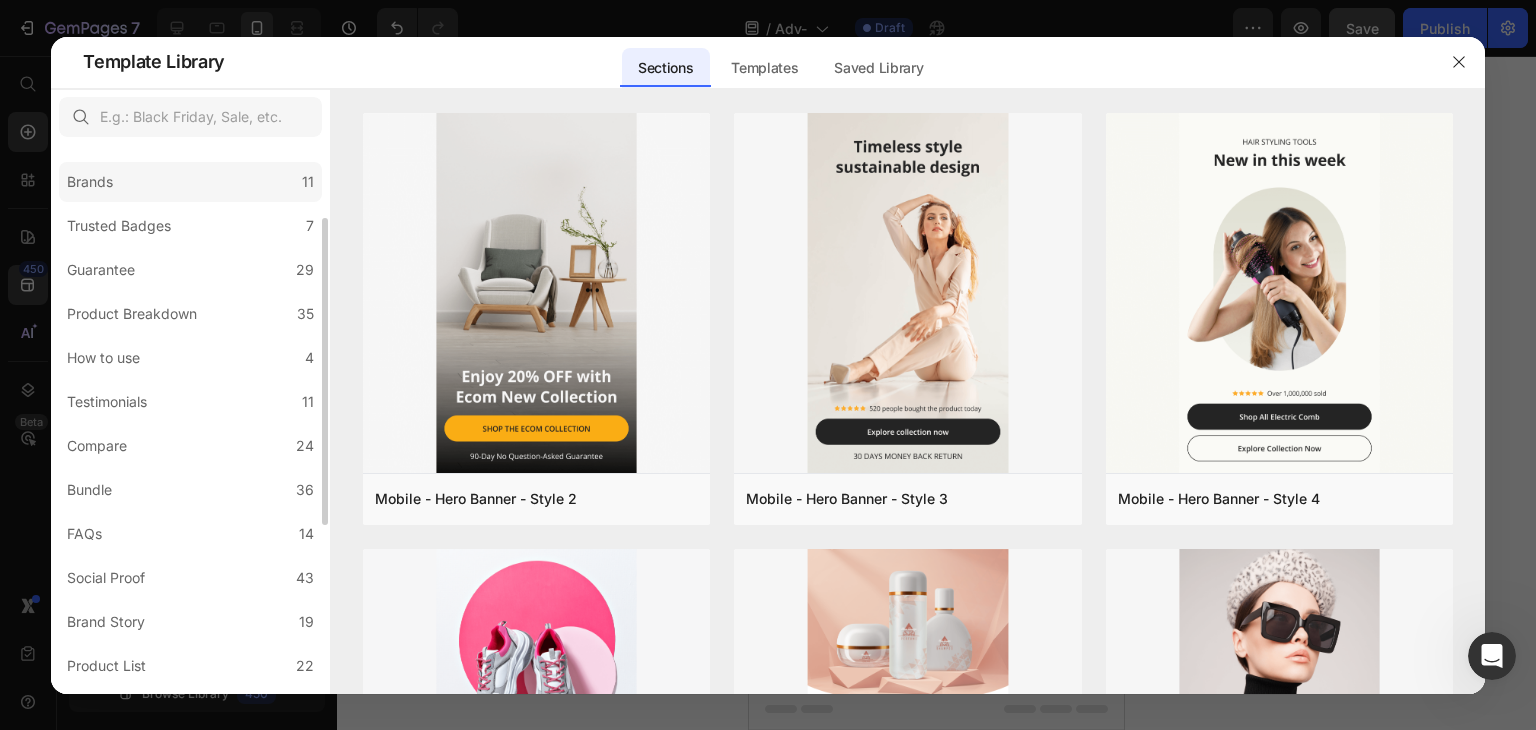 click on "Brands 11" 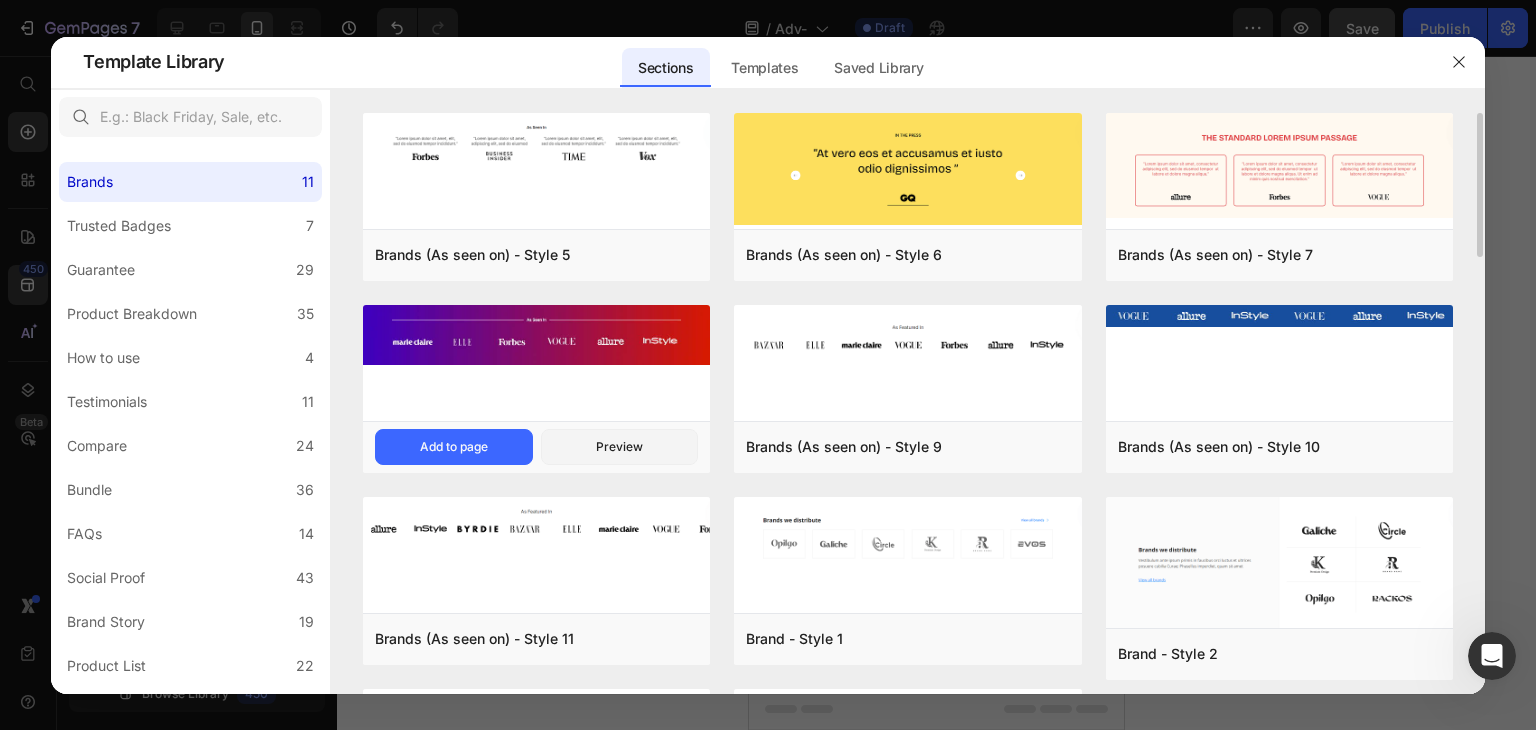 scroll, scrollTop: 207, scrollLeft: 0, axis: vertical 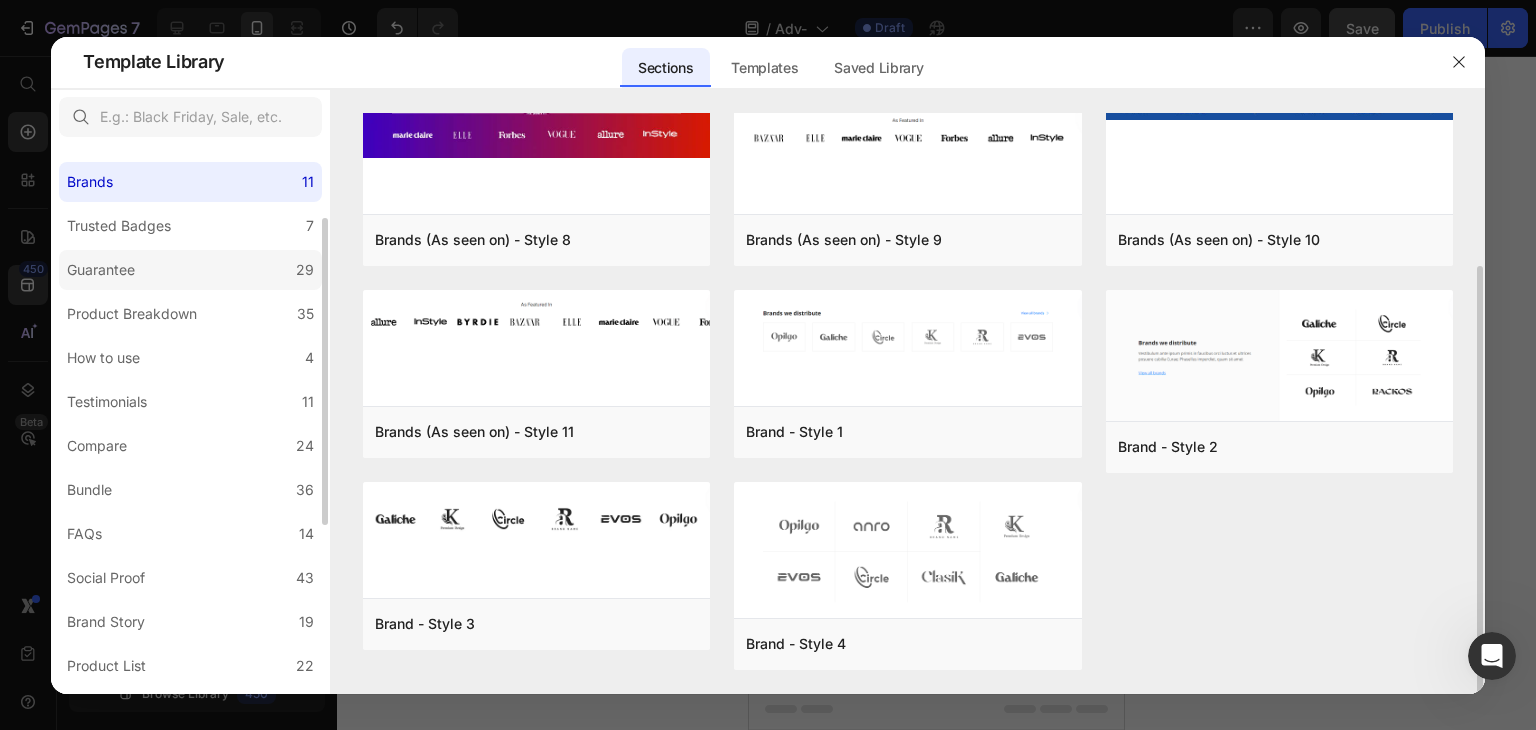 click on "Guarantee 29" 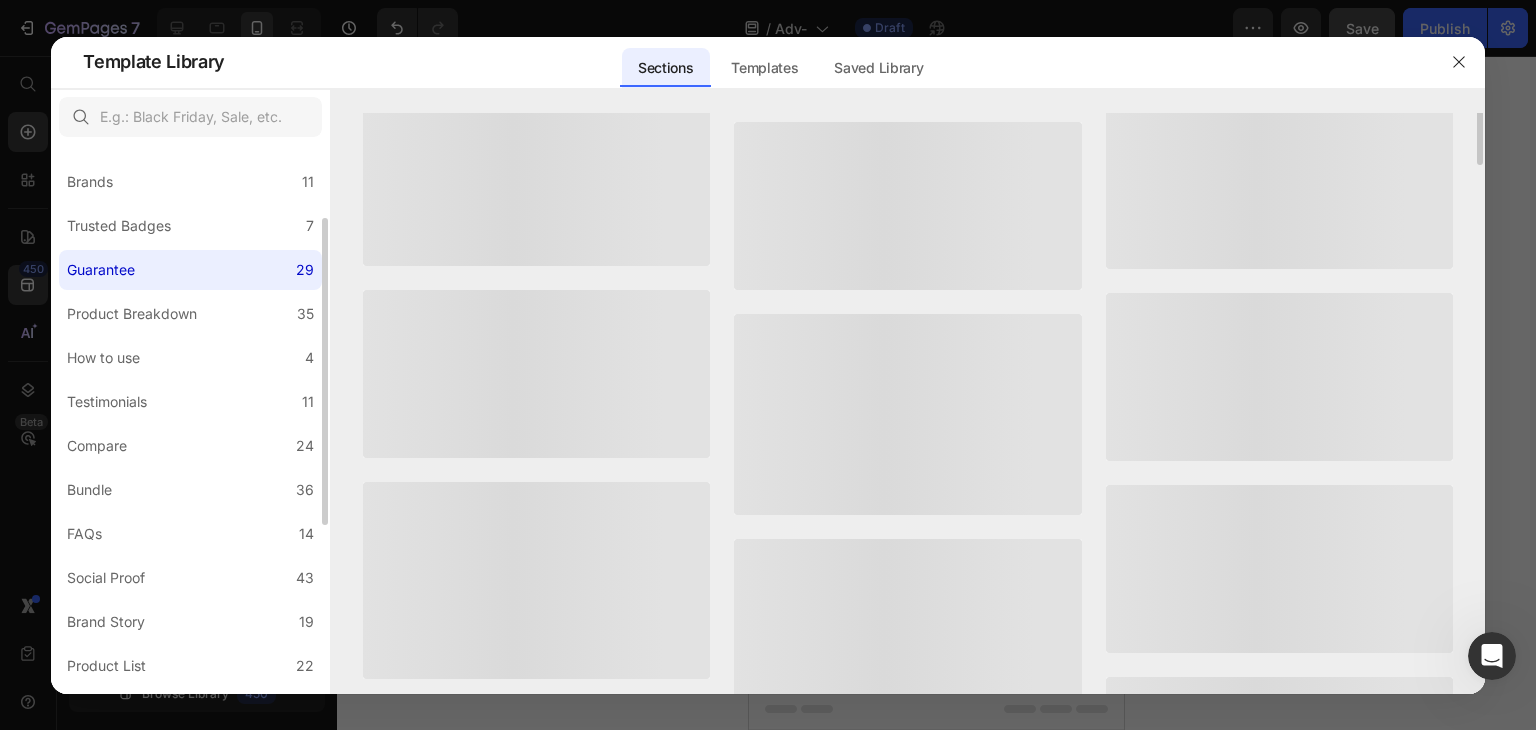 scroll, scrollTop: 0, scrollLeft: 0, axis: both 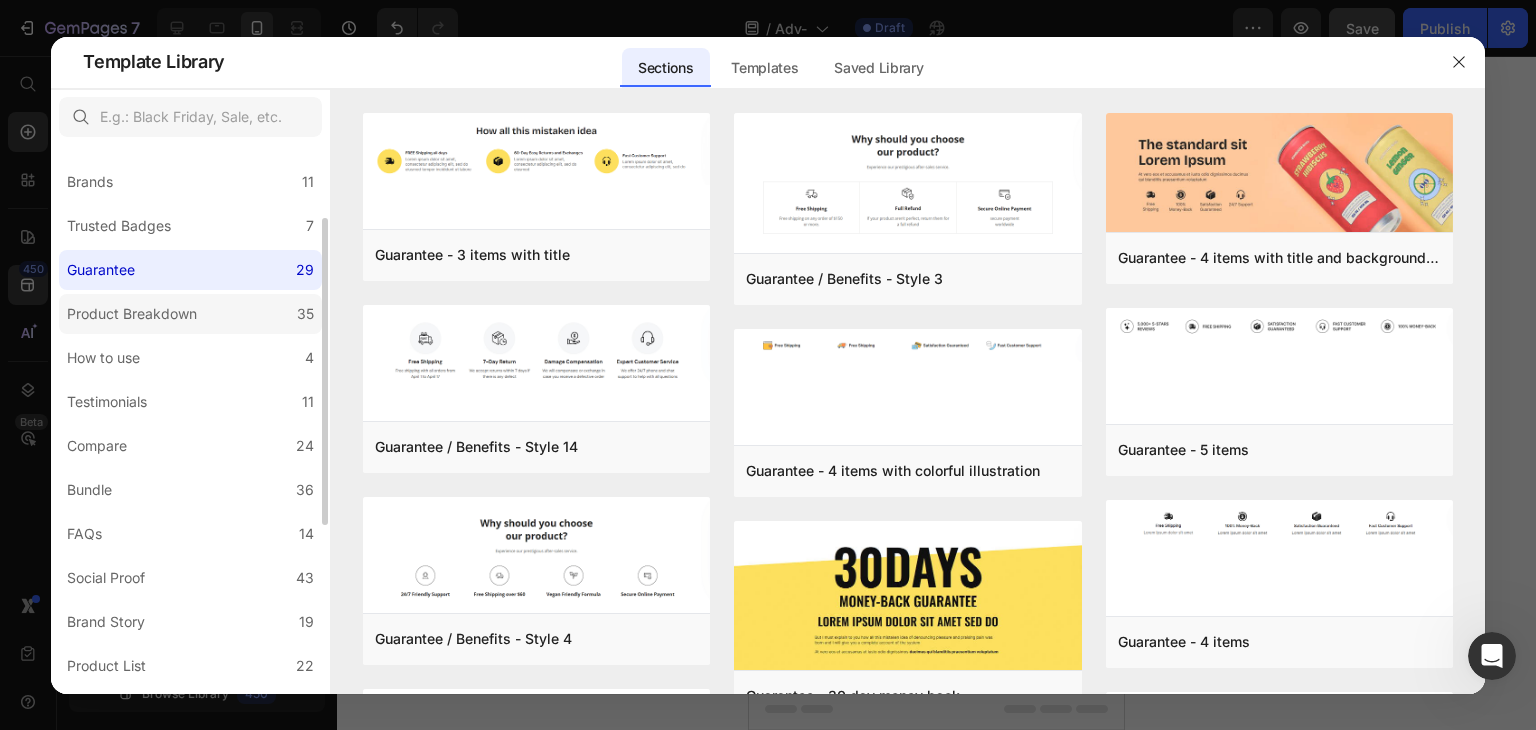 click on "Product Breakdown" at bounding box center (132, 314) 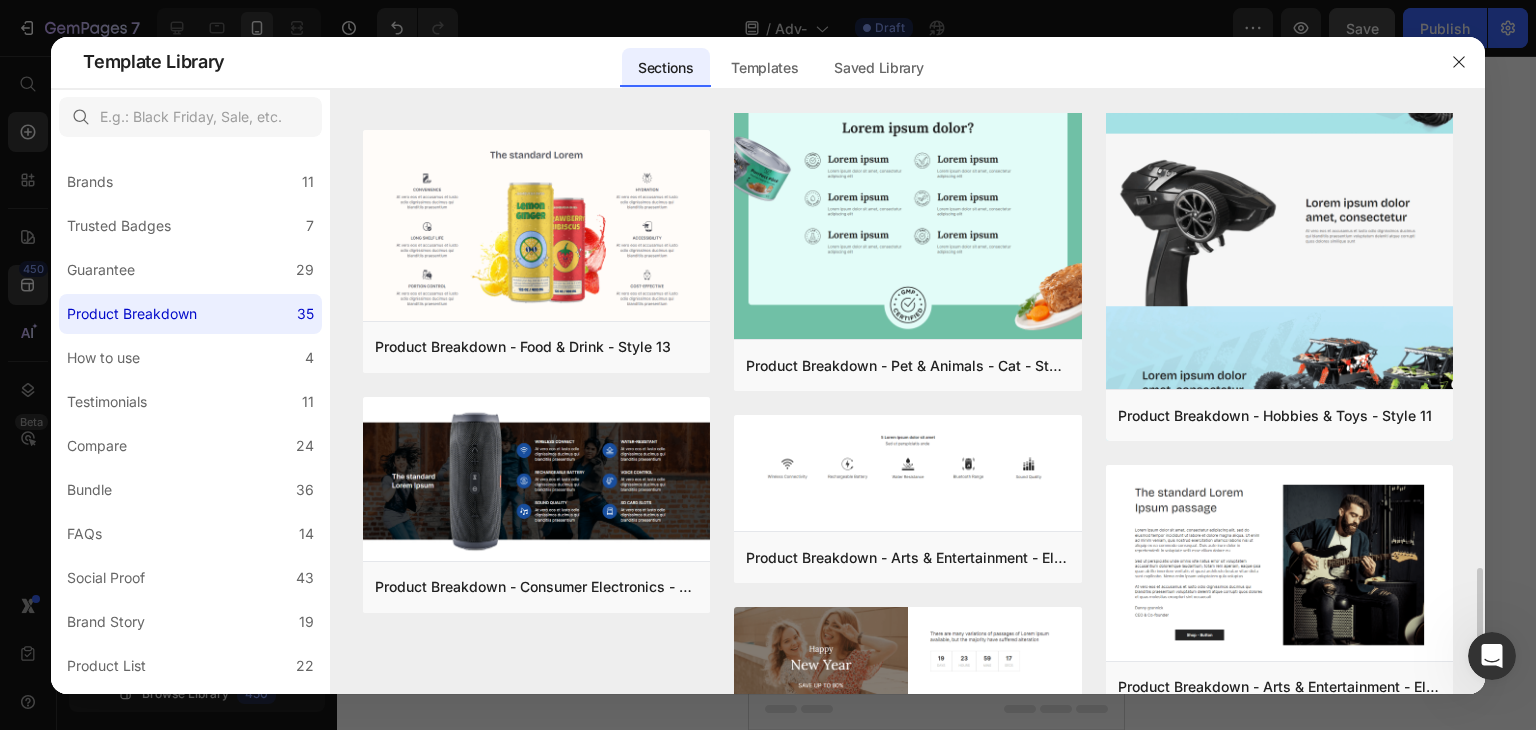 scroll, scrollTop: 2590, scrollLeft: 0, axis: vertical 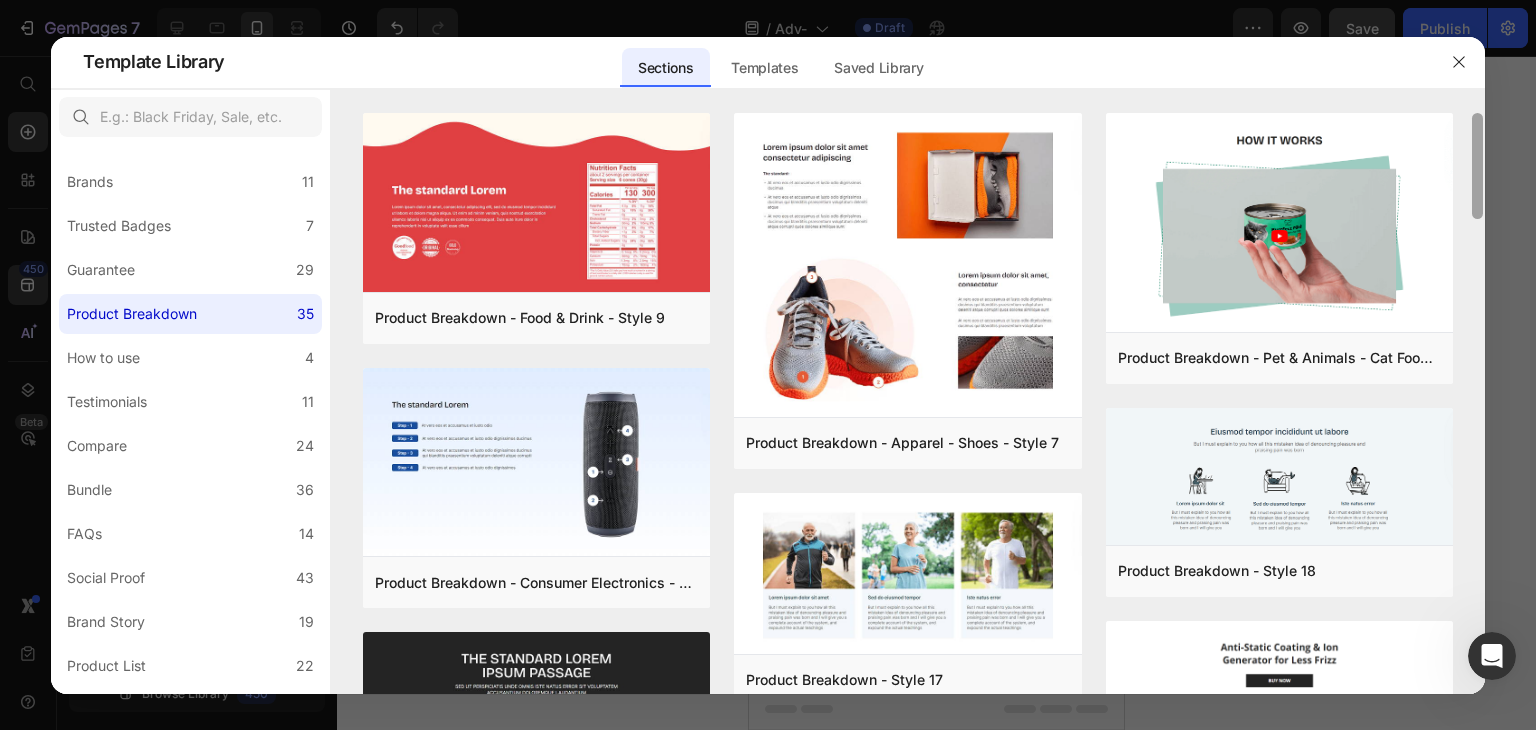 drag, startPoint x: 1478, startPoint y: 605, endPoint x: 1484, endPoint y: 88, distance: 517.0348 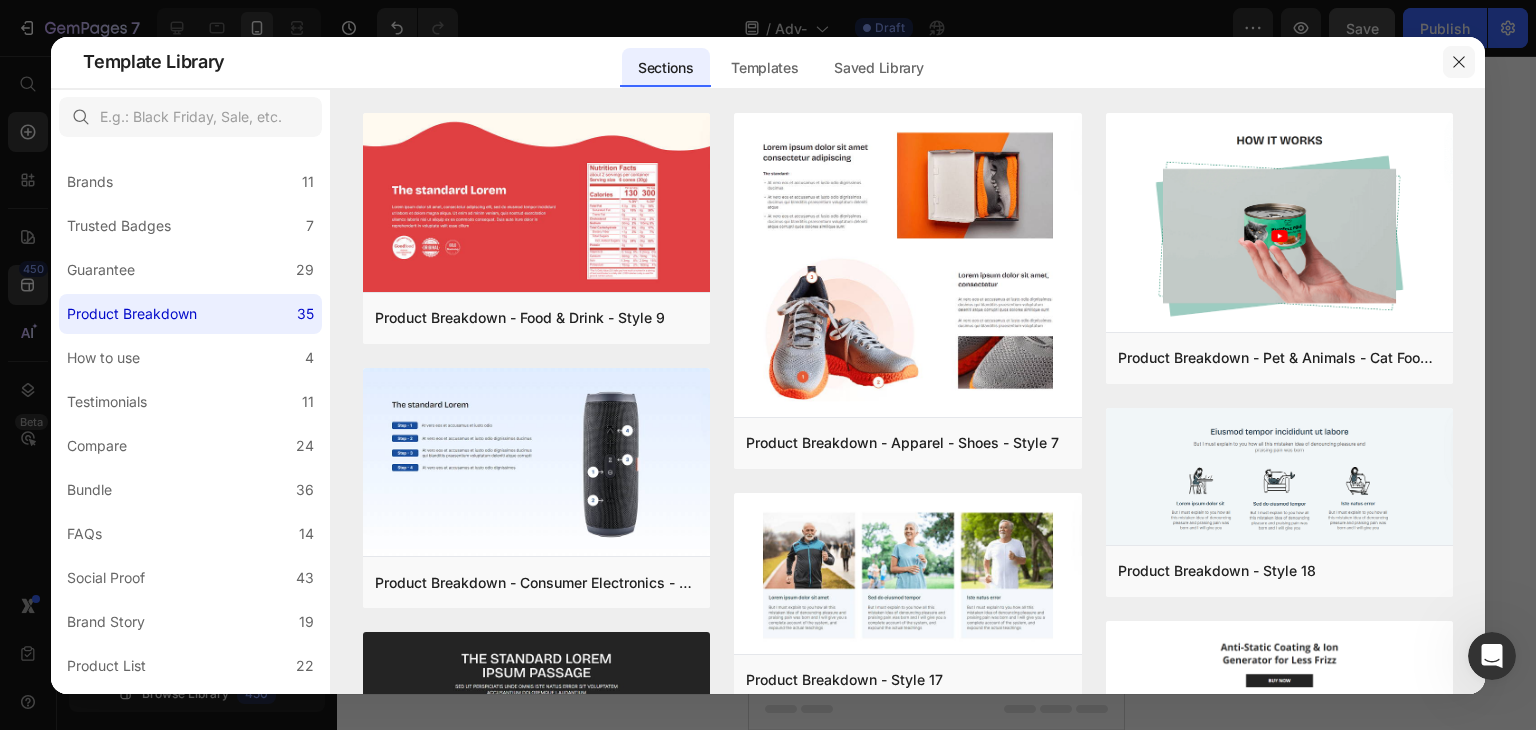 click 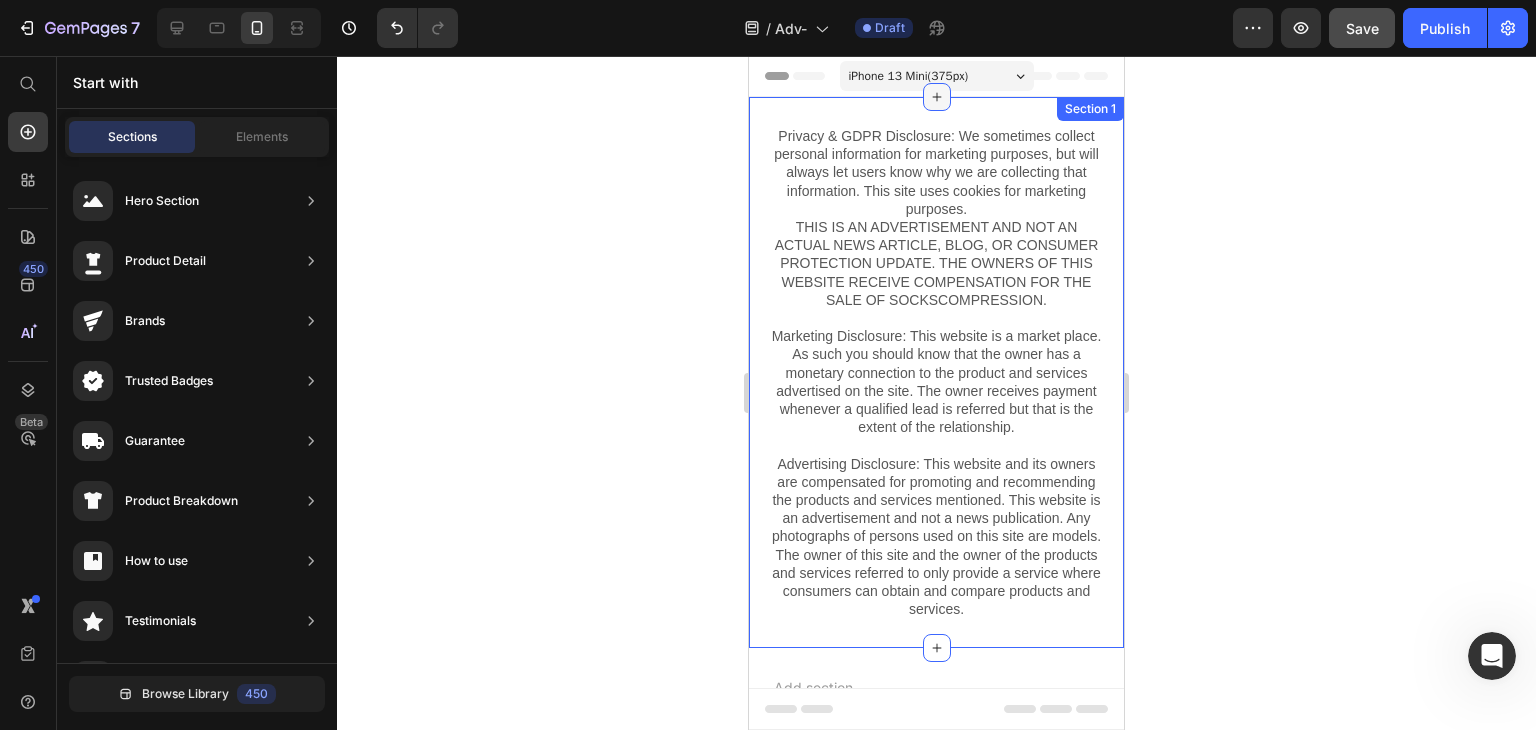 click 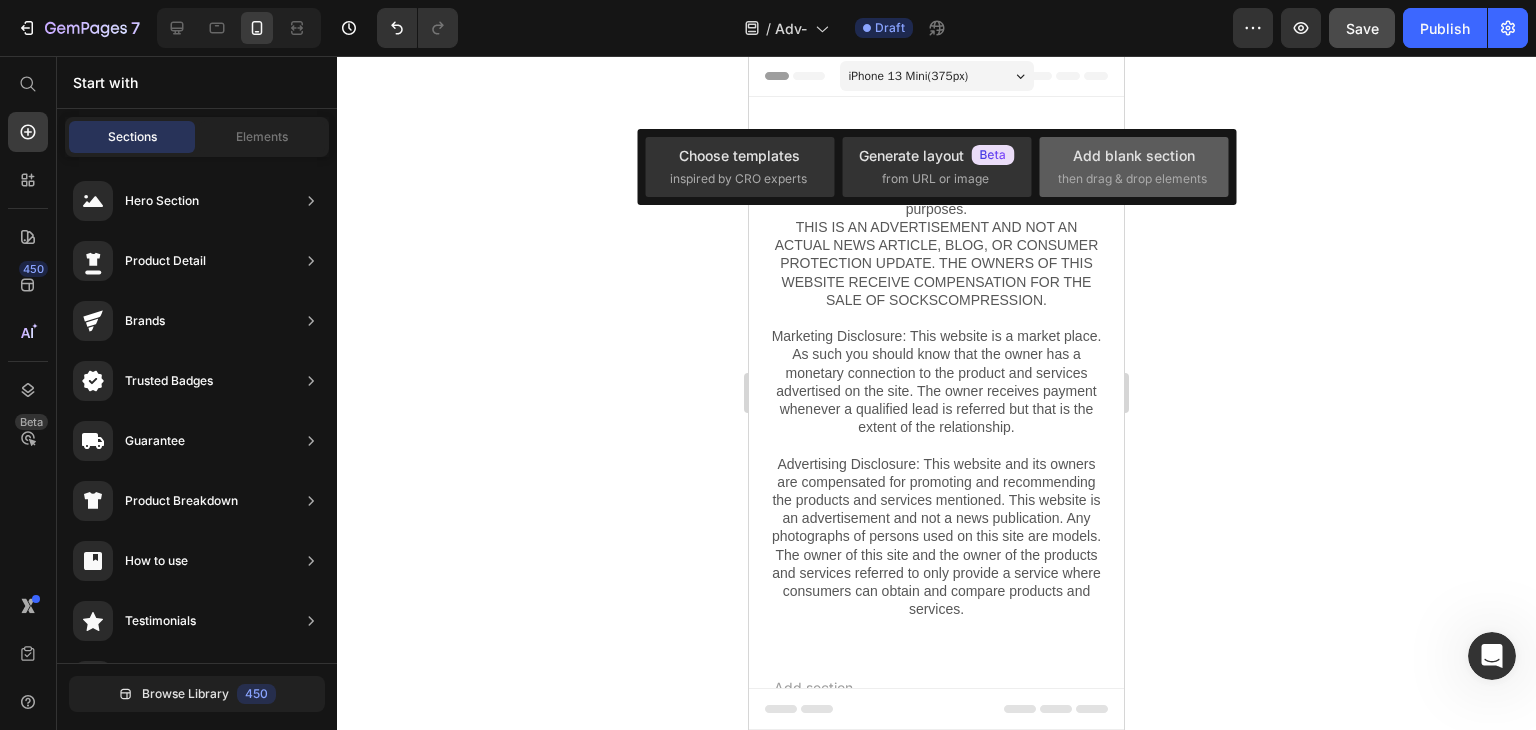click on "then drag & drop elements" at bounding box center (1132, 179) 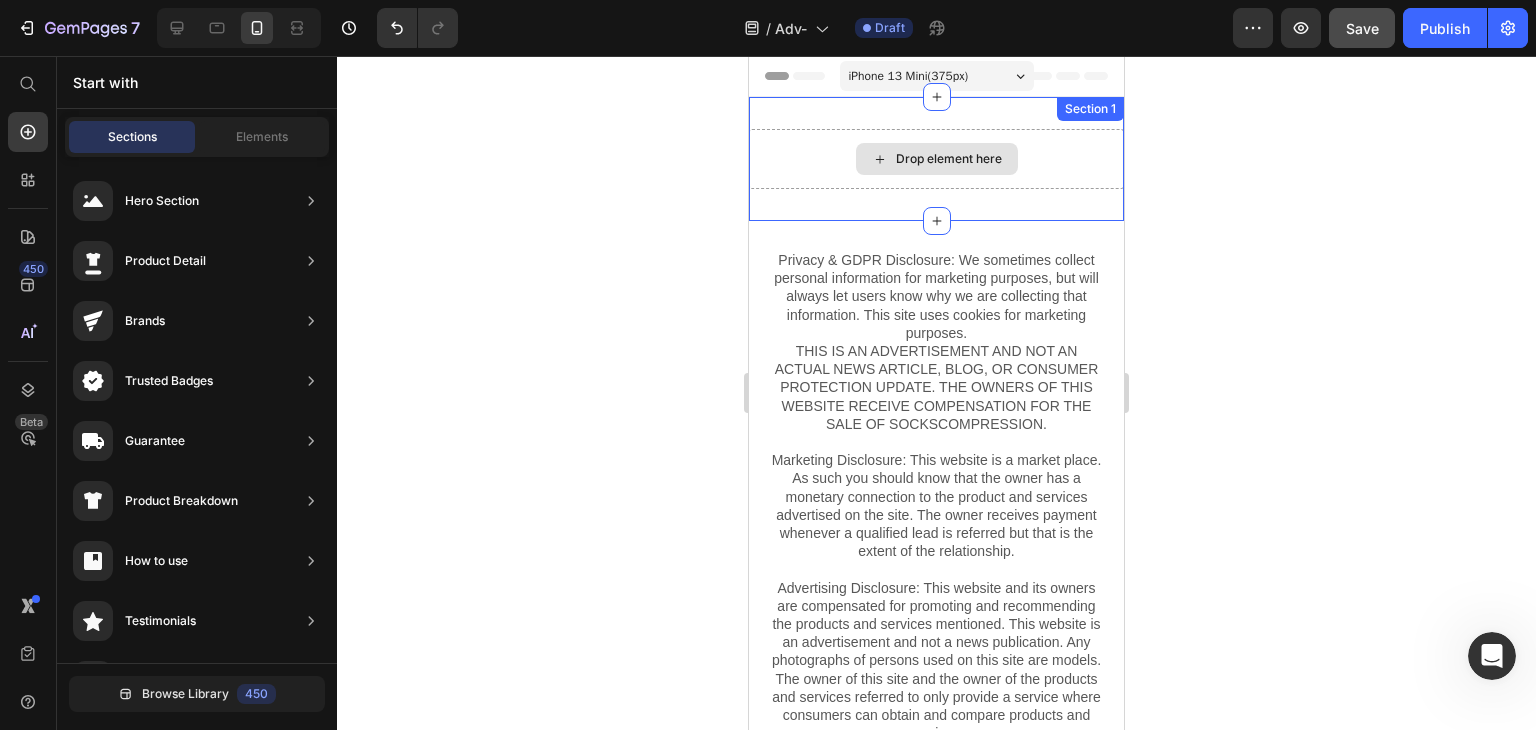 click on "Drop element here" at bounding box center (949, 159) 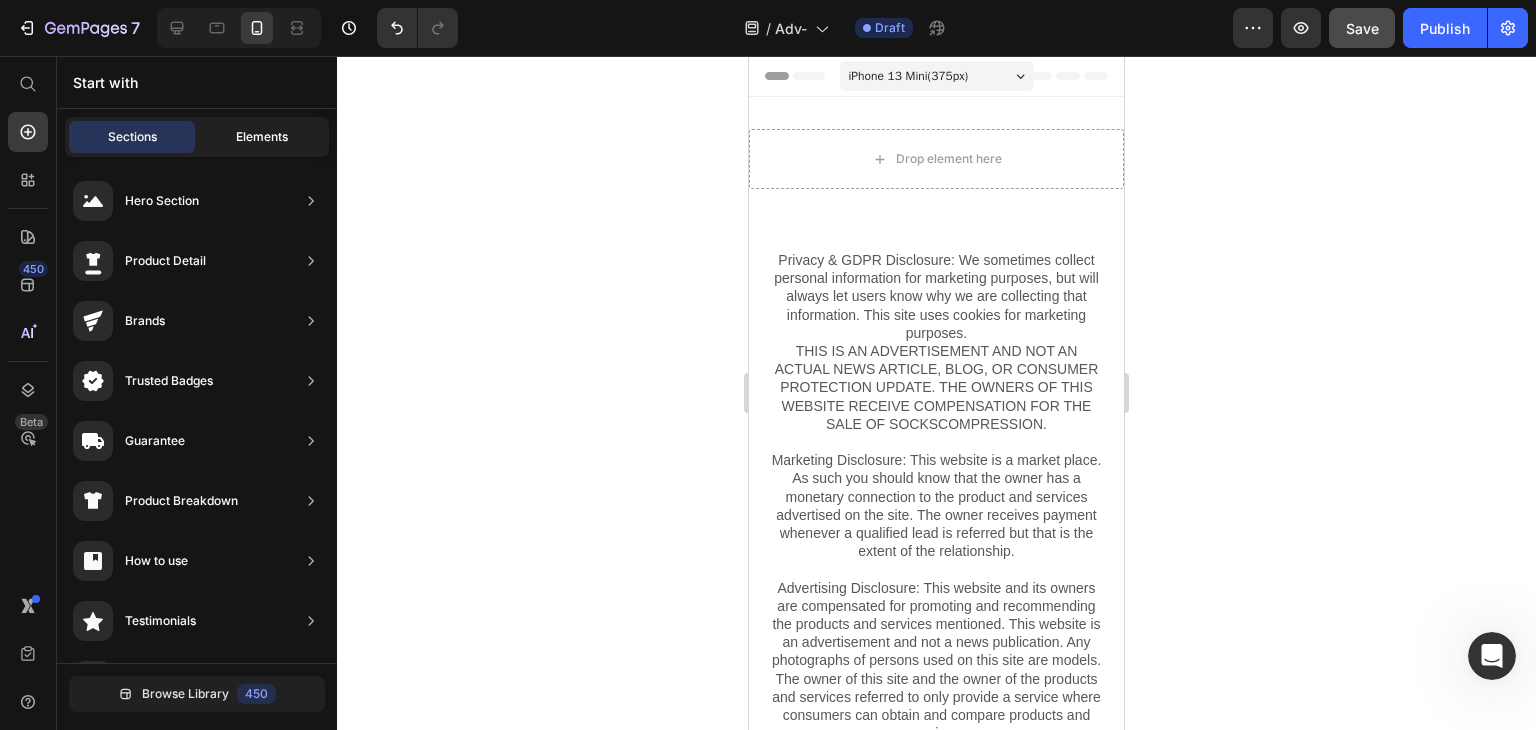 click on "Elements" 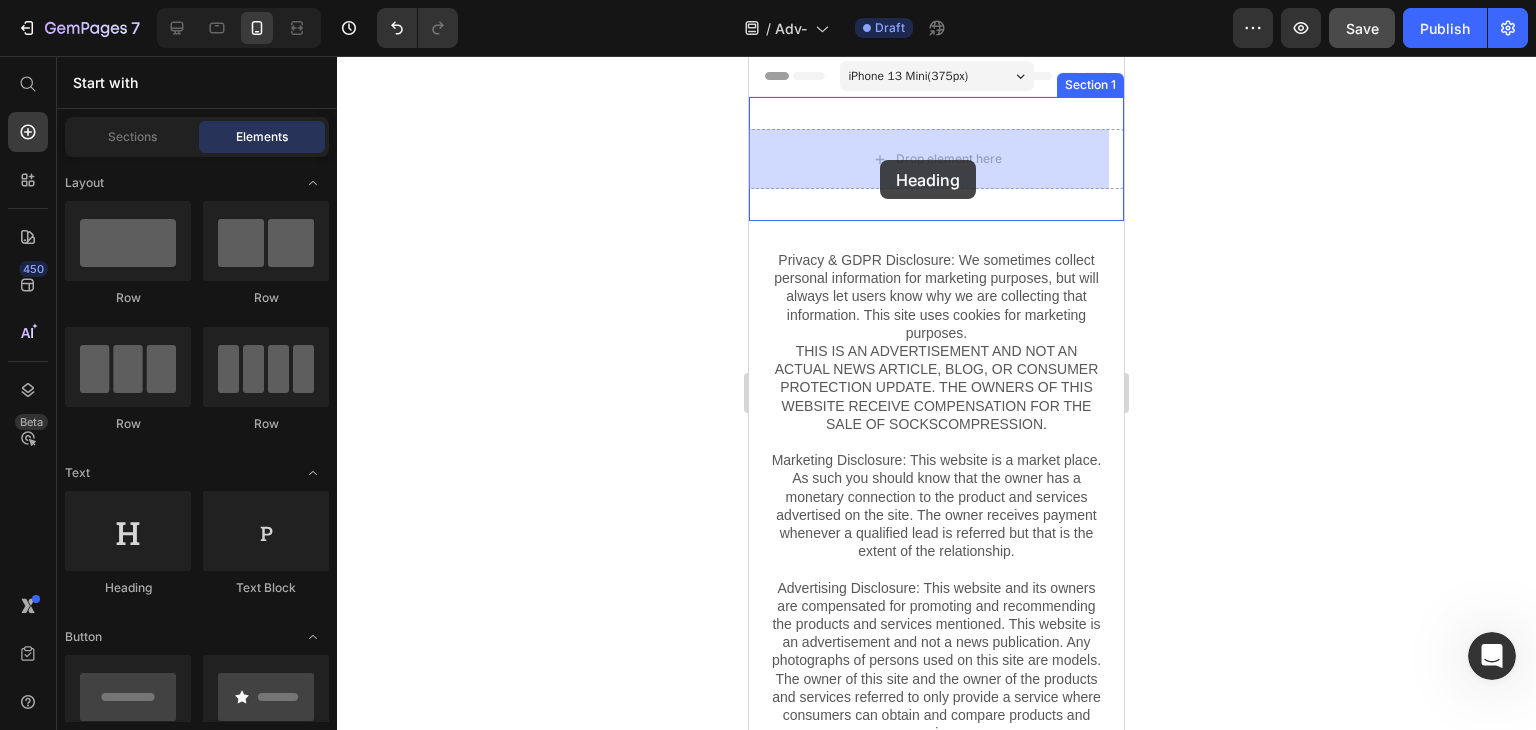 drag, startPoint x: 881, startPoint y: 584, endPoint x: 880, endPoint y: 160, distance: 424.0012 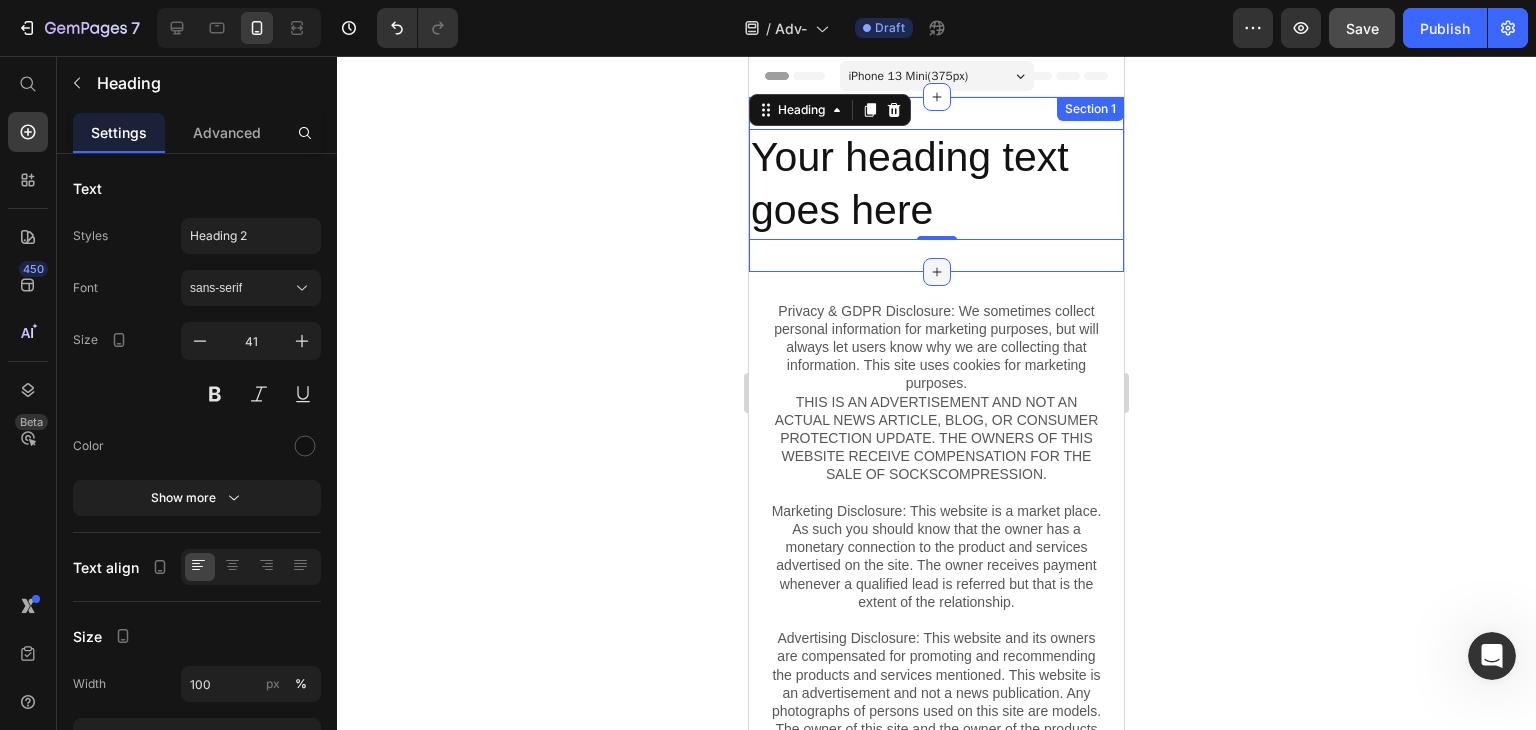click 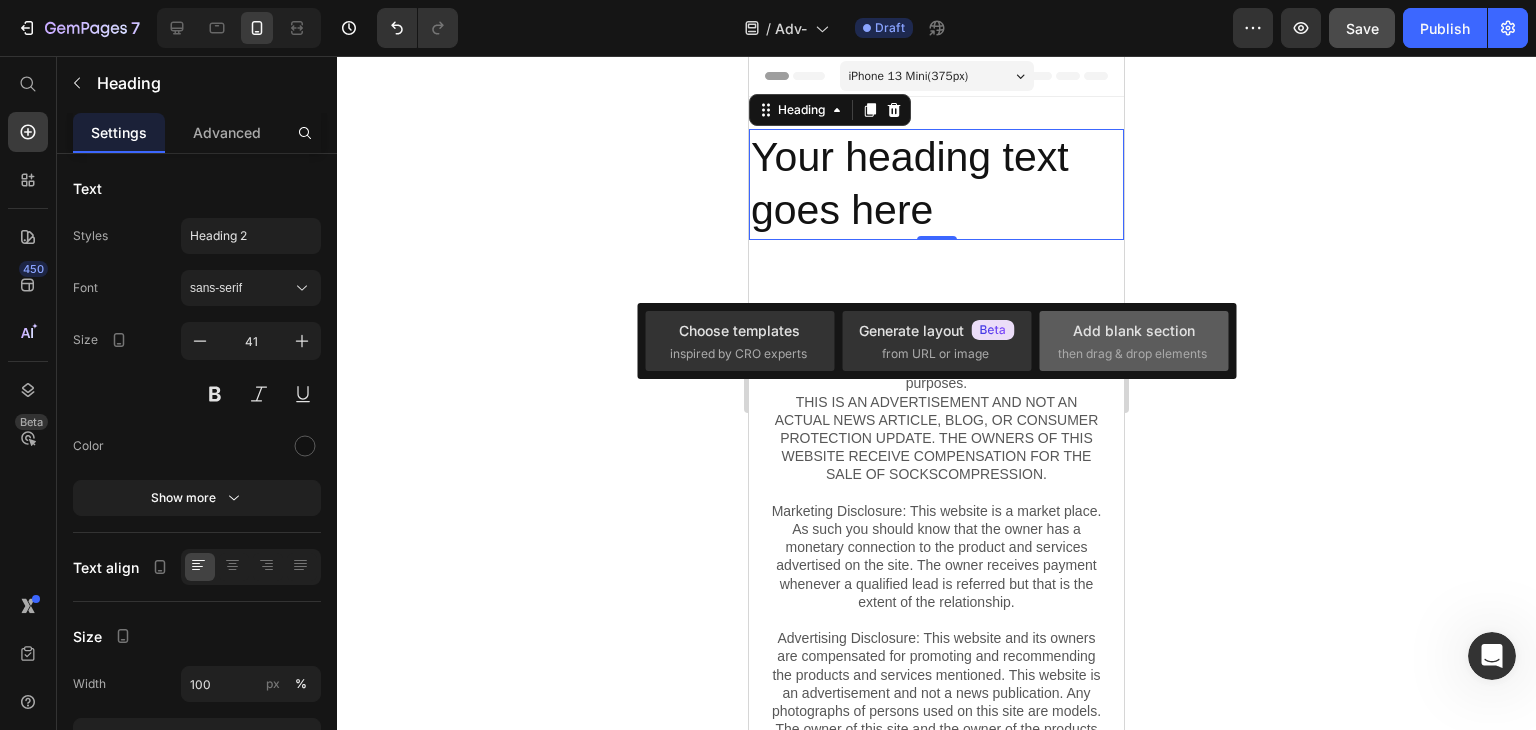 click on "Add blank section" at bounding box center (1134, 330) 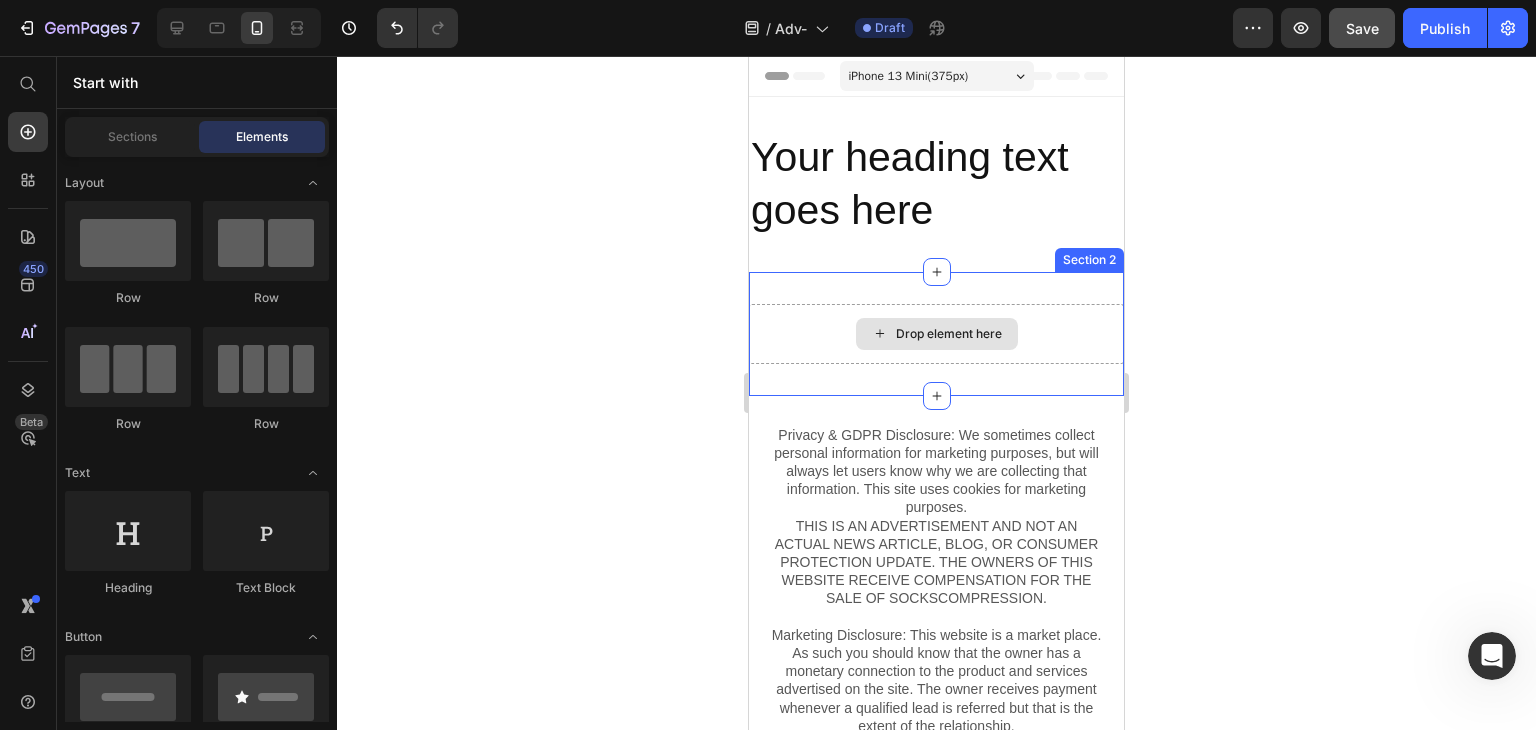 click on "Drop element here" at bounding box center (949, 334) 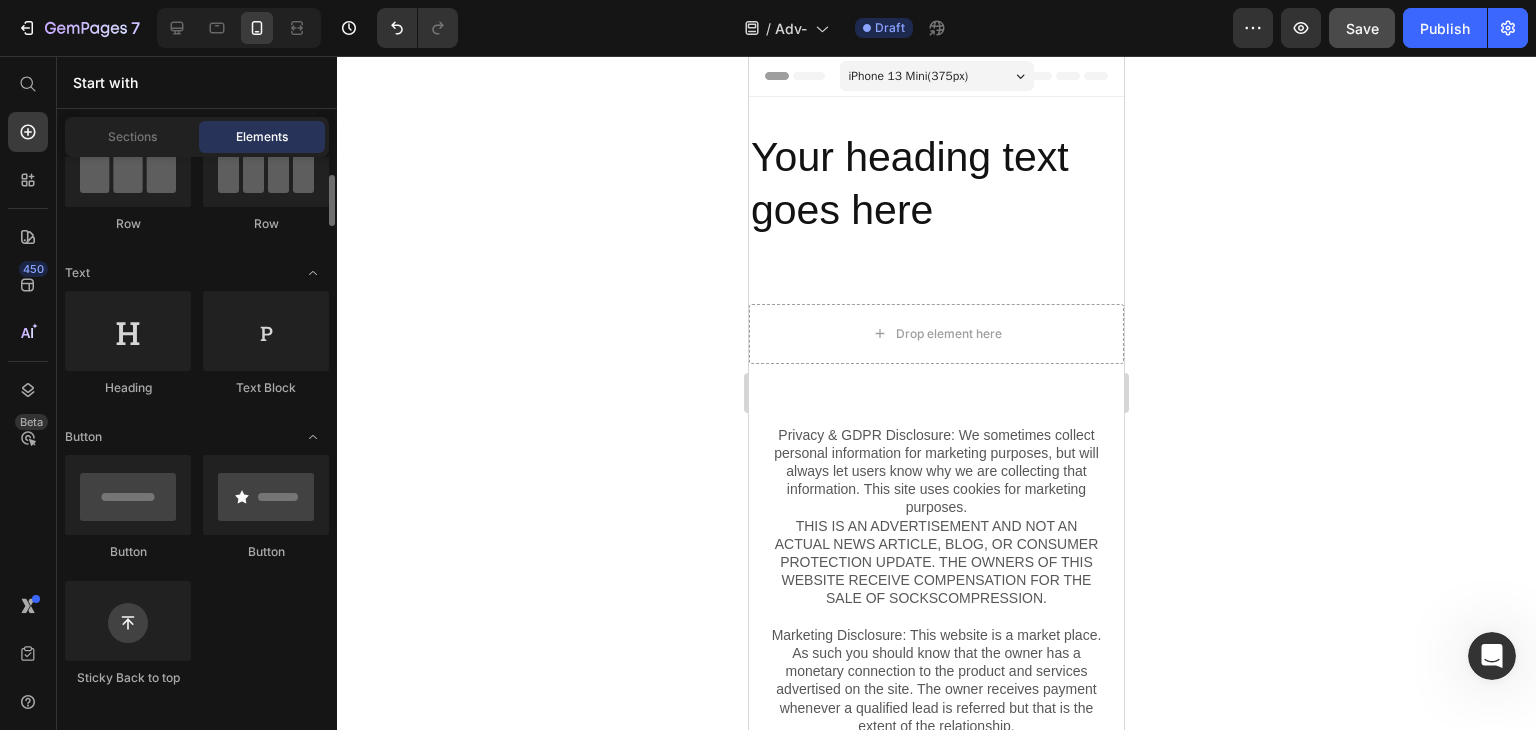 scroll, scrollTop: 600, scrollLeft: 0, axis: vertical 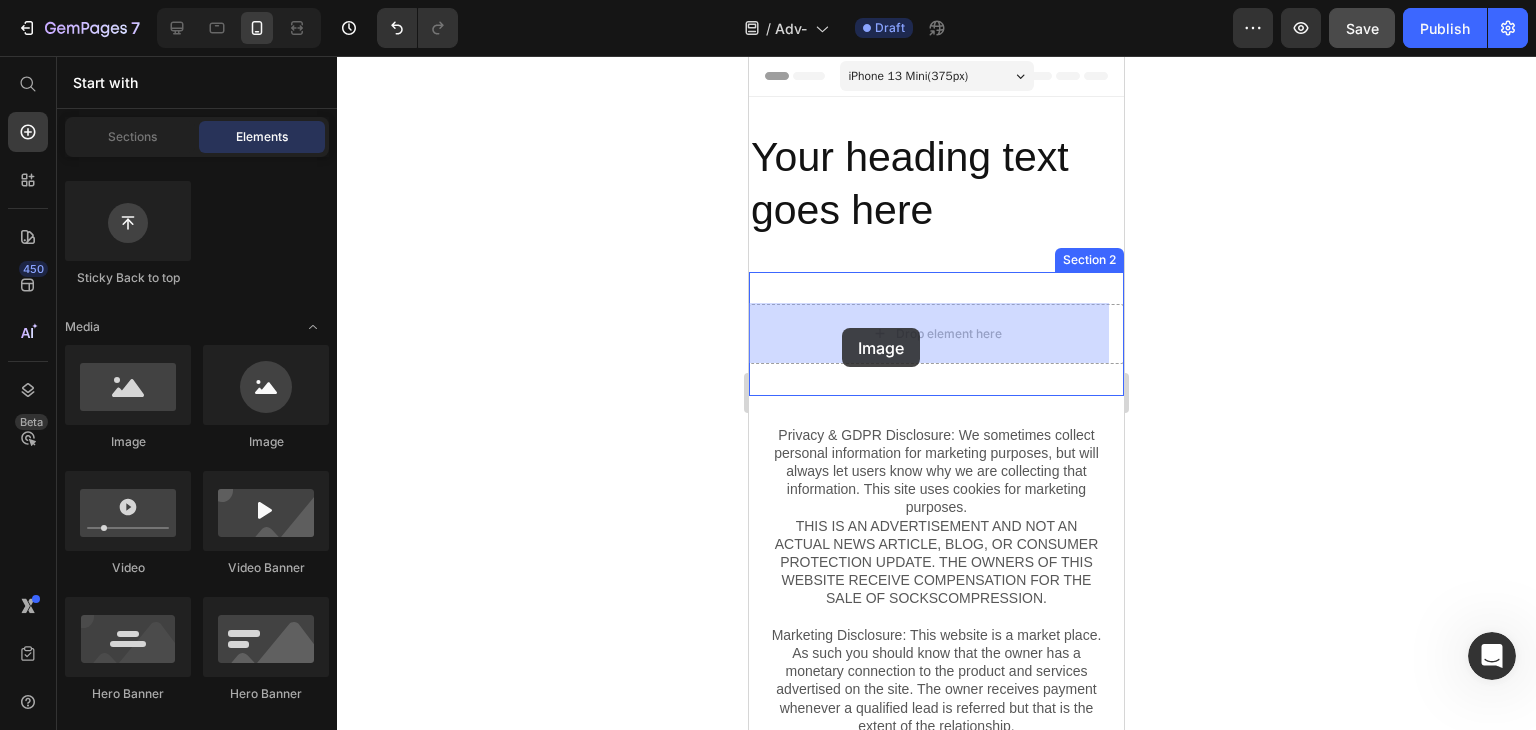 drag, startPoint x: 889, startPoint y: 475, endPoint x: 842, endPoint y: 328, distance: 154.33081 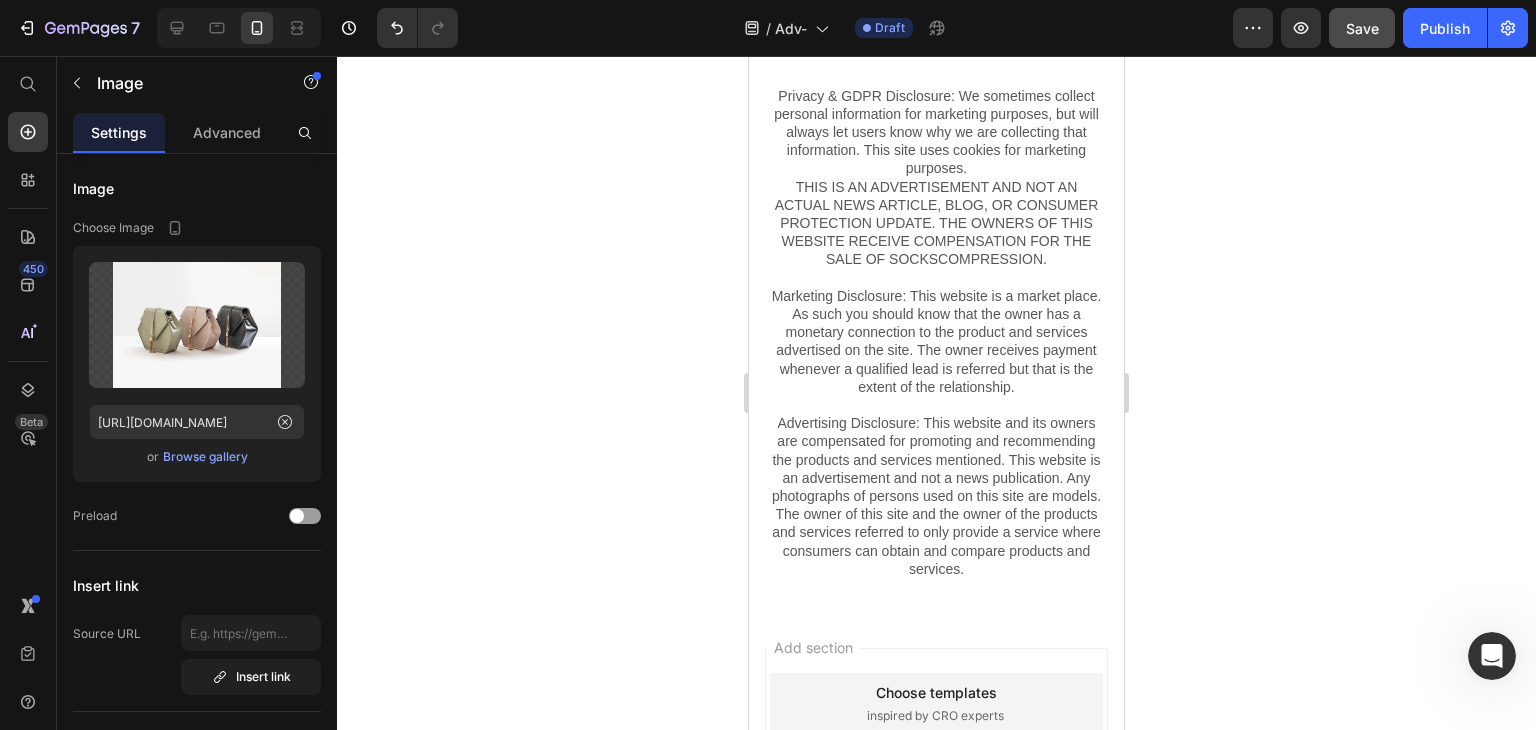 scroll, scrollTop: 300, scrollLeft: 0, axis: vertical 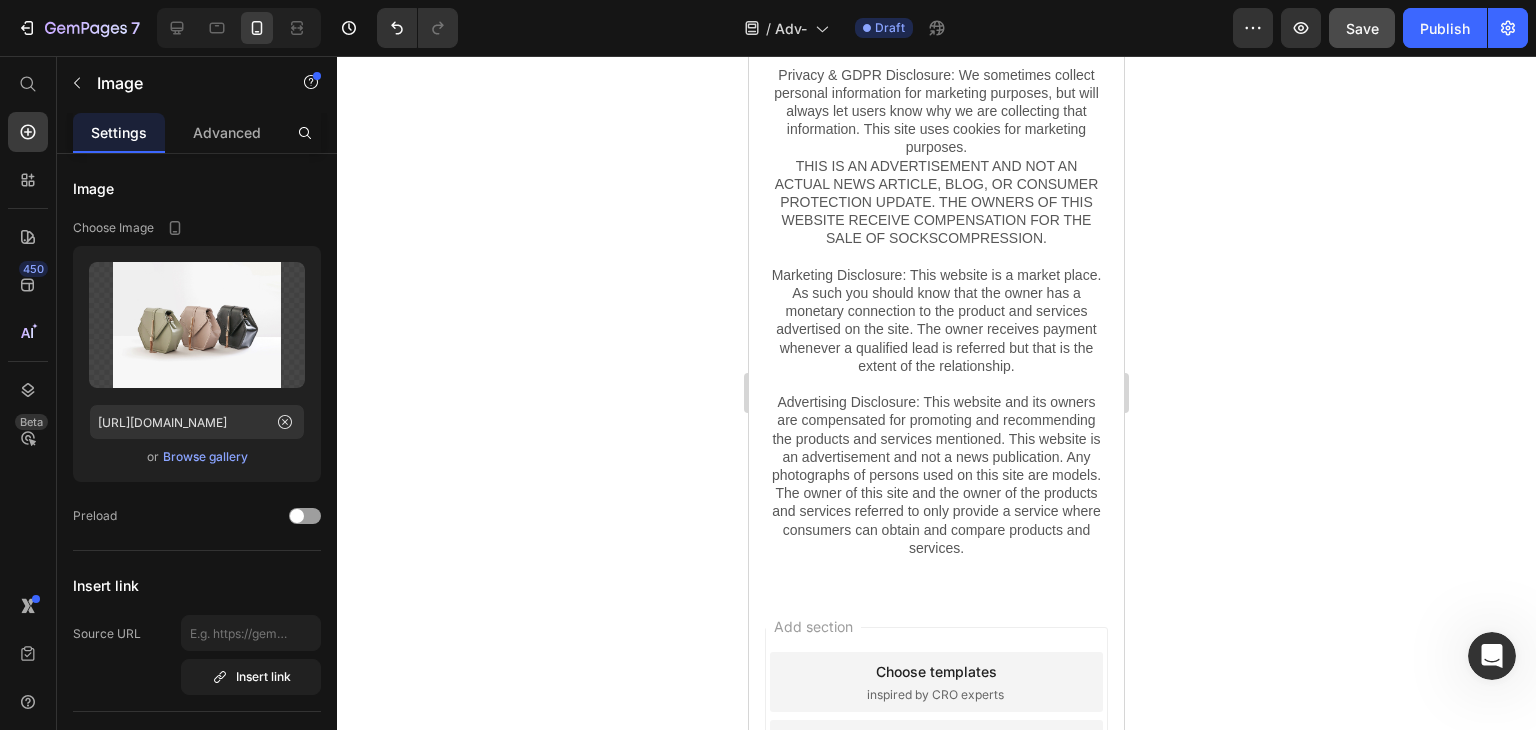 click 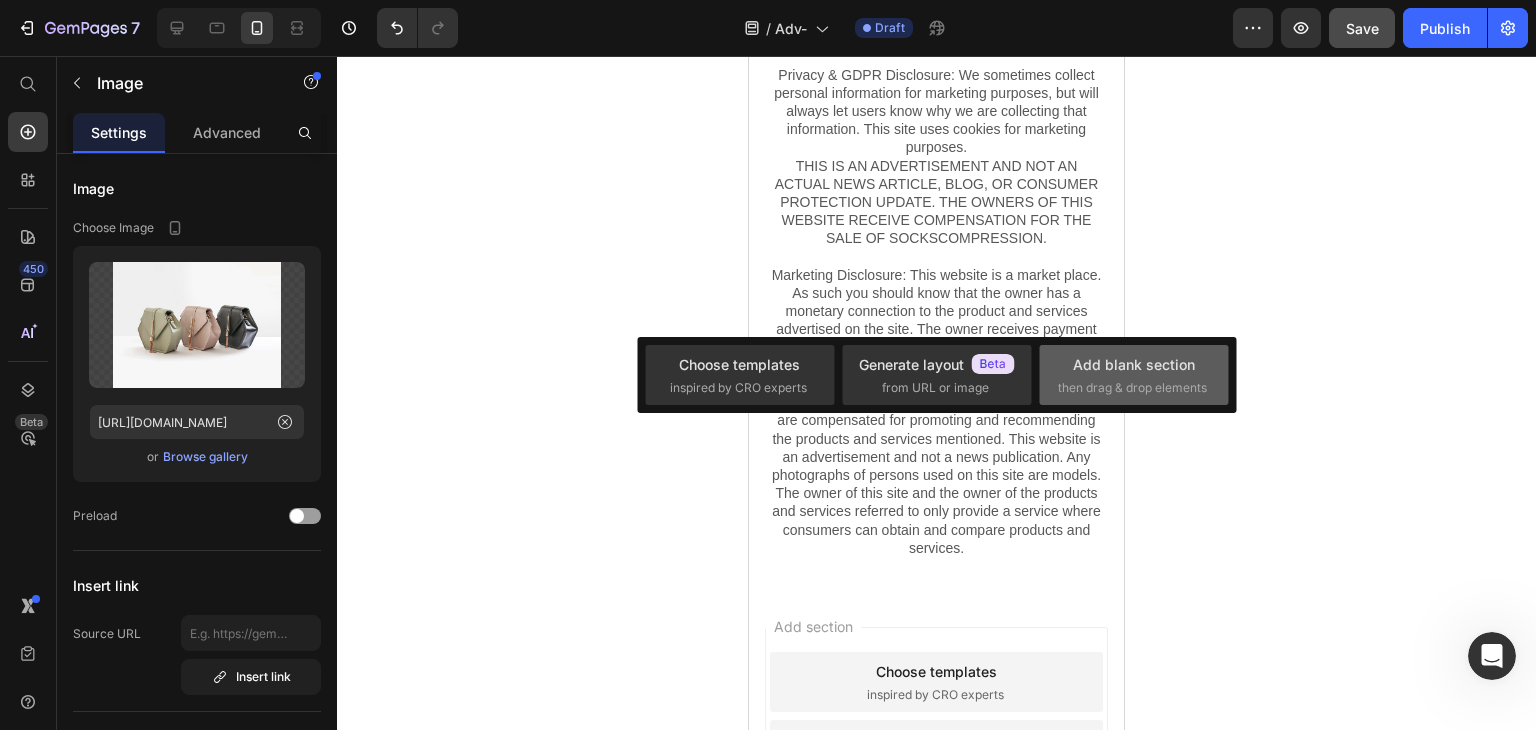 click on "then drag & drop elements" at bounding box center [1132, 388] 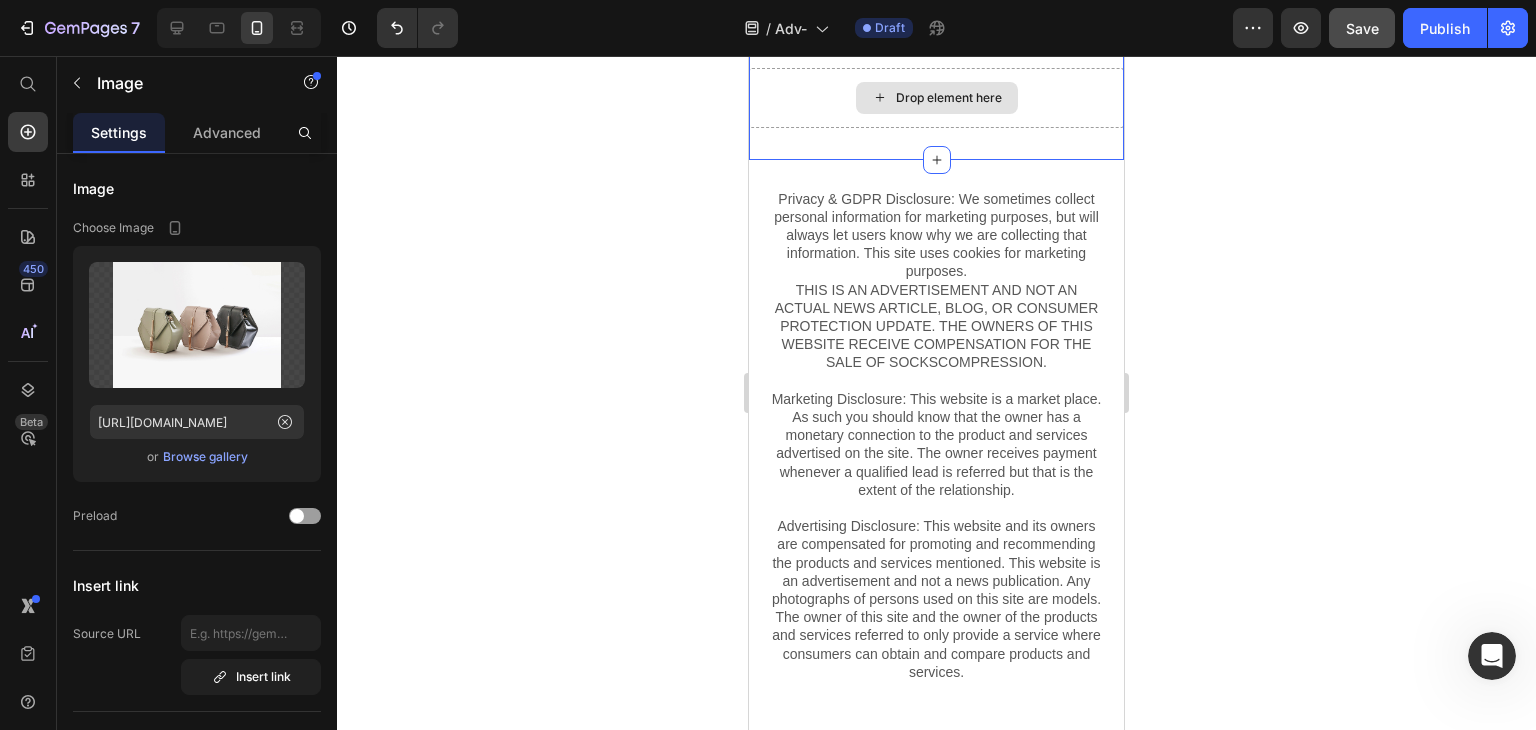 click on "Drop element here" at bounding box center (937, 98) 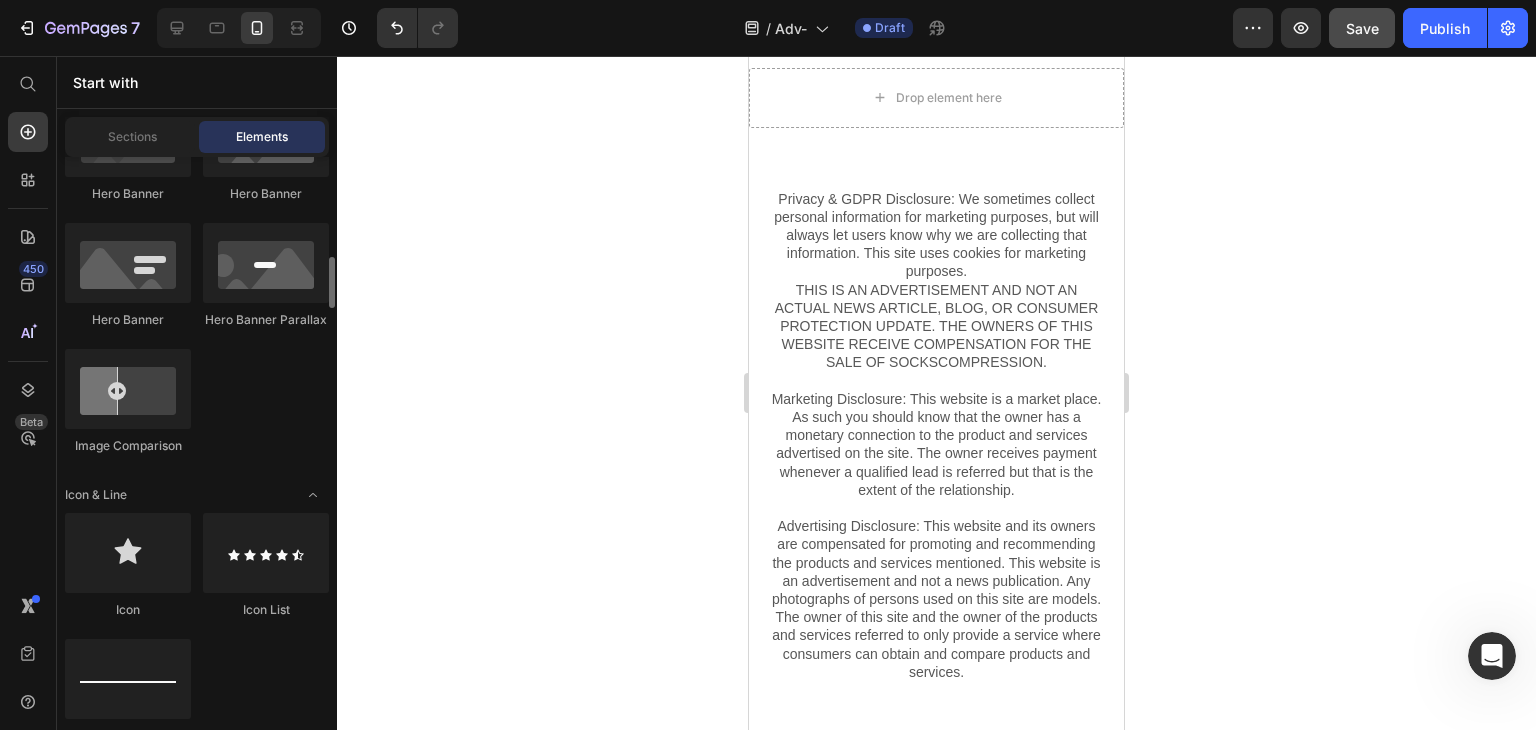 scroll, scrollTop: 1500, scrollLeft: 0, axis: vertical 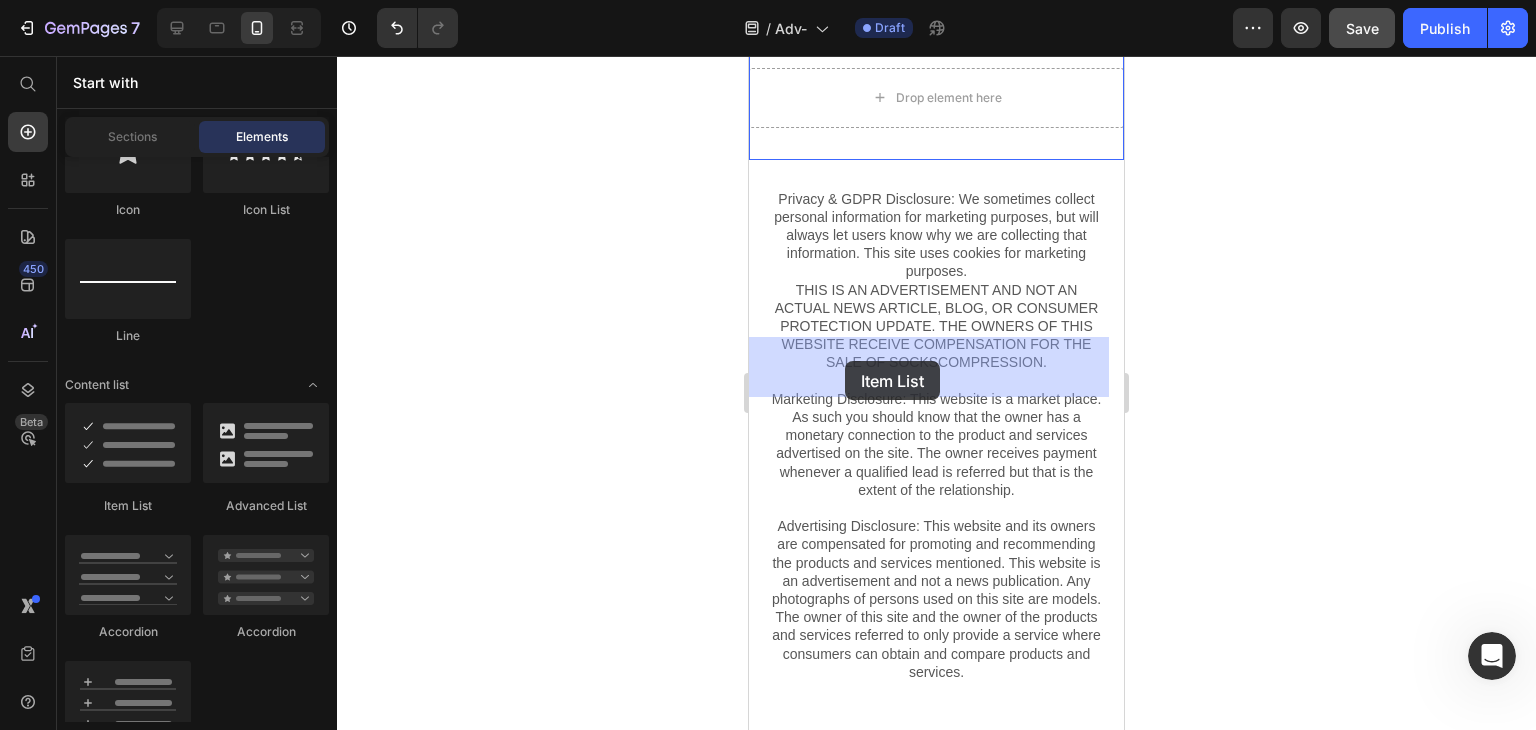 drag, startPoint x: 869, startPoint y: 516, endPoint x: 845, endPoint y: 361, distance: 156.84706 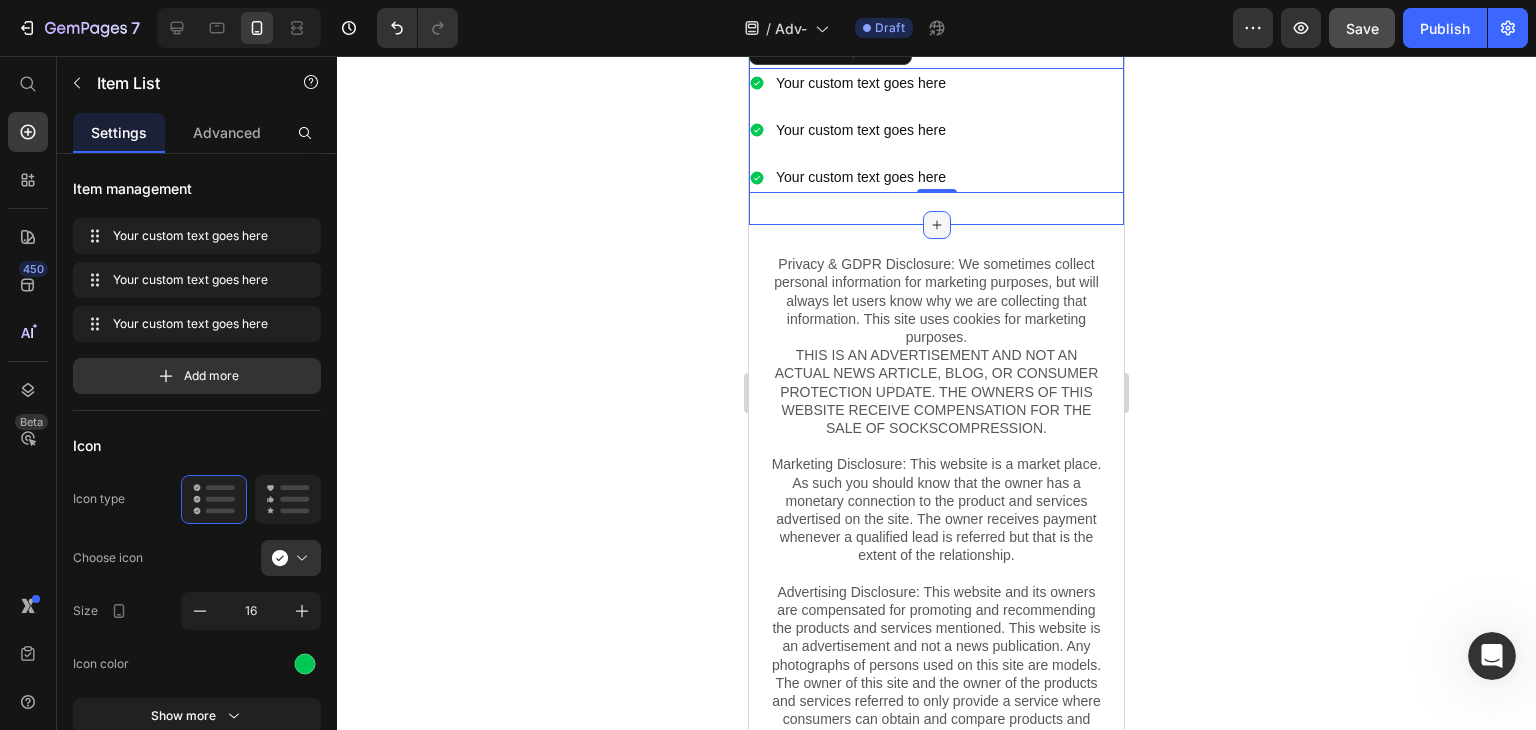 click 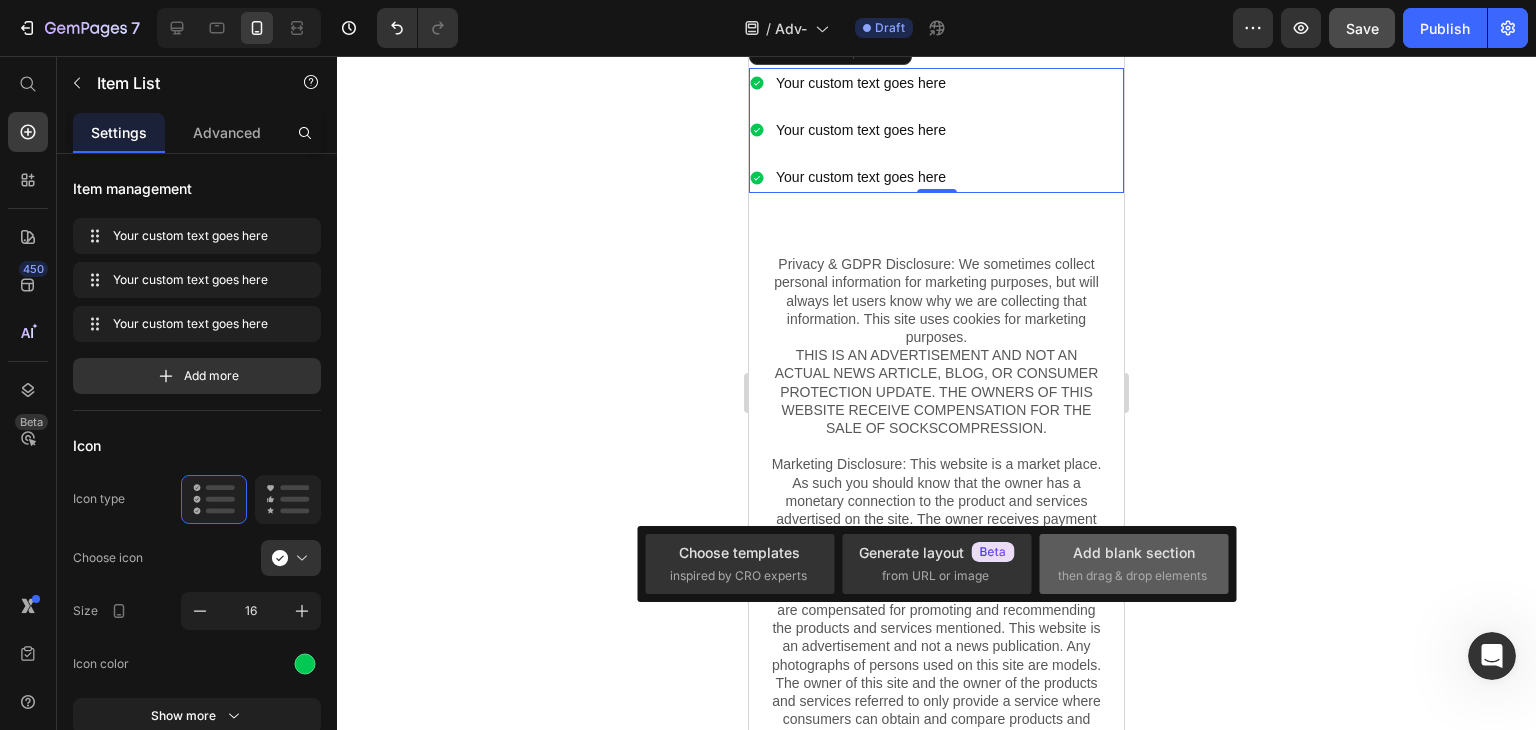 click on "Add blank section  then drag & drop elements" at bounding box center [1134, 563] 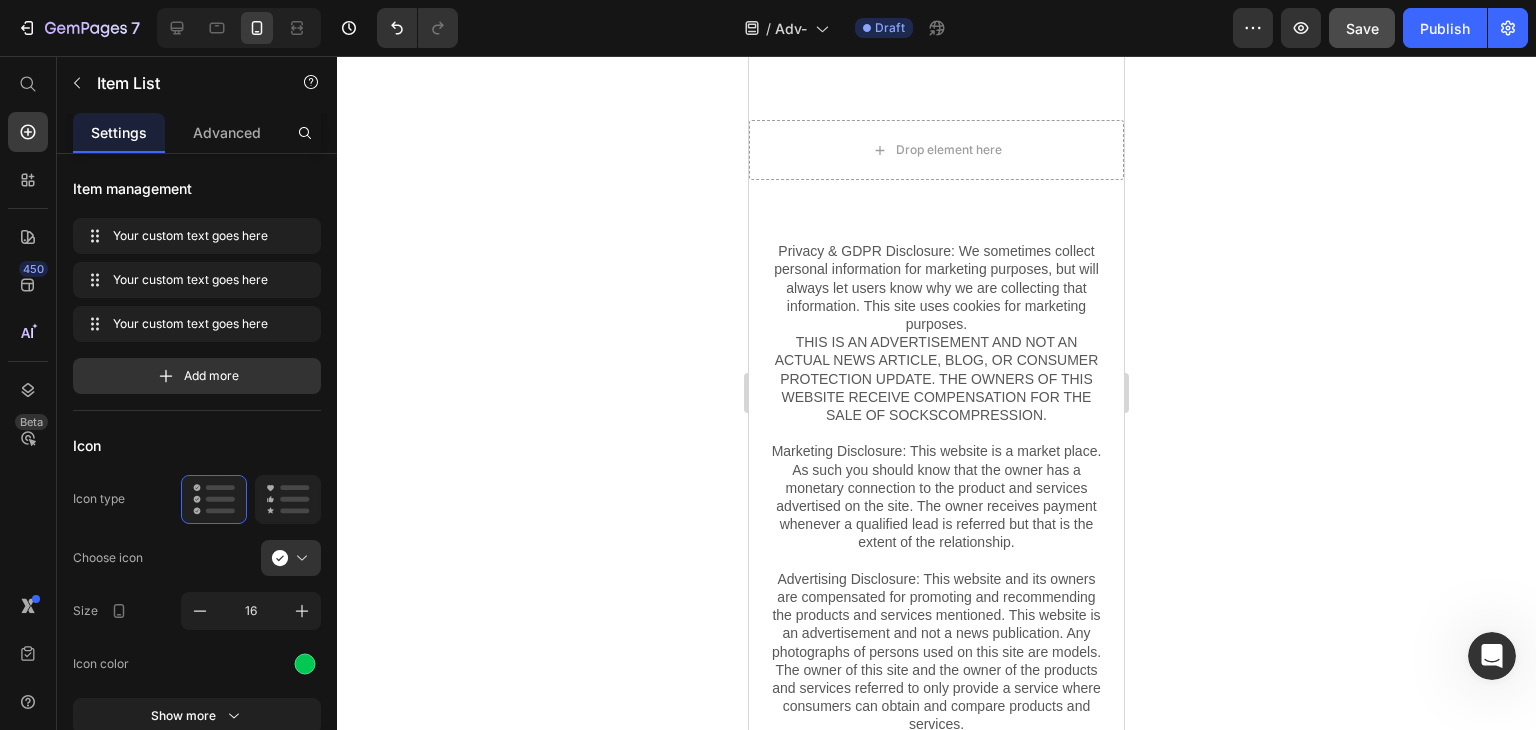 scroll, scrollTop: 500, scrollLeft: 0, axis: vertical 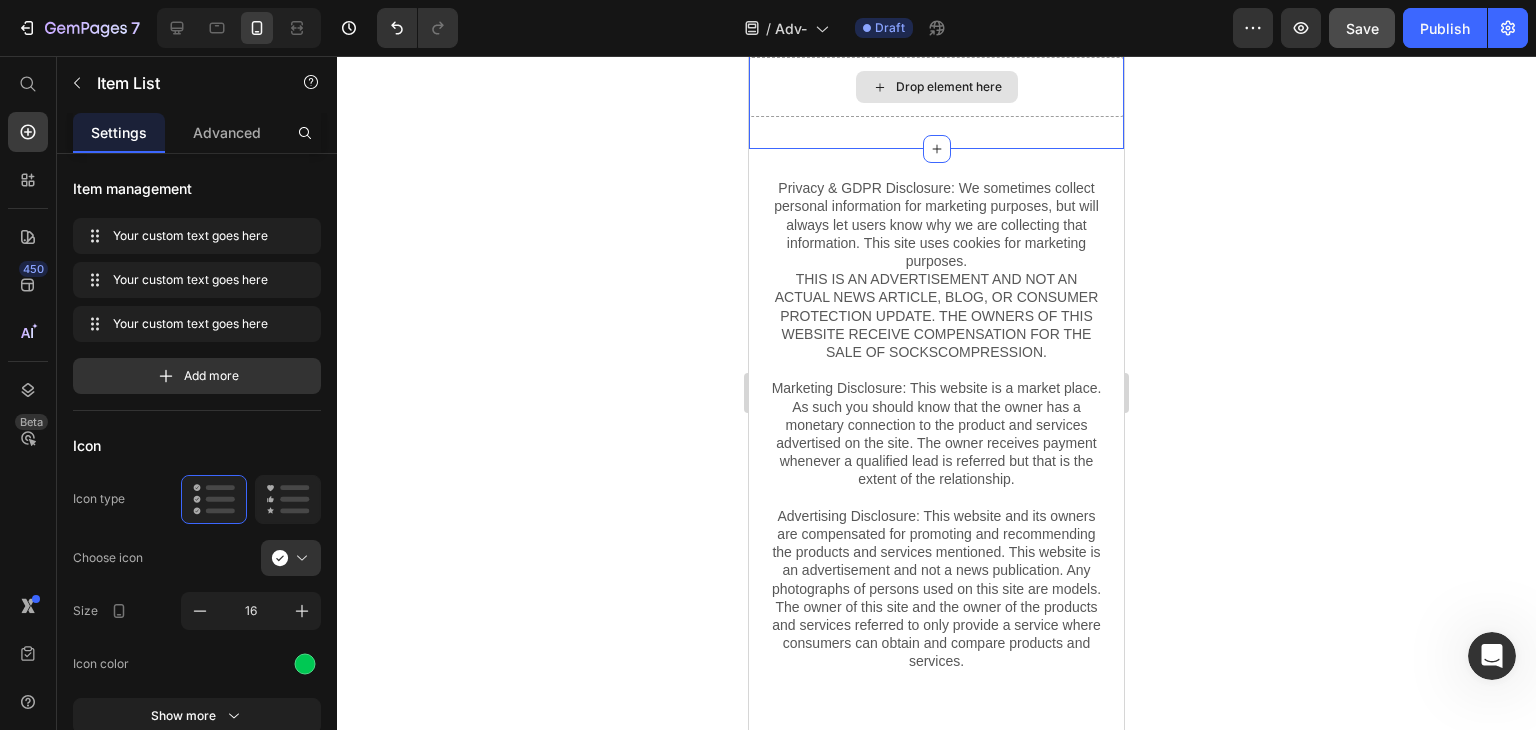 click on "Drop element here" at bounding box center (949, 87) 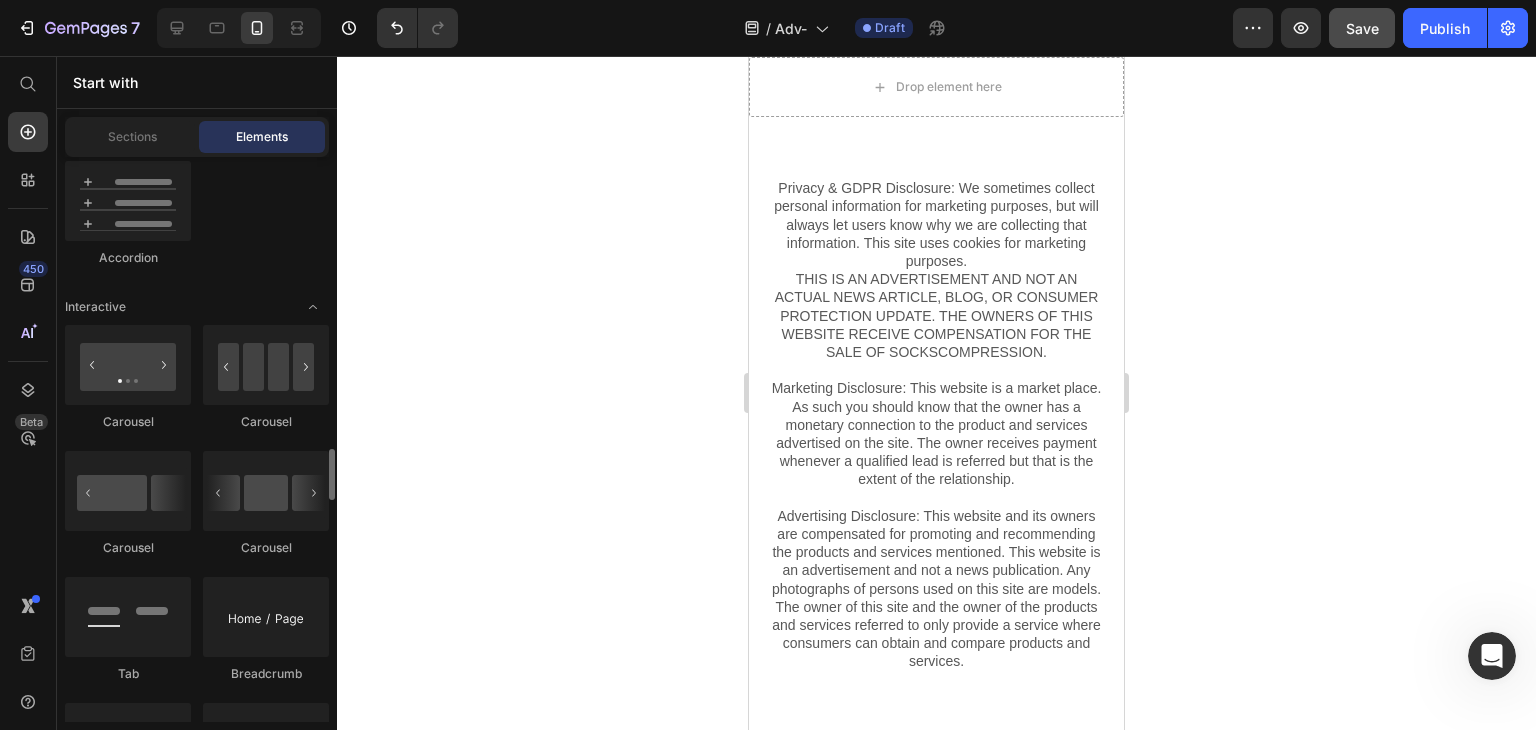scroll, scrollTop: 2200, scrollLeft: 0, axis: vertical 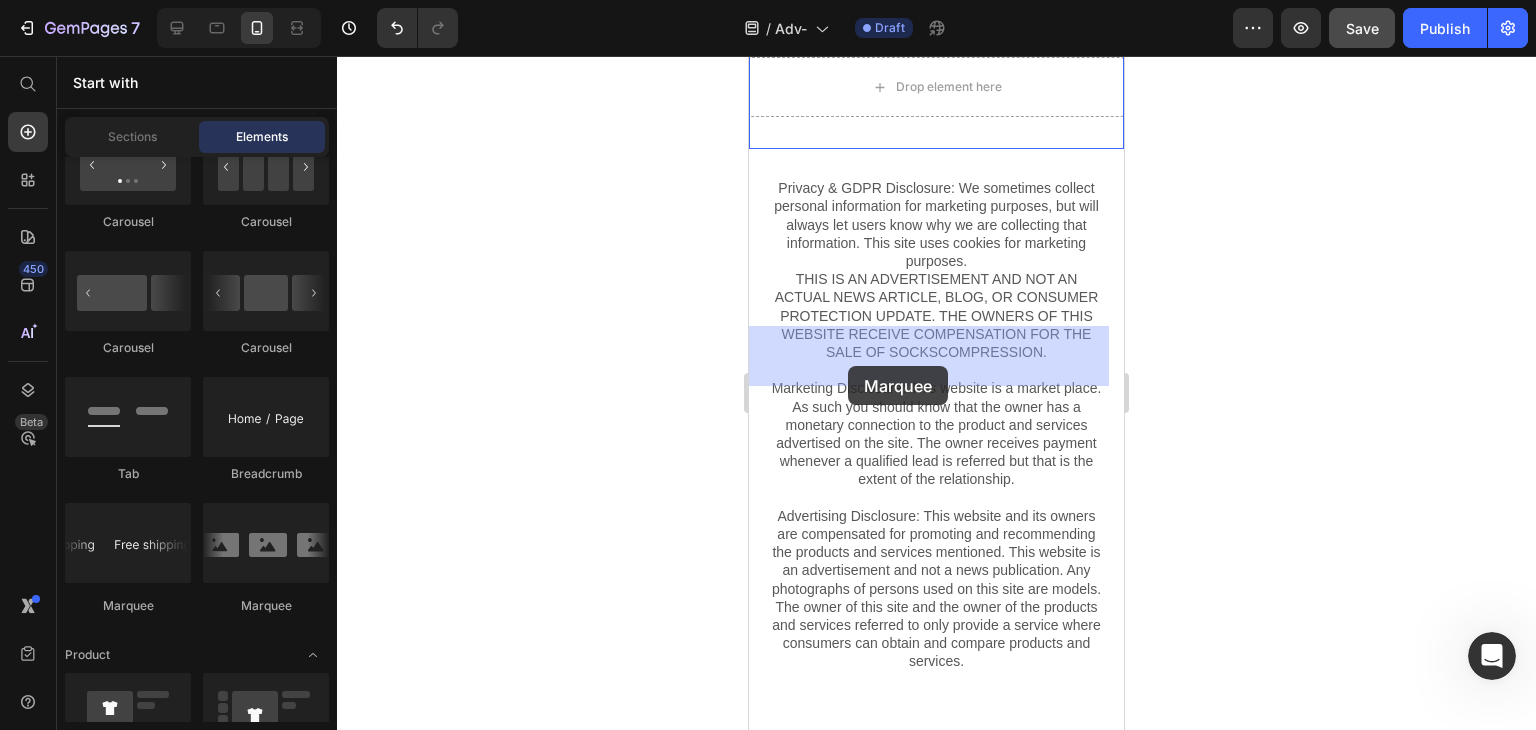 drag, startPoint x: 972, startPoint y: 583, endPoint x: 848, endPoint y: 366, distance: 249.93 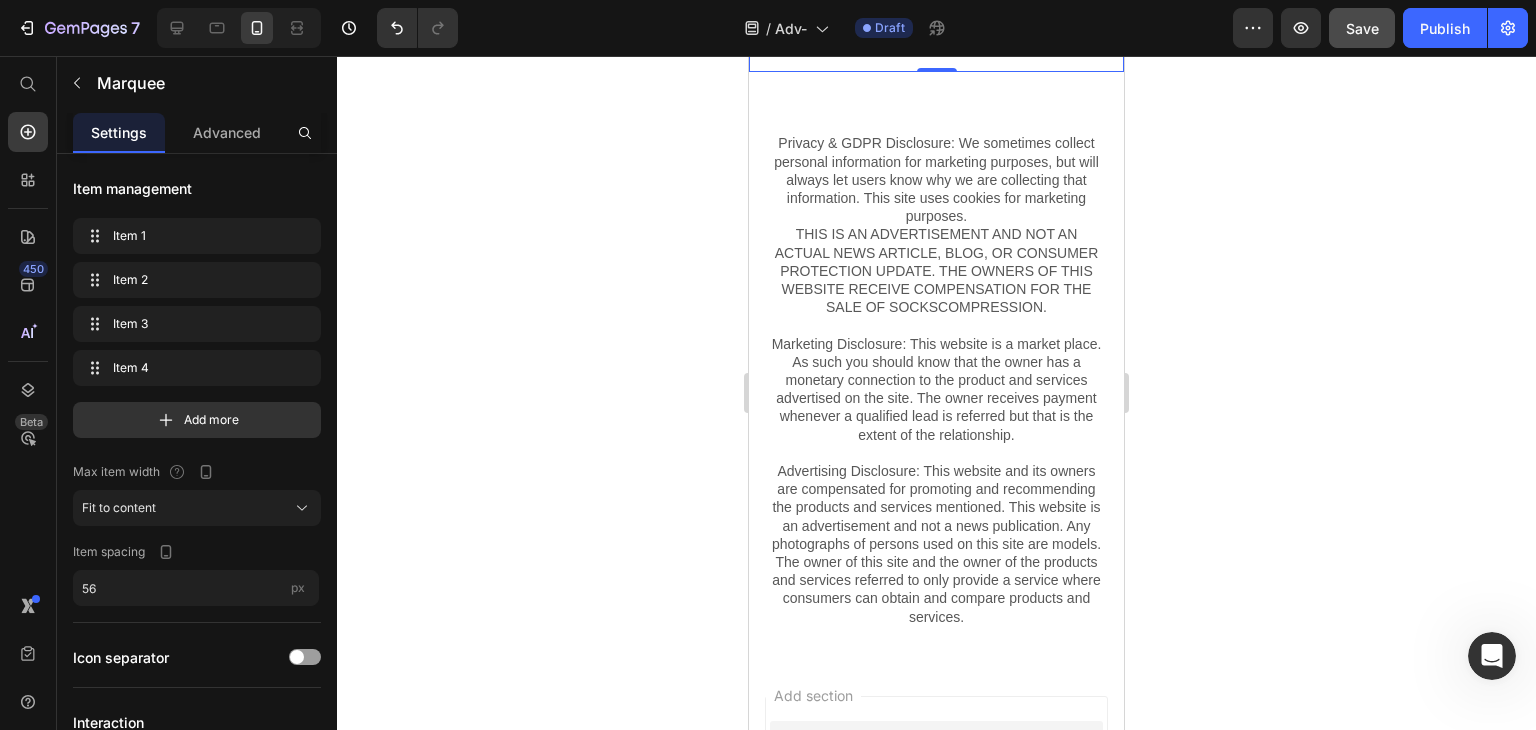 scroll, scrollTop: 600, scrollLeft: 0, axis: vertical 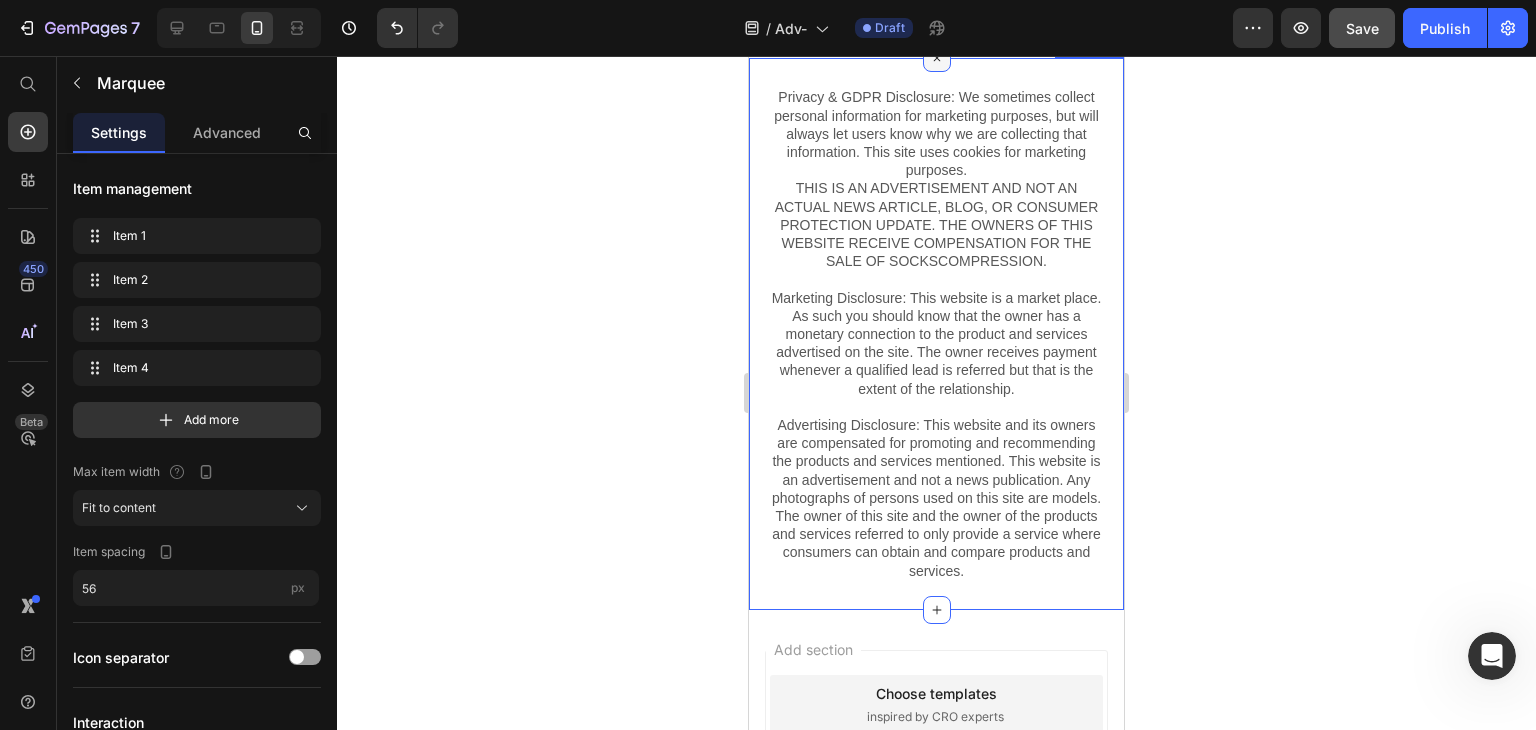 click 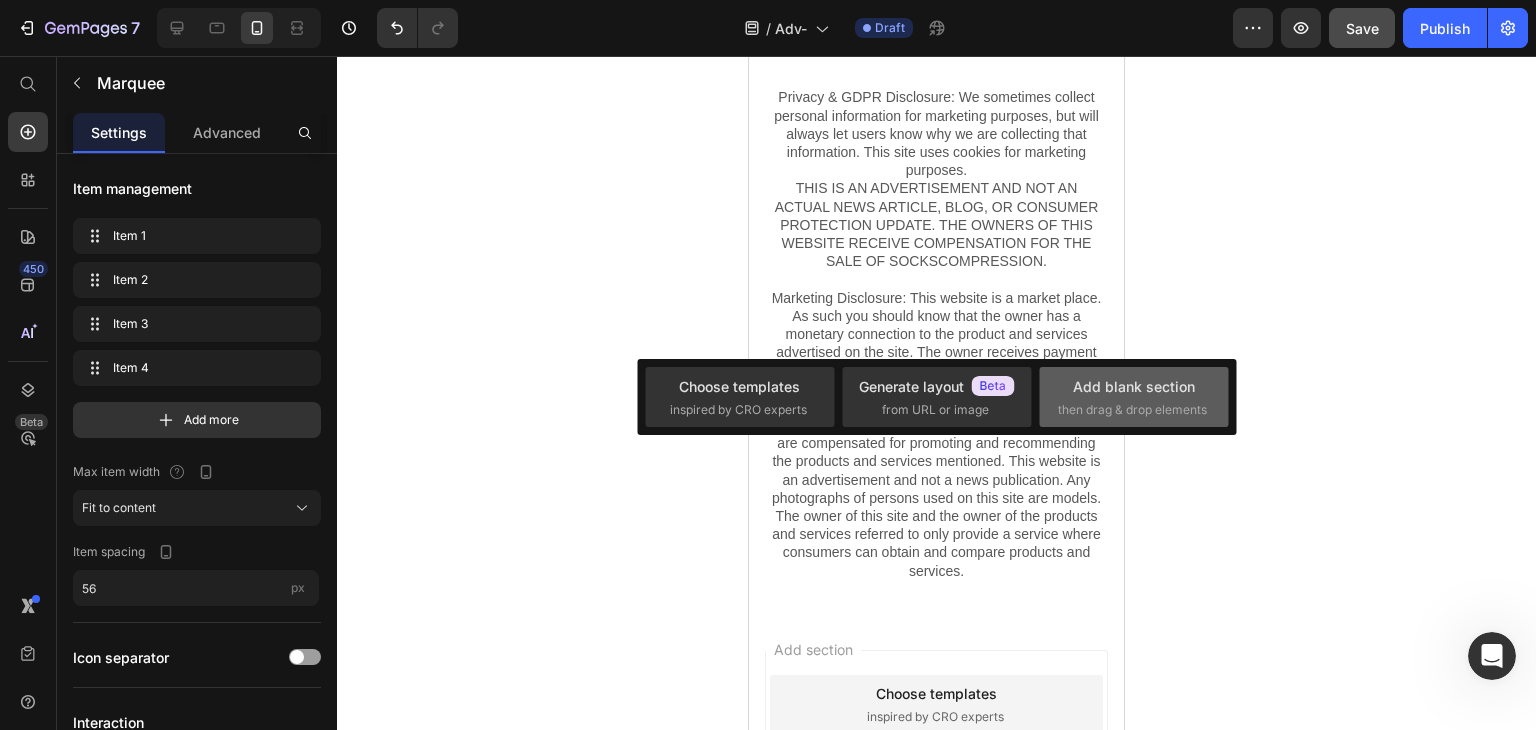 click on "then drag & drop elements" at bounding box center [1132, 410] 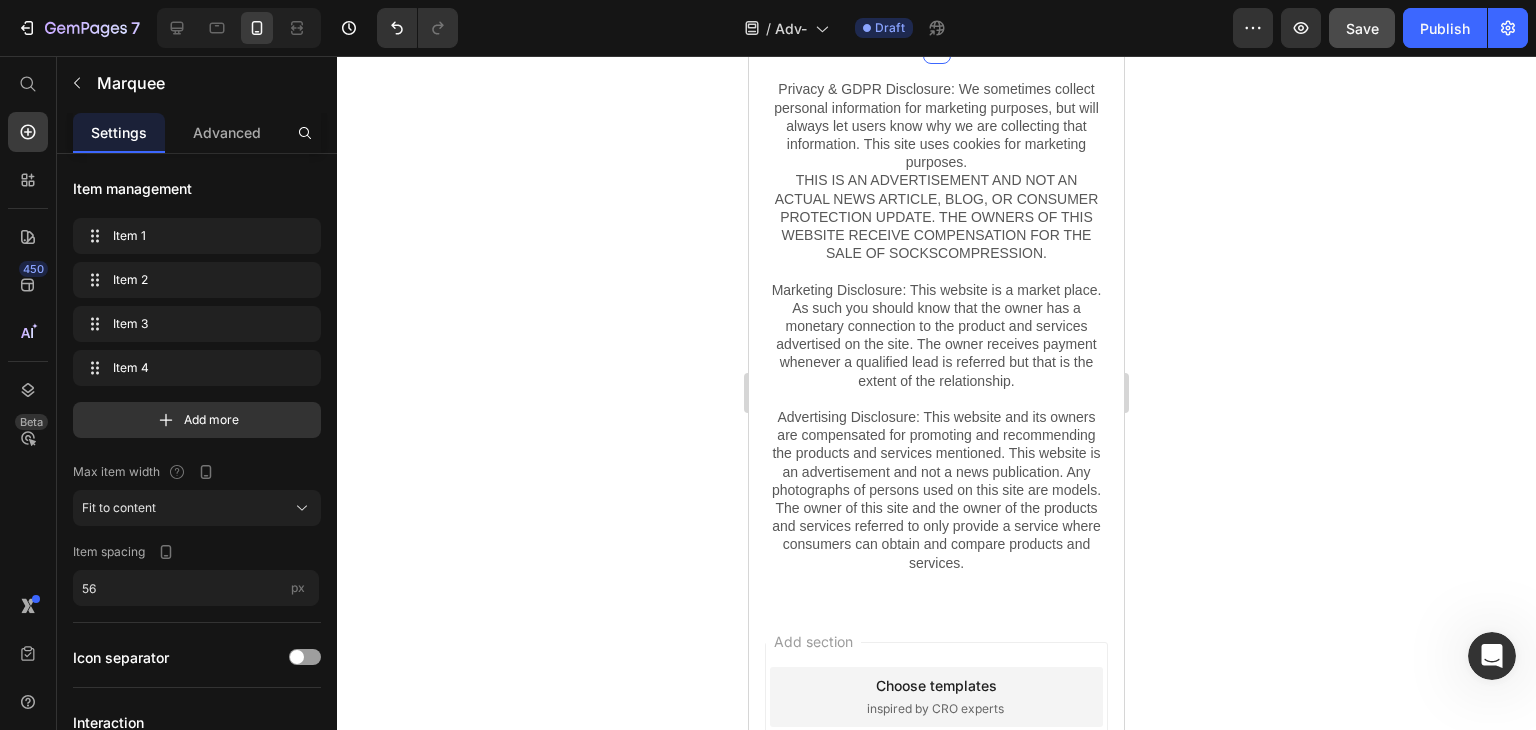 scroll, scrollTop: 600, scrollLeft: 0, axis: vertical 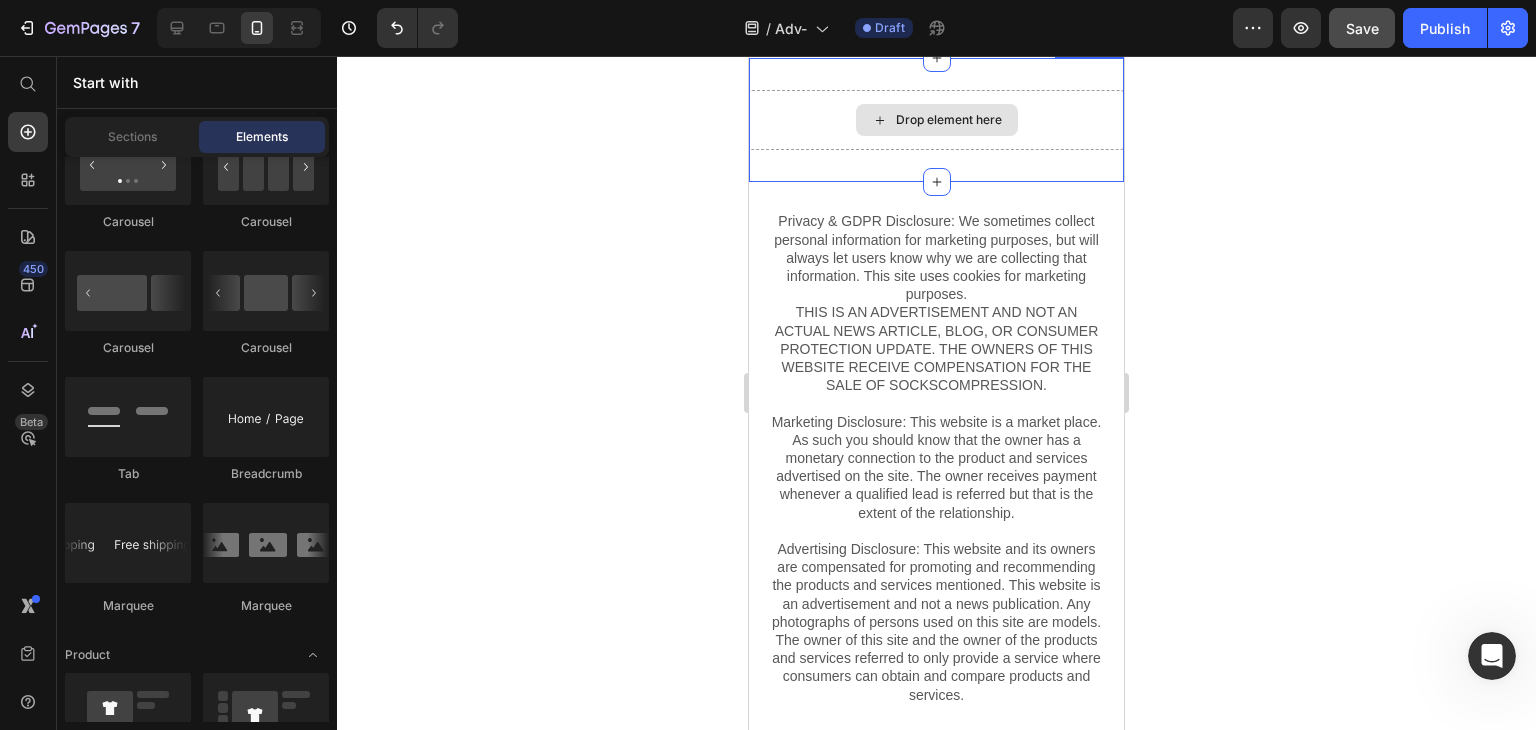 click on "Drop element here" at bounding box center (949, 120) 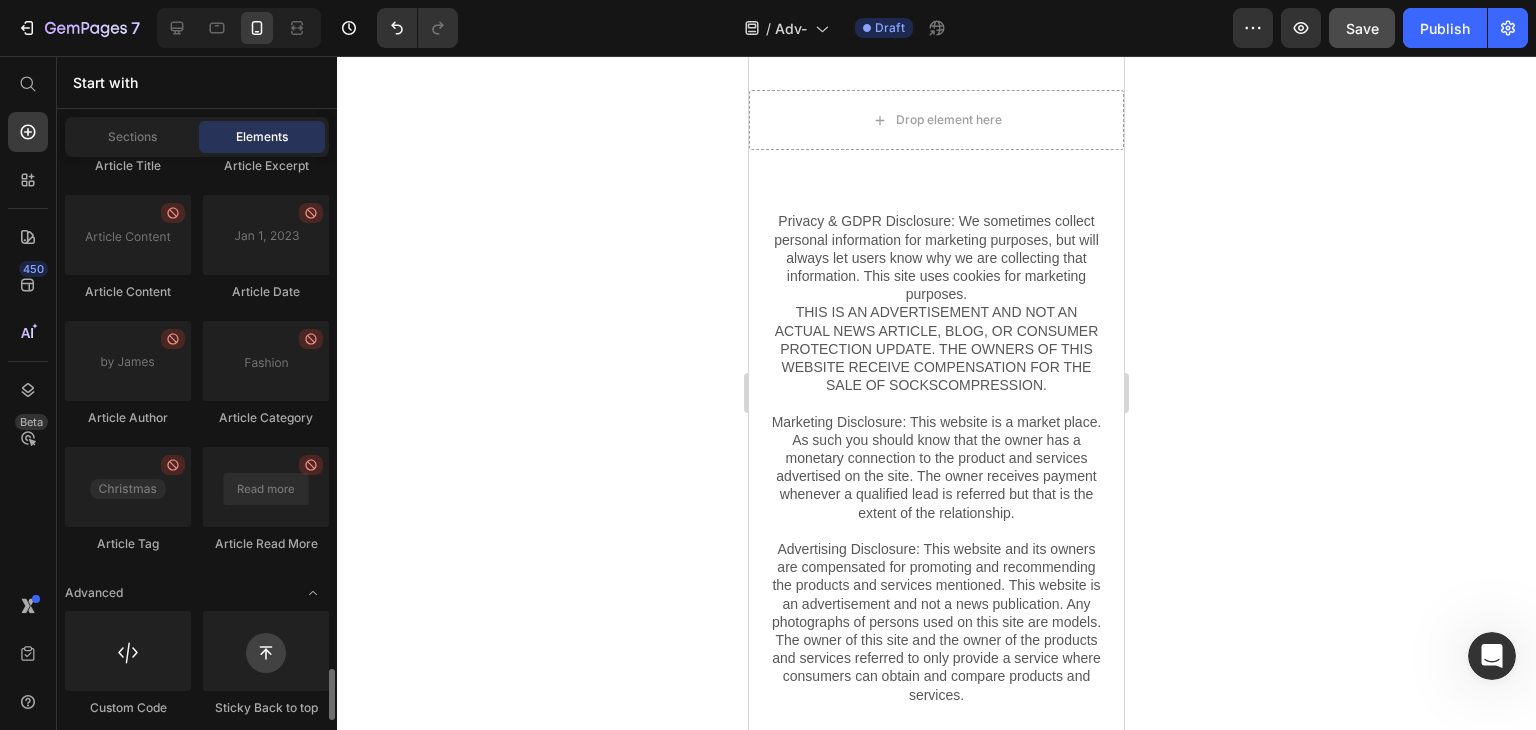 scroll, scrollTop: 5614, scrollLeft: 0, axis: vertical 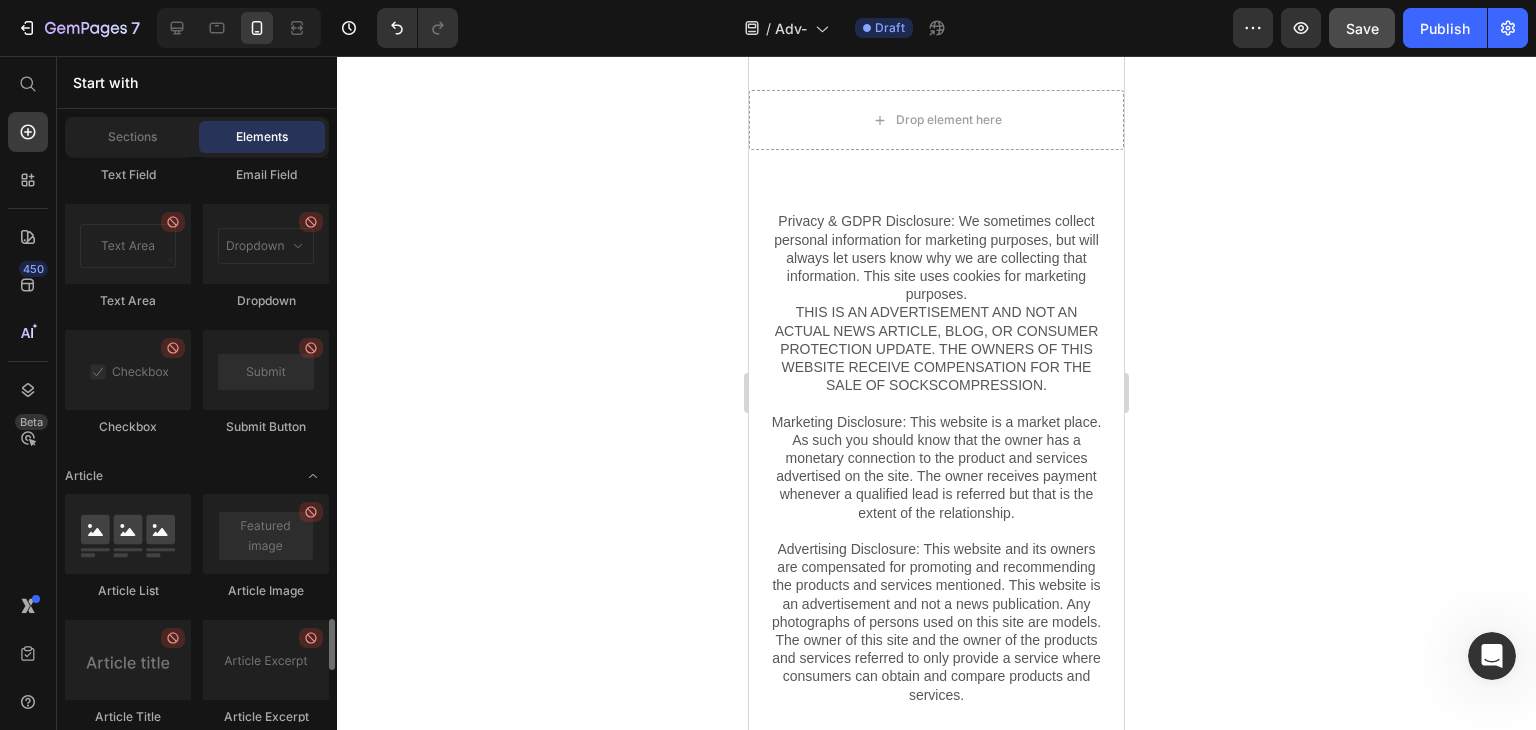 drag, startPoint x: 325, startPoint y: 670, endPoint x: 345, endPoint y: 384, distance: 286.69846 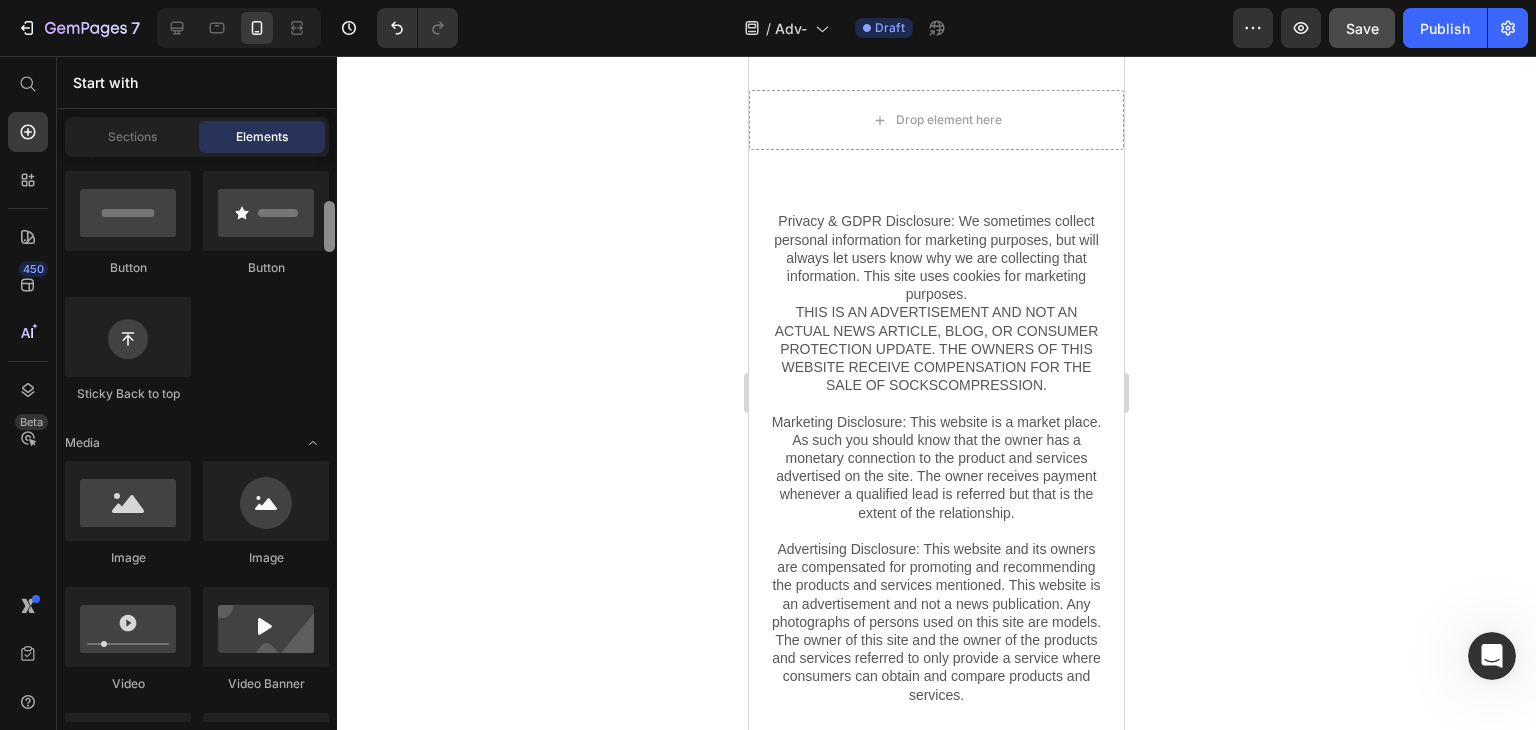 scroll, scrollTop: 0, scrollLeft: 0, axis: both 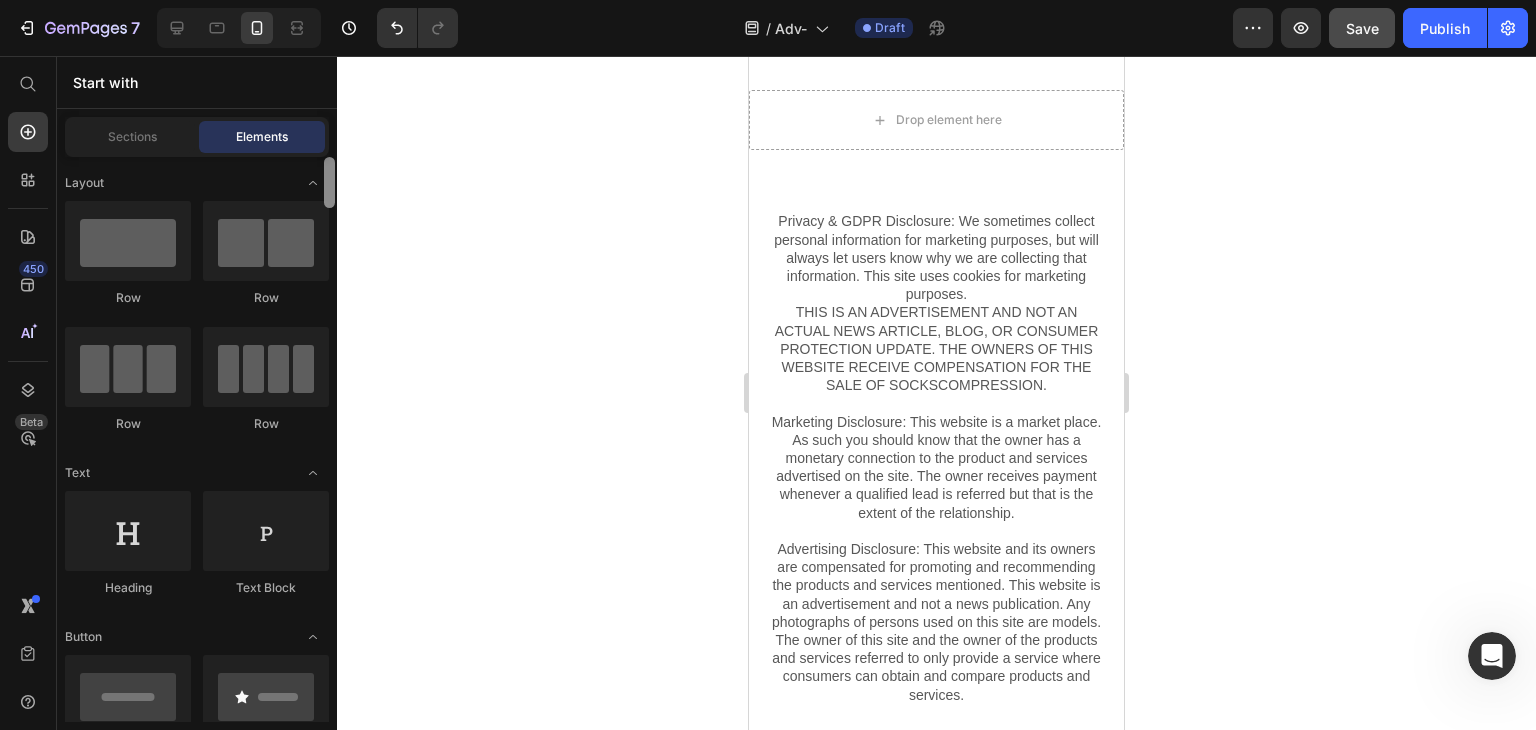 drag, startPoint x: 326, startPoint y: 657, endPoint x: 348, endPoint y: 160, distance: 497.4867 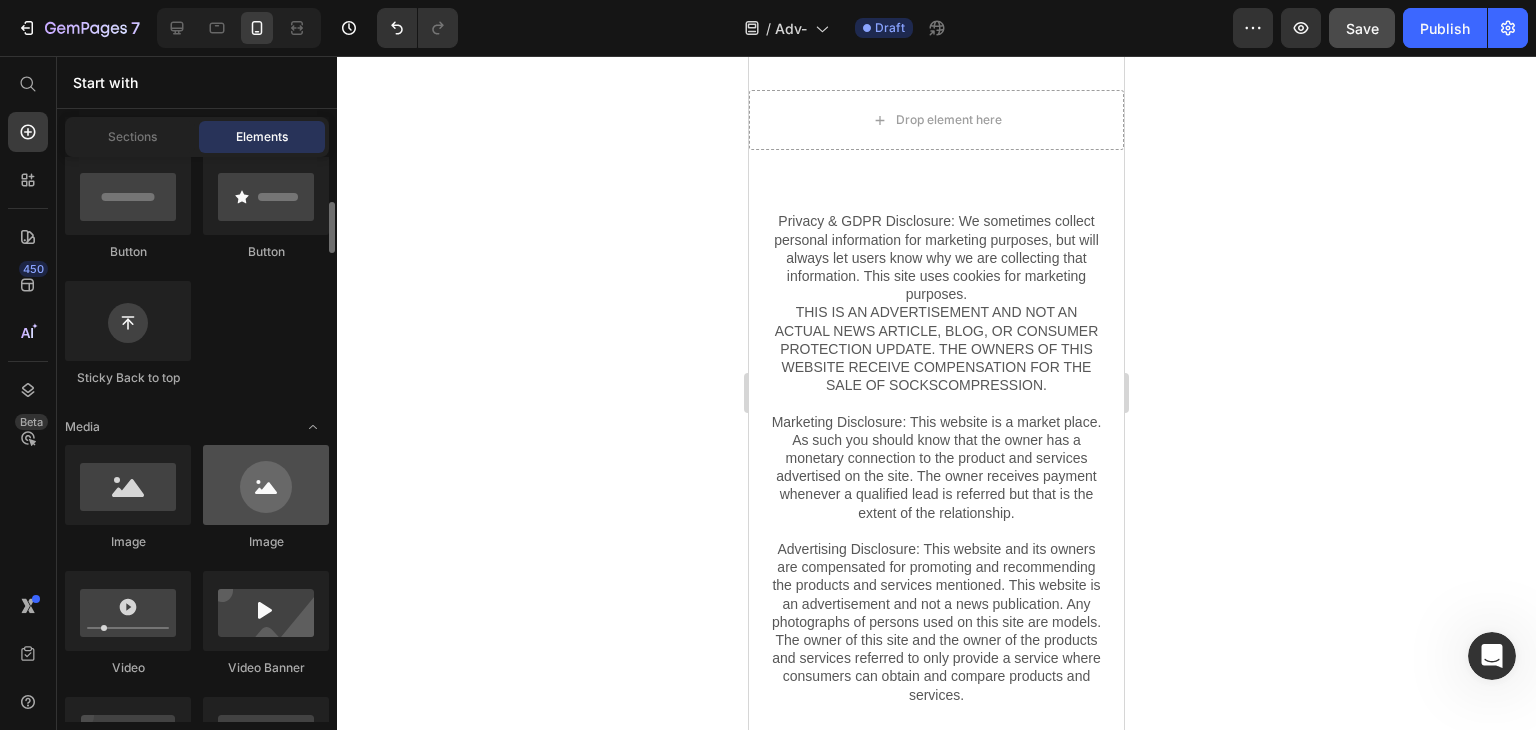 scroll, scrollTop: 600, scrollLeft: 0, axis: vertical 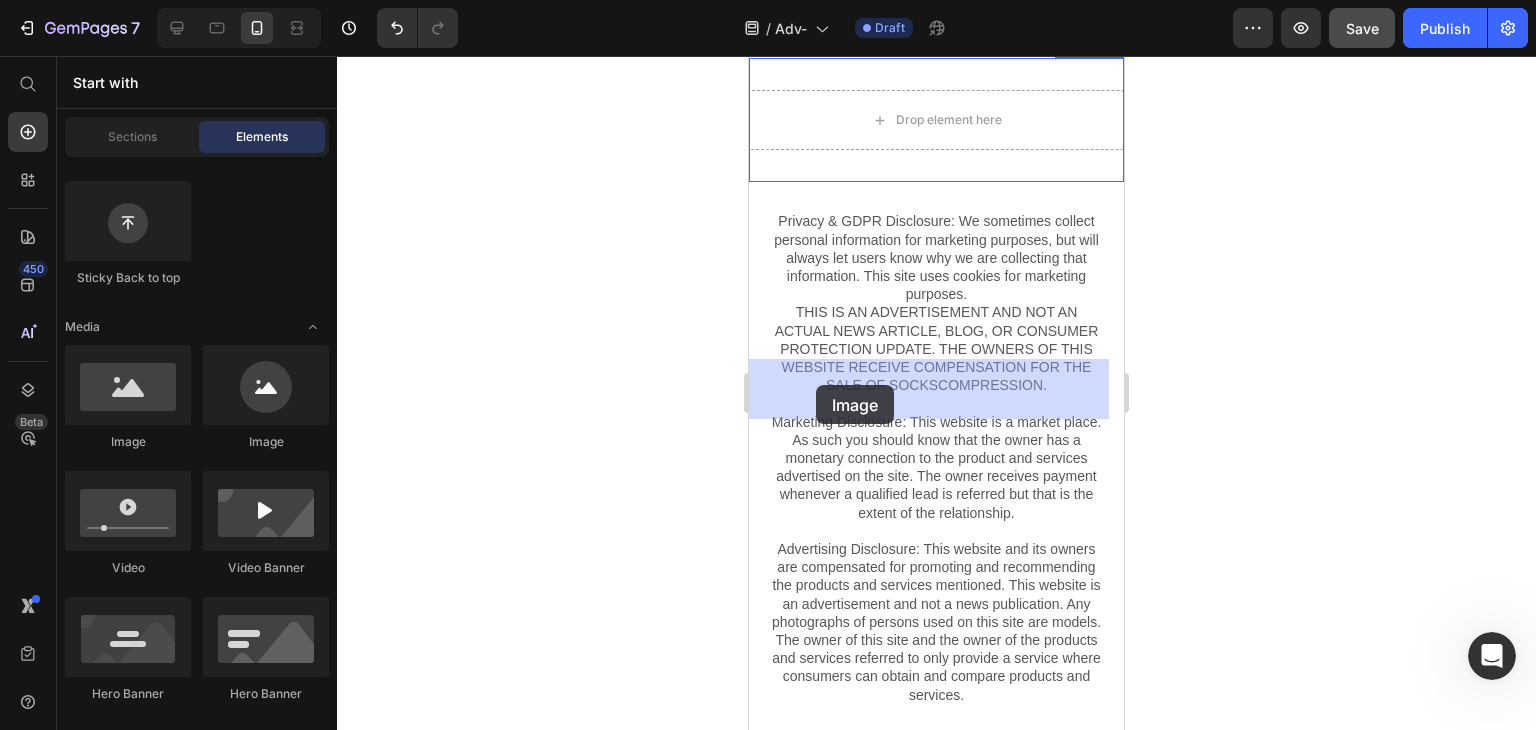 drag, startPoint x: 877, startPoint y: 463, endPoint x: 816, endPoint y: 385, distance: 99.0202 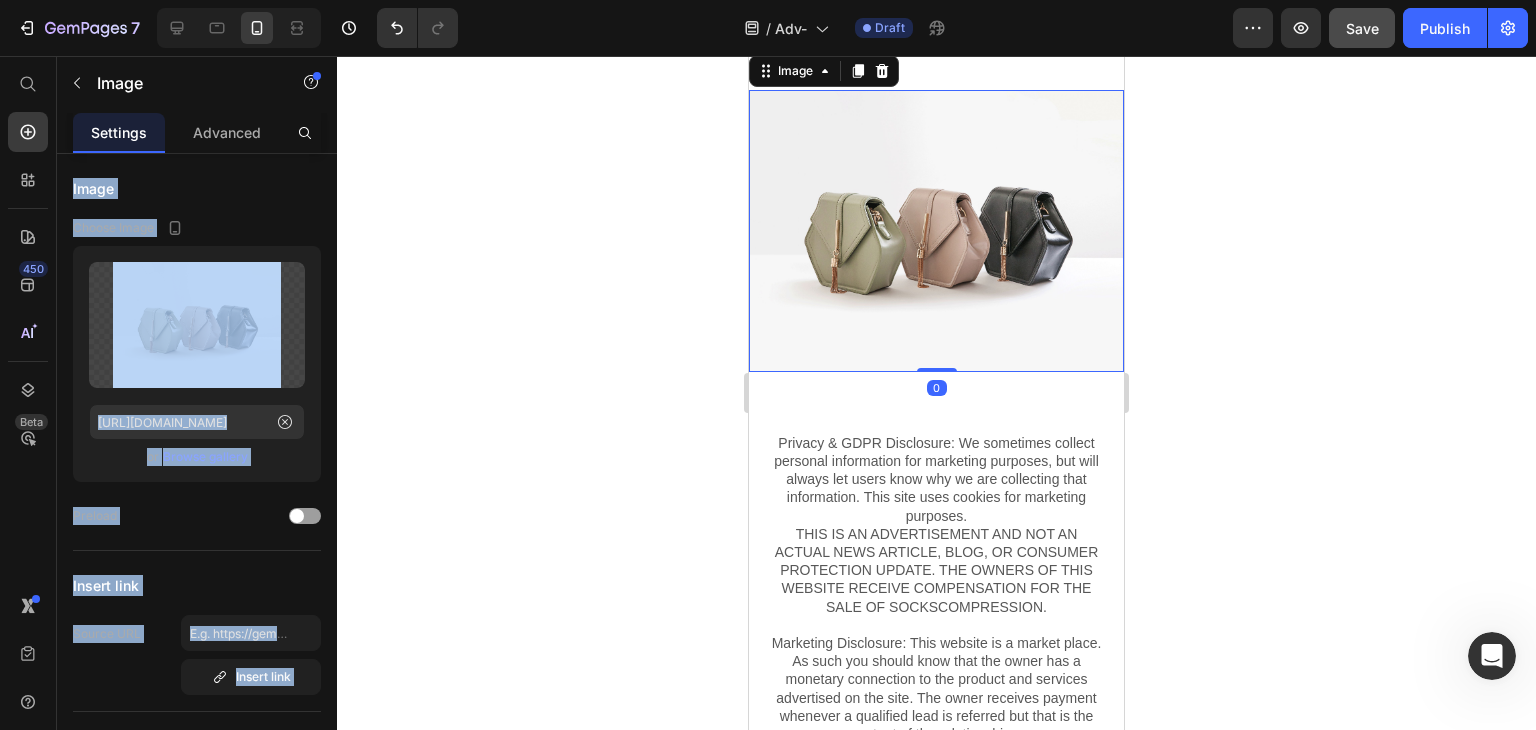 scroll, scrollTop: 700, scrollLeft: 0, axis: vertical 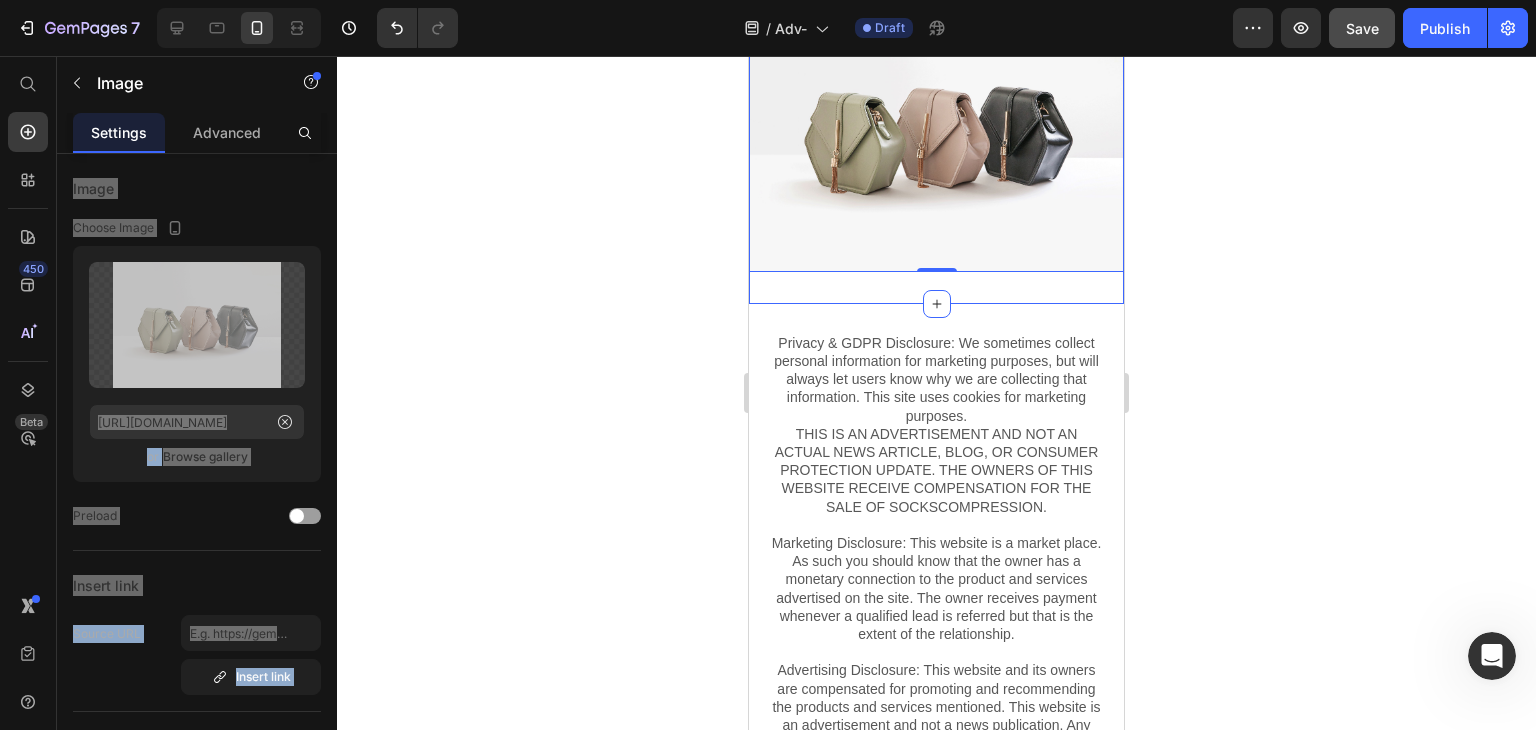 click on "Image   0 Section 5" at bounding box center (936, 130) 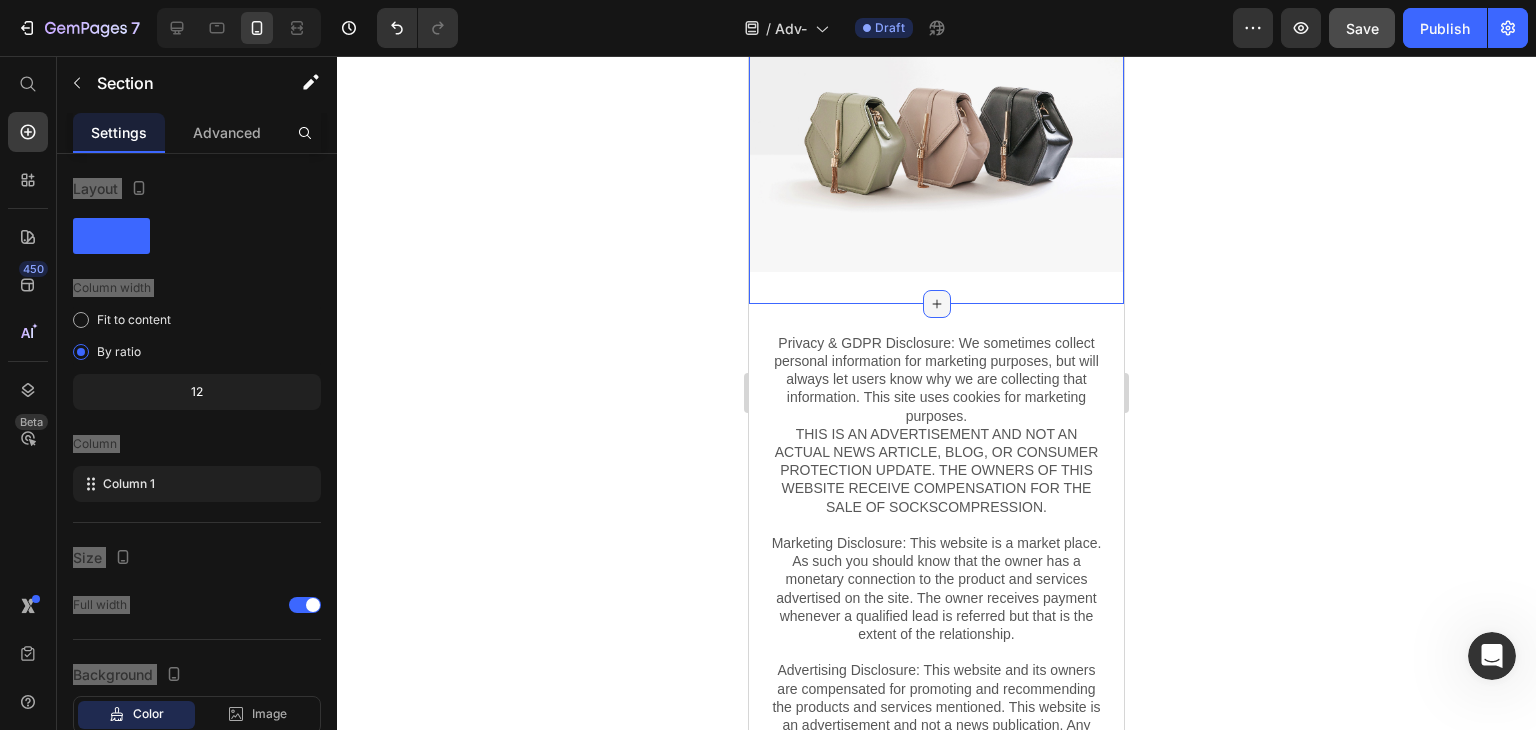 click 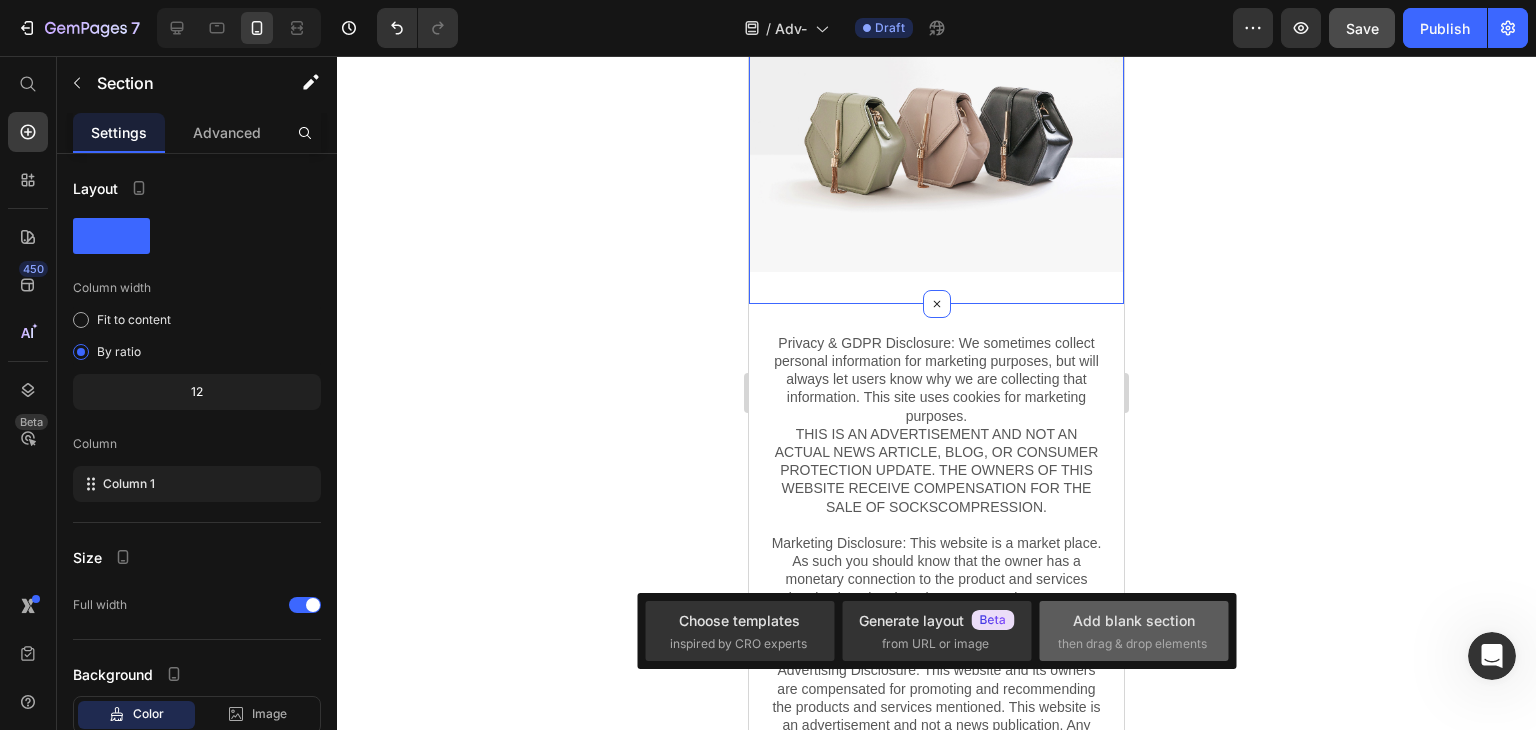 click on "Add blank section  then drag & drop elements" at bounding box center [1134, 631] 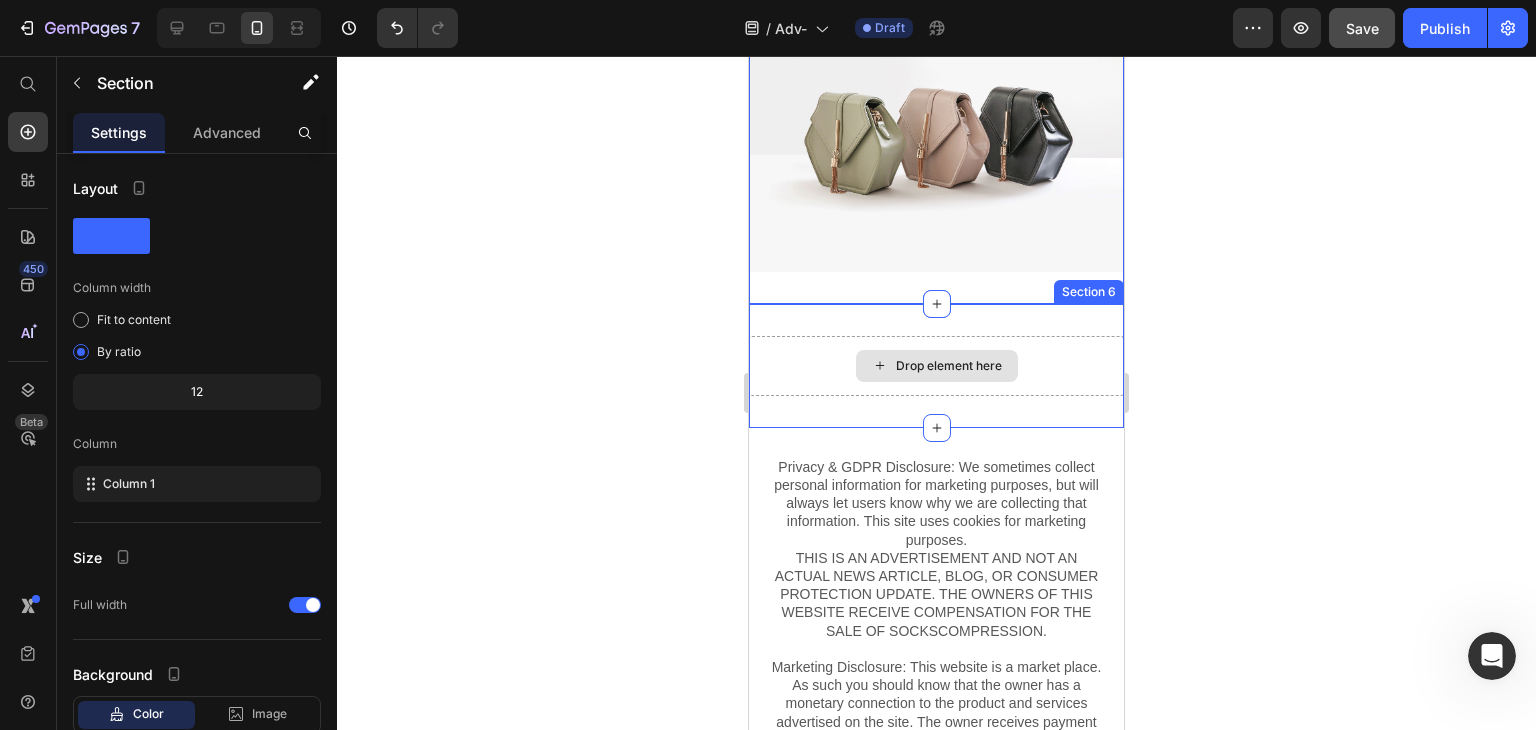 click on "Drop element here" at bounding box center [949, 366] 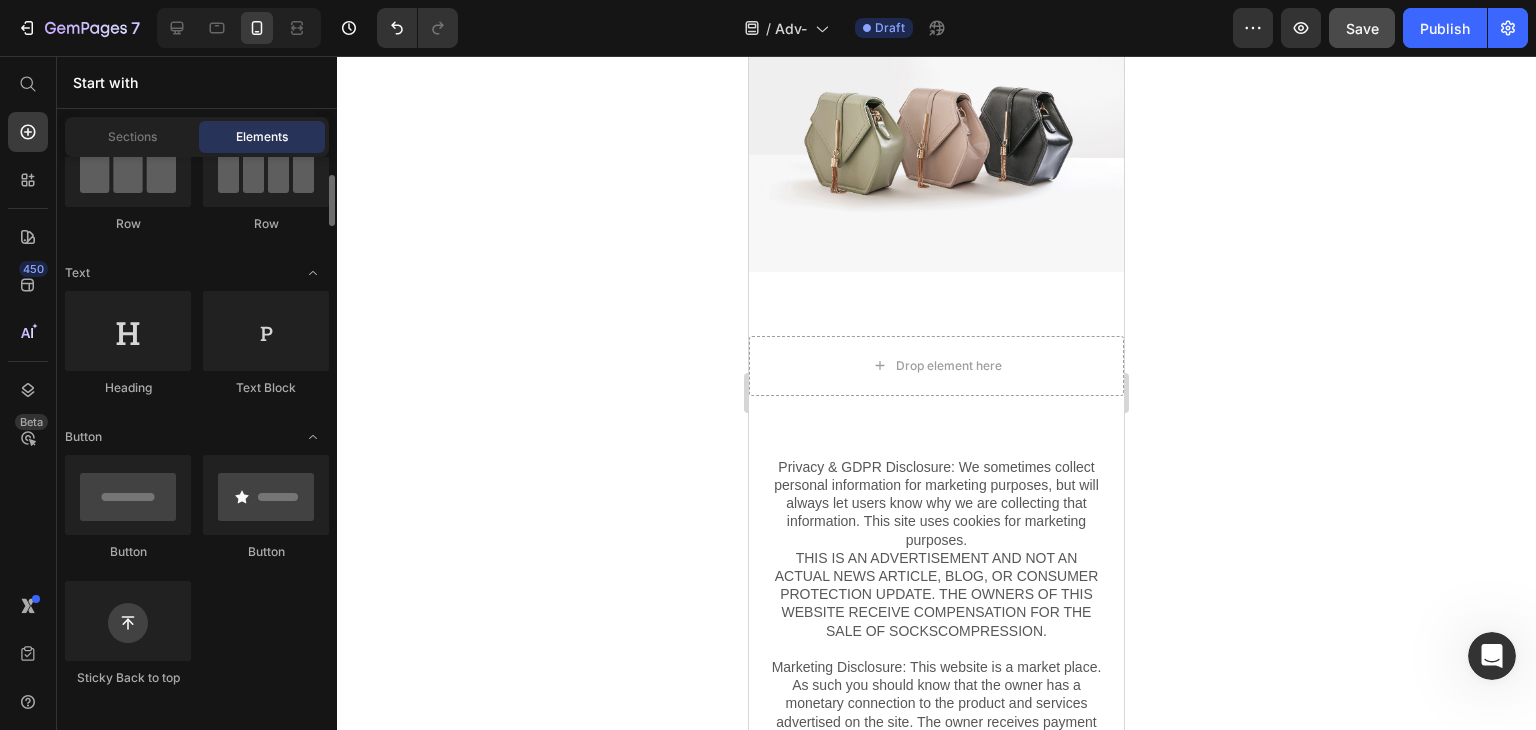 scroll, scrollTop: 100, scrollLeft: 0, axis: vertical 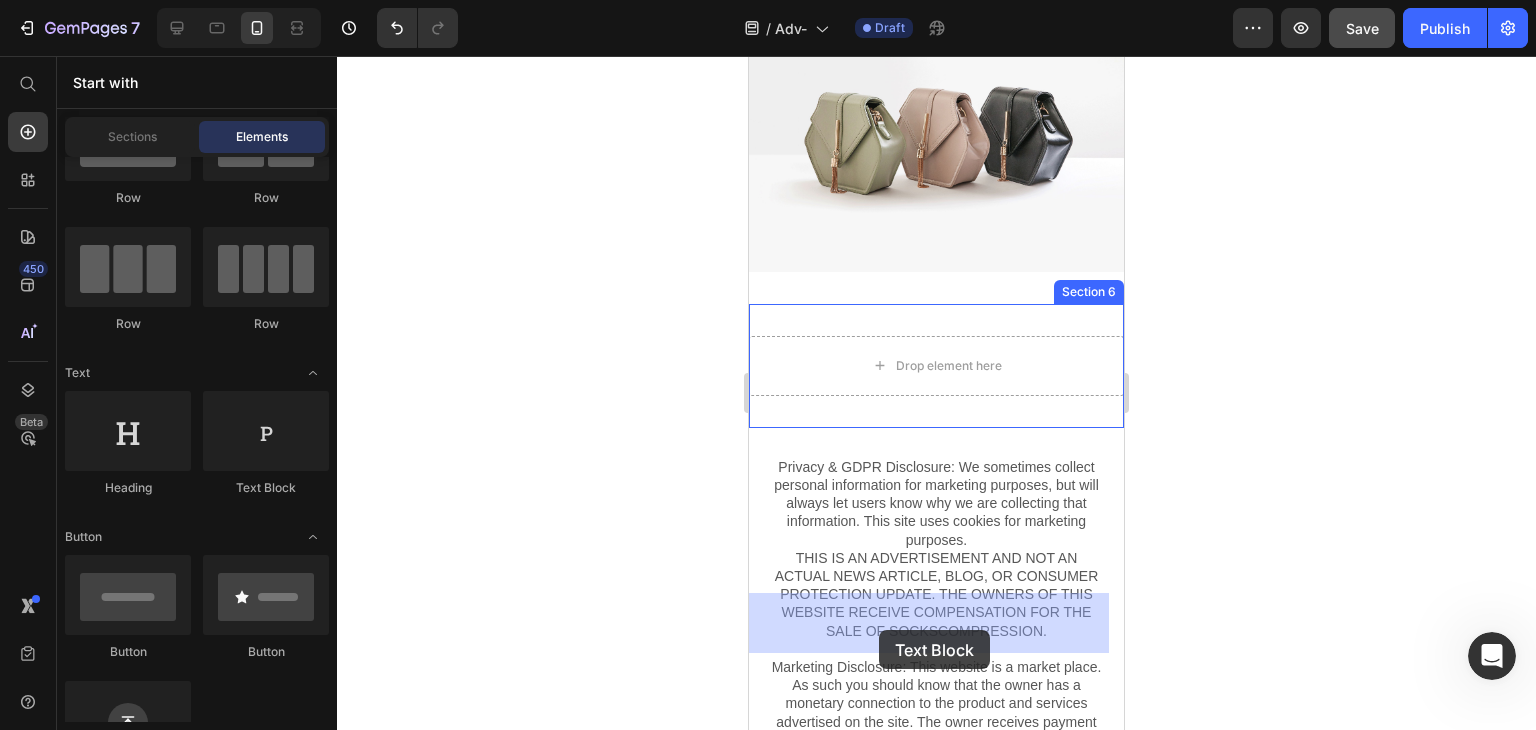drag, startPoint x: 1025, startPoint y: 497, endPoint x: 879, endPoint y: 622, distance: 192.20041 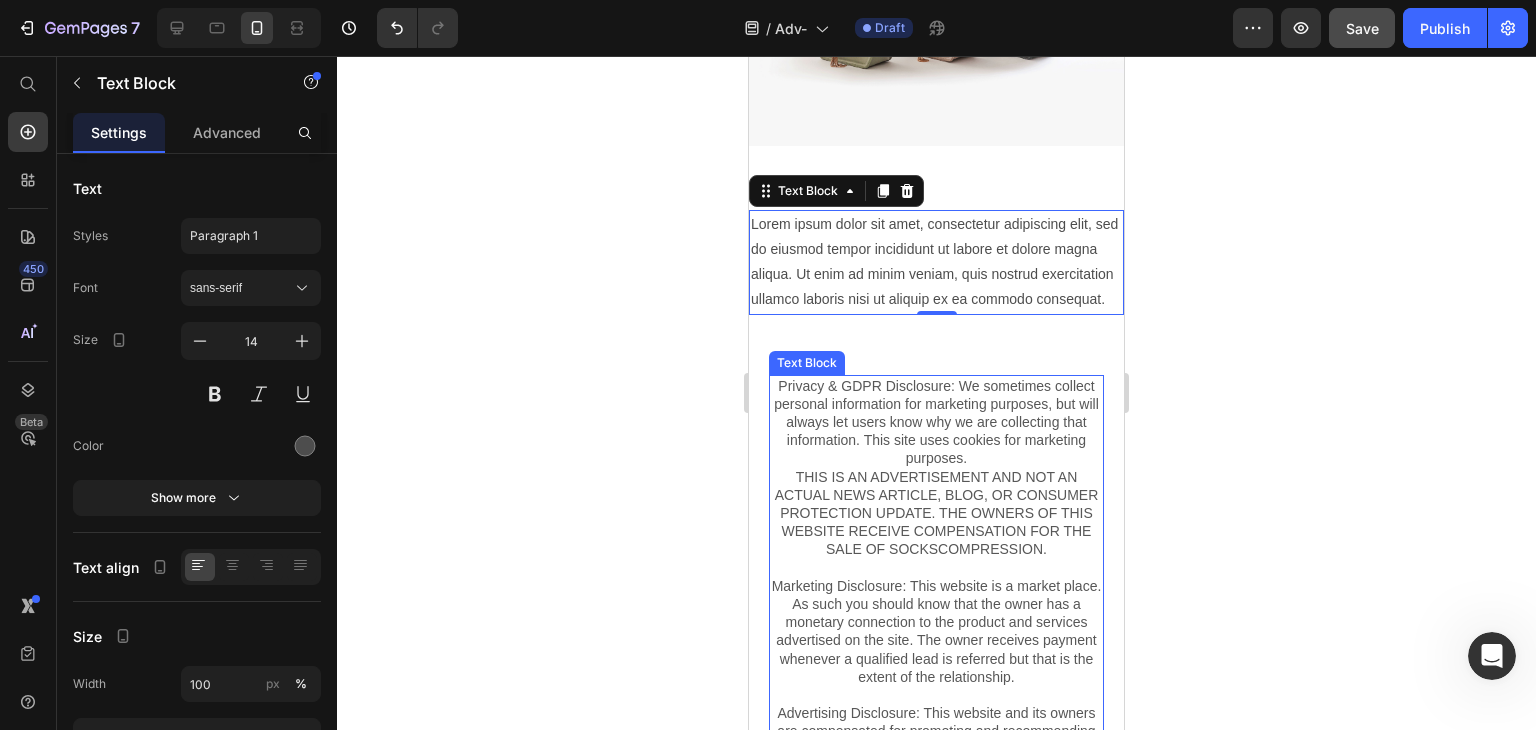 scroll, scrollTop: 1100, scrollLeft: 0, axis: vertical 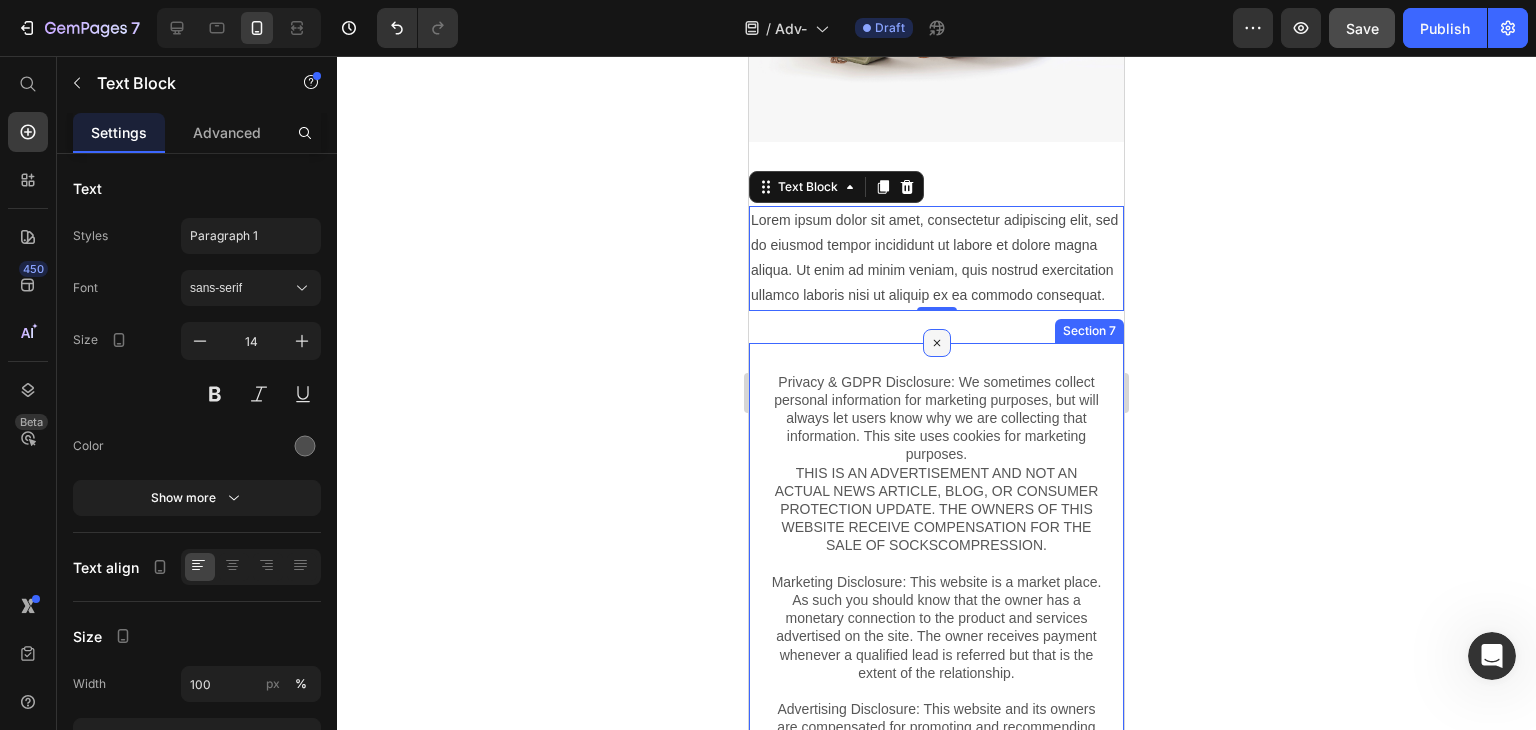 click 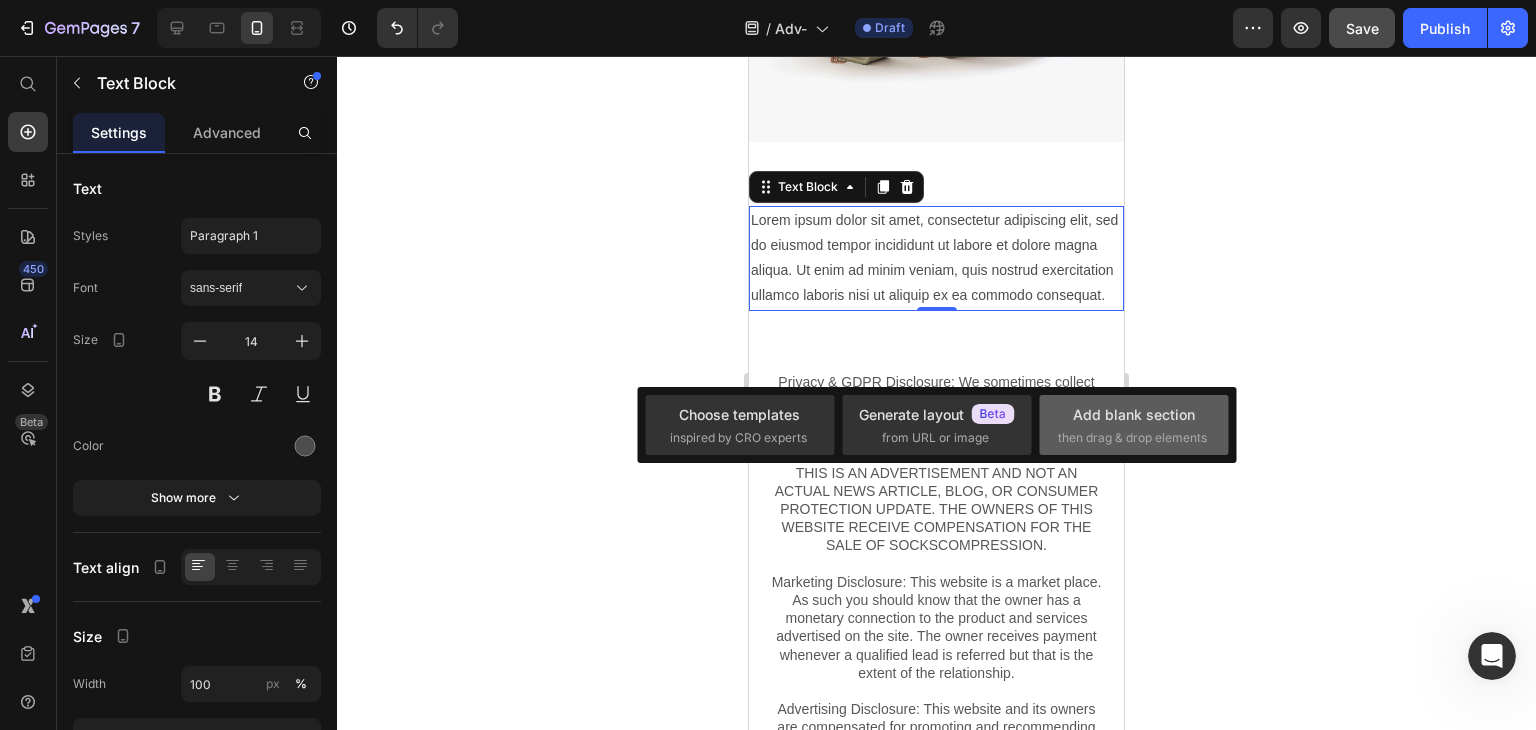 click on "Add blank section" at bounding box center (1134, 414) 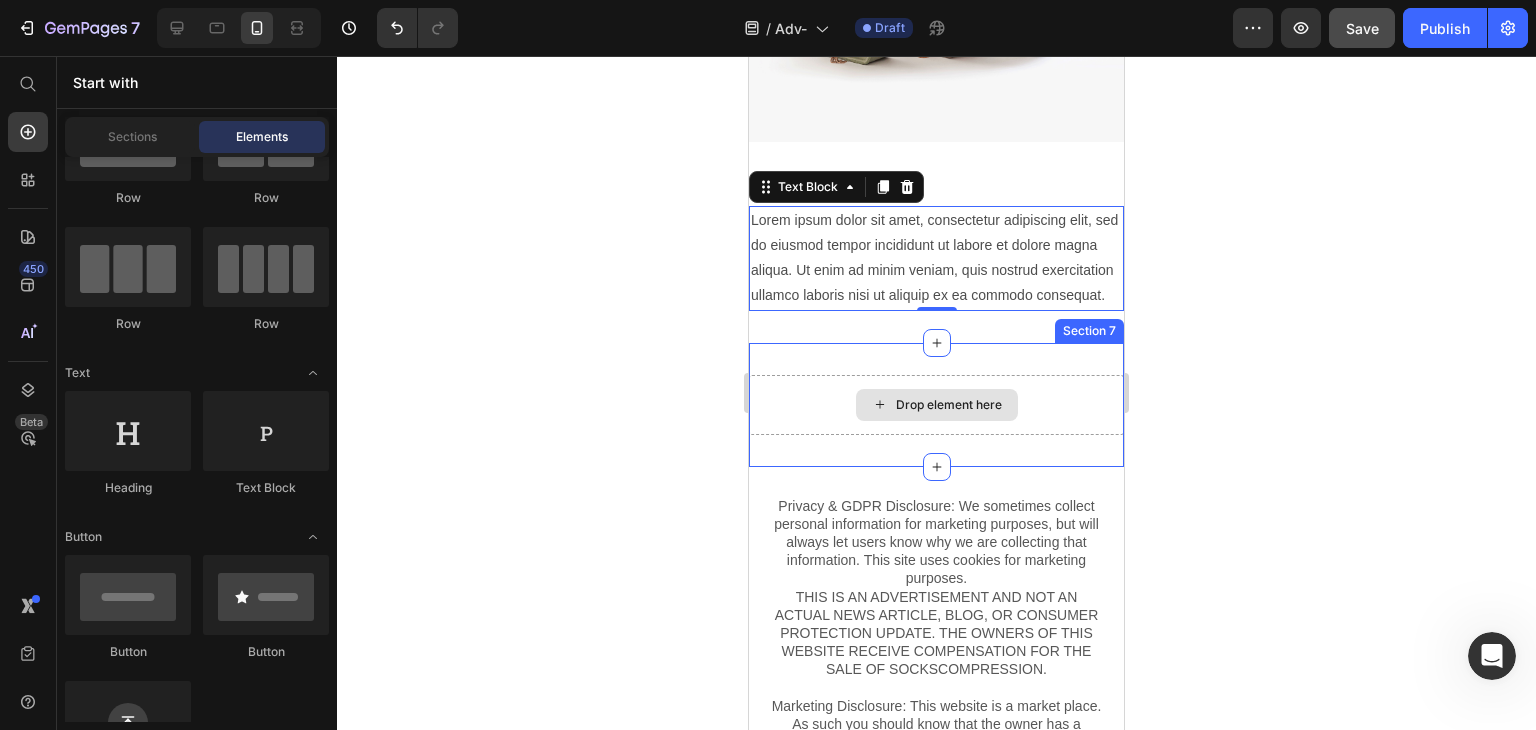 click on "Drop element here" at bounding box center [949, 405] 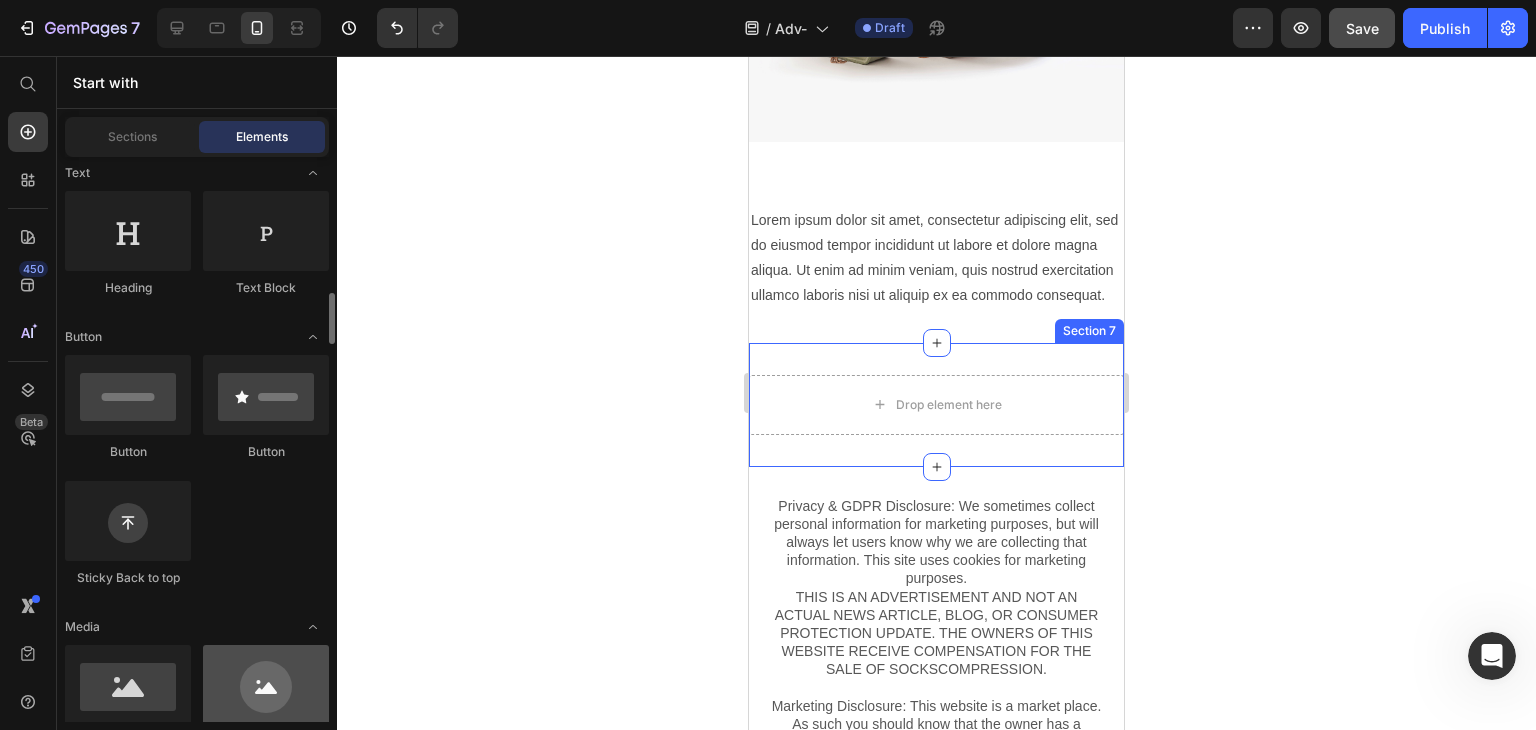scroll, scrollTop: 500, scrollLeft: 0, axis: vertical 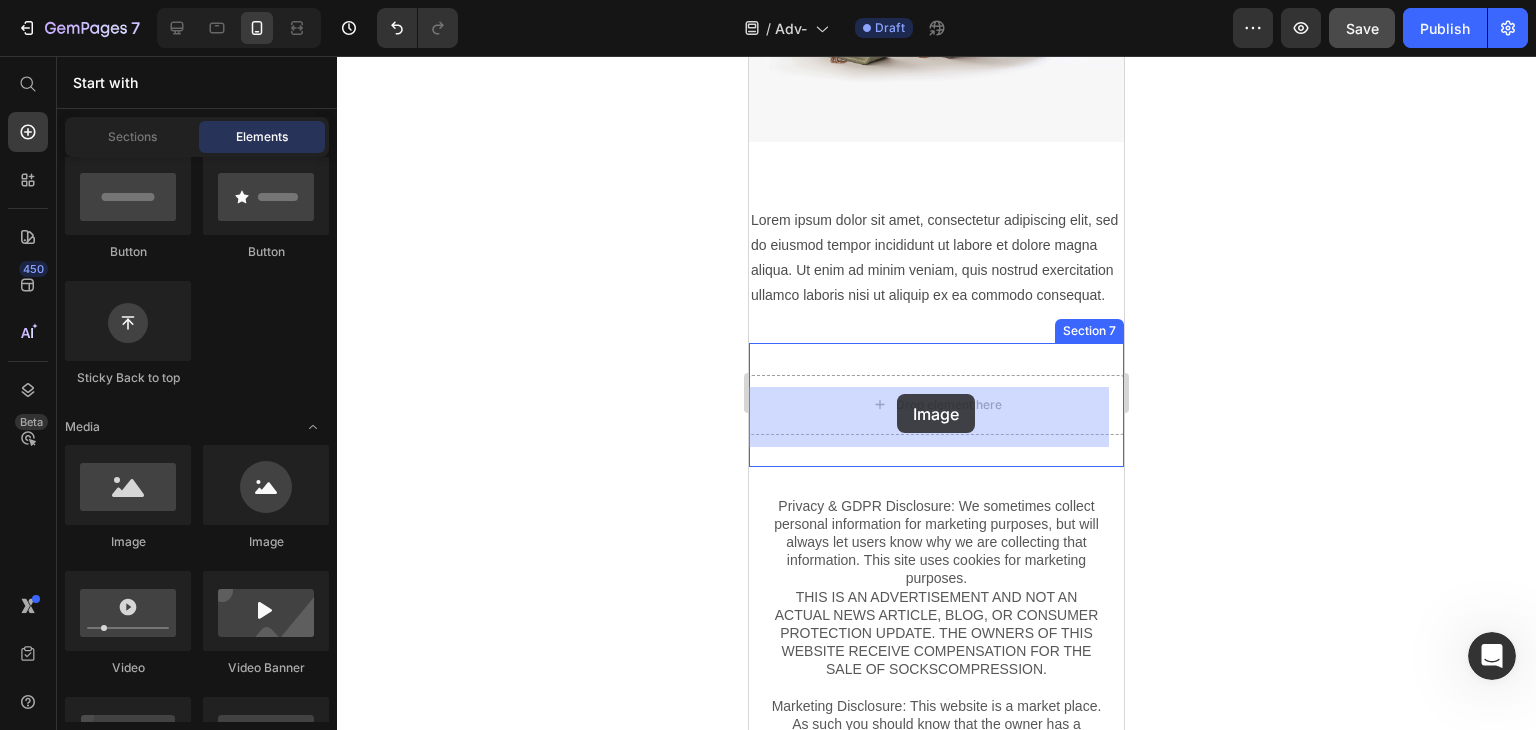 drag, startPoint x: 917, startPoint y: 552, endPoint x: 904, endPoint y: 384, distance: 168.50223 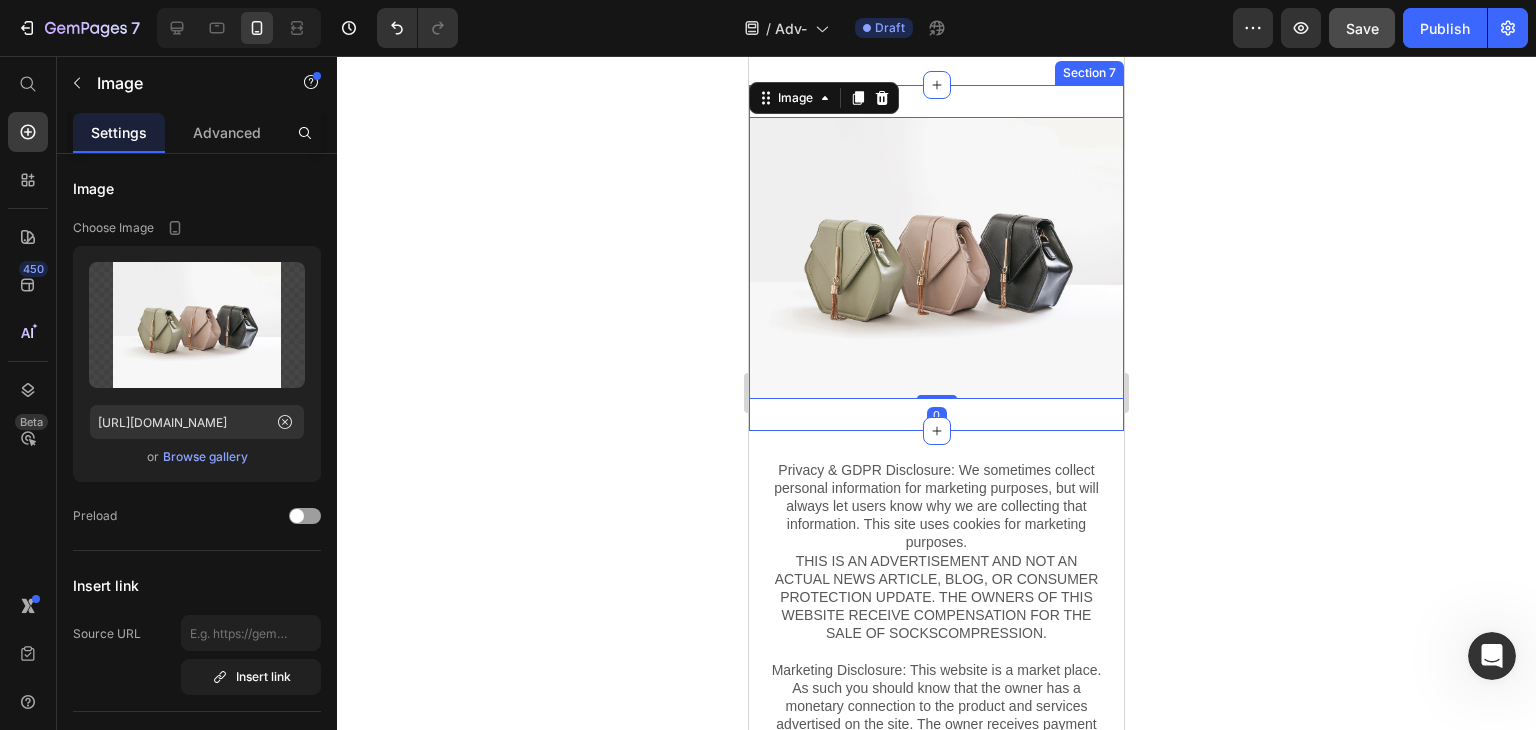scroll, scrollTop: 1400, scrollLeft: 0, axis: vertical 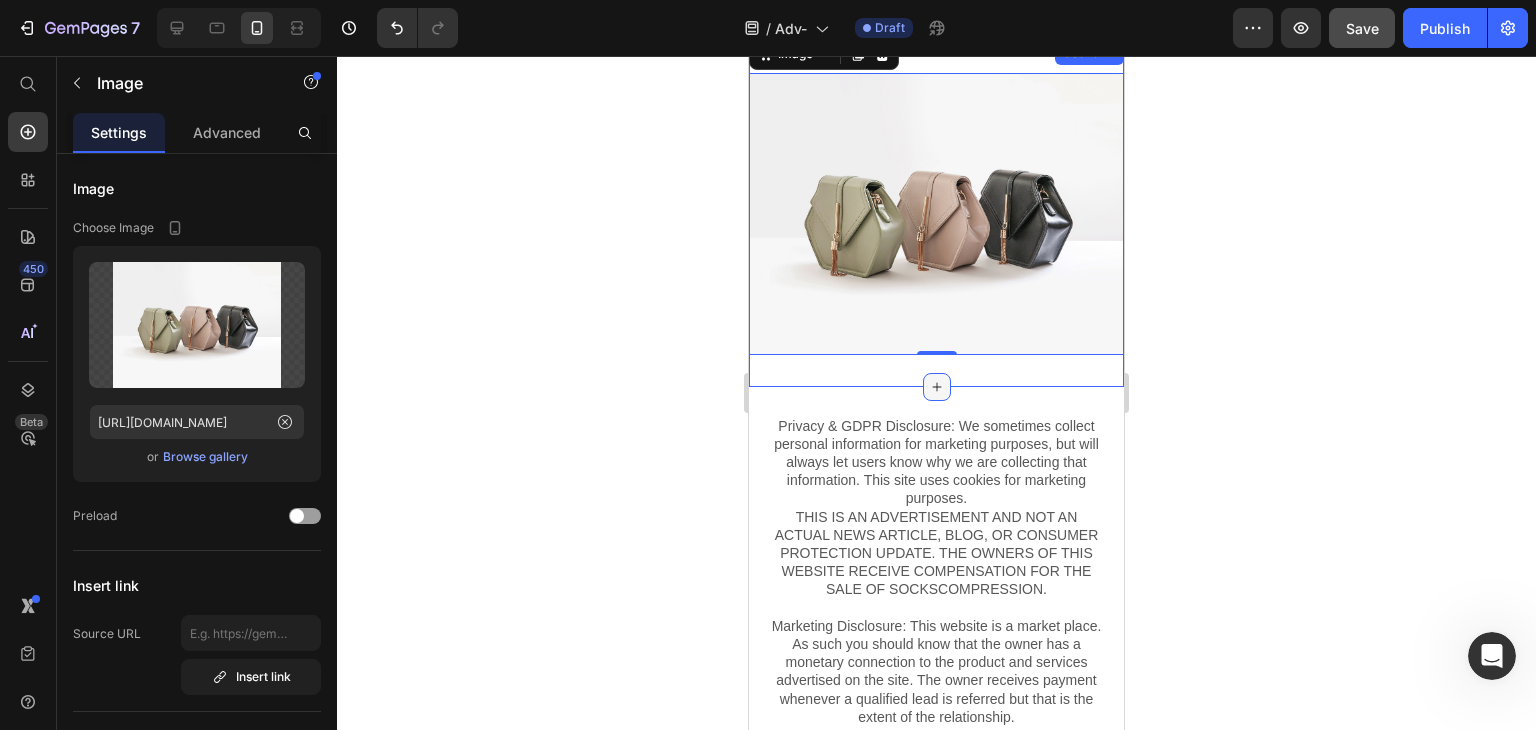 click 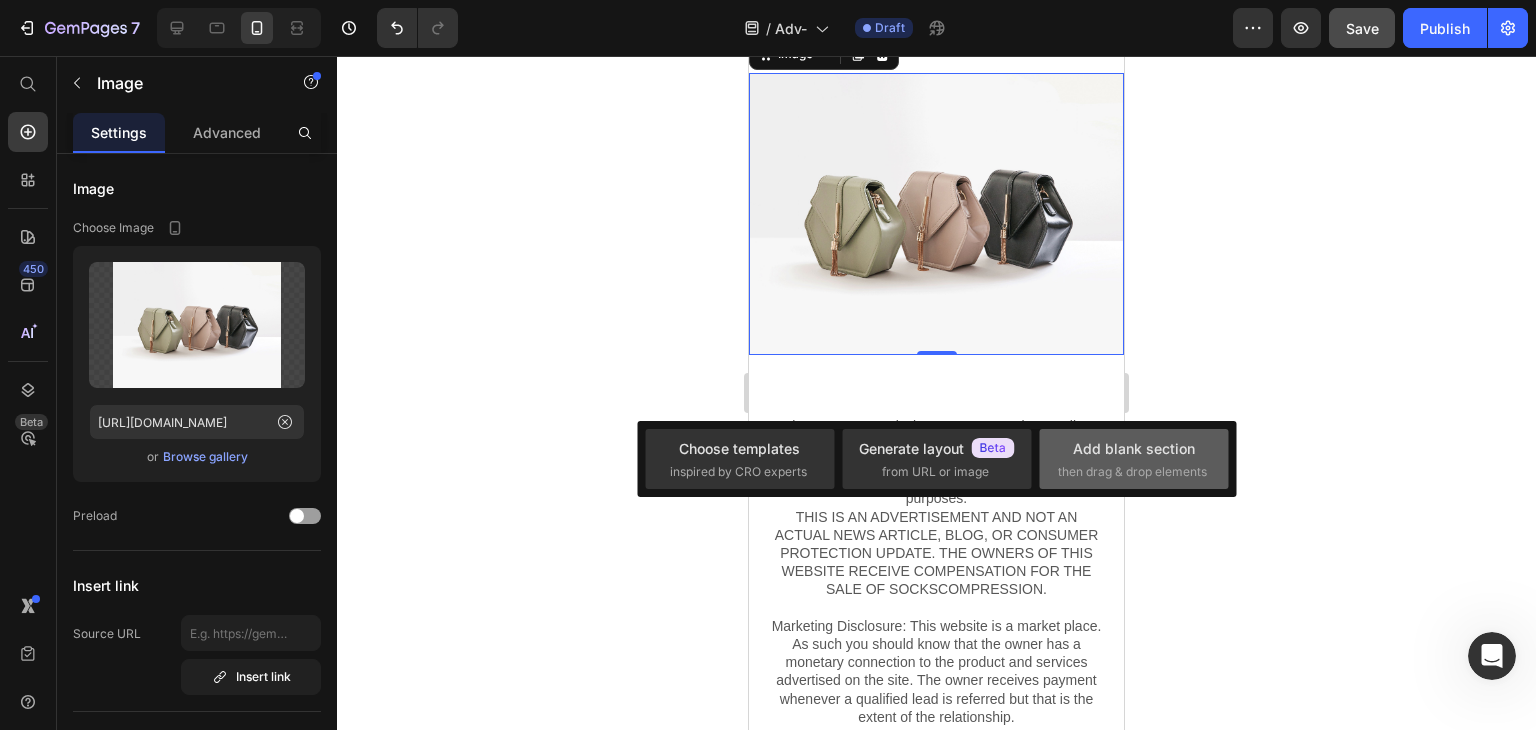 click on "Add blank section" at bounding box center [1134, 448] 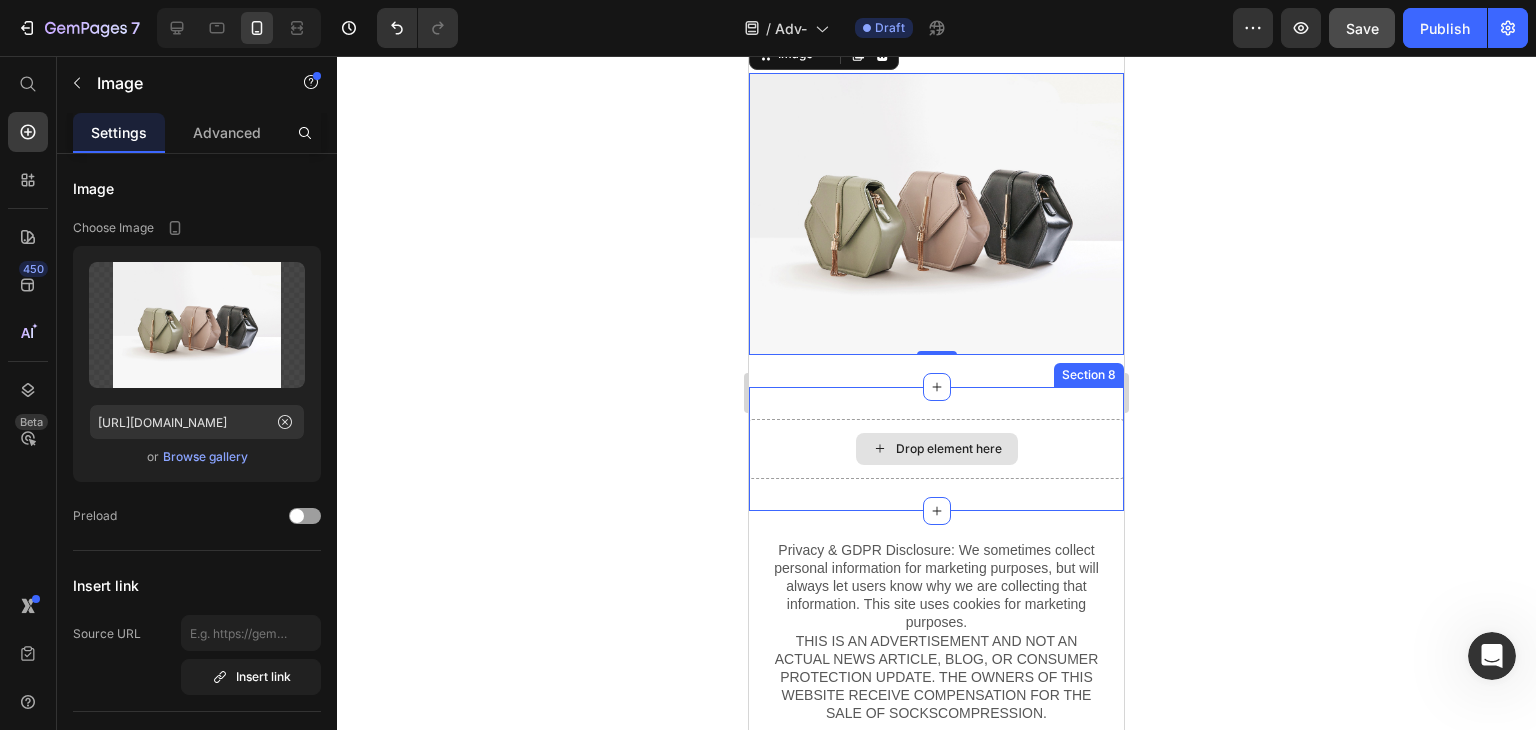 click on "Drop element here" at bounding box center [949, 449] 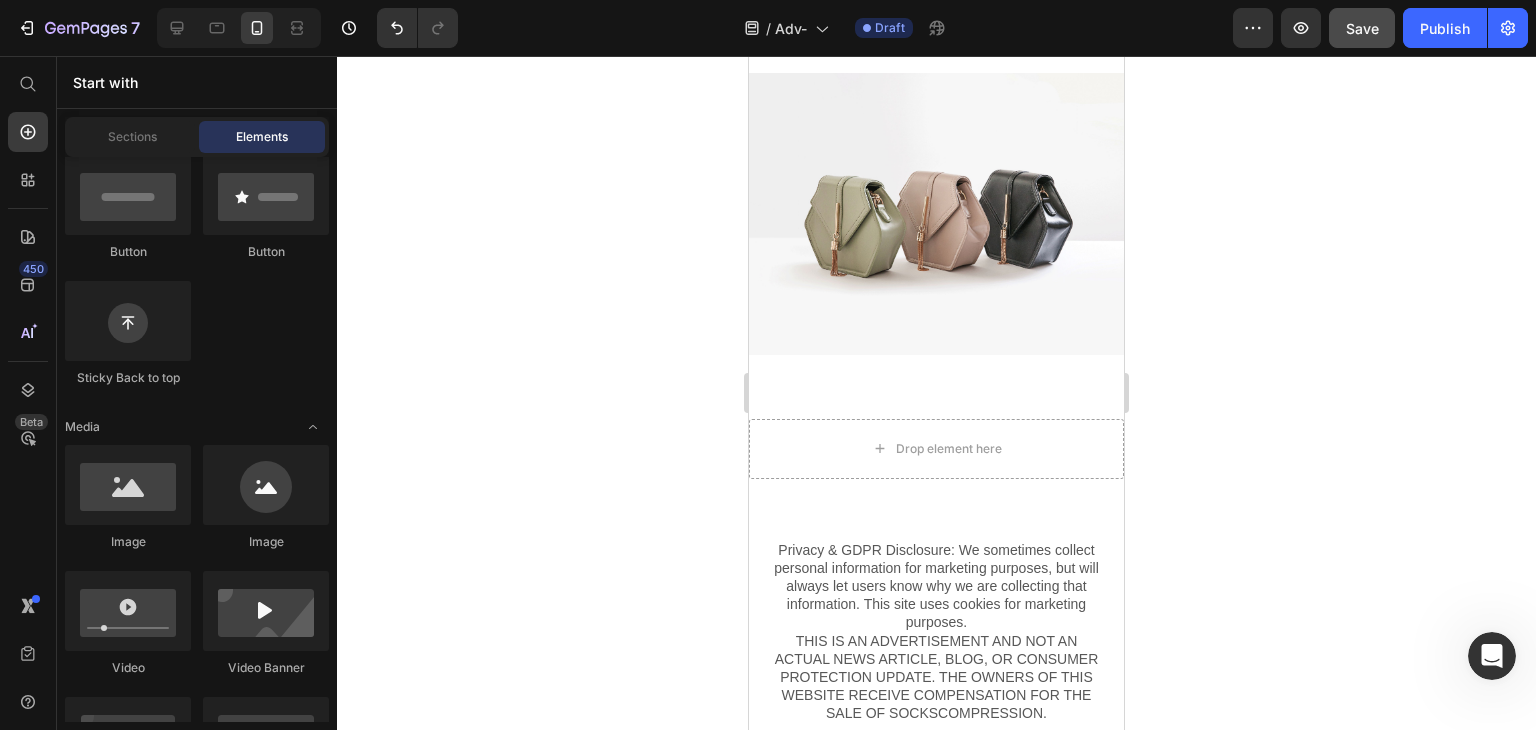 scroll, scrollTop: 200, scrollLeft: 0, axis: vertical 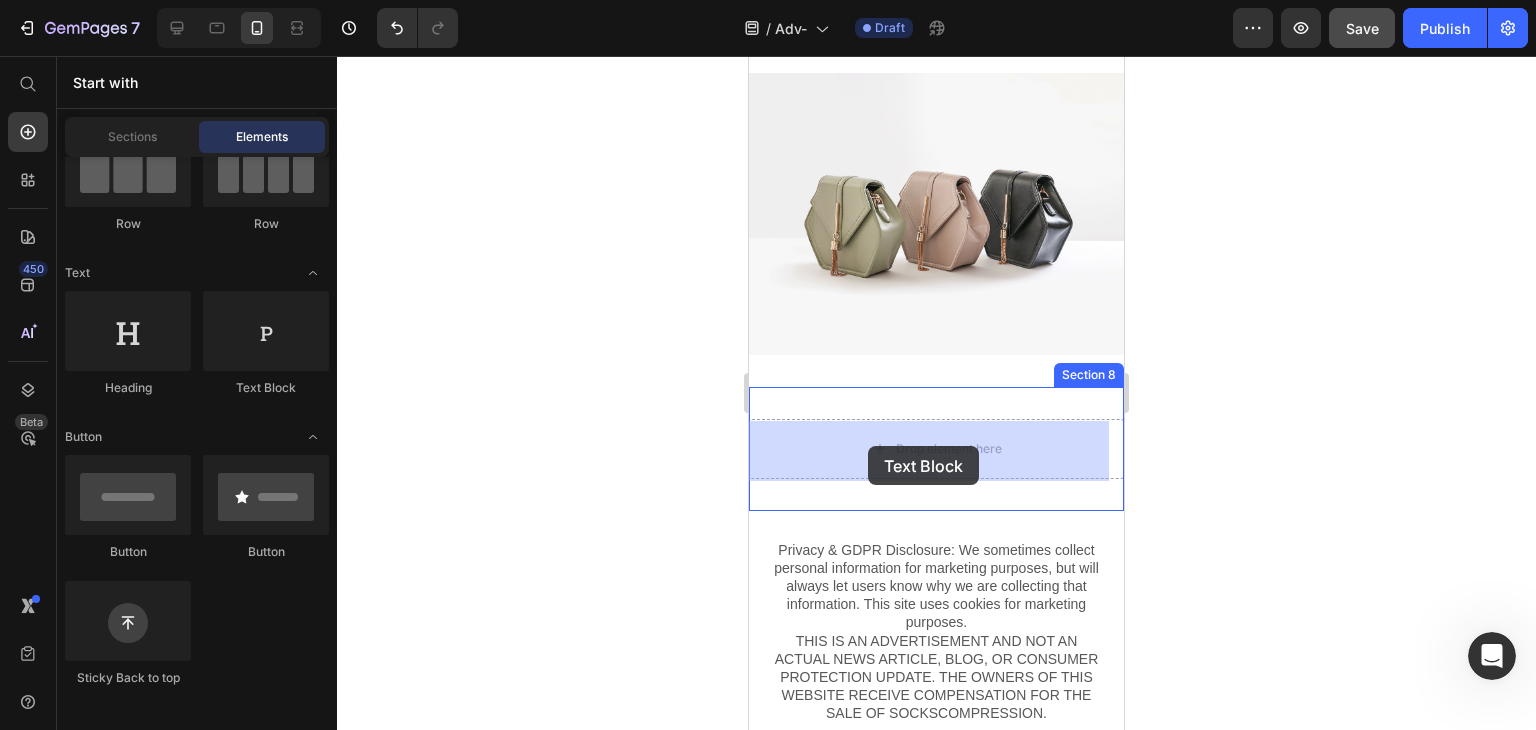 drag, startPoint x: 984, startPoint y: 409, endPoint x: 852, endPoint y: 419, distance: 132.37825 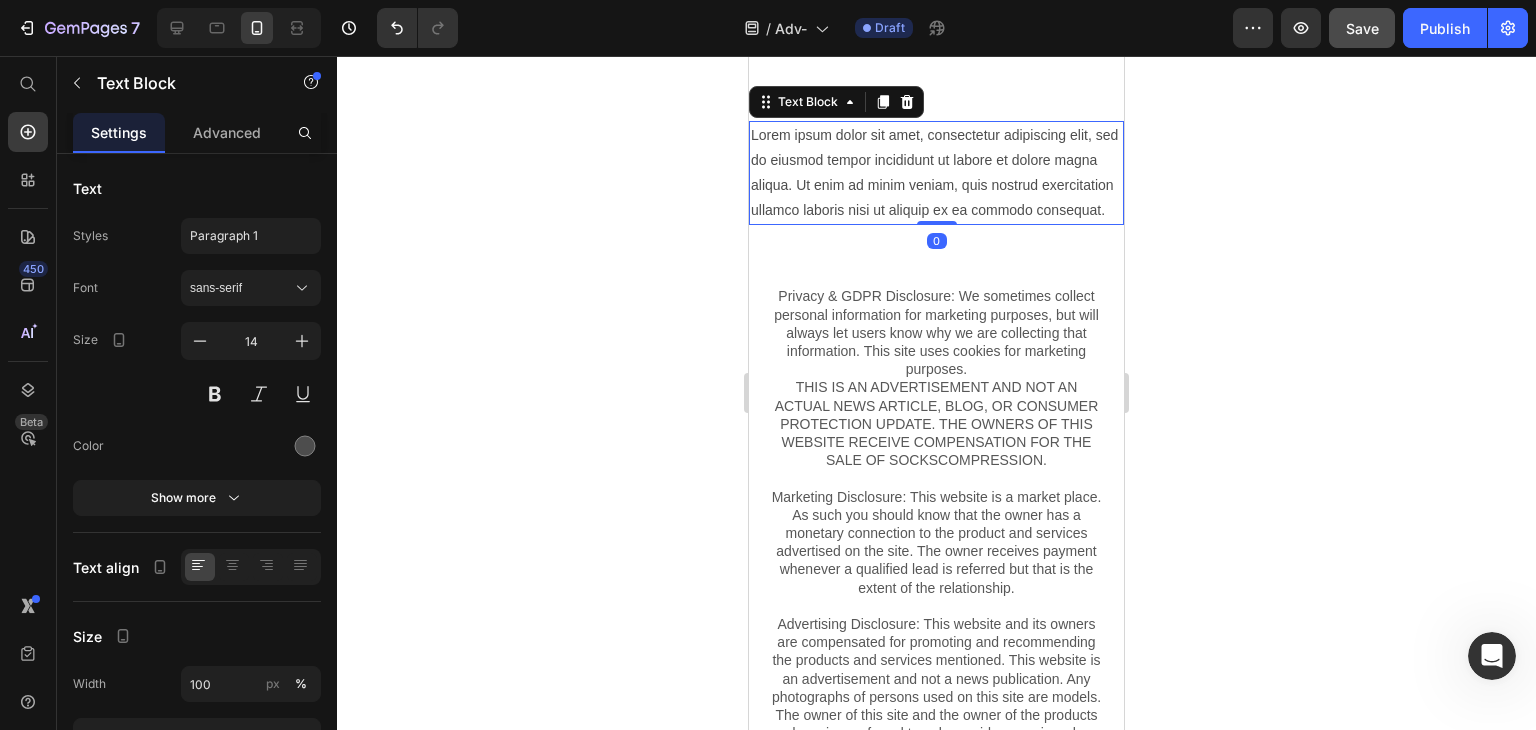 scroll, scrollTop: 1700, scrollLeft: 0, axis: vertical 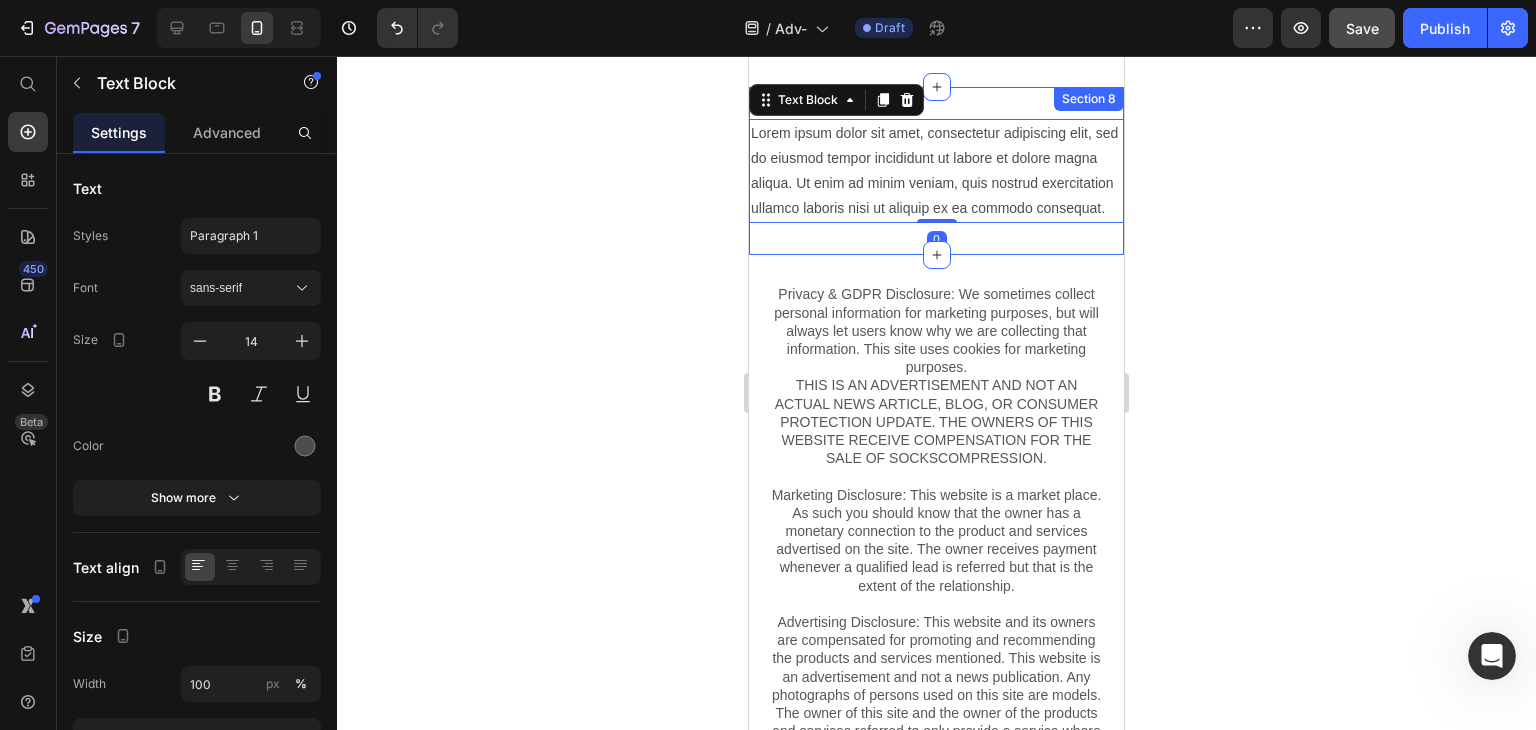 click on "Lorem ipsum dolor sit amet, consectetur adipiscing elit, sed do eiusmod tempor incididunt ut labore et dolore magna aliqua. Ut enim ad minim veniam, quis nostrud exercitation ullamco laboris nisi ut aliquip ex ea commodo consequat. Text Block   0 Section 8" at bounding box center (936, 171) 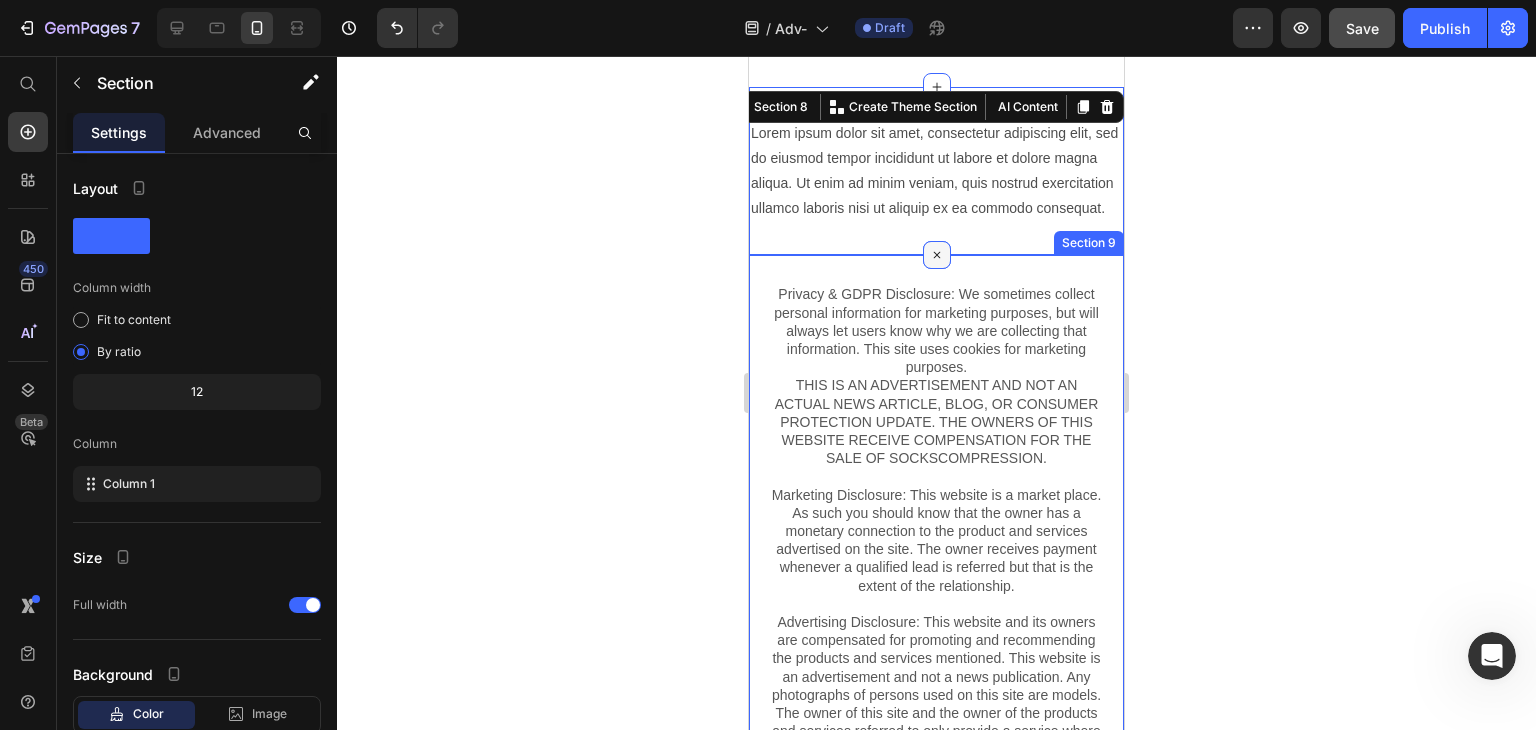 click 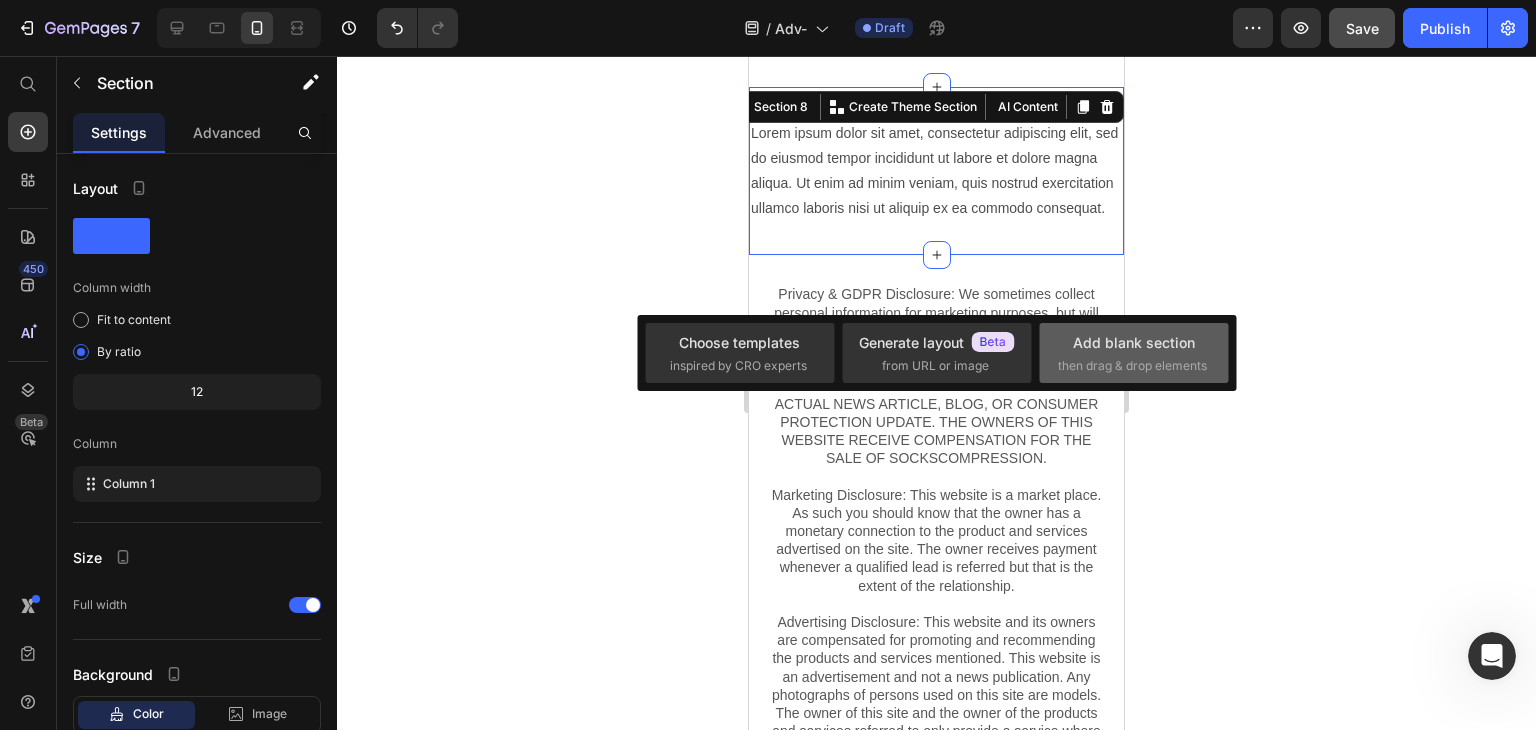 click on "Add blank section" at bounding box center (1134, 342) 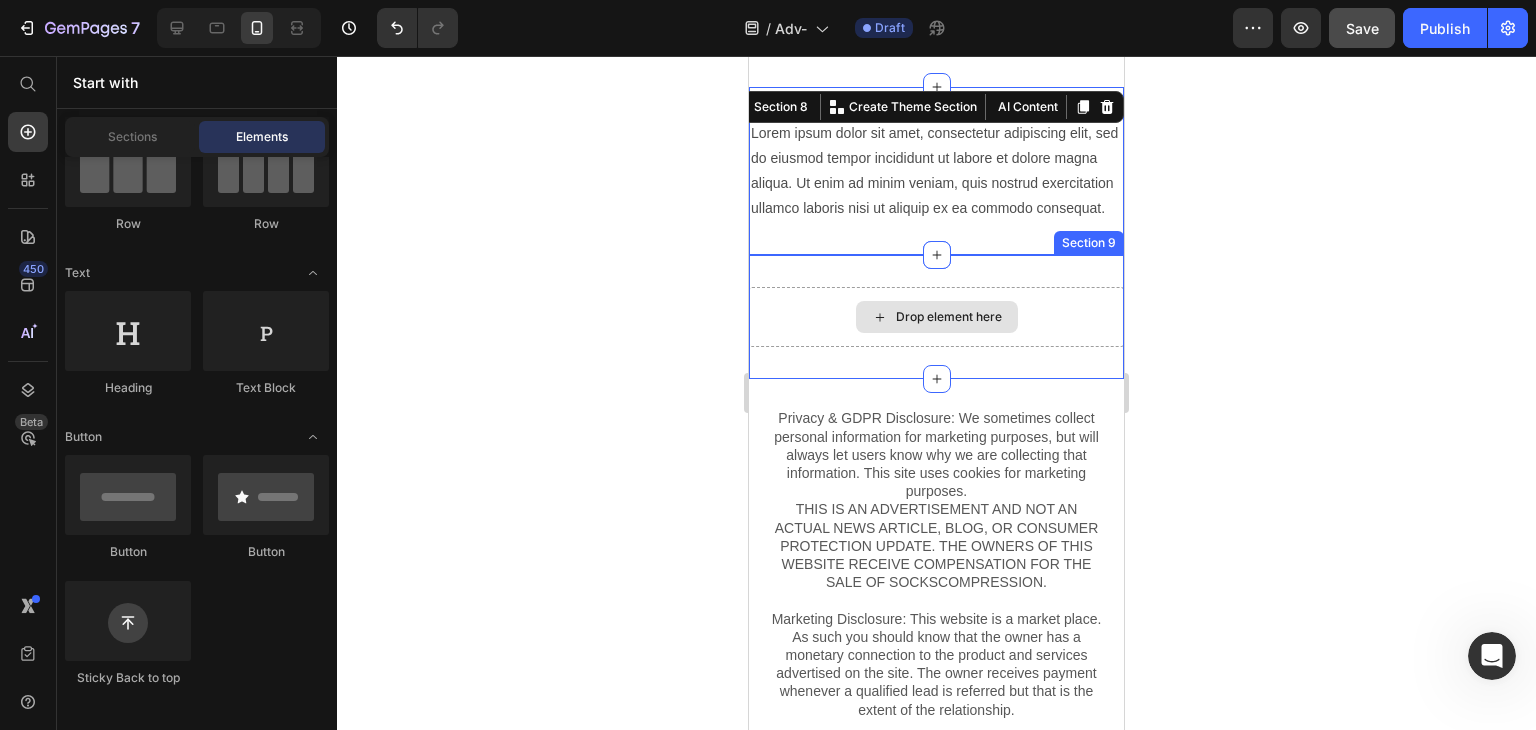 click on "Drop element here" at bounding box center (949, 317) 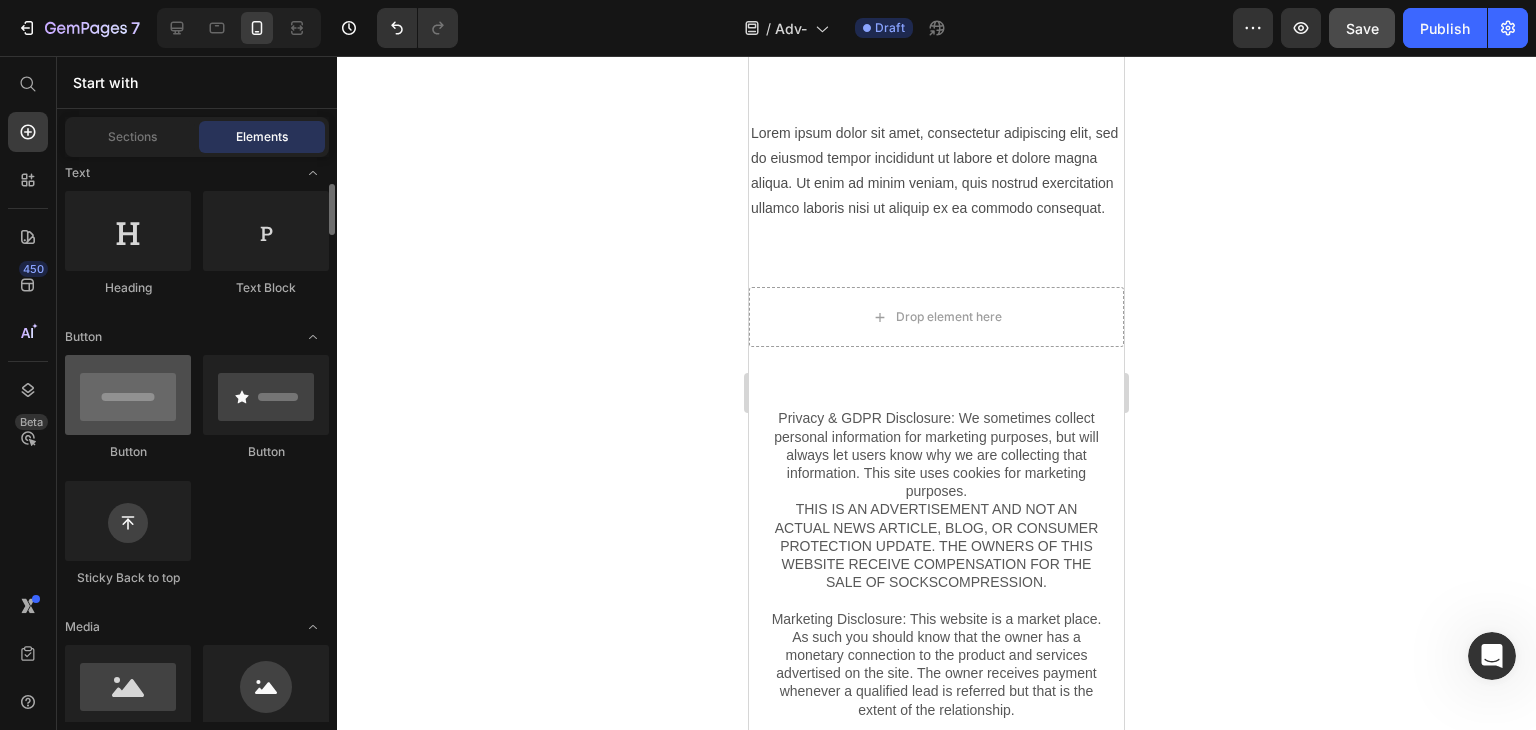 scroll, scrollTop: 500, scrollLeft: 0, axis: vertical 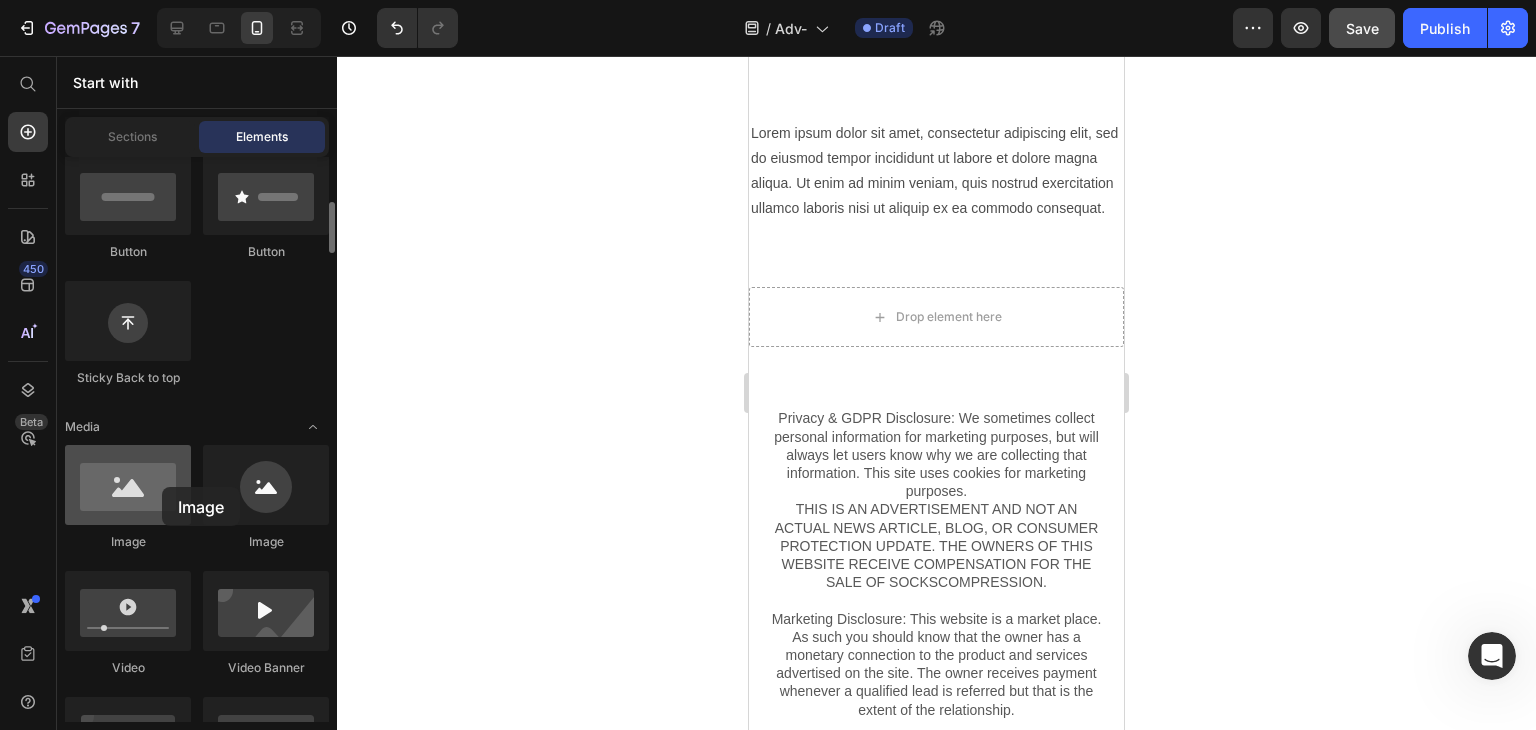 drag, startPoint x: 120, startPoint y: 498, endPoint x: 128, endPoint y: 491, distance: 10.630146 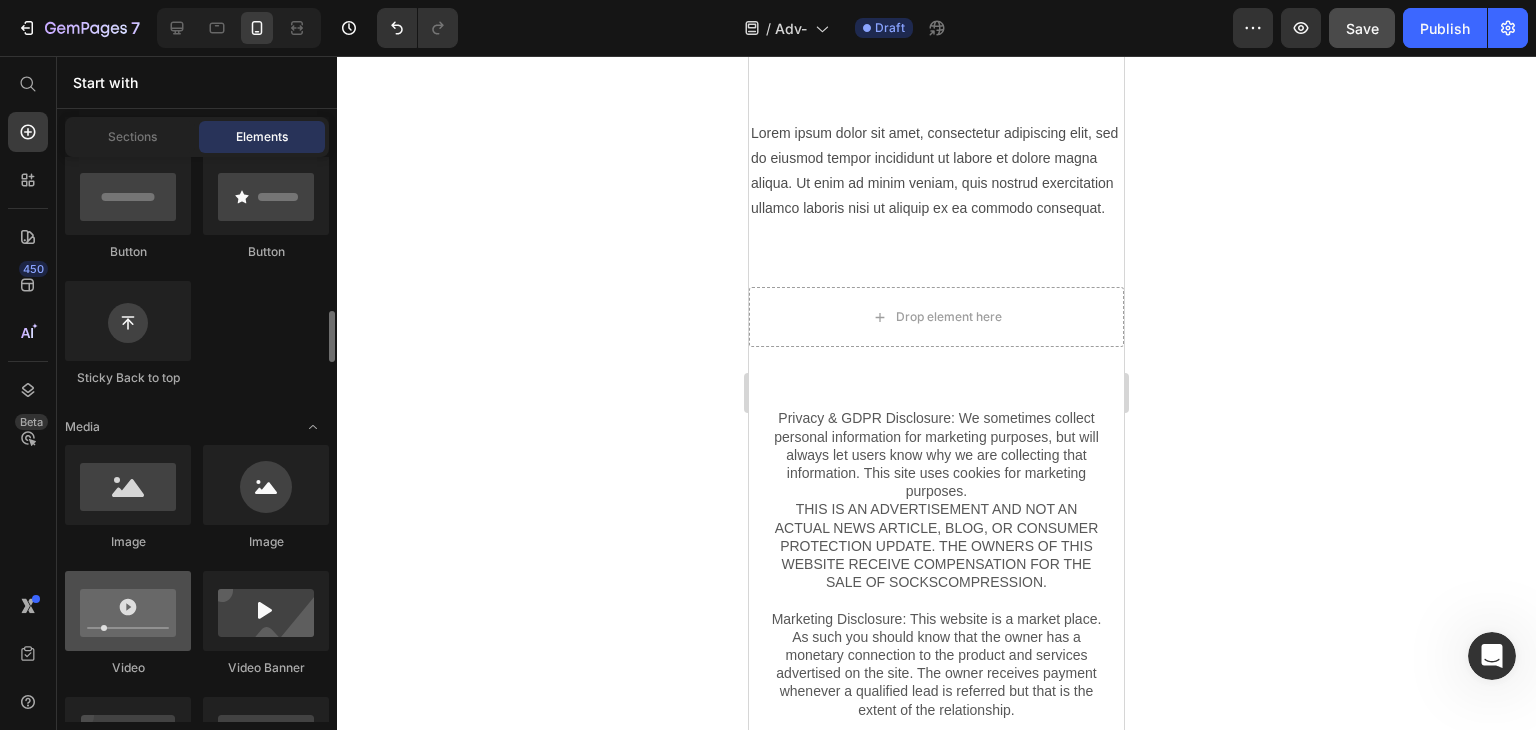 scroll, scrollTop: 600, scrollLeft: 0, axis: vertical 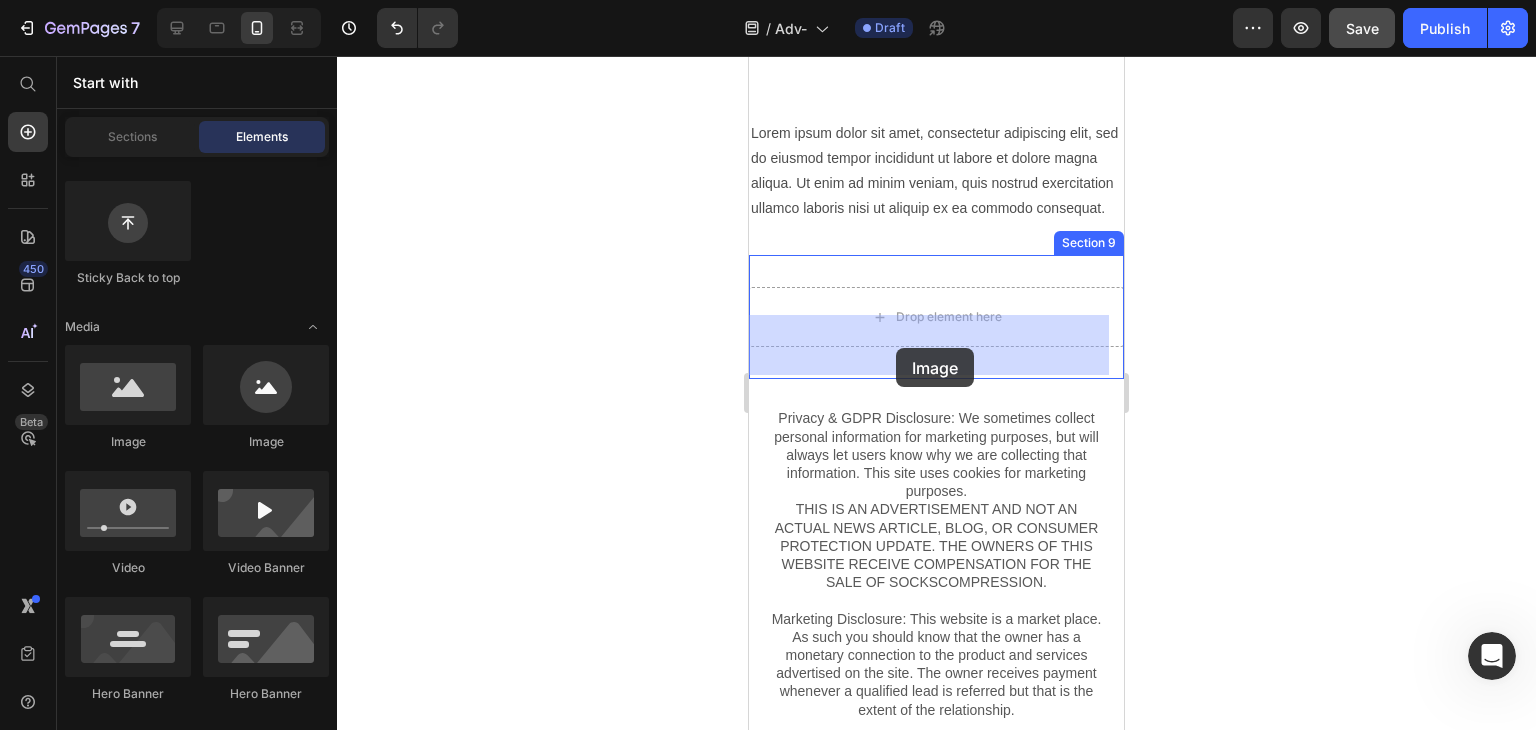 drag, startPoint x: 876, startPoint y: 470, endPoint x: 896, endPoint y: 348, distance: 123.62848 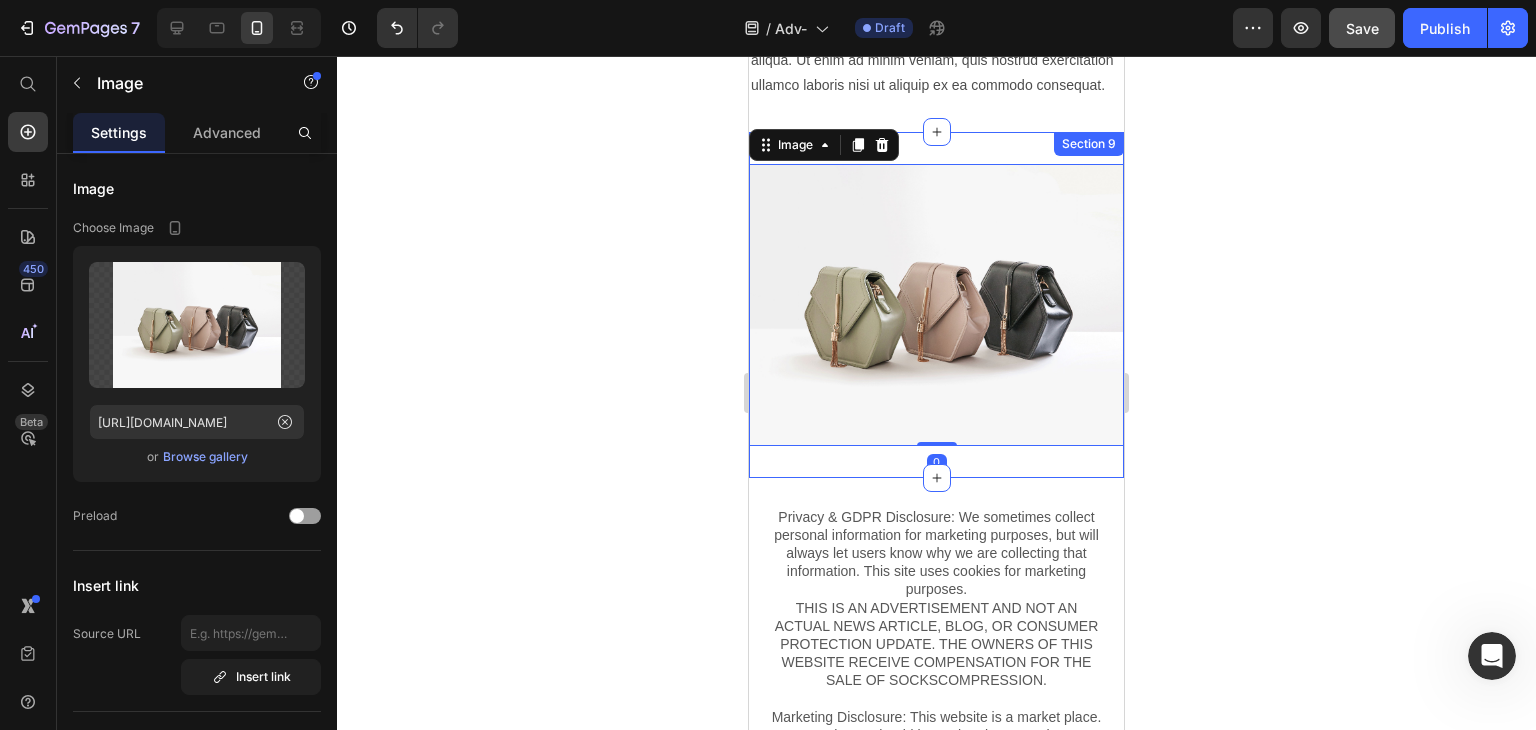 scroll, scrollTop: 1900, scrollLeft: 0, axis: vertical 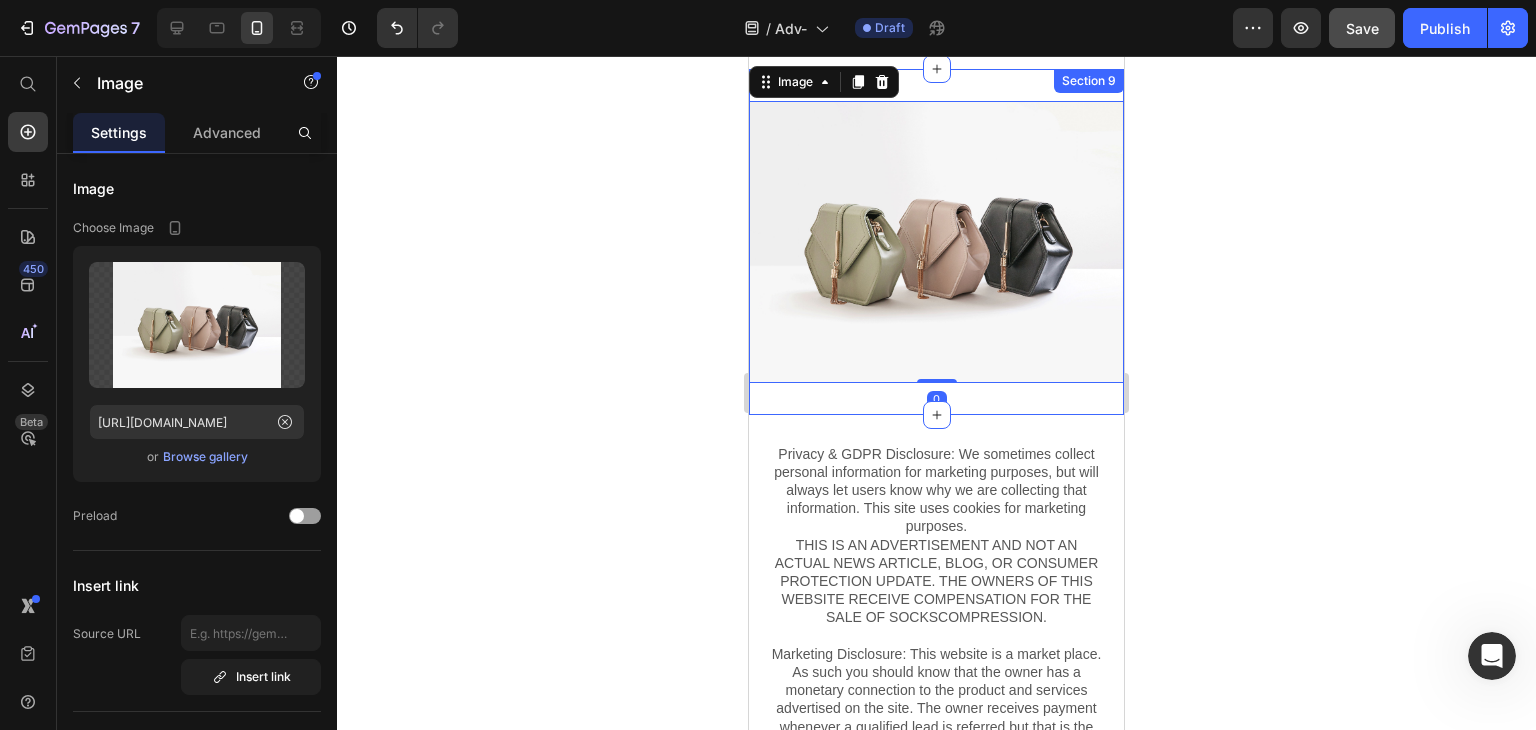 click on "Image   0 Section 9" at bounding box center [936, 241] 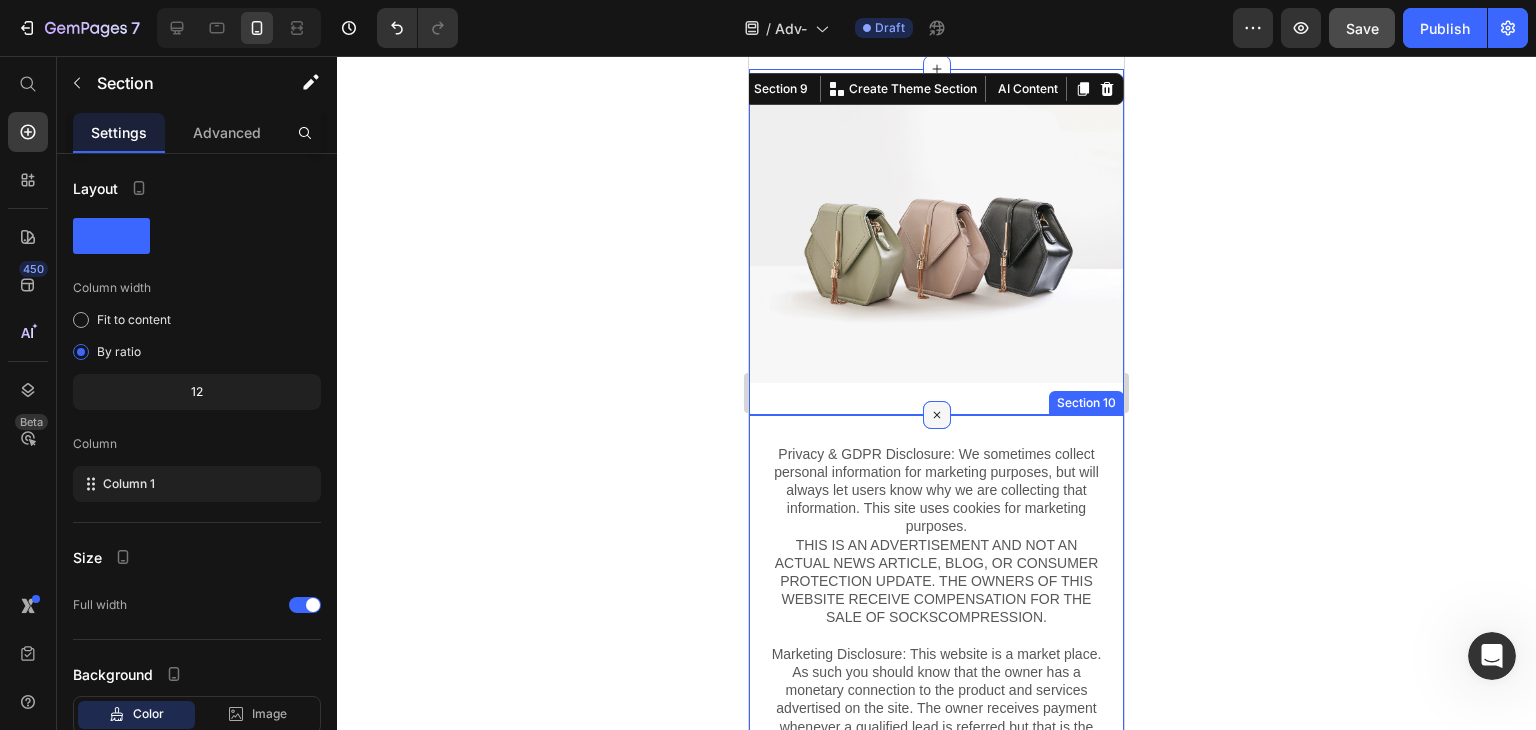 click 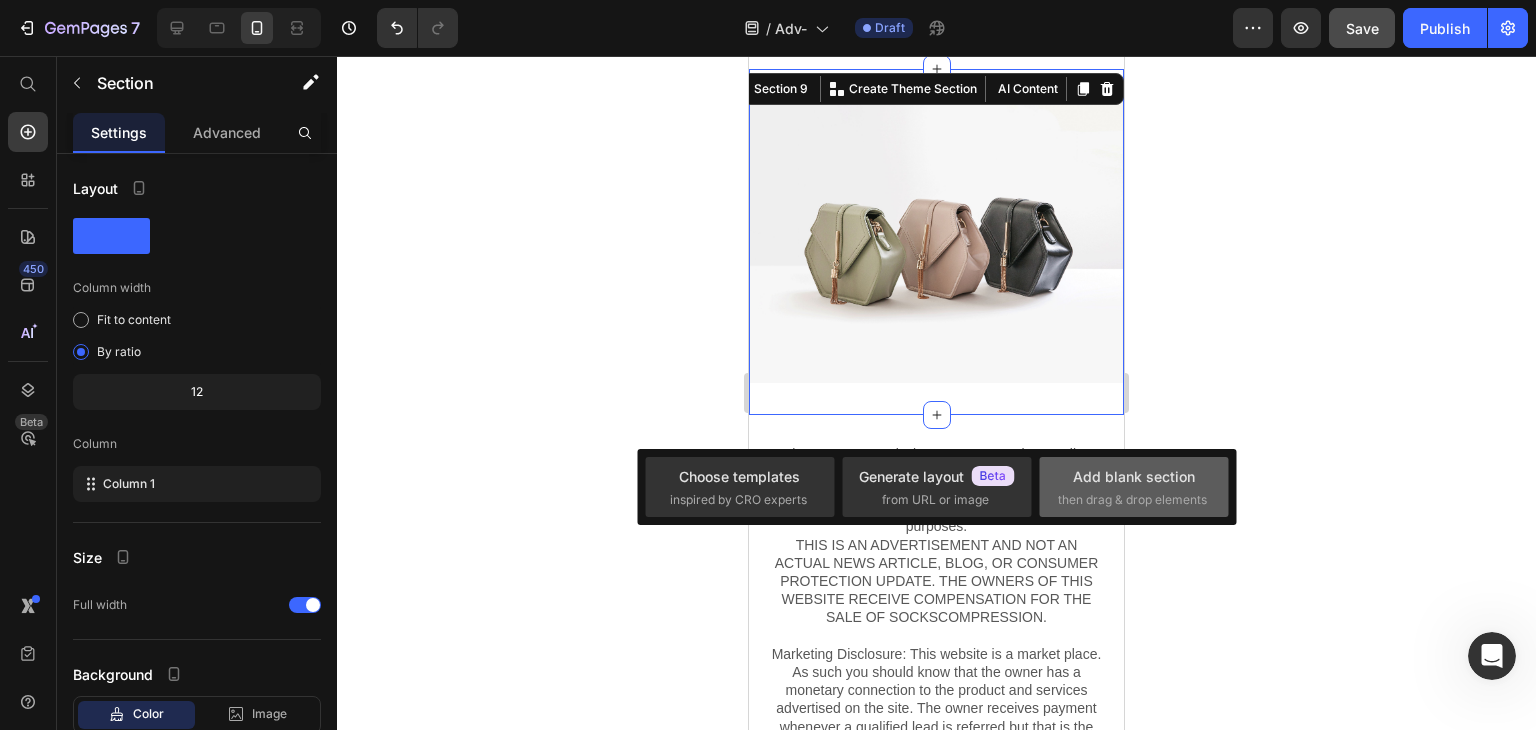click on "then drag & drop elements" at bounding box center (1132, 500) 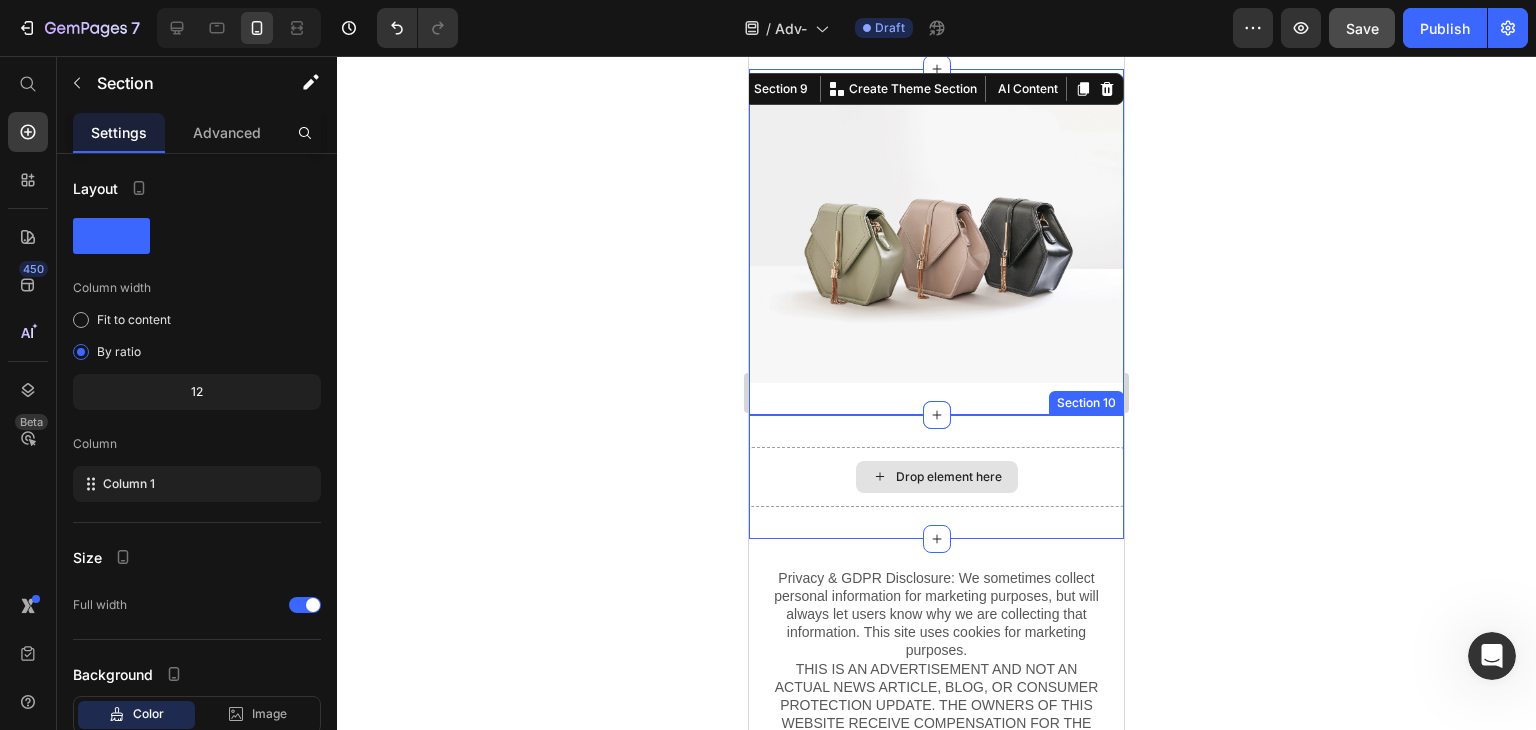 click on "Drop element here" at bounding box center (937, 477) 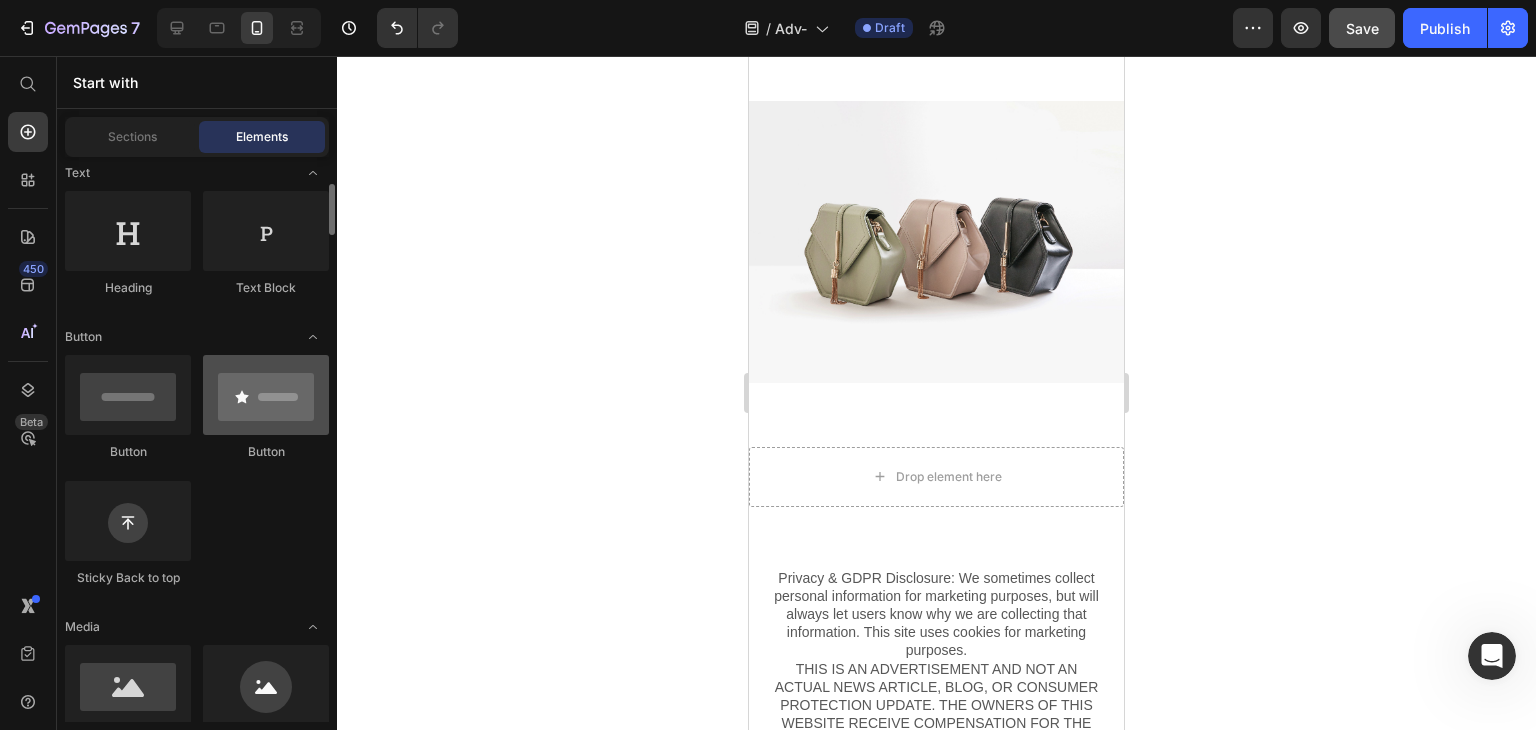 scroll, scrollTop: 100, scrollLeft: 0, axis: vertical 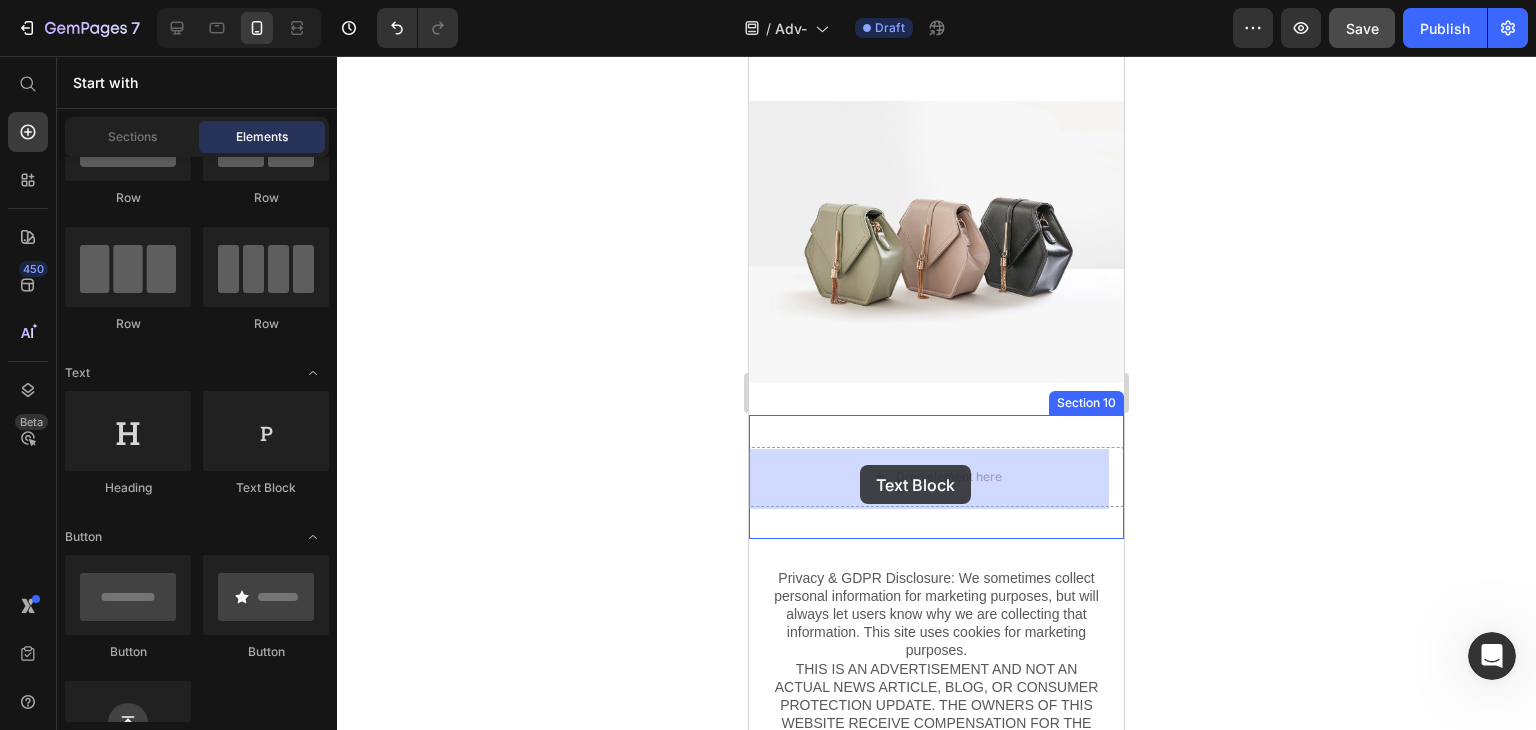 drag, startPoint x: 994, startPoint y: 509, endPoint x: 770, endPoint y: 462, distance: 228.8777 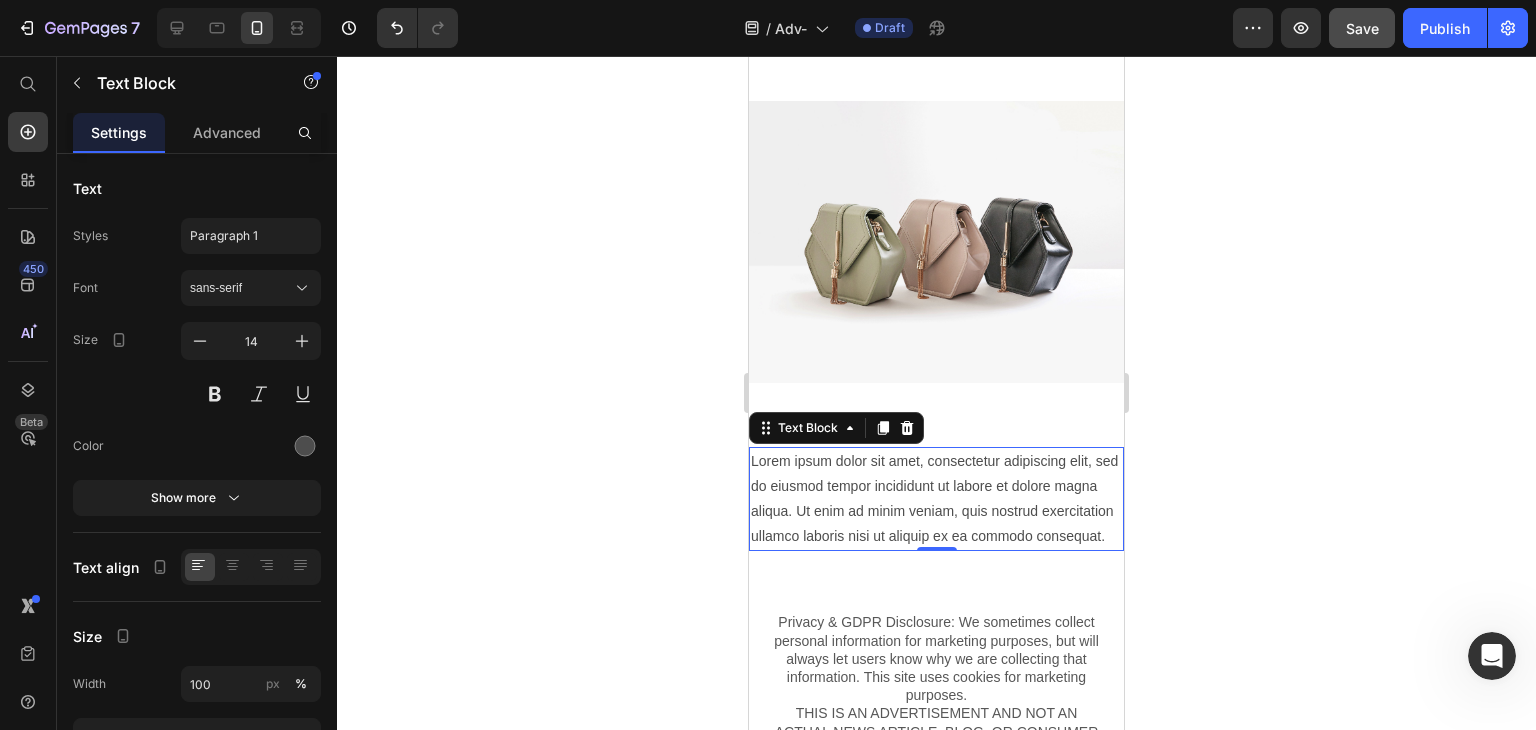 scroll, scrollTop: 2000, scrollLeft: 0, axis: vertical 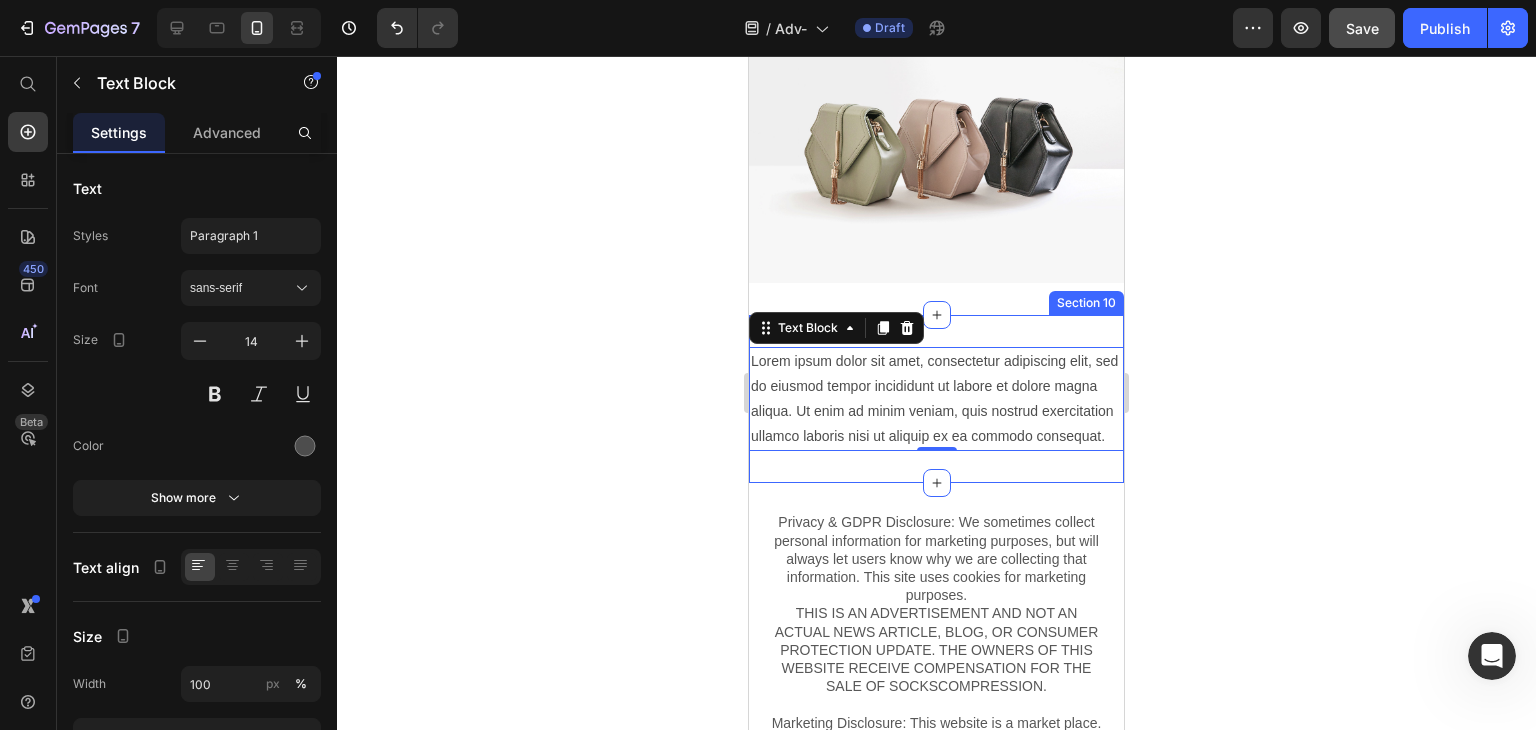 click on "Lorem ipsum dolor sit amet, consectetur adipiscing elit, sed do eiusmod tempor incididunt ut labore et dolore magna aliqua. Ut enim ad minim veniam, quis nostrud exercitation ullamco laboris nisi ut aliquip ex ea commodo consequat. Text Block   0 Section 10" at bounding box center (936, 399) 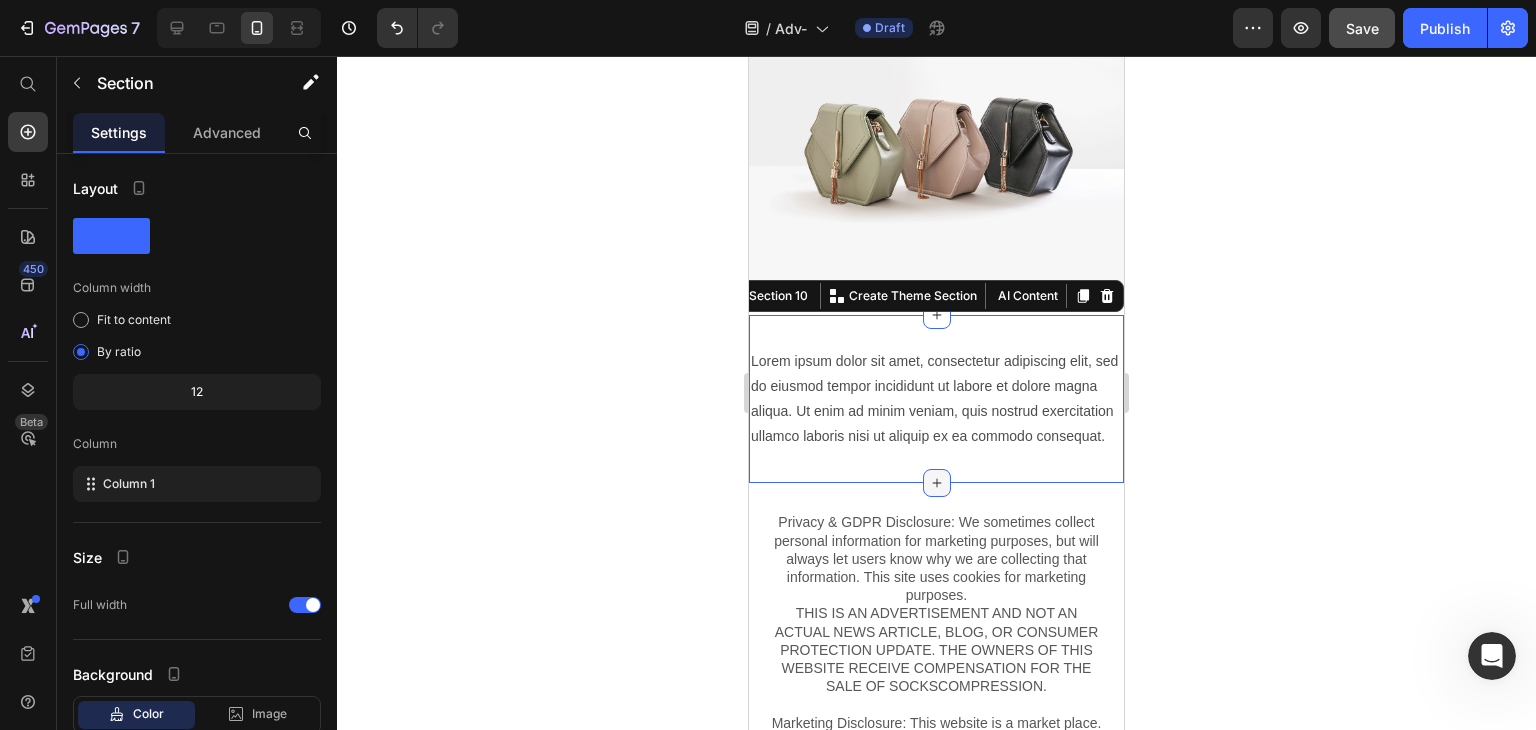 click 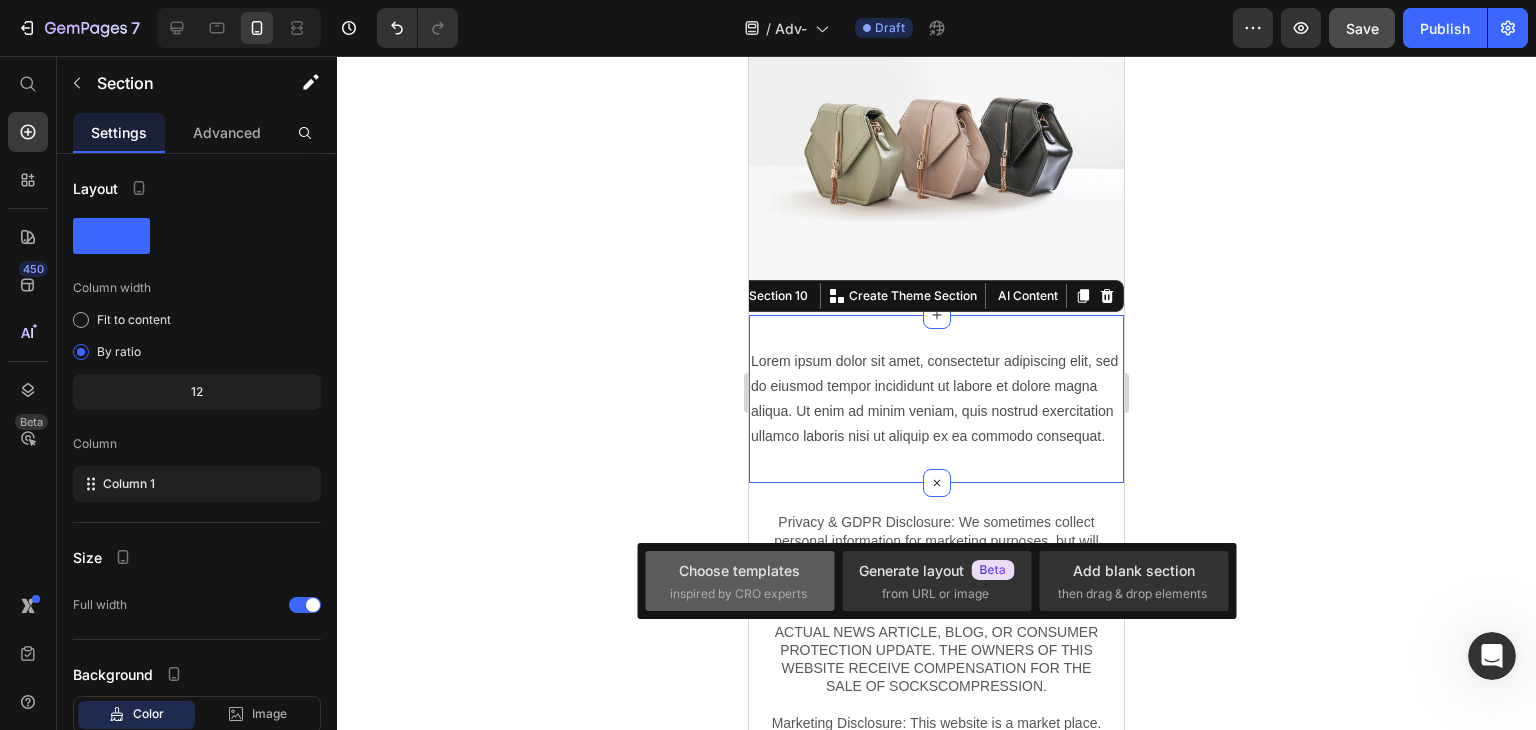 click on "Choose templates" at bounding box center (739, 570) 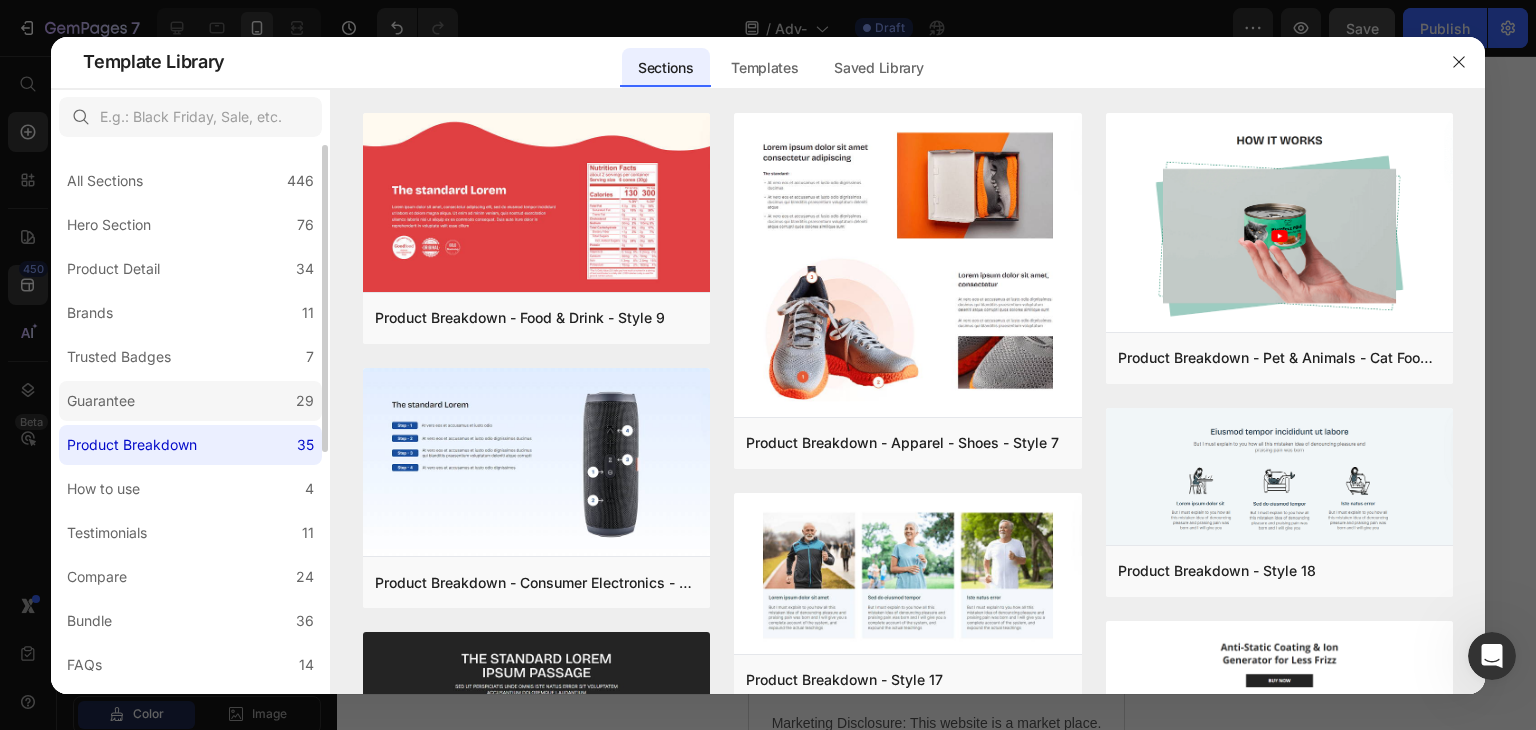 scroll, scrollTop: 100, scrollLeft: 0, axis: vertical 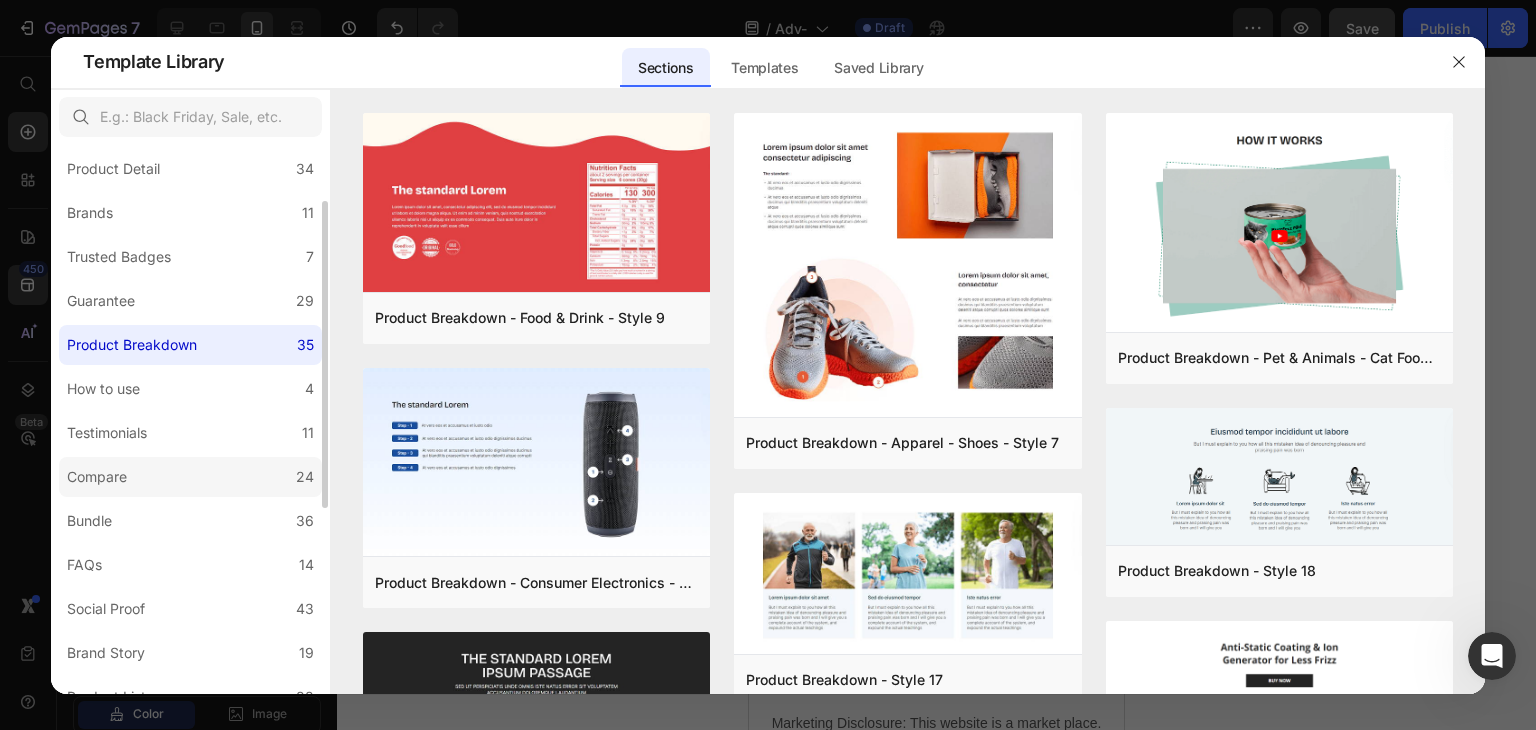 click on "Compare 24" 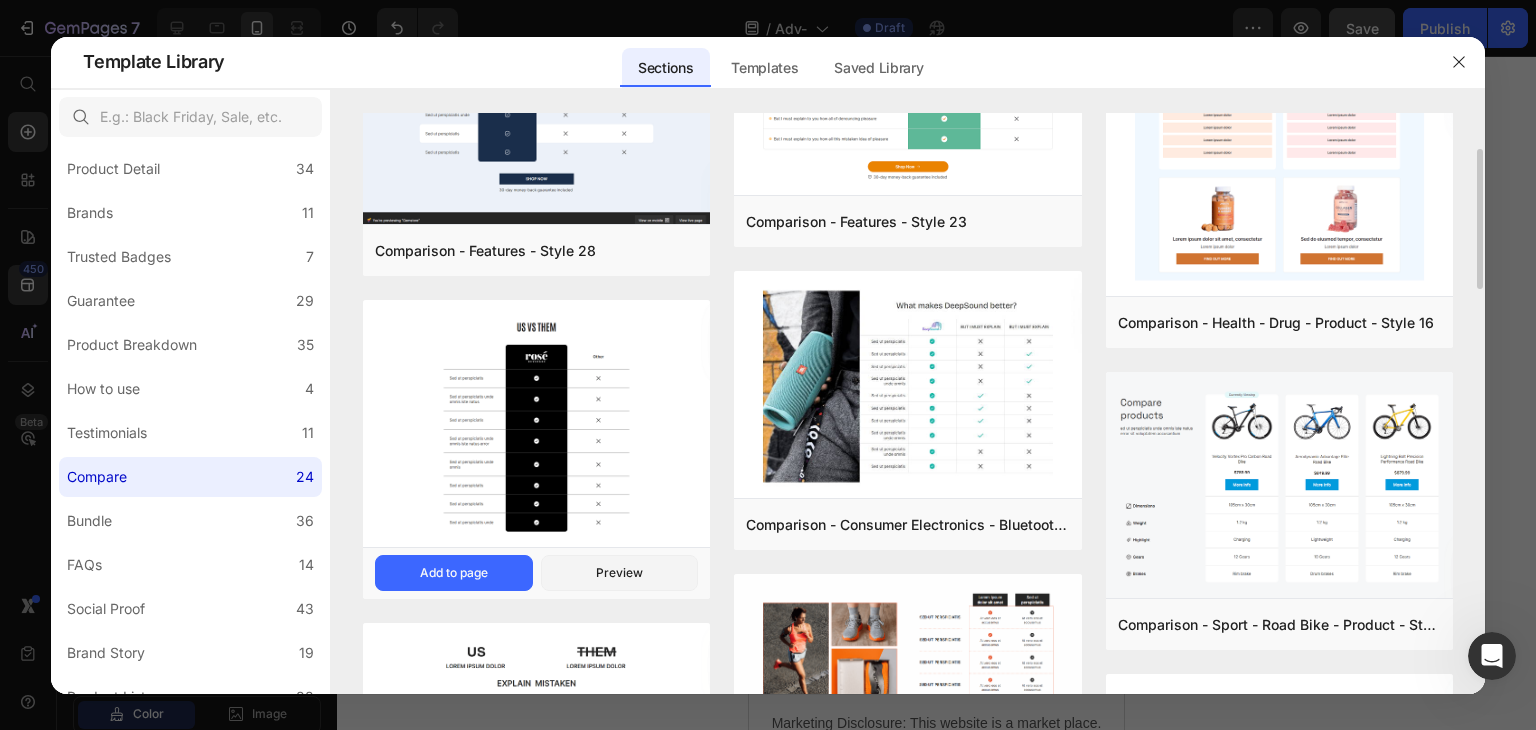 scroll, scrollTop: 249, scrollLeft: 0, axis: vertical 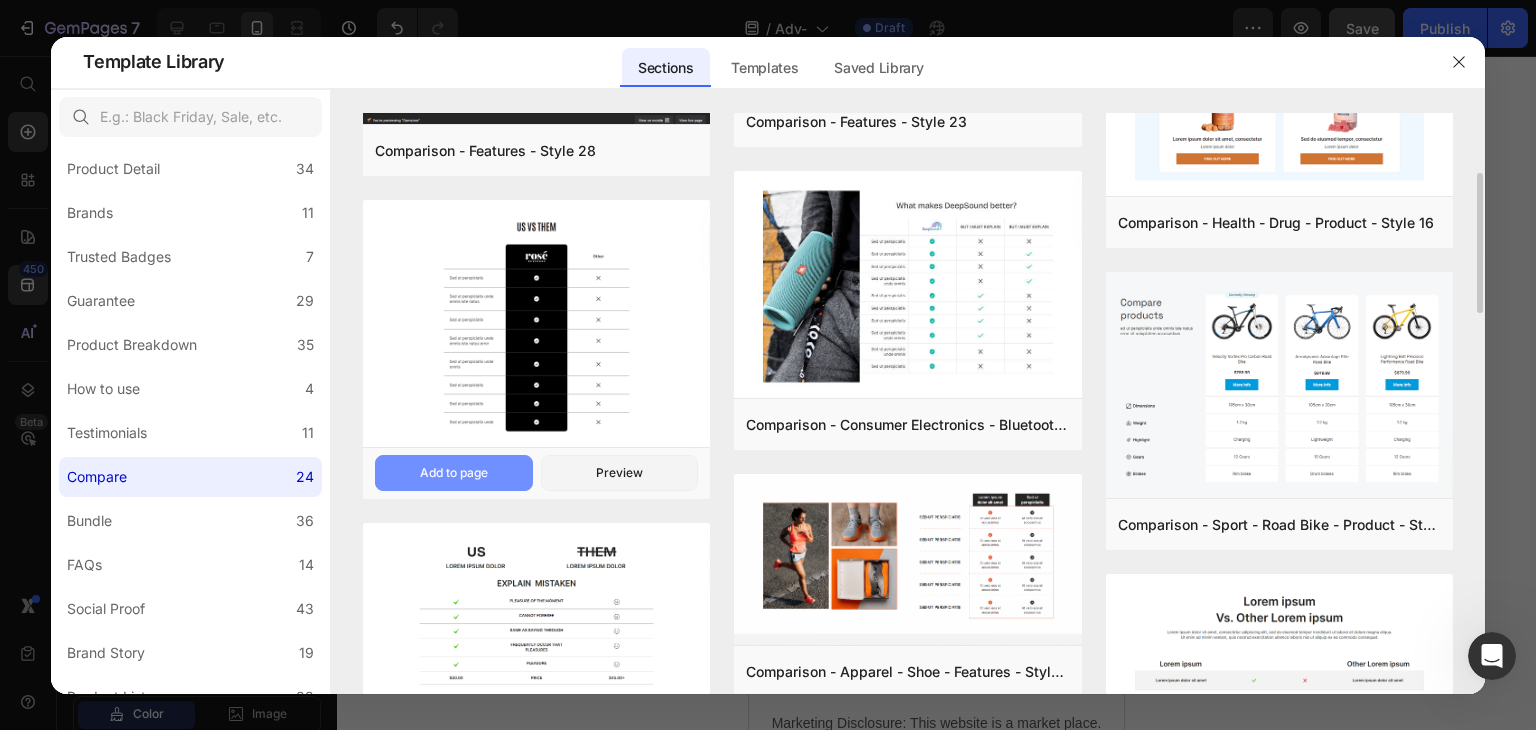click on "Add to page" at bounding box center [454, 473] 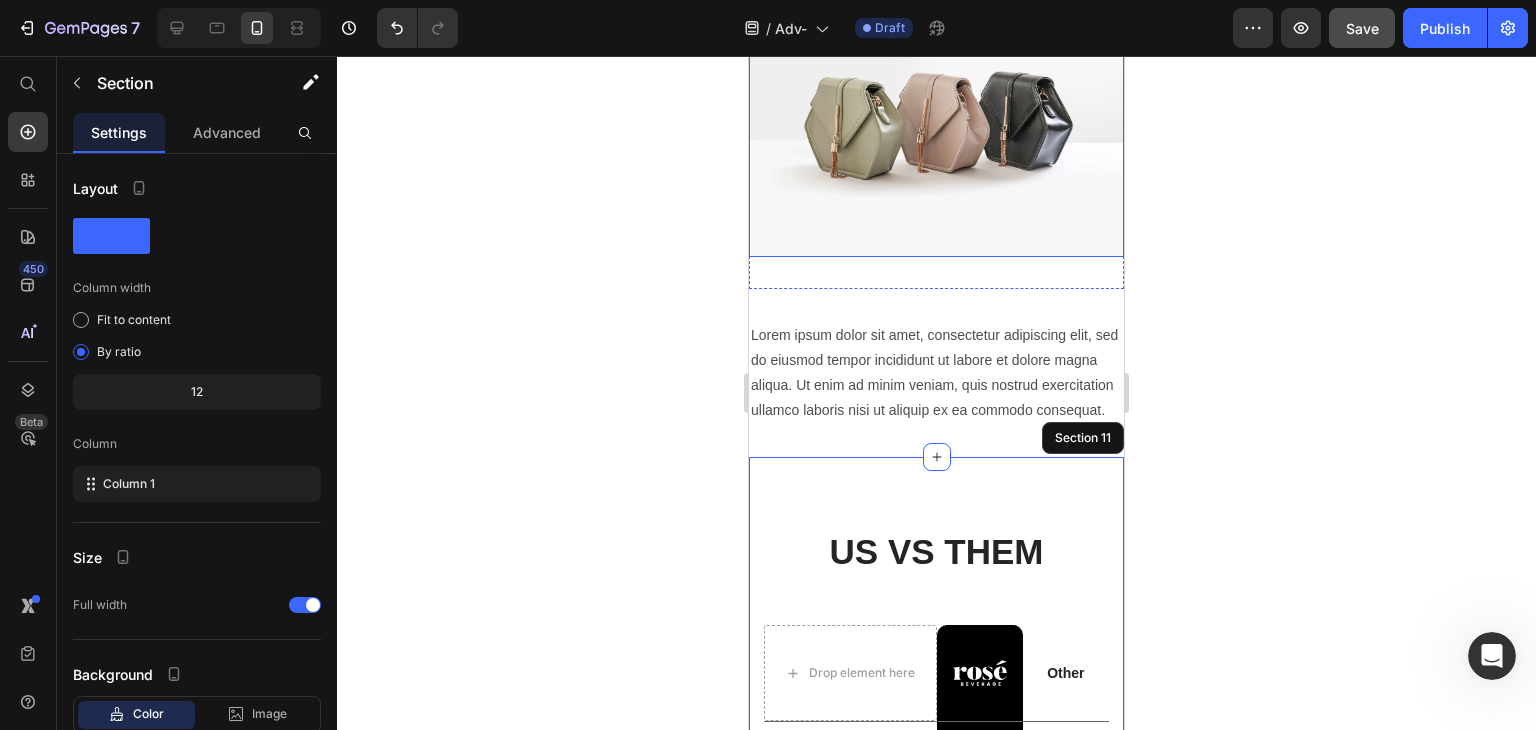 scroll, scrollTop: 2155, scrollLeft: 0, axis: vertical 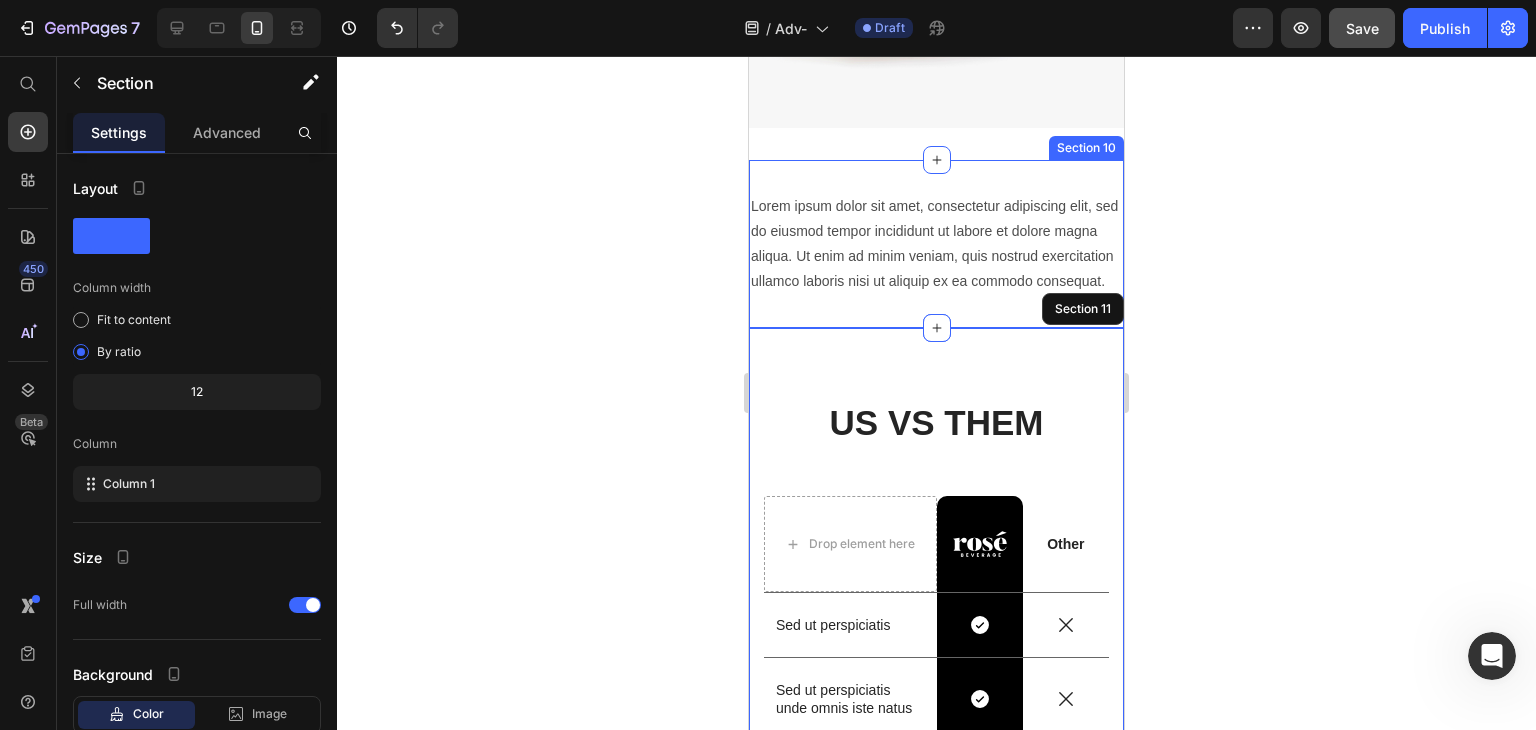 click on "Lorem ipsum dolor sit amet, consectetur adipiscing elit, sed do eiusmod tempor incididunt ut labore et dolore magna aliqua. Ut enim ad minim veniam, quis nostrud exercitation ullamco laboris nisi ut aliquip ex ea commodo consequat. Text Block Section 10" at bounding box center (936, 244) 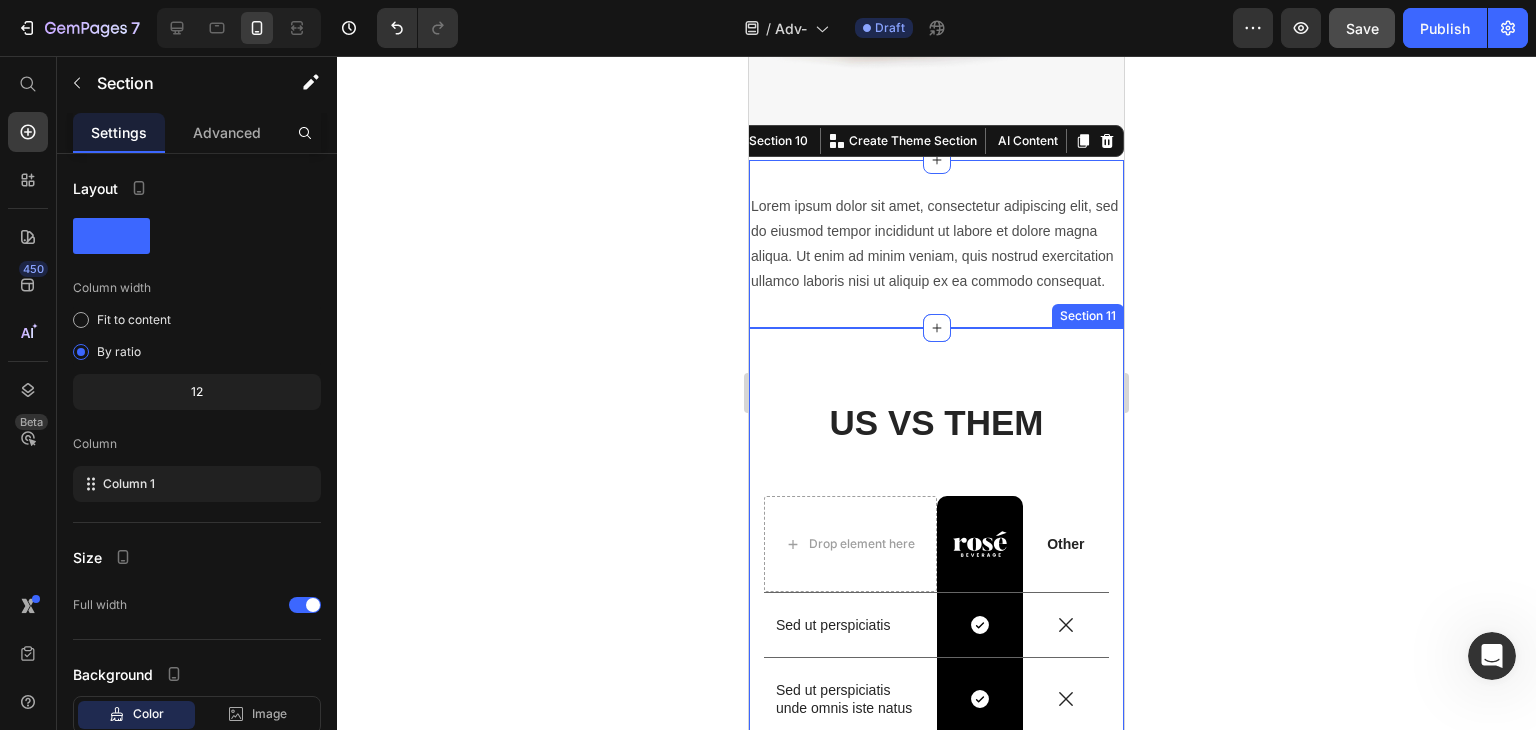 click on "US VS THEM Heading
Drop element here Image Row Other Text Block Row Sed ut perspiciatis Text Block
Icon Row
Icon Row Sed ut perspiciatis unde omnis iste natus  Text Block
Icon Row
Icon Row Sed ut perspiciatis Text Block
Icon Row
Icon Row Sed ut perspiciatis unde omnis iste natus error  Text Block
Icon Row
Icon Row Sed ut perspiciatis unde omnis Text Block
Icon Row
Icon Row Sed ut perspiciatis Text Block
Icon Row
Icon Row Sed ut perspiciatis Text Block
Icon Row
Icon Row Sed ut perspiciatis unde Text Block
Icon Row
Icon Row Row Section 11" at bounding box center [936, 791] 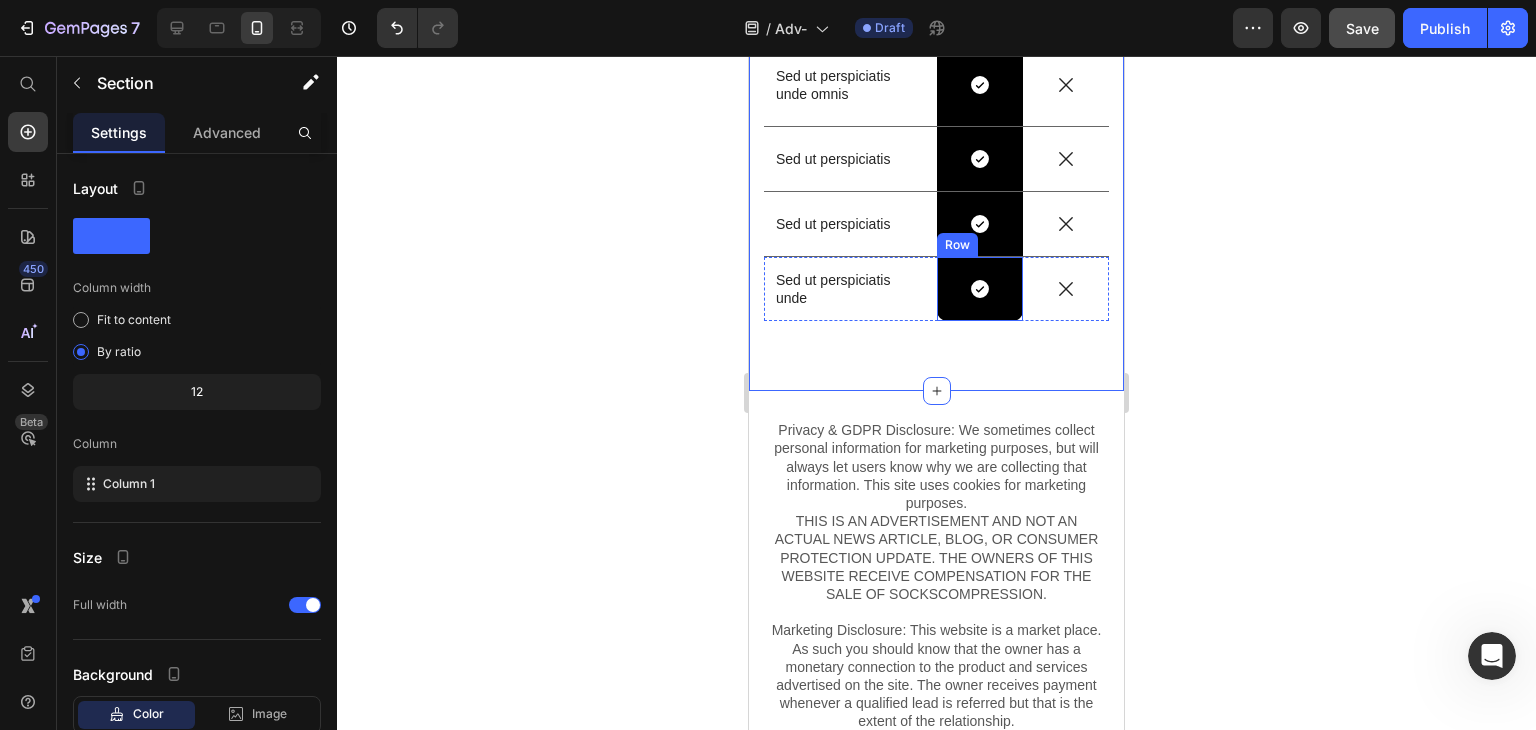 scroll, scrollTop: 3155, scrollLeft: 0, axis: vertical 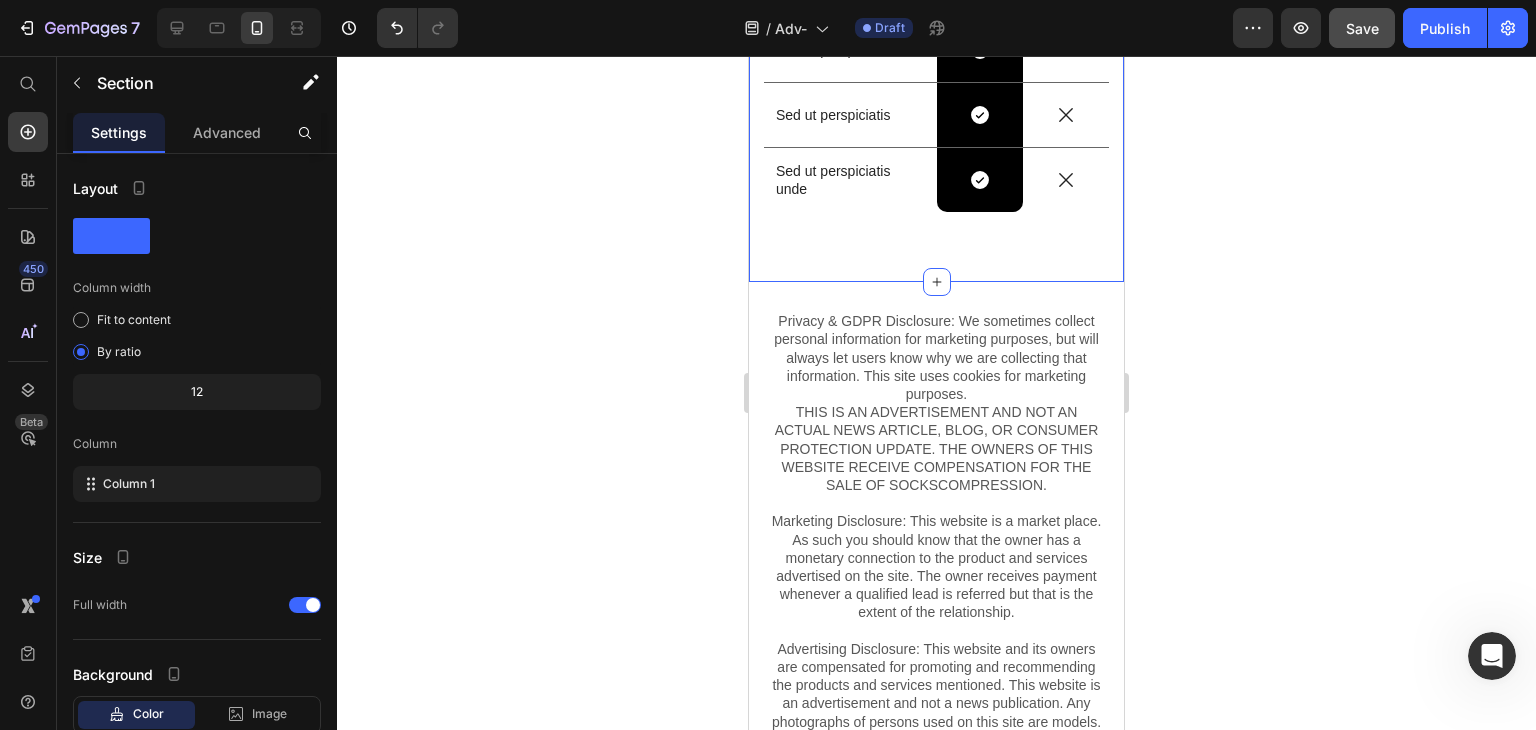 click on "US VS THEM Heading
Drop element here Image Row Other Text Block Row Sed ut perspiciatis Text Block
Icon Row
Icon Row Sed ut perspiciatis unde omnis iste natus  Text Block
Icon Row
Icon Row Sed ut perspiciatis Text Block
Icon Row
Icon Row Sed ut perspiciatis unde omnis iste natus error  Text Block
Icon Row
Icon Row Sed ut perspiciatis unde omnis Text Block
Icon Row
Icon Row Sed ut perspiciatis Text Block
Icon Row
Icon Row Sed ut perspiciatis Text Block
Icon Row
Icon Row Sed ut perspiciatis unde Text Block
Icon Row
Icon Row Row Section 11   You can create reusable sections Create Theme Section AI Content Write with GemAI What would you like to describe here? Tone and Voice Persuasive Product A SPECIAL GIFT FOR YOU! Show more Generate" at bounding box center [936, -181] 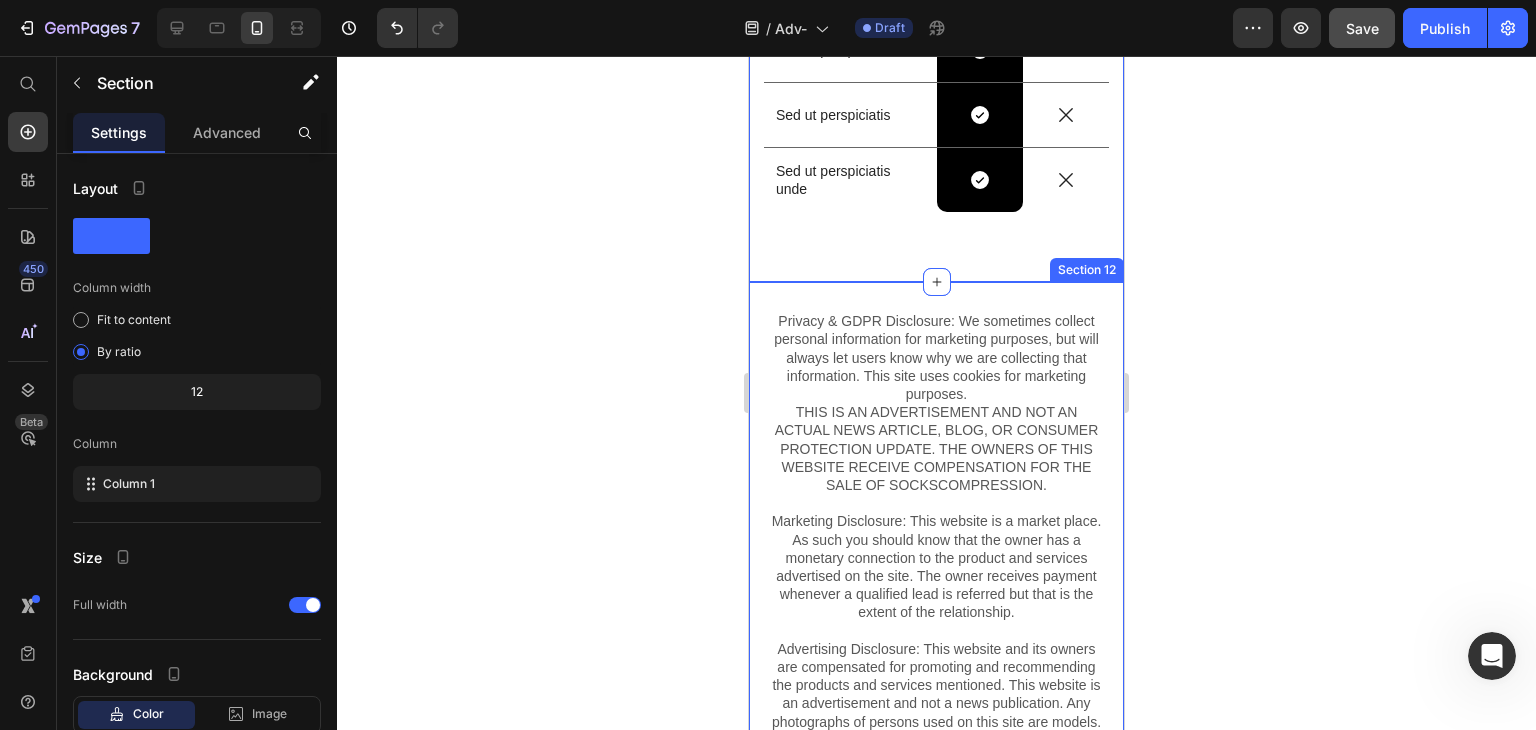 click on "Privacy & GDPR Disclosure: We sometimes collect personal information for marketing purposes, but will always let users know why we are collecting that information. This site uses cookies for marketing purposes. THIS IS AN ADVERTISEMENT AND NOT AN ACTUAL NEWS ARTICLE, BLOG, OR CONSUMER PROTECTION UPDATE. THE OWNERS OF THIS WEBSITE RECEIVE COMPENSATION FOR THE SALE OF SOCKSCOMPRESSION. Marketing Disclosure: This website is a market place. As such you should know that the owner has a monetary connection to the product and services advertised on the site. The owner receives payment whenever a qualified lead is referred but that is the extent of the relationship. Text Block Row Section 12" at bounding box center (936, 557) 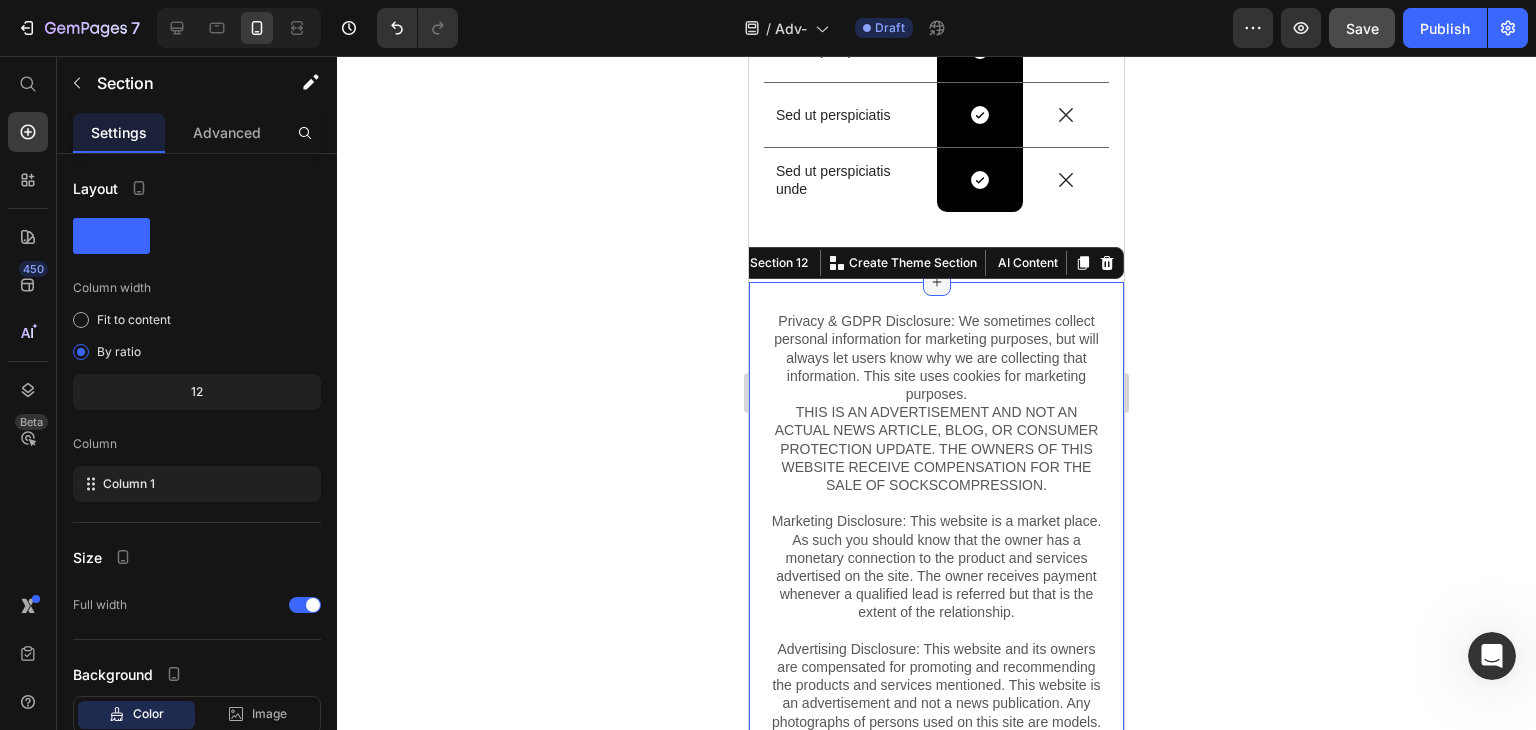 click 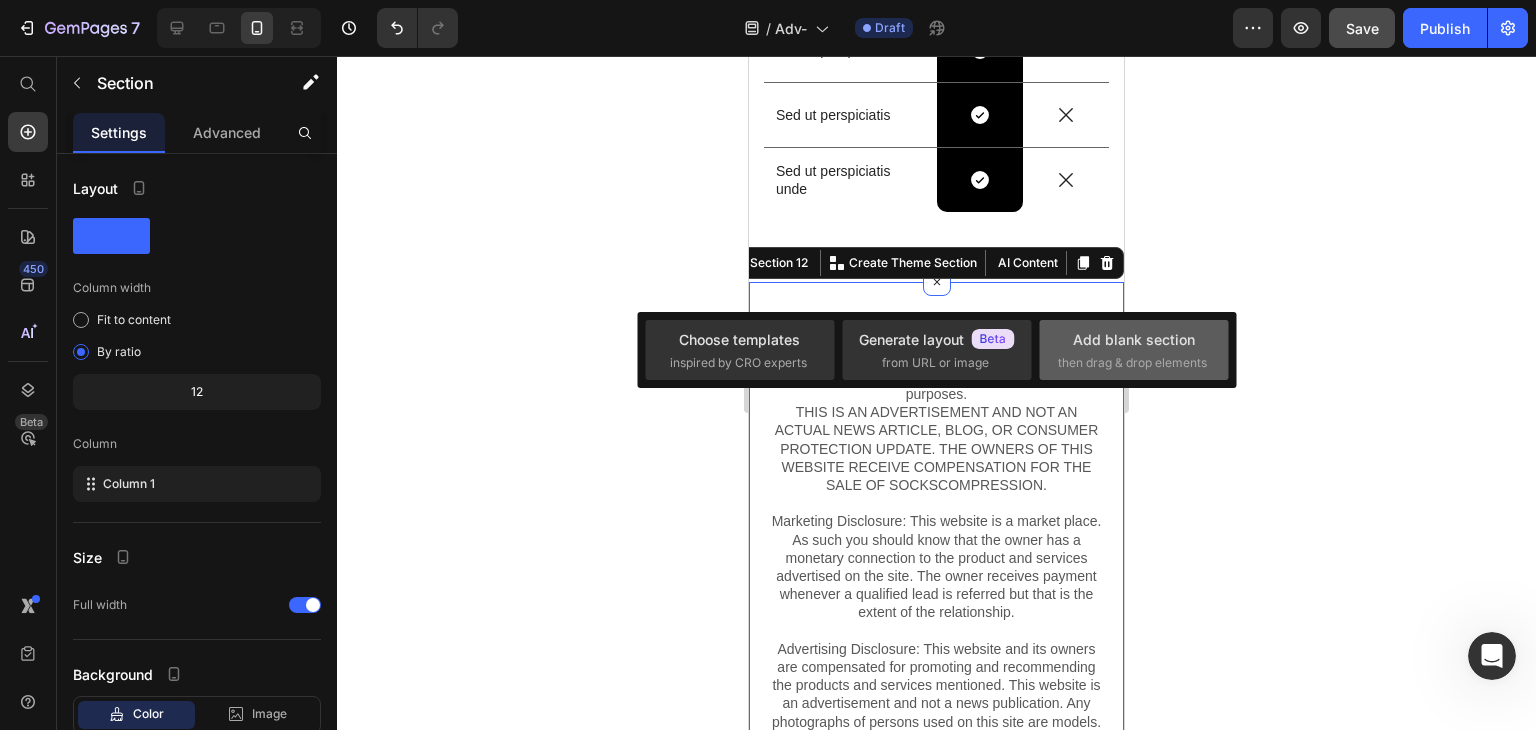 click on "Add blank section" at bounding box center (1134, 339) 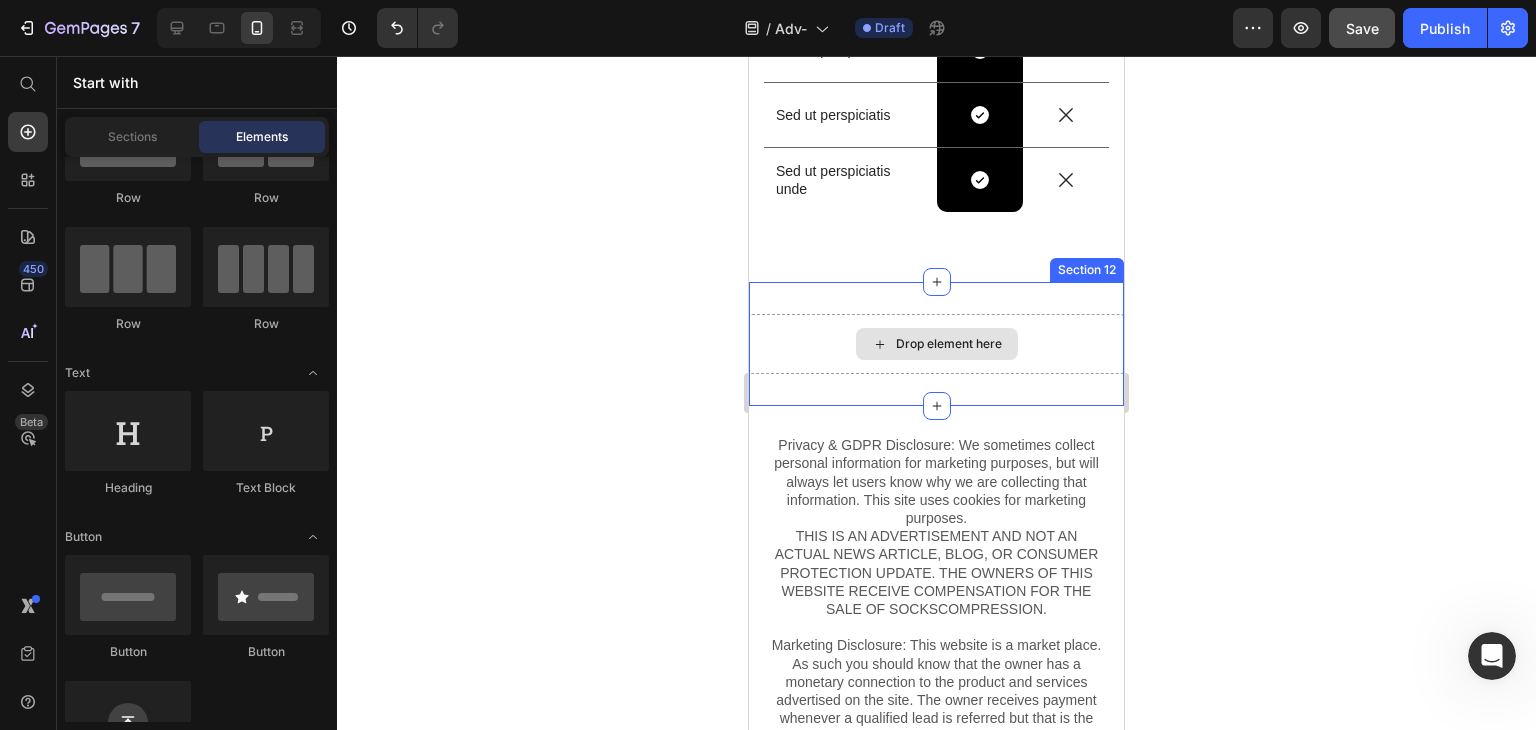 click on "Drop element here" at bounding box center [949, 344] 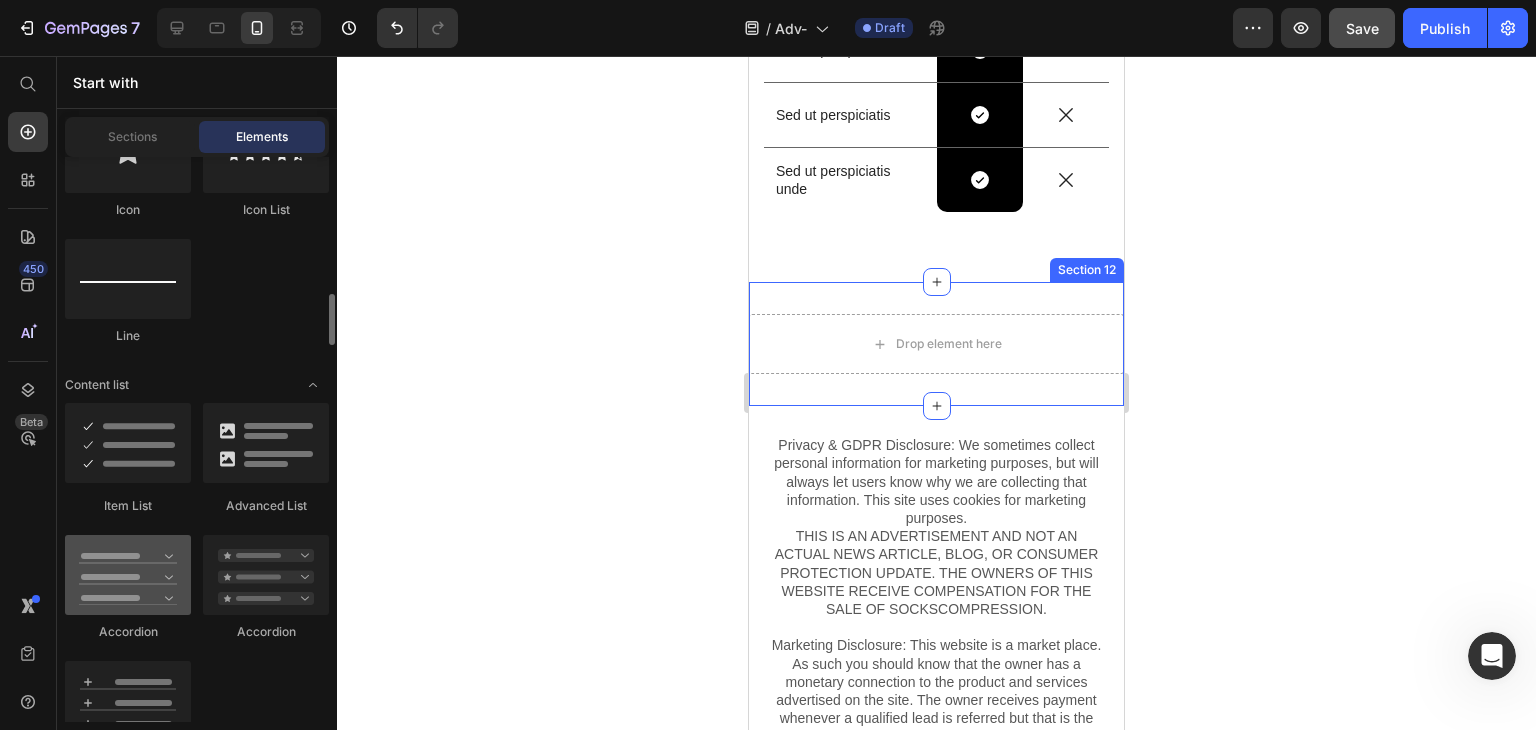 scroll, scrollTop: 1600, scrollLeft: 0, axis: vertical 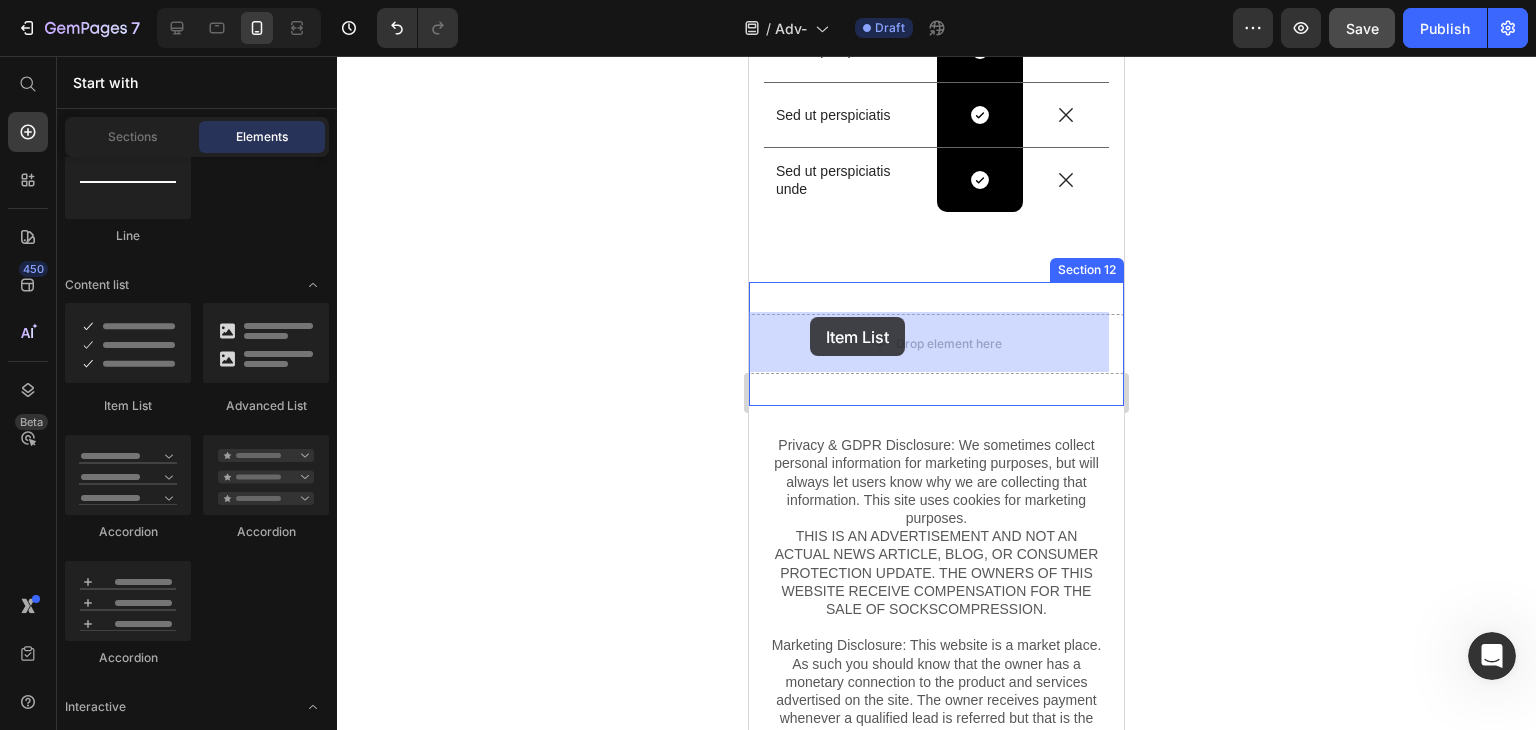 drag, startPoint x: 882, startPoint y: 425, endPoint x: 810, endPoint y: 317, distance: 129.79985 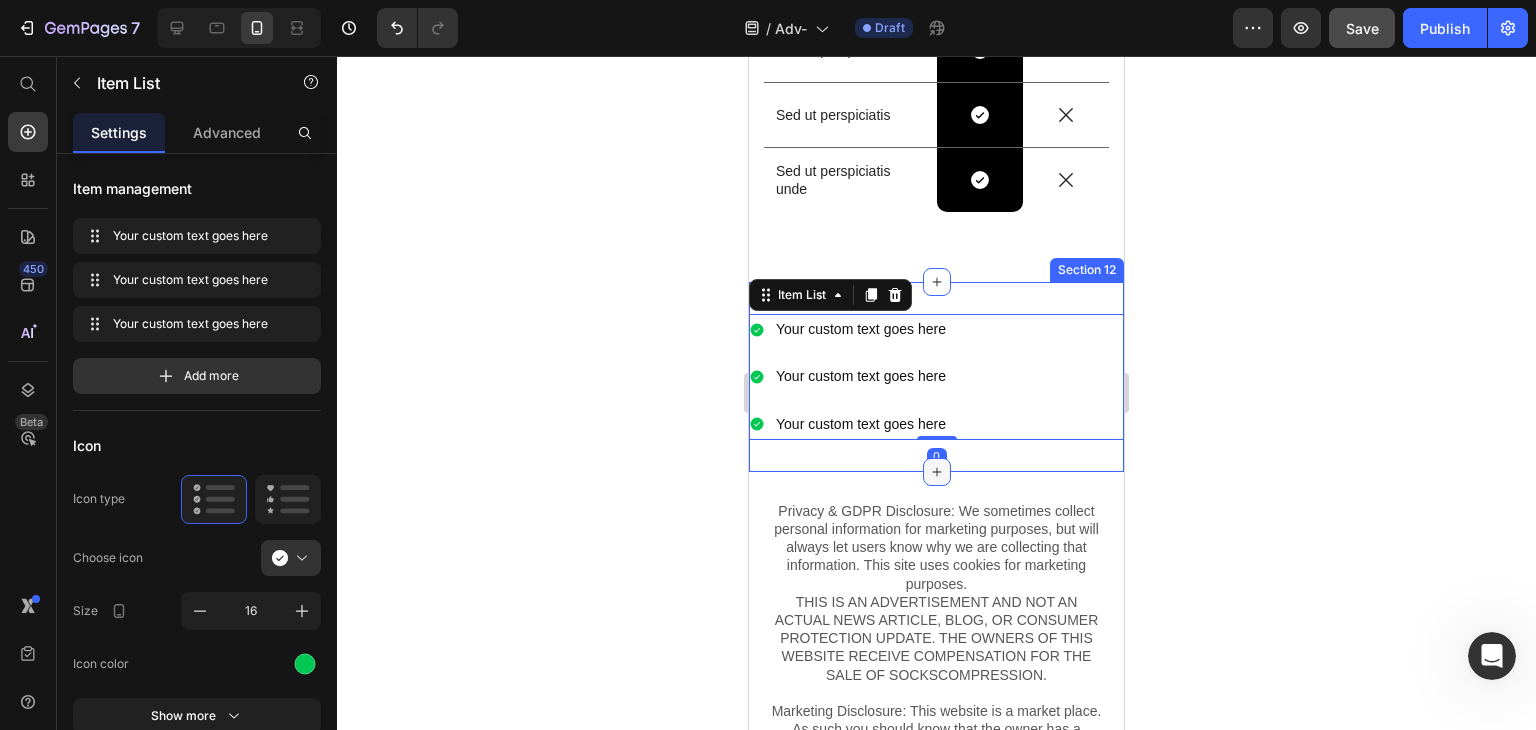 click 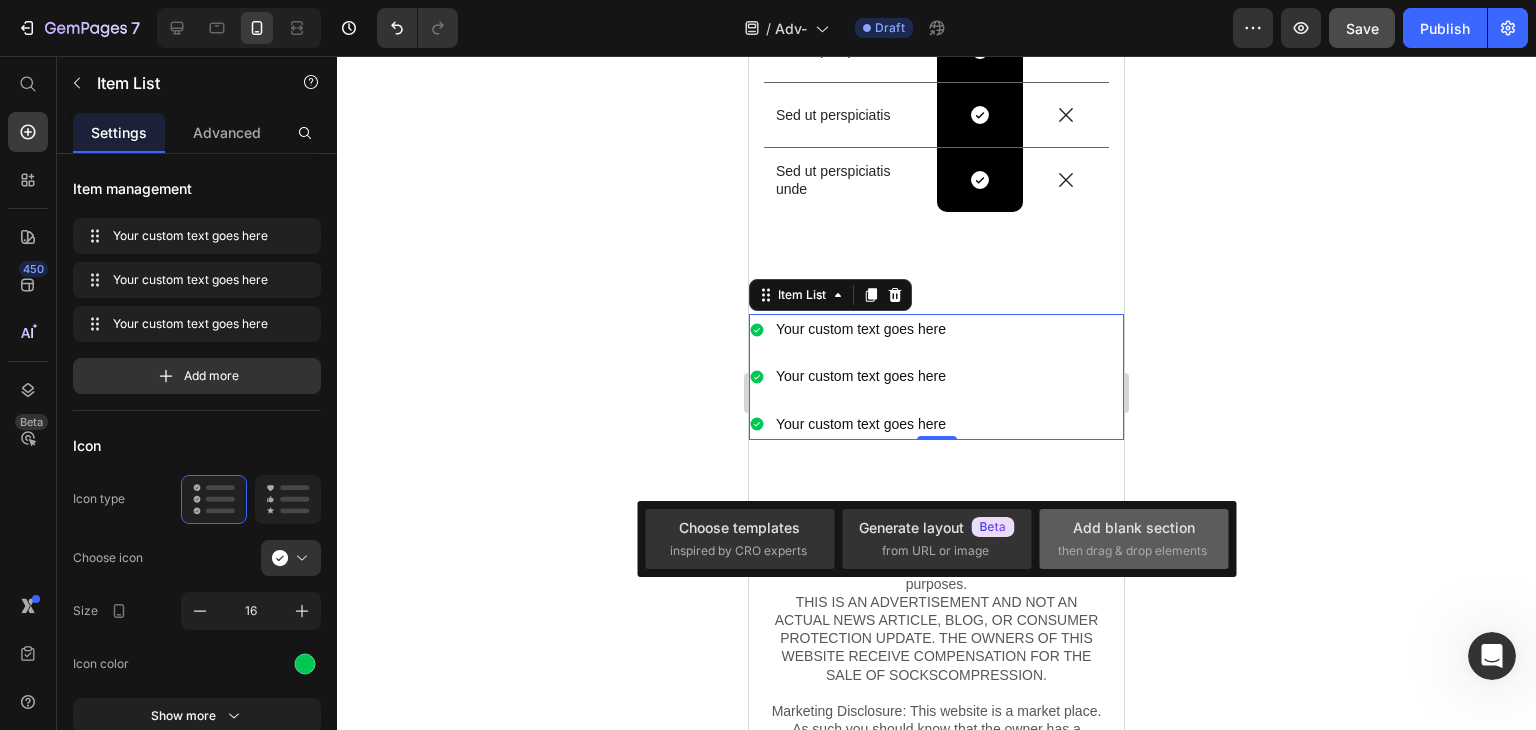 click on "Add blank section  then drag & drop elements" at bounding box center (1134, 538) 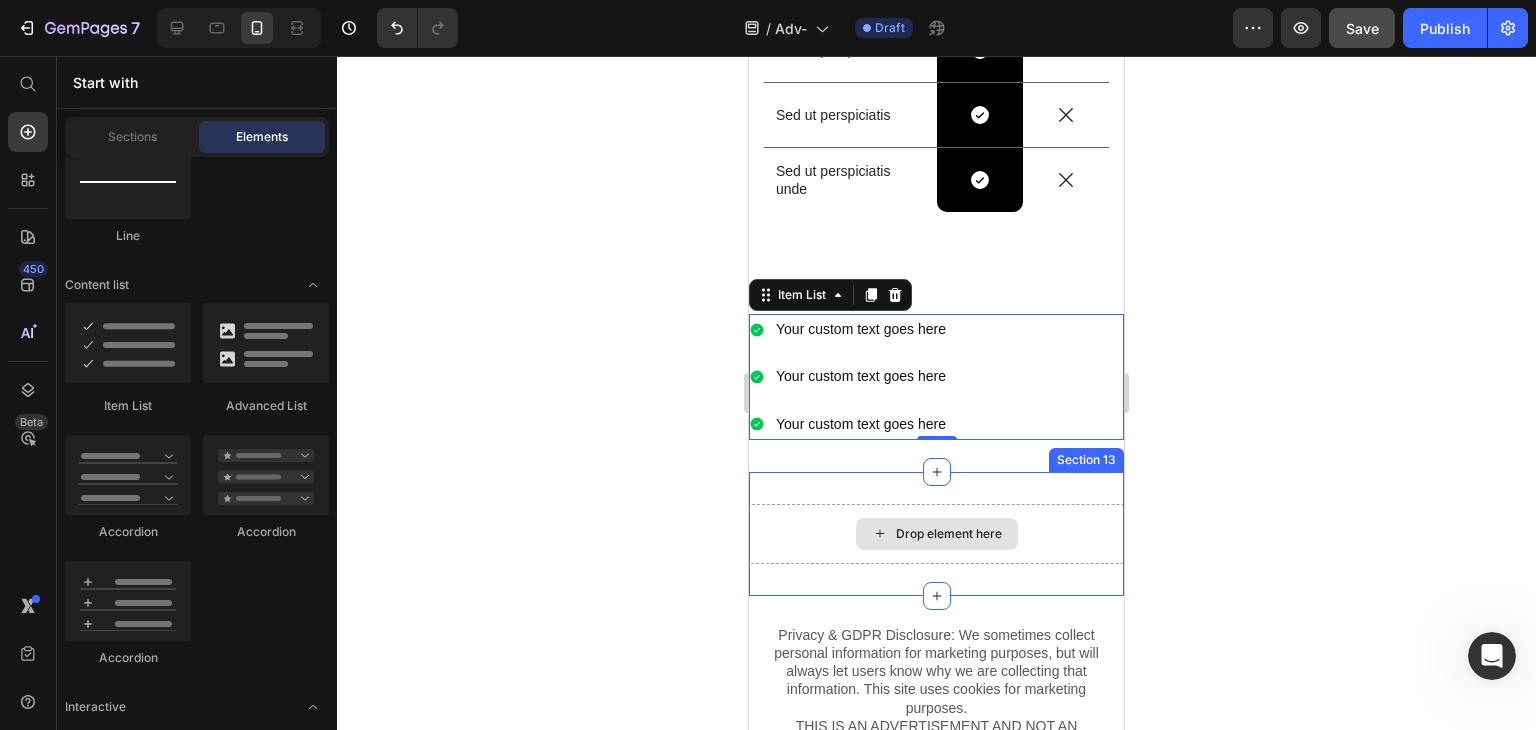click on "Drop element here" at bounding box center [937, 534] 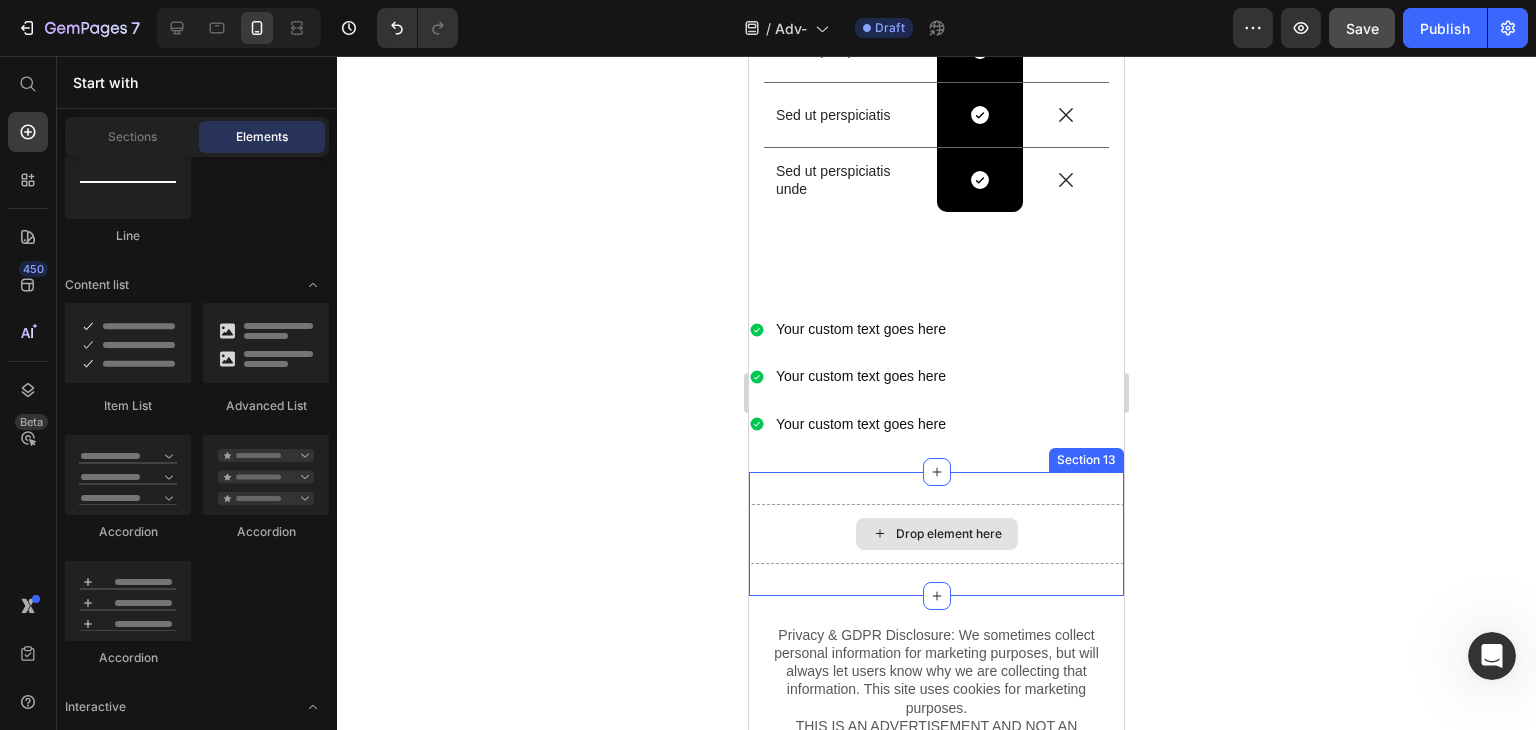click on "Drop element here" at bounding box center (949, 534) 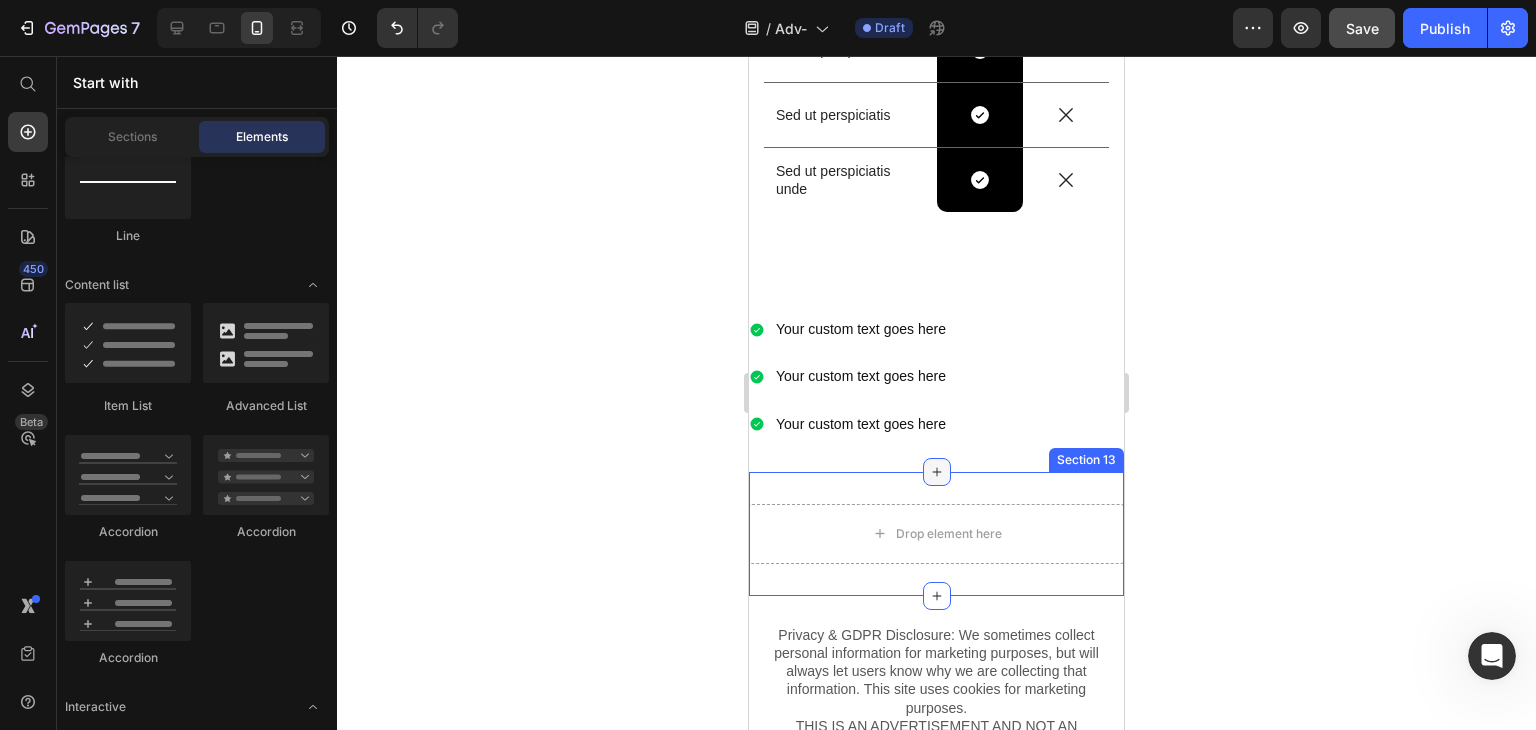 click 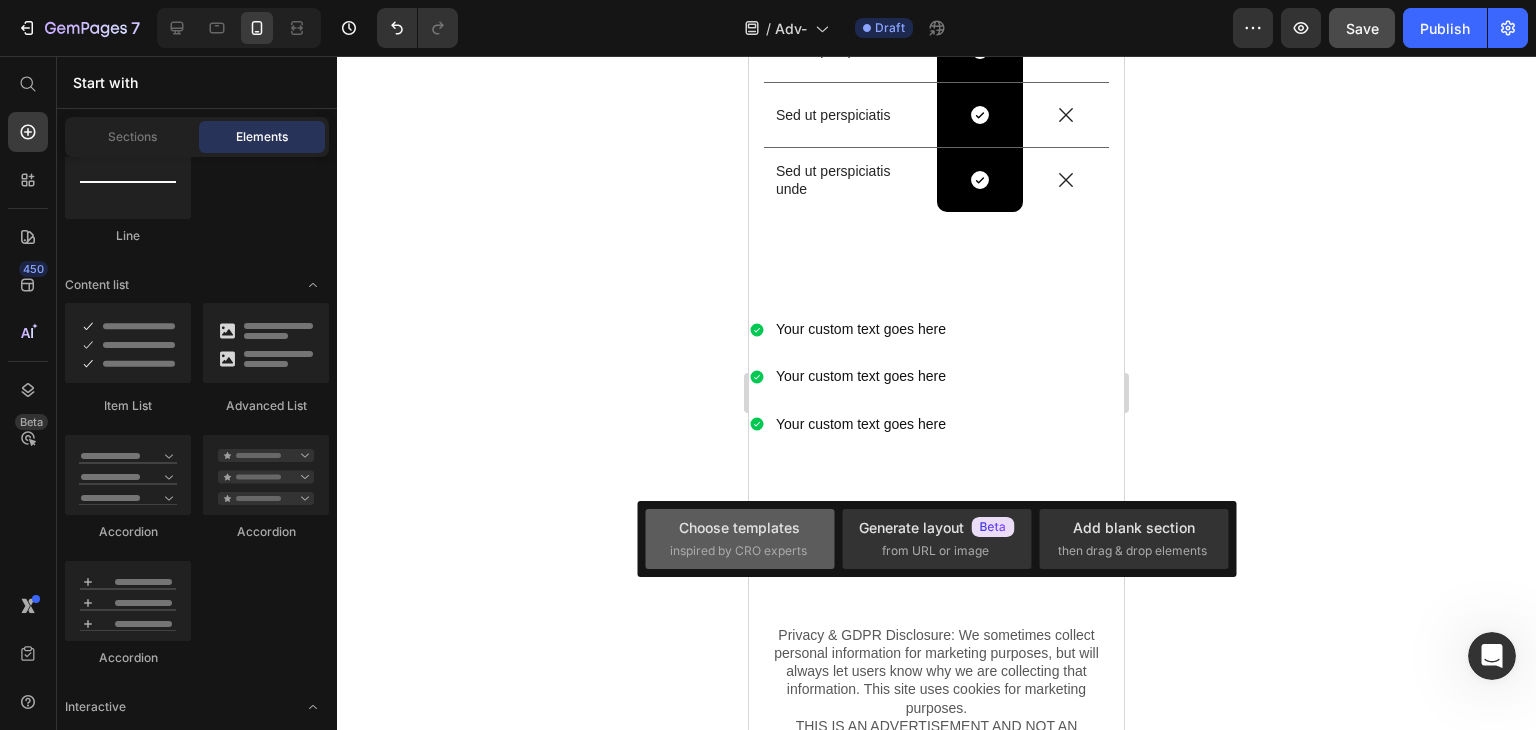 click on "inspired by CRO experts" at bounding box center (738, 551) 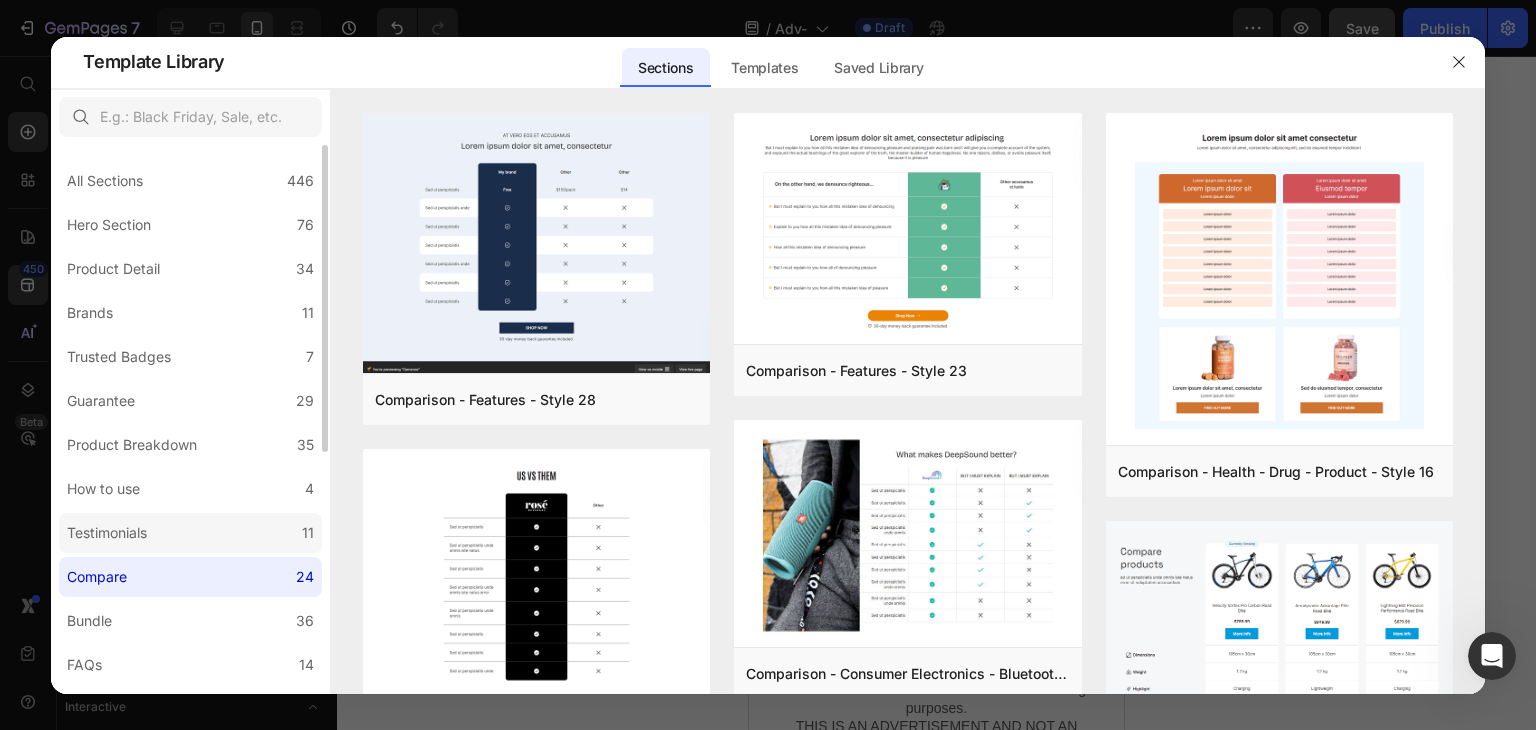 click on "Testimonials 11" 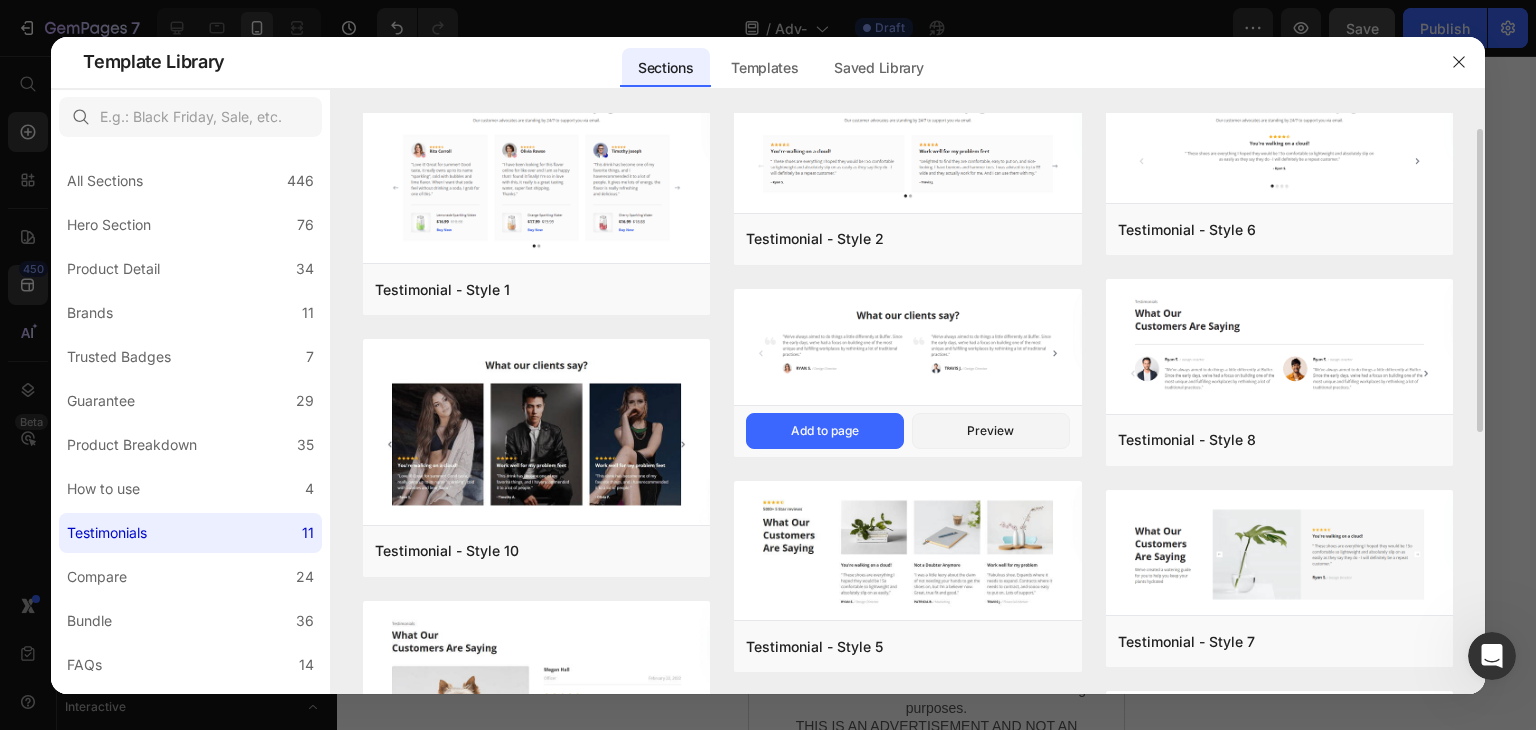 scroll, scrollTop: 0, scrollLeft: 0, axis: both 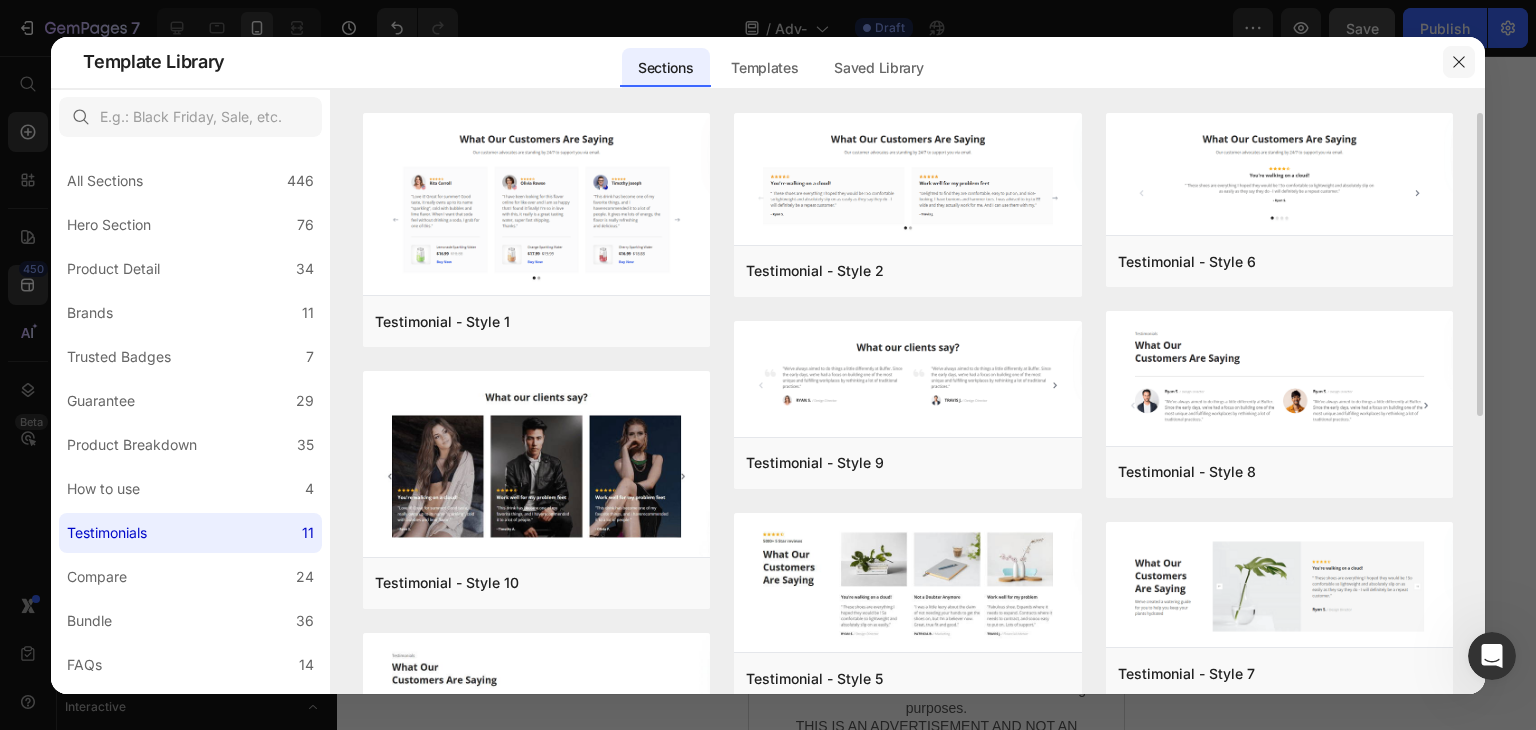 click 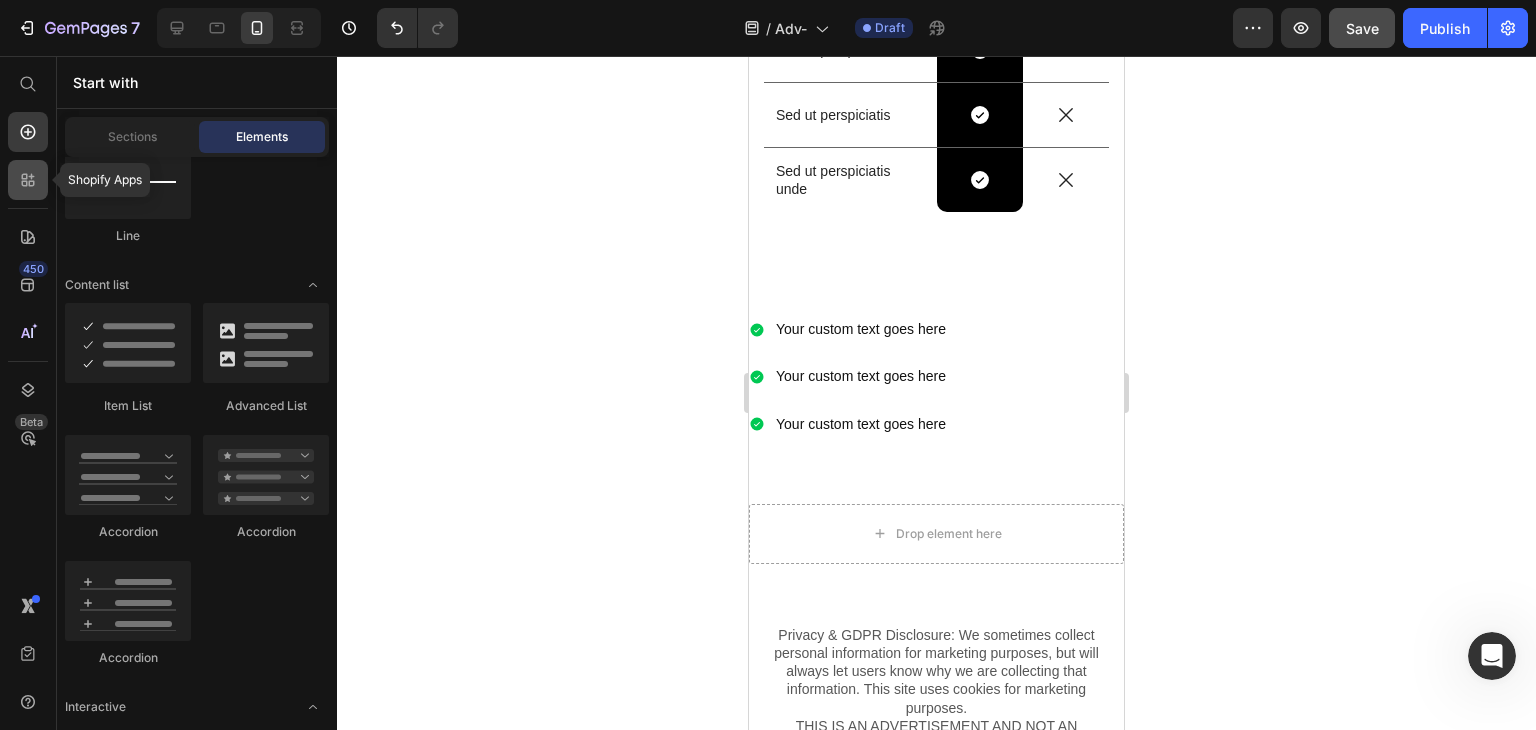 click 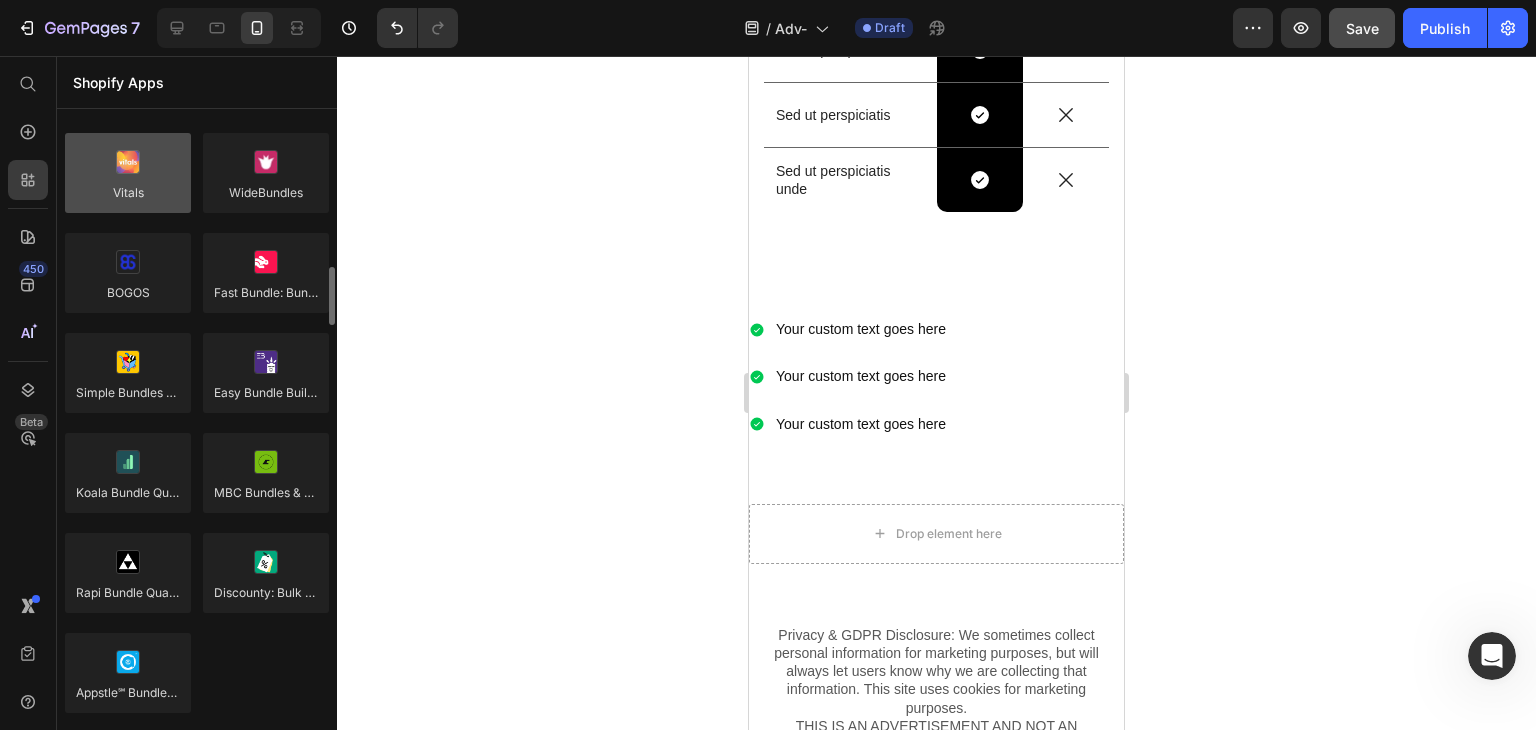 click at bounding box center [128, 173] 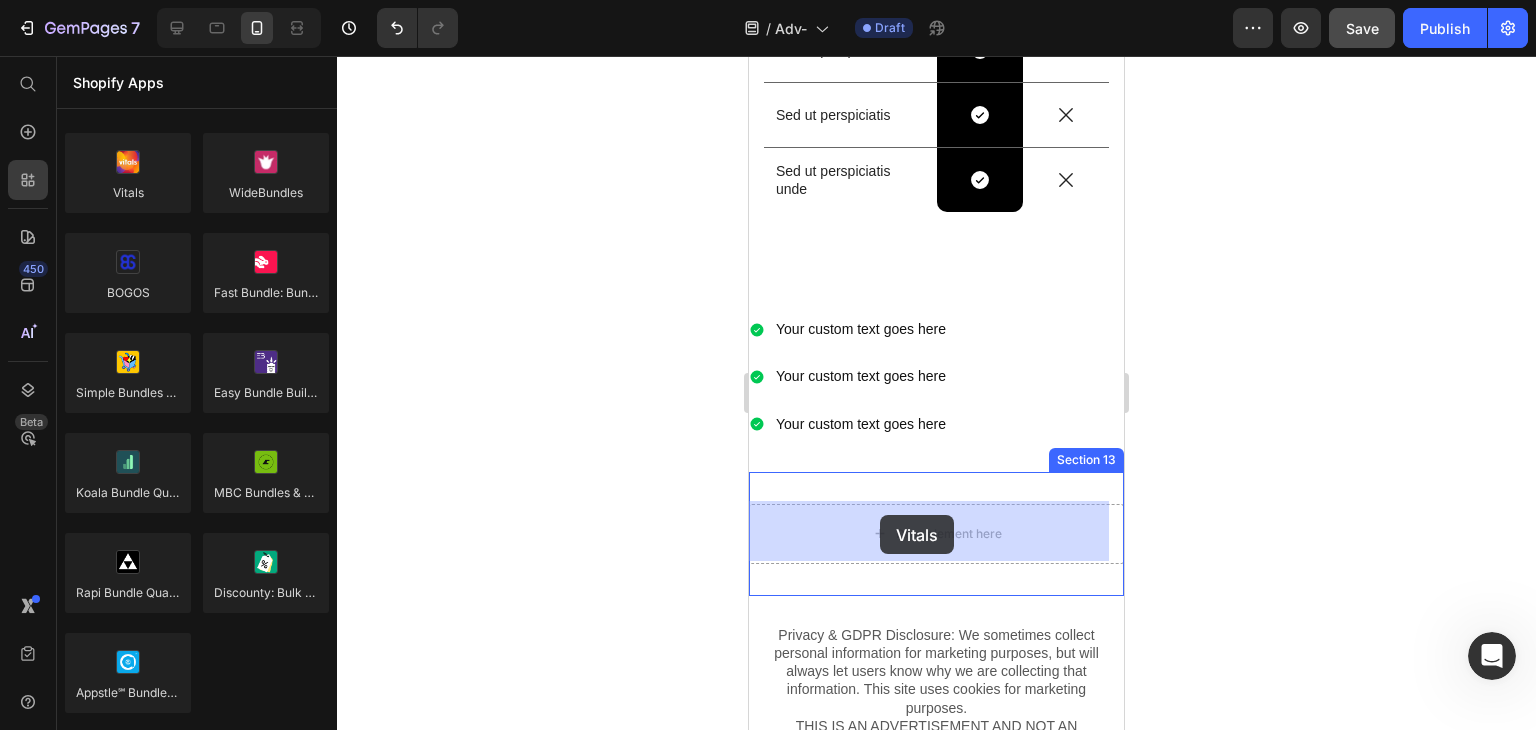 drag, startPoint x: 876, startPoint y: 229, endPoint x: 880, endPoint y: 515, distance: 286.02798 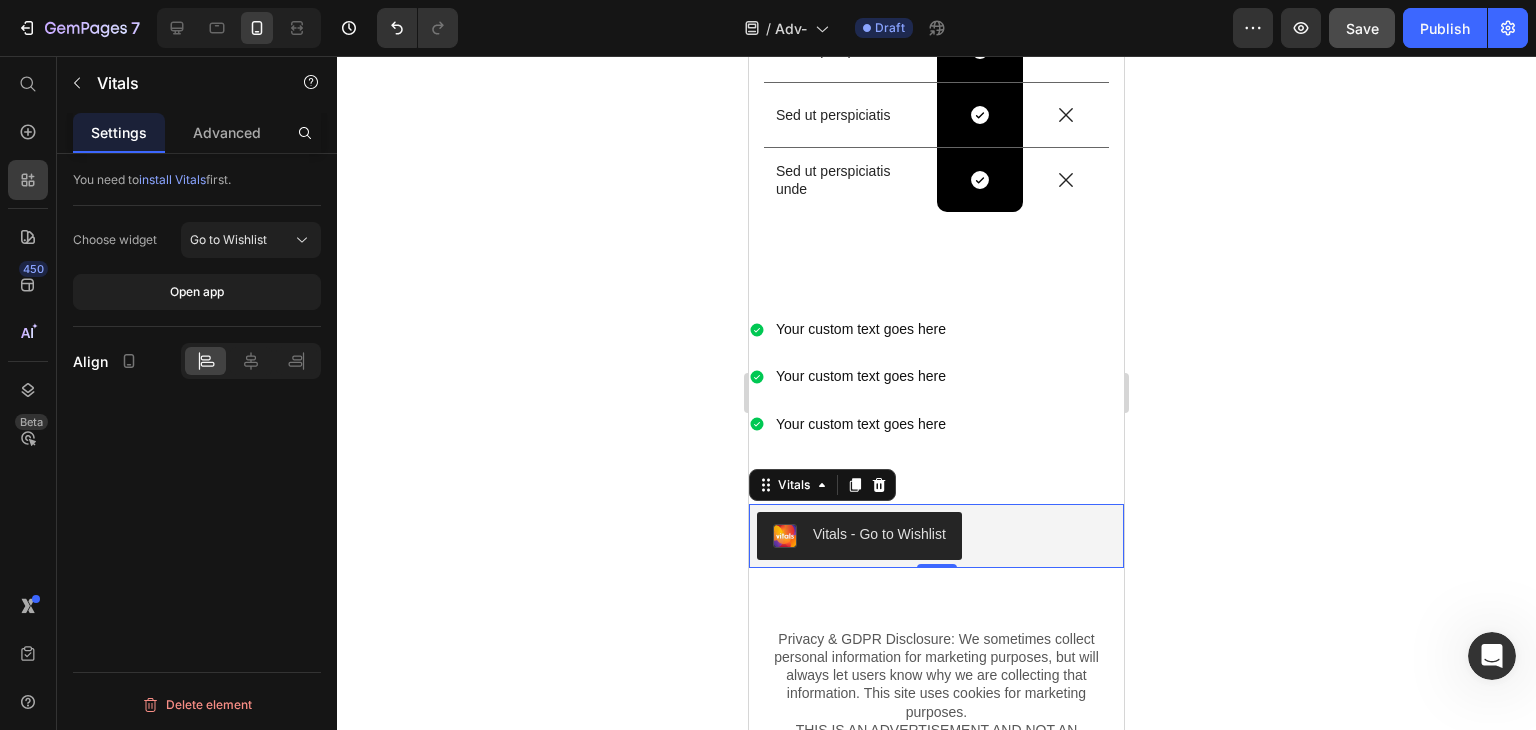 scroll, scrollTop: 3255, scrollLeft: 0, axis: vertical 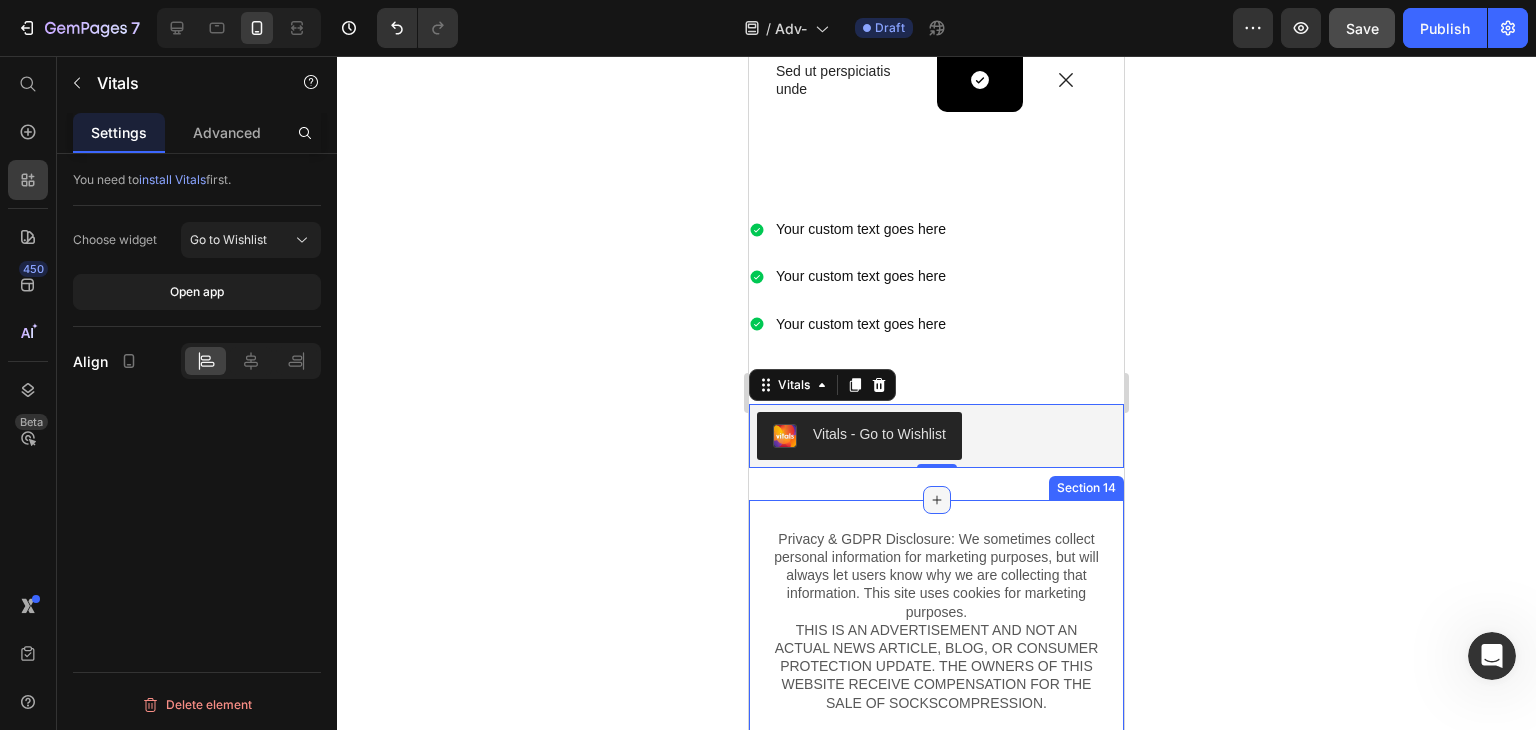 click 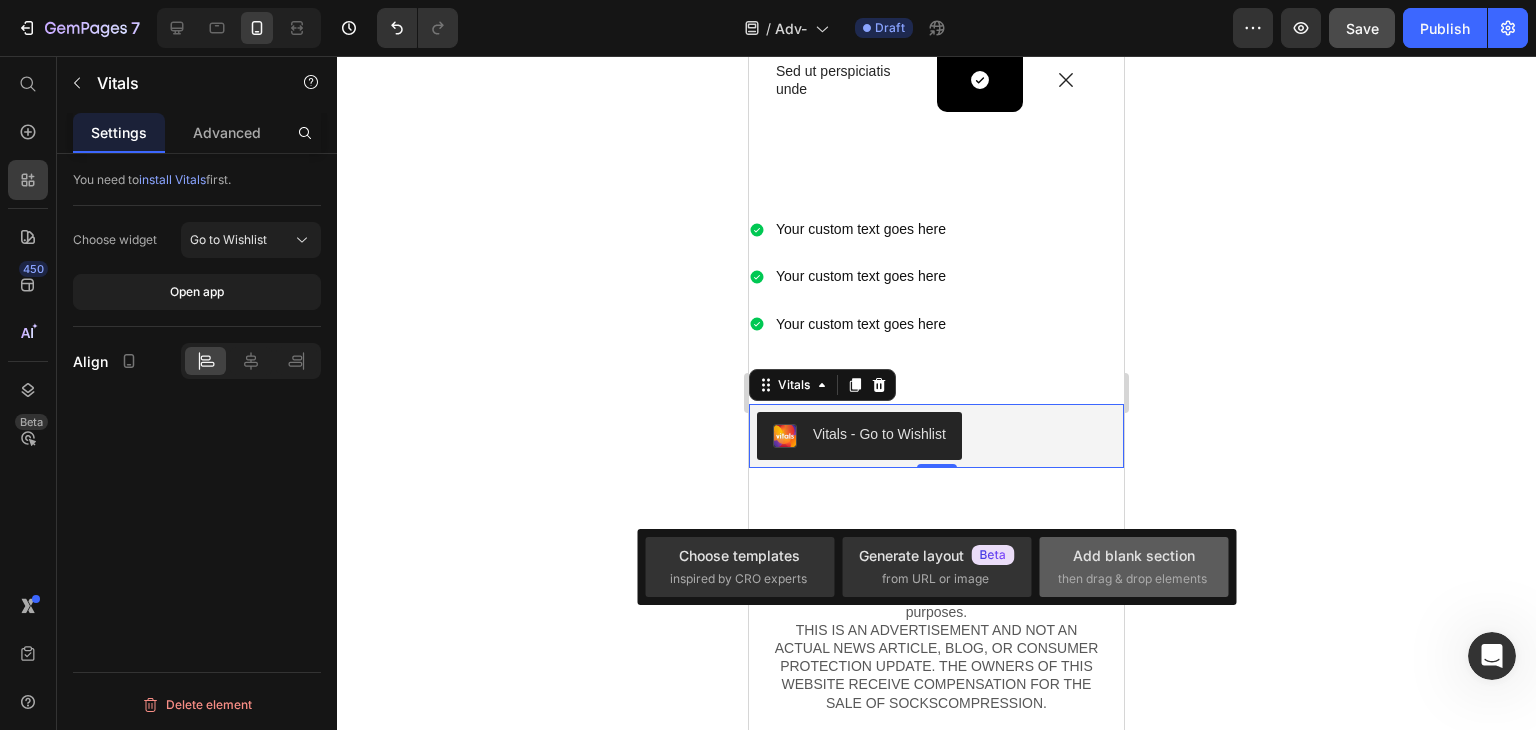 click on "Add blank section" at bounding box center (1134, 555) 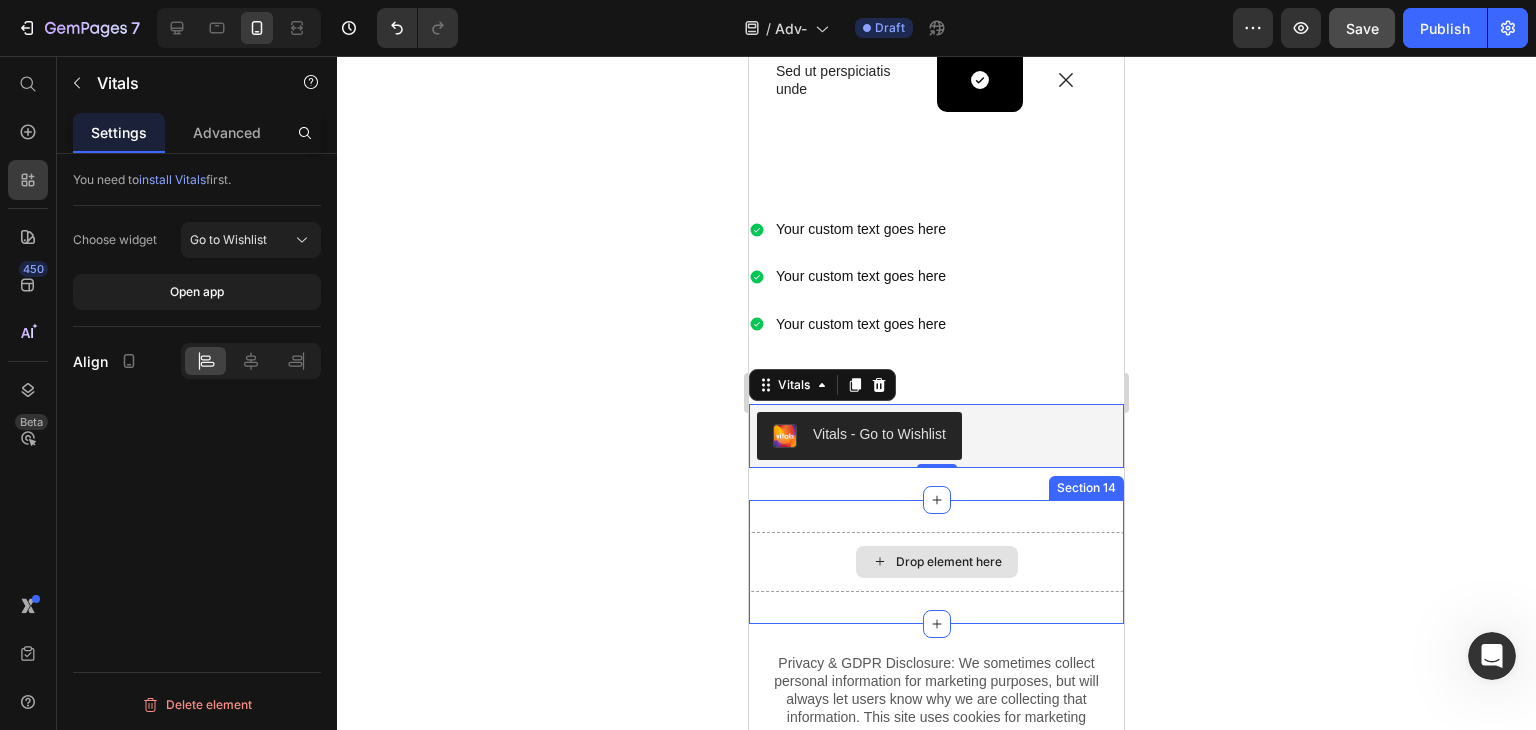 click on "Drop element here" at bounding box center [949, 562] 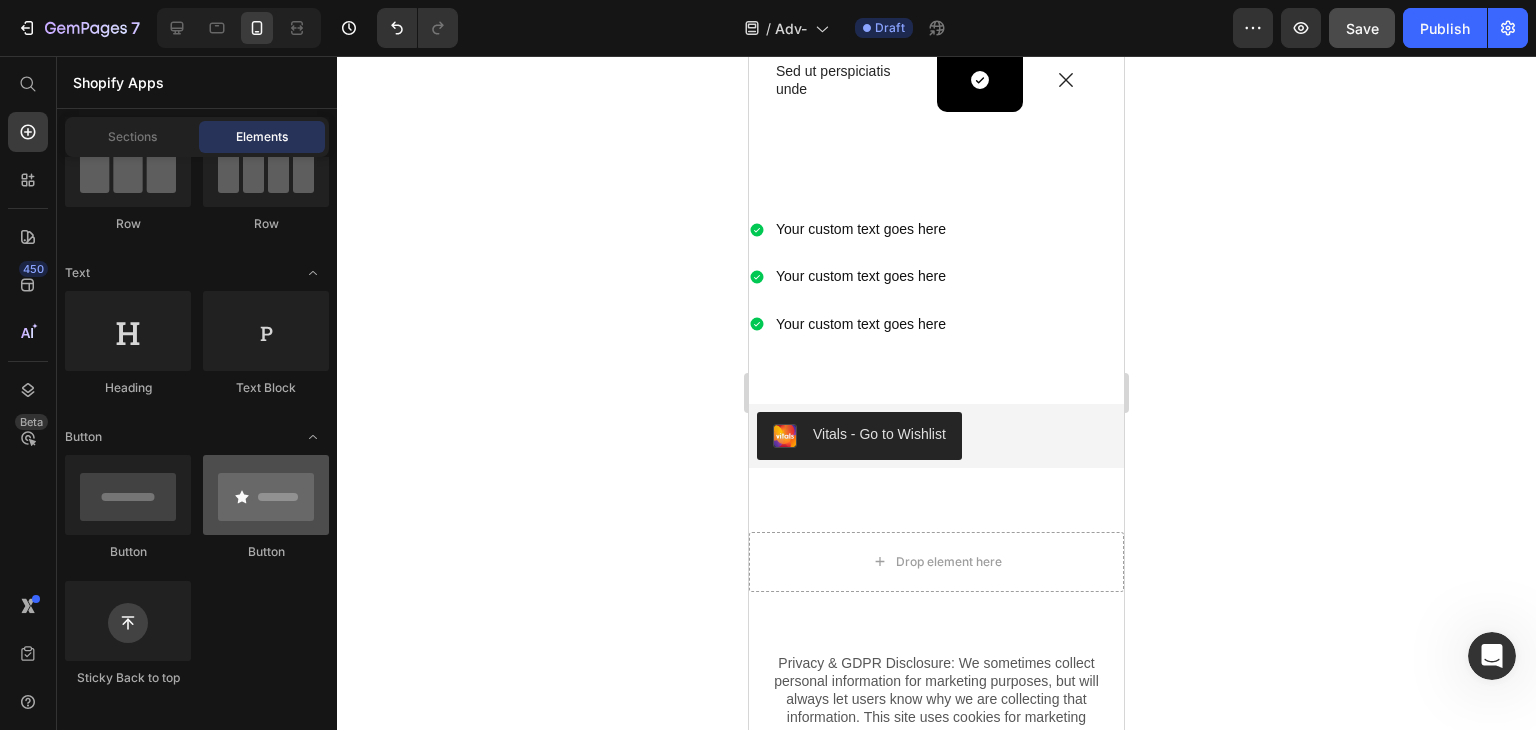 scroll, scrollTop: 0, scrollLeft: 0, axis: both 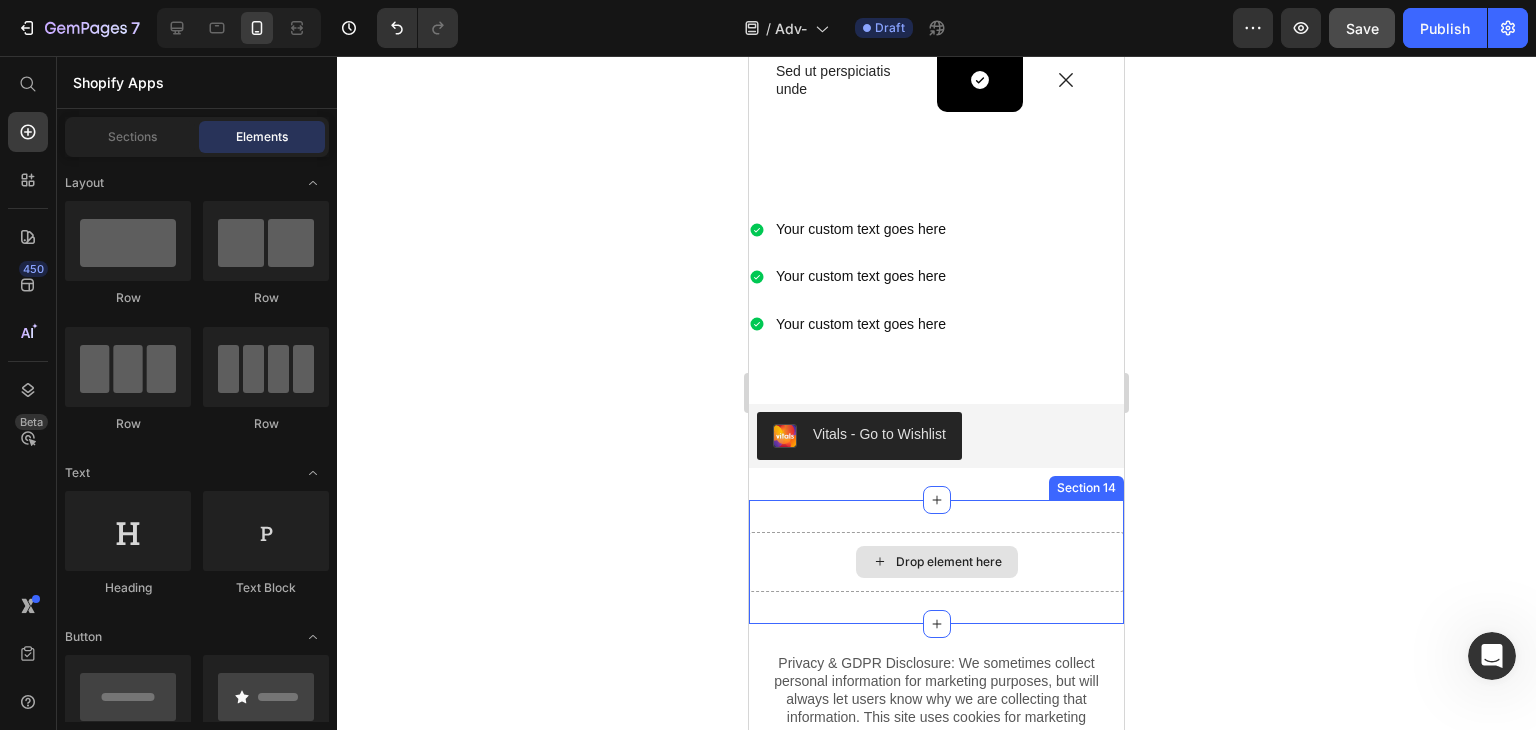 click on "Drop element here" at bounding box center (949, 562) 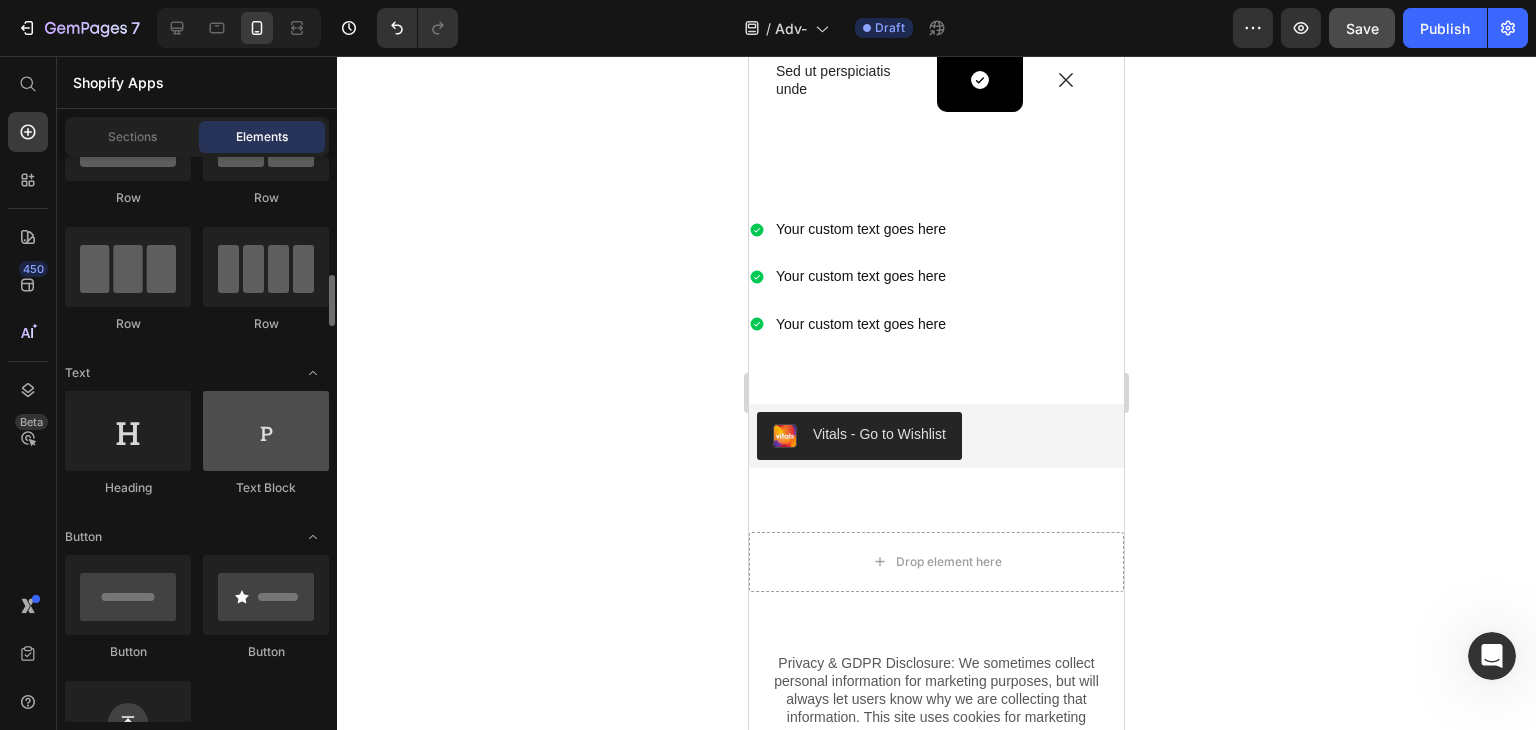 scroll, scrollTop: 200, scrollLeft: 0, axis: vertical 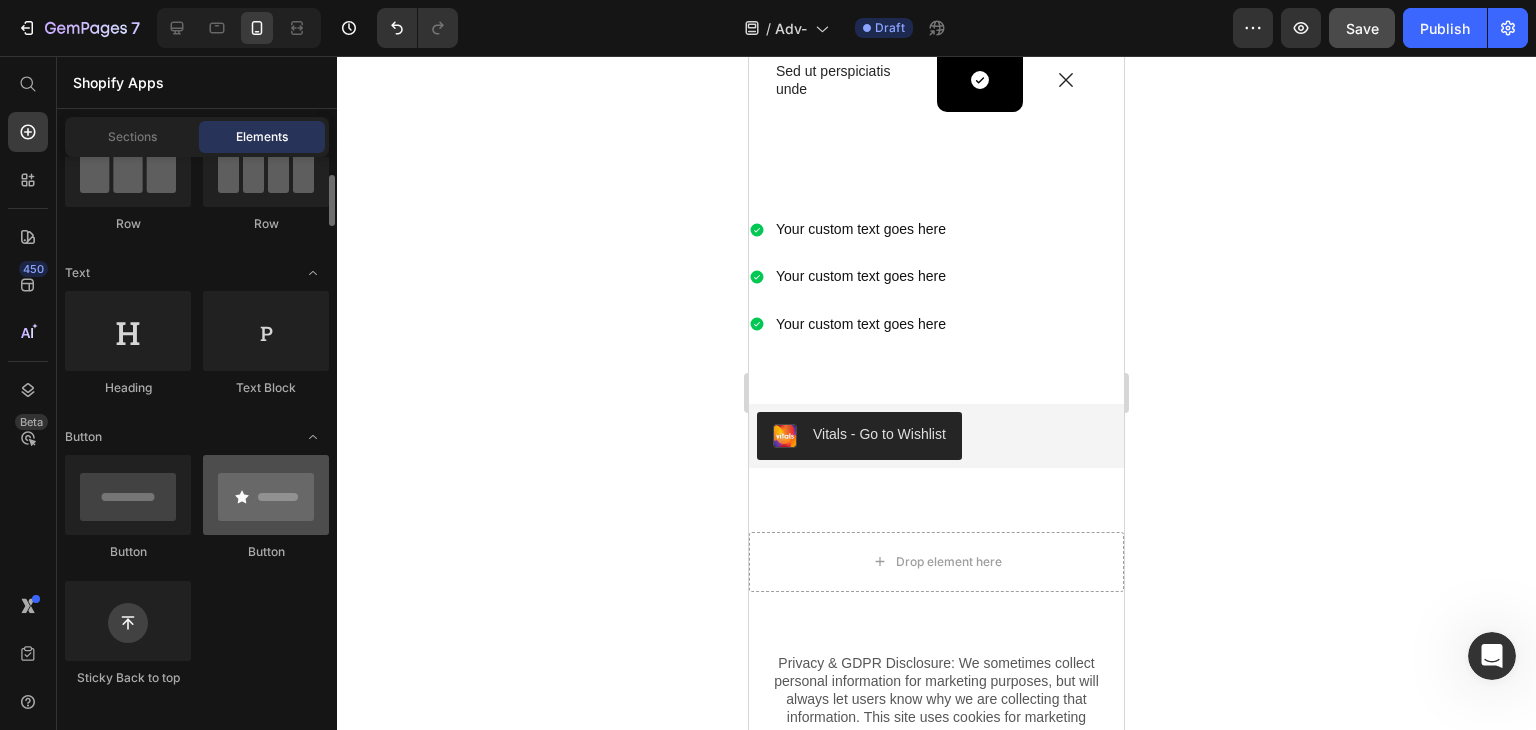 click at bounding box center [266, 495] 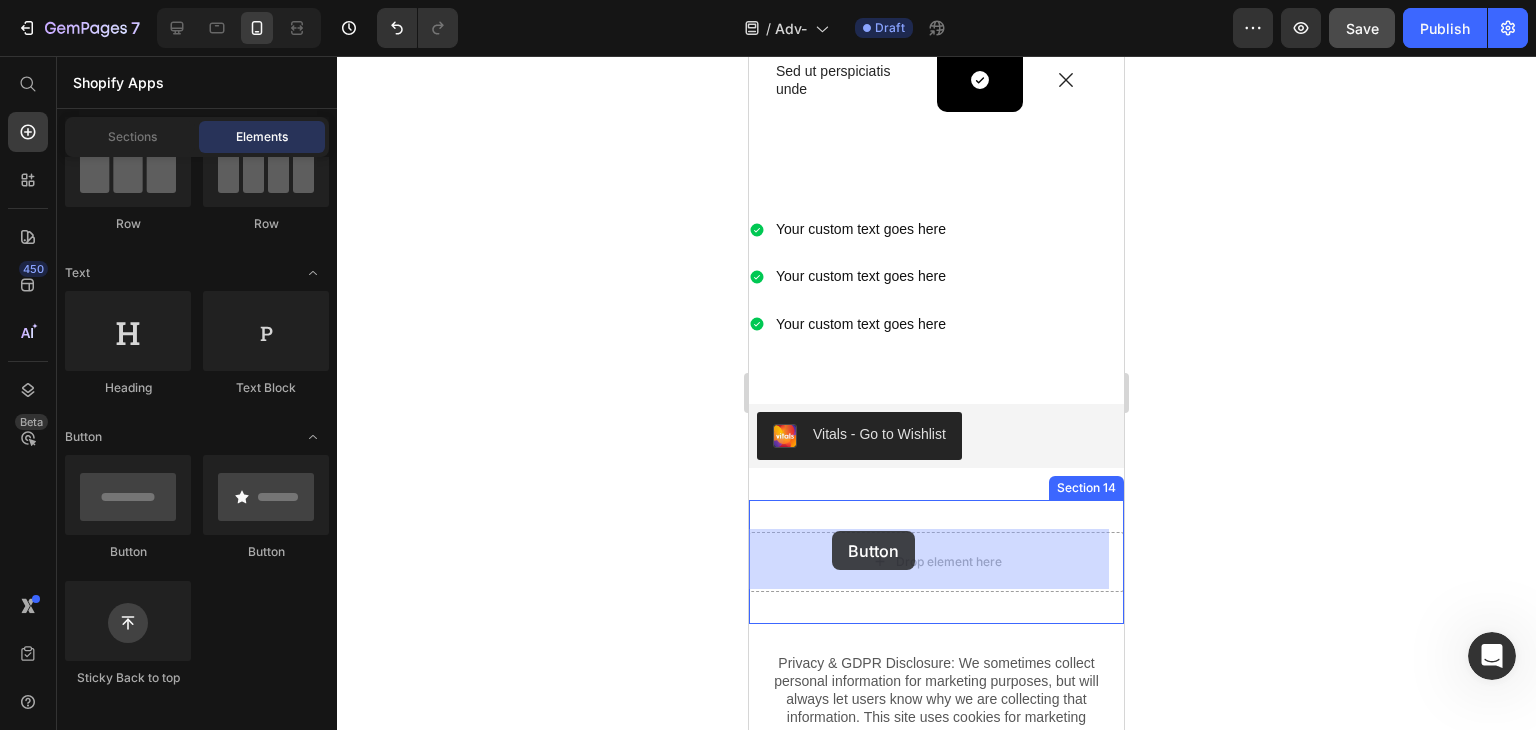 drag, startPoint x: 1049, startPoint y: 563, endPoint x: 845, endPoint y: 548, distance: 204.55072 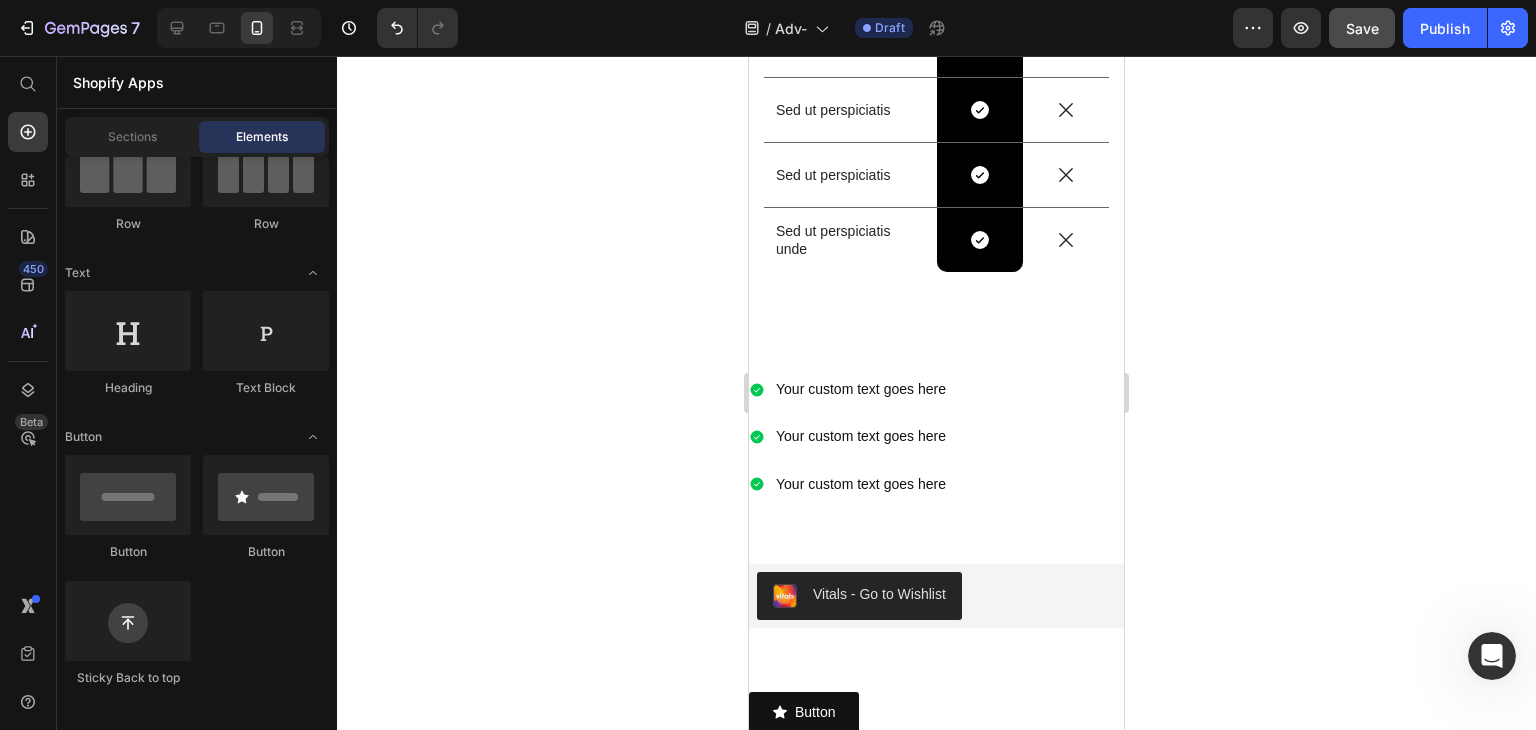 scroll, scrollTop: 3083, scrollLeft: 0, axis: vertical 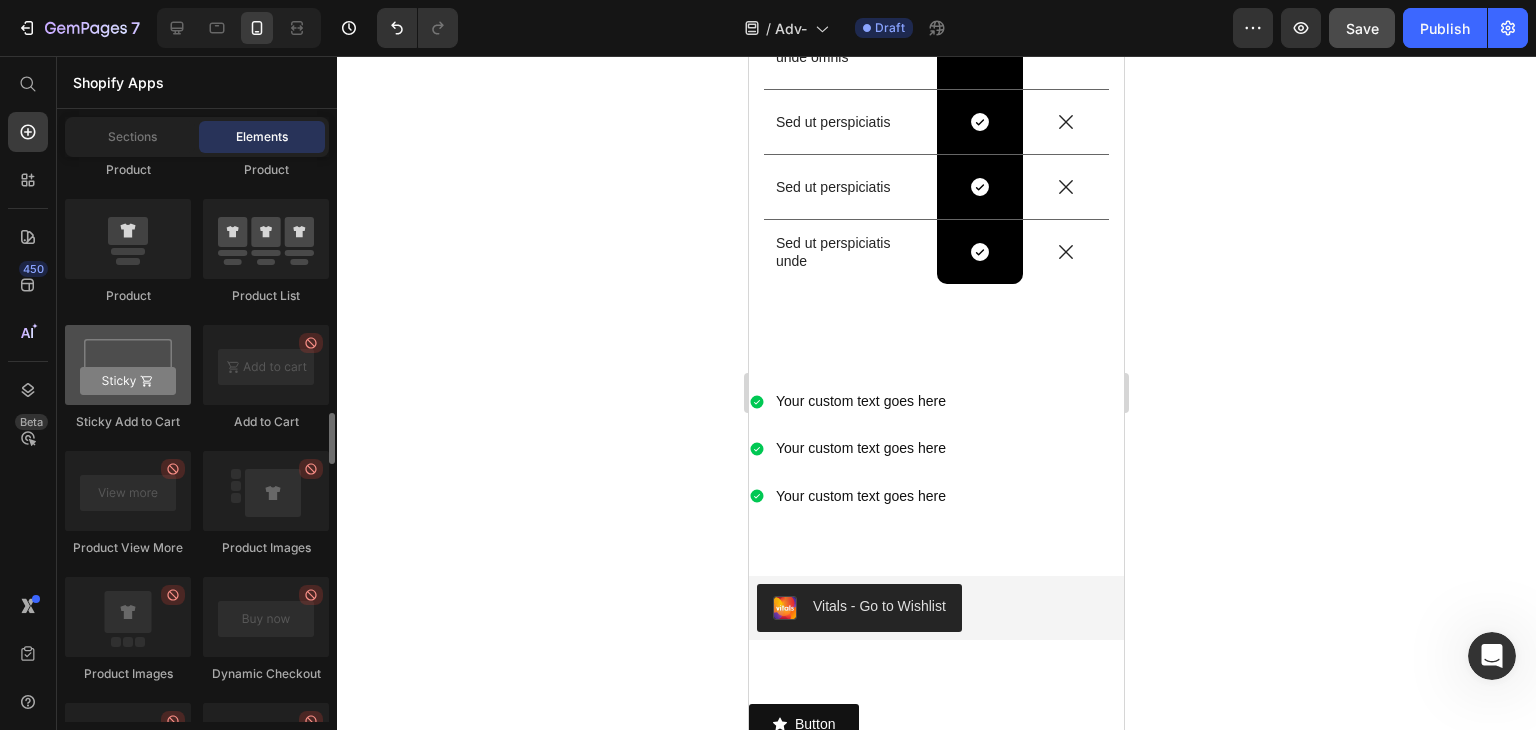 click at bounding box center [128, 365] 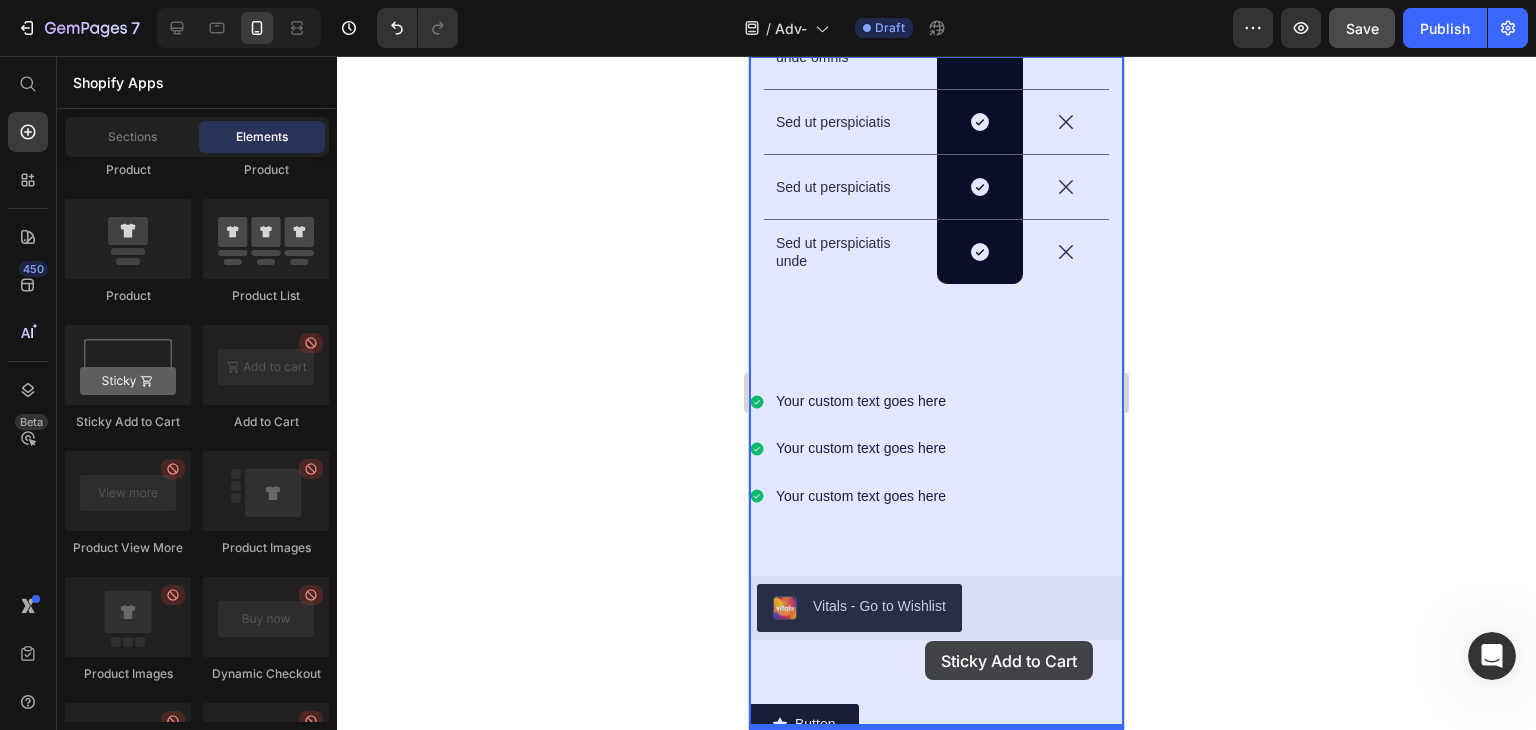 drag, startPoint x: 871, startPoint y: 445, endPoint x: 925, endPoint y: 641, distance: 203.30273 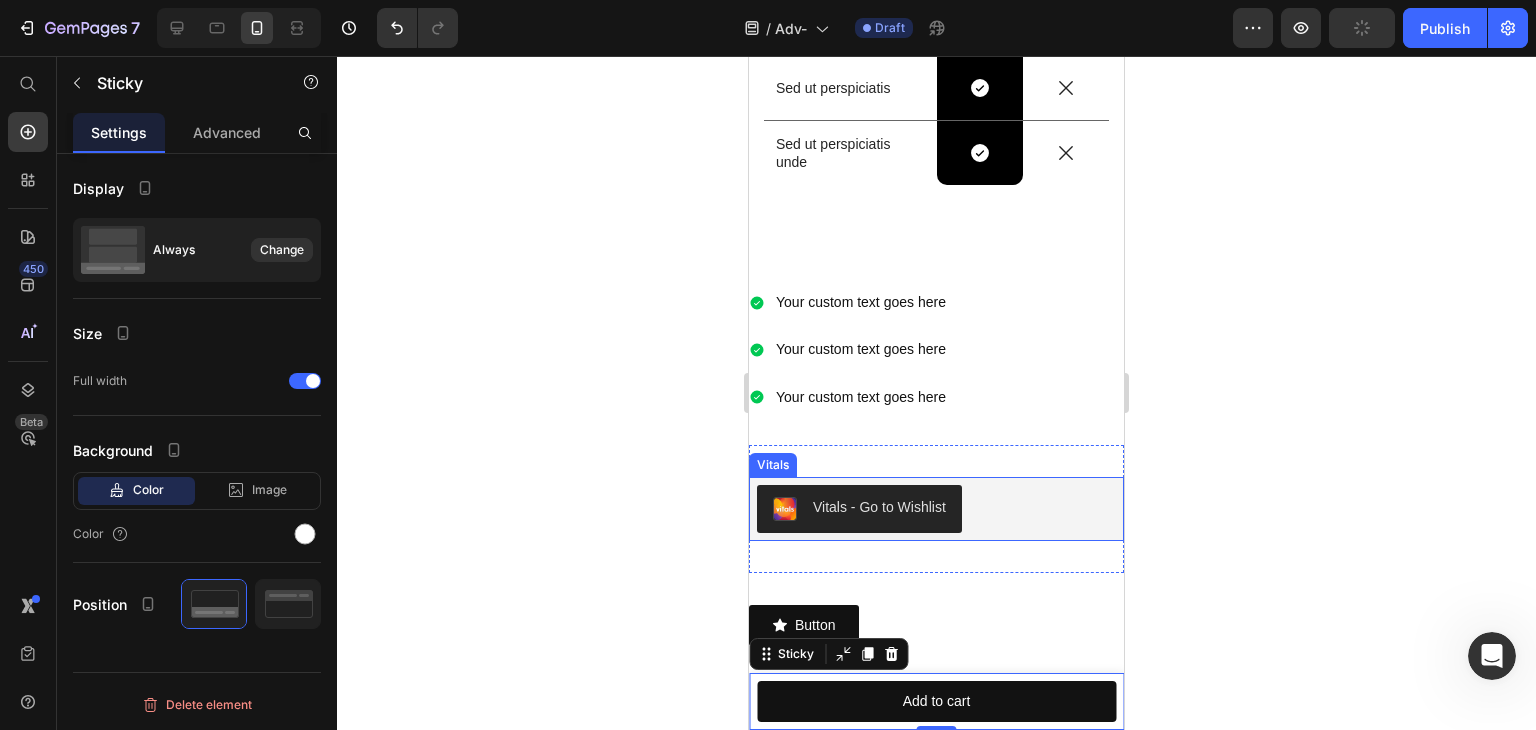 scroll, scrollTop: 3183, scrollLeft: 0, axis: vertical 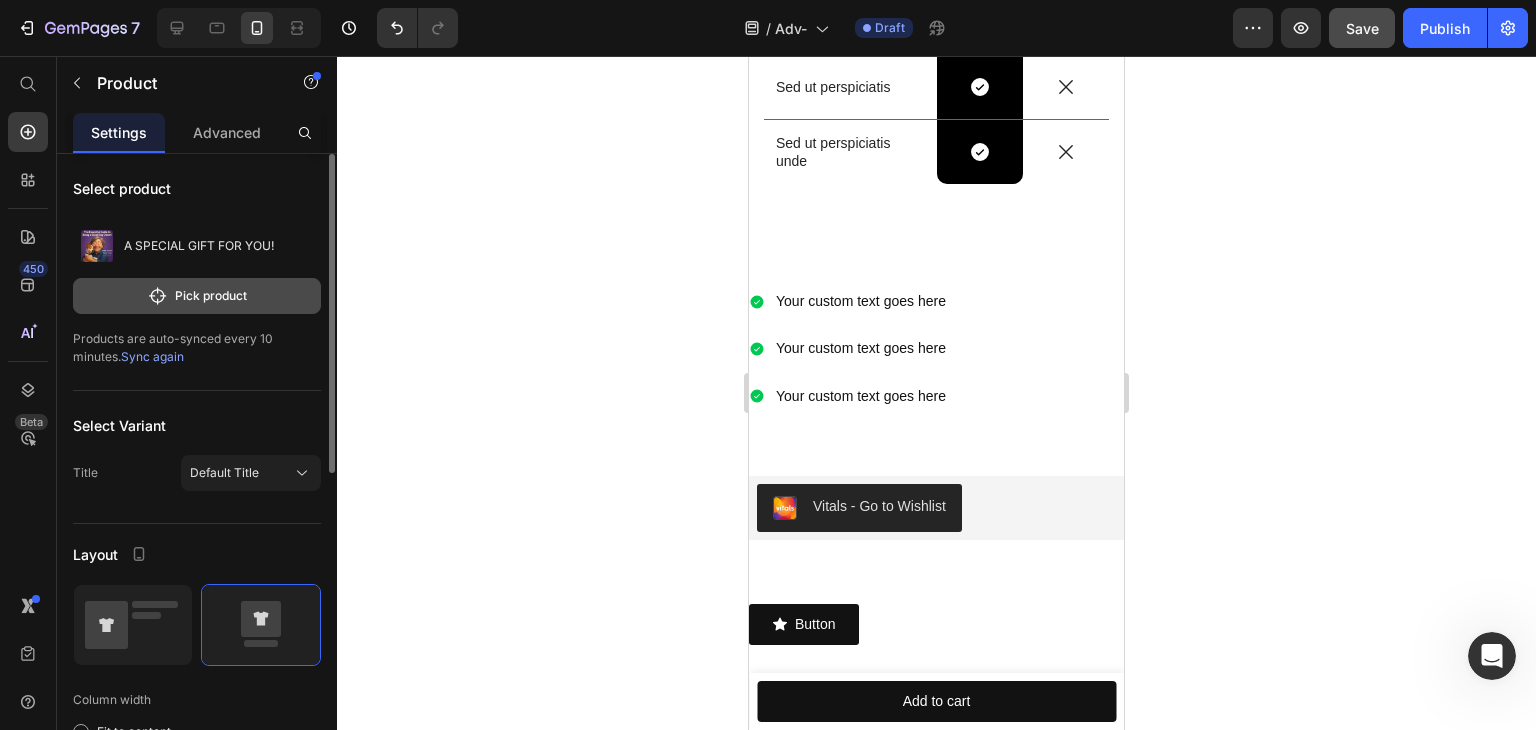 click on "Pick product" at bounding box center [197, 296] 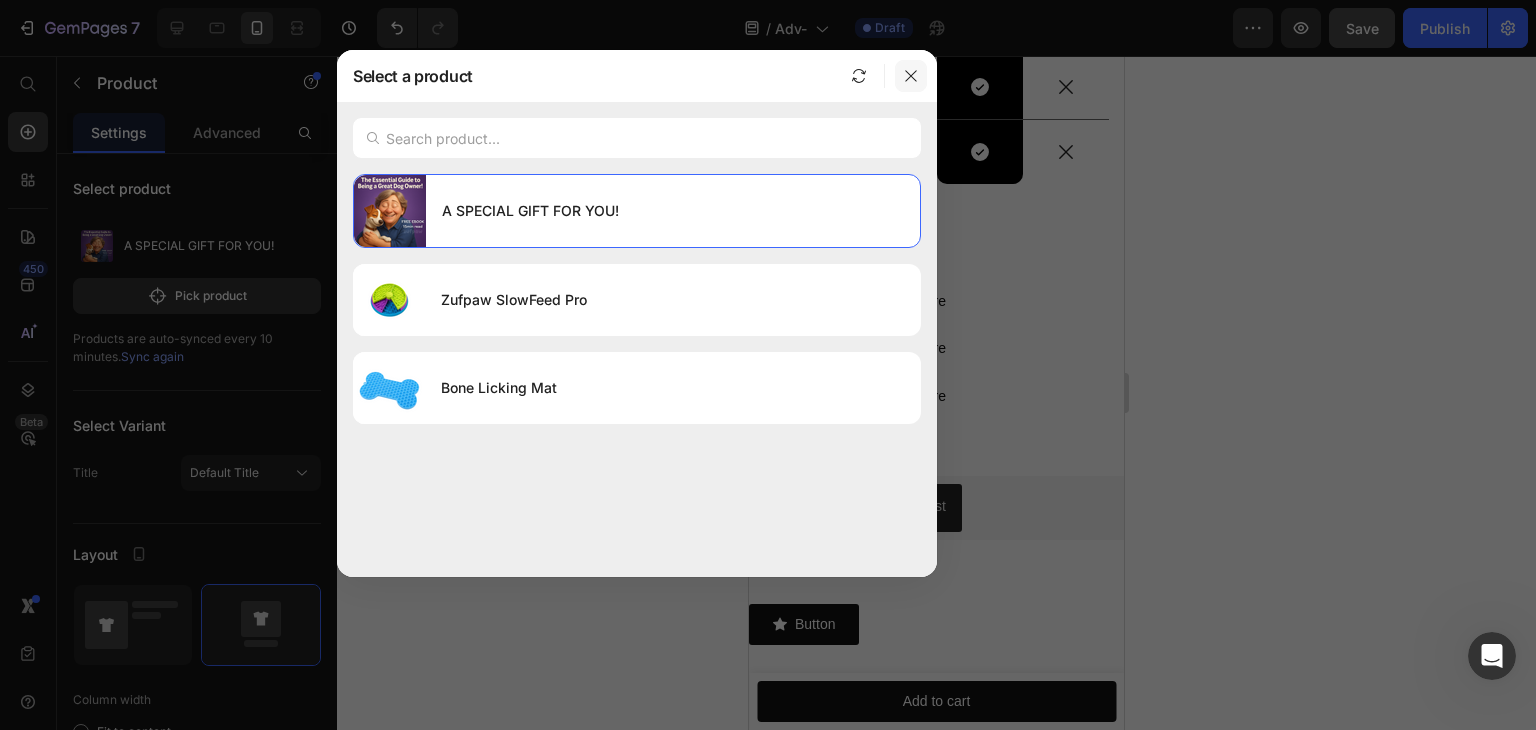 click 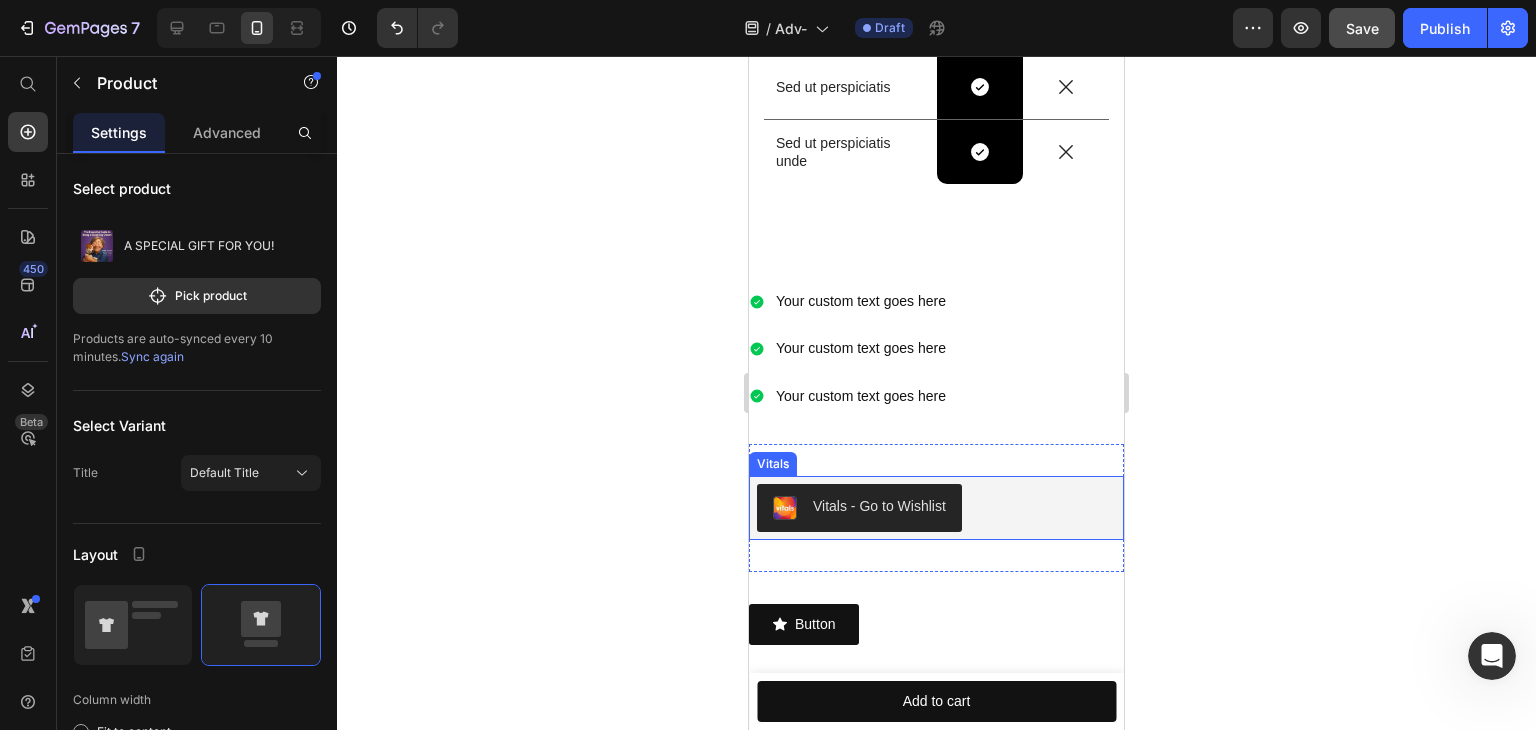 click on "Vitals - Go to Wishlist" at bounding box center [936, 508] 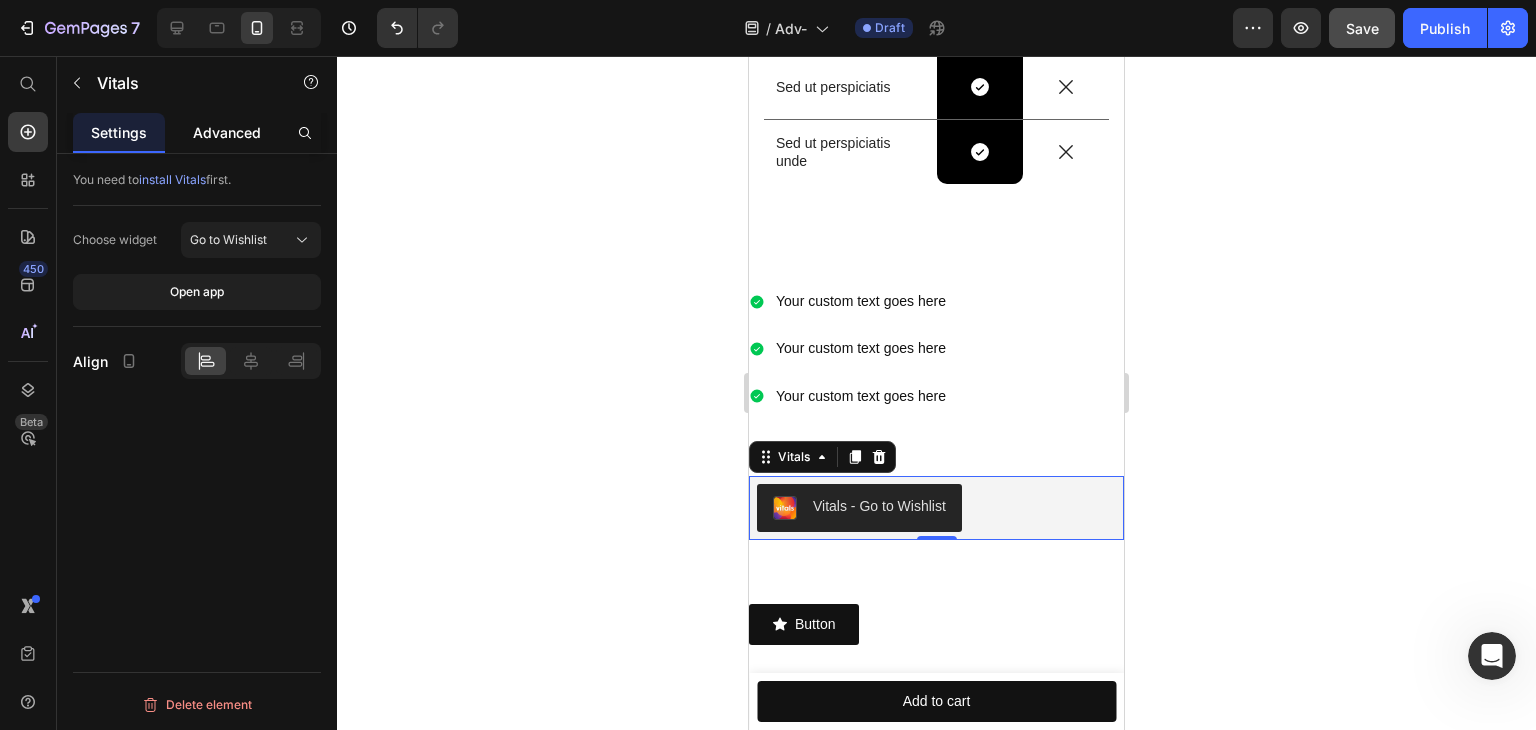 click on "Advanced" at bounding box center (227, 132) 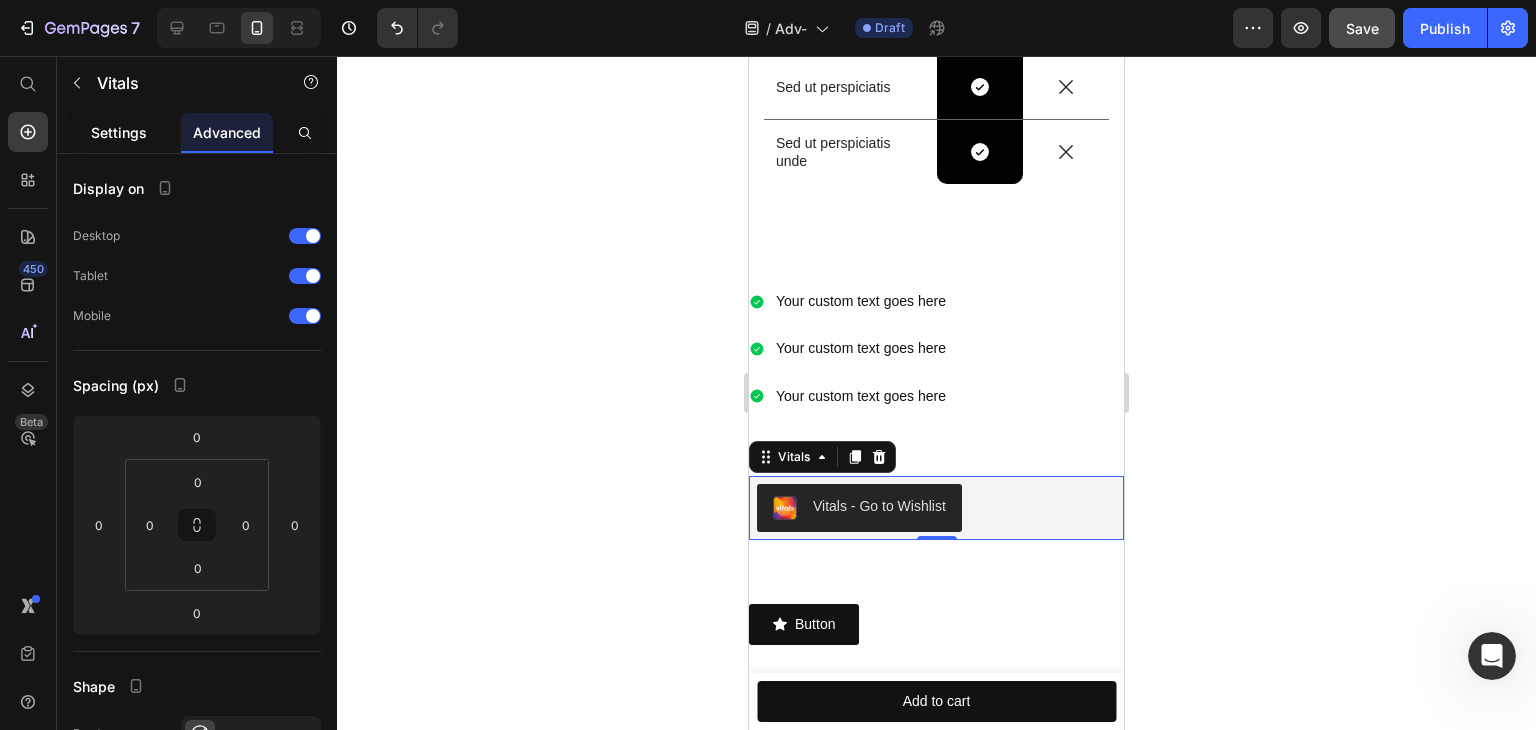 click on "Settings" at bounding box center [119, 132] 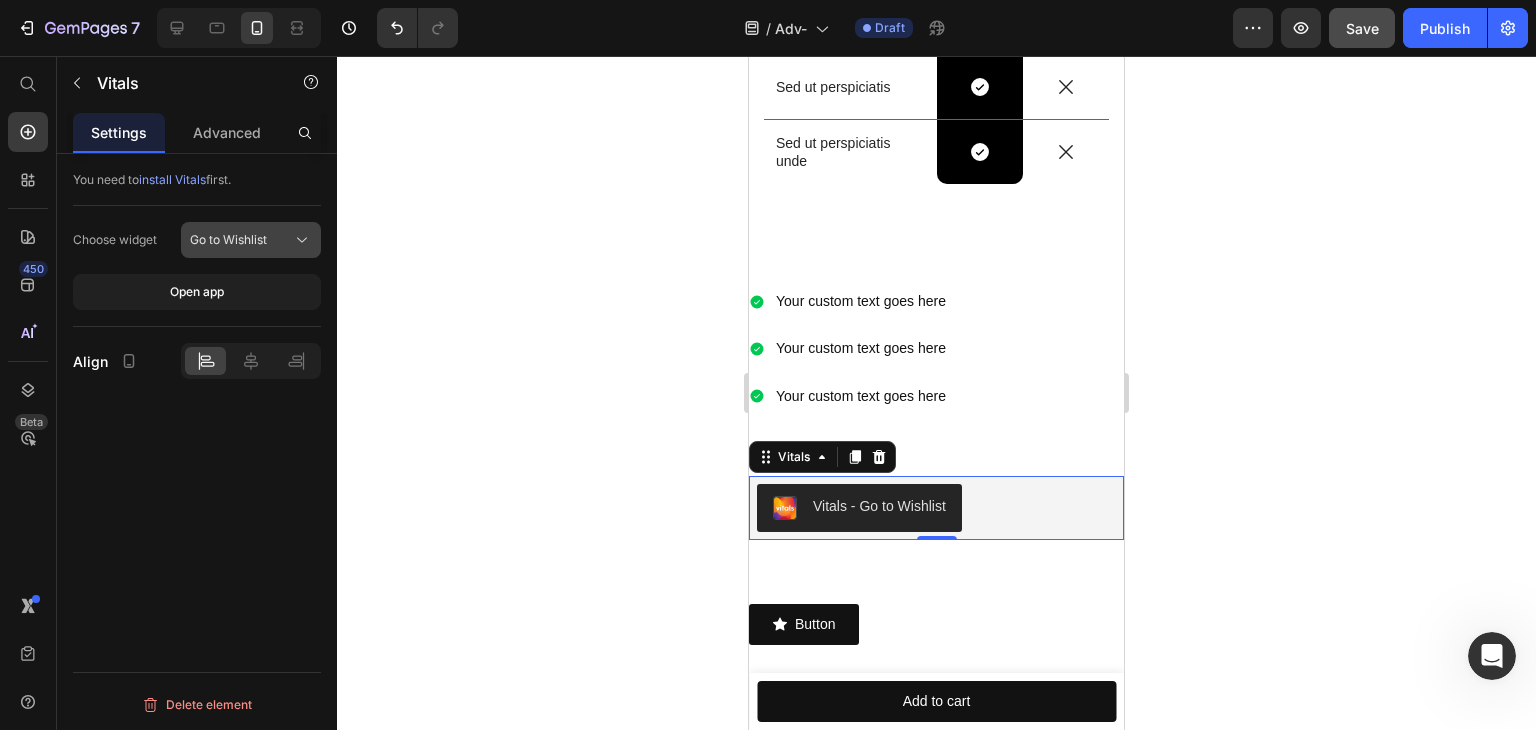click on "Go to Wishlist" at bounding box center (228, 240) 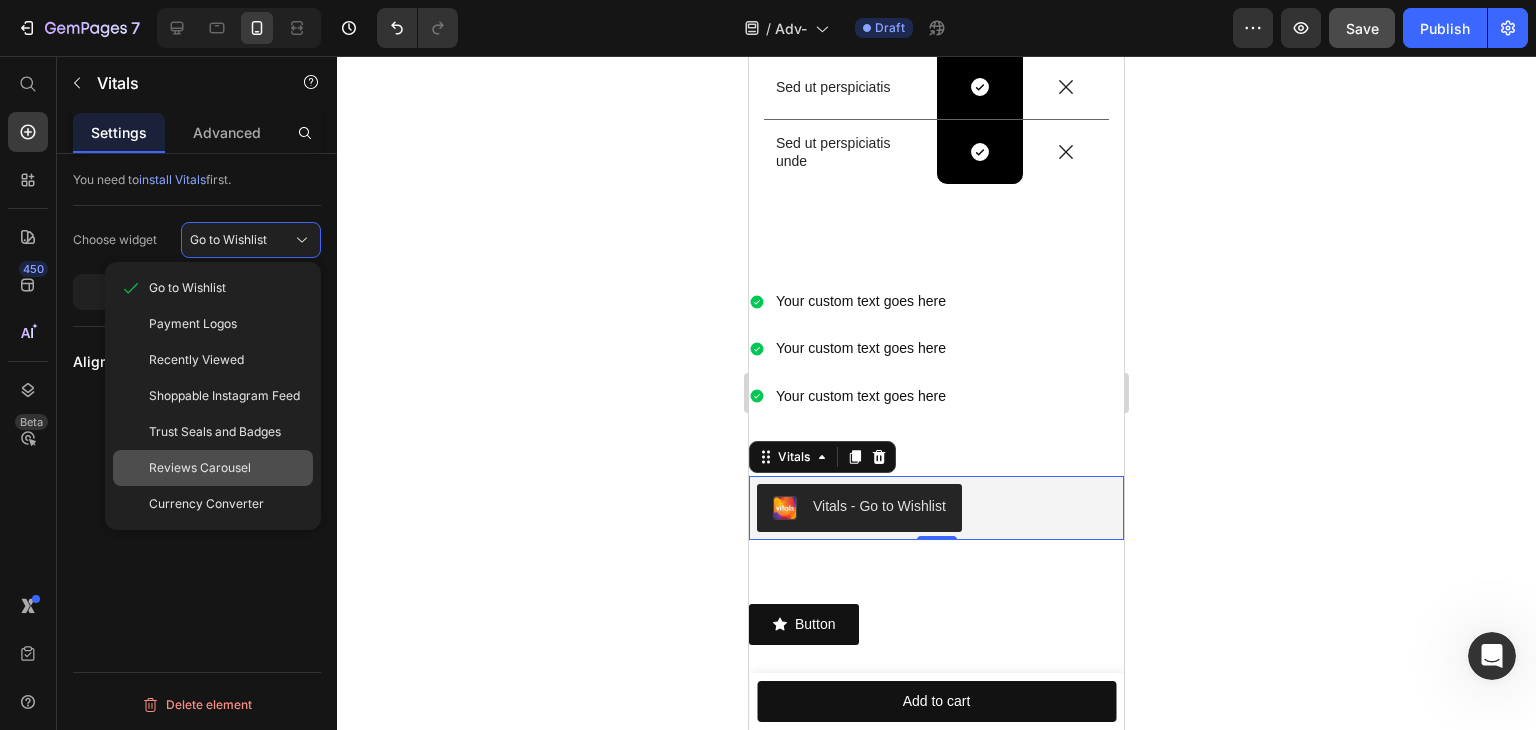 click on "Reviews Carousel" at bounding box center [200, 468] 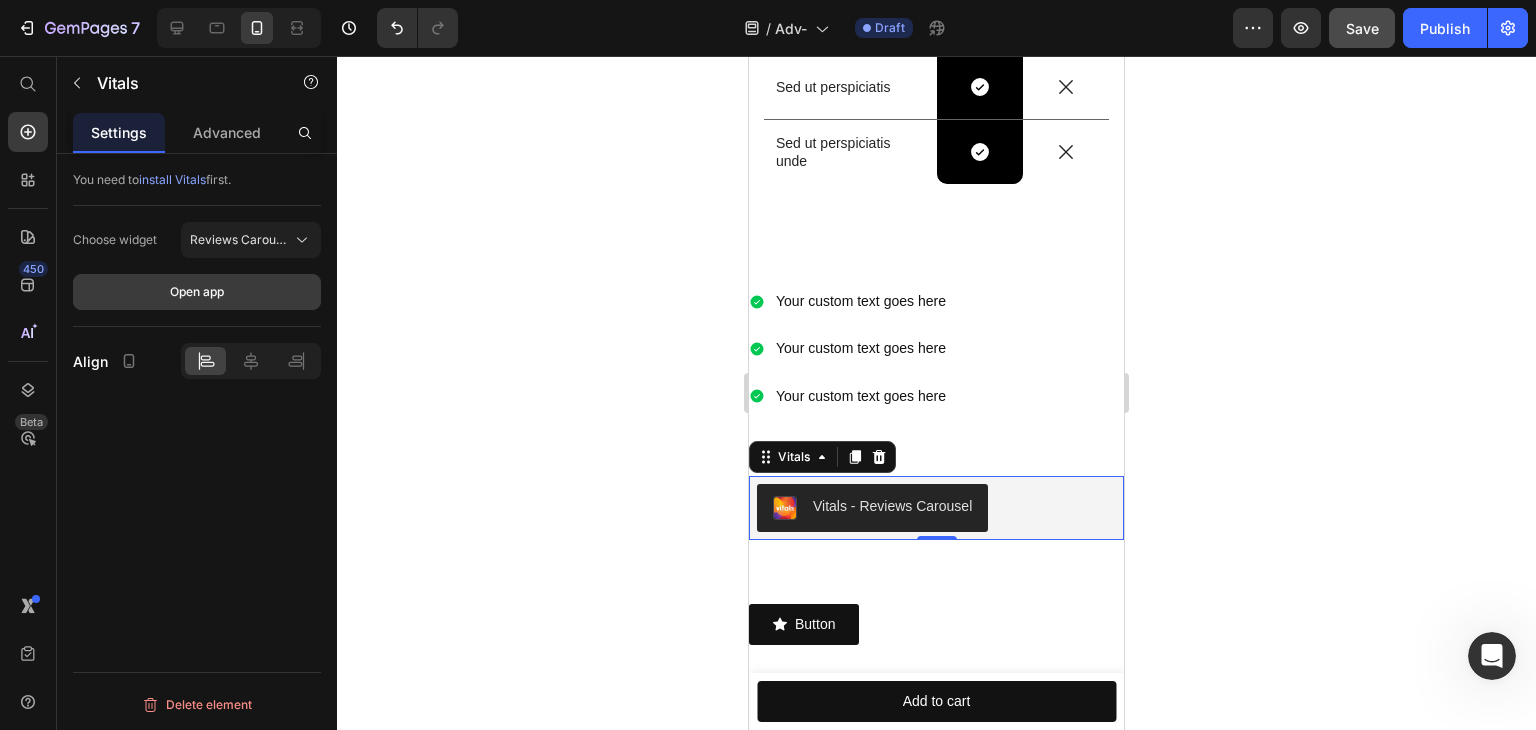 click on "Open app" at bounding box center [197, 292] 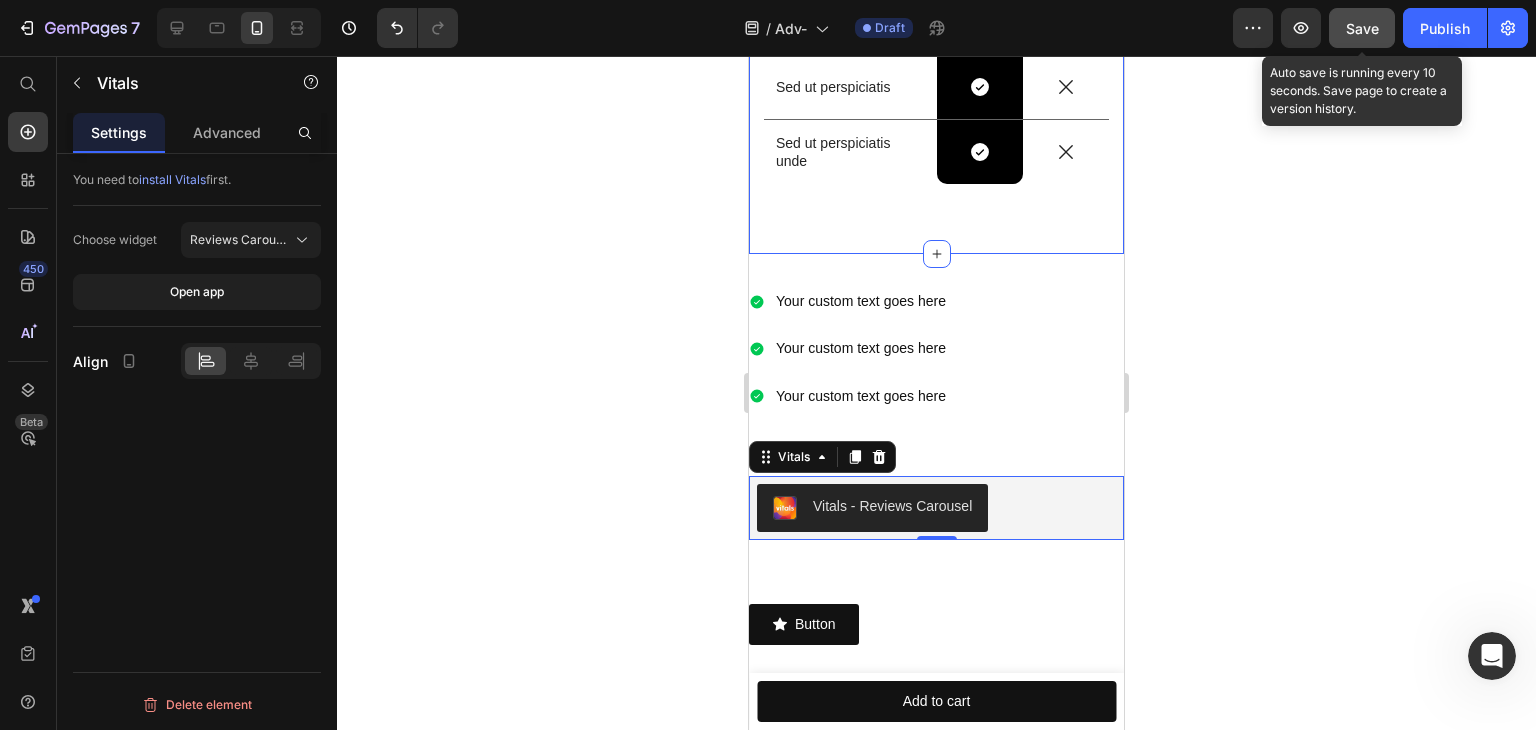 click on "Save" at bounding box center [1362, 28] 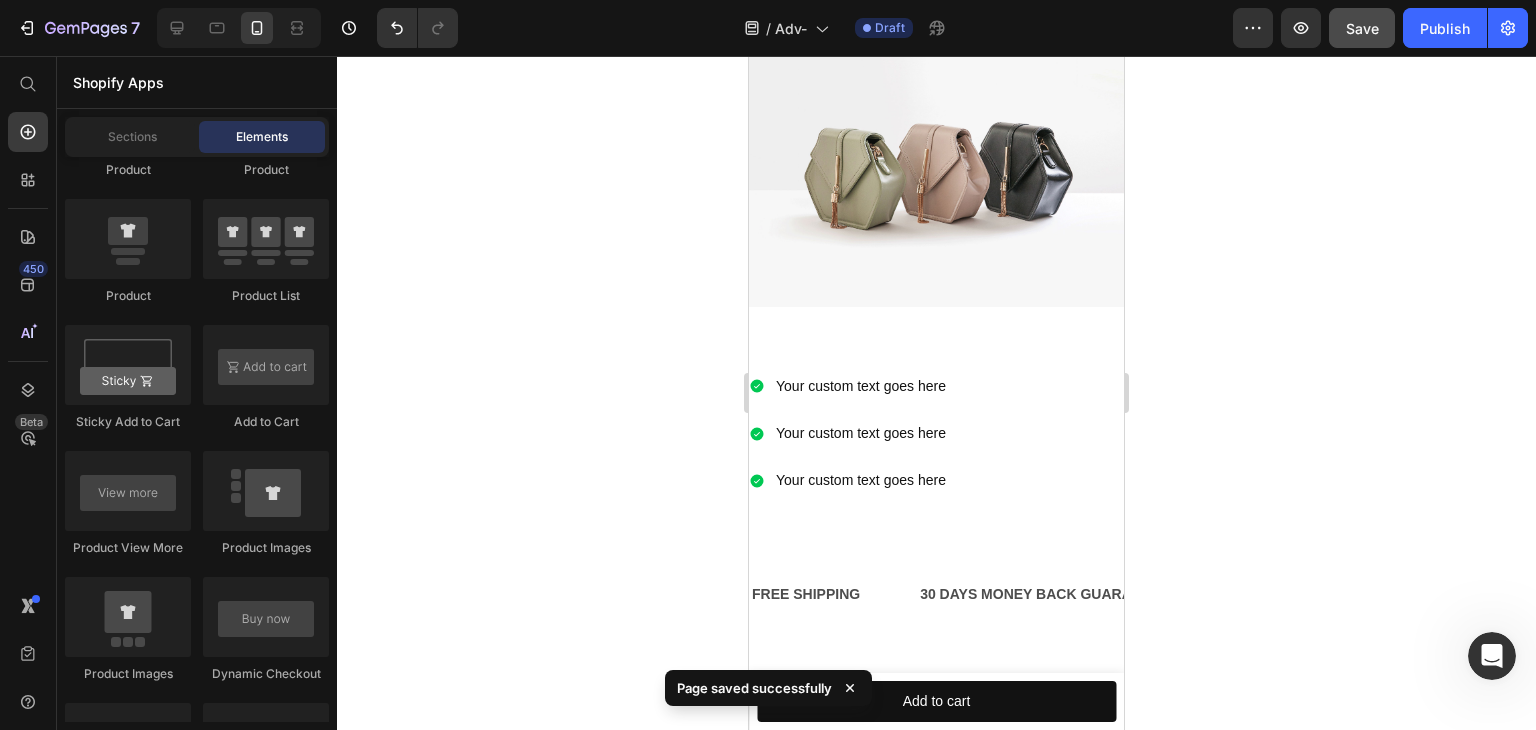 scroll, scrollTop: 0, scrollLeft: 0, axis: both 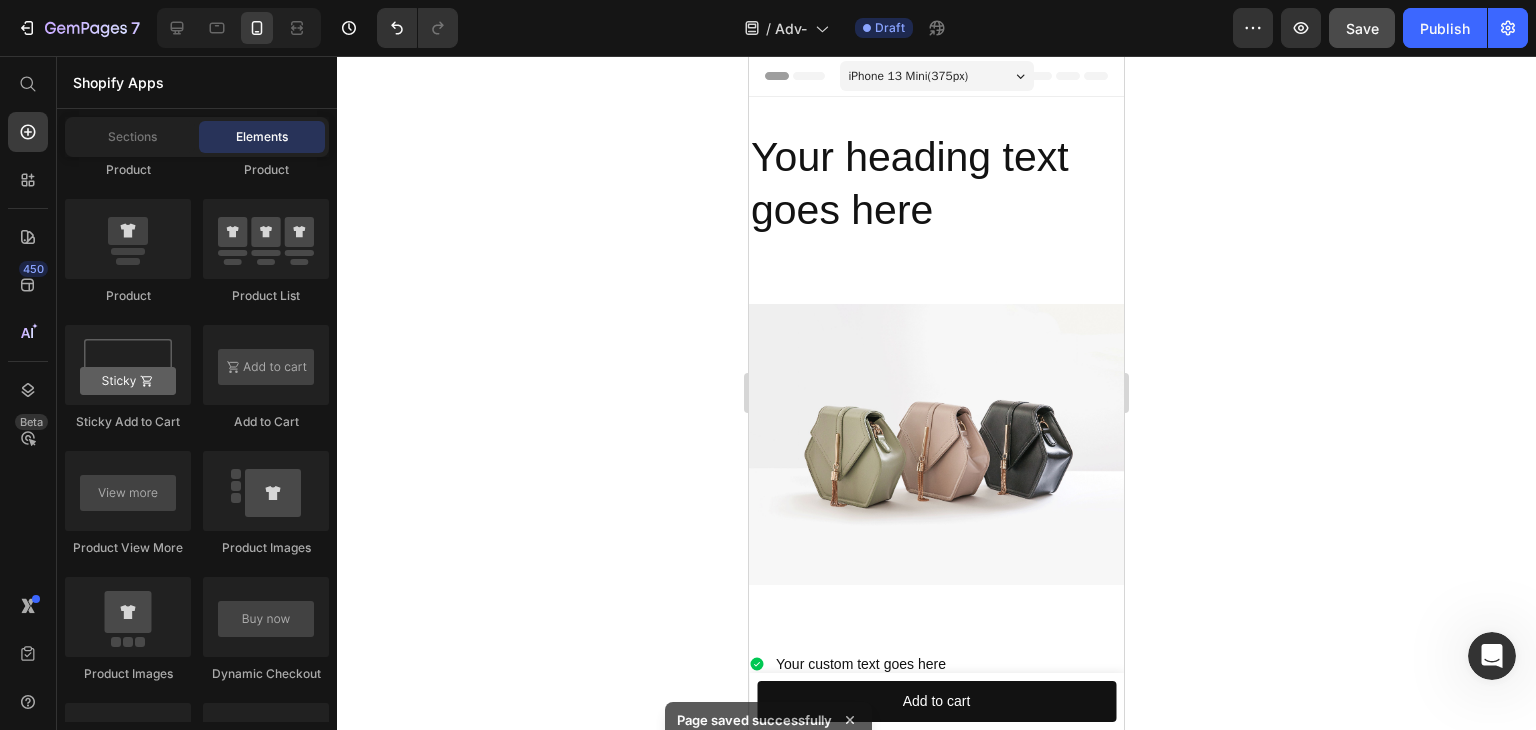 drag, startPoint x: 1116, startPoint y: 549, endPoint x: 1873, endPoint y: 172, distance: 845.68195 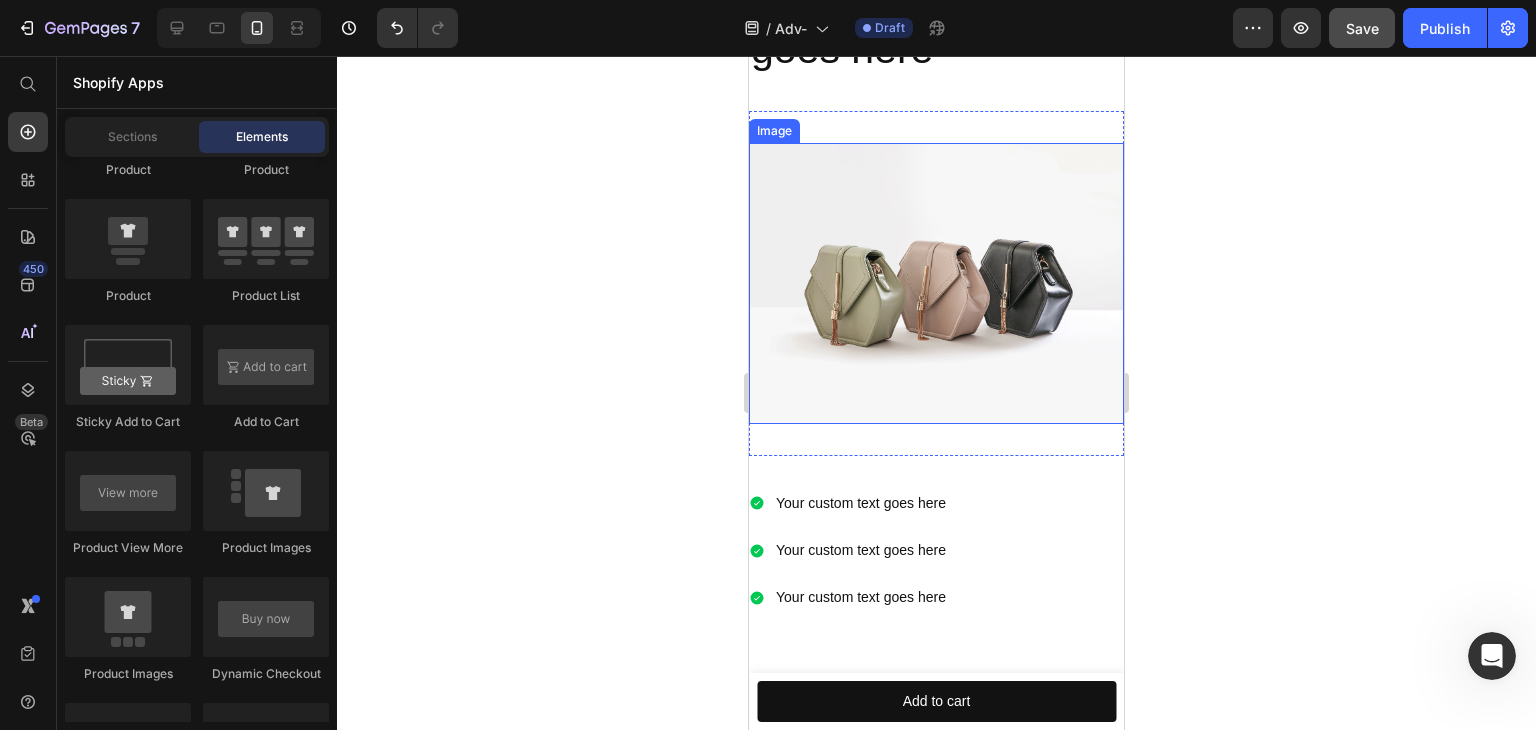 scroll, scrollTop: 200, scrollLeft: 0, axis: vertical 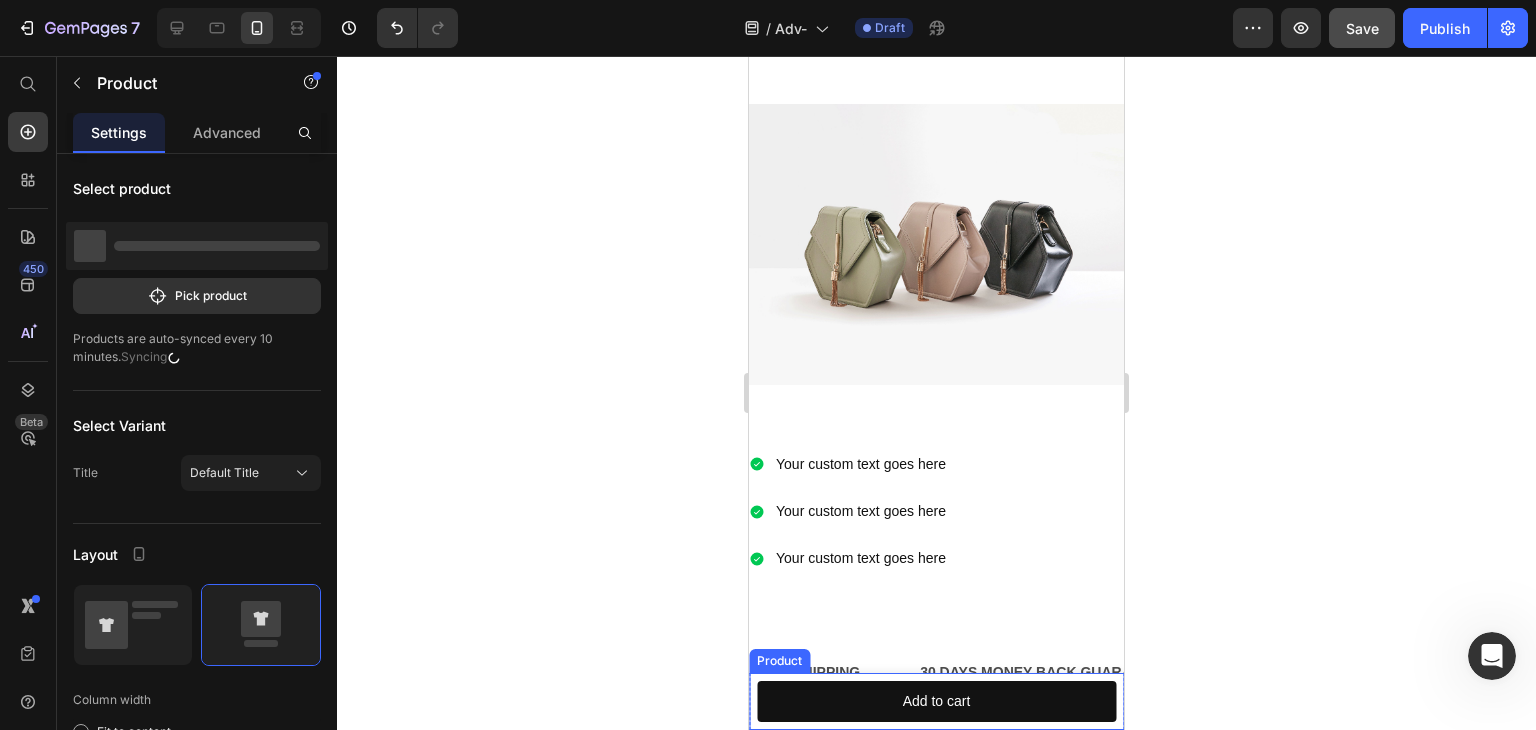 click on "Product Images A SPECIAL GIFT FOR YOU! Product Title €0,00 Product Price Row This product has only default variant Product Variants & Swatches 1 Product Quantity Add to cart Product Cart Button Row Product" at bounding box center [936, 701] 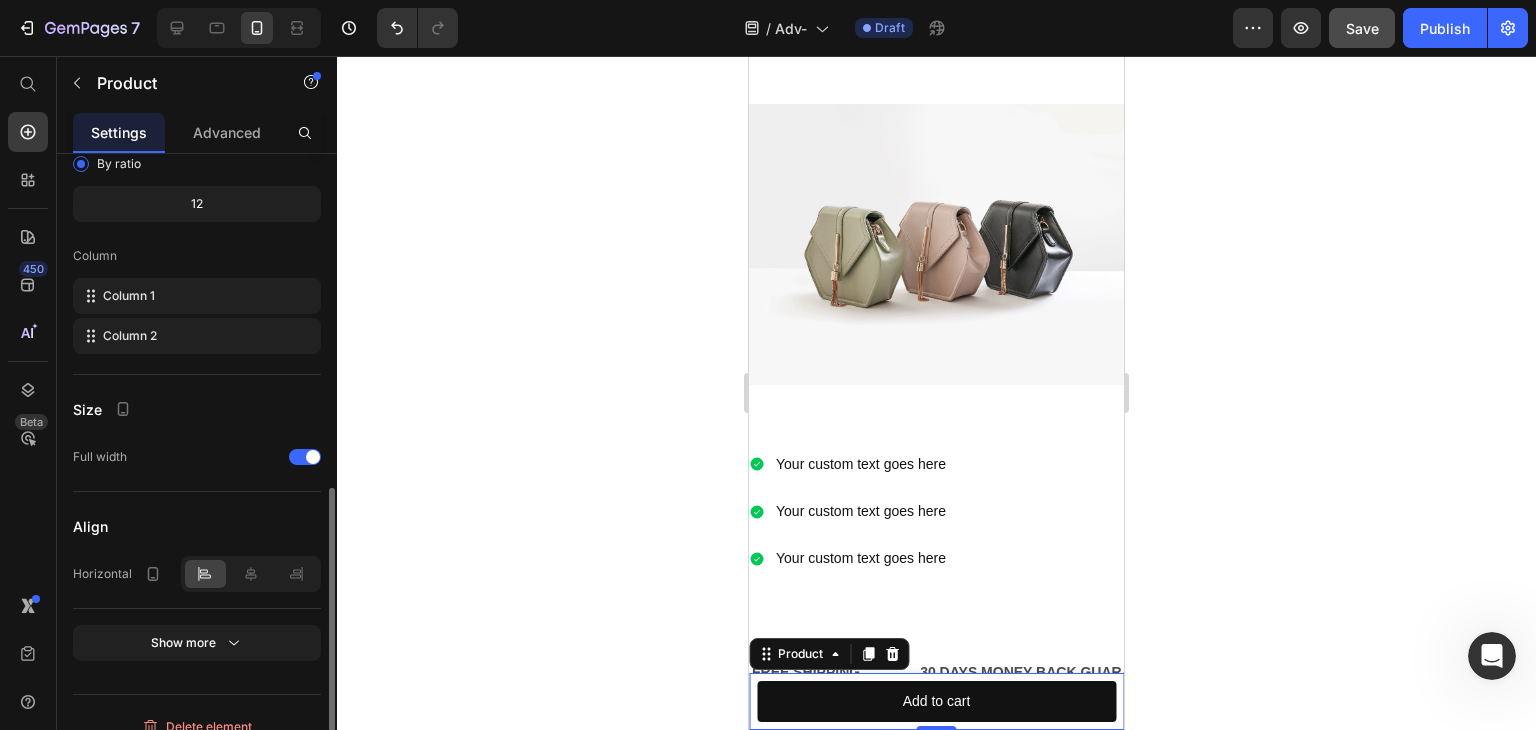 scroll, scrollTop: 620, scrollLeft: 0, axis: vertical 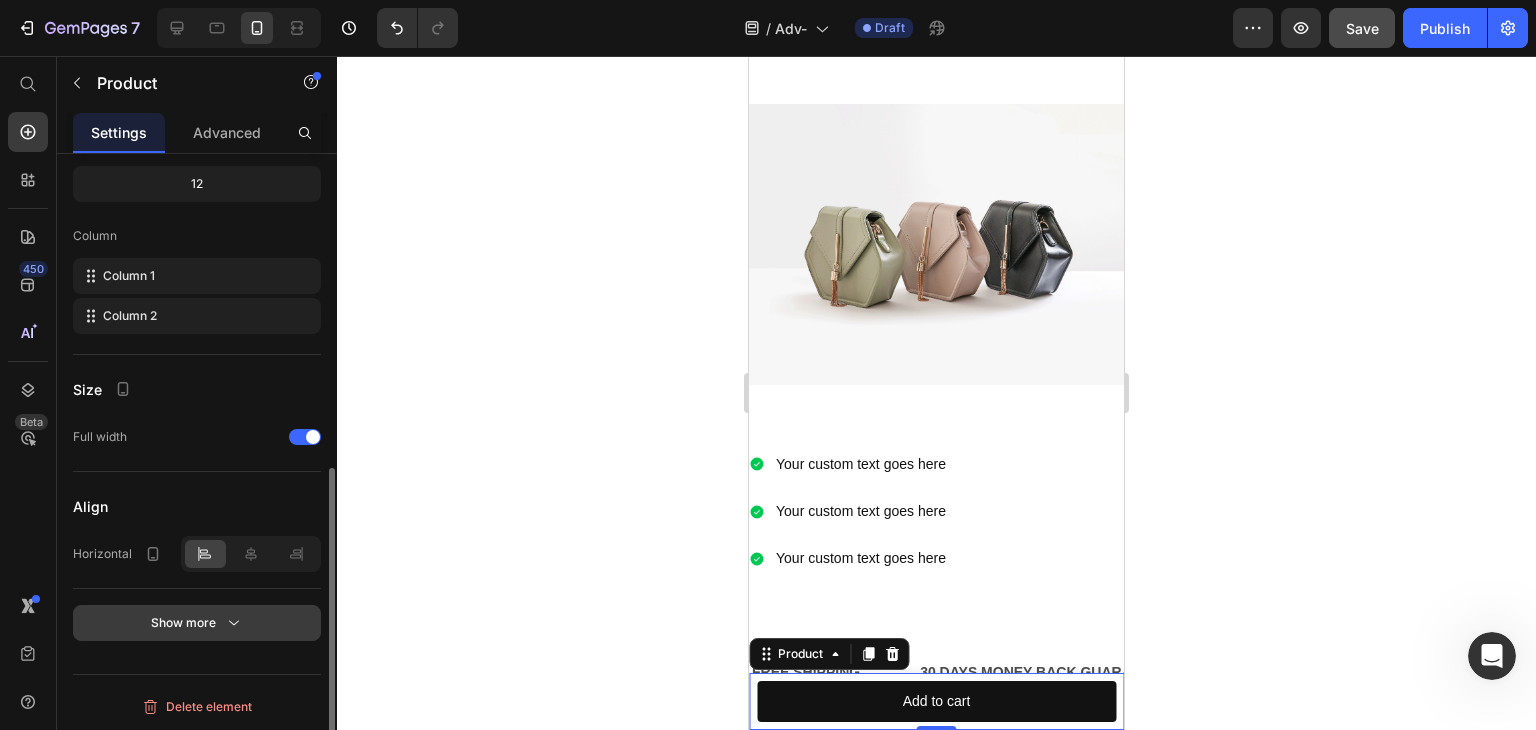 click on "Show more" at bounding box center [197, 623] 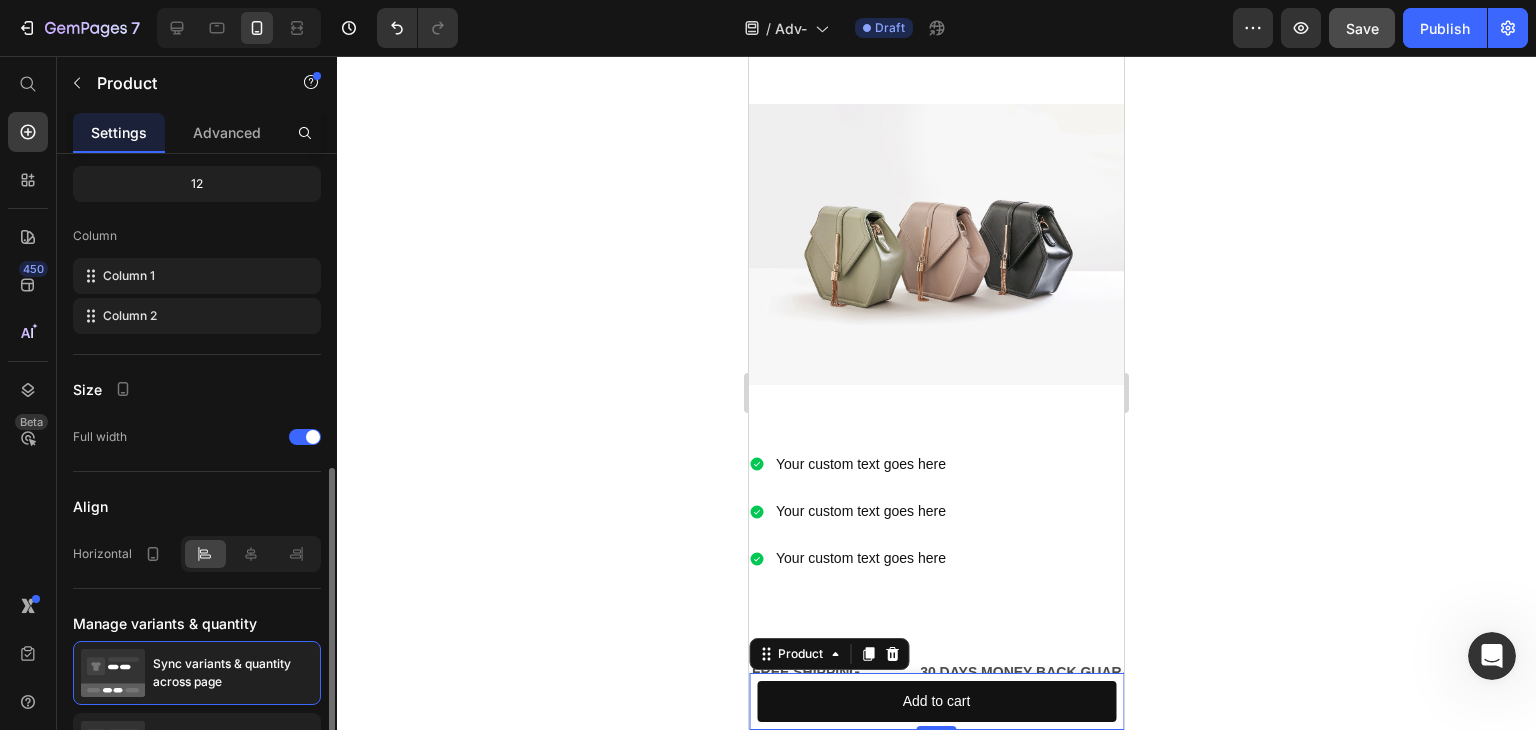 scroll, scrollTop: 804, scrollLeft: 0, axis: vertical 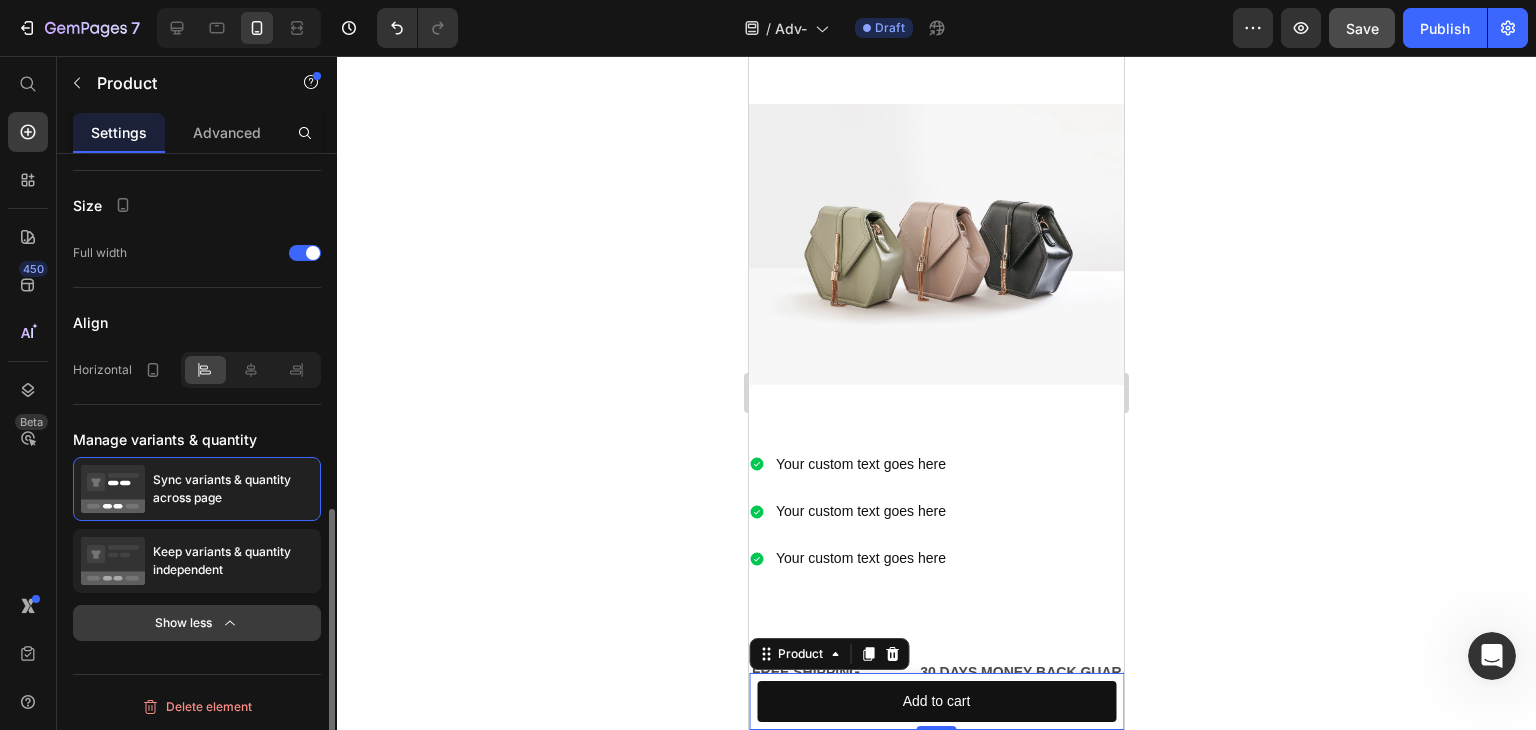 click on "Show less" at bounding box center [197, 623] 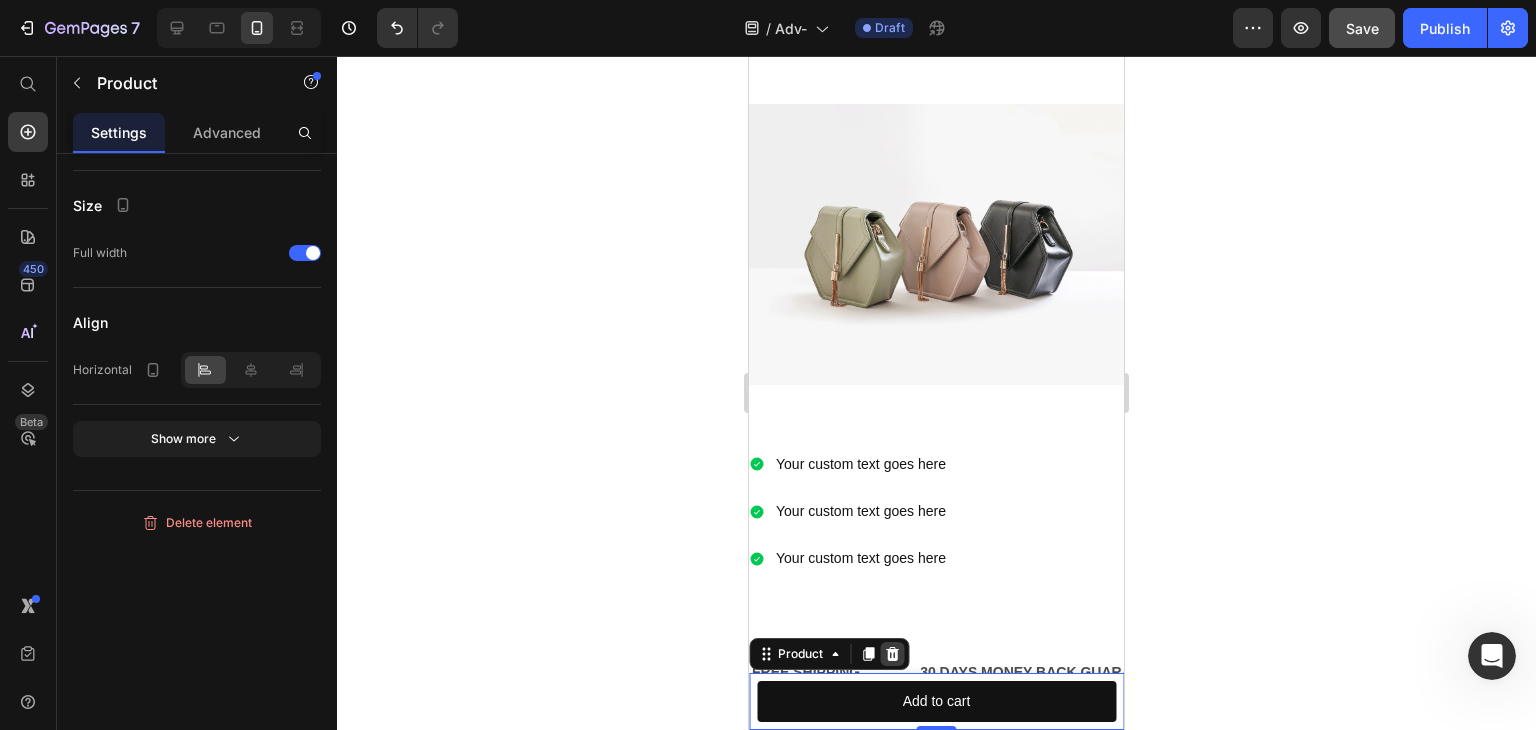 click at bounding box center [892, 654] 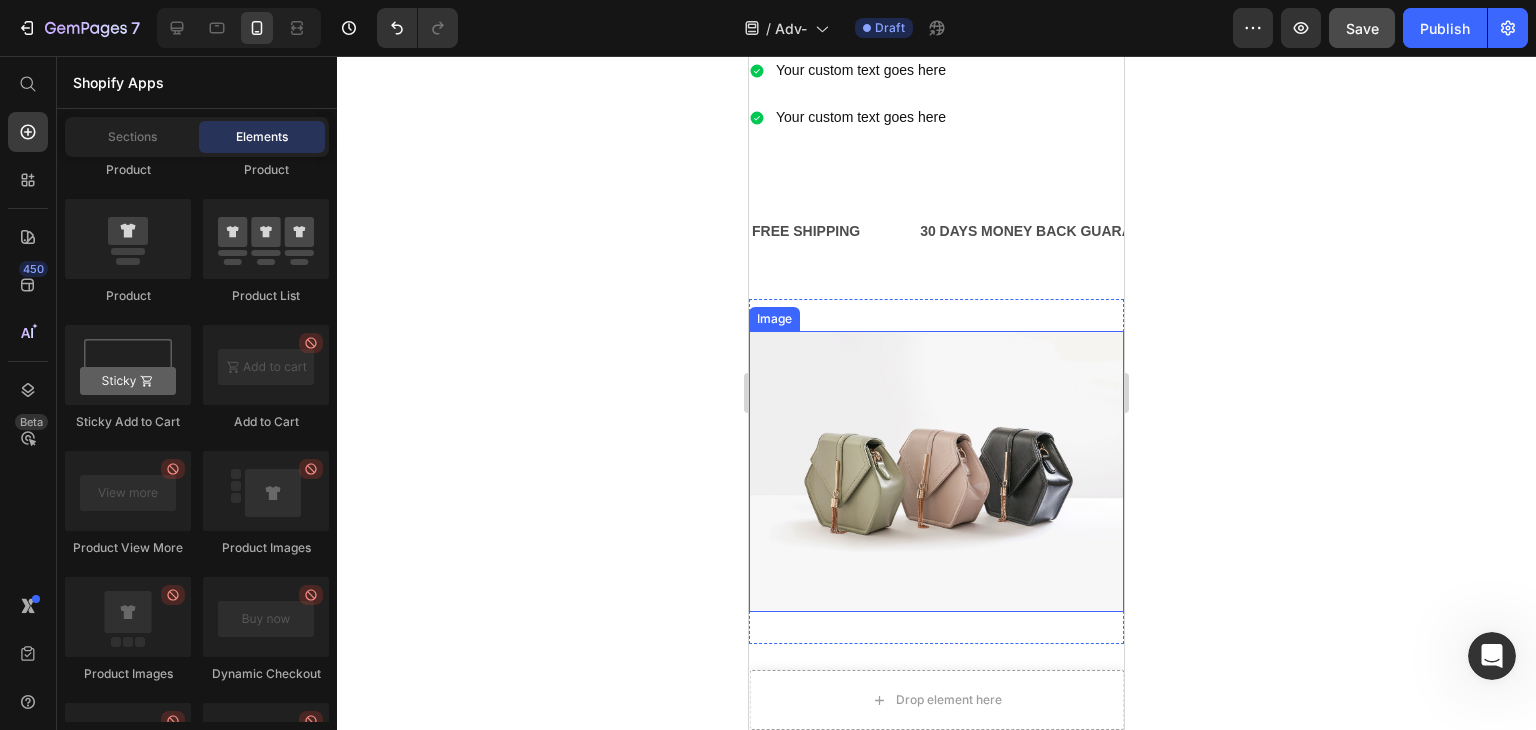 scroll, scrollTop: 800, scrollLeft: 0, axis: vertical 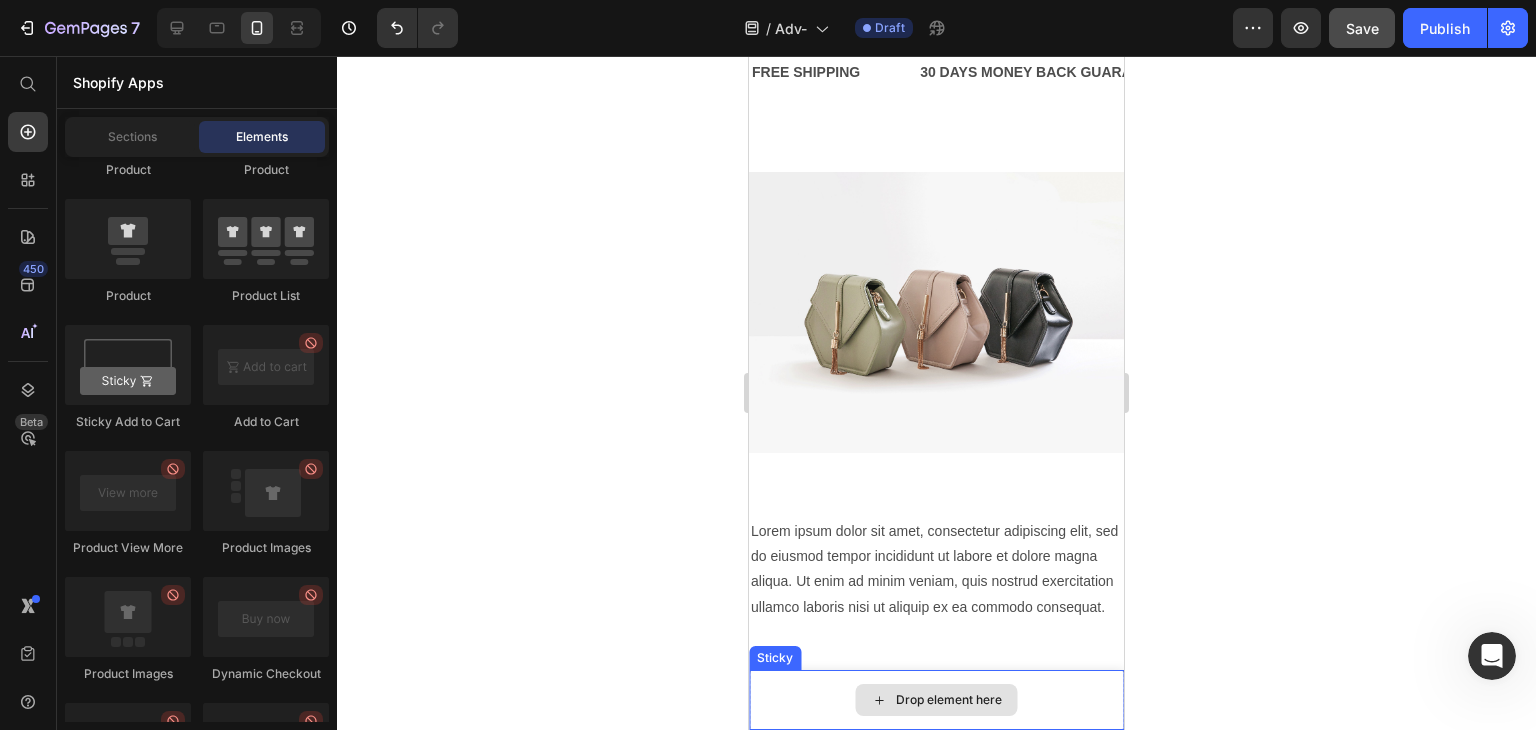click on "Drop element here" at bounding box center [949, 700] 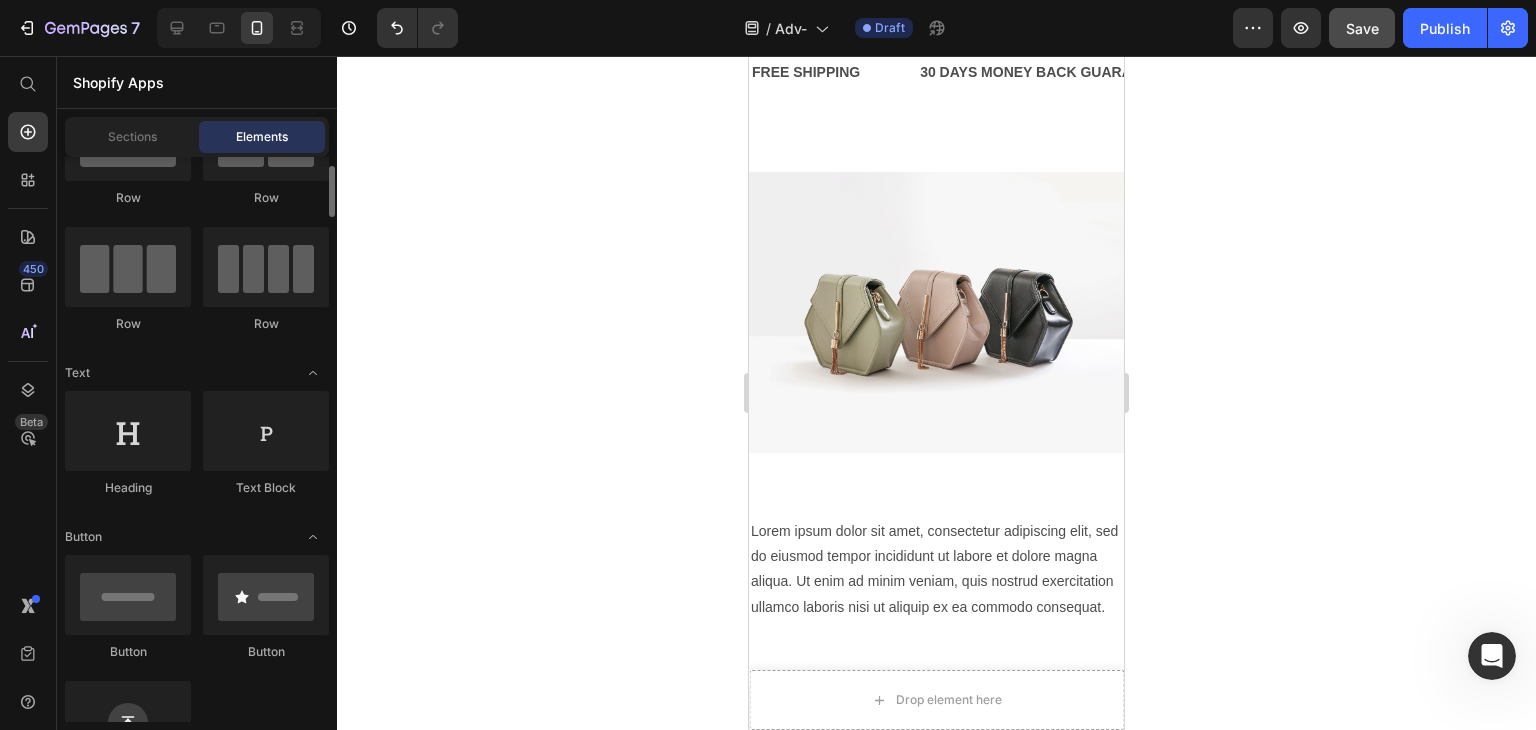 scroll, scrollTop: 0, scrollLeft: 0, axis: both 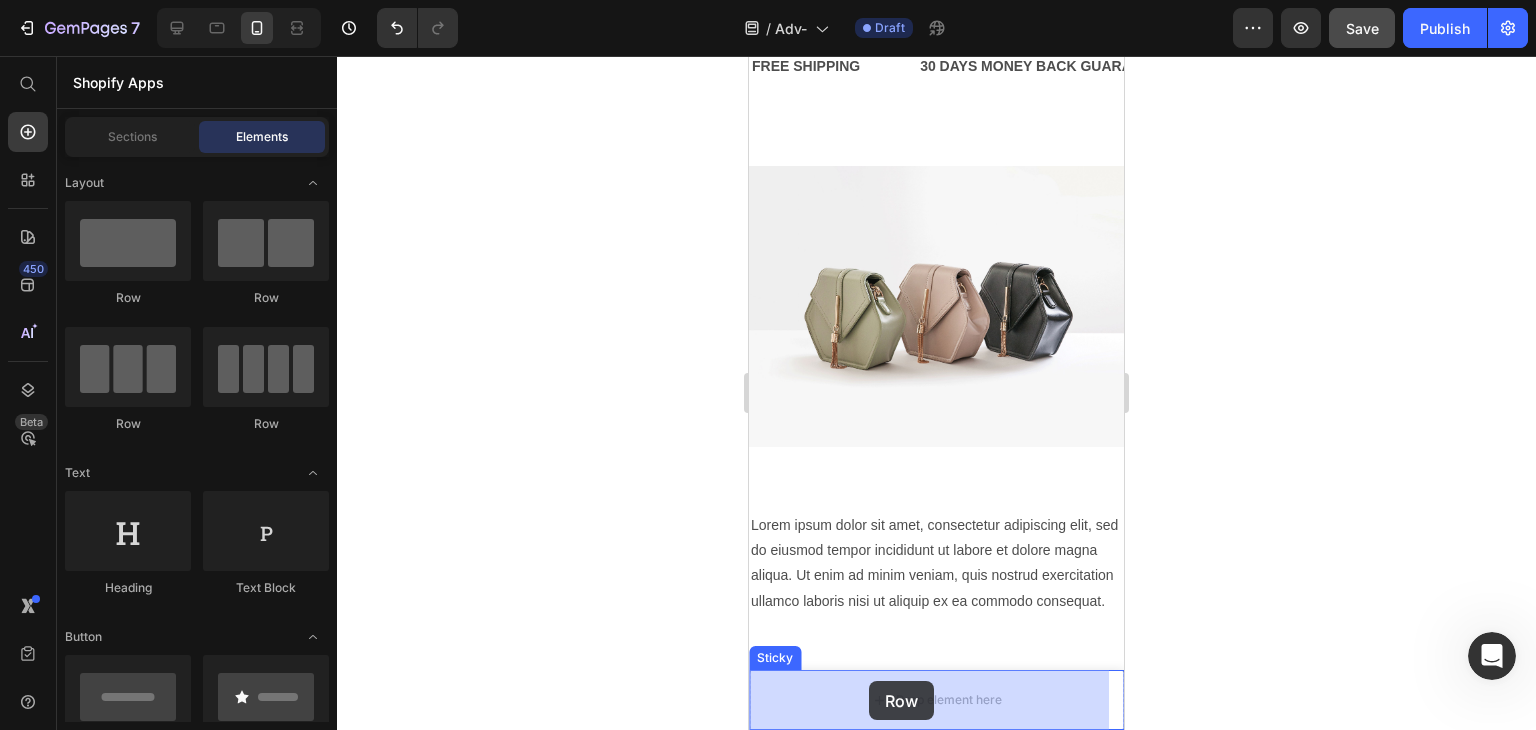 drag, startPoint x: 1005, startPoint y: 313, endPoint x: 869, endPoint y: 681, distance: 392.3264 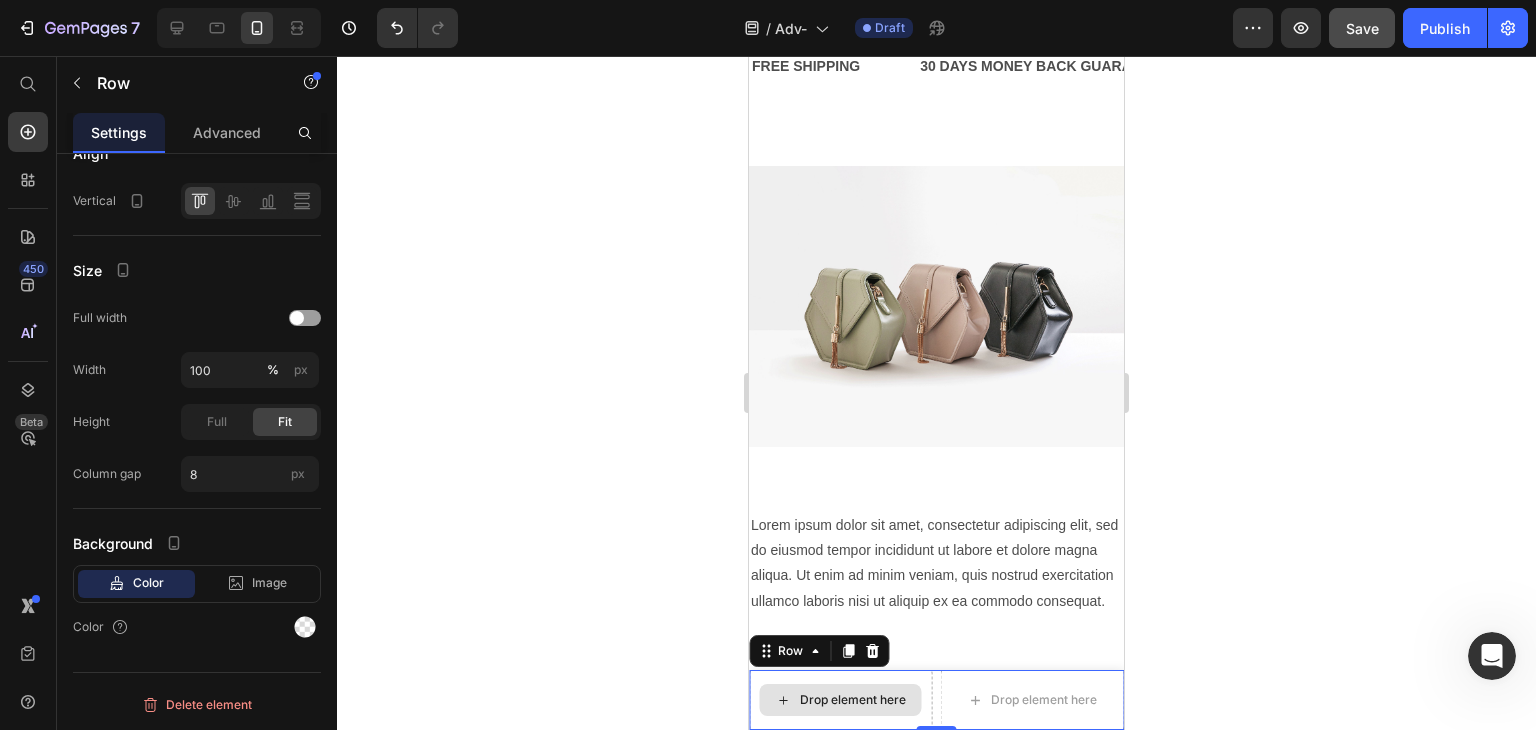 scroll, scrollTop: 0, scrollLeft: 0, axis: both 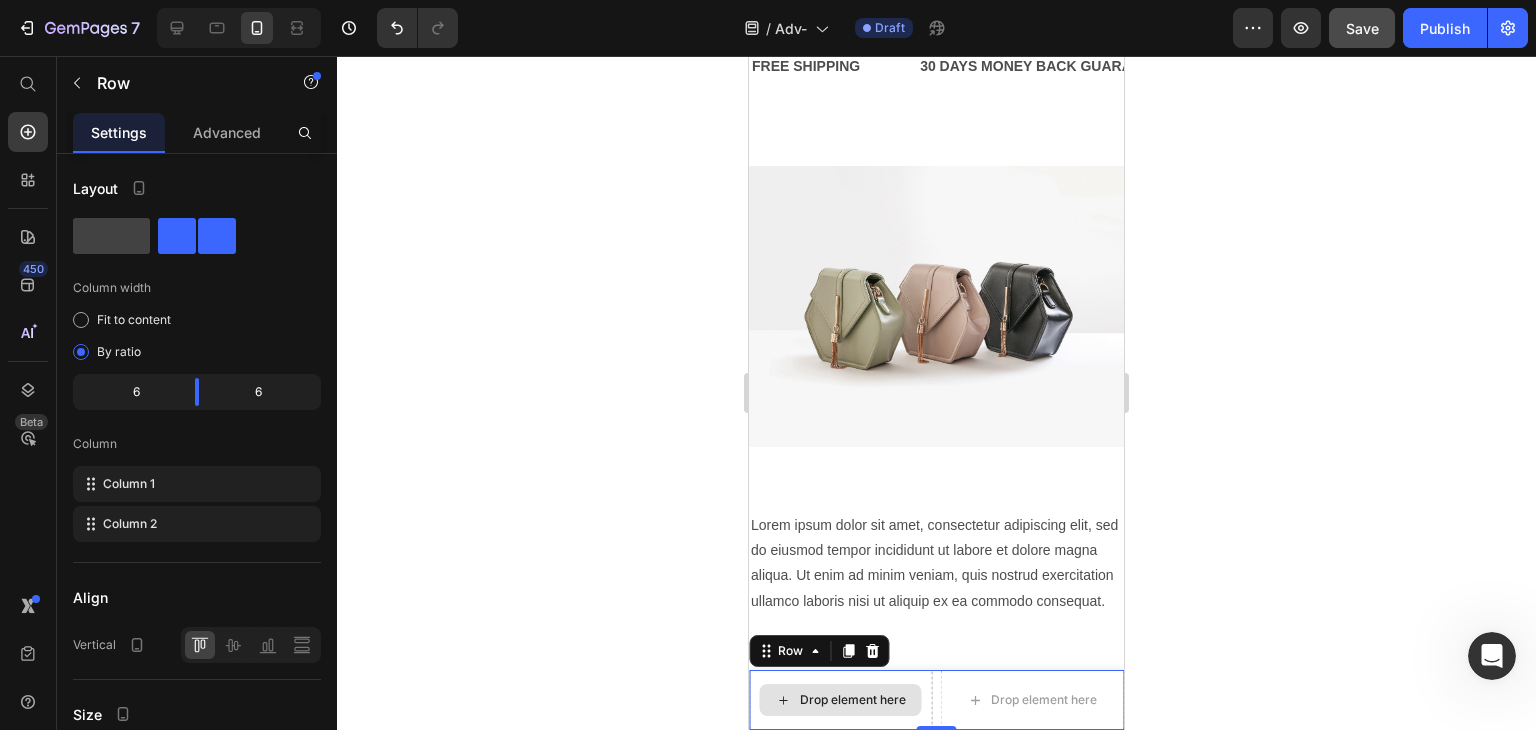 click on "Drop element here" at bounding box center [853, 700] 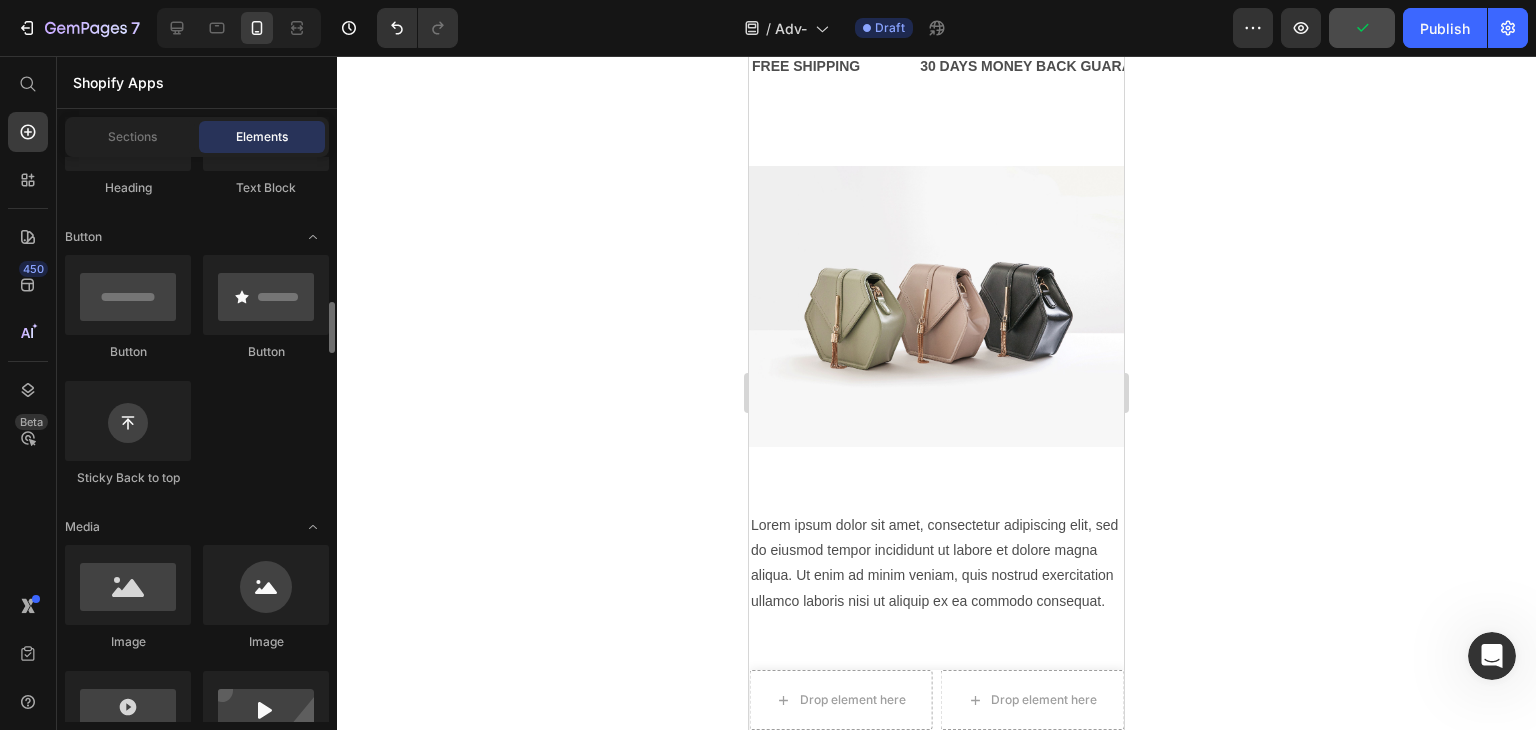 scroll, scrollTop: 500, scrollLeft: 0, axis: vertical 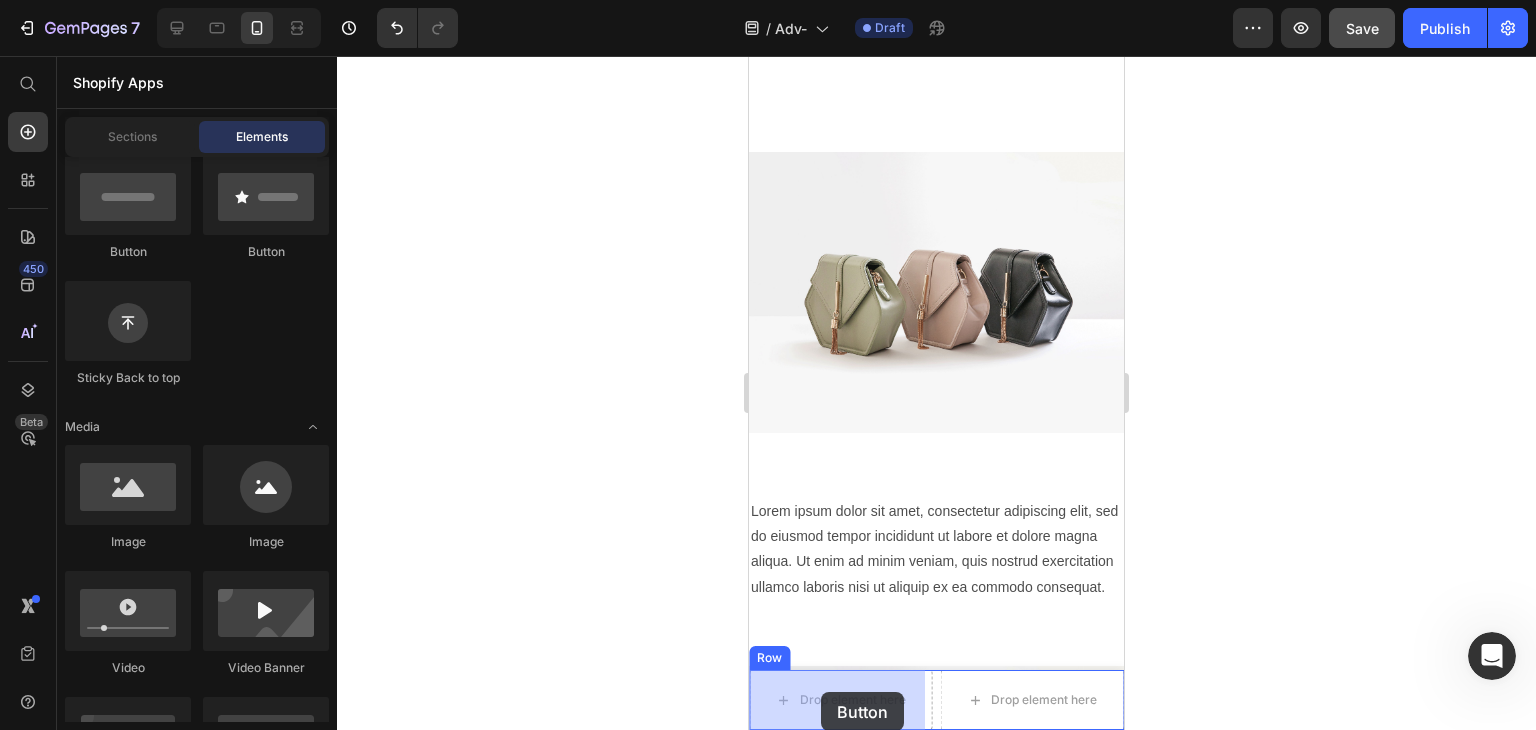 drag, startPoint x: 897, startPoint y: 269, endPoint x: 851, endPoint y: 667, distance: 400.64948 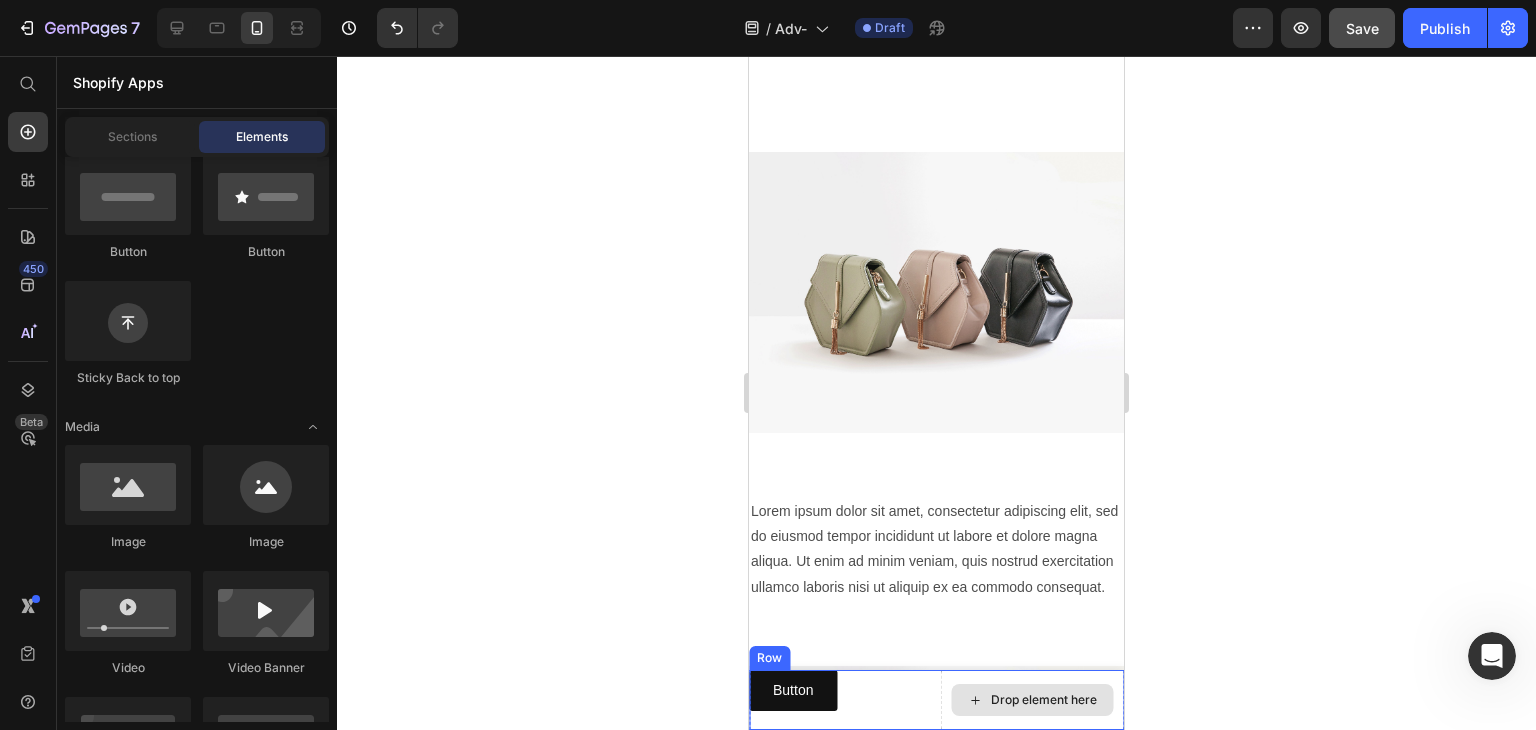 click on "Drop element here" at bounding box center [1044, 700] 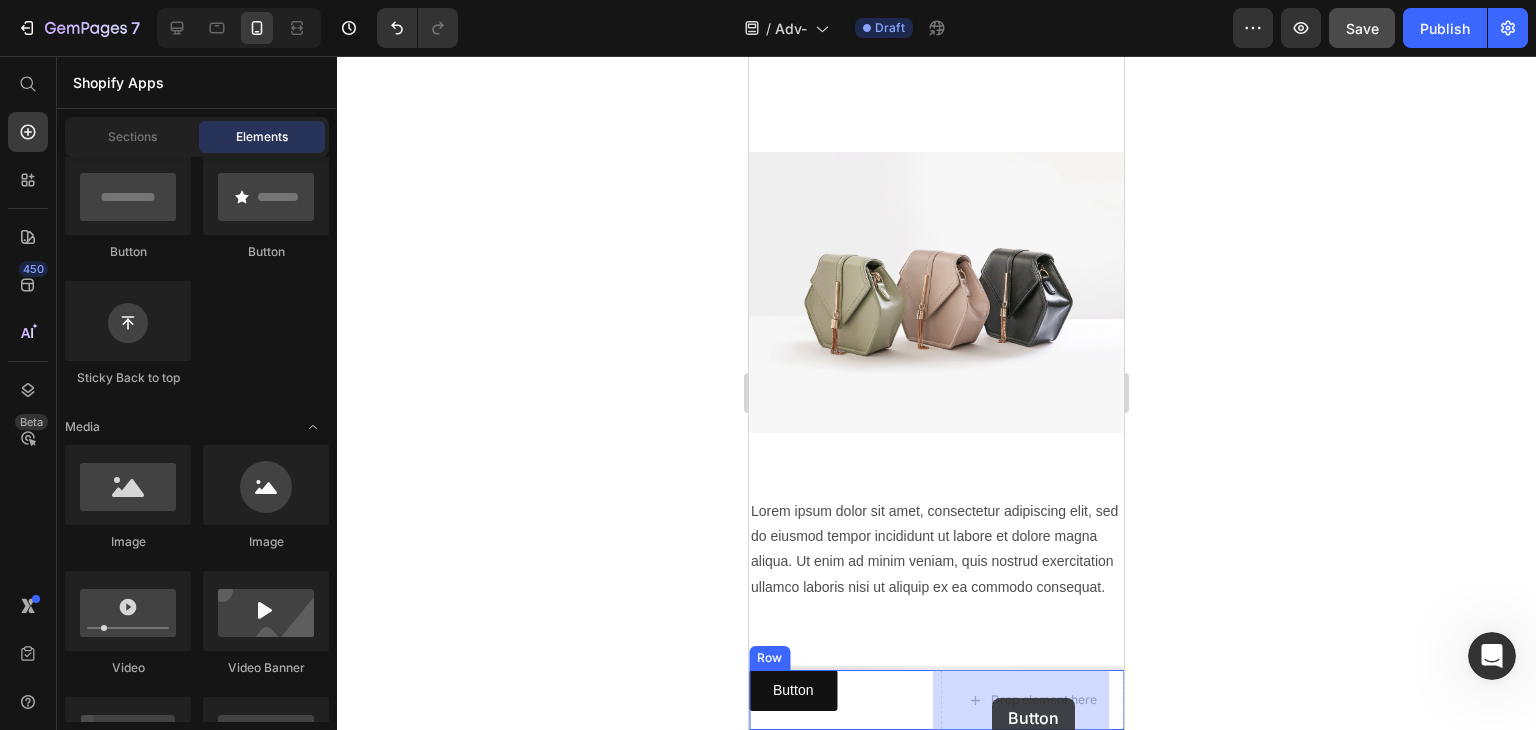 drag, startPoint x: 890, startPoint y: 247, endPoint x: 992, endPoint y: 697, distance: 461.41522 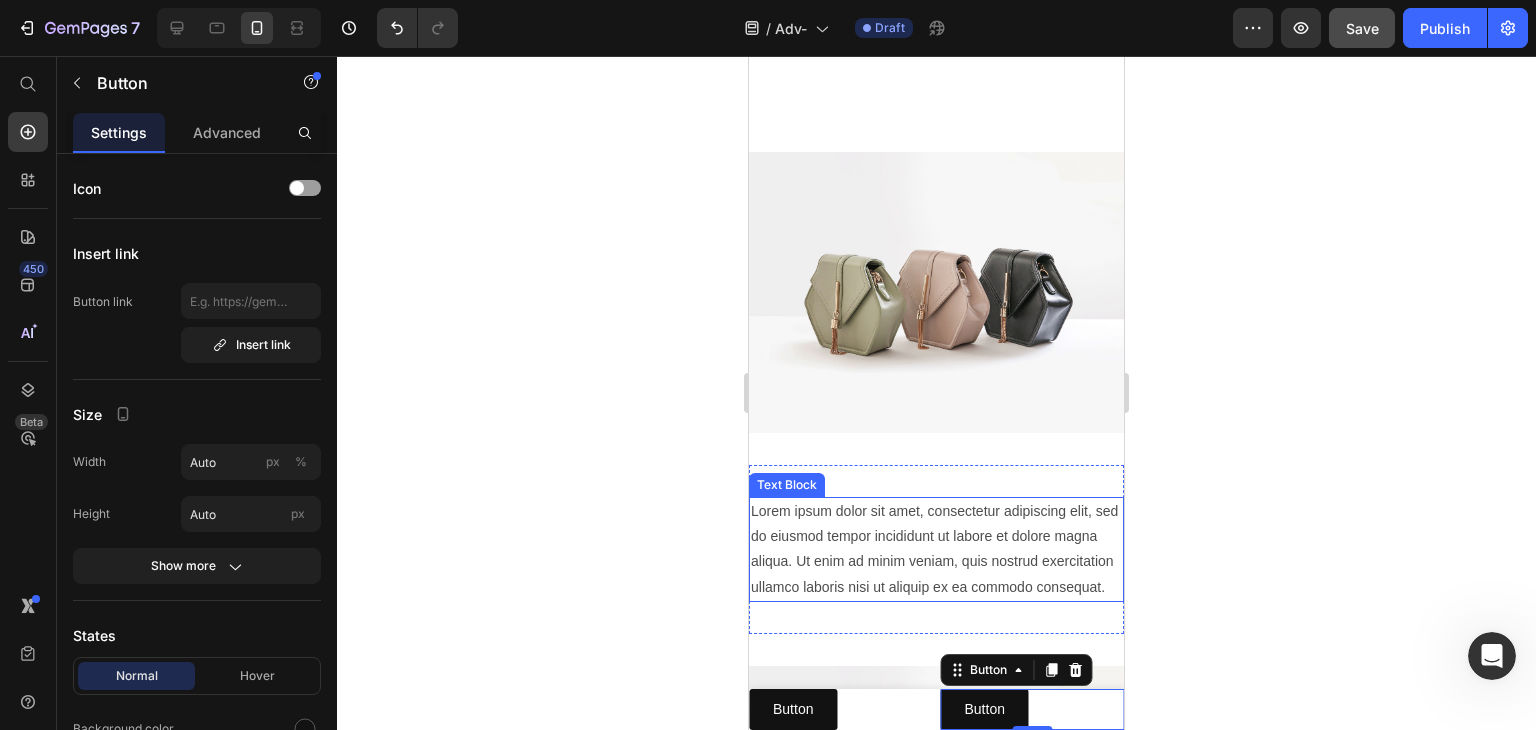 scroll, scrollTop: 720, scrollLeft: 0, axis: vertical 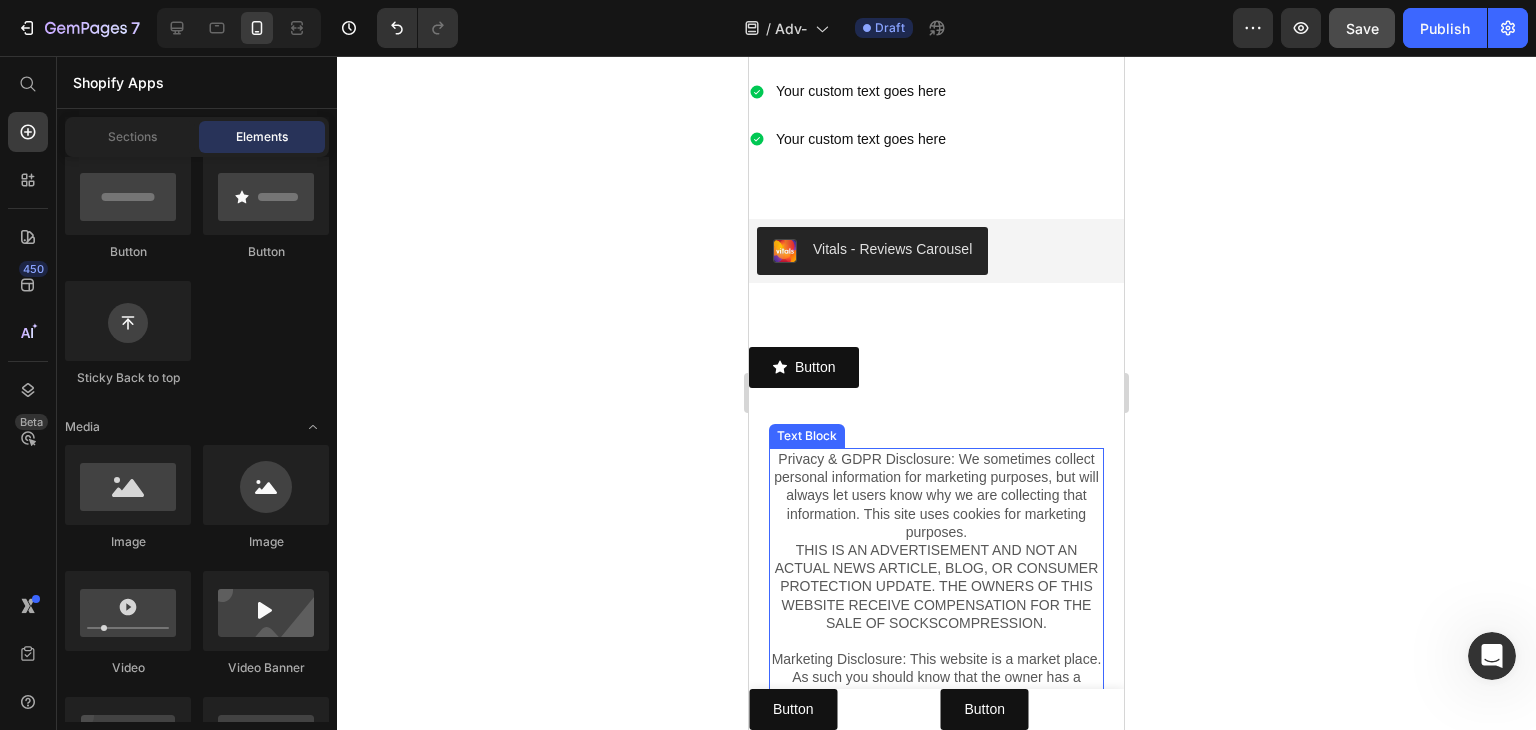 click on "Privacy & GDPR Disclosure: We sometimes collect personal information for marketing purposes, but will always let users know why we are collecting that information. This site uses cookies for marketing purposes. THIS IS AN ADVERTISEMENT AND NOT AN ACTUAL NEWS ARTICLE, BLOG, OR CONSUMER PROTECTION UPDATE. THE OWNERS OF THIS WEBSITE RECEIVE COMPENSATION FOR THE SALE OF SOCKSCOMPRESSION. Marketing Disclosure: This website is a market place. As such you should know that the owner has a monetary connection to the product and services advertised on the site. The owner receives payment whenever a qualified lead is referred but that is the extent of the relationship." at bounding box center [936, 604] 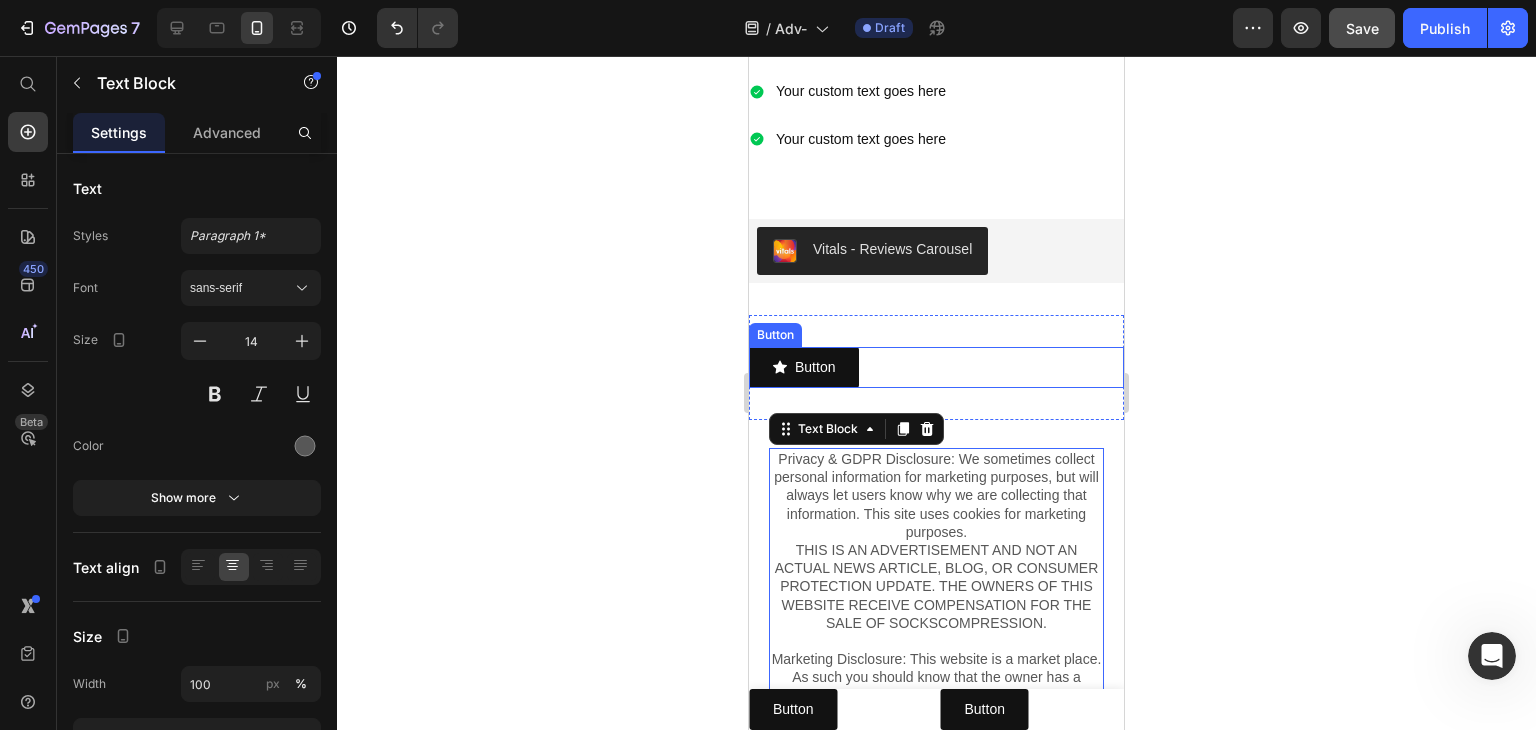 click on "Button Button" at bounding box center [936, 367] 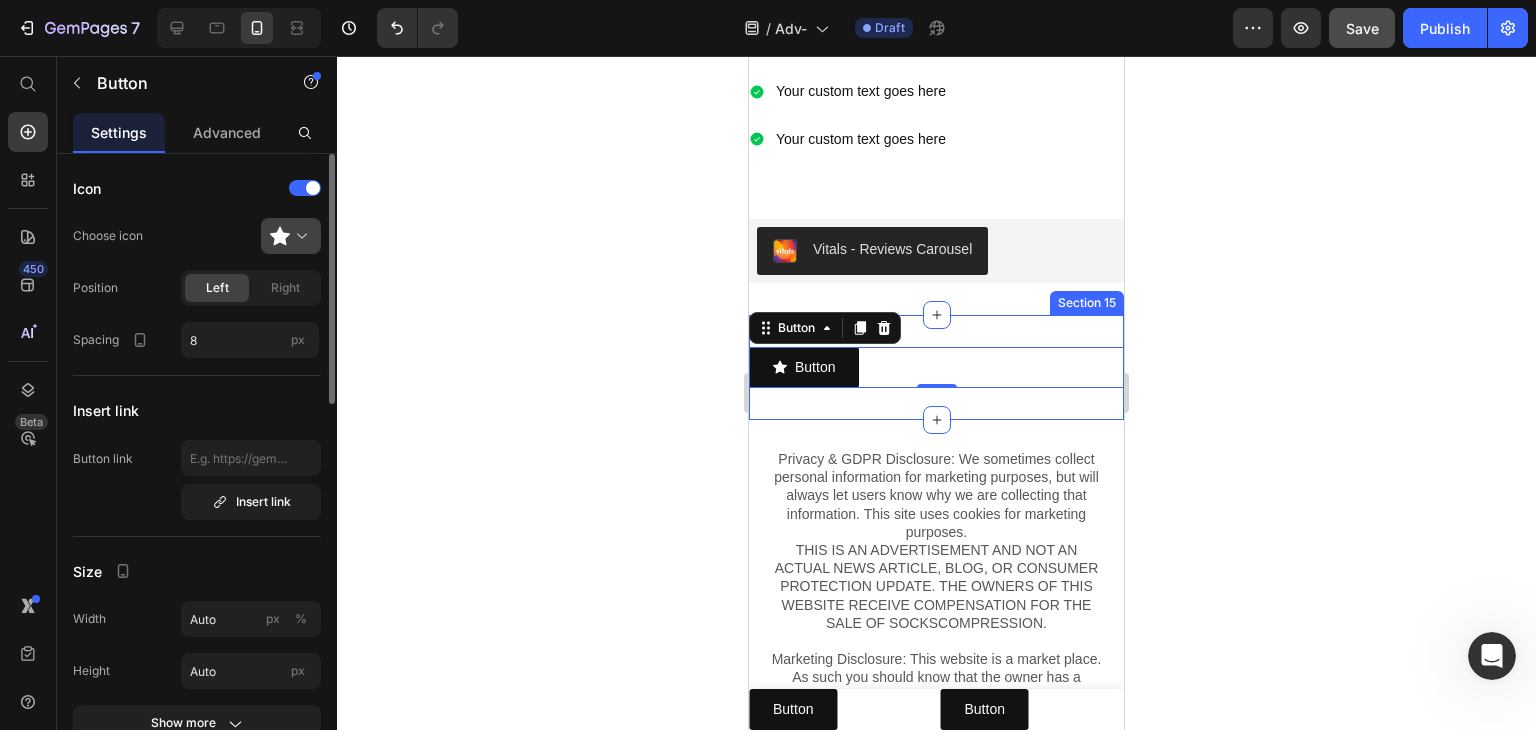 click at bounding box center (299, 236) 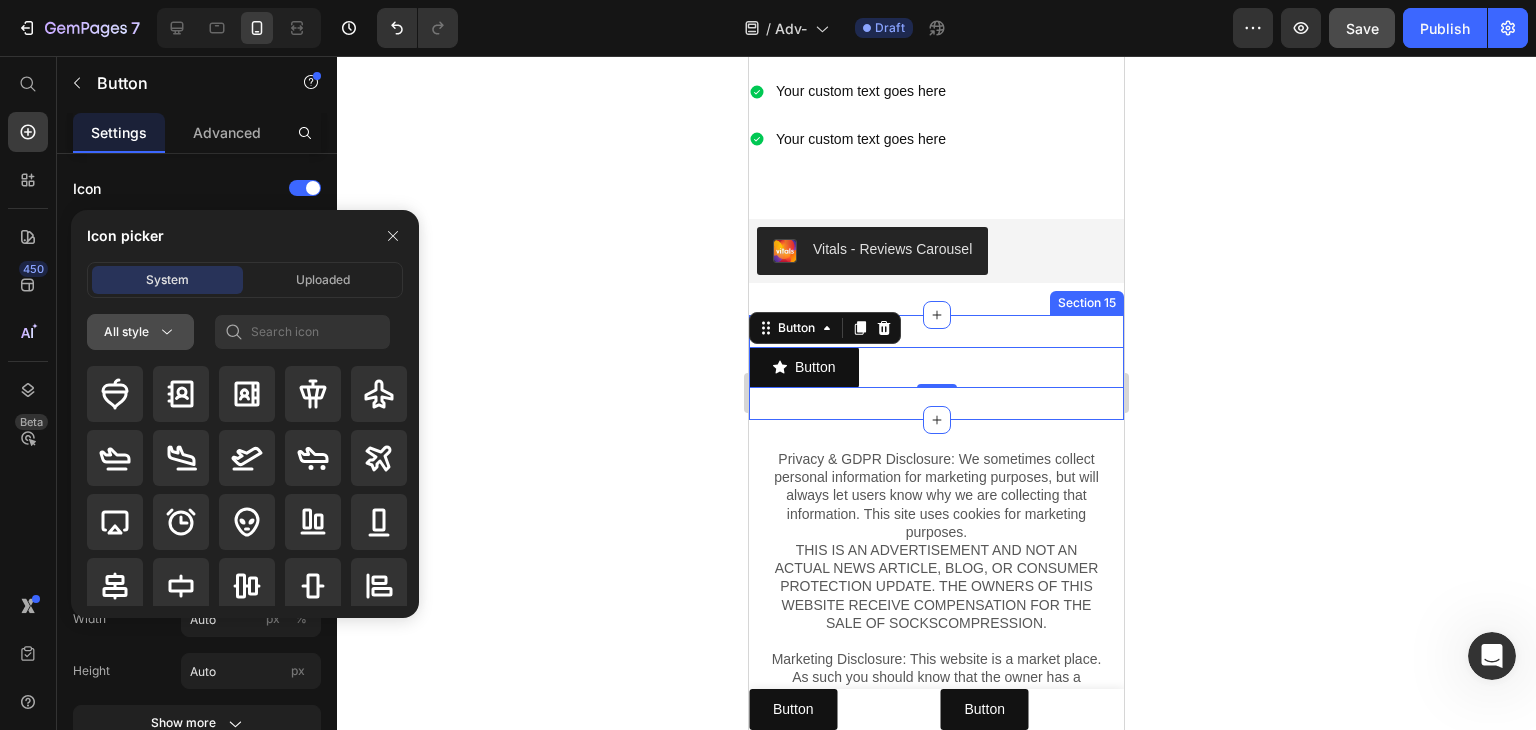 click 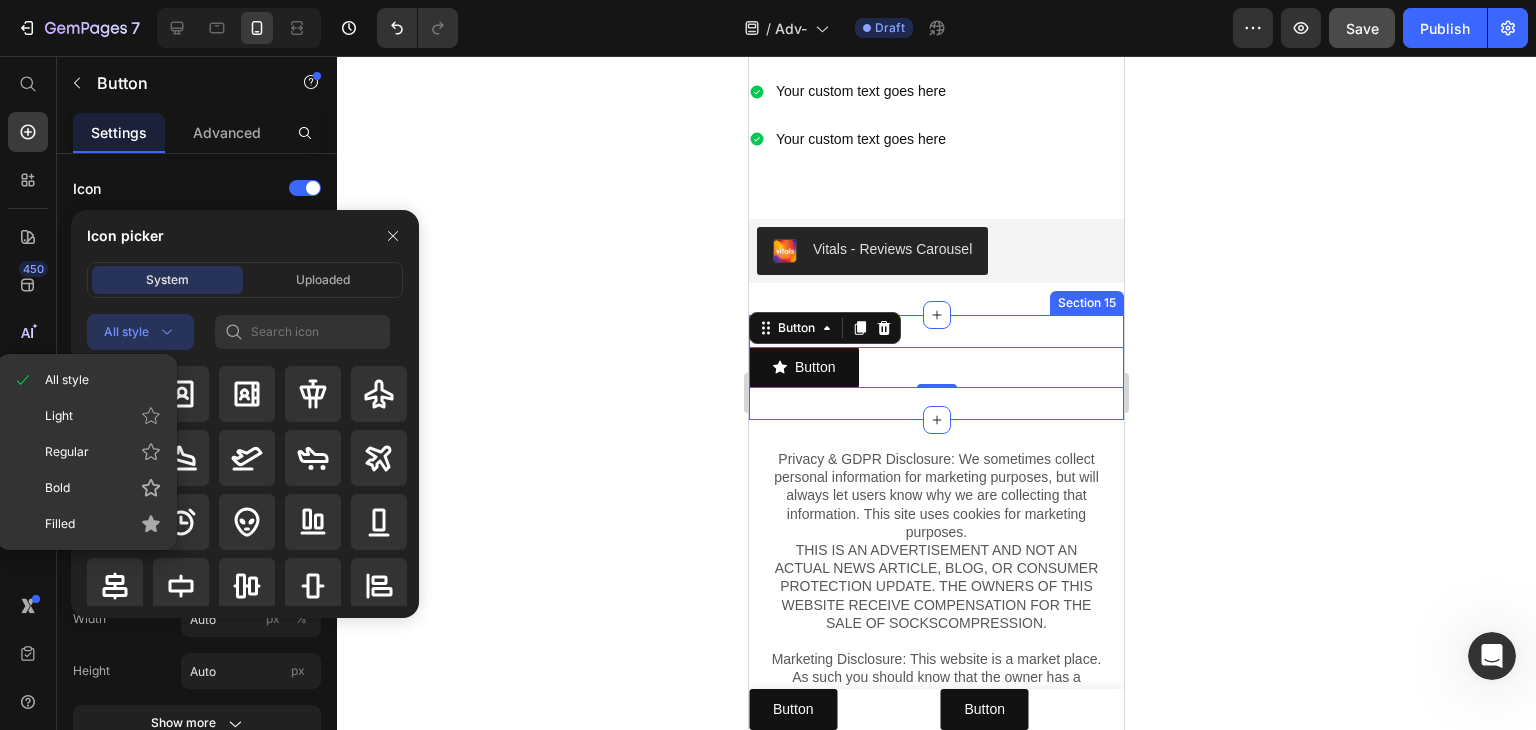 click on "All style All style Light Regular Bold Filled" at bounding box center (245, 332) 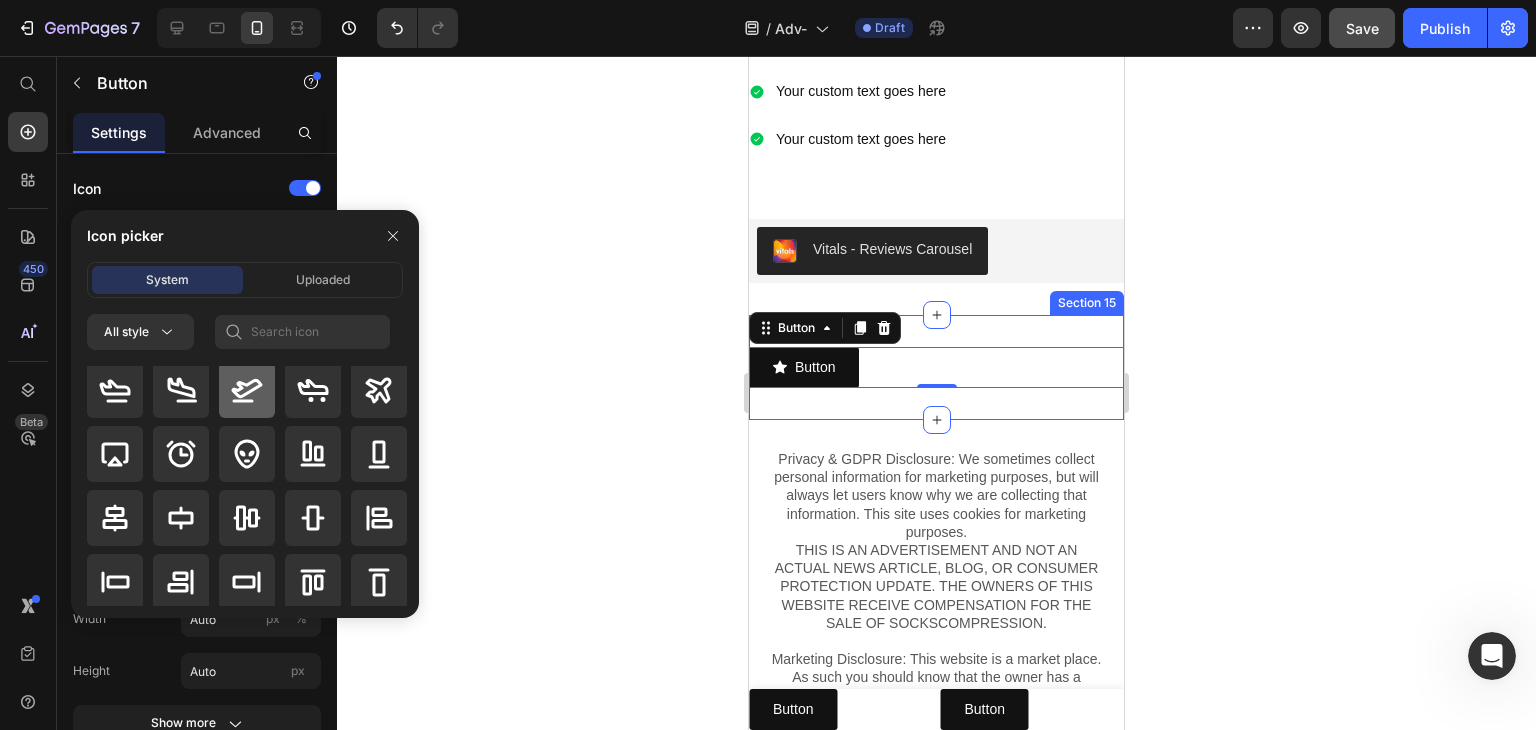 scroll, scrollTop: 200, scrollLeft: 0, axis: vertical 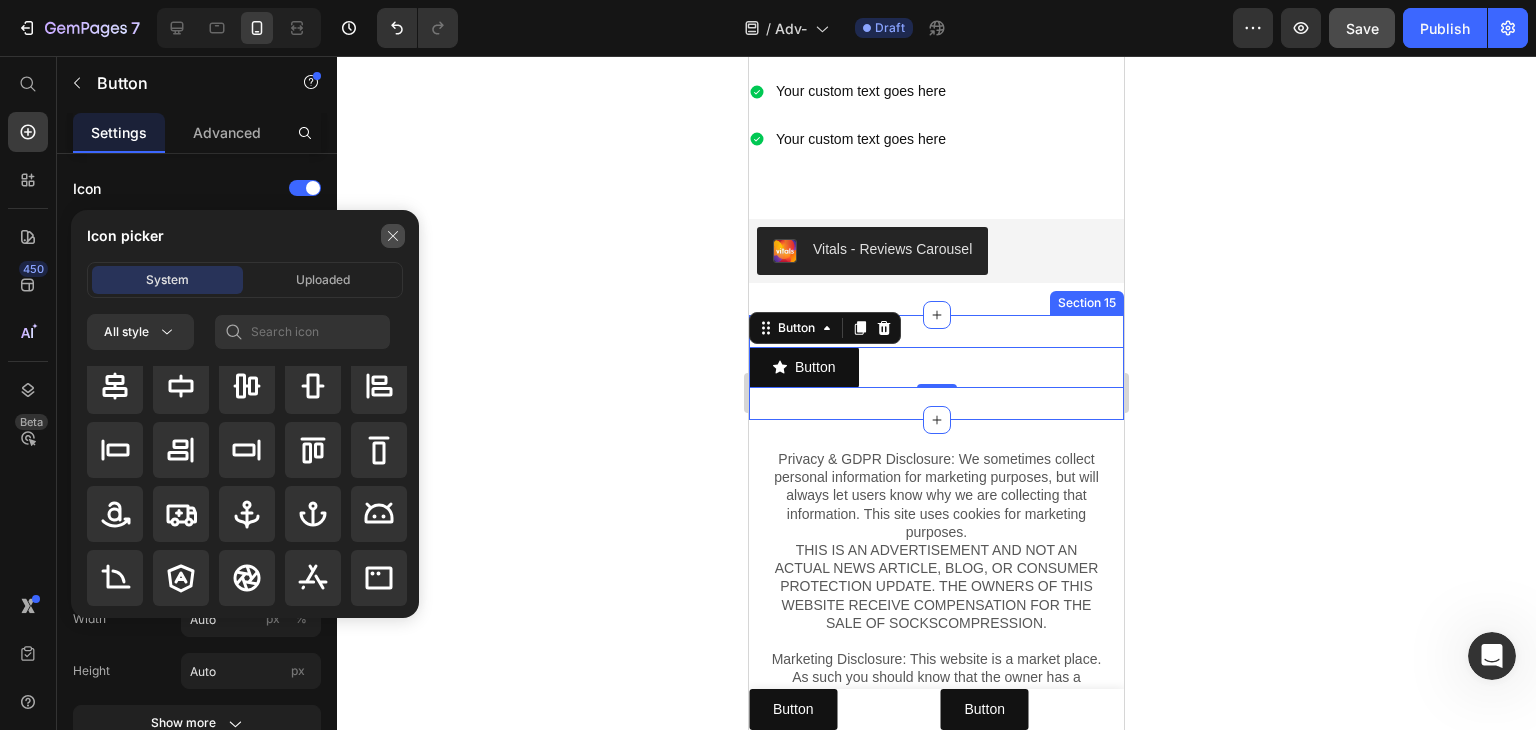 click 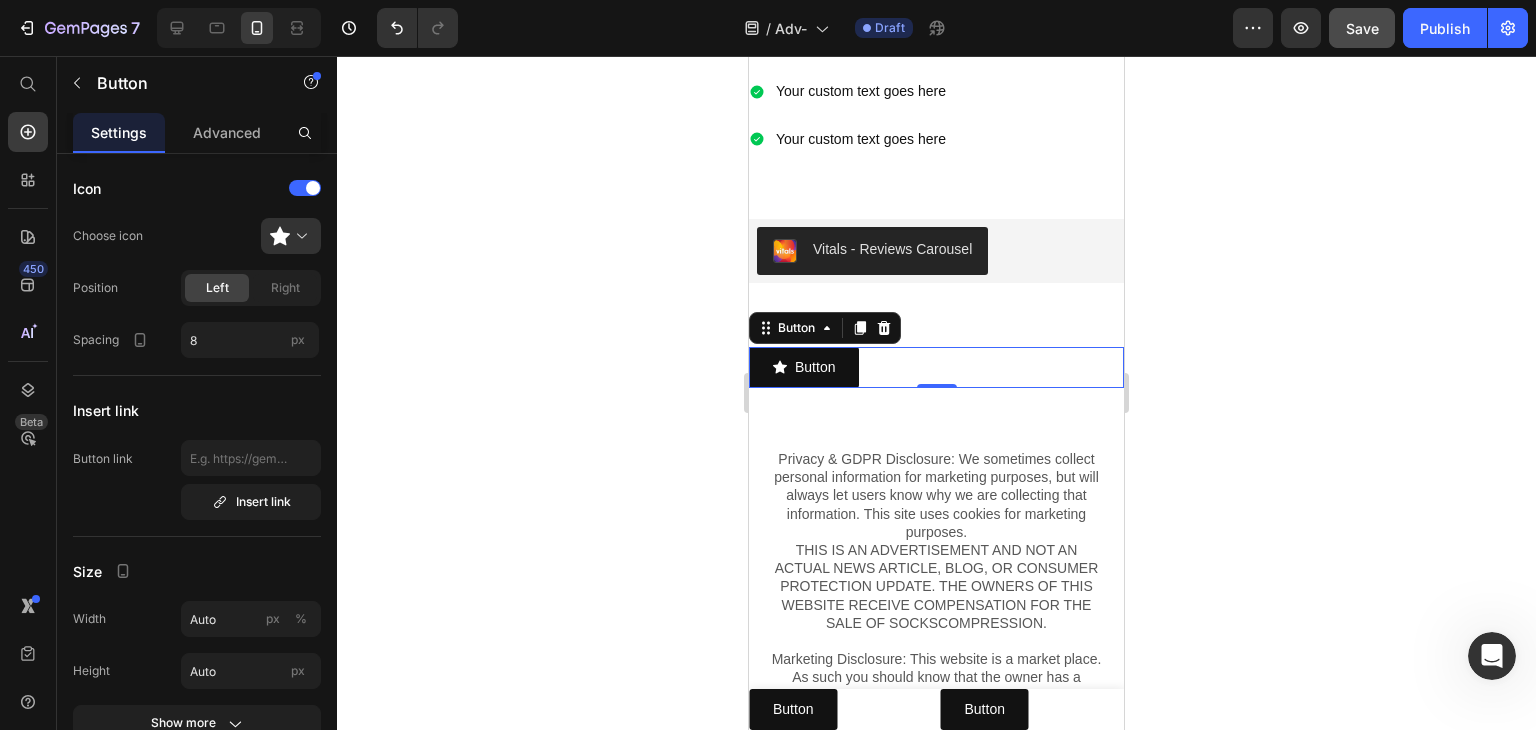 click on "Button Button   0" at bounding box center (936, 367) 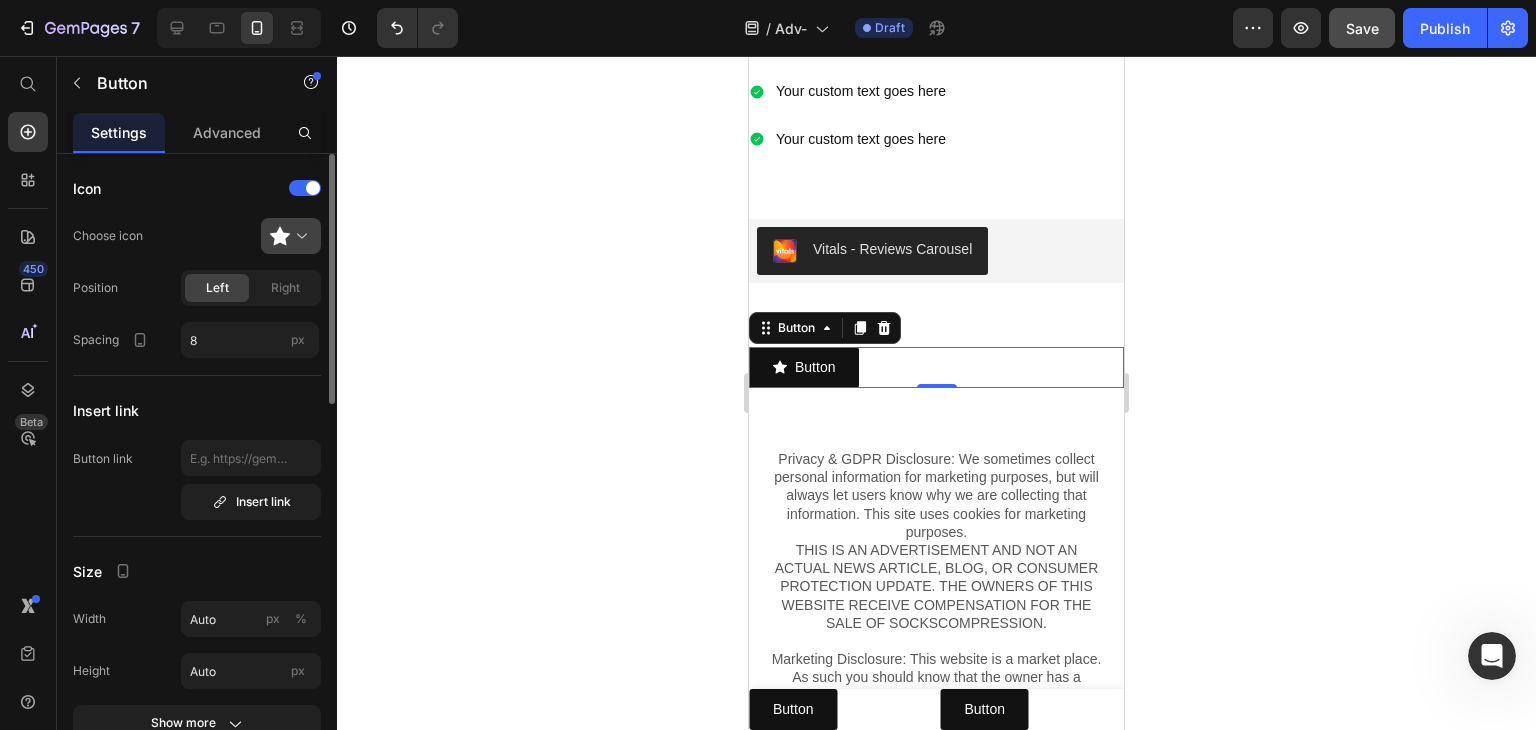 click at bounding box center [299, 236] 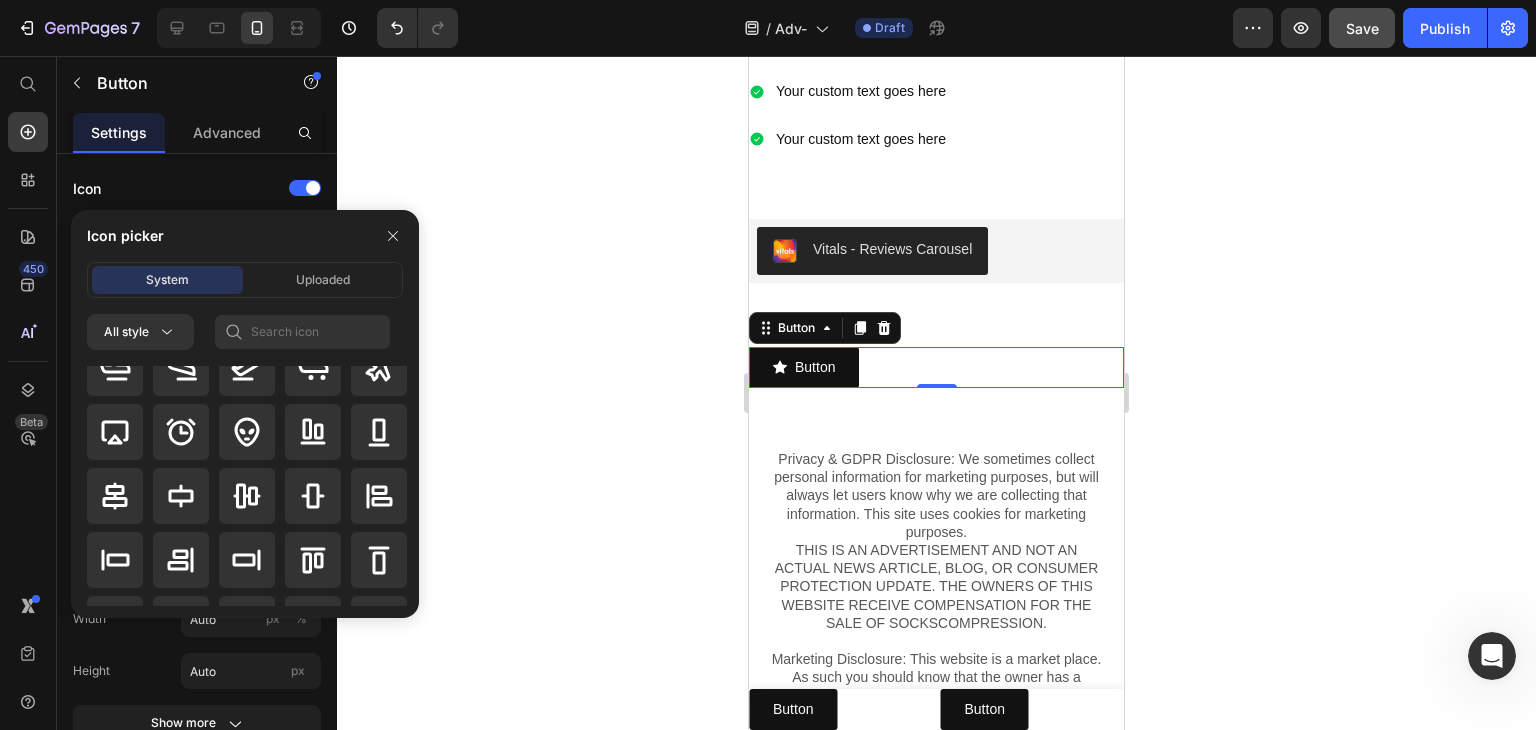 scroll, scrollTop: 0, scrollLeft: 0, axis: both 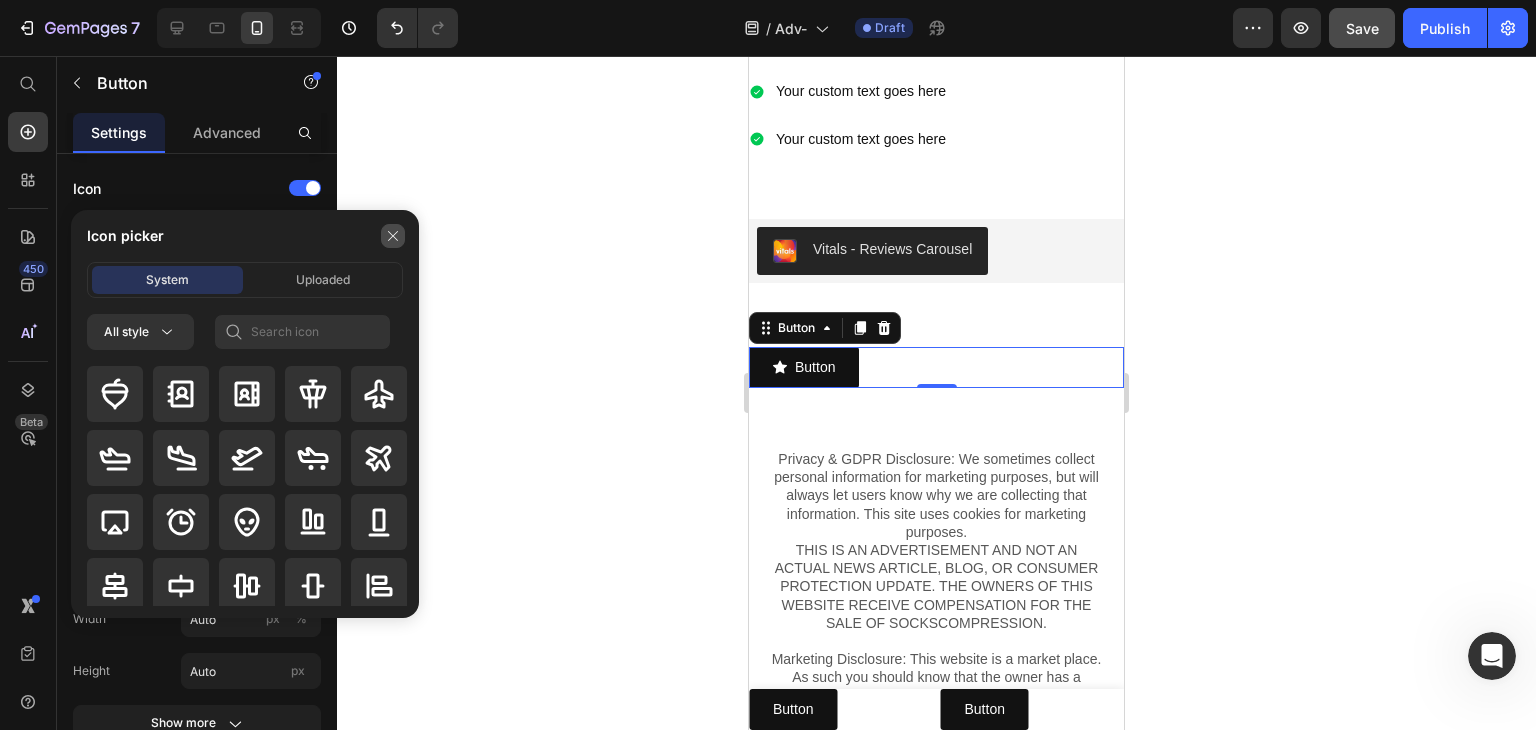 click 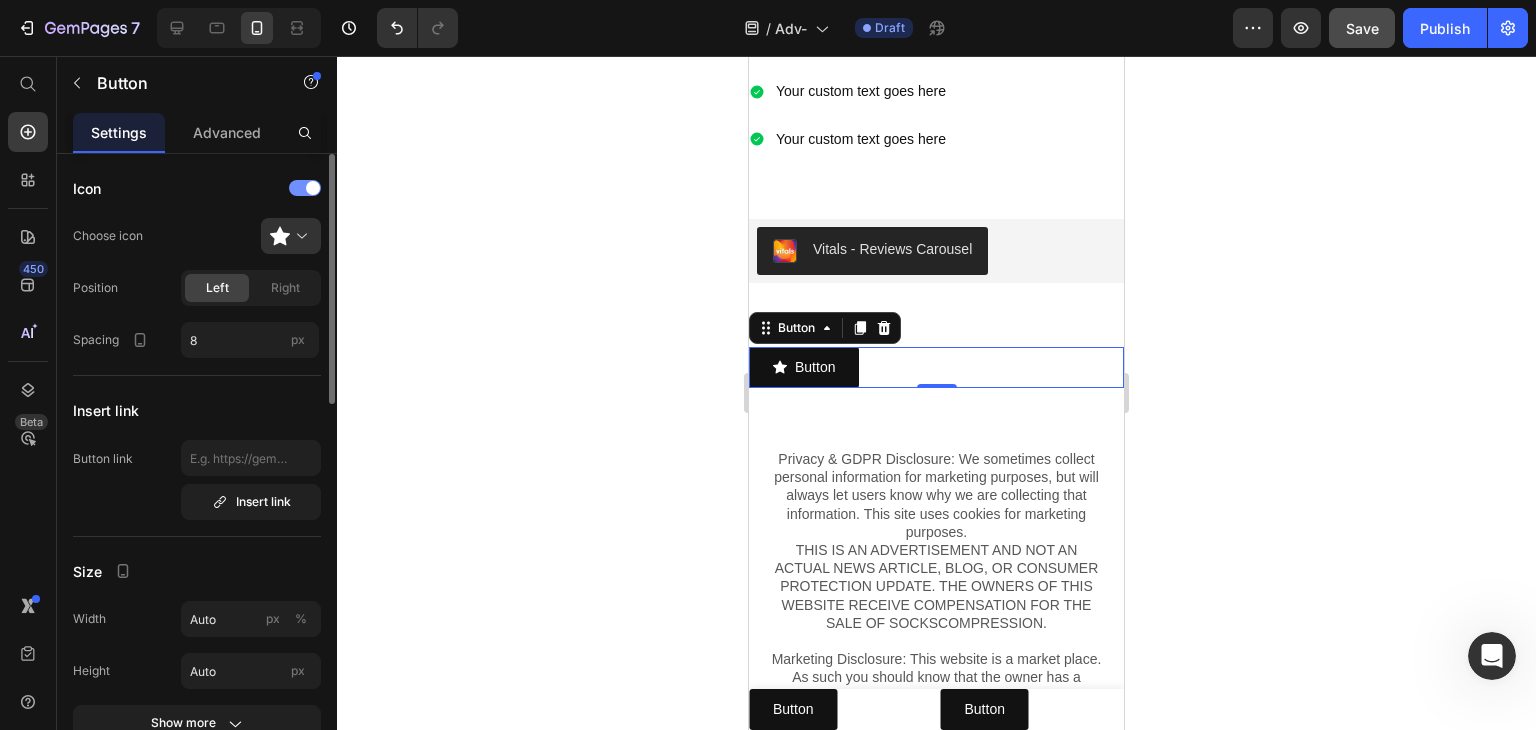 click at bounding box center (305, 188) 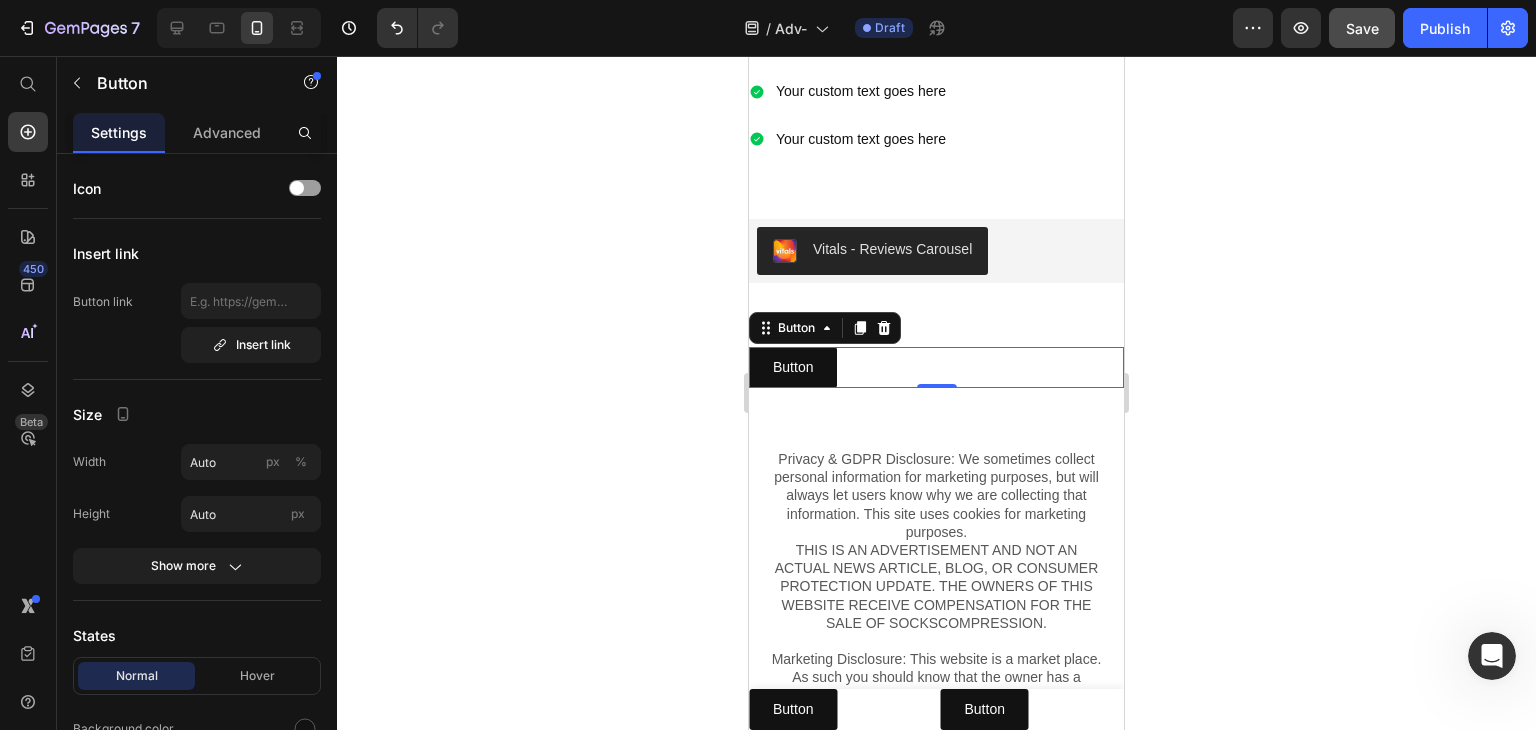 click on "Button Button   0" at bounding box center (936, 367) 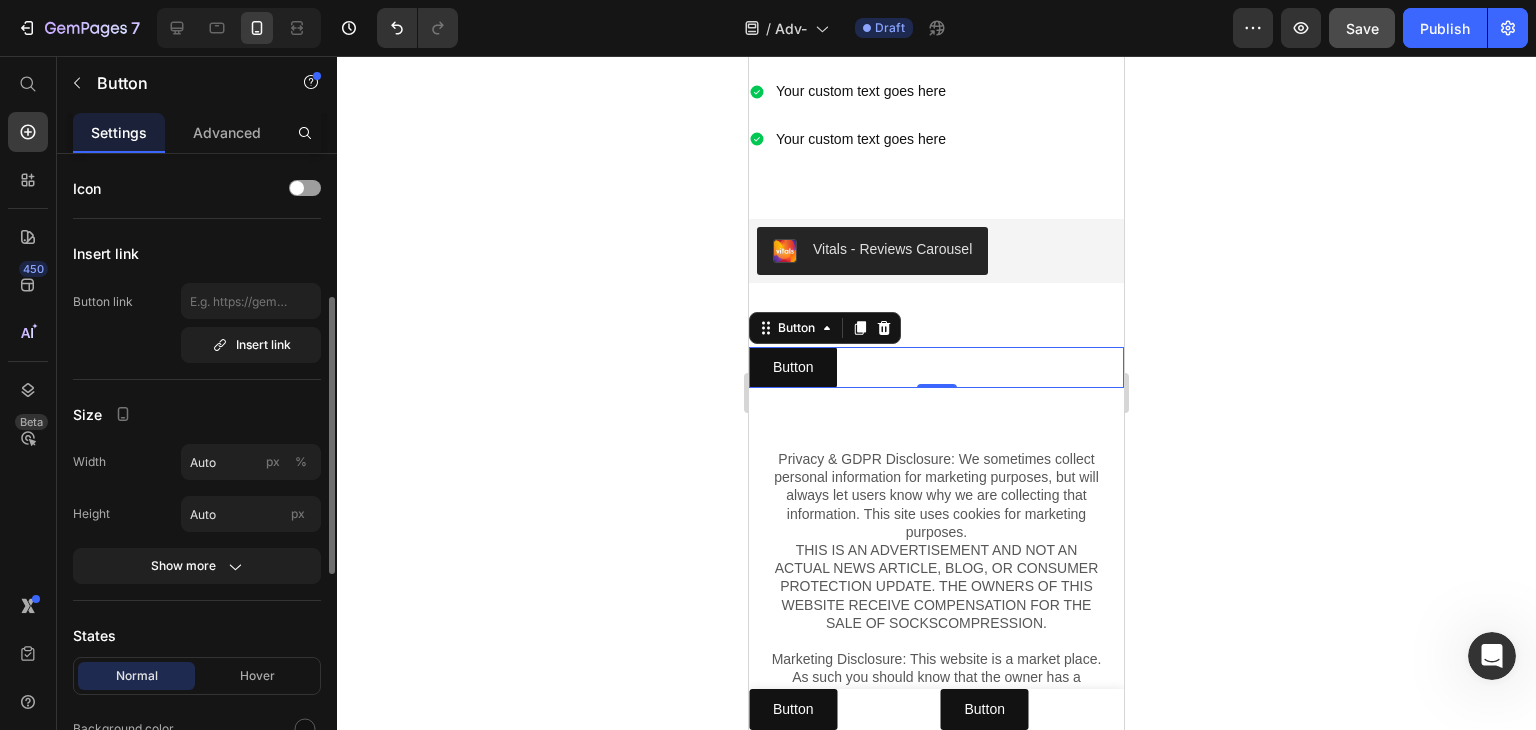 scroll, scrollTop: 100, scrollLeft: 0, axis: vertical 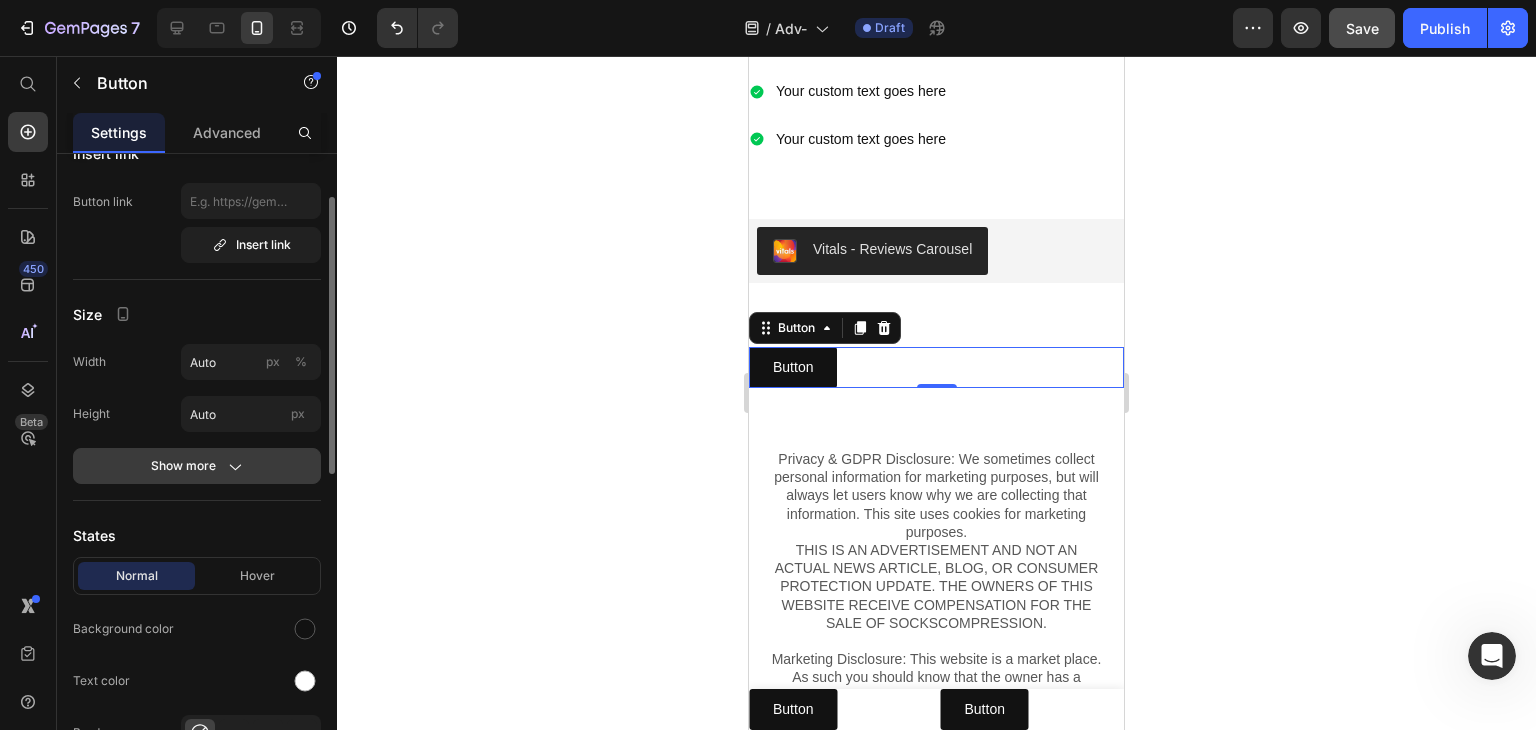 click on "Show more" at bounding box center [197, 466] 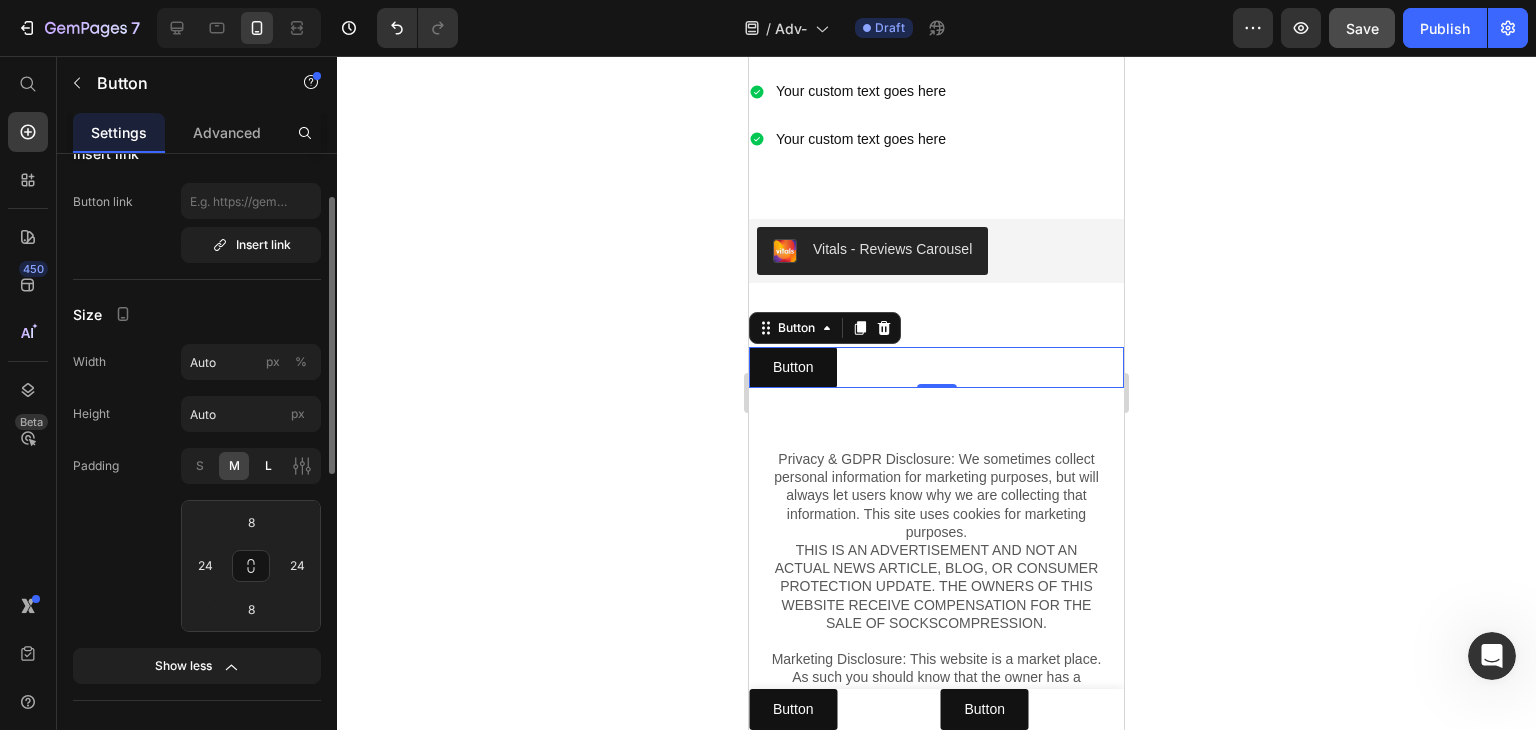 click on "L" 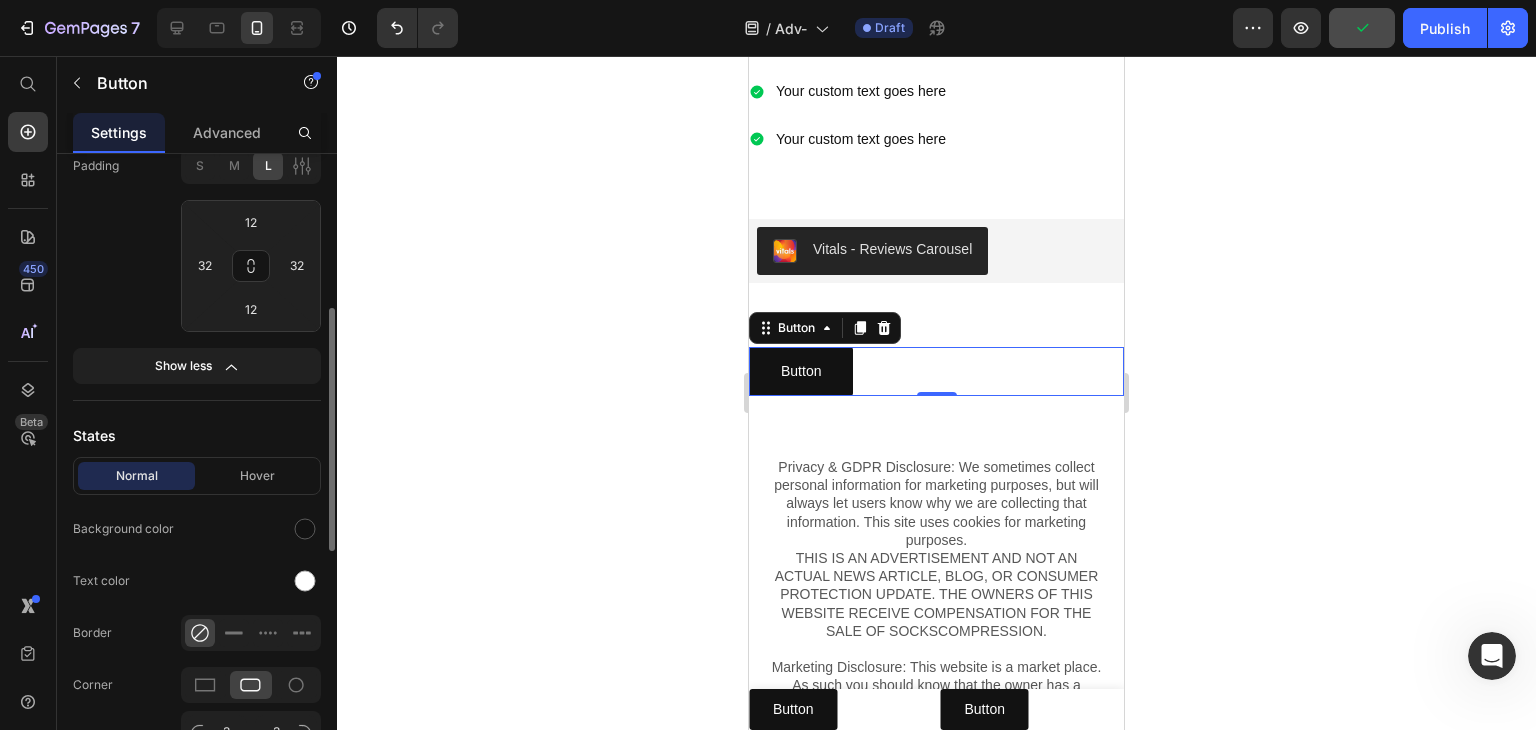 scroll, scrollTop: 600, scrollLeft: 0, axis: vertical 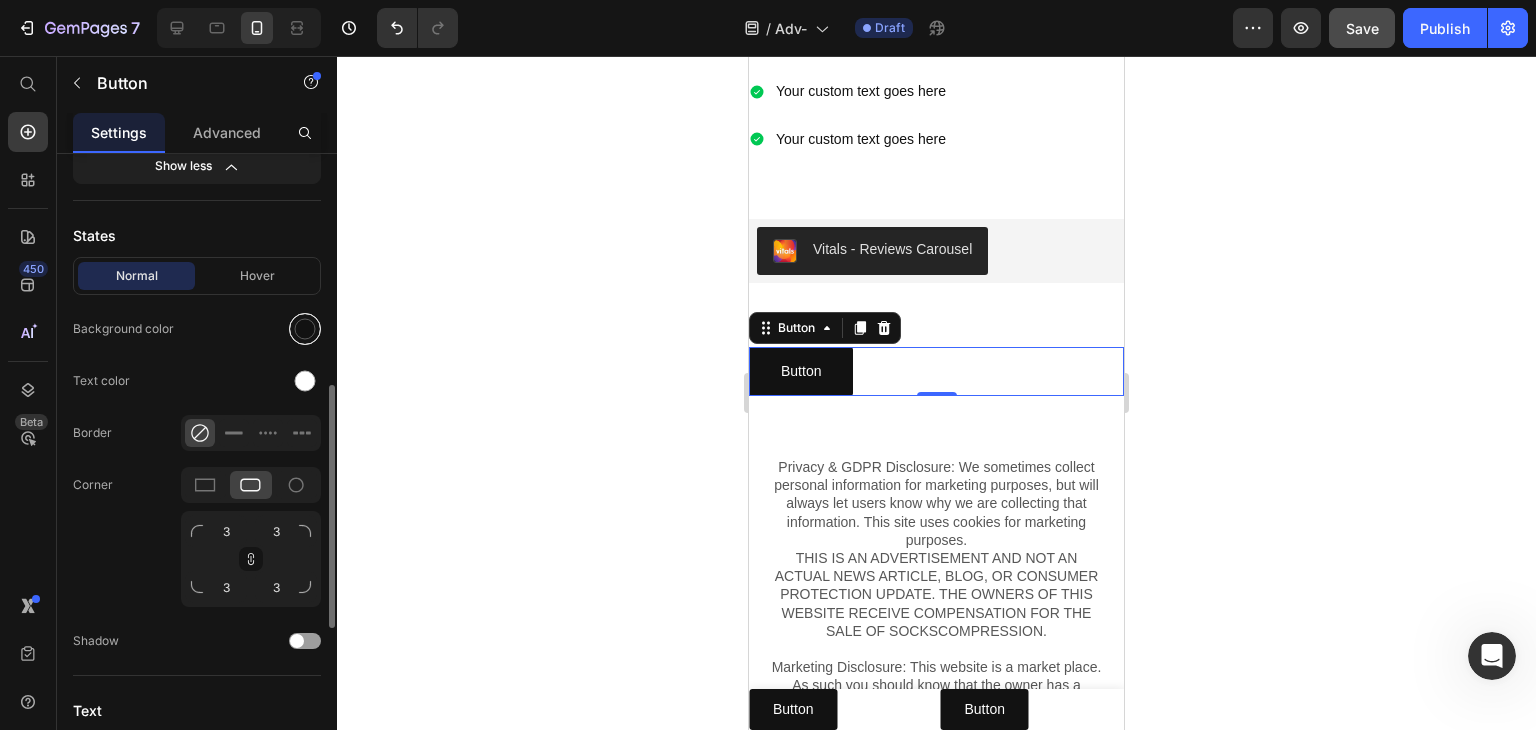 click at bounding box center (305, 329) 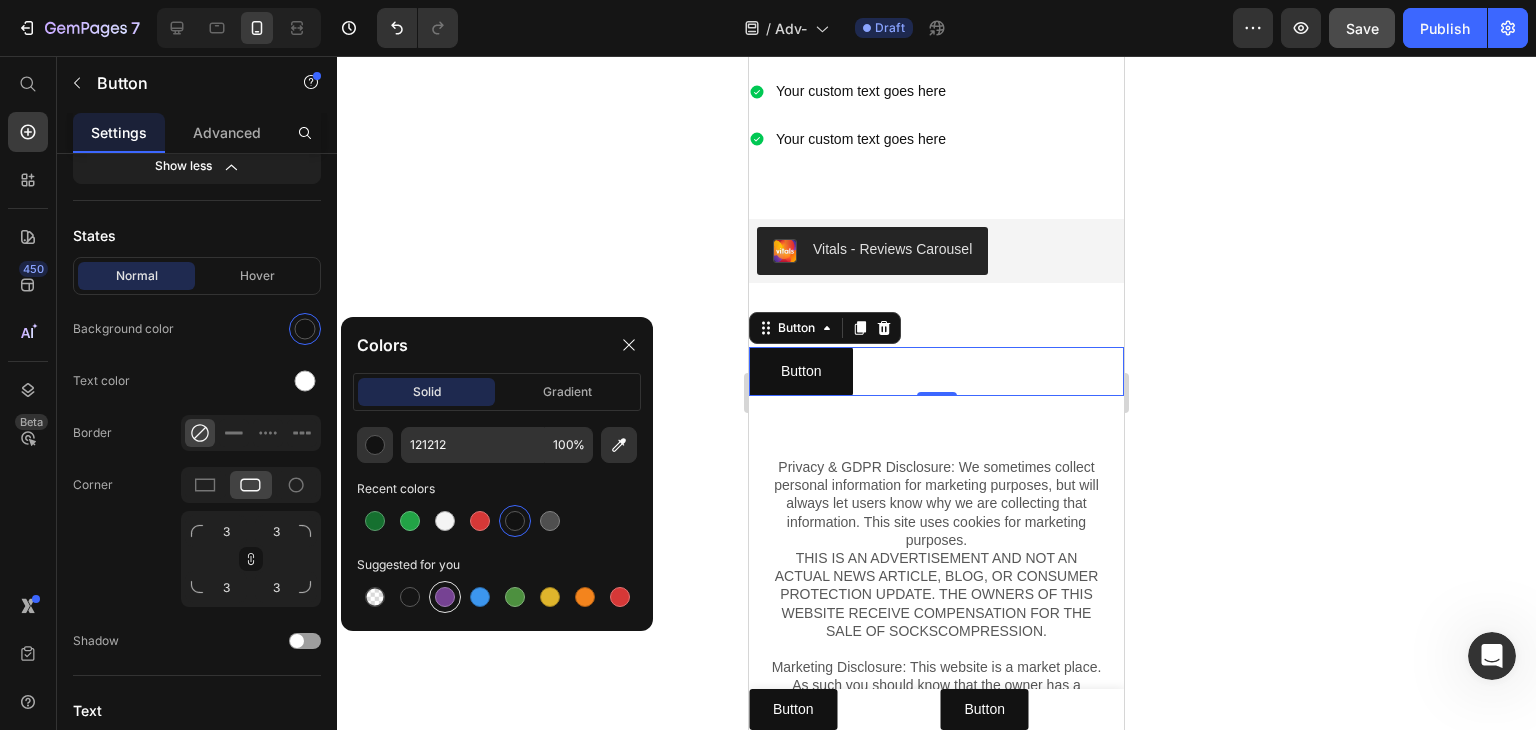 click at bounding box center [445, 597] 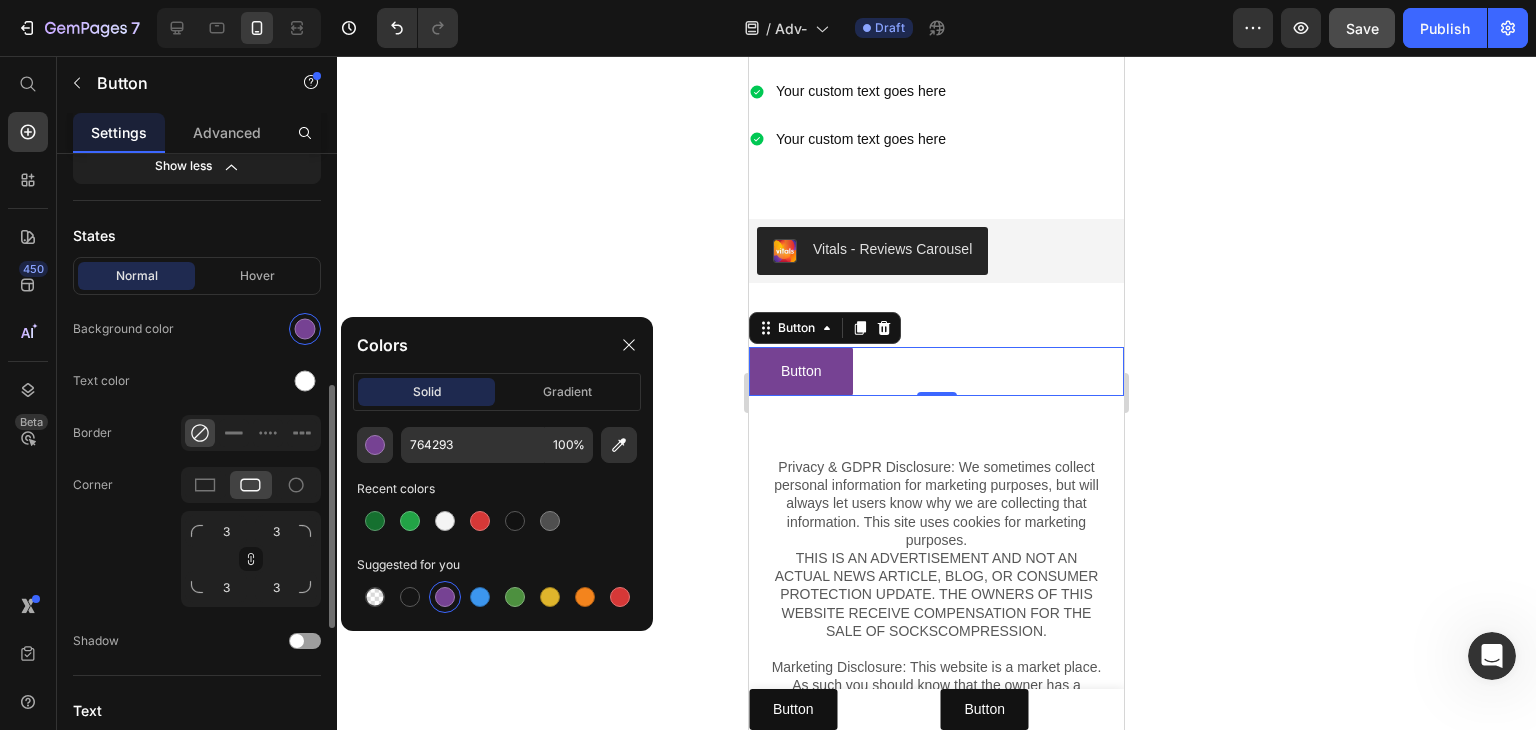 click on "Normal Hover Background color Text color Border Corner 3 3 3 3 Shadow" 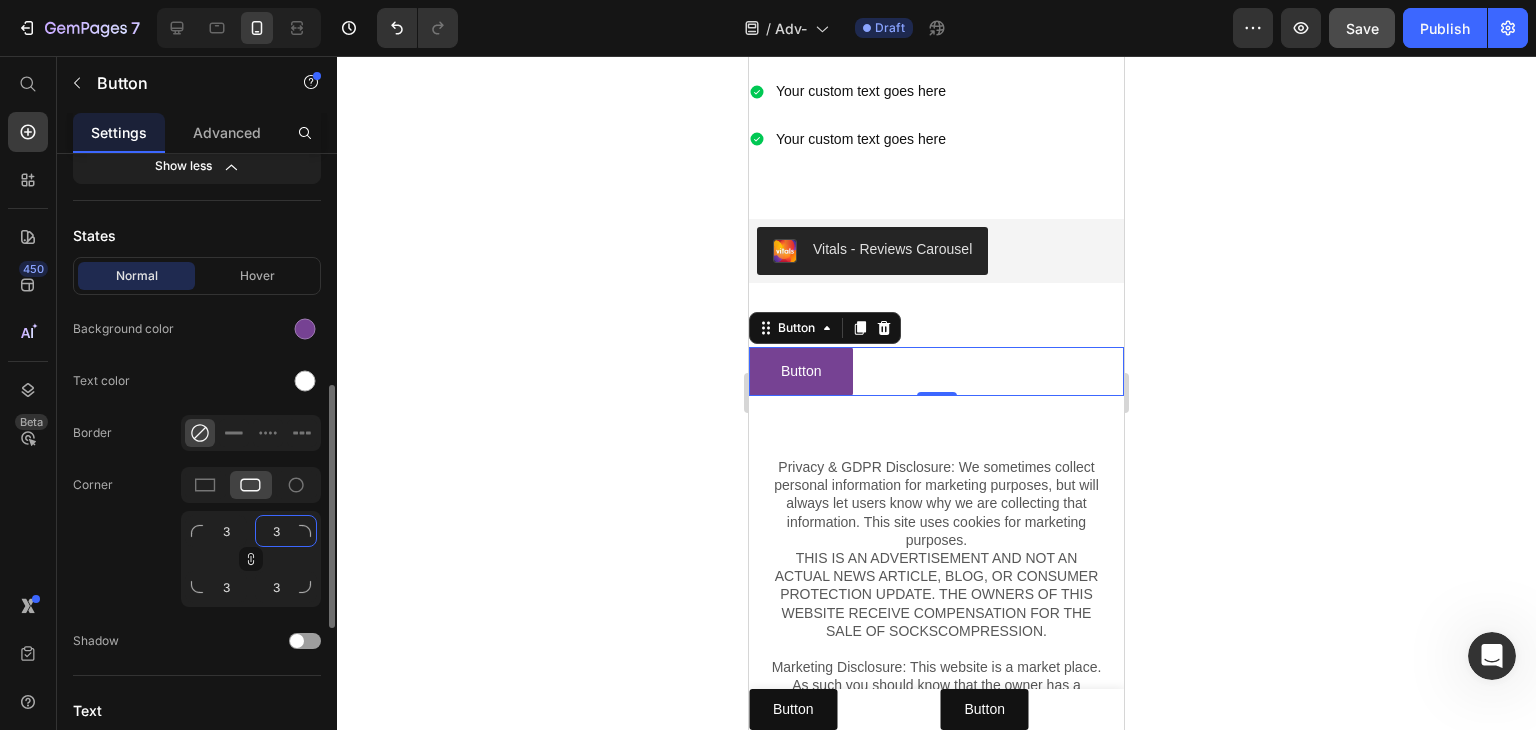 click on "3" 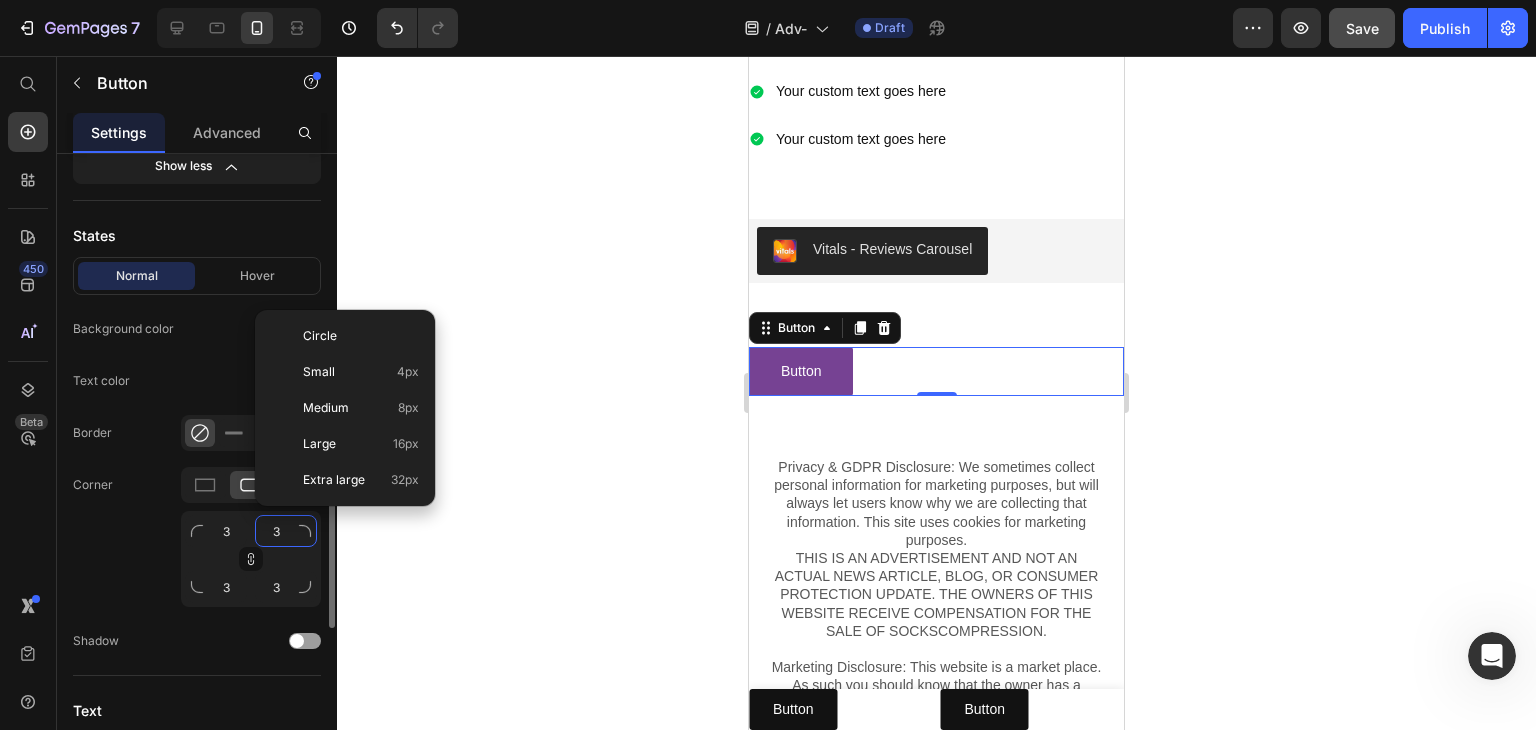 type on "4" 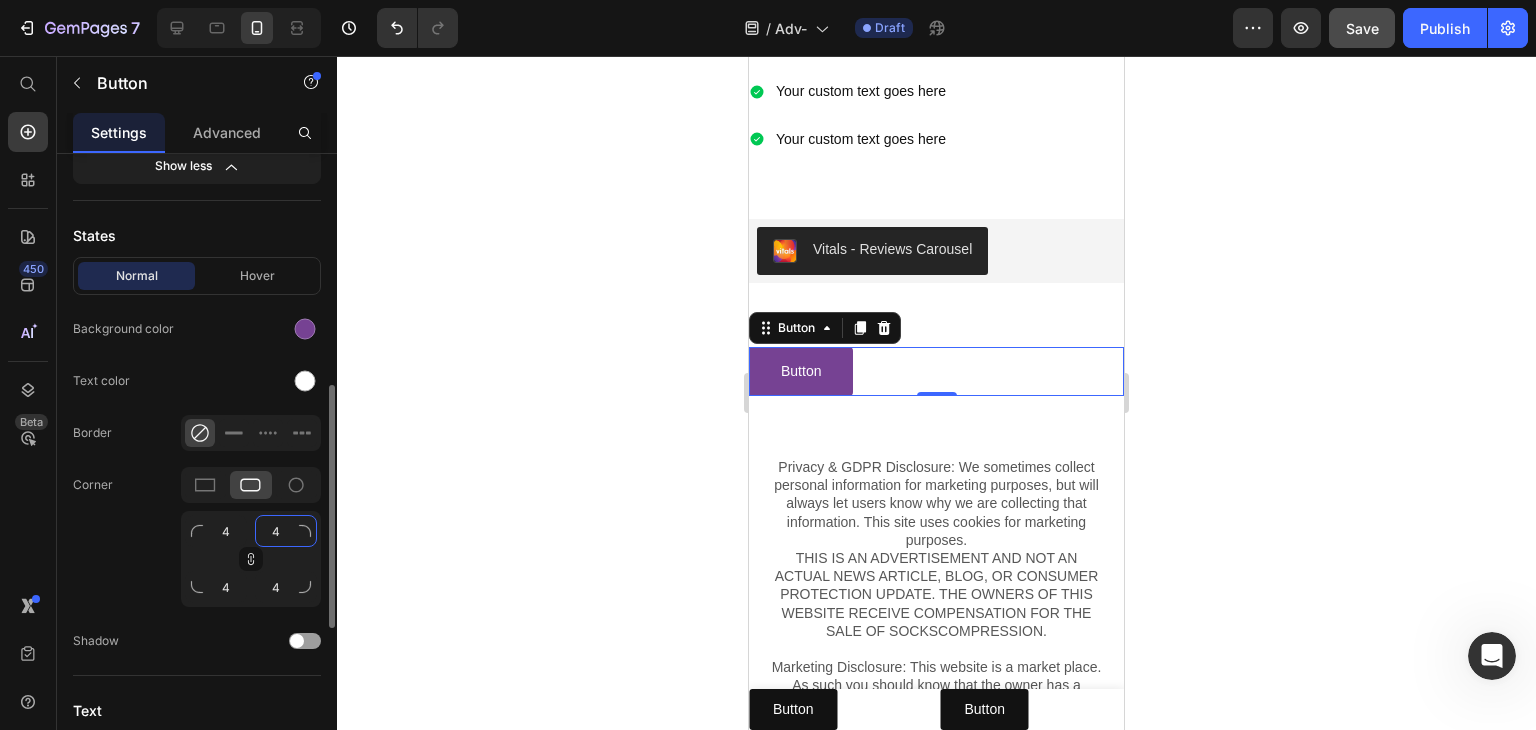 type on "40" 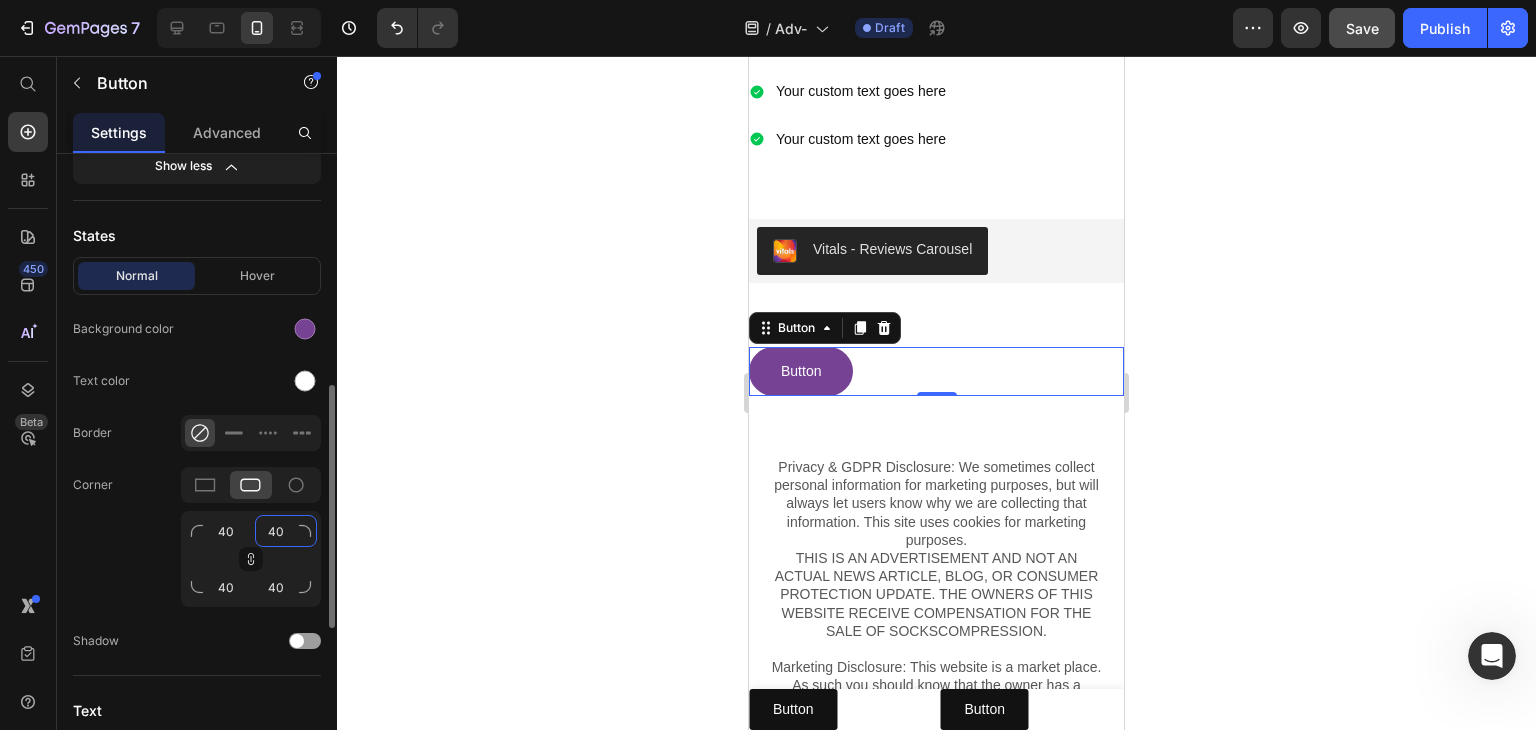 type on "40" 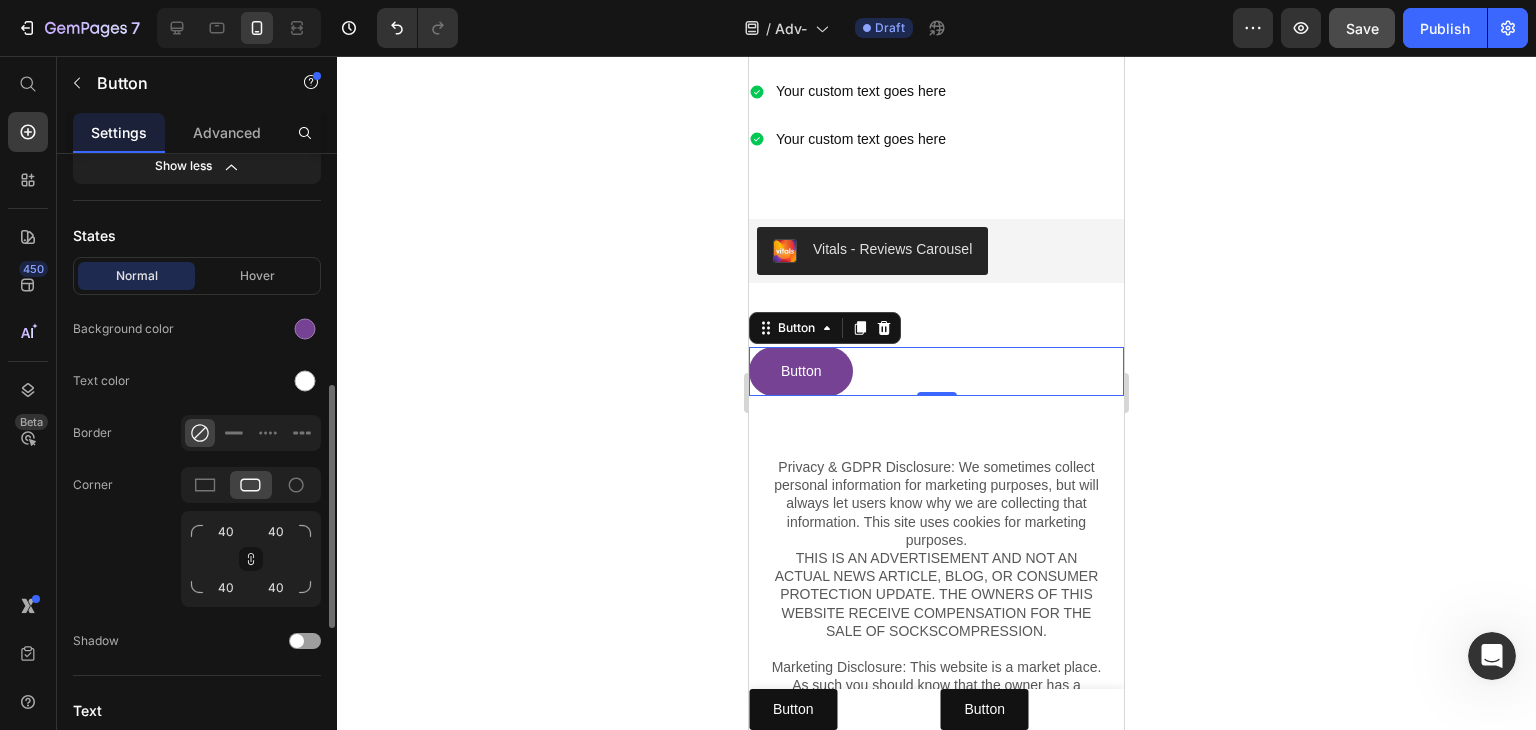 click on "Corner 40 40 40 40" 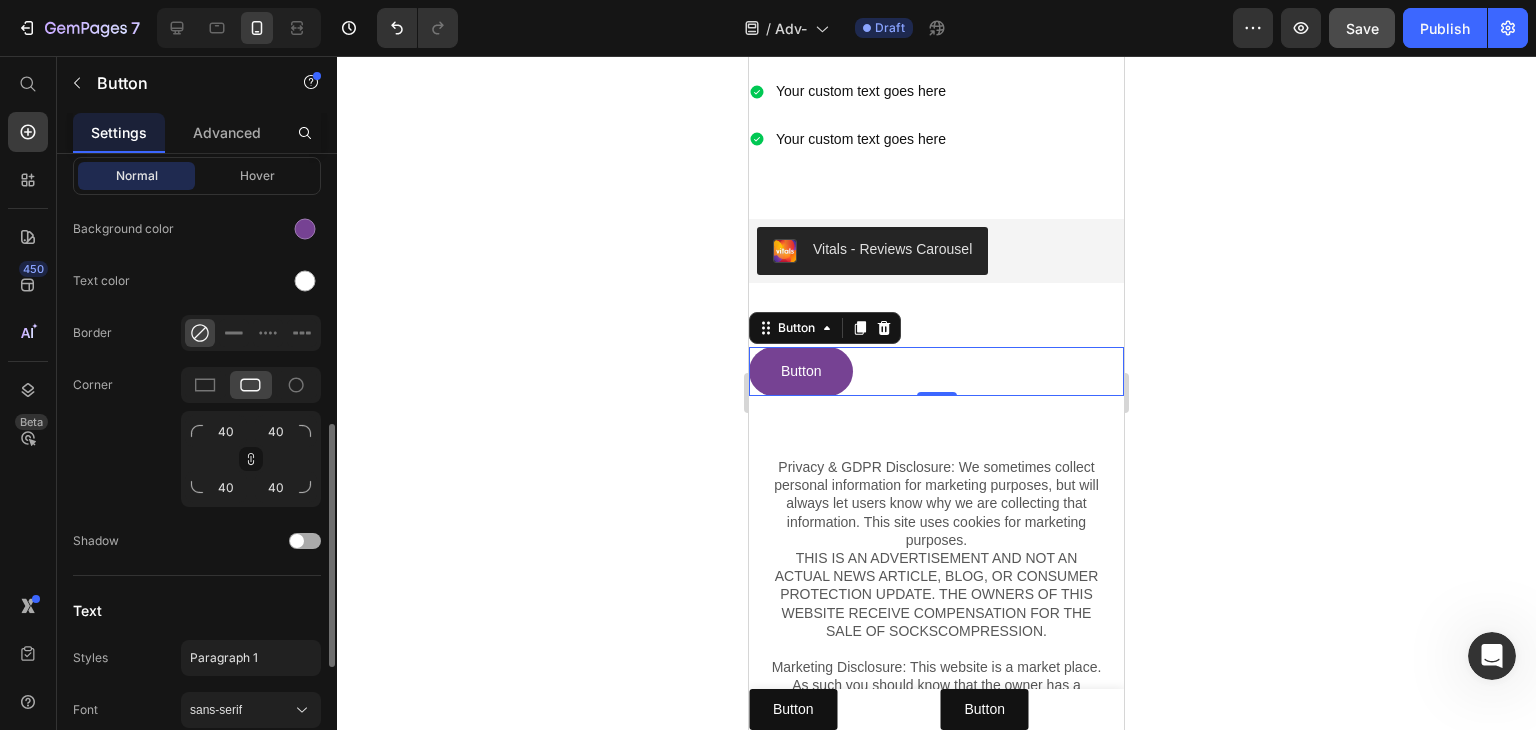 click at bounding box center (297, 541) 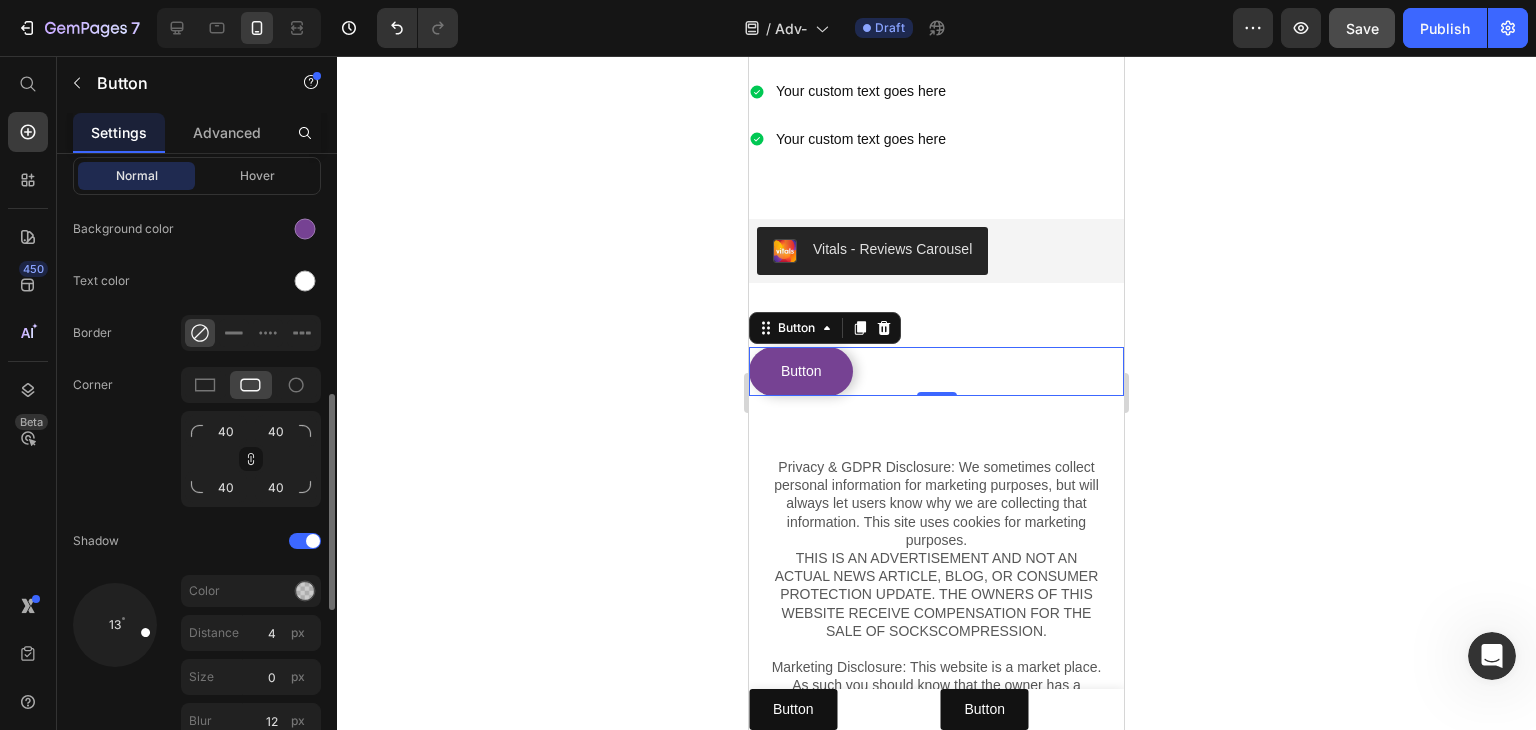 drag, startPoint x: 122, startPoint y: 644, endPoint x: 128, endPoint y: 624, distance: 20.880613 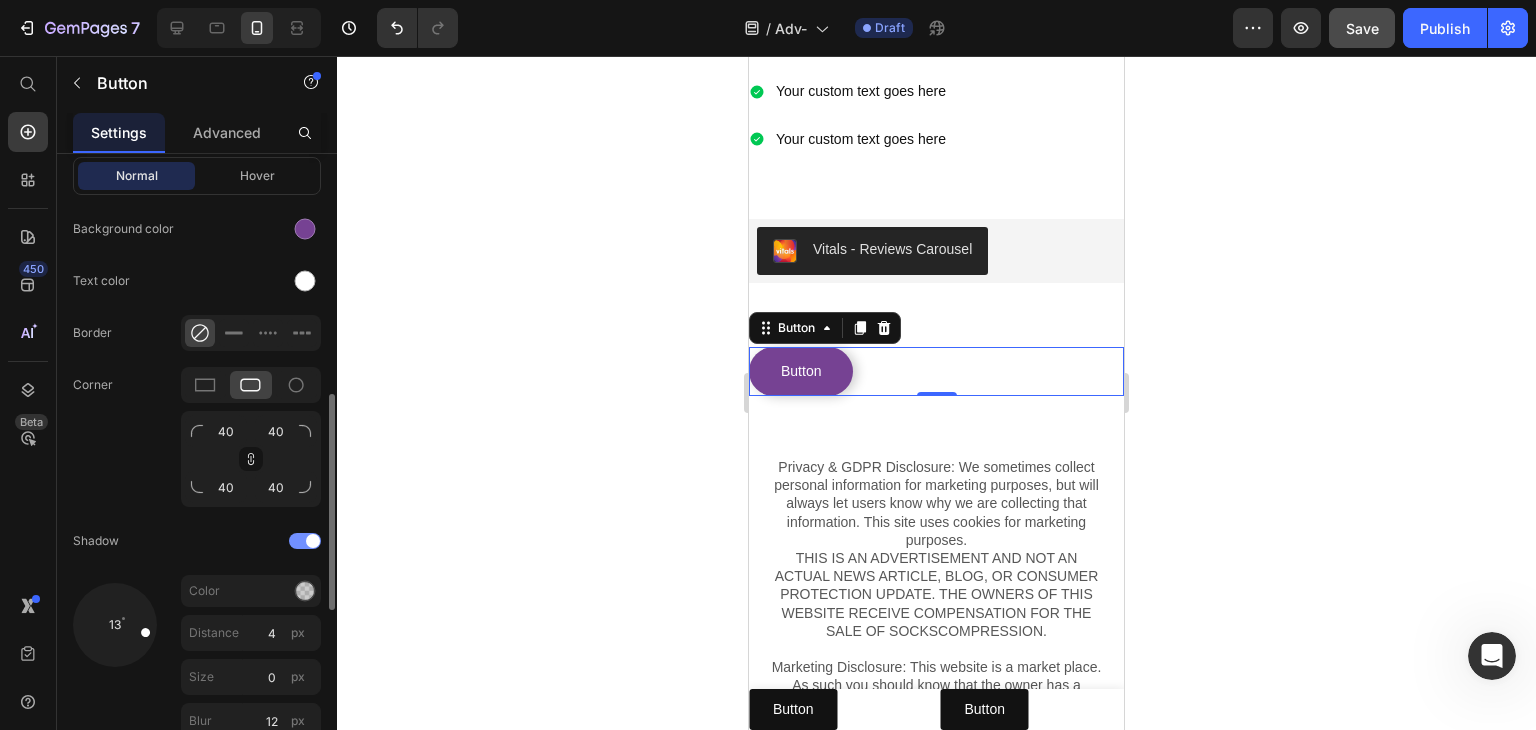 click at bounding box center (305, 541) 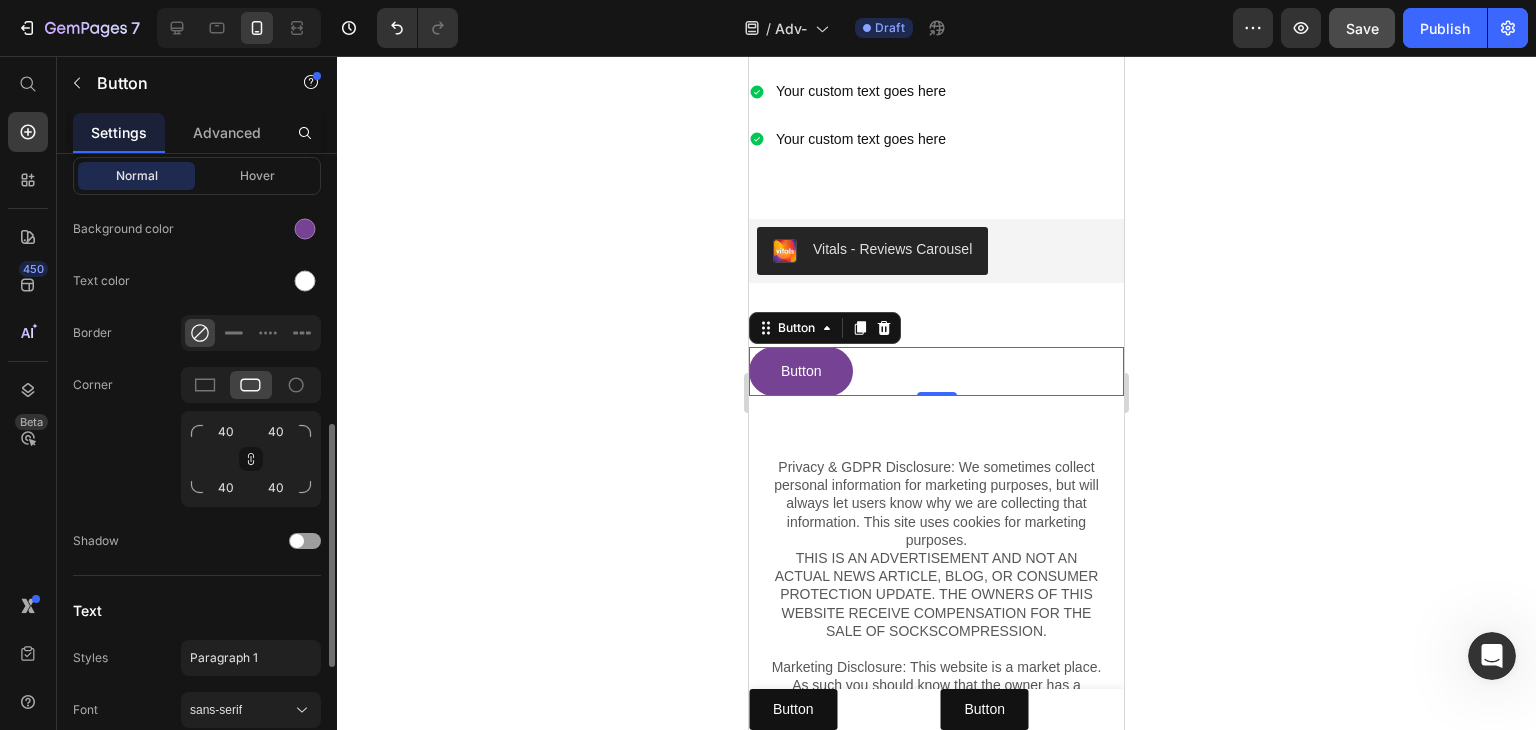 scroll, scrollTop: 800, scrollLeft: 0, axis: vertical 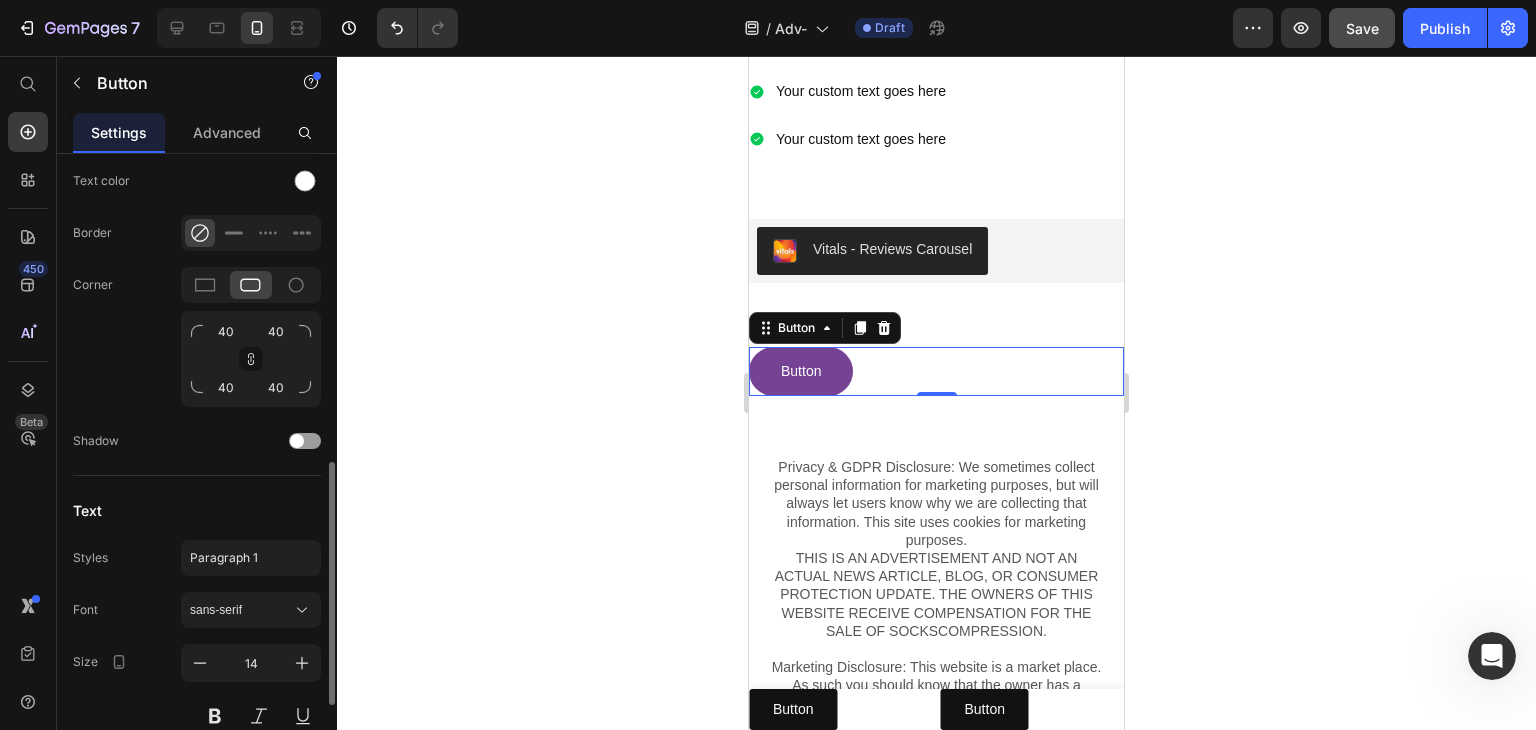 click on "Text" at bounding box center [197, 510] 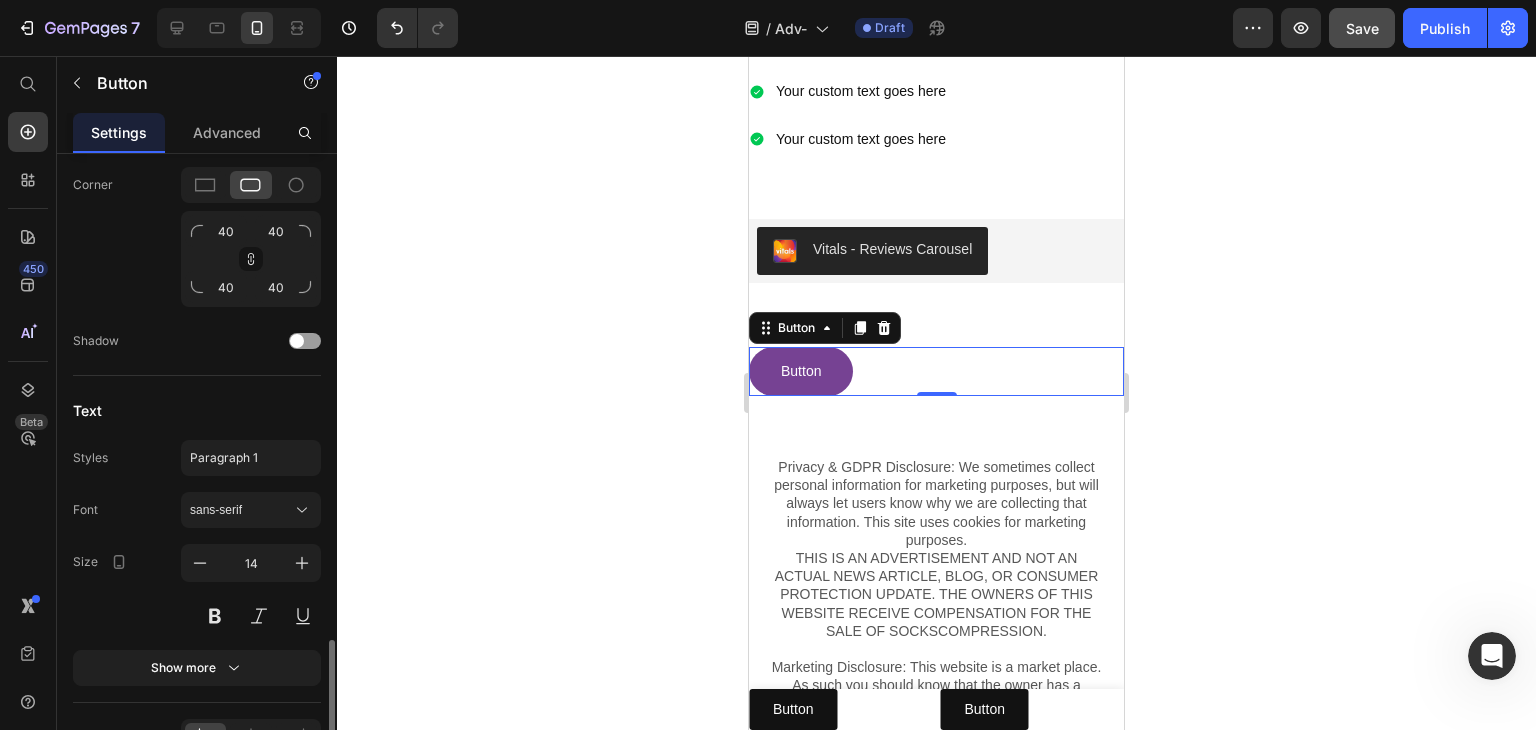 scroll, scrollTop: 1000, scrollLeft: 0, axis: vertical 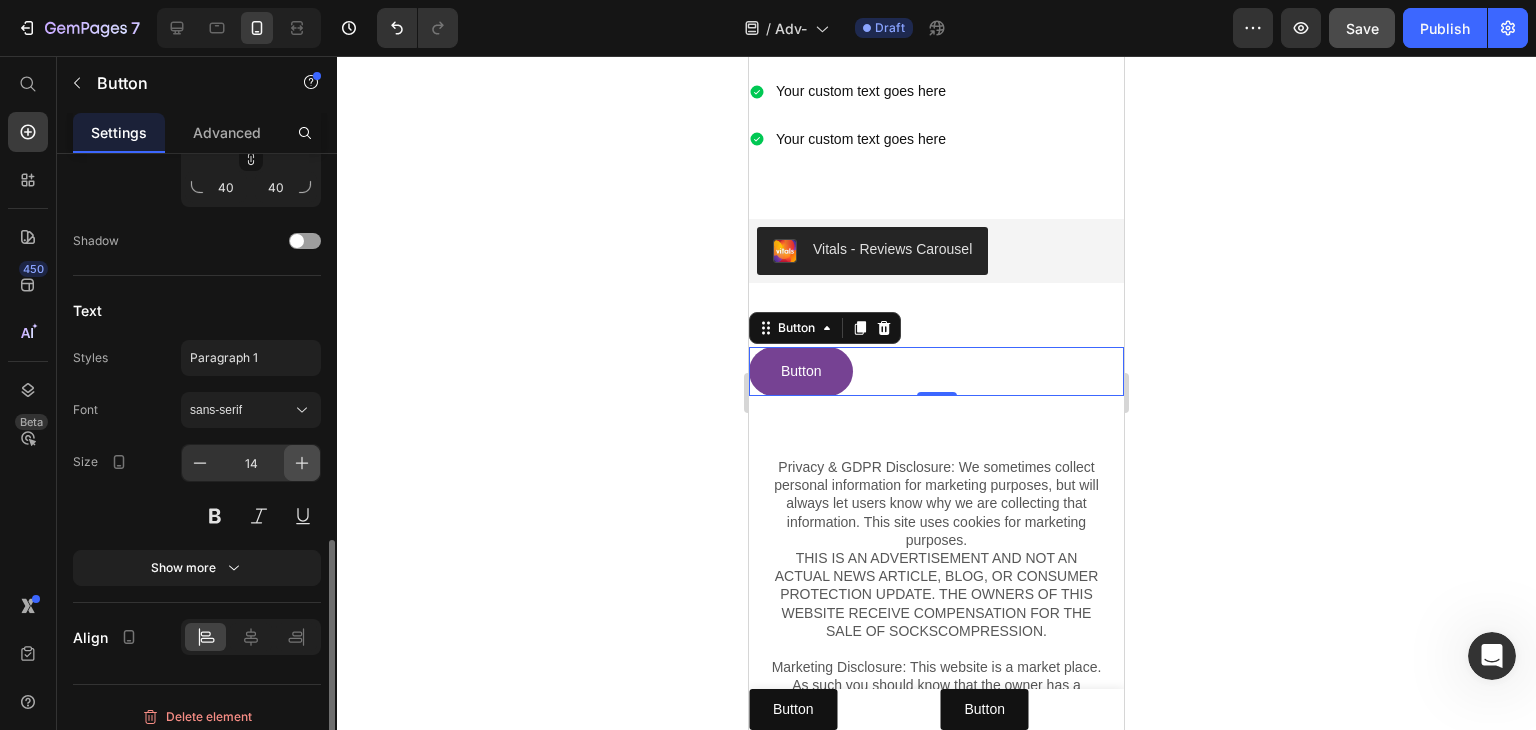 click 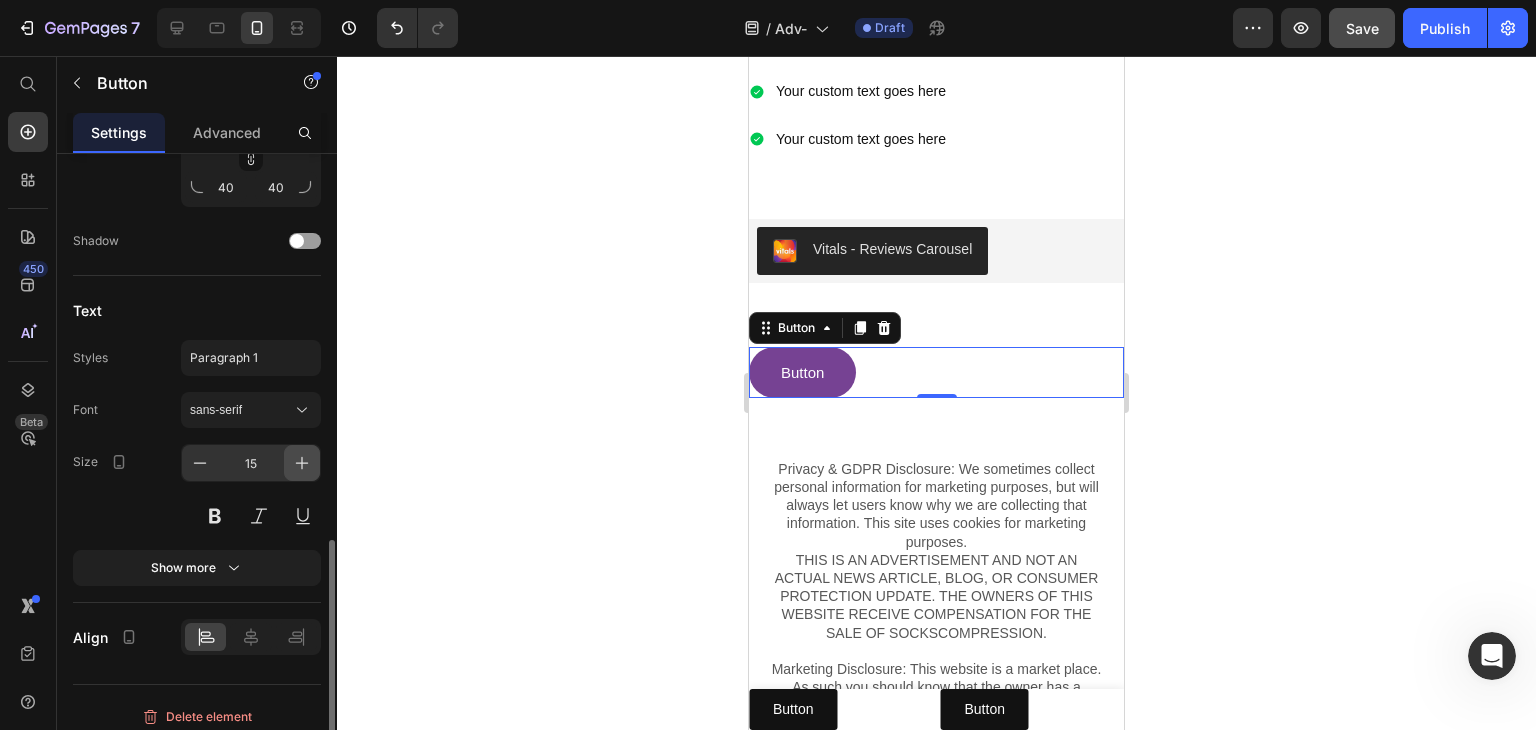 click 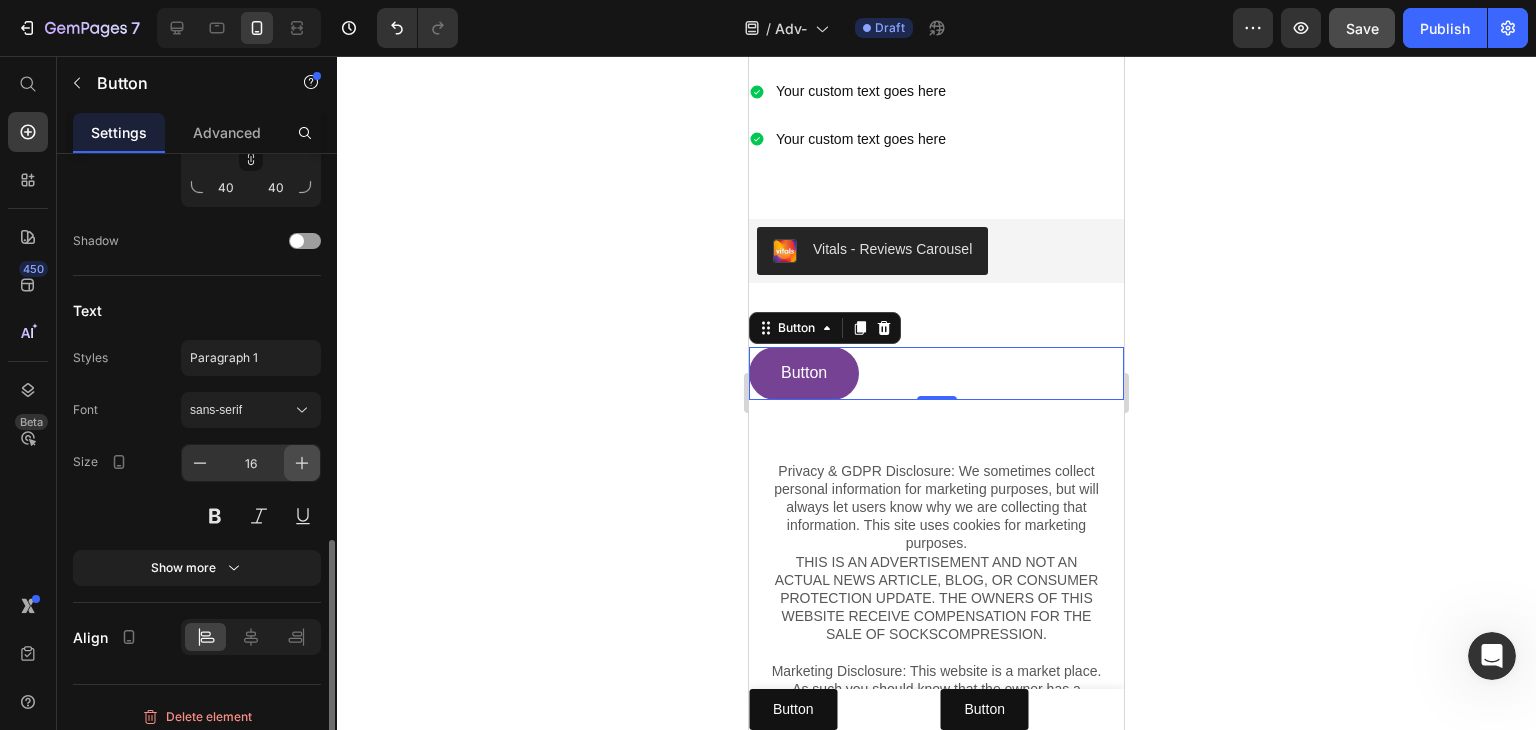 click 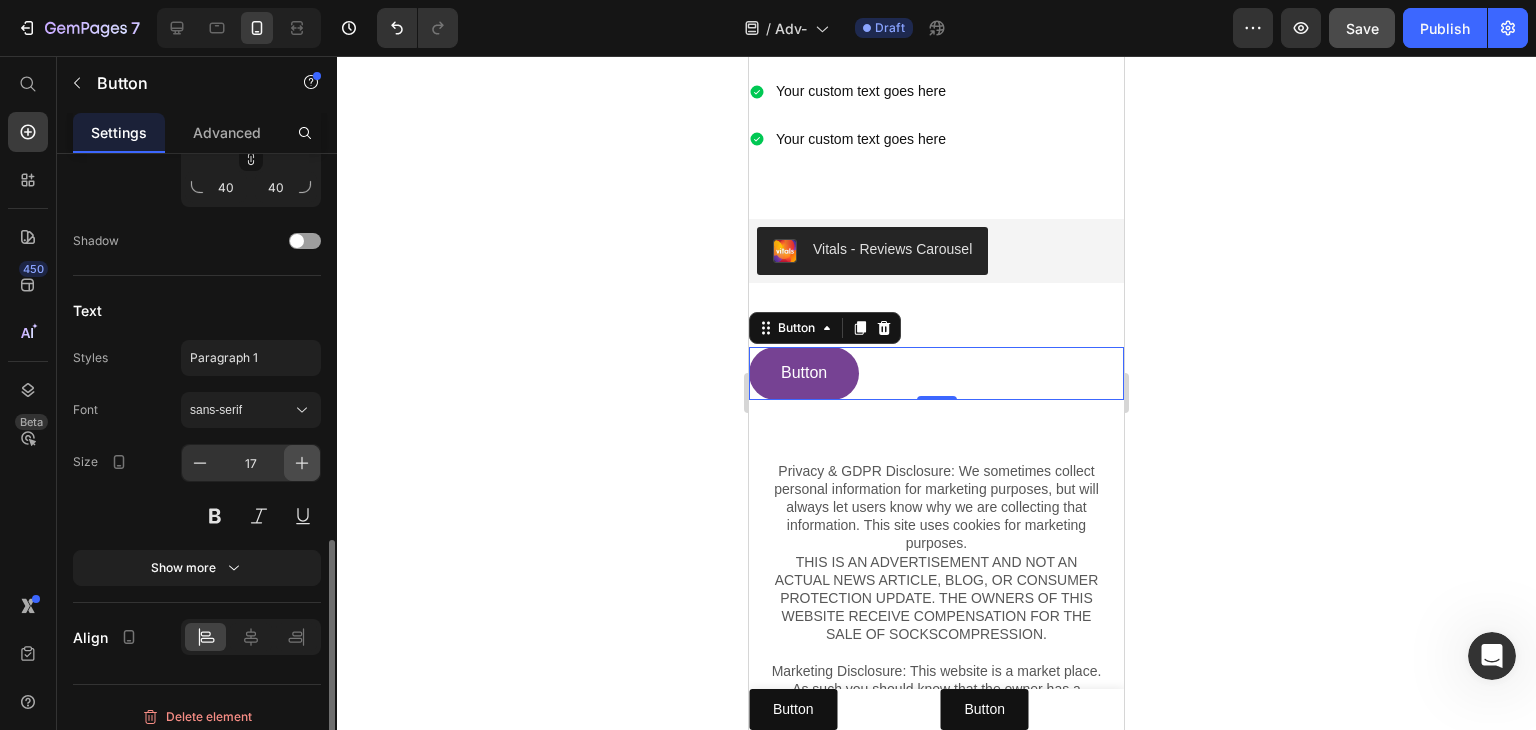 click 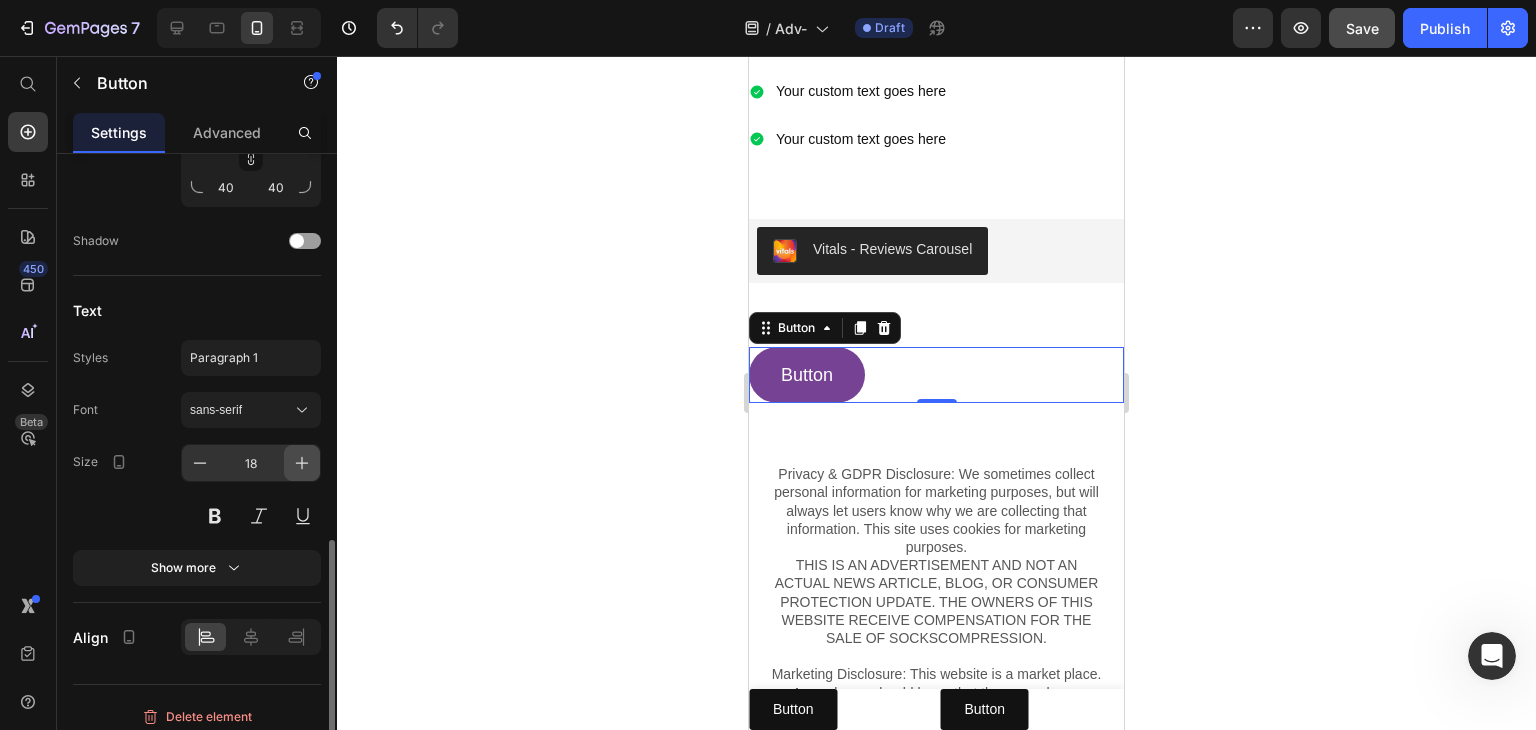 click 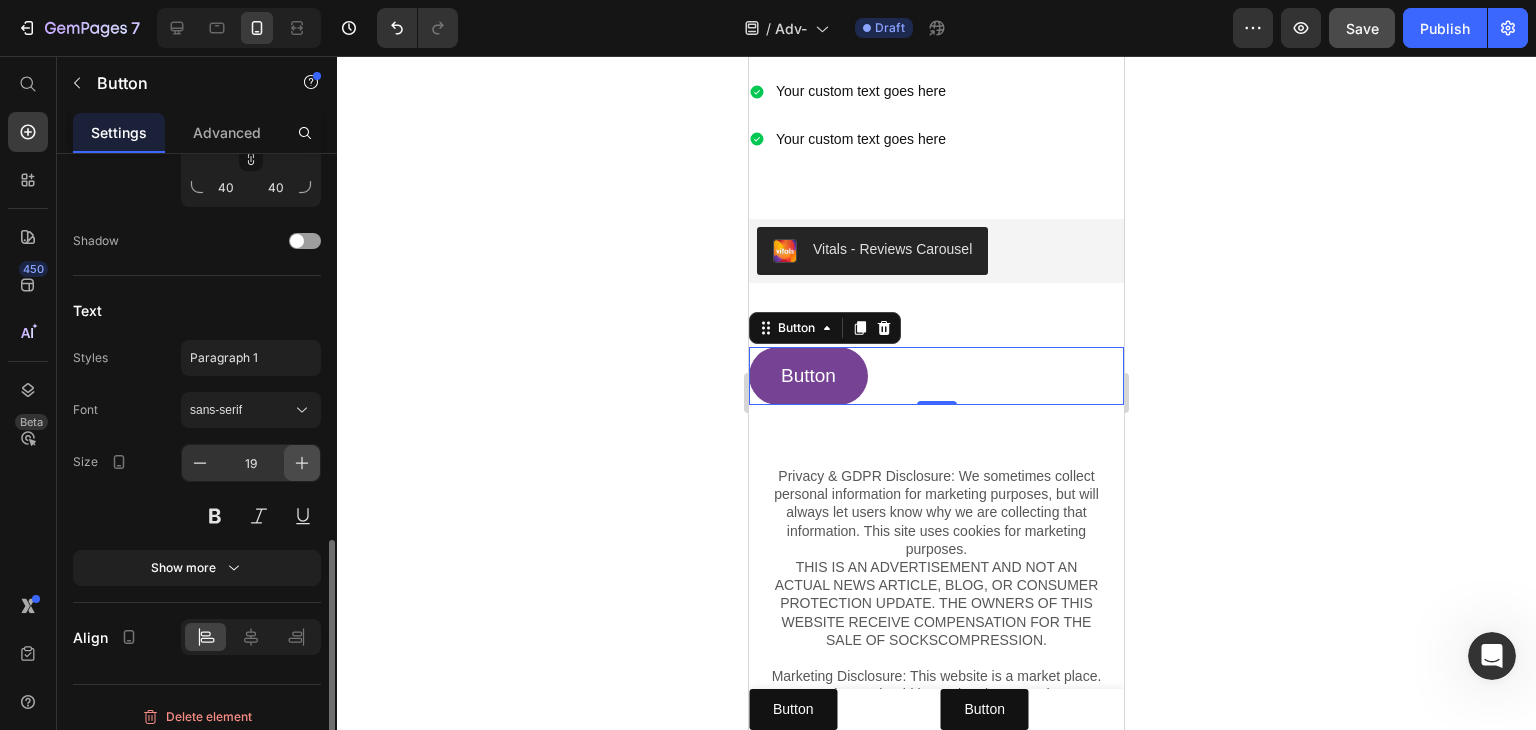 click 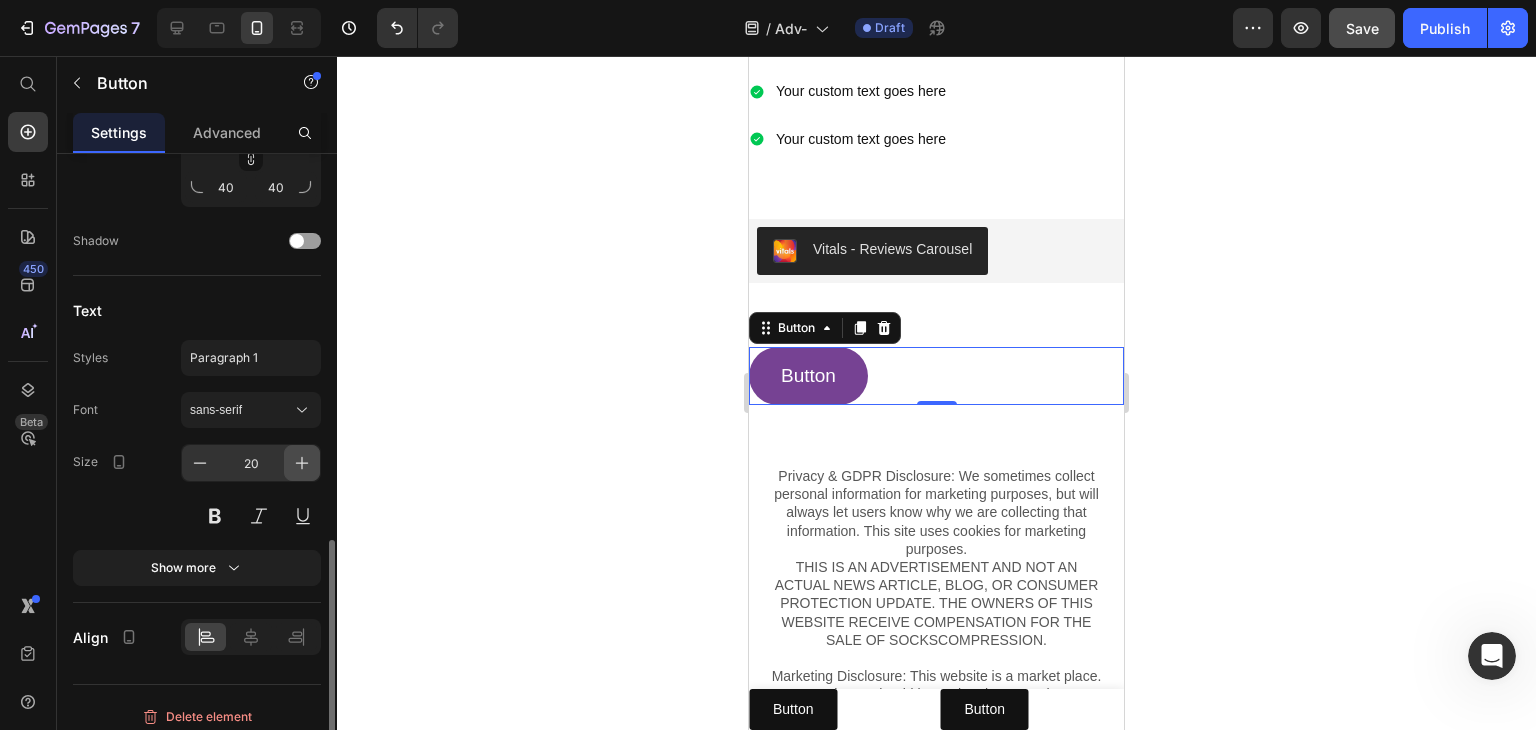 click 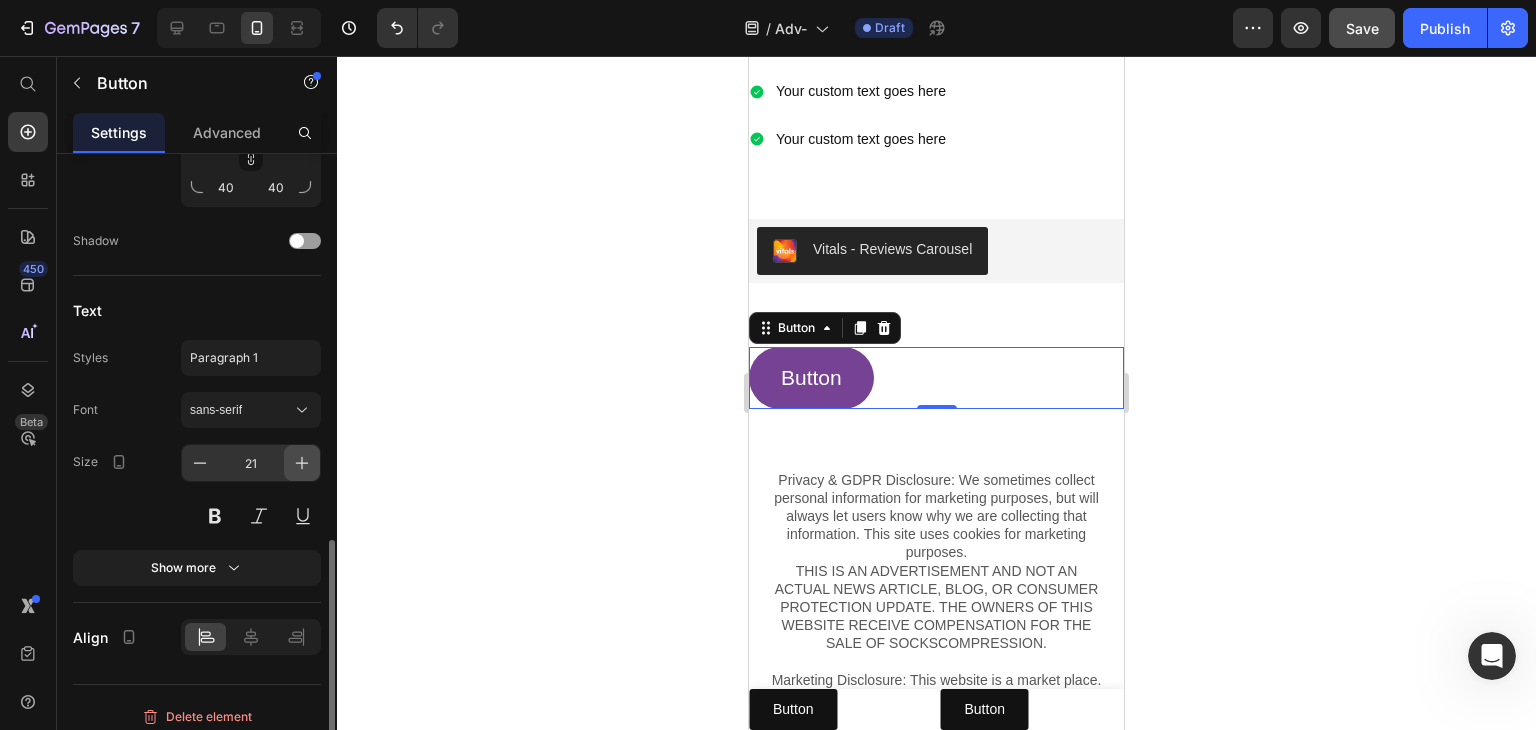 click 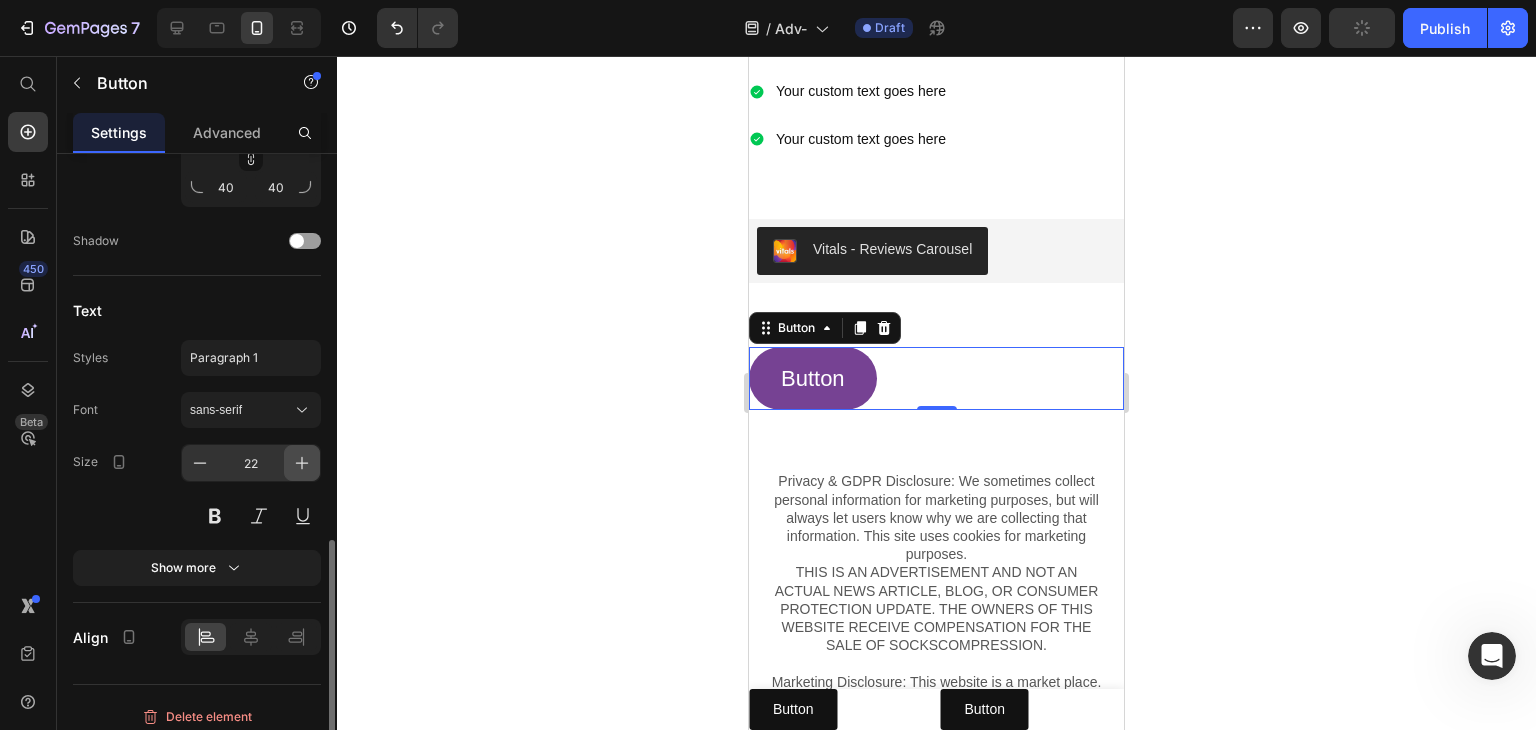 click 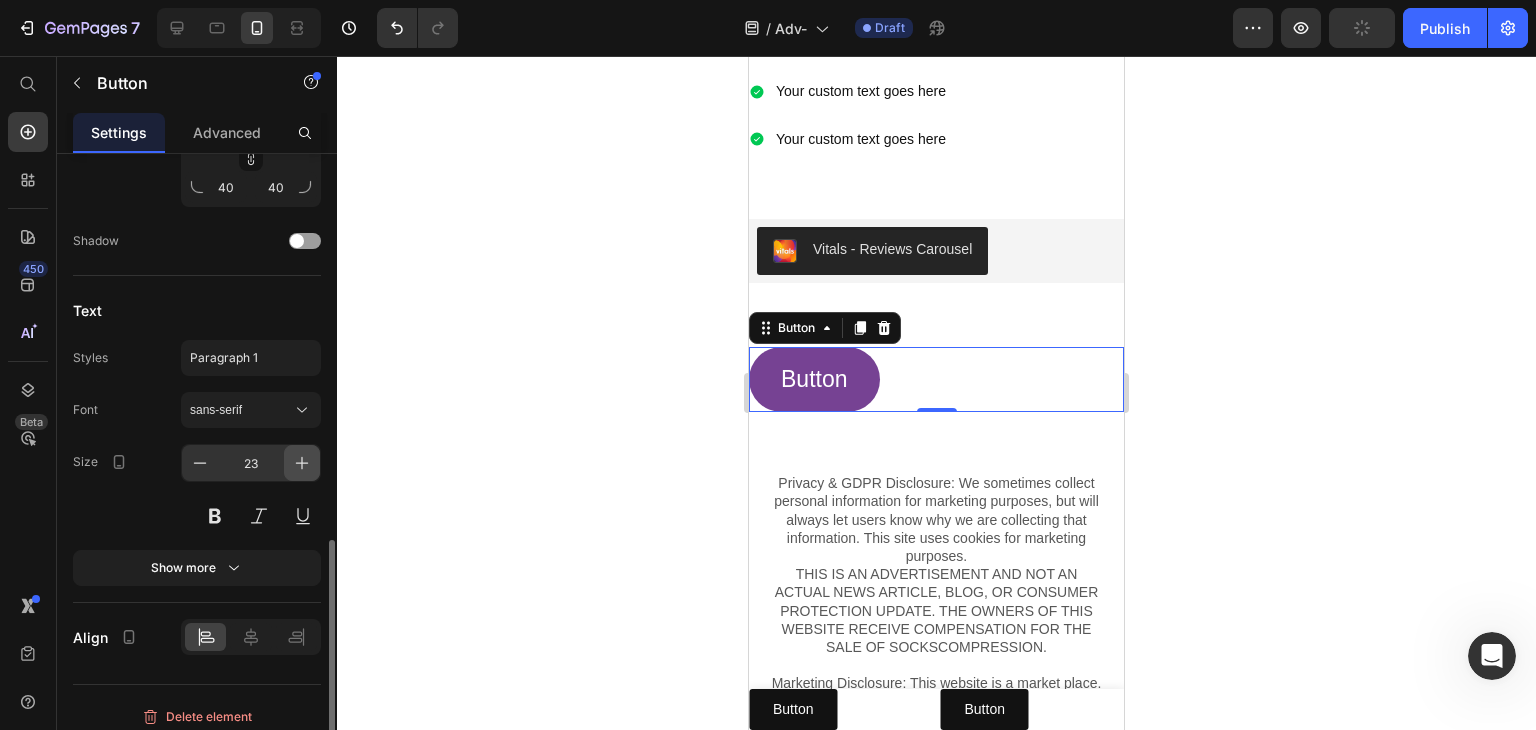 click 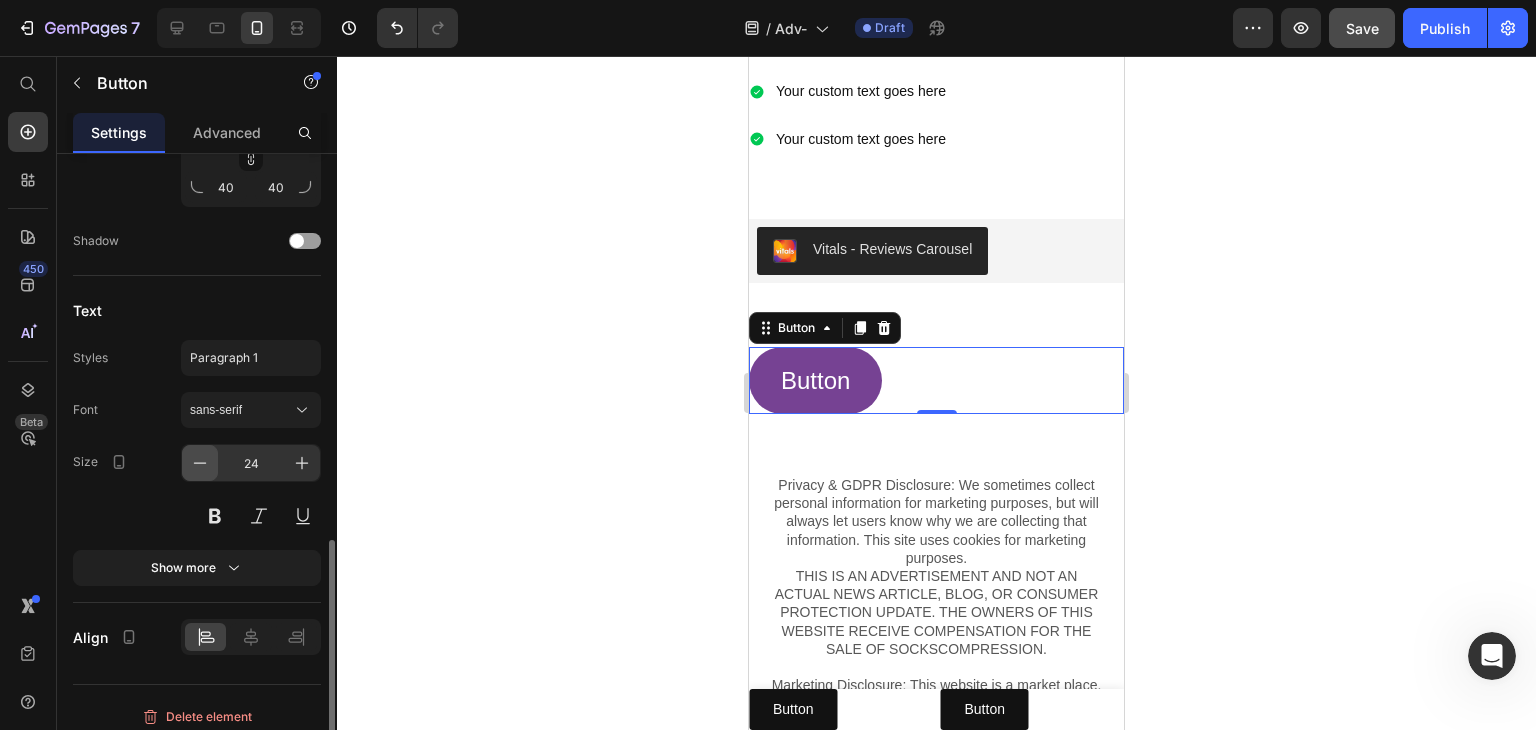 click 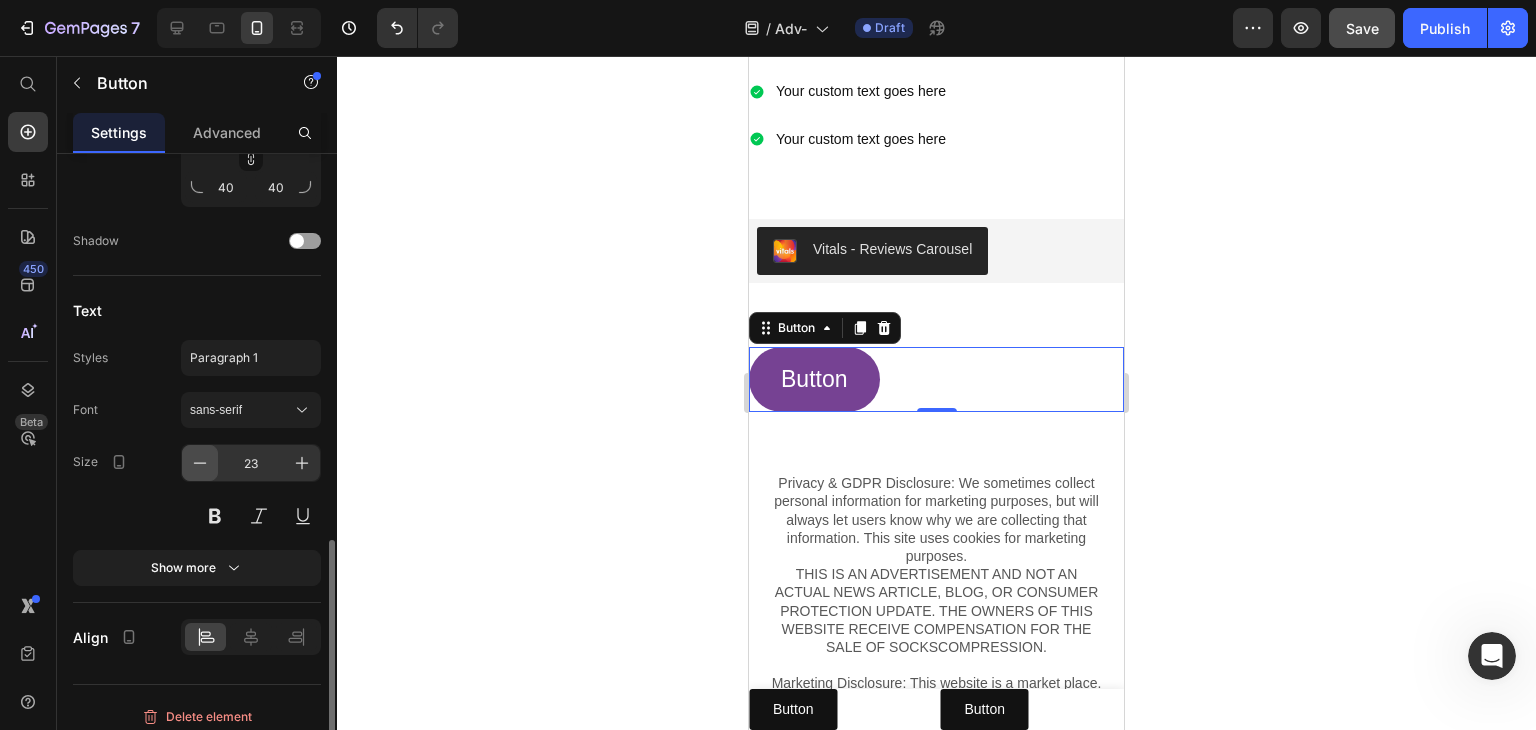 click 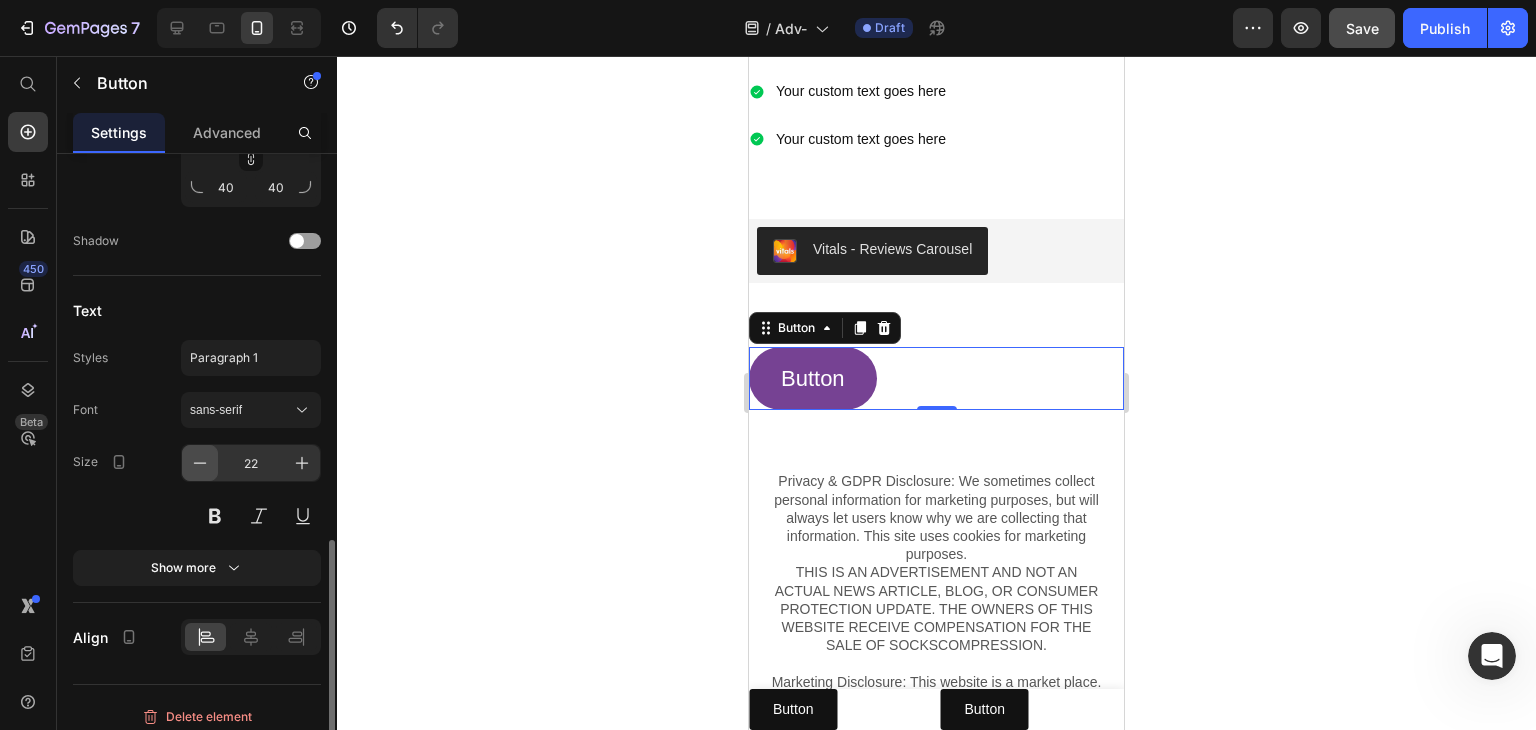 click 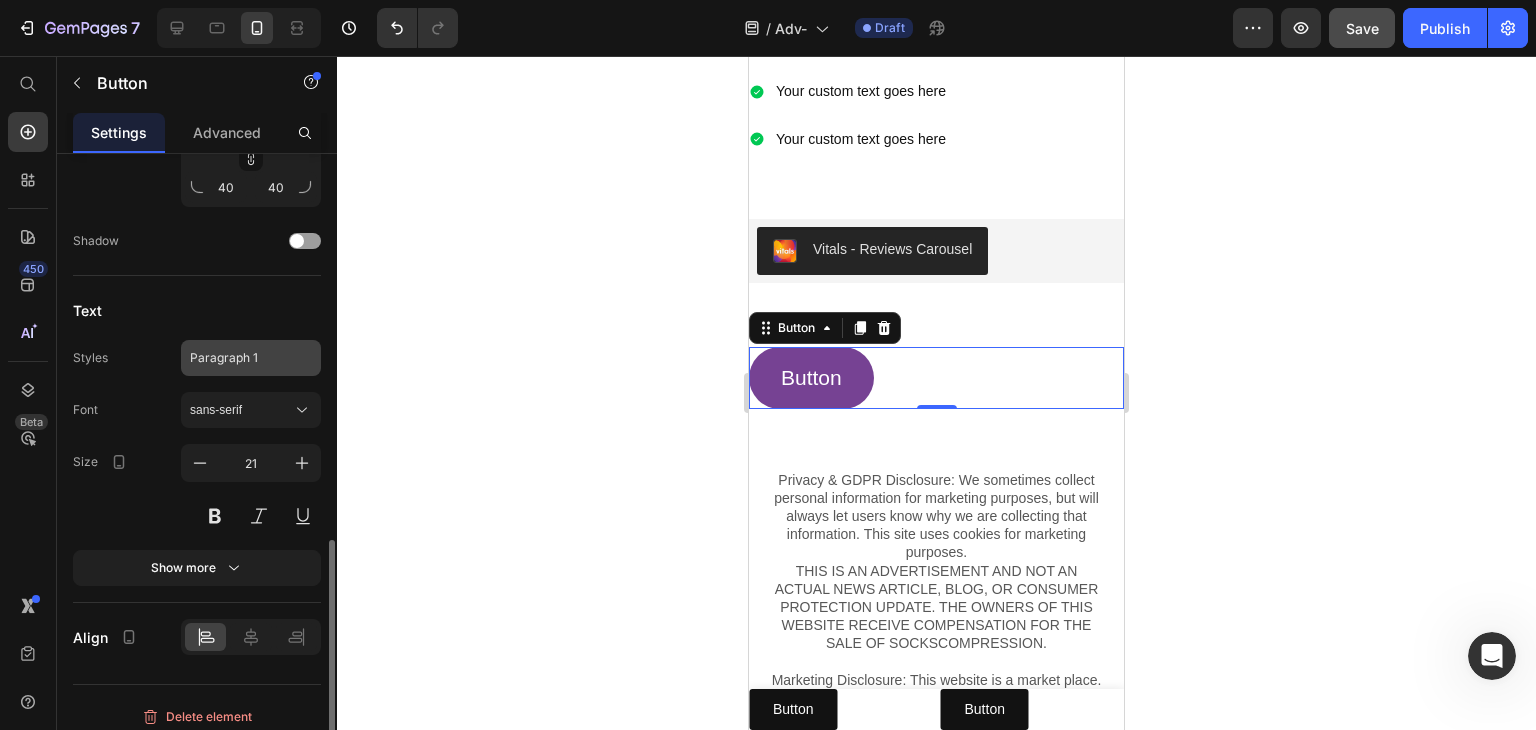 click on "Paragraph 1" at bounding box center (239, 358) 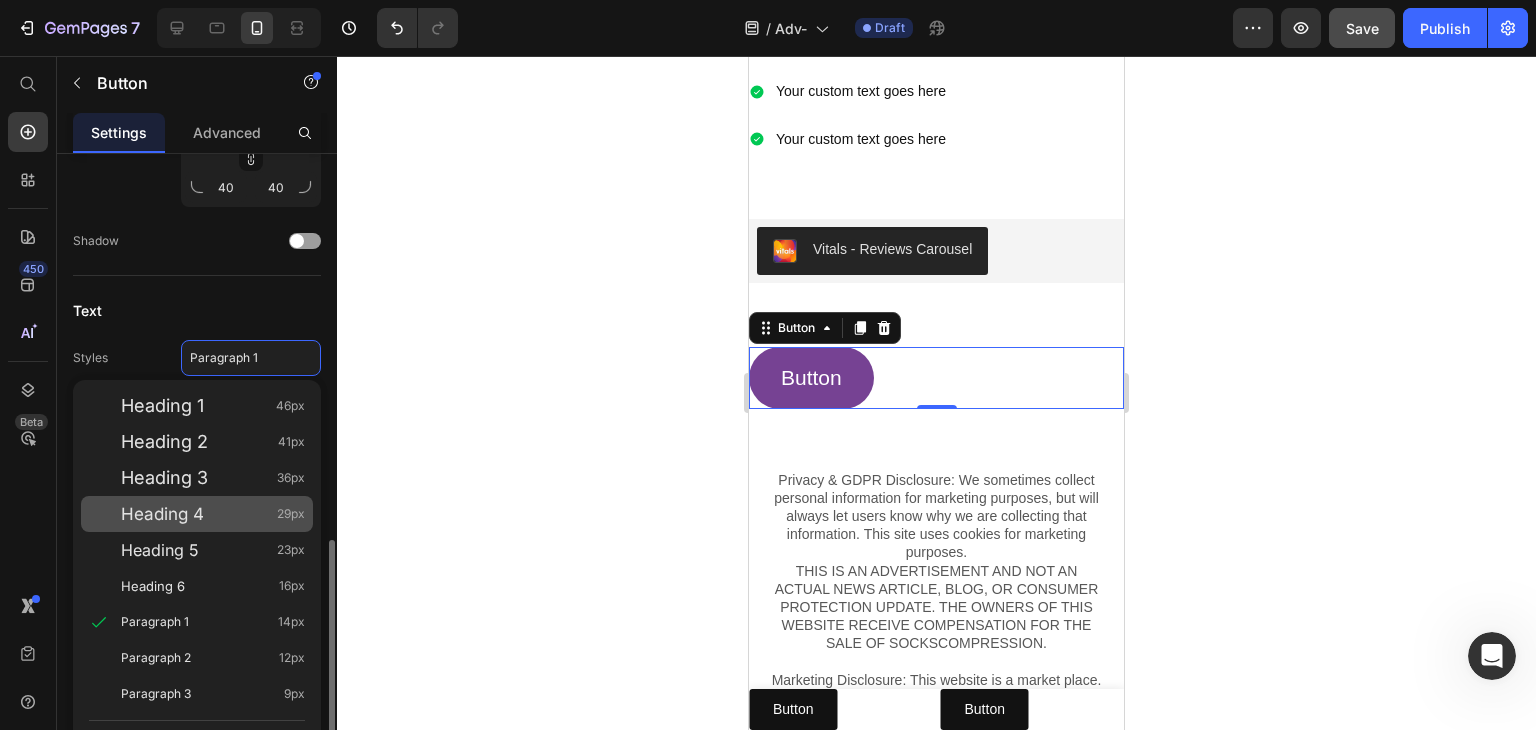 click on "Heading 4 29px" at bounding box center [213, 514] 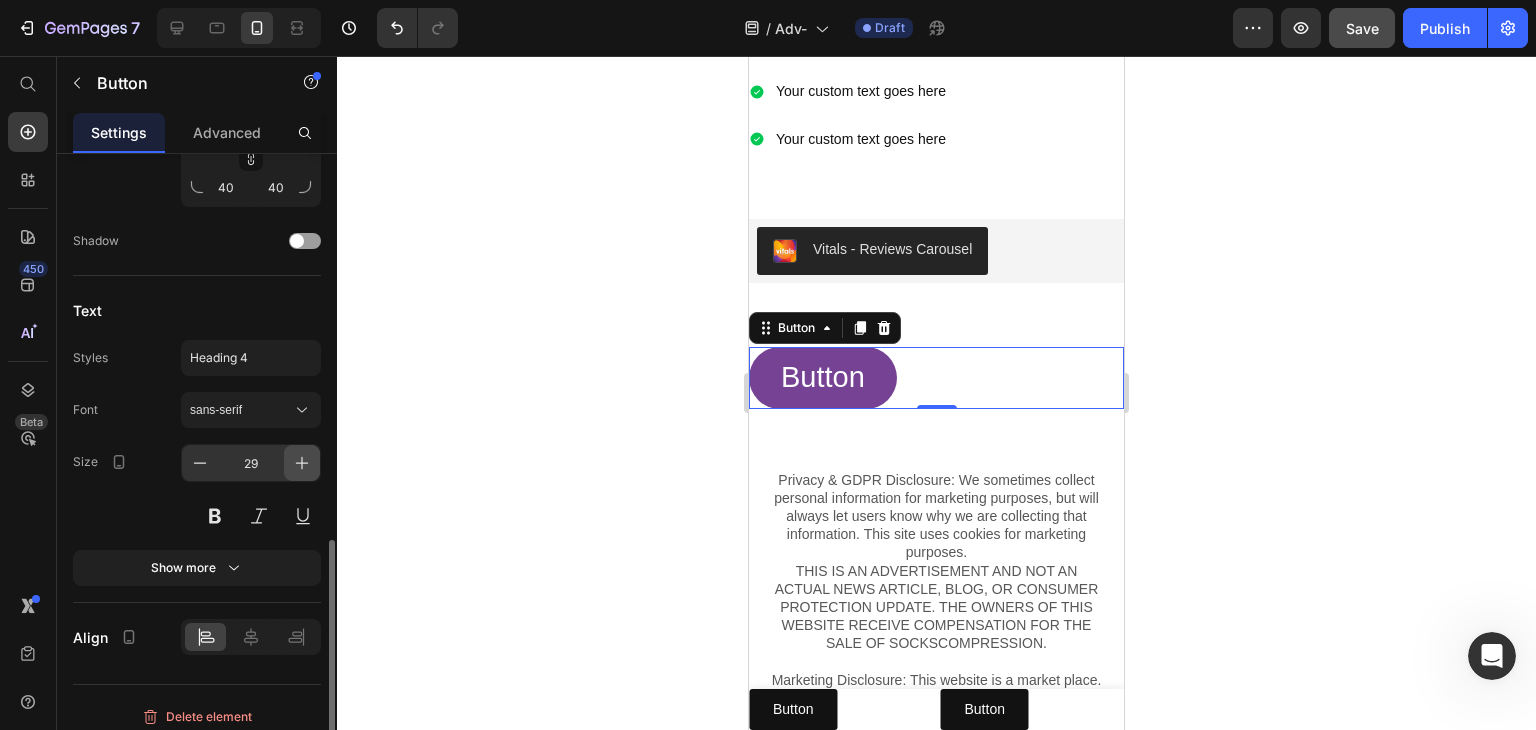 click 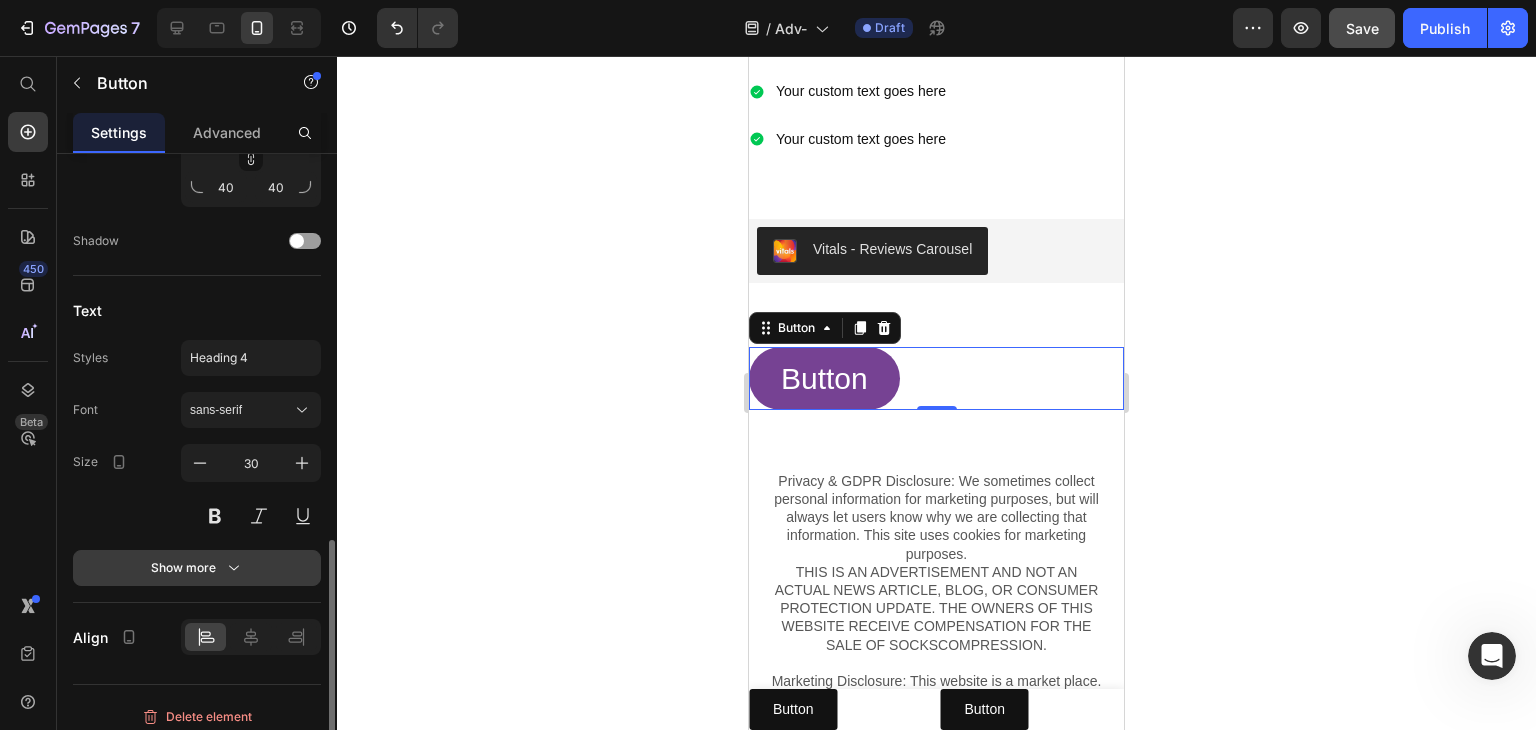 click on "Show more" at bounding box center (197, 568) 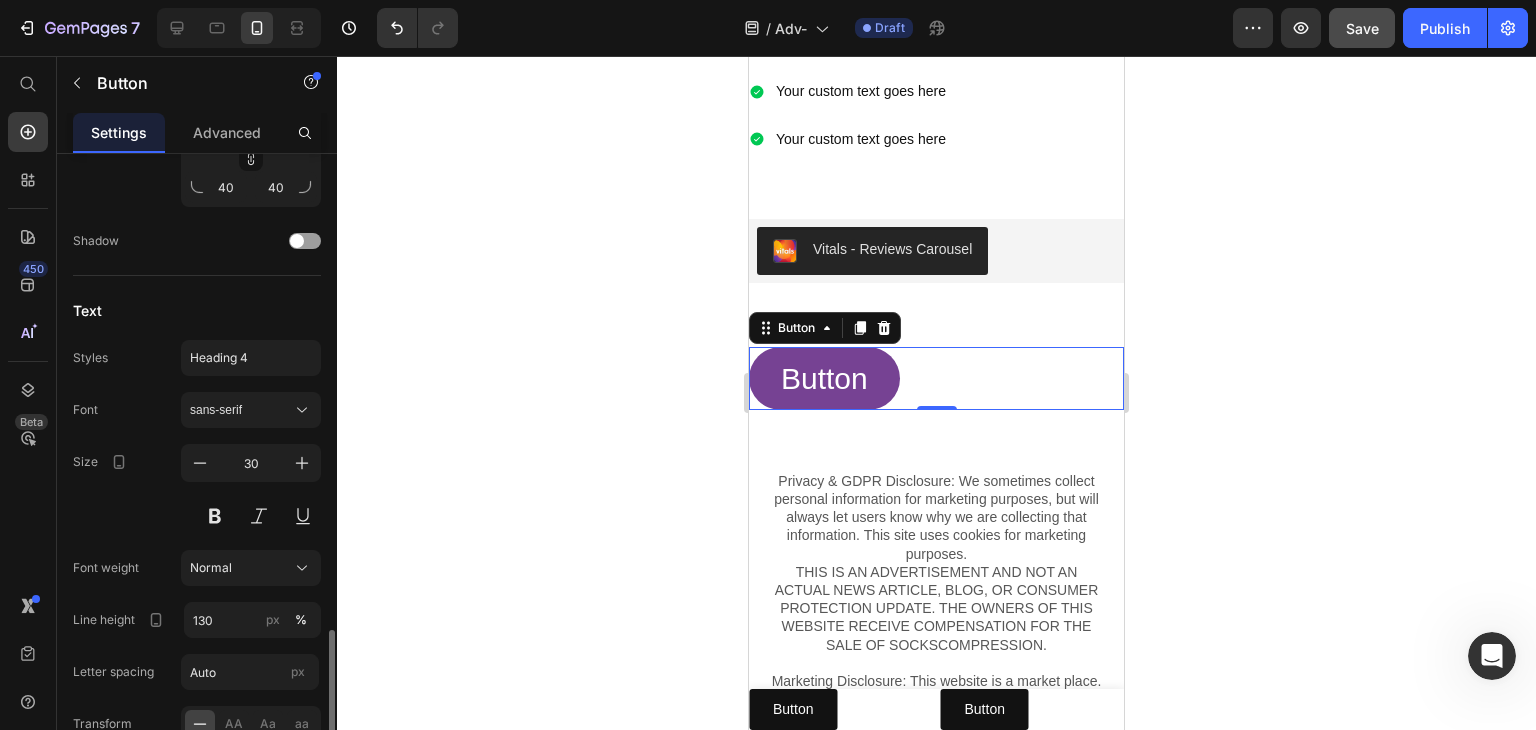scroll, scrollTop: 1100, scrollLeft: 0, axis: vertical 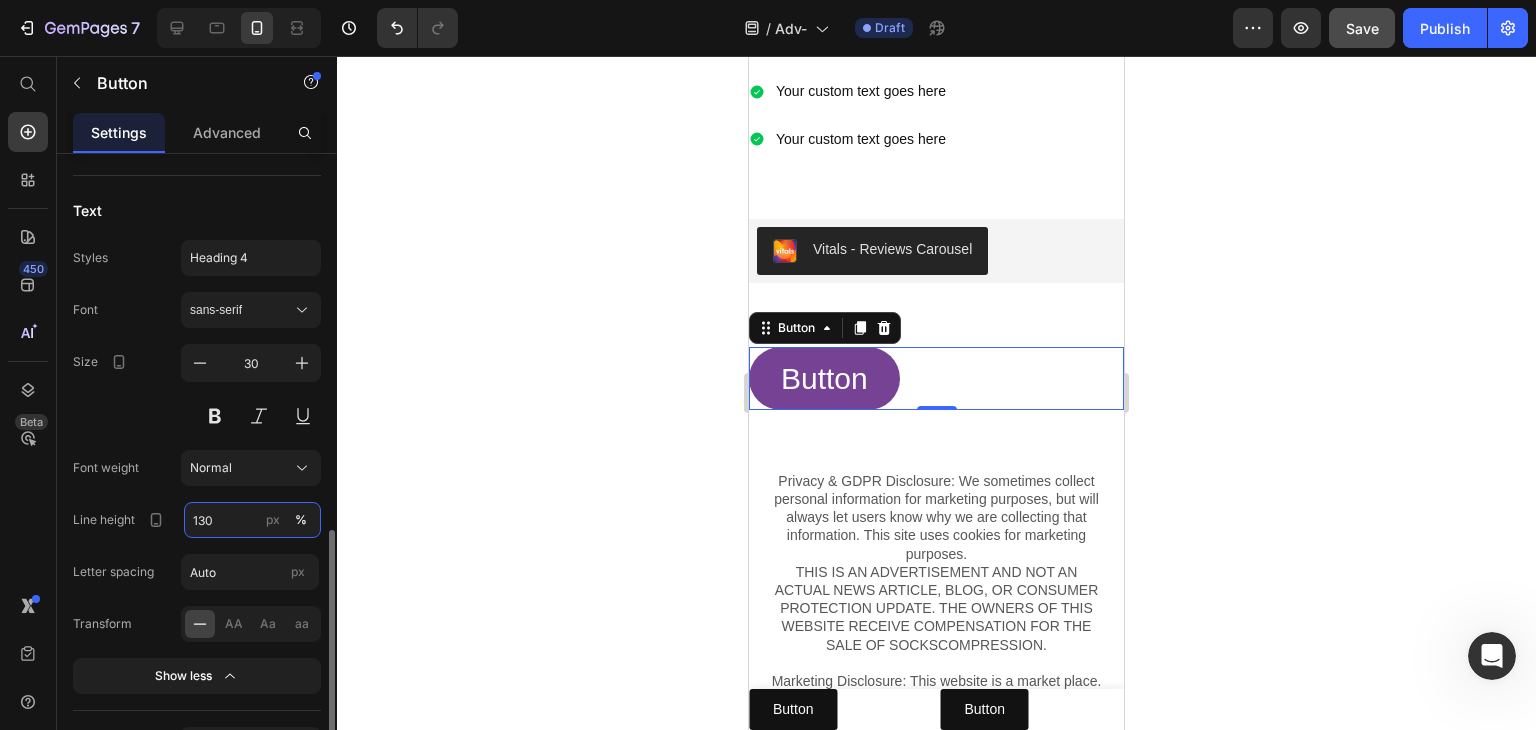 click on "130" at bounding box center (252, 520) 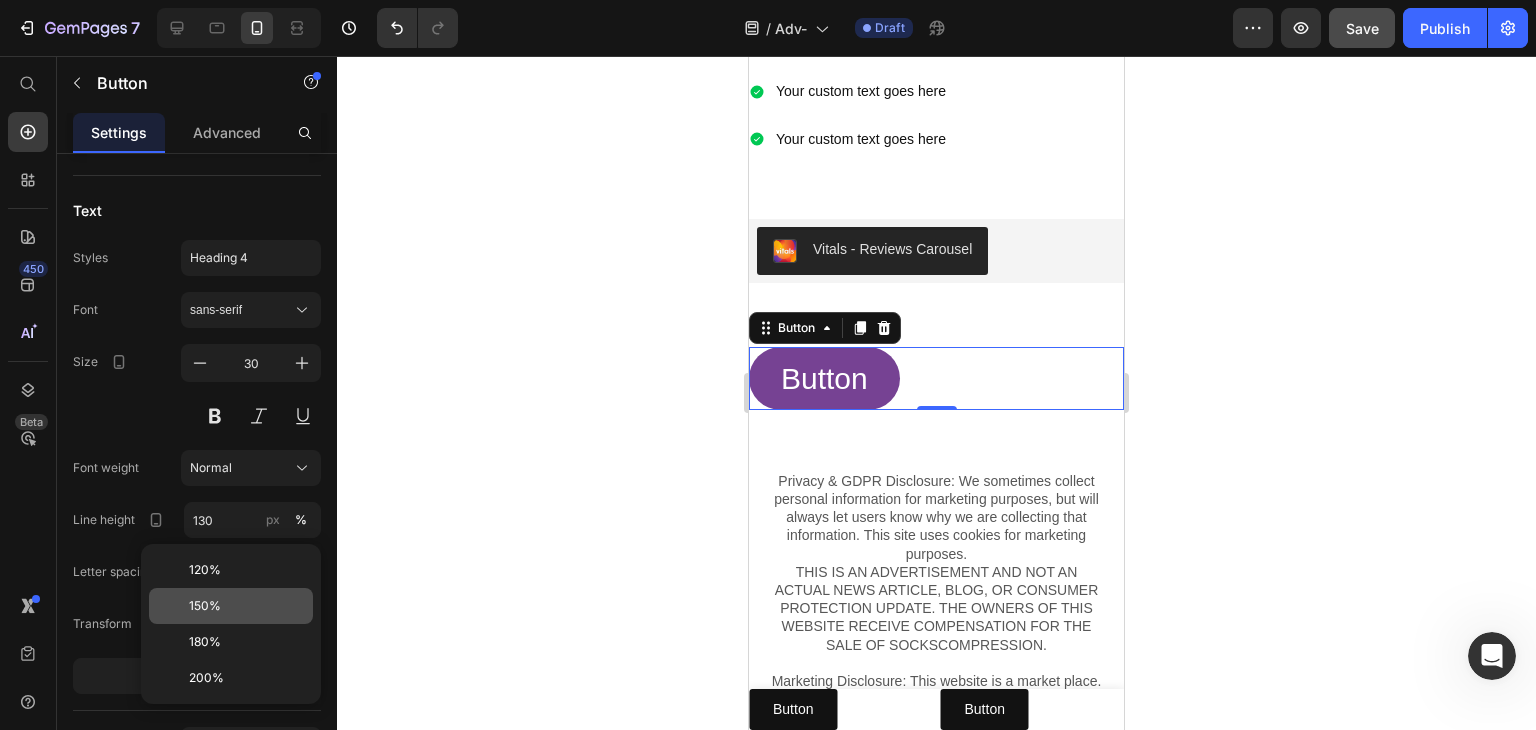 click on "150%" at bounding box center [247, 606] 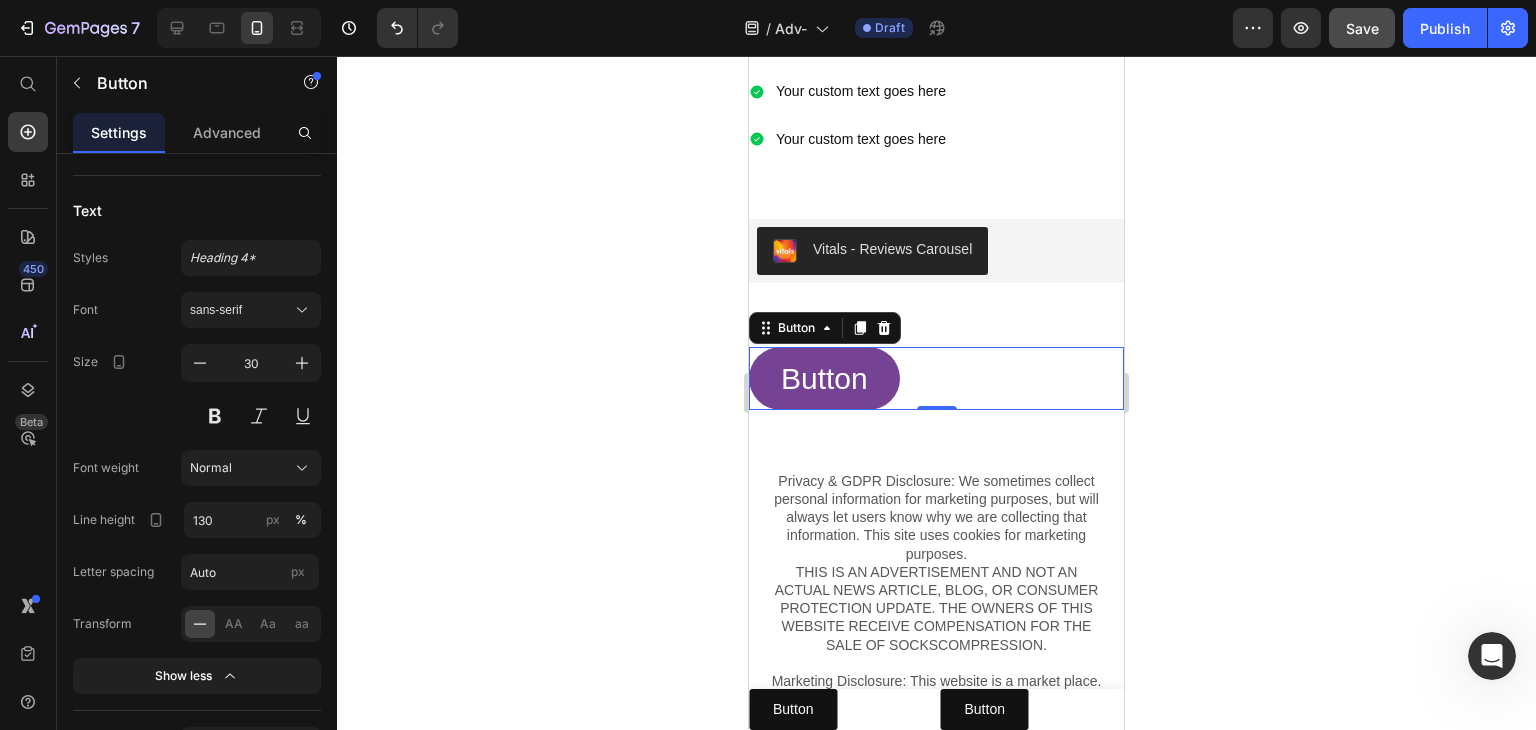 type on "150" 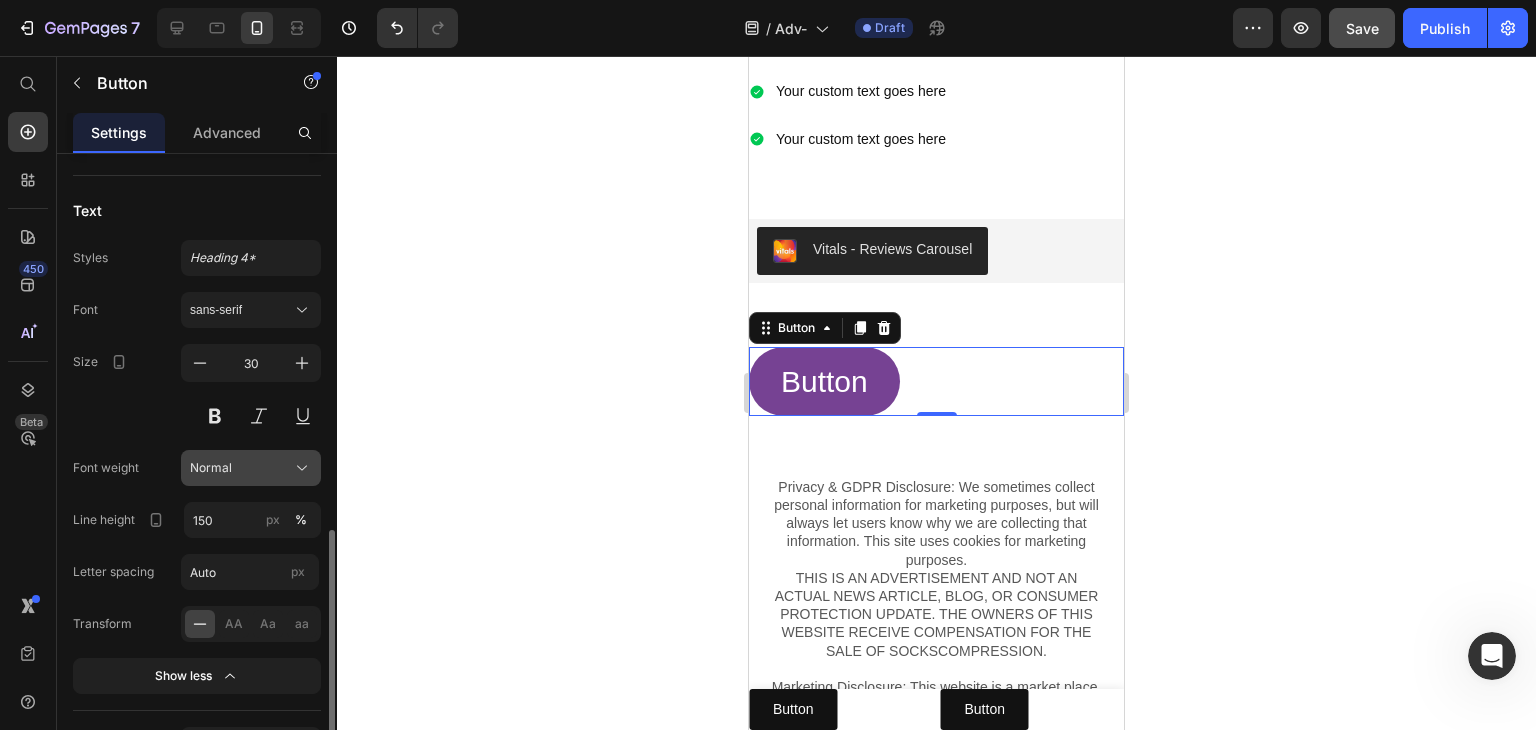 click on "Normal" 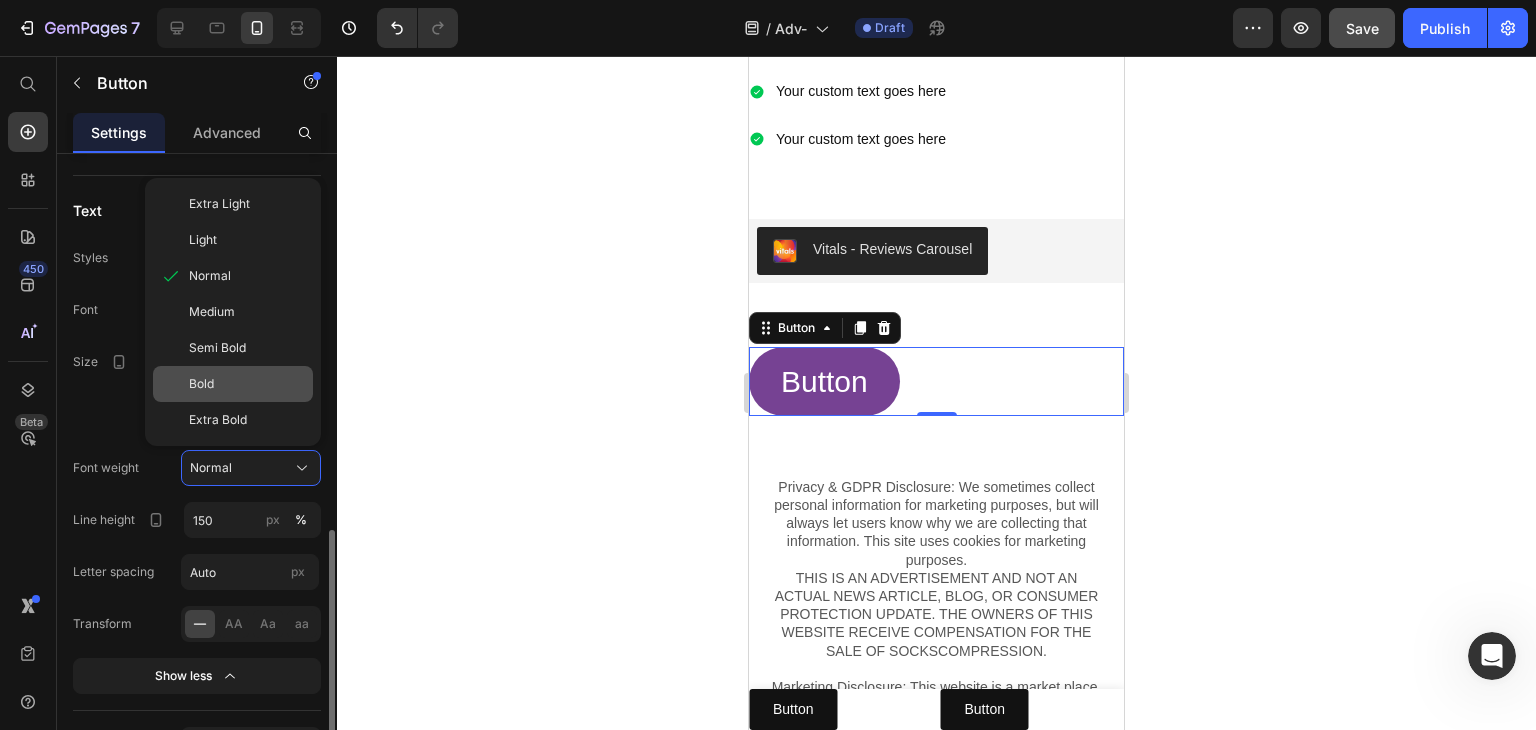 click on "Bold" at bounding box center (247, 384) 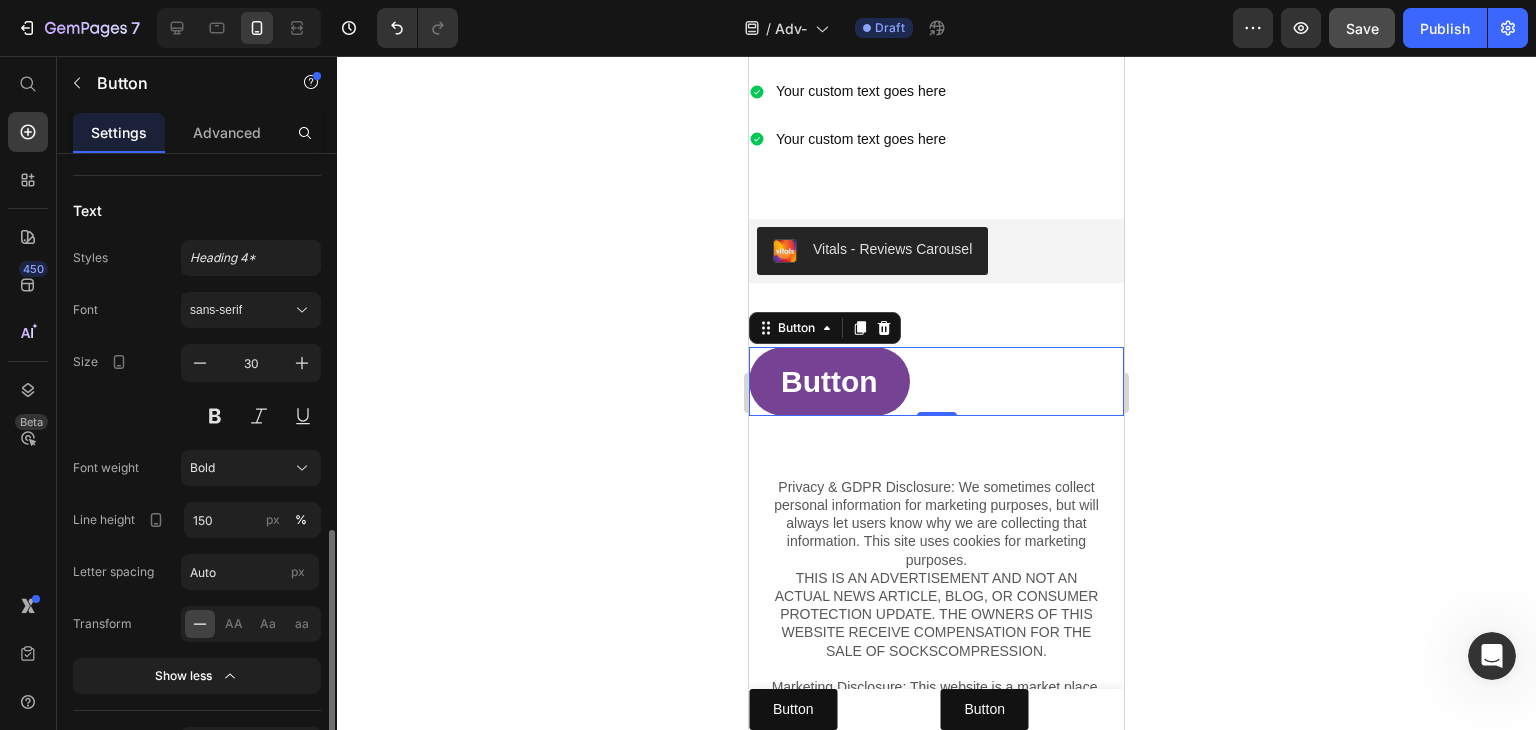 click on "Font sans-serif Size 30 Font weight Bold Line height 150 px % Letter spacing Auto px Transform
AA Aa aa Show less" at bounding box center (197, 493) 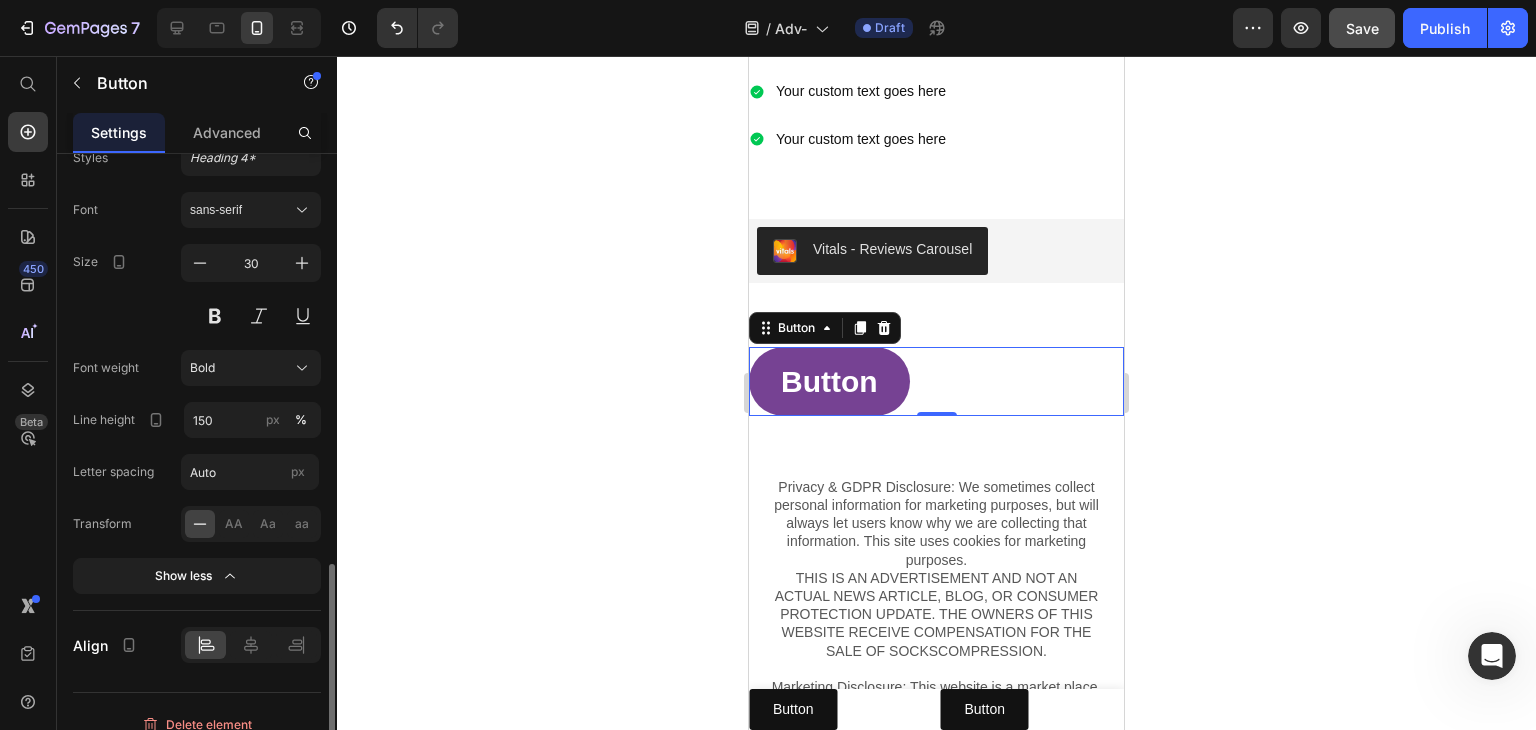 scroll, scrollTop: 1218, scrollLeft: 0, axis: vertical 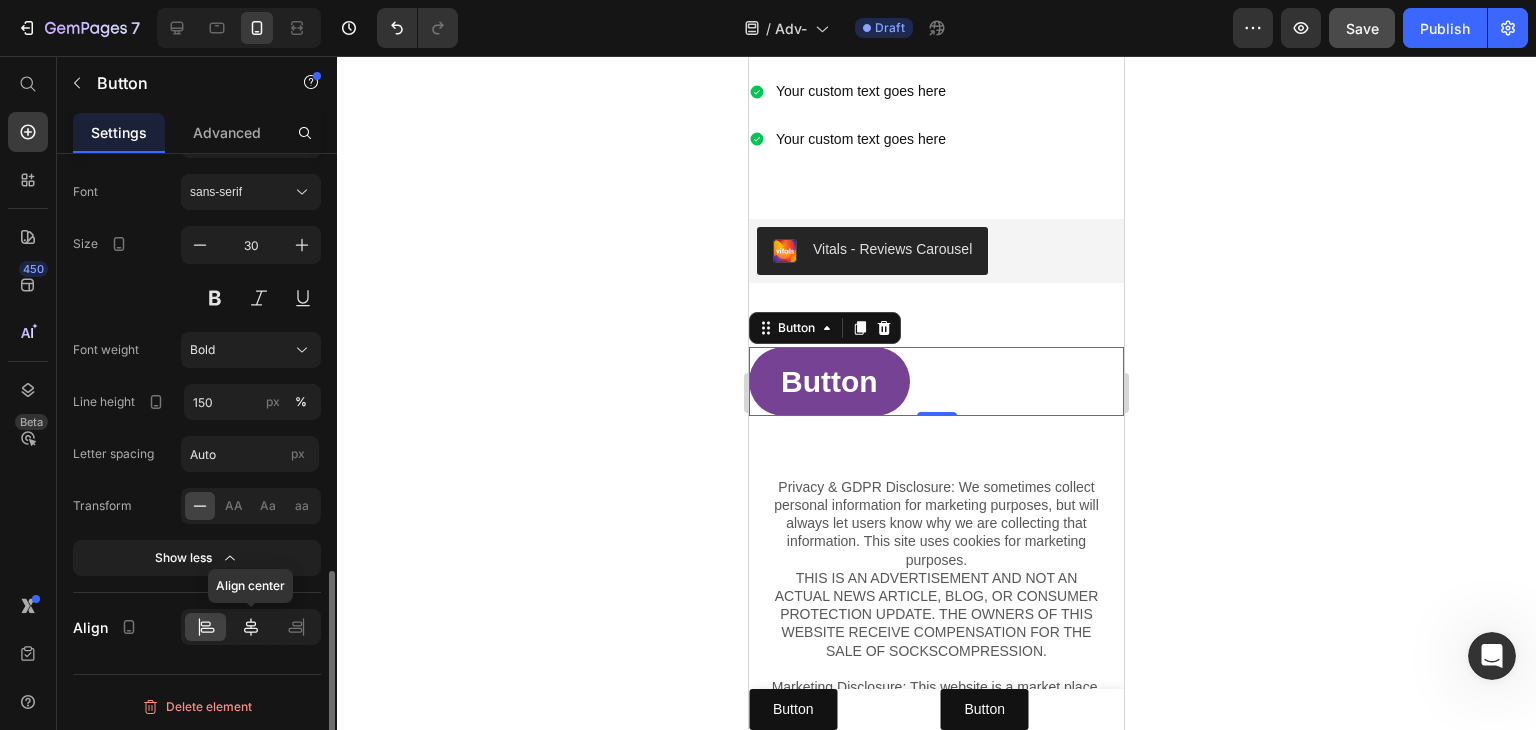 click 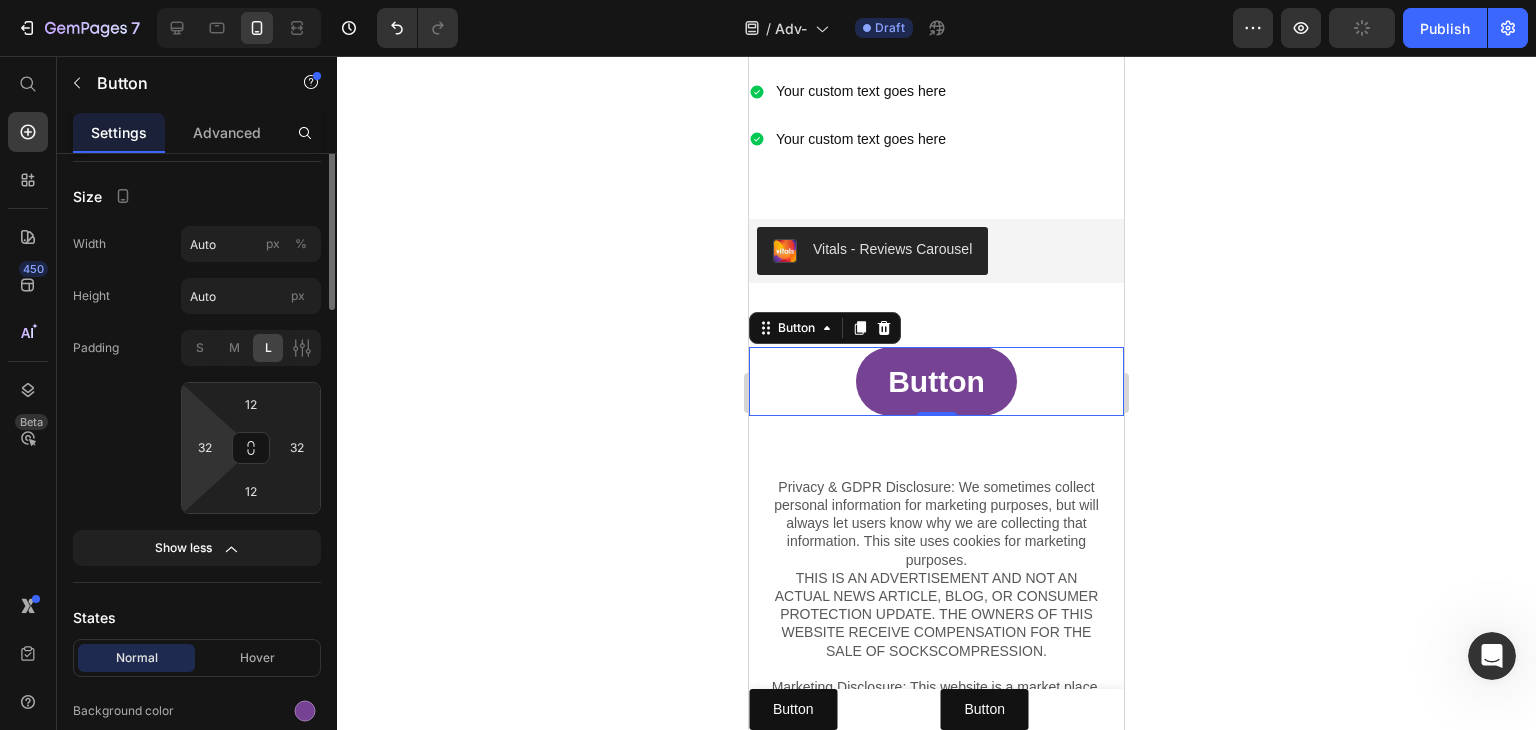 scroll, scrollTop: 118, scrollLeft: 0, axis: vertical 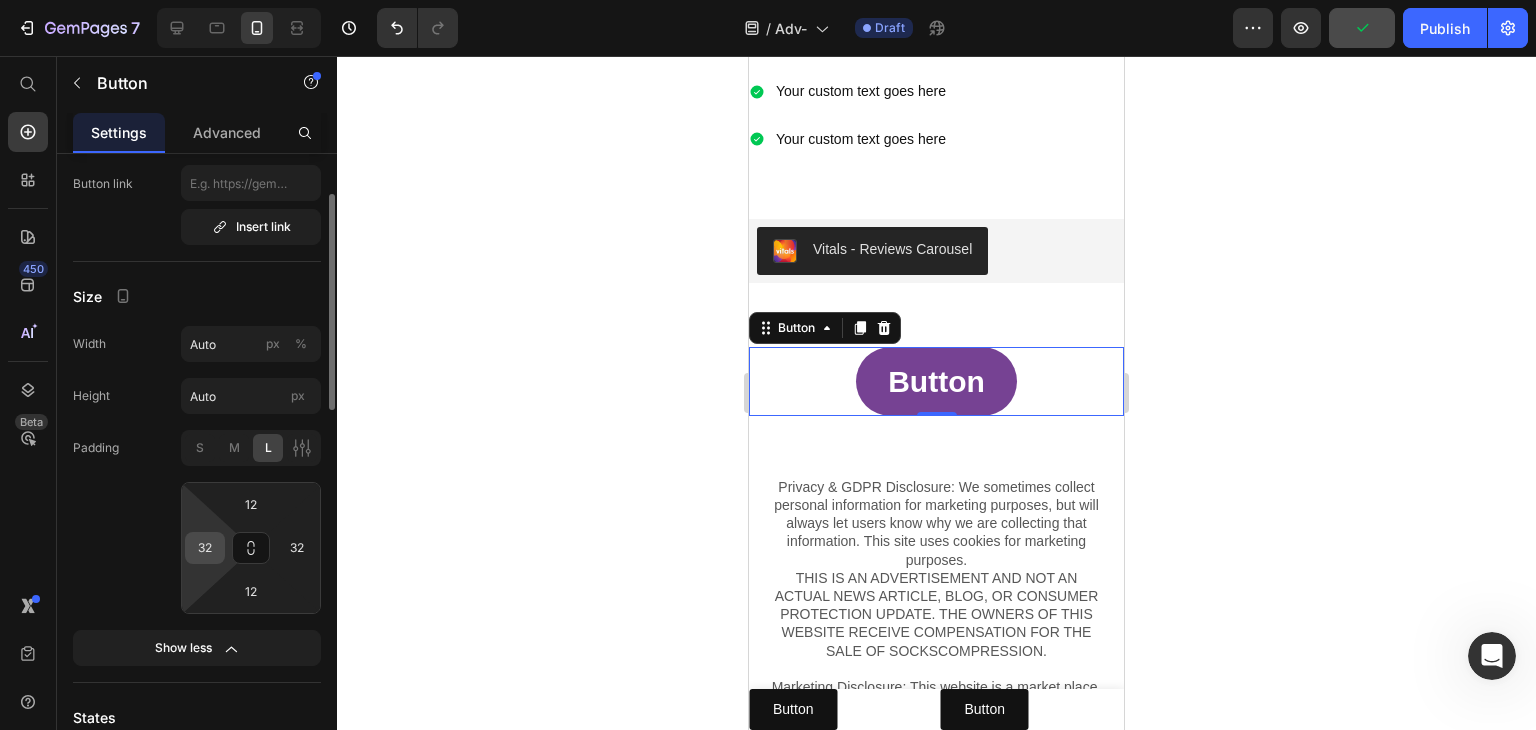 click on "32" at bounding box center (205, 548) 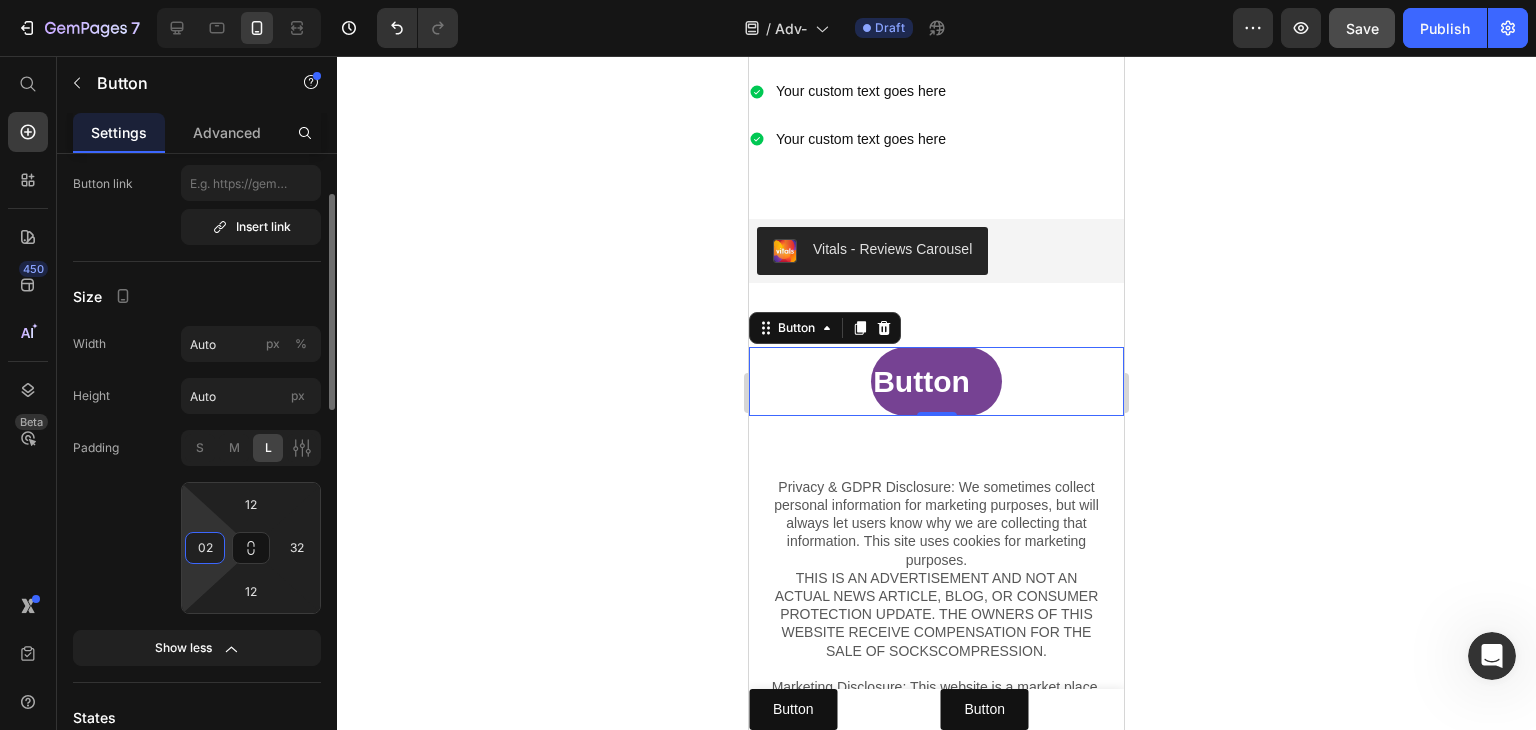 type on "0" 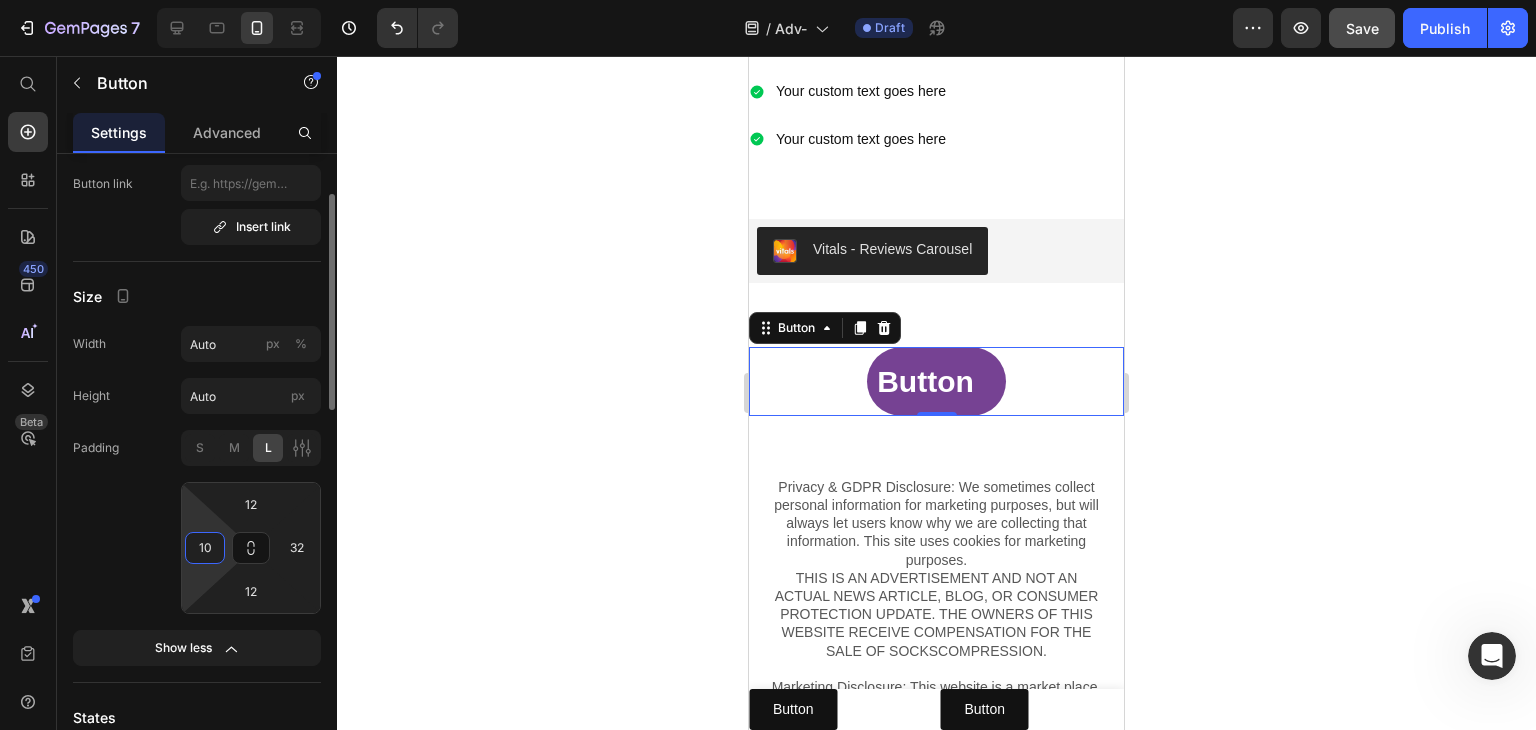 type on "1" 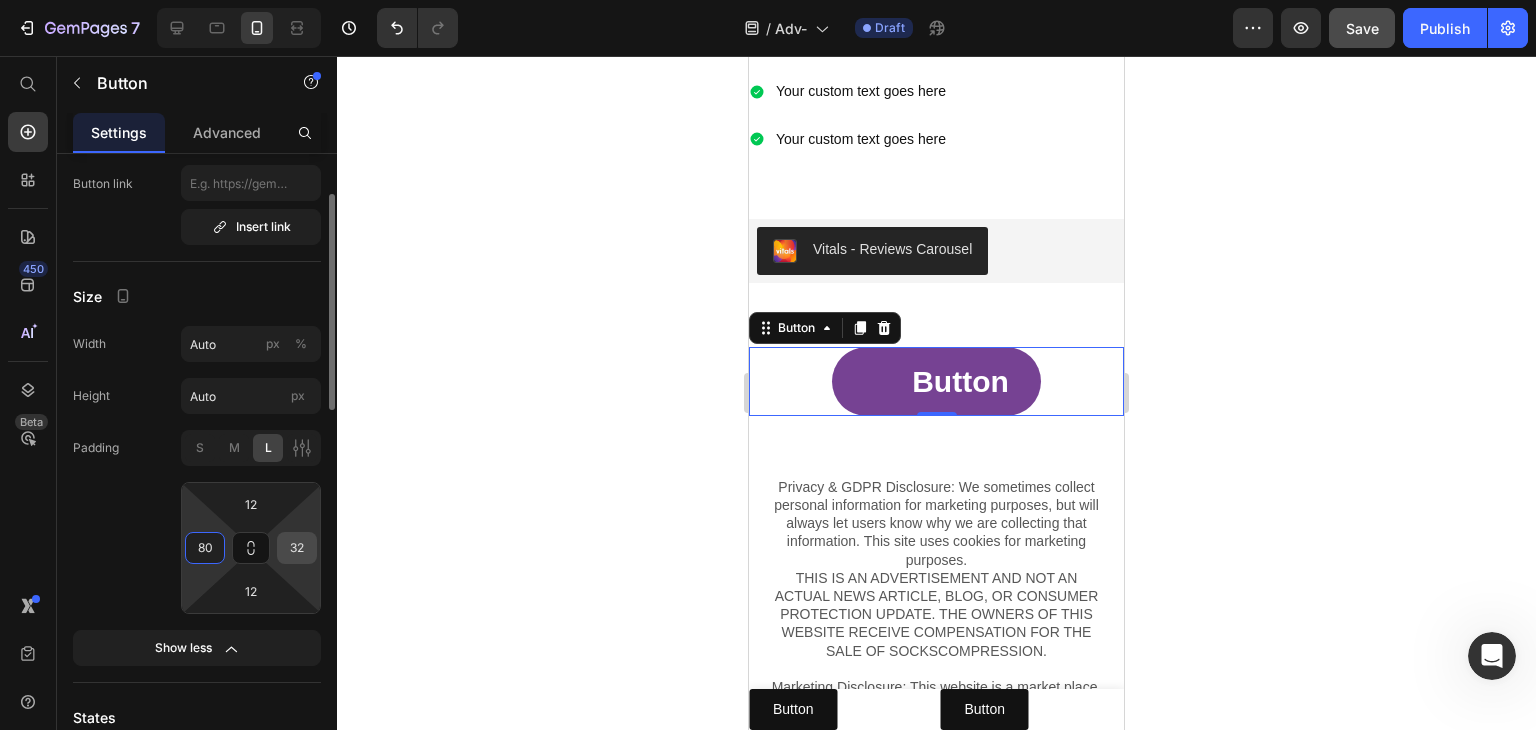 type on "80" 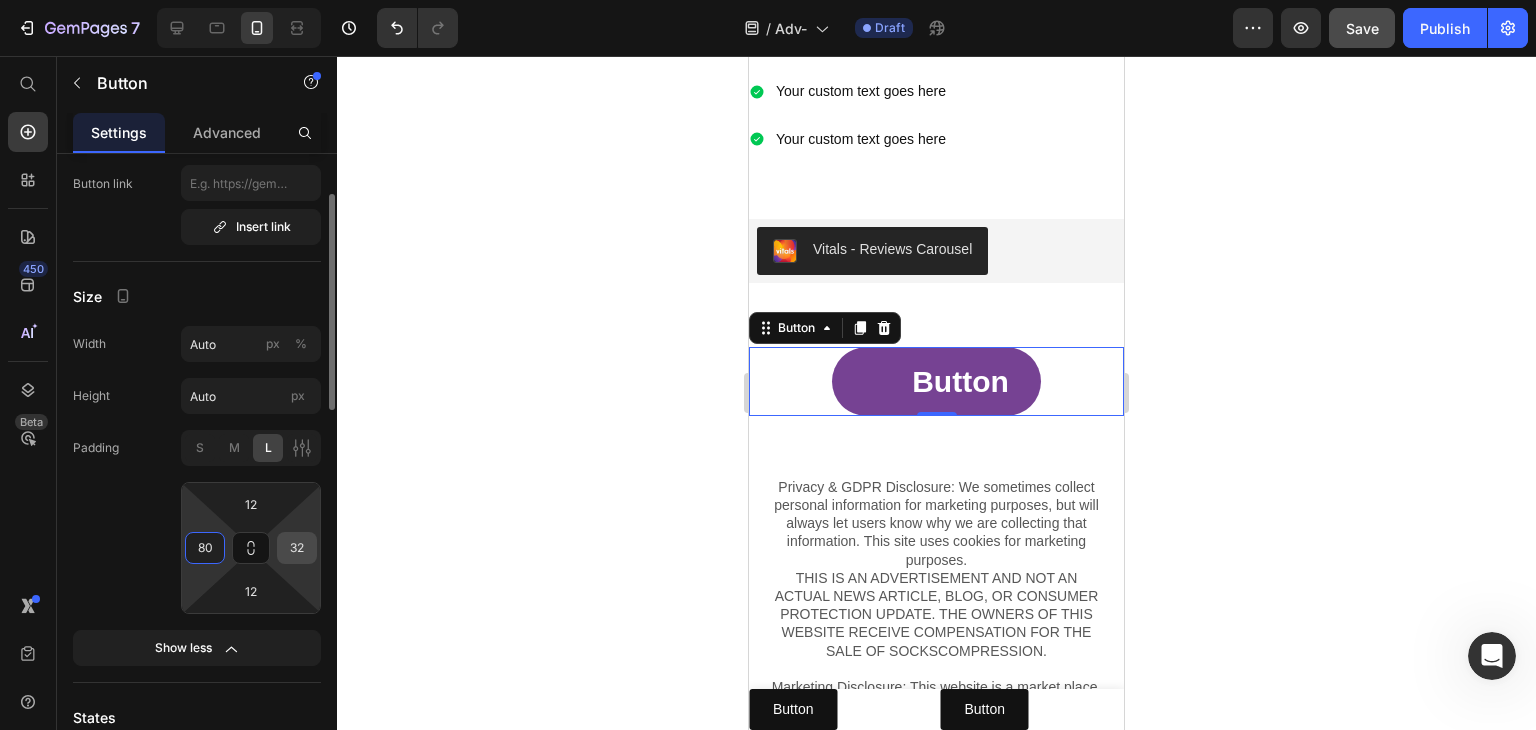 click on "32" at bounding box center [297, 548] 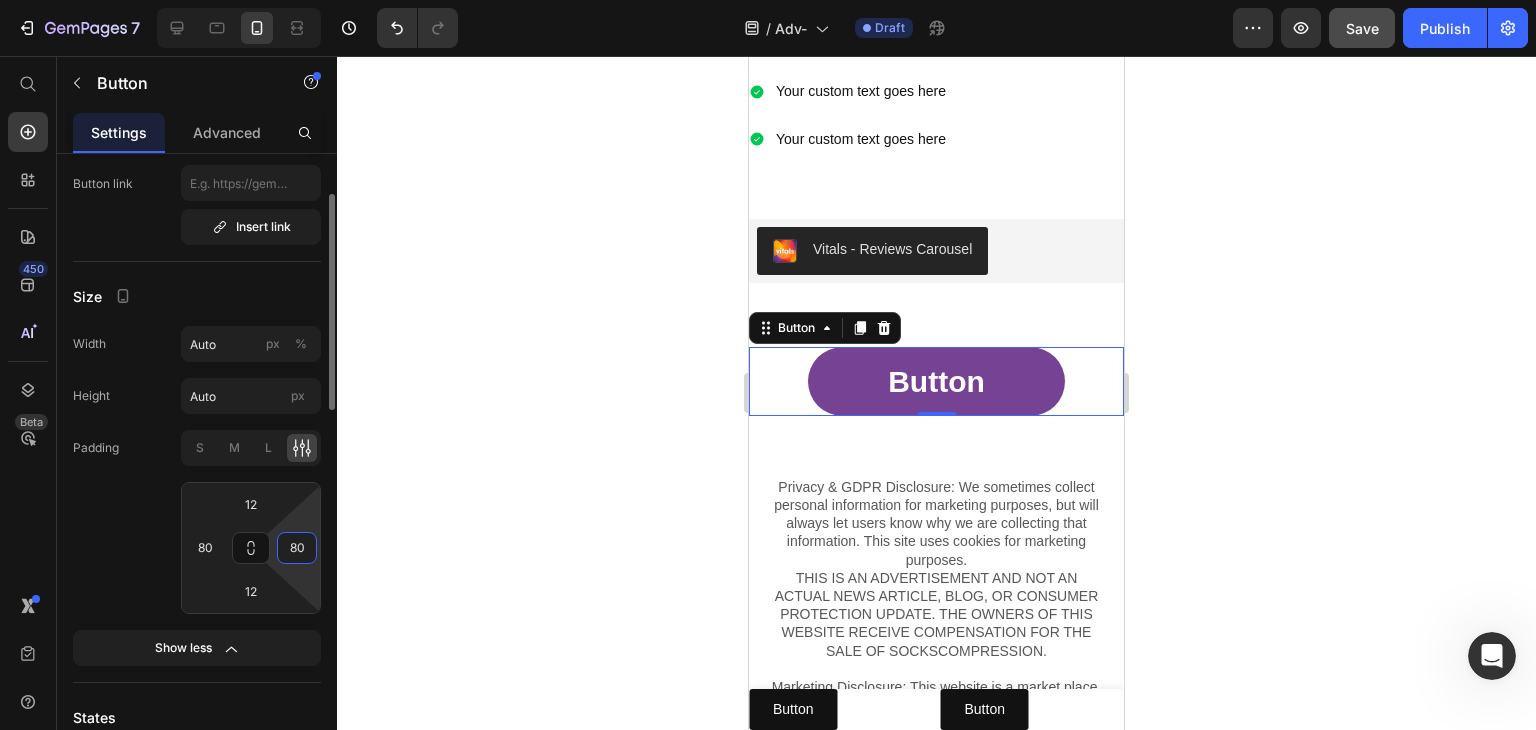 type on "80" 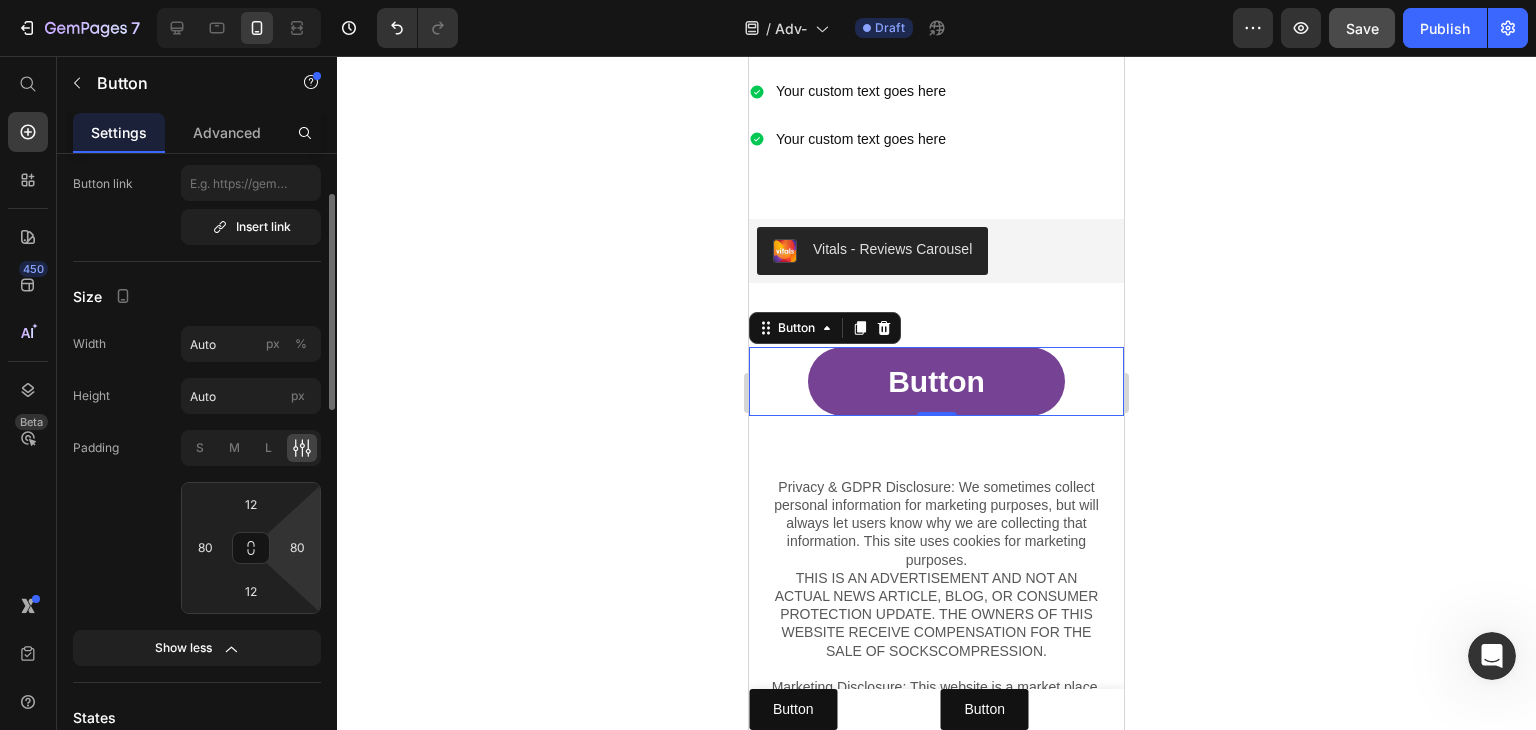 click on "Padding S M L 12 80 12 80" 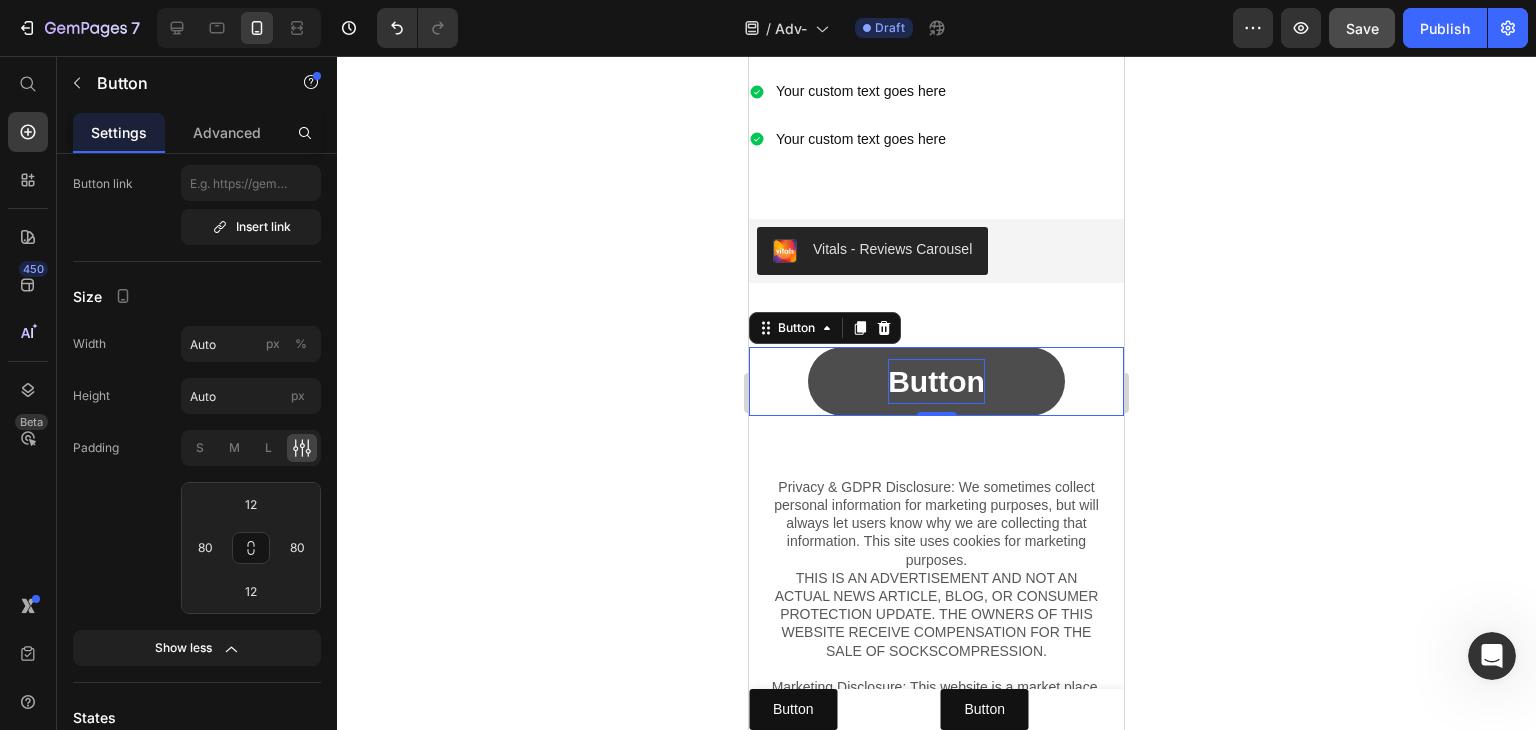 click on "Button" at bounding box center (936, 381) 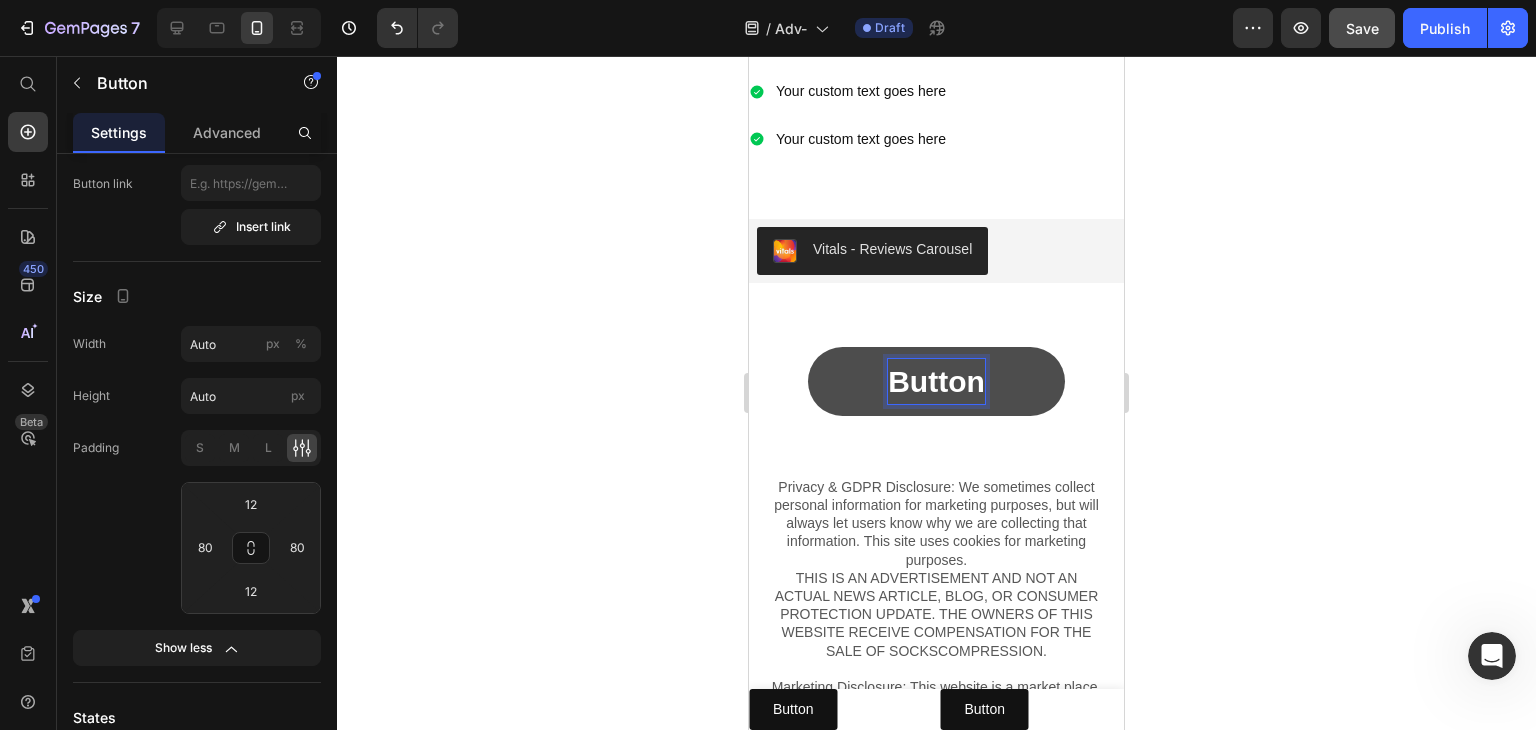 click on "Button" at bounding box center [936, 381] 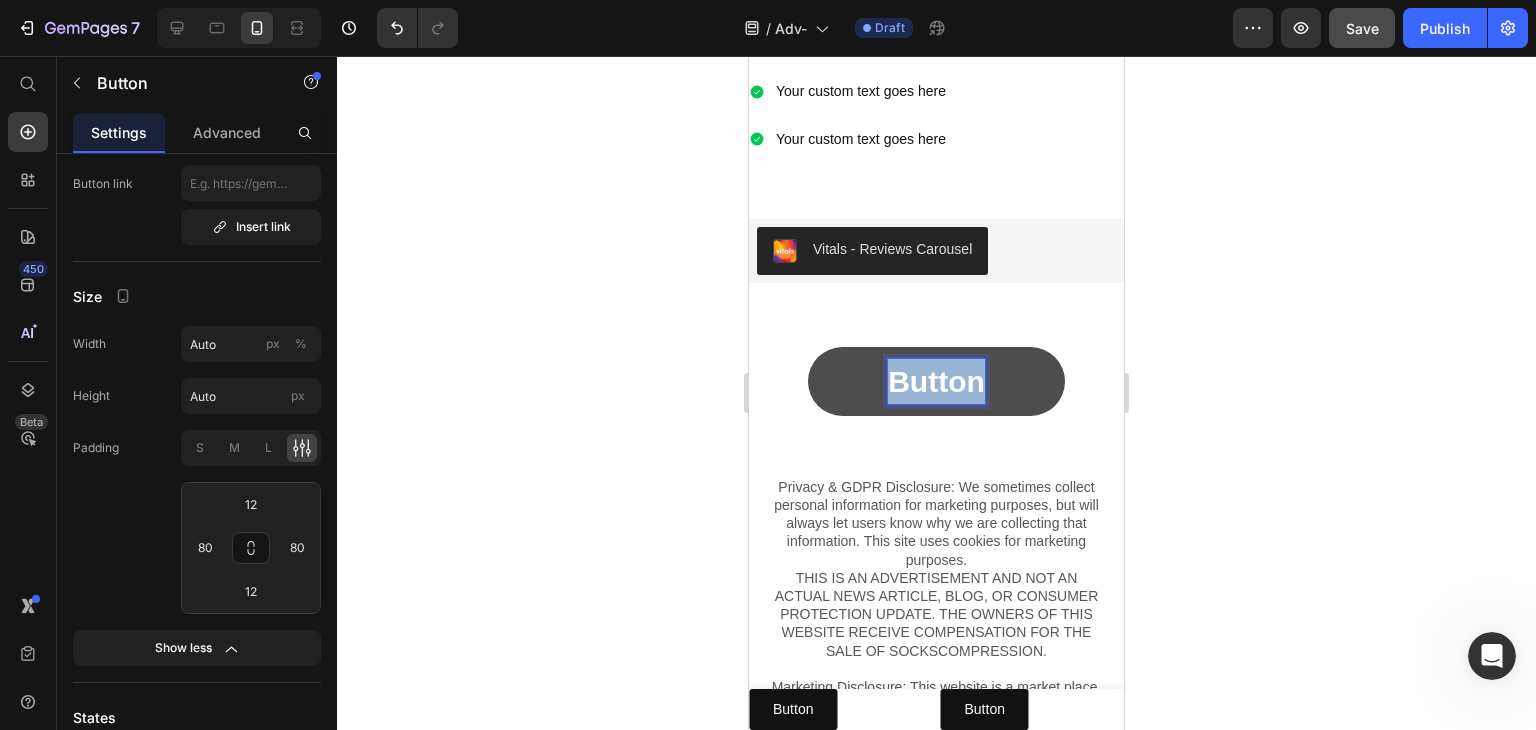 click on "Button" at bounding box center [936, 381] 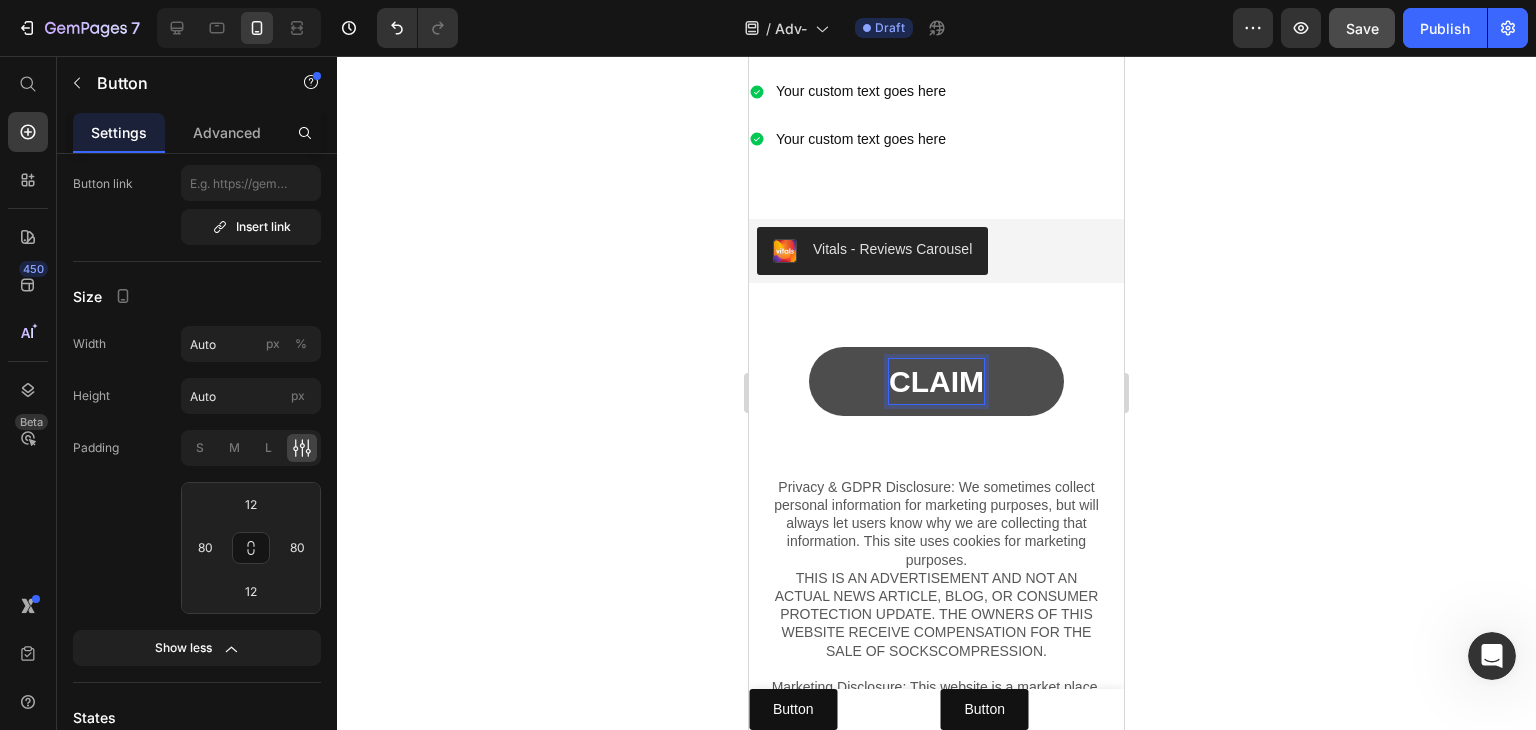 click on "CLAIM" at bounding box center (936, 381) 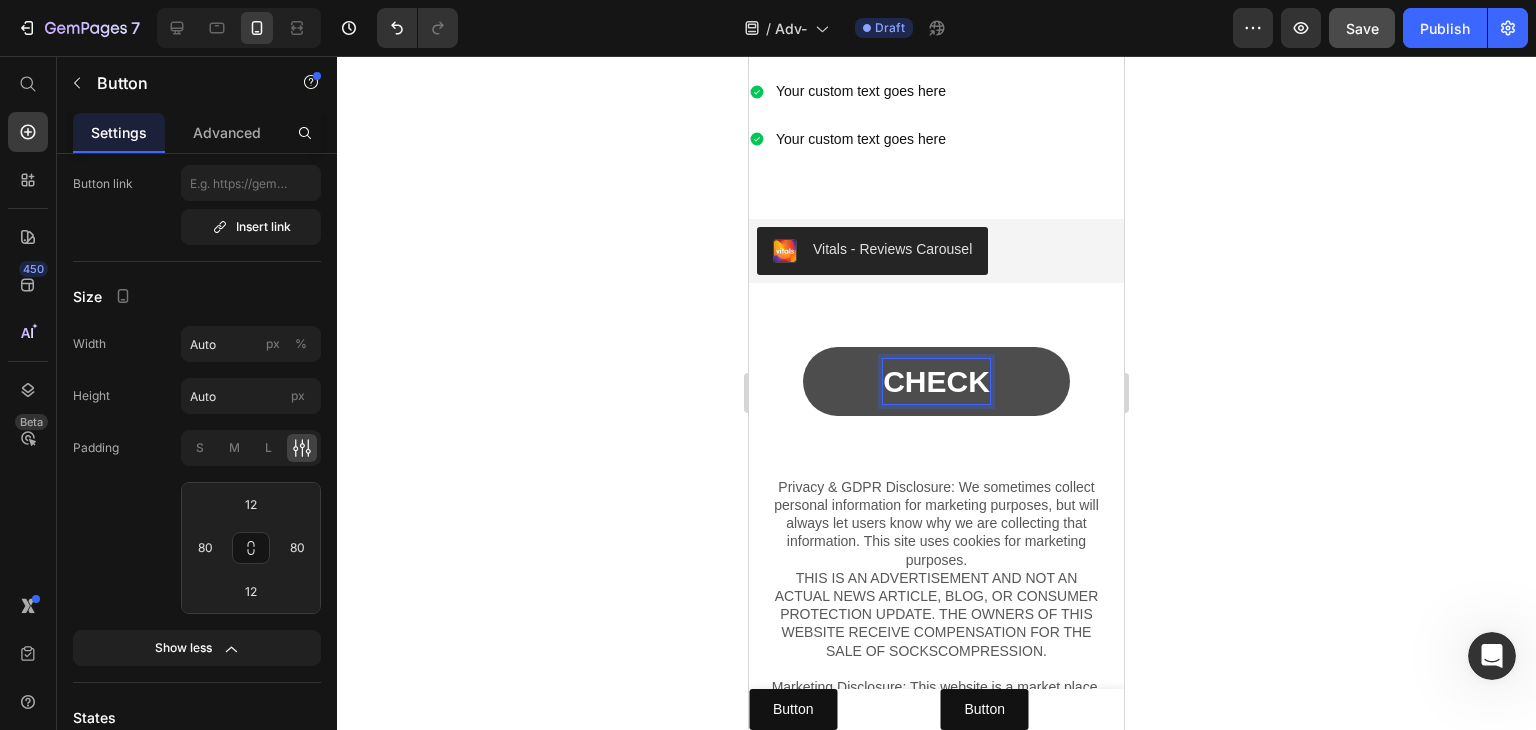 click on "CHECK" at bounding box center [936, 381] 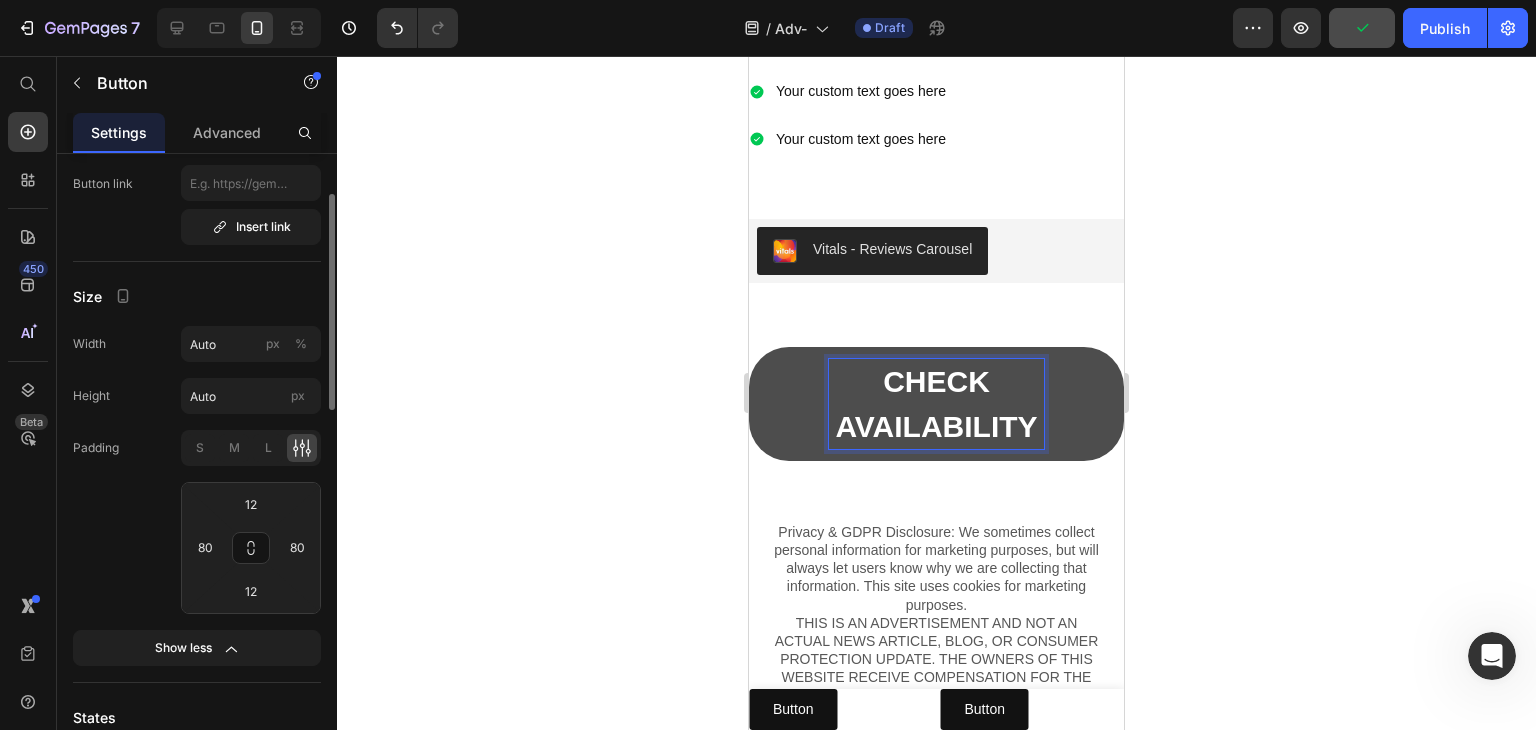 click on "Padding S M L 12 80 12 80" 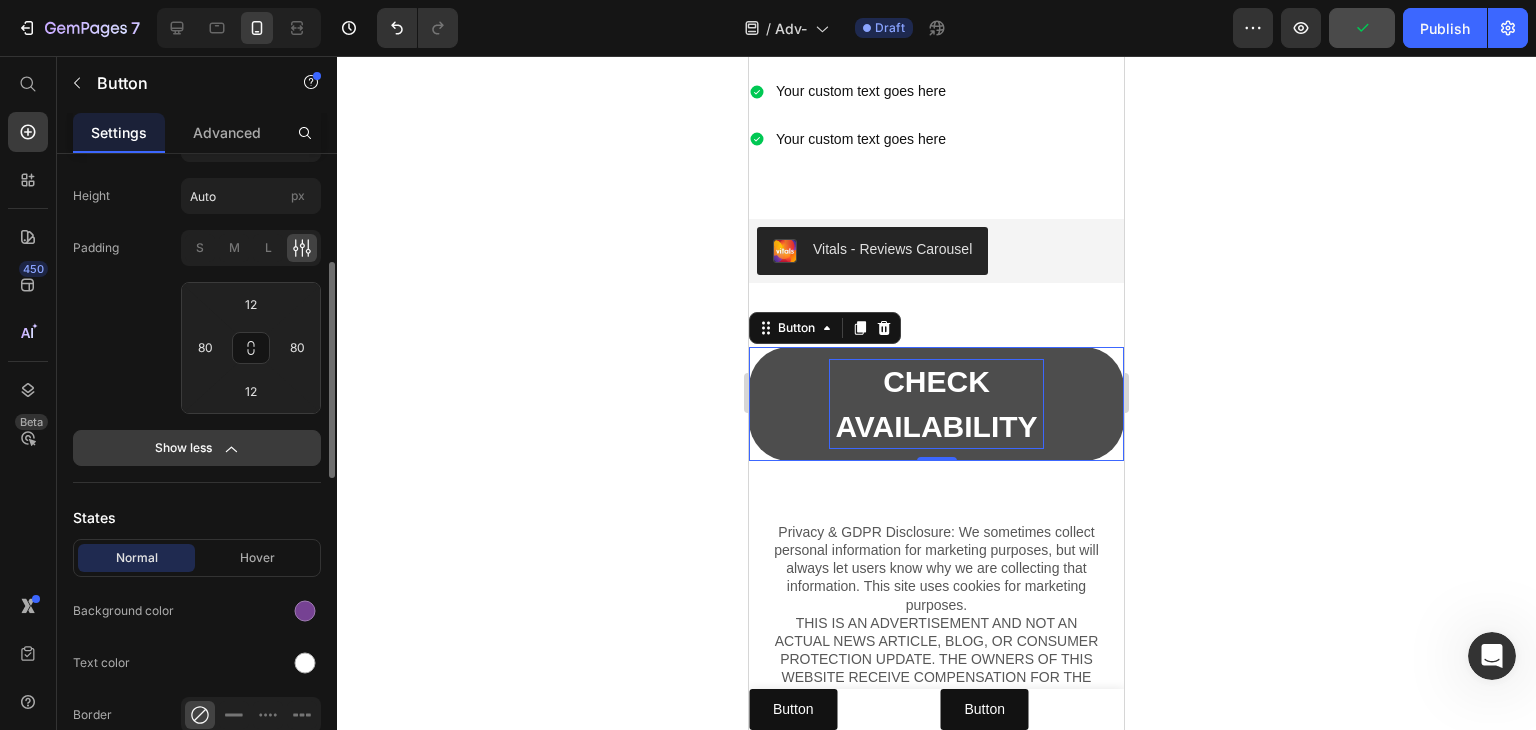click on "Show less" at bounding box center (197, 448) 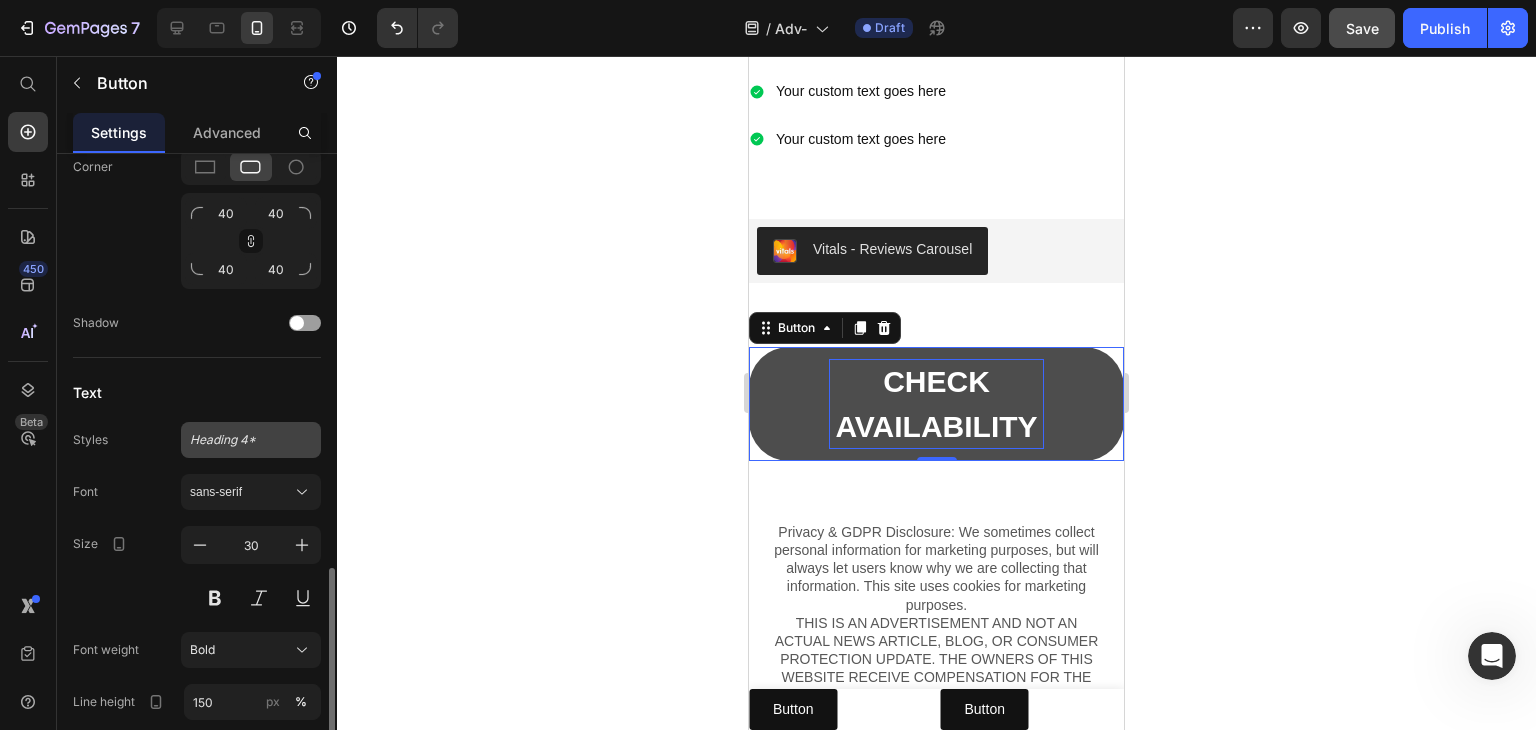 scroll, scrollTop: 818, scrollLeft: 0, axis: vertical 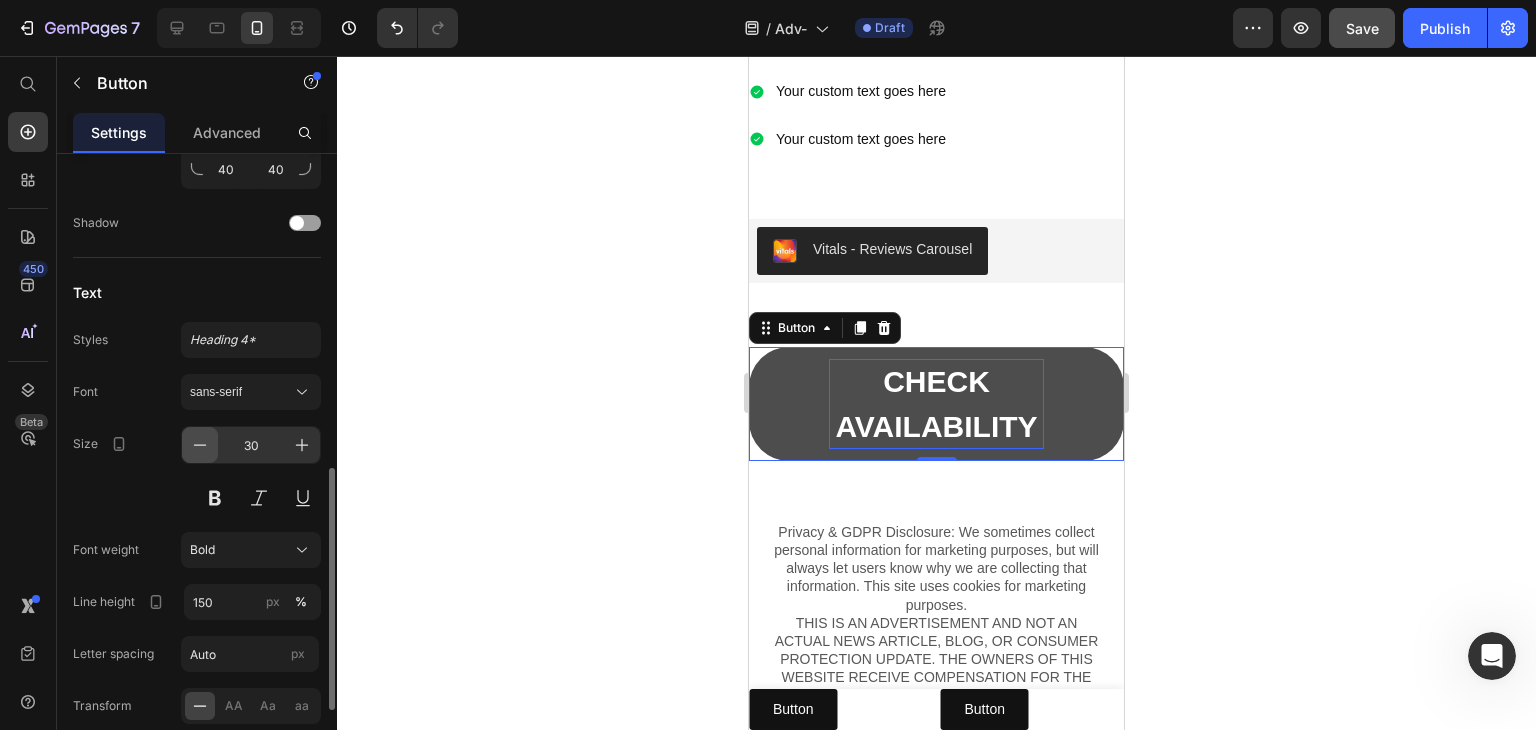 click 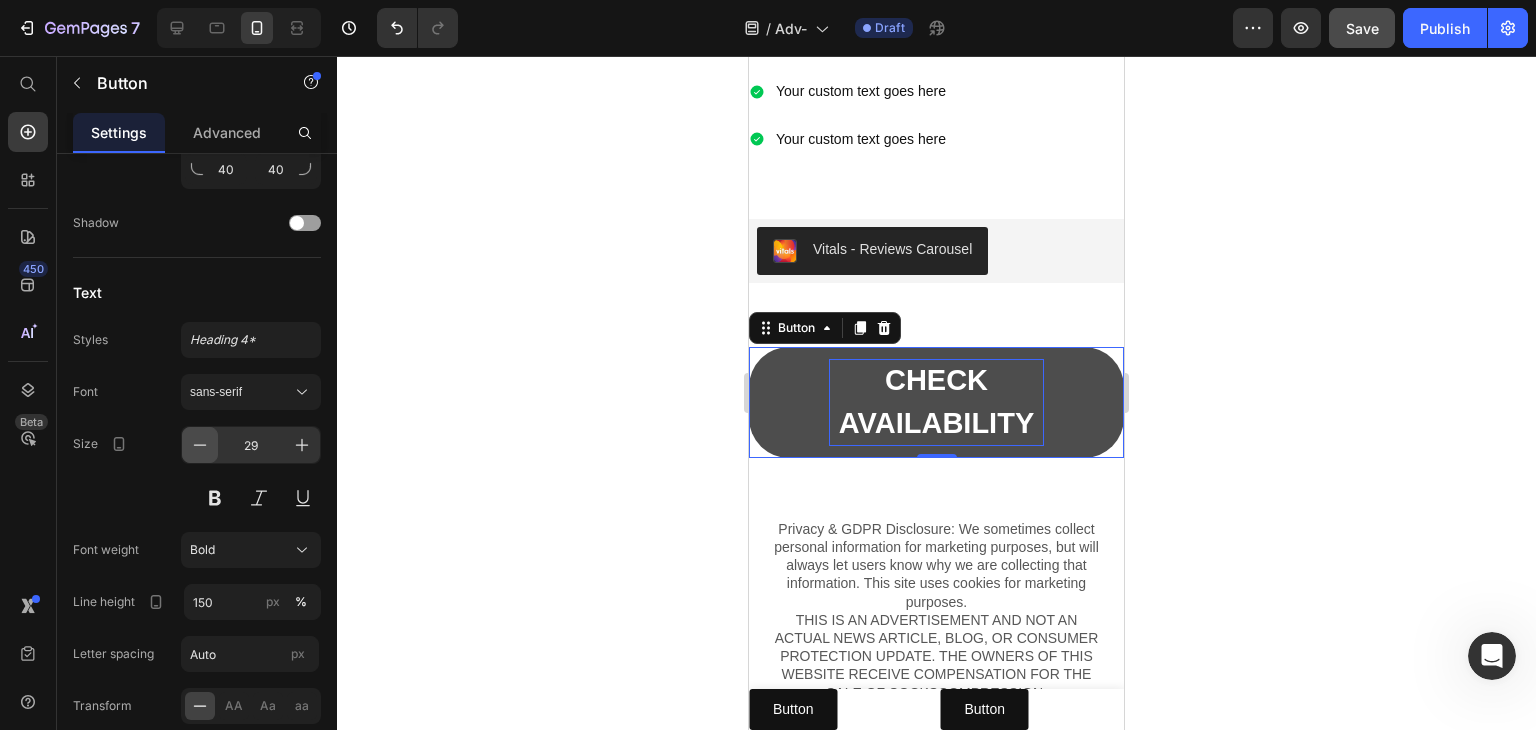 click 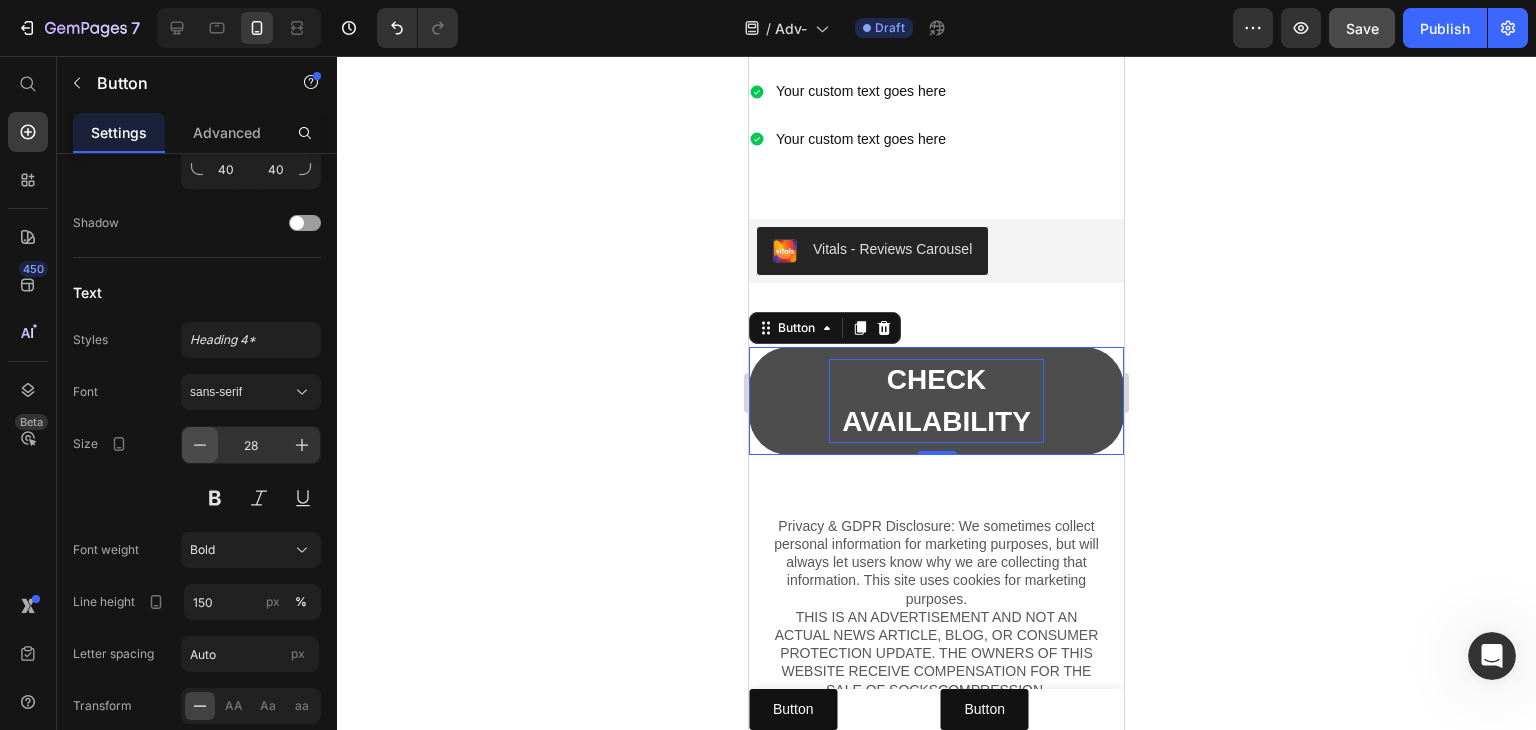 click 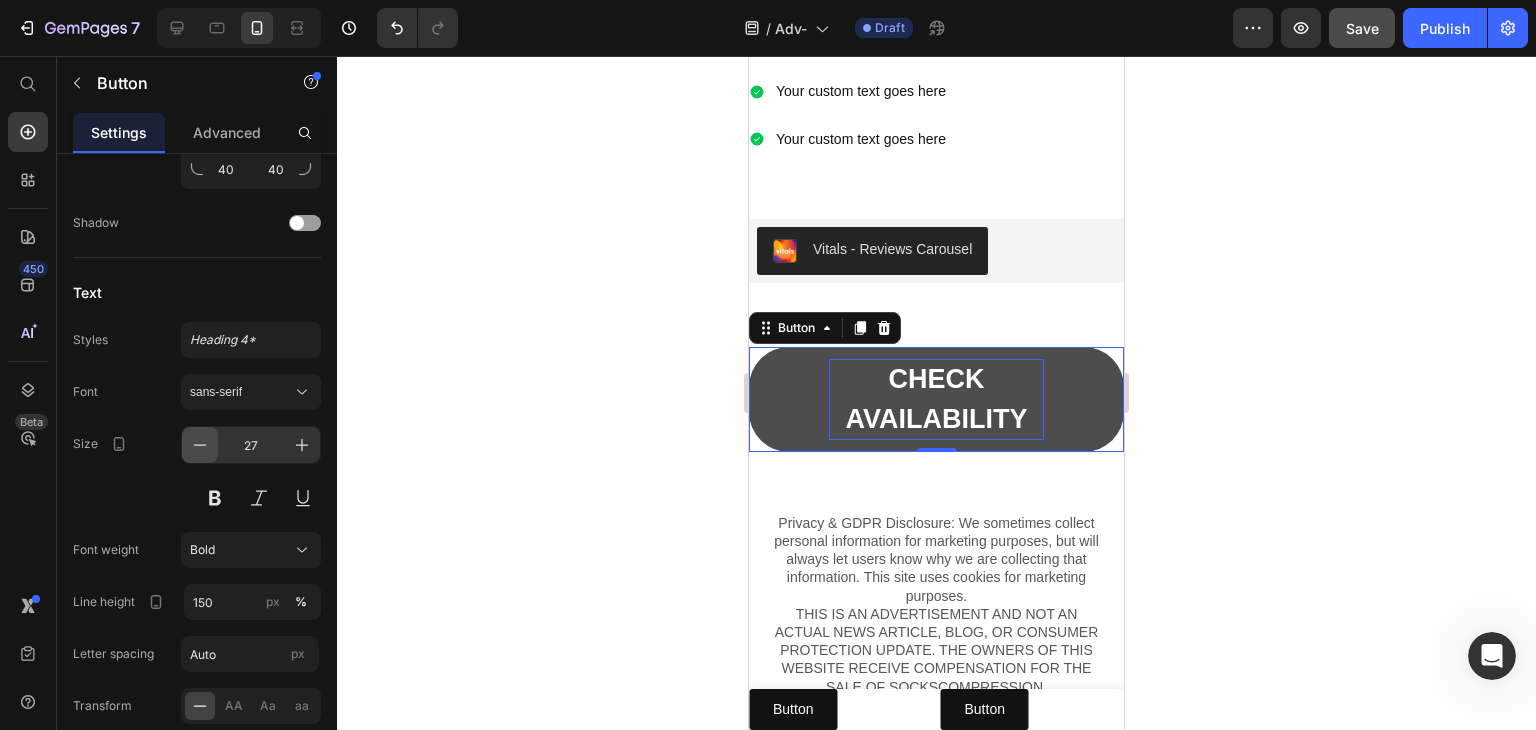 click 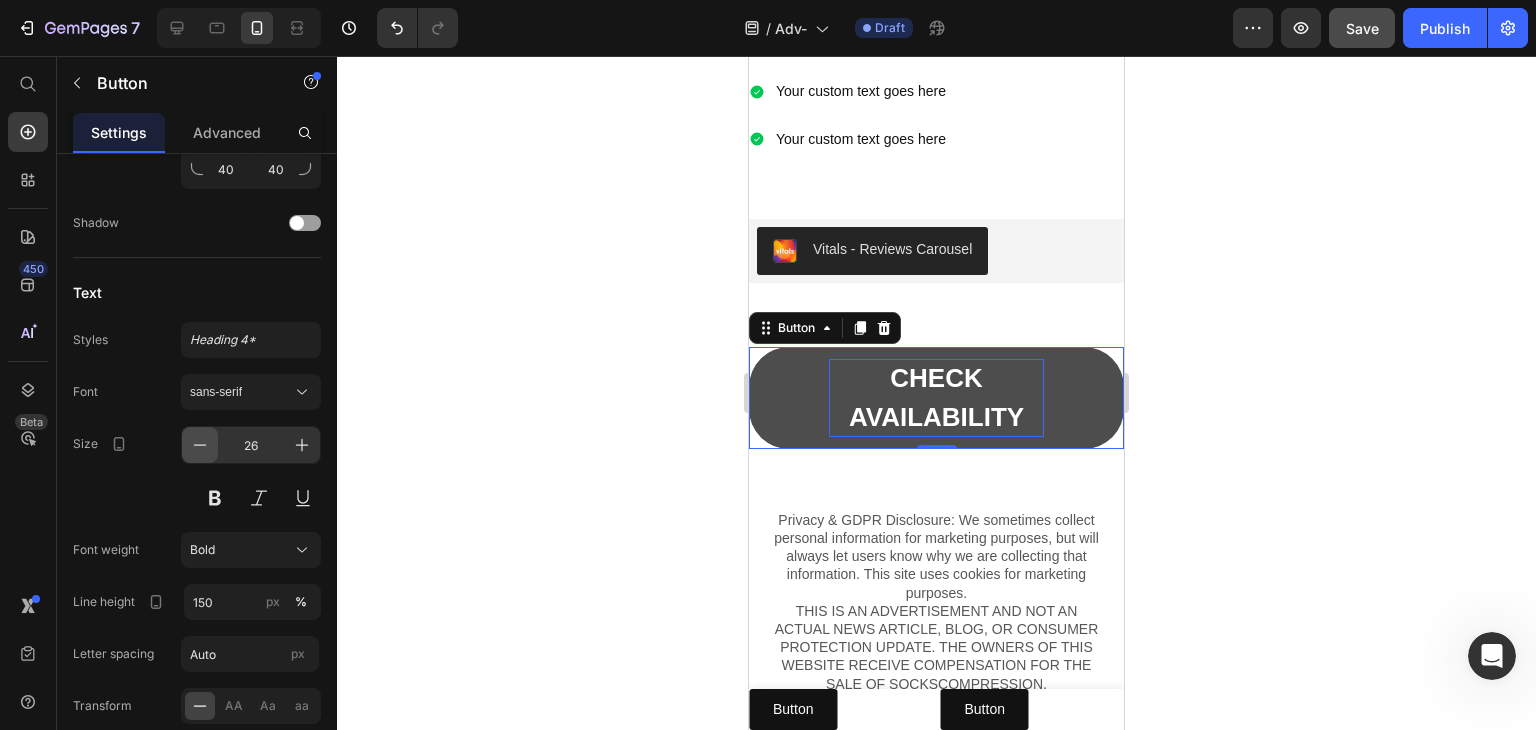 click 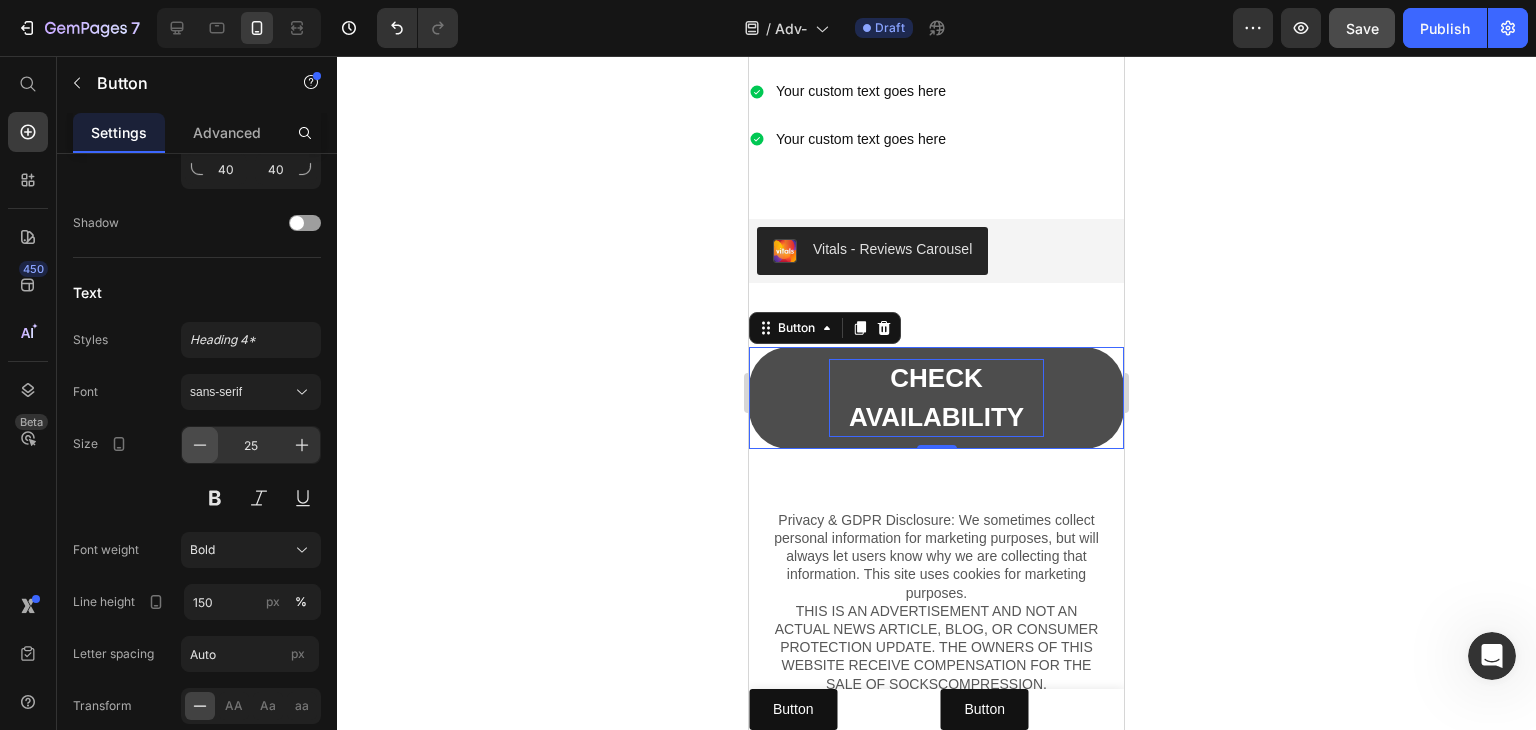 click 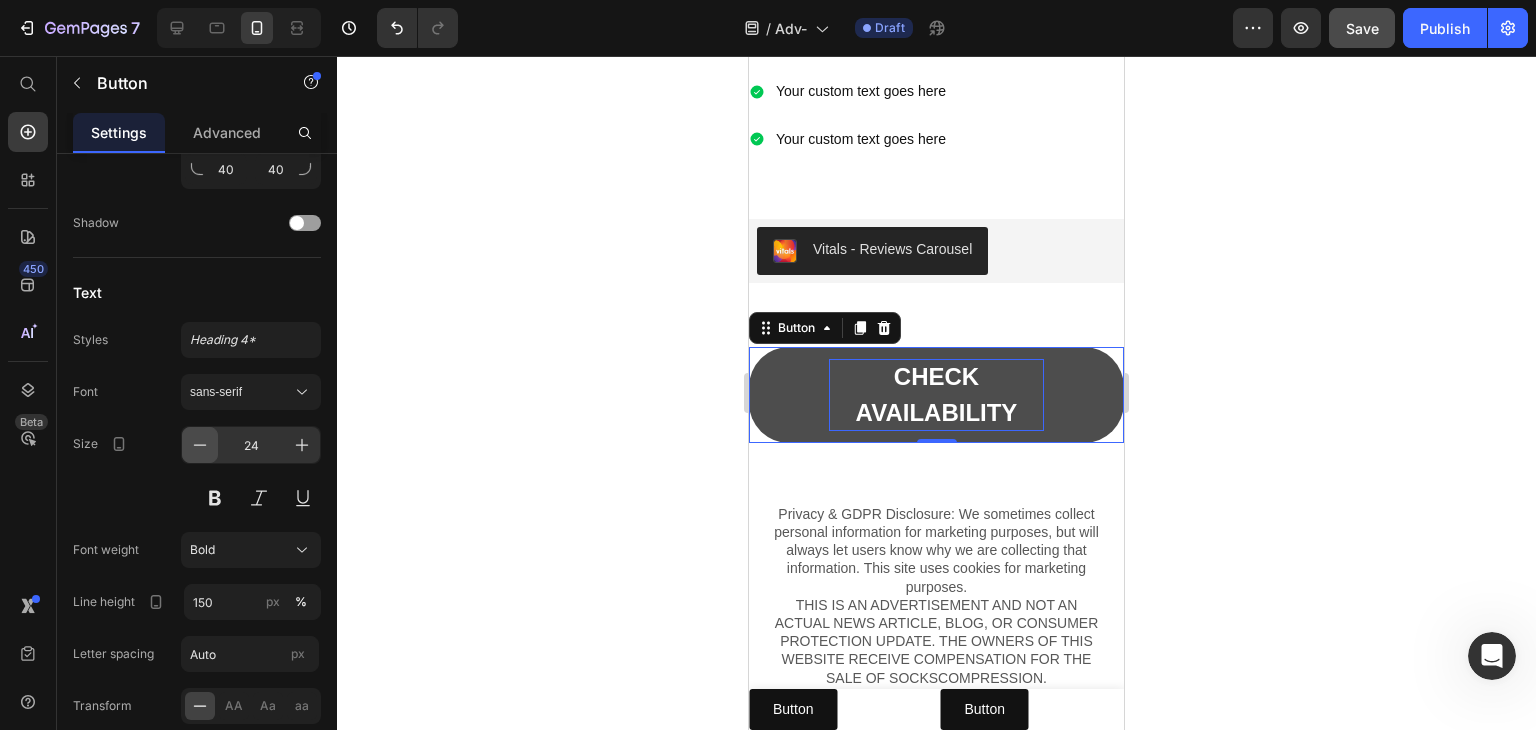 click 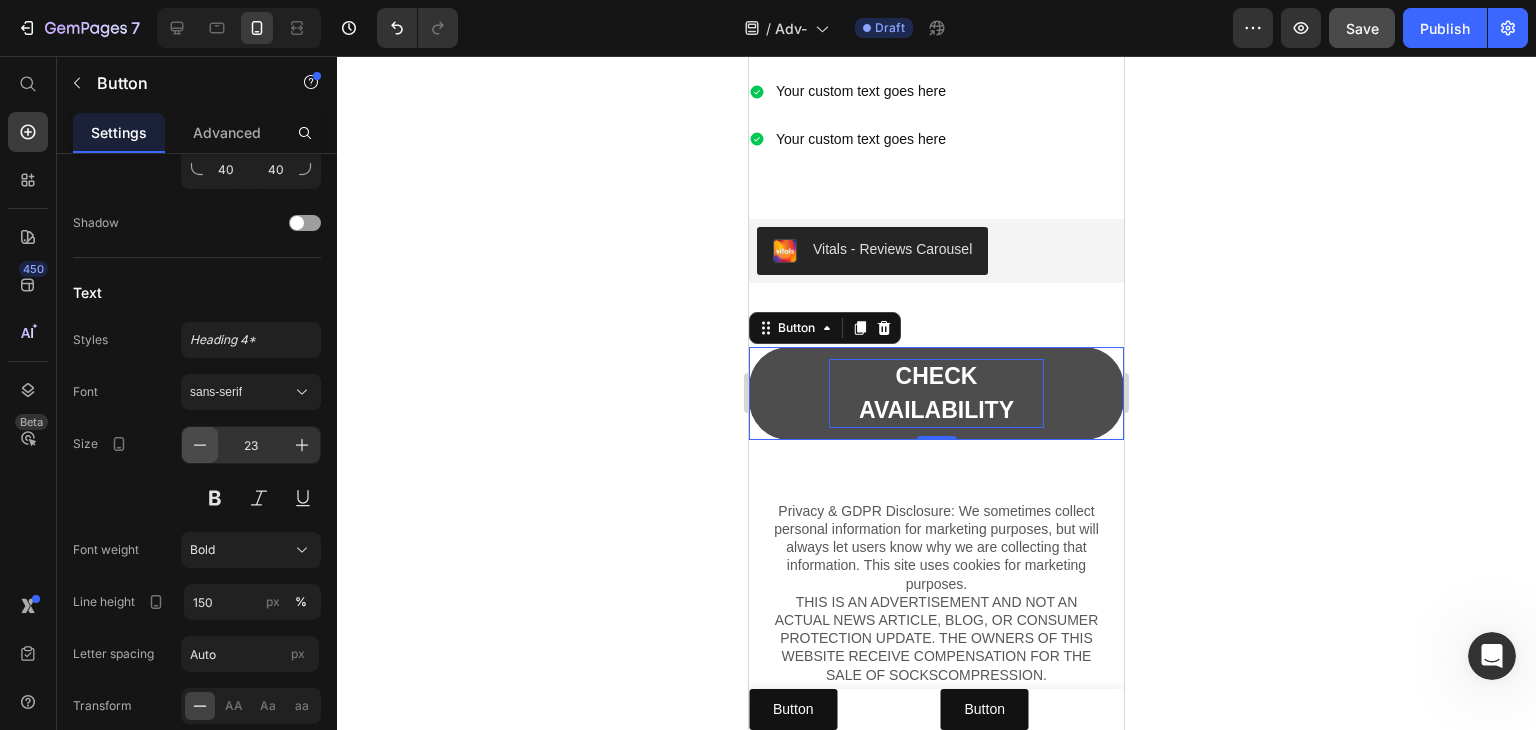 click 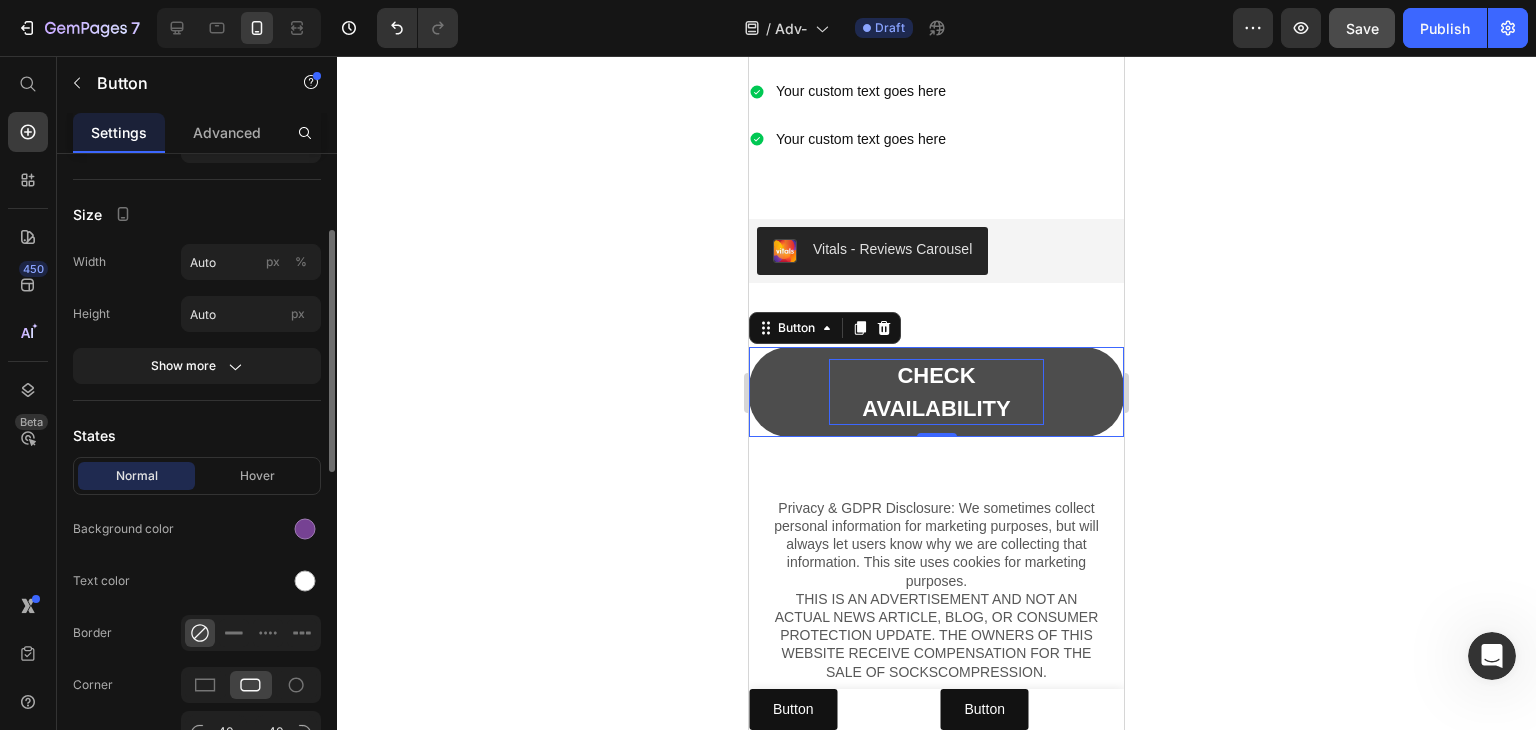 scroll, scrollTop: 300, scrollLeft: 0, axis: vertical 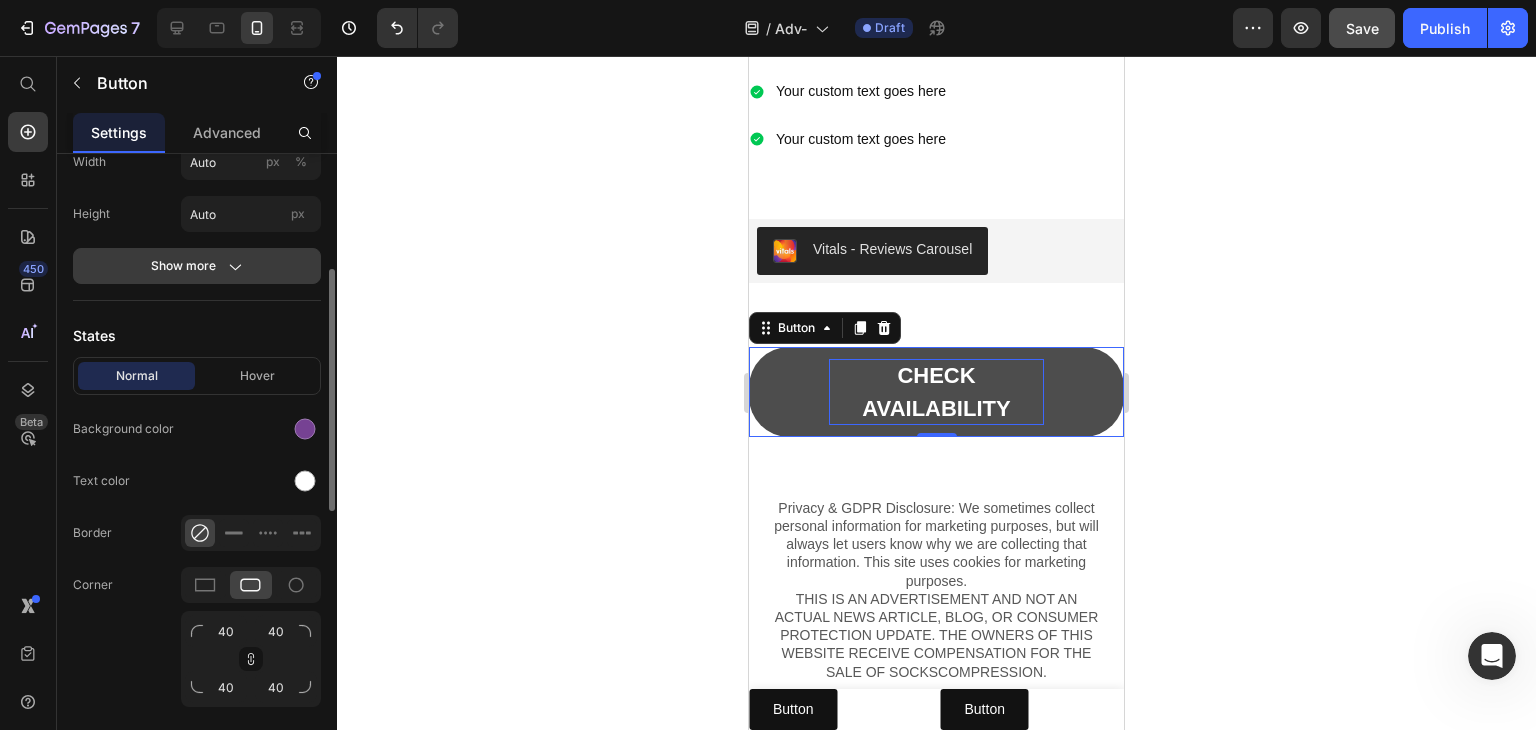click on "Show more" 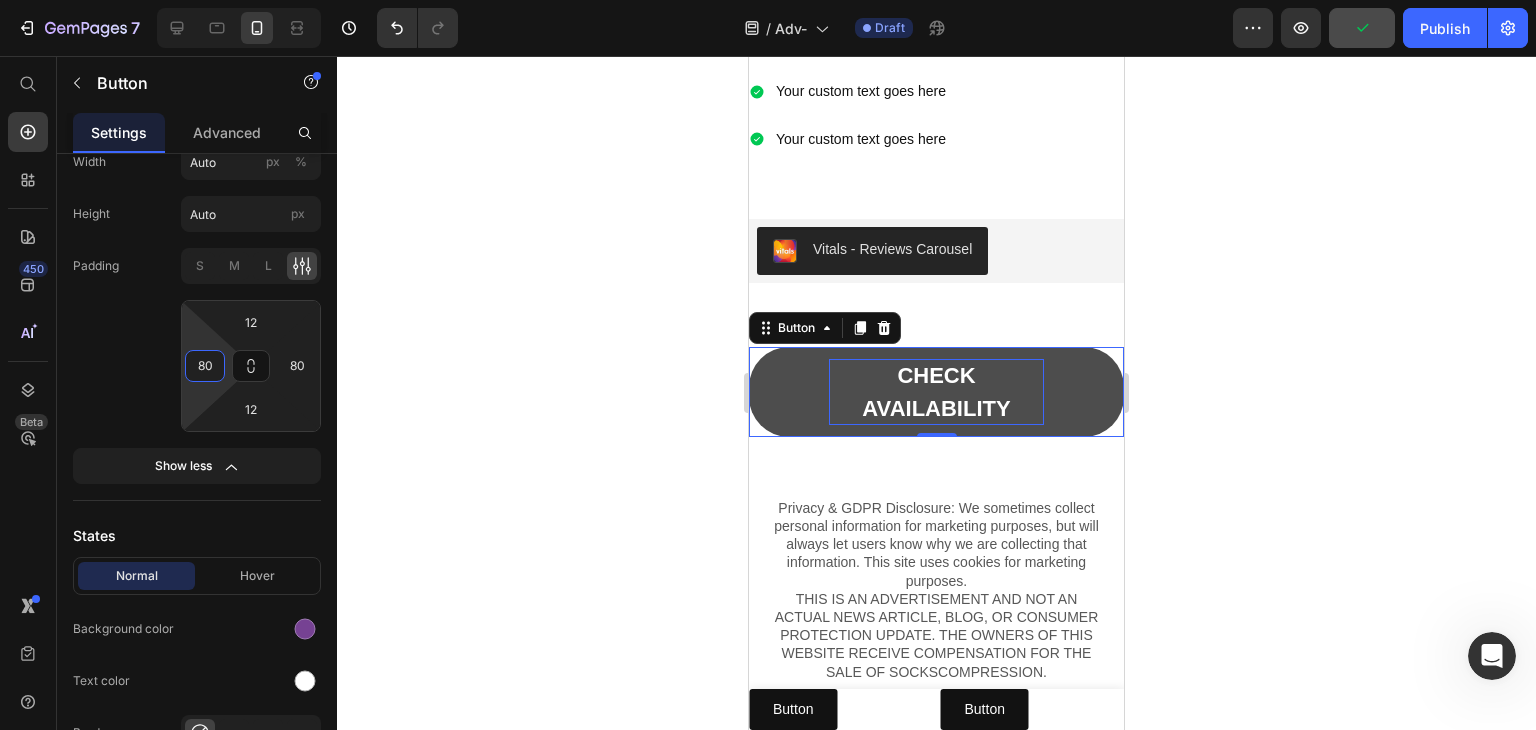 click on "80" at bounding box center [205, 366] 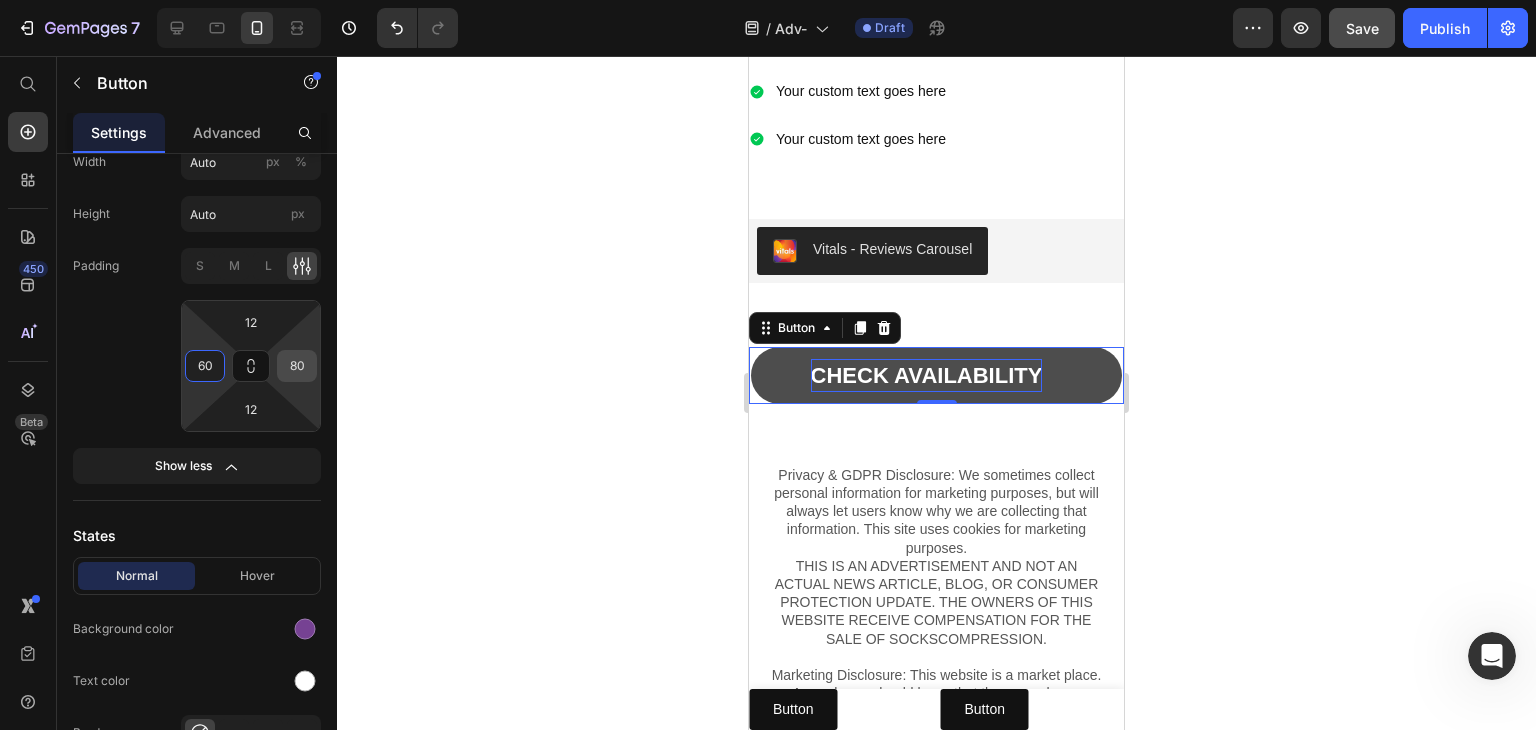 type on "60" 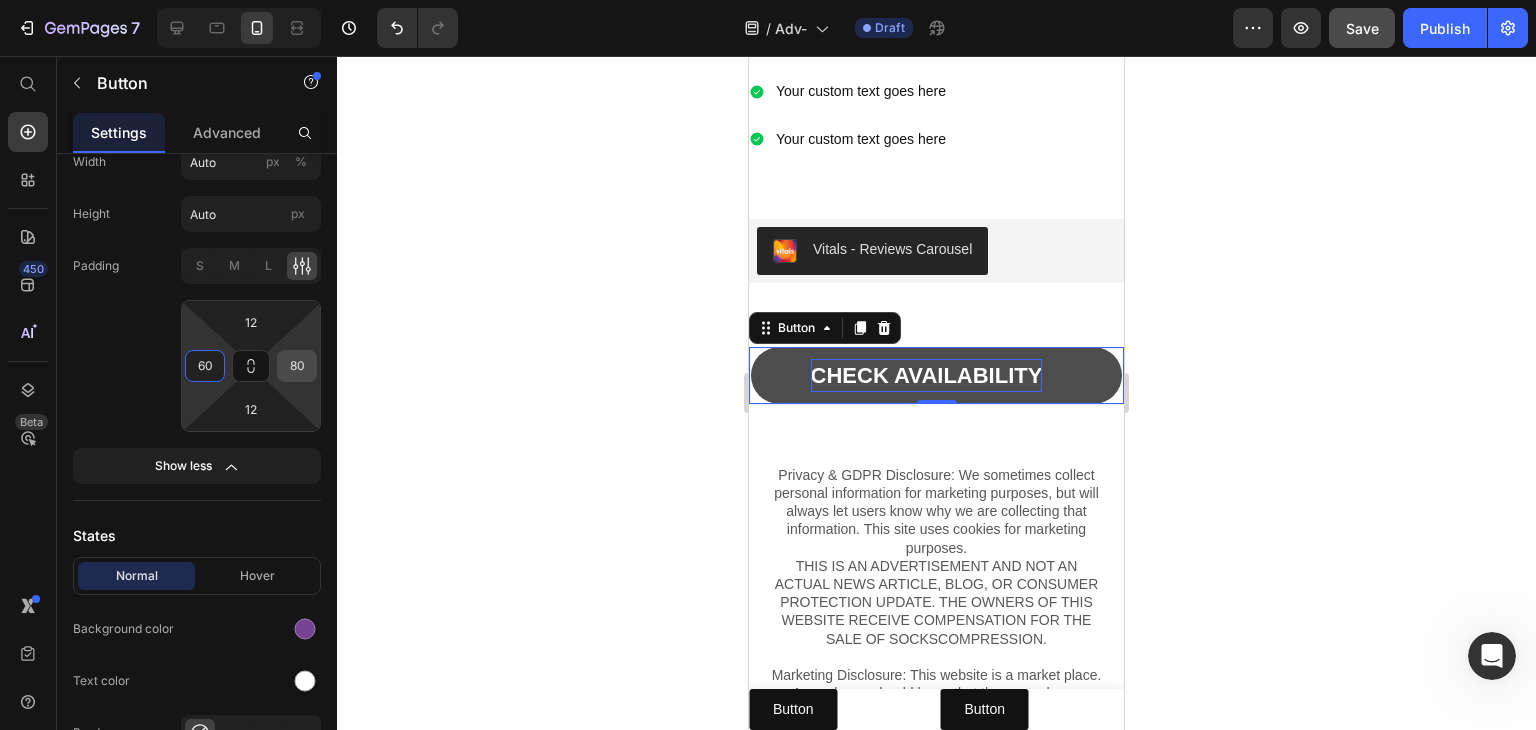 click on "80" at bounding box center (297, 366) 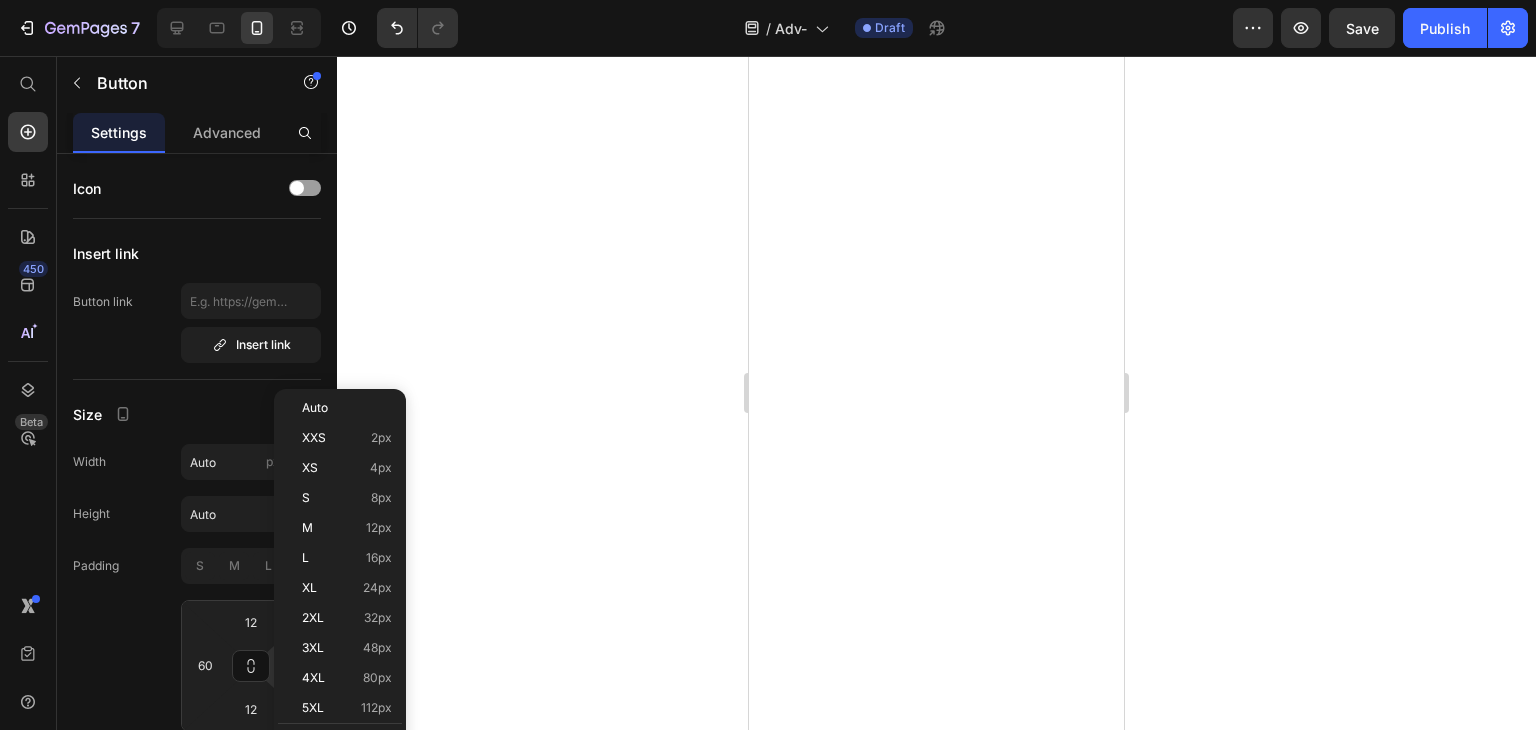 scroll, scrollTop: 0, scrollLeft: 0, axis: both 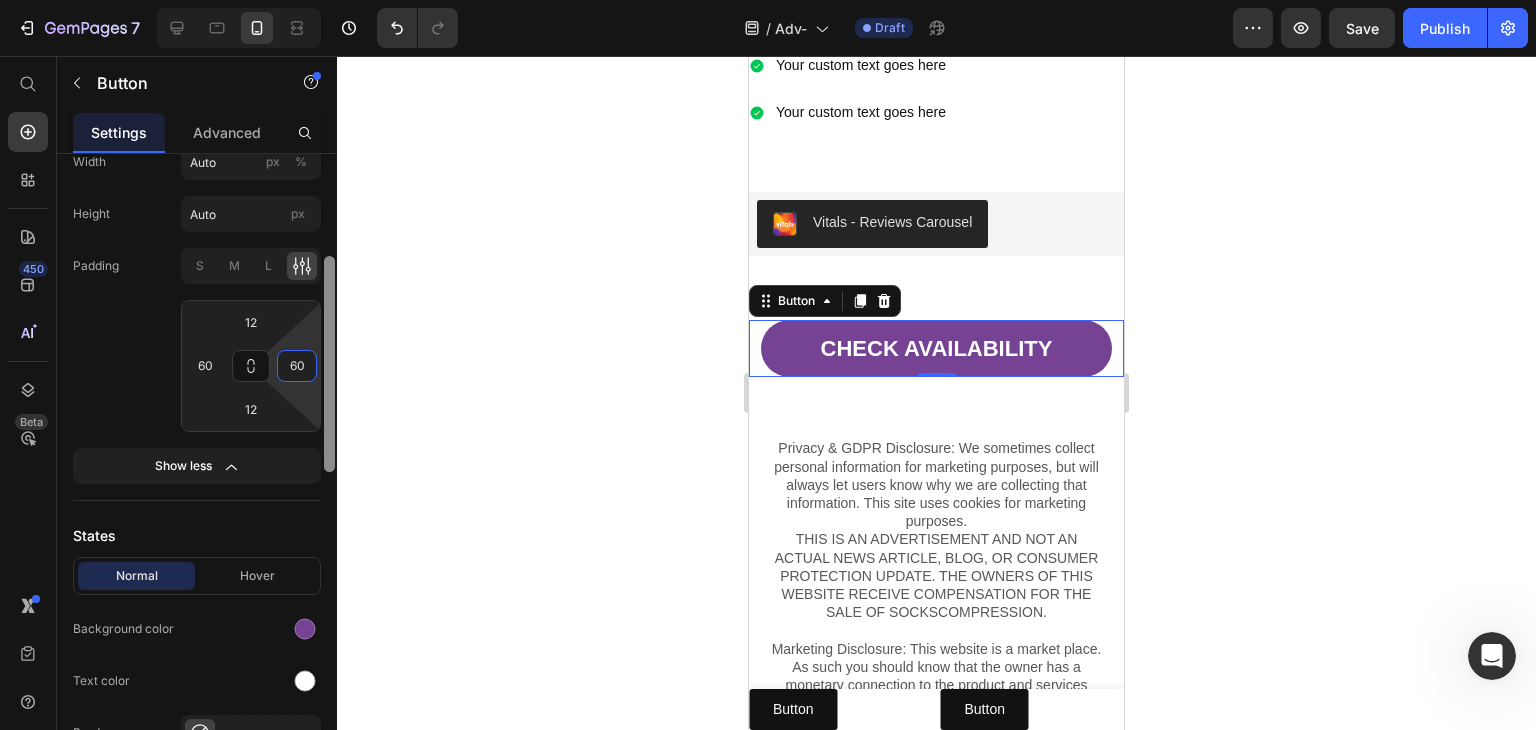 type on "60" 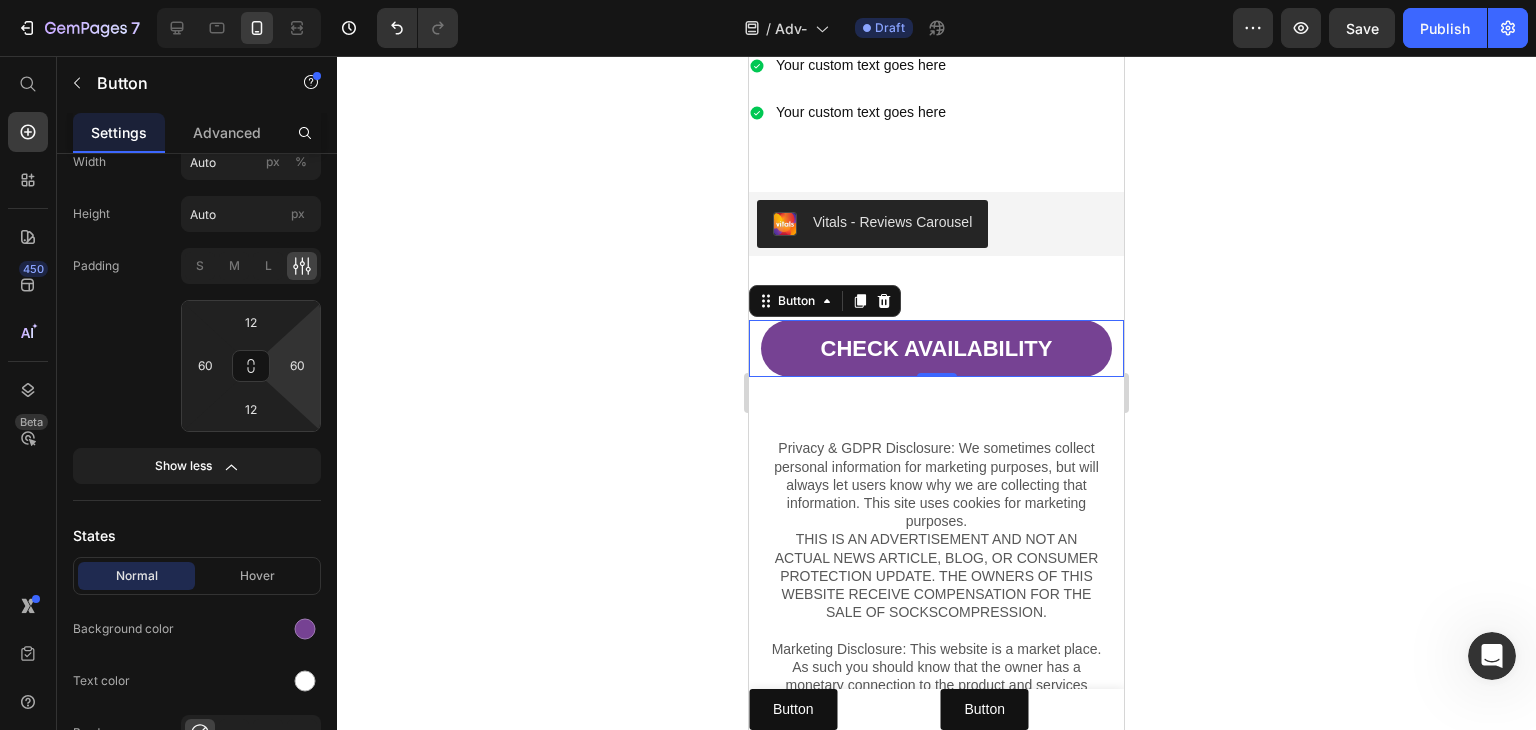 scroll, scrollTop: 932, scrollLeft: 0, axis: vertical 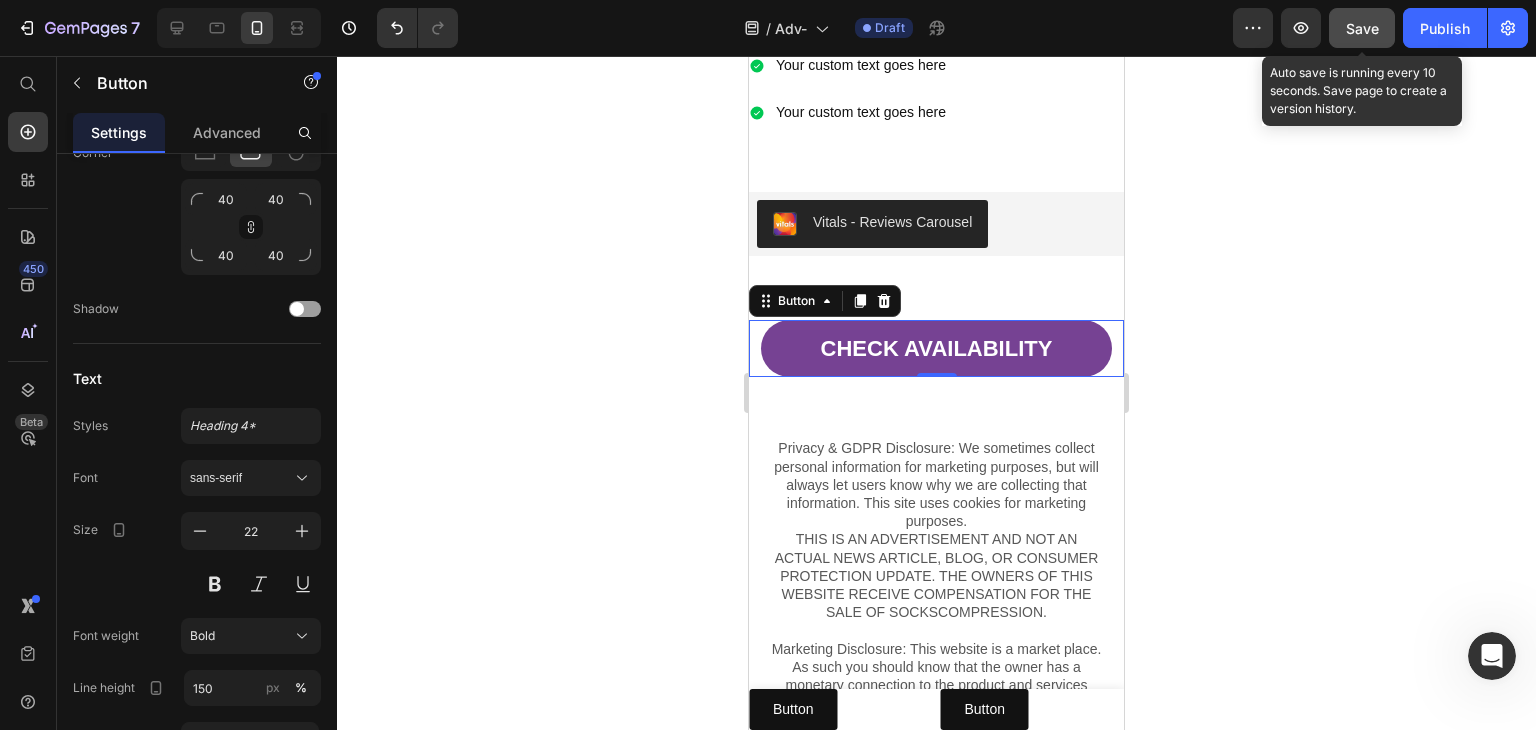 click on "Save" at bounding box center [1362, 28] 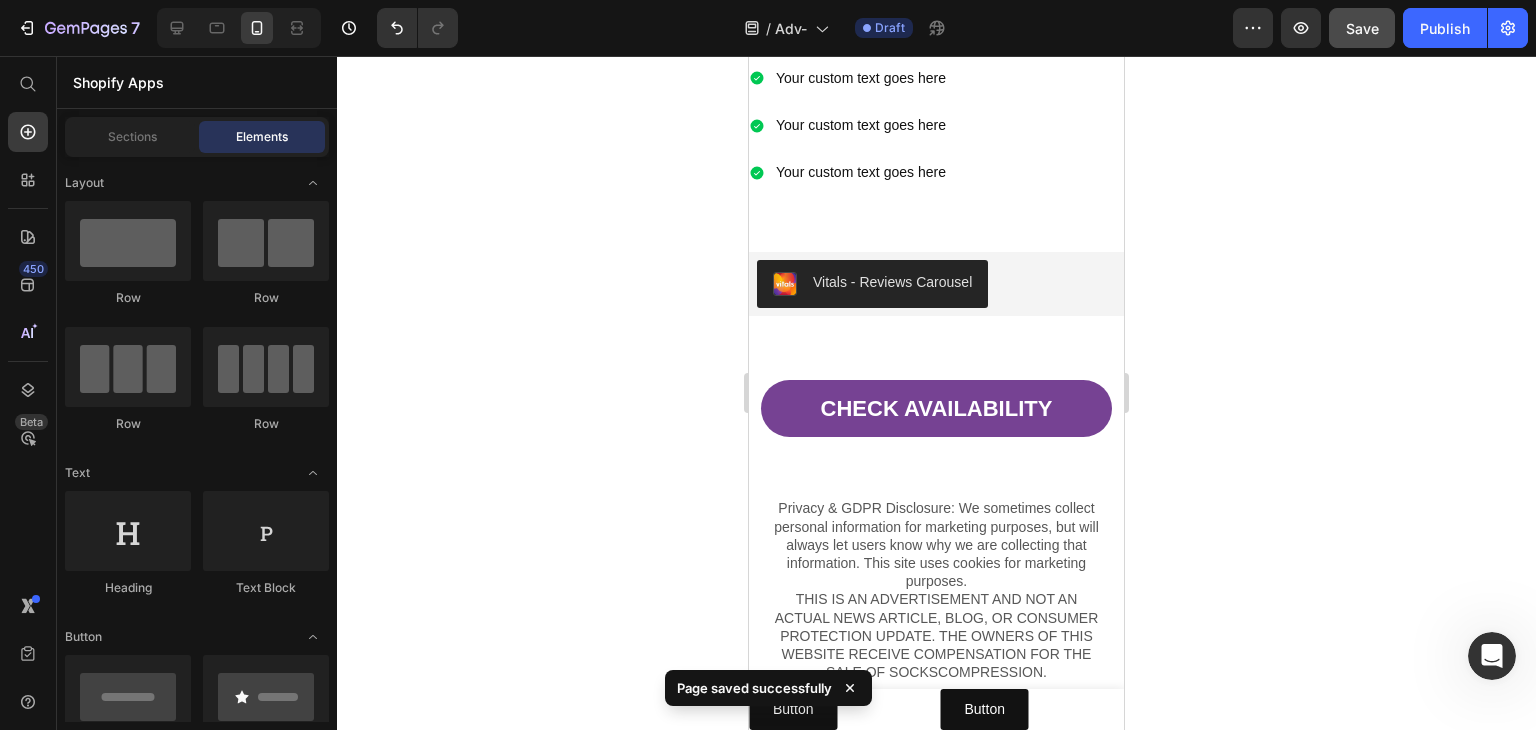 scroll, scrollTop: 3456, scrollLeft: 0, axis: vertical 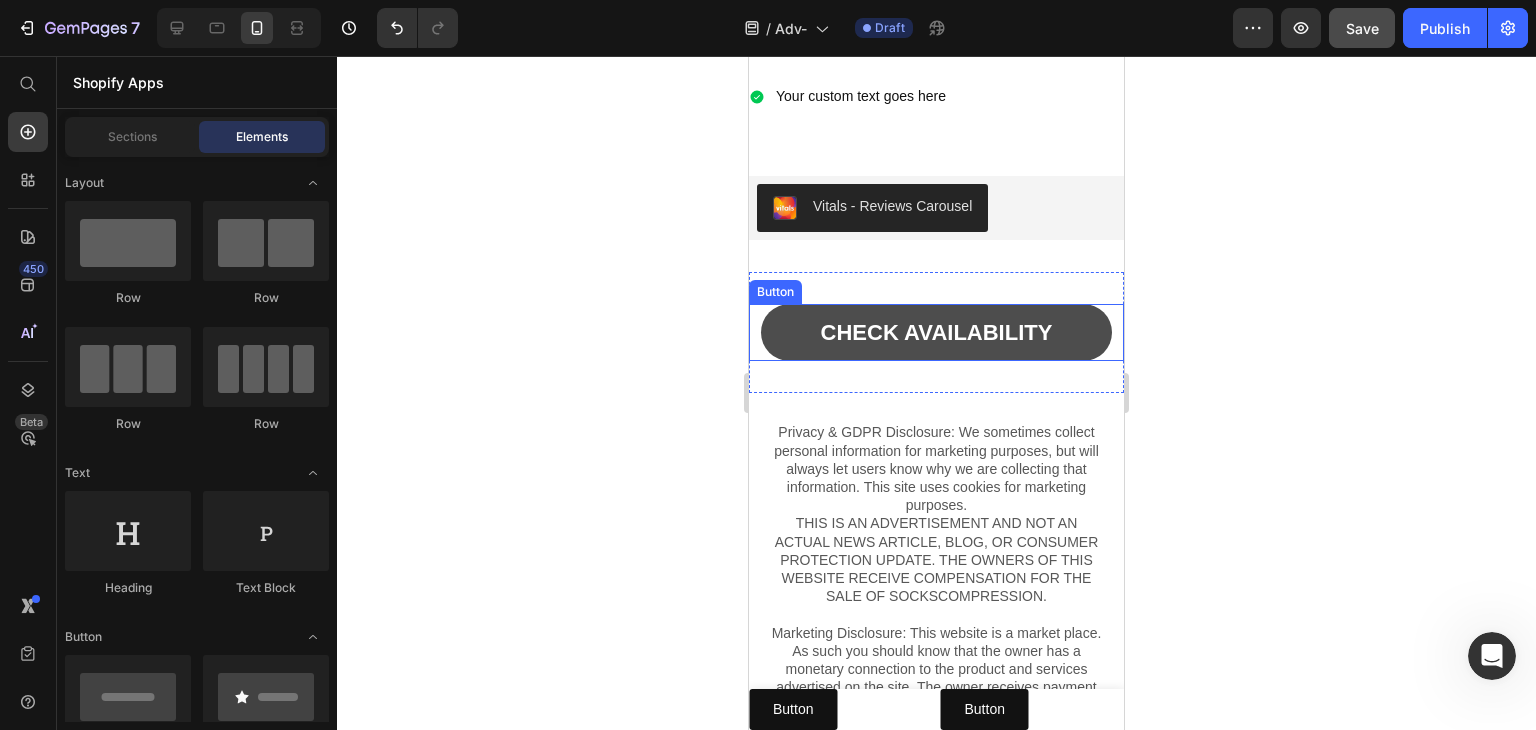 click on "CHECK AVAILABILITY" at bounding box center [937, 332] 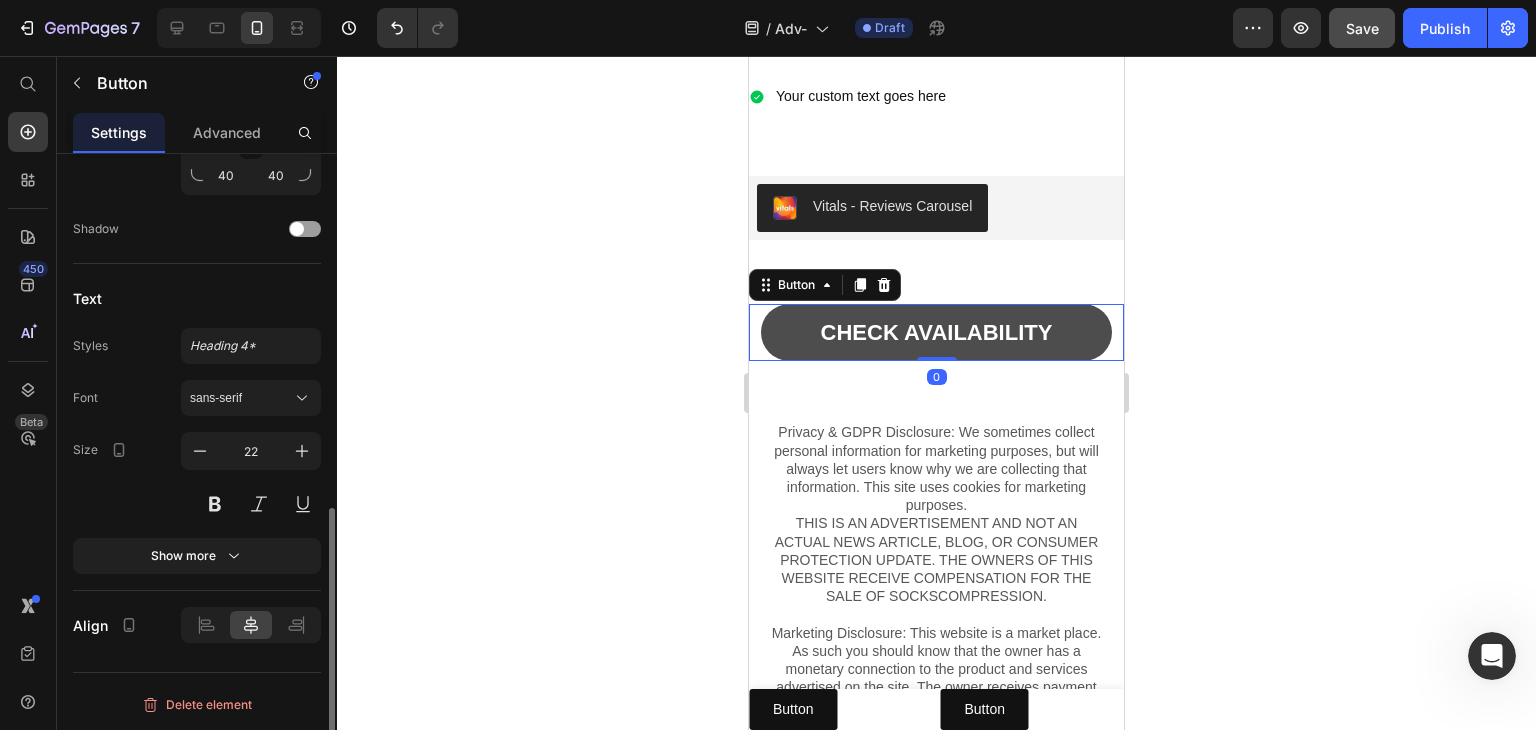 scroll, scrollTop: 810, scrollLeft: 0, axis: vertical 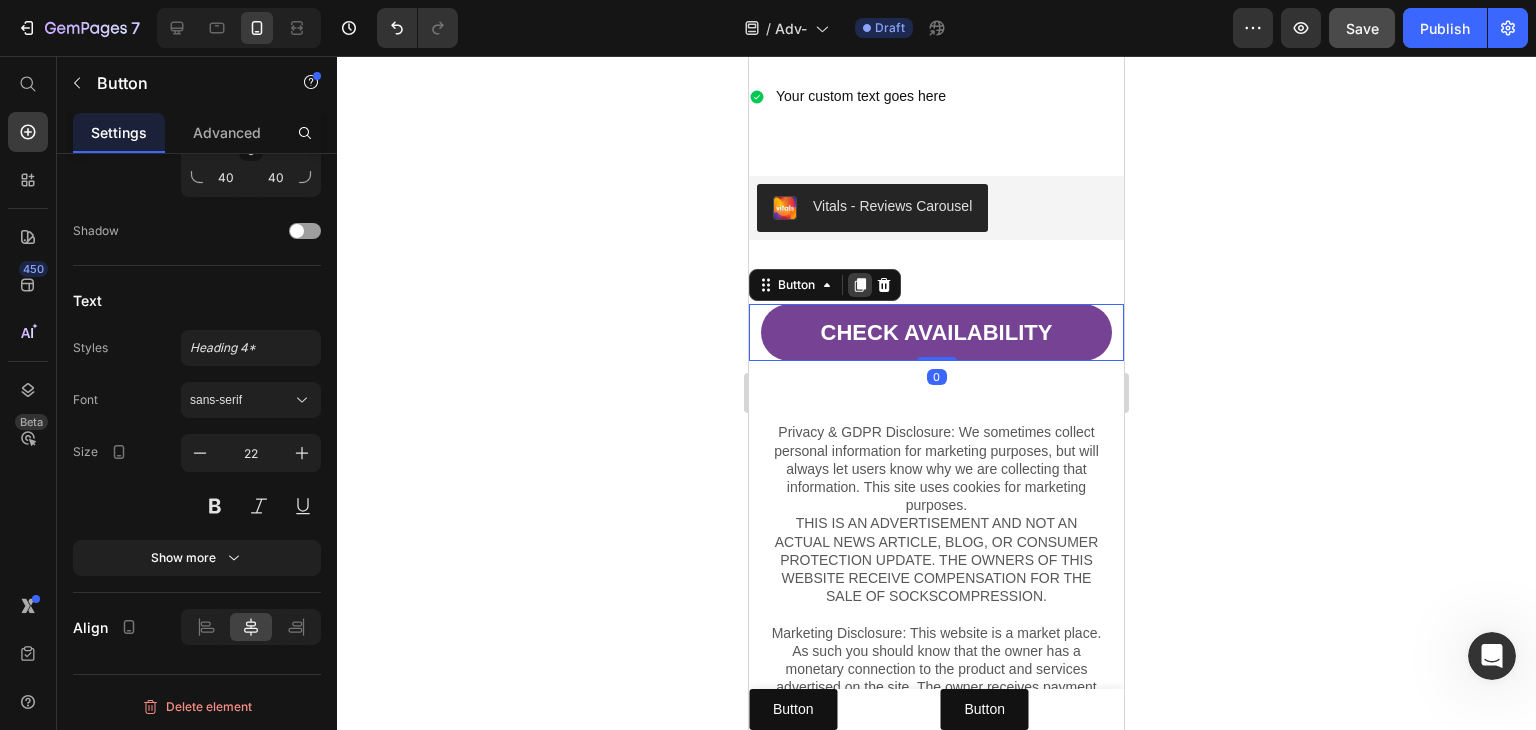 click 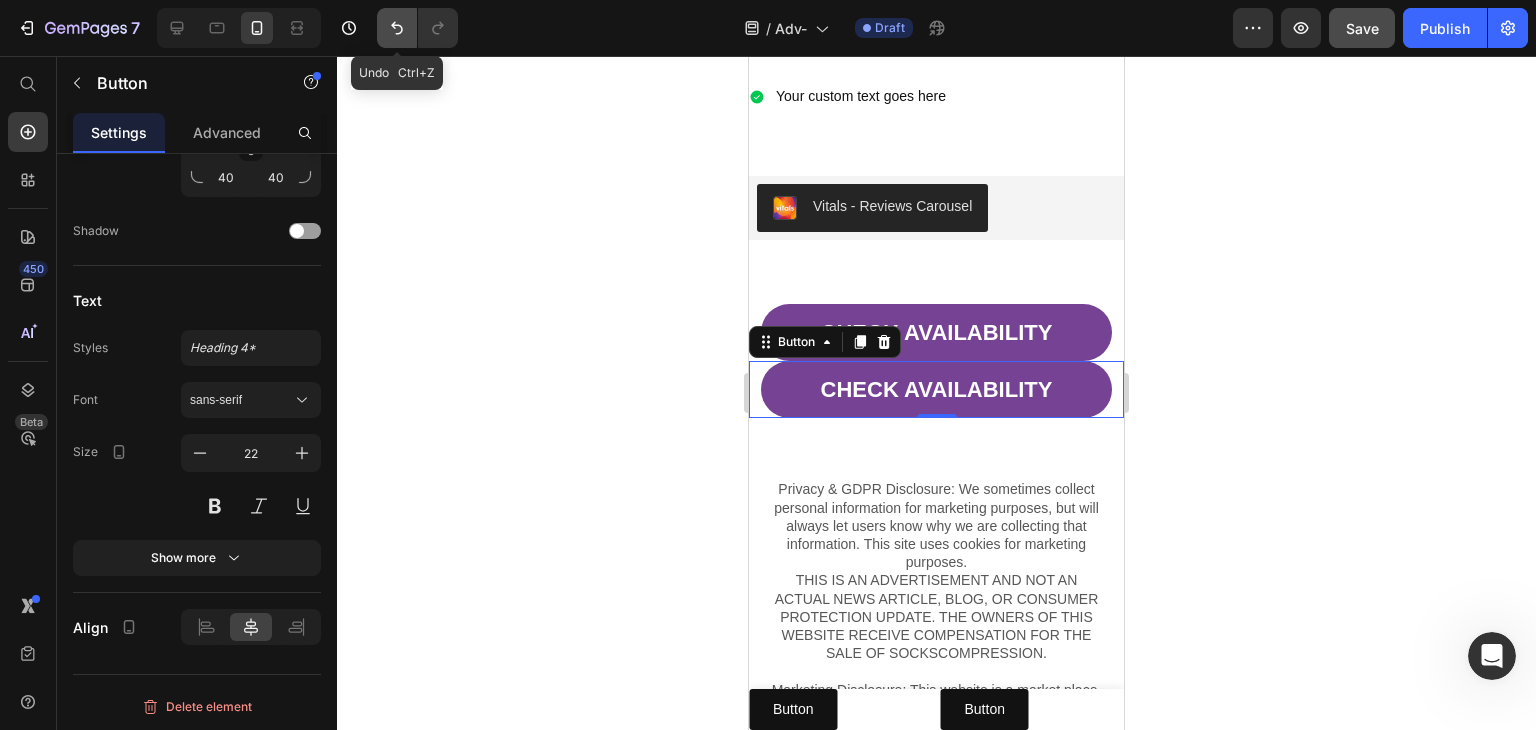 click 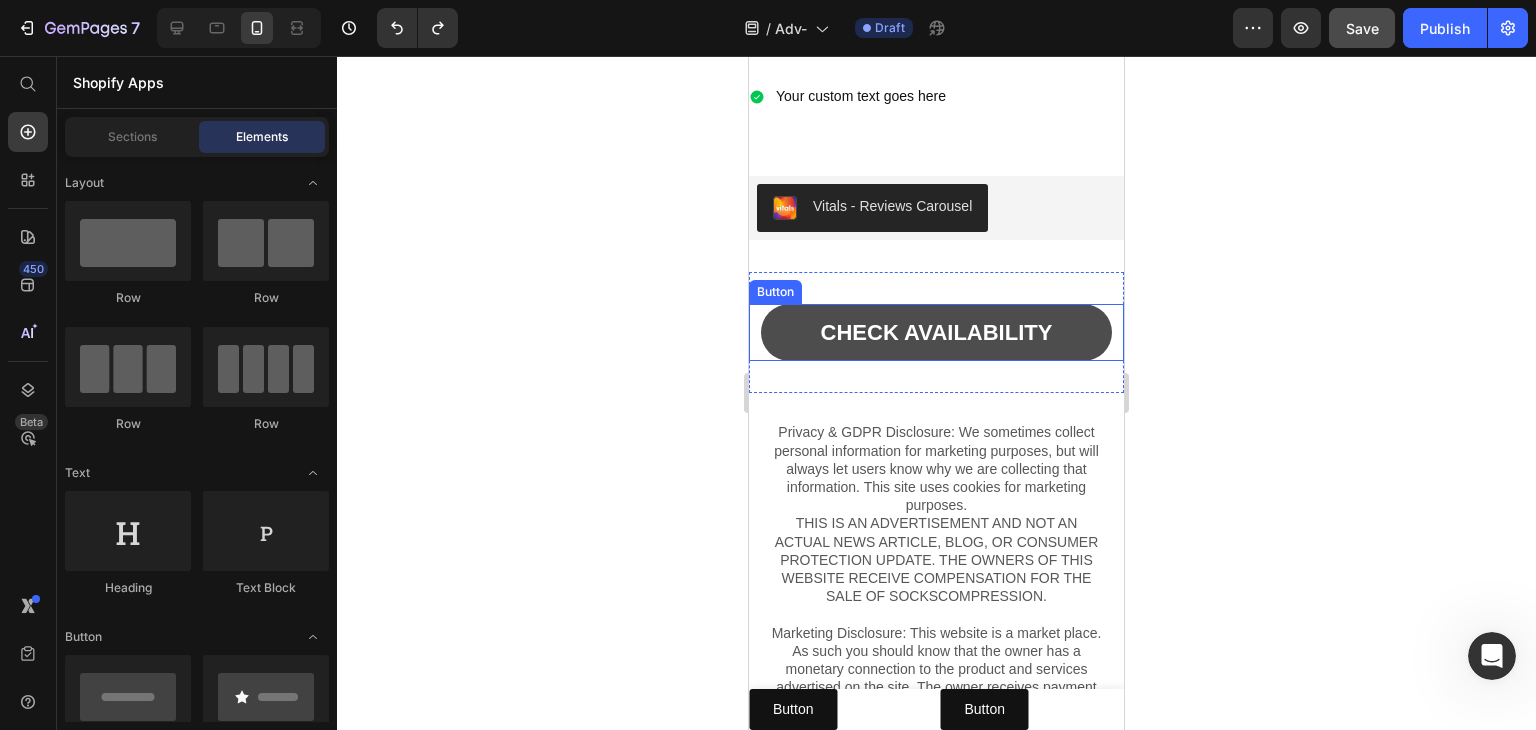 click on "CHECK AVAILABILITY" at bounding box center (937, 332) 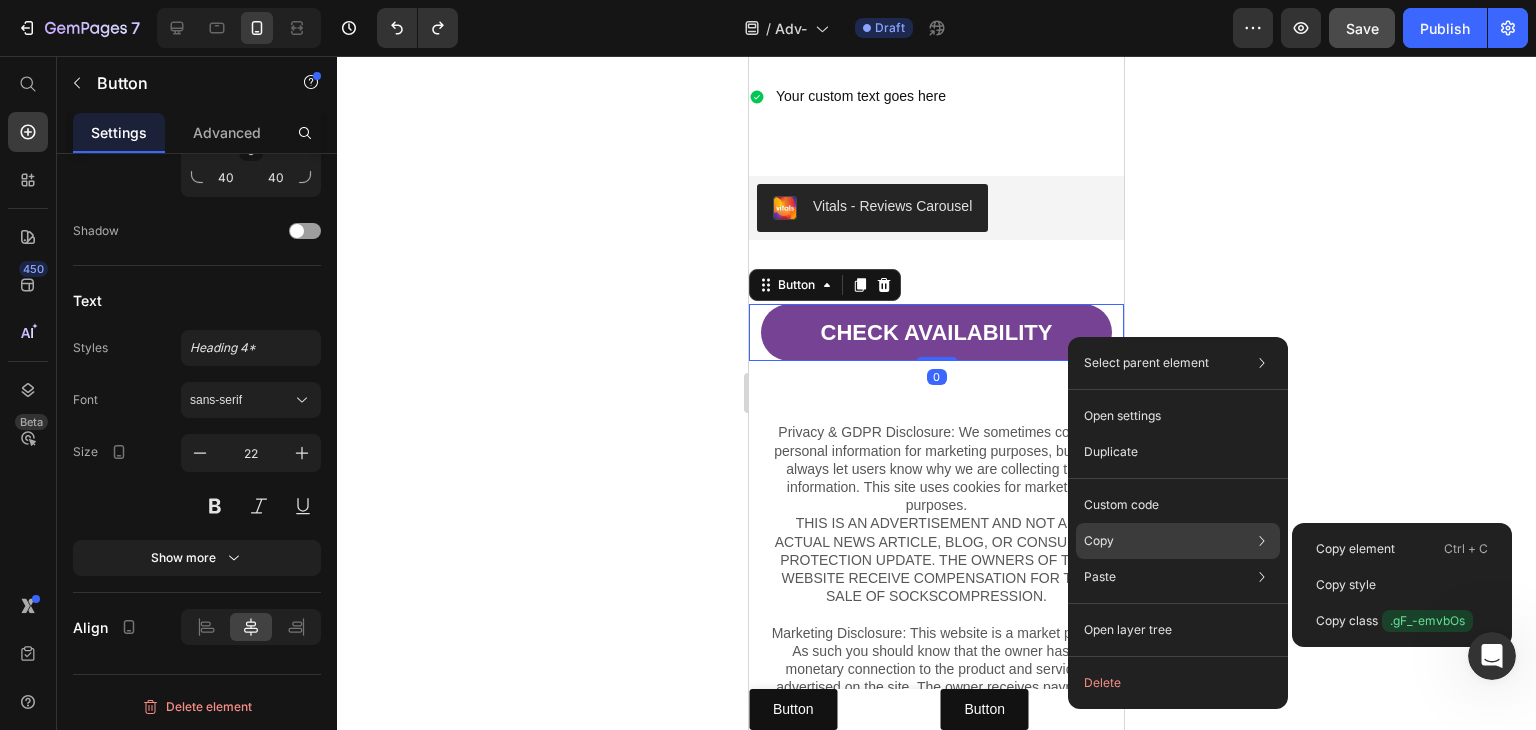 click on "Copy Copy element  Ctrl + C Copy style  Copy class  .gF_-emvbOs" 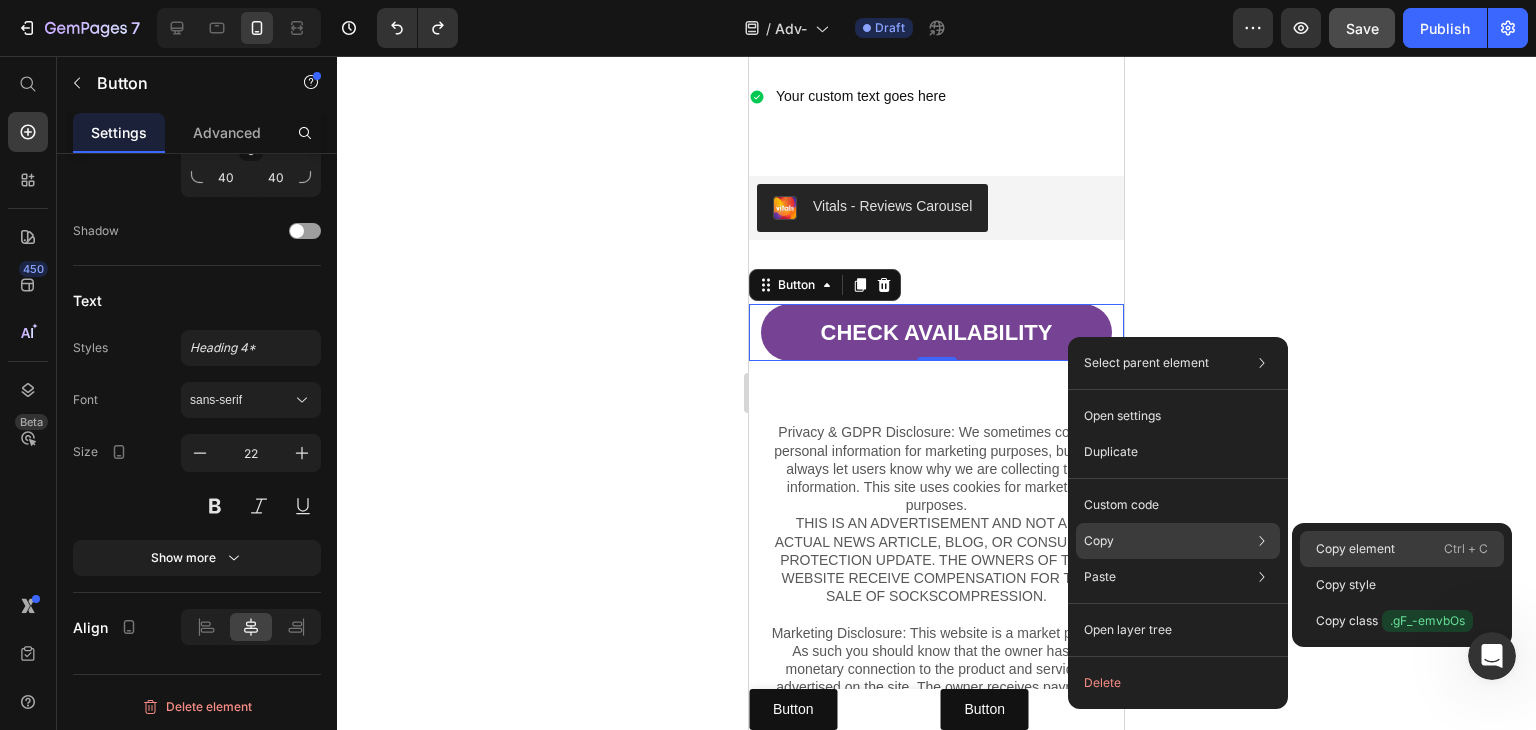 click on "Copy element" at bounding box center [1355, 549] 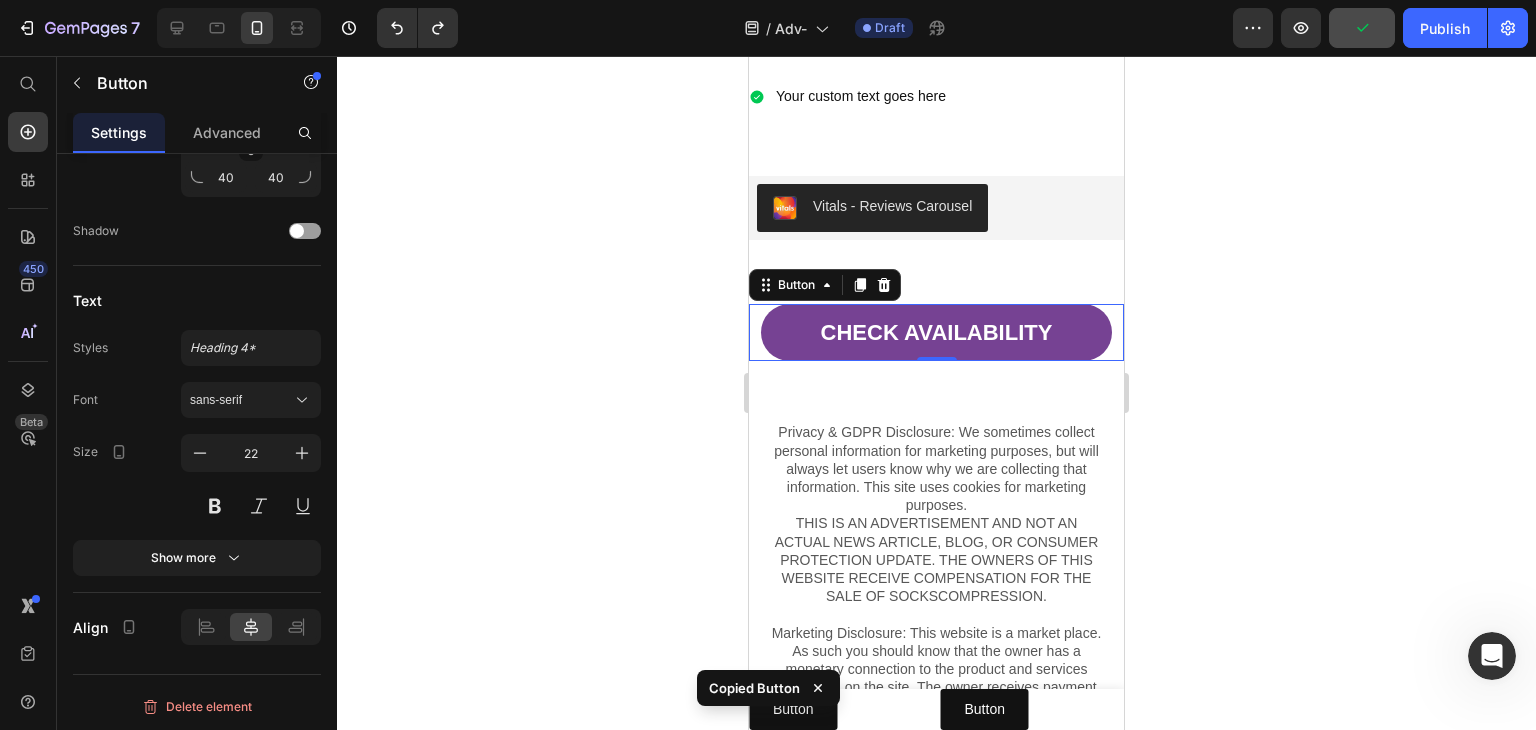 click on "Copied Button" 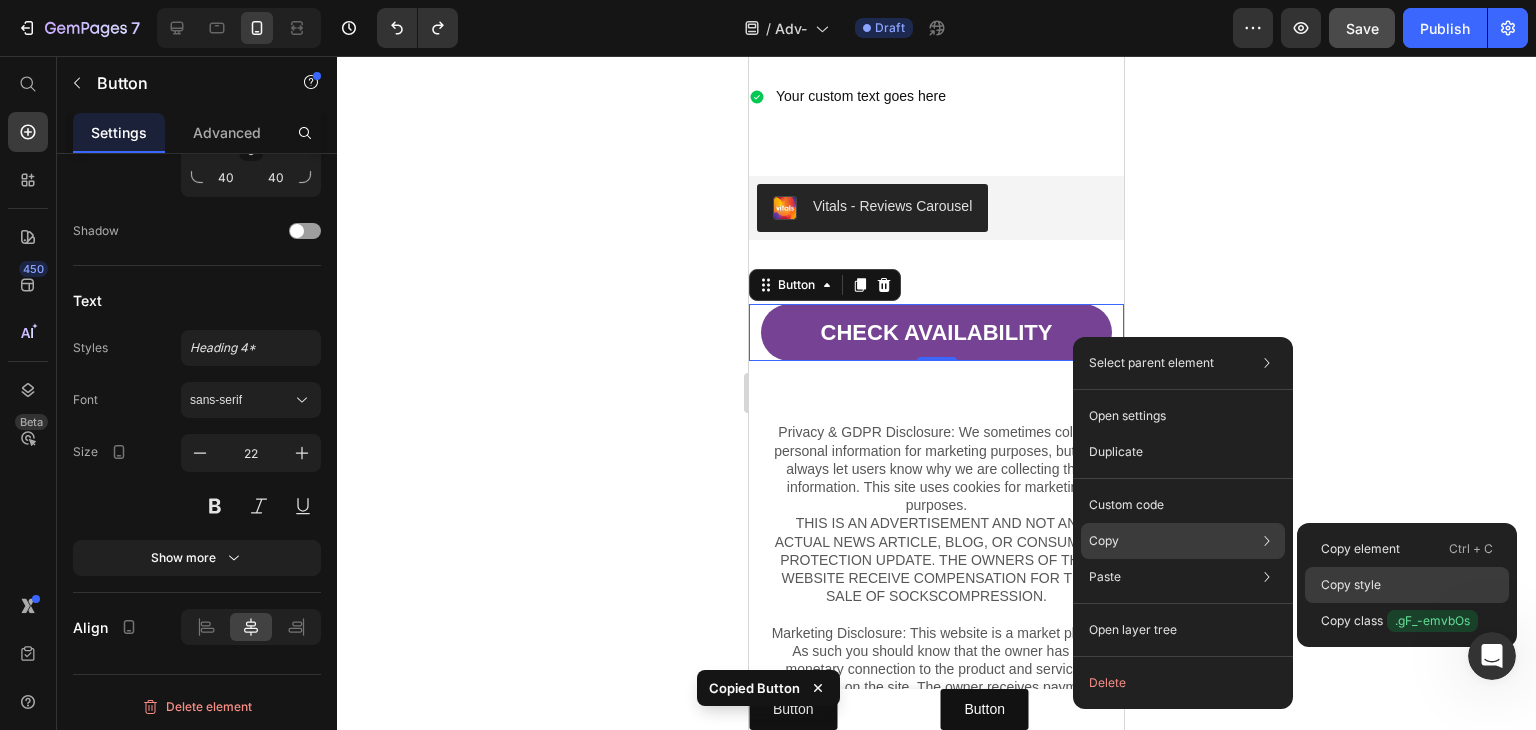 click on "Copy style" at bounding box center (1351, 585) 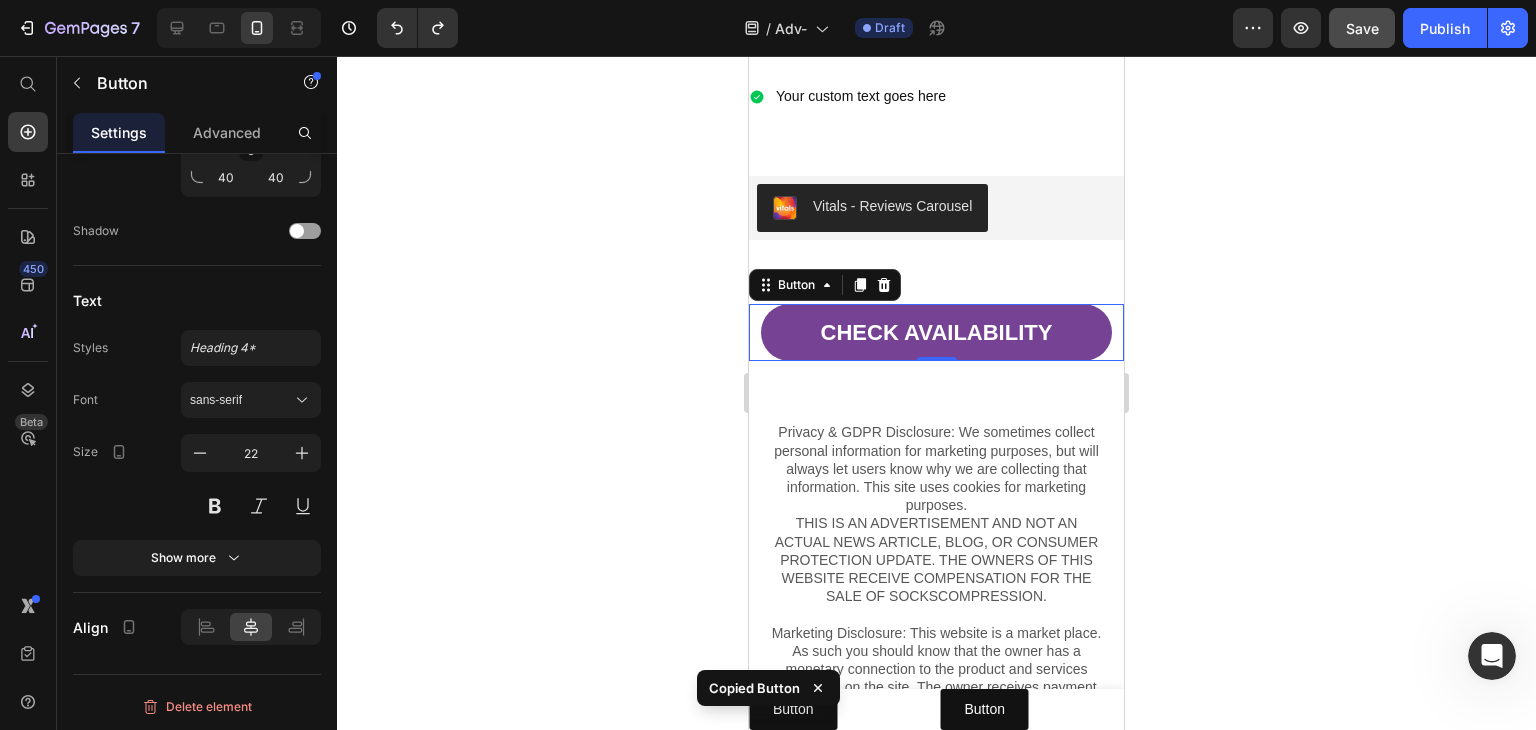 click on "Copied Button" 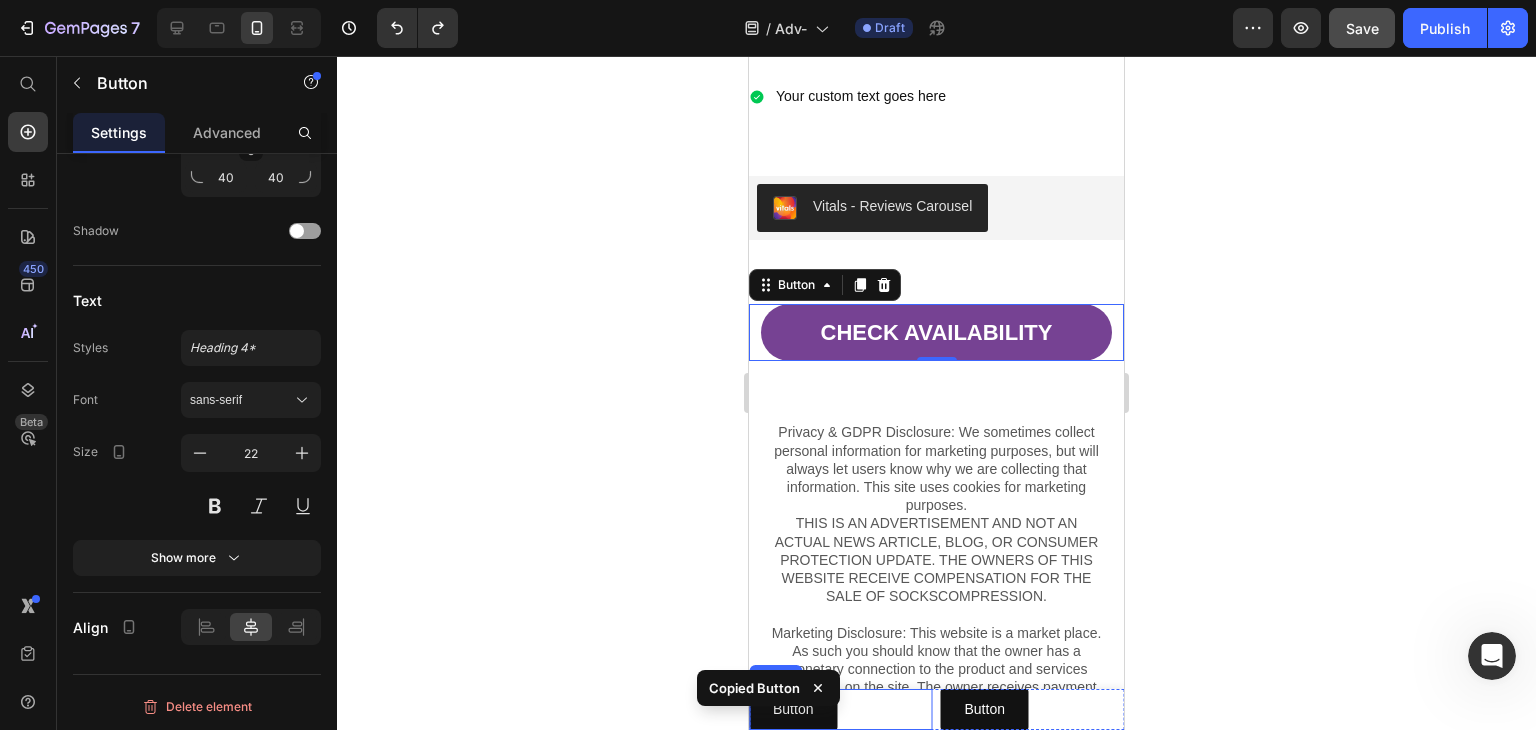 click on "Button Button" at bounding box center [841, 709] 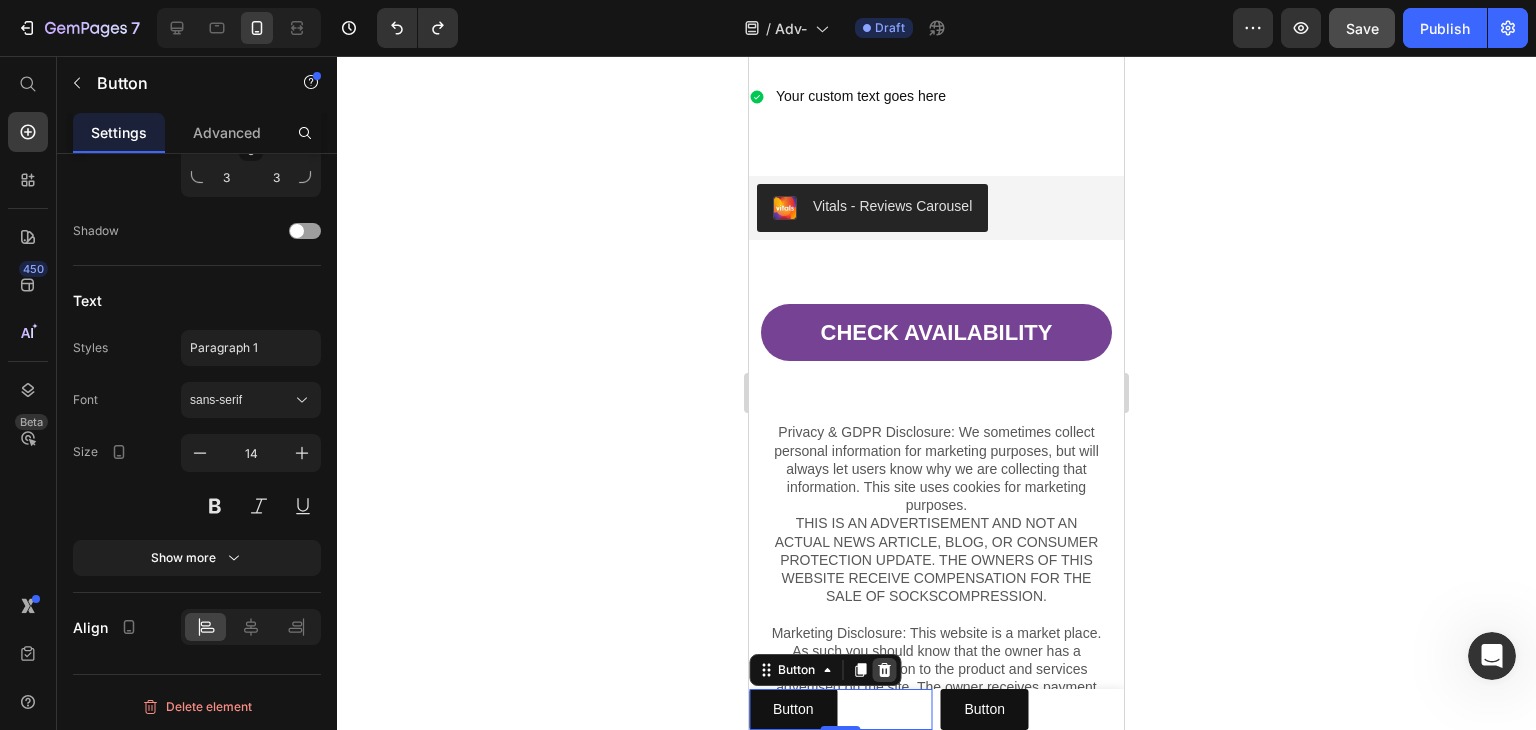 click 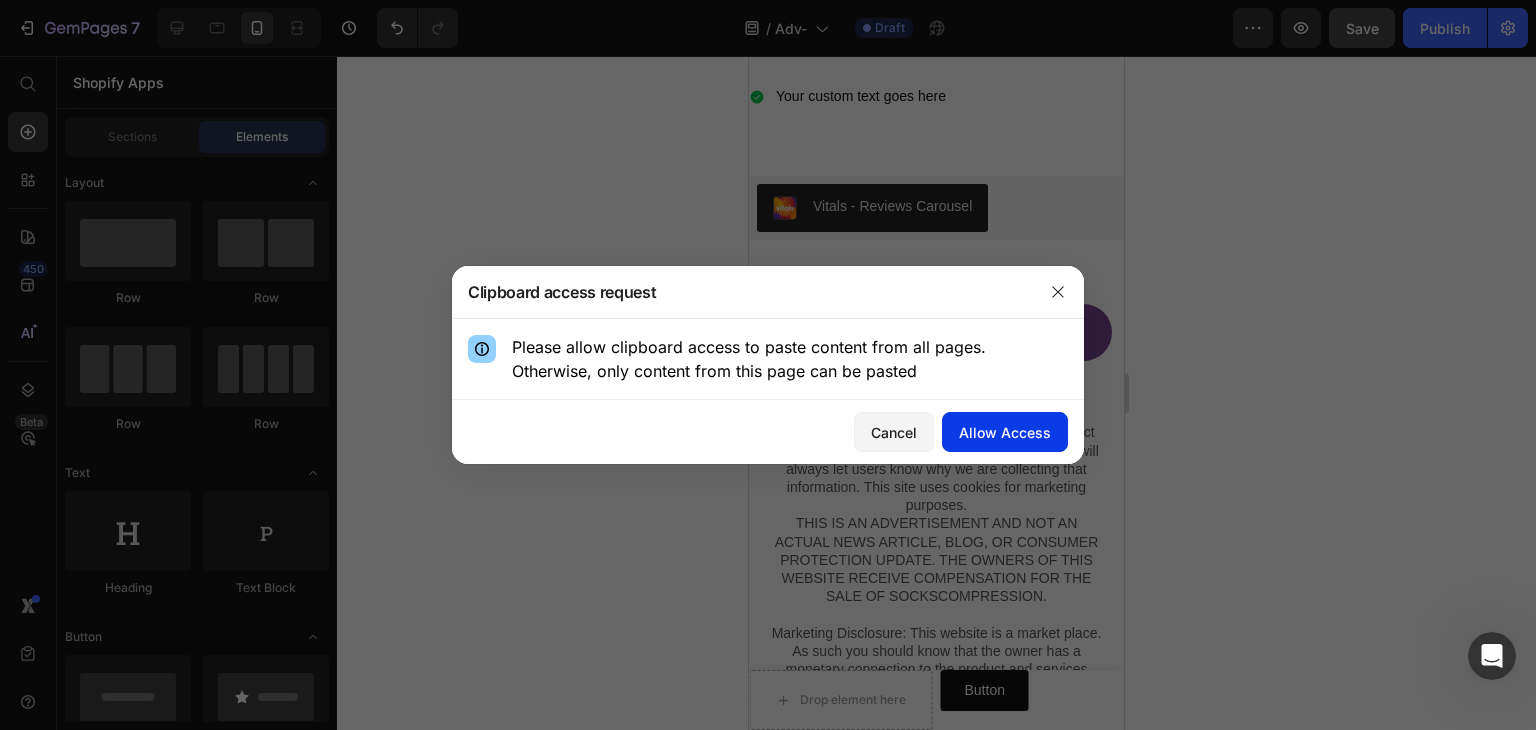 click on "Allow Access" at bounding box center [1005, 432] 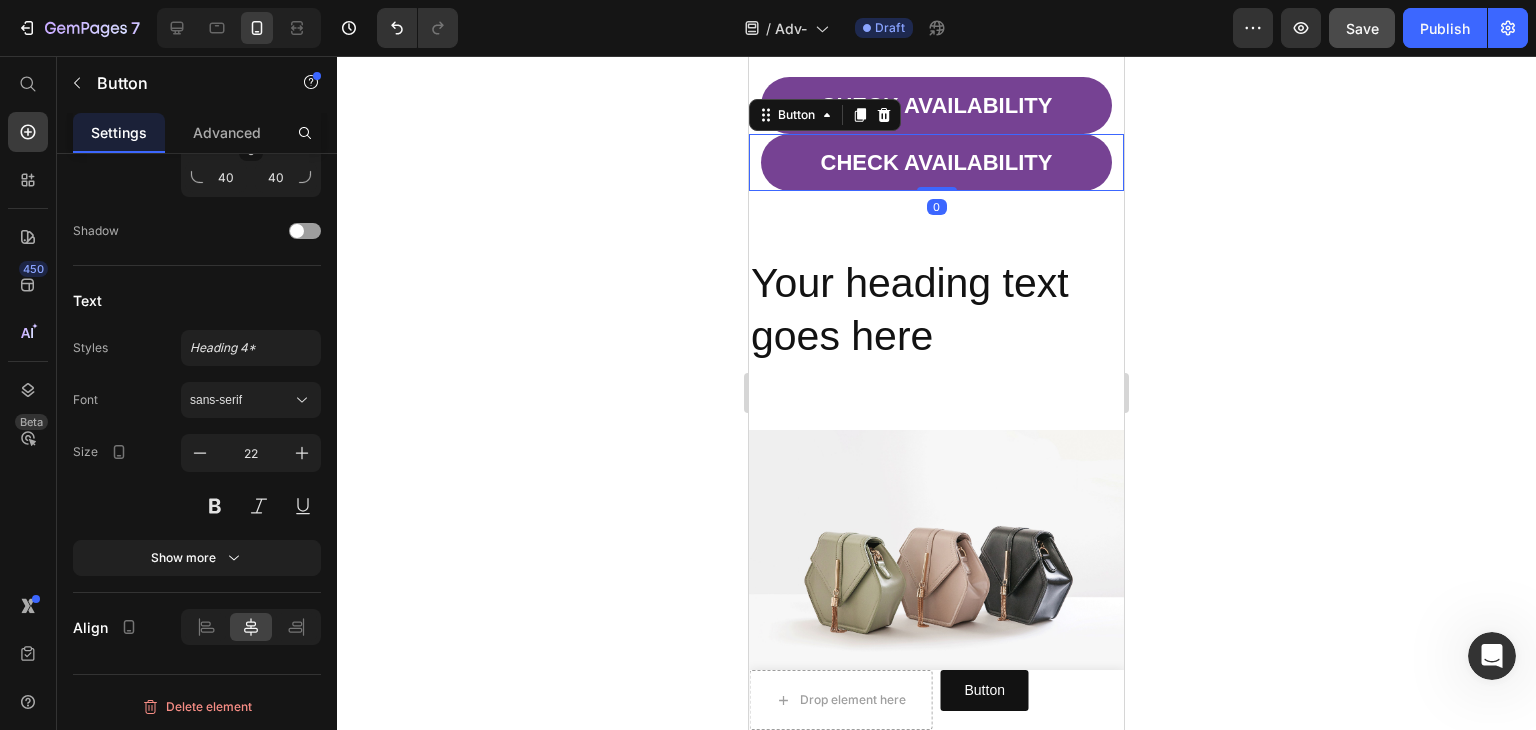 scroll, scrollTop: 0, scrollLeft: 0, axis: both 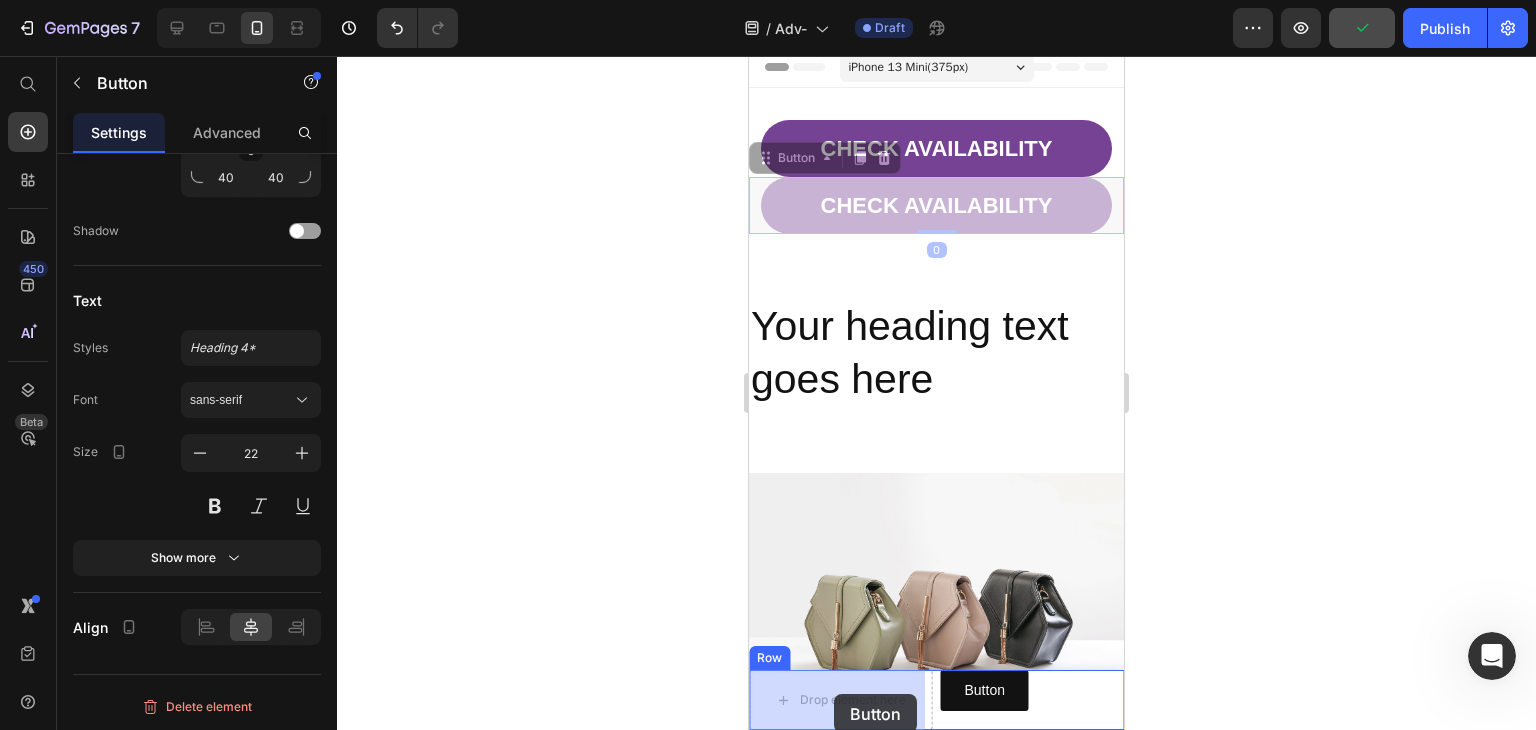 drag, startPoint x: 920, startPoint y: 207, endPoint x: 832, endPoint y: 674, distance: 475.2189 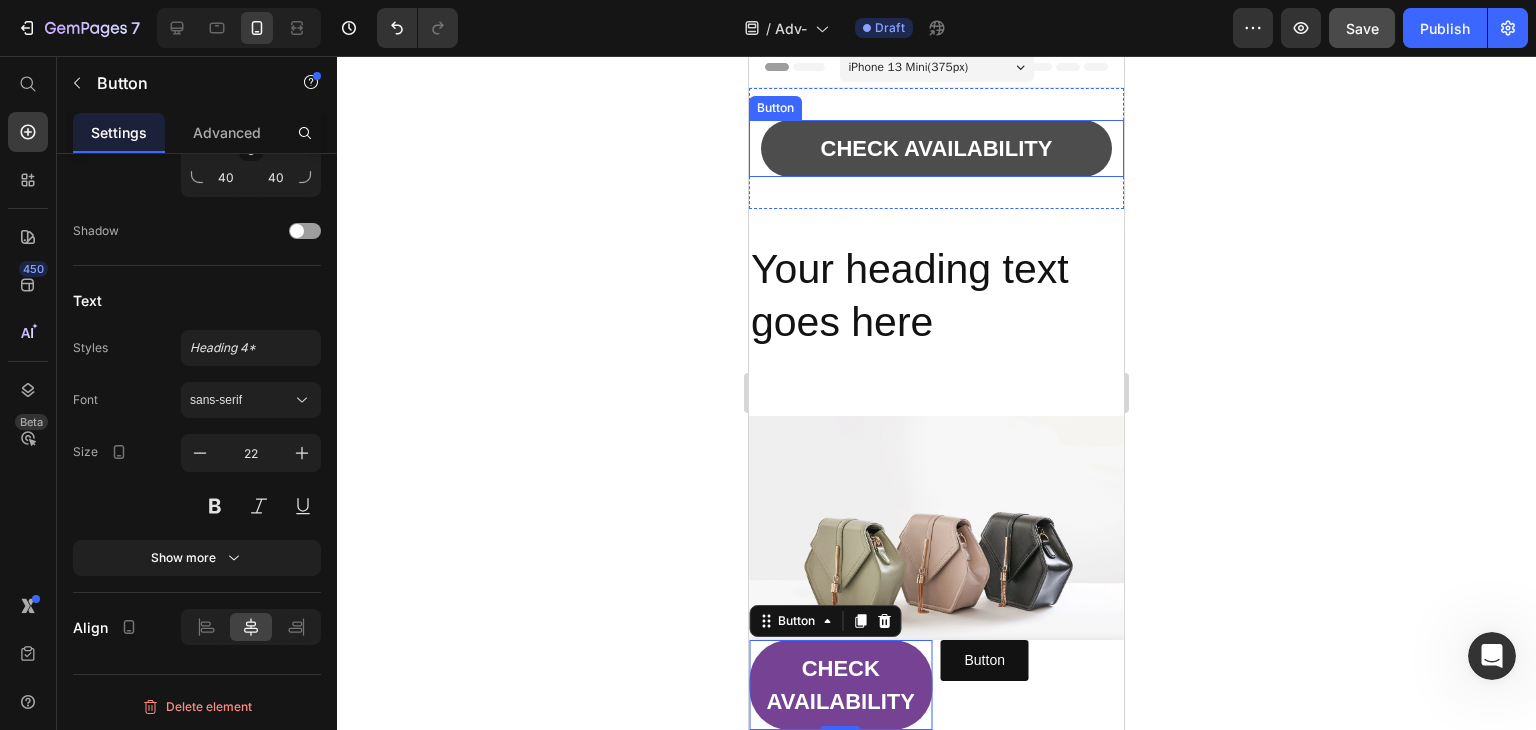 click on "CHECK AVAILABILITY" at bounding box center [937, 148] 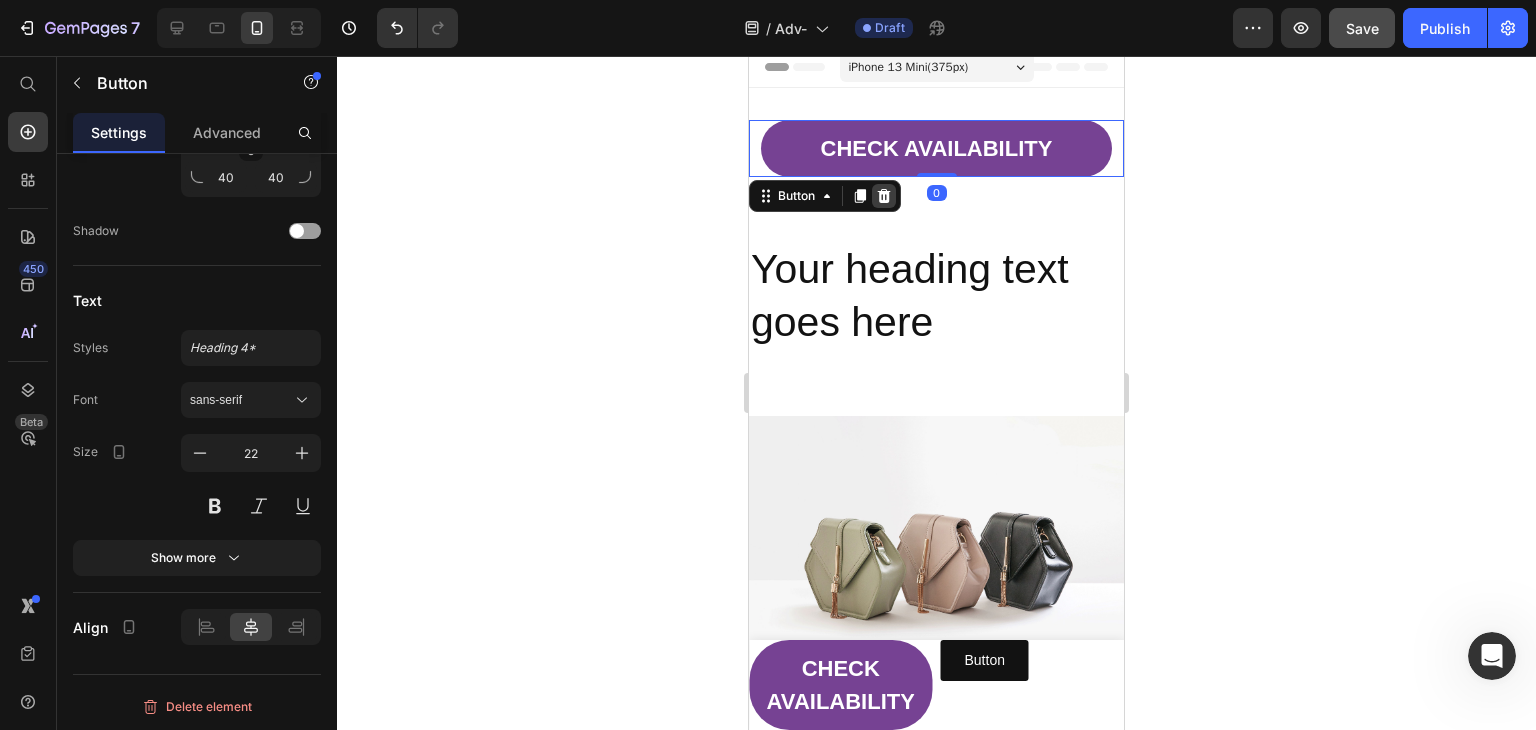 click 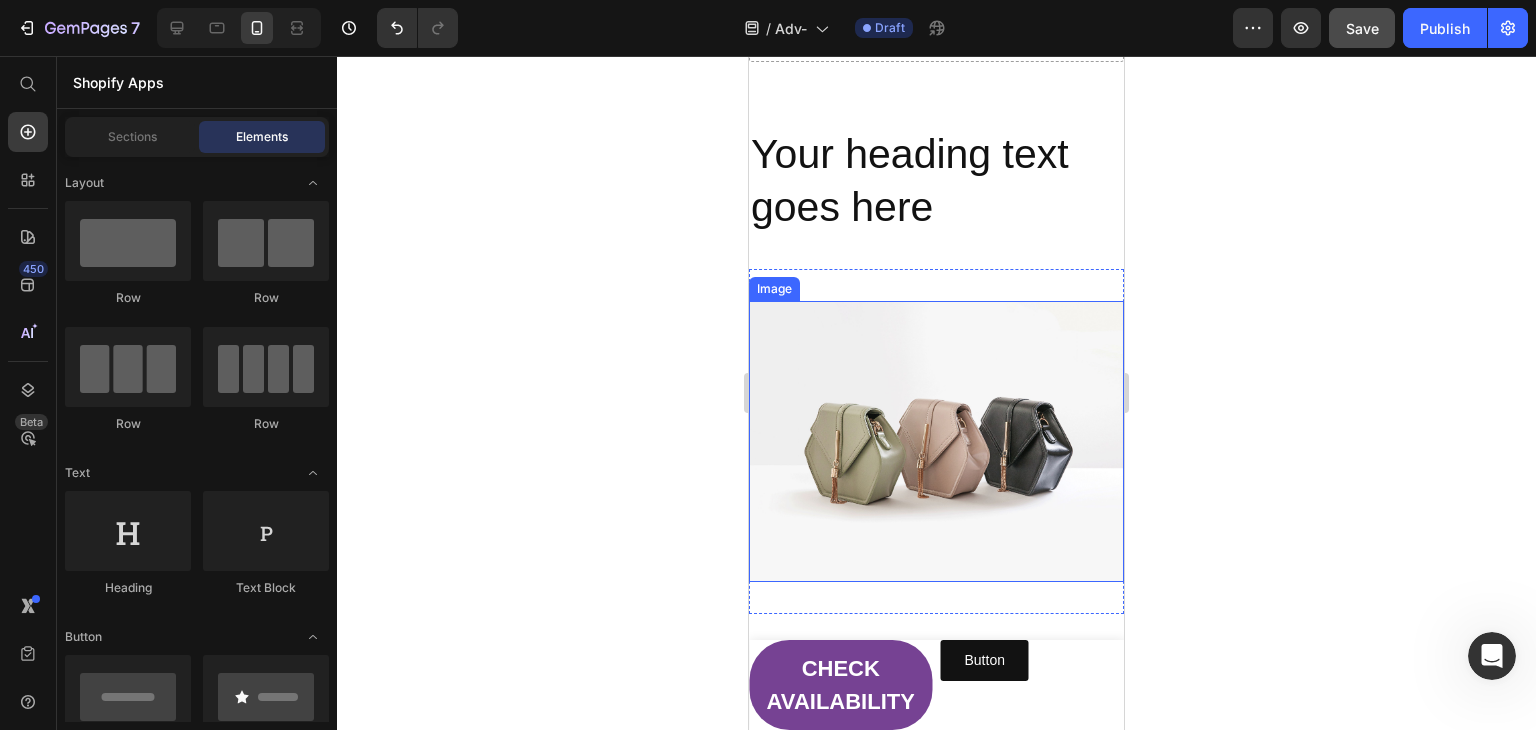 scroll, scrollTop: 300, scrollLeft: 0, axis: vertical 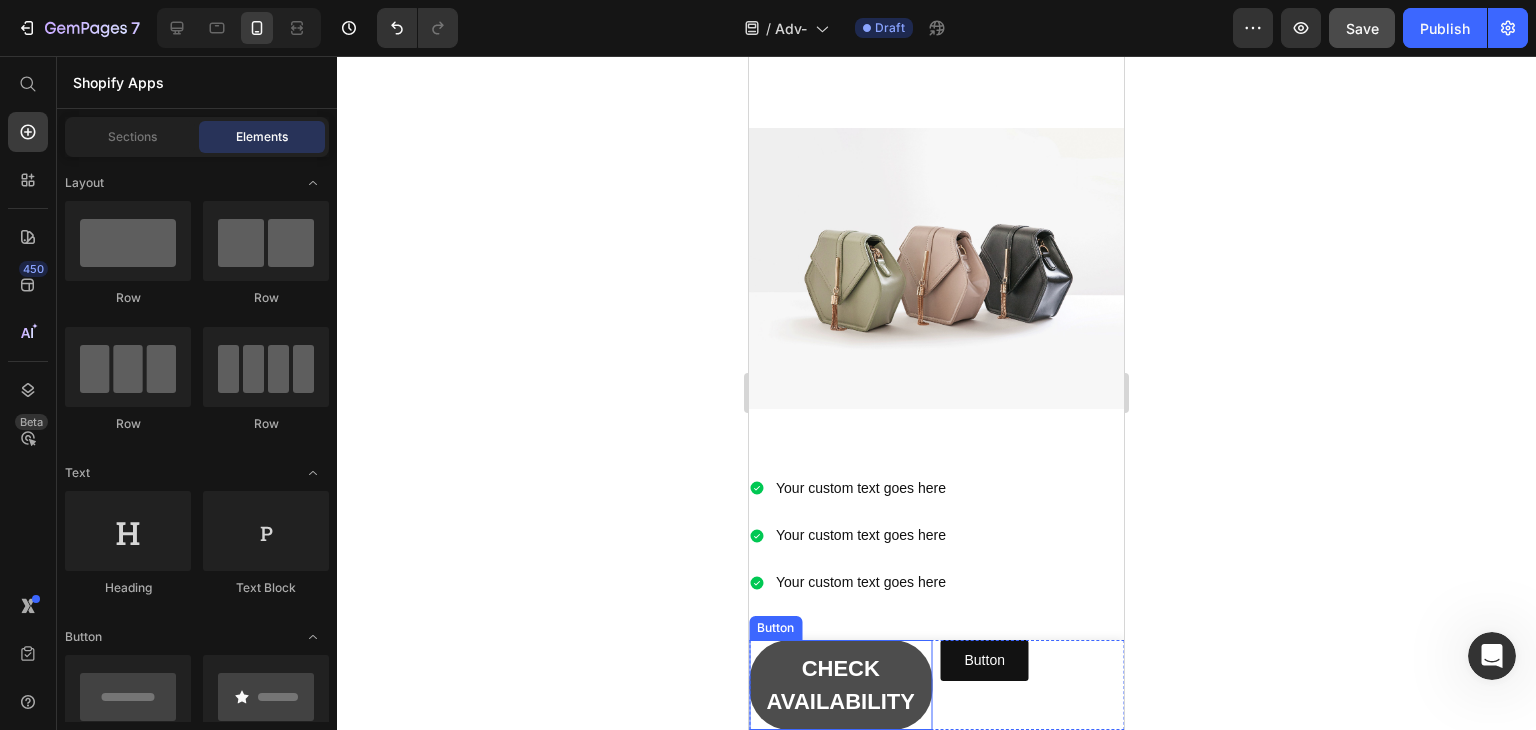 click on "CHECK AVAILABILITY" at bounding box center [841, 685] 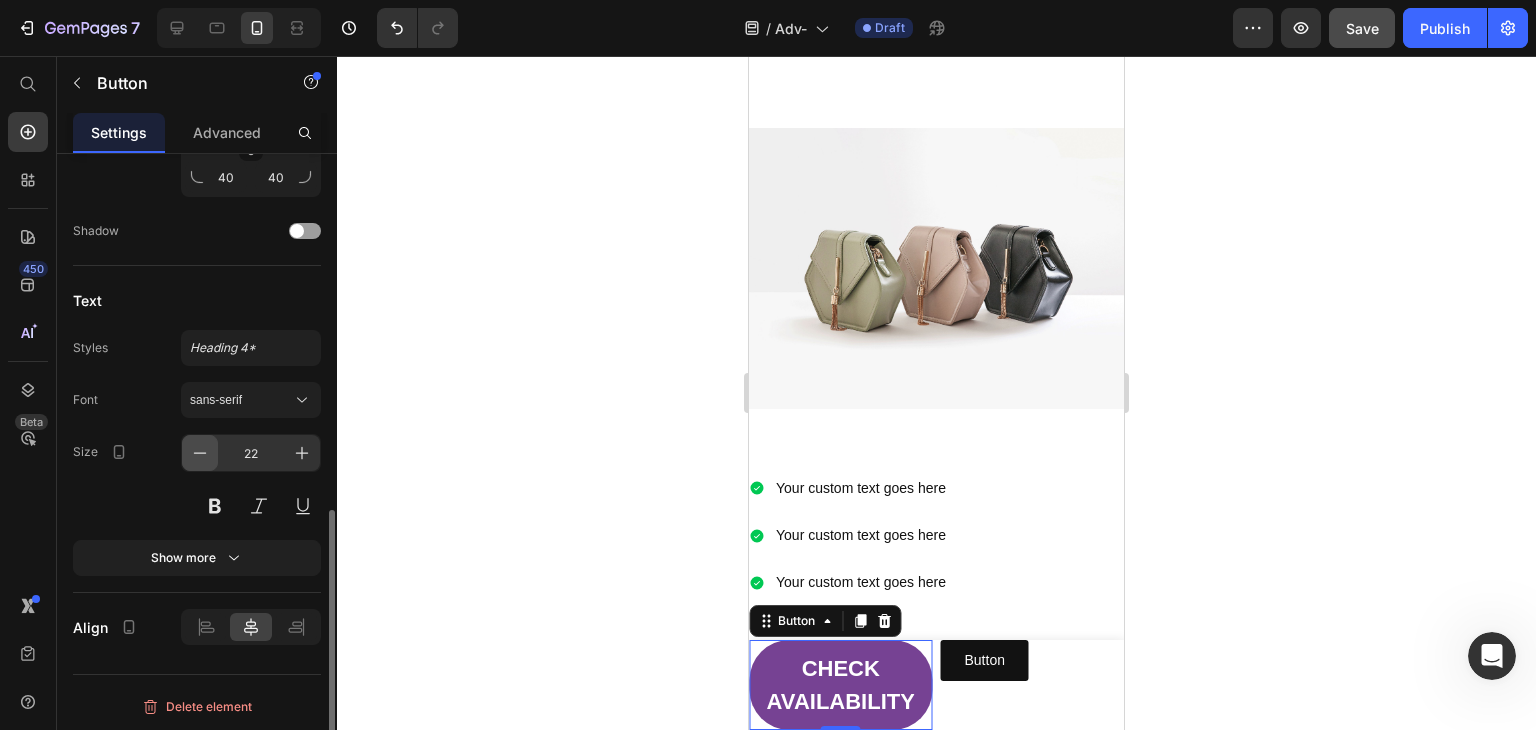 click 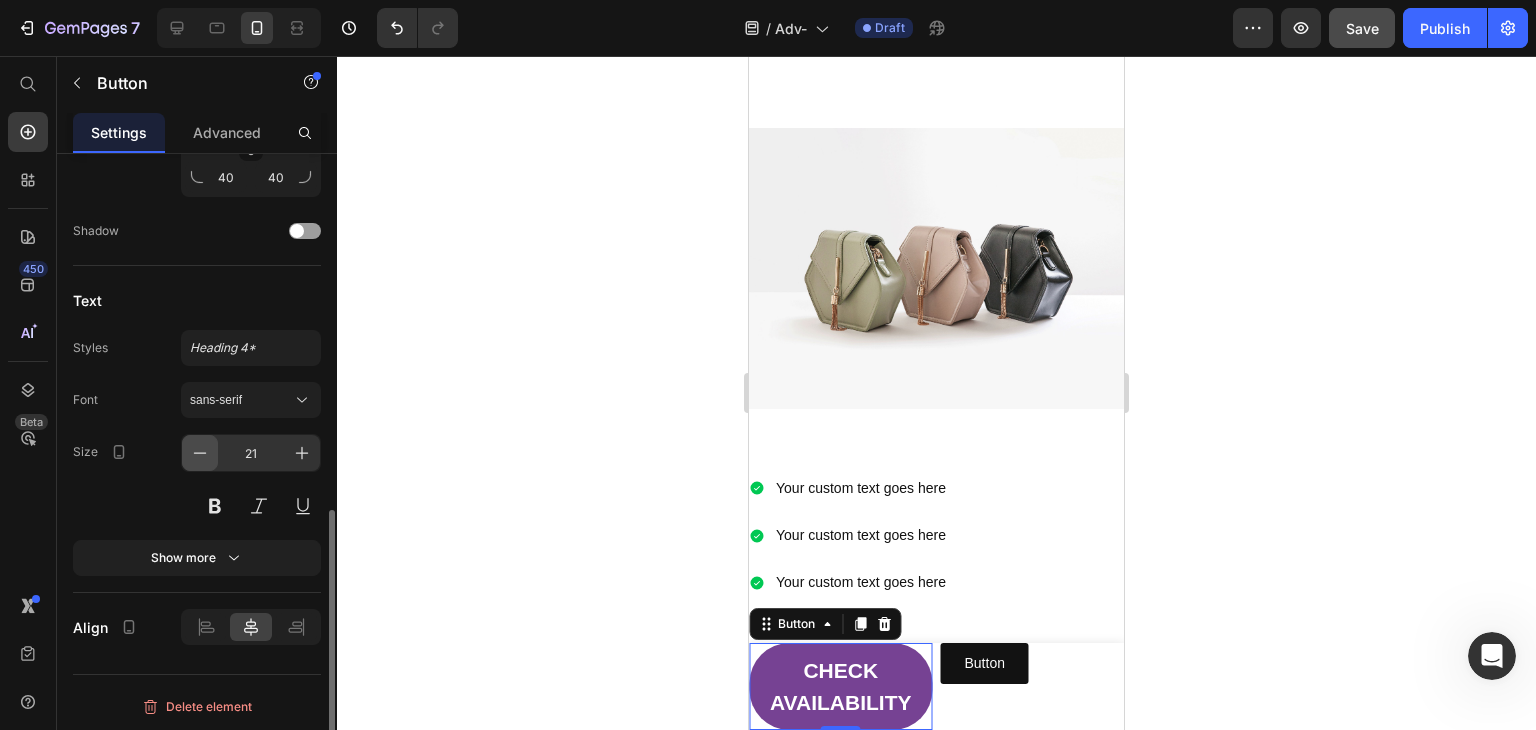 click 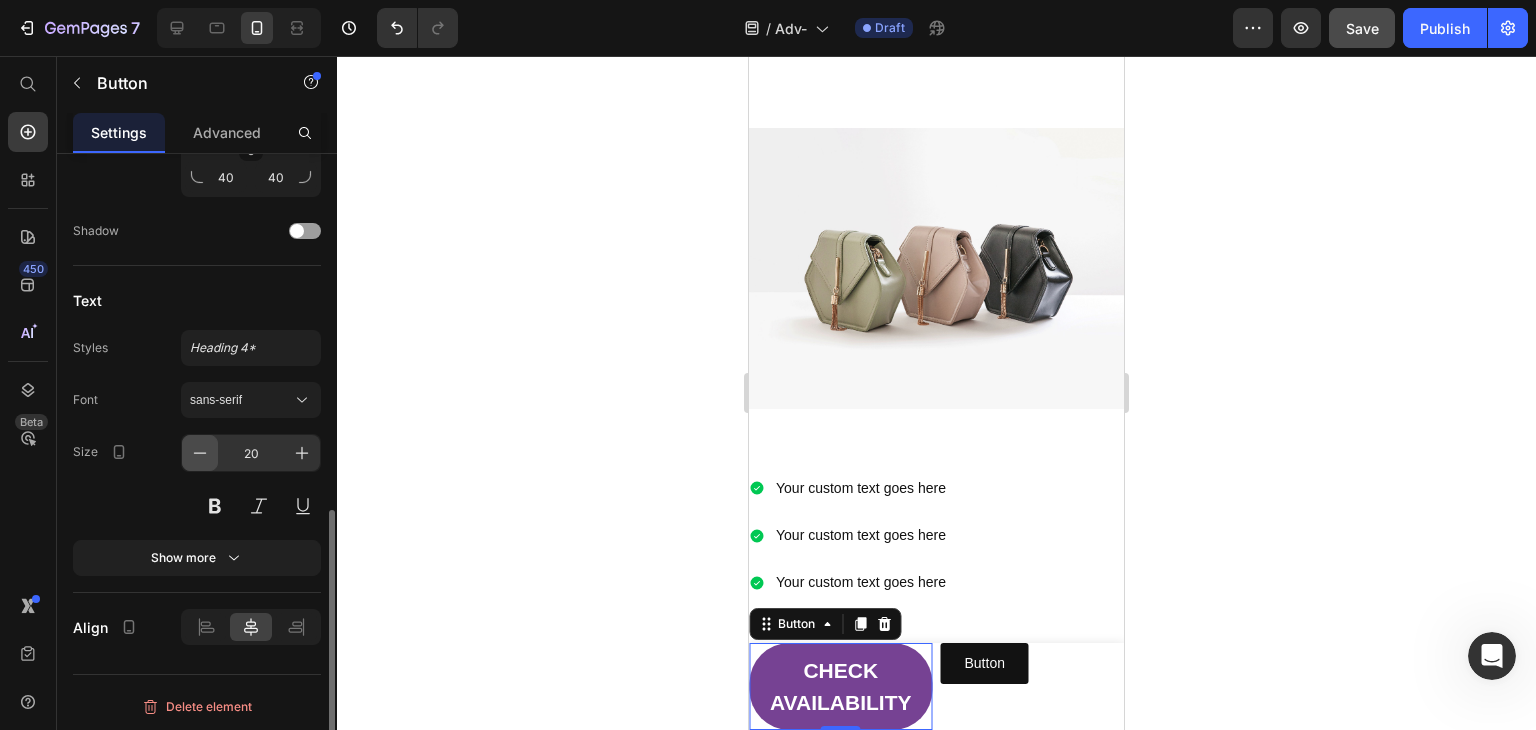 click 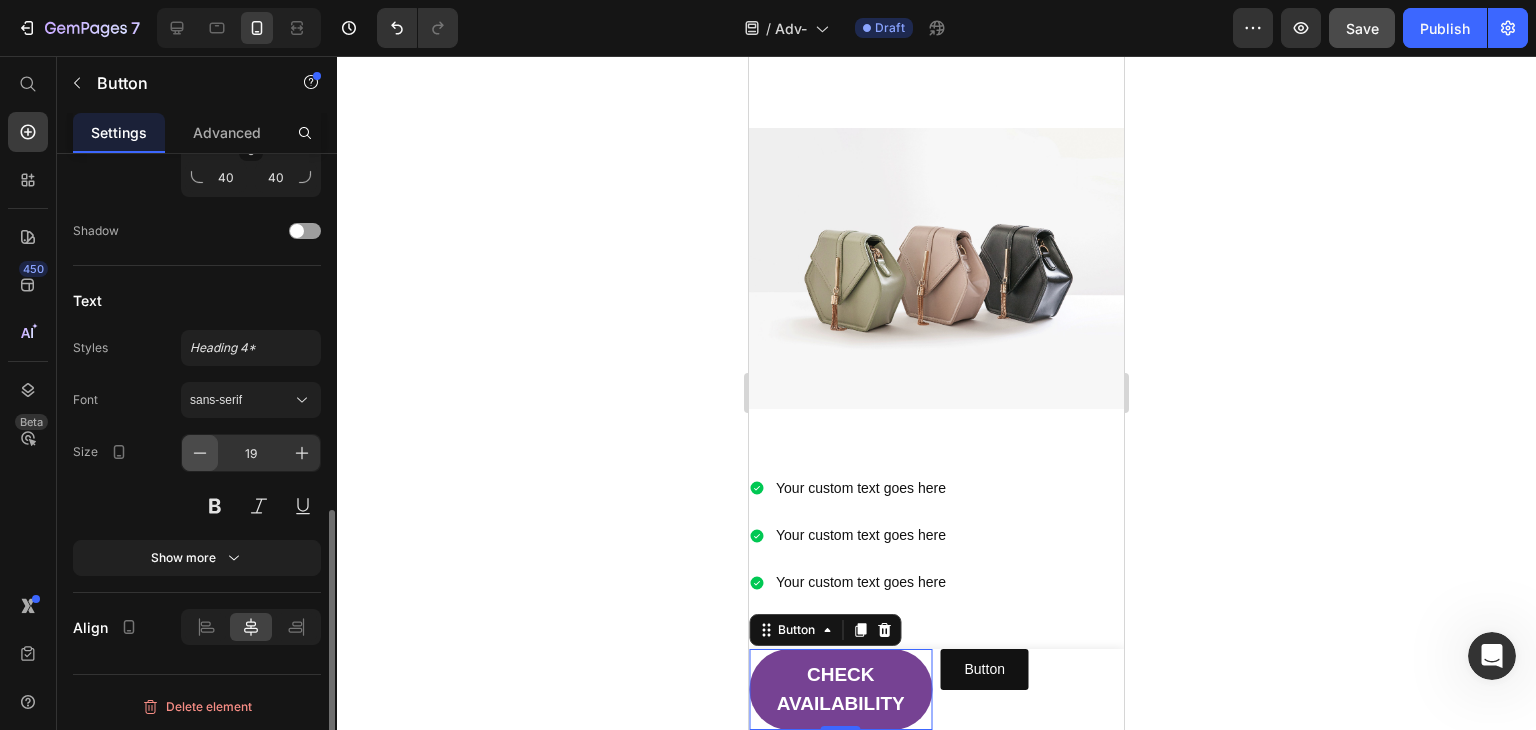 click 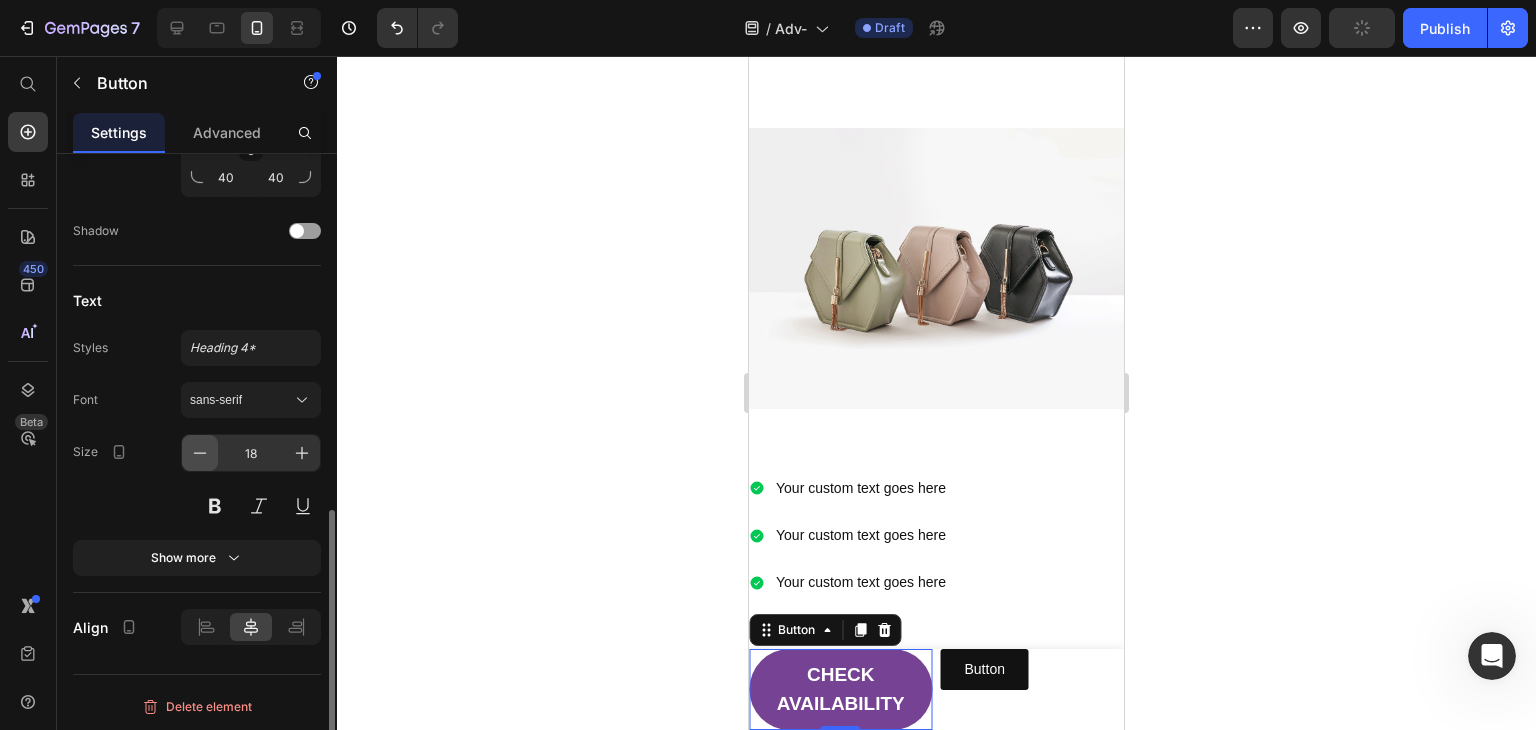 click 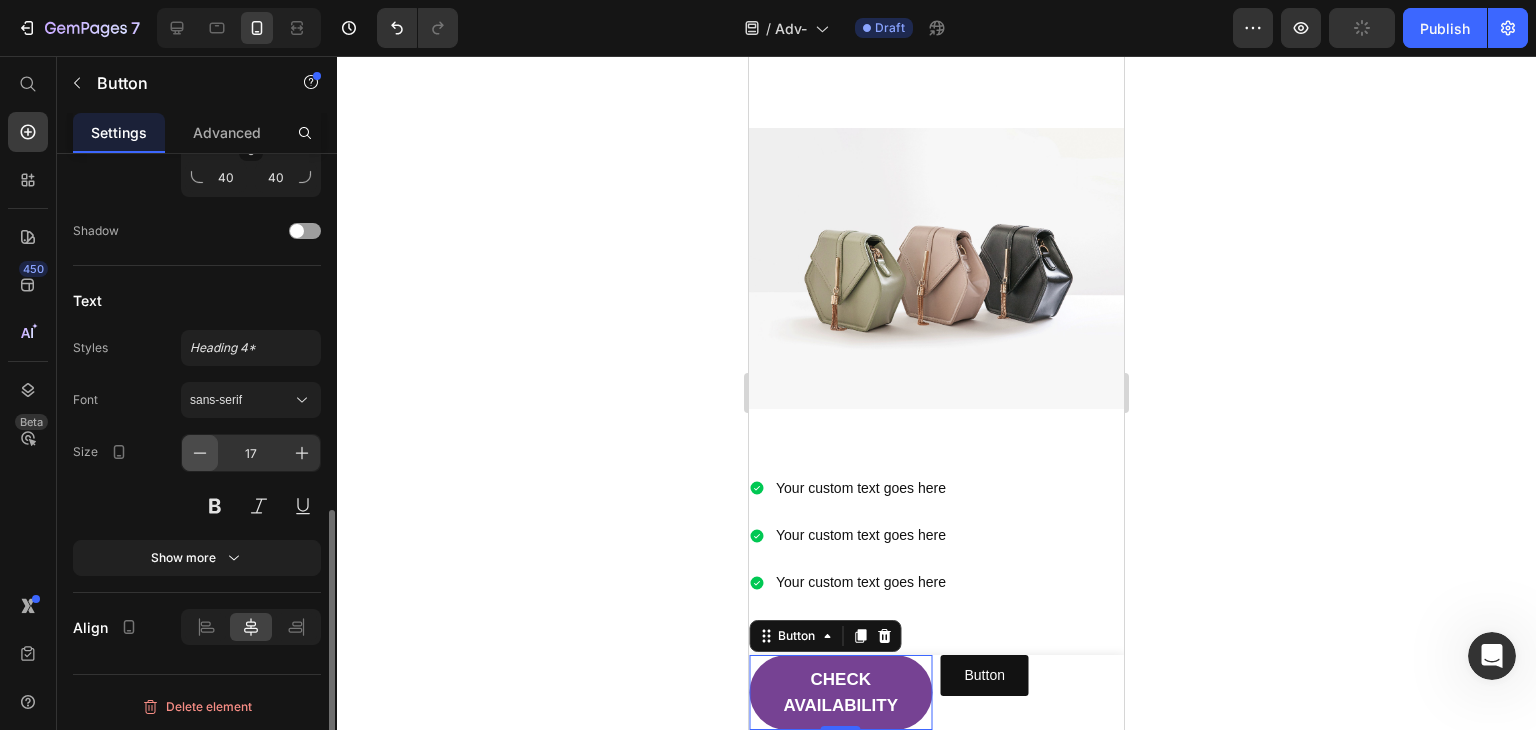 click 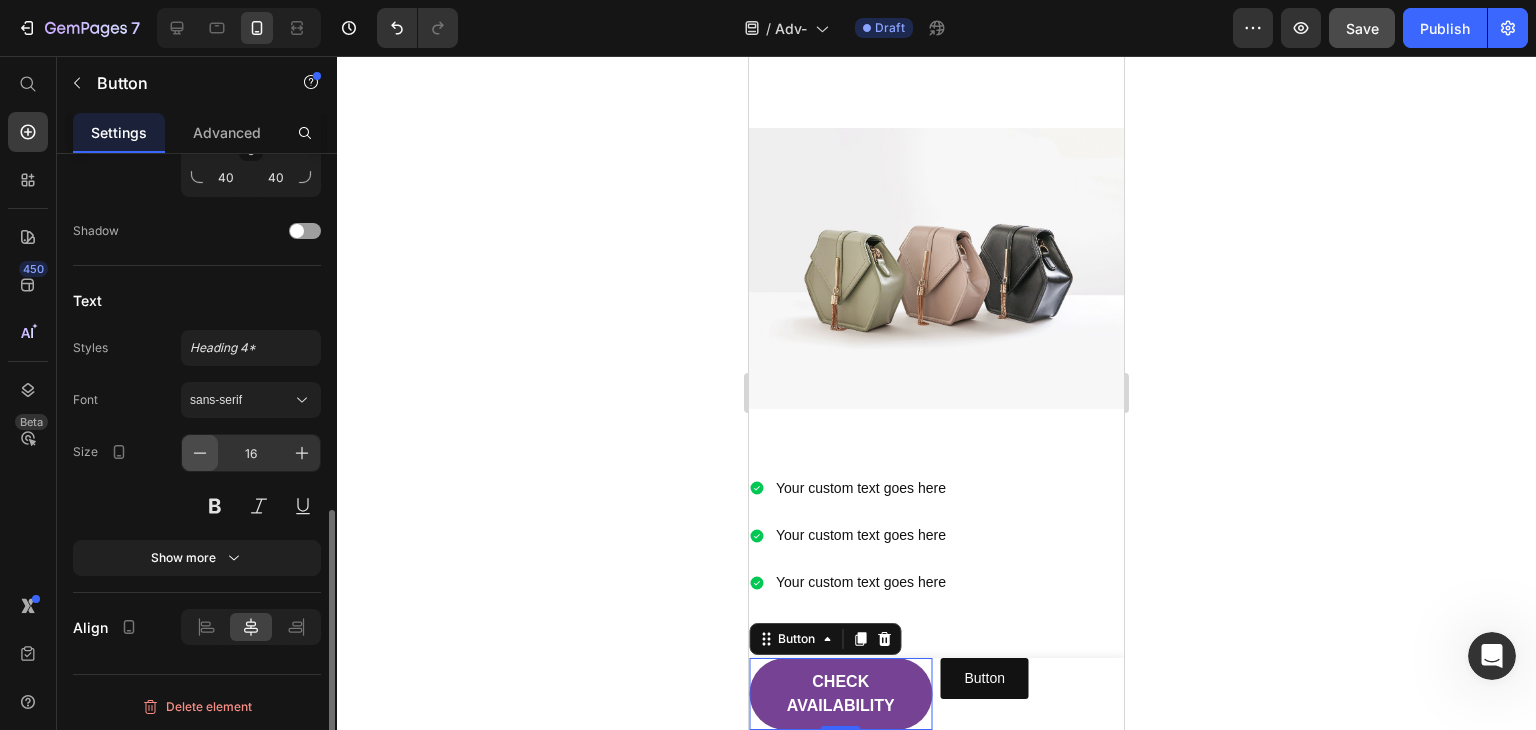click 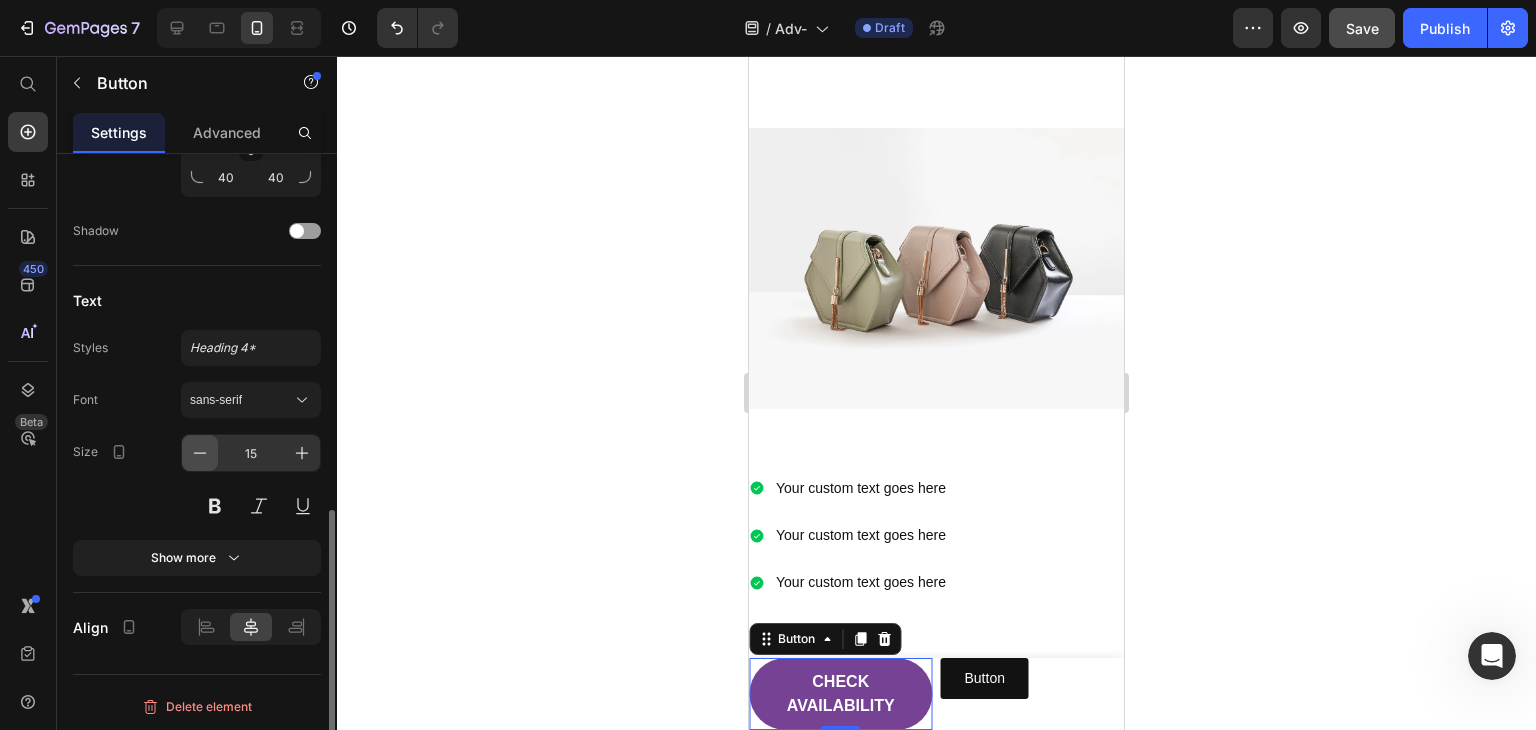 click 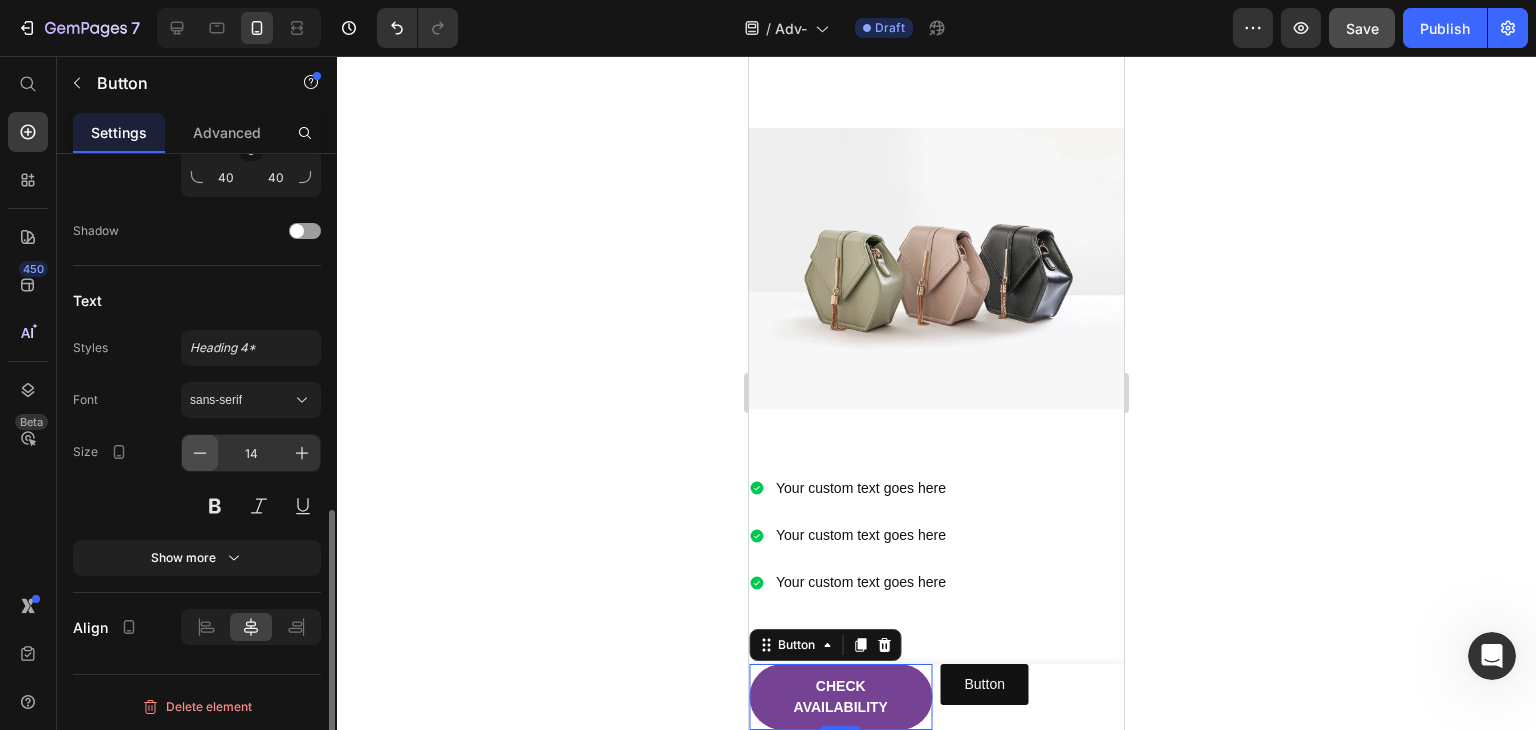 click 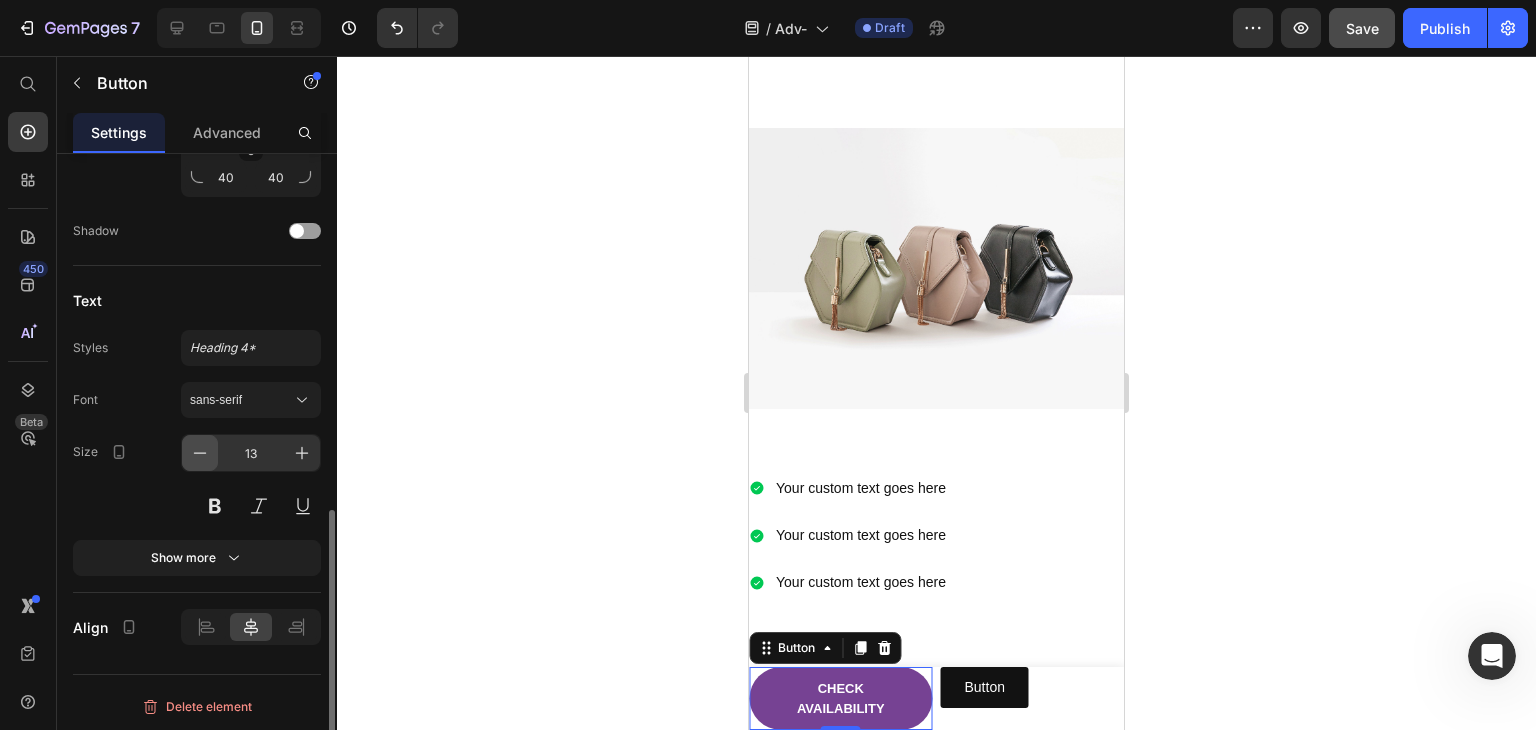 click 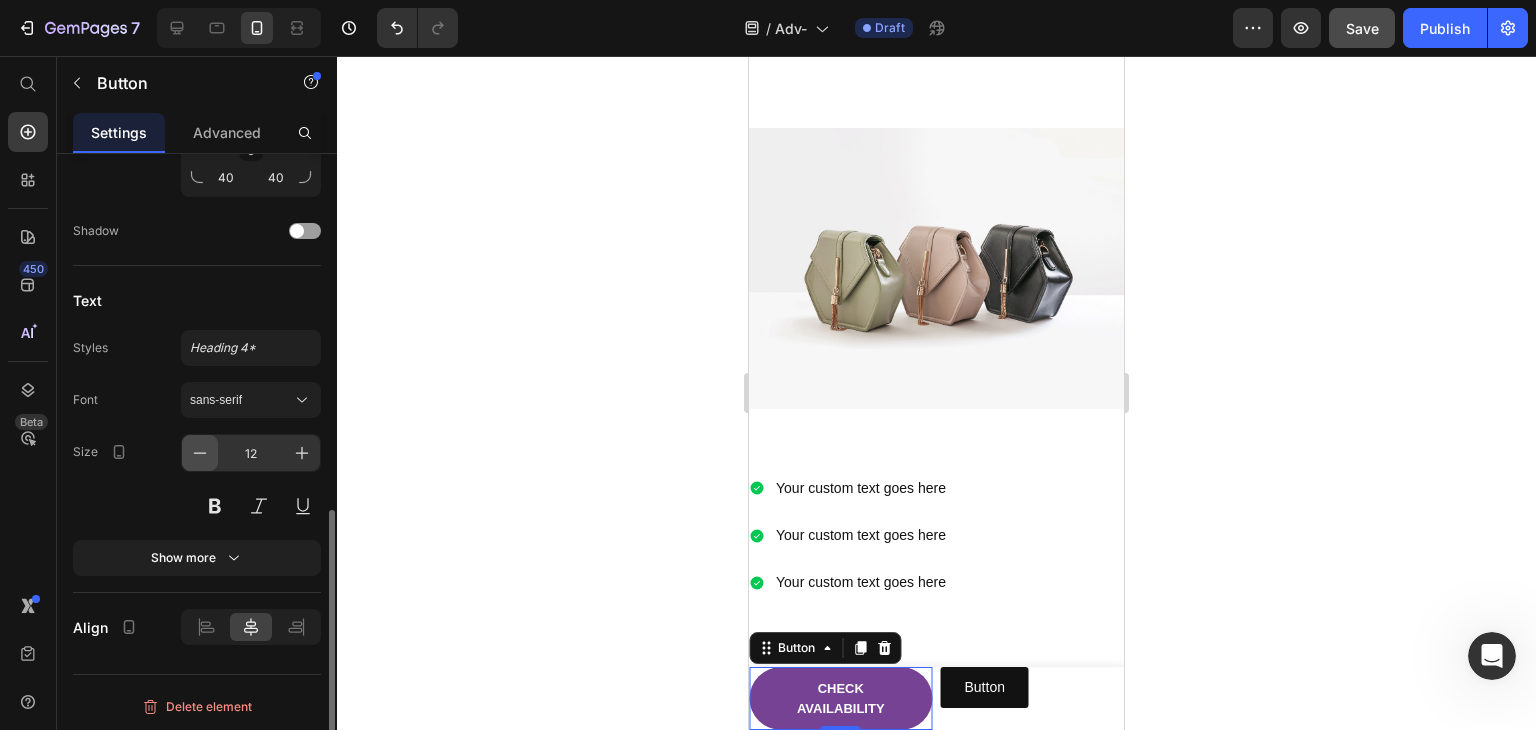 click 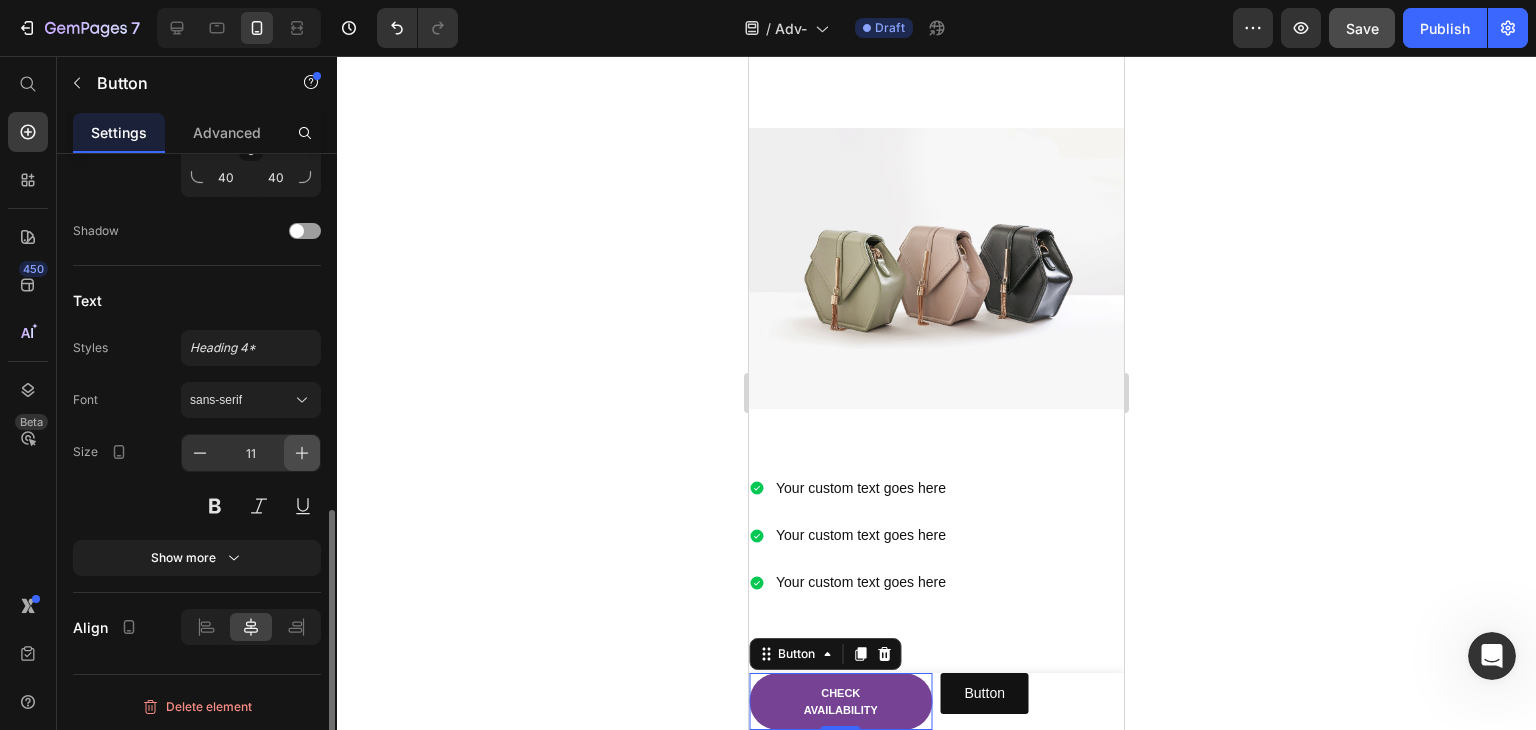 click 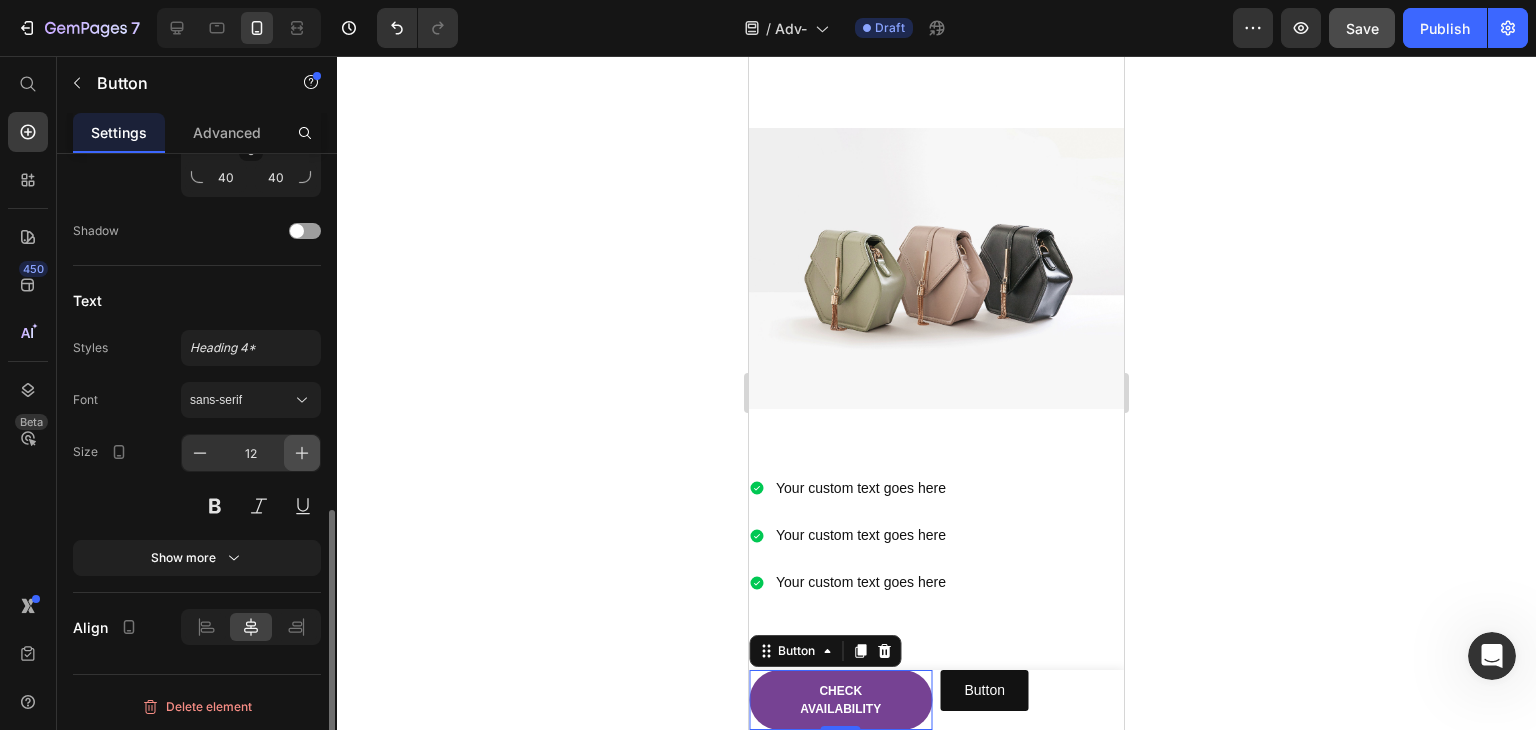 click 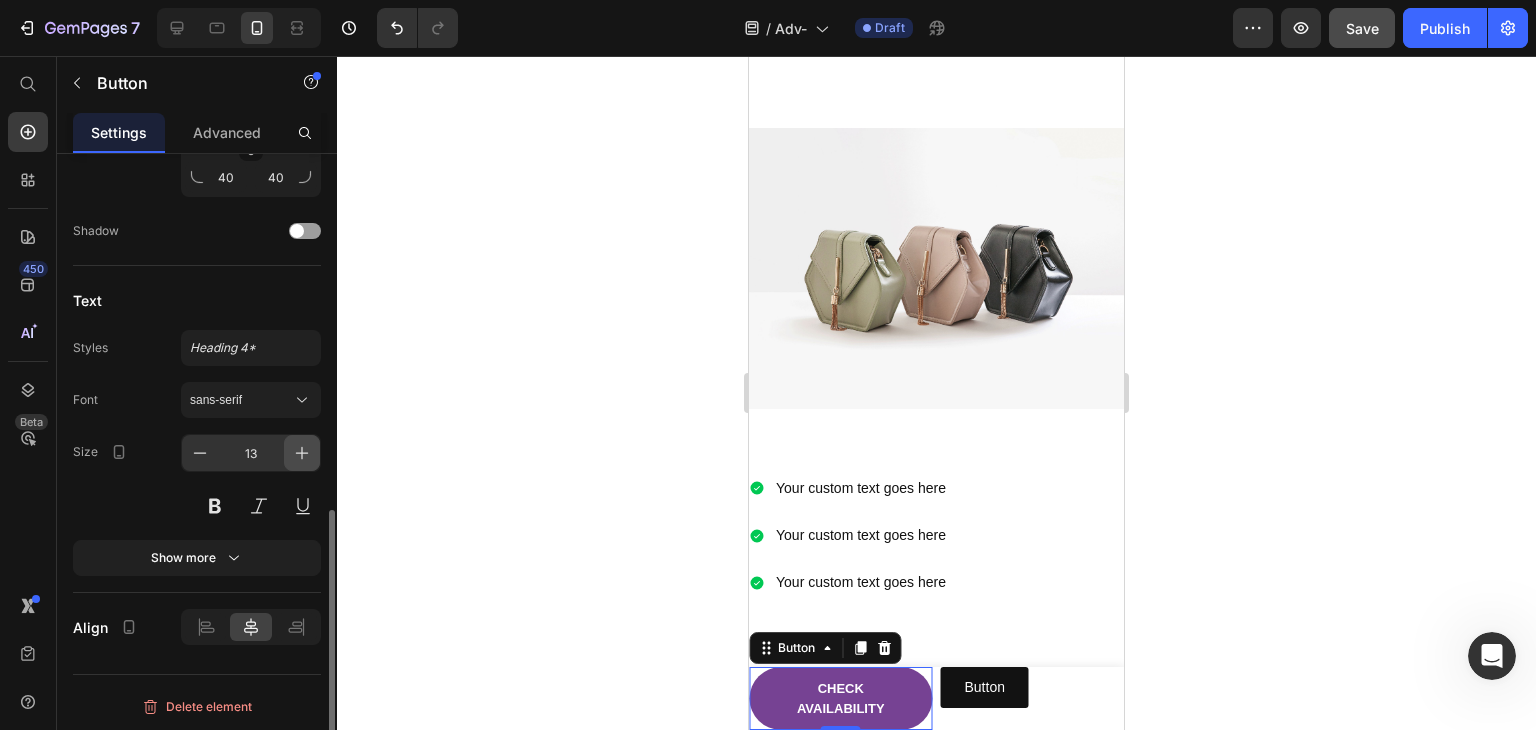 click 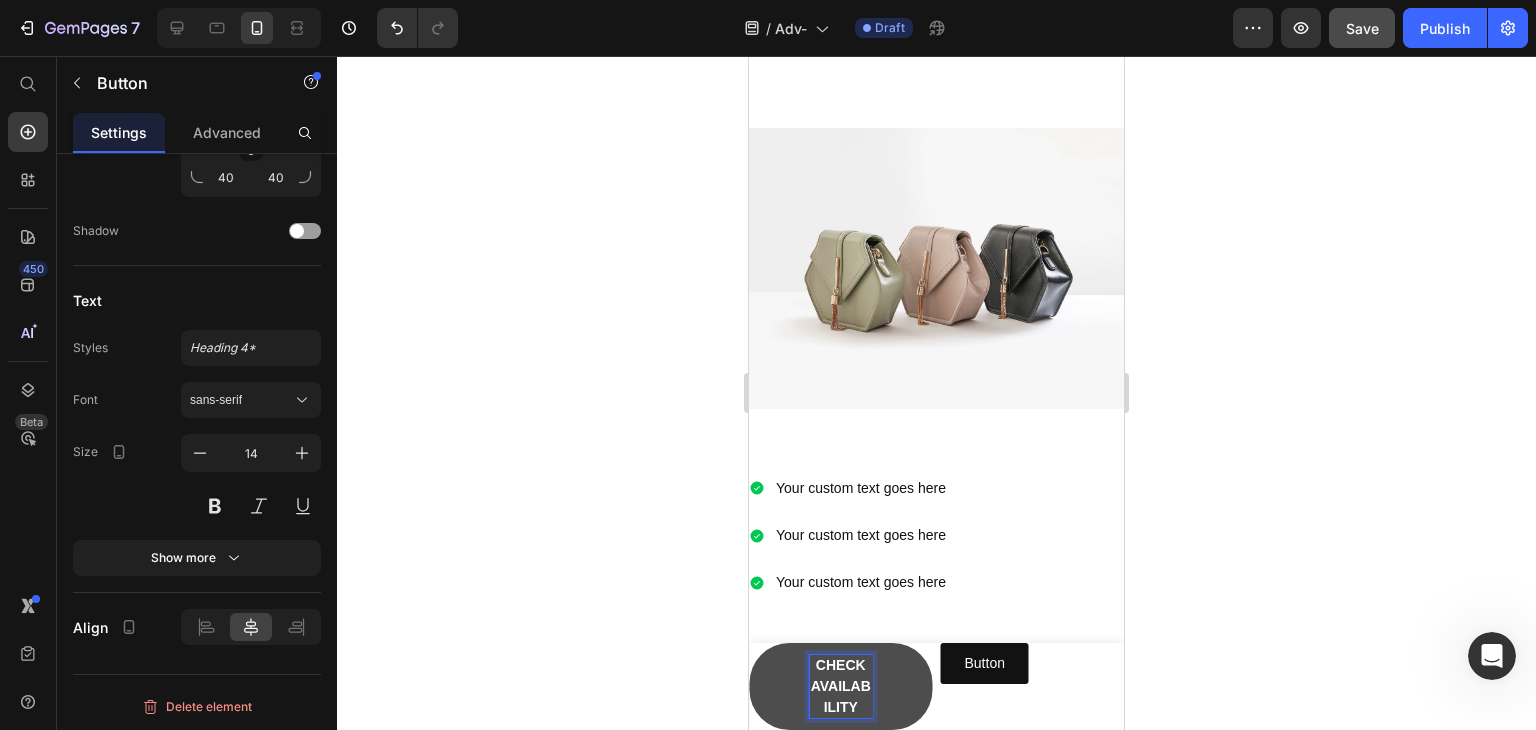 click on "CHECK AVAILABILITY" at bounding box center (841, 686) 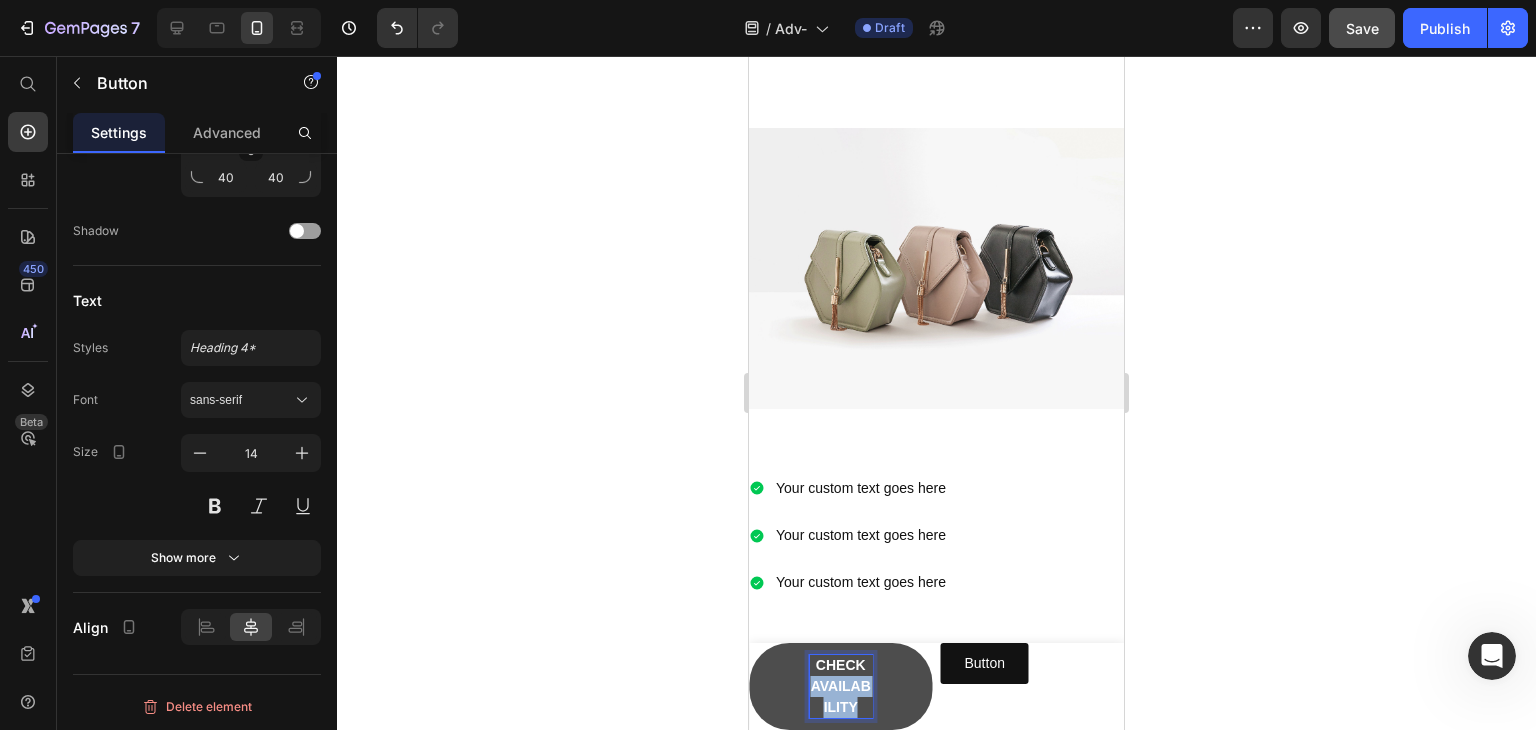click on "CHECK AVAILABILITY" at bounding box center (841, 686) 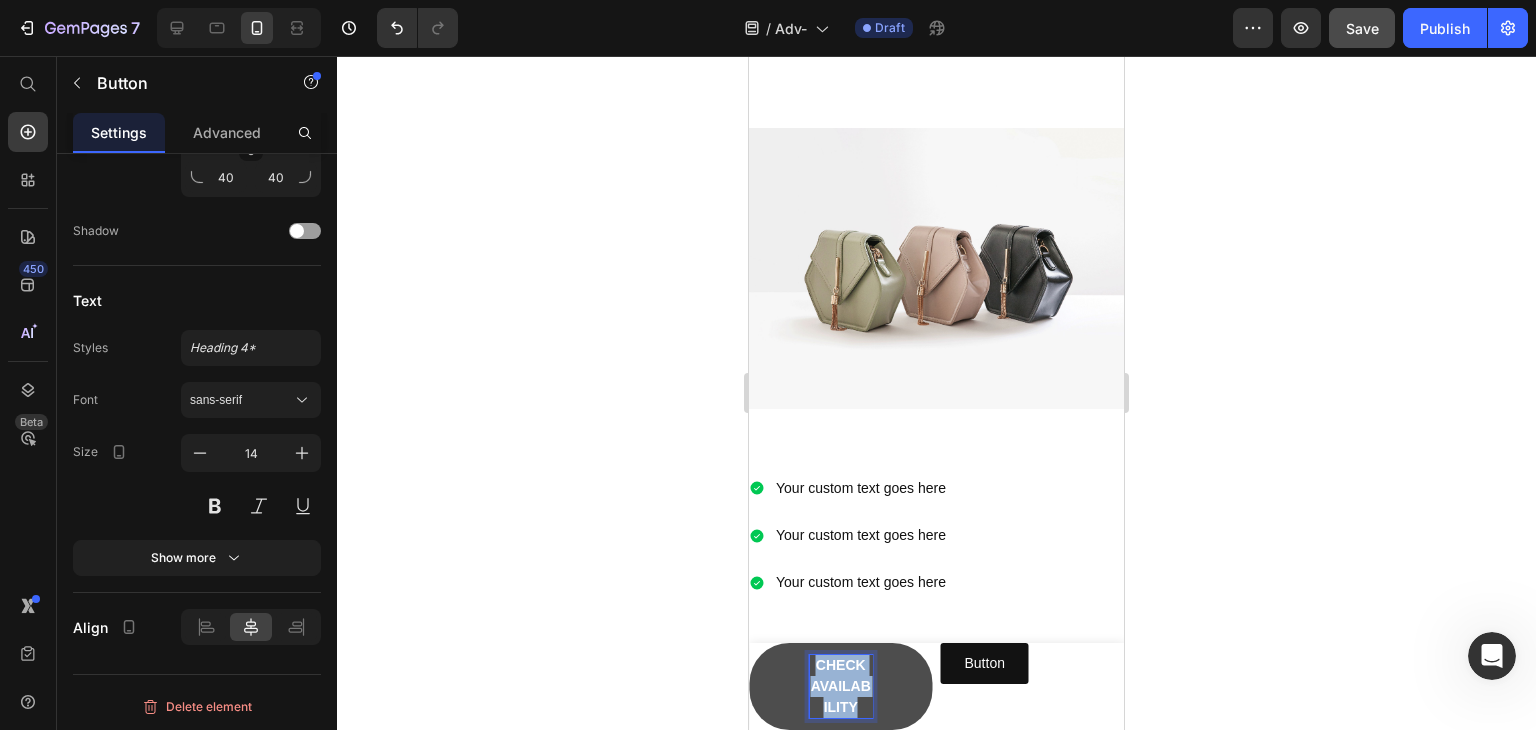 click on "CHECK AVAILABILITY" at bounding box center (841, 686) 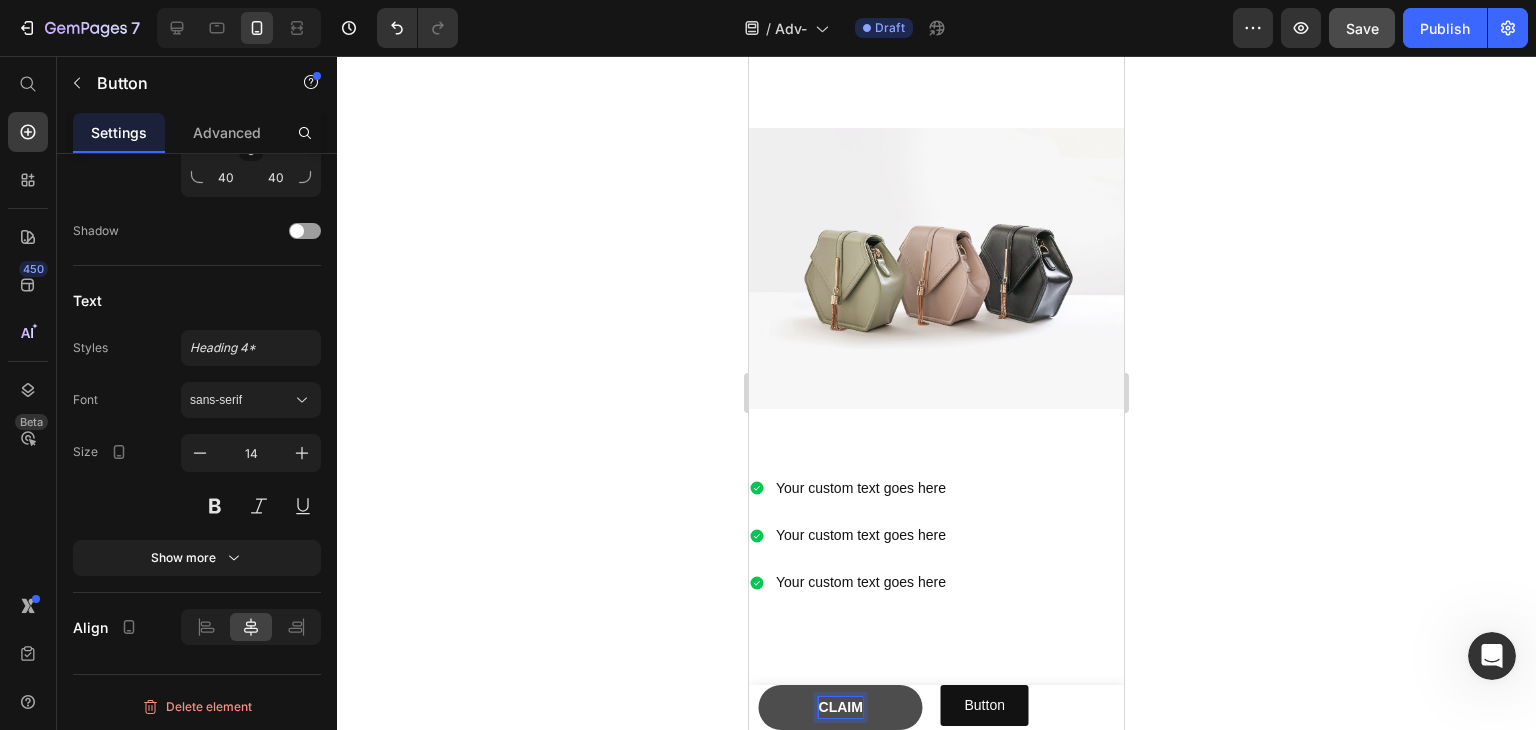 click on "CLAIM" at bounding box center [841, 707] 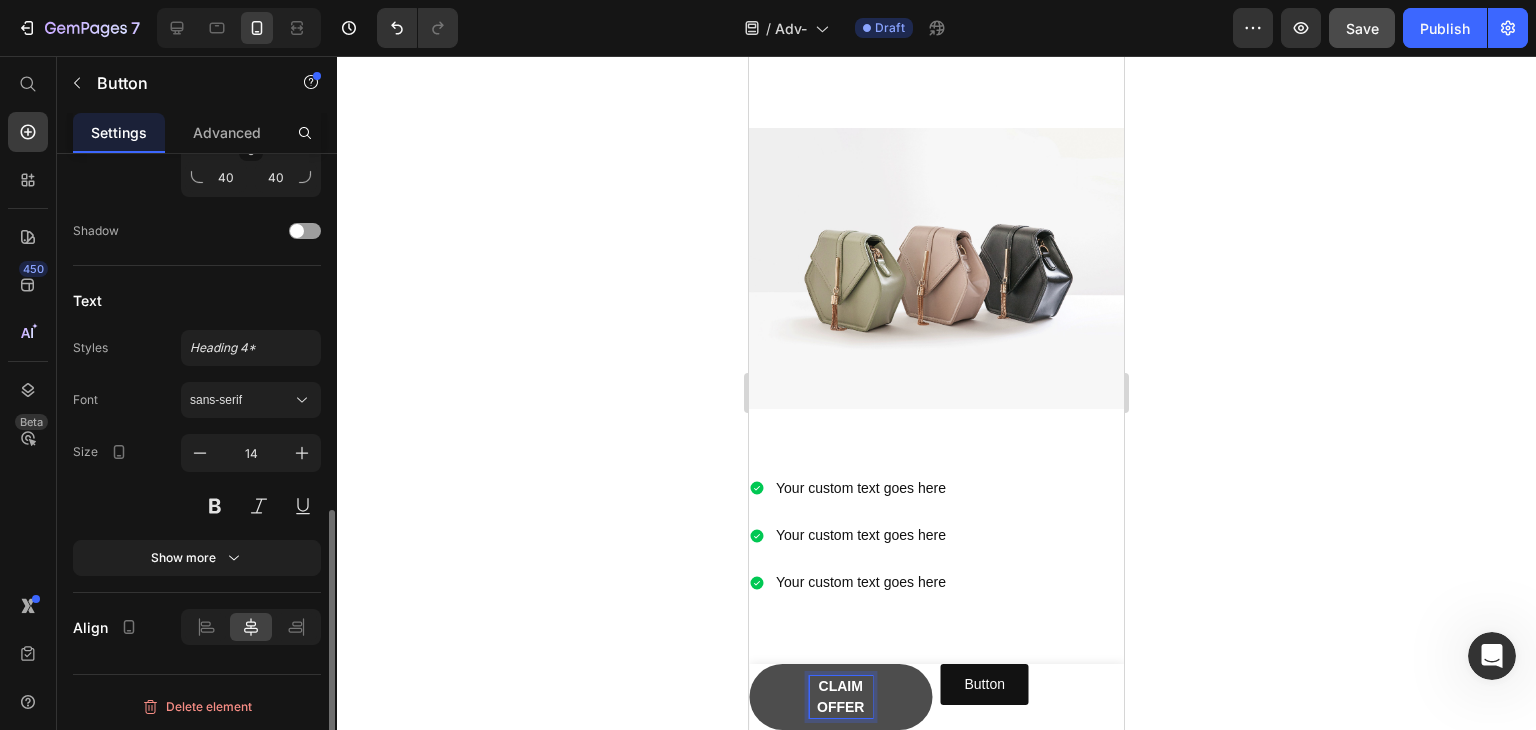 click on "Size 14" at bounding box center [197, 479] 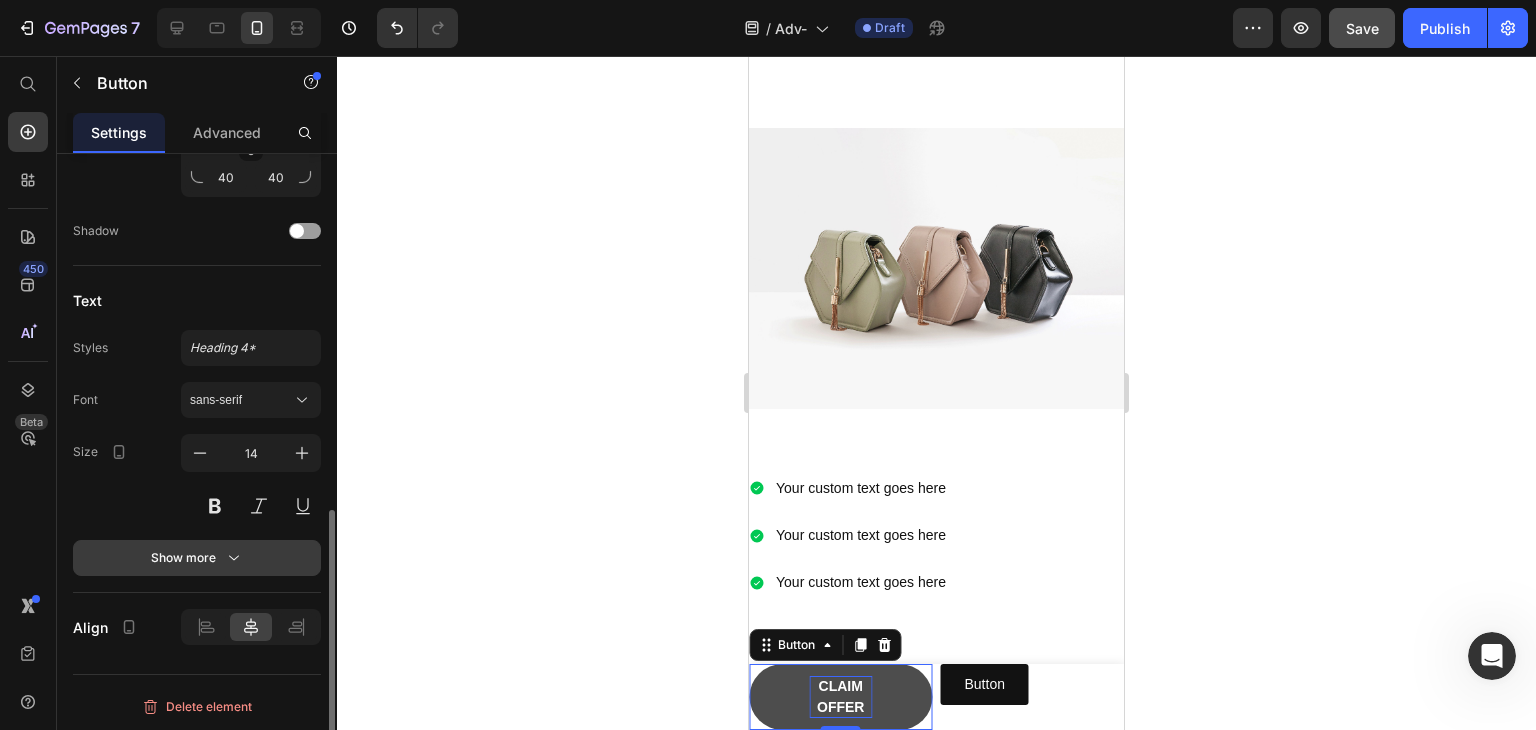 click on "Show more" at bounding box center (197, 558) 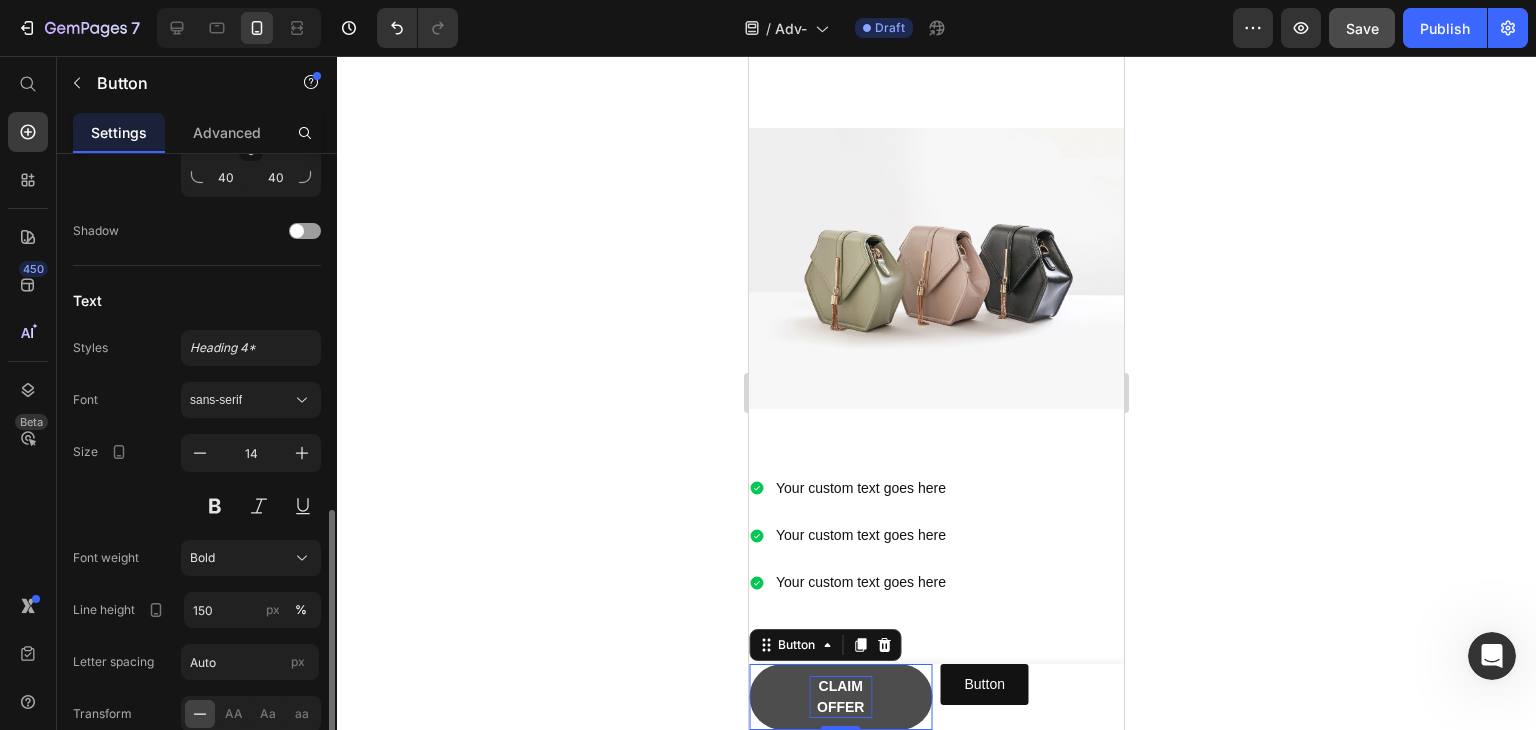scroll, scrollTop: 910, scrollLeft: 0, axis: vertical 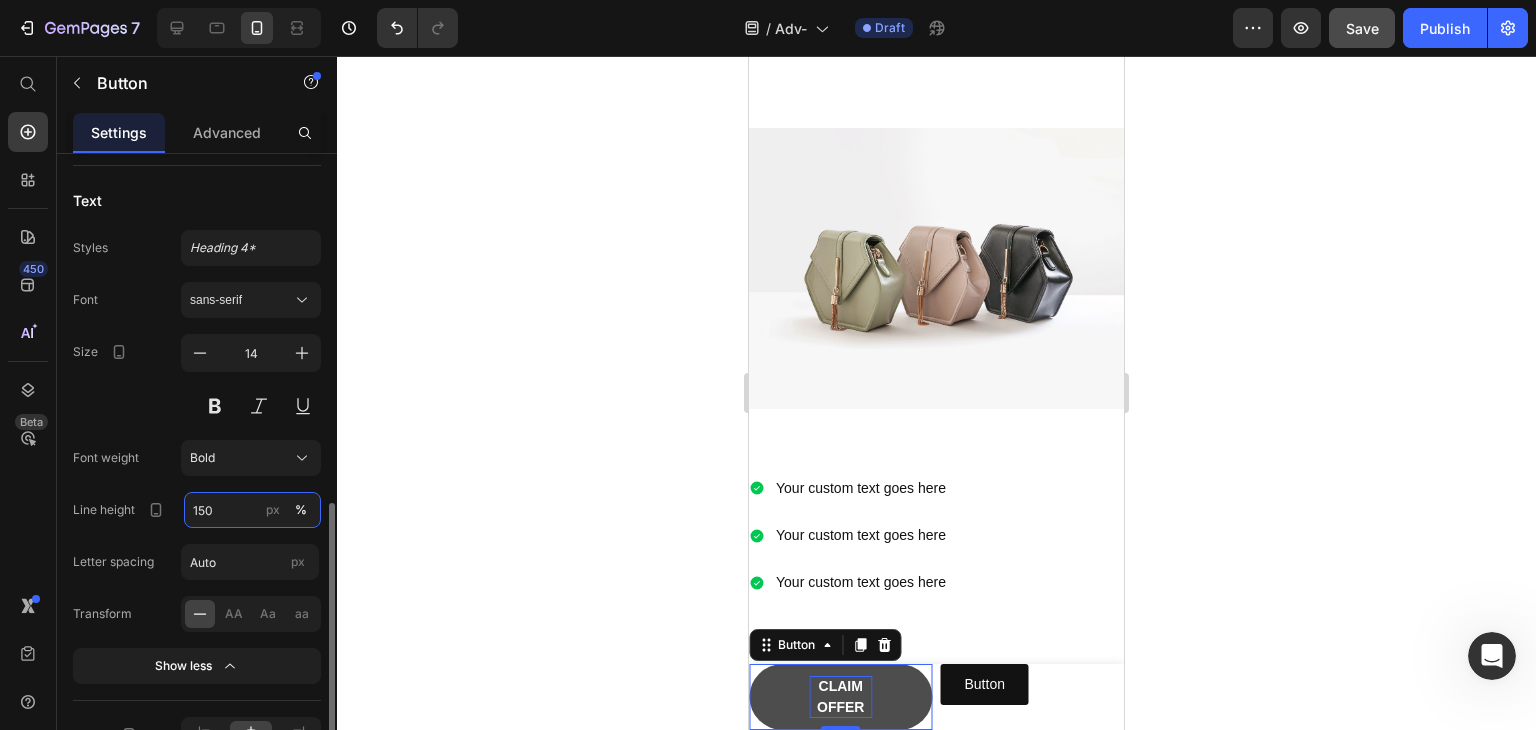 click on "150" at bounding box center (252, 510) 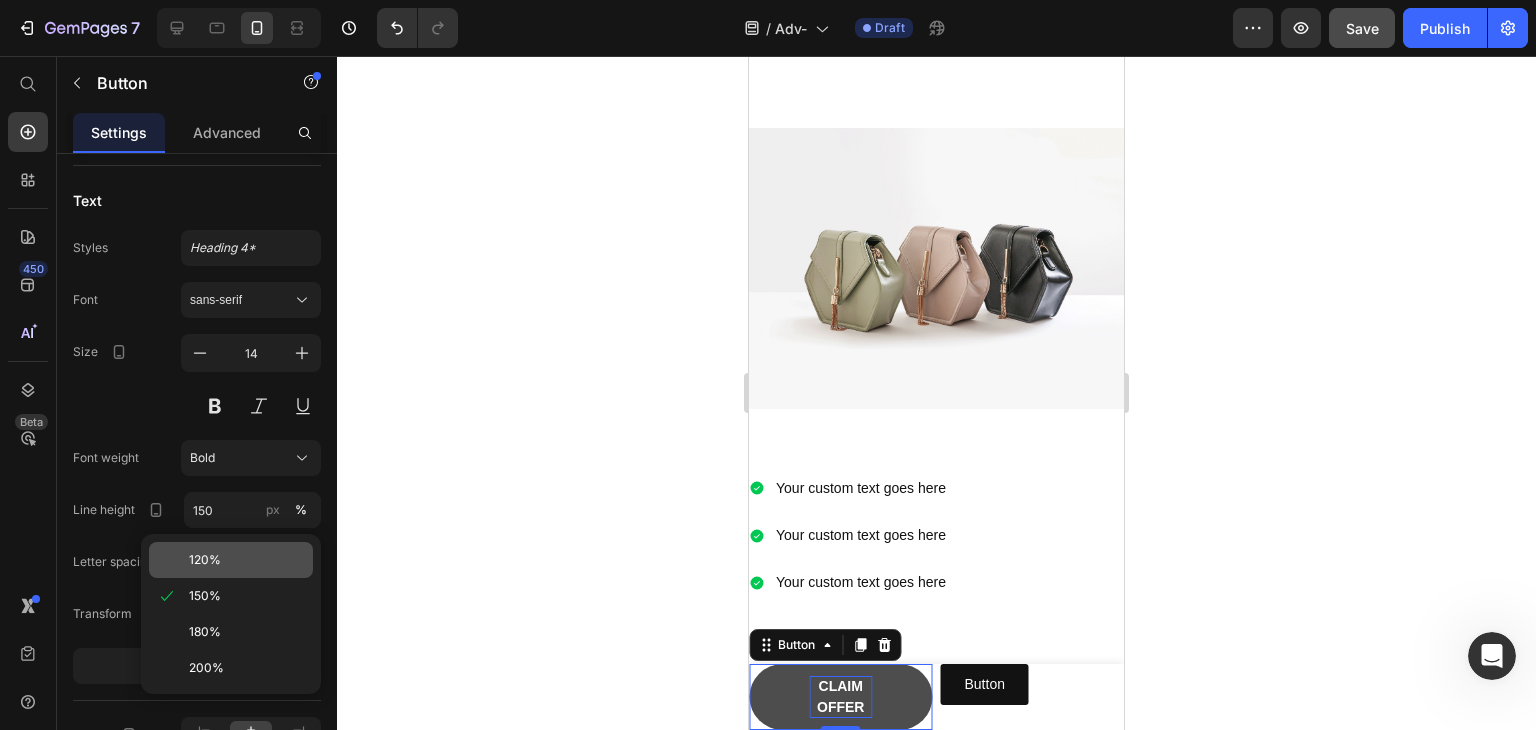 click on "120%" at bounding box center (205, 560) 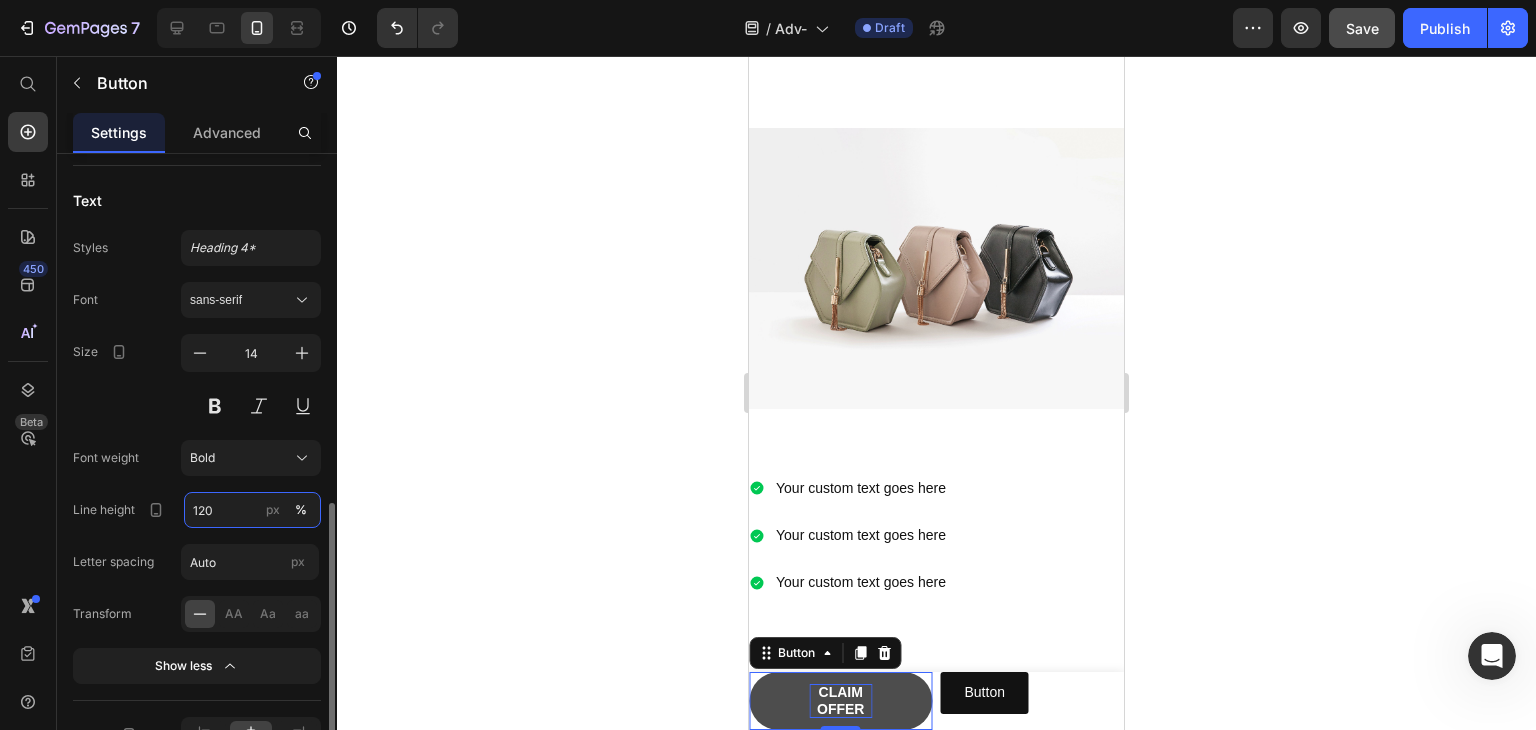 click on "120" at bounding box center [252, 510] 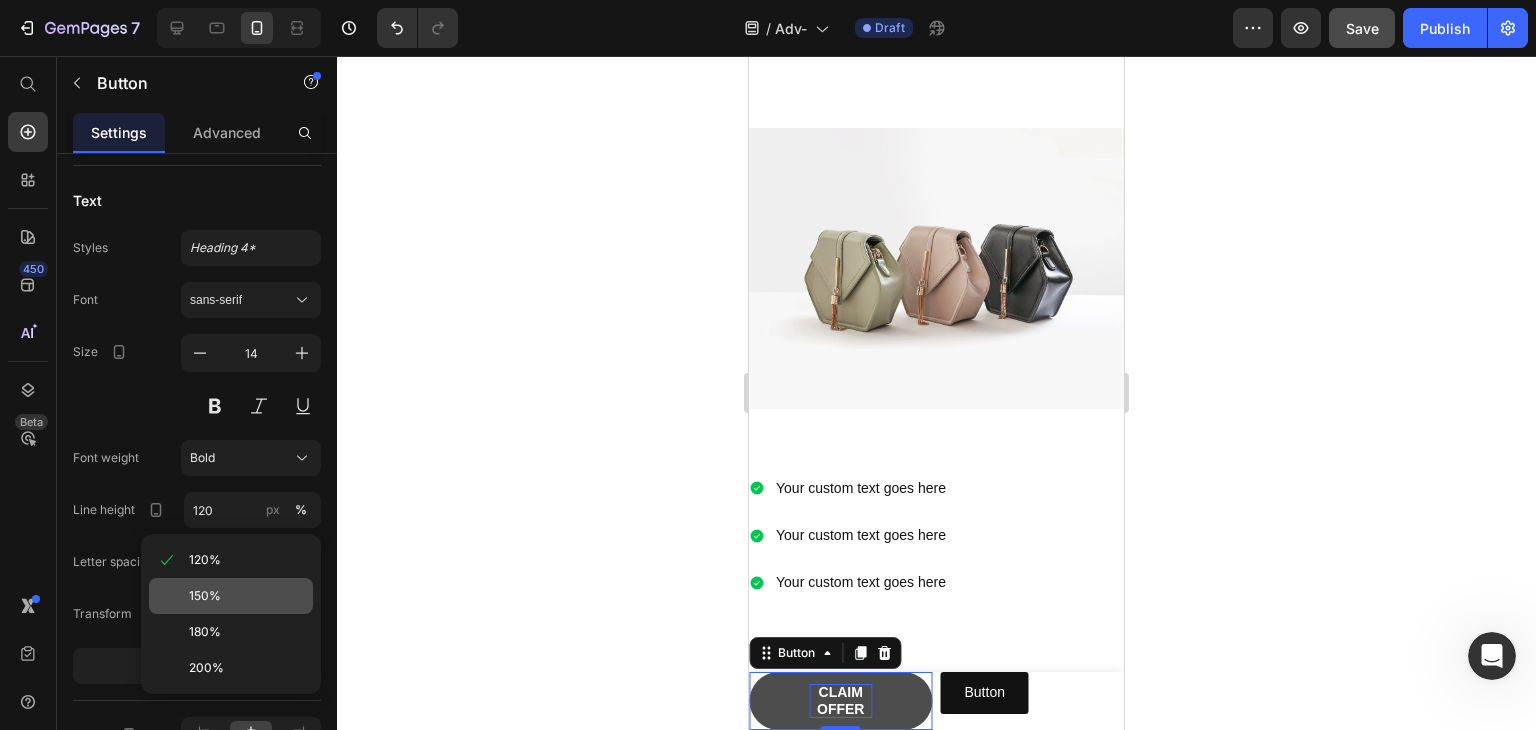 click on "150%" at bounding box center (205, 596) 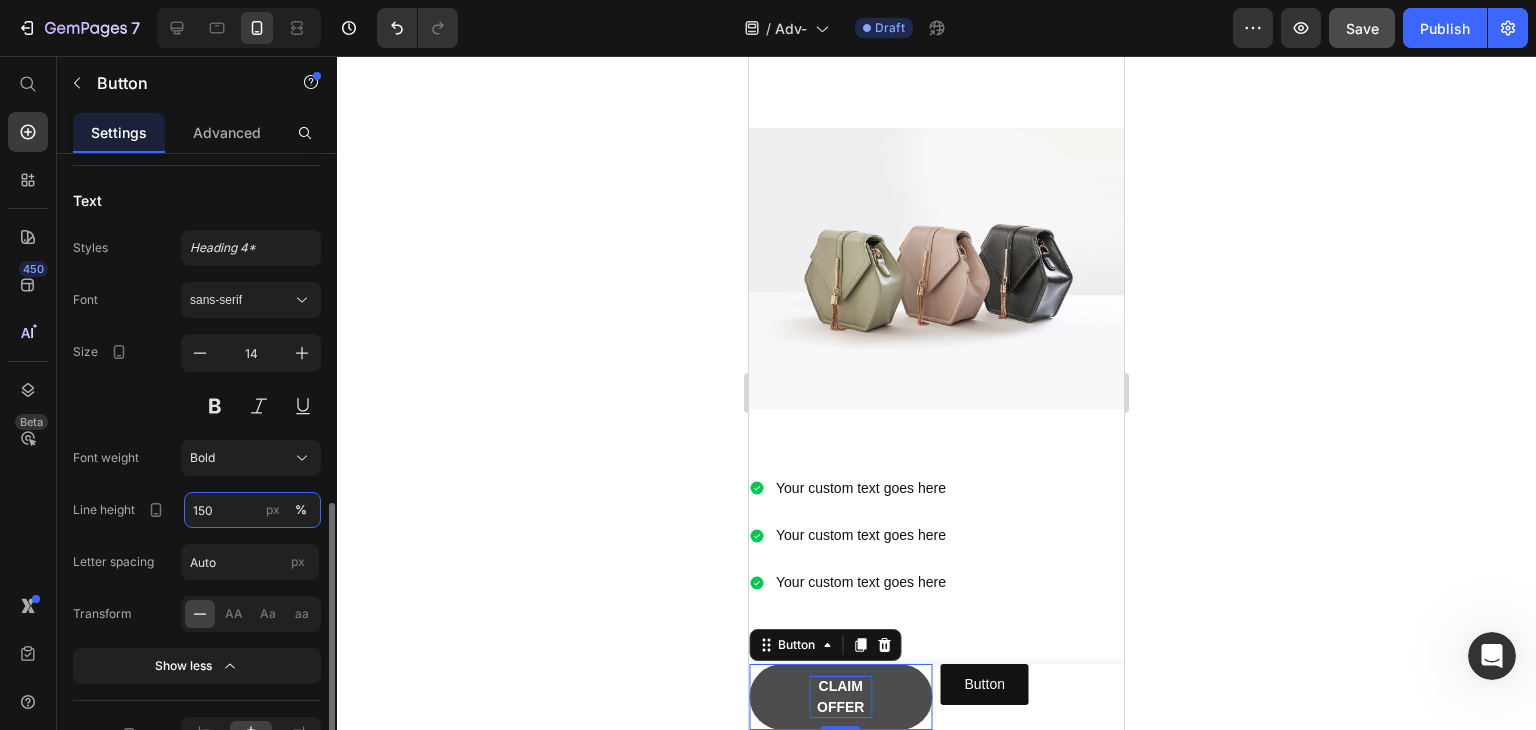 click on "150" at bounding box center [252, 510] 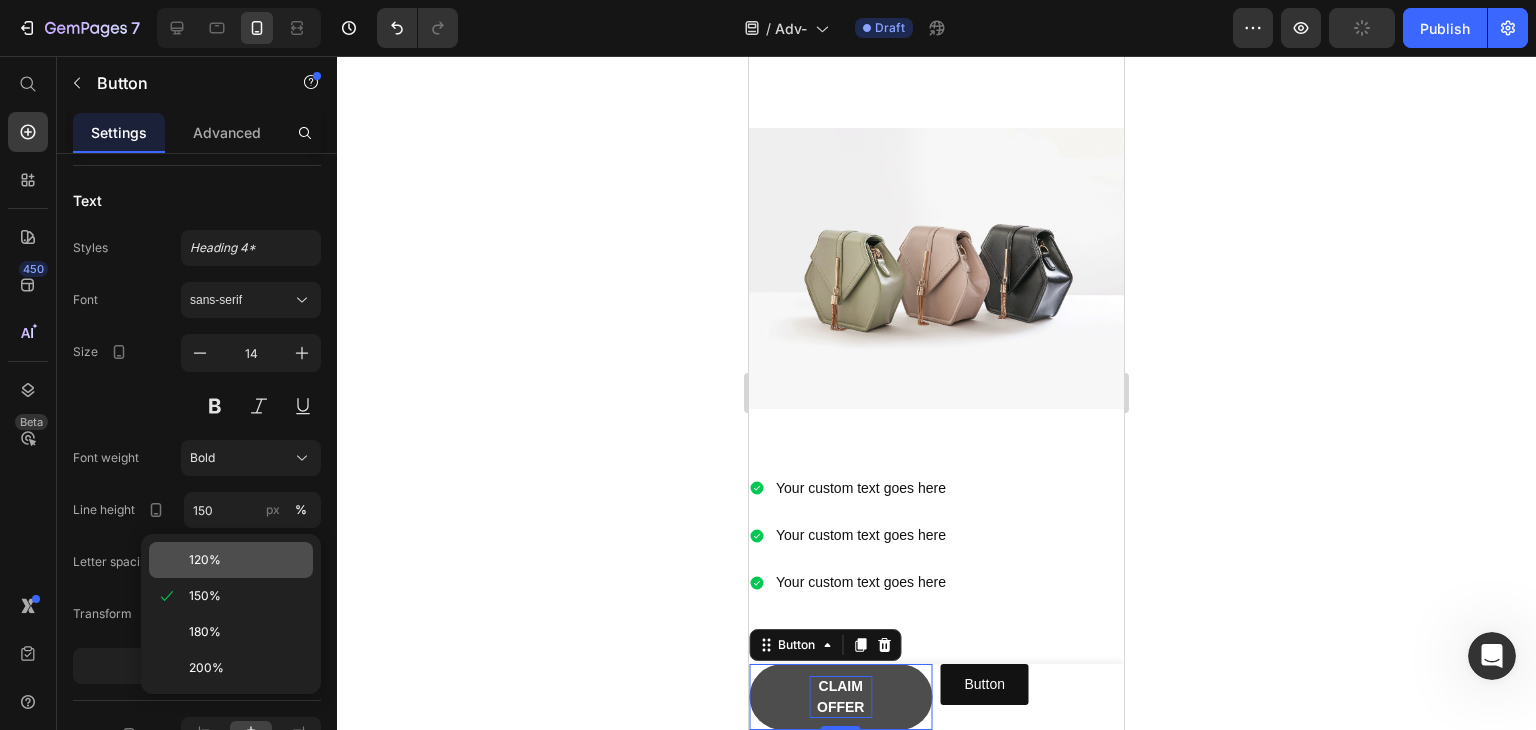 click on "120%" at bounding box center (205, 560) 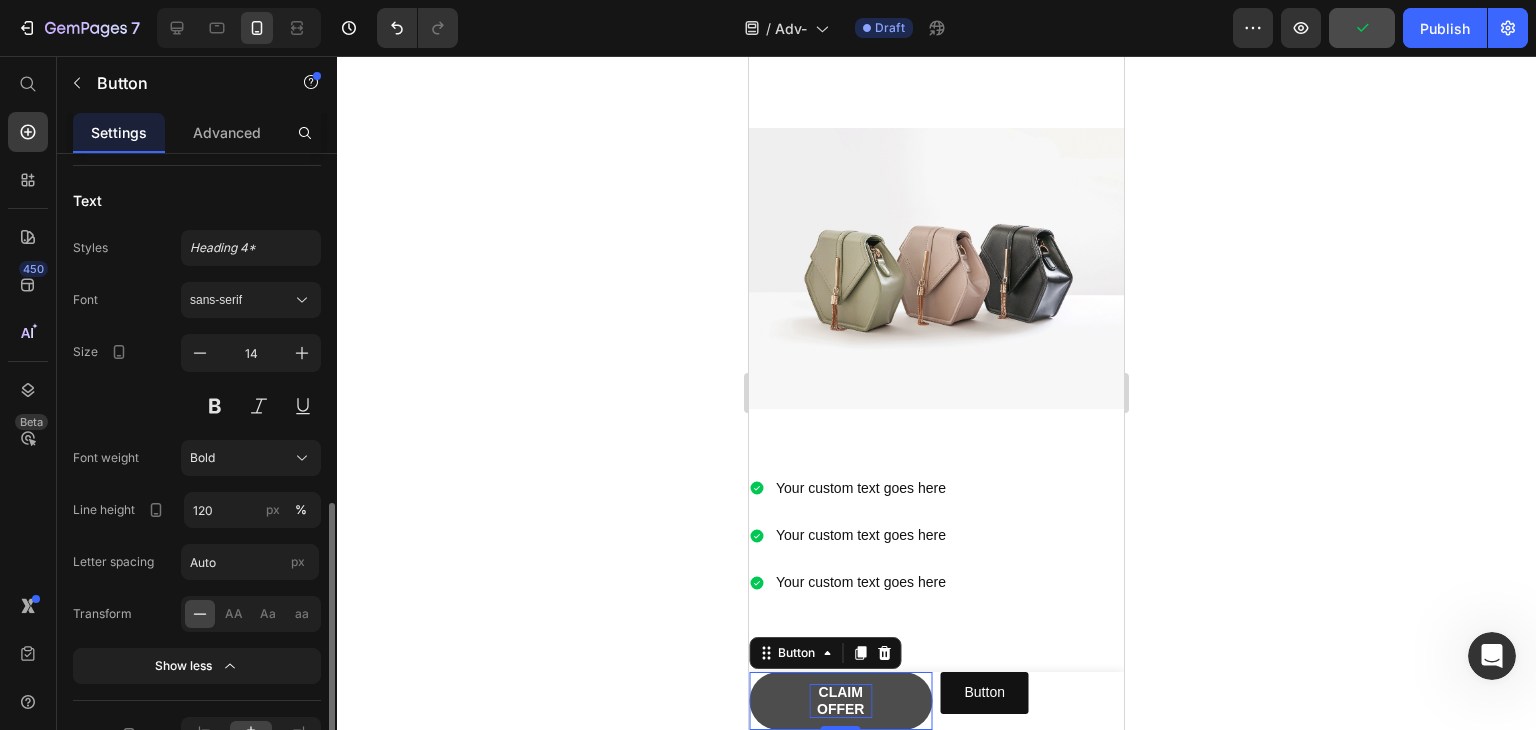 click on "Font sans-serif Size 14 Font weight Bold Line height 120 px % Letter spacing Auto px Transform
AA Aa aa Show less" at bounding box center [197, 483] 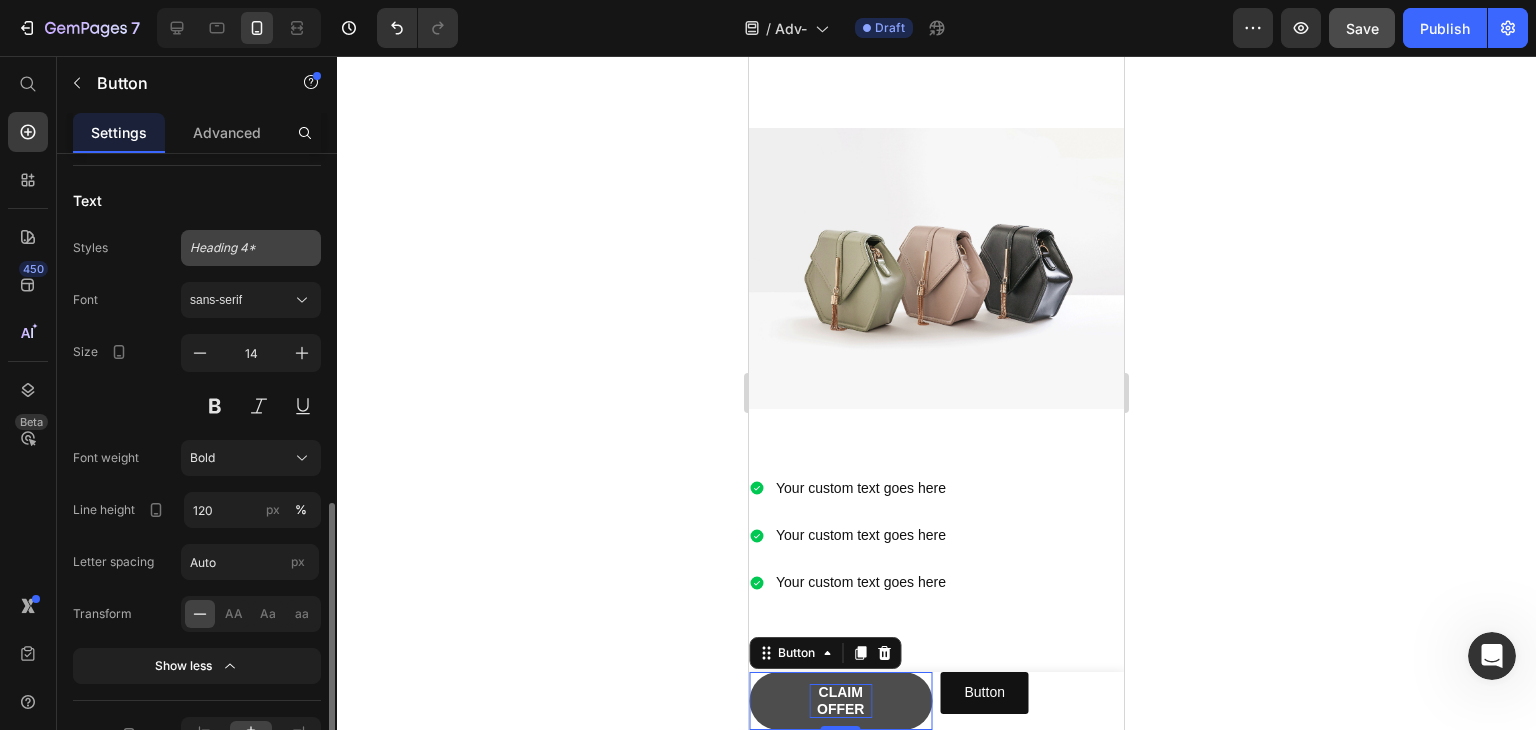 click on "Heading 4*" 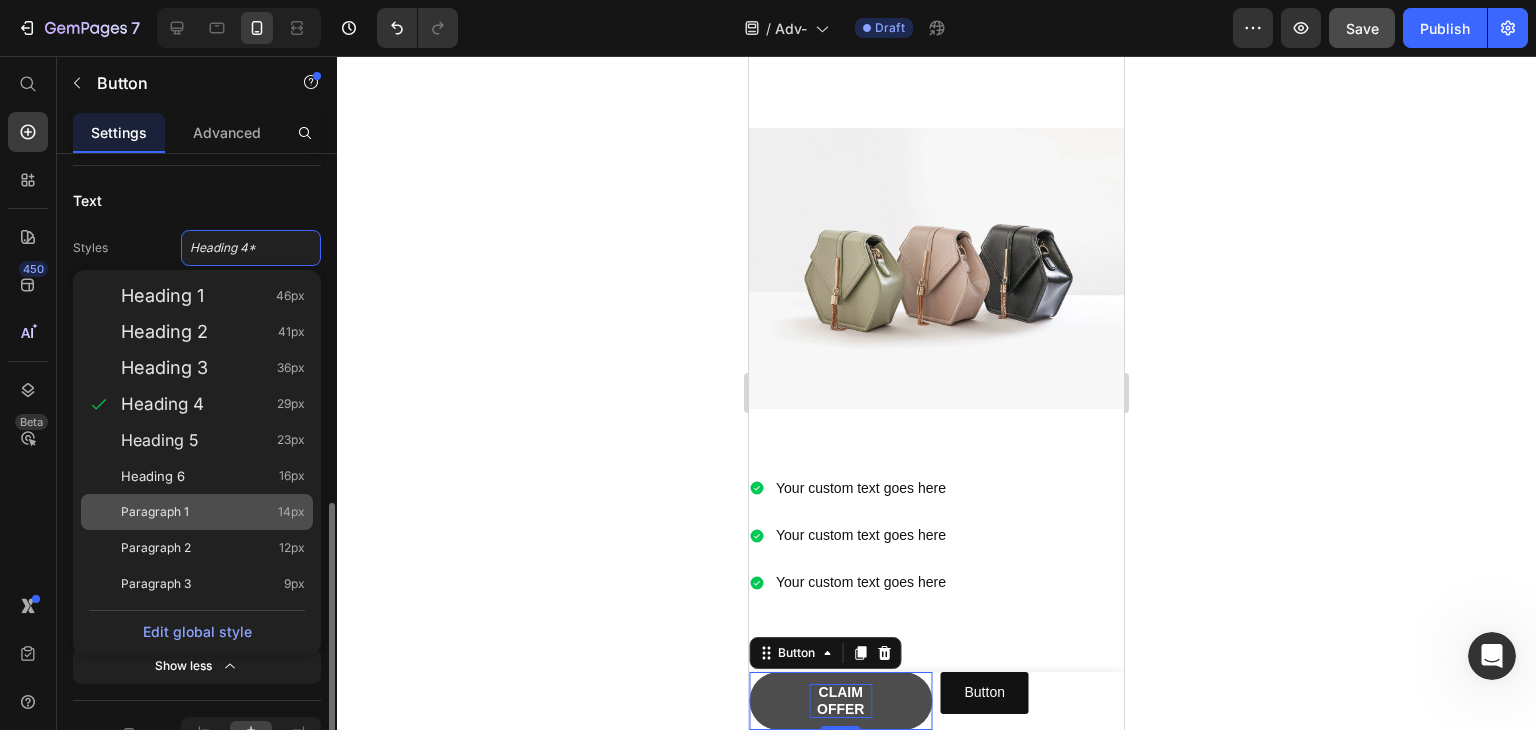 click on "Paragraph 1 14px" at bounding box center [213, 512] 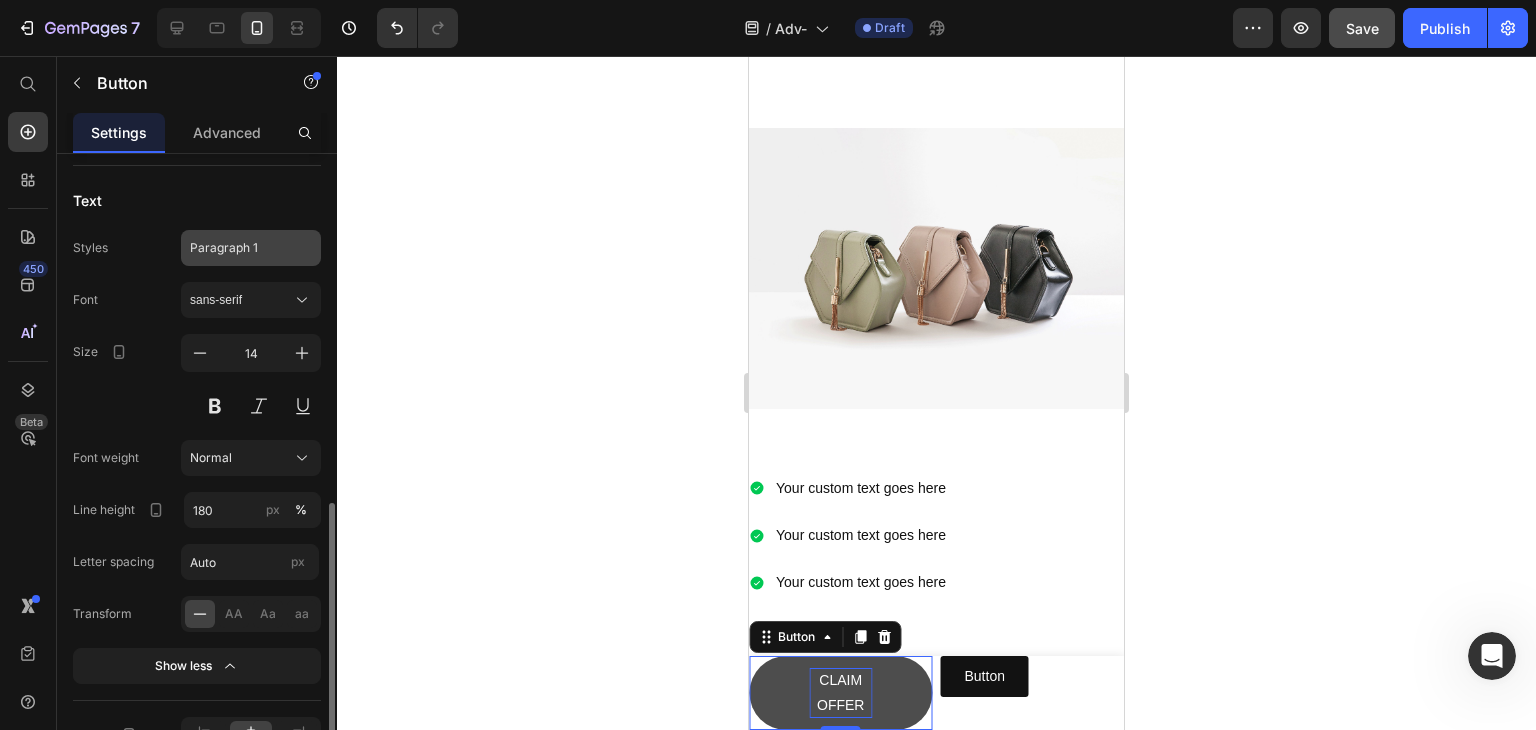 click on "Paragraph 1" at bounding box center (251, 248) 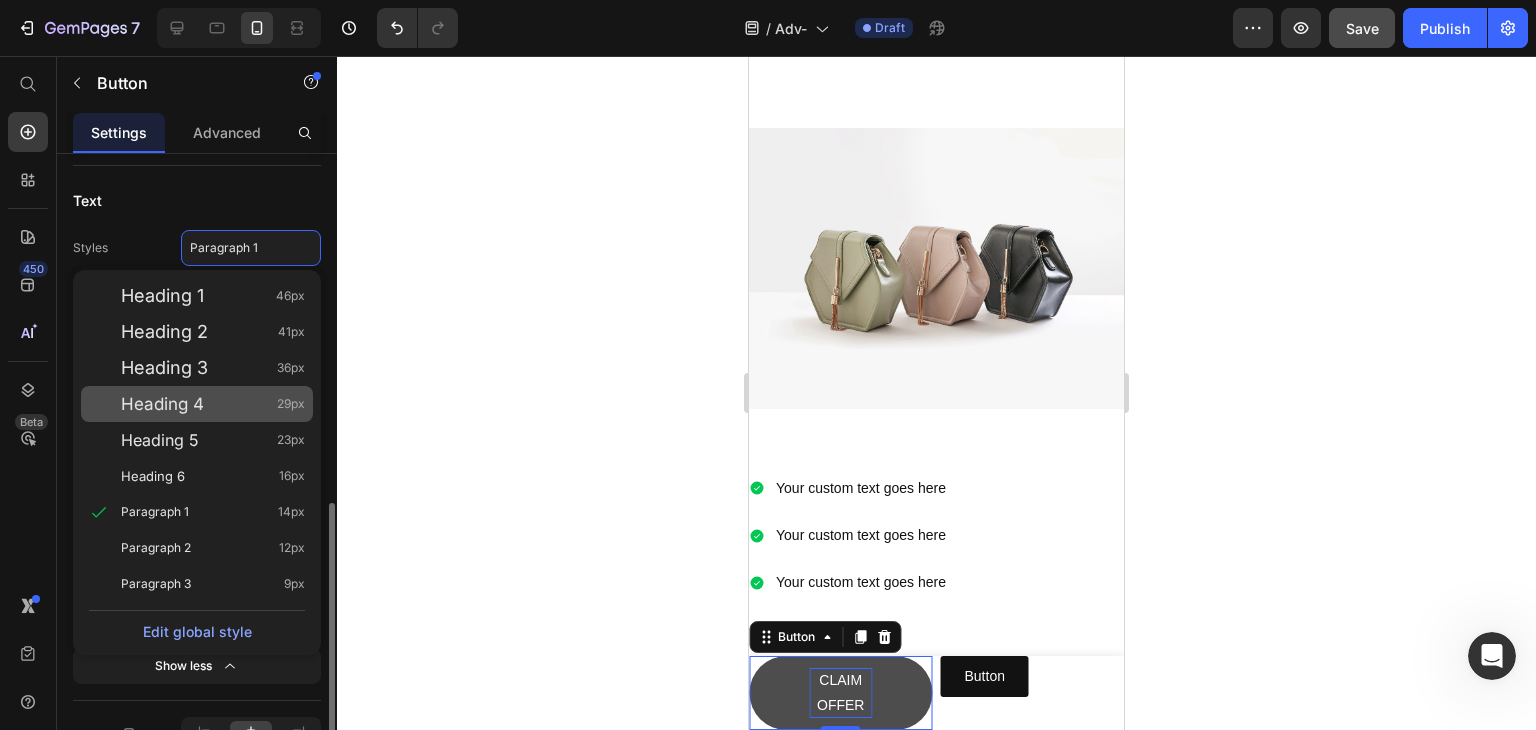 click on "Heading 4 29px" at bounding box center (213, 404) 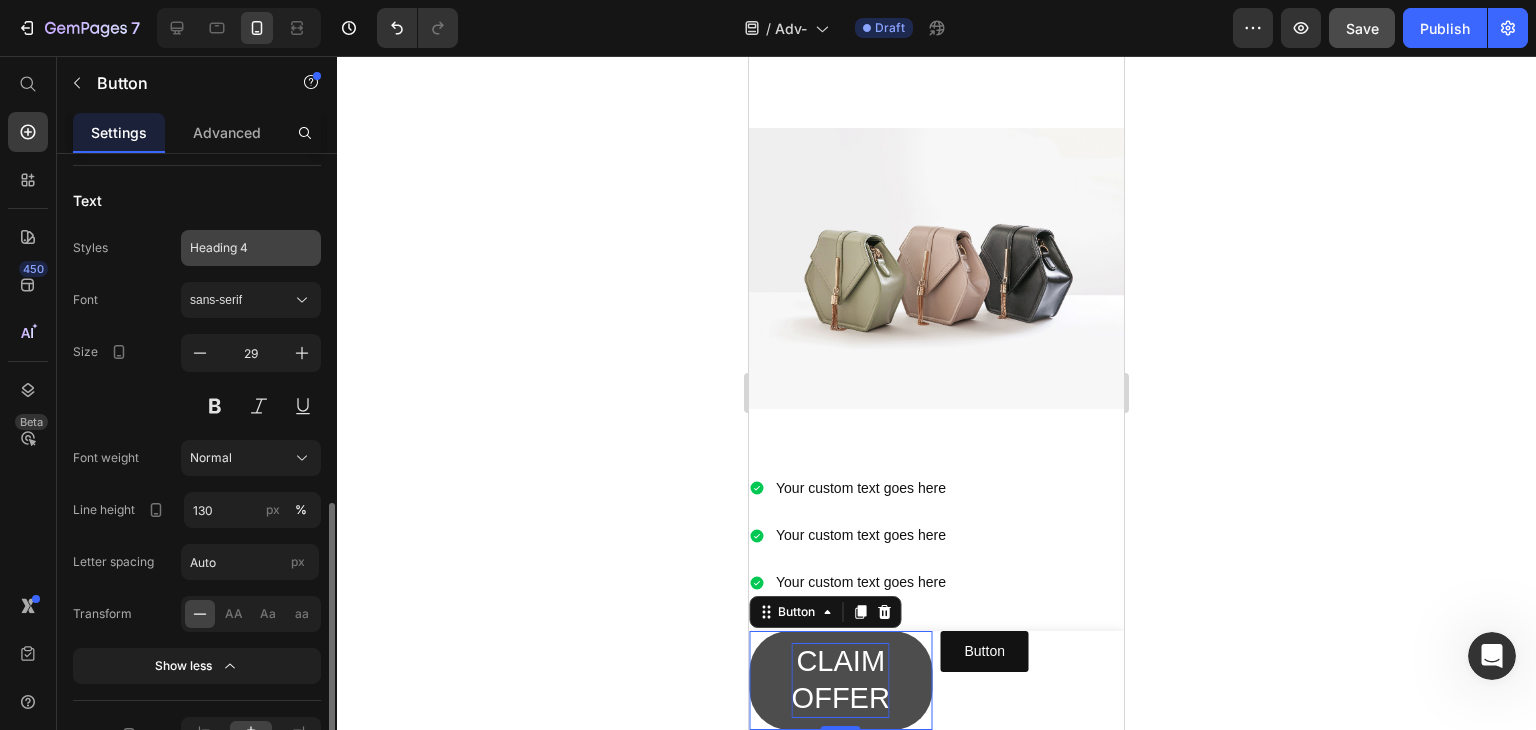 click on "Heading 4" at bounding box center (239, 248) 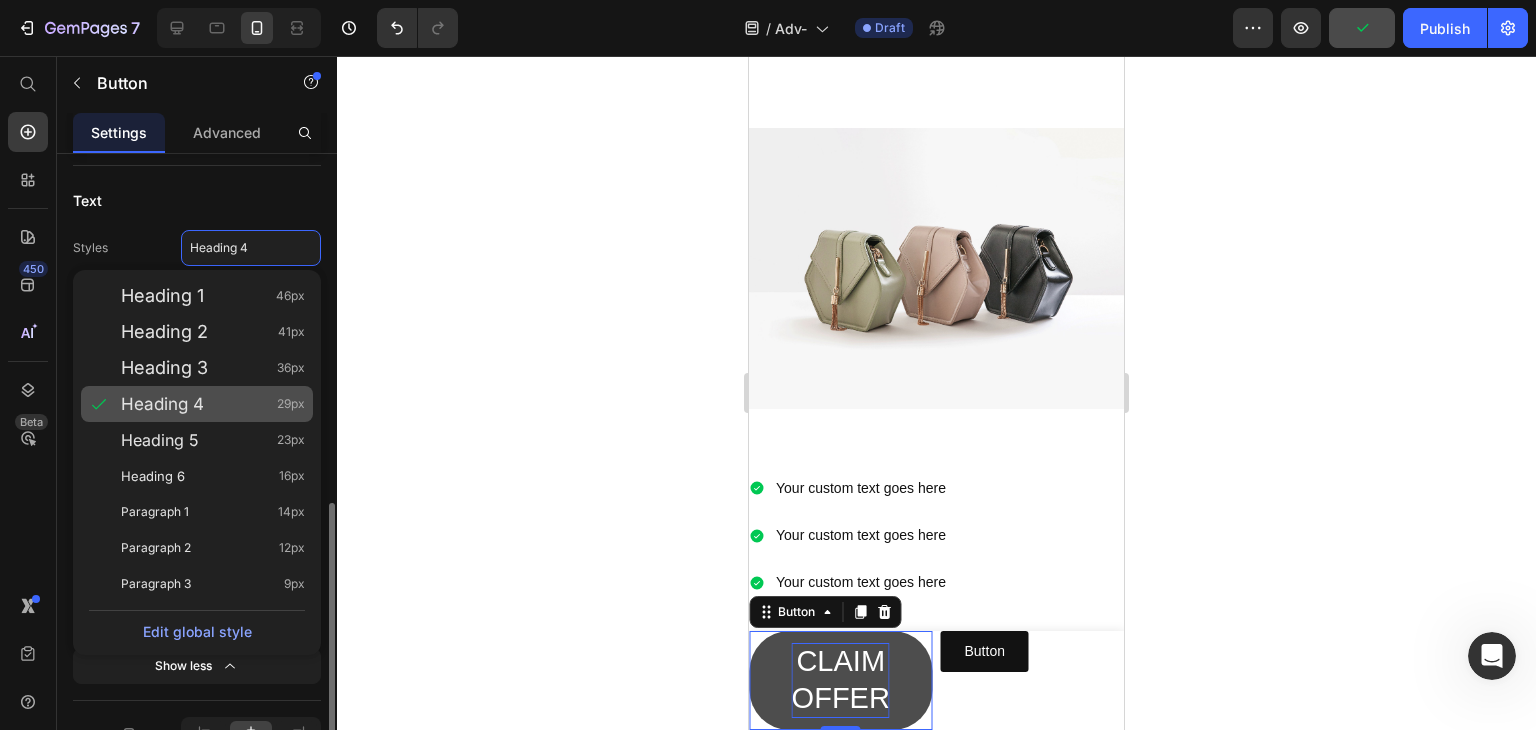 click on "Heading 4 29px" at bounding box center (213, 404) 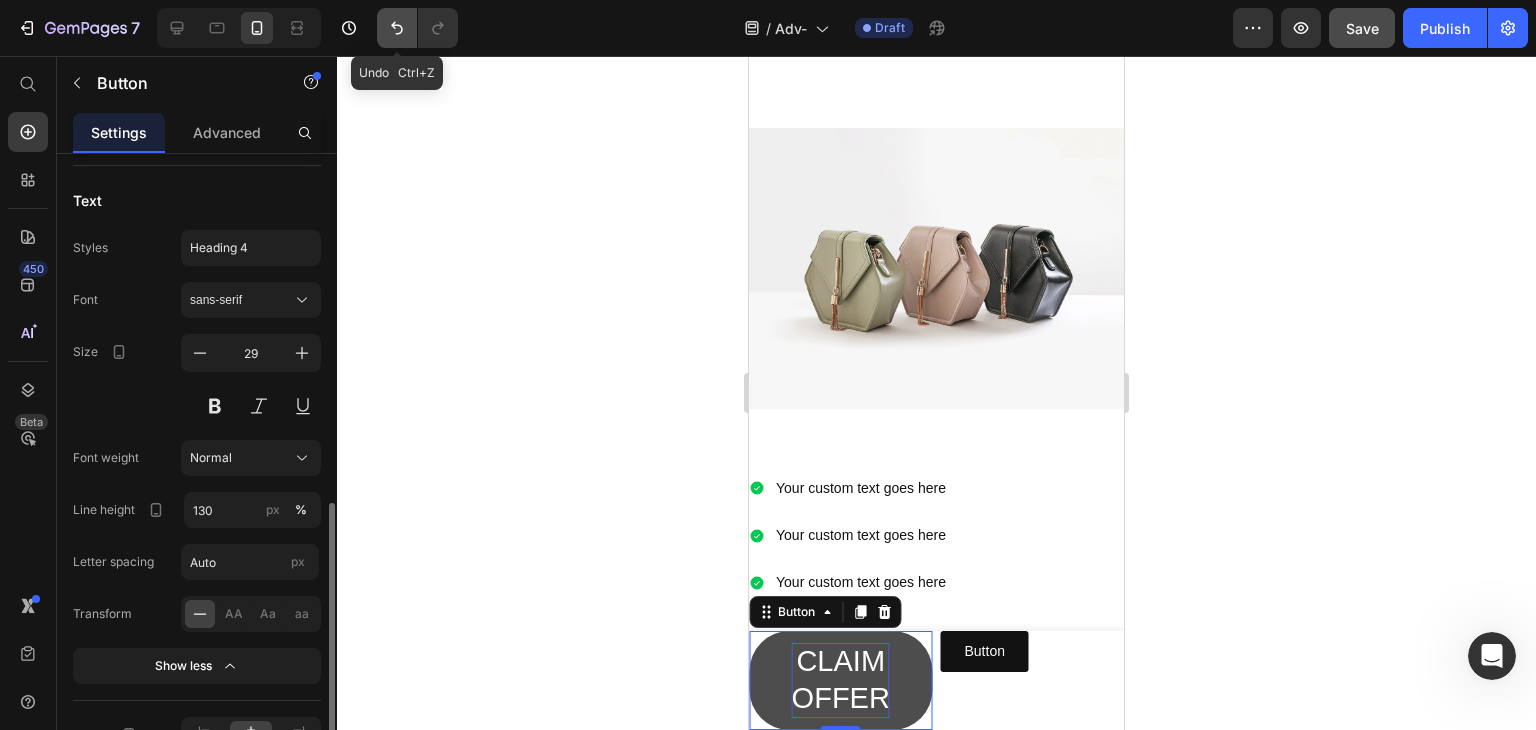 click 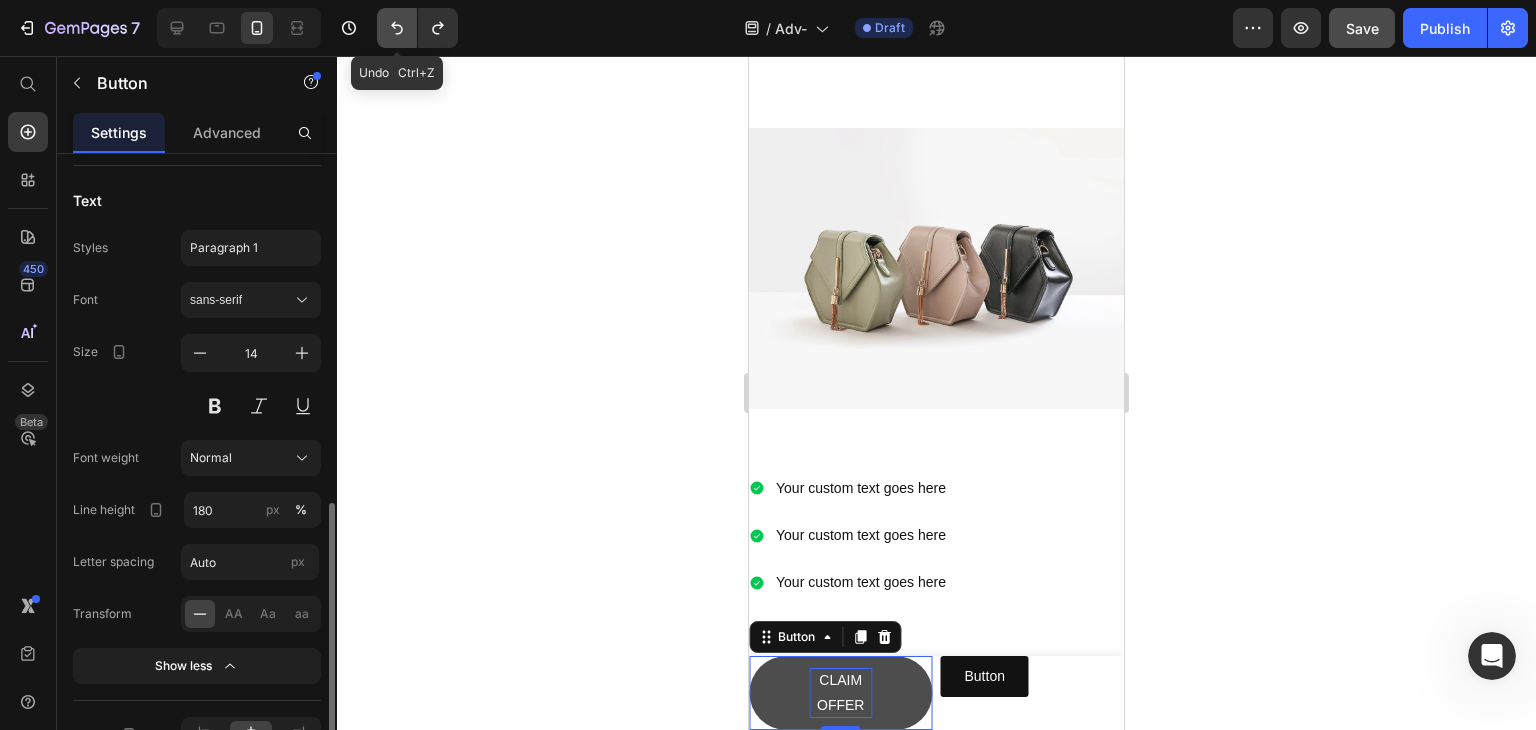 click 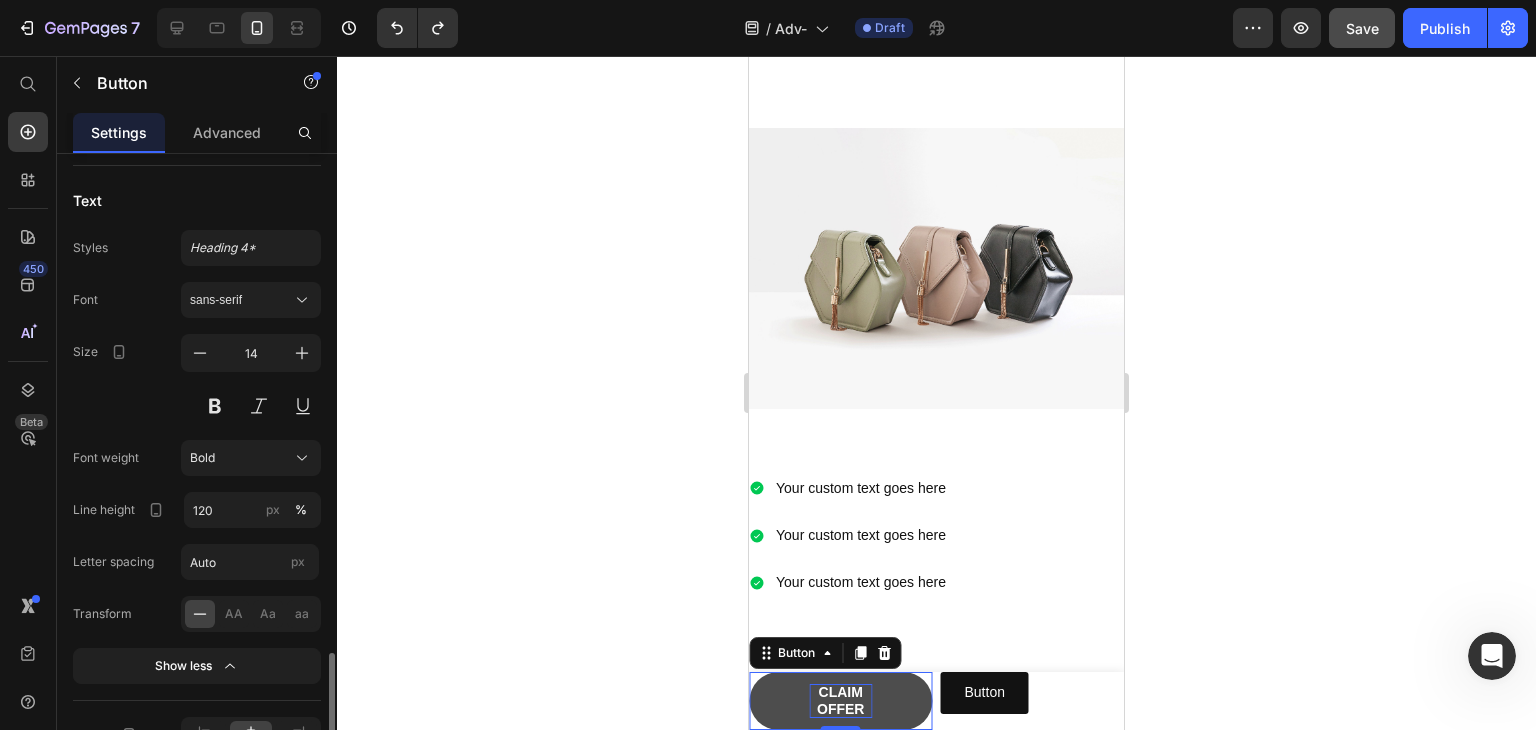 scroll, scrollTop: 1018, scrollLeft: 0, axis: vertical 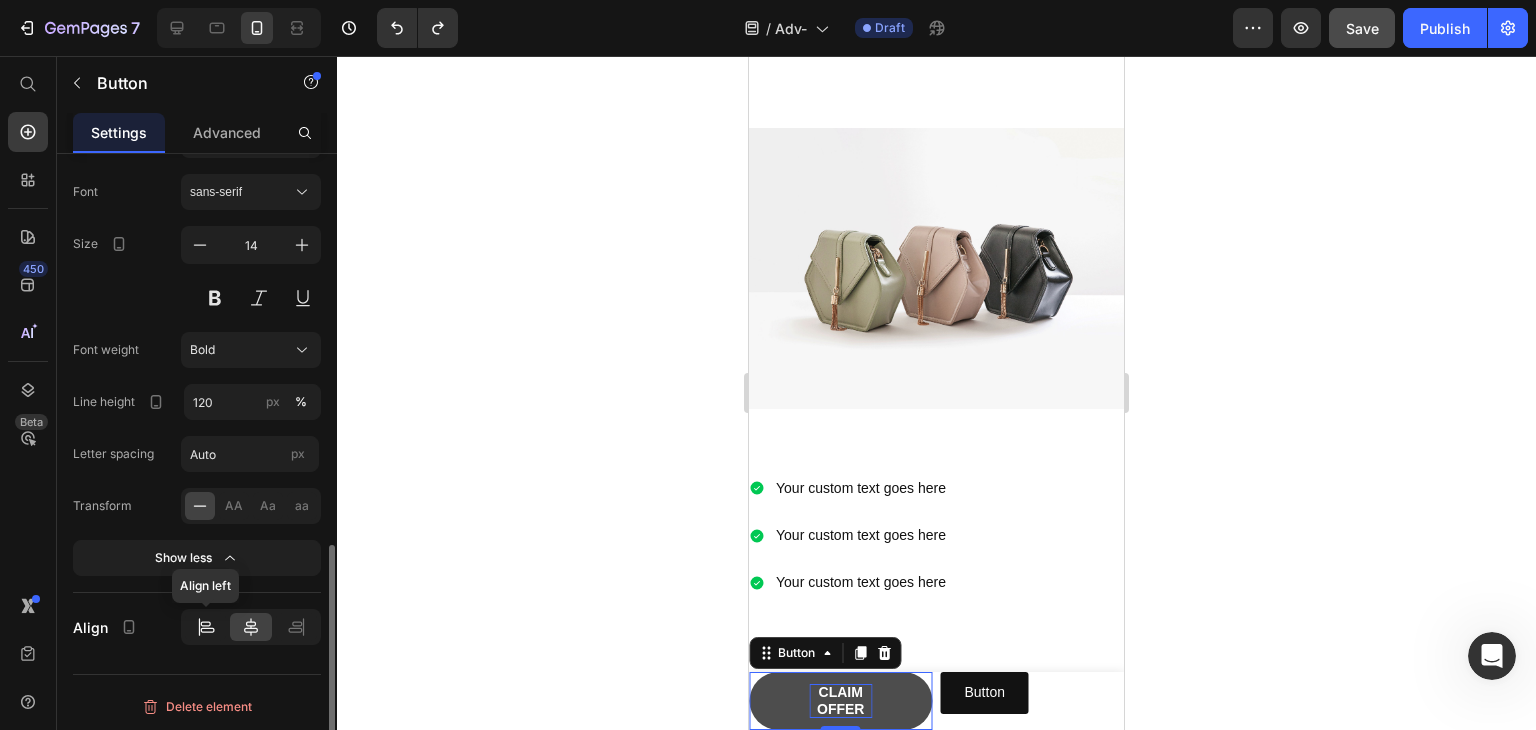 click 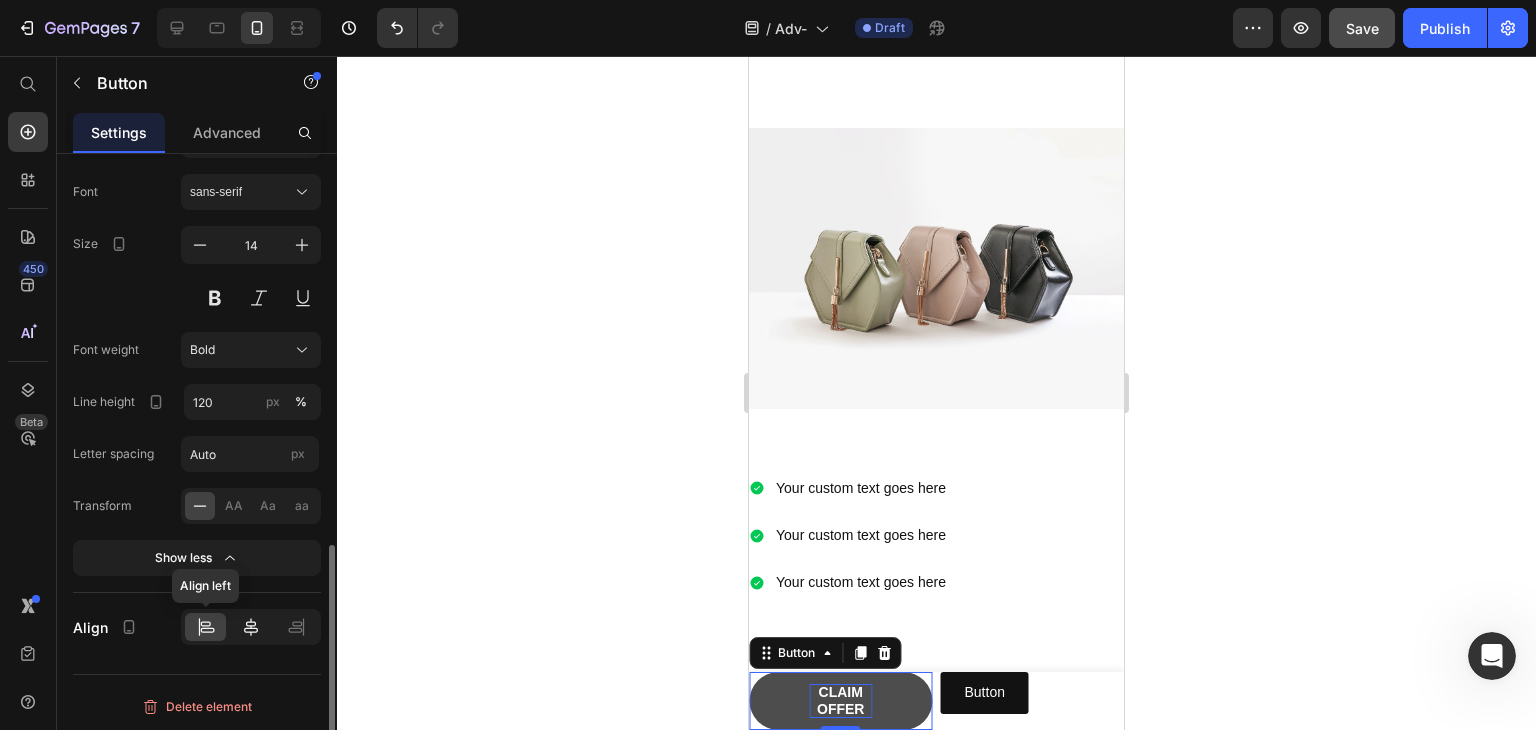 click 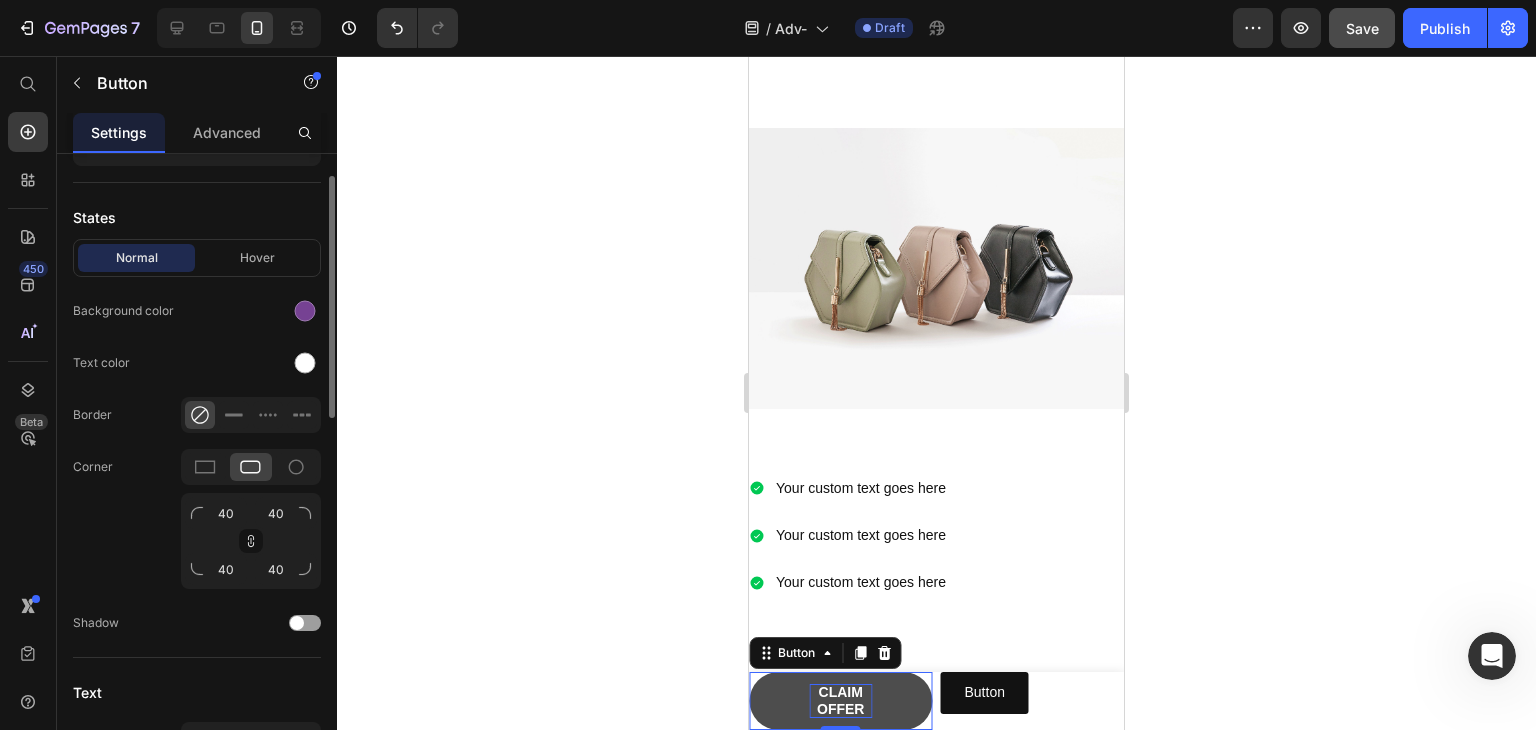 scroll, scrollTop: 318, scrollLeft: 0, axis: vertical 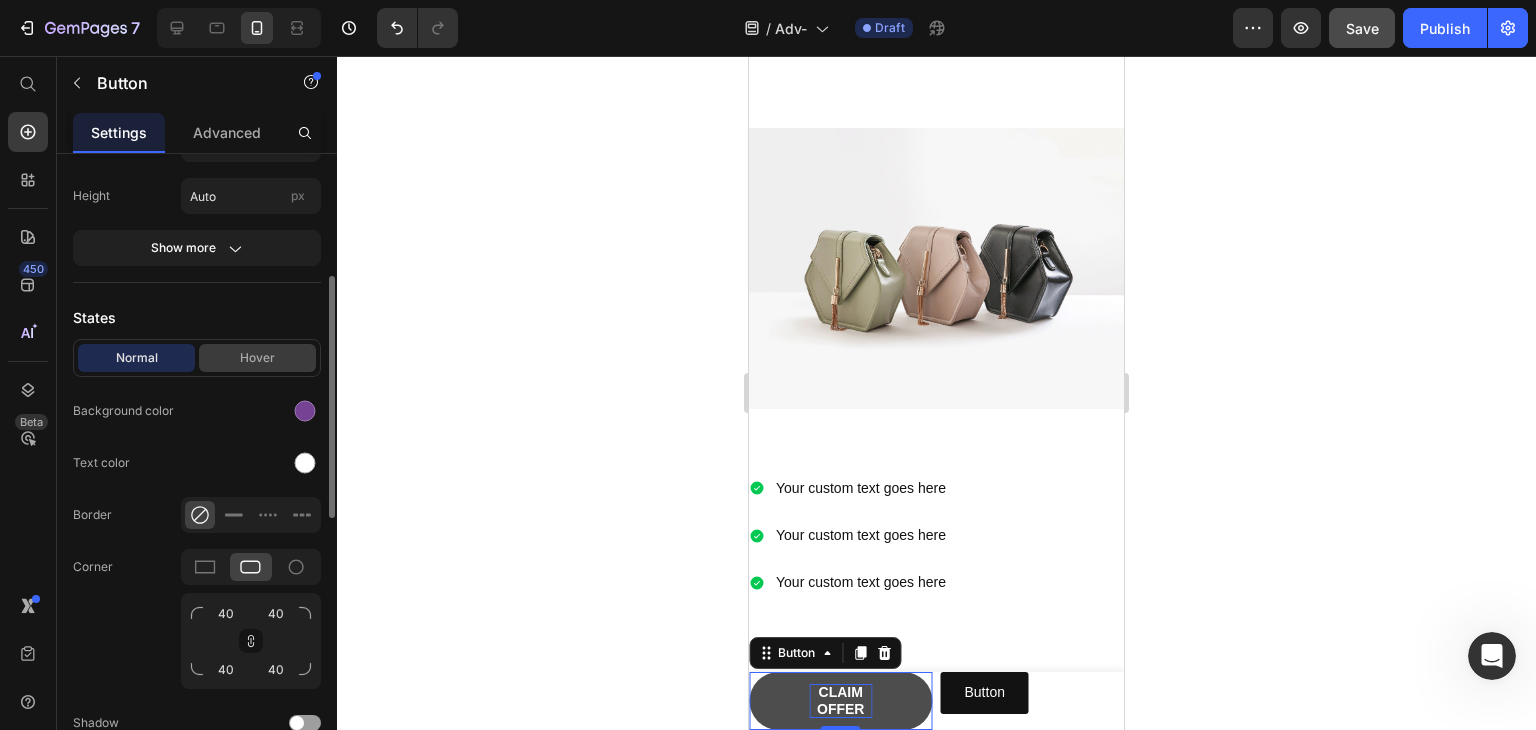 click on "Hover" at bounding box center [257, 358] 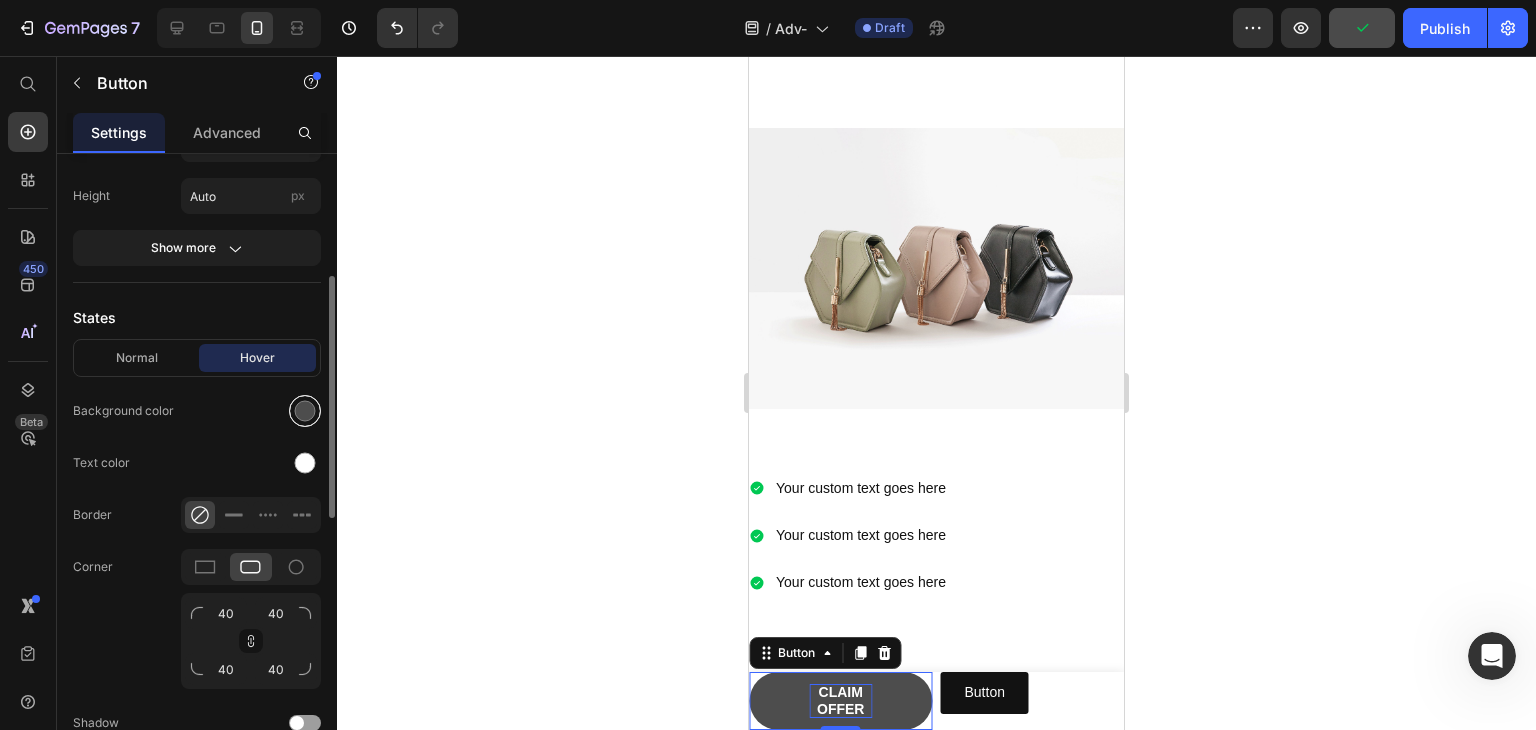 click at bounding box center [305, 411] 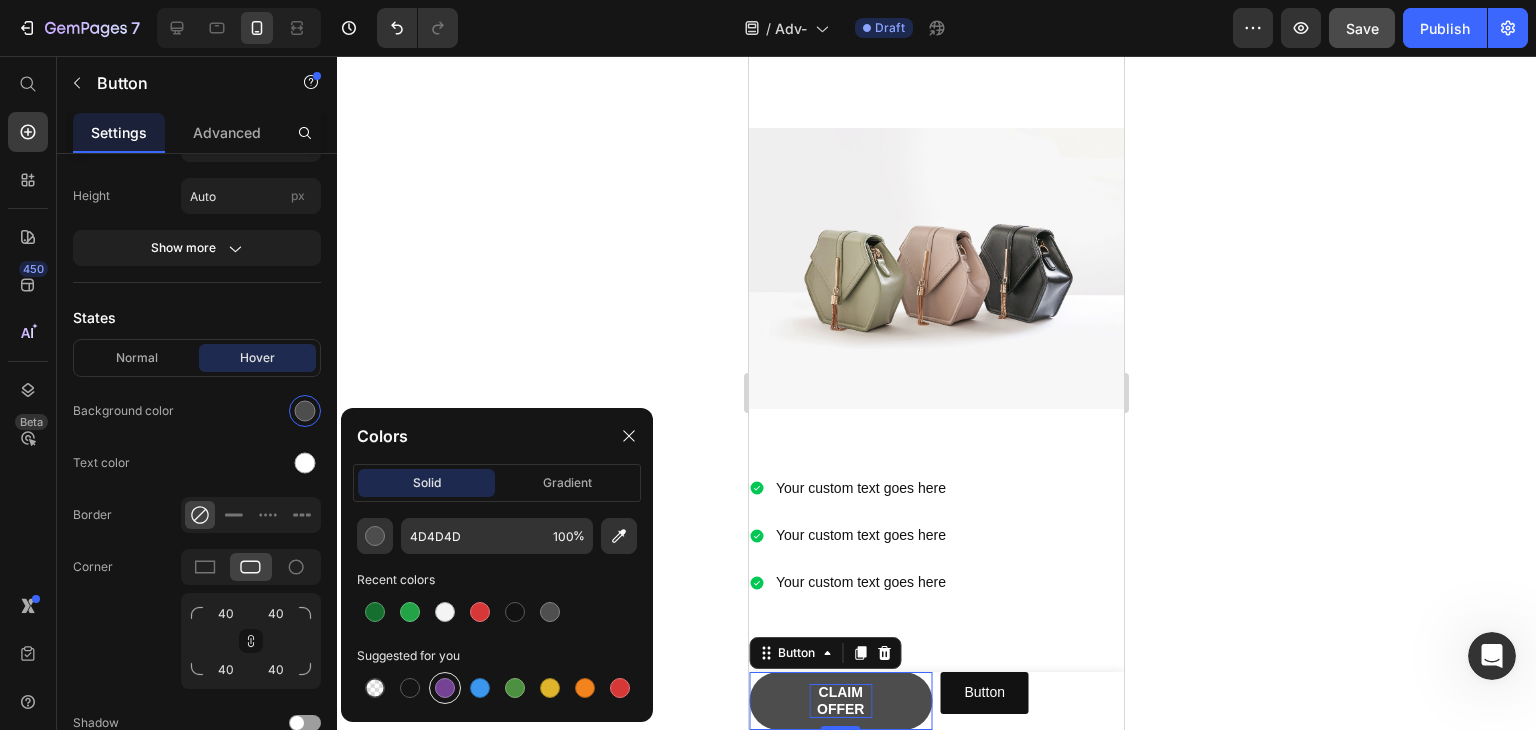 click at bounding box center (445, 688) 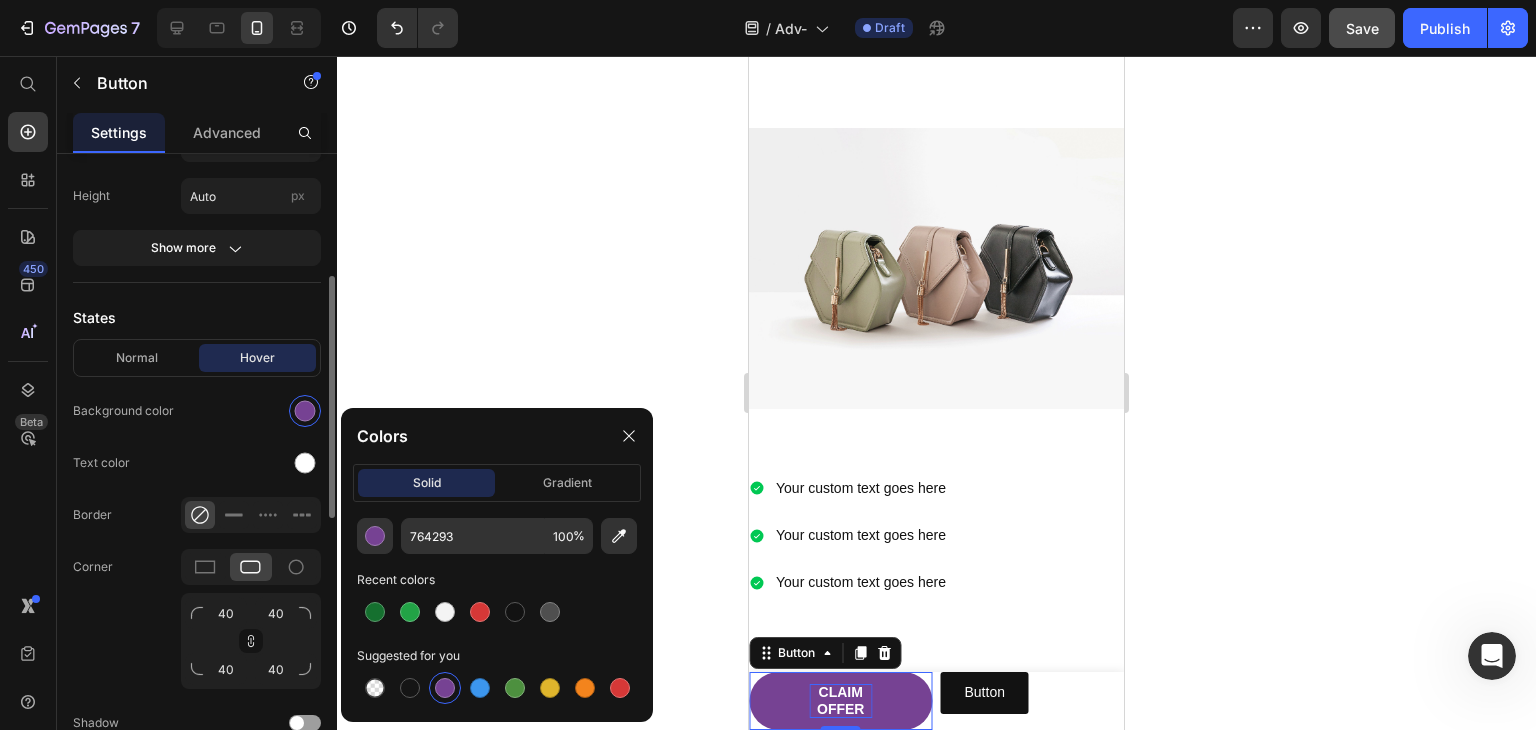 click on "States" at bounding box center (197, 317) 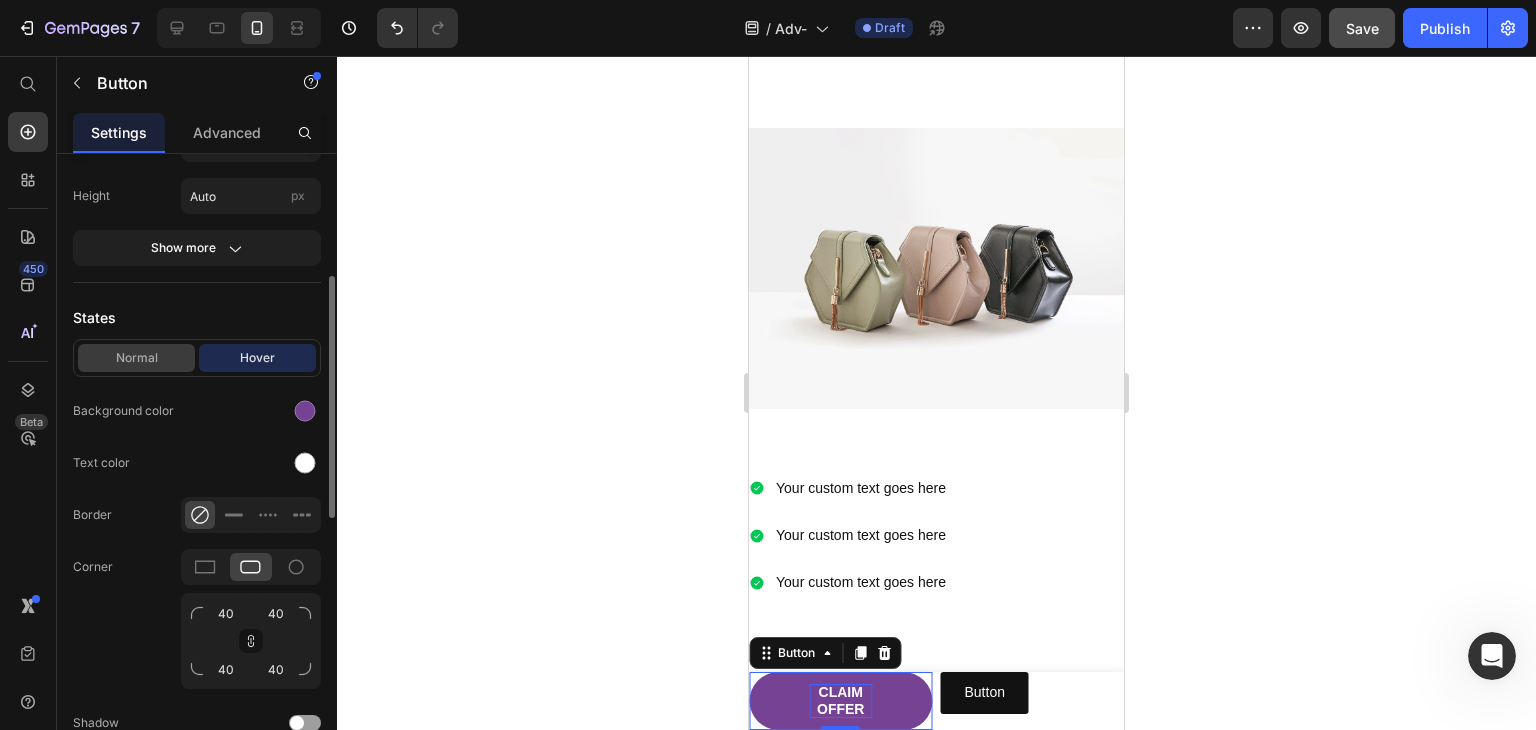 click on "Normal" at bounding box center [136, 358] 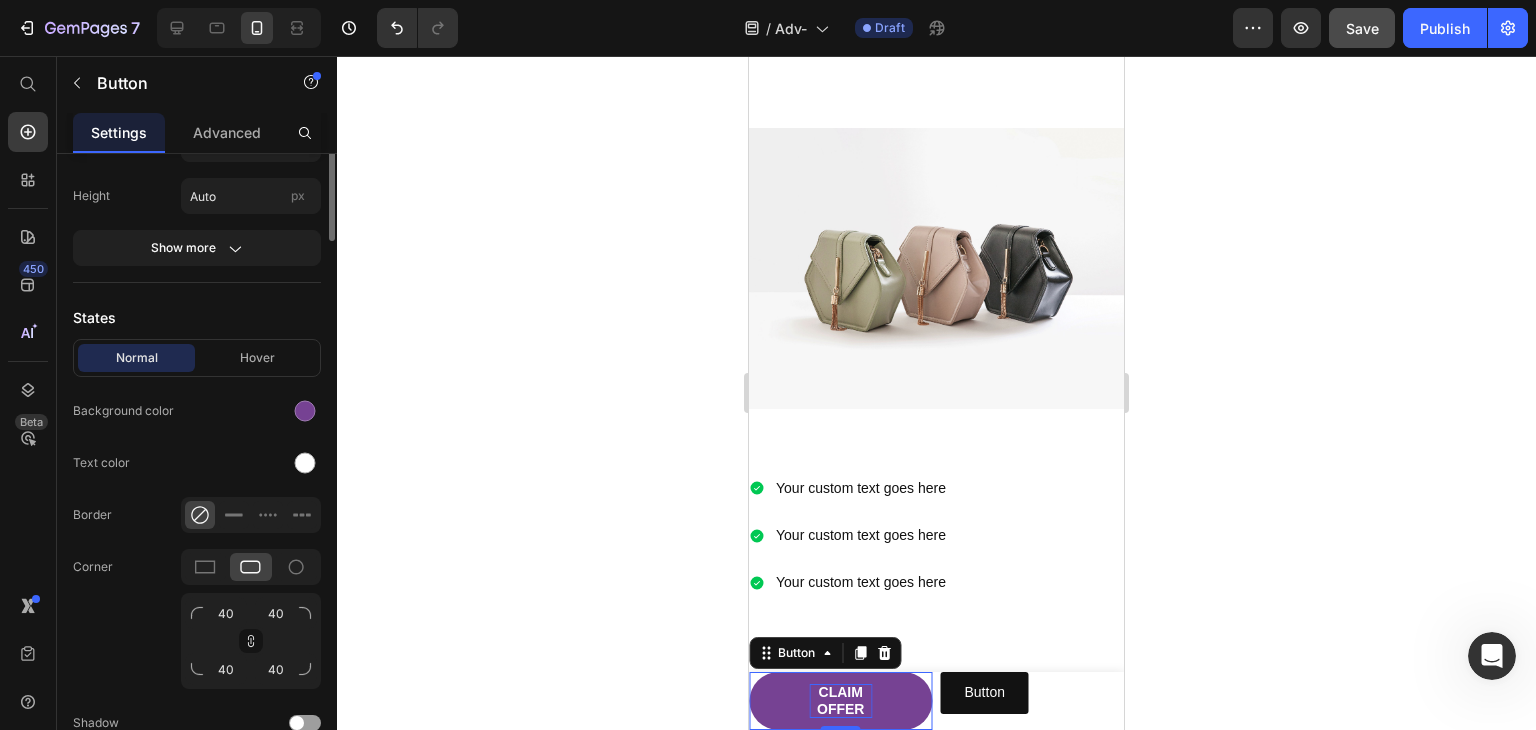 scroll, scrollTop: 118, scrollLeft: 0, axis: vertical 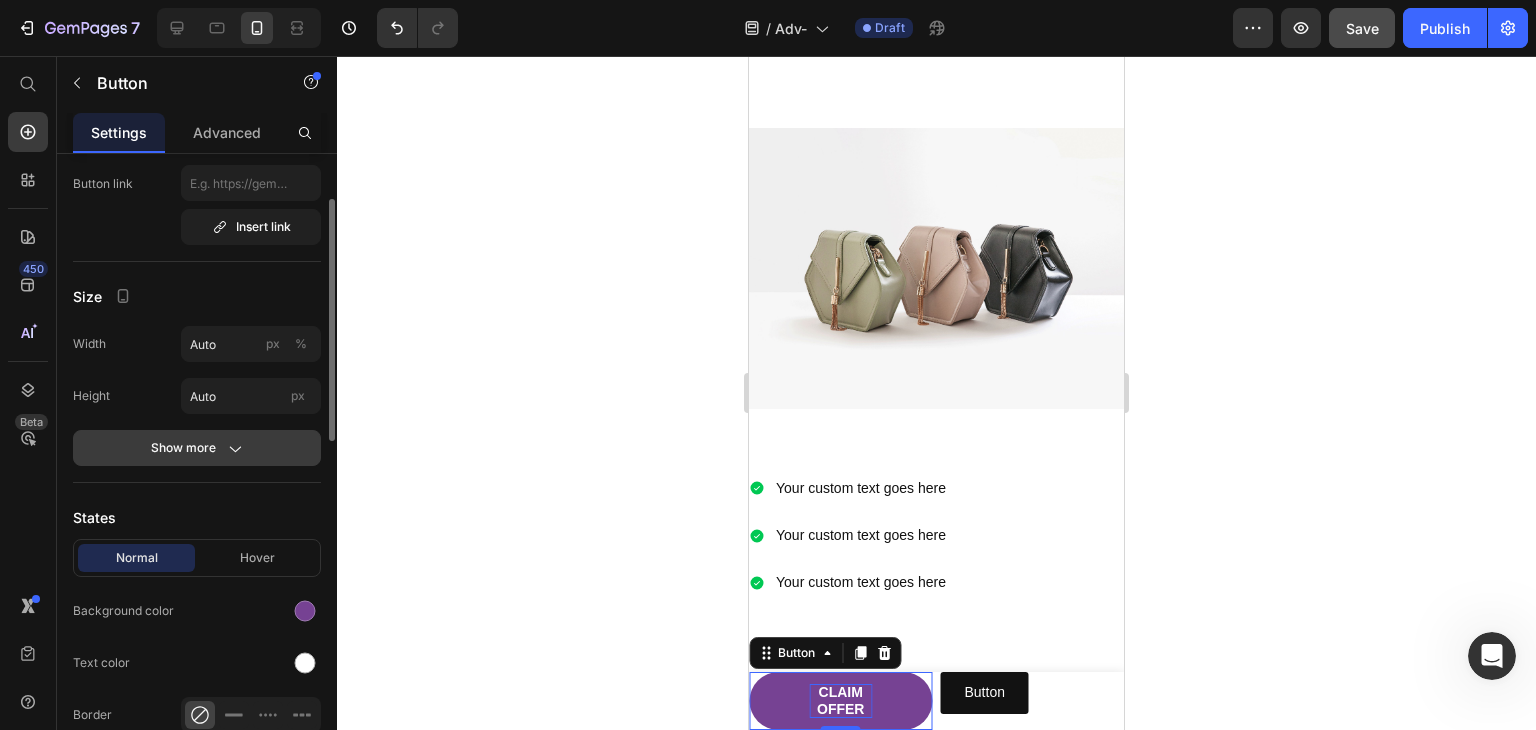 click 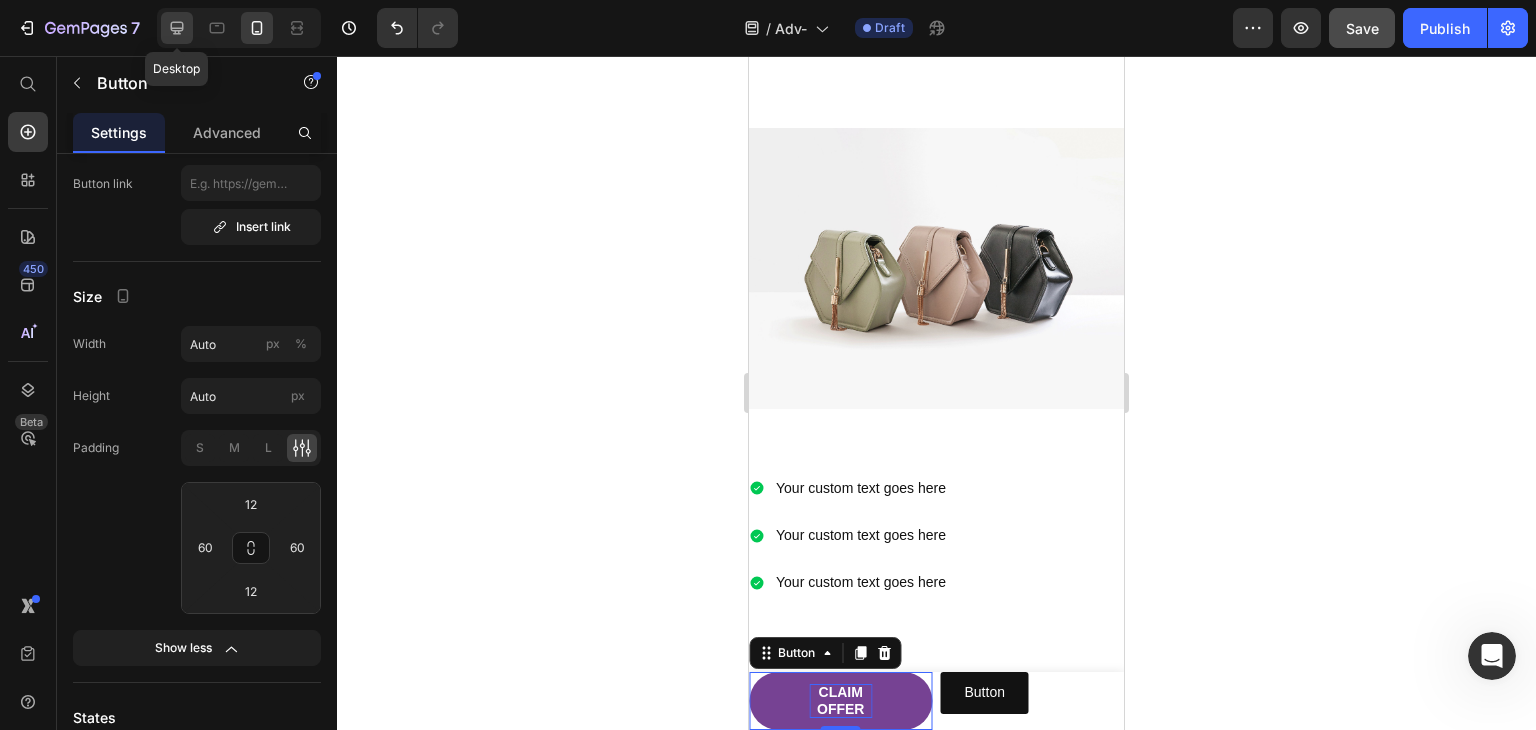drag, startPoint x: 176, startPoint y: 25, endPoint x: 133, endPoint y: 117, distance: 101.55294 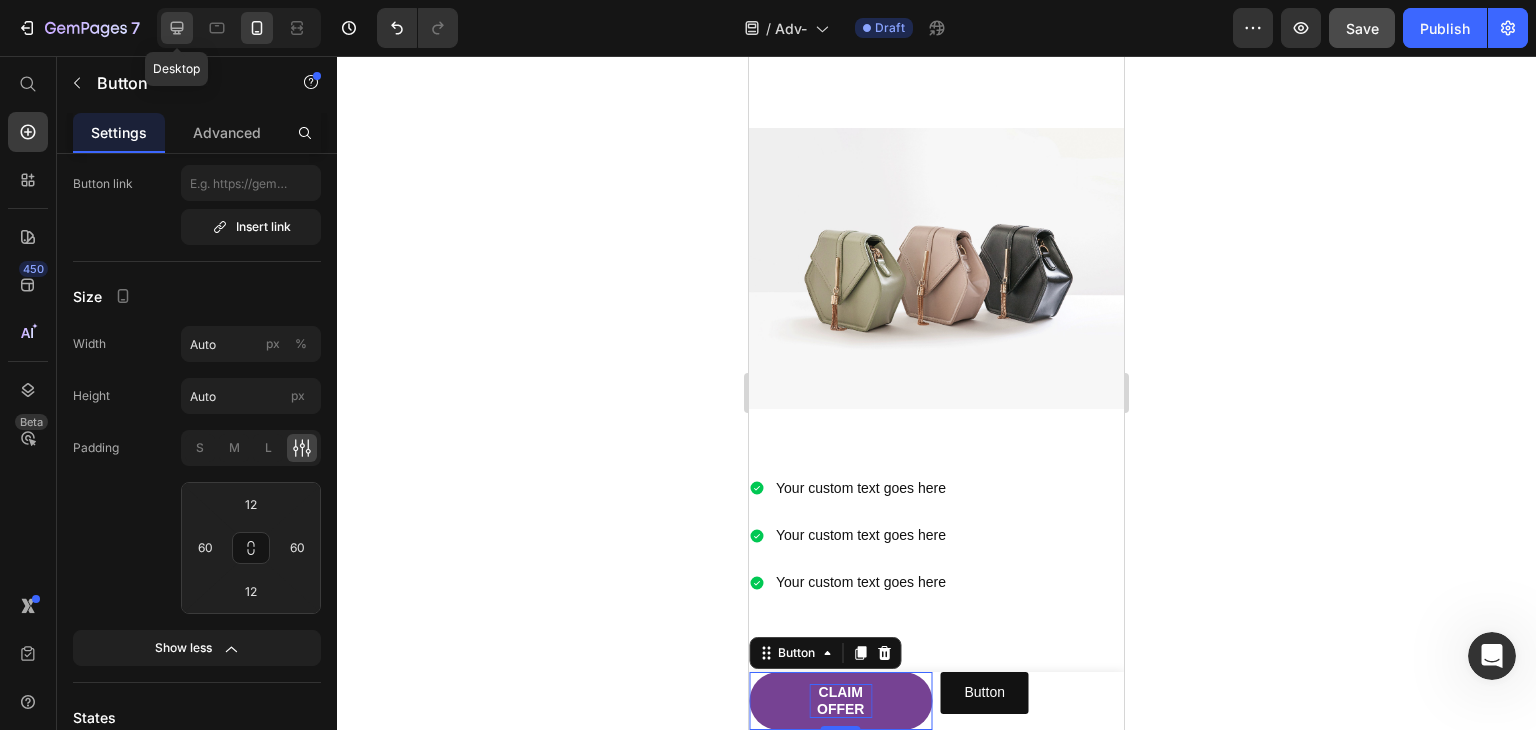click 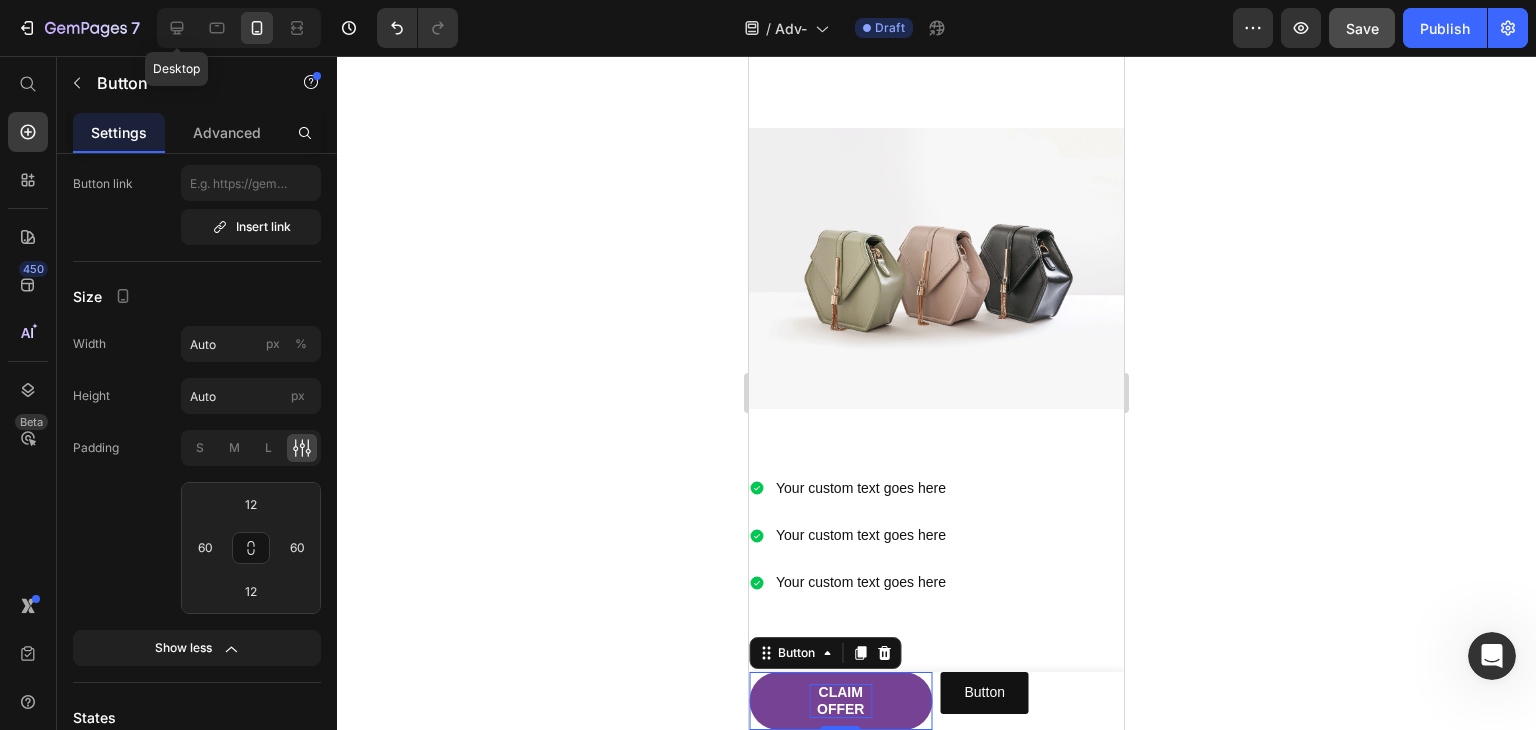 type on "32" 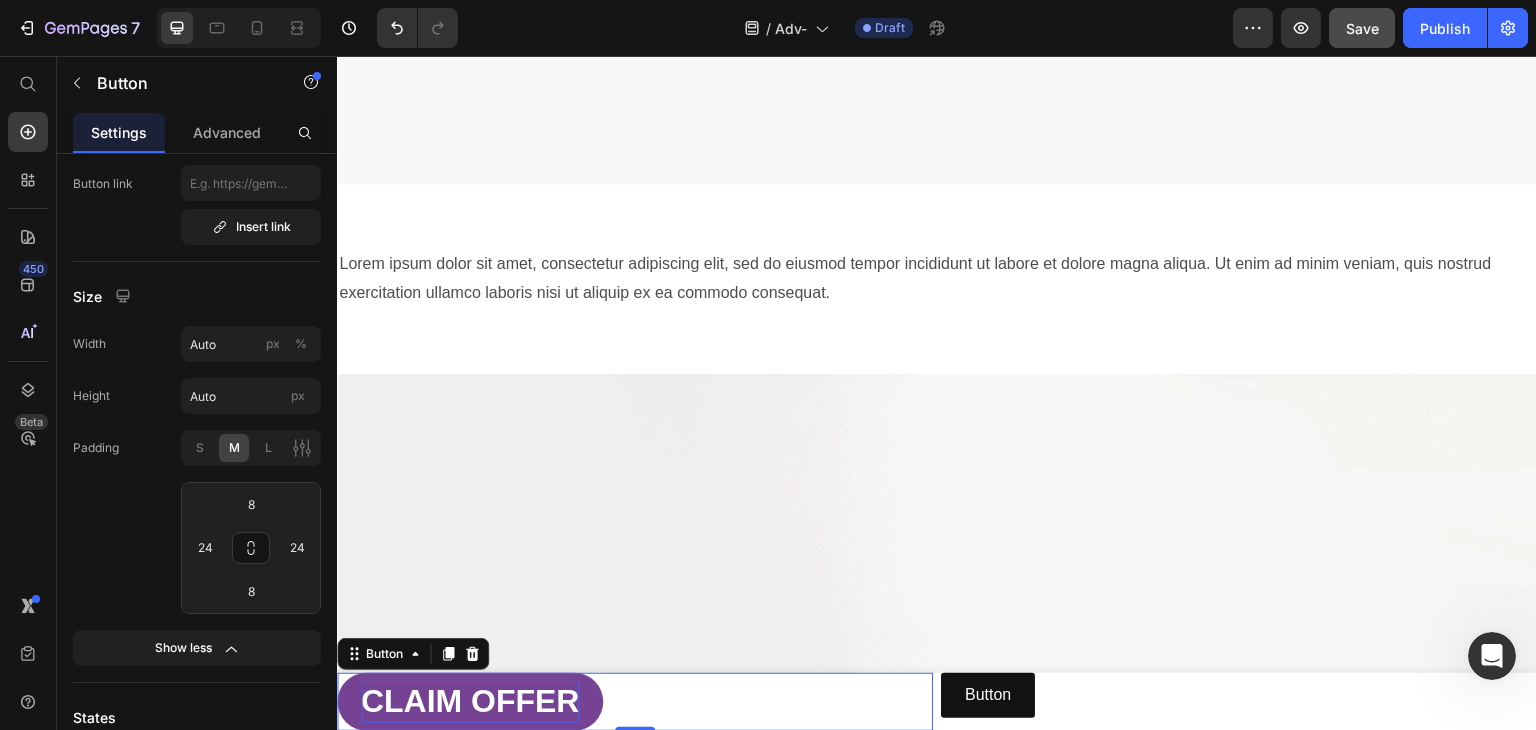 scroll, scrollTop: 3448, scrollLeft: 0, axis: vertical 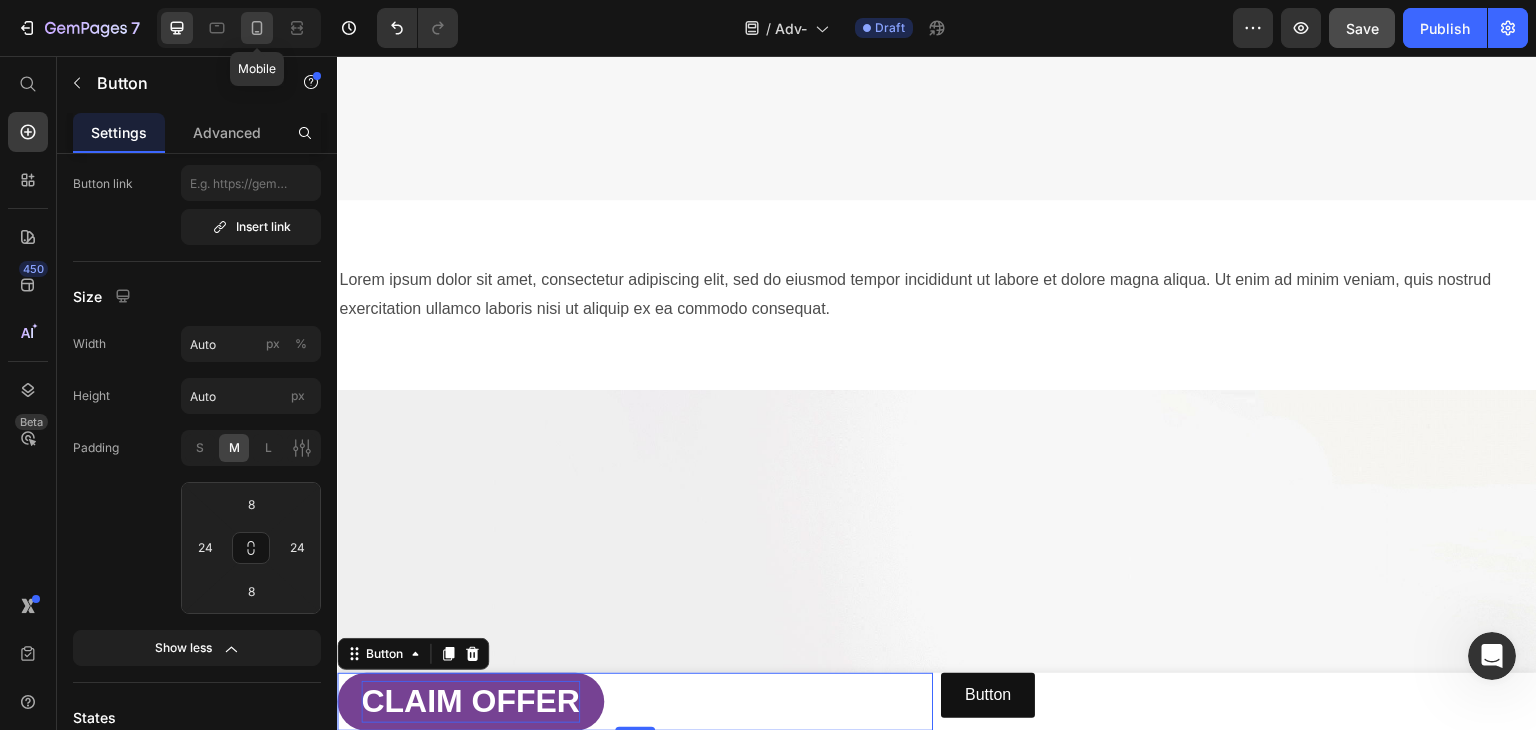 click 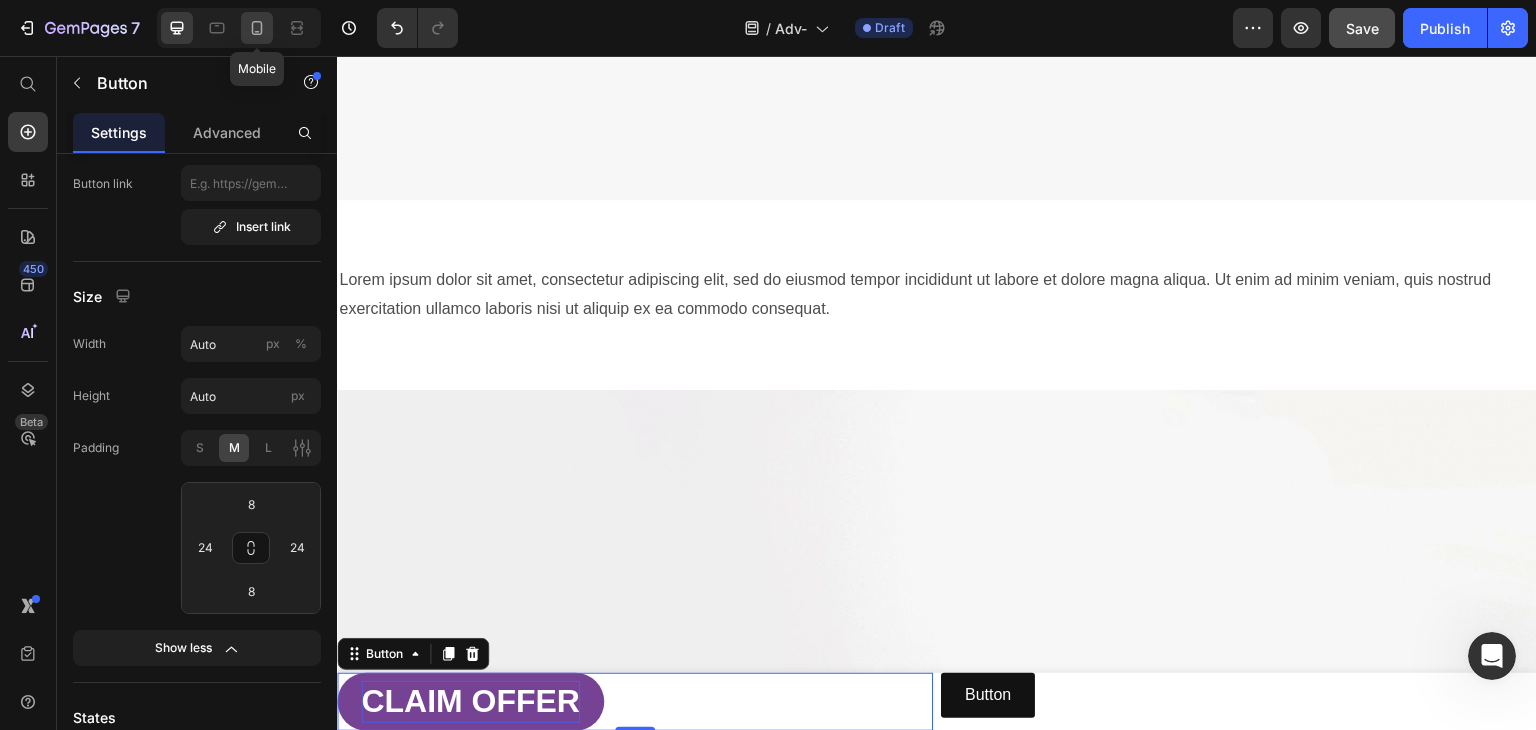 type on "14" 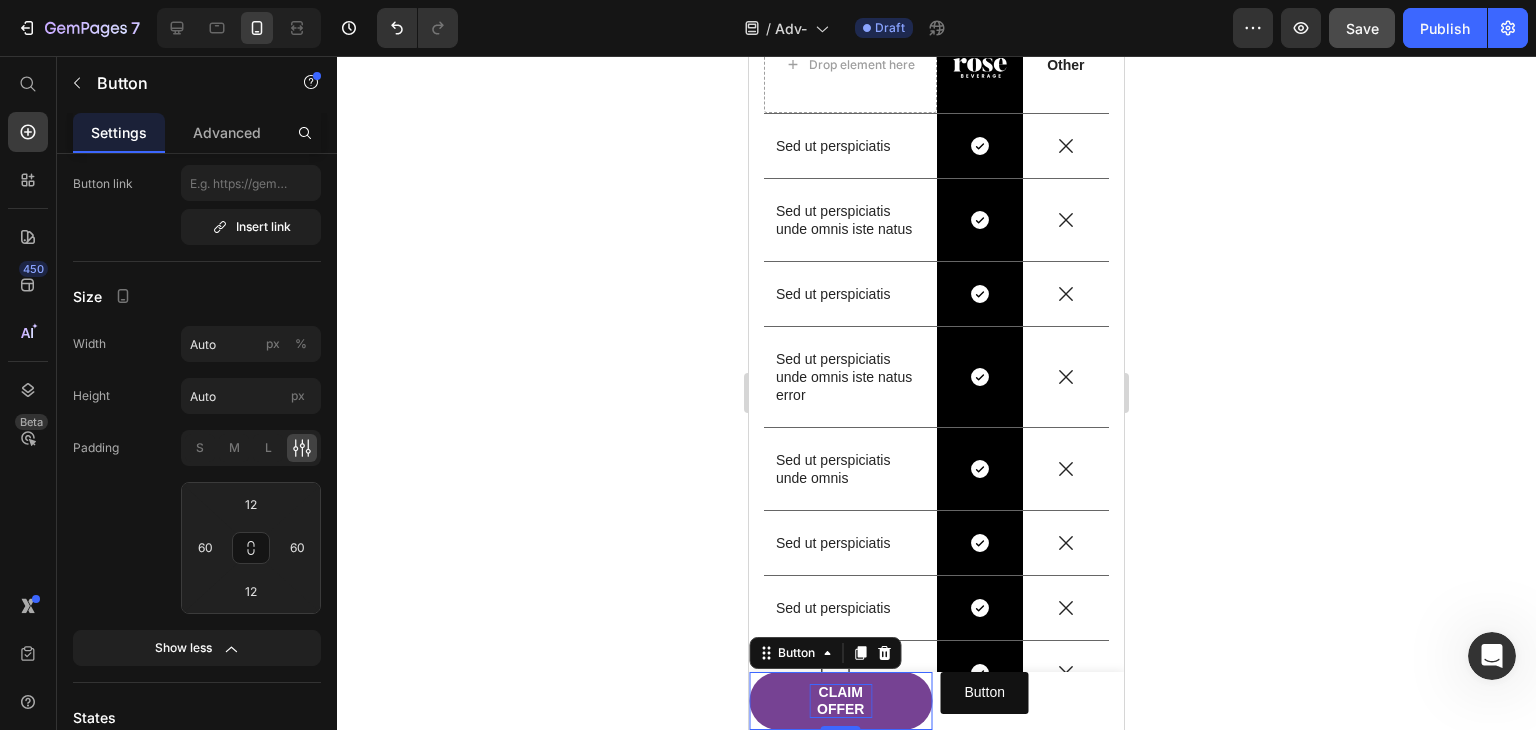 scroll, scrollTop: 3994, scrollLeft: 0, axis: vertical 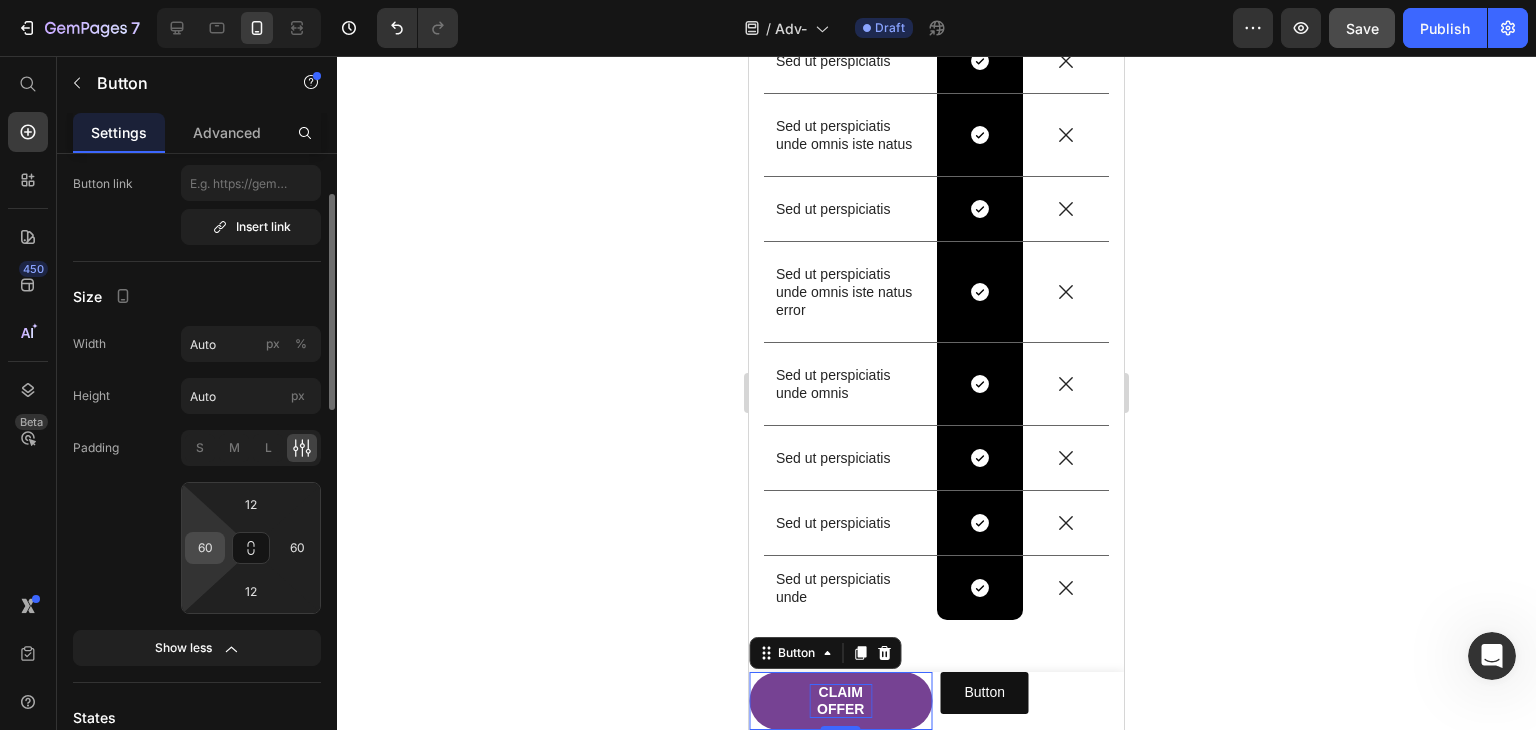 click on "60" at bounding box center (205, 548) 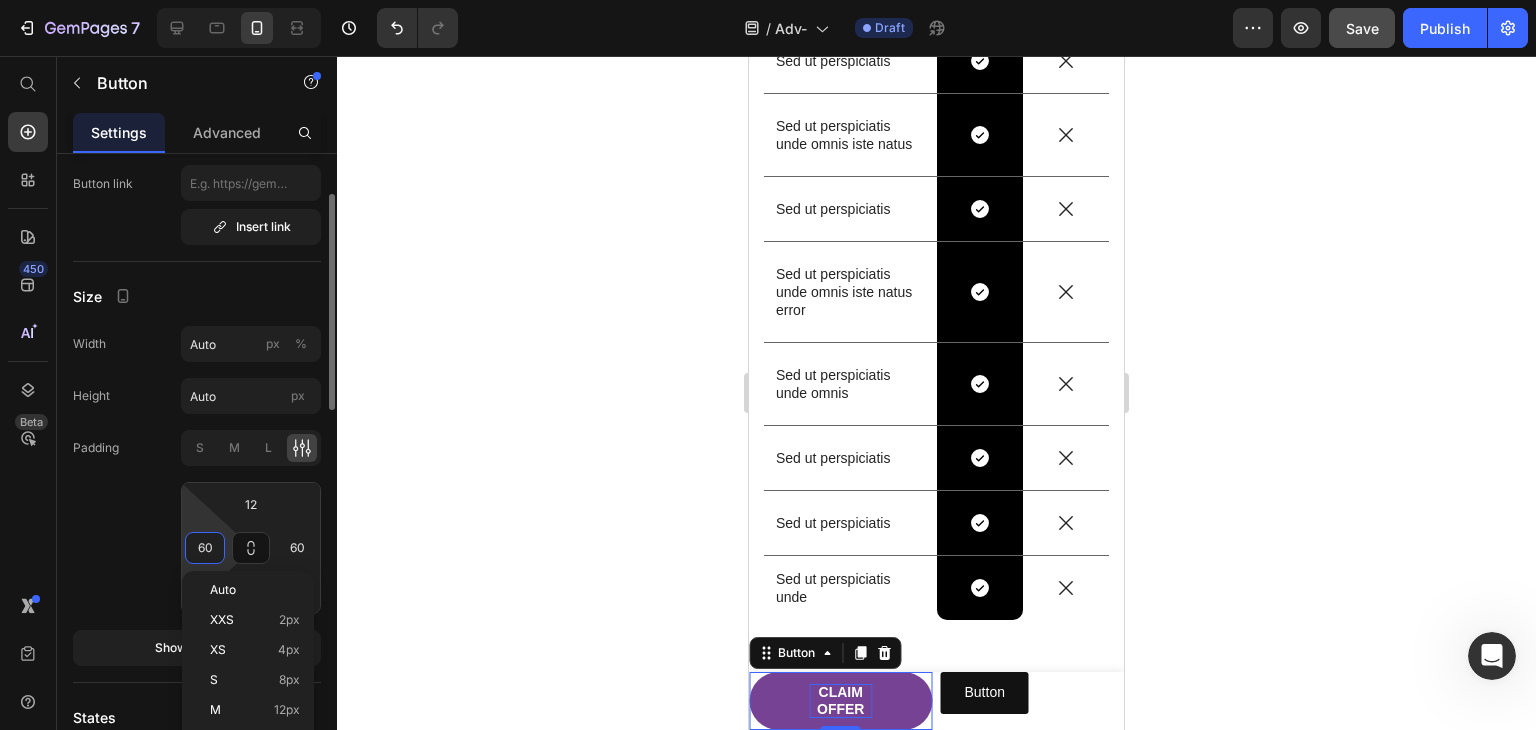 click on "Padding S M L 12 60 12 60" 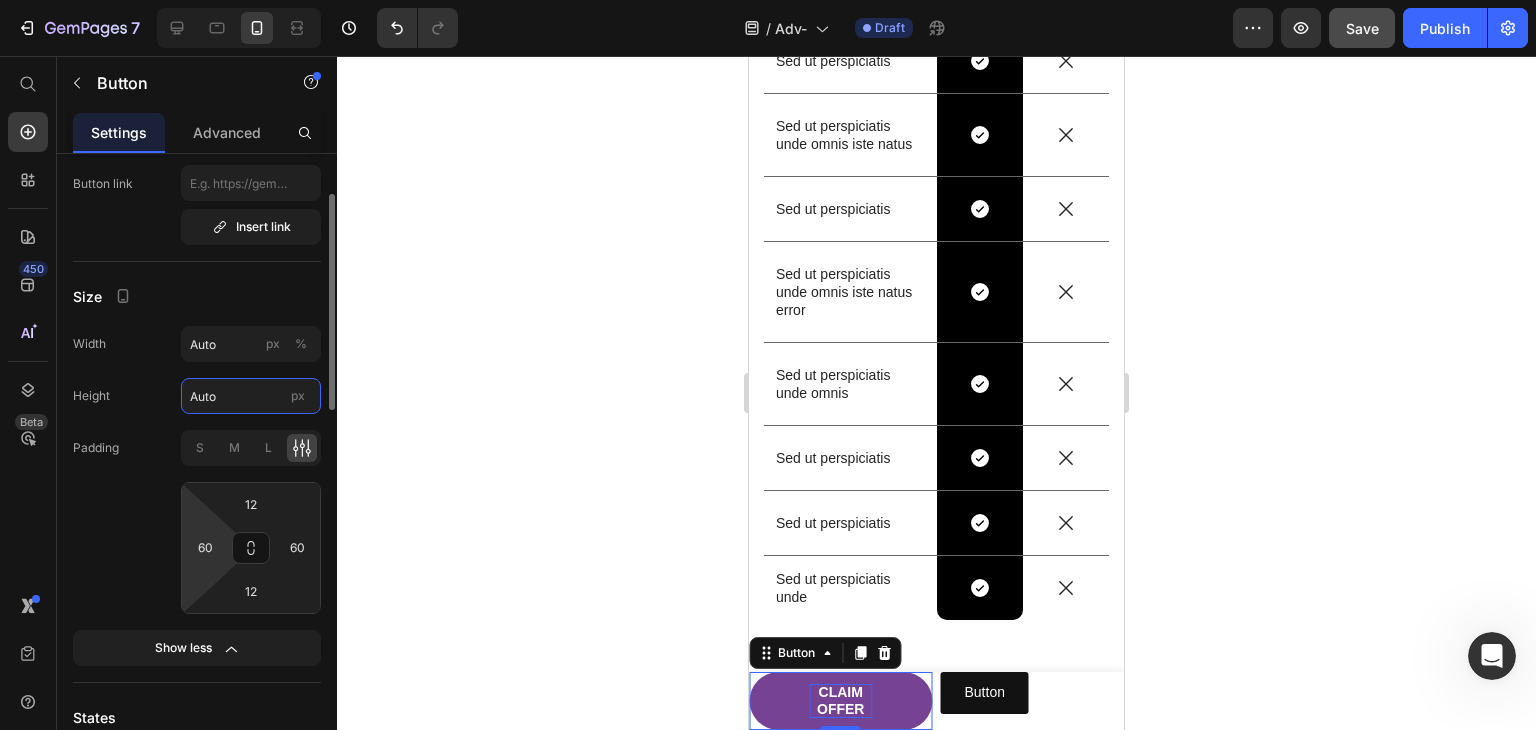 click on "Auto" at bounding box center (251, 396) 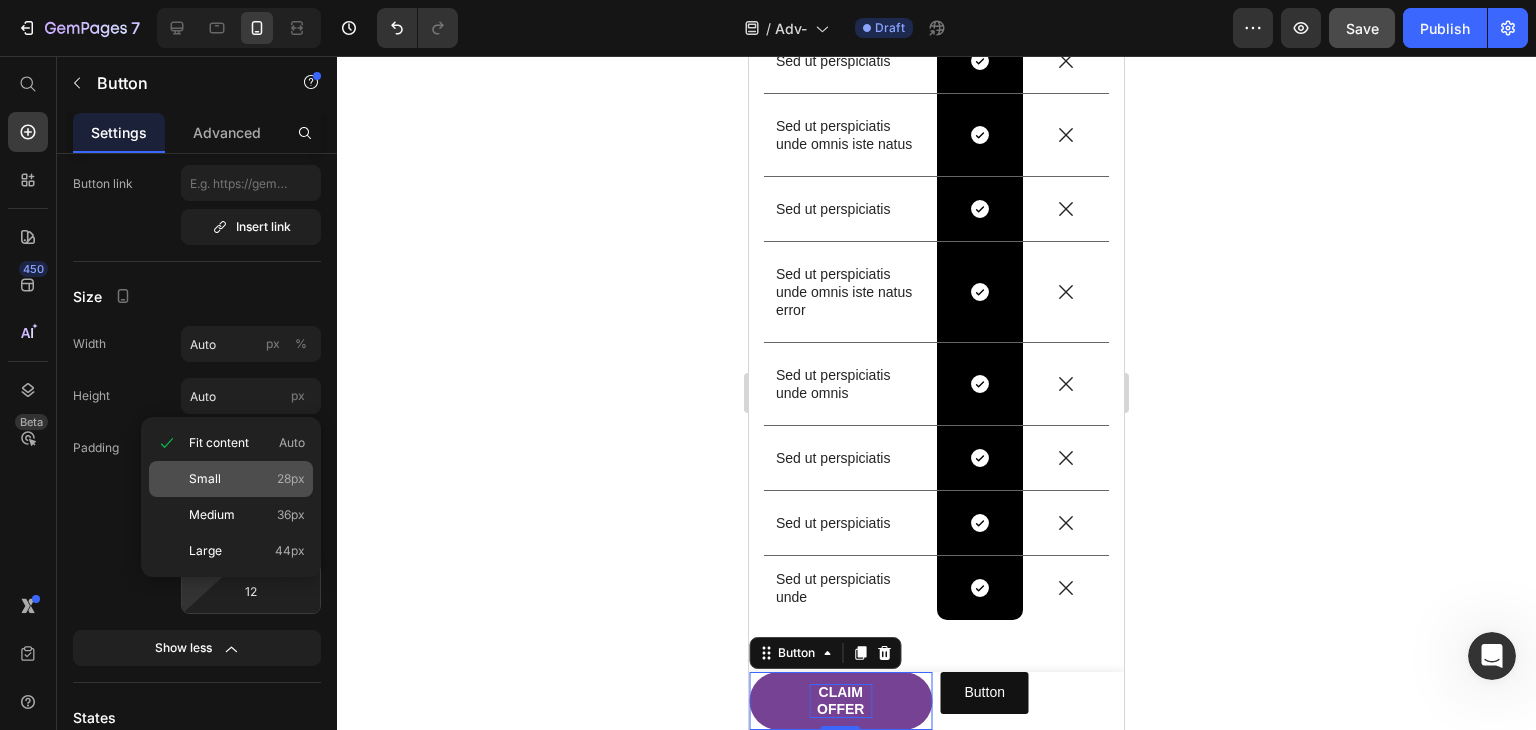 click on "Small 28px" at bounding box center [247, 479] 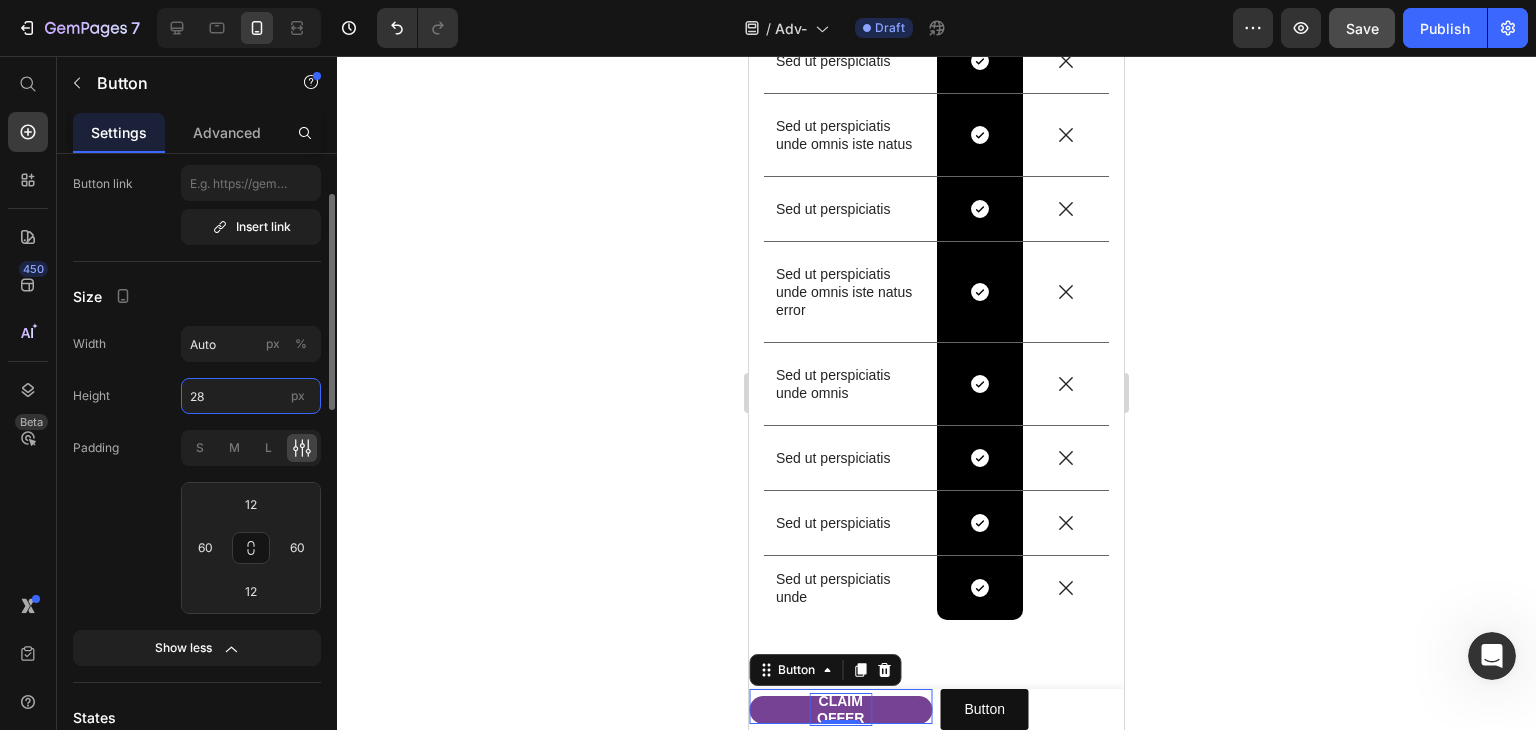click on "28" at bounding box center [251, 396] 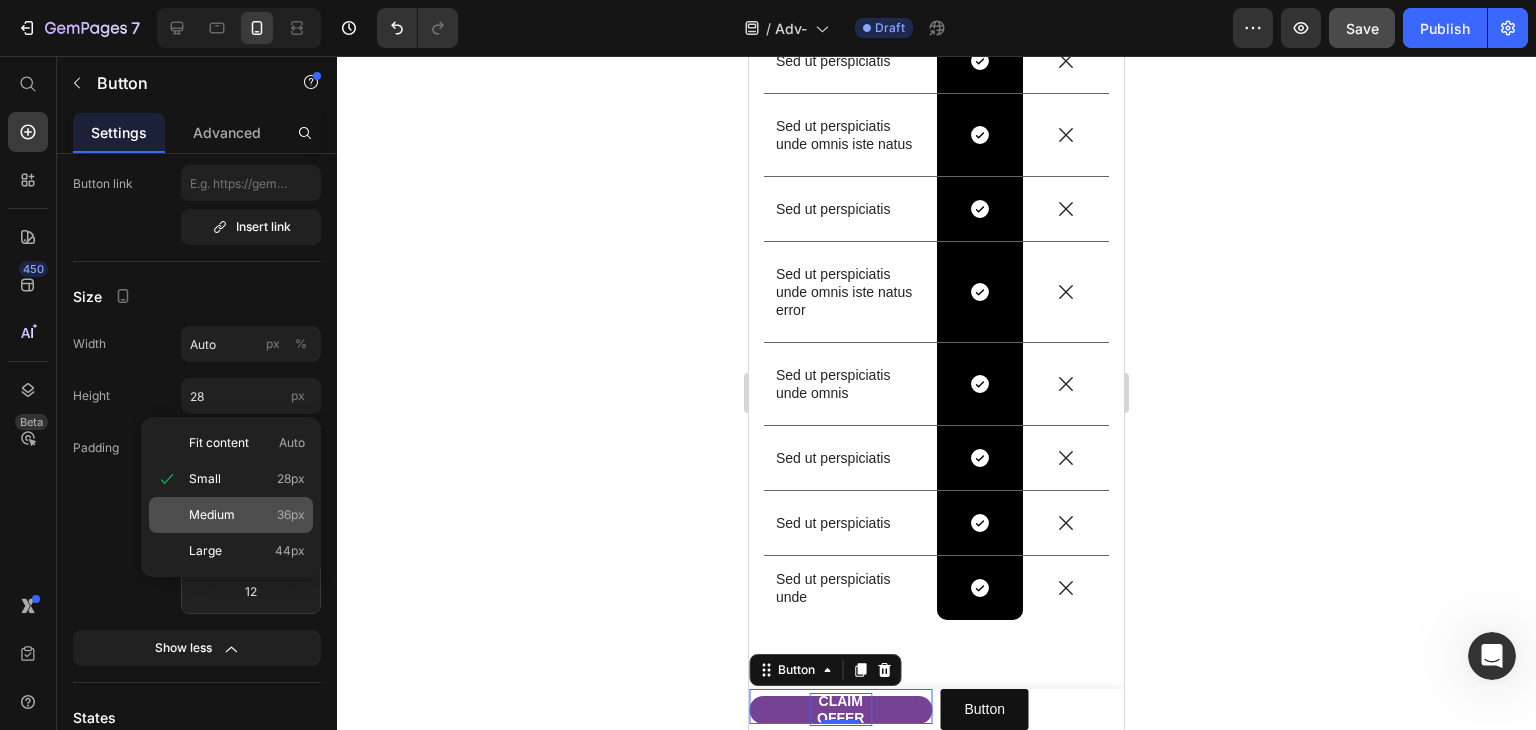 click on "Medium 36px" 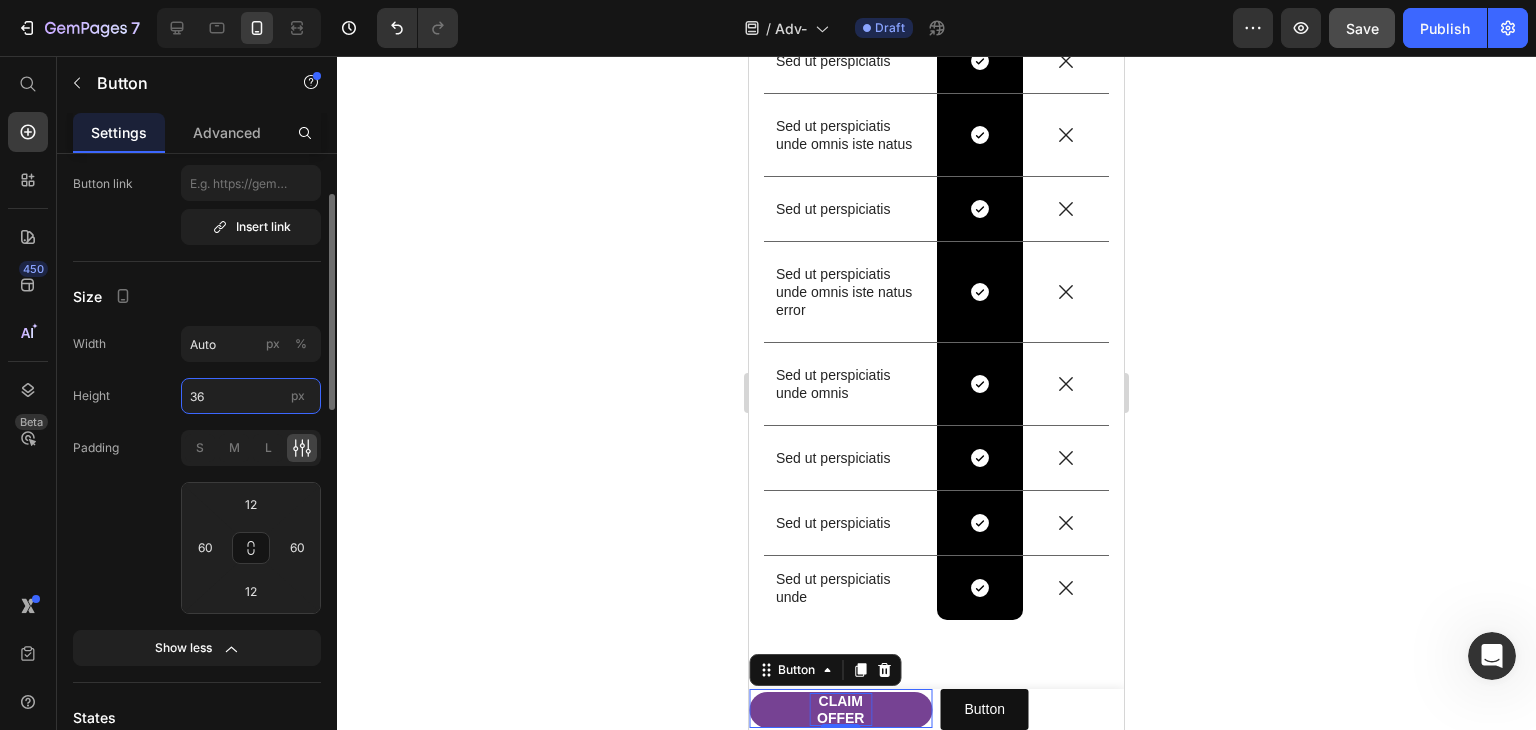 click on "36" at bounding box center (251, 396) 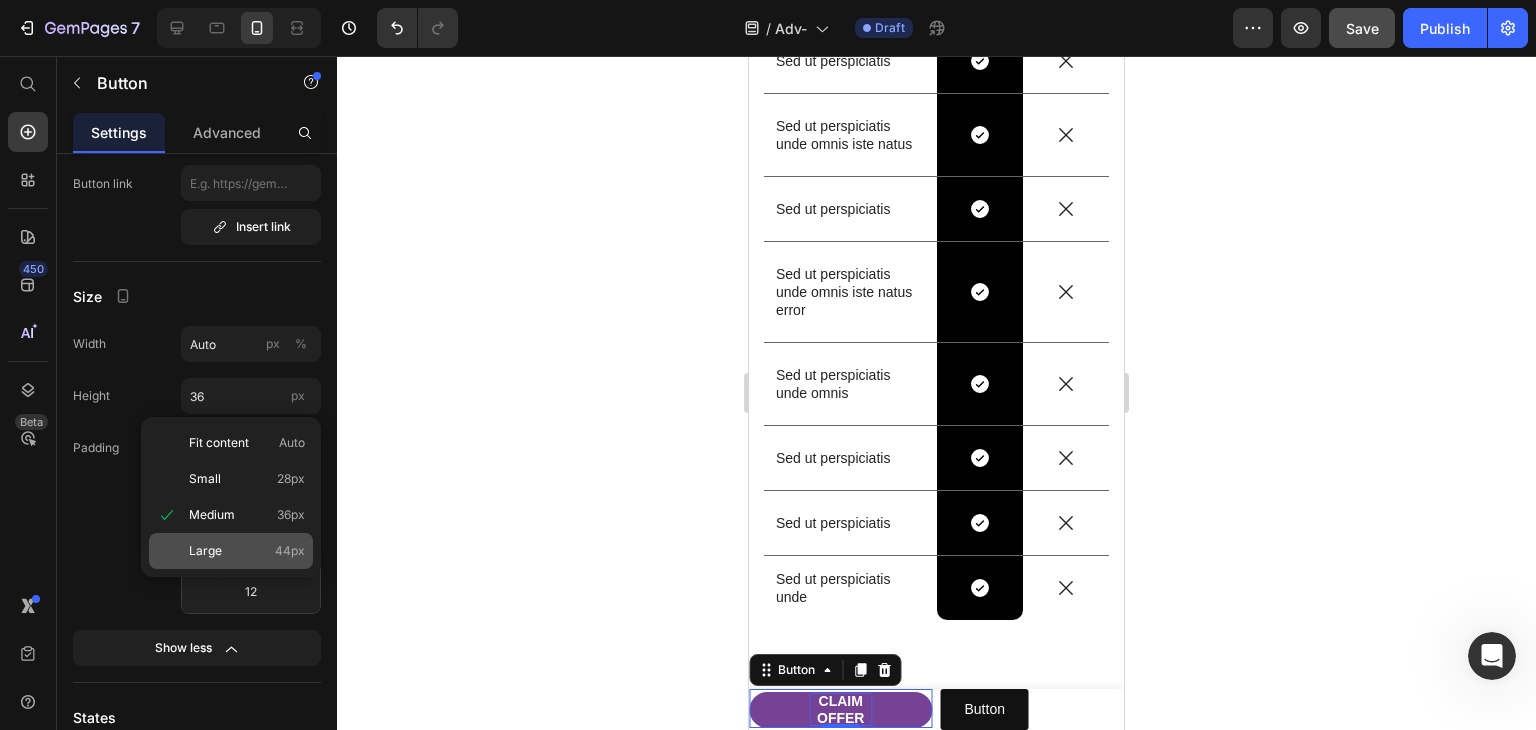 click on "Large 44px" at bounding box center [247, 551] 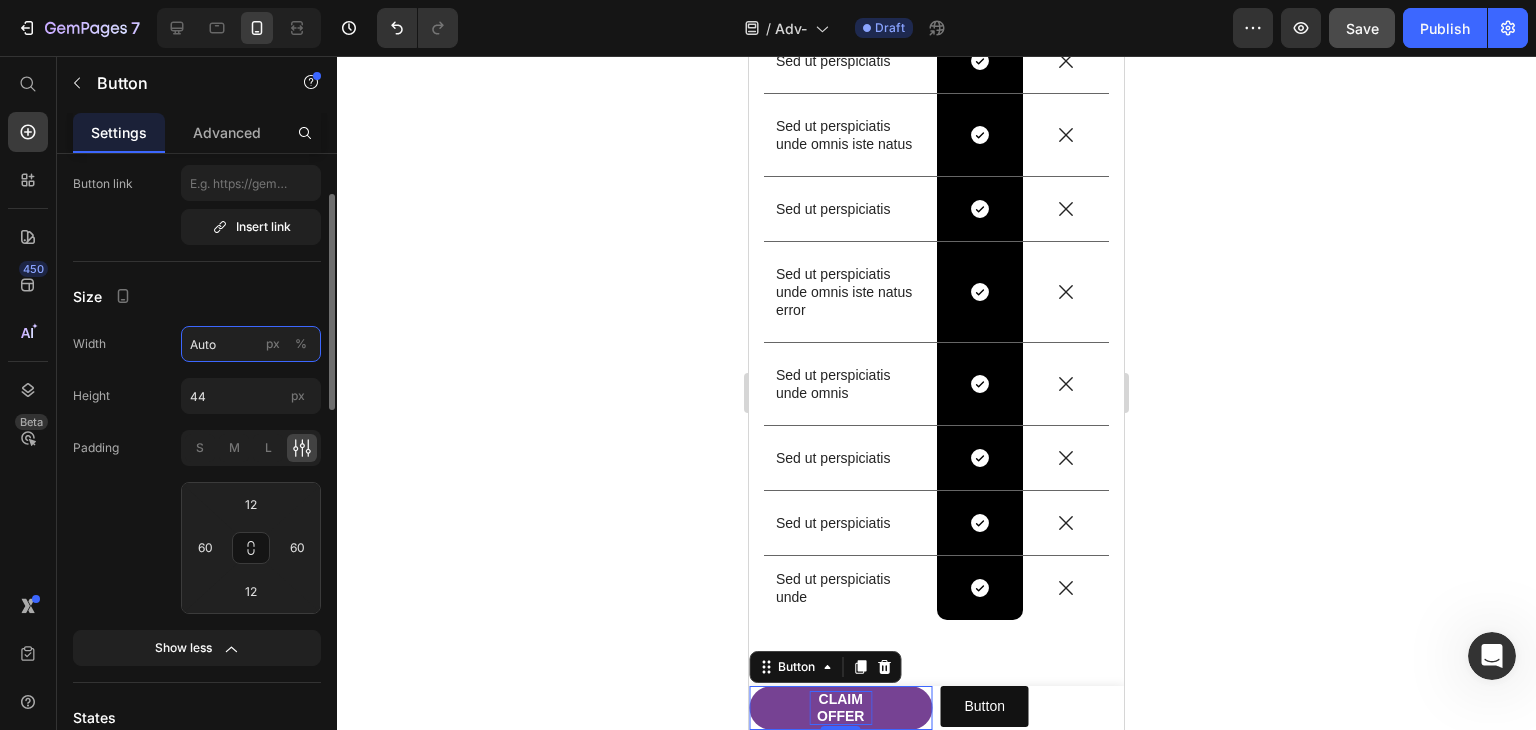 click on "Auto" at bounding box center [251, 344] 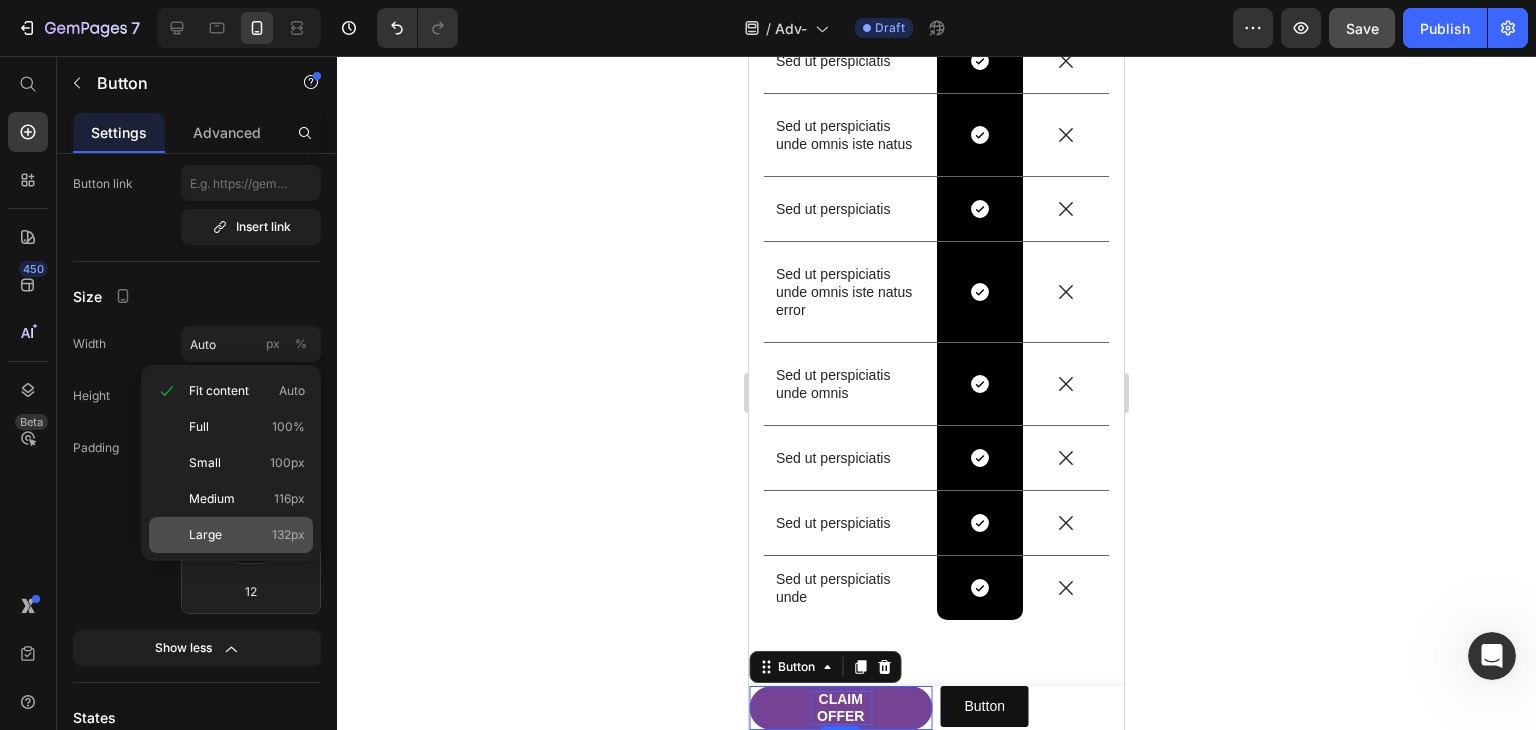 click on "Large 132px" at bounding box center (247, 535) 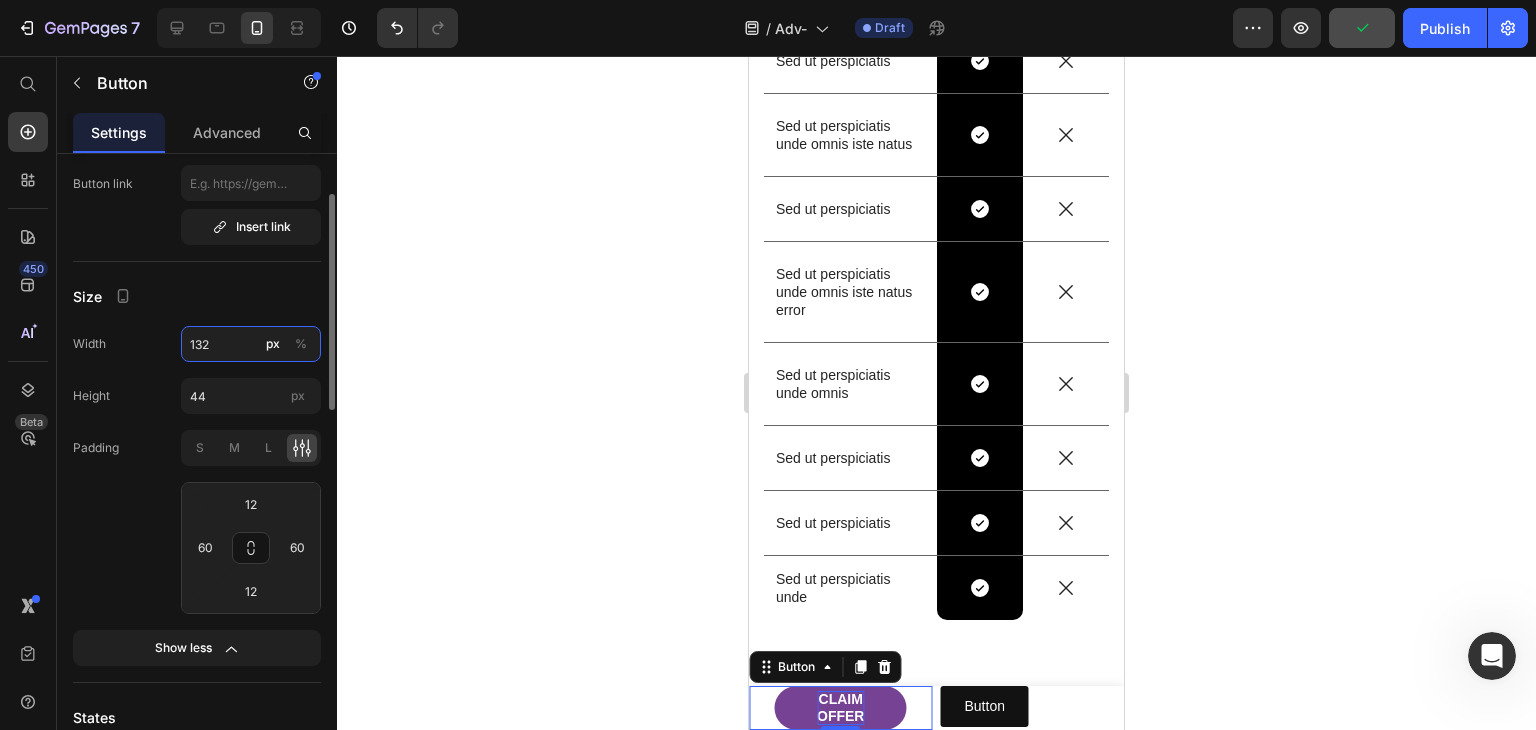 click on "132" at bounding box center [251, 344] 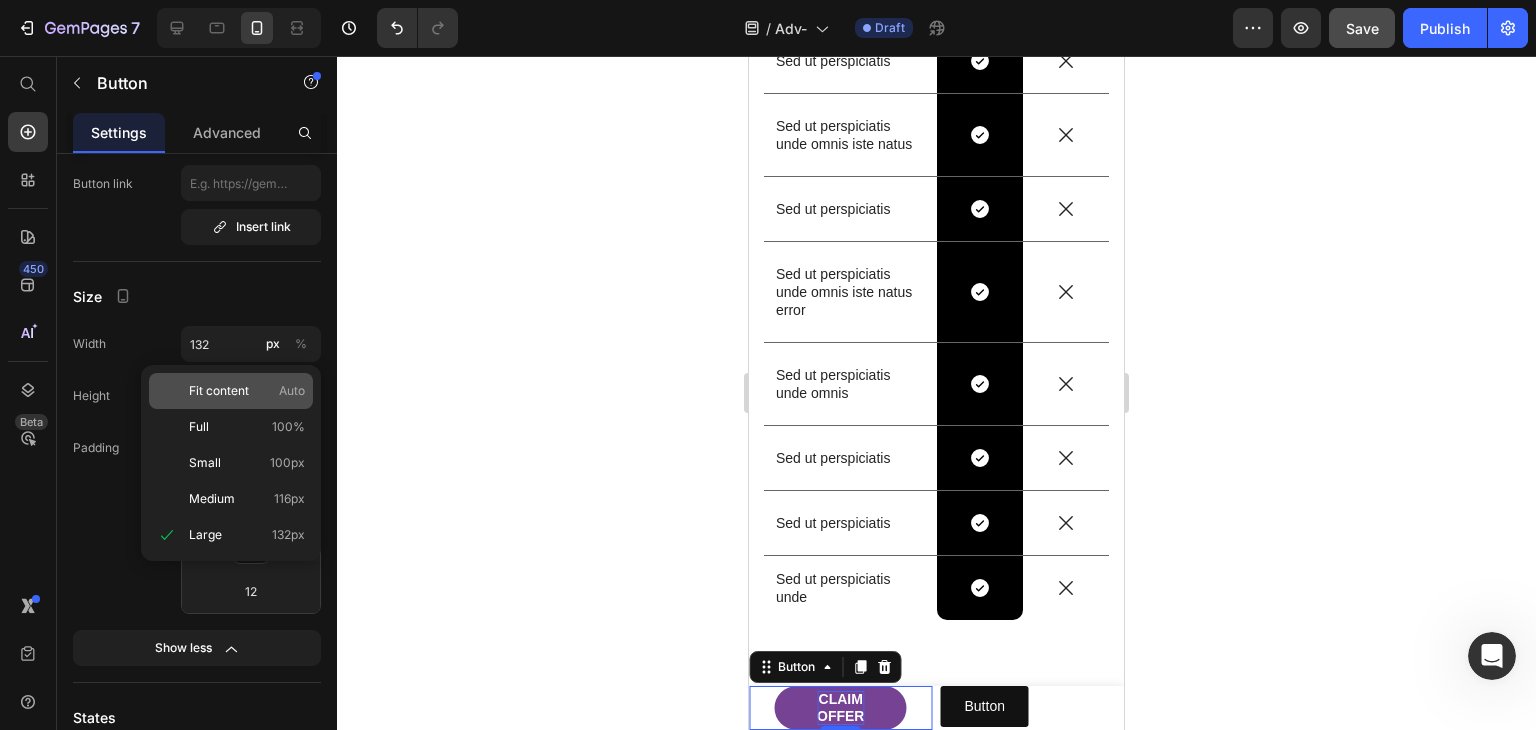 click on "Fit content" at bounding box center (219, 391) 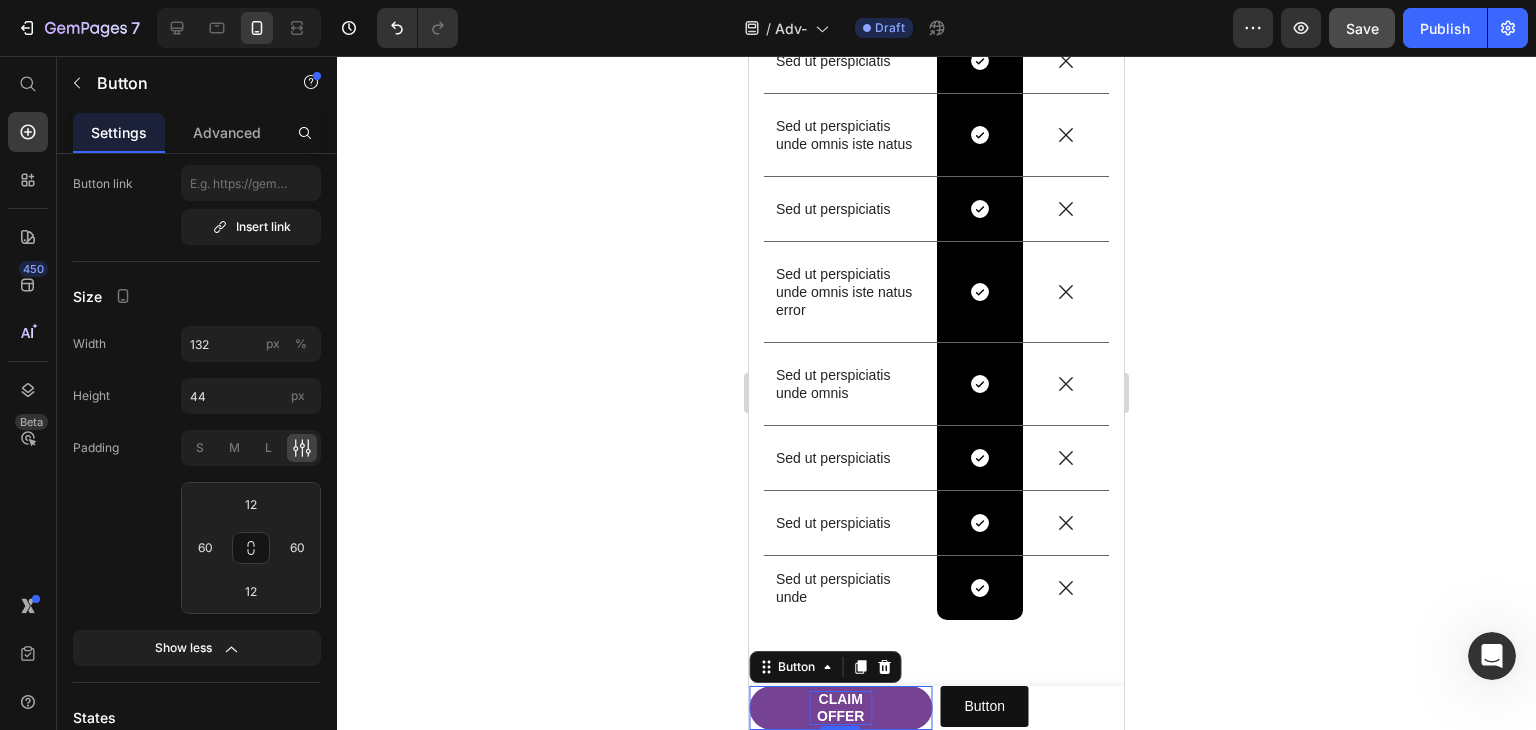 type on "Auto" 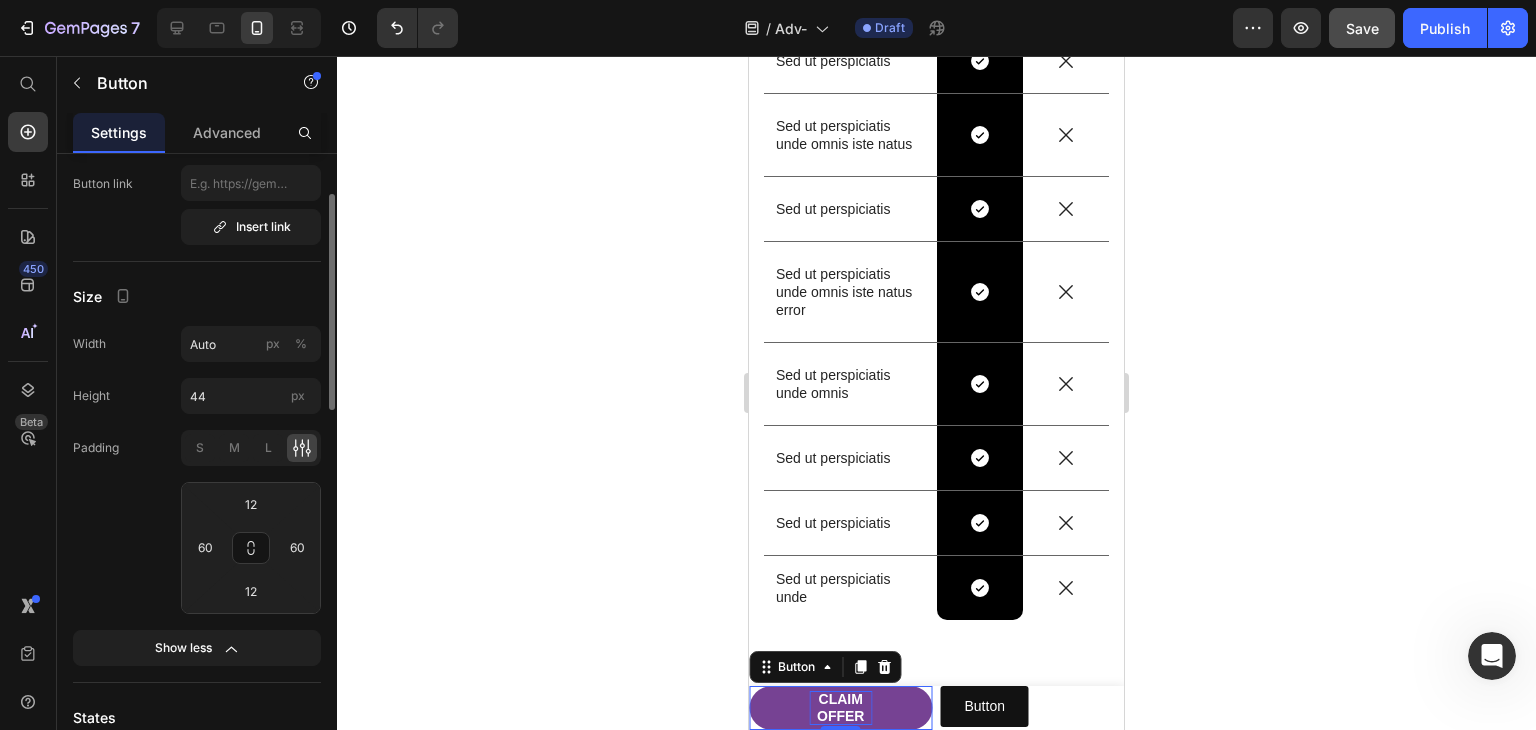 click on "Padding S M L 12 60 12 60" 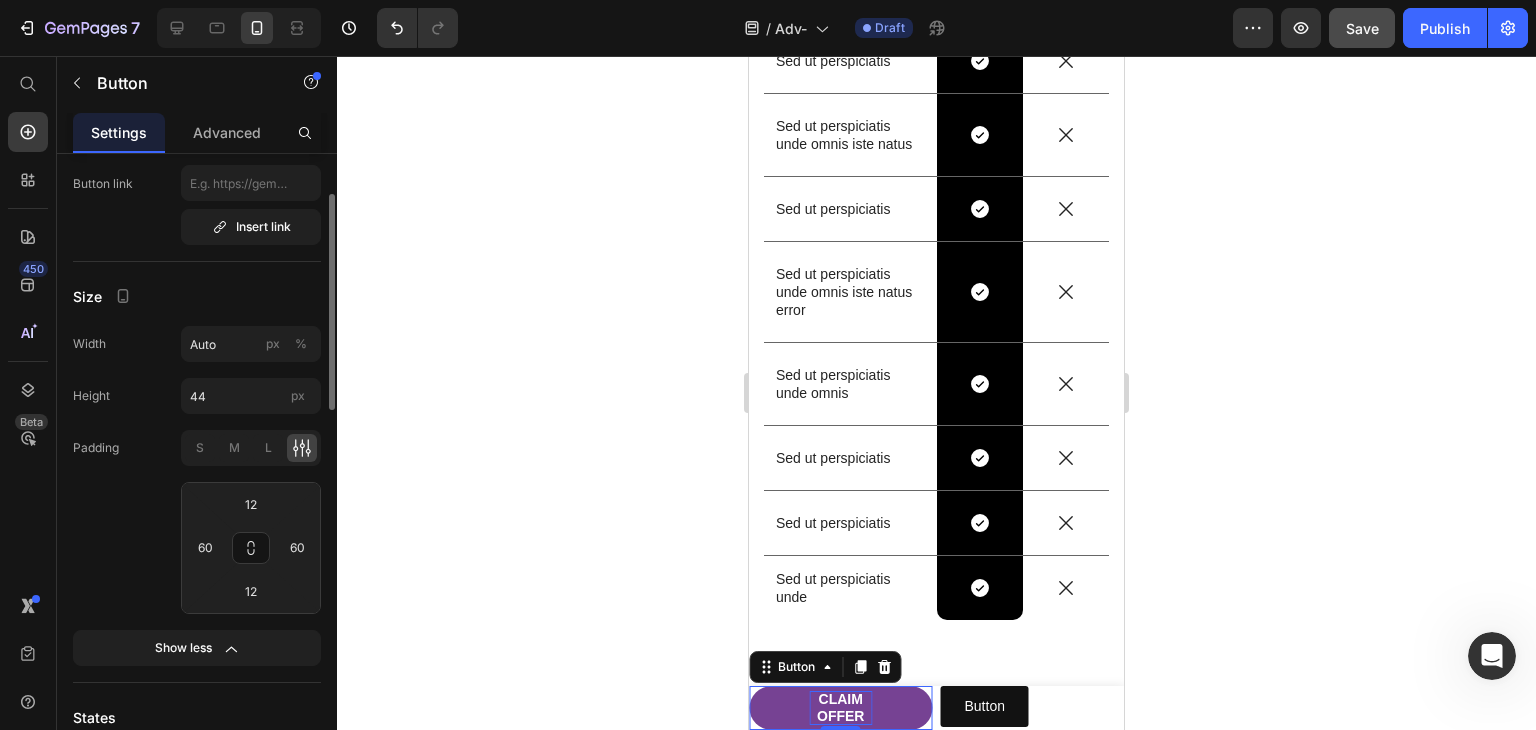 scroll, scrollTop: 218, scrollLeft: 0, axis: vertical 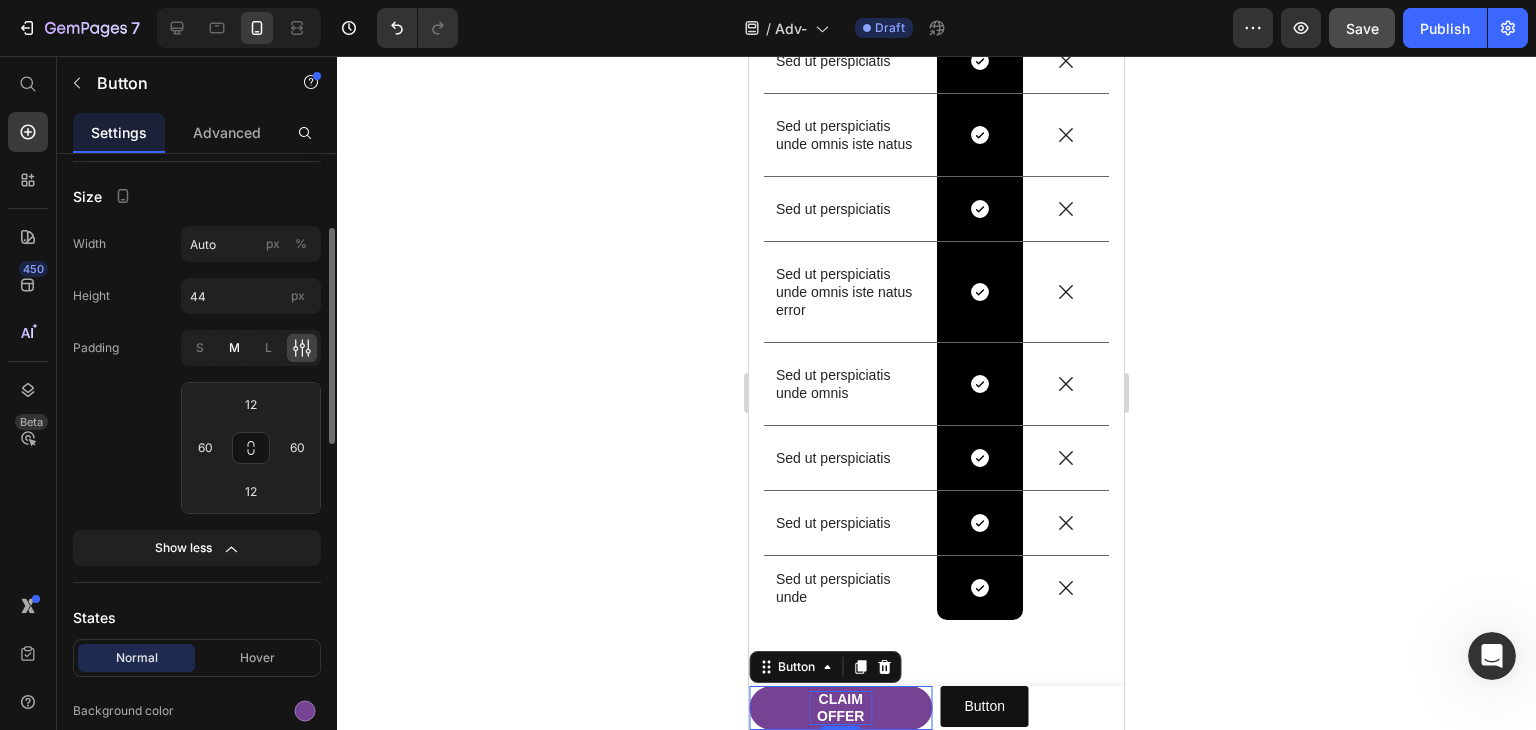click on "M" 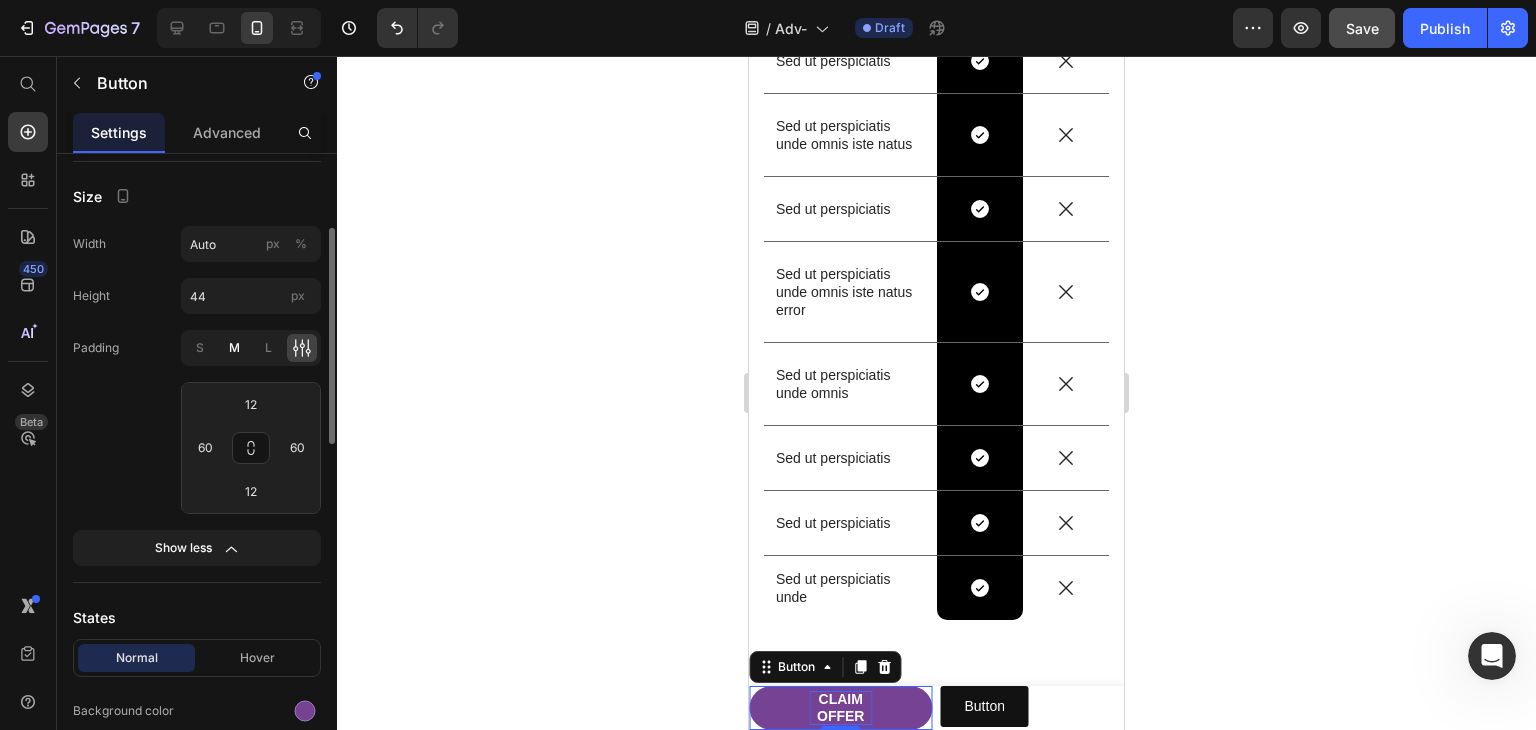 type on "8" 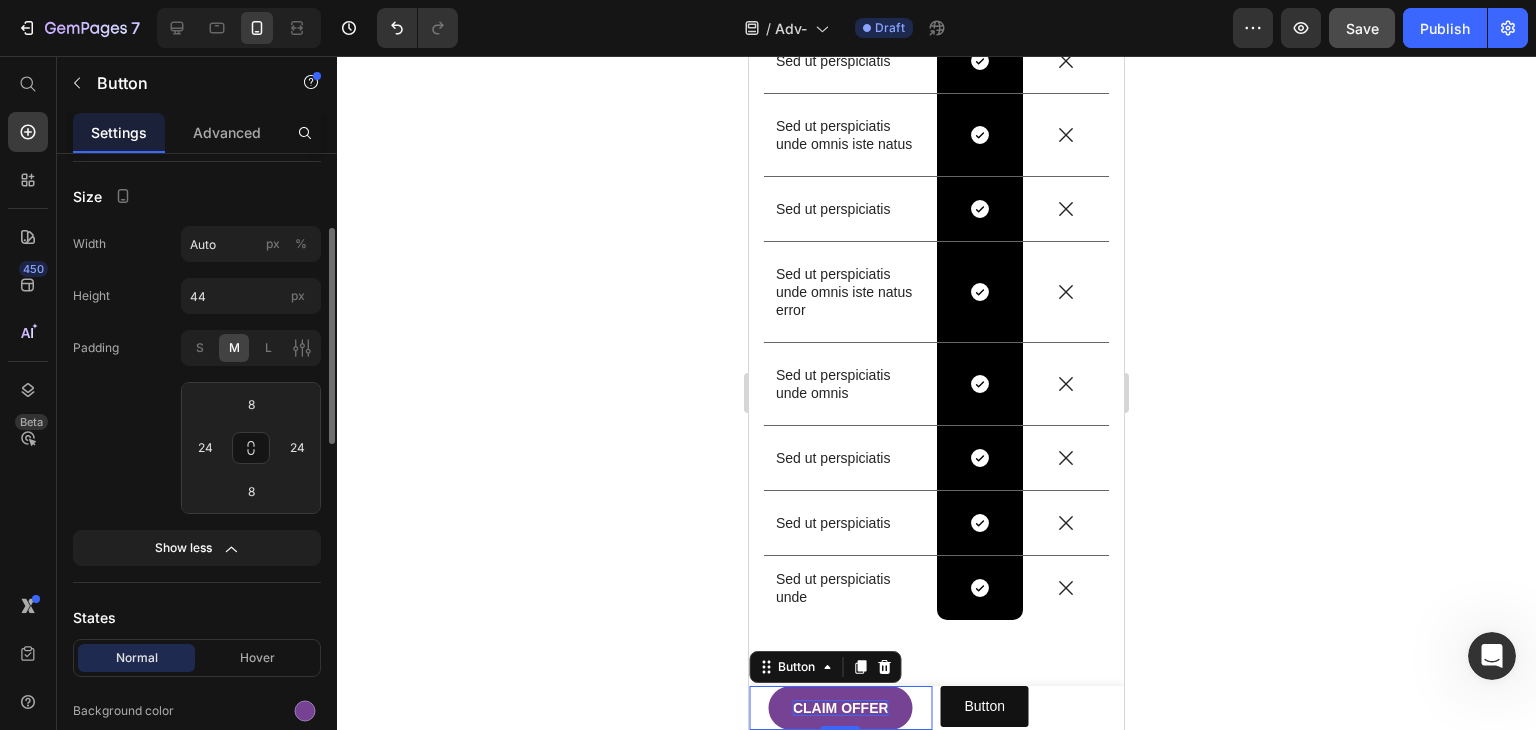 scroll, scrollTop: 418, scrollLeft: 0, axis: vertical 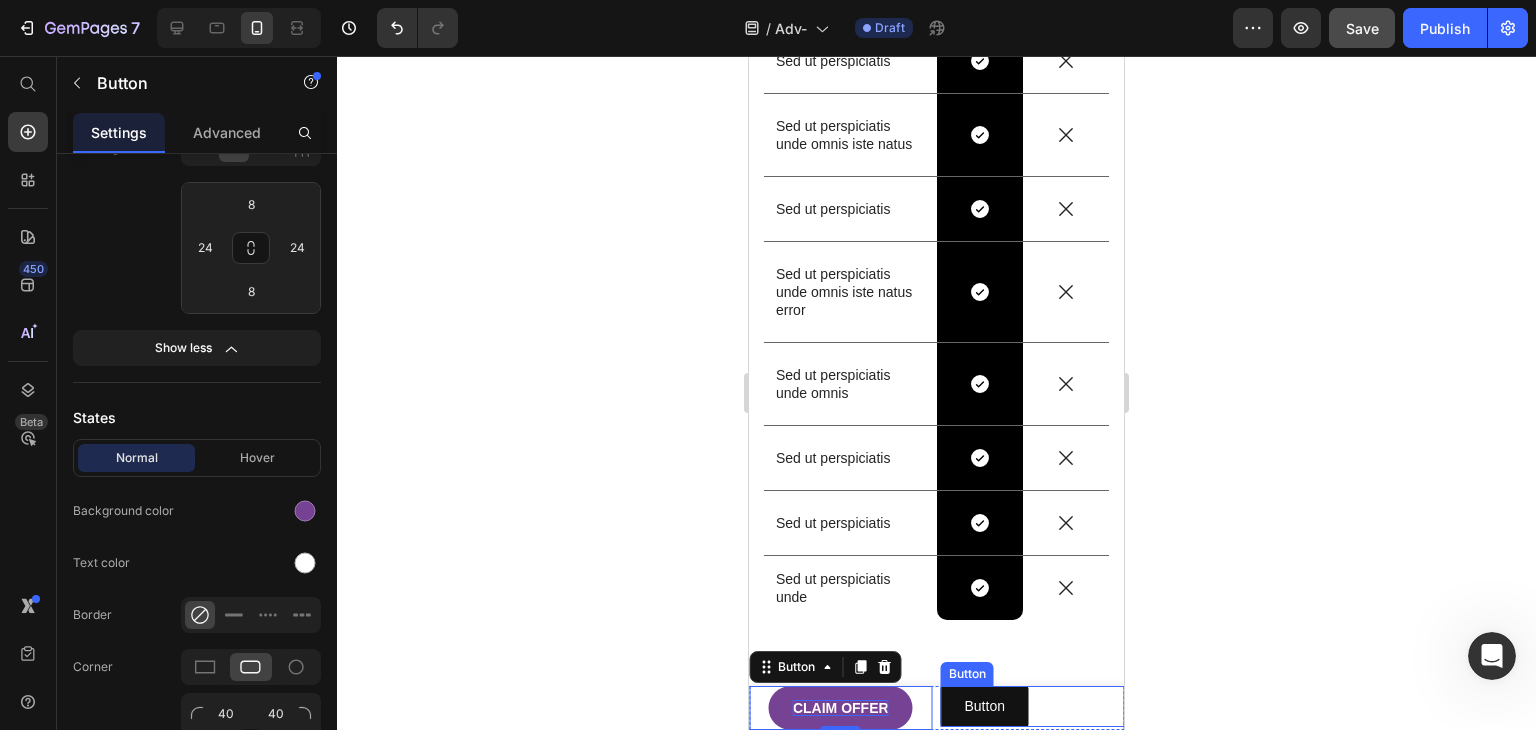click on "Button Button" at bounding box center [1033, 706] 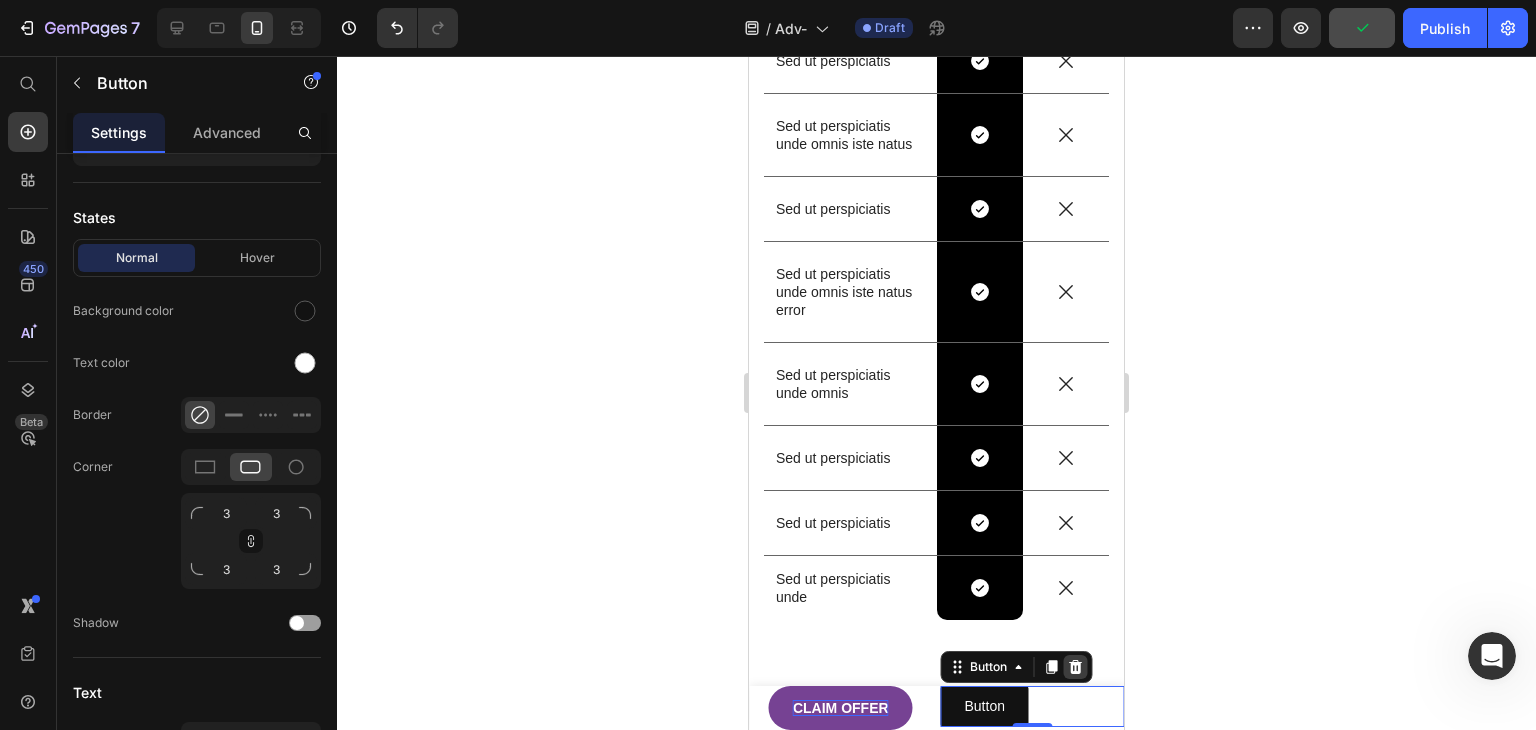 click 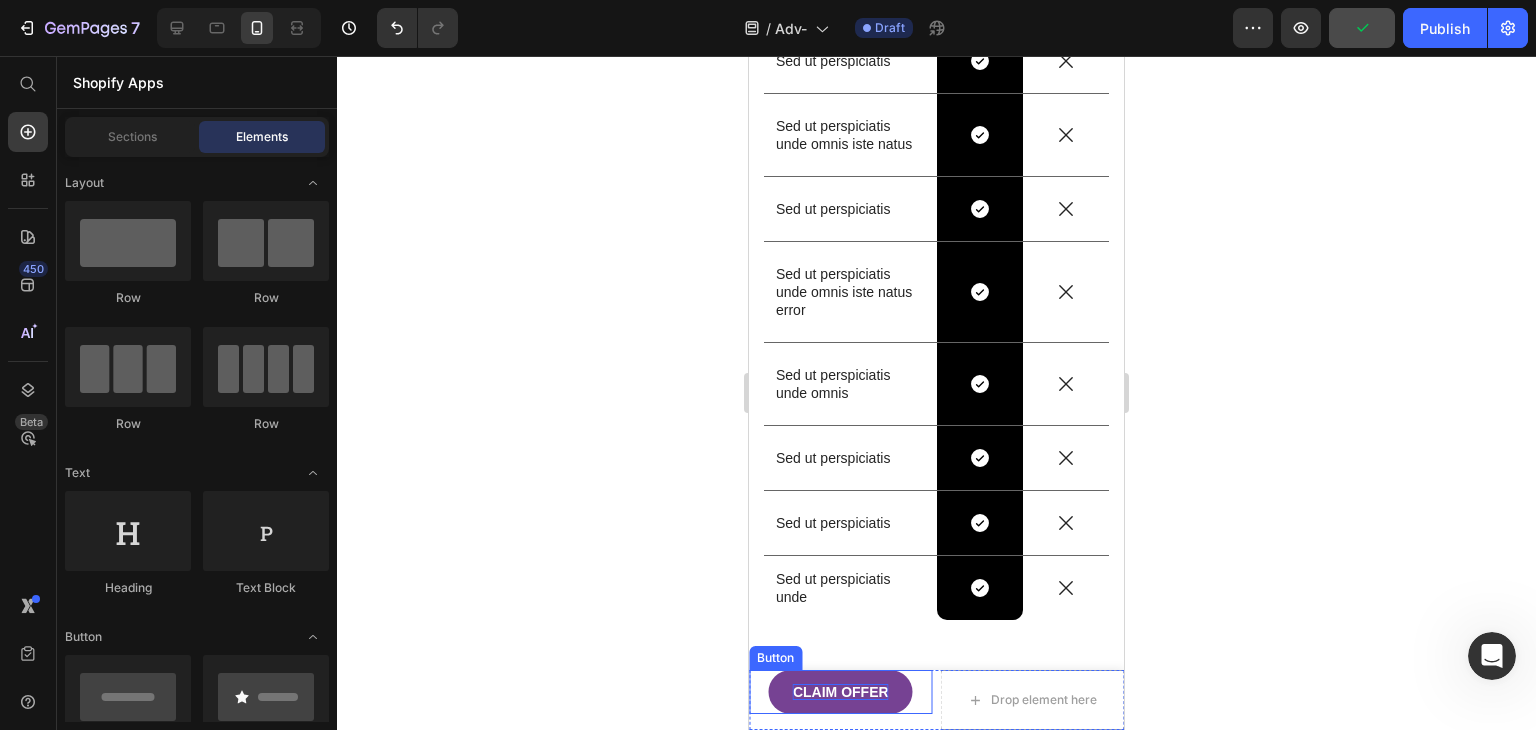 click on "CLAIM OFFER" at bounding box center (841, 692) 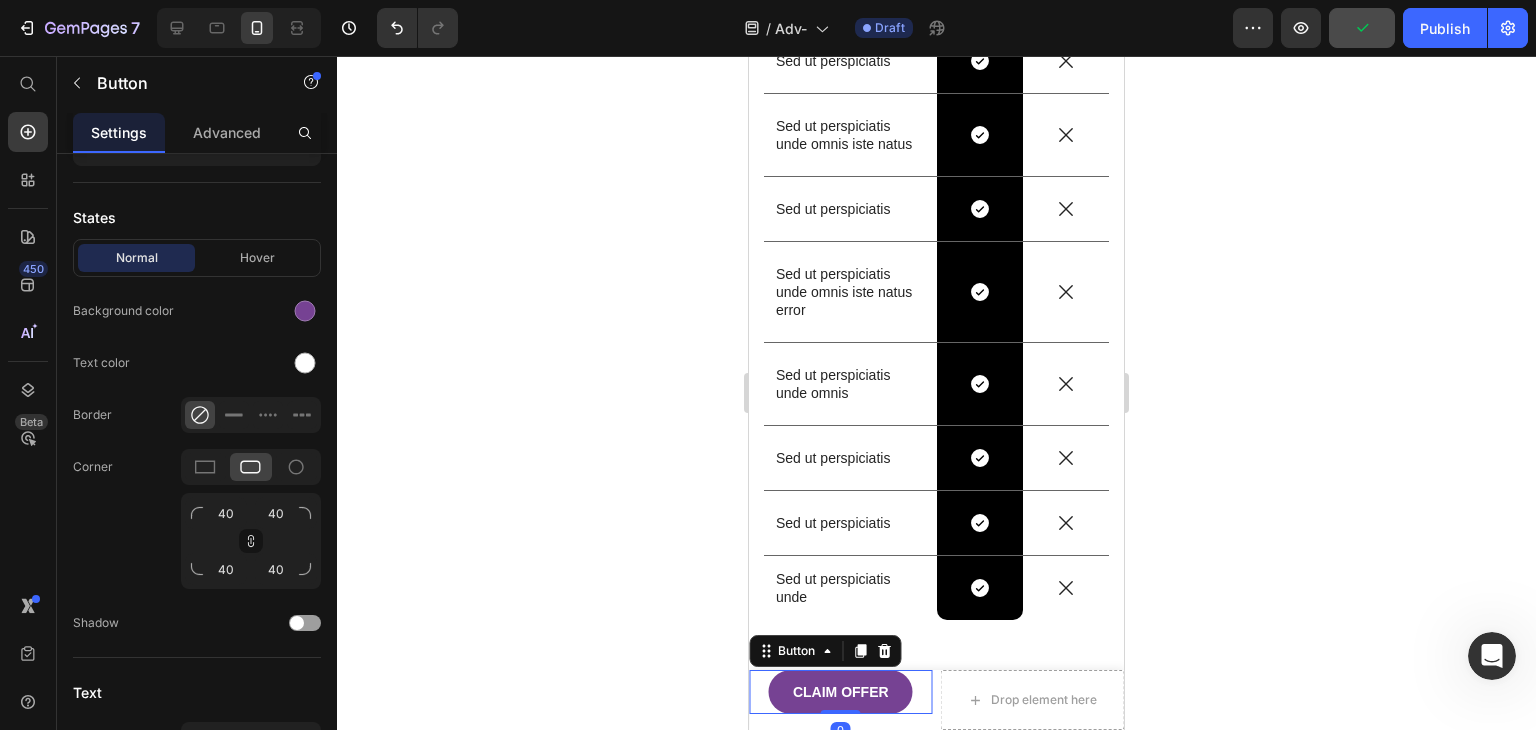 click on "CLAIM OFFER" at bounding box center [841, 692] 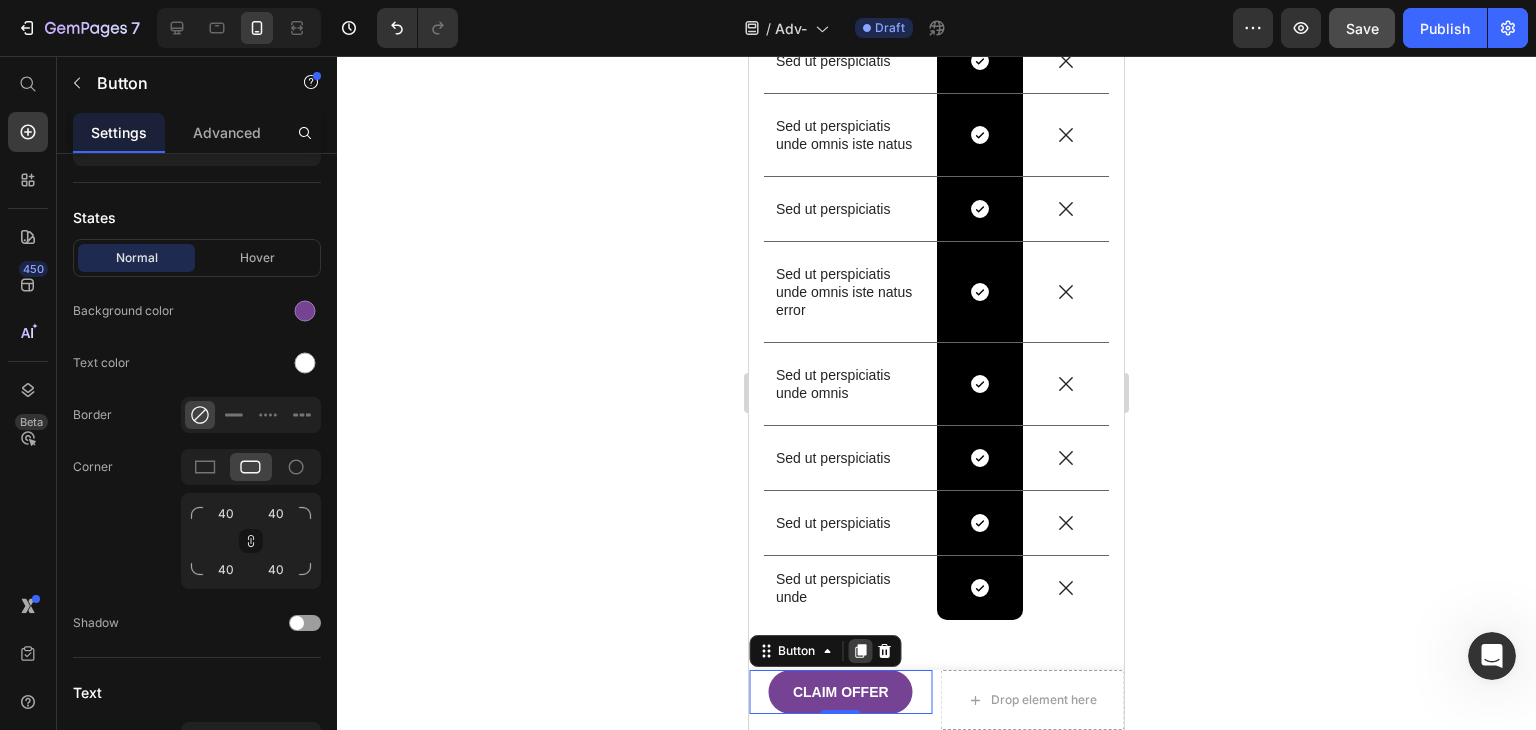 click 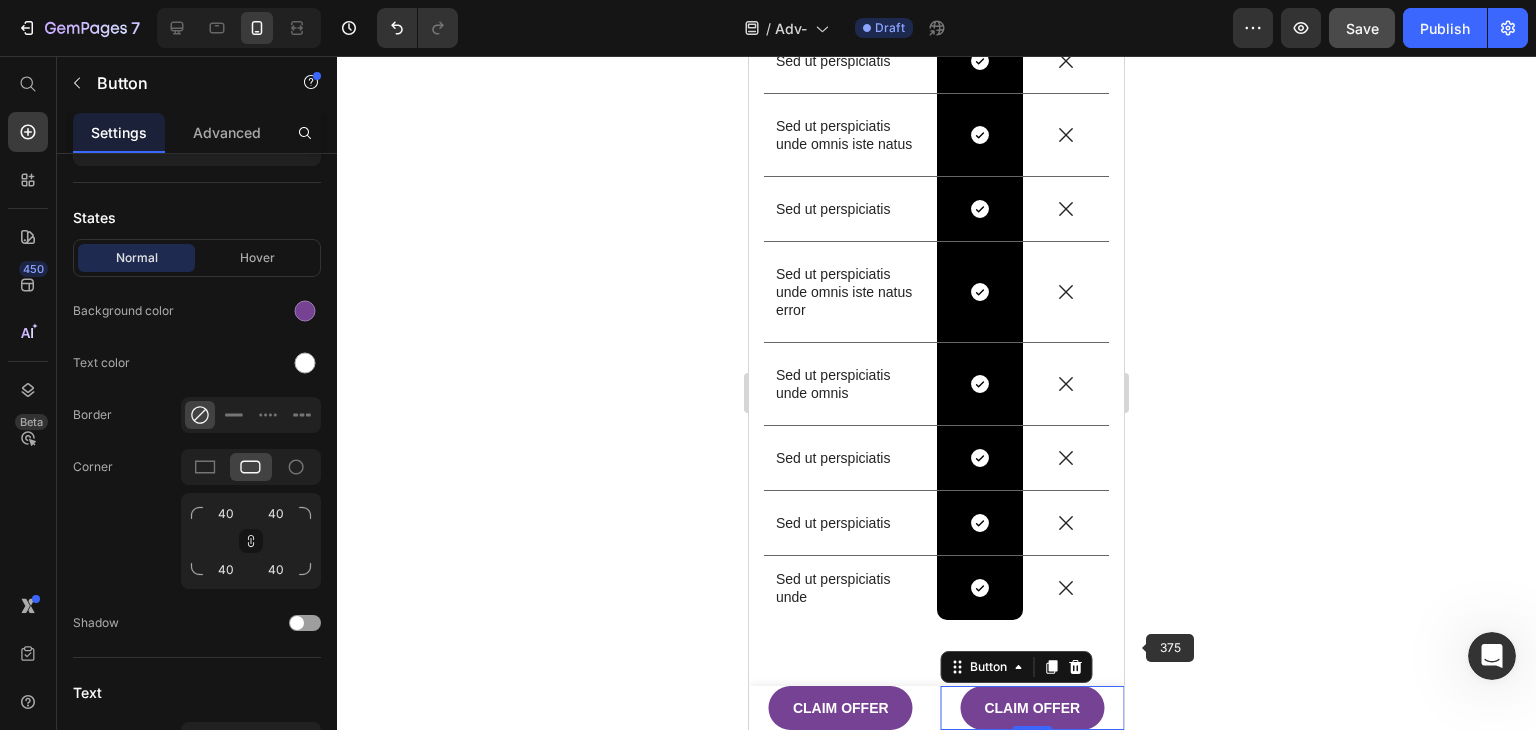 click 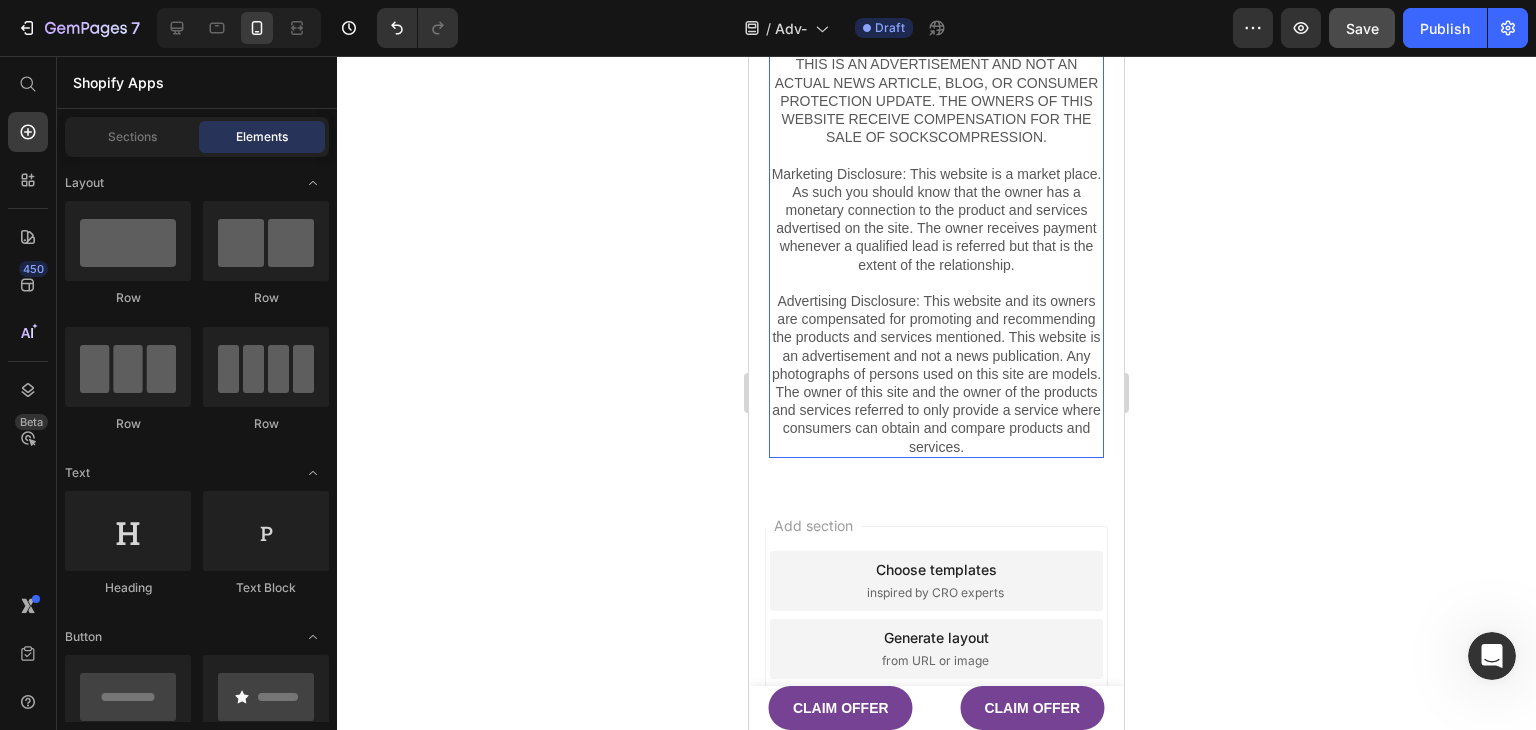 scroll, scrollTop: 4559, scrollLeft: 0, axis: vertical 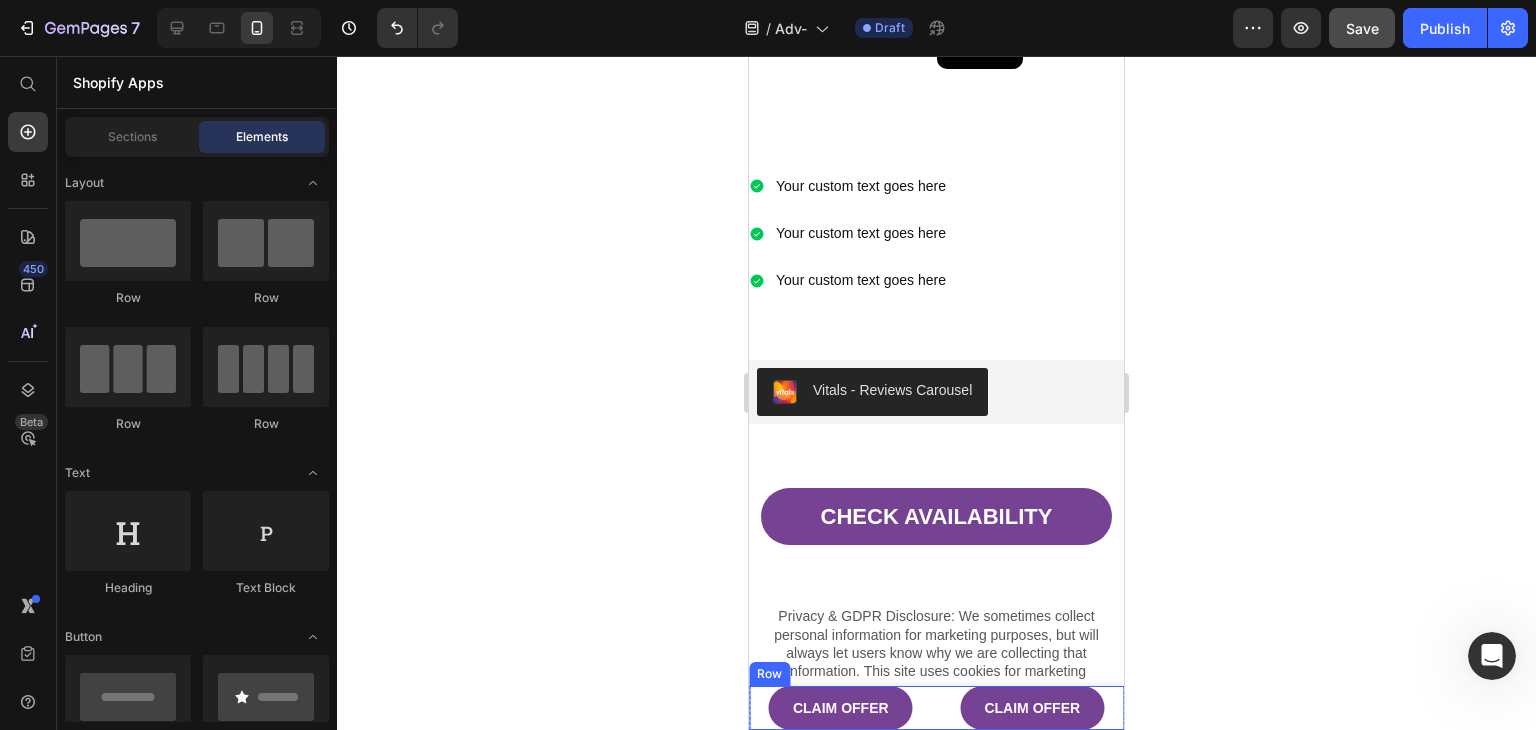 click on "CLAIM OFFER Button CLAIM OFFER Button Row" at bounding box center (936, 708) 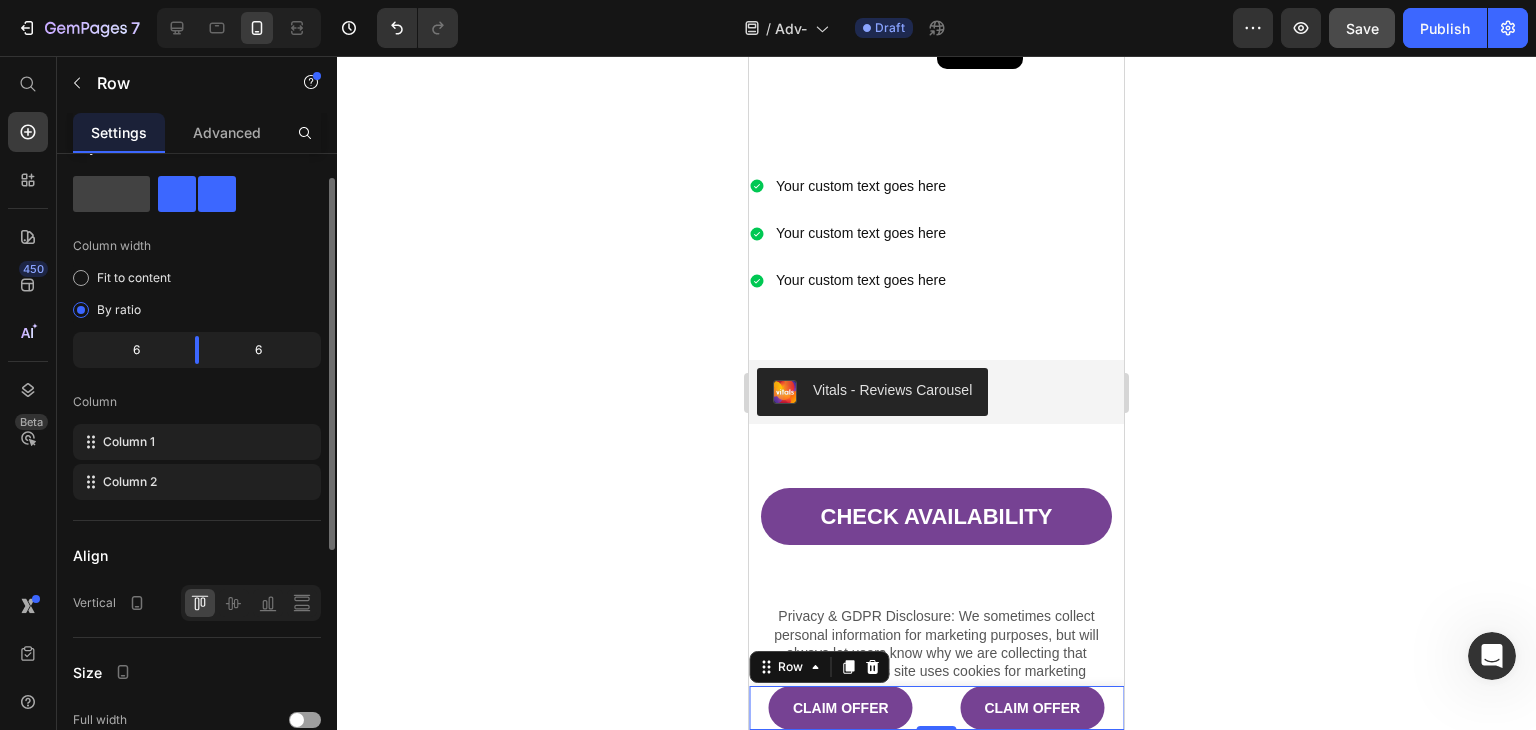 scroll, scrollTop: 0, scrollLeft: 0, axis: both 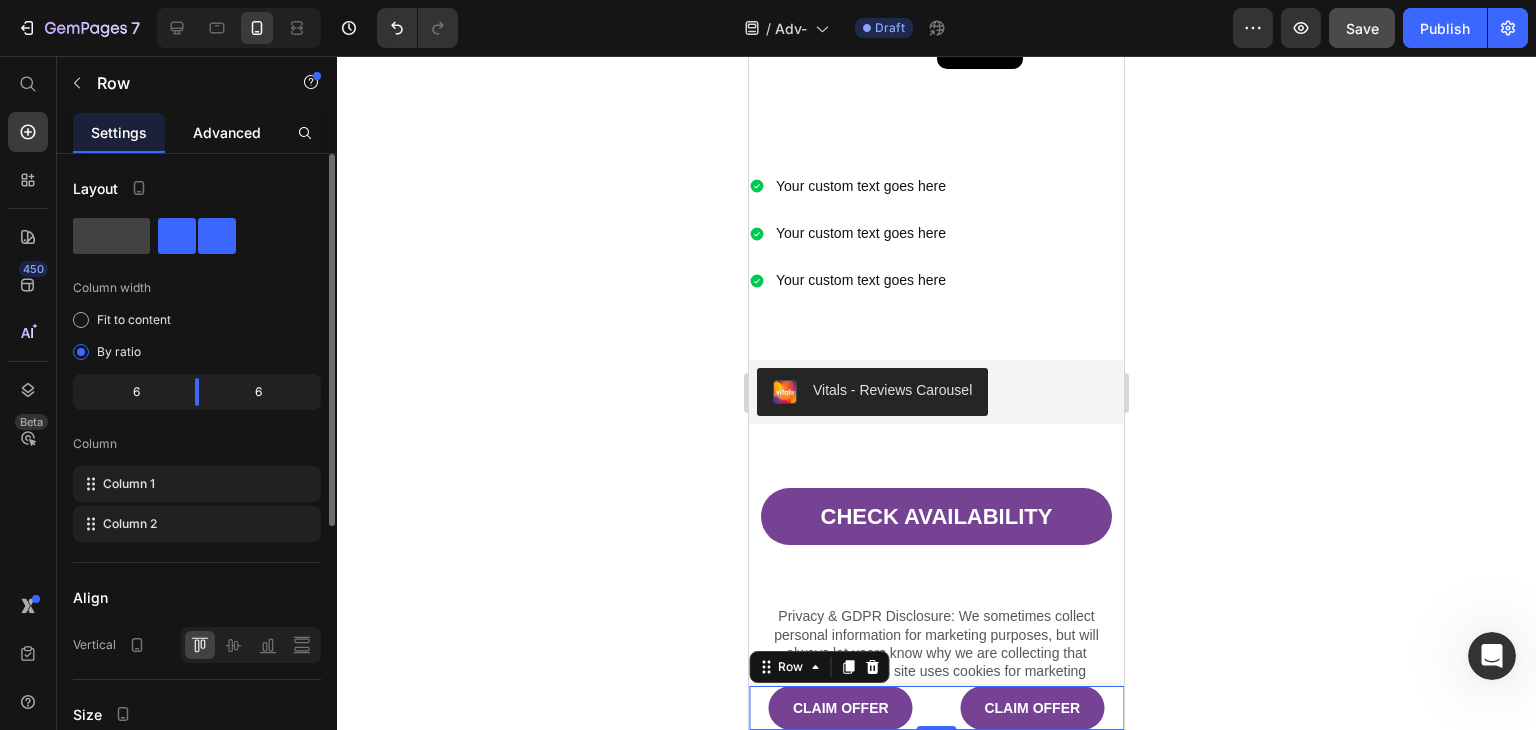 click on "Advanced" at bounding box center [227, 132] 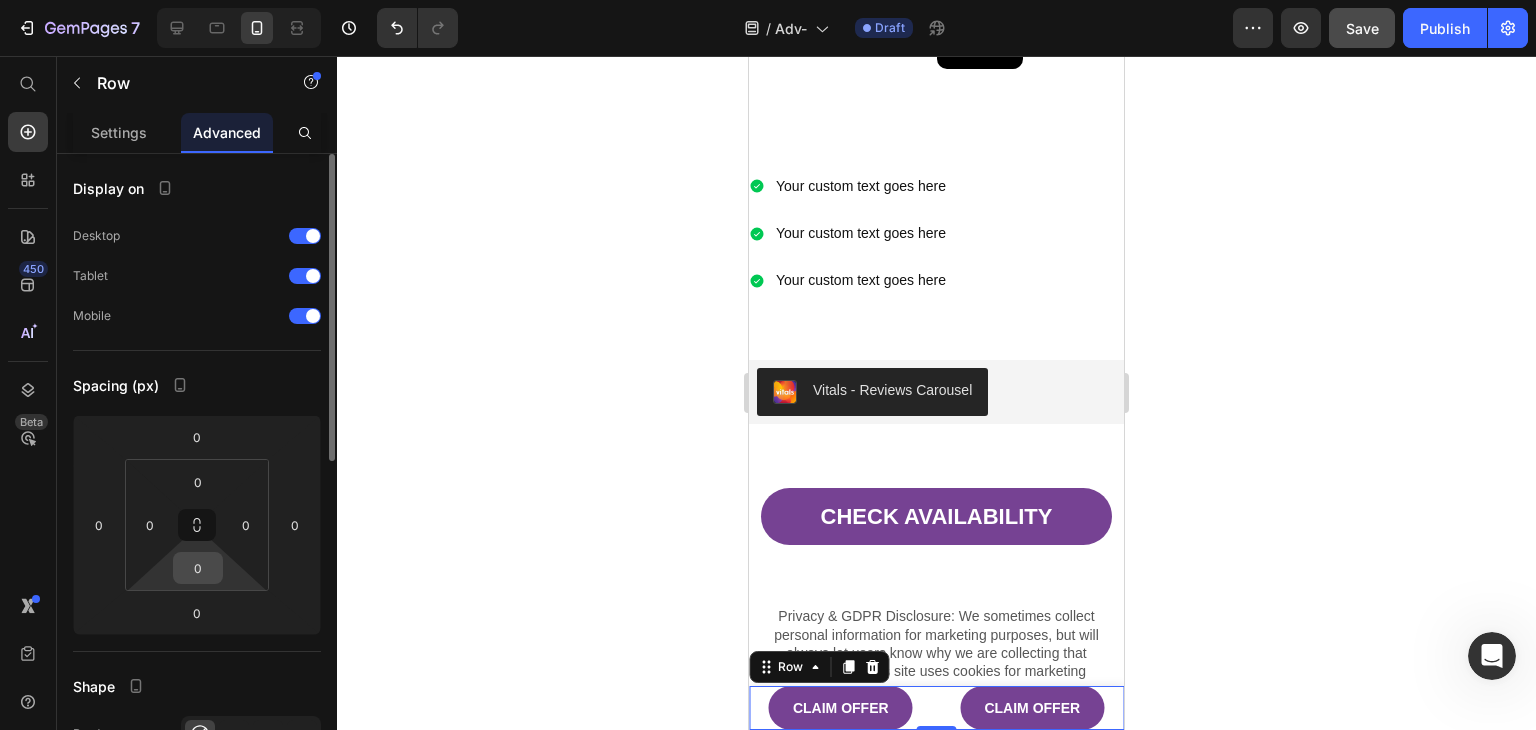 click on "0" at bounding box center [198, 568] 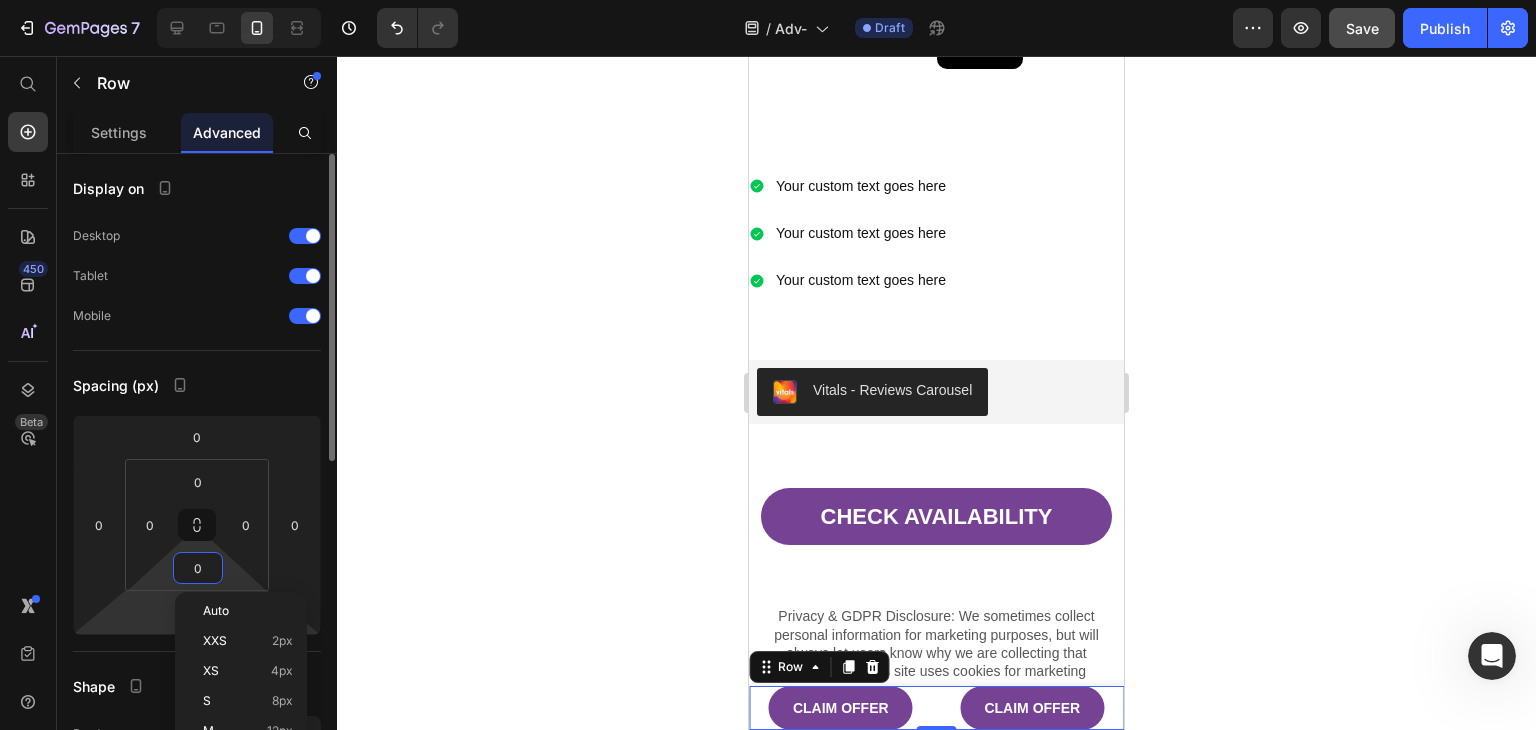 click on "7   /  Adv- Draft Preview  Save   Publish  450 Beta Shopify Apps Sections Elements Hero Section Product Detail Brands Trusted Badges Guarantee Product Breakdown How to use Testimonials Compare Bundle FAQs Social Proof Brand Story Product List Collection Blog List Contact Sticky Add to Cart Custom Footer Browse Library 450 Layout
Row
Row
Row
Row Text
Heading
Text Block Button
Button
Button
Sticky Back to top Media
Image
Image" at bounding box center (768, 0) 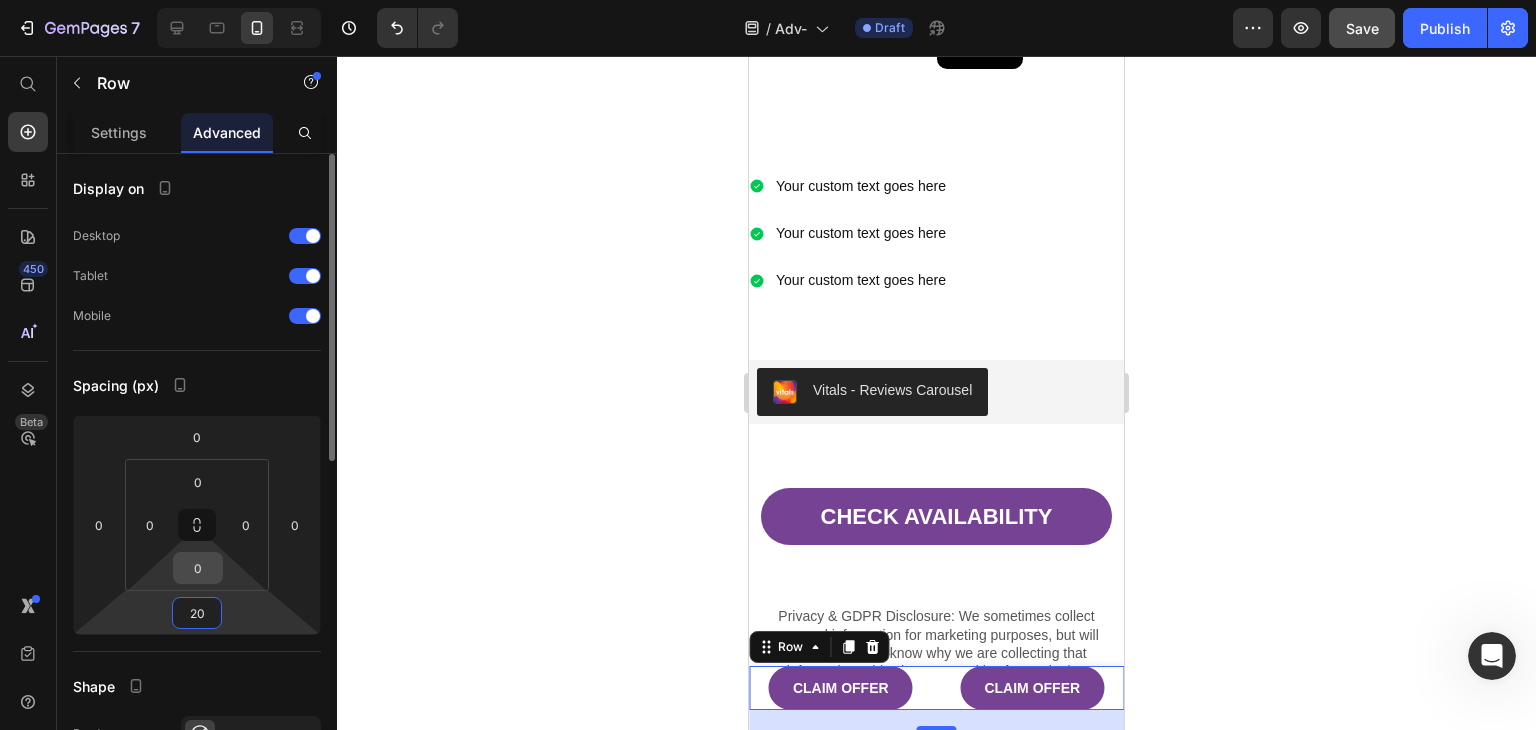 type on "20" 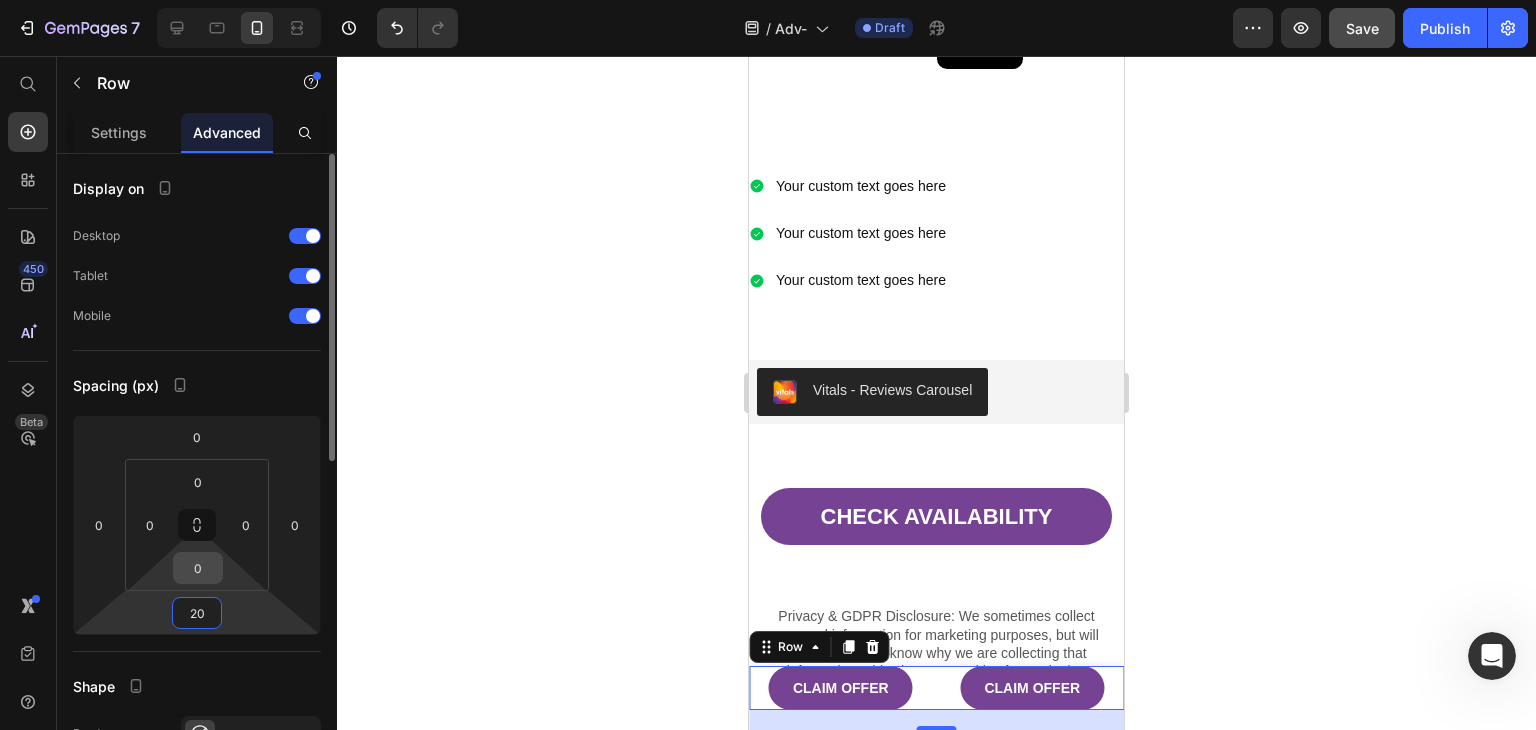 click on "0" at bounding box center [198, 568] 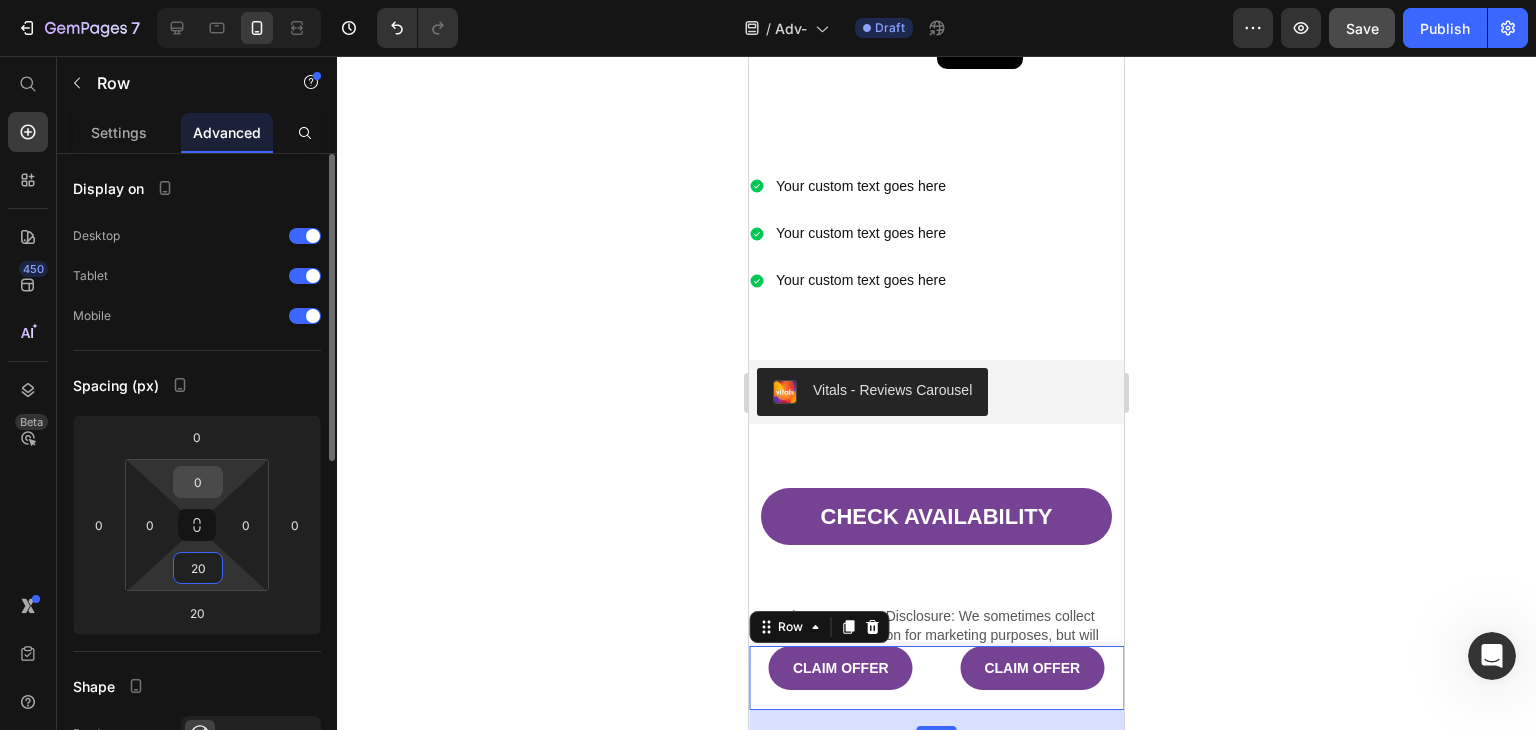 type on "20" 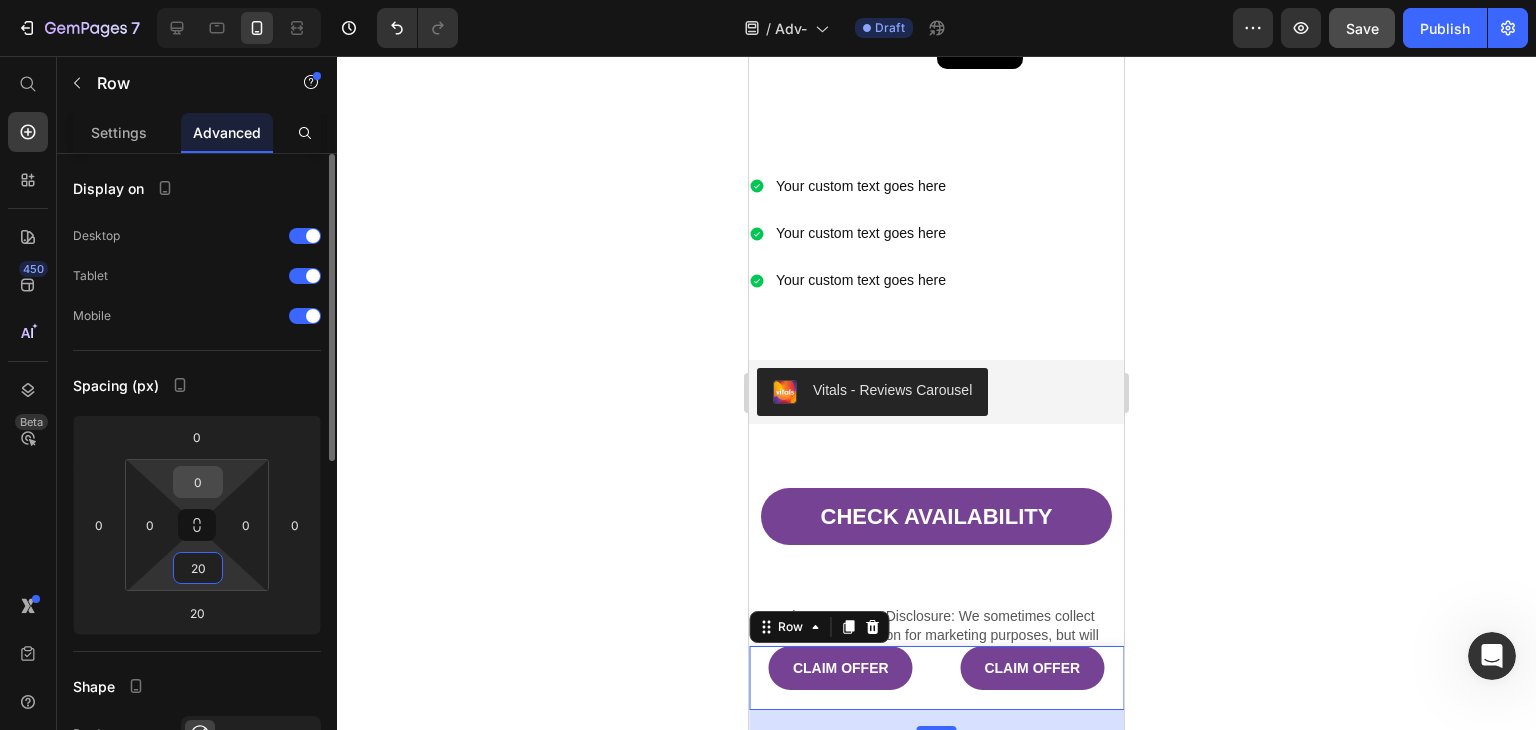click on "0" at bounding box center [198, 482] 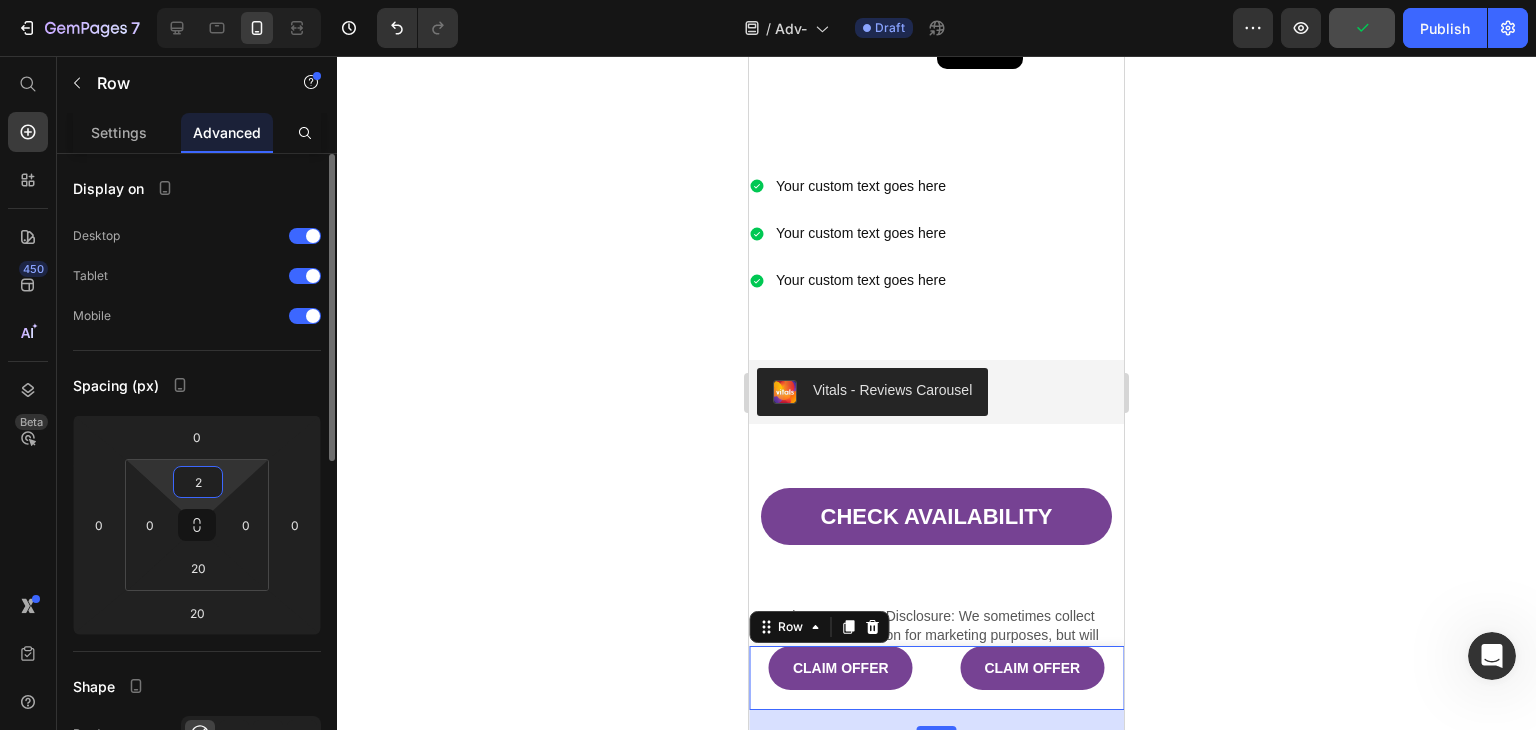 type on "20" 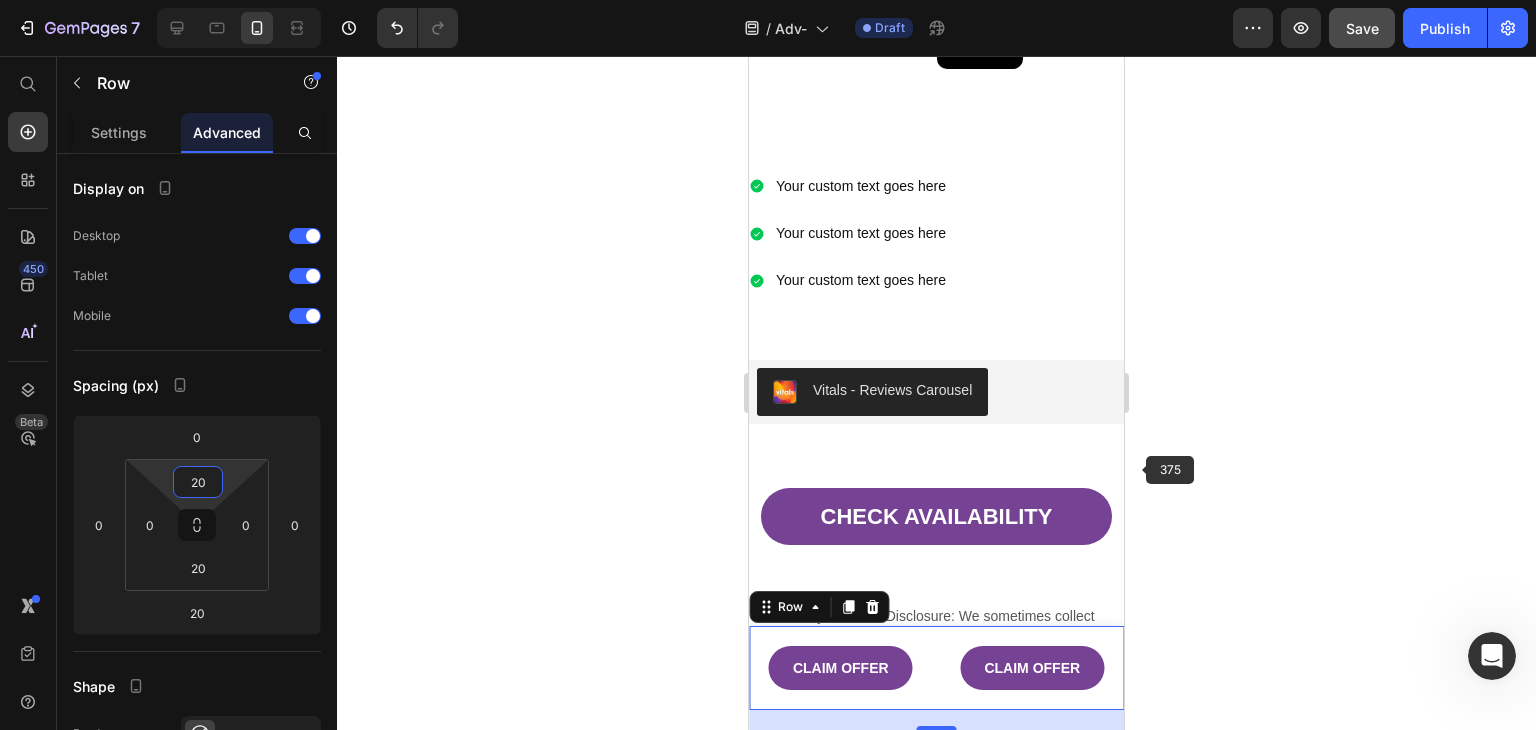 click 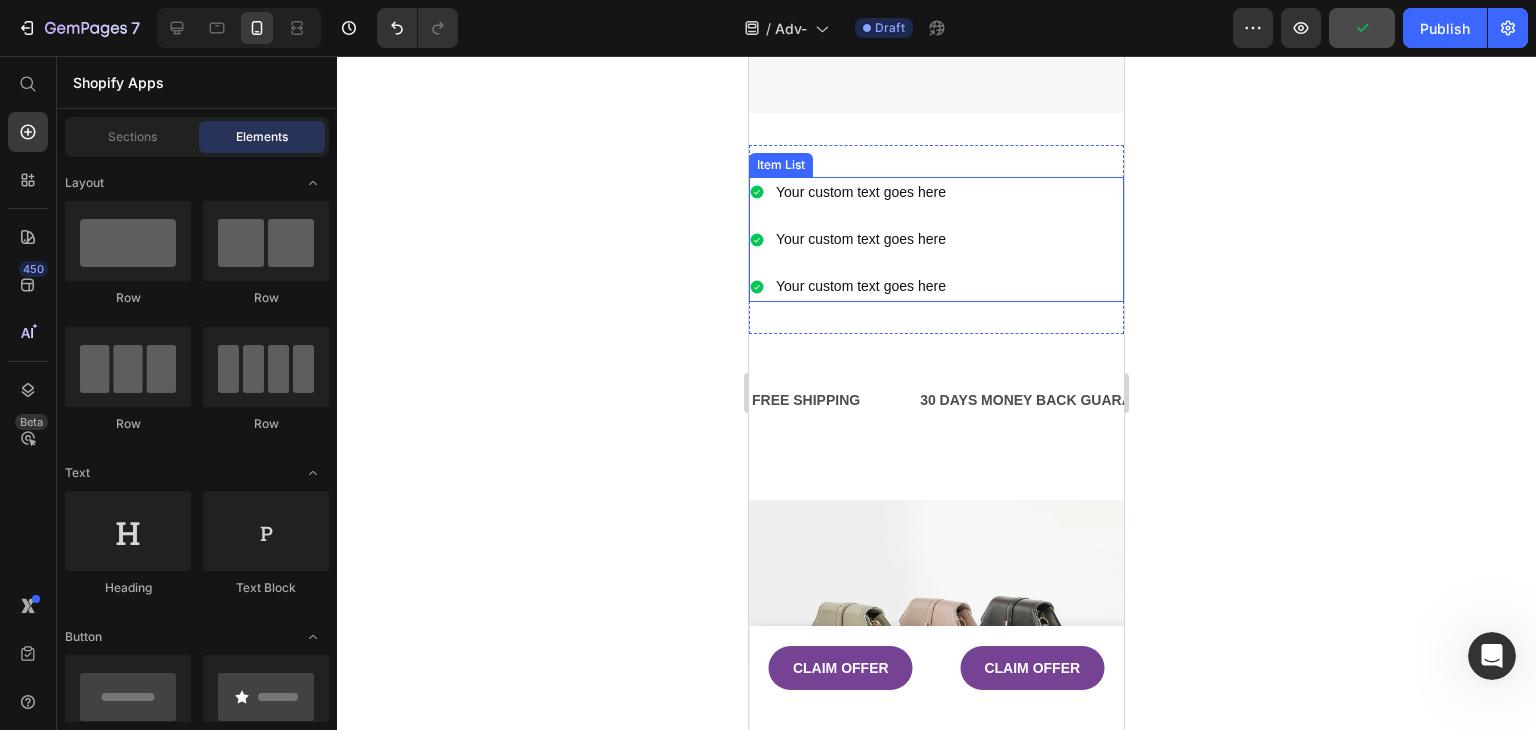 scroll, scrollTop: 600, scrollLeft: 0, axis: vertical 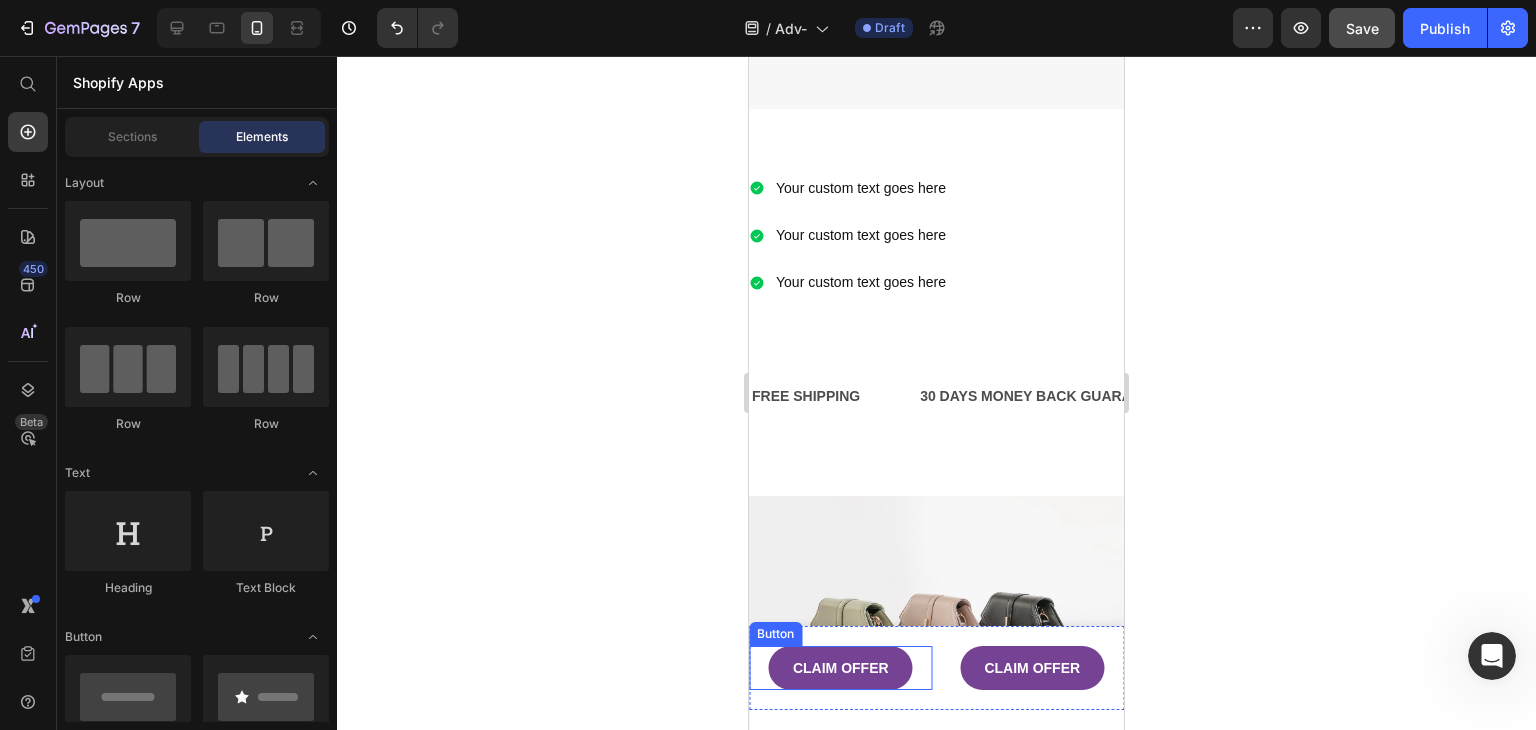 click on "CLAIM OFFER Button" at bounding box center (841, 668) 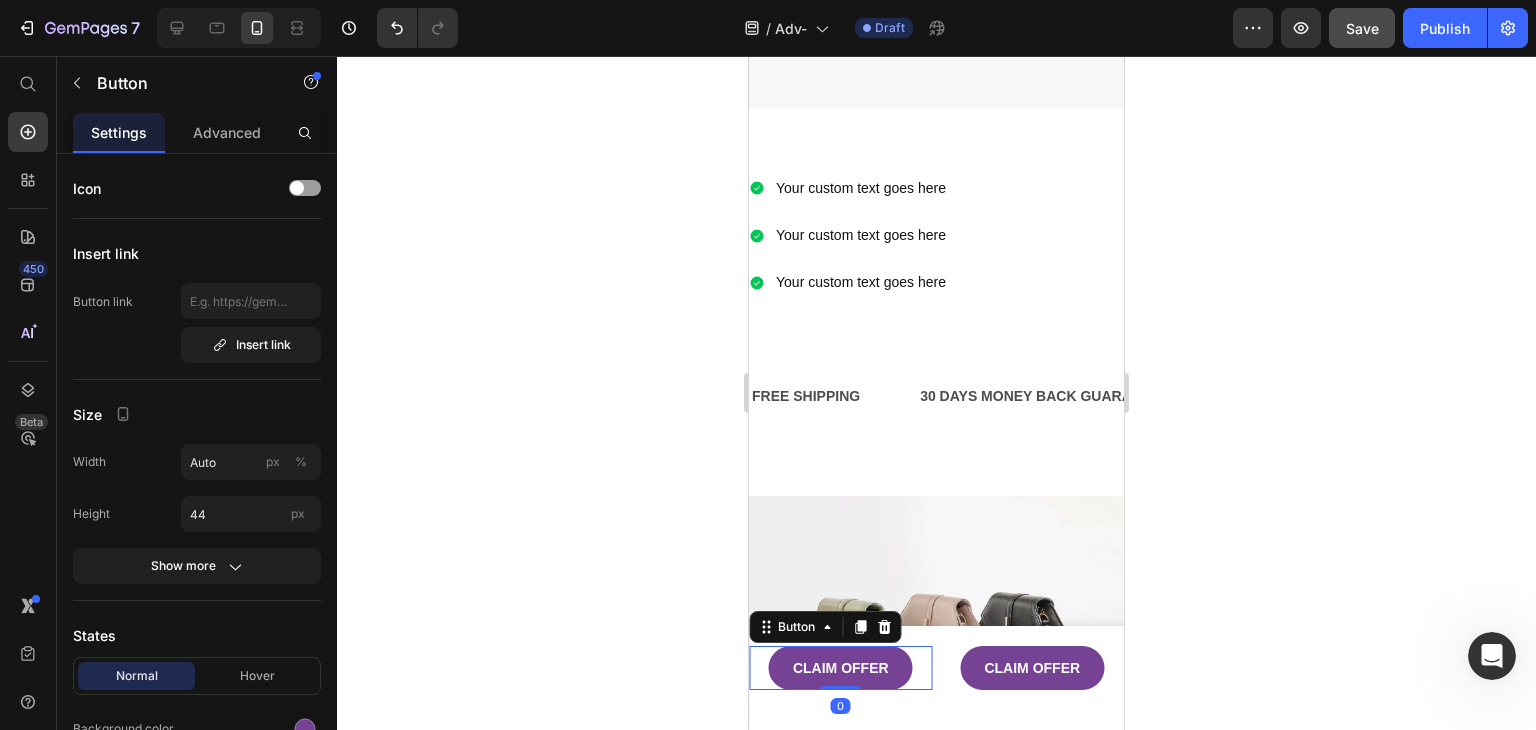 click on "CLAIM OFFER" at bounding box center [841, 668] 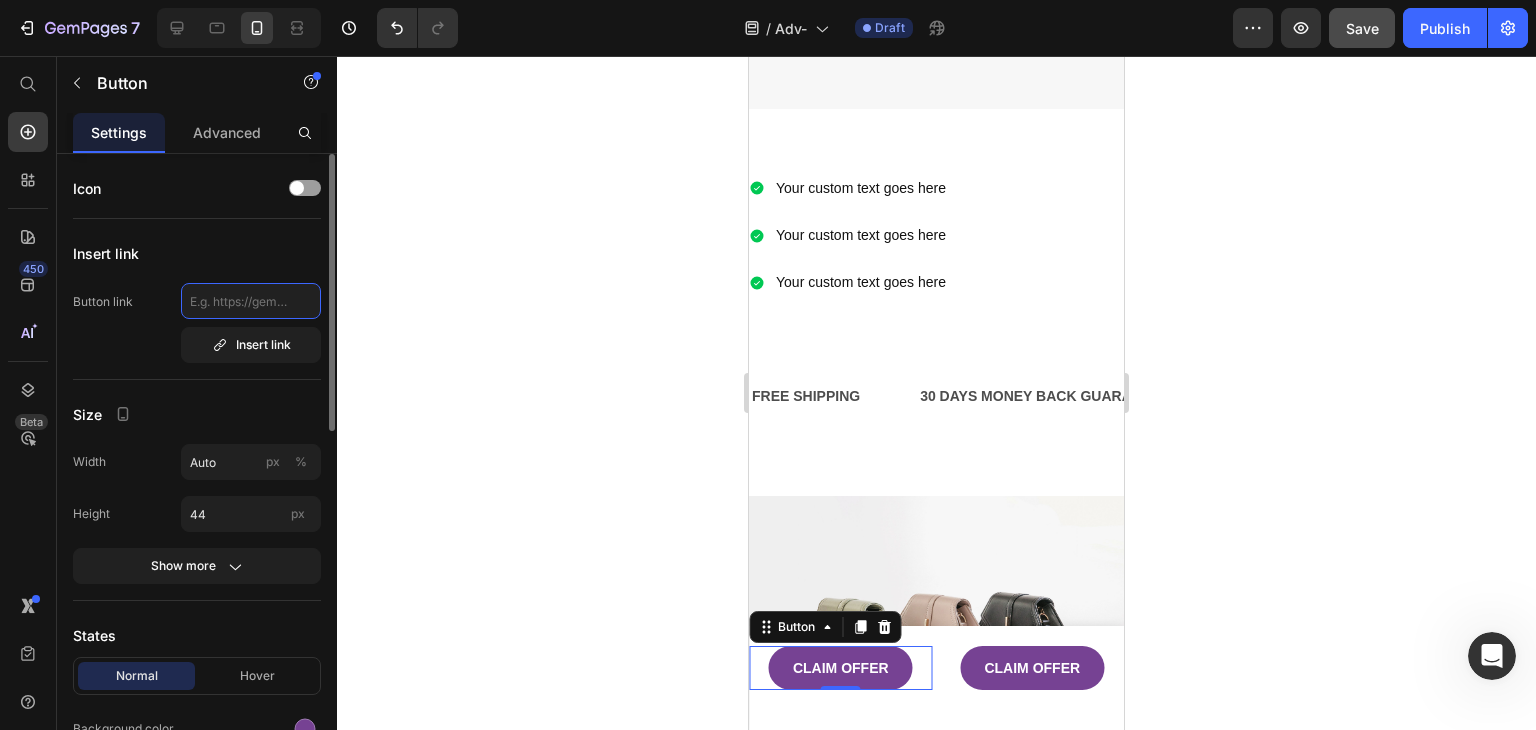 click 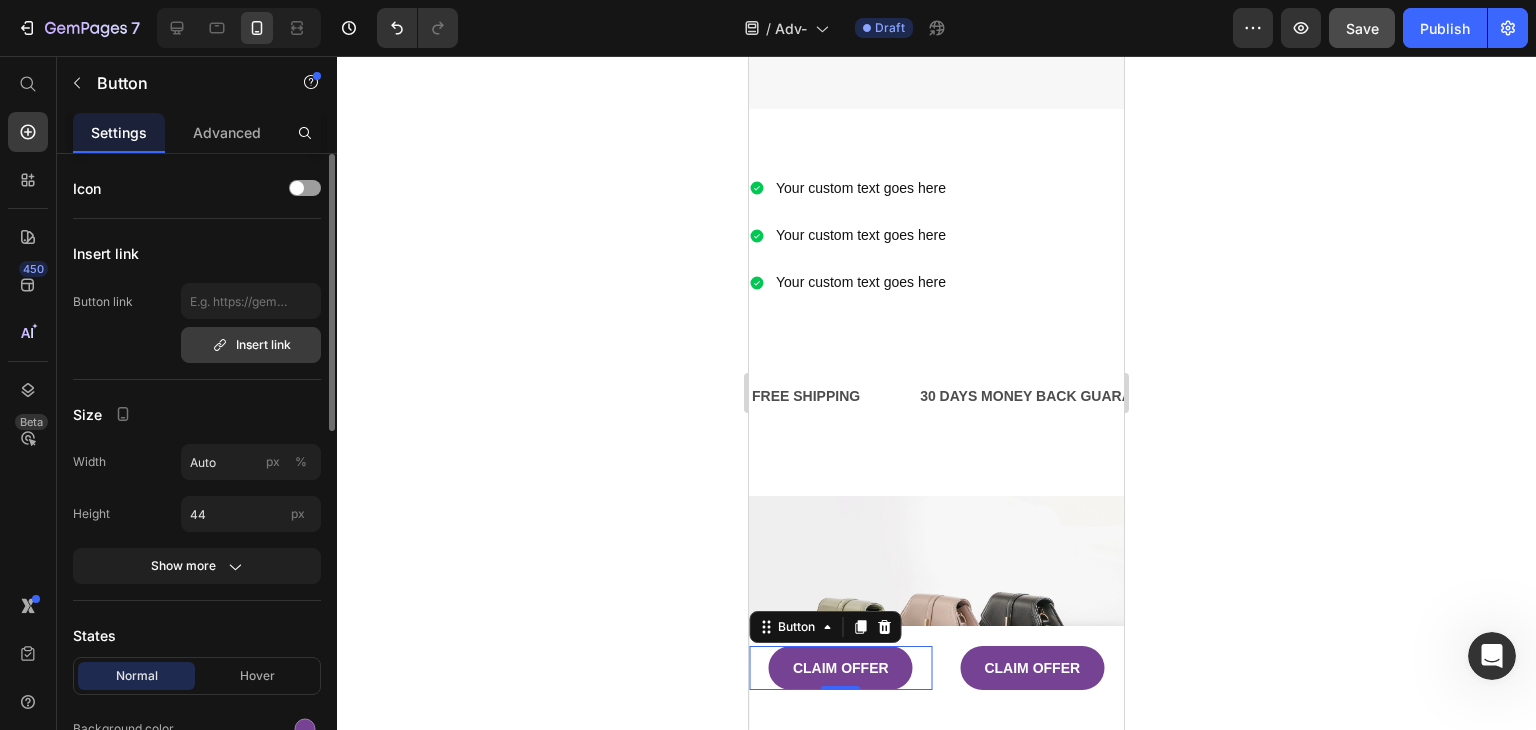 click on "Insert link" at bounding box center (251, 345) 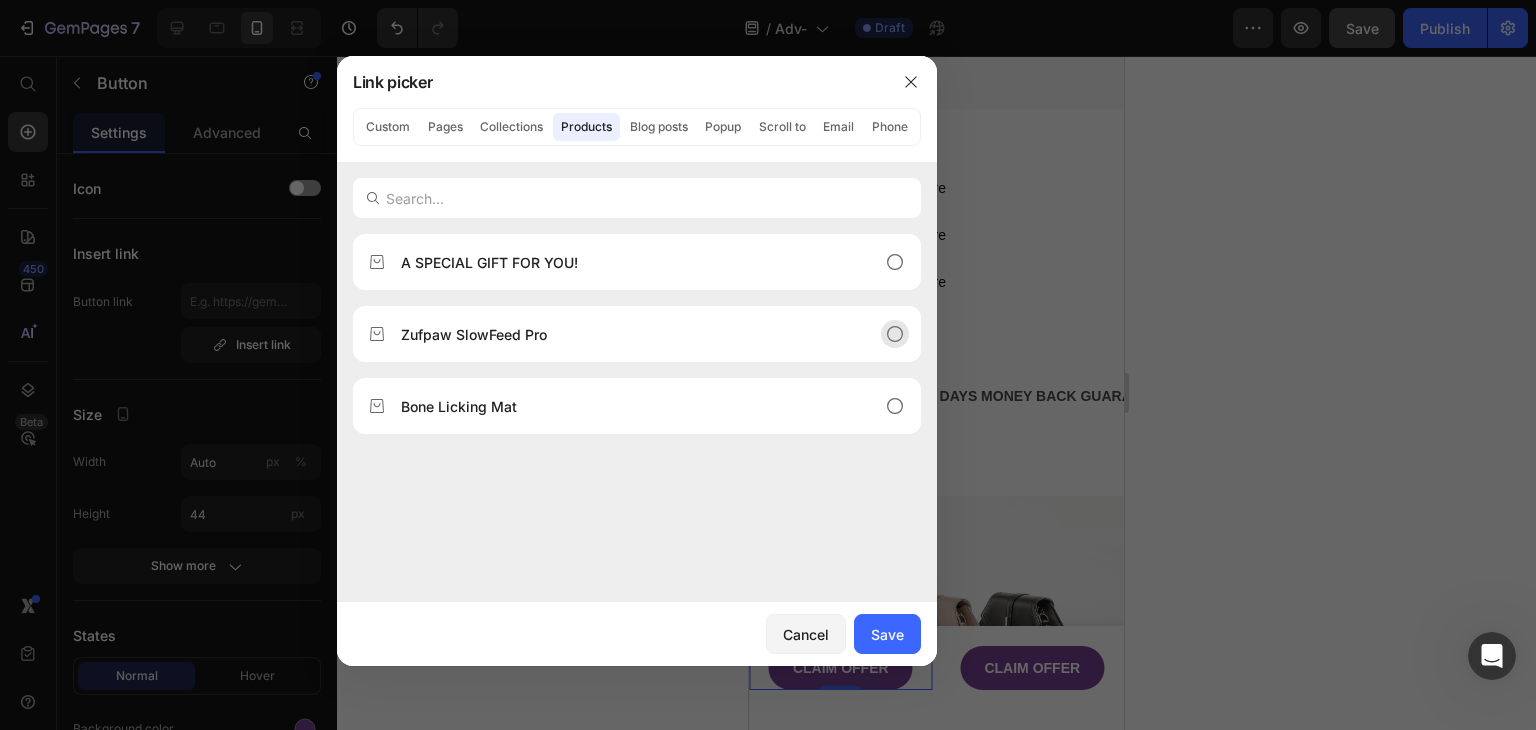 click 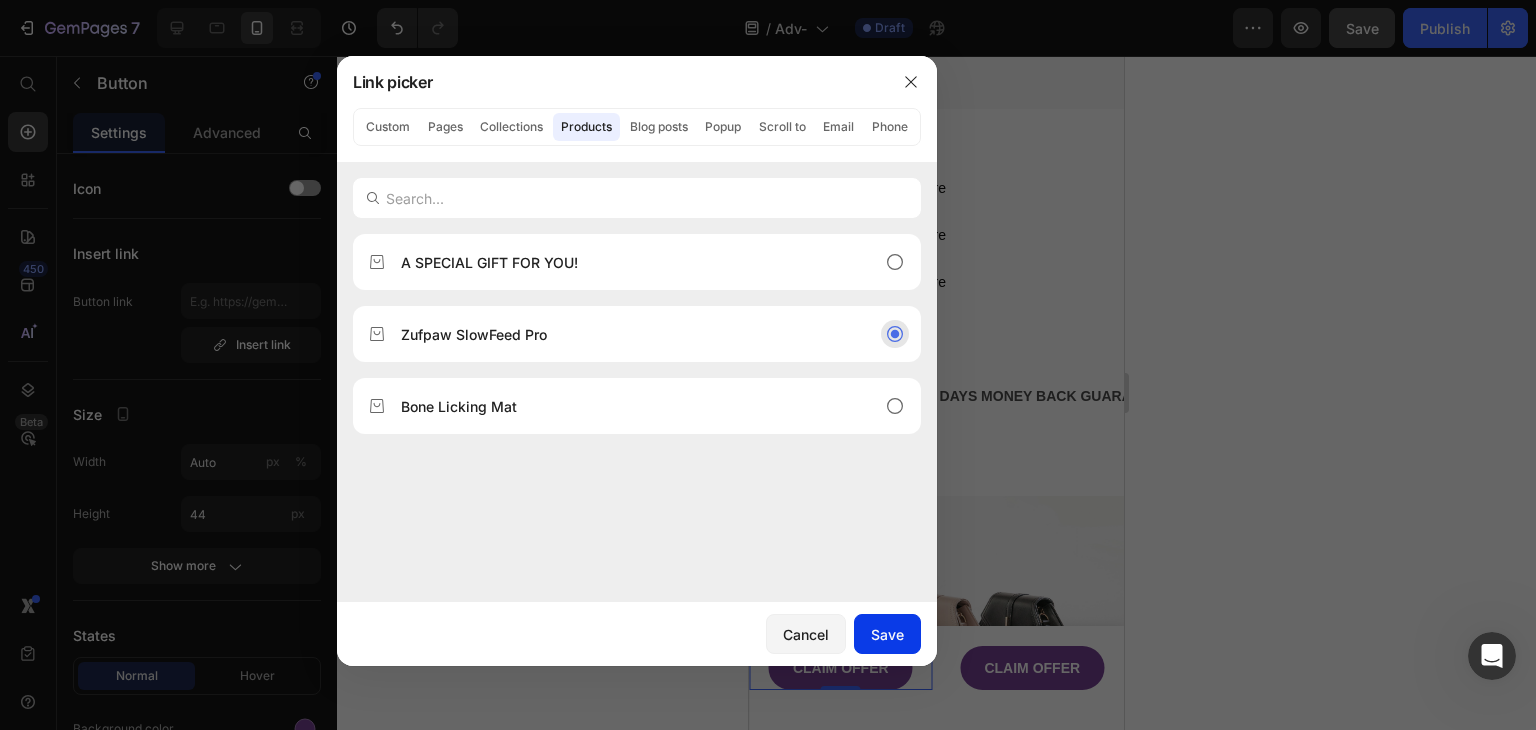click on "Save" at bounding box center [887, 634] 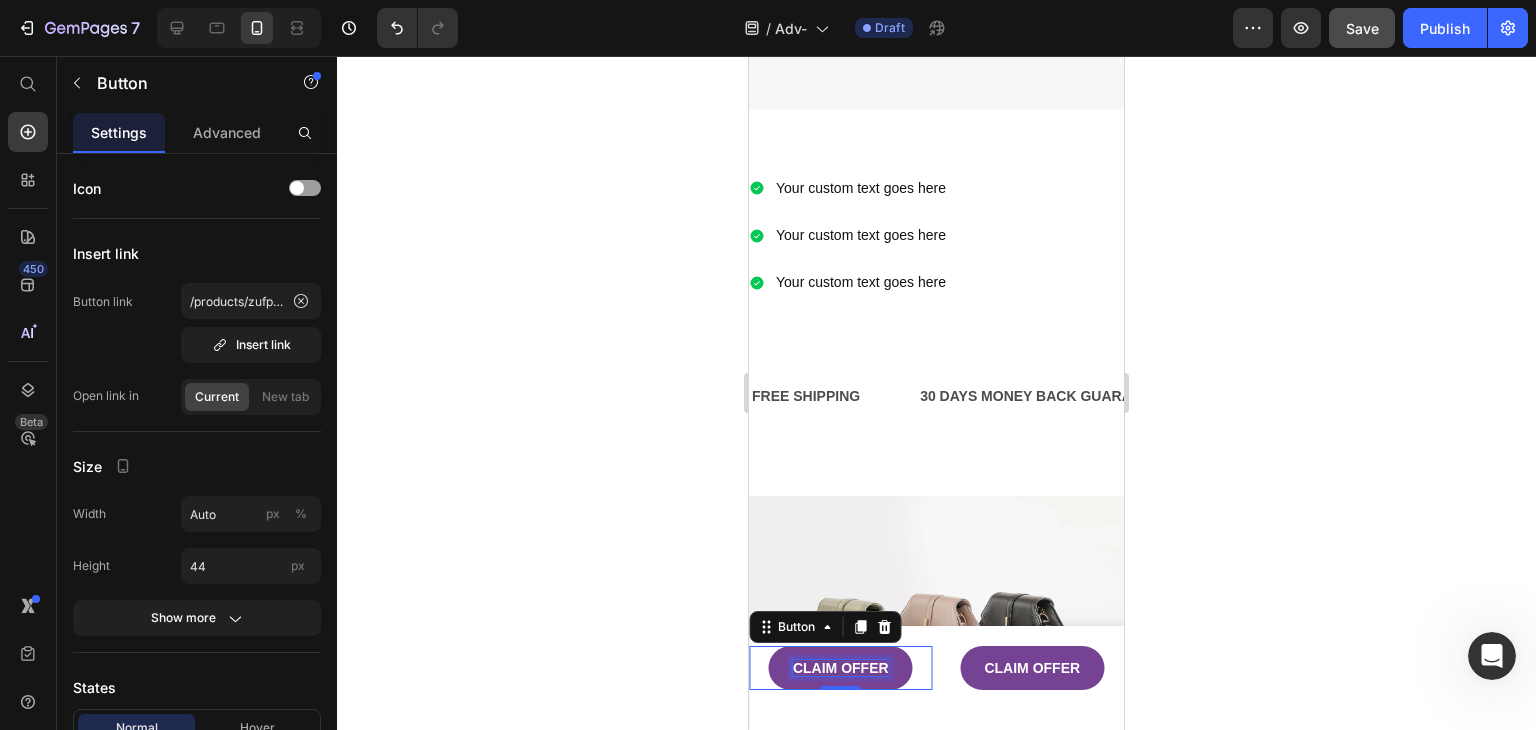 click on "CLAIM OFFER" at bounding box center [841, 668] 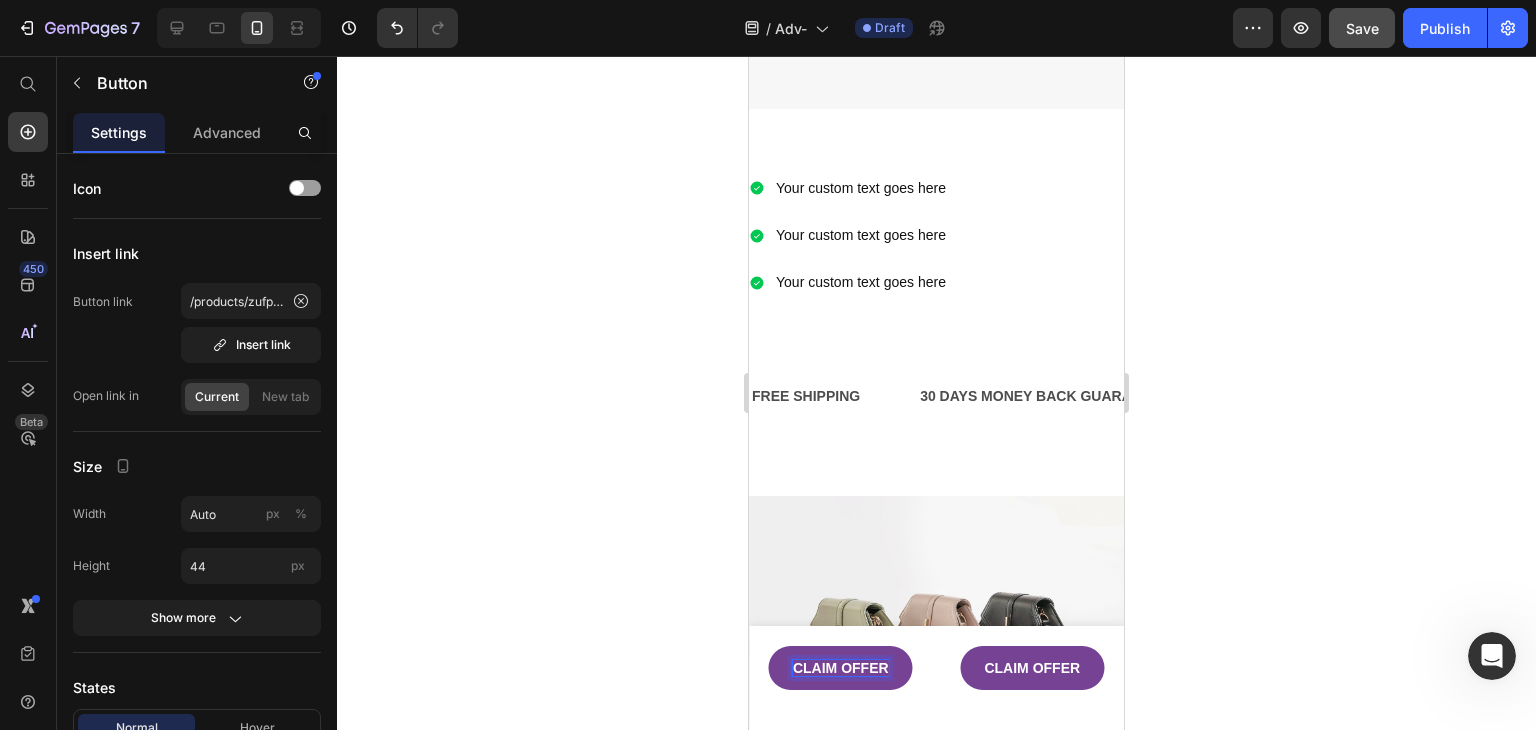 click 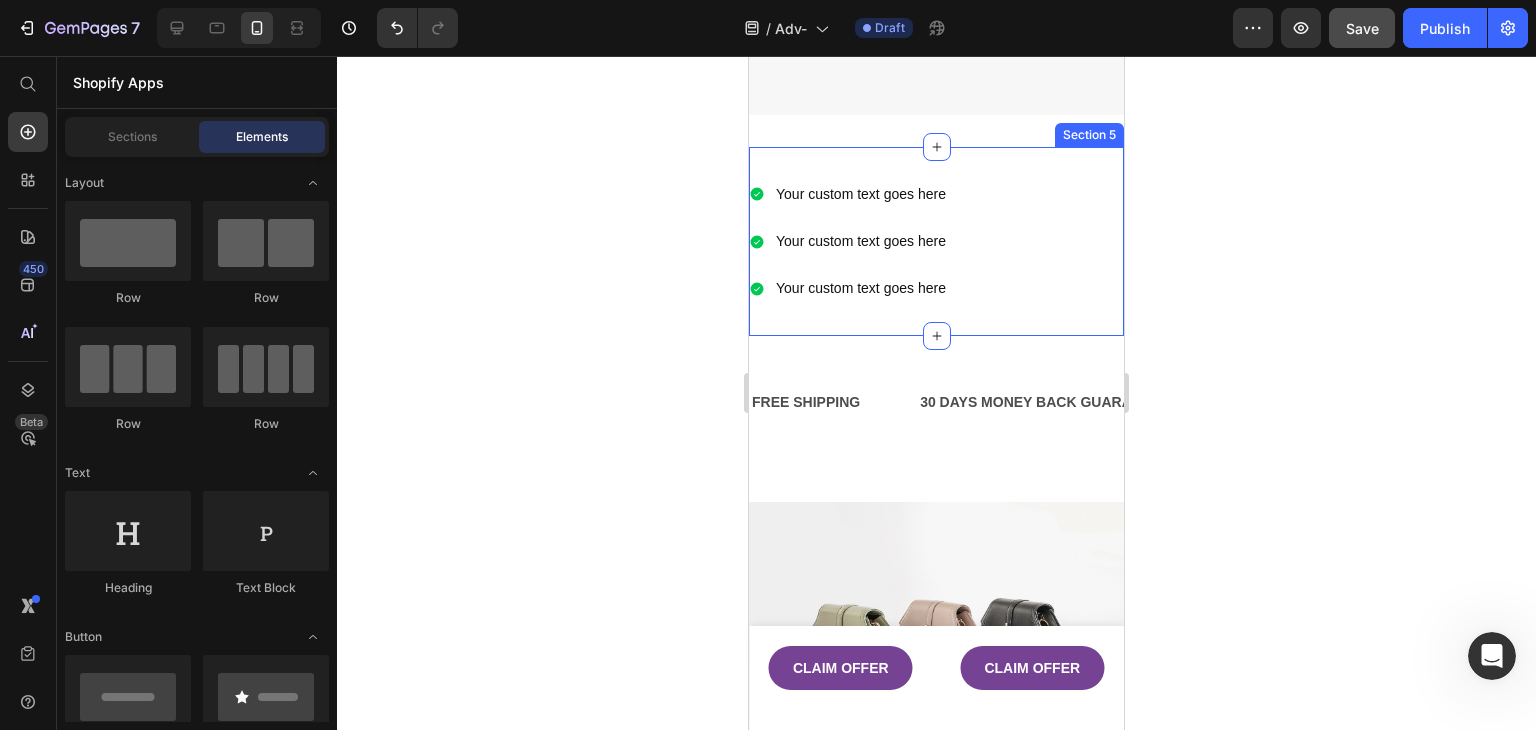 scroll, scrollTop: 600, scrollLeft: 0, axis: vertical 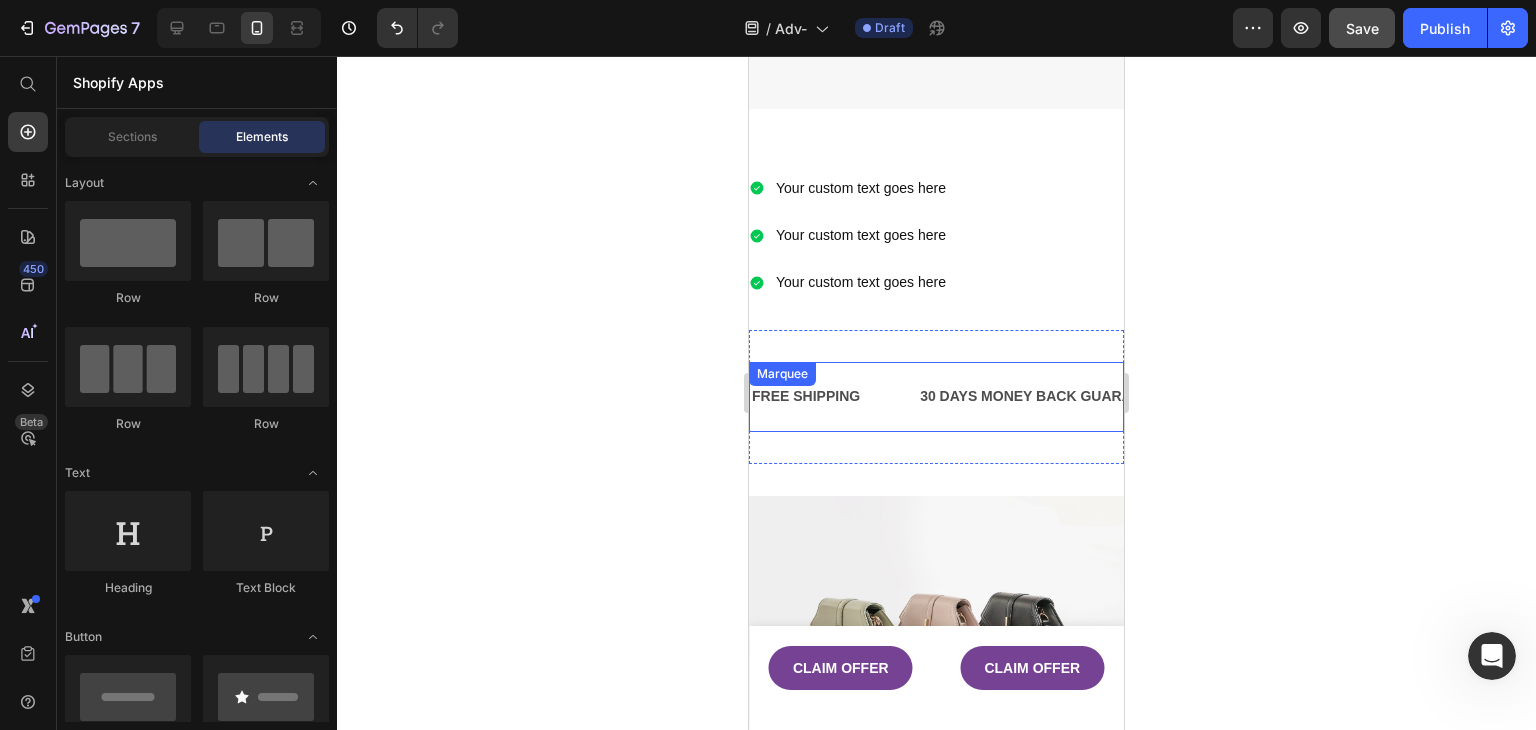 click on "FREE SHIPPING Text 30 DAYS MONEY BACK GUARANTEE Text LIMITED TIME 50% OFF SALE Text LIFE TIME WARRANTY Text FREE SHIPPING Text 30 DAYS MONEY BACK GUARANTEE Text LIMITED TIME 50% OFF SALE Text LIFE TIME WARRANTY Text Marquee" at bounding box center [936, 396] 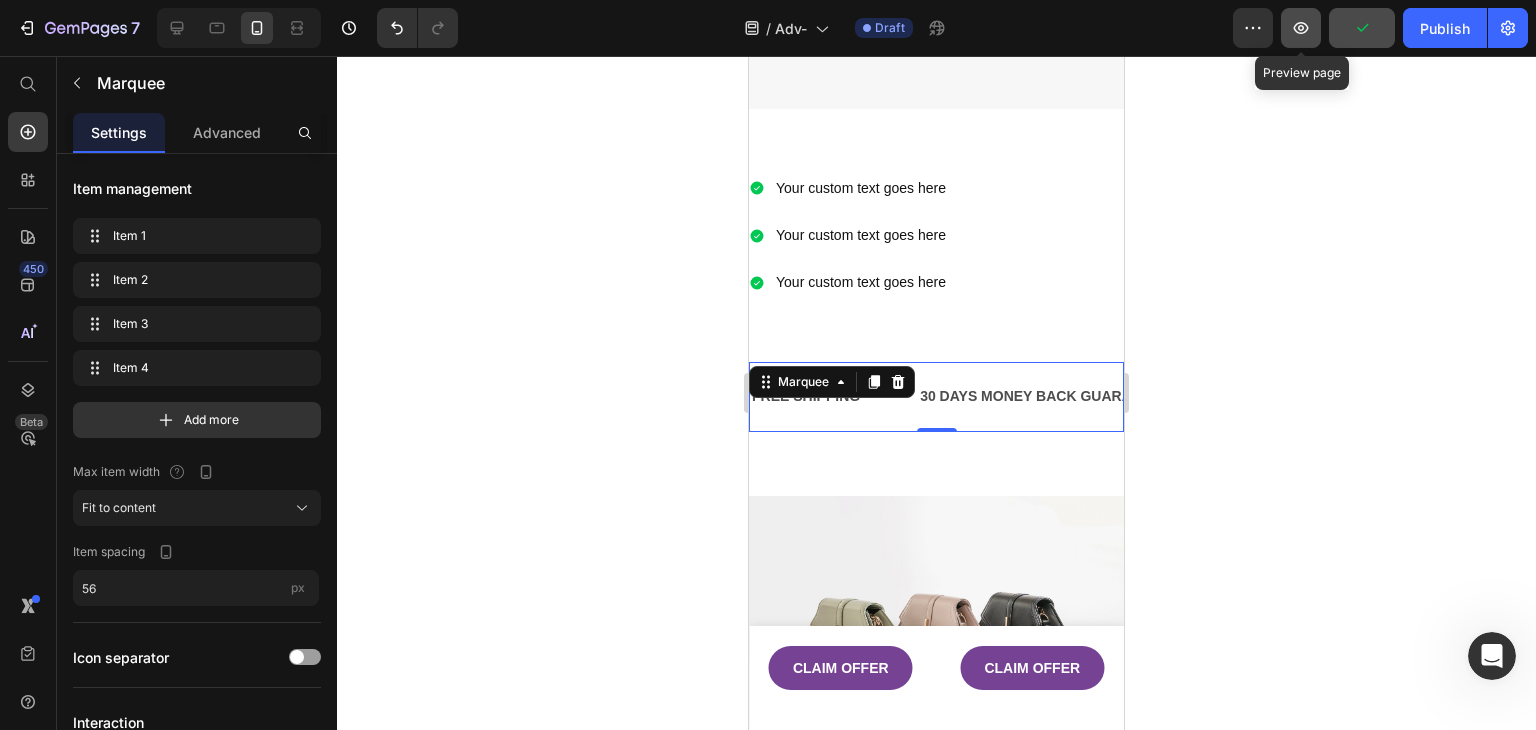 click 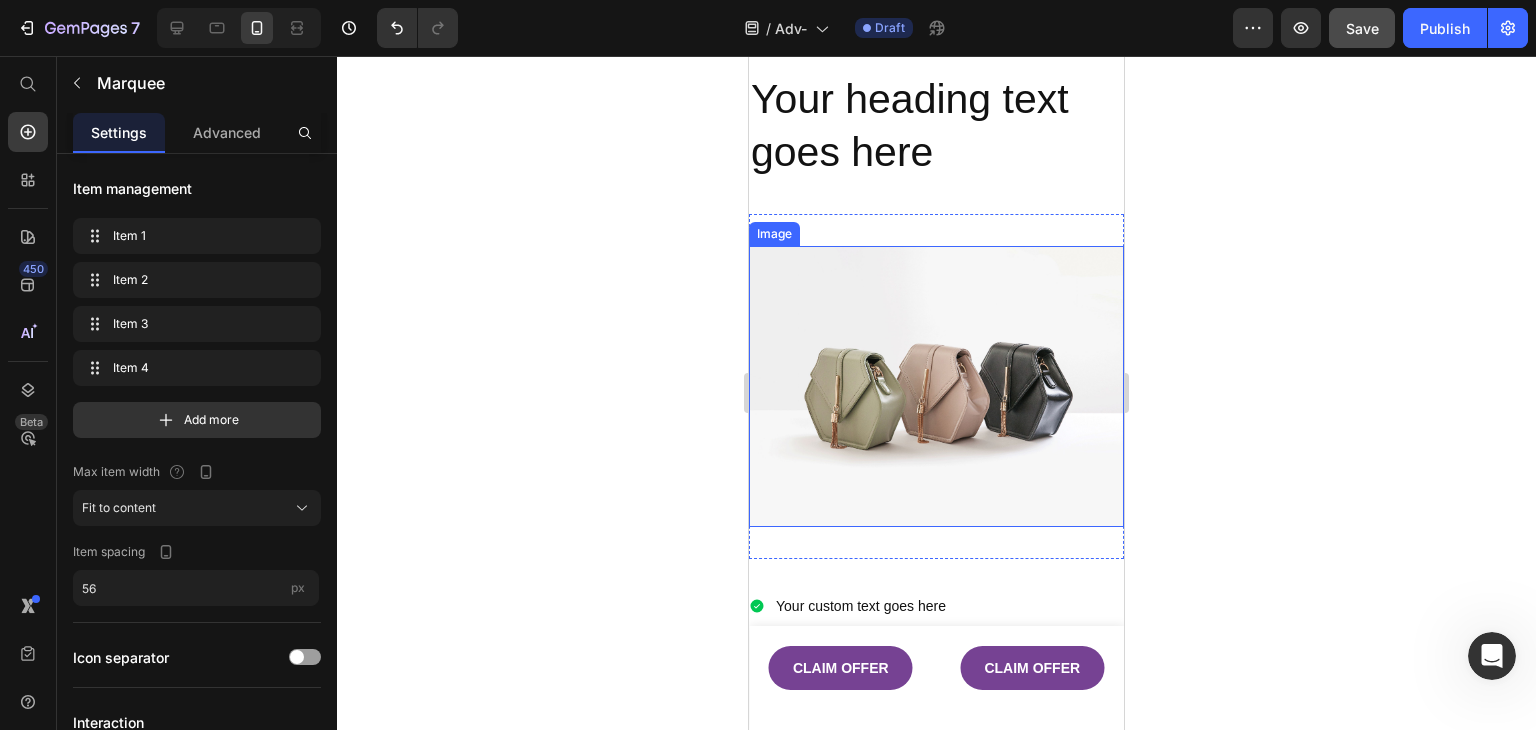 scroll, scrollTop: 200, scrollLeft: 0, axis: vertical 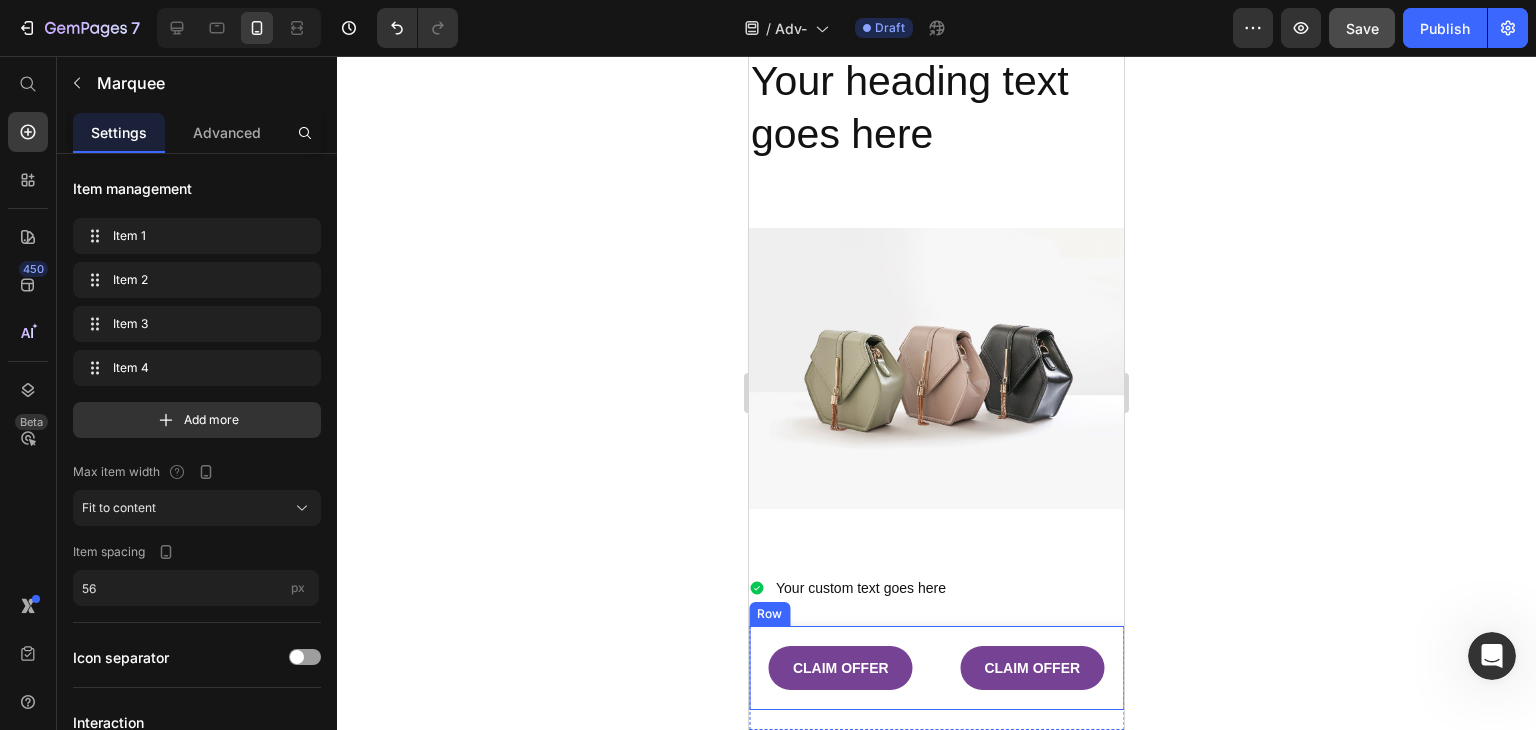 click on "CLAIM OFFER Button CLAIM OFFER Button Row" at bounding box center (936, 668) 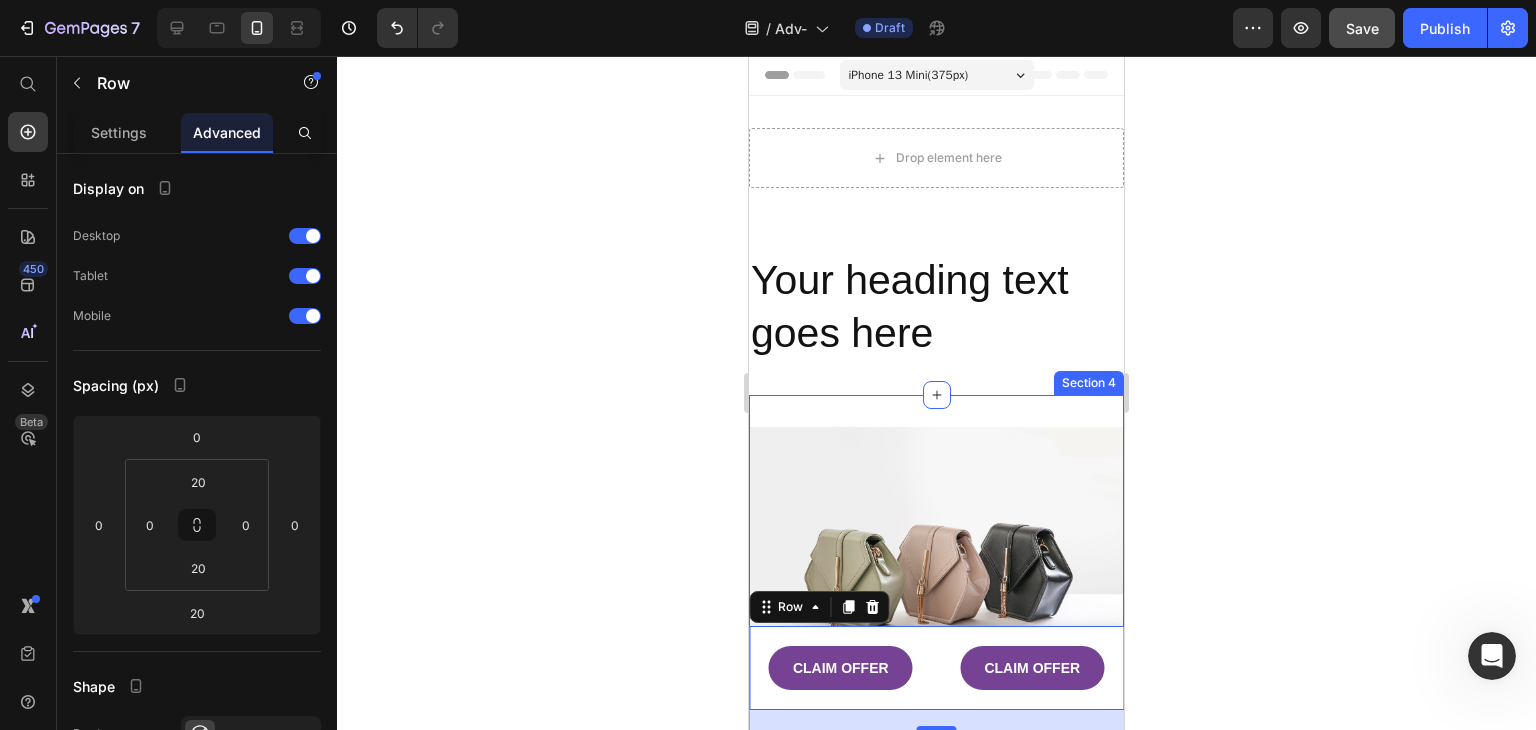 scroll, scrollTop: 0, scrollLeft: 0, axis: both 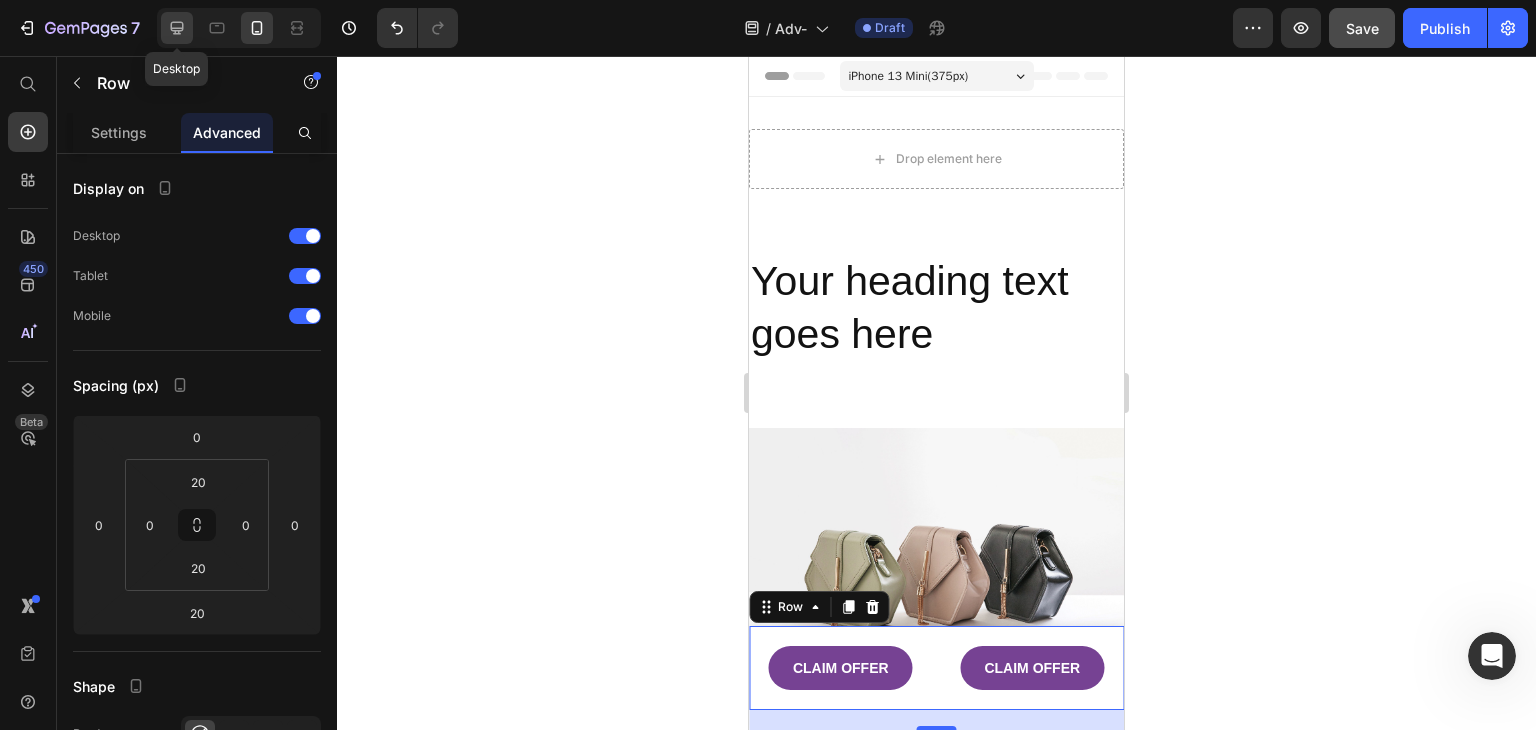 drag, startPoint x: 181, startPoint y: 31, endPoint x: 250, endPoint y: 218, distance: 199.32385 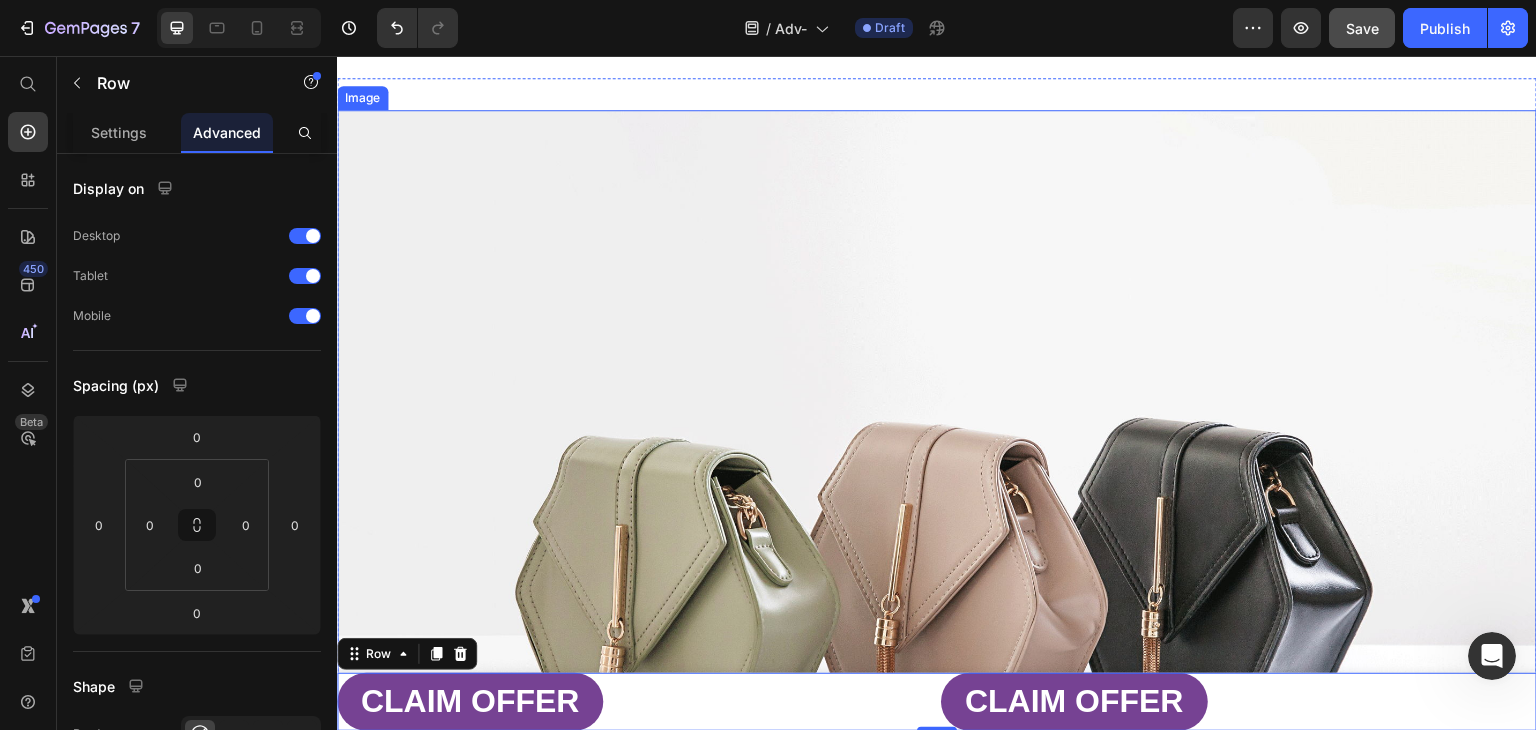 scroll, scrollTop: 547, scrollLeft: 0, axis: vertical 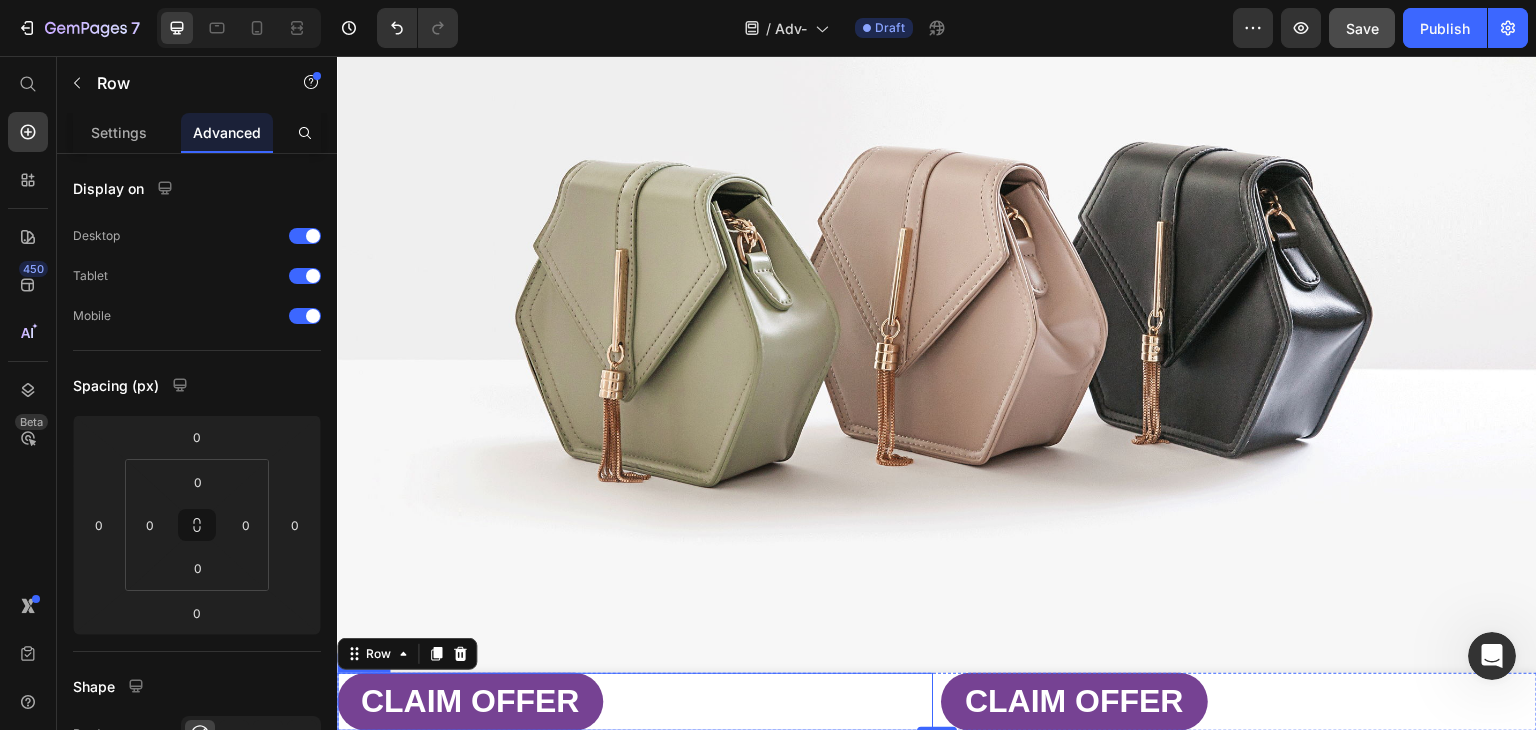 click on "CLAIM OFFER Button" at bounding box center (635, 702) 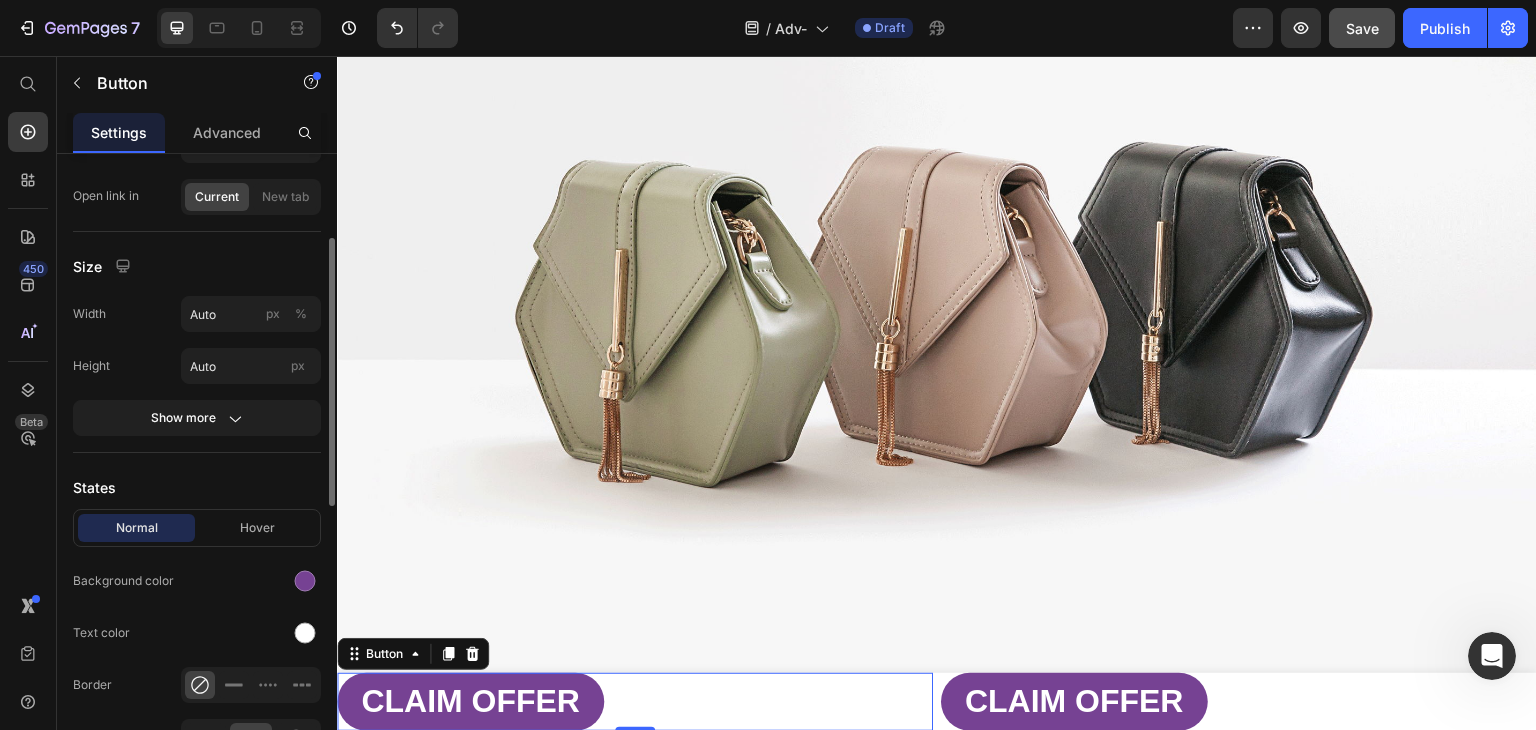 scroll, scrollTop: 0, scrollLeft: 0, axis: both 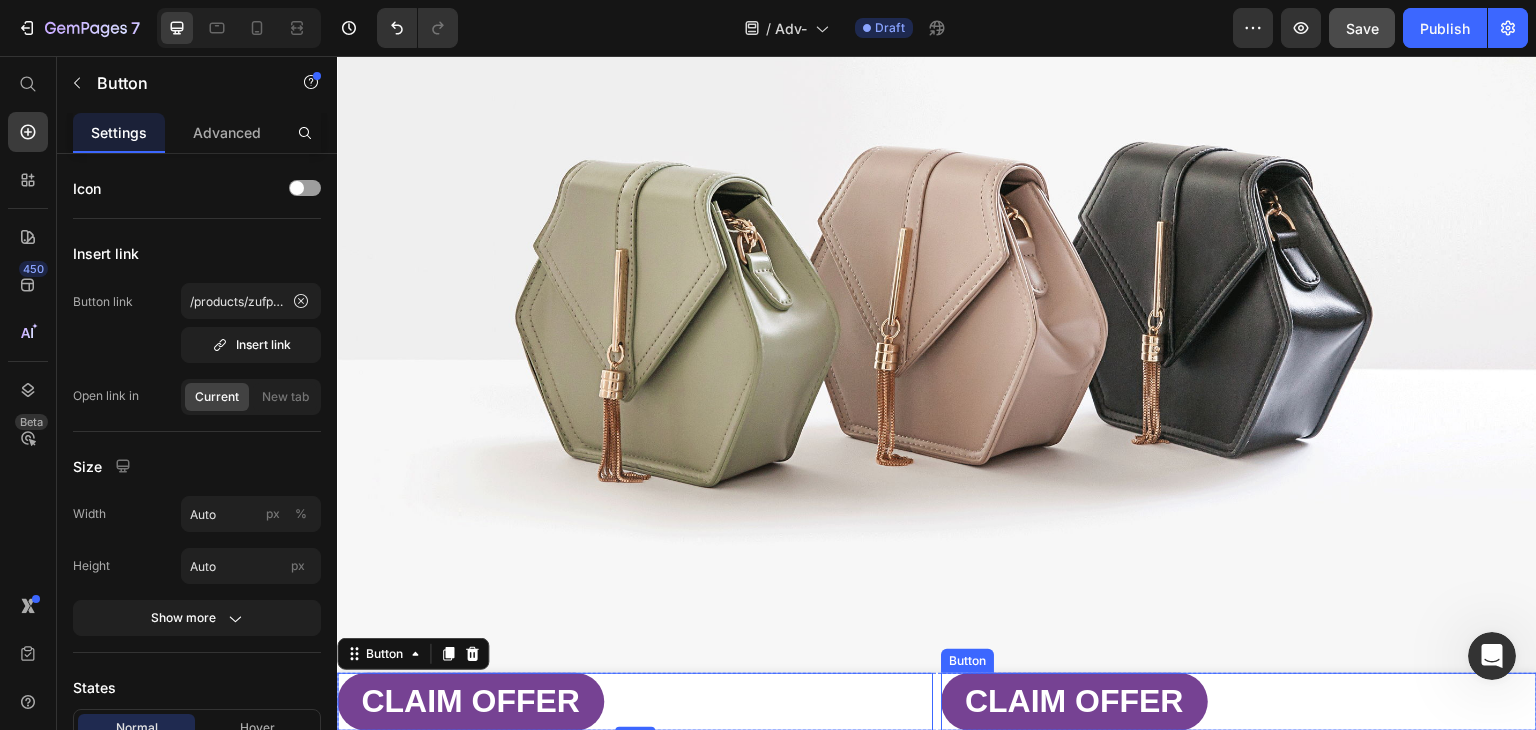 click on "CLAIM OFFER Button" at bounding box center [1239, 702] 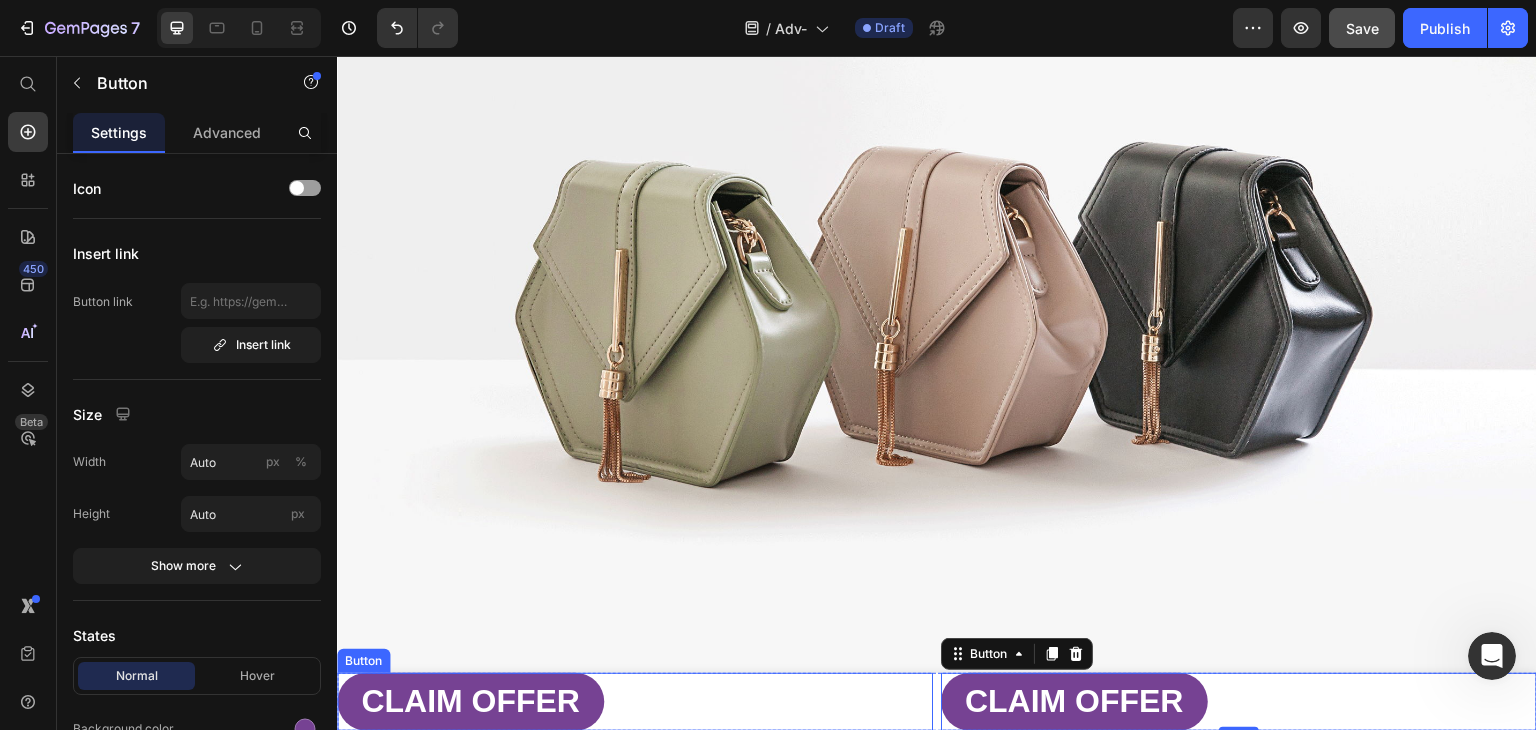 click on "CLAIM OFFER Button CLAIM OFFER Button   0 Row" at bounding box center [937, 702] 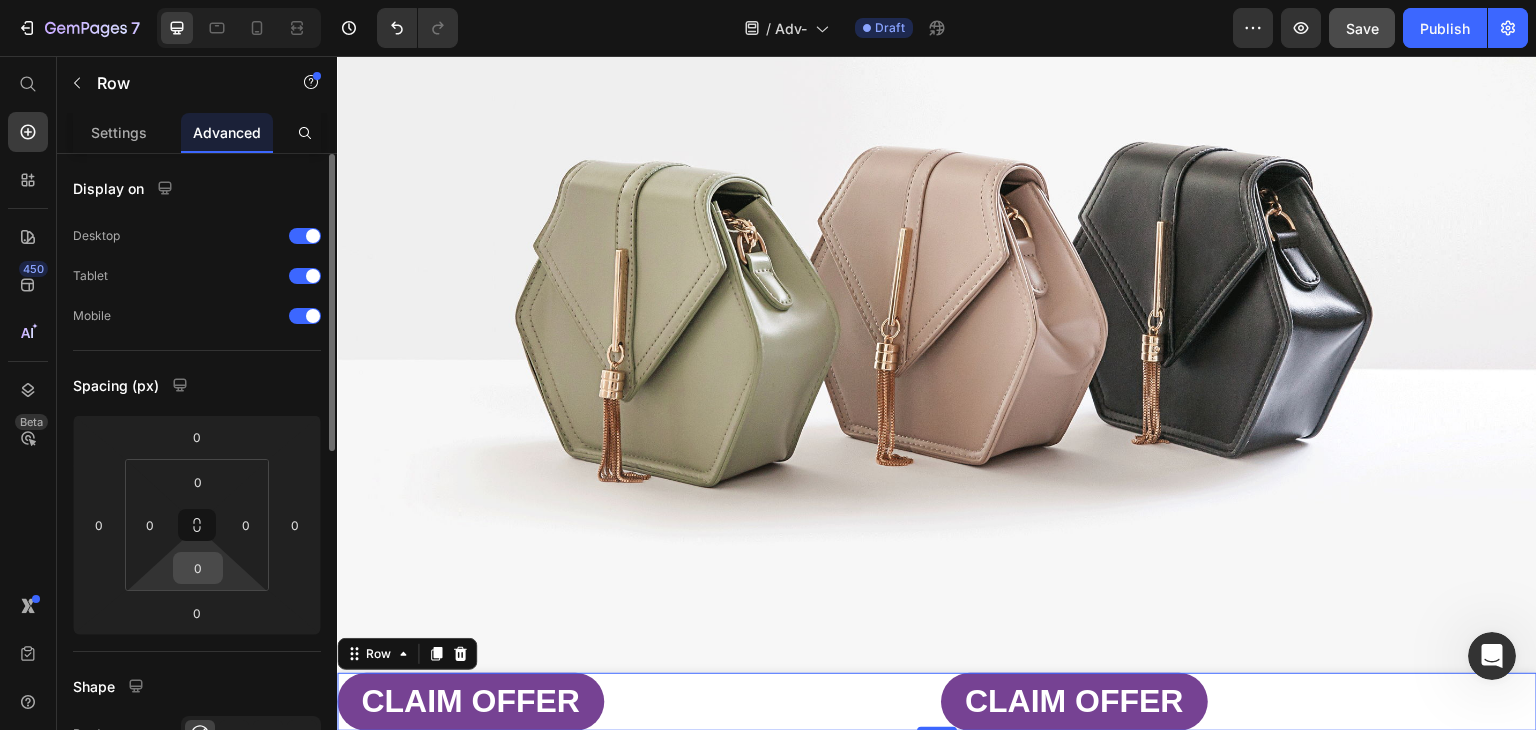click on "0" at bounding box center (198, 568) 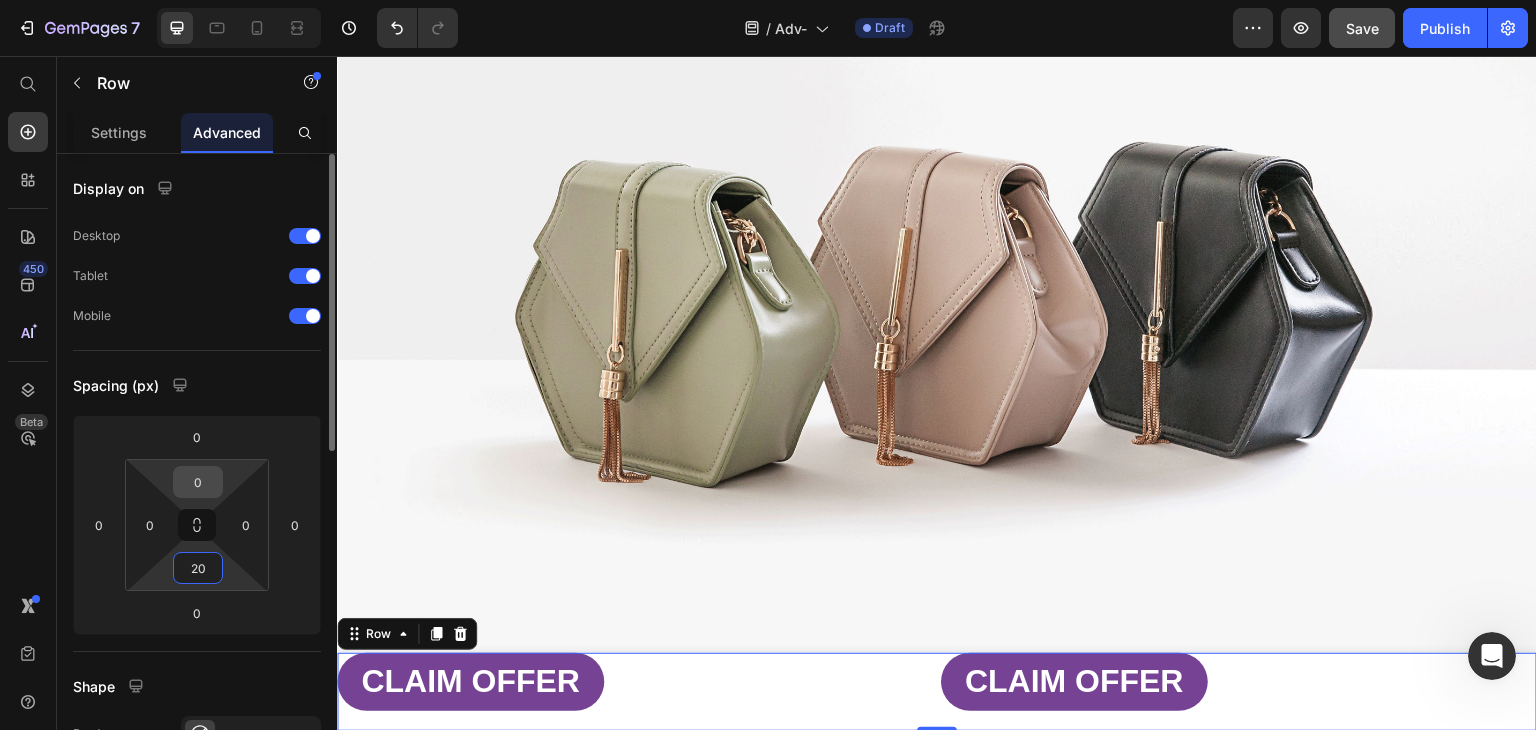 type on "20" 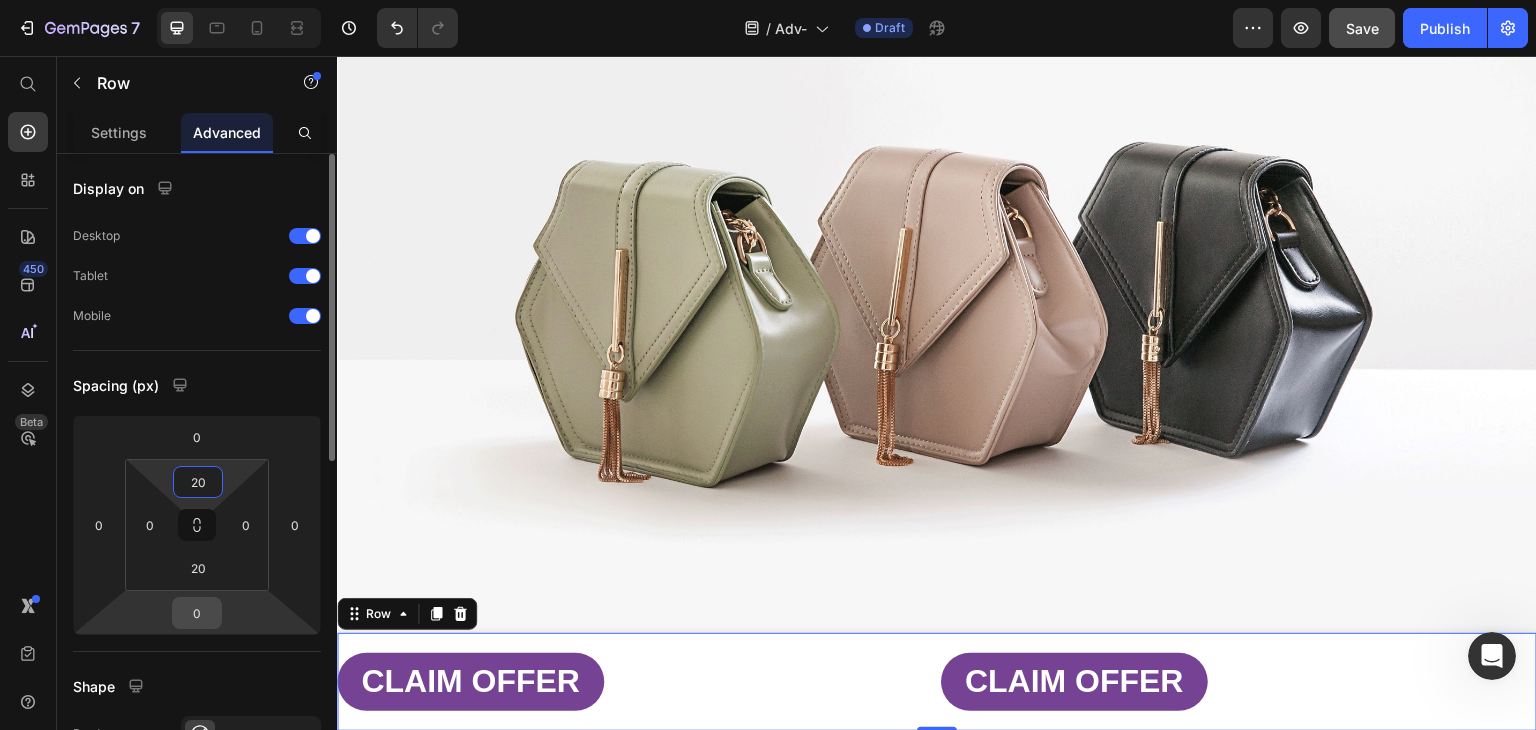 type on "20" 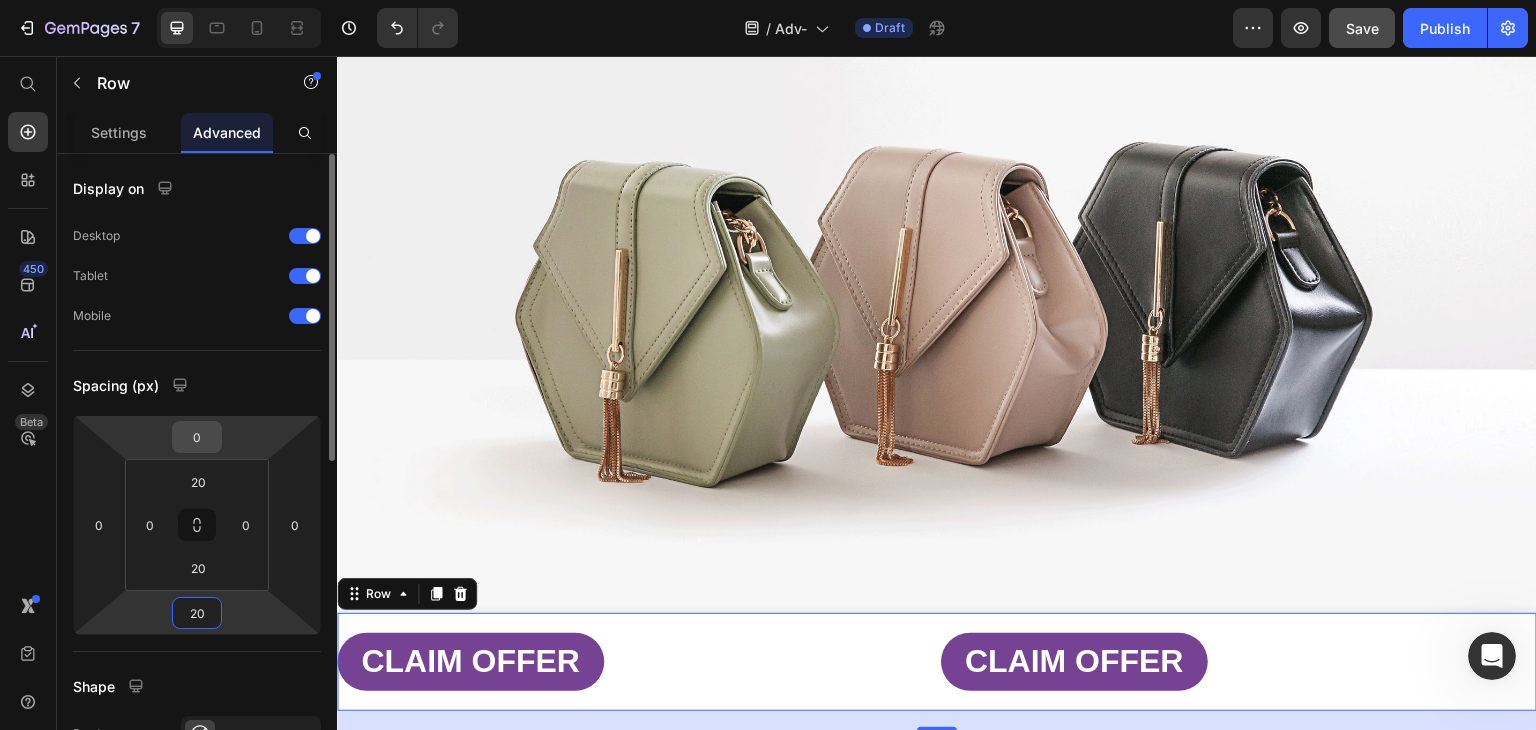 type on "20" 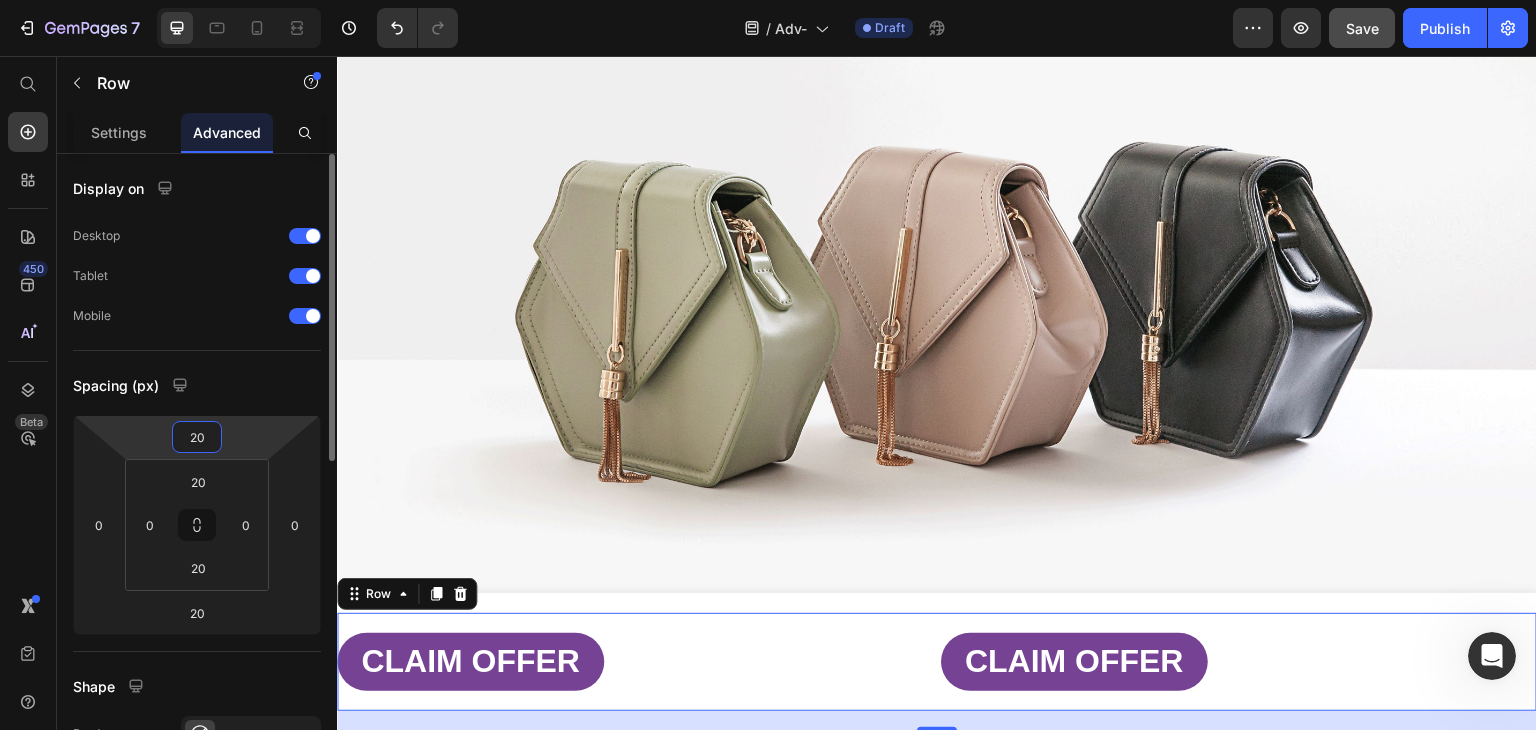 type on "20" 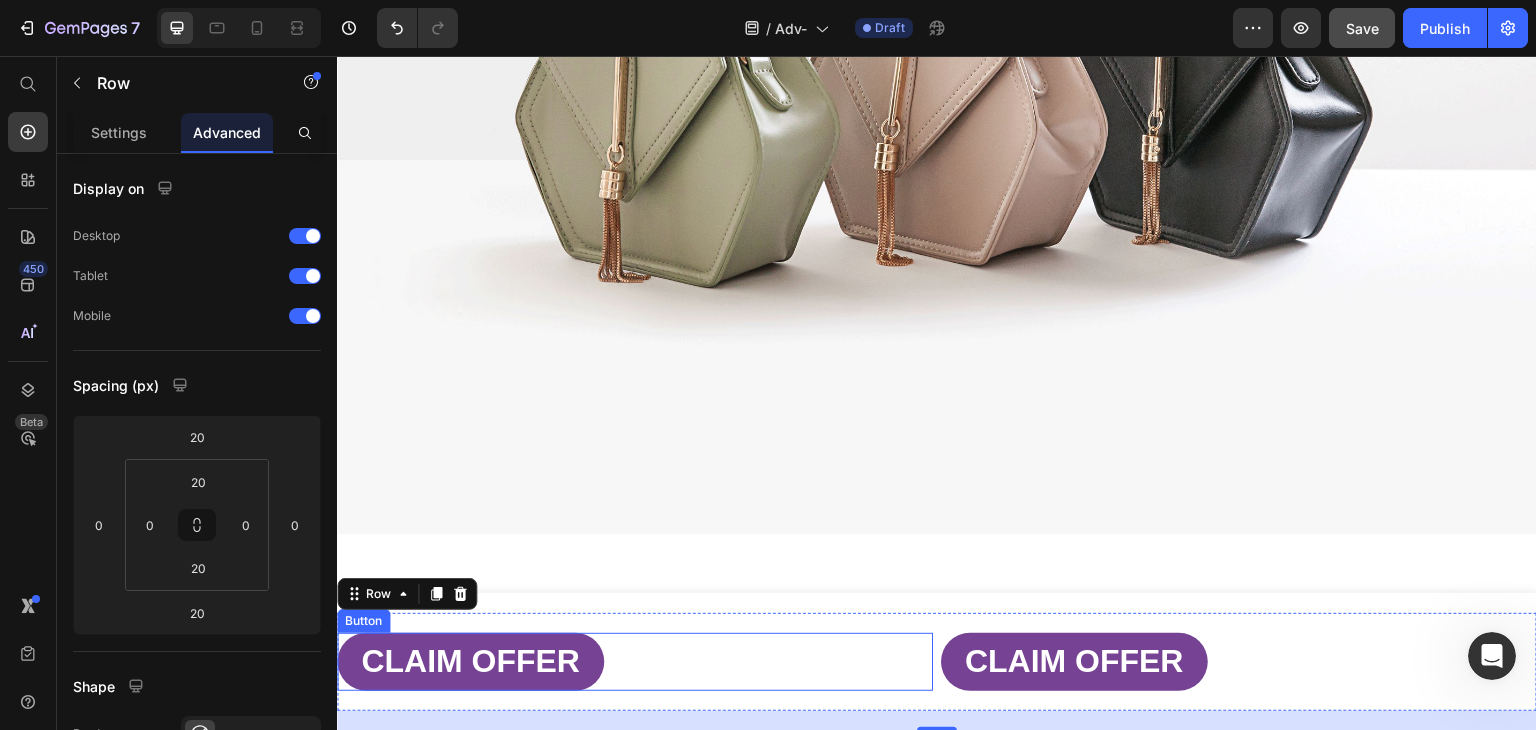 scroll, scrollTop: 647, scrollLeft: 0, axis: vertical 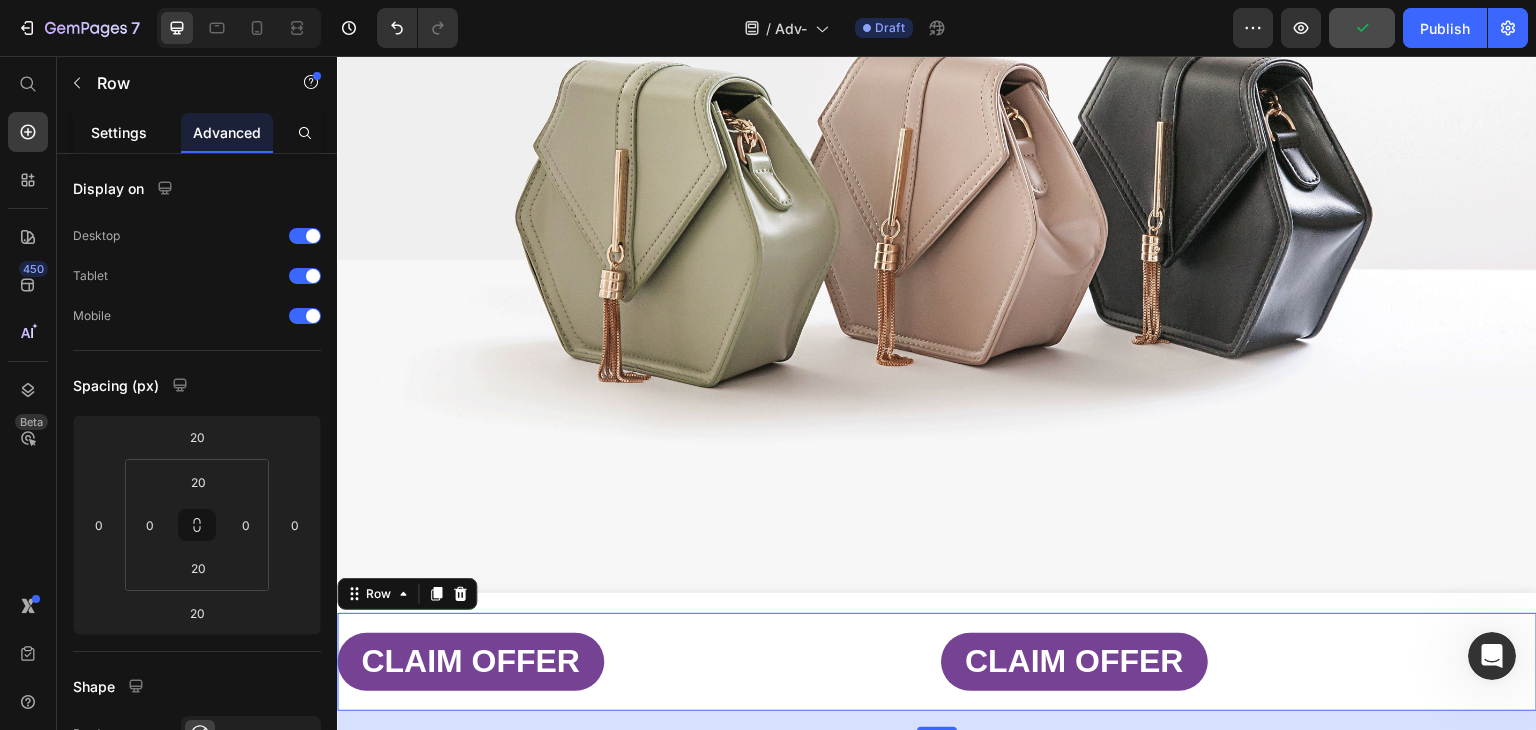 click on "Settings" at bounding box center (119, 132) 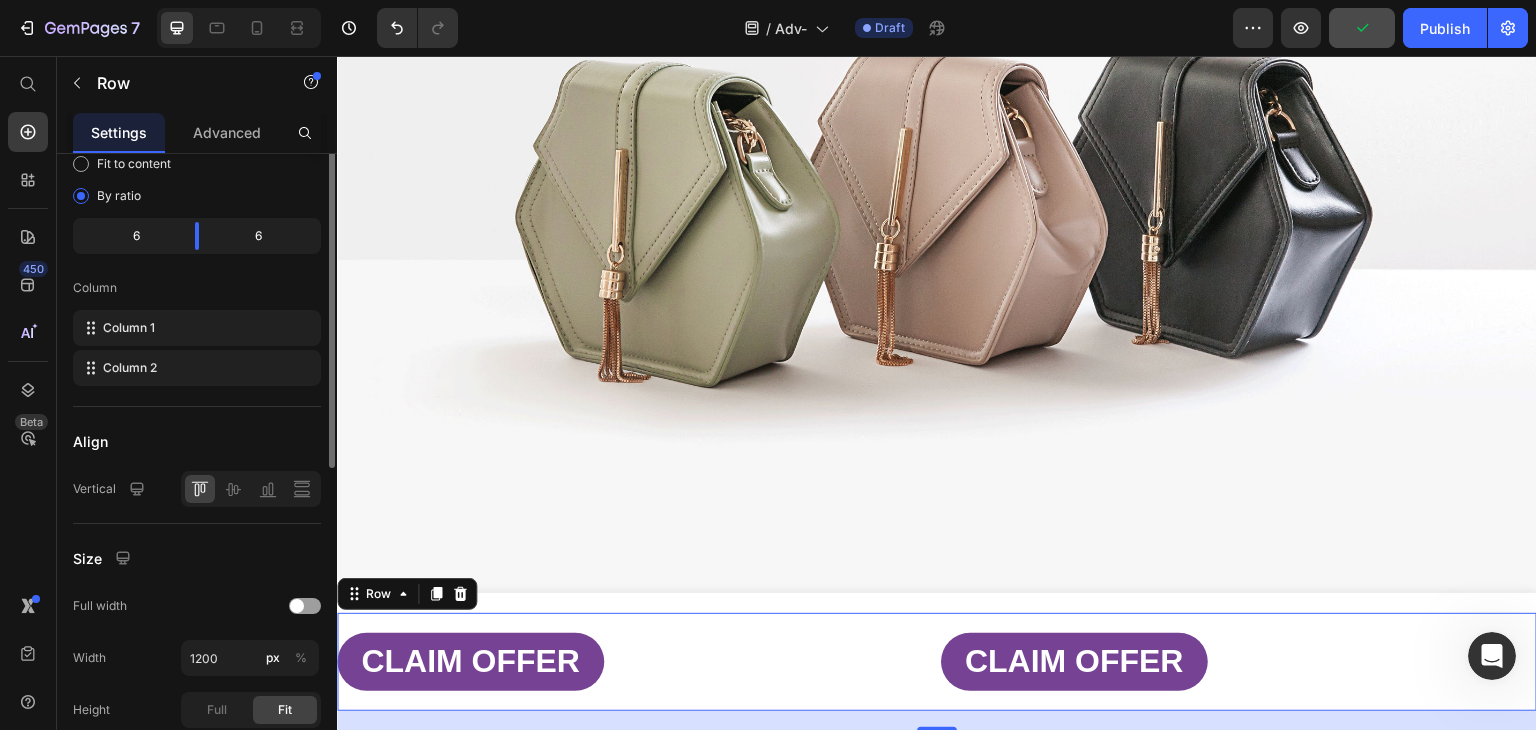 scroll, scrollTop: 300, scrollLeft: 0, axis: vertical 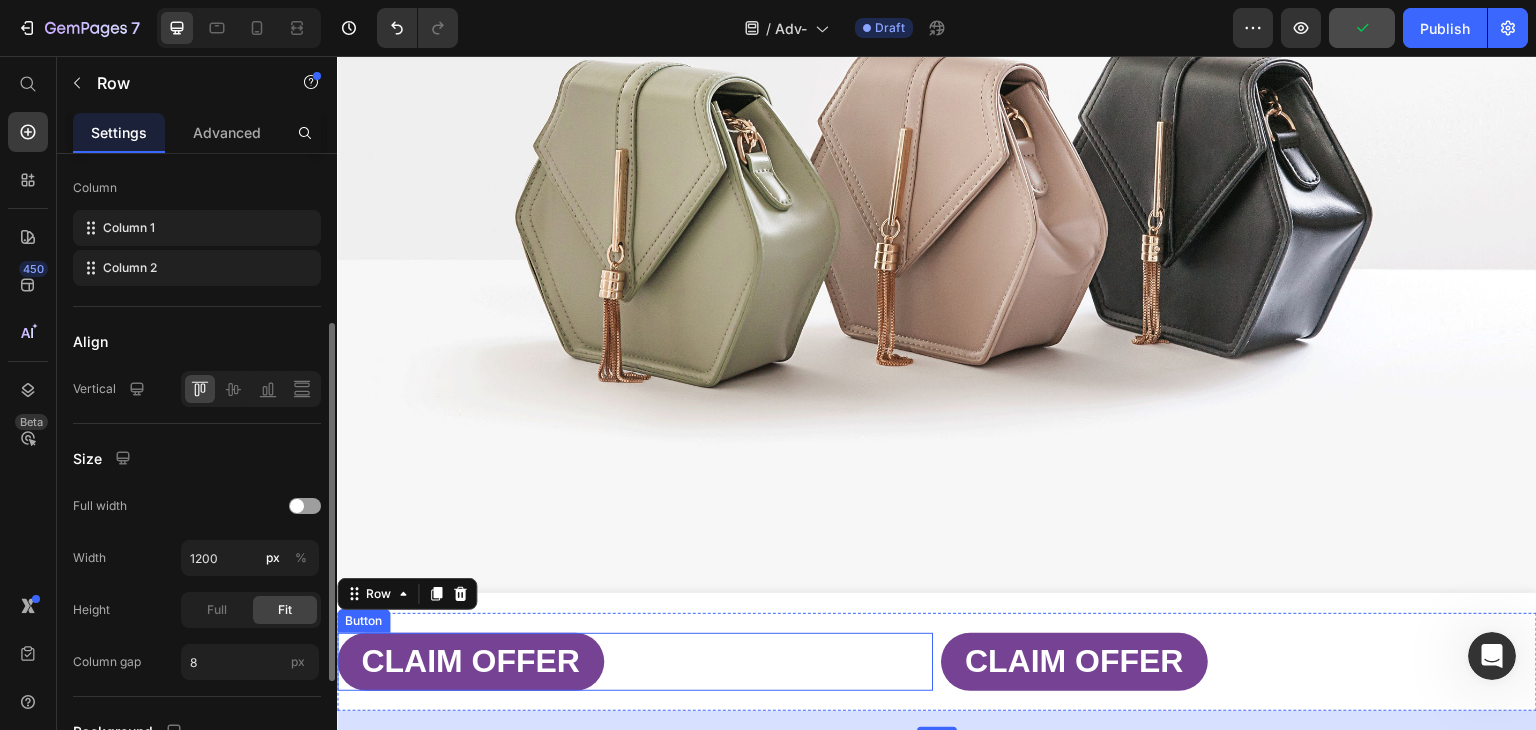 click on "CLAIM OFFER Button" at bounding box center (635, 662) 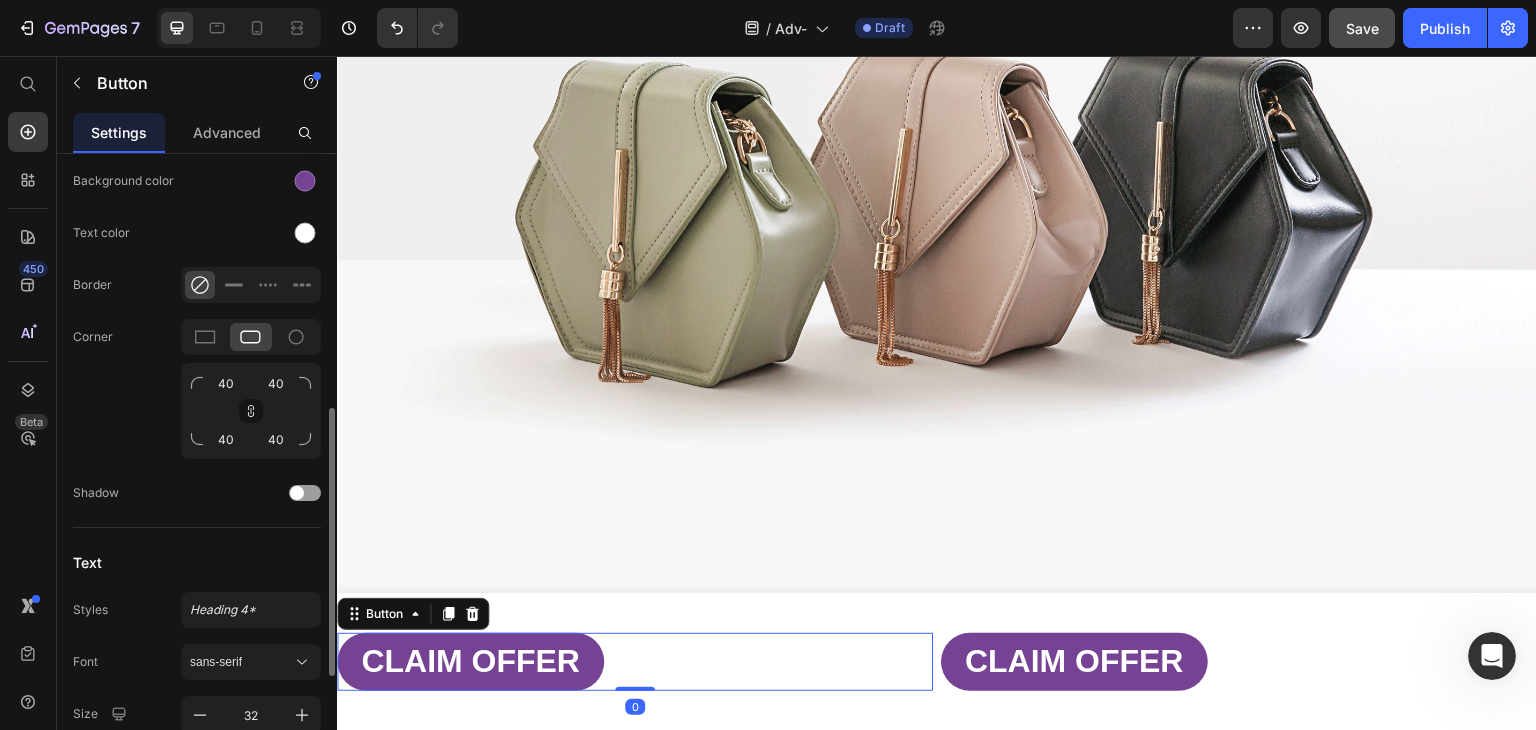 scroll, scrollTop: 862, scrollLeft: 0, axis: vertical 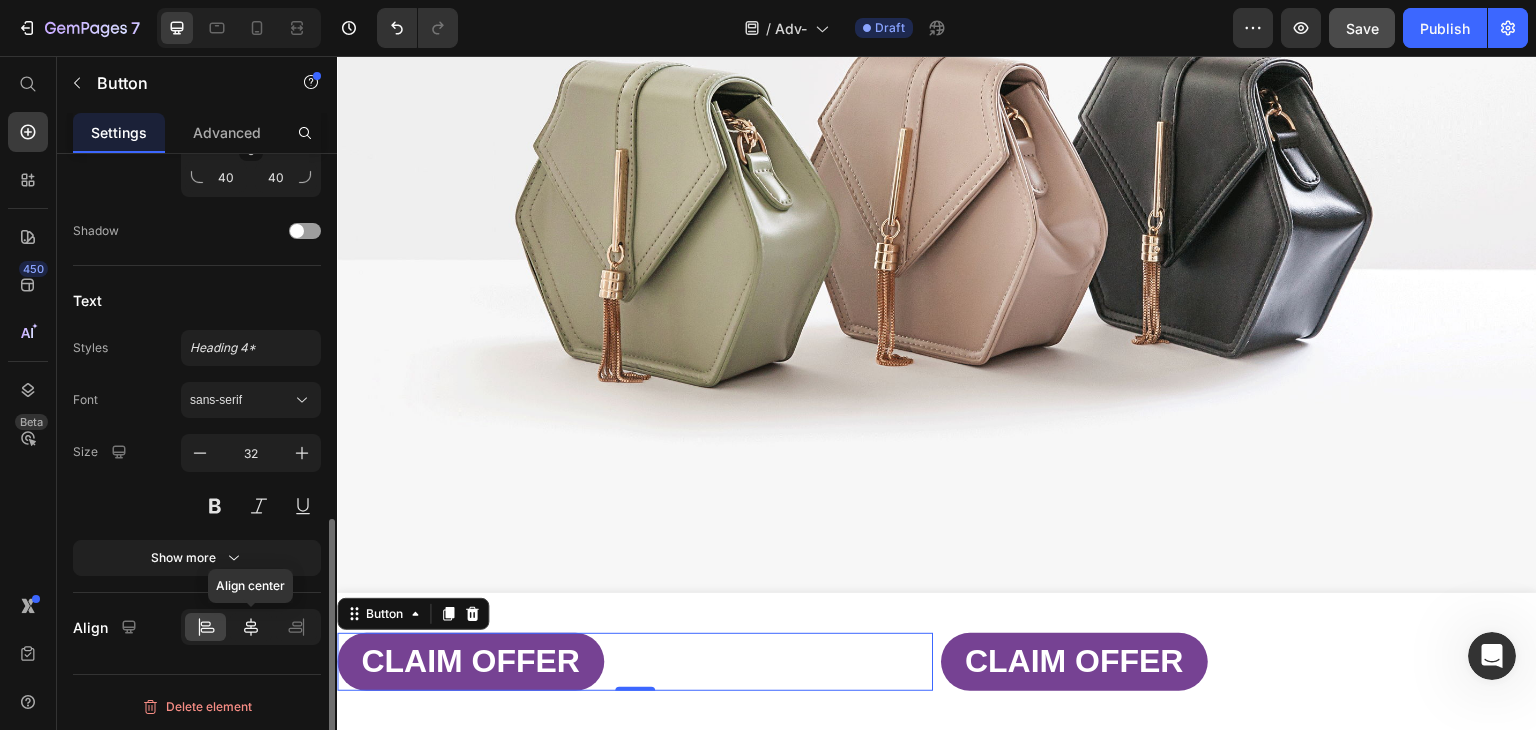 click 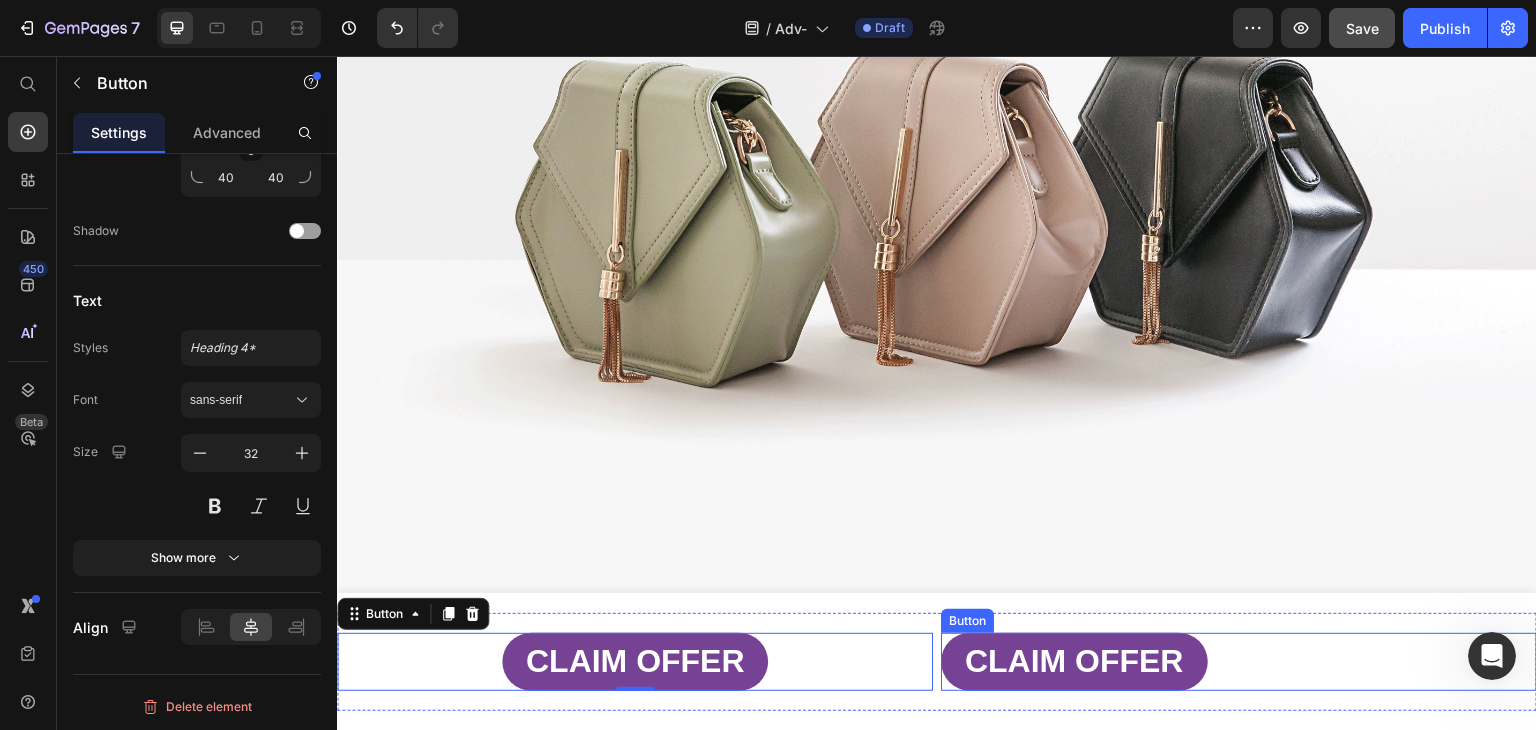 click on "CLAIM OFFER Button" at bounding box center [1239, 662] 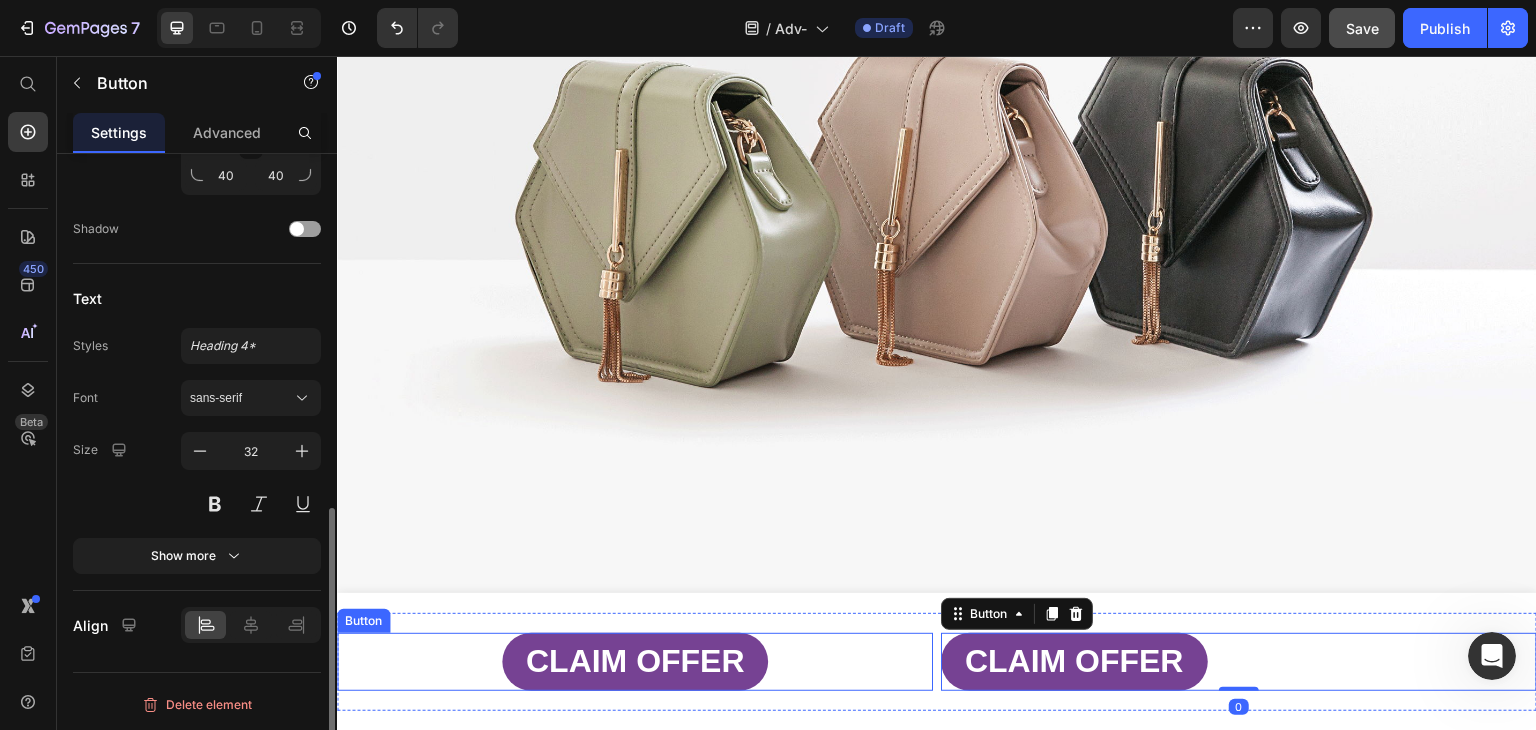 scroll, scrollTop: 810, scrollLeft: 0, axis: vertical 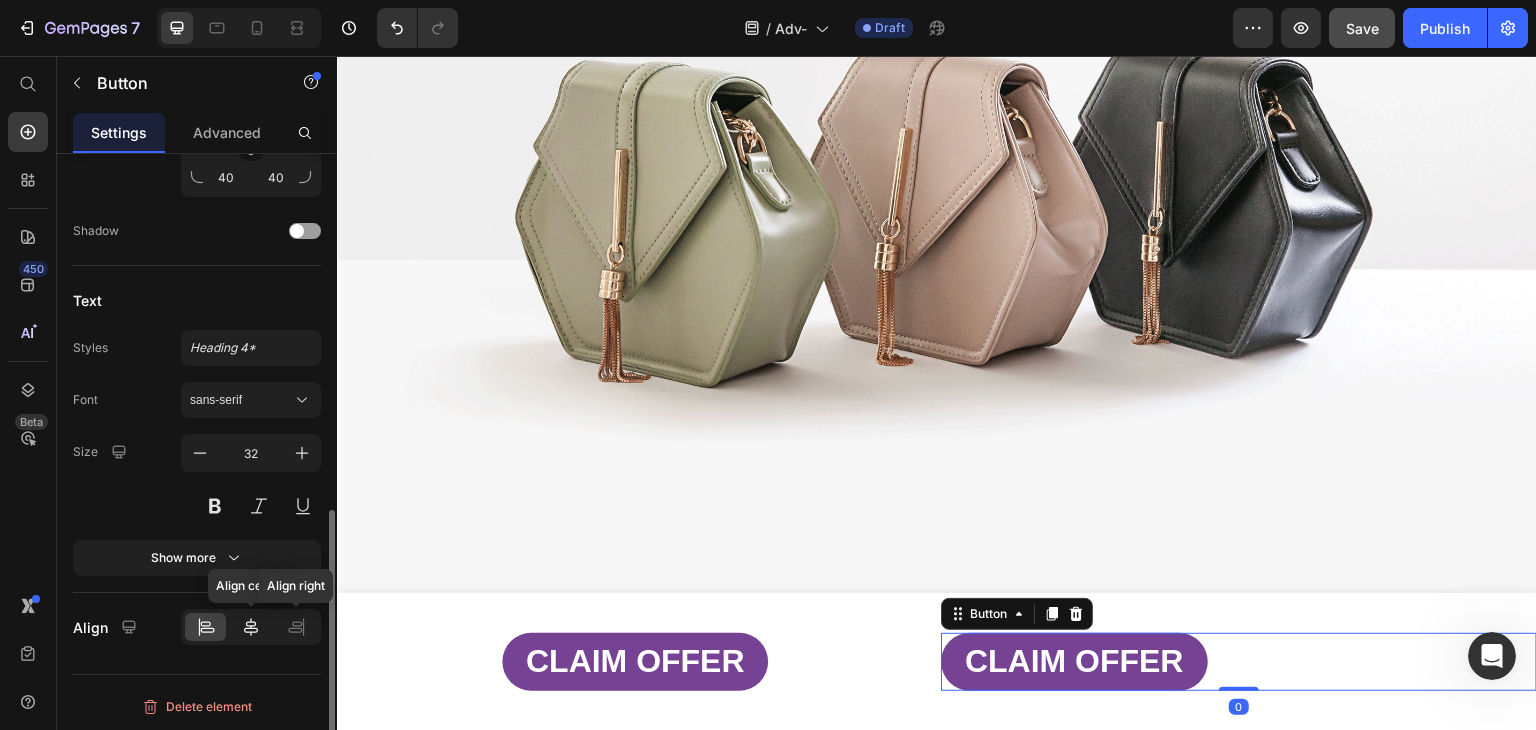 click 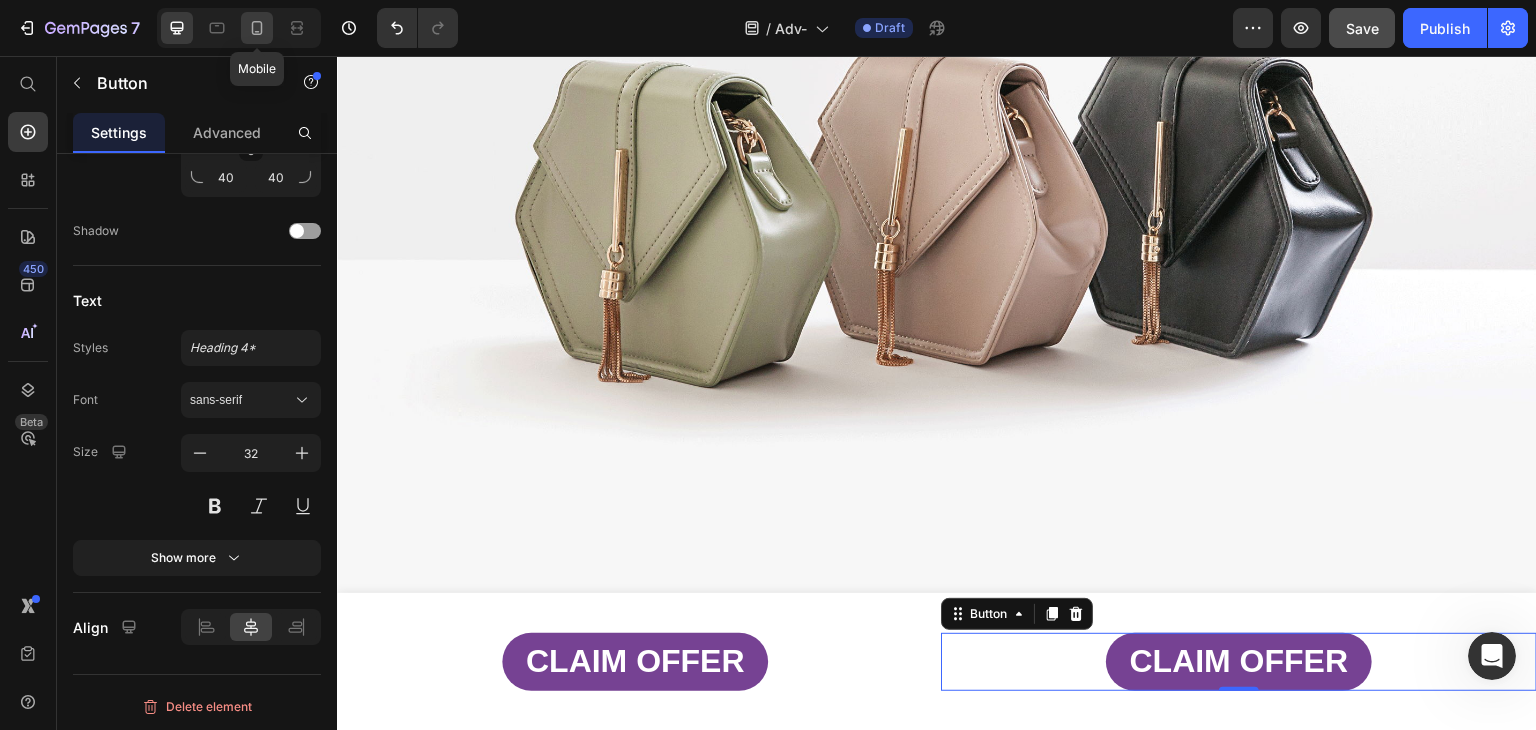 click 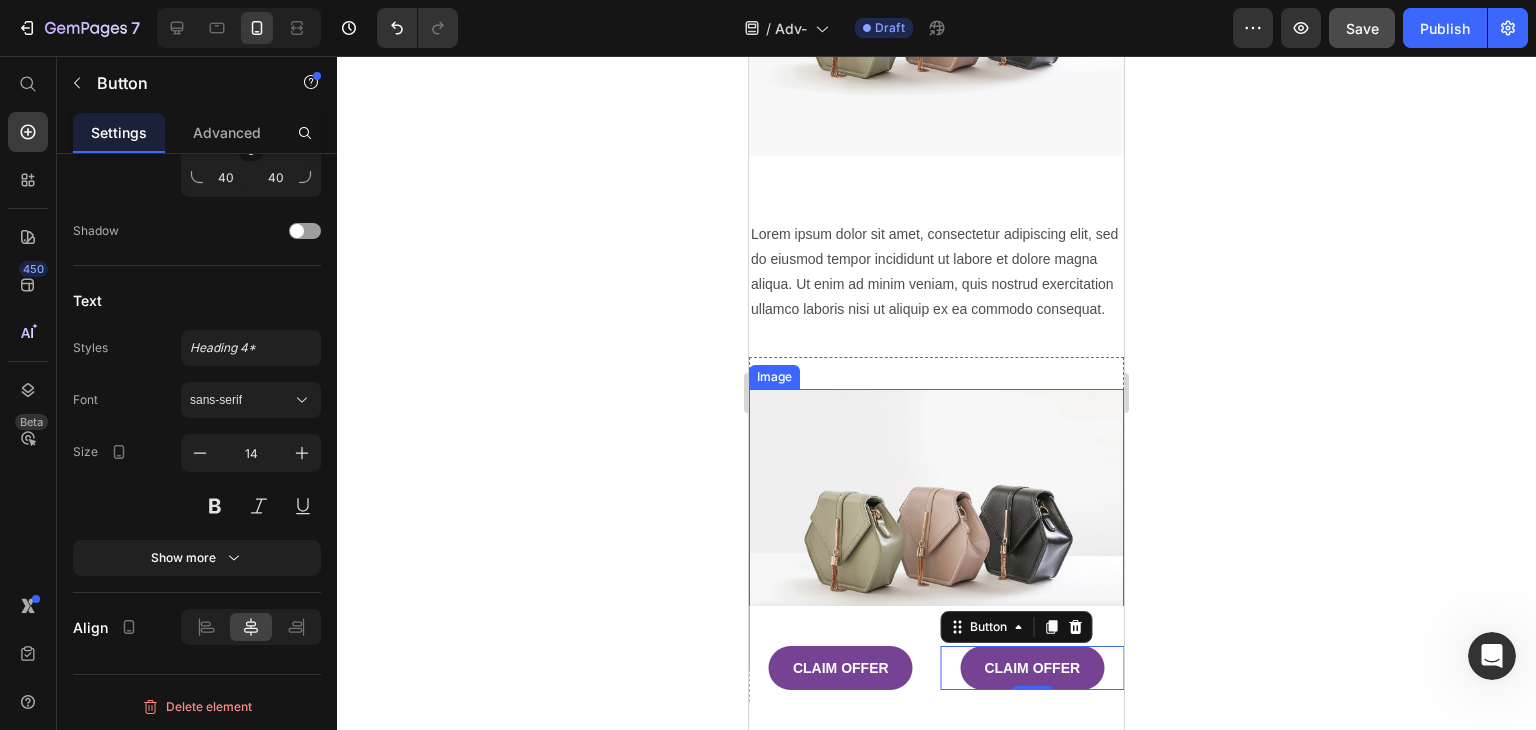 scroll, scrollTop: 1213, scrollLeft: 0, axis: vertical 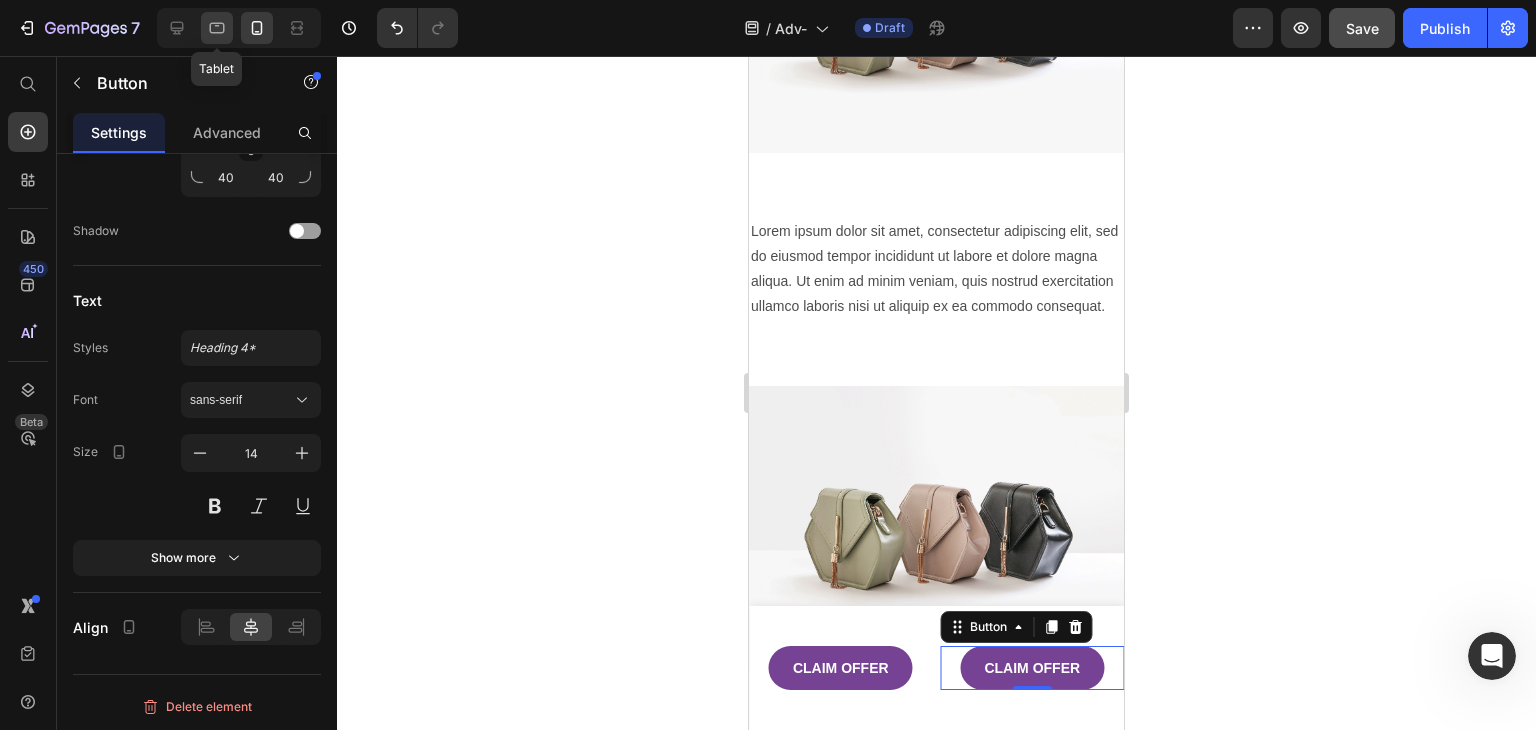 click 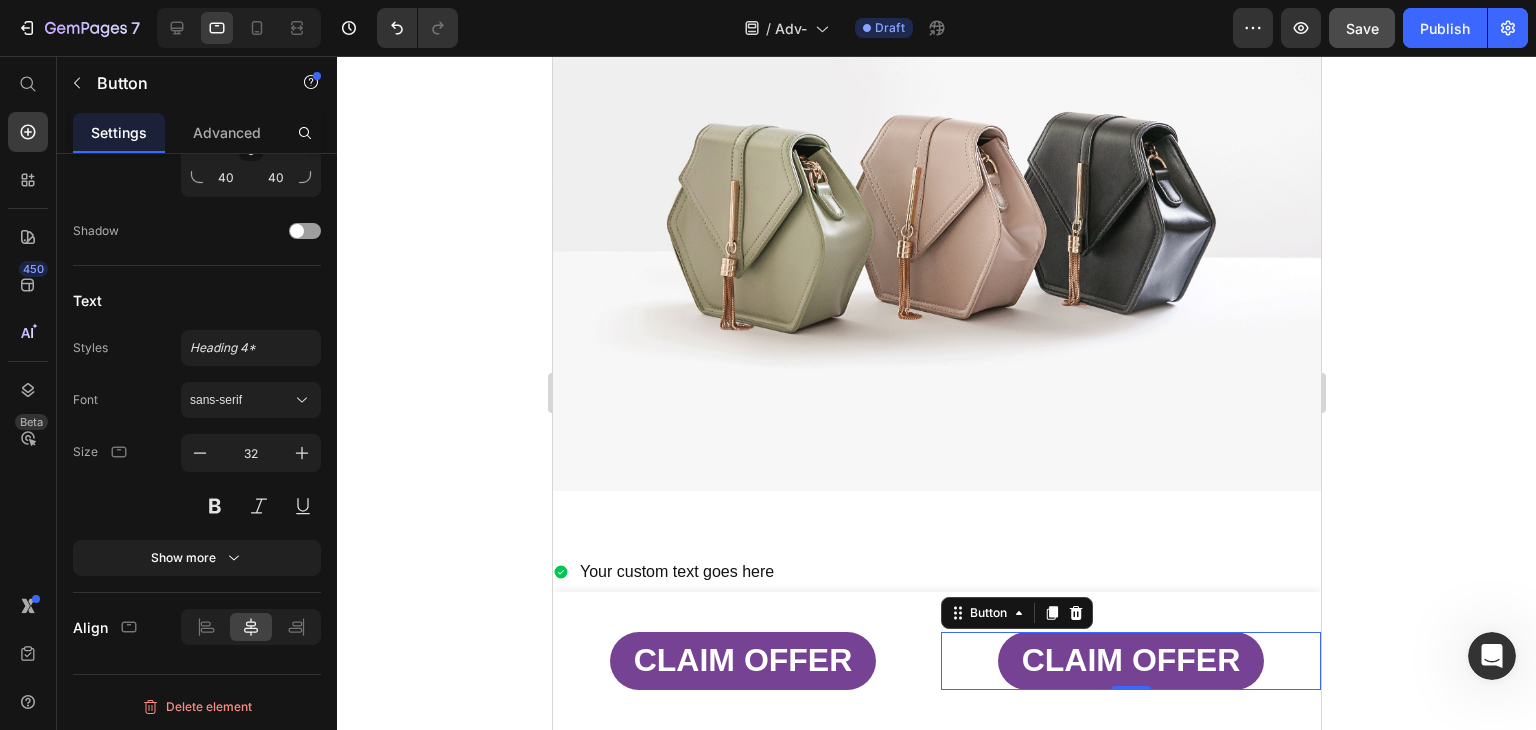 scroll, scrollTop: 166, scrollLeft: 0, axis: vertical 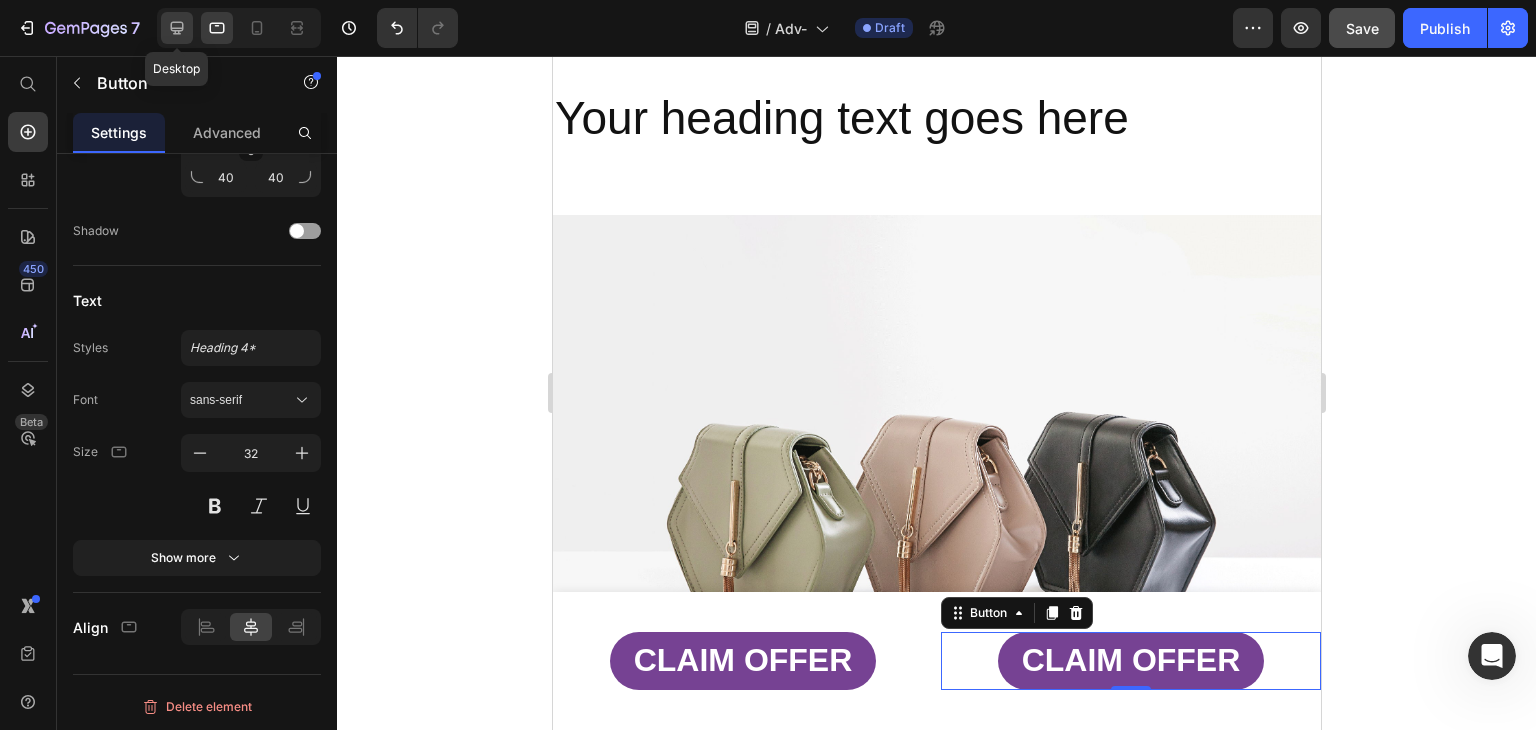click 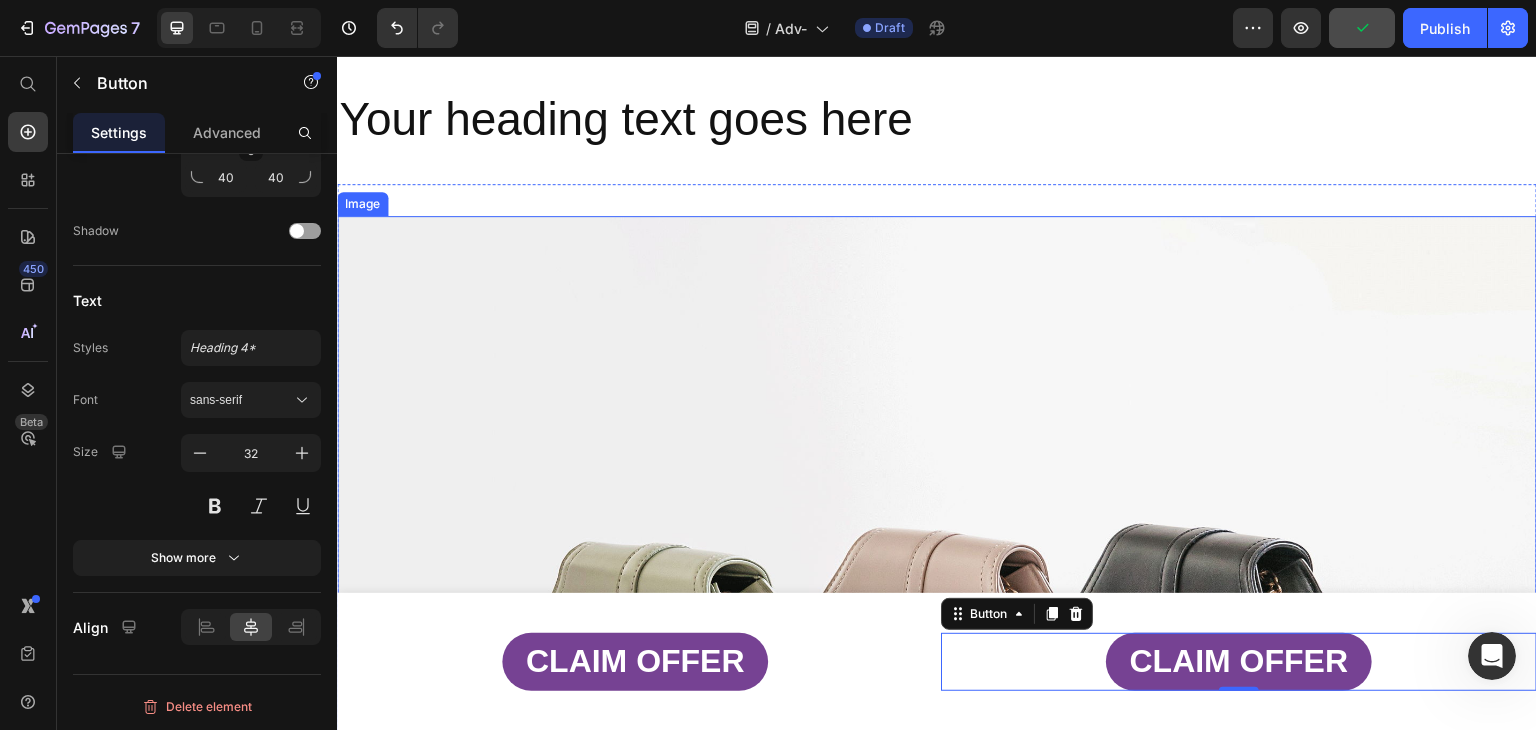 scroll, scrollTop: 0, scrollLeft: 0, axis: both 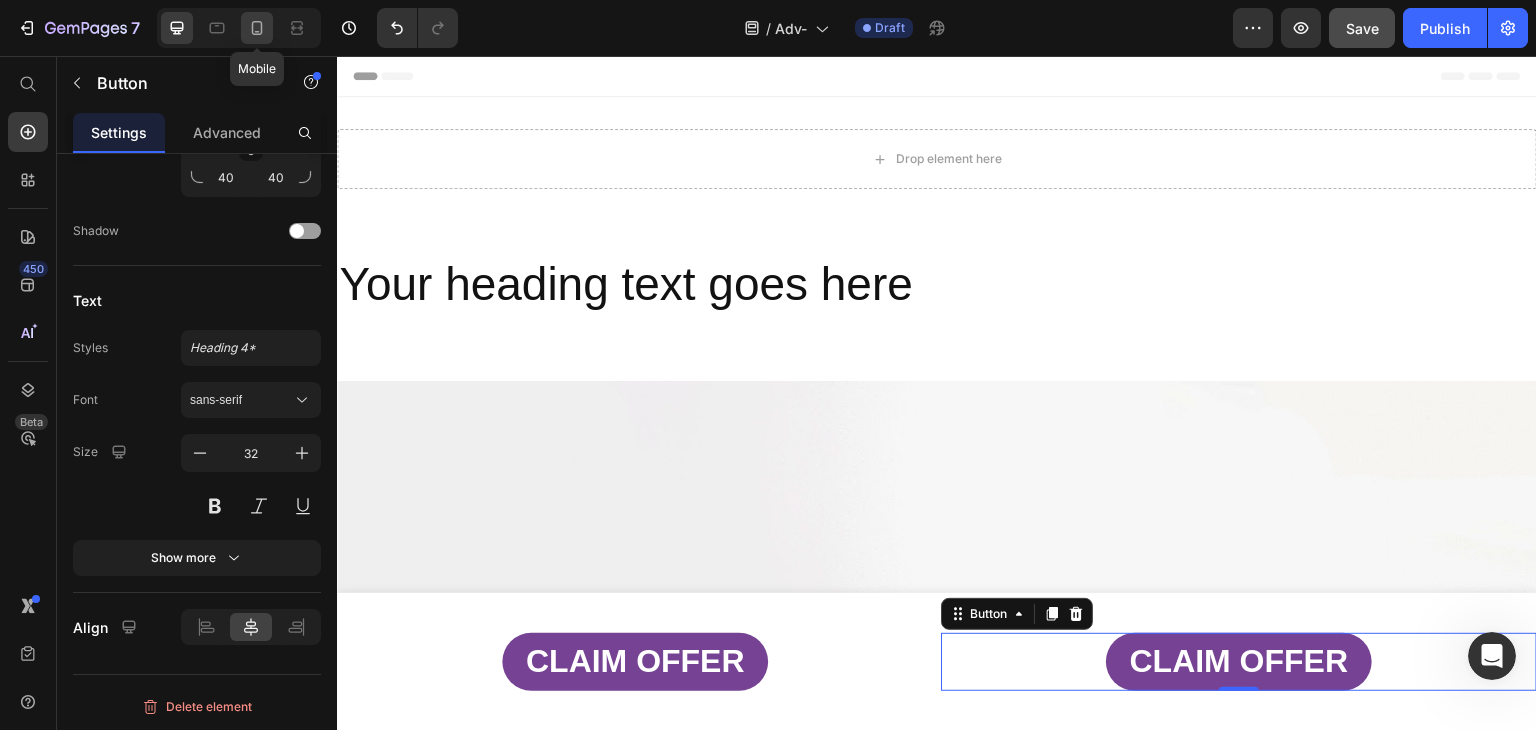 click 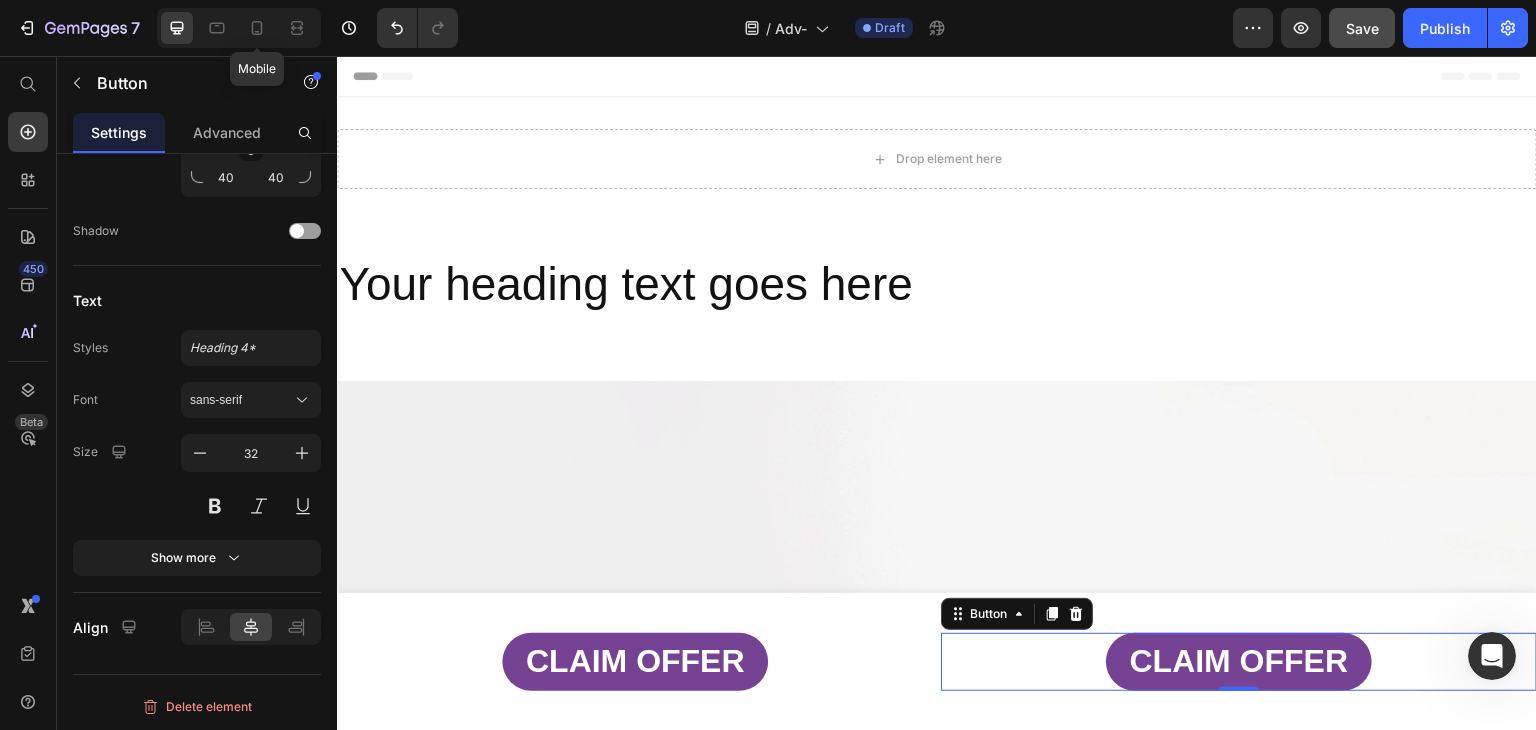 type on "14" 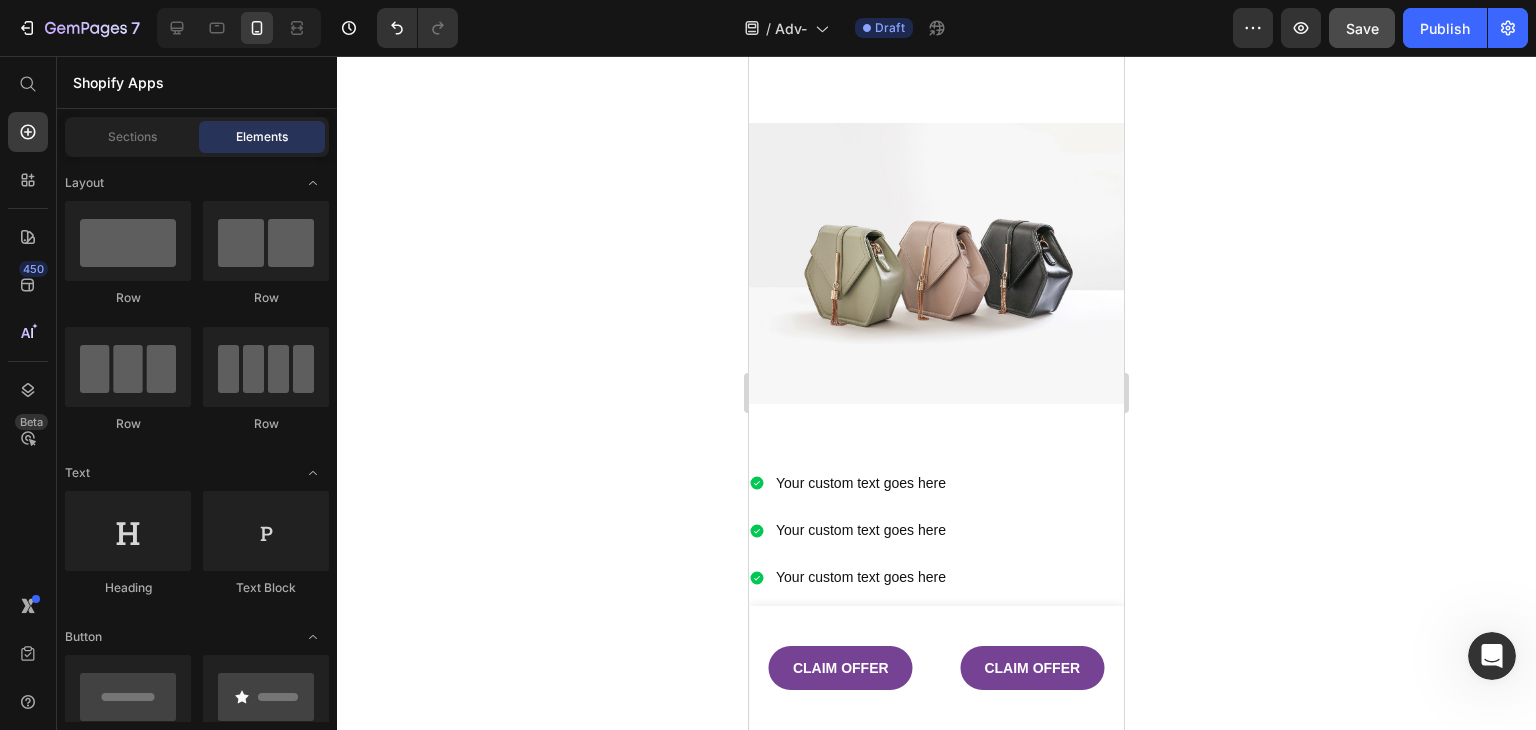 scroll, scrollTop: 0, scrollLeft: 0, axis: both 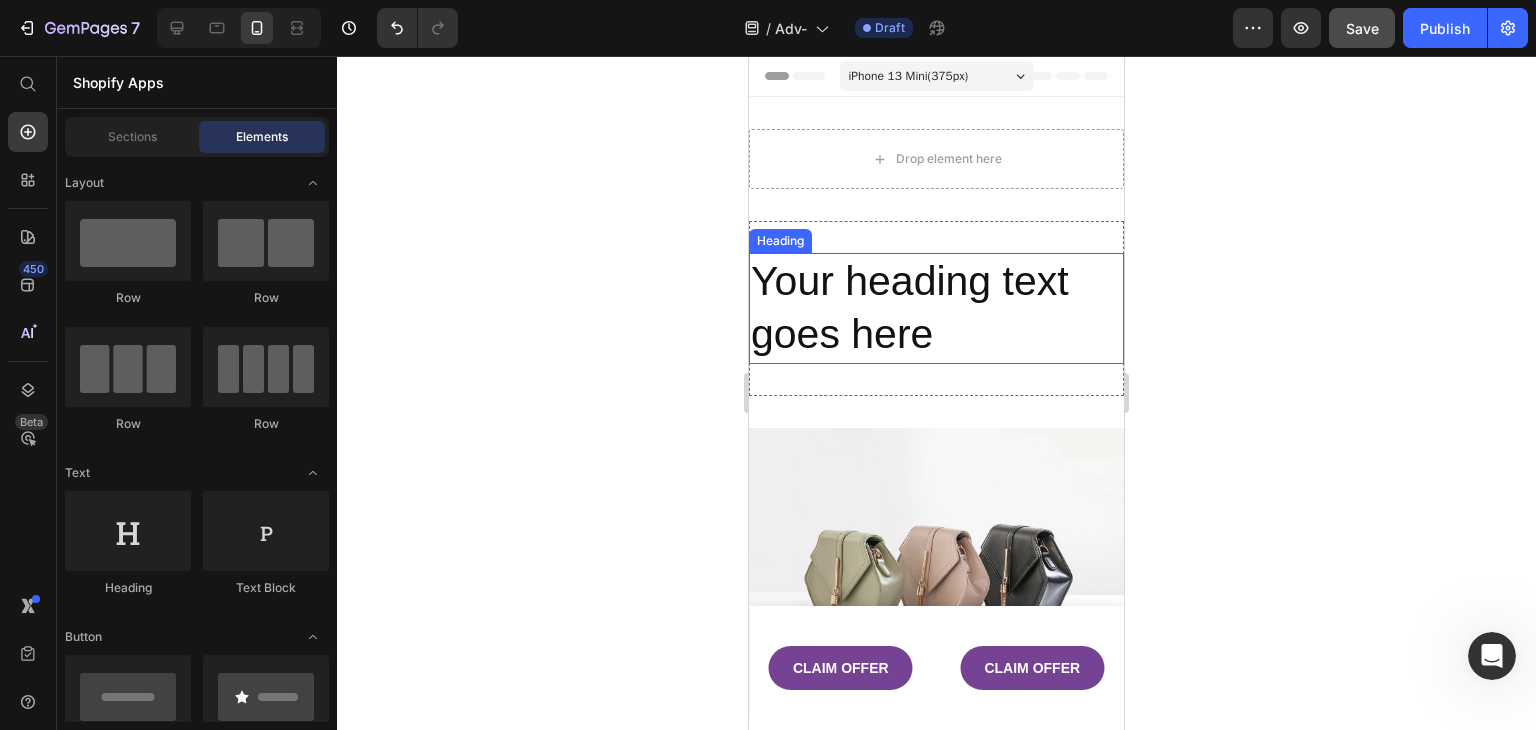 click on "Your heading text goes here" at bounding box center [936, 308] 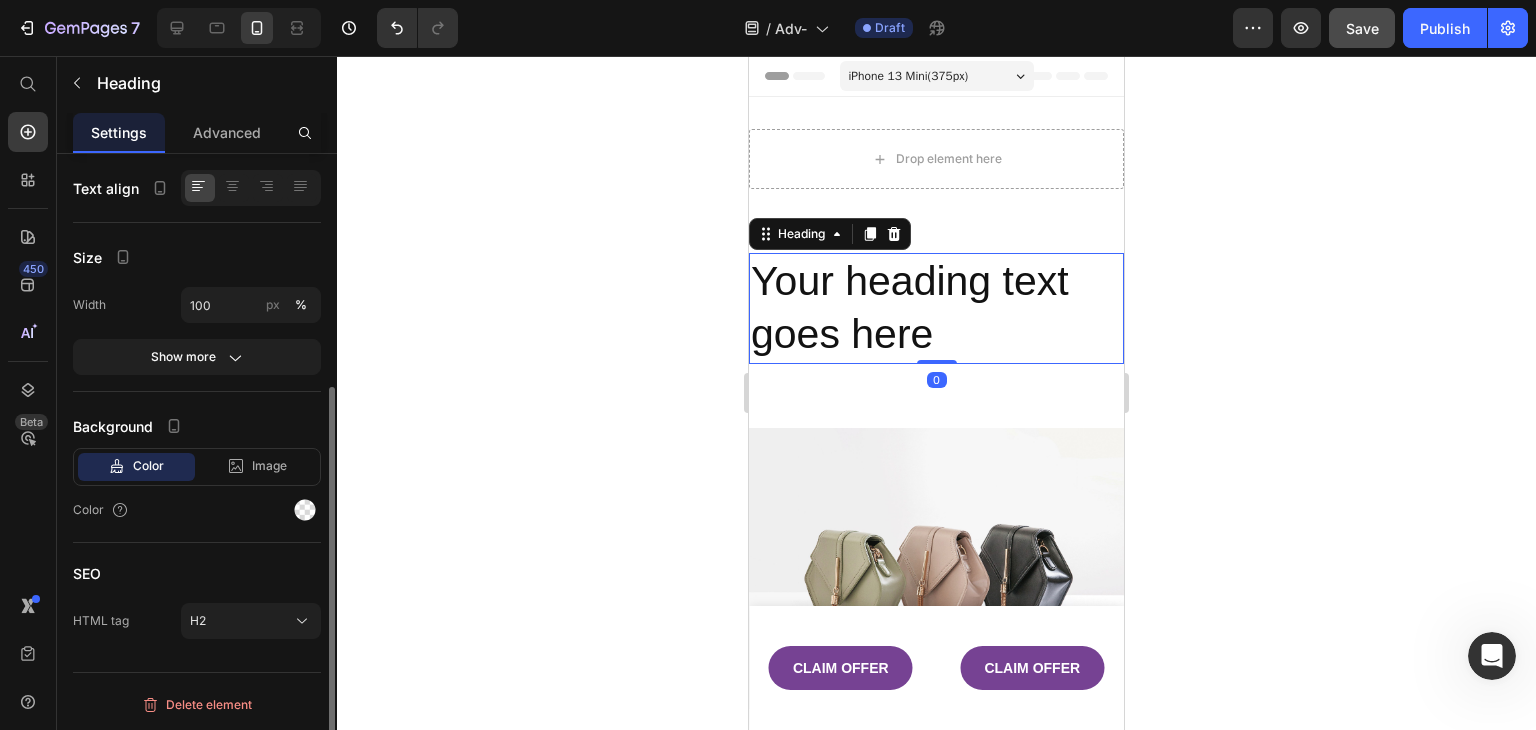 scroll, scrollTop: 0, scrollLeft: 0, axis: both 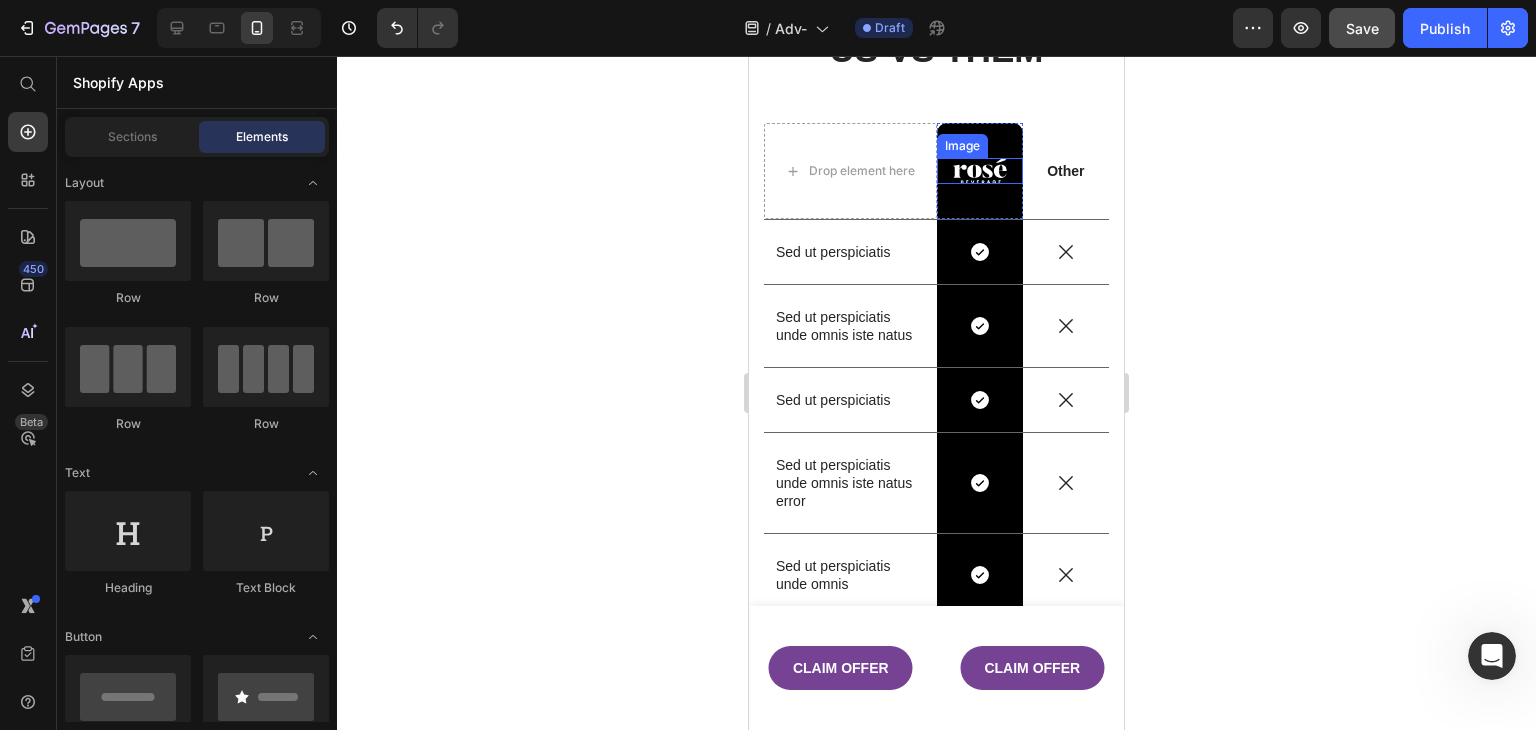click at bounding box center (980, 171) 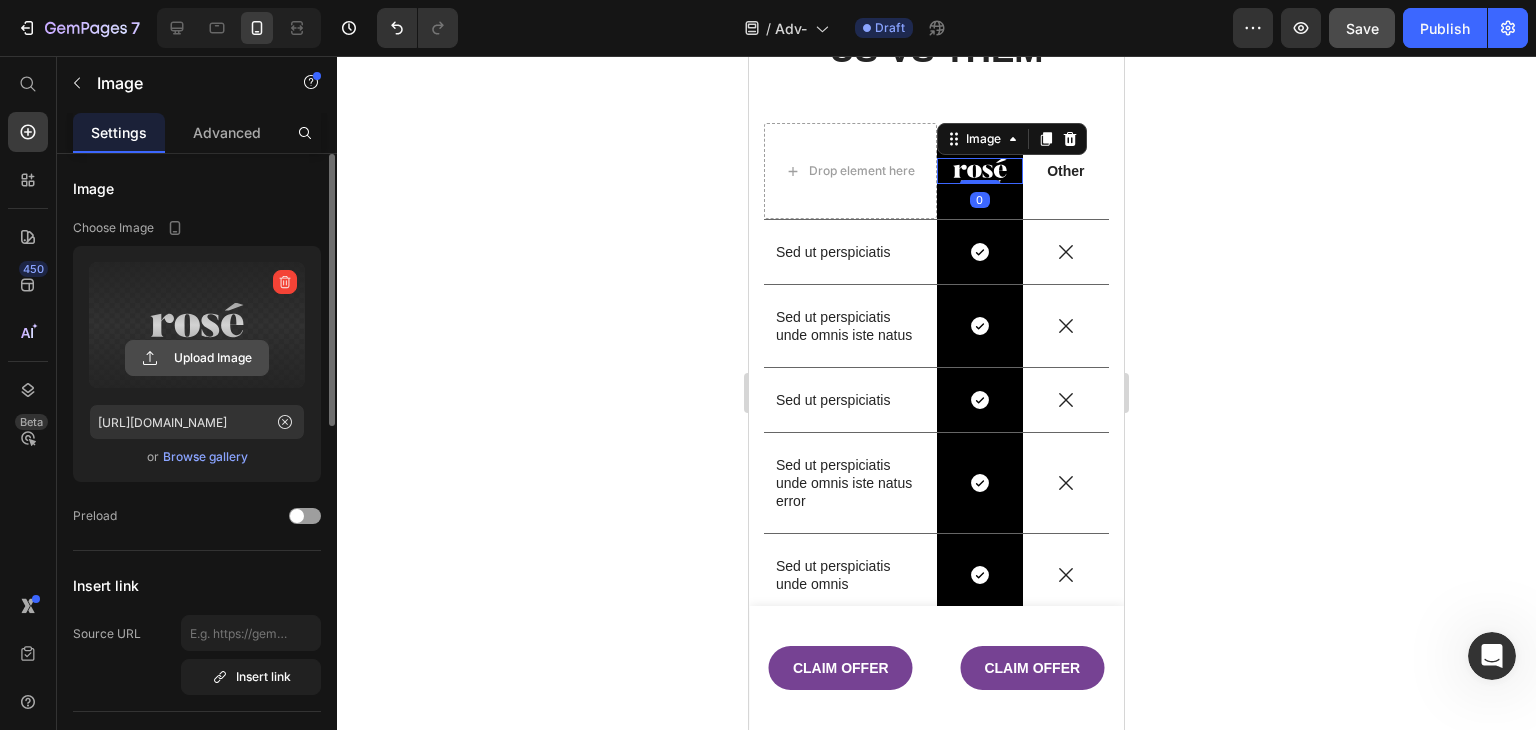 click 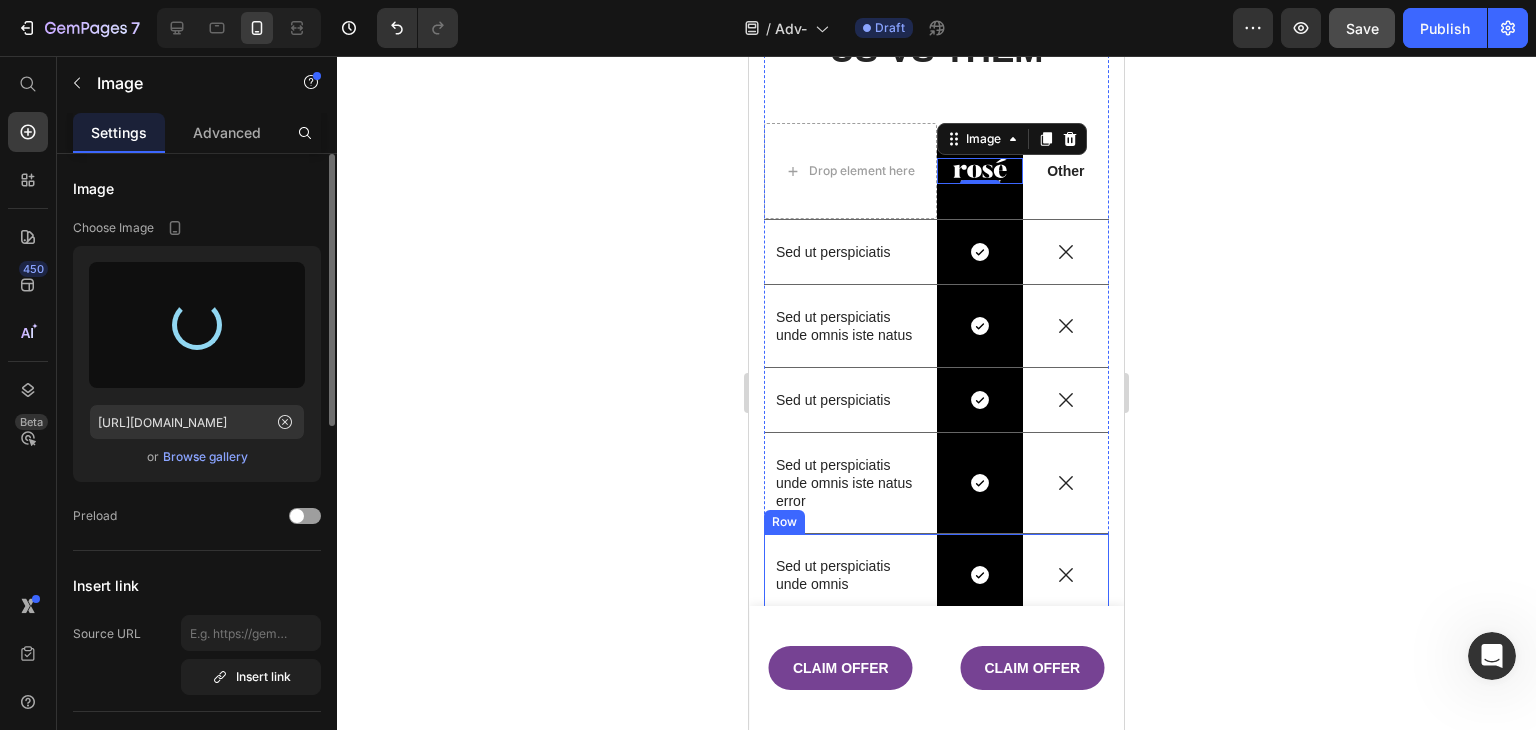 type on "[URL][DOMAIN_NAME]" 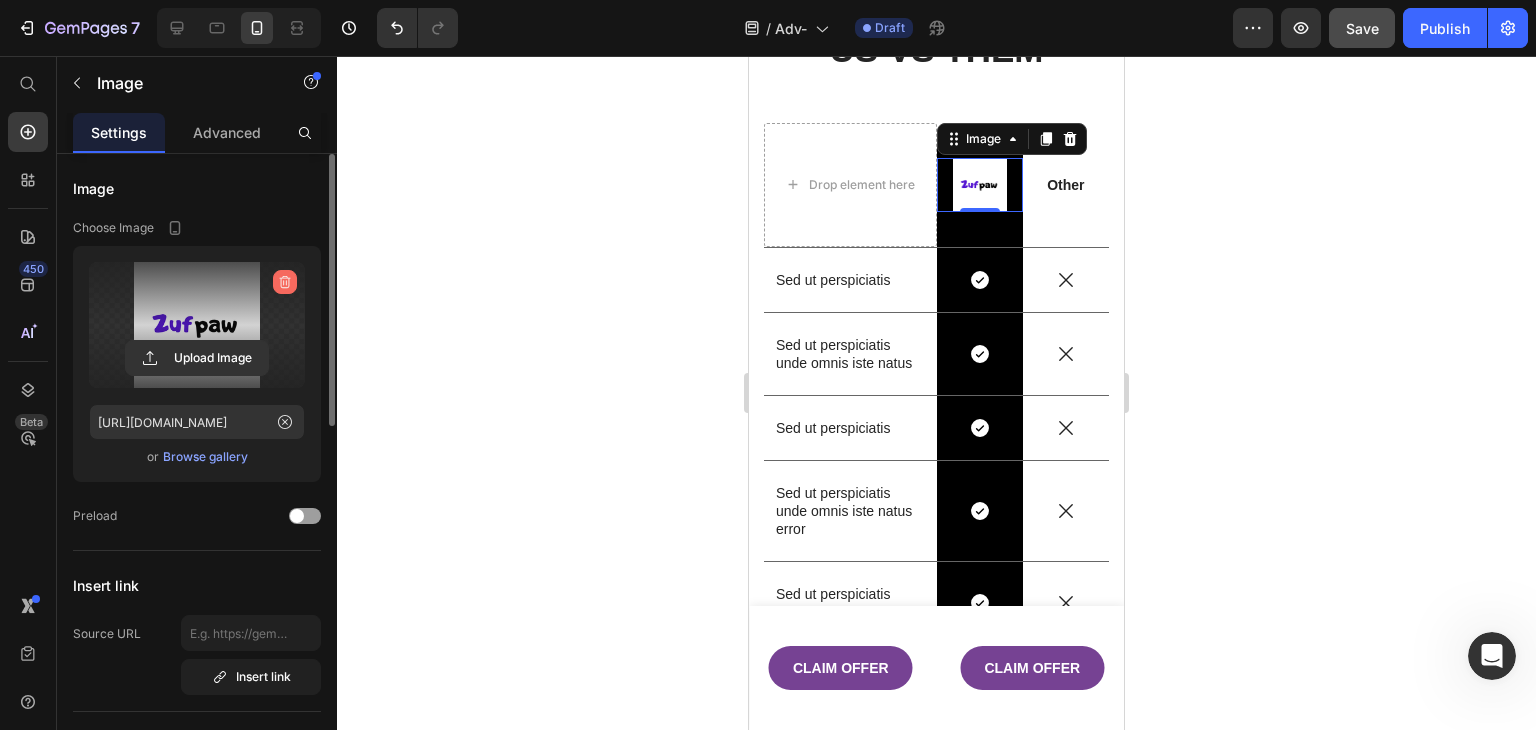 click 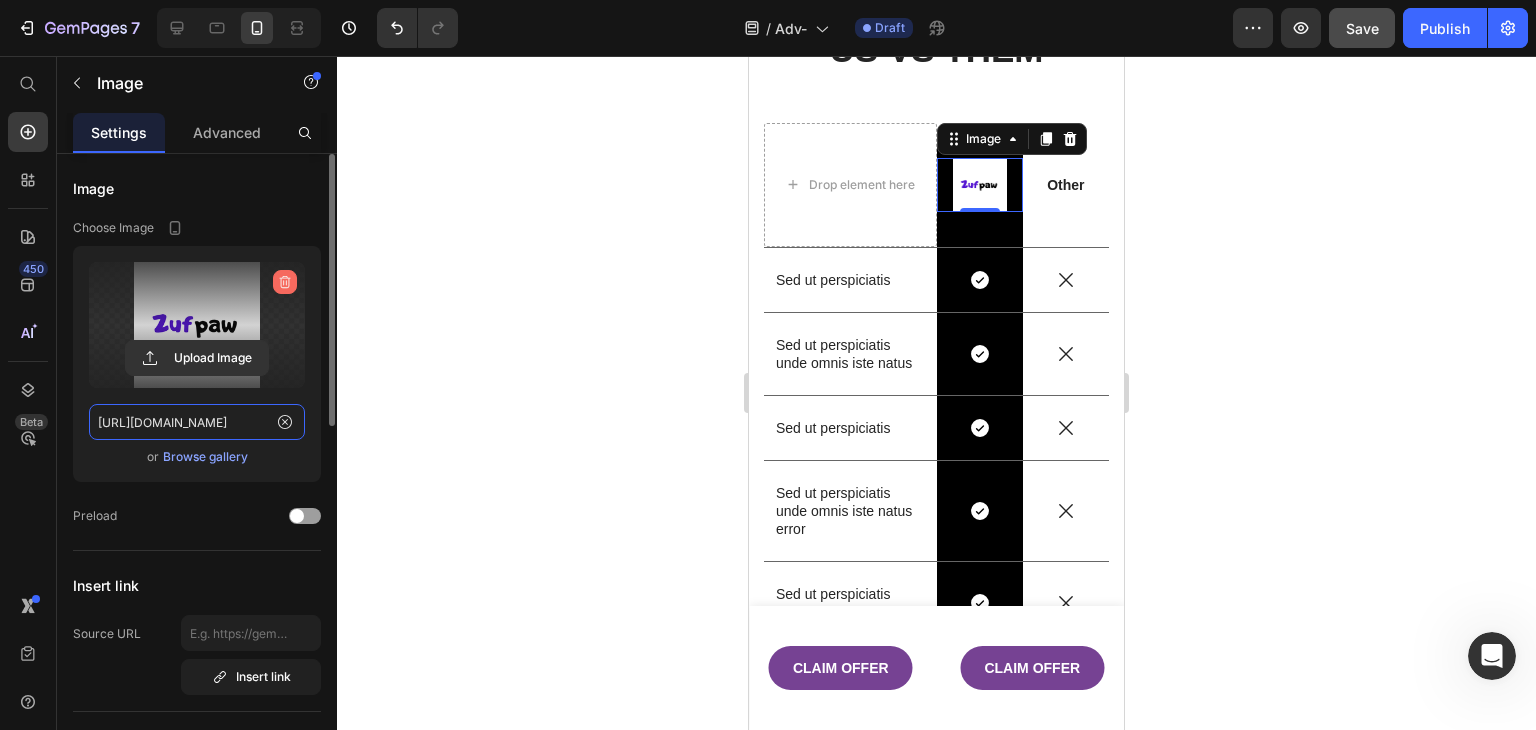 type 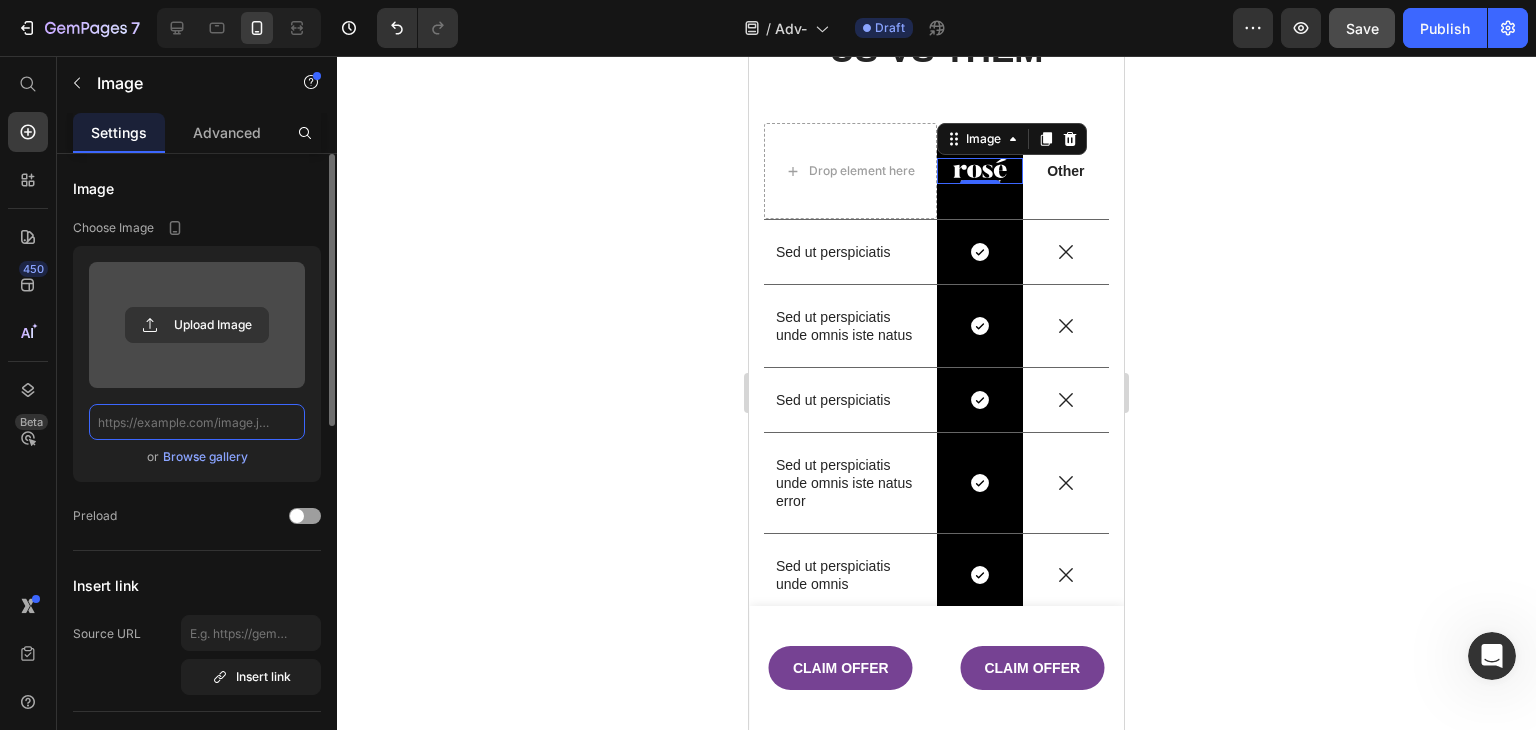 scroll, scrollTop: 0, scrollLeft: 0, axis: both 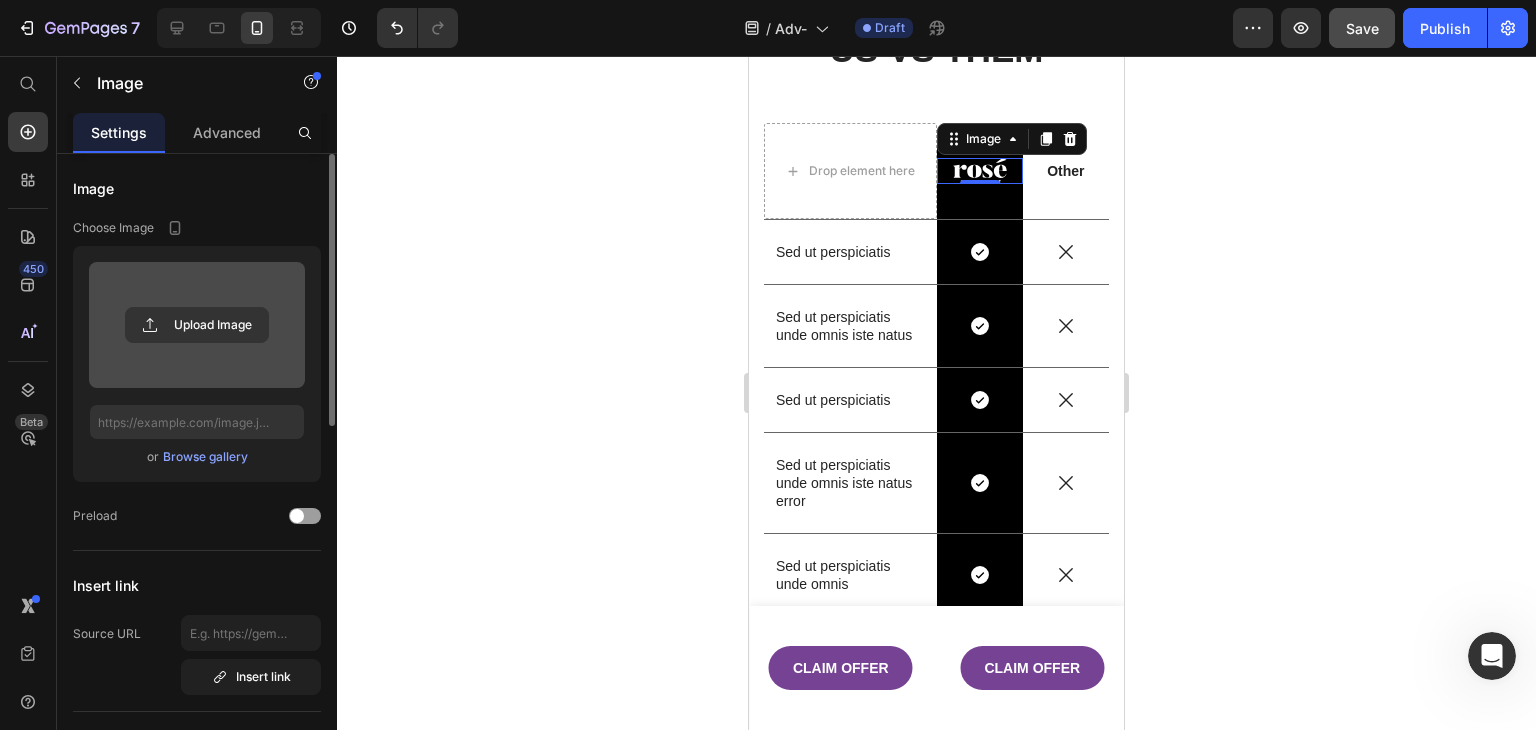 click at bounding box center [980, 171] 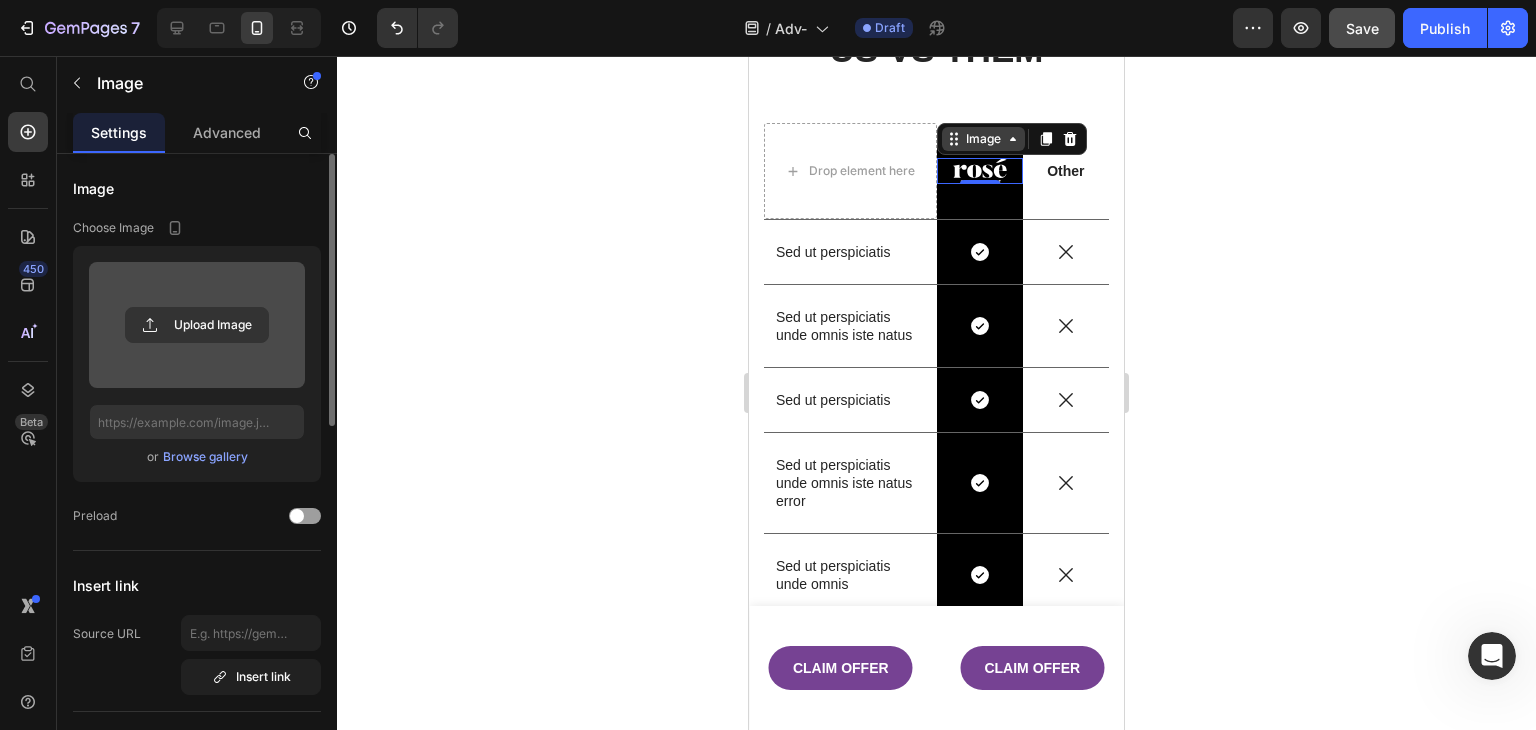 click on "Image" at bounding box center [983, 139] 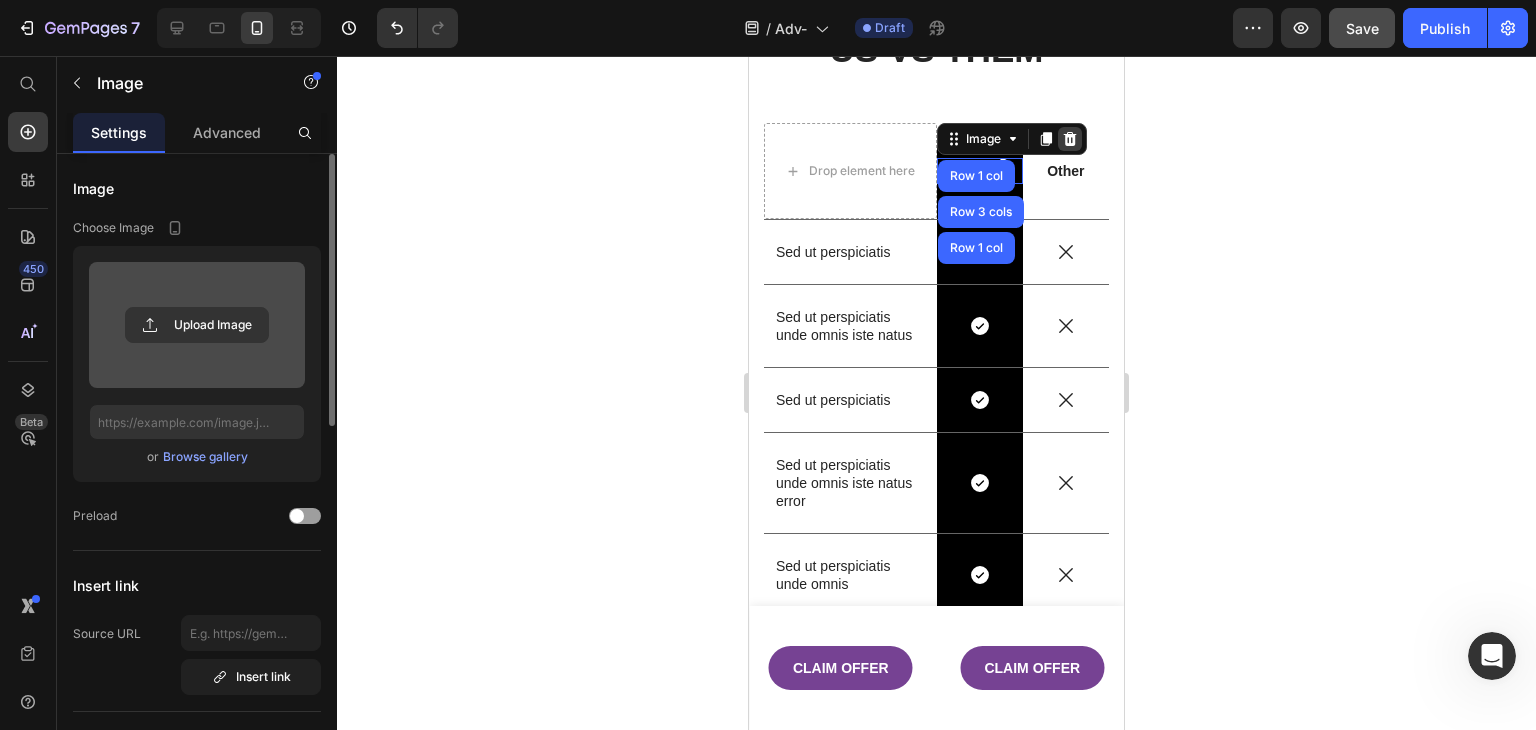 click 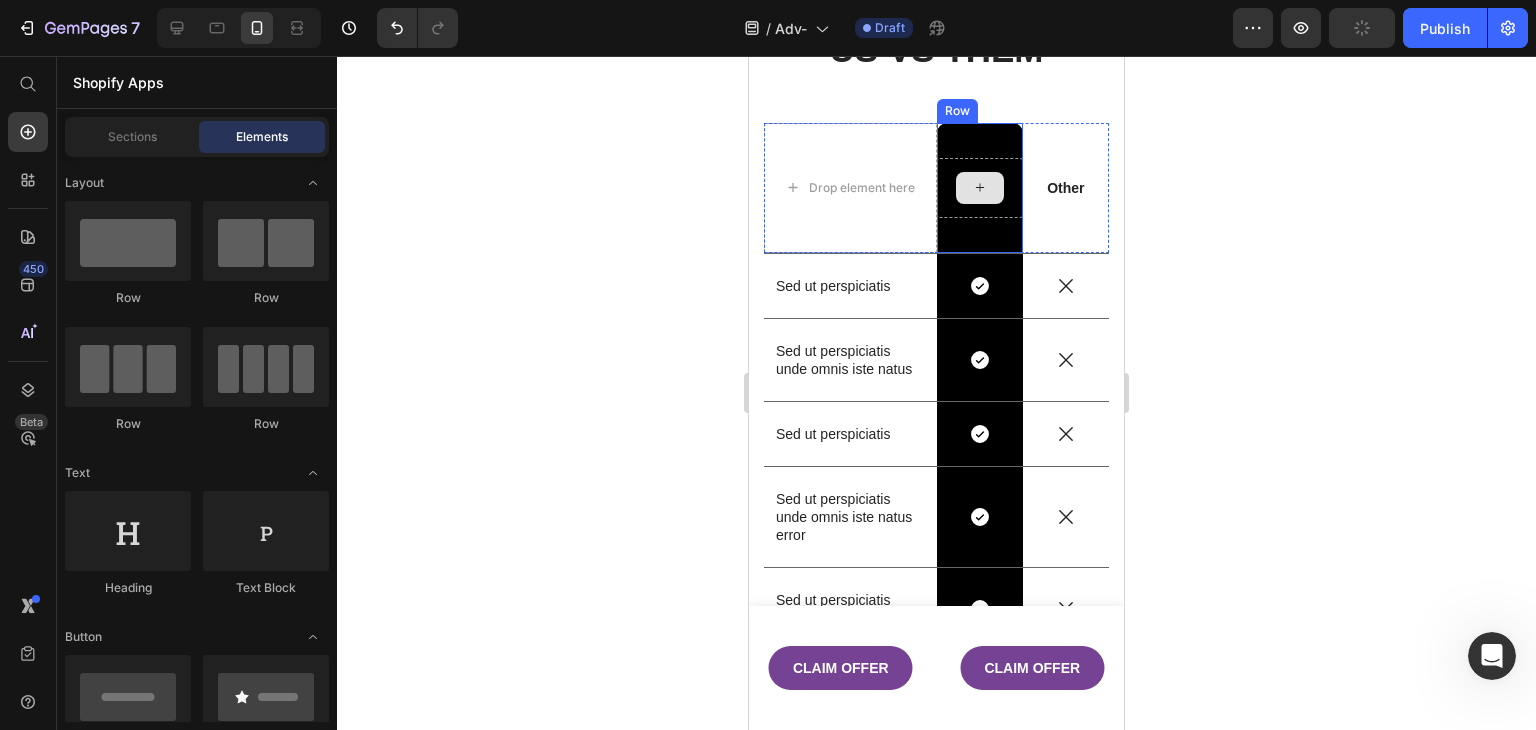 click 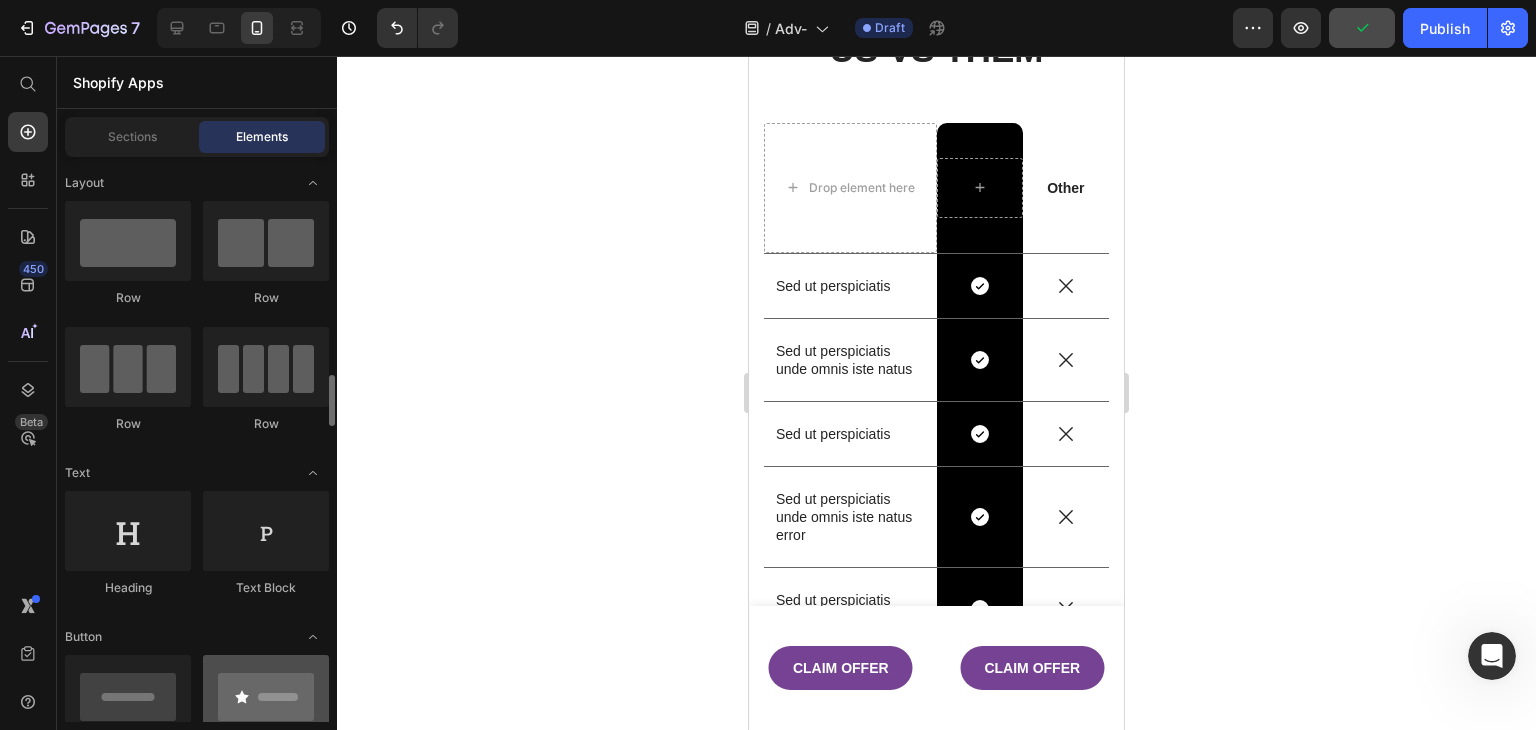 scroll, scrollTop: 200, scrollLeft: 0, axis: vertical 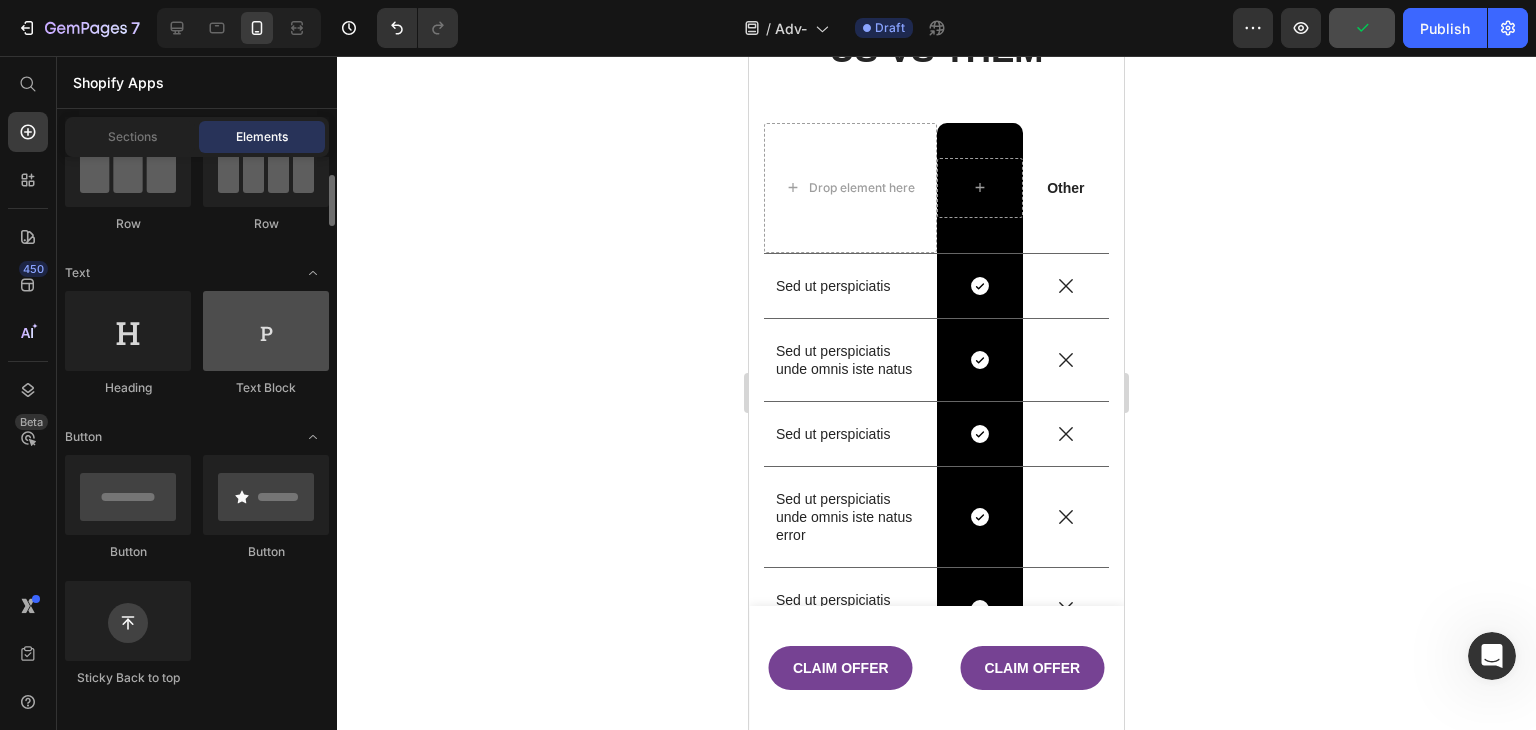 click at bounding box center [266, 331] 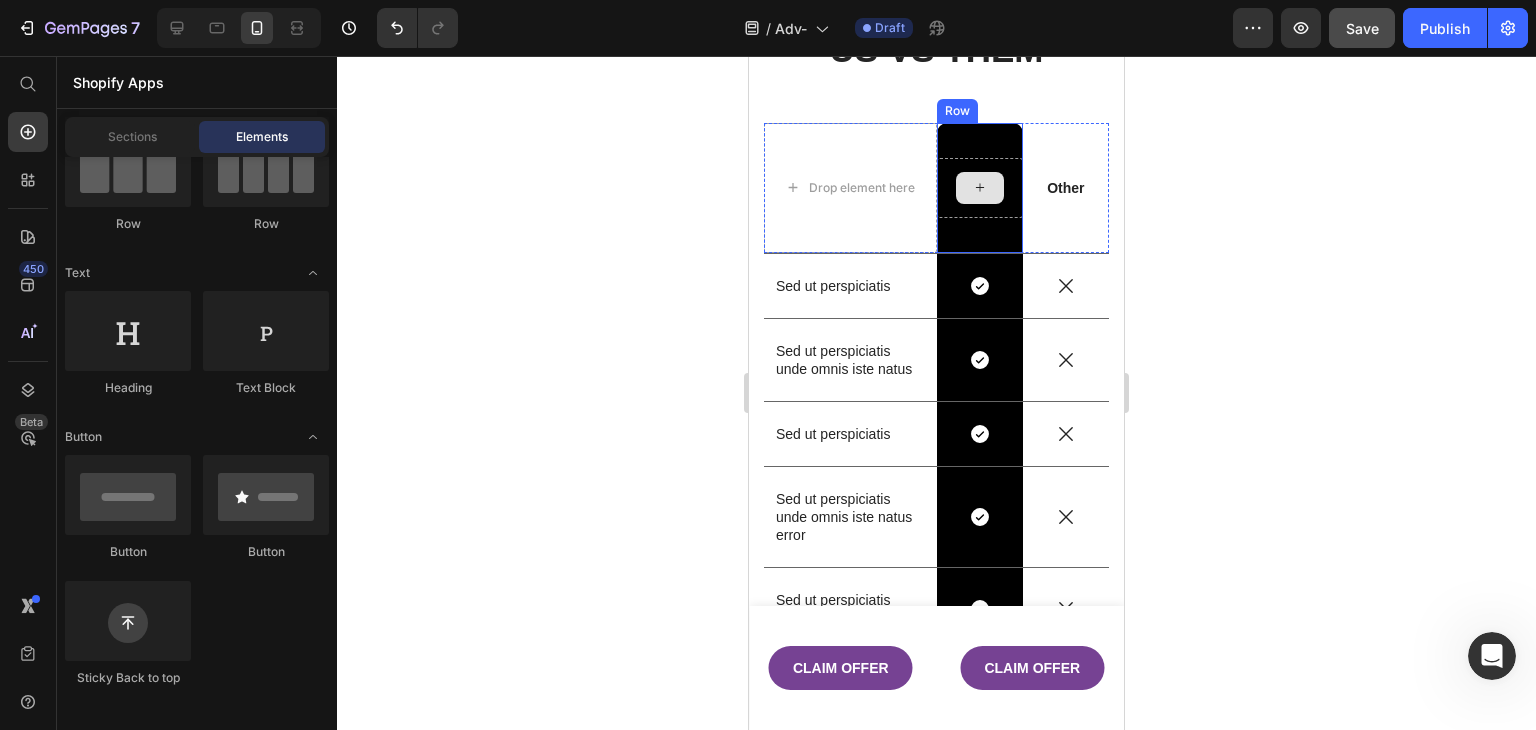click at bounding box center (980, 188) 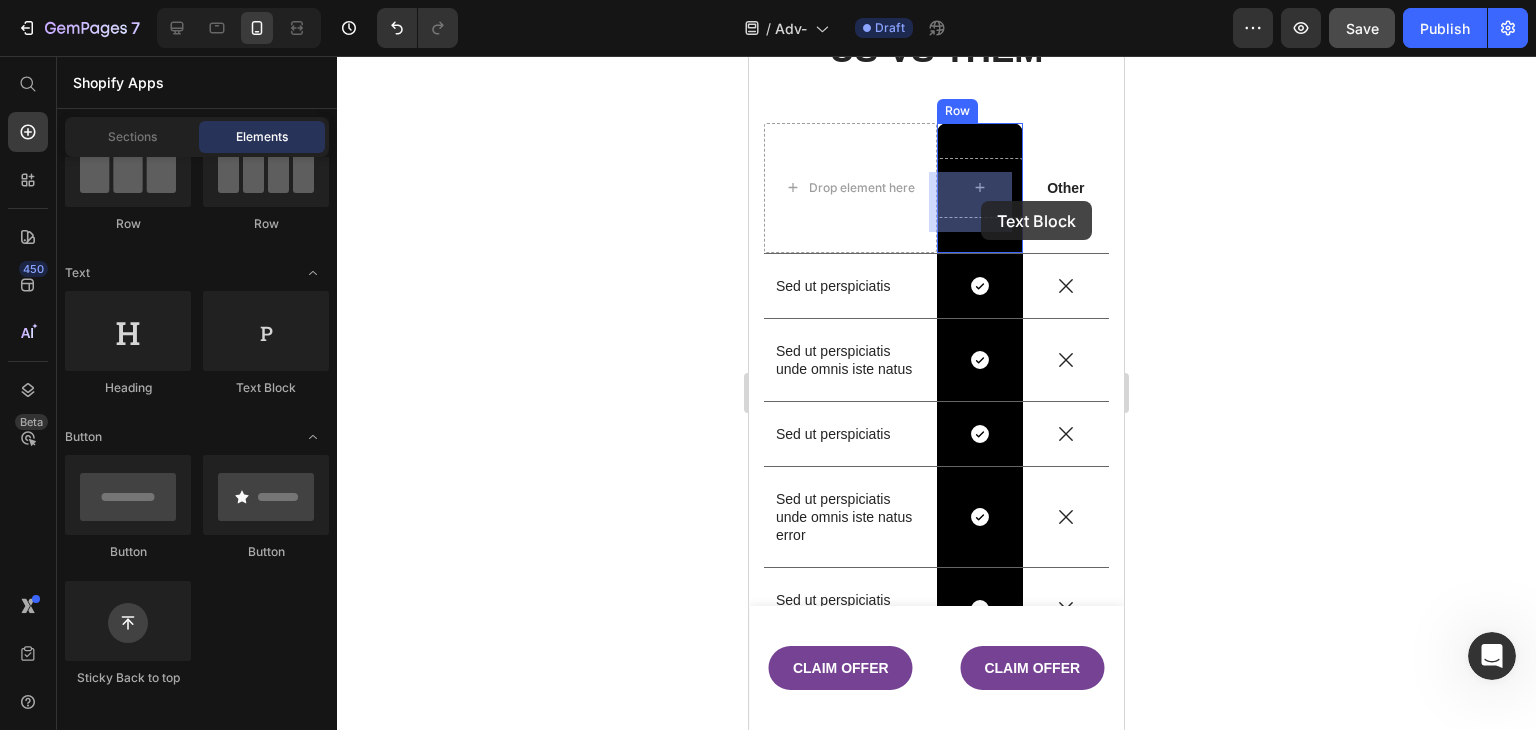 drag, startPoint x: 1014, startPoint y: 391, endPoint x: 981, endPoint y: 201, distance: 192.8445 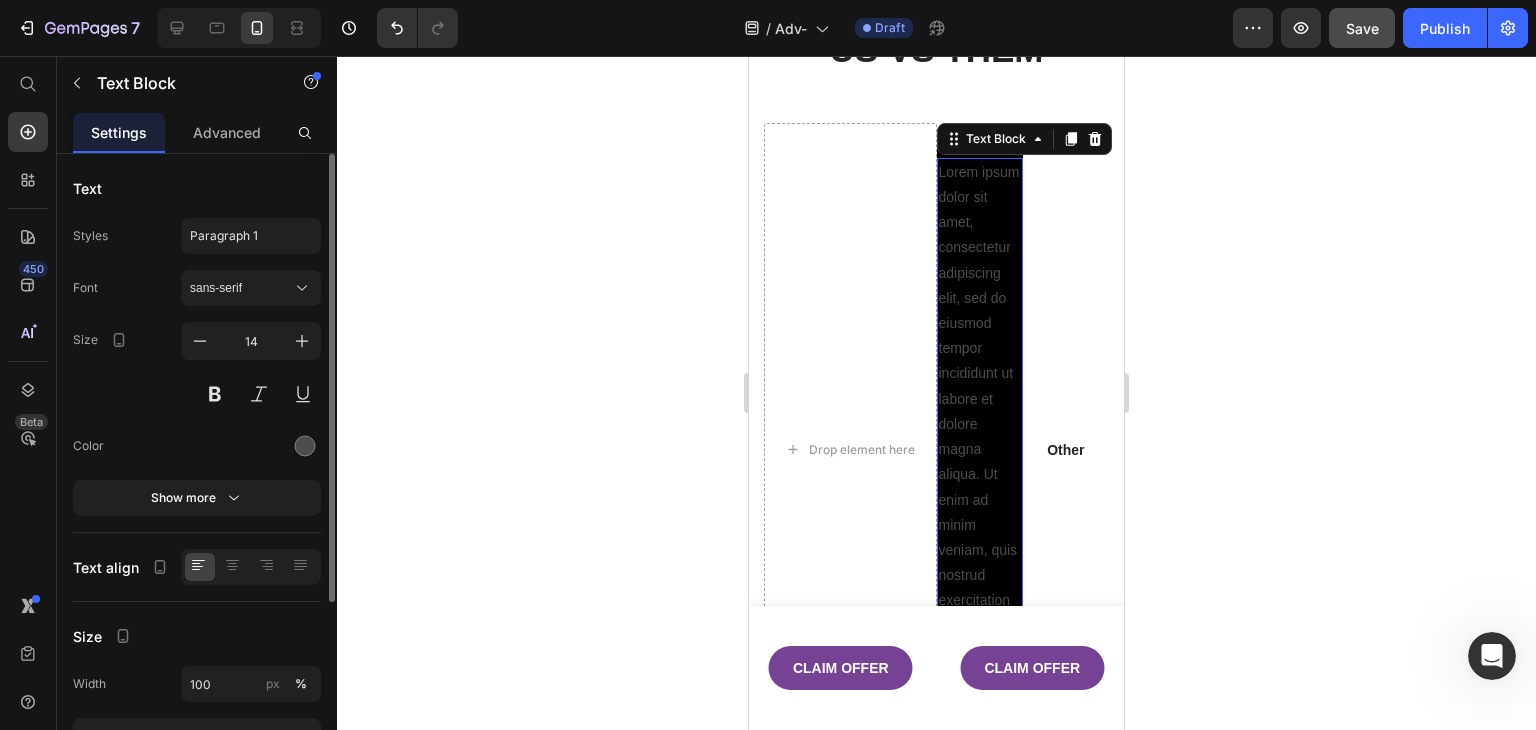 click on "Lorem ipsum dolor sit amet, consectetur adipiscing elit, sed do eiusmod tempor incididunt ut labore et dolore magna aliqua. Ut enim ad minim veniam, quis nostrud exercitation ullamco laboris nisi ut aliquip ex ea commodo consequat." at bounding box center [980, 450] 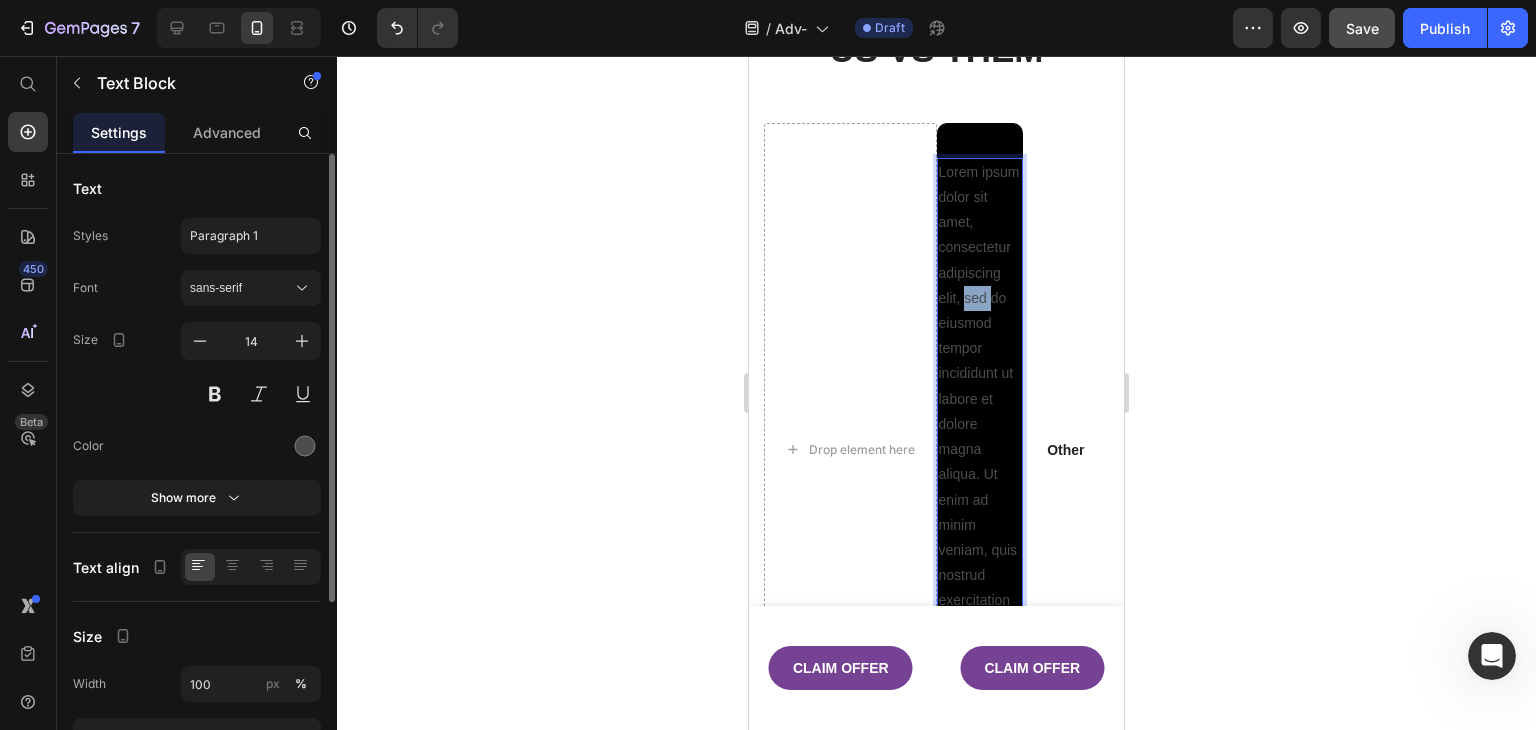 click on "Lorem ipsum dolor sit amet, consectetur adipiscing elit, sed do eiusmod tempor incididunt ut labore et dolore magna aliqua. Ut enim ad minim veniam, quis nostrud exercitation ullamco laboris nisi ut aliquip ex ea commodo consequat." at bounding box center (980, 450) 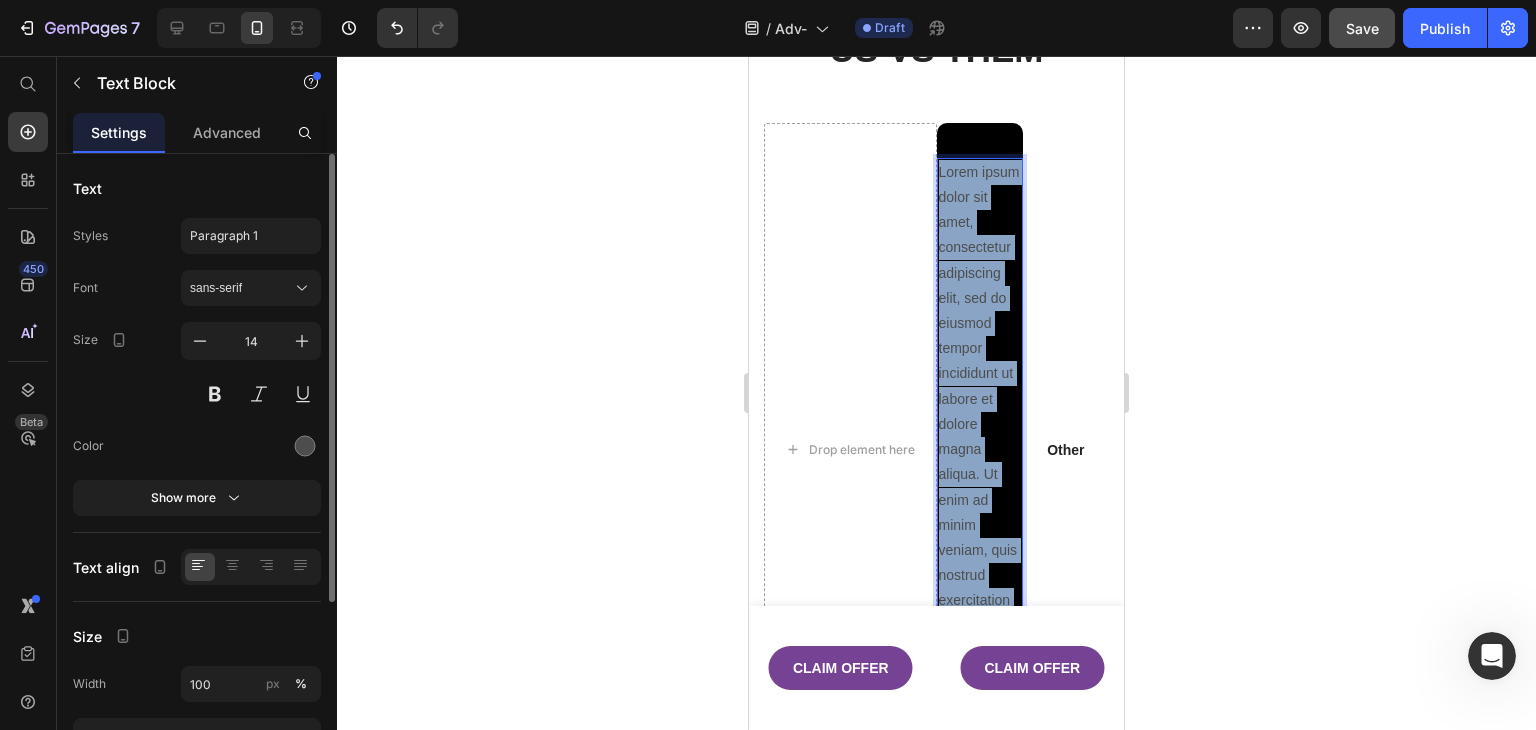 click on "Lorem ipsum dolor sit amet, consectetur adipiscing elit, sed do eiusmod tempor incididunt ut labore et dolore magna aliqua. Ut enim ad minim veniam, quis nostrud exercitation ullamco laboris nisi ut aliquip ex ea commodo consequat." at bounding box center (980, 450) 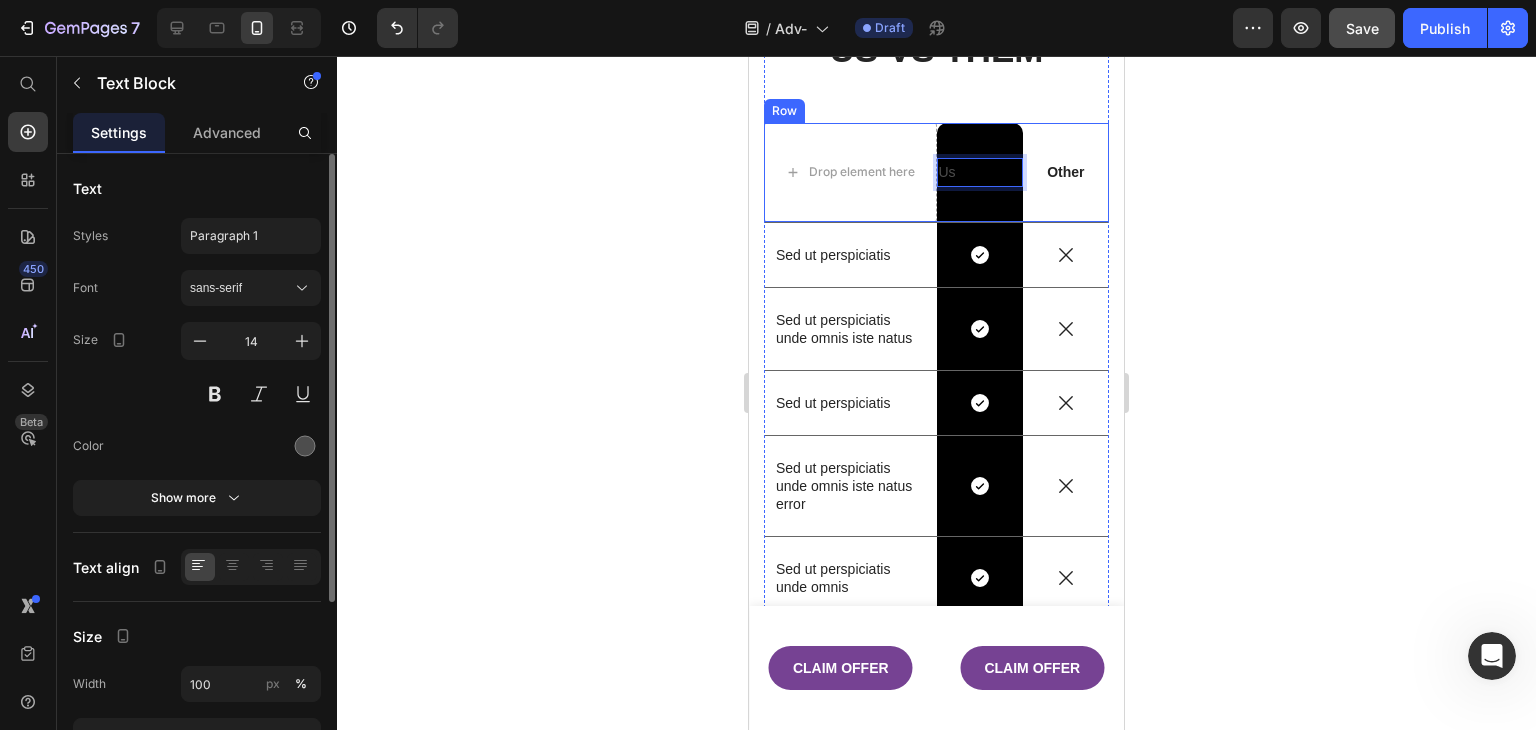 click on "US VS THEM Heading
Drop element here Us Text Block   0 Row Other Text Block Row Sed ut perspiciatis Text Block
Icon Row
Icon Row Sed ut perspiciatis unde omnis iste natus  Text Block
Icon Row
Icon Row Sed ut perspiciatis Text Block
Icon Row
Icon Row Sed ut perspiciatis unde omnis iste natus error  Text Block
Icon Row
Icon Row Sed ut perspiciatis unde omnis Text Block
Icon Row
Icon Row Sed ut perspiciatis Text Block
Icon Row
Icon Row Sed ut perspiciatis Text Block
Icon Row
Icon Row Sed ut perspiciatis unde Text Block
Icon Row
Icon Row Row Section 13" at bounding box center [936, 419] 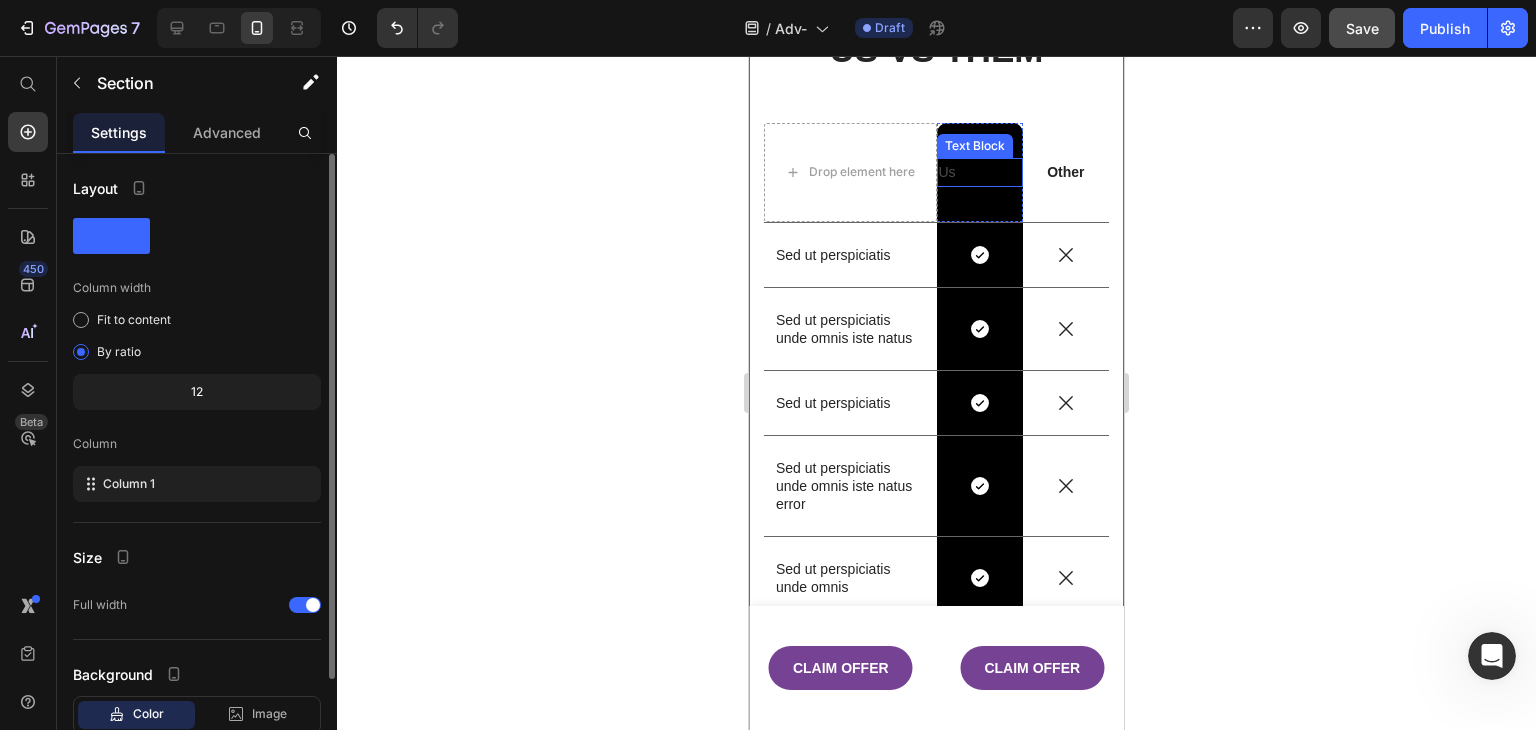 click on "Us" at bounding box center (980, 172) 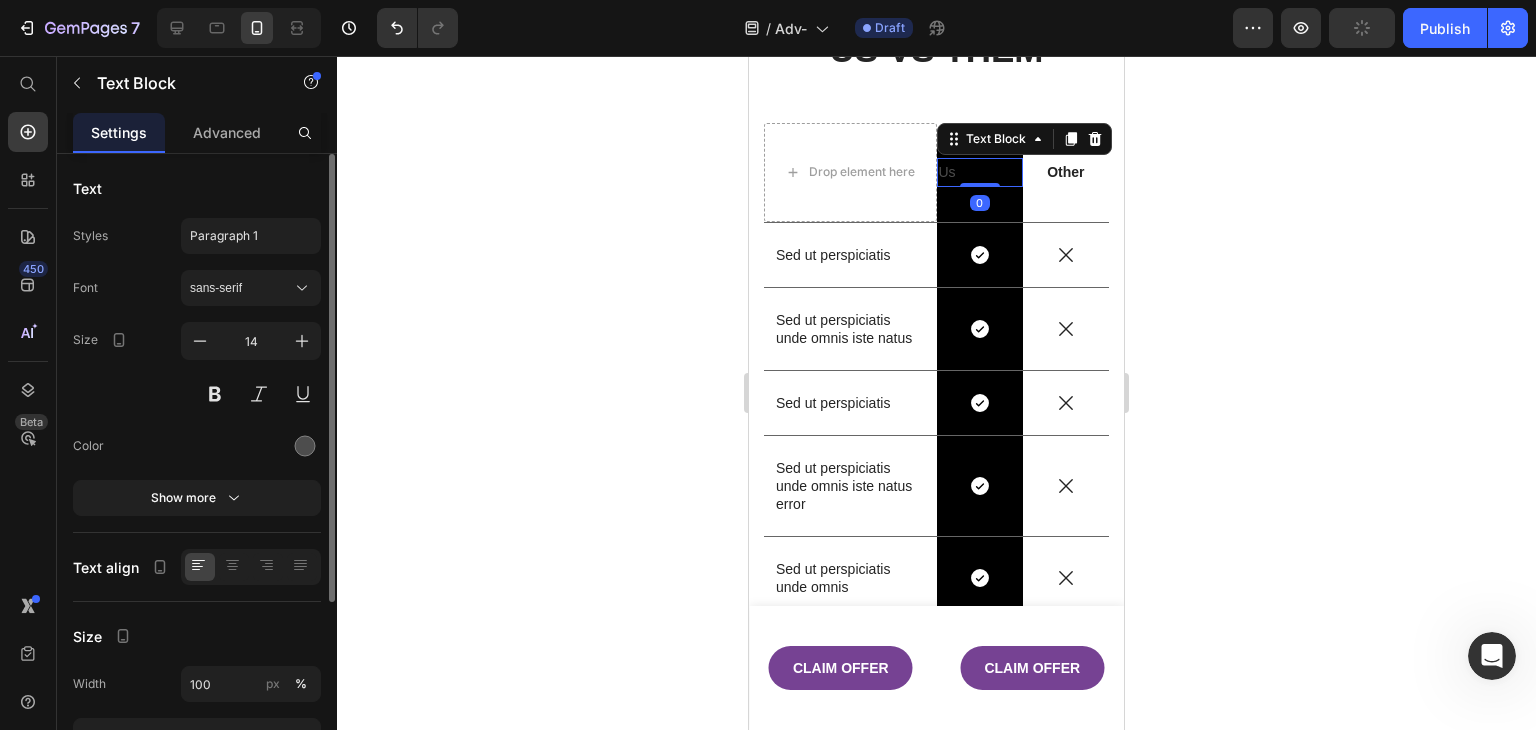 scroll, scrollTop: 260, scrollLeft: 0, axis: vertical 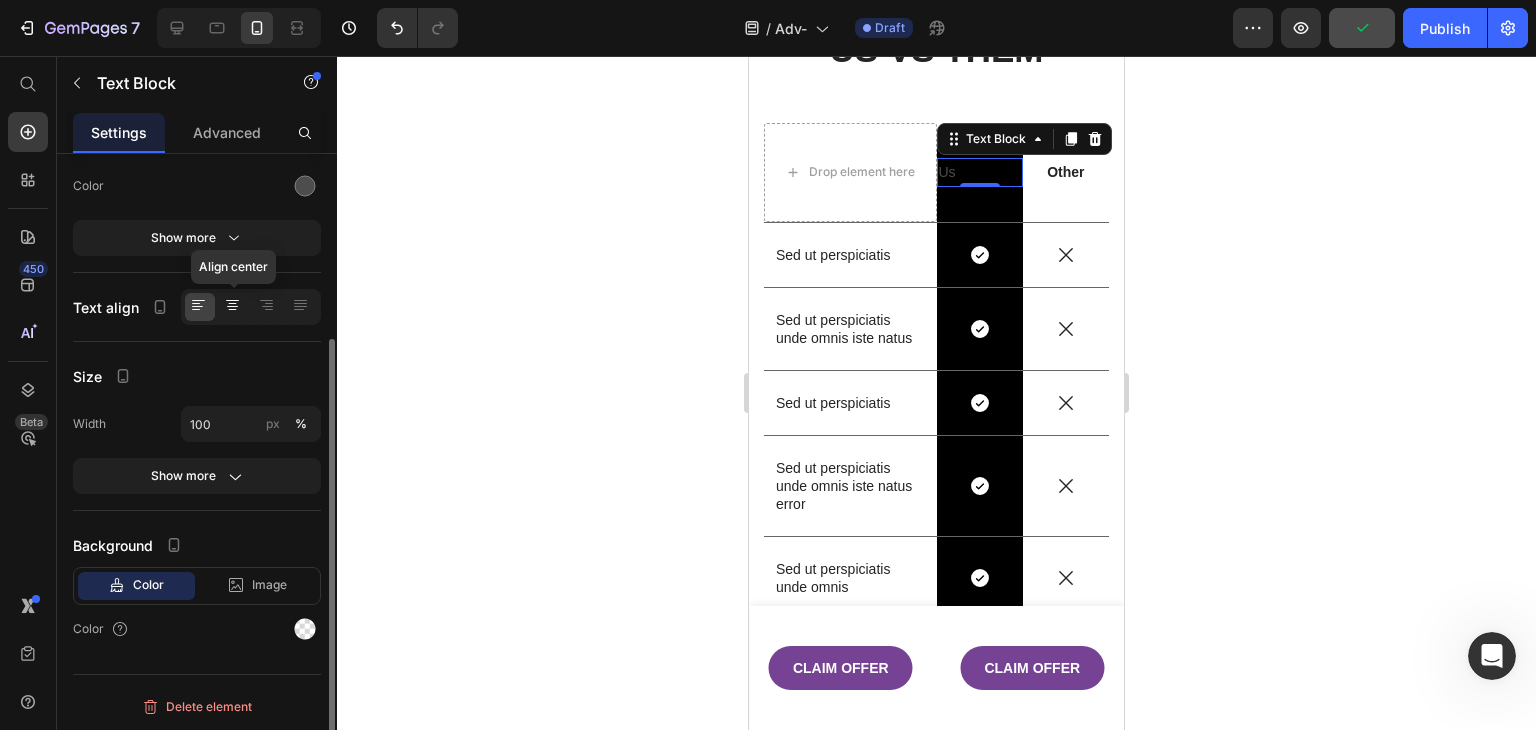 click 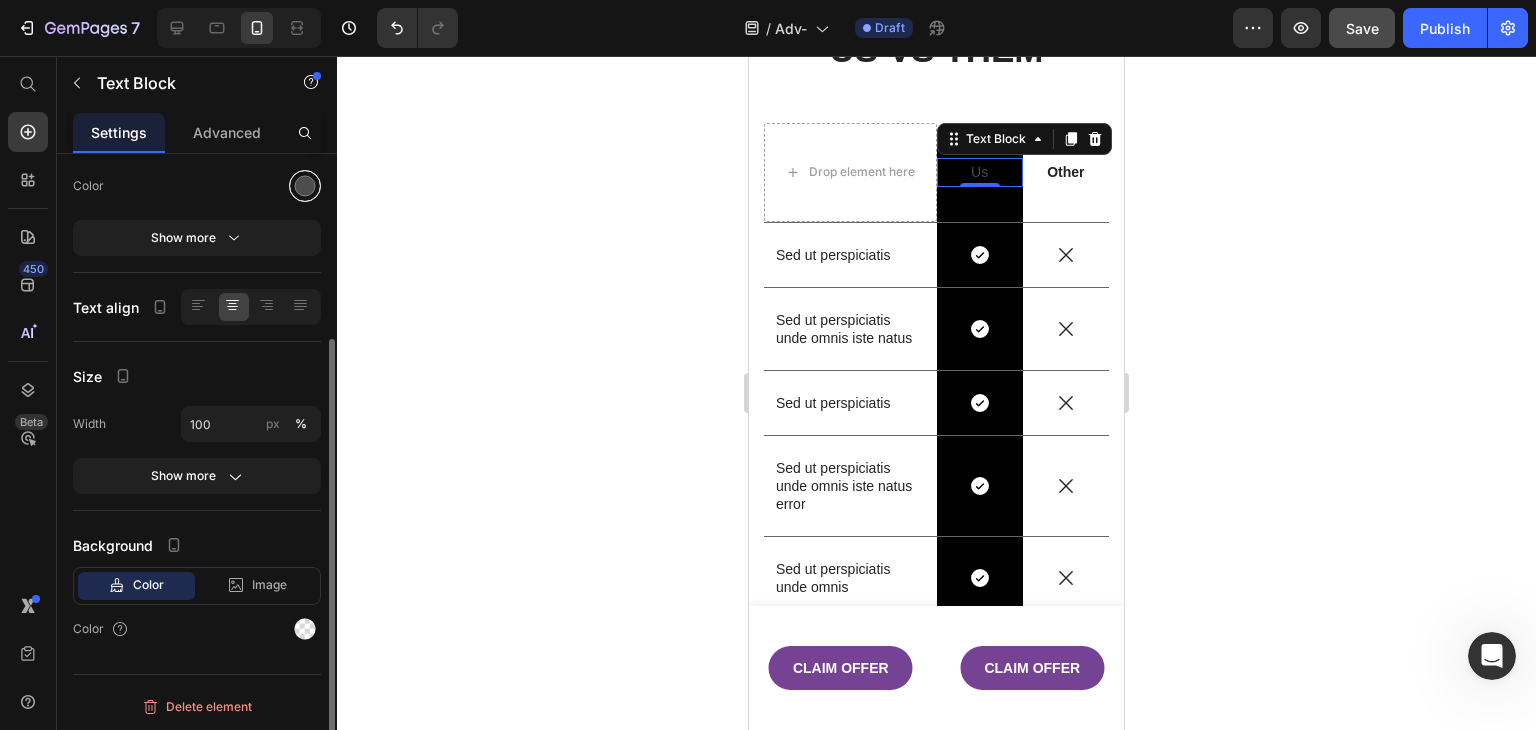 click at bounding box center [305, 186] 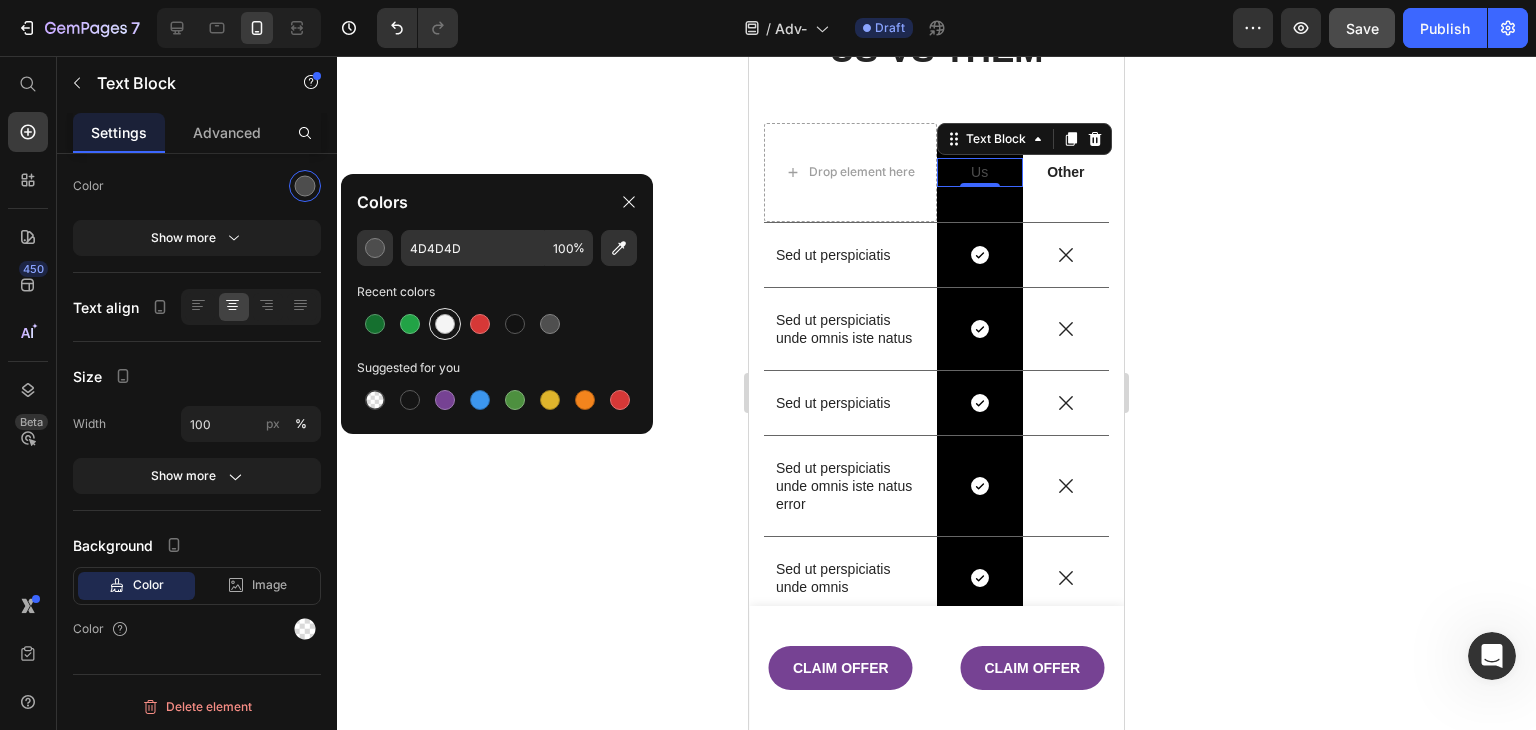 click at bounding box center (445, 324) 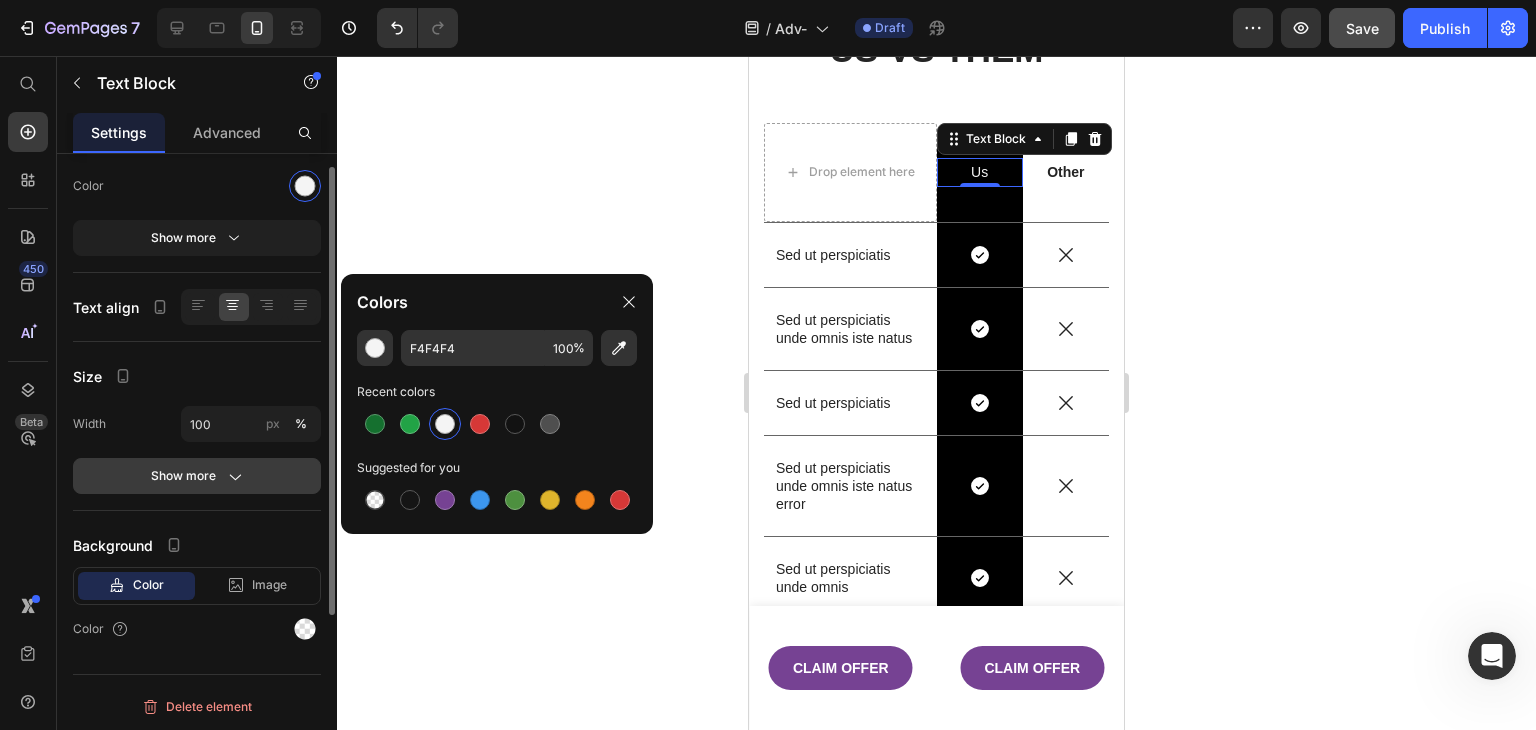 scroll, scrollTop: 160, scrollLeft: 0, axis: vertical 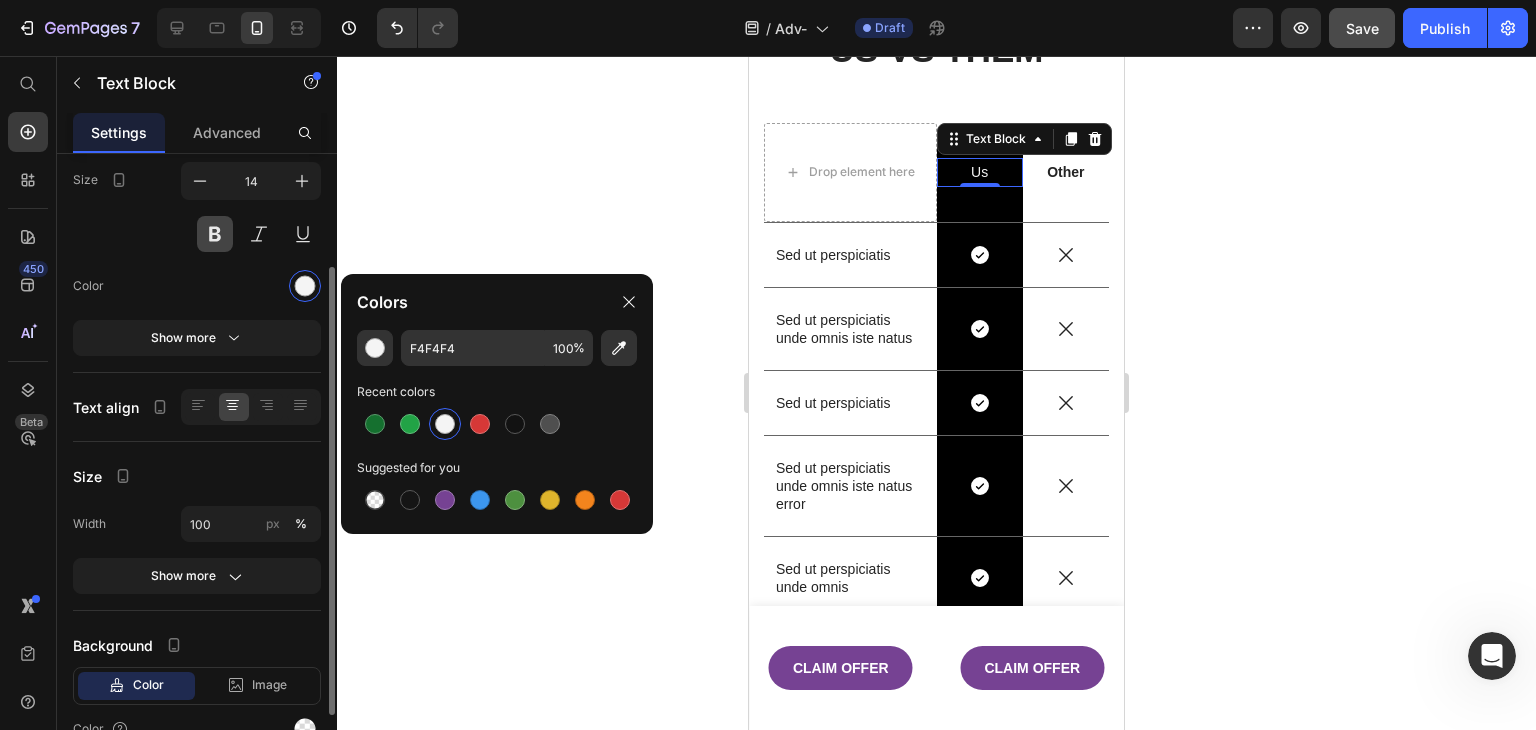 click at bounding box center (215, 234) 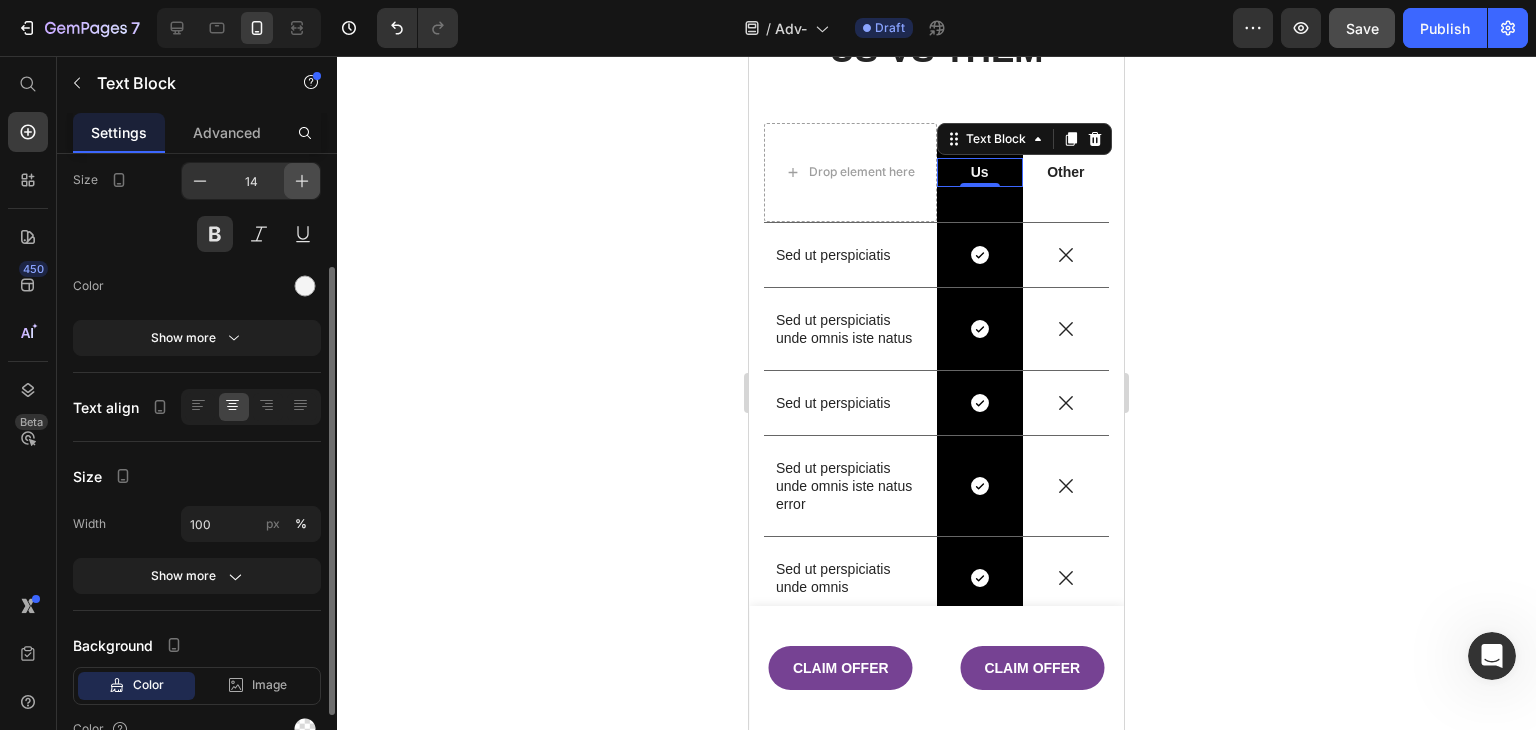 click 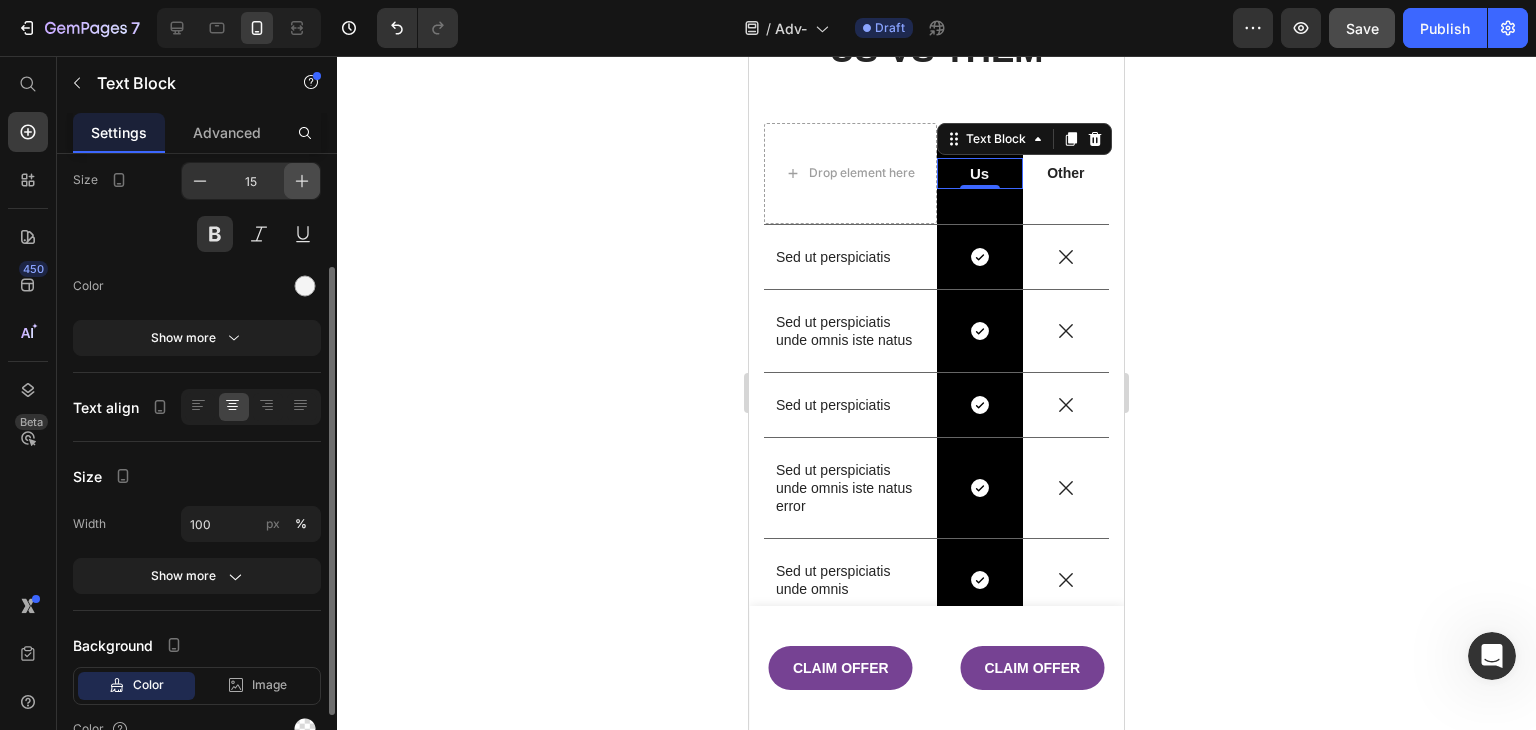 click 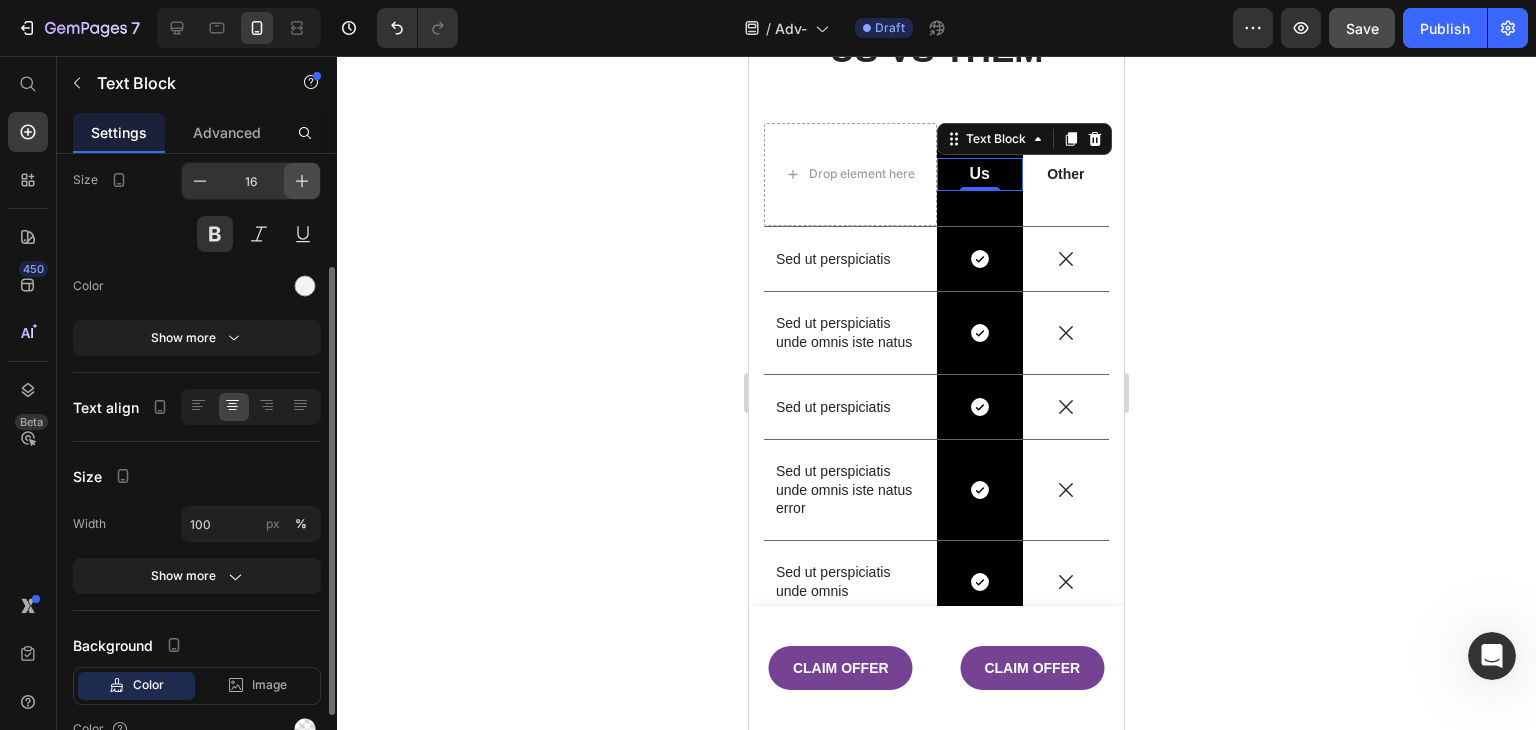 click 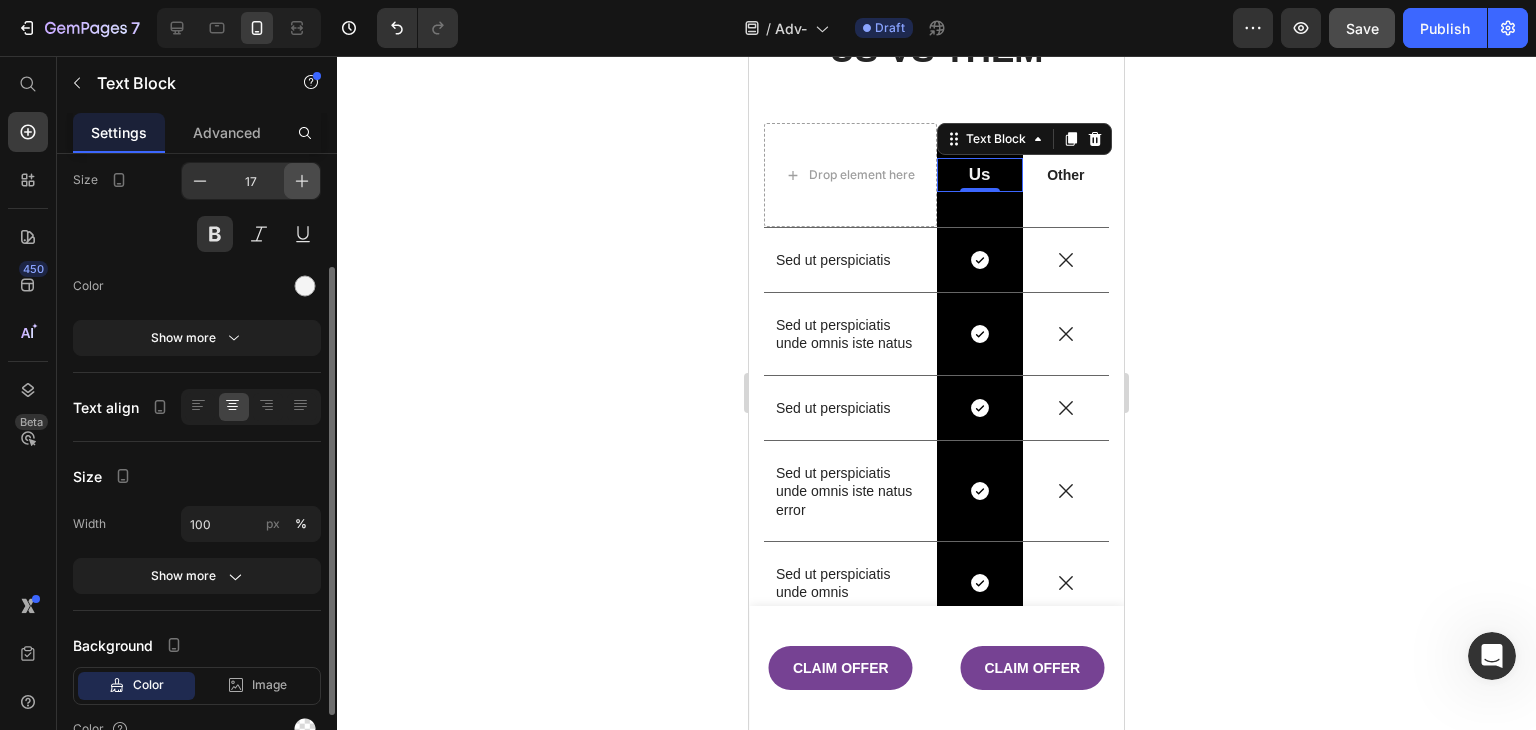 click 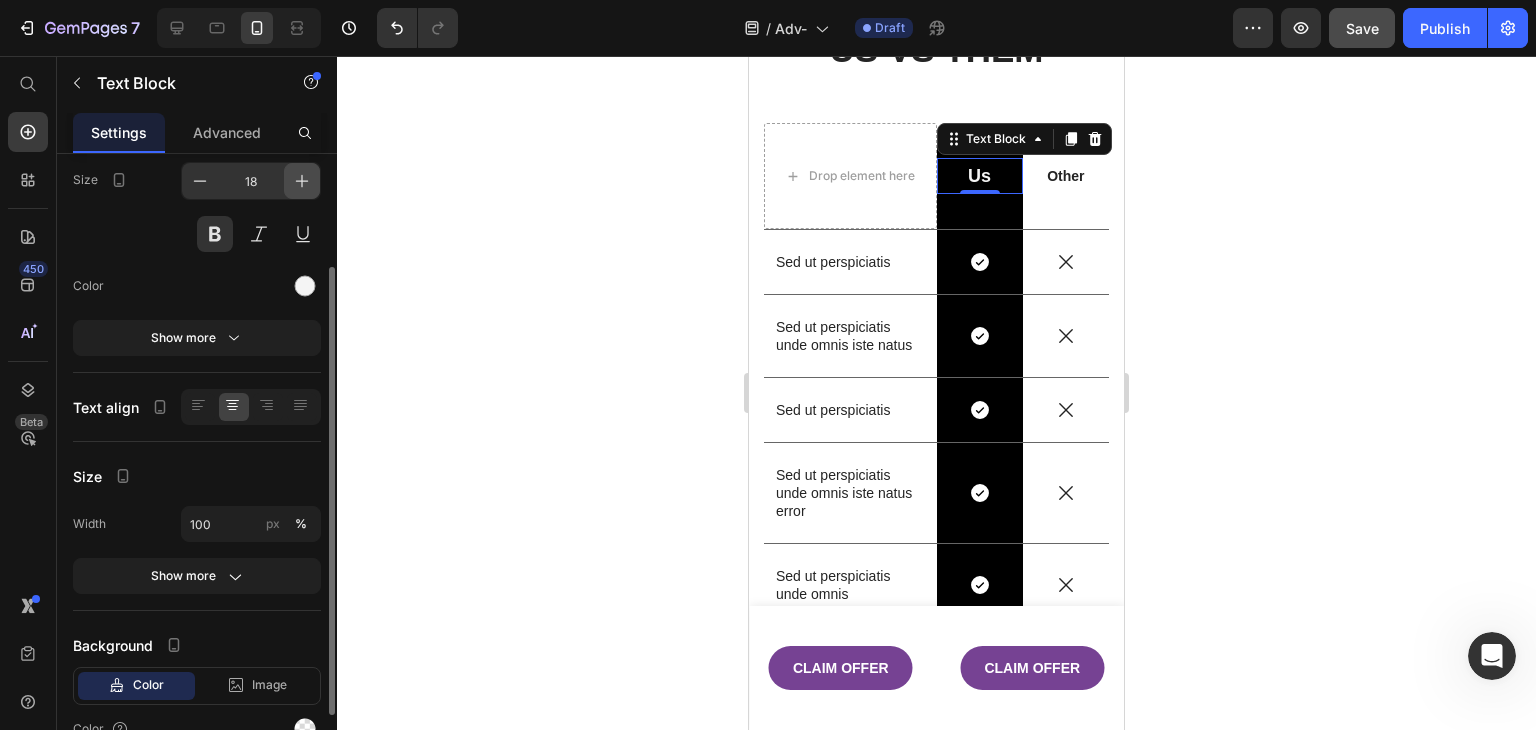 click 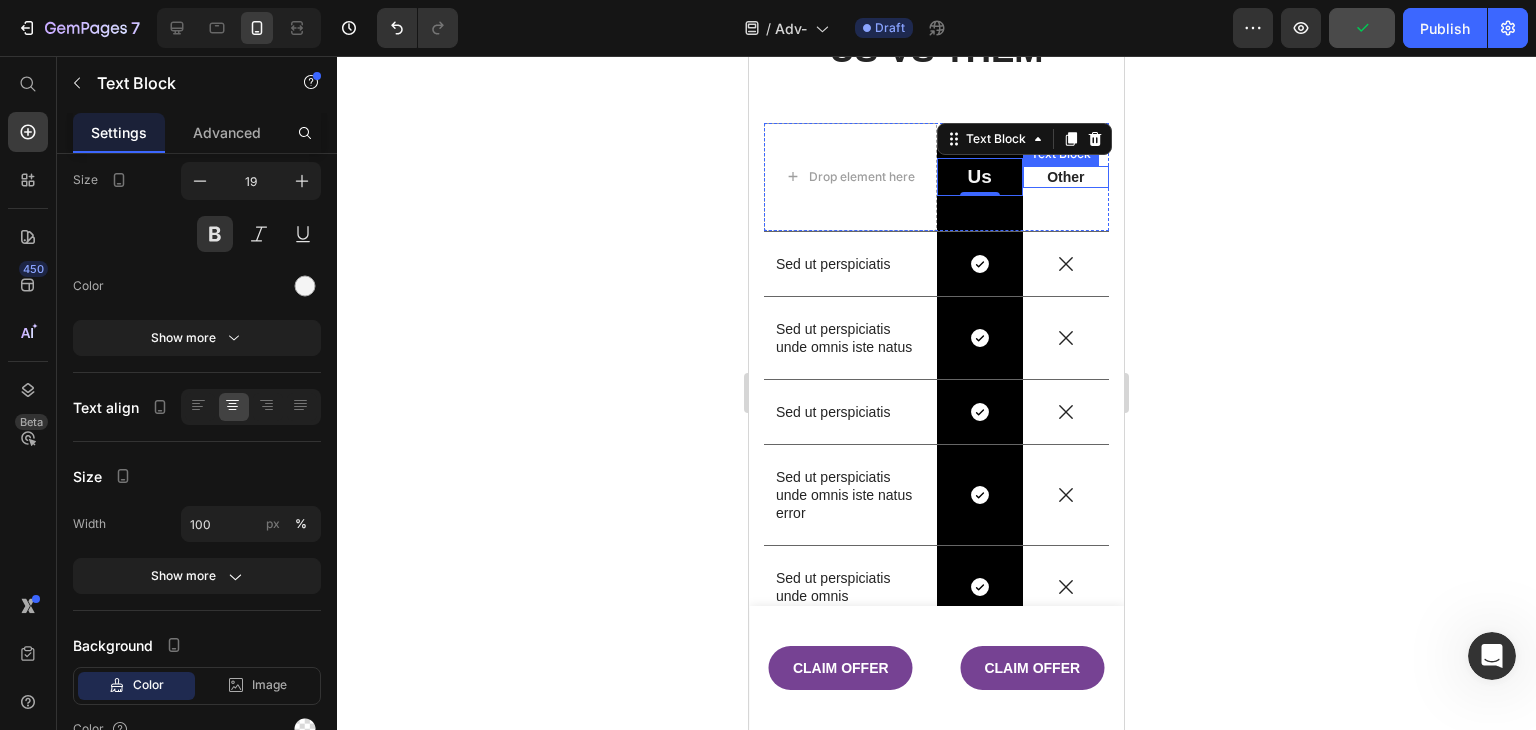click on "Other" at bounding box center (1066, 177) 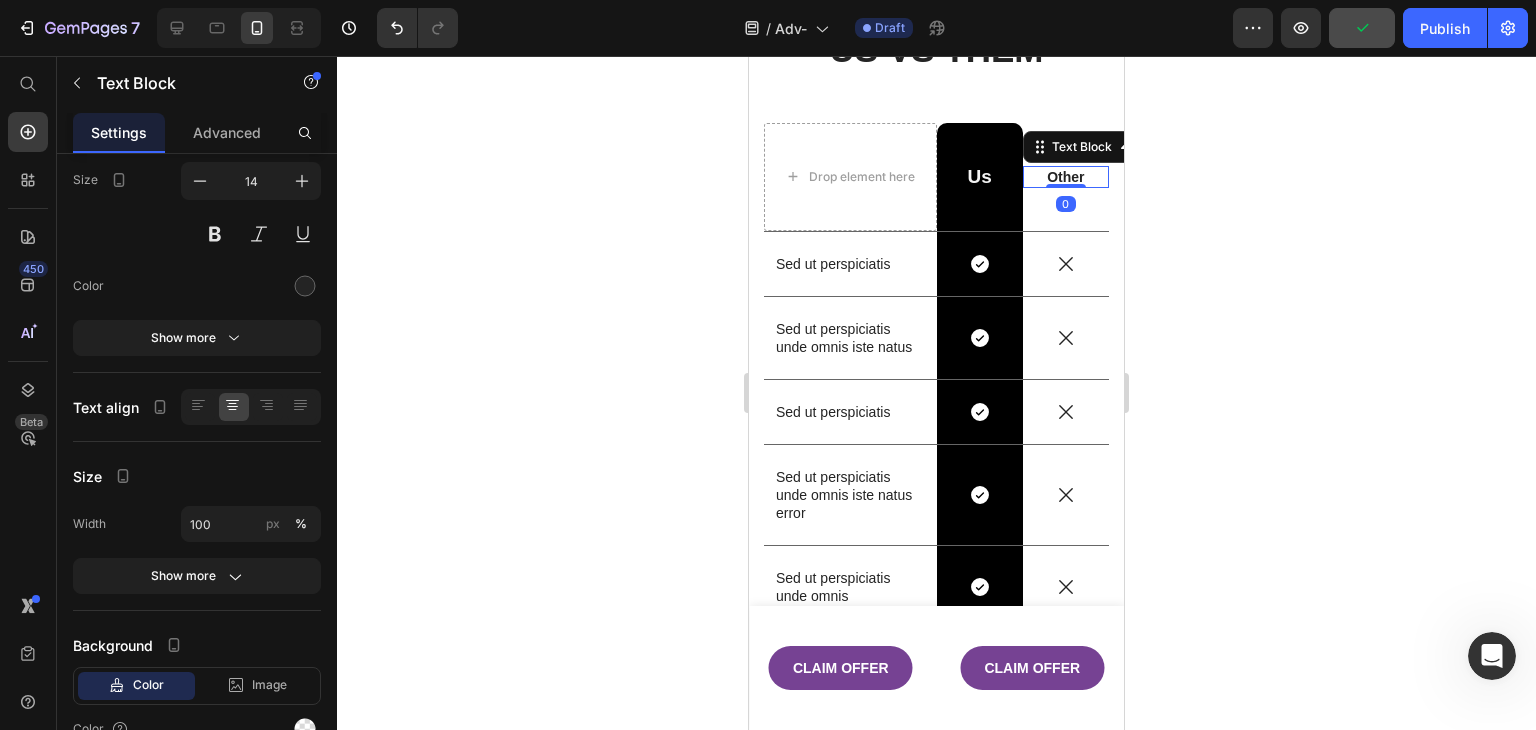 click on "Other" at bounding box center (1066, 177) 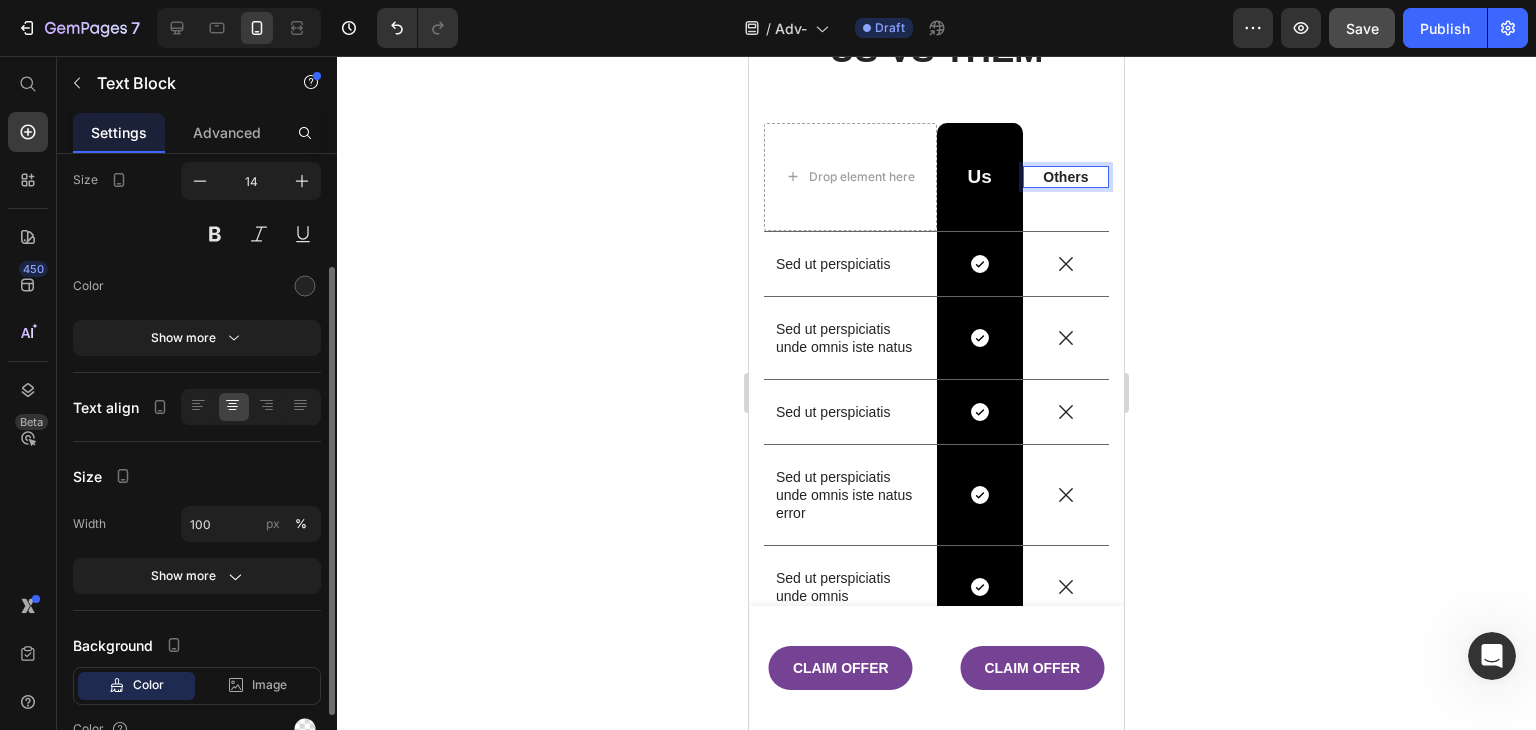 click at bounding box center [251, 286] 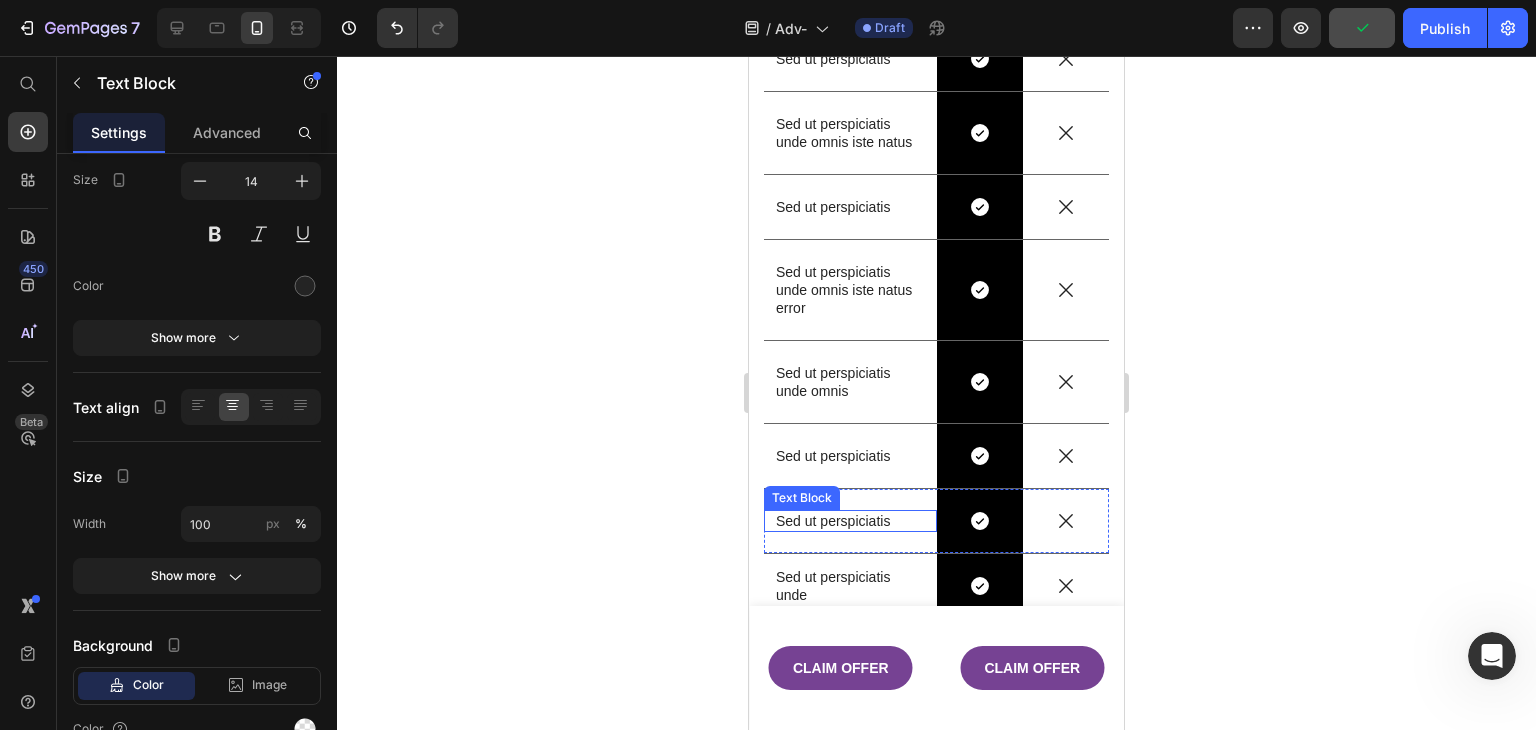 scroll, scrollTop: 2867, scrollLeft: 0, axis: vertical 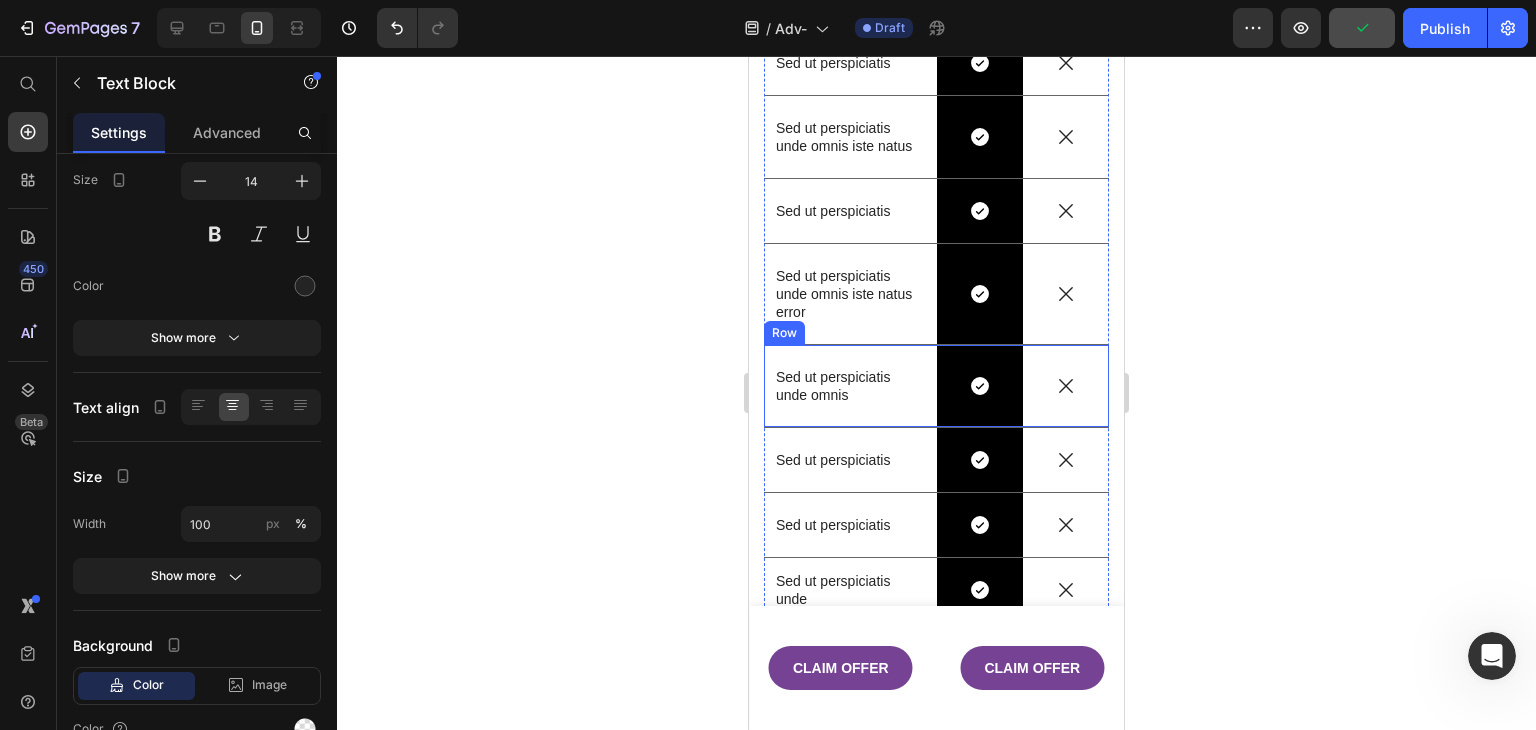 click on "Sed ut perspiciatis unde omnis Text Block" at bounding box center (850, 386) 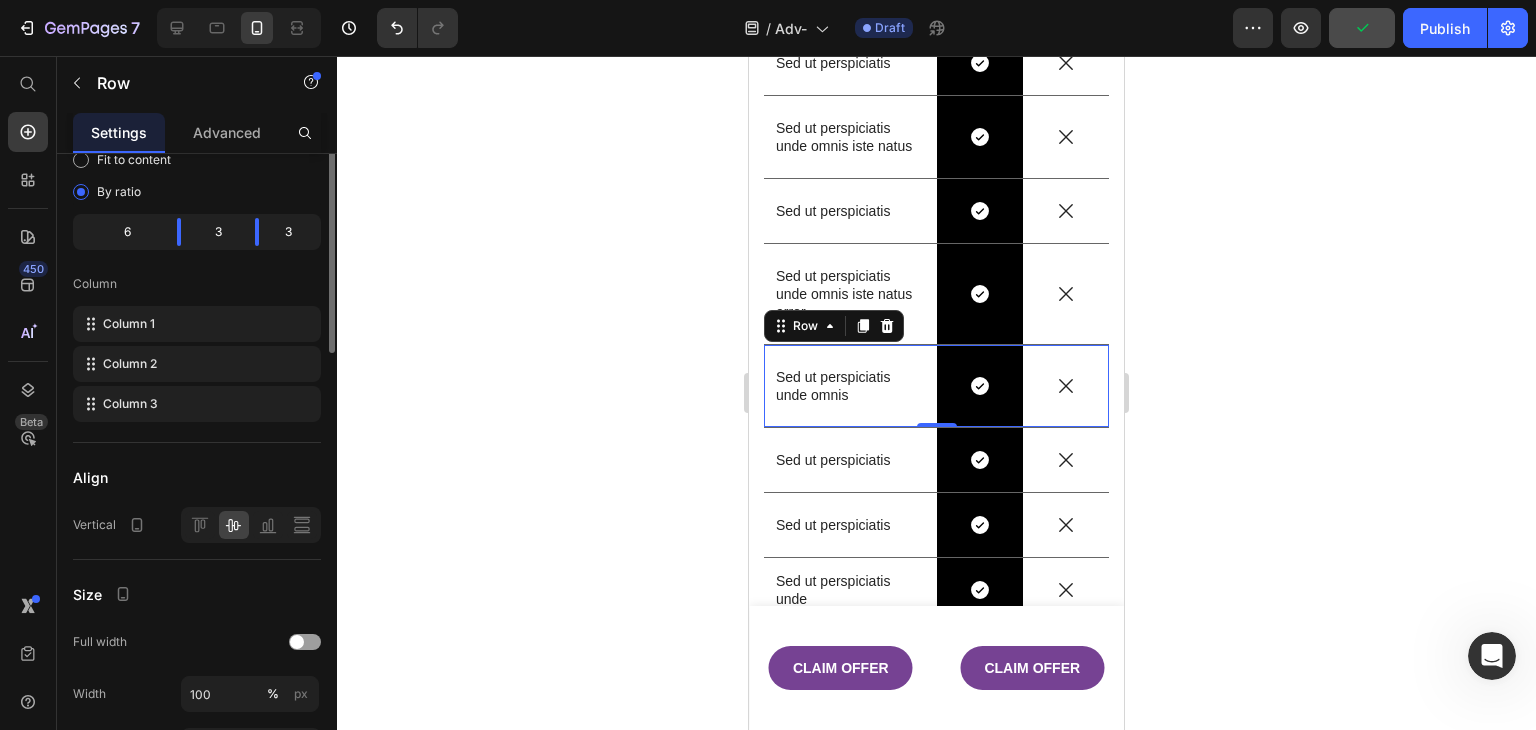 scroll, scrollTop: 0, scrollLeft: 0, axis: both 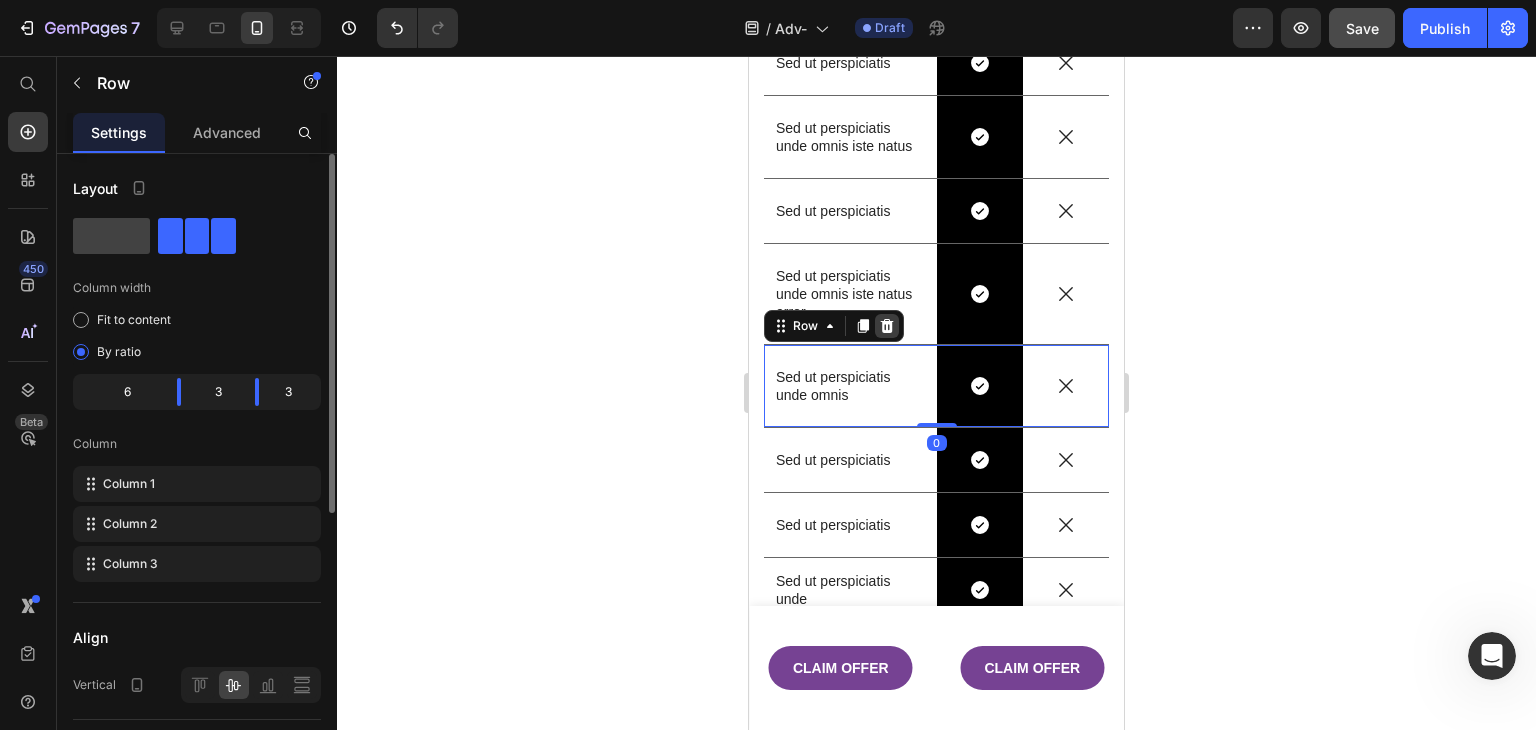 click 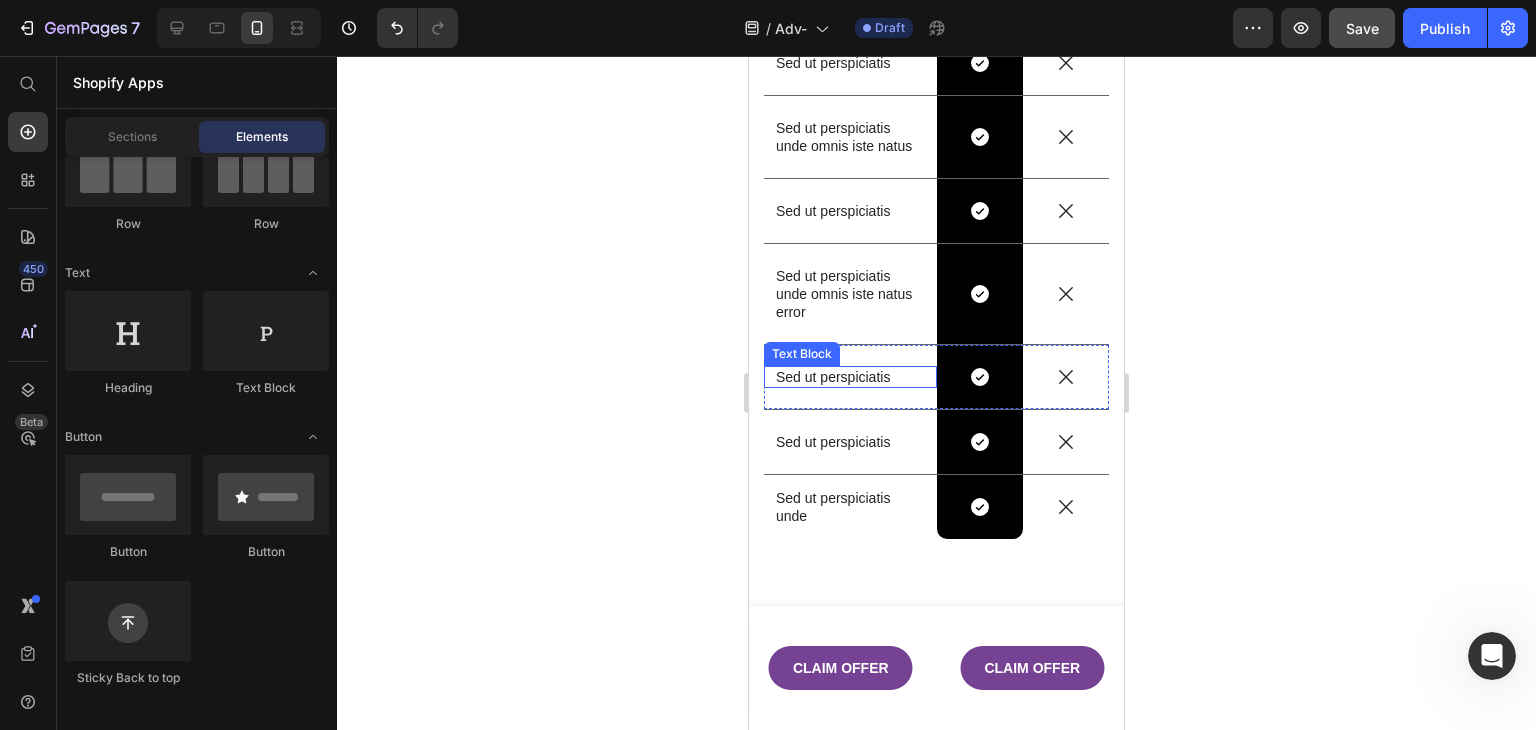 click on "Sed ut perspiciatis" at bounding box center [850, 377] 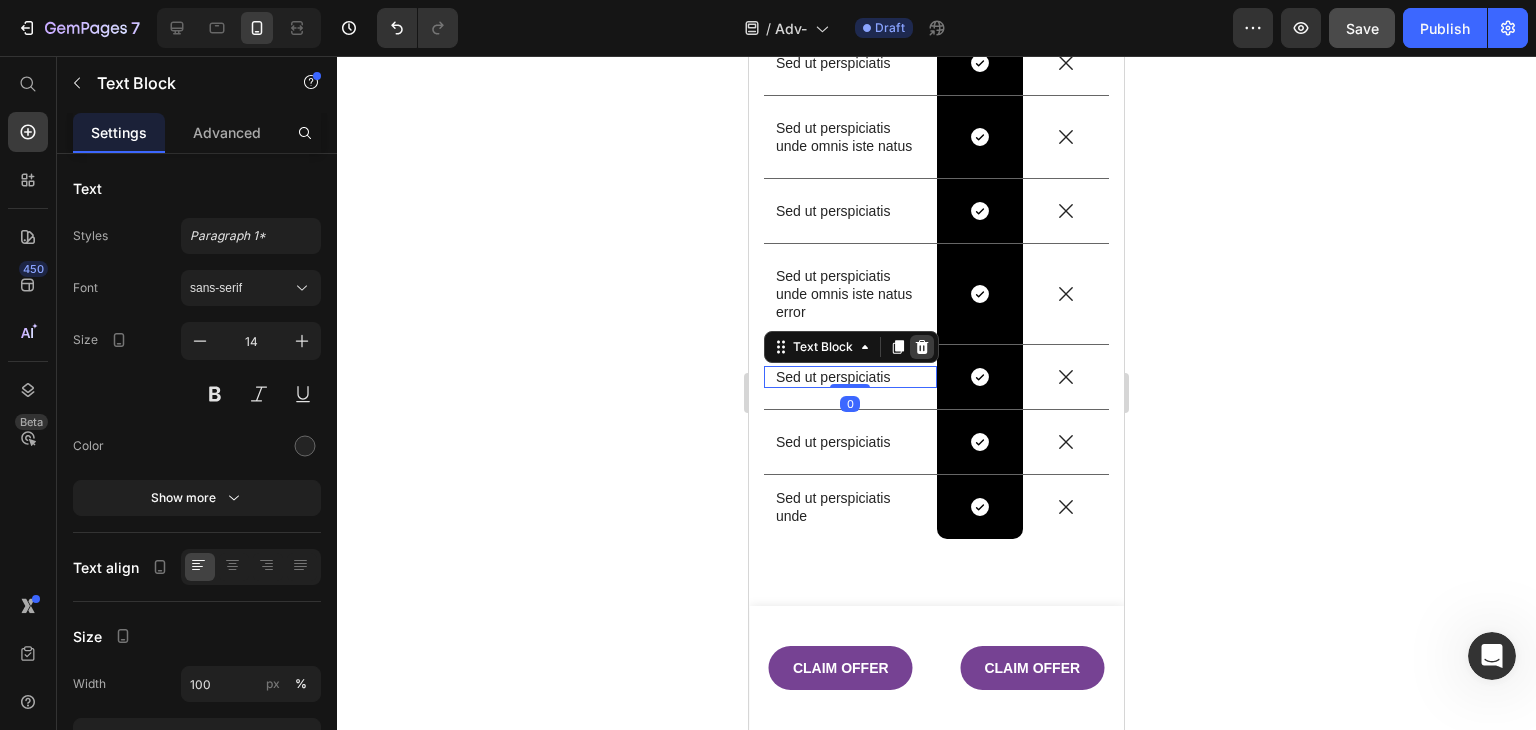 click 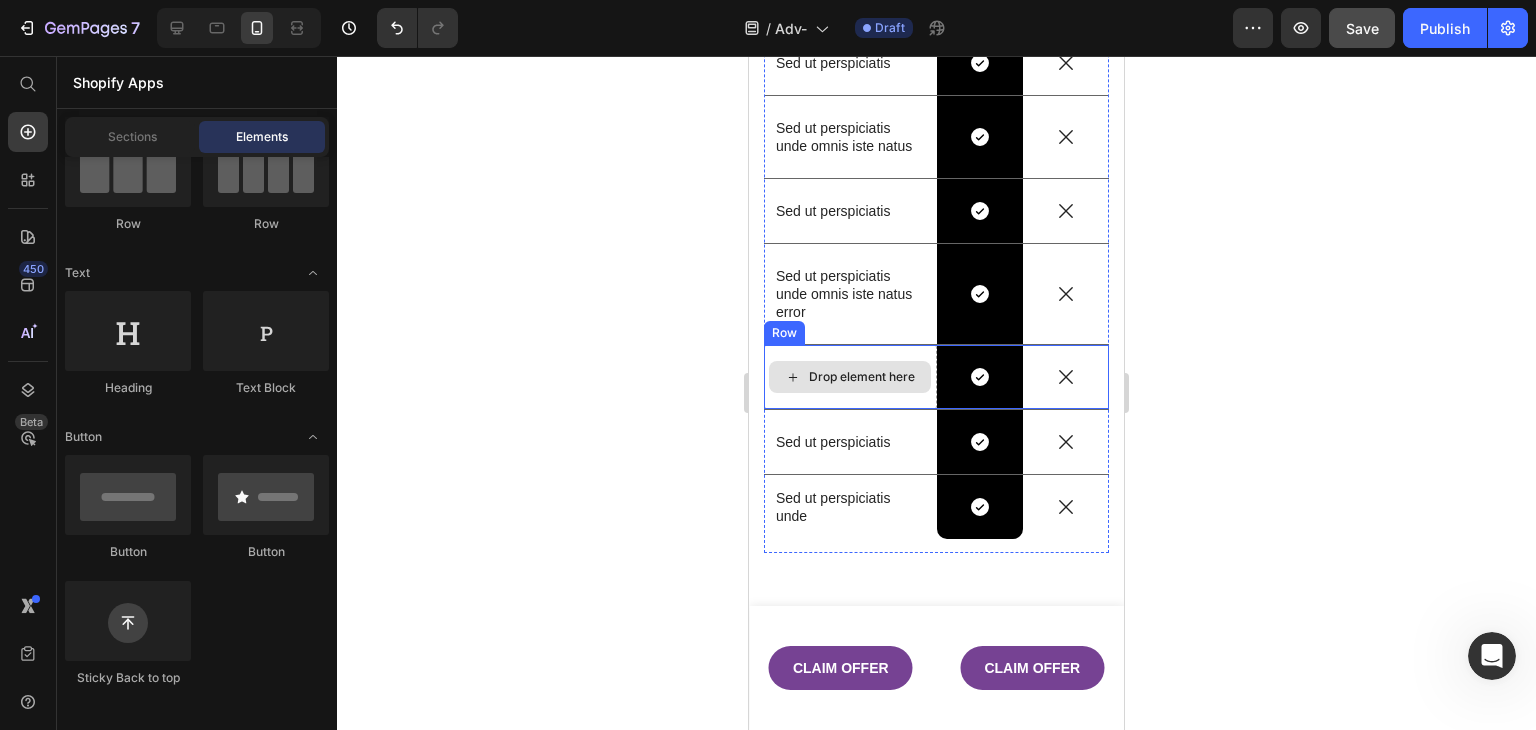 click on "Drop element here" at bounding box center [850, 377] 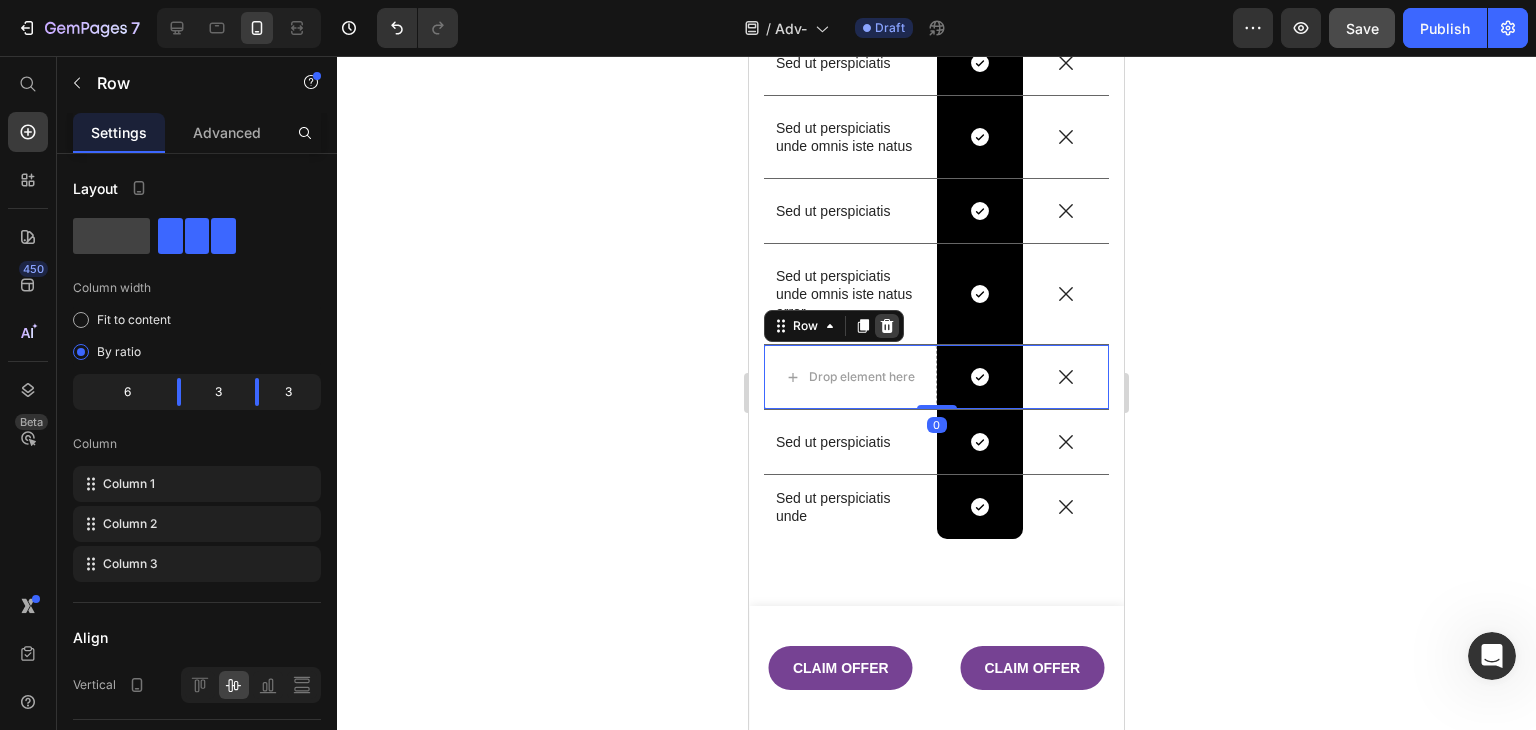 click 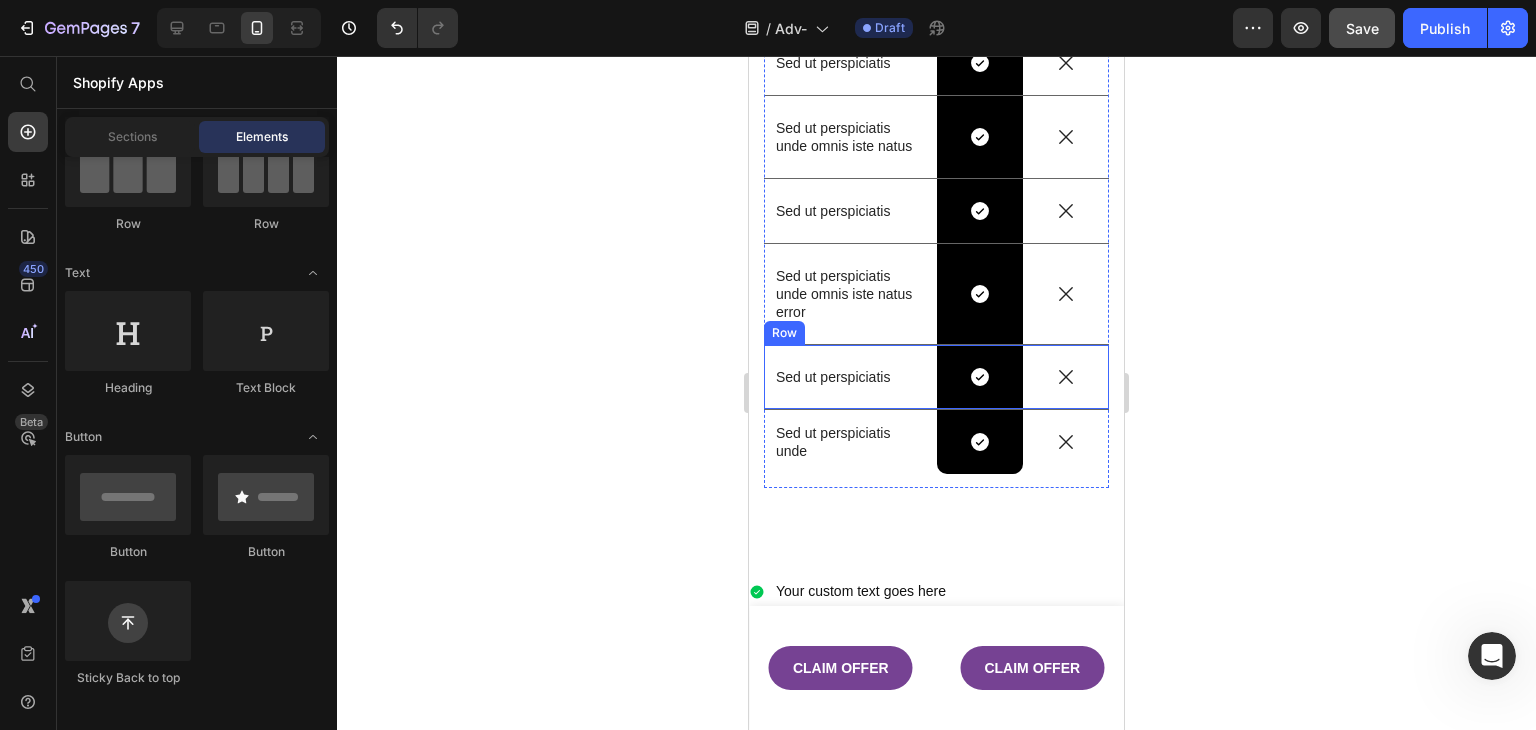 click on "Sed ut perspiciatis Text Block" at bounding box center [850, 377] 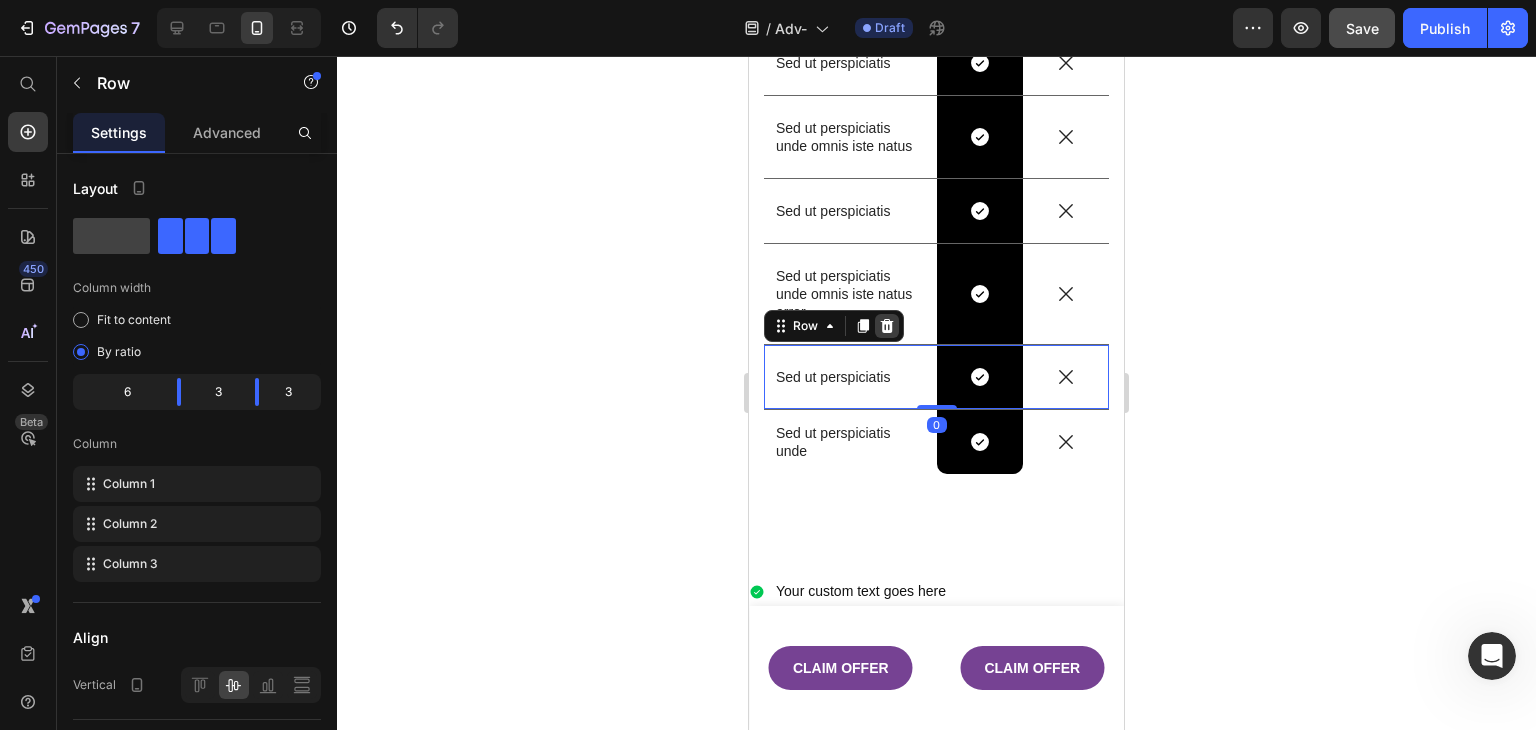 click at bounding box center [887, 326] 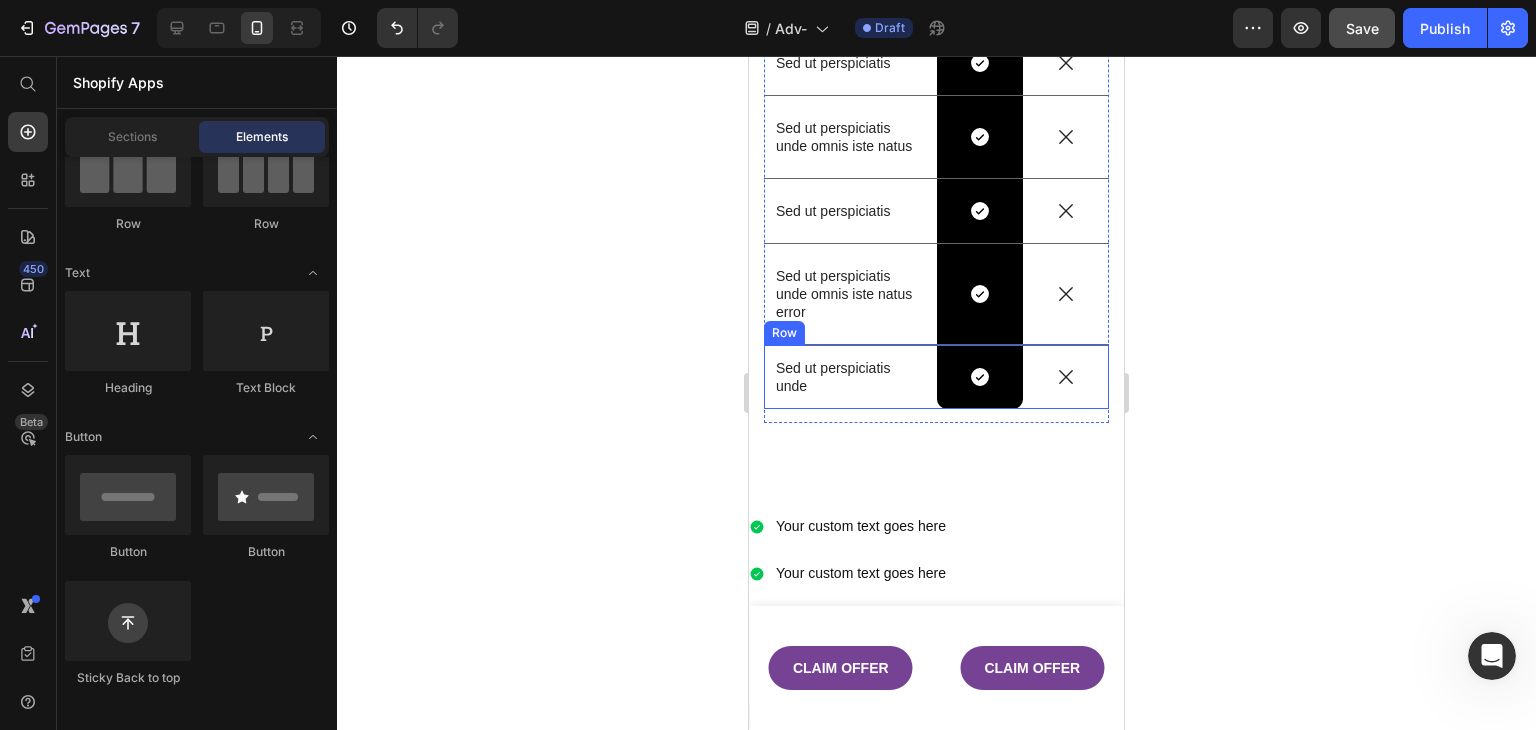 click on "Sed ut perspiciatis unde Text Block" at bounding box center [850, 377] 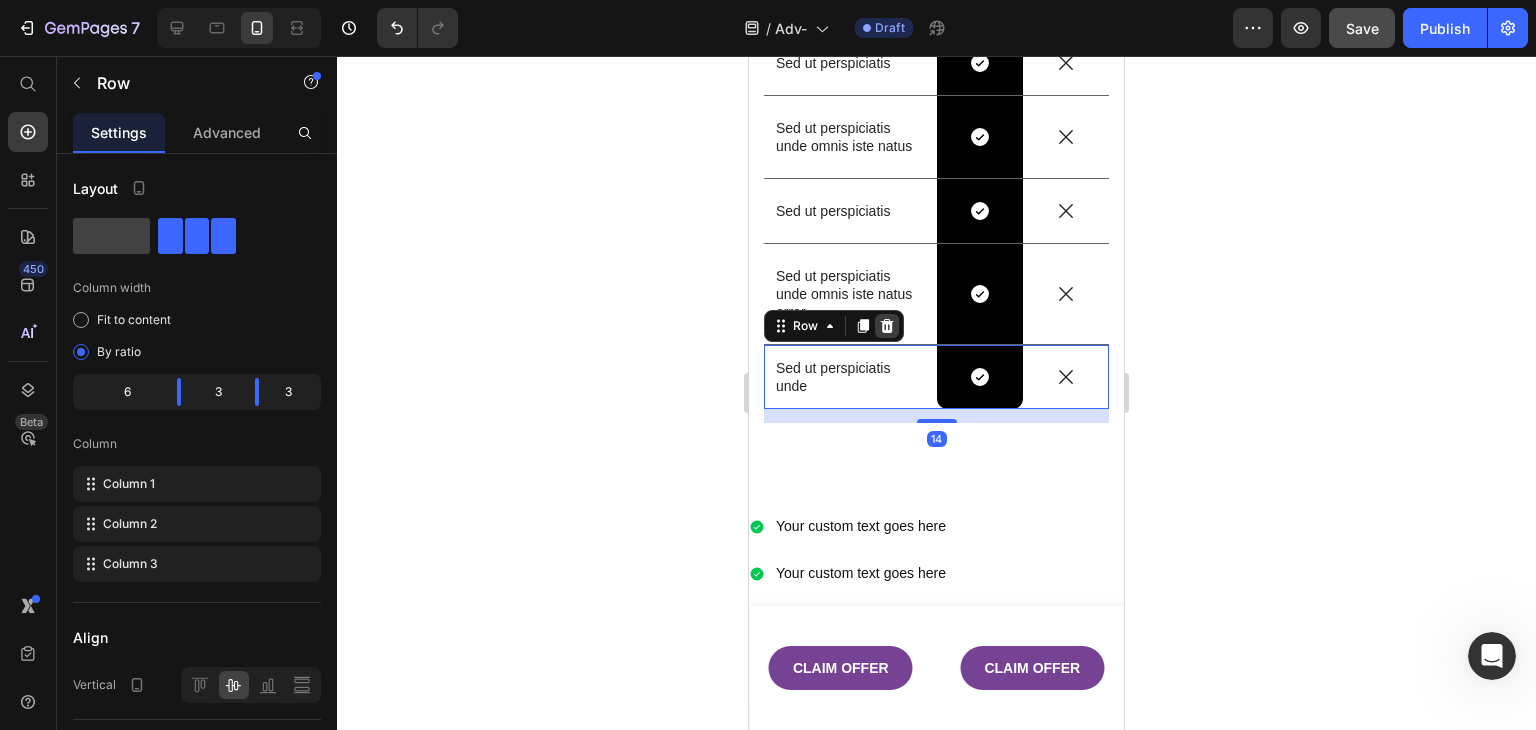 click 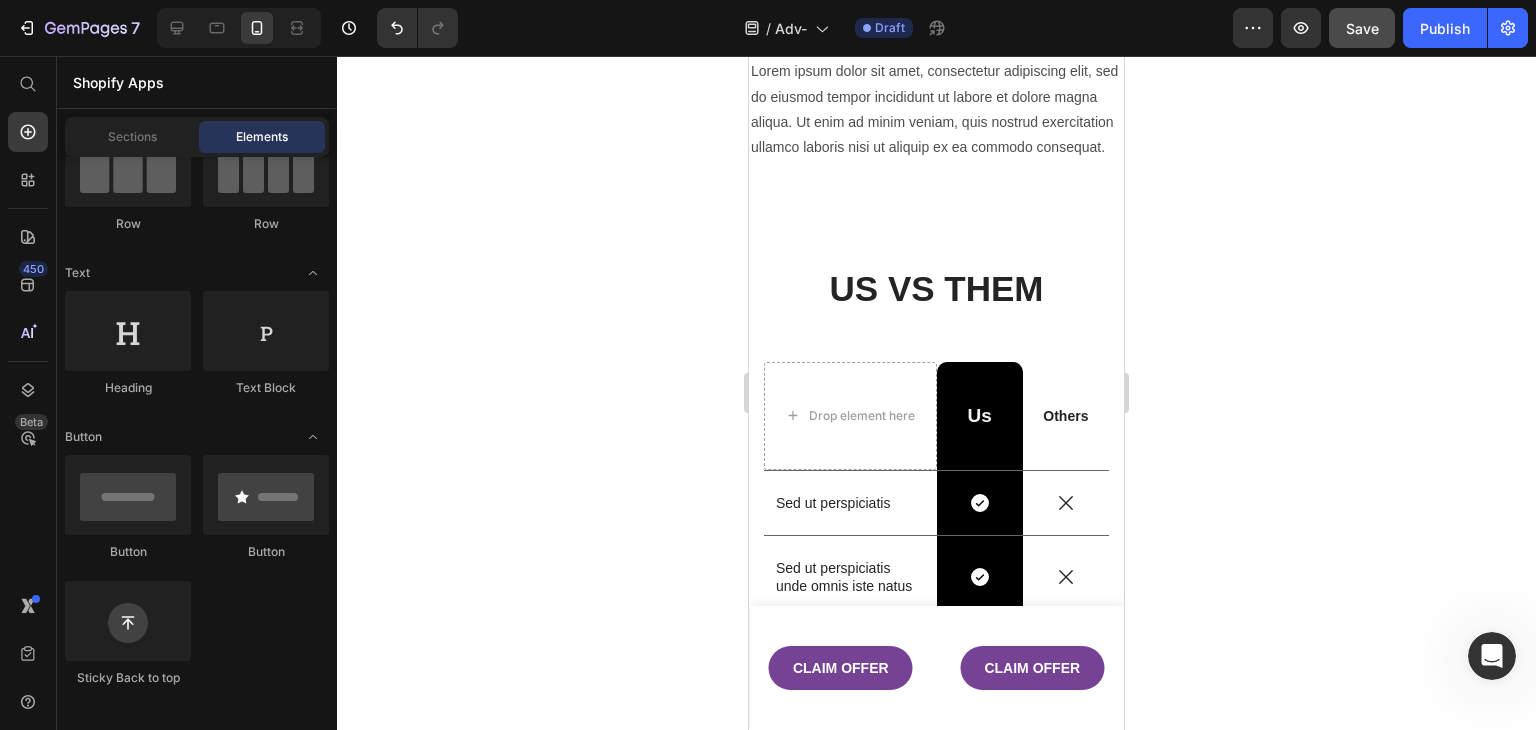 scroll, scrollTop: 2607, scrollLeft: 0, axis: vertical 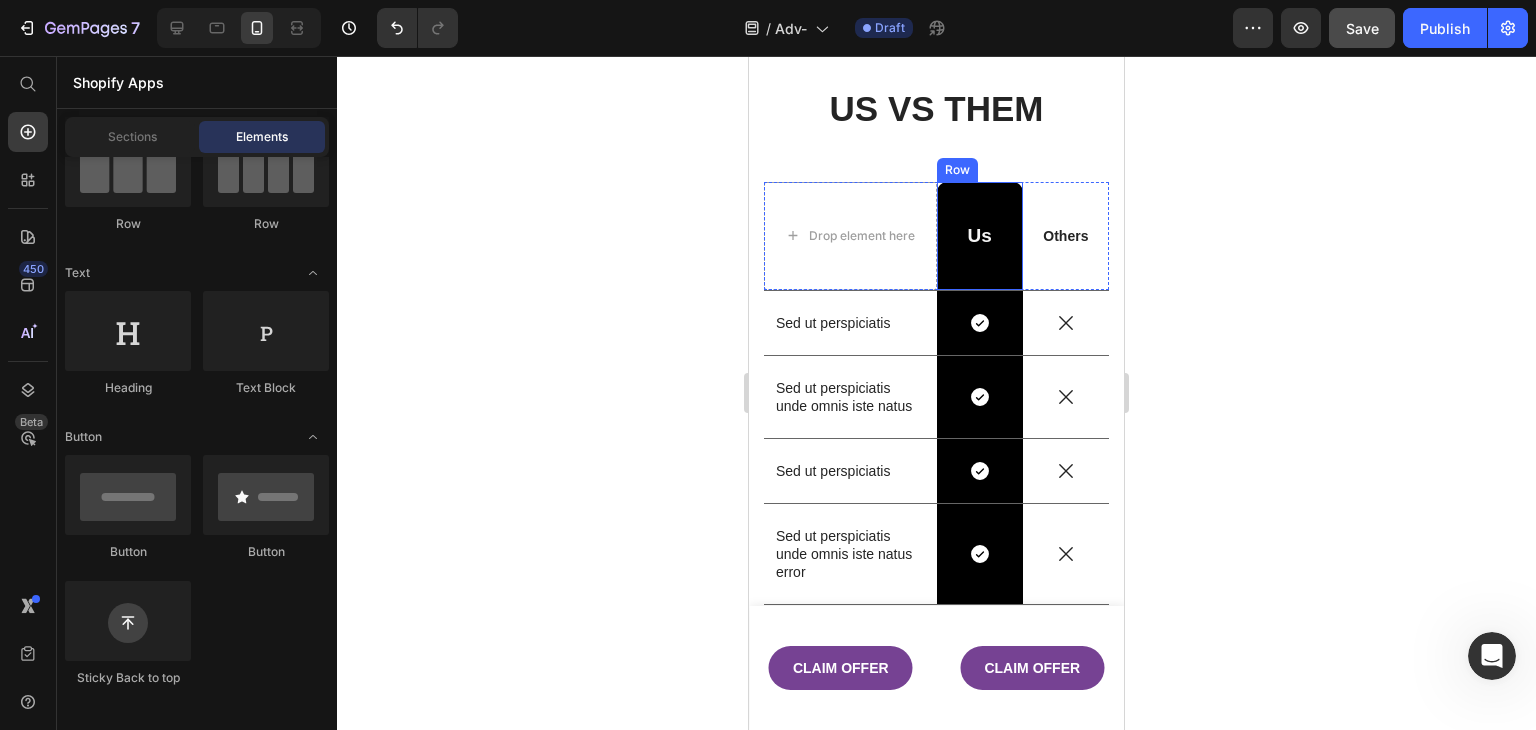 click on "Us Text Block Row" at bounding box center [980, 236] 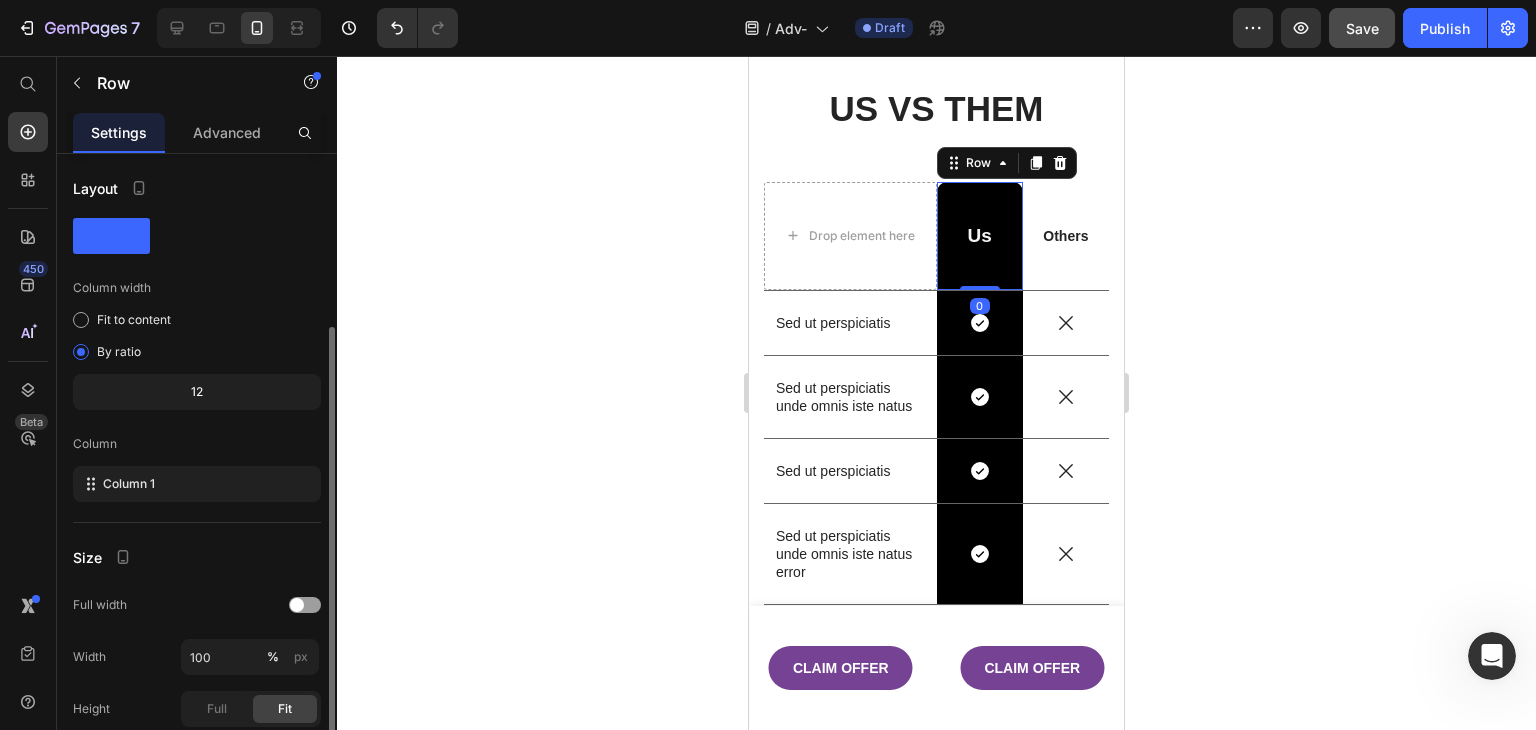 scroll, scrollTop: 233, scrollLeft: 0, axis: vertical 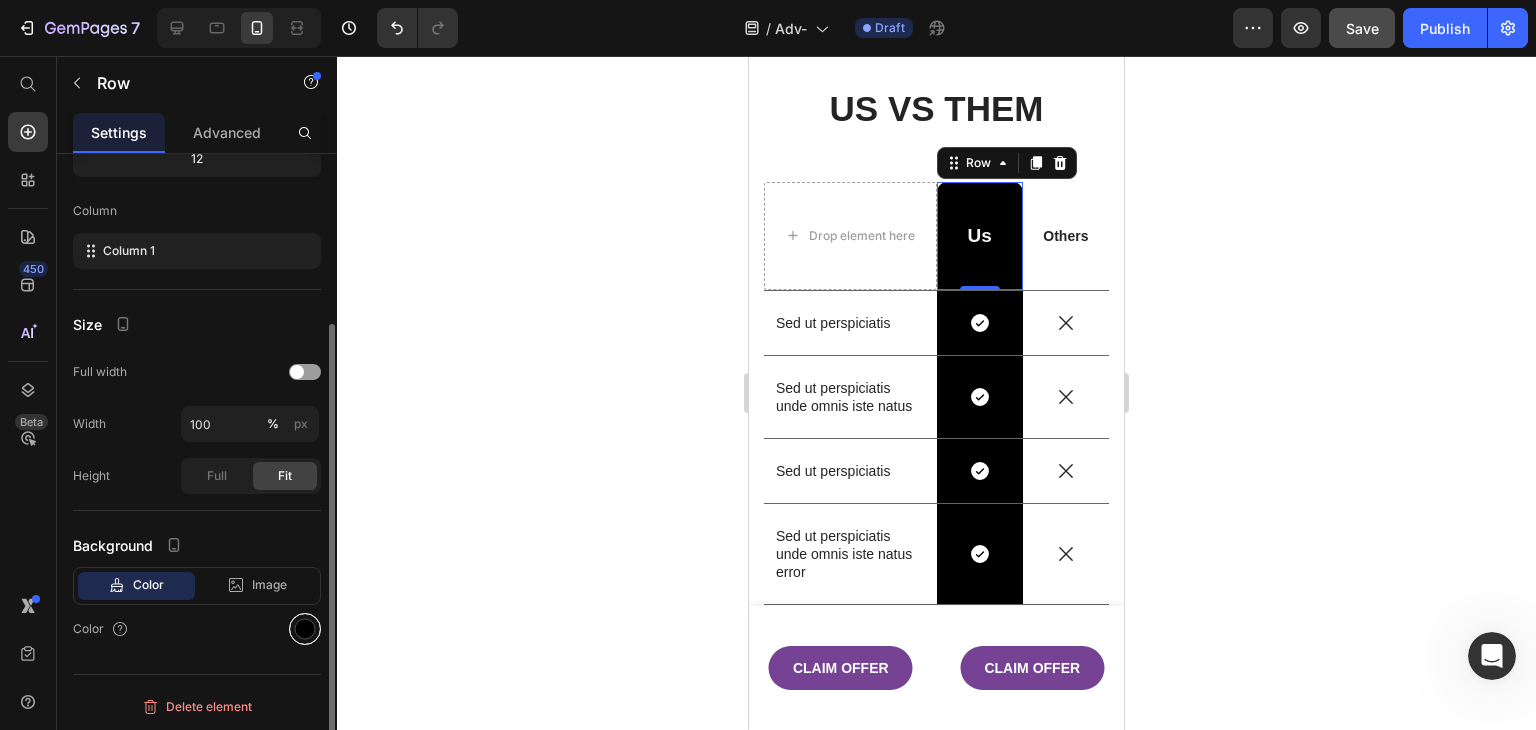 click at bounding box center [305, 629] 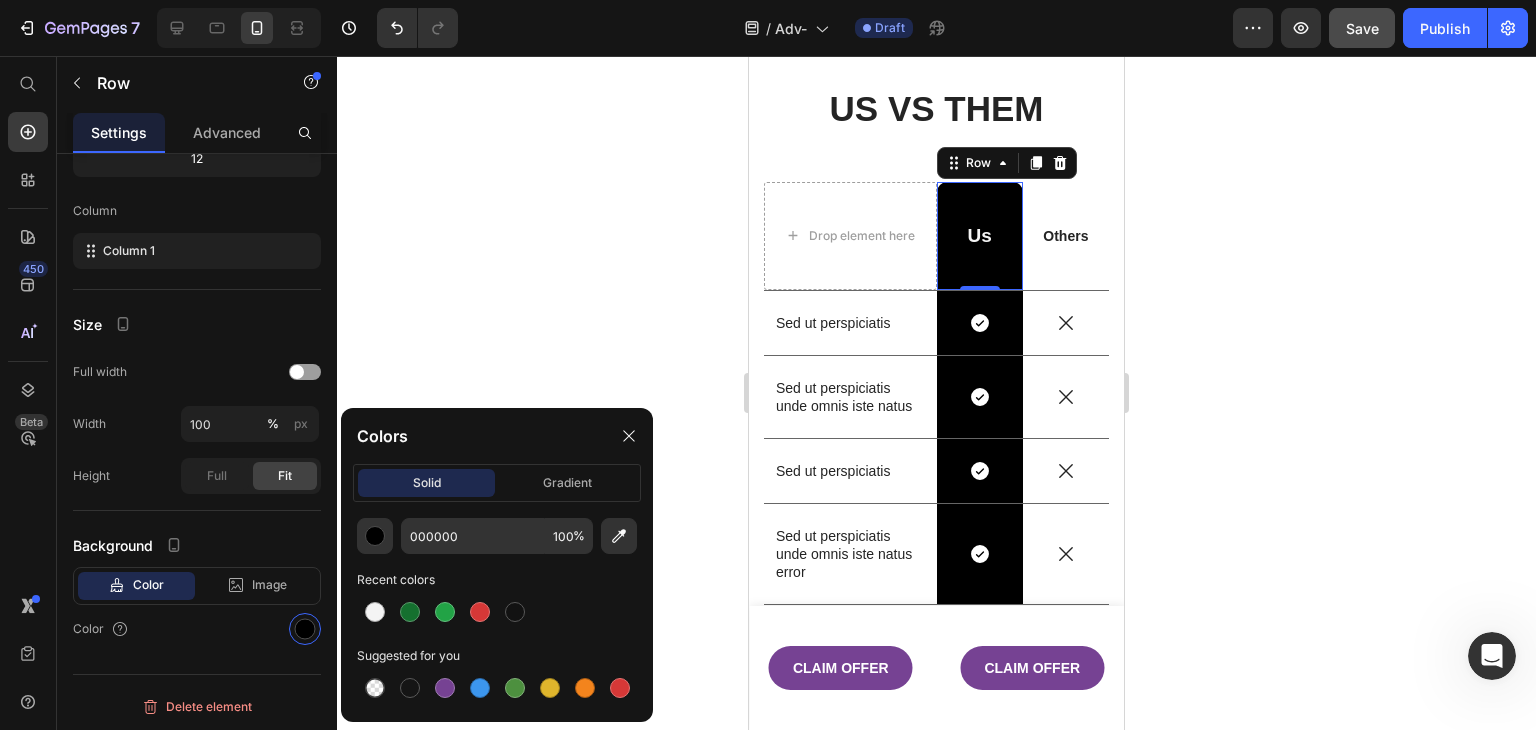 drag, startPoint x: 445, startPoint y: 685, endPoint x: 514, endPoint y: 637, distance: 84.05355 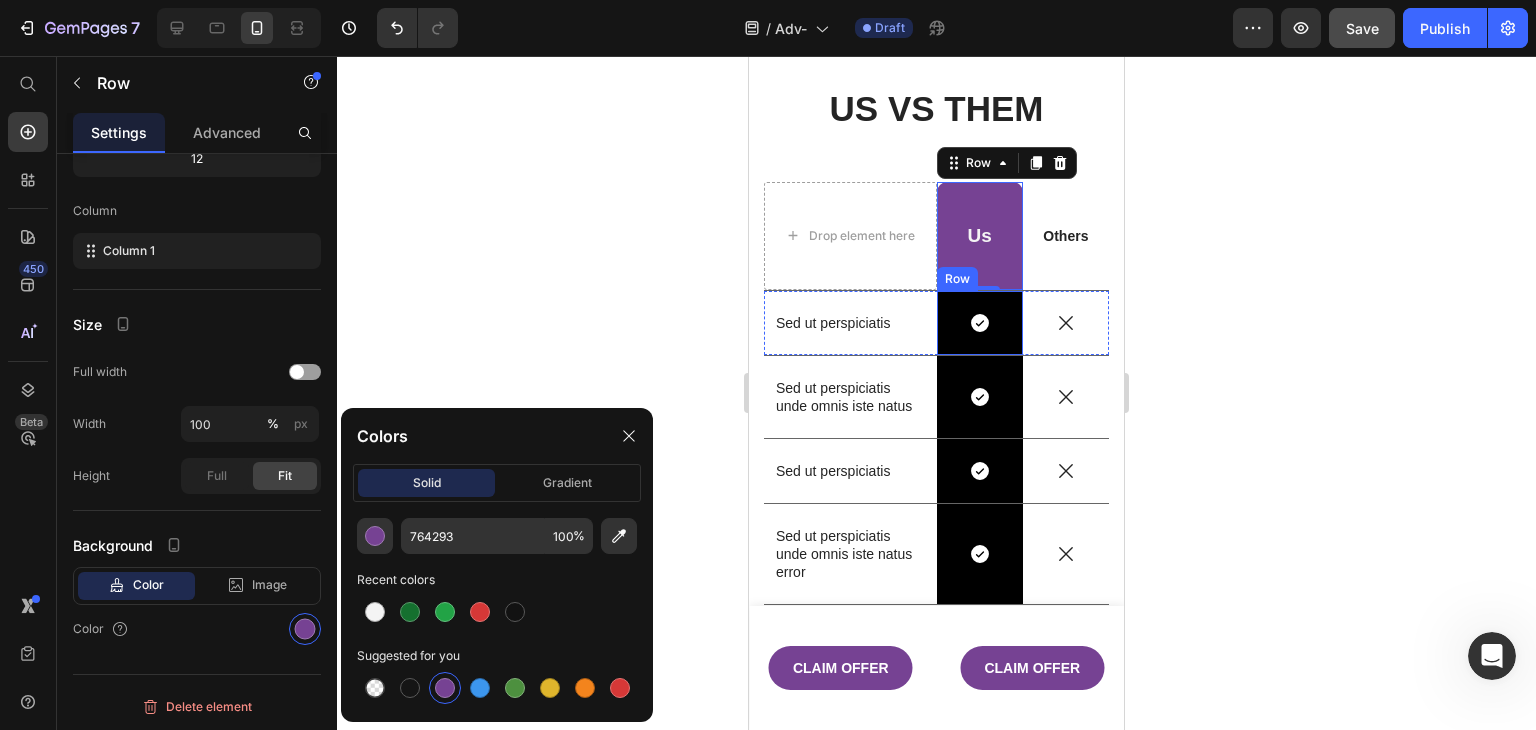 click on "Icon Row" at bounding box center [980, 323] 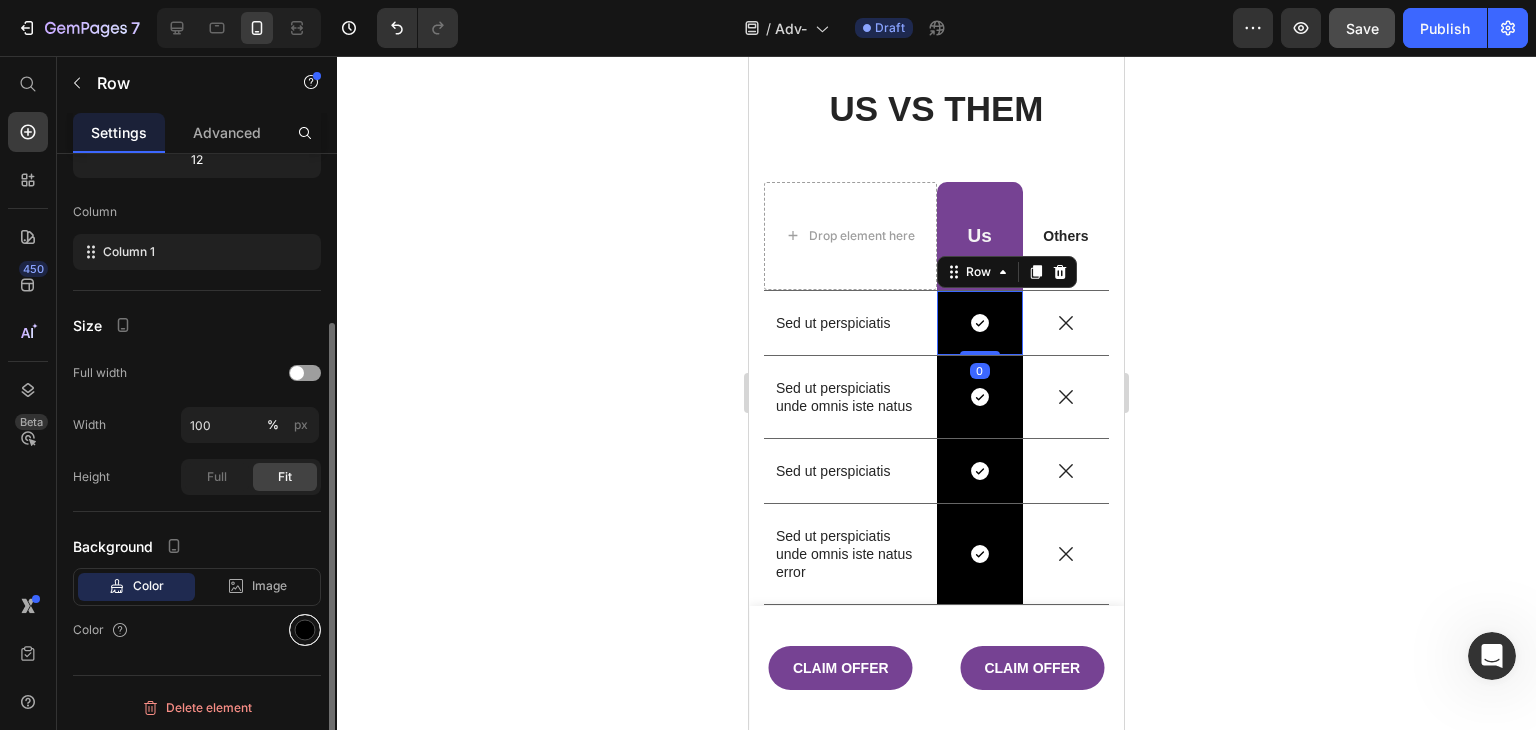 click at bounding box center (305, 630) 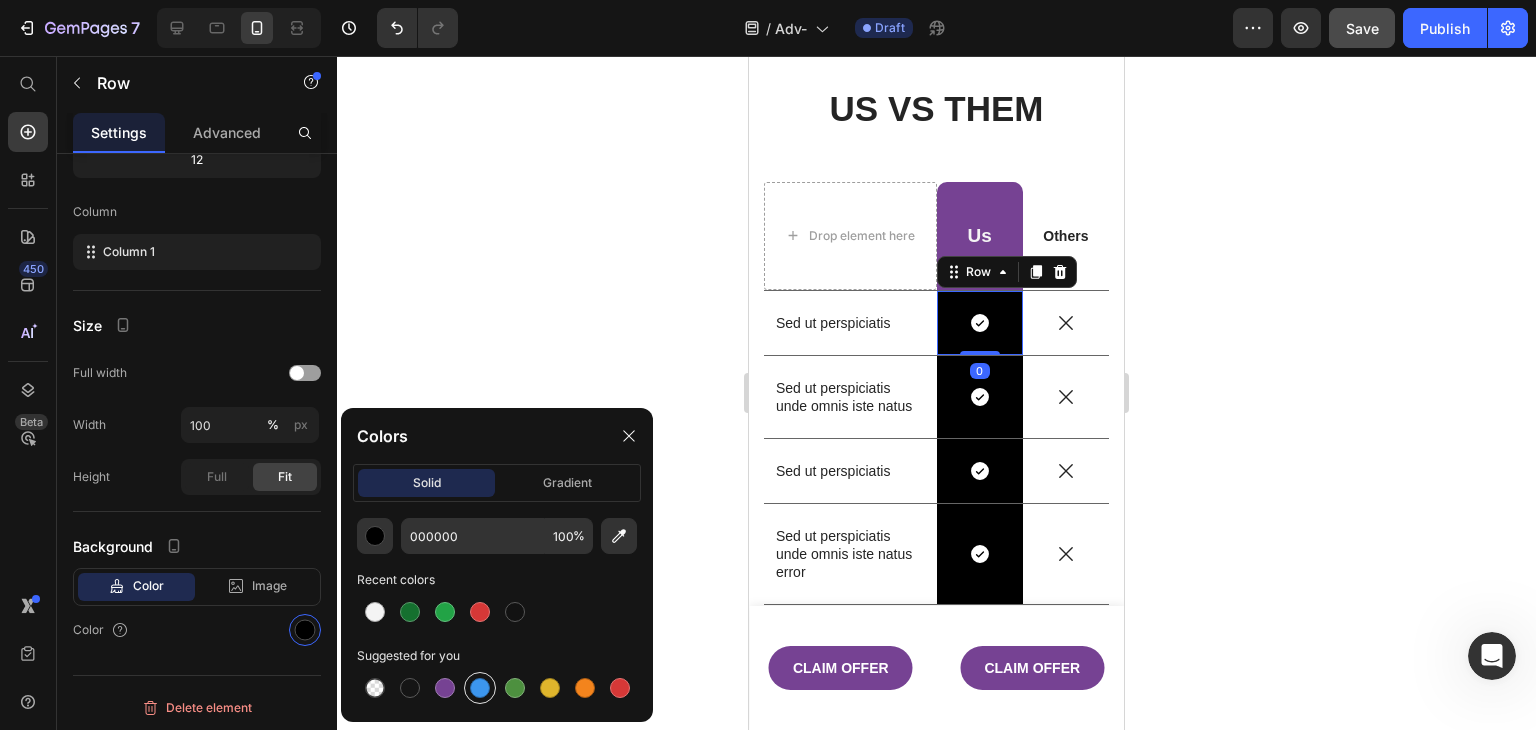 click at bounding box center (480, 688) 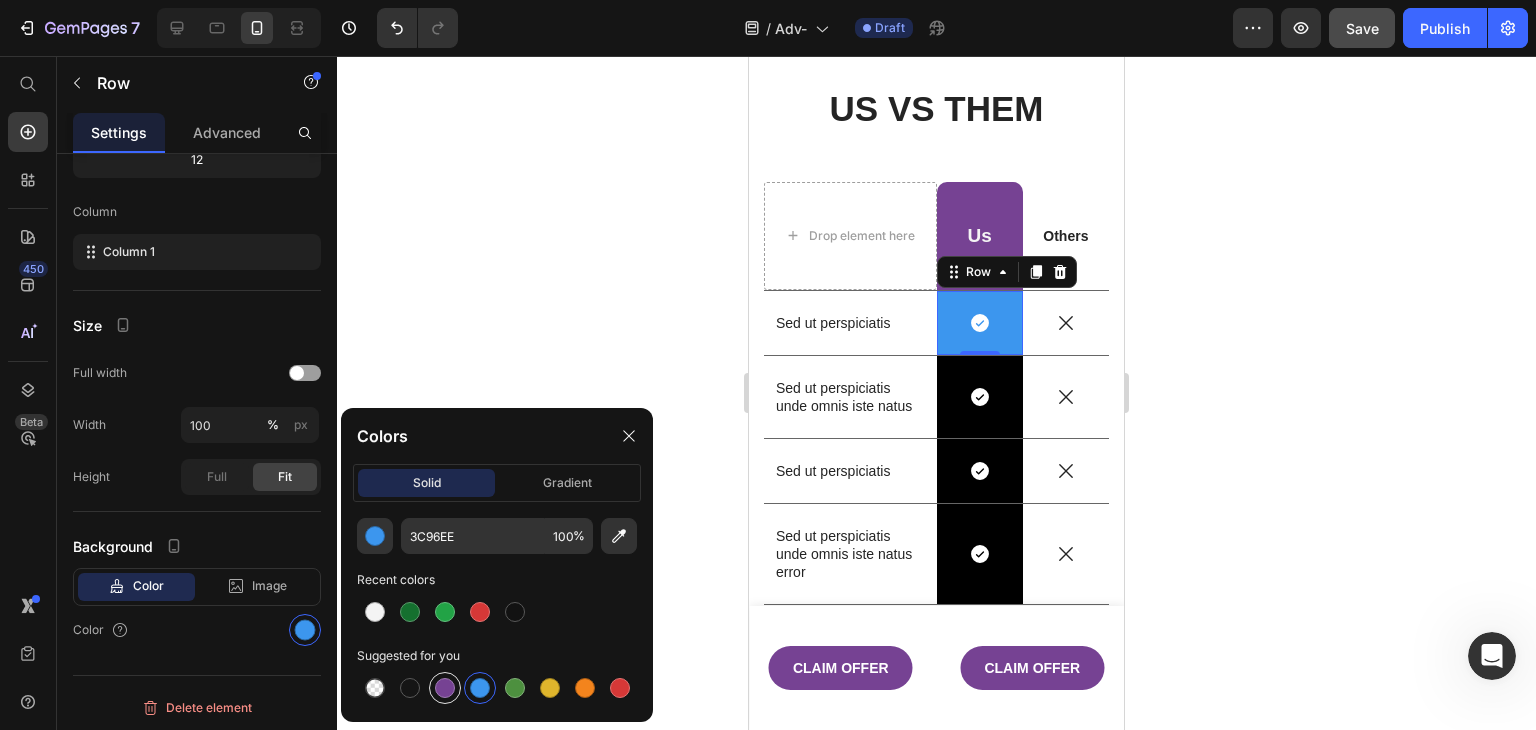 click at bounding box center (445, 688) 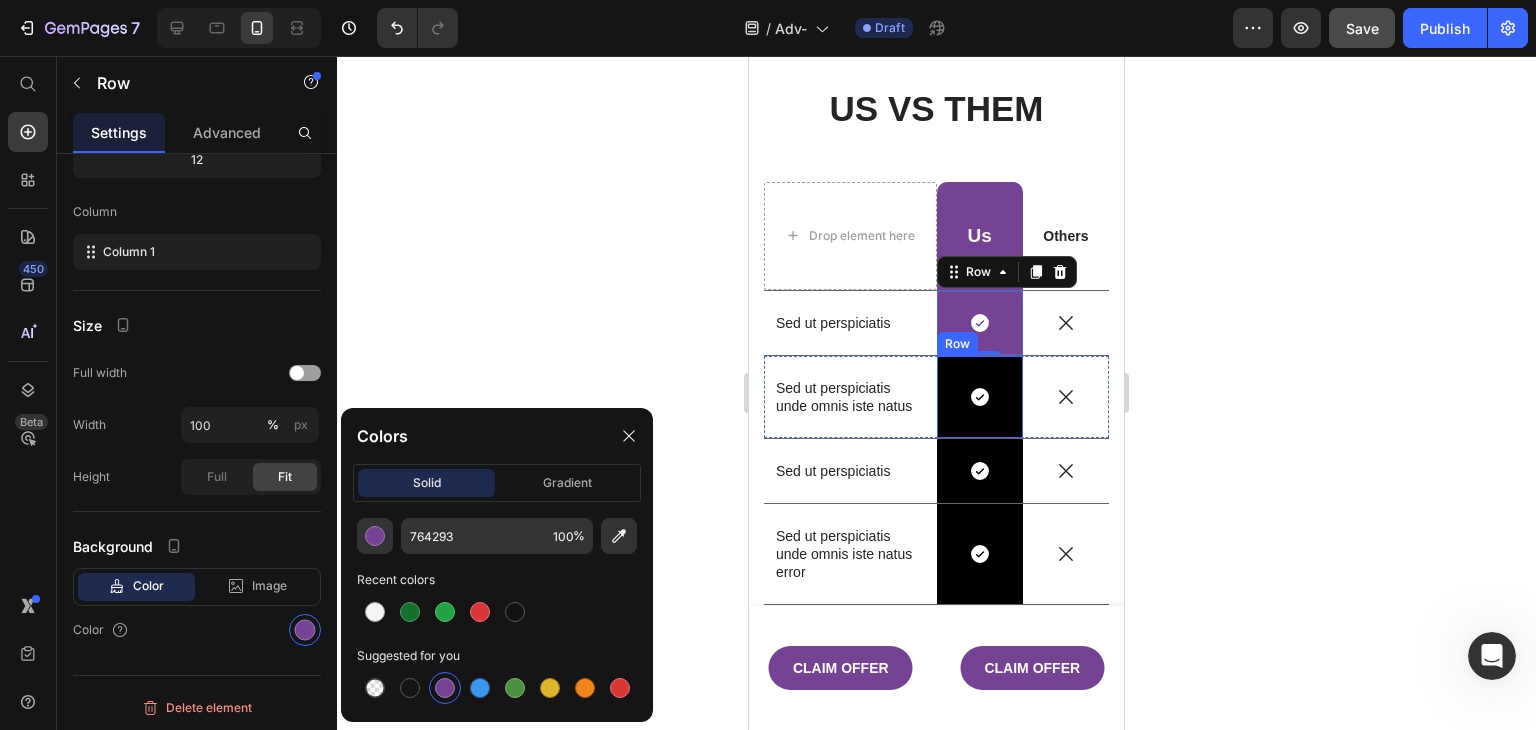 click on "Icon Row" at bounding box center (980, 397) 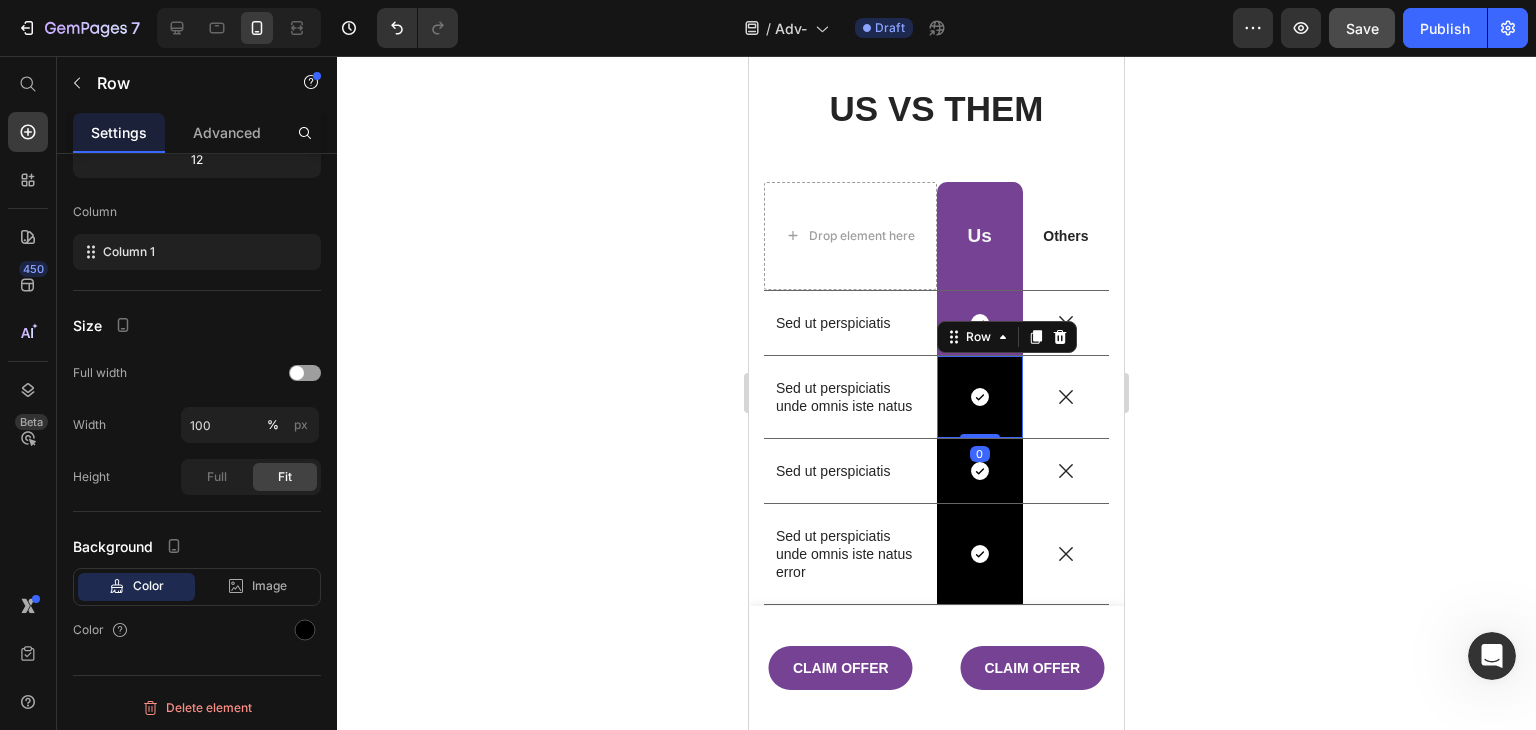 scroll, scrollTop: 232, scrollLeft: 0, axis: vertical 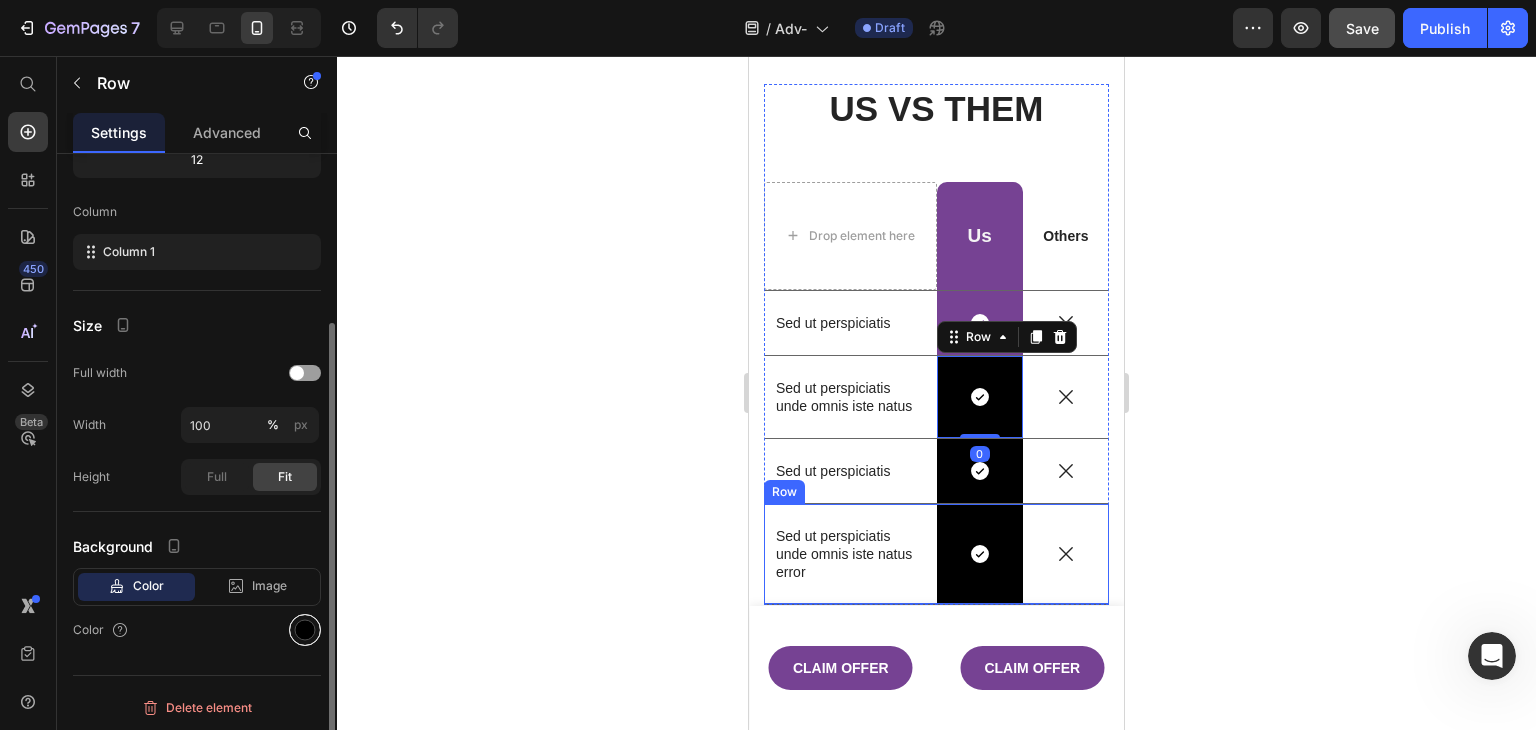 click at bounding box center [305, 630] 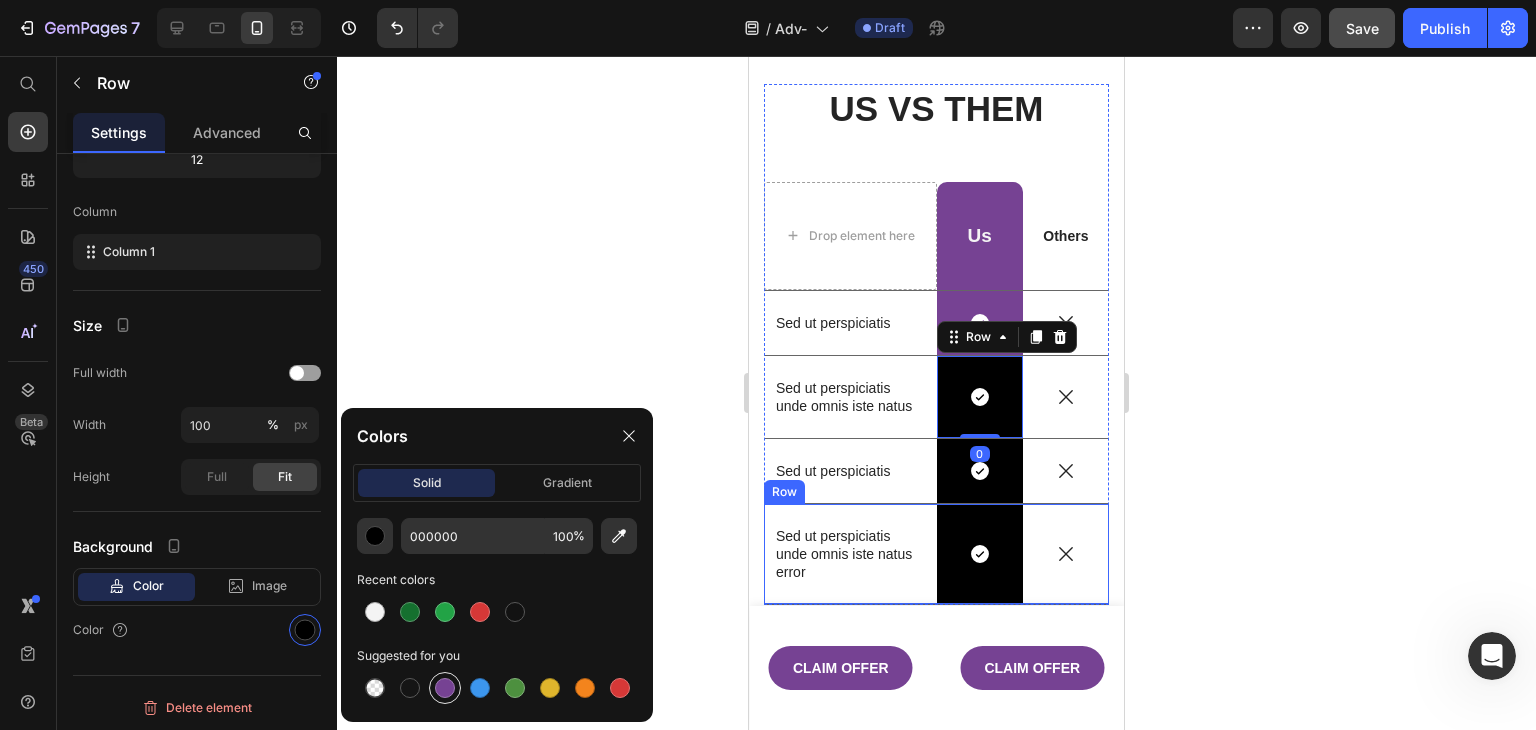 click at bounding box center (445, 688) 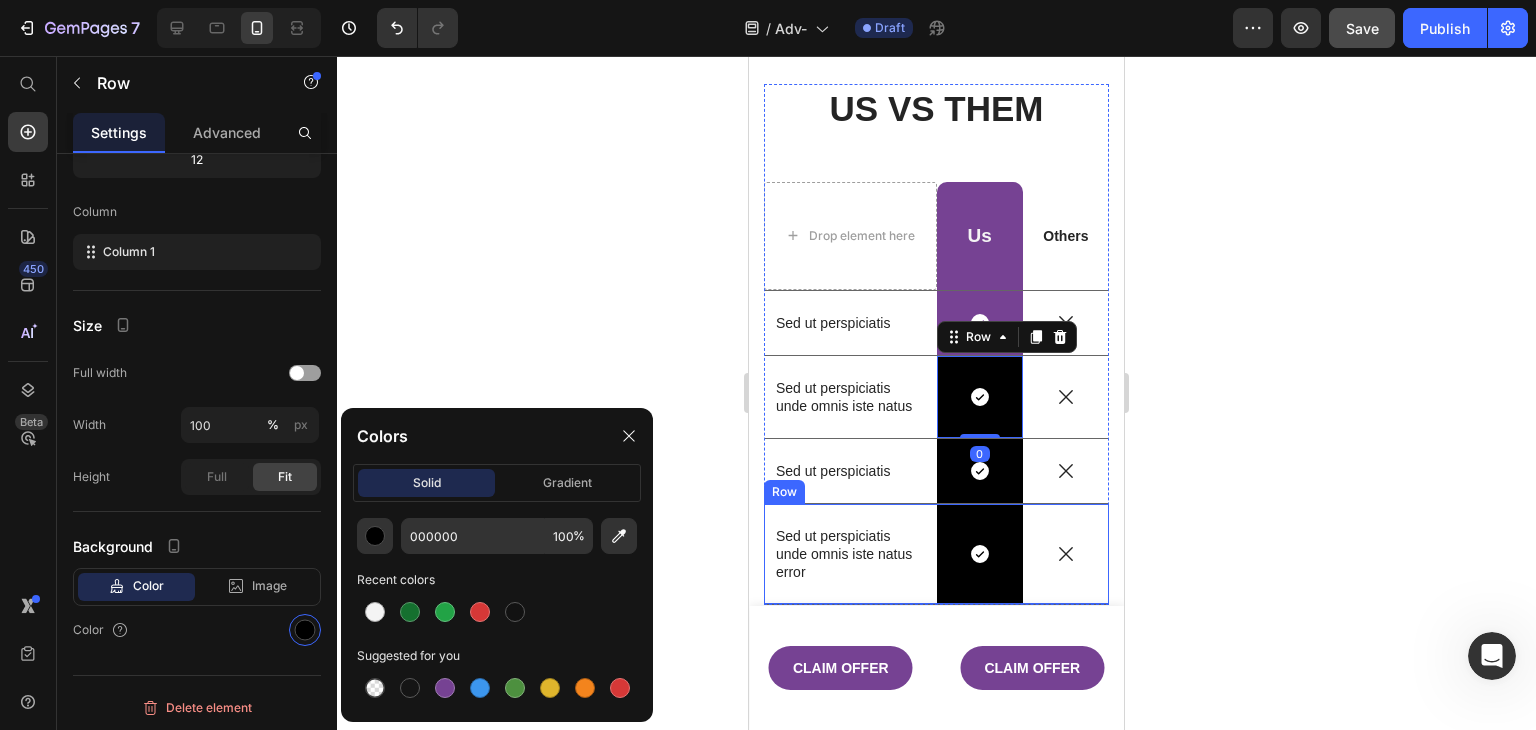 type on "764293" 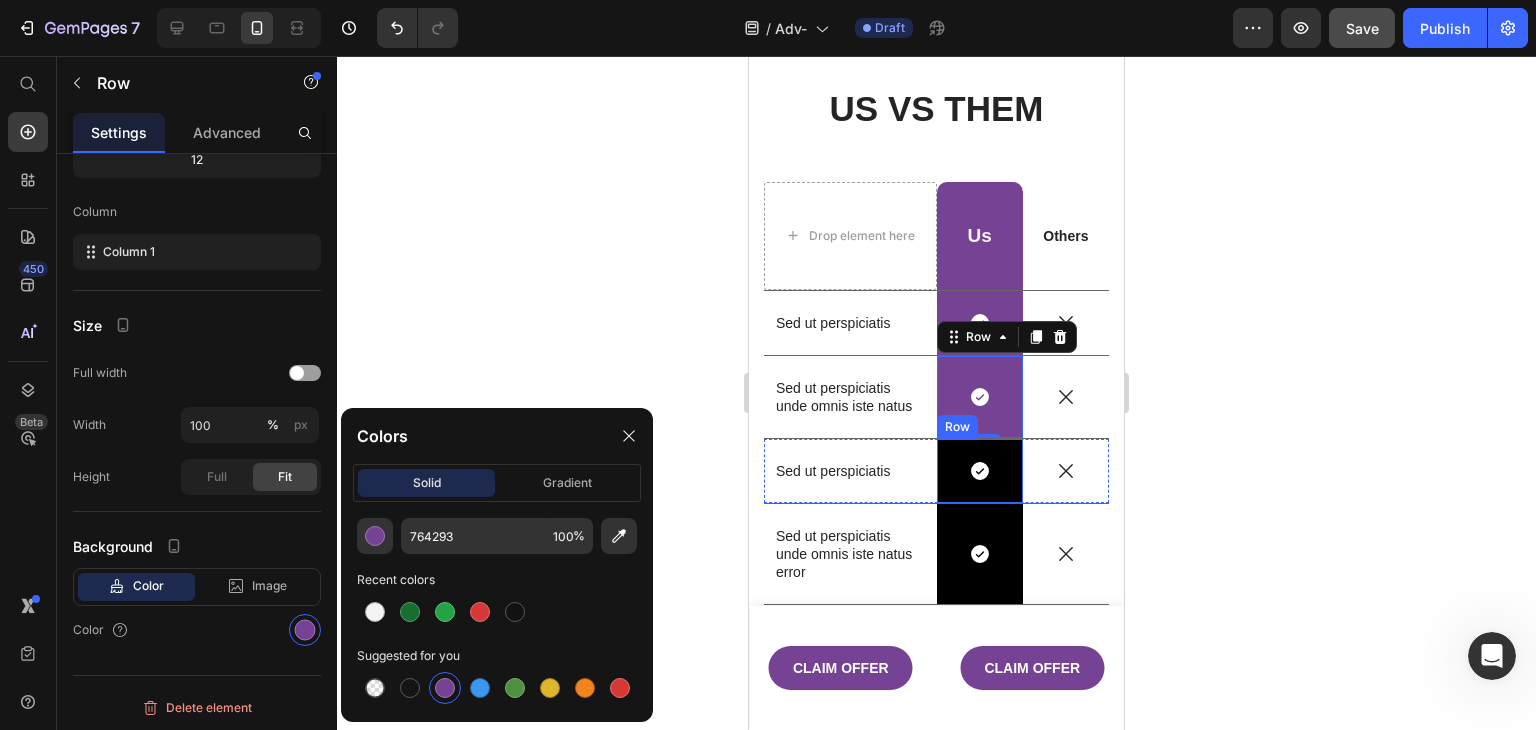 click on "Icon Row" at bounding box center (980, 471) 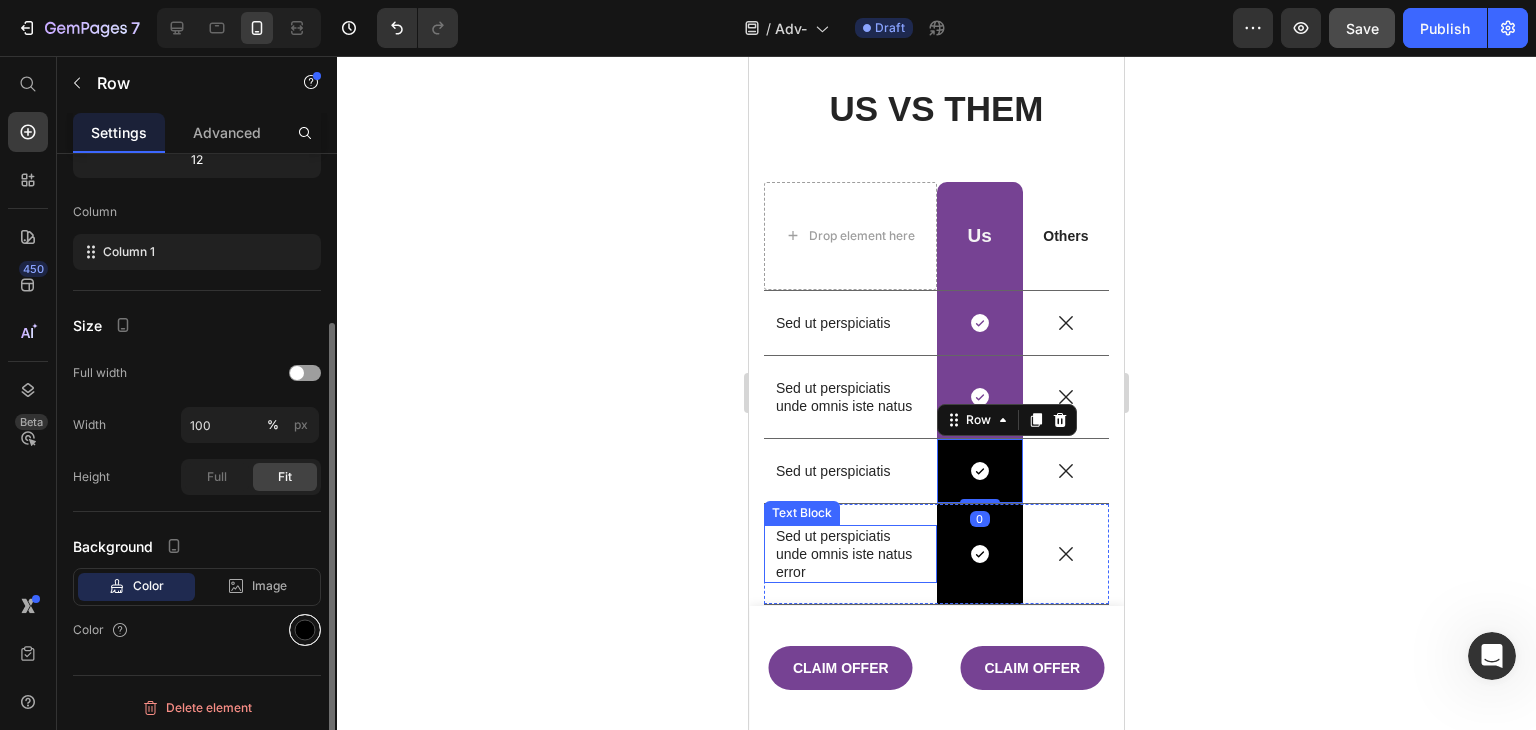 click at bounding box center (305, 630) 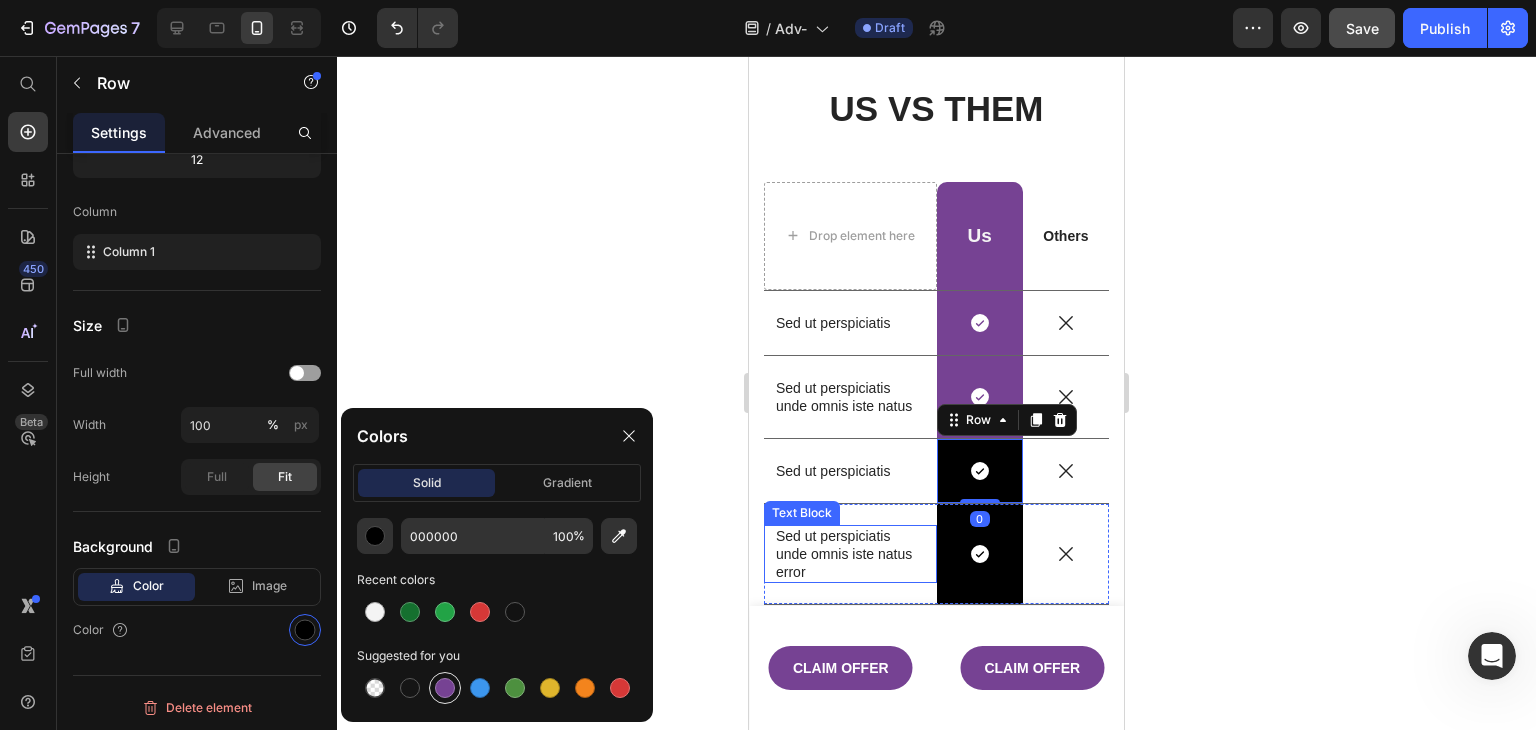 click at bounding box center (445, 688) 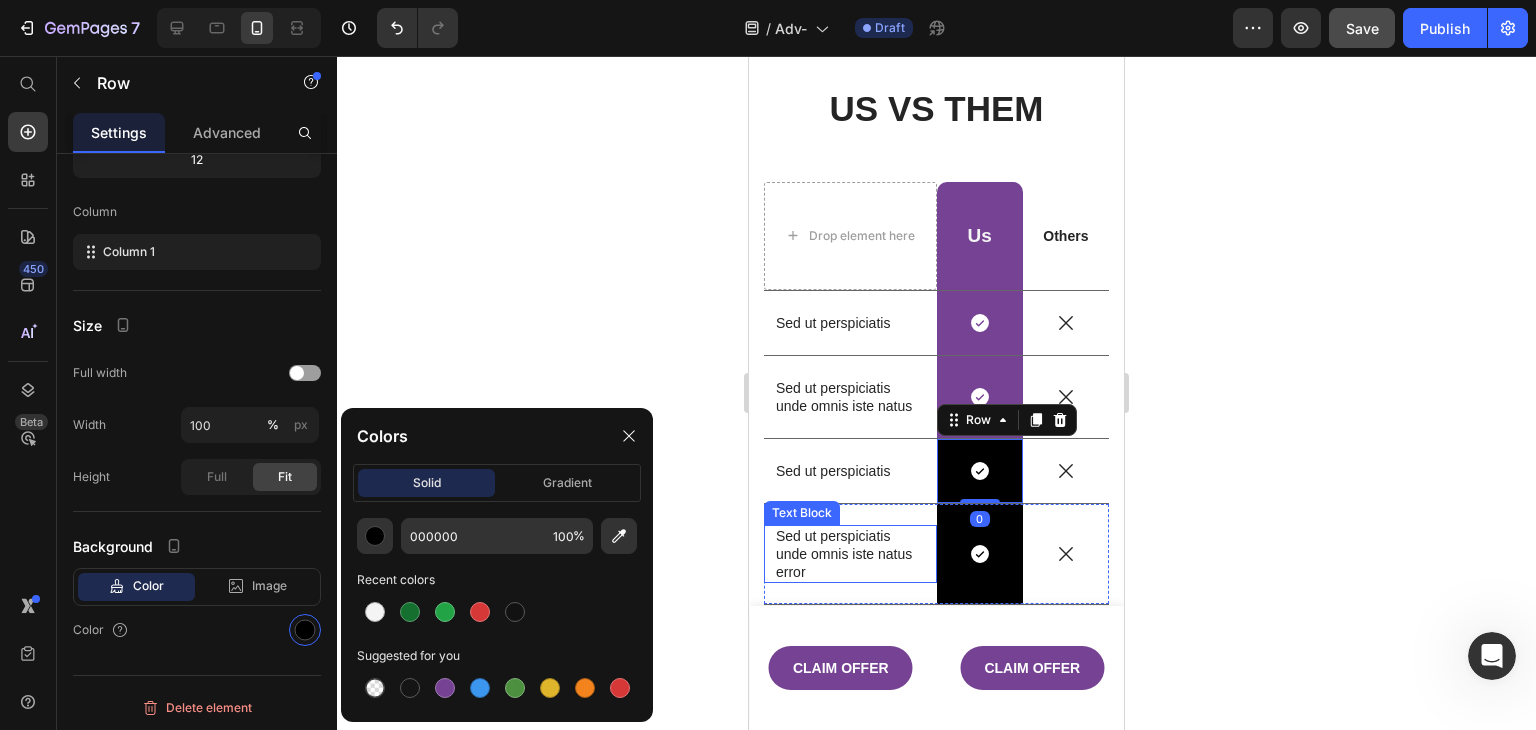 type on "764293" 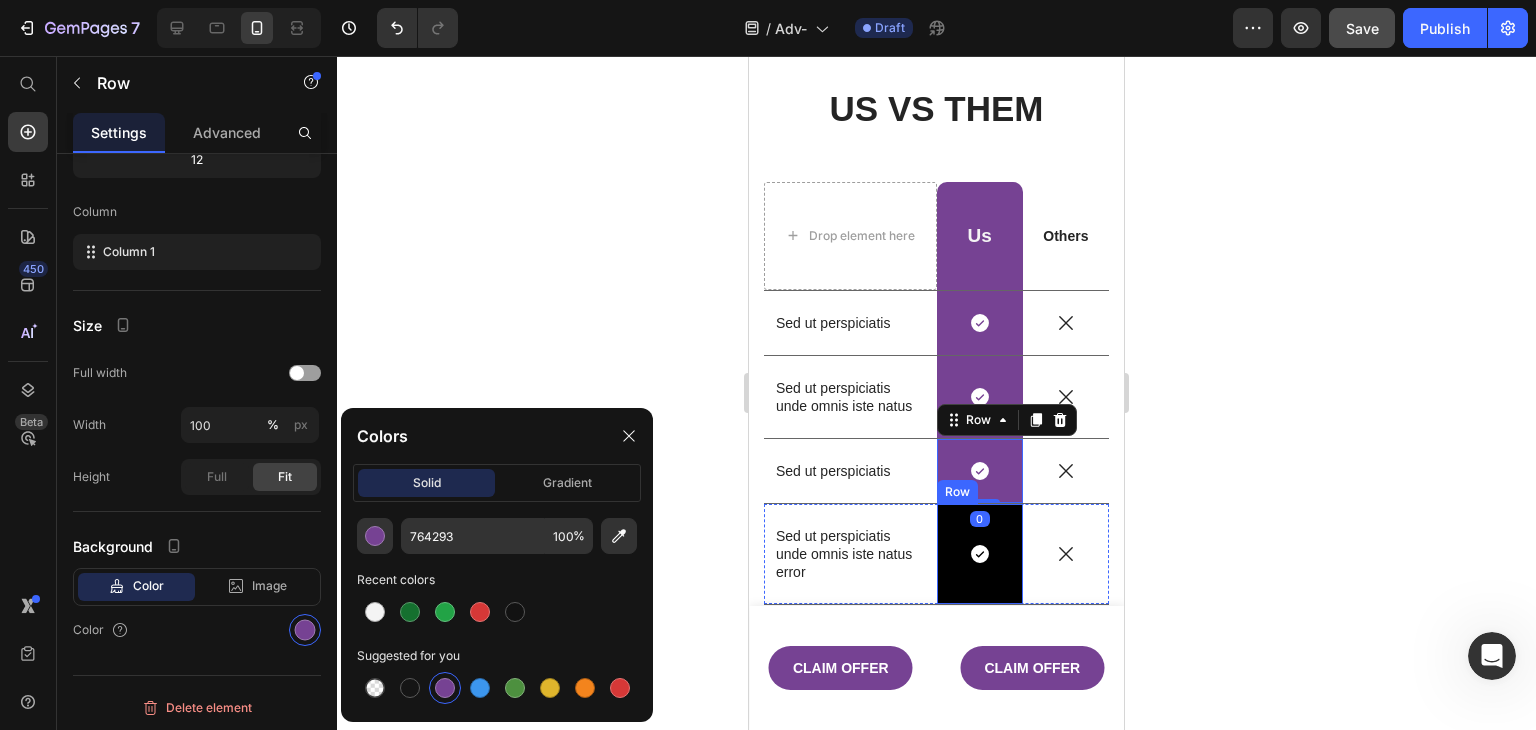 click on "Icon Row" at bounding box center (980, 554) 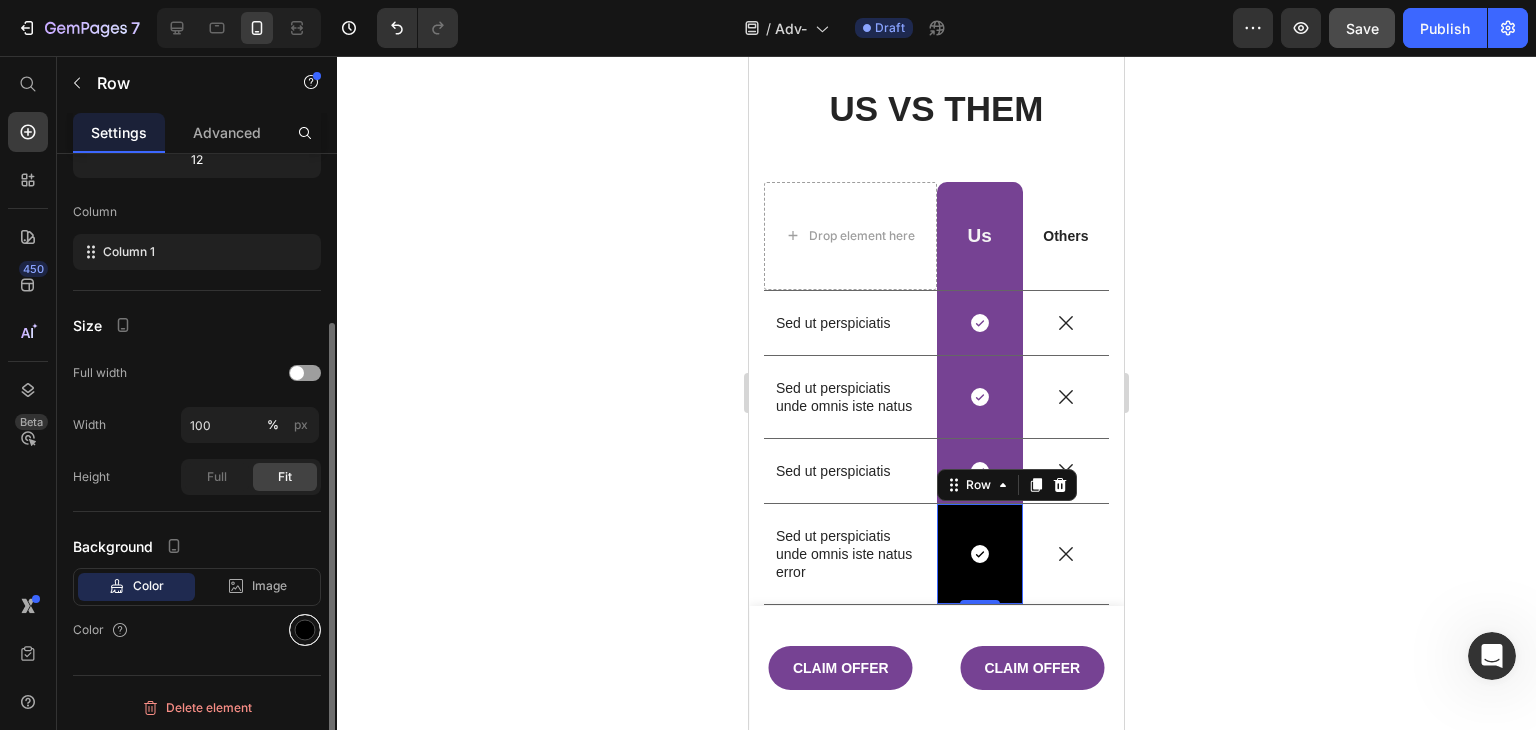 click at bounding box center (305, 630) 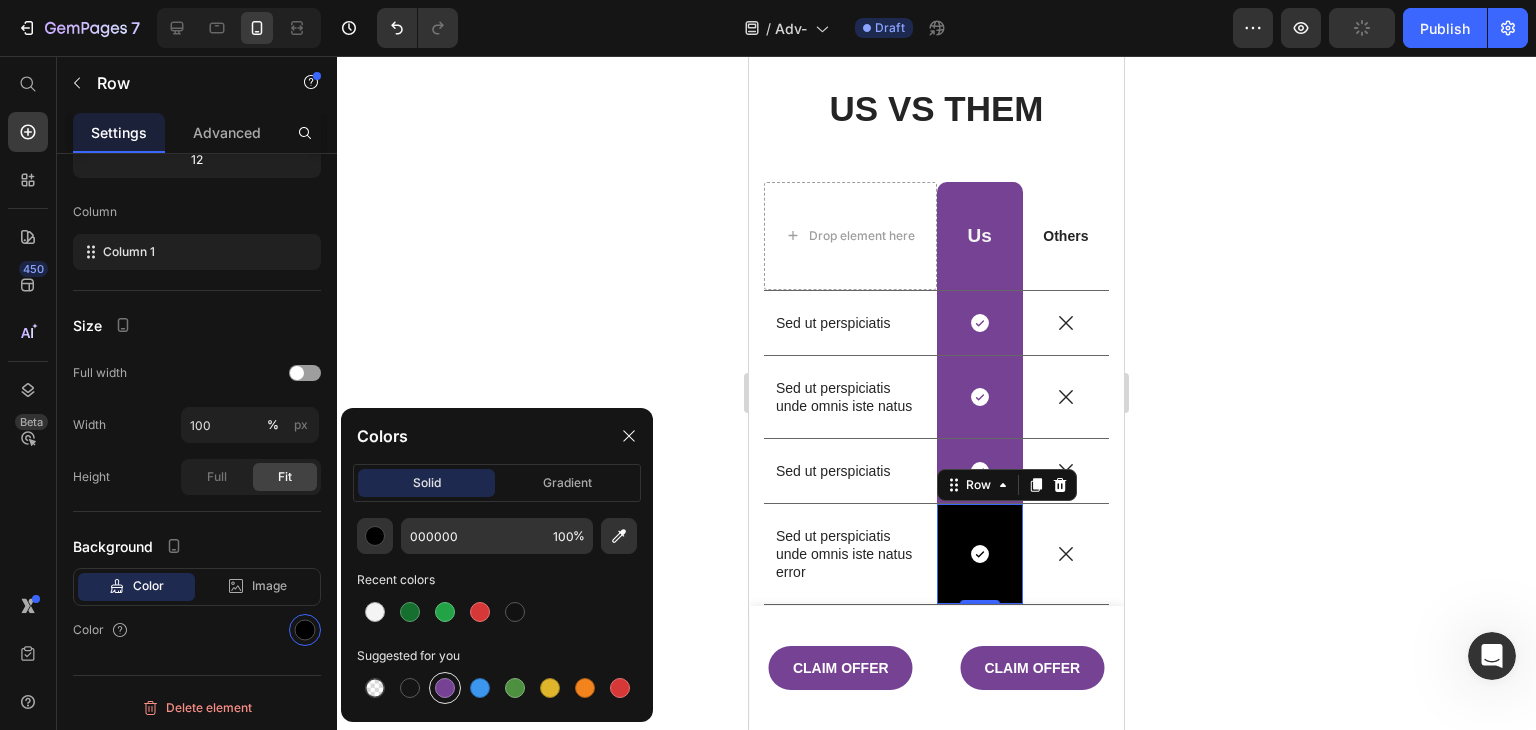 click at bounding box center [445, 688] 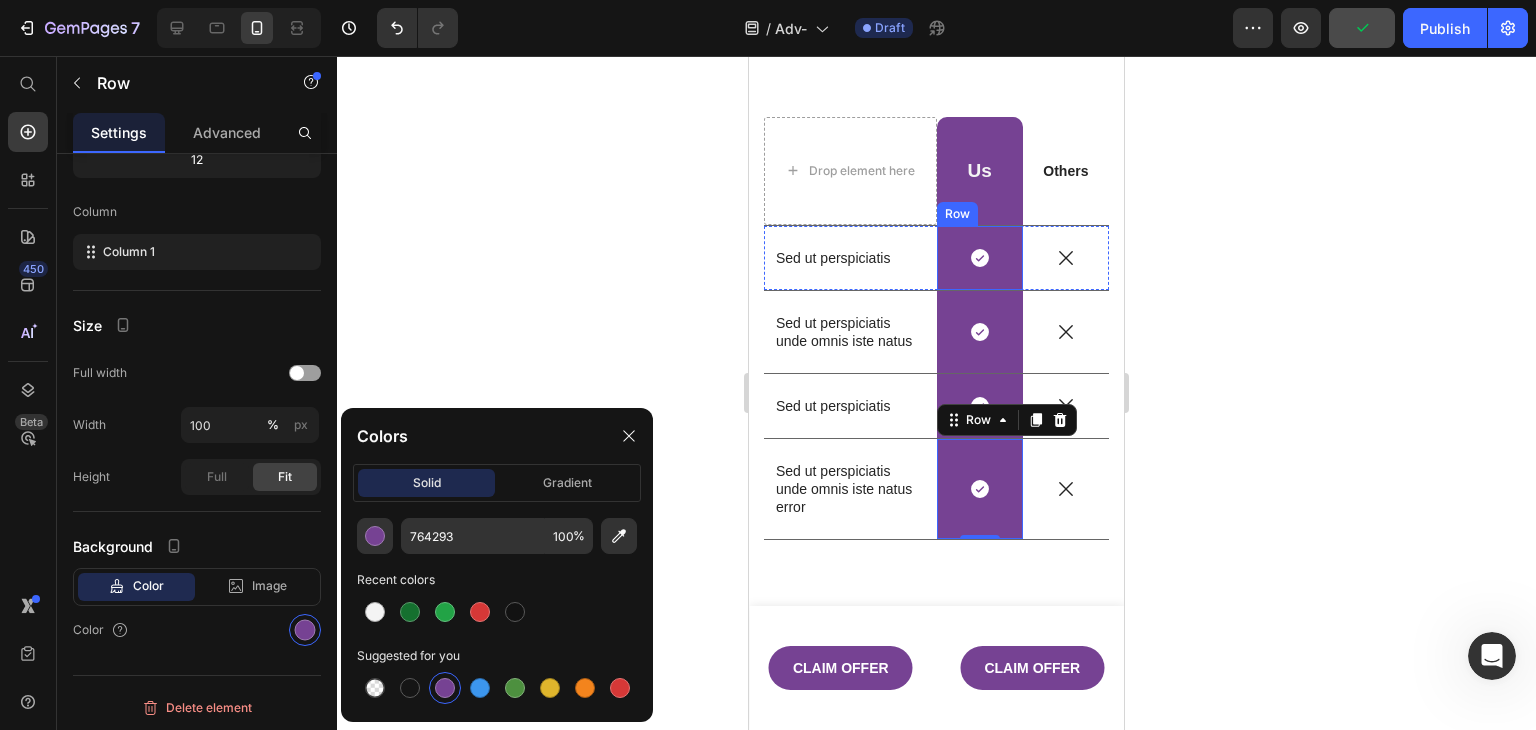 scroll, scrollTop: 2707, scrollLeft: 0, axis: vertical 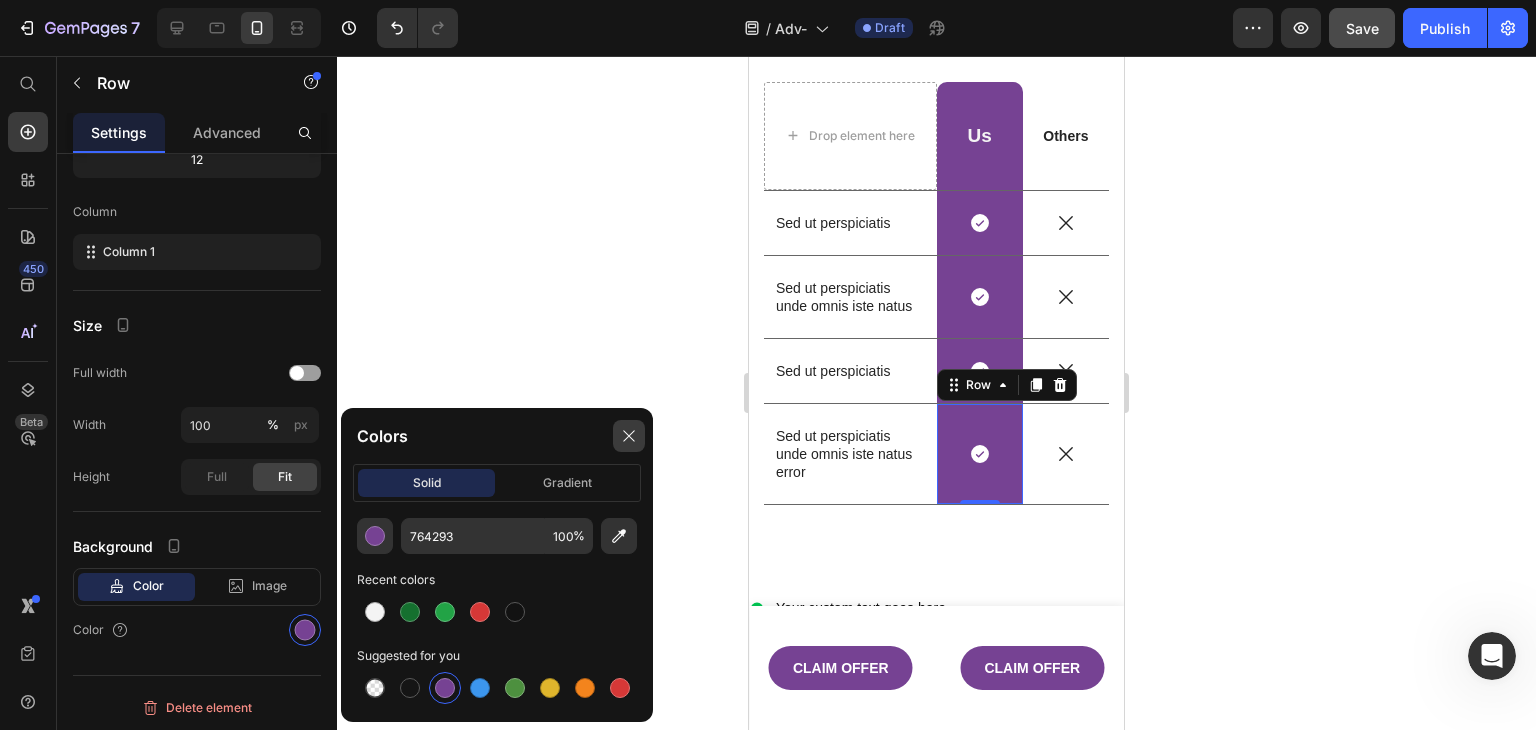 click at bounding box center (629, 436) 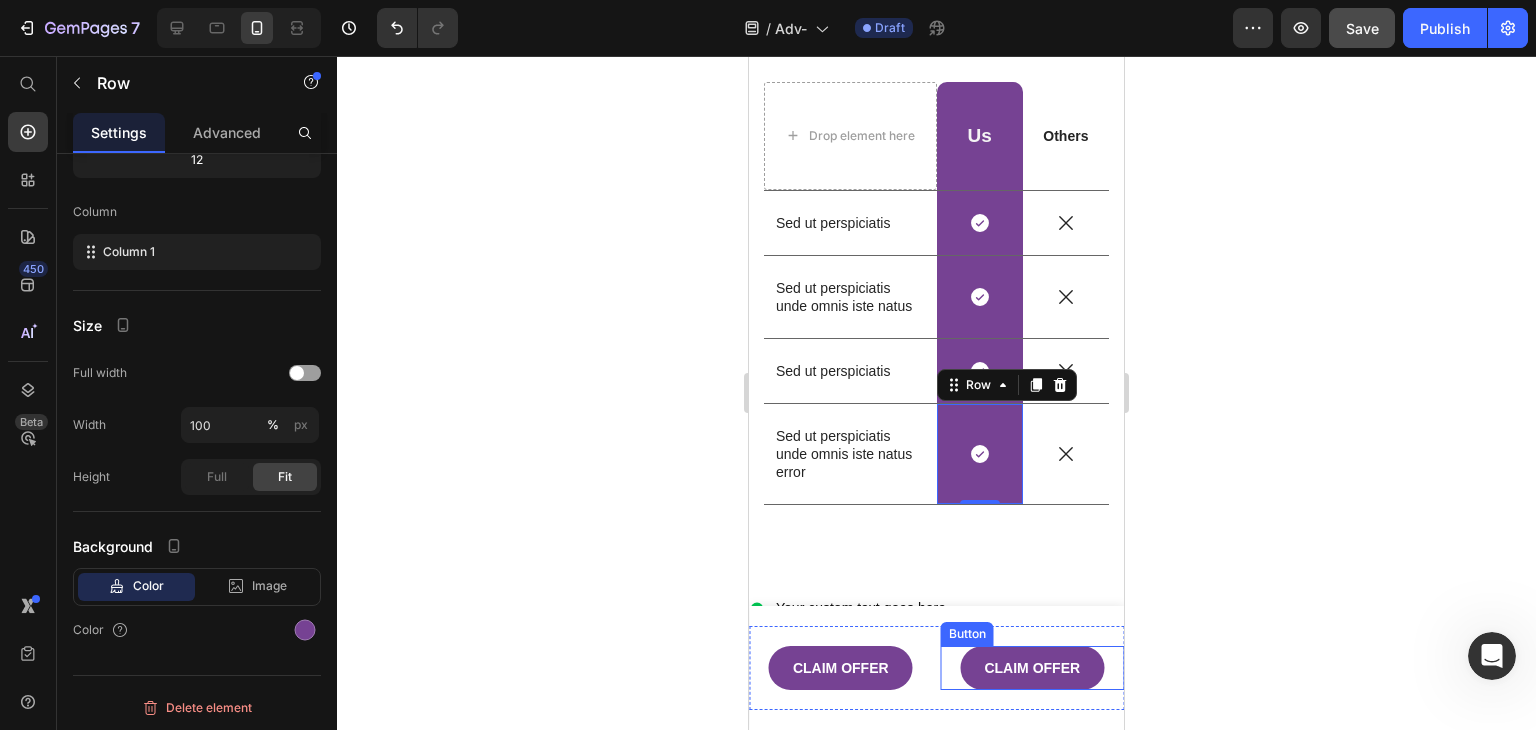 click on "CLAIM OFFER" at bounding box center (1032, 668) 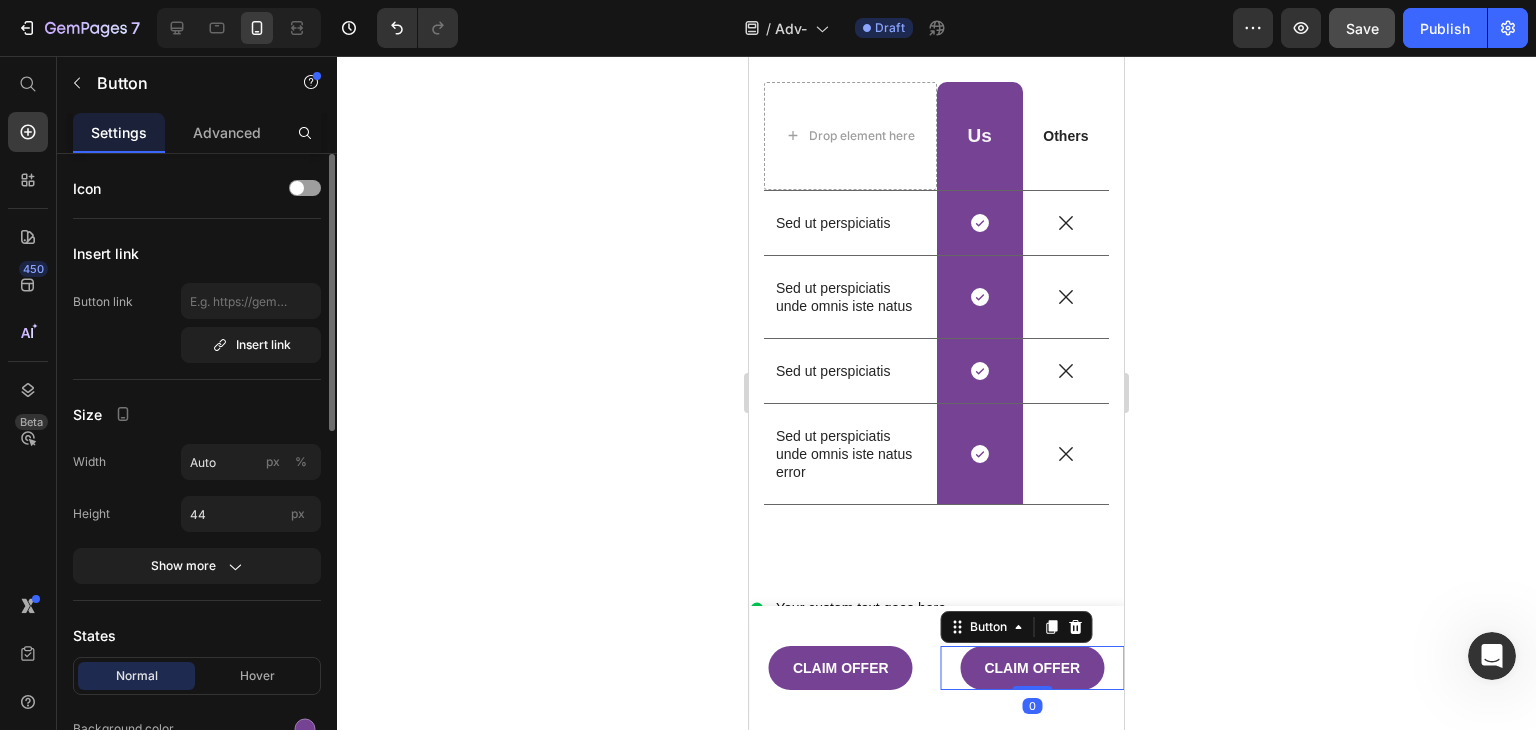 scroll, scrollTop: 300, scrollLeft: 0, axis: vertical 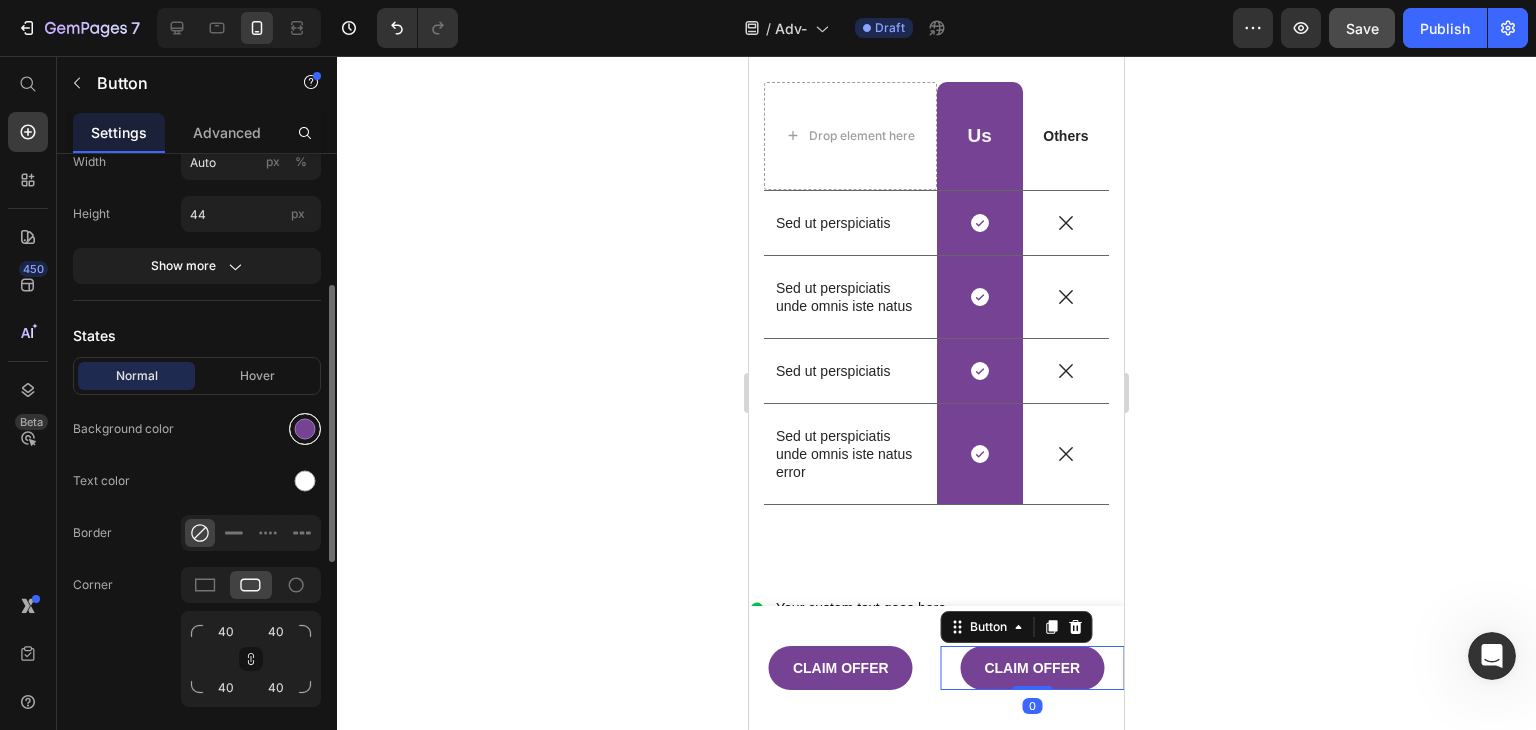 click at bounding box center (305, 429) 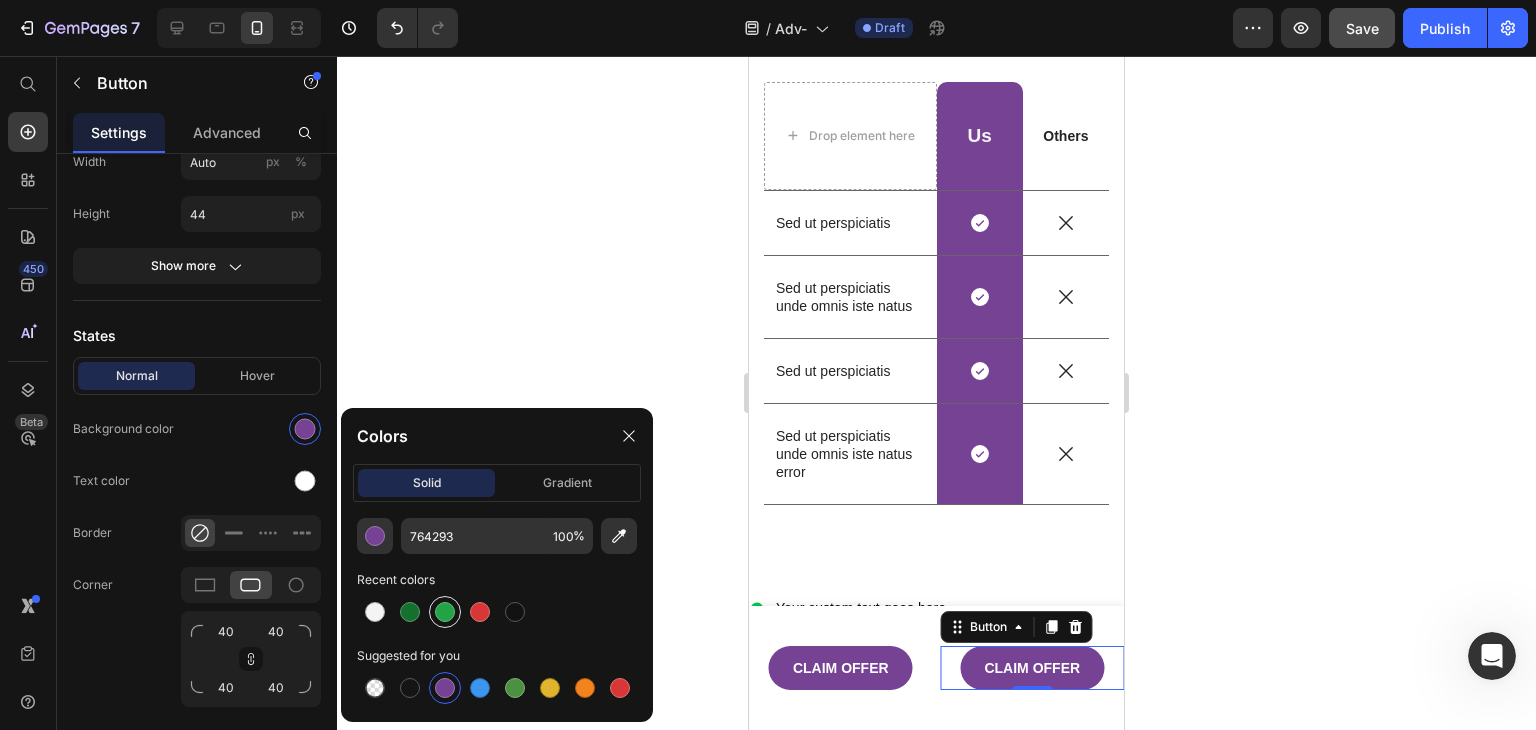click at bounding box center (445, 612) 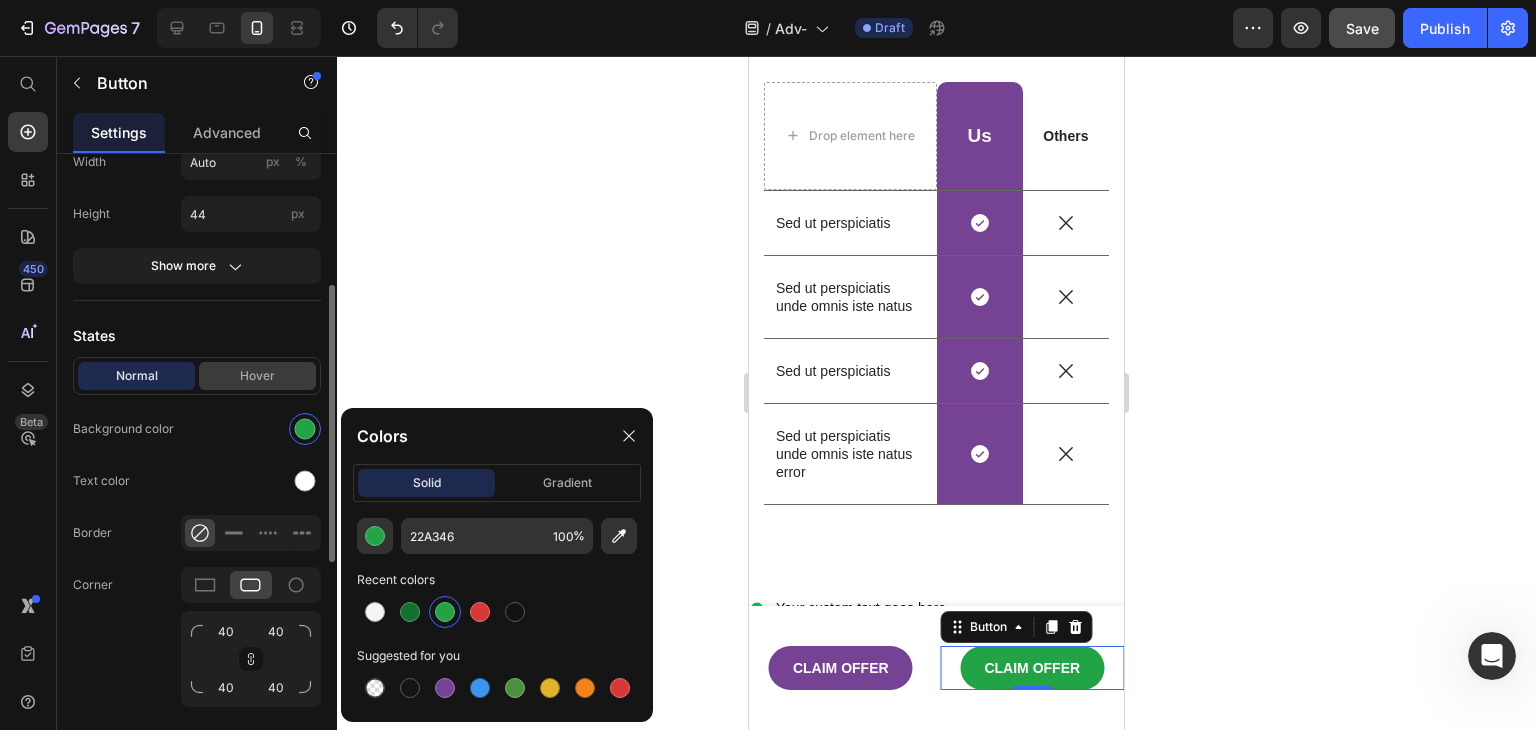 click on "Hover" at bounding box center [257, 376] 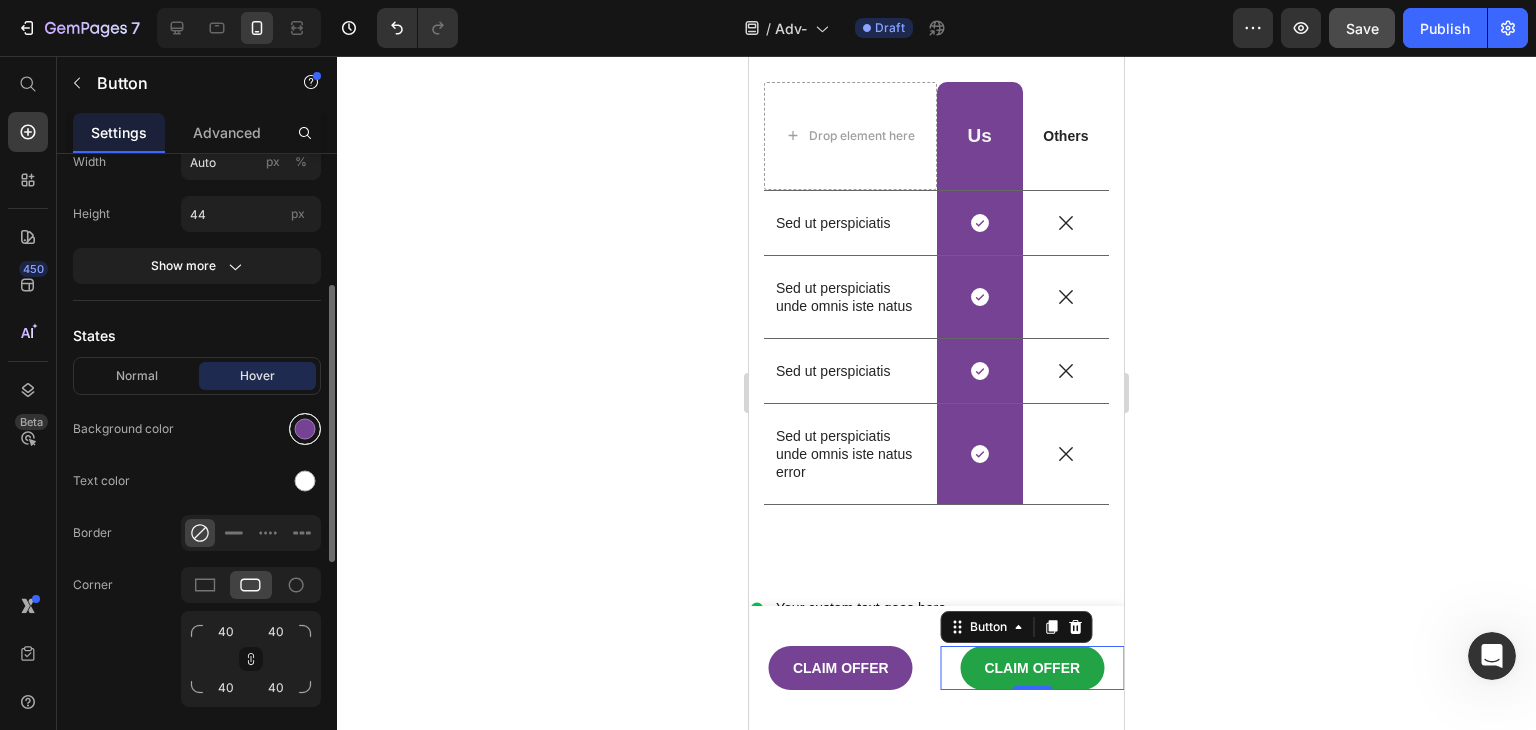 click at bounding box center (305, 429) 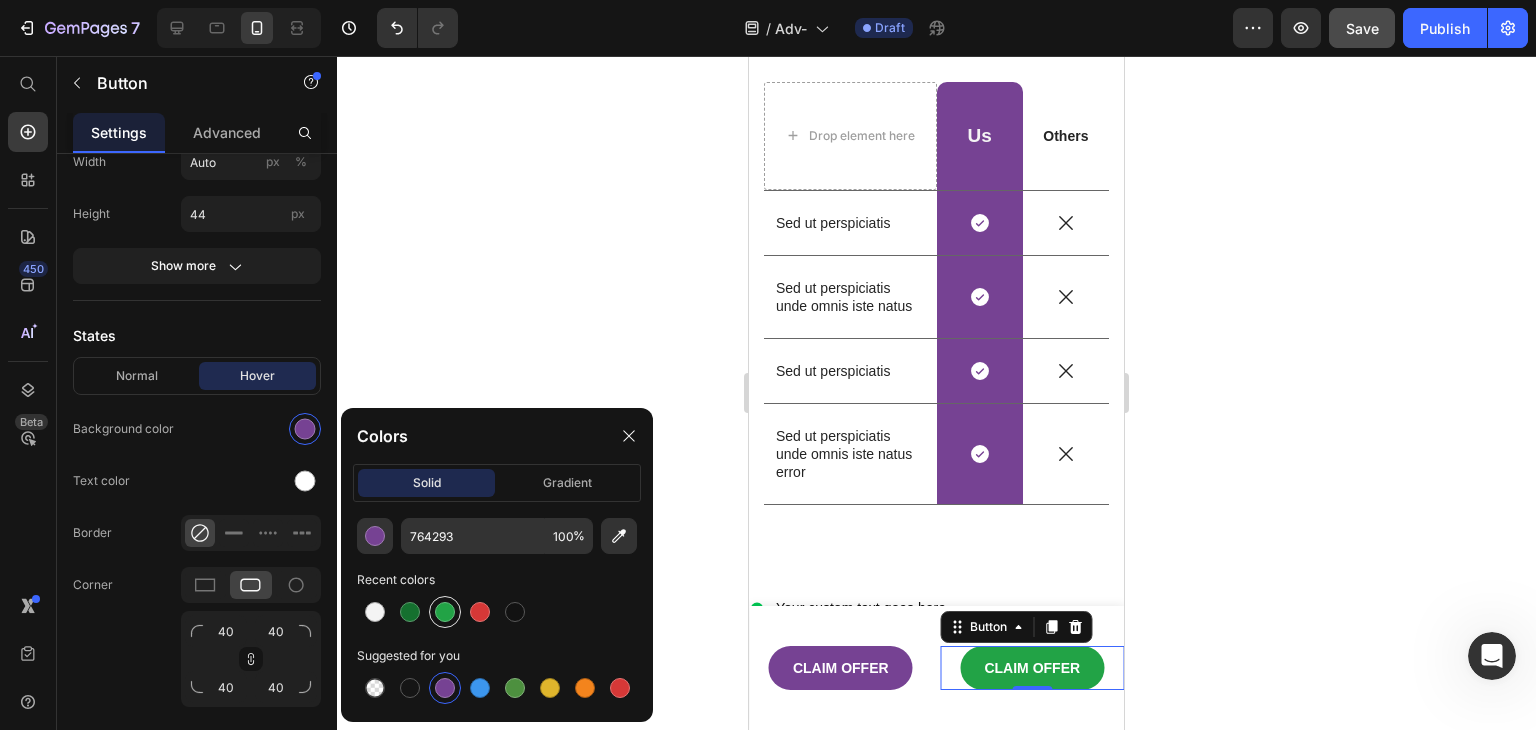 click at bounding box center (445, 612) 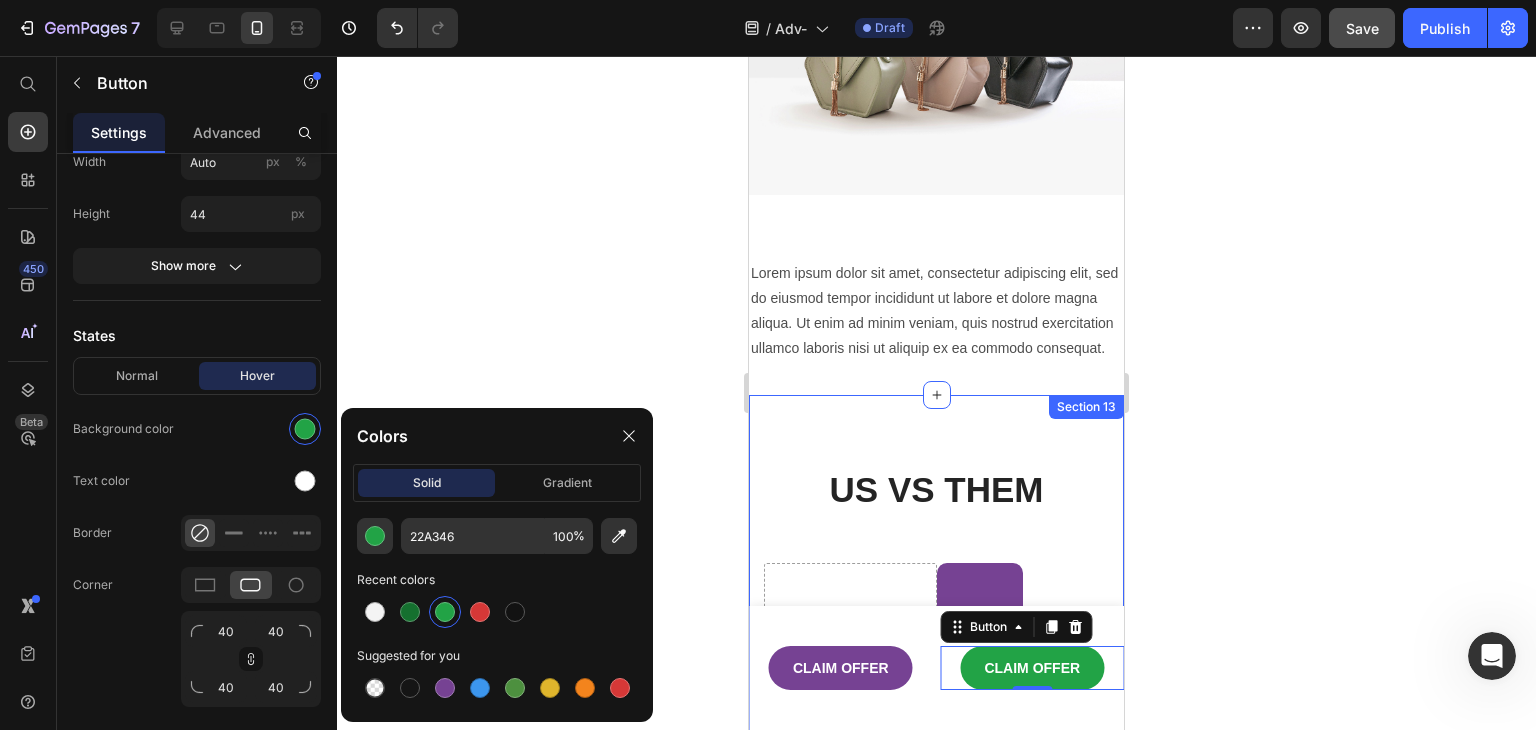 scroll, scrollTop: 2007, scrollLeft: 0, axis: vertical 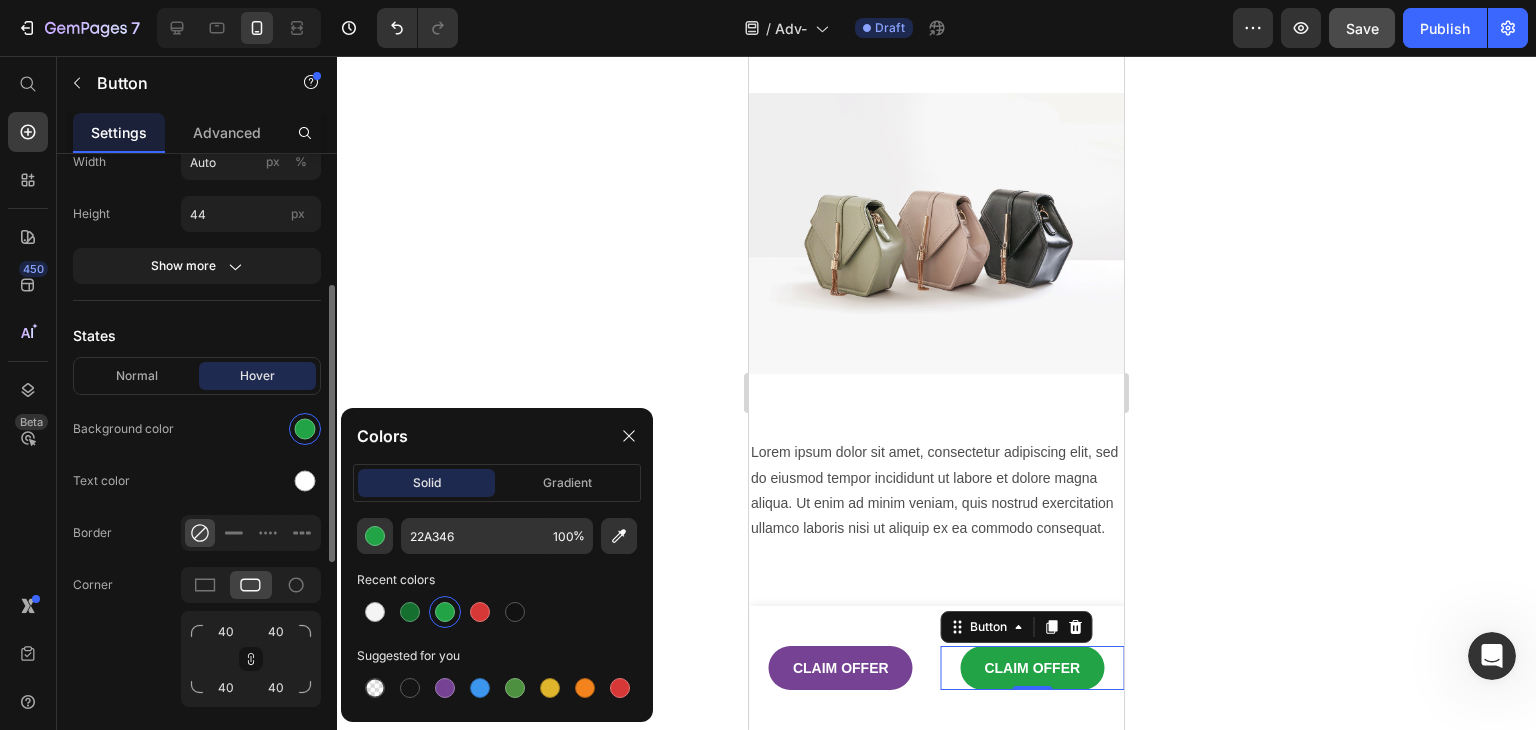 click at bounding box center (251, 429) 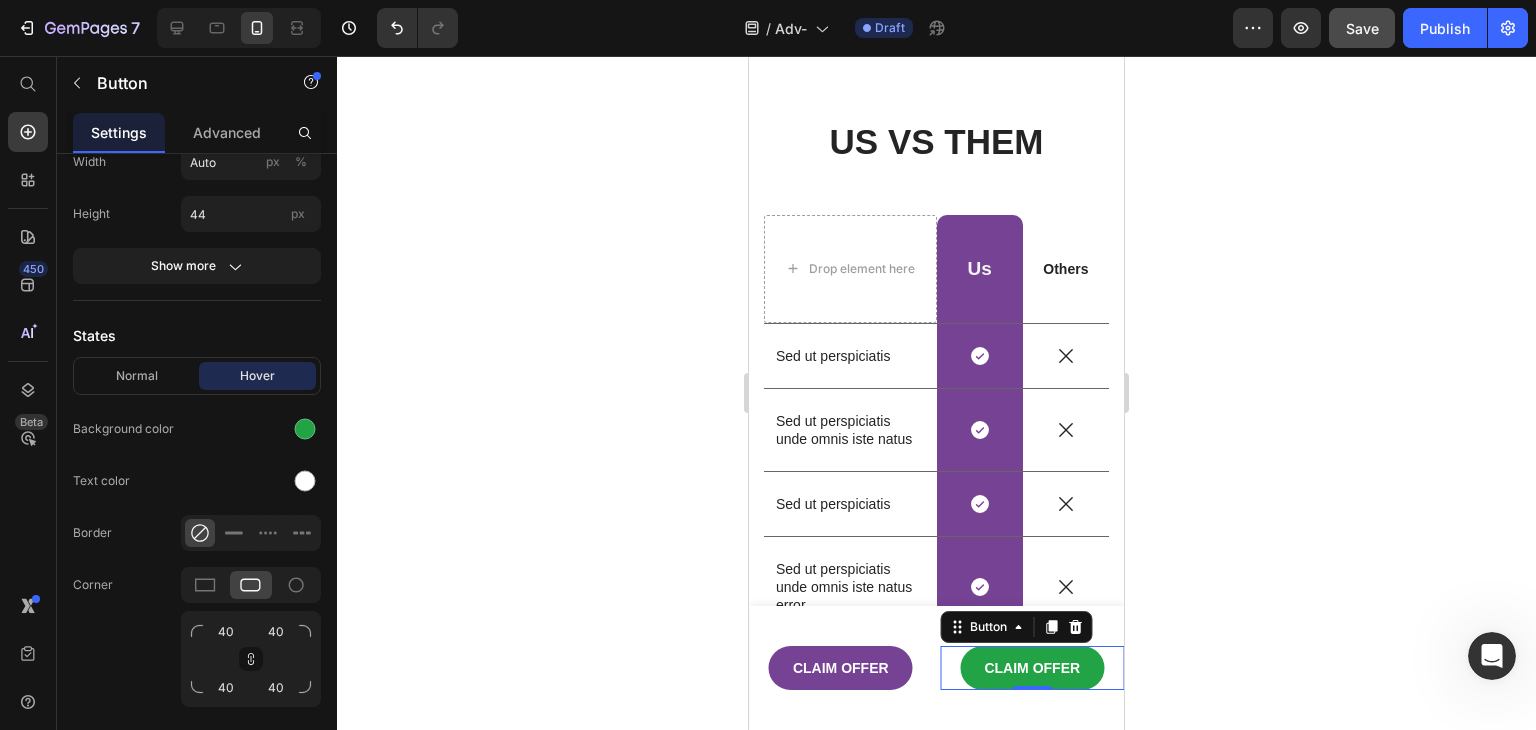 scroll, scrollTop: 2707, scrollLeft: 0, axis: vertical 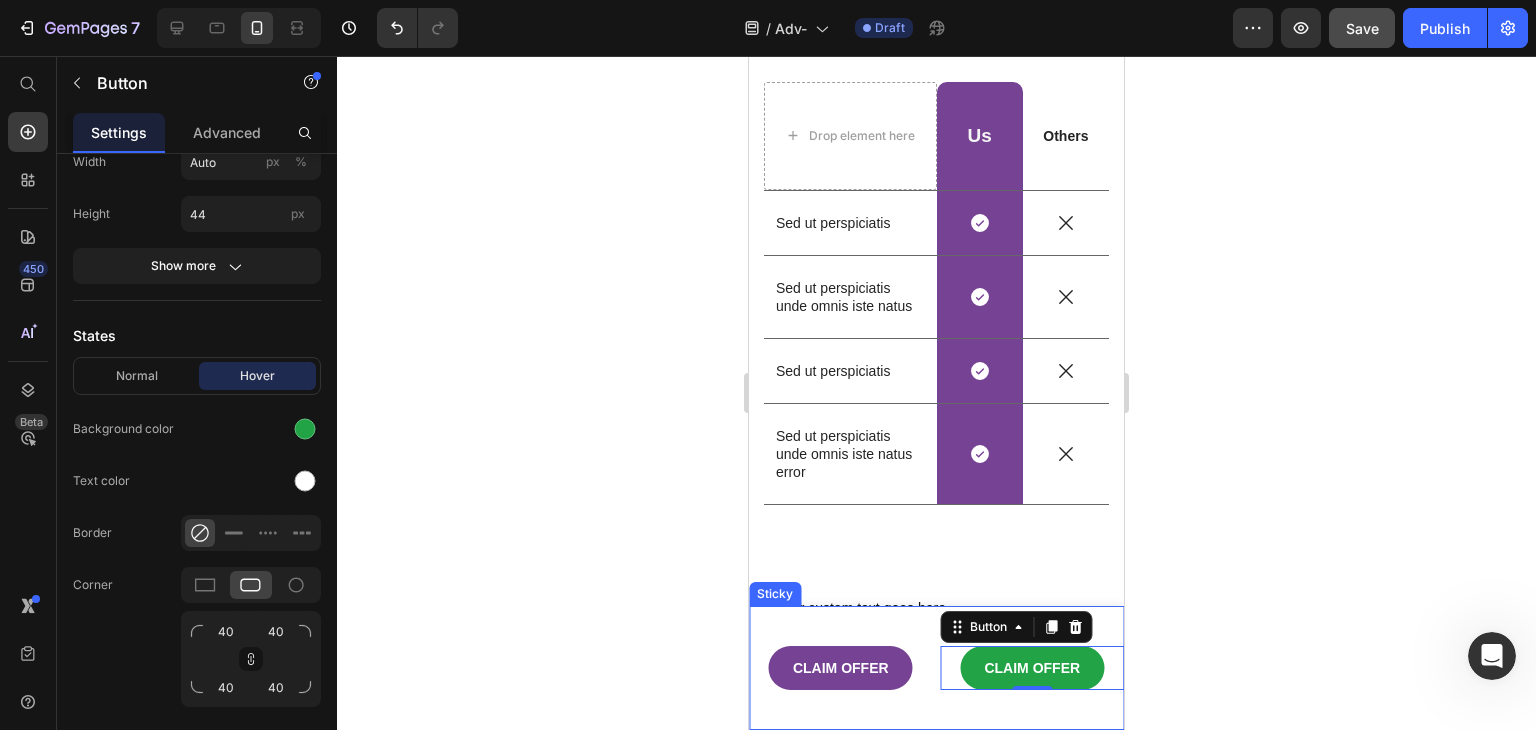 click on "CLAIM OFFER Button CLAIM OFFER Button   0 Row" at bounding box center (936, 668) 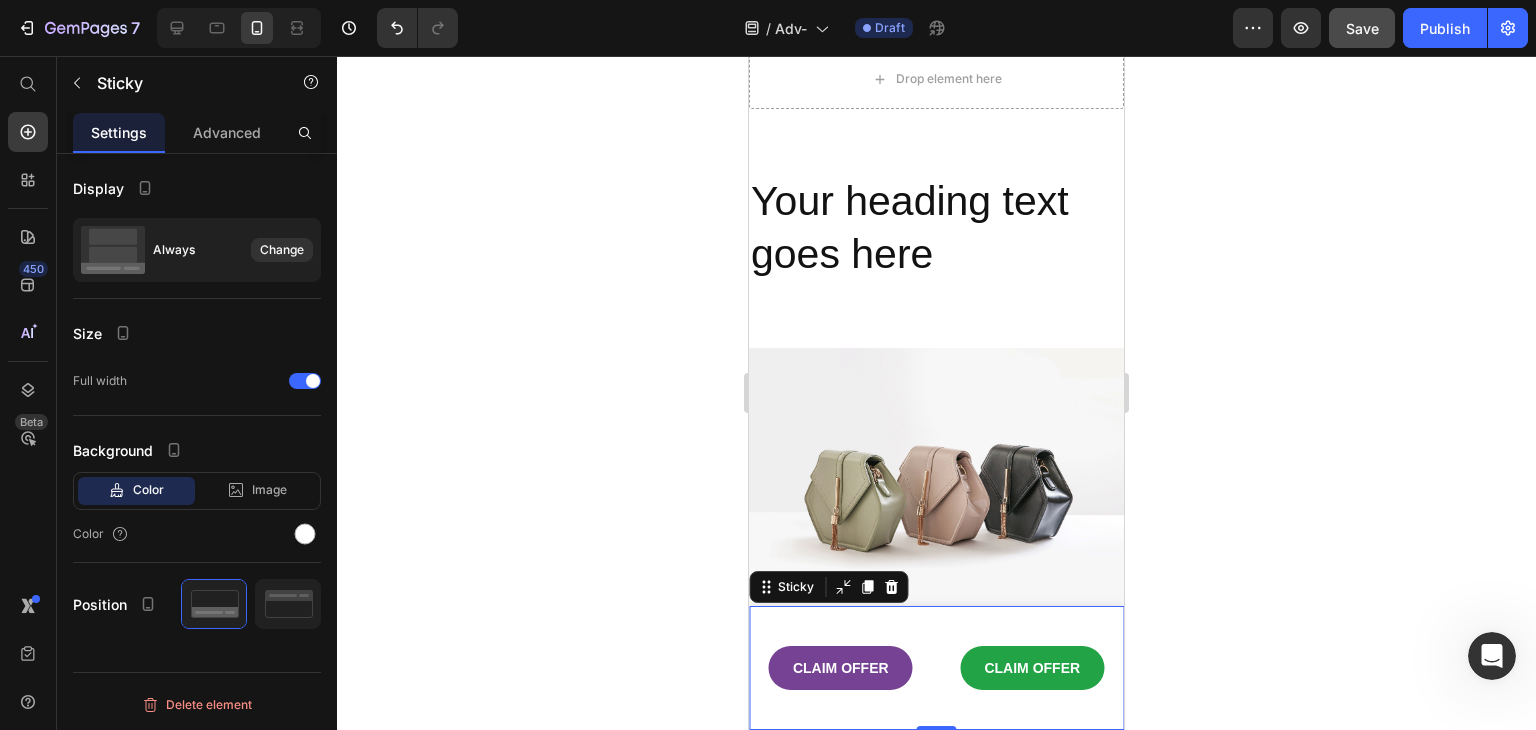 scroll, scrollTop: 0, scrollLeft: 0, axis: both 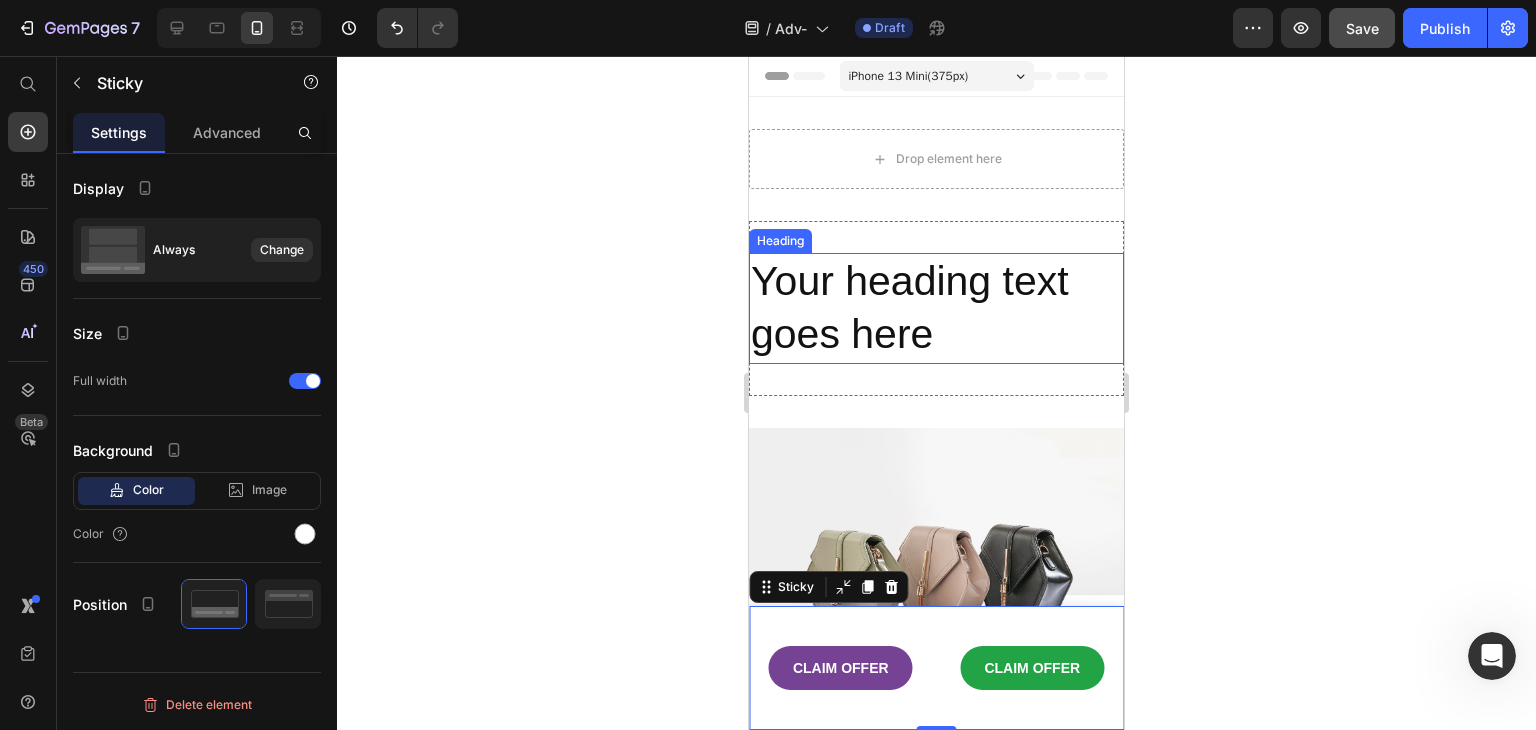 click on "Your heading text goes here" at bounding box center (936, 308) 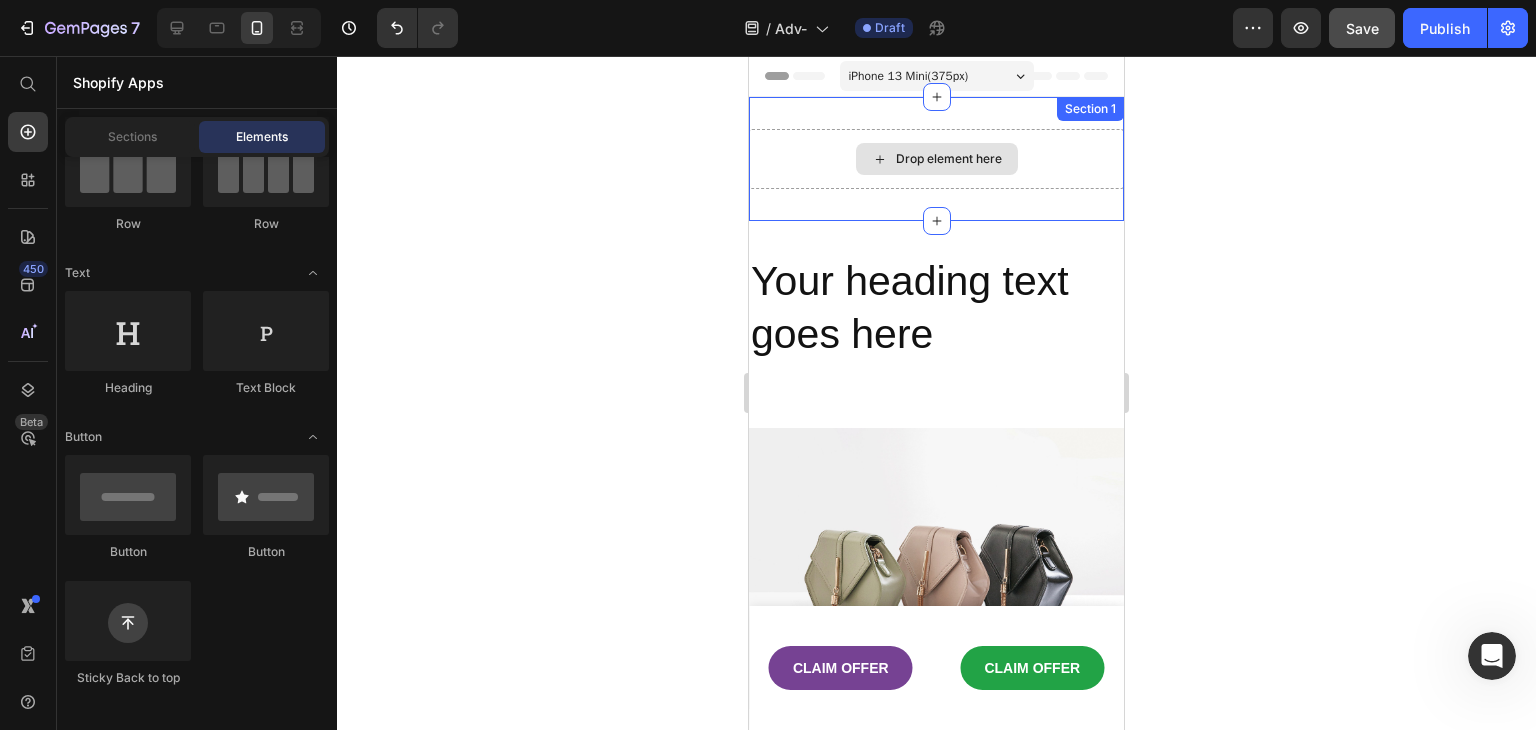 click on "Drop element here" at bounding box center (949, 159) 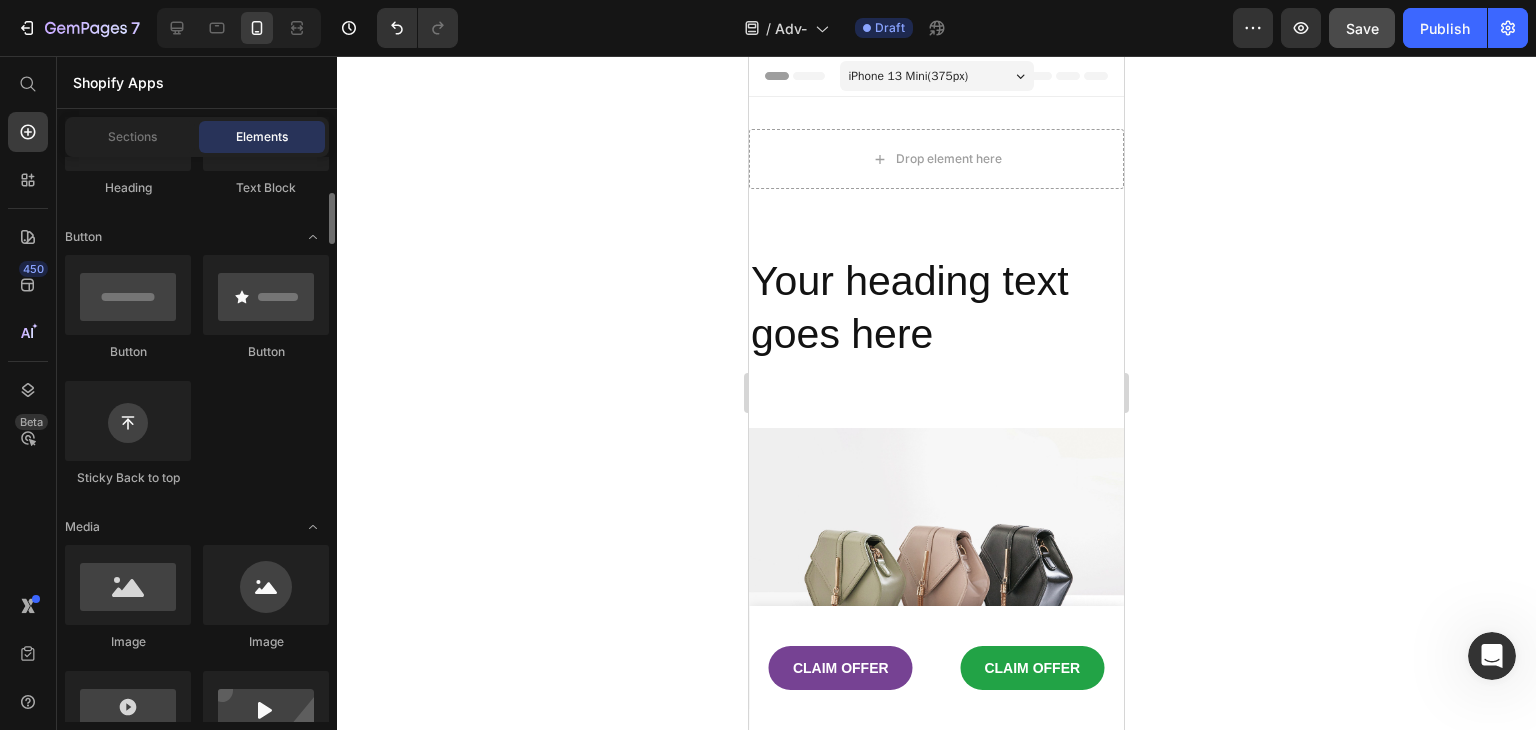 scroll, scrollTop: 0, scrollLeft: 0, axis: both 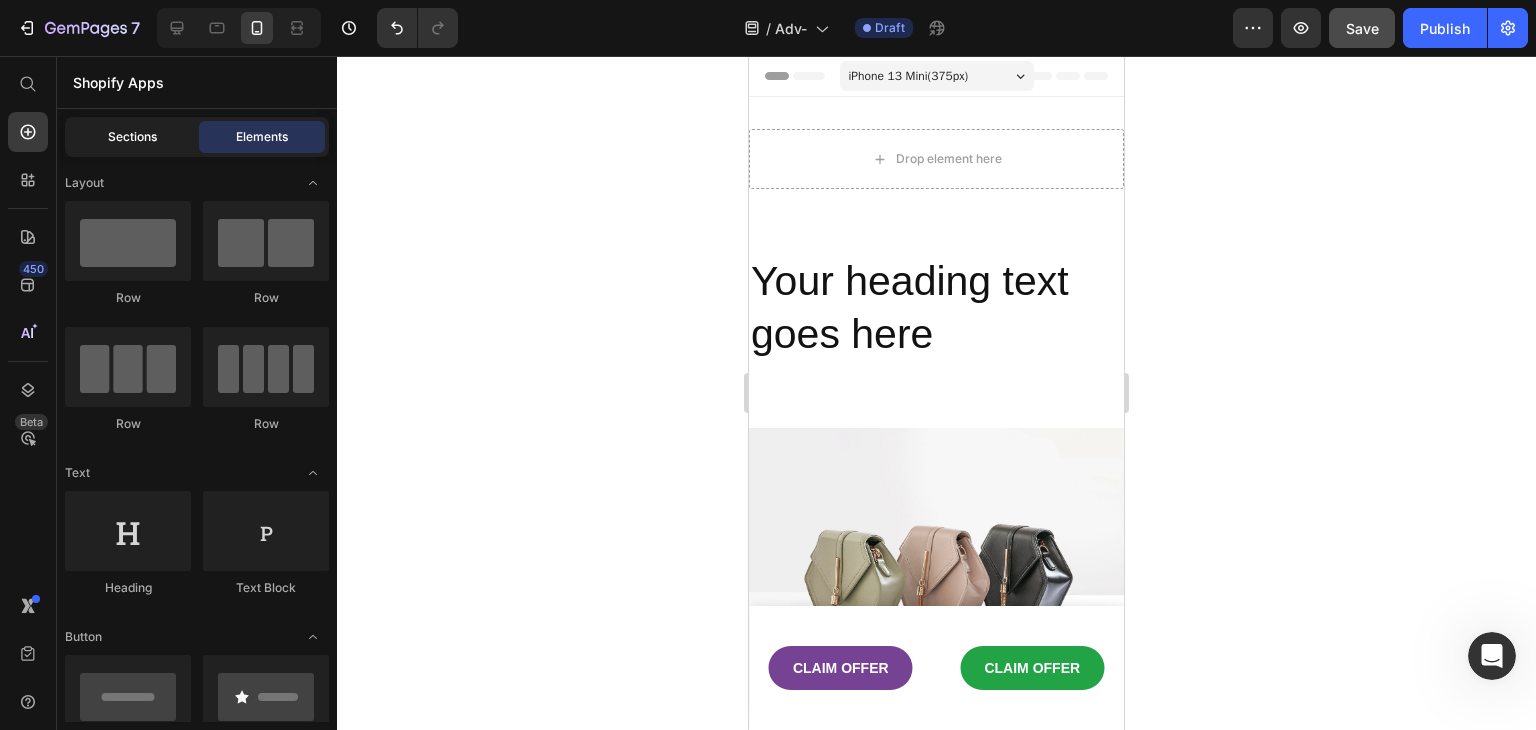 click on "Sections" 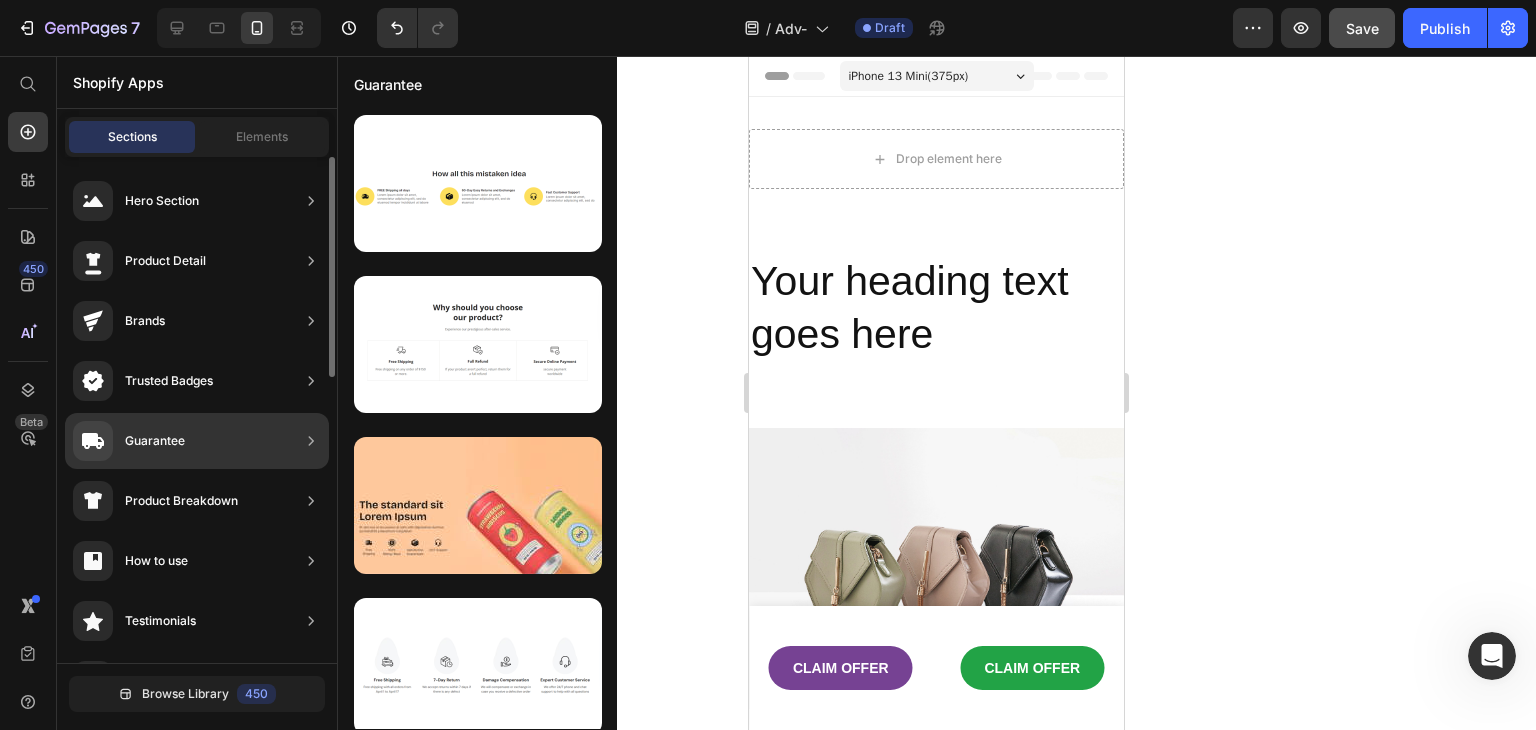 scroll, scrollTop: 100, scrollLeft: 0, axis: vertical 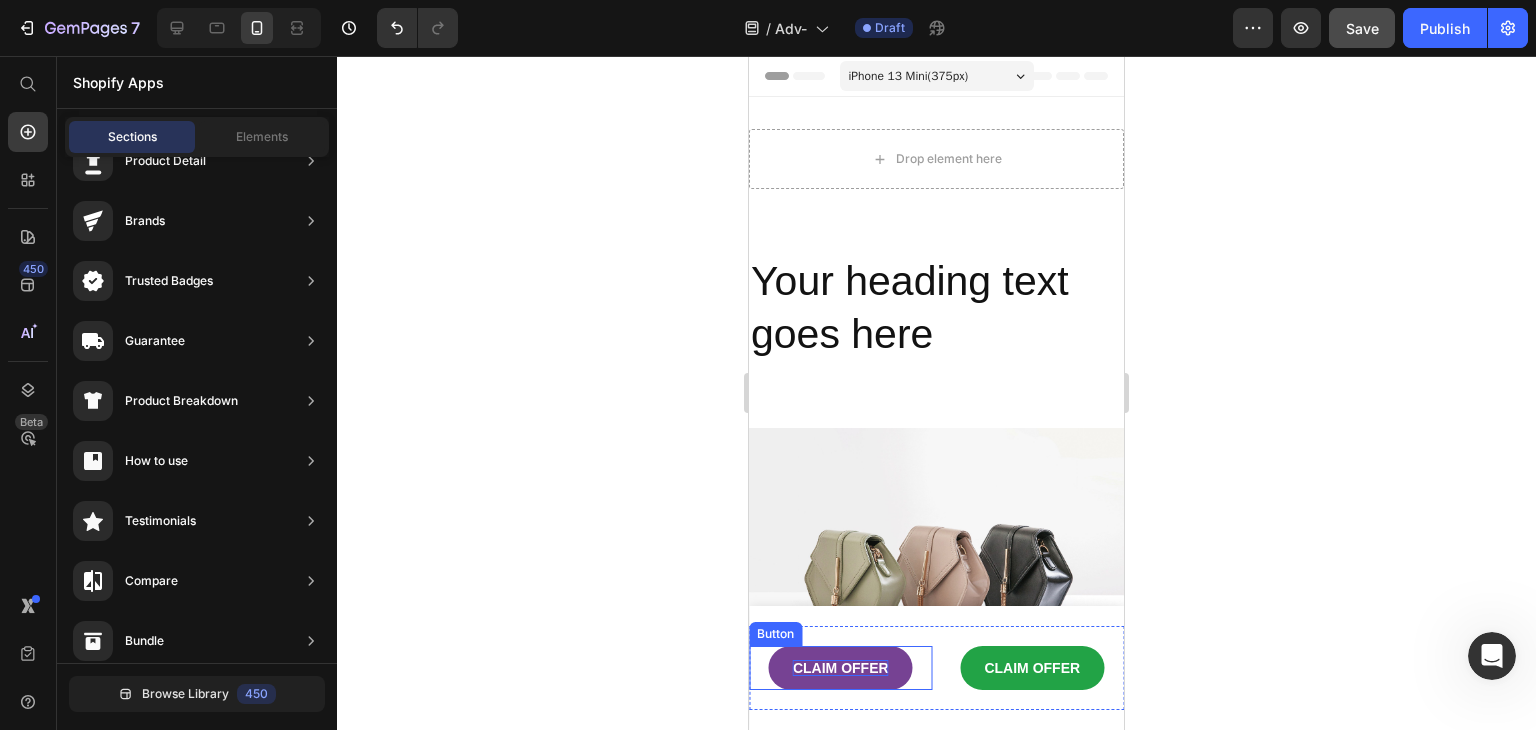 click on "CLAIM OFFER" at bounding box center (841, 668) 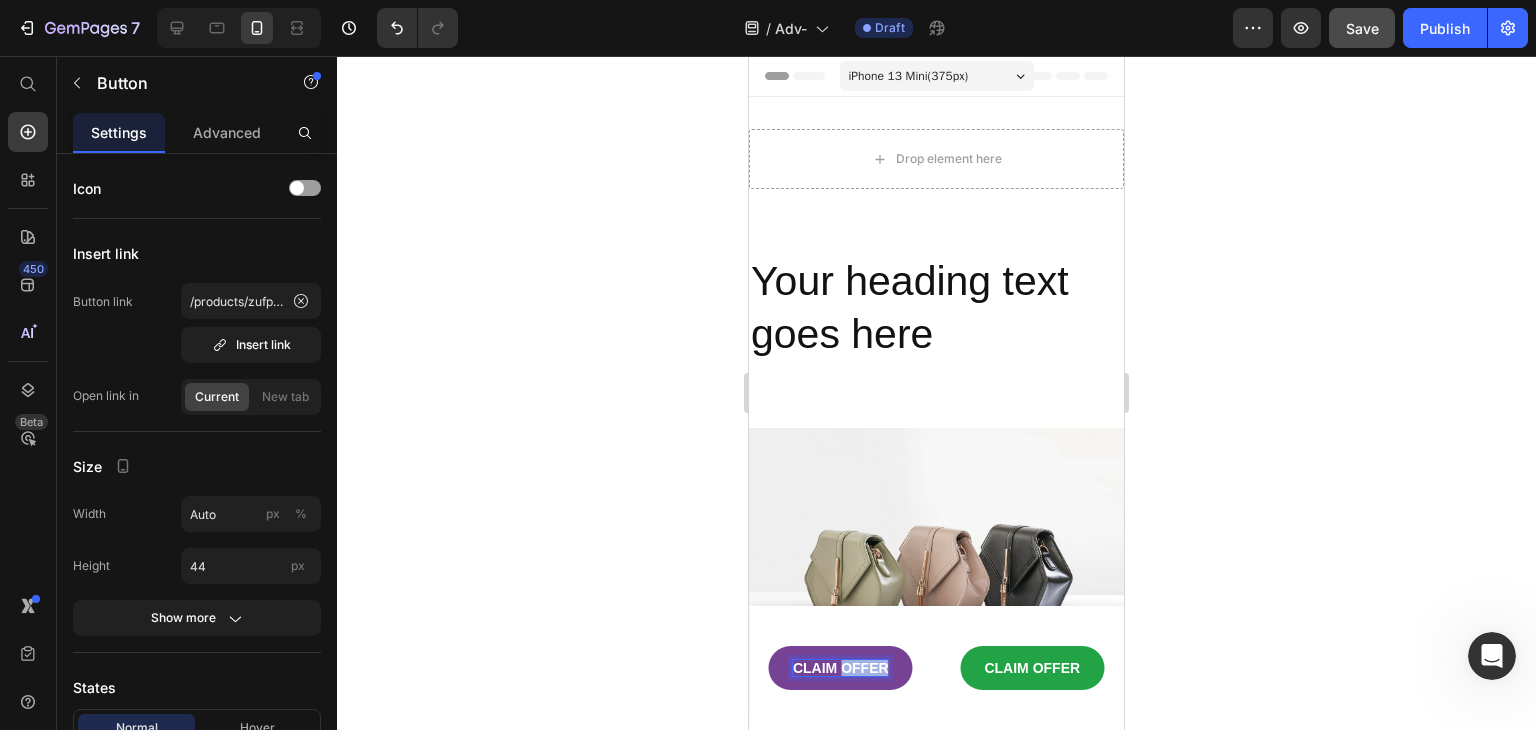click on "CLAIM OFFER" at bounding box center [841, 668] 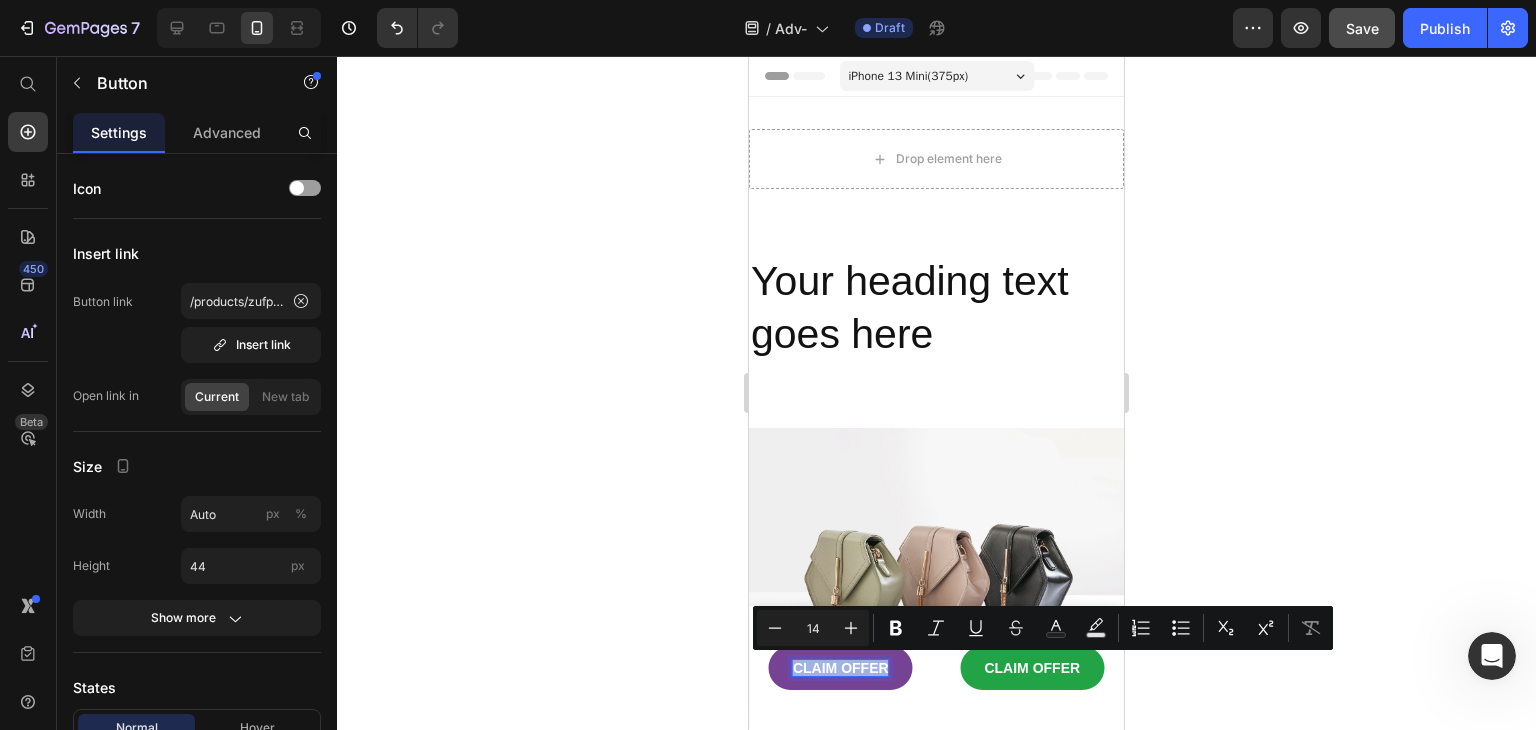click on "CLAIM OFFER" at bounding box center [841, 668] 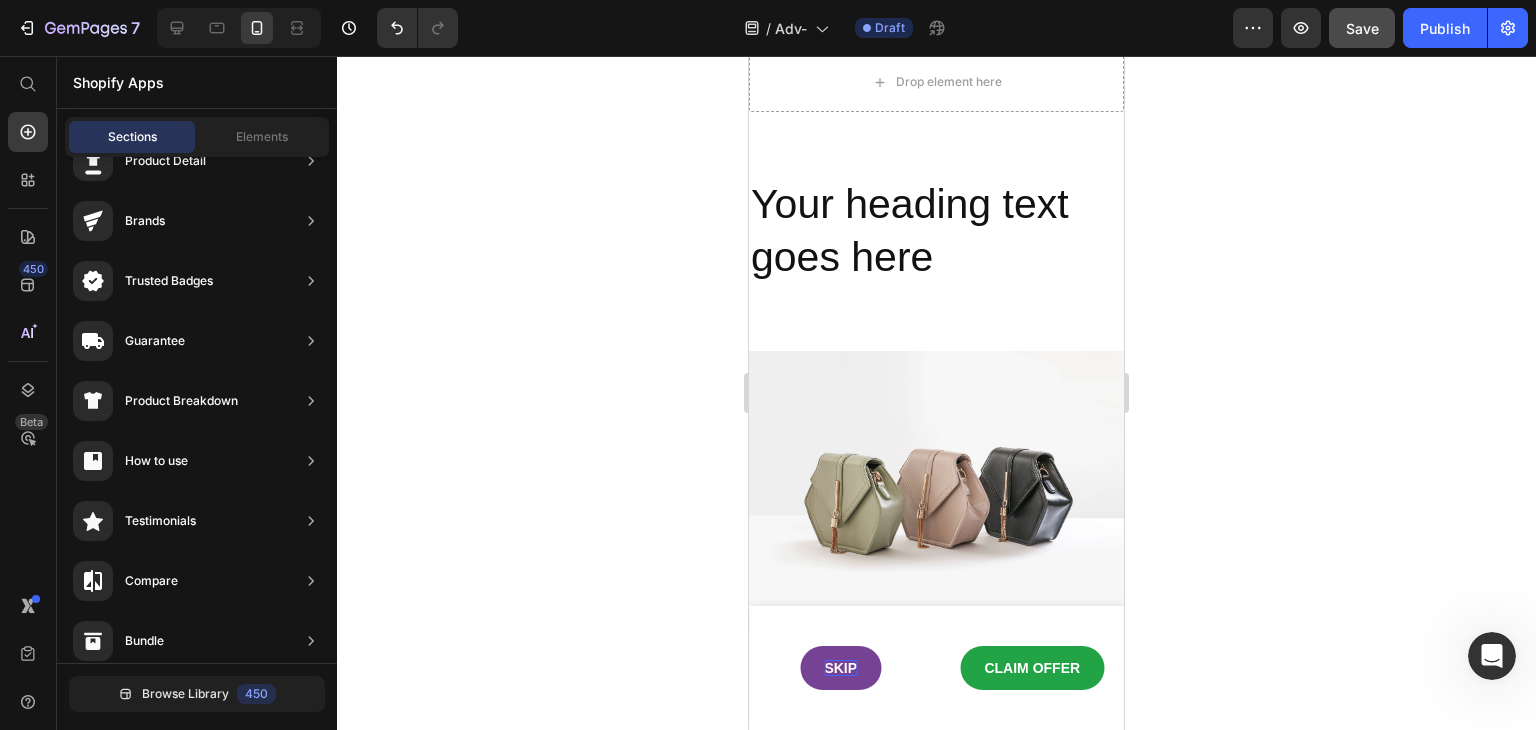 scroll, scrollTop: 0, scrollLeft: 0, axis: both 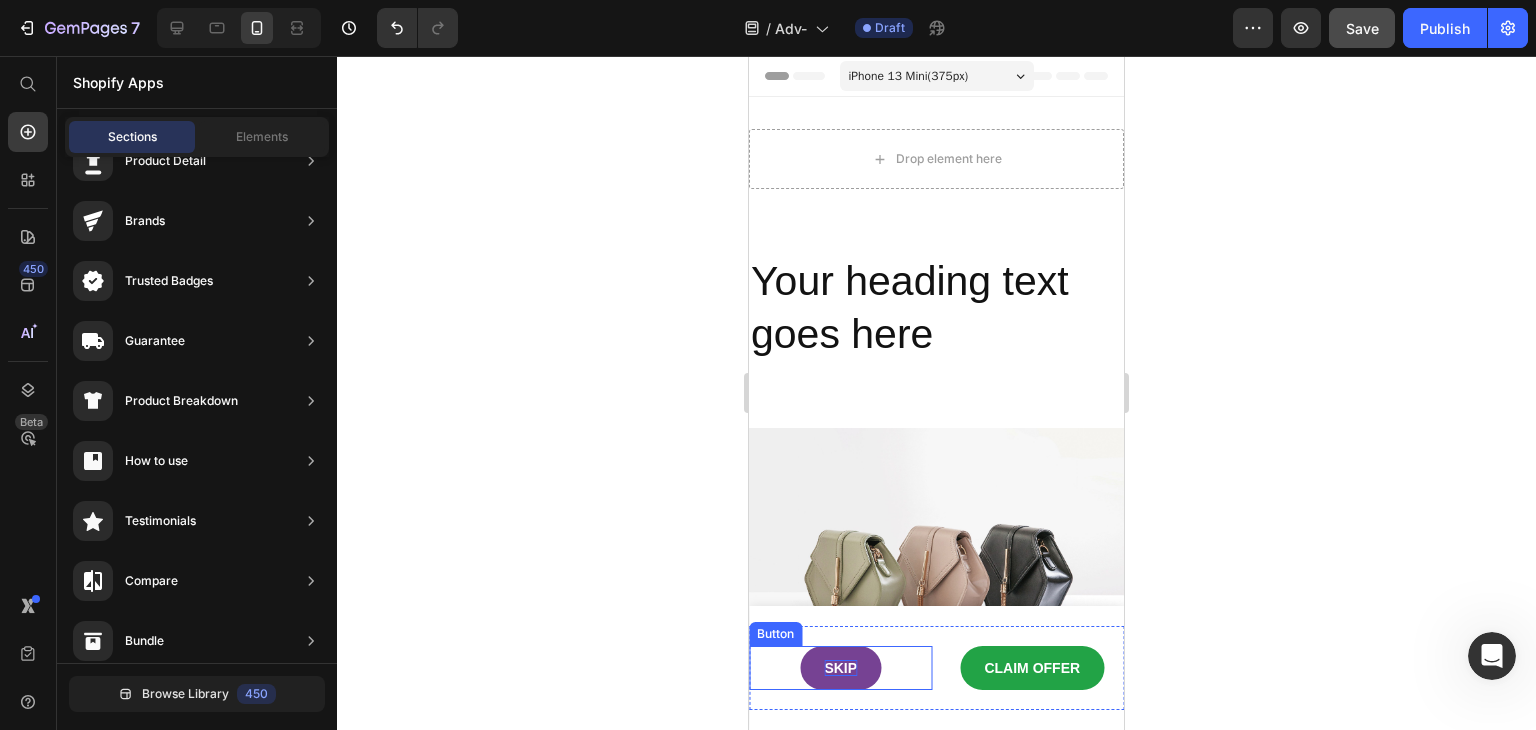 click on "SKIP" at bounding box center [840, 668] 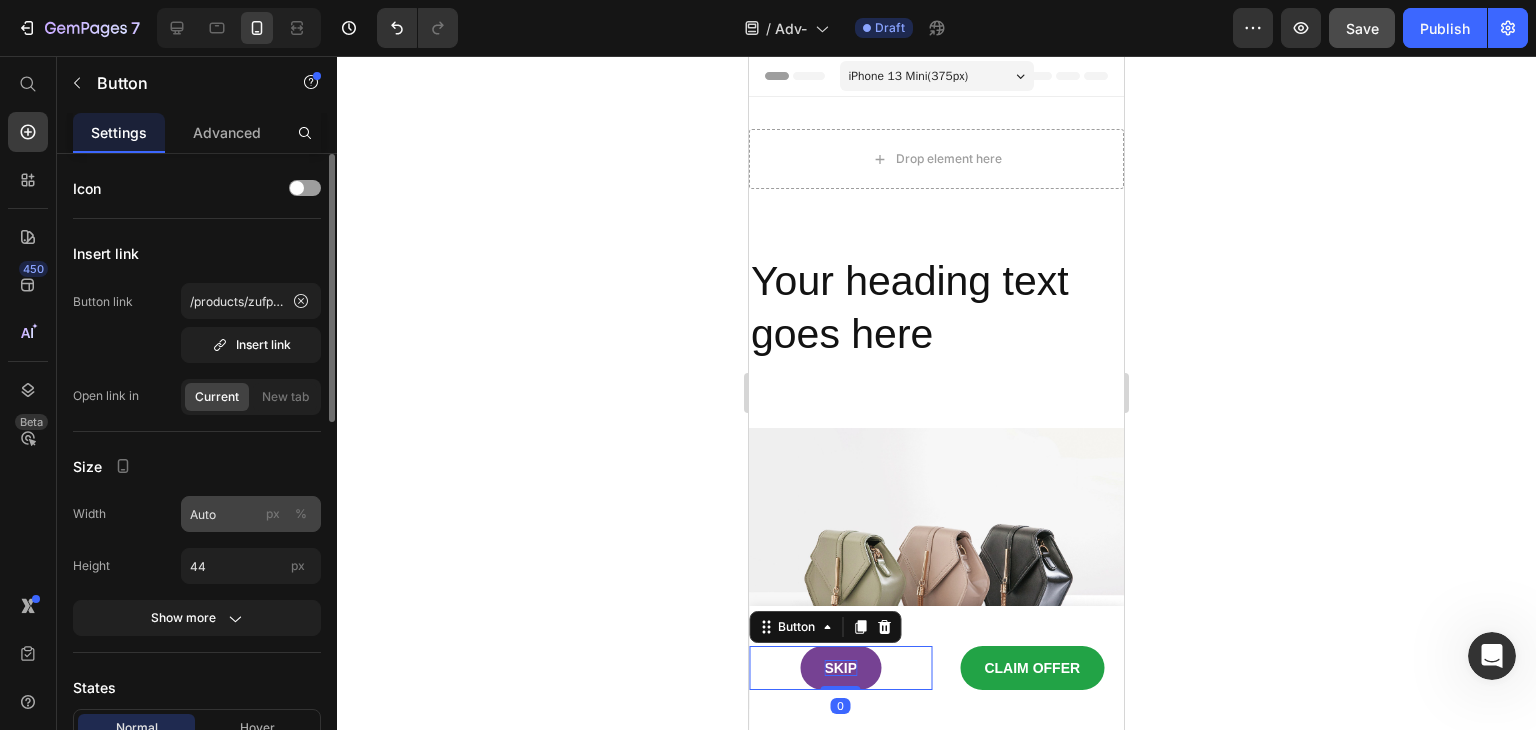 scroll, scrollTop: 100, scrollLeft: 0, axis: vertical 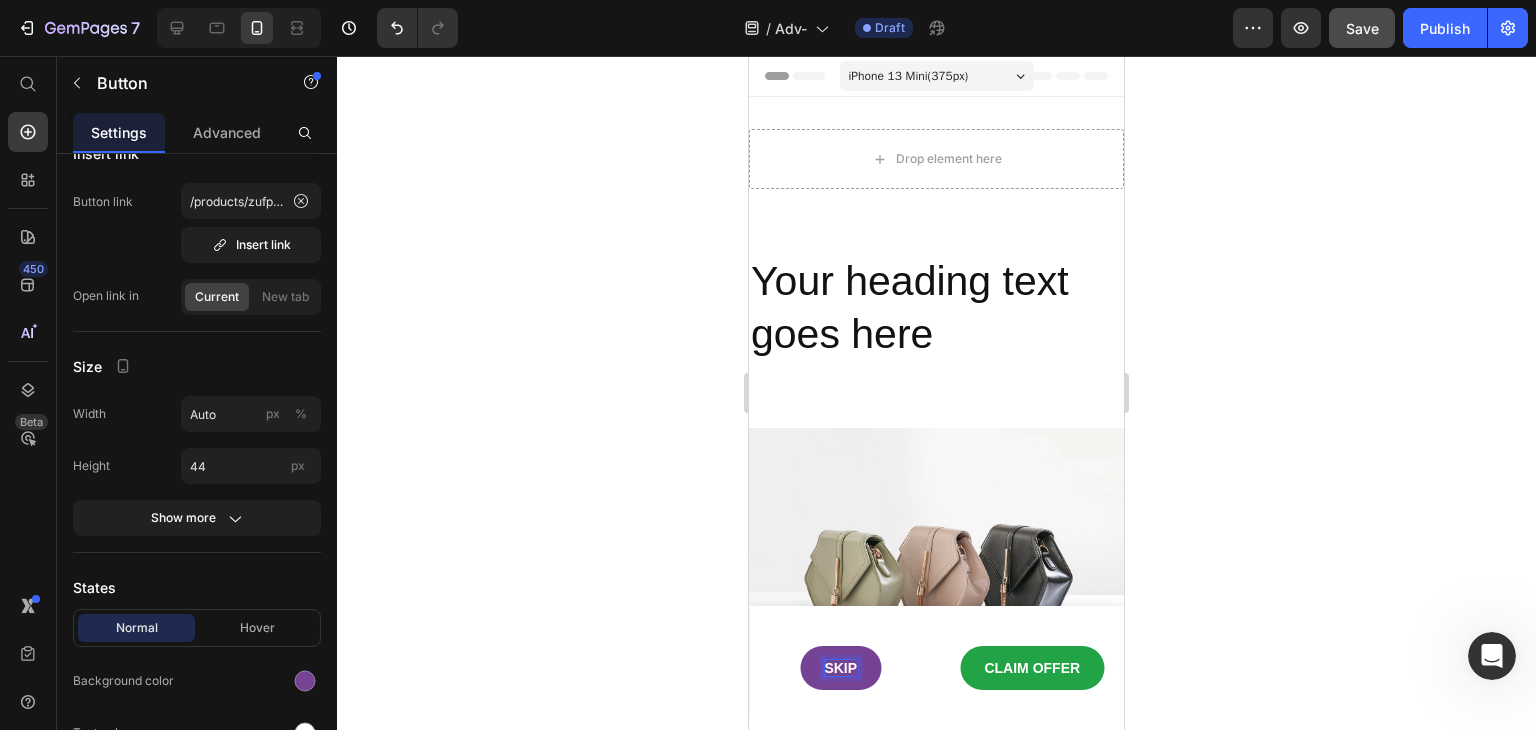 click on "SKIP" at bounding box center [840, 668] 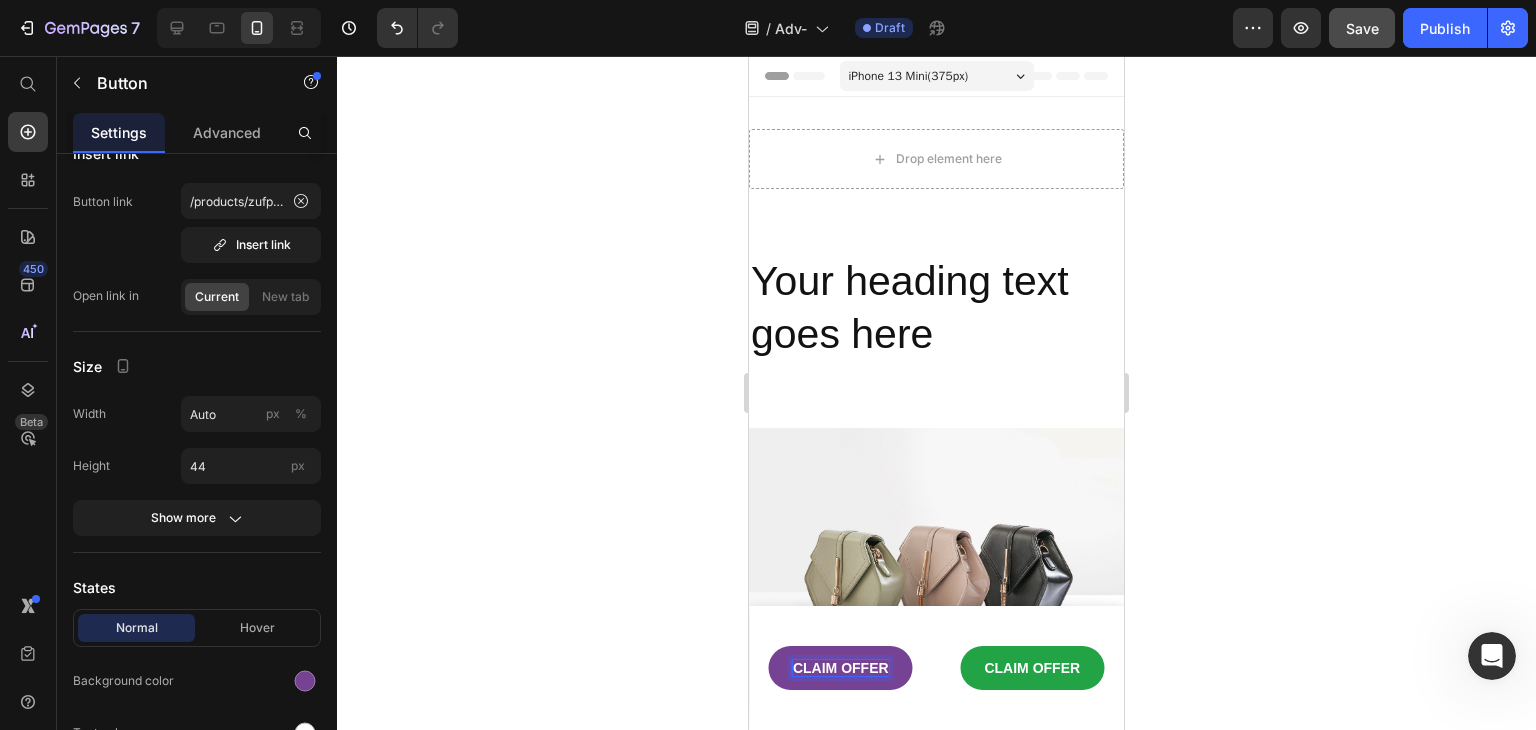 click on "CLAIM OFFER Button   0 CLAIM OFFER Button Row" at bounding box center [936, 668] 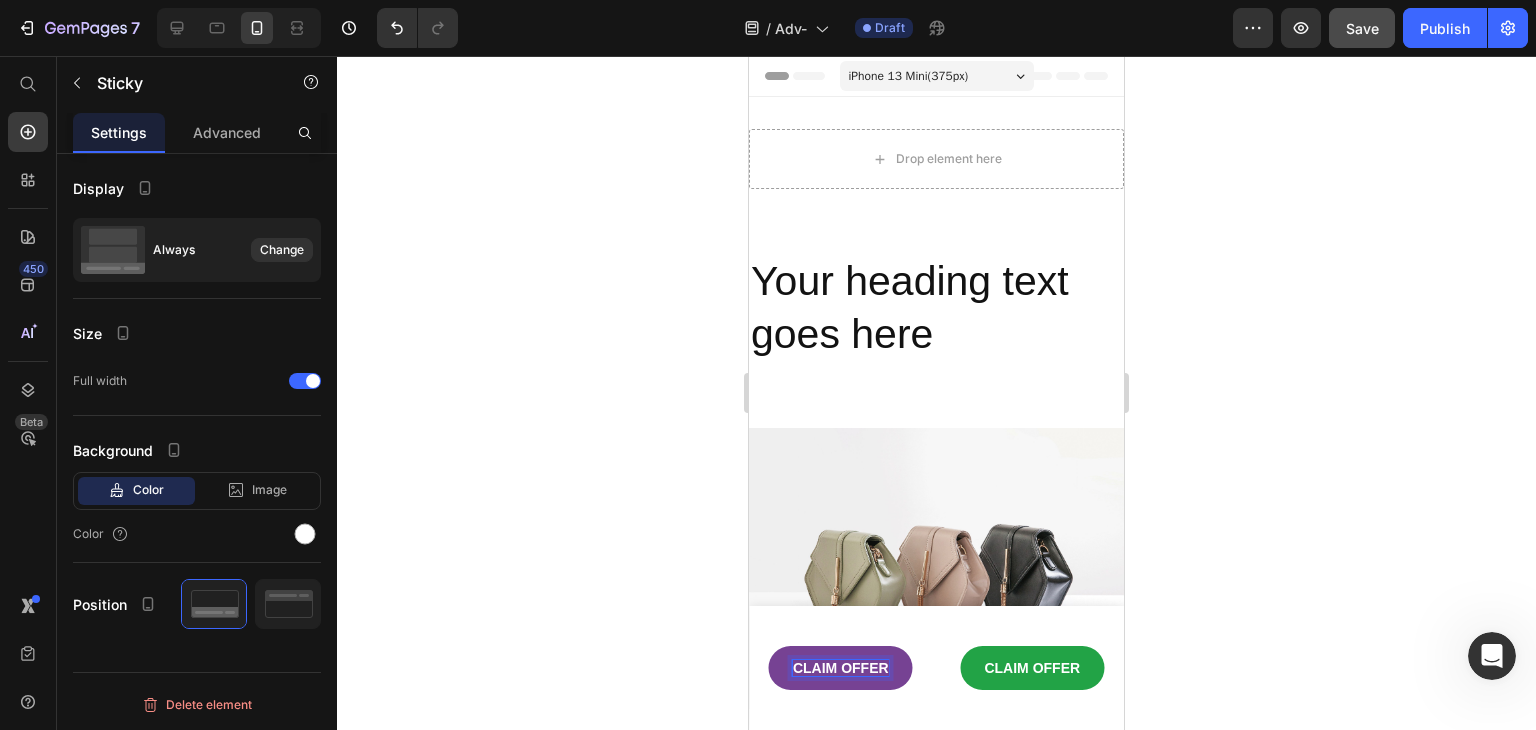 scroll, scrollTop: 0, scrollLeft: 0, axis: both 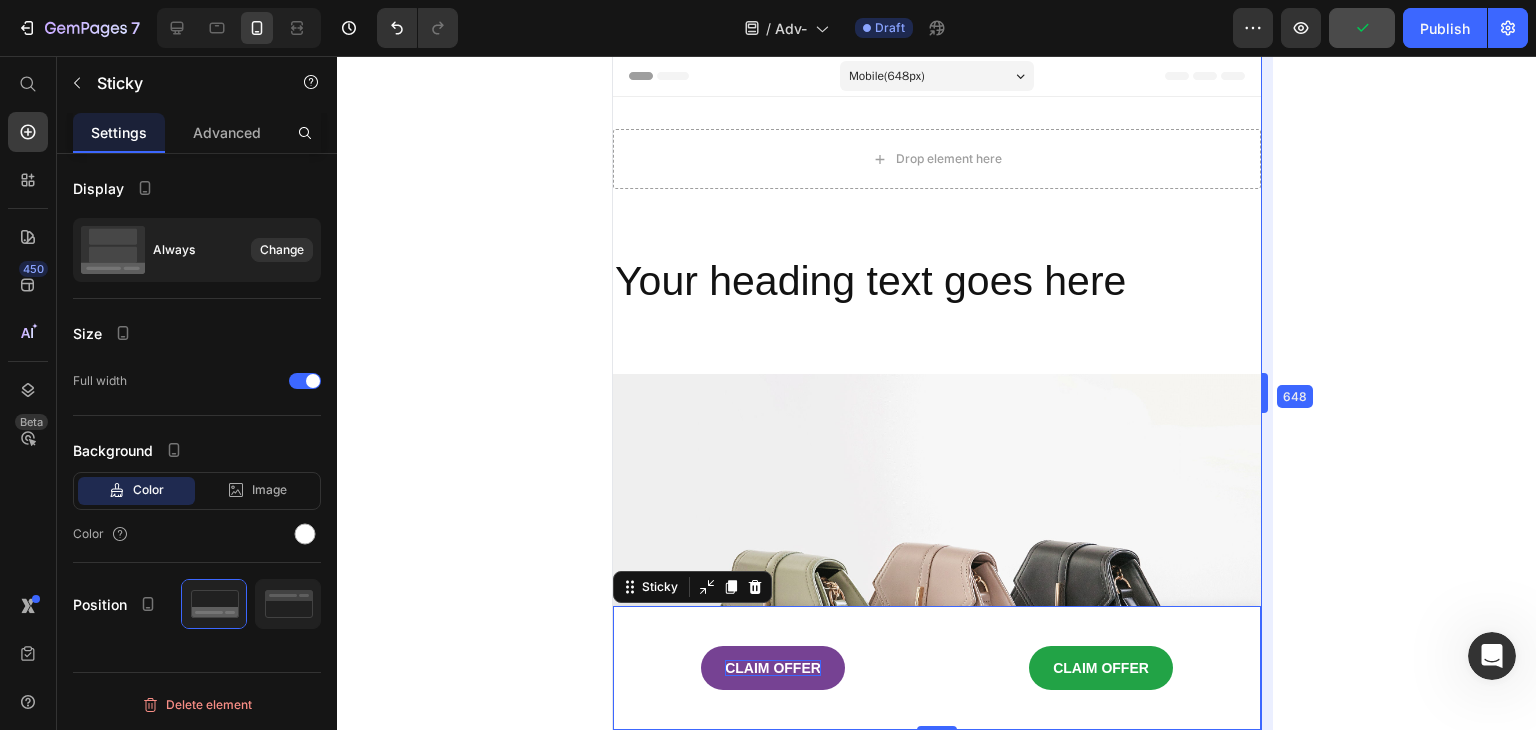 drag, startPoint x: 1128, startPoint y: 397, endPoint x: 1401, endPoint y: 354, distance: 276.3657 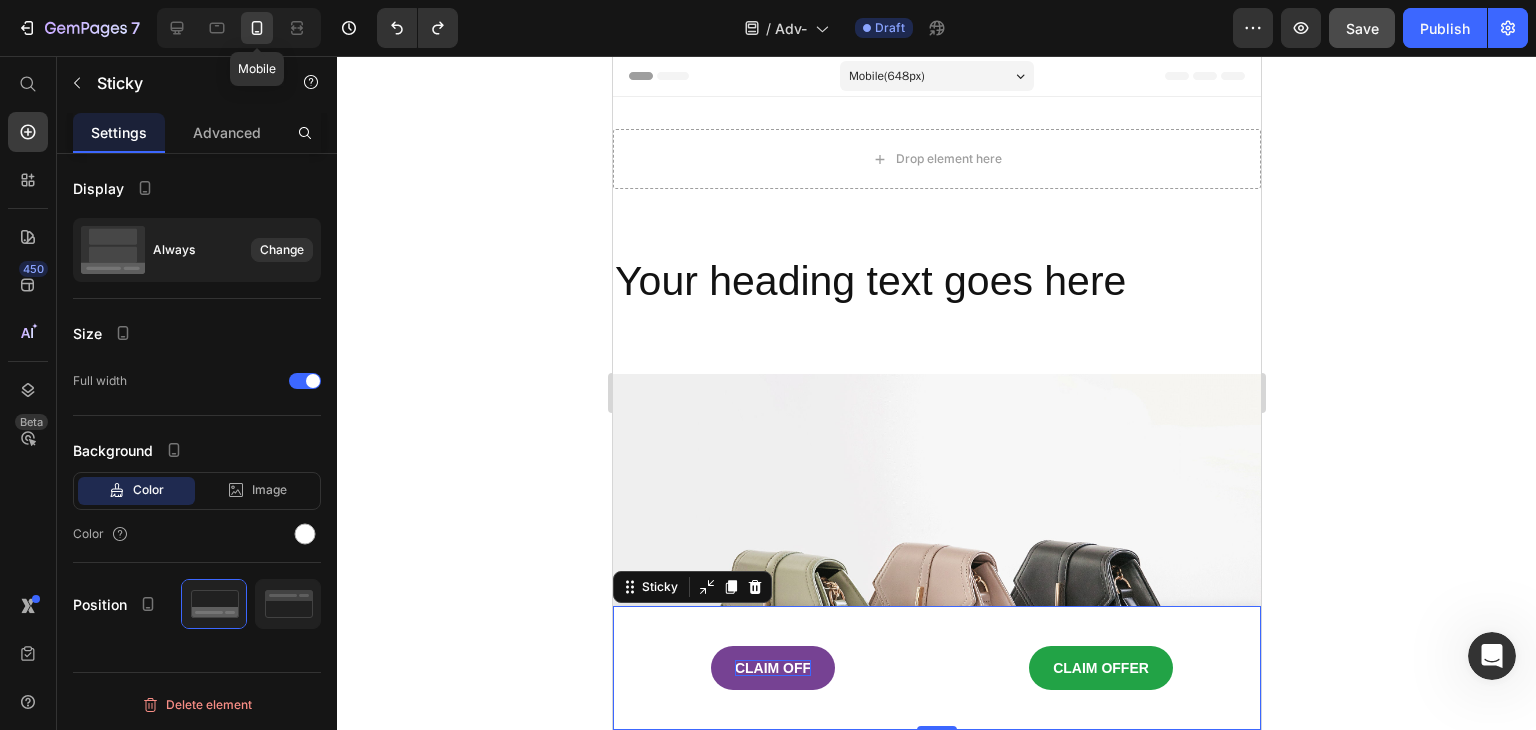 click 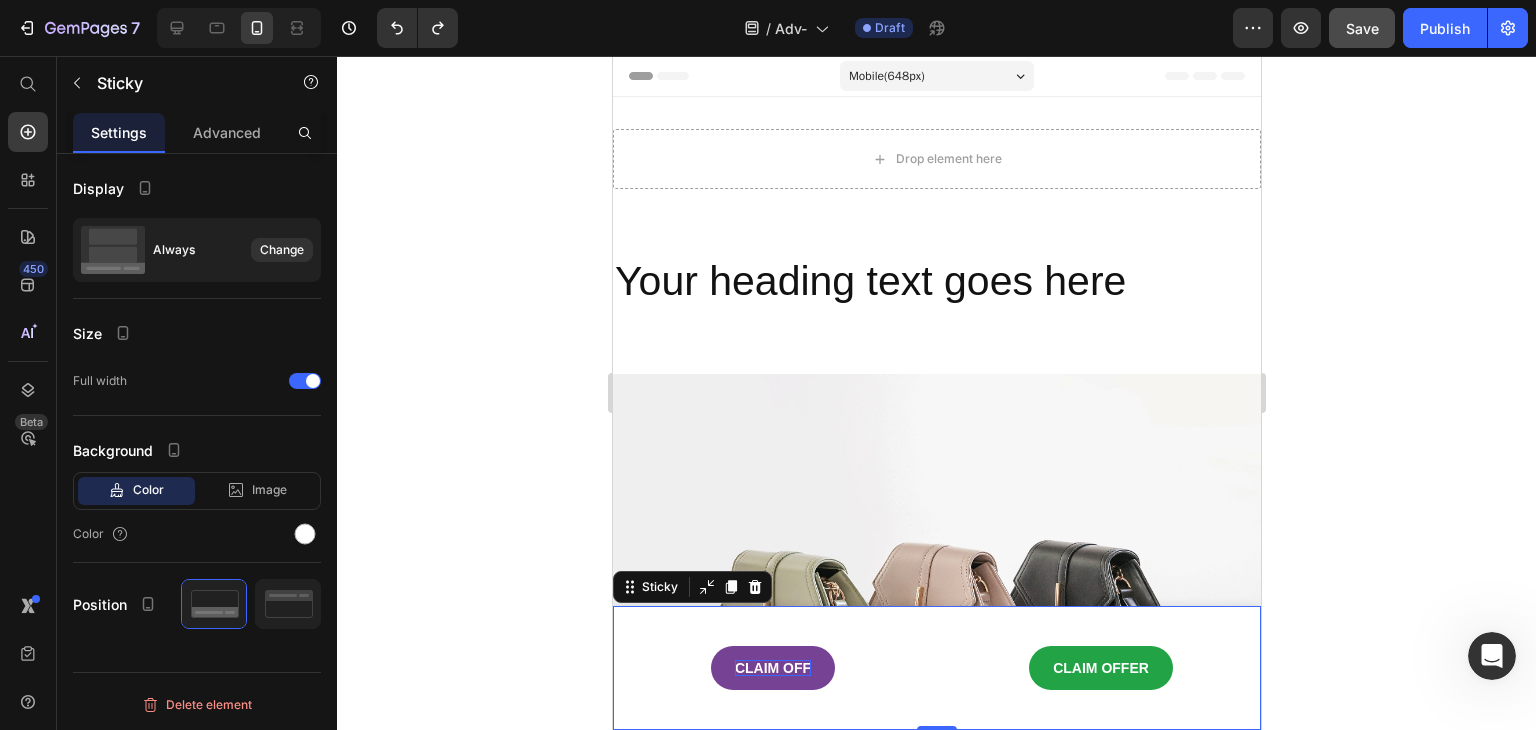 click on "Mobile  ( 648 px)" at bounding box center [936, 76] 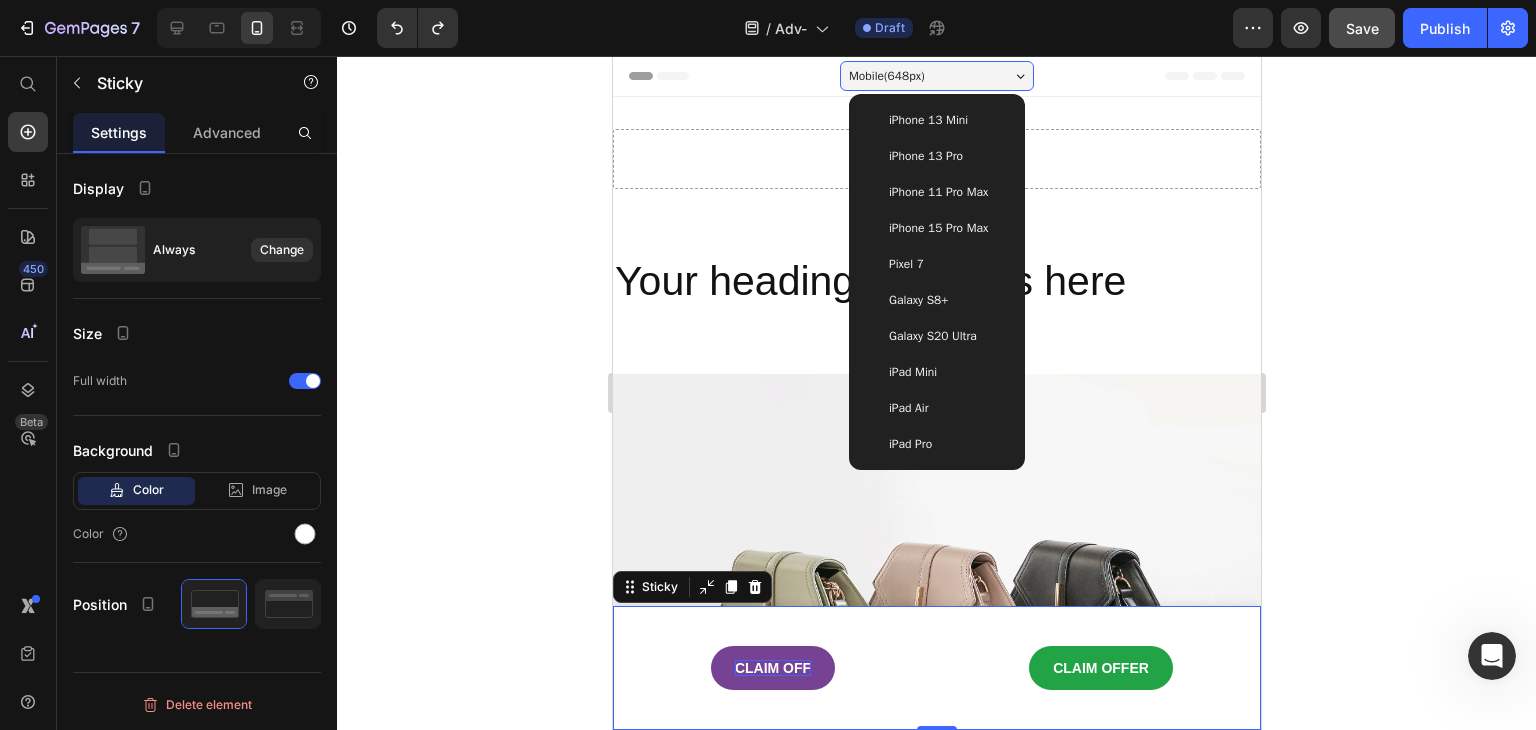 click on "iPhone 13 Mini" at bounding box center [936, 120] 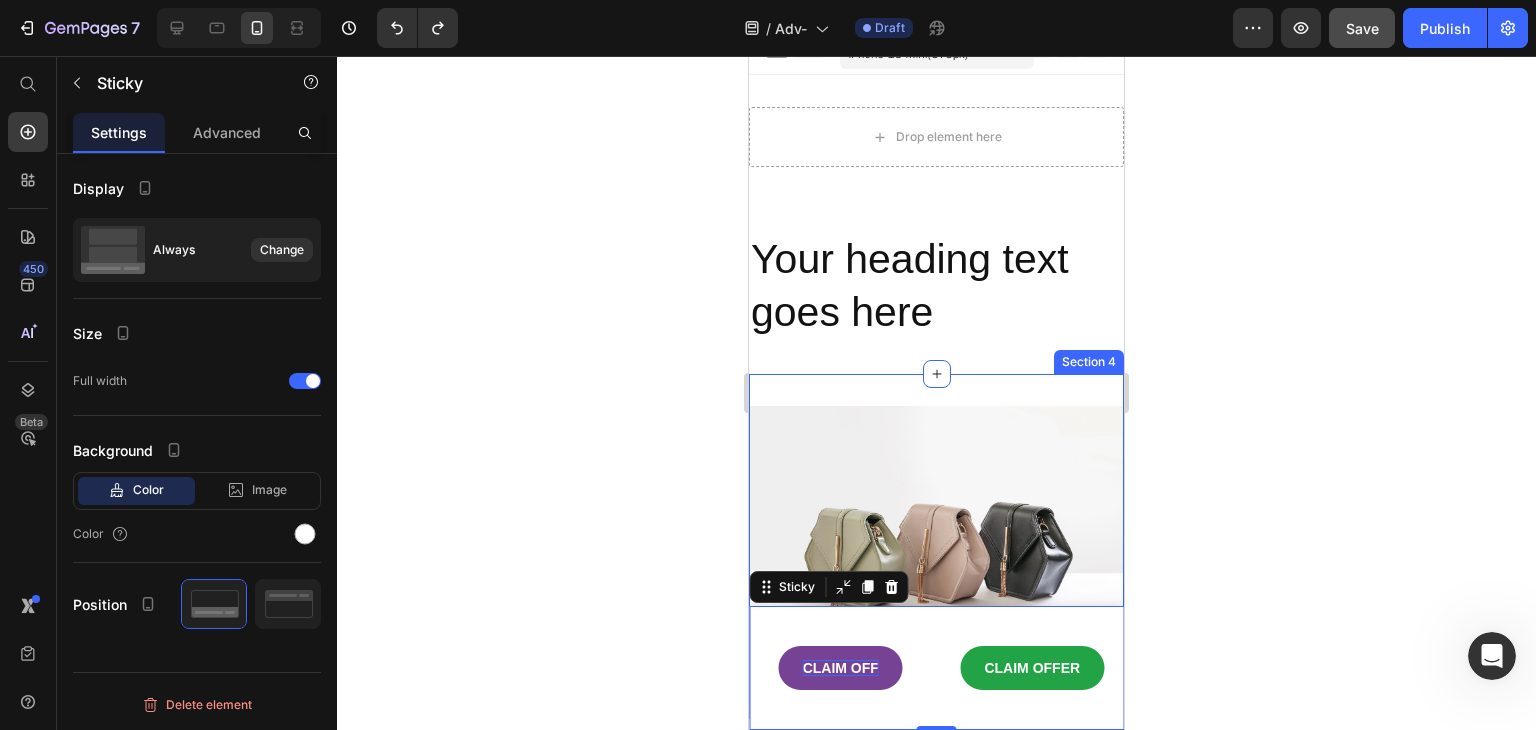 scroll, scrollTop: 0, scrollLeft: 0, axis: both 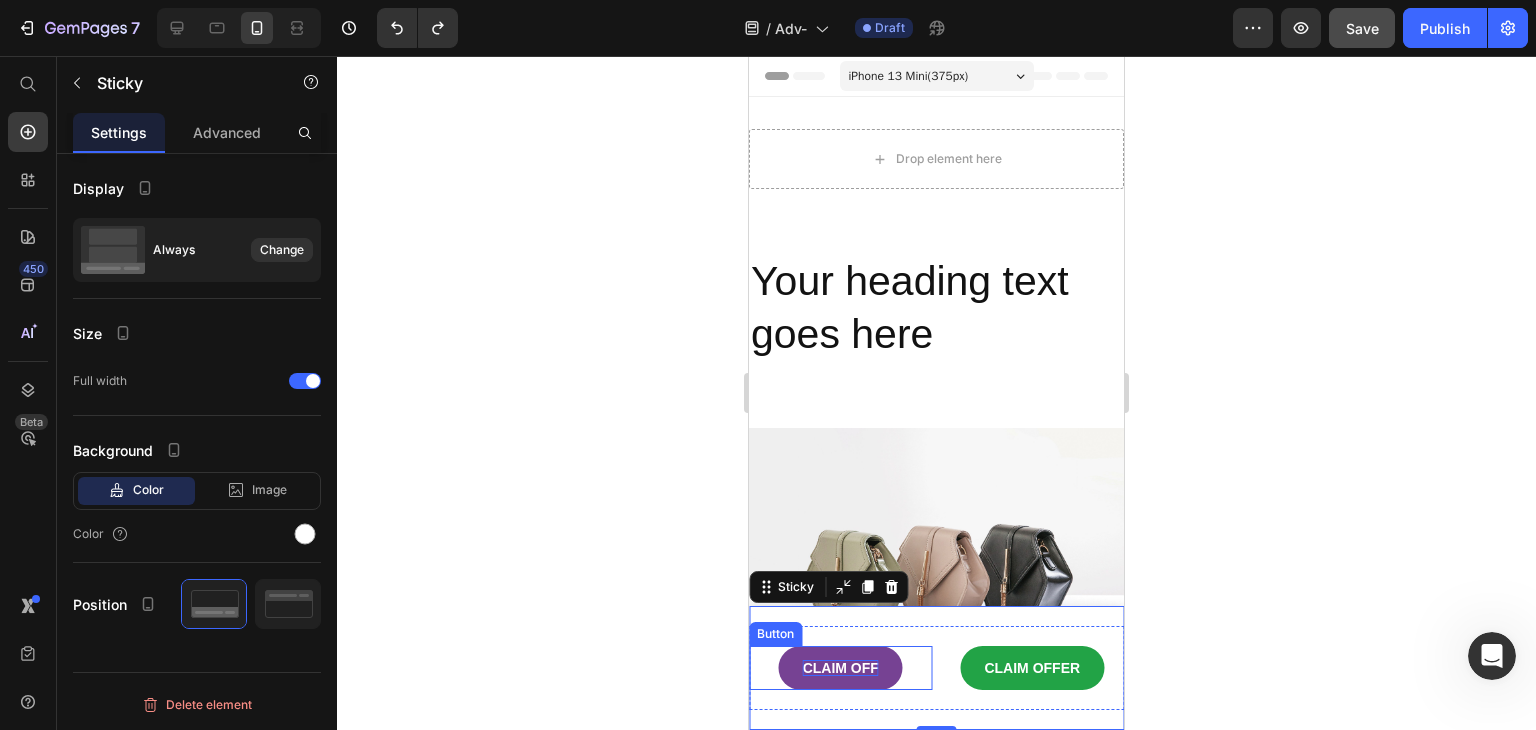click on "CLAIM OFF" at bounding box center (841, 668) 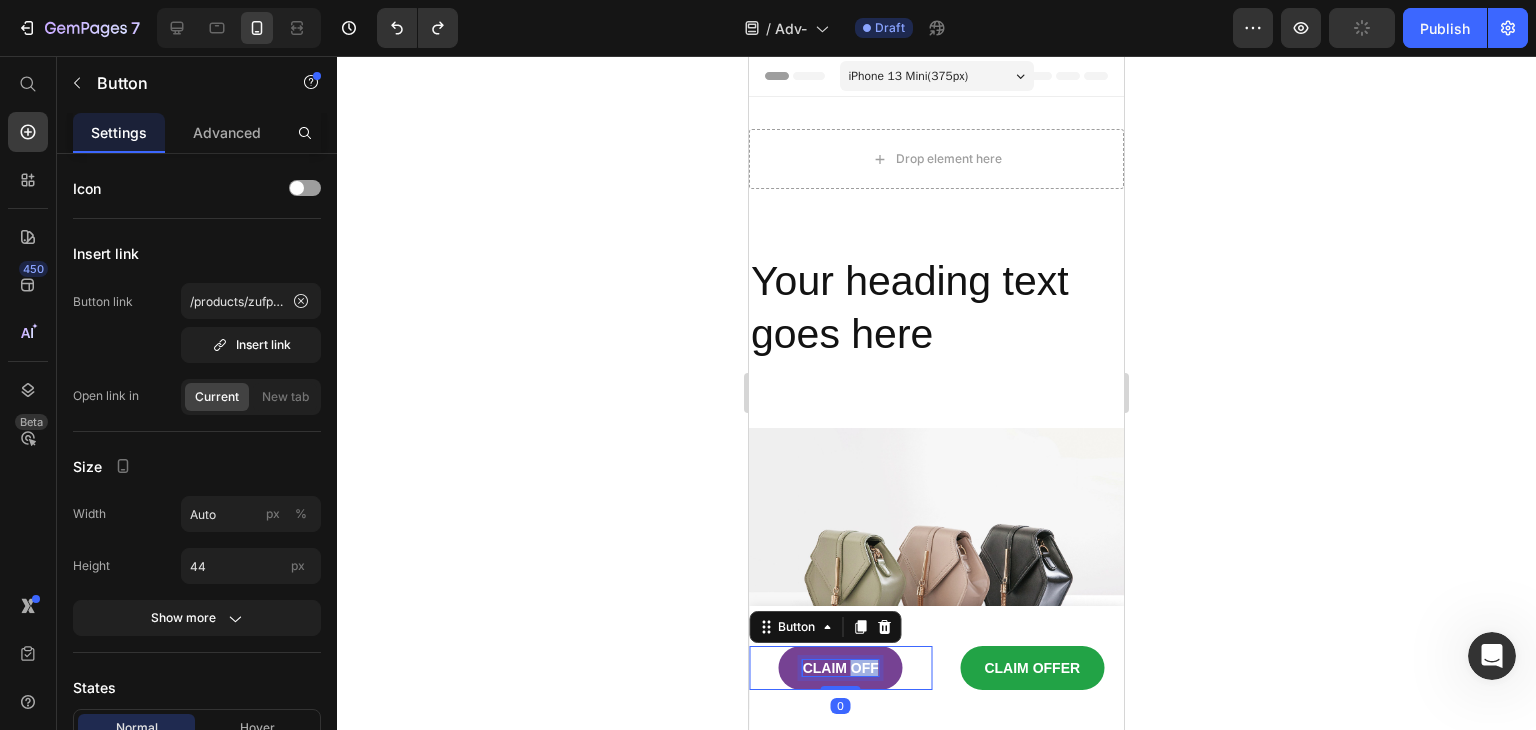 click on "CLAIM OFF" at bounding box center (841, 668) 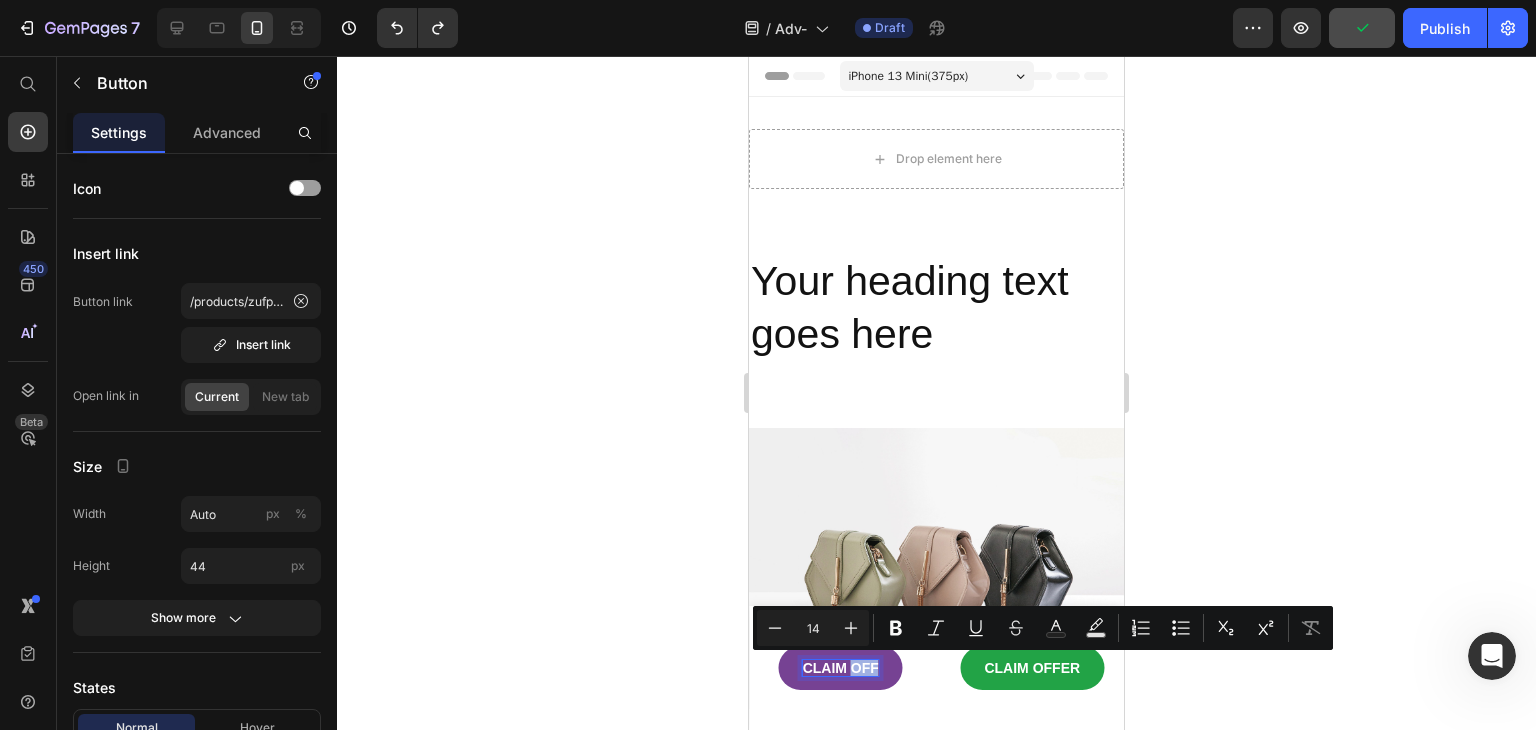 click on "CLAIM OFF" at bounding box center (841, 668) 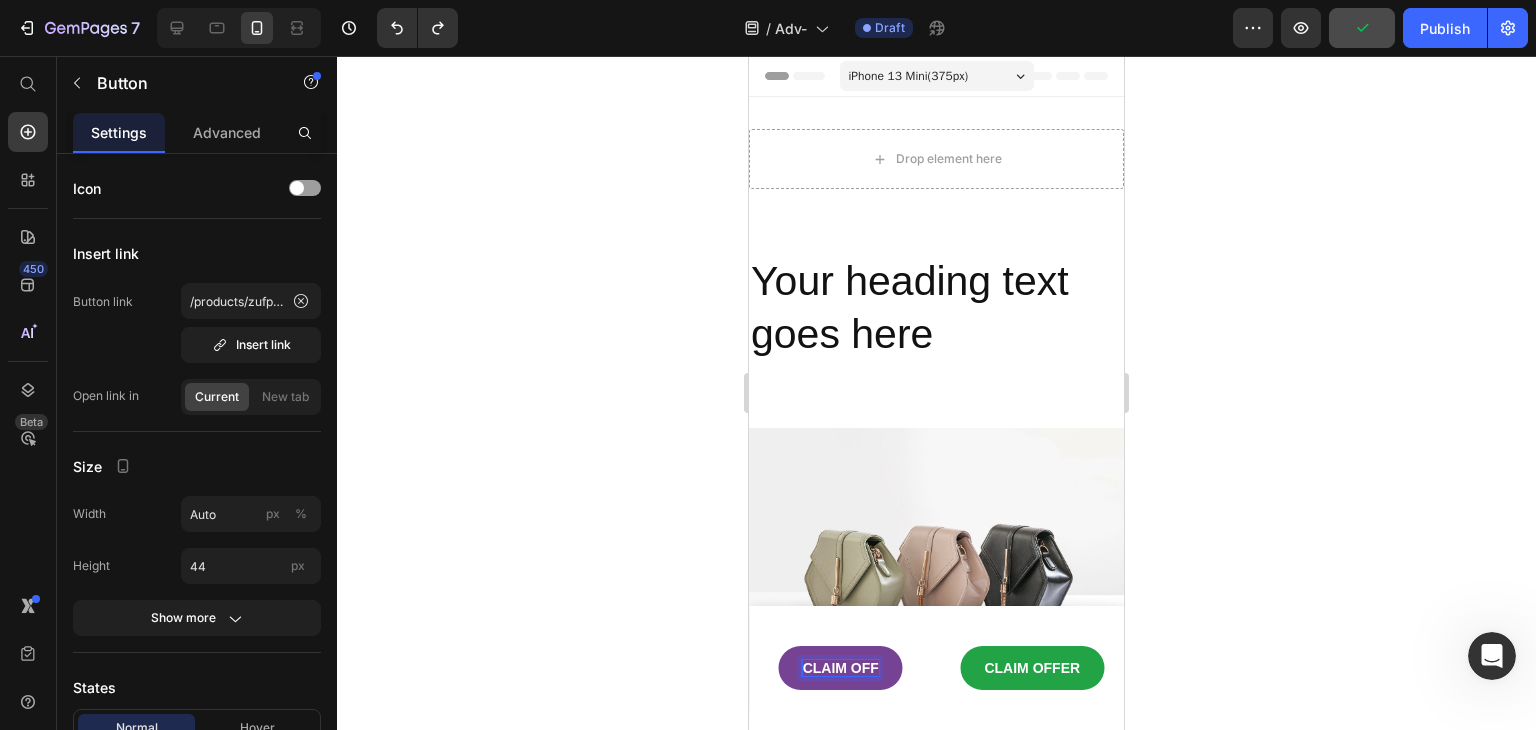 click on "CLAIM OFF" at bounding box center (841, 668) 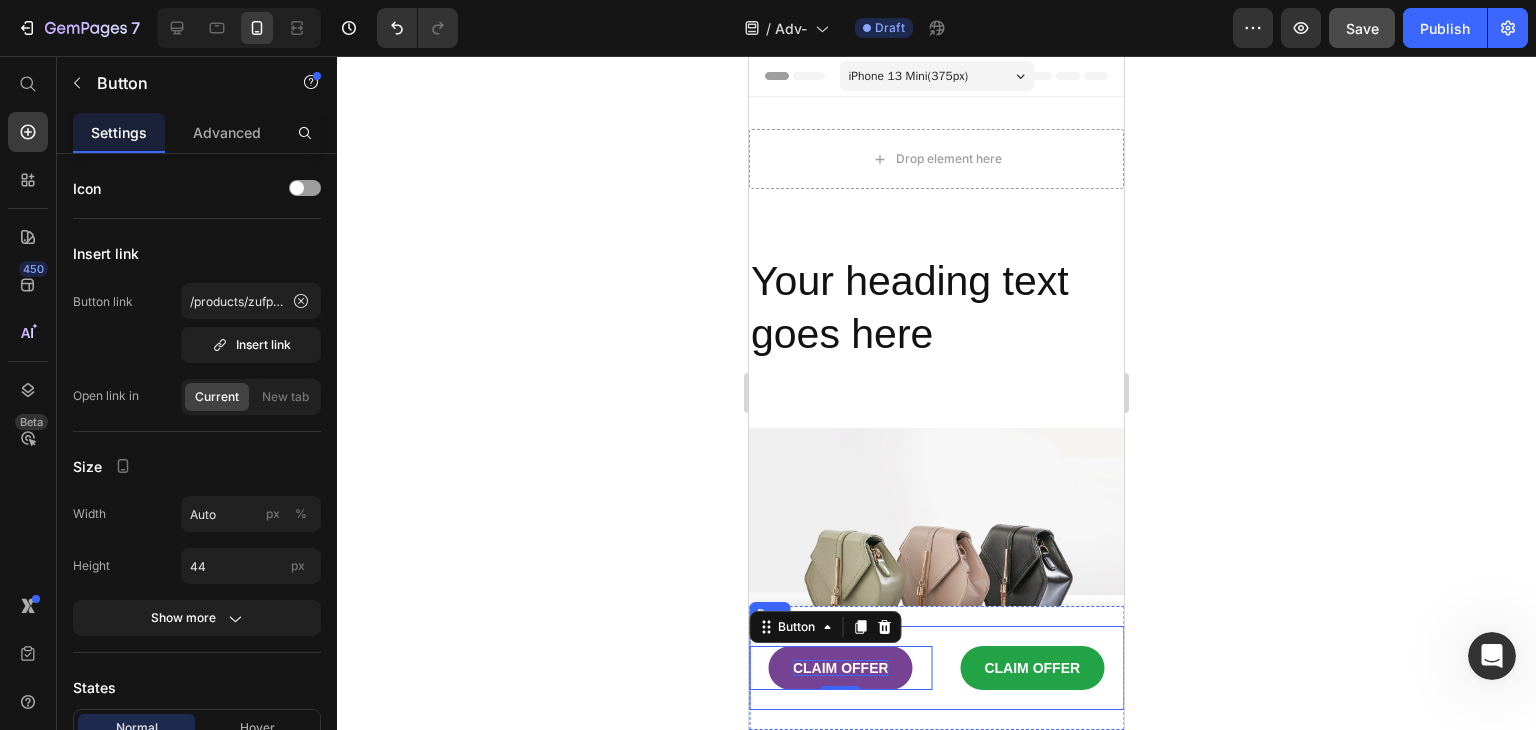 click 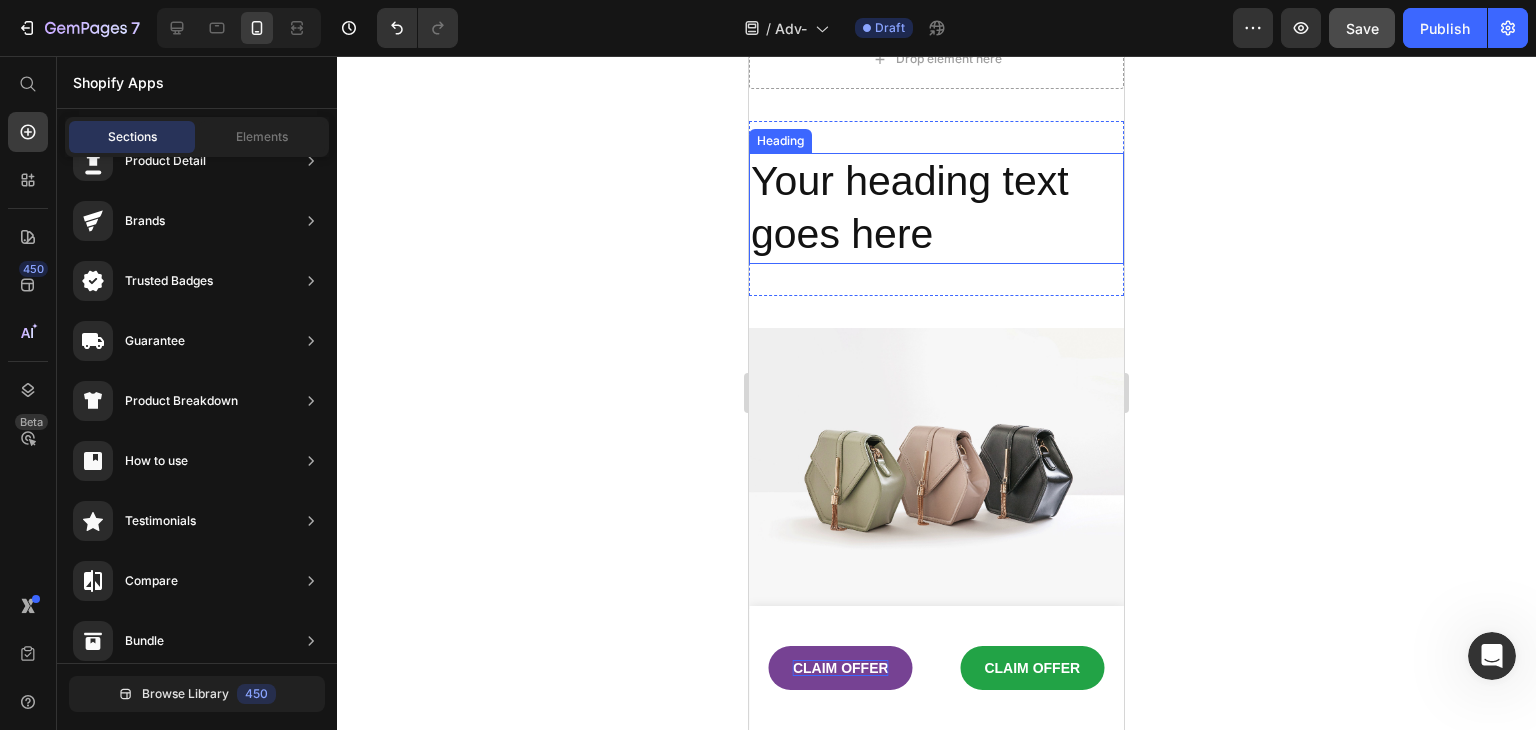 scroll, scrollTop: 0, scrollLeft: 0, axis: both 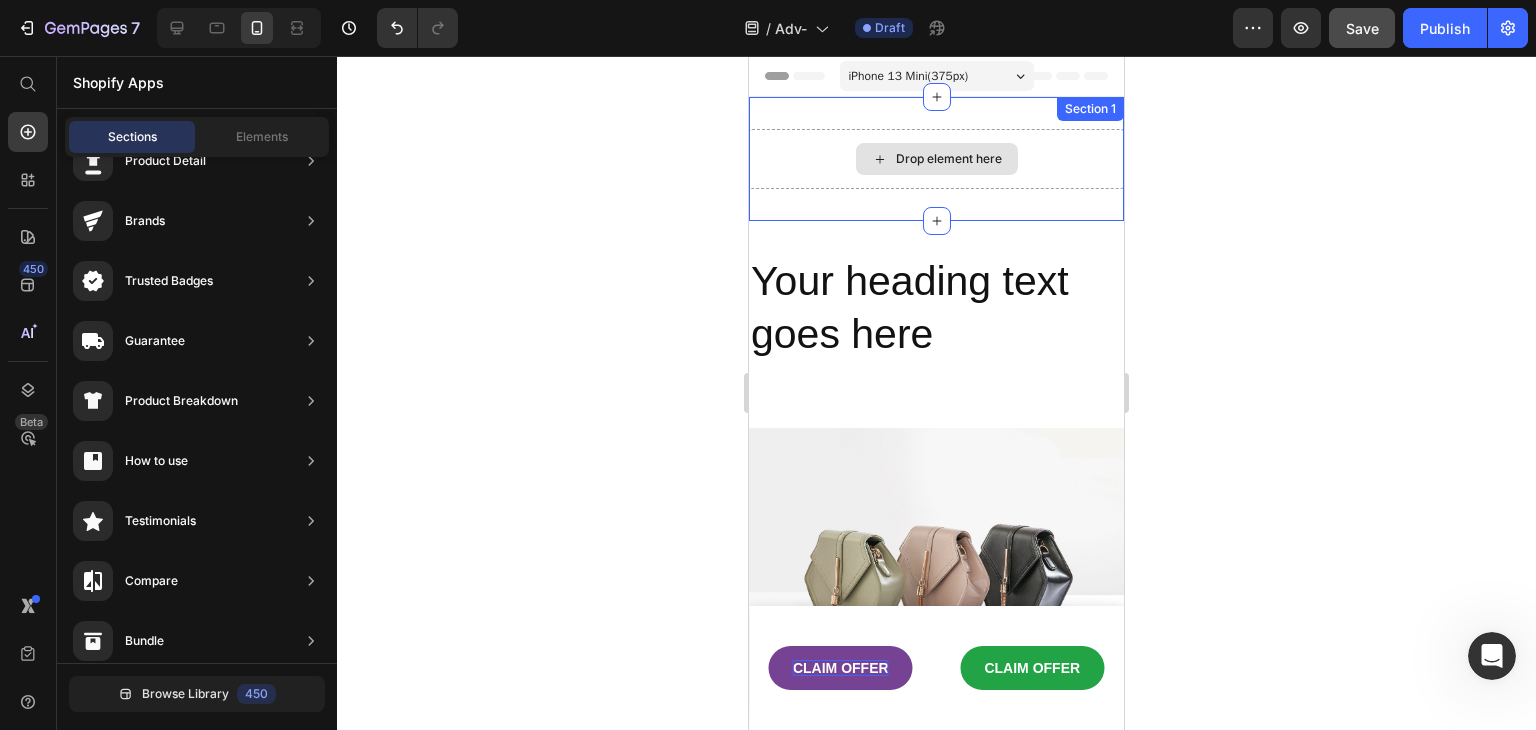 click on "Drop element here" at bounding box center [937, 159] 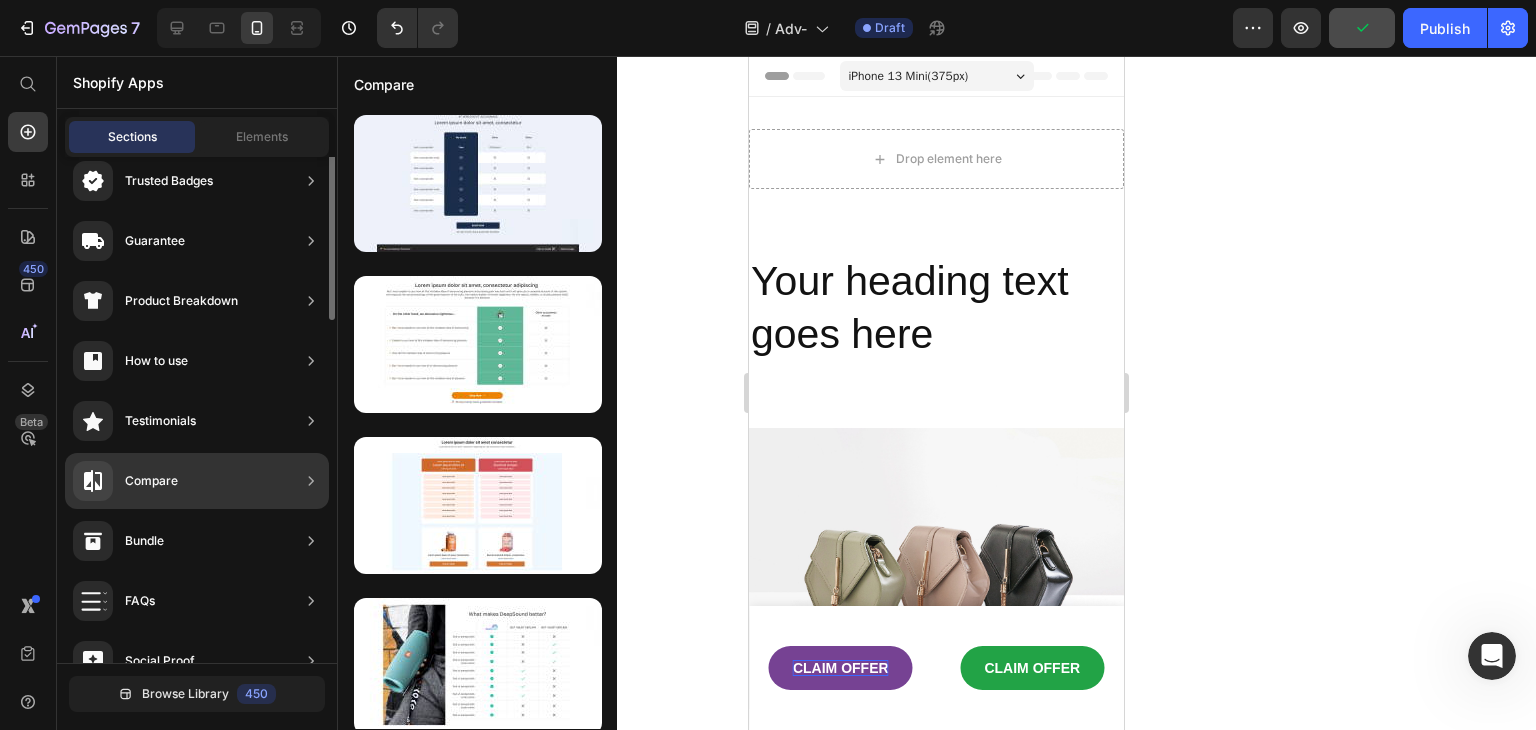 scroll, scrollTop: 0, scrollLeft: 0, axis: both 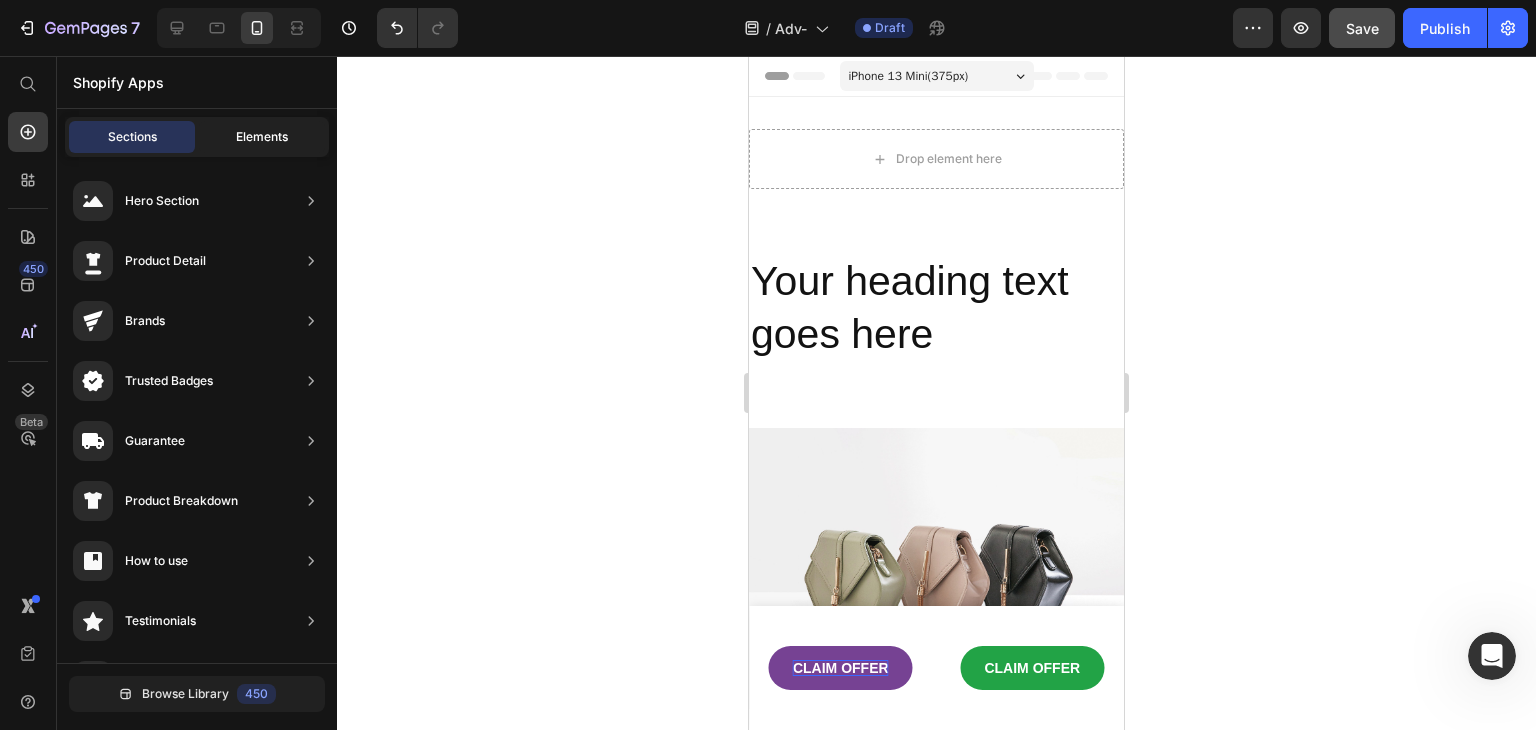 click on "Elements" 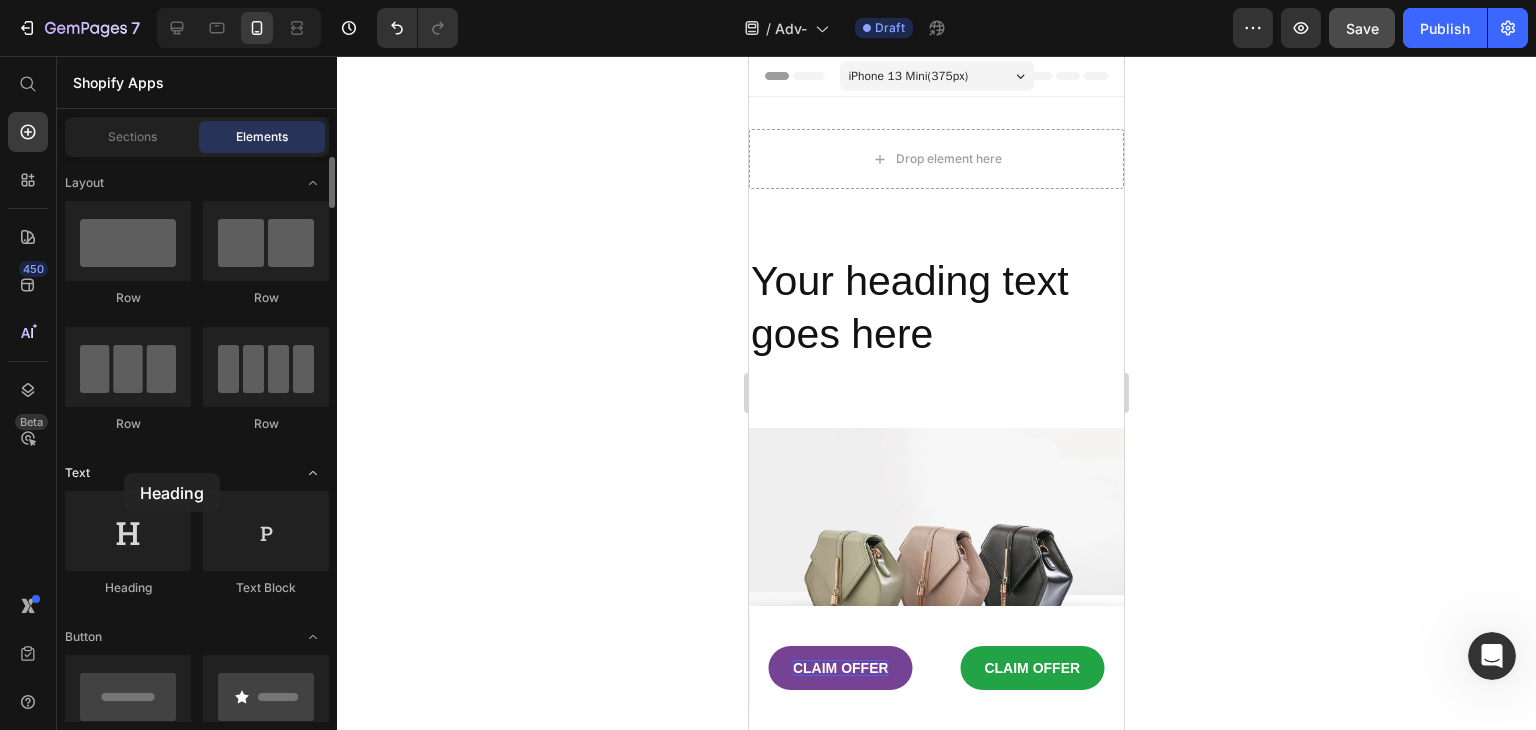 drag, startPoint x: 131, startPoint y: 534, endPoint x: 124, endPoint y: 473, distance: 61.400326 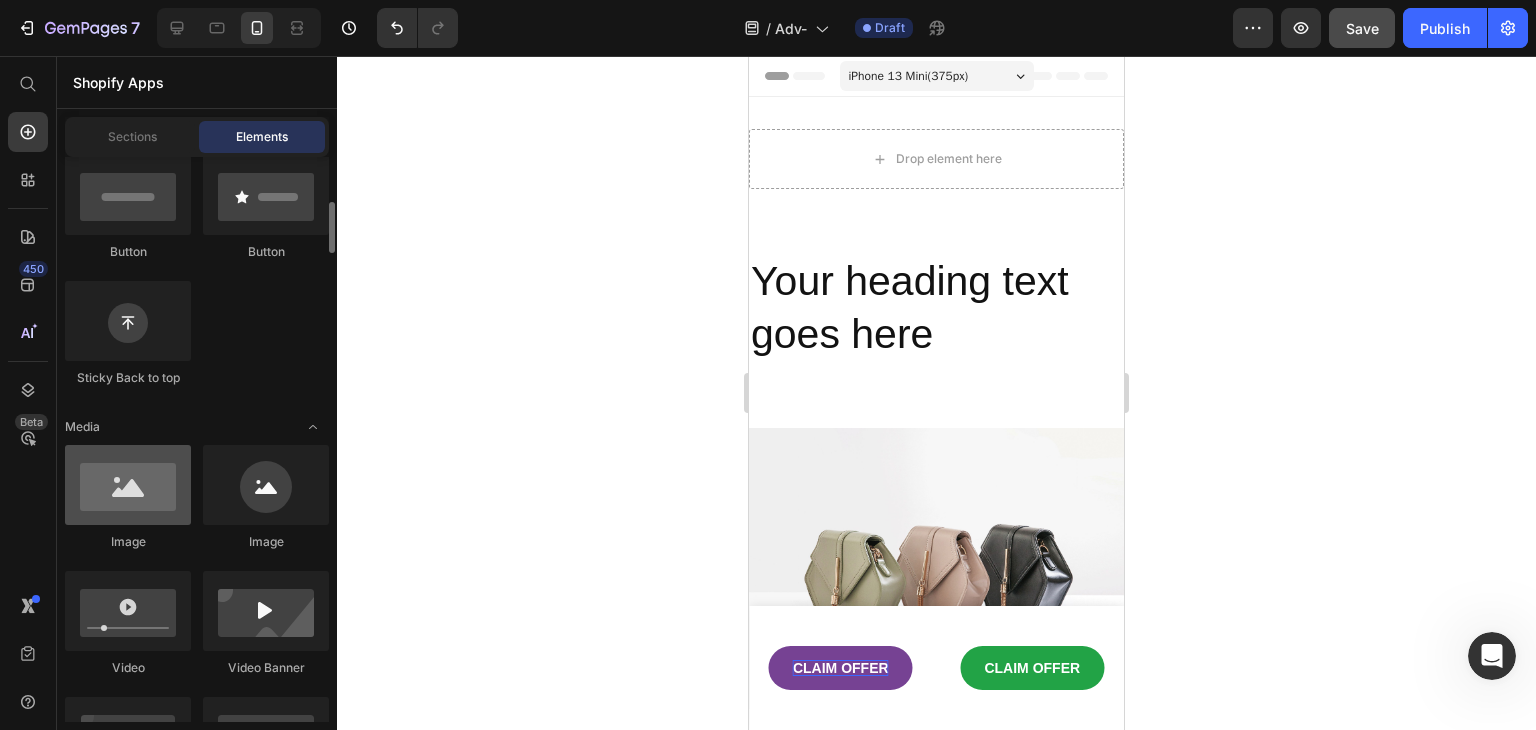 scroll, scrollTop: 600, scrollLeft: 0, axis: vertical 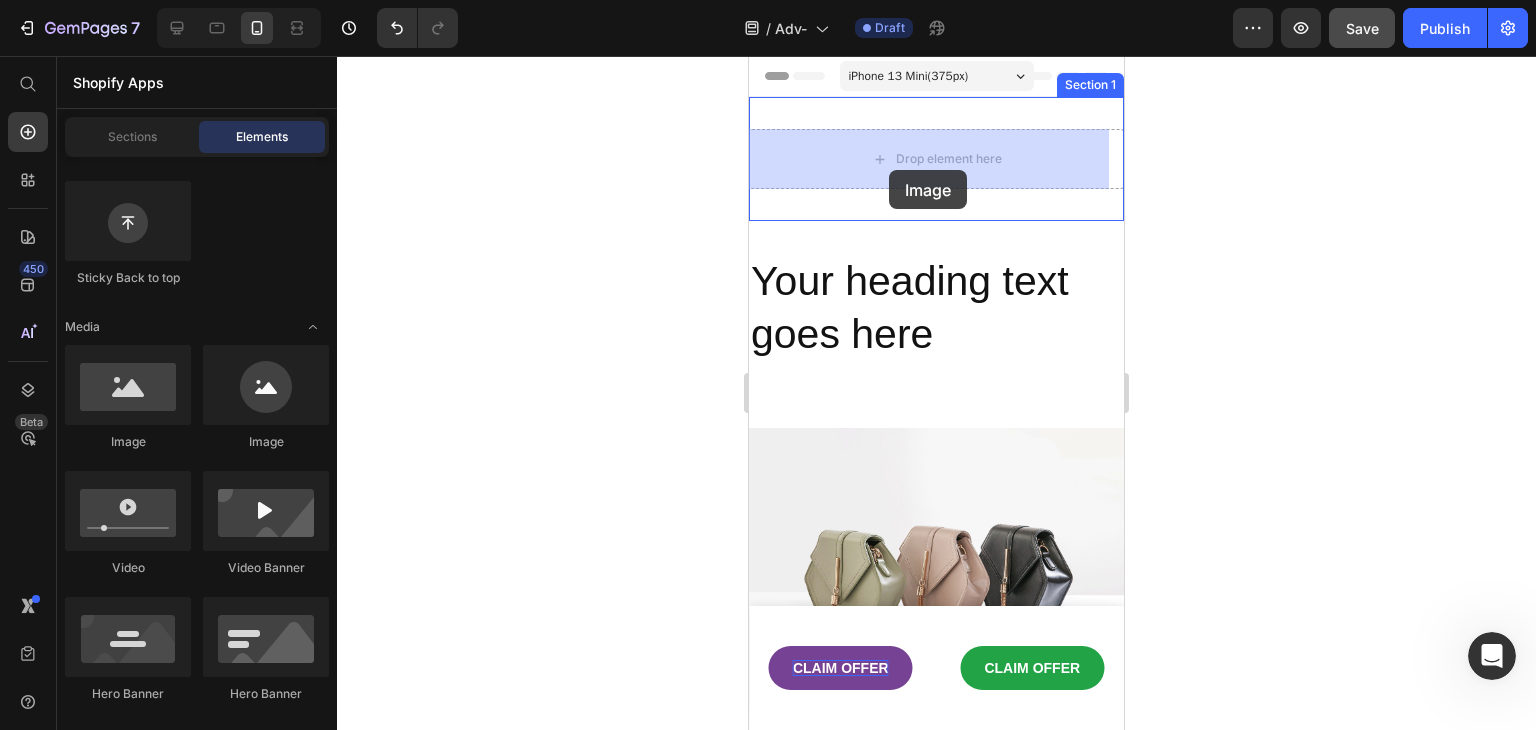 drag, startPoint x: 889, startPoint y: 460, endPoint x: 889, endPoint y: 170, distance: 290 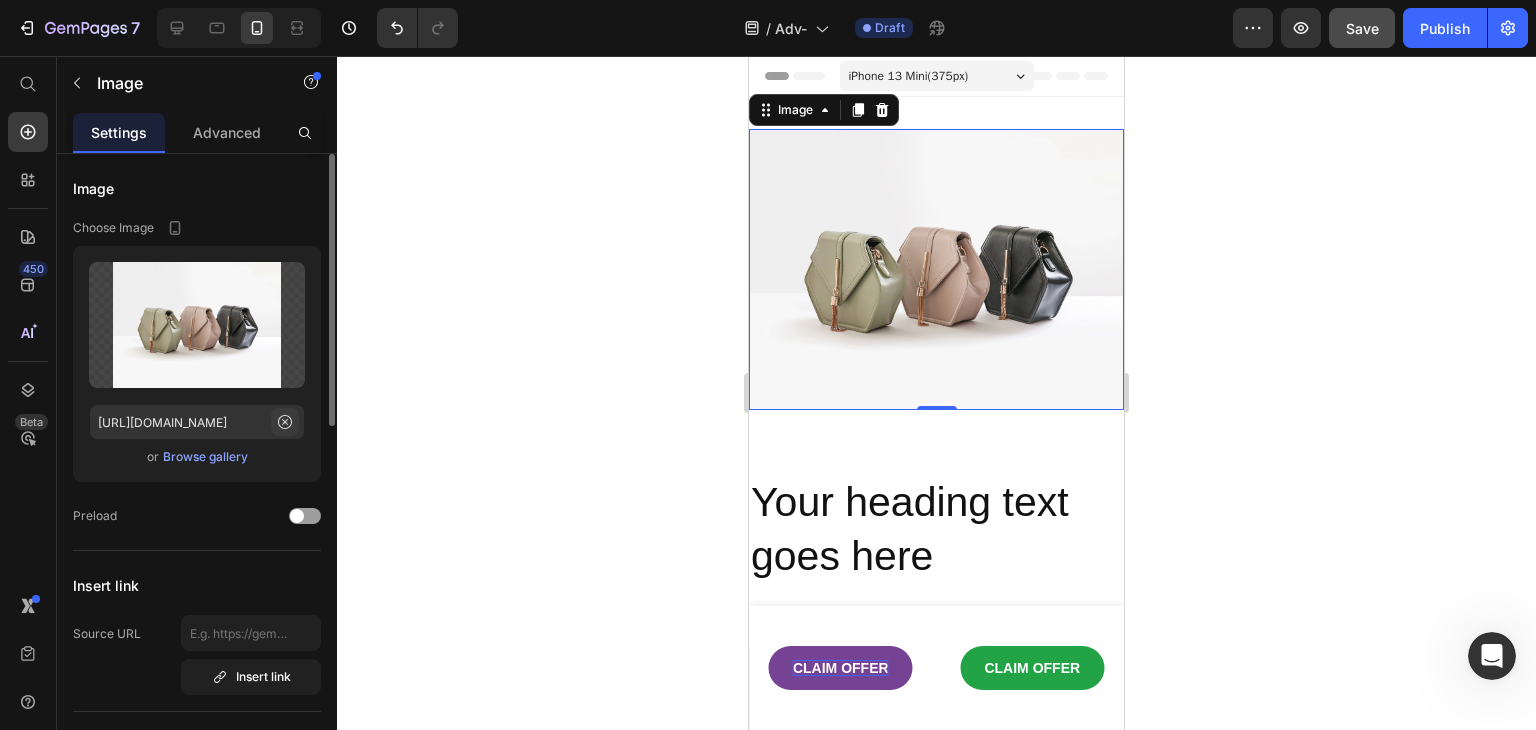 click 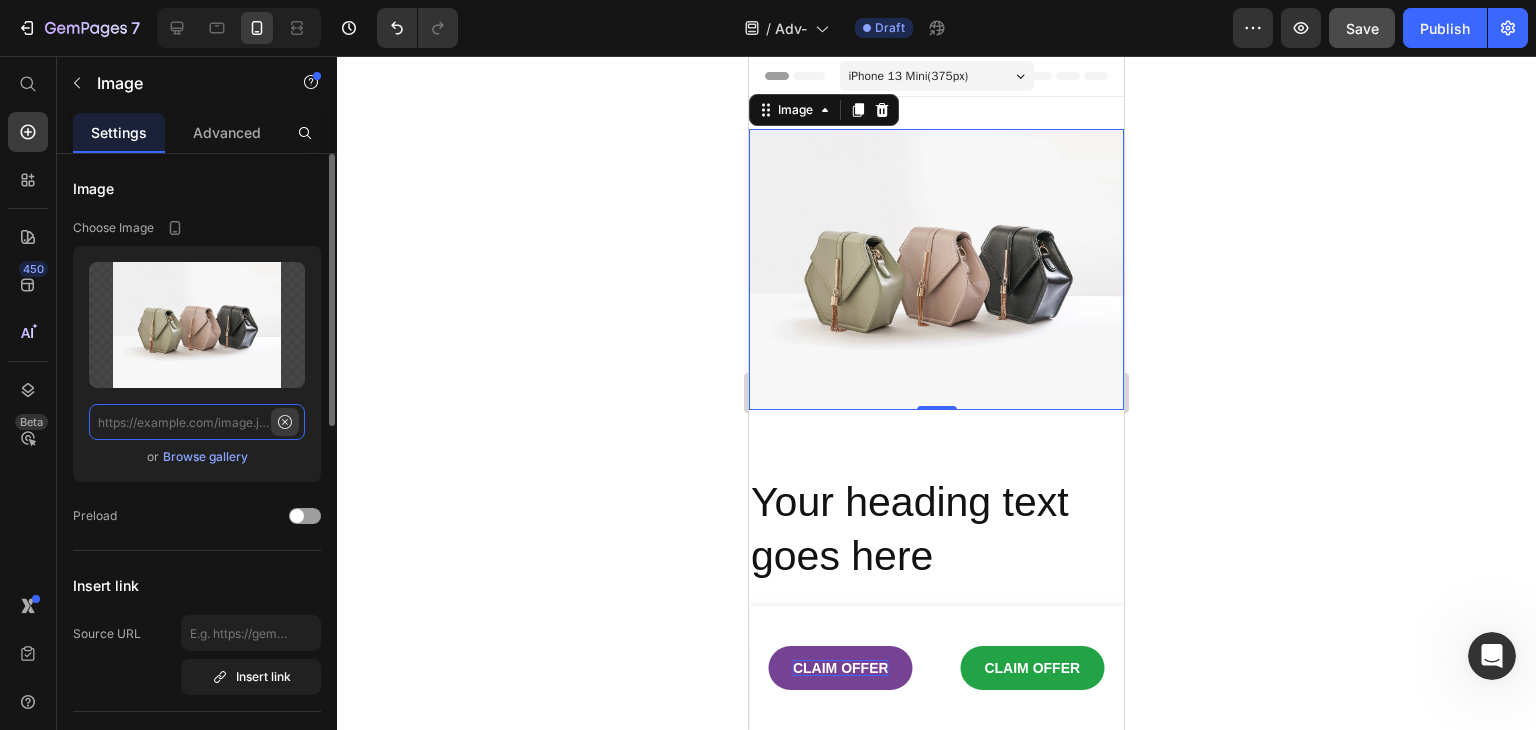 scroll, scrollTop: 0, scrollLeft: 0, axis: both 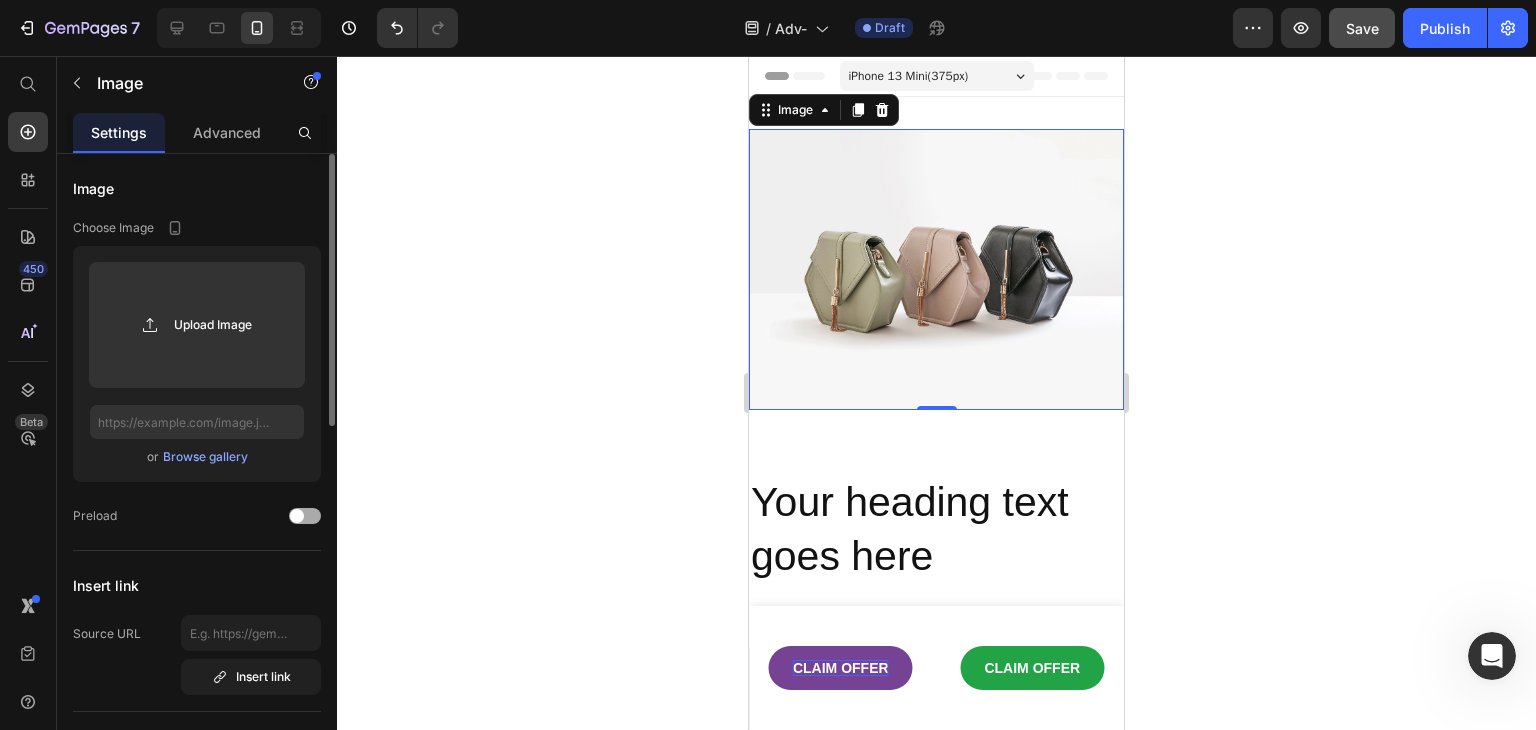 click on "Preload" 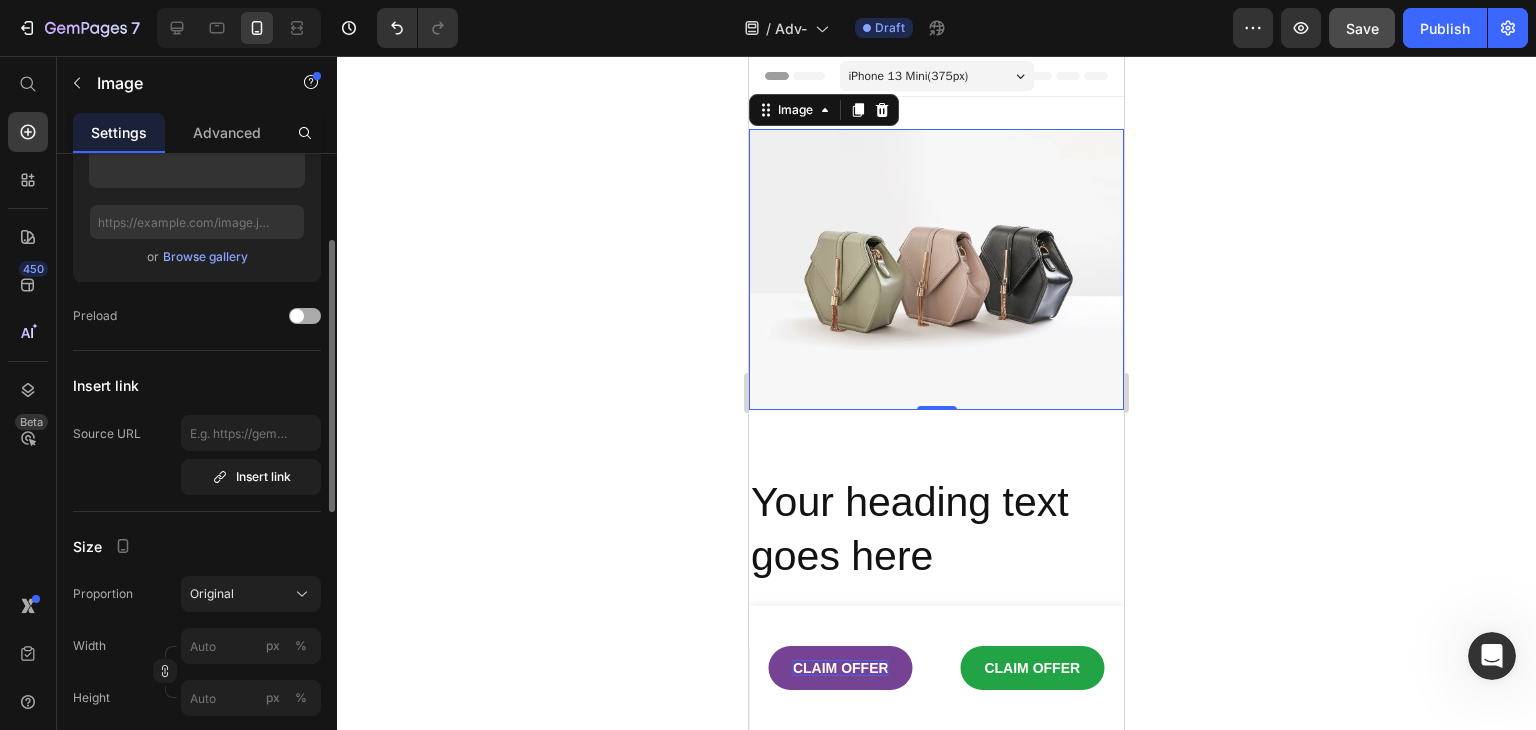 scroll, scrollTop: 300, scrollLeft: 0, axis: vertical 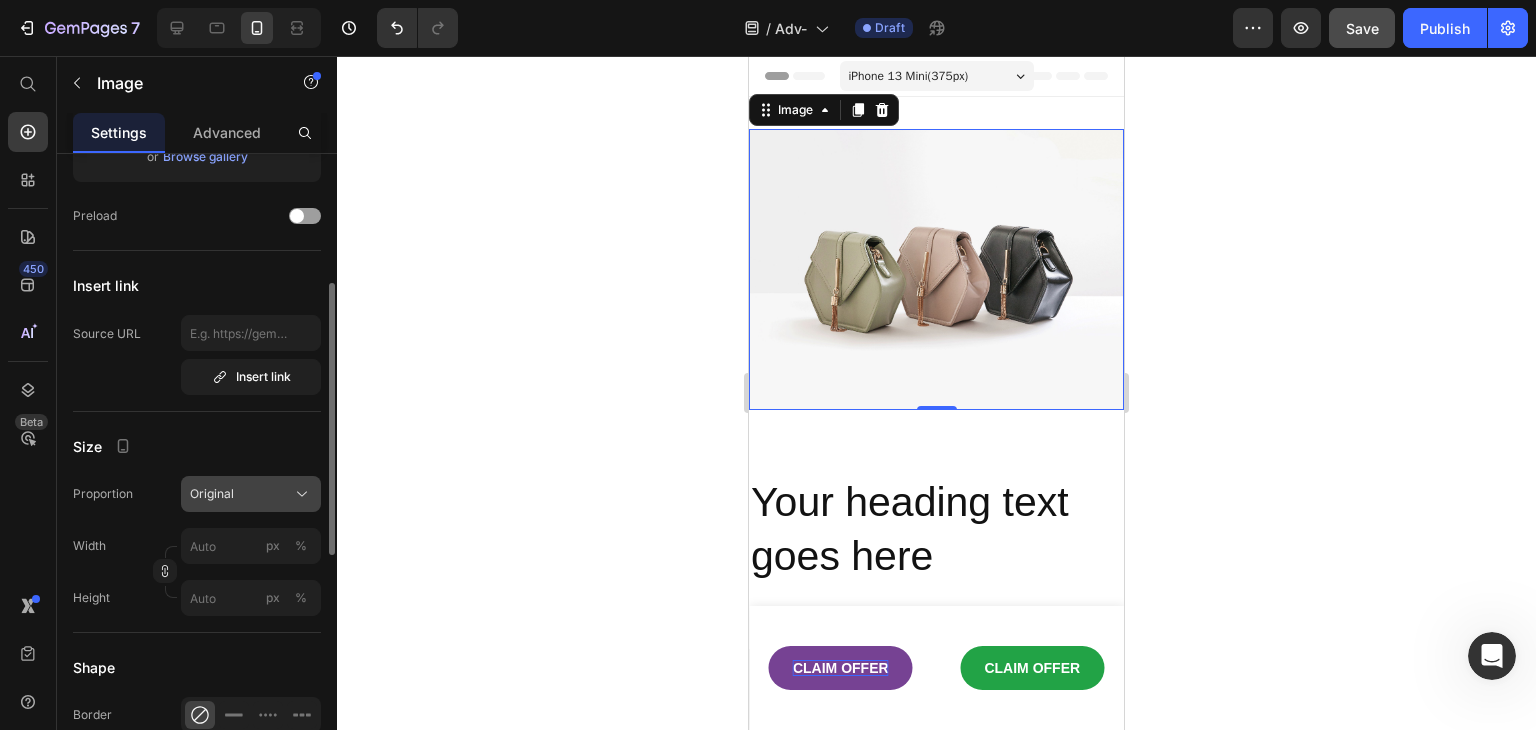 click on "Original" 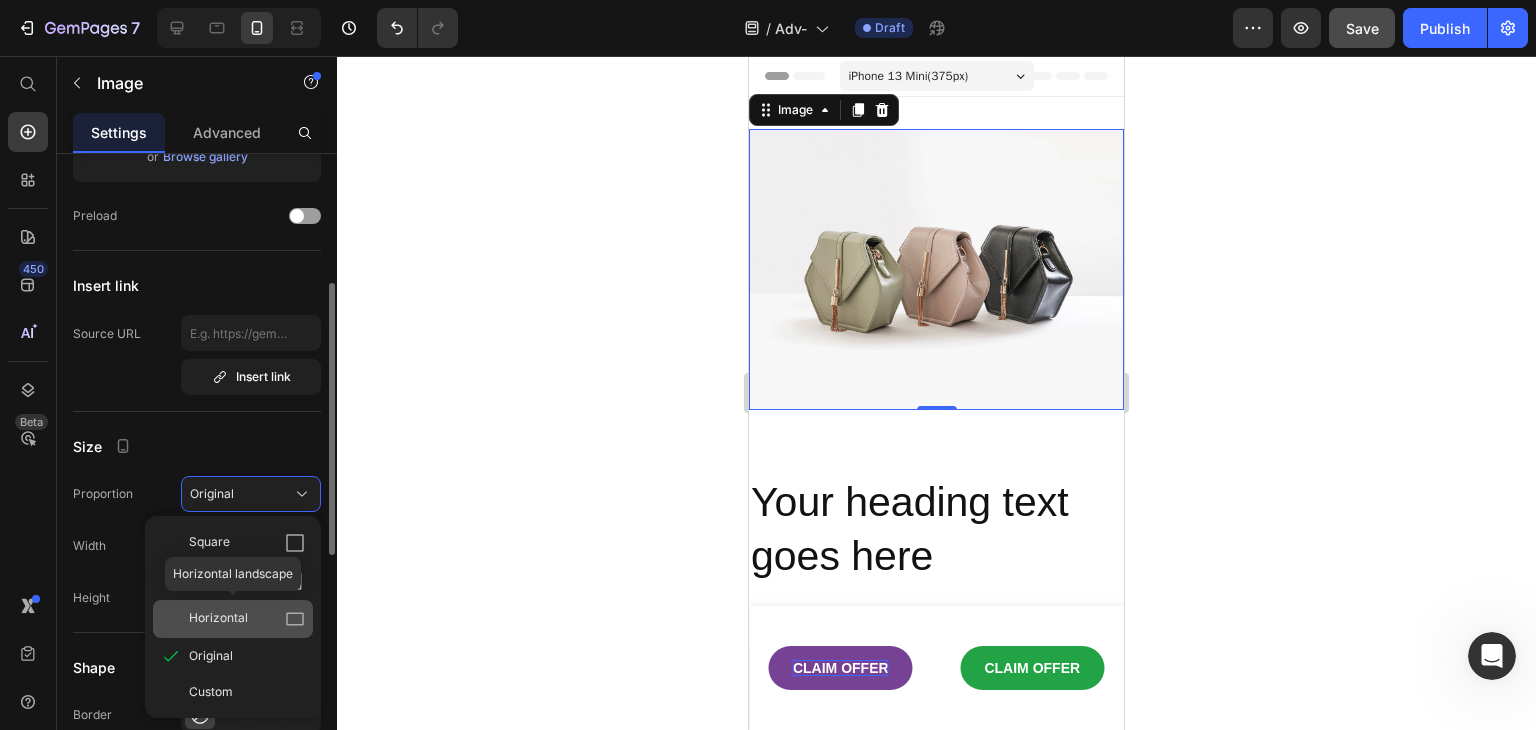 click 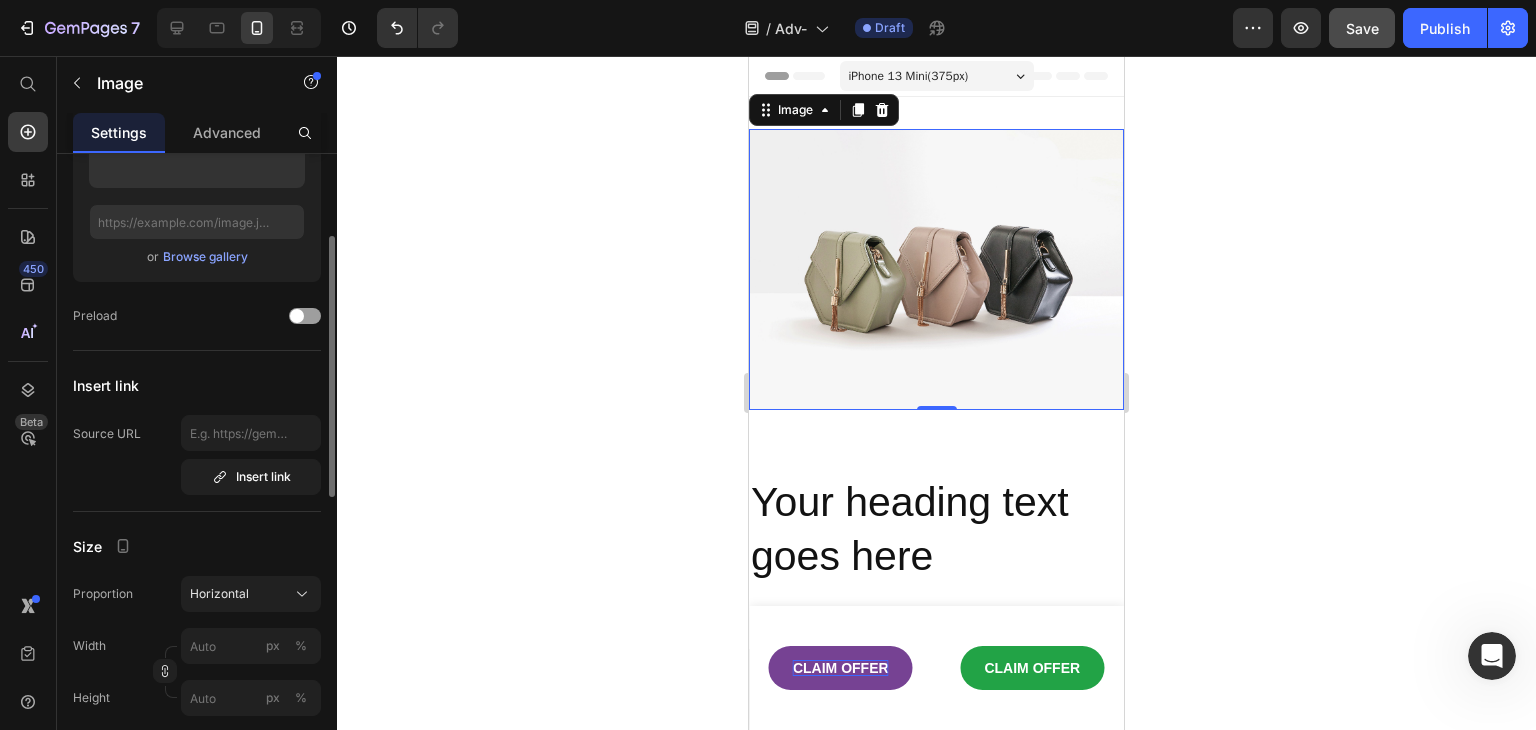scroll, scrollTop: 0, scrollLeft: 0, axis: both 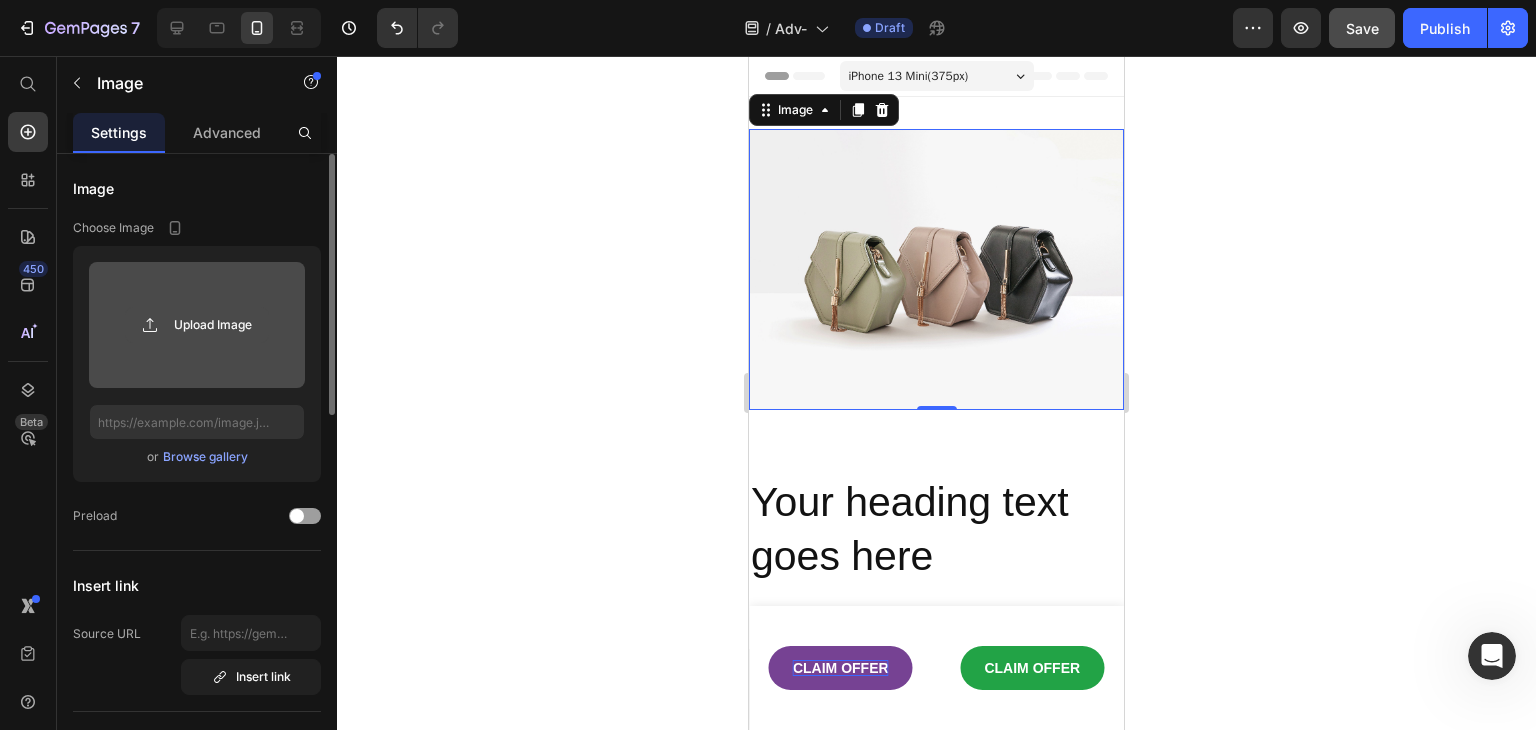 click 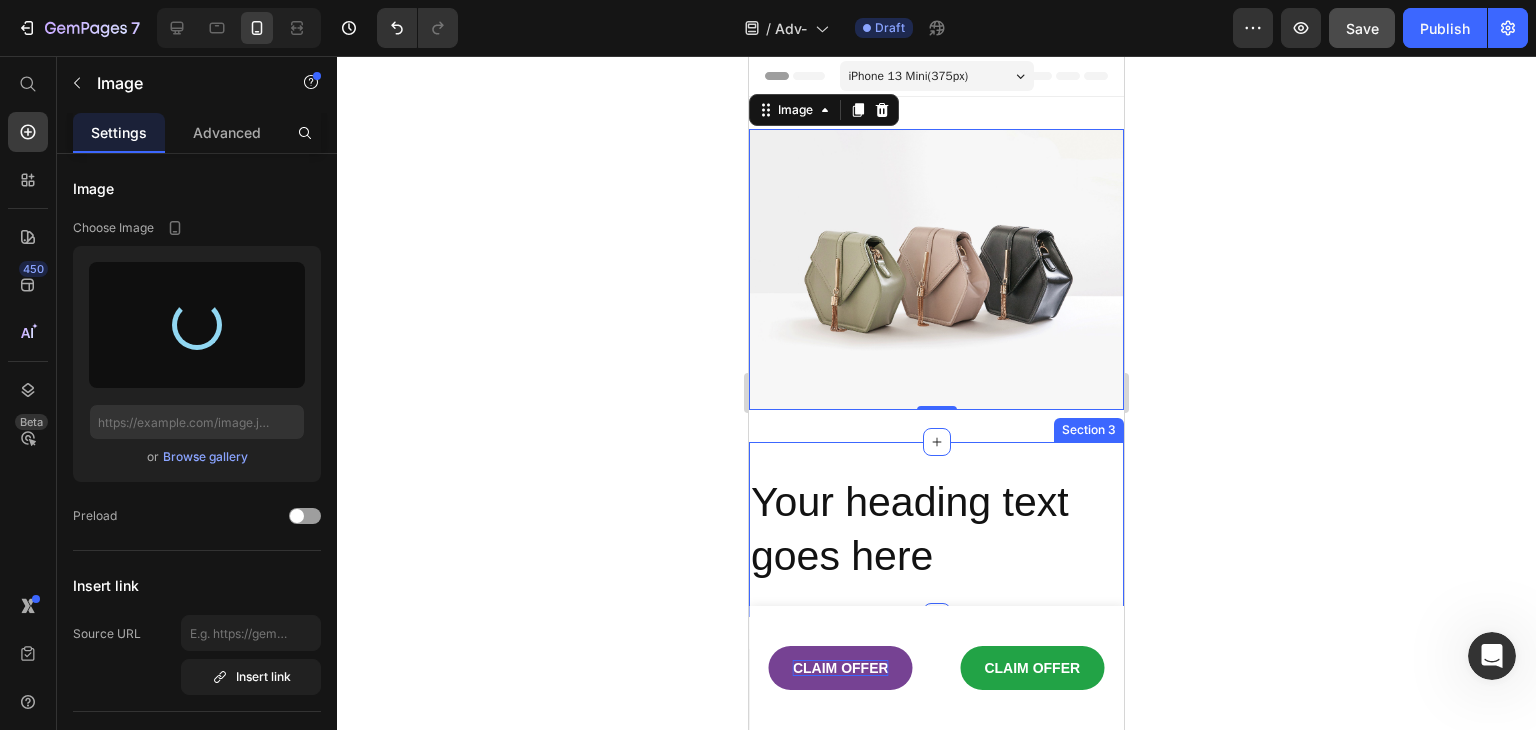 type on "[URL][DOMAIN_NAME]" 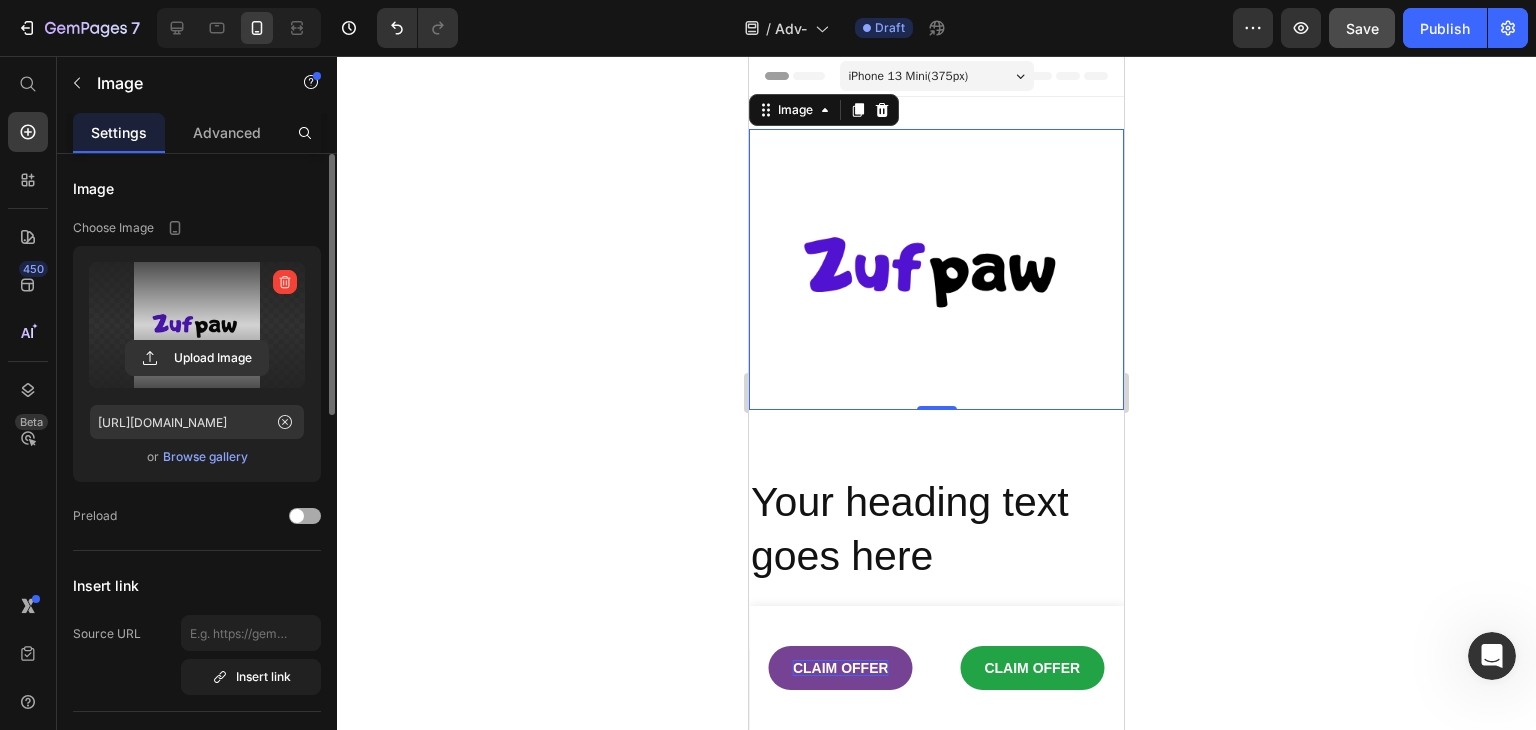click on "Preload" 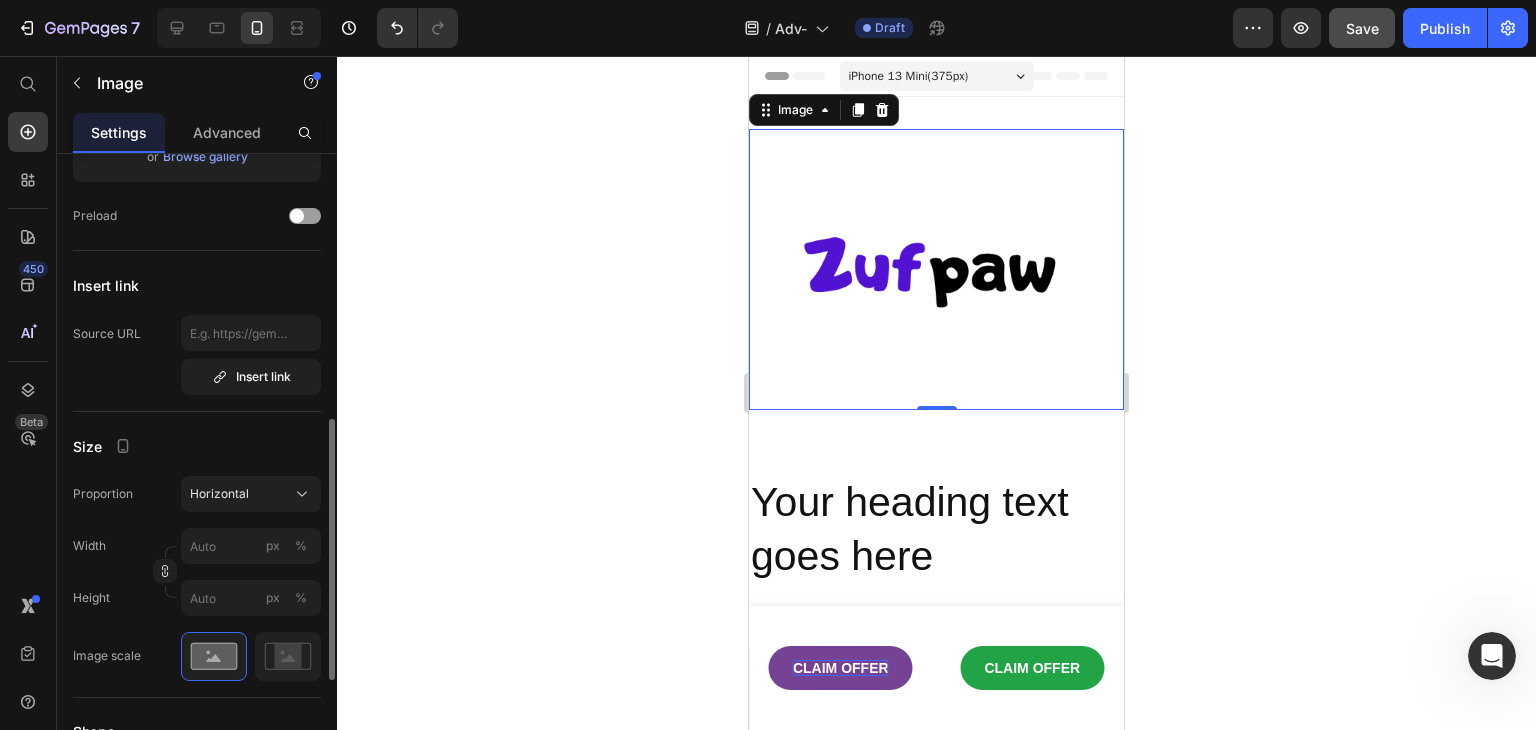 scroll, scrollTop: 400, scrollLeft: 0, axis: vertical 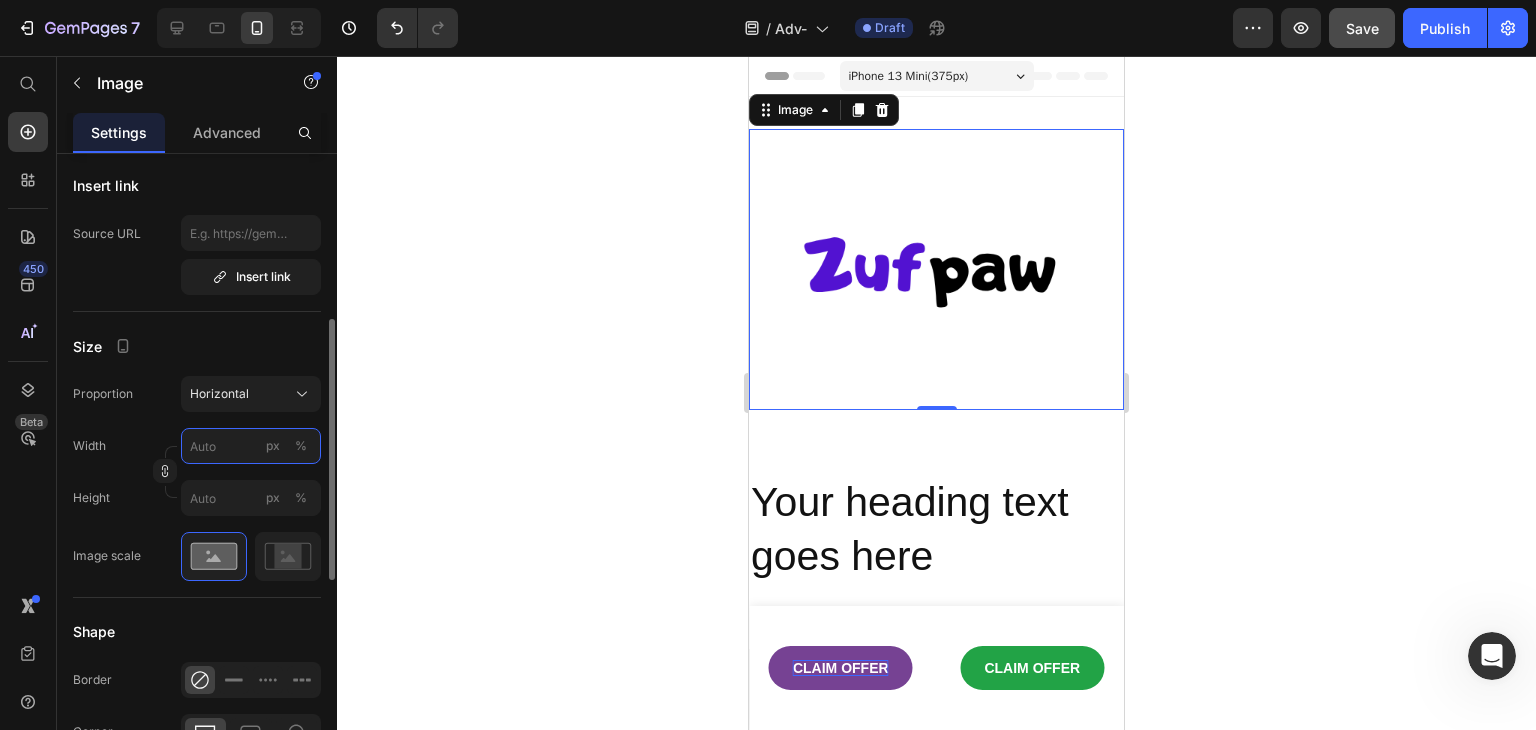 click on "px %" at bounding box center (251, 446) 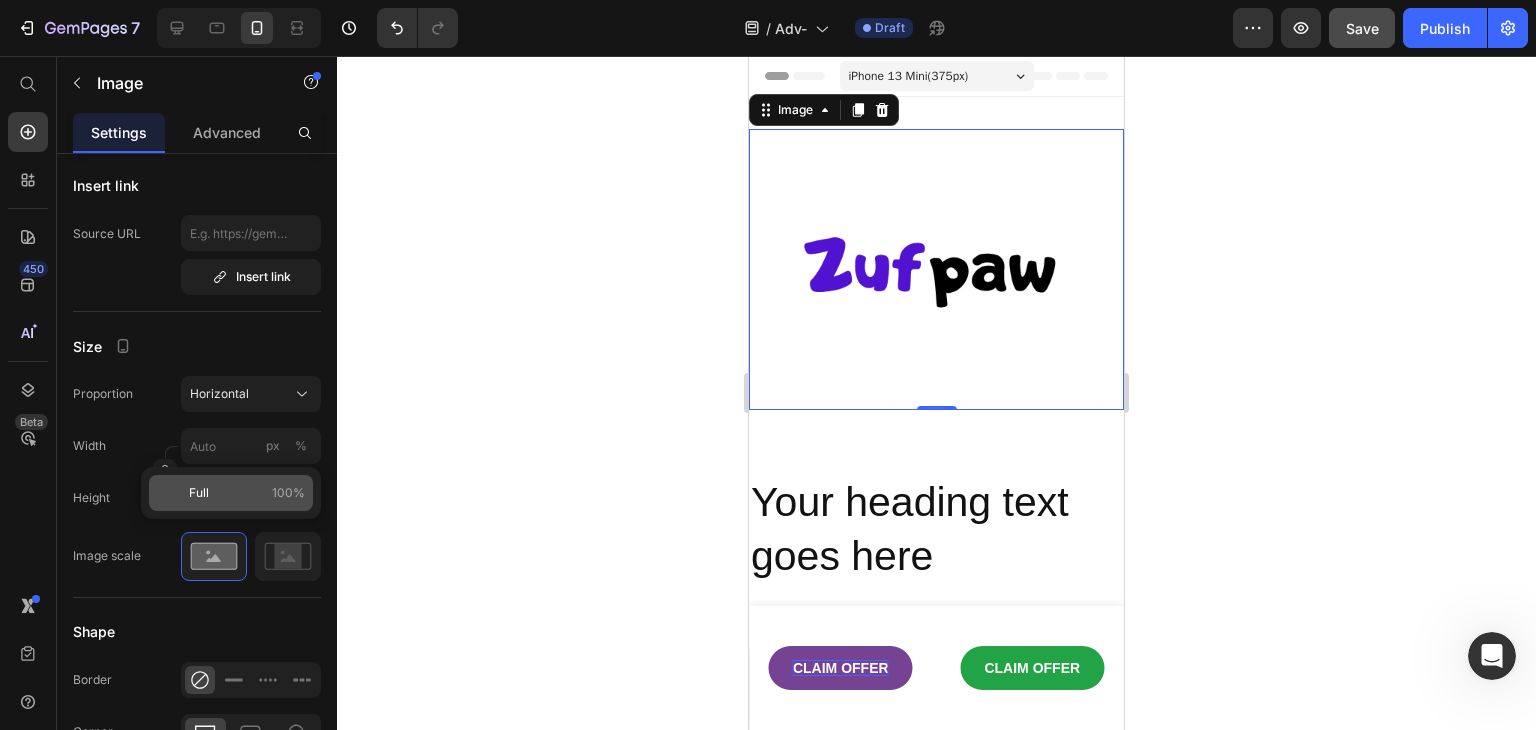 click on "Full 100%" at bounding box center (247, 493) 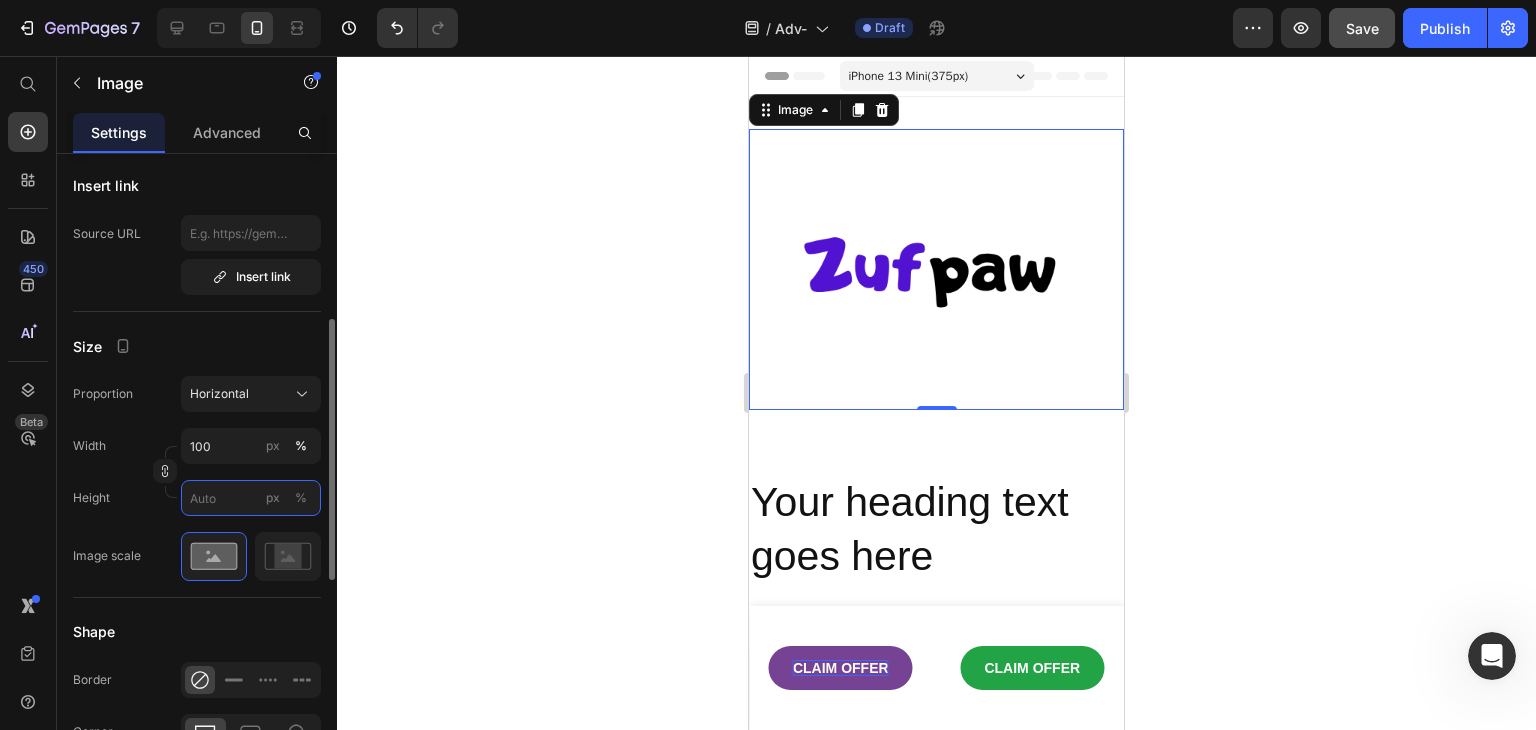 click on "px %" at bounding box center (251, 498) 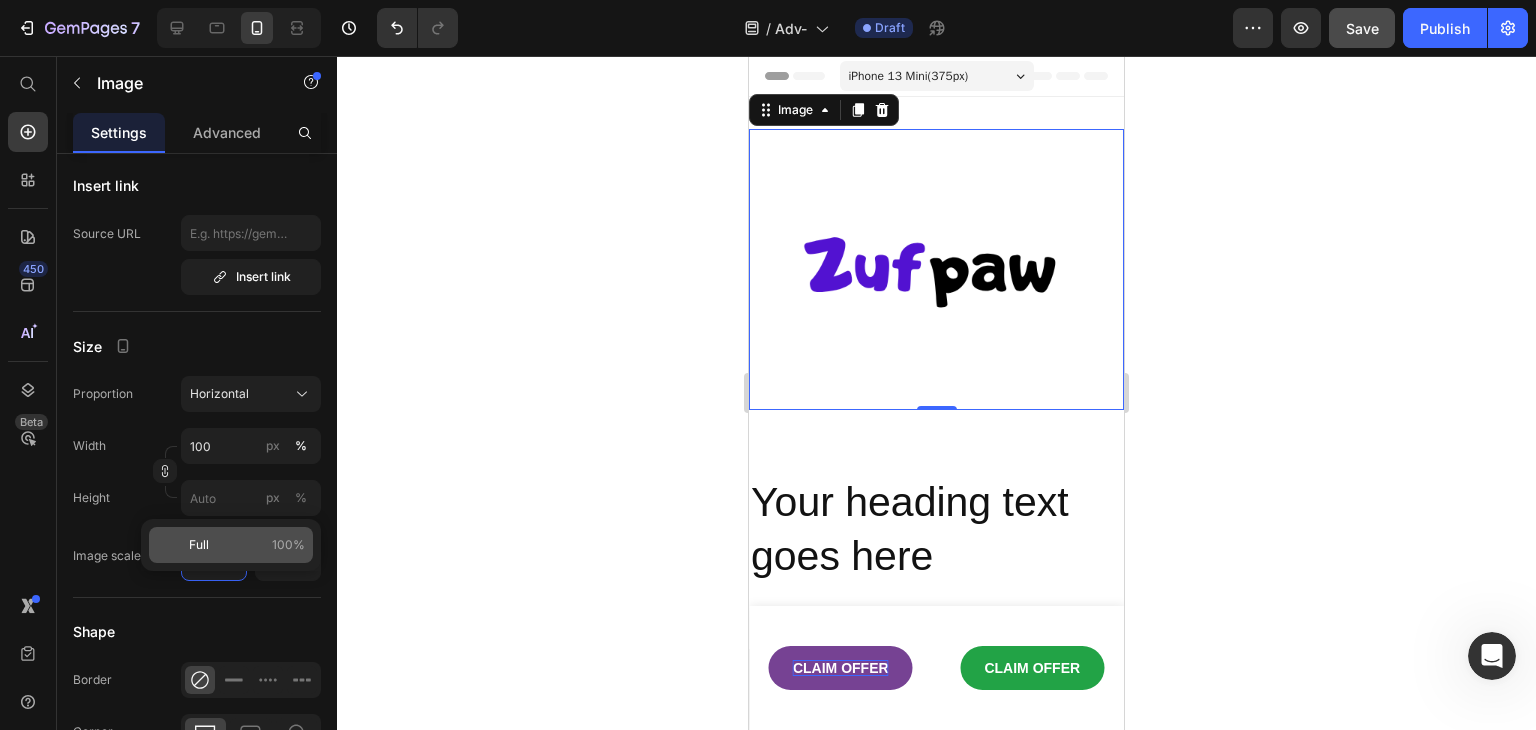 click on "Full 100%" at bounding box center [247, 545] 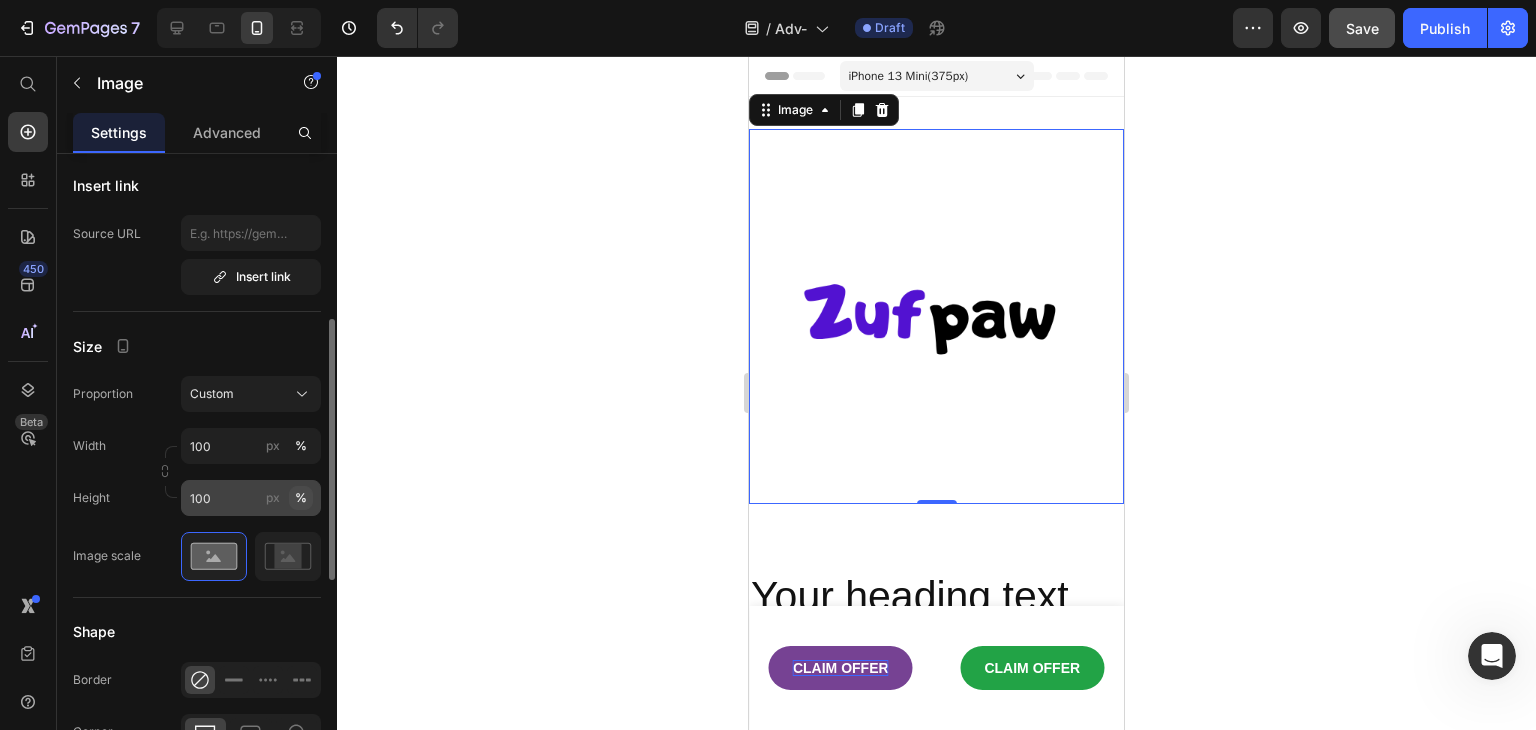 click on "%" at bounding box center (301, 498) 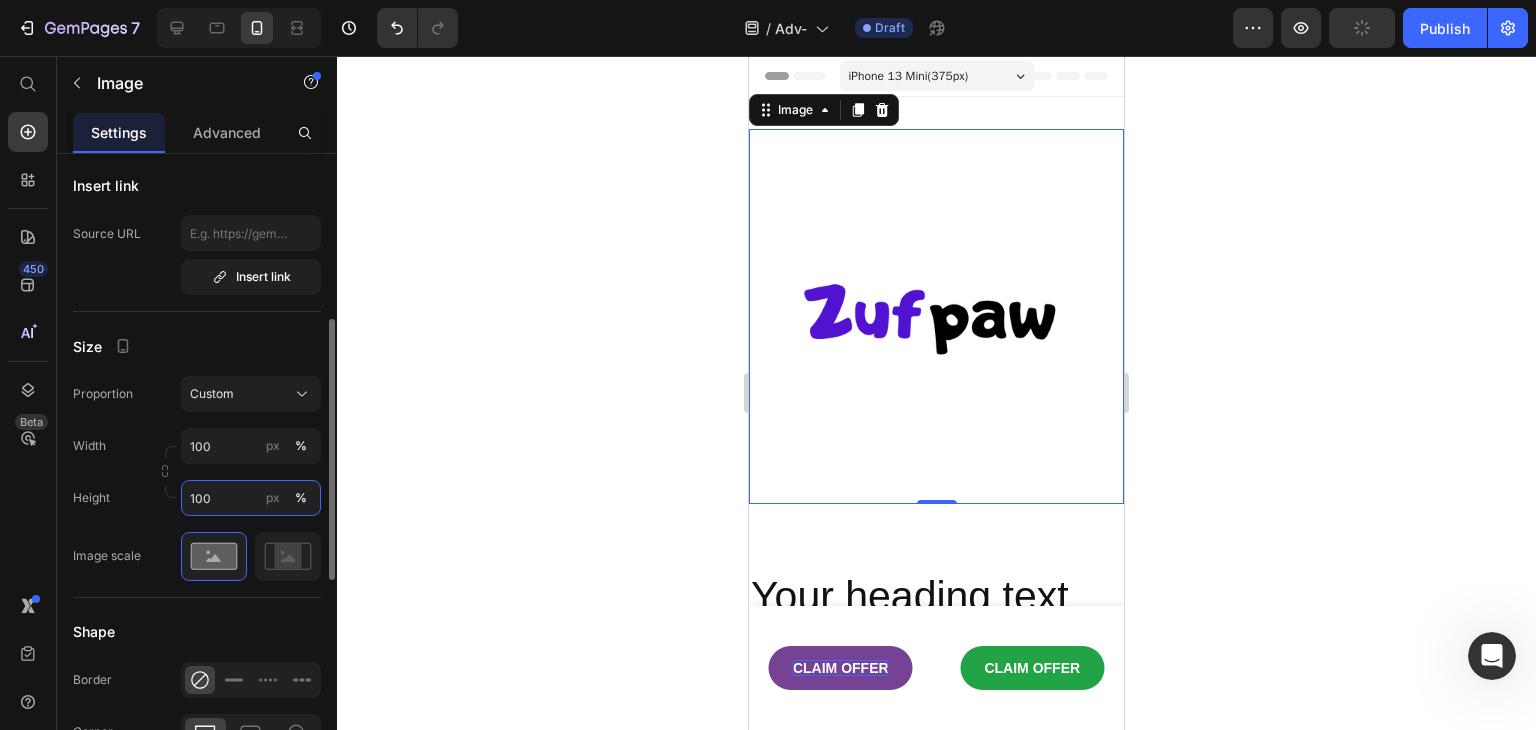 click on "100" at bounding box center [251, 498] 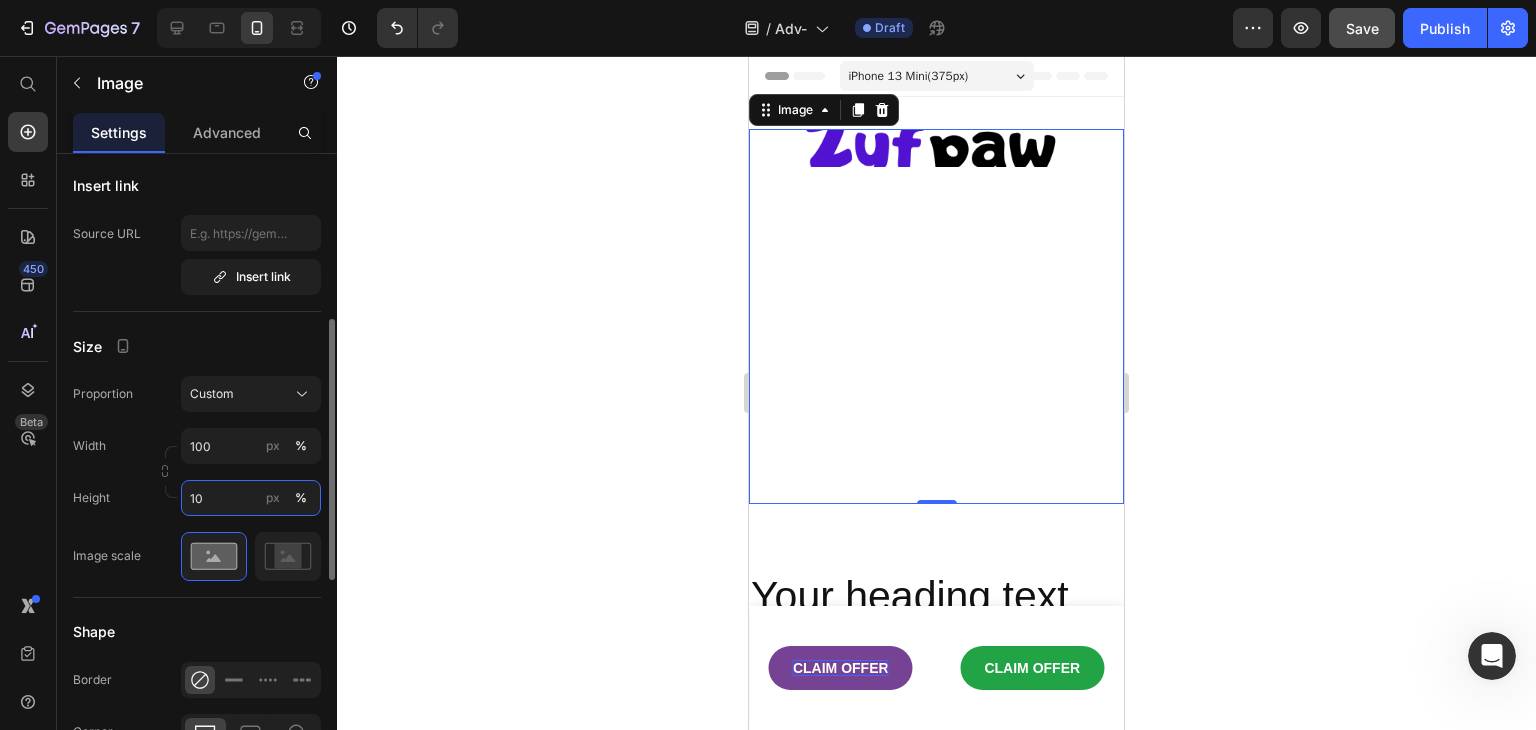 type on "1" 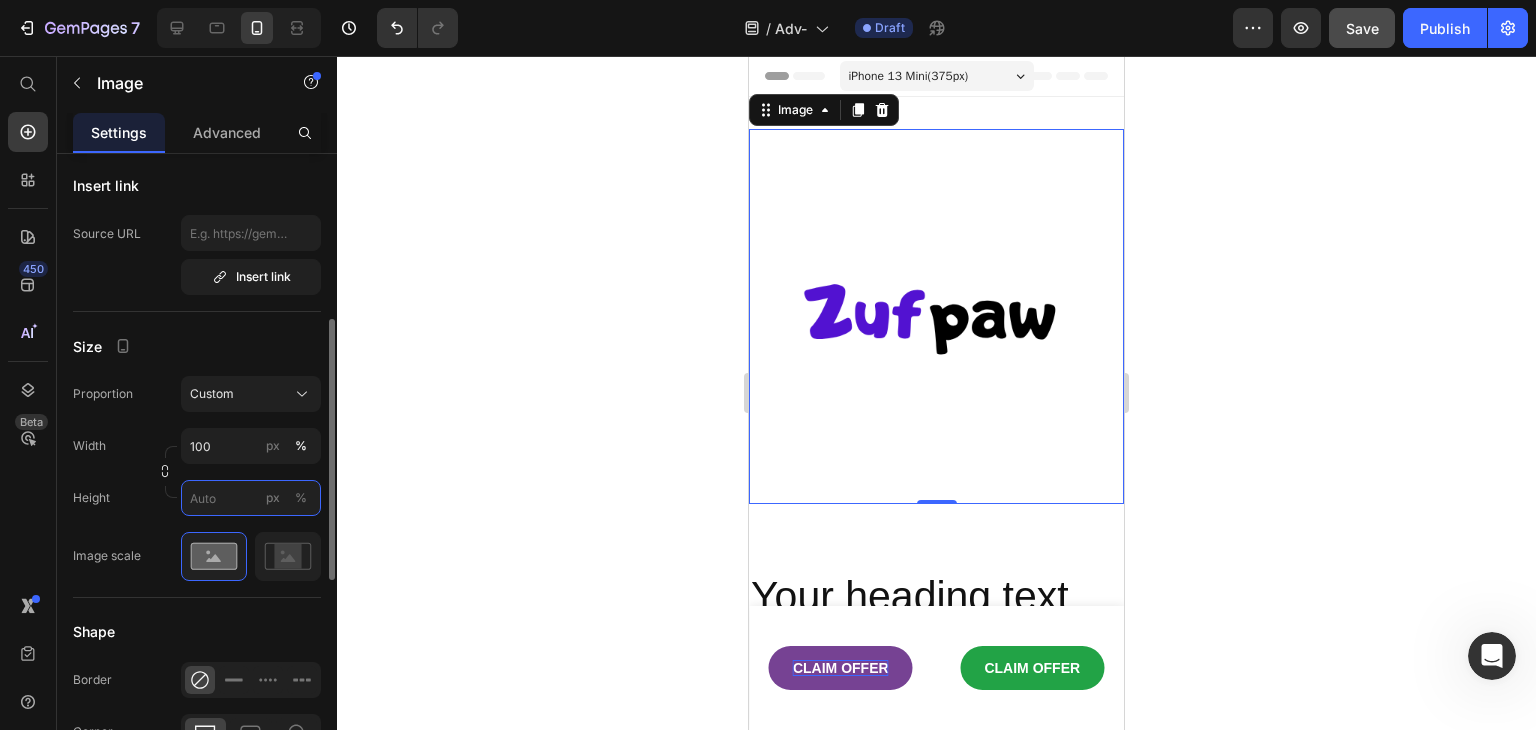 type 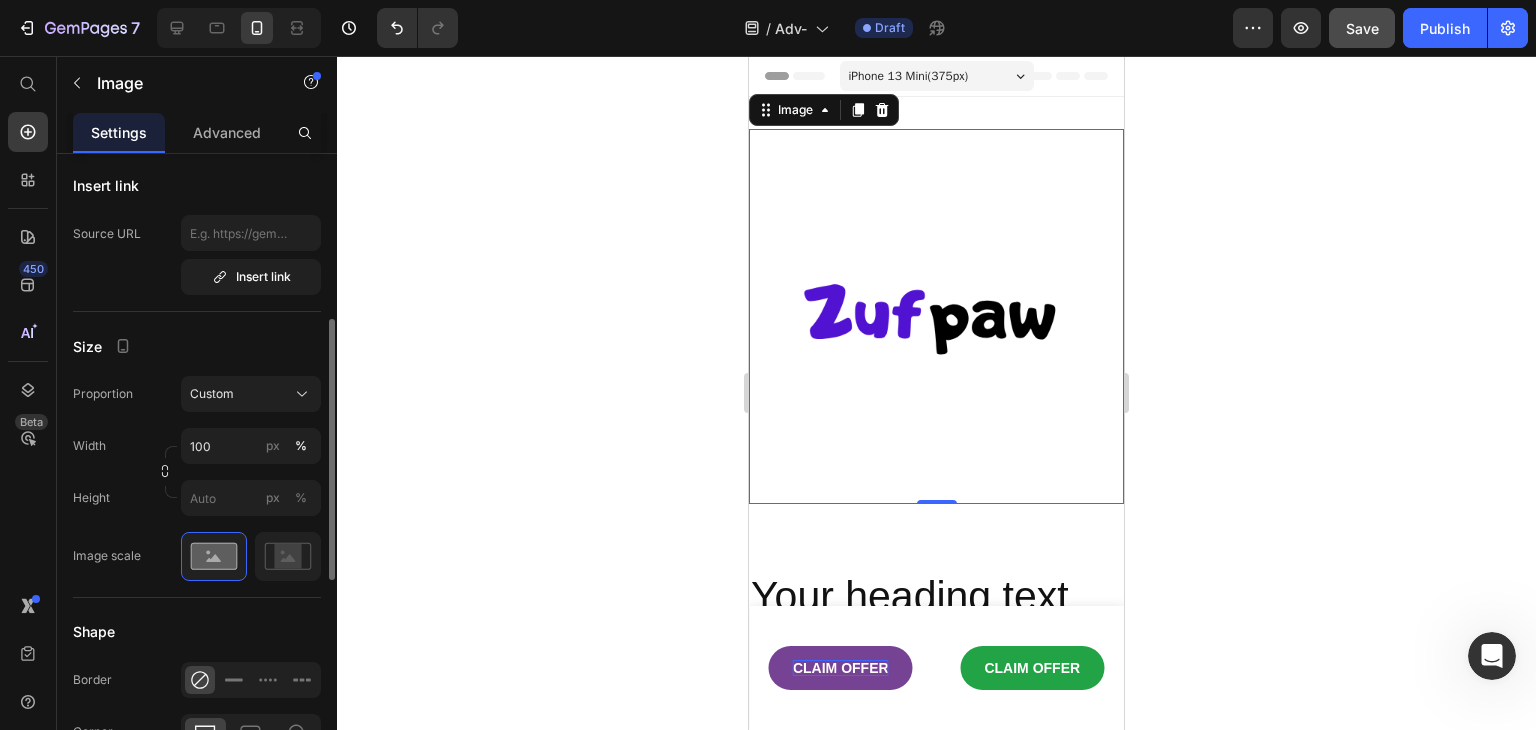 click on "Width 100 px %" at bounding box center (197, 446) 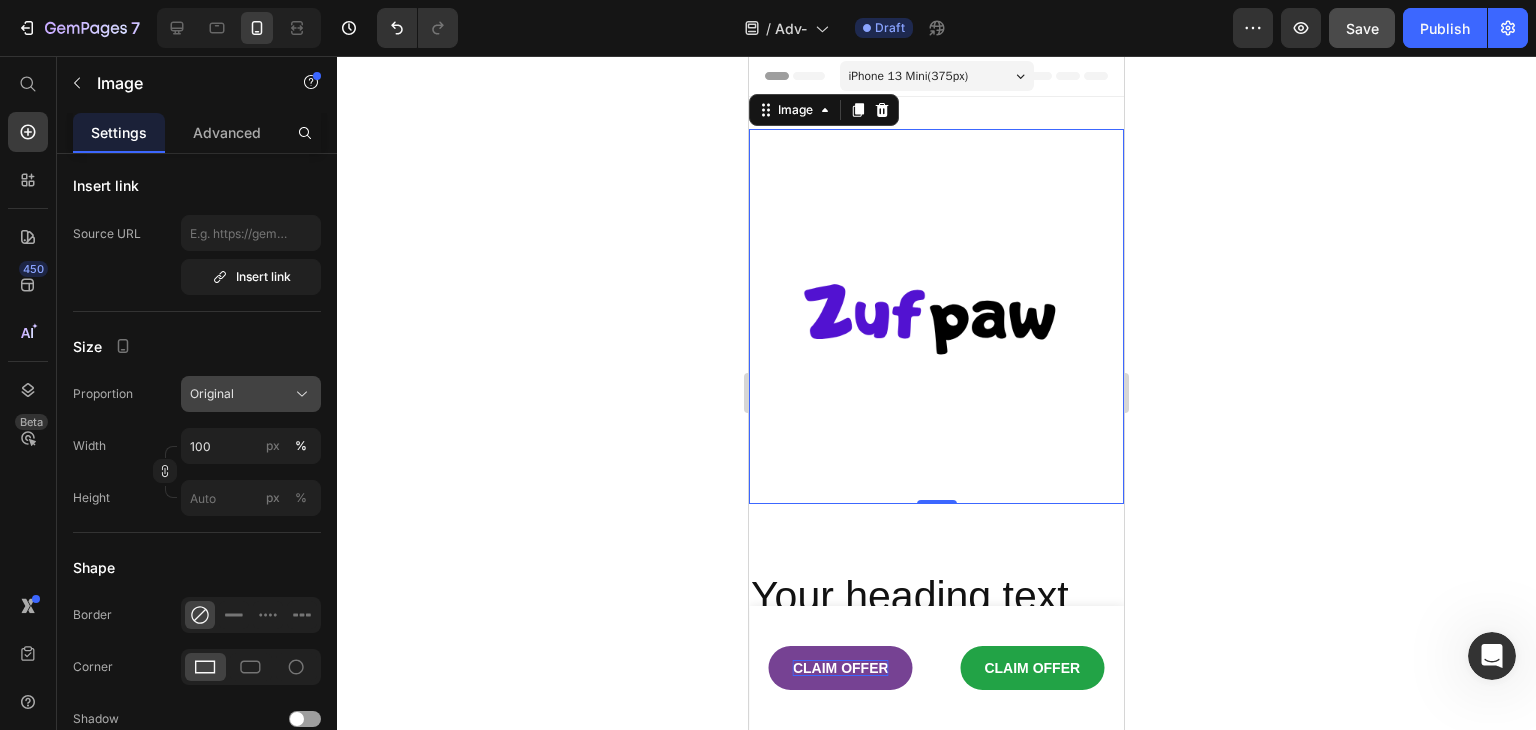 click on "Original" 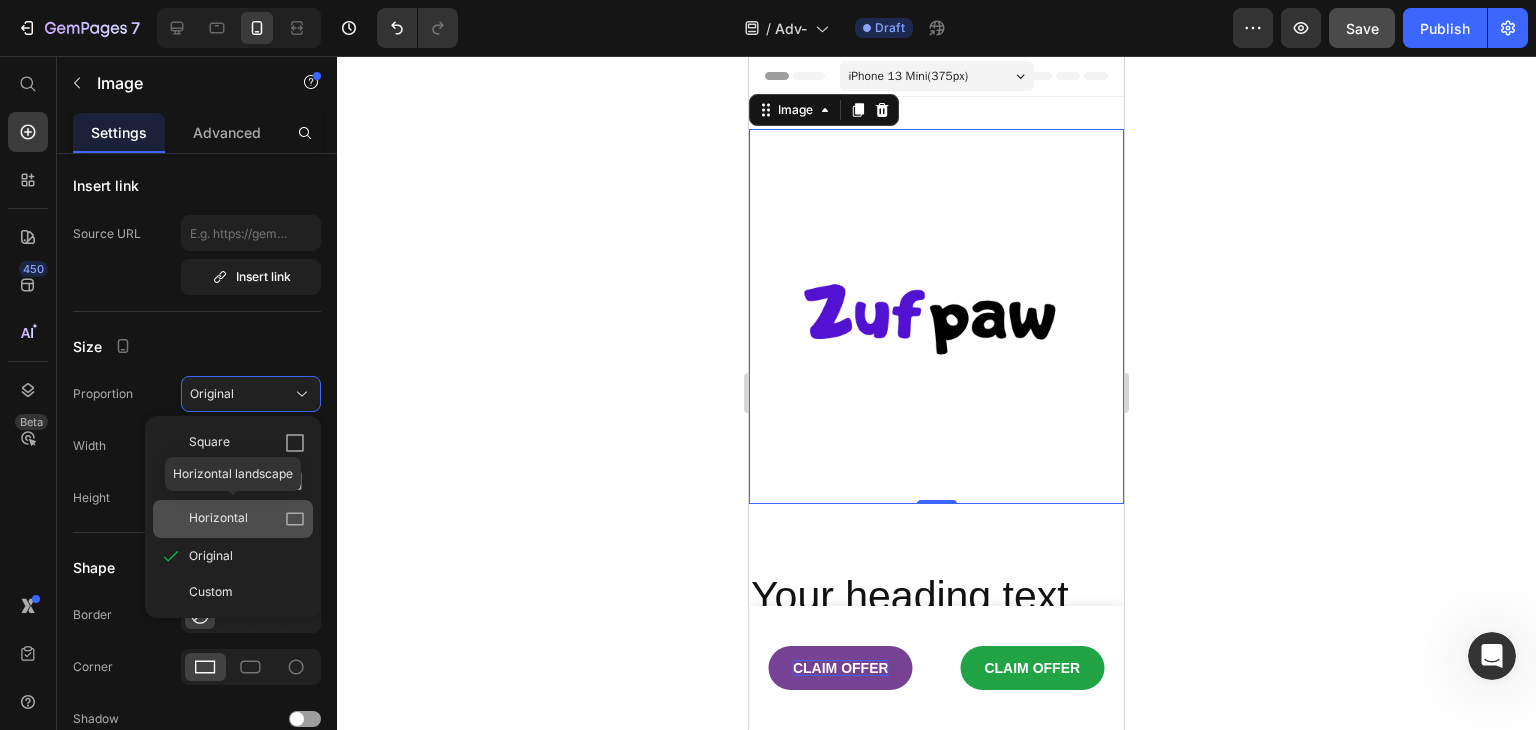 click on "Horizontal" at bounding box center (247, 519) 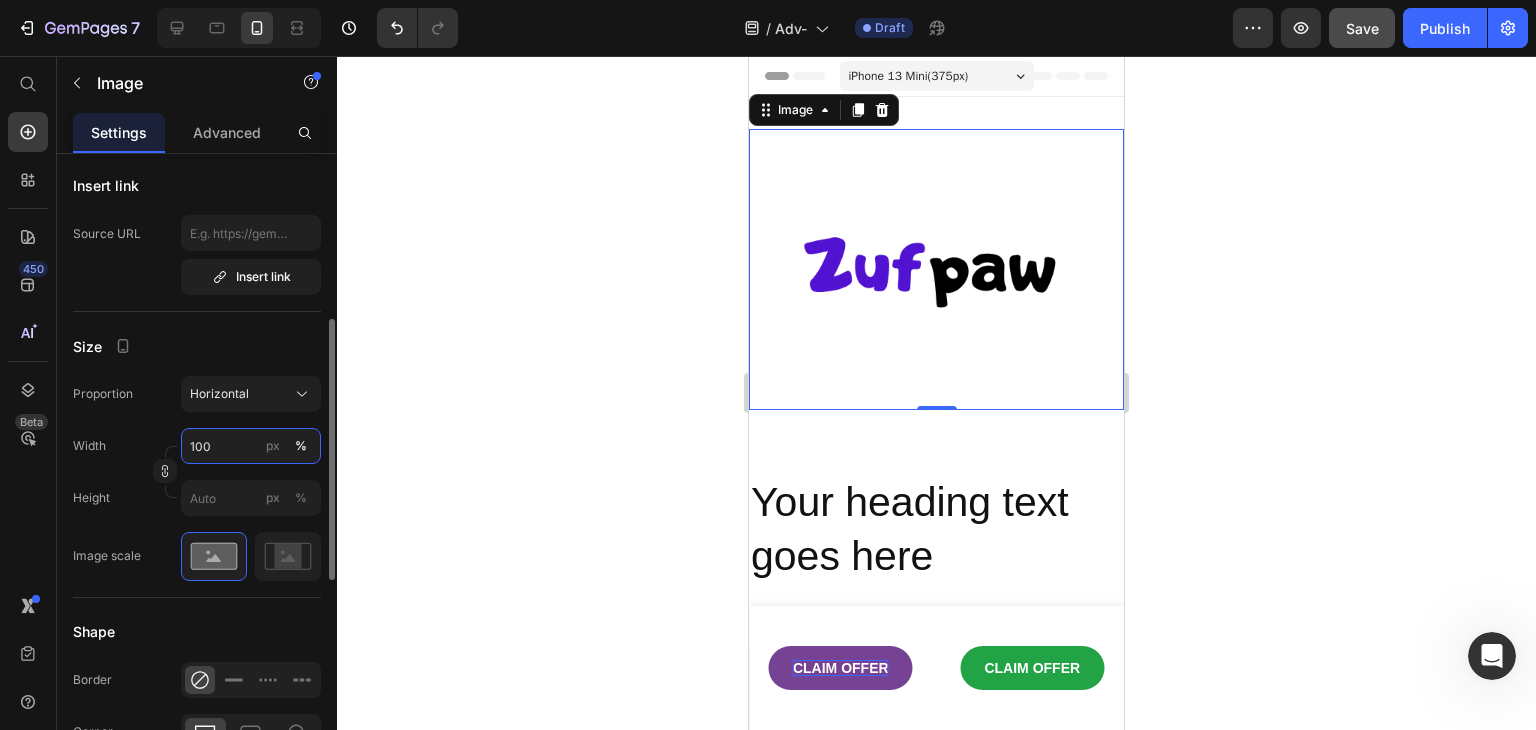 click on "100" at bounding box center [251, 446] 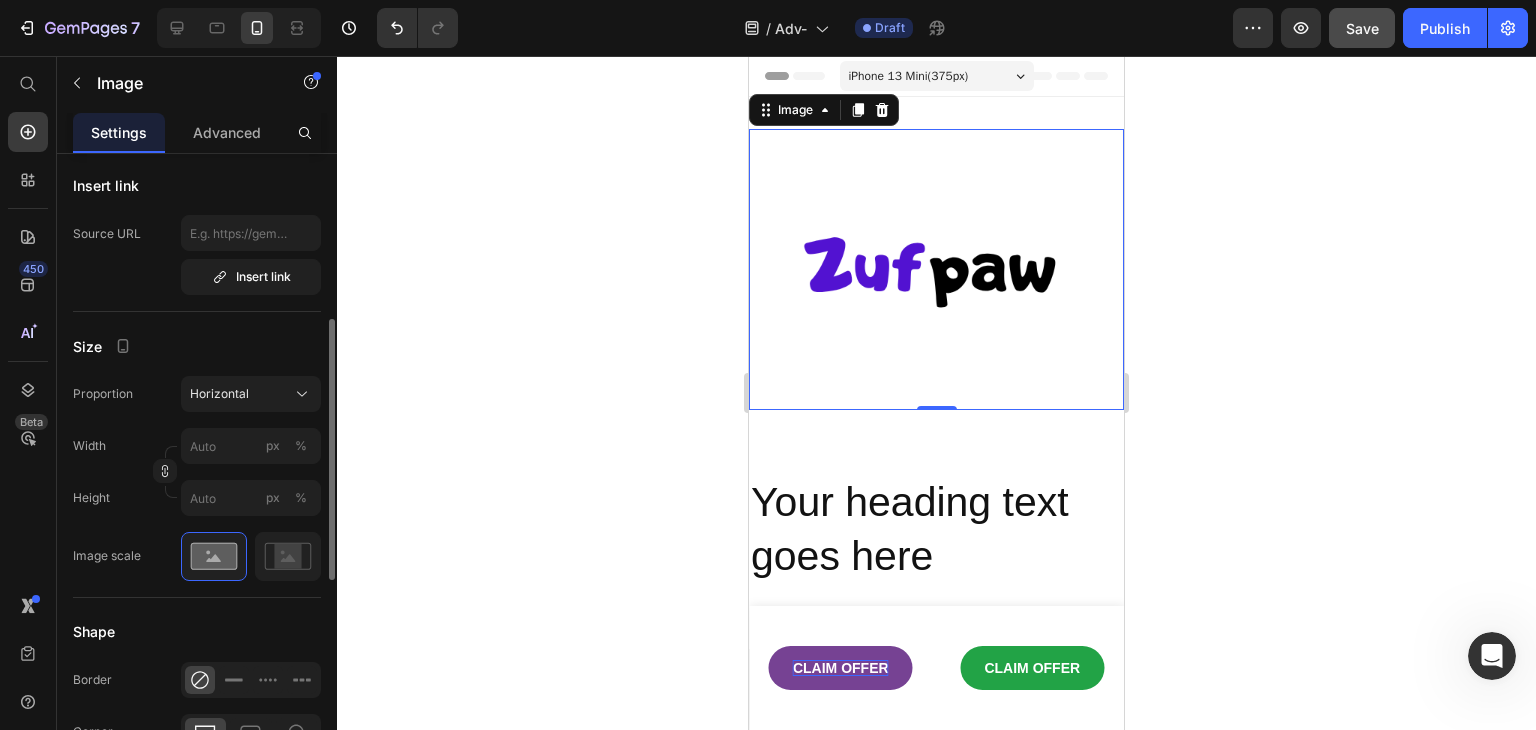click on "Width px %" at bounding box center (197, 446) 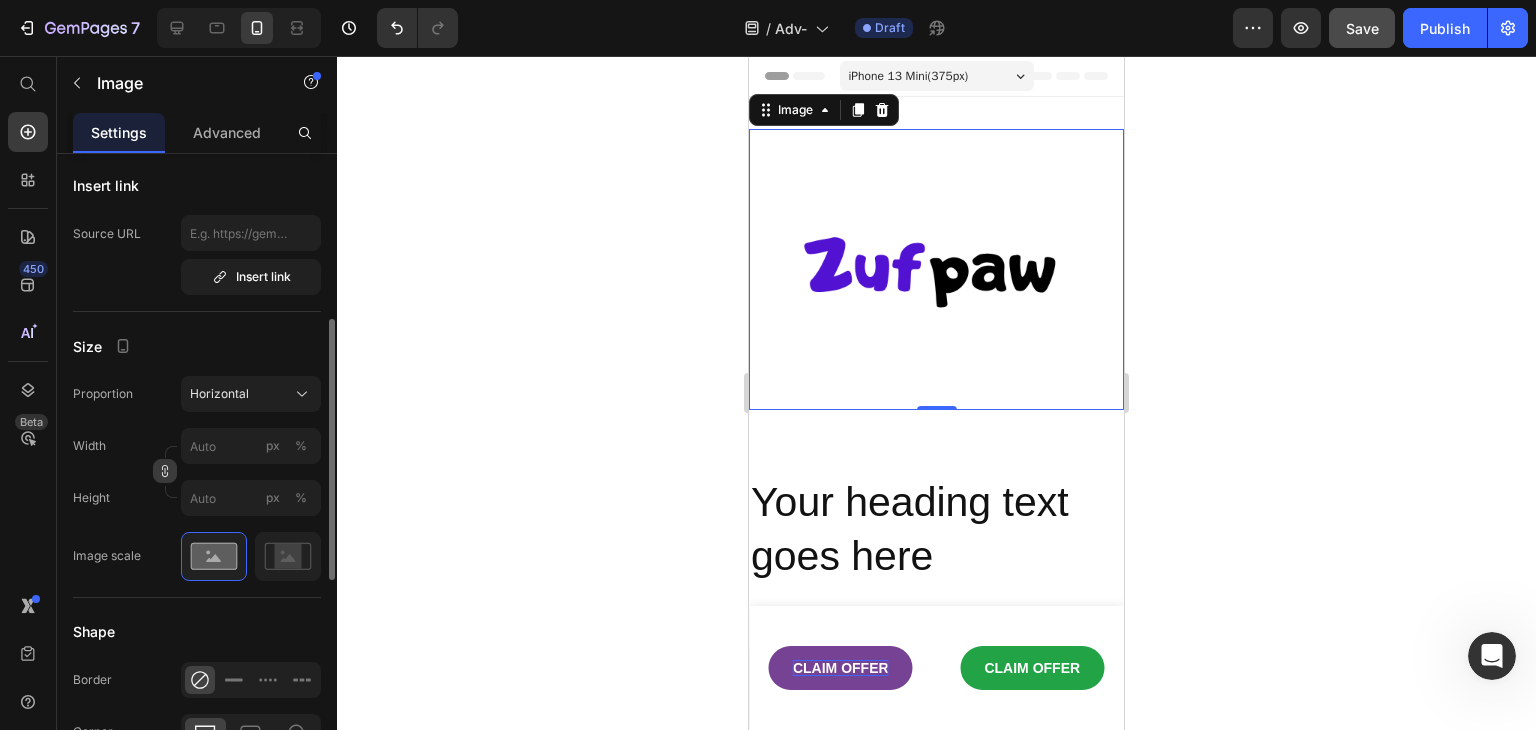 click 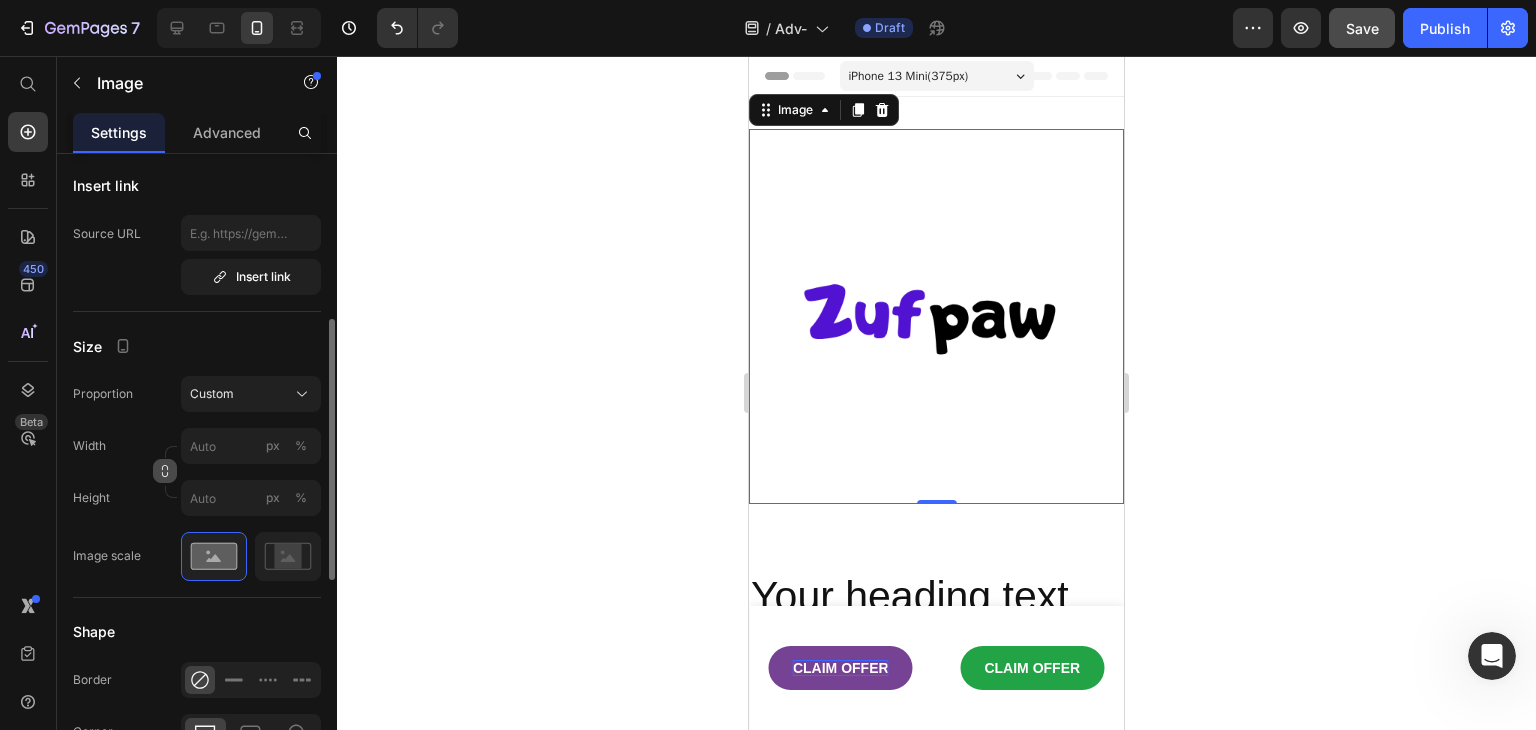 click 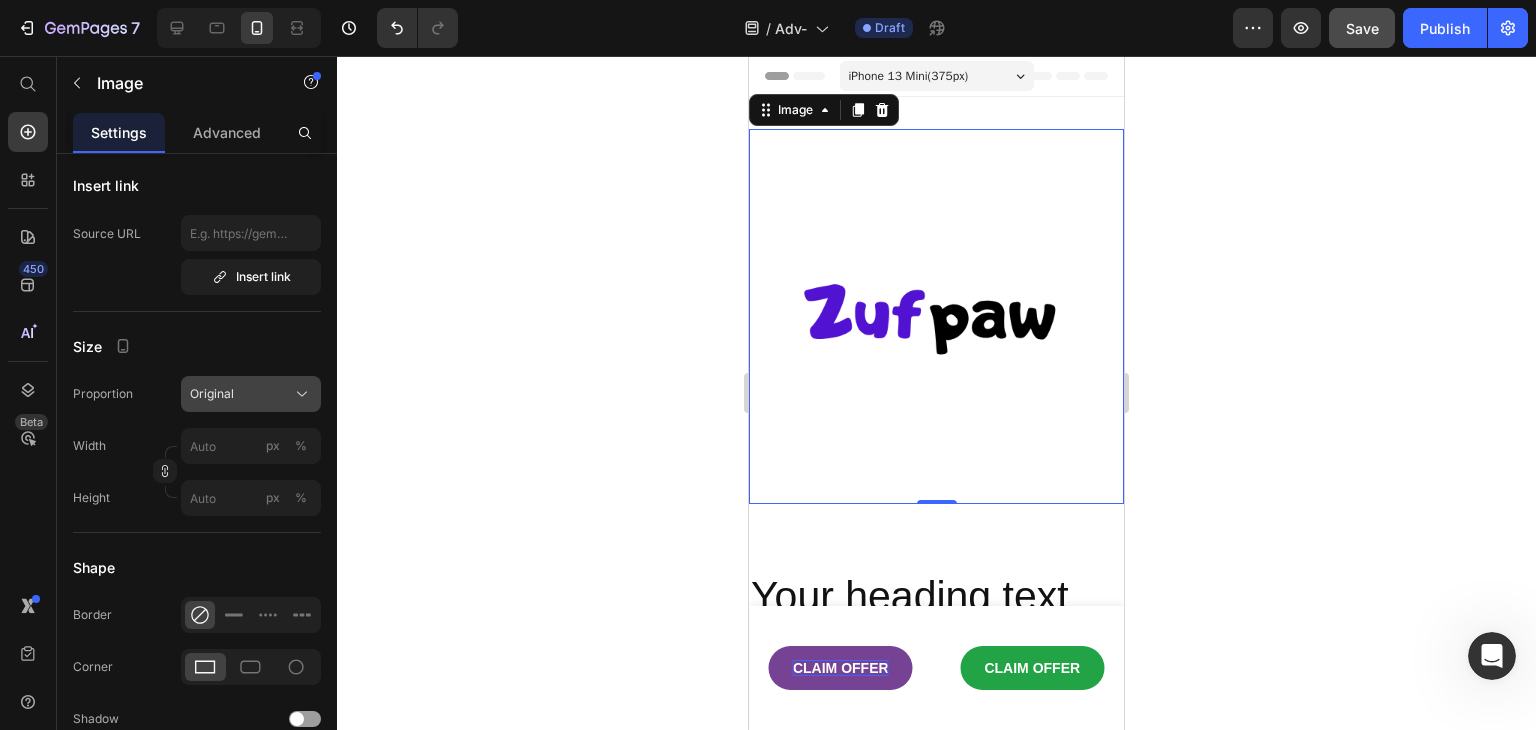 click on "Original" 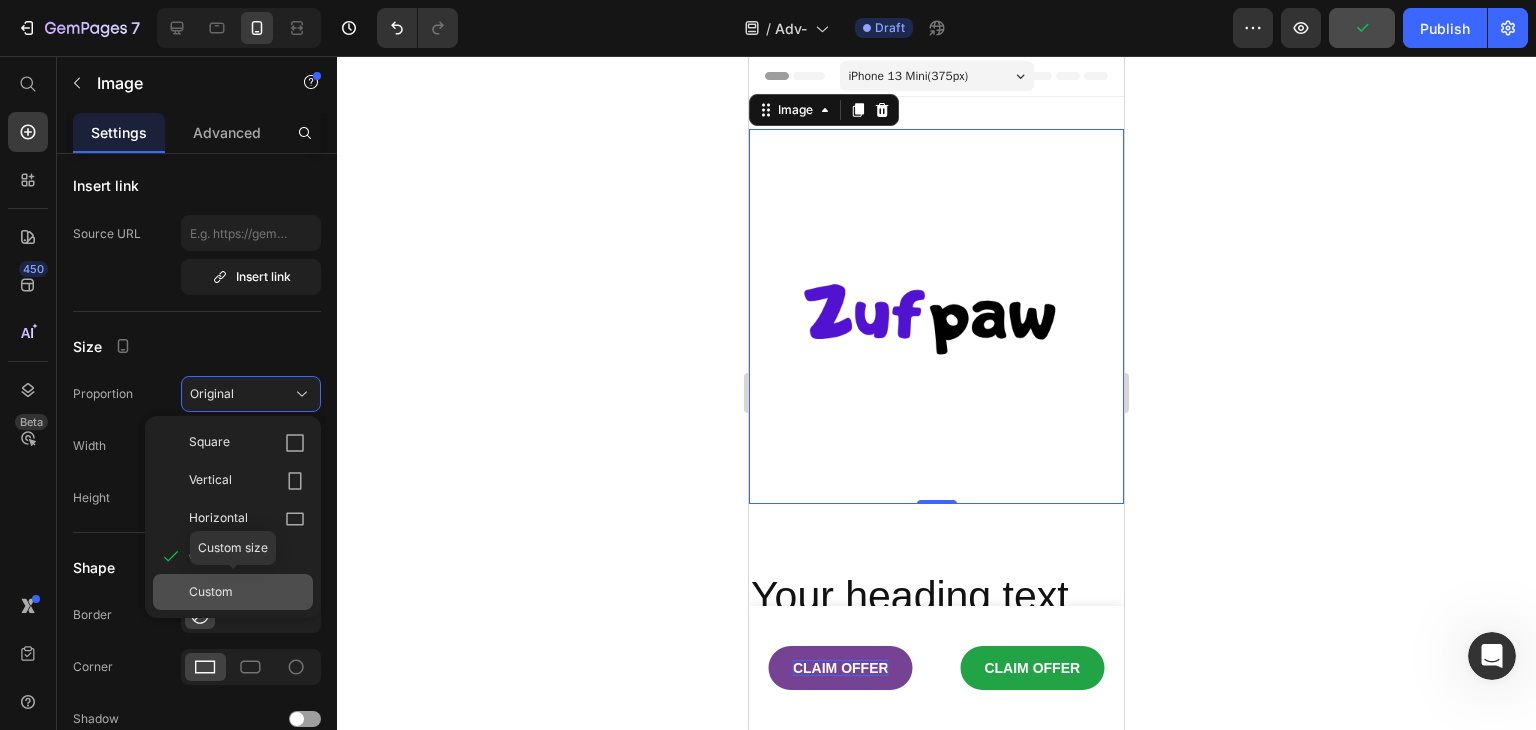 click on "Custom" at bounding box center (247, 592) 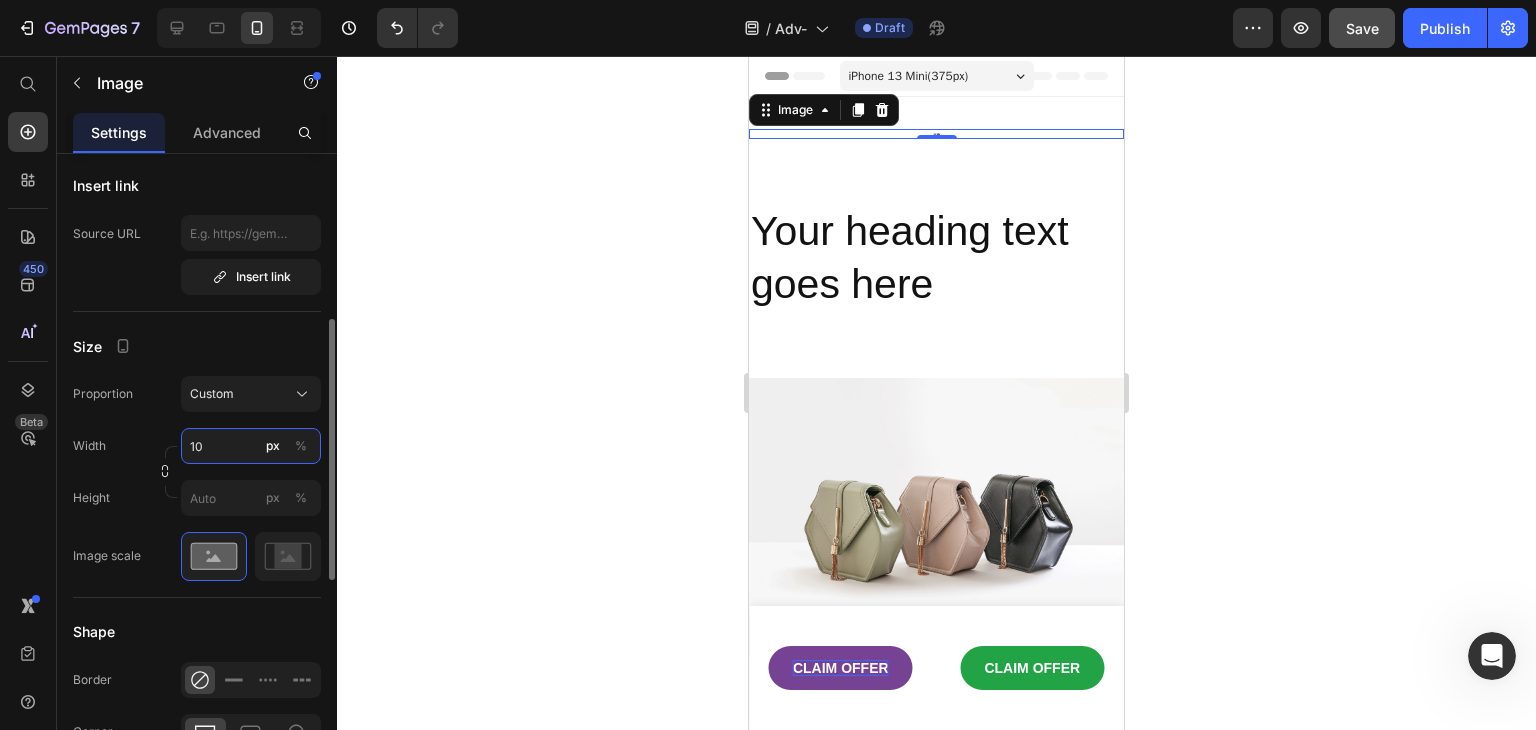 type on "1" 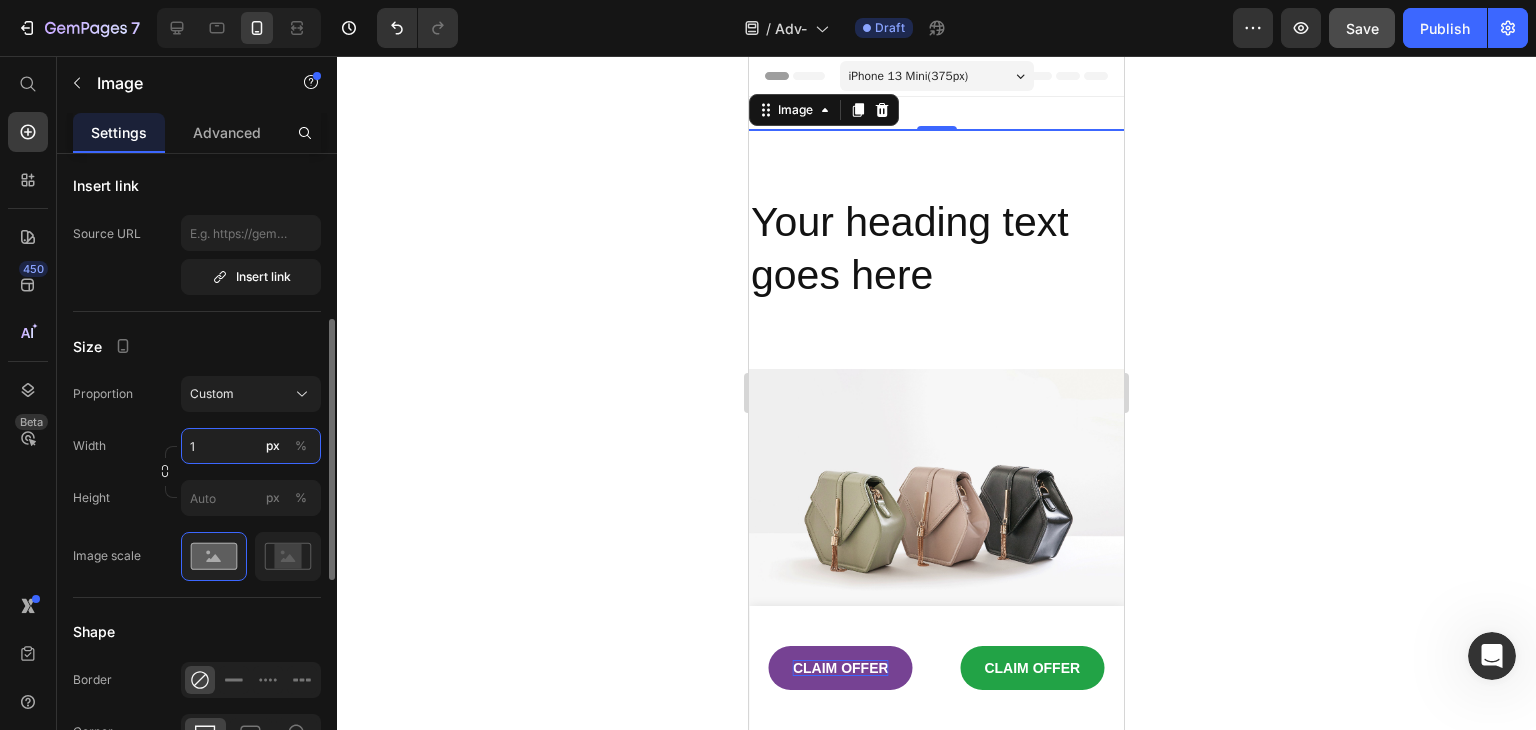 type 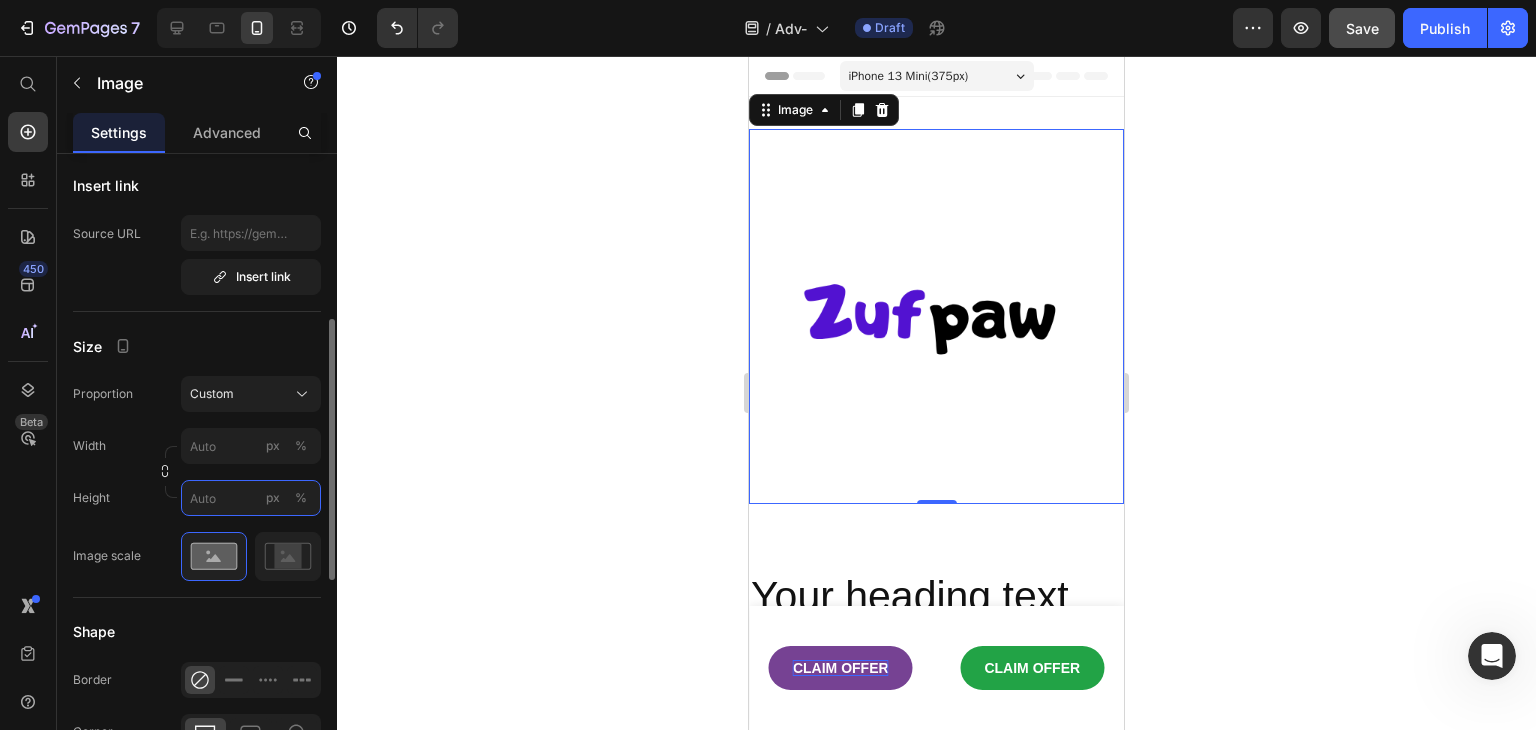 click on "px %" at bounding box center [251, 498] 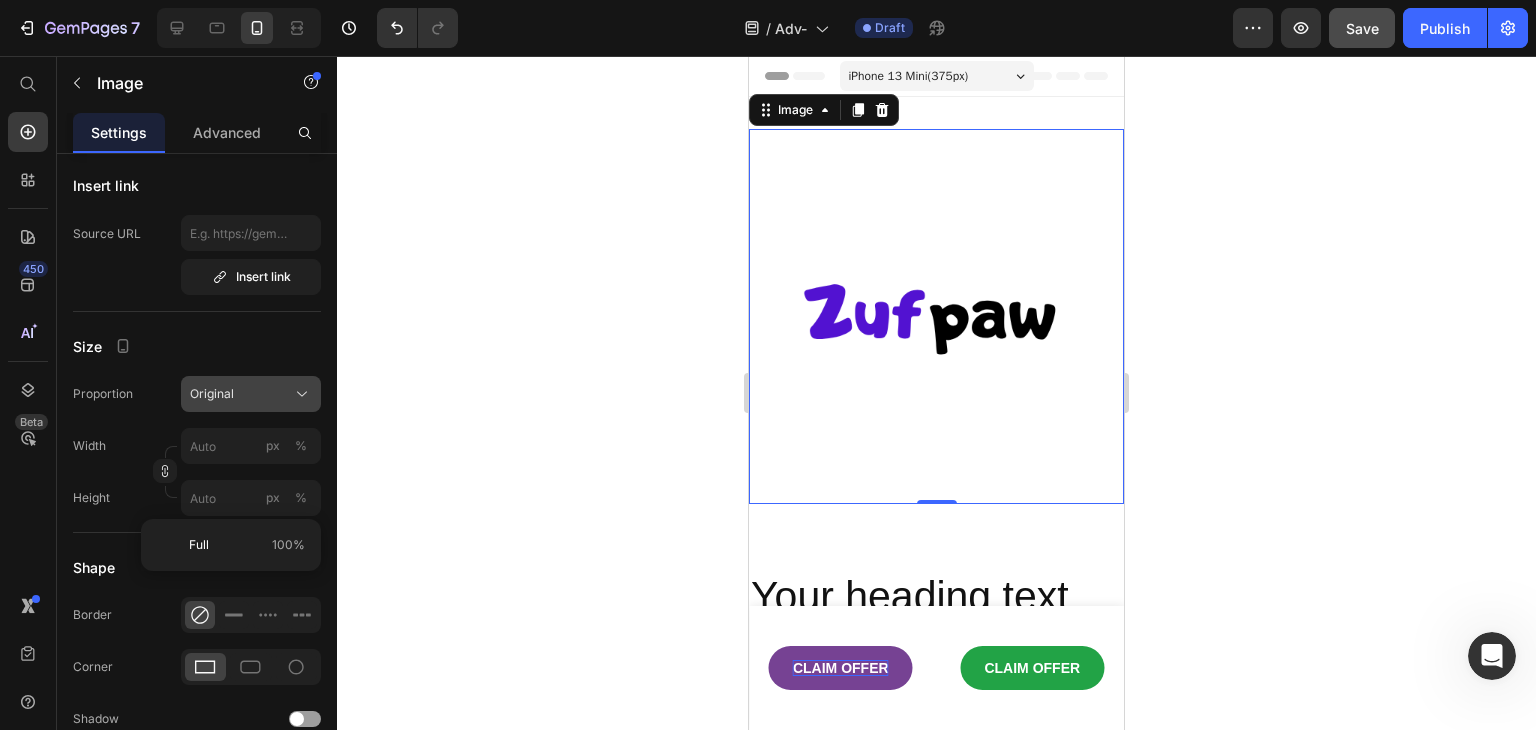 click on "Original" at bounding box center [251, 394] 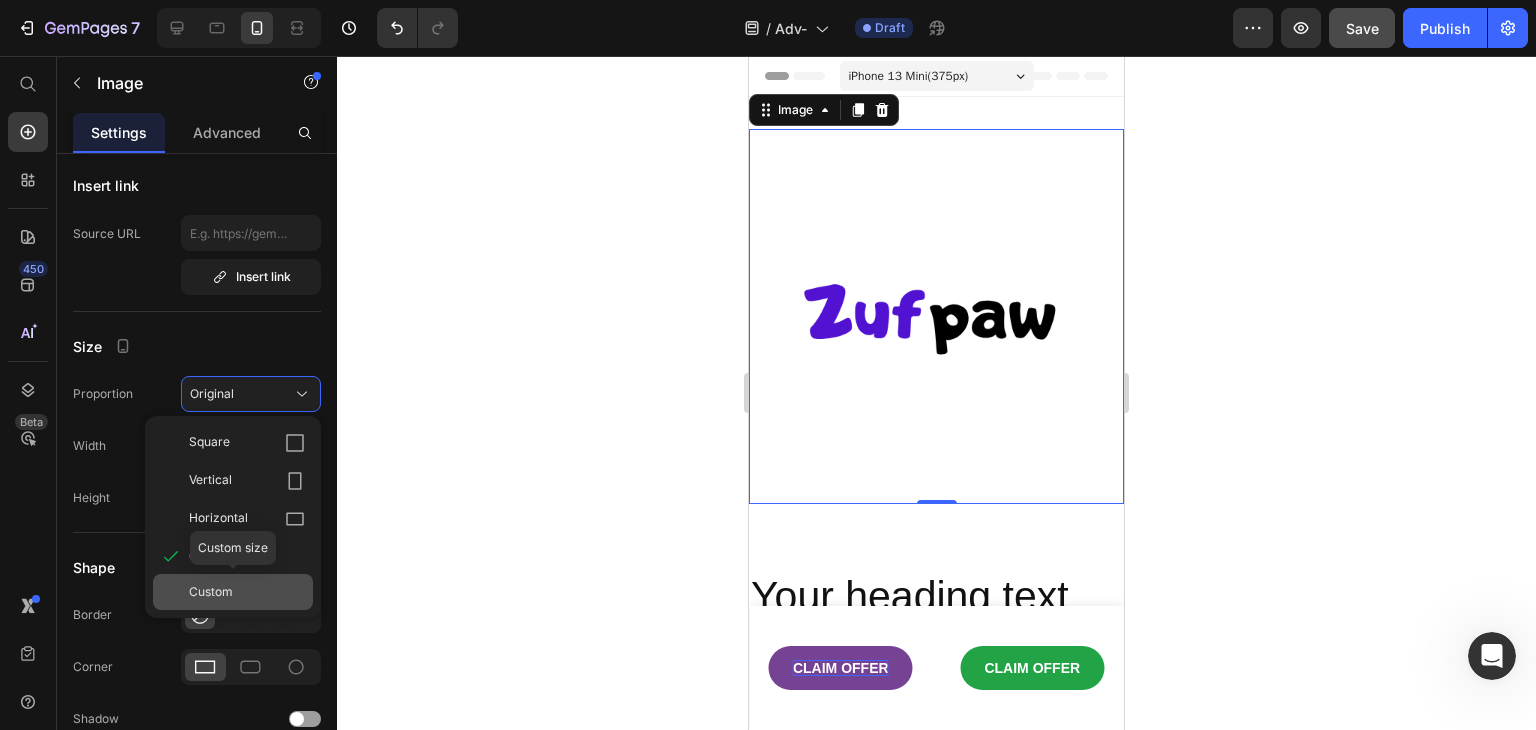 click on "Custom" at bounding box center (247, 592) 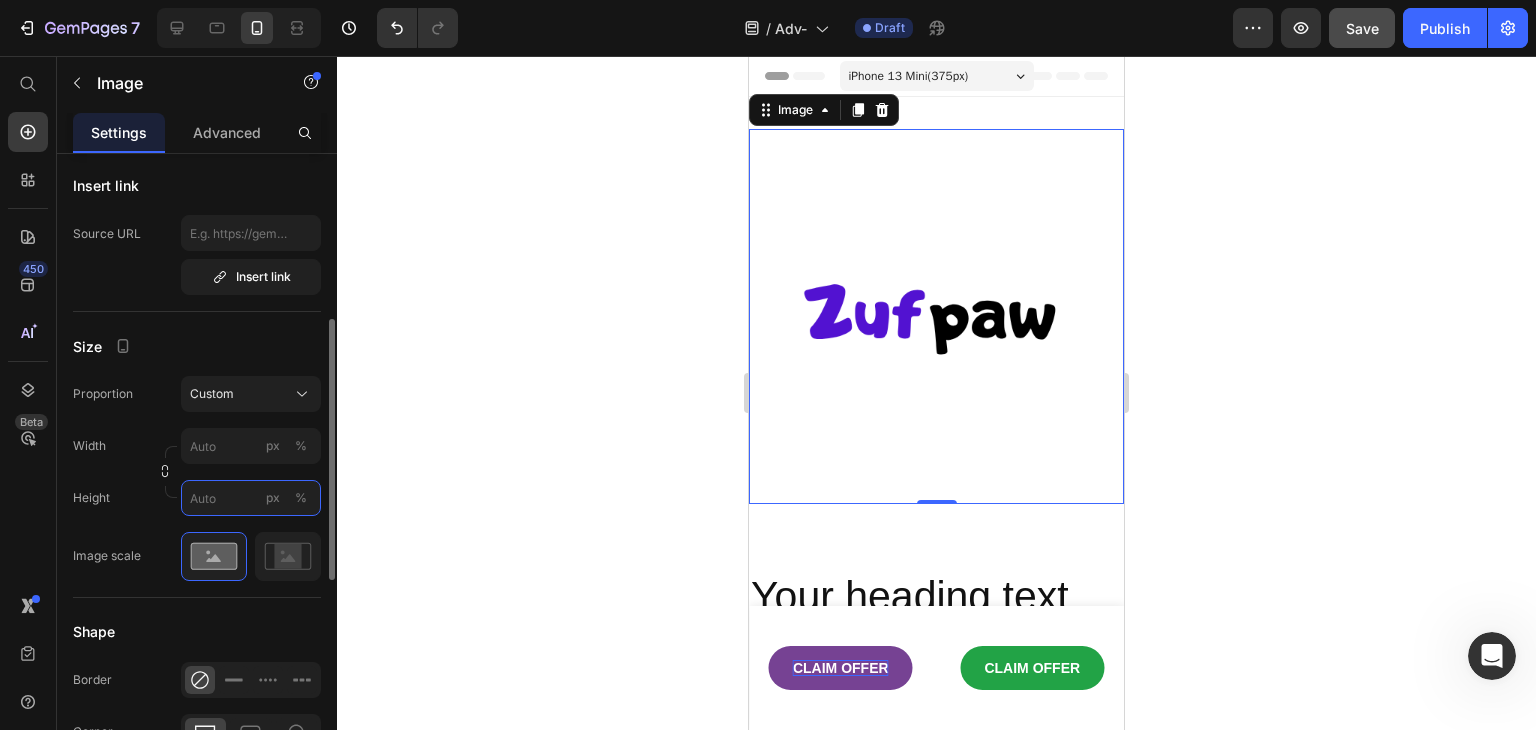click on "px %" at bounding box center (251, 498) 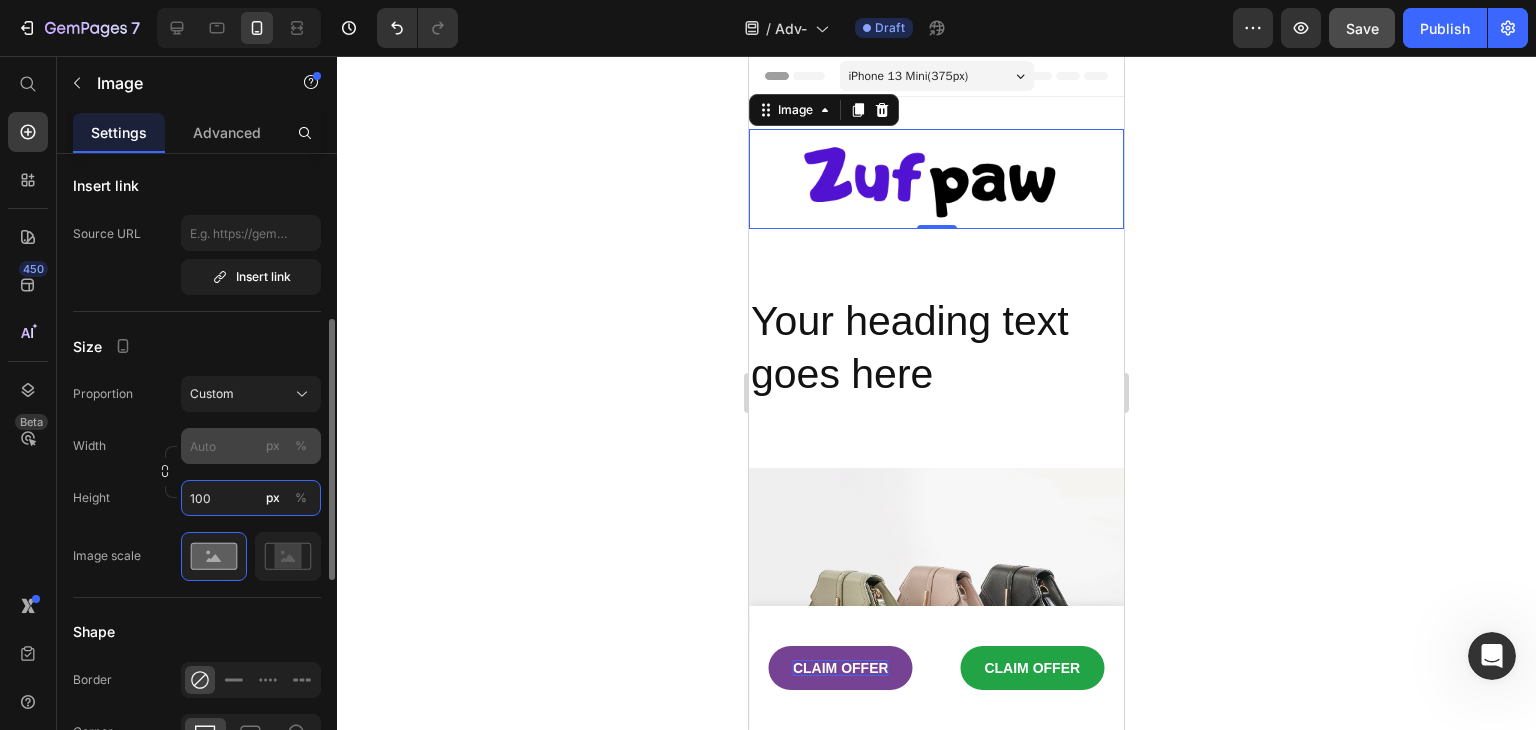 type on "100" 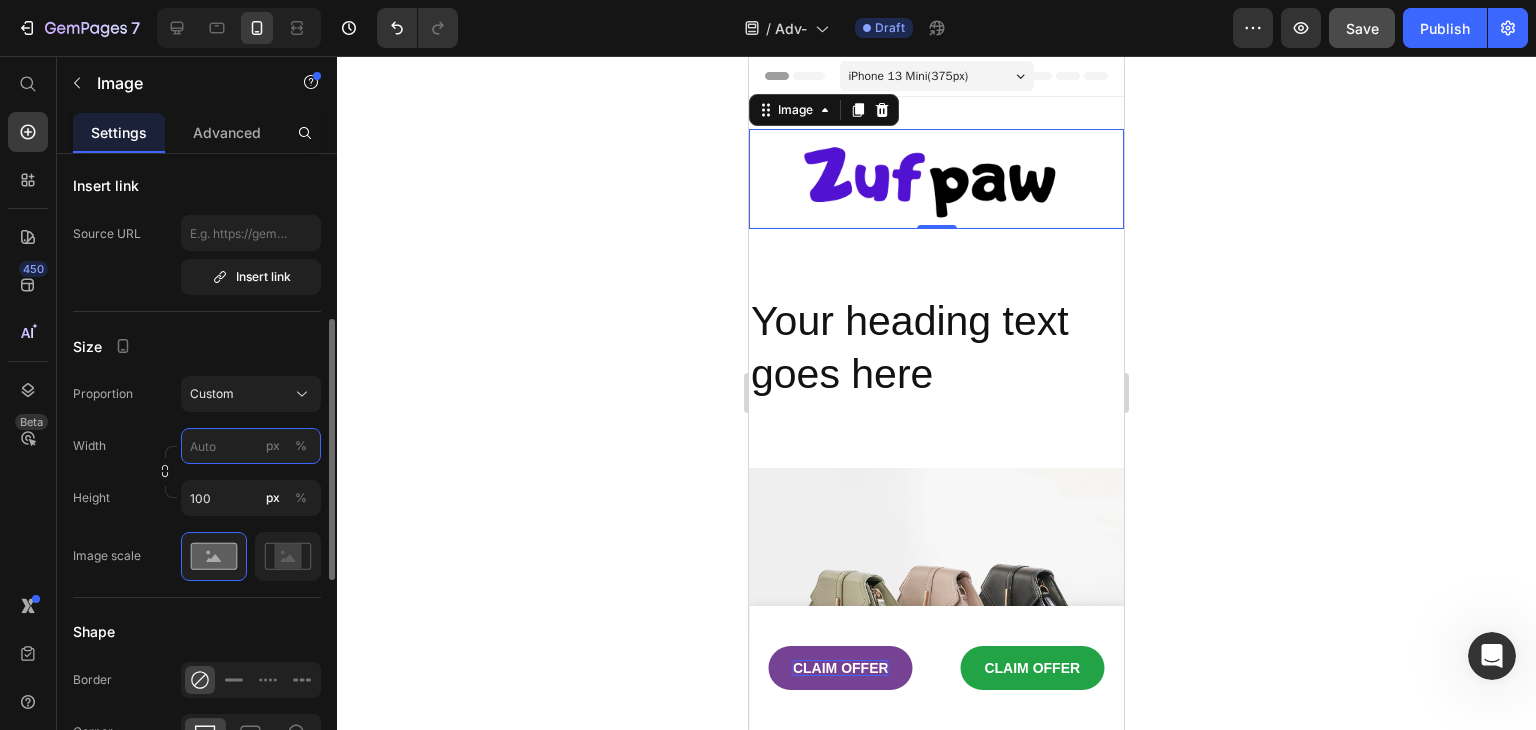 click on "px %" at bounding box center [251, 446] 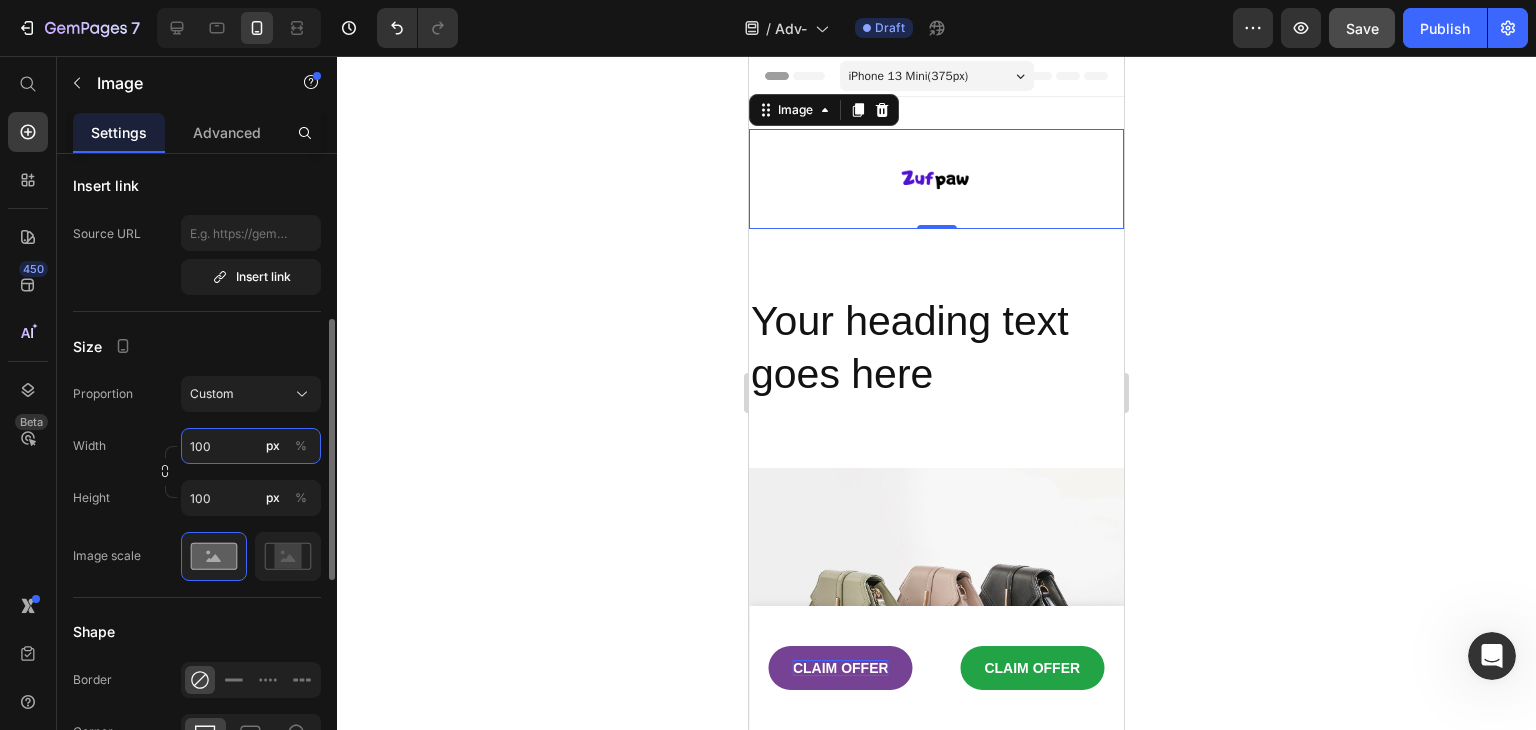 type on "100" 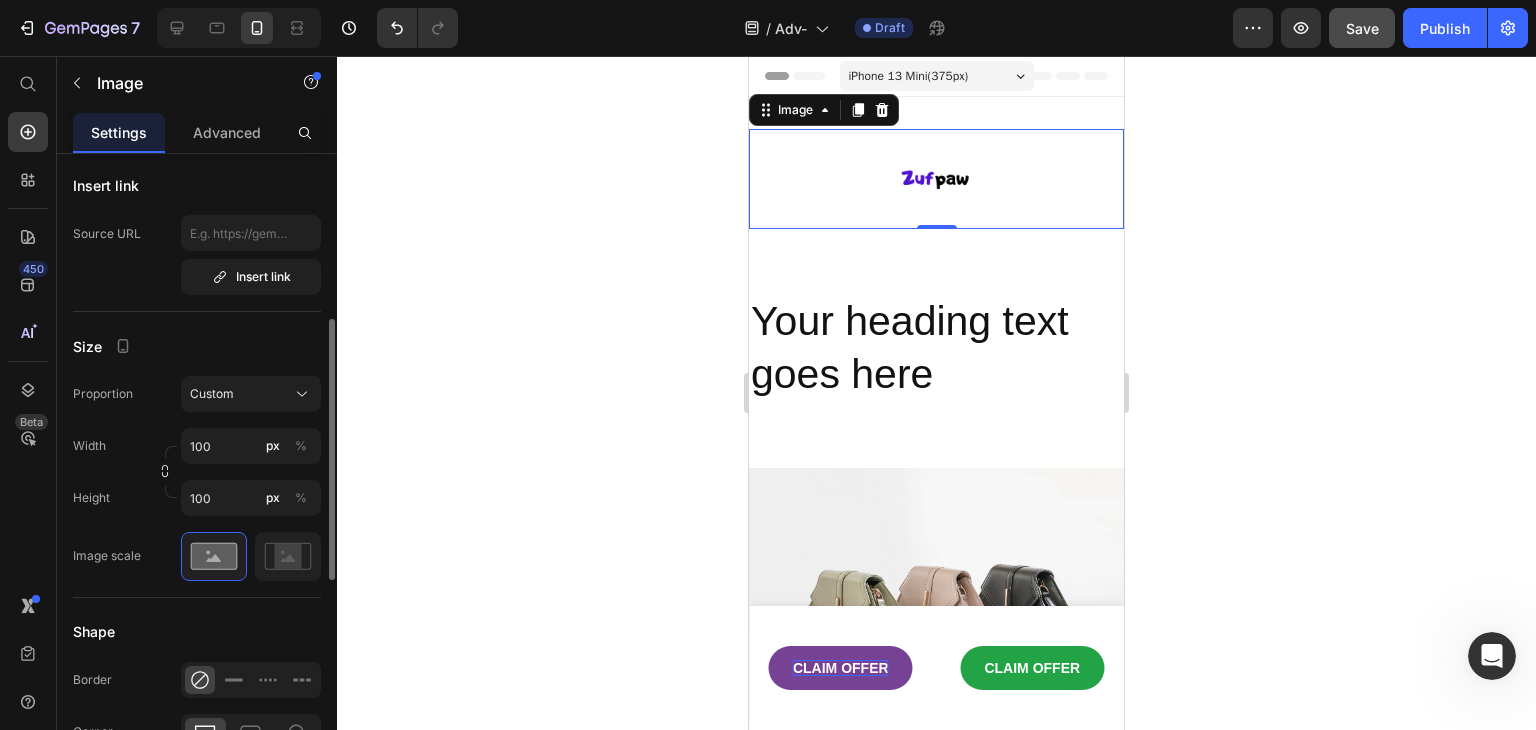 click at bounding box center [165, 472] 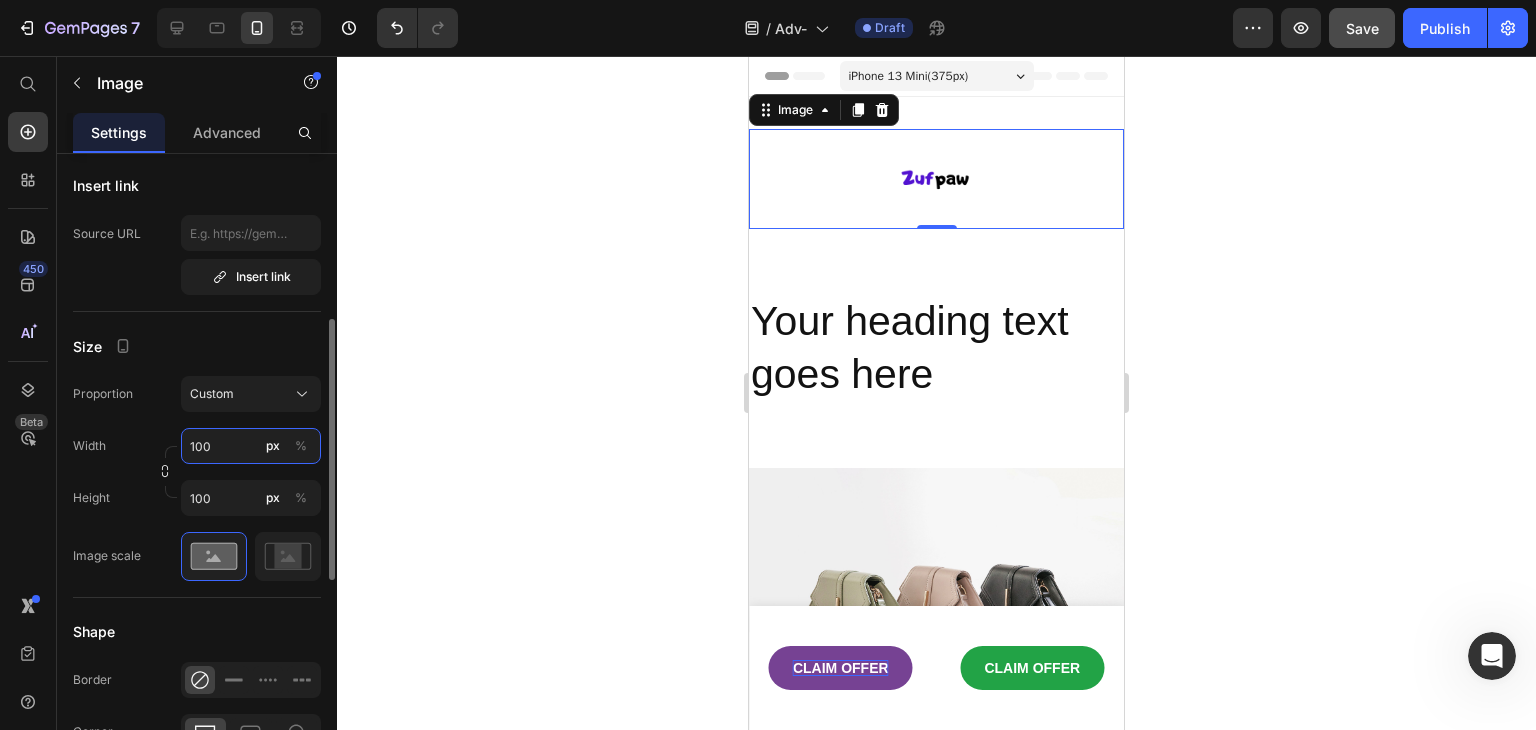 click on "100" at bounding box center [251, 446] 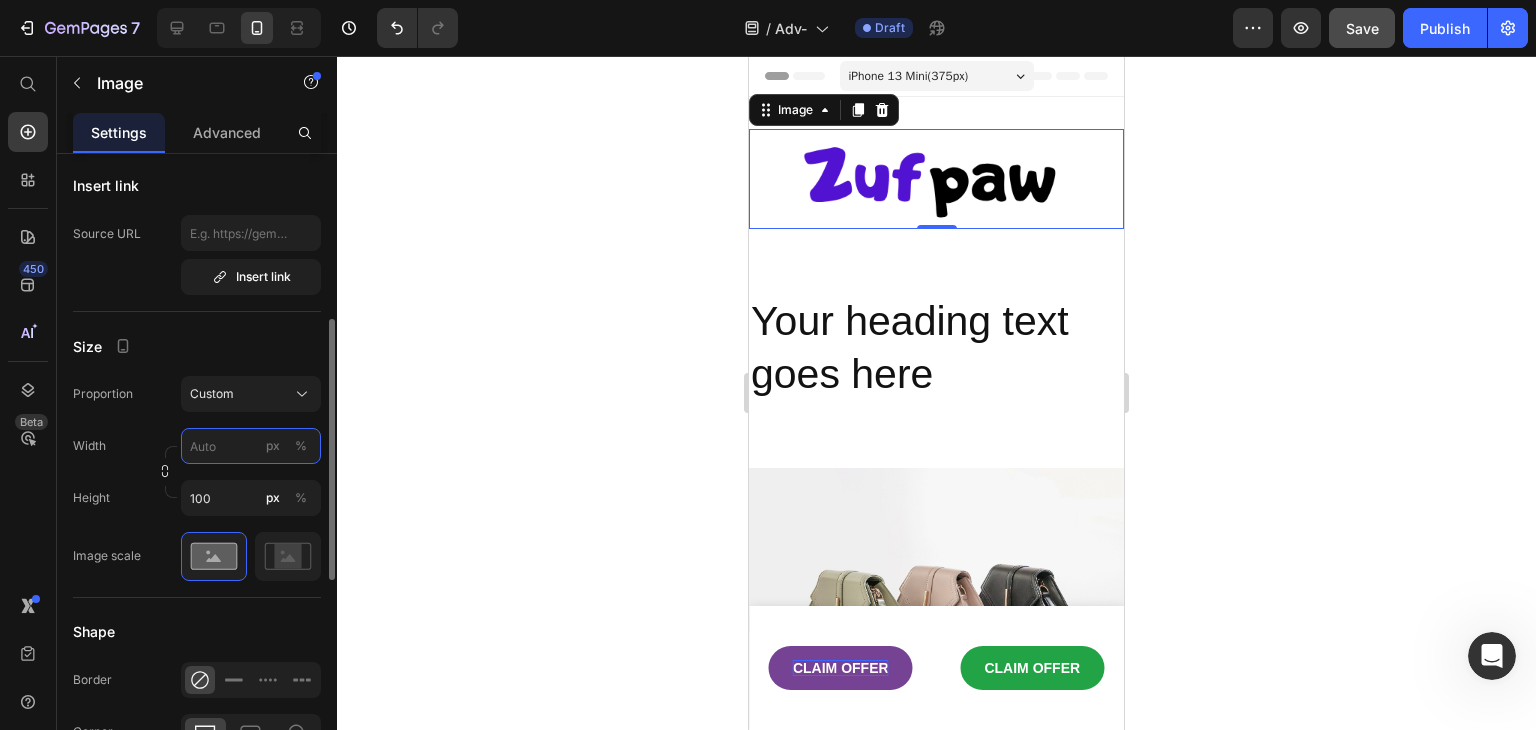 type 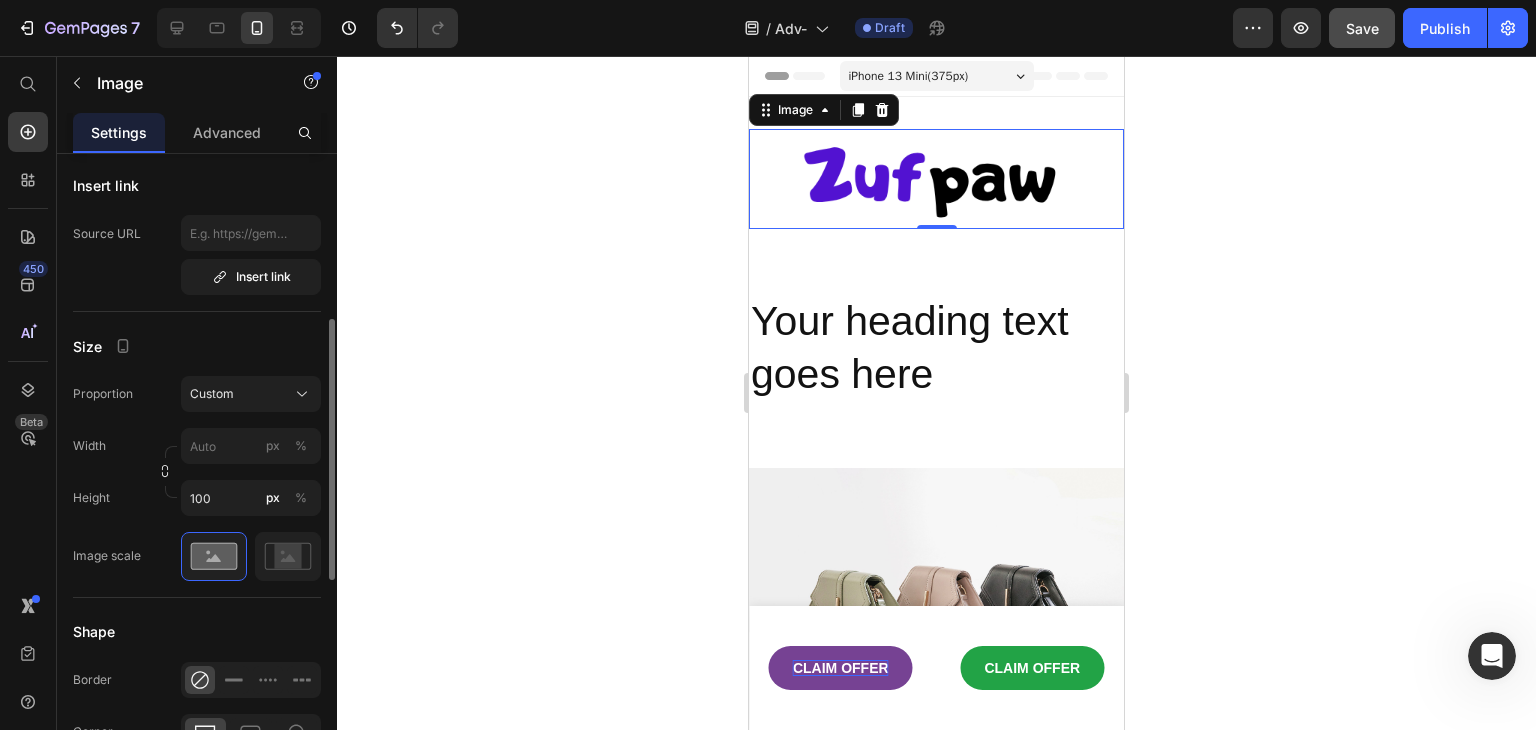 click 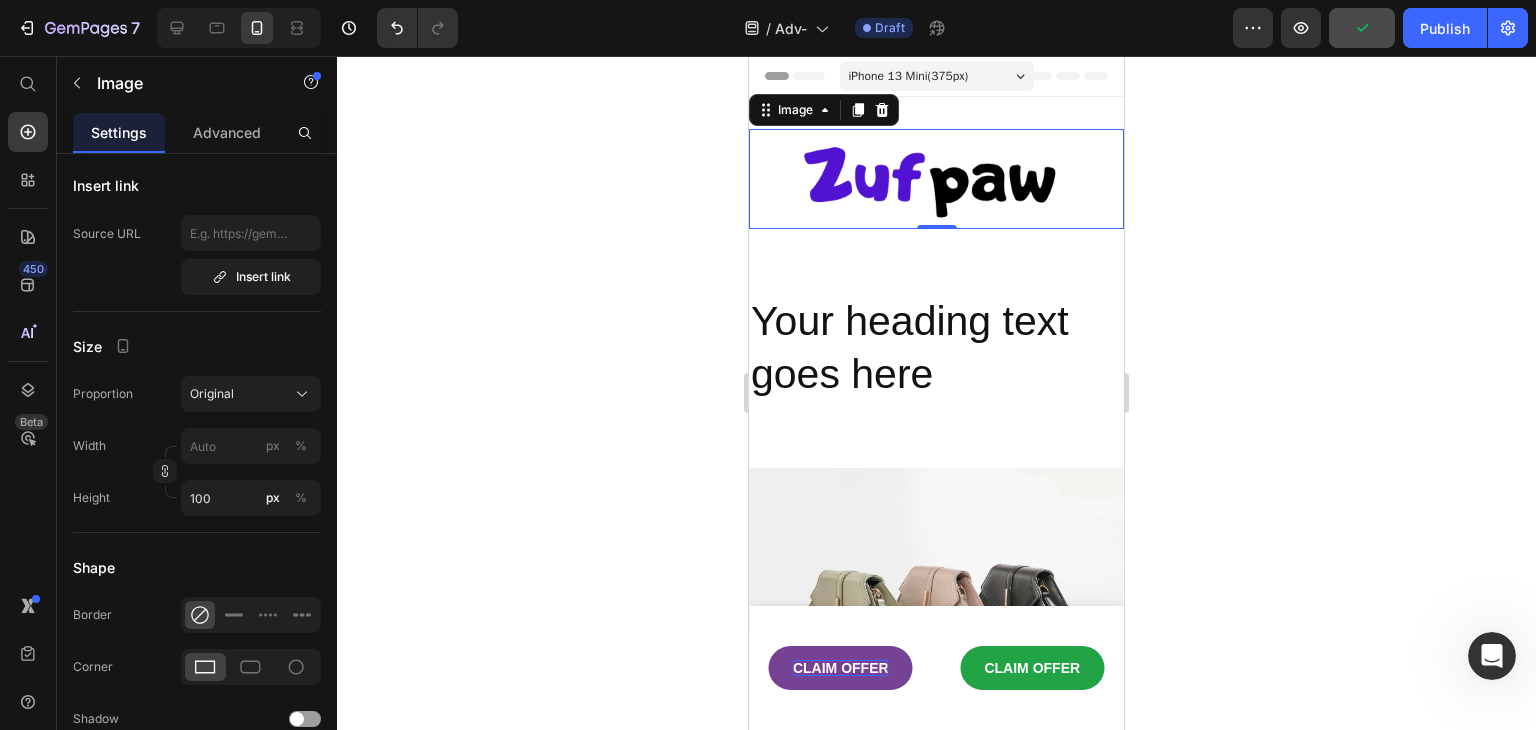 click 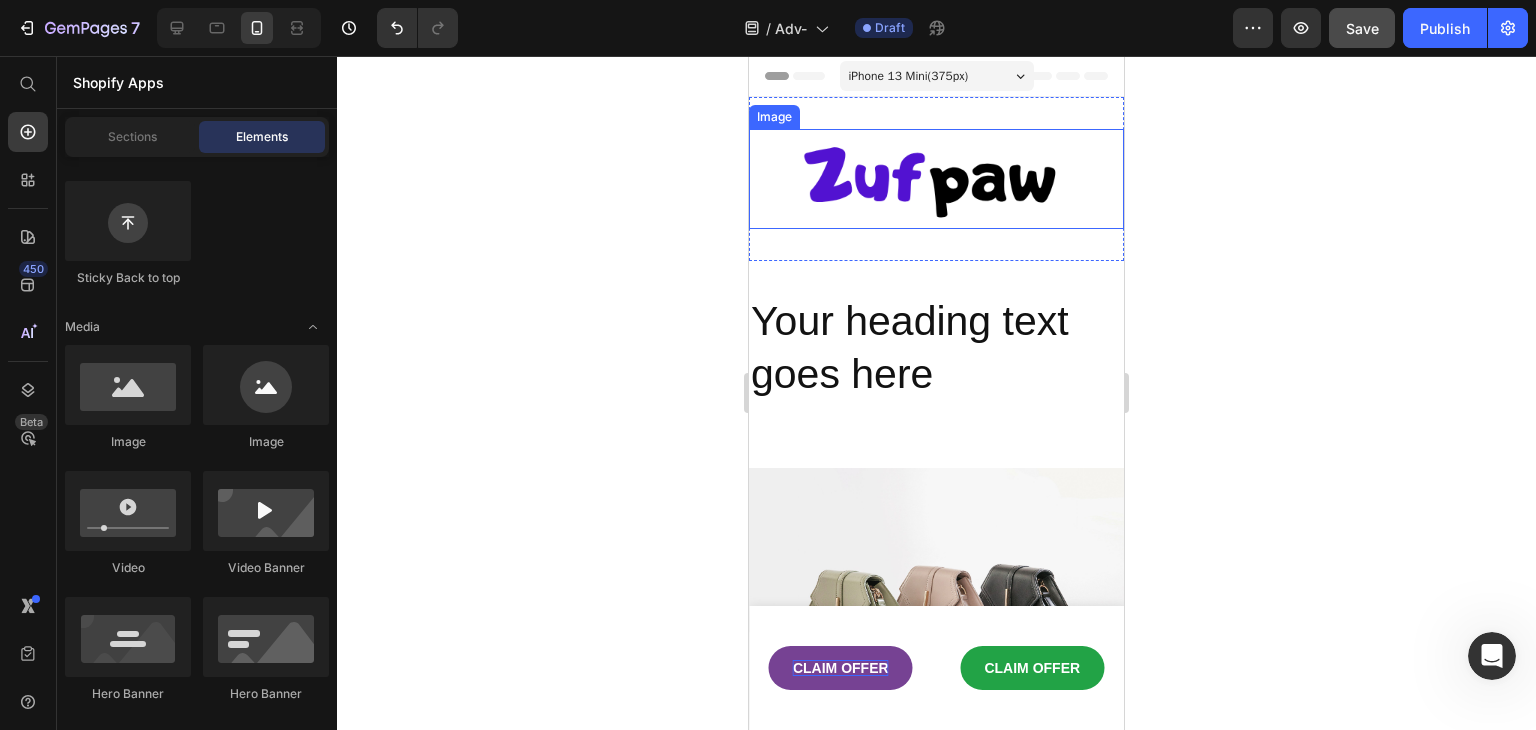 click at bounding box center (936, 179) 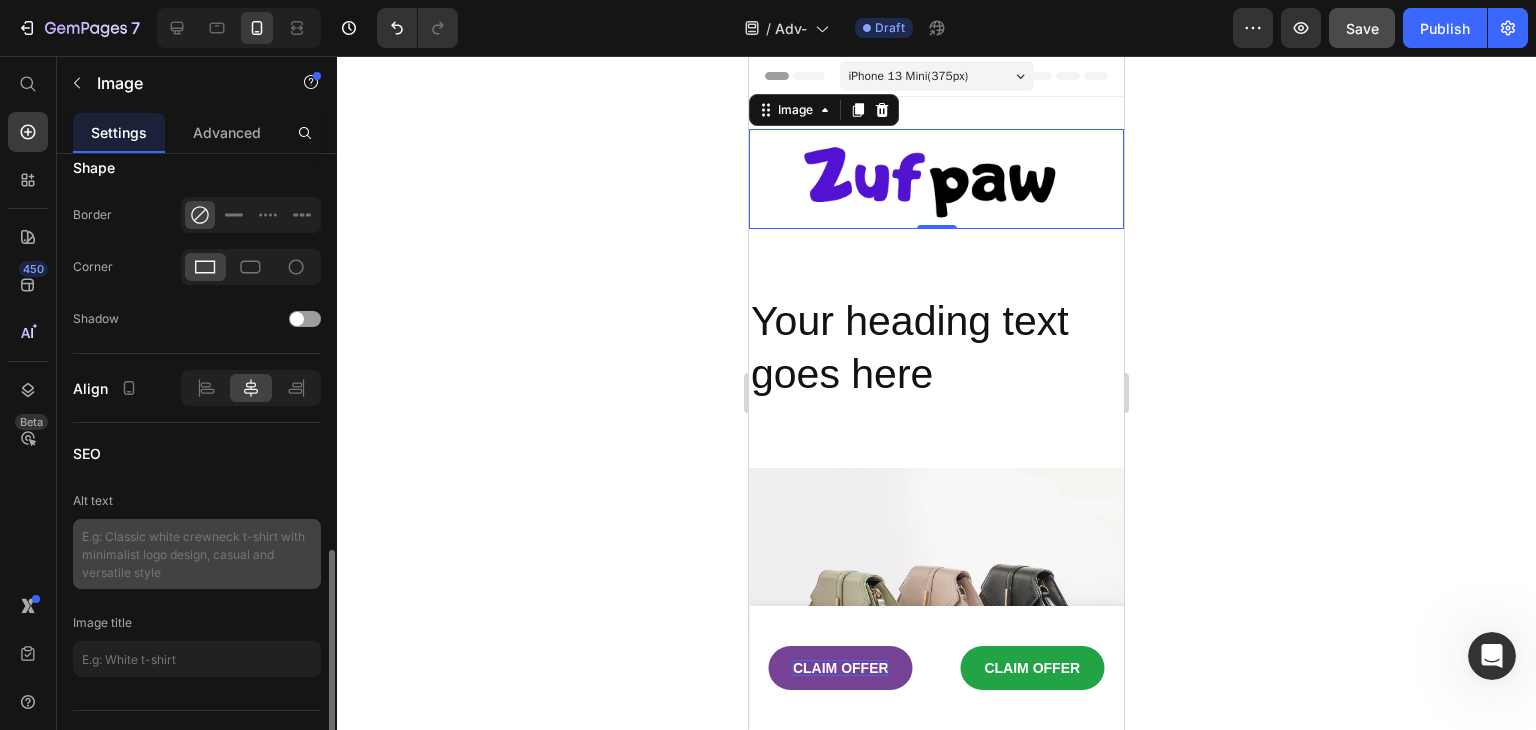 scroll, scrollTop: 836, scrollLeft: 0, axis: vertical 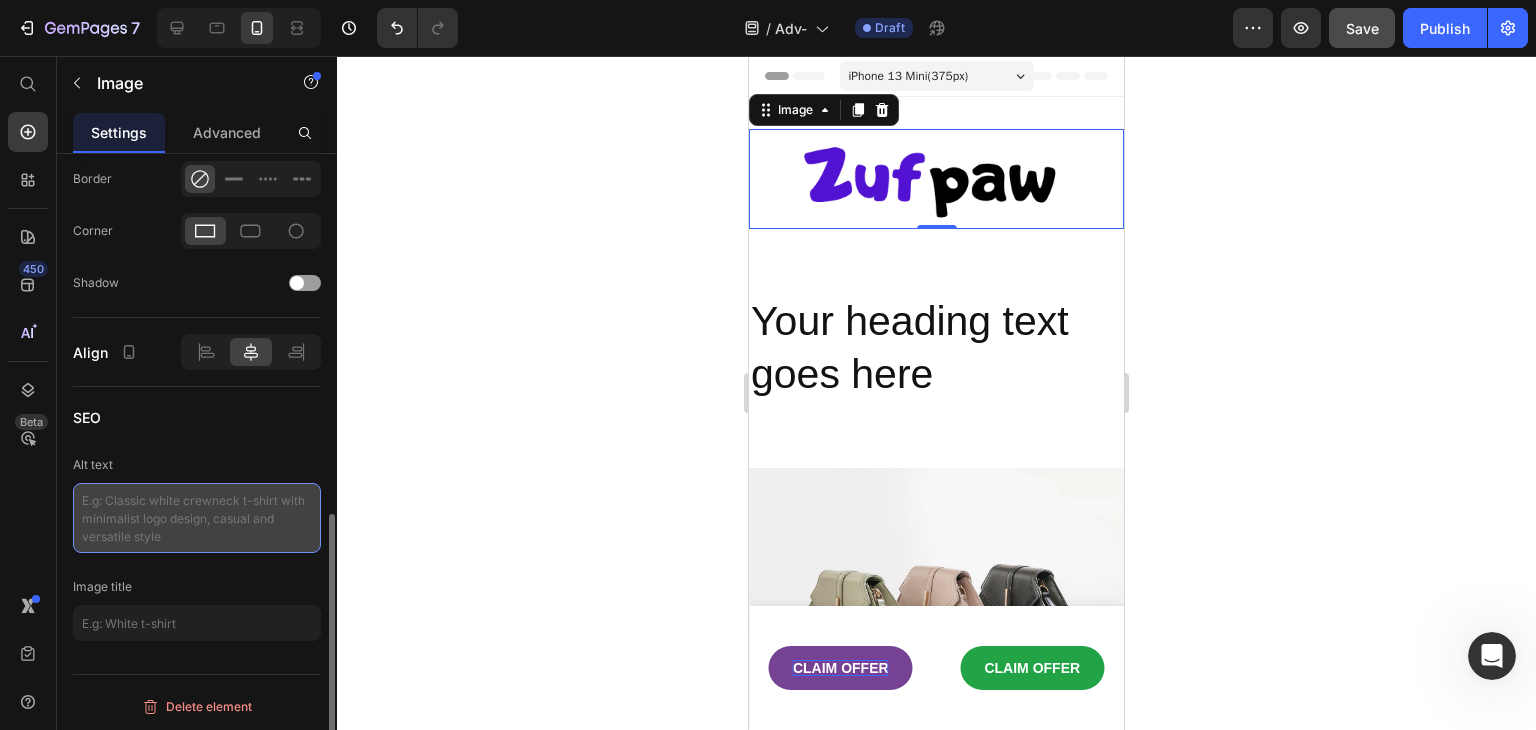 click at bounding box center (197, 518) 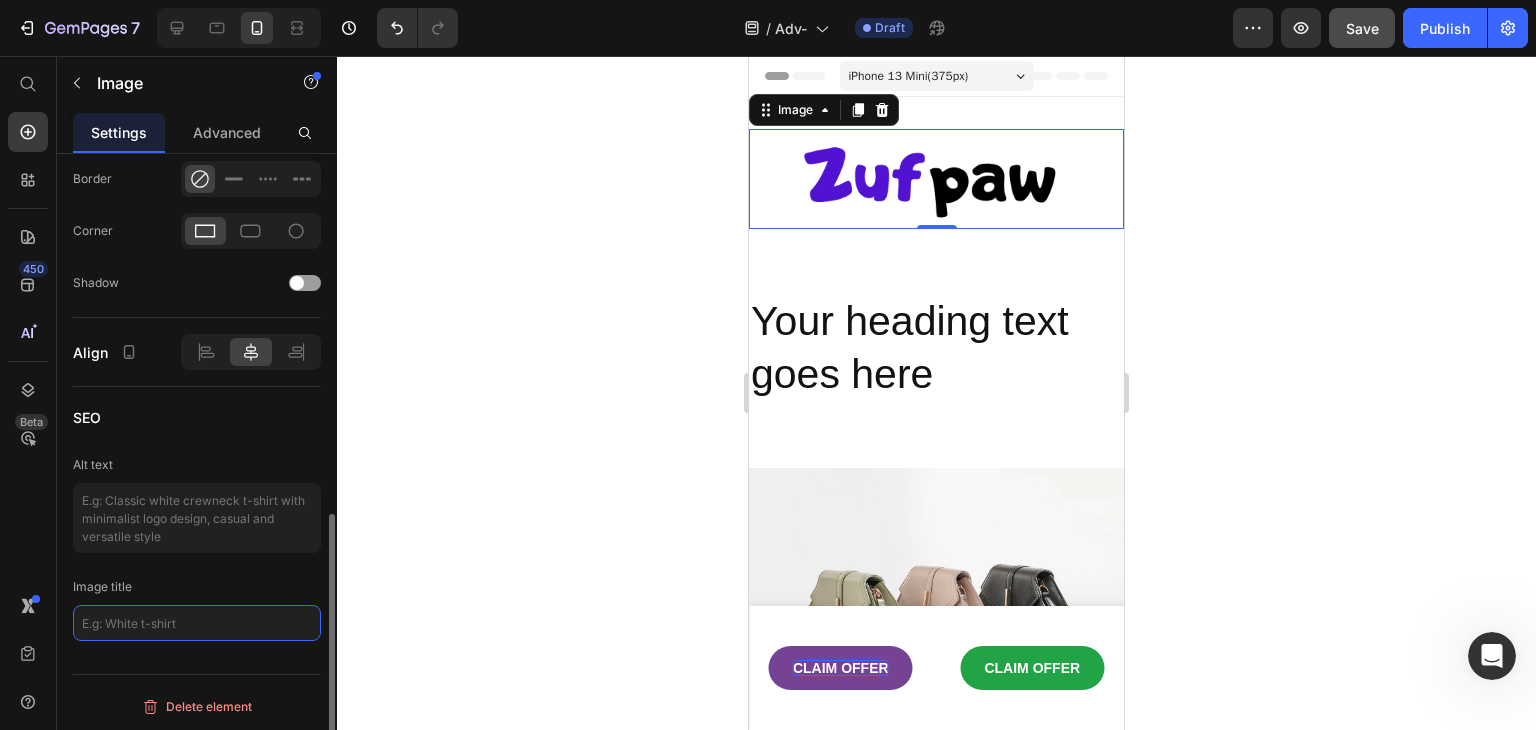 click 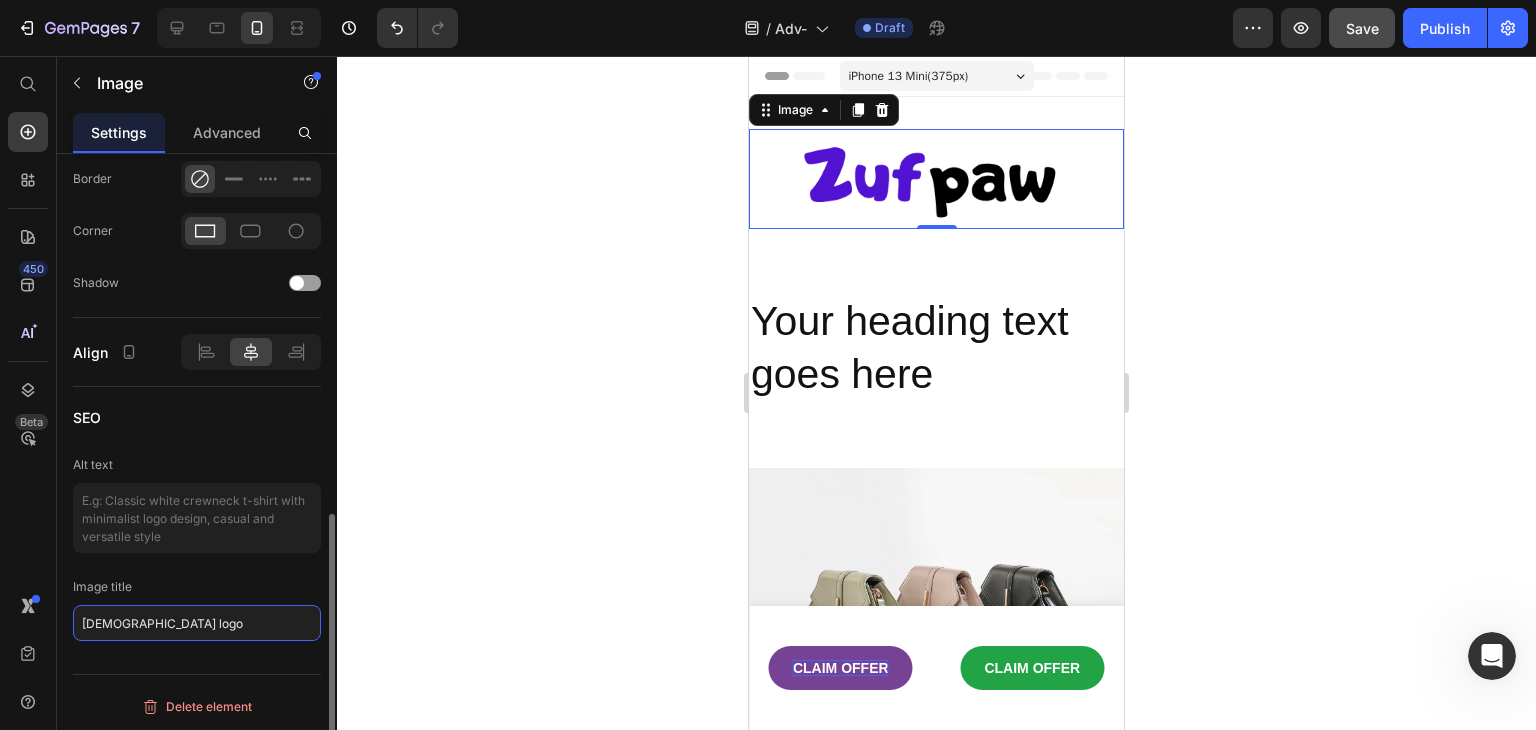 drag, startPoint x: 164, startPoint y: 623, endPoint x: 57, endPoint y: 620, distance: 107.042046 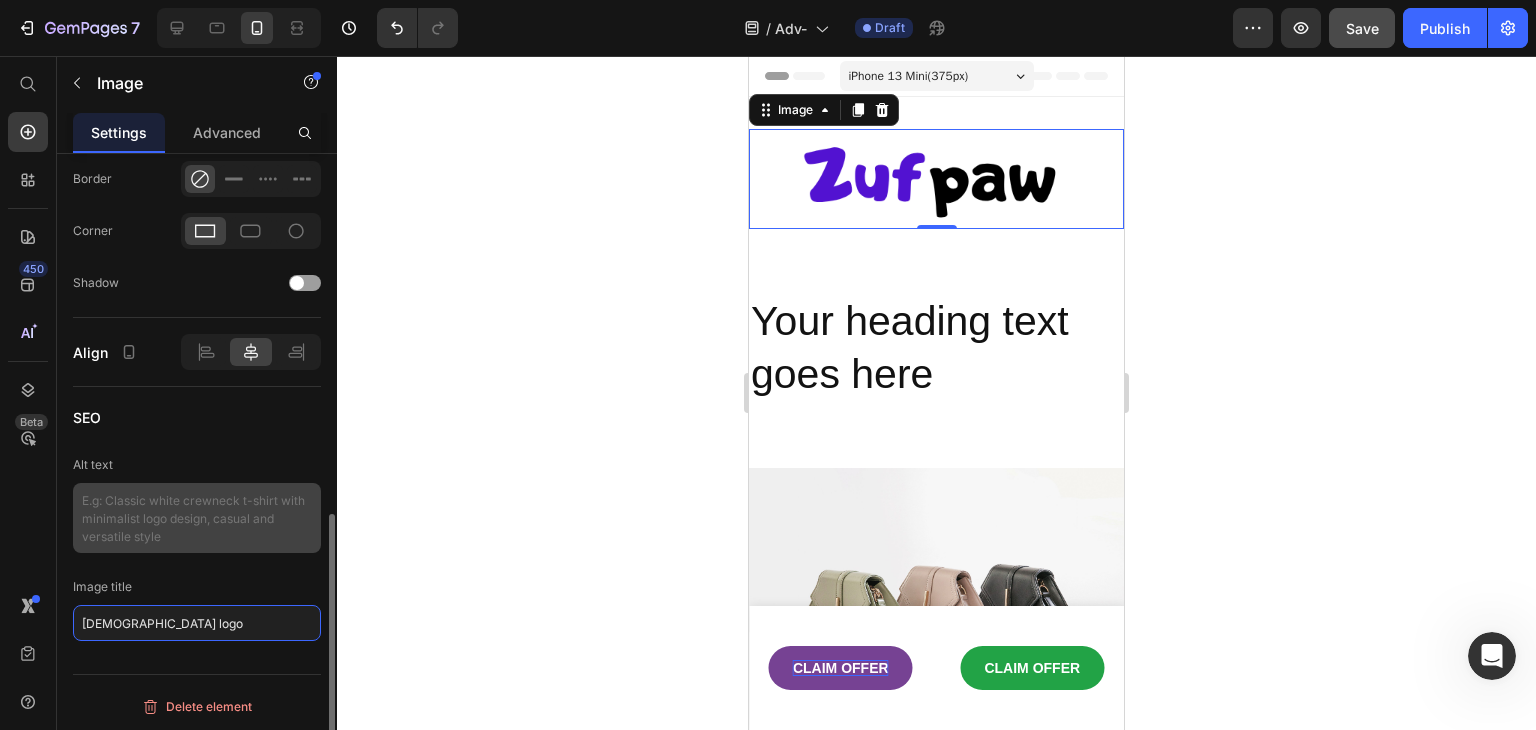 type on "[DEMOGRAPHIC_DATA] logo" 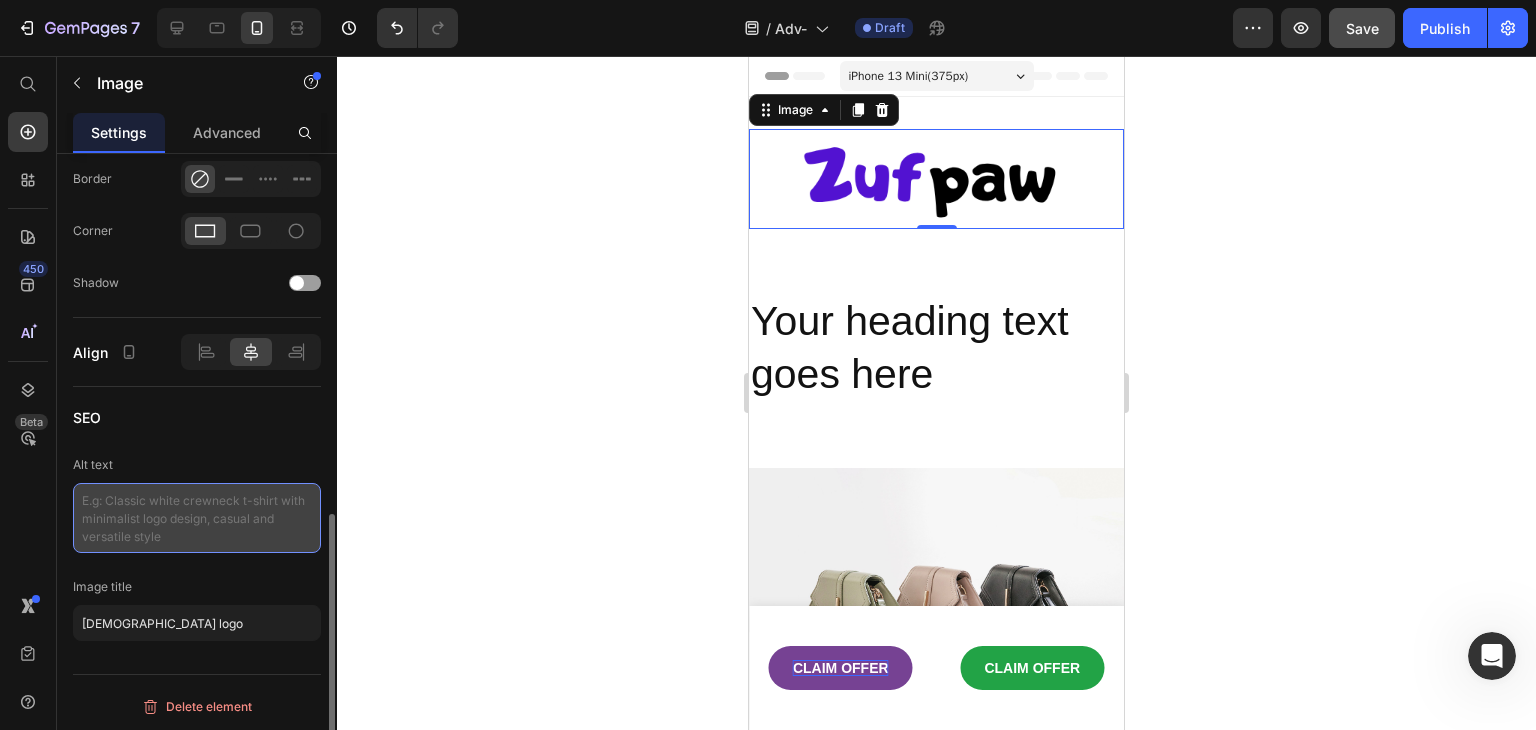 click at bounding box center (197, 518) 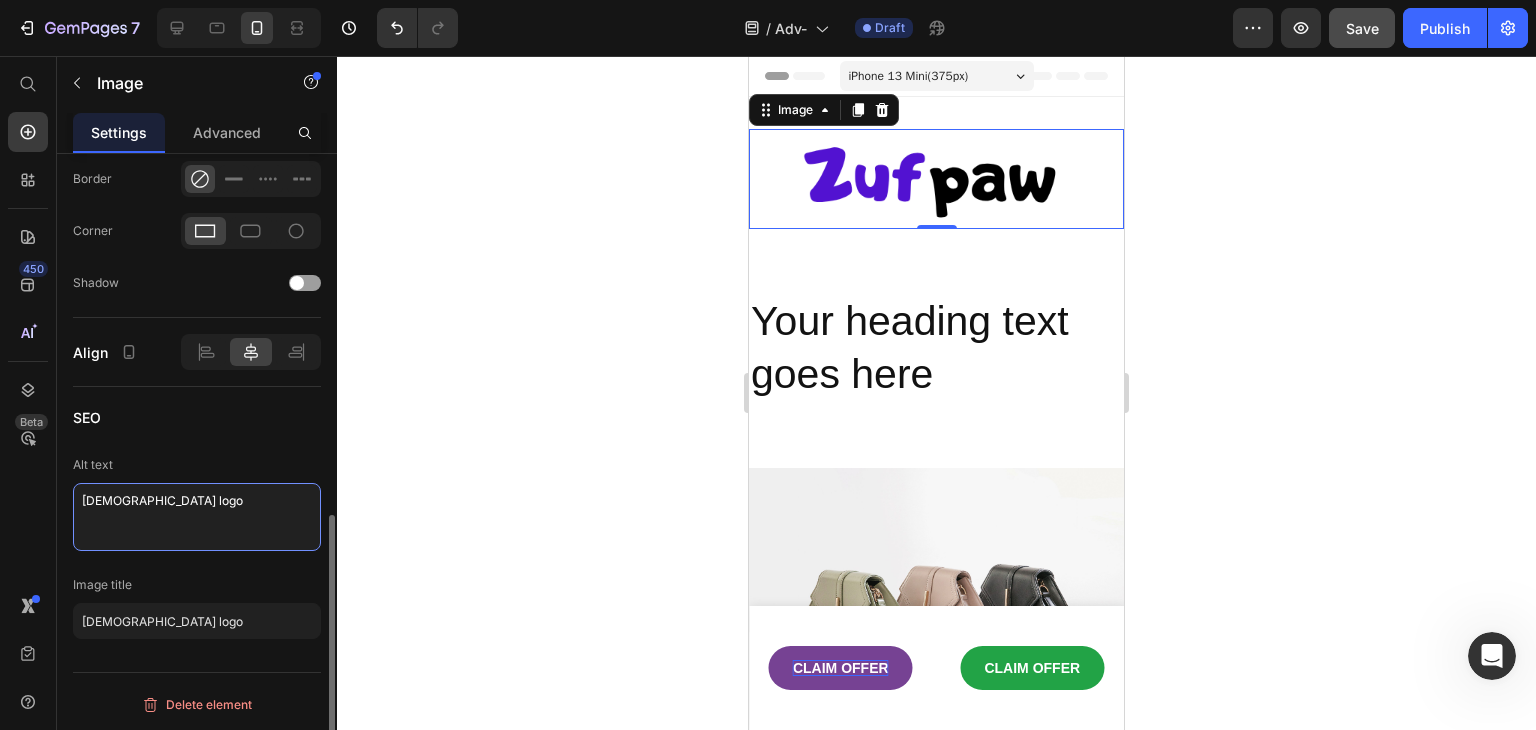 type on "[DEMOGRAPHIC_DATA] logo" 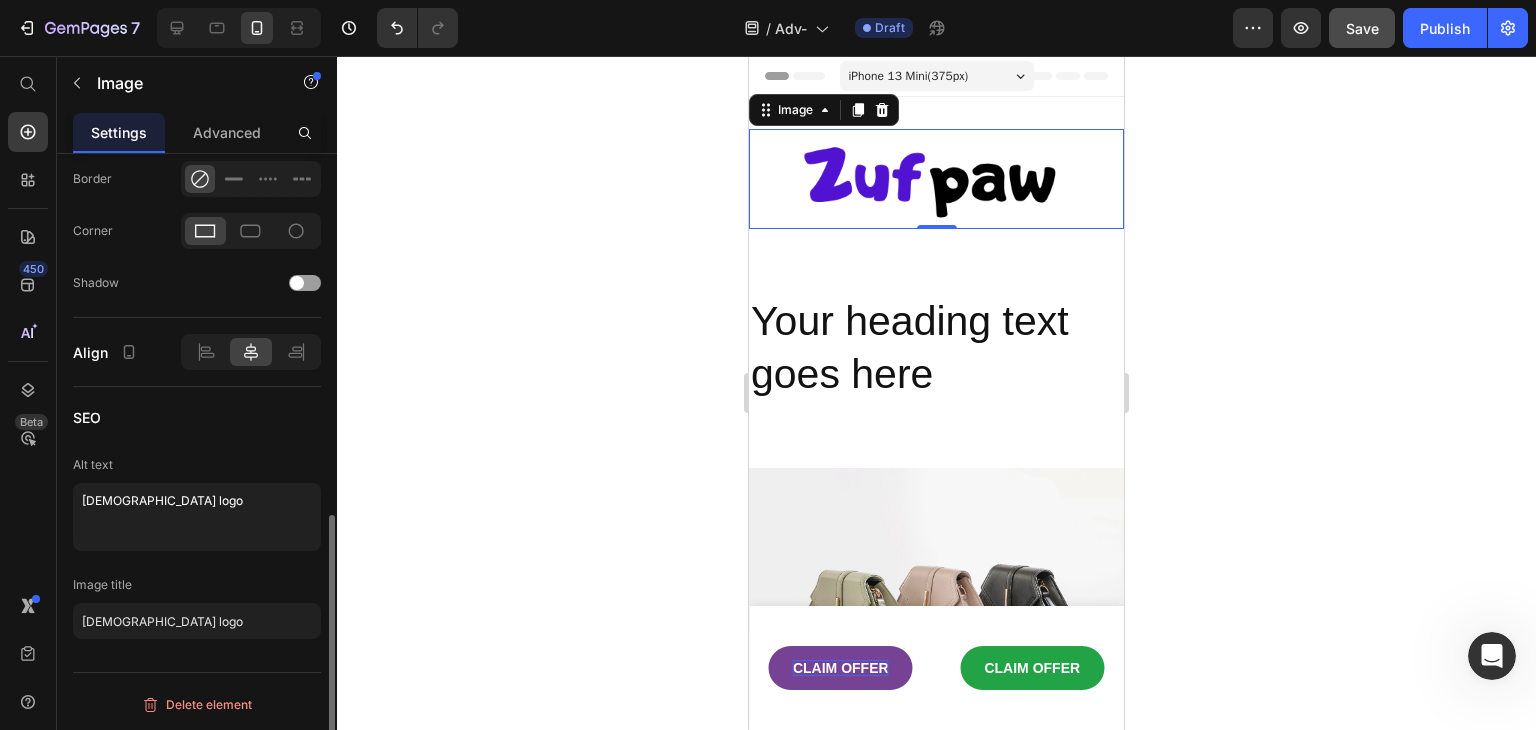 click on "Image title" at bounding box center [197, 585] 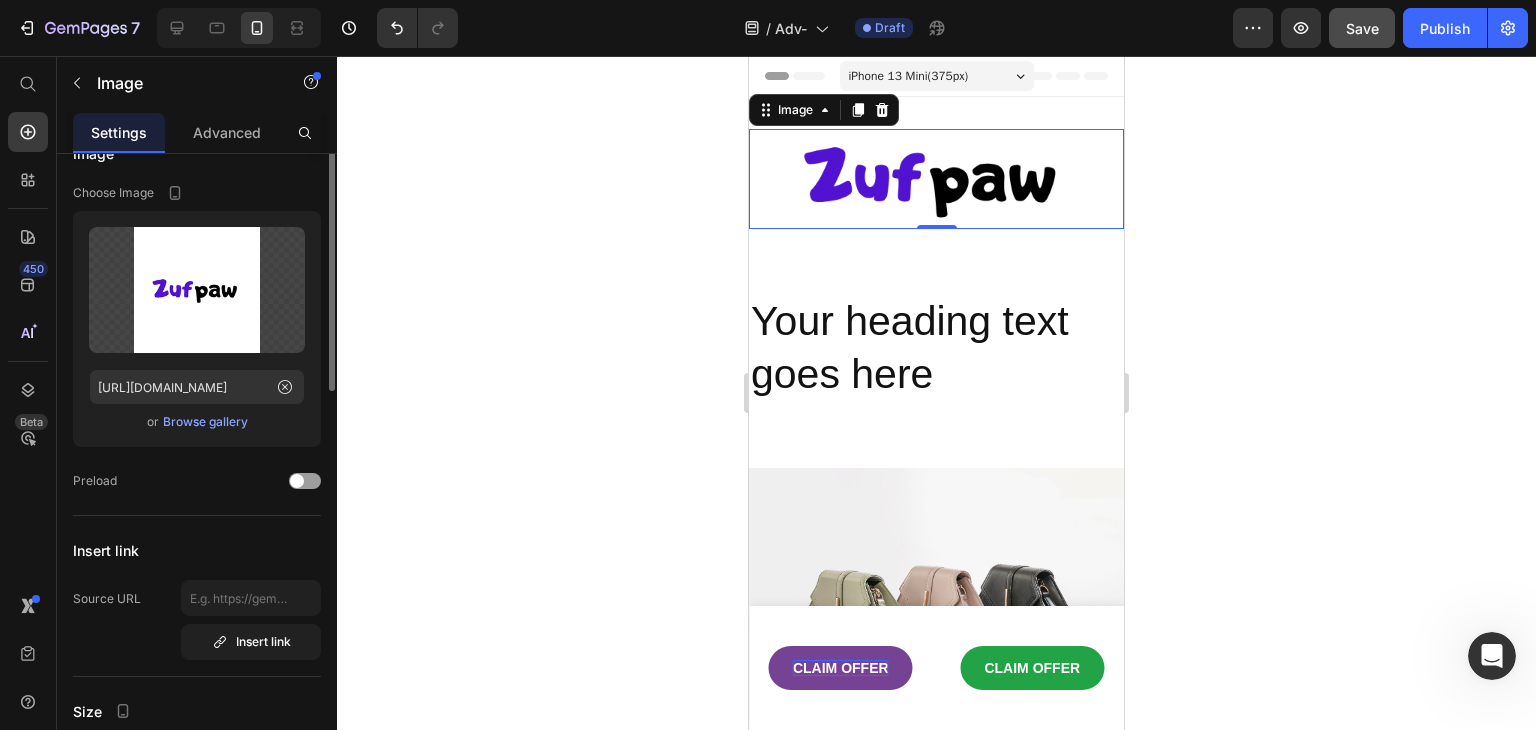 scroll, scrollTop: 0, scrollLeft: 0, axis: both 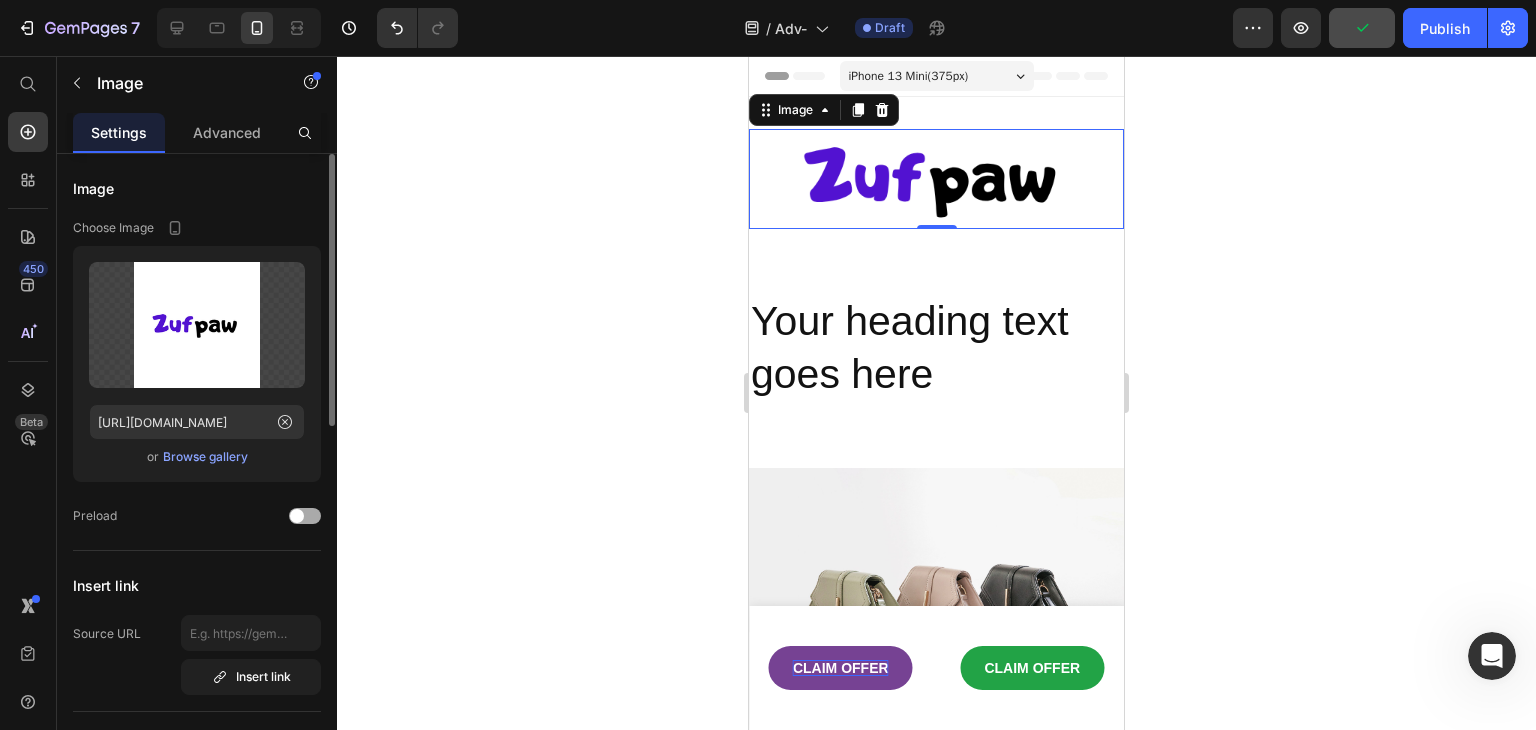 click at bounding box center (297, 516) 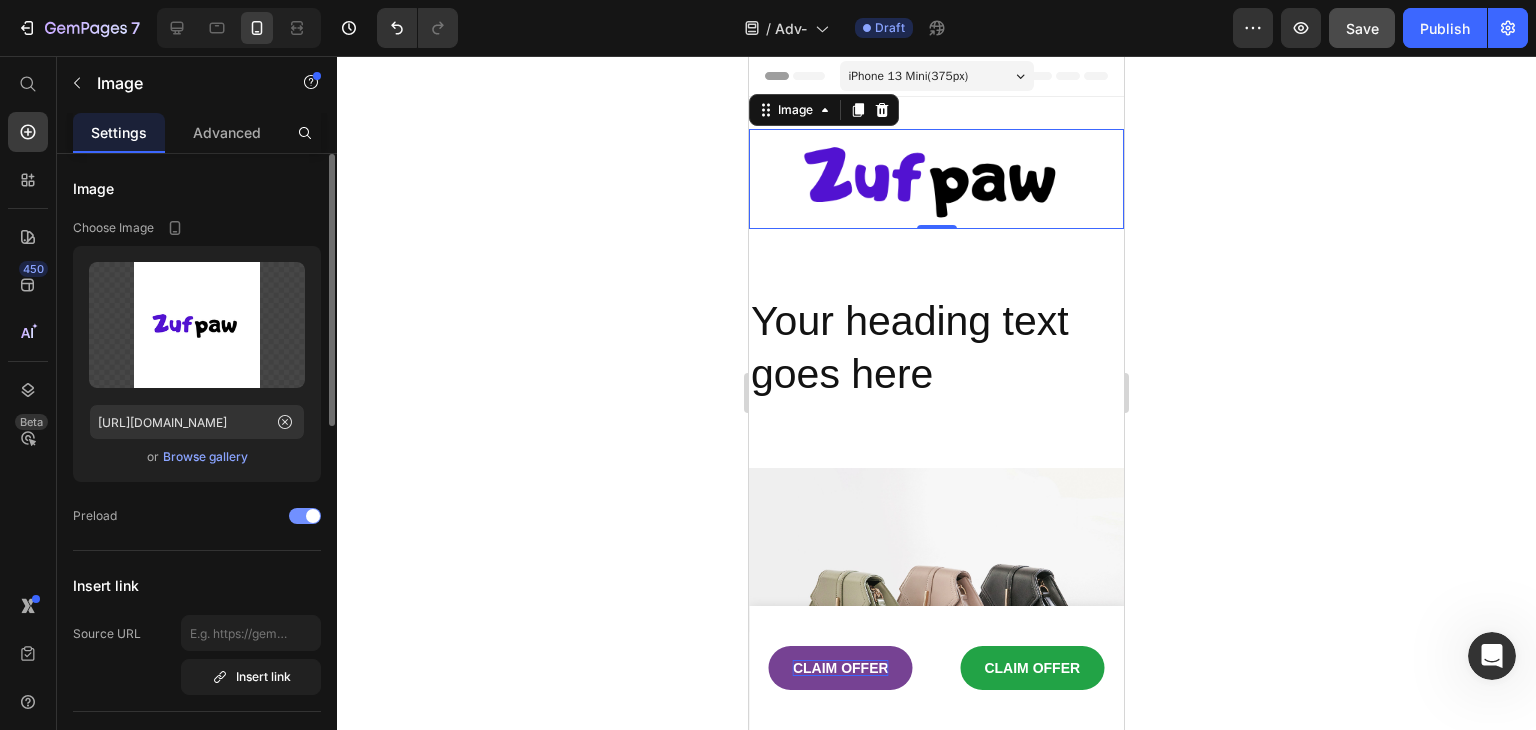 click on "Preload" 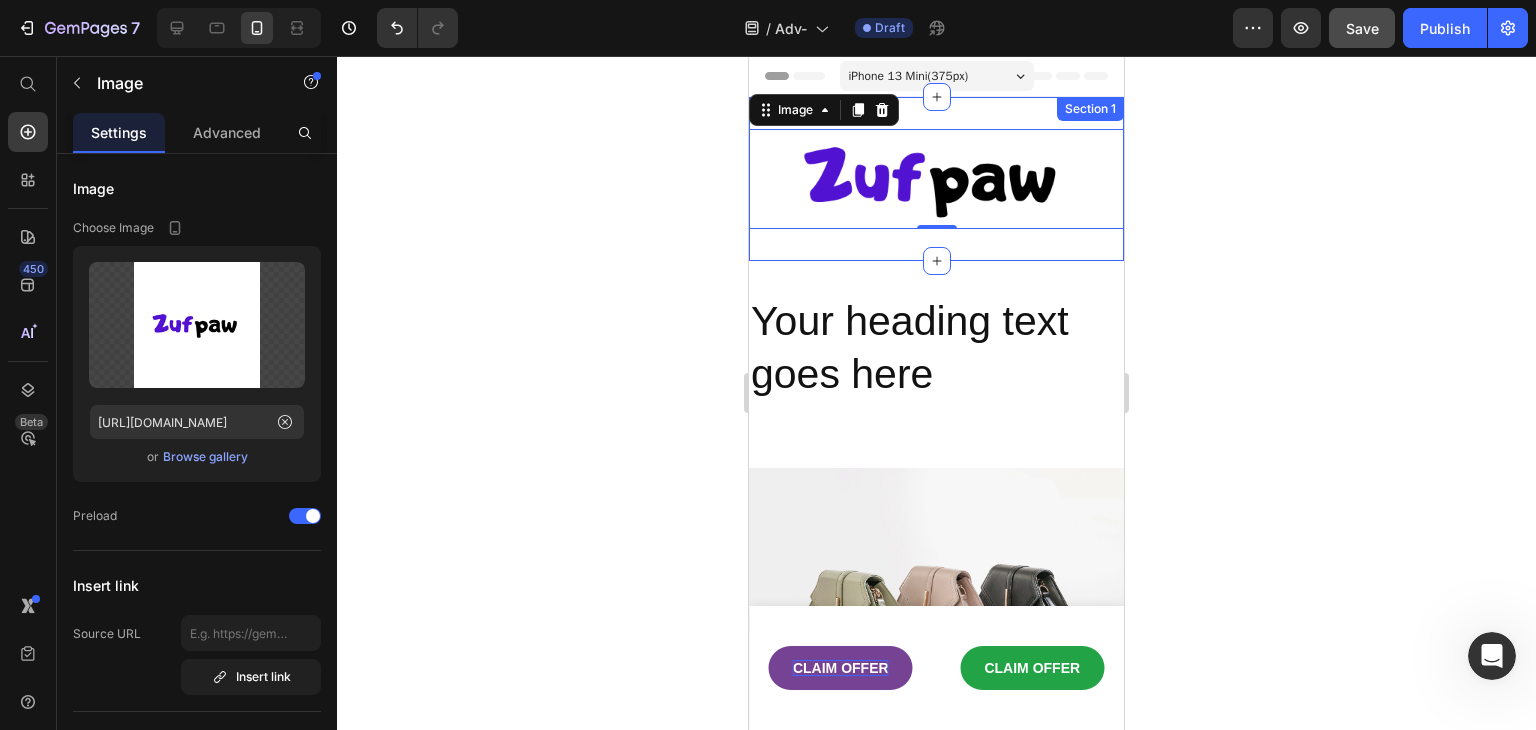 click on "Image   0 Section 1" at bounding box center (936, 179) 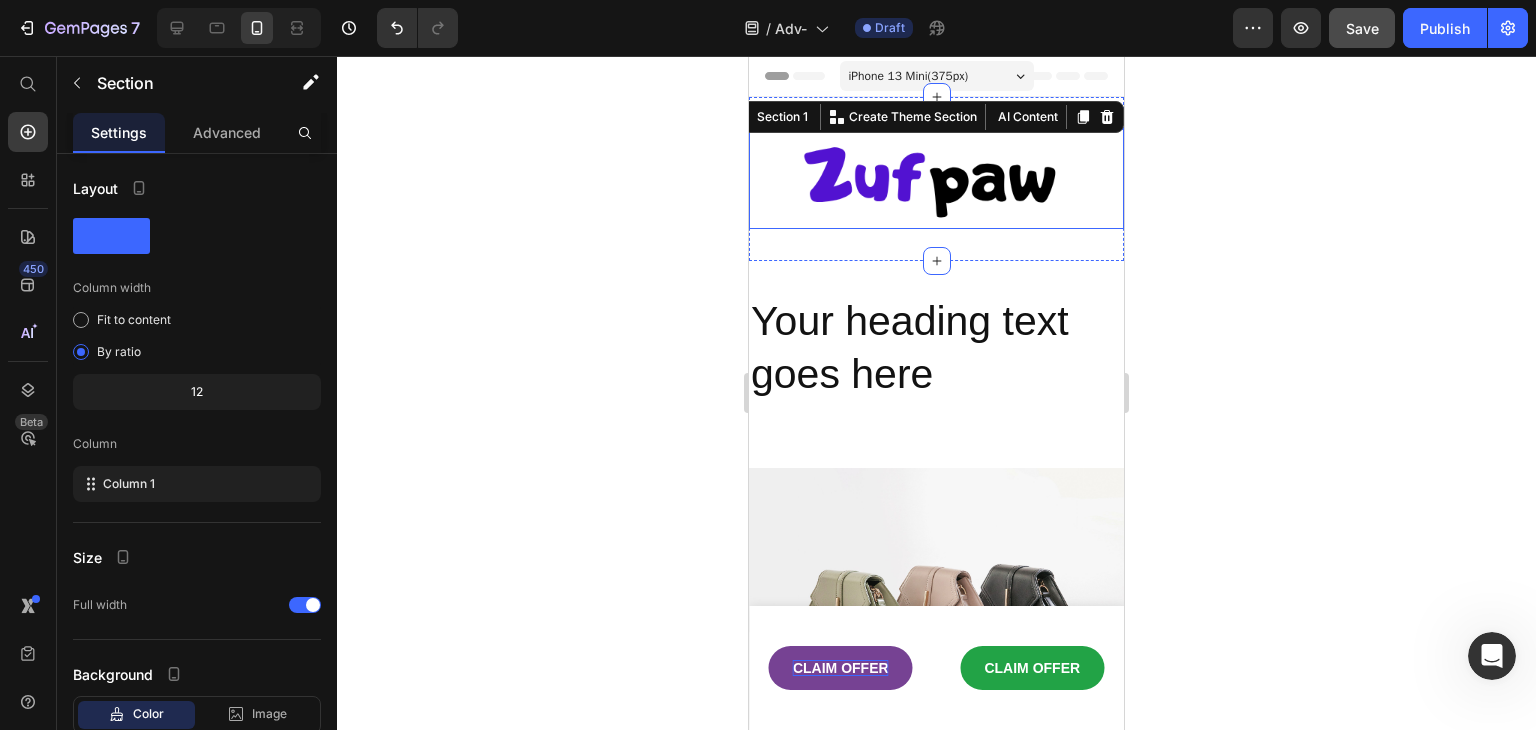 click at bounding box center [936, 179] 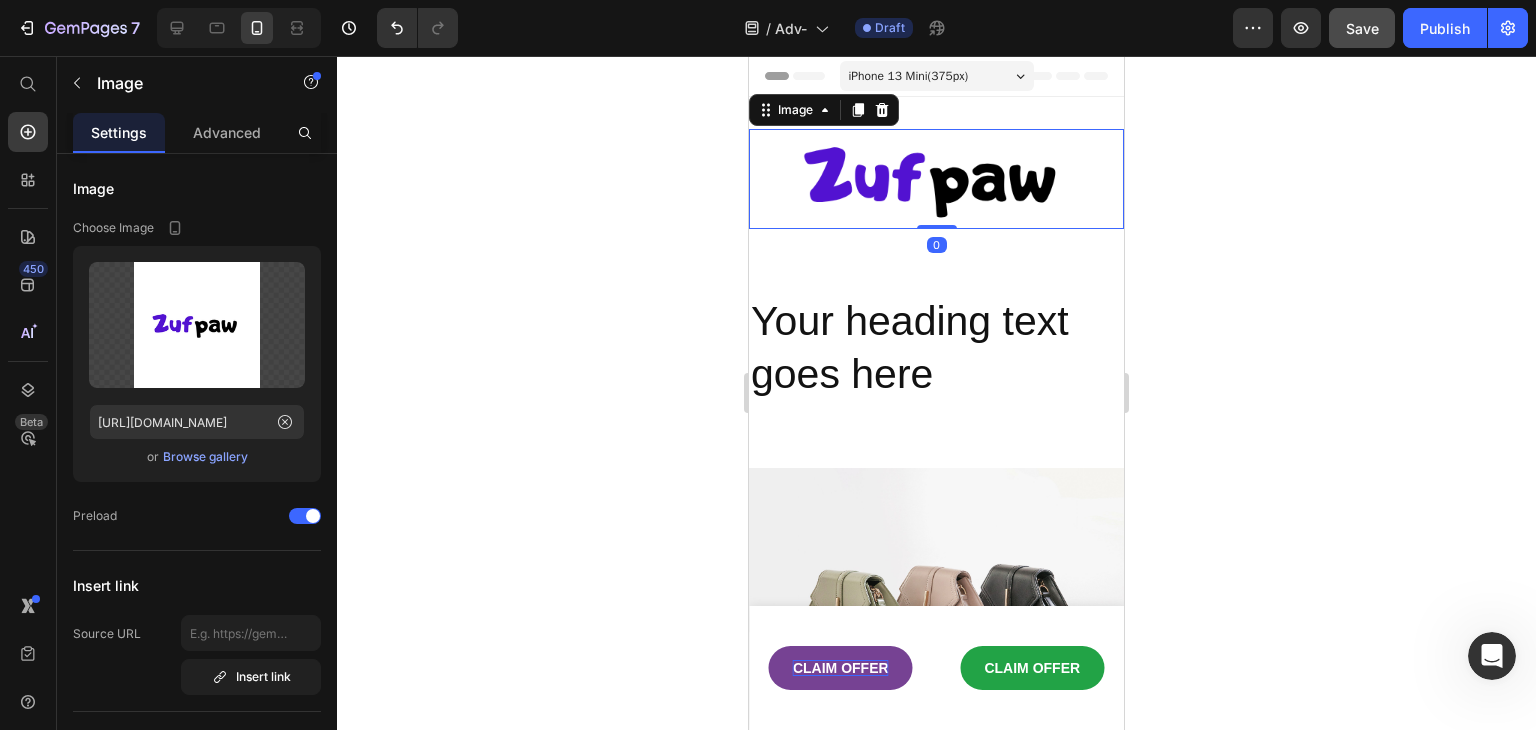 drag, startPoint x: 928, startPoint y: 227, endPoint x: 926, endPoint y: 197, distance: 30.066593 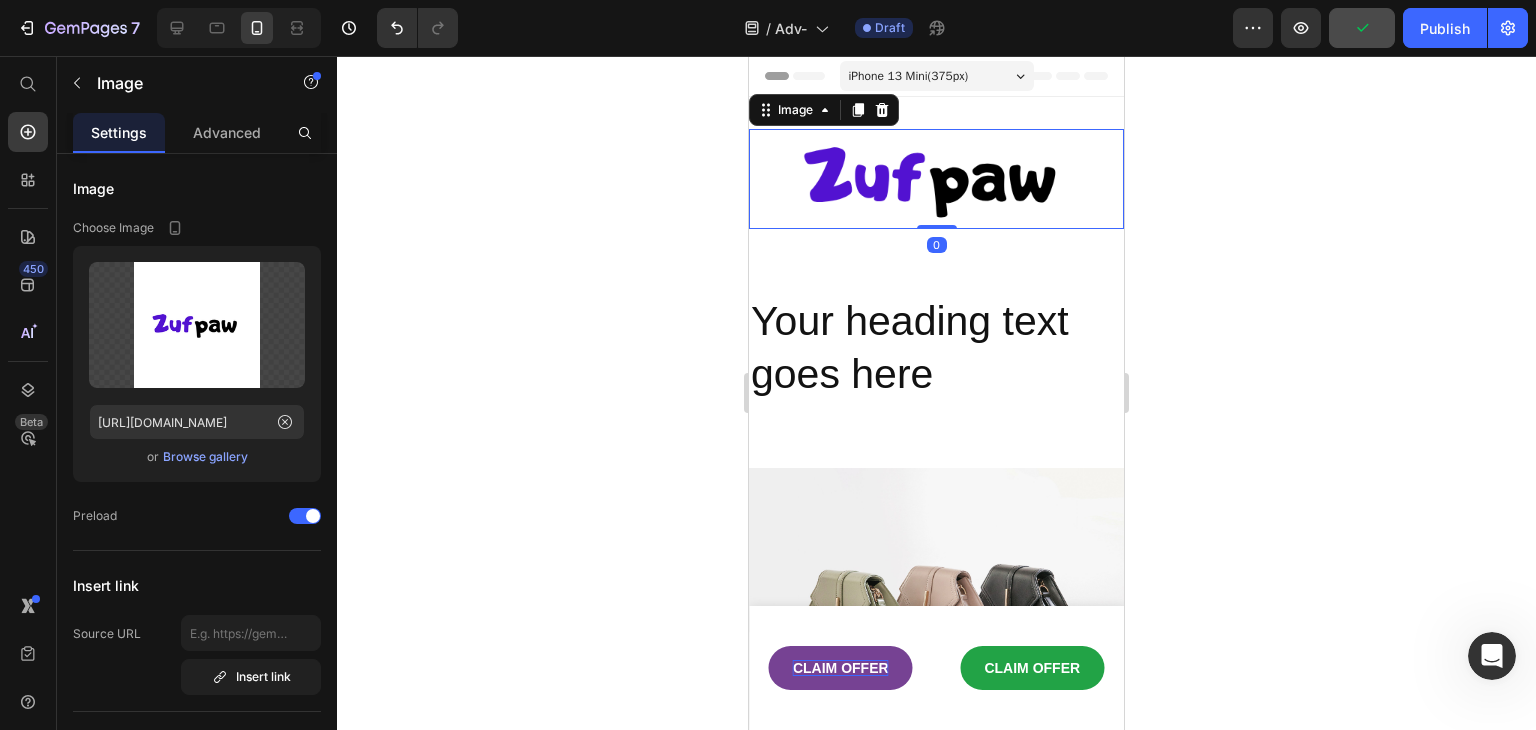 click at bounding box center [936, 179] 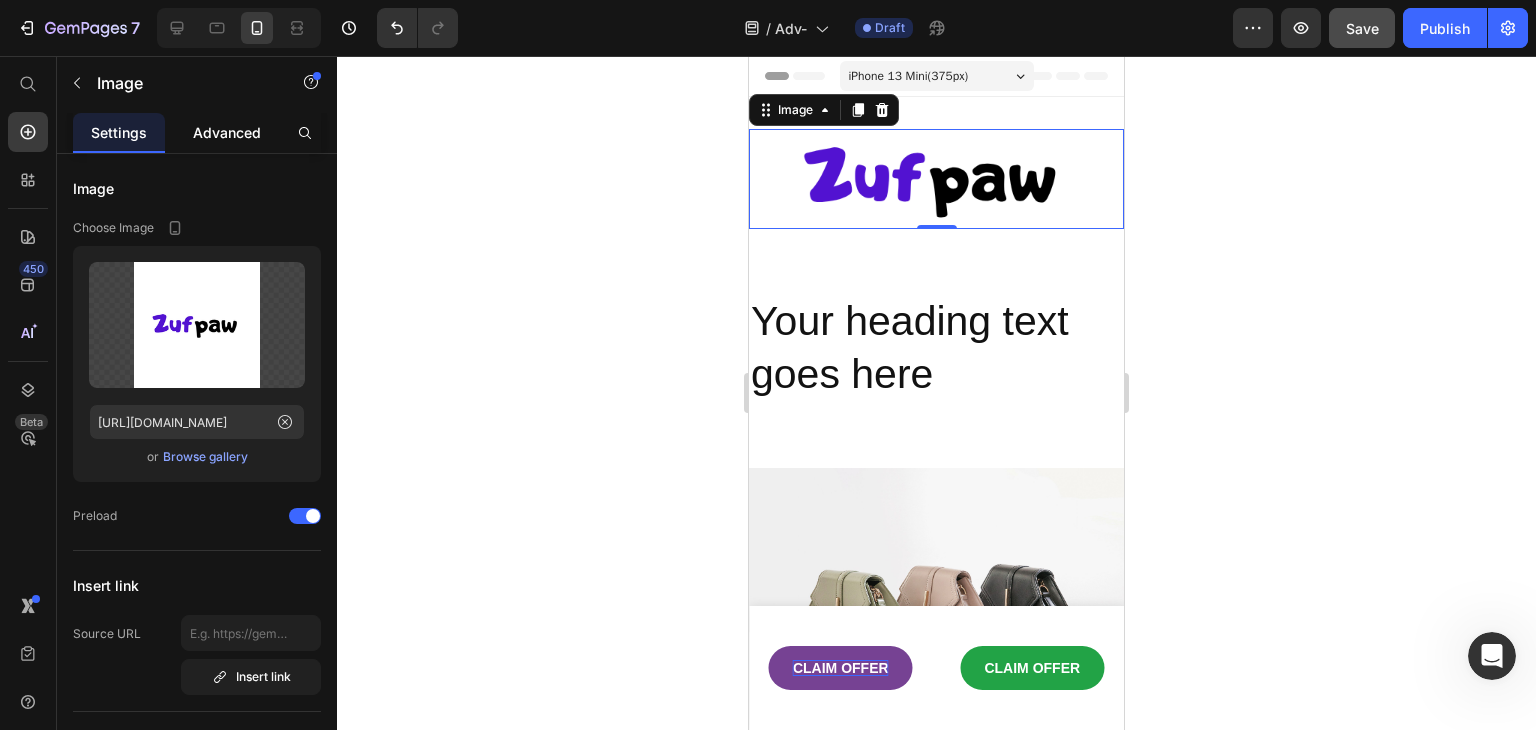 click on "Advanced" at bounding box center [227, 132] 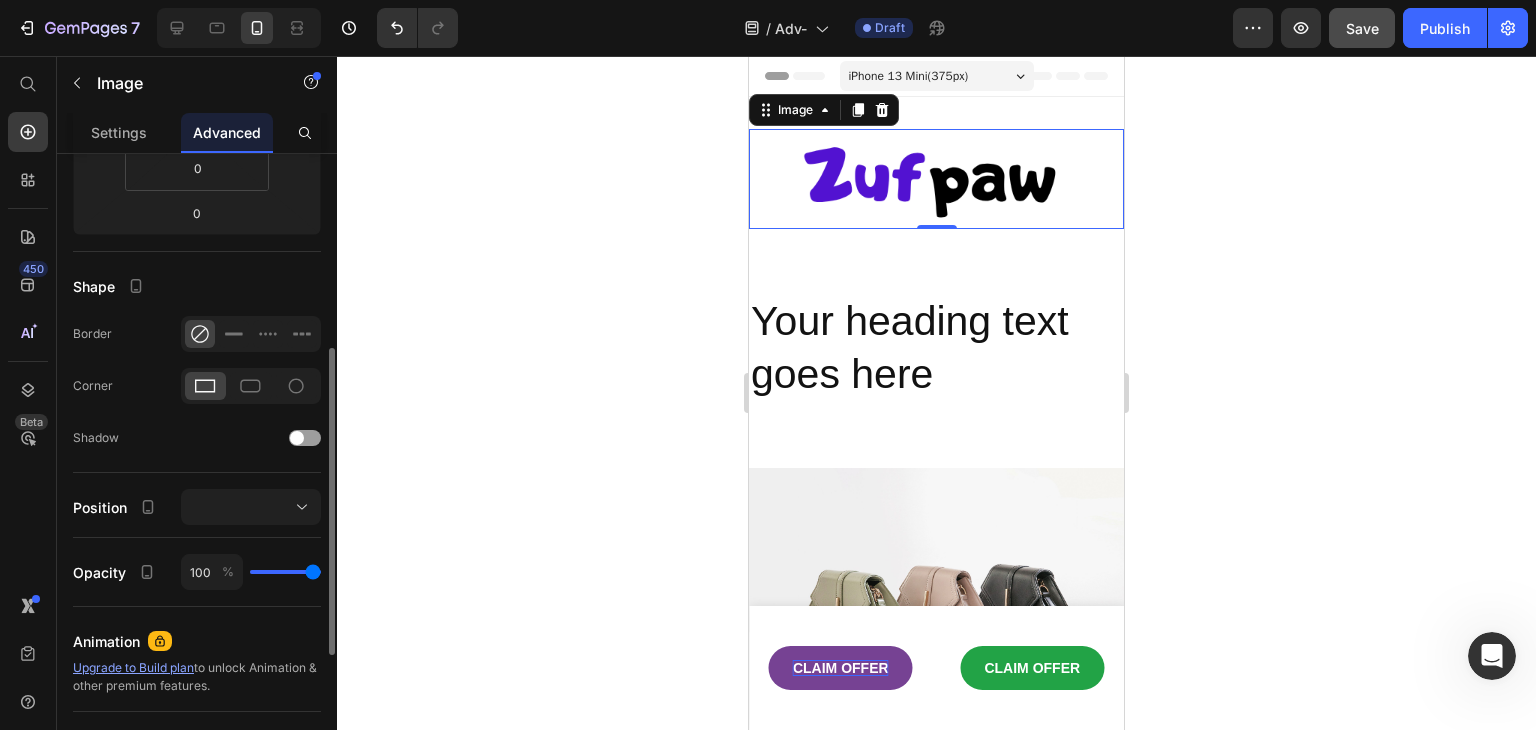 scroll, scrollTop: 500, scrollLeft: 0, axis: vertical 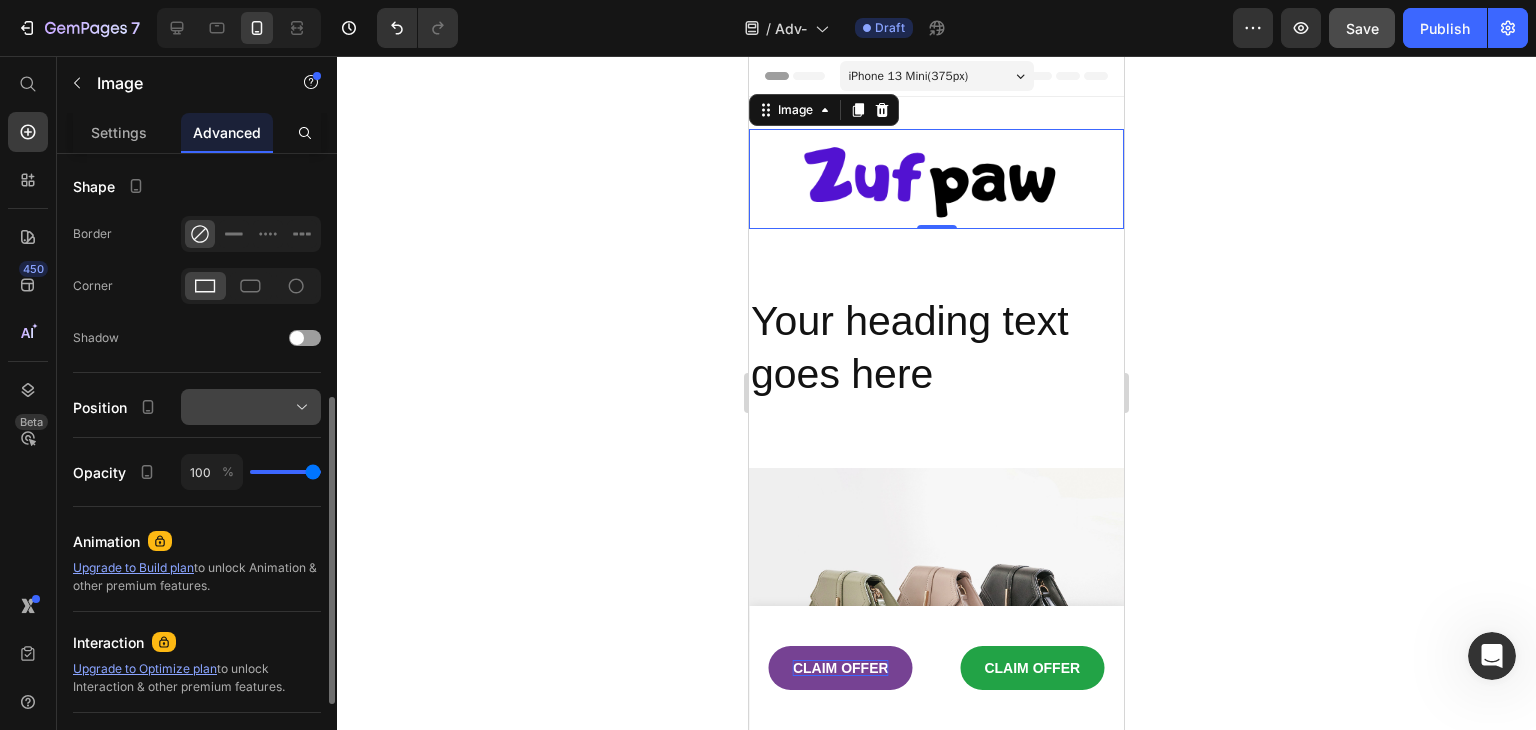 click at bounding box center [251, 407] 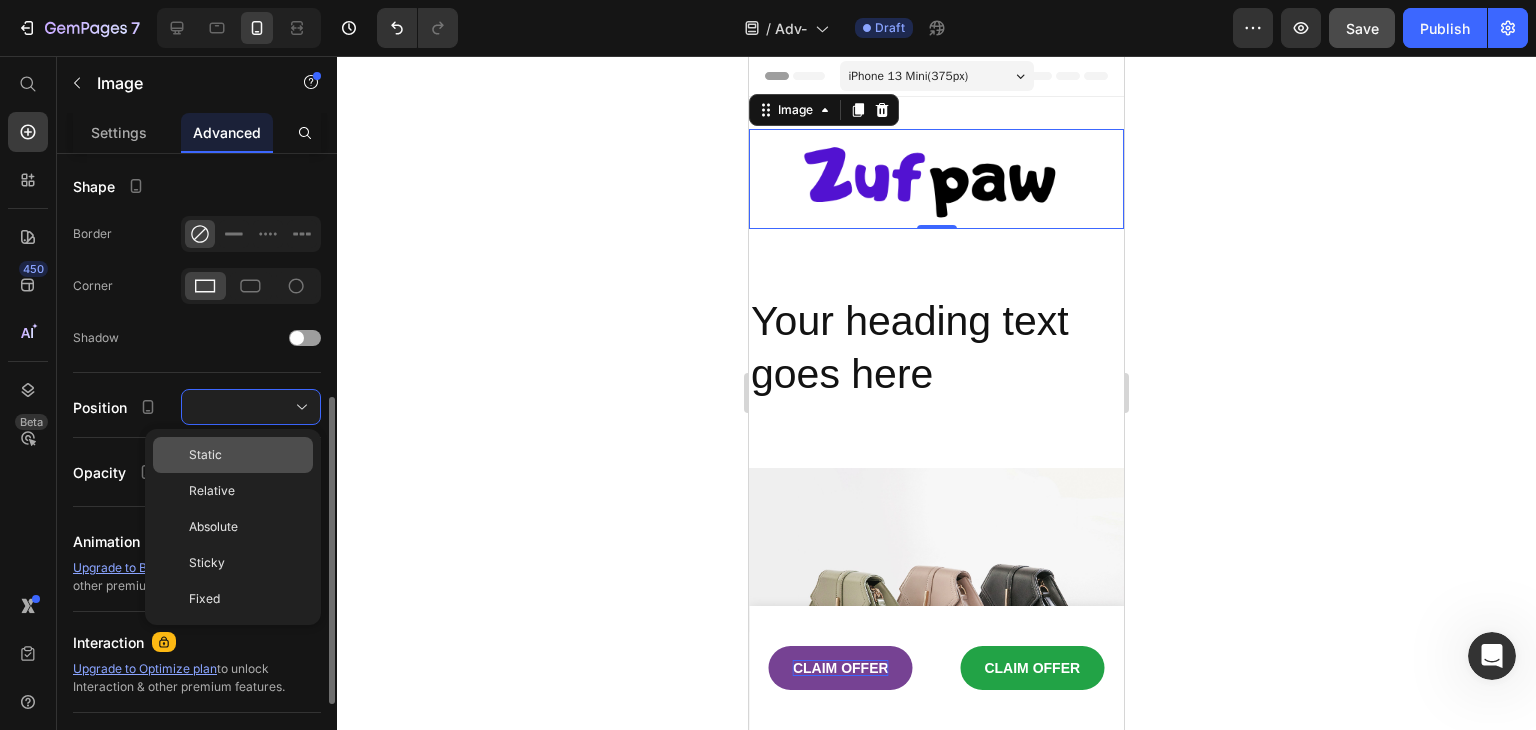 click on "Static" at bounding box center [247, 455] 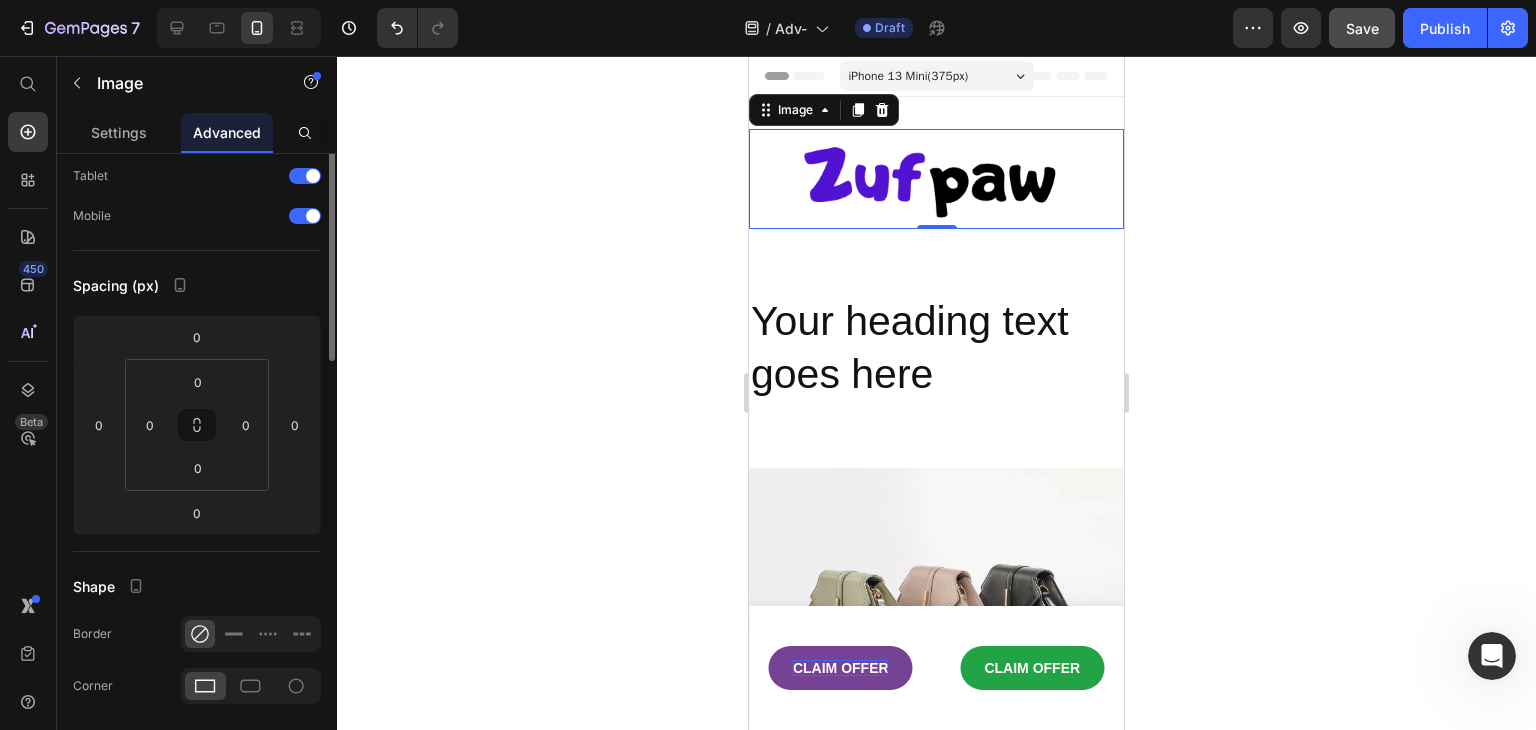 scroll, scrollTop: 0, scrollLeft: 0, axis: both 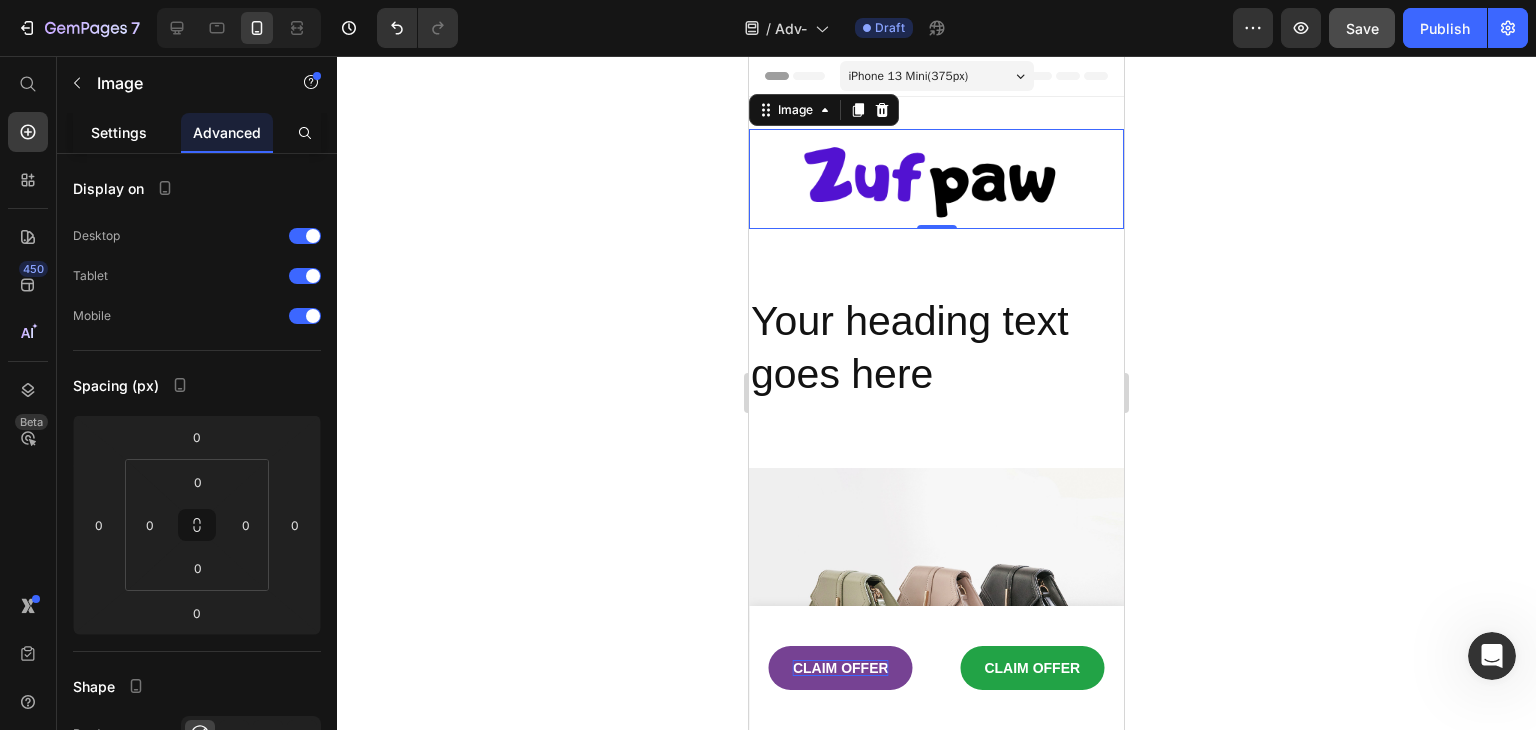 click on "Settings" at bounding box center [119, 132] 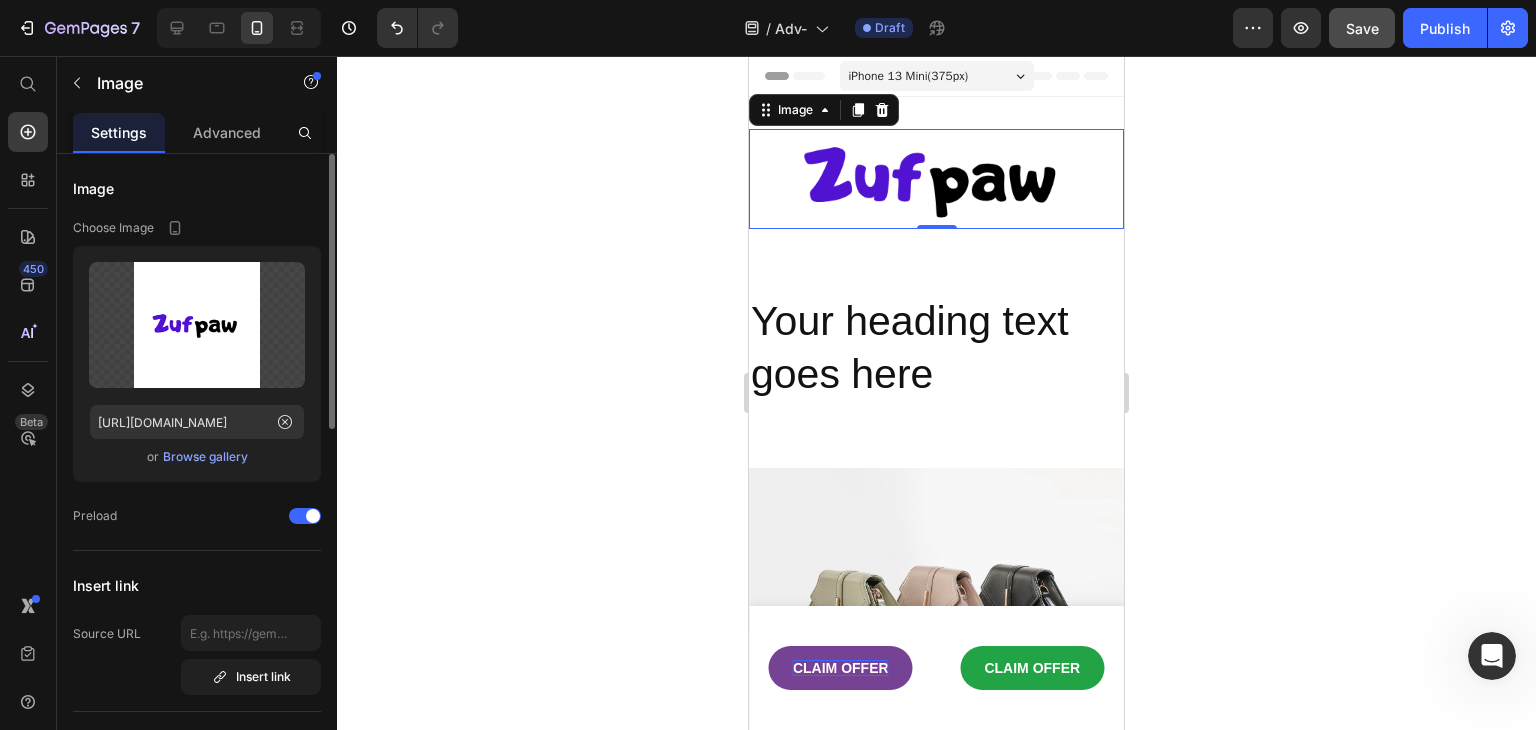scroll, scrollTop: 300, scrollLeft: 0, axis: vertical 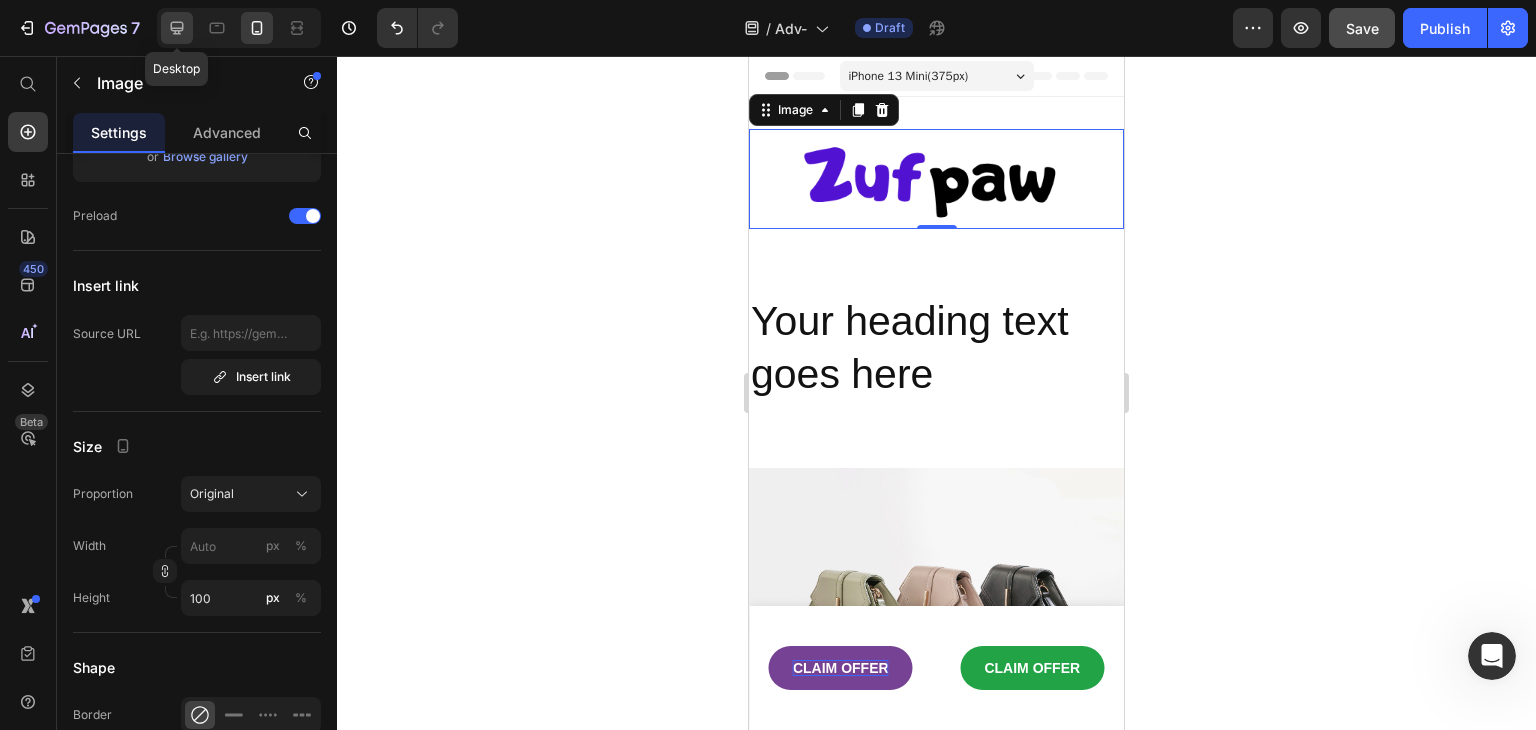 click 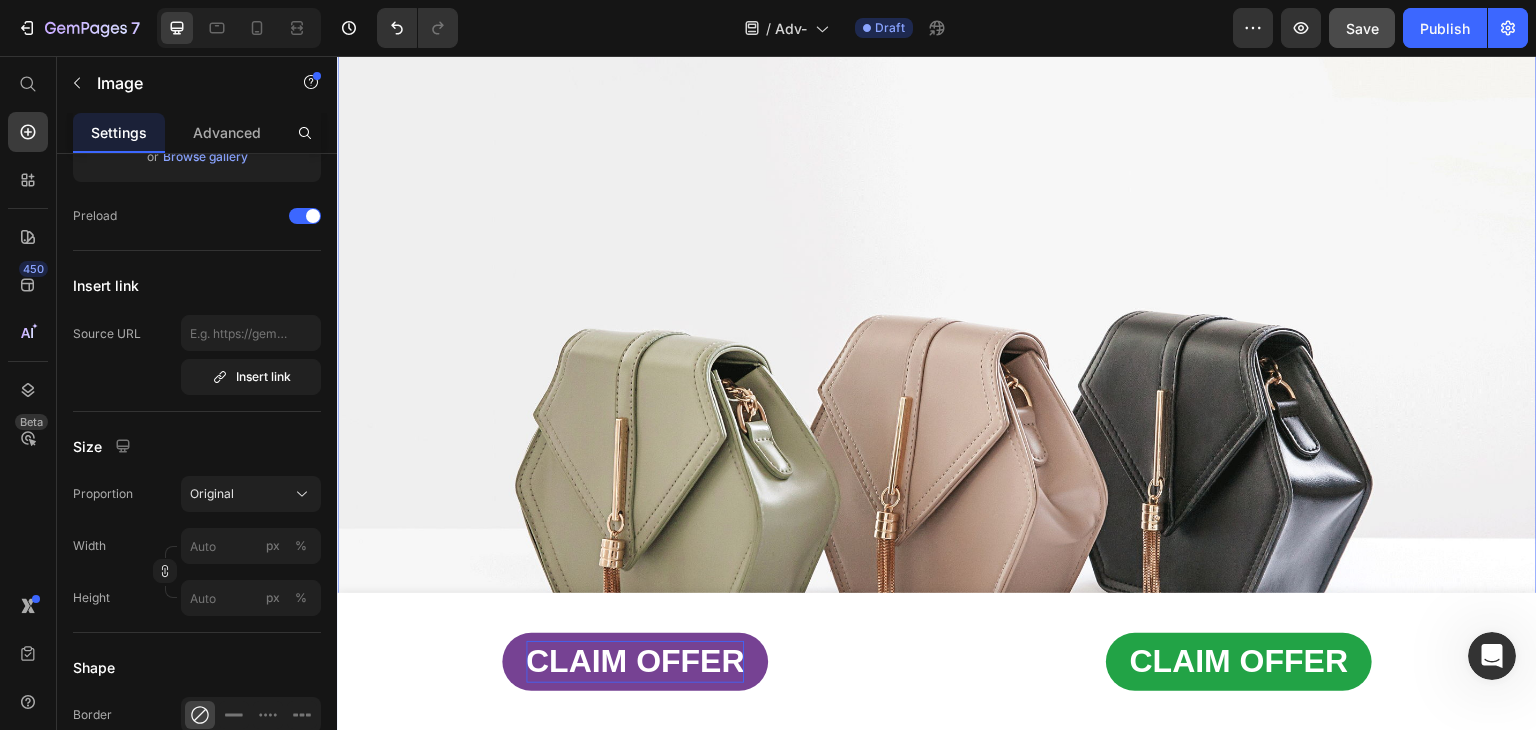 scroll, scrollTop: 0, scrollLeft: 0, axis: both 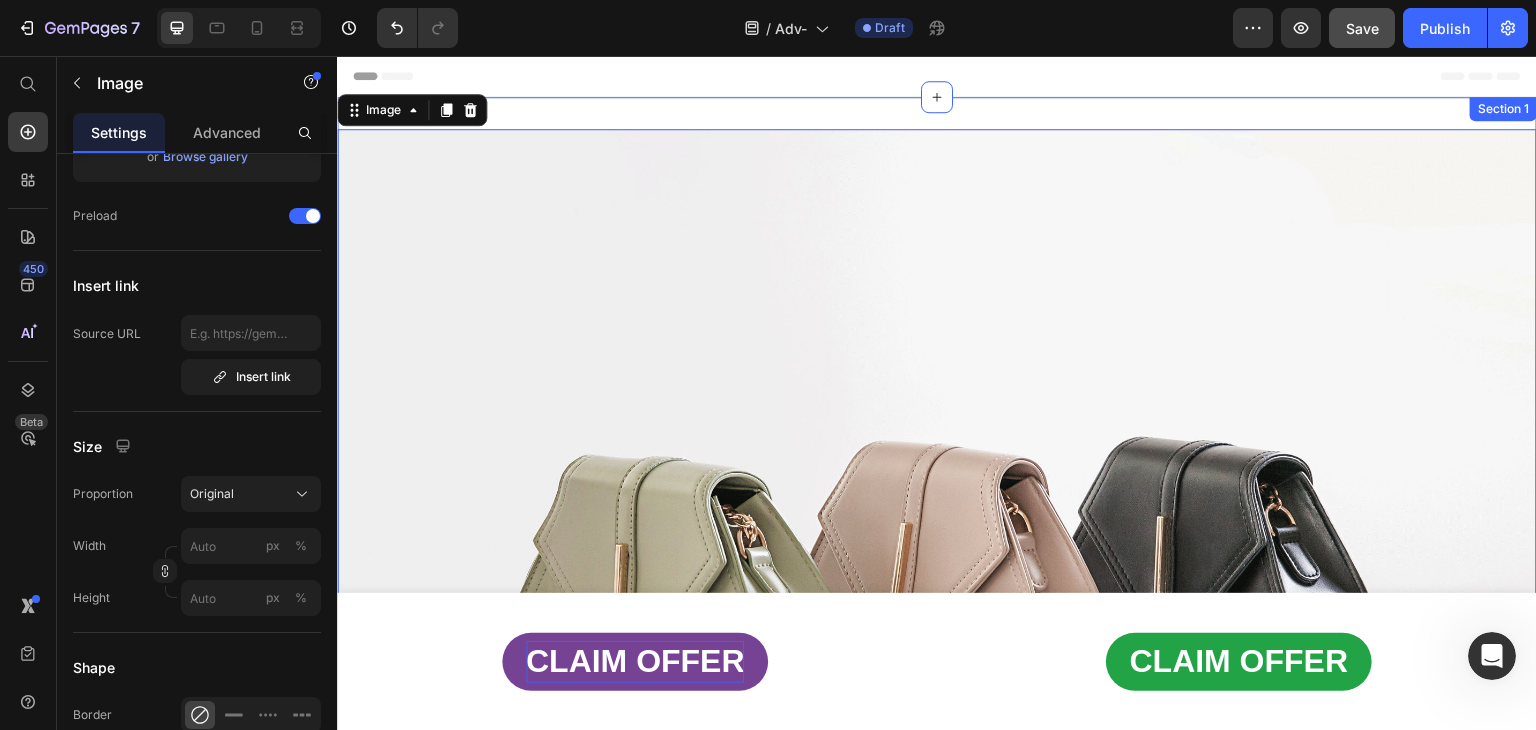 click on "Image   0 Section 1" at bounding box center [937, 579] 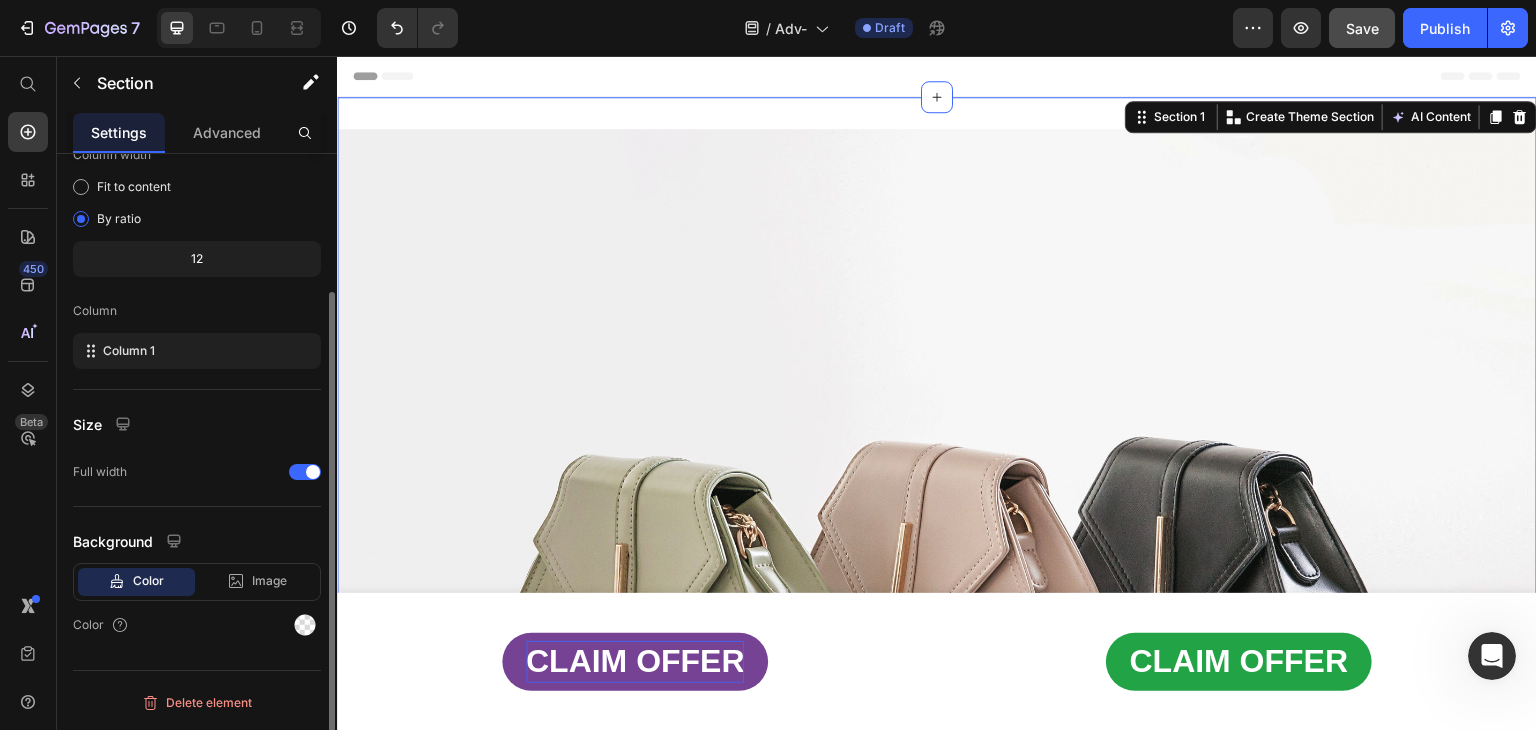 scroll, scrollTop: 0, scrollLeft: 0, axis: both 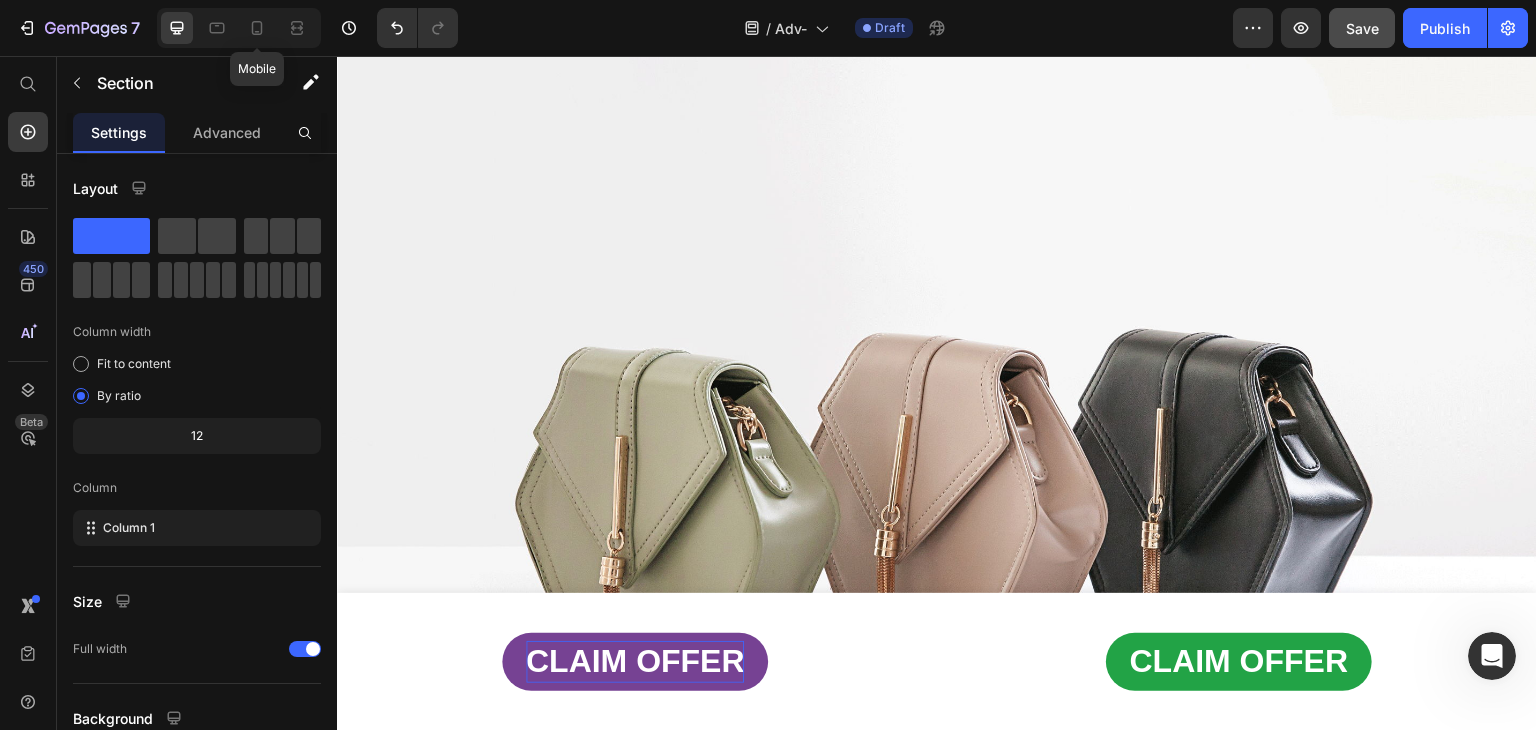 click 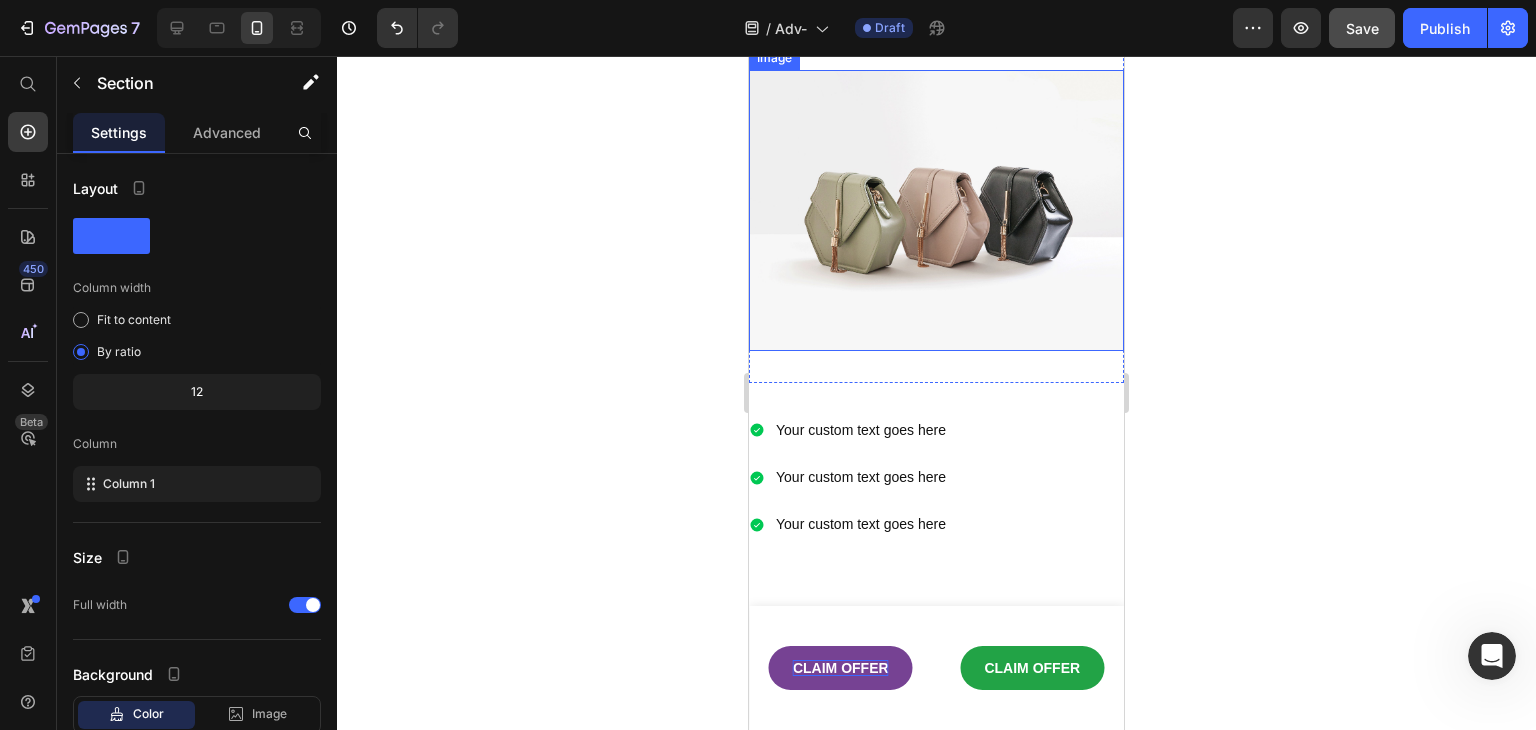 scroll, scrollTop: 0, scrollLeft: 0, axis: both 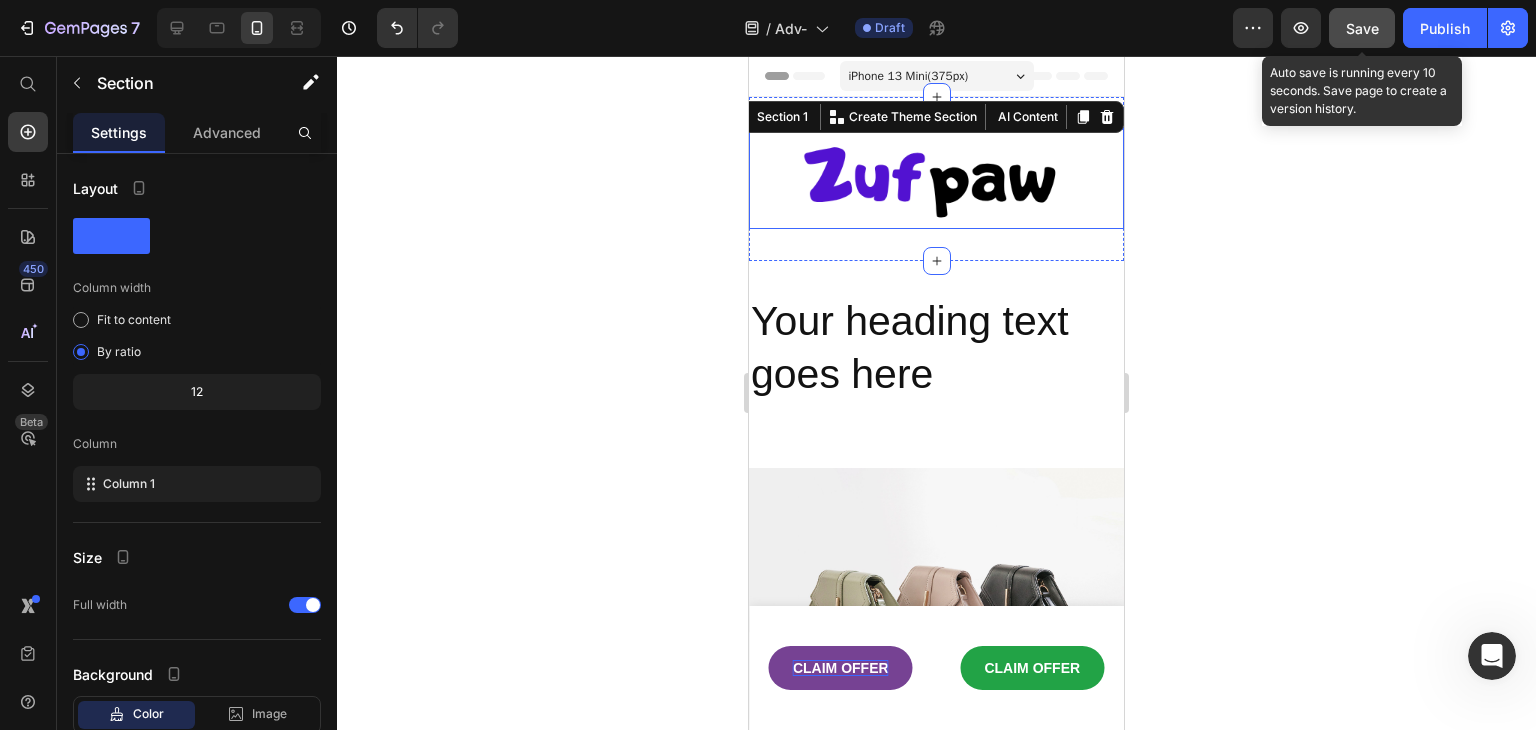 click on "Save" at bounding box center [1362, 28] 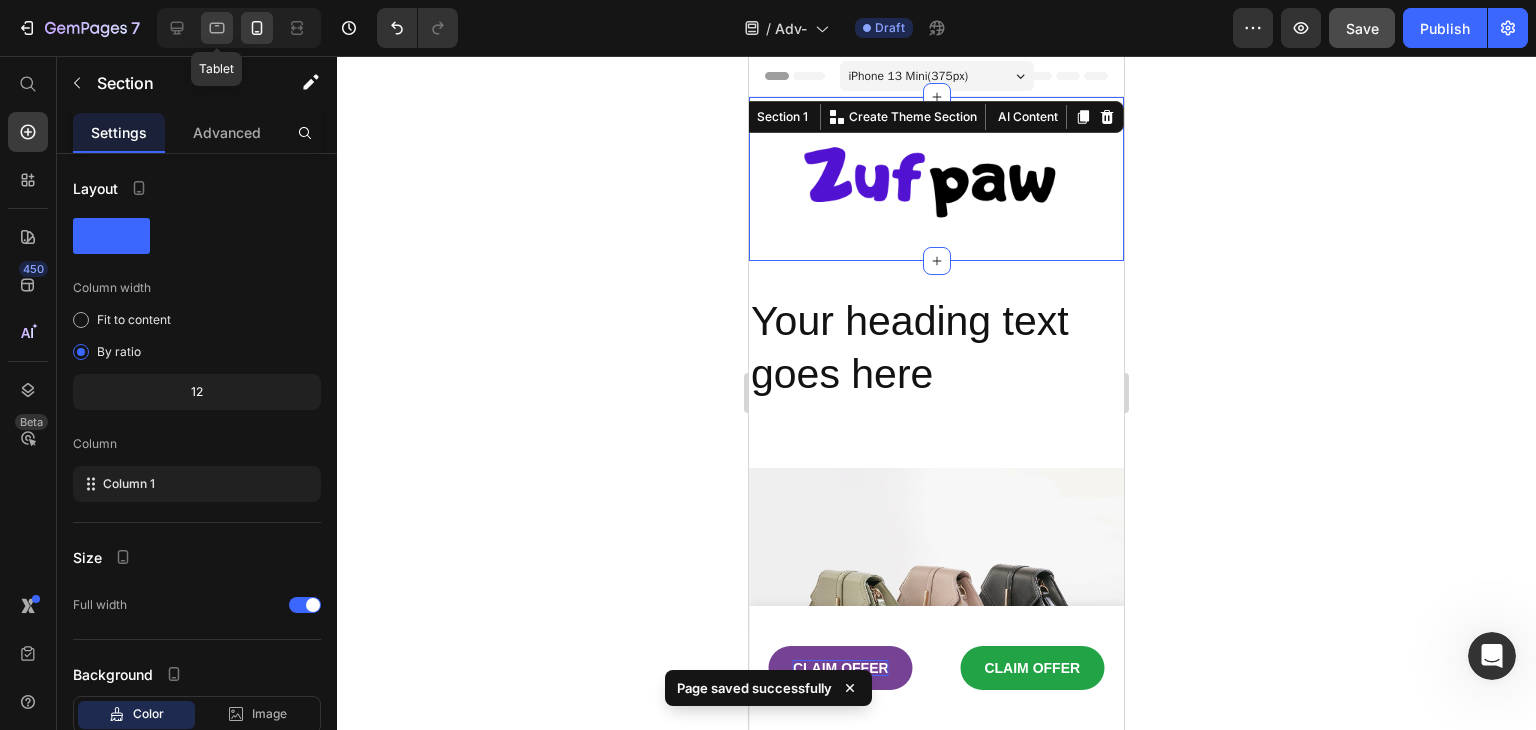 click 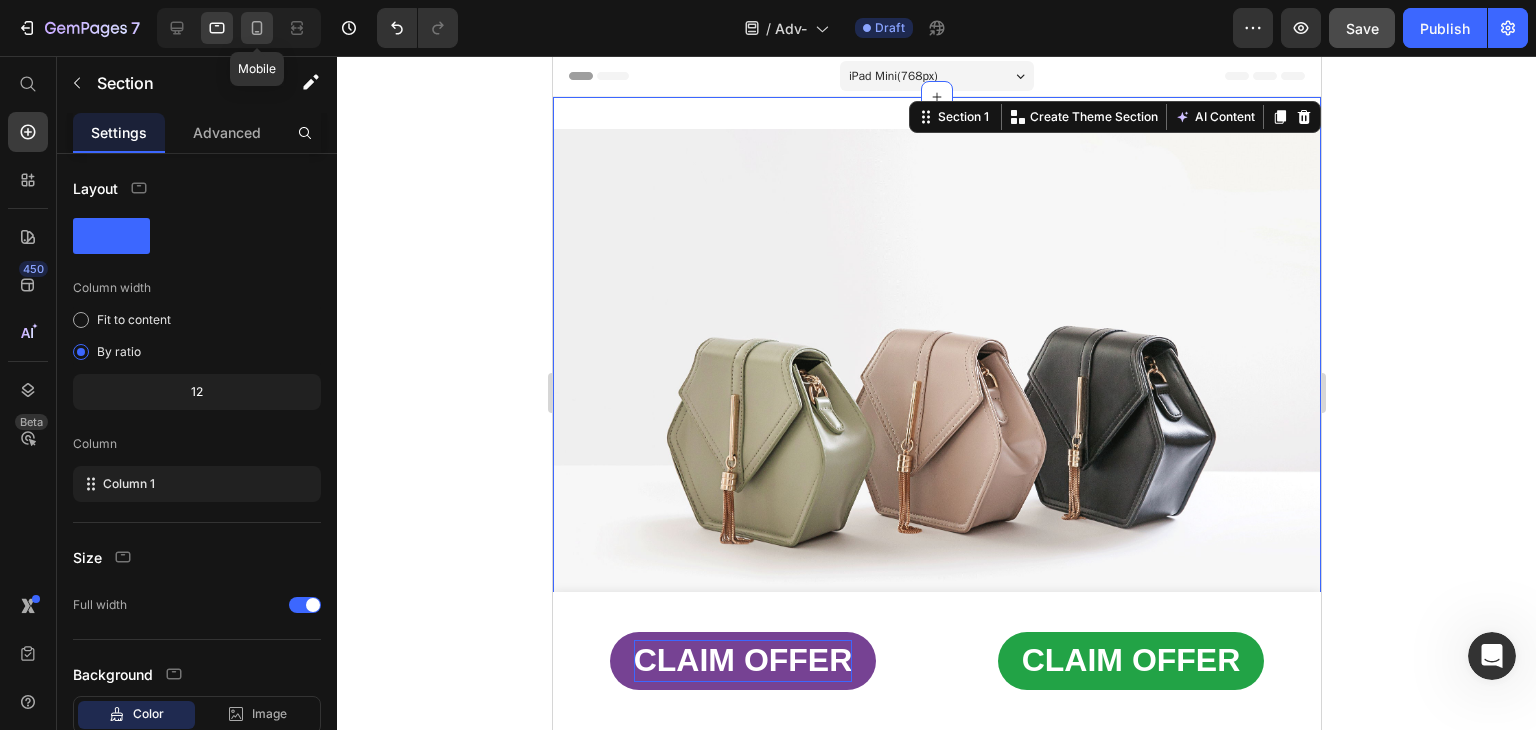 click 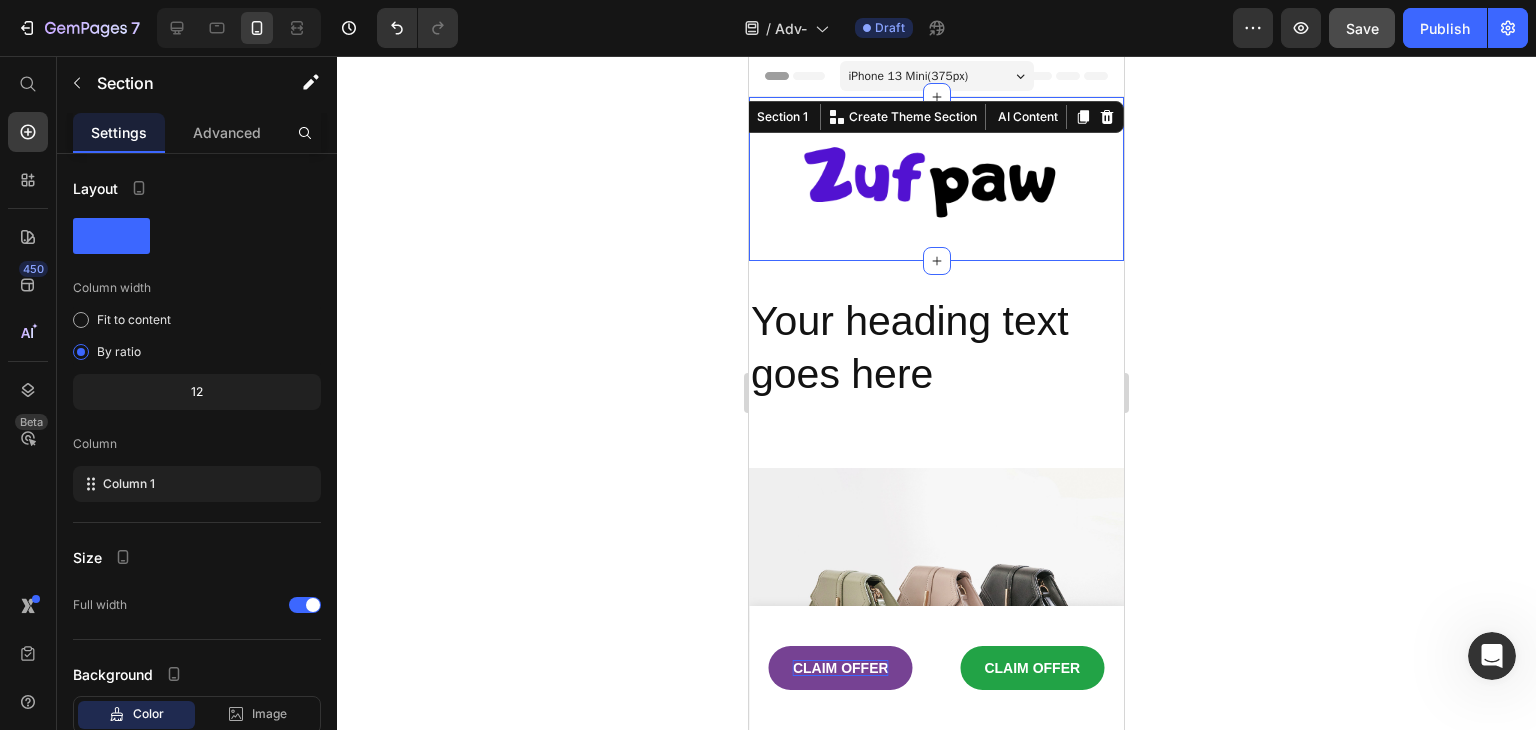 click on "Image Section 1   You can create reusable sections Create Theme Section AI Content Write with GemAI What would you like to describe here? Tone and Voice Persuasive Product A SPECIAL GIFT FOR YOU! Show more Generate" at bounding box center (936, 179) 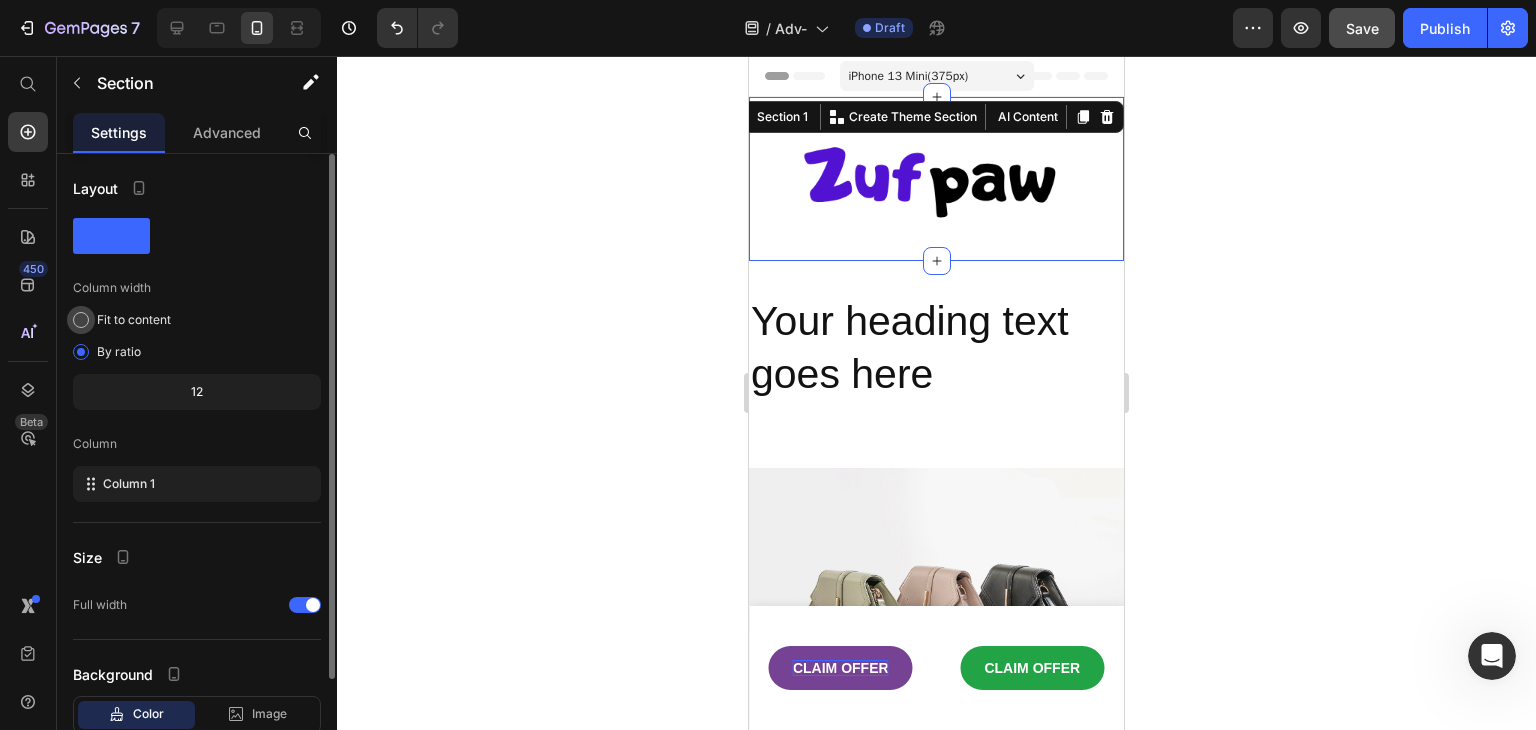 click on "Fit to content" 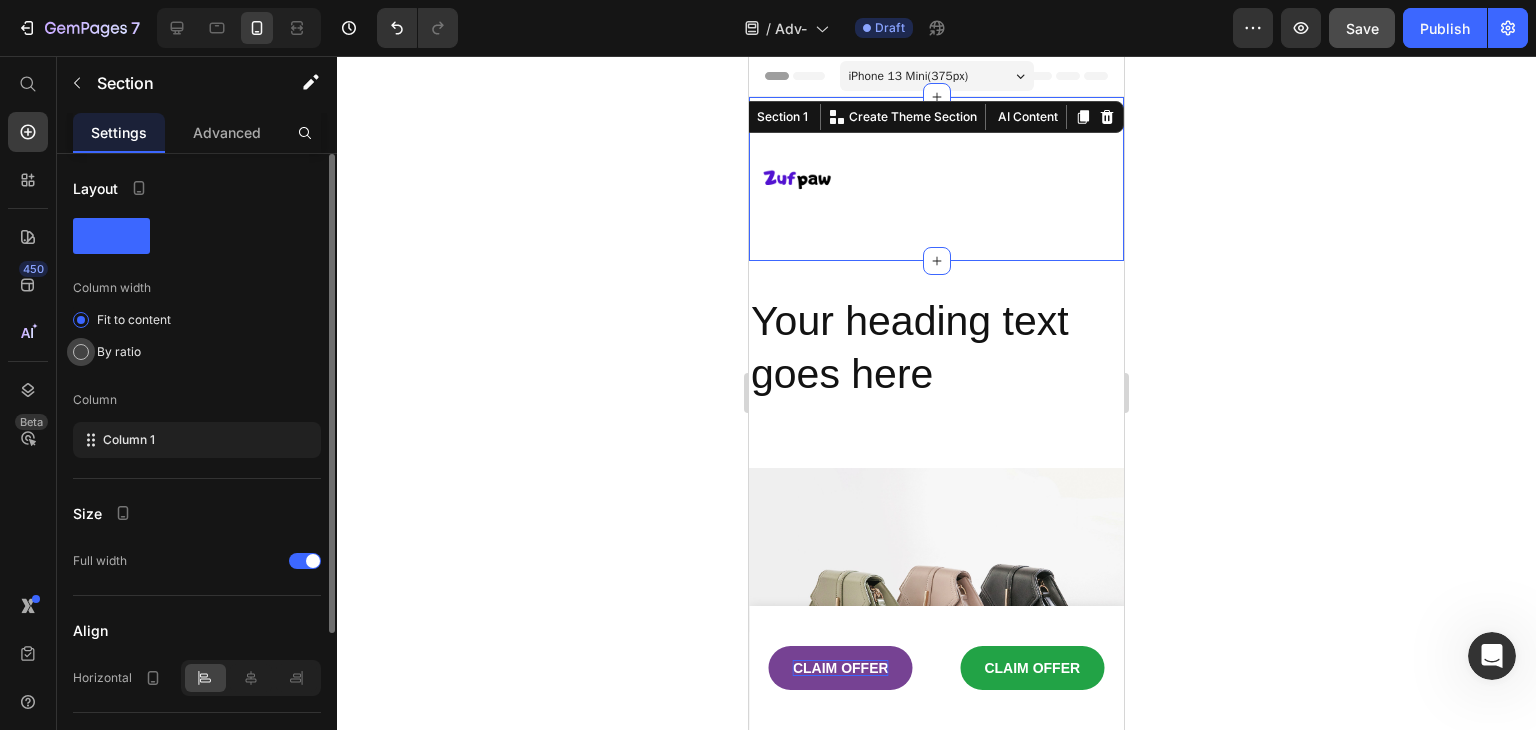 click on "By ratio" 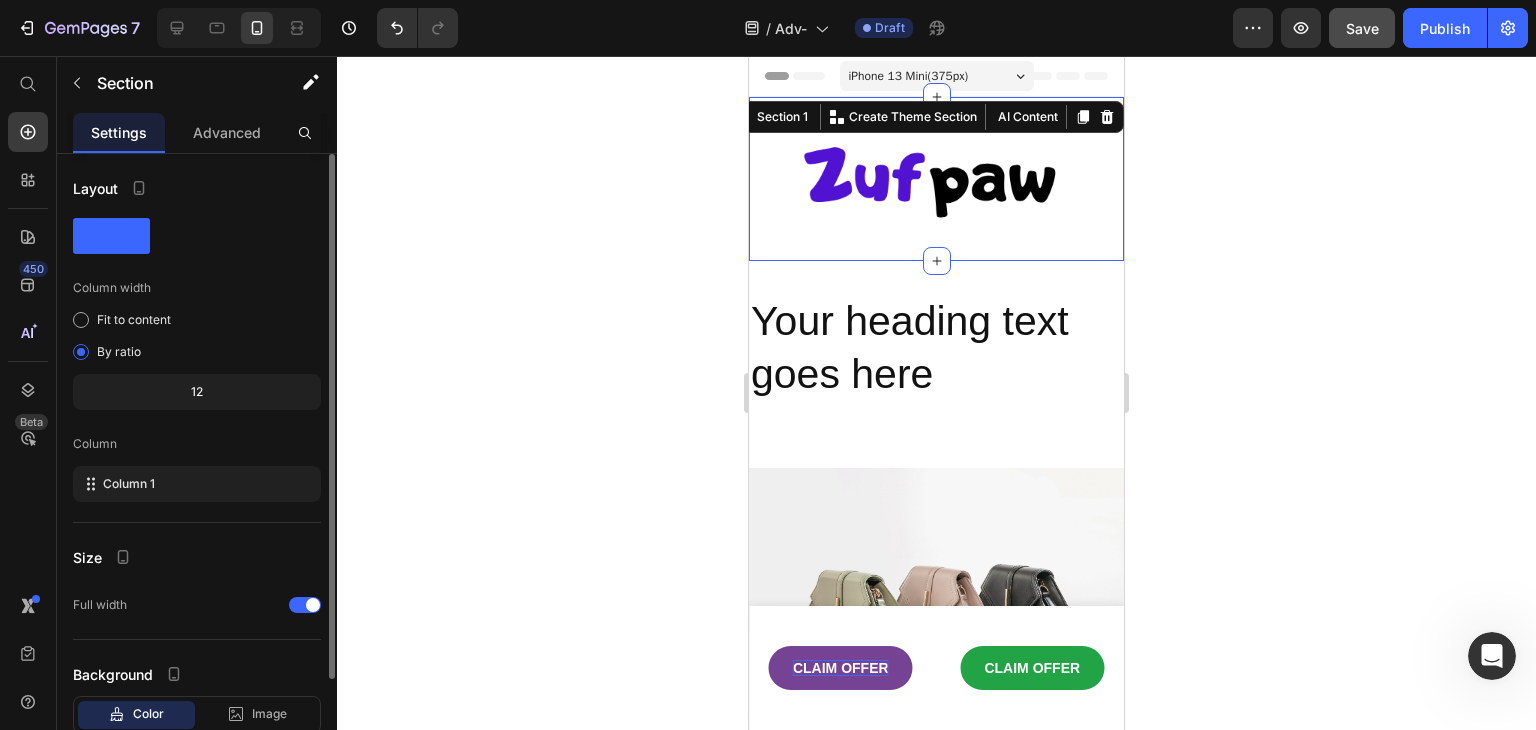 click on "12" 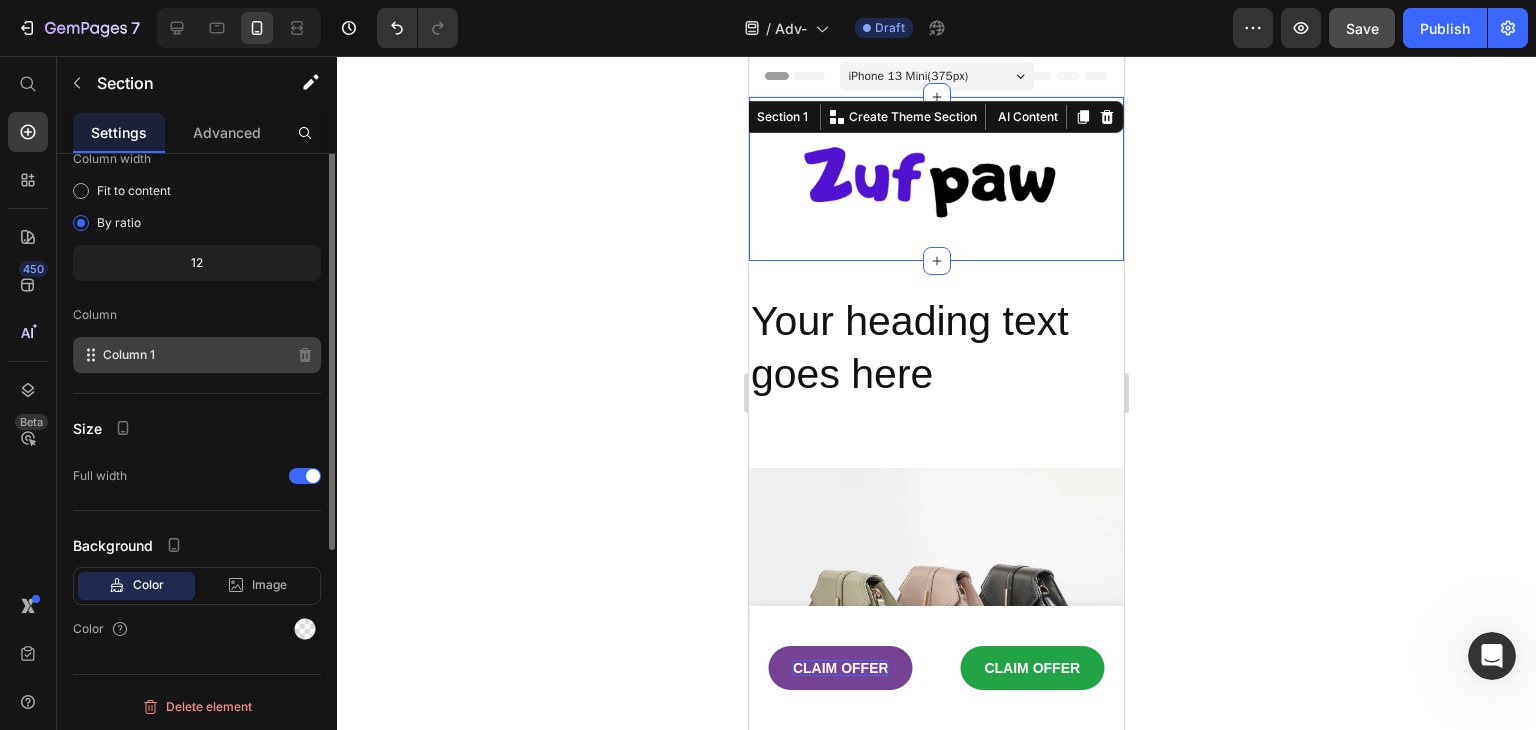 scroll, scrollTop: 0, scrollLeft: 0, axis: both 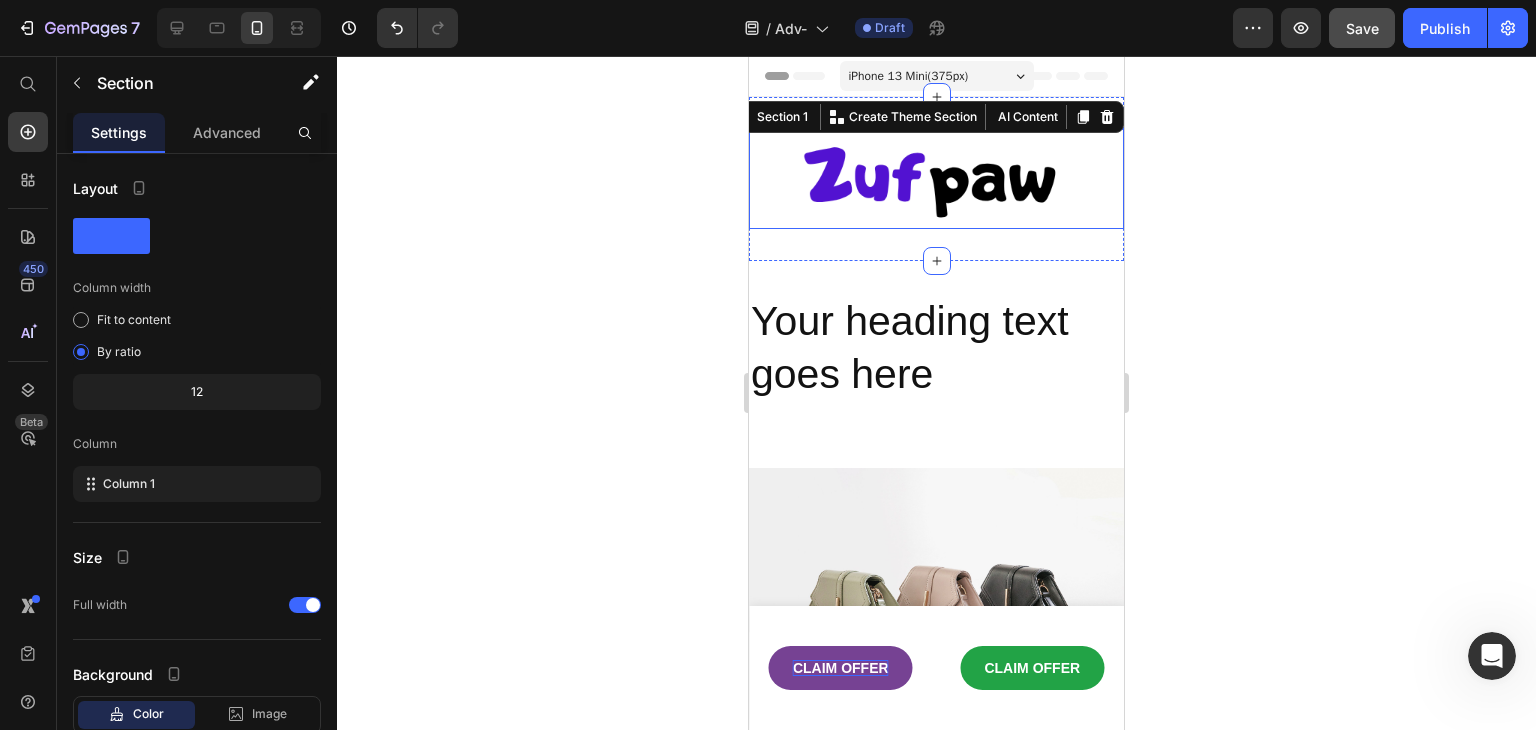 click at bounding box center (936, 179) 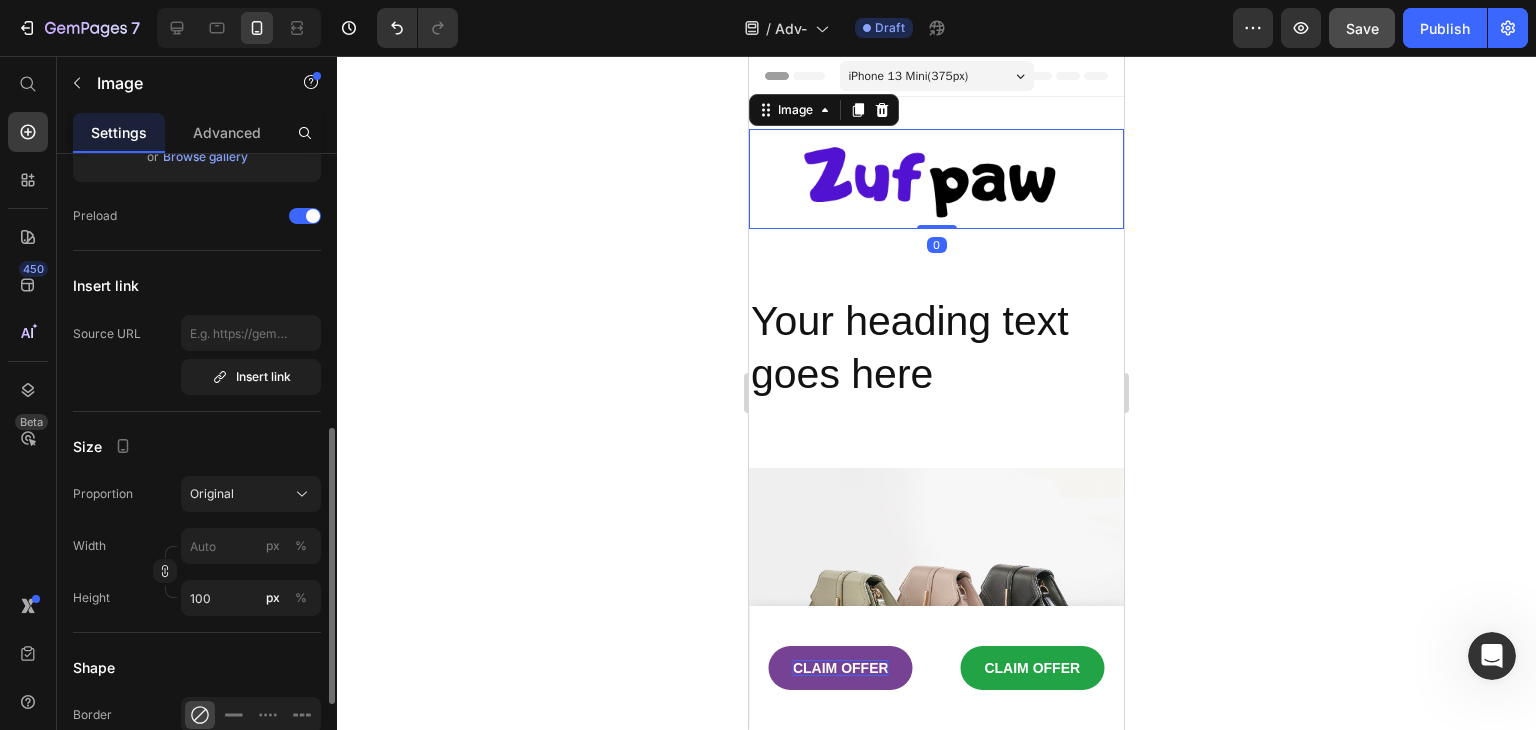 scroll, scrollTop: 400, scrollLeft: 0, axis: vertical 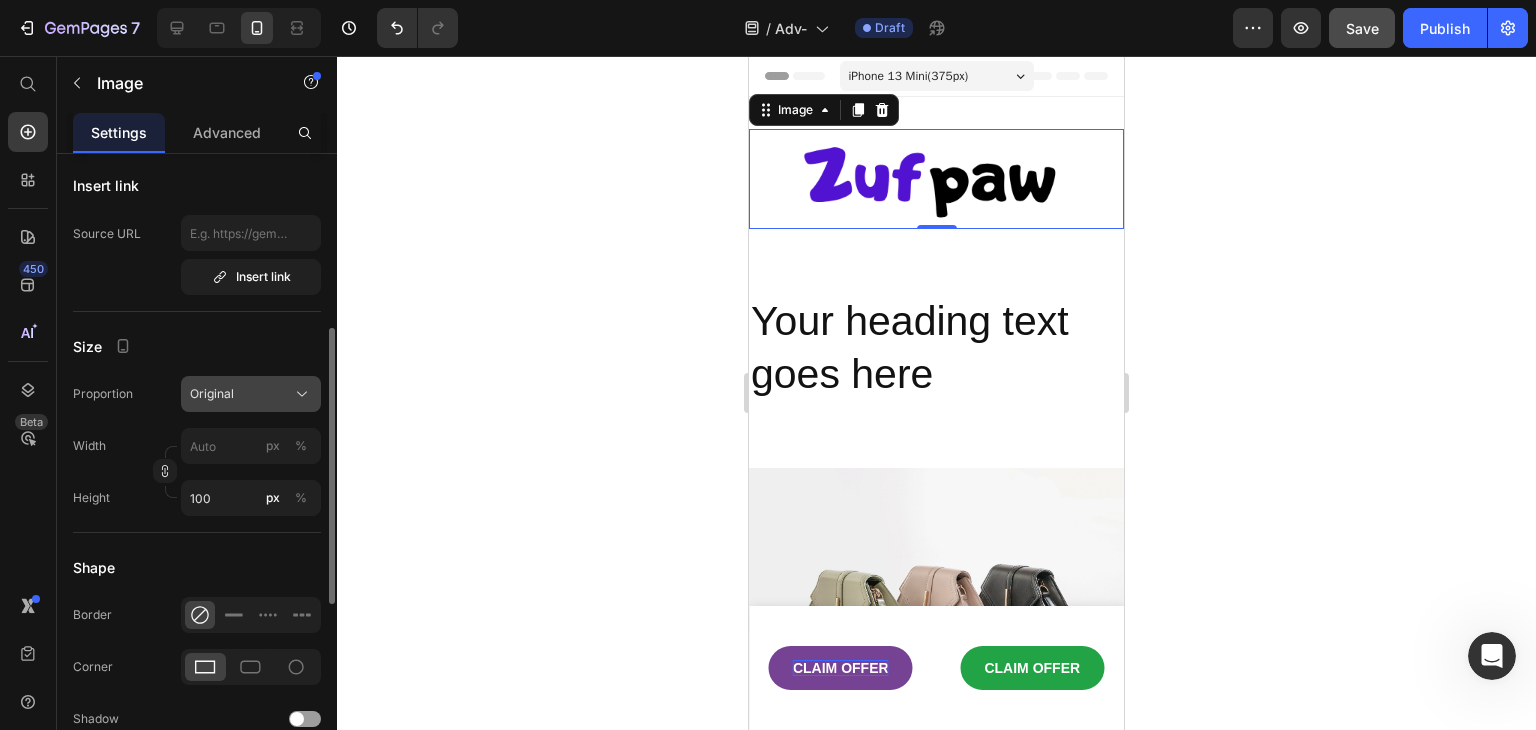 click on "Original" 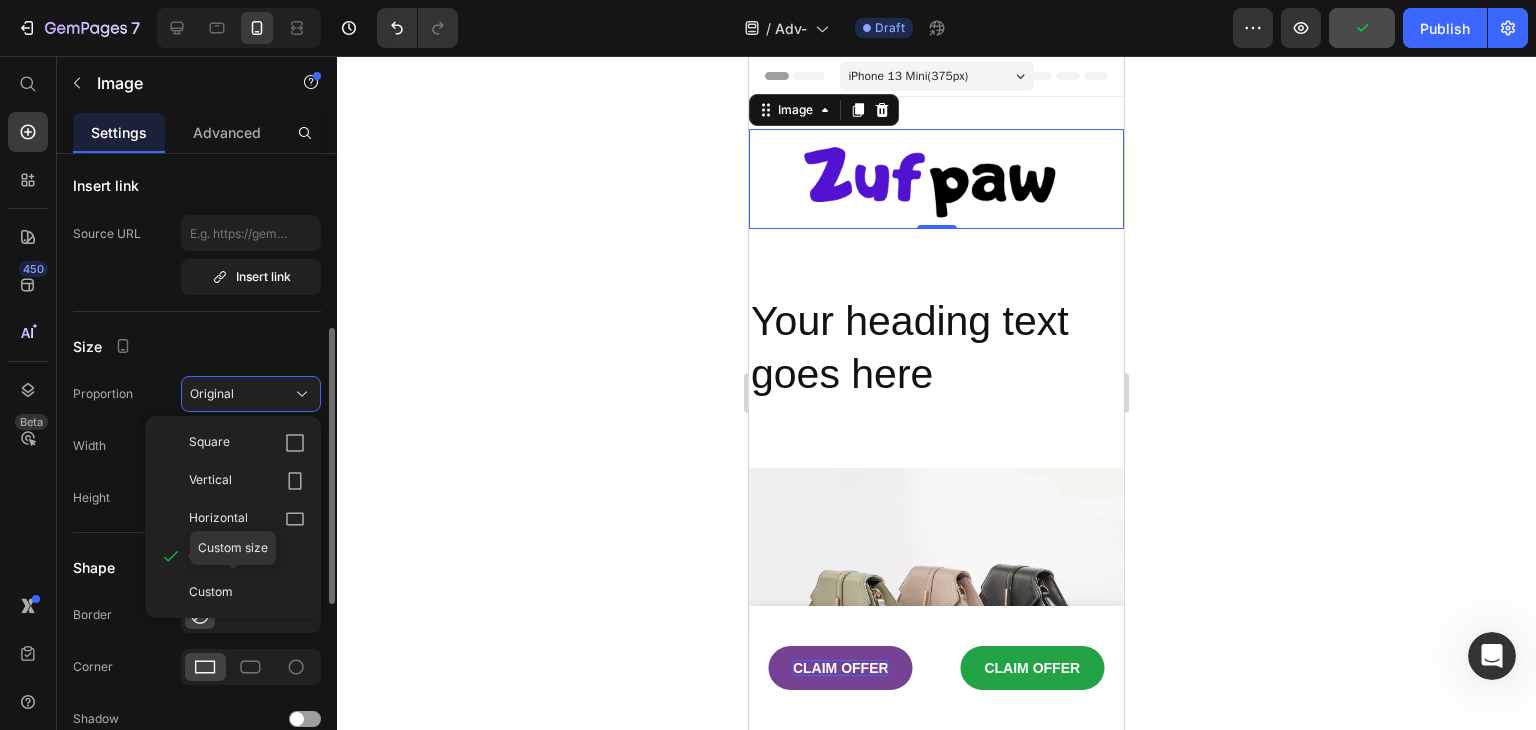 click on "Custom" at bounding box center (247, 592) 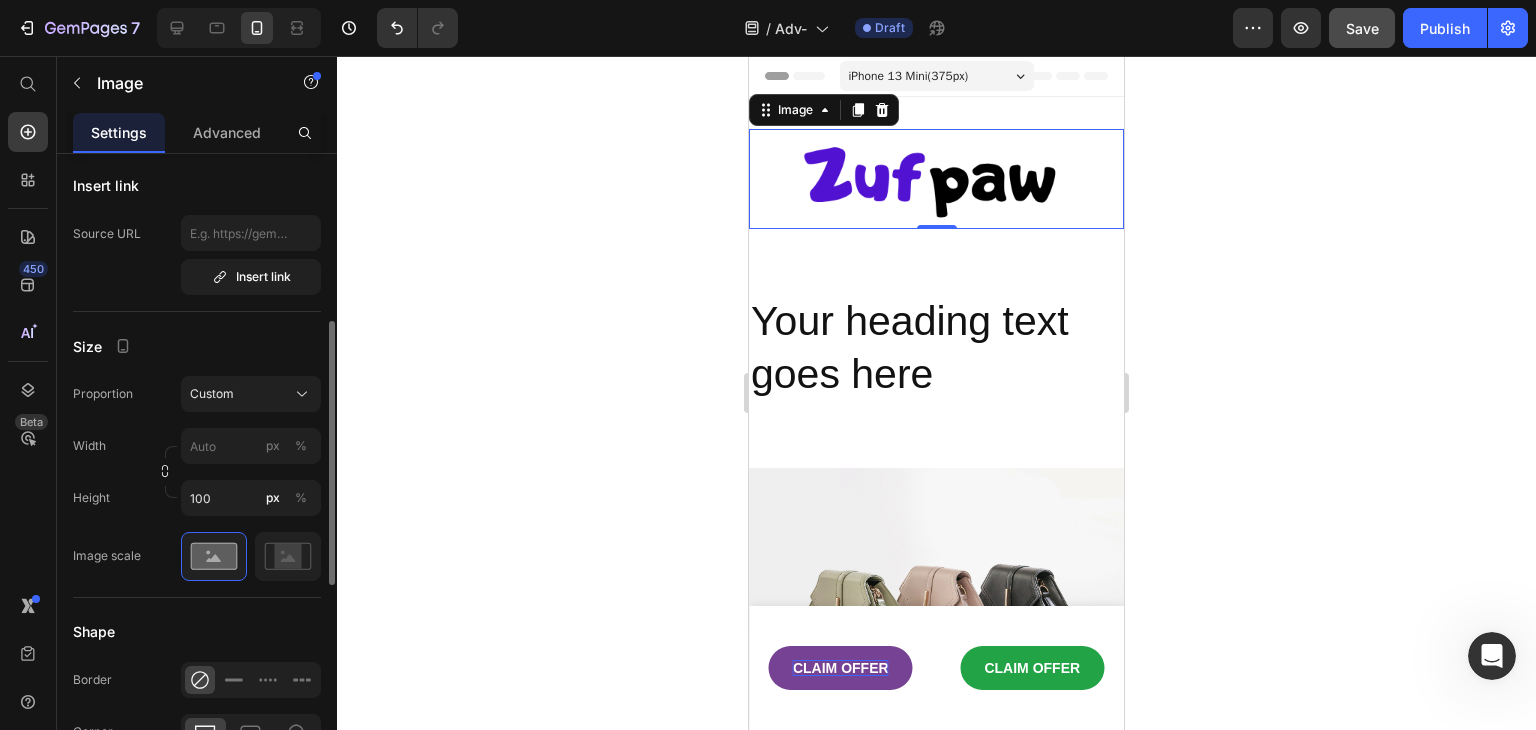 click on "Size Proportion Custom Width px % Height 100 px % Image scale" 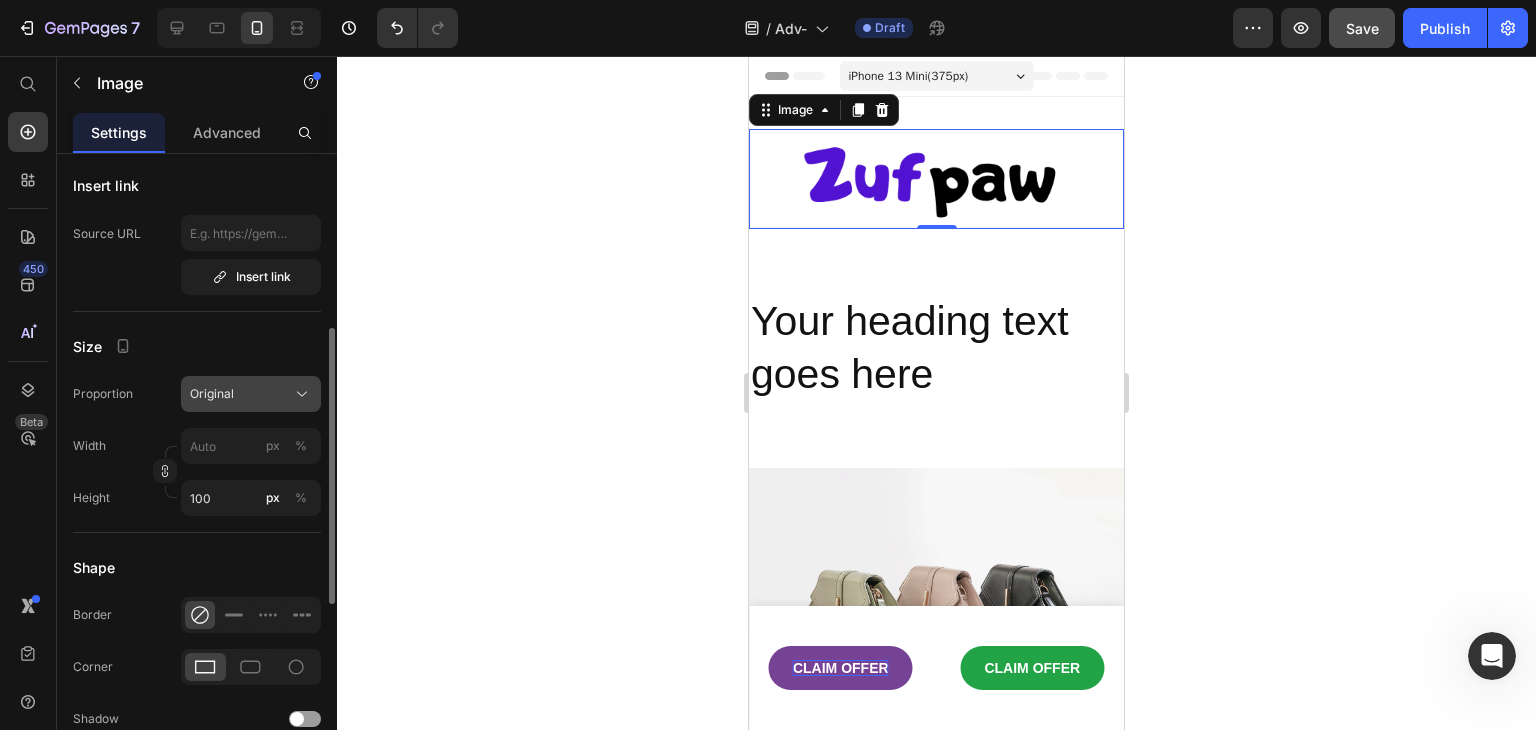 click on "Original" at bounding box center [251, 394] 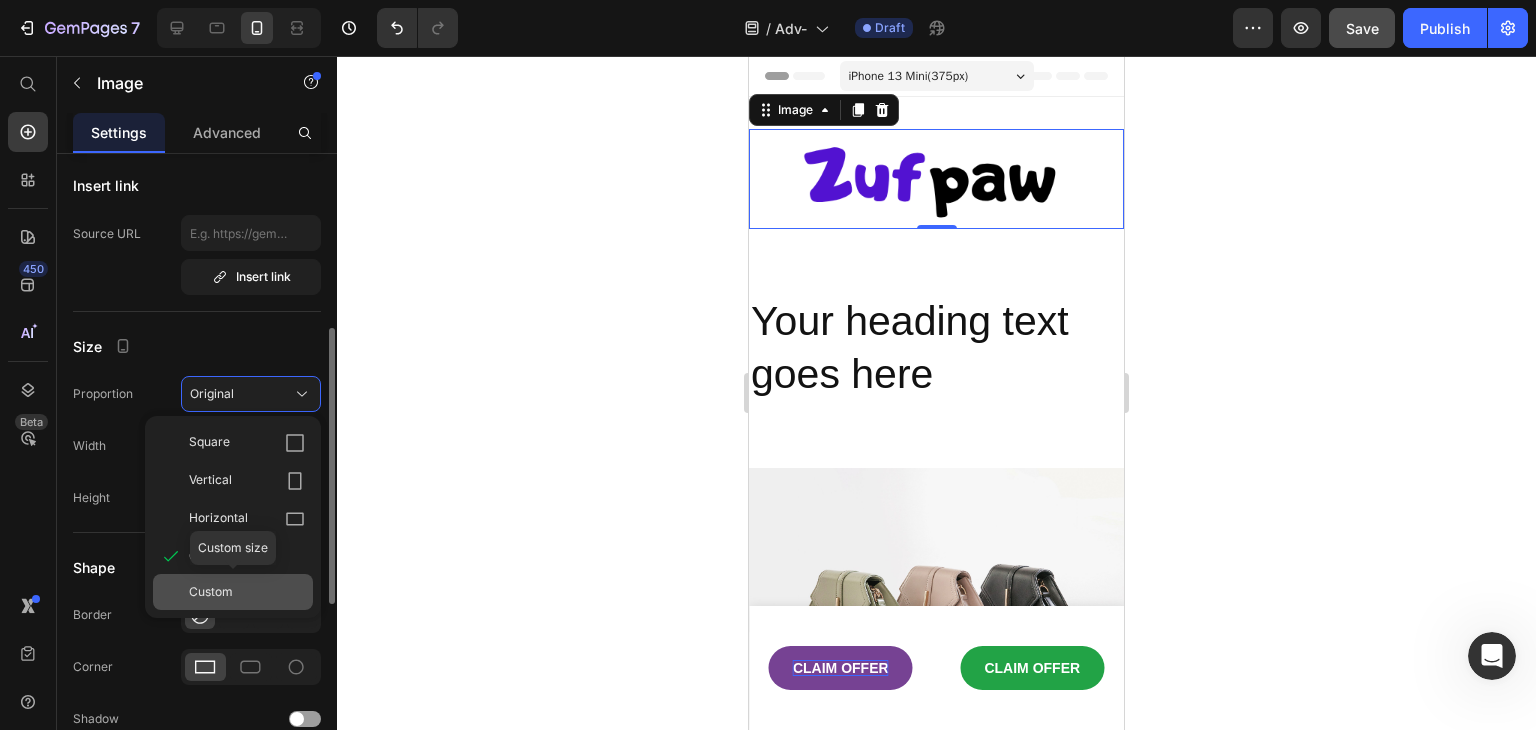 click on "Custom" at bounding box center [247, 592] 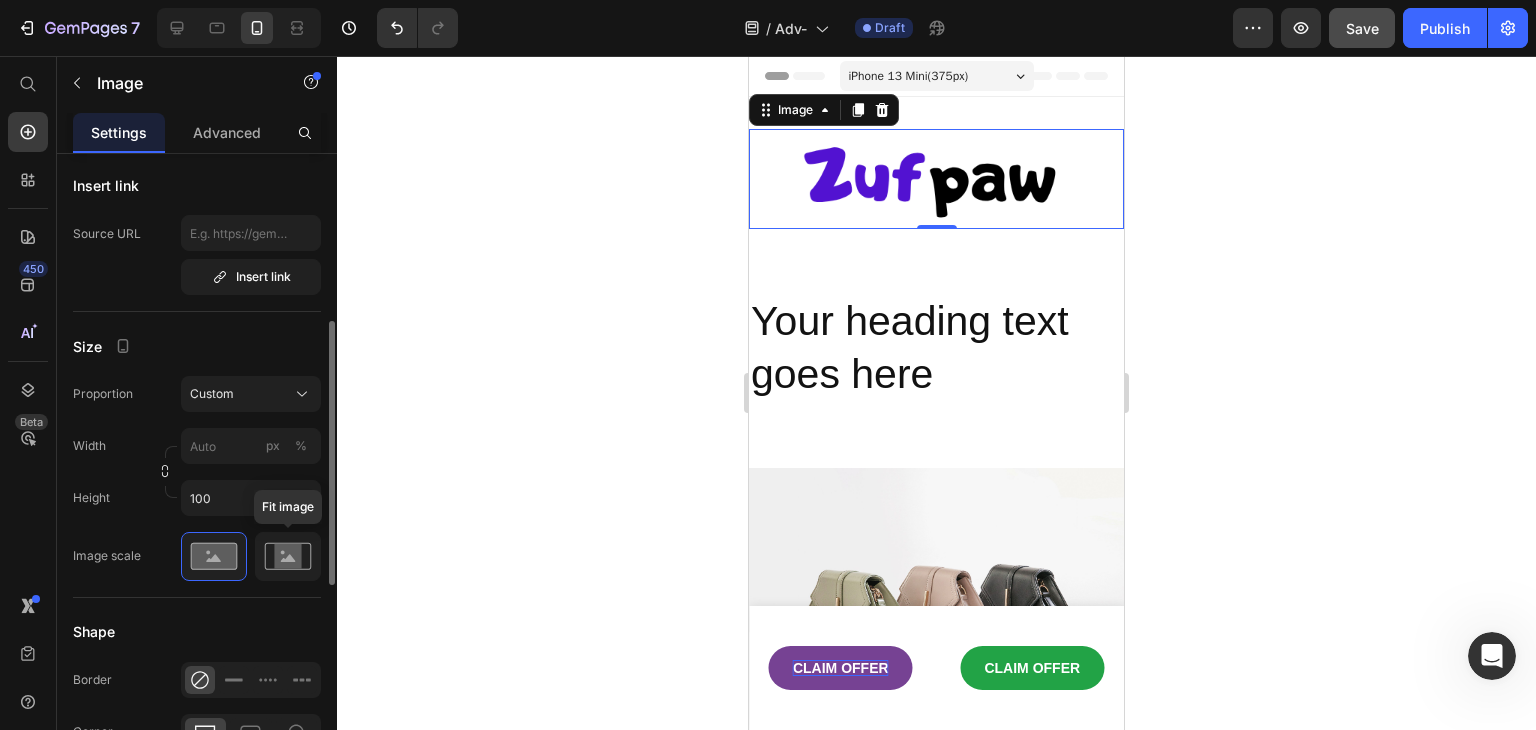 click 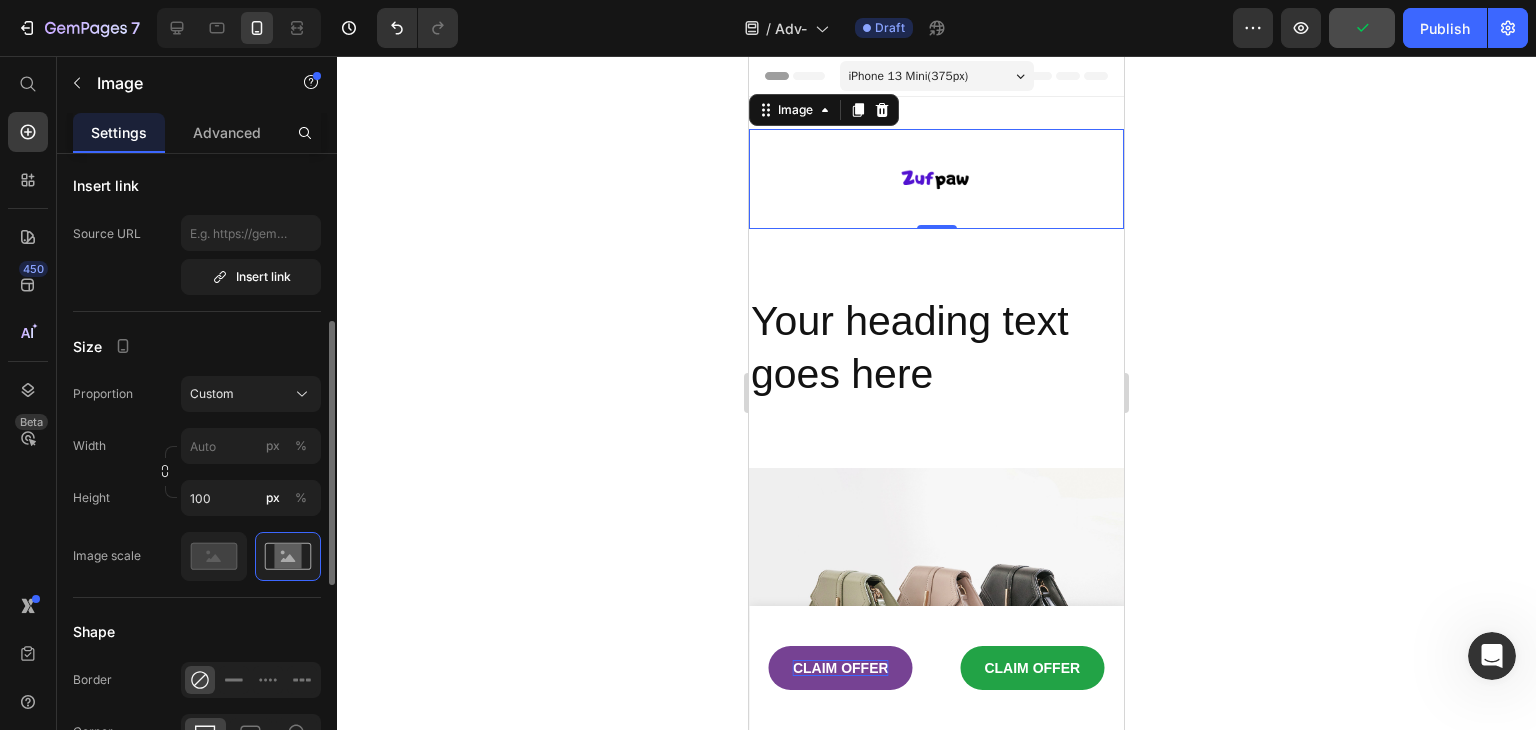 click on "Image Choose Image Upload Image [URL][DOMAIN_NAME]  or   Browse gallery  Preload Insert link Source URL  Insert link  Size Proportion Custom Width px % Height 100 px % Image scale Shape Border Corner Shadow Align SEO Alt text zufpaw logo Image title zufpaw logo" at bounding box center (197, 462) 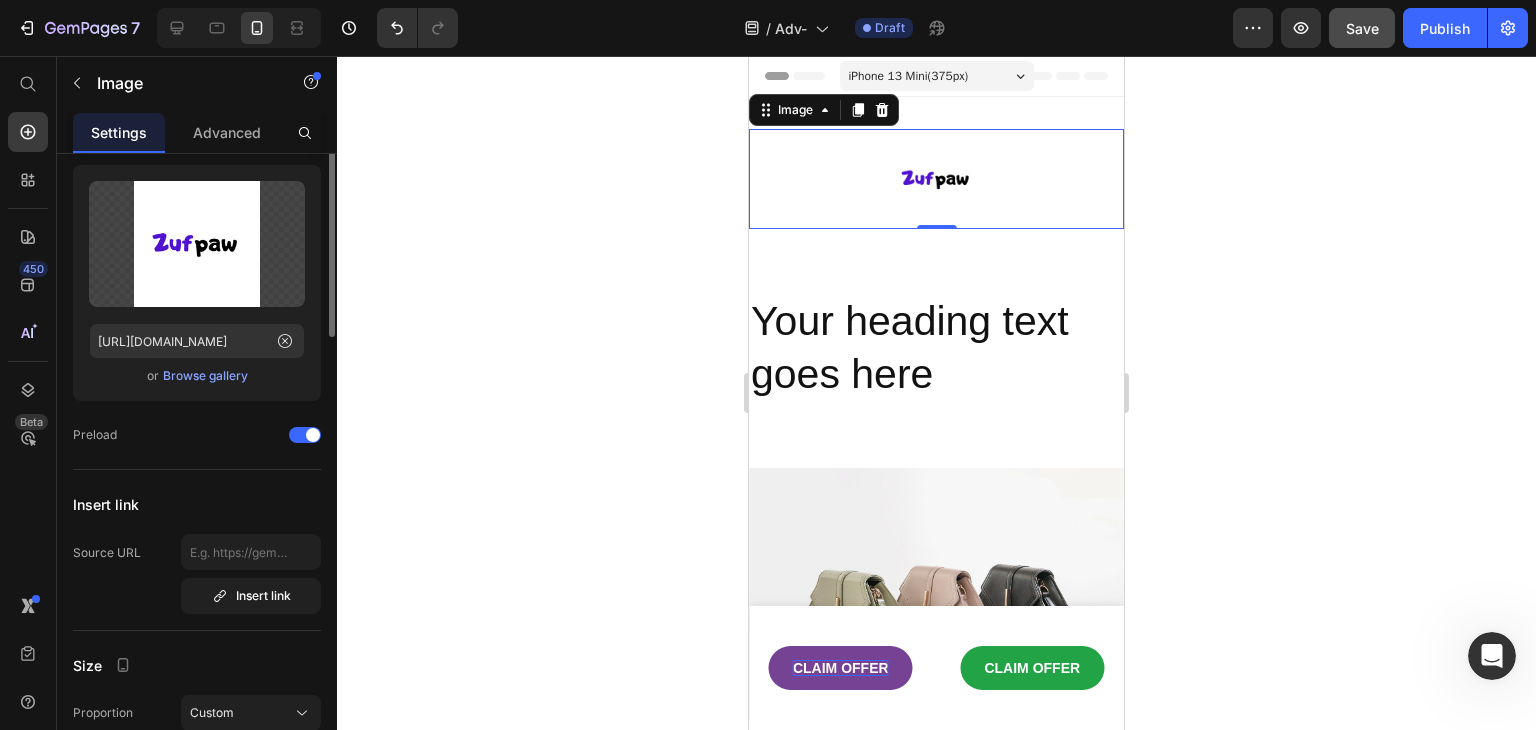 scroll, scrollTop: 0, scrollLeft: 0, axis: both 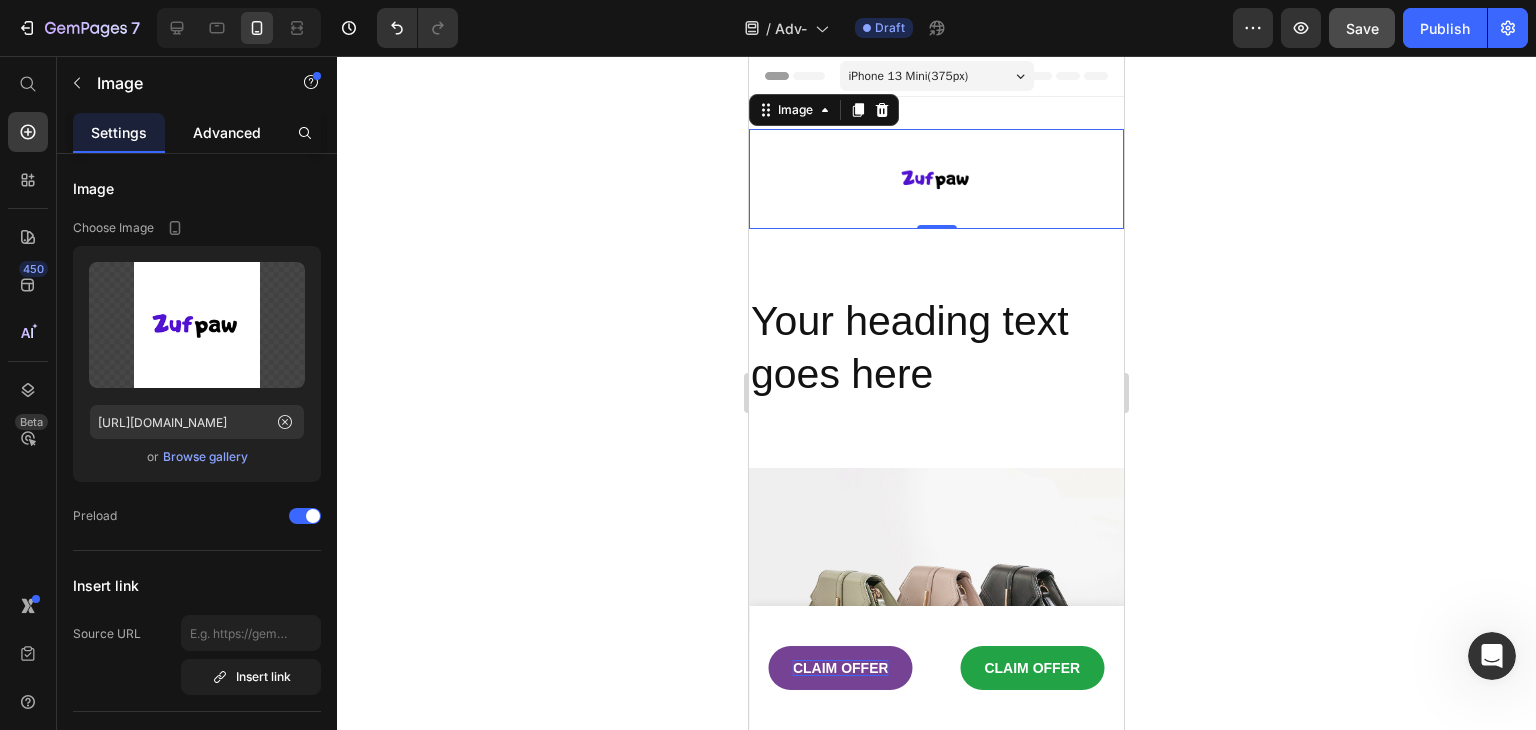 click on "Advanced" at bounding box center (227, 132) 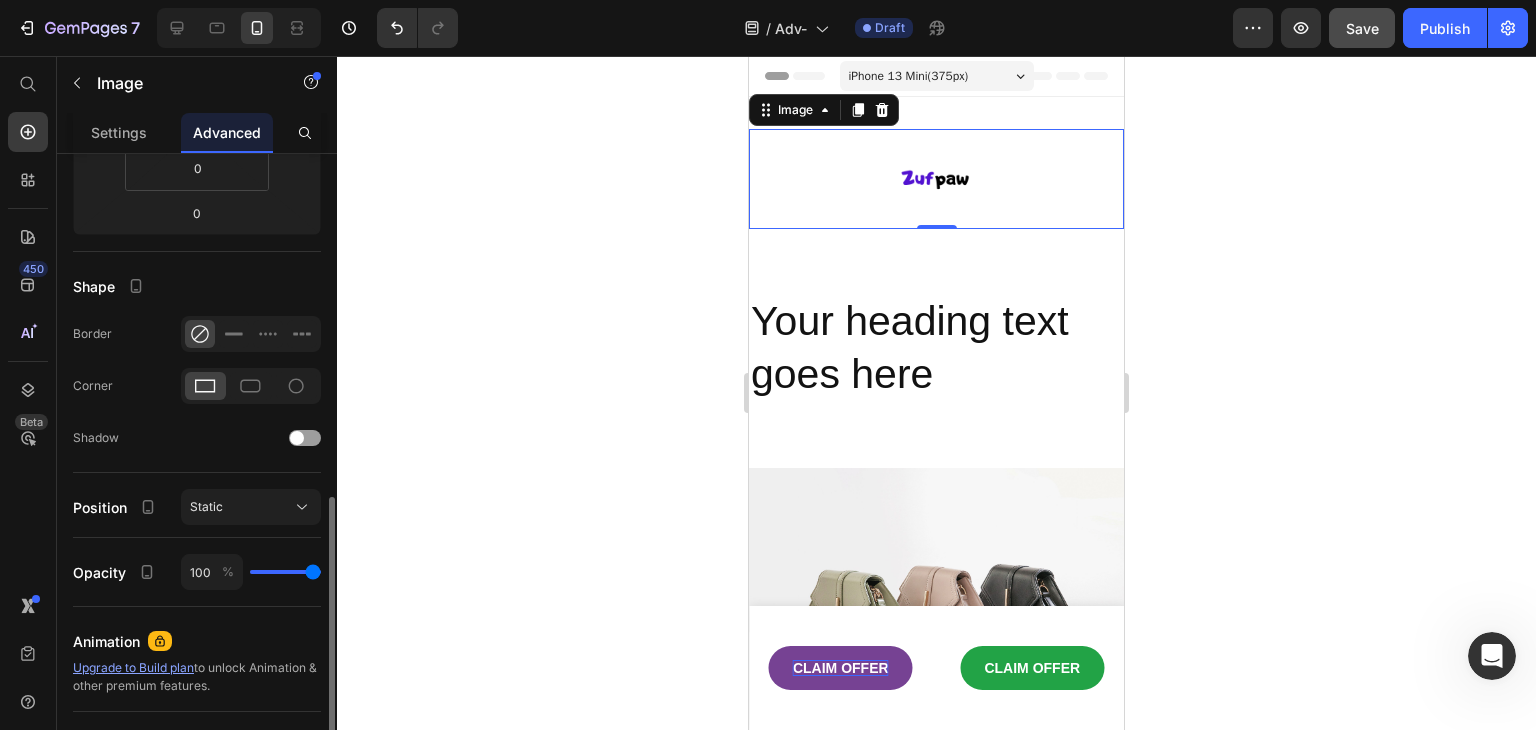 scroll, scrollTop: 500, scrollLeft: 0, axis: vertical 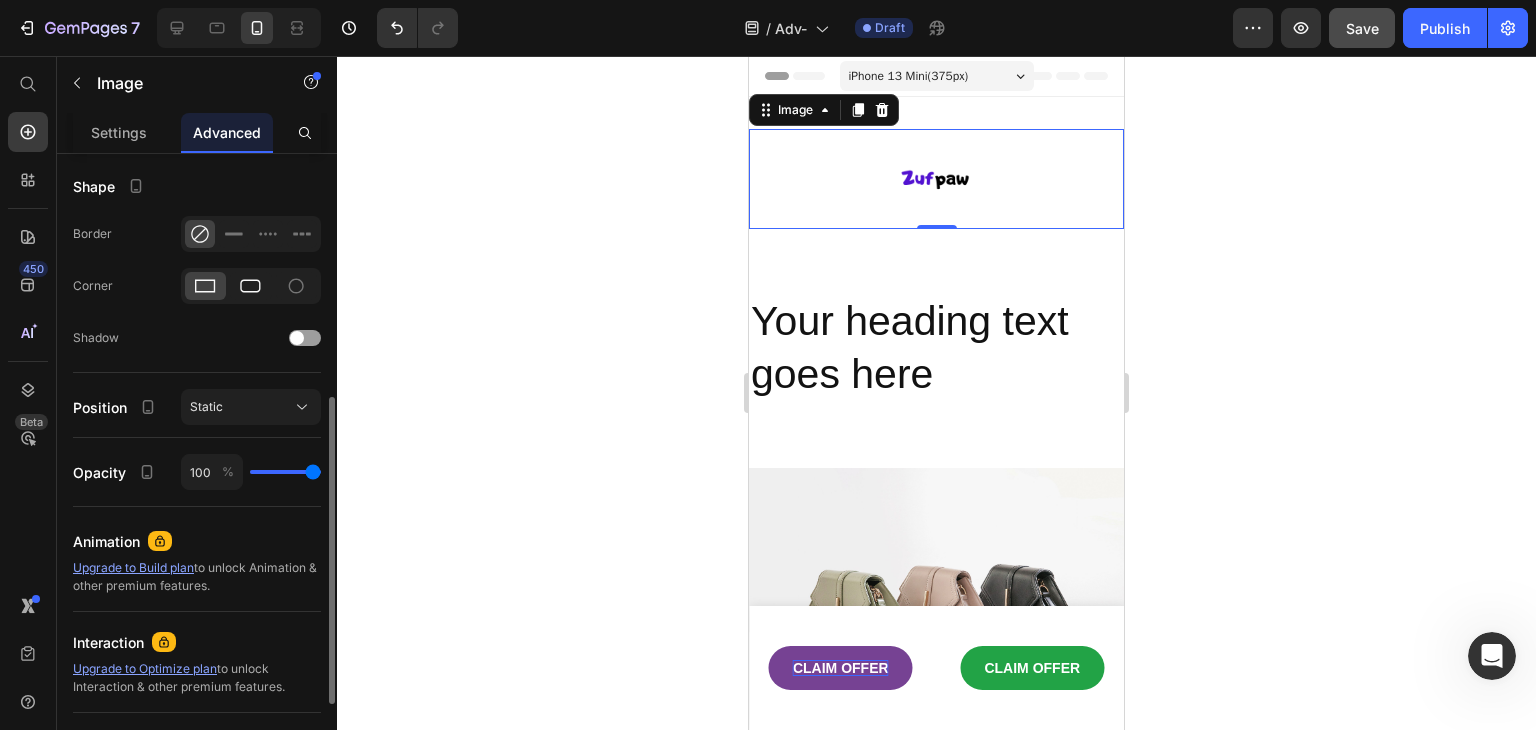 click 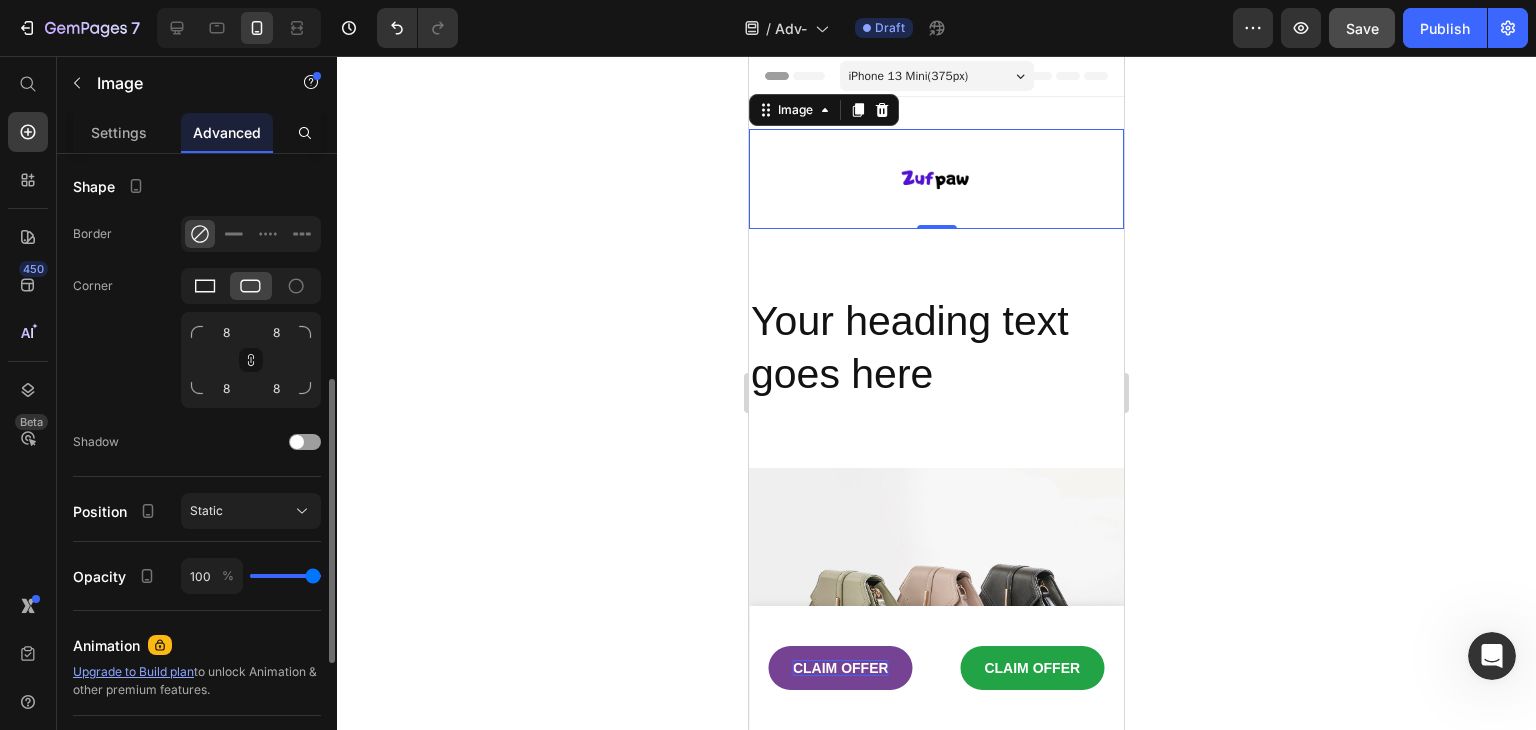 click 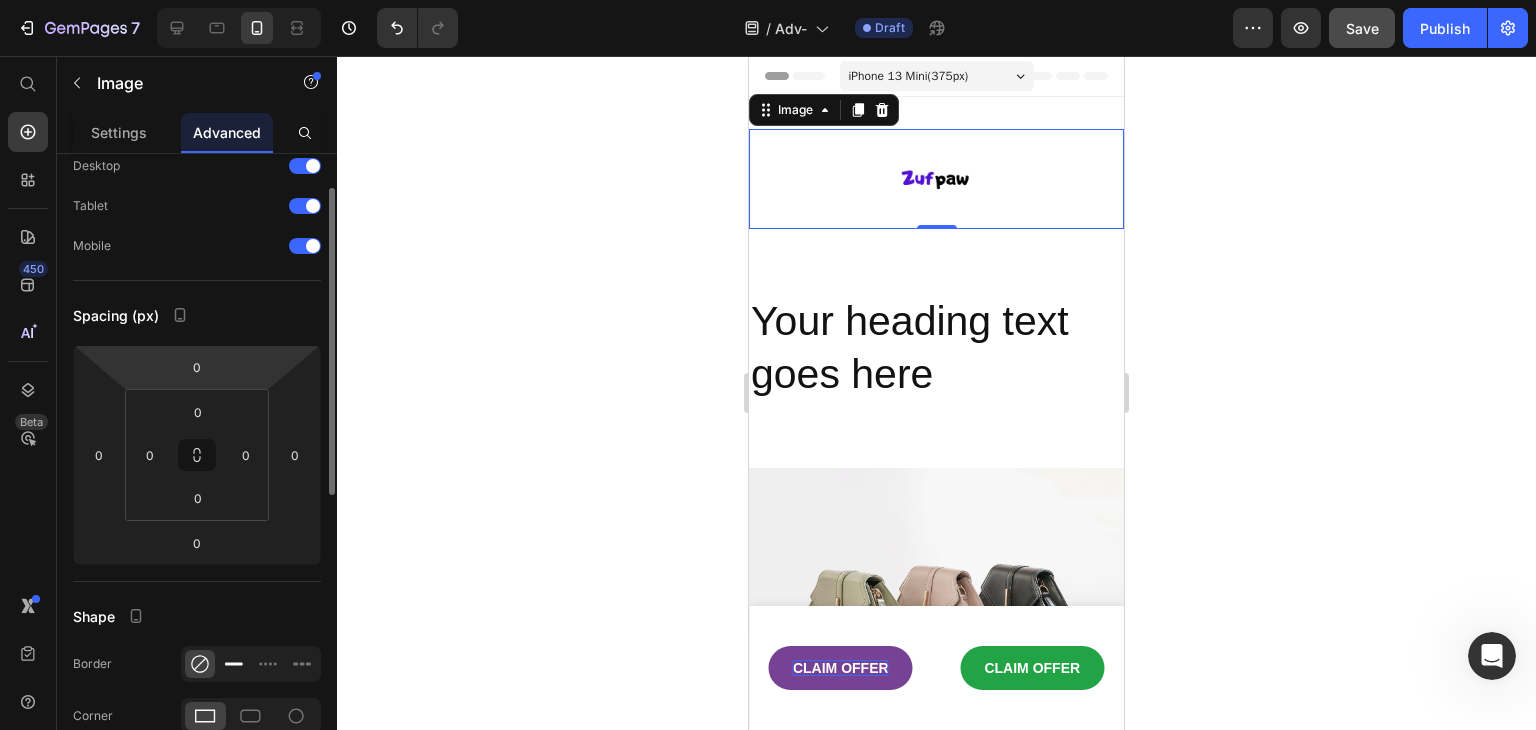 scroll, scrollTop: 0, scrollLeft: 0, axis: both 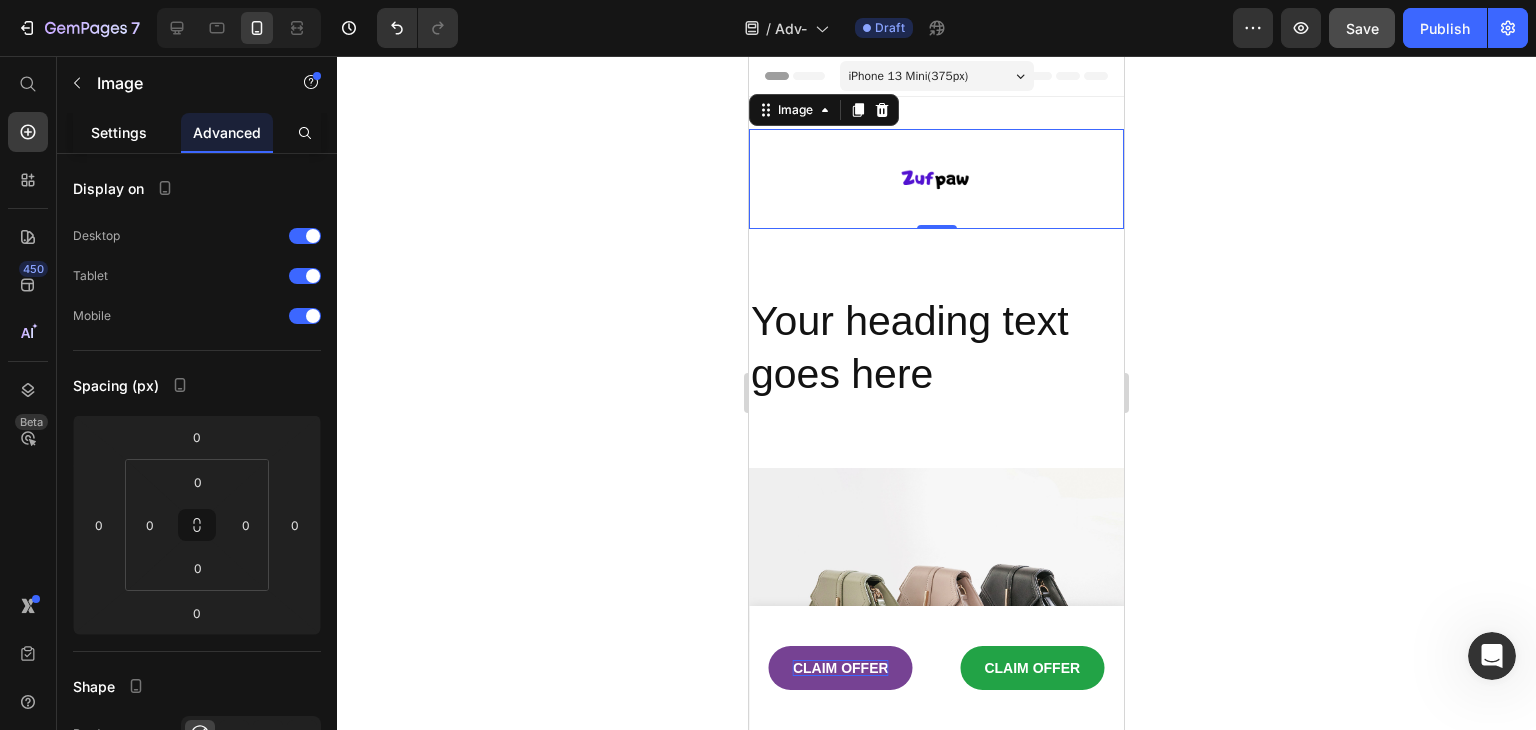 click on "Settings" at bounding box center (119, 132) 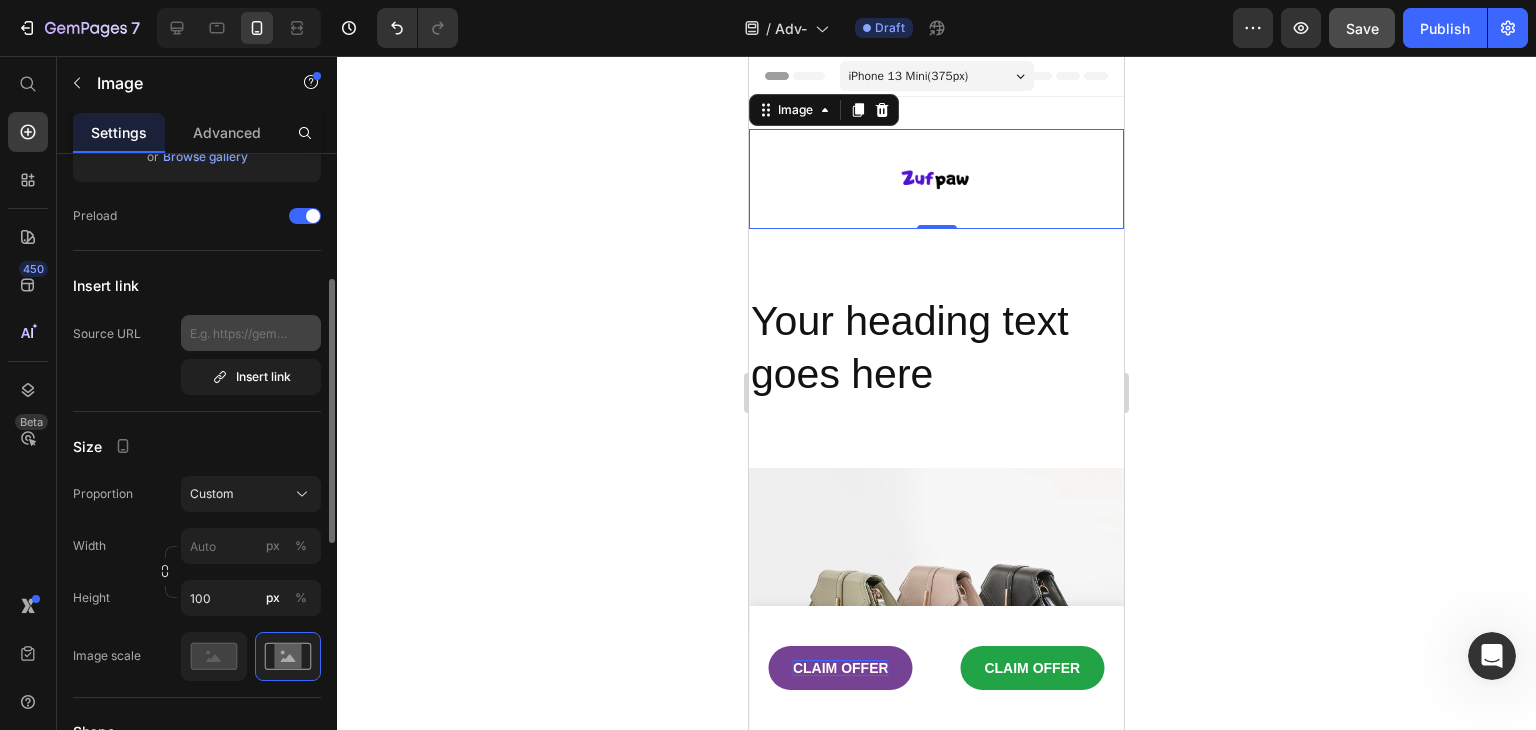 scroll, scrollTop: 400, scrollLeft: 0, axis: vertical 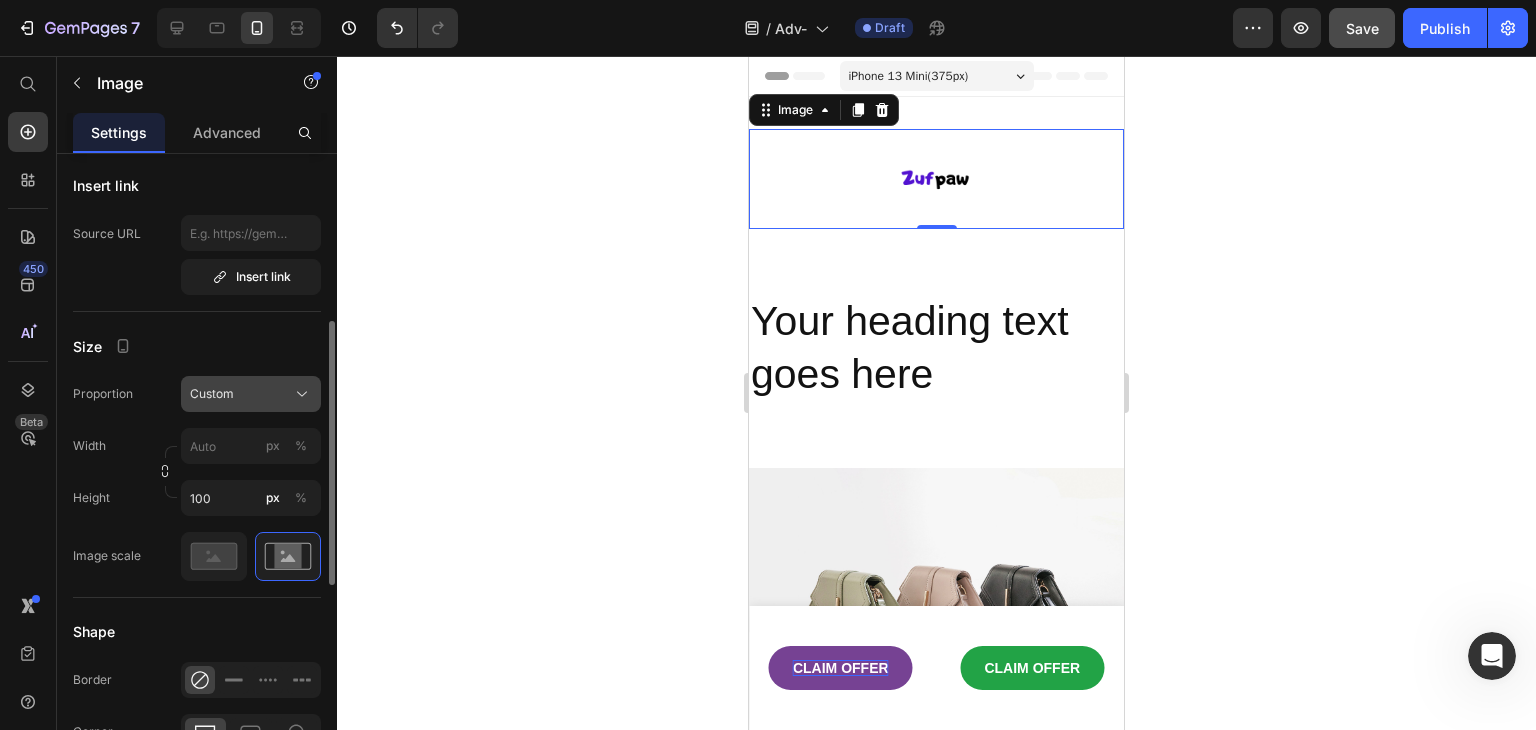 click on "Custom" 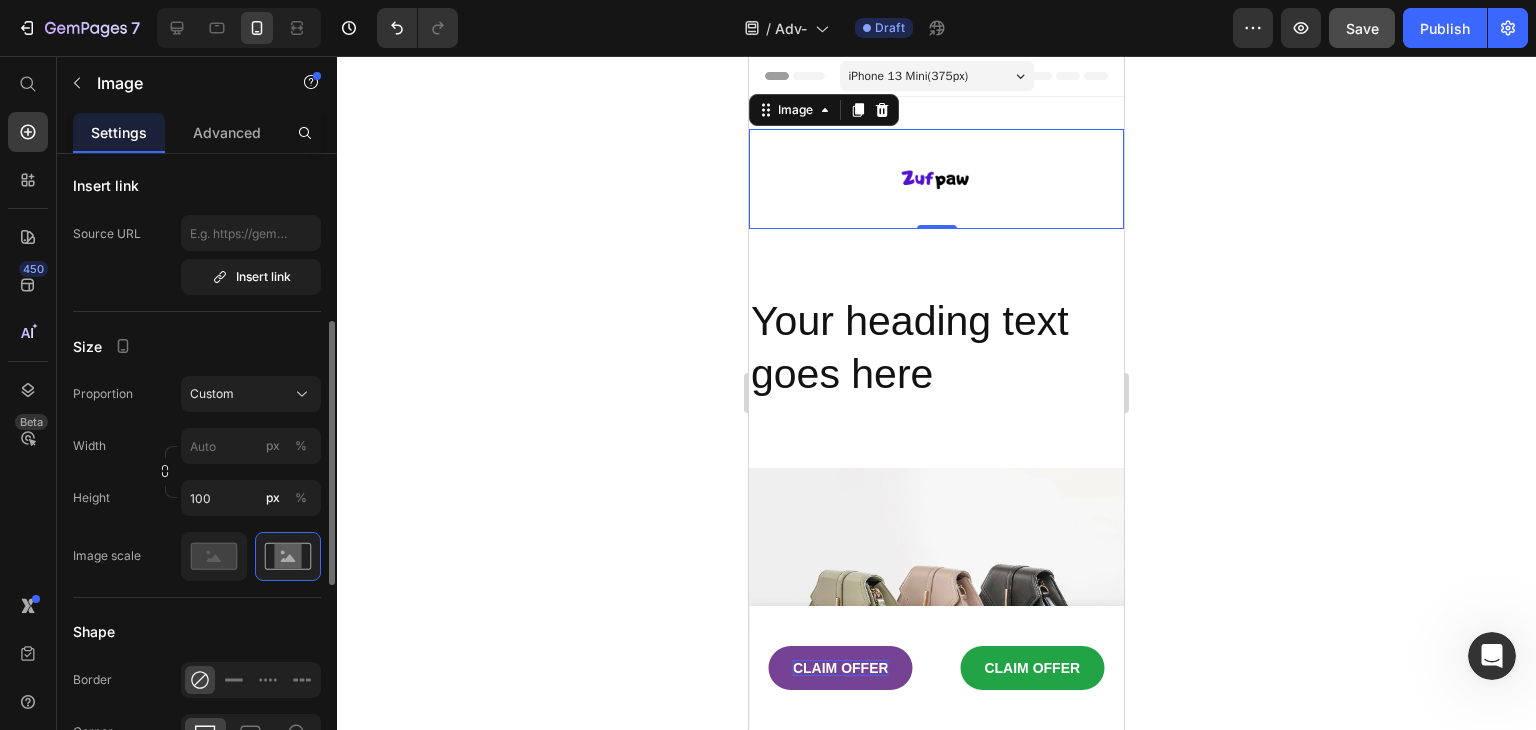 click on "Size" at bounding box center [197, 346] 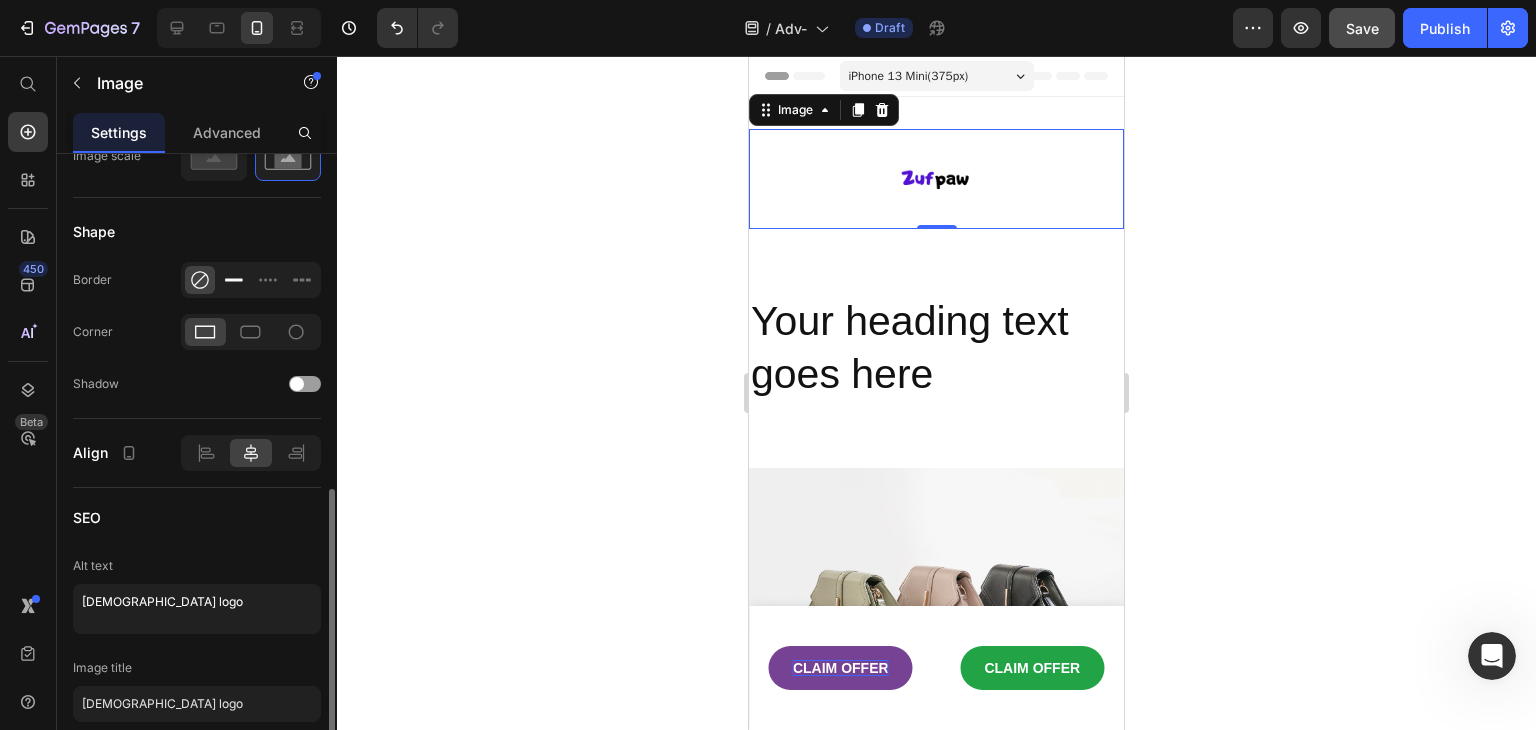 scroll, scrollTop: 881, scrollLeft: 0, axis: vertical 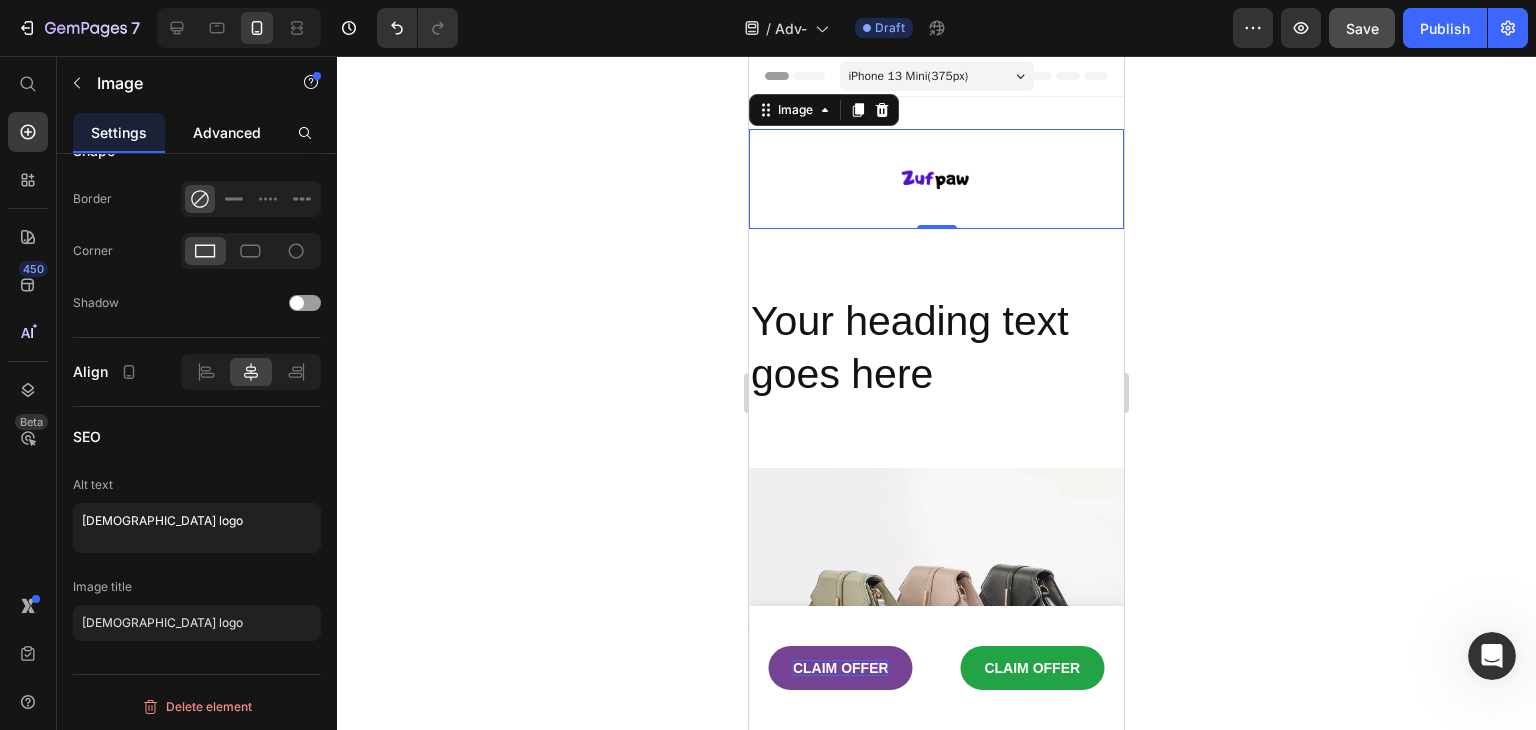 click on "Advanced" at bounding box center (227, 132) 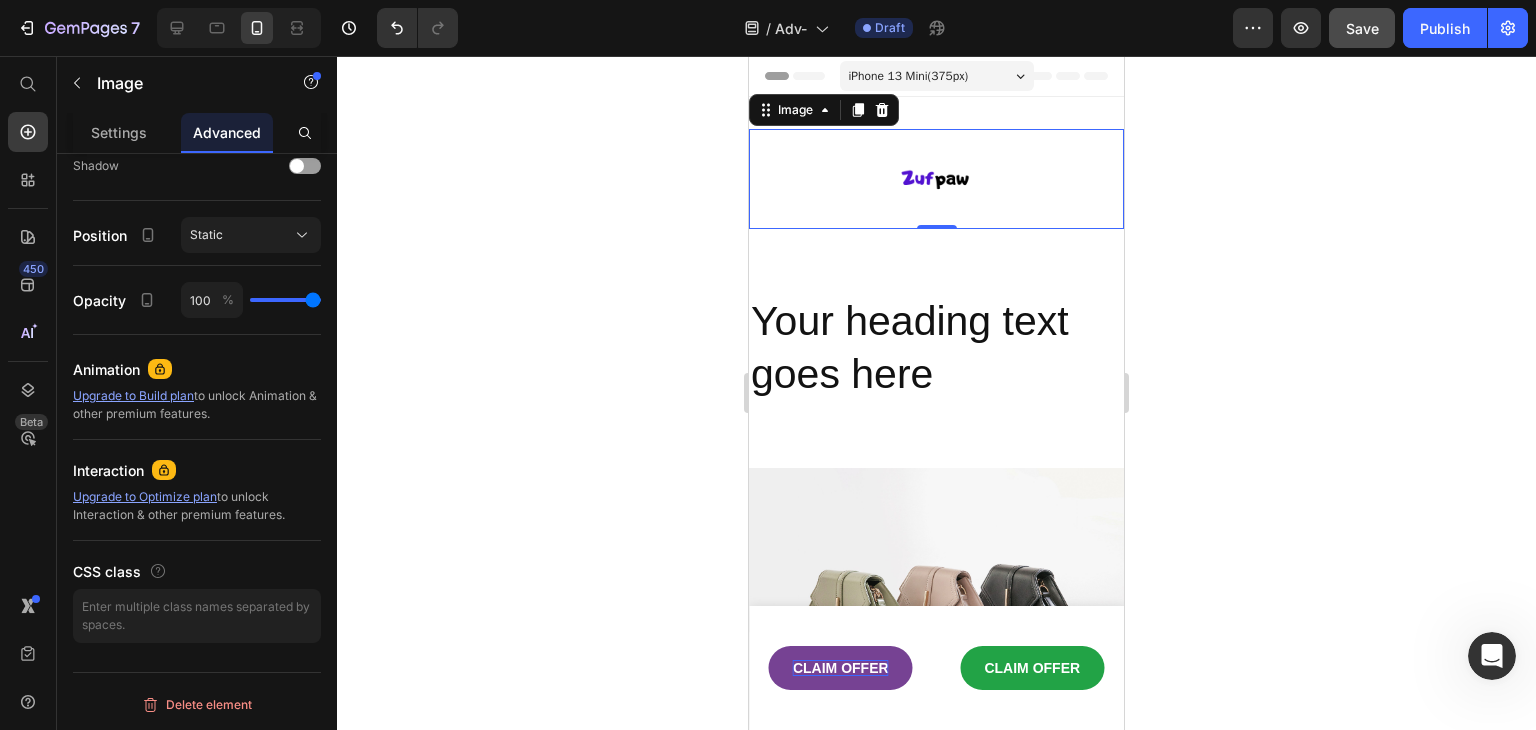 scroll, scrollTop: 0, scrollLeft: 0, axis: both 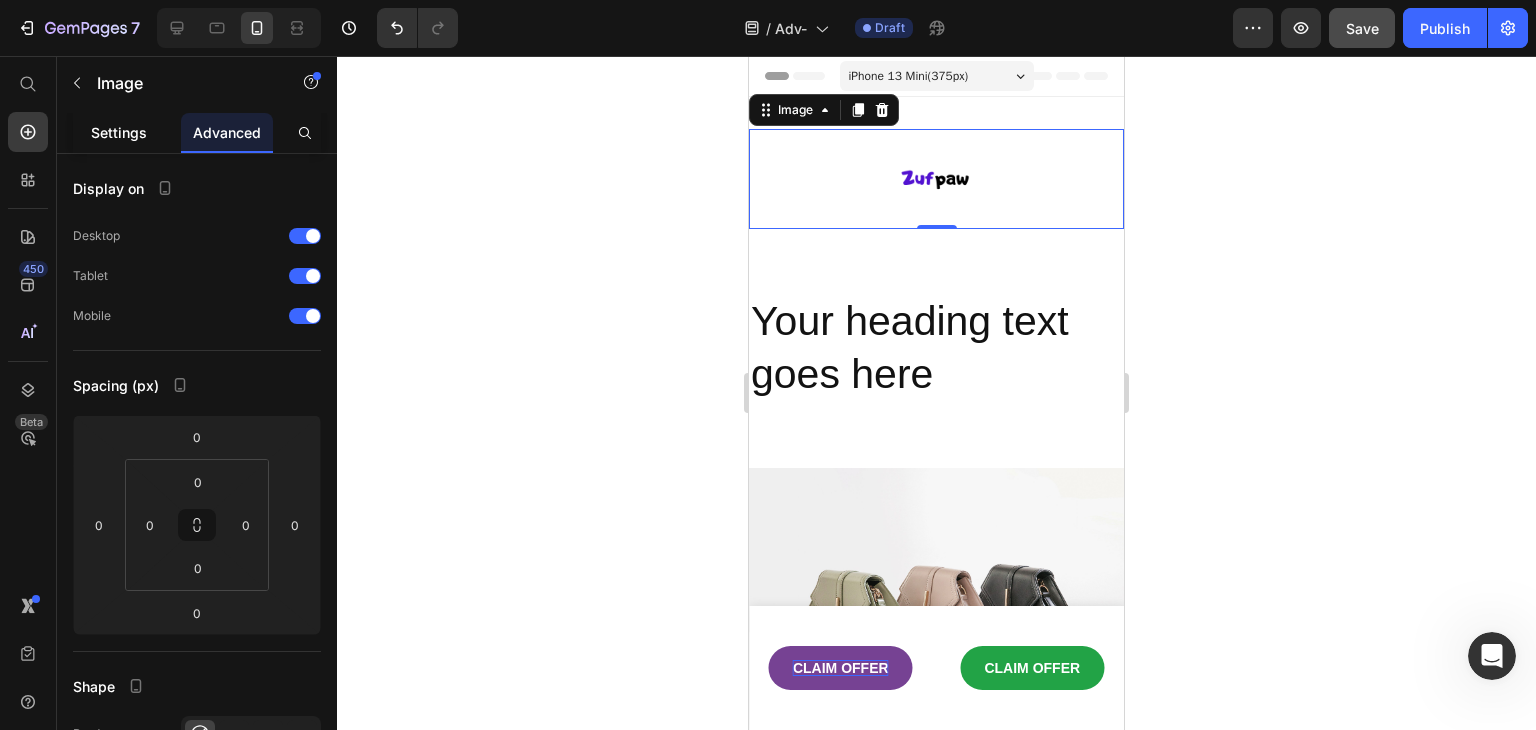 click on "Settings" at bounding box center (119, 132) 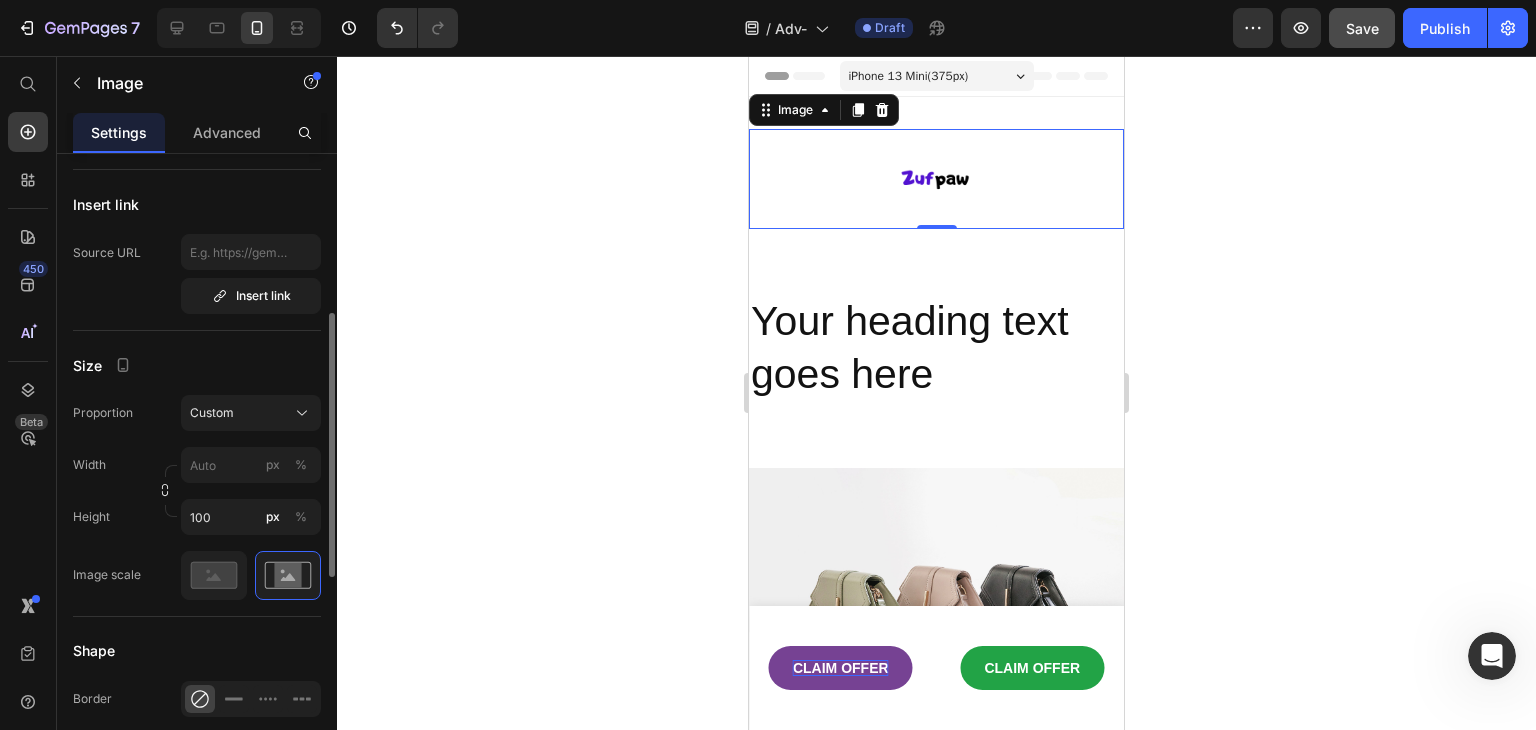 scroll, scrollTop: 0, scrollLeft: 0, axis: both 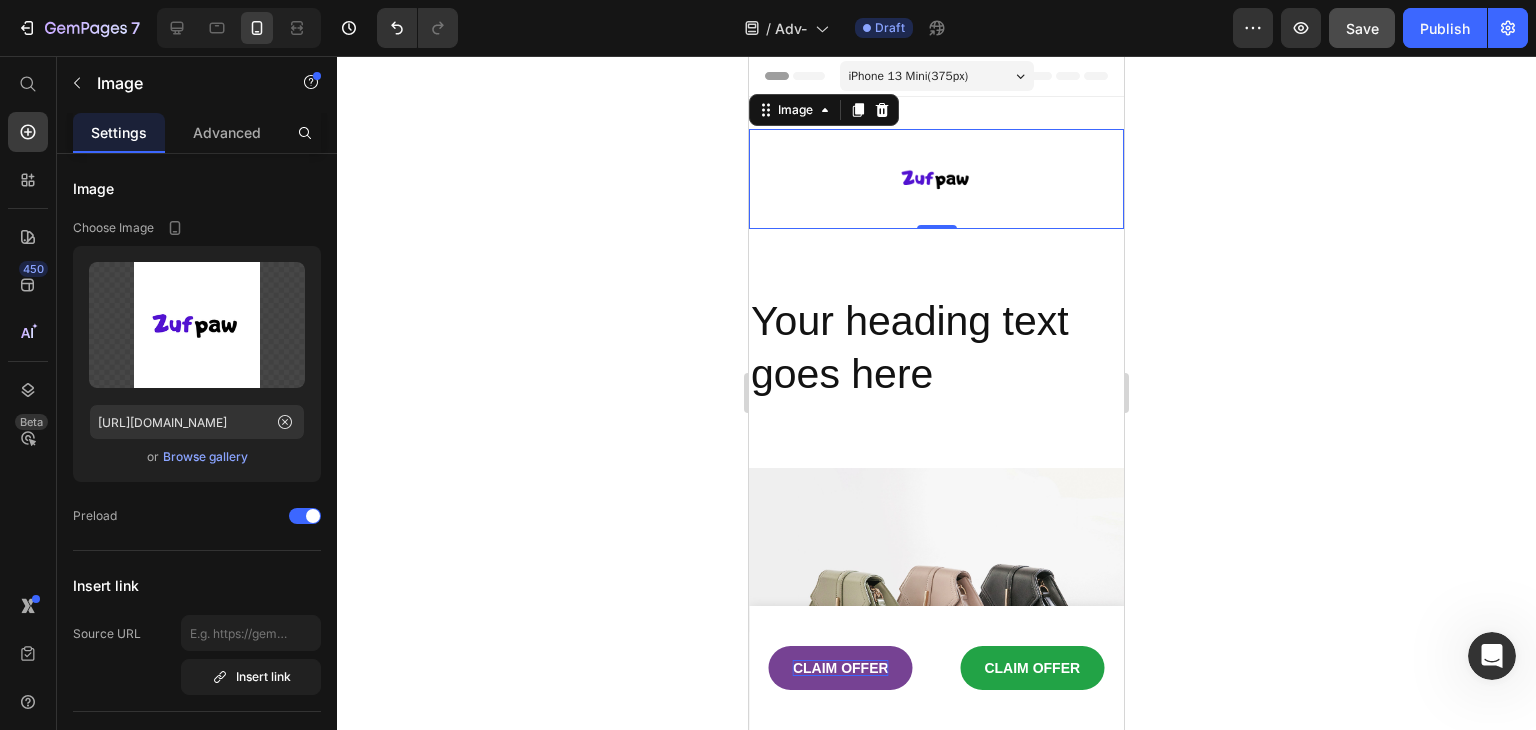 click 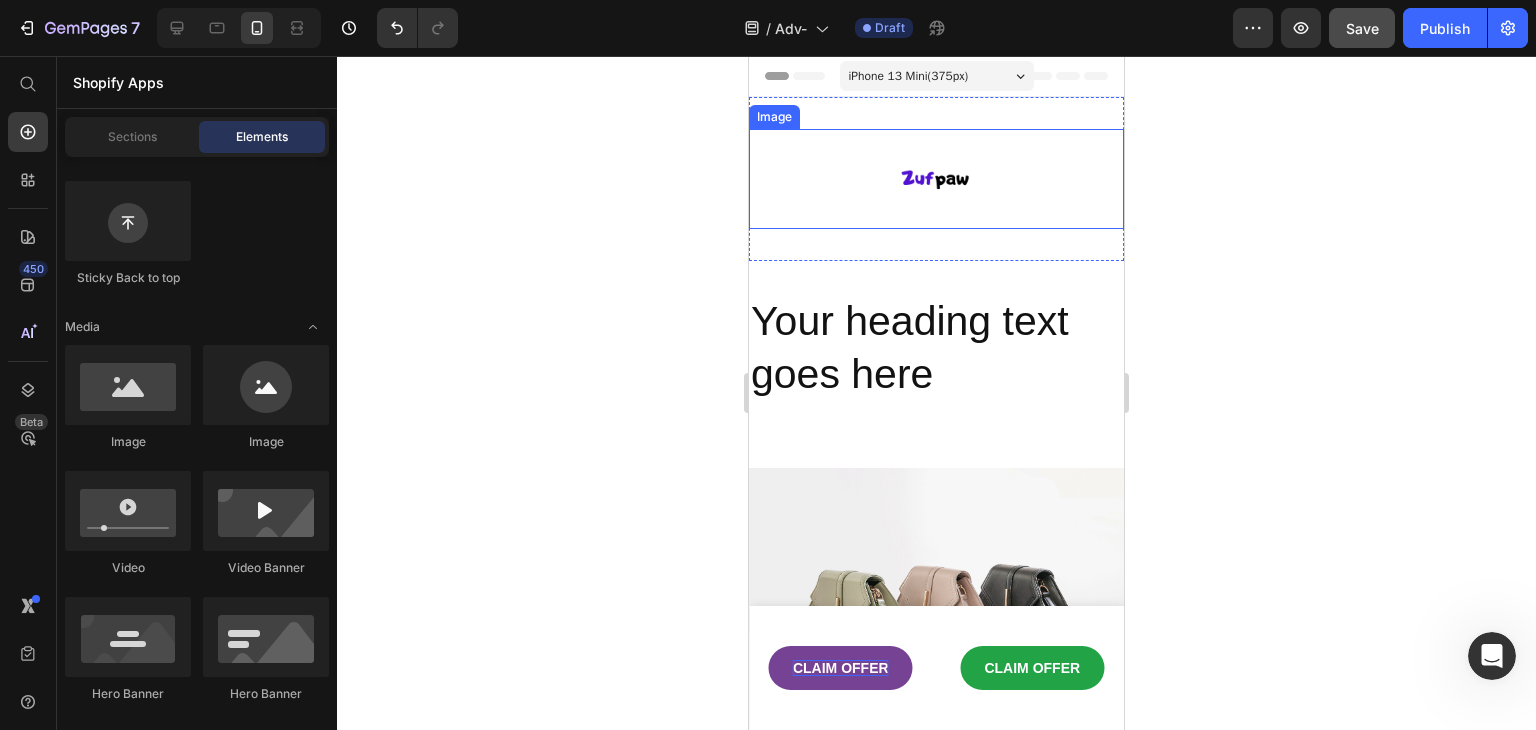 click at bounding box center (936, 179) 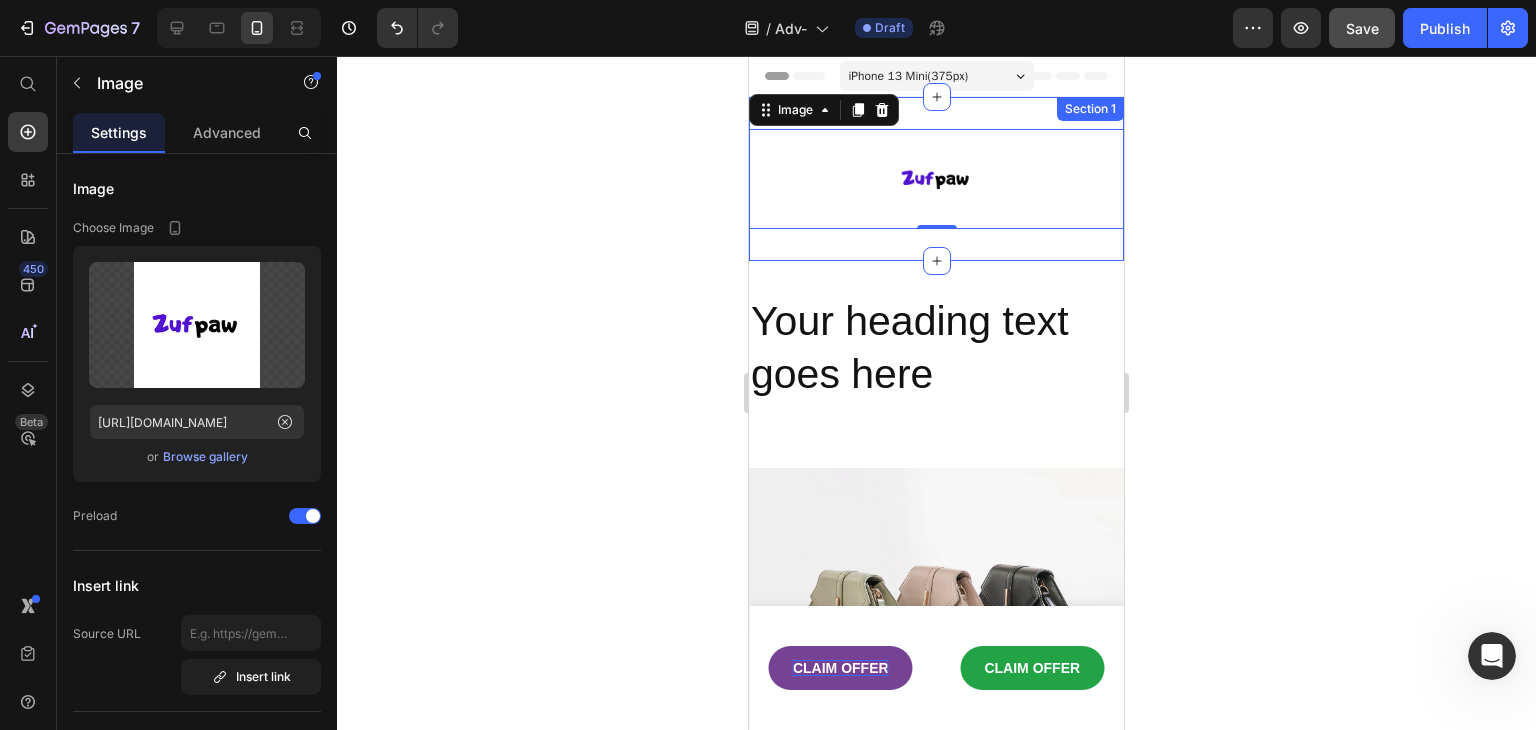 click on "Image   0 Section 1" at bounding box center [936, 179] 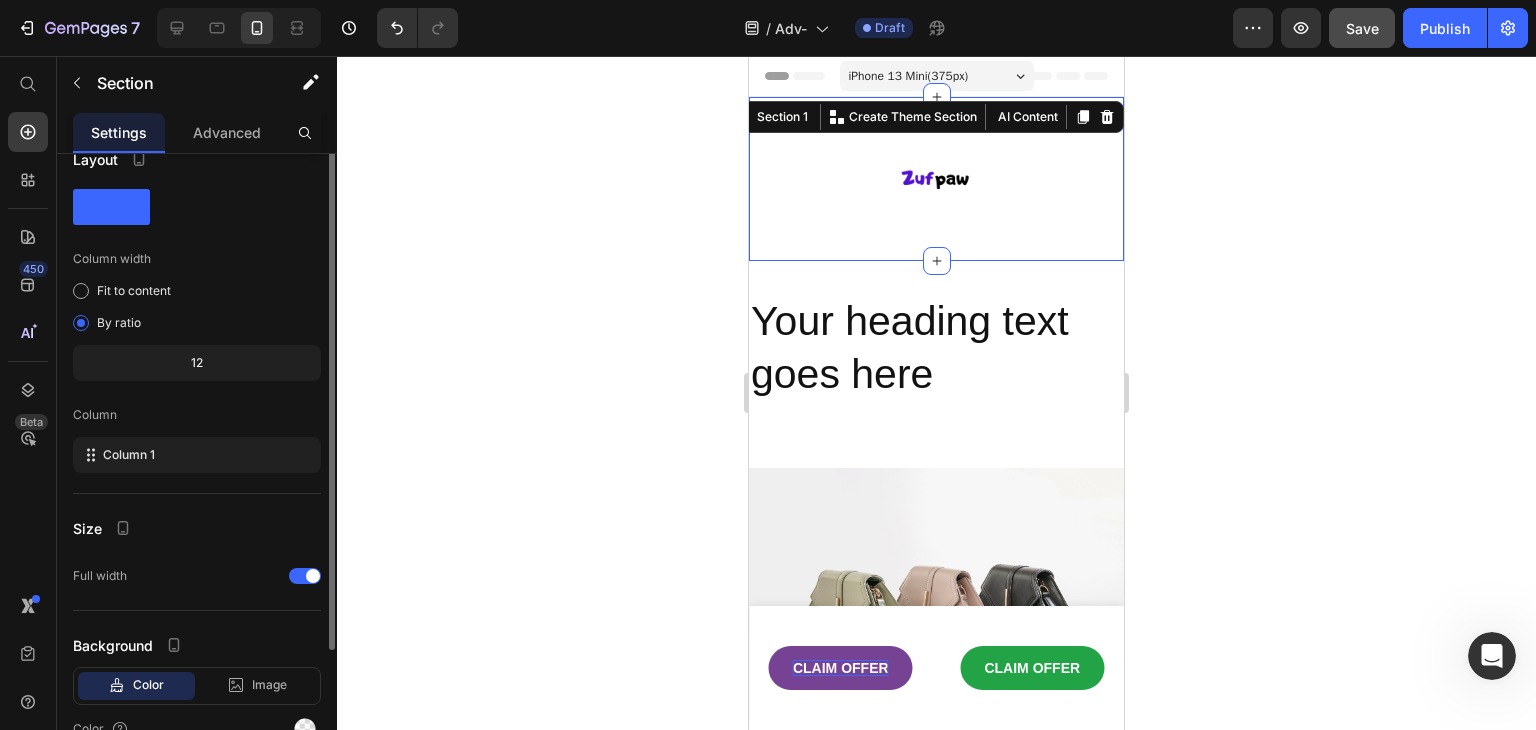 scroll, scrollTop: 0, scrollLeft: 0, axis: both 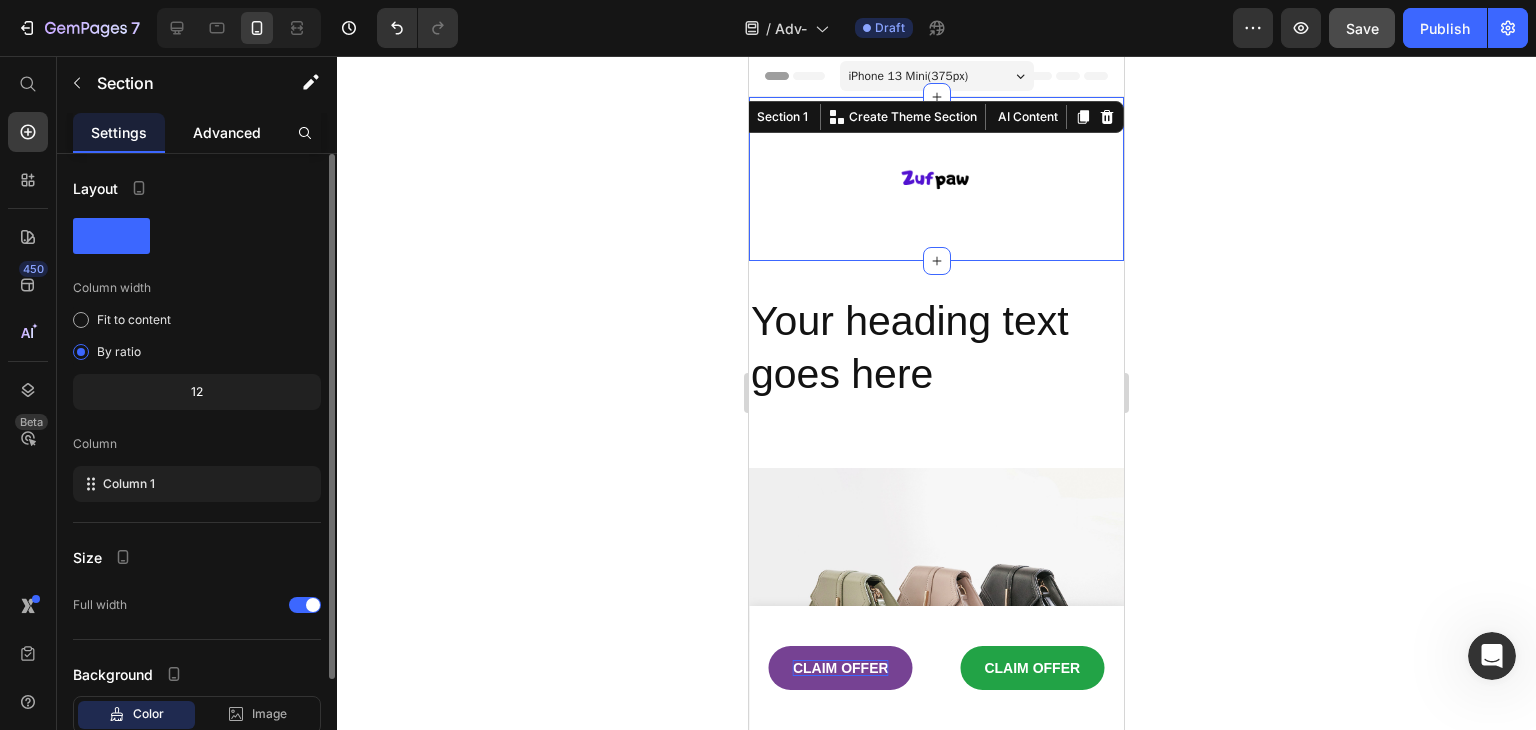 click on "Advanced" at bounding box center (227, 132) 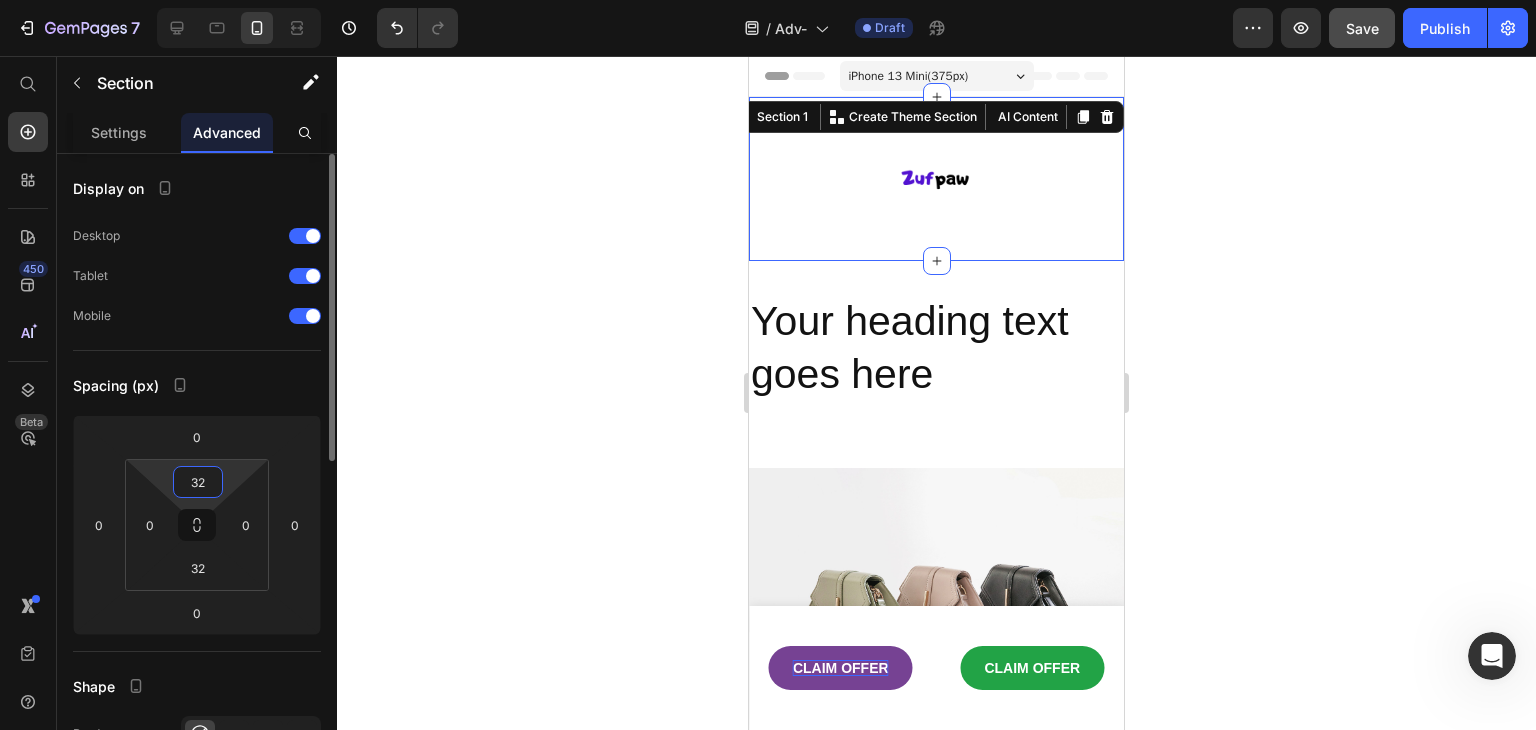 click on "32" at bounding box center (198, 482) 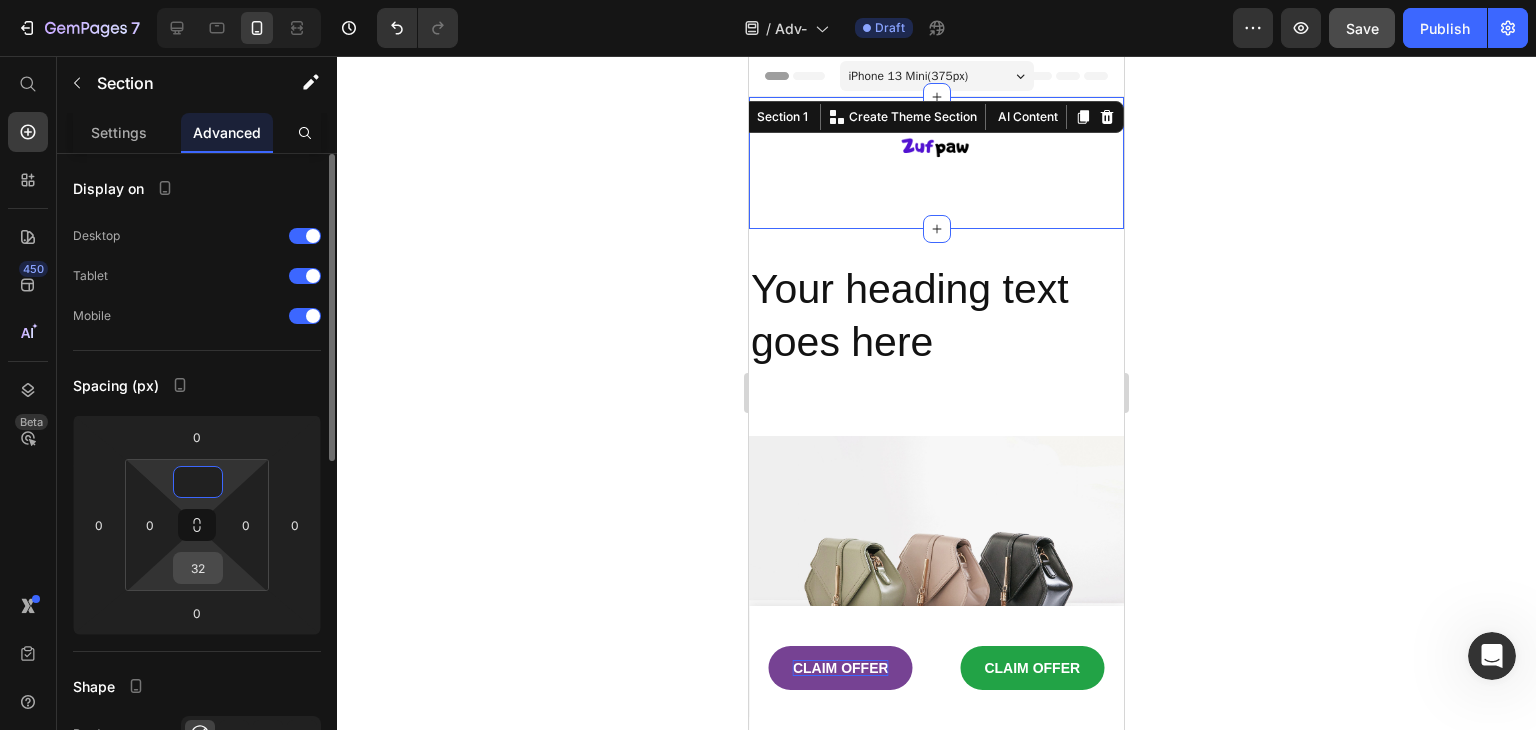 type on "0" 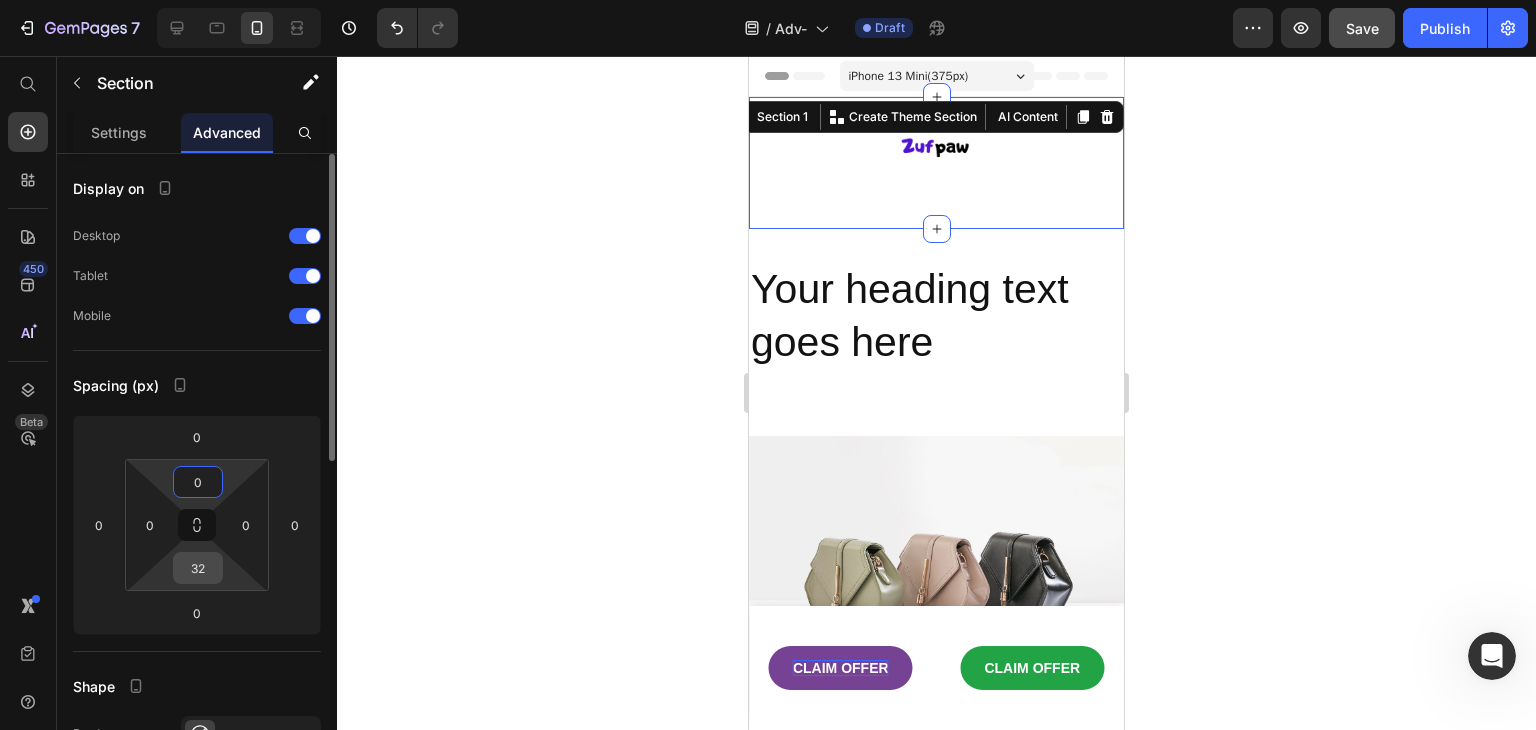 click on "32" at bounding box center [198, 568] 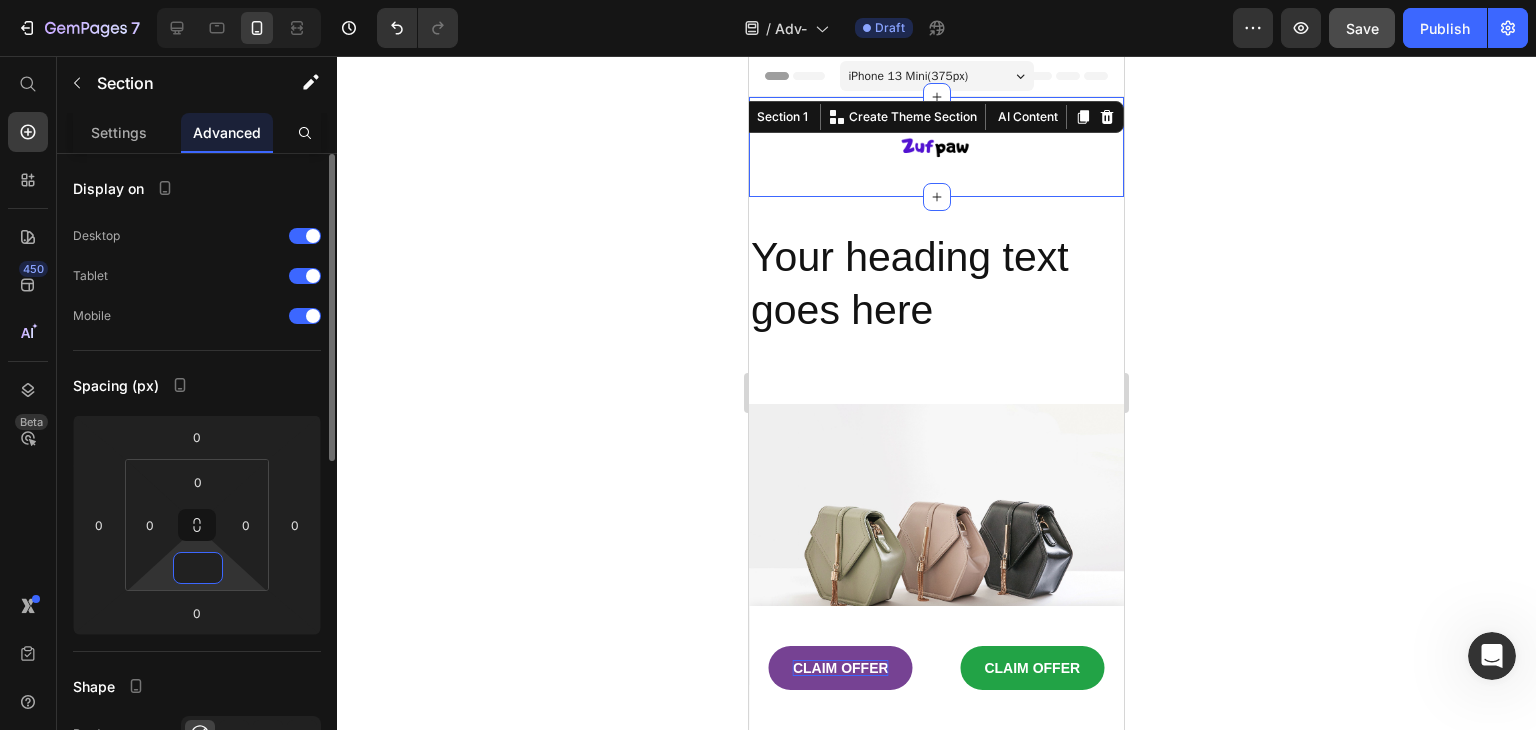 type on "0" 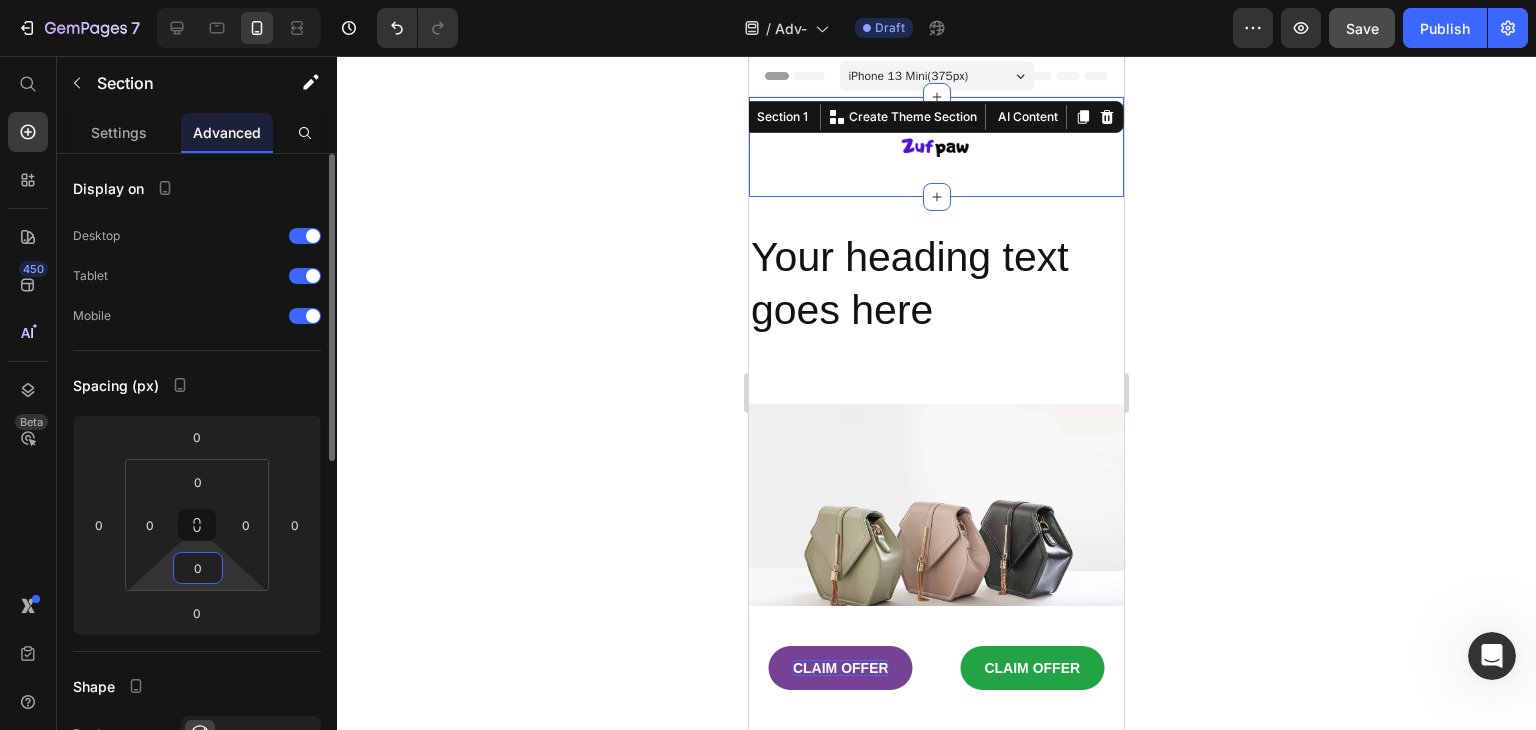 click on "Spacing (px)" at bounding box center [197, 385] 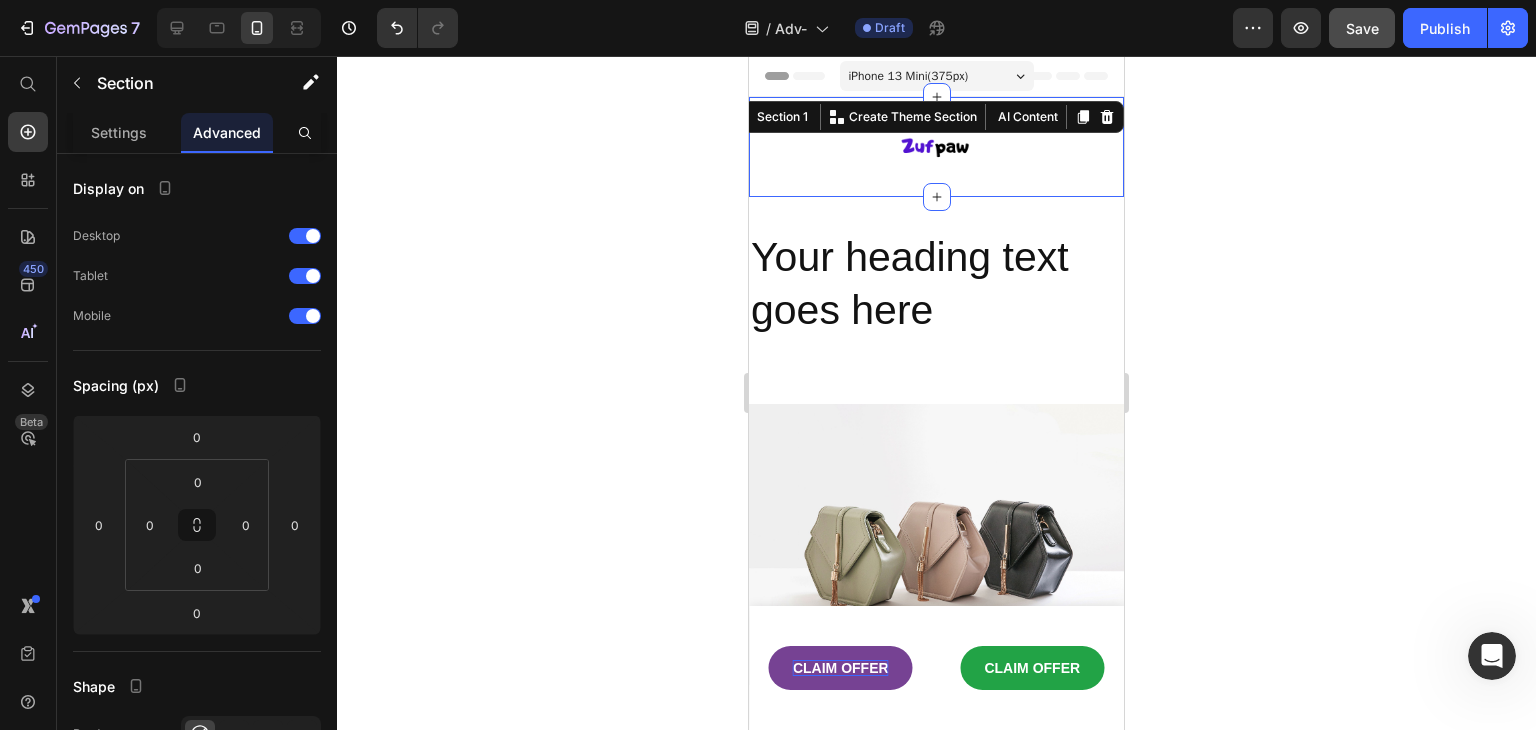 click 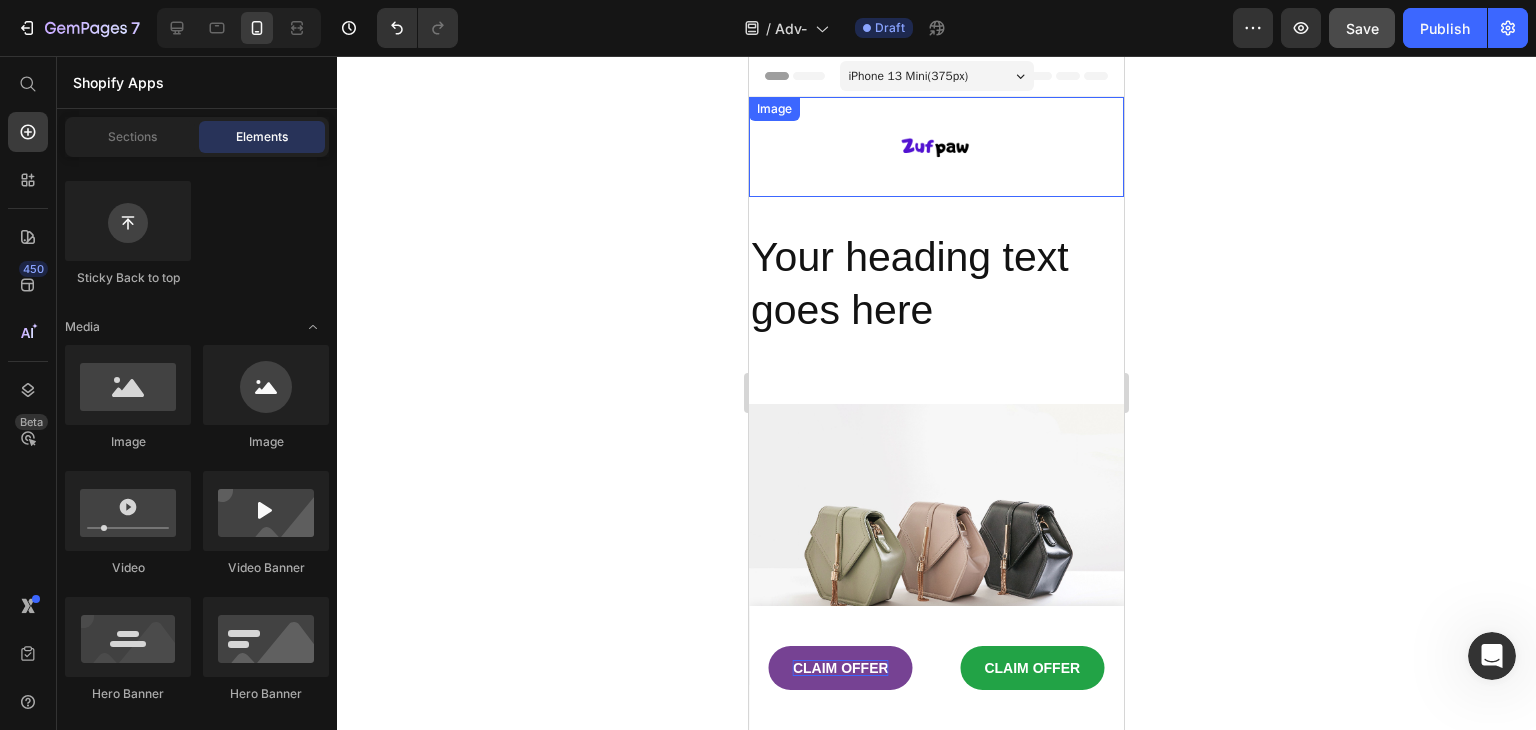 click at bounding box center (936, 147) 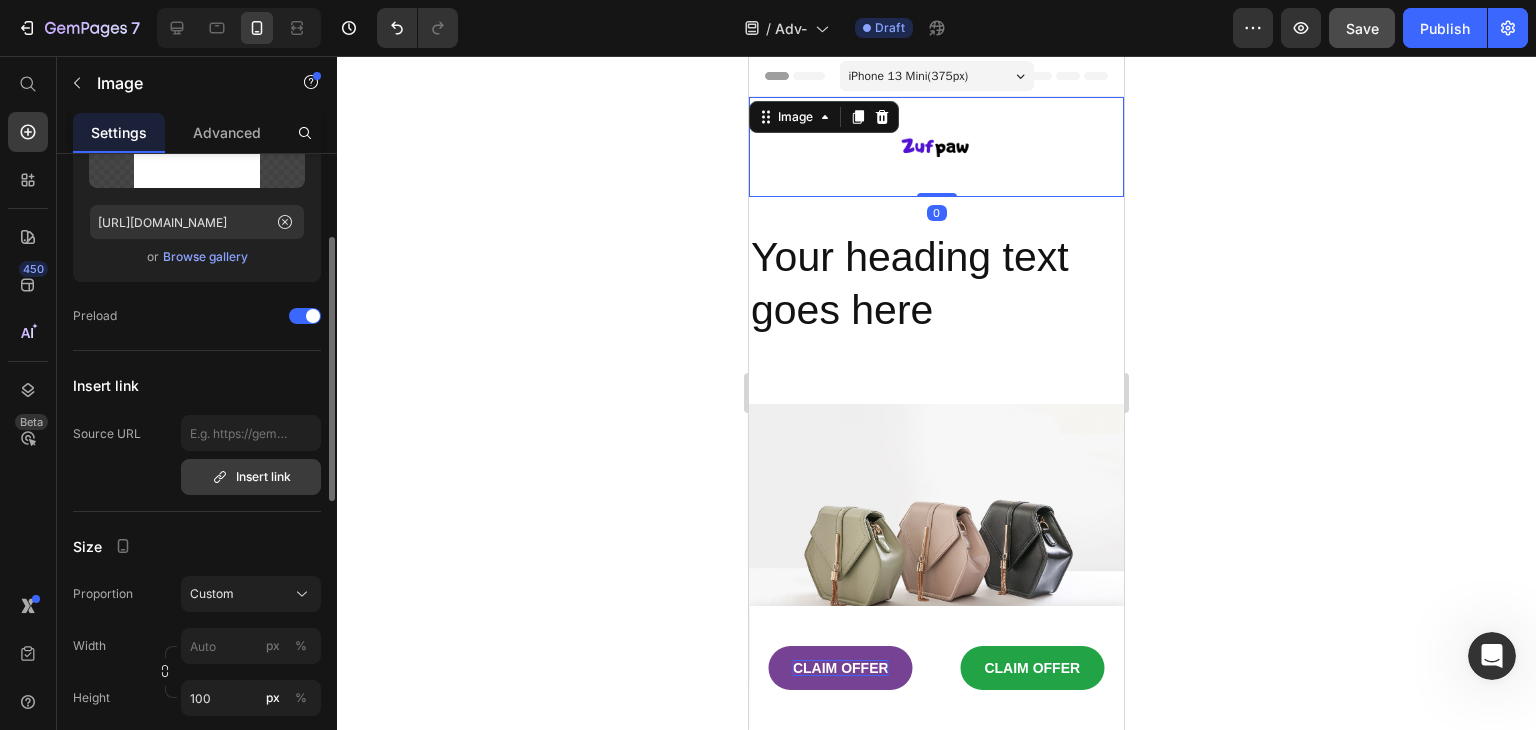 scroll, scrollTop: 300, scrollLeft: 0, axis: vertical 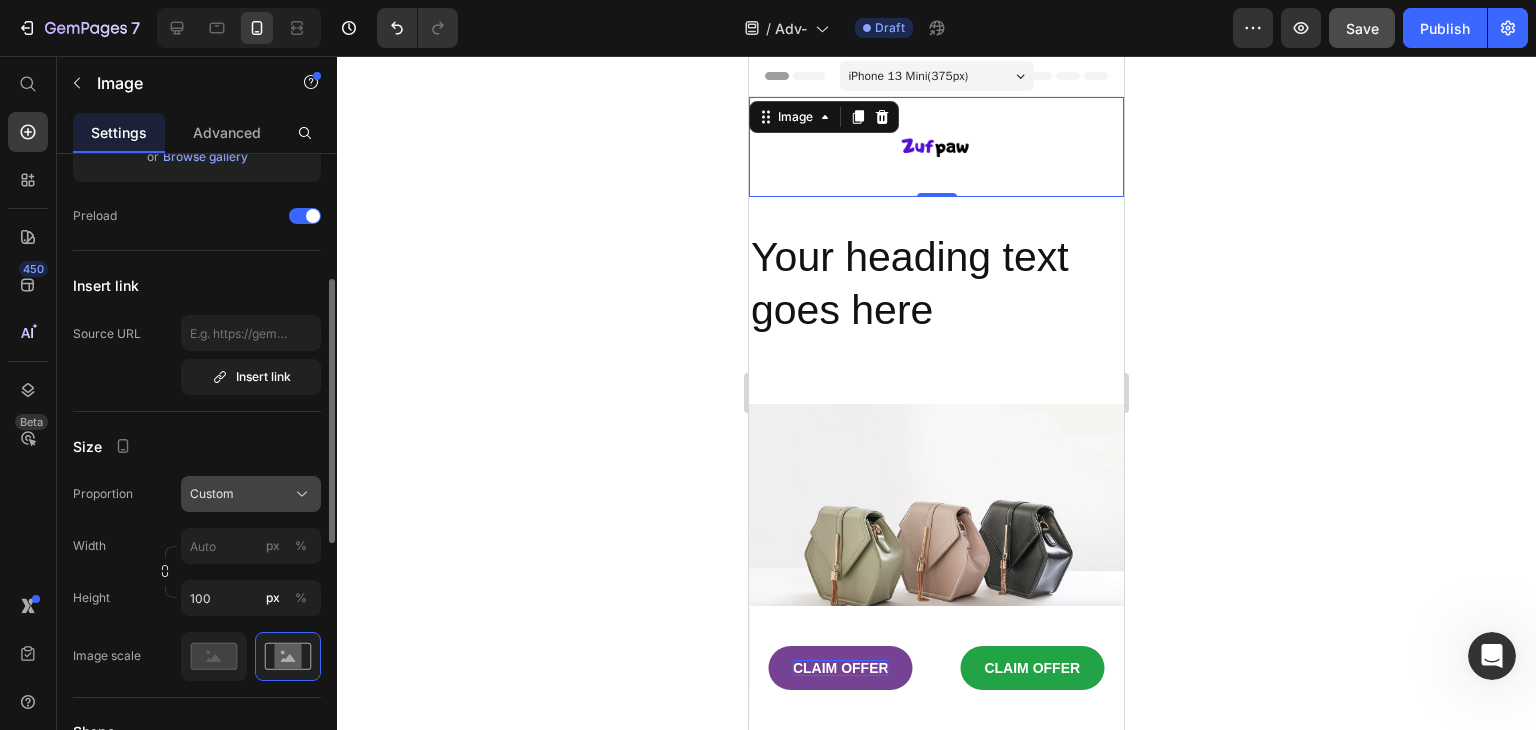 click on "Custom" at bounding box center [212, 494] 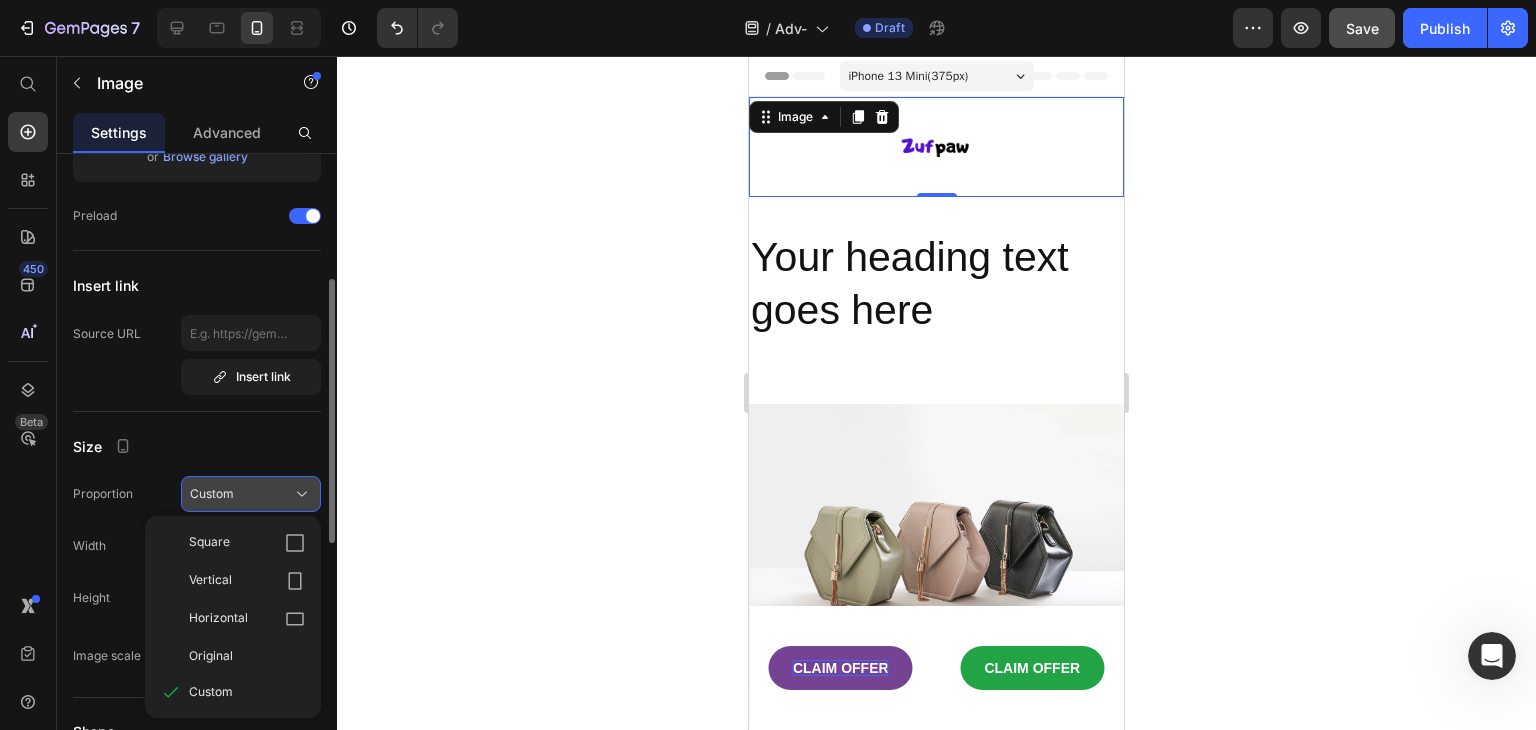 scroll, scrollTop: 400, scrollLeft: 0, axis: vertical 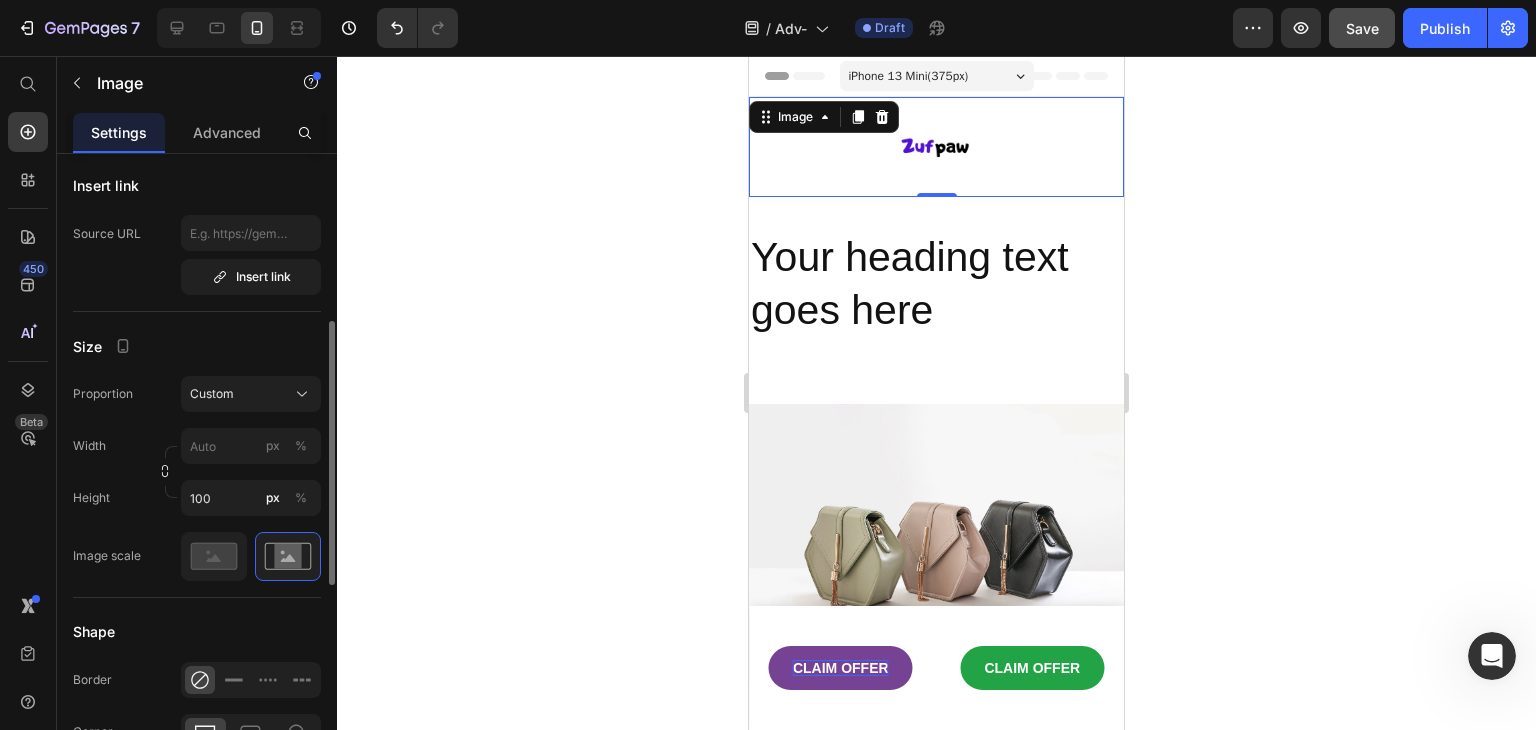 click on "Size" at bounding box center [197, 346] 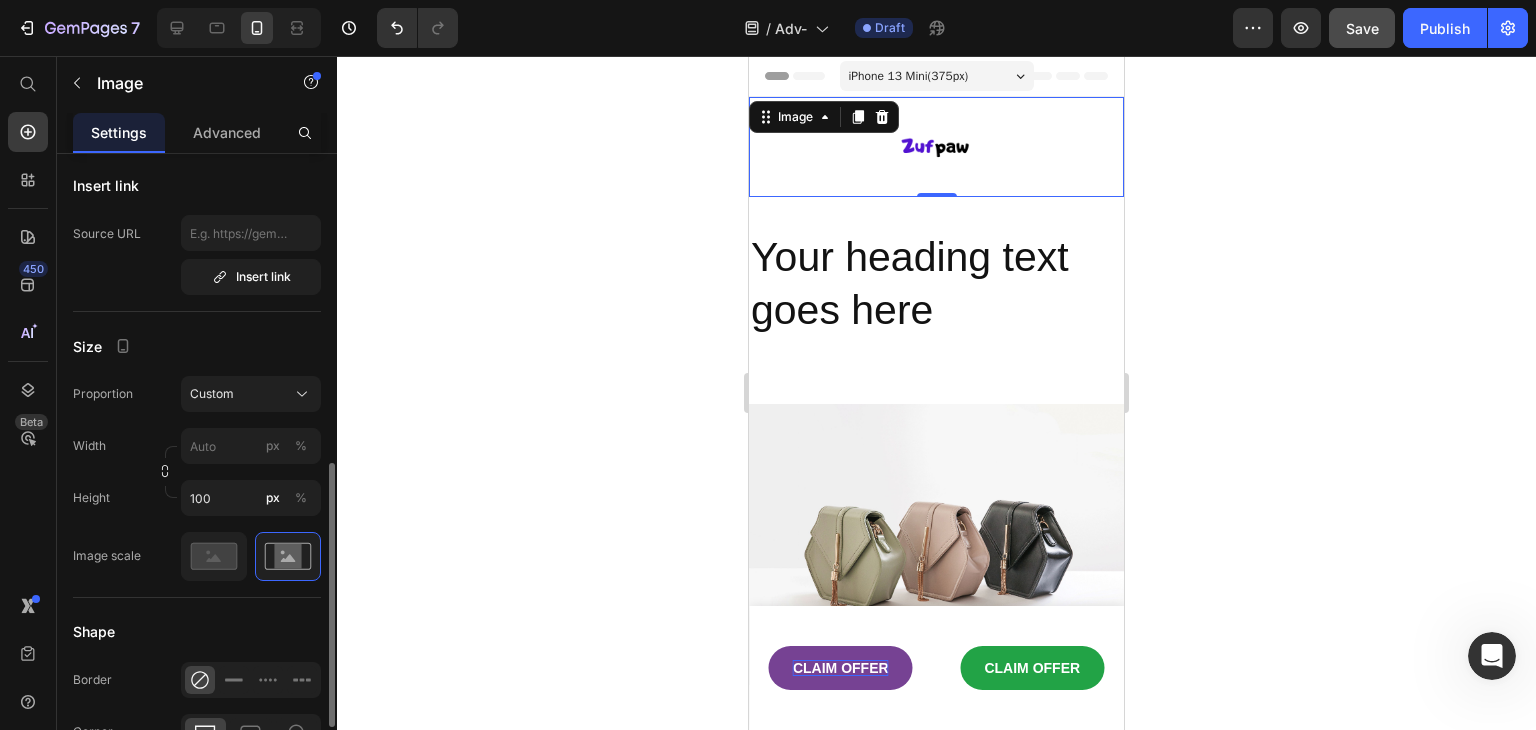 scroll, scrollTop: 500, scrollLeft: 0, axis: vertical 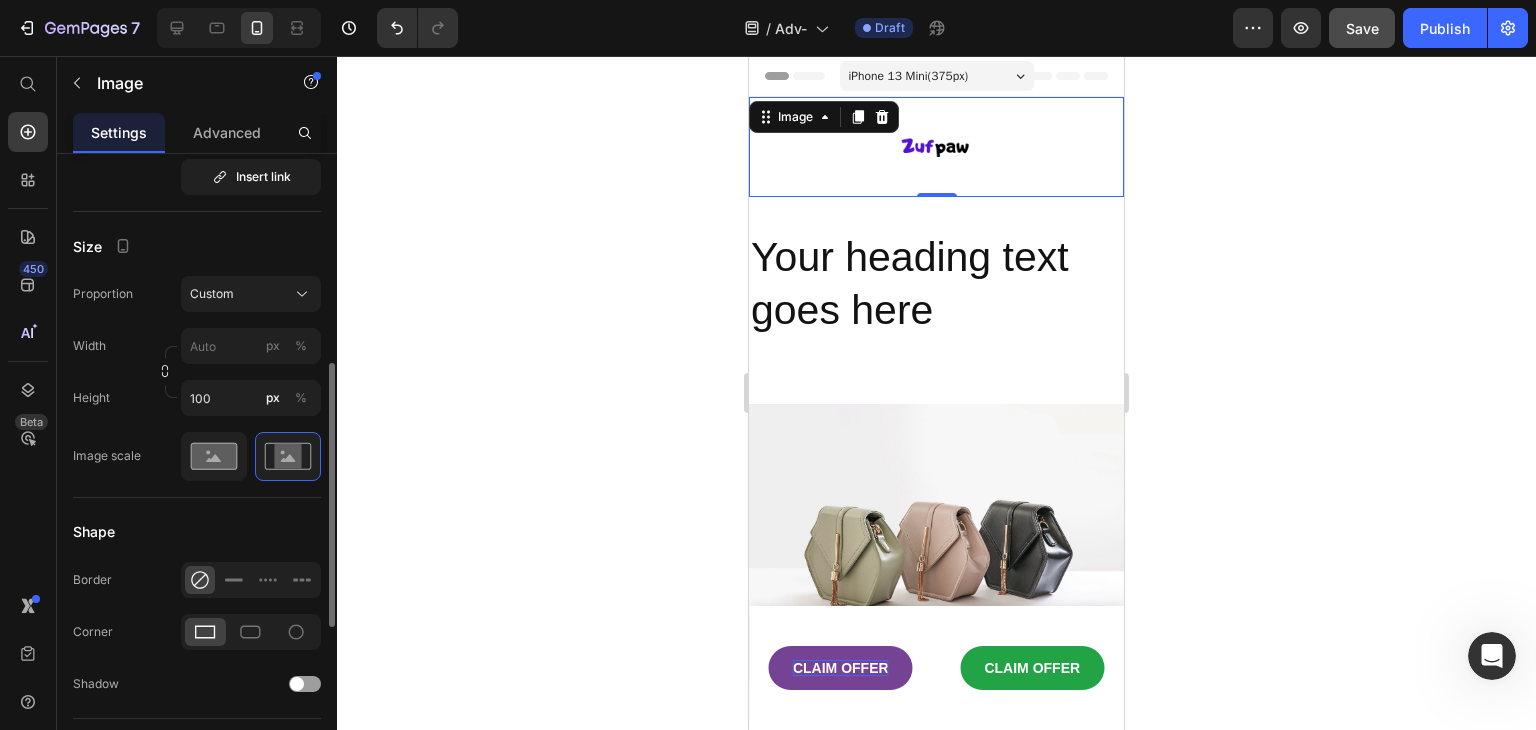 click 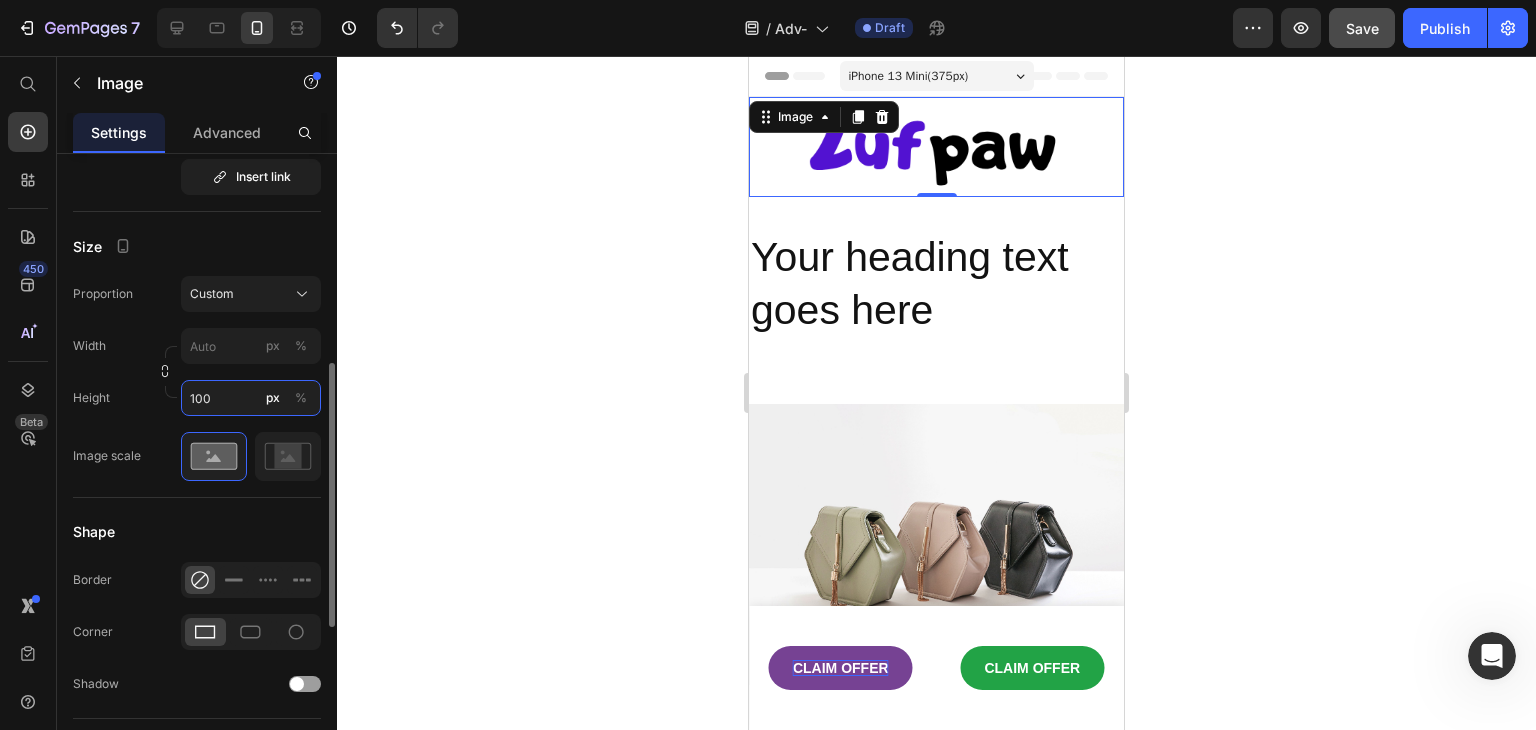 click on "100" at bounding box center [251, 398] 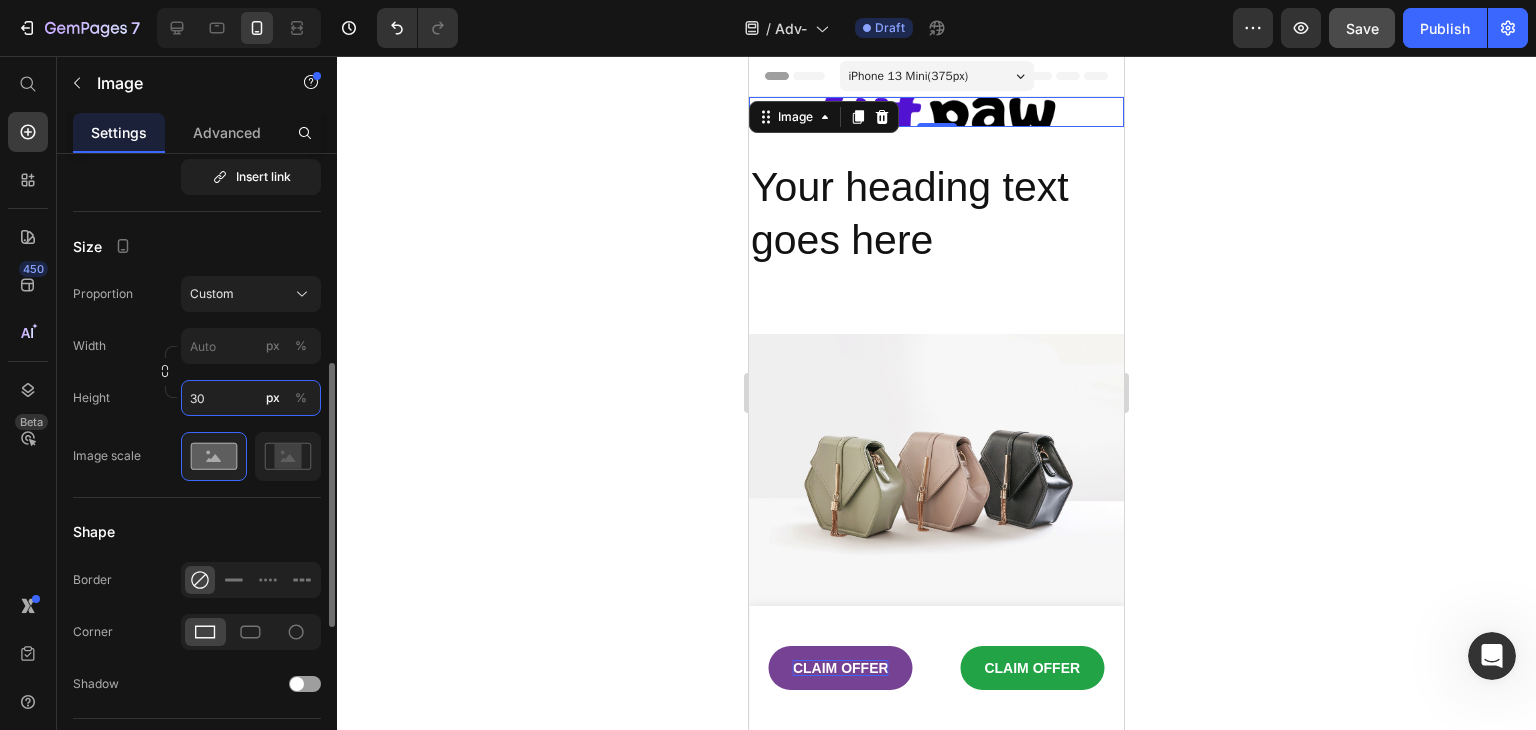 type on "3" 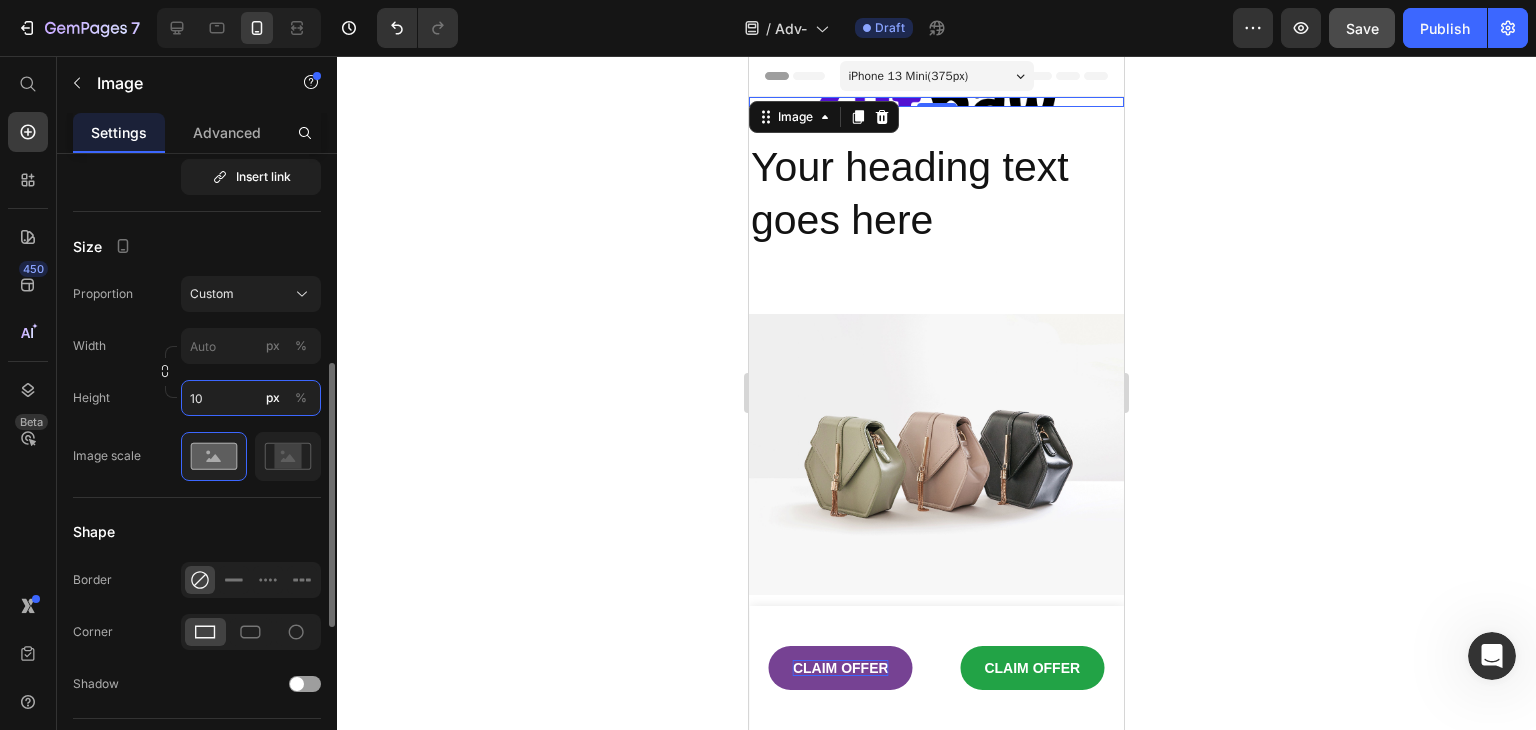 type on "100" 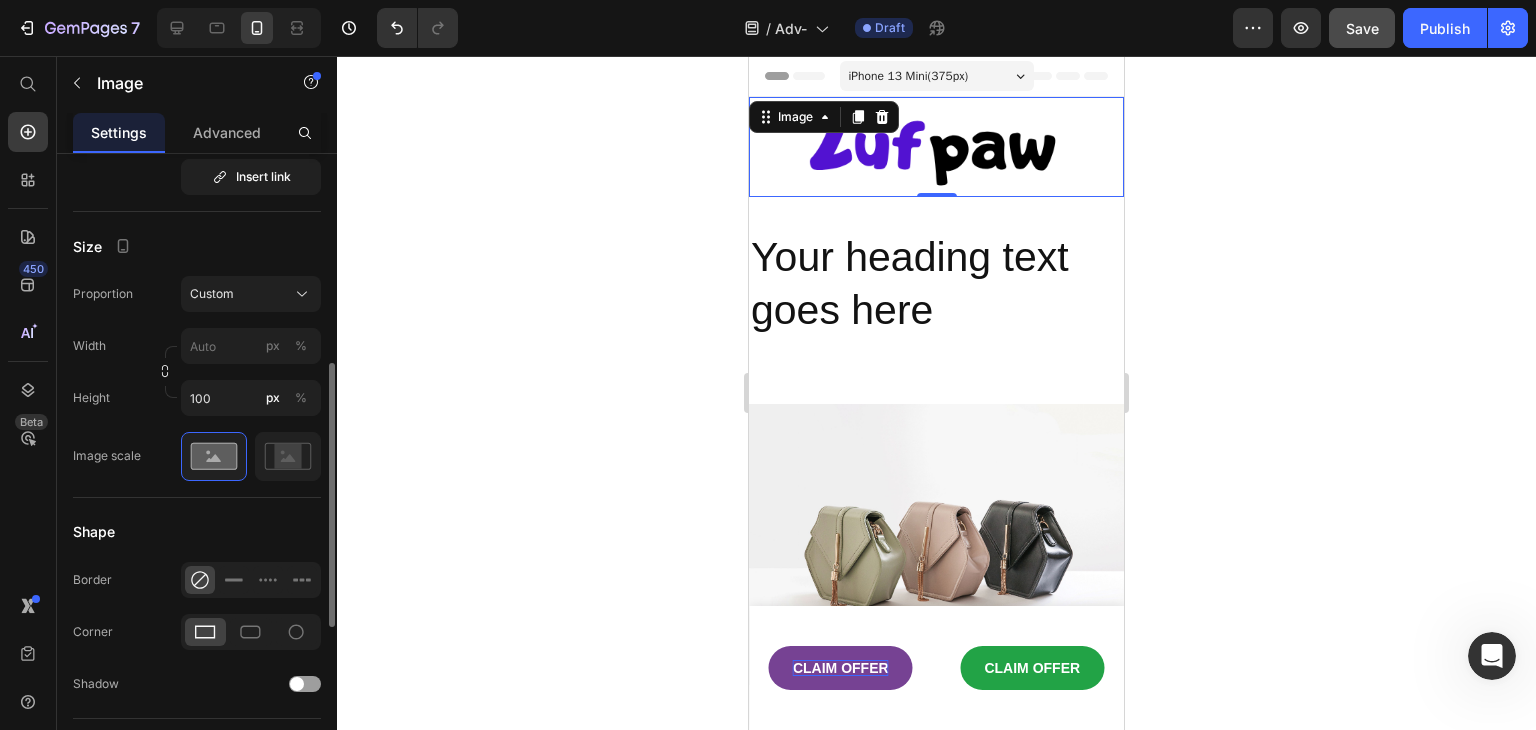 click on "Proportion Custom" 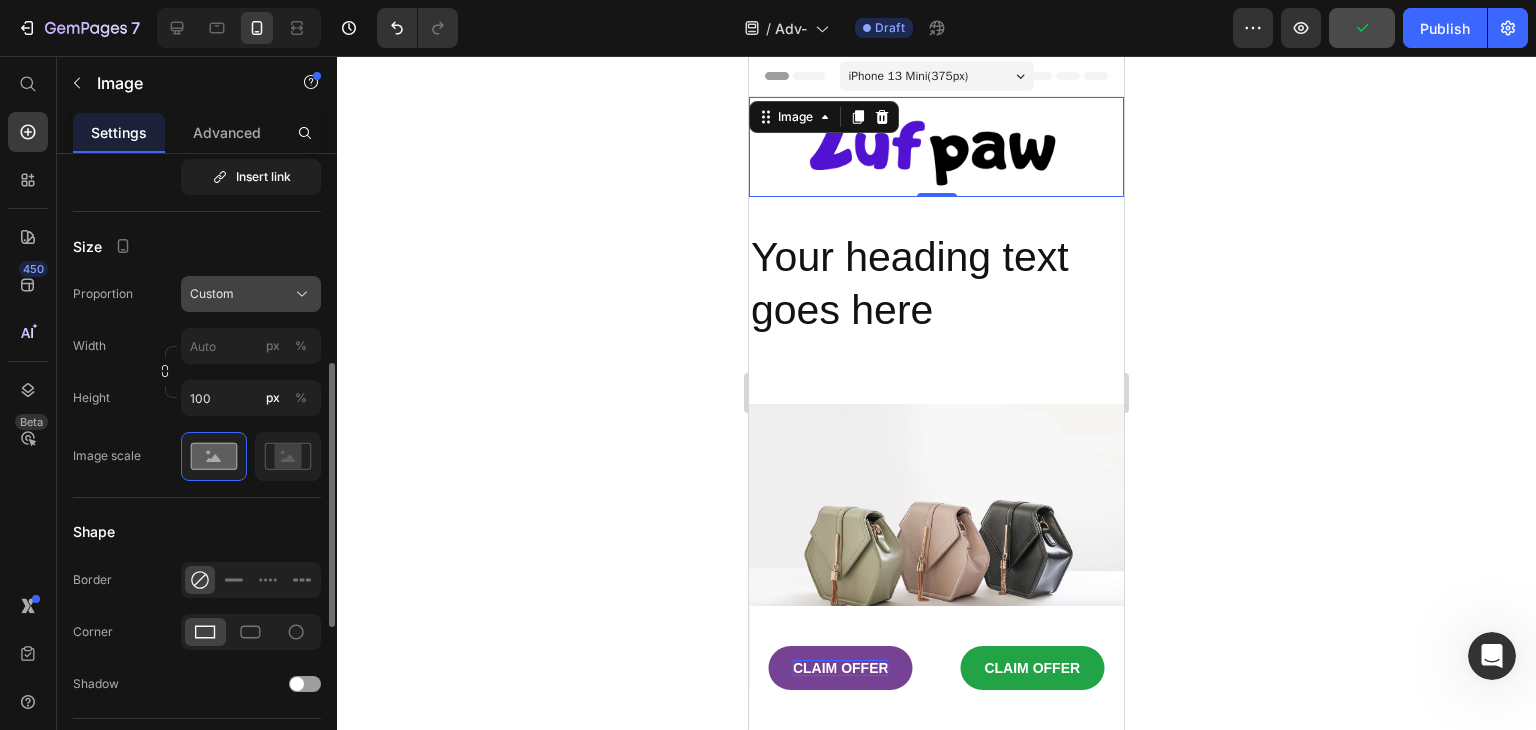 click on "Custom" 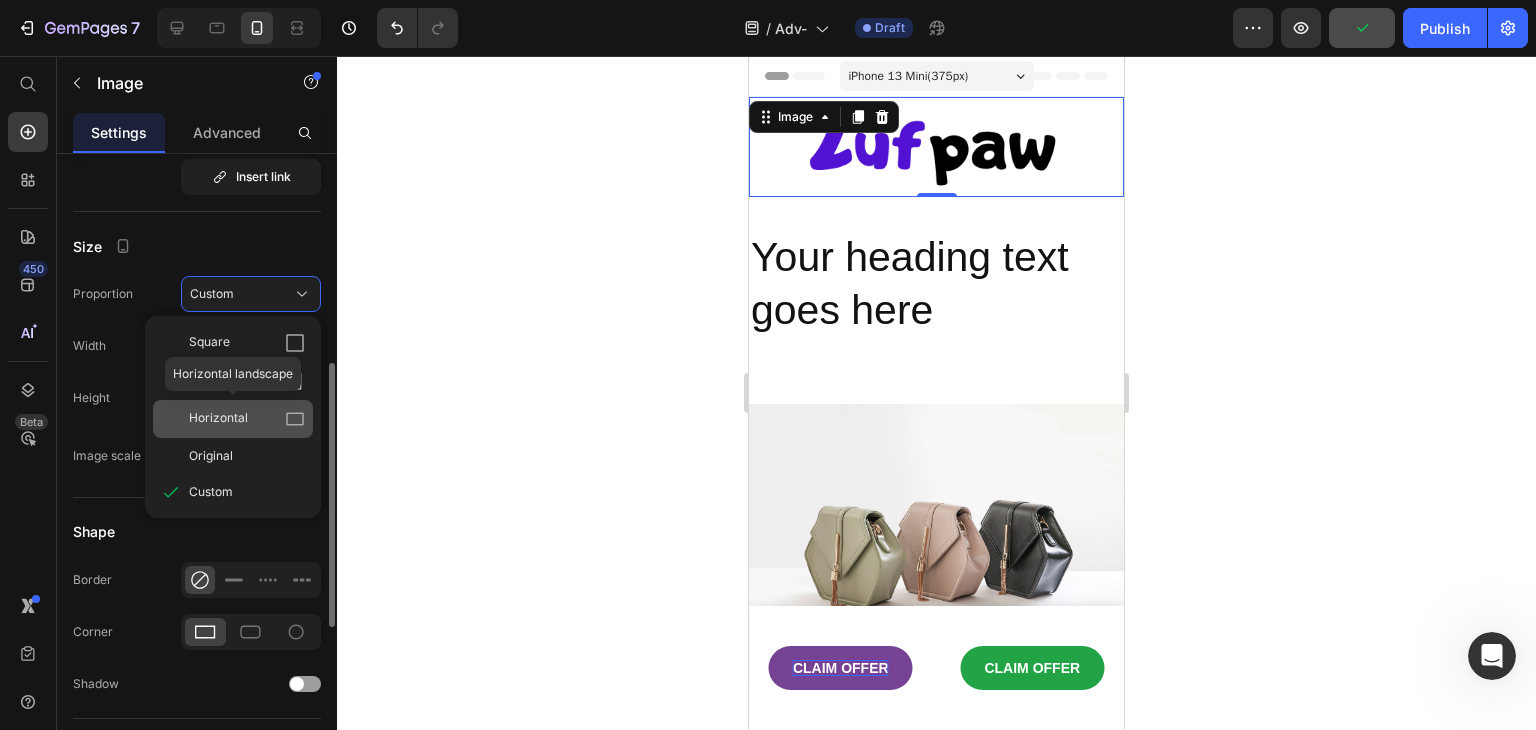 click on "Horizontal" at bounding box center (247, 419) 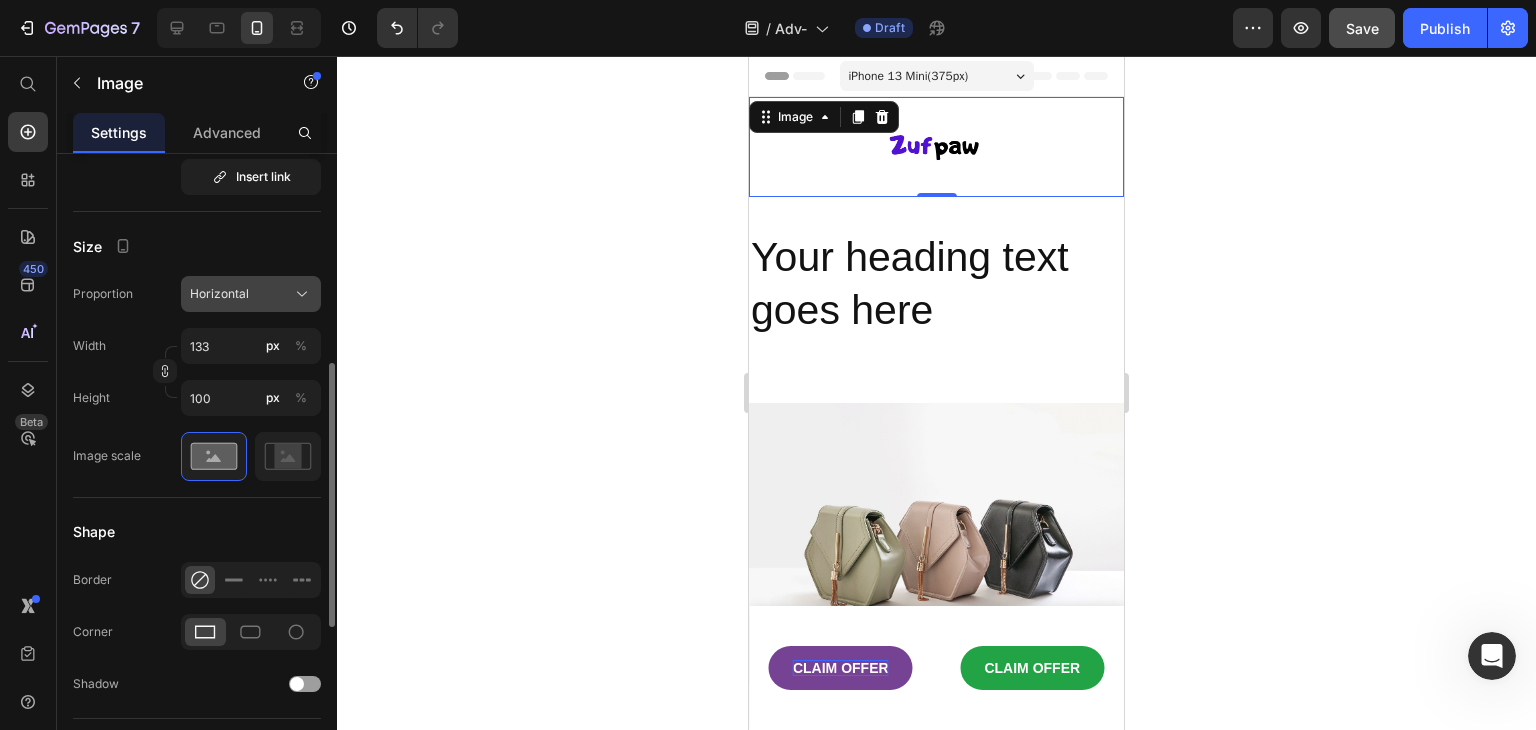 click on "Horizontal" 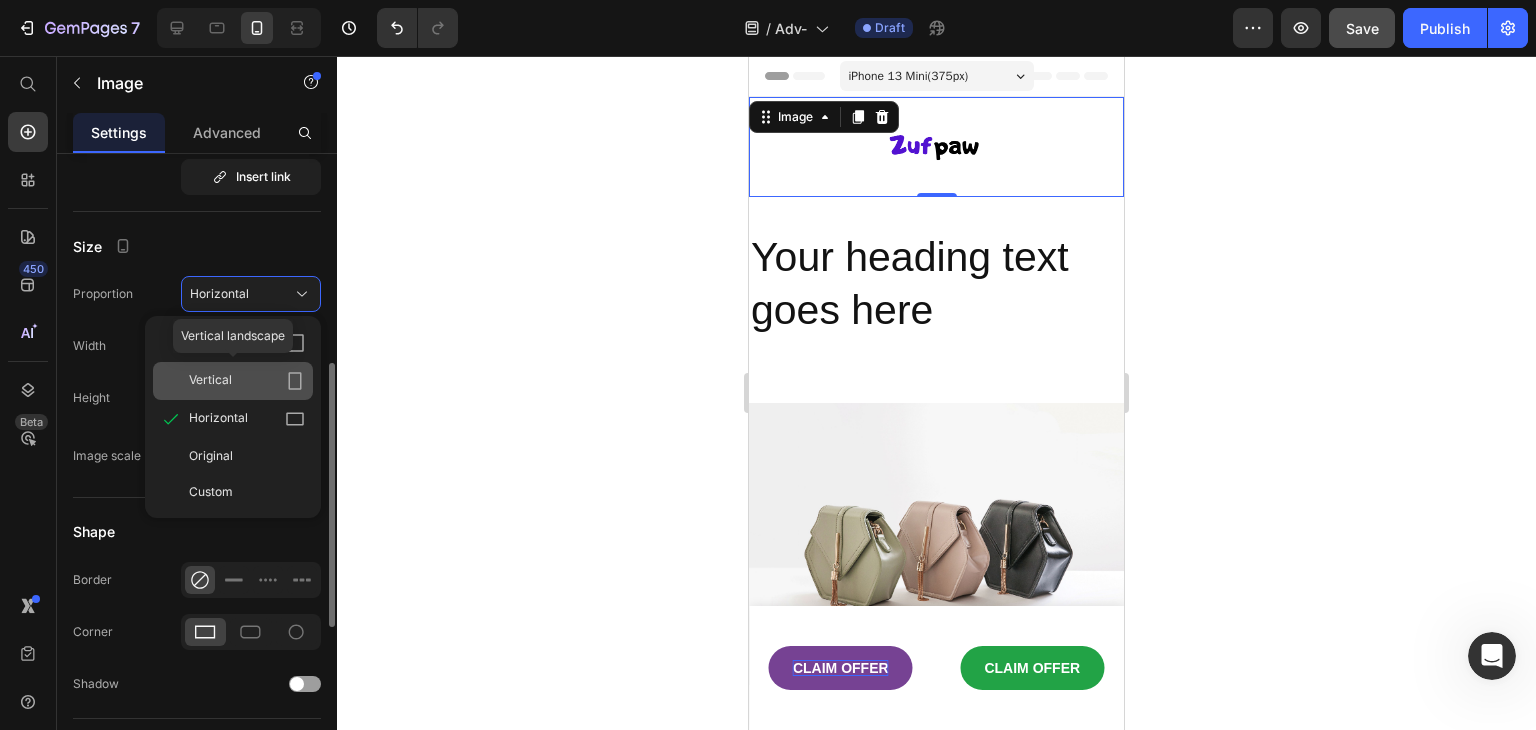 click on "Vertical" at bounding box center (247, 381) 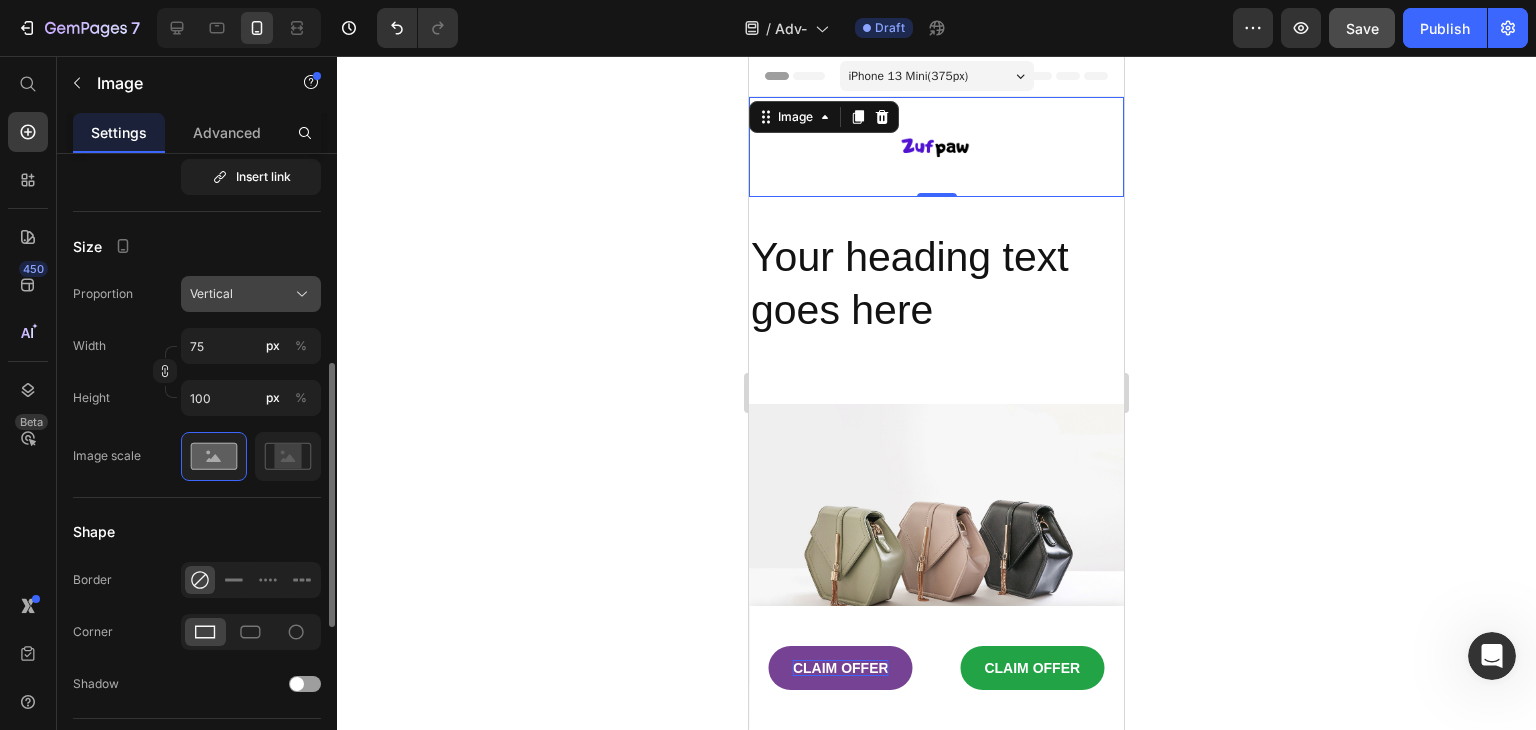click on "Vertical" 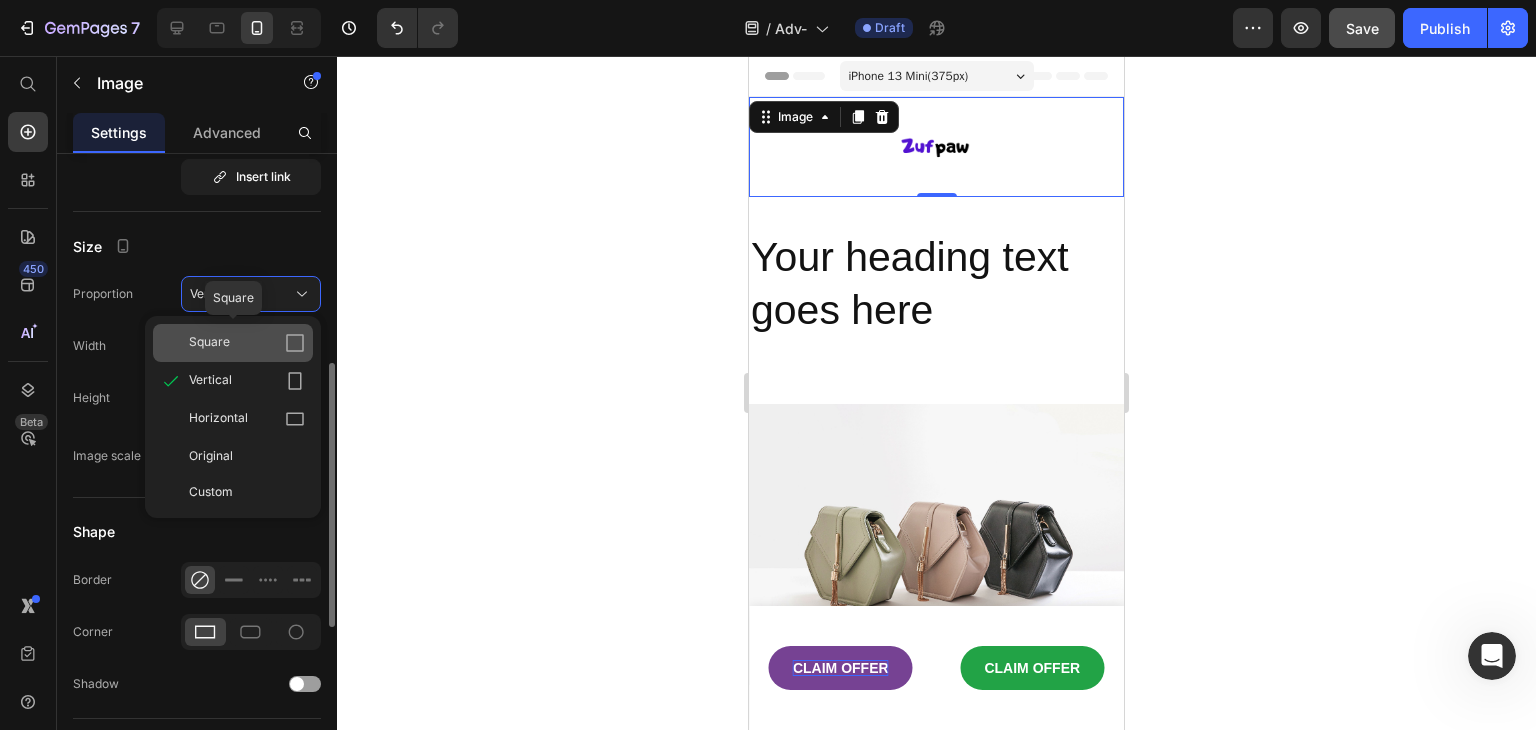 click on "Square" at bounding box center (247, 343) 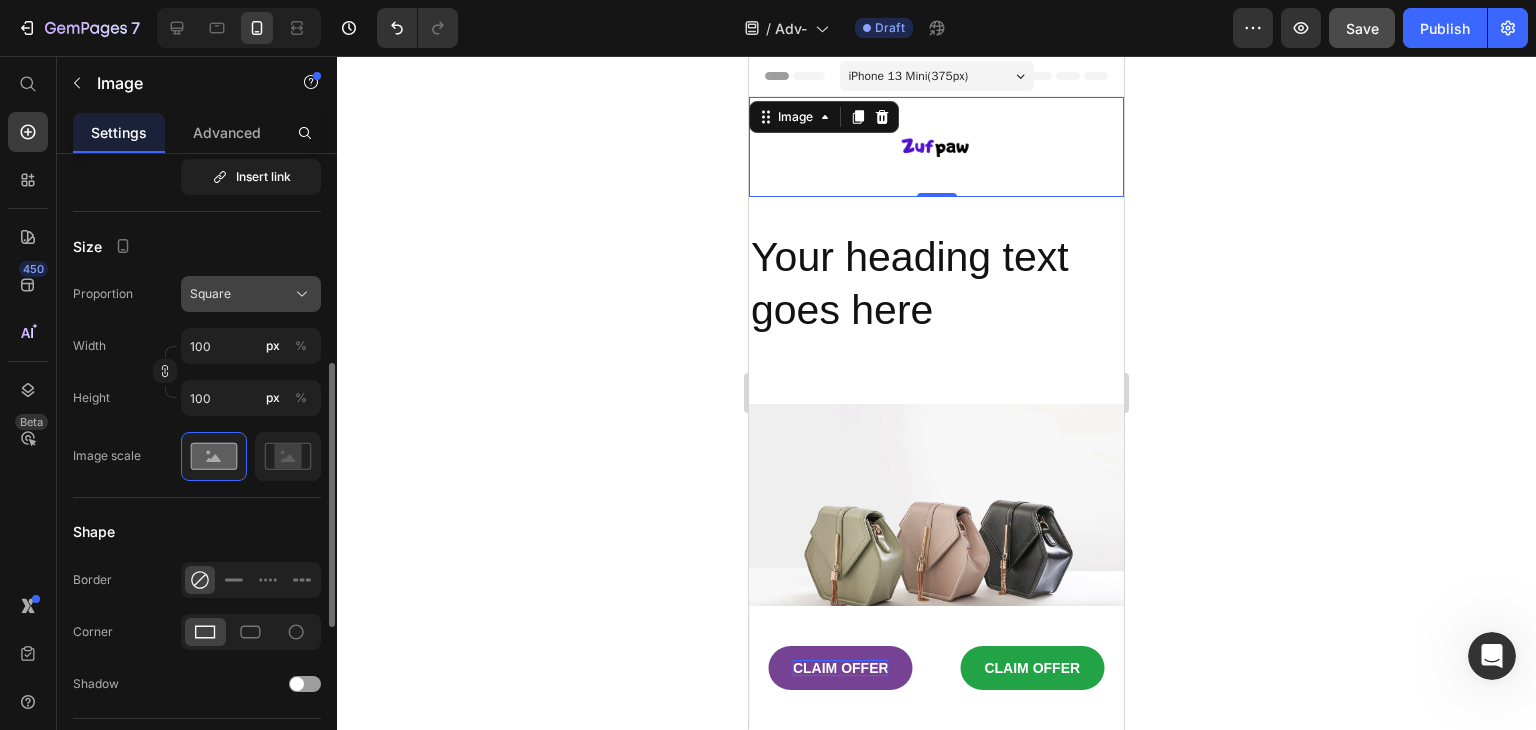 click on "Square" 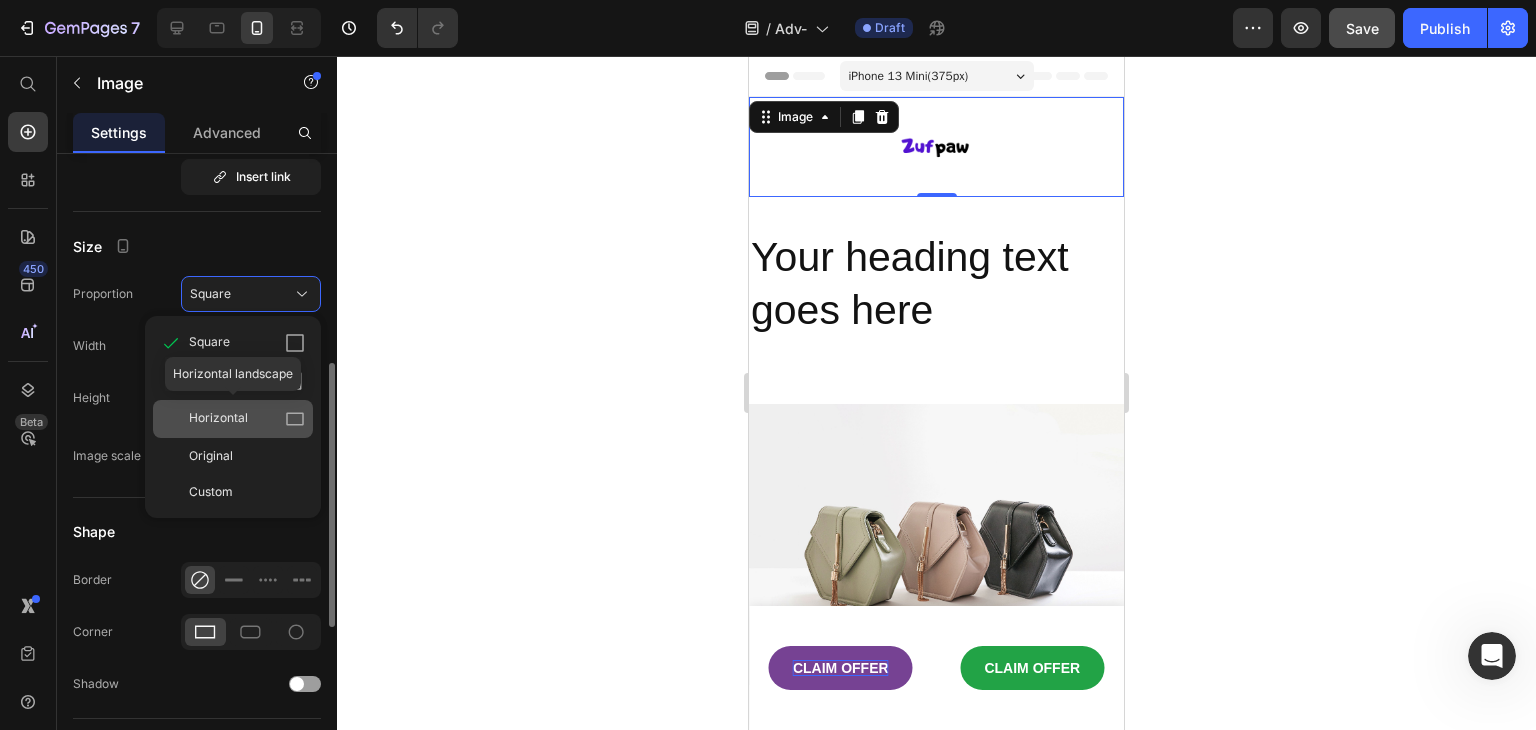 click on "Horizontal" at bounding box center [247, 419] 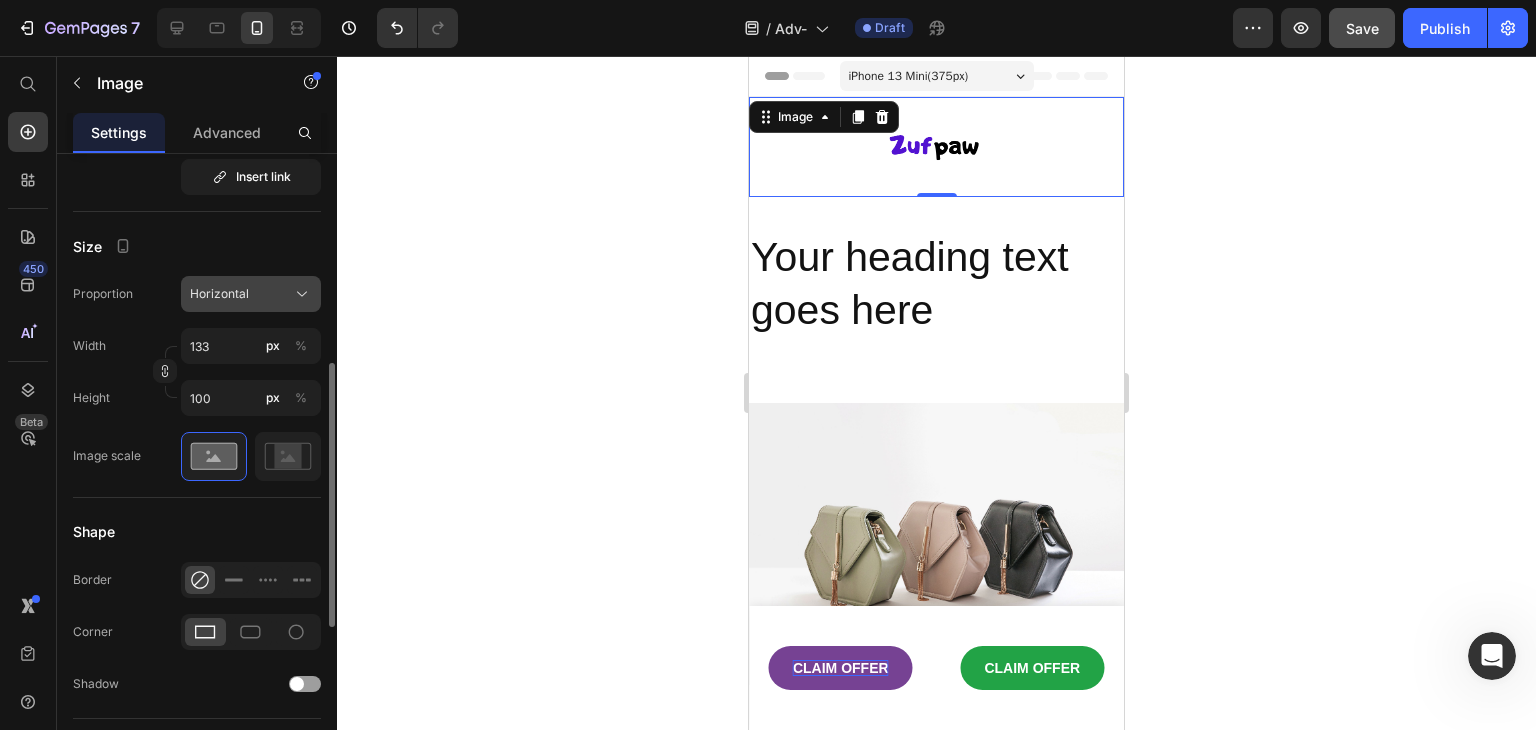 click on "Horizontal" 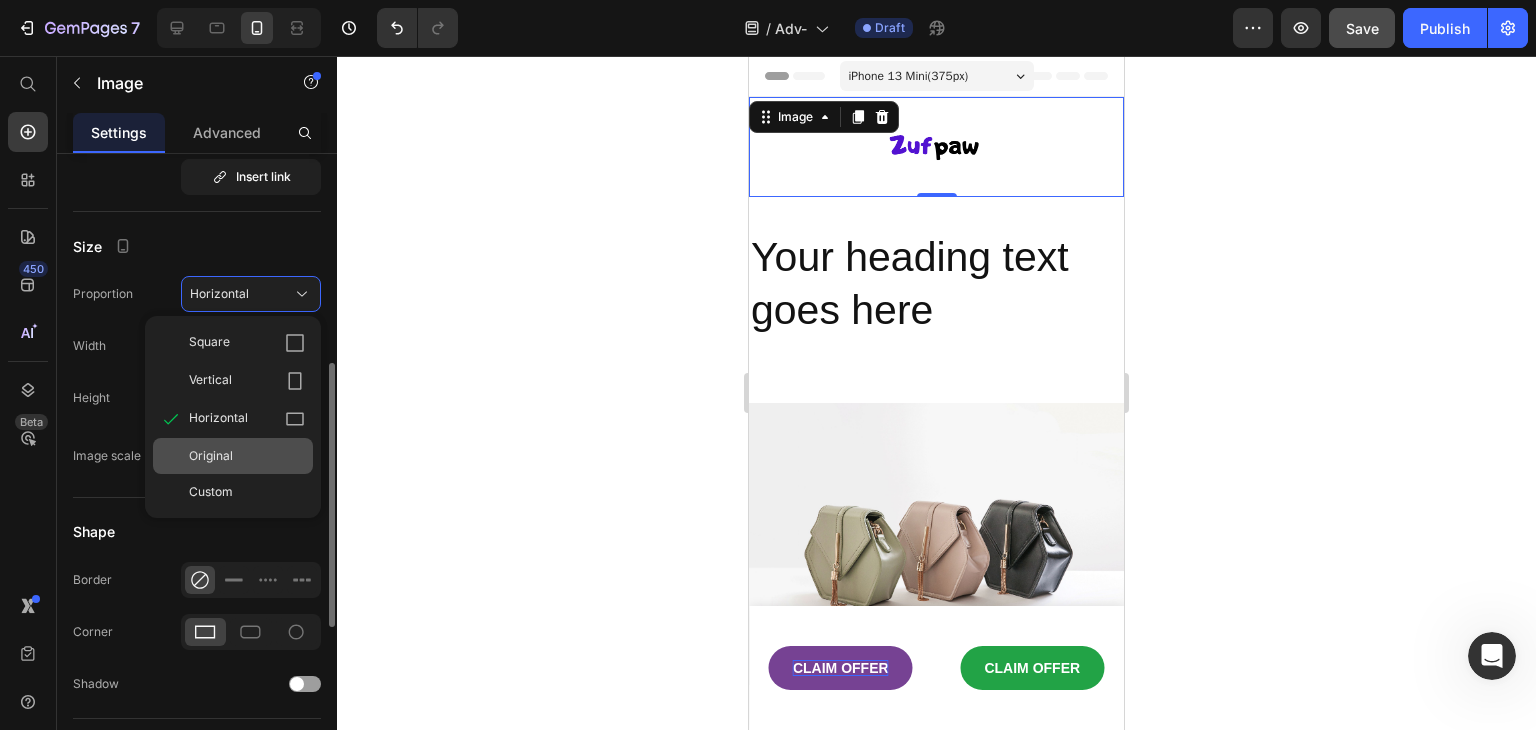 click on "Original" at bounding box center [247, 456] 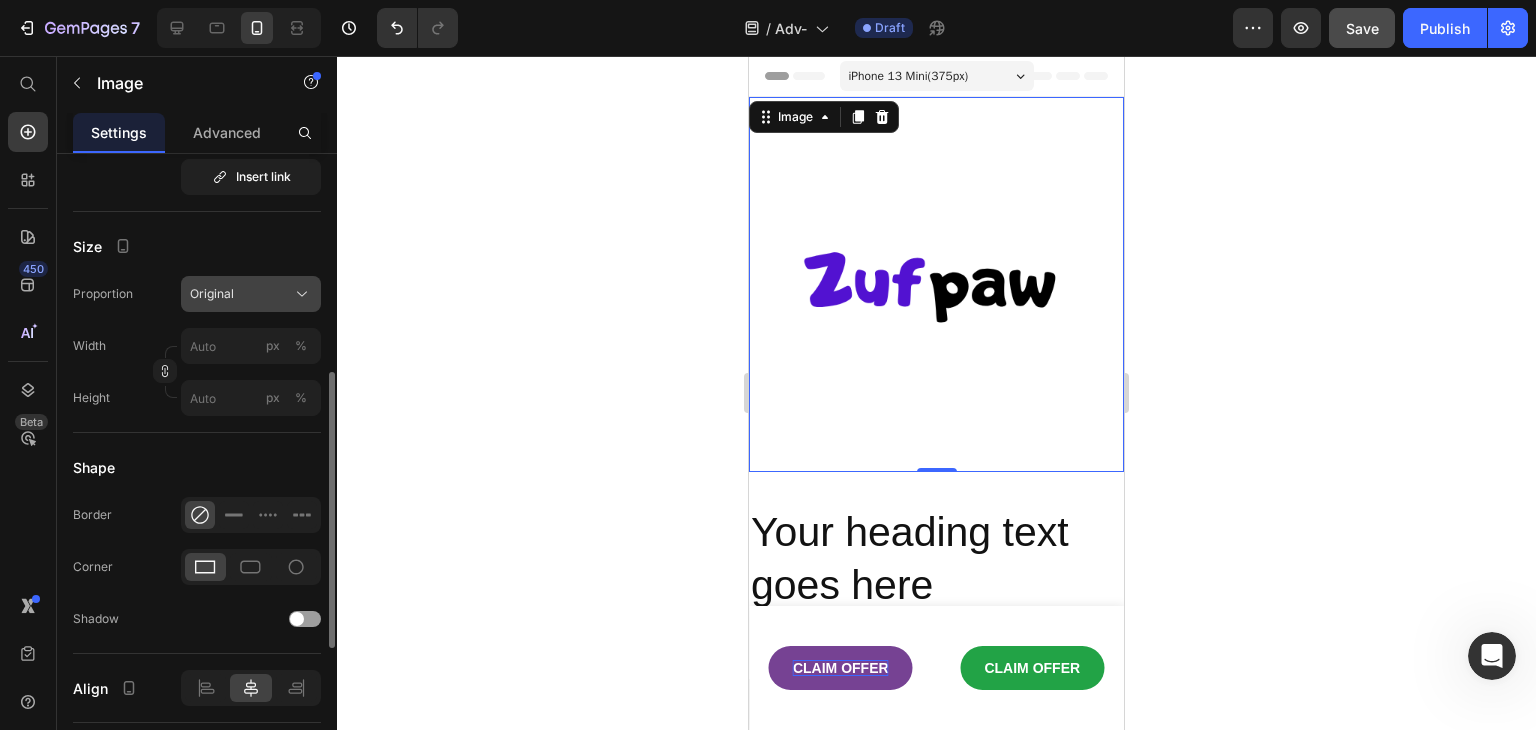 click on "Original" 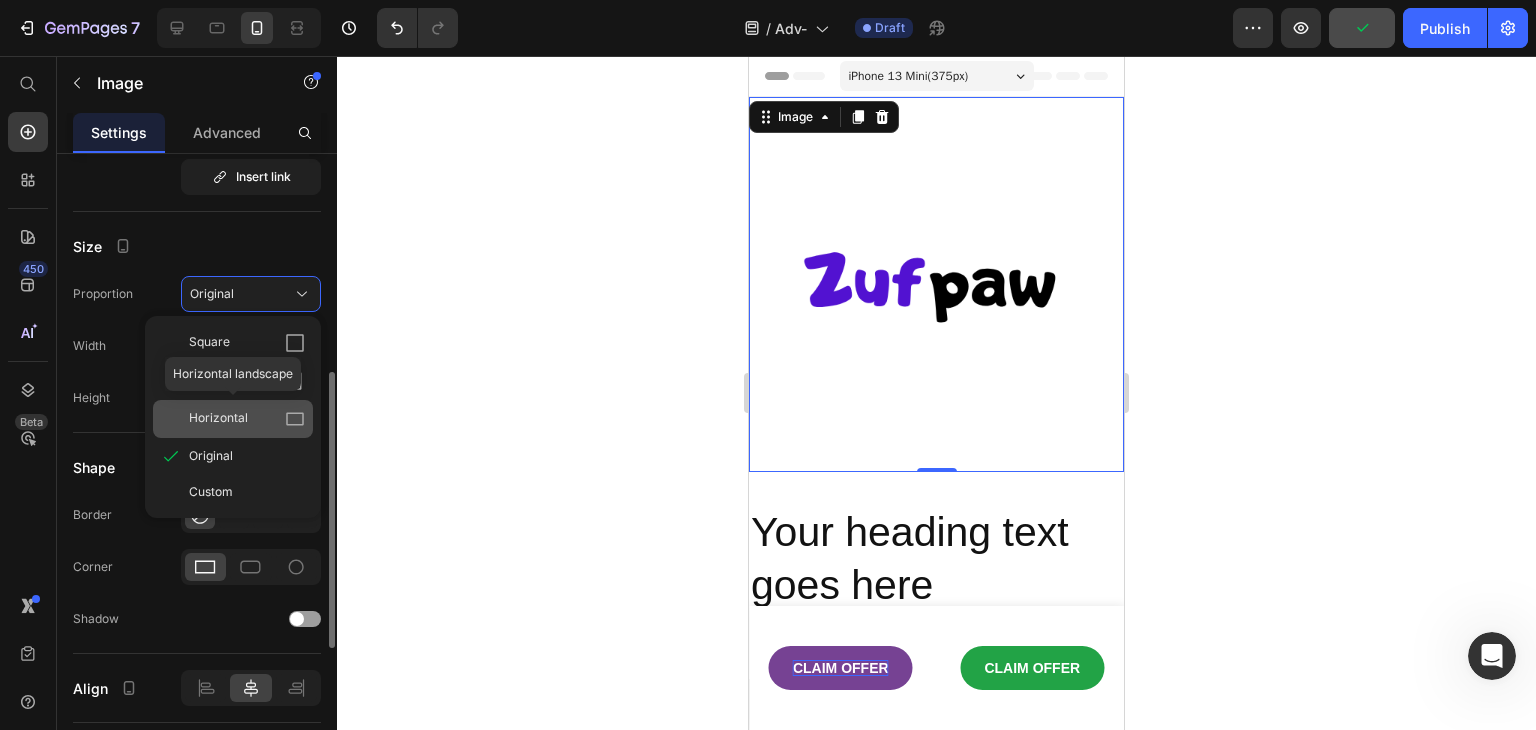 click on "Horizontal" 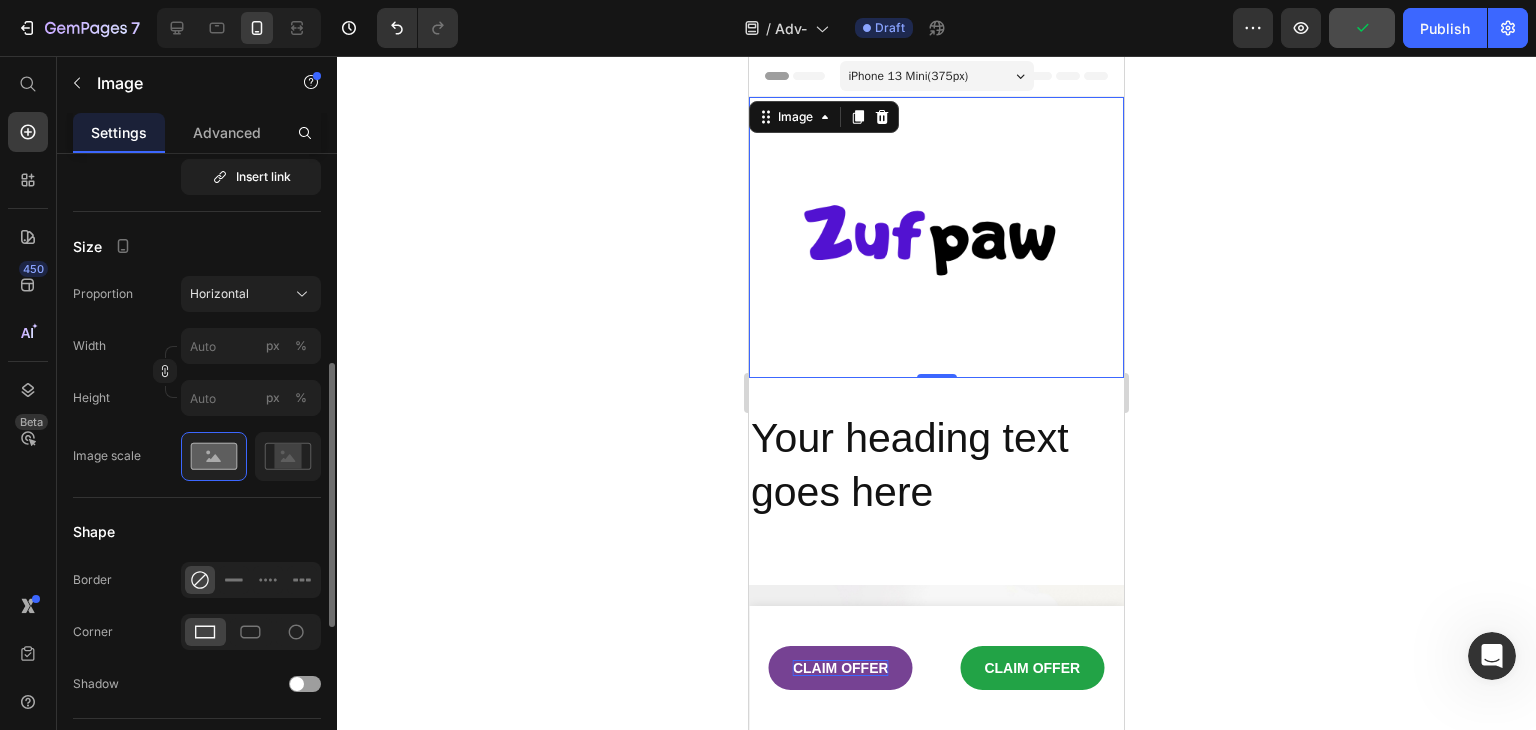 click on "Size" at bounding box center [197, 246] 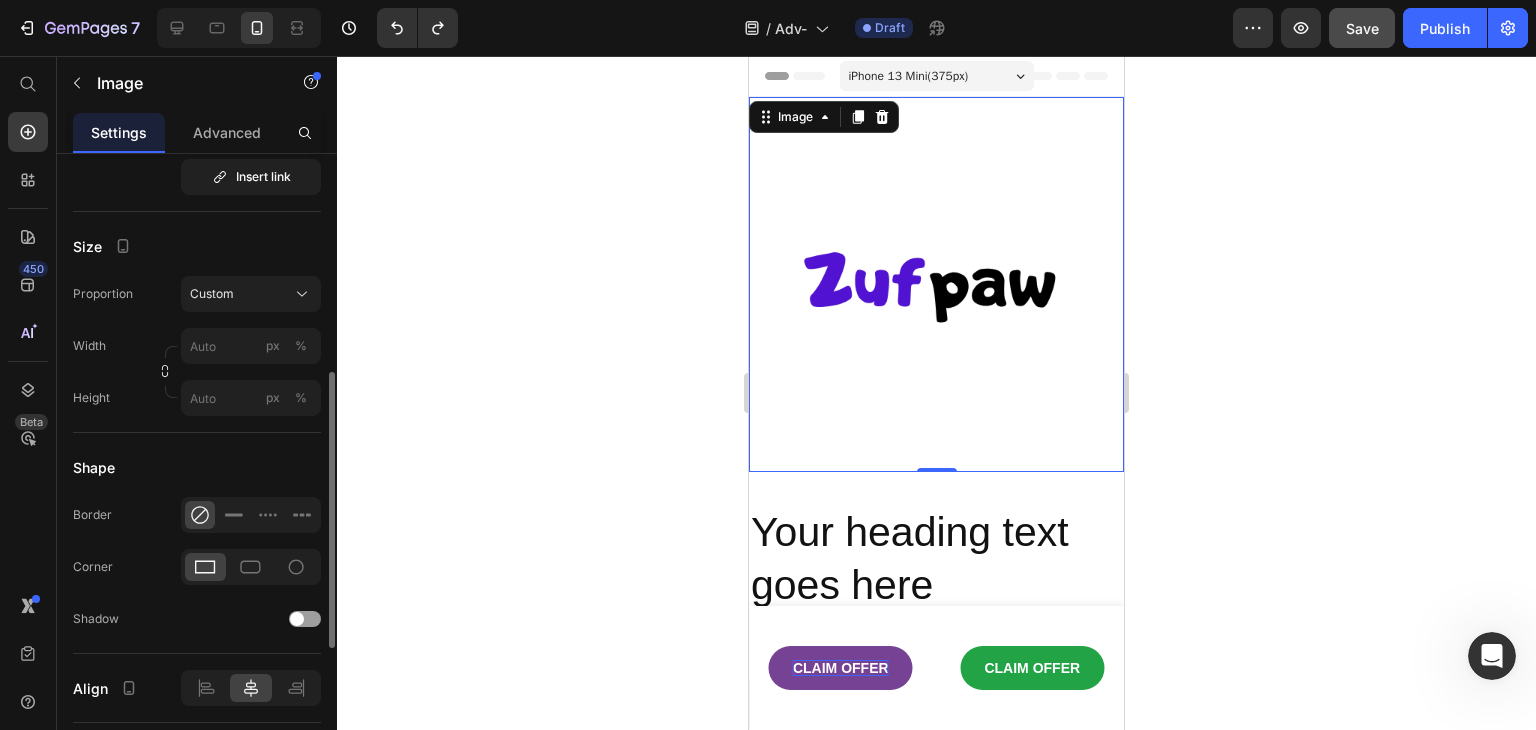 type on "133" 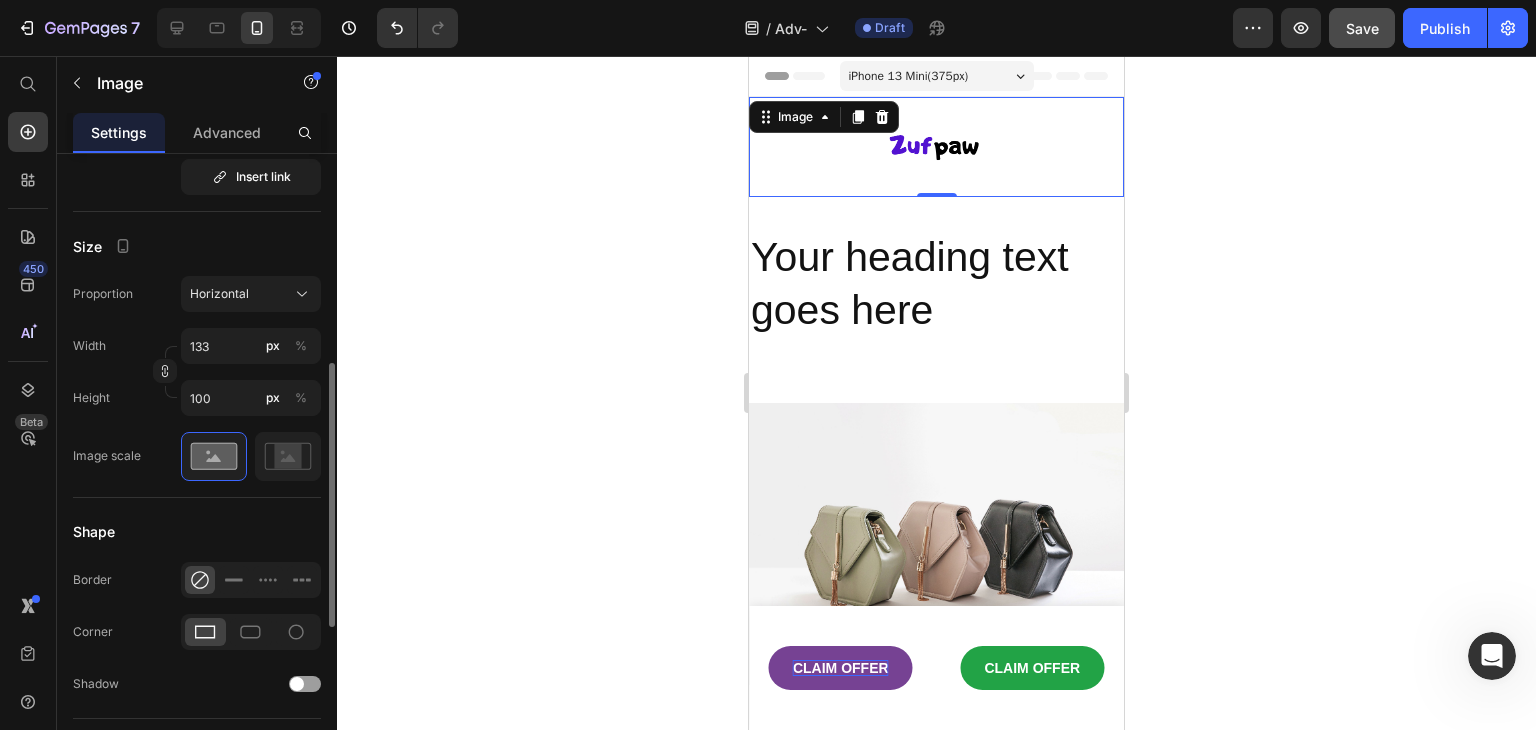 click on "Size" at bounding box center (197, 246) 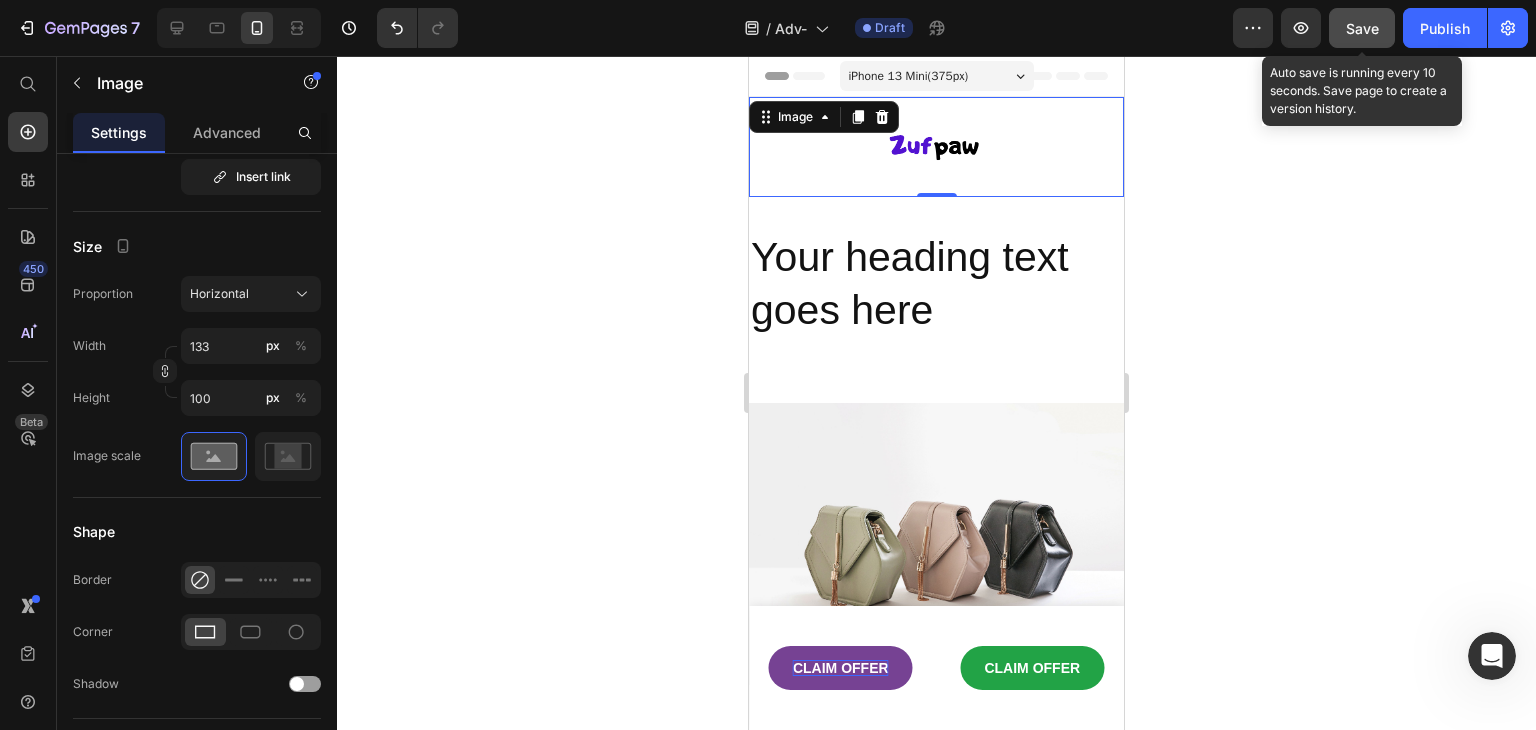 click on "Save" at bounding box center [1362, 28] 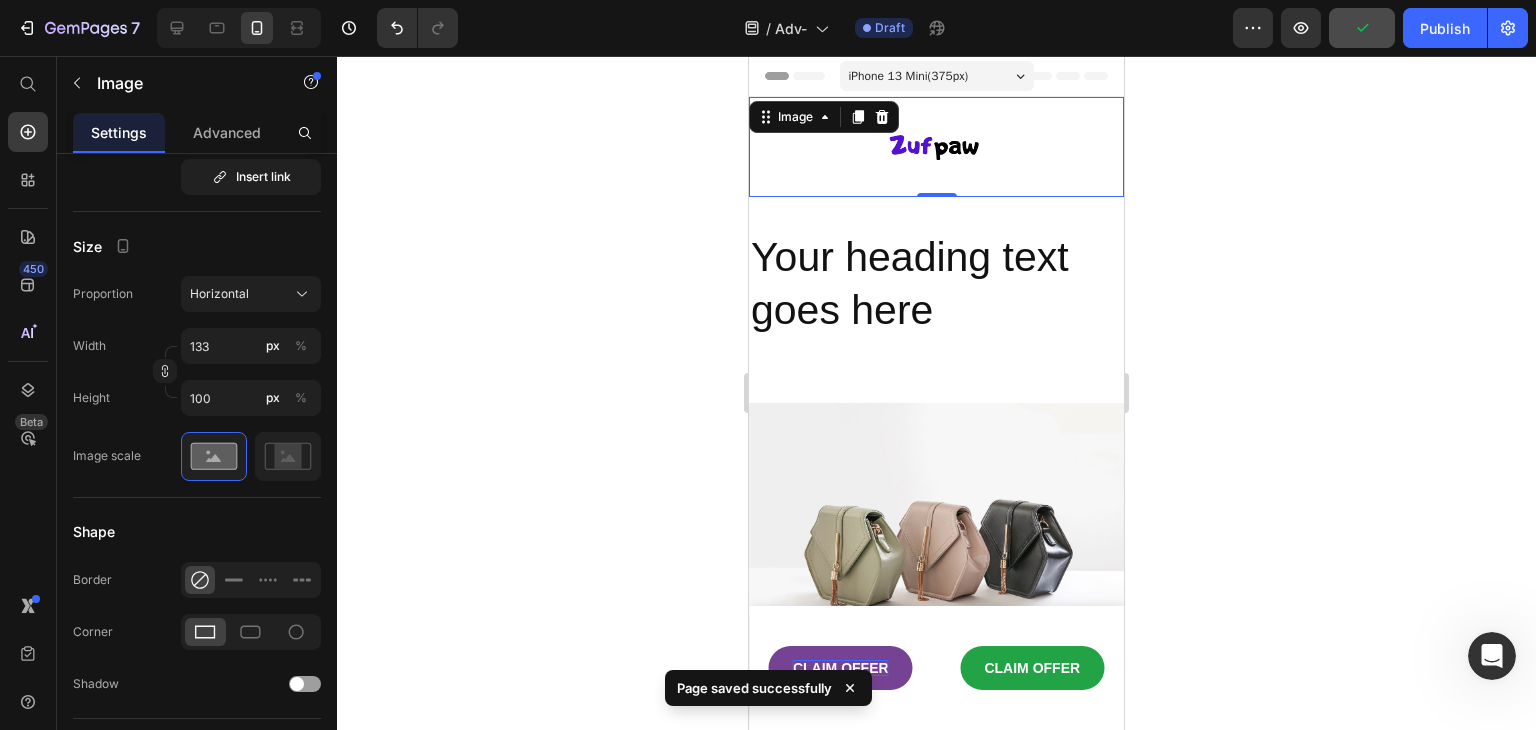 click 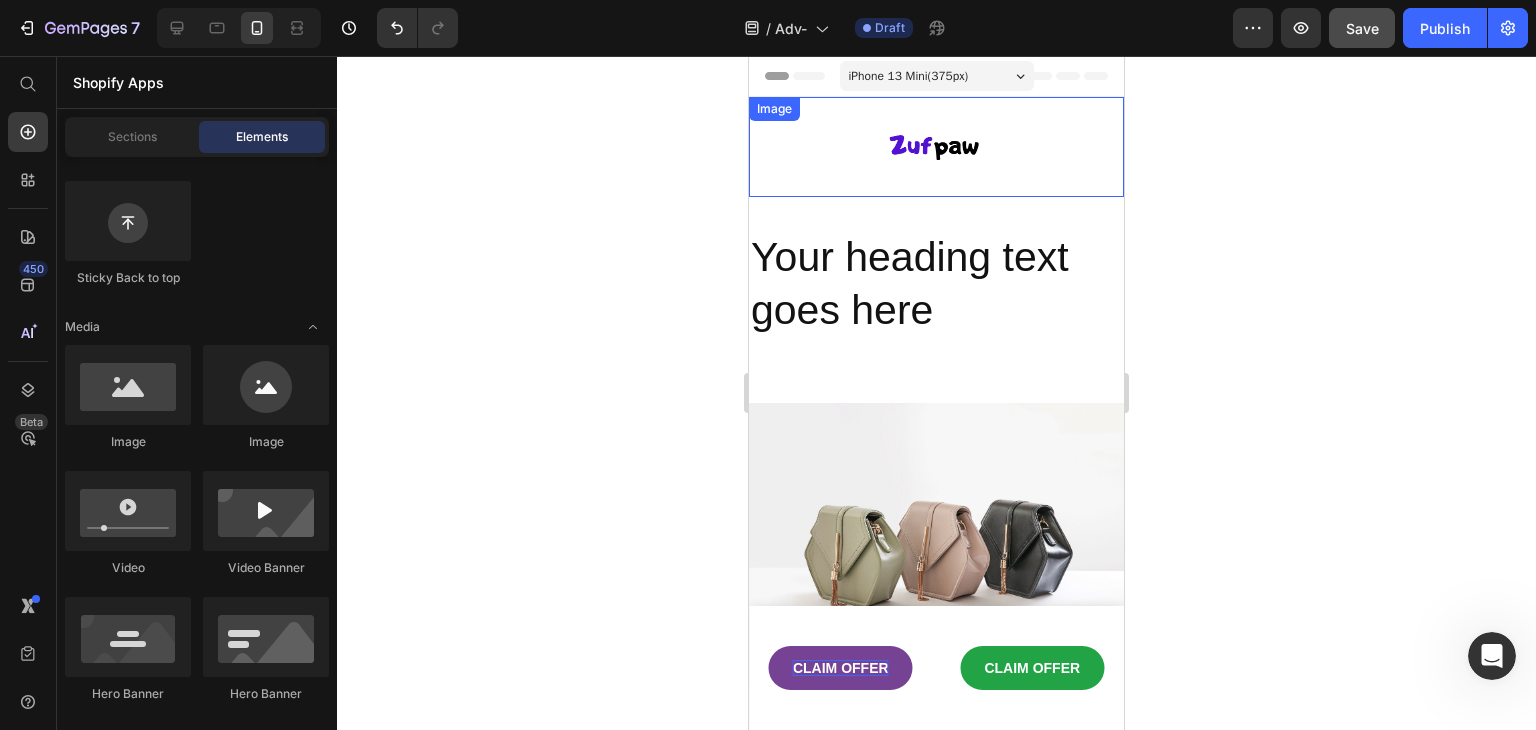 click at bounding box center (936, 147) 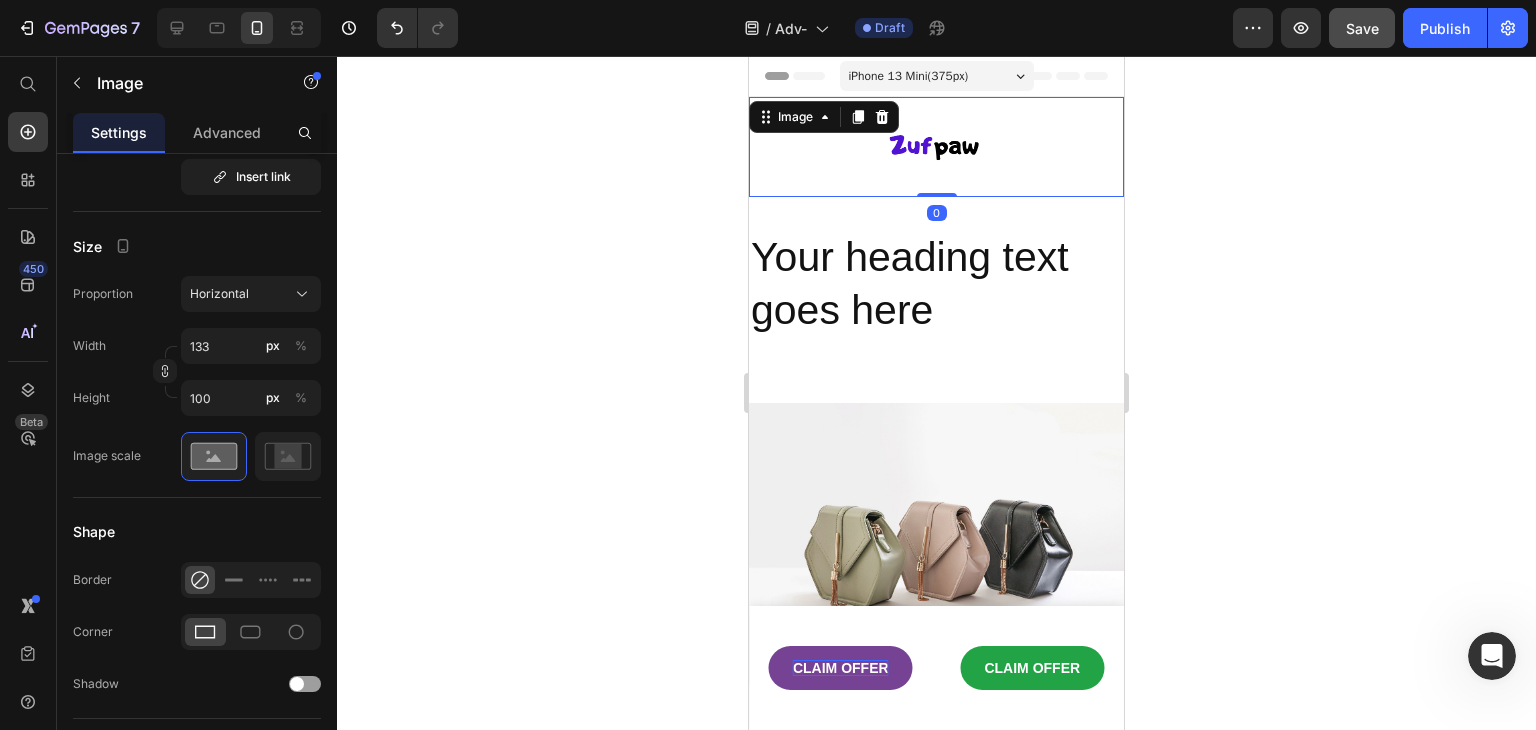 click at bounding box center [936, 147] 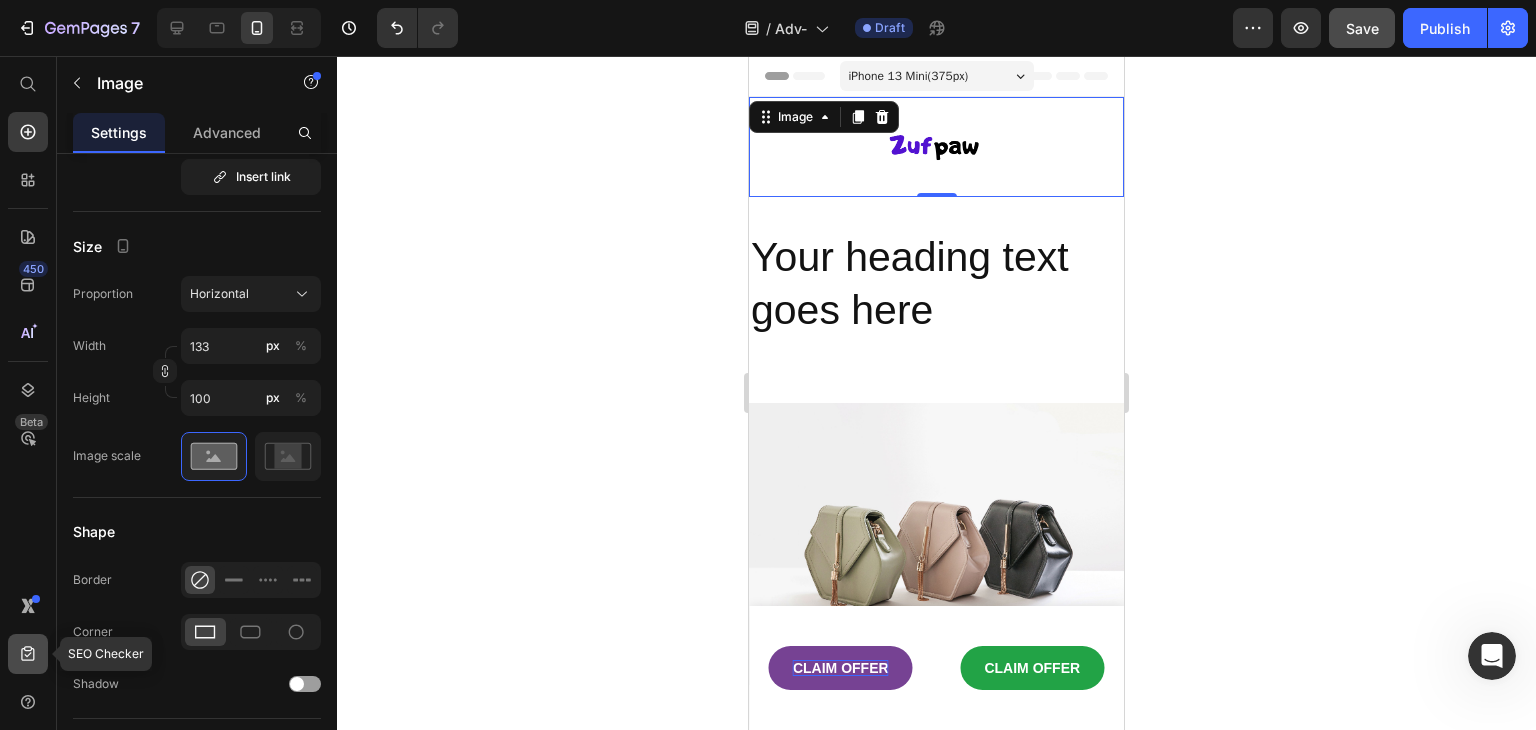 click 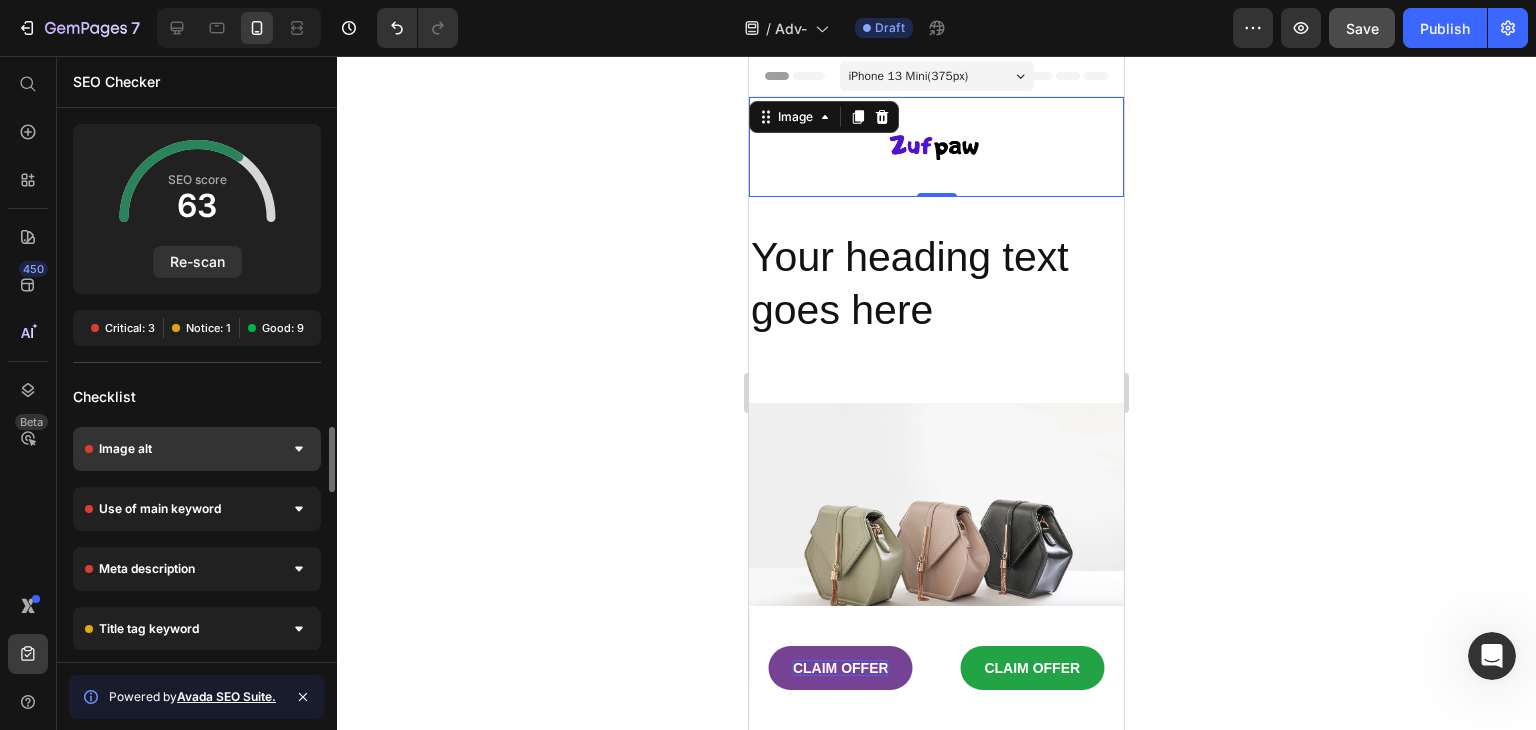 click 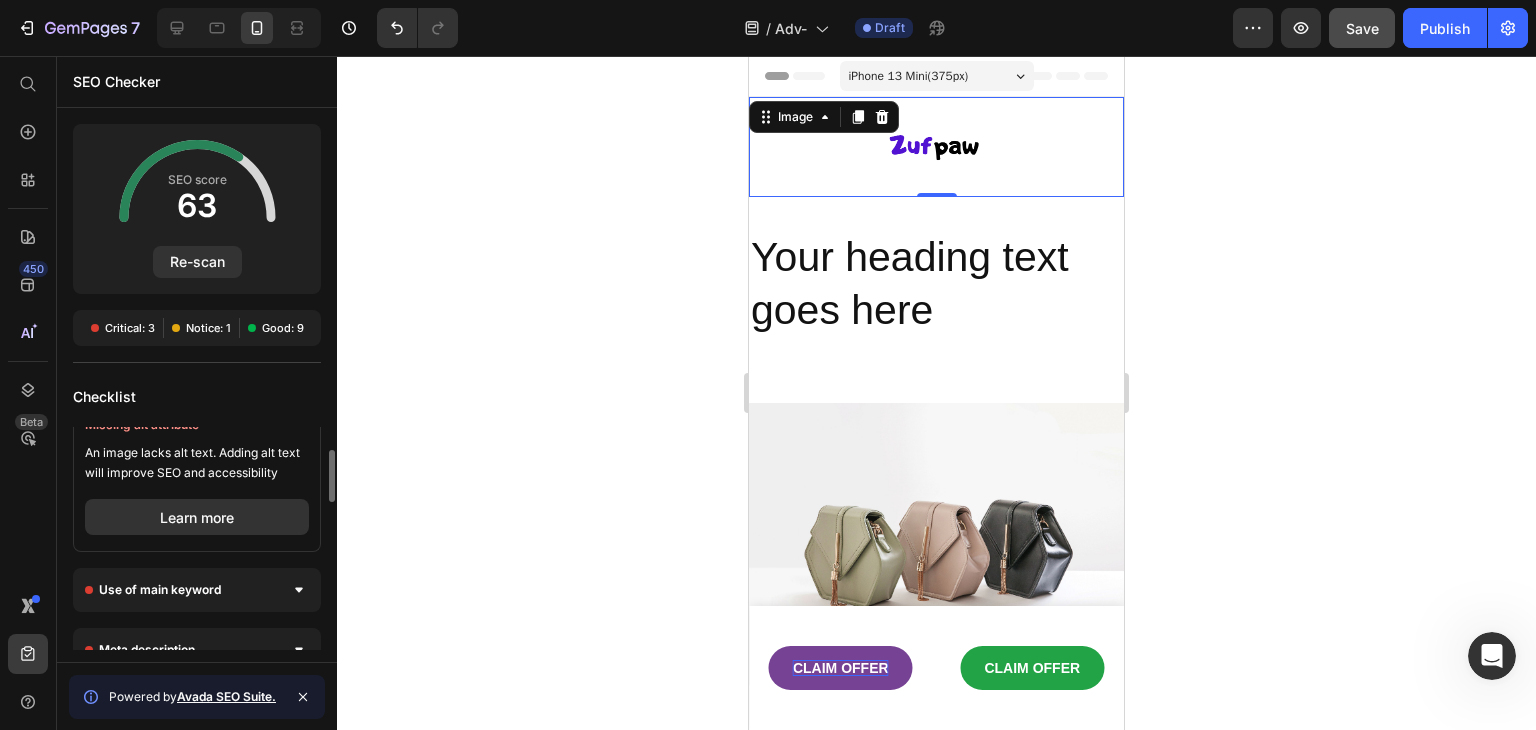 scroll, scrollTop: 0, scrollLeft: 0, axis: both 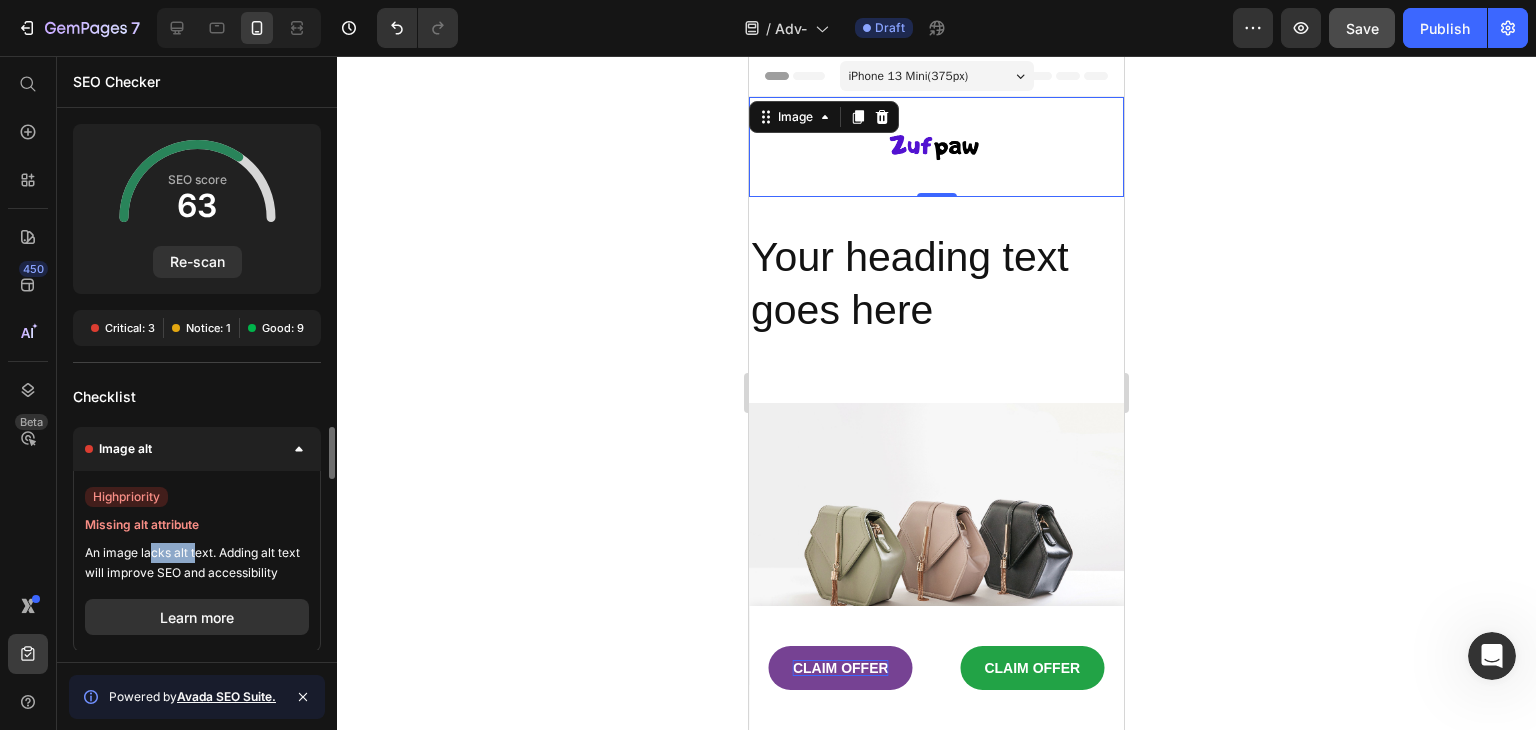 drag, startPoint x: 195, startPoint y: 545, endPoint x: 208, endPoint y: 542, distance: 13.341664 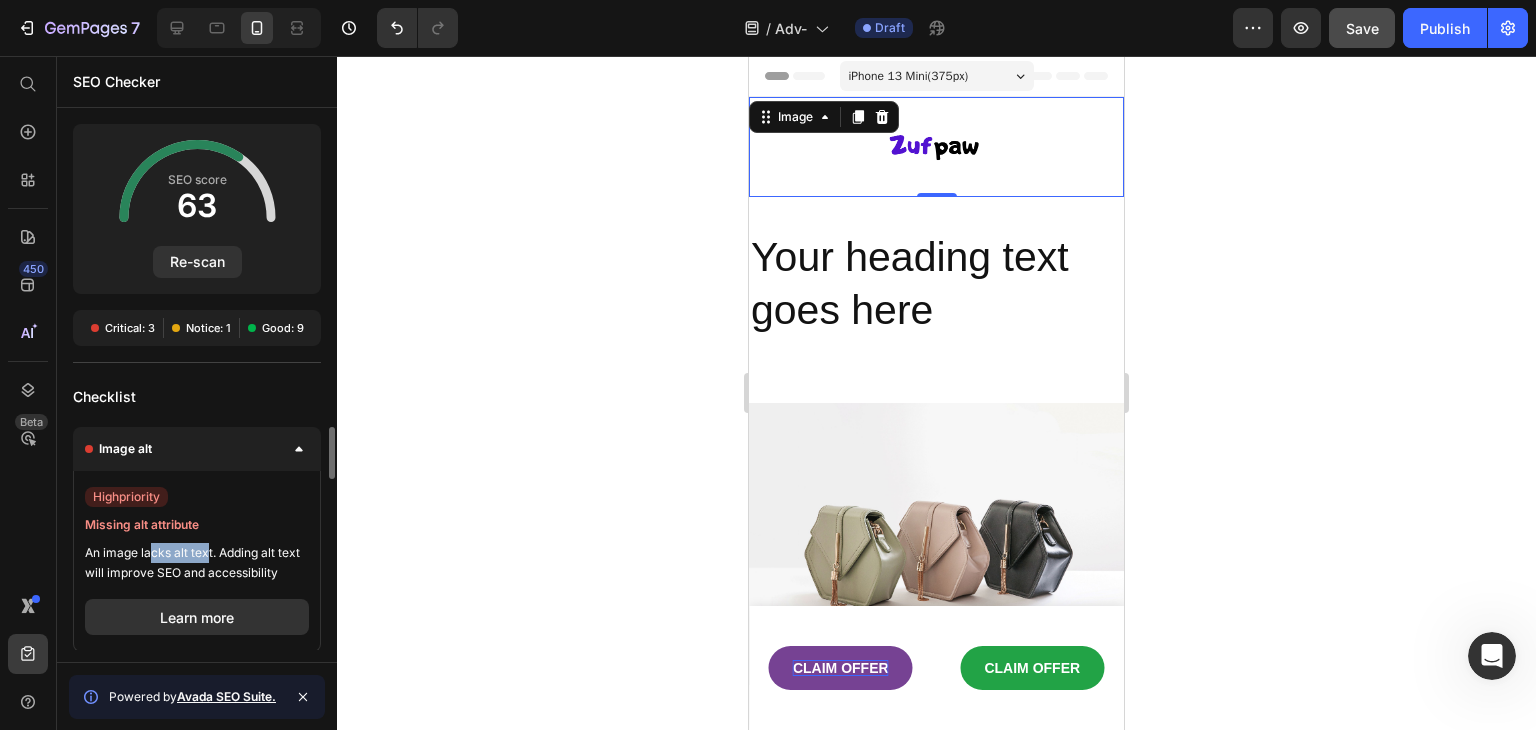 click on "An image lacks alt text. Adding alt text will improve SEO and accessibility" 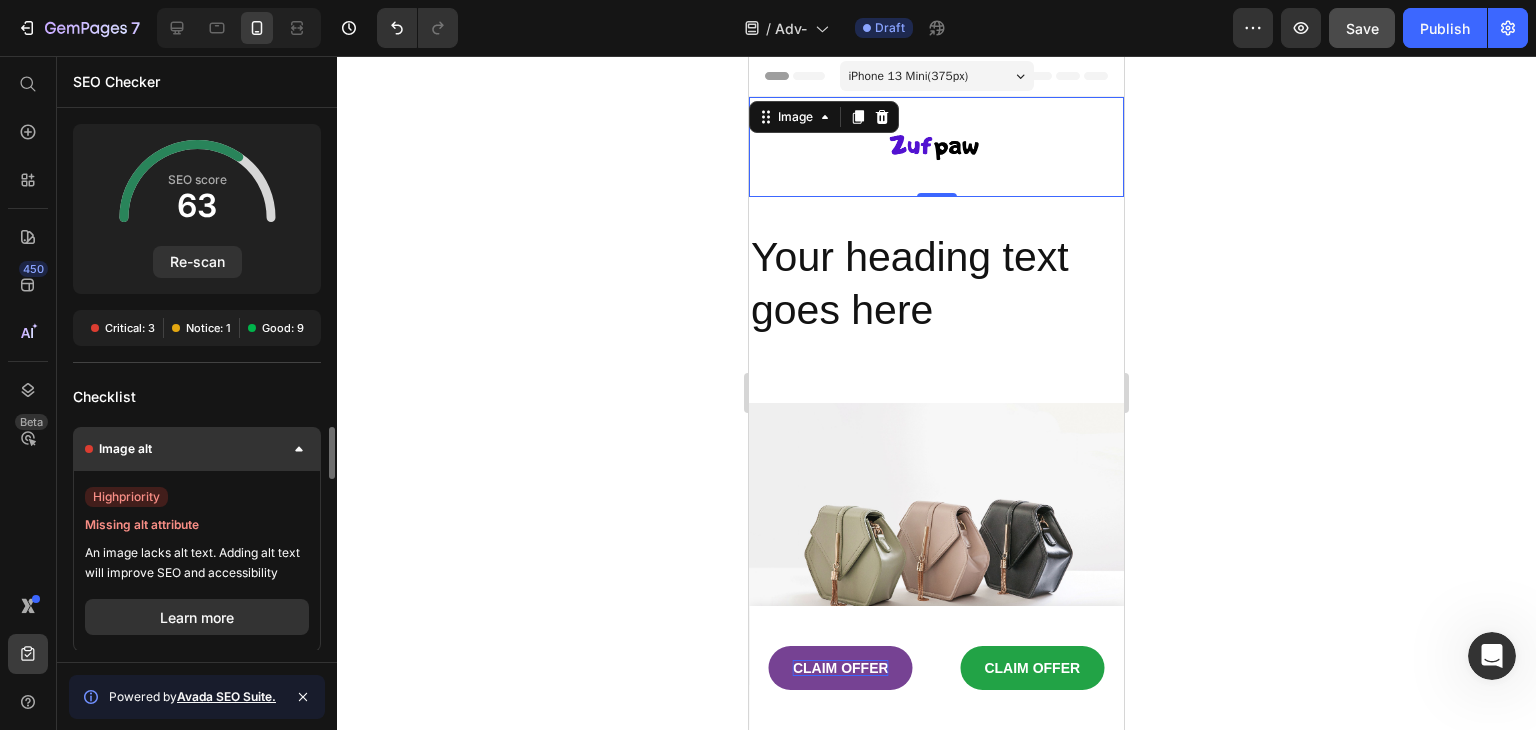 click on "Image alt" at bounding box center [197, 449] 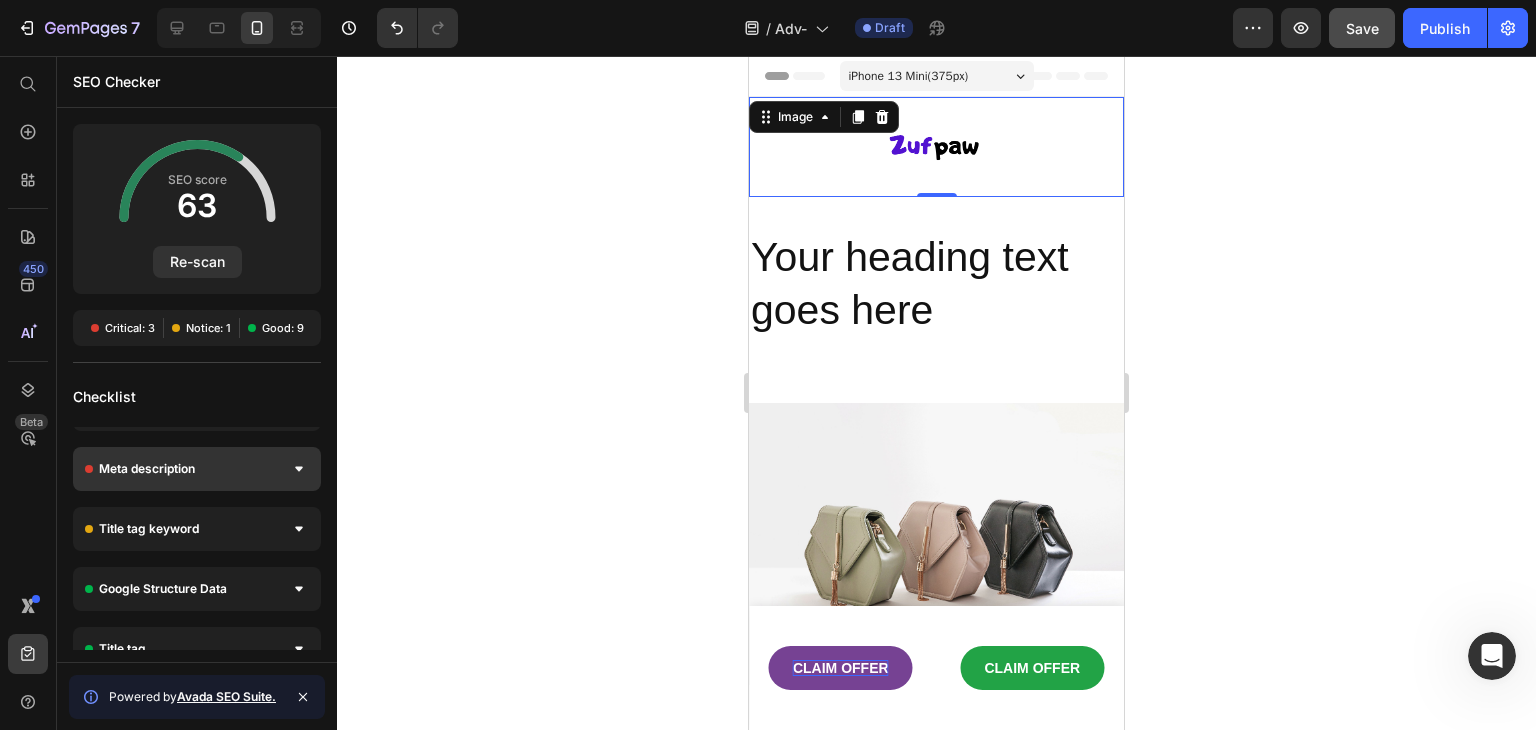 scroll, scrollTop: 0, scrollLeft: 0, axis: both 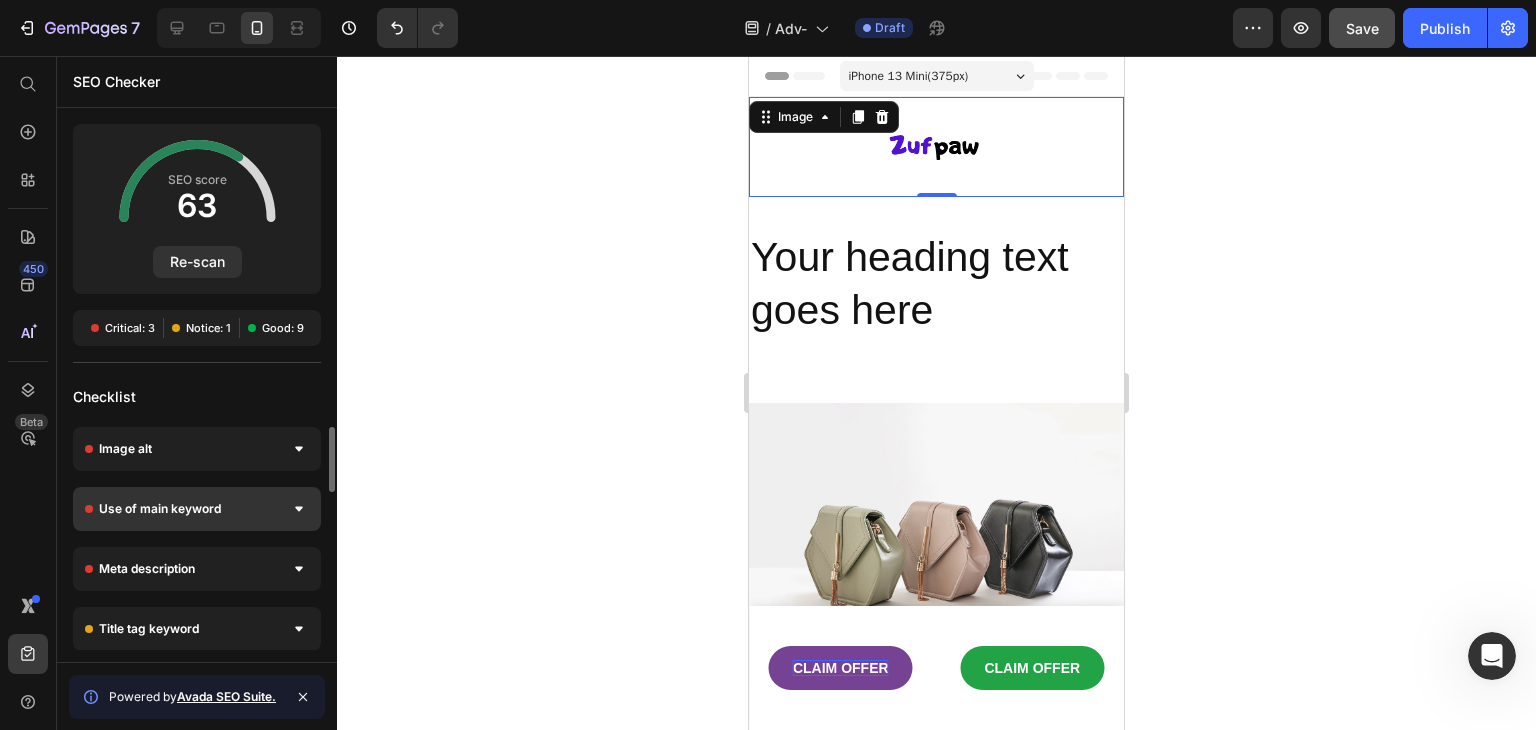 click on "Use of main keyword" at bounding box center (197, 509) 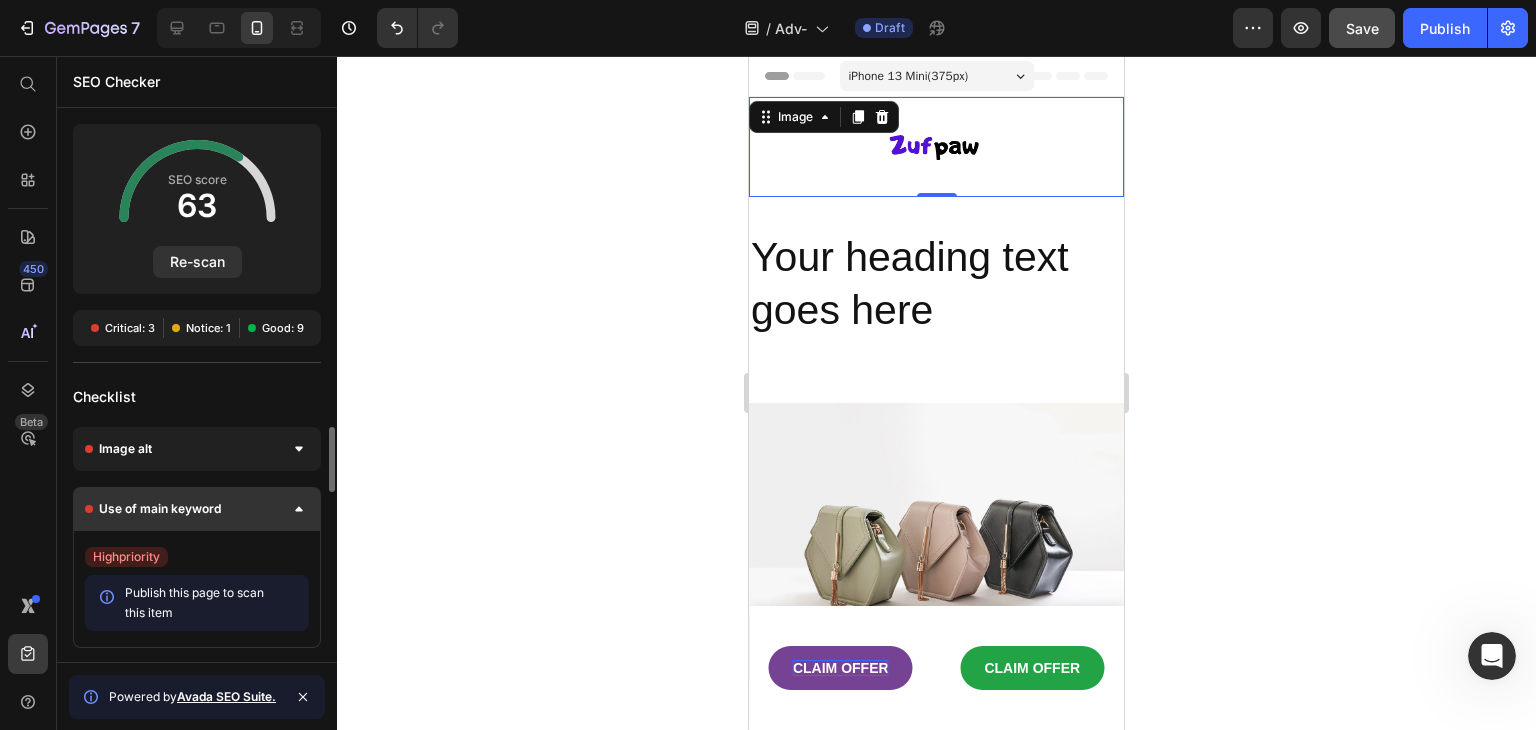 click on "Use of main keyword" at bounding box center [197, 509] 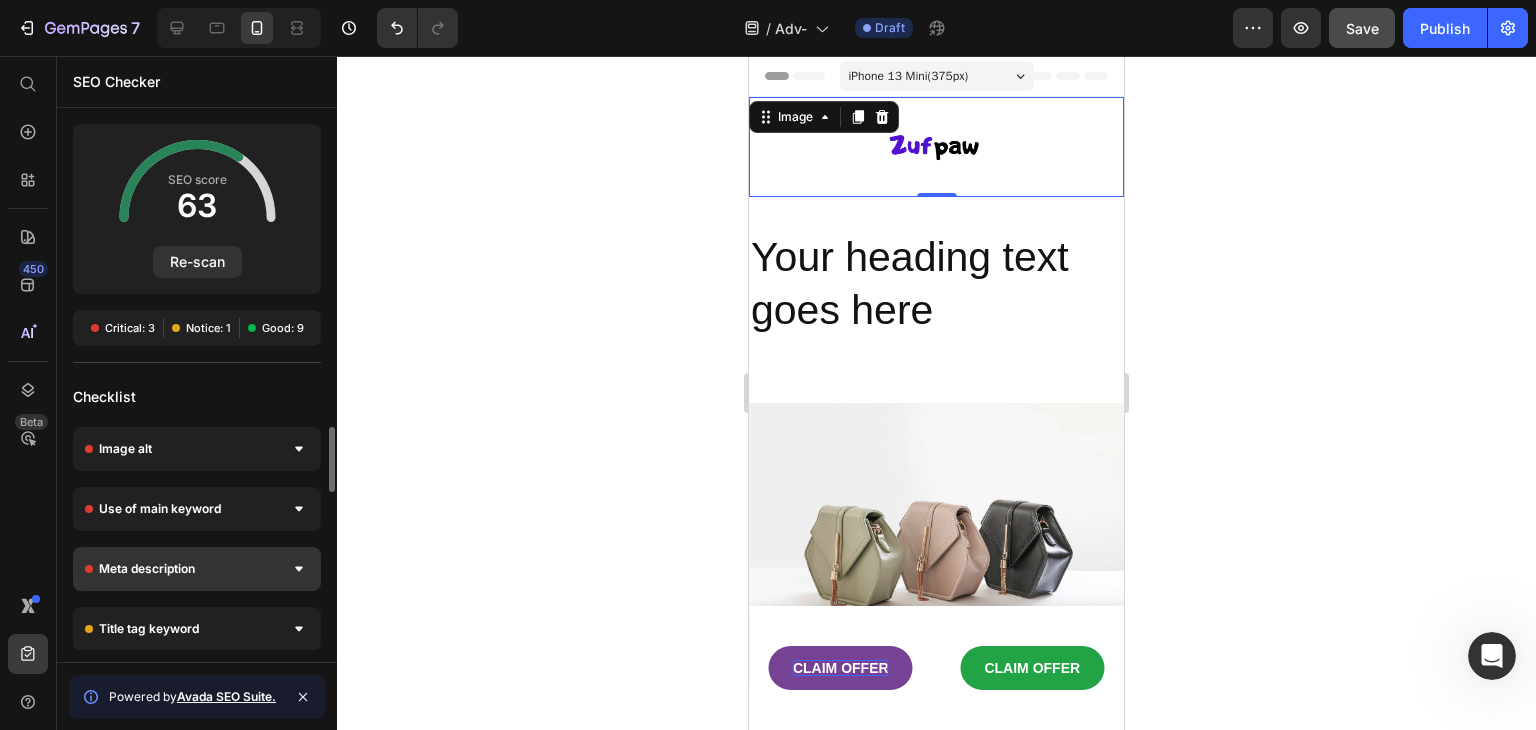 click on "Meta description" at bounding box center (197, 569) 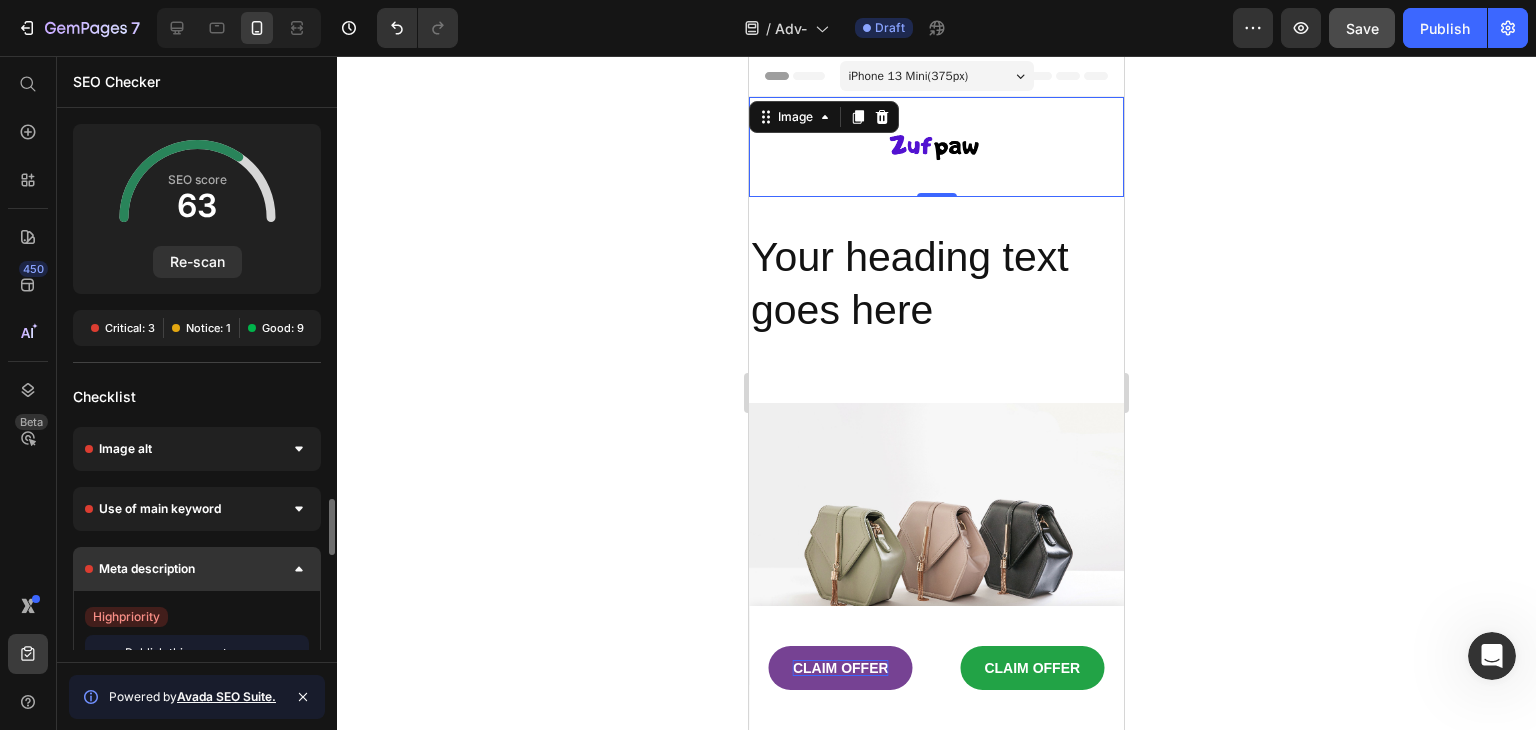 scroll, scrollTop: 58, scrollLeft: 0, axis: vertical 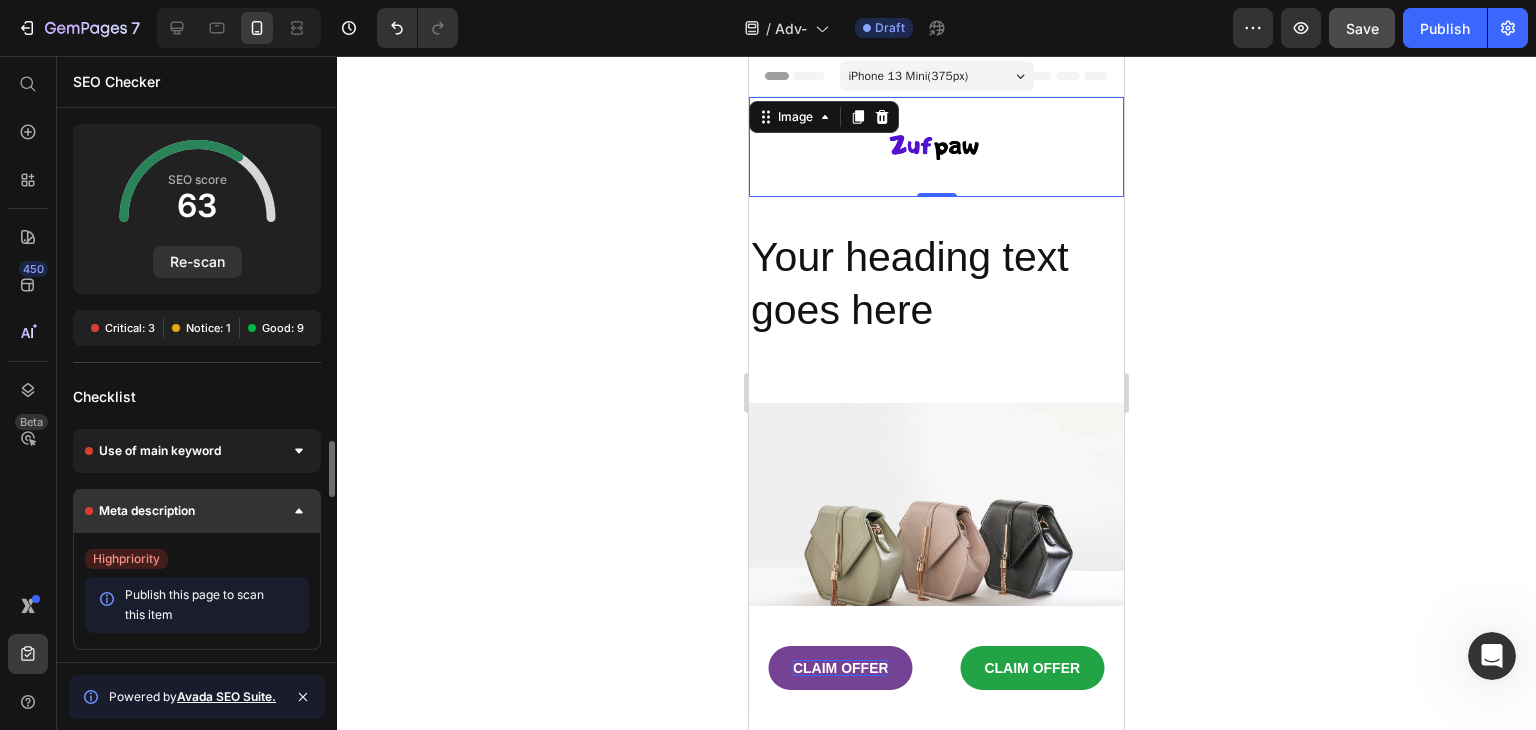 click 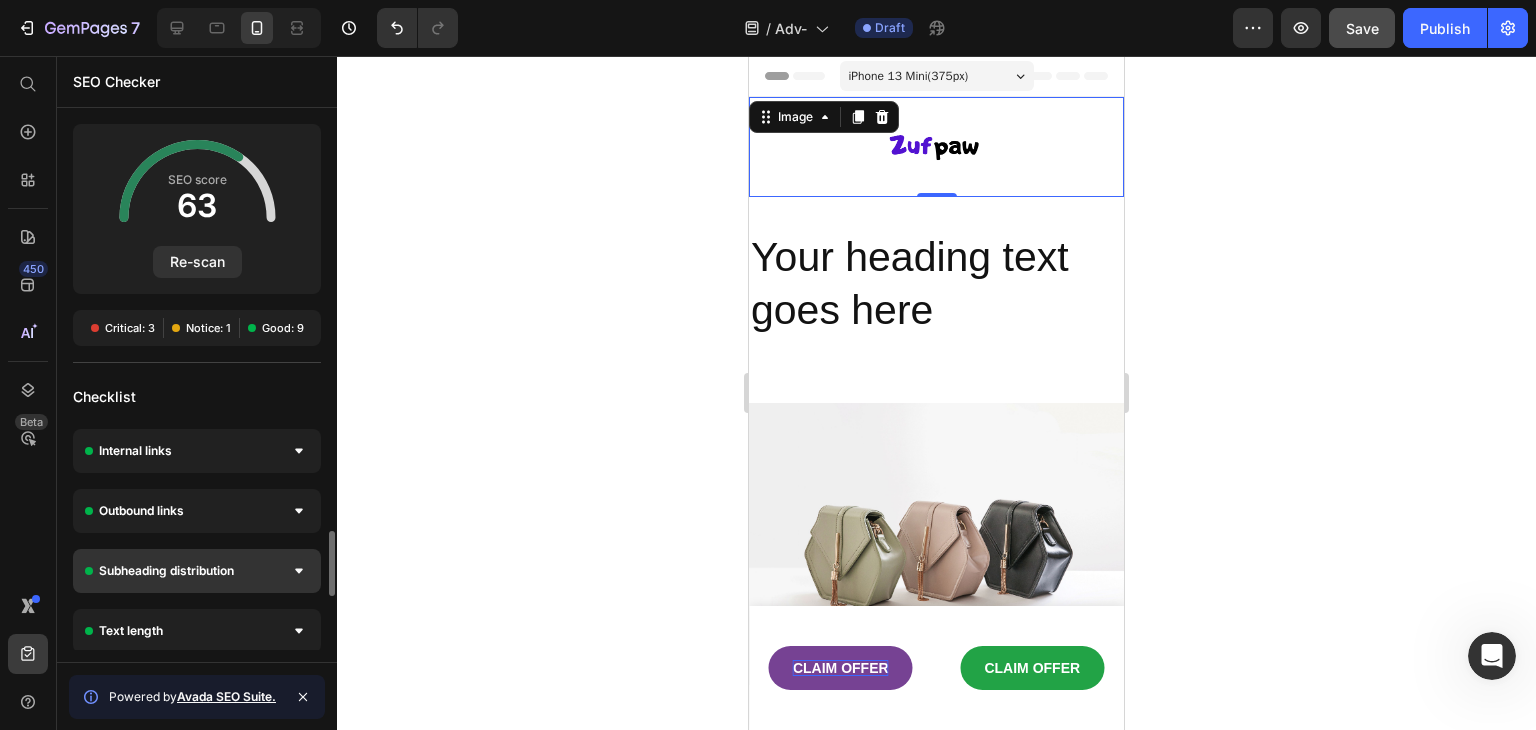 scroll, scrollTop: 0, scrollLeft: 0, axis: both 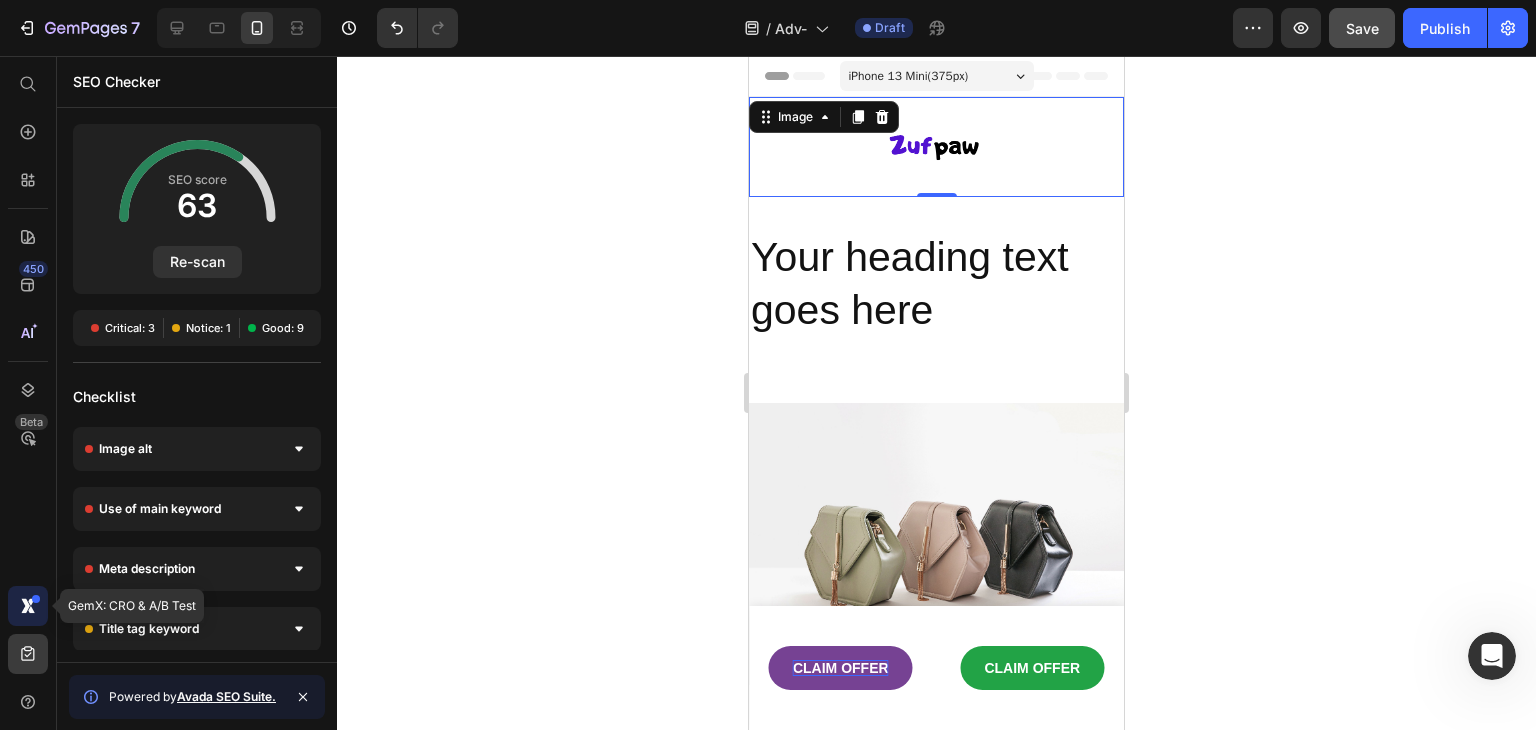 click 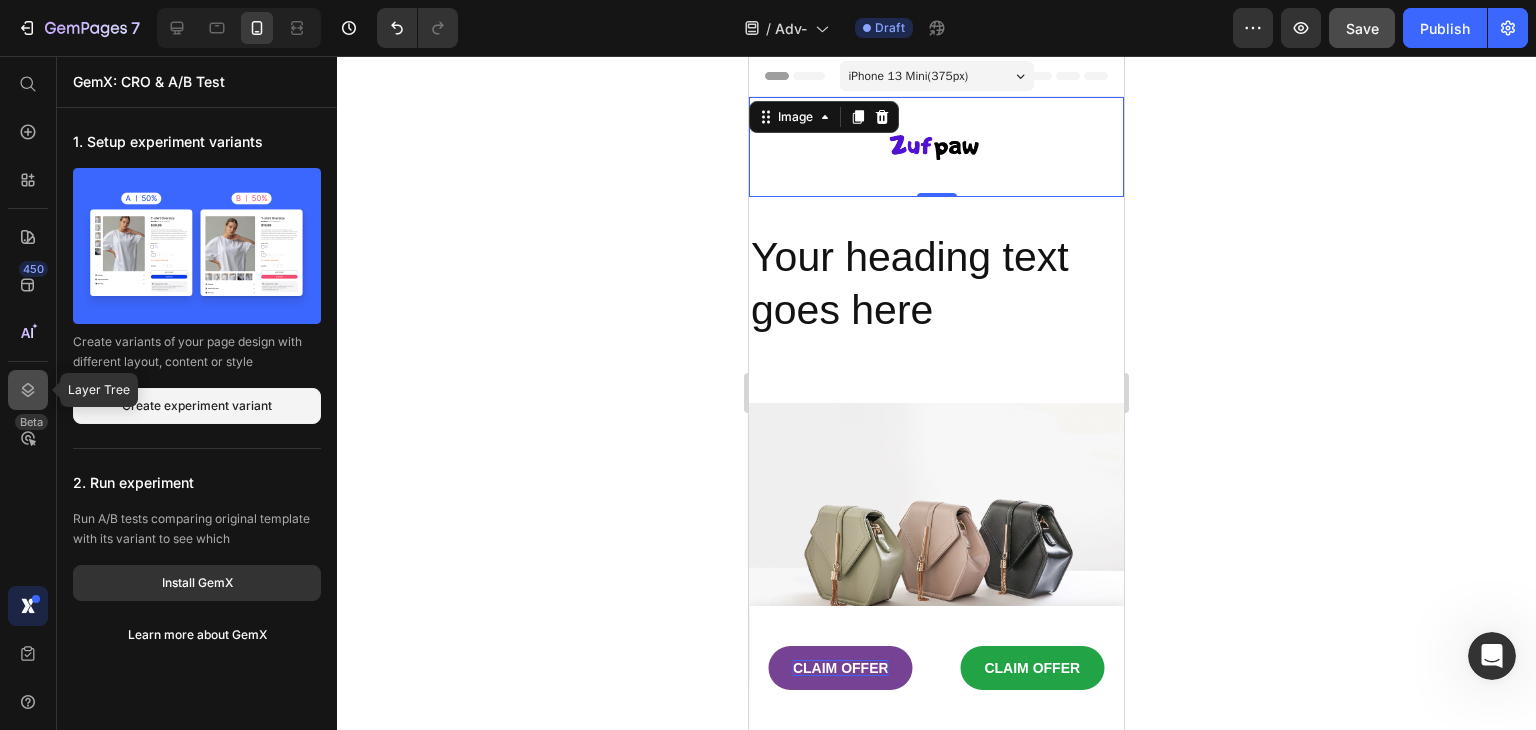 click 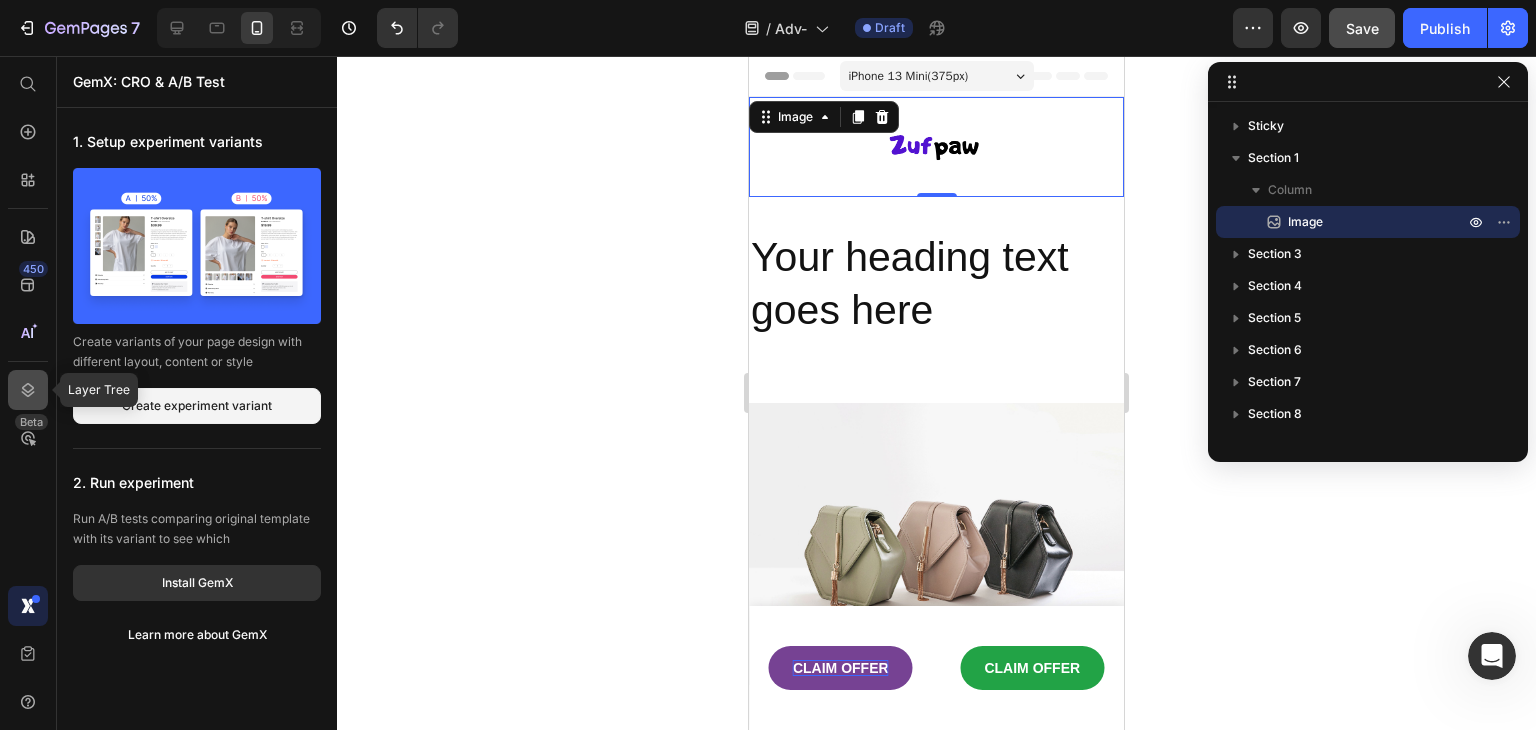 click 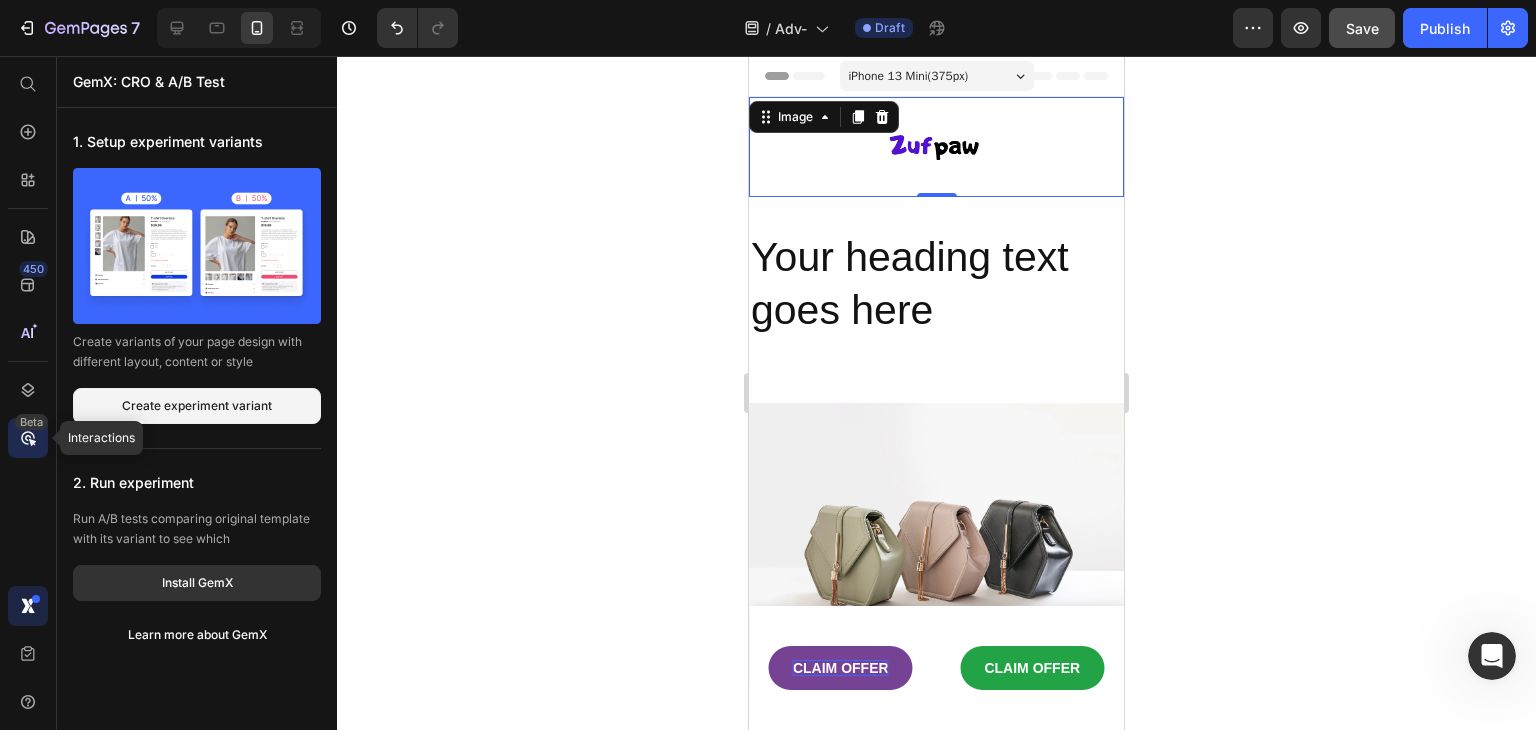 click 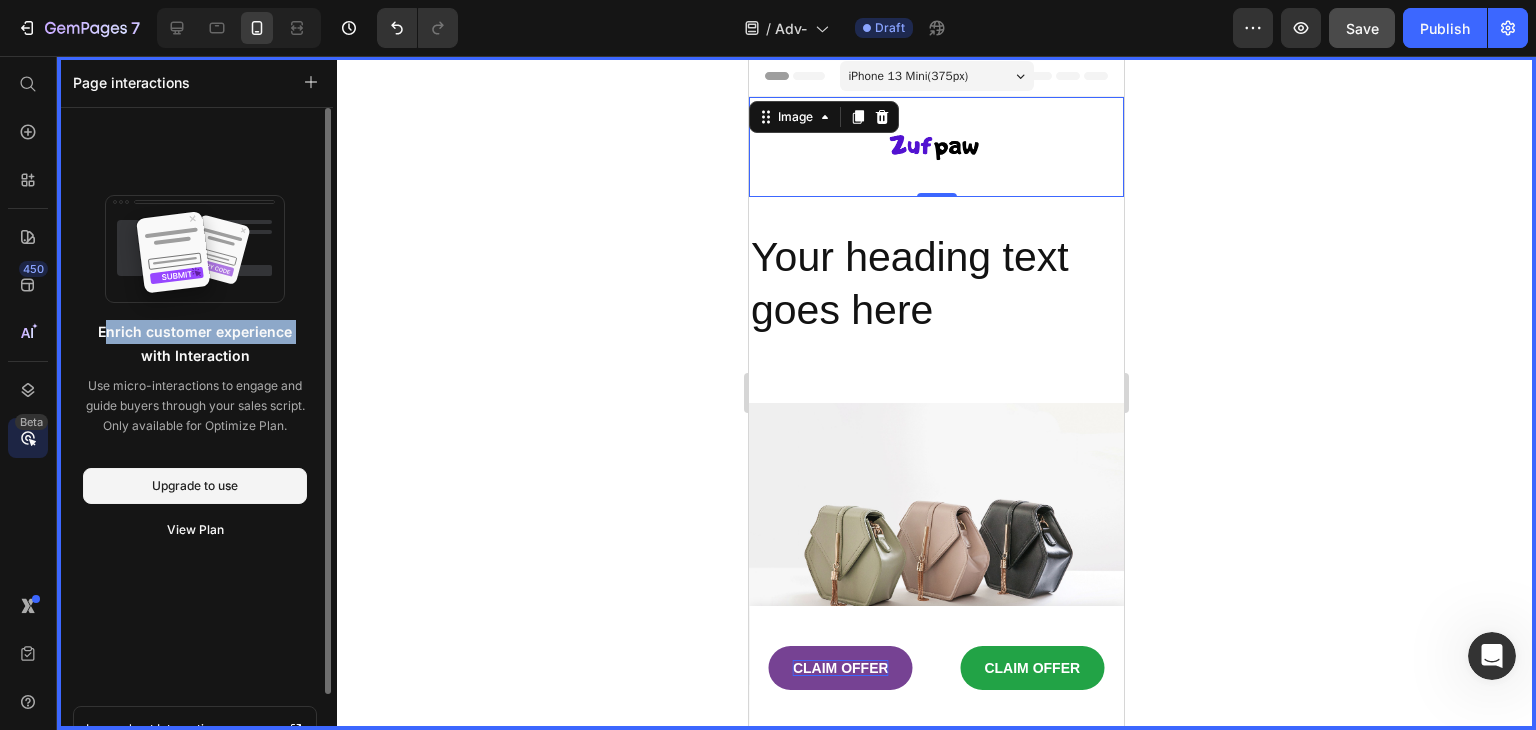 drag, startPoint x: 102, startPoint y: 330, endPoint x: 291, endPoint y: 329, distance: 189.00264 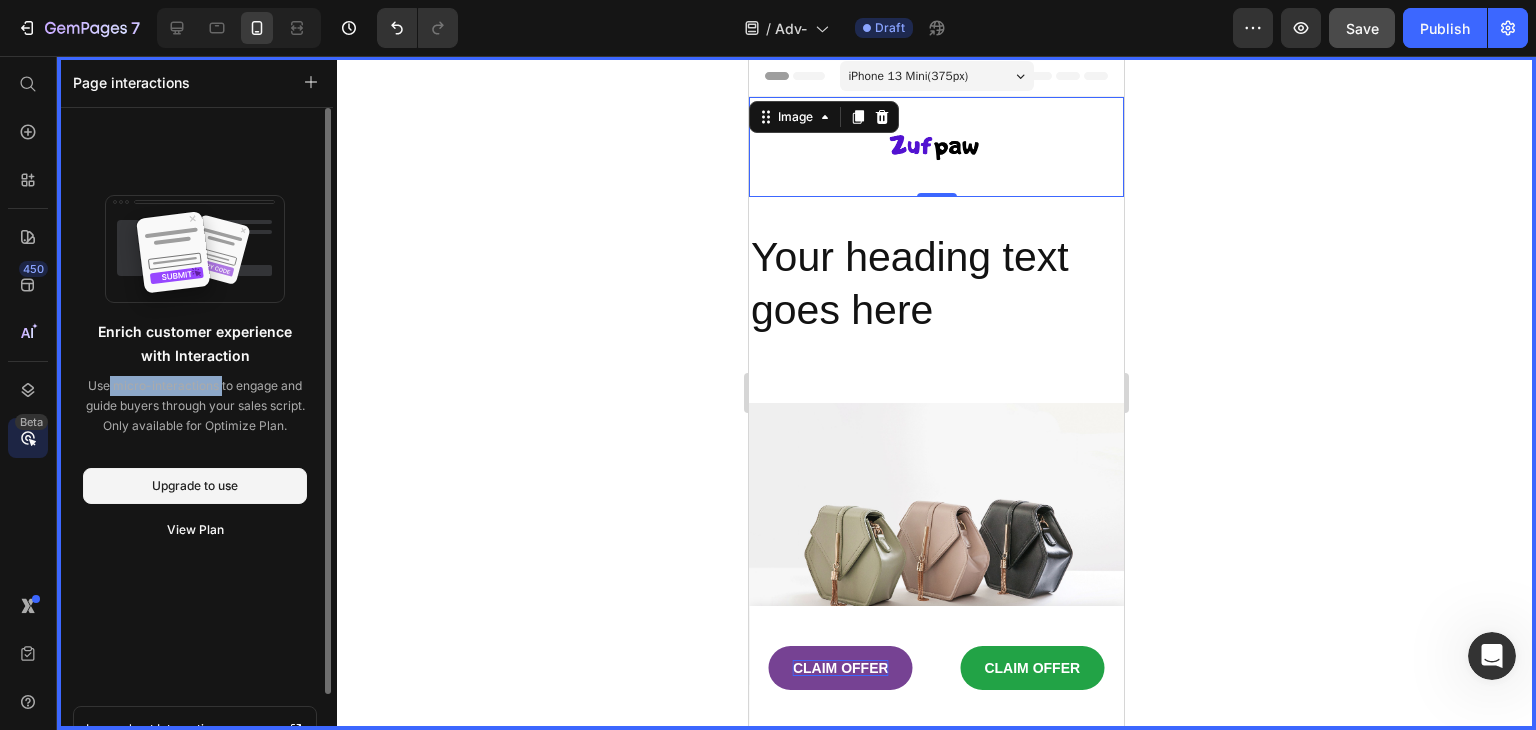 drag, startPoint x: 101, startPoint y: 390, endPoint x: 217, endPoint y: 387, distance: 116.03879 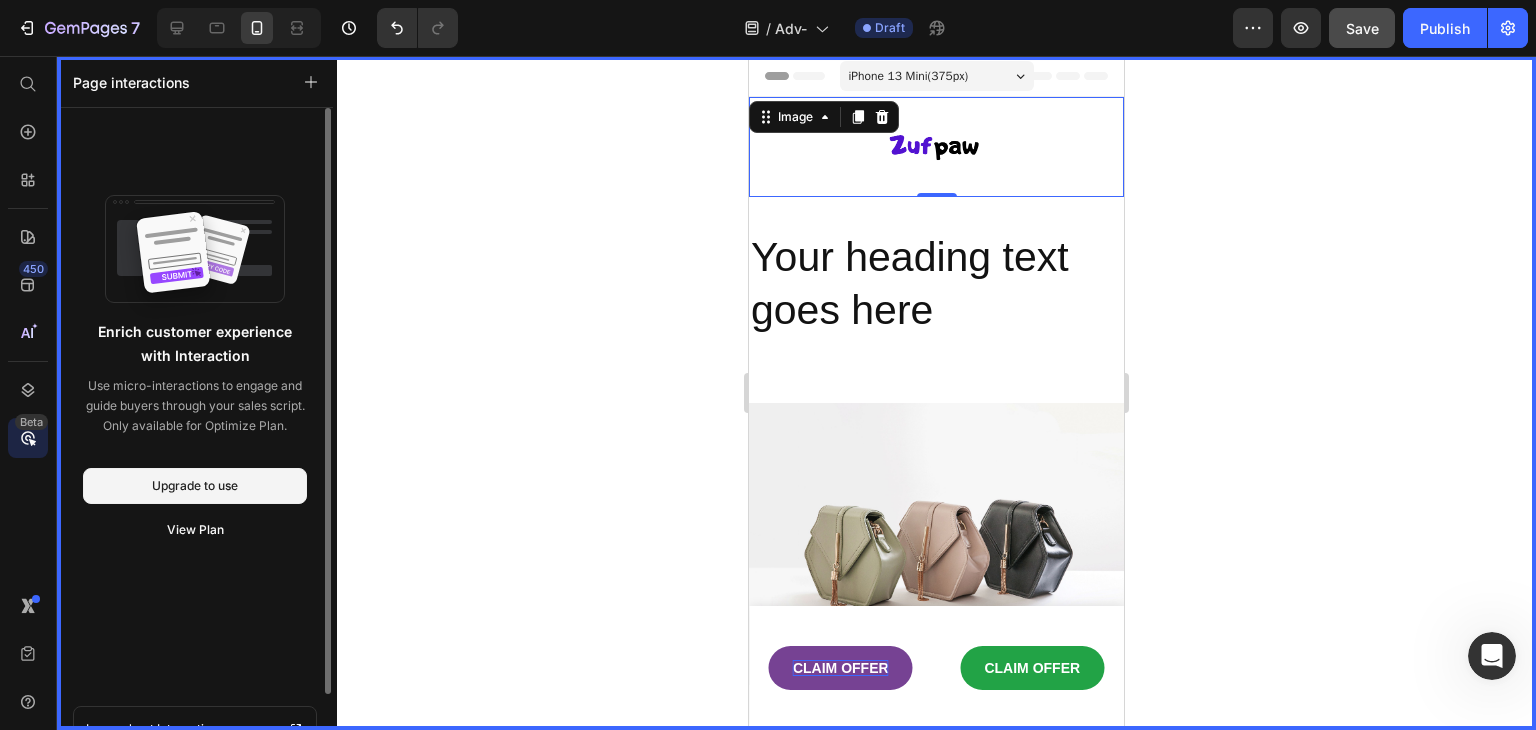scroll, scrollTop: 38, scrollLeft: 0, axis: vertical 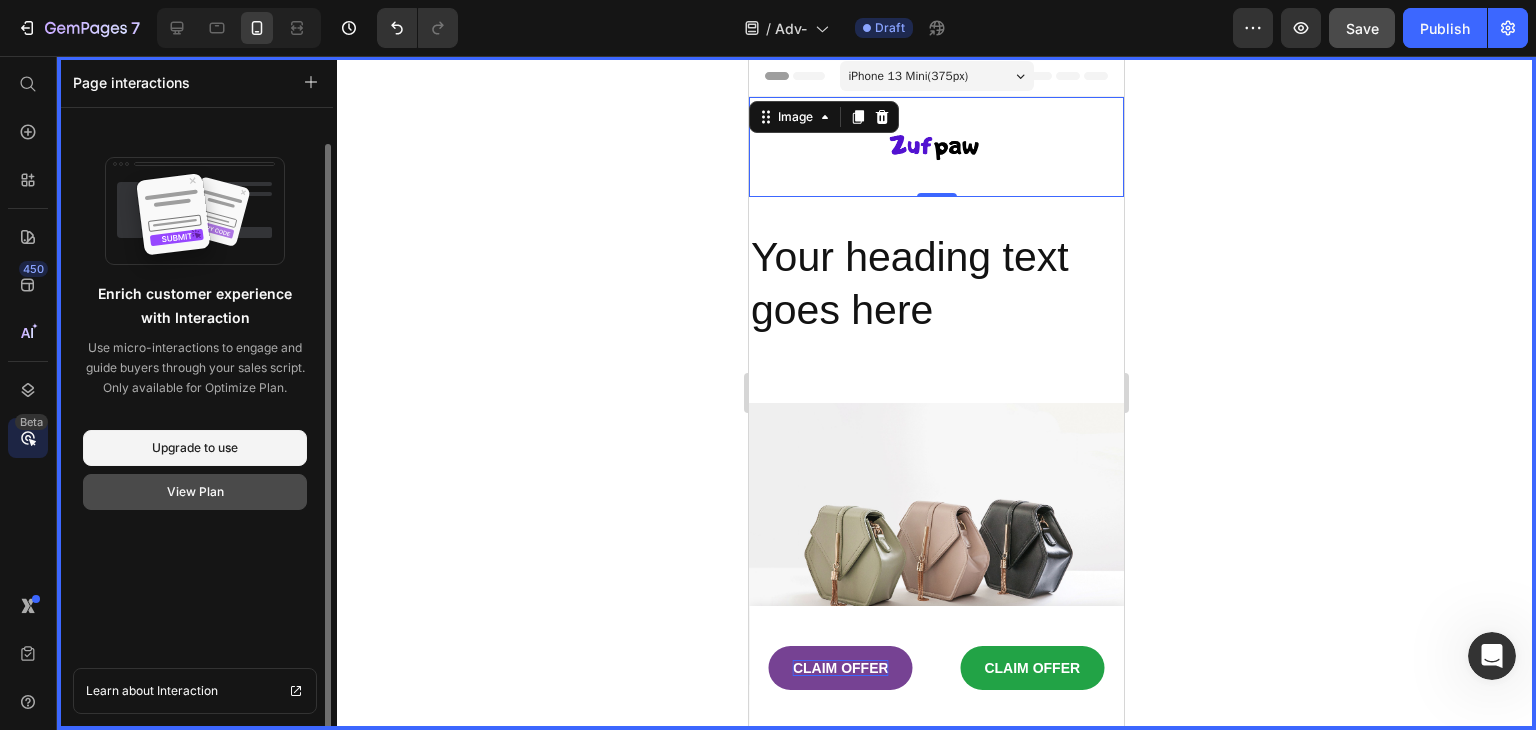 click on "View Plan" at bounding box center (195, 492) 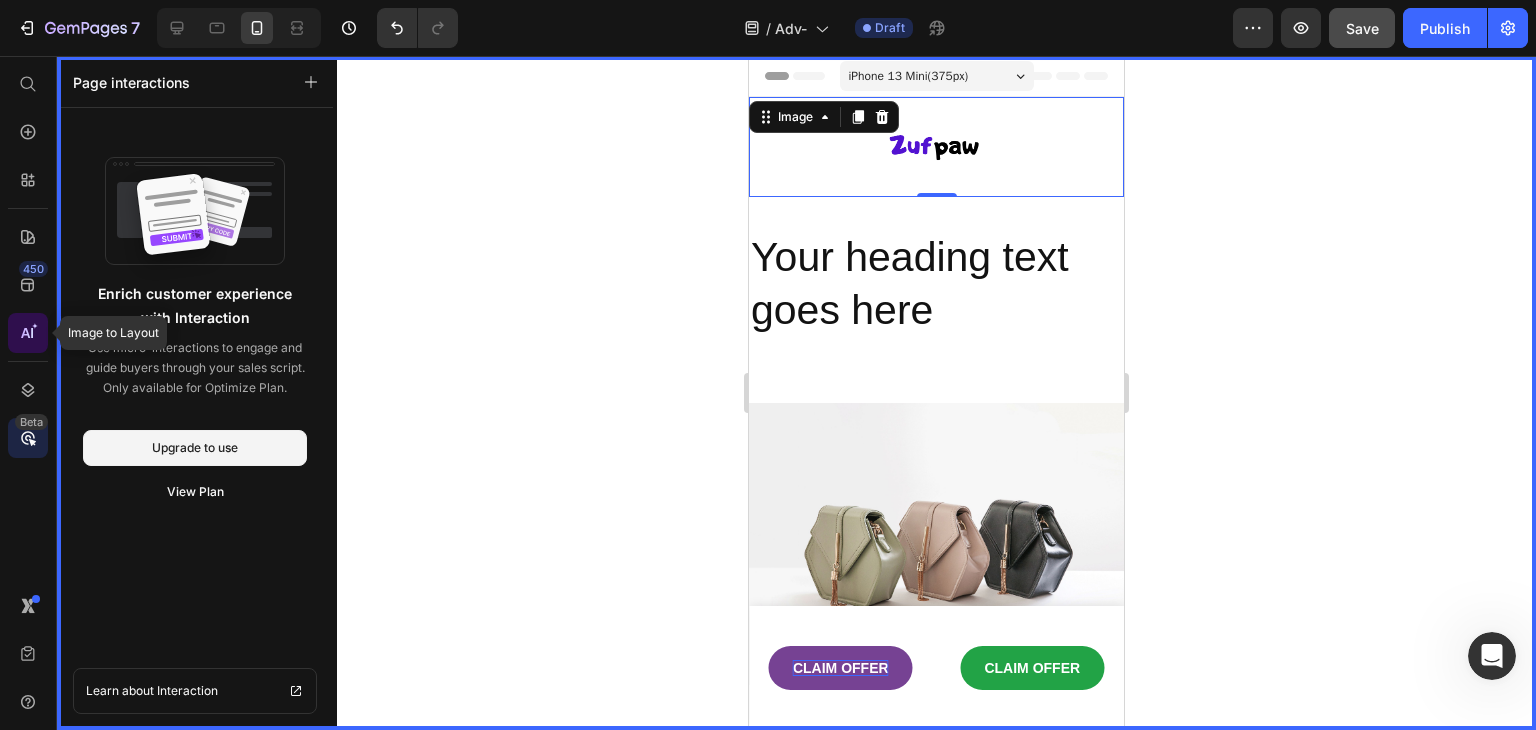 click 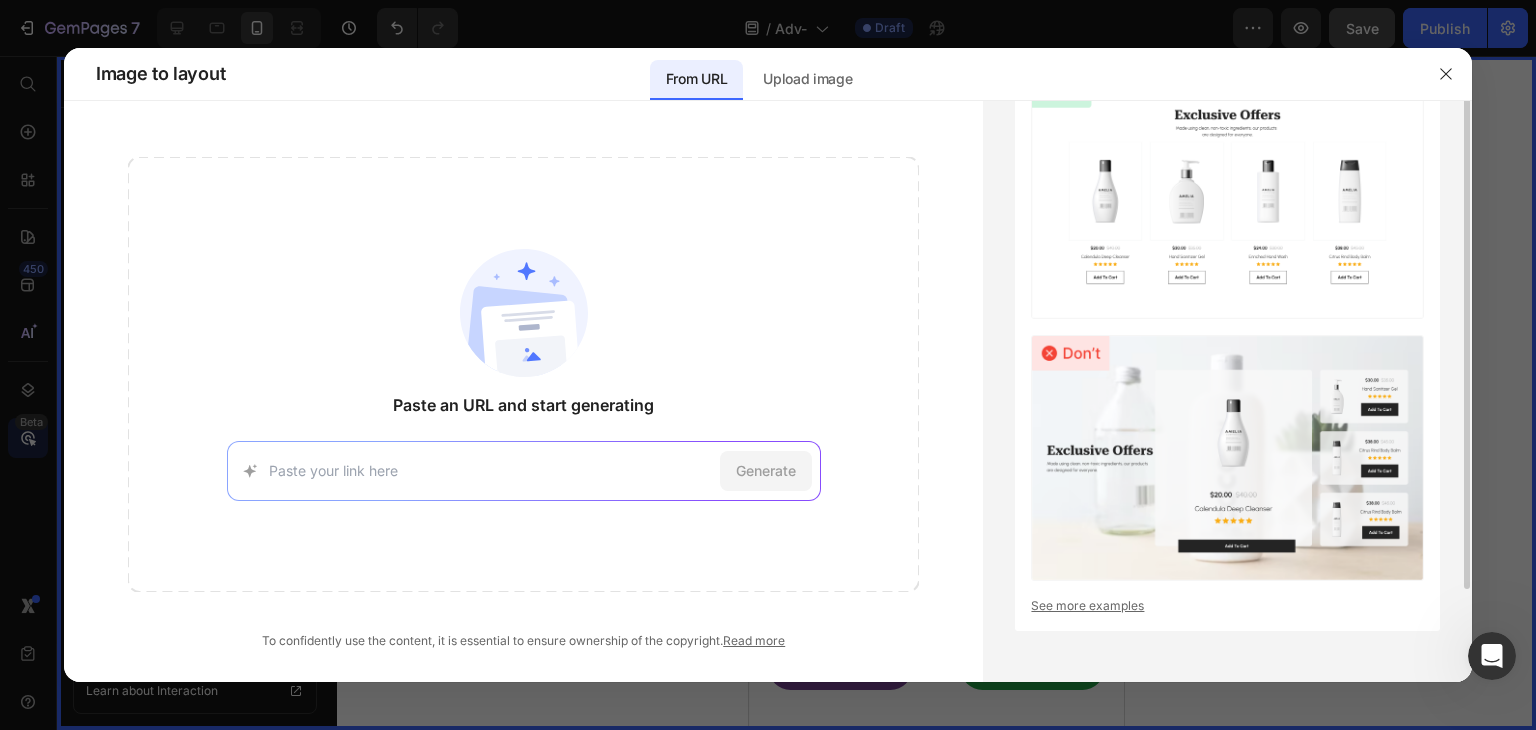 scroll, scrollTop: 0, scrollLeft: 0, axis: both 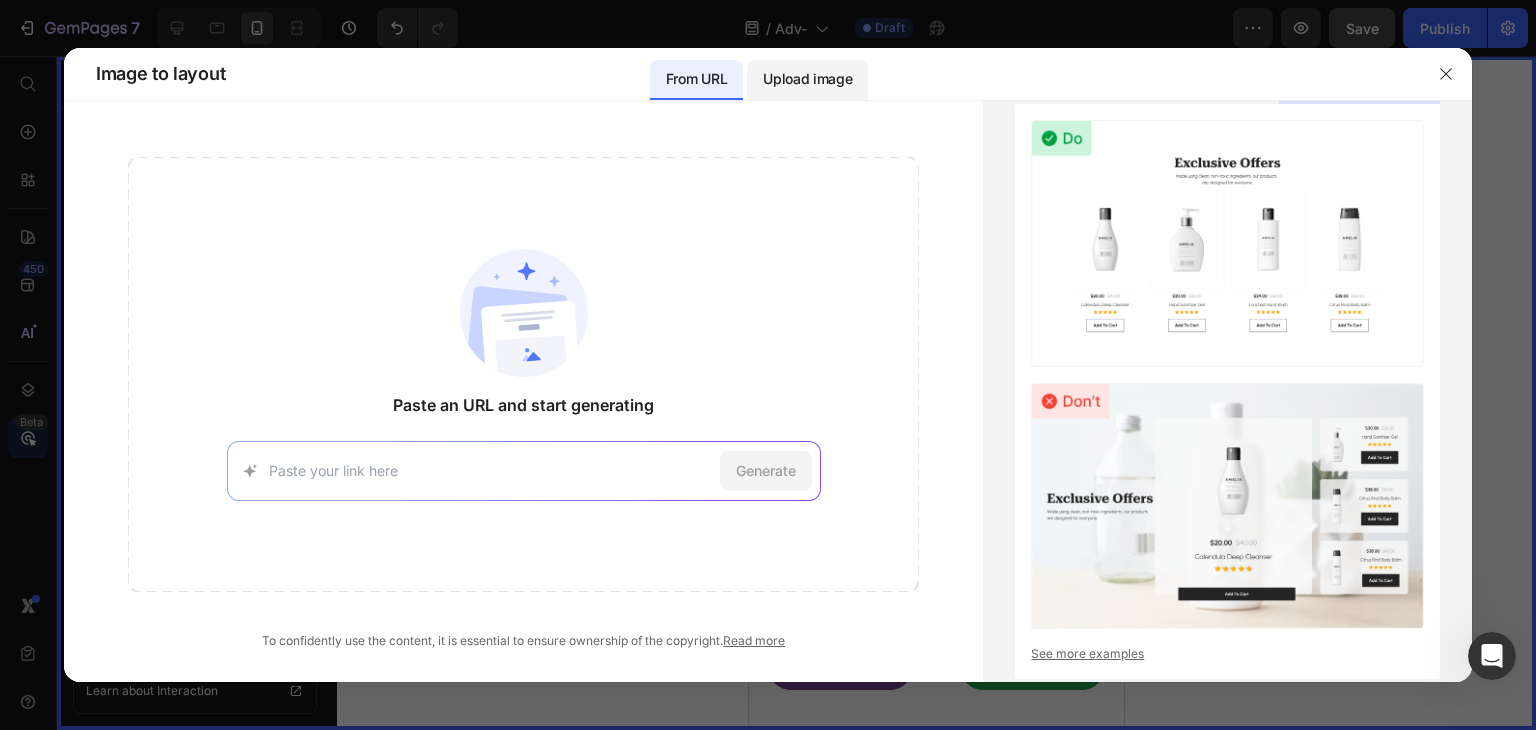 click on "Upload image" at bounding box center (807, 79) 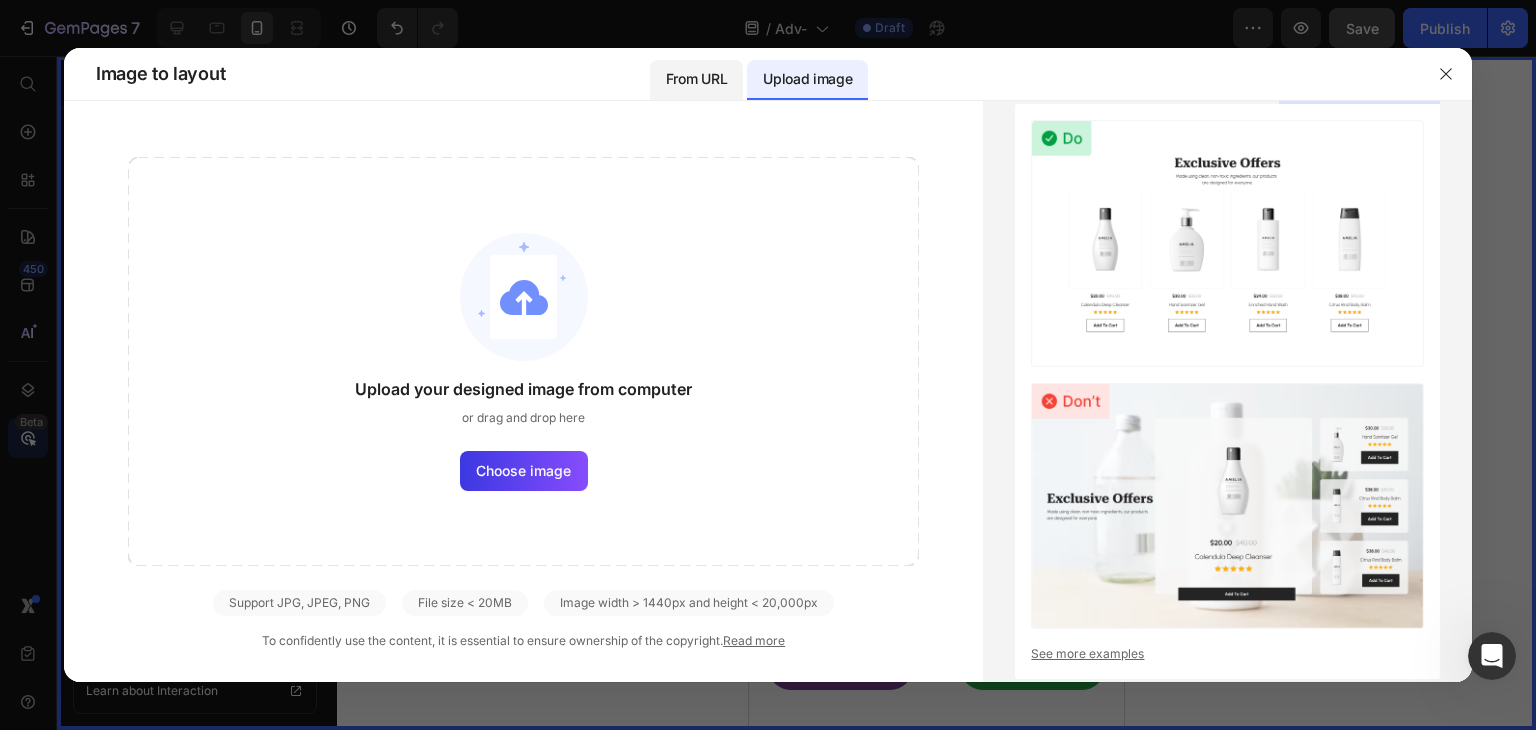 click on "From URL" at bounding box center [696, 79] 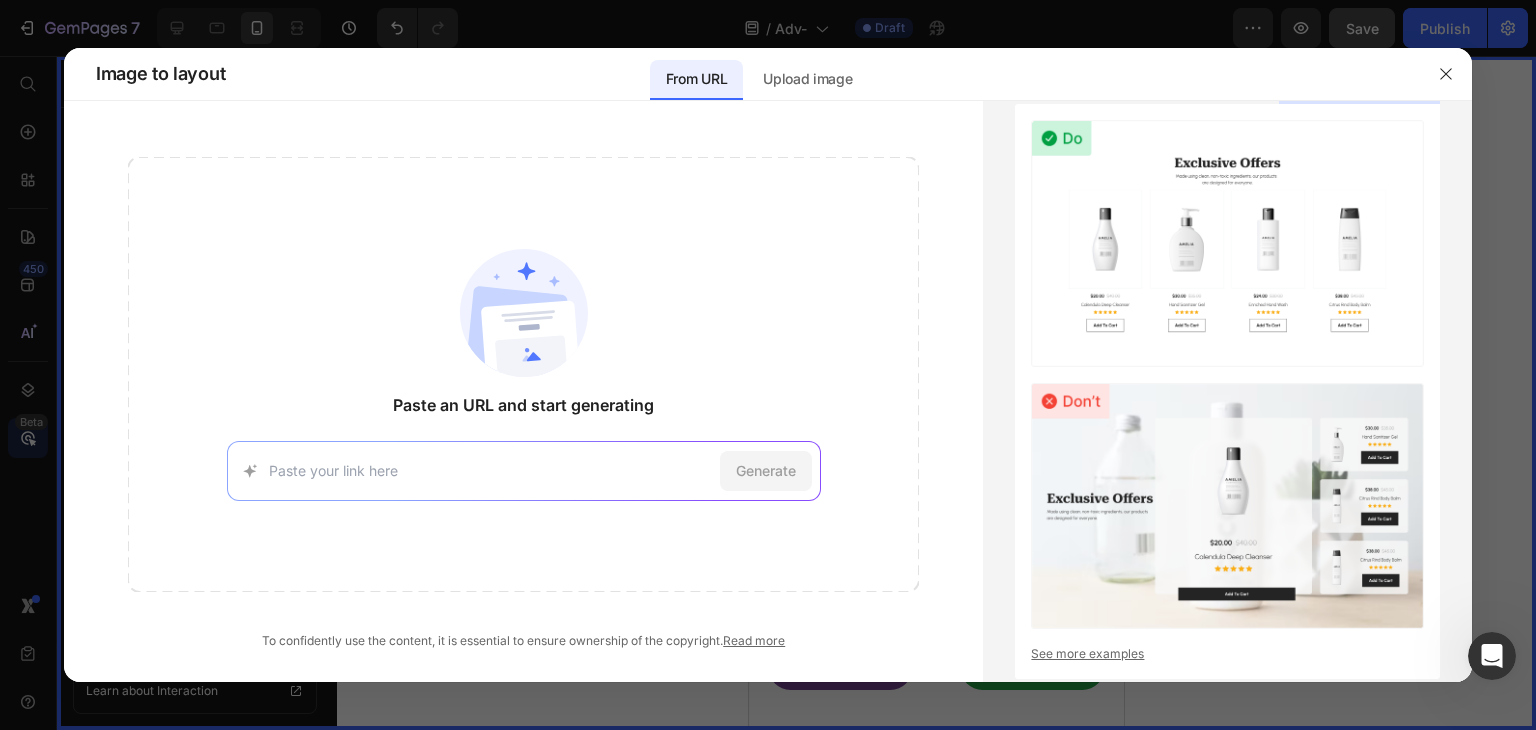 paste on "campaigns.thepetlabco.com" 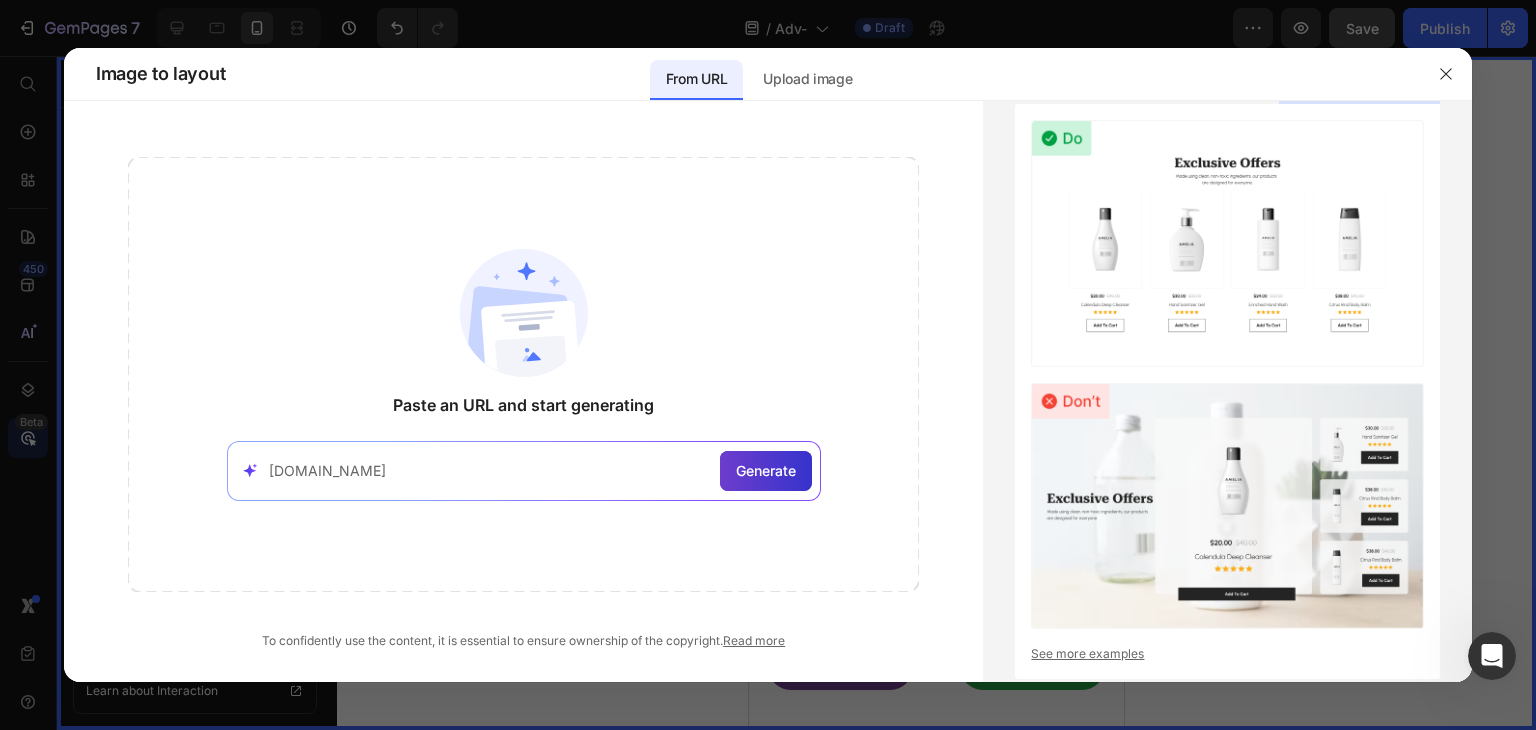 type on "campaigns.thepetlabco.com" 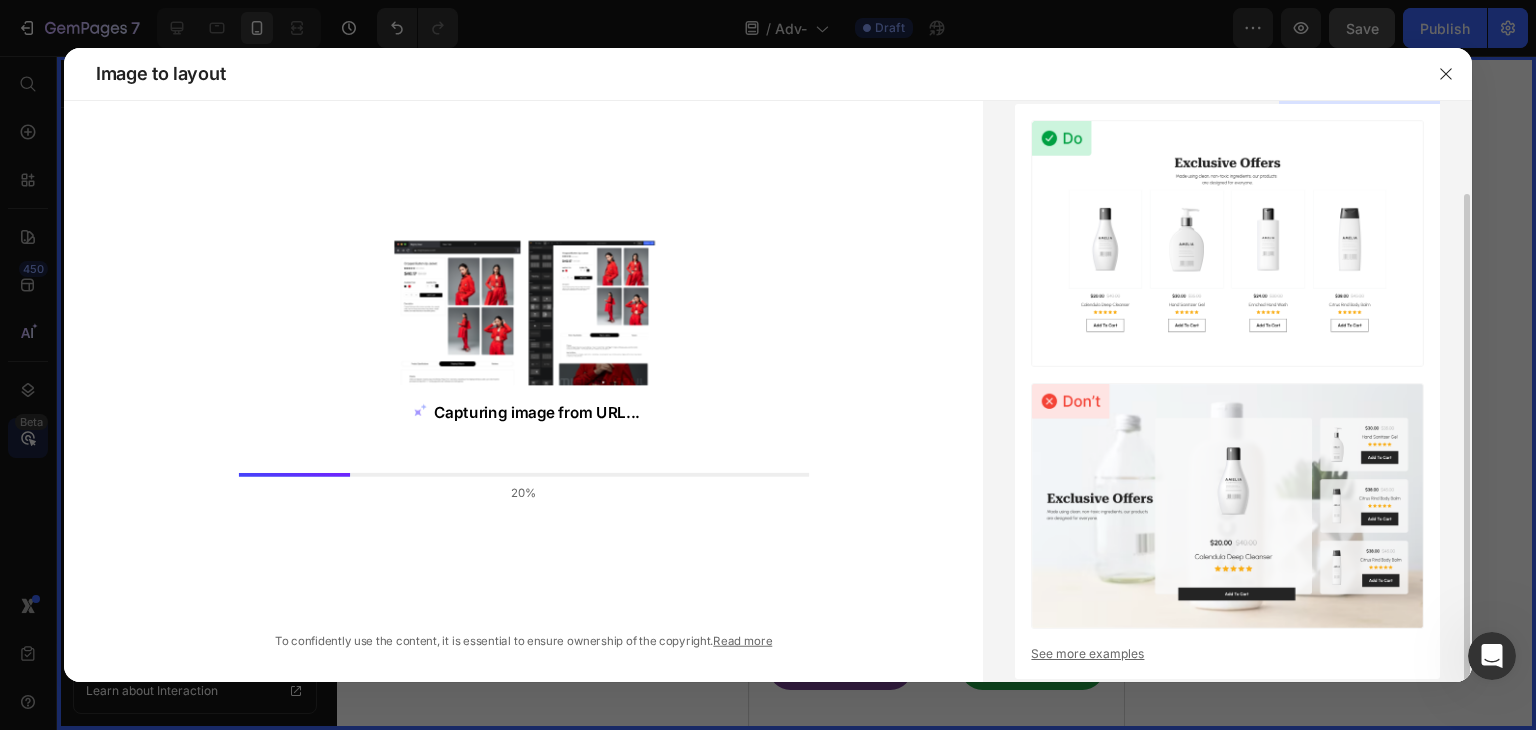 scroll, scrollTop: 48, scrollLeft: 0, axis: vertical 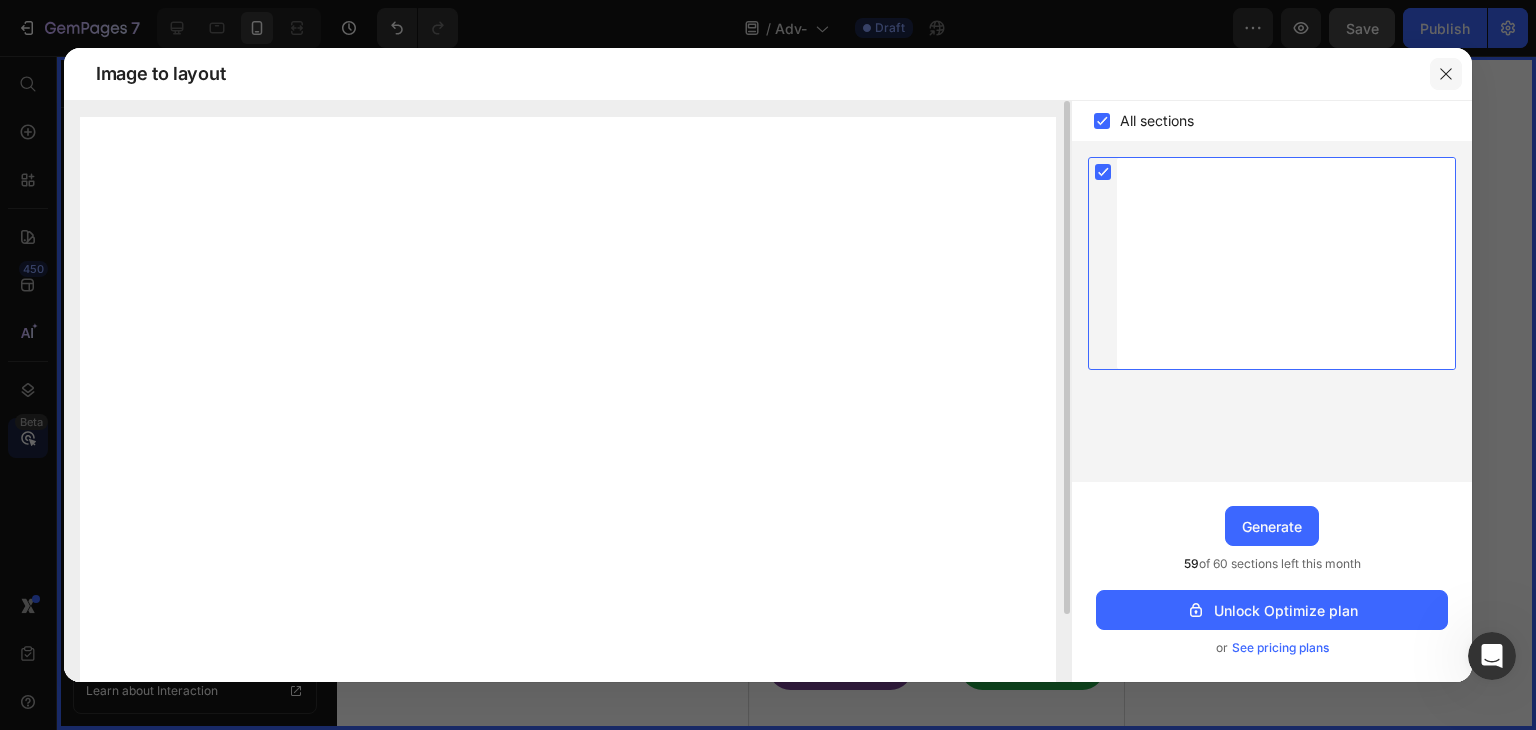click 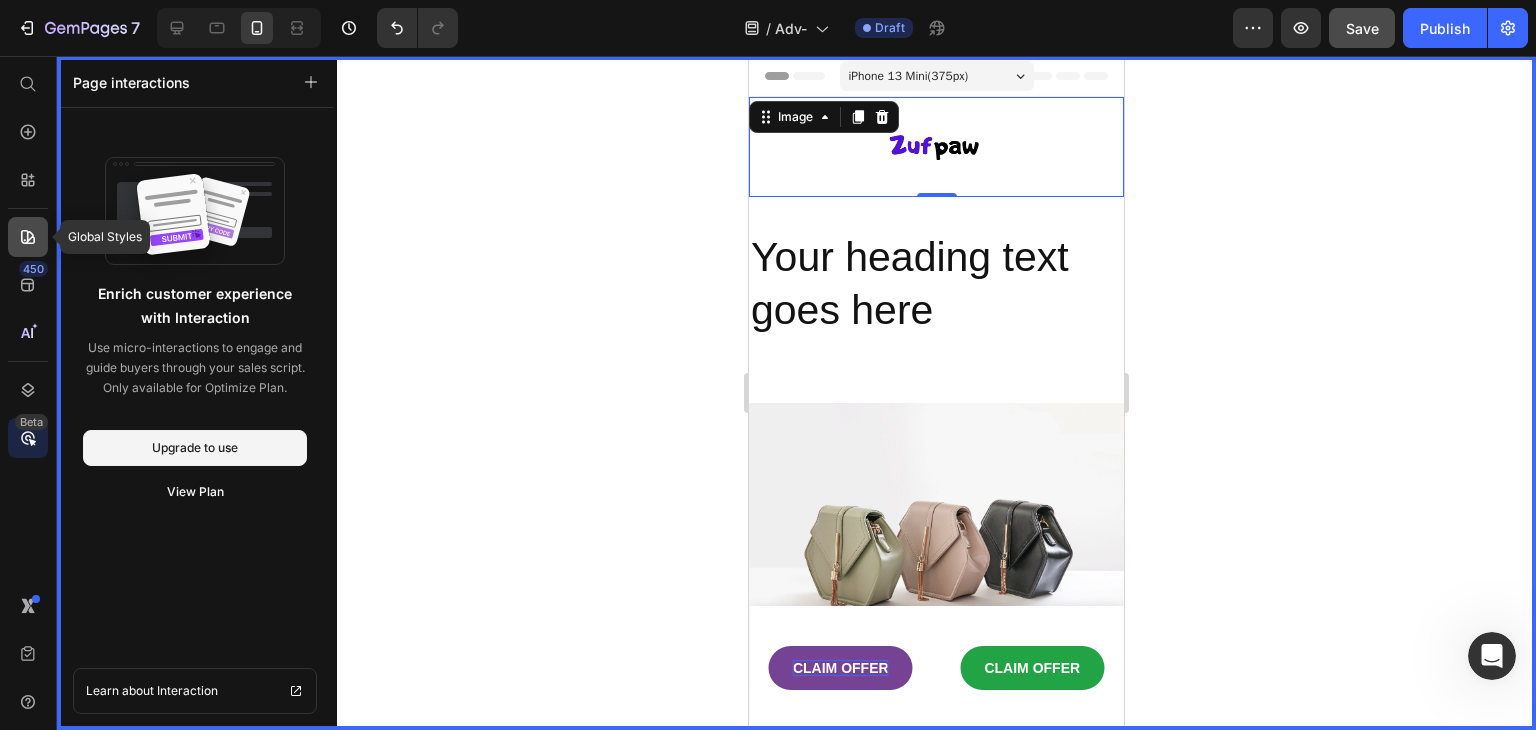 click 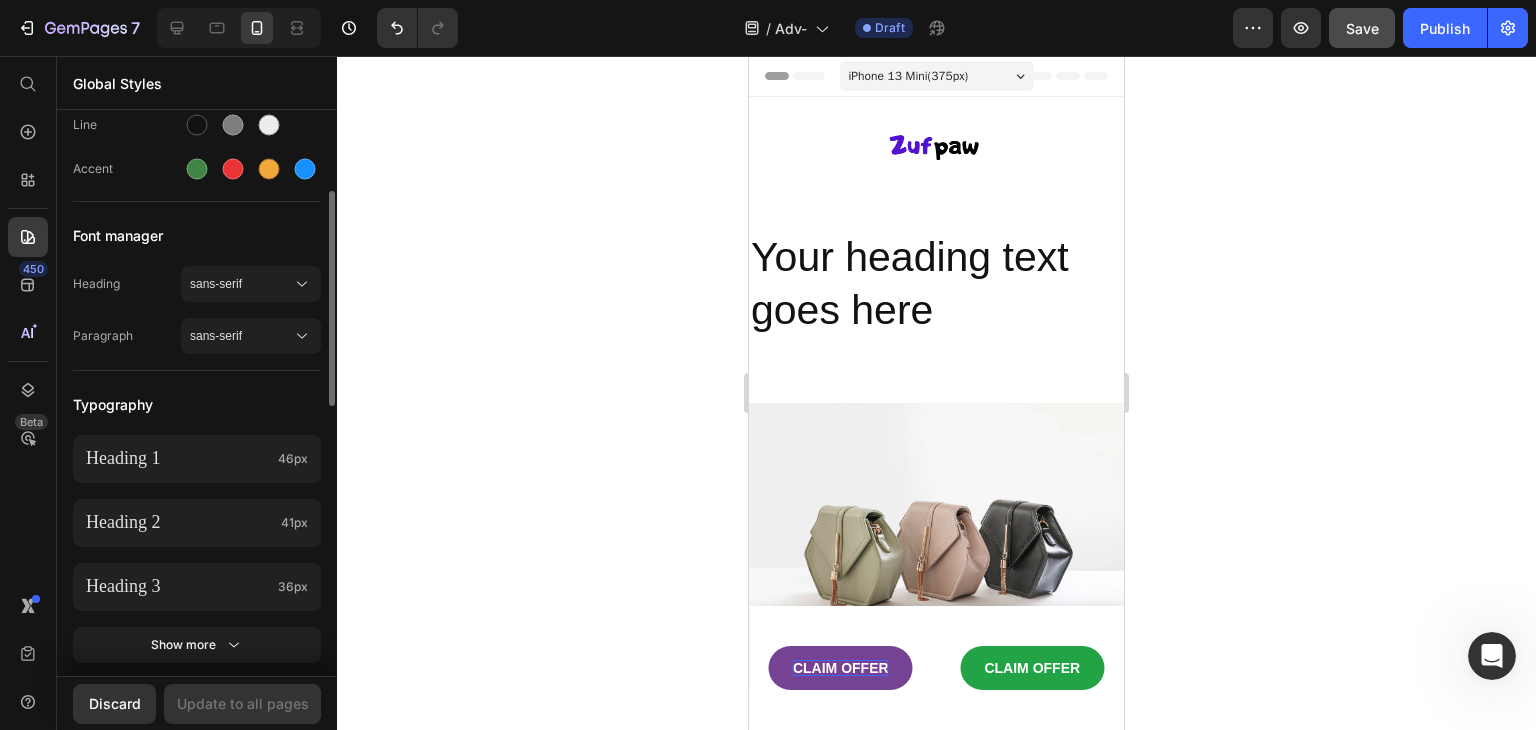 scroll, scrollTop: 0, scrollLeft: 0, axis: both 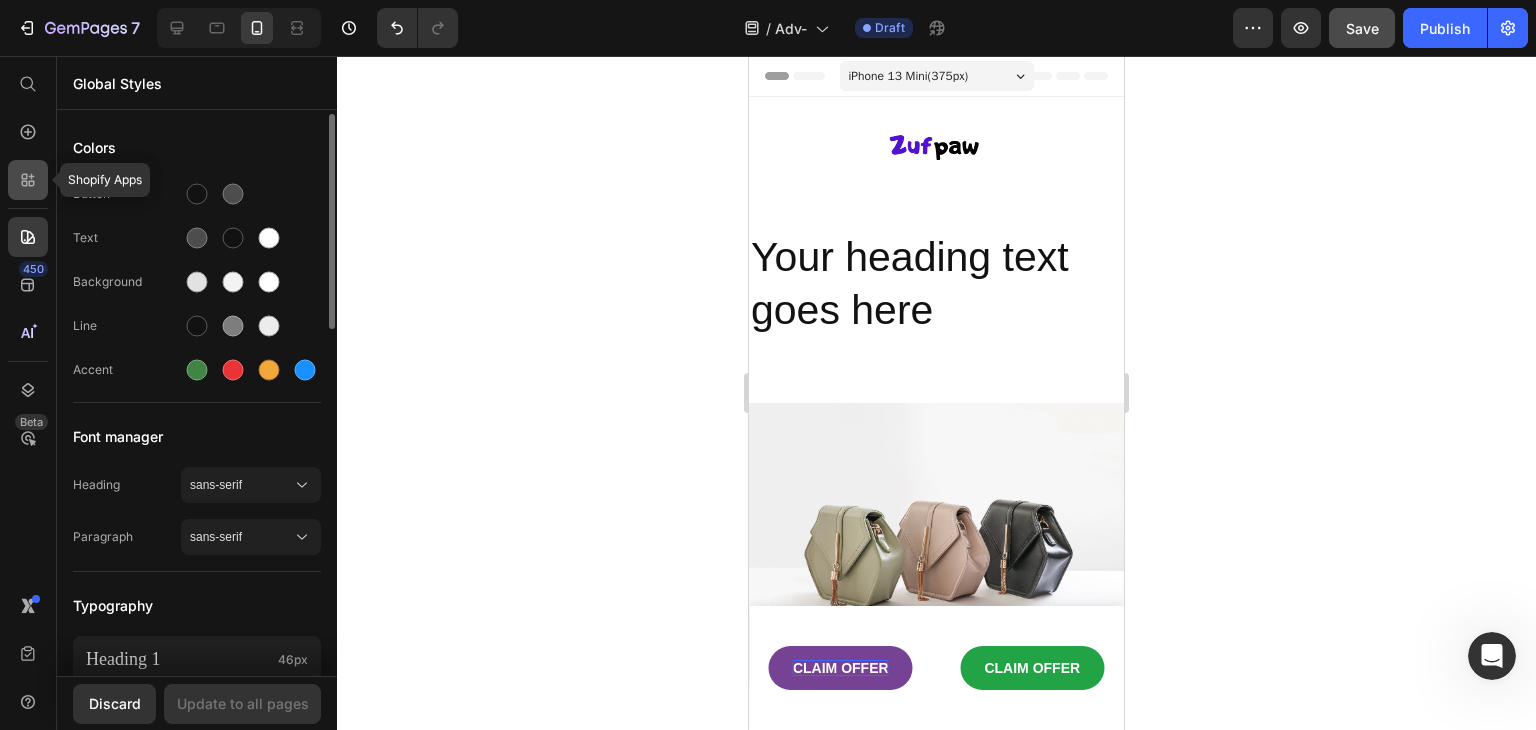 click 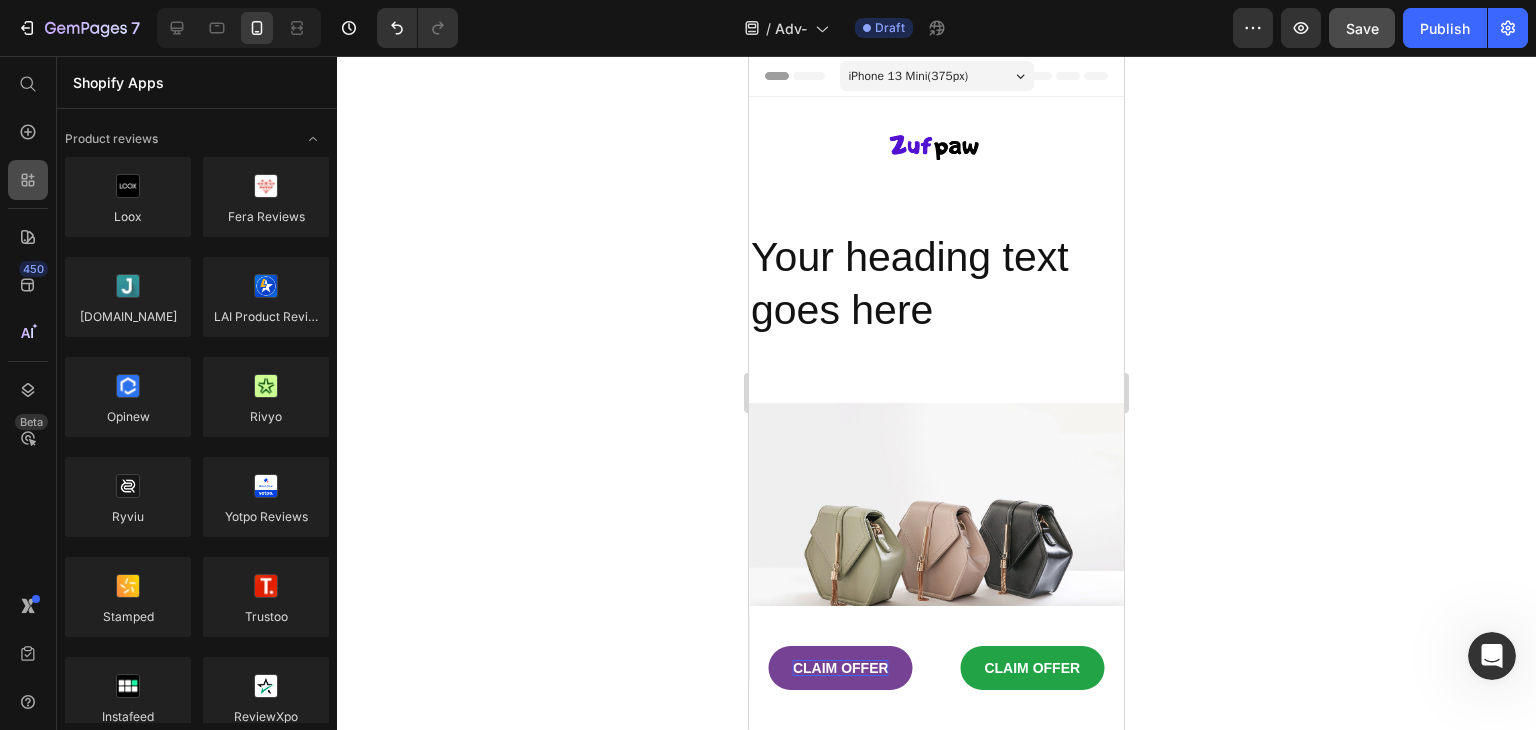 scroll, scrollTop: 600, scrollLeft: 0, axis: vertical 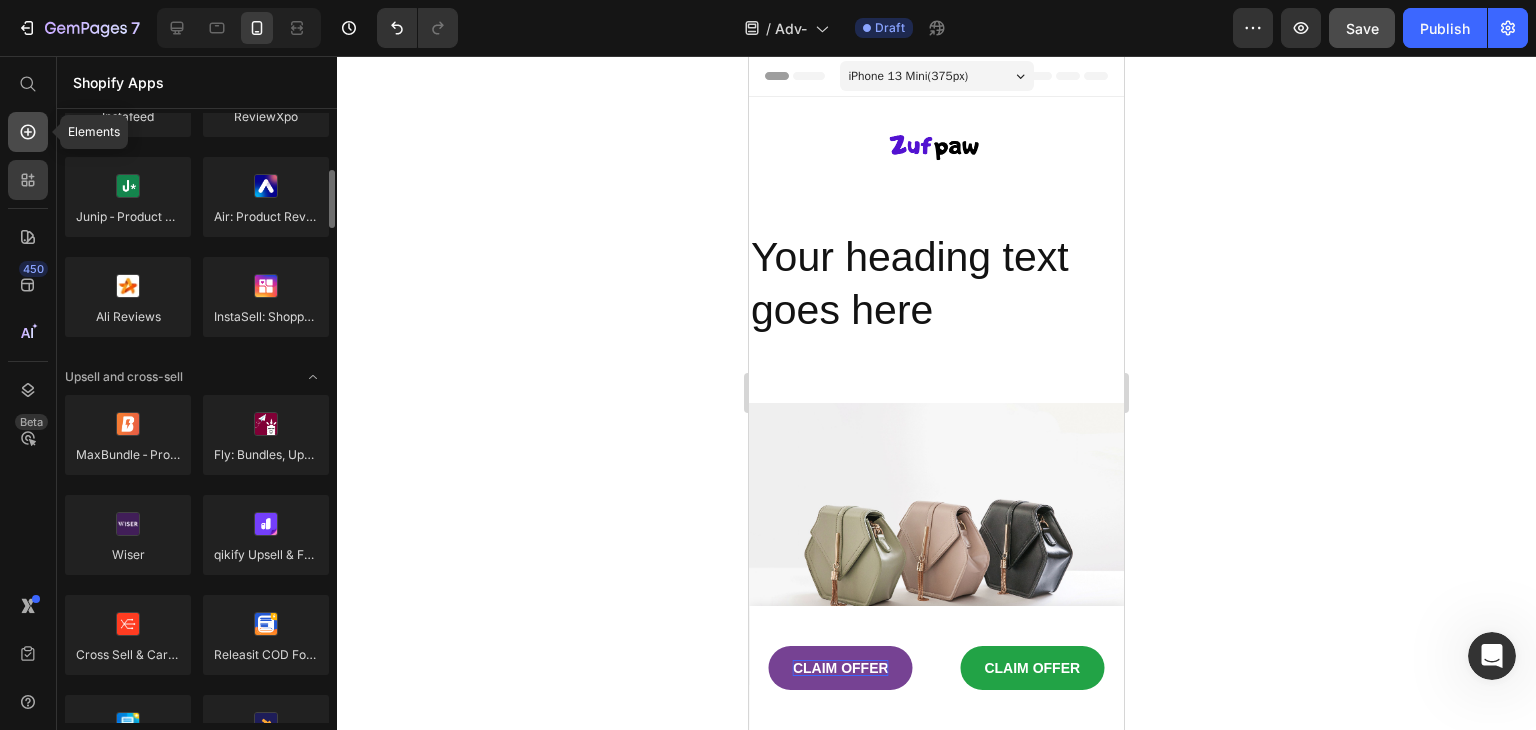click 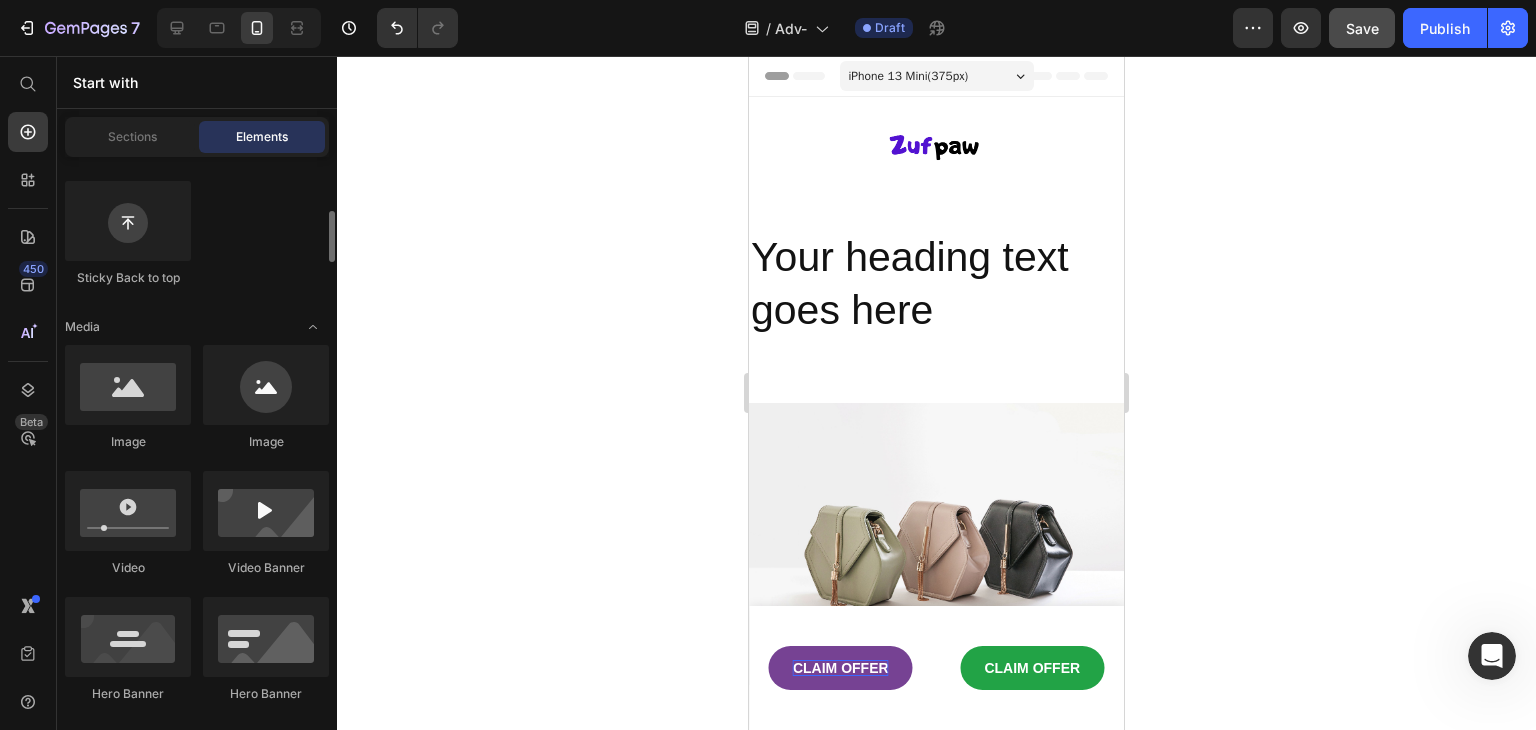 scroll, scrollTop: 100, scrollLeft: 0, axis: vertical 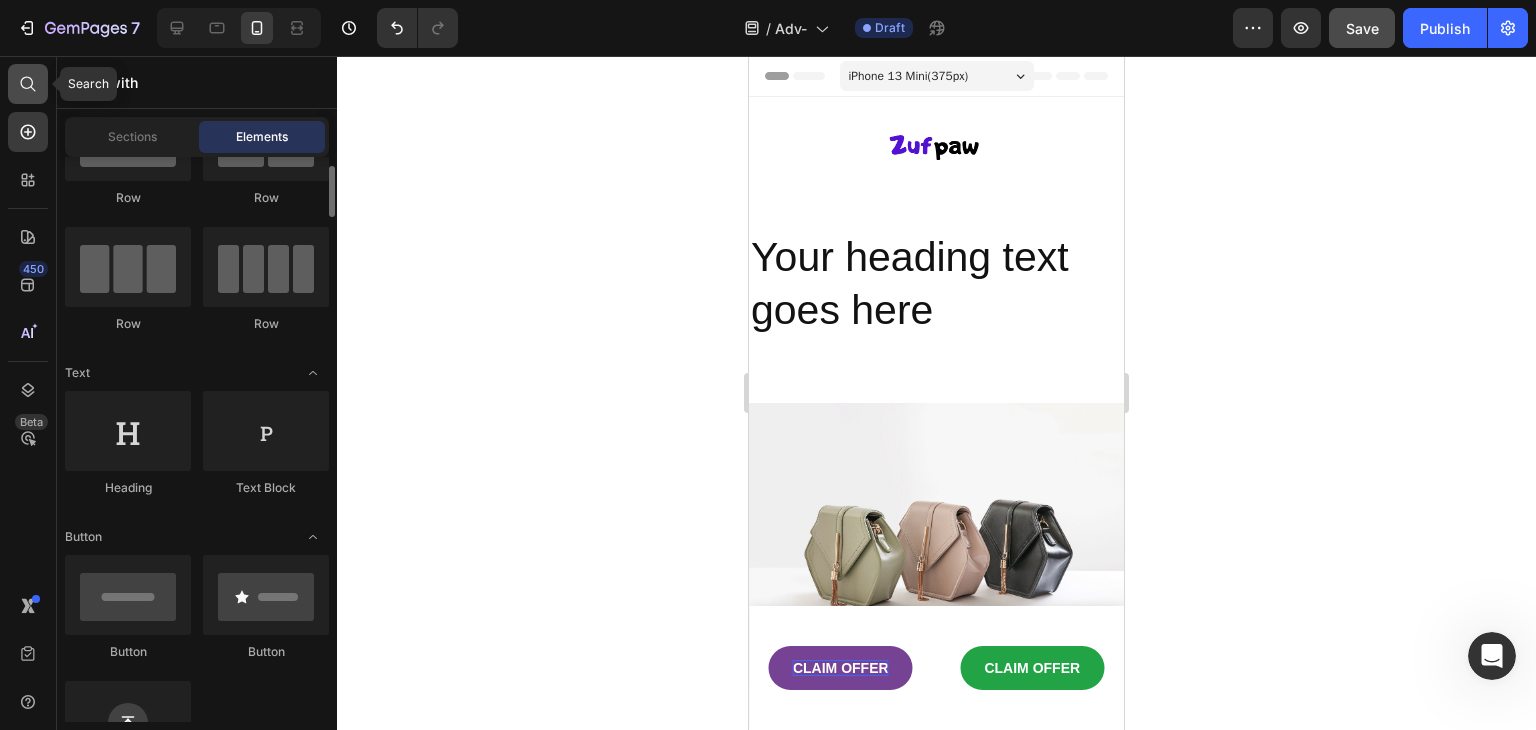 click 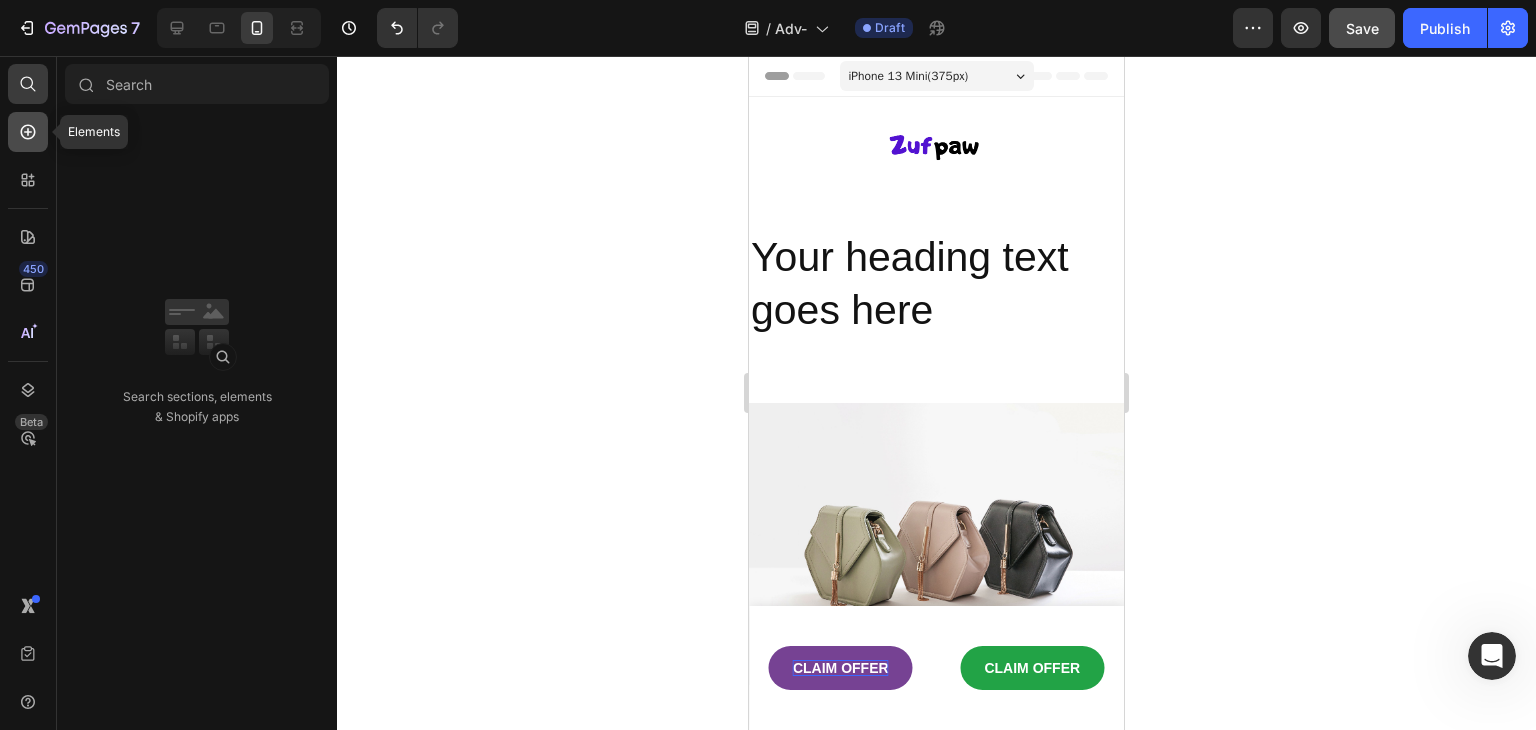 click 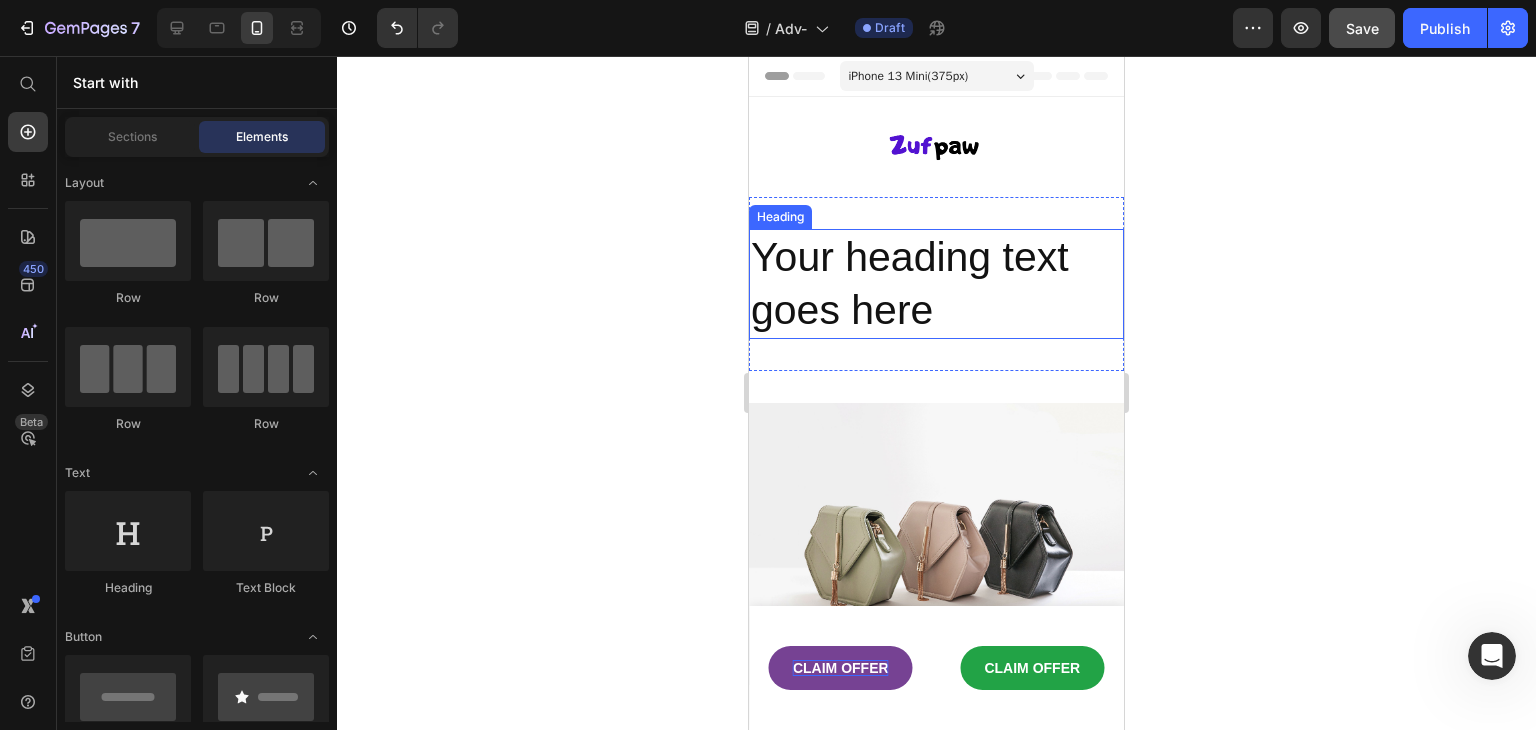 click on "Your heading text goes here" at bounding box center [936, 284] 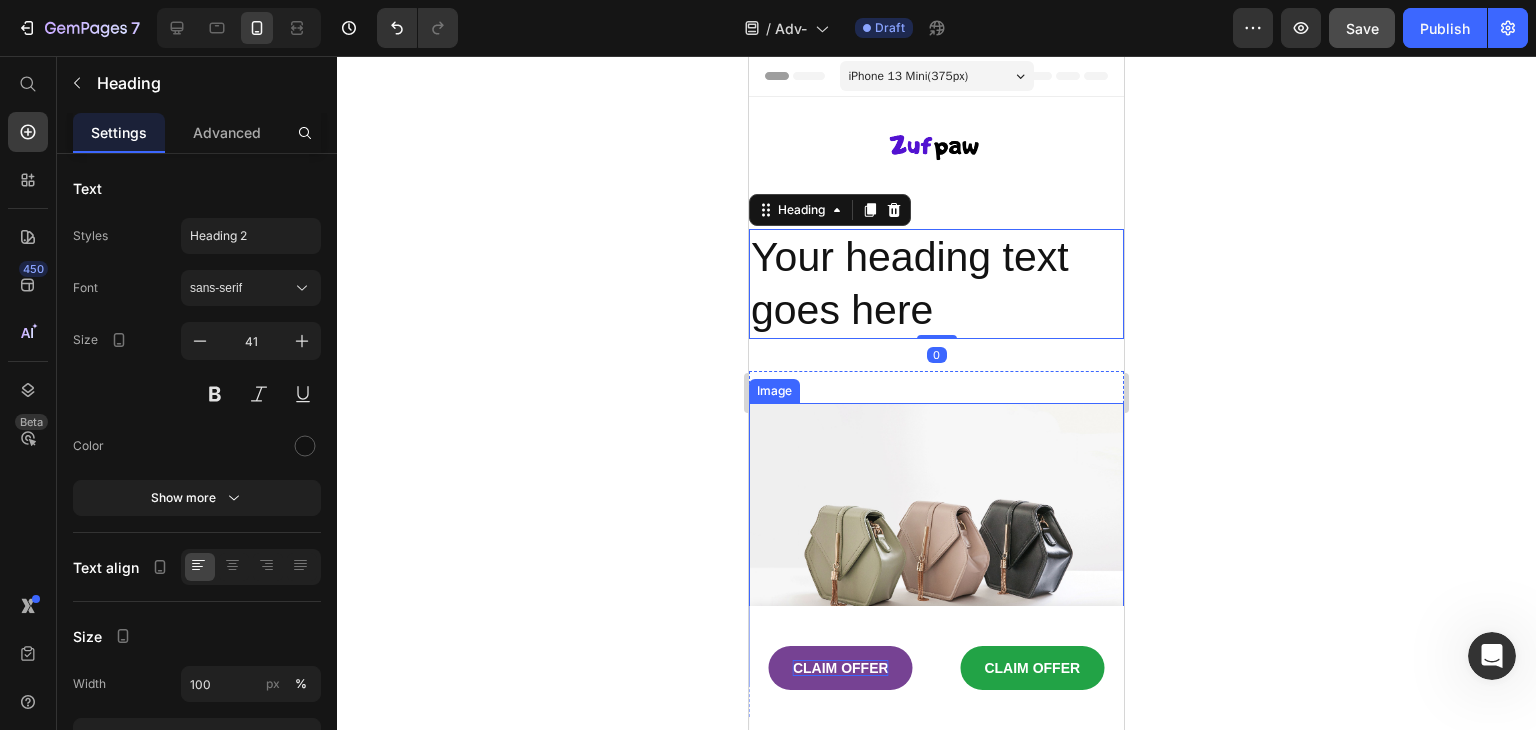 click at bounding box center [936, 543] 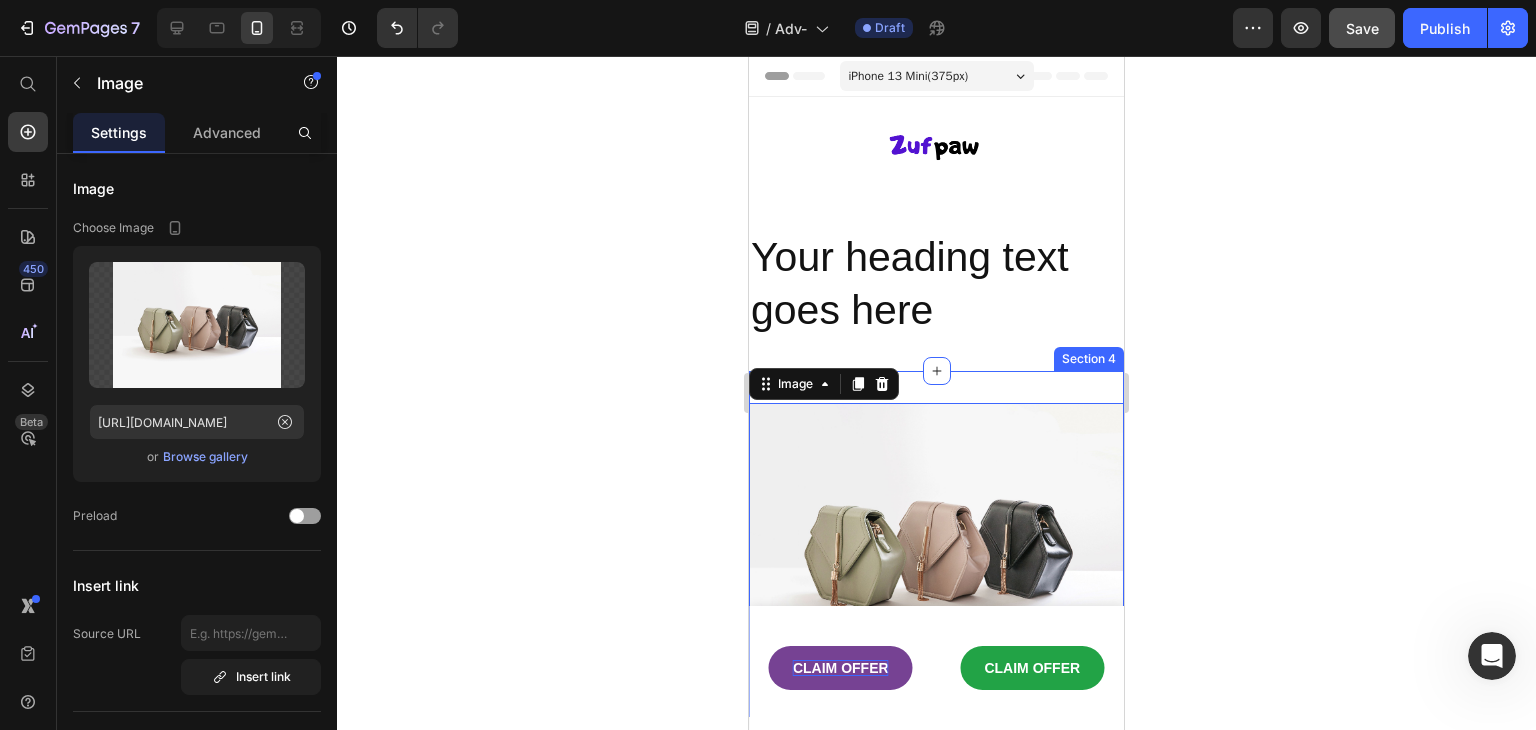 click on "Image   0 Section 4" at bounding box center (936, 543) 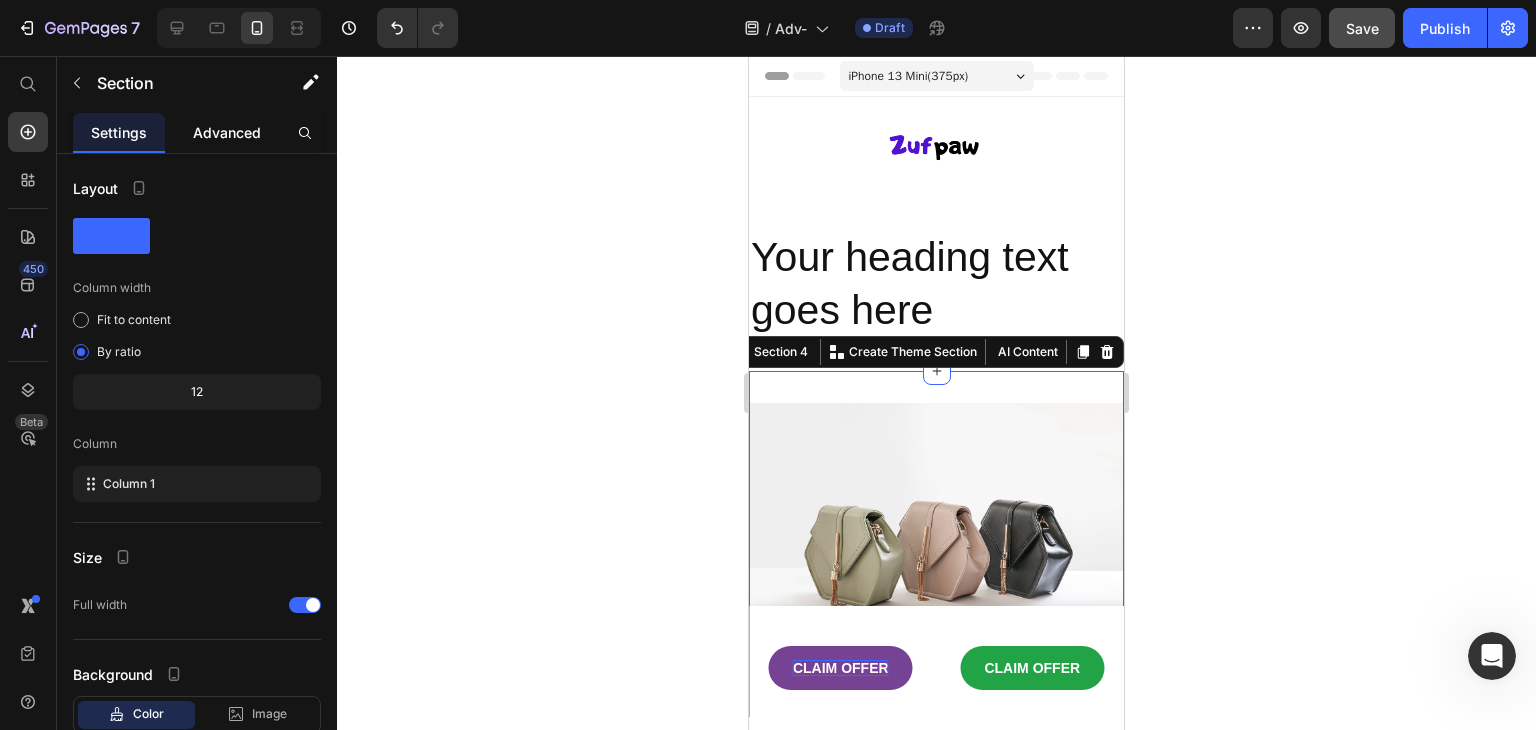 click on "Advanced" at bounding box center (227, 132) 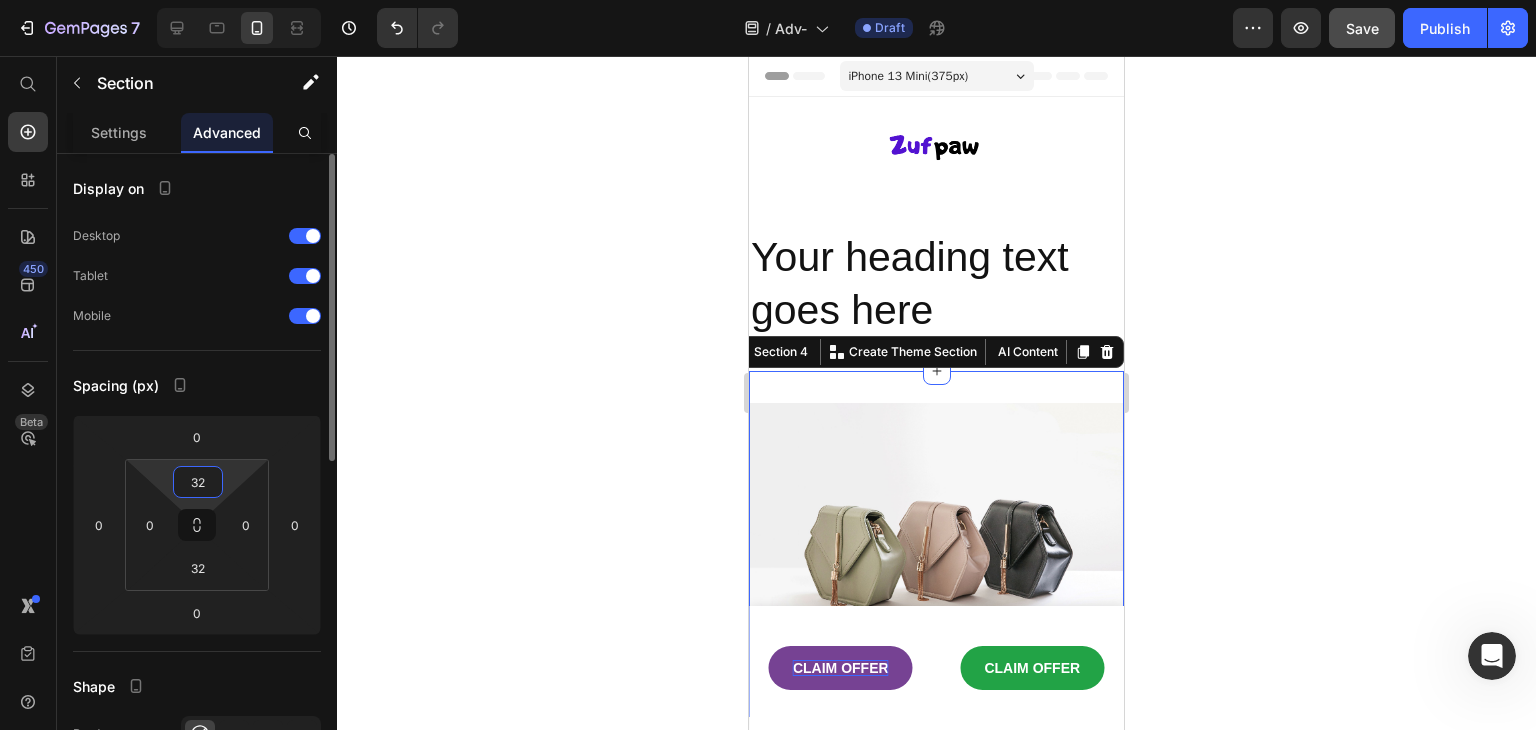 click on "32" at bounding box center (198, 482) 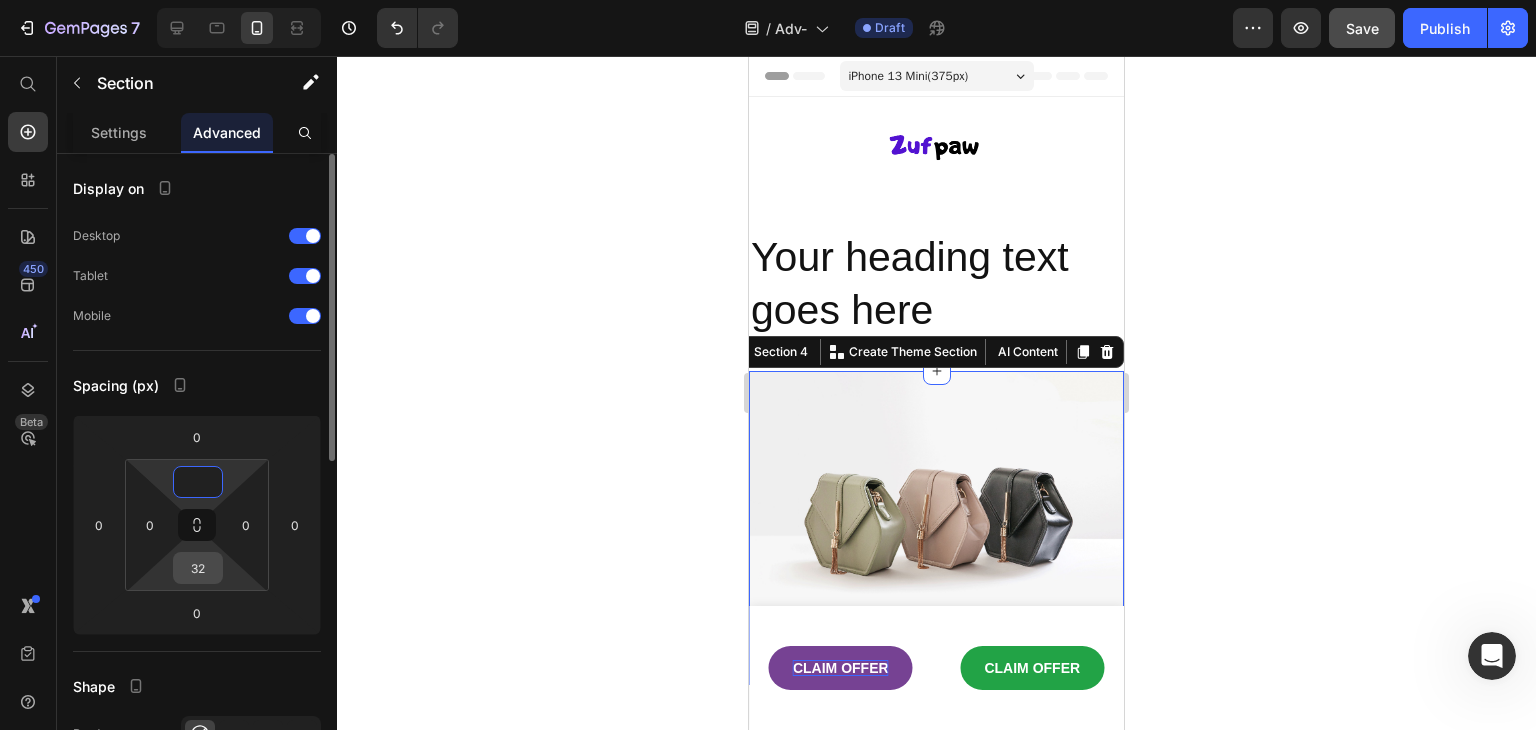 type on "0" 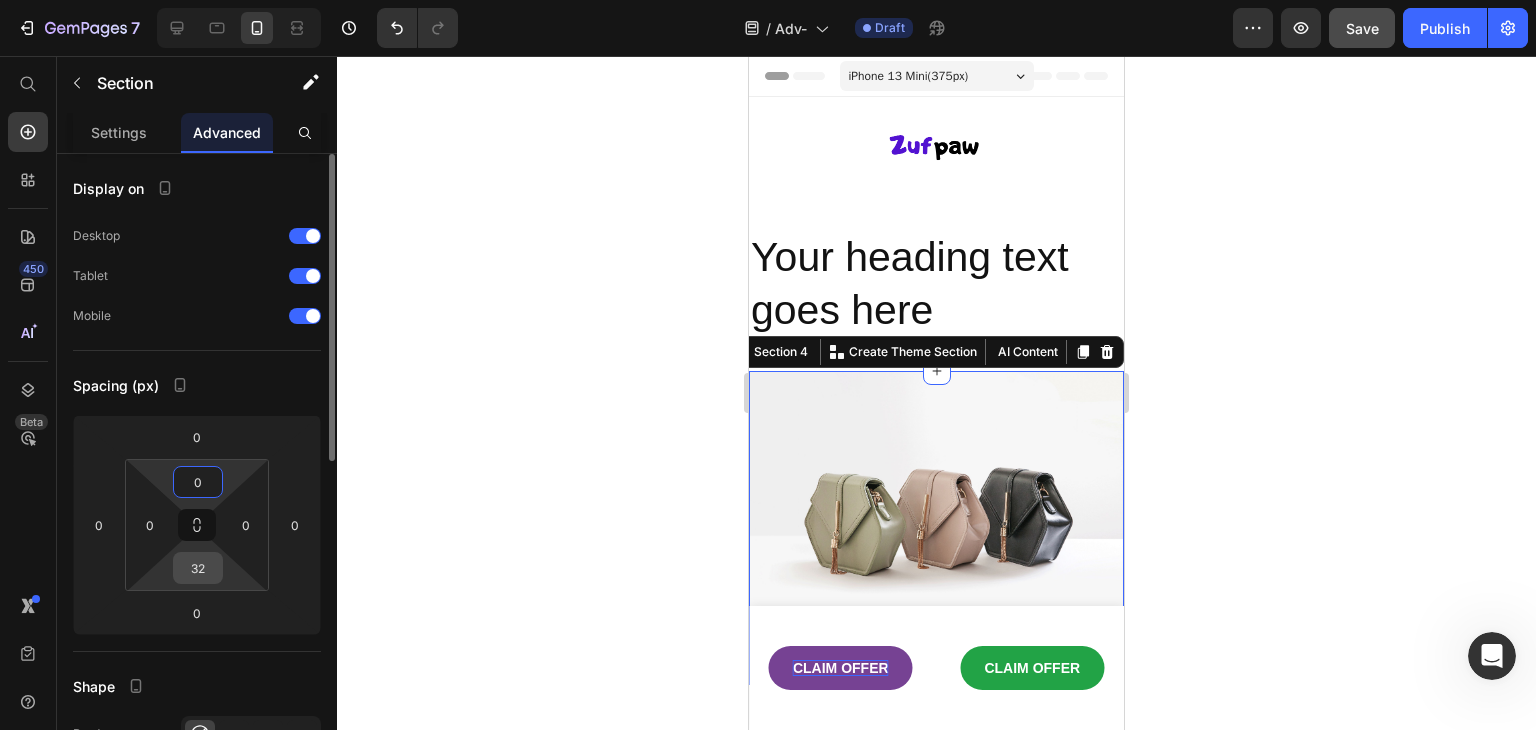 click on "32" at bounding box center [198, 568] 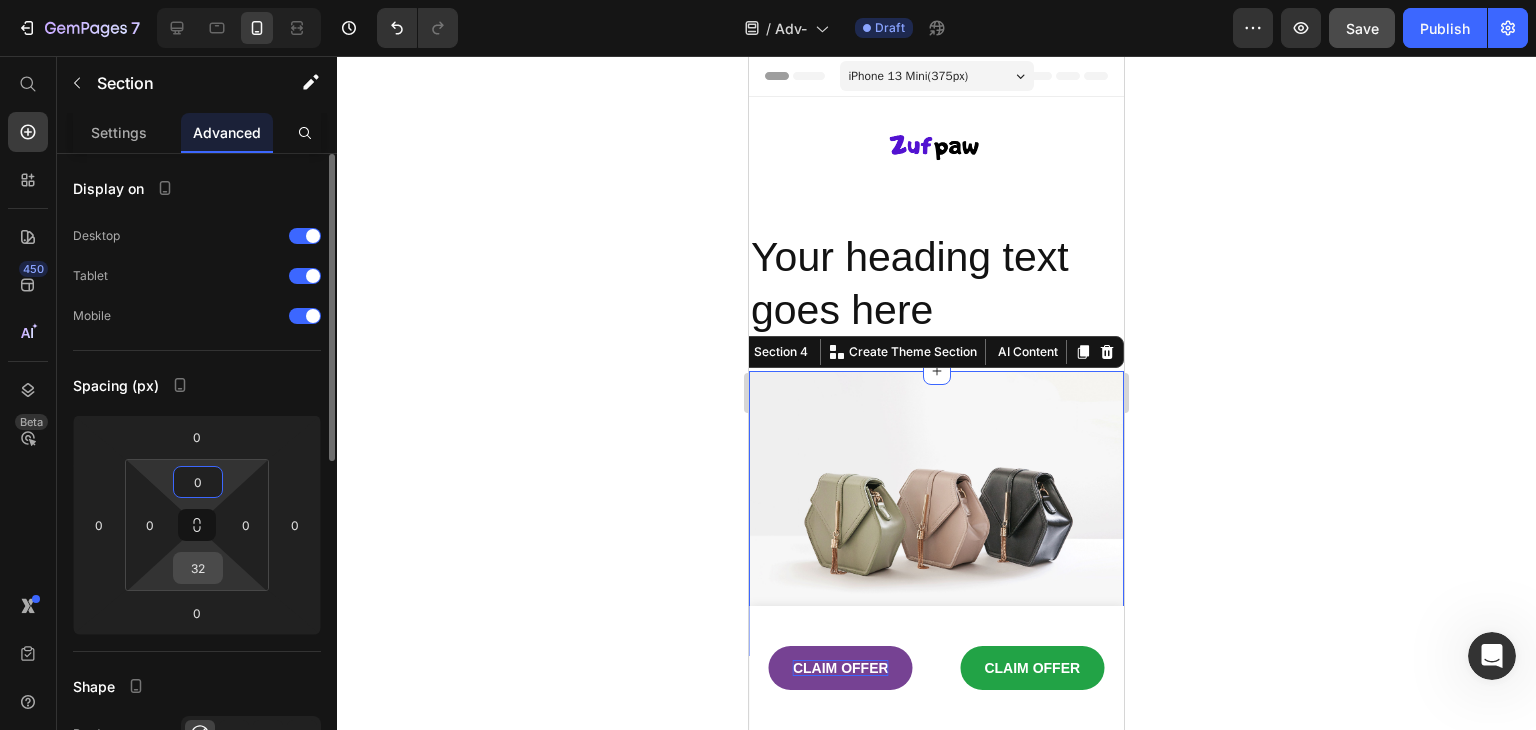 type on "3" 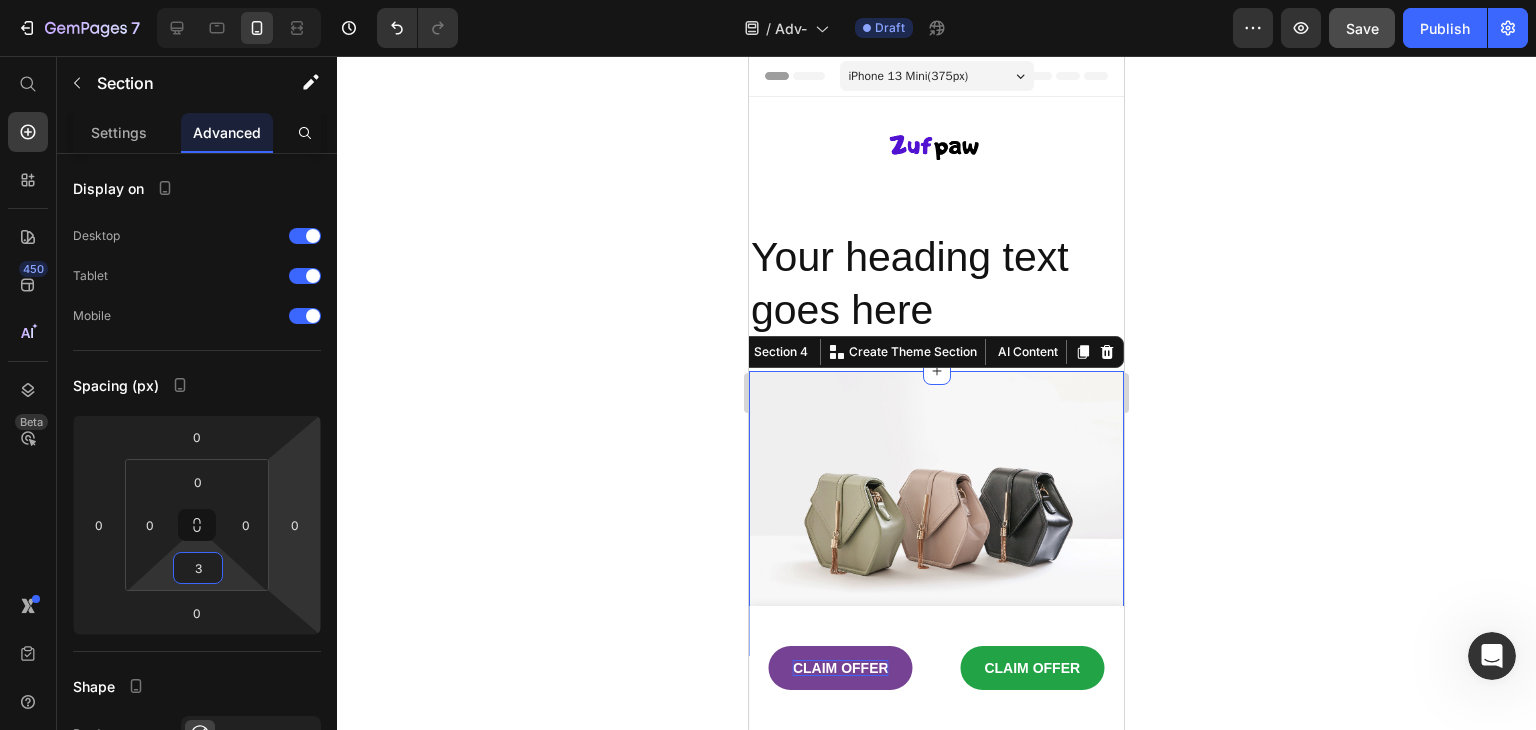 type 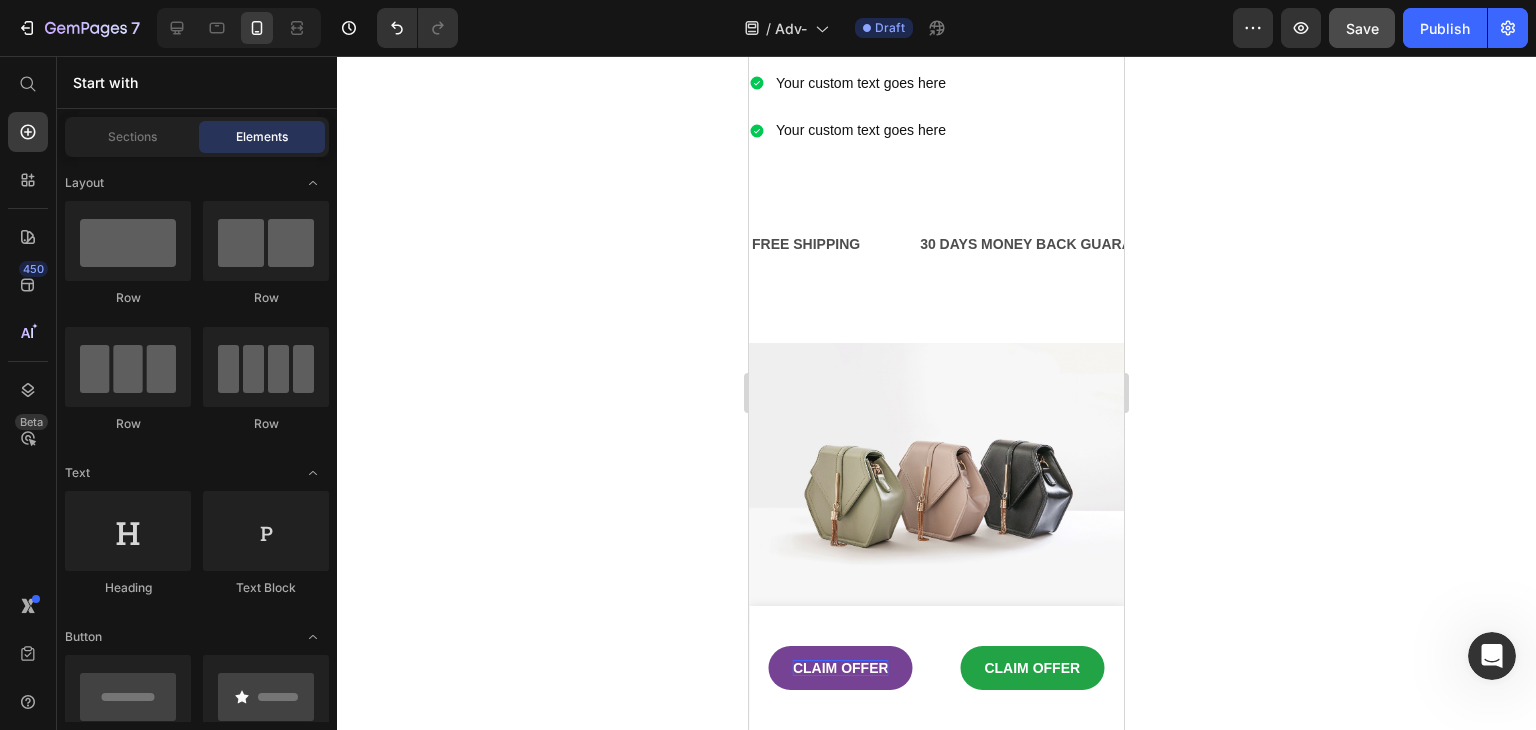 scroll, scrollTop: 700, scrollLeft: 0, axis: vertical 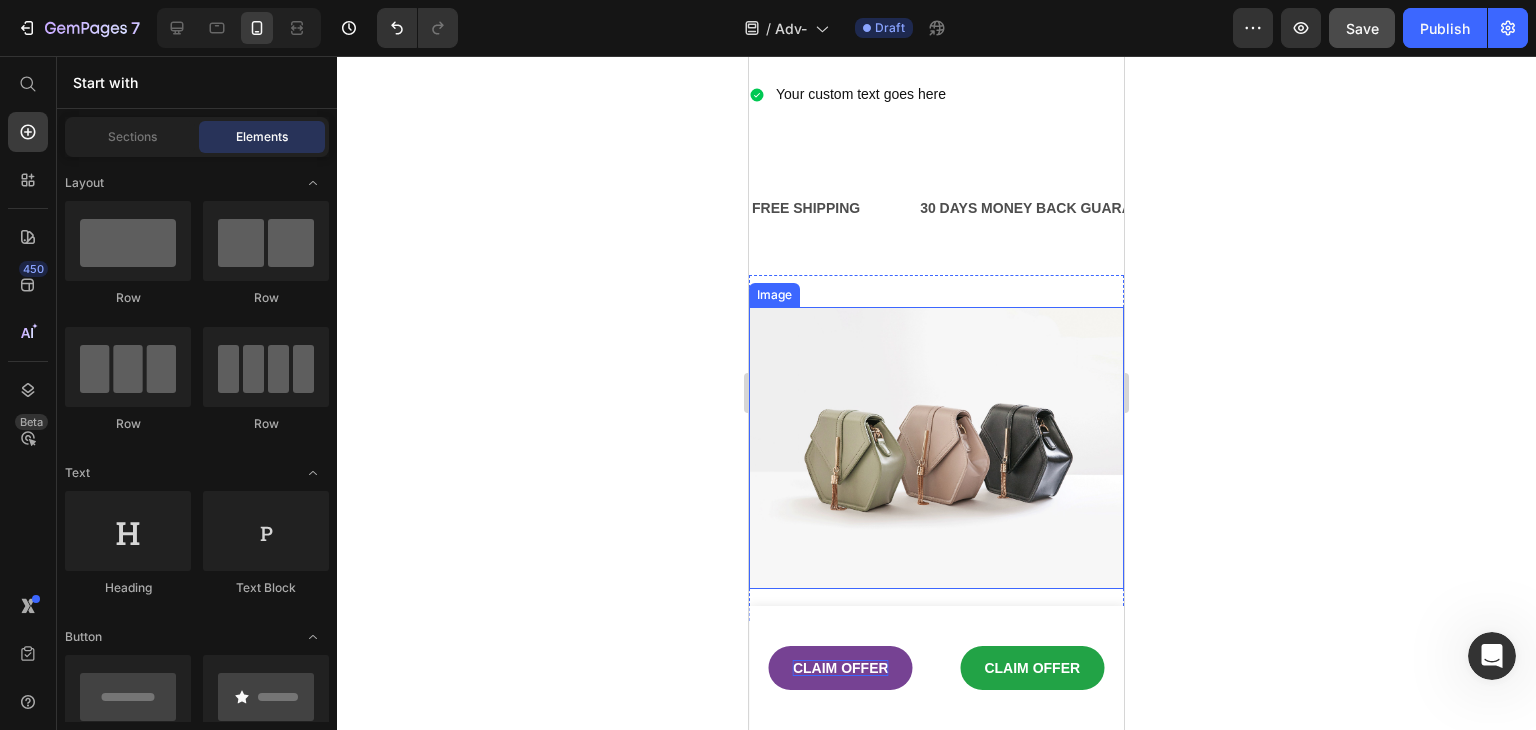 click at bounding box center (936, 447) 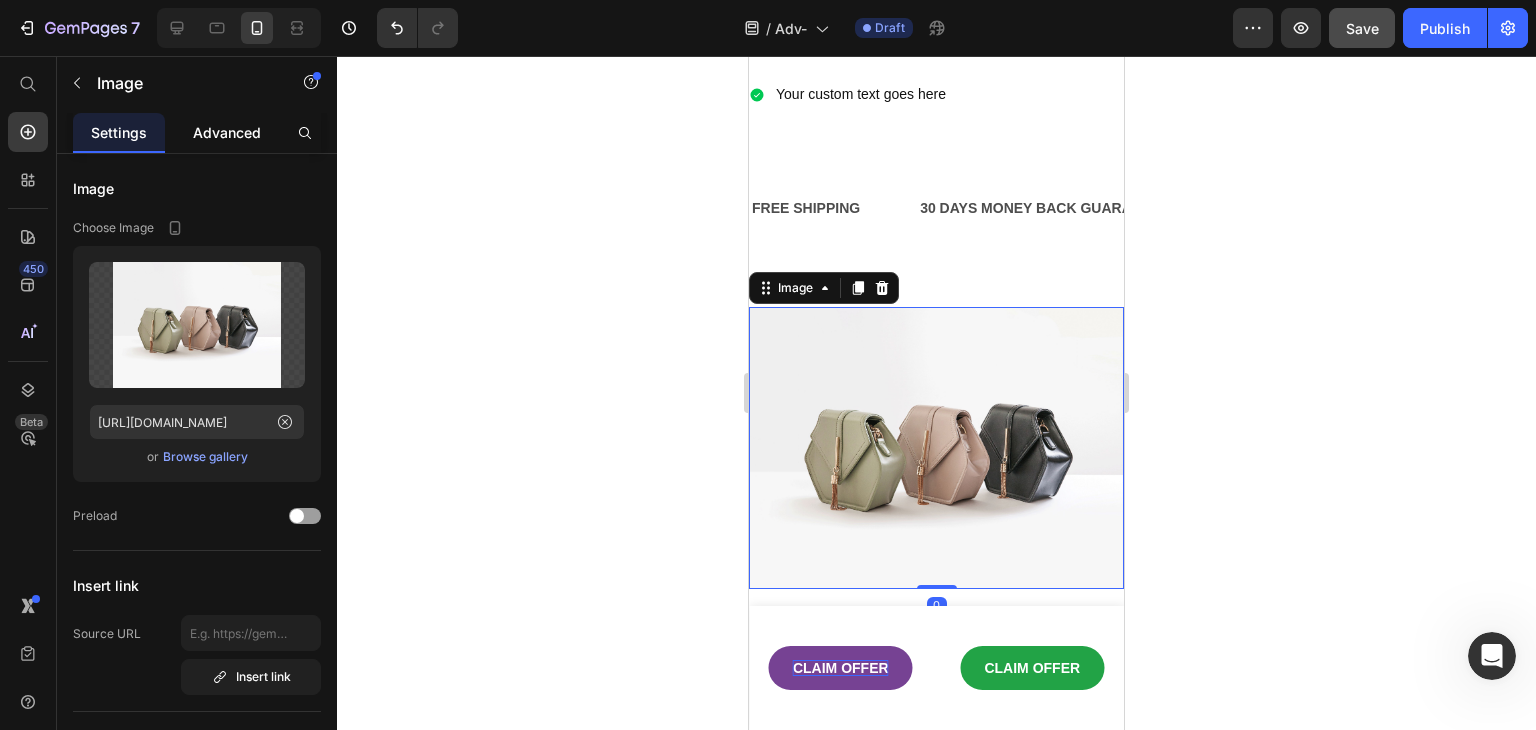 click on "Advanced" at bounding box center (227, 132) 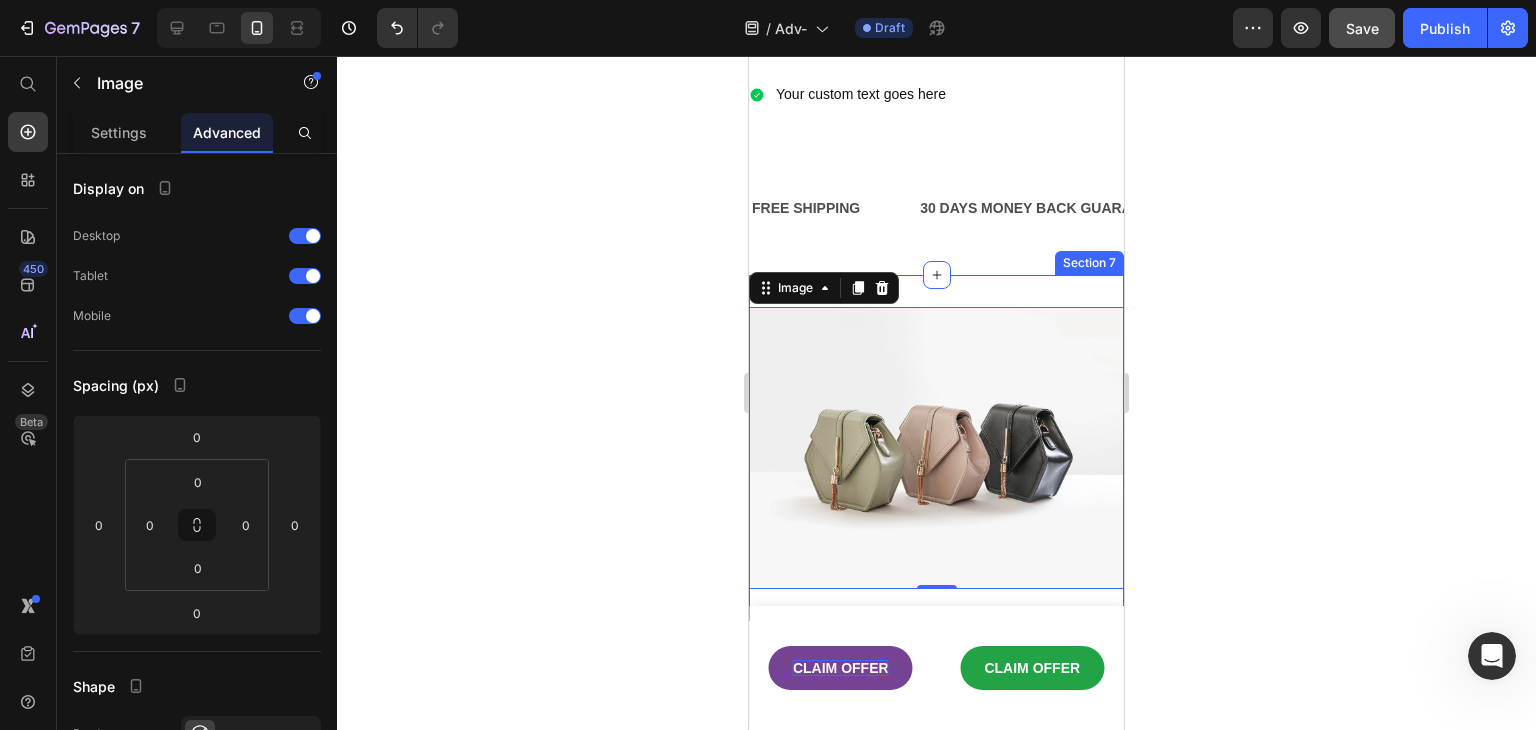 click on "Image   0 Section 7" at bounding box center (936, 447) 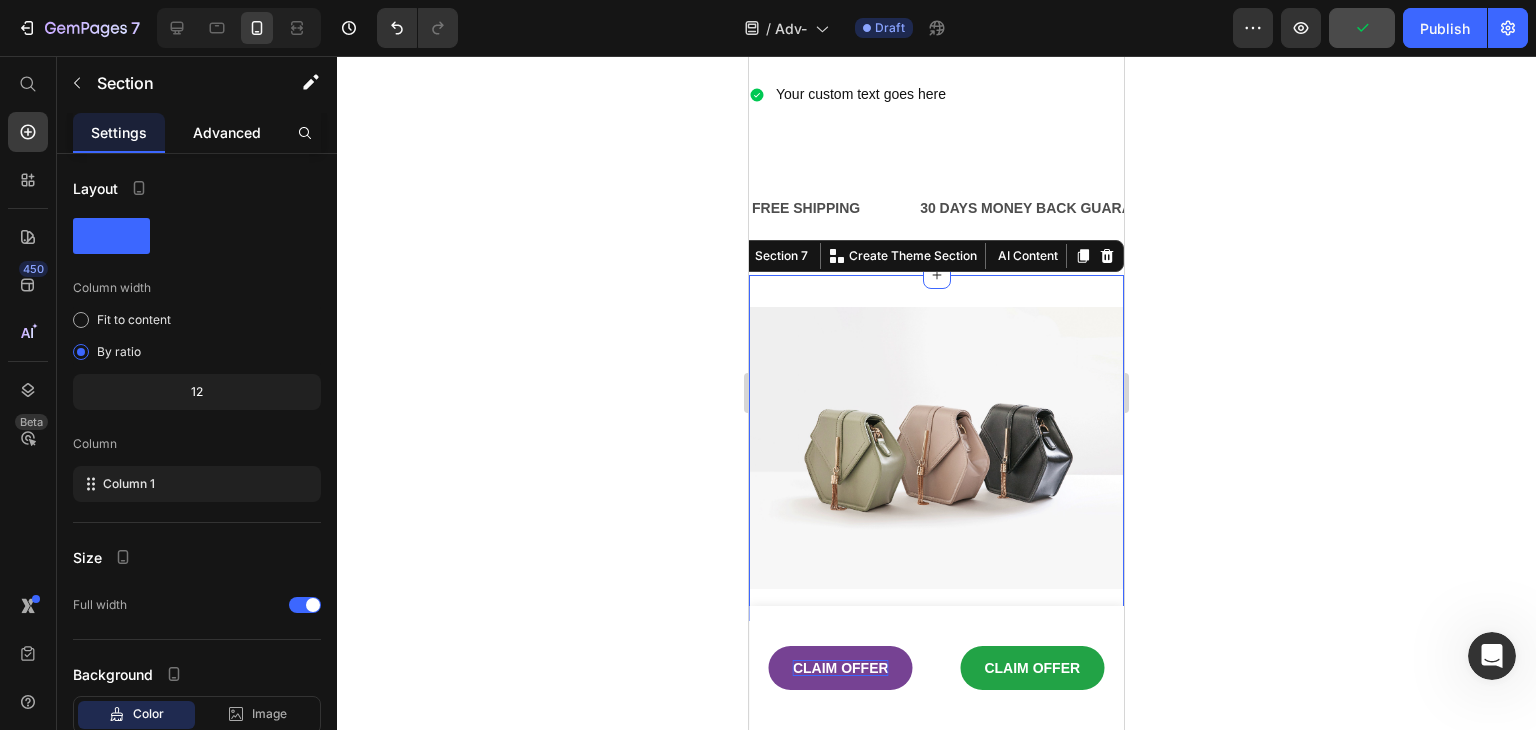 click on "Advanced" at bounding box center [227, 132] 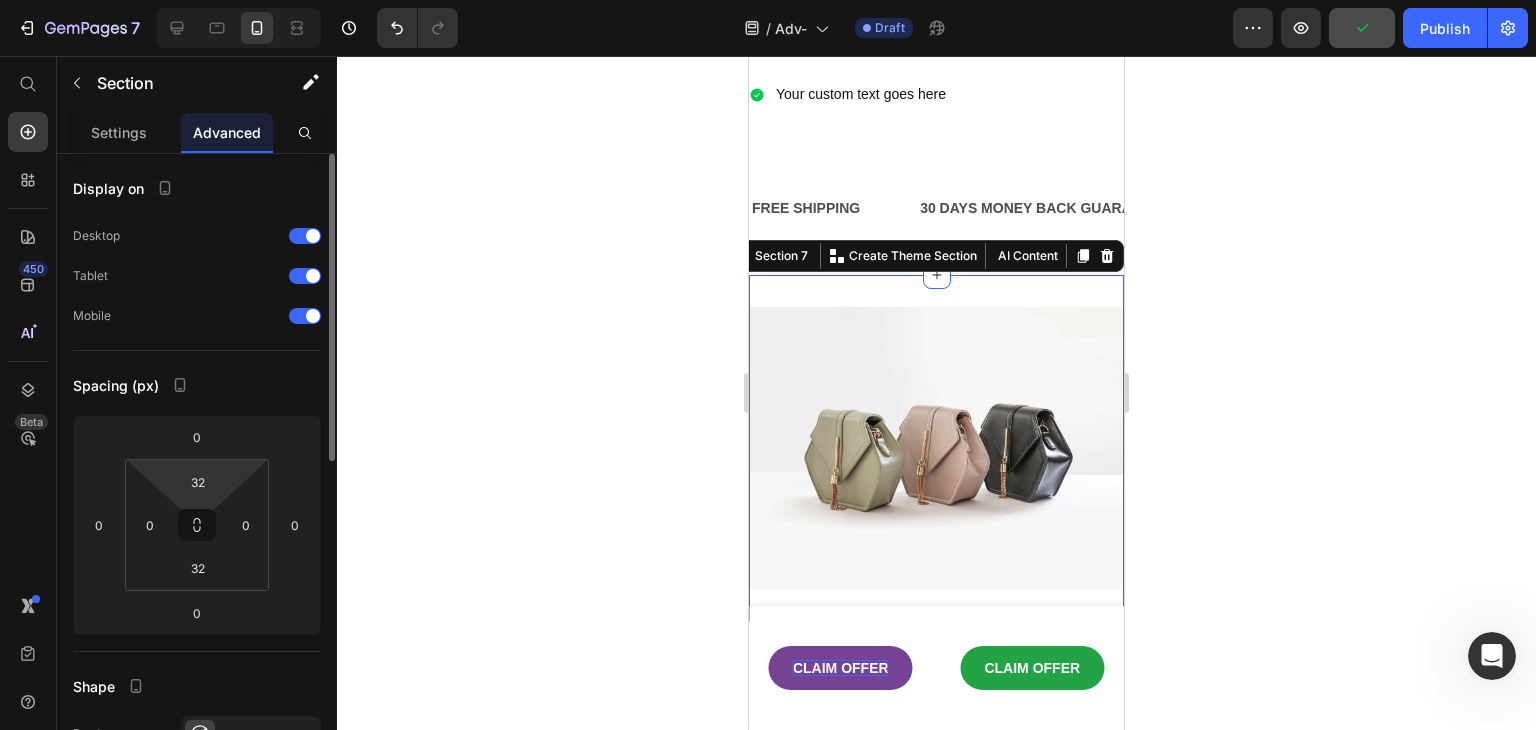 click on "7   /  Adv- Draft Preview  Publish  450 Beta Start with Sections Elements Hero Section Product Detail Brands Trusted Badges Guarantee Product Breakdown How to use Testimonials Compare Bundle FAQs Social Proof Brand Story Product List Collection Blog List Contact Sticky Add to Cart Custom Footer Browse Library 450 Layout
Row
Row
Row
Row Text
Heading
Text Block Button
Button
Button
Sticky Back to top Media
Image
Image" at bounding box center (768, 0) 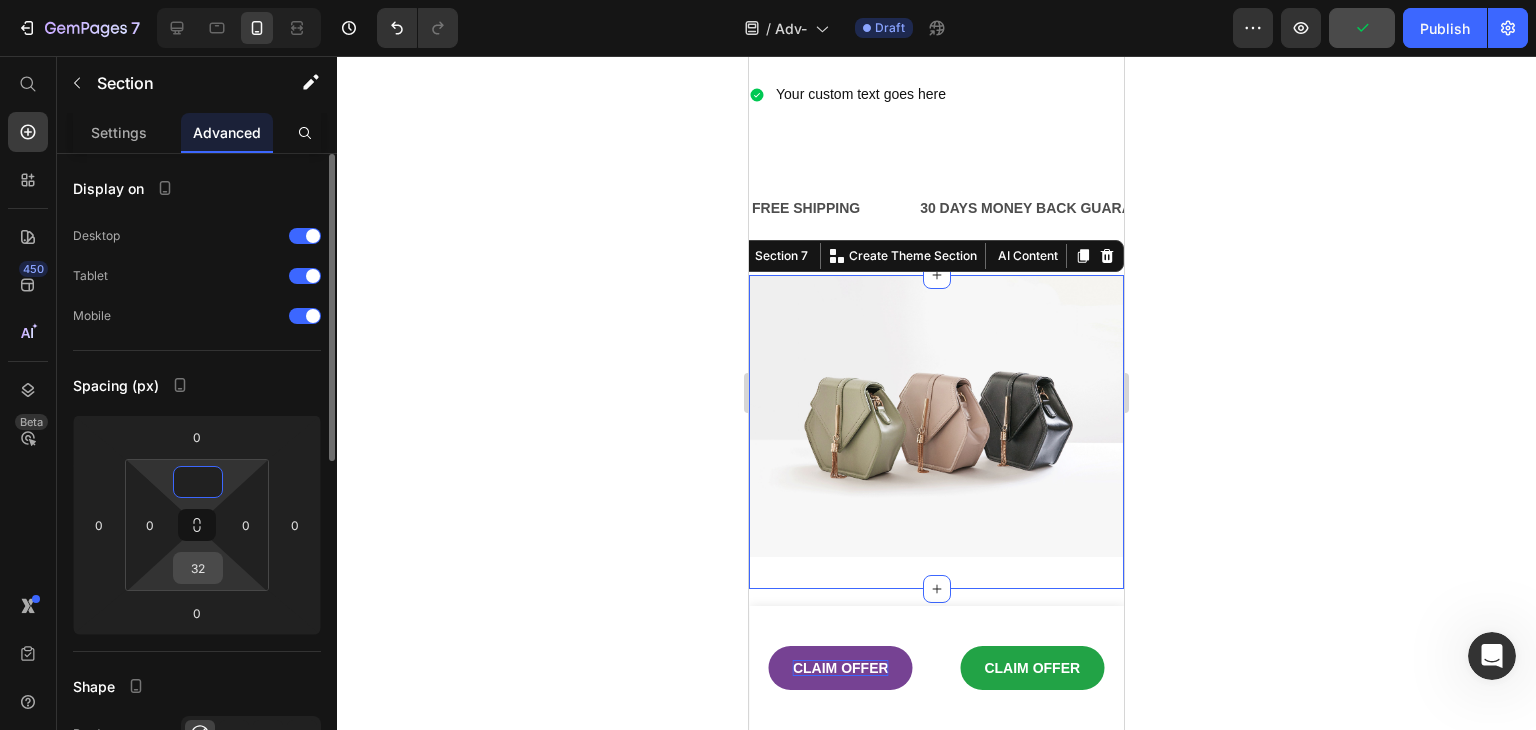type on "0" 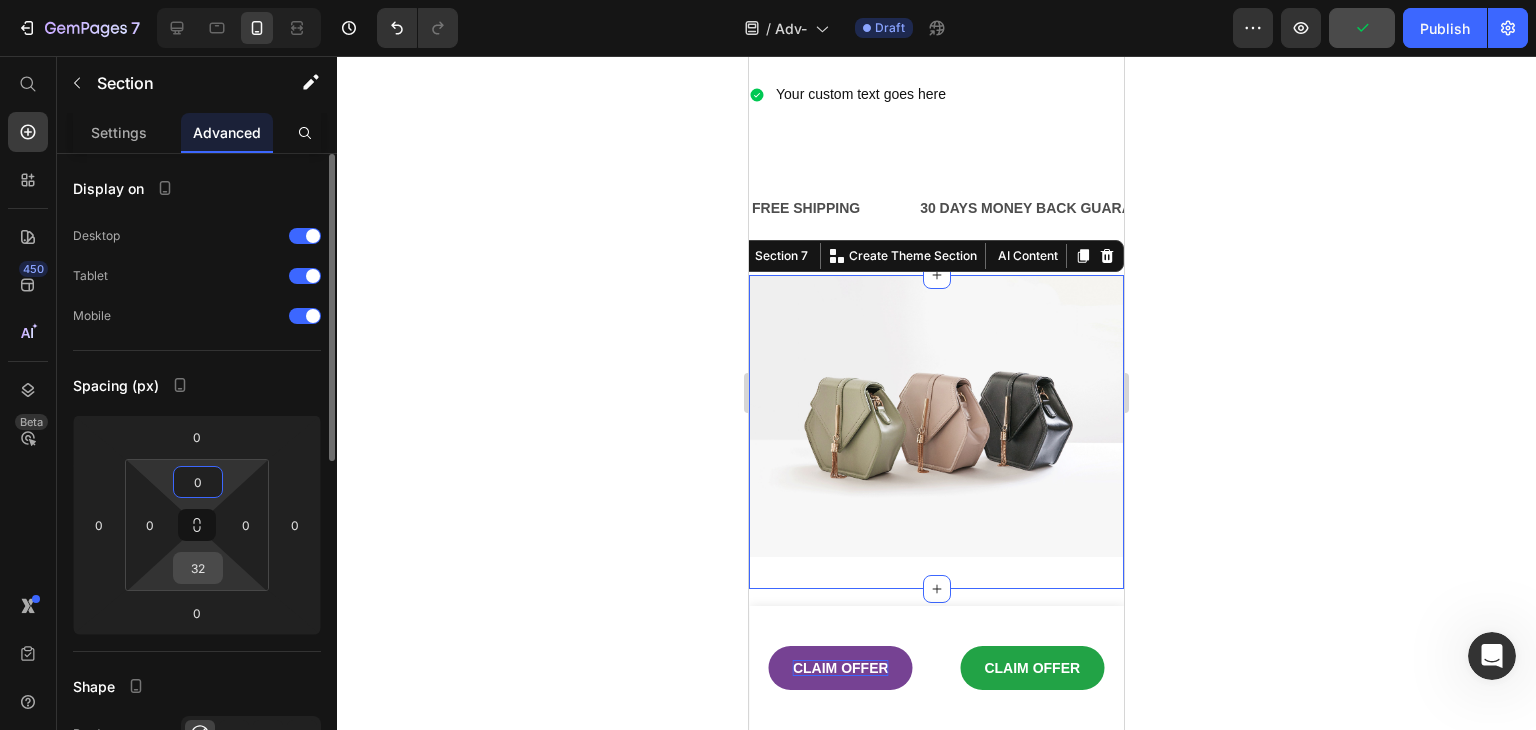 click on "32" at bounding box center (198, 568) 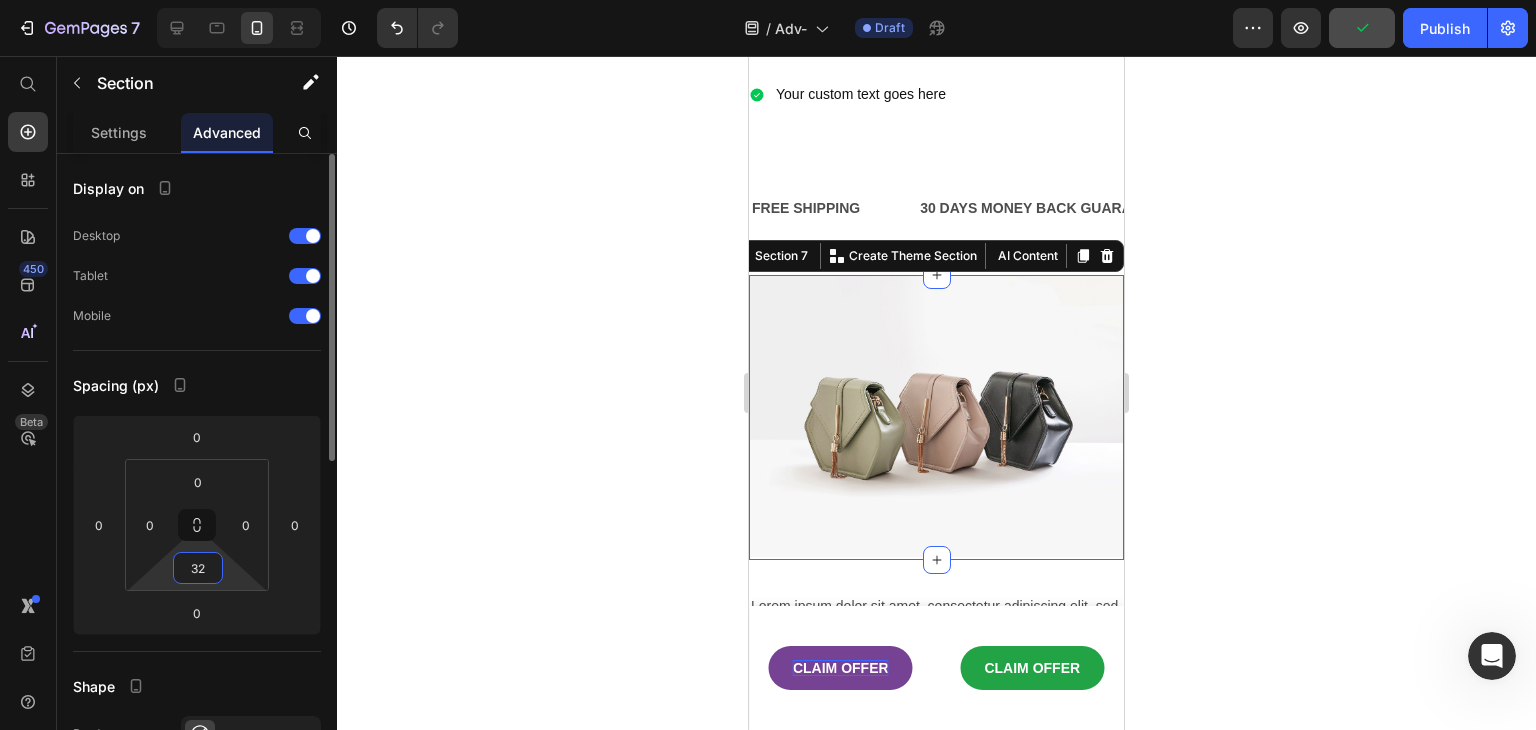 type on "3" 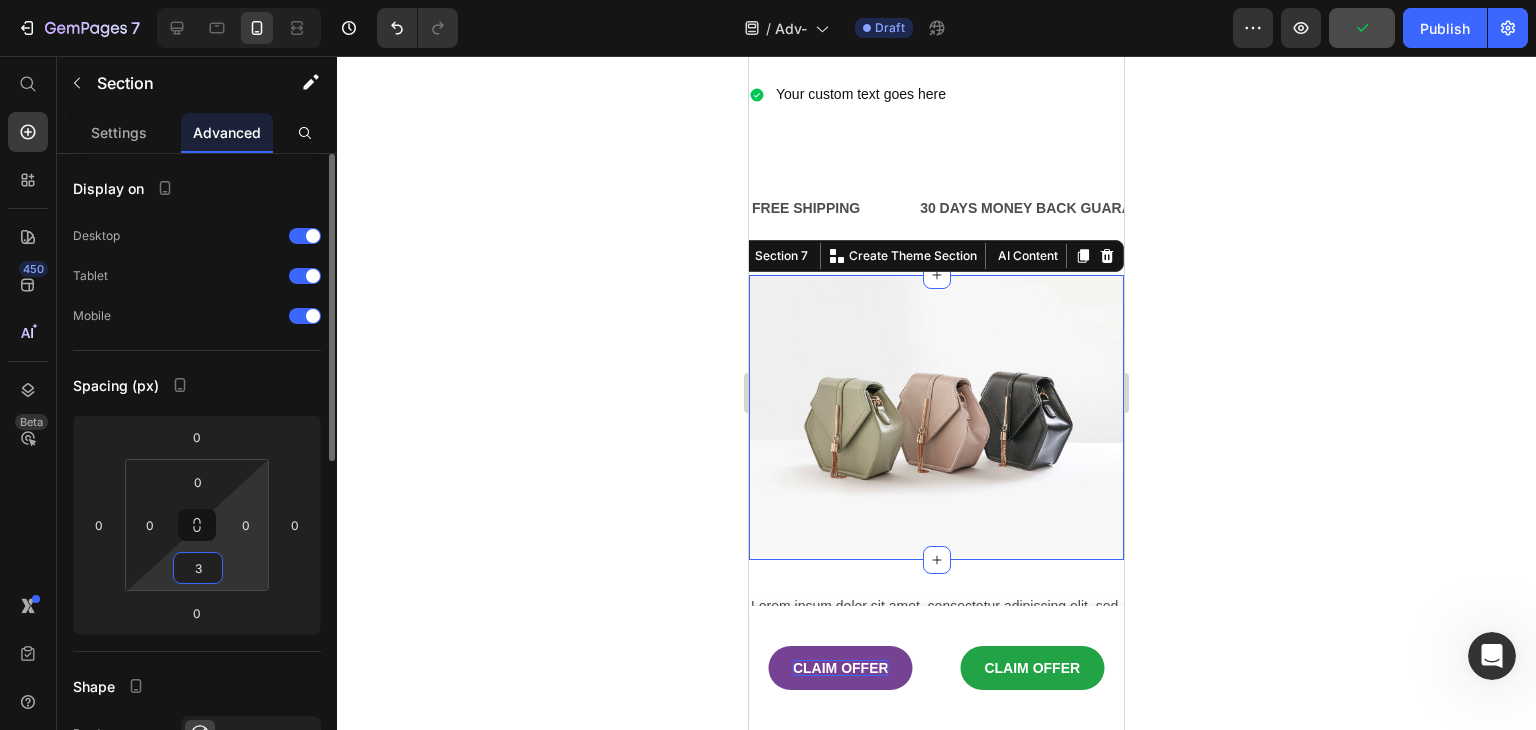 type 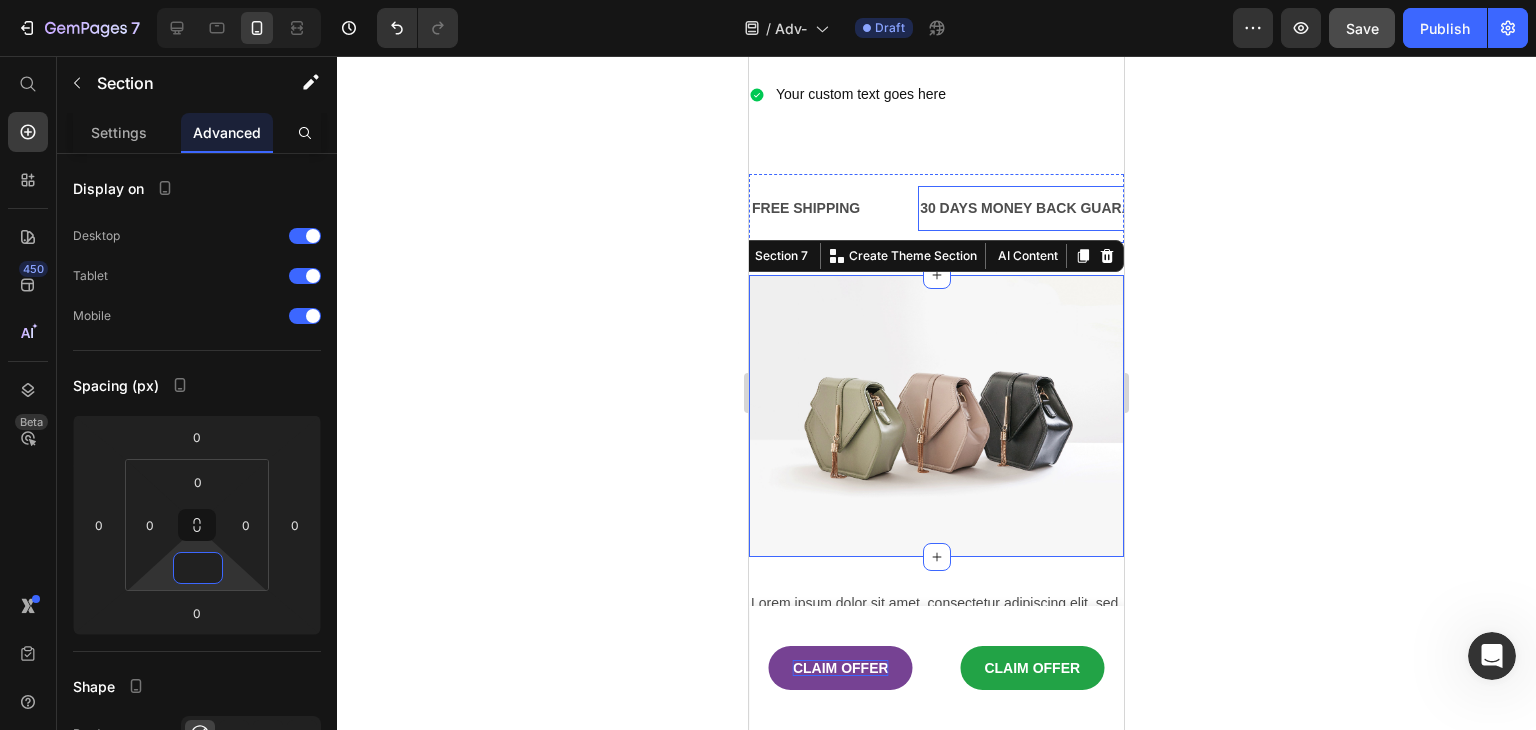 click on "30 DAYS MONEY BACK GUARANTEE Text" at bounding box center [1044, 208] 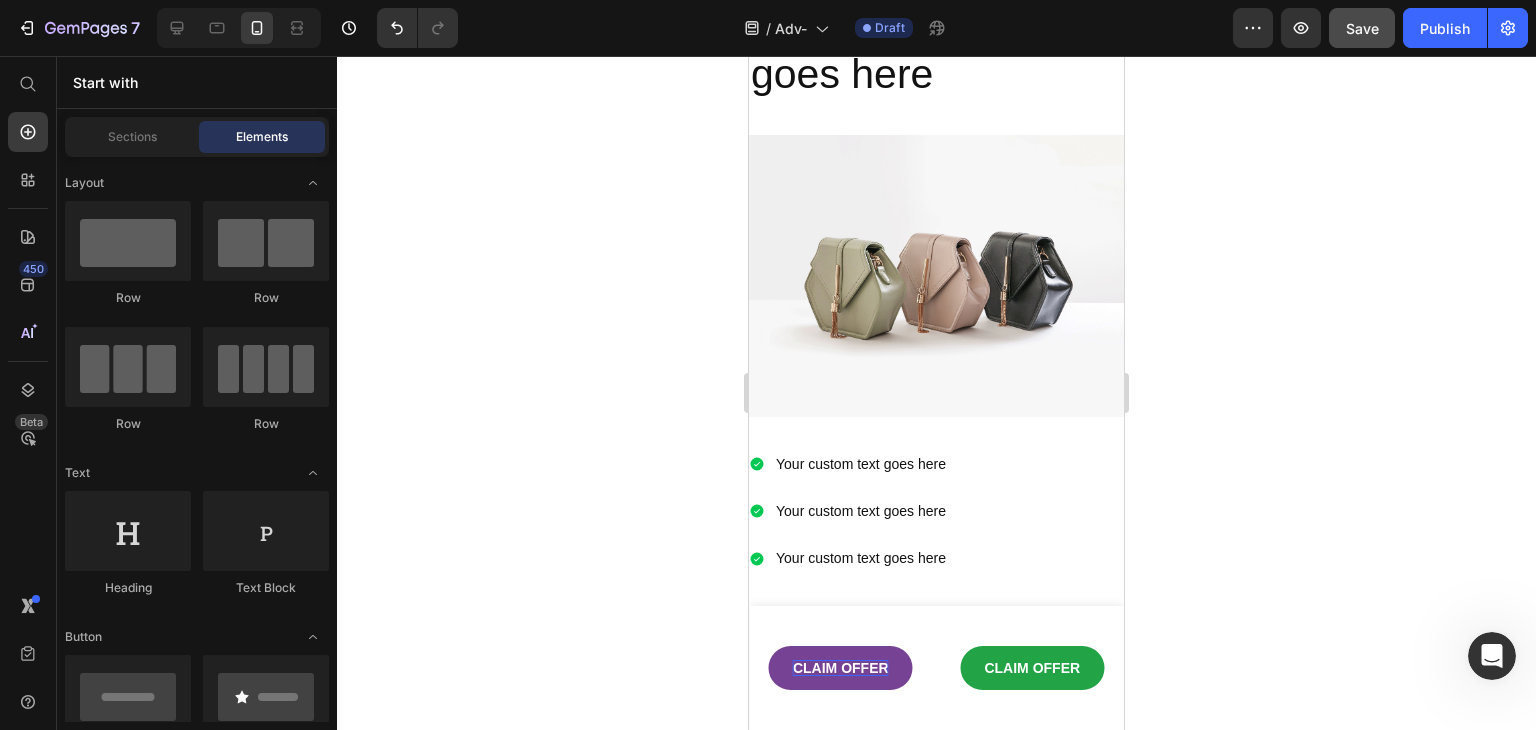scroll, scrollTop: 125, scrollLeft: 0, axis: vertical 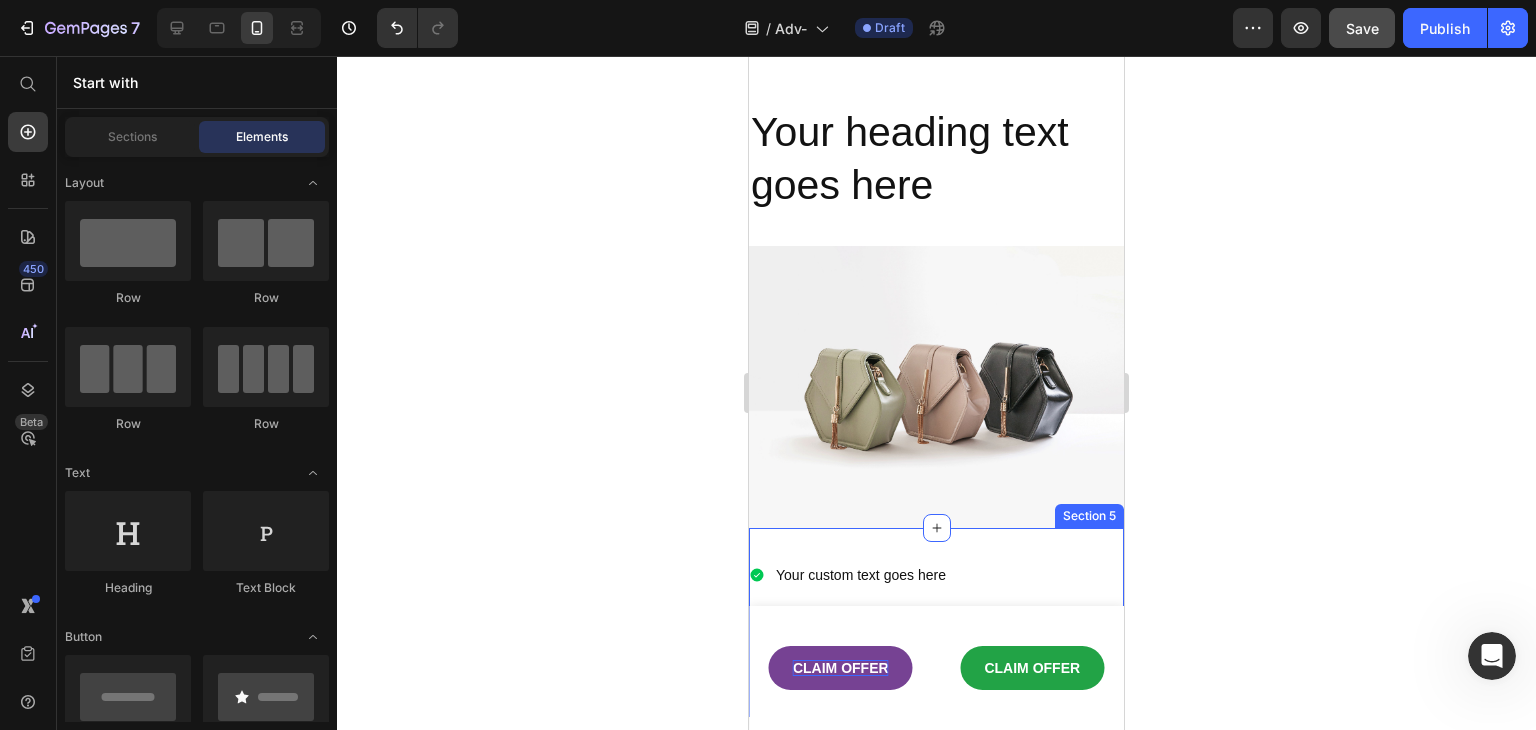click on "Your custom text goes here Your custom text goes here Your custom text goes here Item List Section 5" at bounding box center (936, 623) 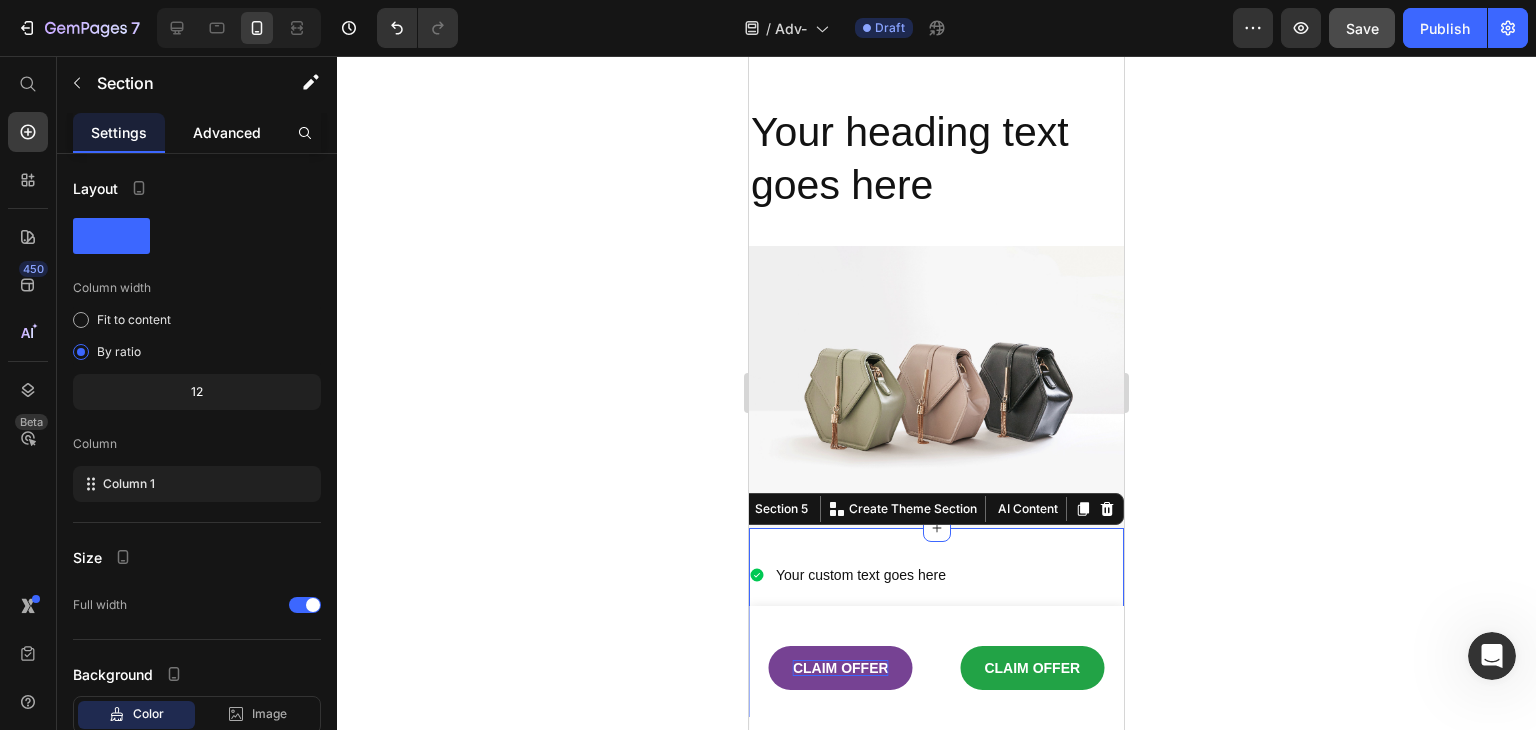 click on "Advanced" 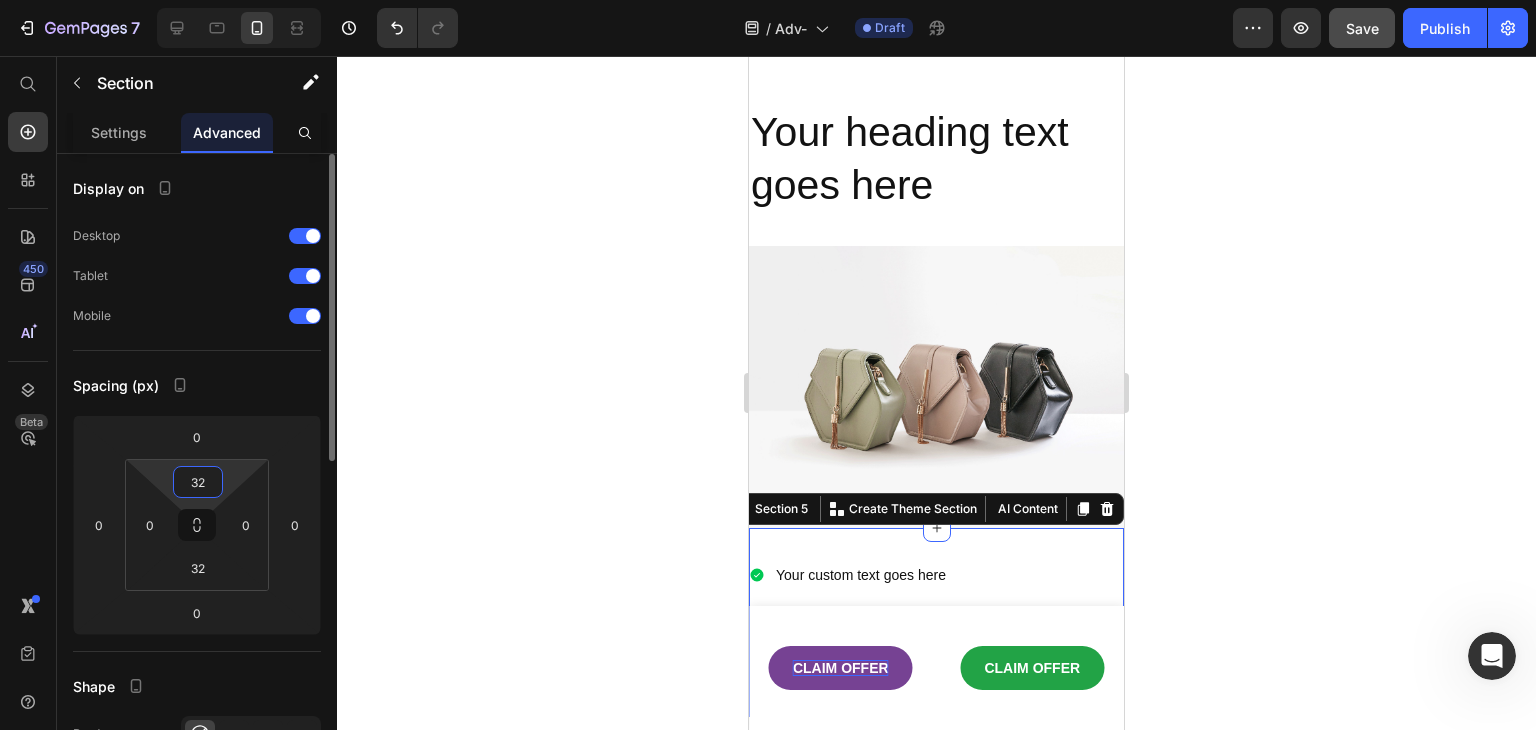 click on "32" at bounding box center (198, 482) 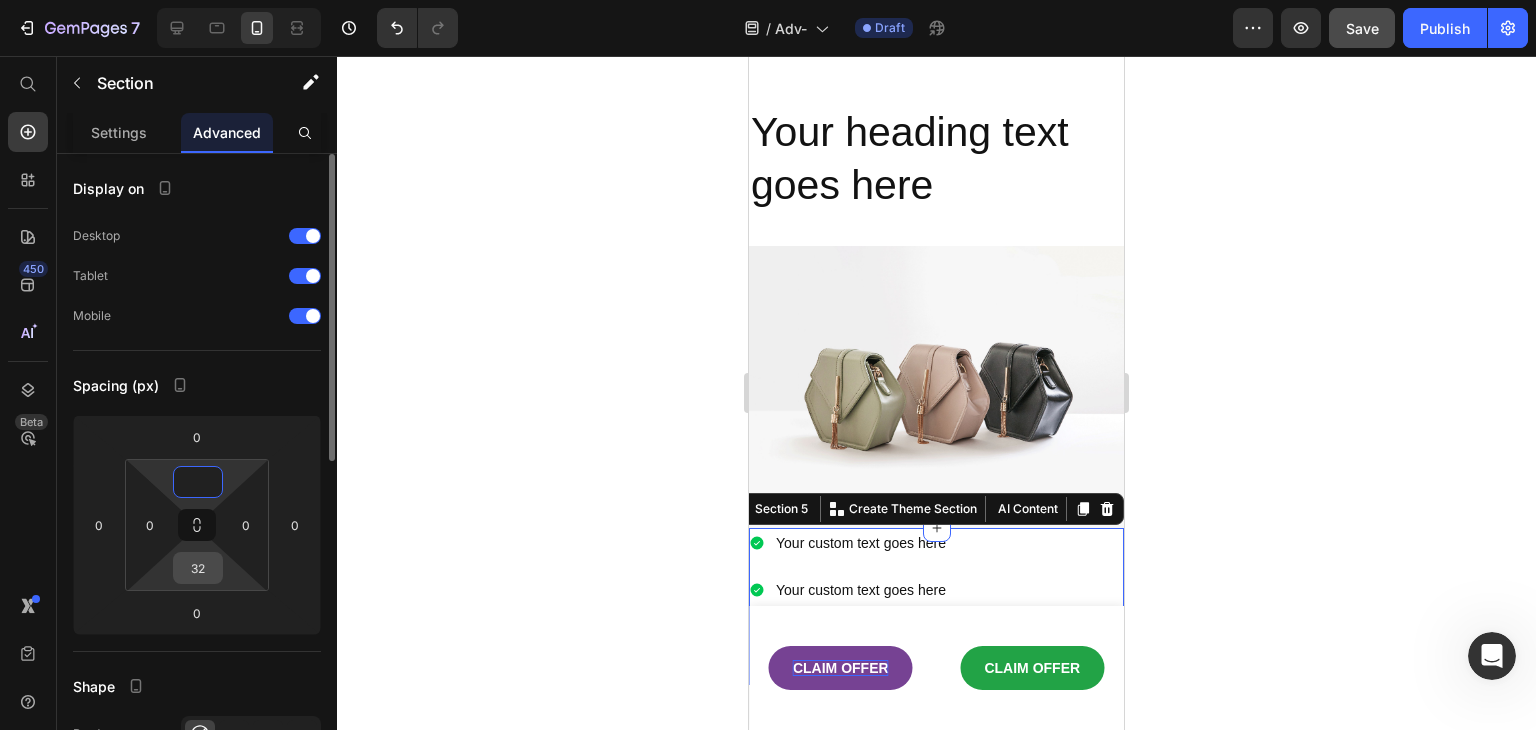 type on "0" 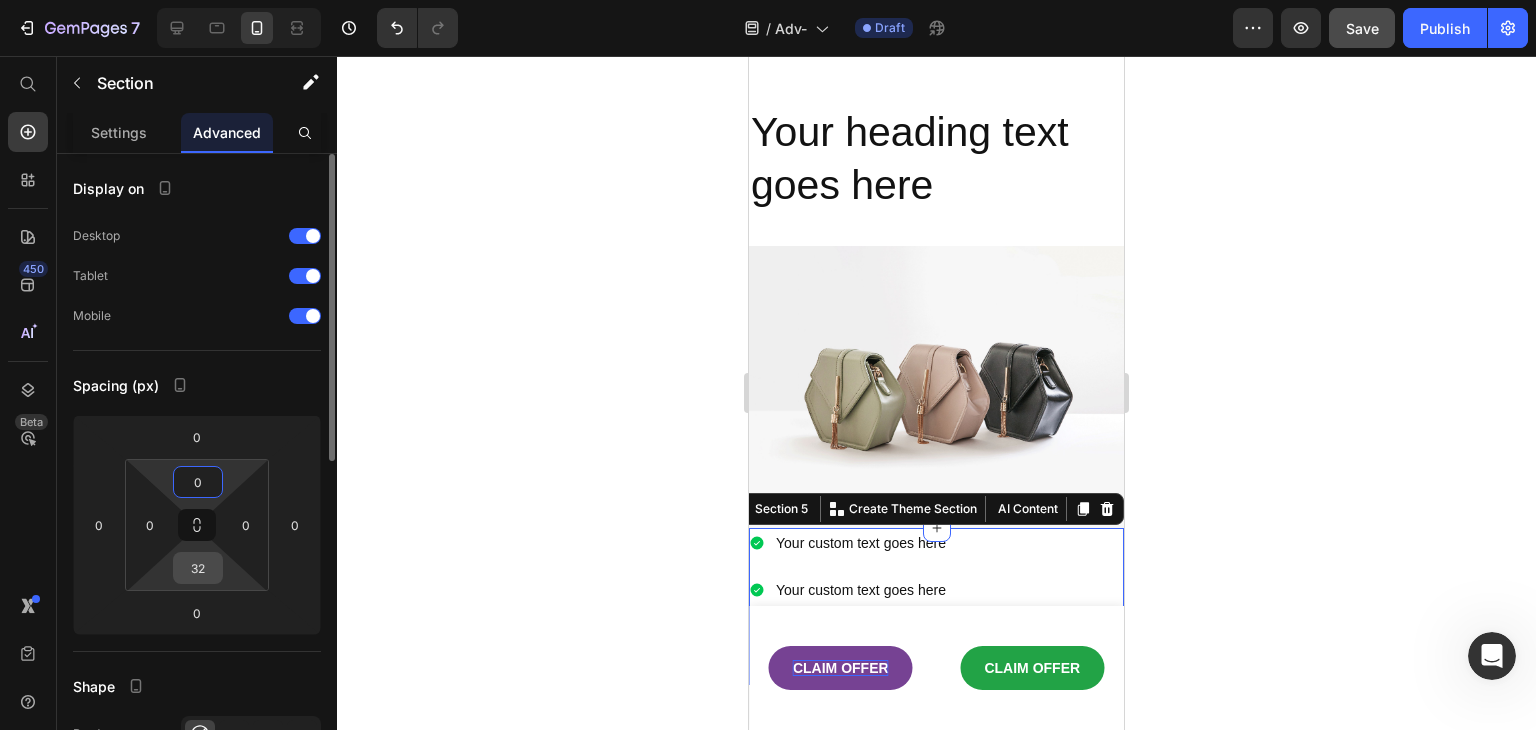 click on "32" at bounding box center (198, 568) 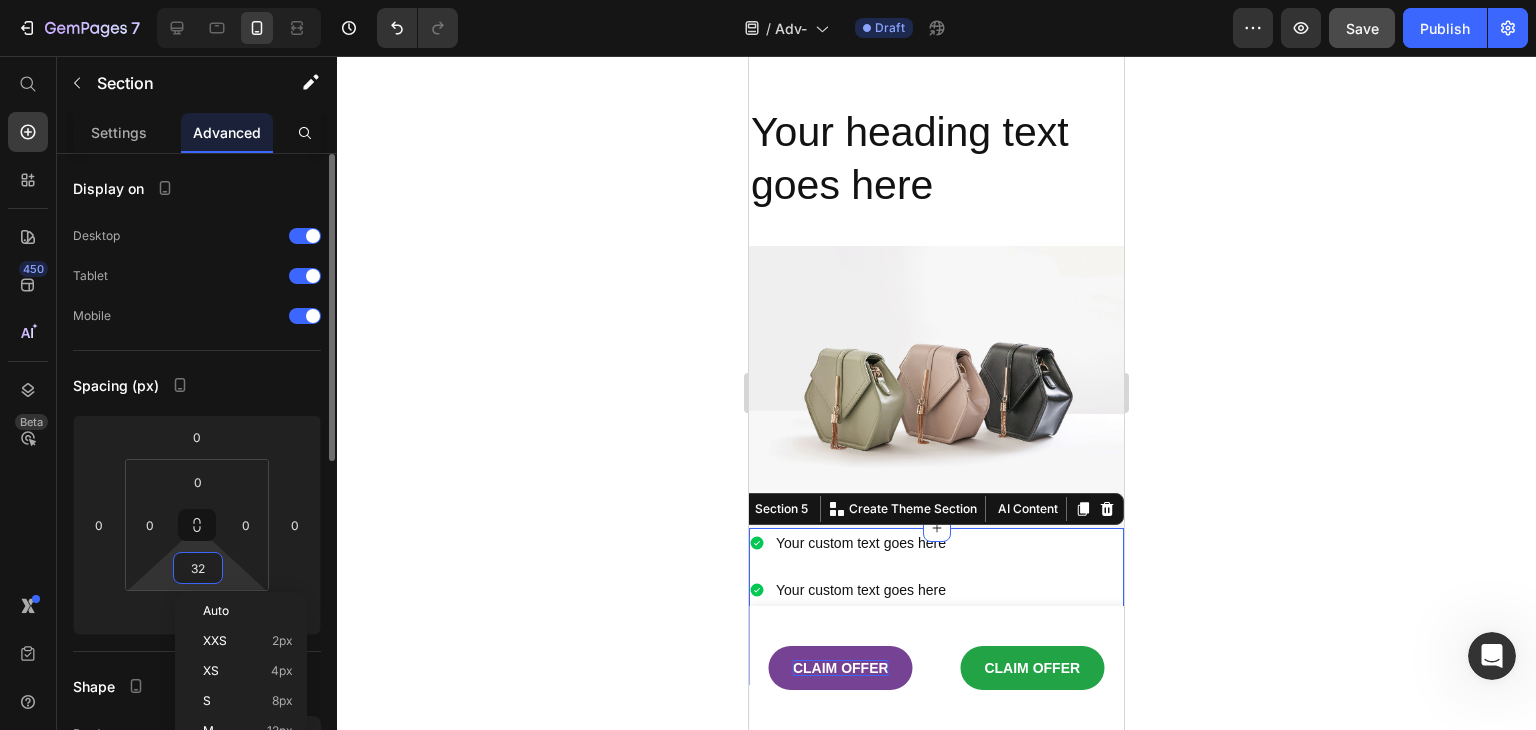 type 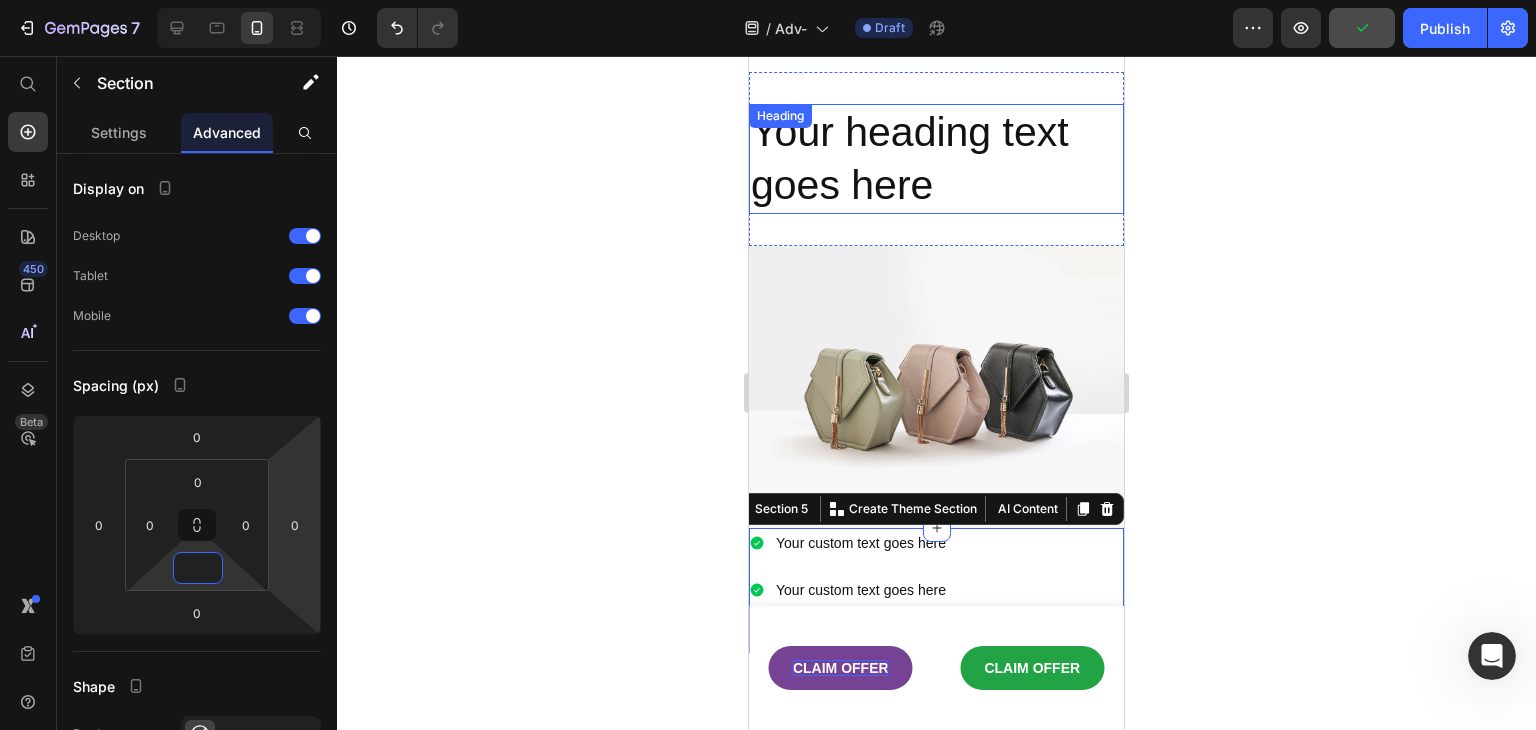 click on "Your heading text goes here" at bounding box center (936, 159) 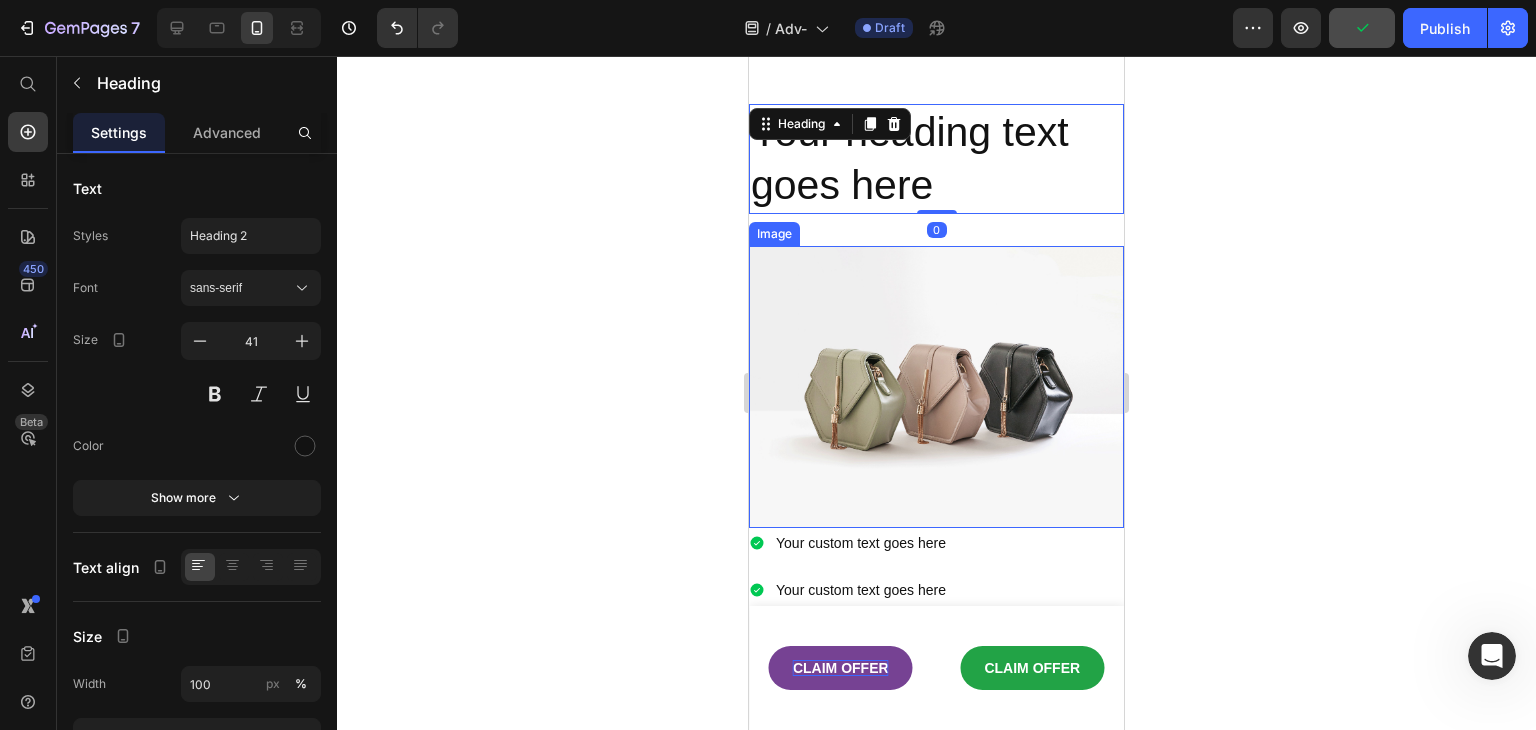 scroll, scrollTop: 325, scrollLeft: 0, axis: vertical 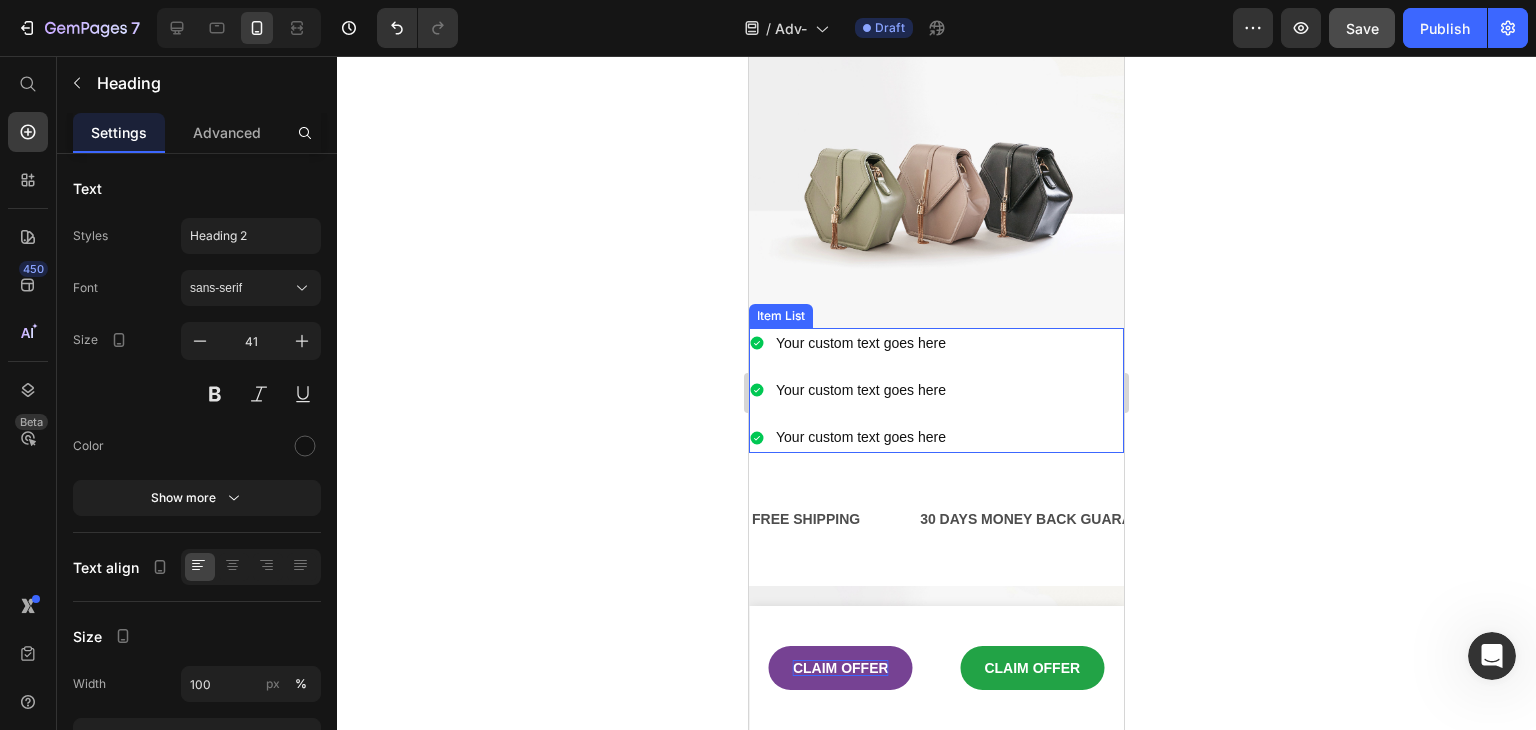 click on "Your custom text goes here Your custom text goes here Your custom text goes here" at bounding box center [936, 391] 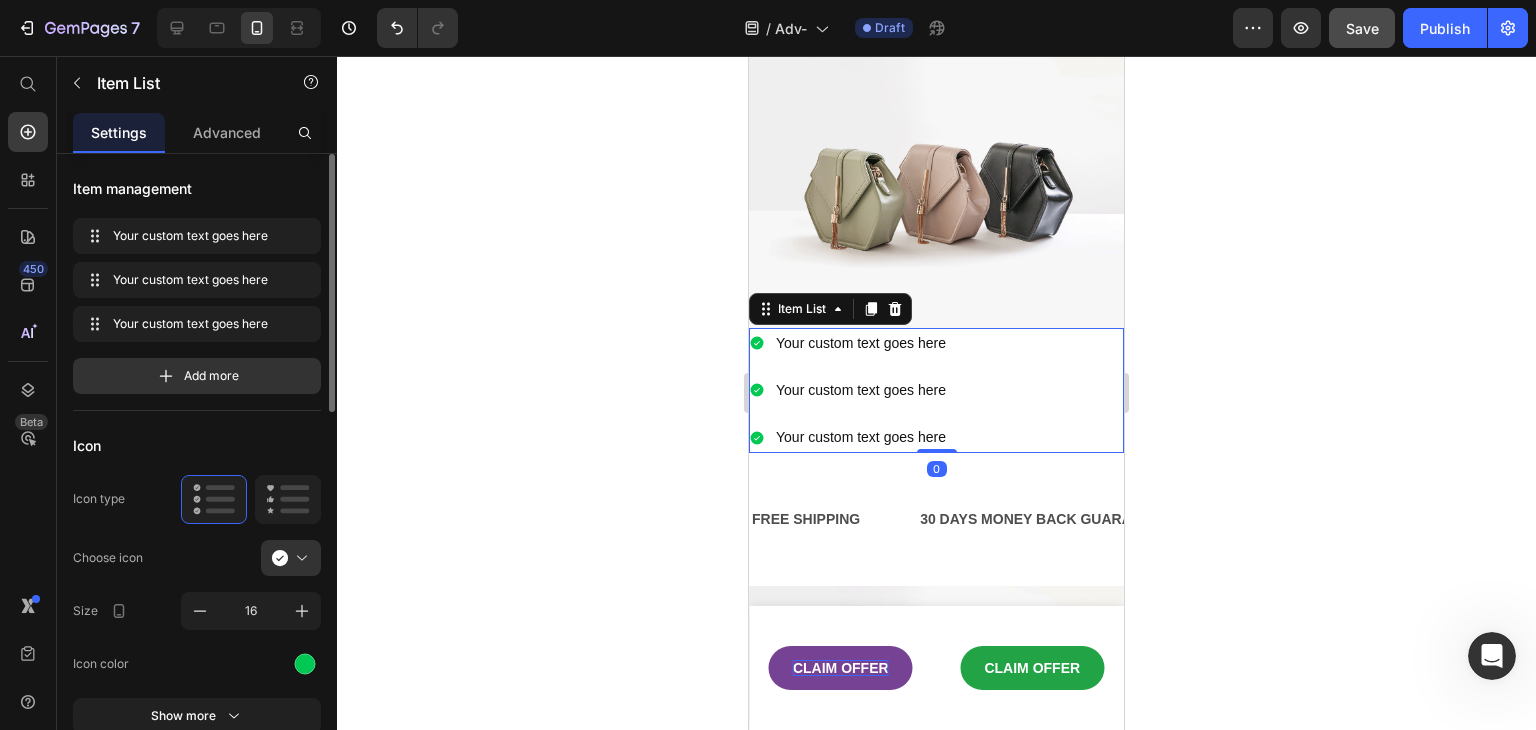 scroll, scrollTop: 200, scrollLeft: 0, axis: vertical 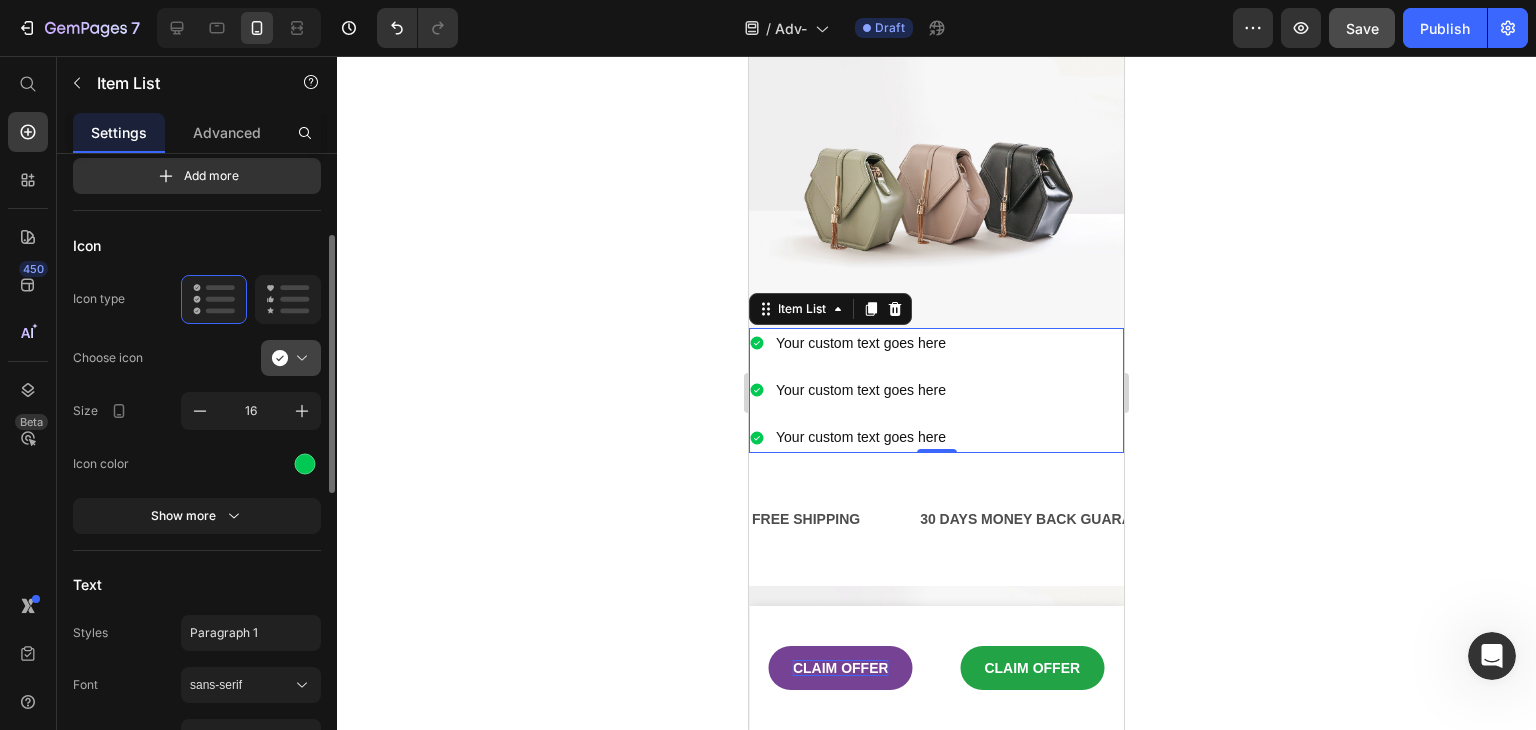 click at bounding box center [299, 358] 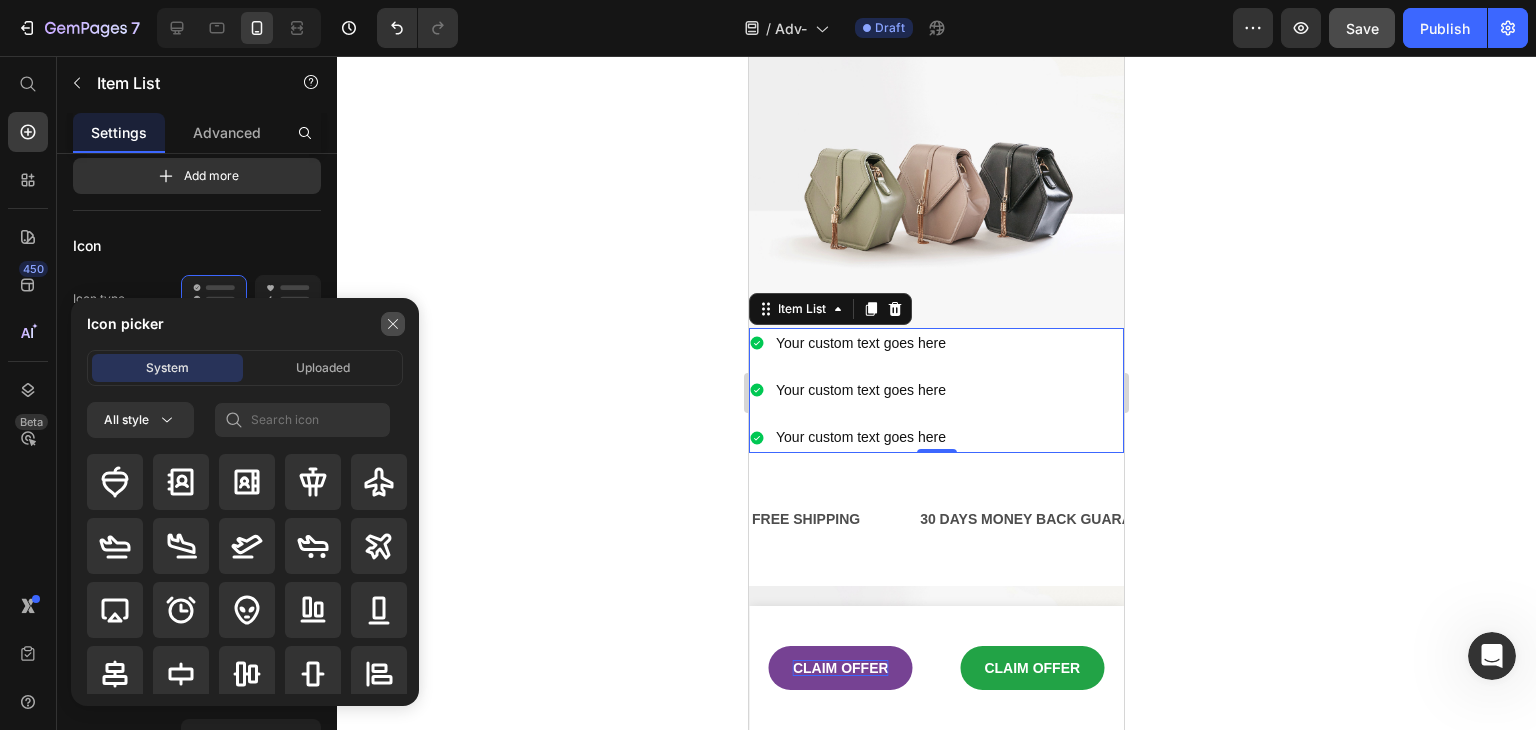 click 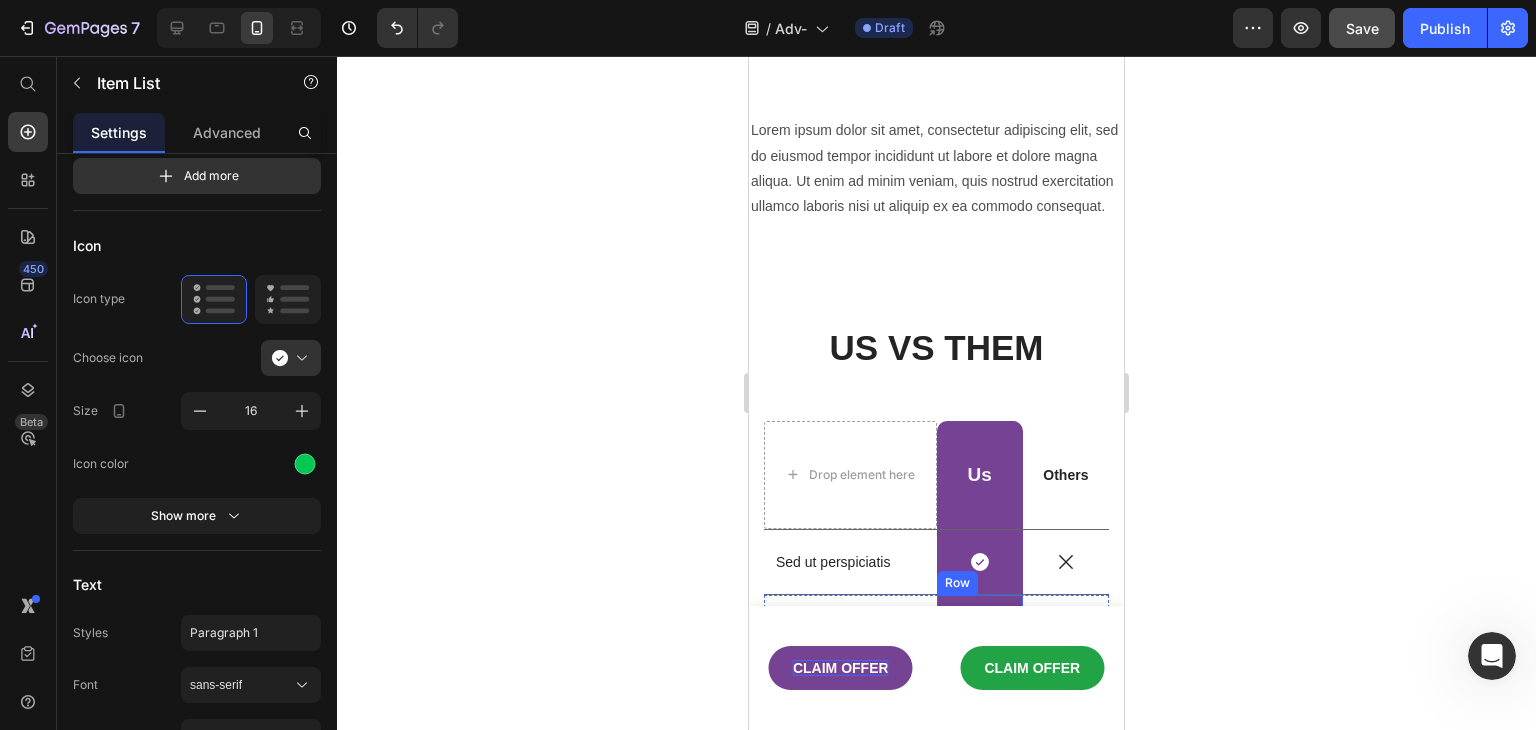 scroll, scrollTop: 2125, scrollLeft: 0, axis: vertical 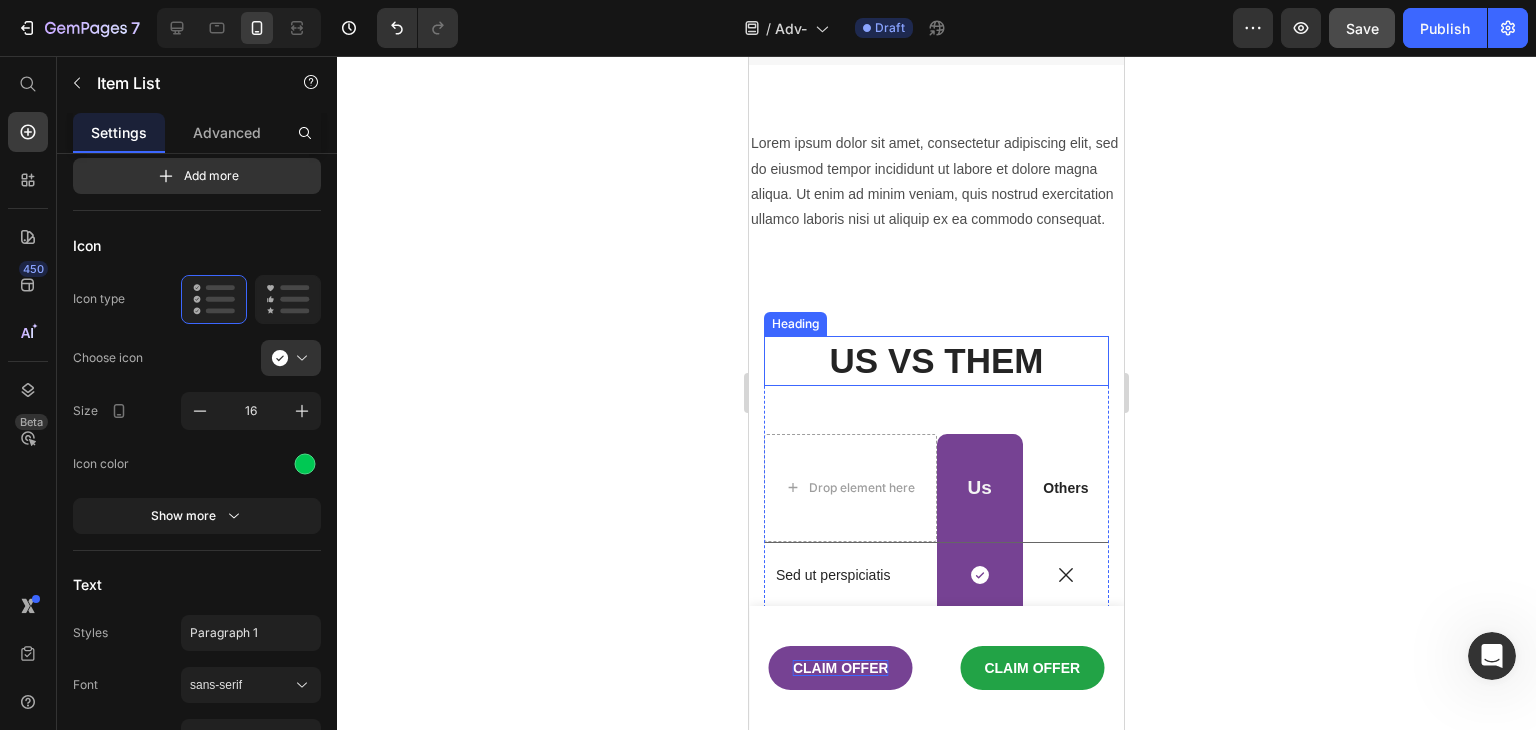 click on "US VS THEM" at bounding box center (936, 361) 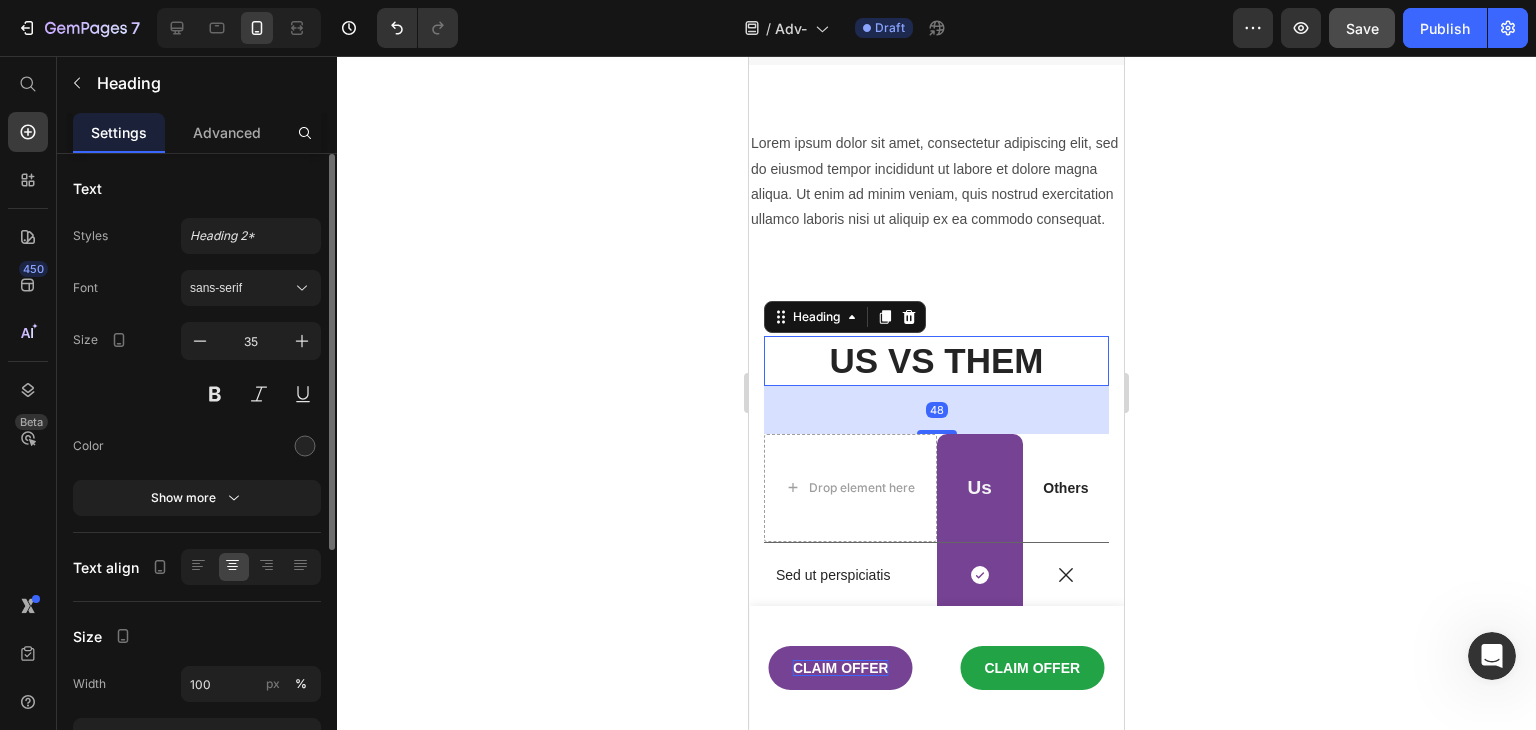scroll, scrollTop: 100, scrollLeft: 0, axis: vertical 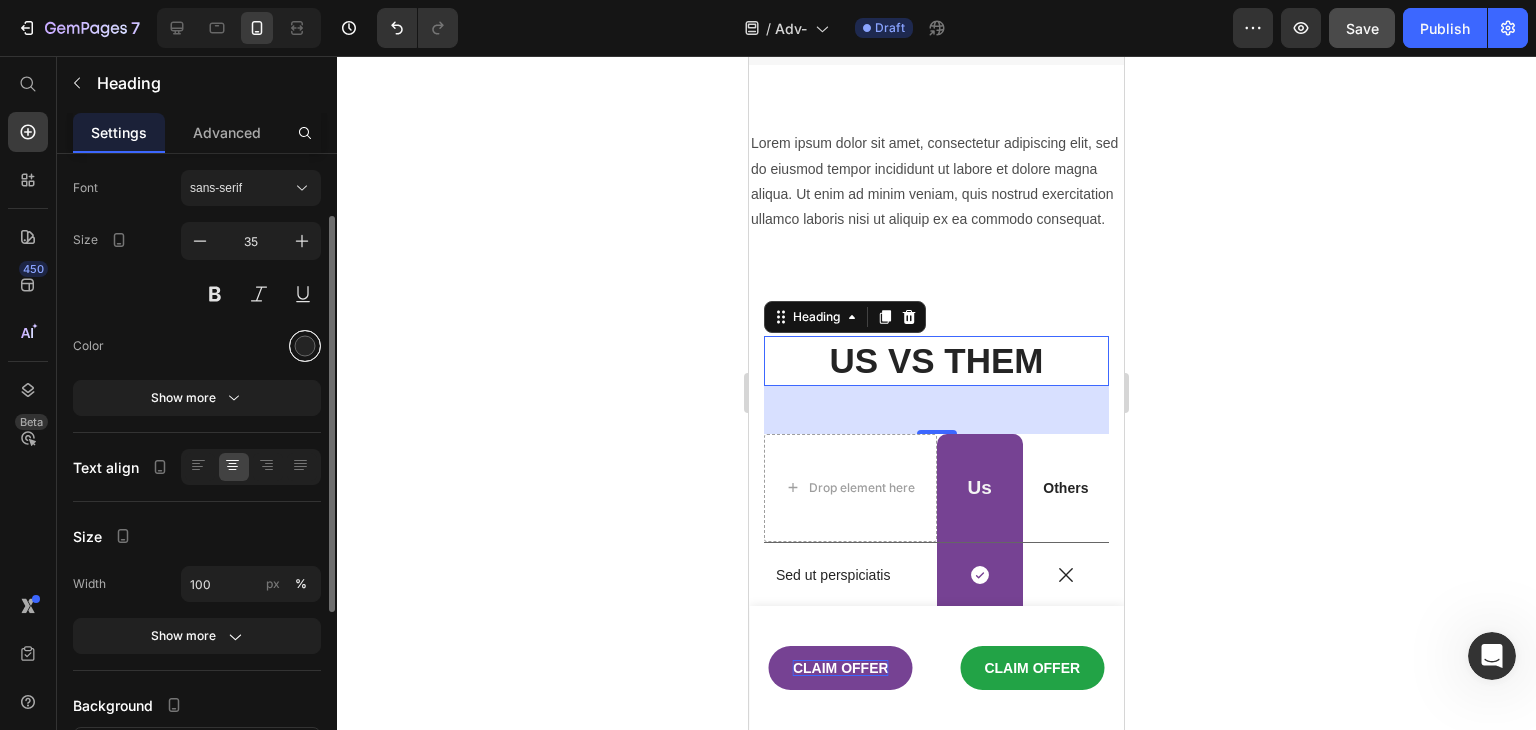 click at bounding box center (305, 346) 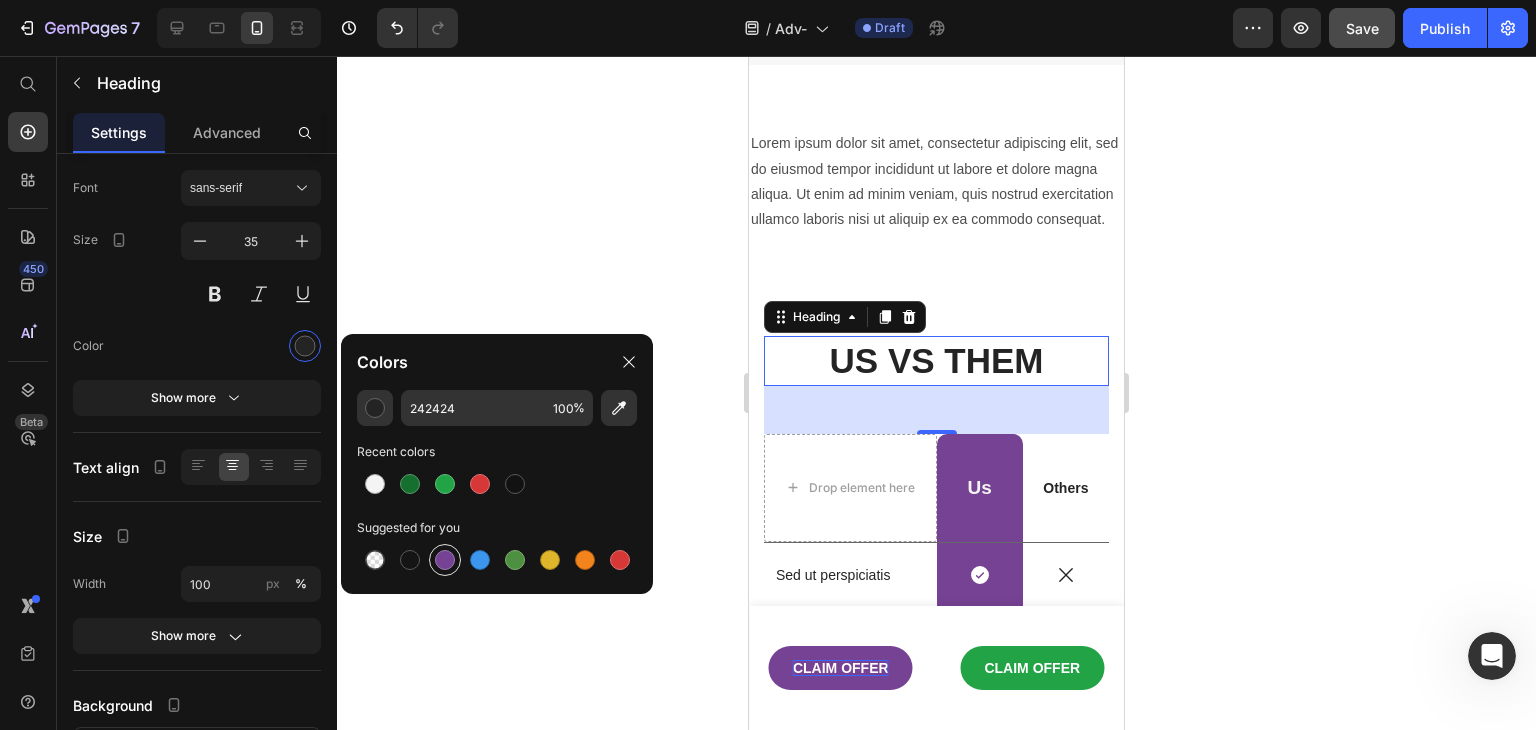 click at bounding box center [445, 560] 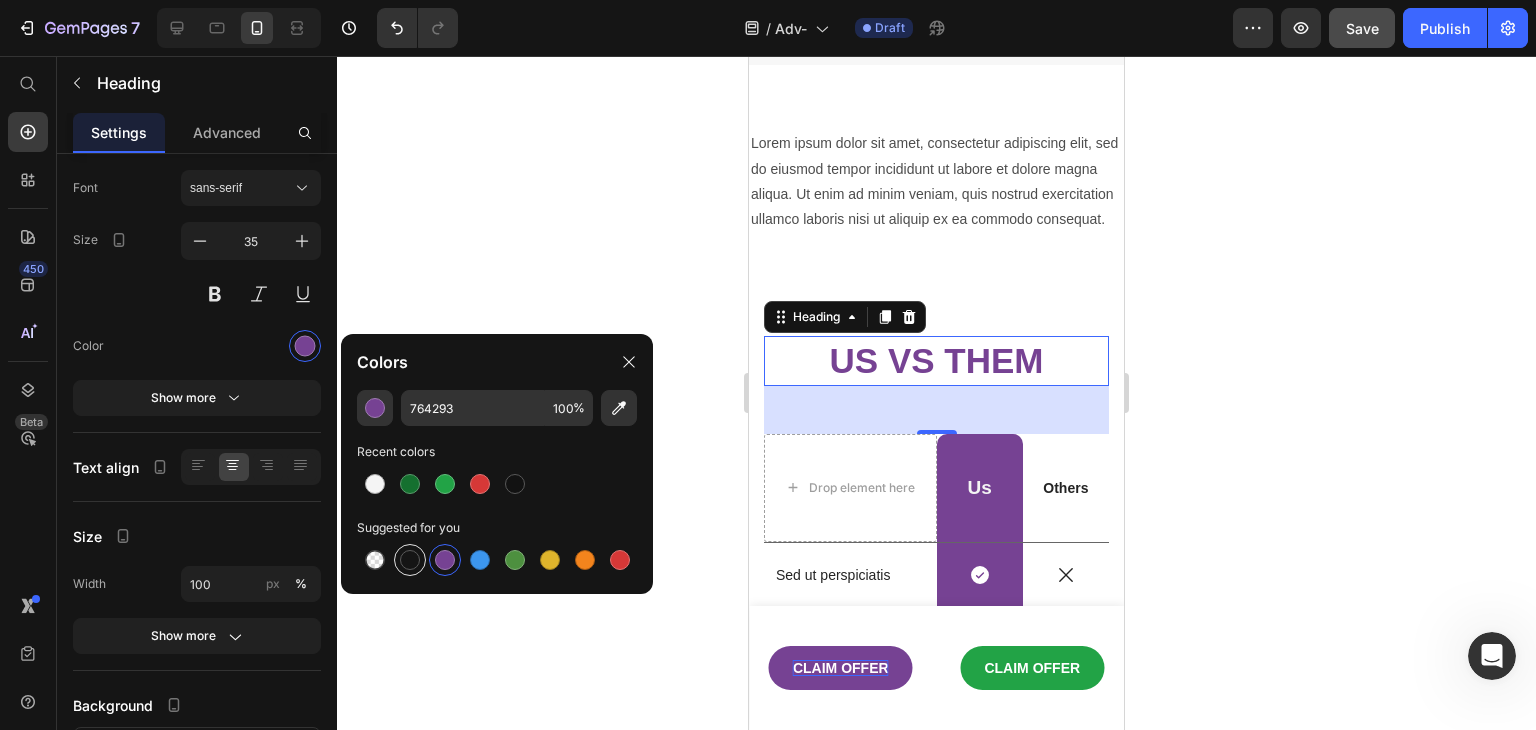 click at bounding box center [410, 560] 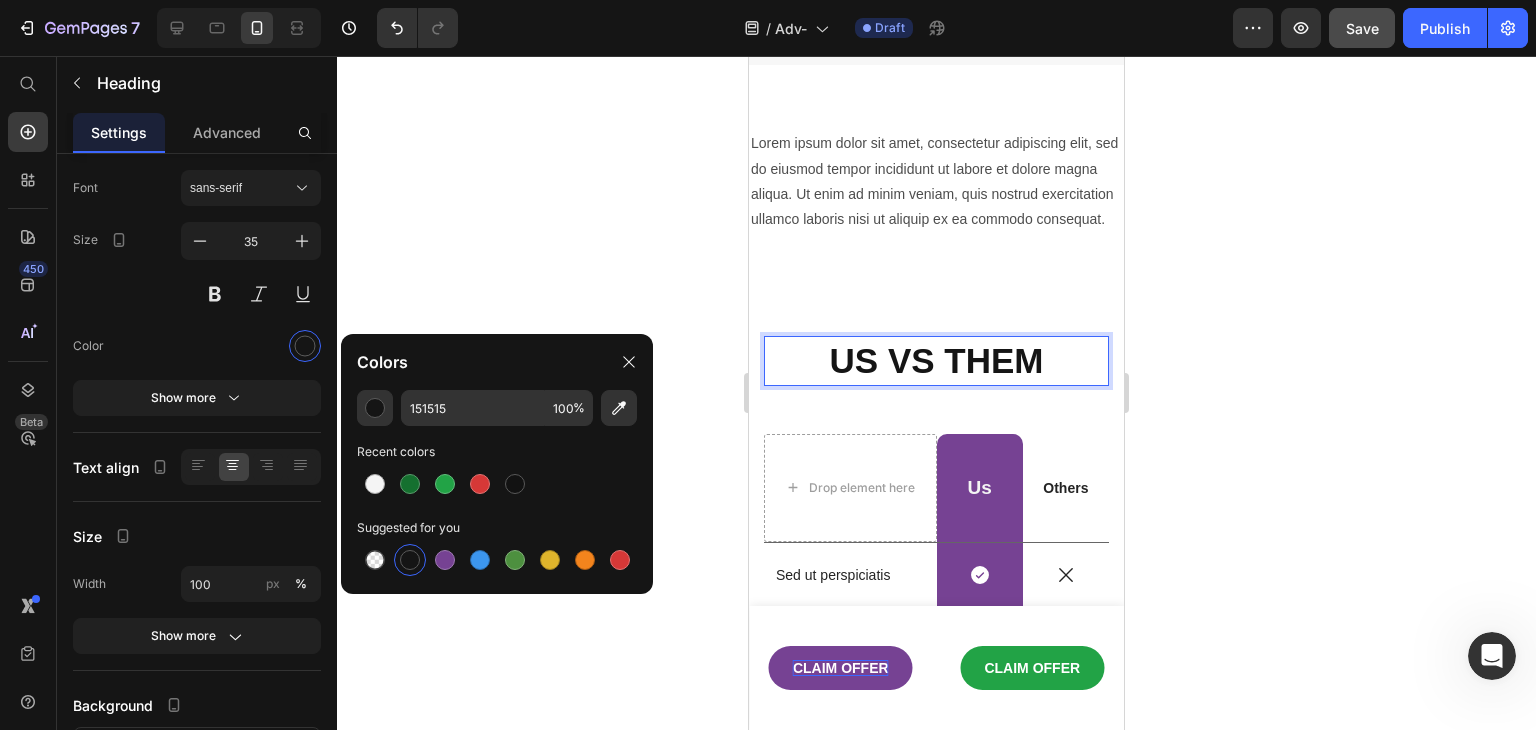 click on "US VS THEM" at bounding box center [936, 361] 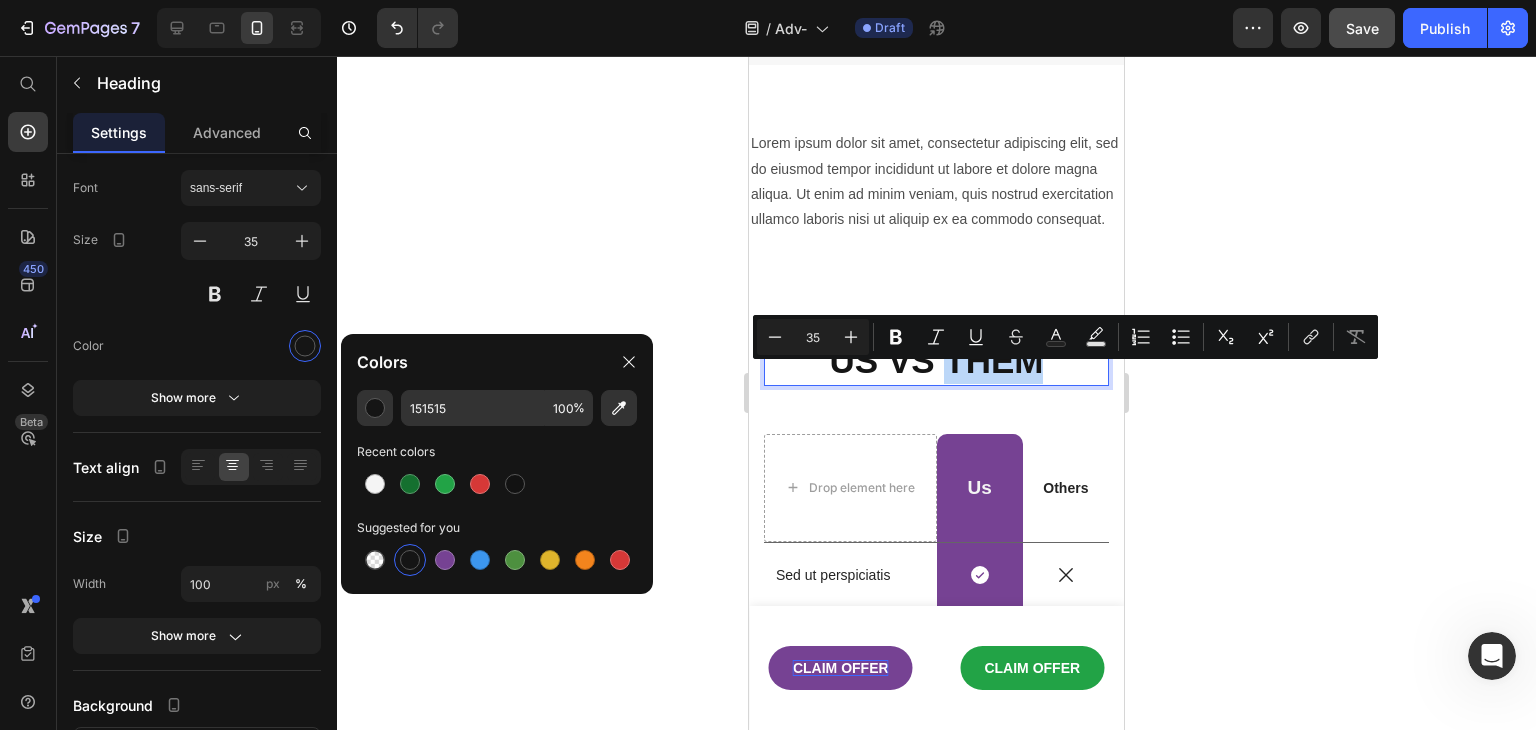drag, startPoint x: 1050, startPoint y: 377, endPoint x: 942, endPoint y: 387, distance: 108.461975 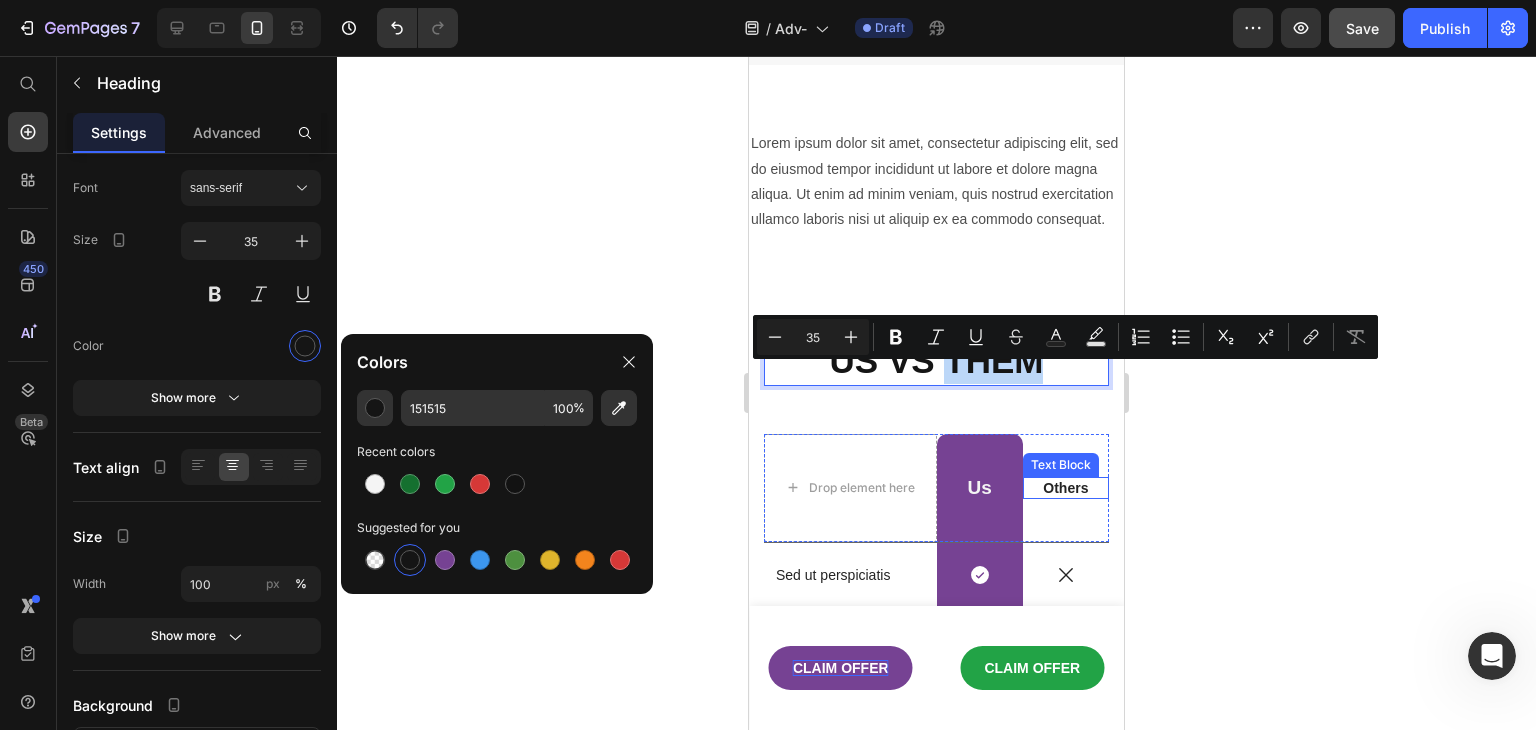 click on "Others" at bounding box center (1066, 488) 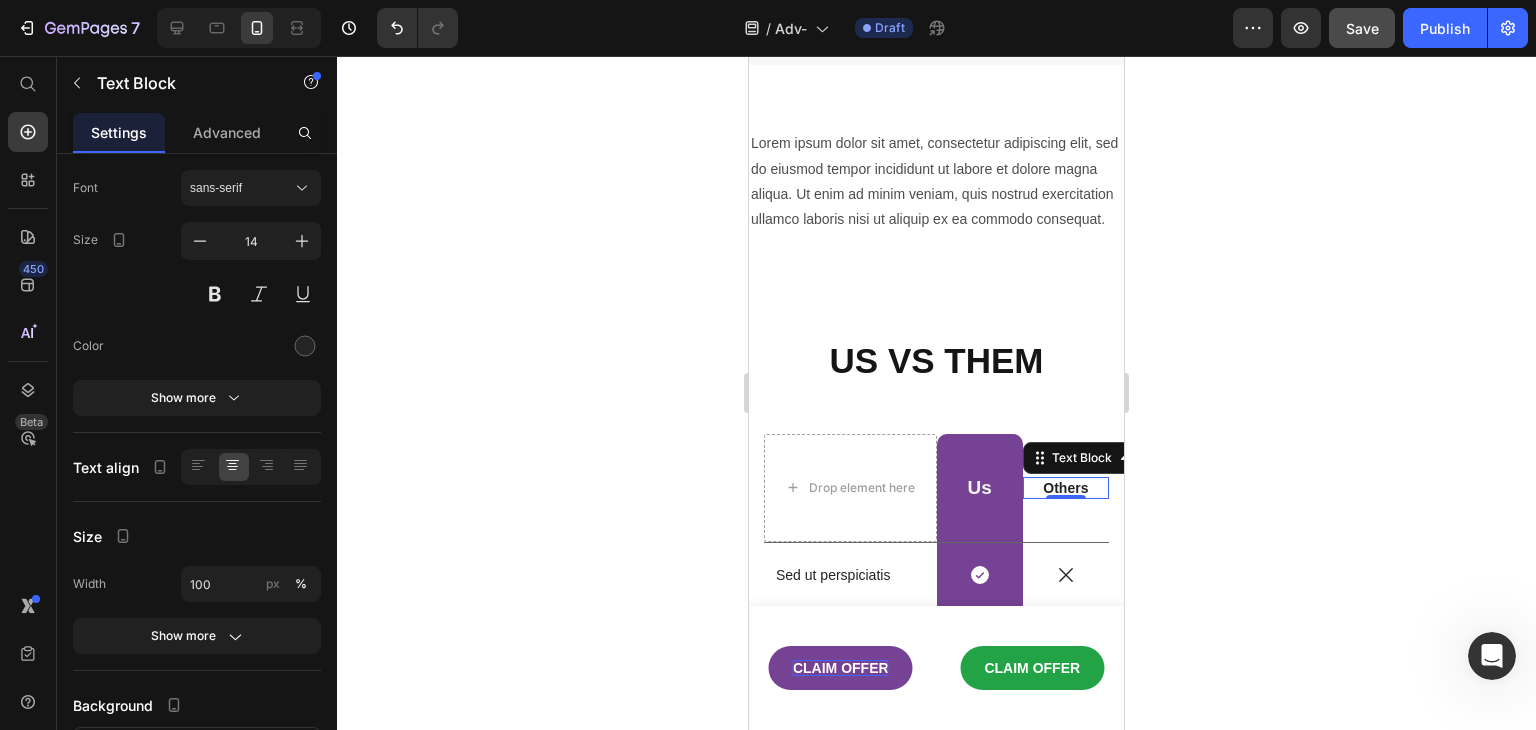 scroll, scrollTop: 0, scrollLeft: 0, axis: both 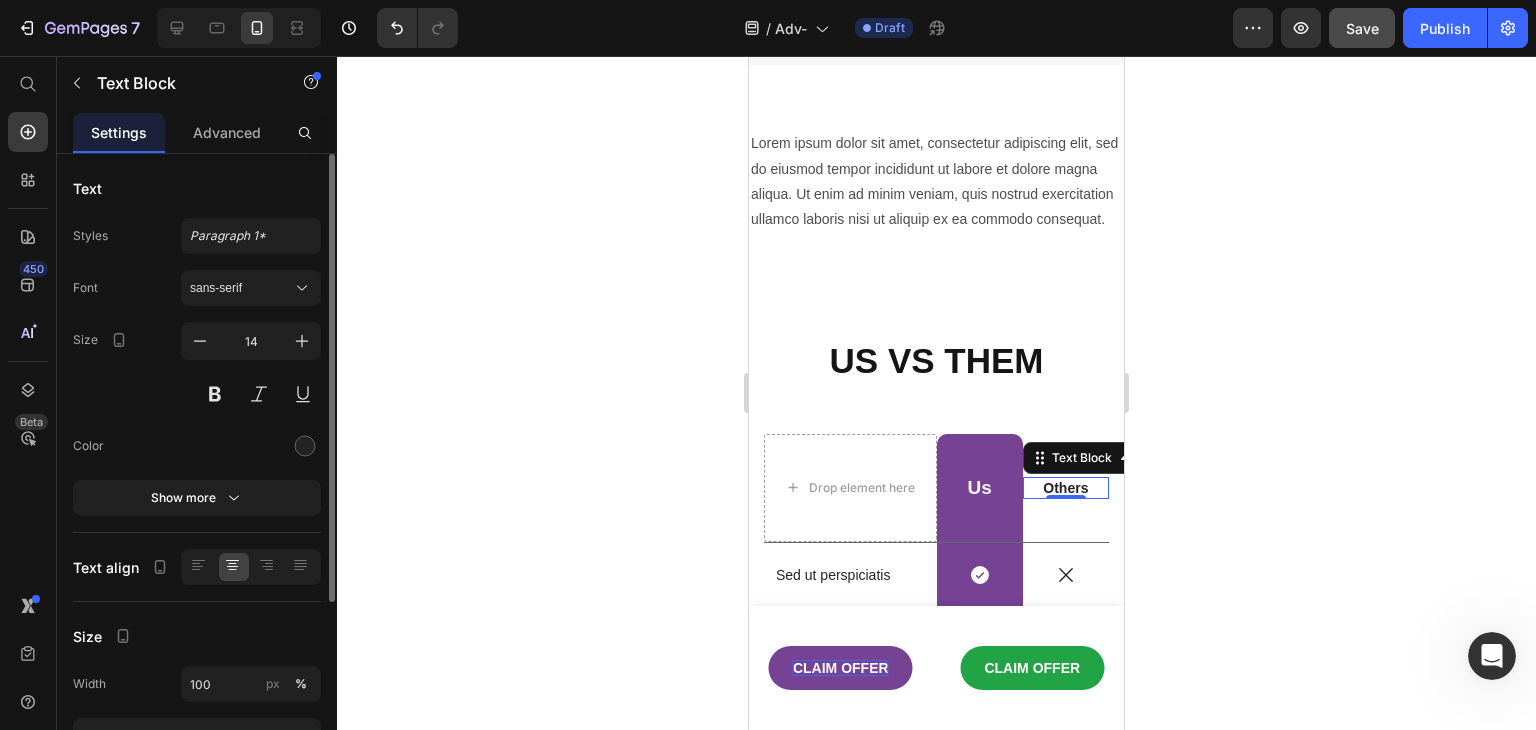 click on "Others" at bounding box center [1066, 488] 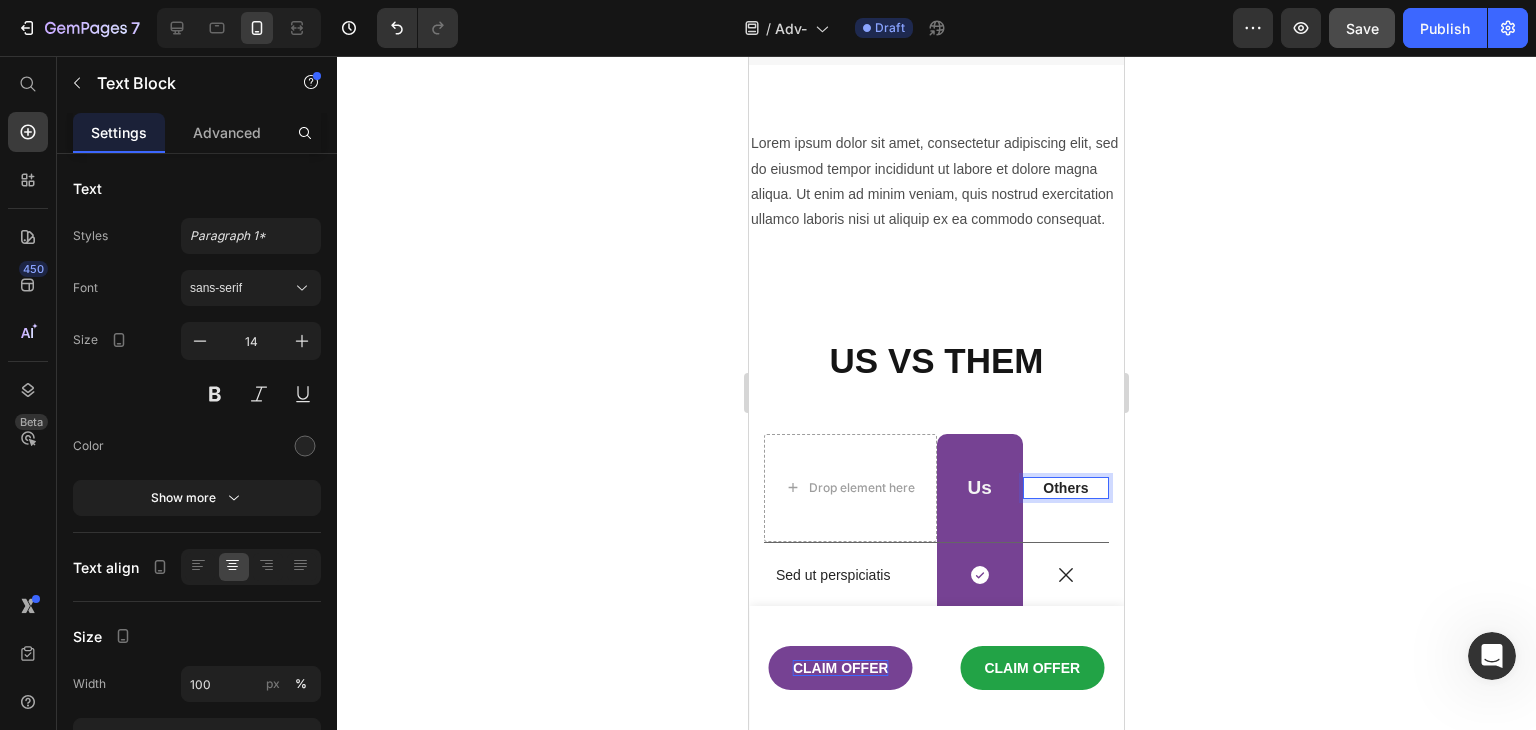 scroll, scrollTop: 2116, scrollLeft: 0, axis: vertical 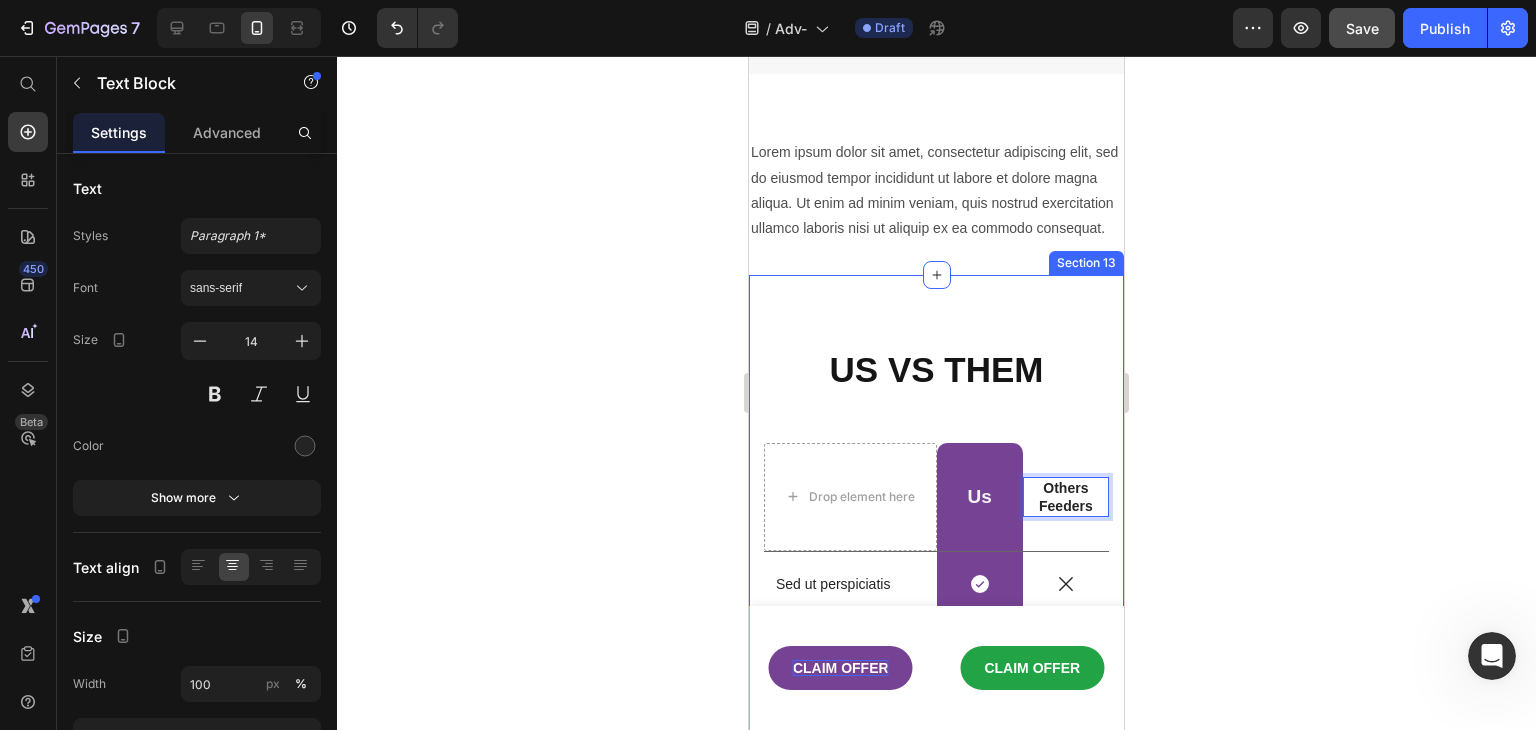 click on "US VS THEM Heading
Drop element here Us Text Block Row Others Feeders Text Block   0 Row Sed ut perspiciatis Text Block
Icon Row
Icon Row Sed ut perspiciatis unde omnis iste natus  Text Block
Icon Row
Icon Row Sed ut perspiciatis Text Block
Icon Row
Icon Row Sed ut perspiciatis unde omnis iste natus error  Text Block
Icon Row
Icon Row Row Section 13" at bounding box center [936, 598] 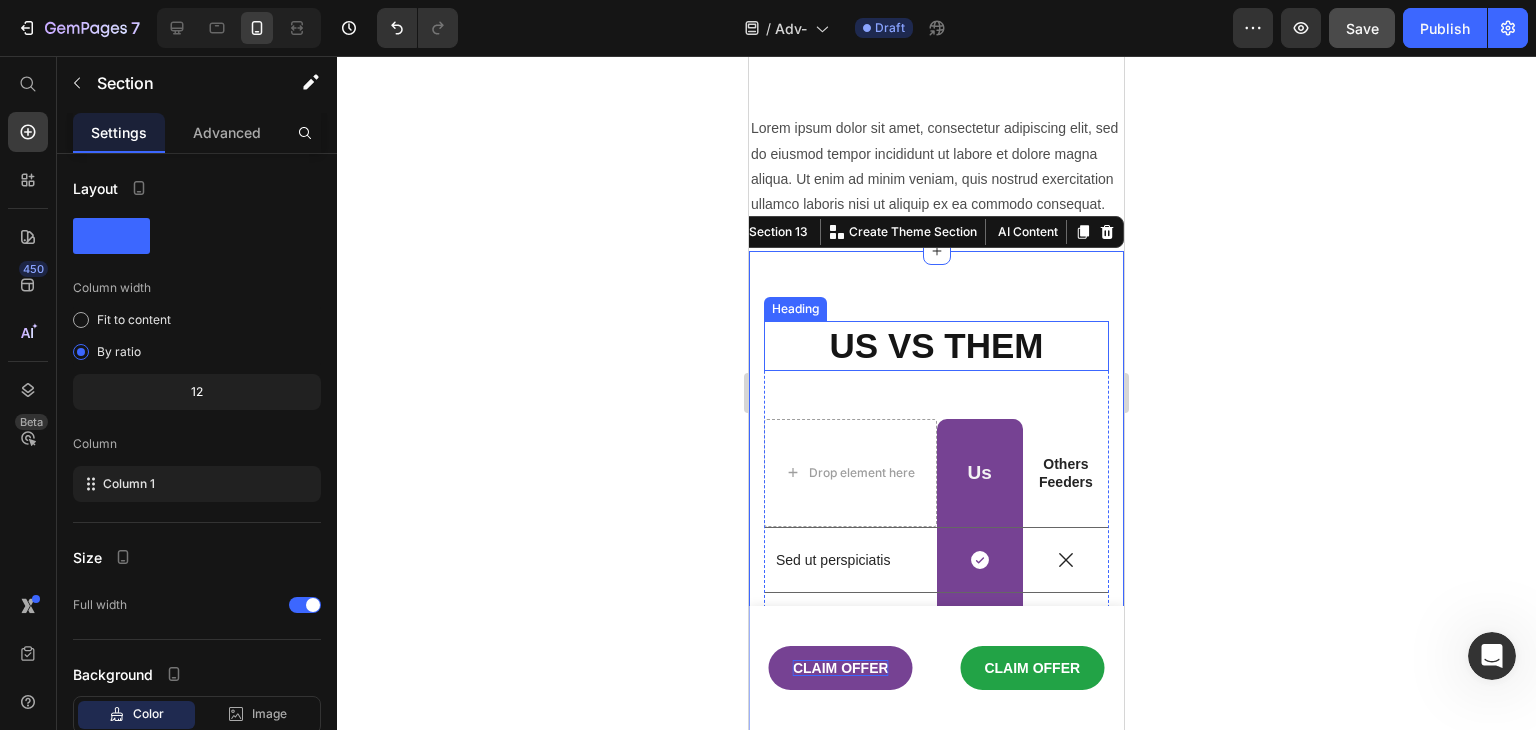 scroll, scrollTop: 2216, scrollLeft: 0, axis: vertical 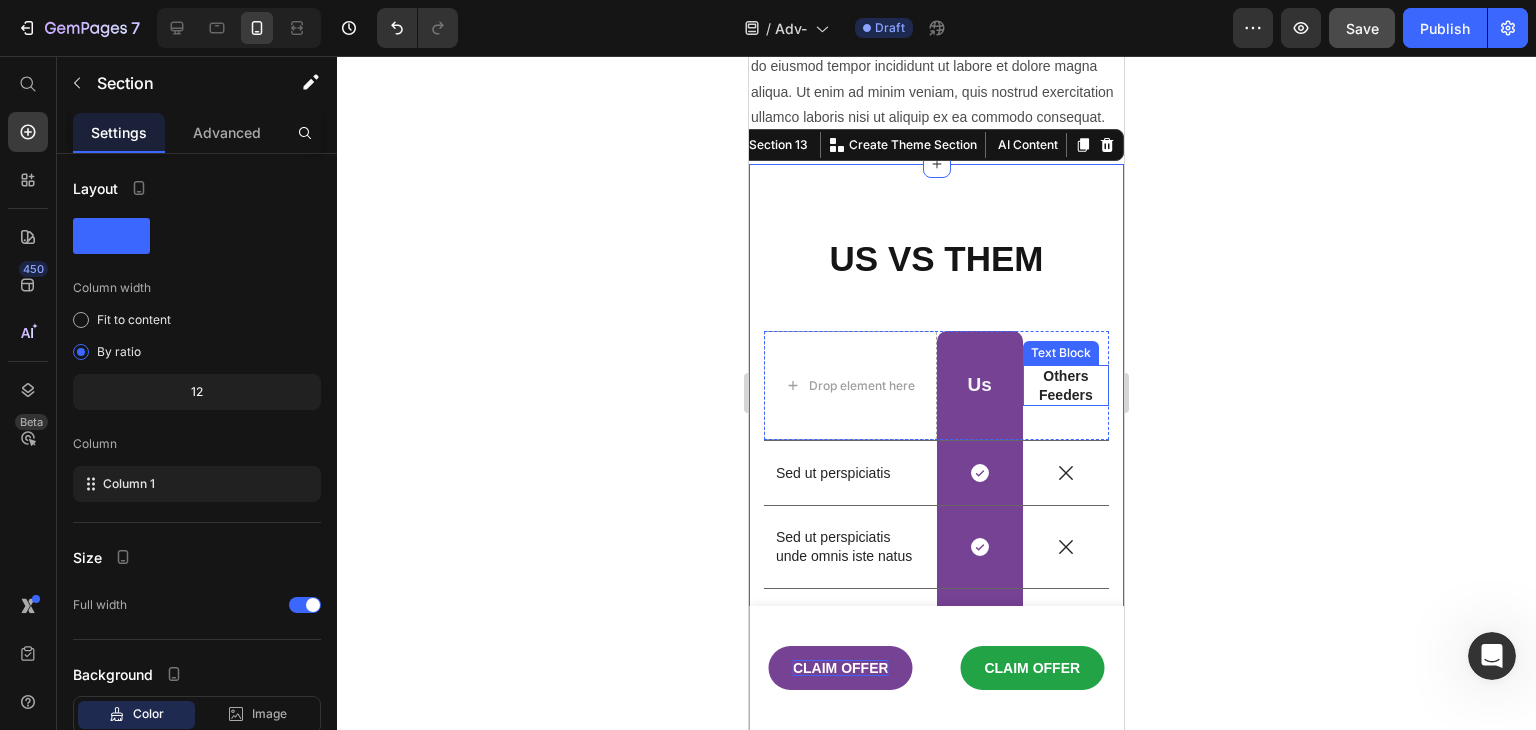 click on "Others Feeders" at bounding box center [1066, 385] 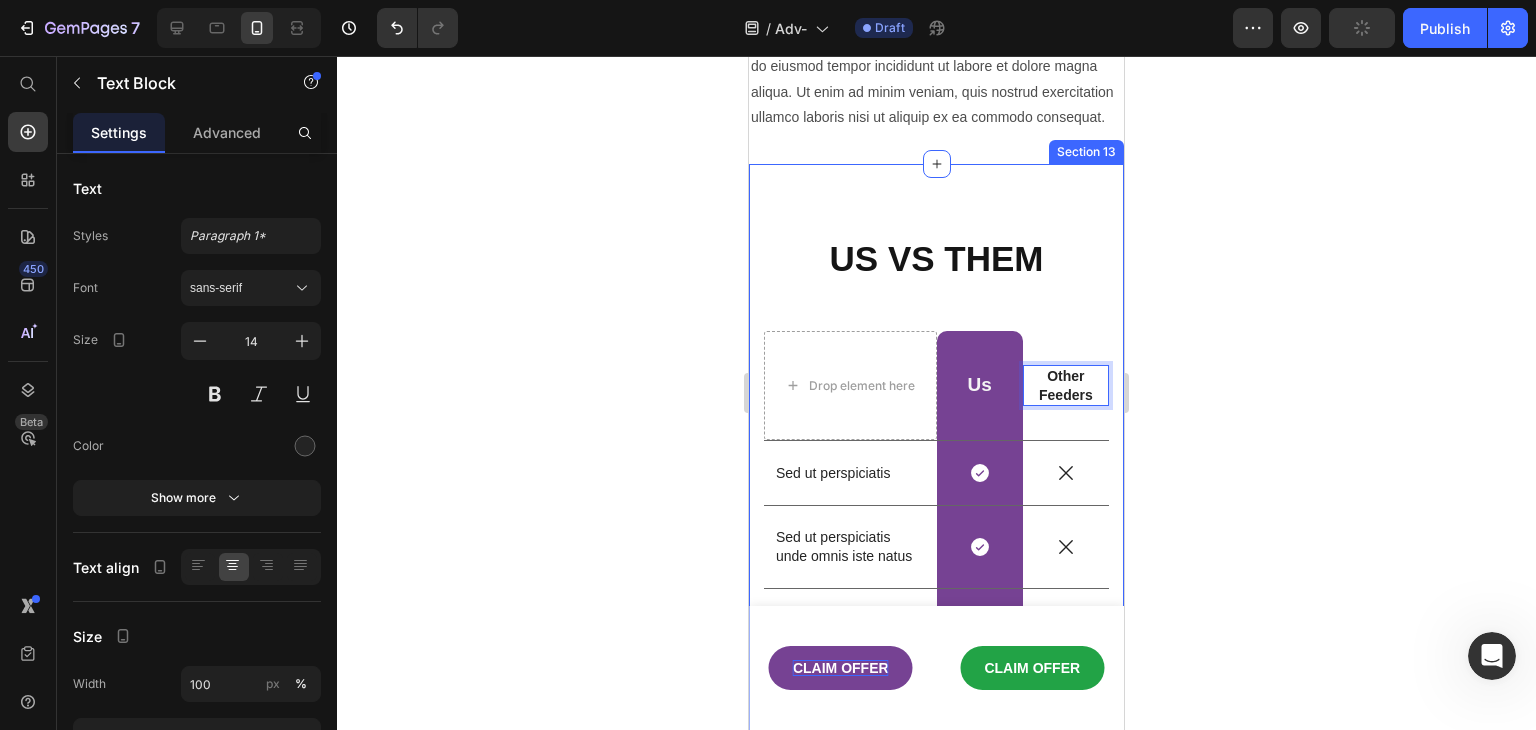 click on "US VS THEM Heading
Drop element here Us Text Block Row Other Feeders Text Block   0 Row Sed ut perspiciatis Text Block
Icon Row
Icon Row Sed ut perspiciatis unde omnis iste natus  Text Block
Icon Row
Icon Row Sed ut perspiciatis Text Block
Icon Row
Icon Row Sed ut perspiciatis unde omnis iste natus error  Text Block
Icon Row
Icon Row Row Section 13" at bounding box center [936, 487] 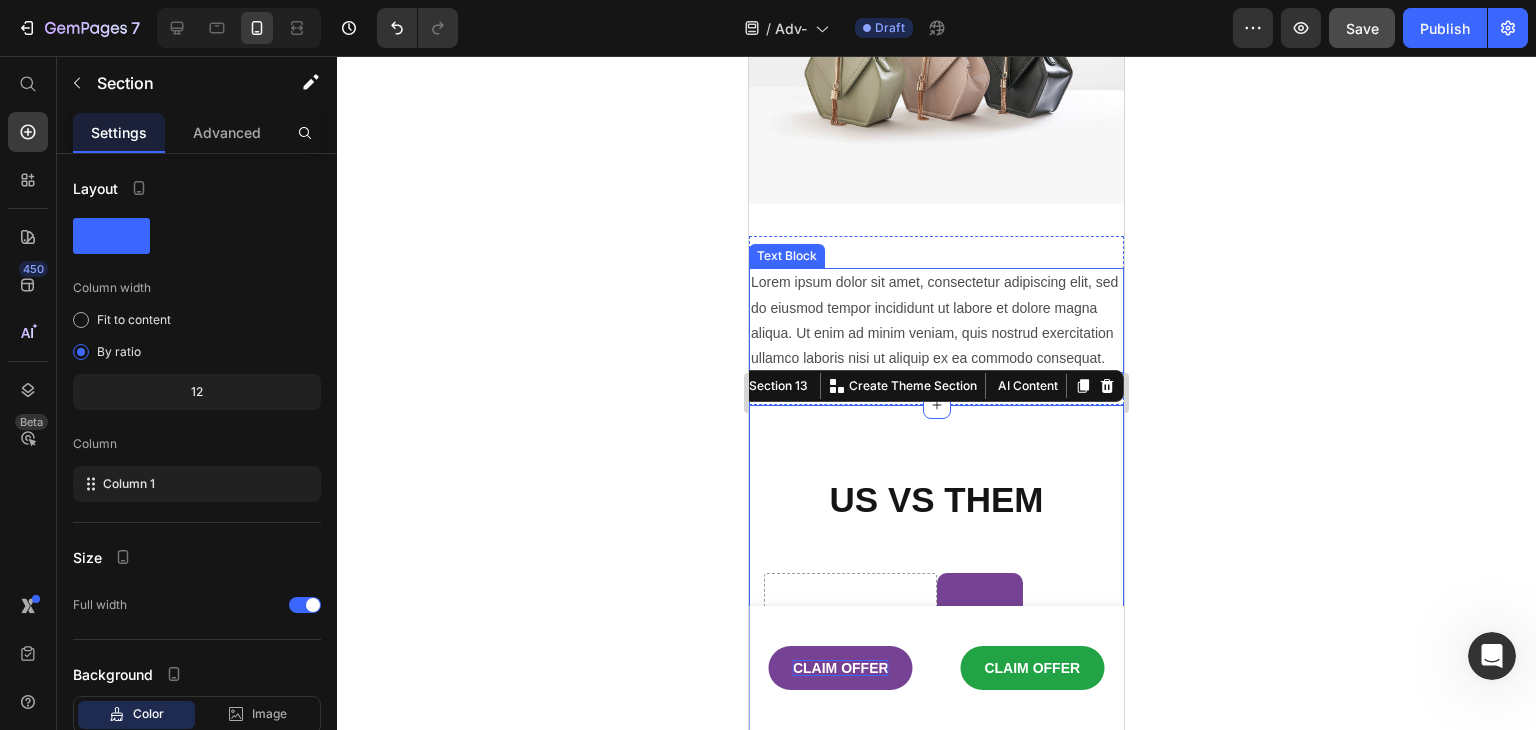 scroll, scrollTop: 2116, scrollLeft: 0, axis: vertical 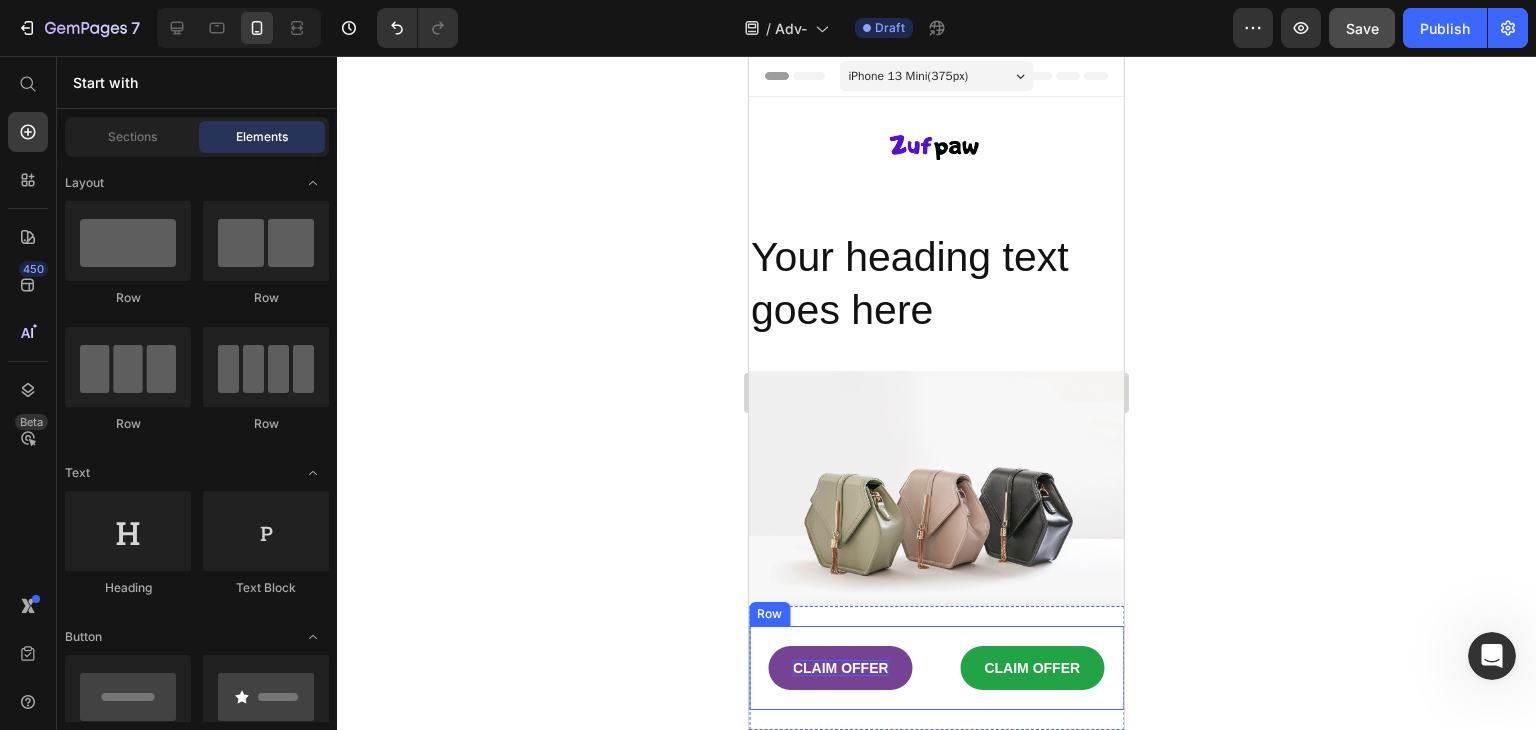 click on "CLAIM OFFER Button CLAIM OFFER Button Row" at bounding box center (936, 668) 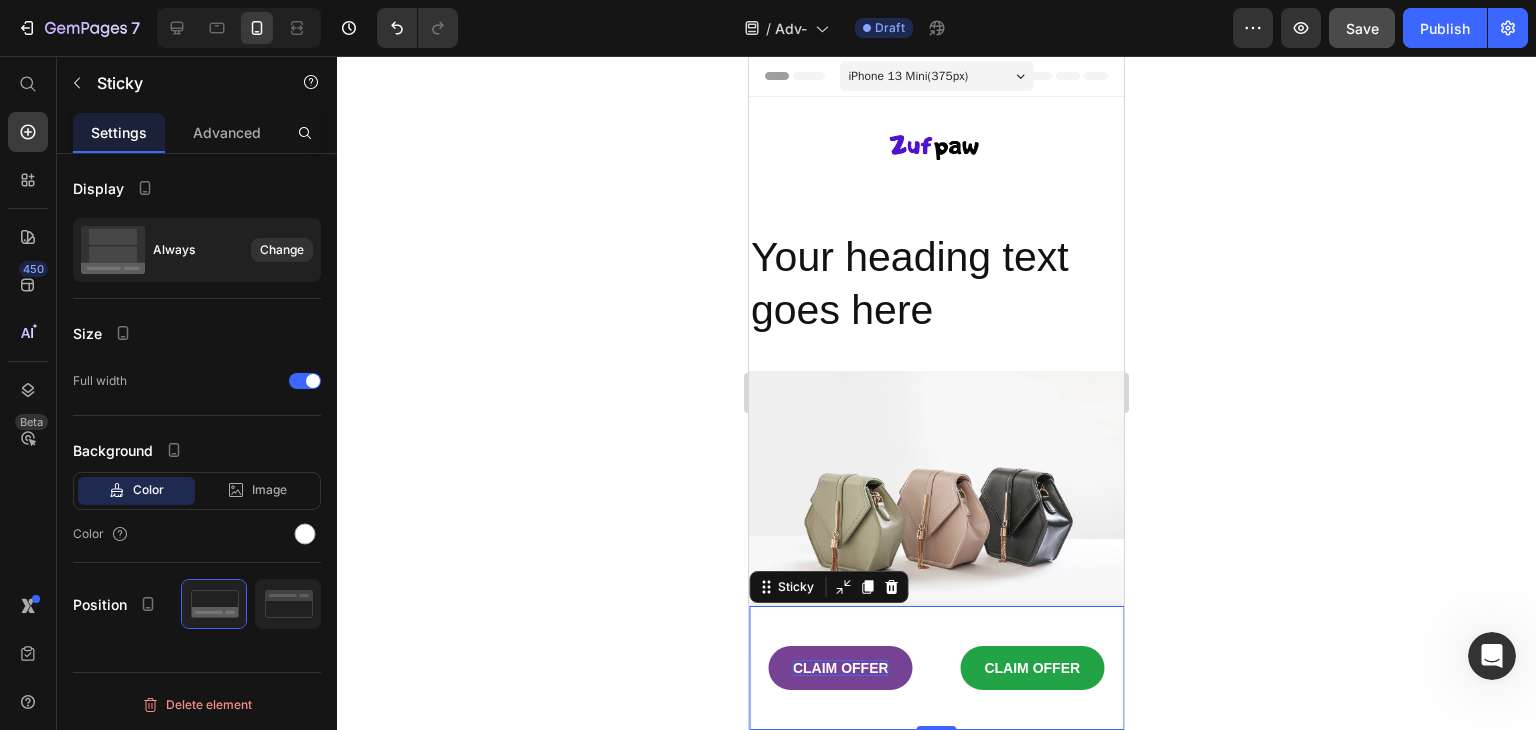 click on "CLAIM OFFER Button CLAIM OFFER Button Row" at bounding box center (936, 668) 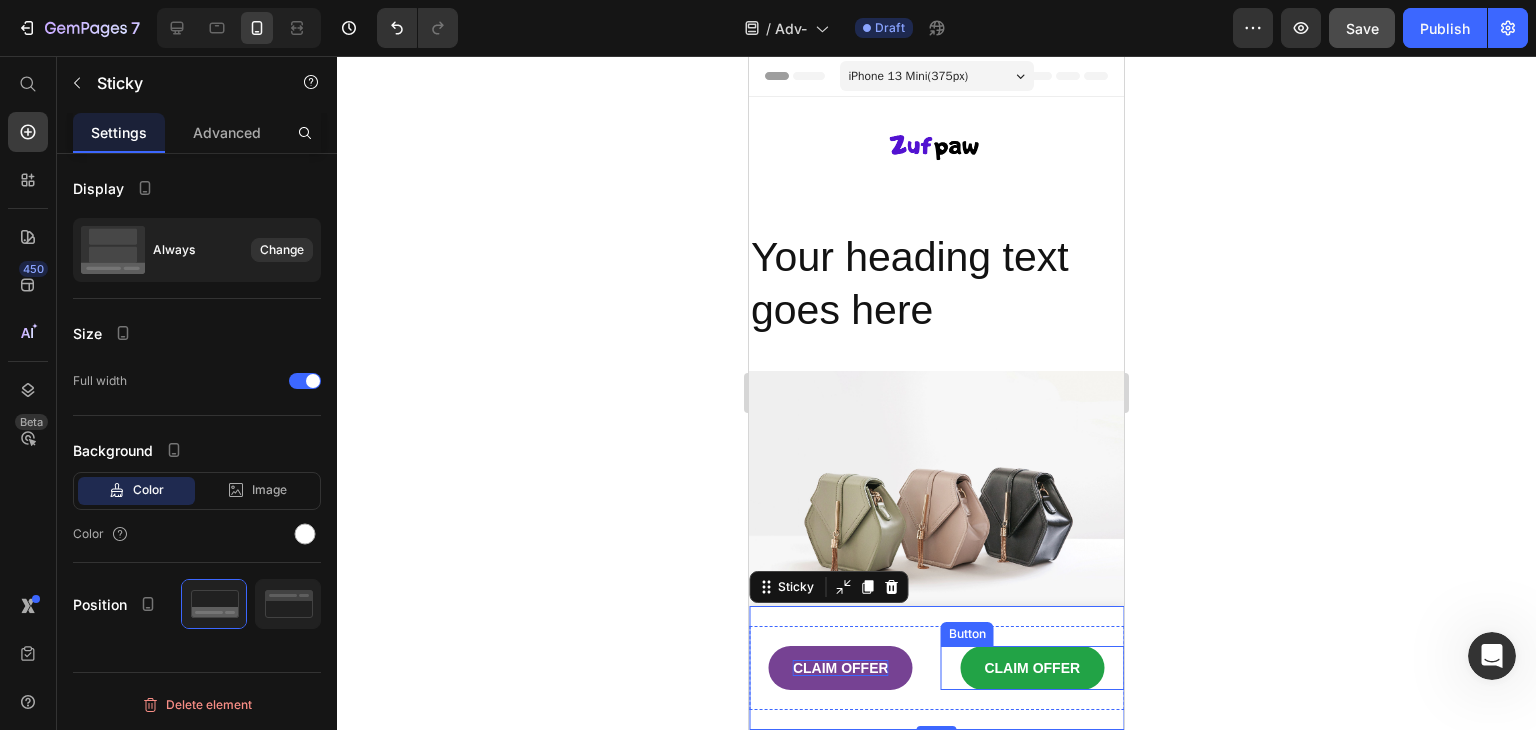 click on "CLAIM OFFER" at bounding box center (1032, 668) 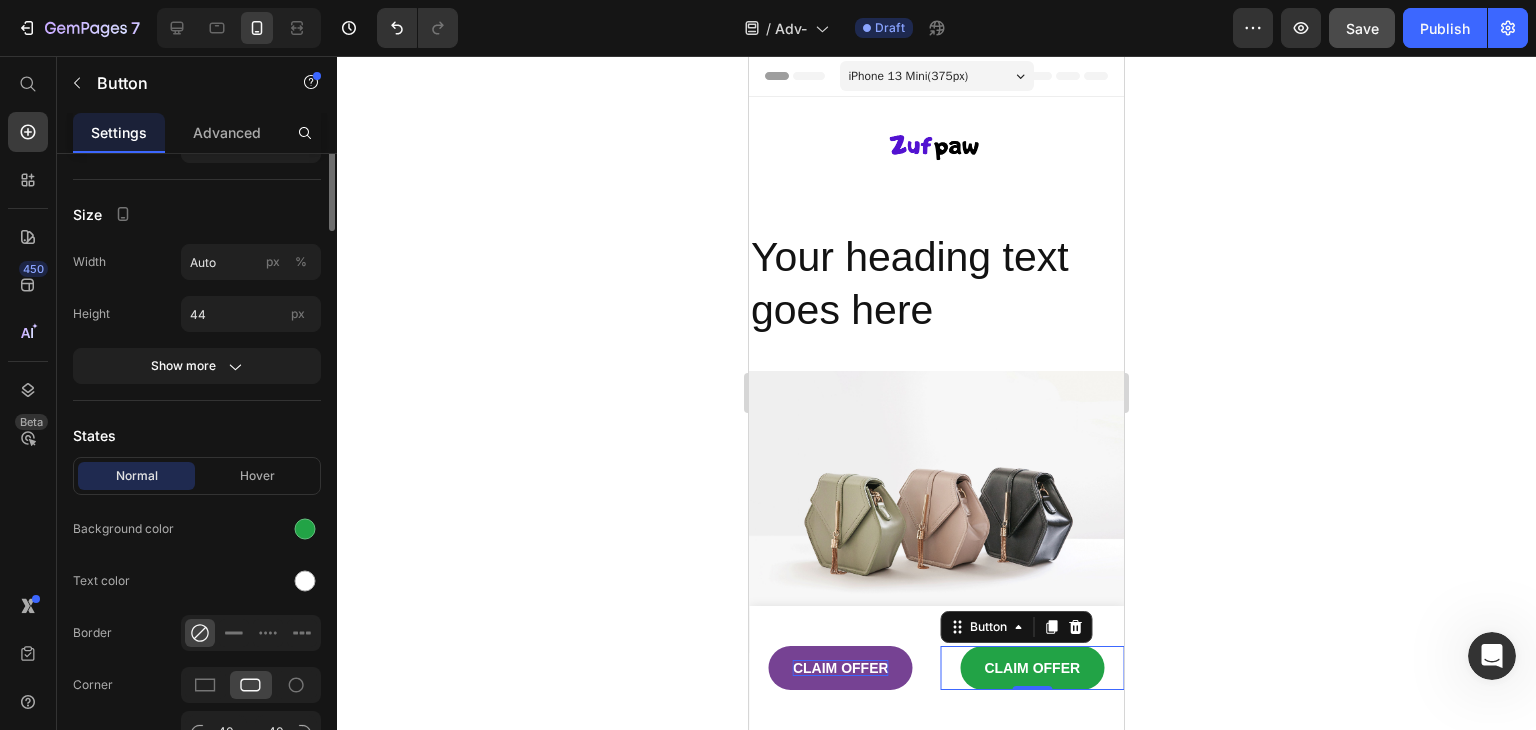 scroll, scrollTop: 0, scrollLeft: 0, axis: both 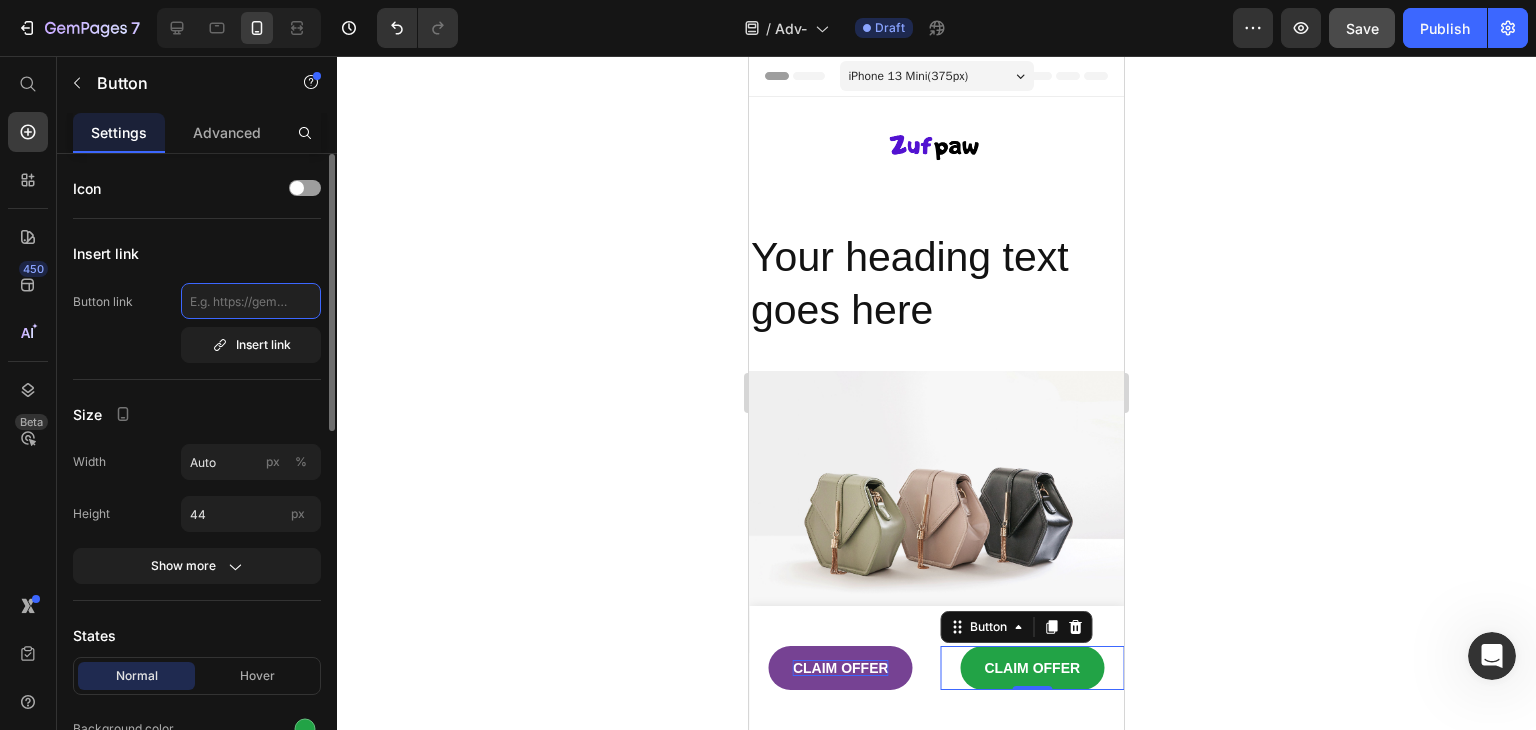 click 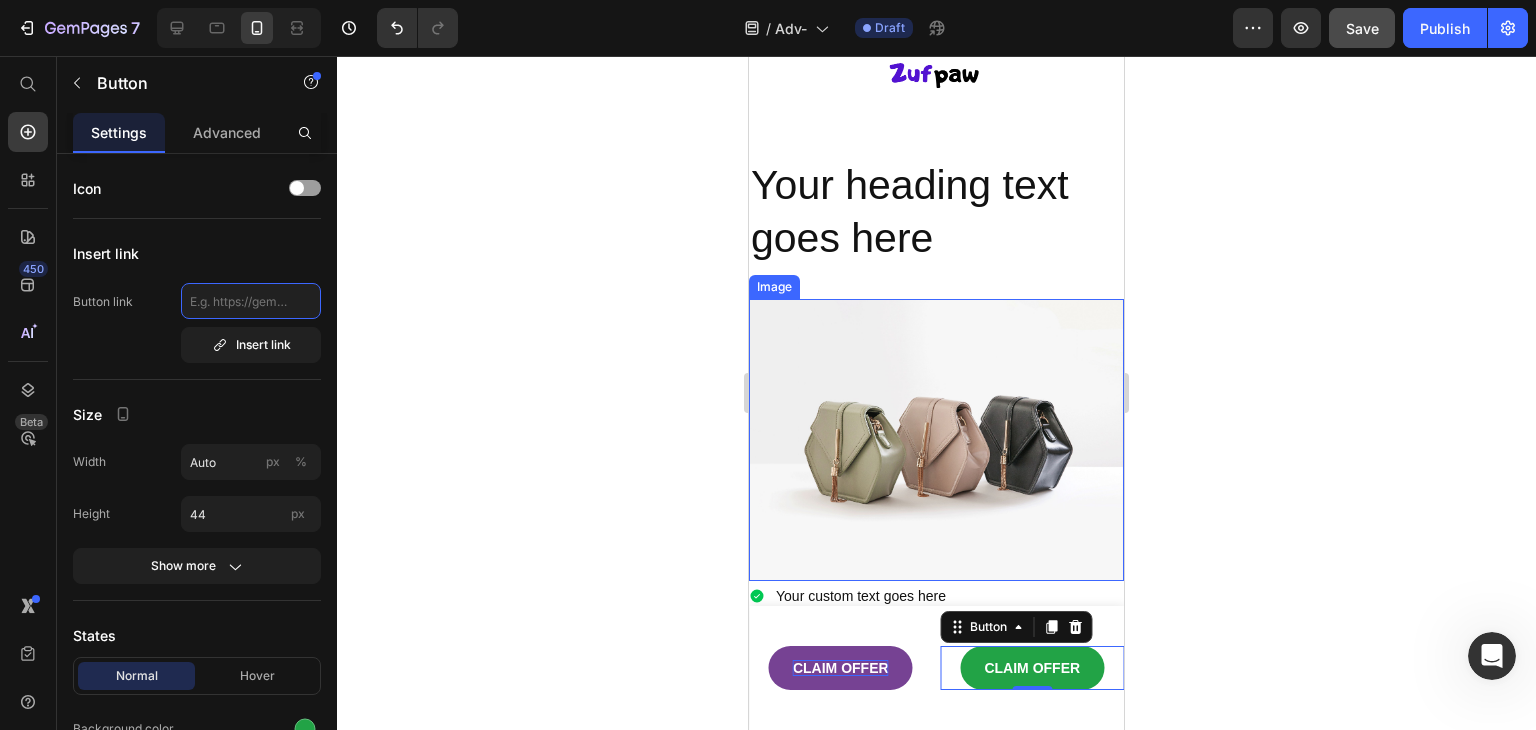 scroll, scrollTop: 0, scrollLeft: 0, axis: both 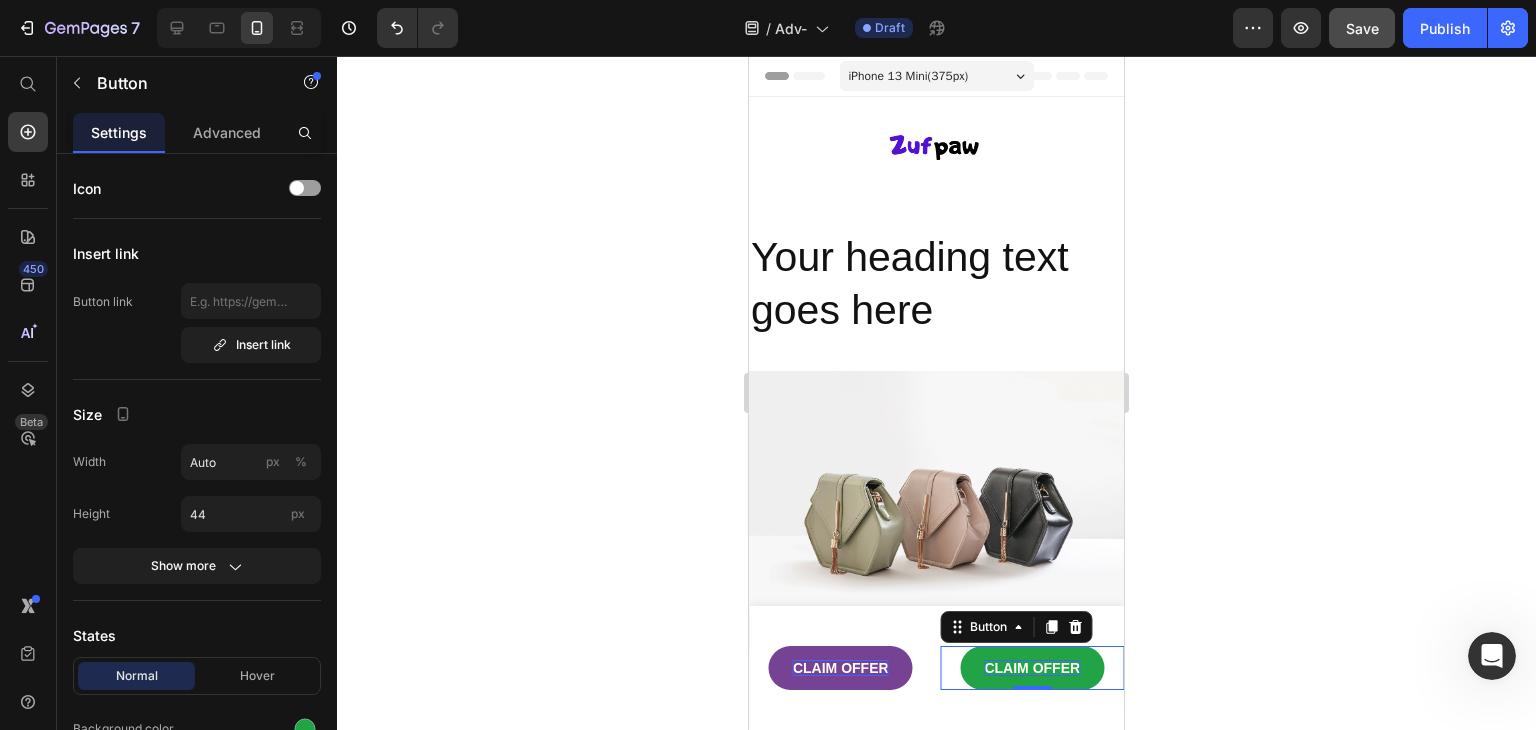 click on "CLAIM OFFER" at bounding box center (1032, 668) 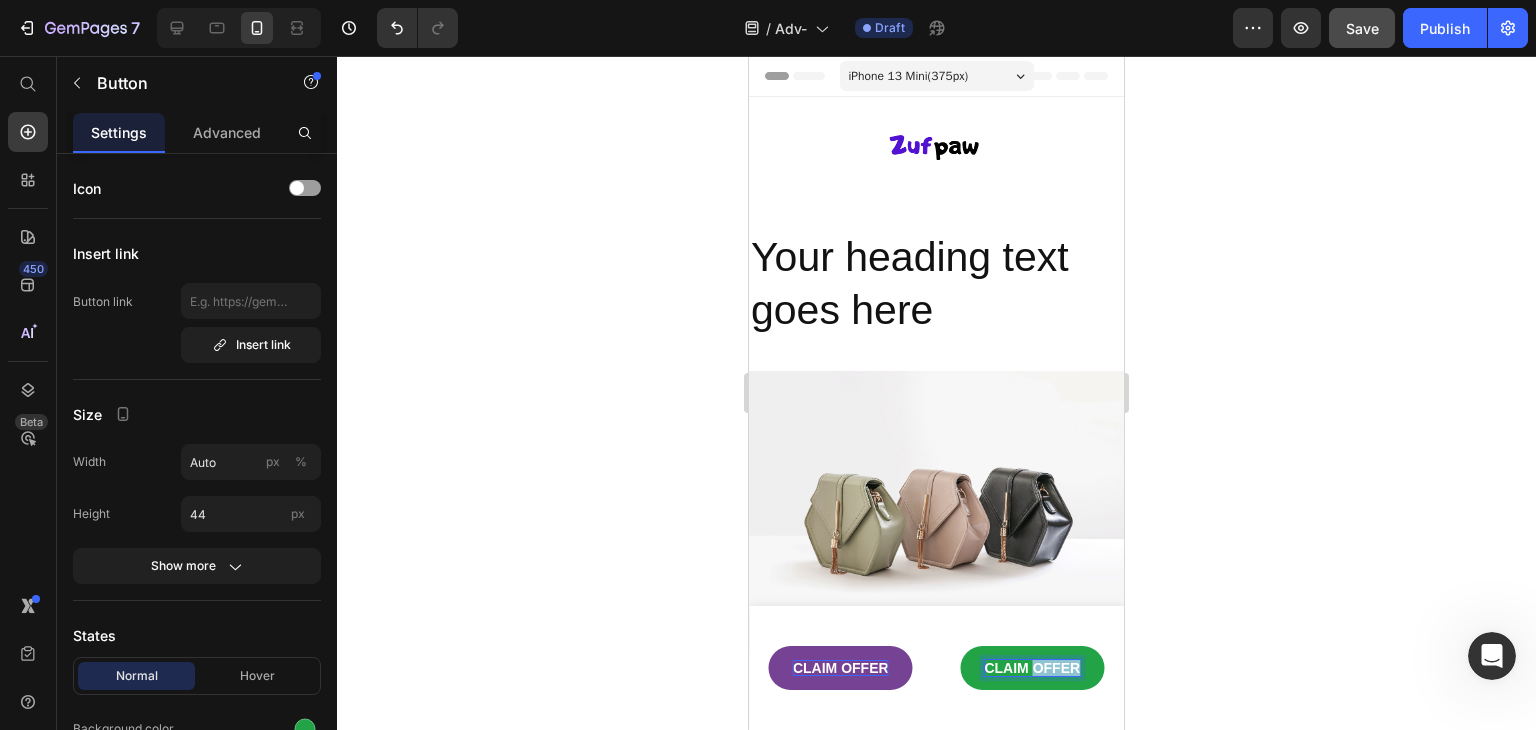 click on "CLAIM OFFER" at bounding box center (1032, 668) 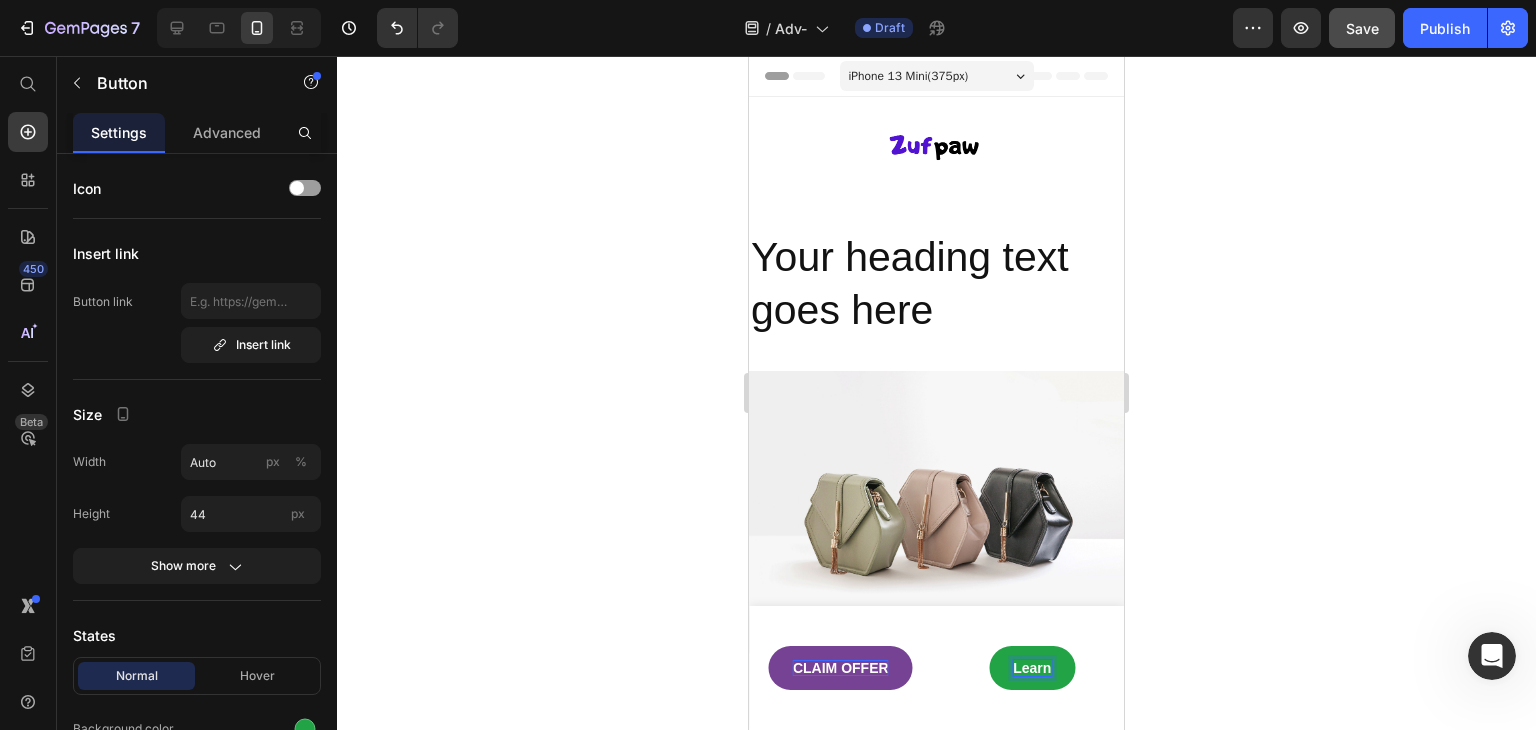 click on "Learn" at bounding box center (1032, 668) 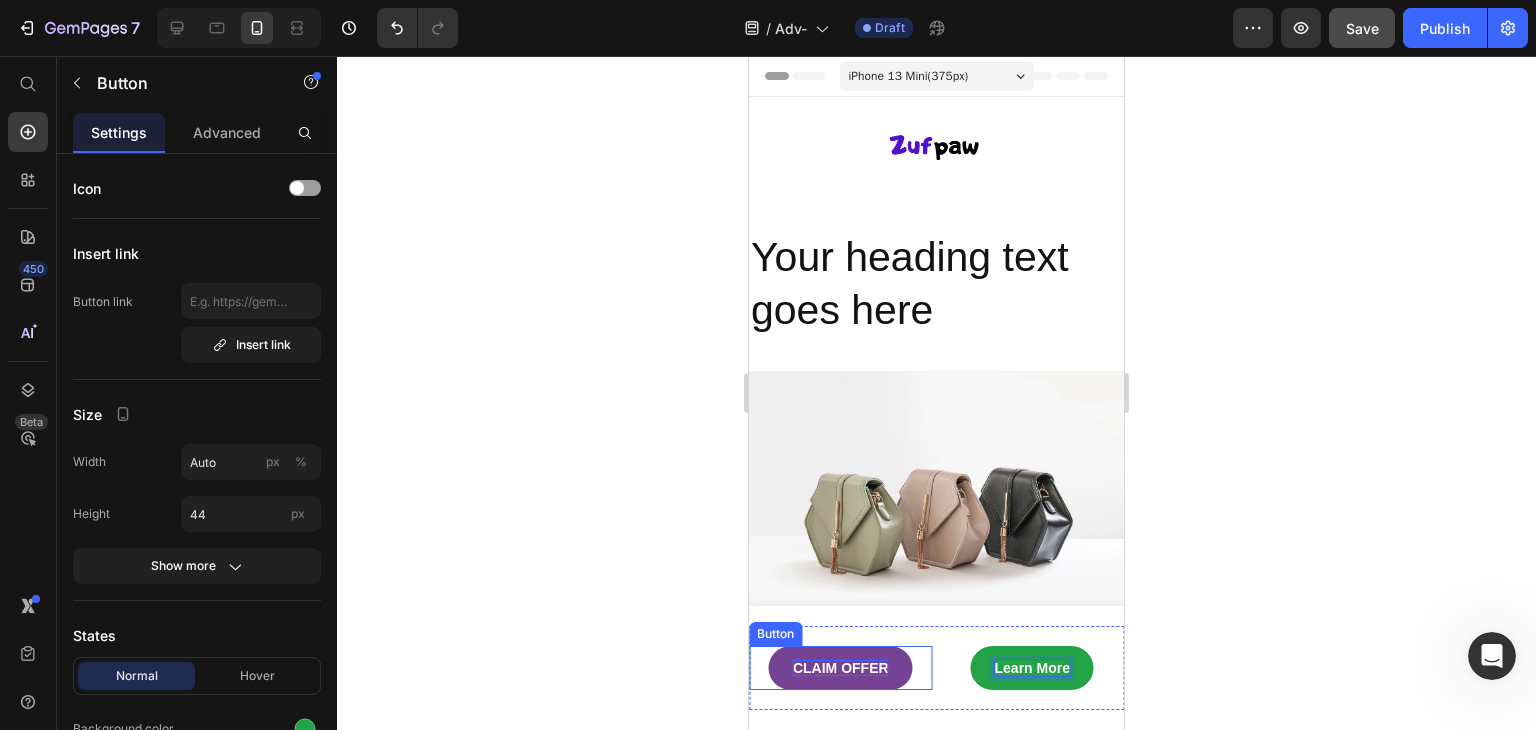 click on "CLAIM OFFER" at bounding box center [841, 668] 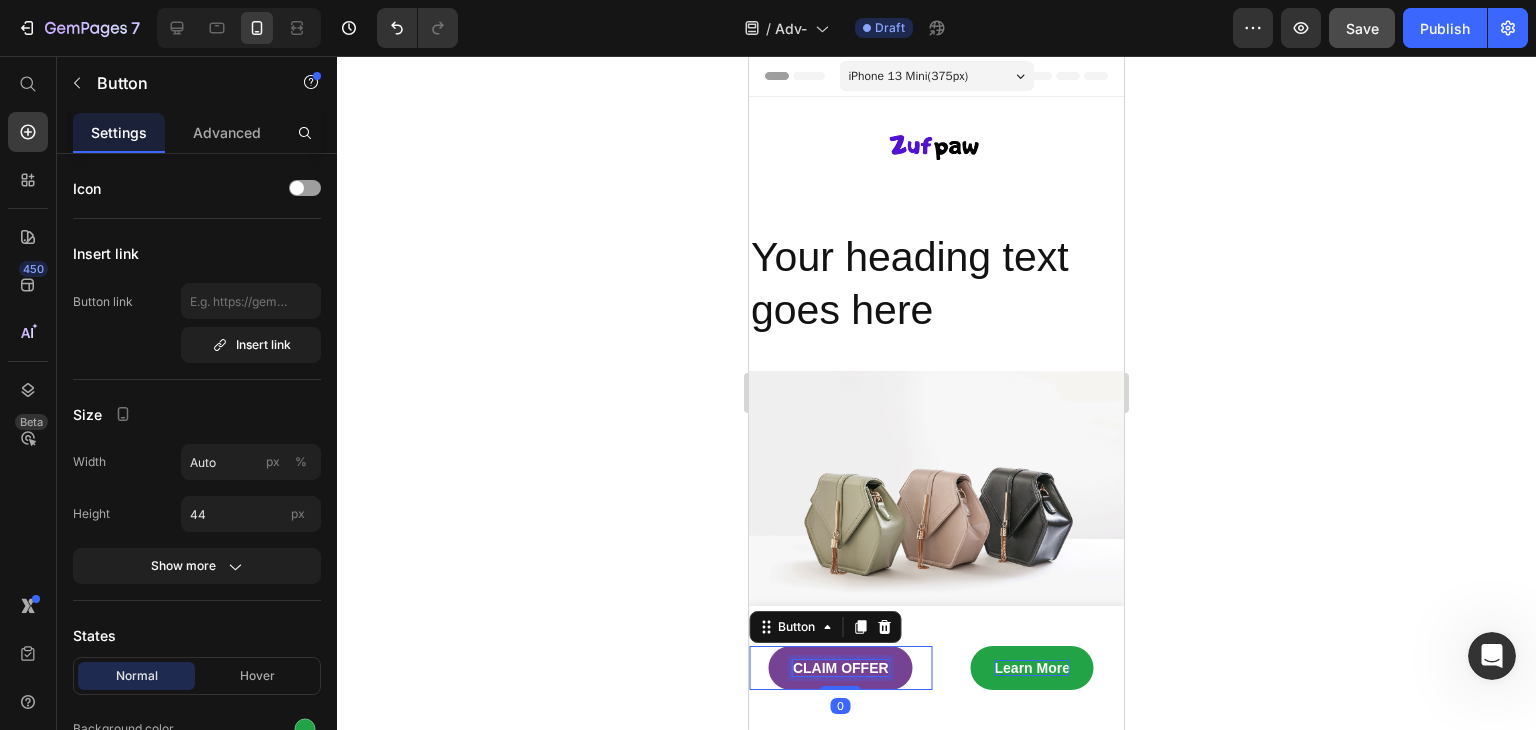 click on "CLAIM OFFER" at bounding box center [841, 668] 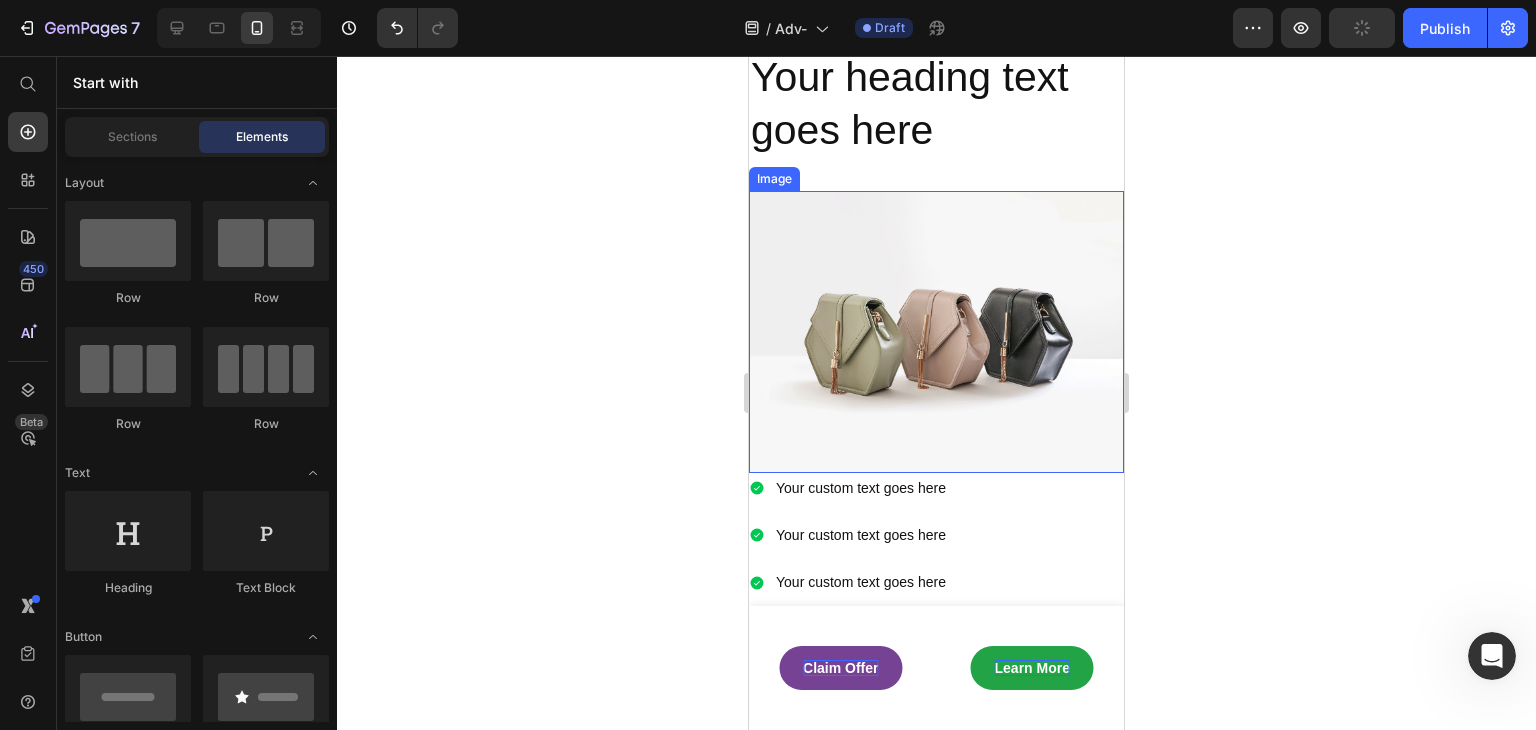 scroll, scrollTop: 200, scrollLeft: 0, axis: vertical 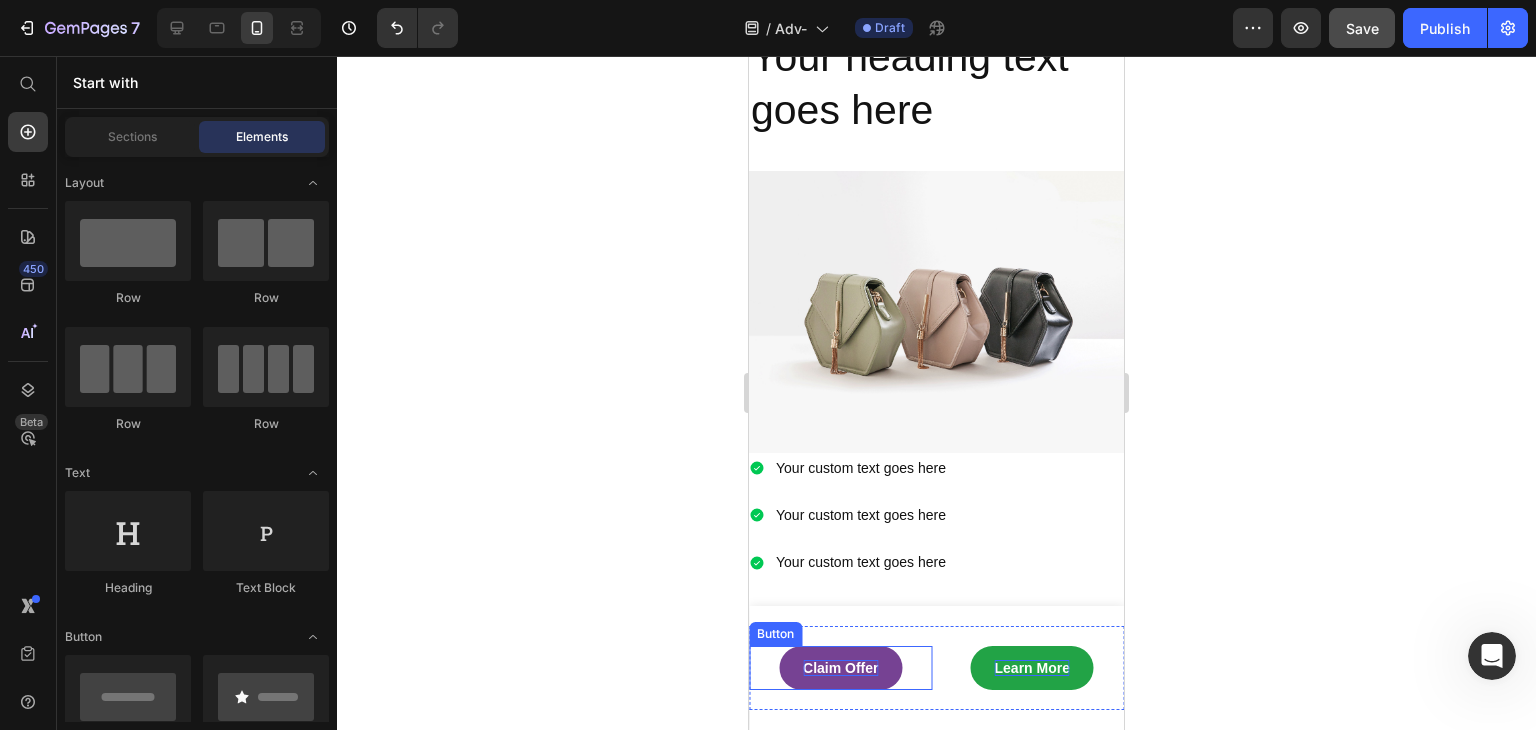 click on "Claim Offer" at bounding box center (840, 668) 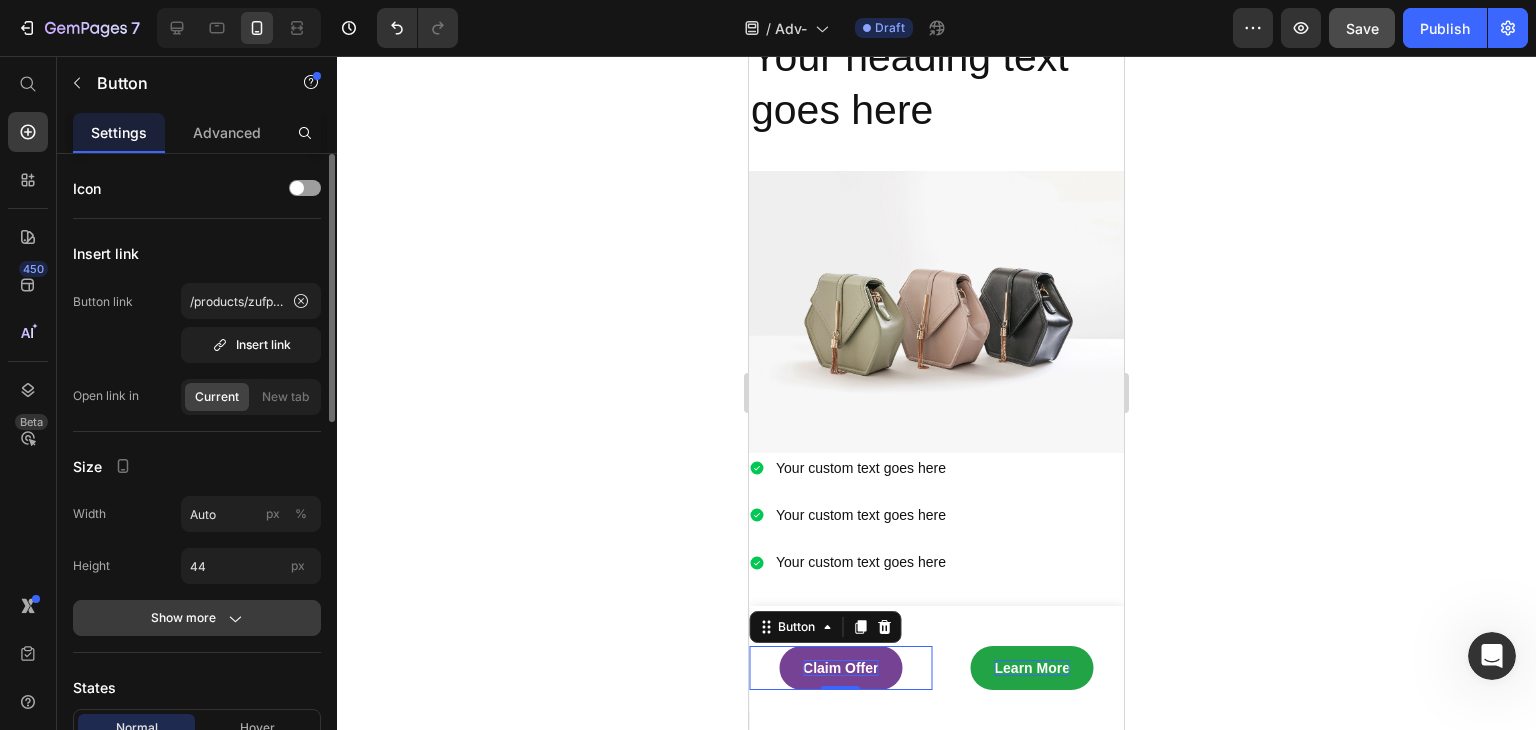 click on "Show more" 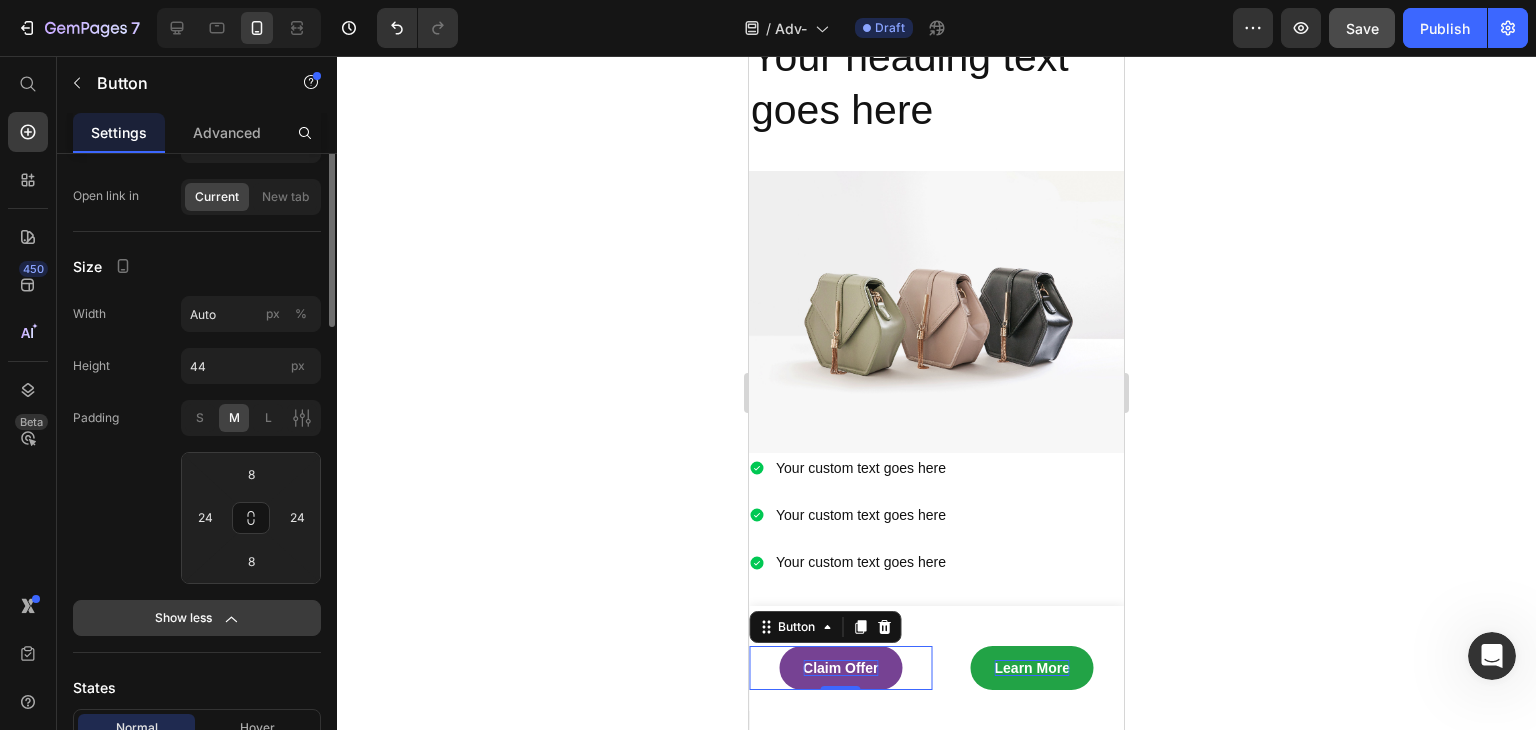 scroll, scrollTop: 300, scrollLeft: 0, axis: vertical 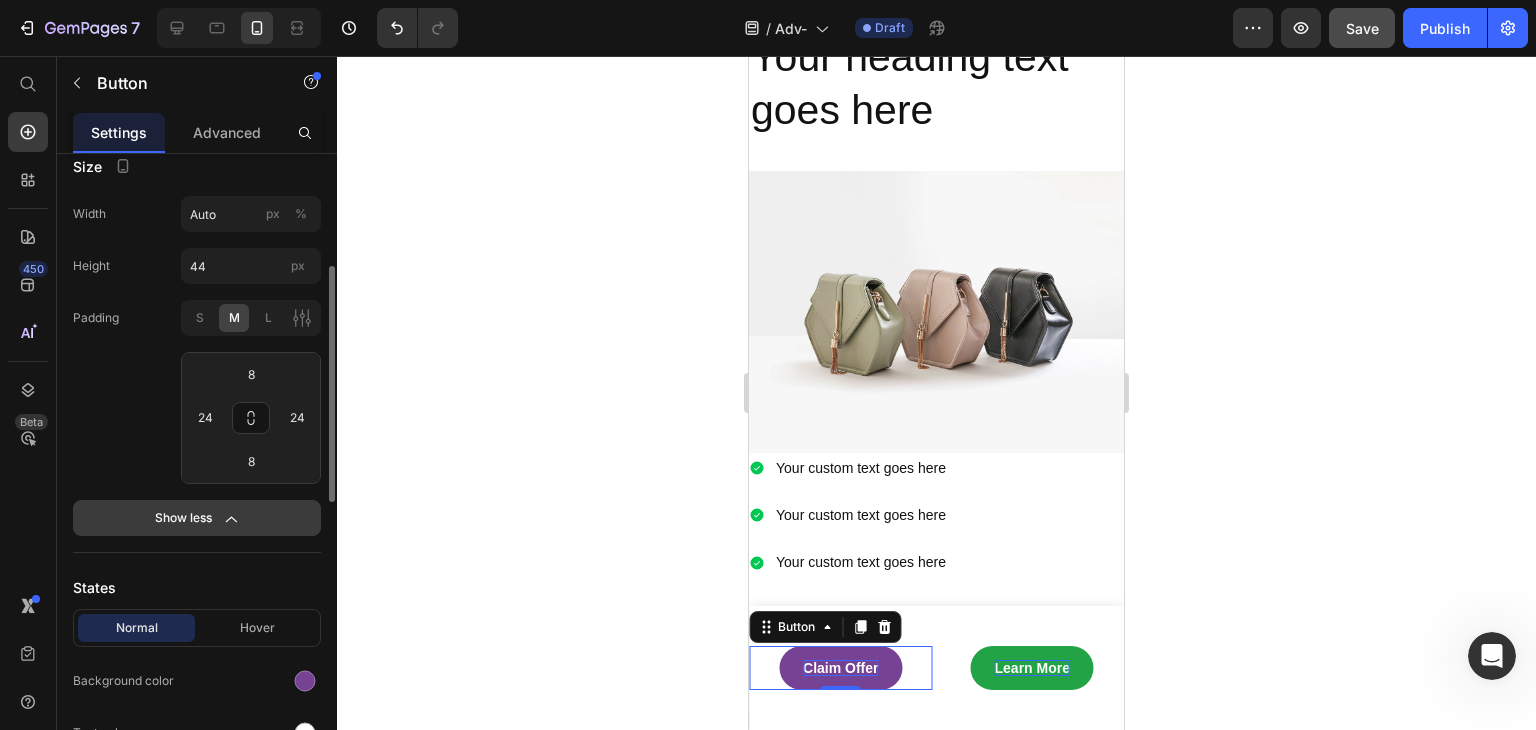 click 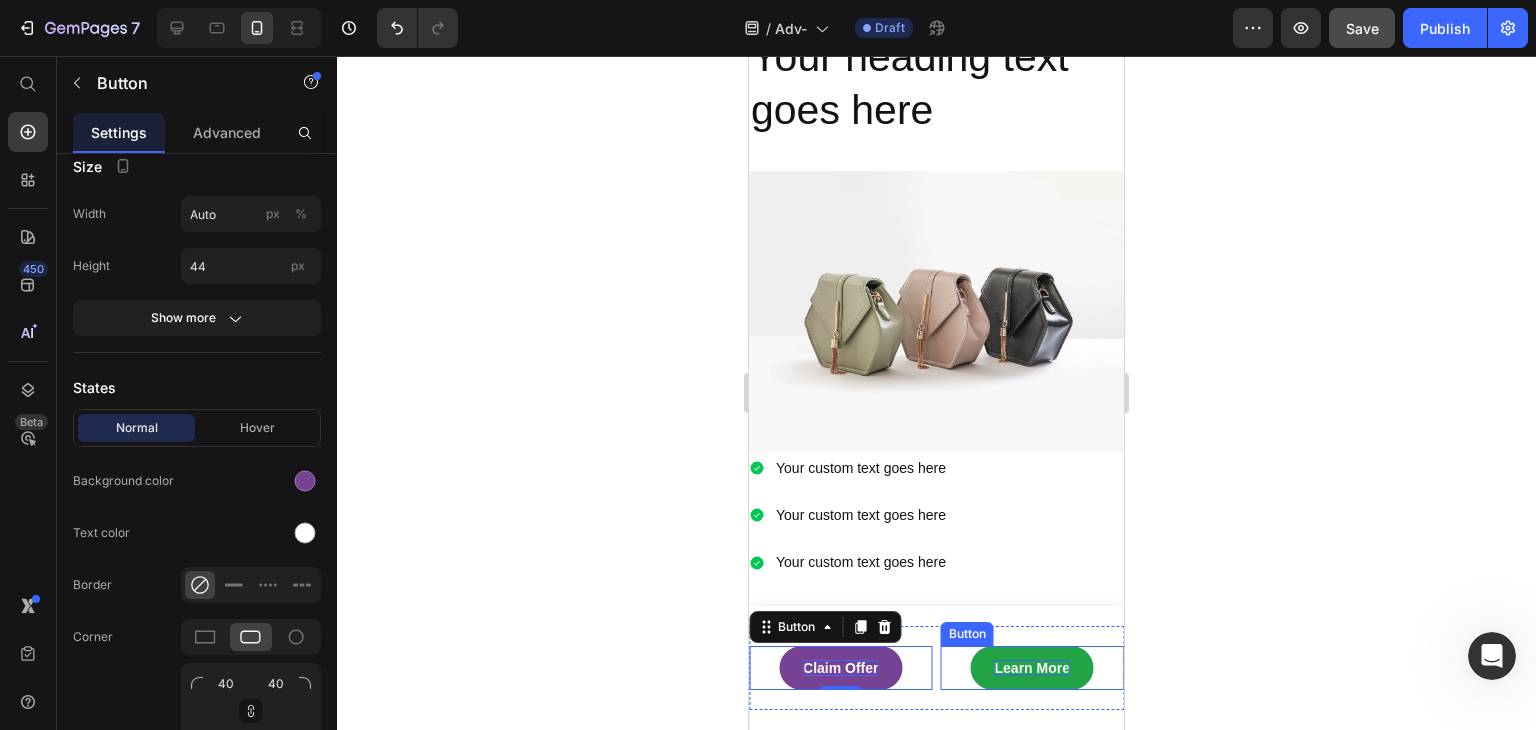 click on "Learn More" at bounding box center (1032, 668) 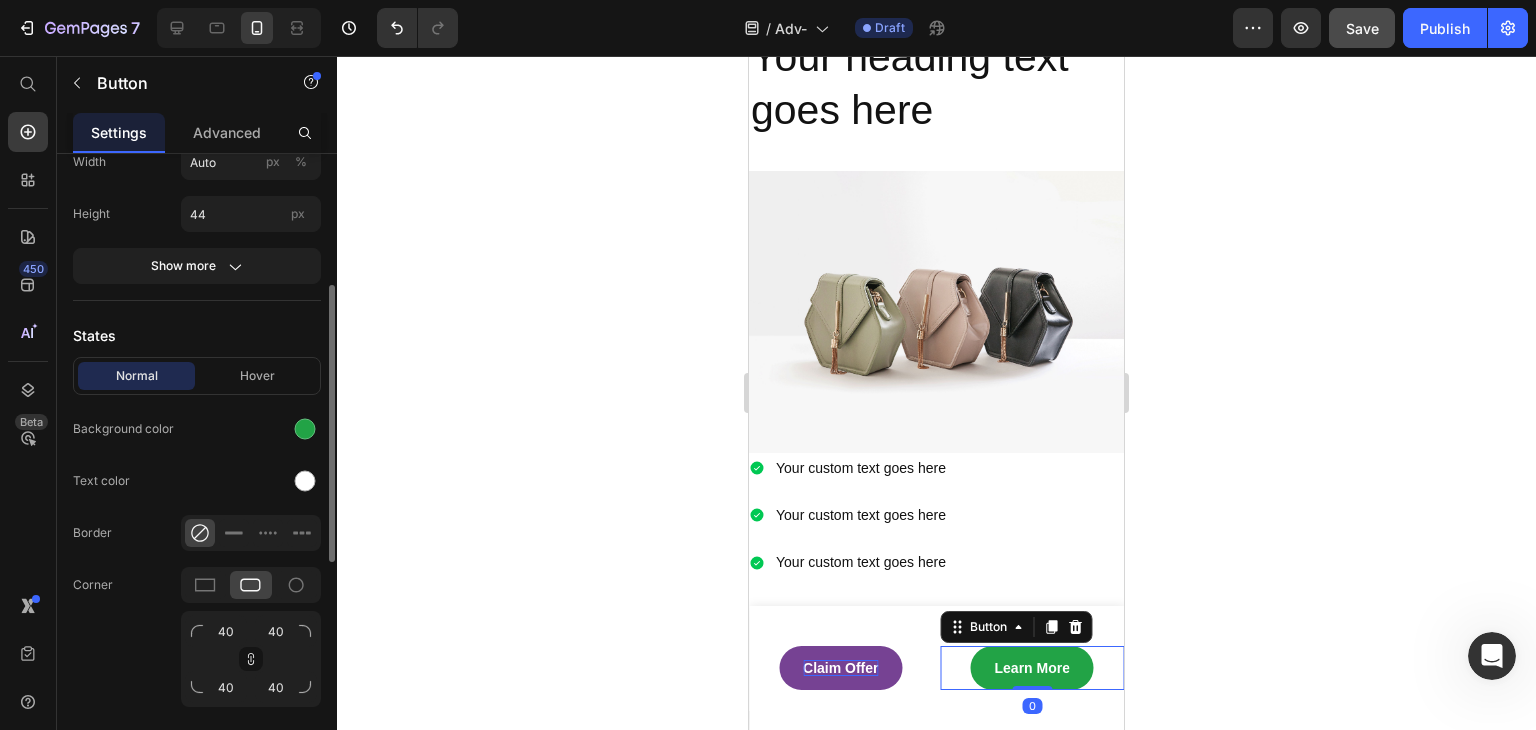scroll, scrollTop: 0, scrollLeft: 0, axis: both 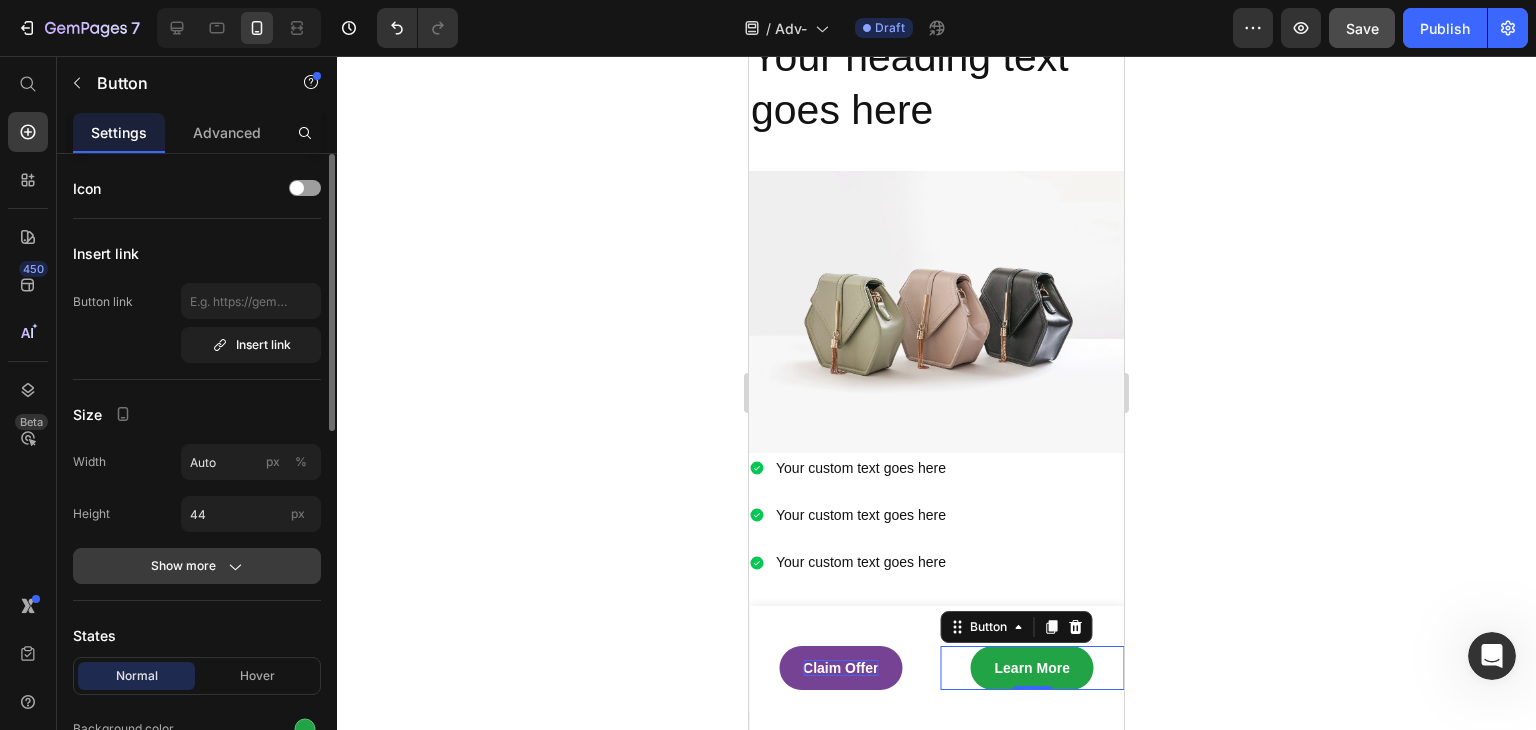 click 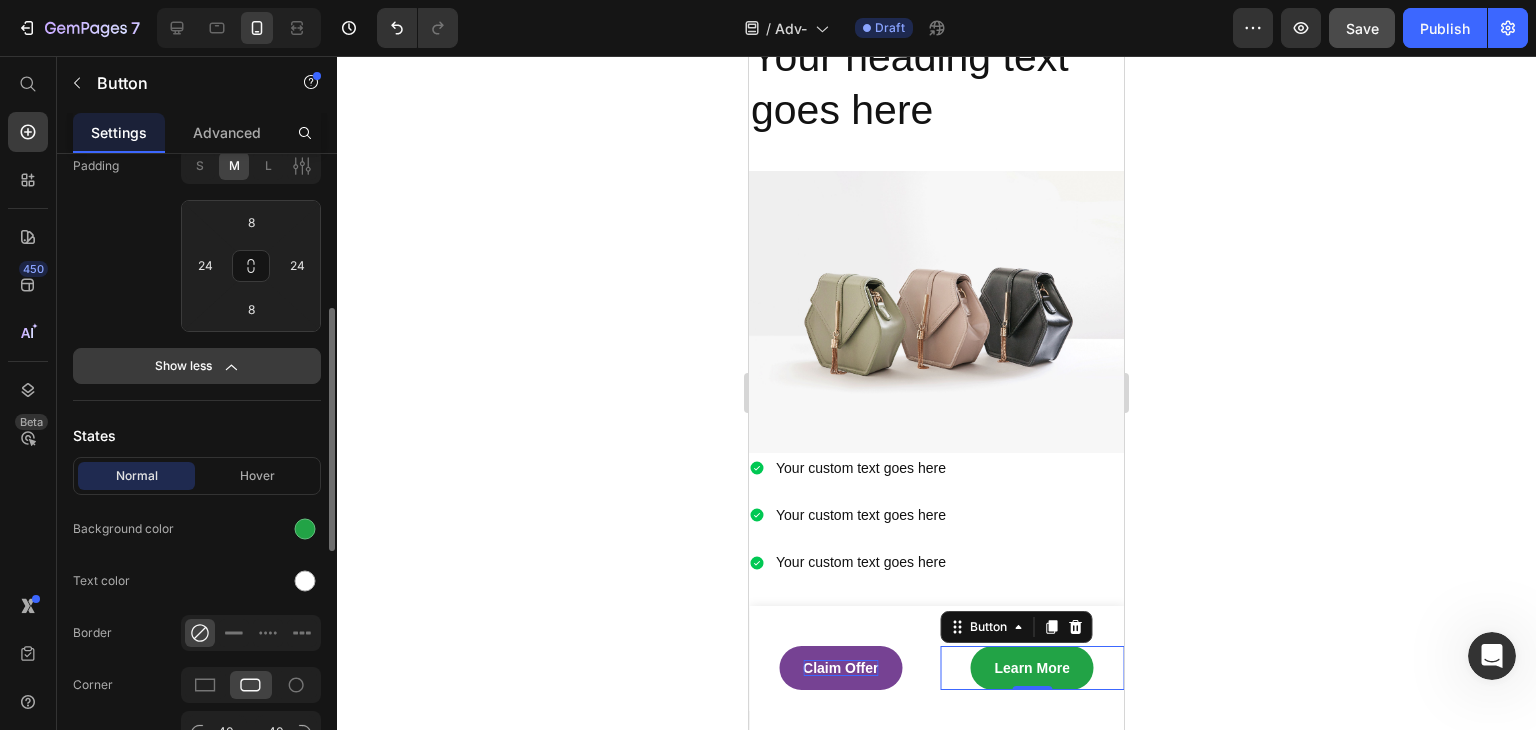 click on "Show less" at bounding box center [197, 366] 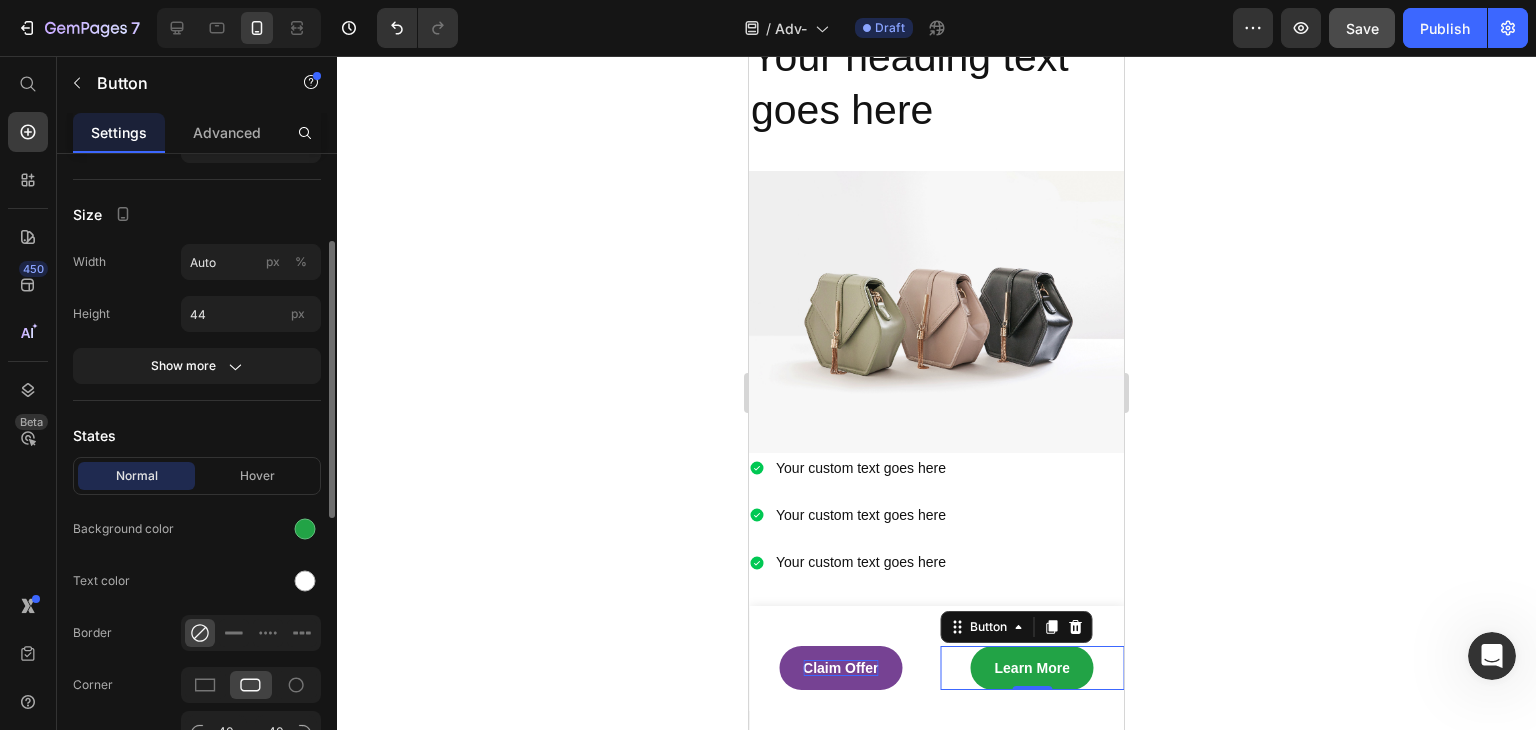 scroll, scrollTop: 0, scrollLeft: 0, axis: both 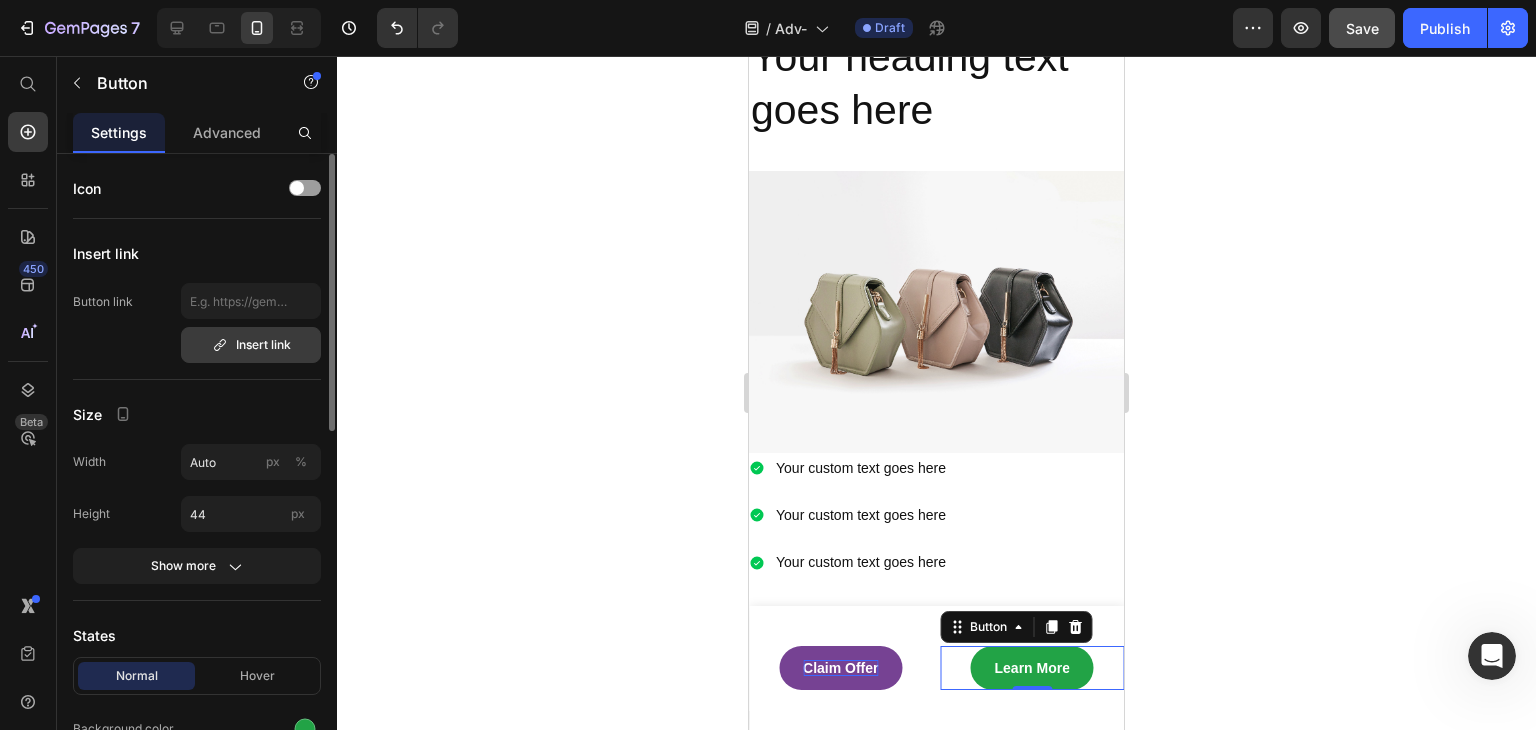 click on "Insert link" at bounding box center (251, 345) 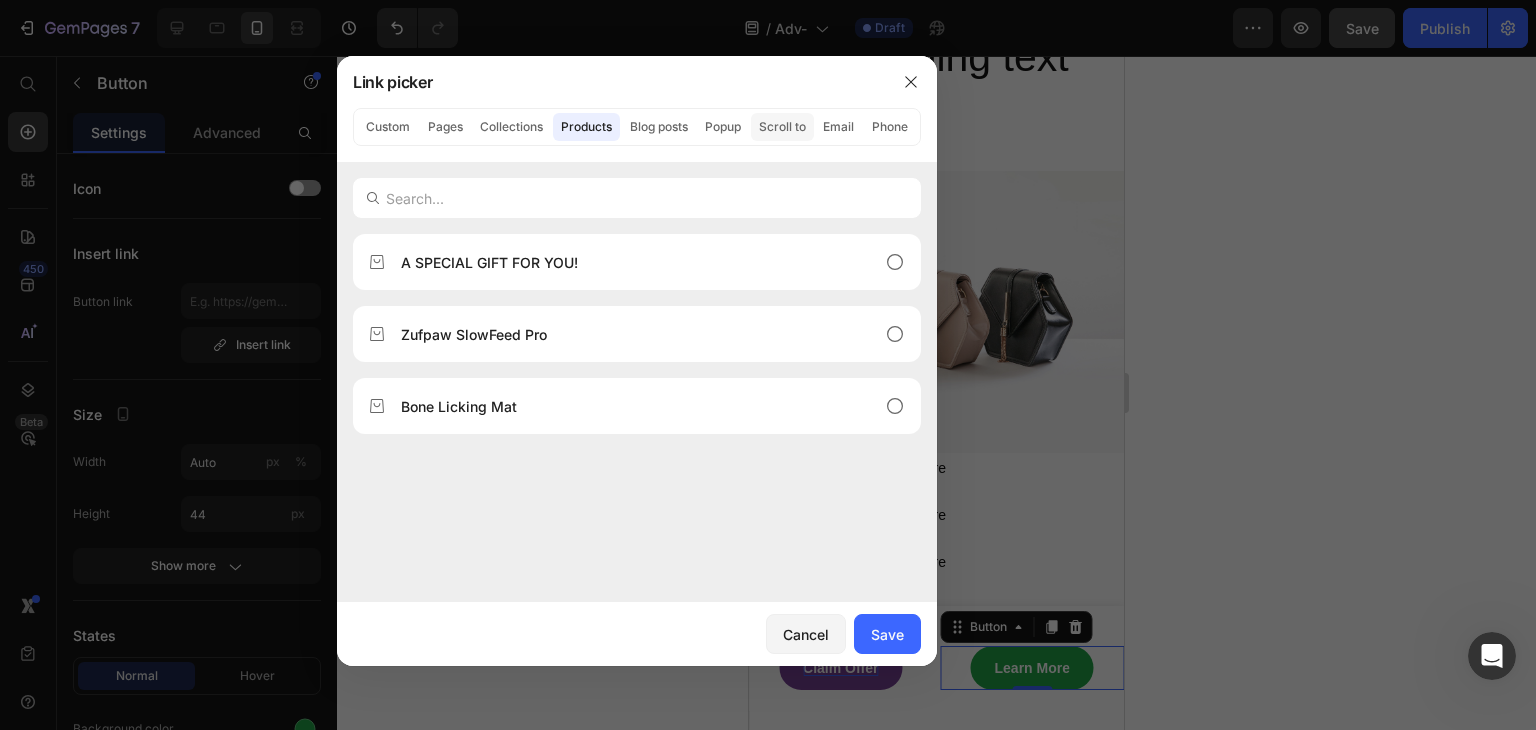 click on "Scroll to" 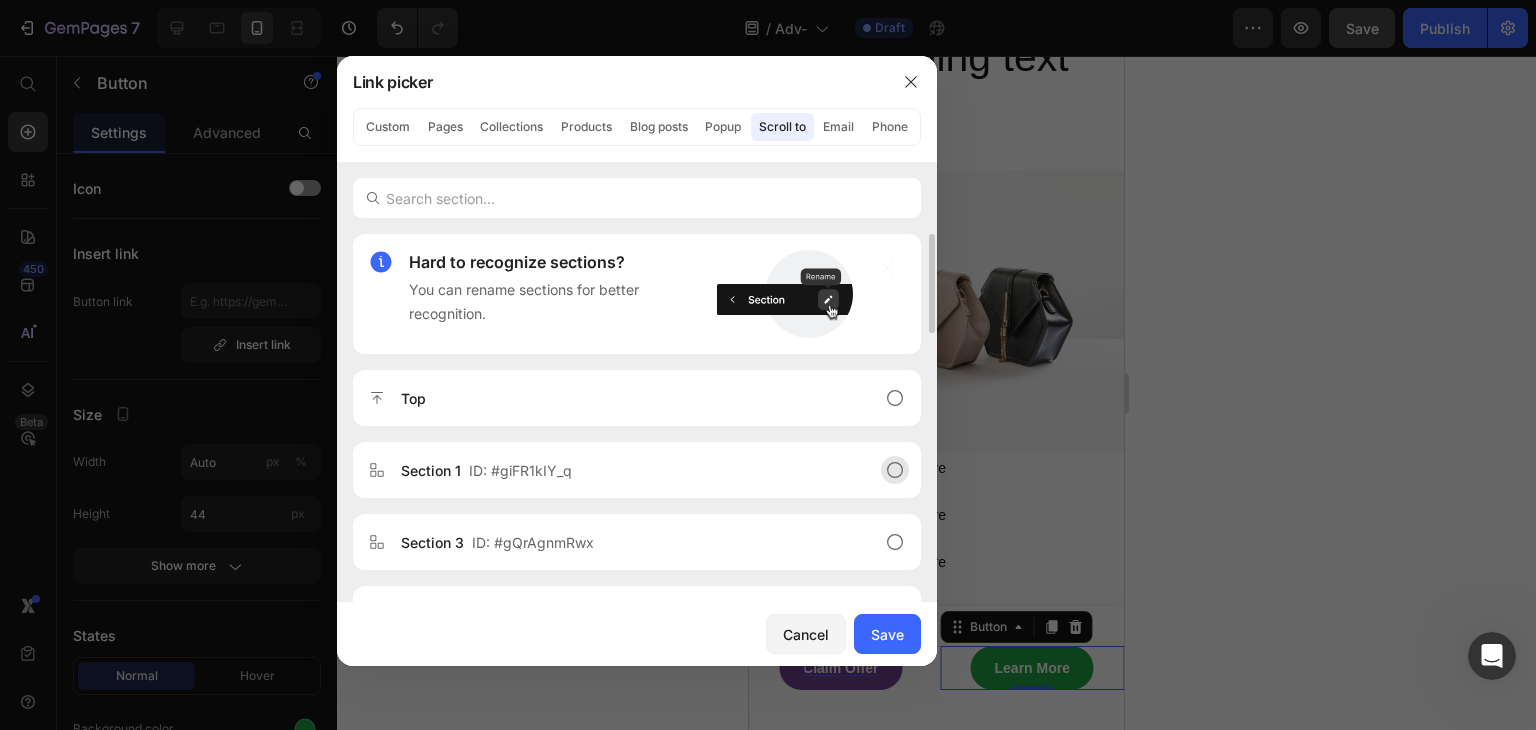scroll, scrollTop: 100, scrollLeft: 0, axis: vertical 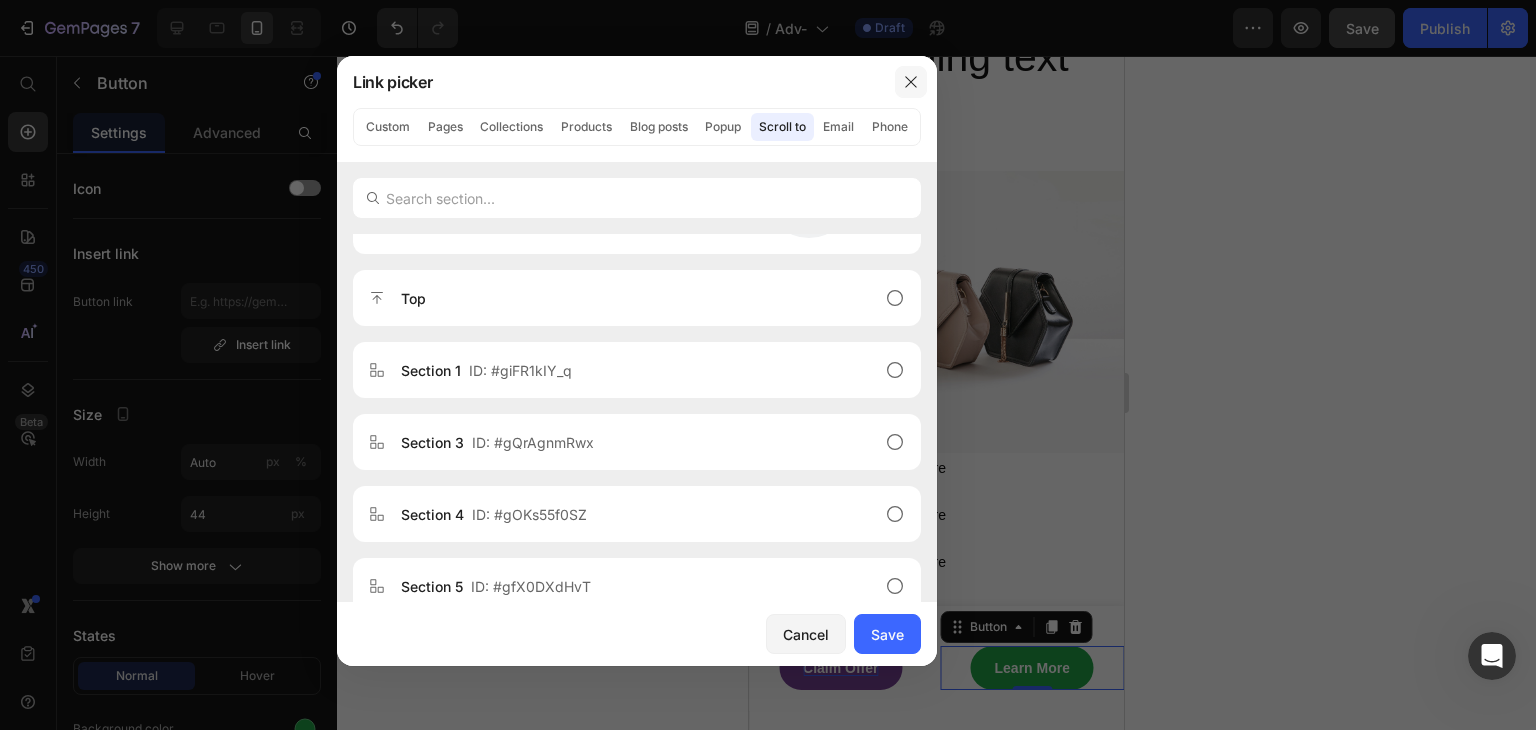 click 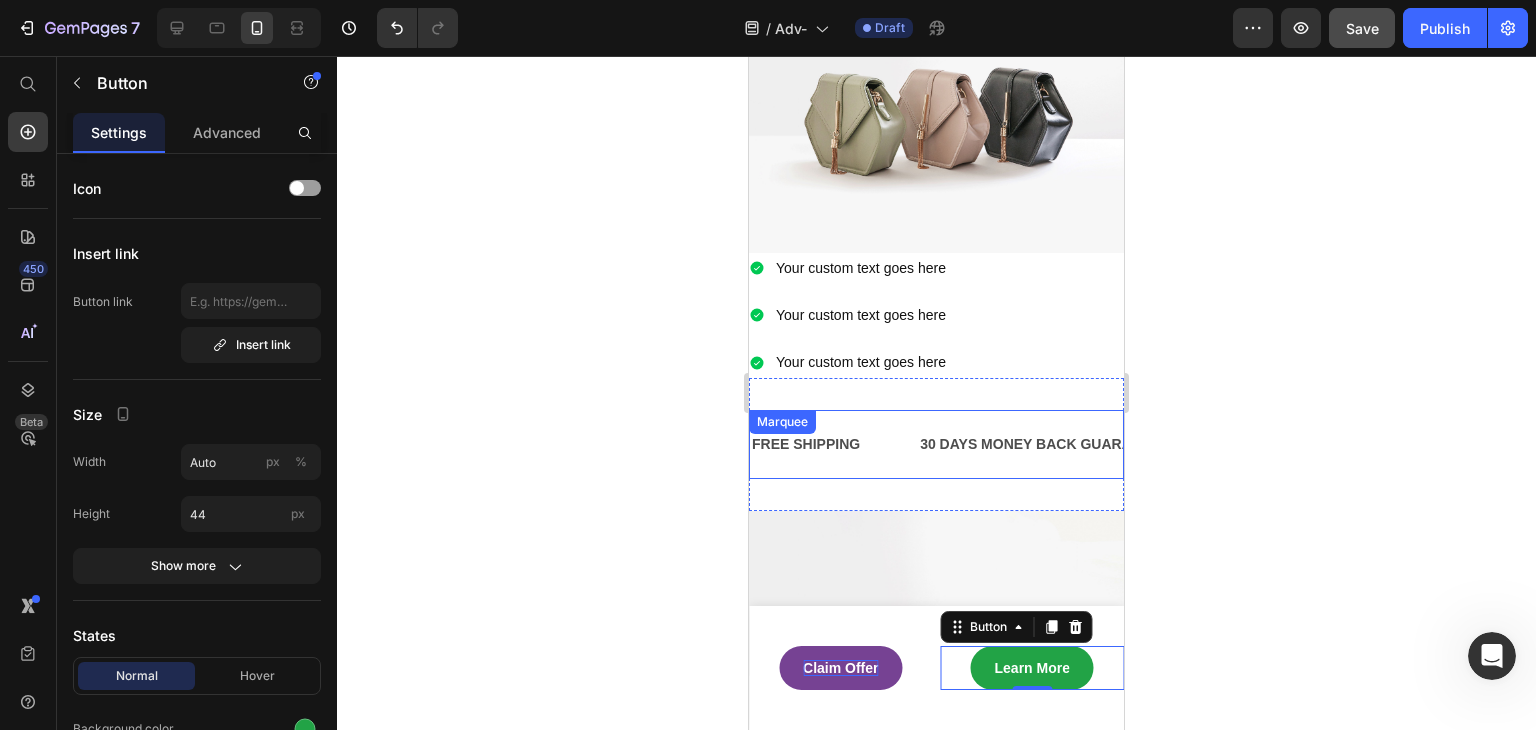 scroll, scrollTop: 500, scrollLeft: 0, axis: vertical 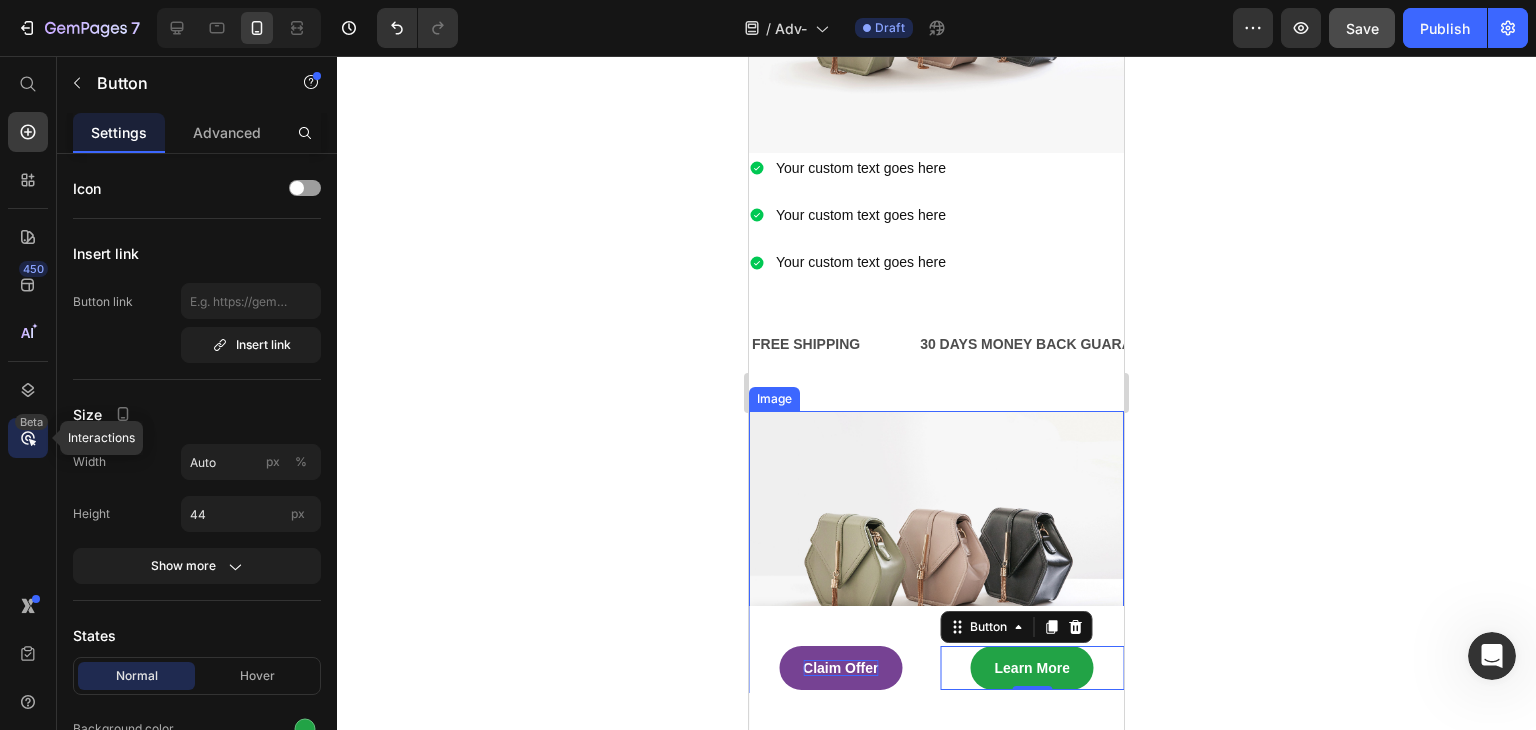 click 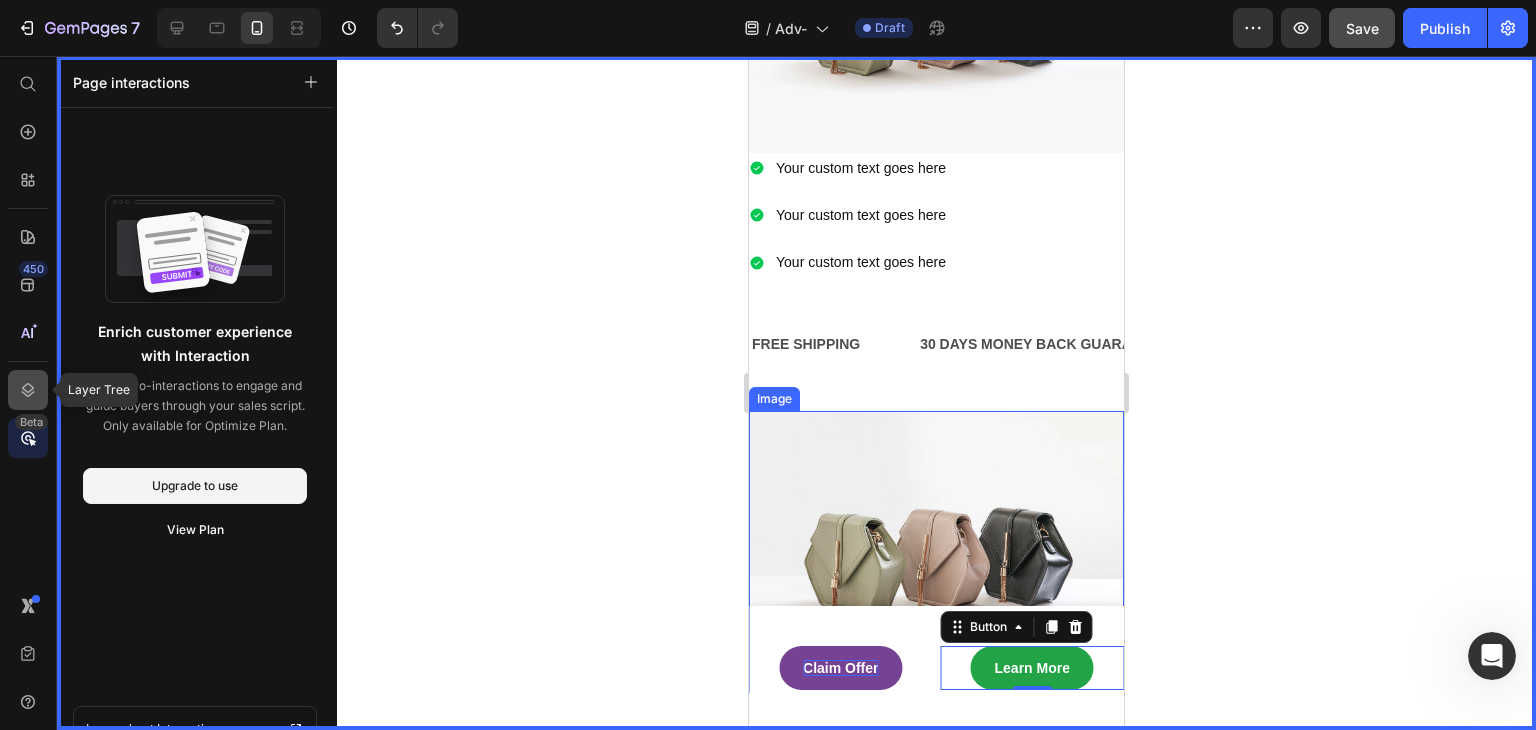 click 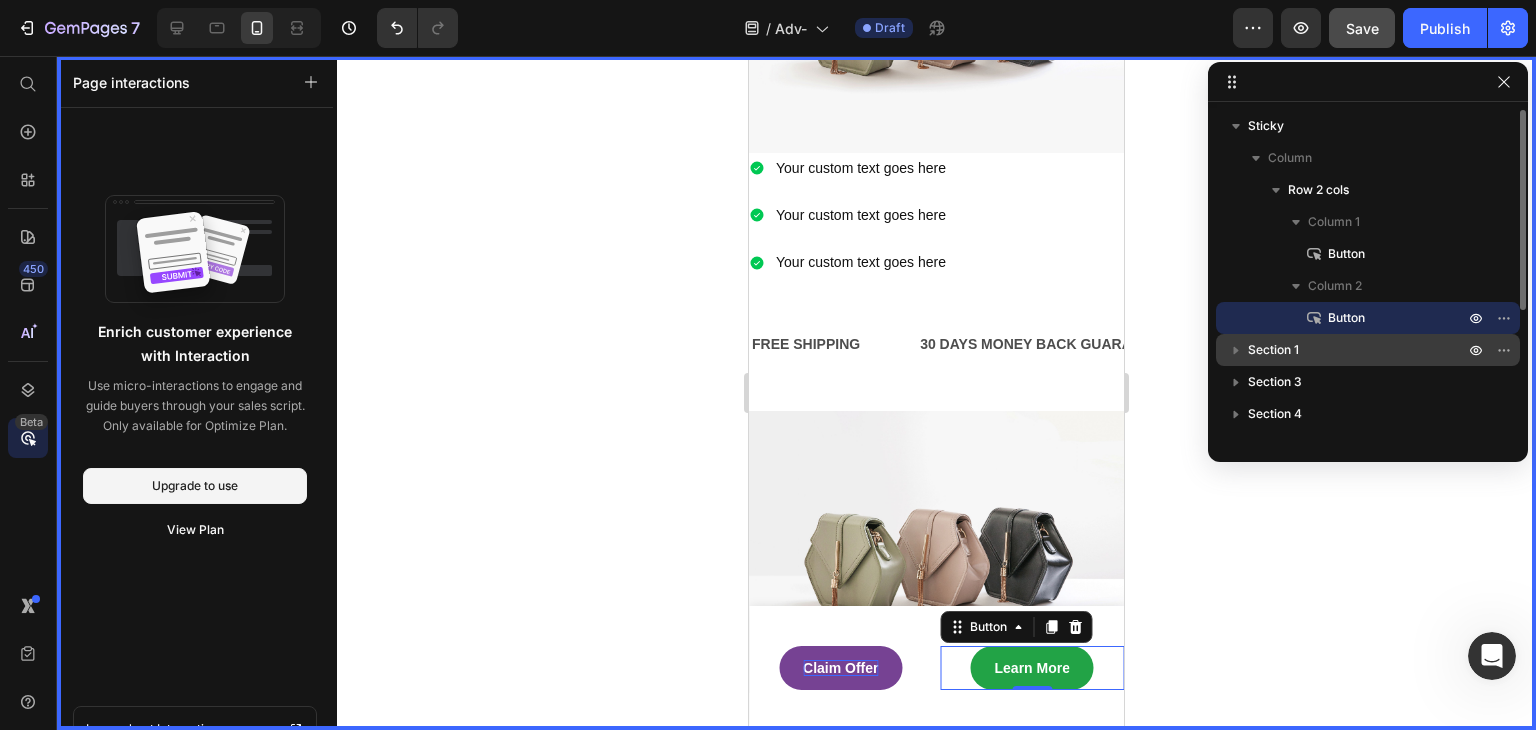 click on "Section 1" at bounding box center (1273, 350) 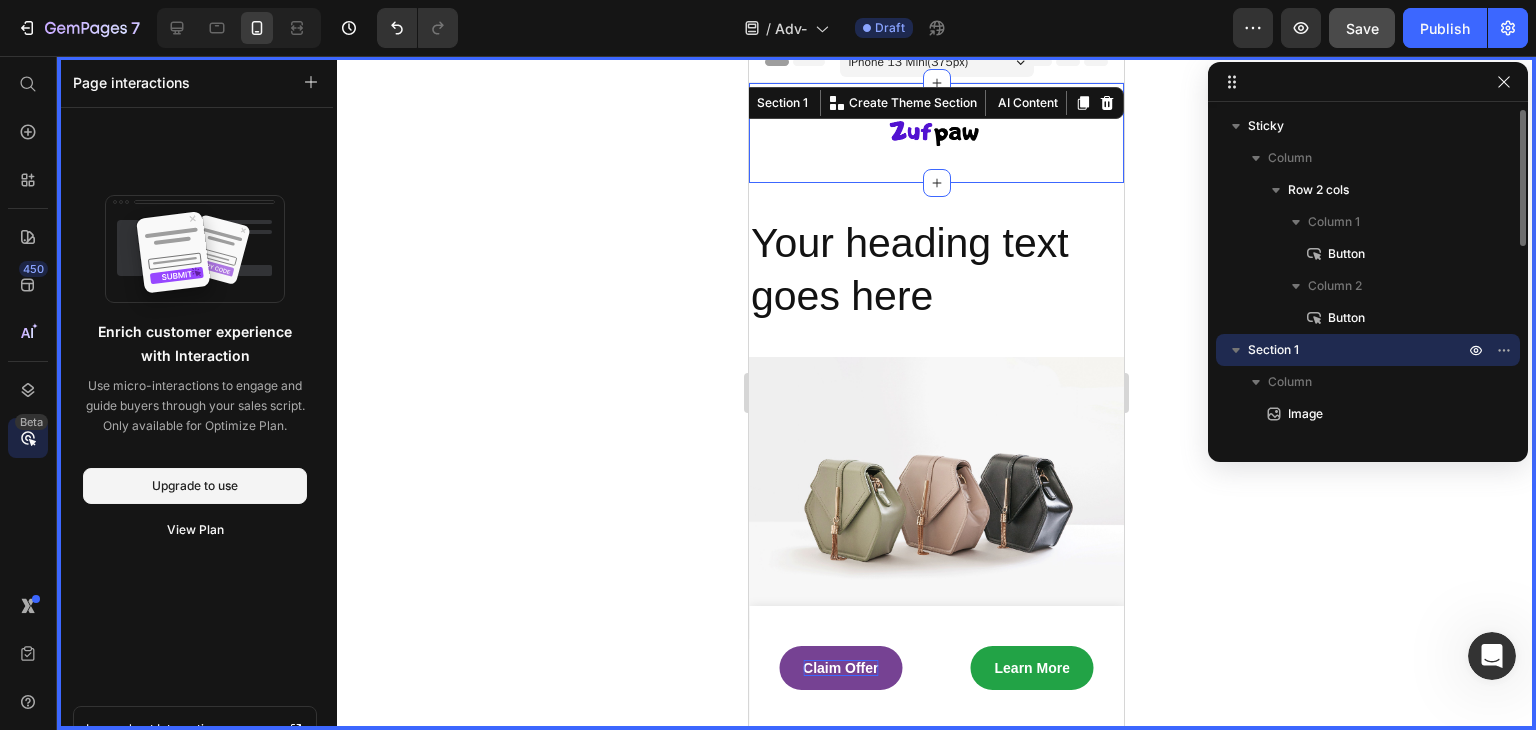 scroll, scrollTop: 0, scrollLeft: 0, axis: both 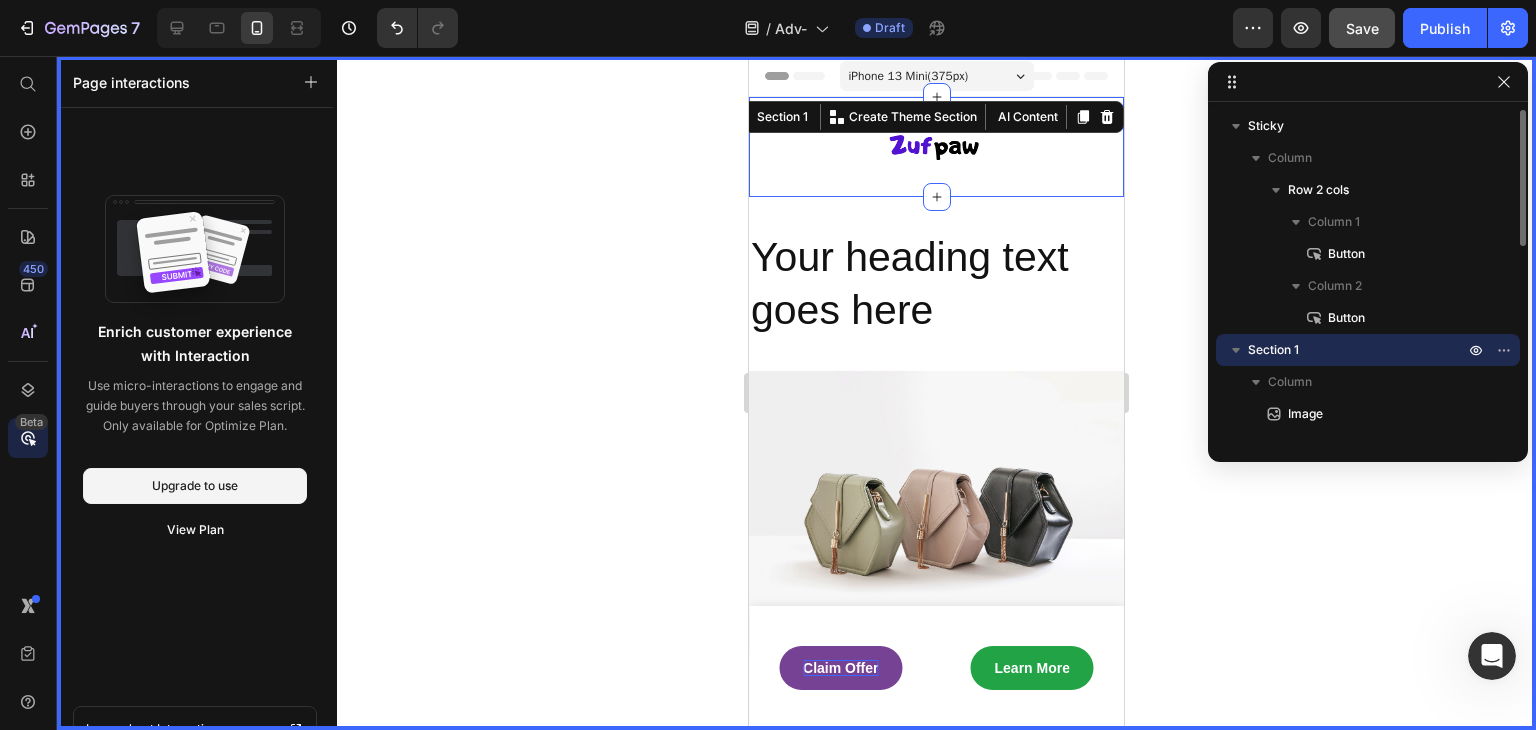 click 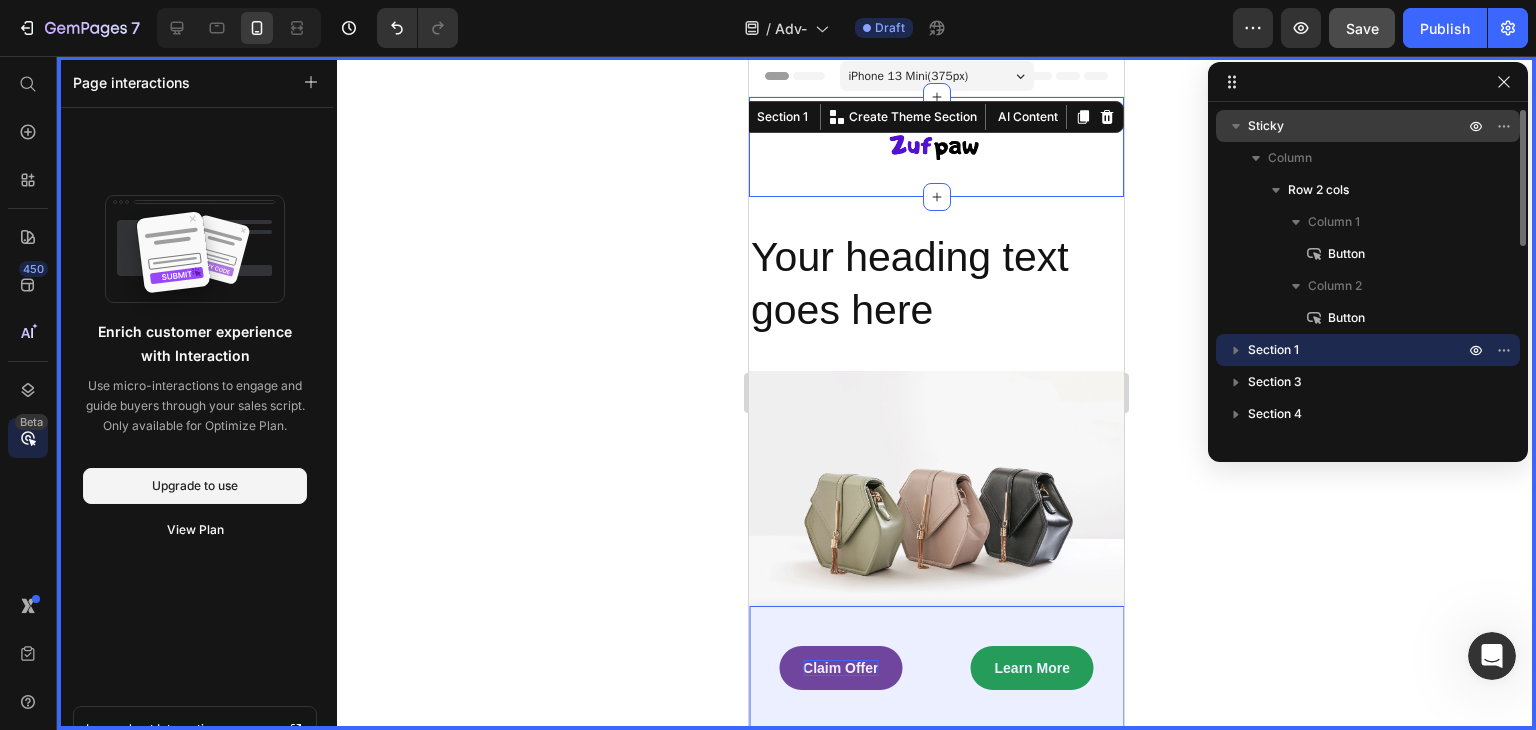 click 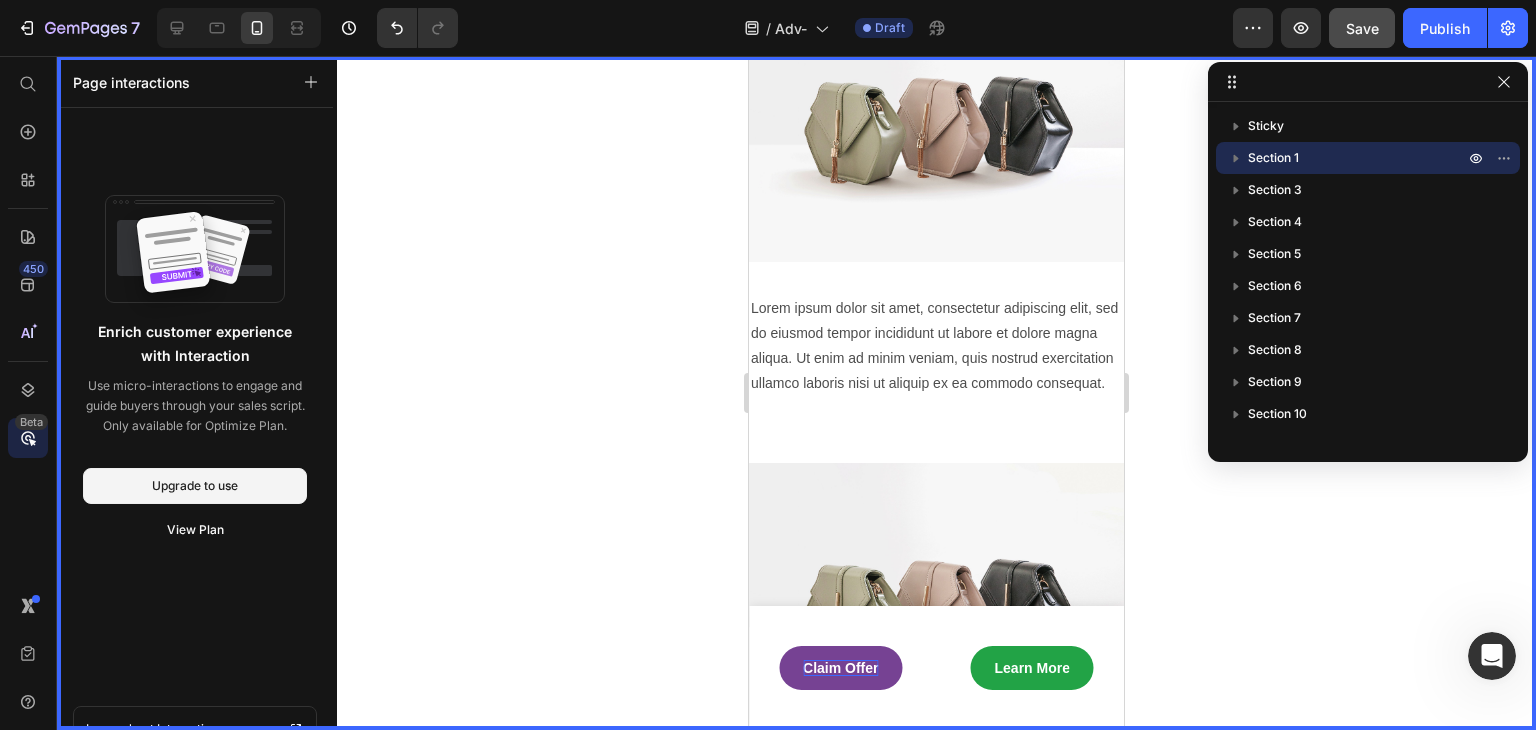 scroll, scrollTop: 700, scrollLeft: 0, axis: vertical 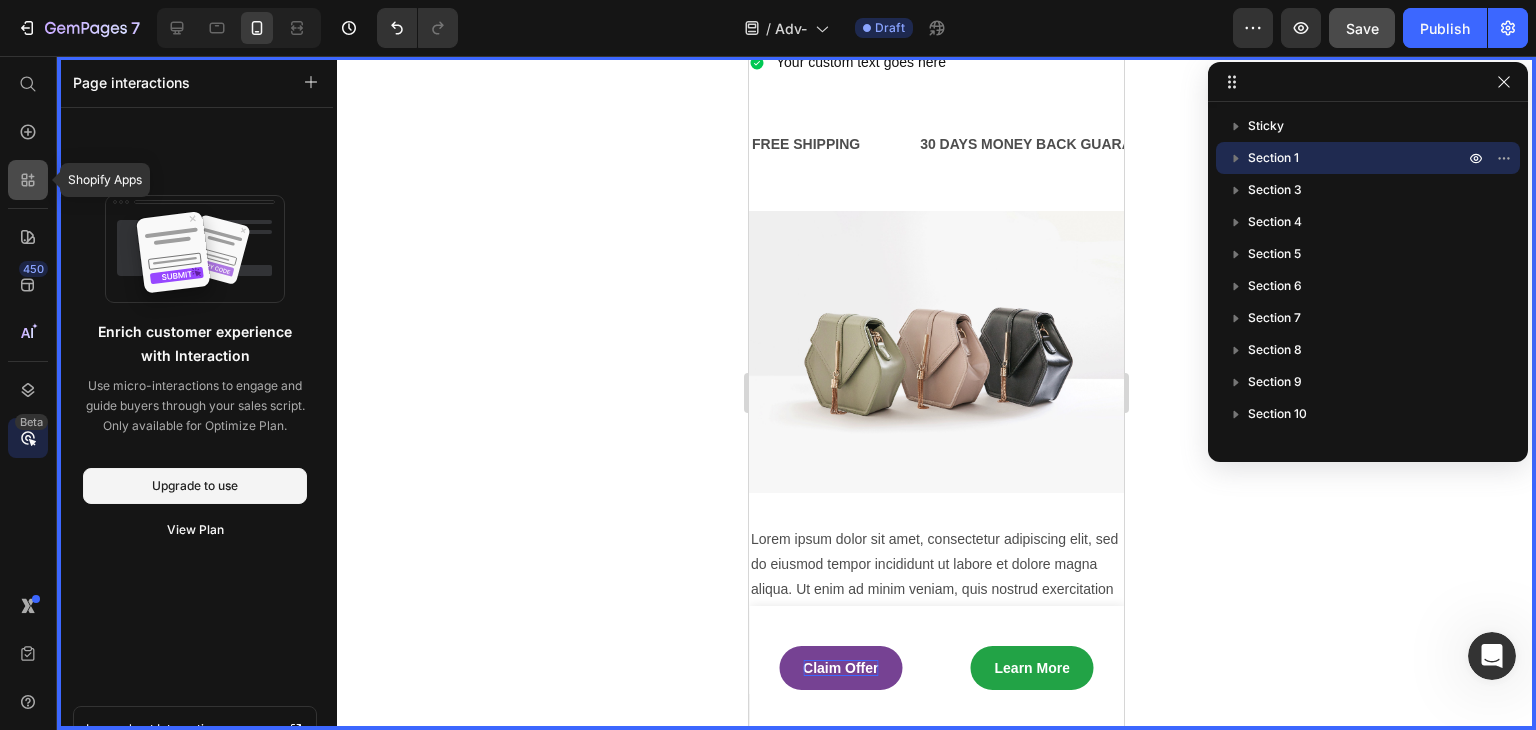click 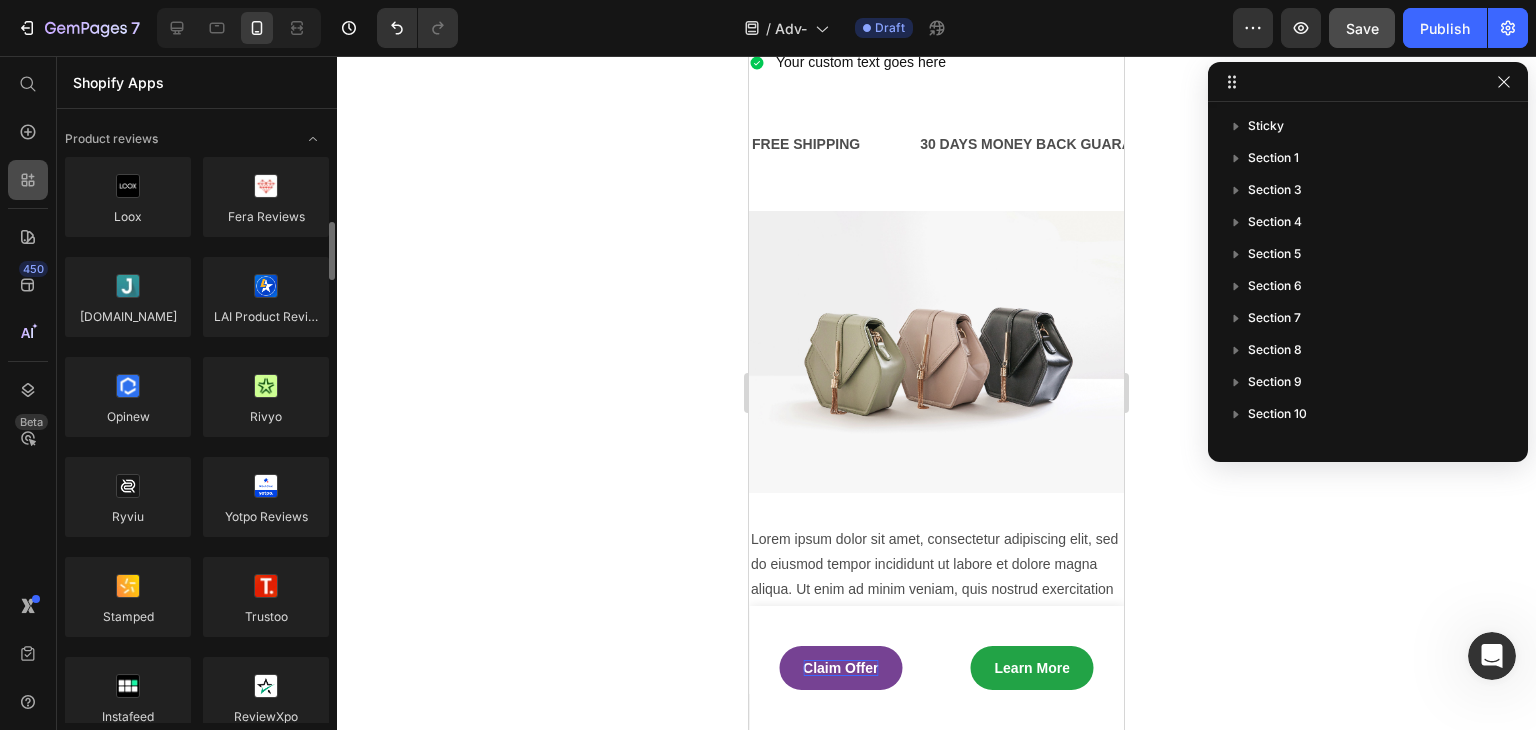 scroll, scrollTop: 100, scrollLeft: 0, axis: vertical 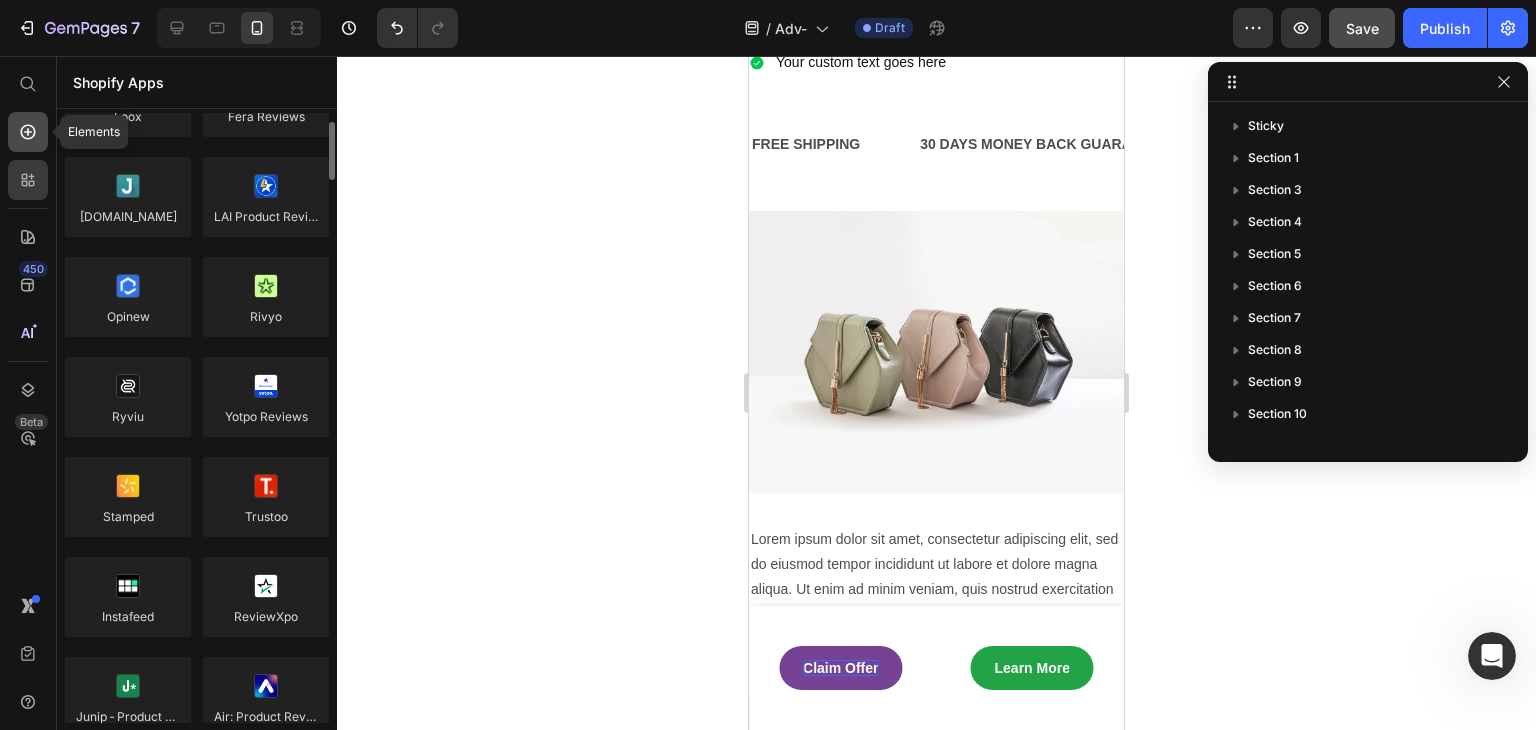 click 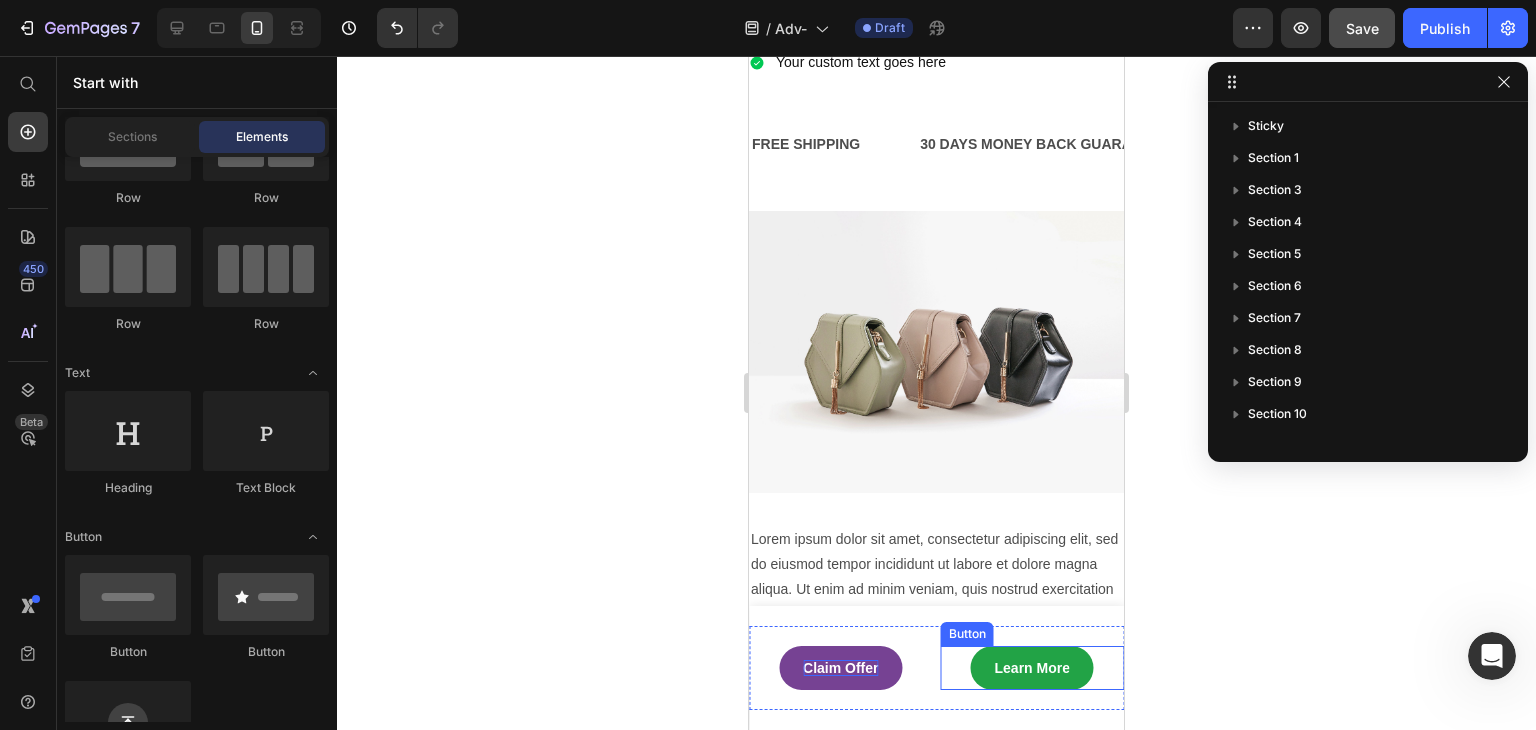 click on "Learn More" at bounding box center (1032, 668) 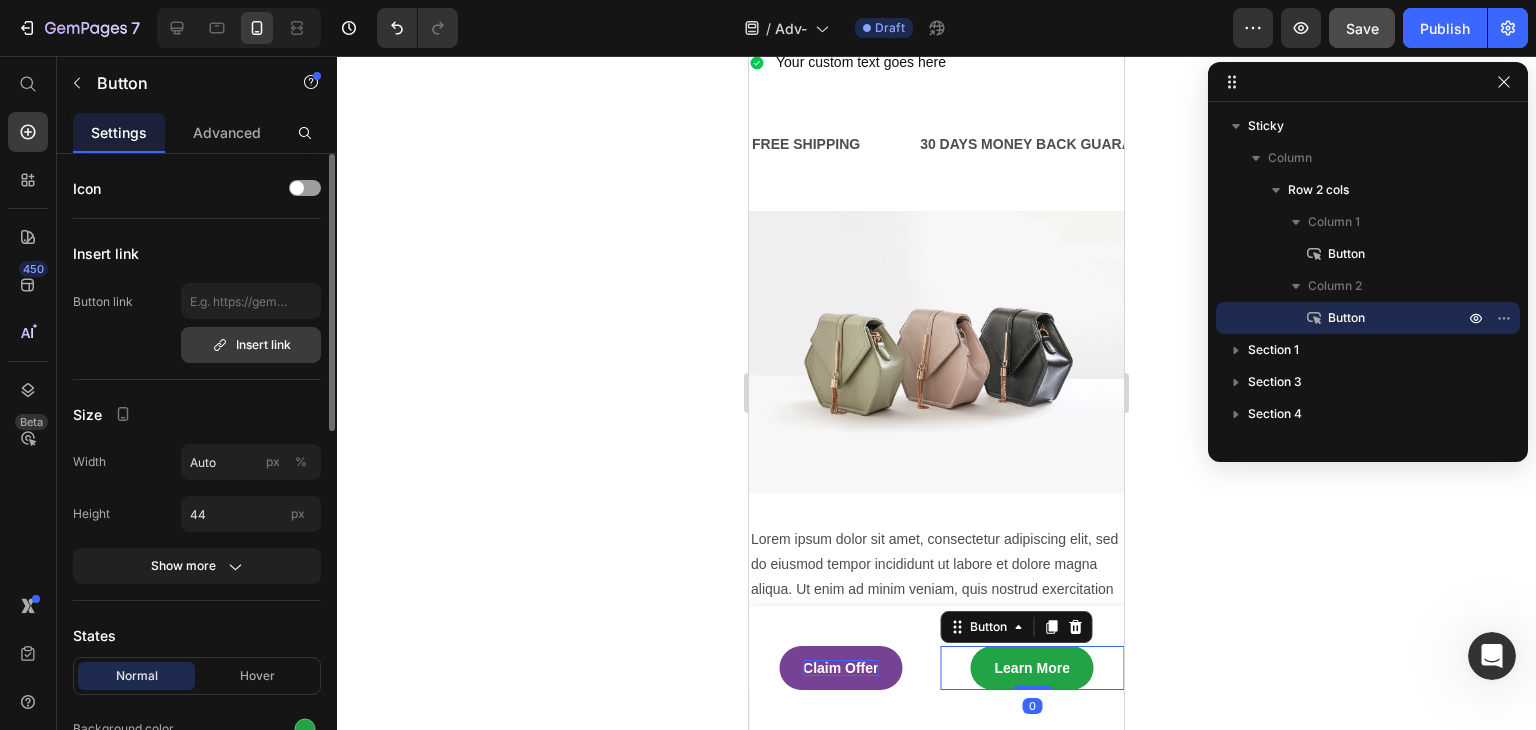 click on "Insert link" at bounding box center [251, 345] 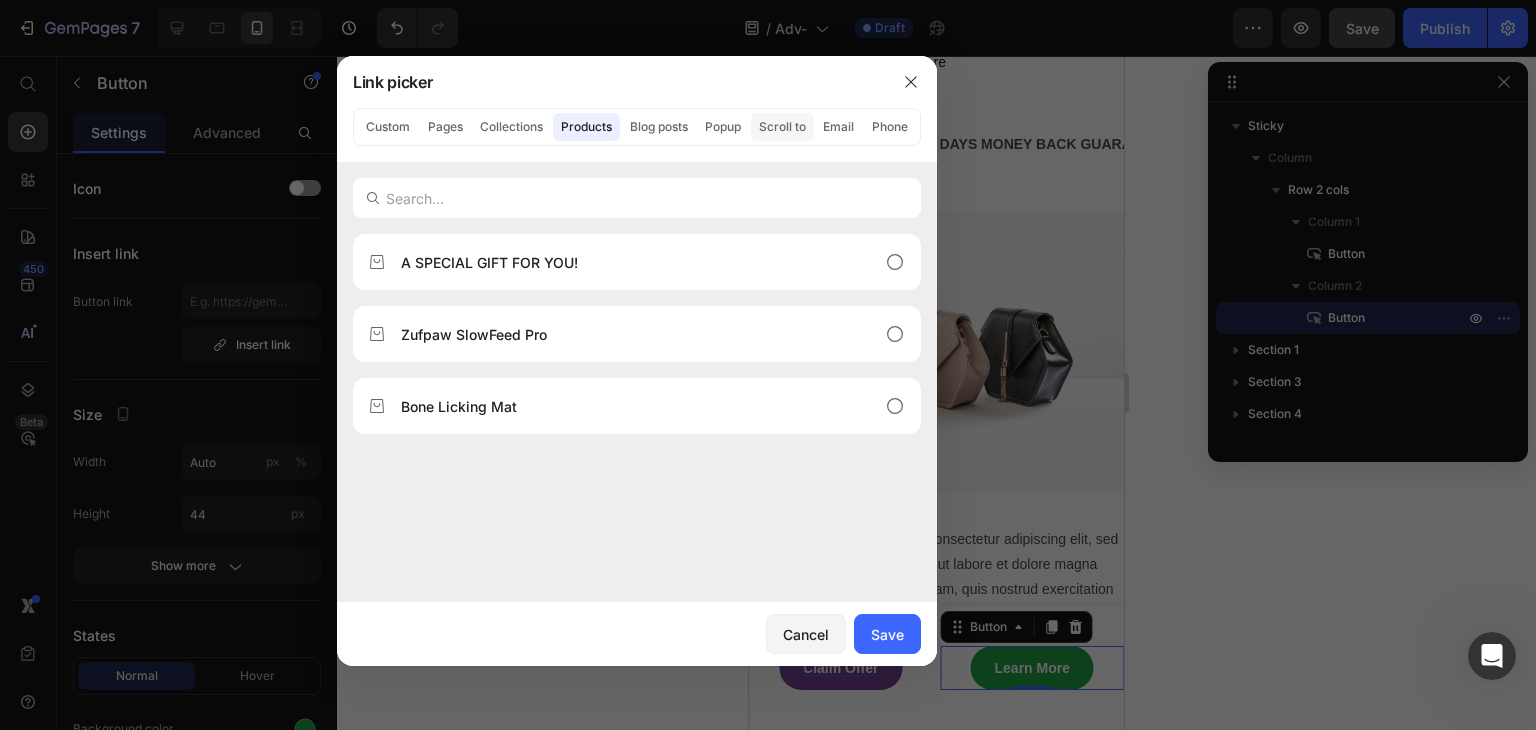 click on "Scroll to" 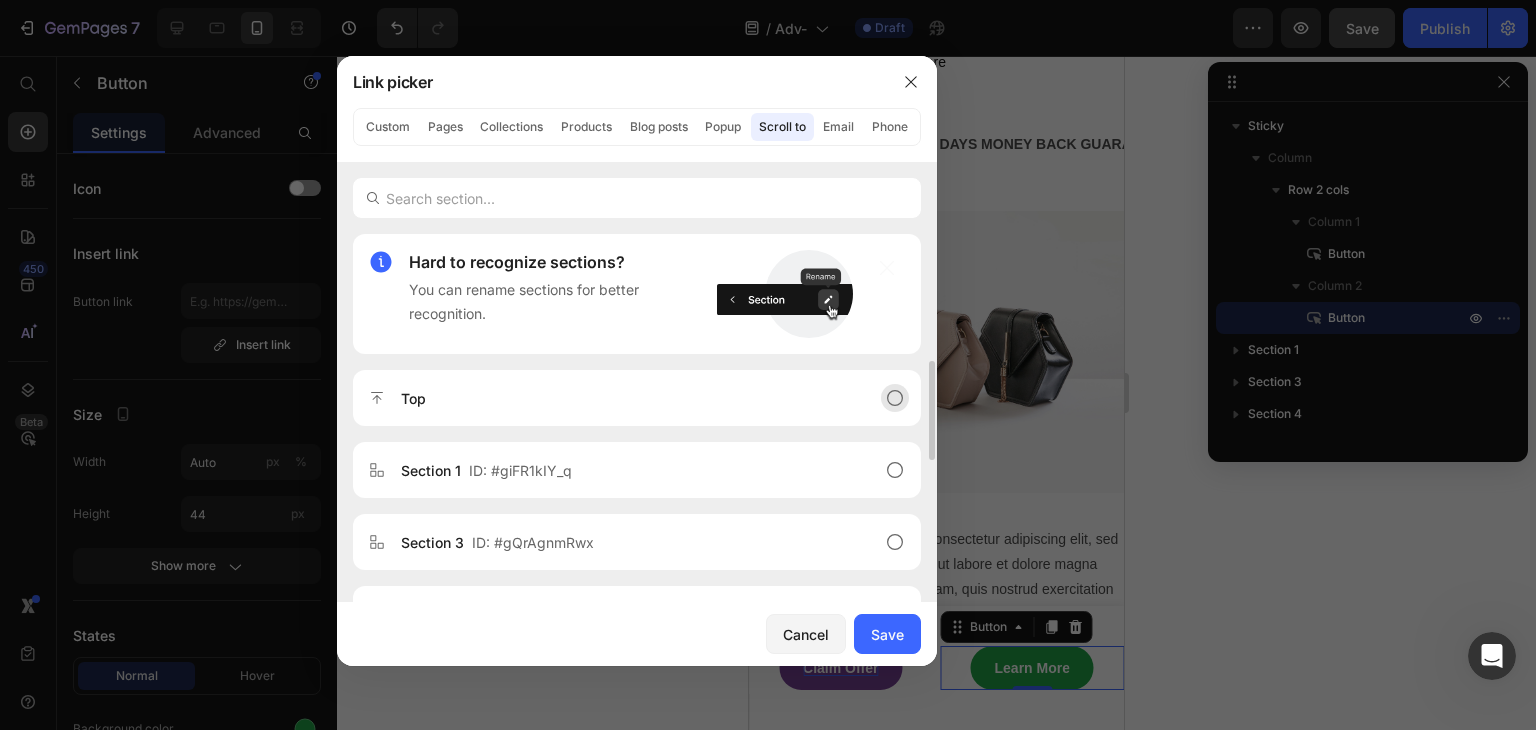 scroll, scrollTop: 400, scrollLeft: 0, axis: vertical 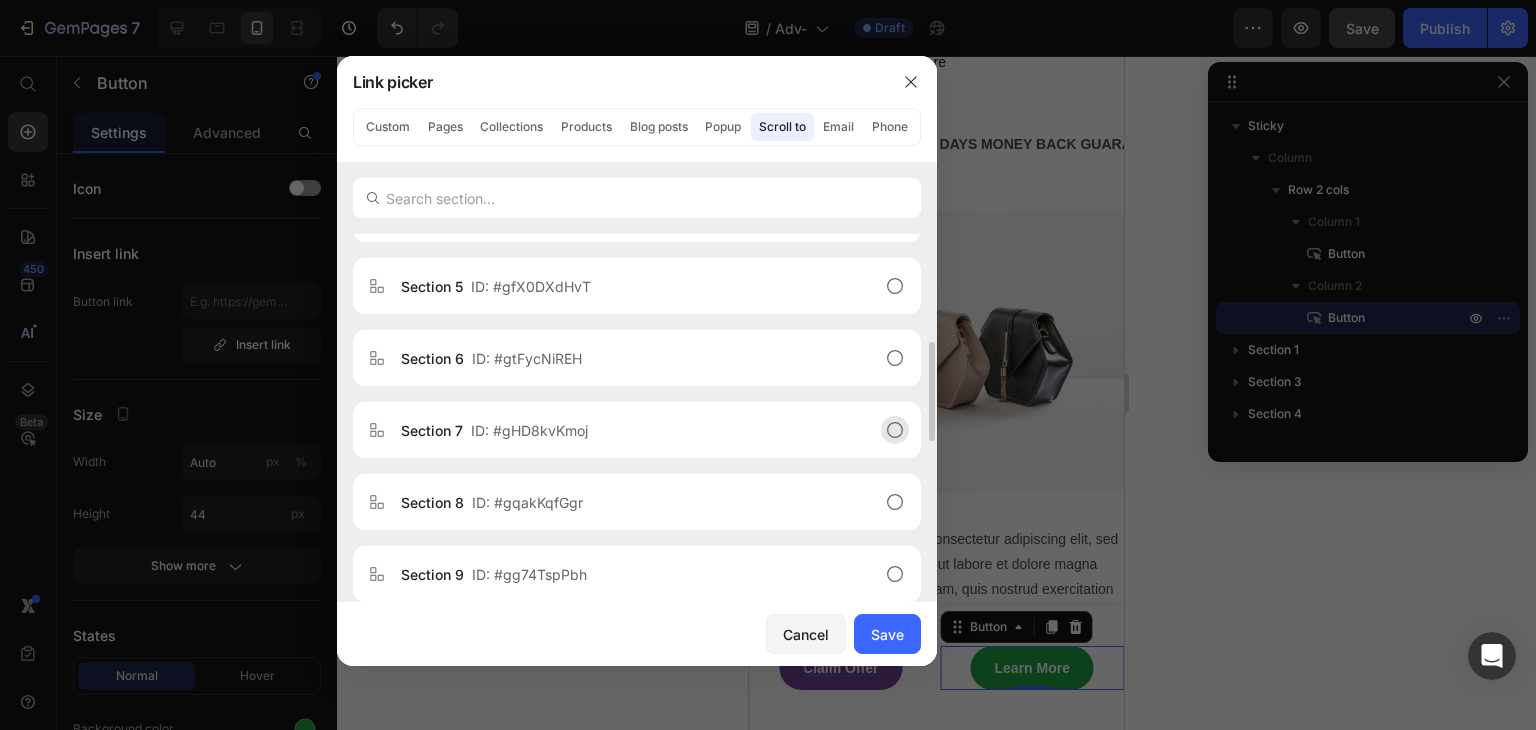 click 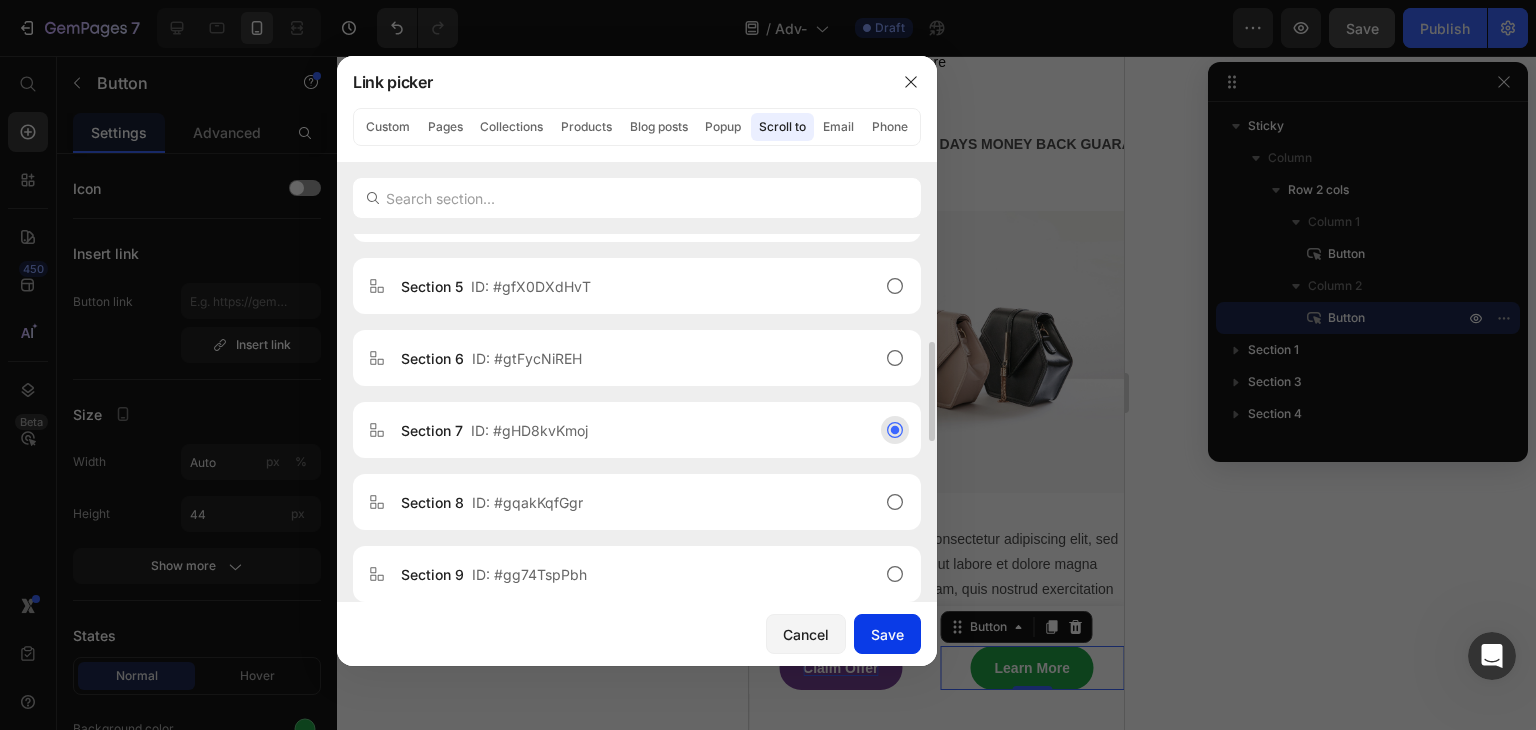 click on "Save" at bounding box center (887, 634) 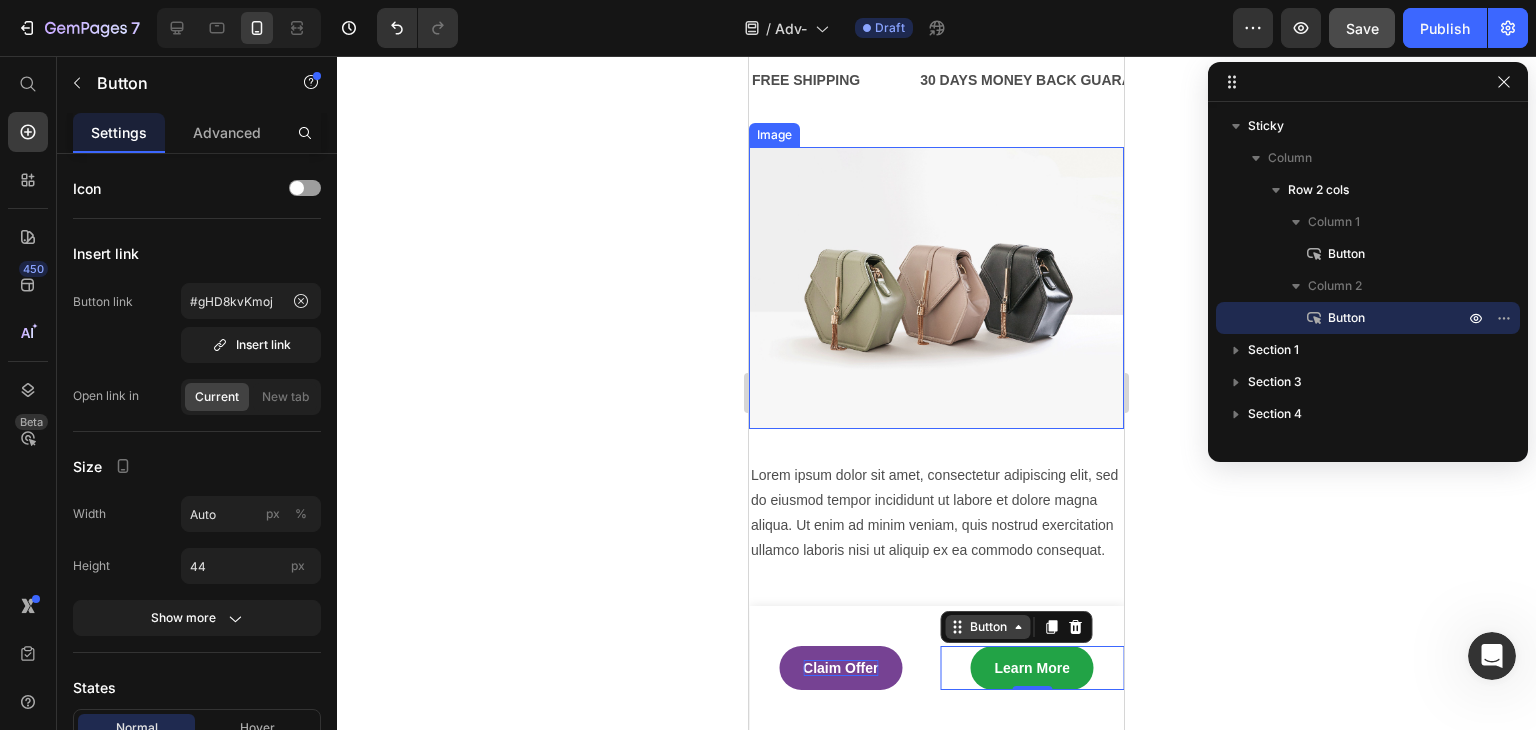 scroll, scrollTop: 800, scrollLeft: 0, axis: vertical 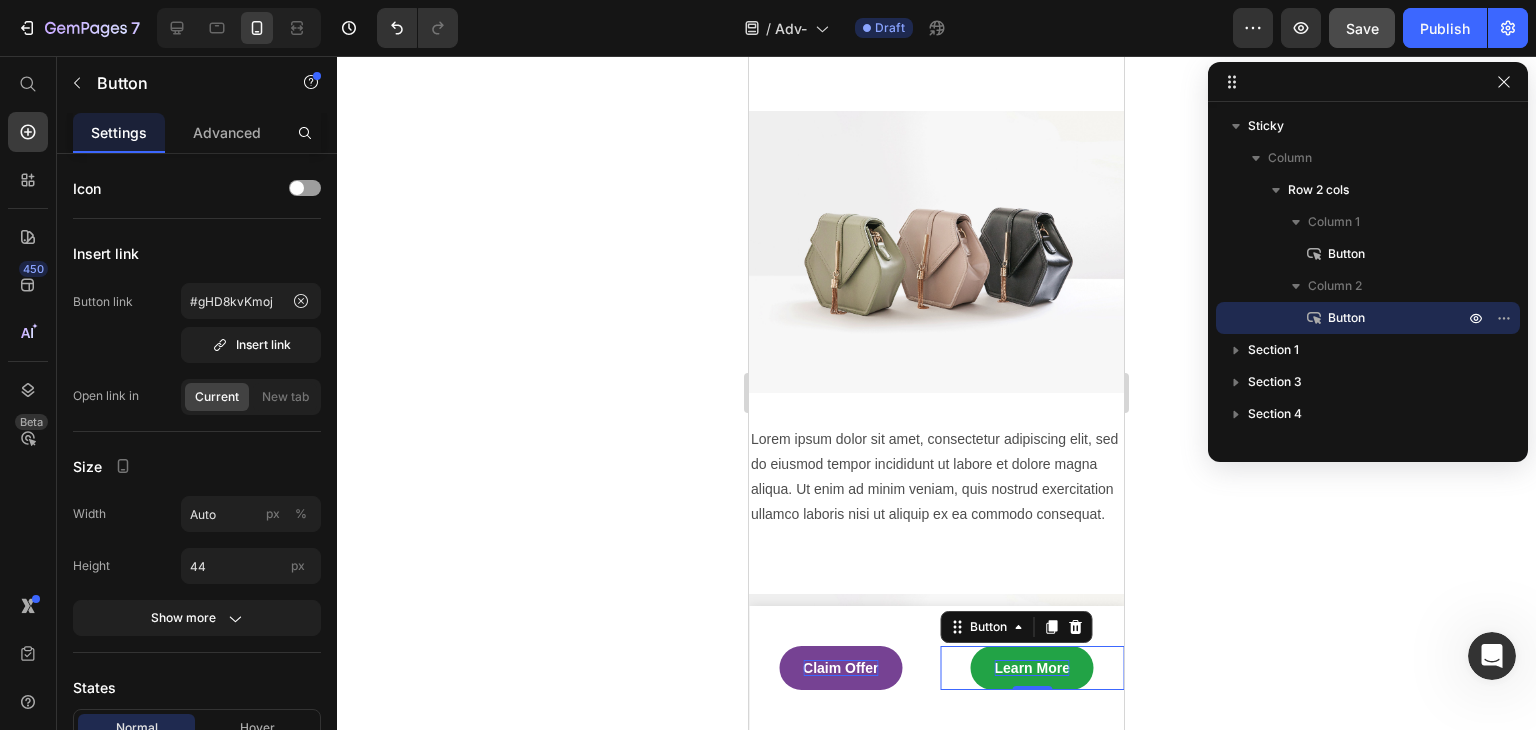 click on "Learn More" at bounding box center [1032, 668] 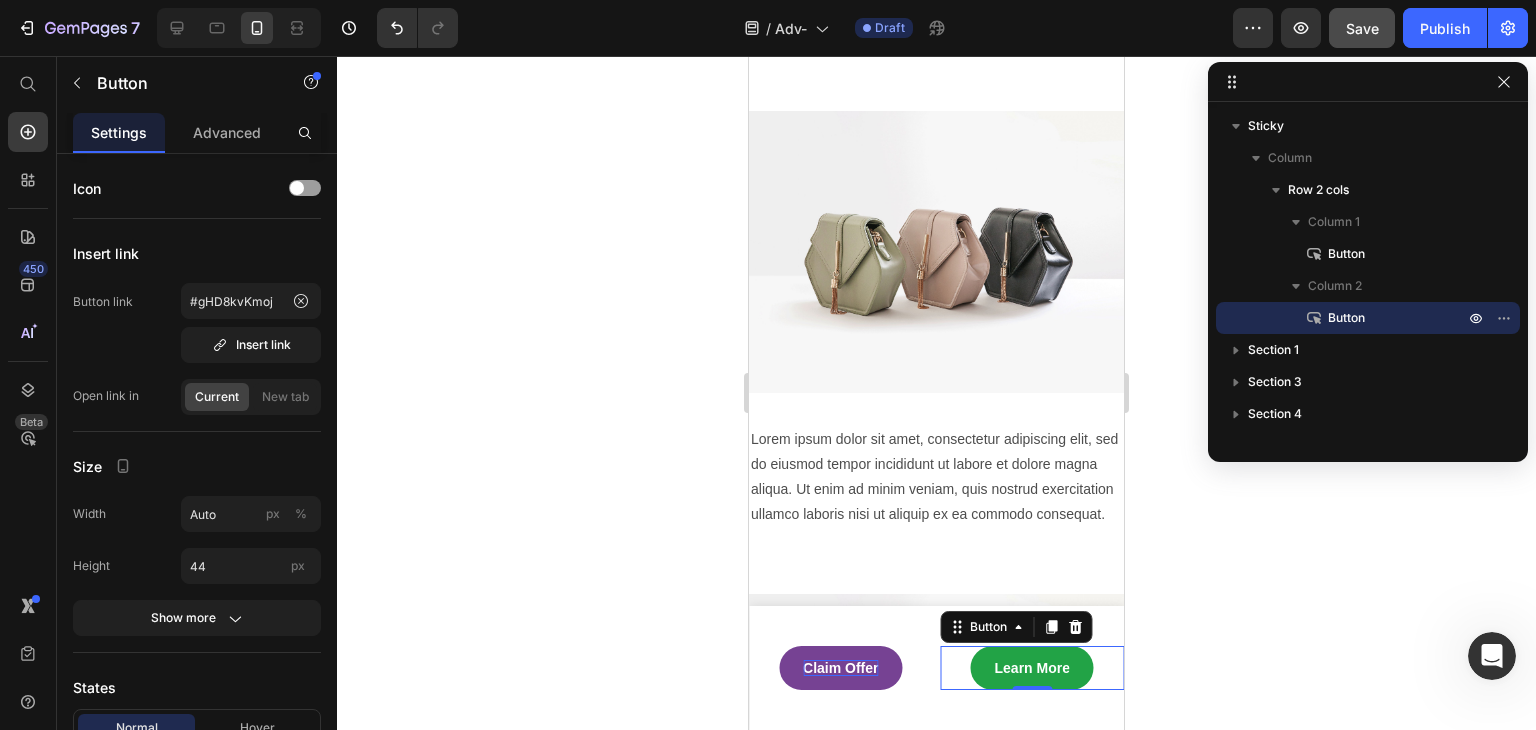 click on "Learn More Button   0" at bounding box center (1033, 668) 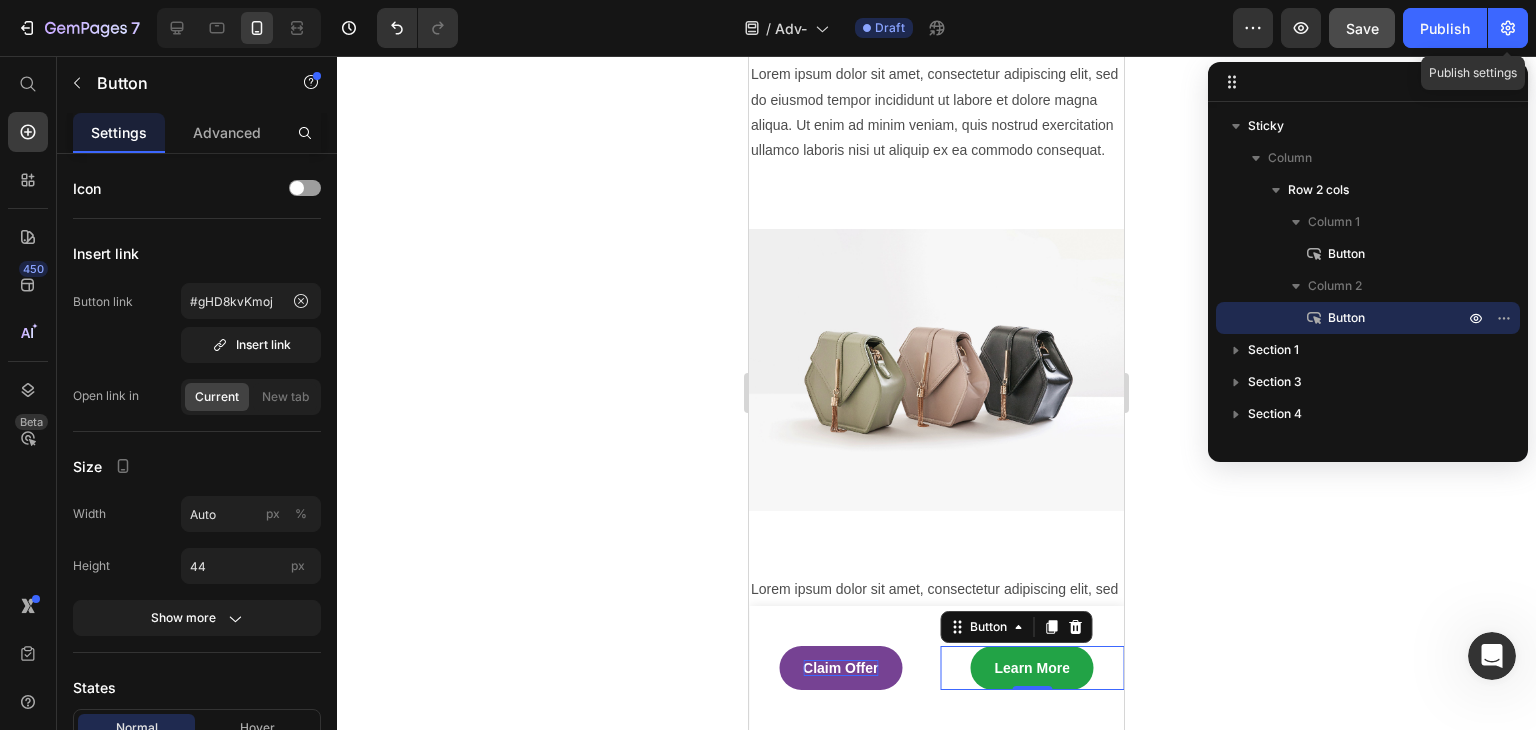 scroll, scrollTop: 1200, scrollLeft: 0, axis: vertical 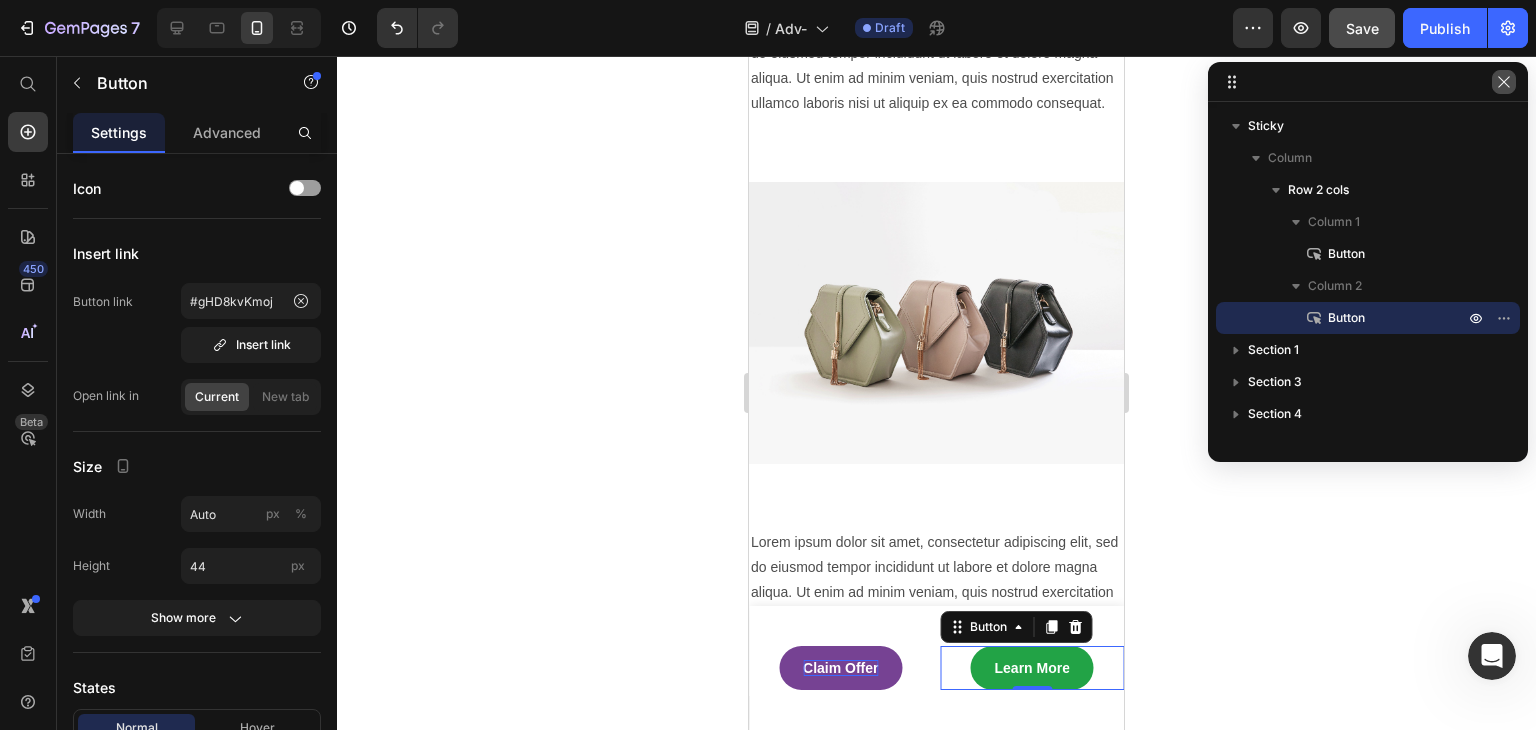 click 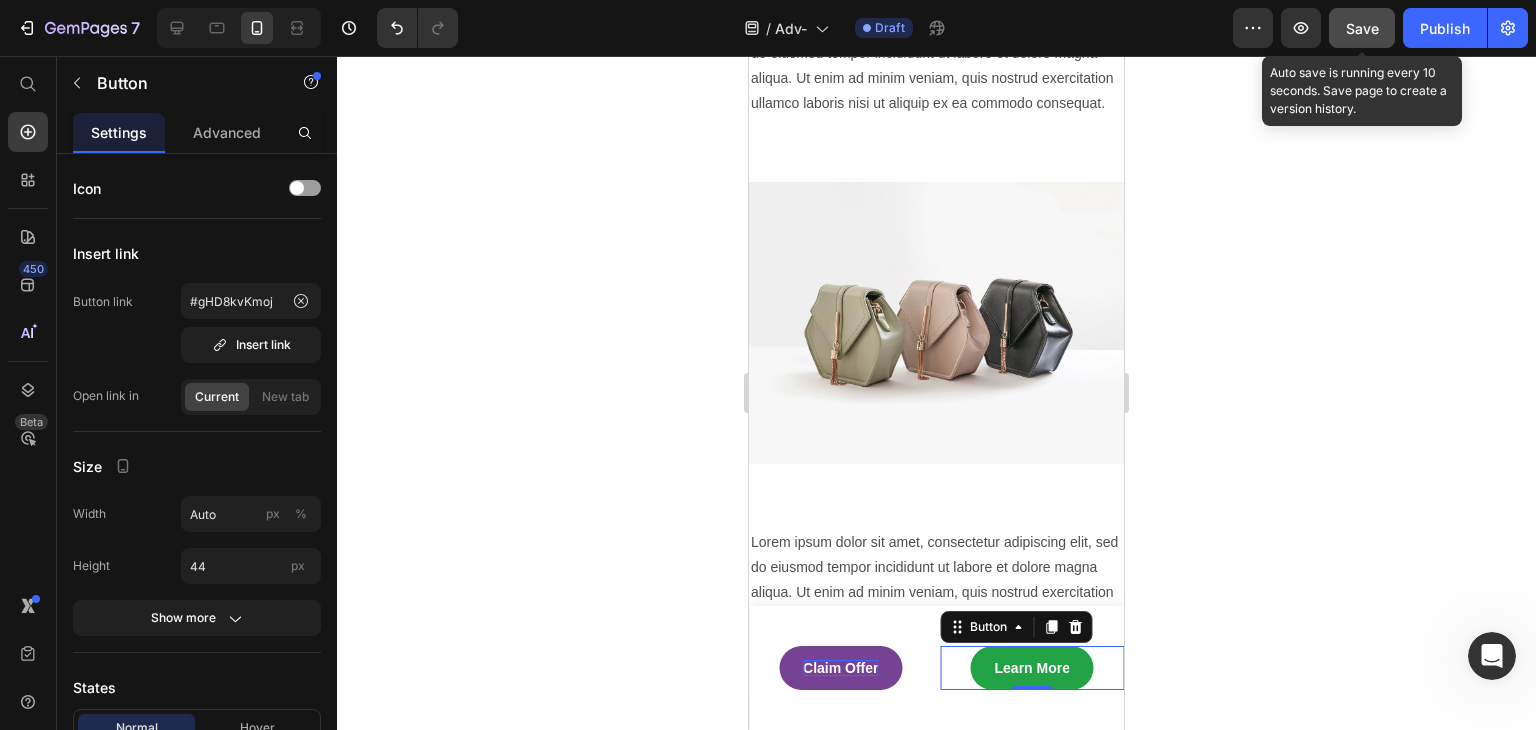 click on "Save" at bounding box center [1362, 28] 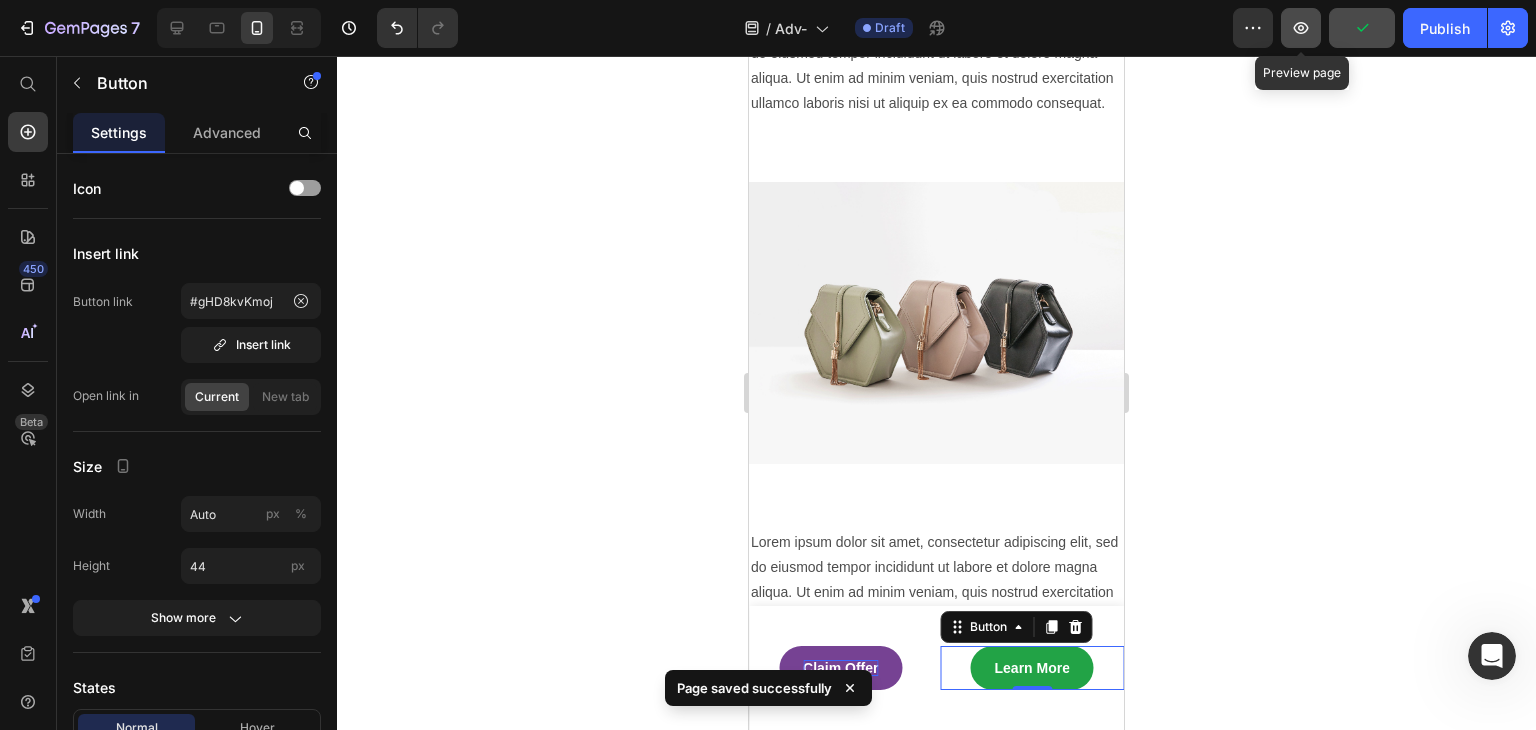 click 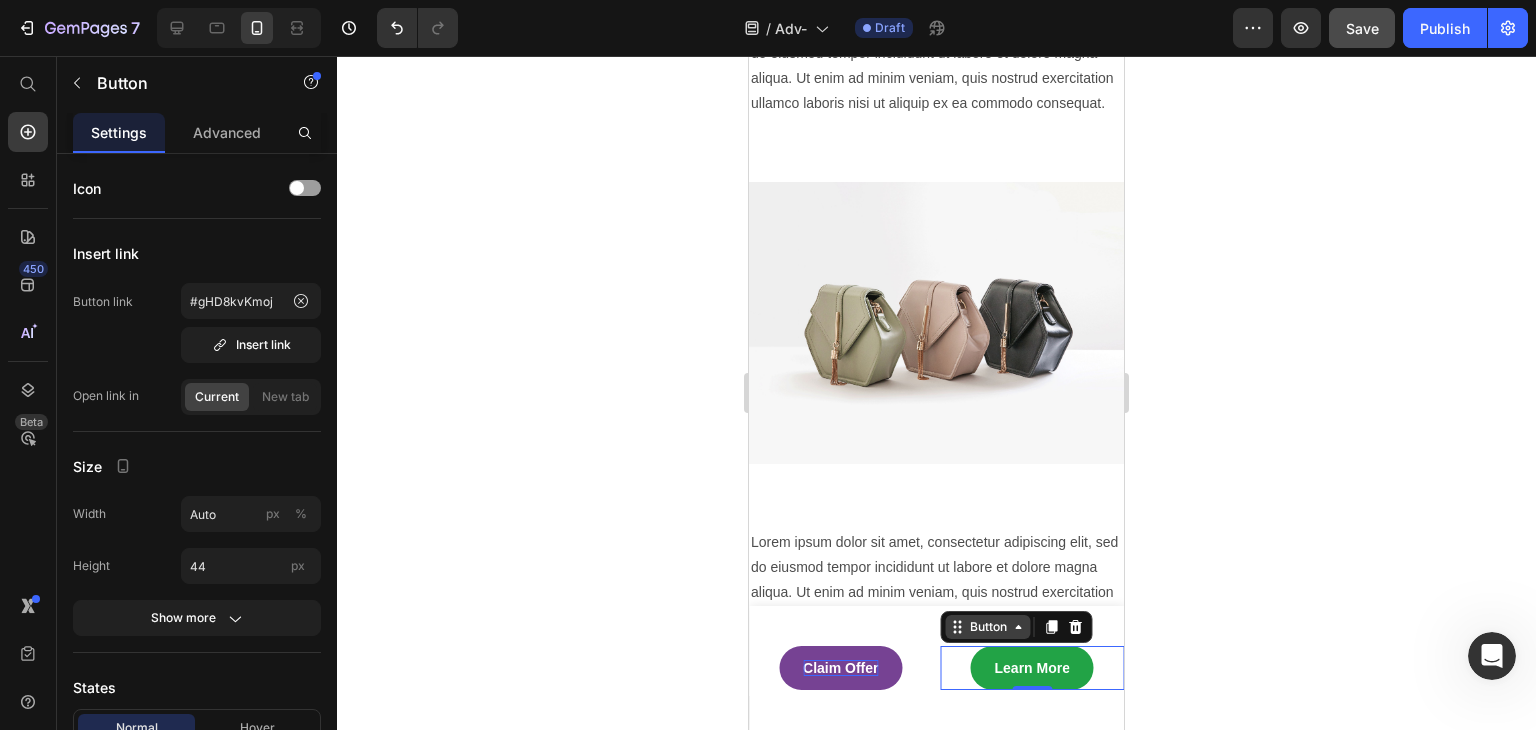 click on "Button" at bounding box center [988, 627] 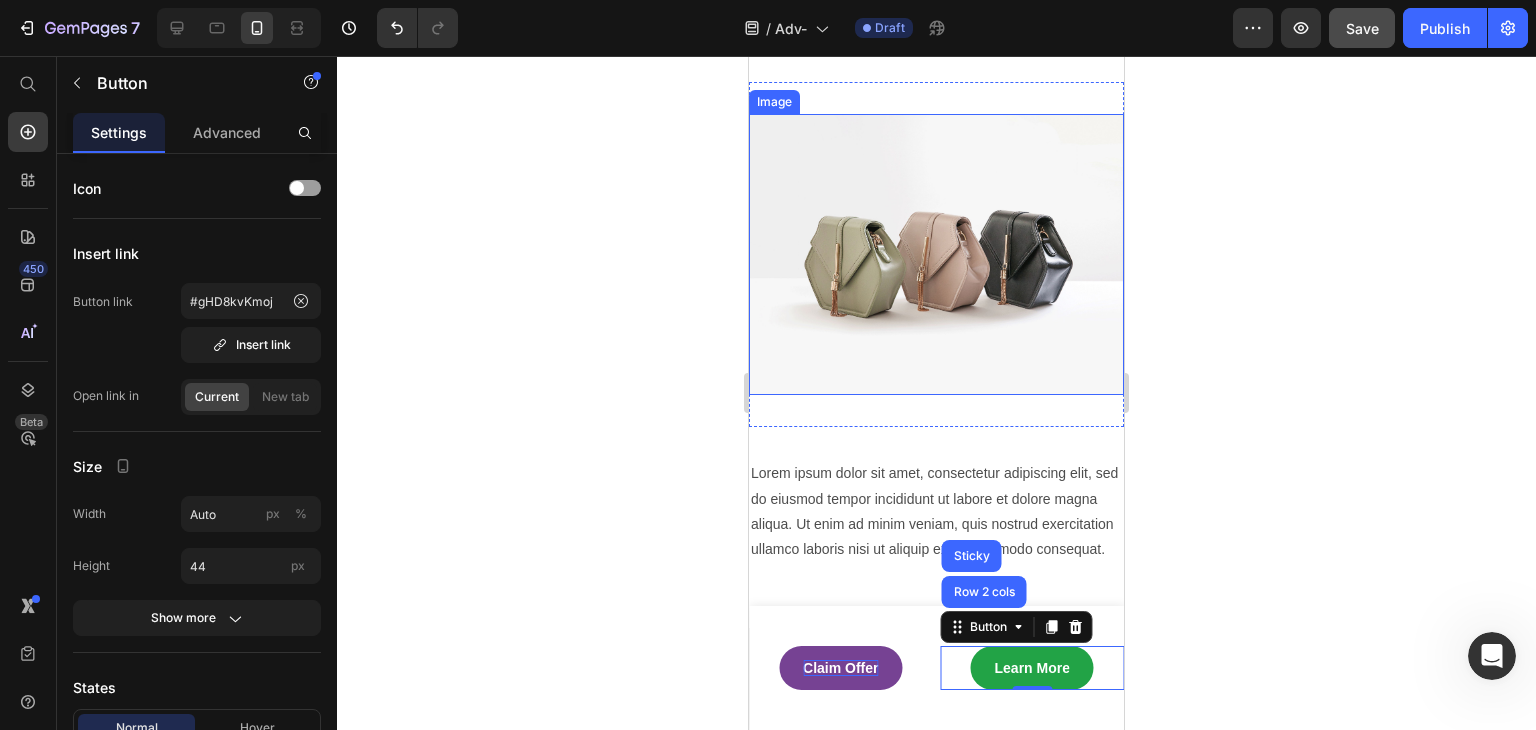 scroll, scrollTop: 1300, scrollLeft: 0, axis: vertical 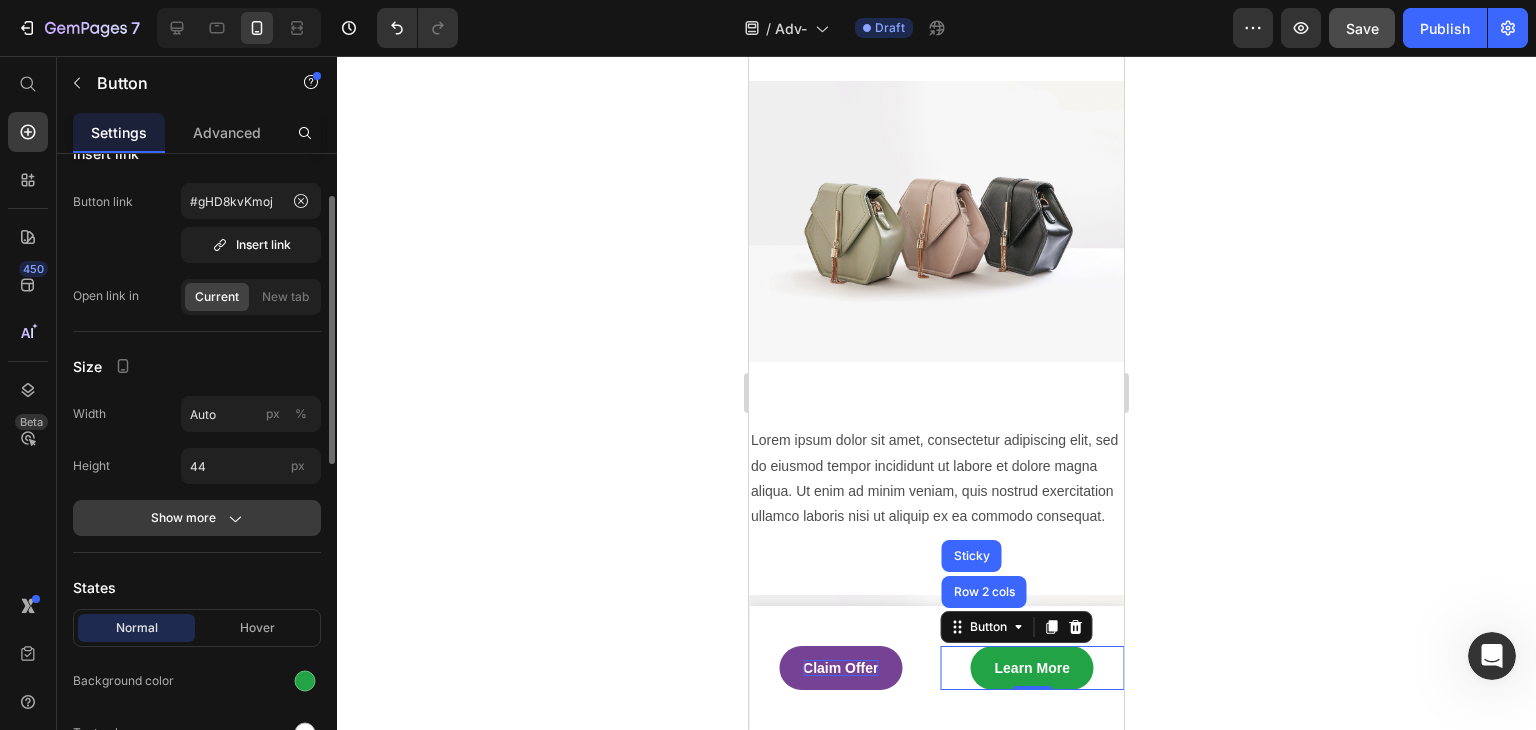 click on "Show more" 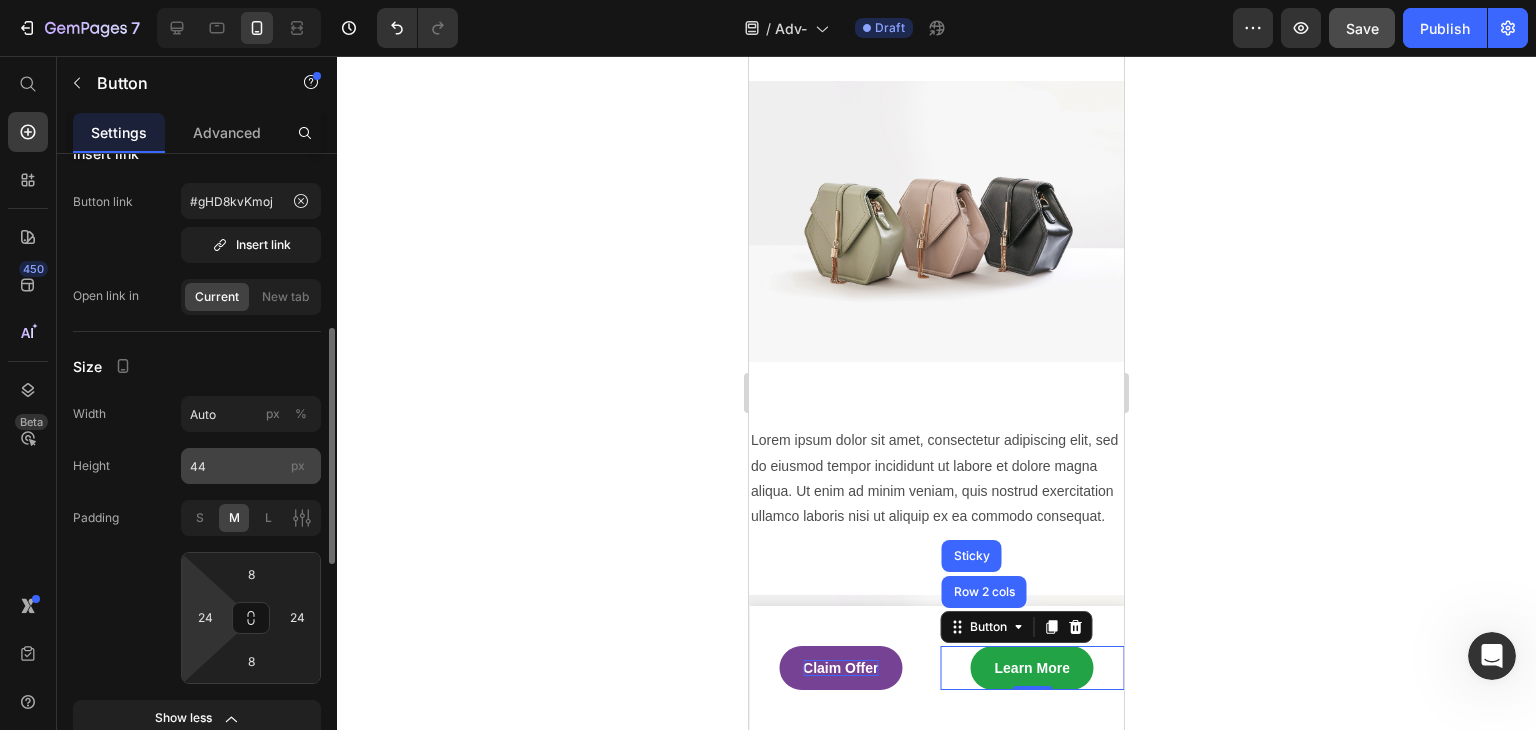 scroll, scrollTop: 300, scrollLeft: 0, axis: vertical 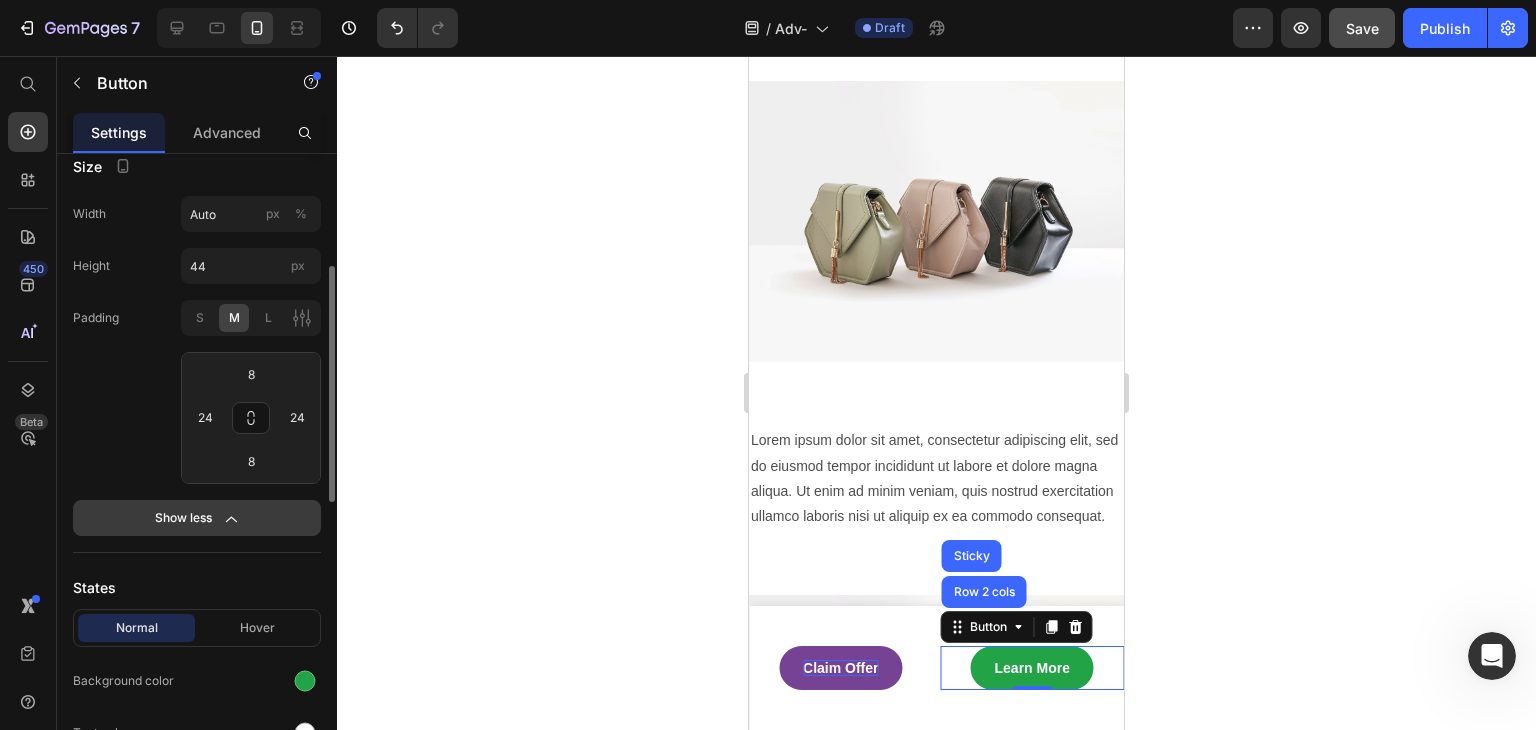click on "Show less" at bounding box center (197, 518) 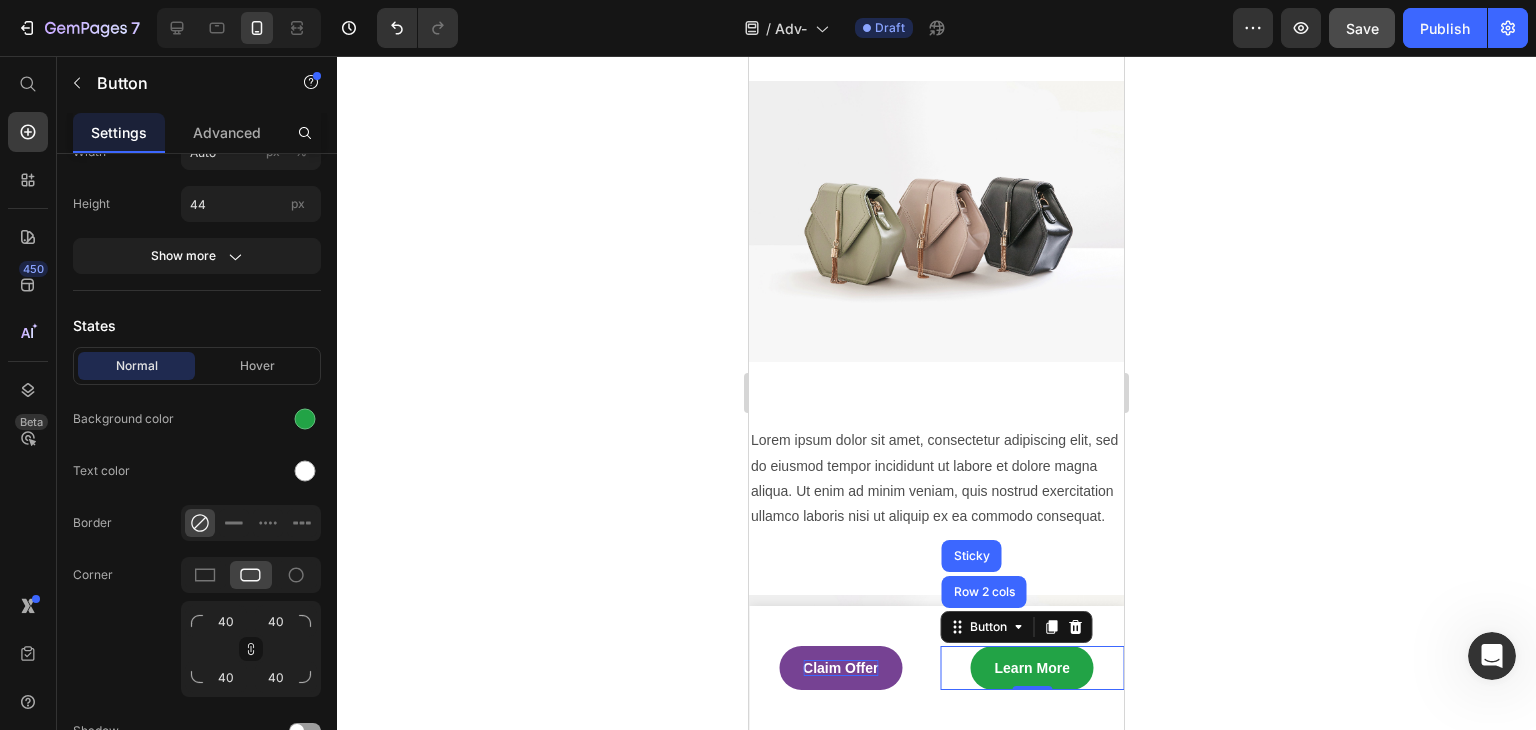 scroll, scrollTop: 0, scrollLeft: 0, axis: both 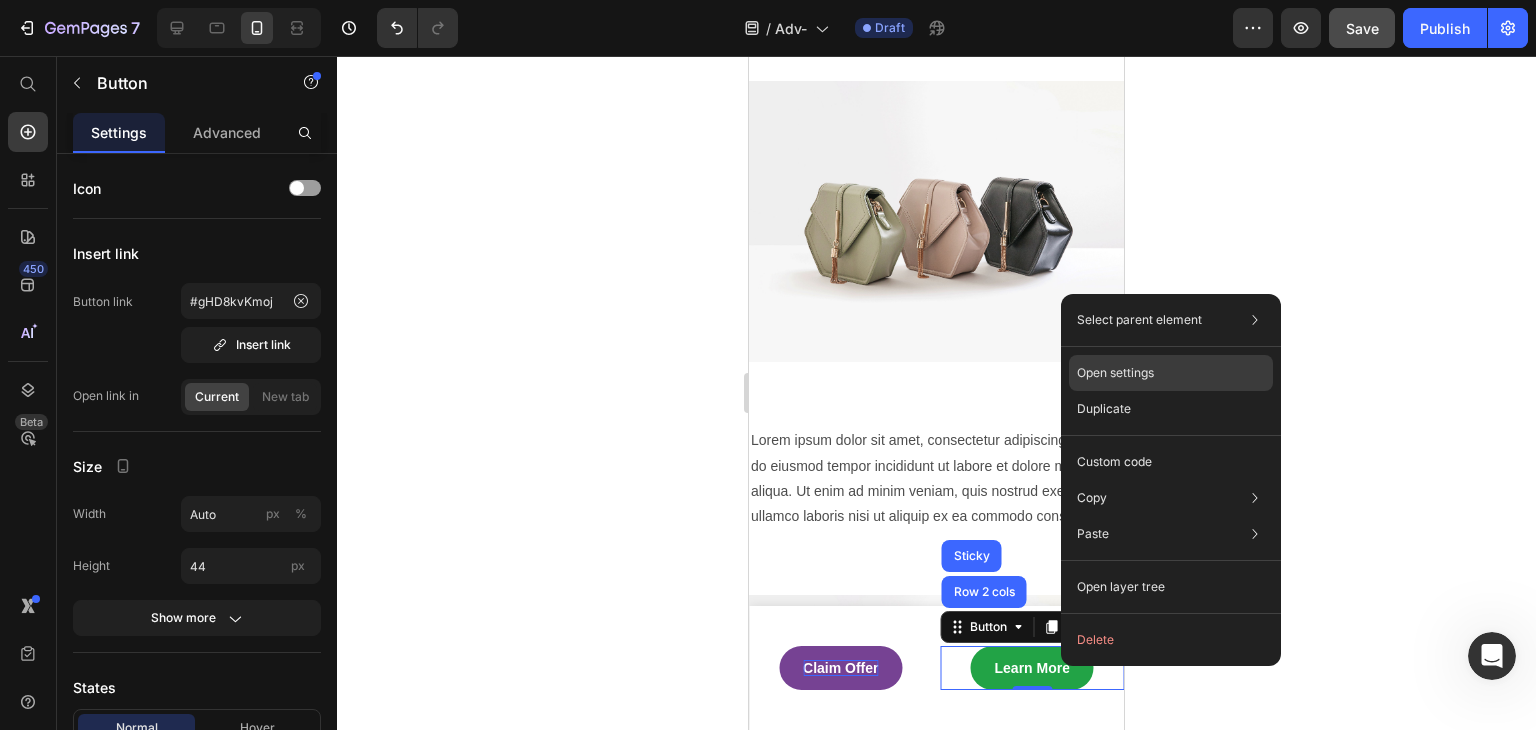 click on "Open settings" at bounding box center [1115, 373] 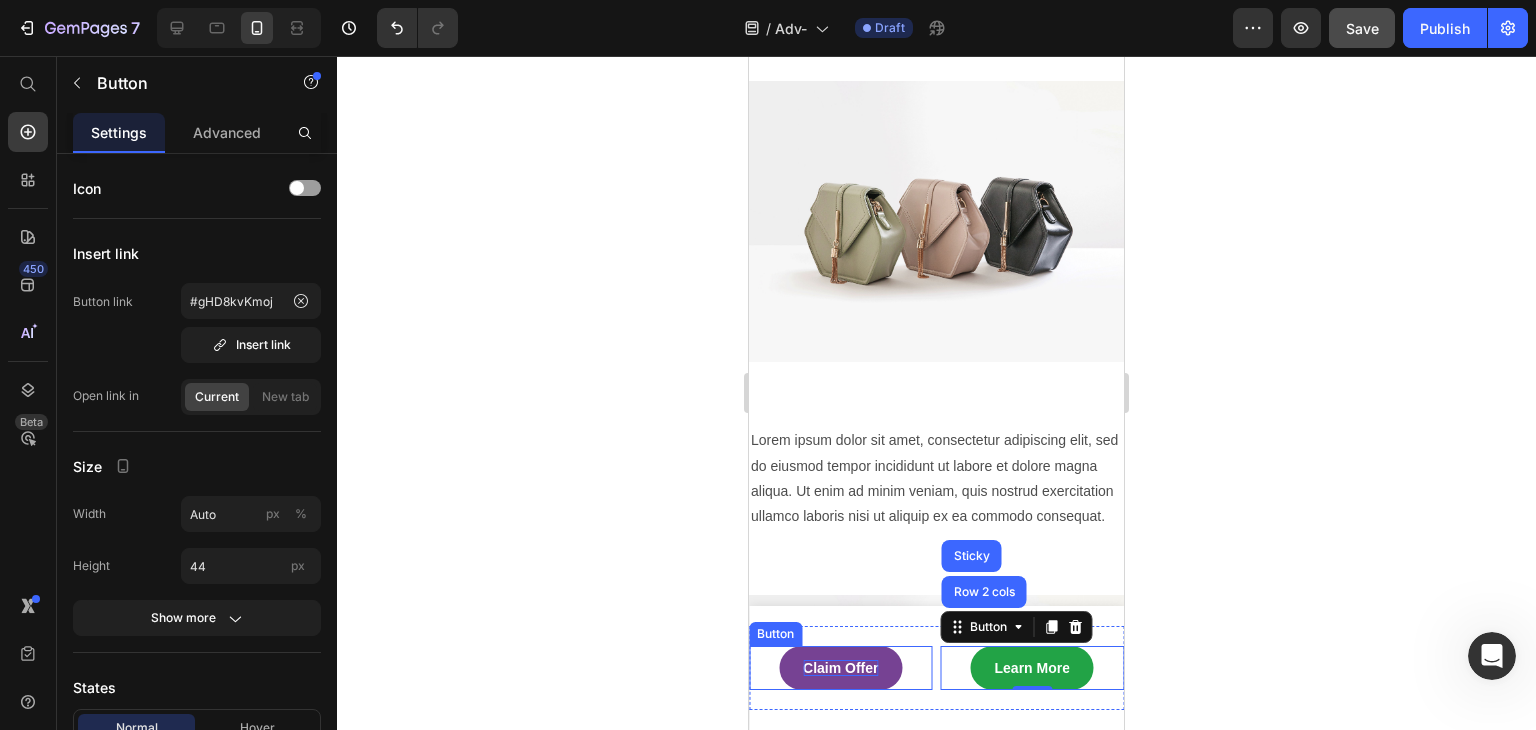 click on "Claim Offer" at bounding box center [840, 668] 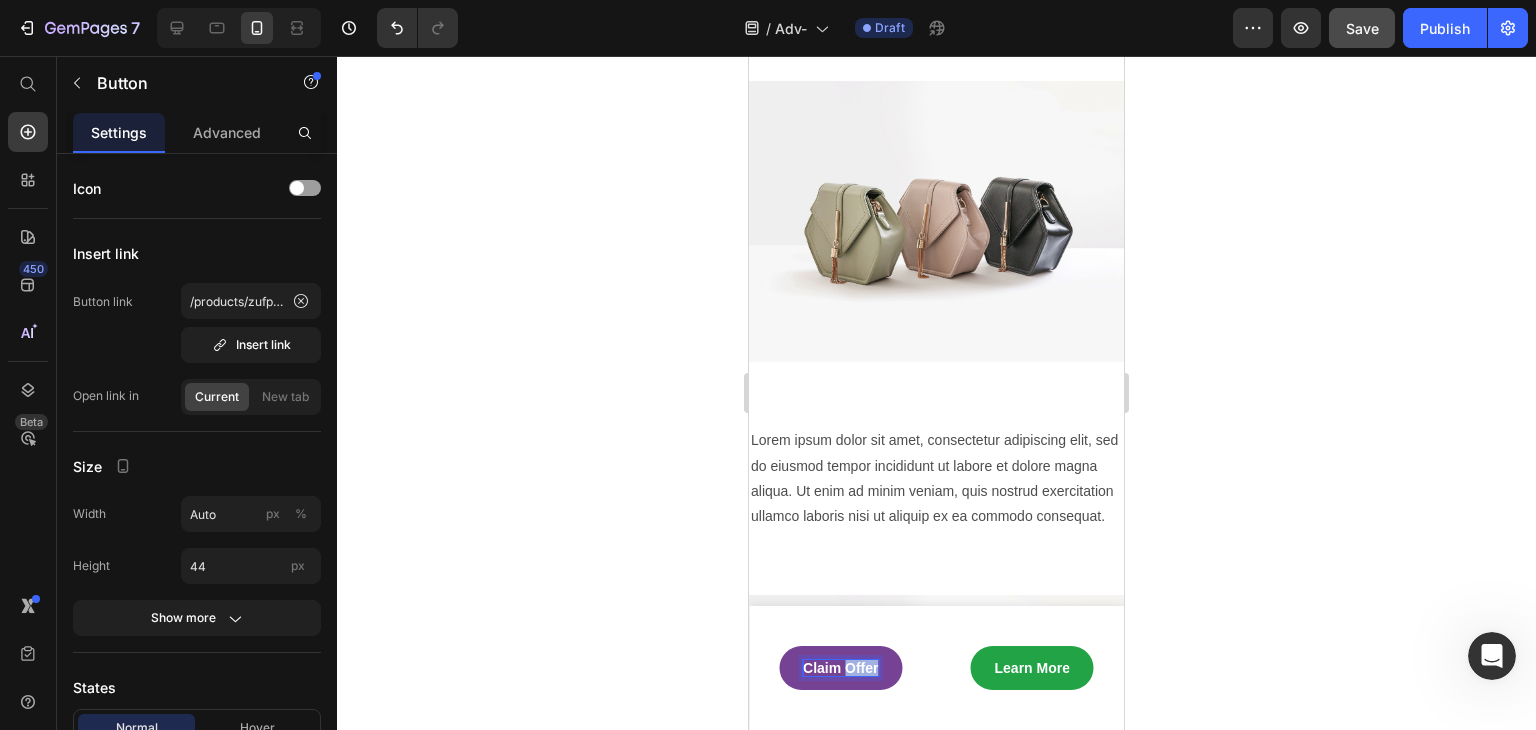 click on "Claim Offer" at bounding box center [840, 668] 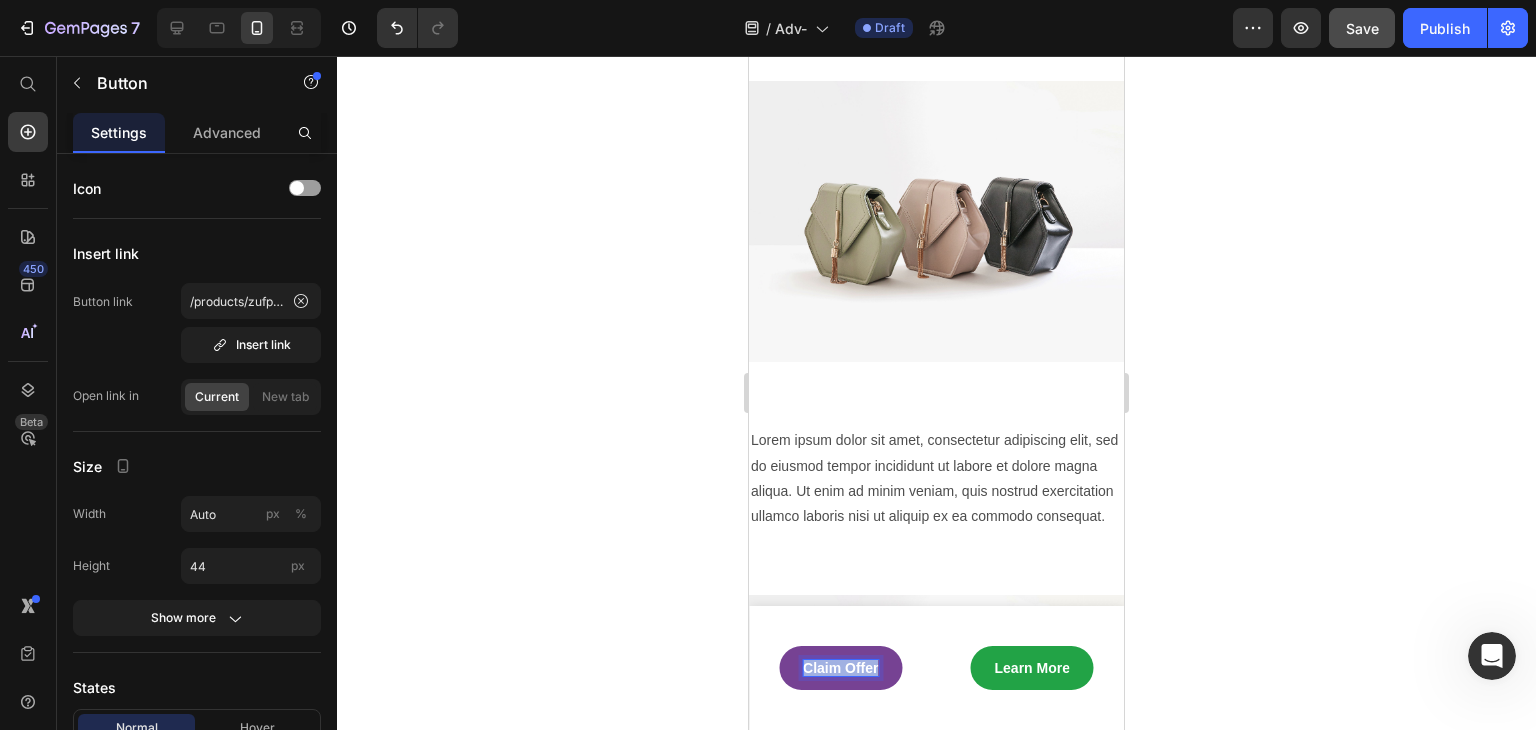 click on "Claim Offer" at bounding box center (840, 668) 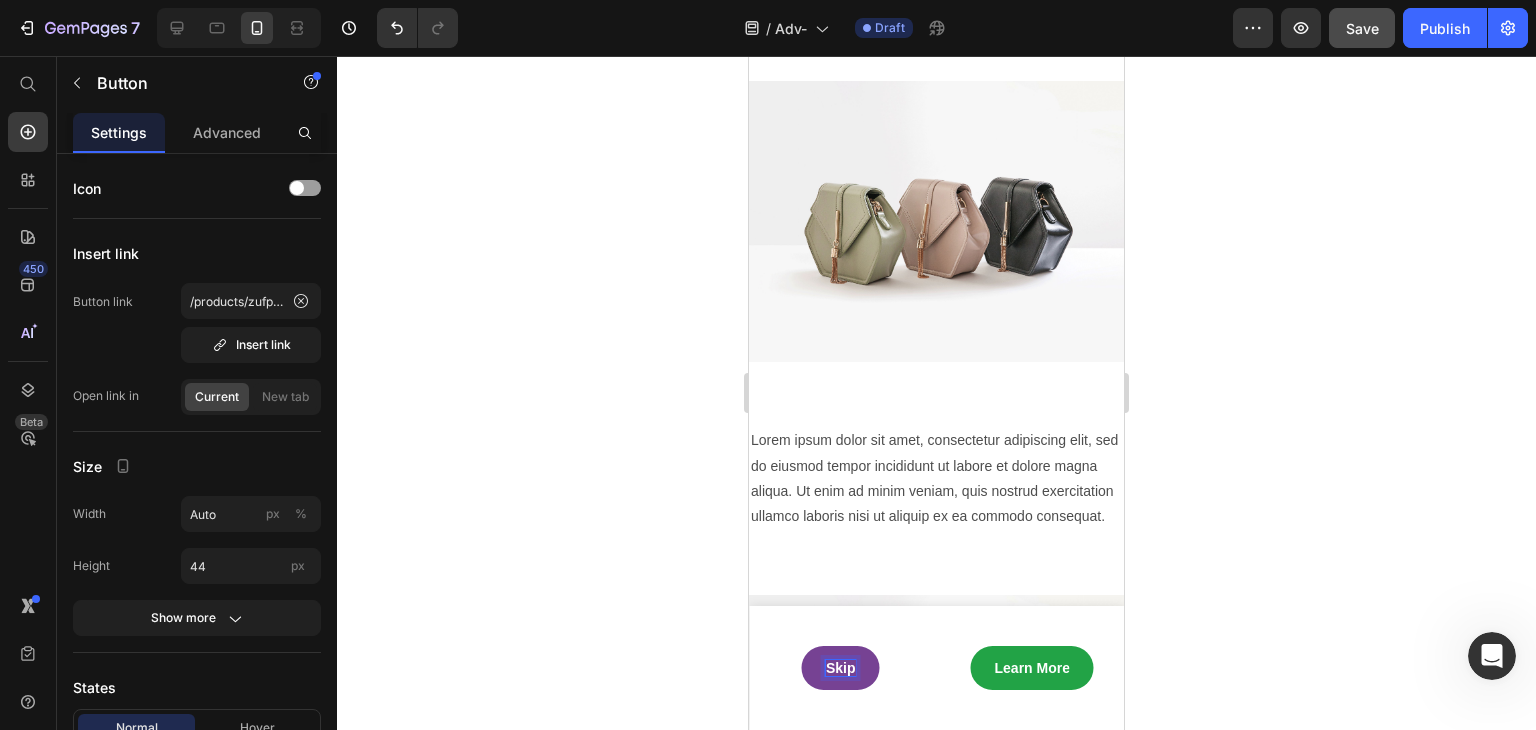 click on "Skip" at bounding box center [841, 668] 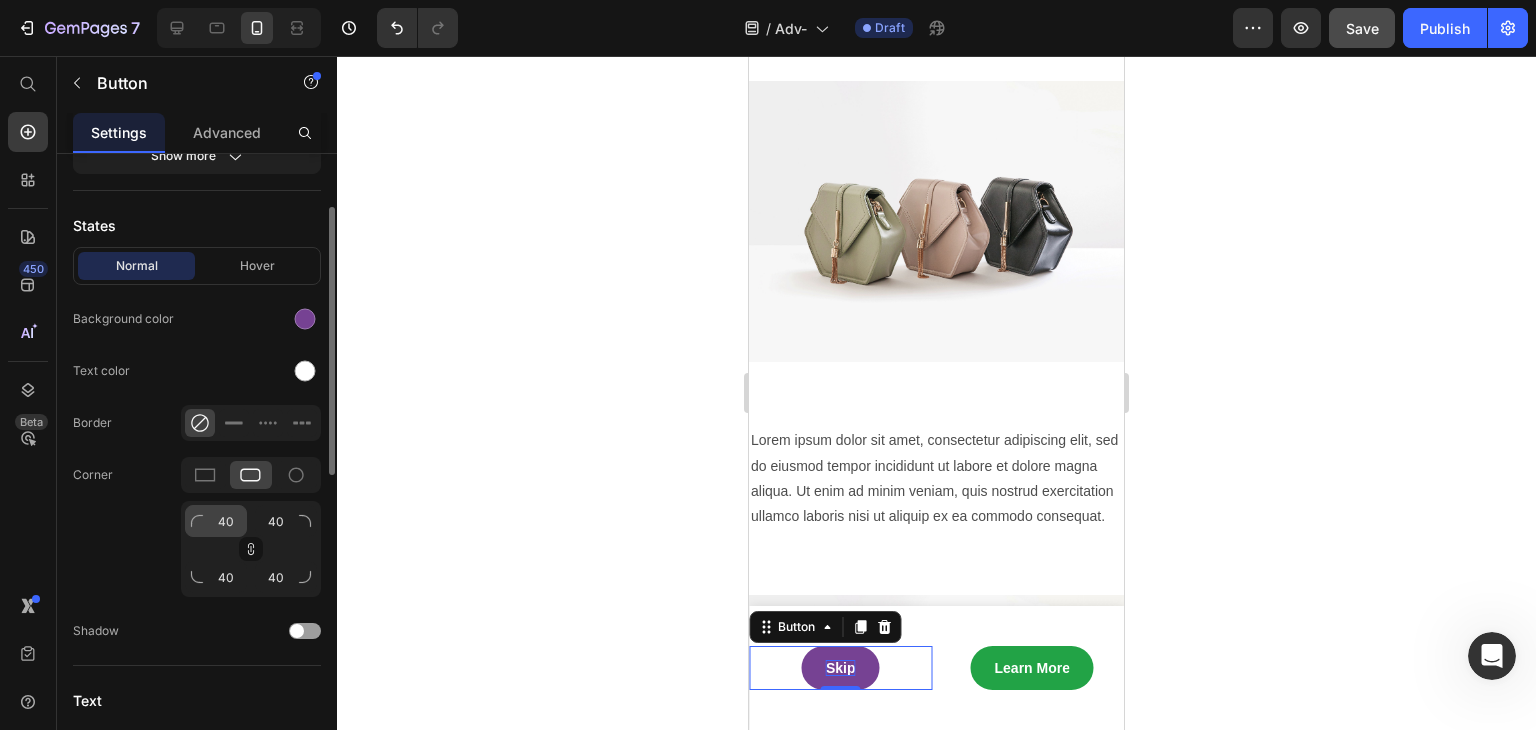 scroll, scrollTop: 162, scrollLeft: 0, axis: vertical 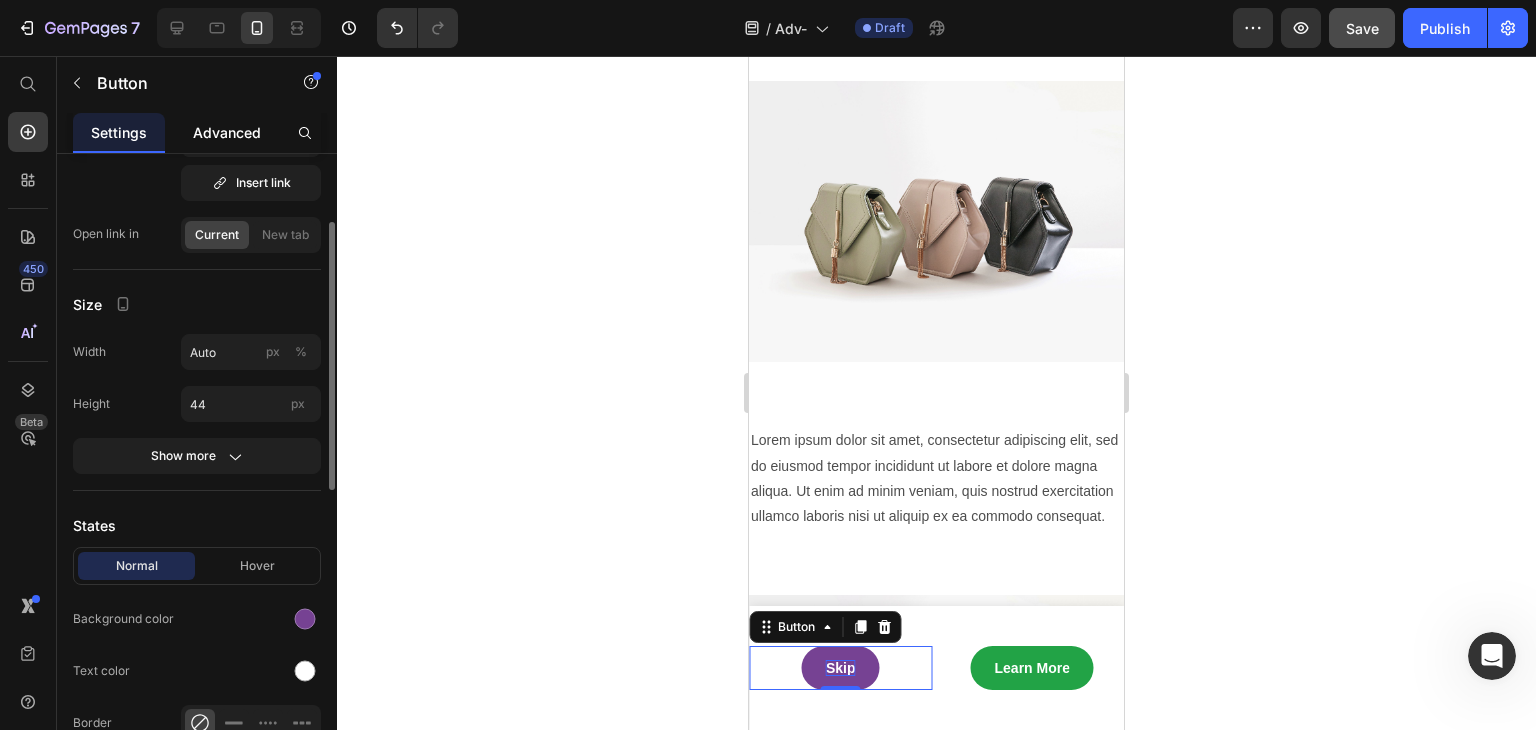 click on "Advanced" at bounding box center (227, 132) 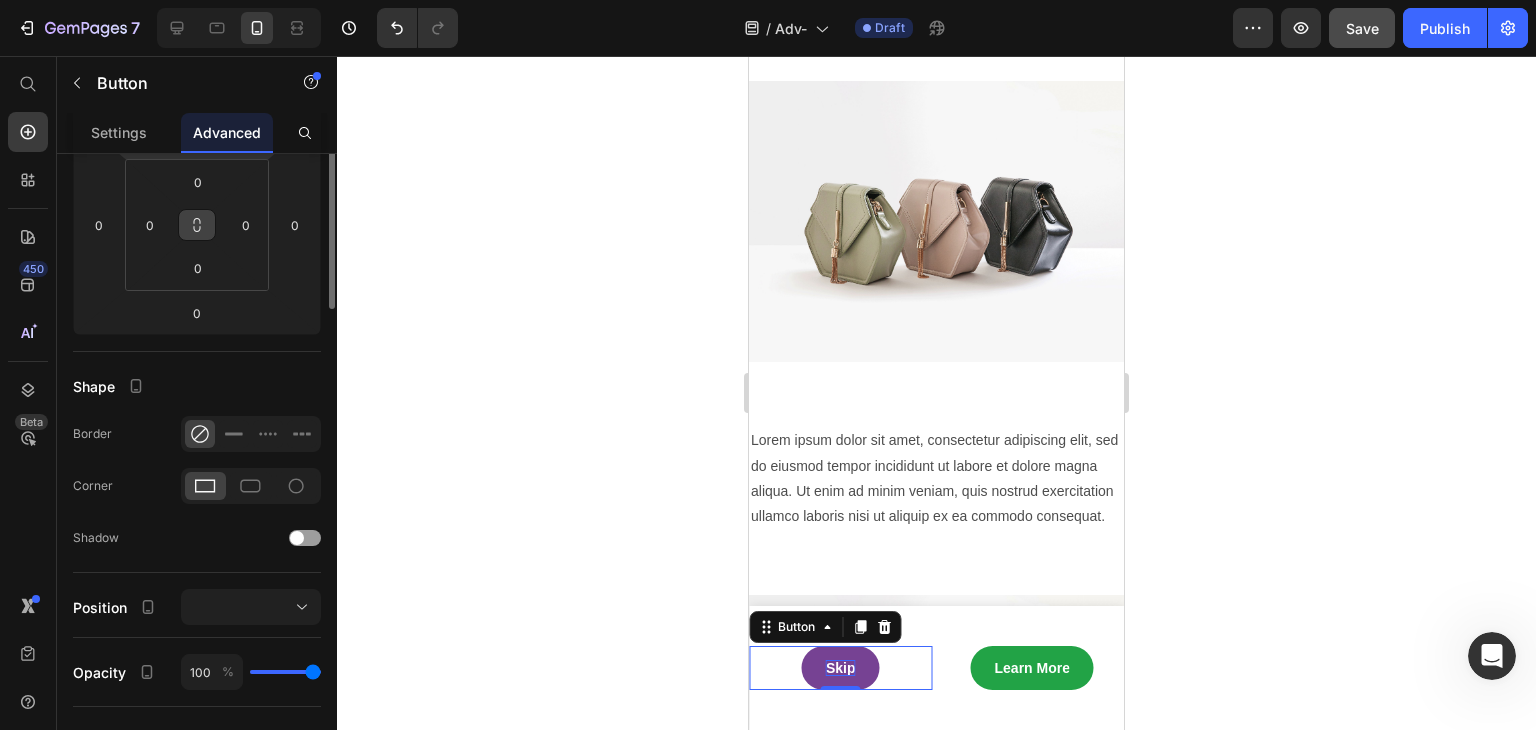scroll, scrollTop: 0, scrollLeft: 0, axis: both 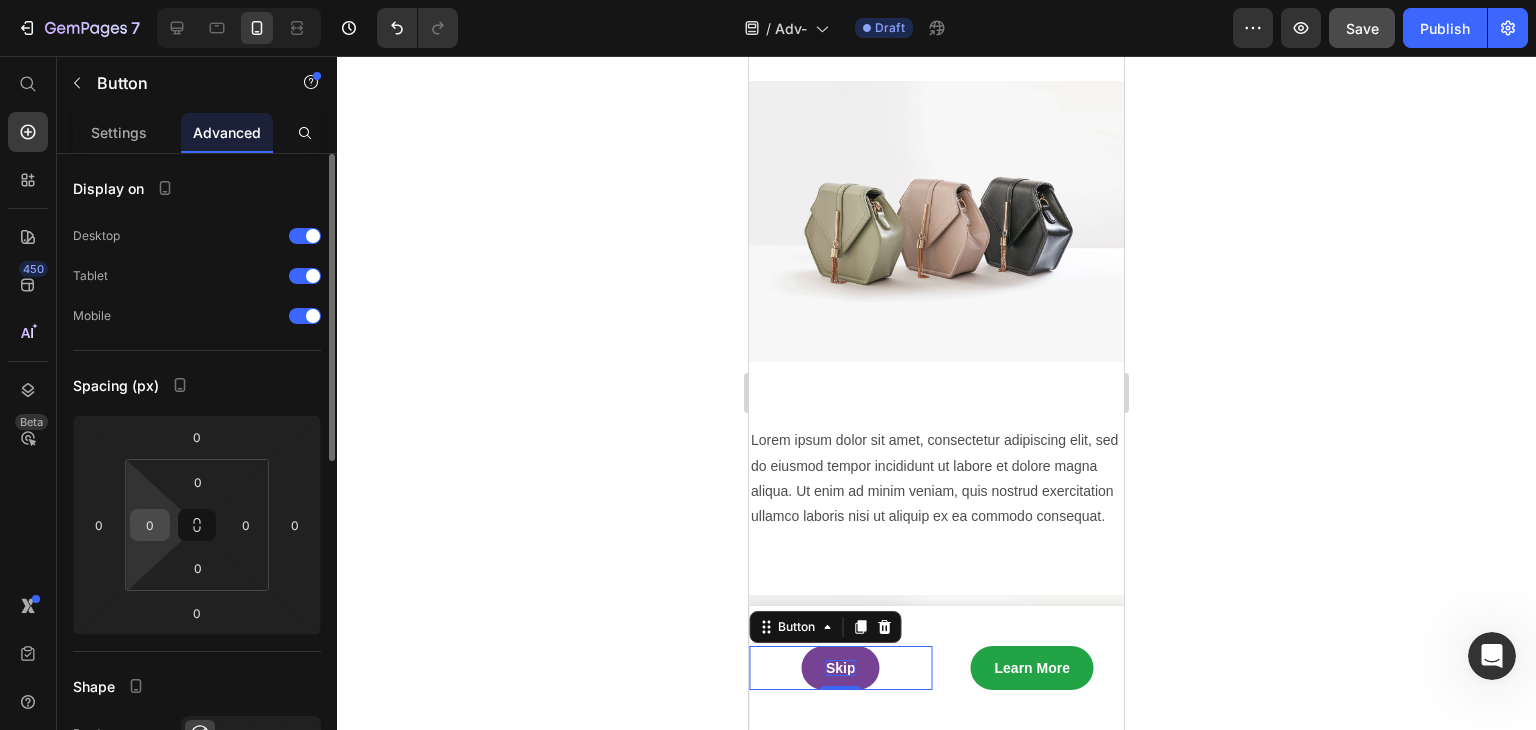 click on "0" at bounding box center (150, 525) 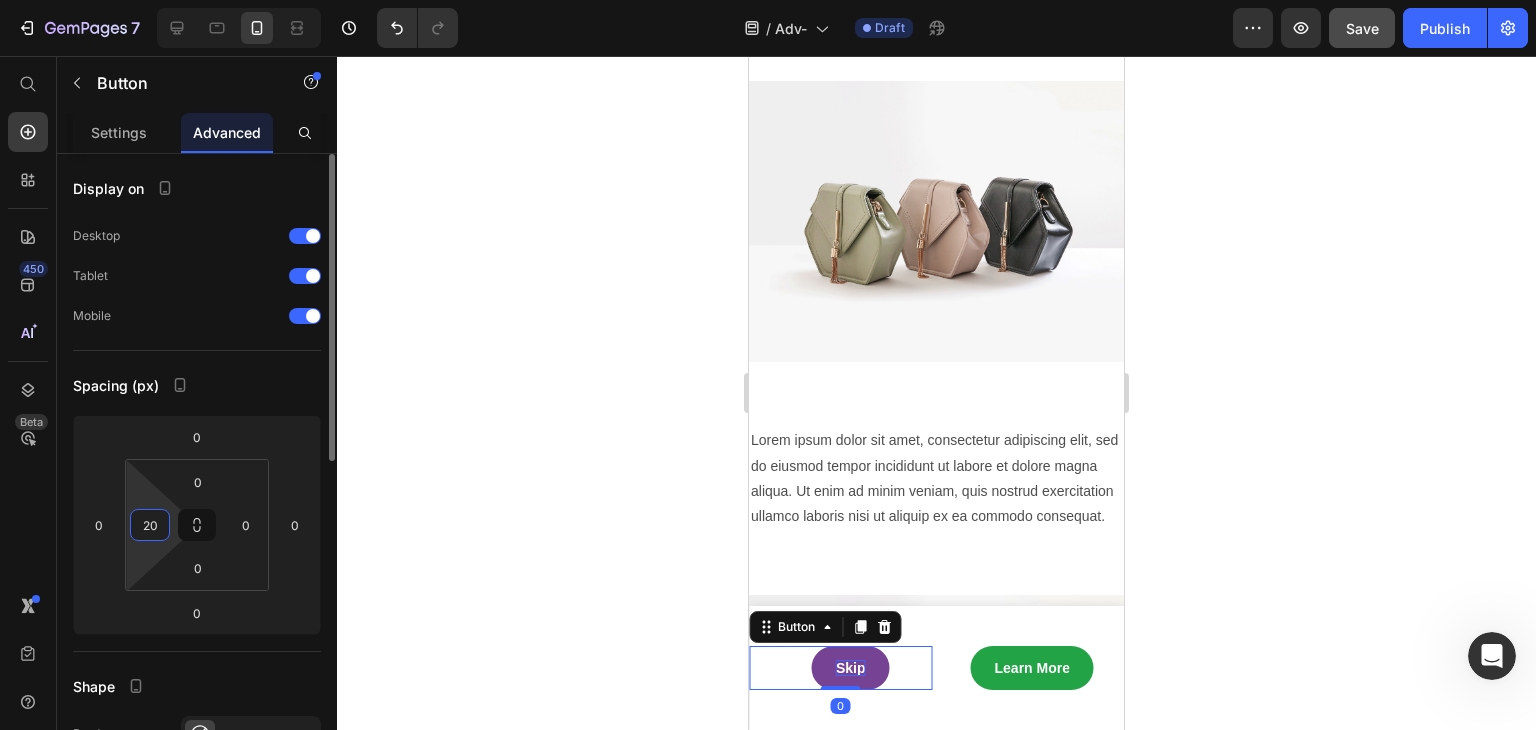 type on "2" 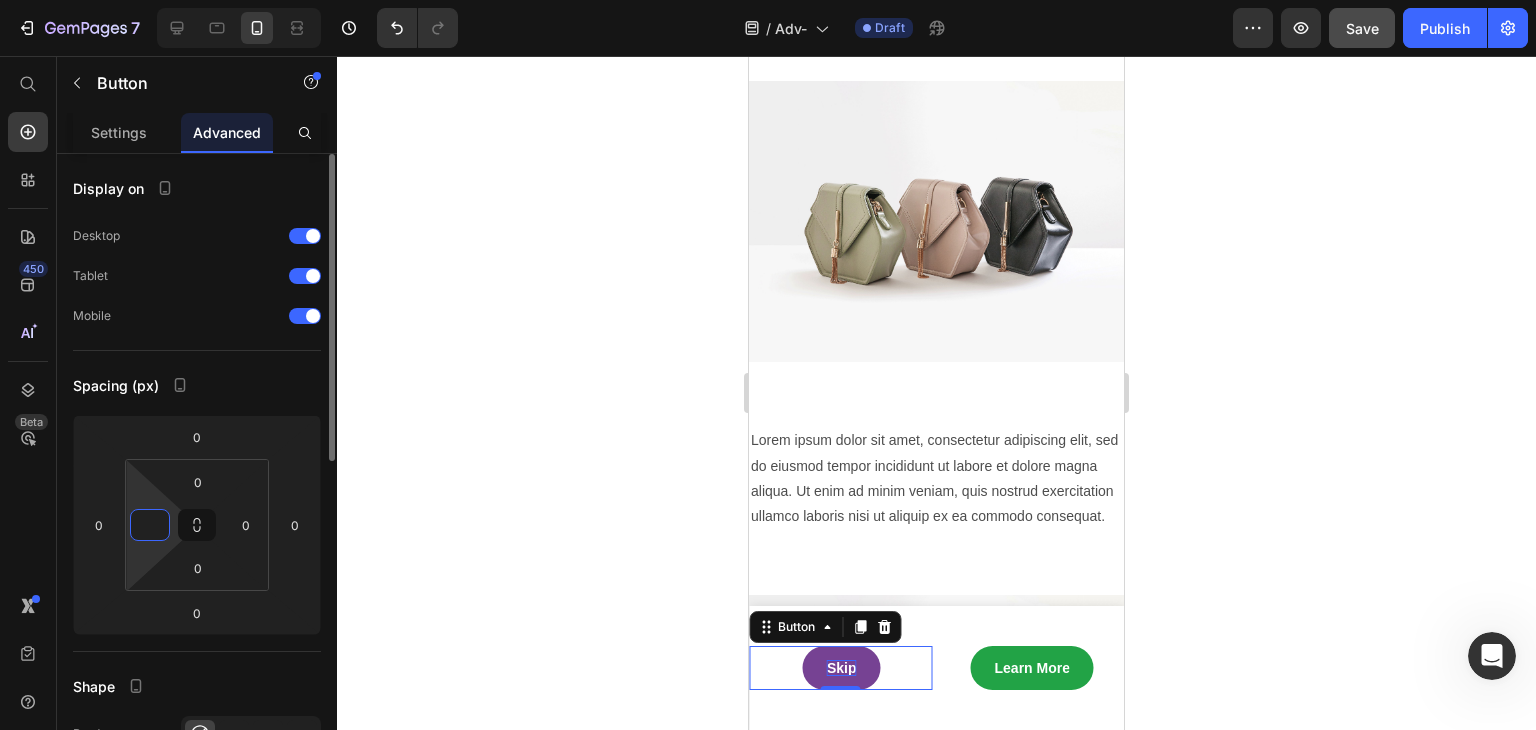 click on "Spacing (px) 0 0 0 0 0 0 0" 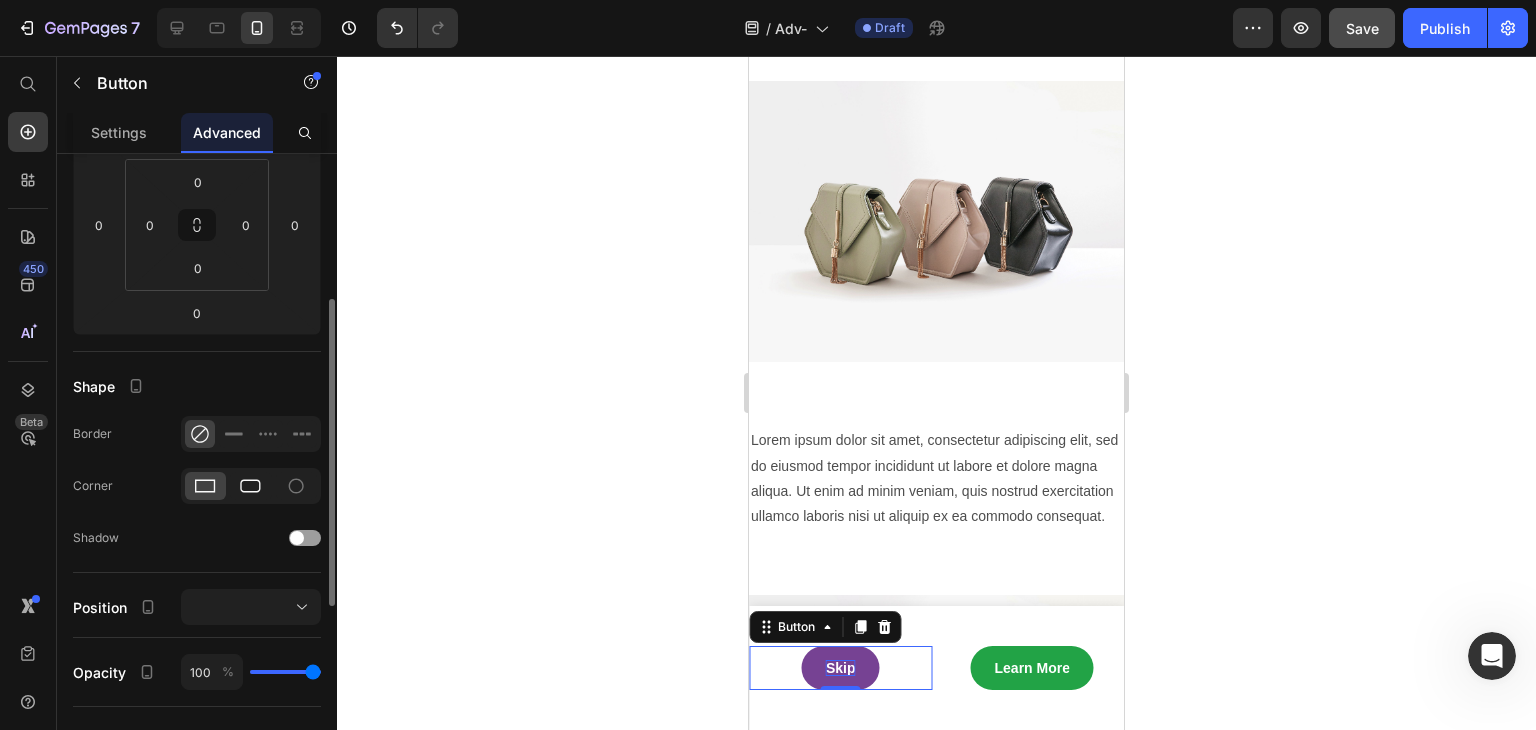 scroll, scrollTop: 400, scrollLeft: 0, axis: vertical 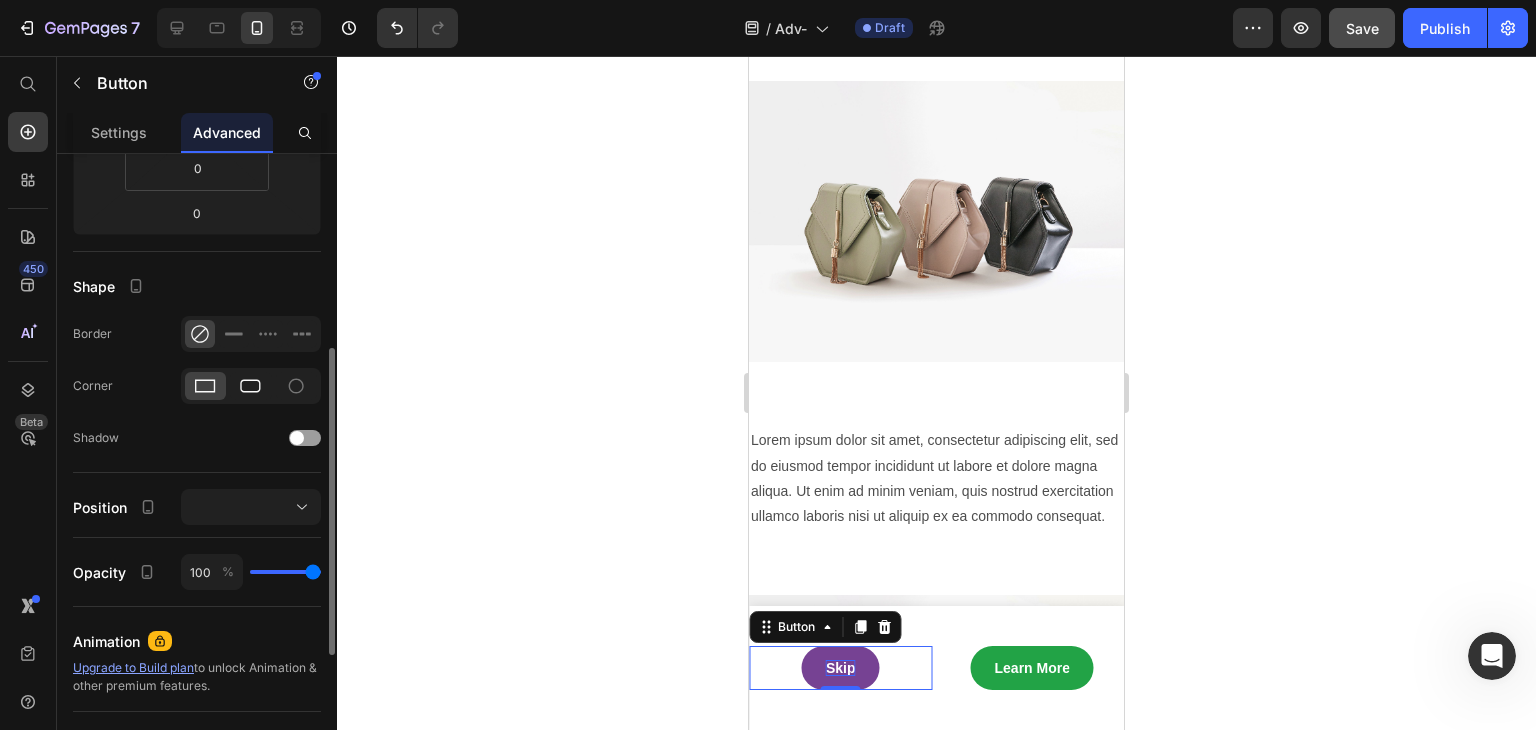 click 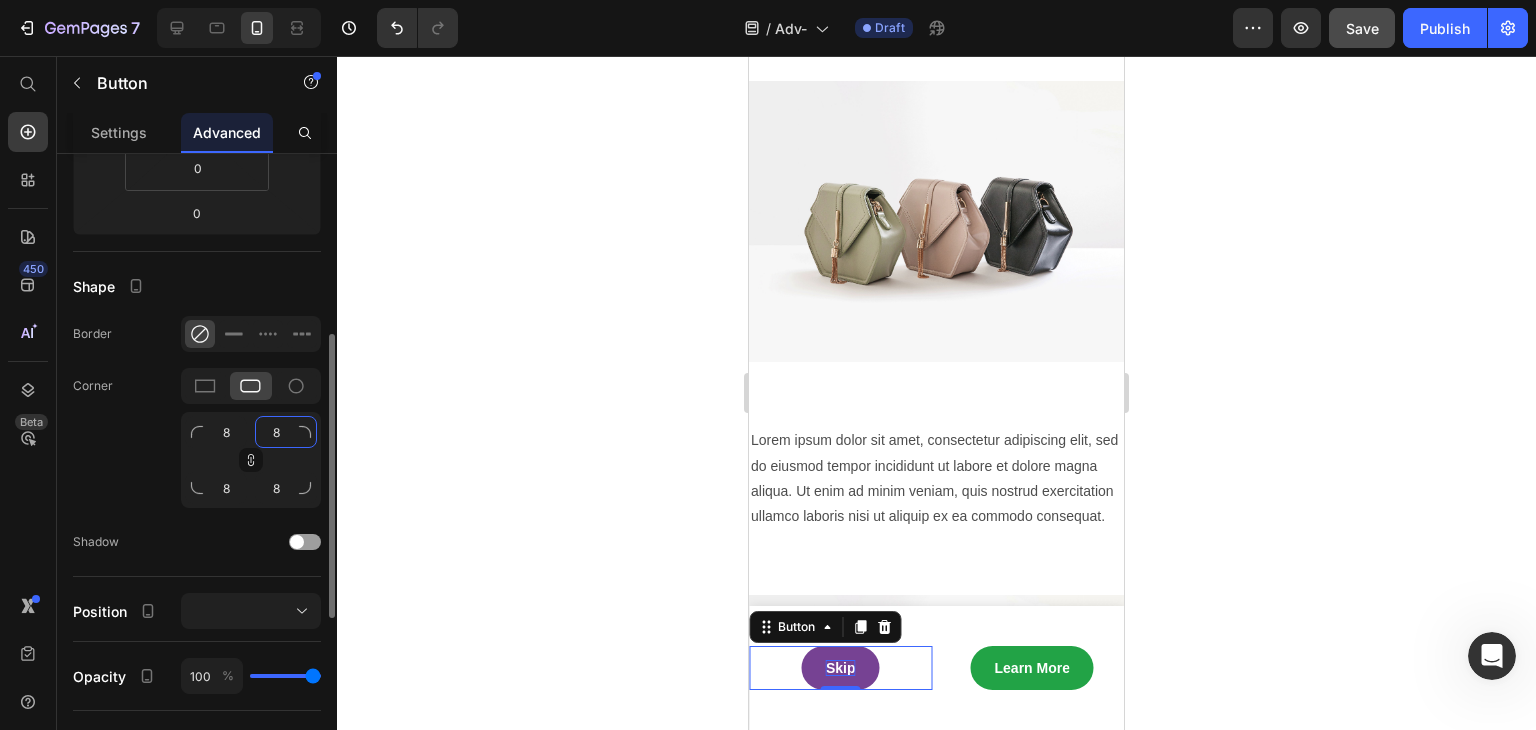 click on "8" 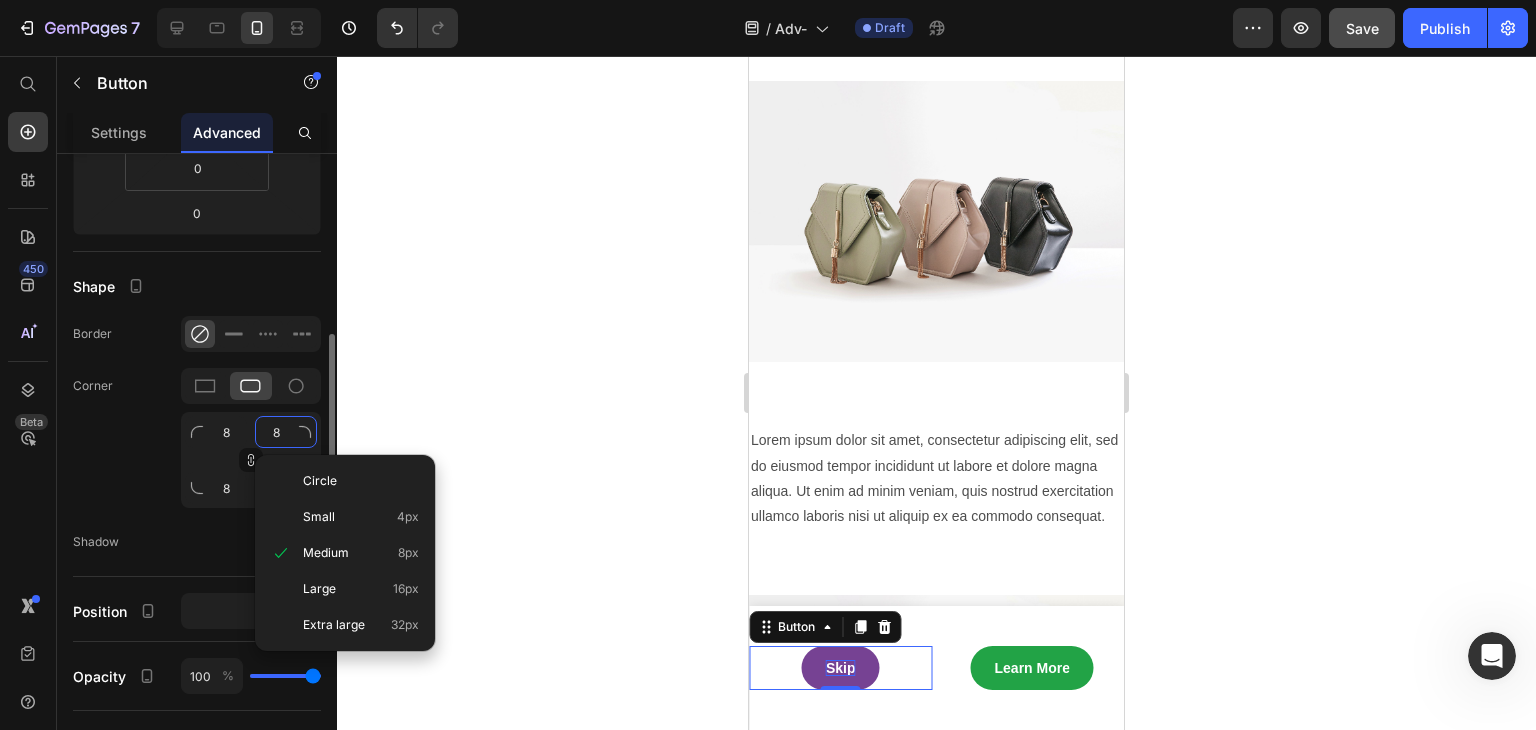 type on "4" 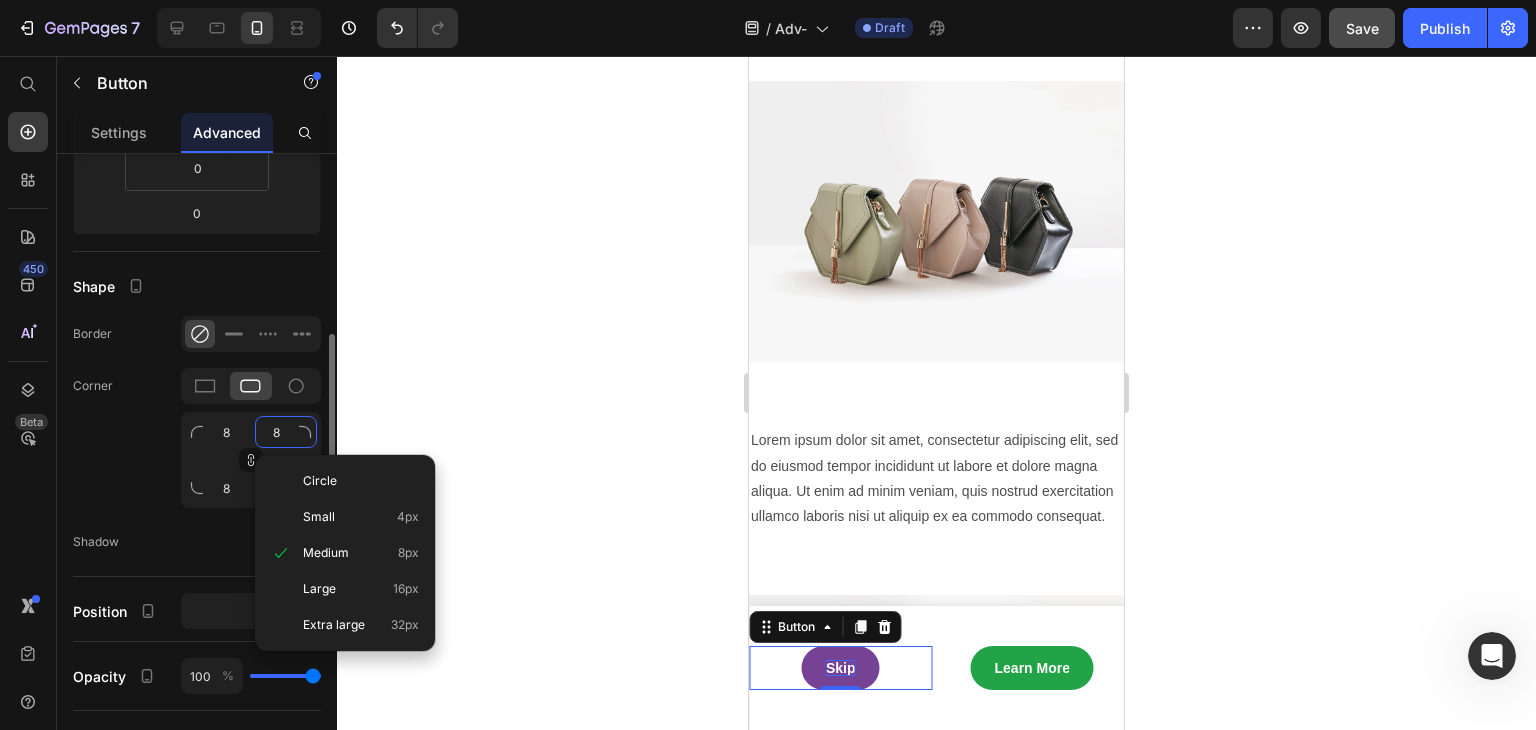 type on "4" 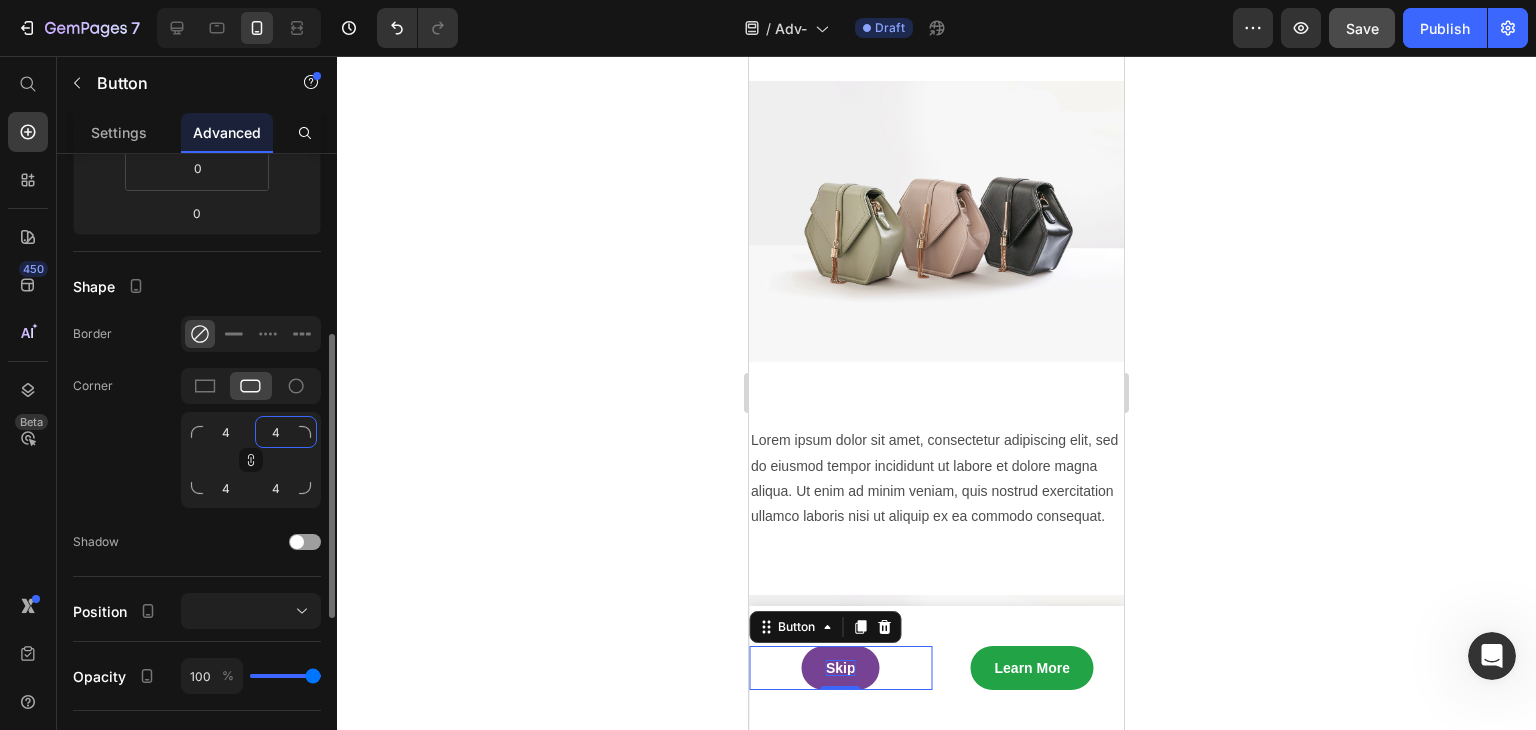 type on "40" 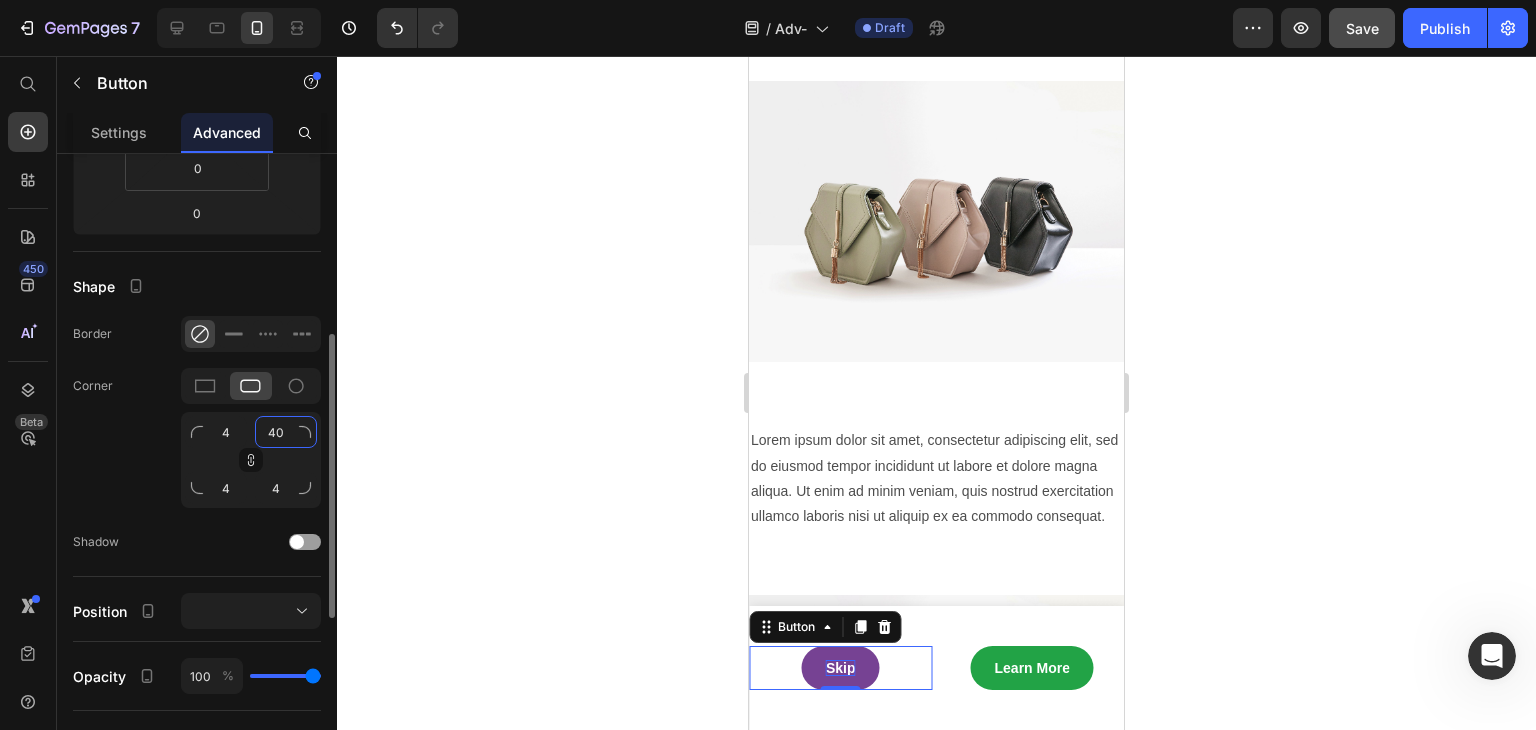 type on "40" 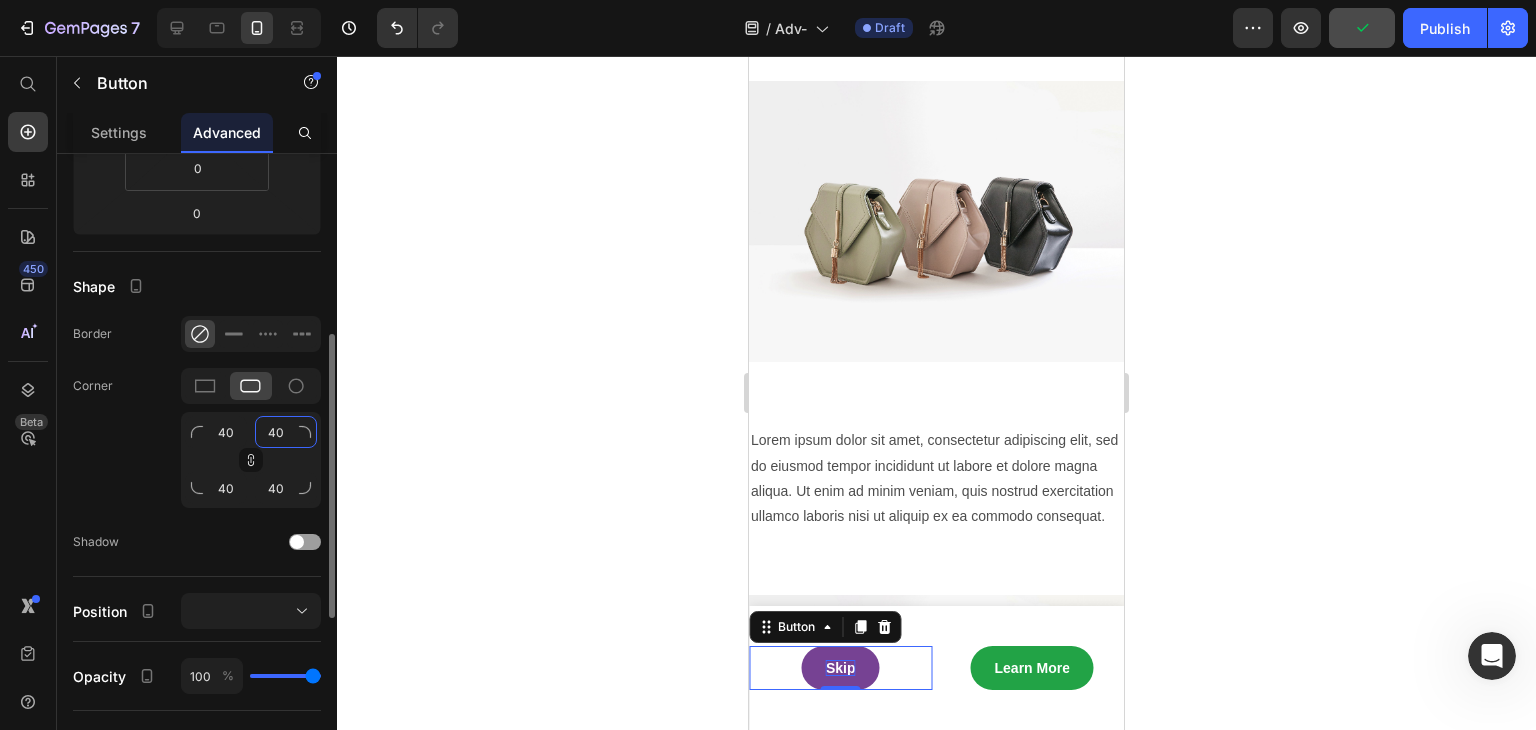 type on "40" 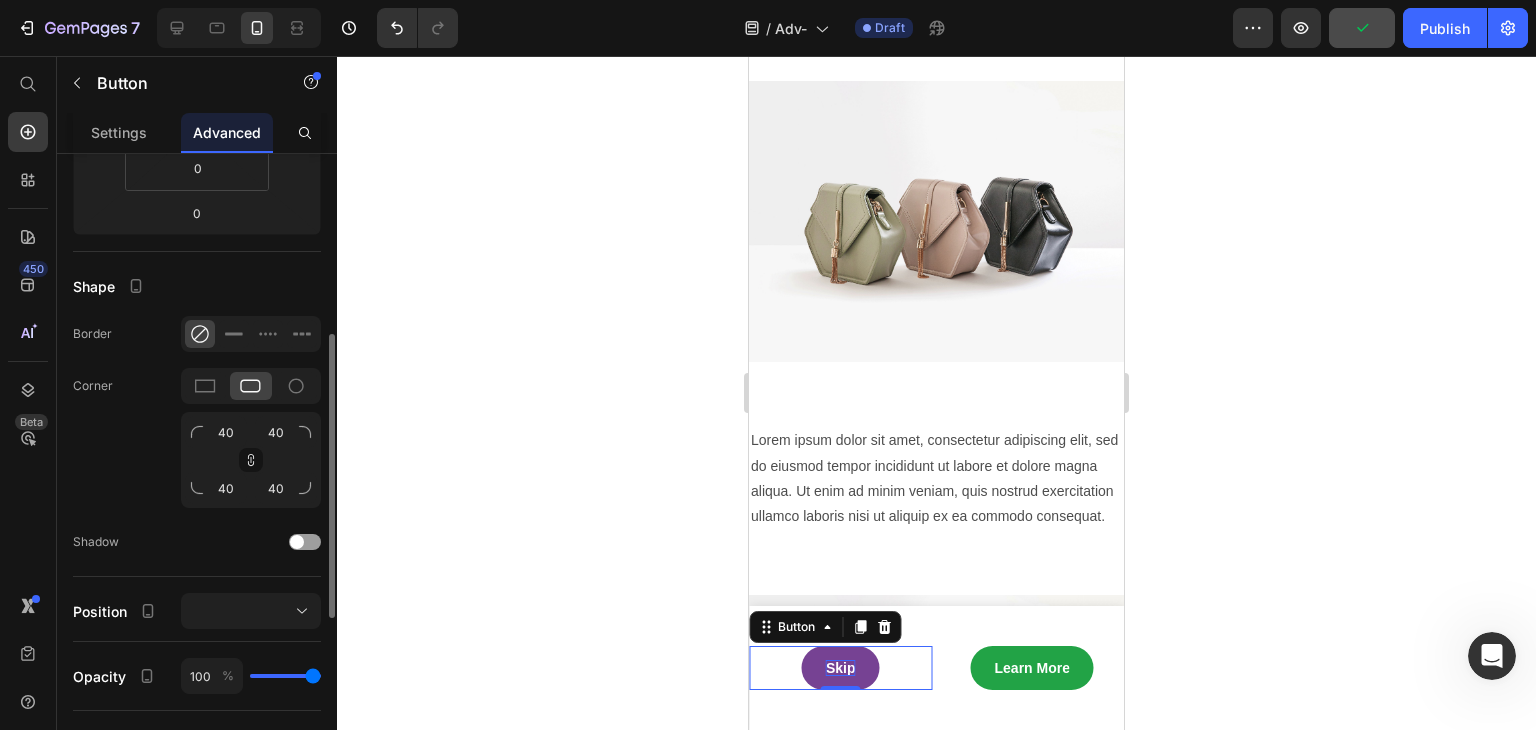 click on "Corner 40 40 40 40" 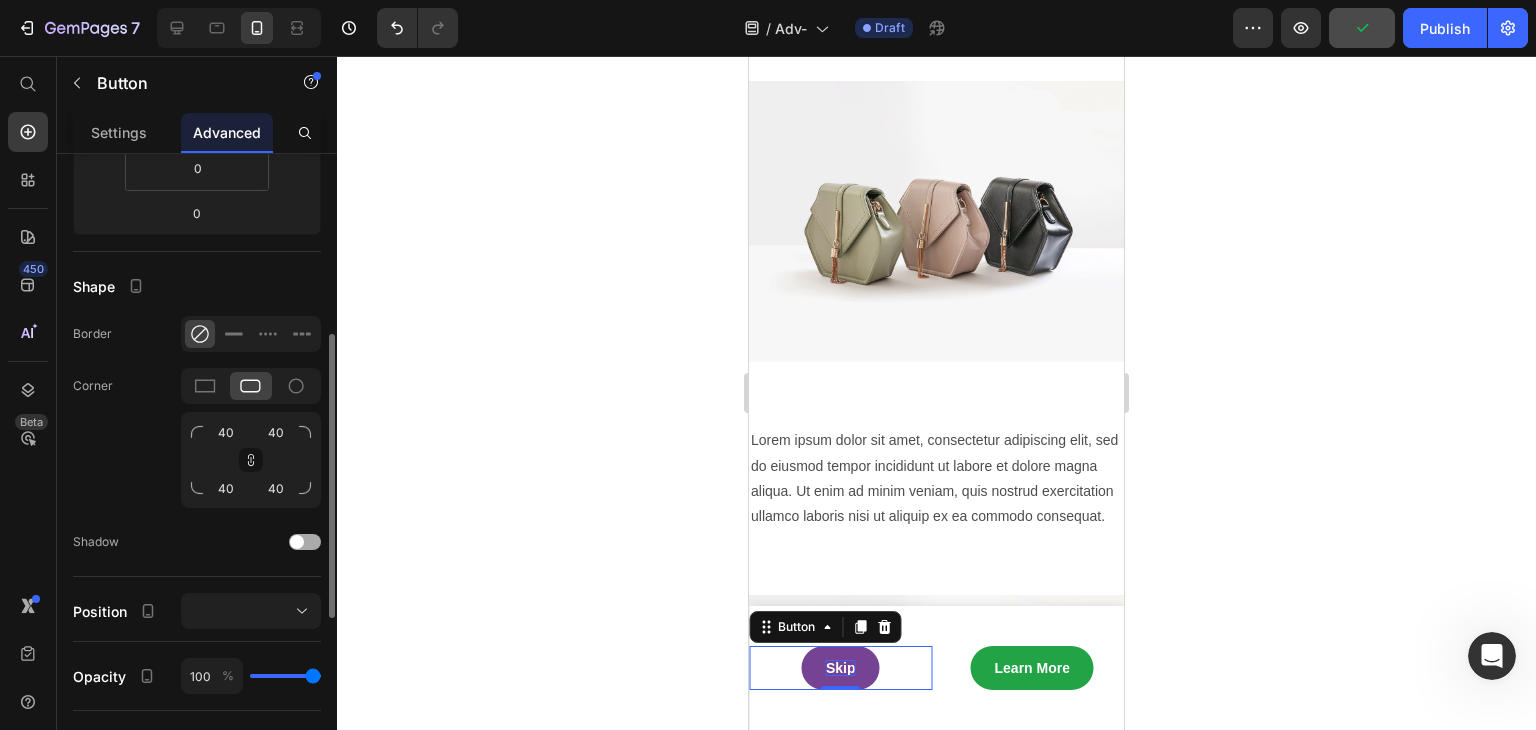 scroll, scrollTop: 500, scrollLeft: 0, axis: vertical 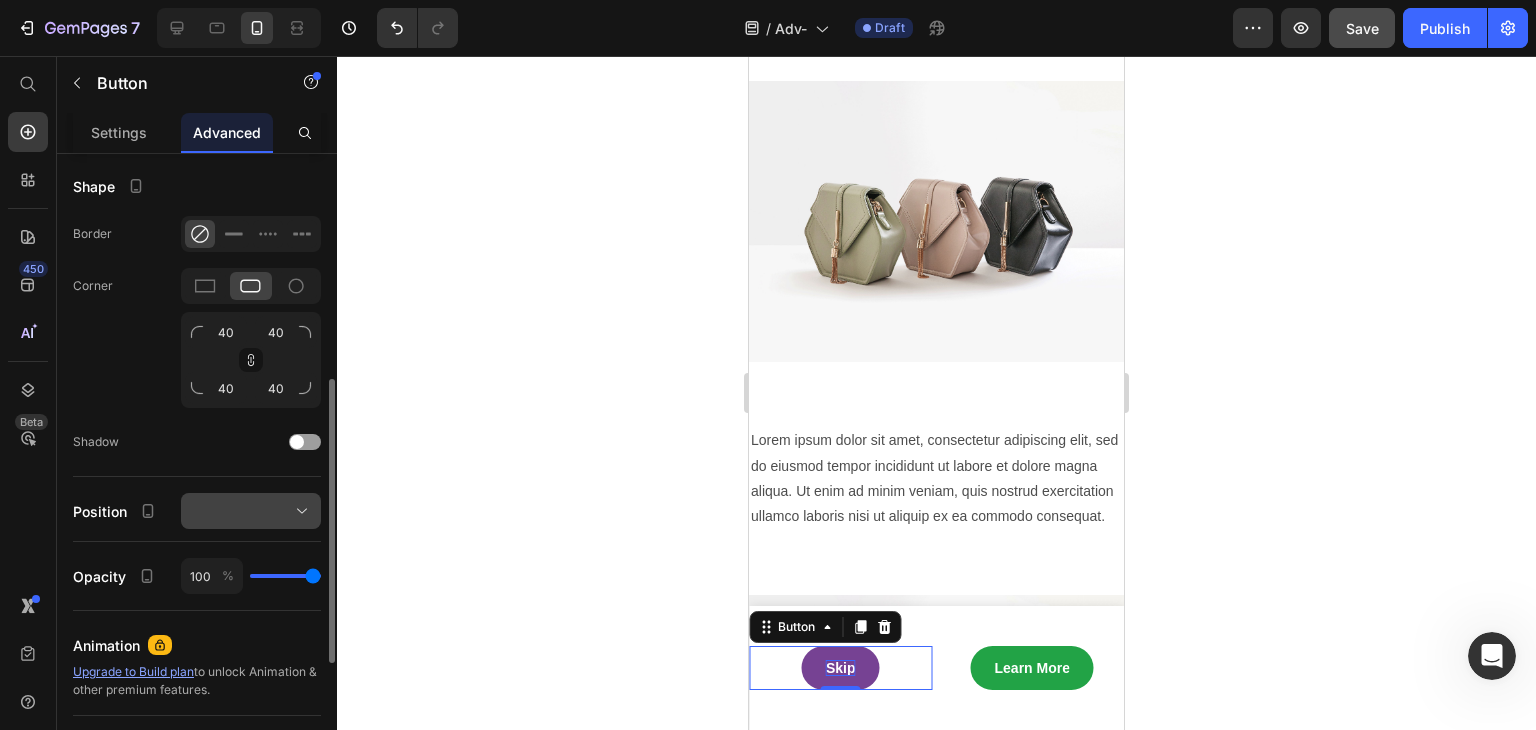 click at bounding box center [251, 511] 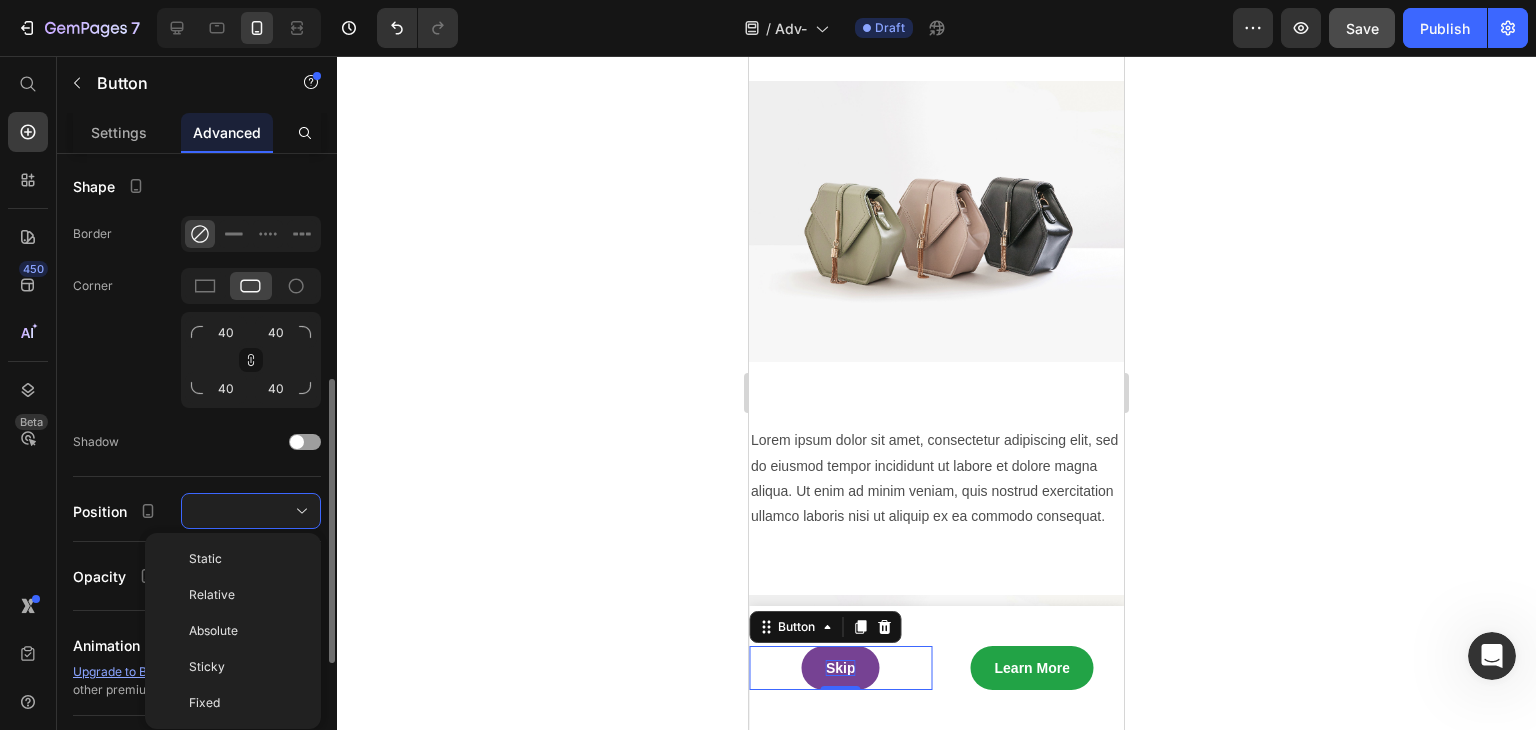 click on "Shape Border Corner 40 40 40 40 Shadow" 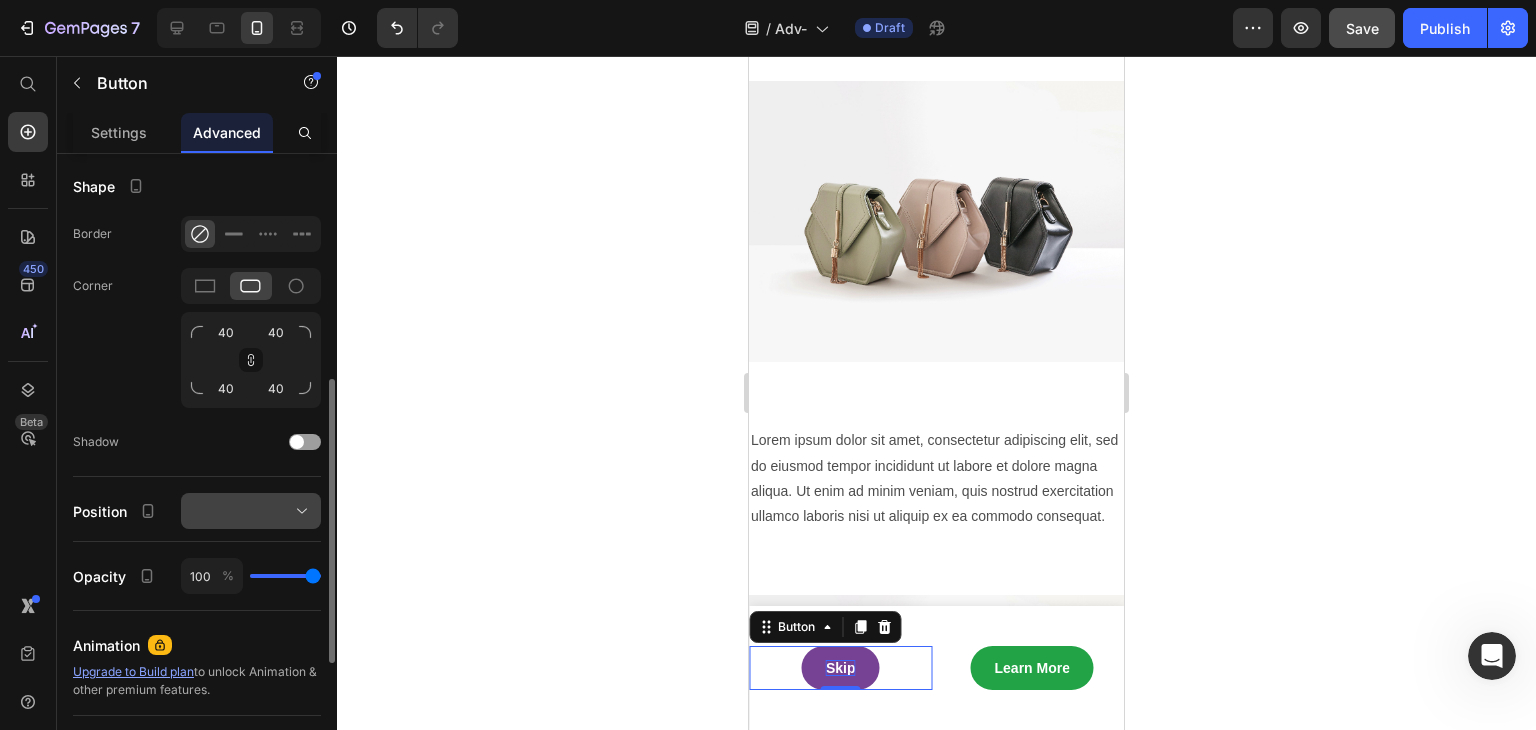 click at bounding box center (251, 511) 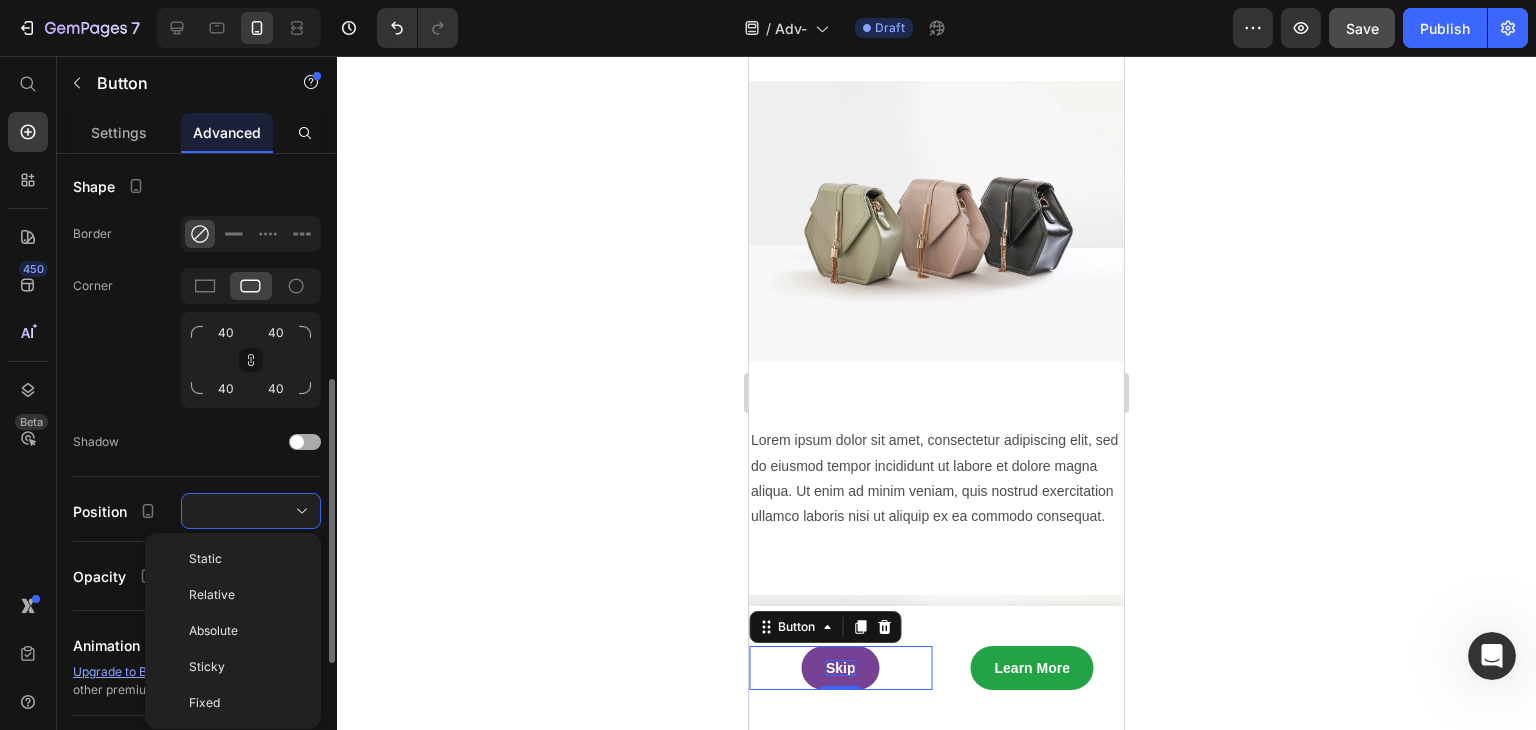 click on "Shadow" 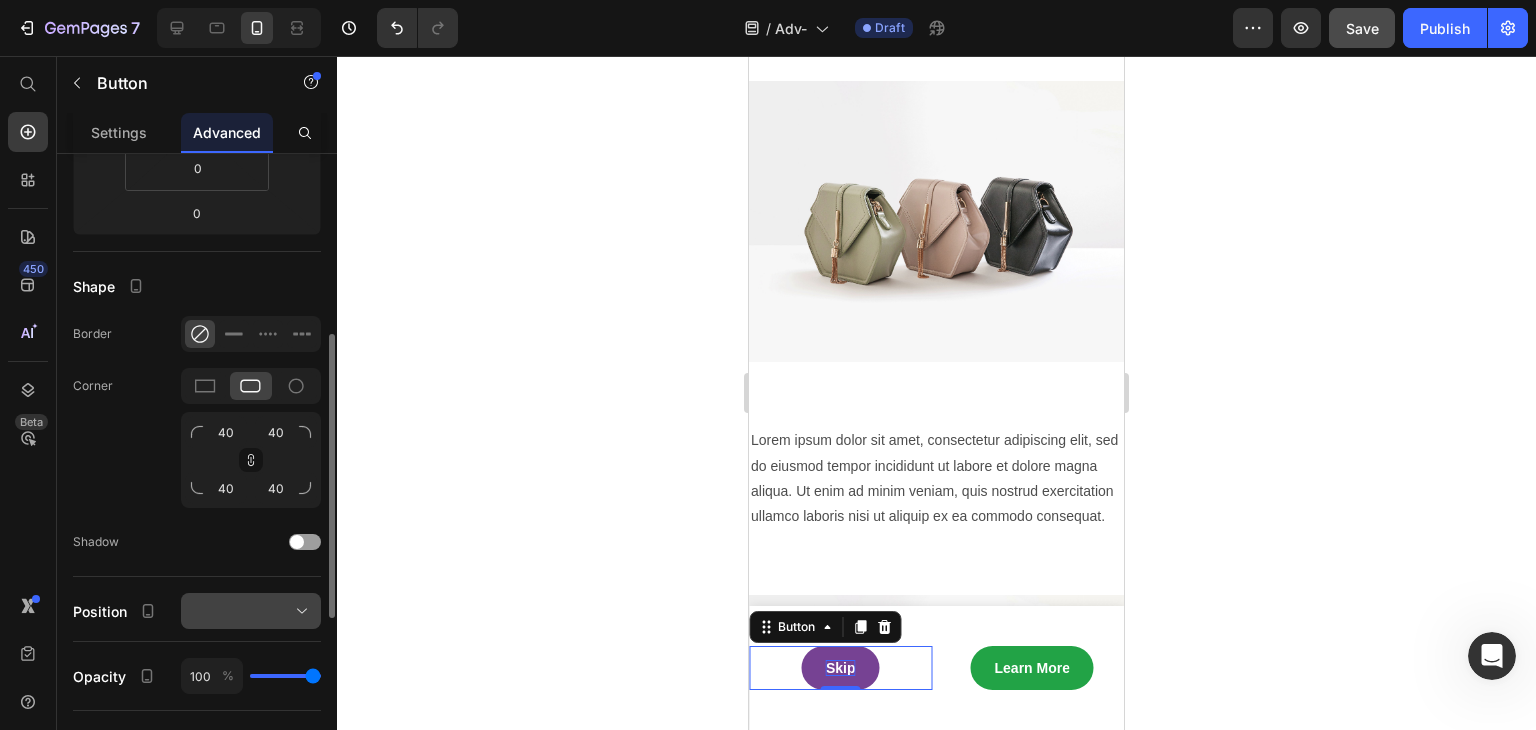 scroll, scrollTop: 500, scrollLeft: 0, axis: vertical 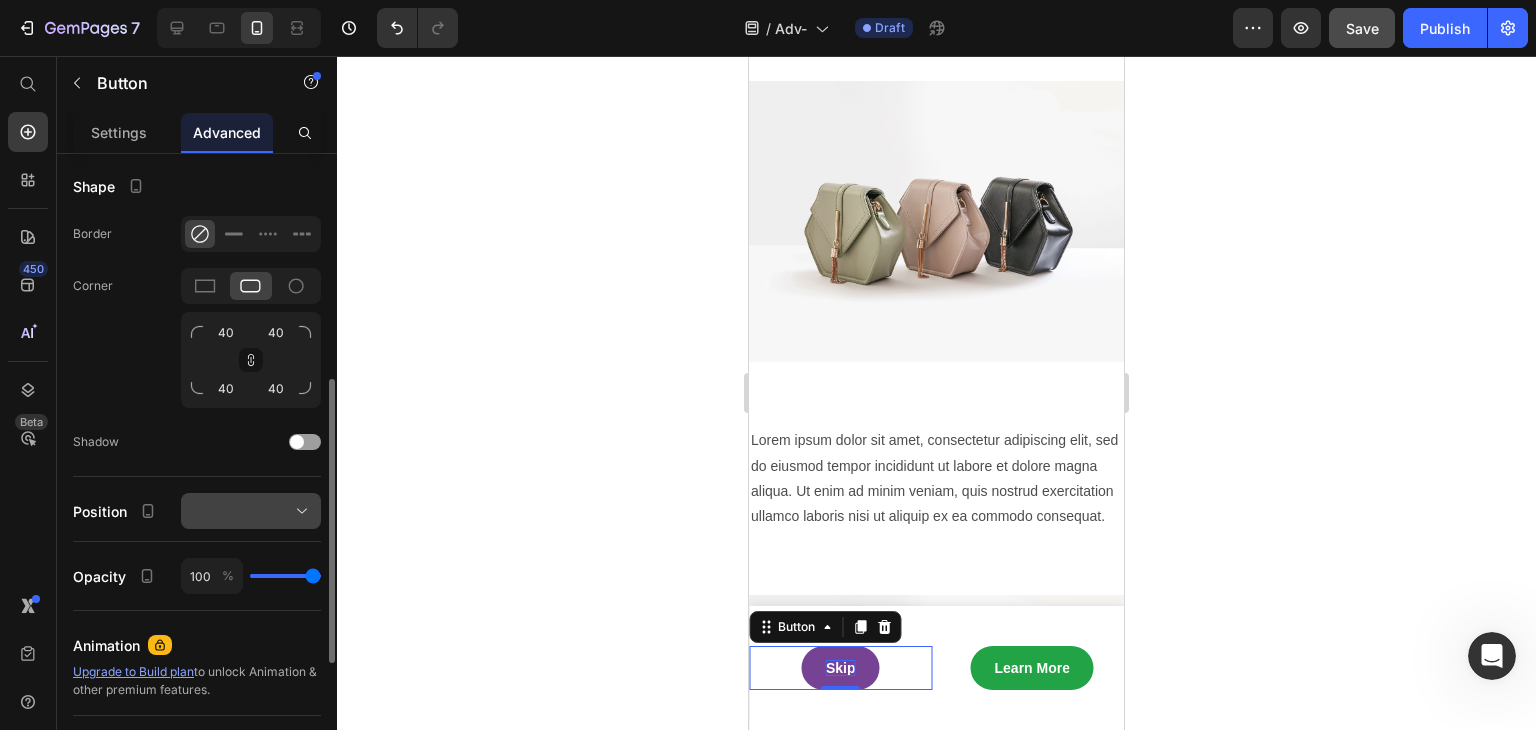 click at bounding box center [251, 511] 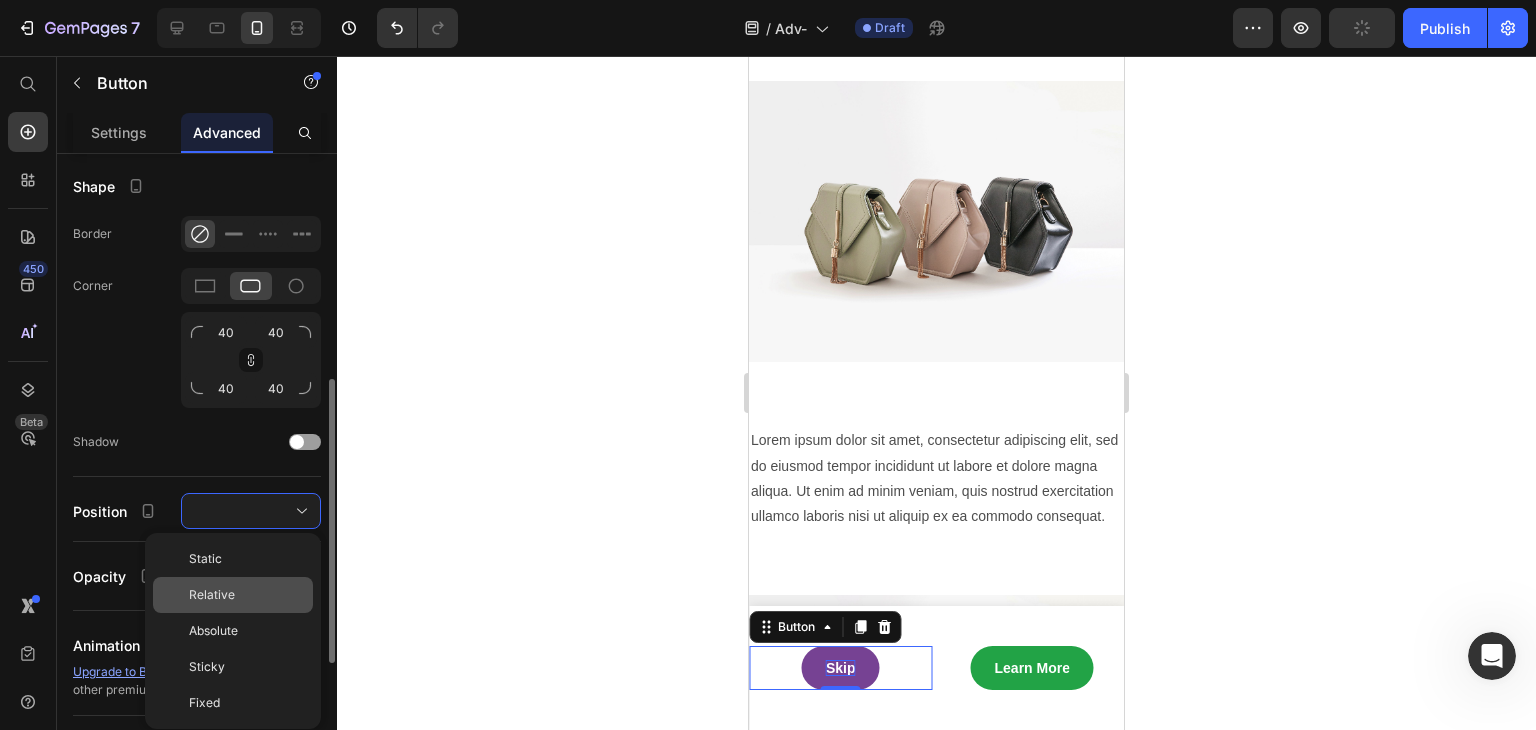 click on "Relative" at bounding box center [247, 595] 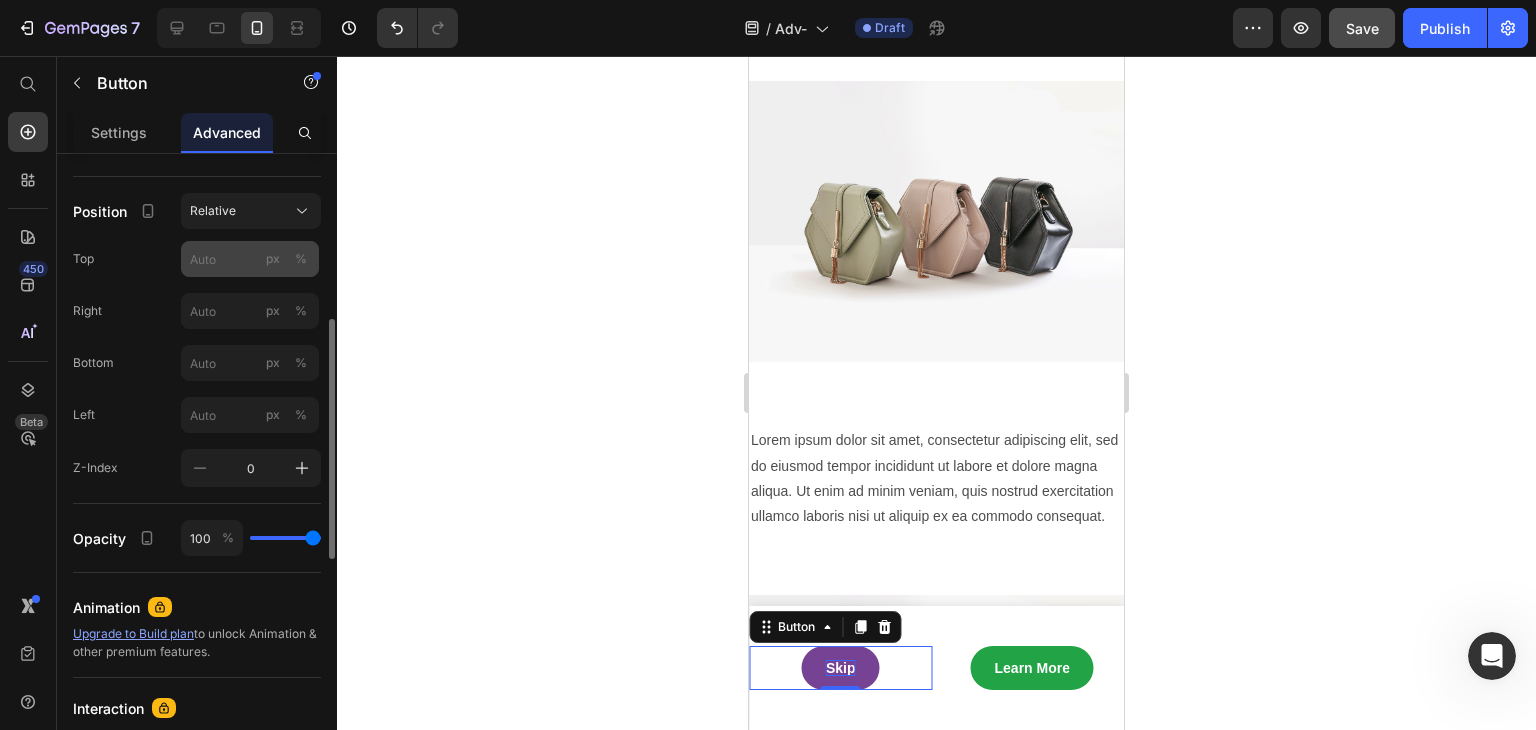 scroll, scrollTop: 600, scrollLeft: 0, axis: vertical 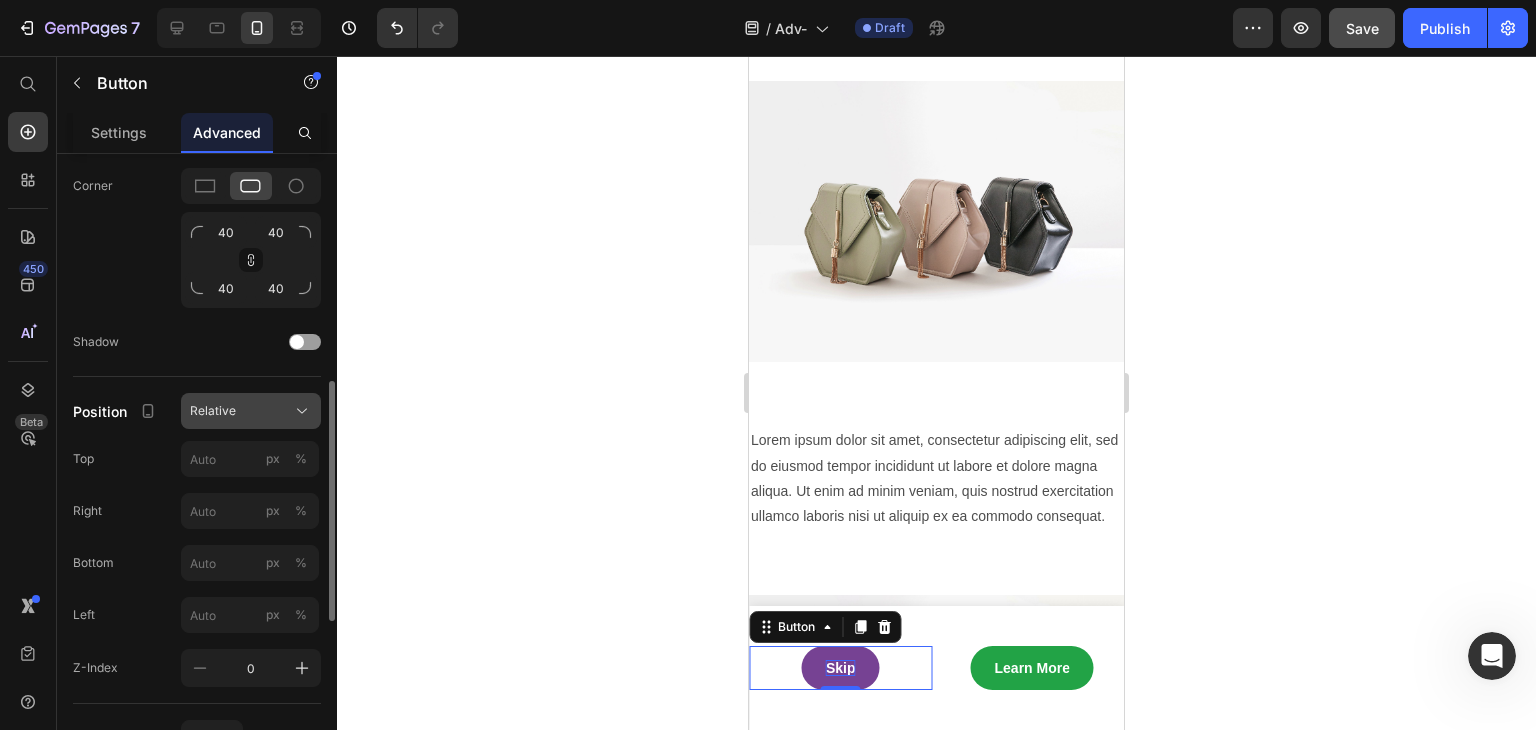 click on "Relative" 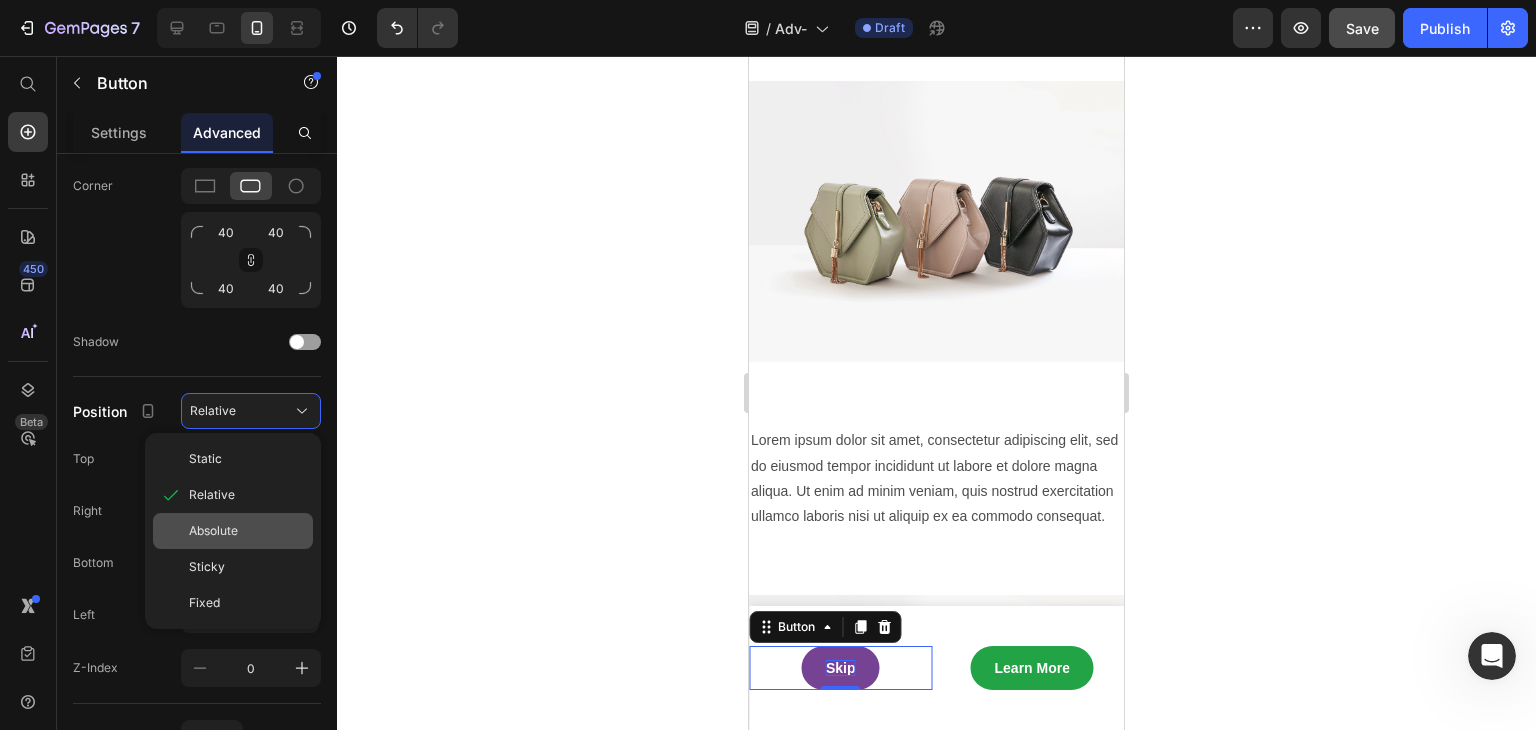 click on "Absolute" at bounding box center [213, 531] 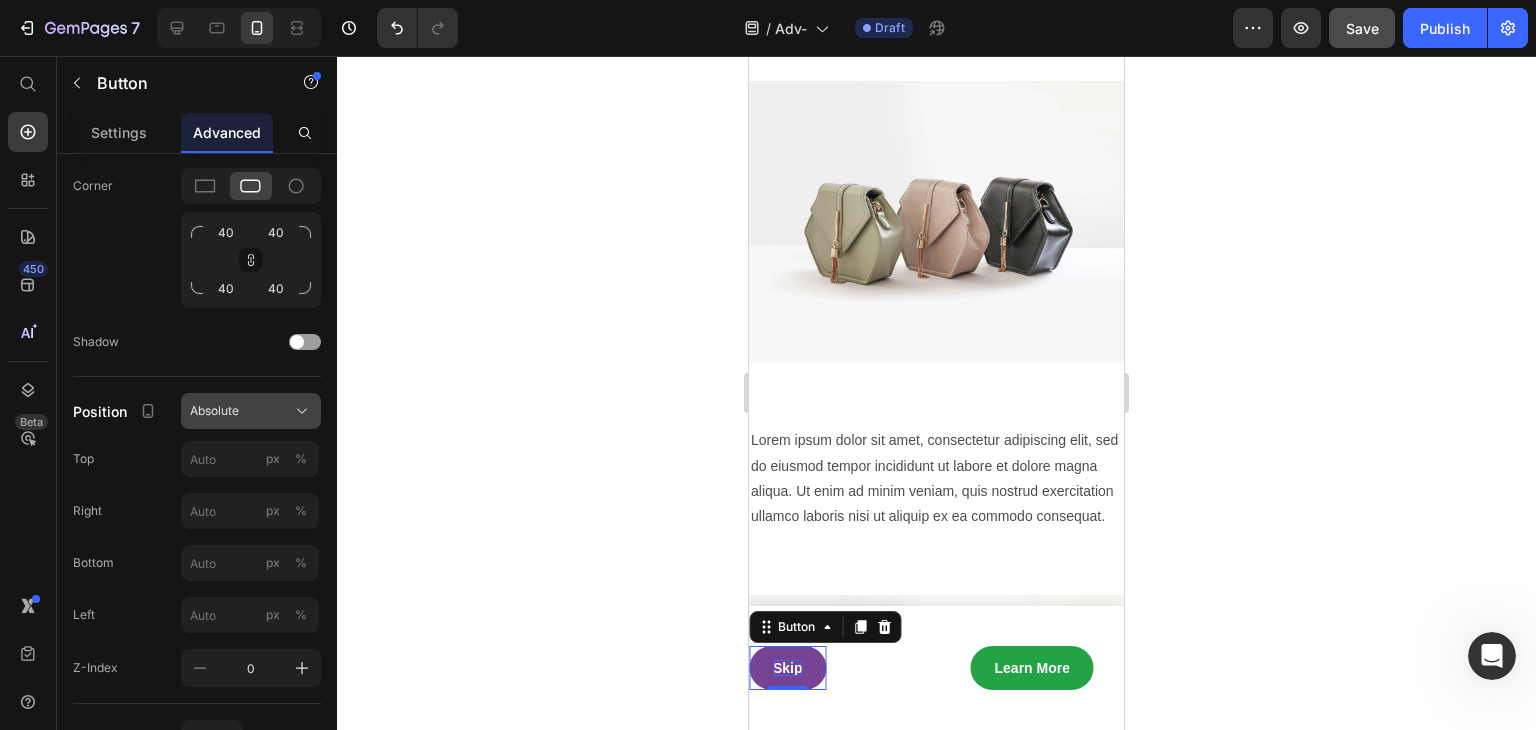 click on "Absolute" 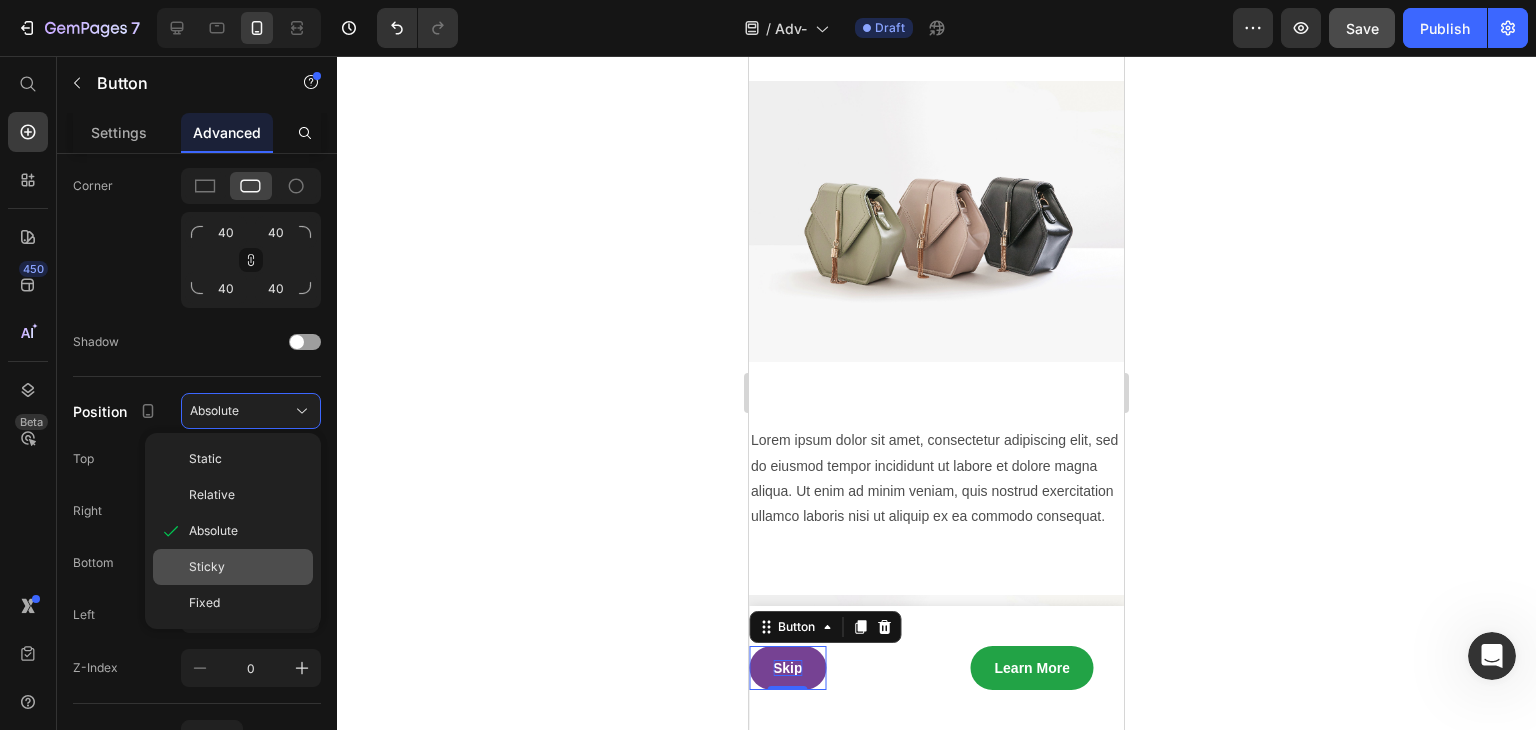 click on "Sticky" at bounding box center [247, 567] 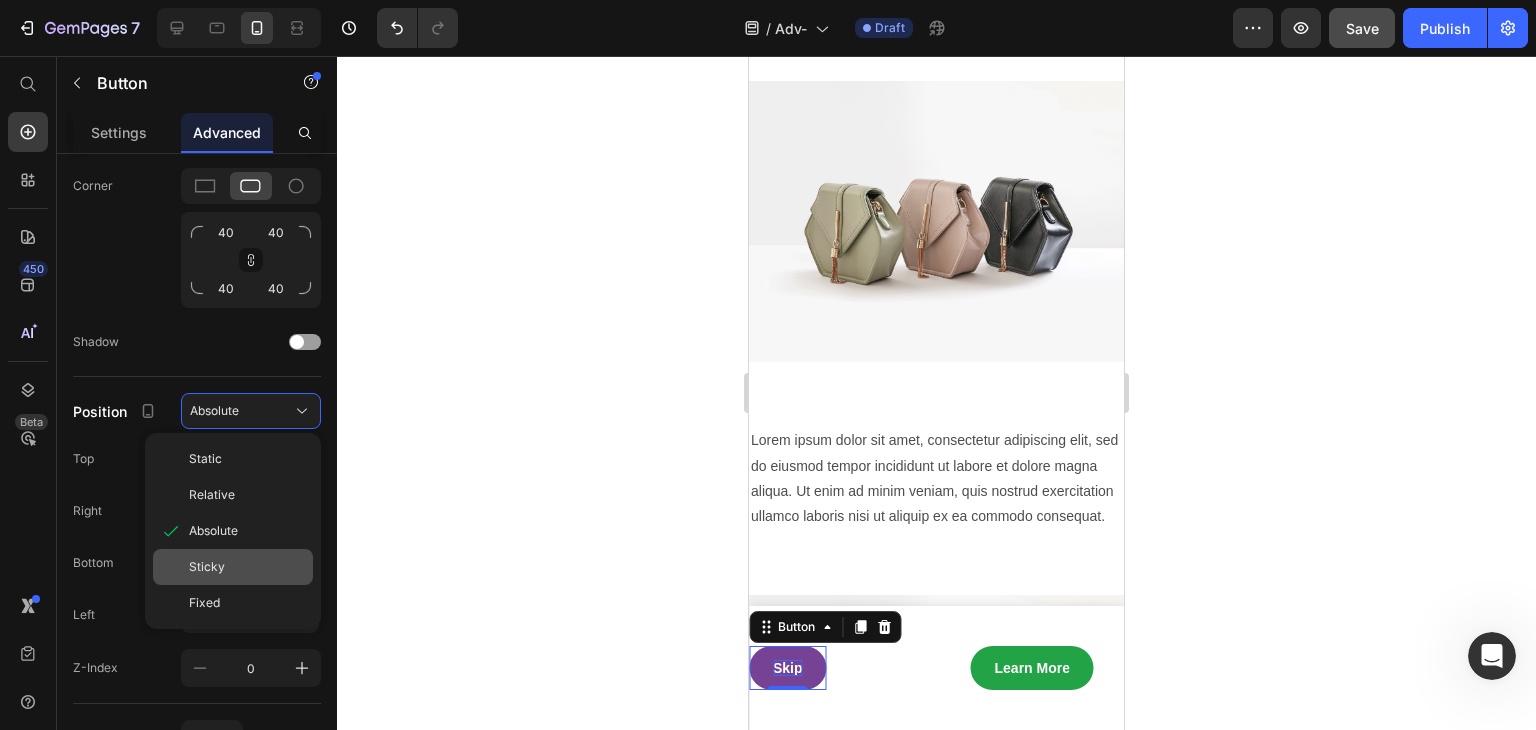 type on "0" 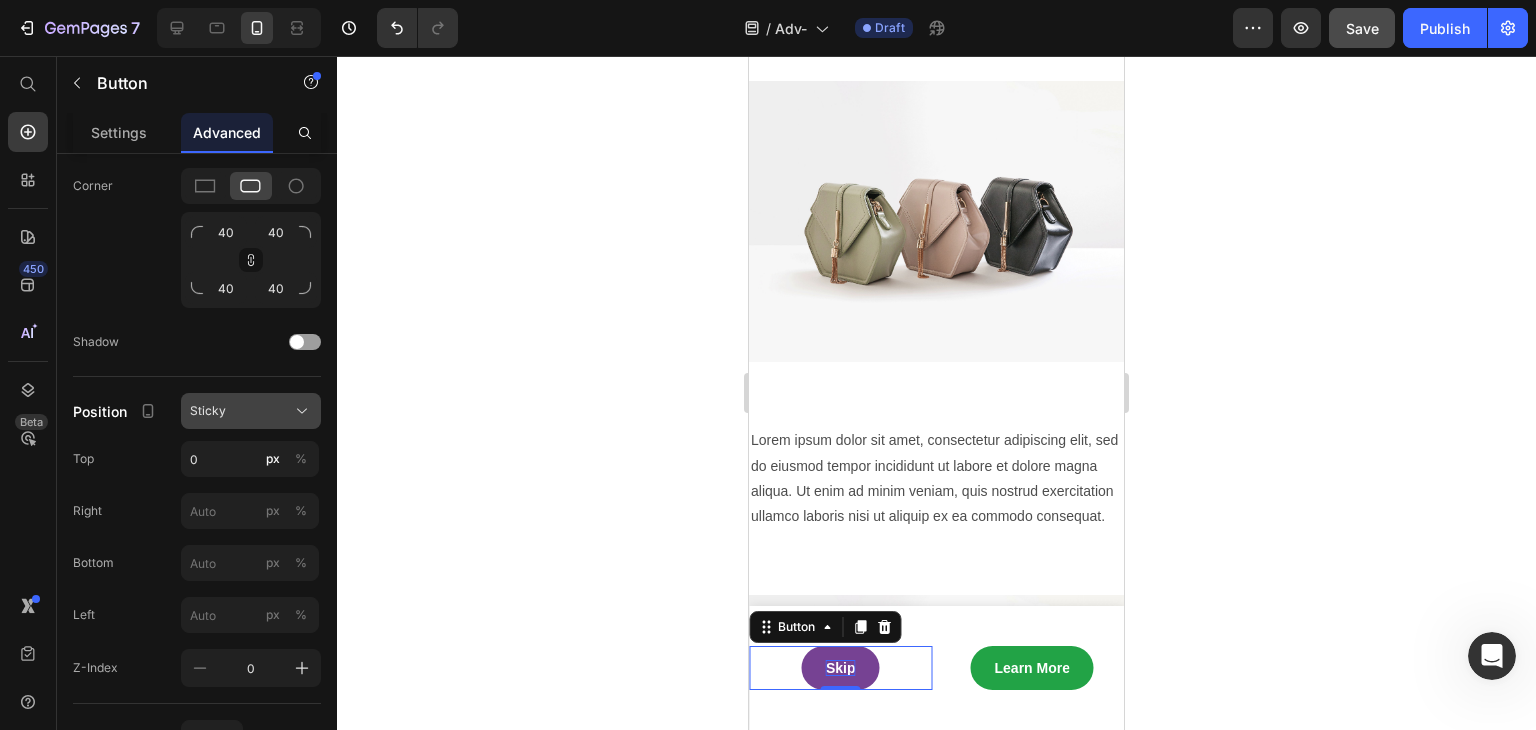 click on "Sticky" 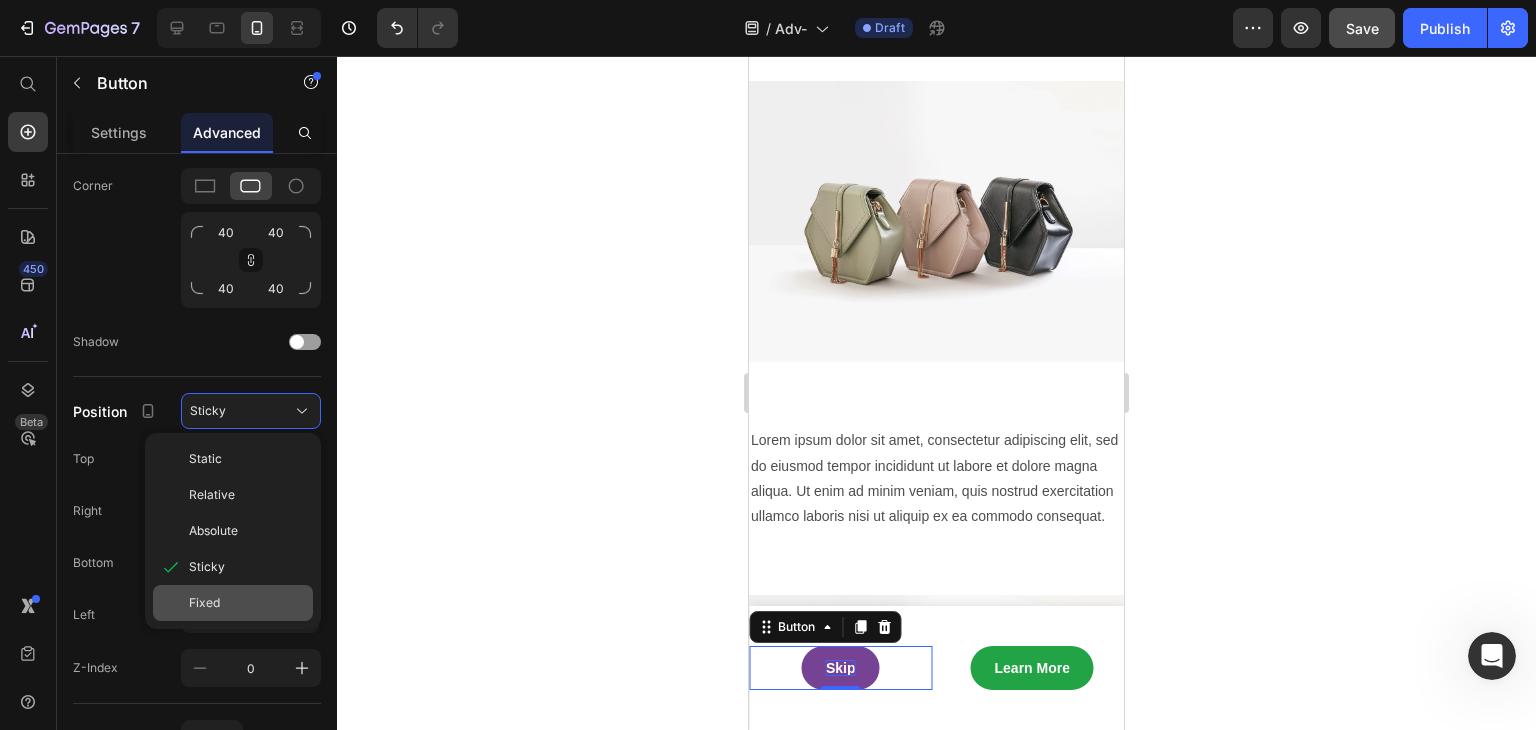 click on "Fixed" at bounding box center (247, 603) 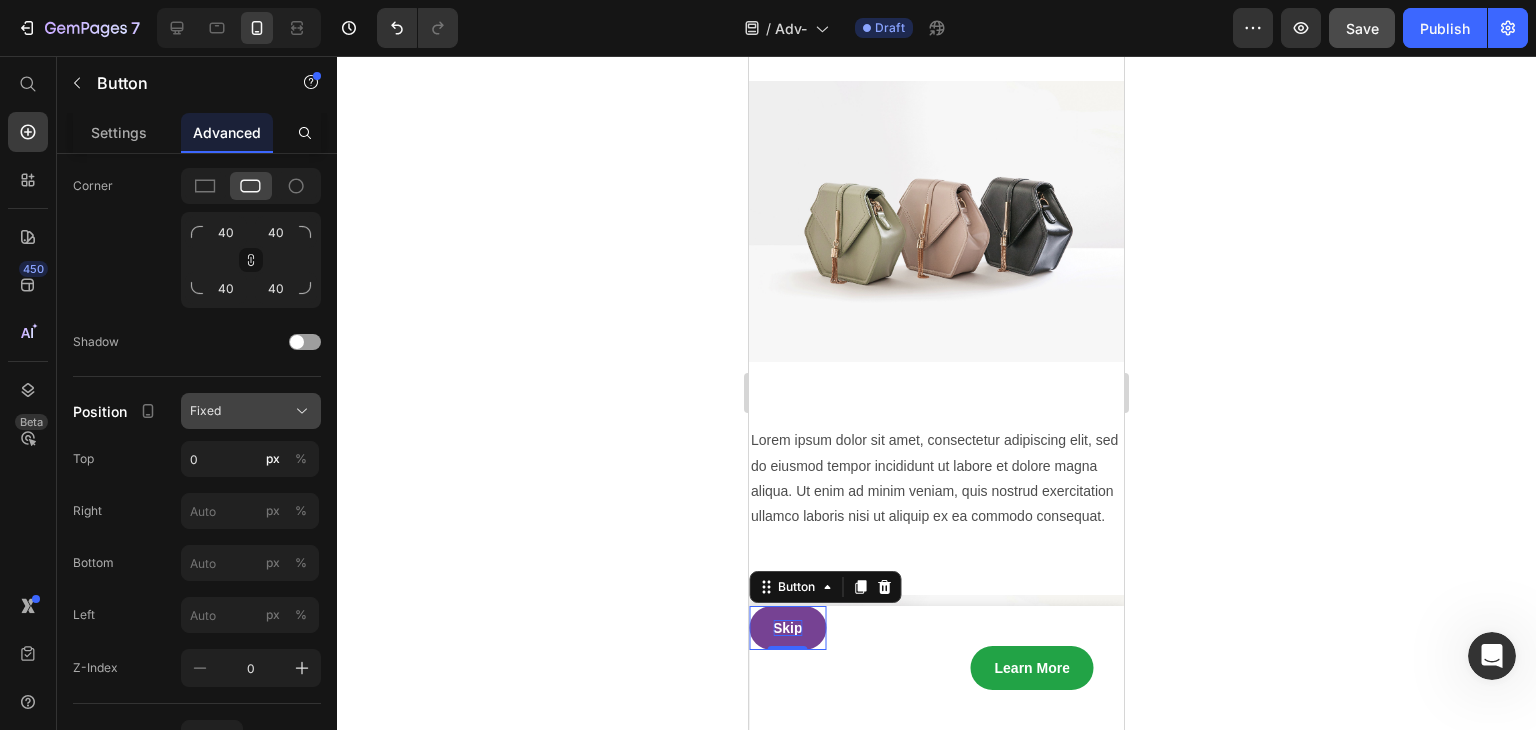 click on "Fixed" 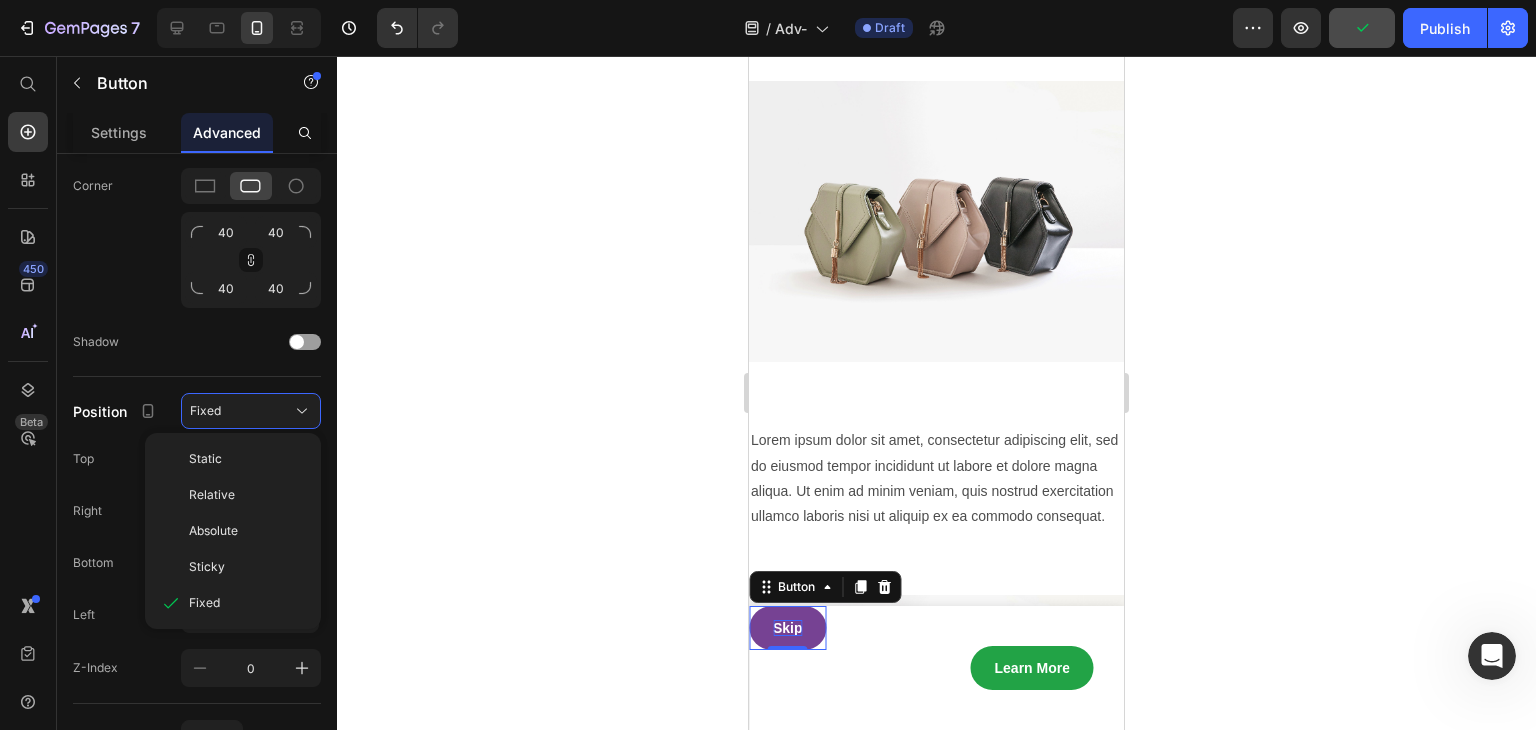 click on "Display on Desktop Tablet Mobile Spacing (px) 0 0 0 0 0 0 0 0 Shape Border Corner 40 40 40 40 Shadow Position Fixed Static Relative Absolute Sticky Fixed Top 0 px % Right px % Bottom px % Left px % Z-Index 0 Opacity 100 % Animation Upgrade to Build plan  to unlock Animation & other premium features. Interaction Upgrade to Optimize plan  to unlock Interaction & other premium features. CSS class" at bounding box center (197, 340) 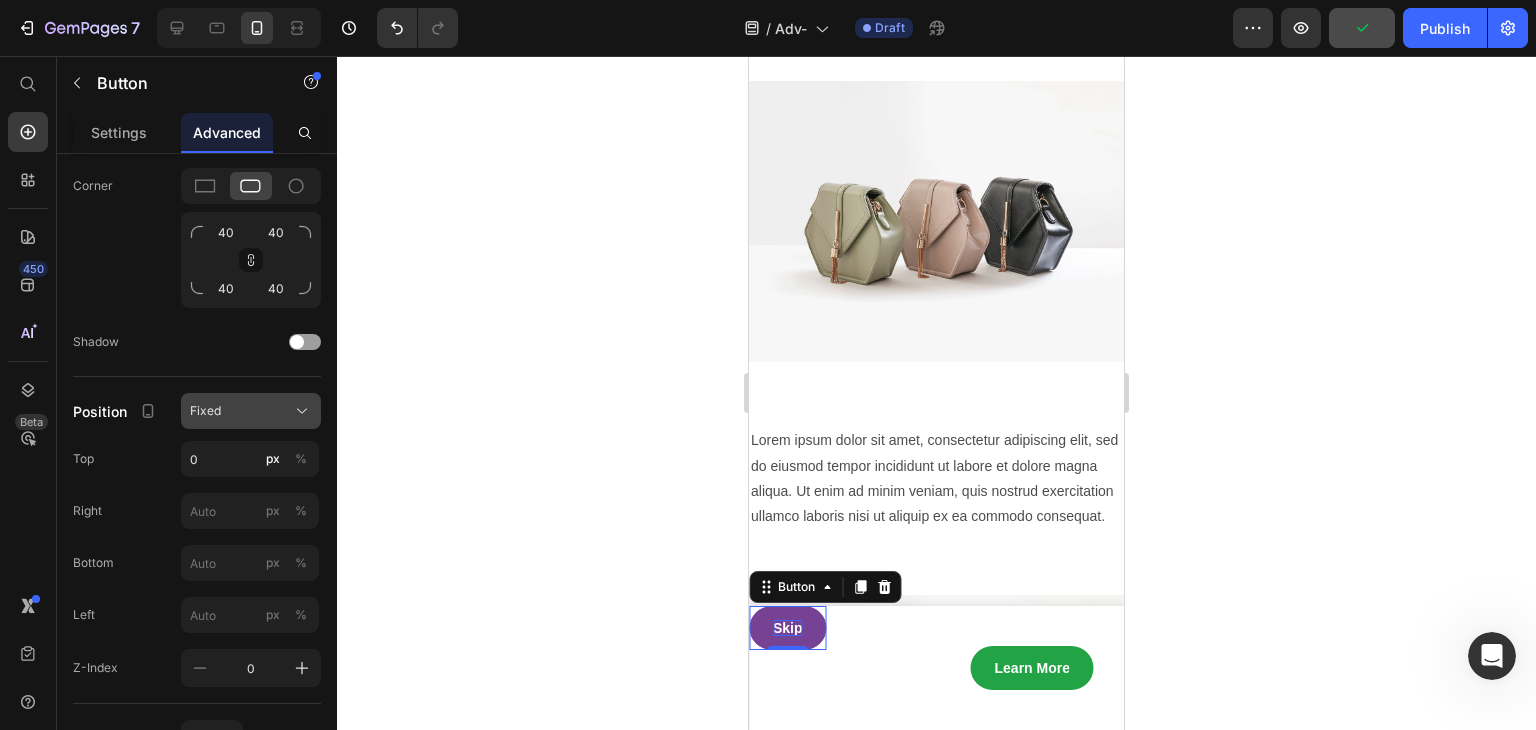 click on "Fixed" 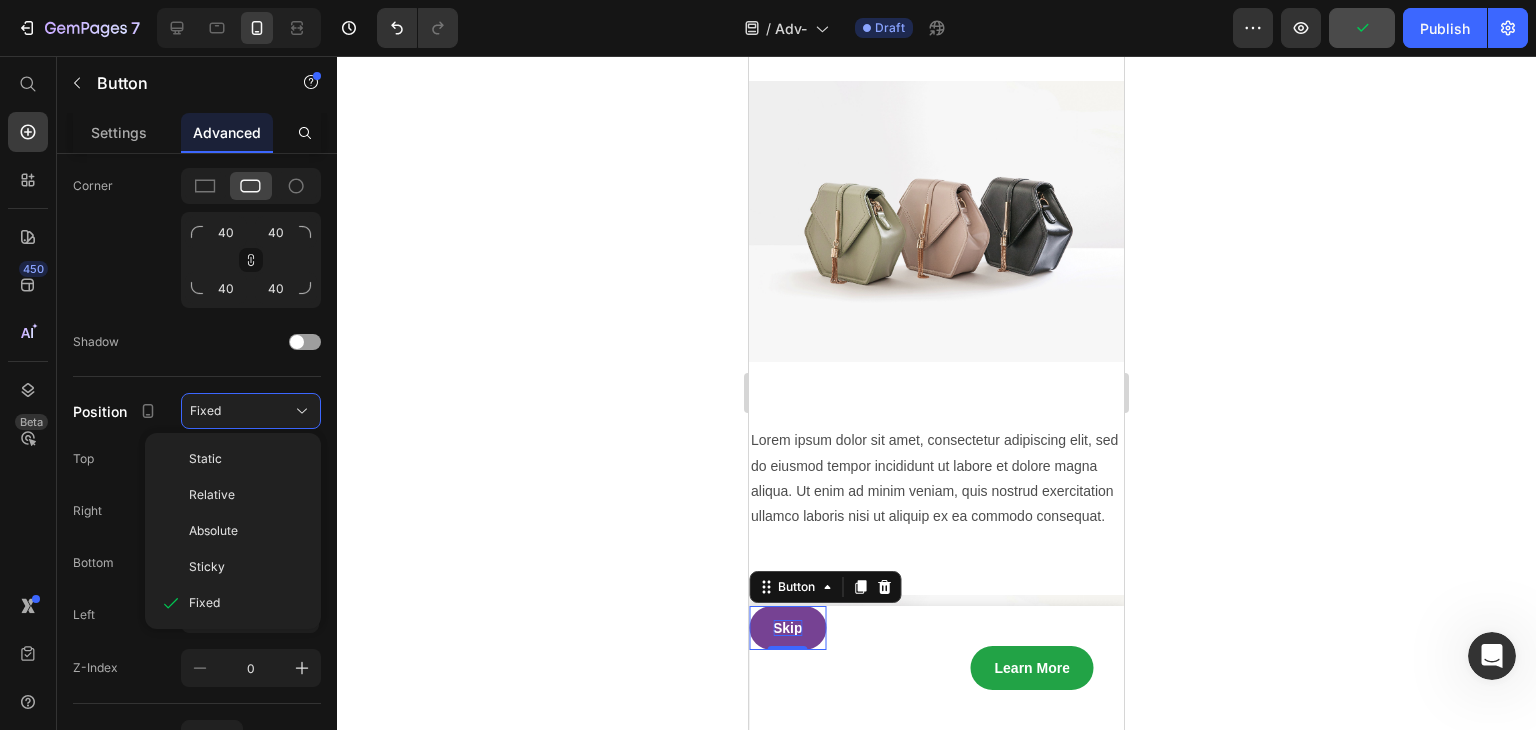 click on "Shape Border Corner 40 40 40 40 Shadow" 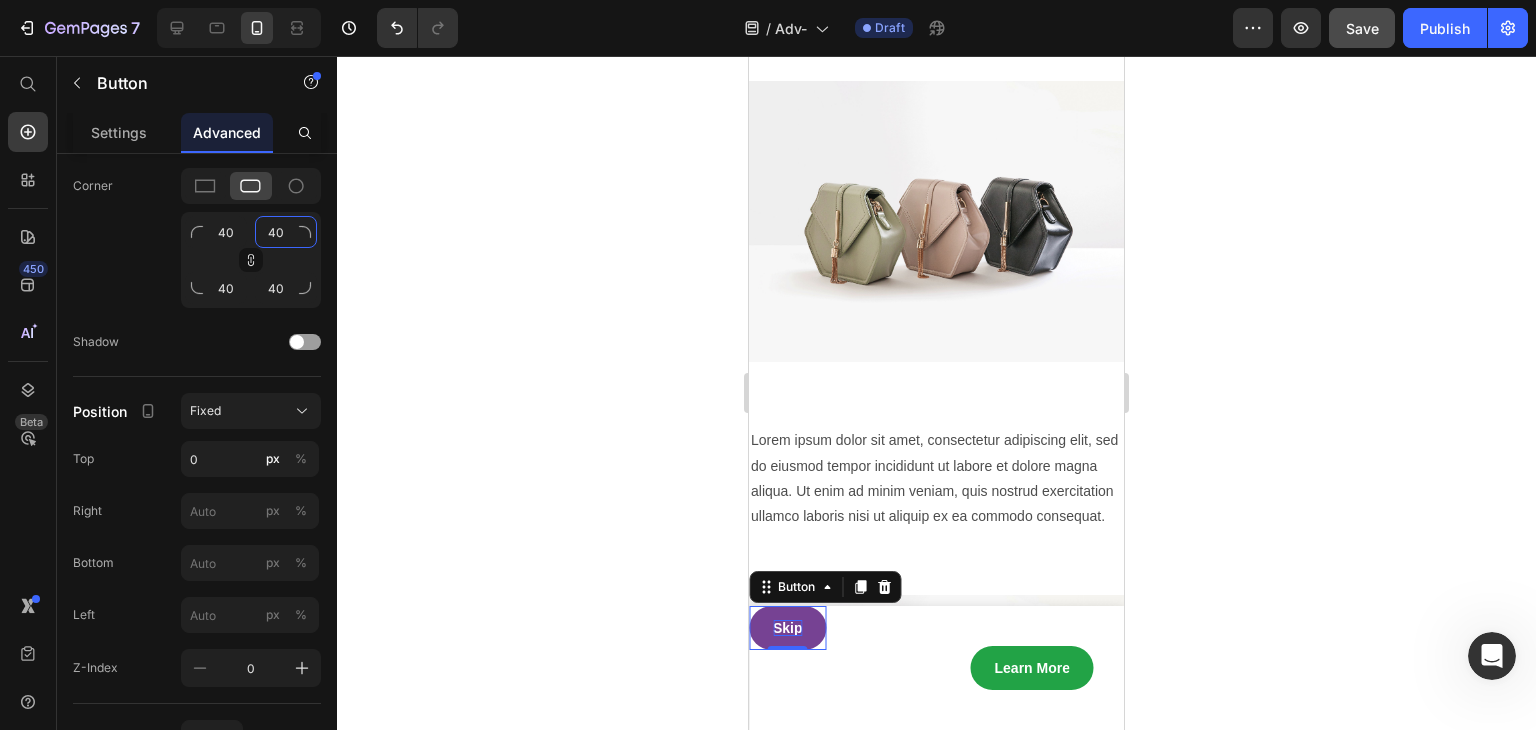 type on "4" 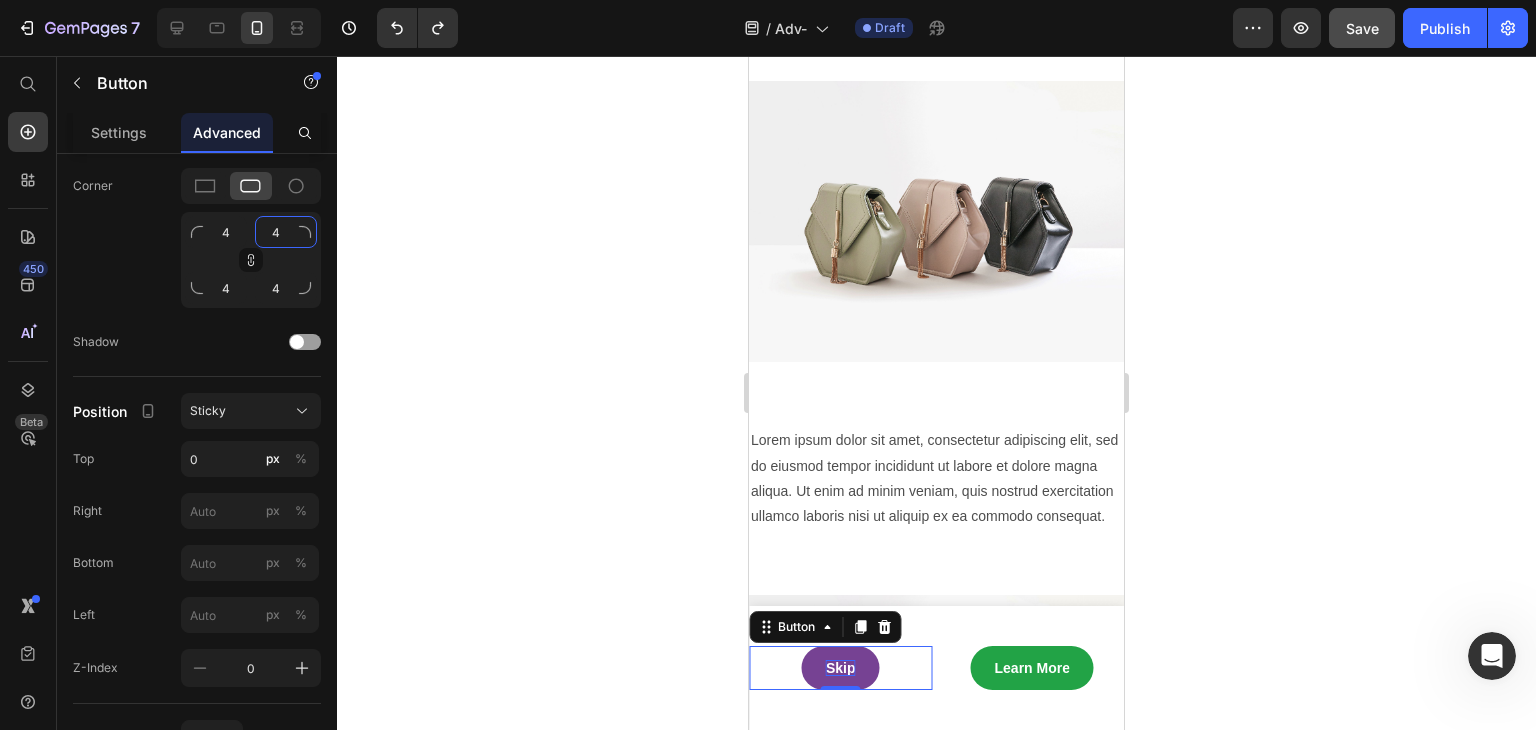 type on "8" 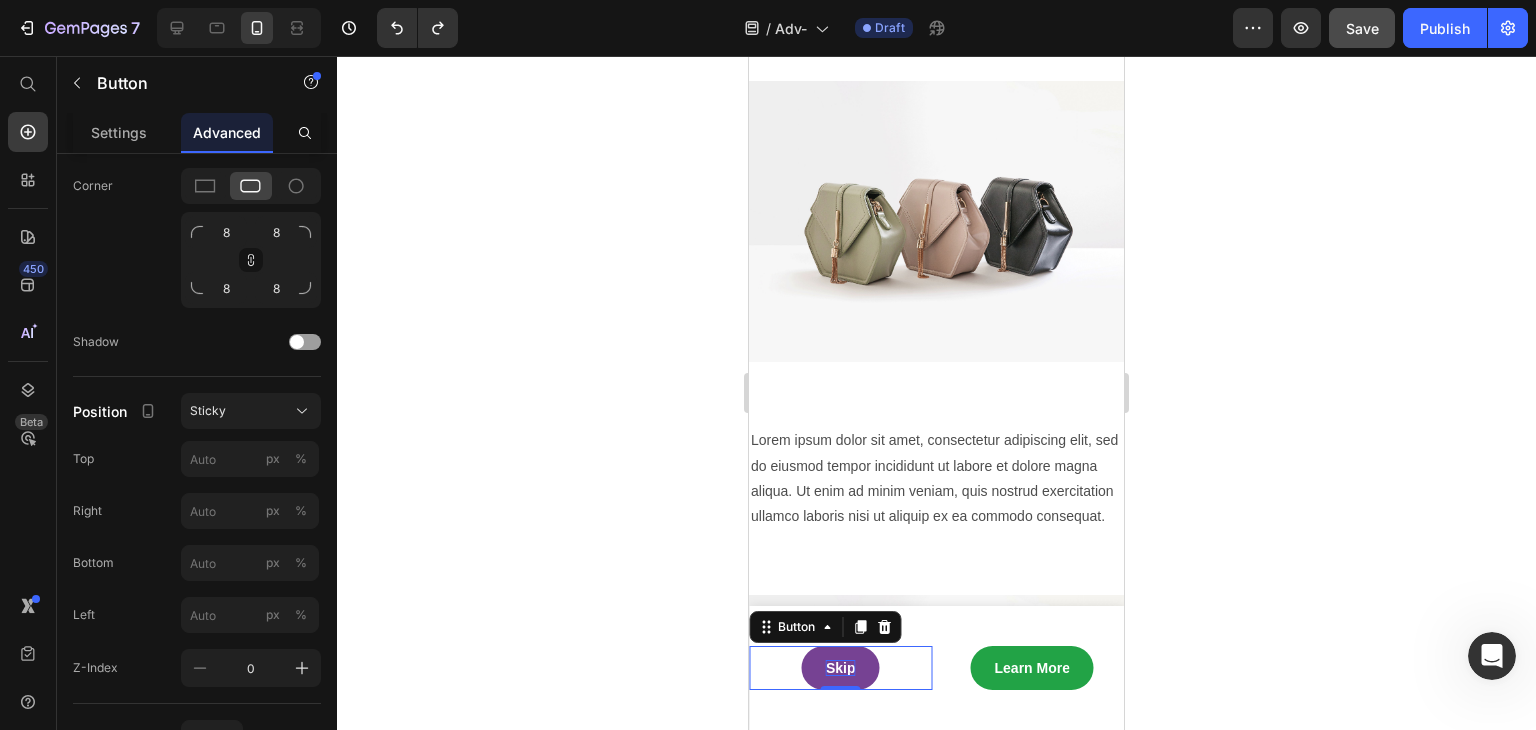 type on "8" 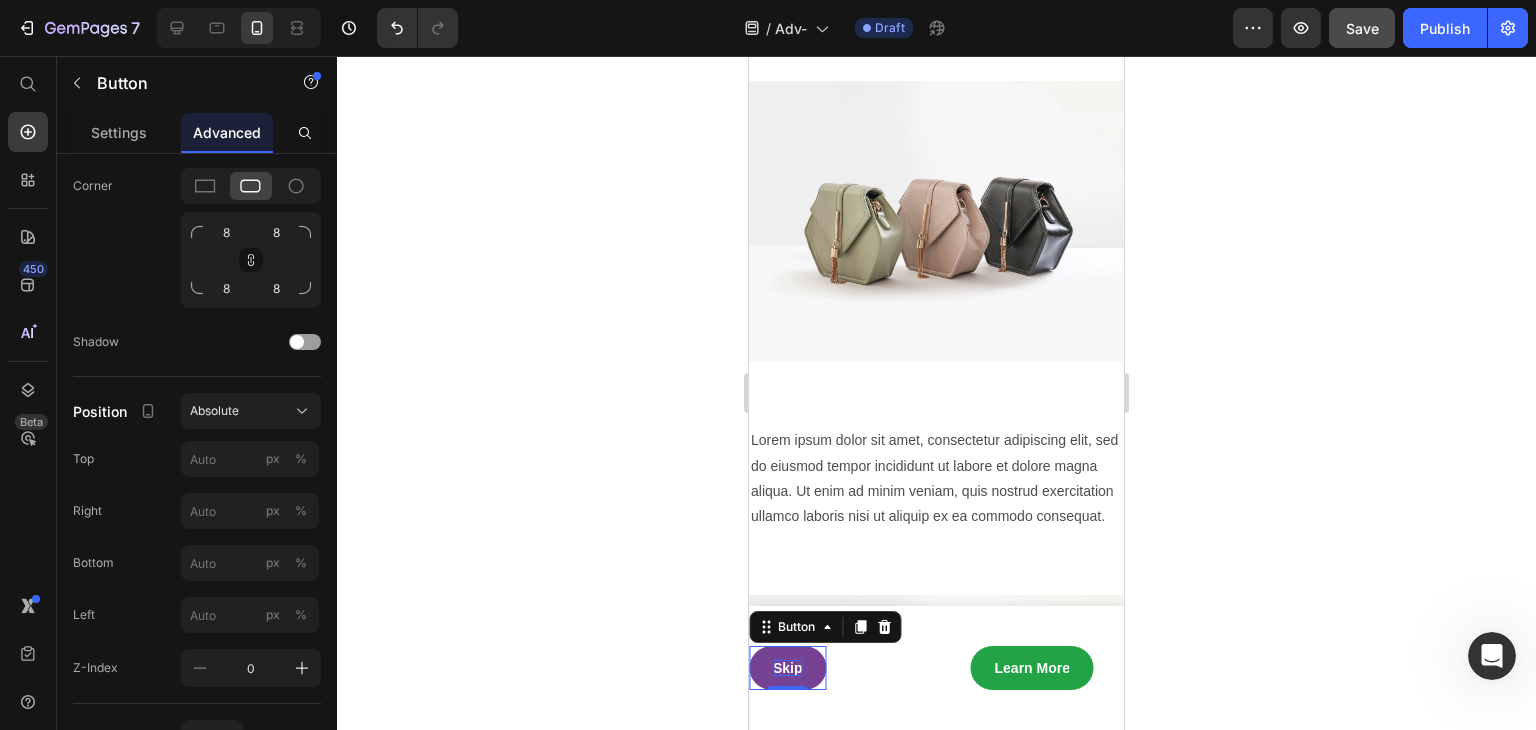 type on "40" 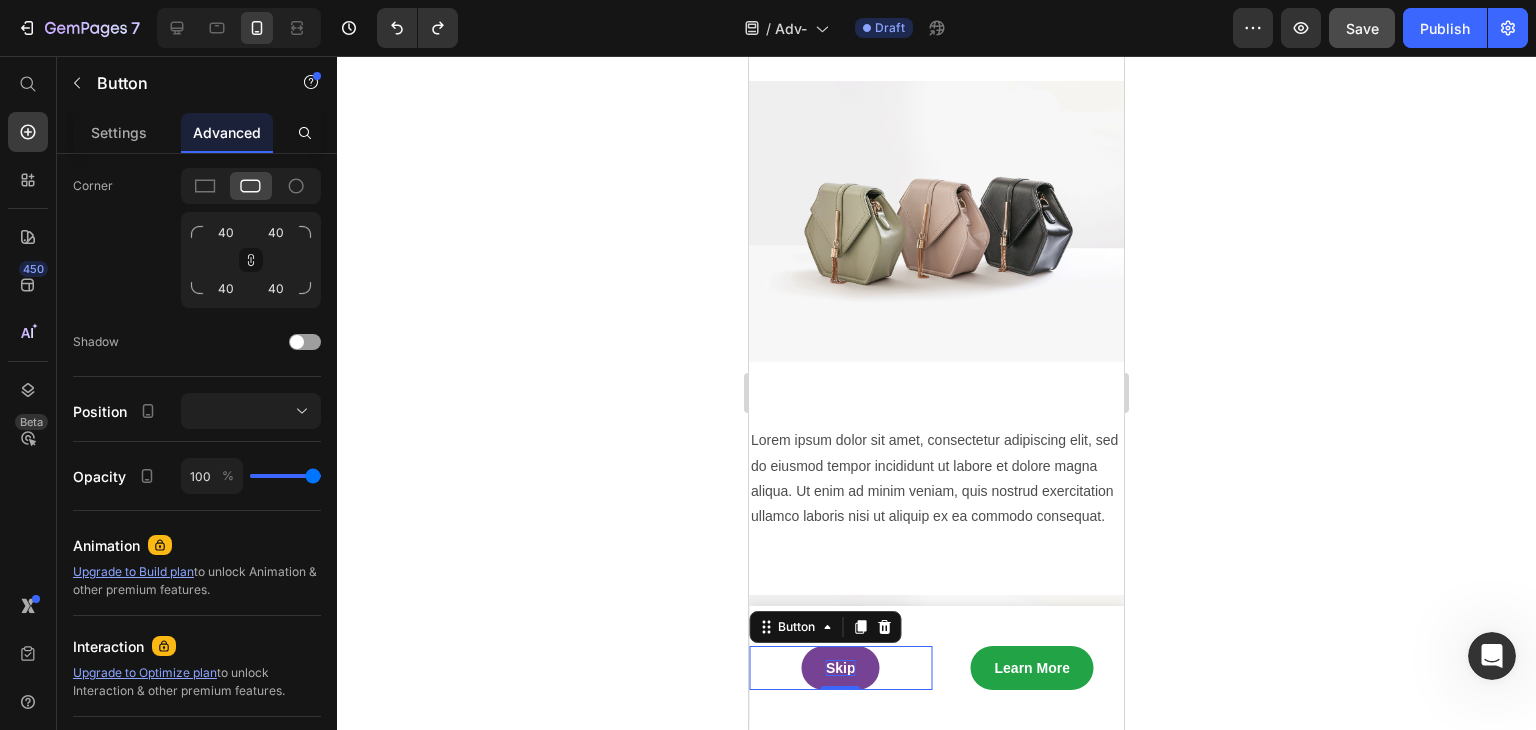 click on "Shape Border Corner 40 40 40 40 Shadow" 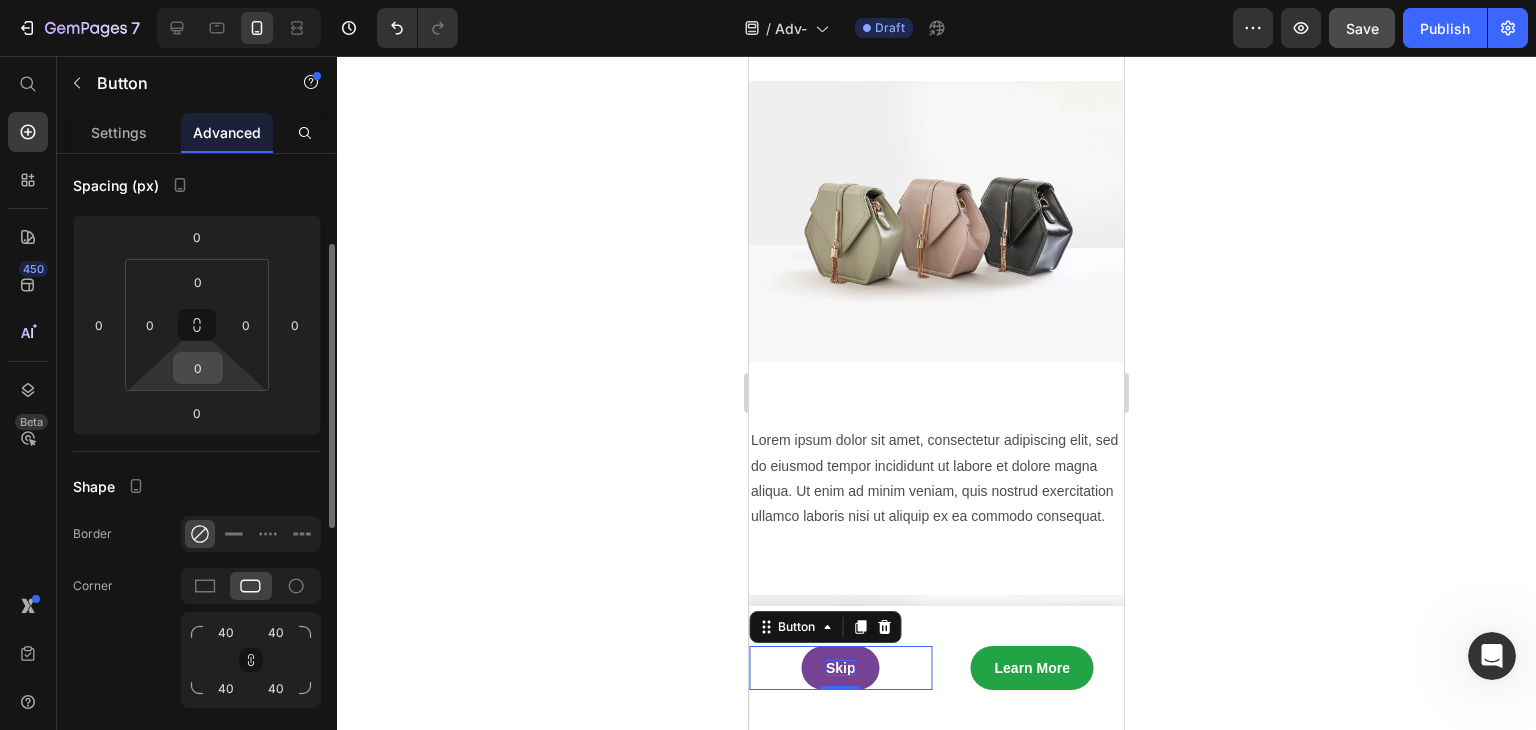 scroll, scrollTop: 0, scrollLeft: 0, axis: both 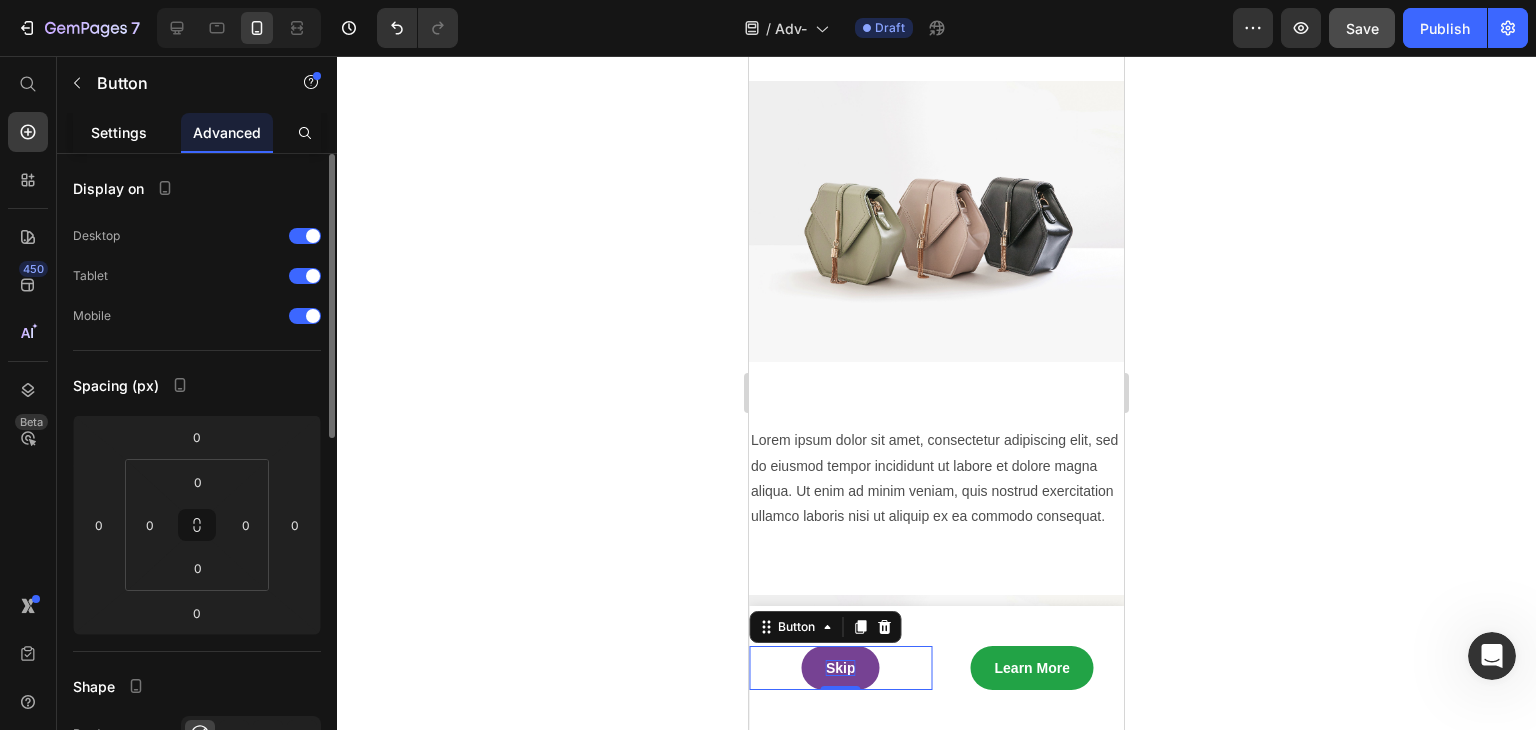 click on "Settings" at bounding box center [119, 132] 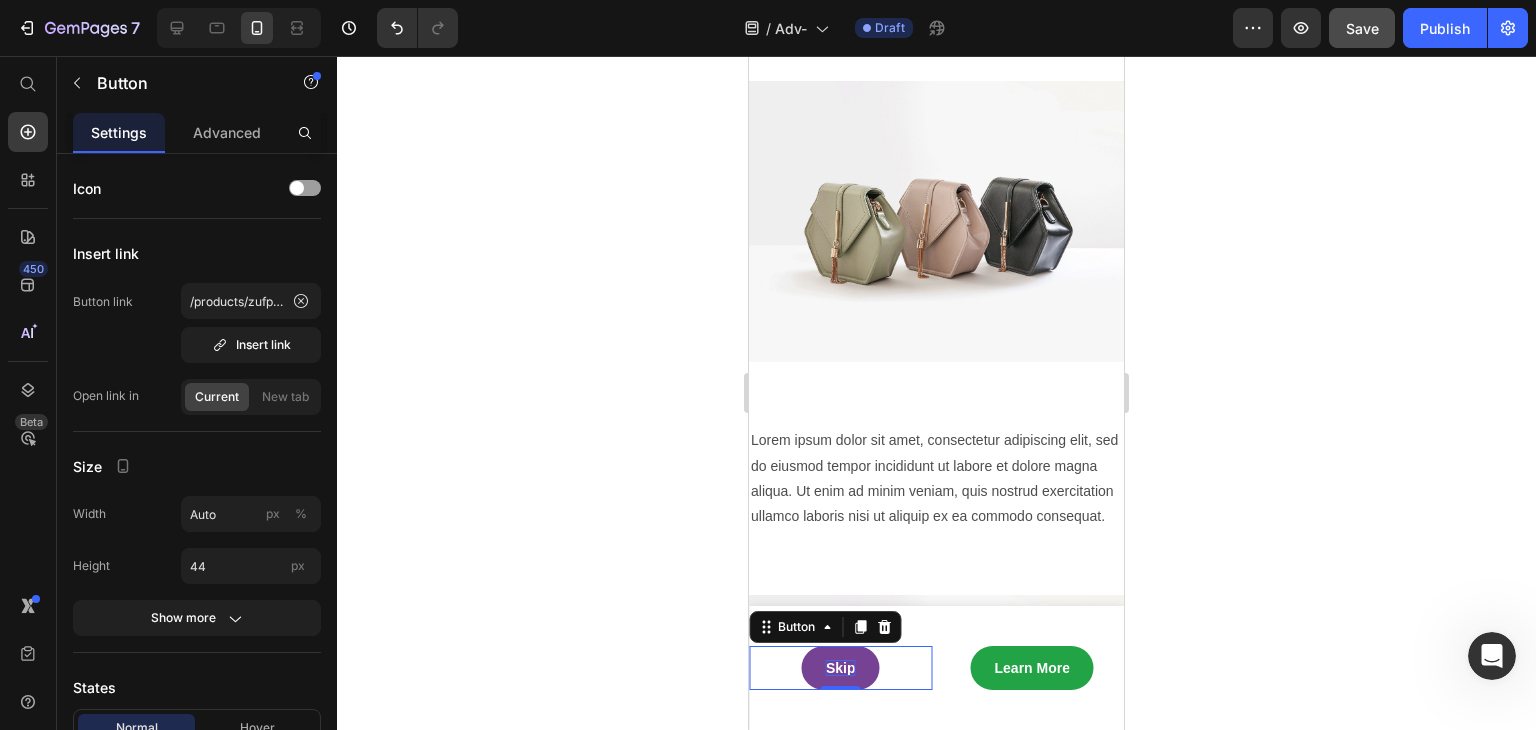 click on "Skip Button   0" at bounding box center (841, 668) 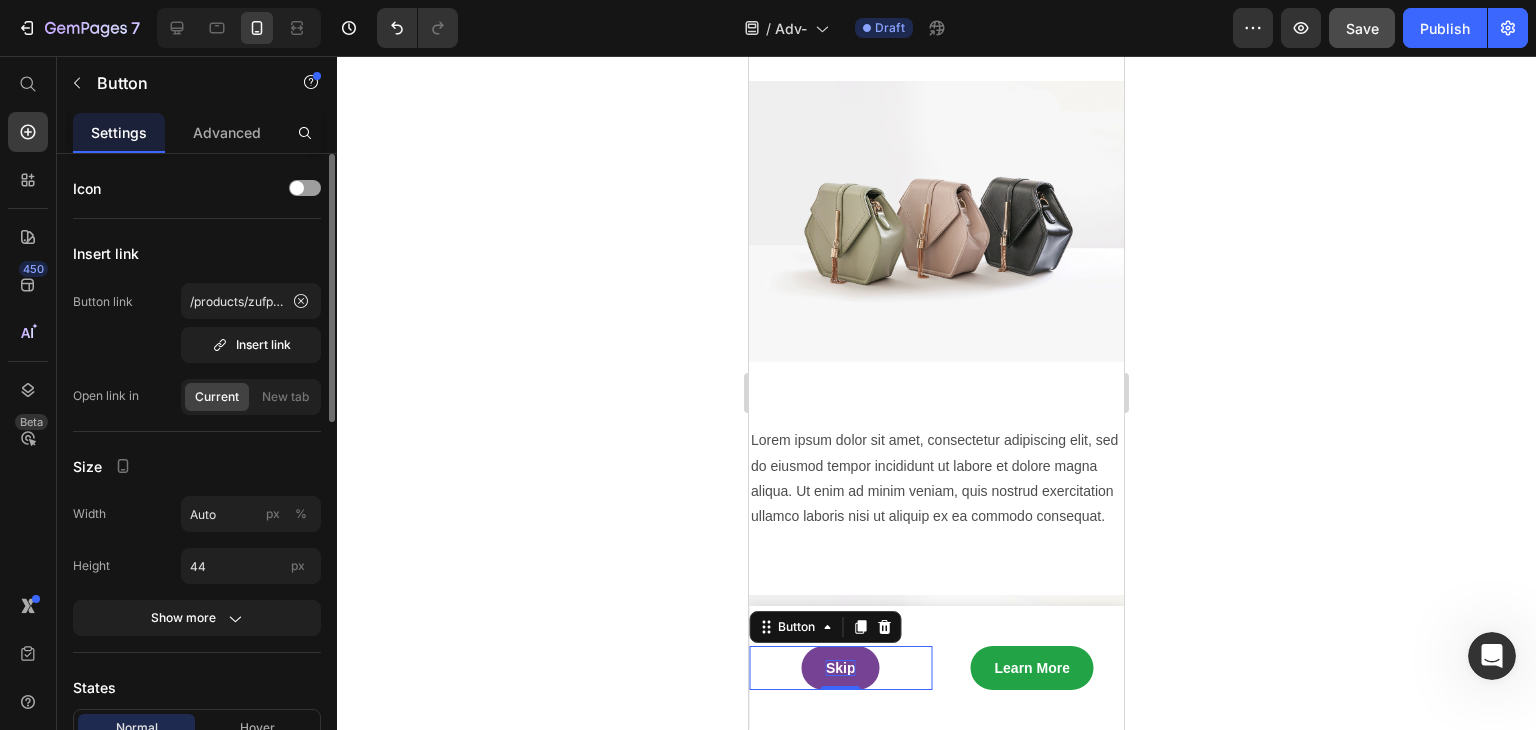 scroll, scrollTop: 200, scrollLeft: 0, axis: vertical 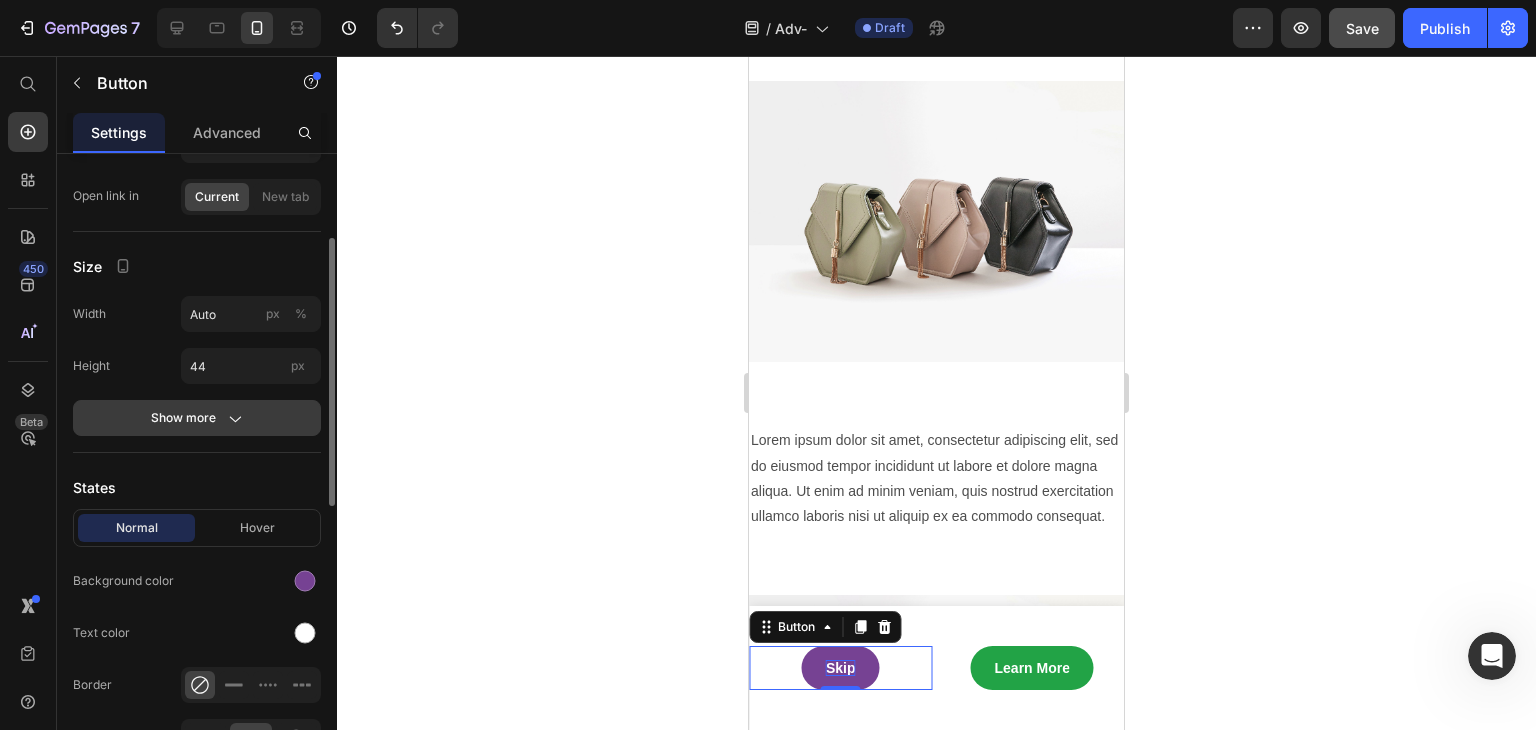 click on "Show more" at bounding box center [197, 418] 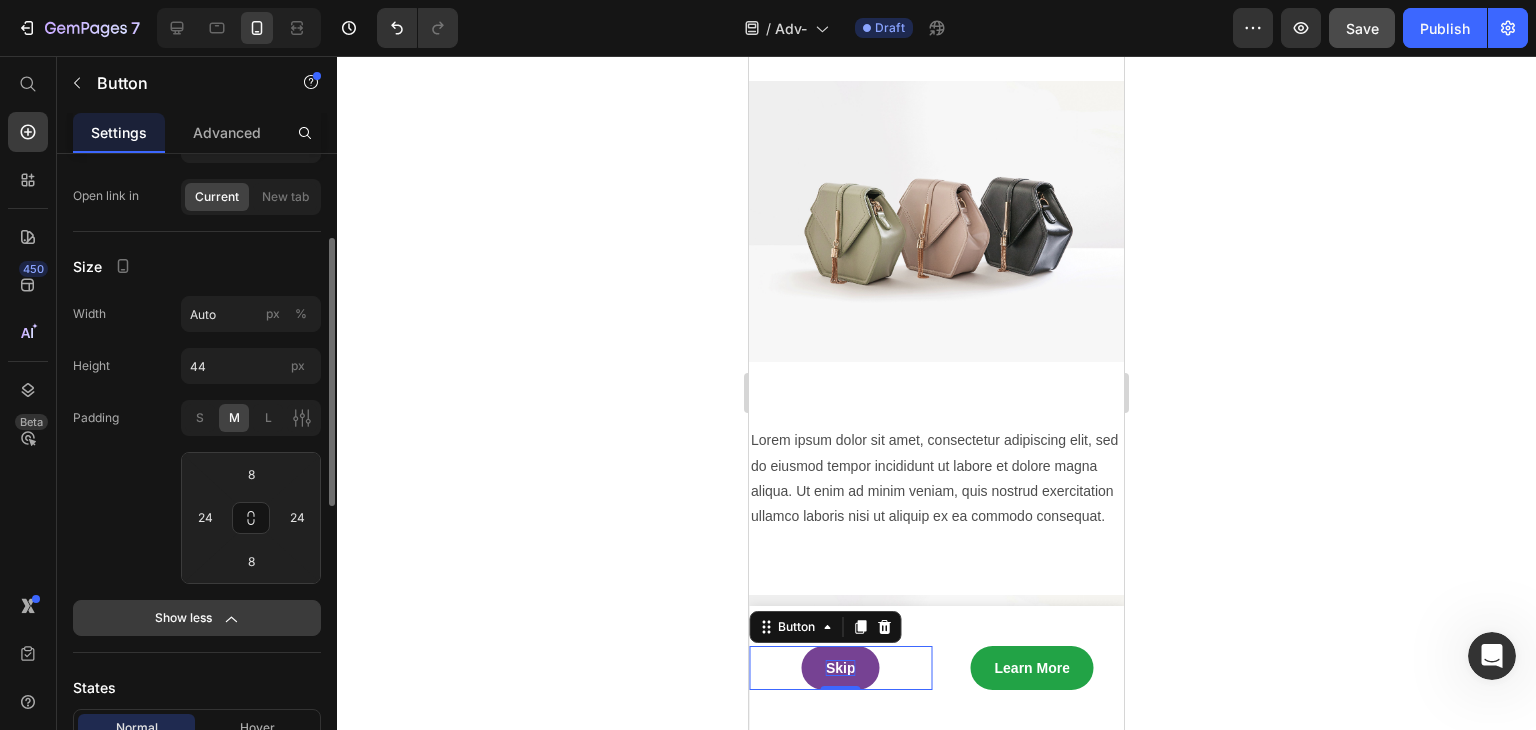 scroll, scrollTop: 300, scrollLeft: 0, axis: vertical 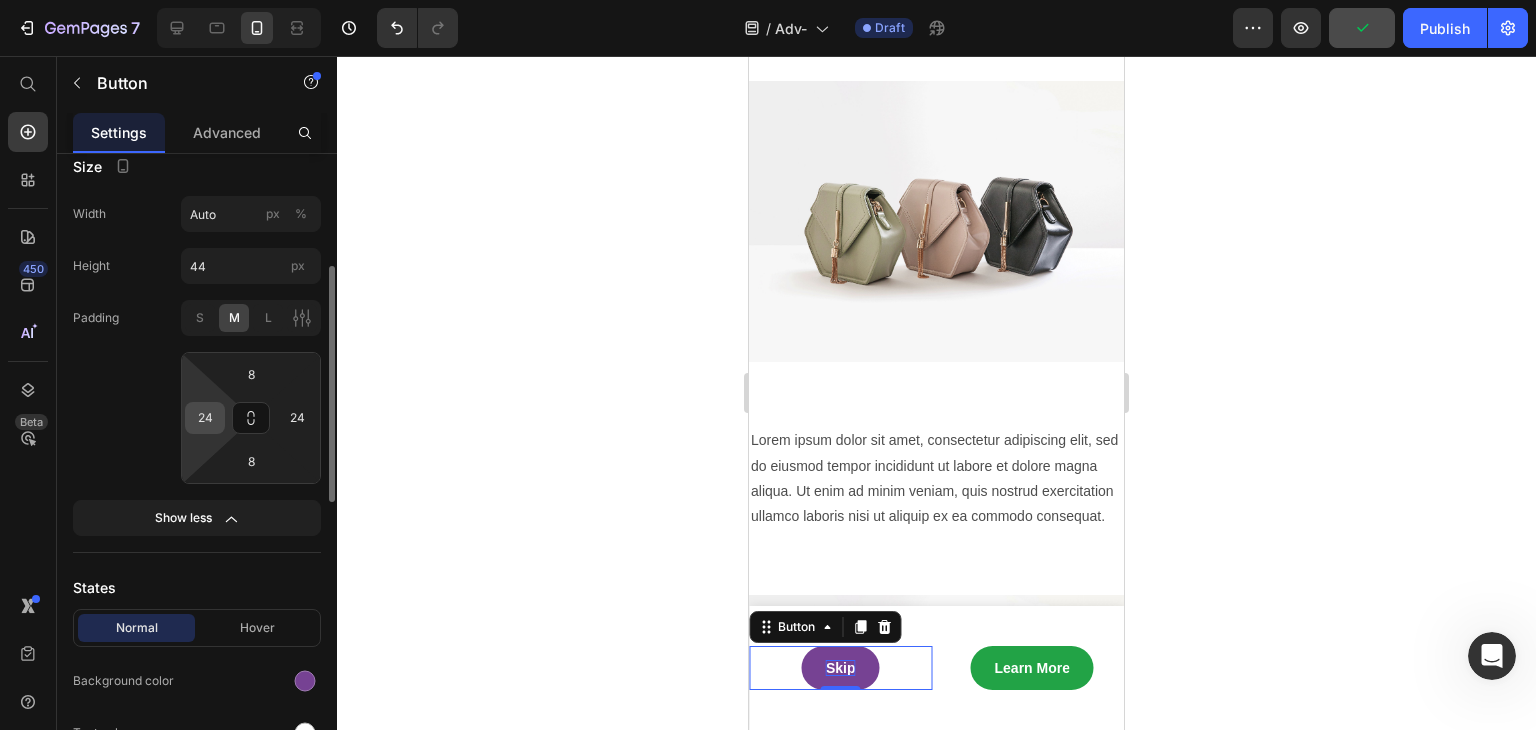 click on "24" at bounding box center [205, 418] 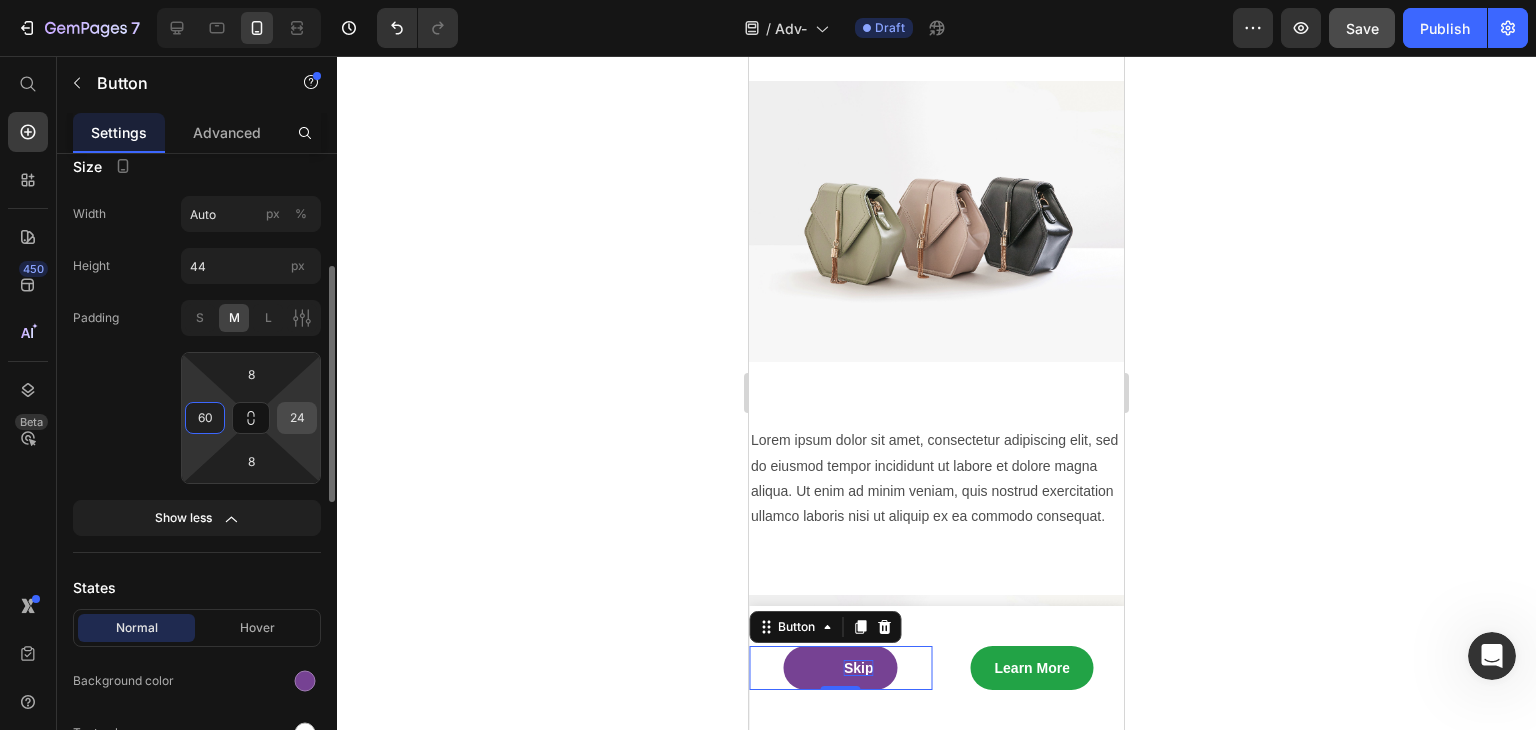 type on "60" 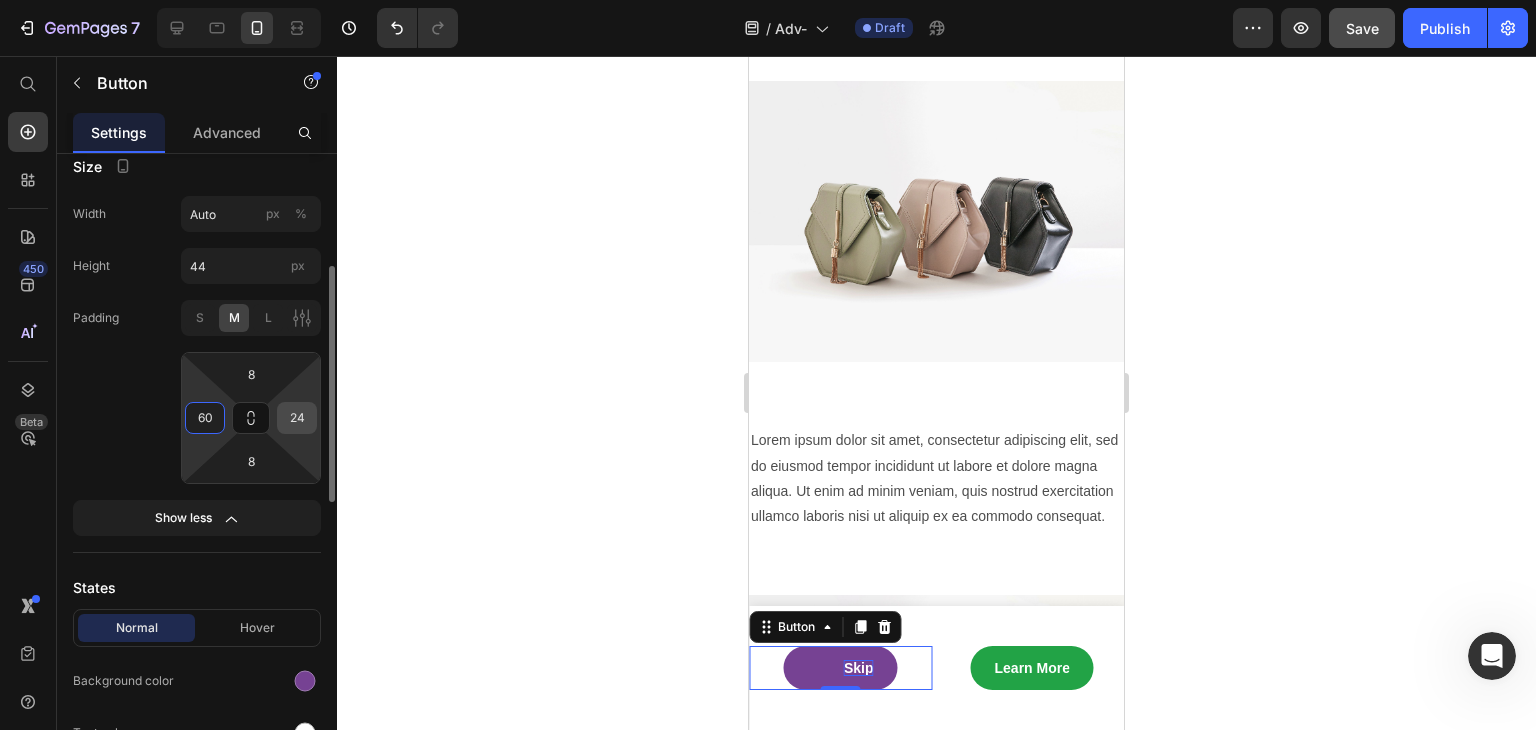 click on "24" at bounding box center [297, 418] 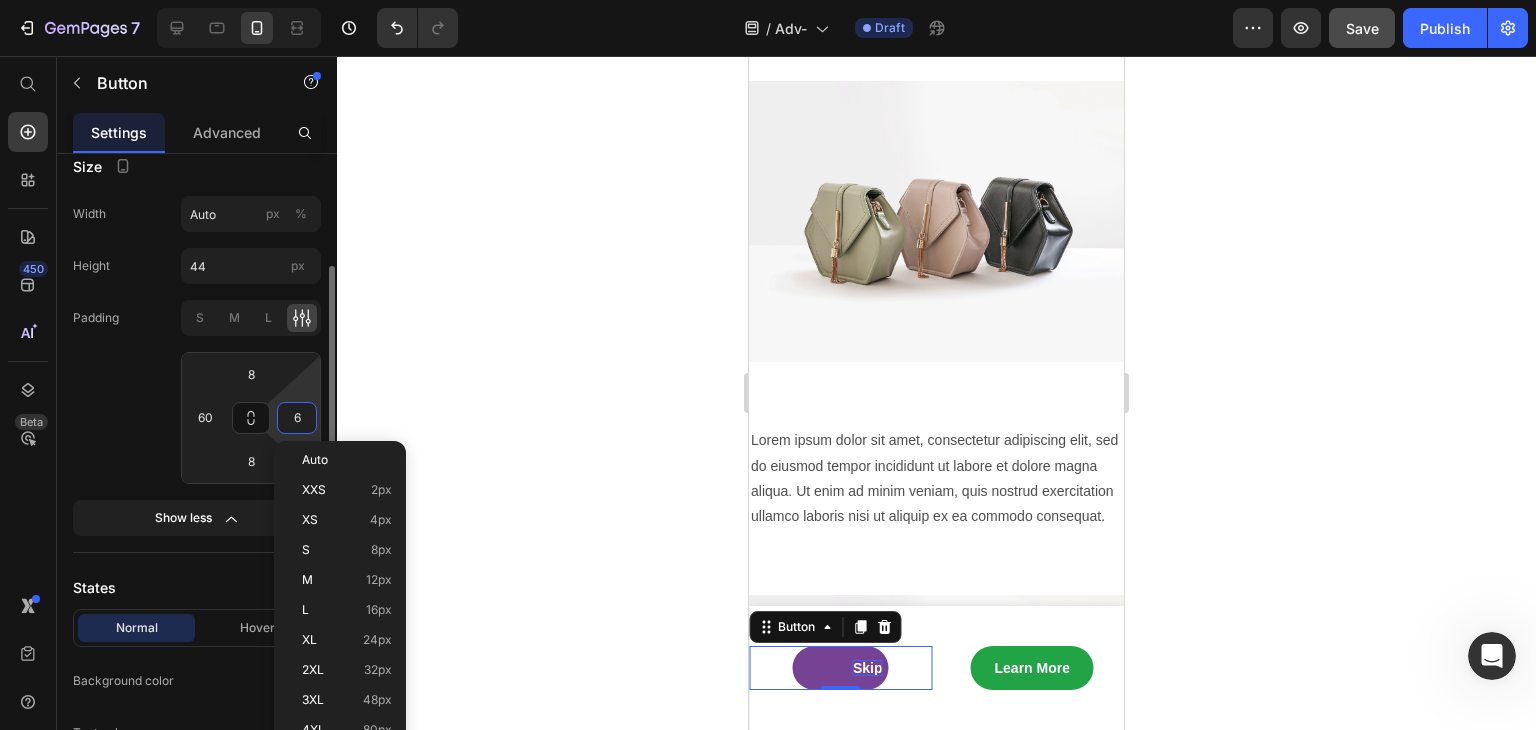type on "60" 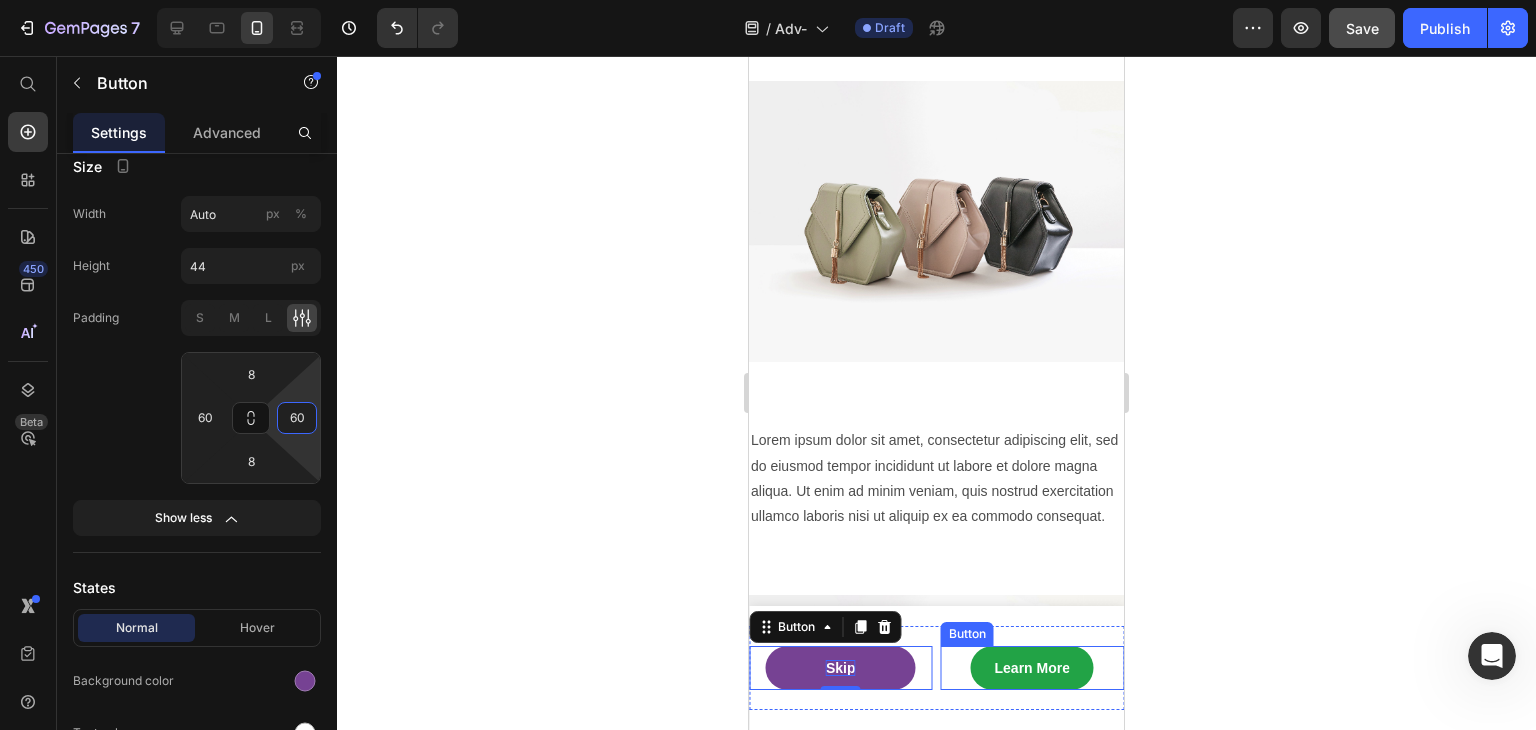 click on "Learn More" at bounding box center [1032, 668] 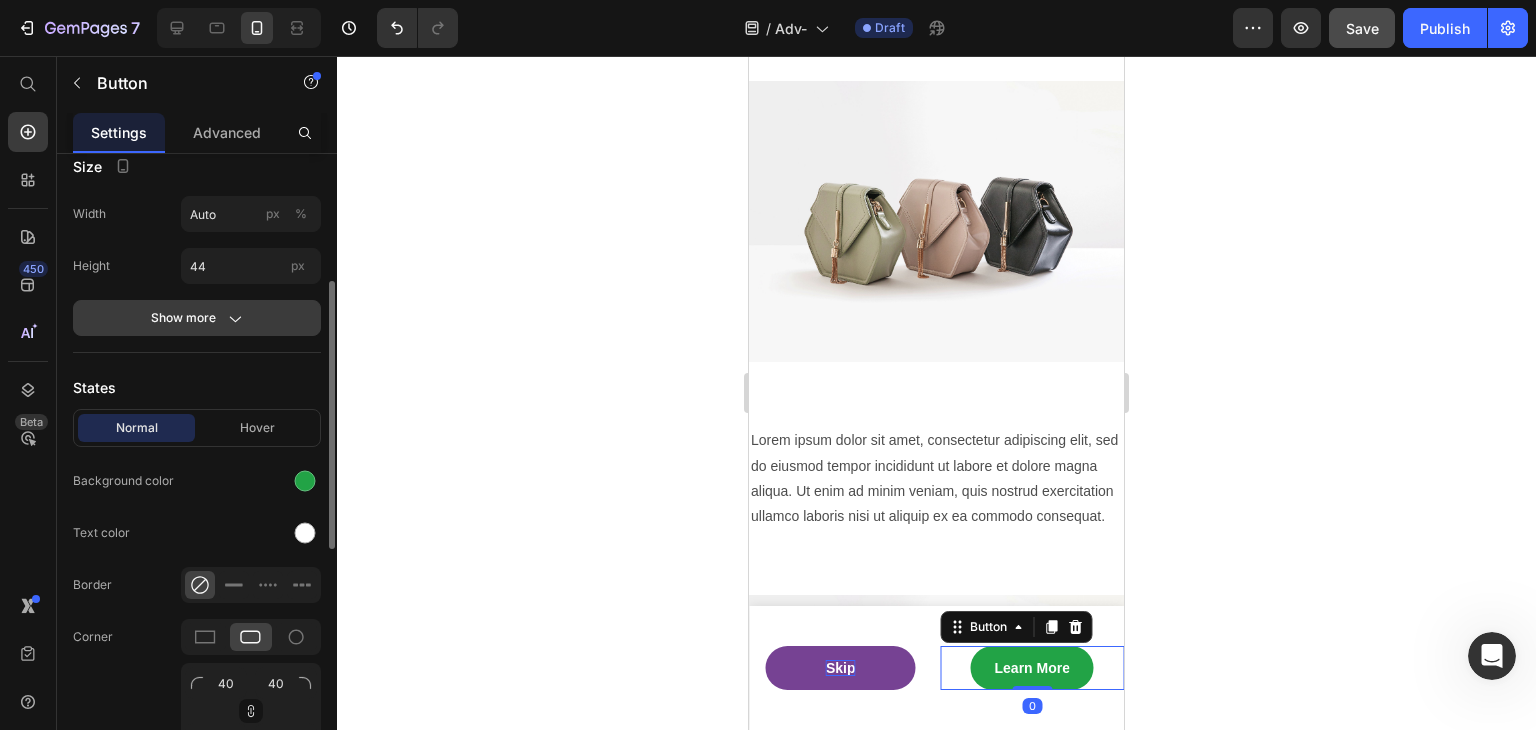 click on "Show more" at bounding box center [197, 318] 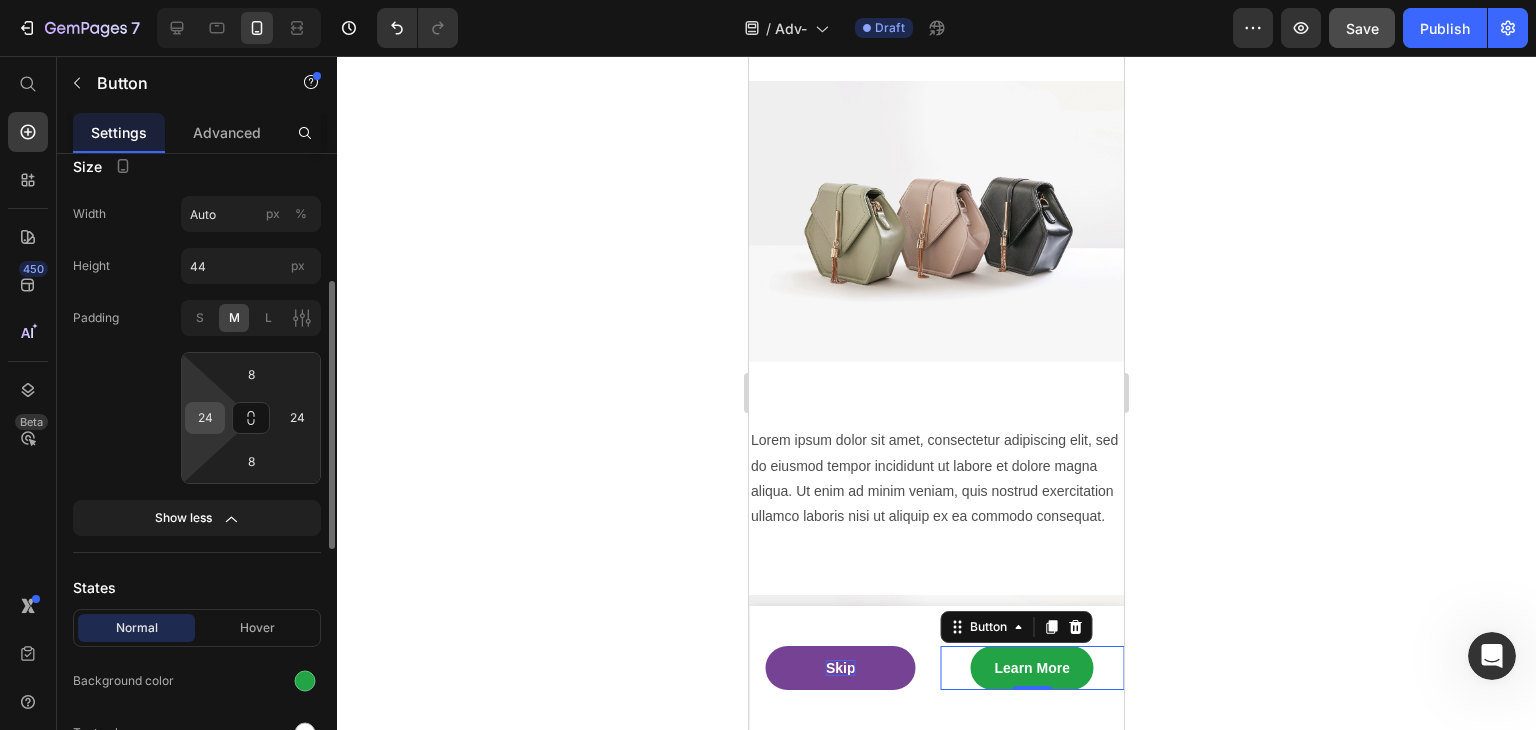 click on "24" at bounding box center (205, 418) 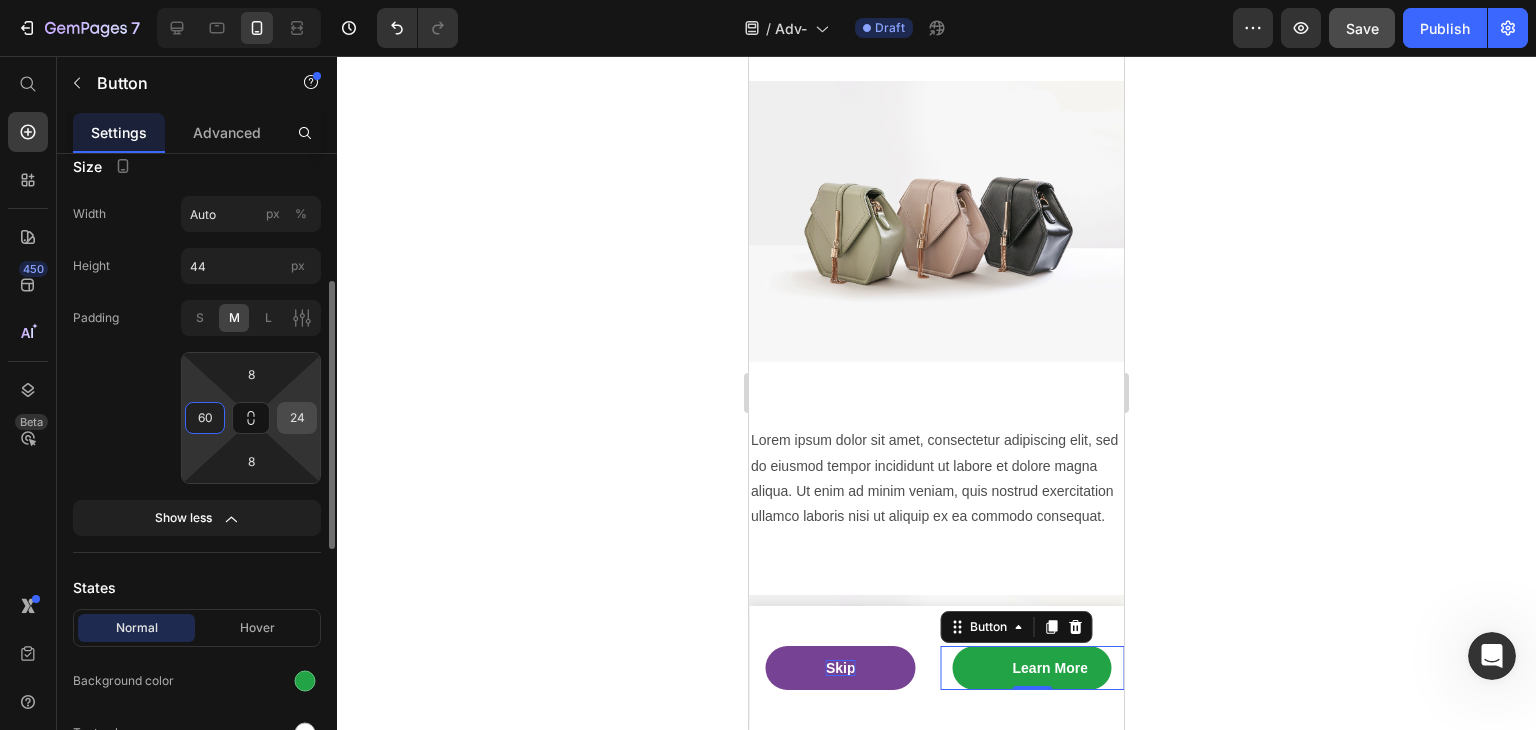 type on "60" 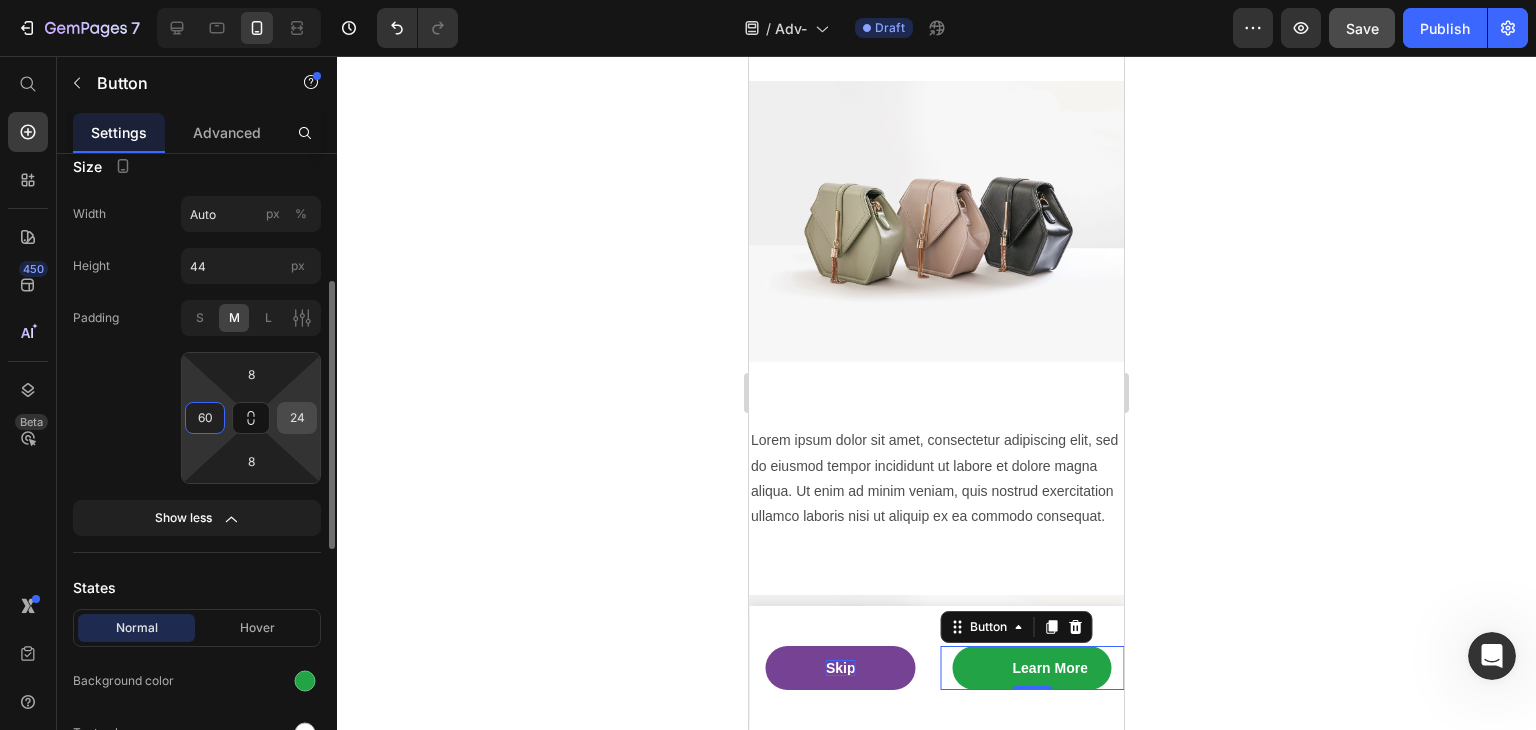 click on "24" at bounding box center [297, 418] 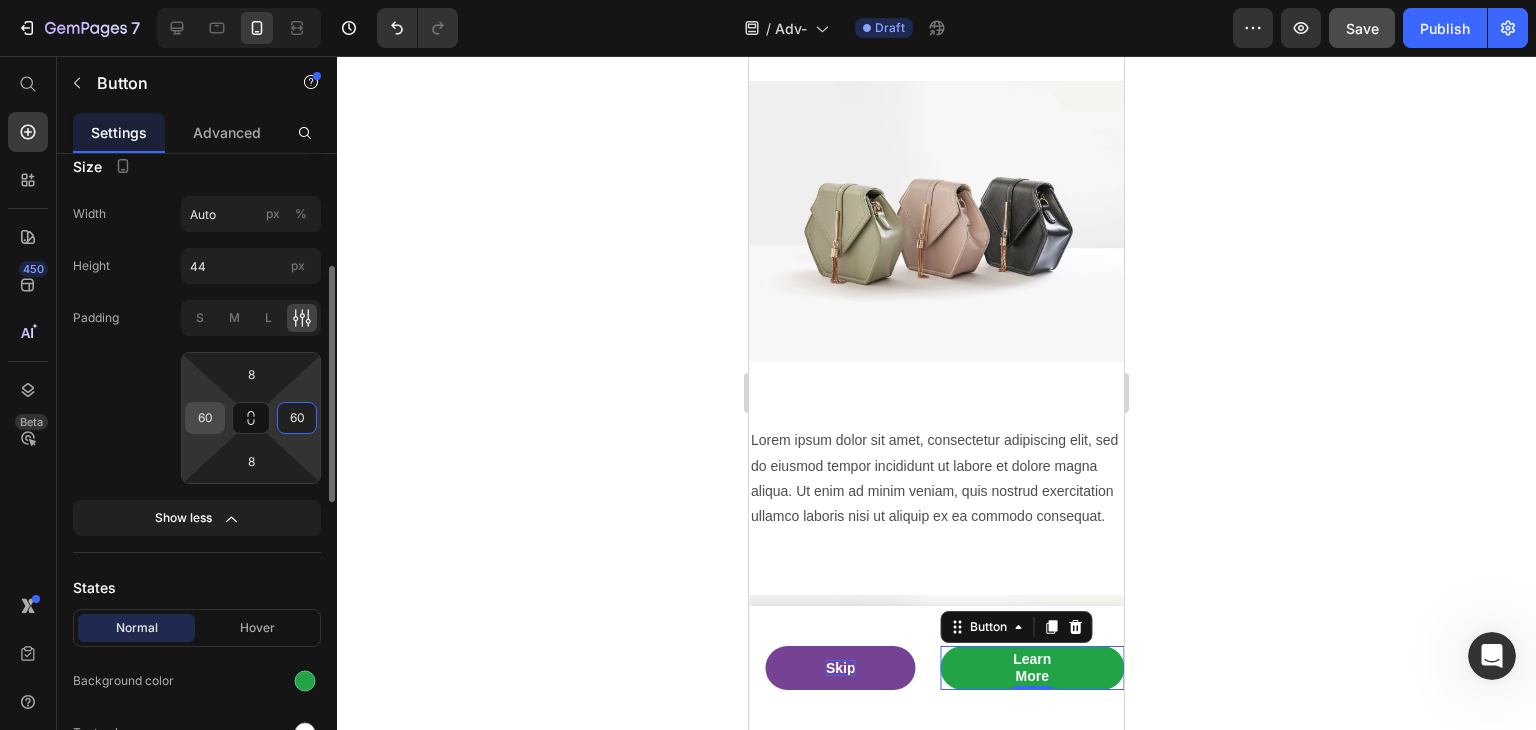 type on "60" 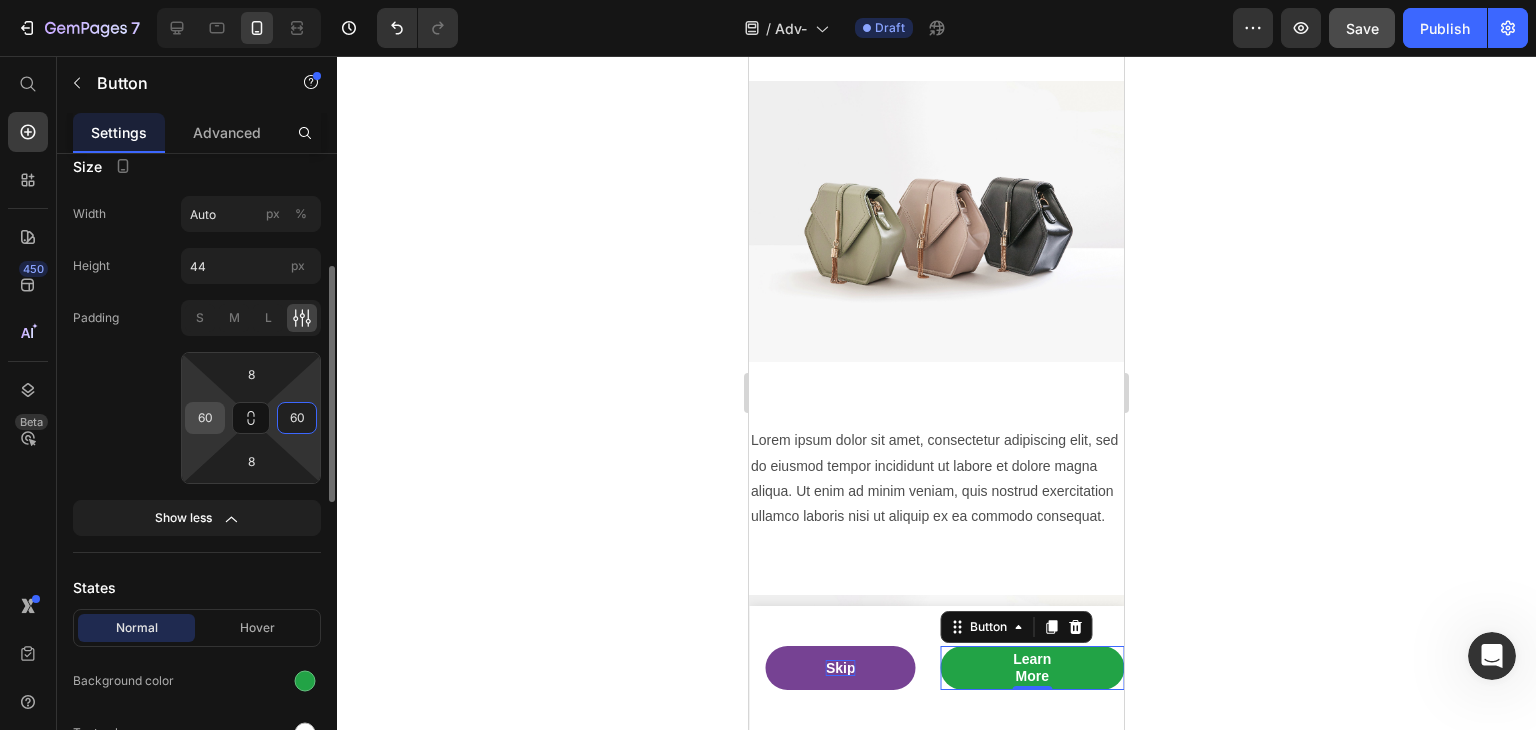 click on "60" at bounding box center (205, 418) 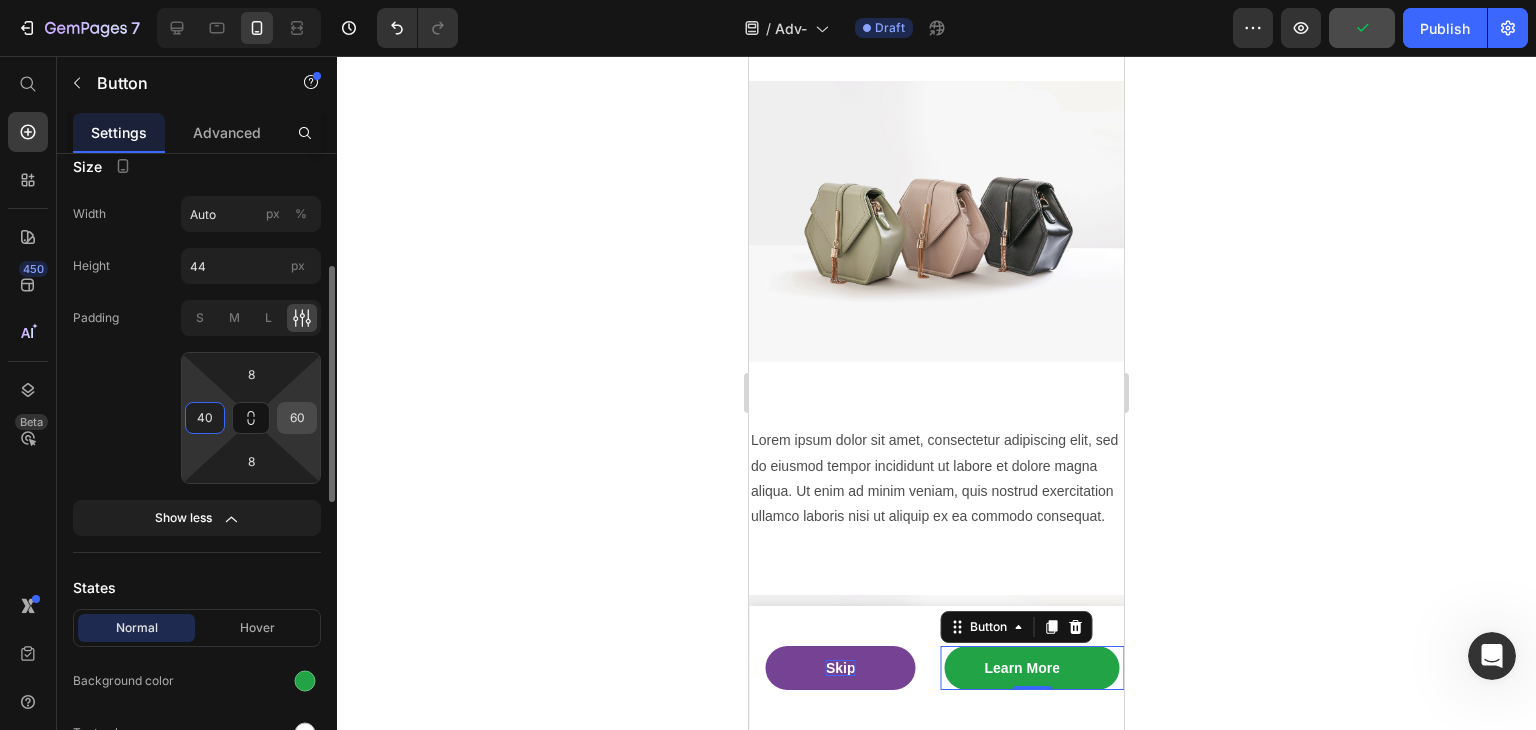 type on "40" 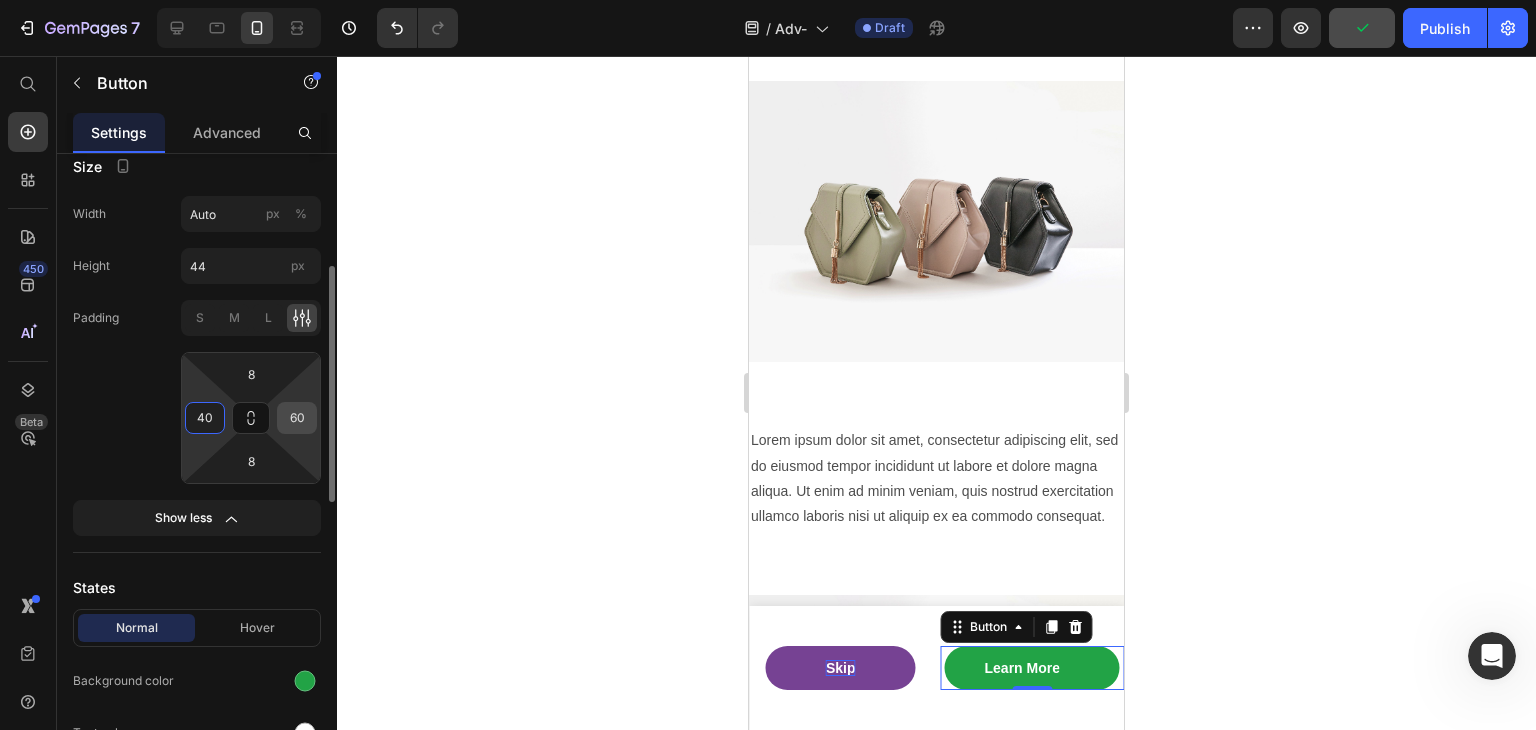 click on "60" at bounding box center [297, 418] 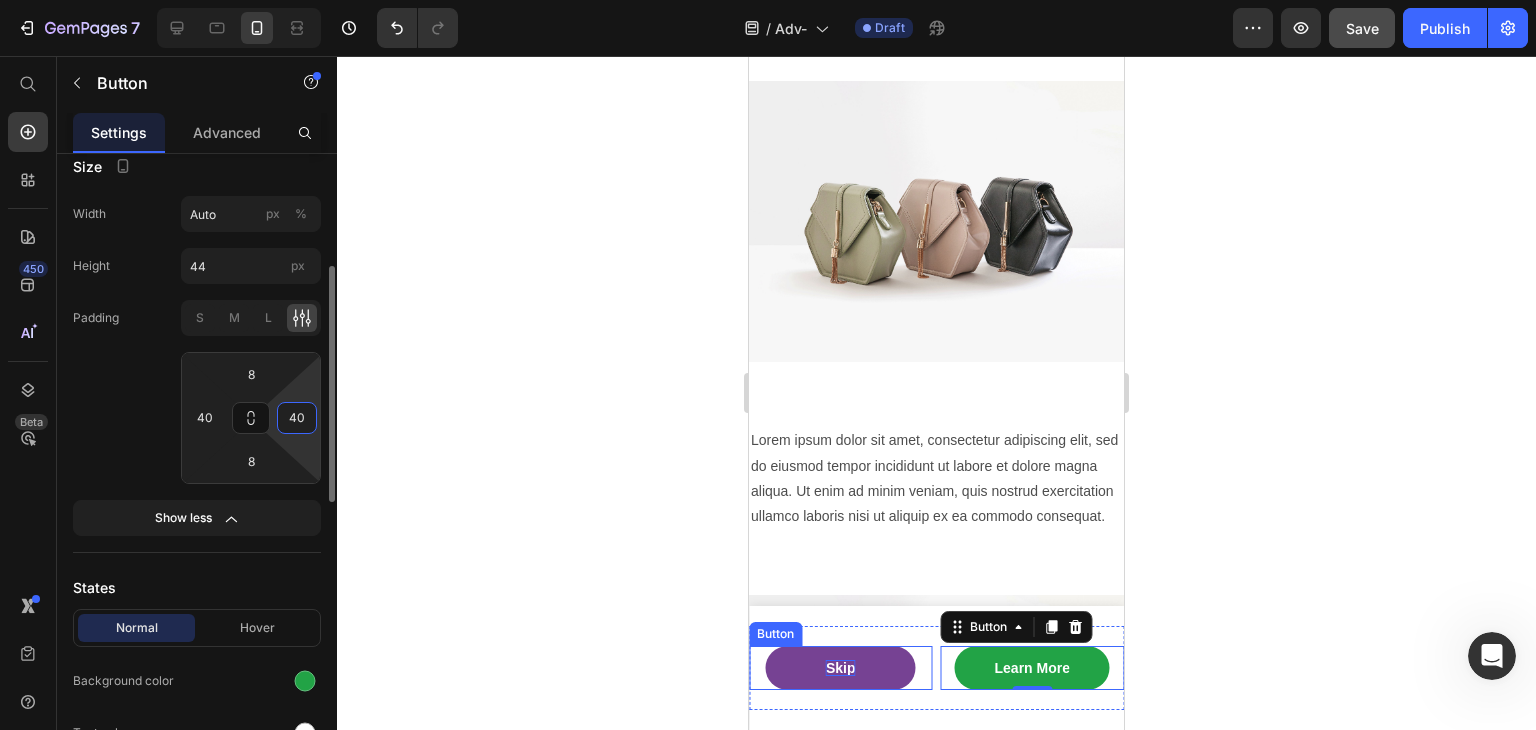 type on "40" 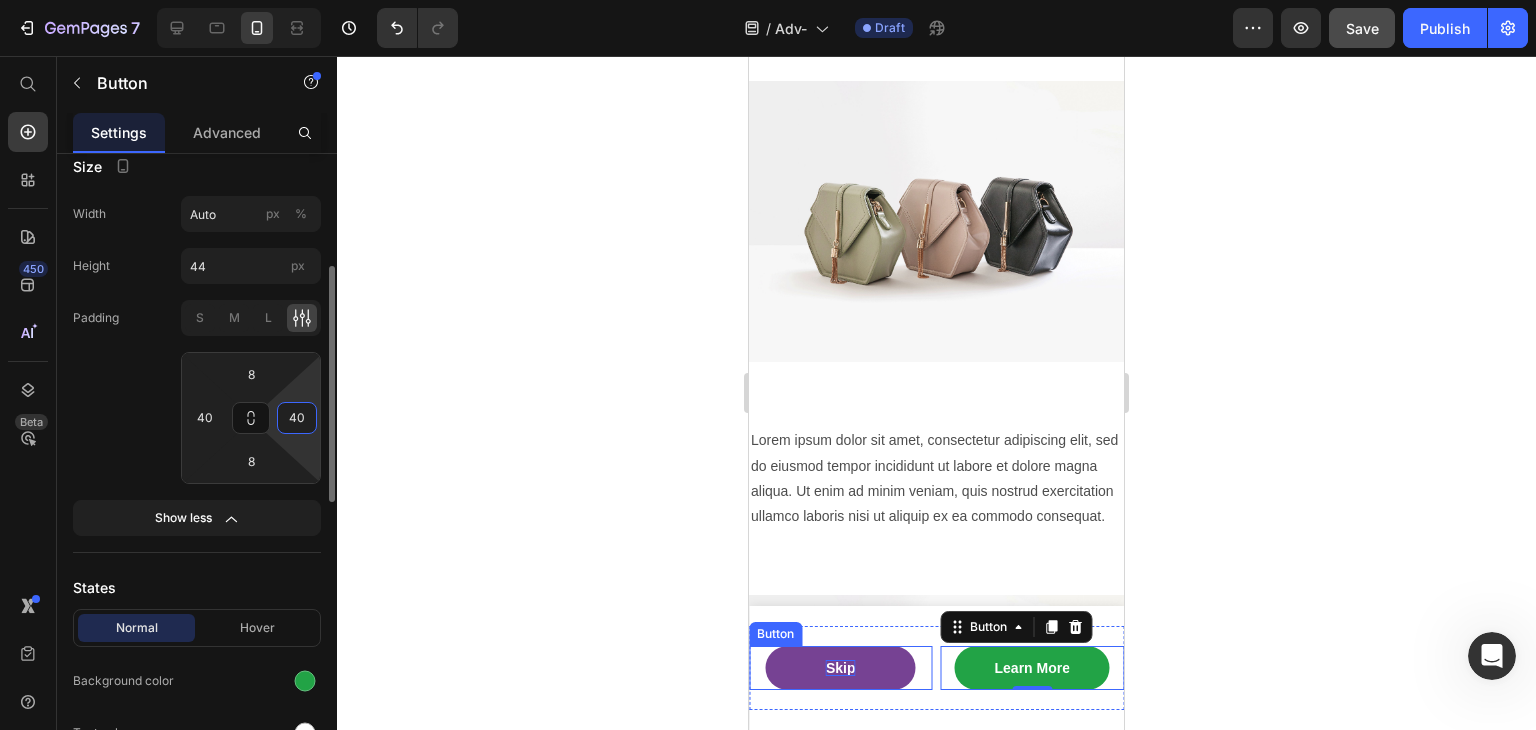 click on "Padding S M L 8 40 8 40" 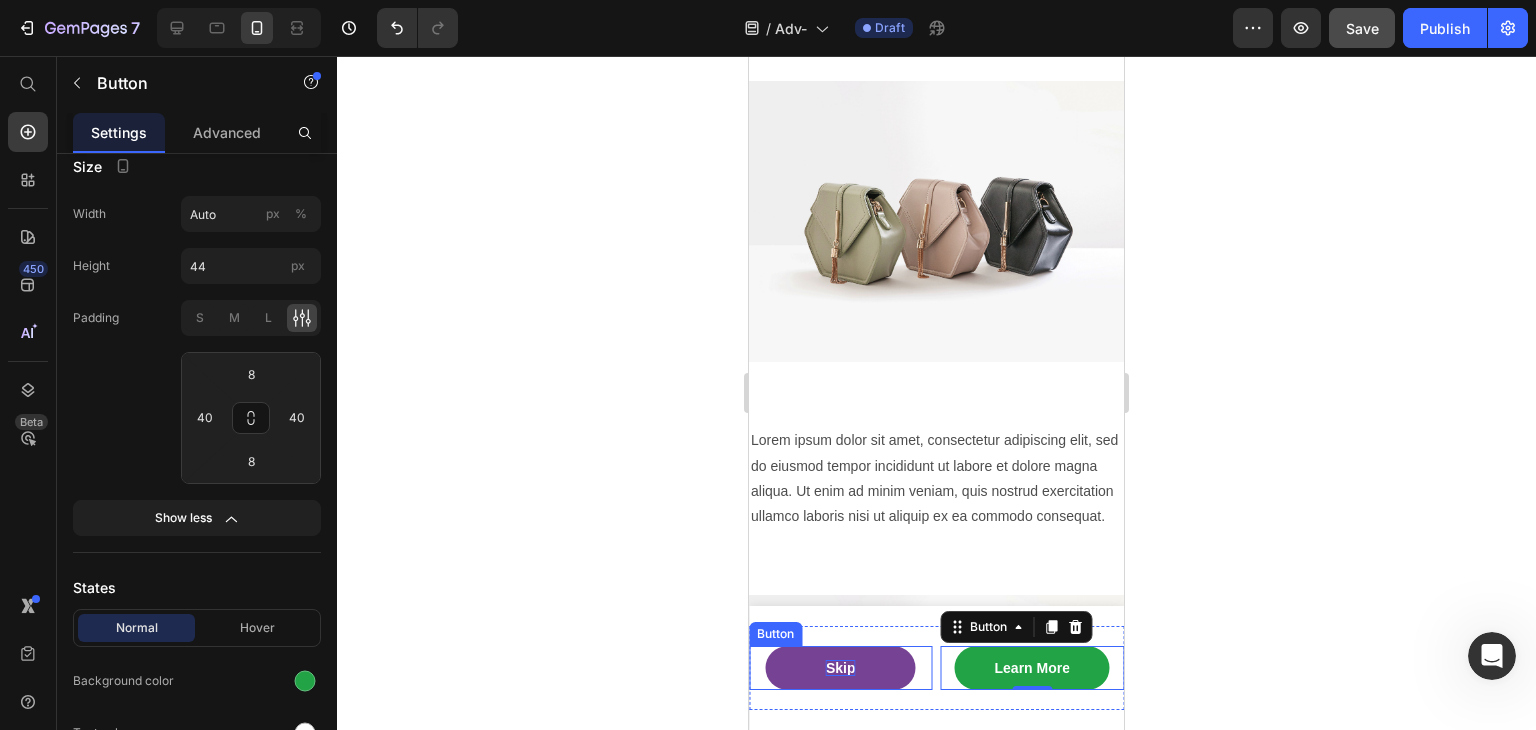 click on "Skip" at bounding box center [841, 668] 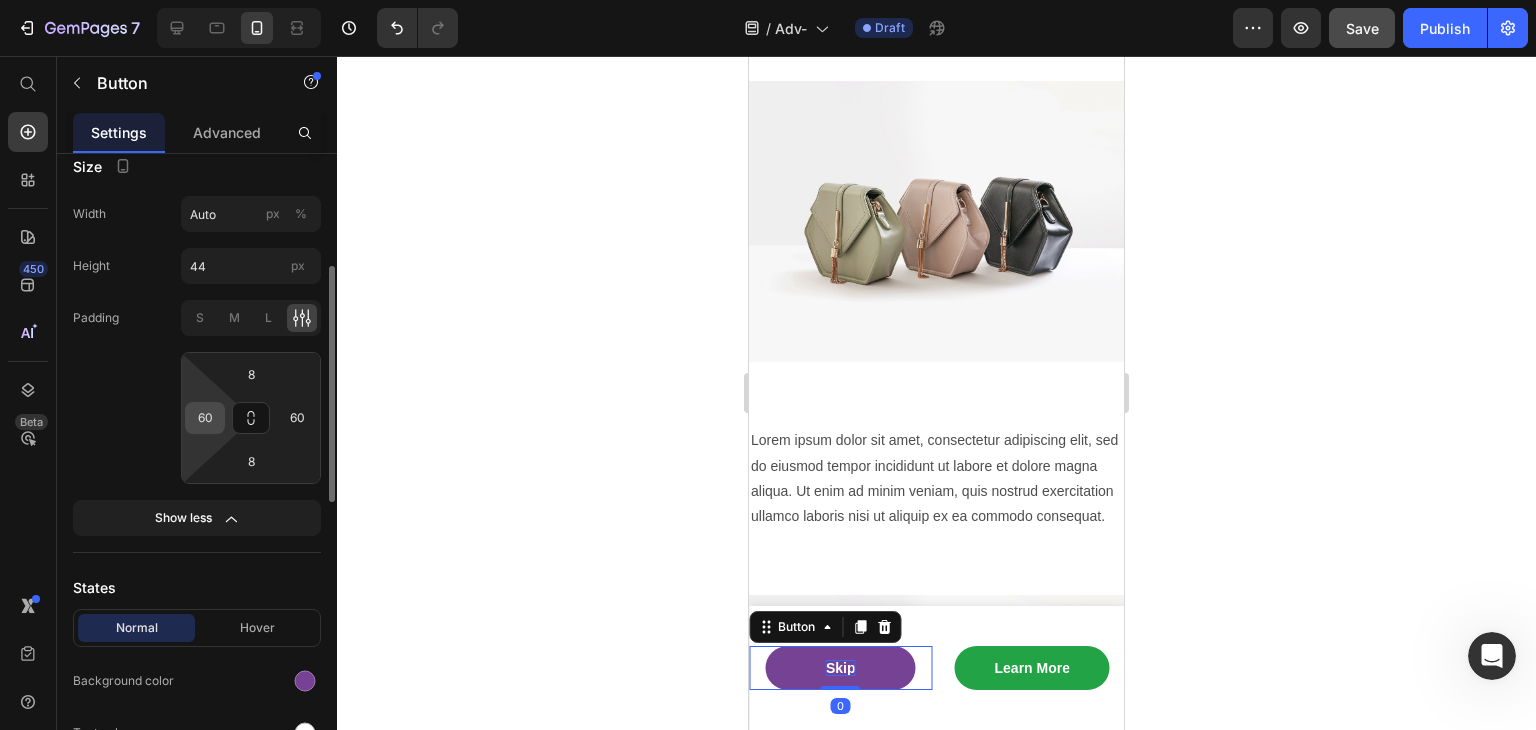 click on "60" at bounding box center [205, 418] 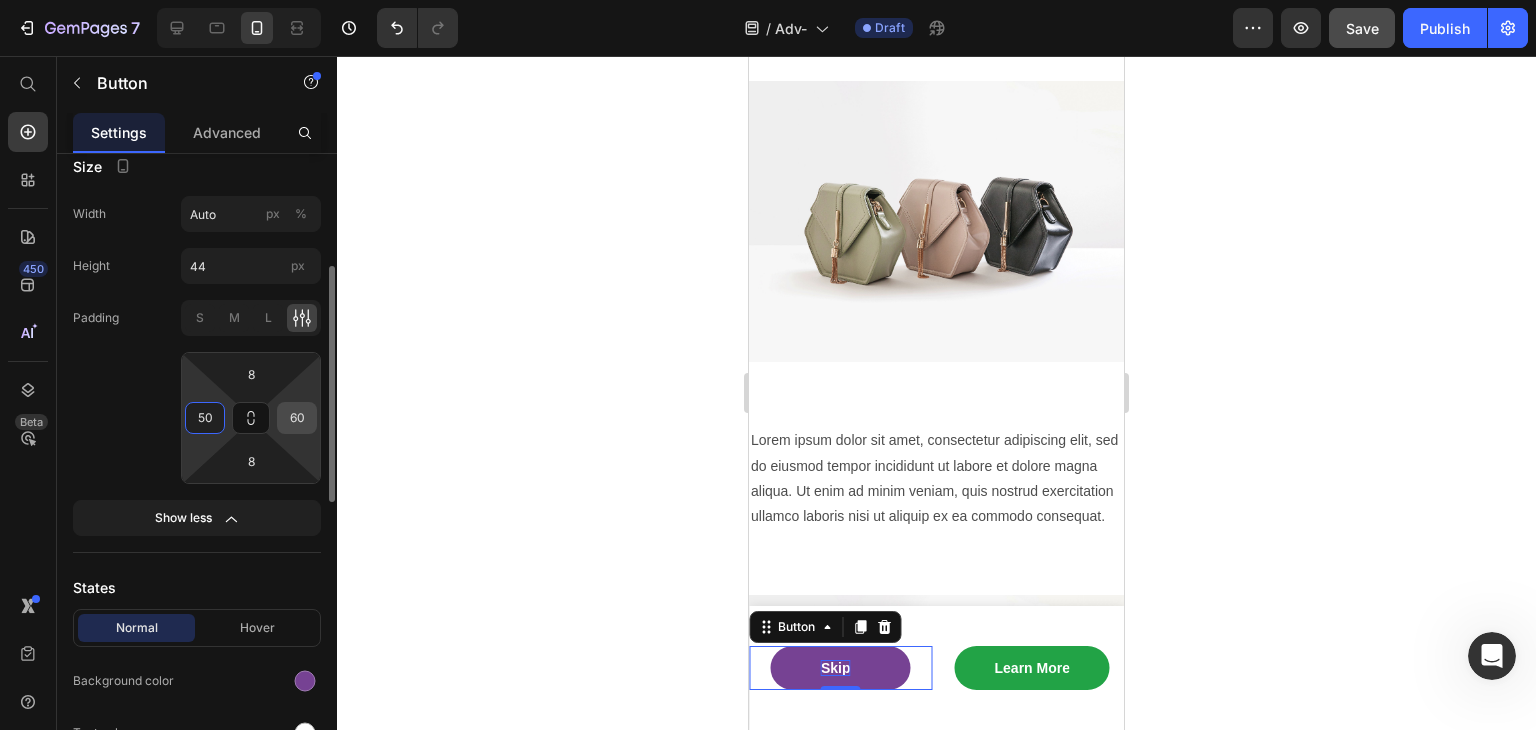 type on "50" 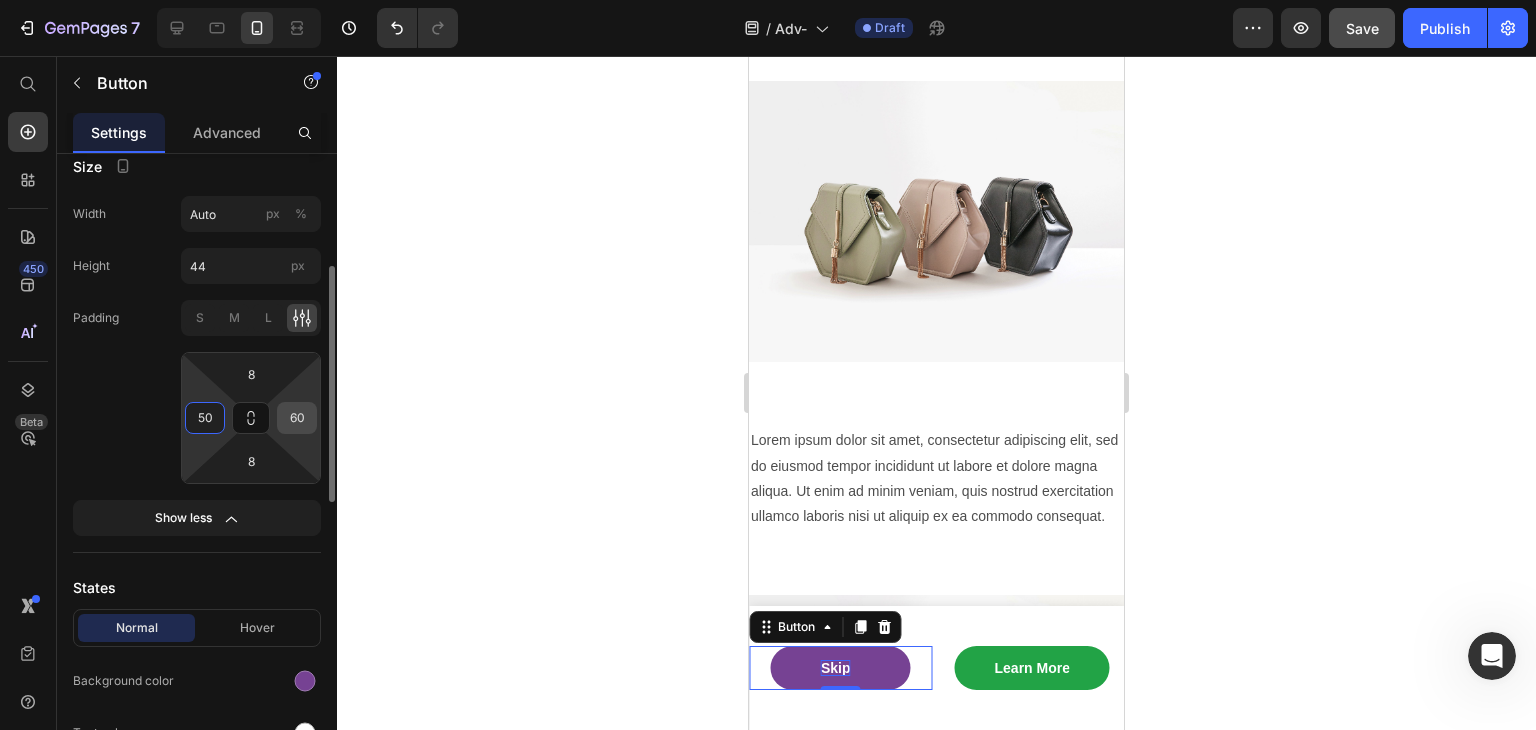 click on "60" at bounding box center [297, 418] 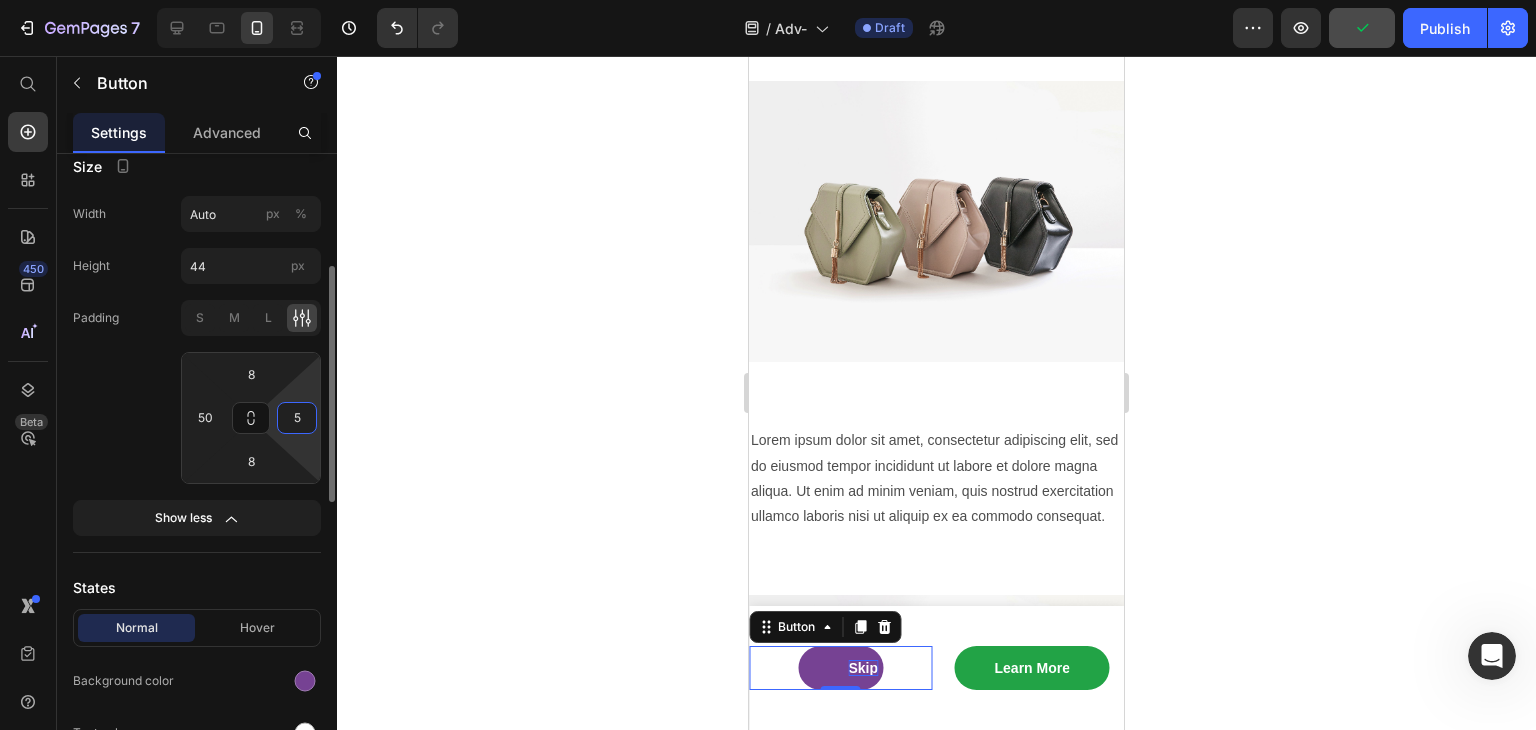 type on "50" 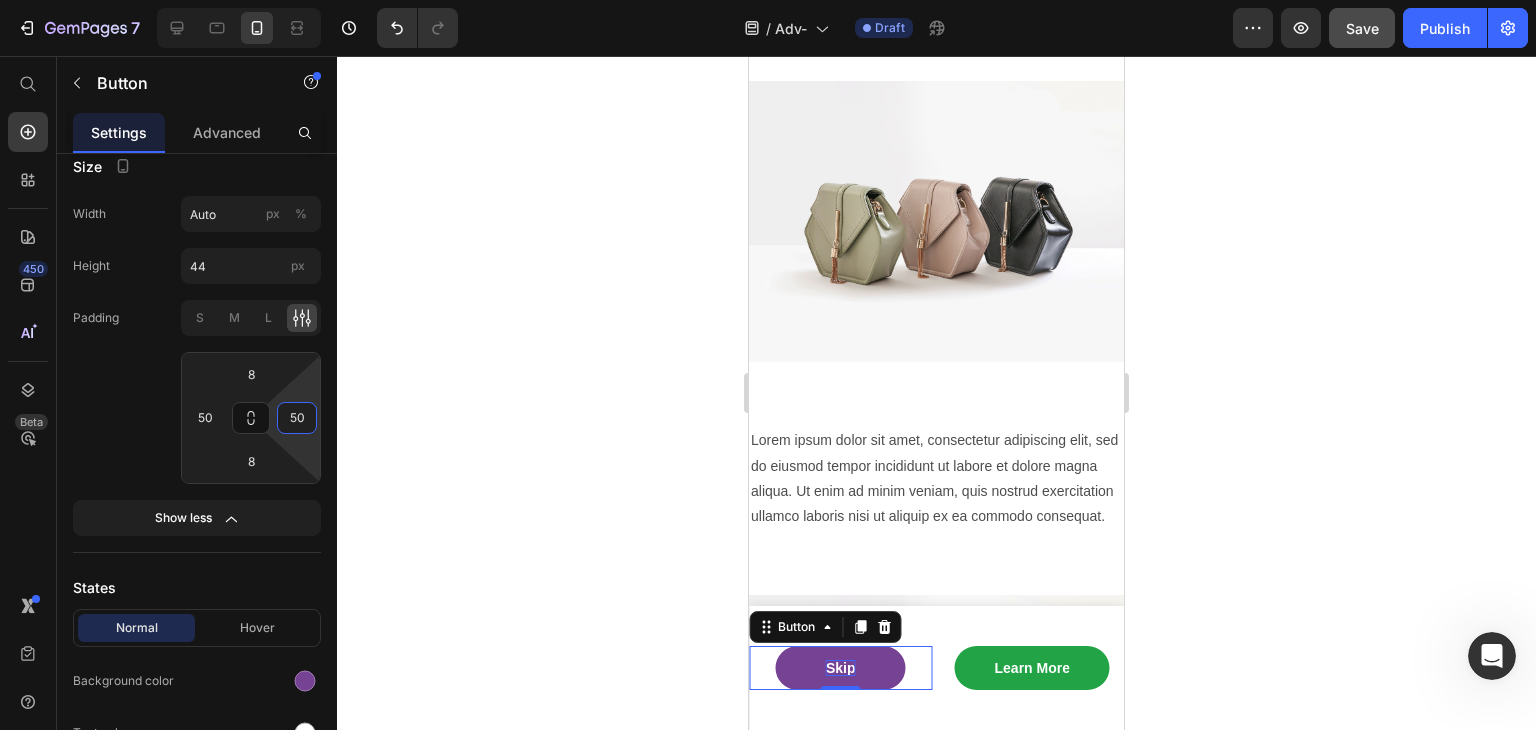 click 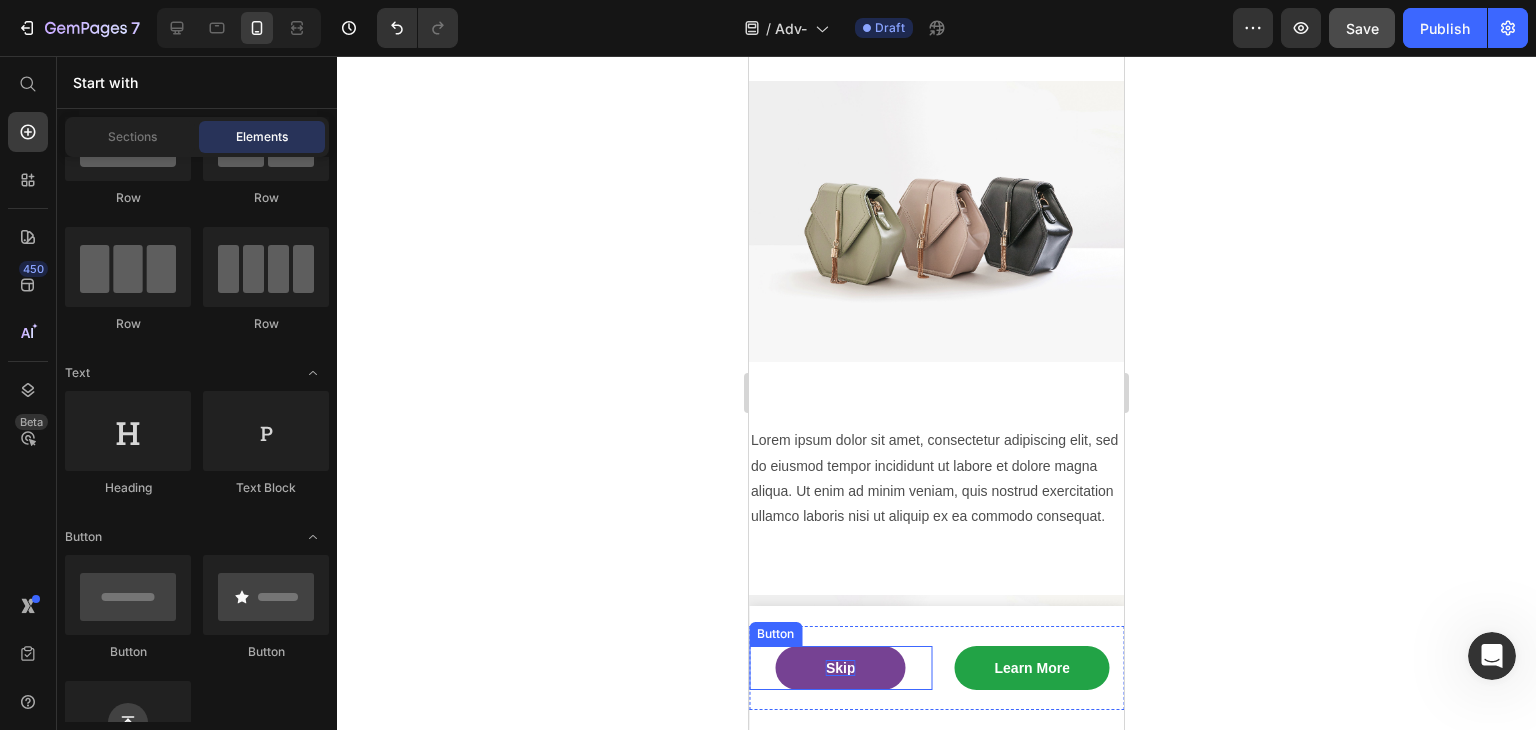 click on "Skip" at bounding box center (841, 668) 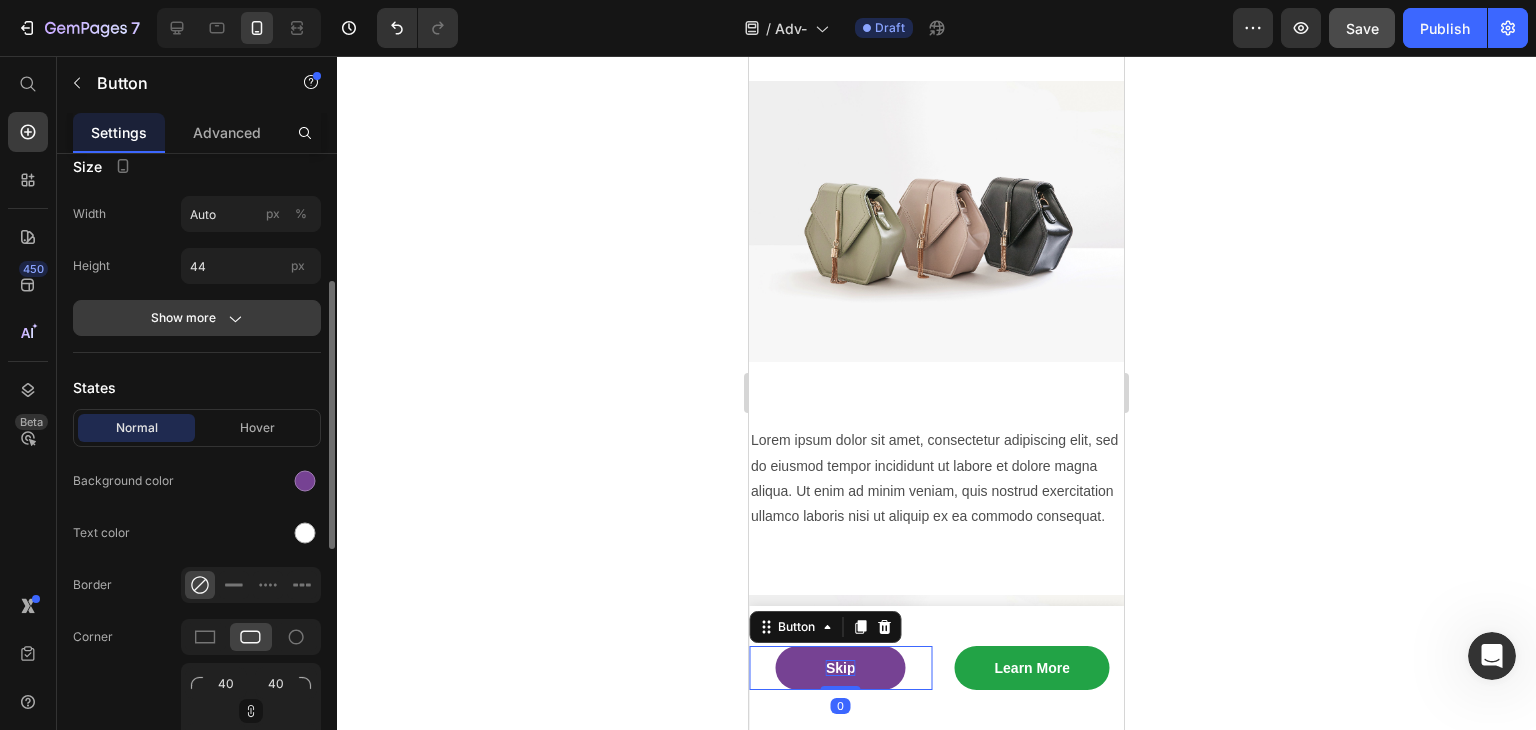 click on "Show more" 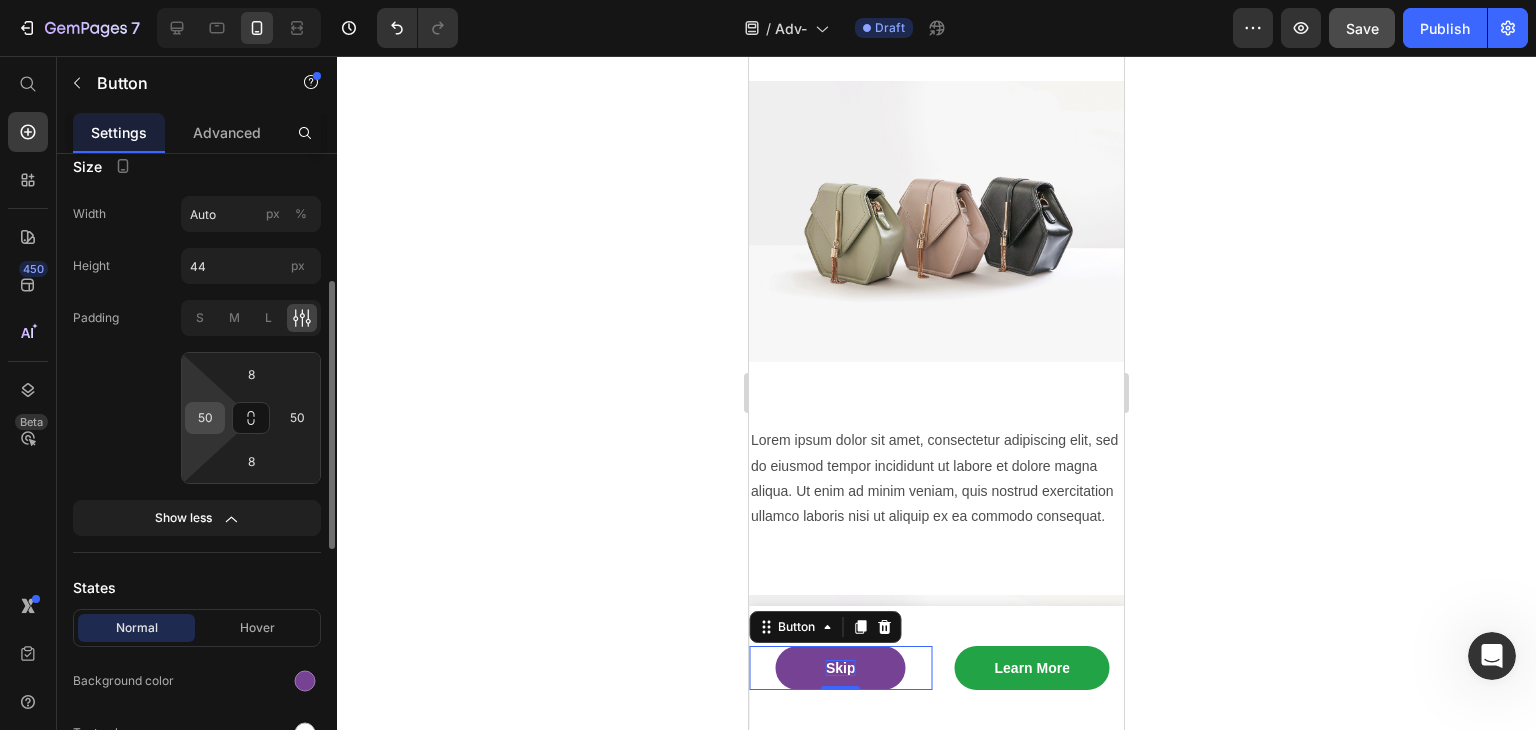 click on "50" at bounding box center [205, 418] 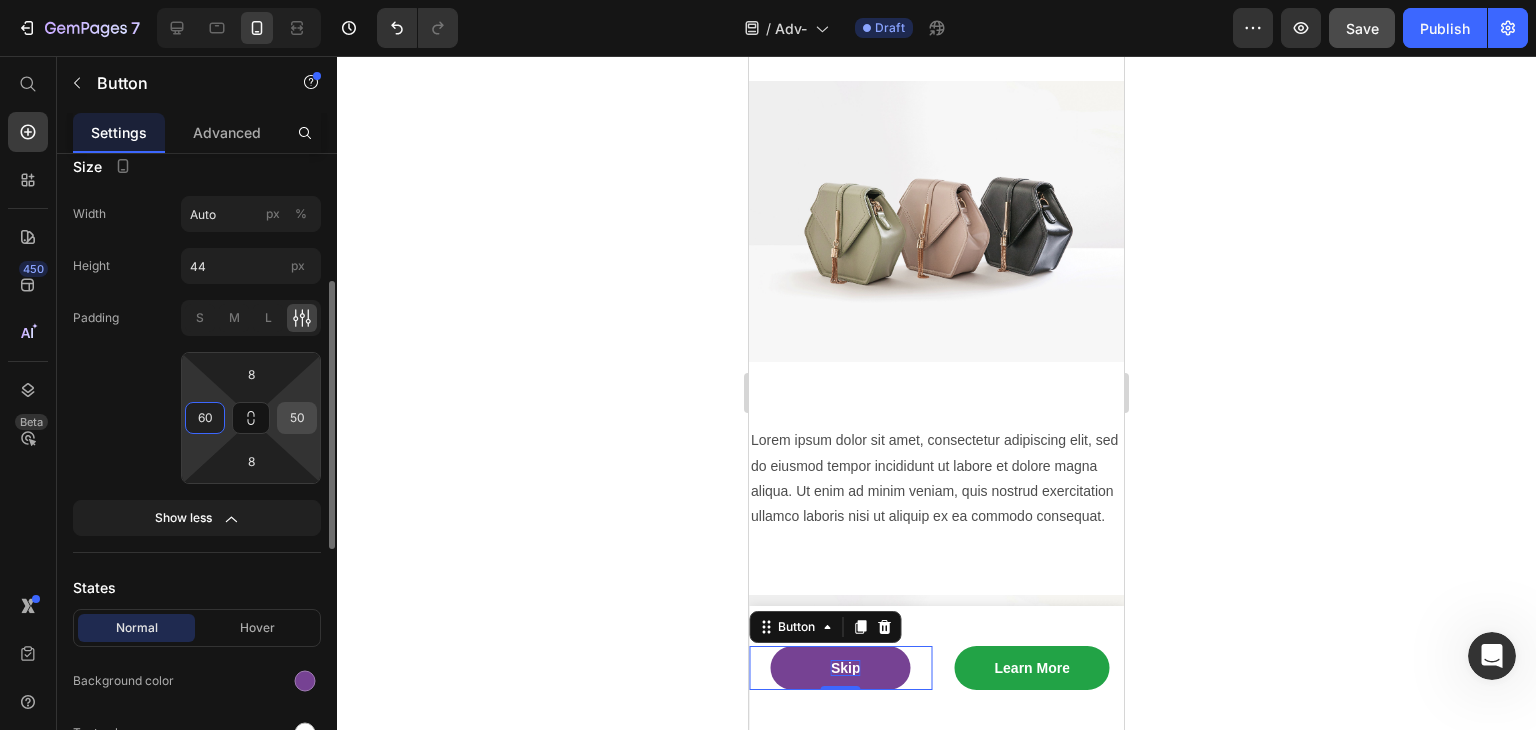 type on "60" 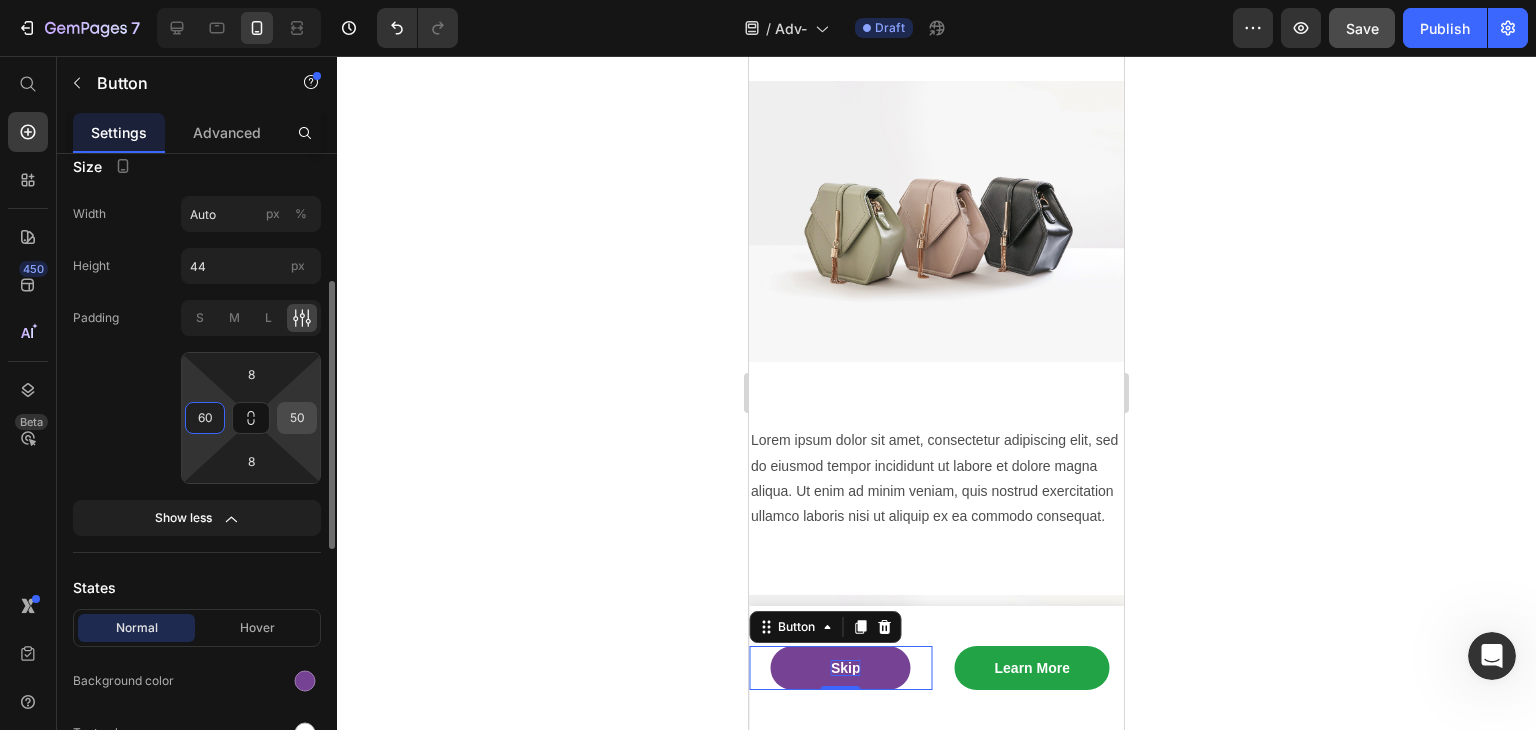click on "50" at bounding box center (297, 418) 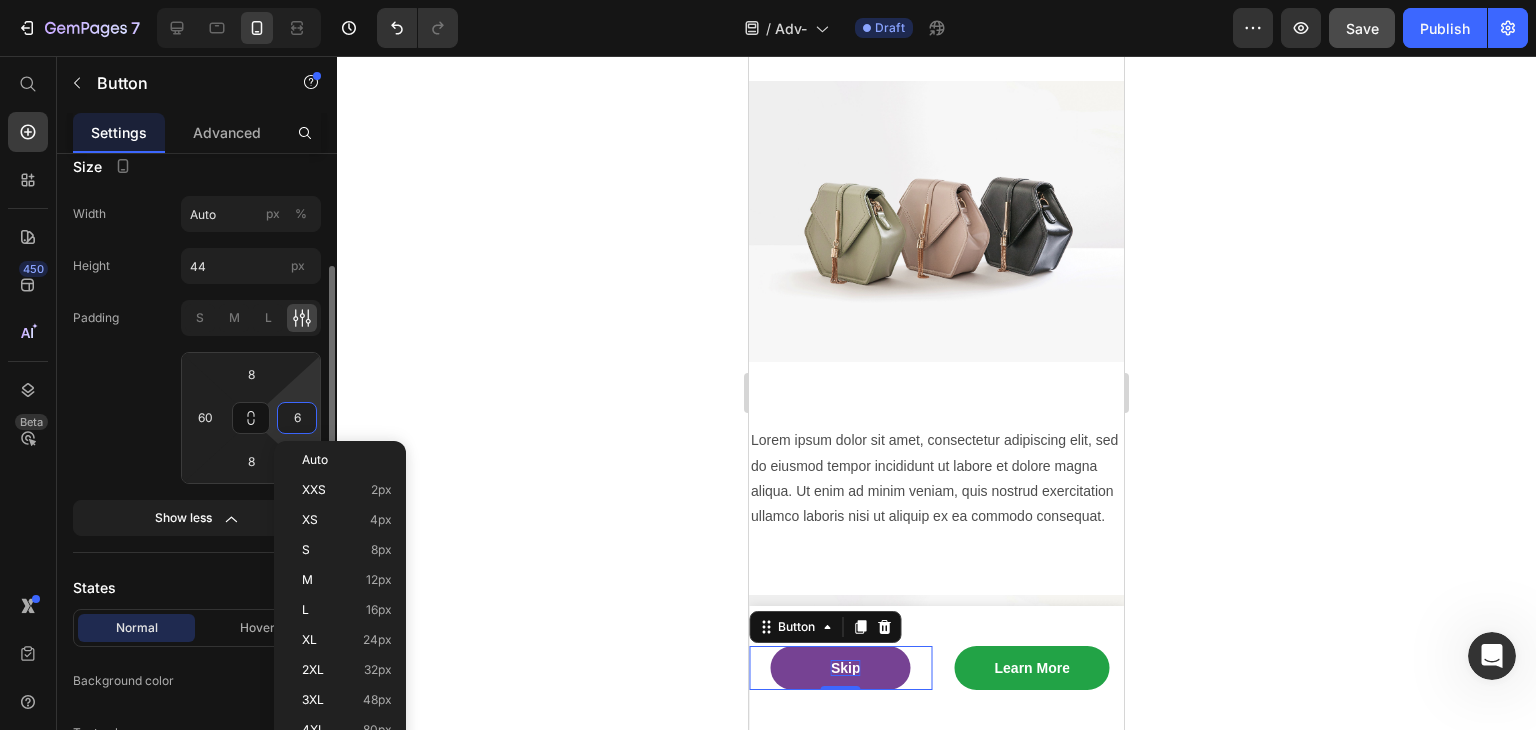 type on "60" 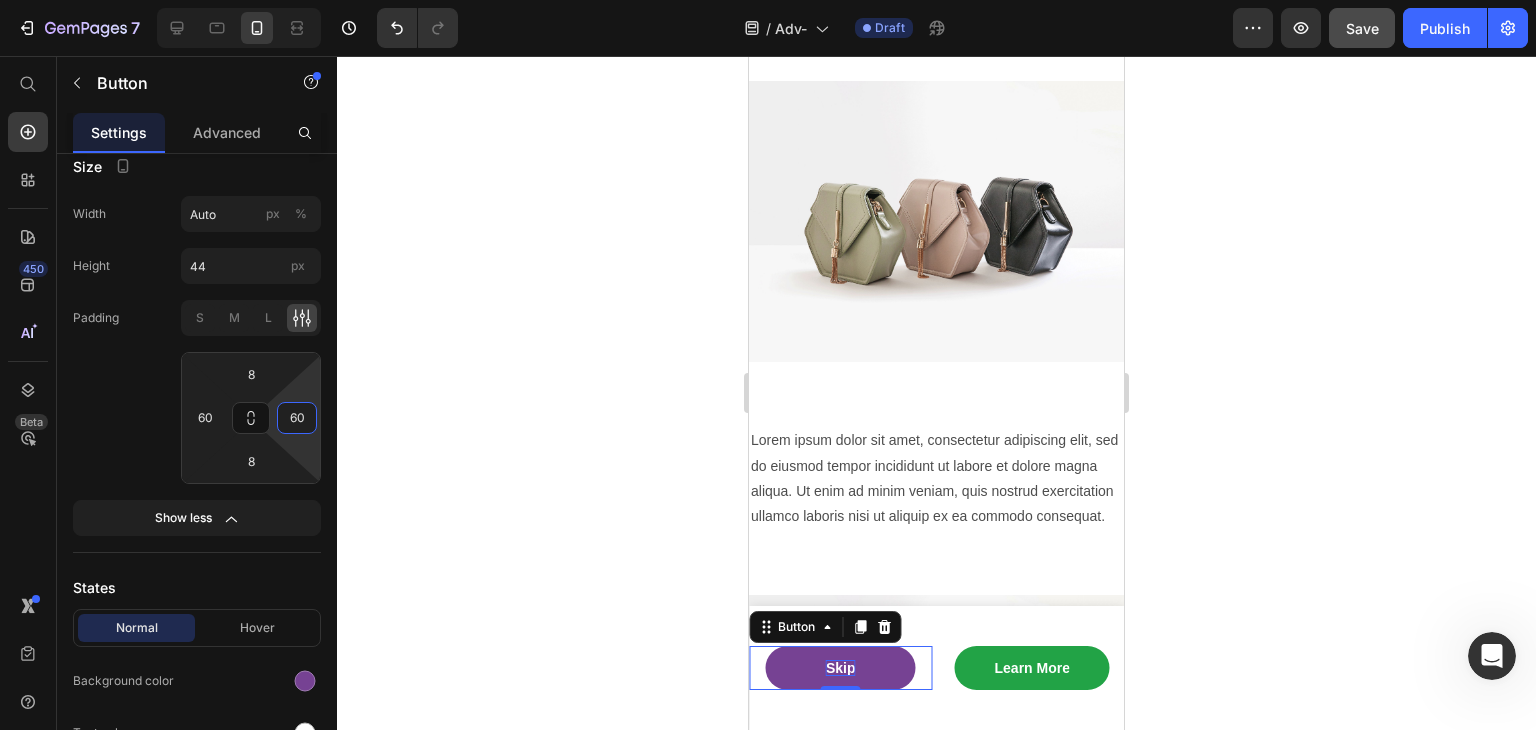 click 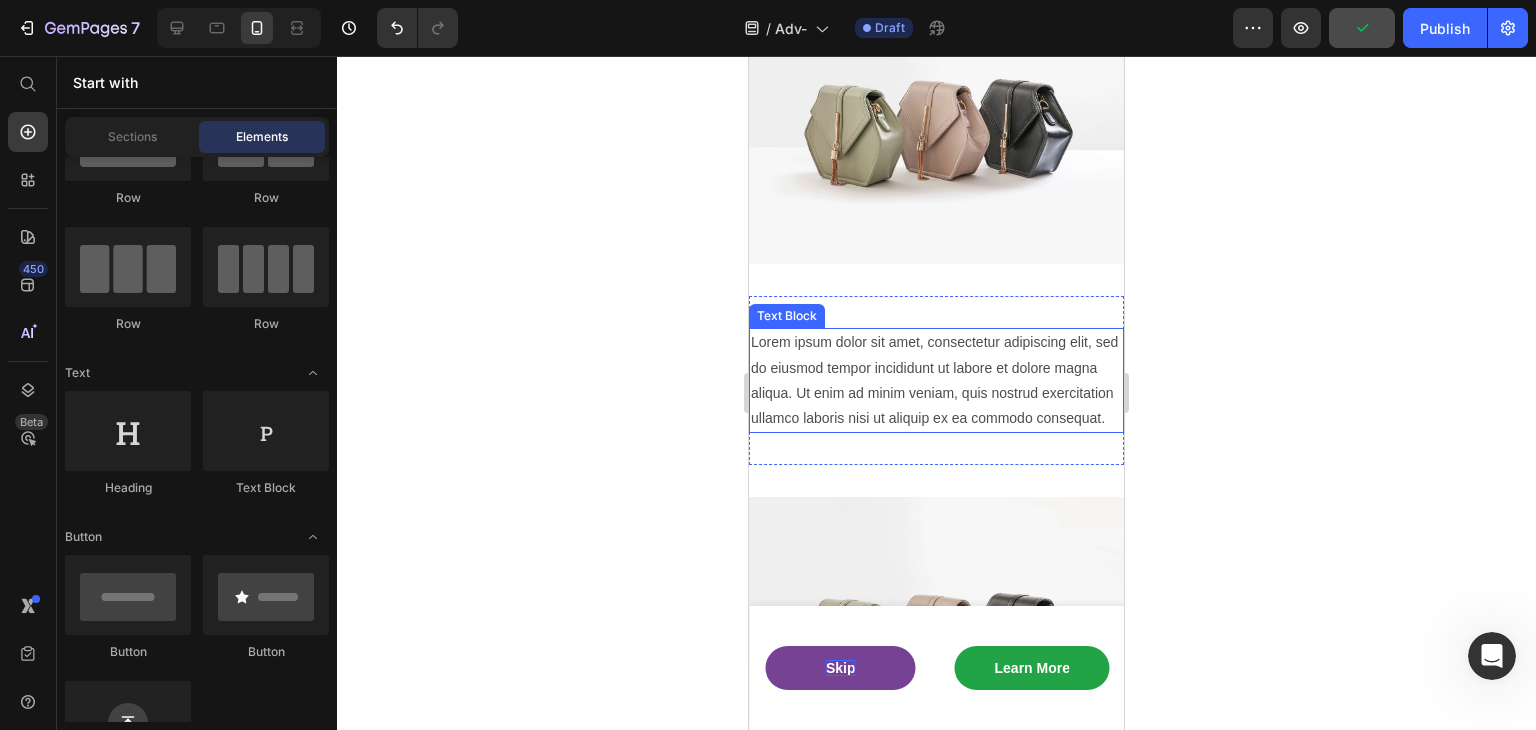 scroll, scrollTop: 1500, scrollLeft: 0, axis: vertical 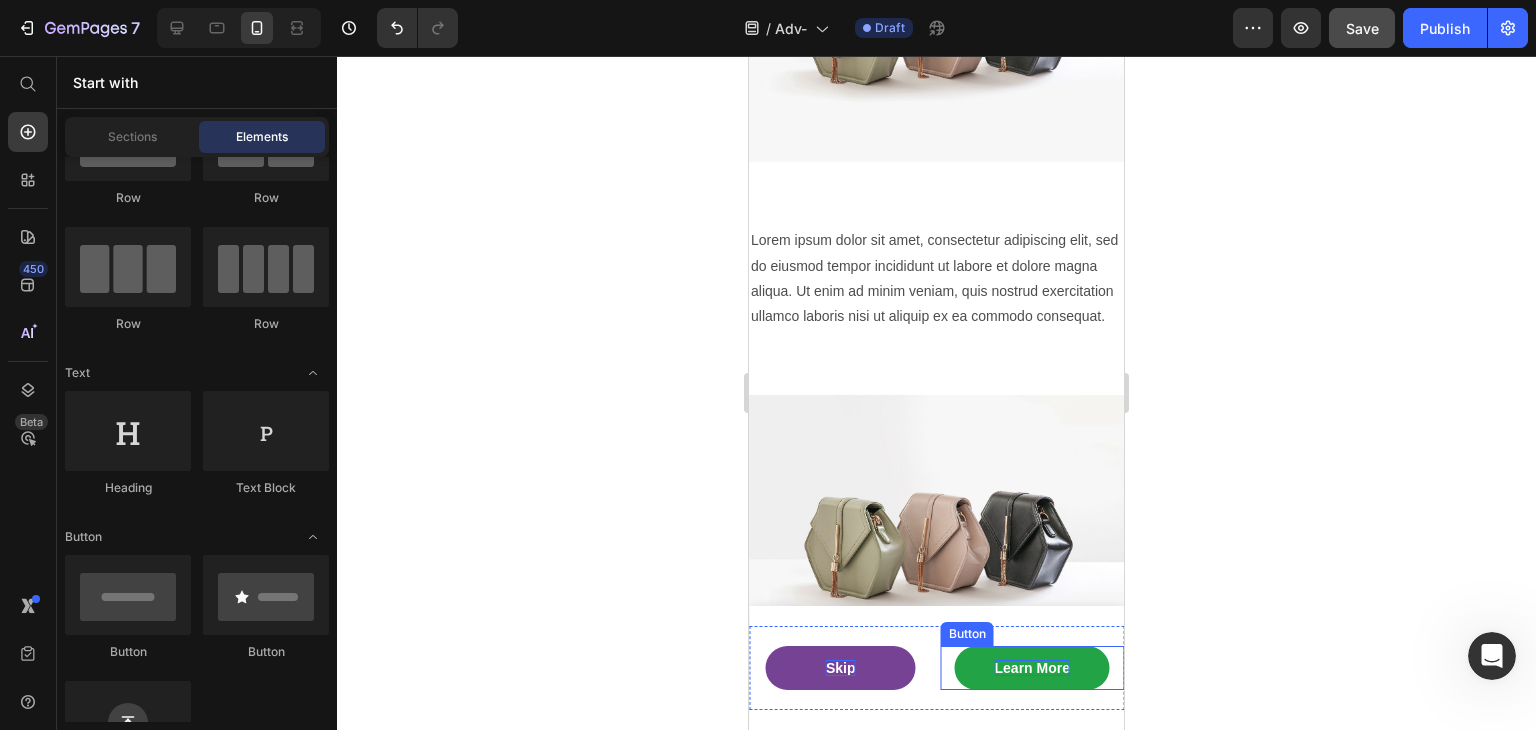 click on "Learn More" at bounding box center [1032, 668] 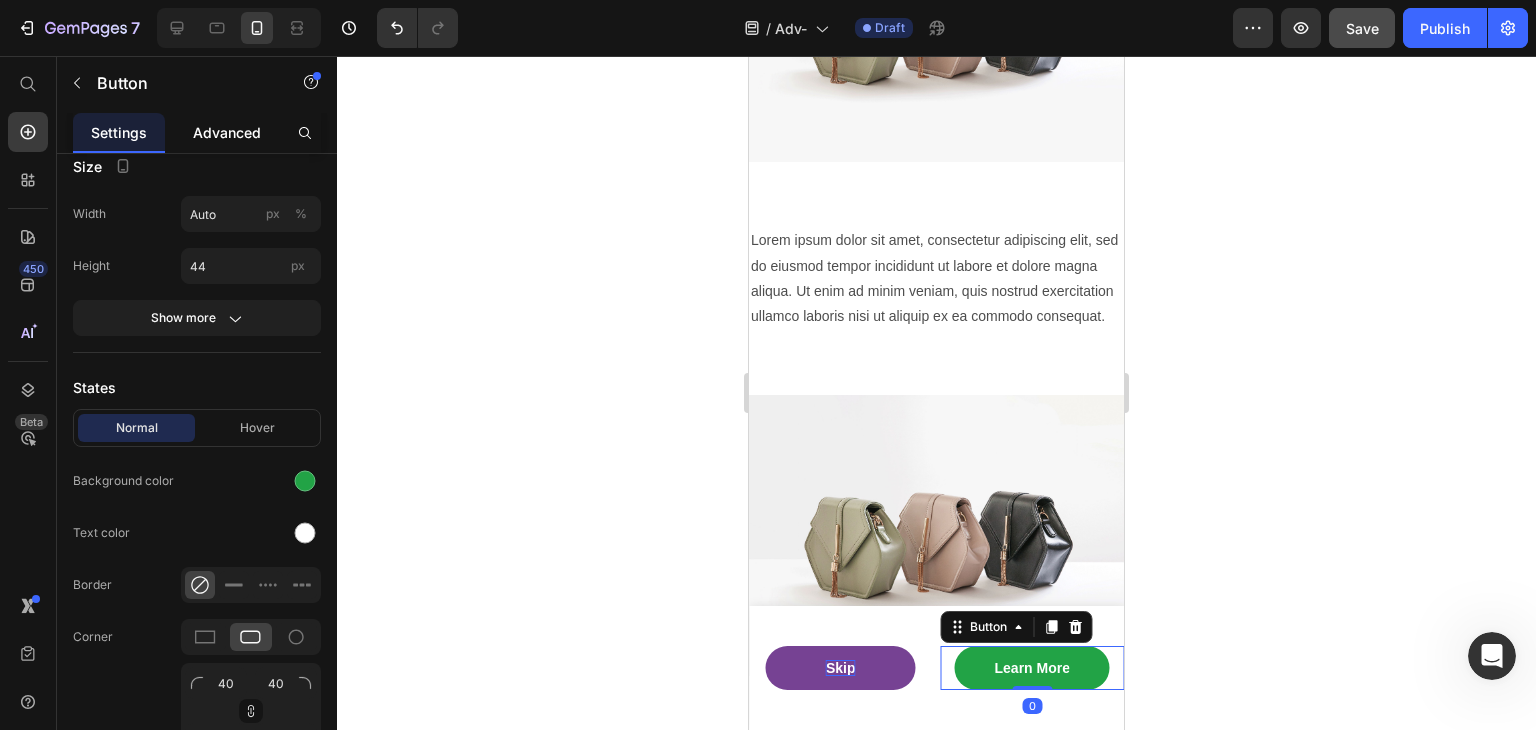 click on "Advanced" at bounding box center (227, 132) 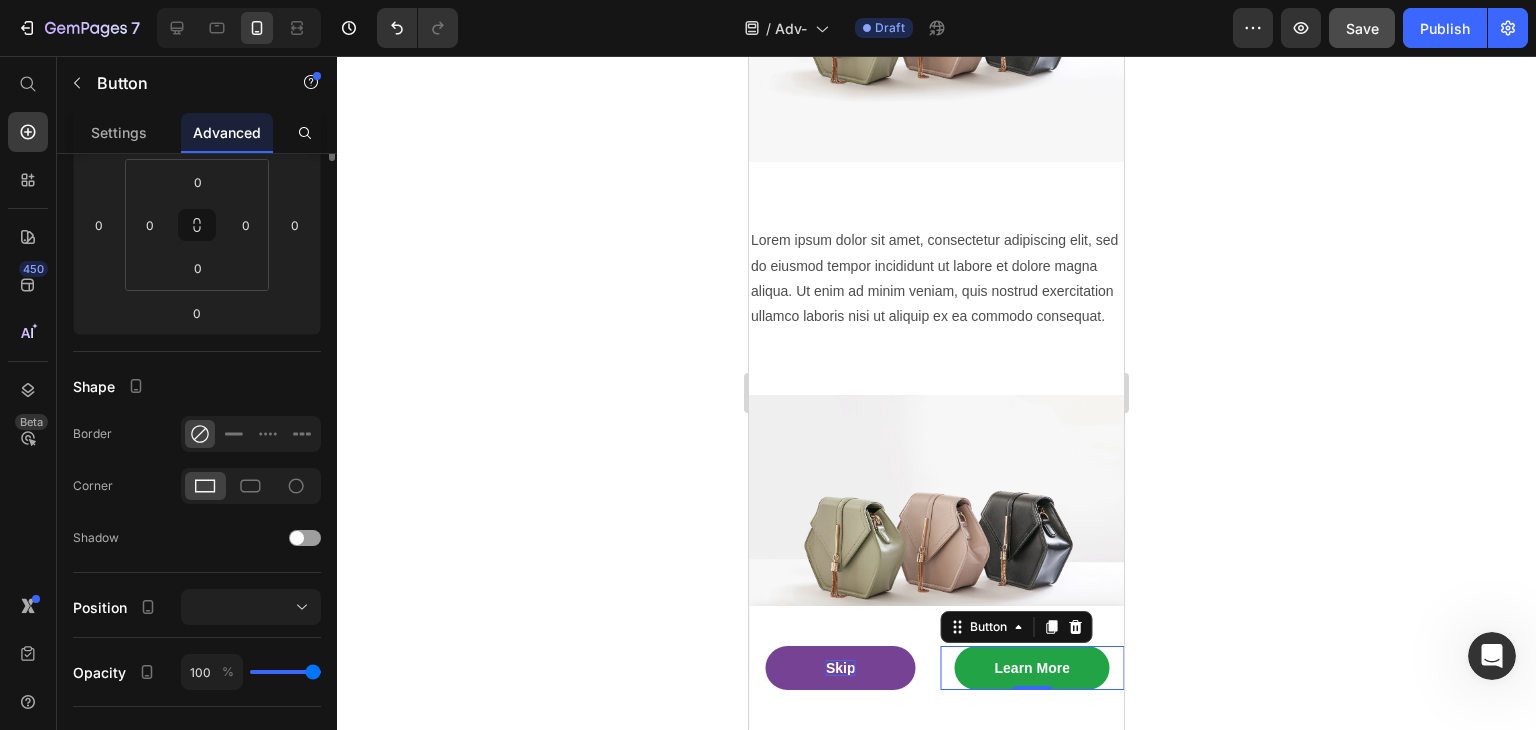 scroll, scrollTop: 0, scrollLeft: 0, axis: both 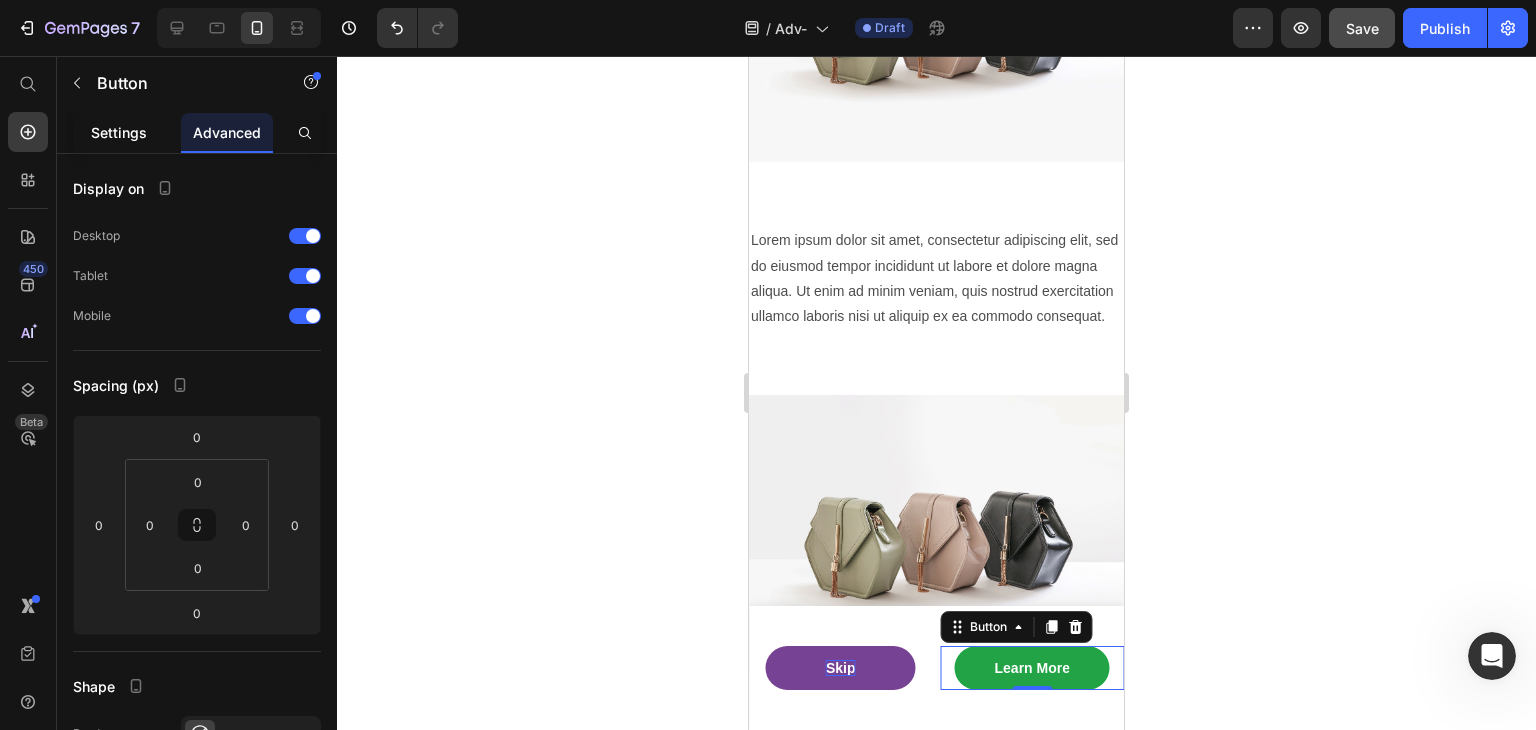 click on "Settings" at bounding box center [119, 132] 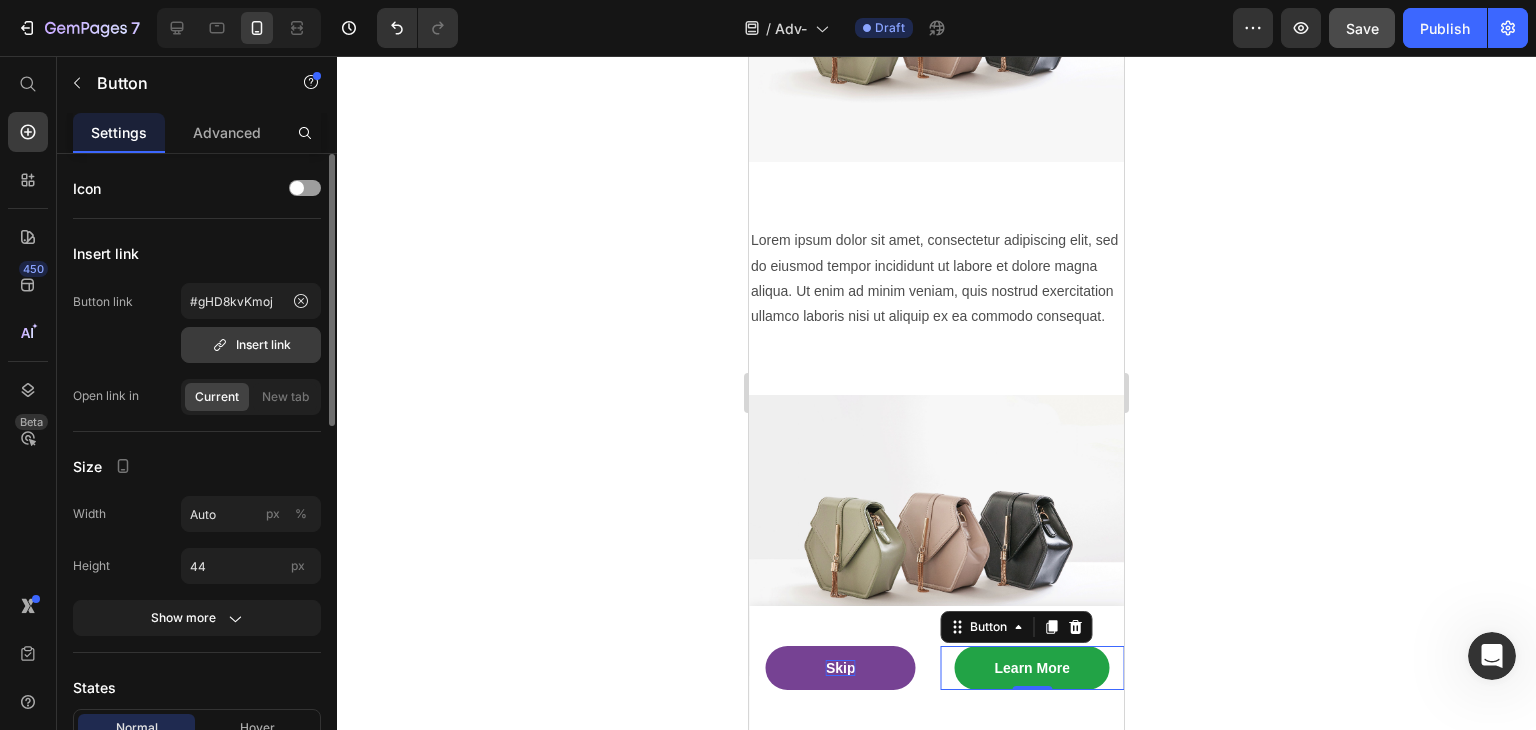 click on "Insert link" at bounding box center [251, 345] 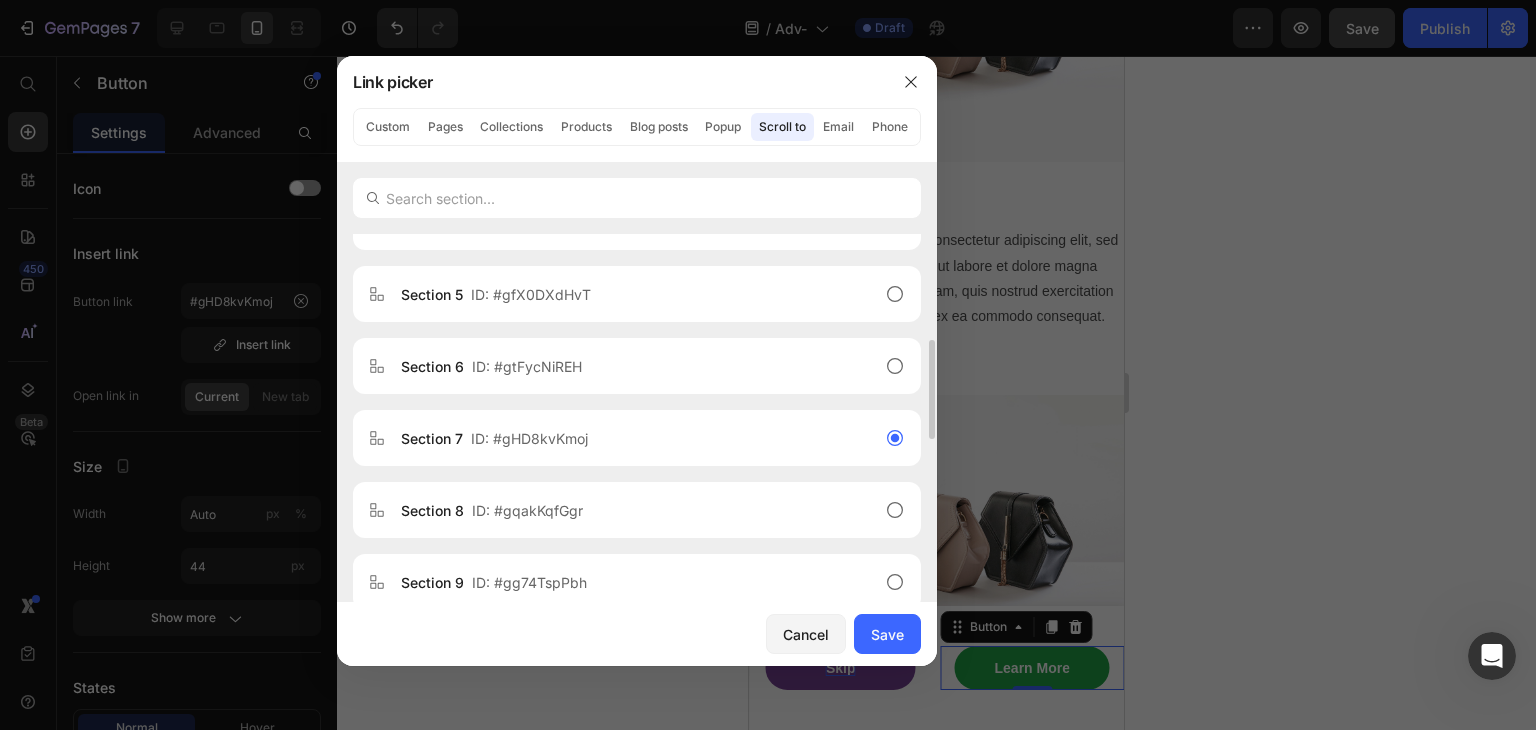scroll, scrollTop: 0, scrollLeft: 0, axis: both 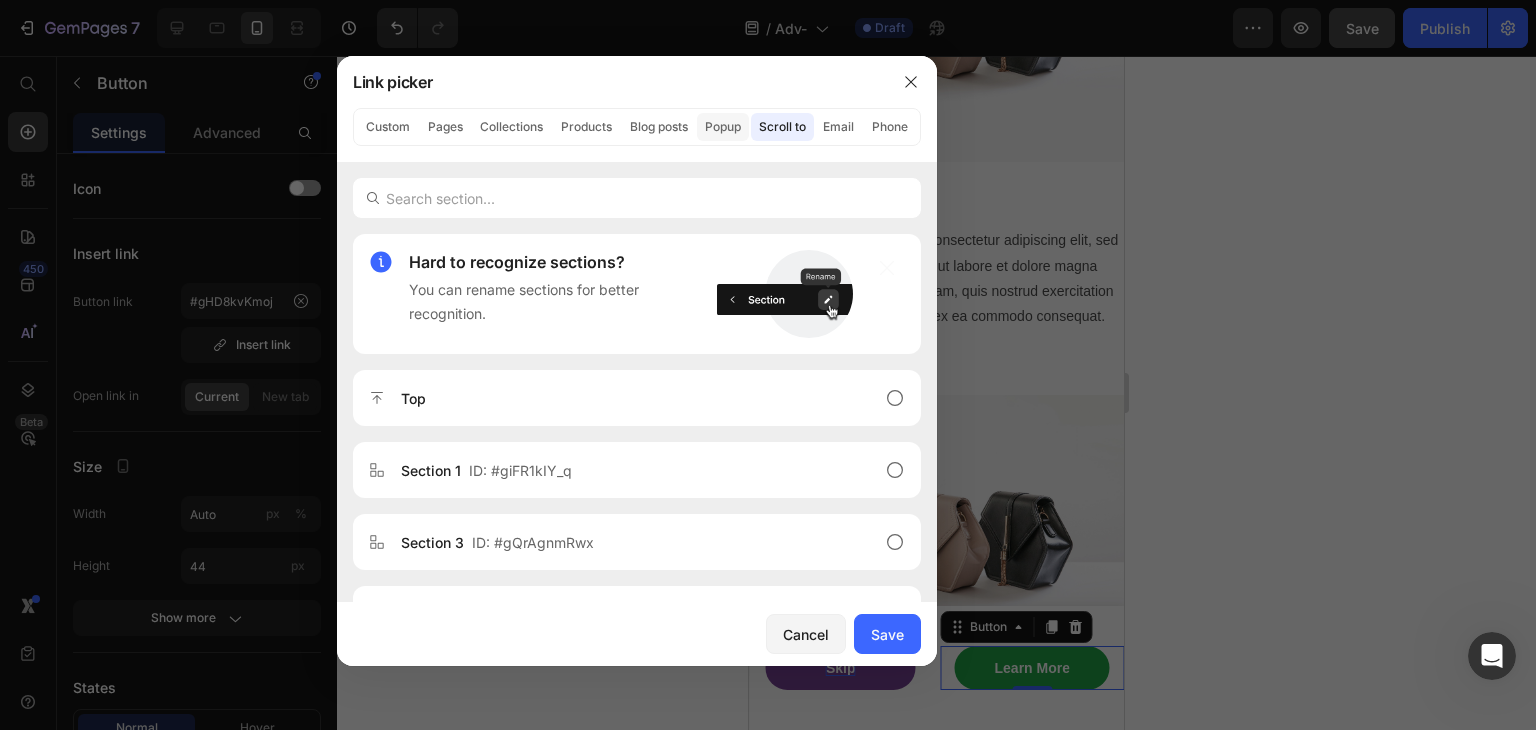 click on "Popup" 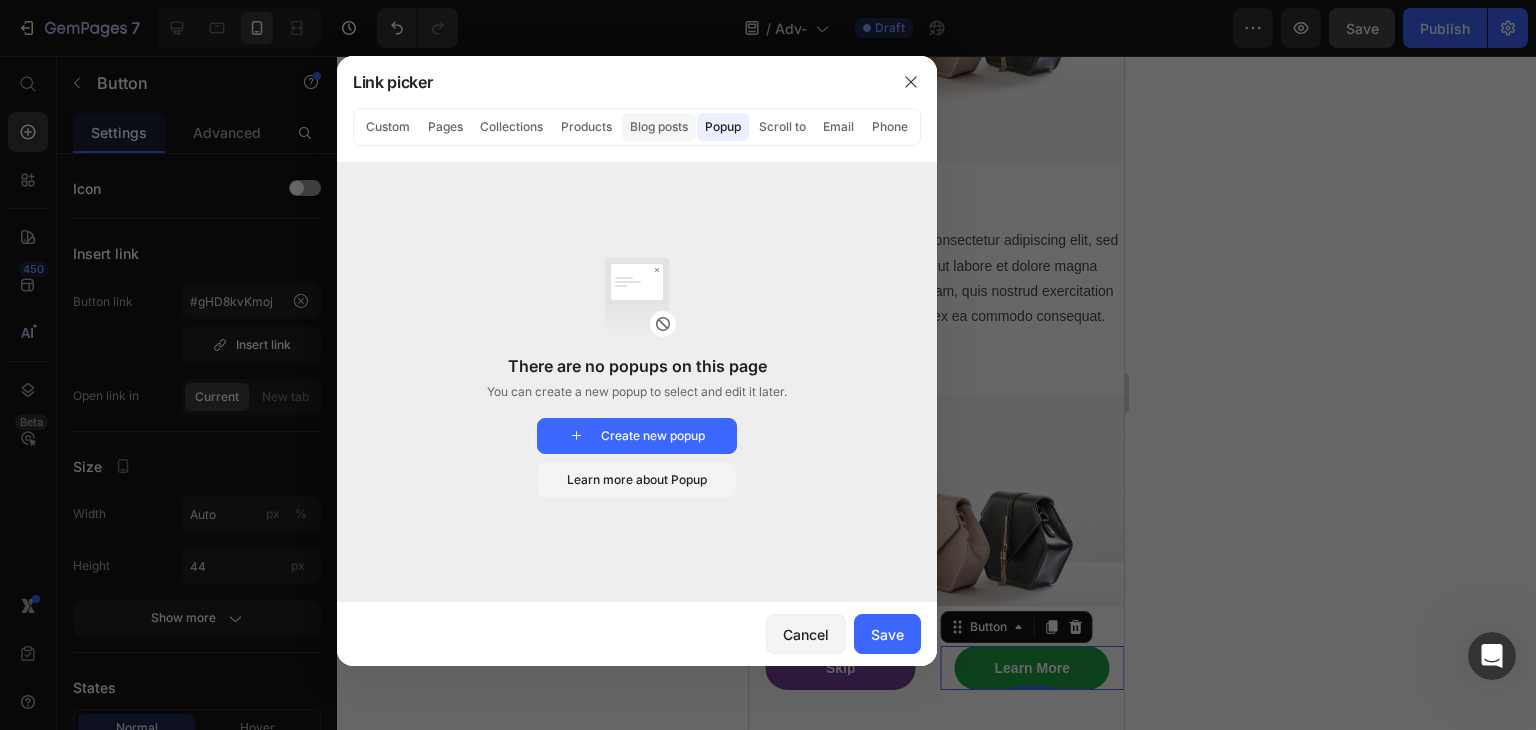 click on "Blog posts" 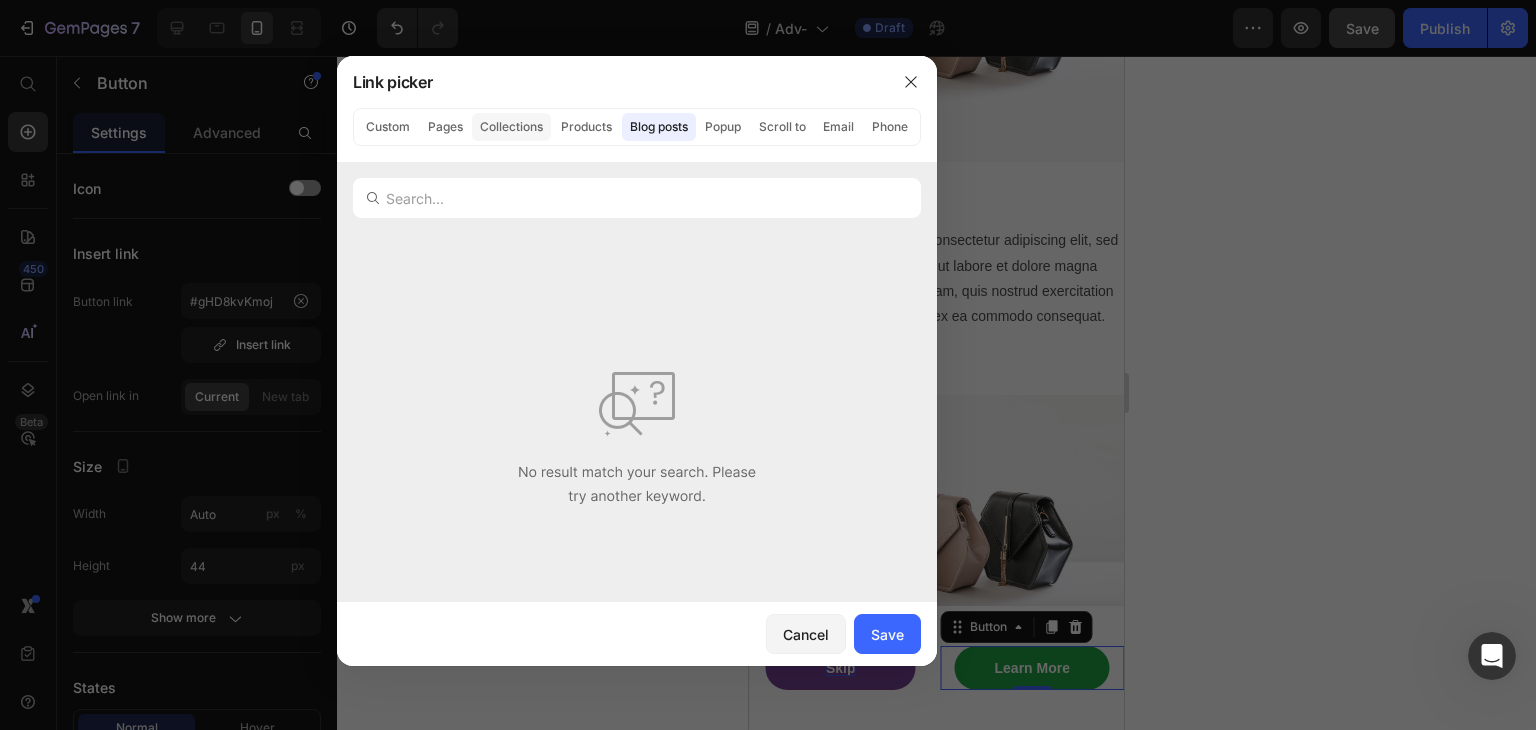 click on "Collections" 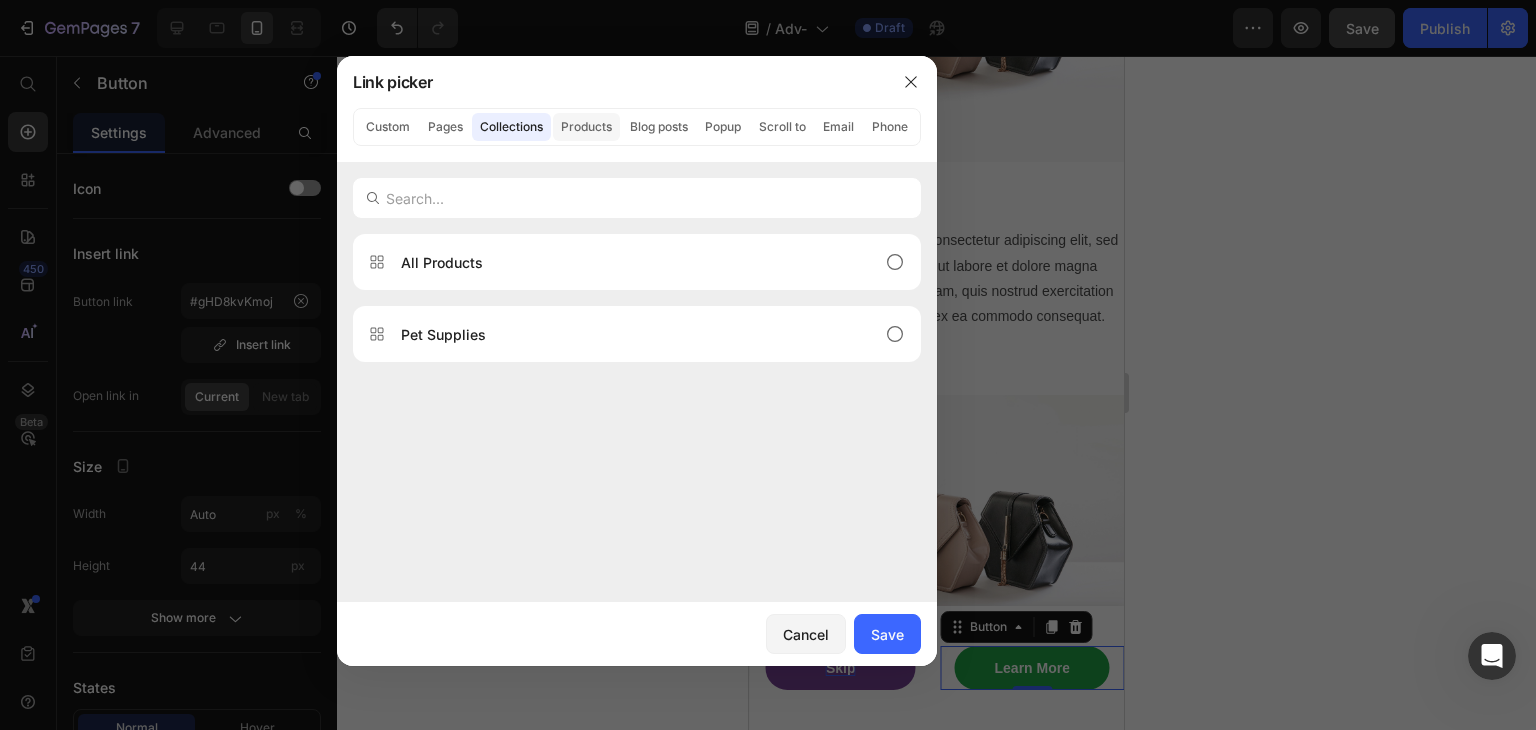 click on "Products" 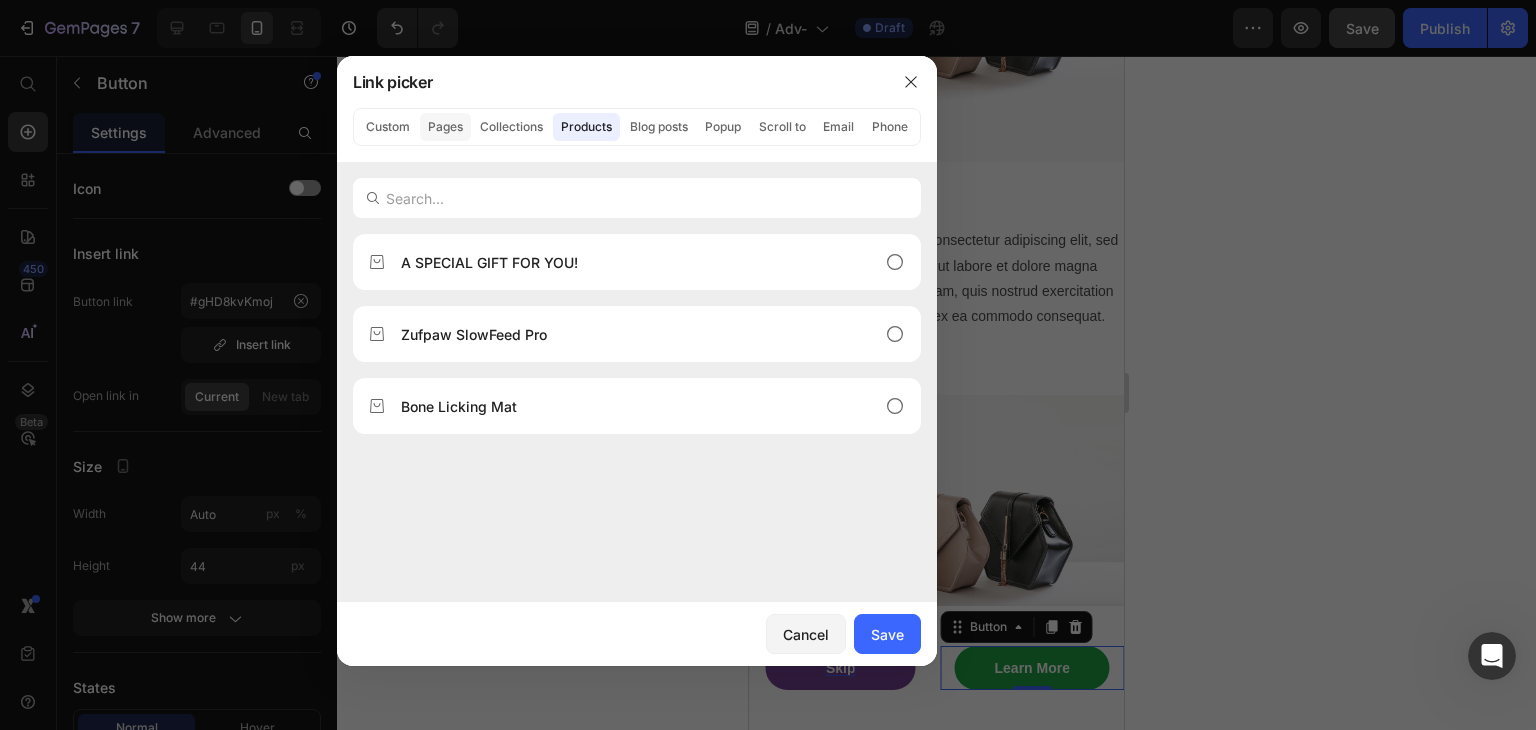 click on "Pages" 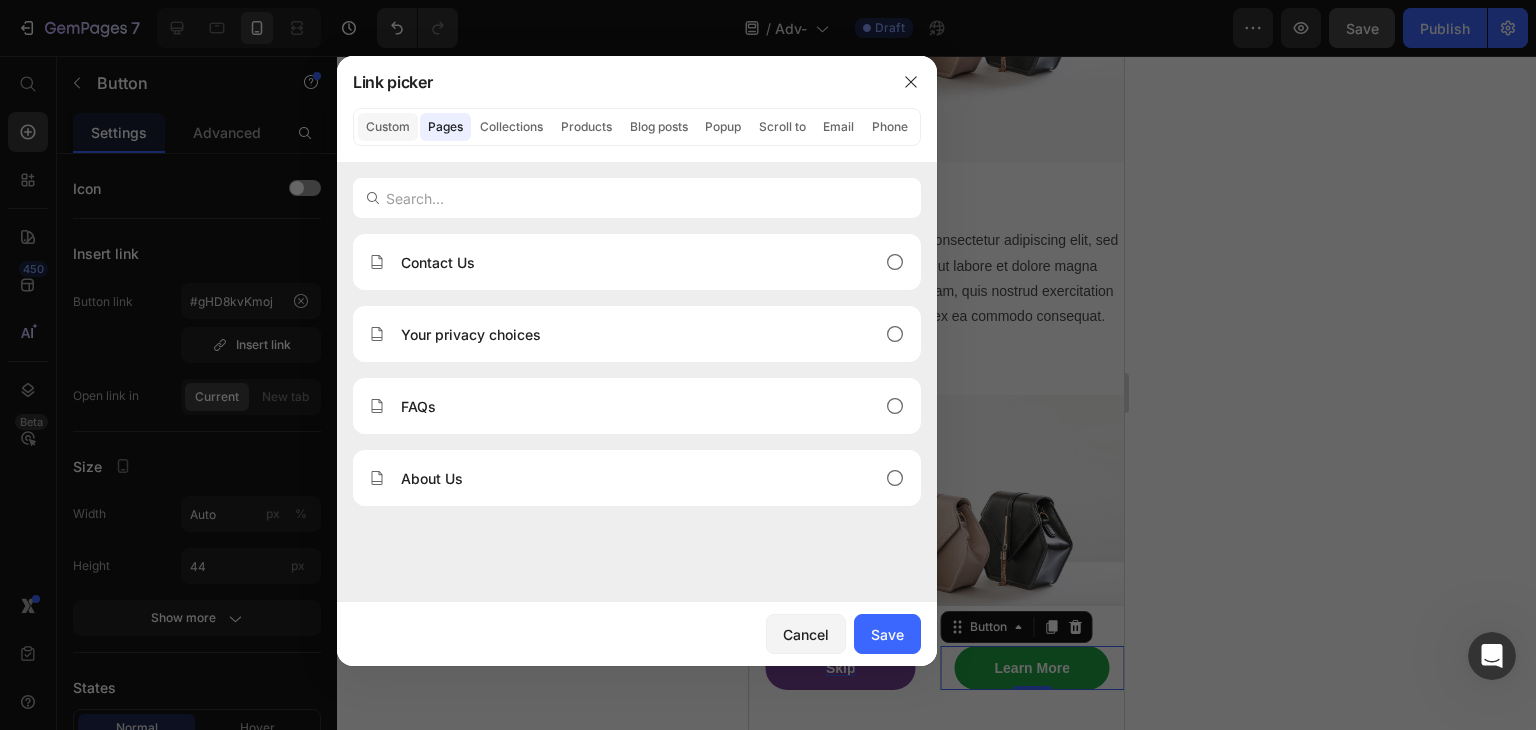 click on "Custom" 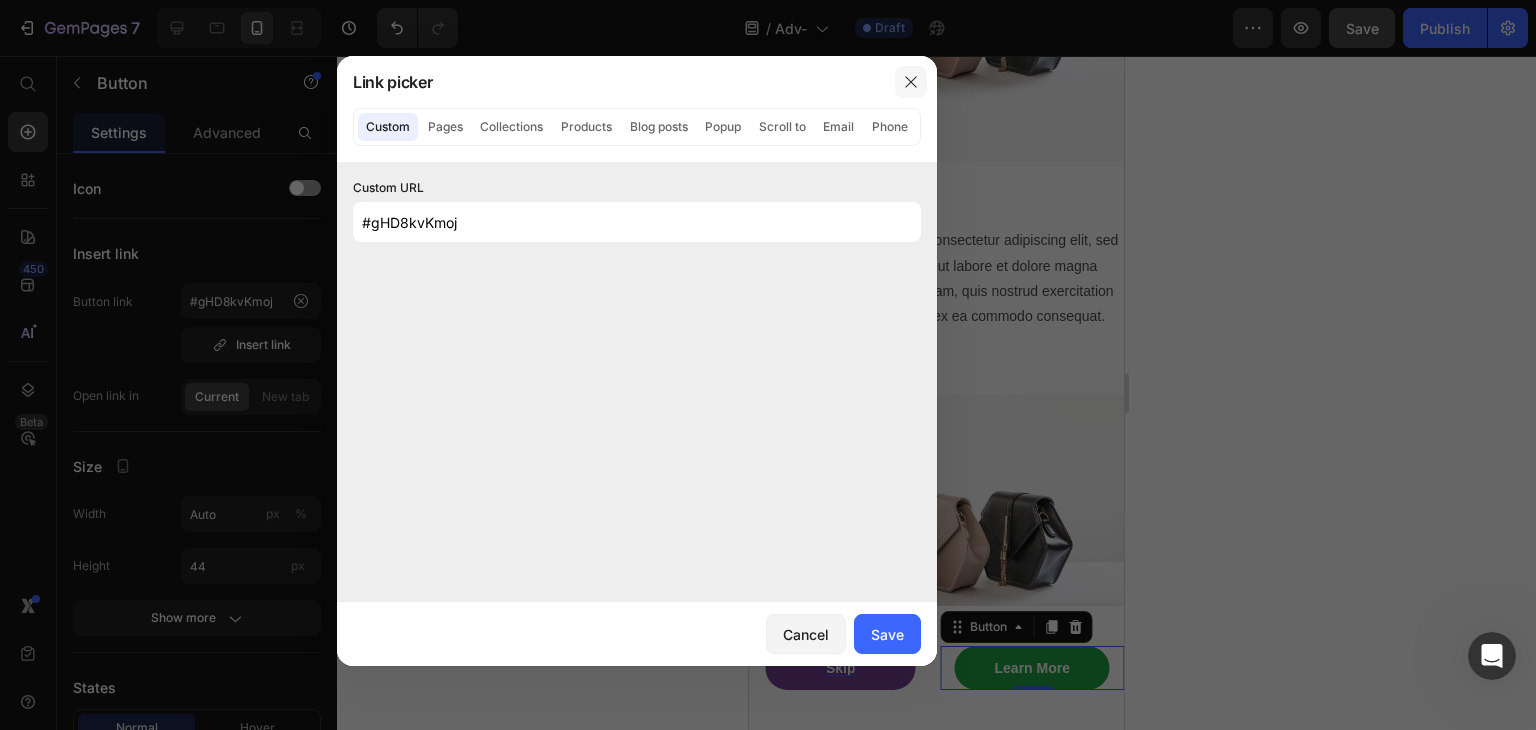 click 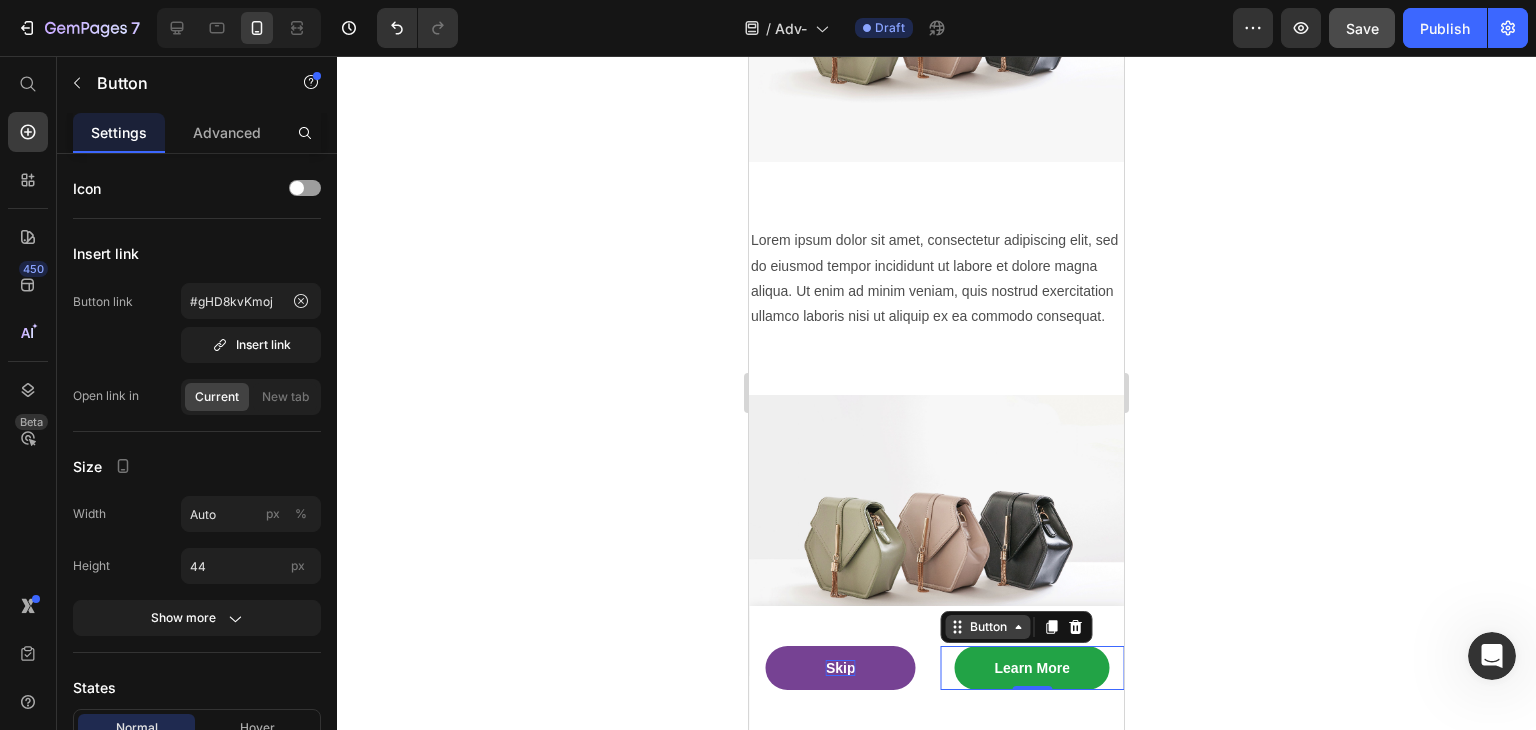 click on "Button" at bounding box center (988, 627) 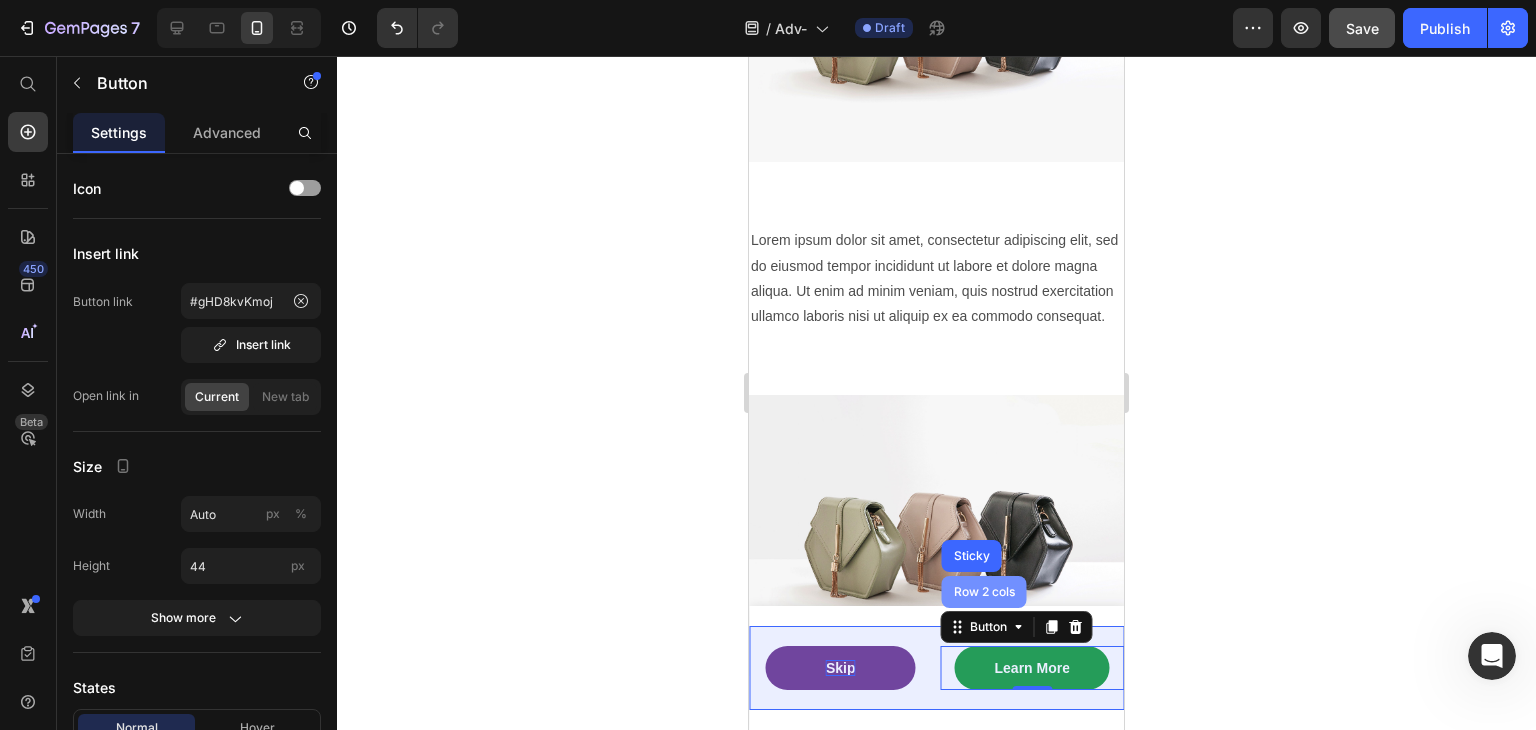 click on "Row 2 cols" at bounding box center [984, 592] 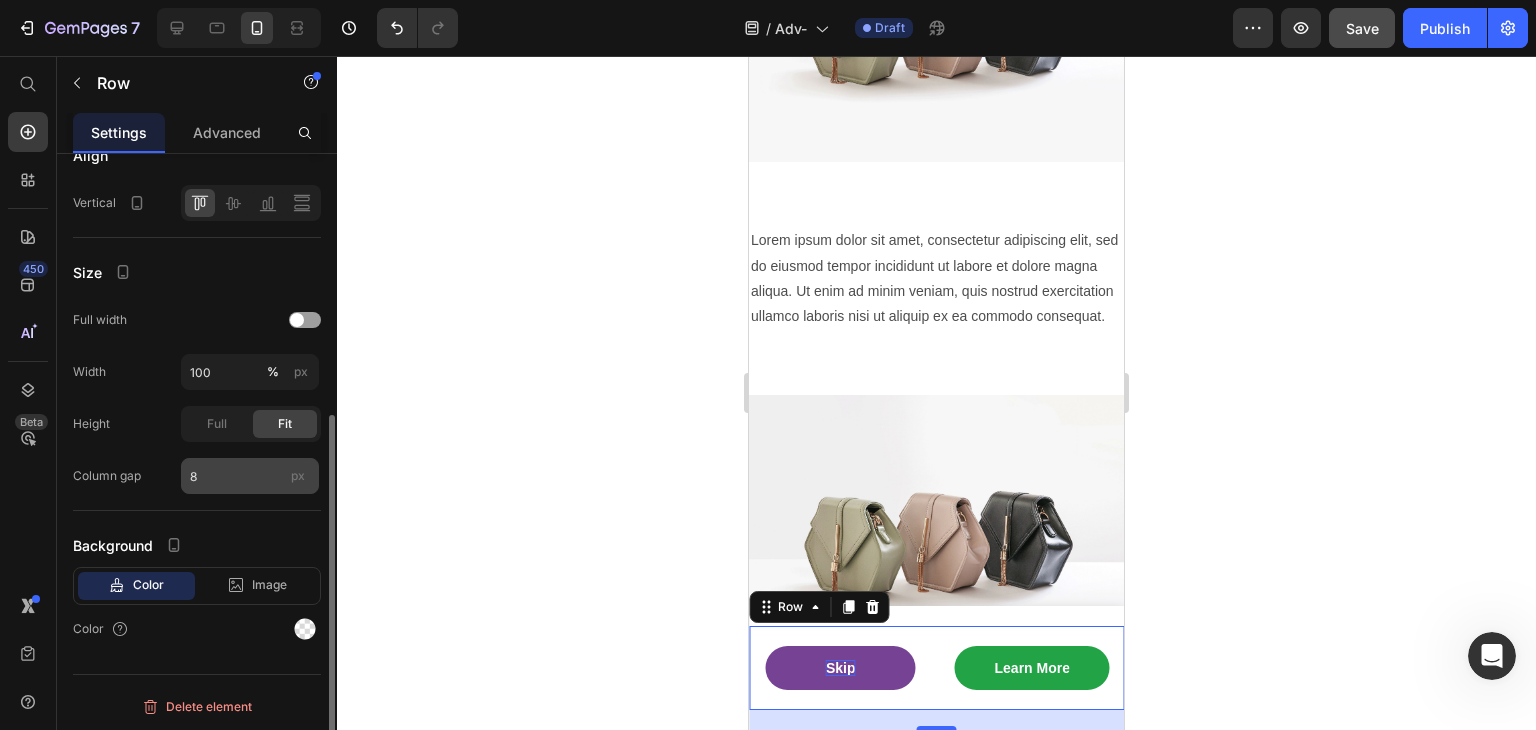 scroll, scrollTop: 0, scrollLeft: 0, axis: both 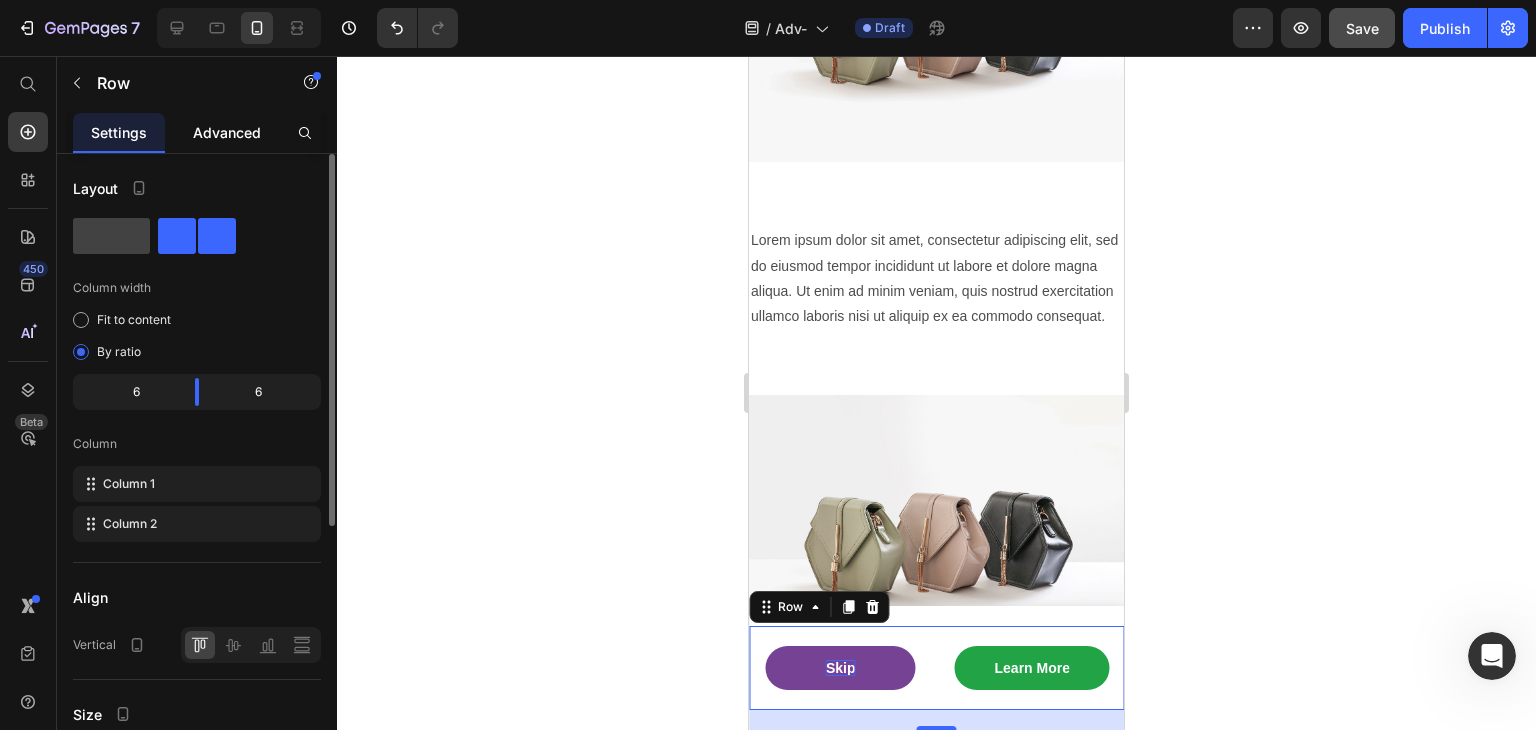 click on "Advanced" at bounding box center [227, 132] 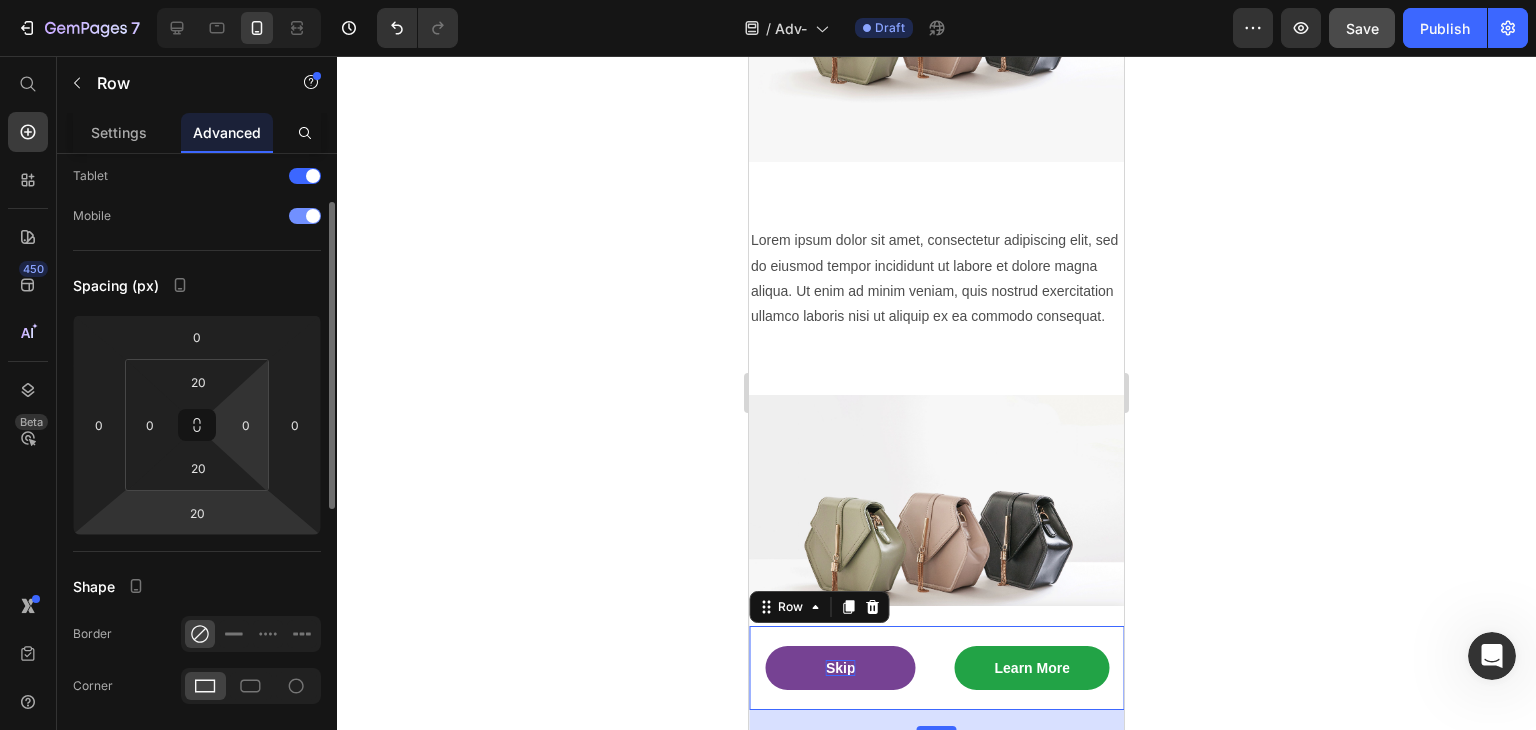 scroll, scrollTop: 0, scrollLeft: 0, axis: both 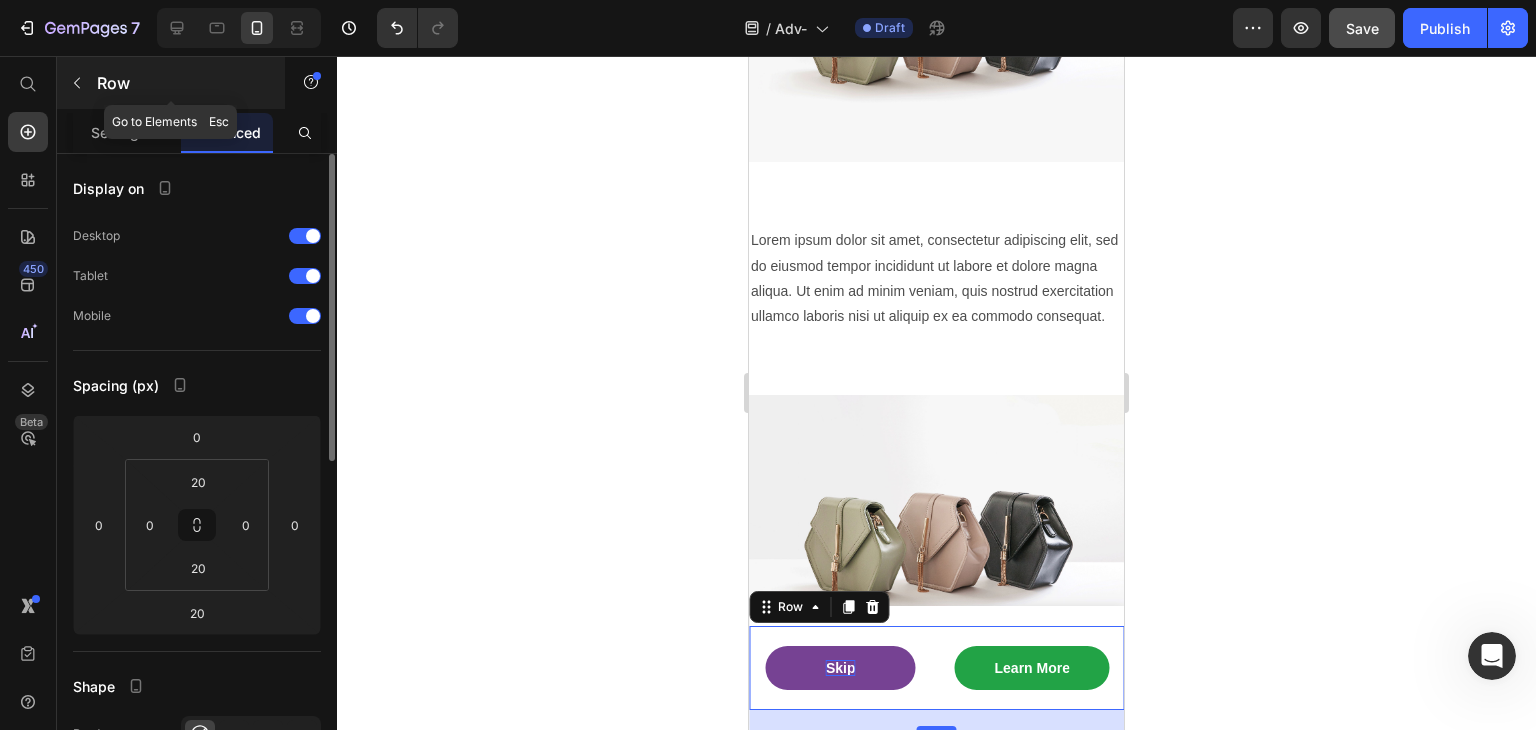 click 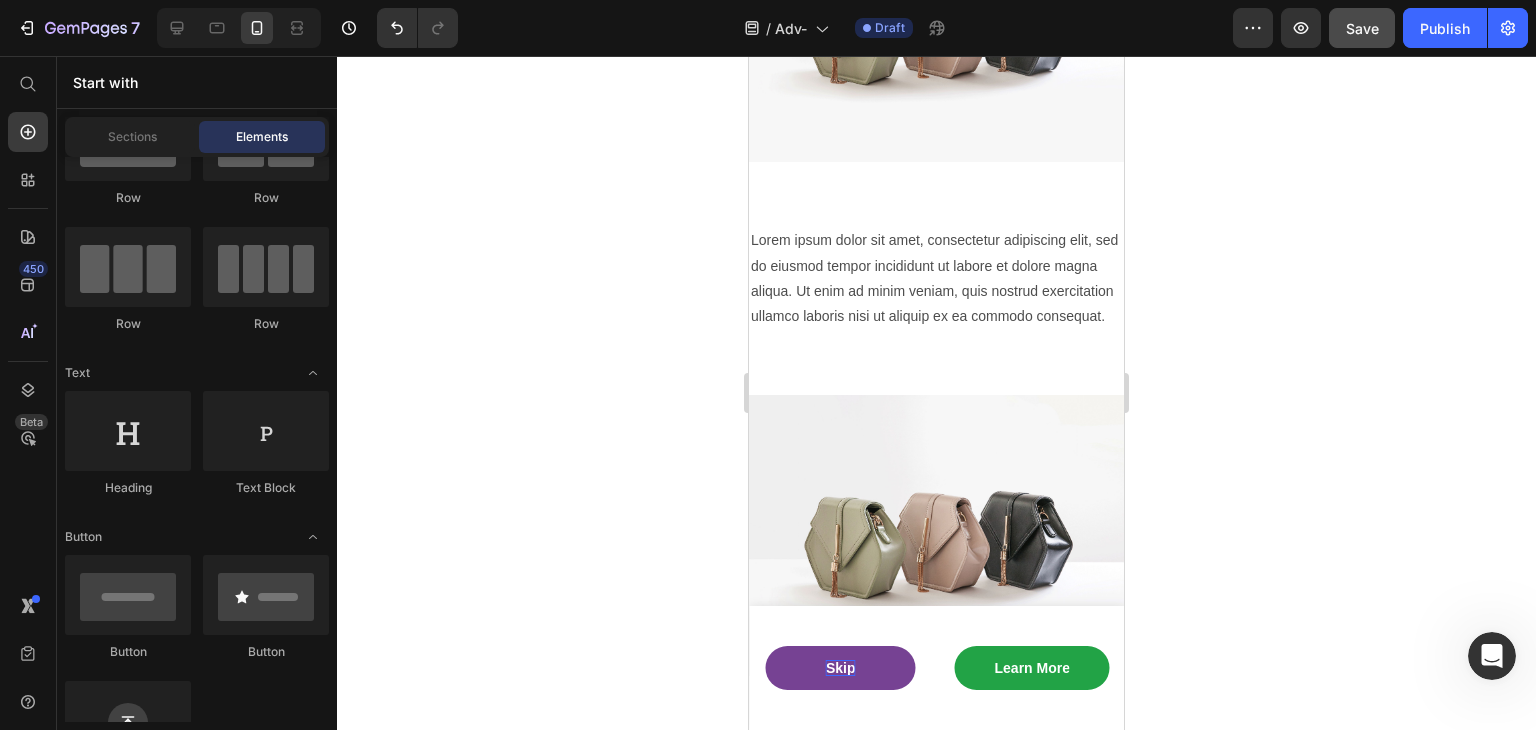 scroll, scrollTop: 0, scrollLeft: 0, axis: both 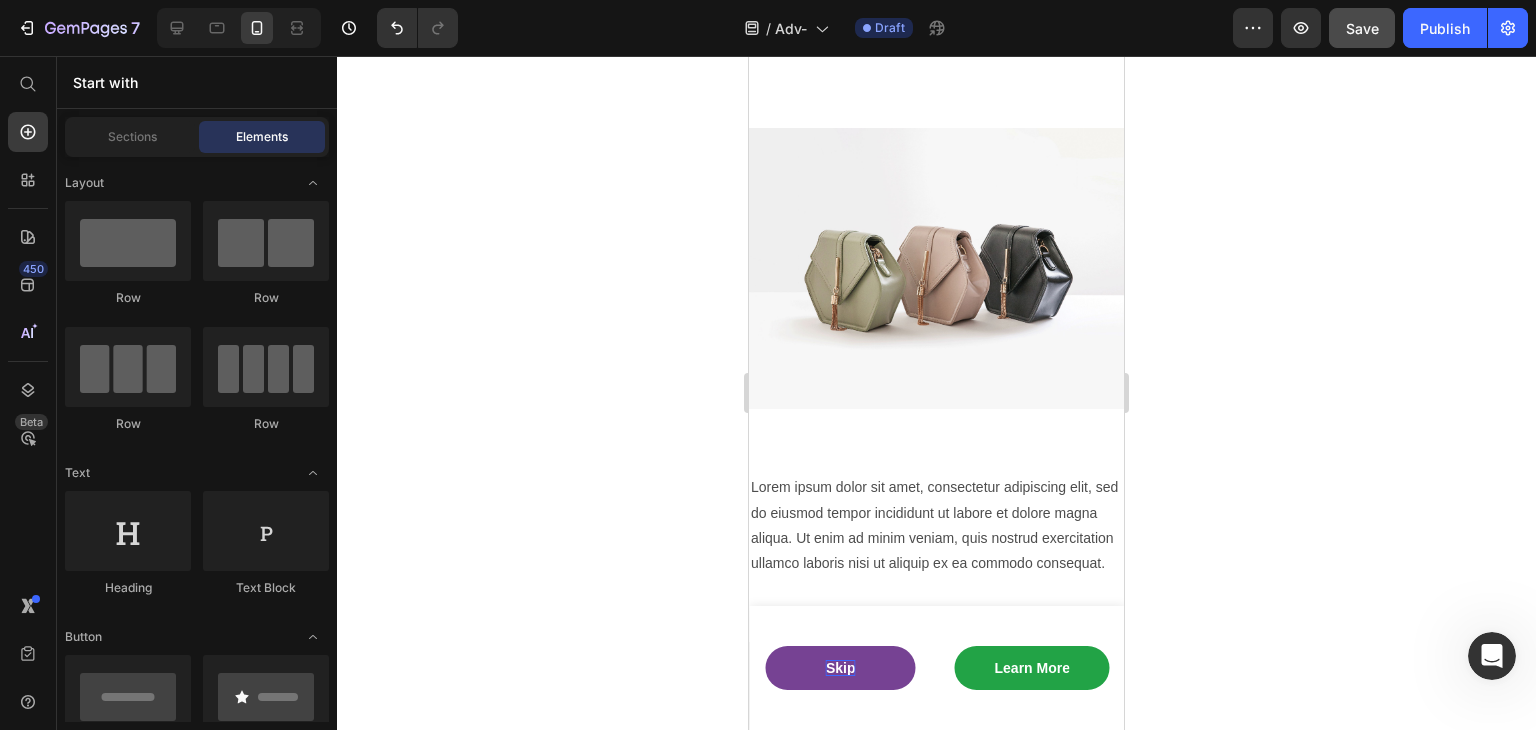 drag, startPoint x: 1114, startPoint y: 337, endPoint x: 1869, endPoint y: 110, distance: 788.38696 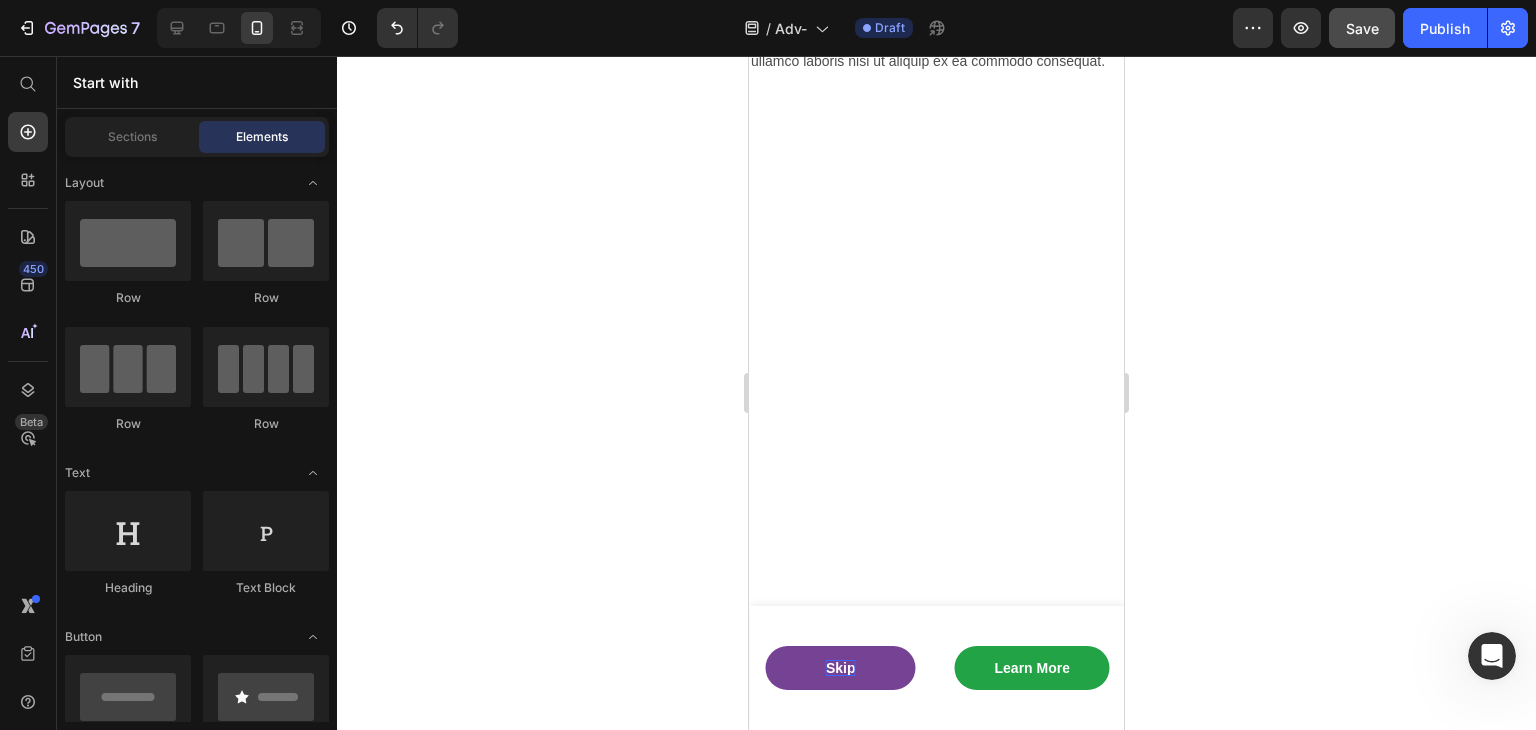 scroll, scrollTop: 0, scrollLeft: 0, axis: both 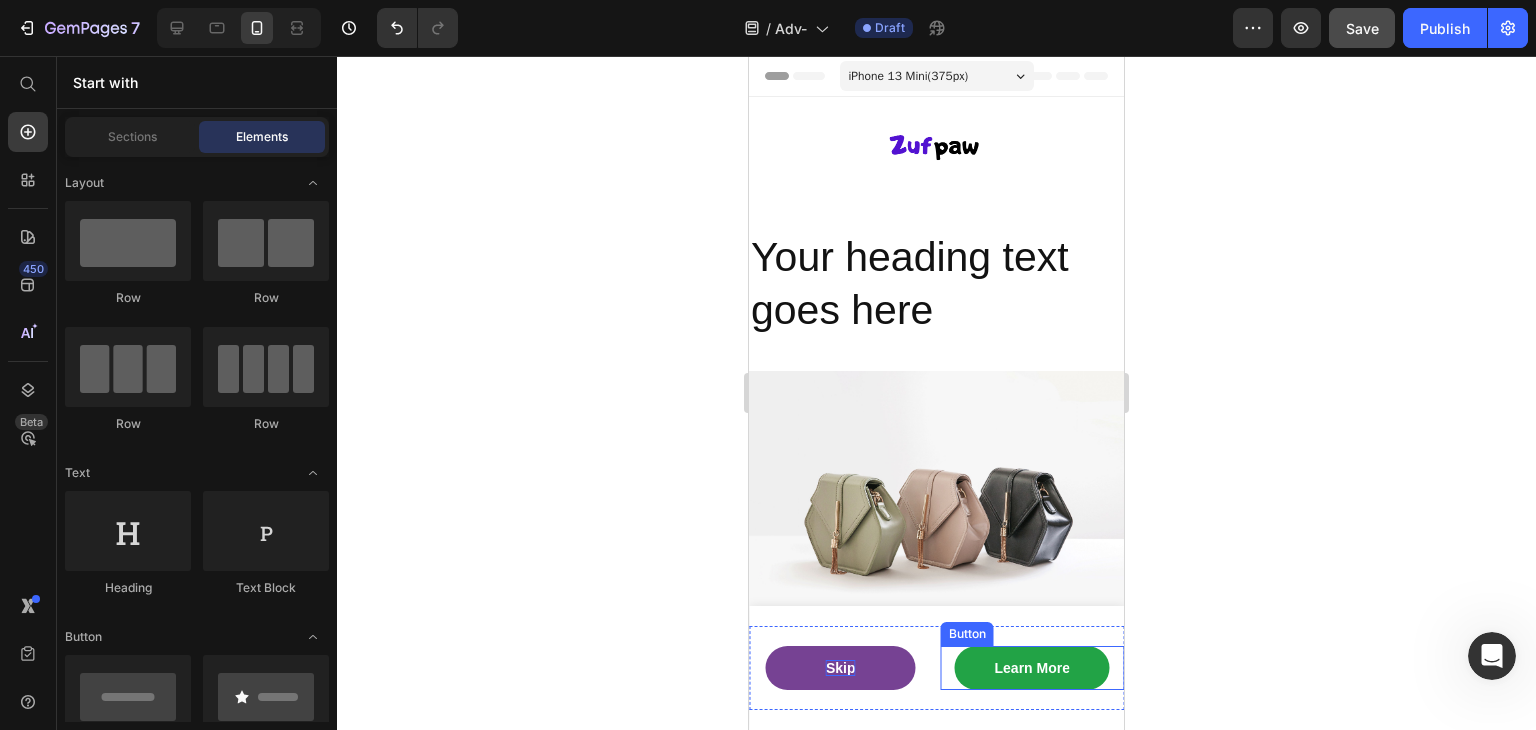 click on "Learn More" at bounding box center (1032, 668) 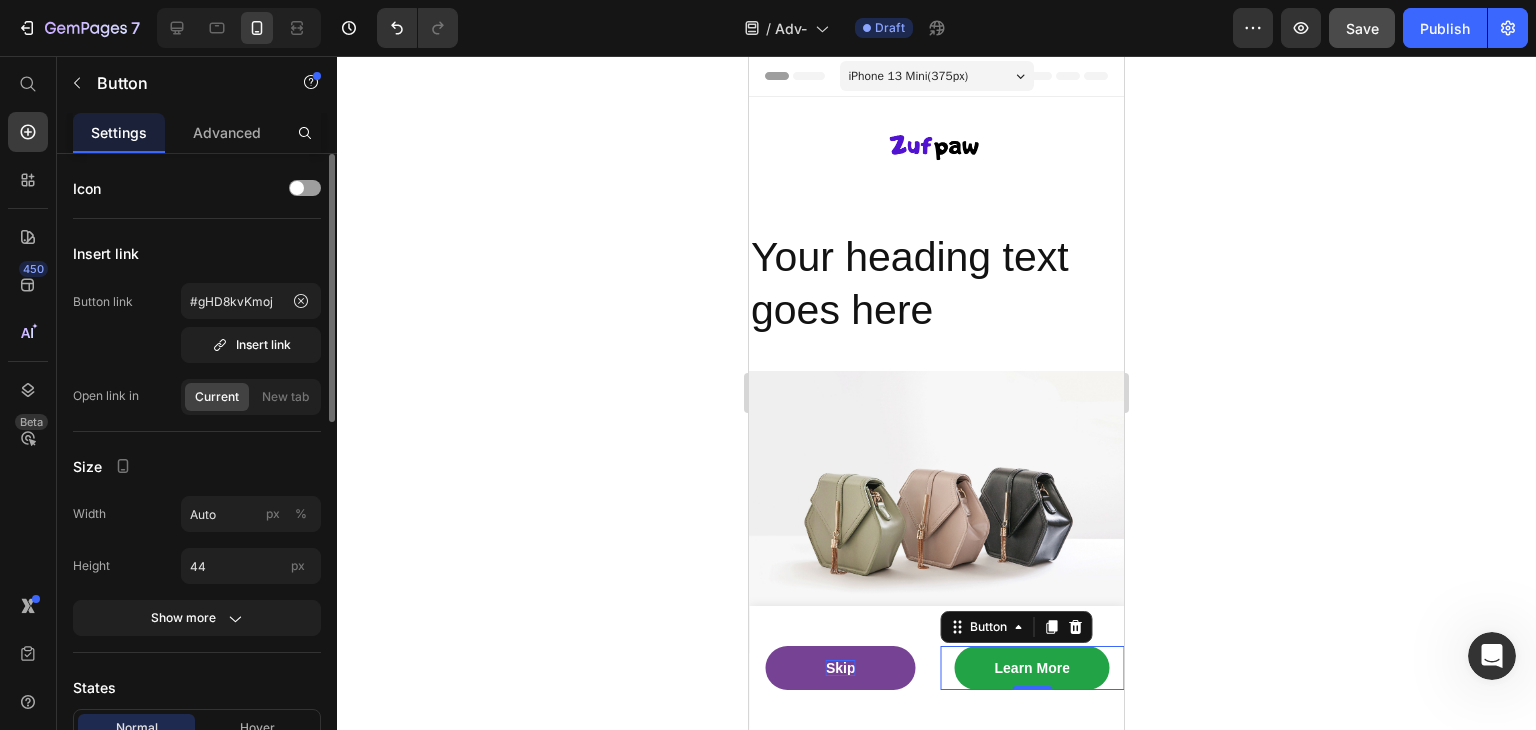 scroll, scrollTop: 100, scrollLeft: 0, axis: vertical 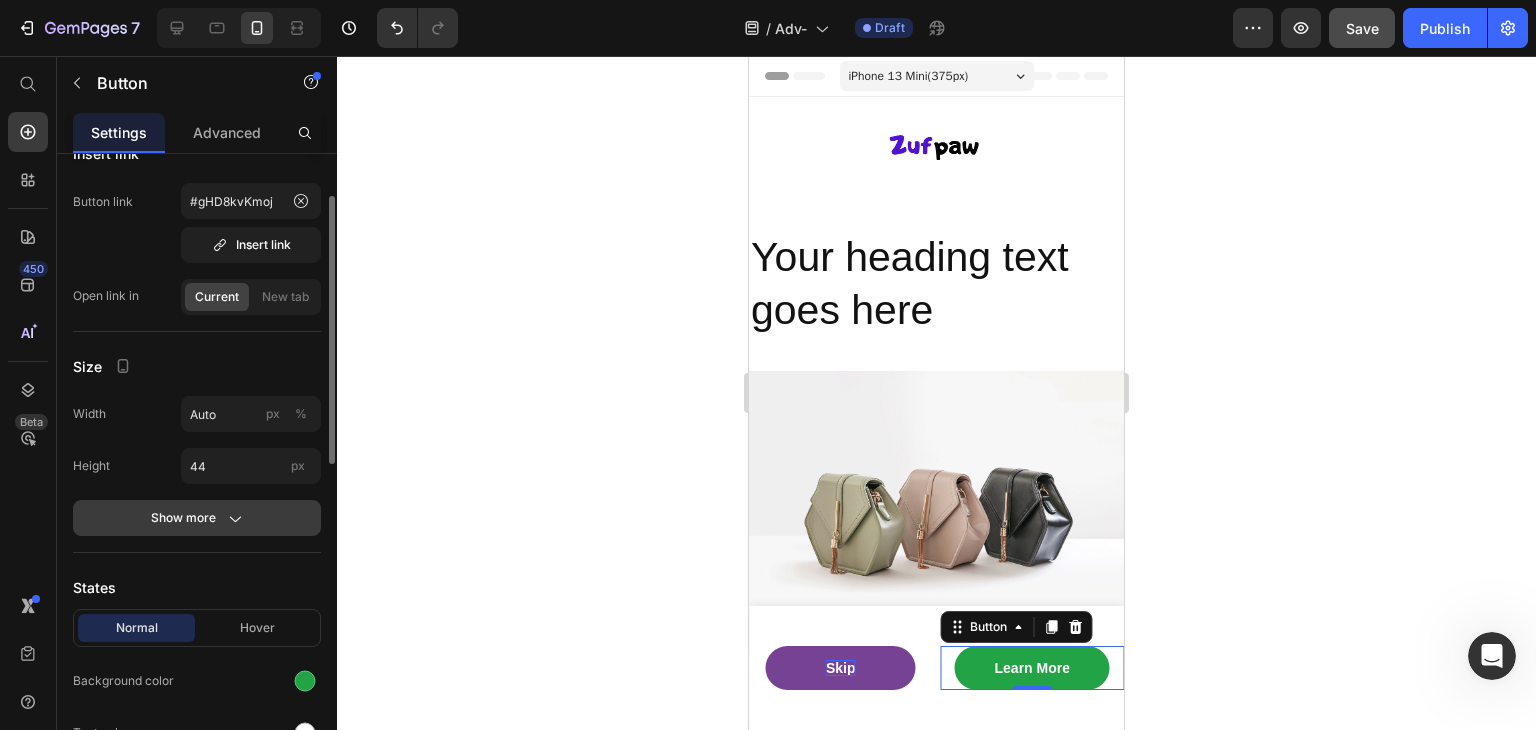 click on "Show more" at bounding box center [197, 518] 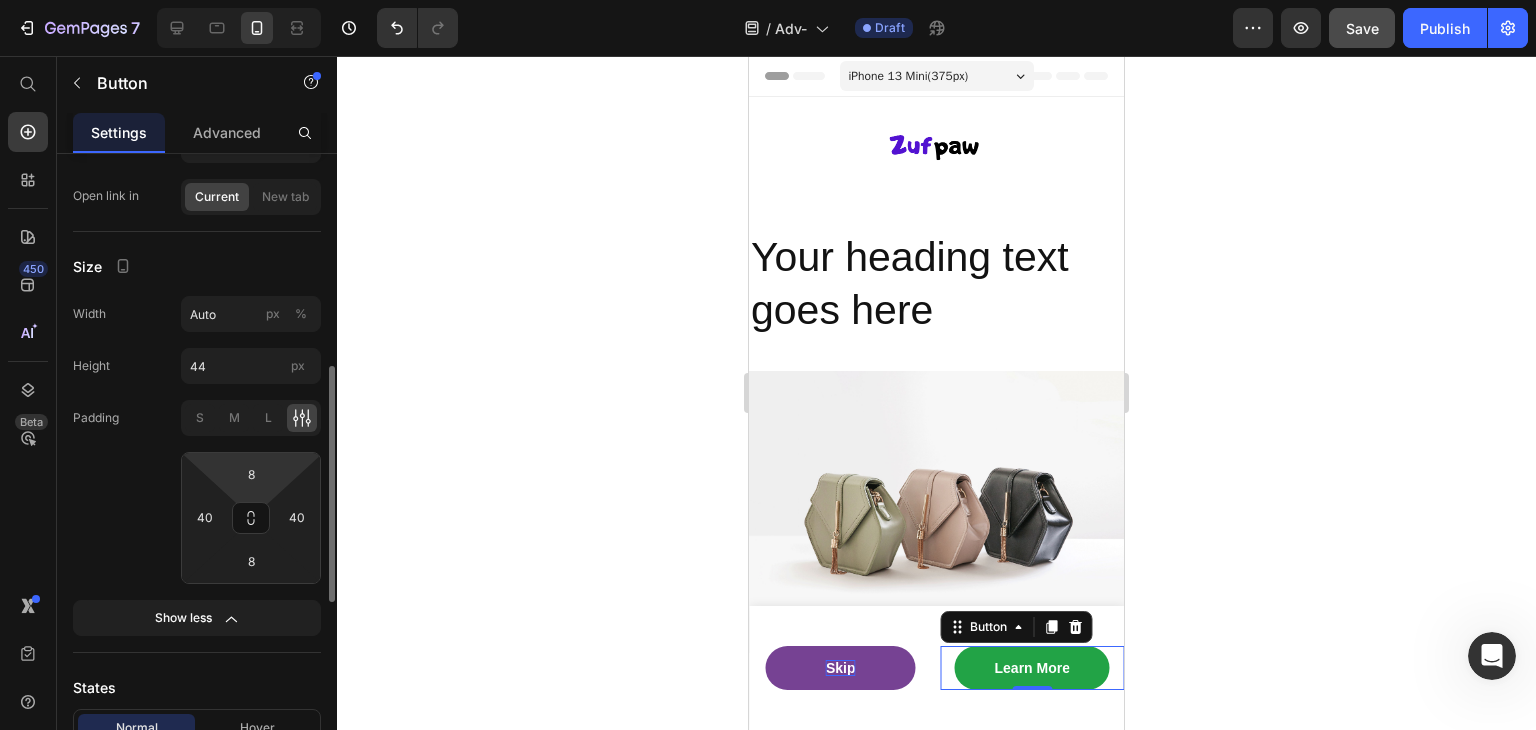 scroll, scrollTop: 400, scrollLeft: 0, axis: vertical 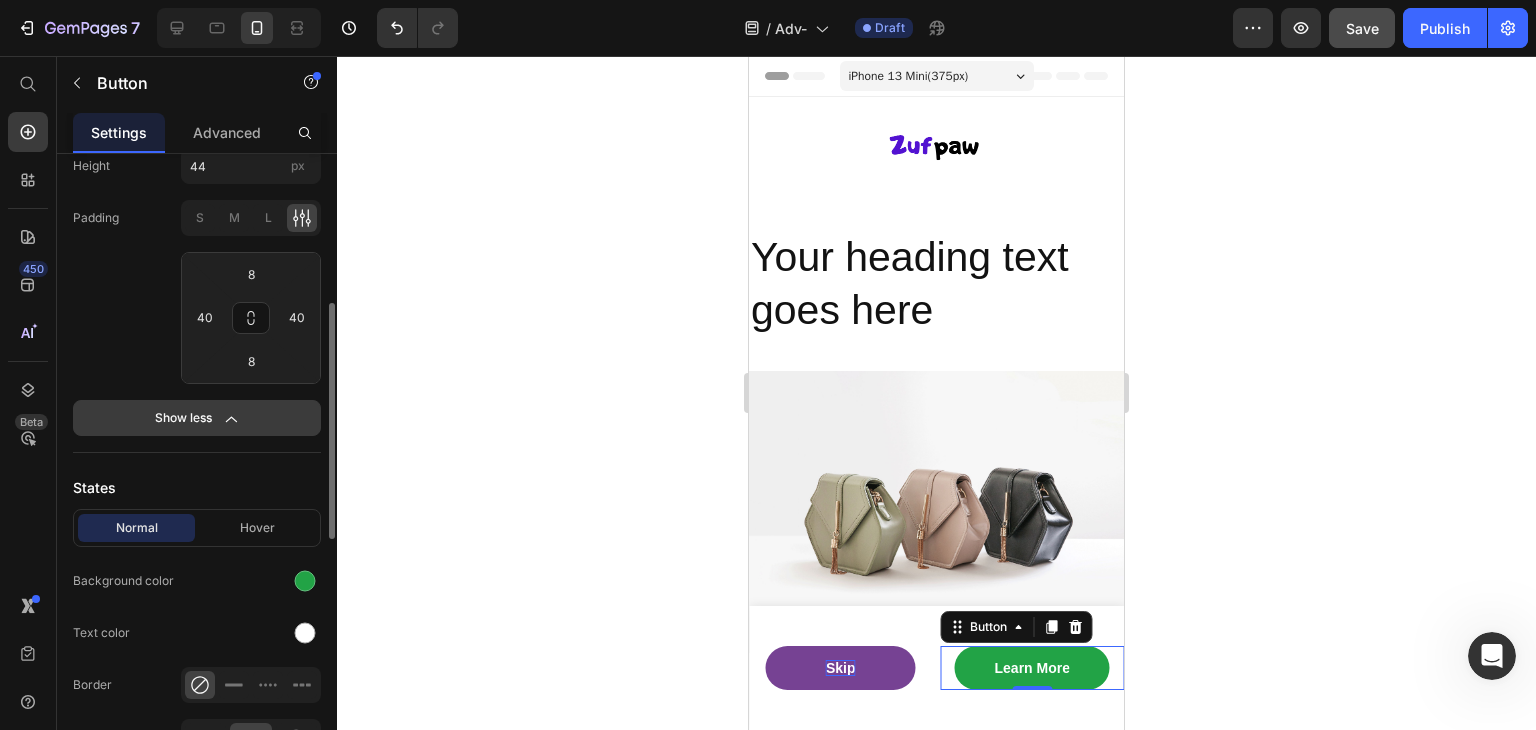 click on "Show less" 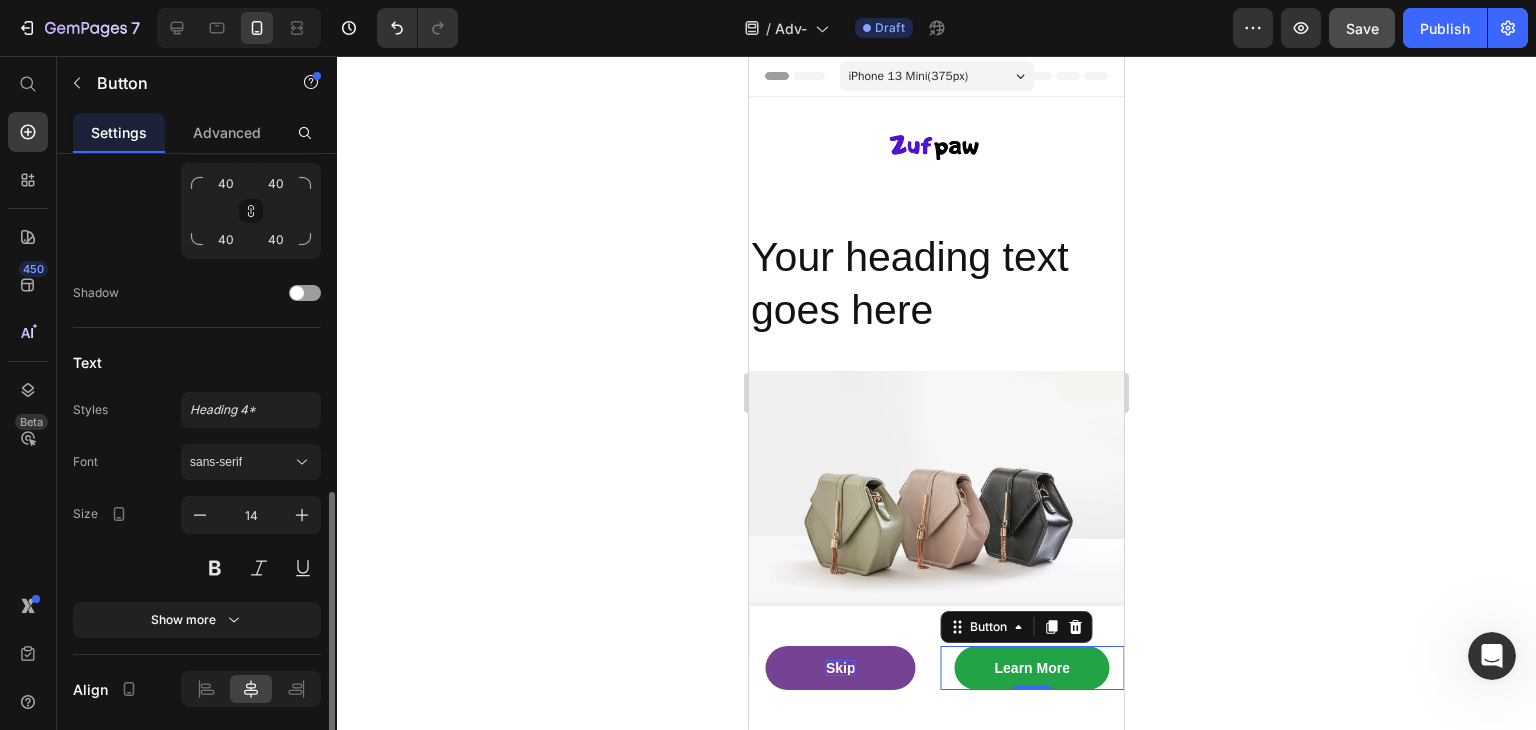 scroll, scrollTop: 862, scrollLeft: 0, axis: vertical 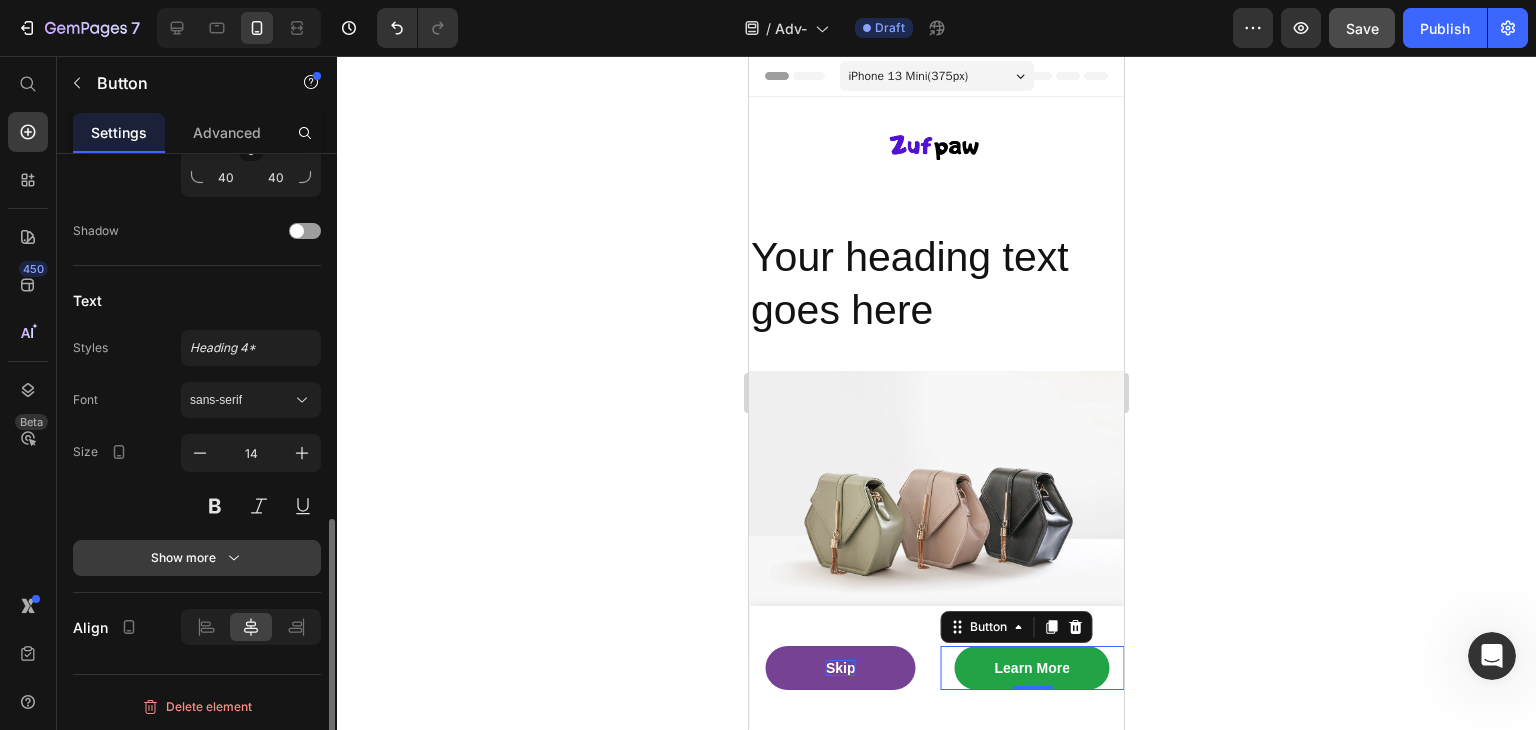click on "Show more" at bounding box center [197, 558] 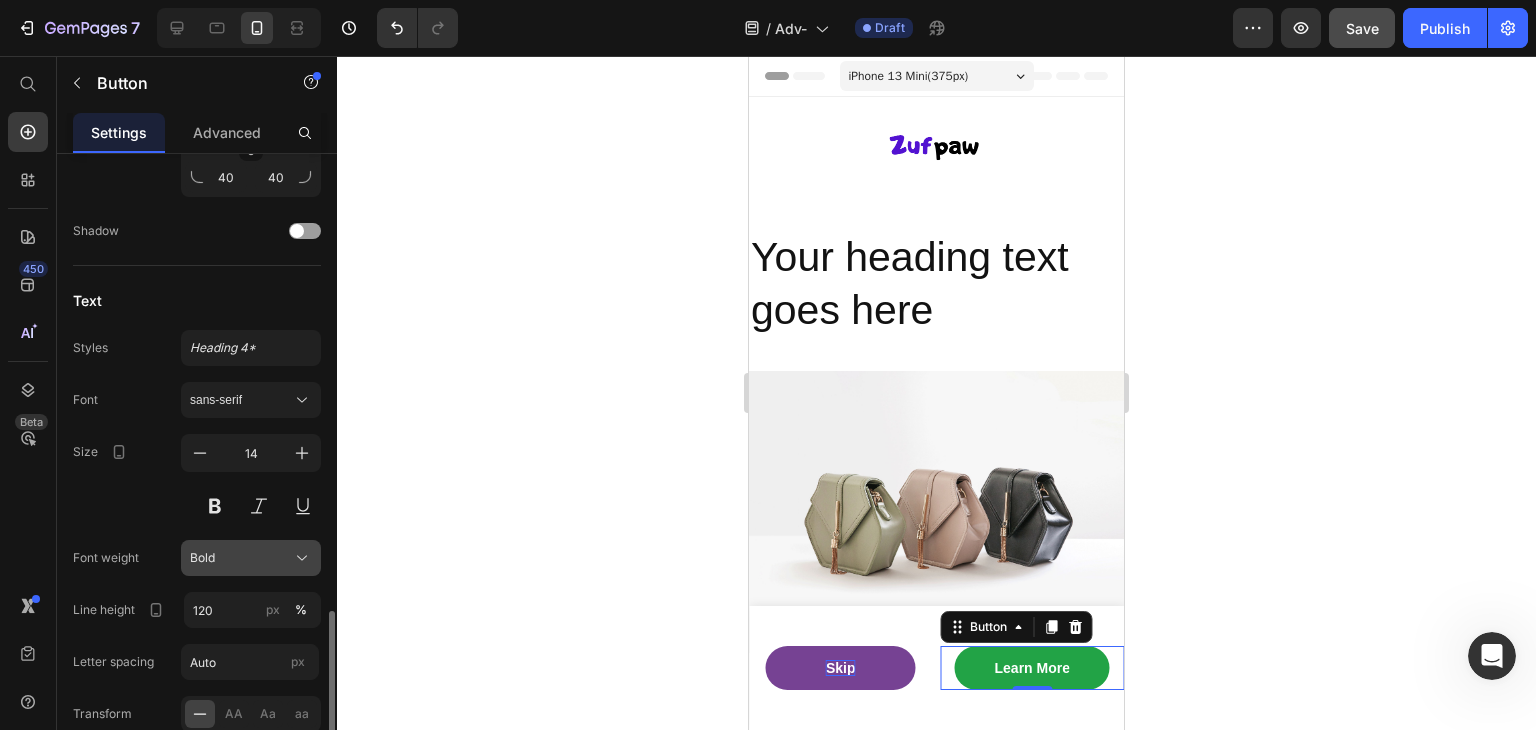 scroll, scrollTop: 1062, scrollLeft: 0, axis: vertical 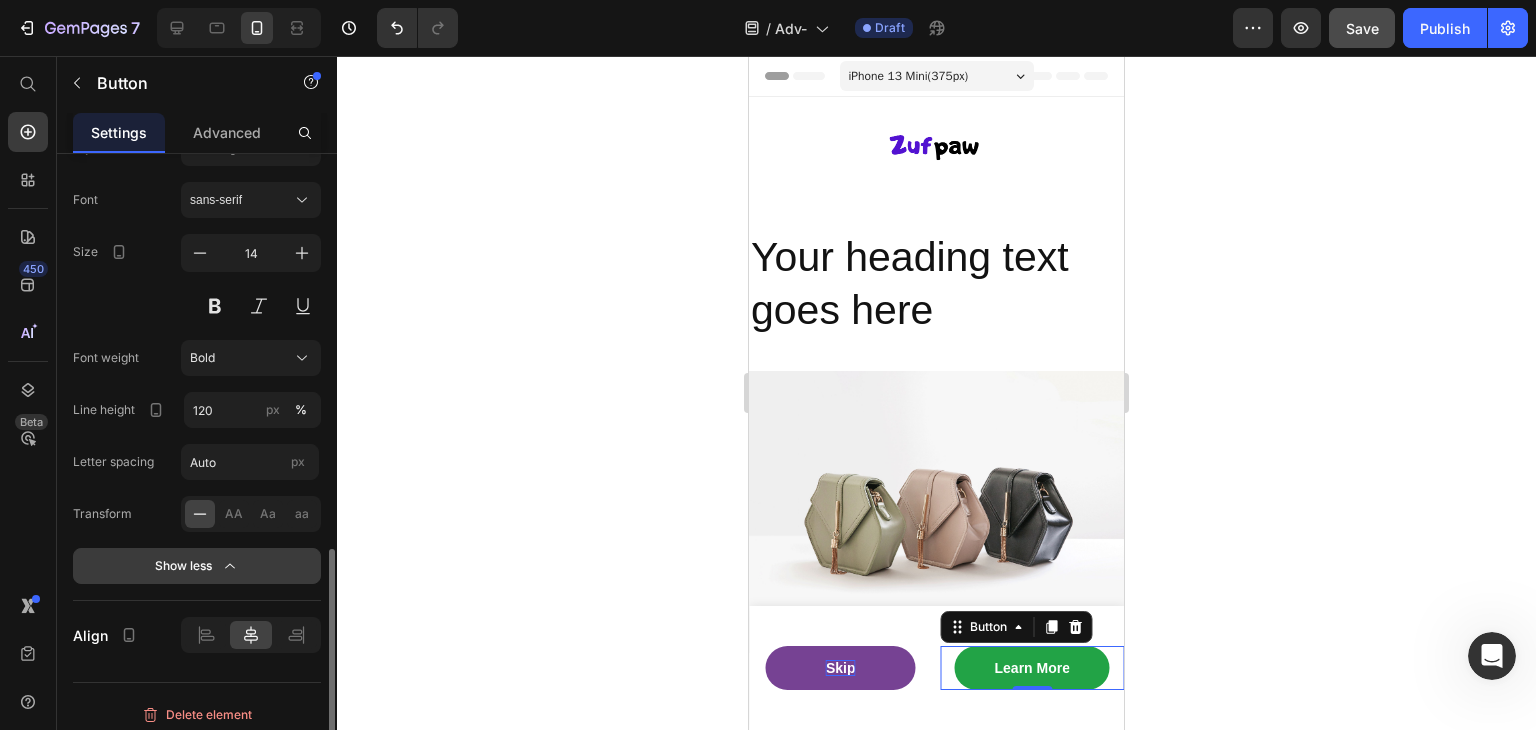 click on "Show less" at bounding box center [197, 566] 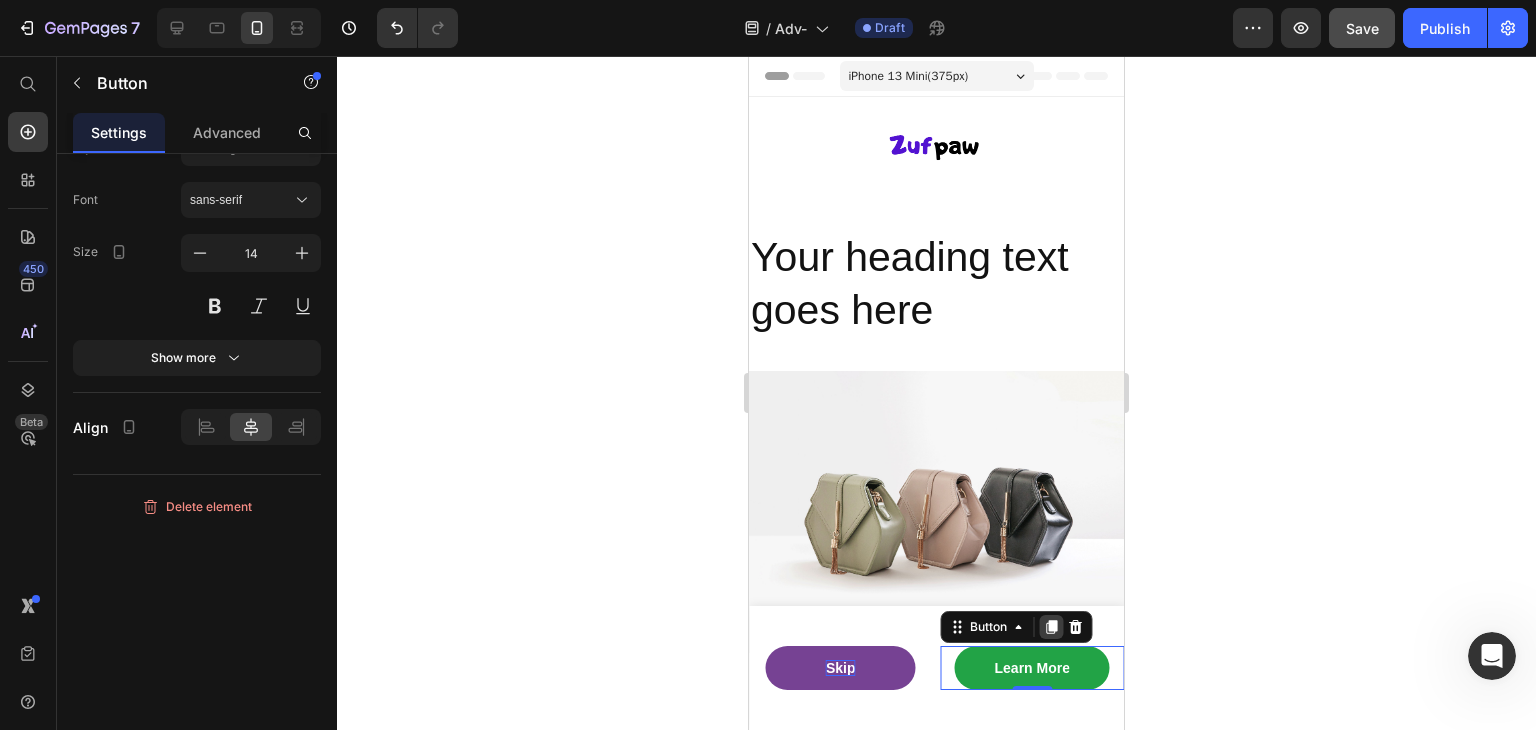 click 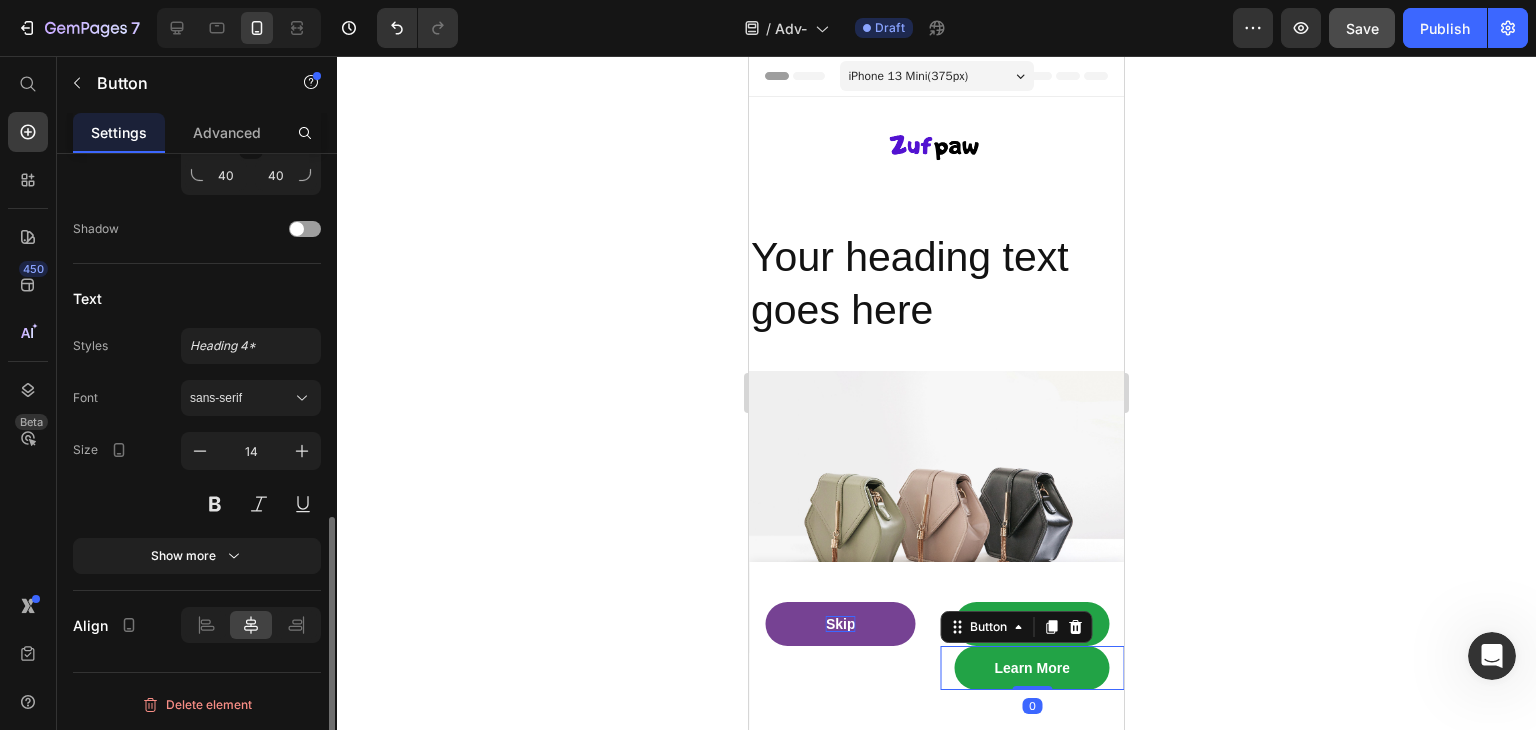 scroll, scrollTop: 862, scrollLeft: 0, axis: vertical 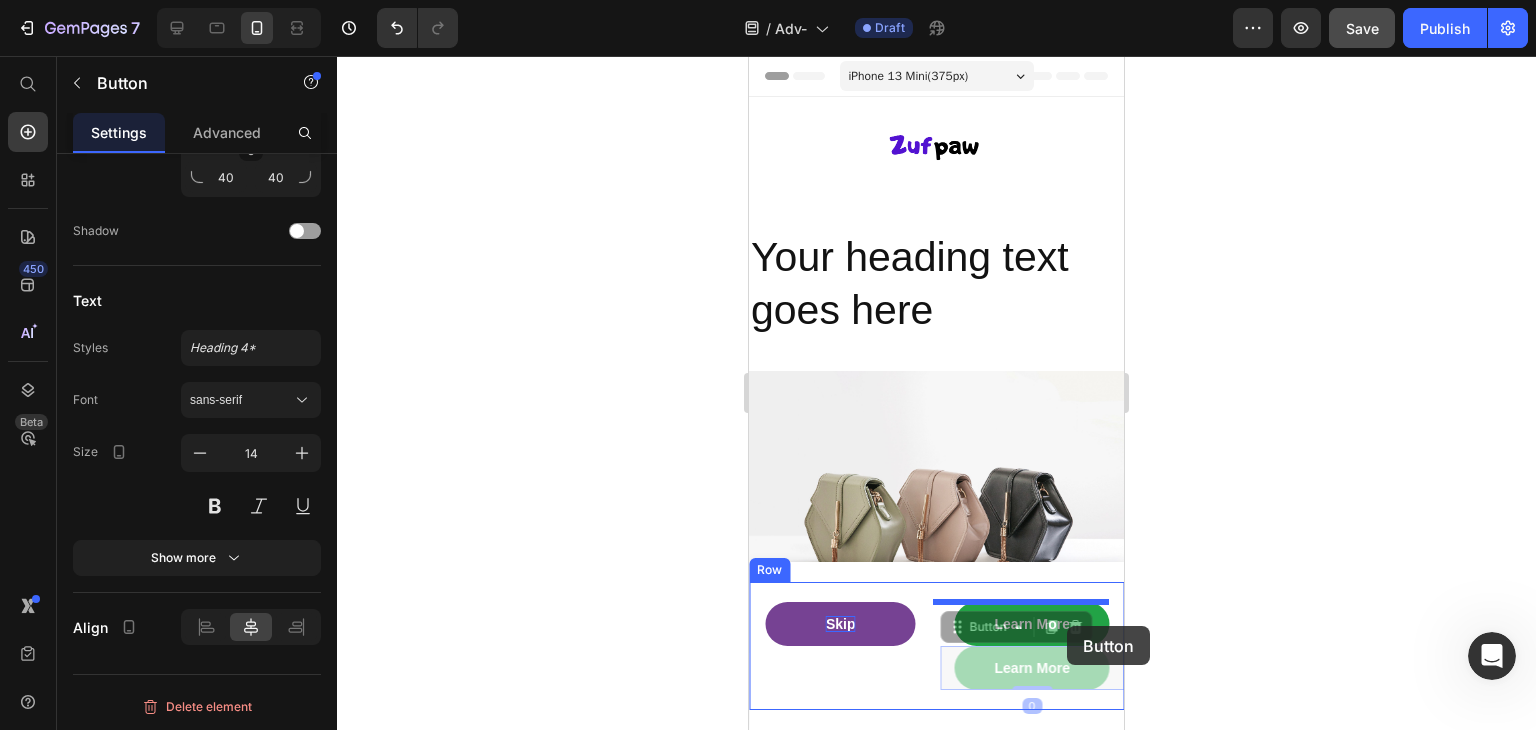 drag, startPoint x: 1065, startPoint y: 669, endPoint x: 1067, endPoint y: 626, distance: 43.046486 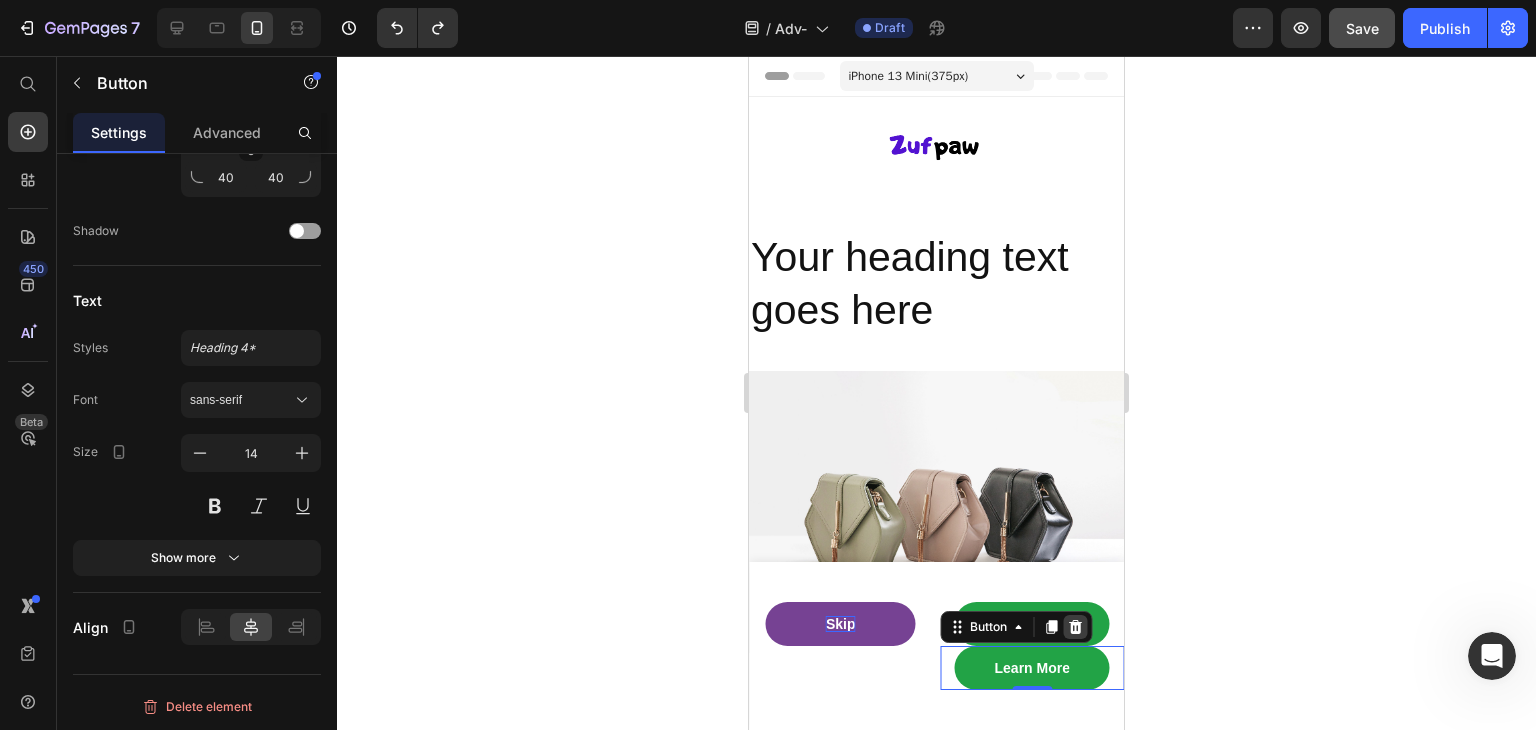 click 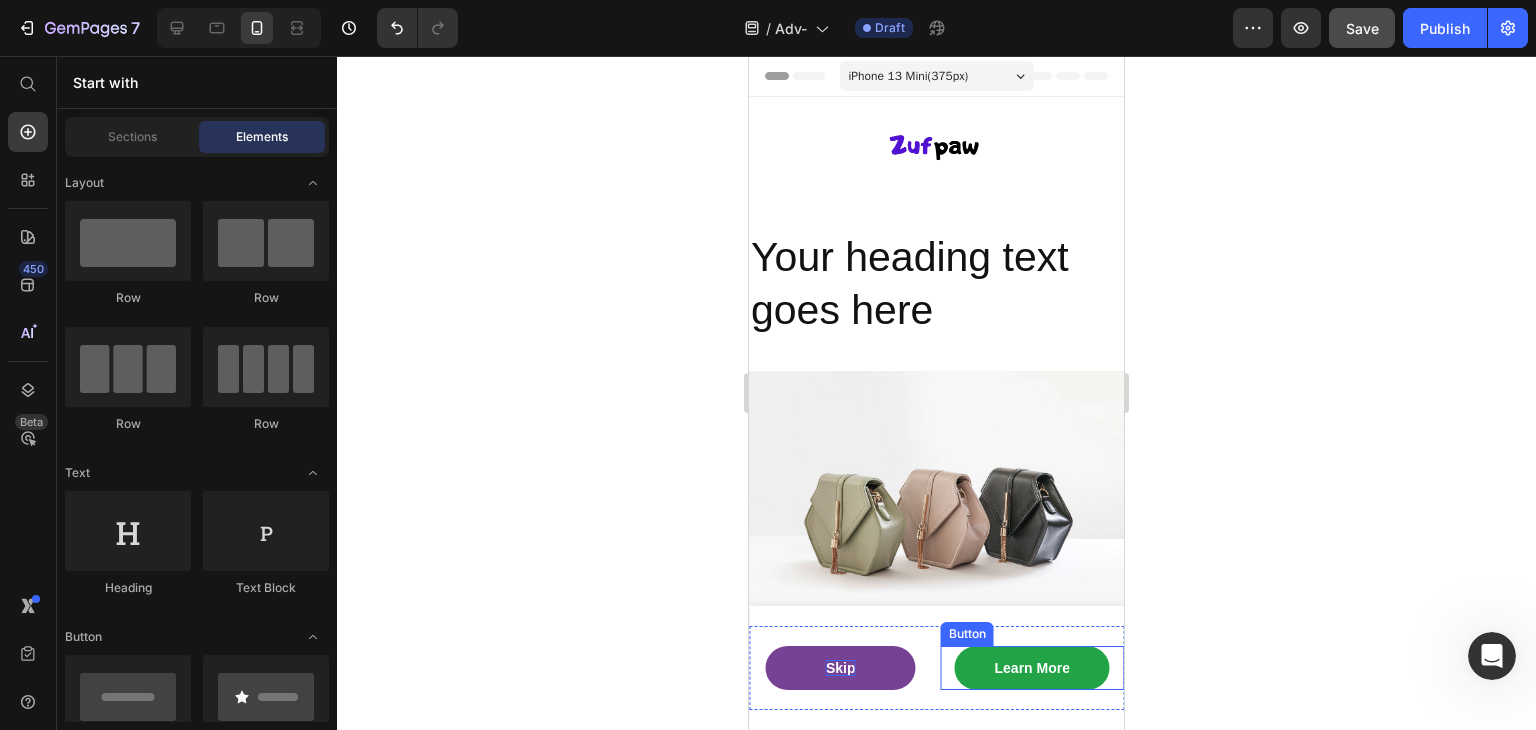 click on "Learn More" at bounding box center (1032, 668) 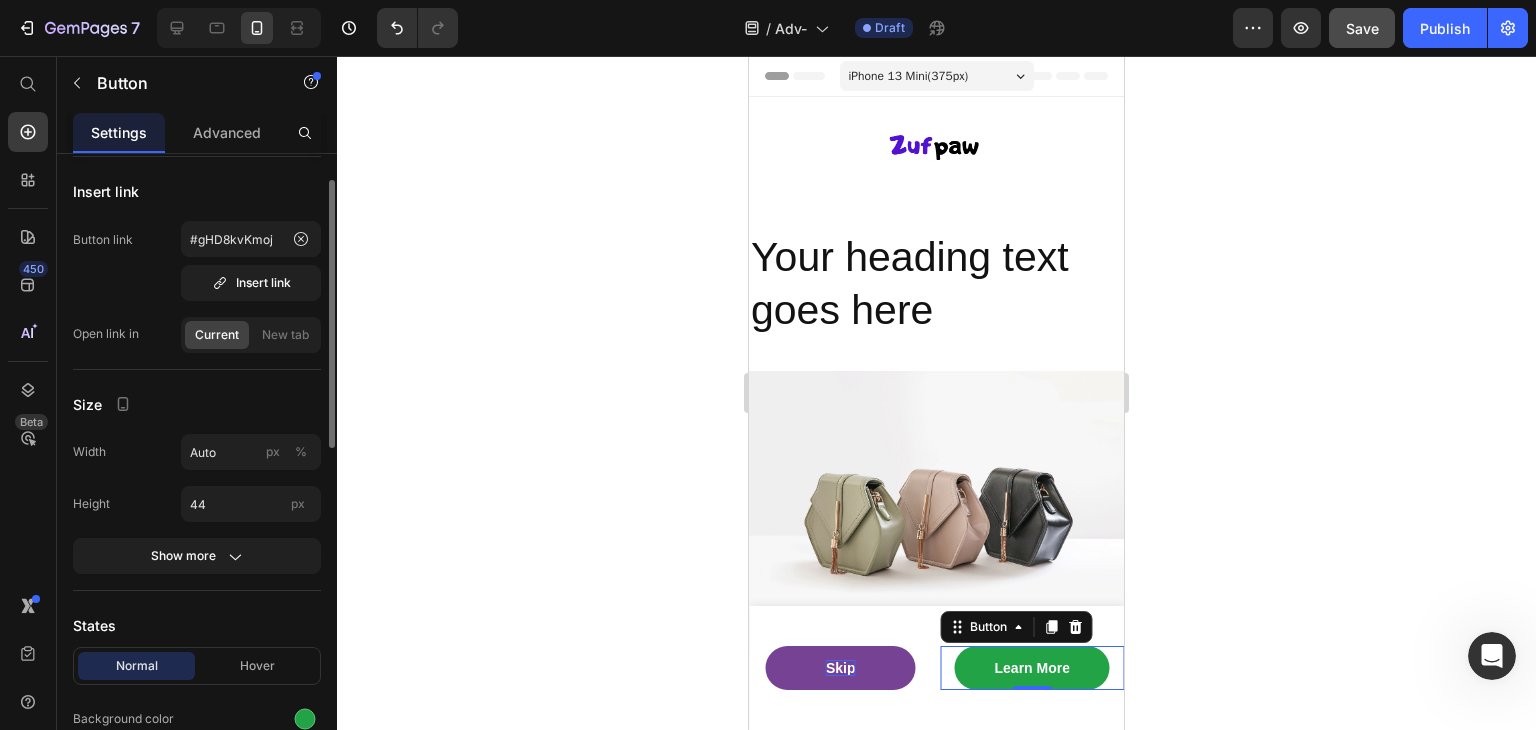 scroll, scrollTop: 0, scrollLeft: 0, axis: both 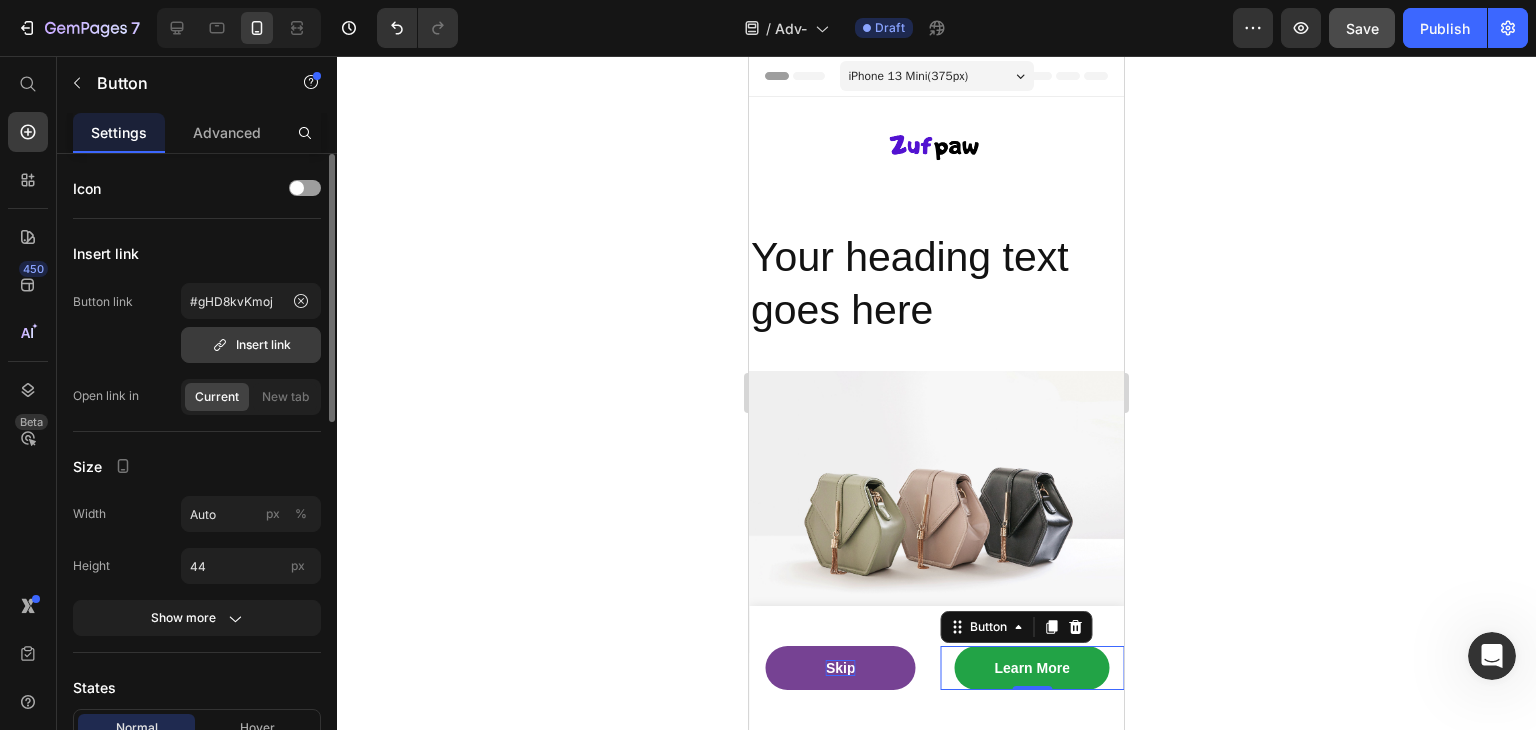 click on "Insert link" at bounding box center (251, 345) 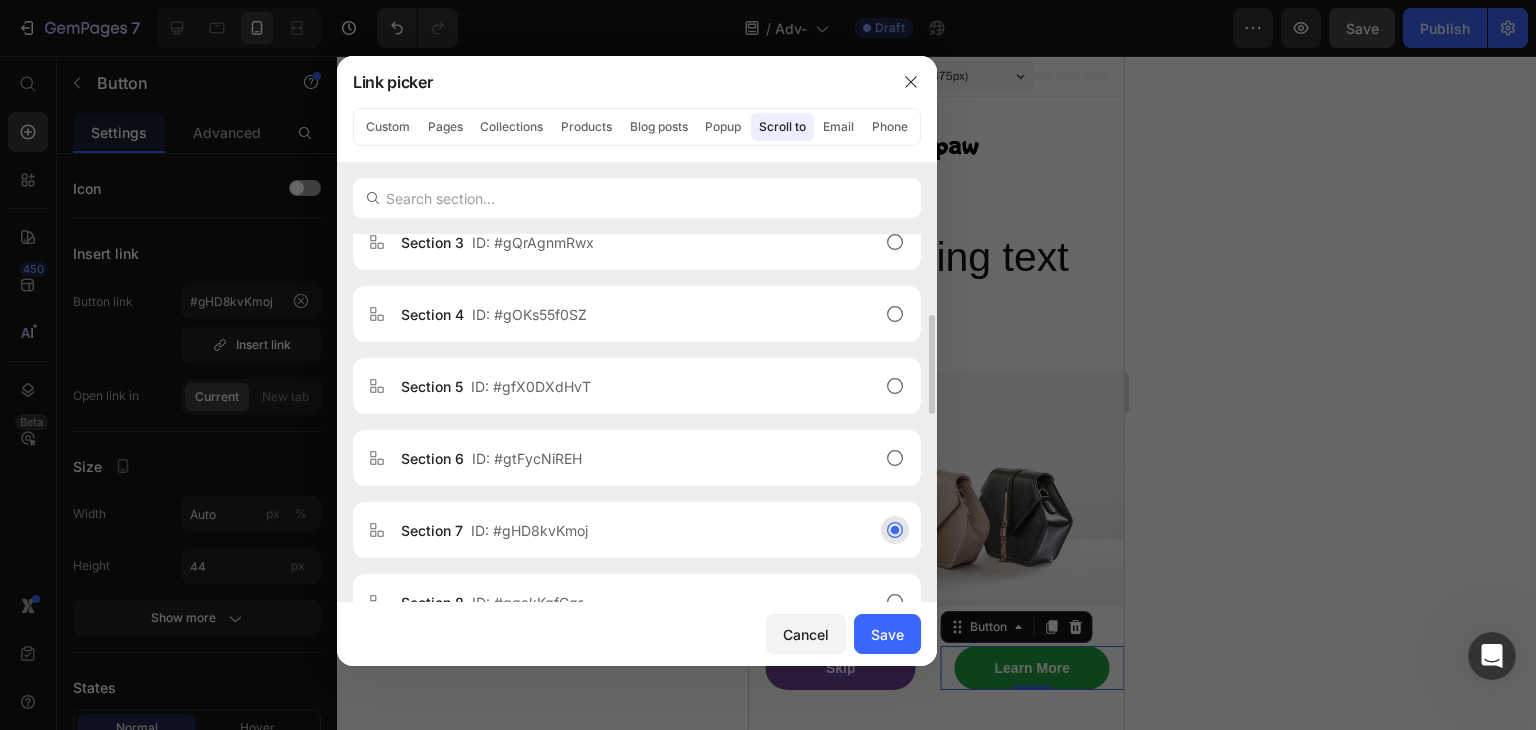 scroll, scrollTop: 400, scrollLeft: 0, axis: vertical 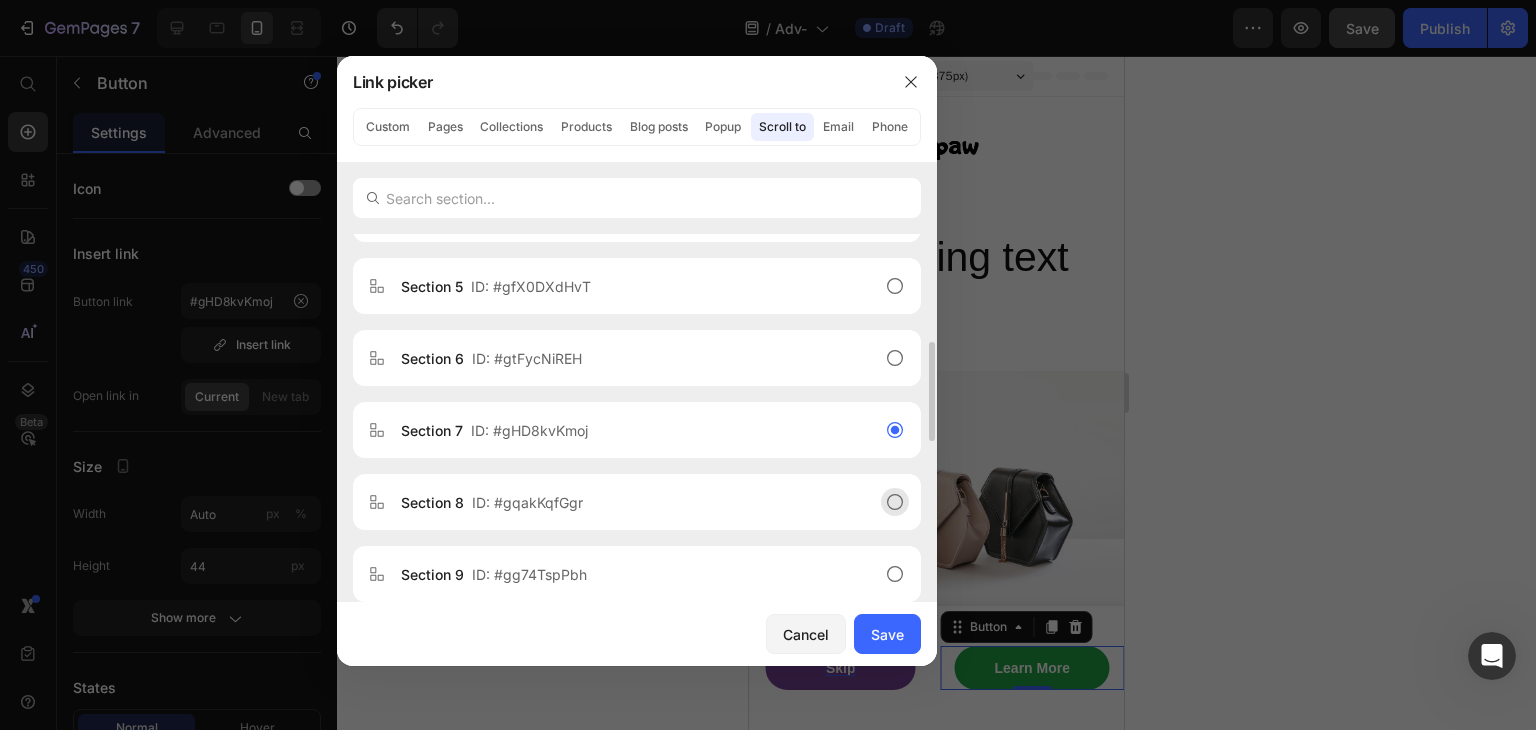 click 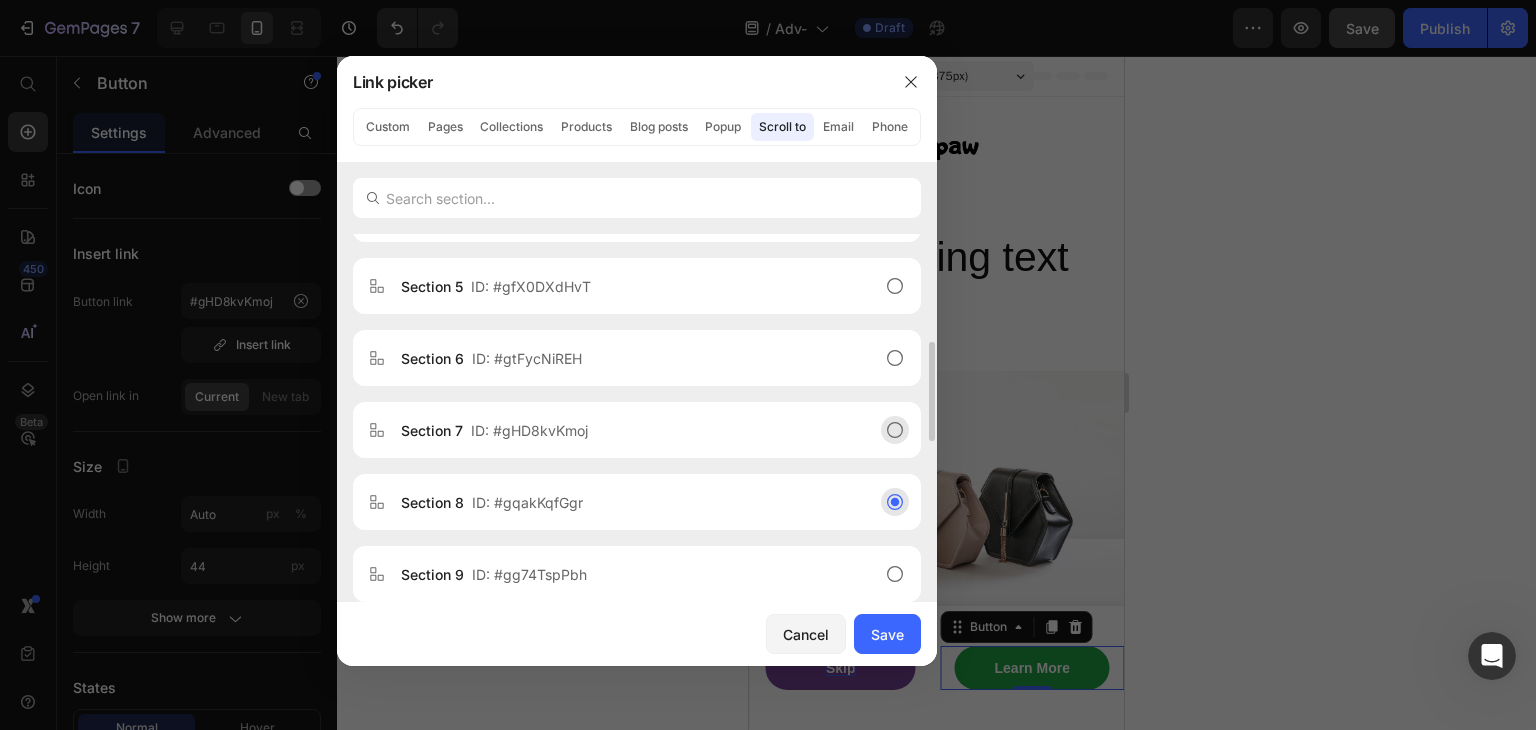click 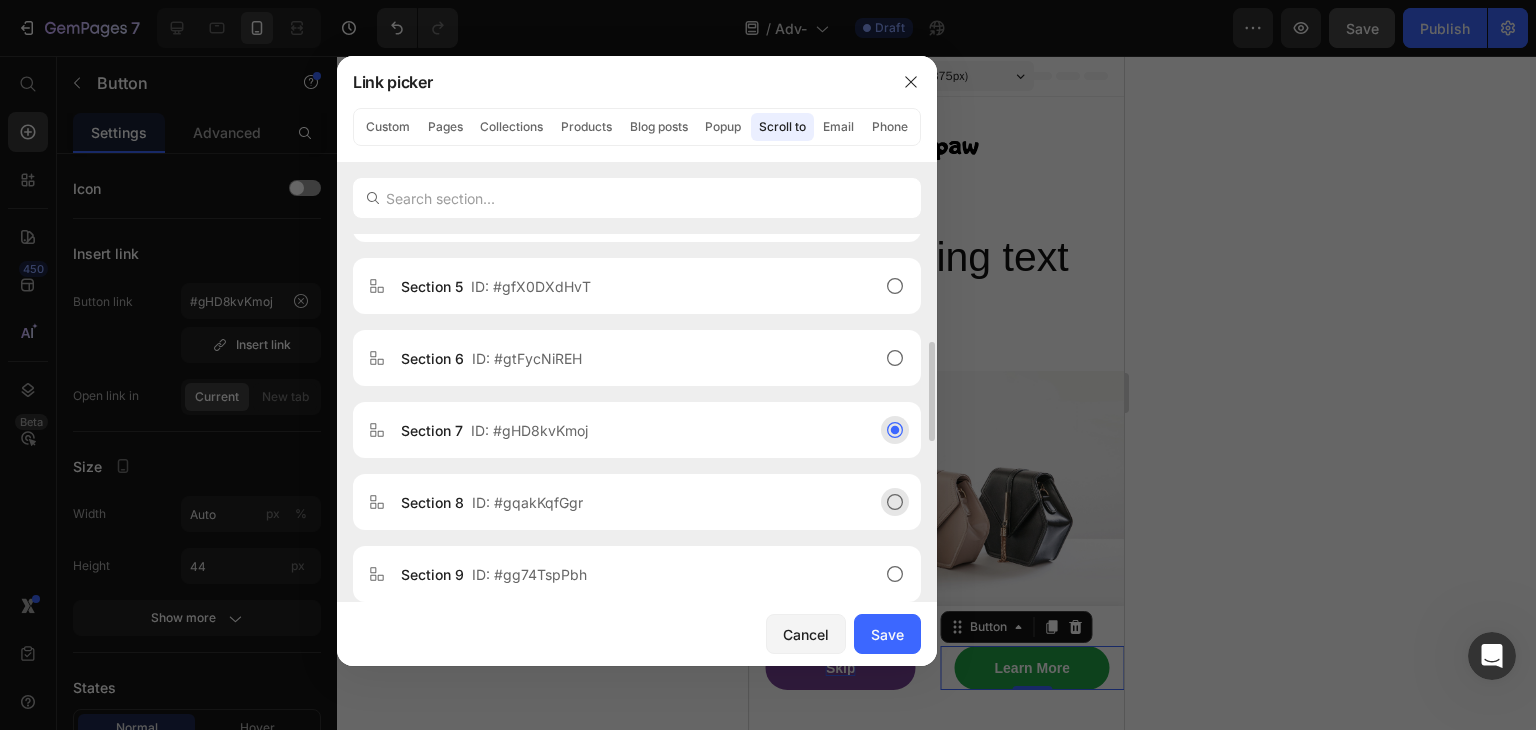 click 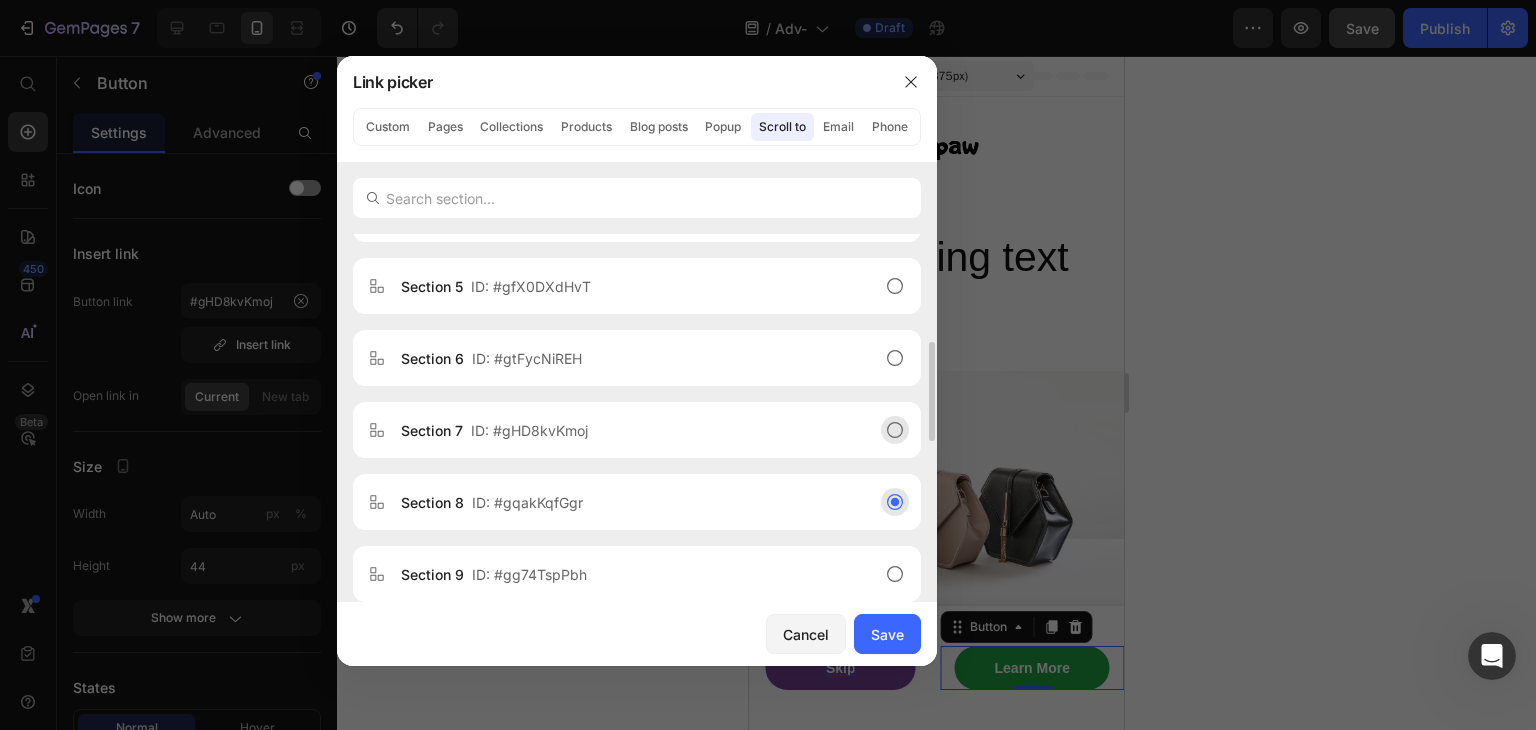 click 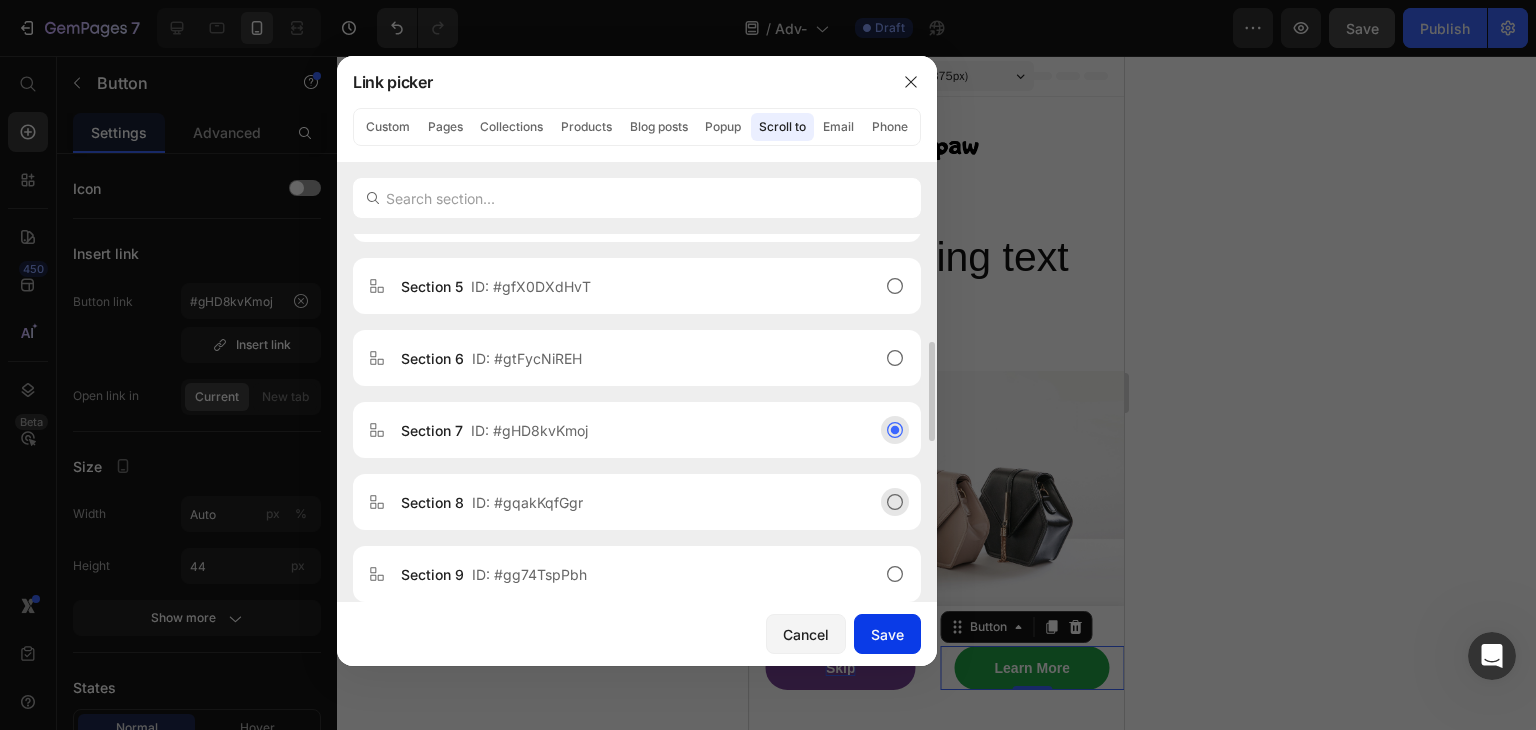 click on "Save" at bounding box center [887, 634] 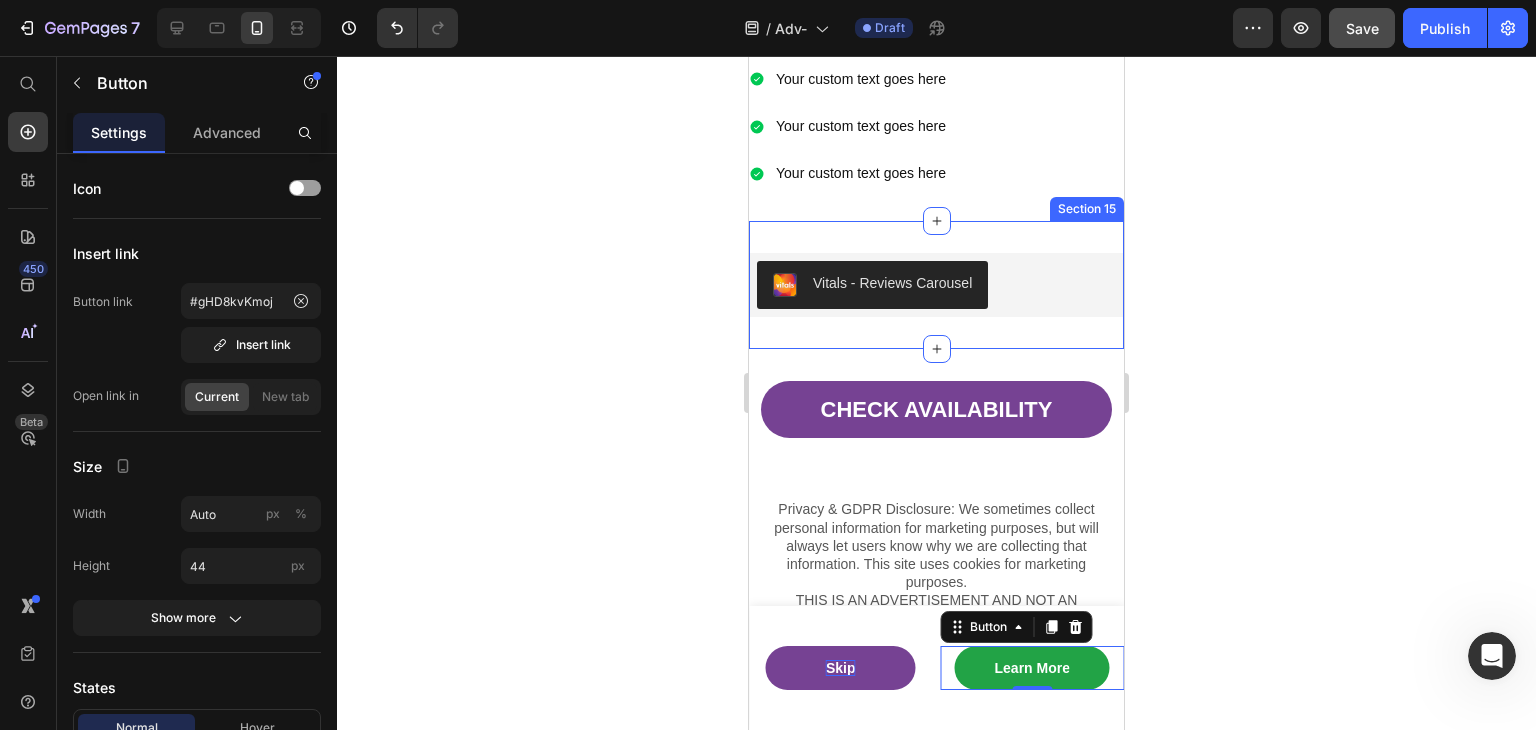 scroll, scrollTop: 3000, scrollLeft: 0, axis: vertical 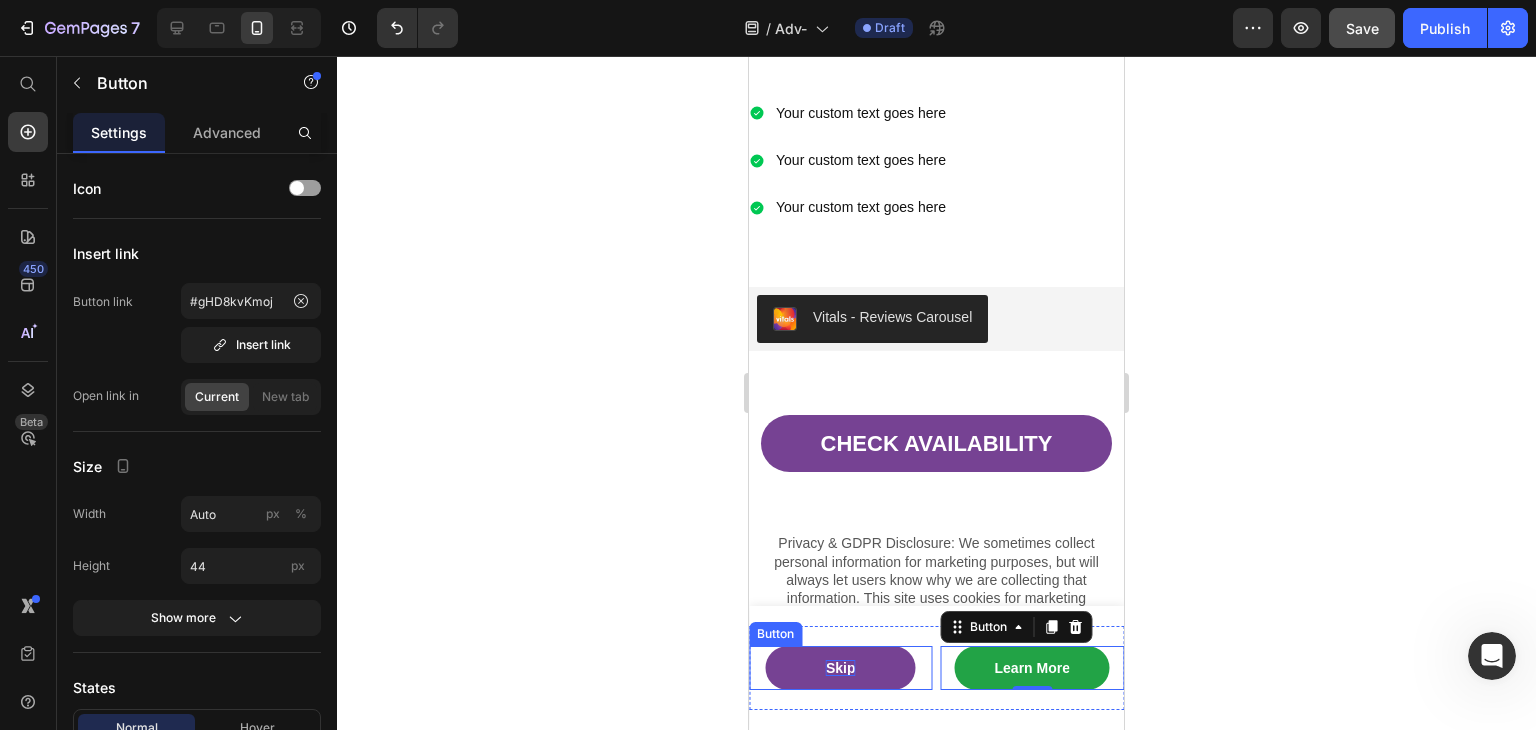 click on "Skip" at bounding box center (841, 668) 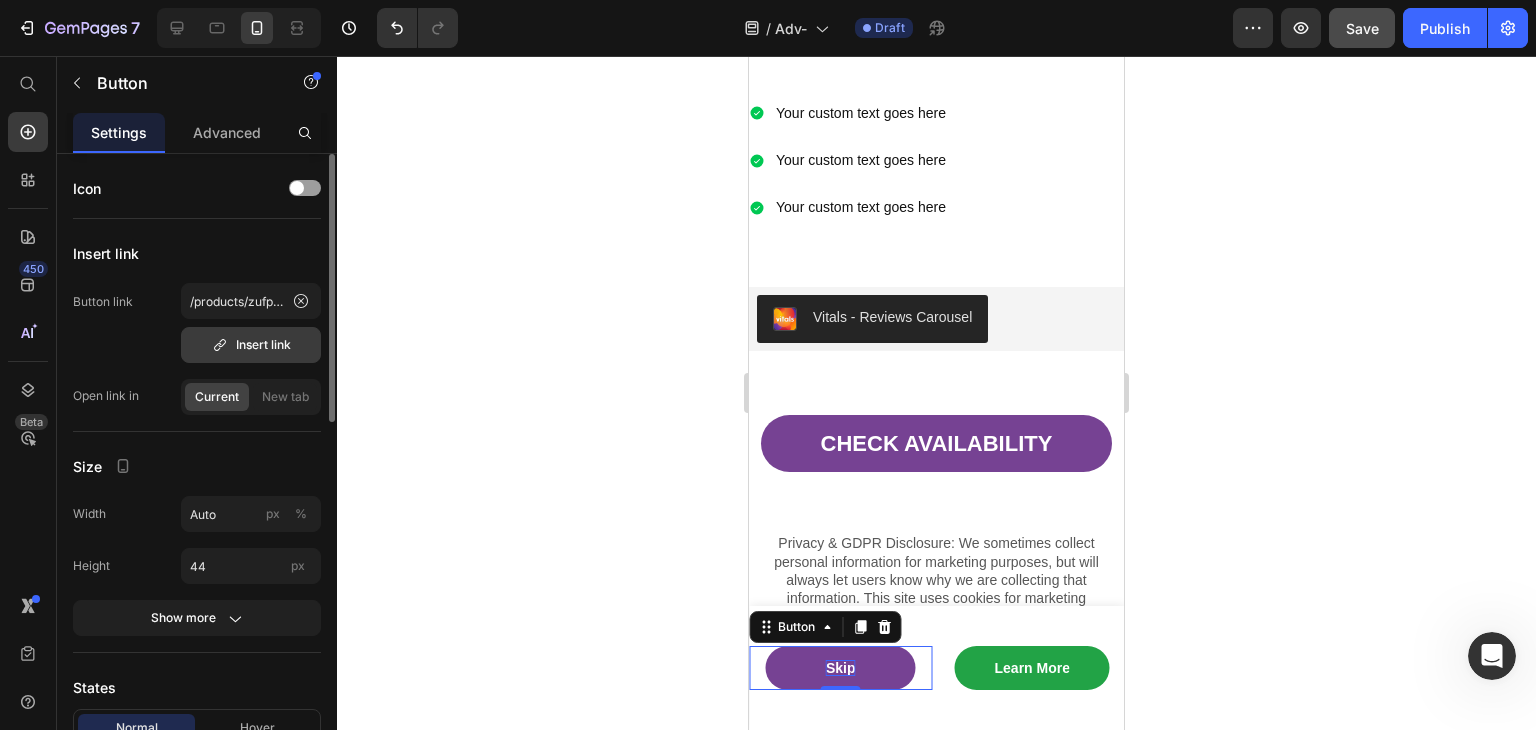 click on "Insert link" at bounding box center (251, 345) 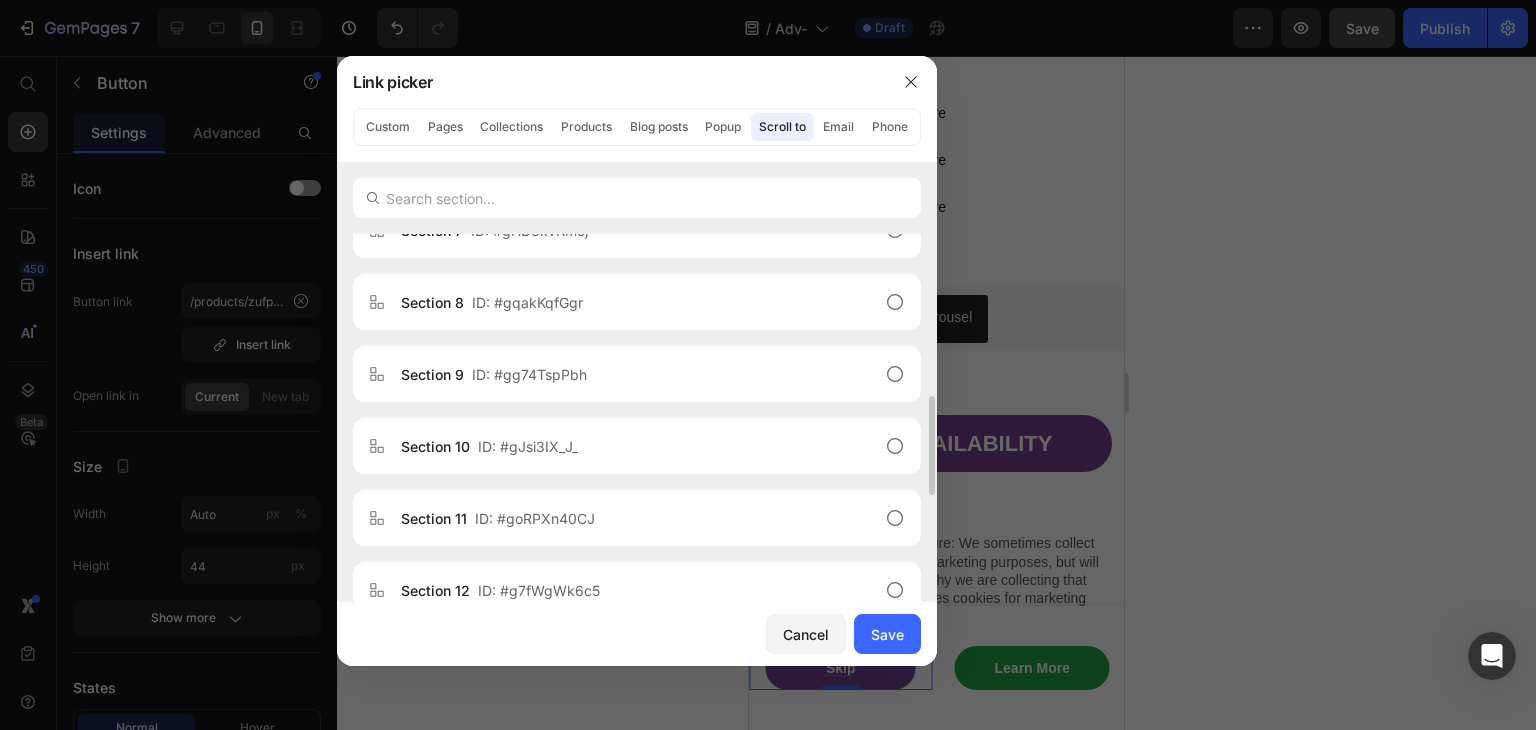 scroll, scrollTop: 992, scrollLeft: 0, axis: vertical 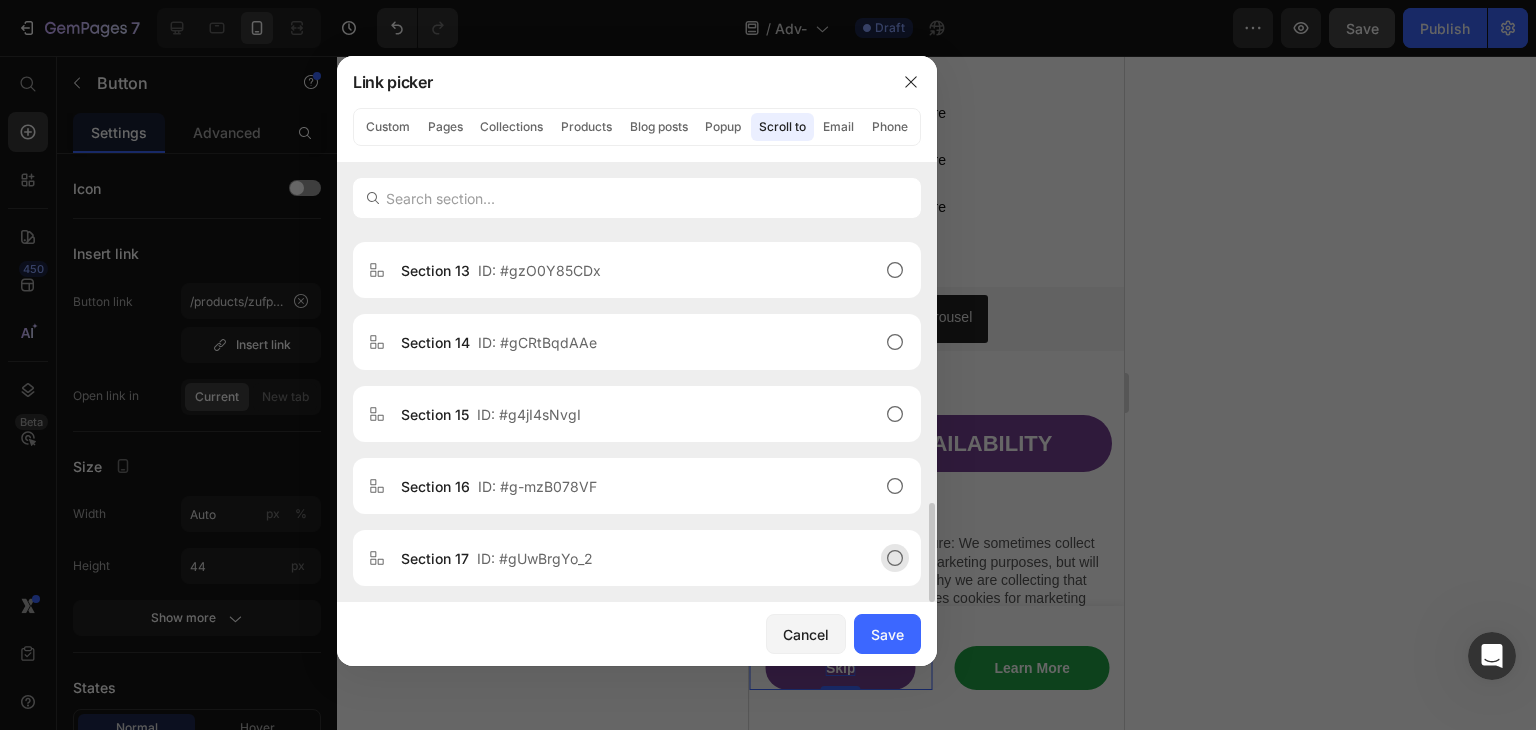 click 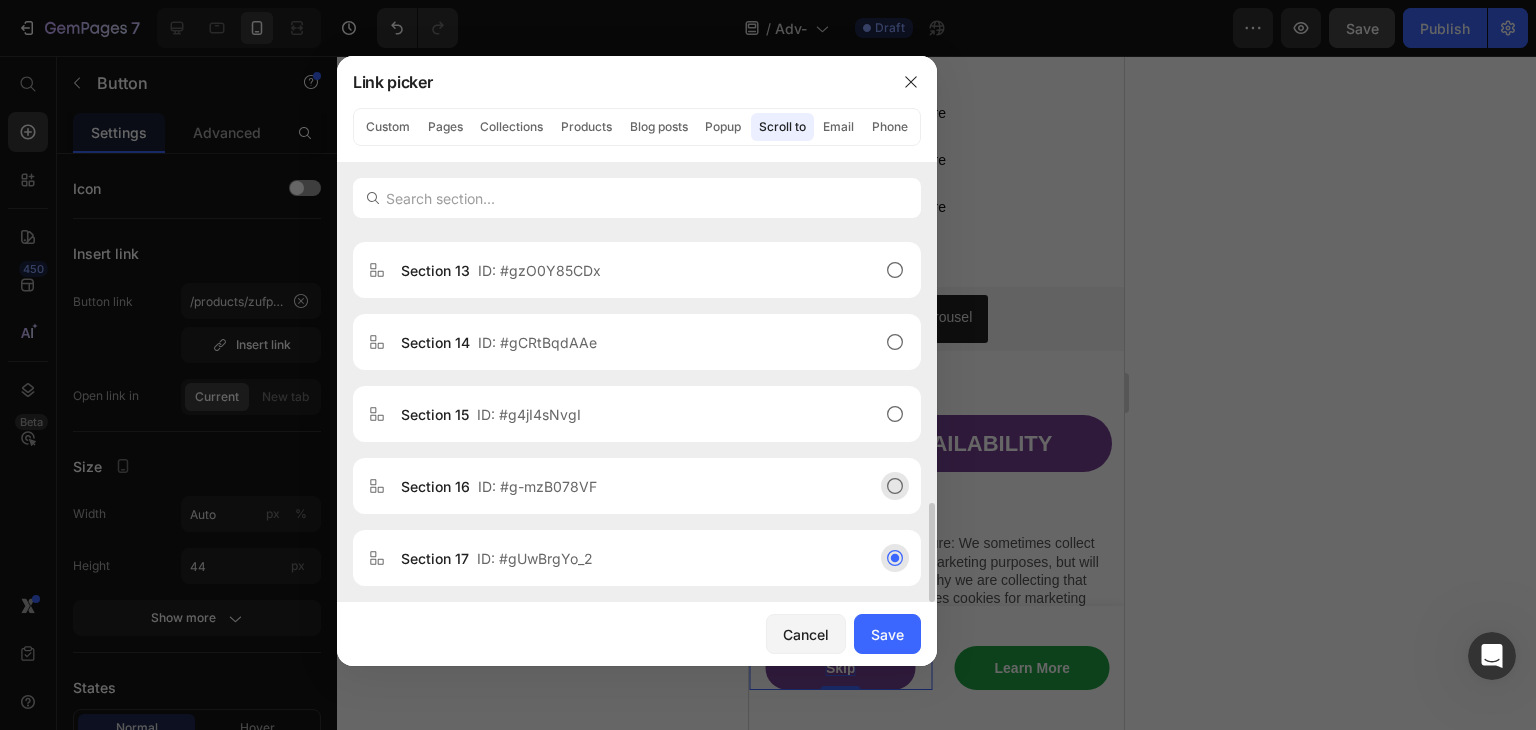 click on "Section 16  ID: #g-mzB078VF" 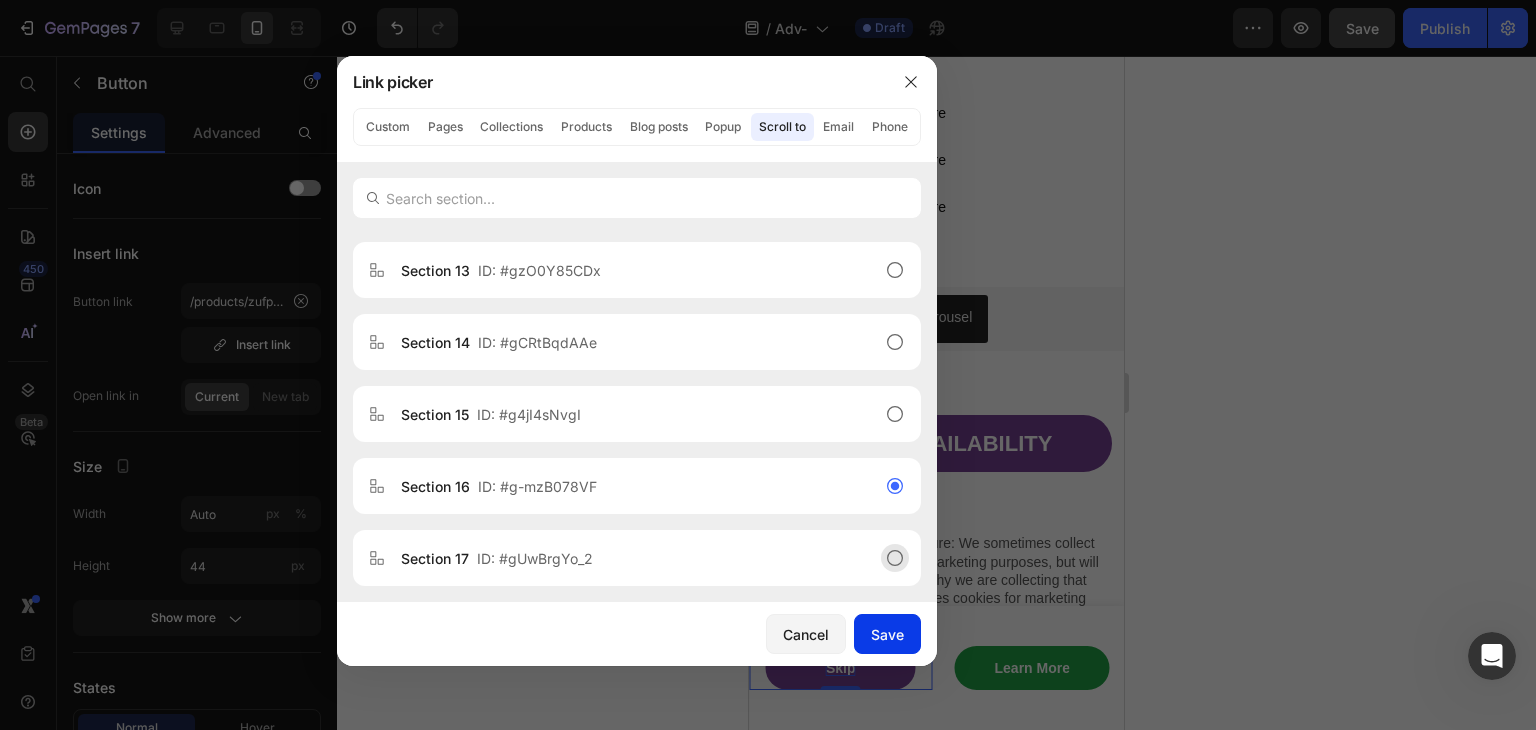 click on "Save" 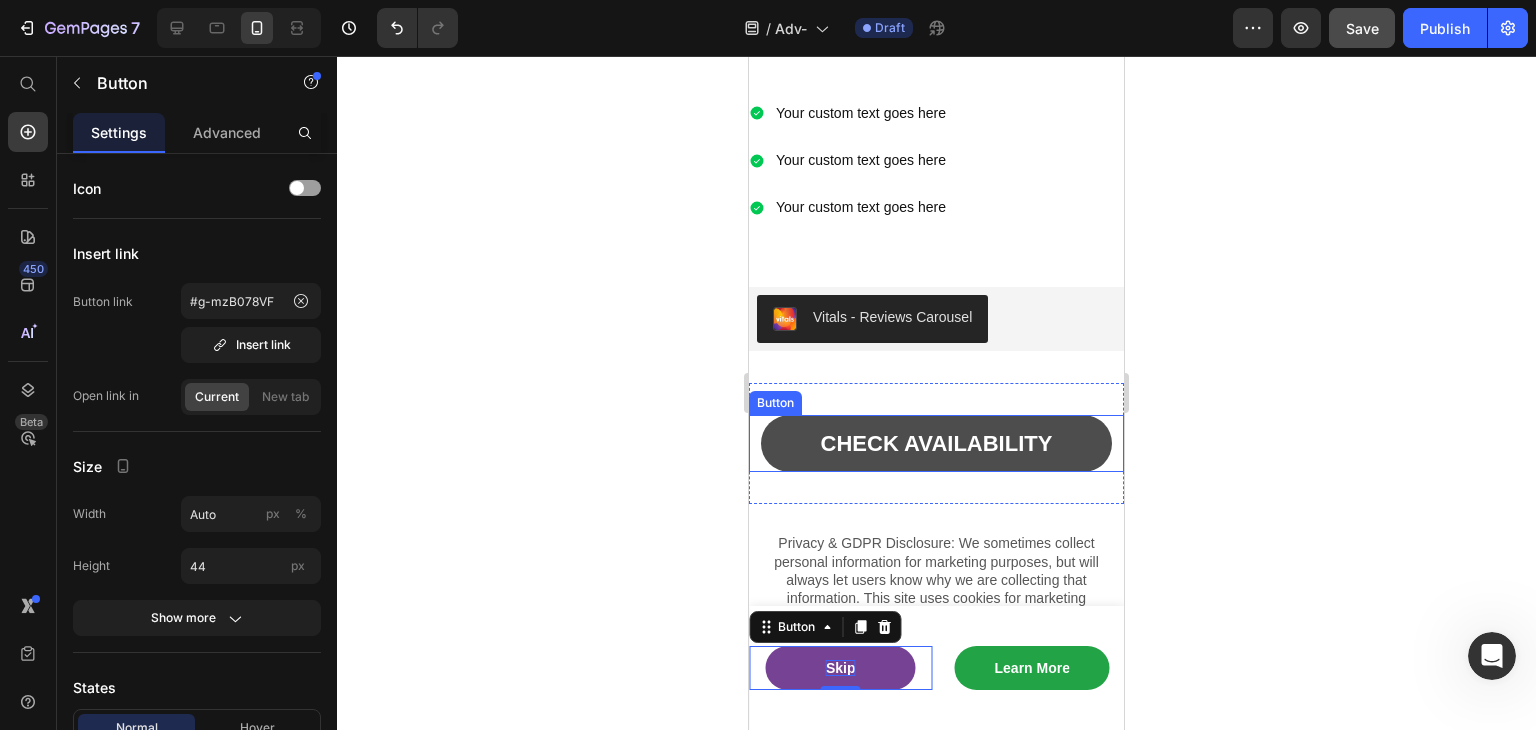 click on "CHECK AVAILABILITY" at bounding box center (937, 443) 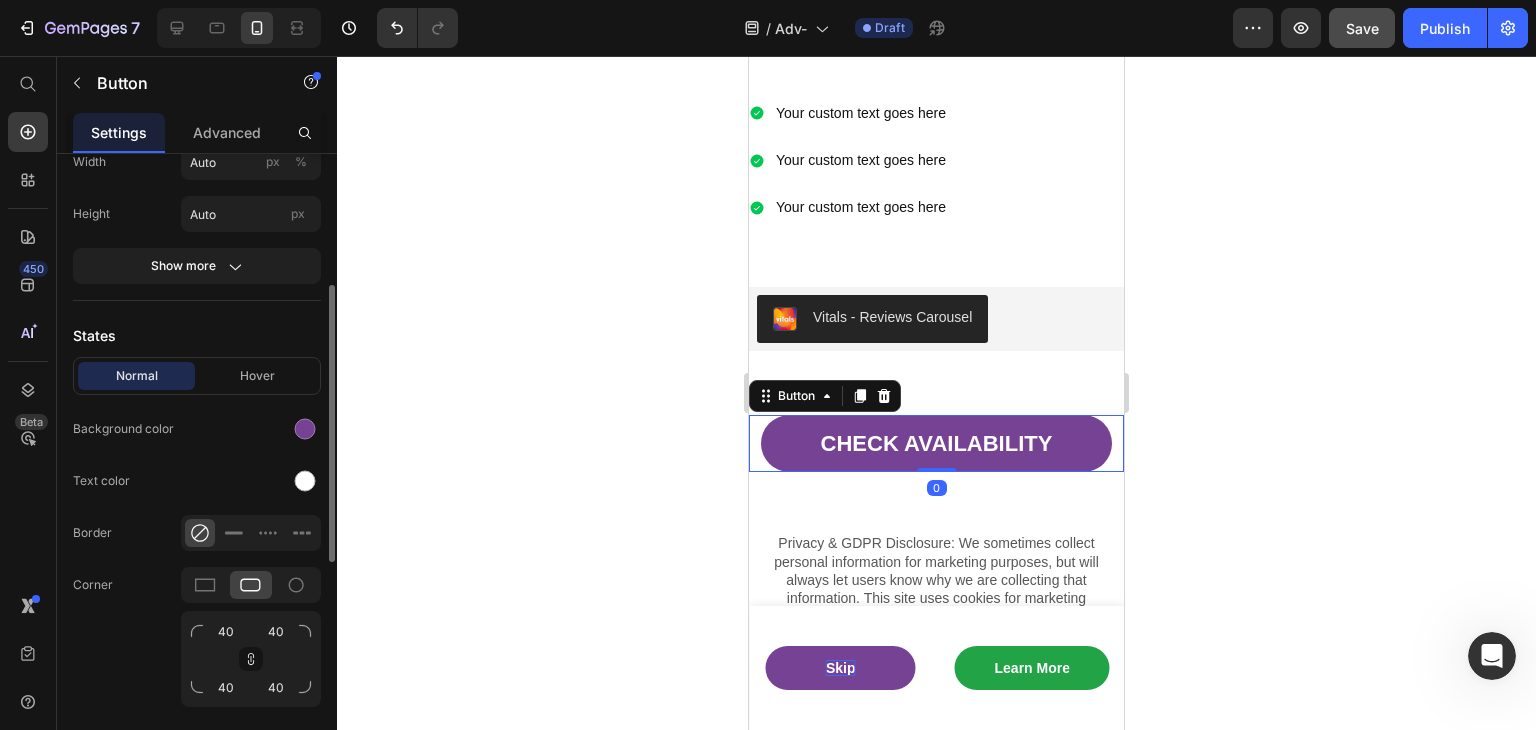 scroll, scrollTop: 400, scrollLeft: 0, axis: vertical 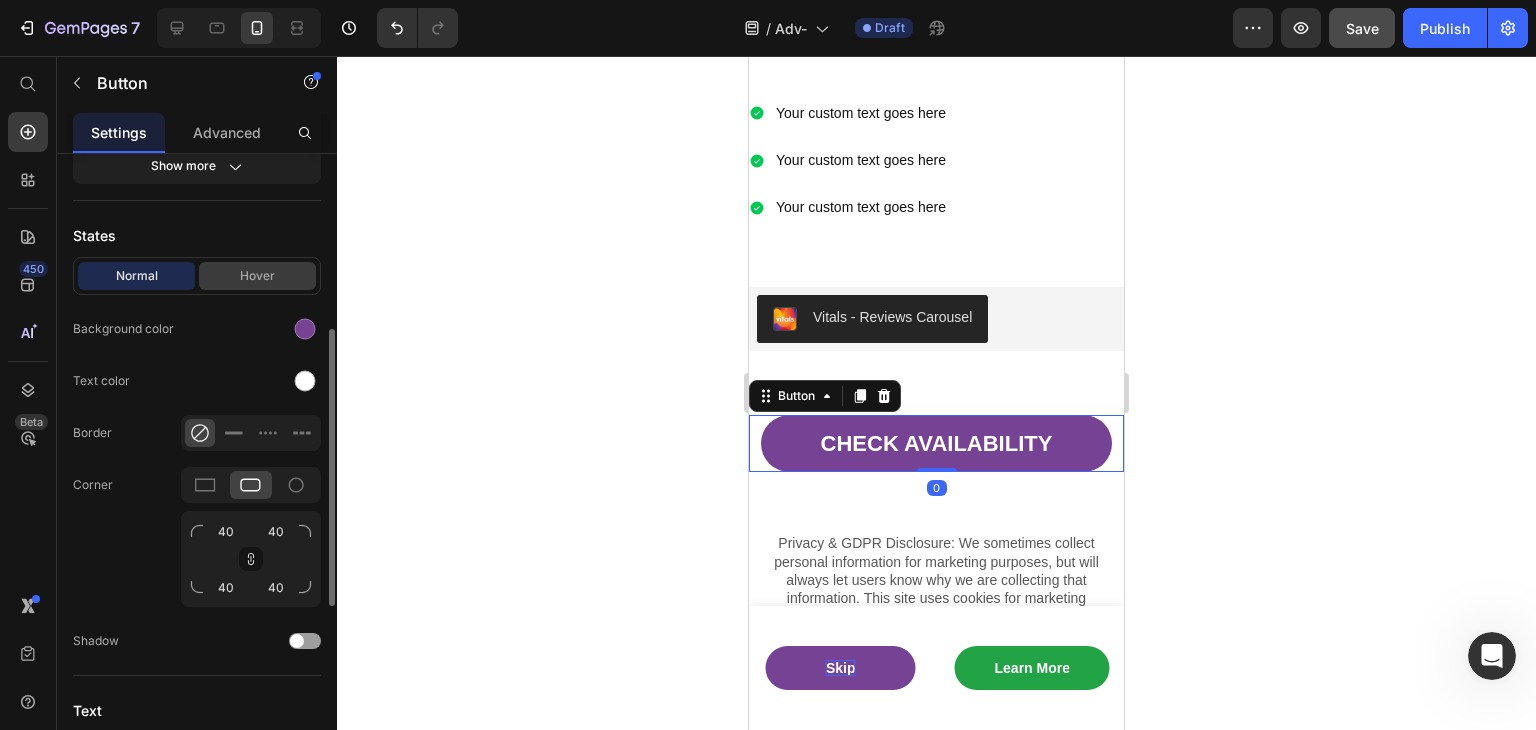 click on "Hover" at bounding box center [257, 276] 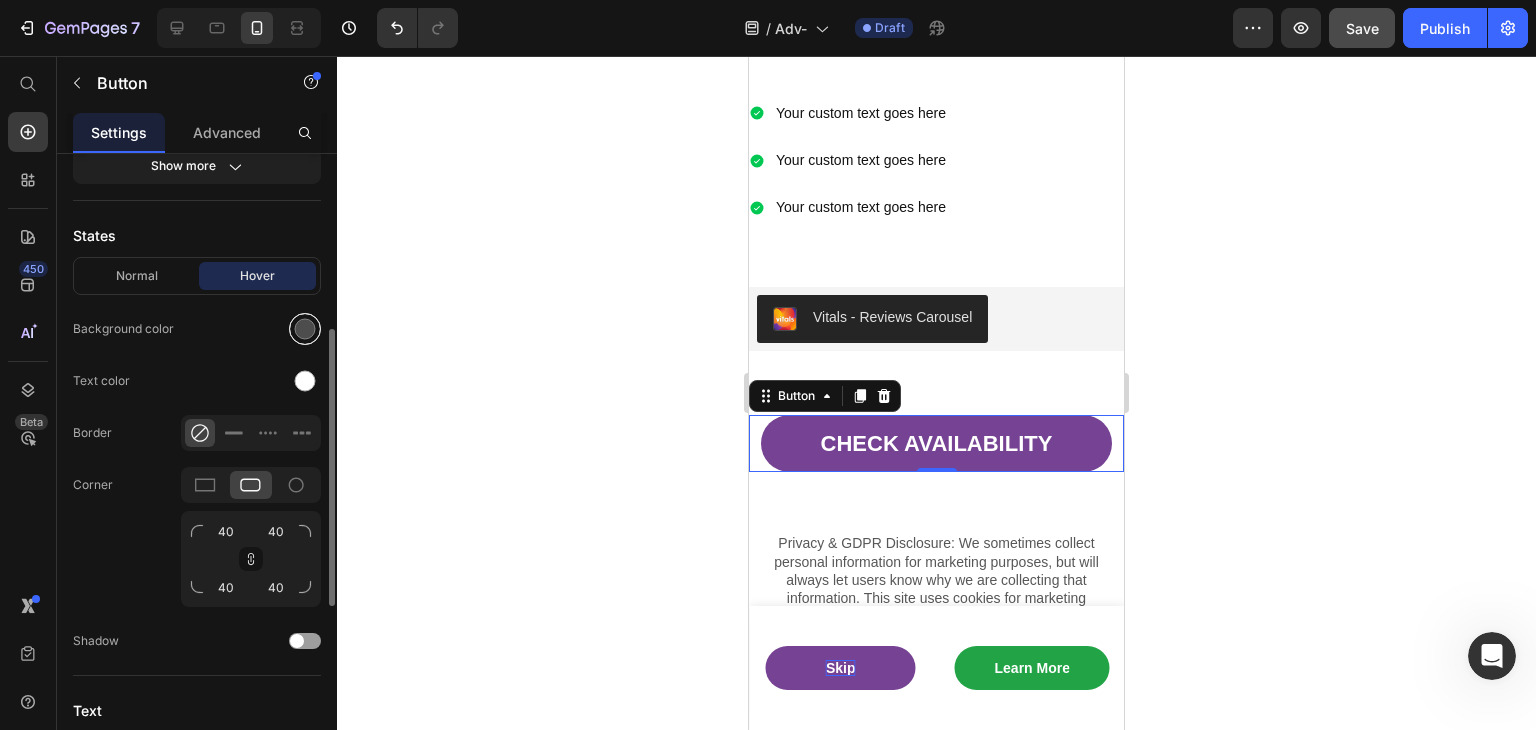 click at bounding box center (305, 329) 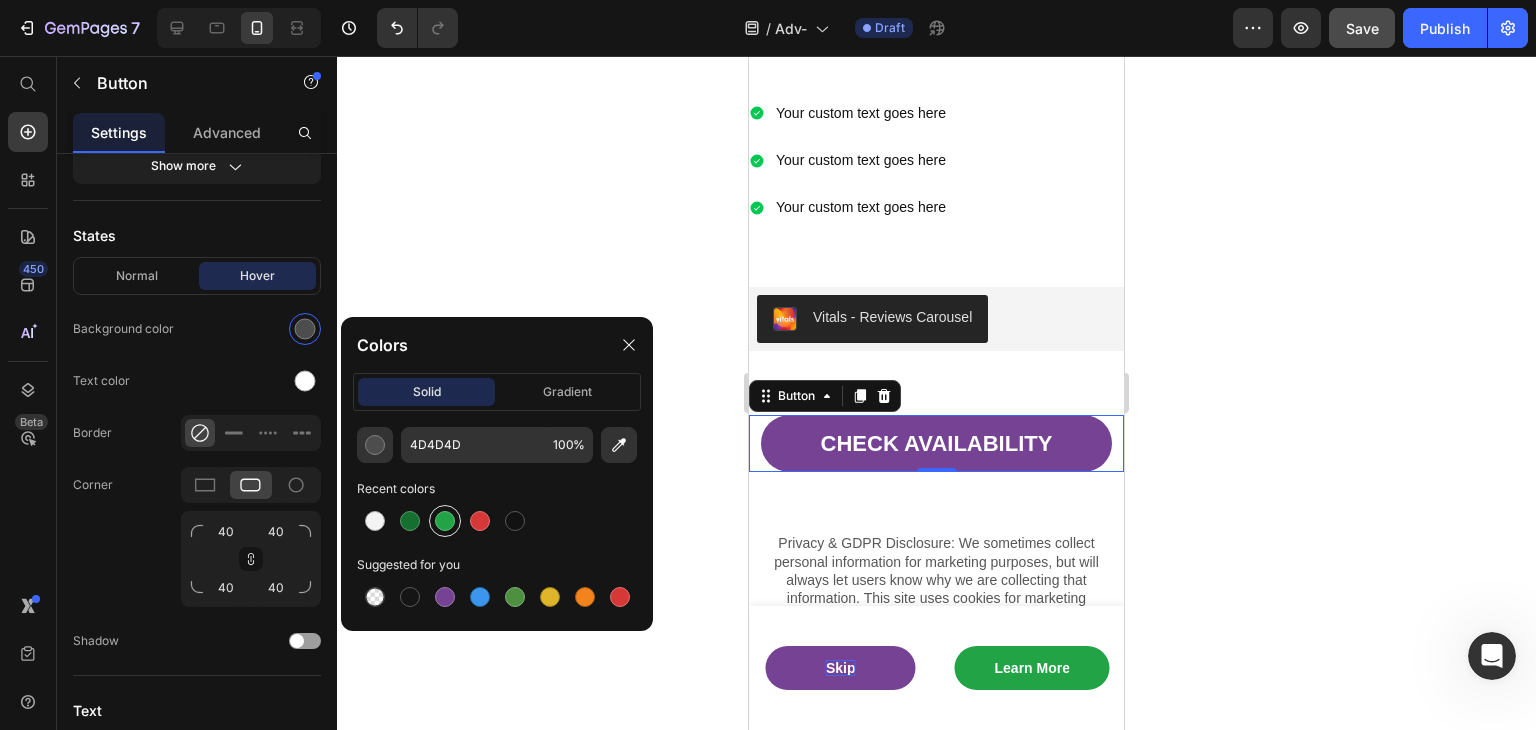 click at bounding box center (445, 521) 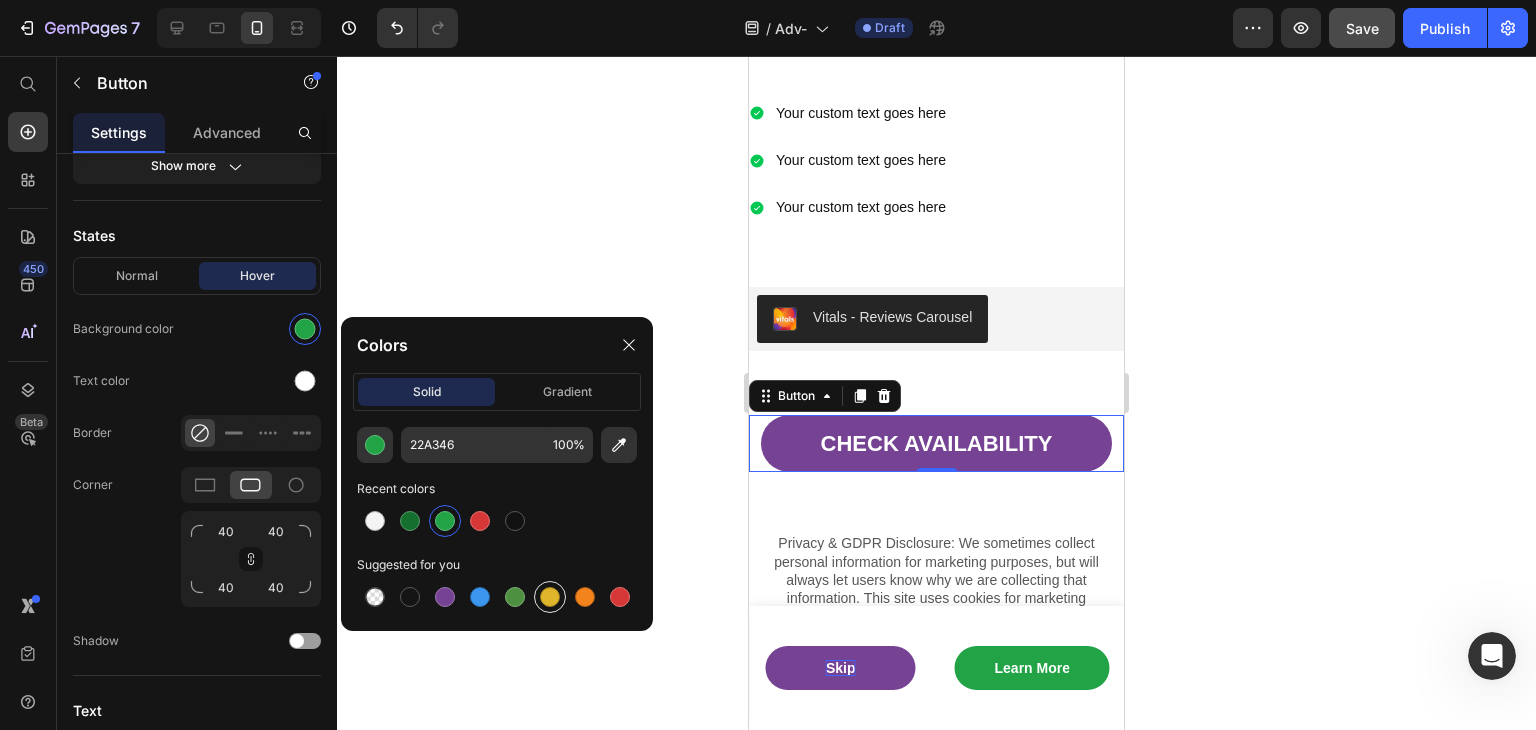 click at bounding box center [550, 597] 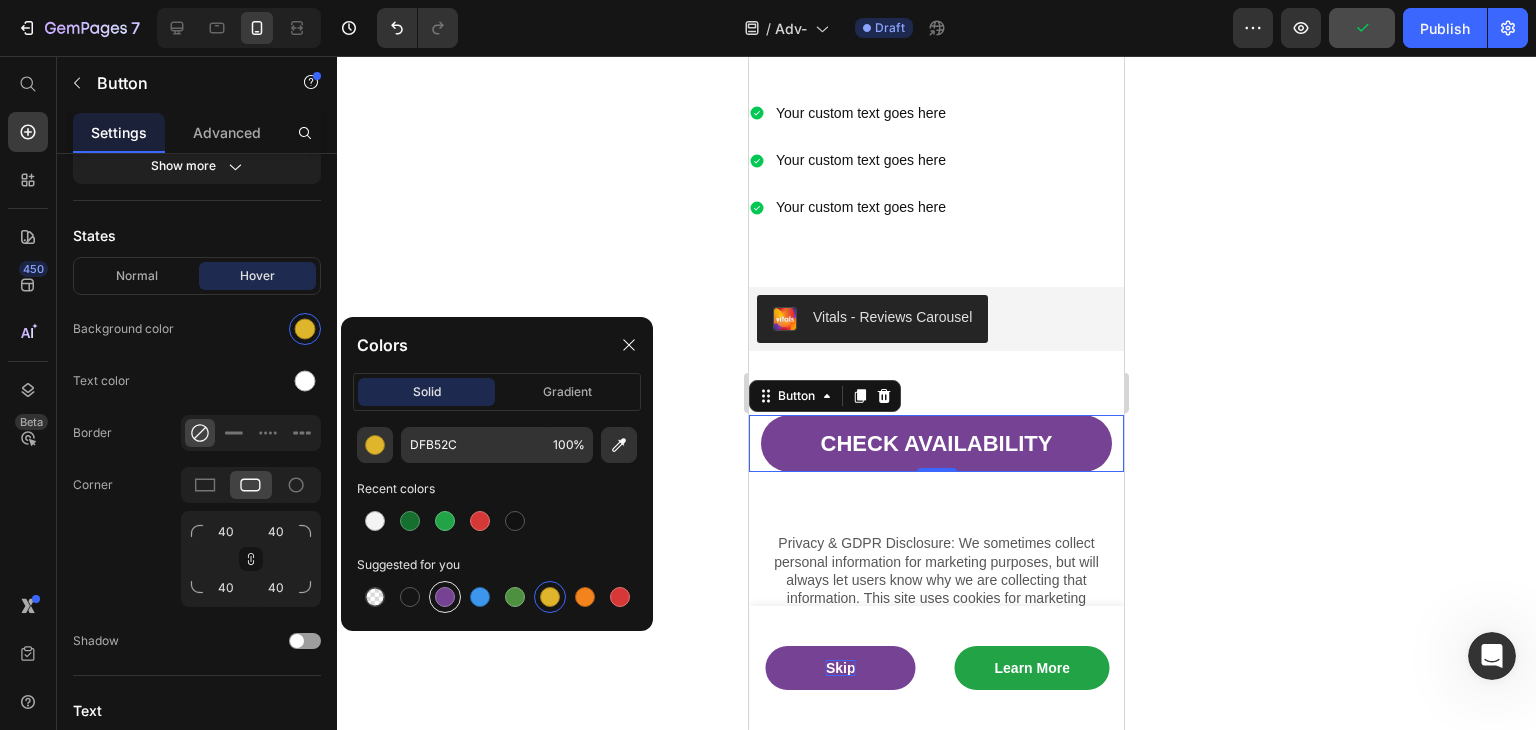click at bounding box center (445, 597) 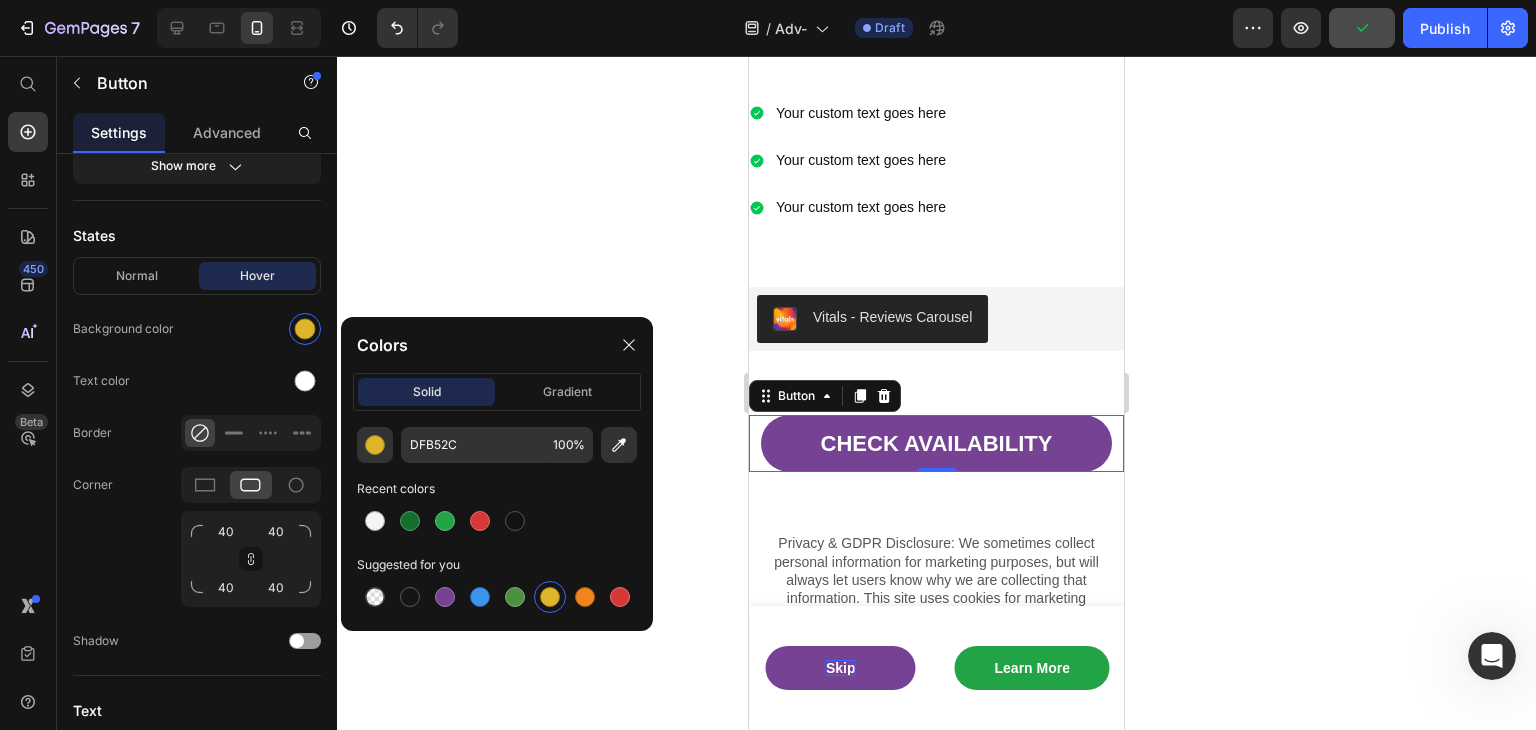type on "764293" 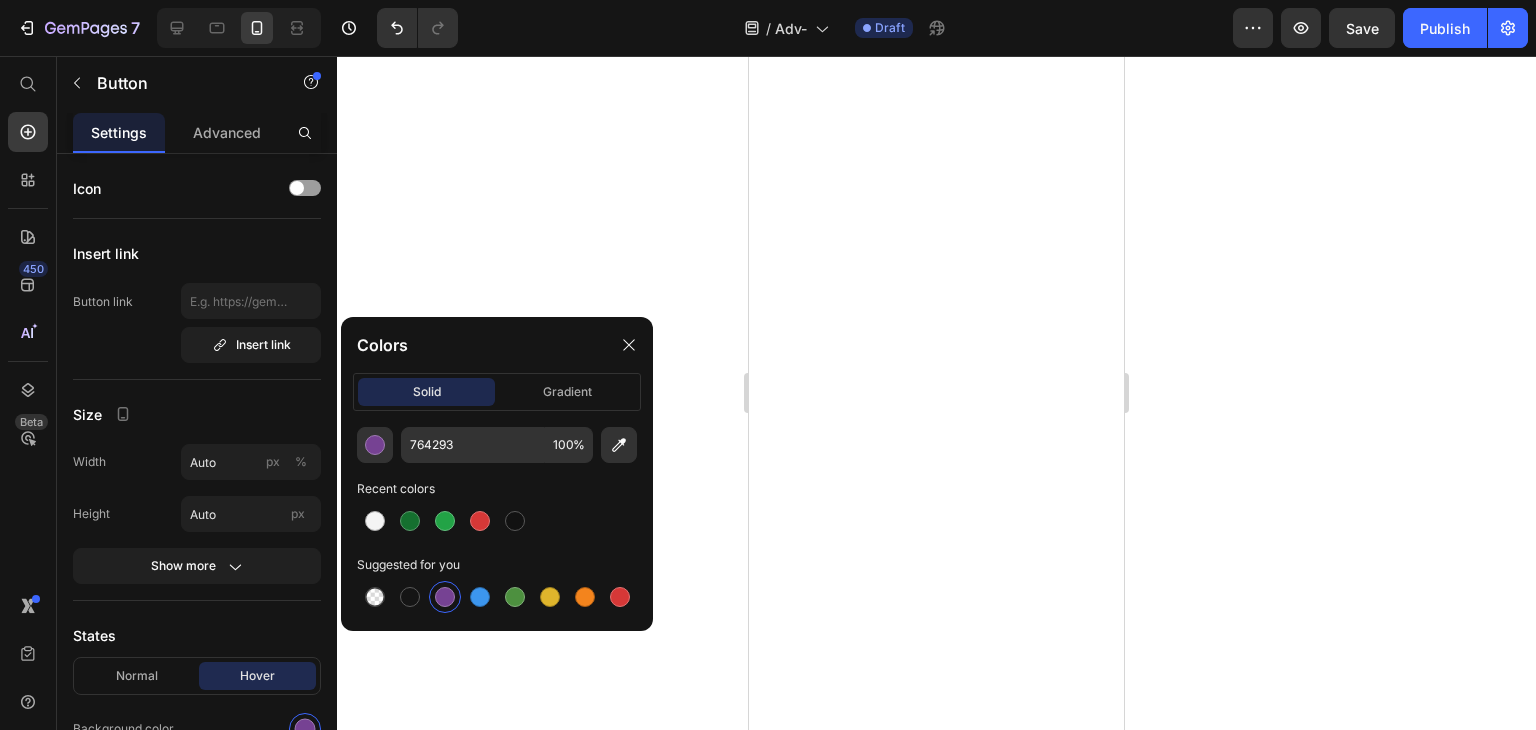 scroll, scrollTop: 0, scrollLeft: 0, axis: both 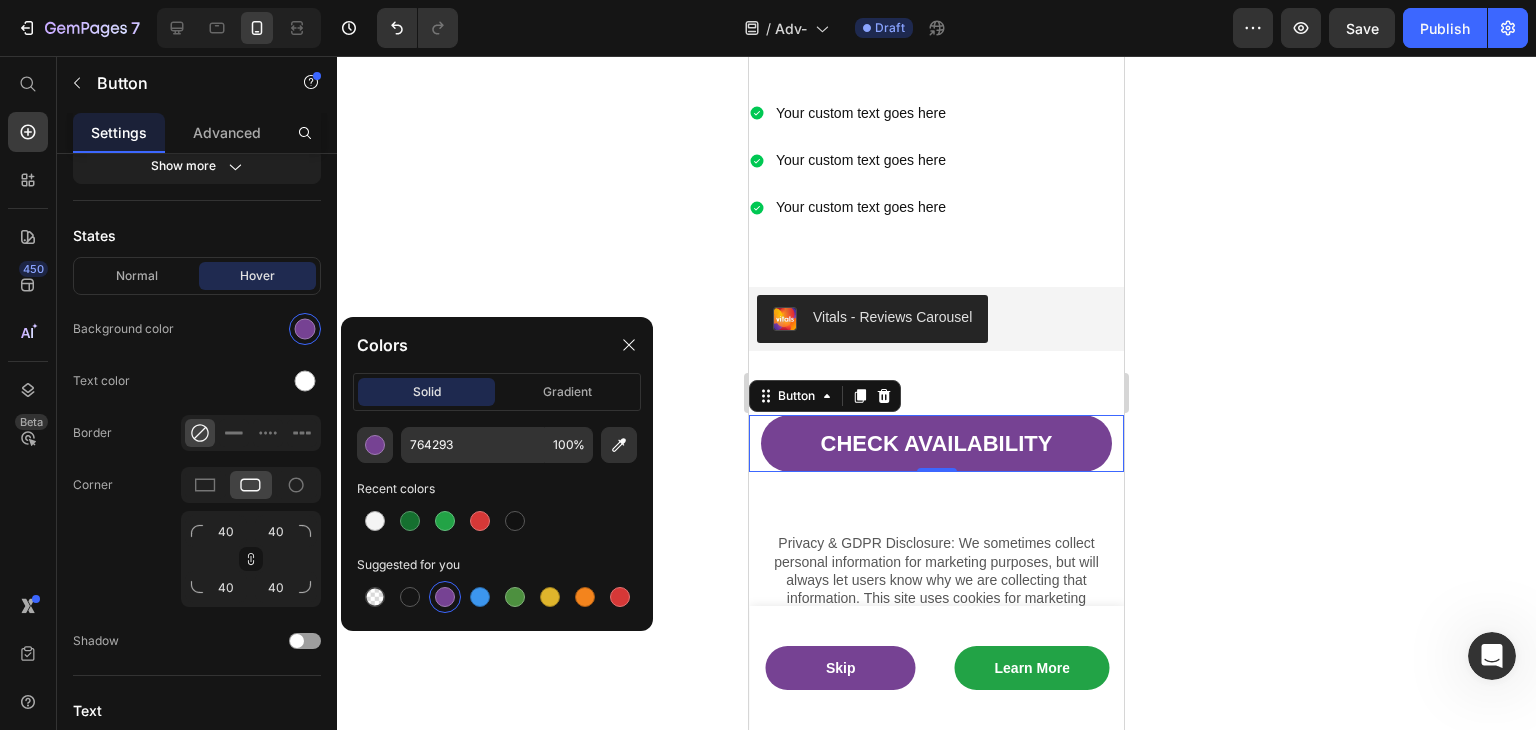 click at bounding box center (375, 445) 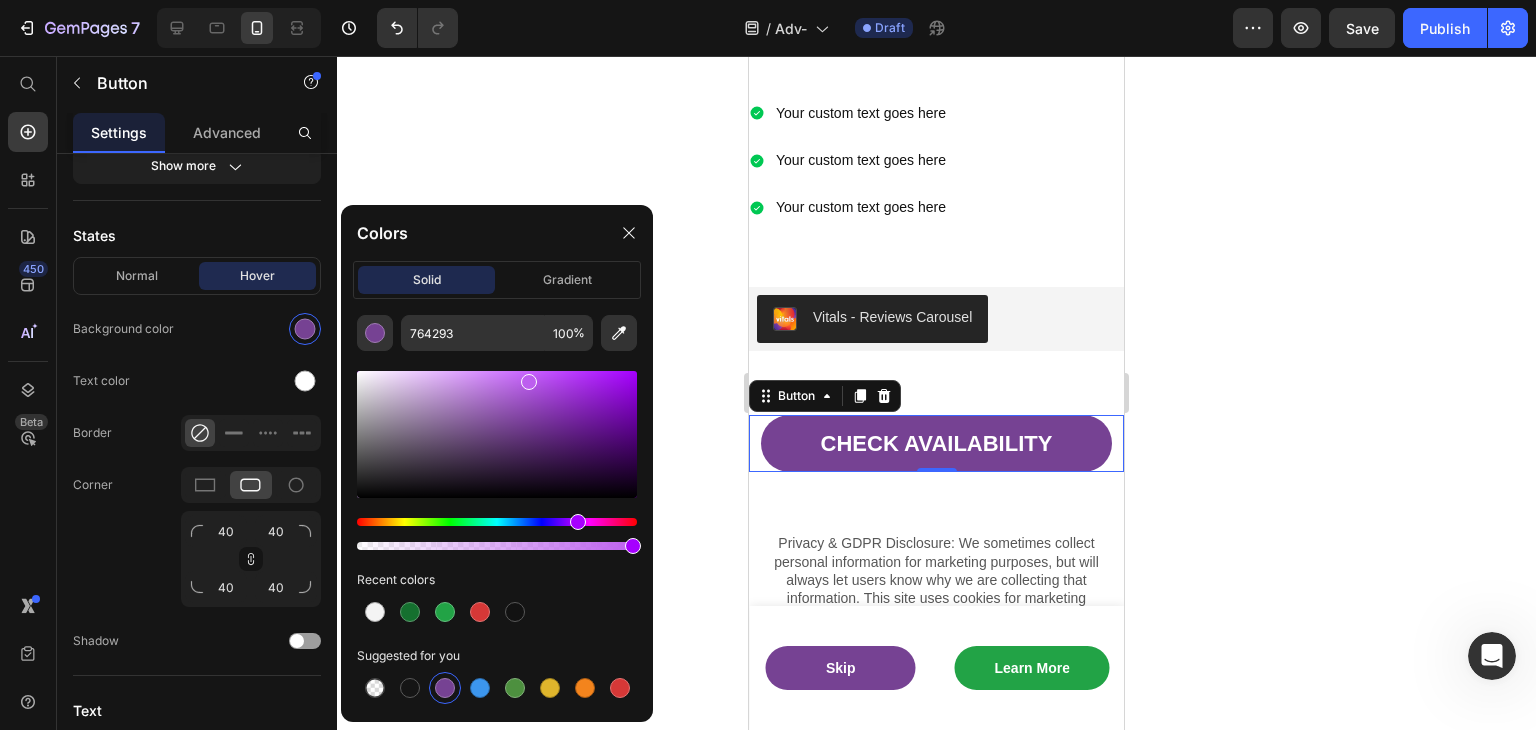 drag, startPoint x: 524, startPoint y: 431, endPoint x: 527, endPoint y: 378, distance: 53.08484 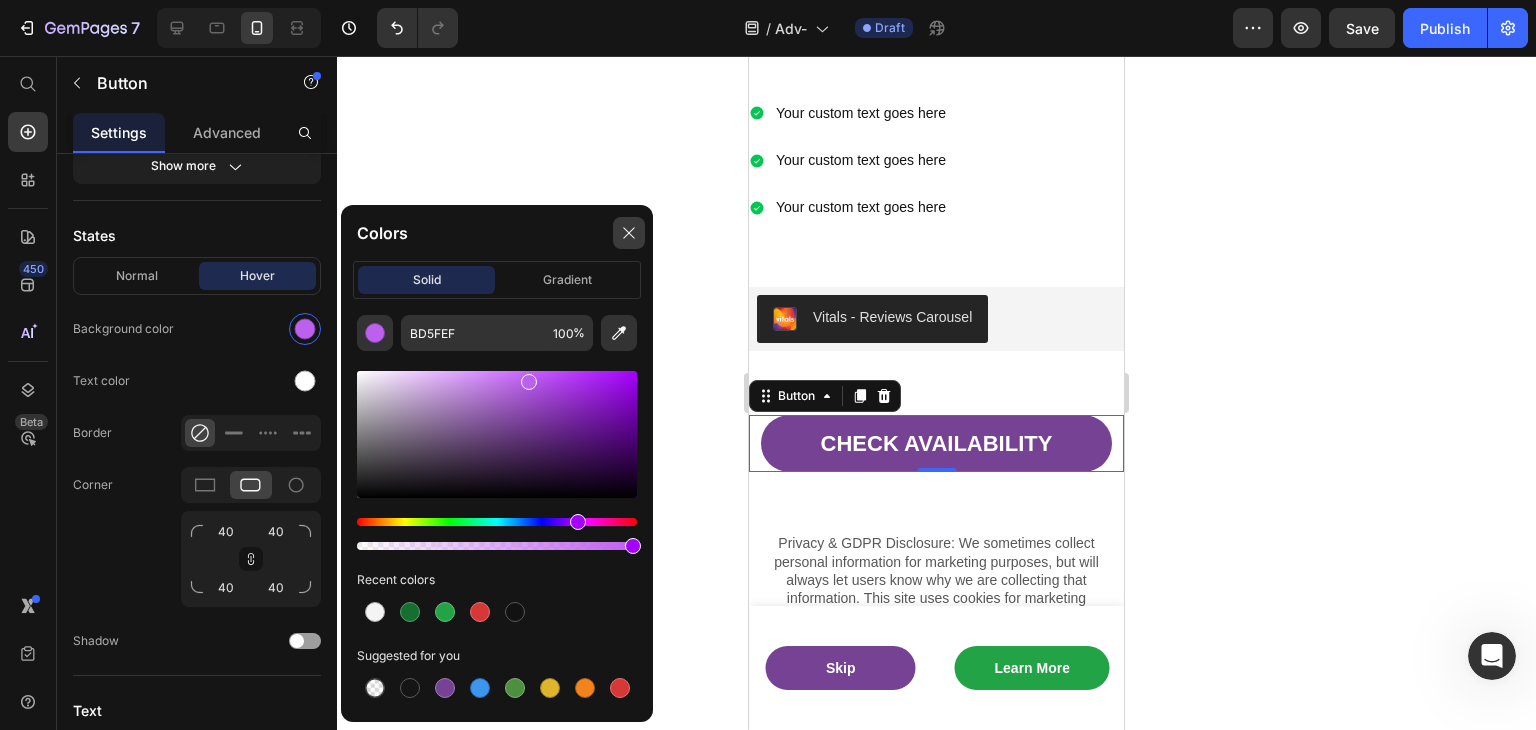 click 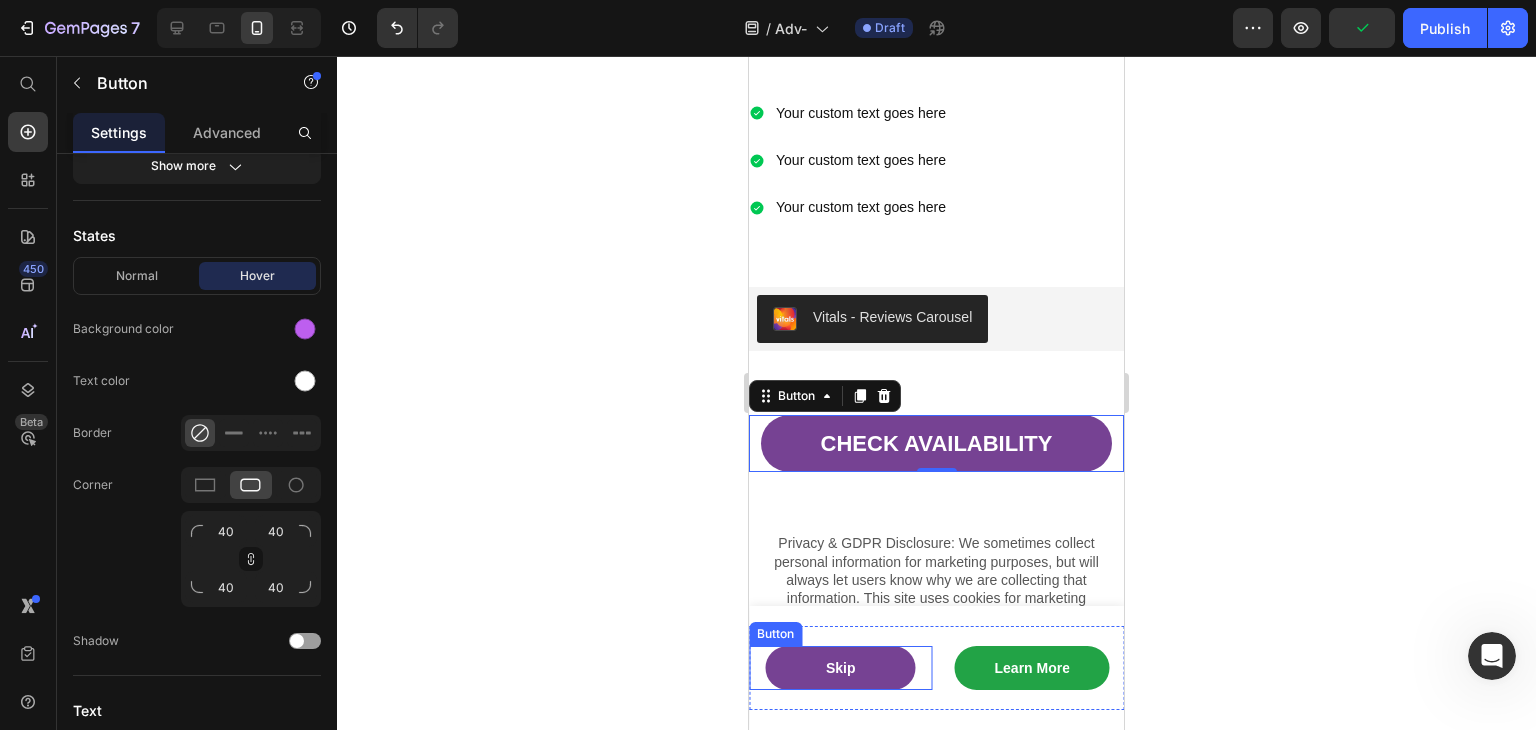 click on "Skip" at bounding box center [841, 668] 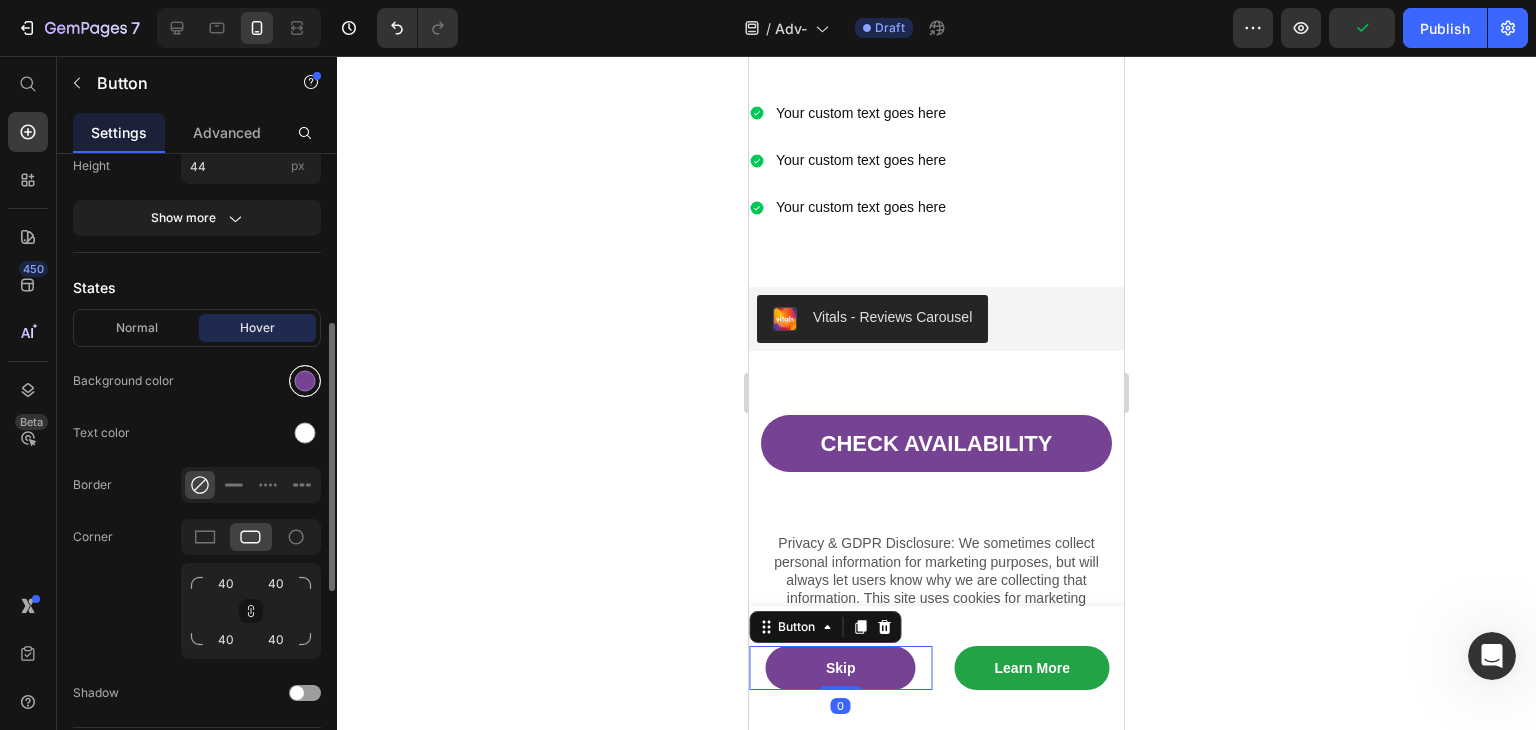 click at bounding box center [305, 381] 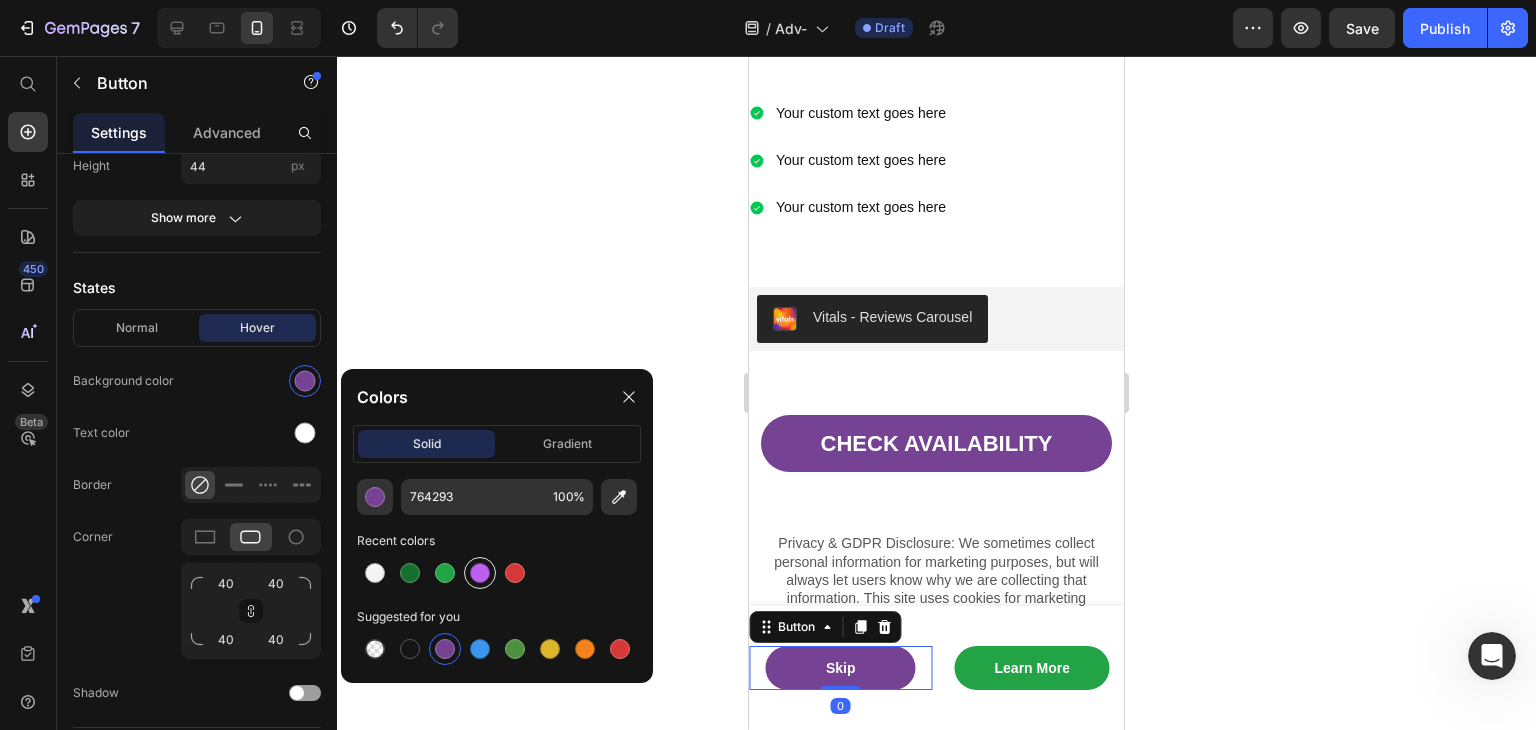 click at bounding box center [480, 573] 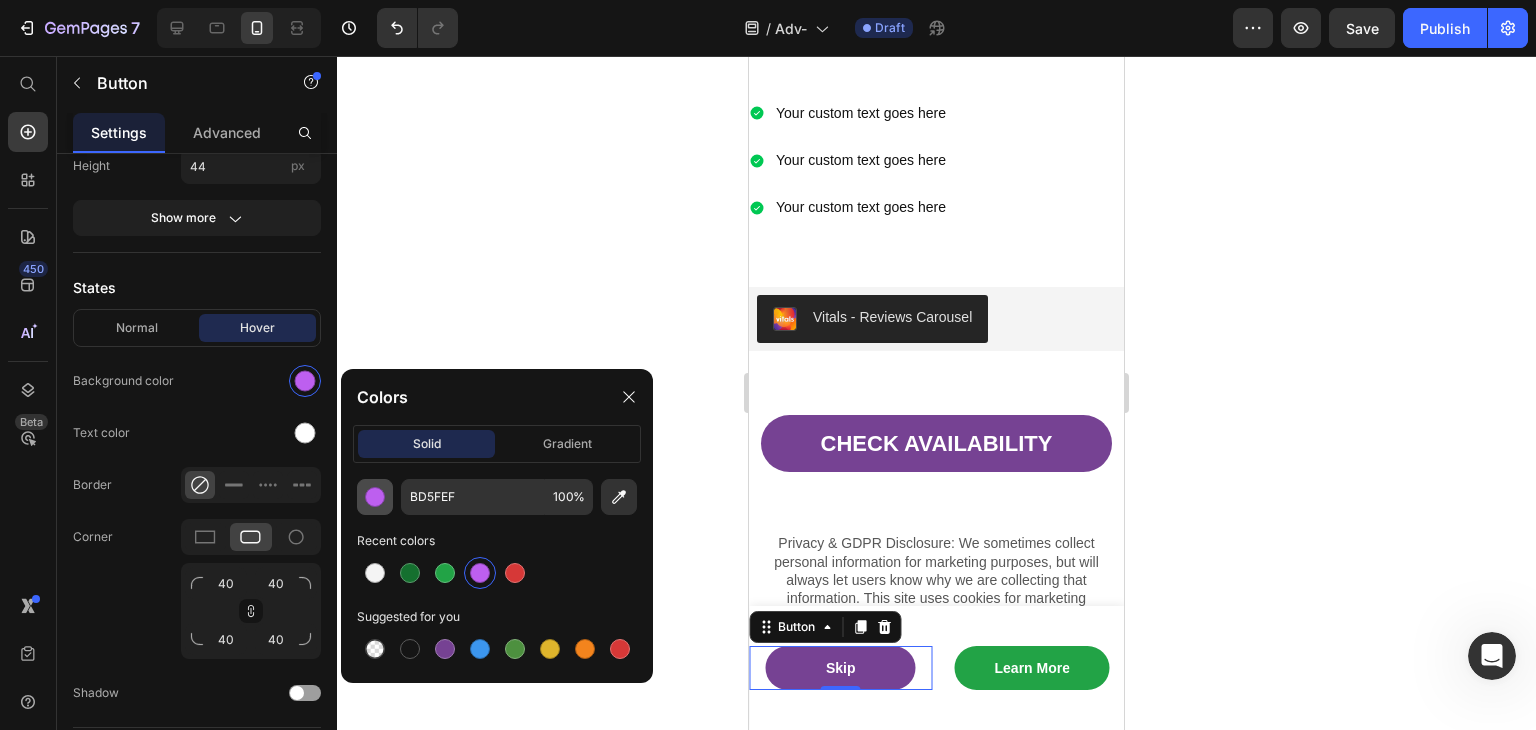 click at bounding box center (375, 497) 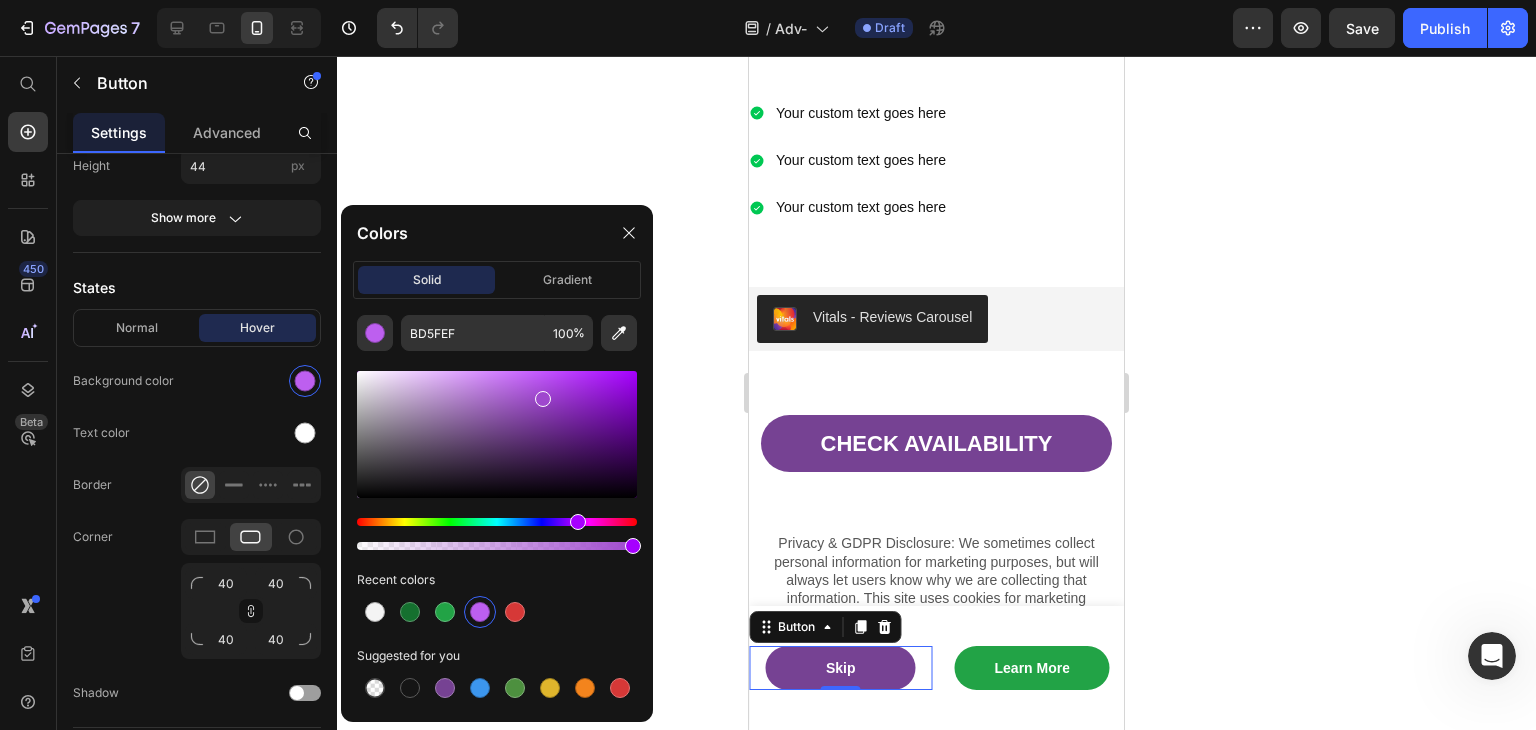 drag, startPoint x: 535, startPoint y: 387, endPoint x: 545, endPoint y: 404, distance: 19.723083 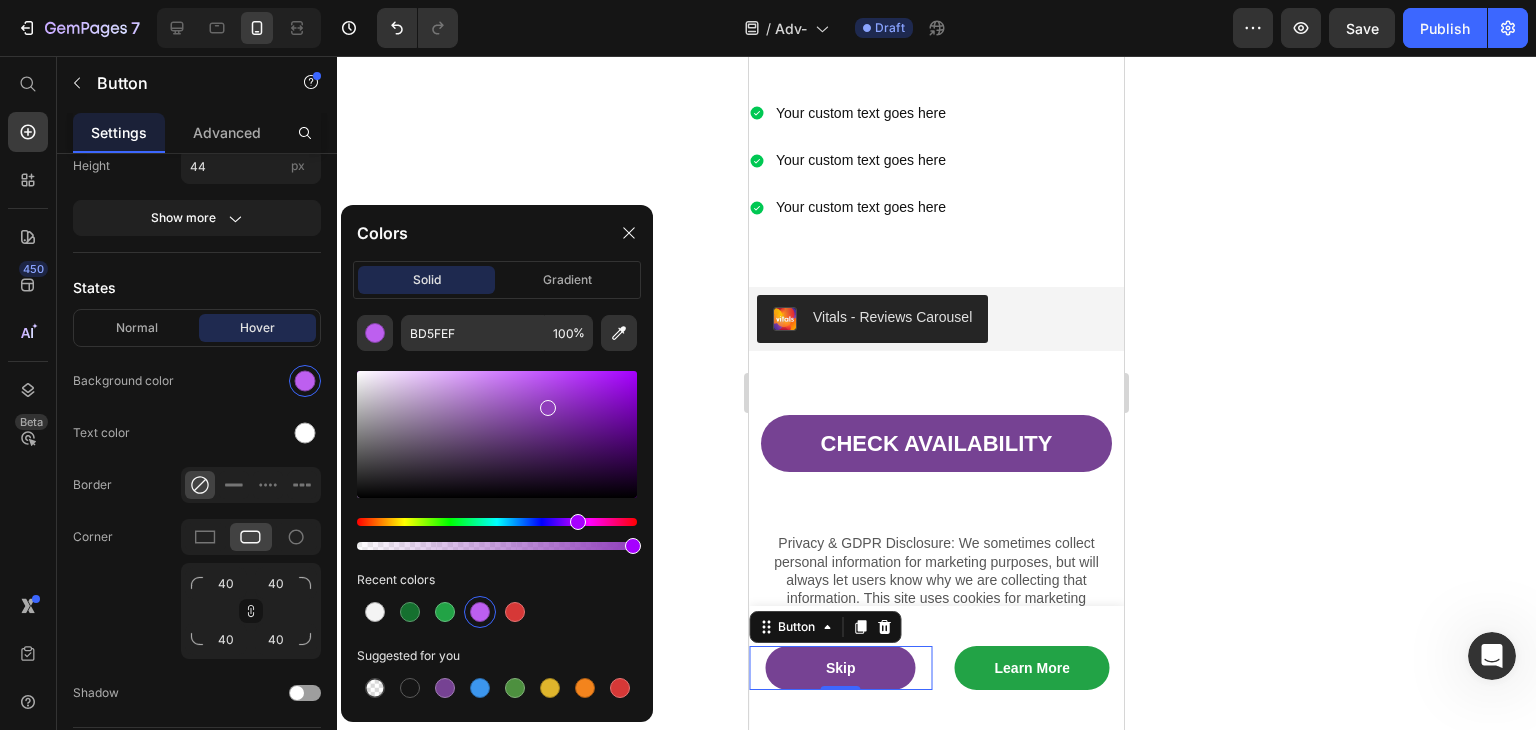 type on "903EBC" 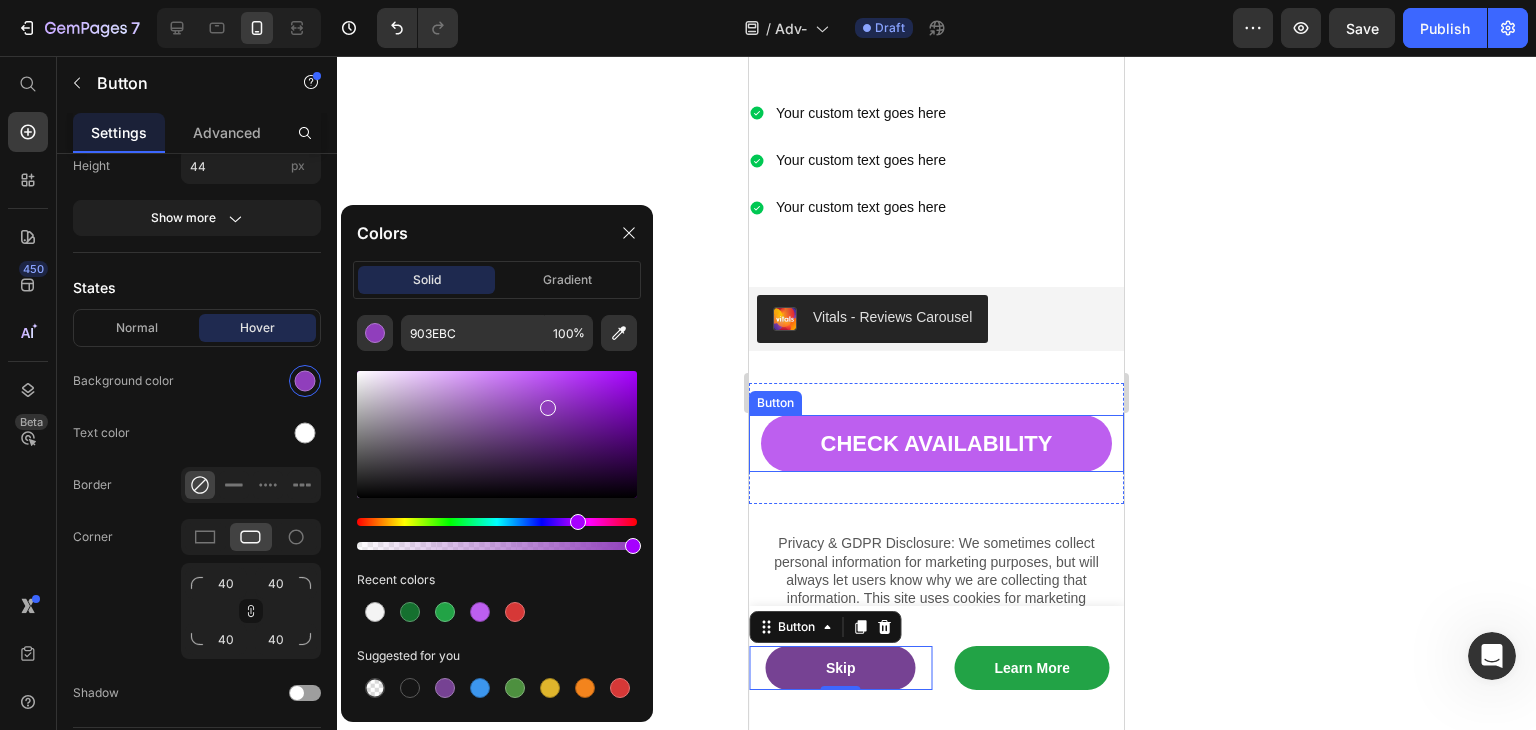 click on "CHECK AVAILABILITY" at bounding box center [937, 443] 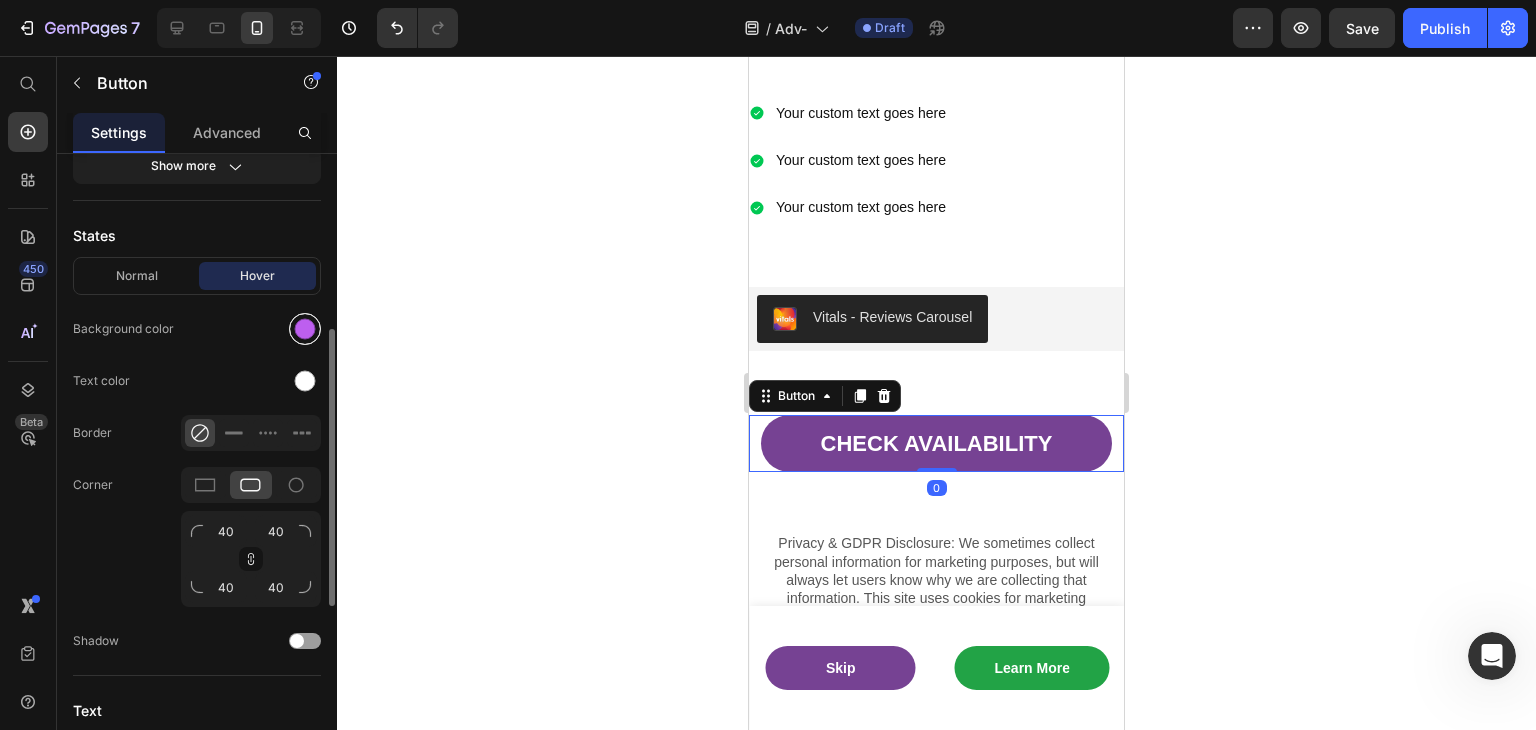 click at bounding box center [305, 329] 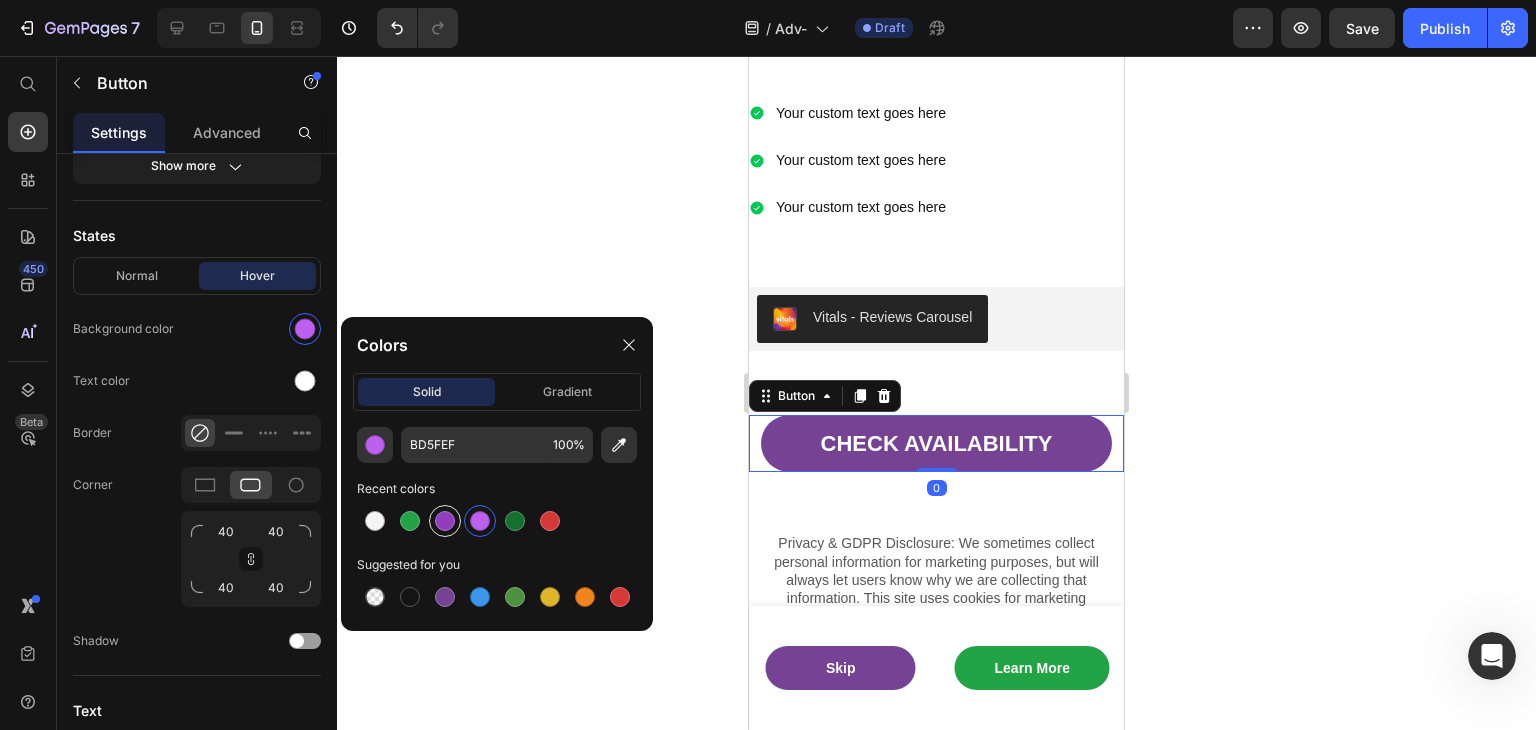 click at bounding box center (445, 521) 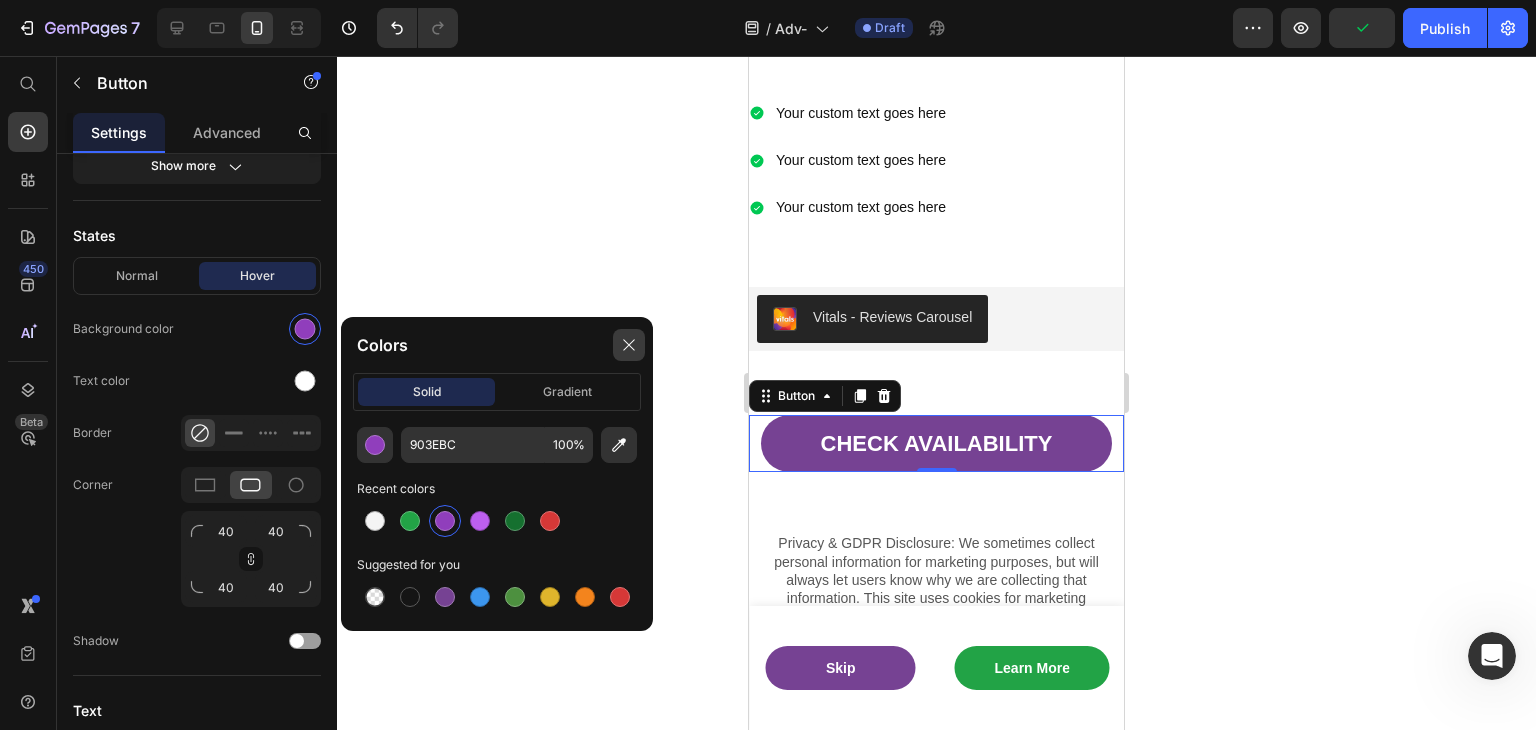 click 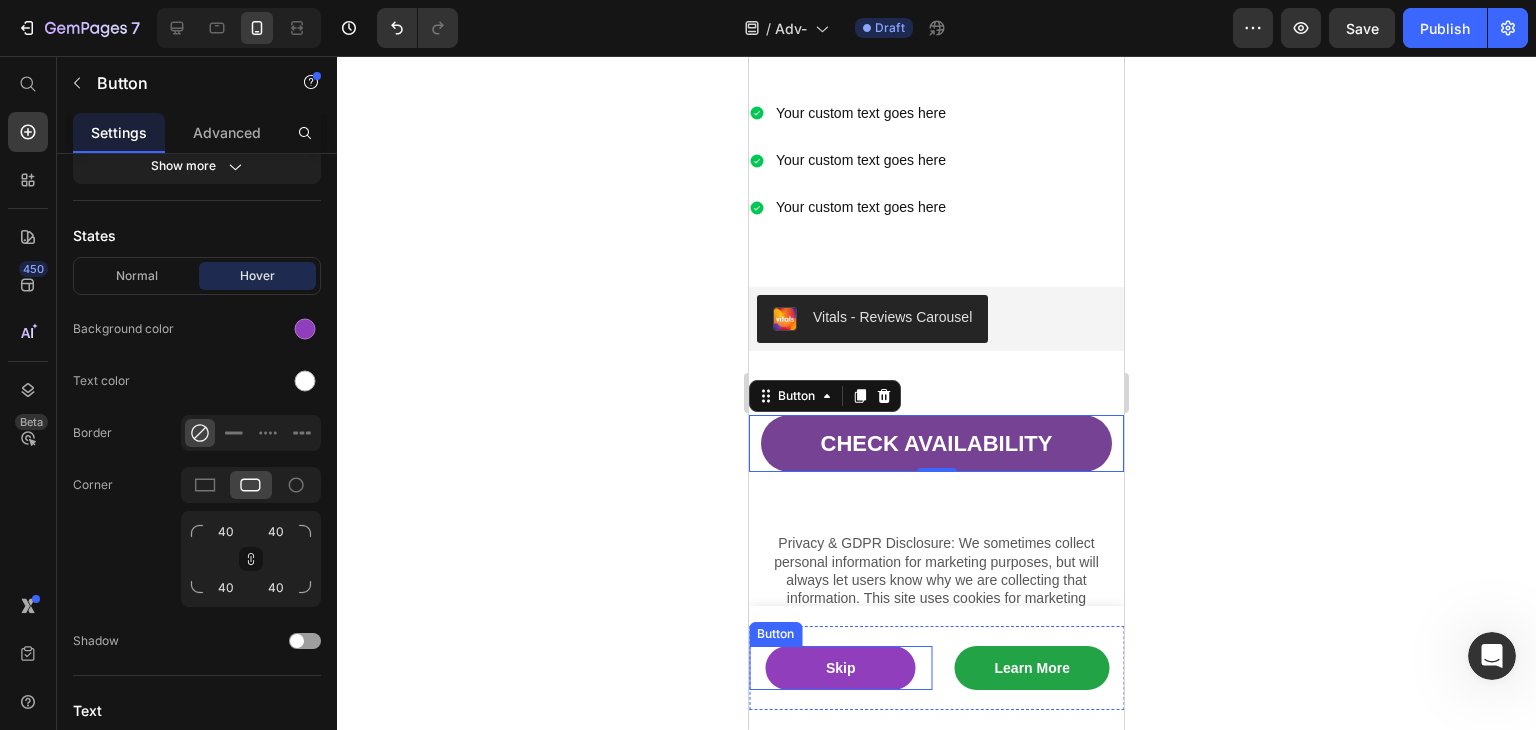 click on "Skip" at bounding box center [841, 668] 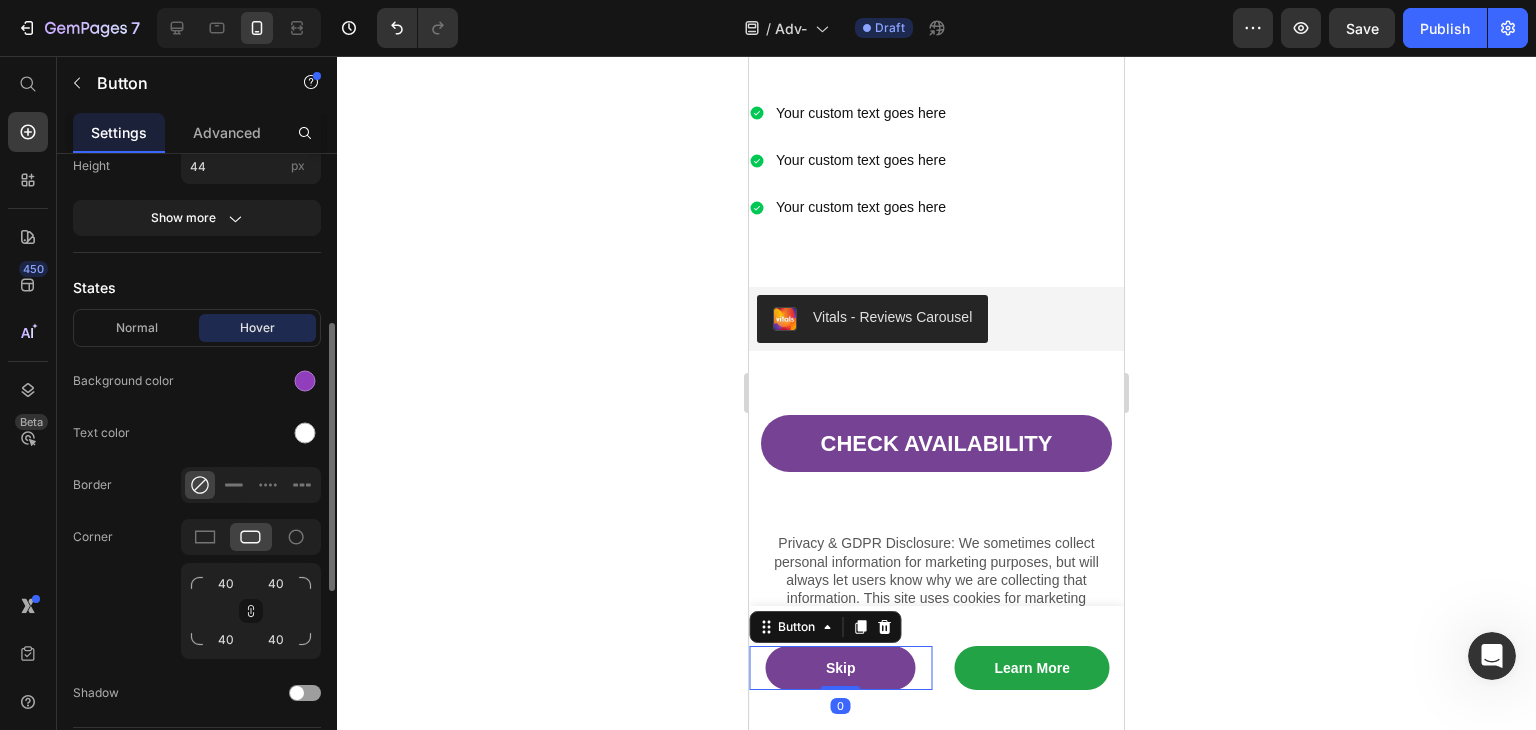 scroll, scrollTop: 0, scrollLeft: 0, axis: both 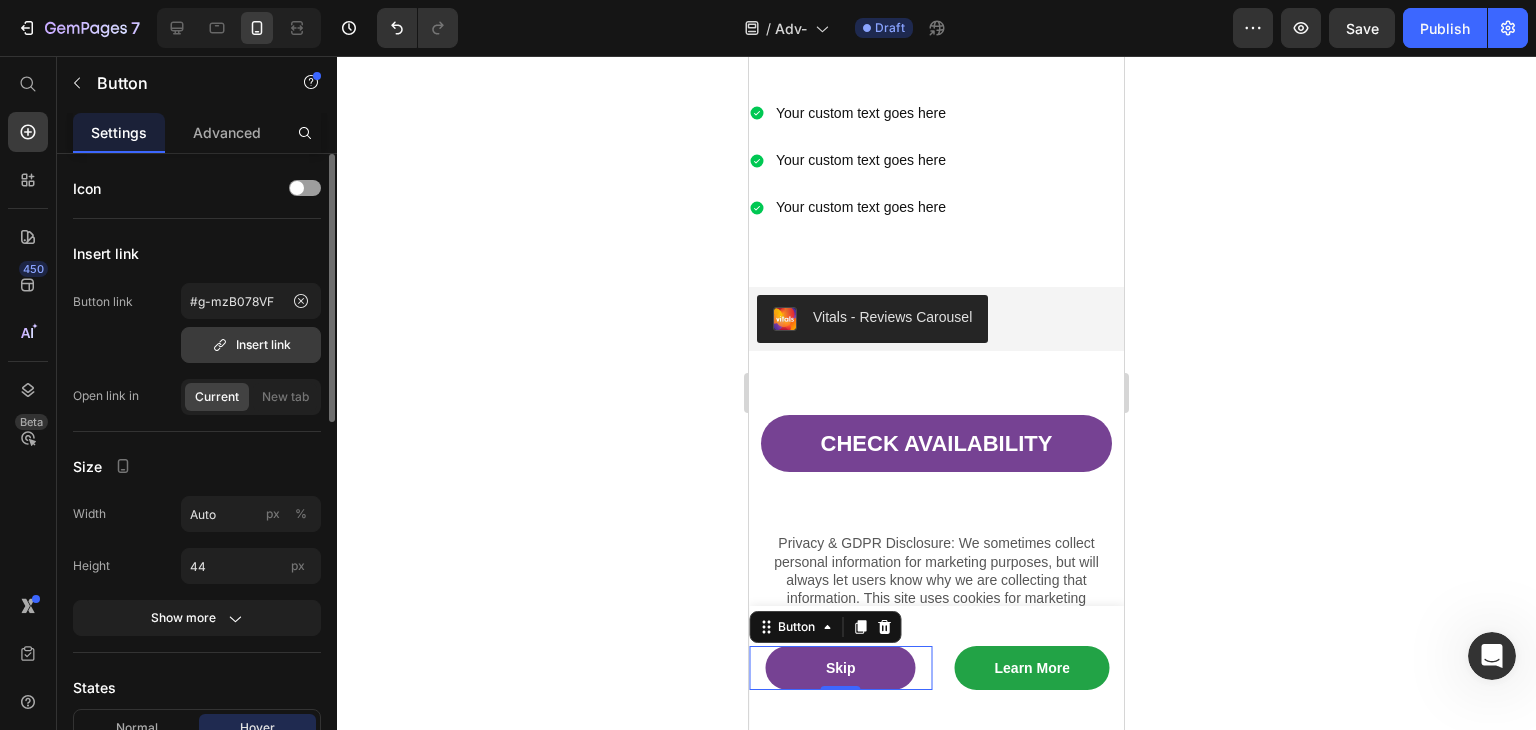 click on "Insert link" at bounding box center [251, 345] 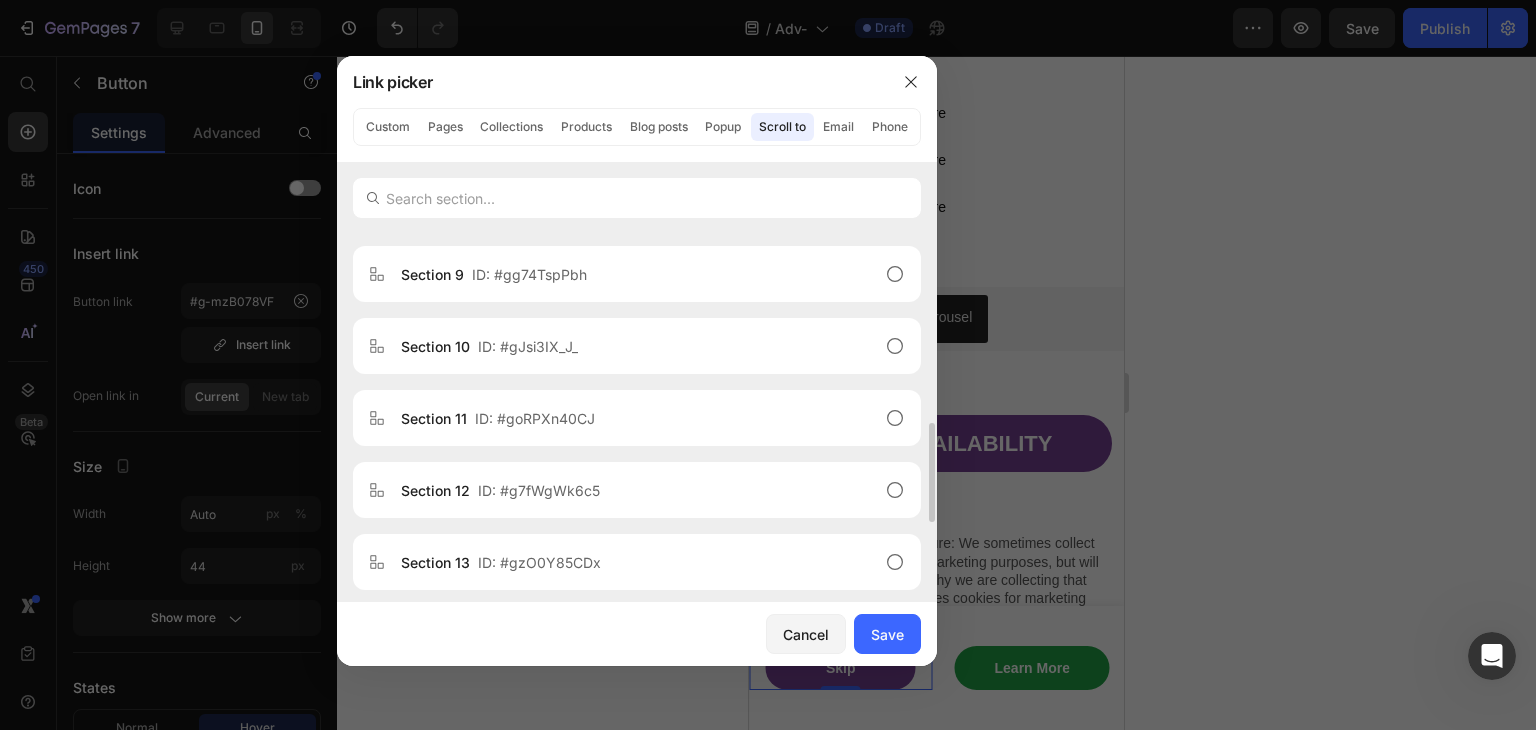 scroll, scrollTop: 992, scrollLeft: 0, axis: vertical 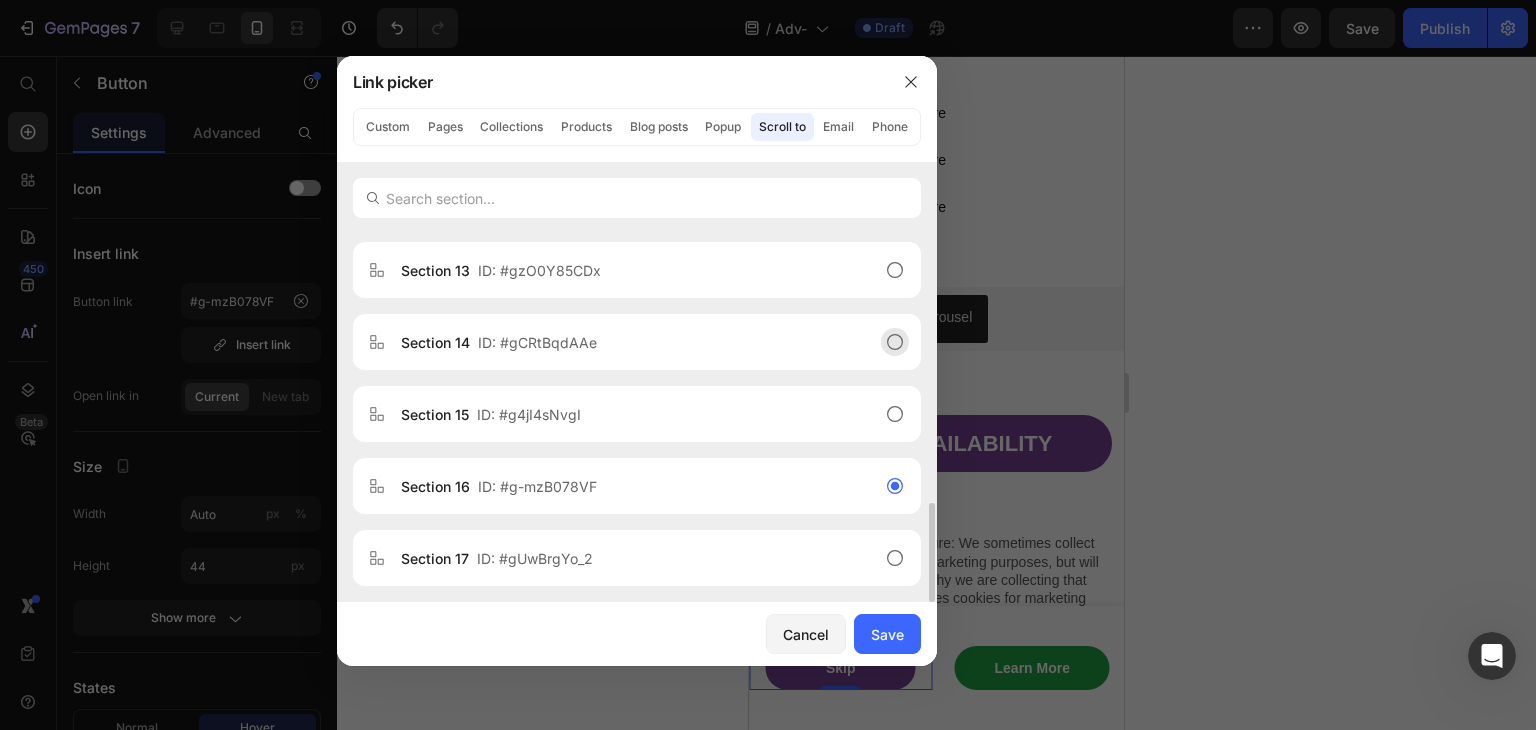 click 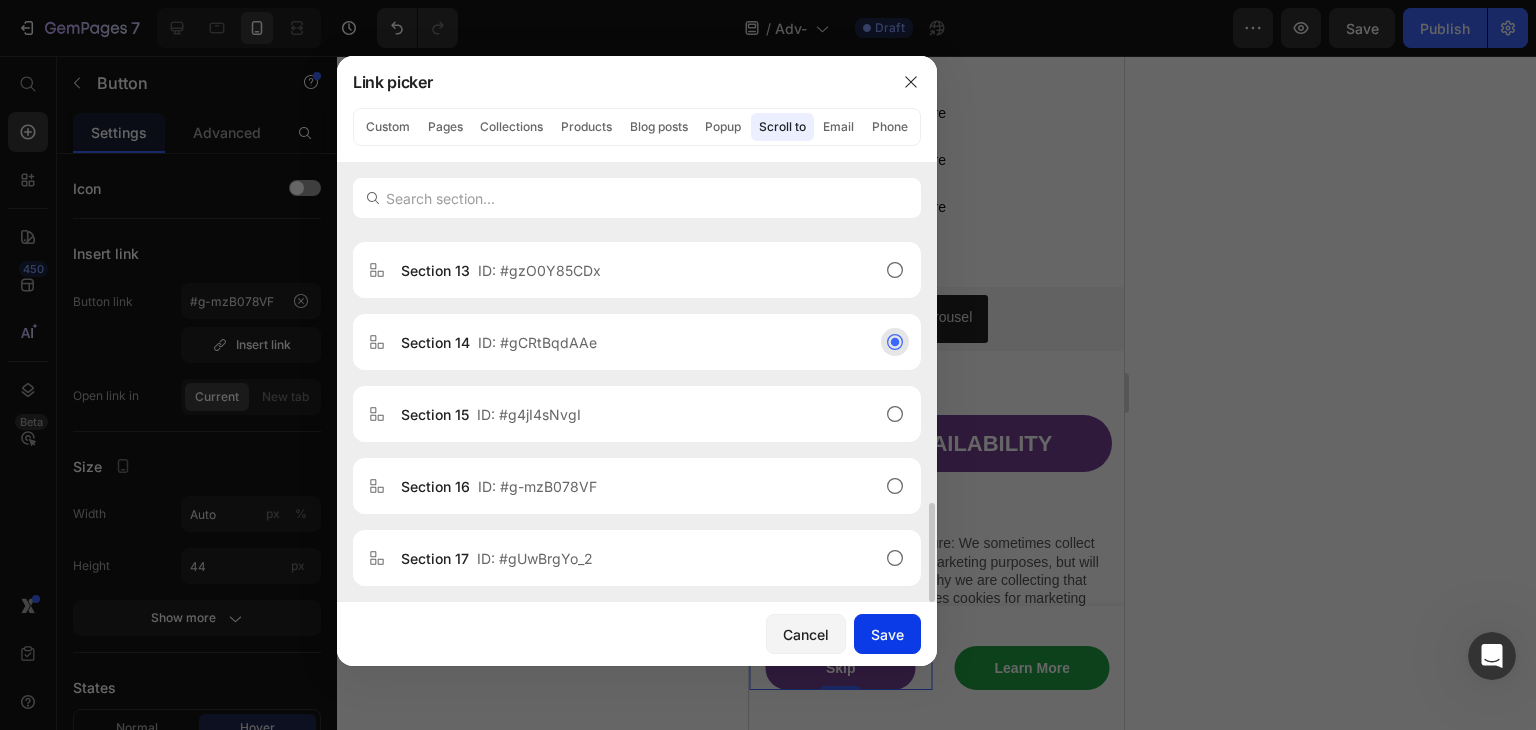 click on "Save" at bounding box center [887, 634] 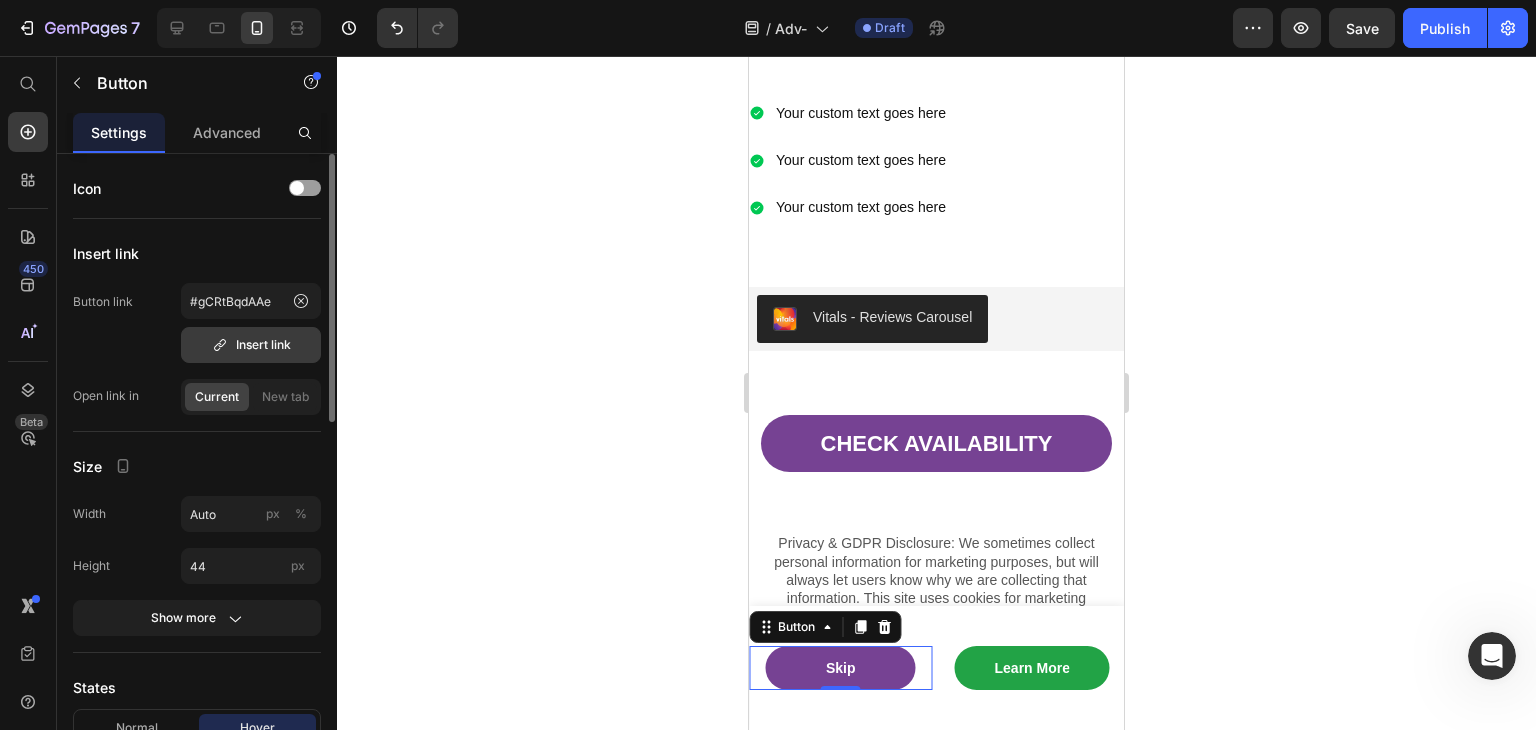 click on "Insert link" at bounding box center [251, 345] 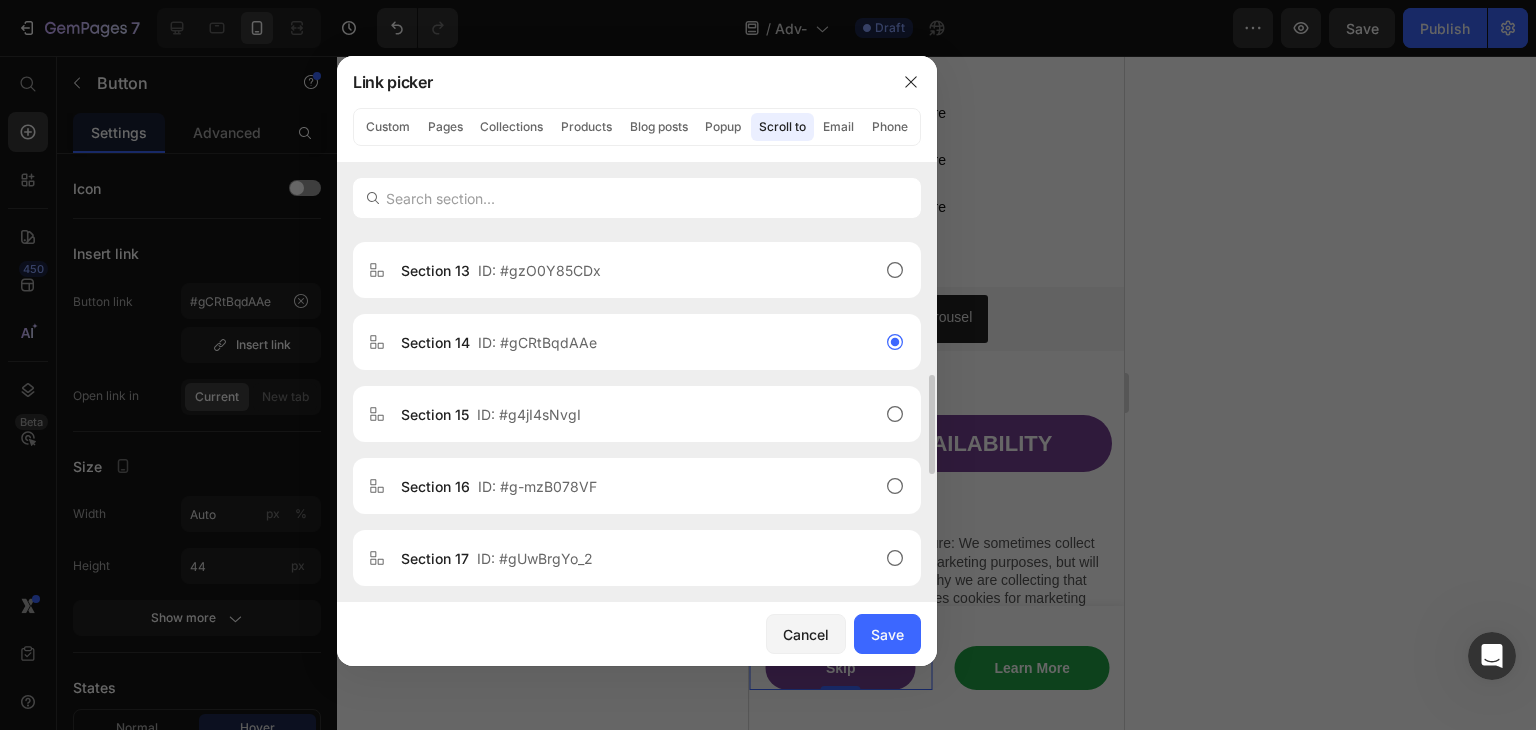 scroll, scrollTop: 792, scrollLeft: 0, axis: vertical 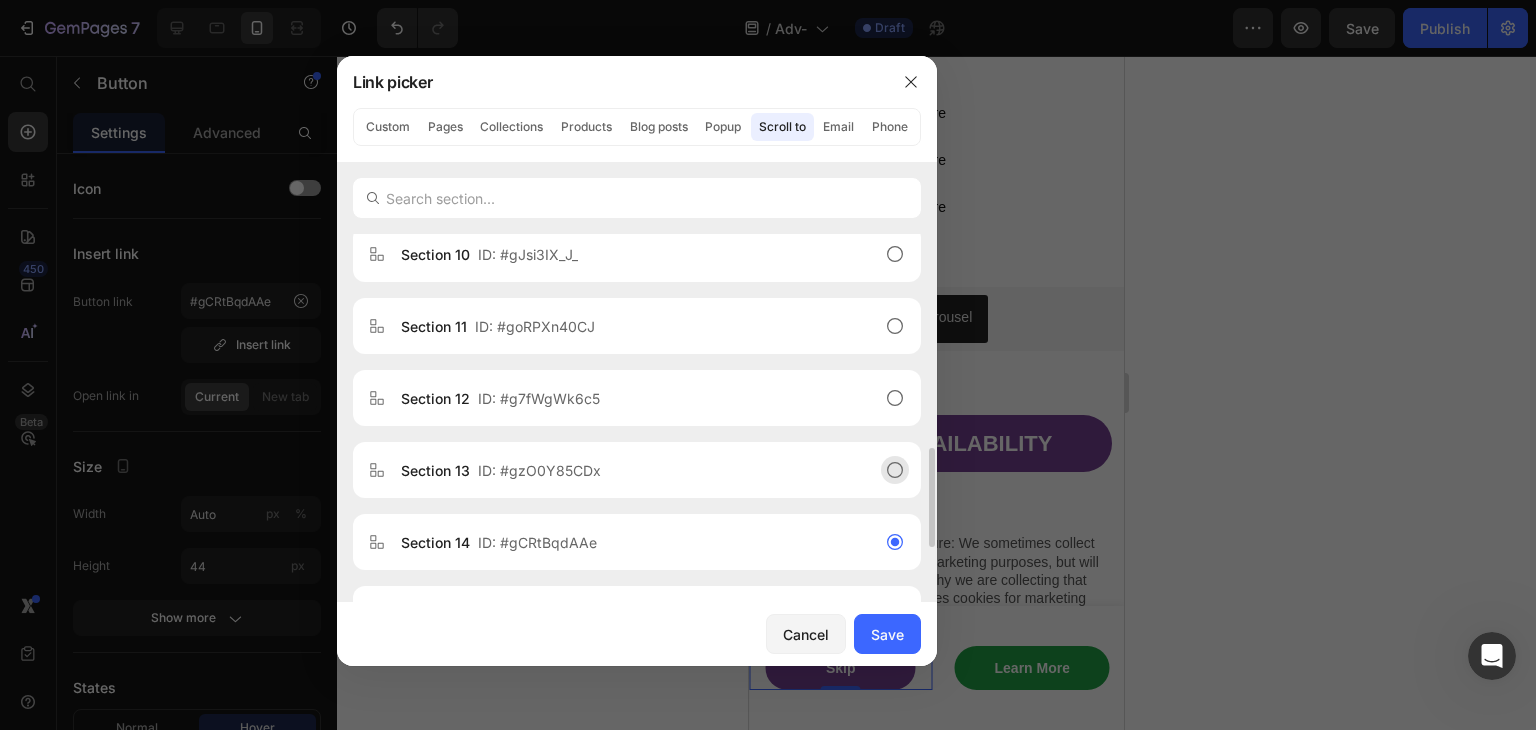 click 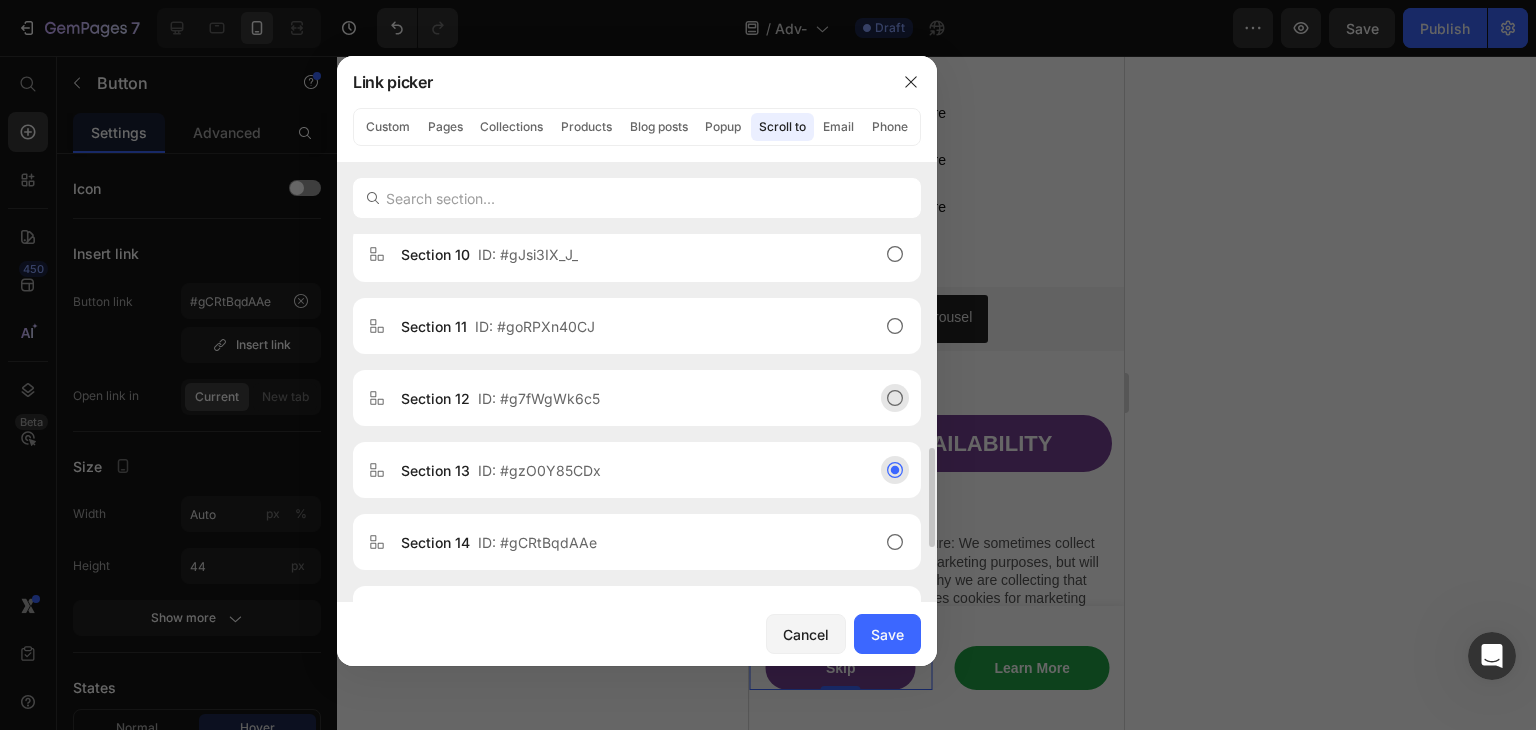 click 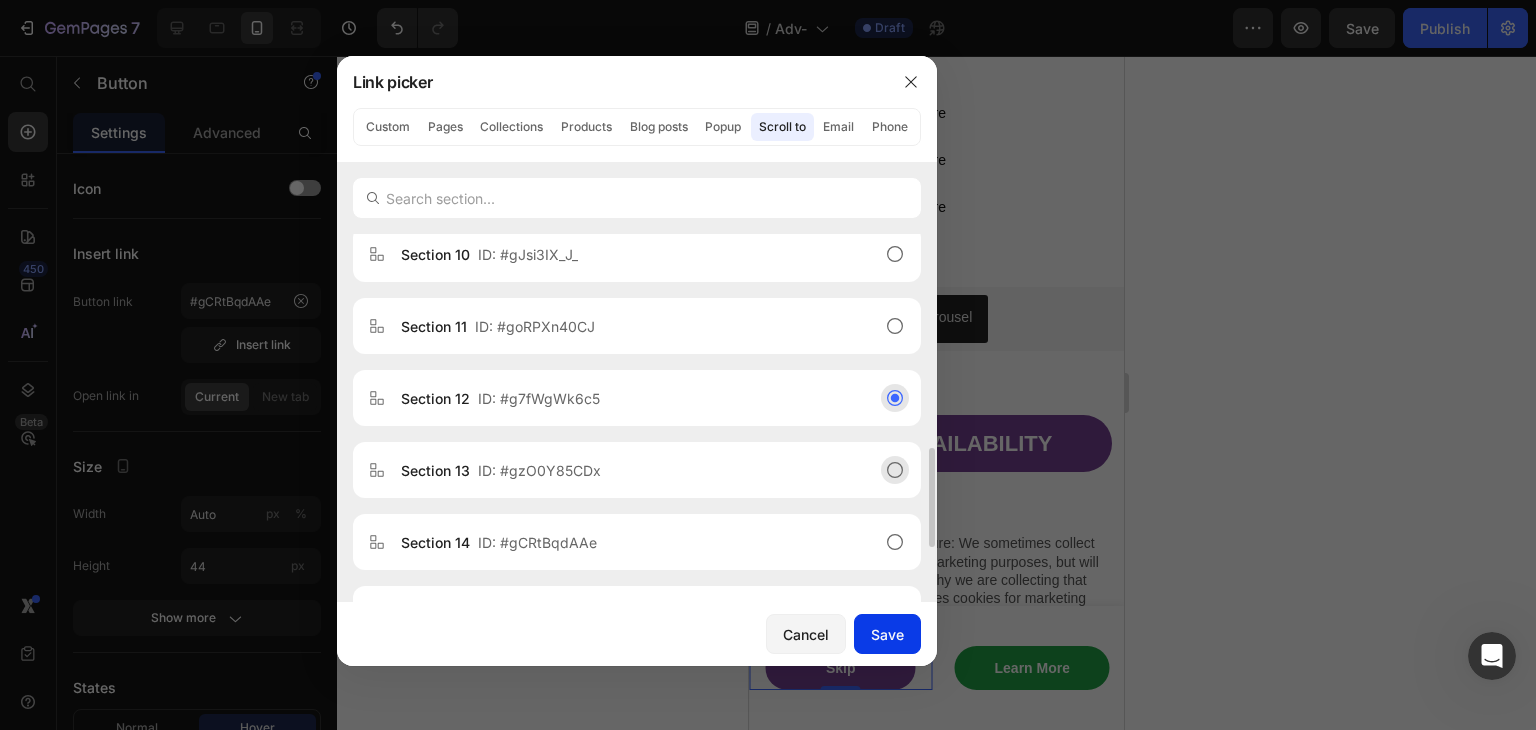 click on "Save" at bounding box center (887, 634) 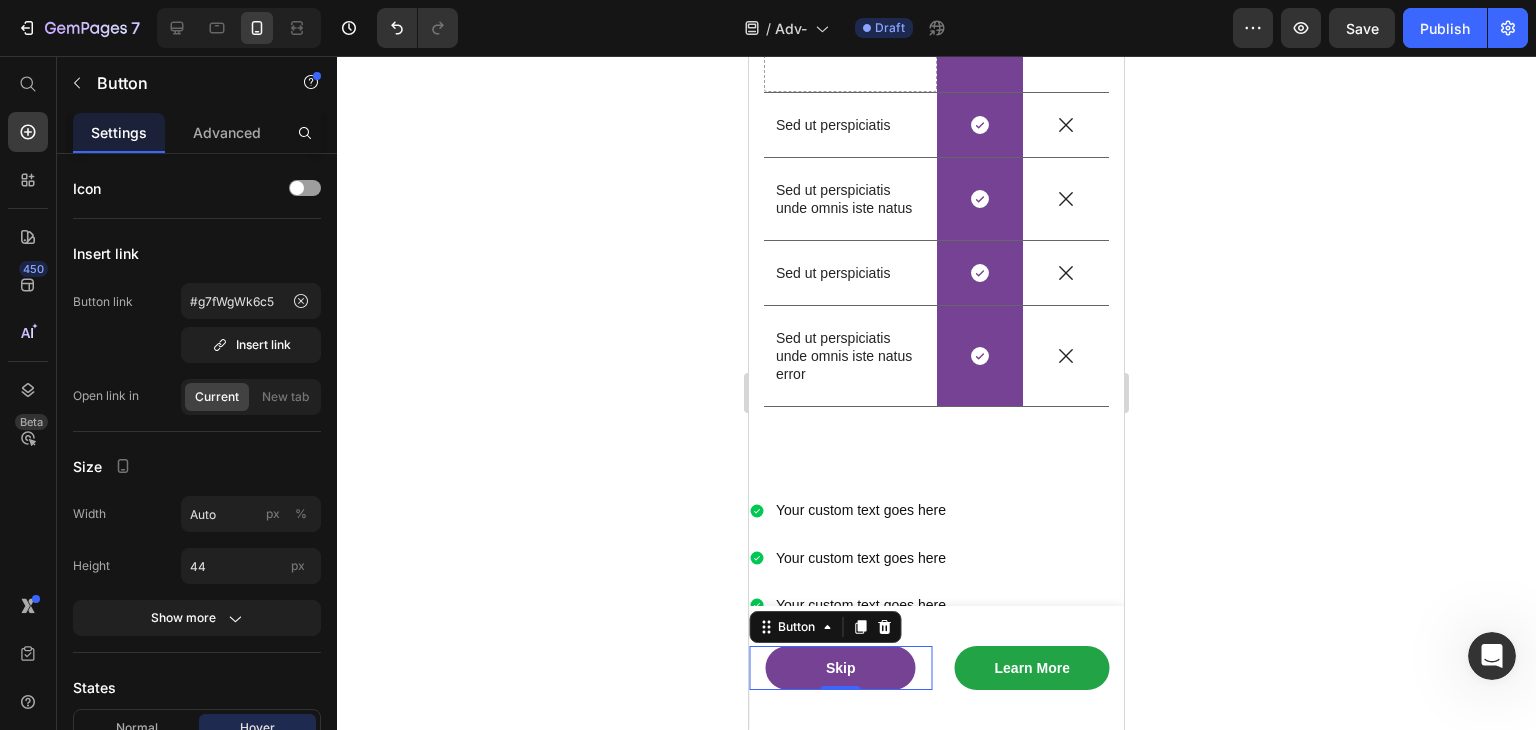 scroll, scrollTop: 2248, scrollLeft: 0, axis: vertical 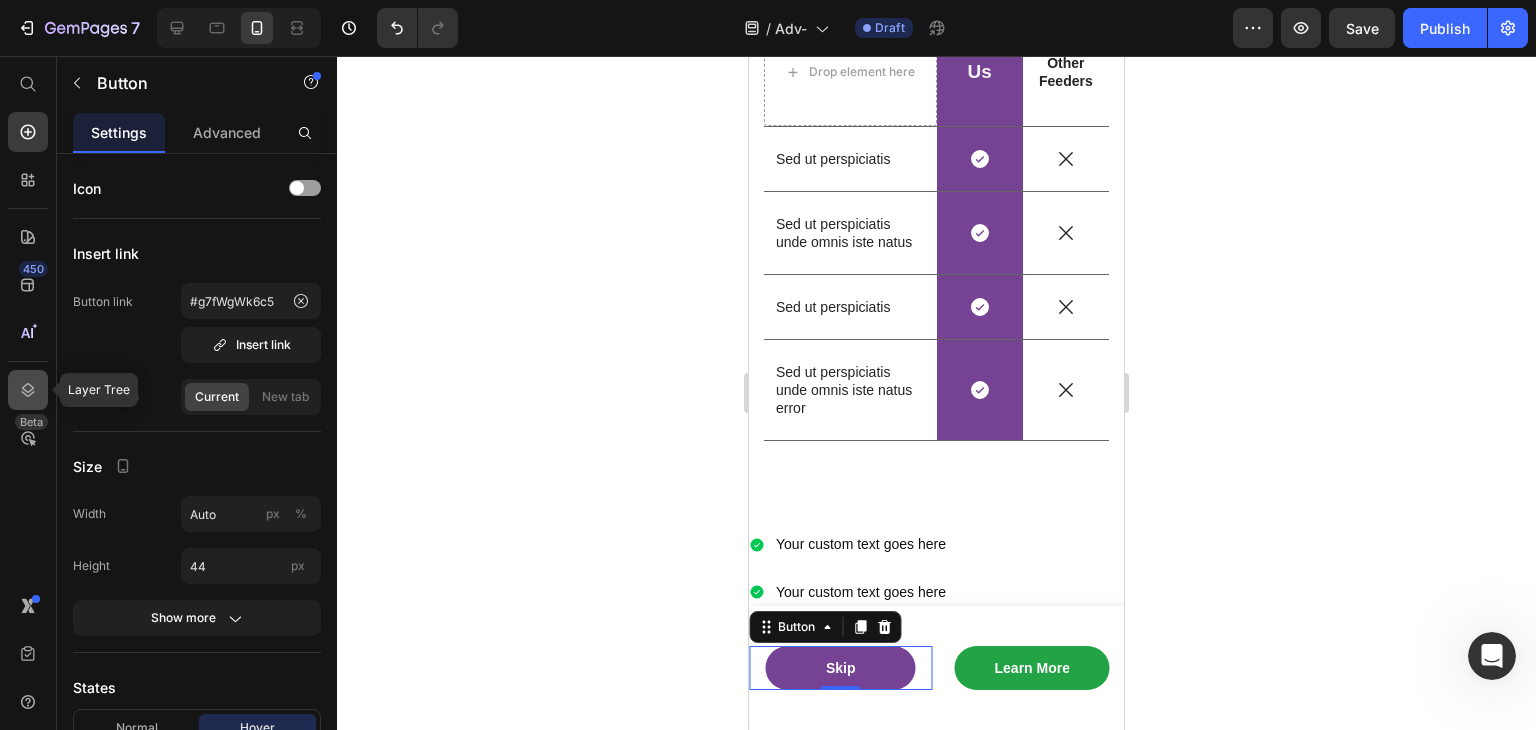 click 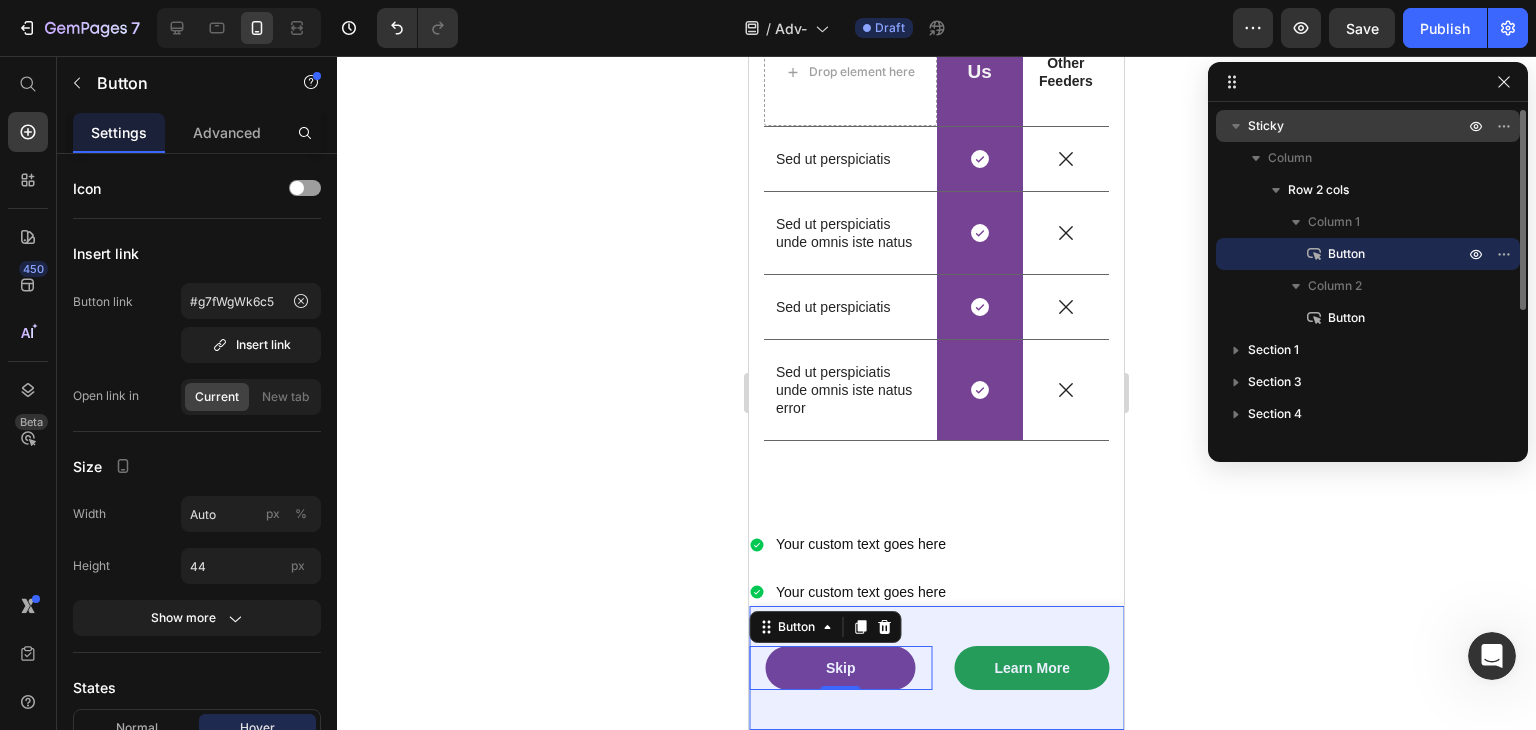 click 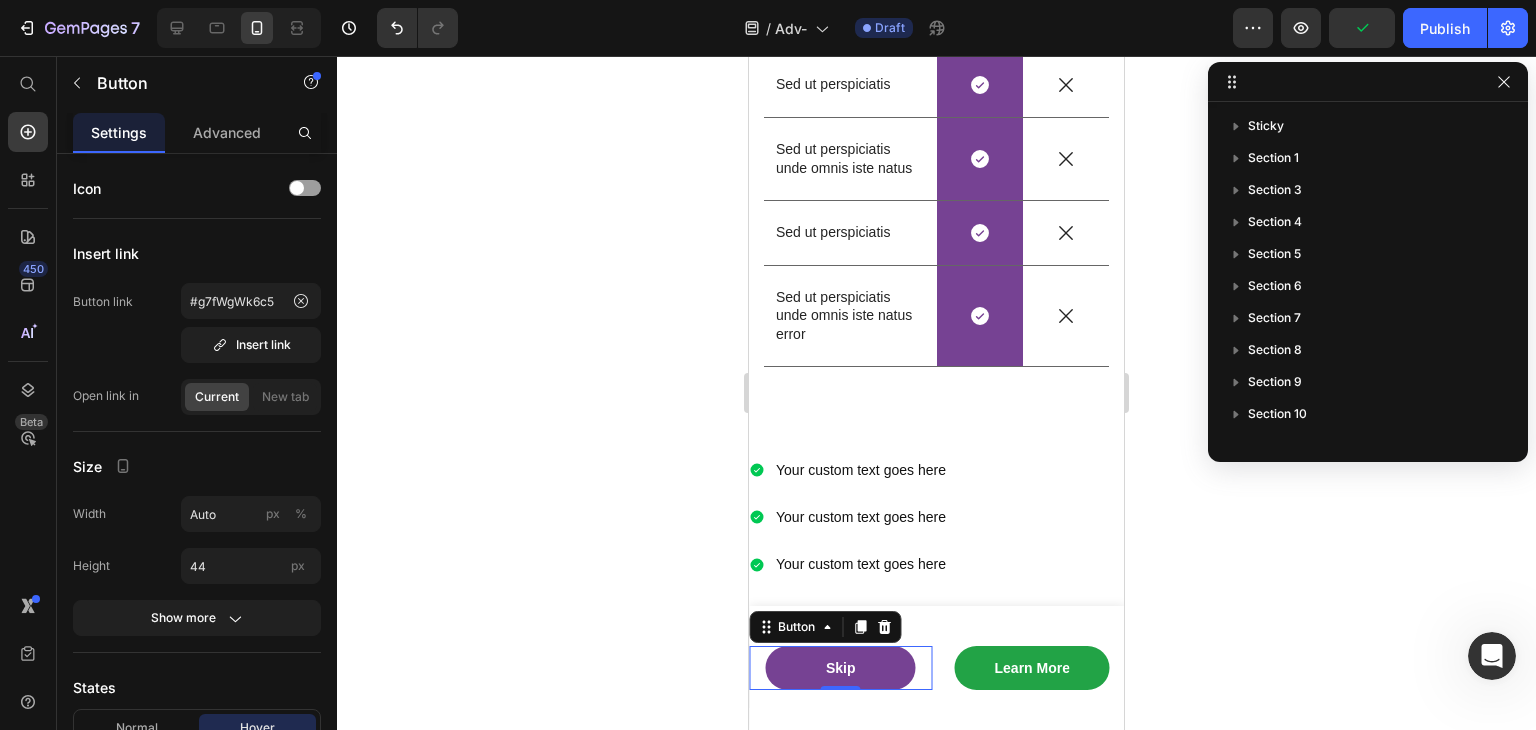 scroll, scrollTop: 2748, scrollLeft: 0, axis: vertical 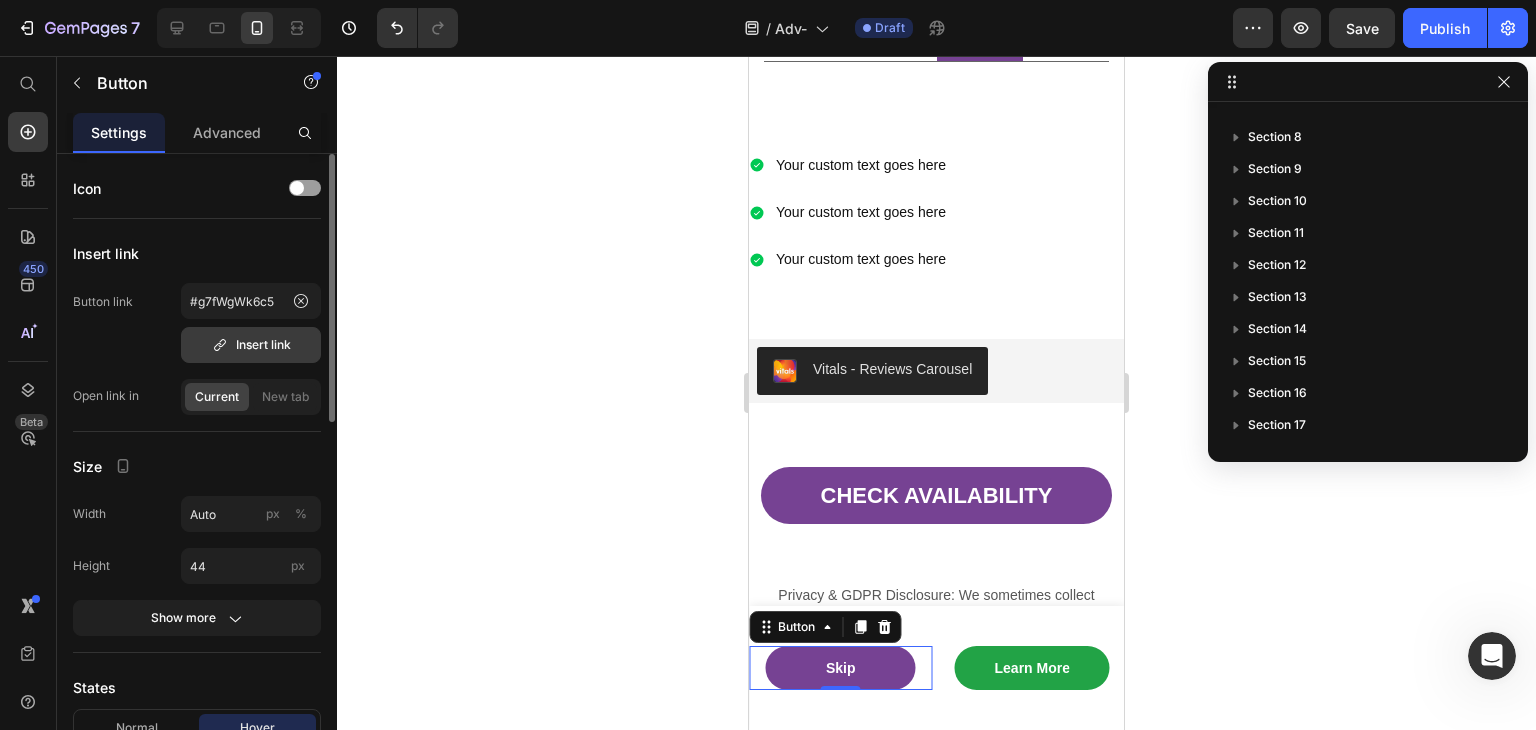 click on "Insert link" at bounding box center [251, 345] 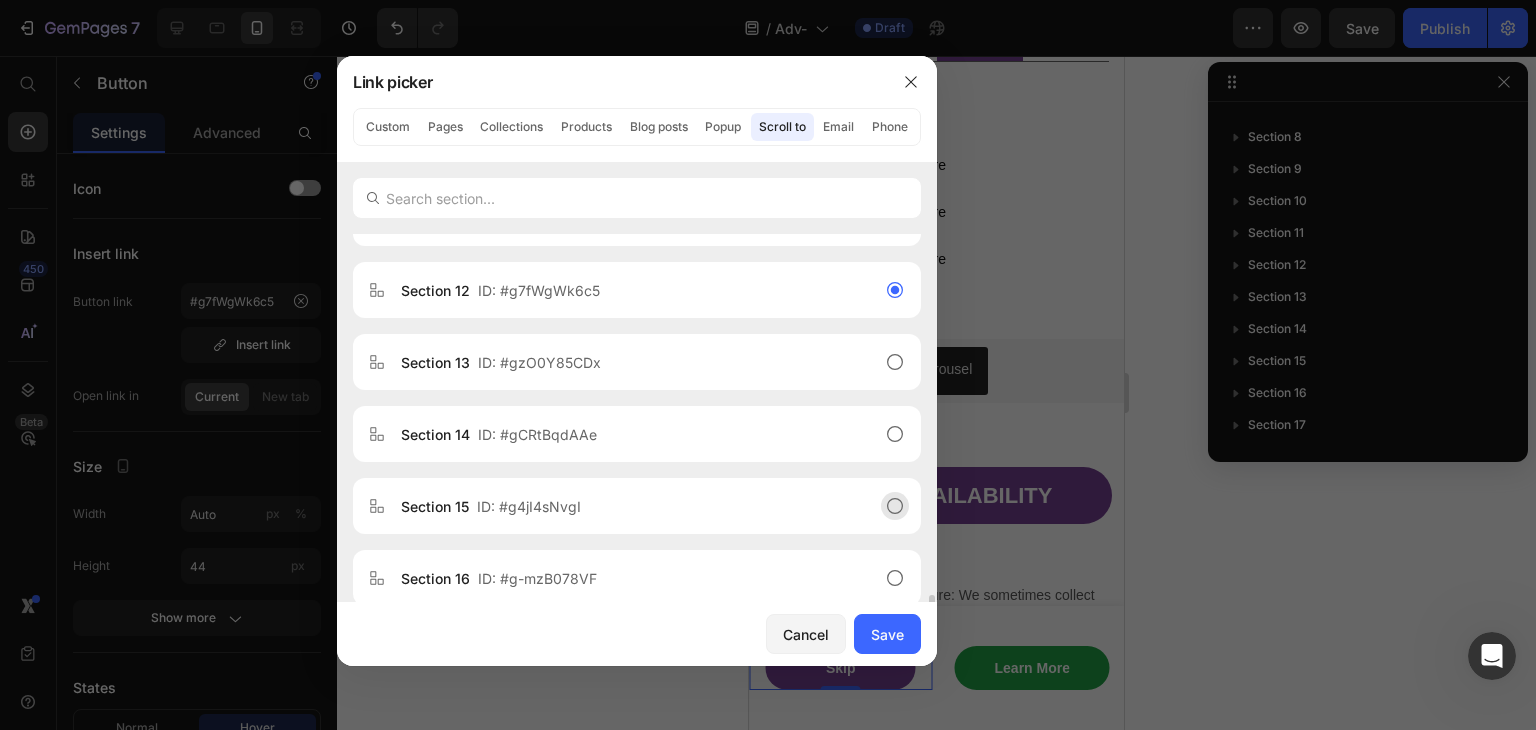scroll, scrollTop: 992, scrollLeft: 0, axis: vertical 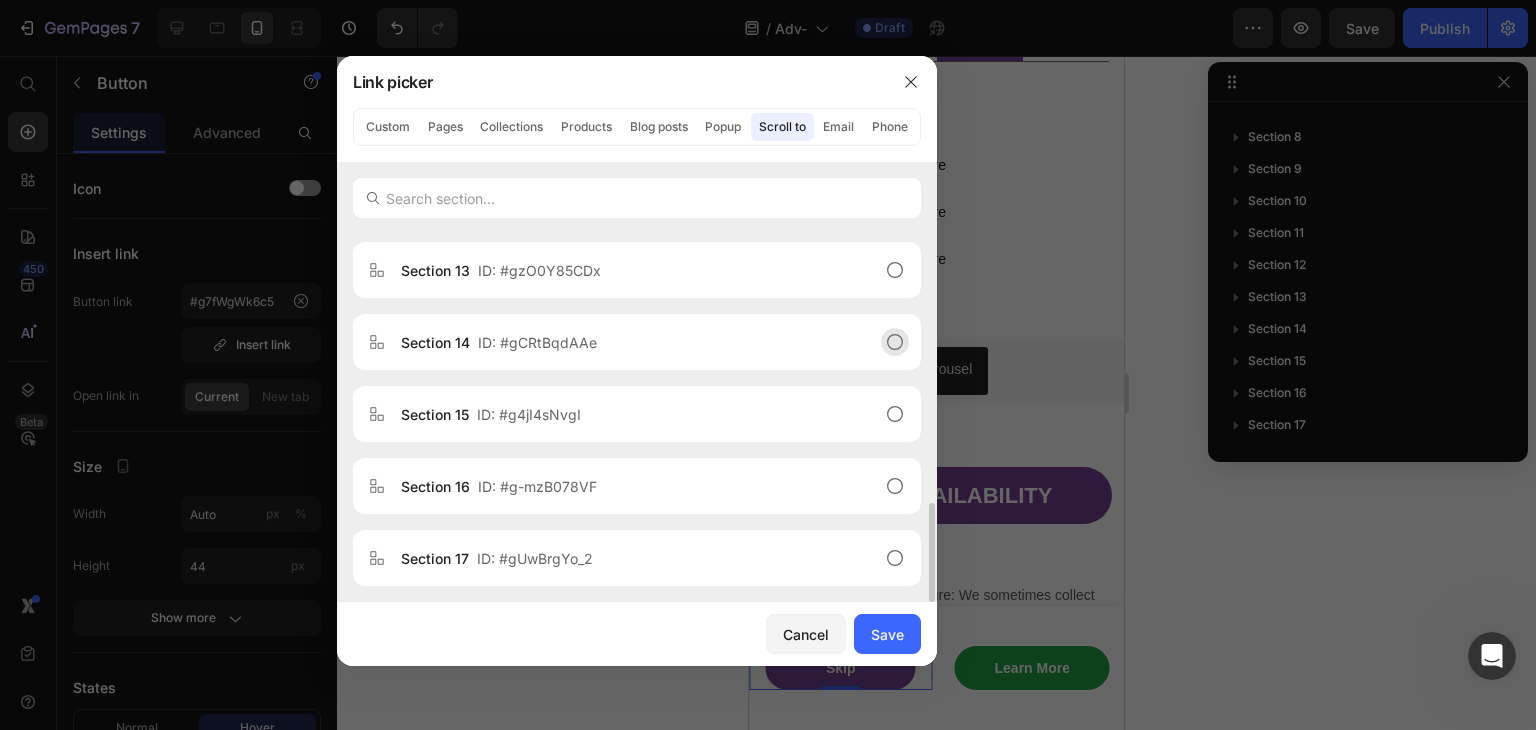 click 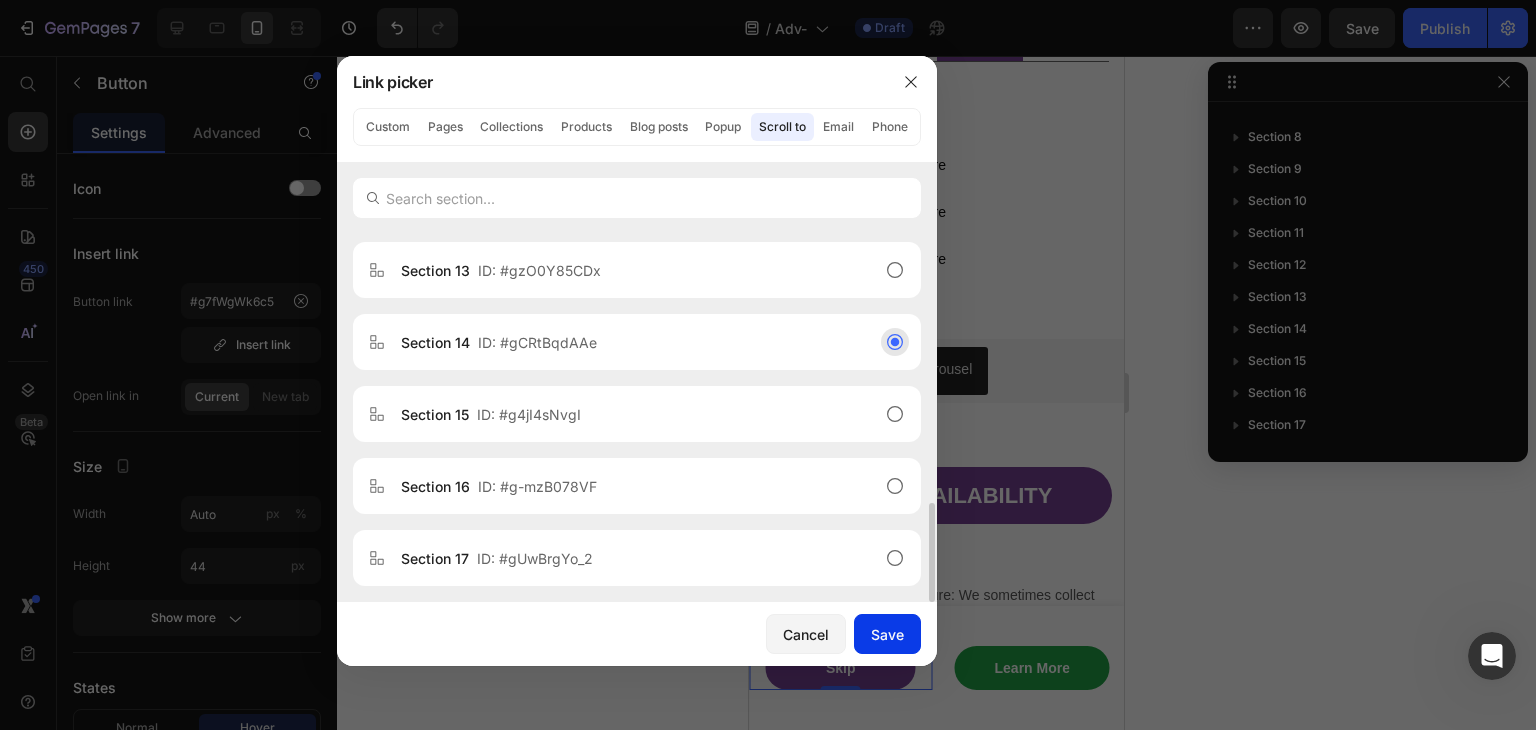 click on "Save" at bounding box center (887, 634) 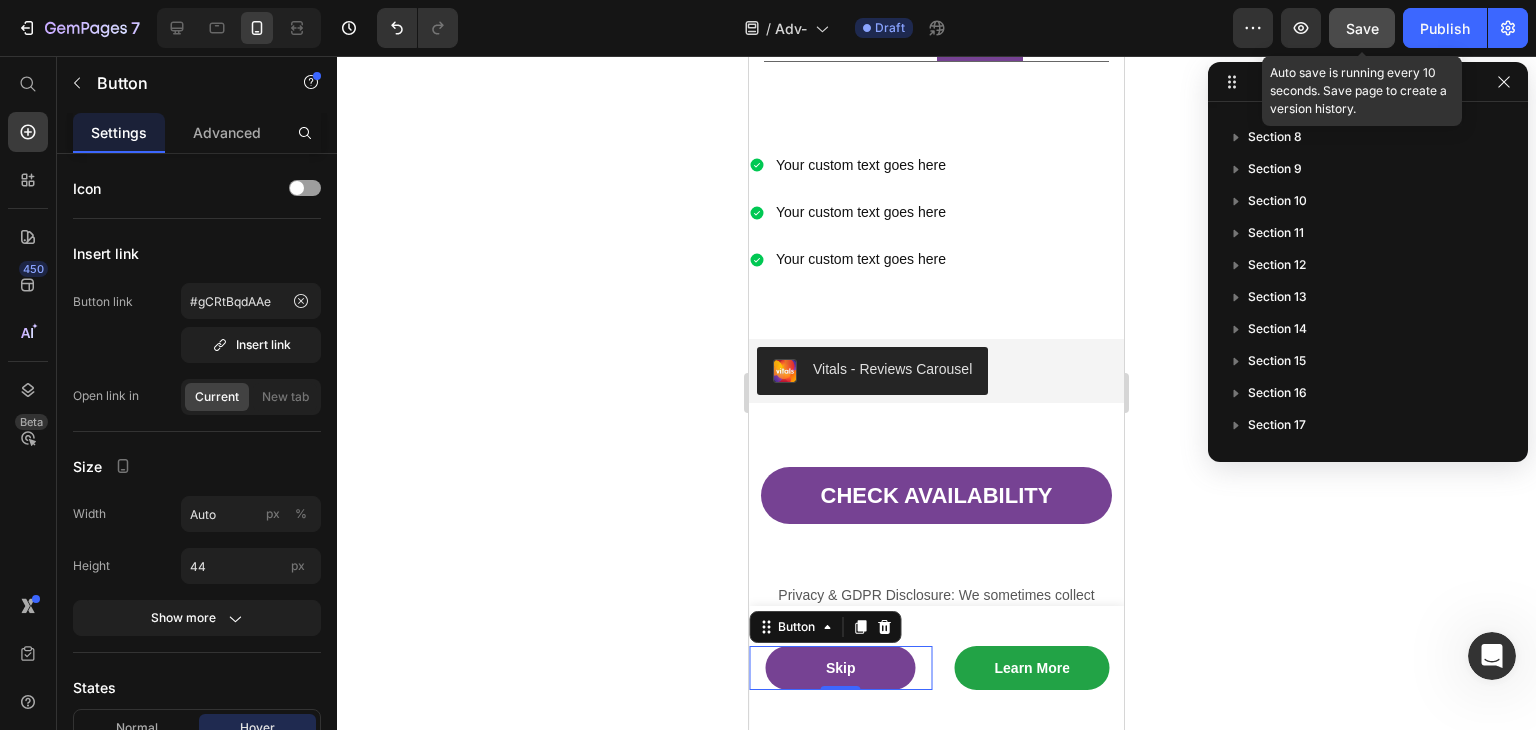click on "Save" 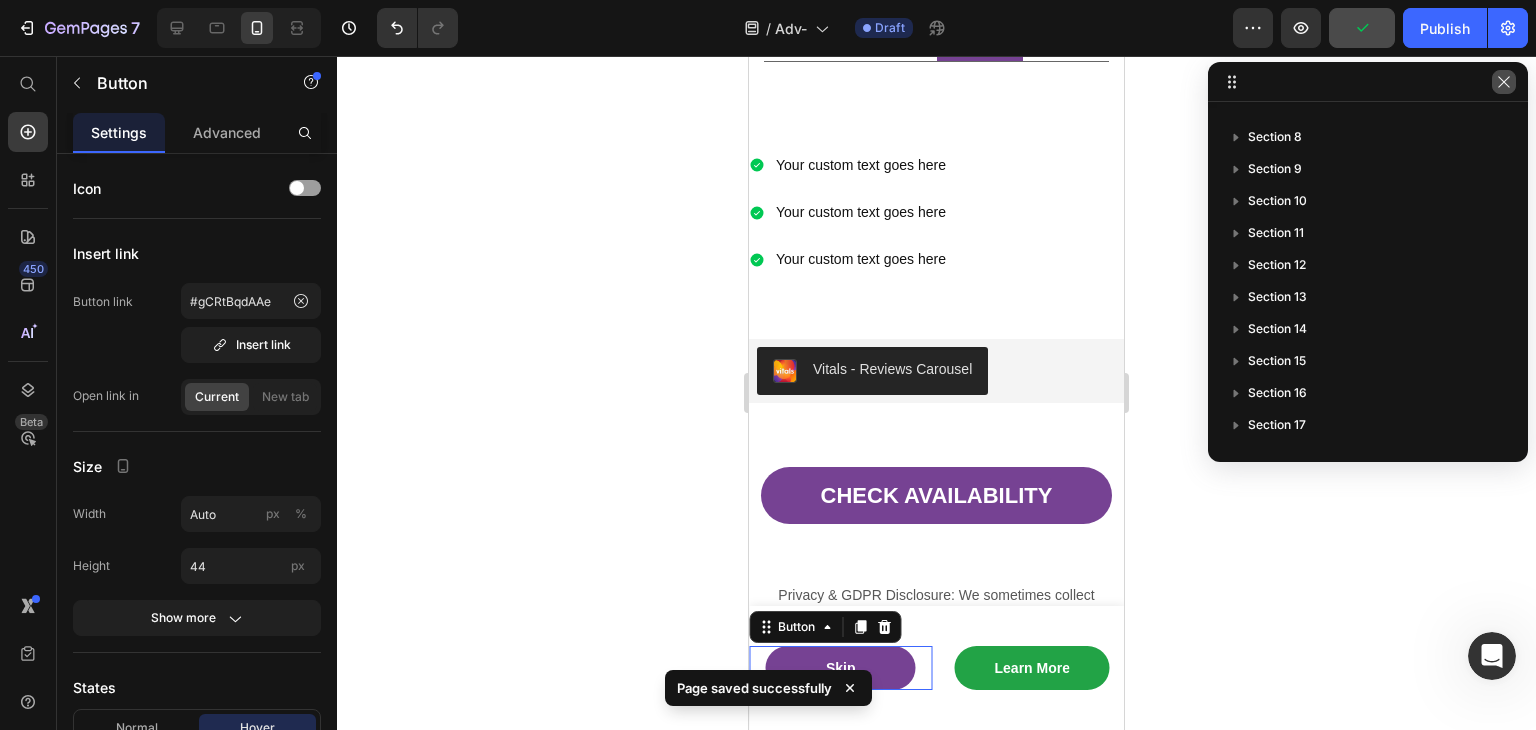 click 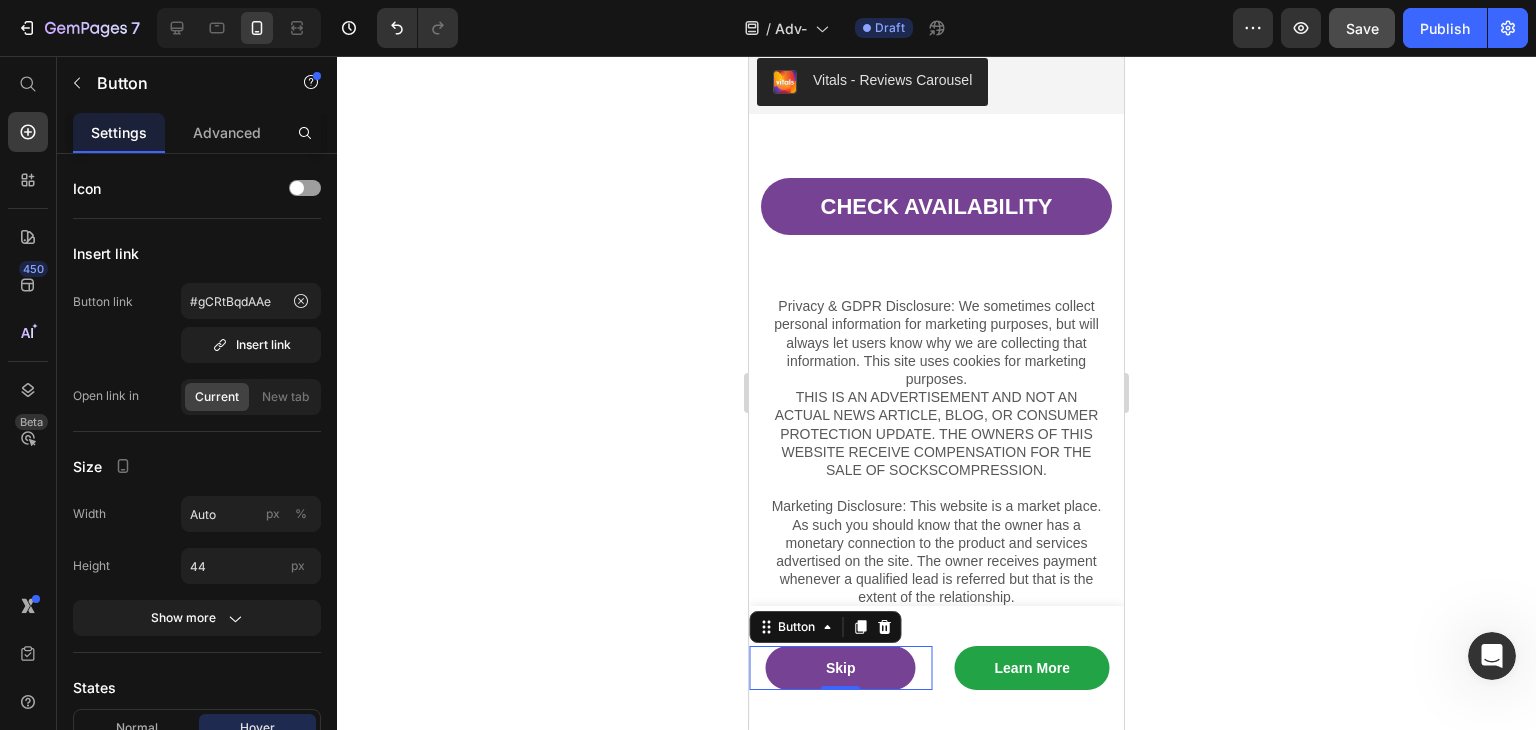 scroll, scrollTop: 2448, scrollLeft: 0, axis: vertical 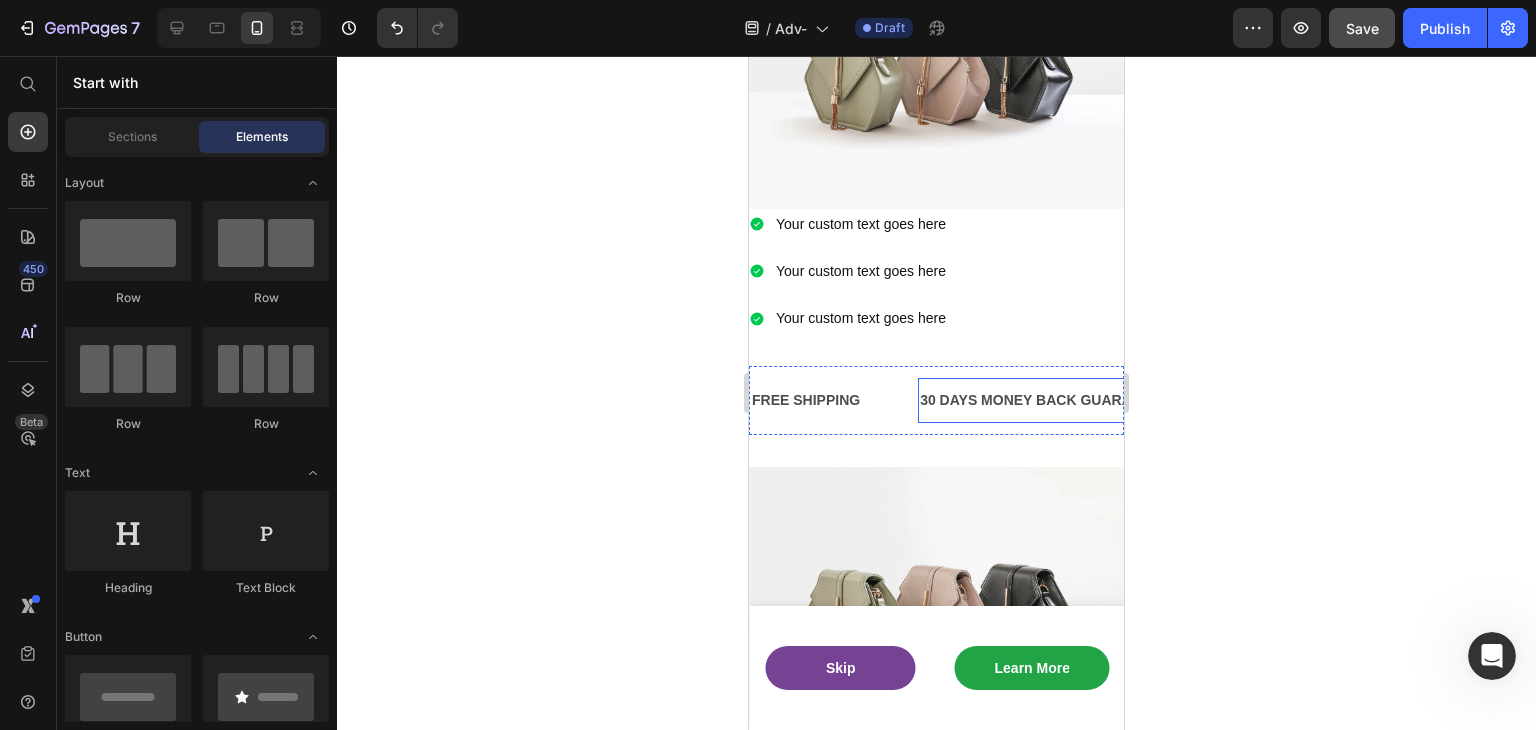 click on "30 DAYS MONEY BACK GUARANTEE" at bounding box center (1044, 400) 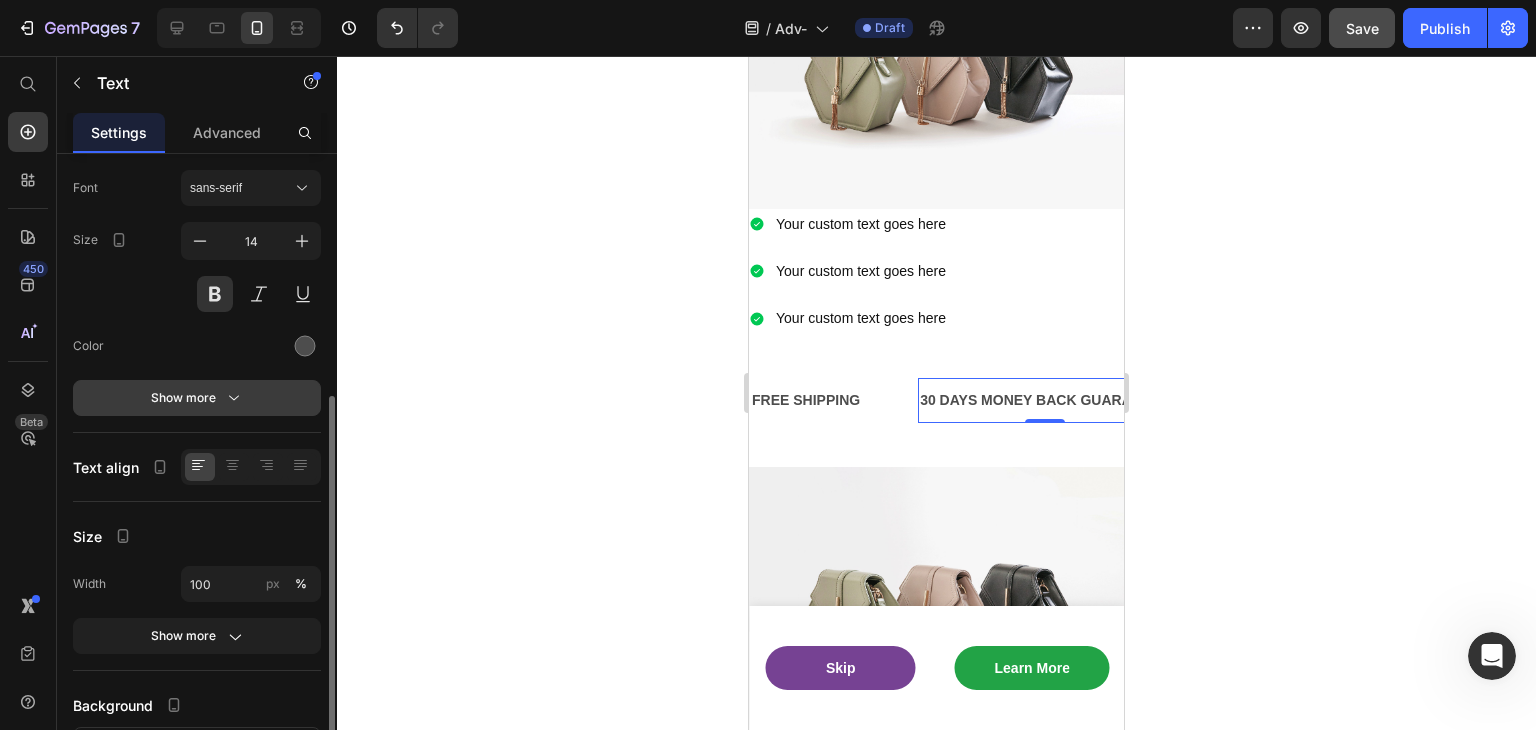 scroll, scrollTop: 200, scrollLeft: 0, axis: vertical 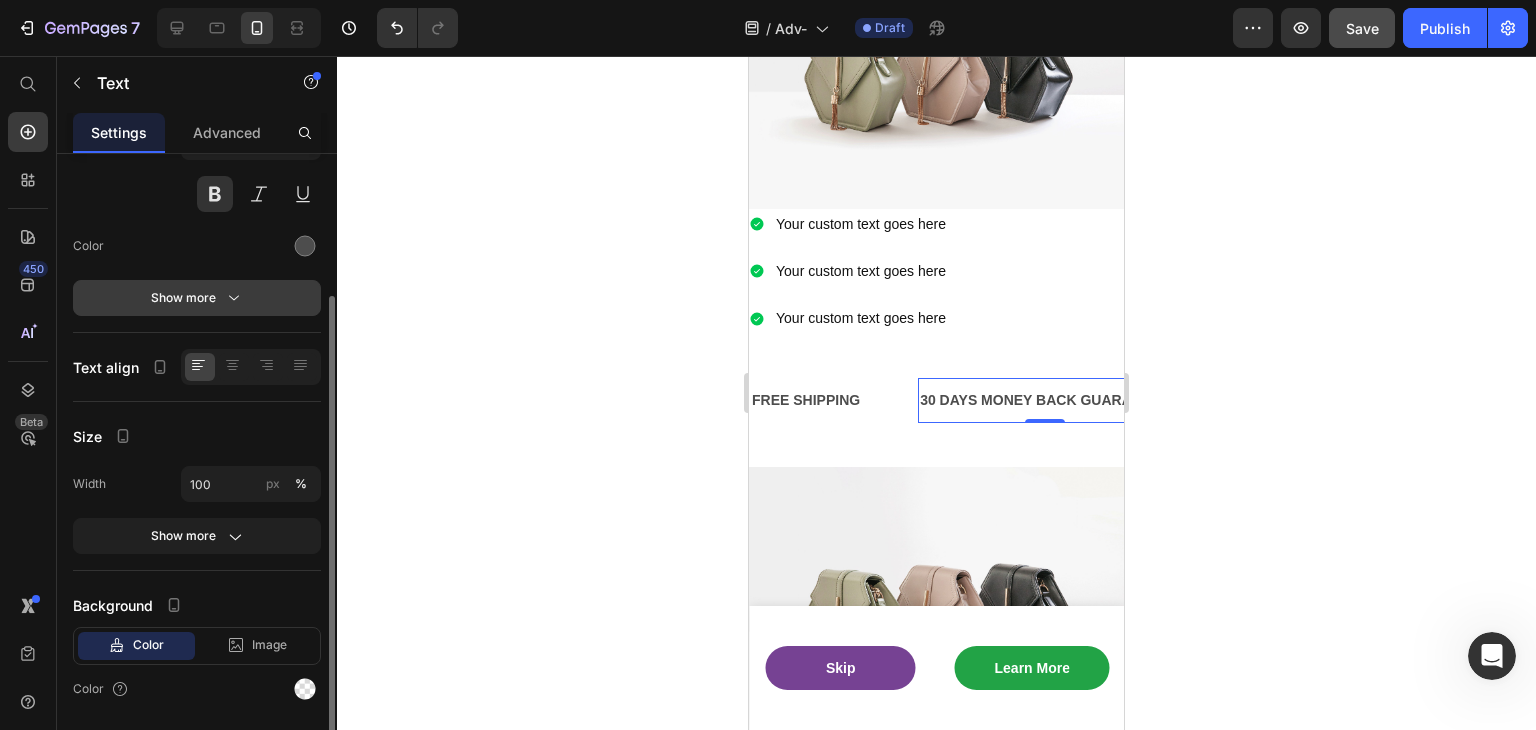 click on "Show more" at bounding box center (197, 298) 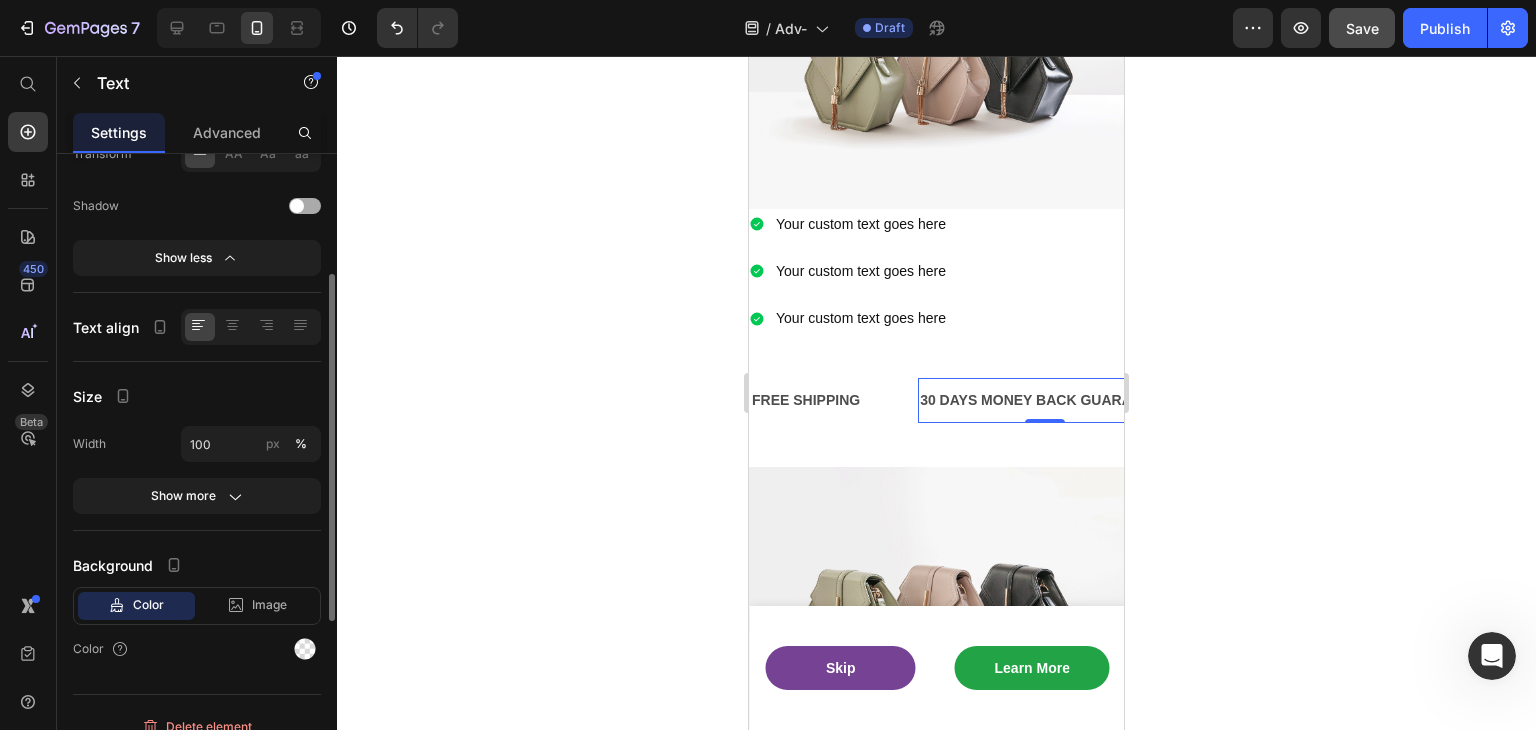 scroll, scrollTop: 520, scrollLeft: 0, axis: vertical 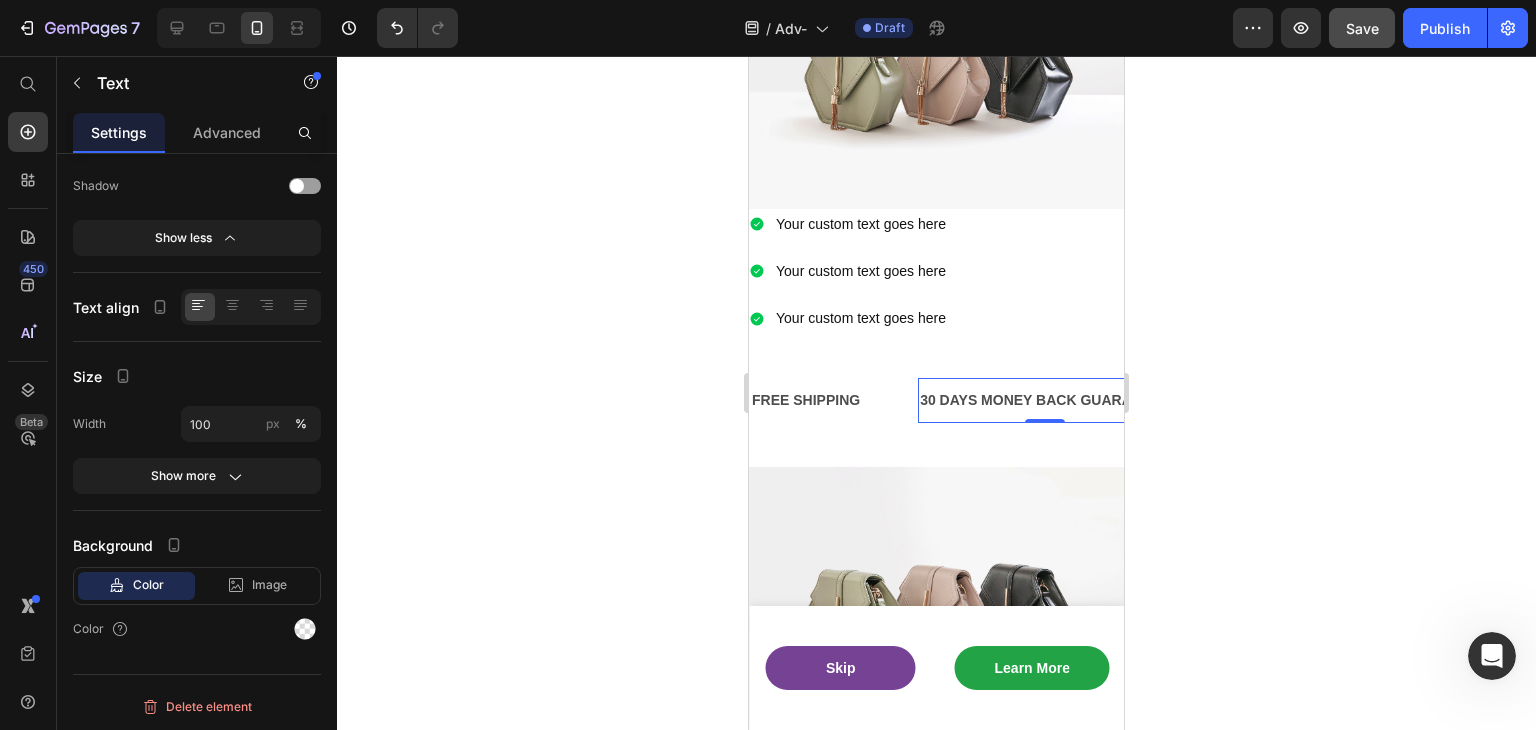 click on "30 DAYS MONEY BACK GUARANTEE" at bounding box center [1044, 400] 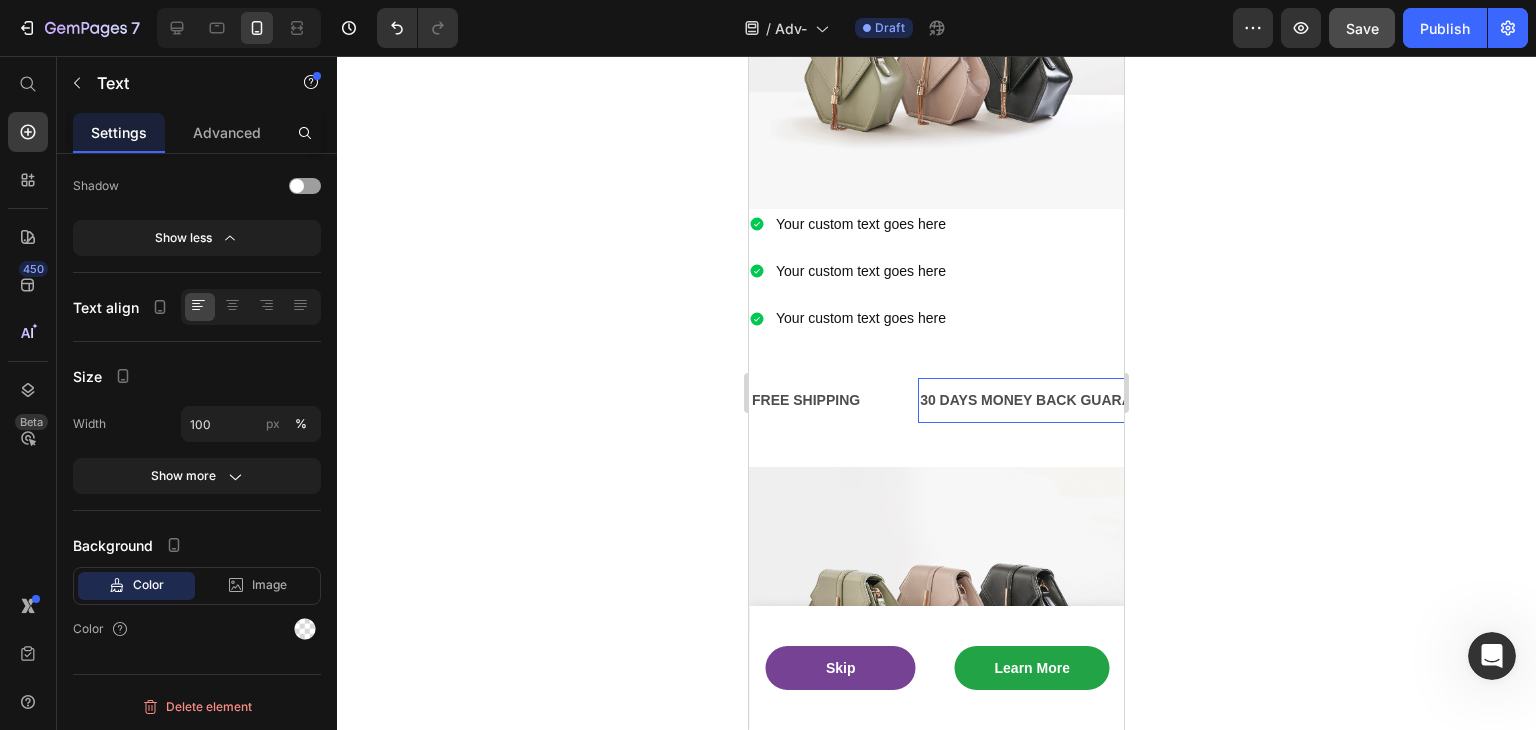 click on "30 DAYS MONEY BACK GUARANTEE" at bounding box center (1044, 400) 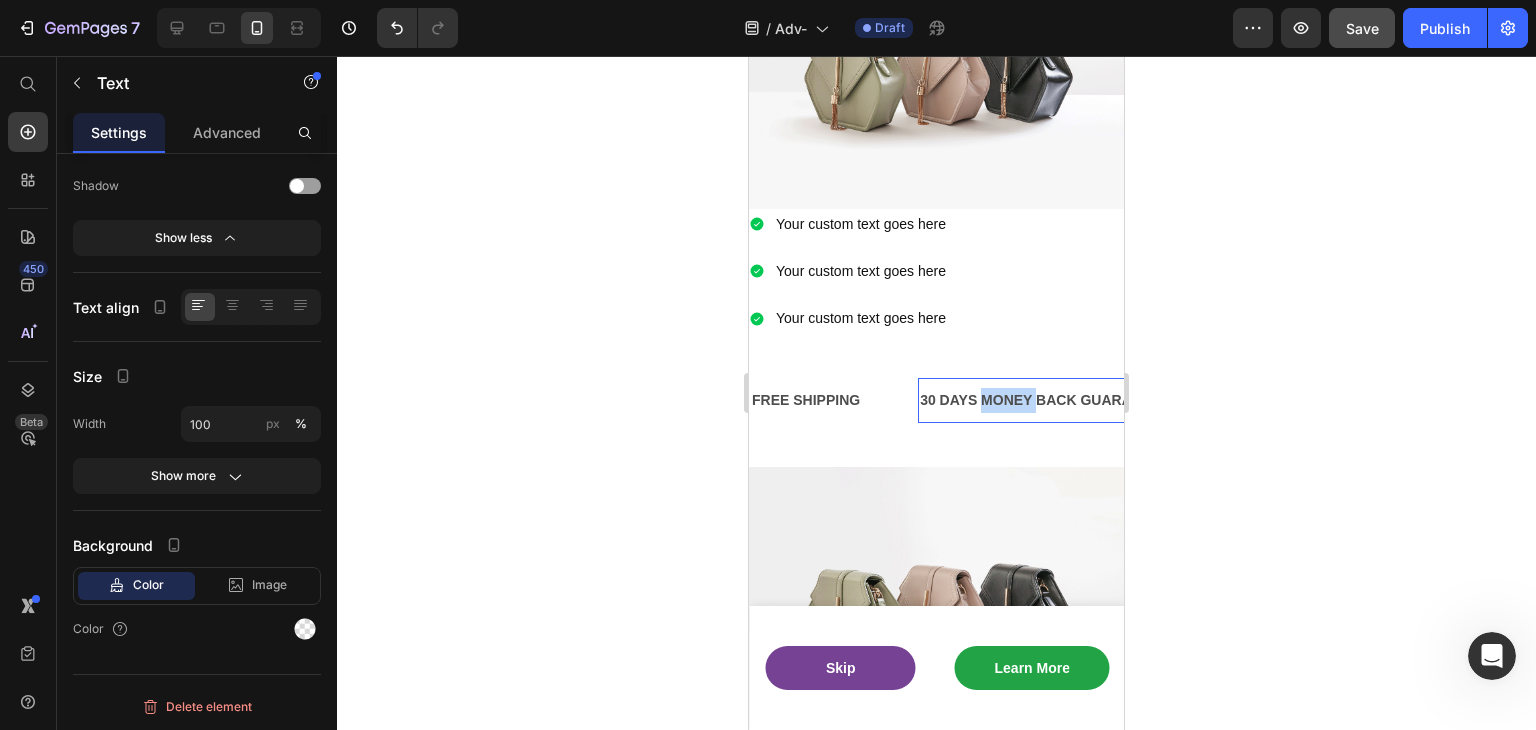 click on "30 DAYS MONEY BACK GUARANTEE" at bounding box center (1044, 400) 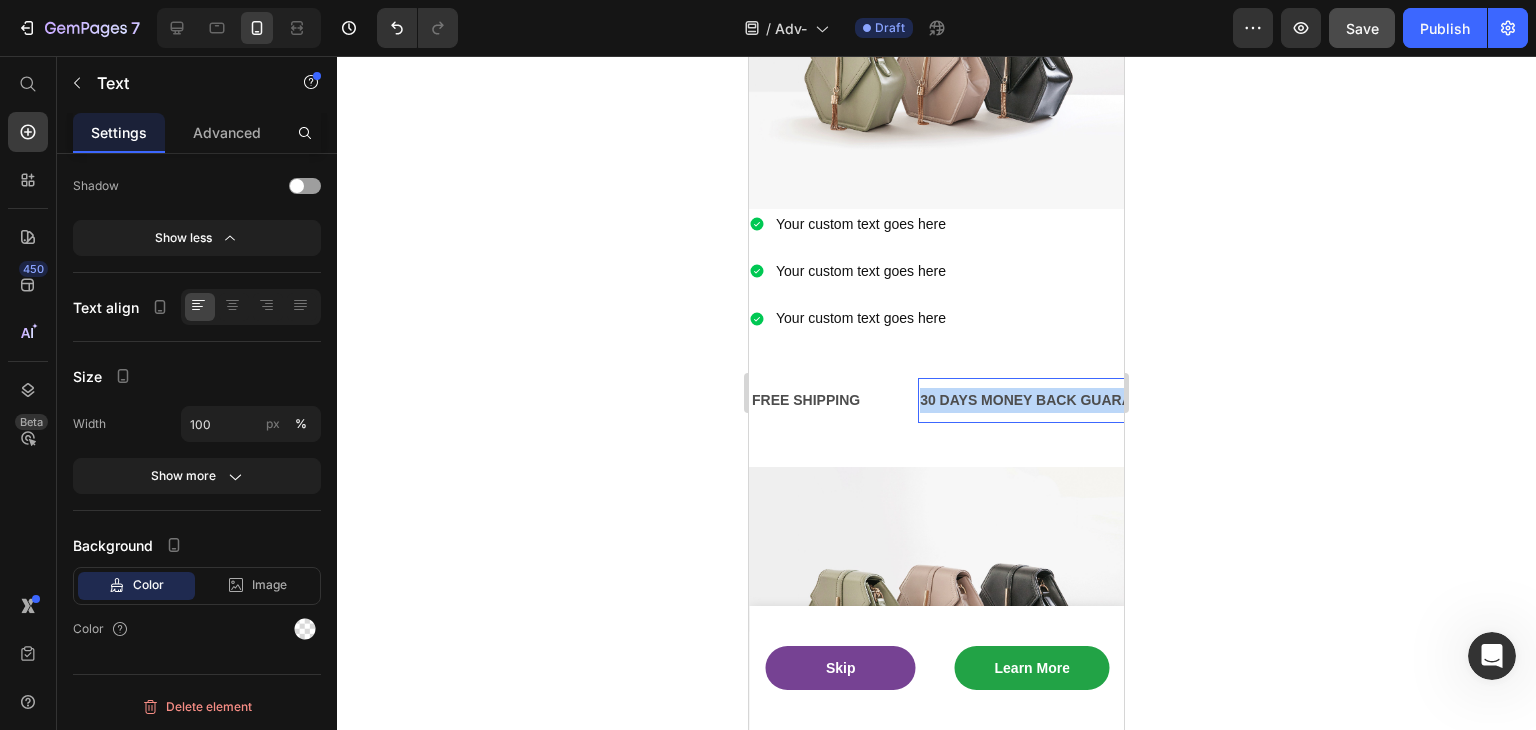 click on "30 DAYS MONEY BACK GUARANTEE" at bounding box center (1044, 400) 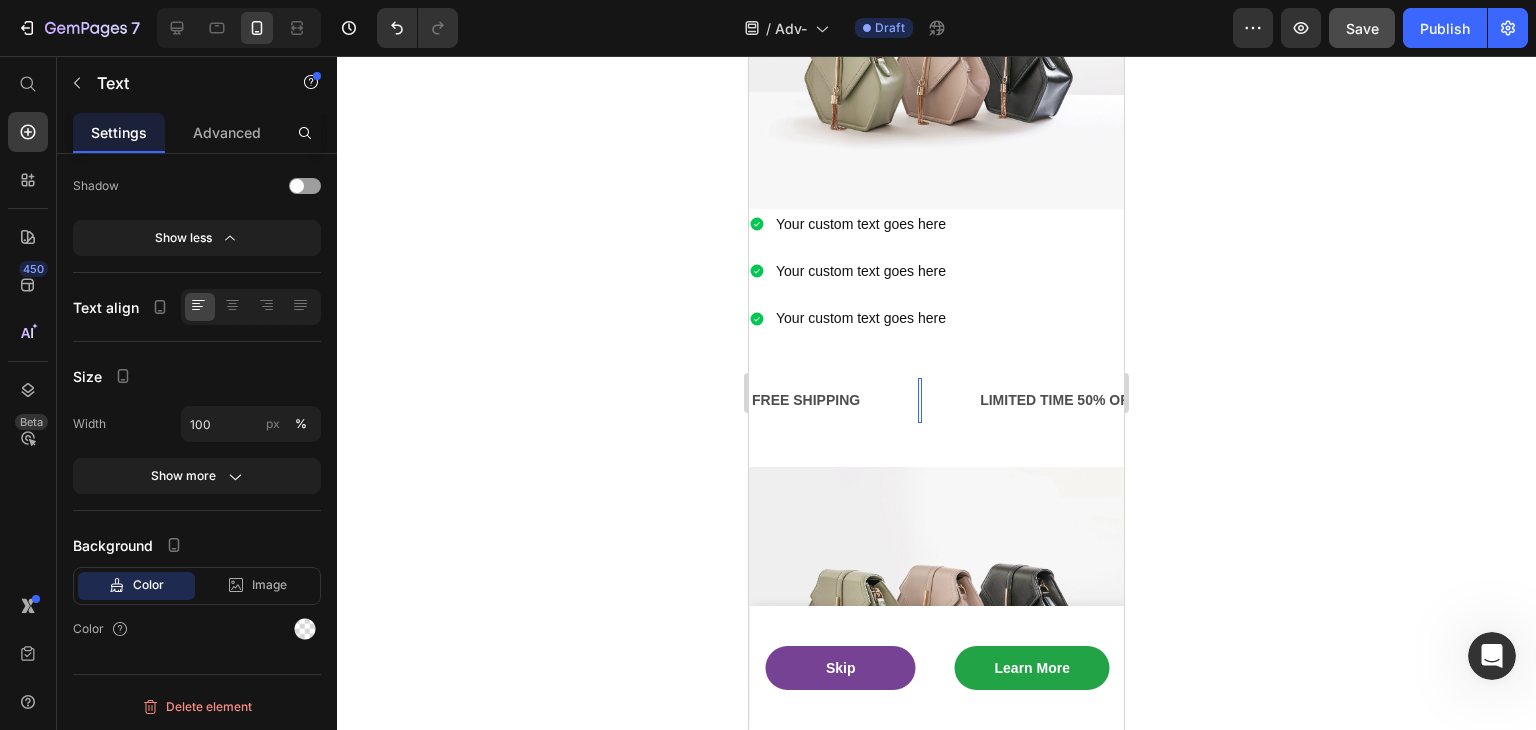 scroll, scrollTop: 431, scrollLeft: 0, axis: vertical 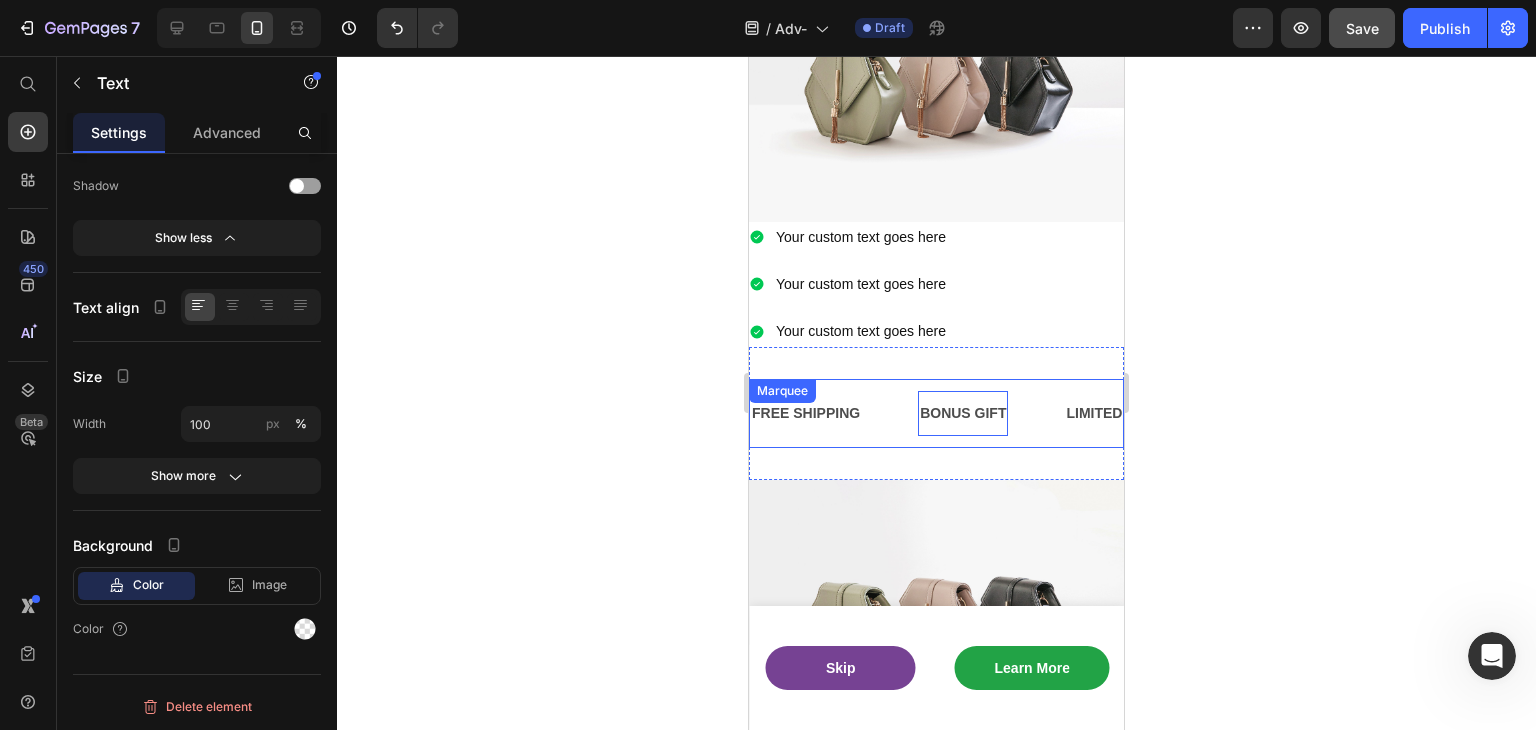 click on "BONUS GIFT Text   0" at bounding box center (991, 413) 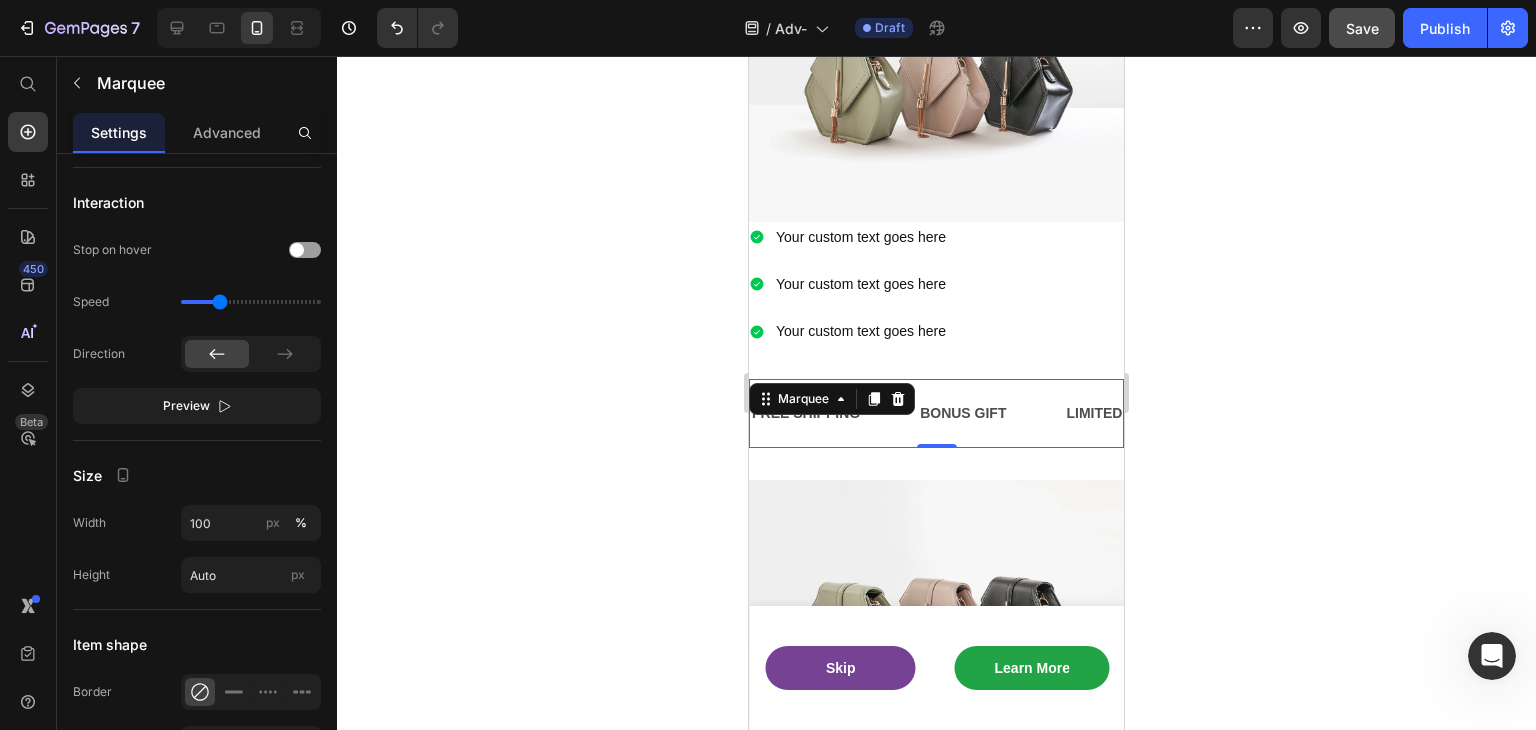 scroll, scrollTop: 0, scrollLeft: 0, axis: both 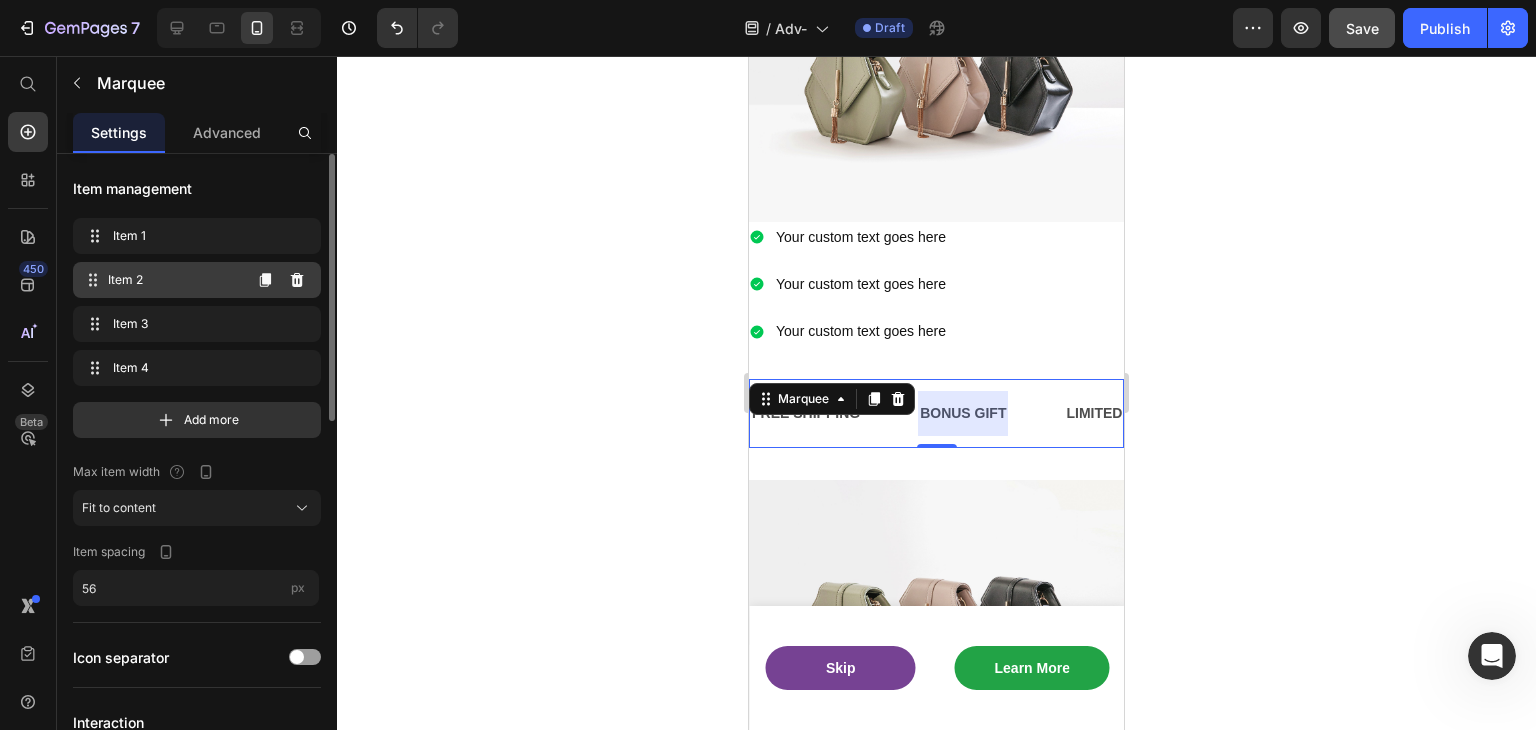 click on "Item 2" at bounding box center (174, 280) 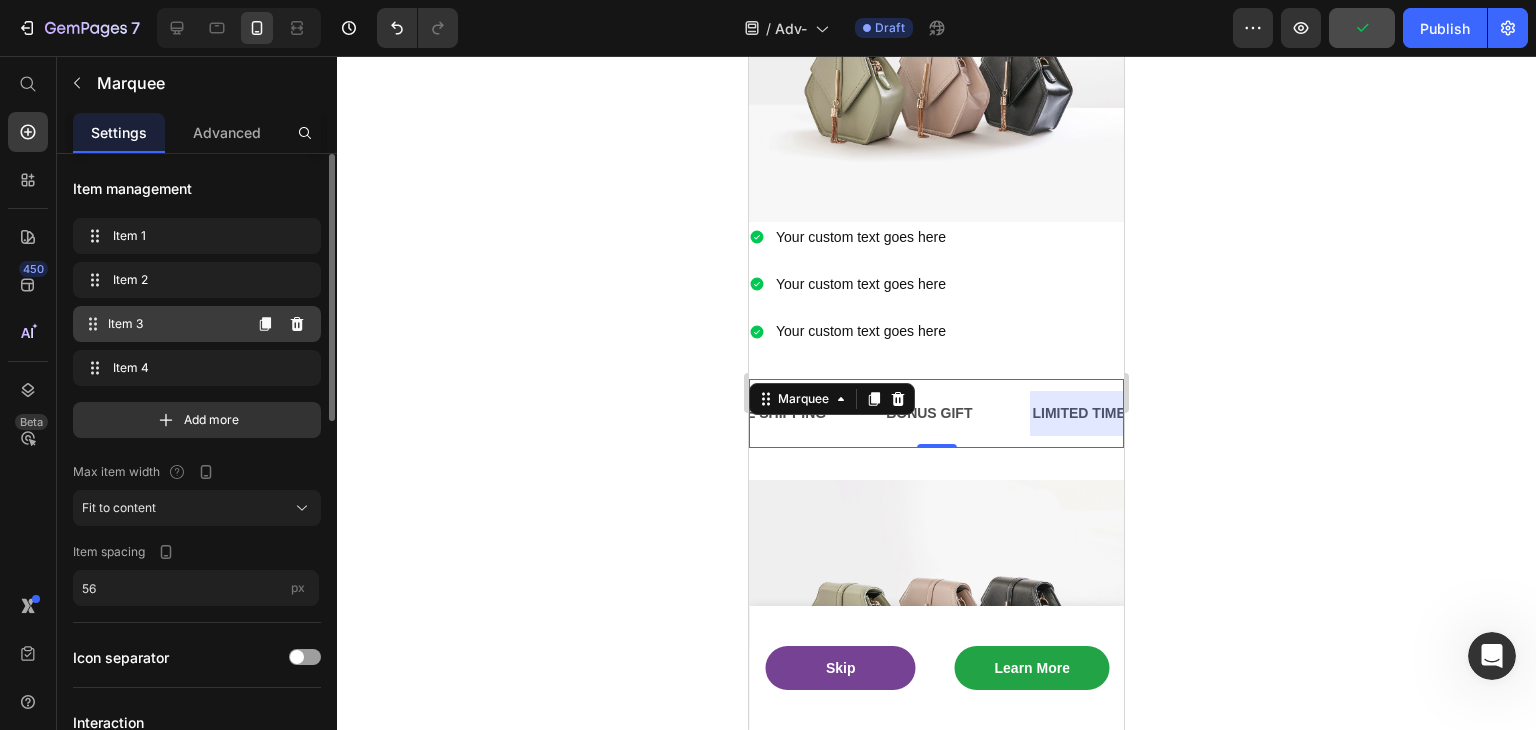 click on "Item 3" at bounding box center [174, 324] 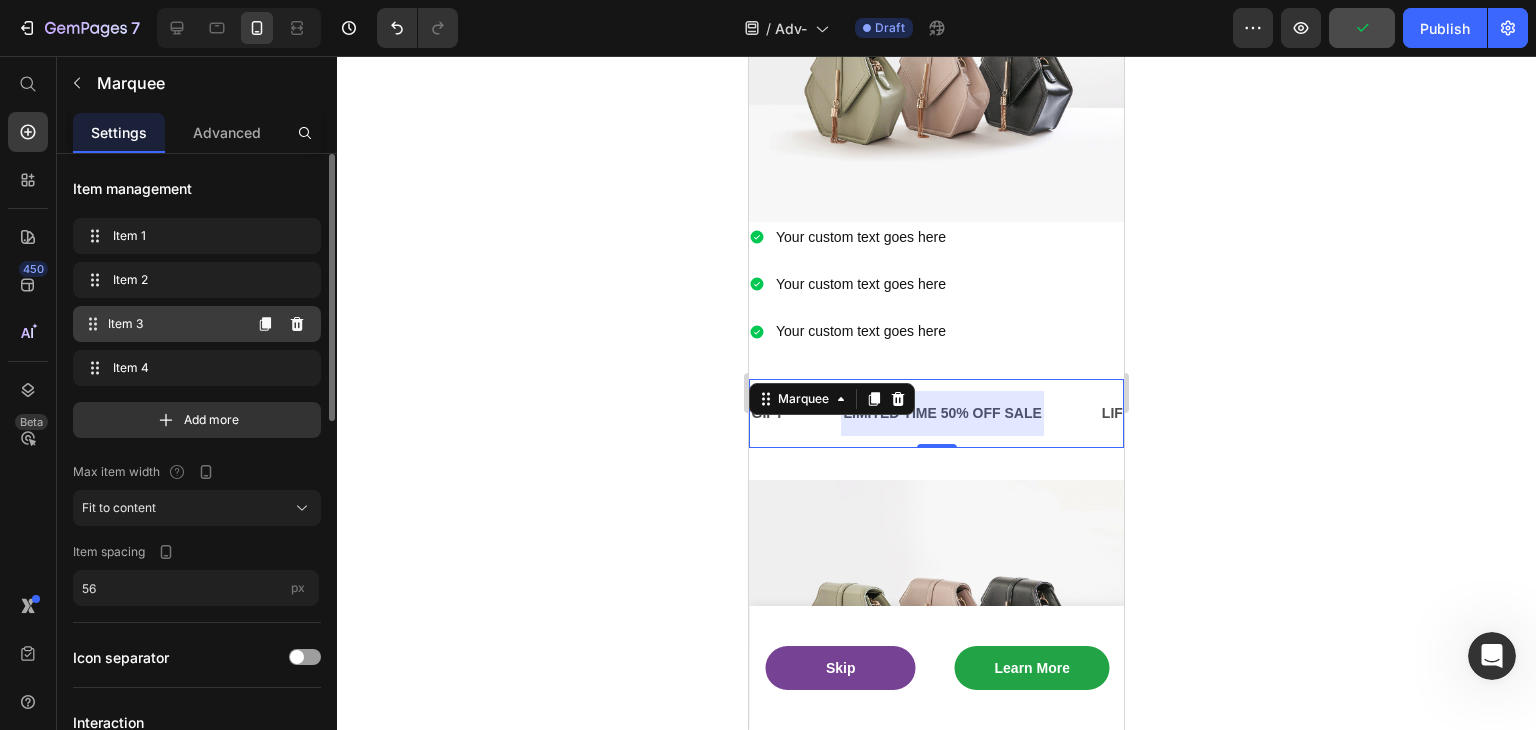 scroll, scrollTop: 0, scrollLeft: 236, axis: horizontal 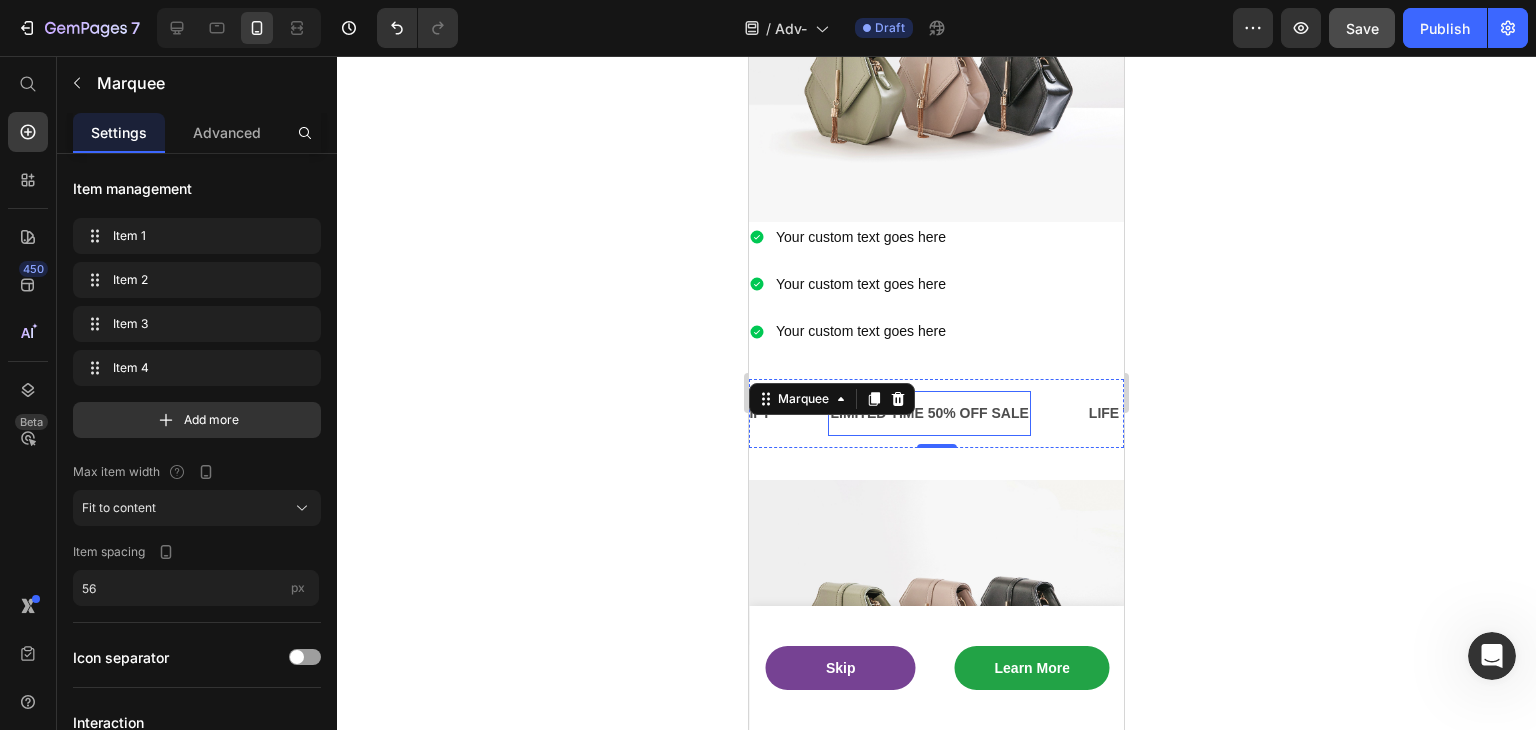 click on "LIMITED TIME 50% OFF SALE" at bounding box center (929, 413) 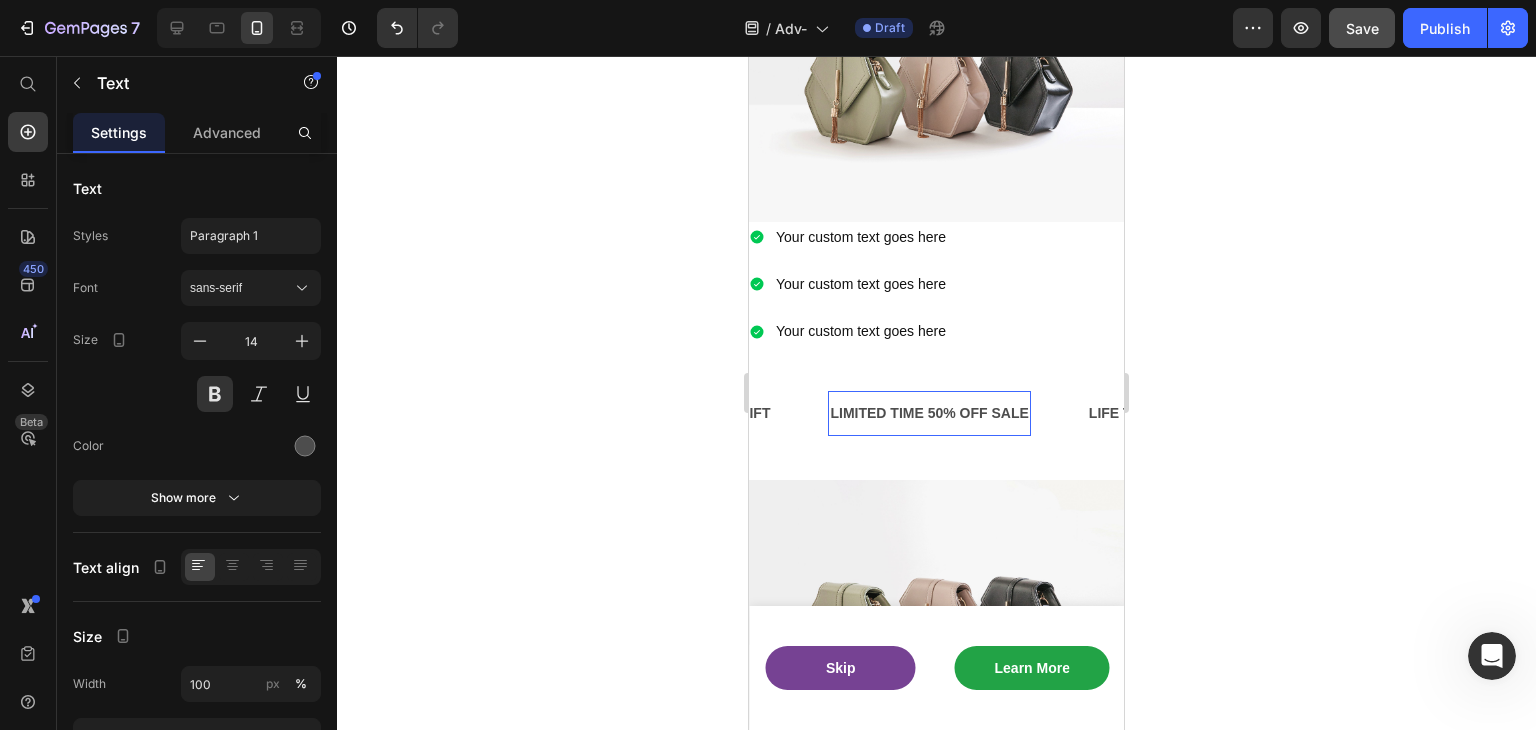 click on "LIMITED TIME 50% OFF SALE" at bounding box center [929, 413] 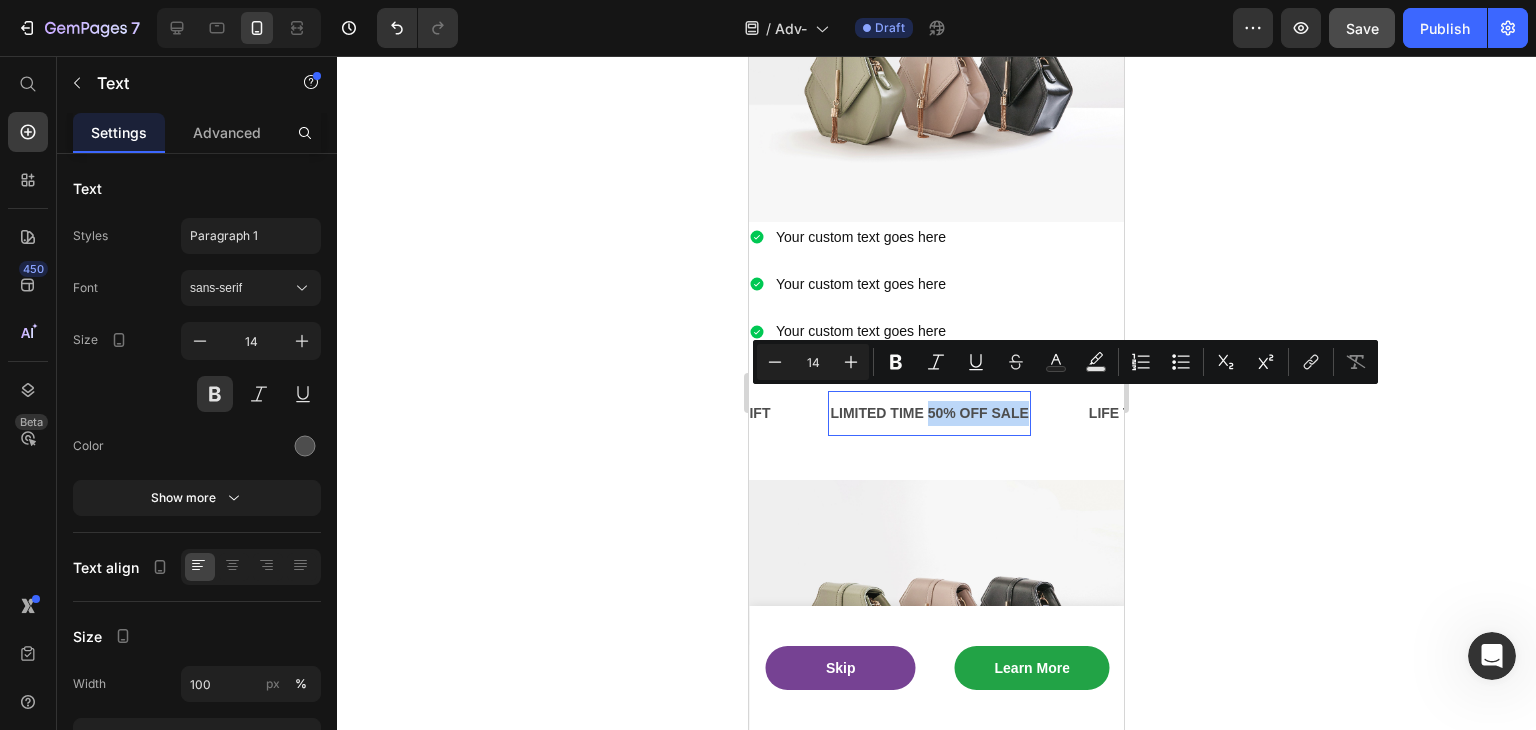 drag, startPoint x: 929, startPoint y: 398, endPoint x: 1014, endPoint y: 397, distance: 85.00588 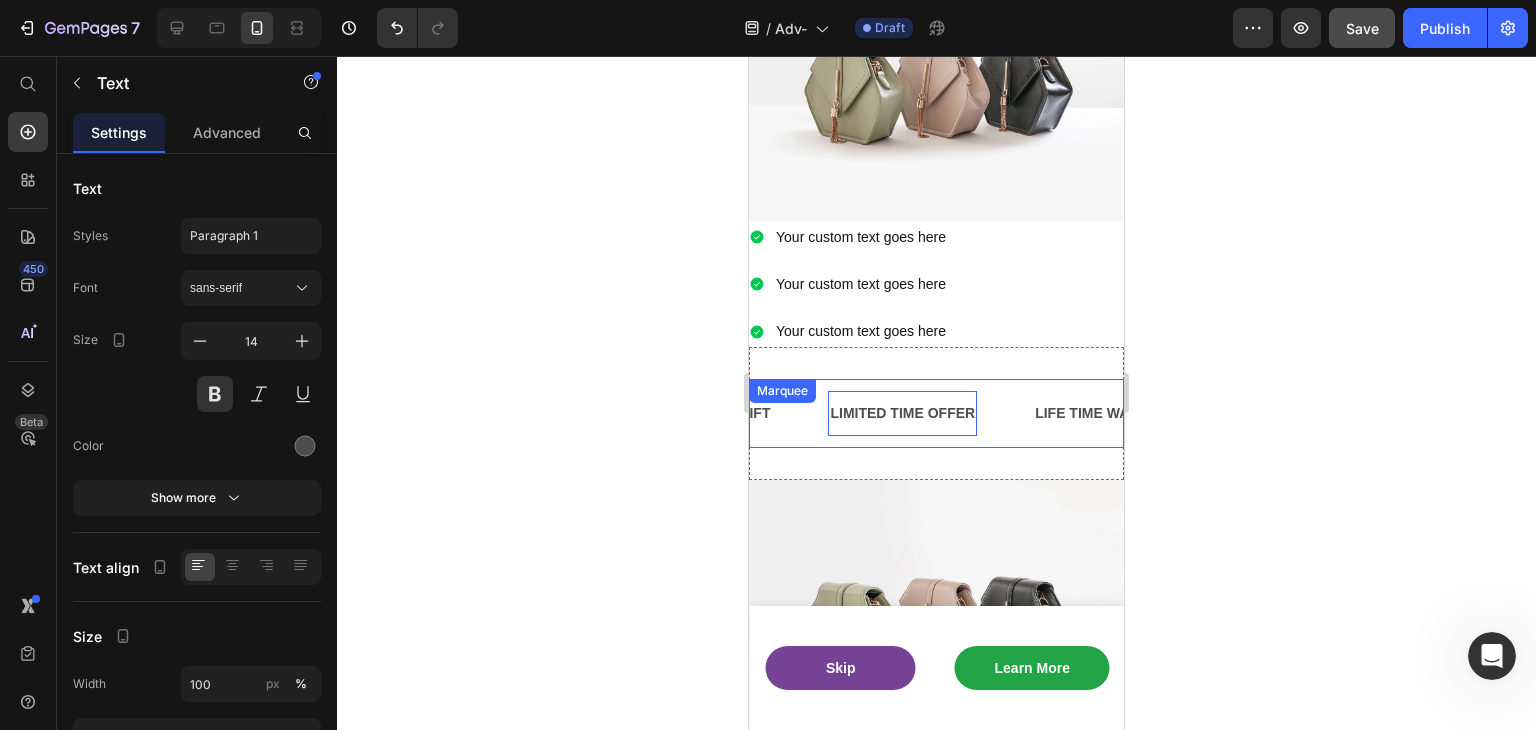 click on "LIMITED TIME OFFER Text   0" at bounding box center (930, 413) 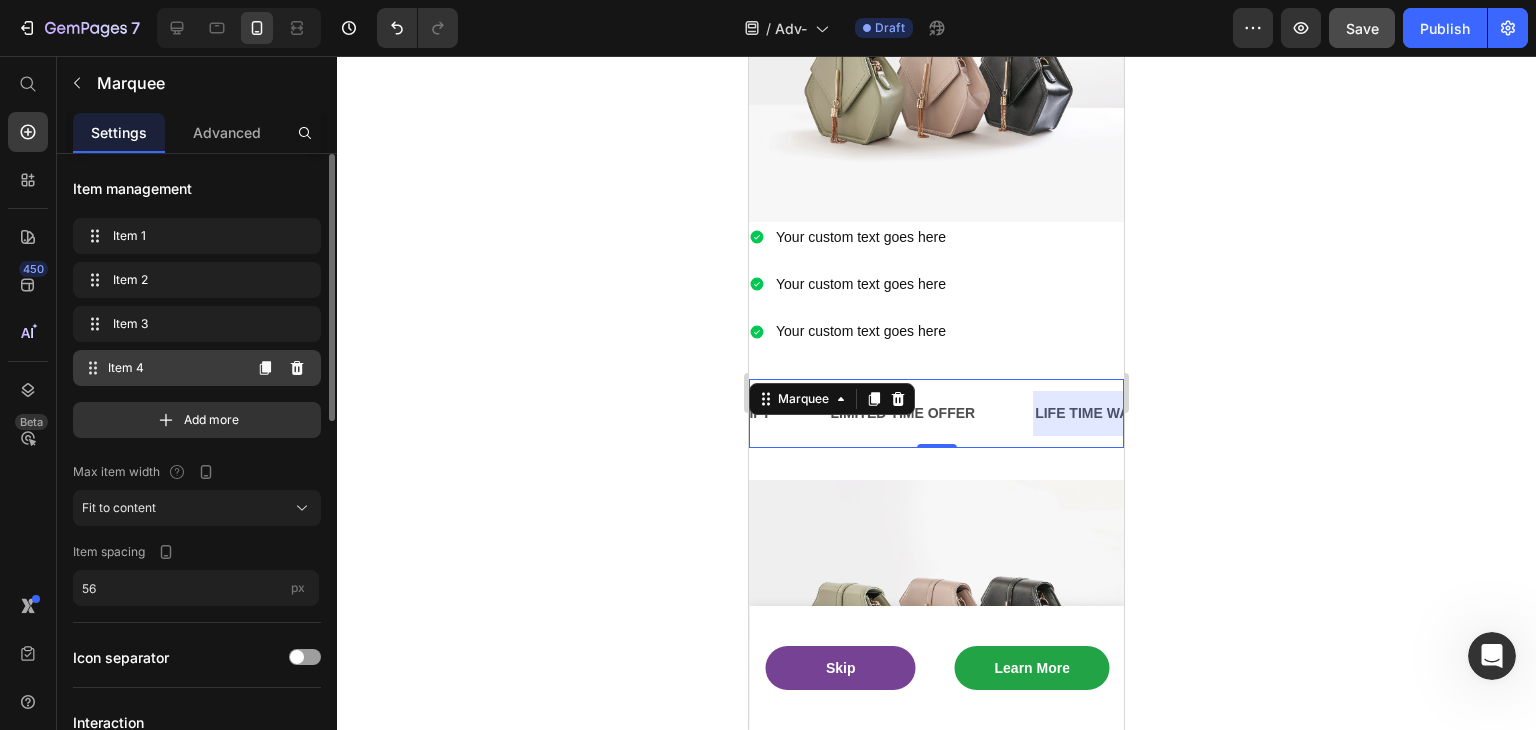 click on "Item 4" at bounding box center [174, 368] 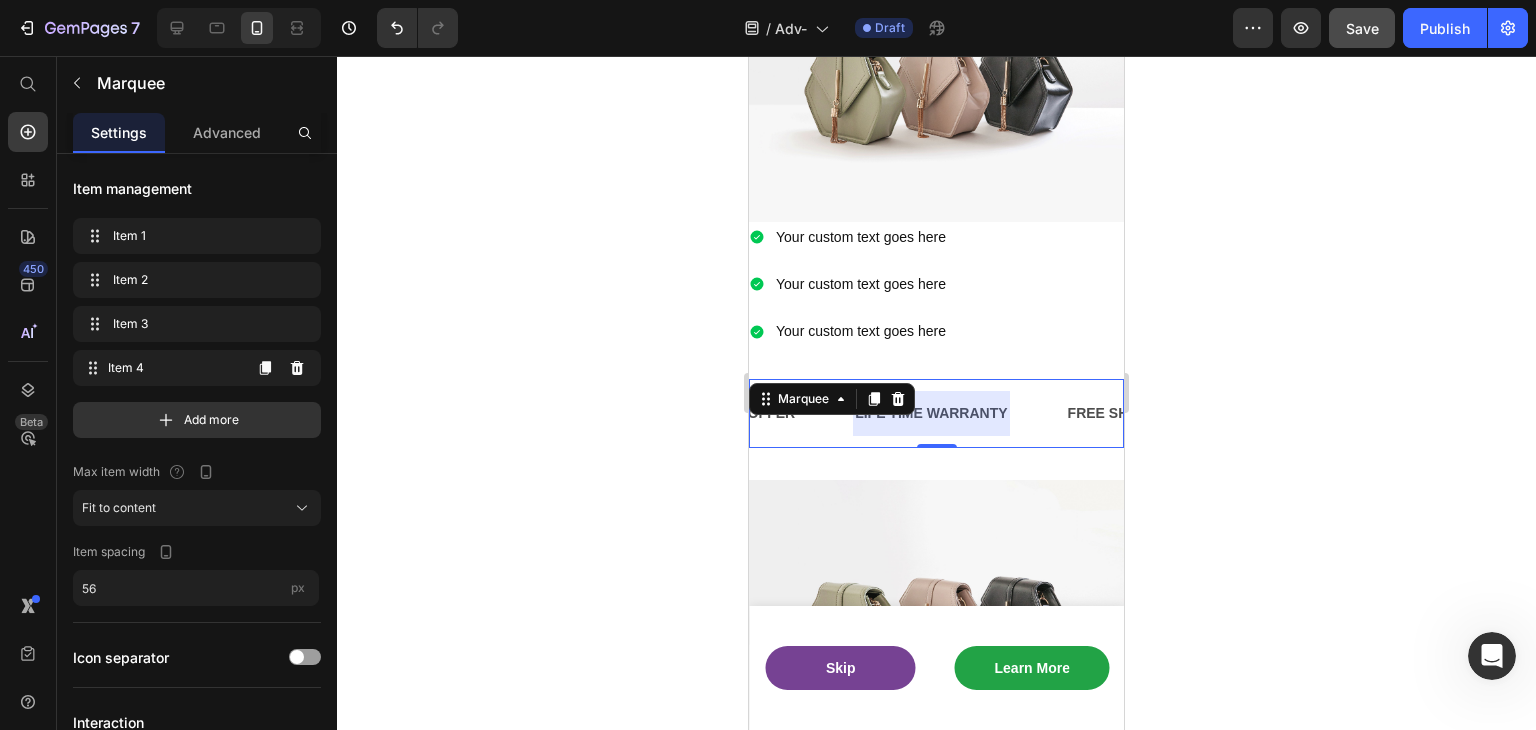 scroll, scrollTop: 0, scrollLeft: 418, axis: horizontal 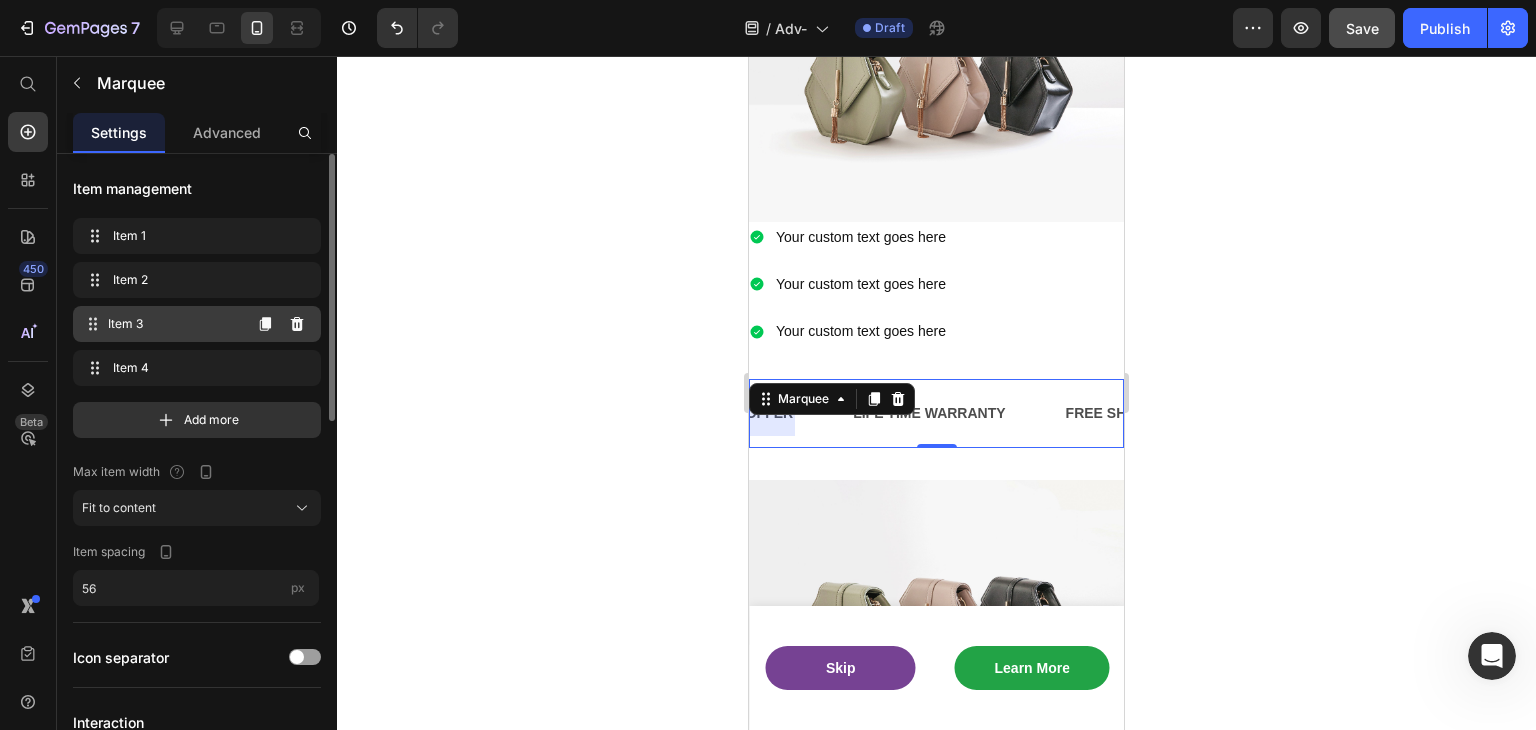 click on "Item 3" at bounding box center (174, 324) 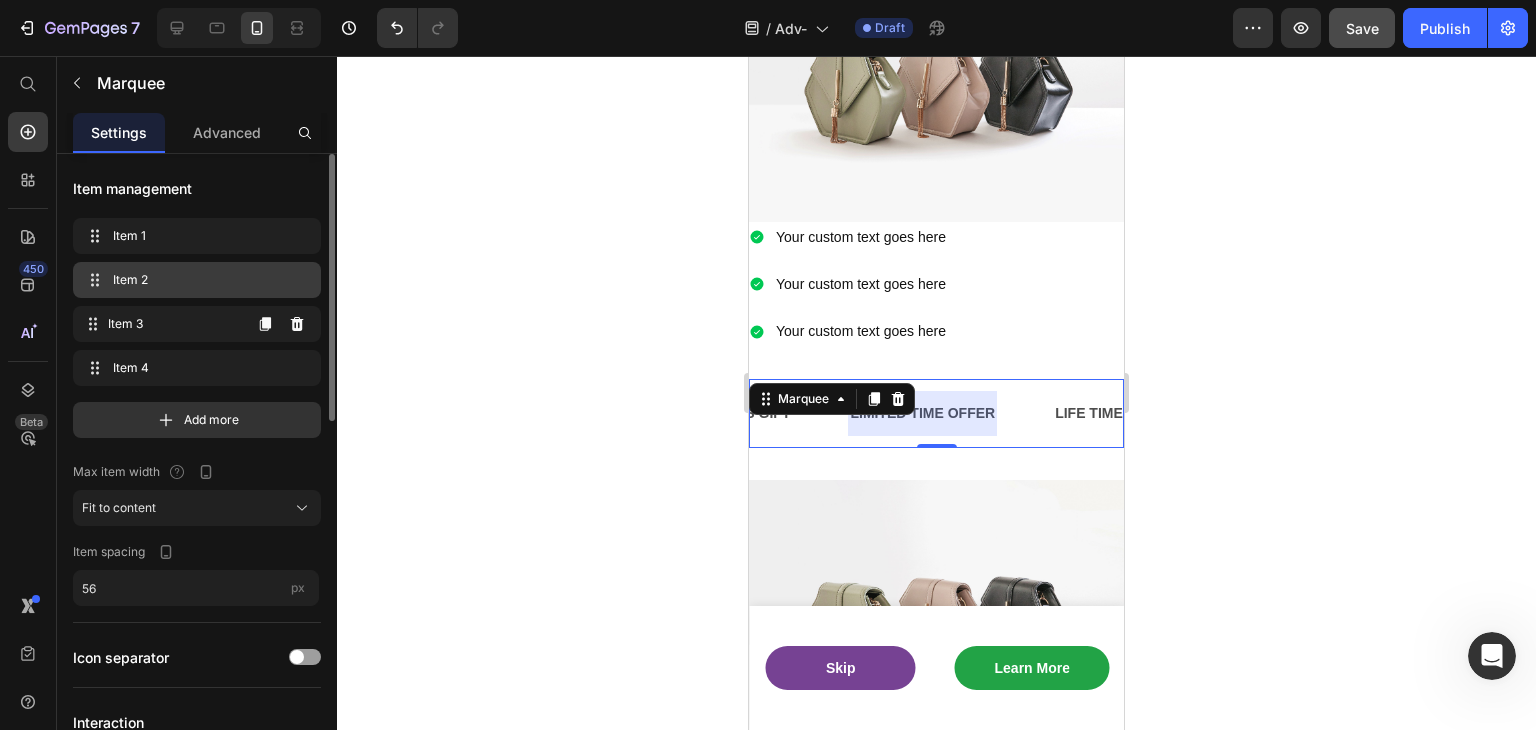 scroll, scrollTop: 0, scrollLeft: 209, axis: horizontal 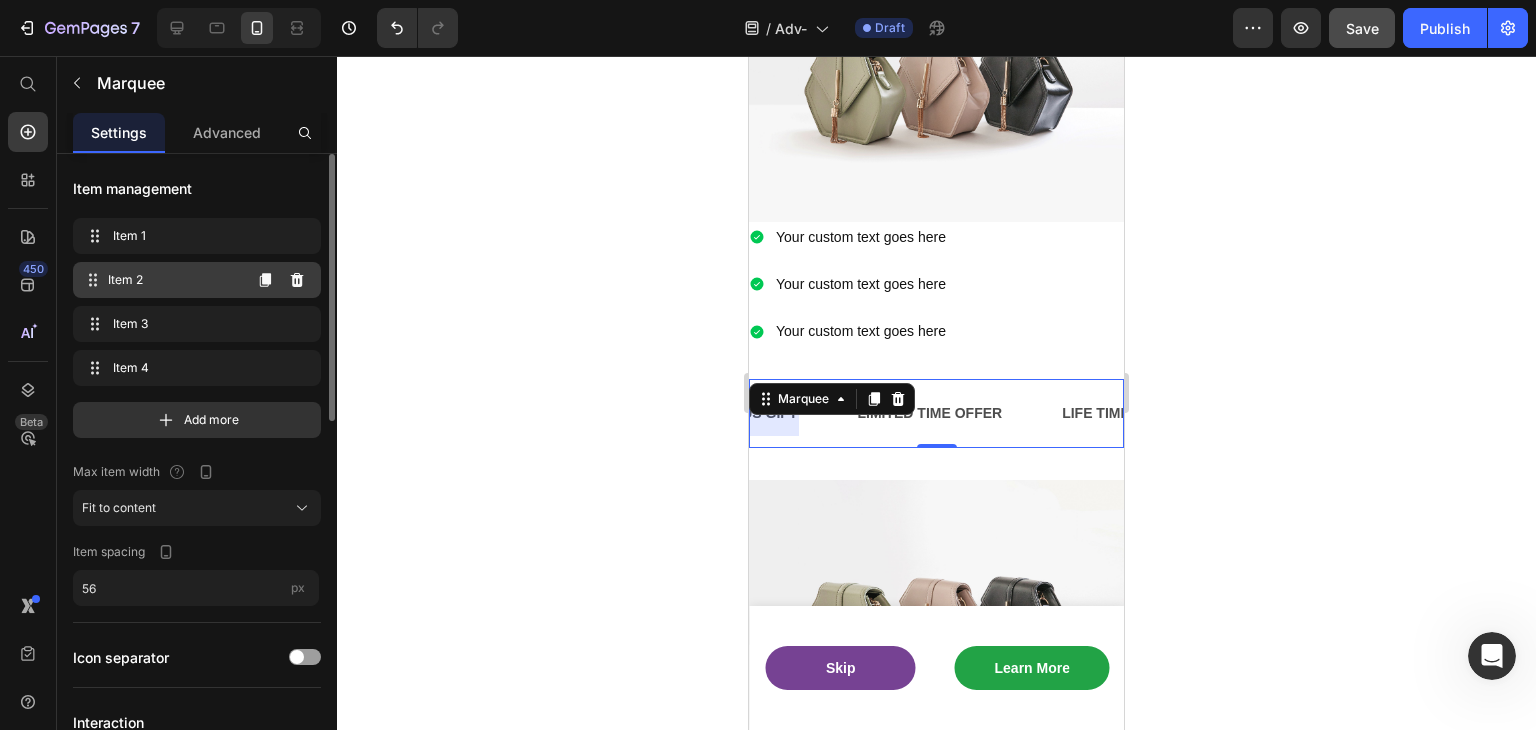 click on "Item 2" at bounding box center (174, 280) 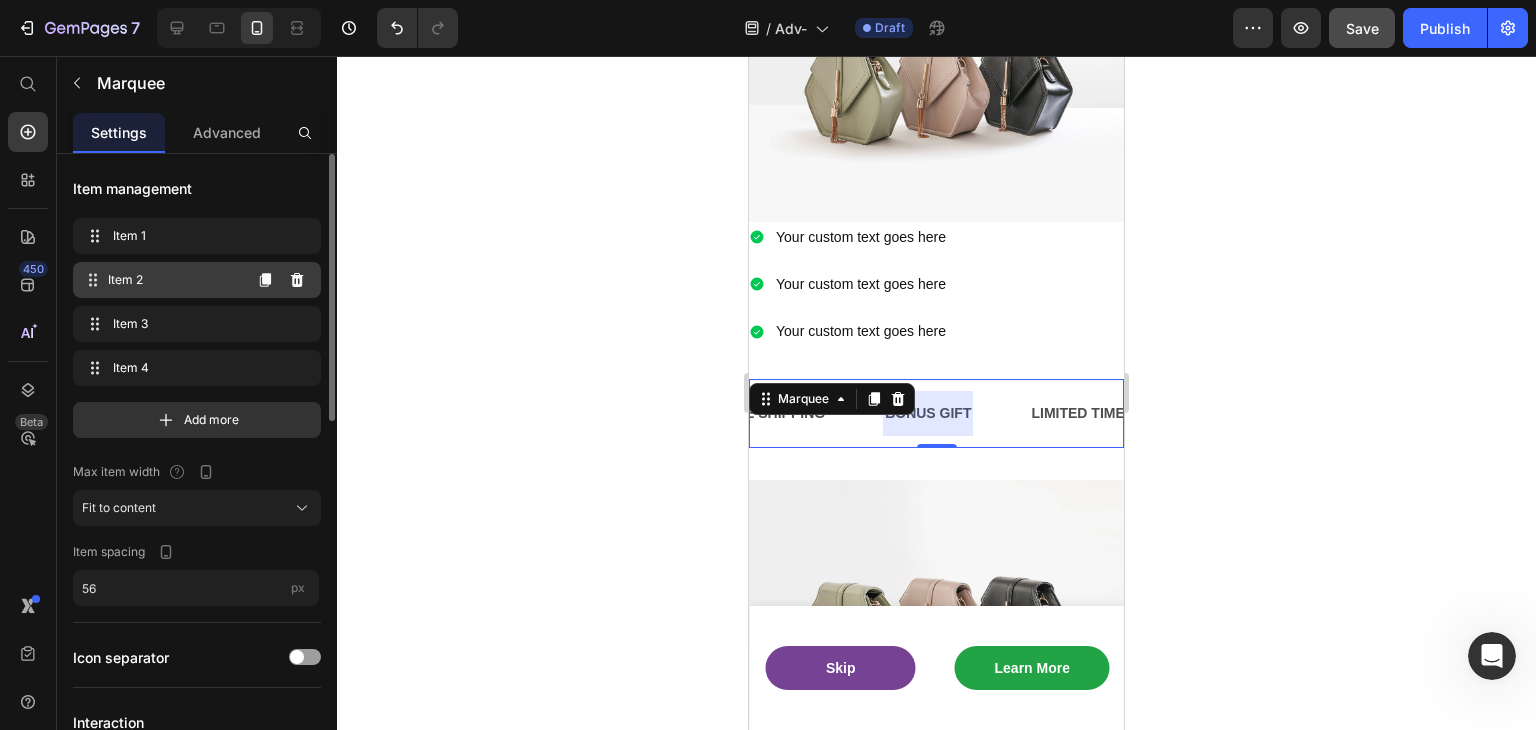 scroll, scrollTop: 0, scrollLeft: 34, axis: horizontal 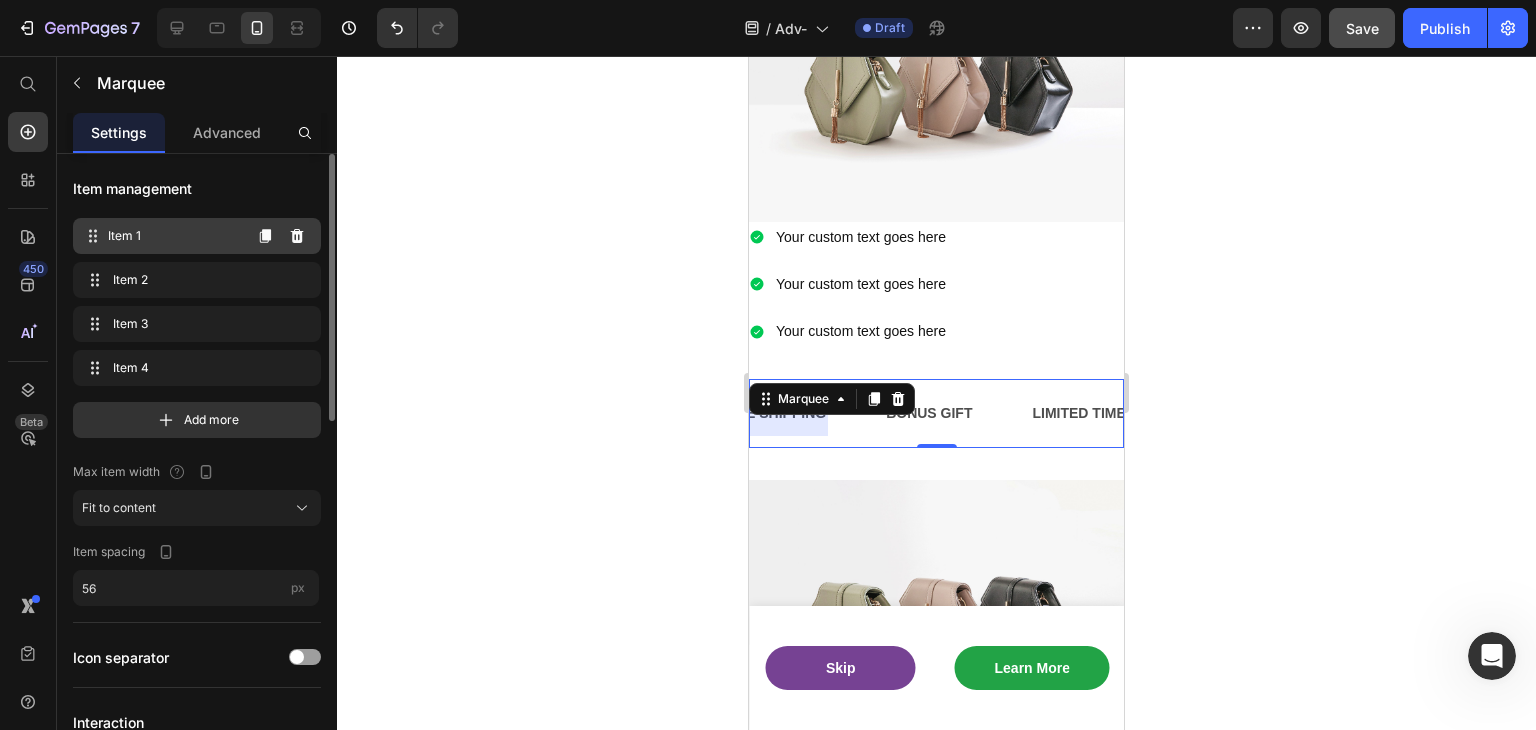 click on "Item 1" at bounding box center [174, 236] 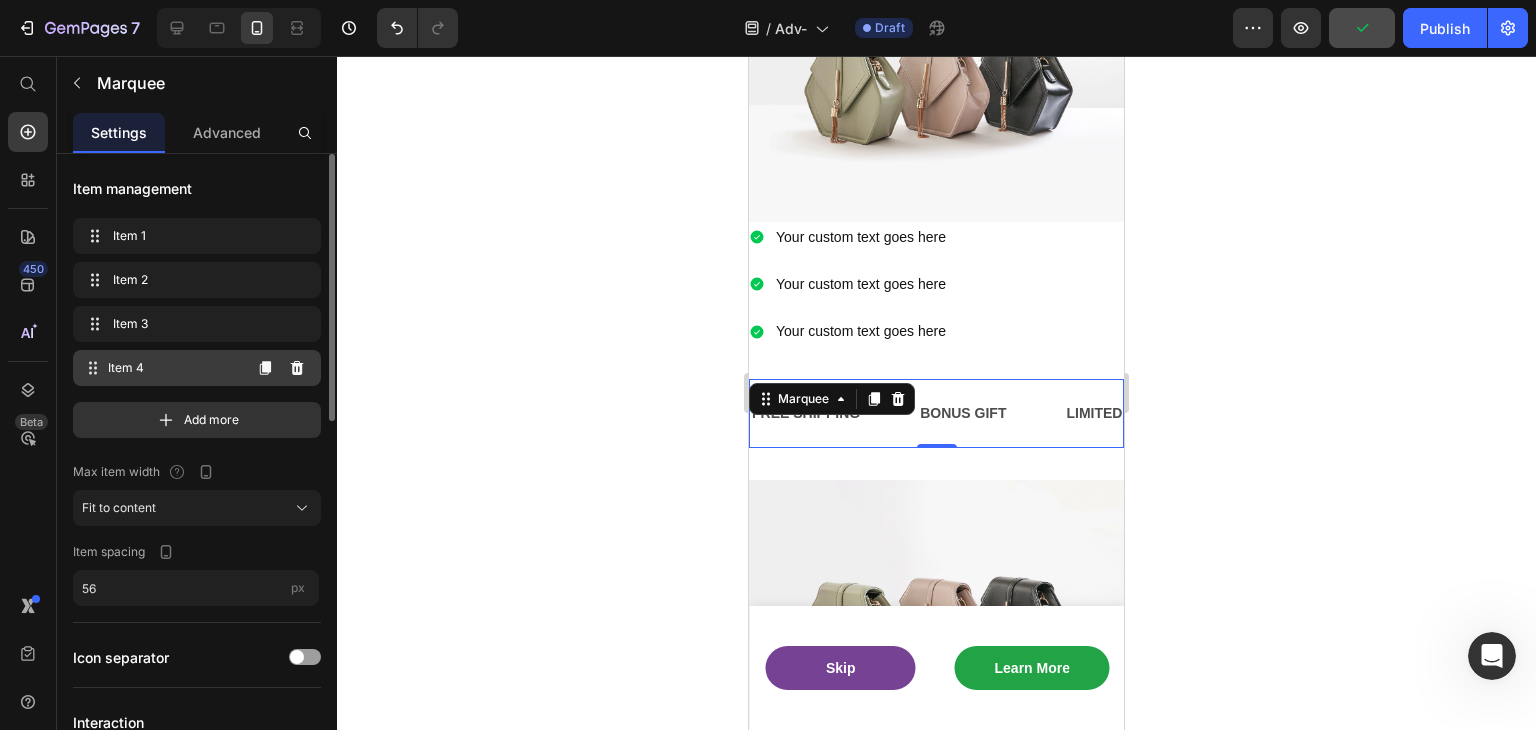 click on "Item 4" at bounding box center (174, 368) 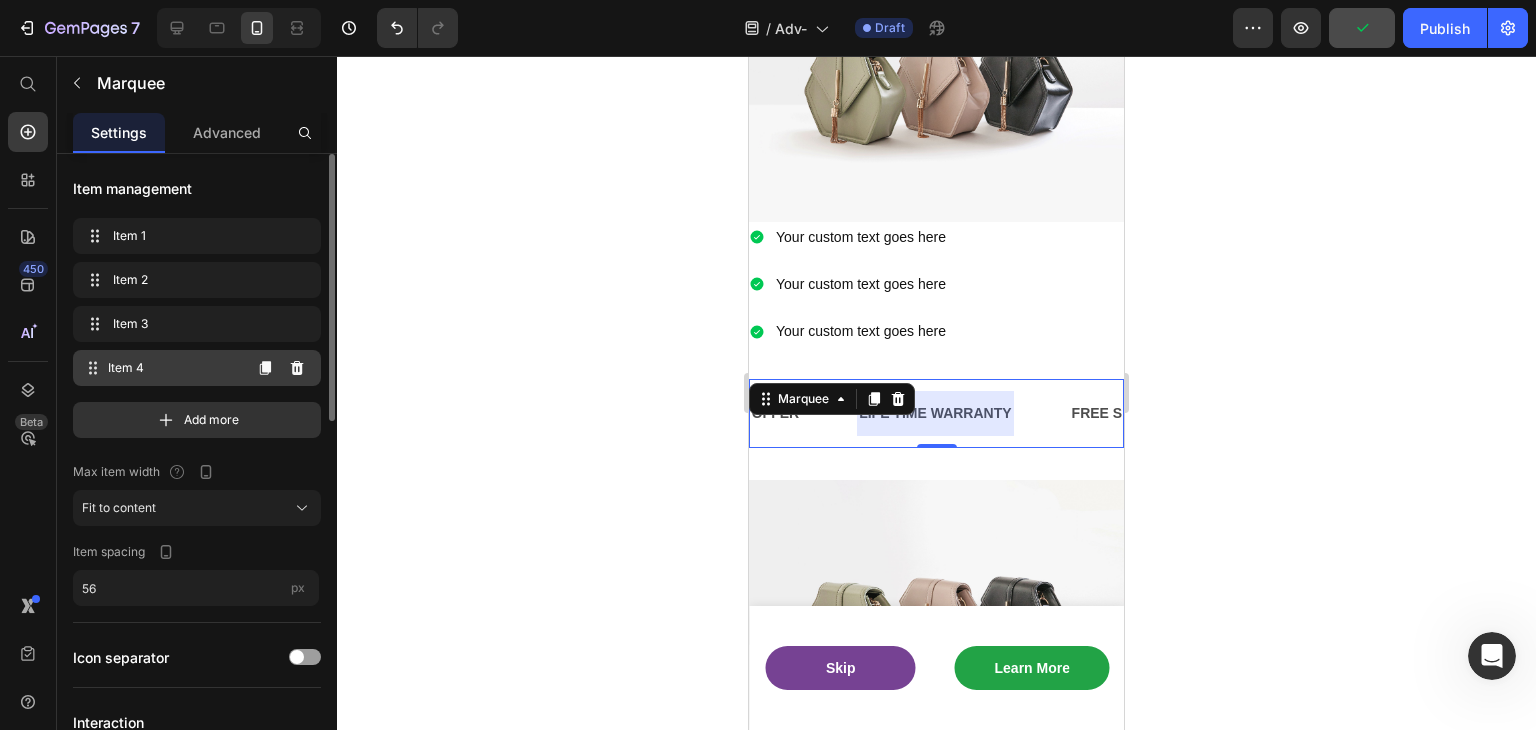 scroll, scrollTop: 0, scrollLeft: 418, axis: horizontal 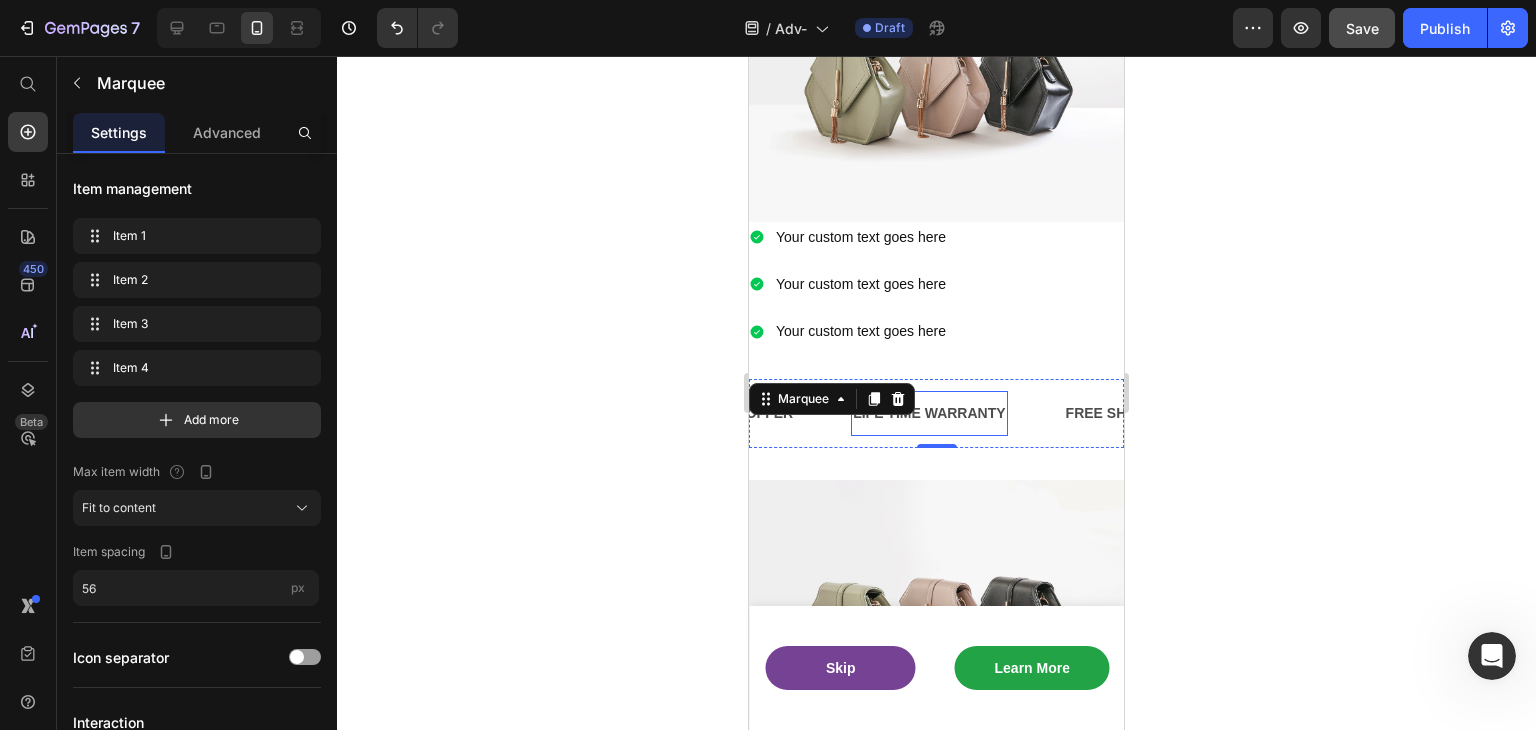 click on "LIFE TIME WARRANTY" at bounding box center (929, 413) 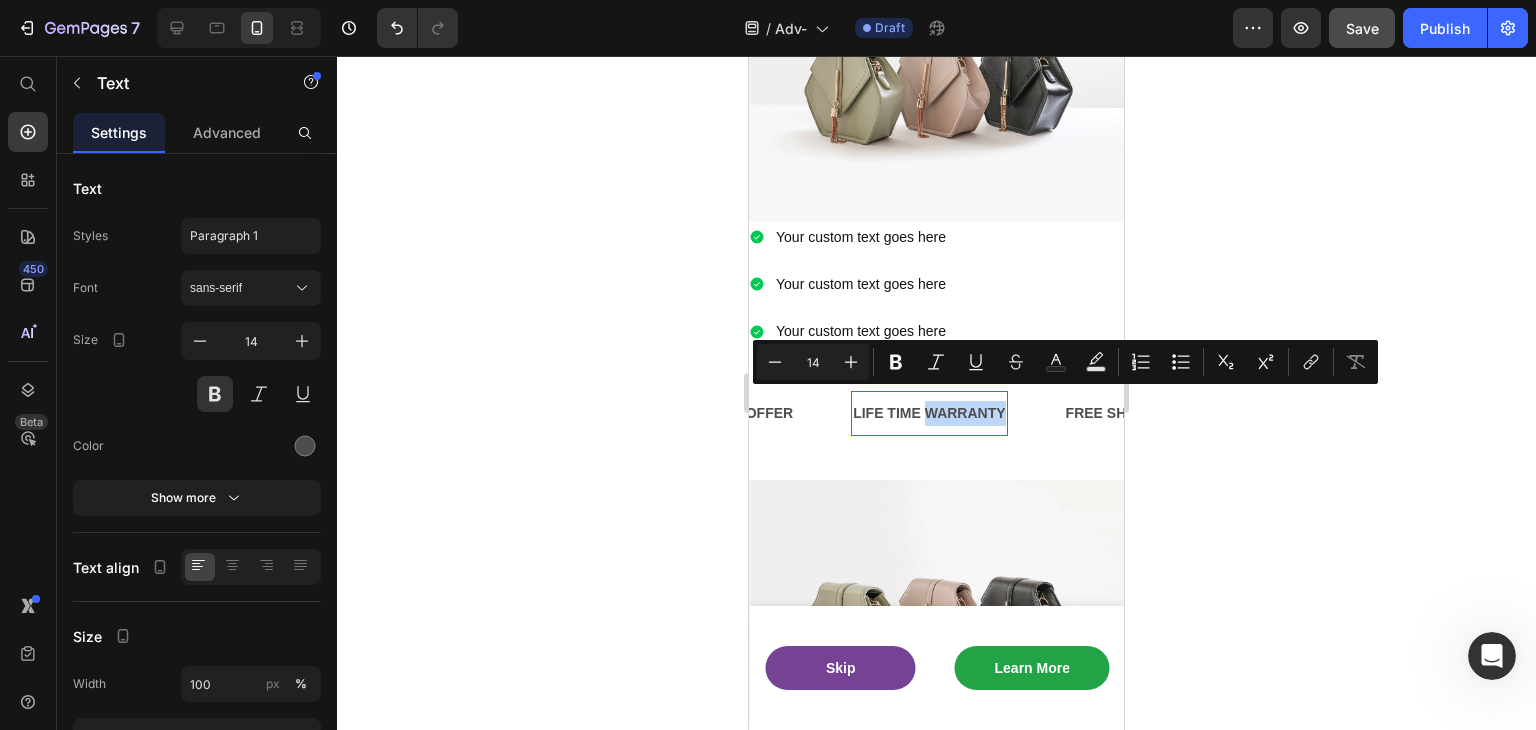 click on "LIFE TIME WARRANTY" at bounding box center [929, 413] 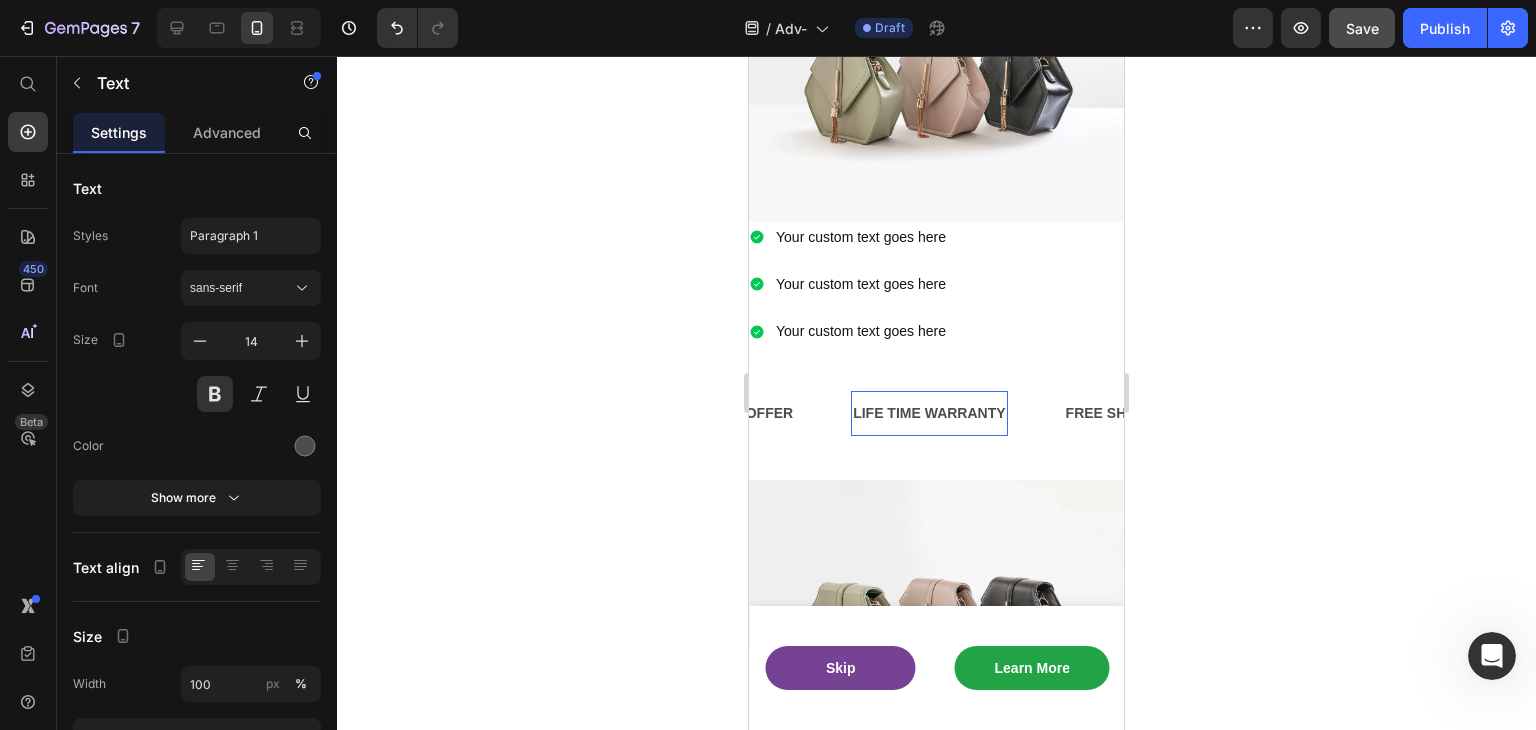 click on "LIFE TIME WARRANTY" at bounding box center (929, 413) 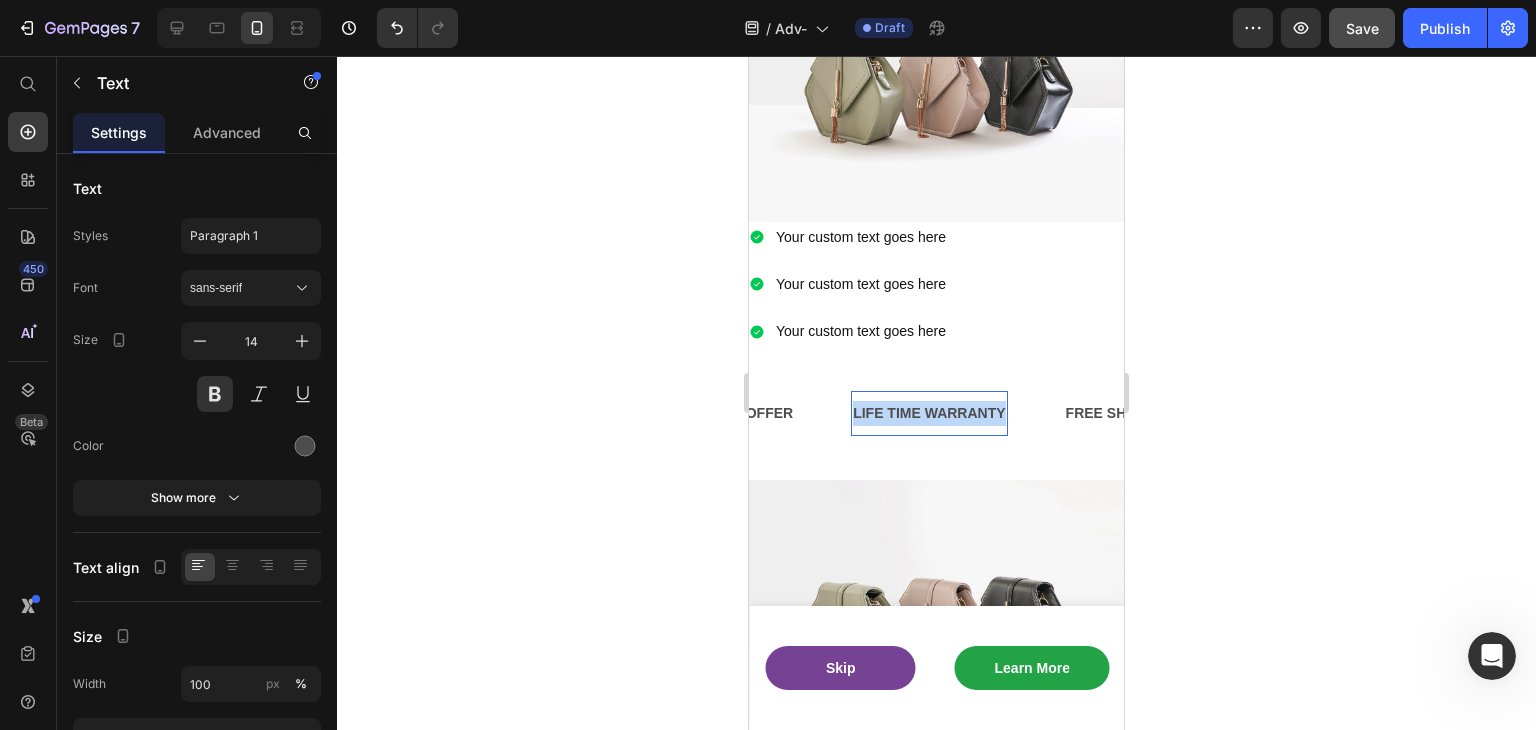 click on "LIFE TIME WARRANTY" at bounding box center [929, 413] 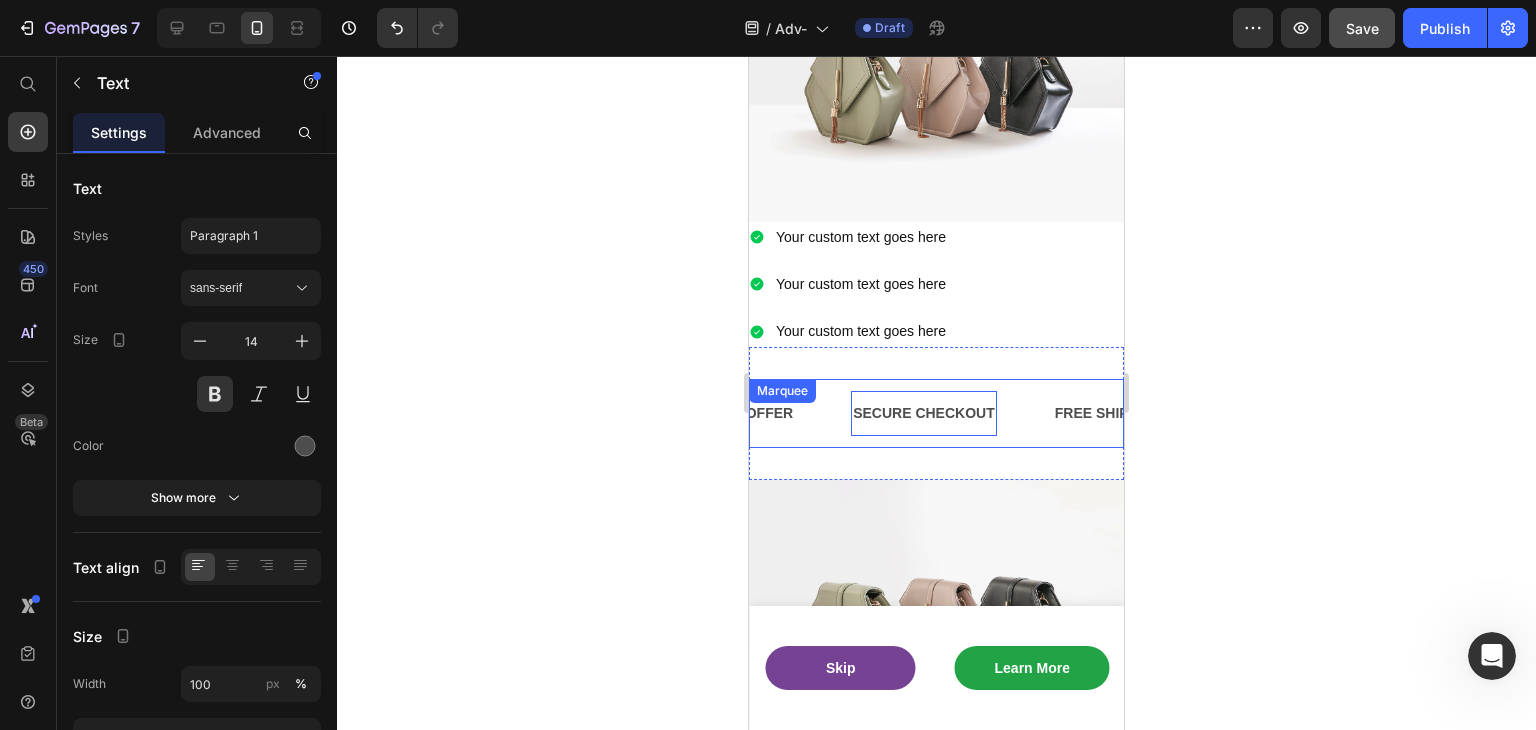 click on "FREE SHIPPING Text BONUS GIFT Text LIMITED TIME OFFER Text SECURE CHECKOUT Text   0 FREE SHIPPING Text BONUS GIFT Text LIMITED TIME OFFER Text SECURE CHECKOUT Text   0 Marquee" at bounding box center [936, 413] 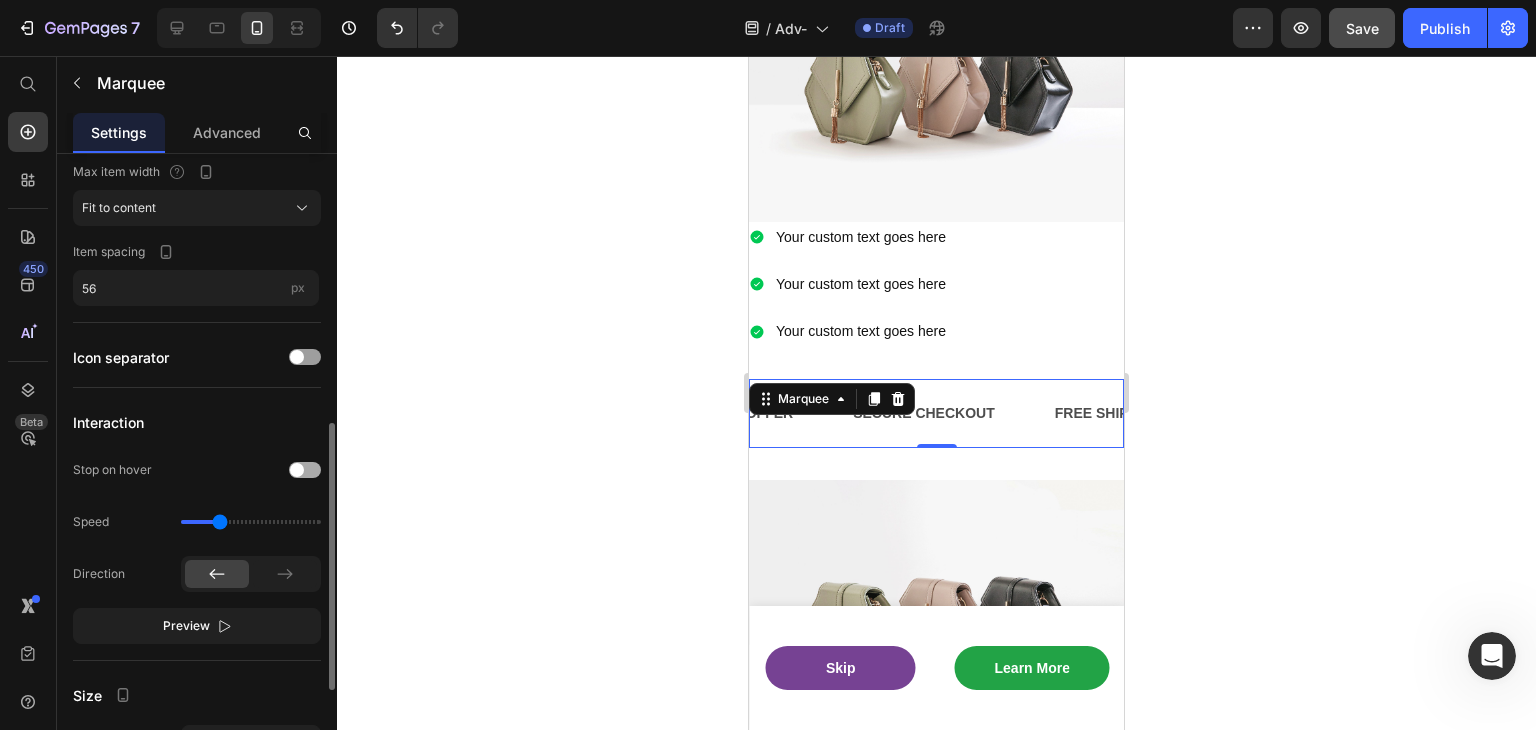 scroll, scrollTop: 400, scrollLeft: 0, axis: vertical 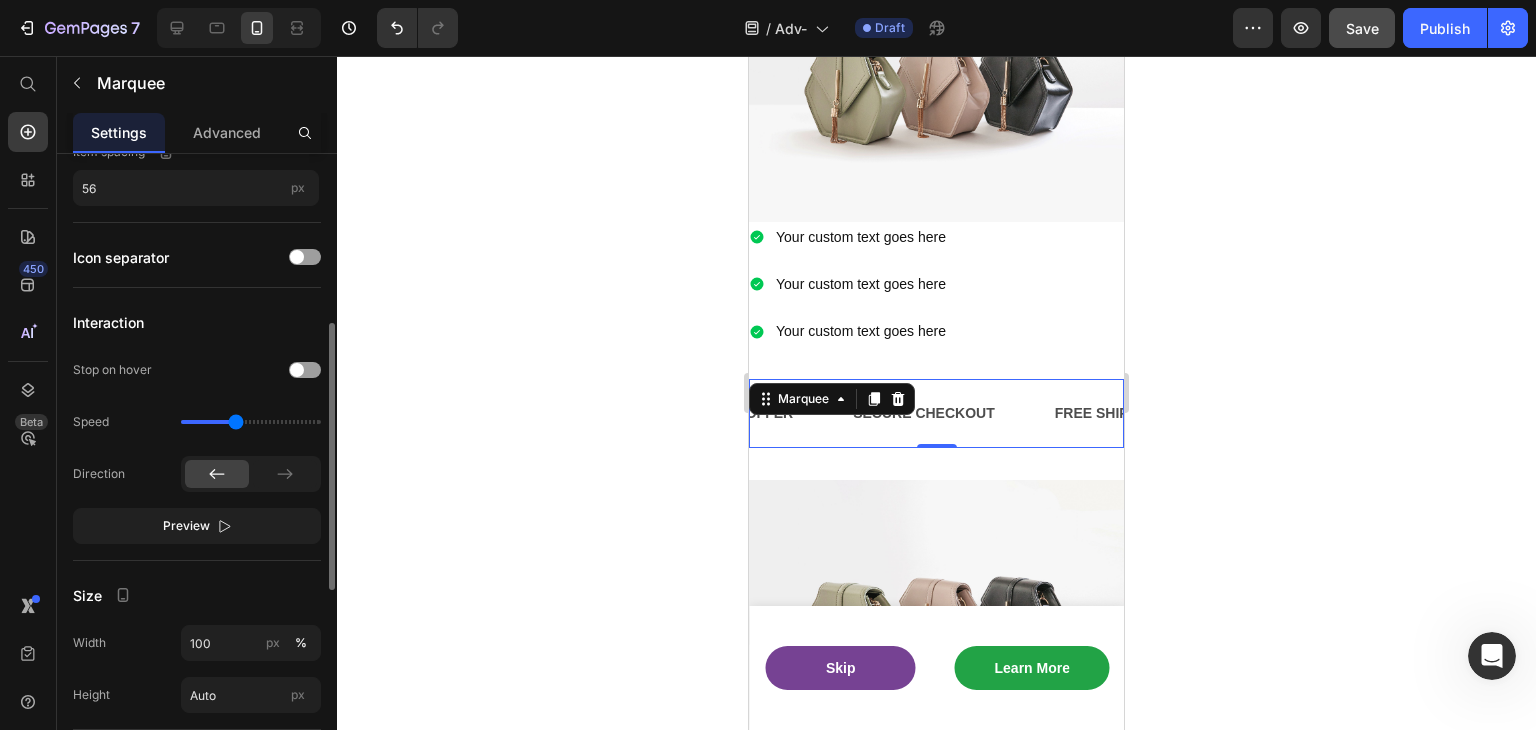 drag, startPoint x: 221, startPoint y: 421, endPoint x: 236, endPoint y: 421, distance: 15 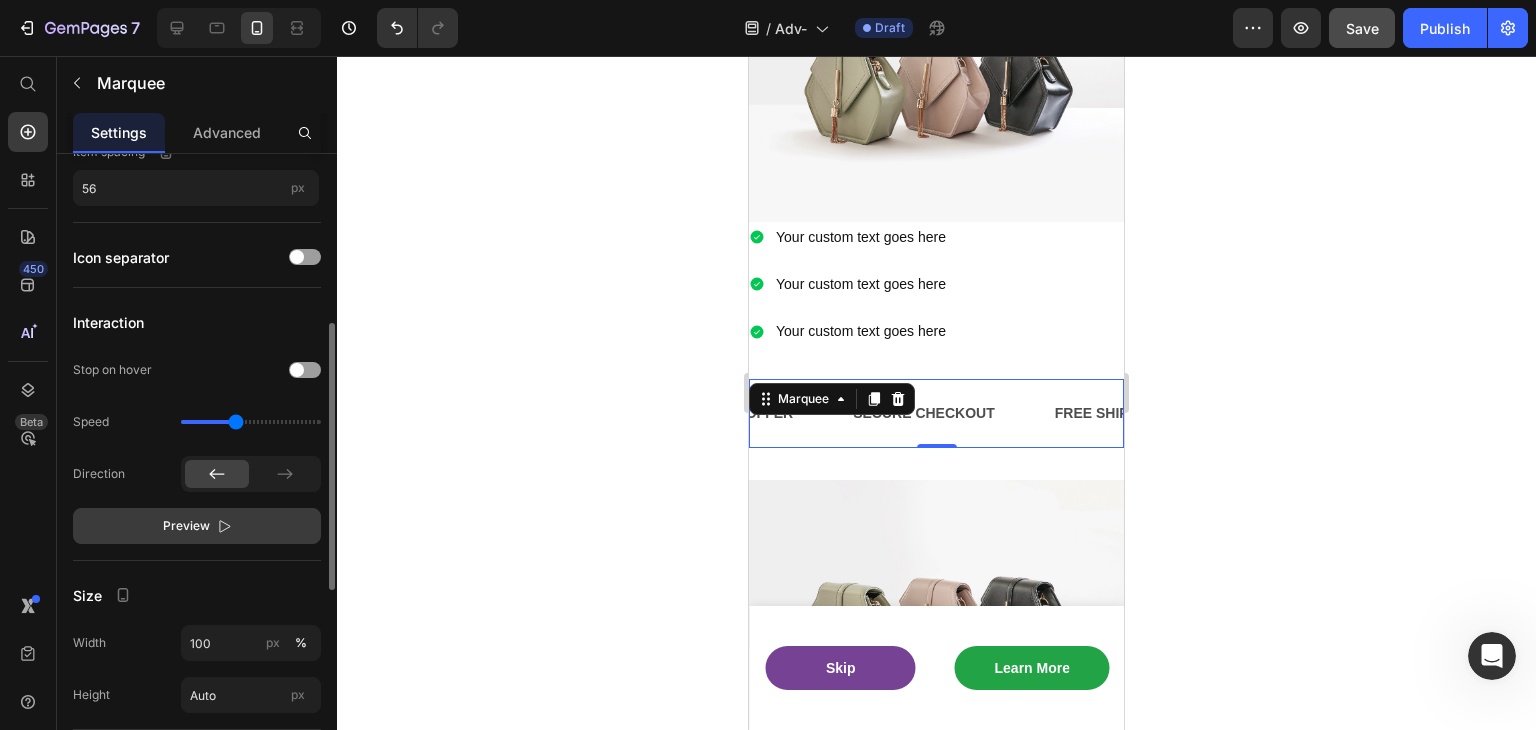scroll, scrollTop: 0, scrollLeft: 0, axis: both 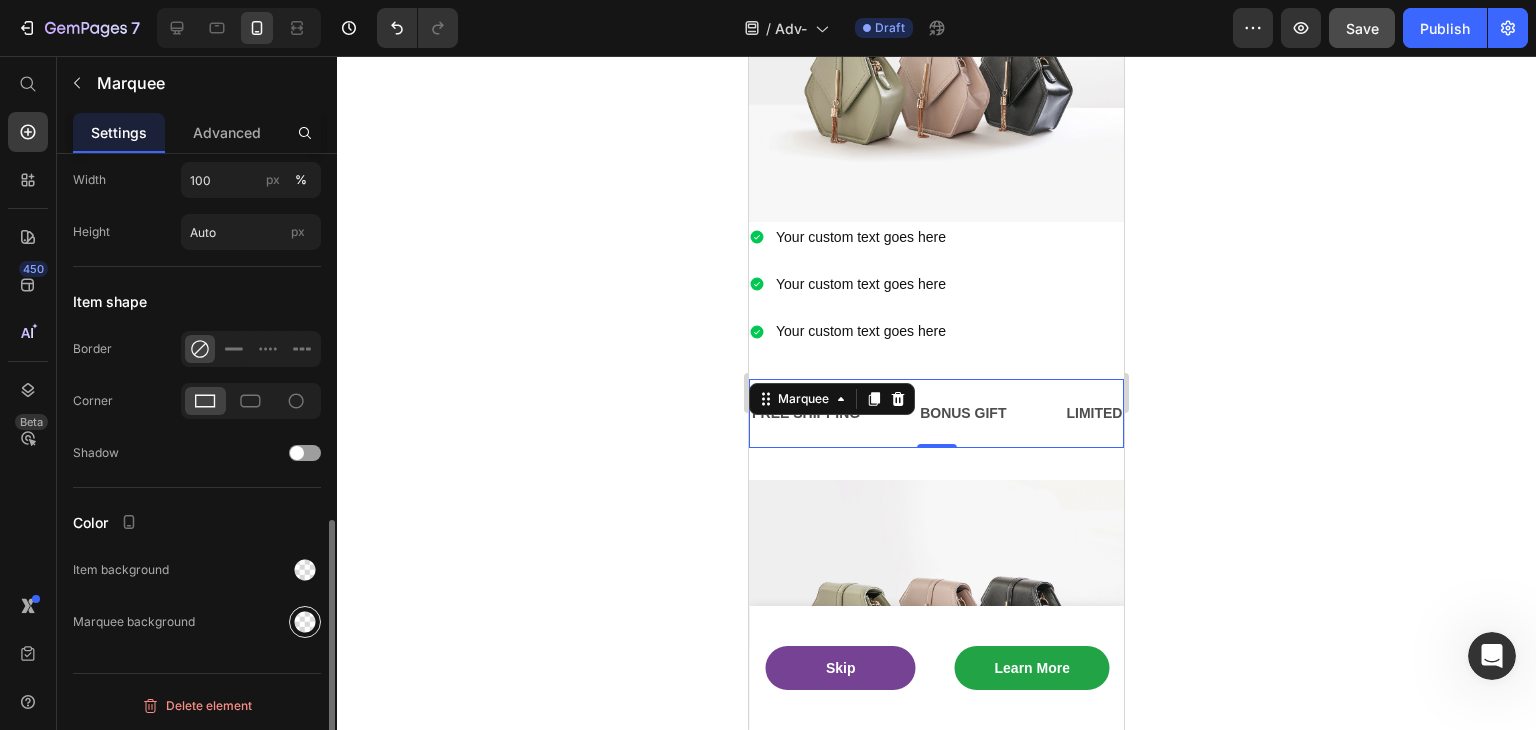 click at bounding box center [305, 622] 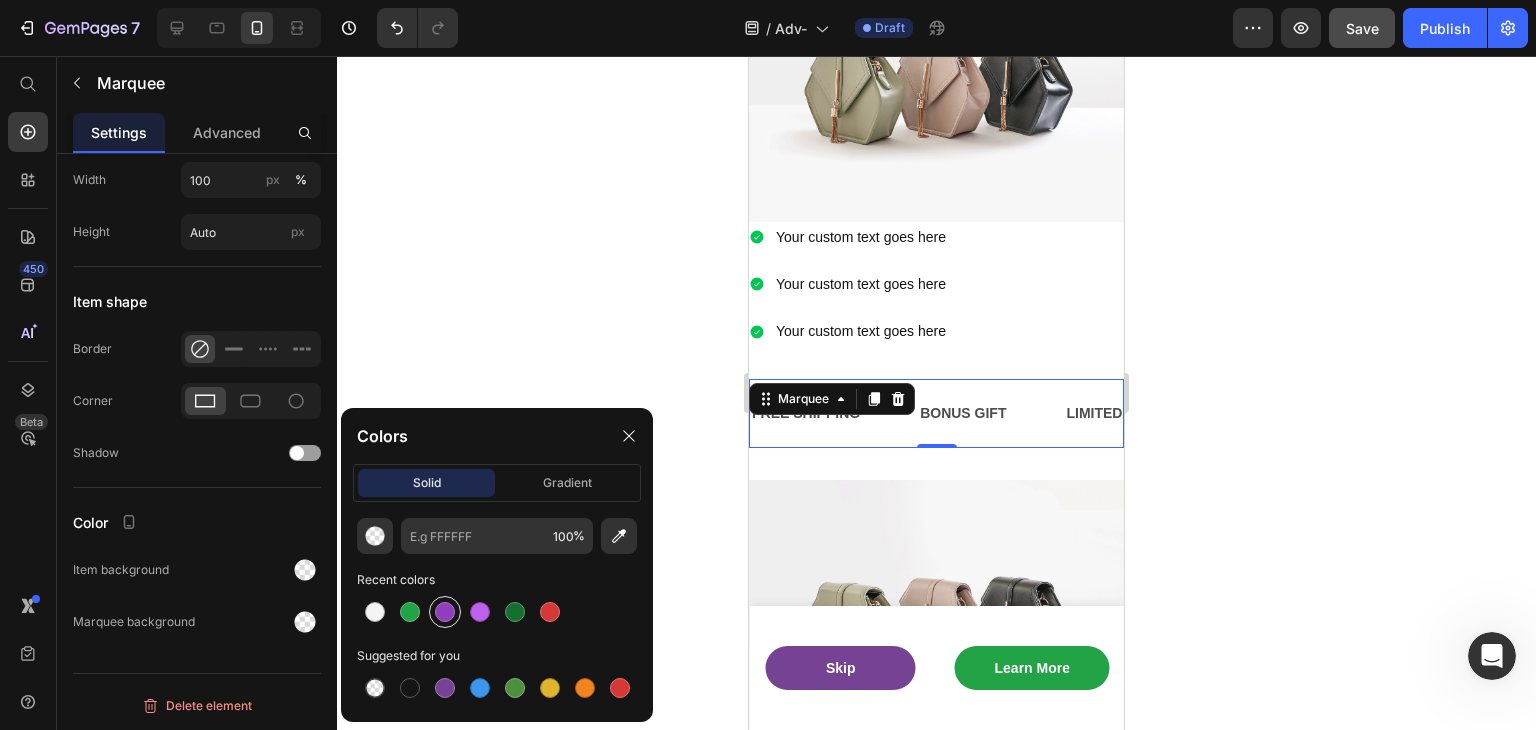 click at bounding box center (445, 612) 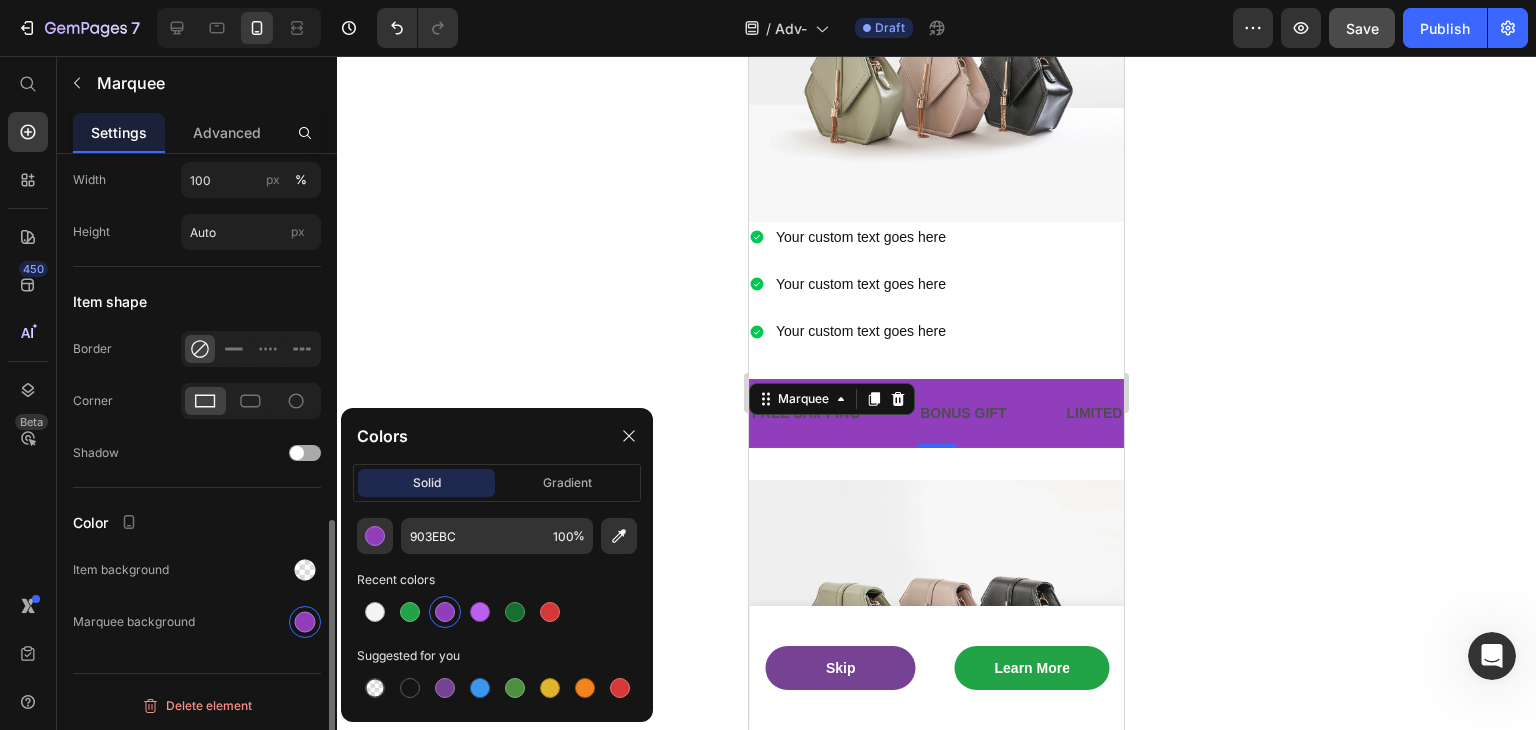 click on "Shadow" 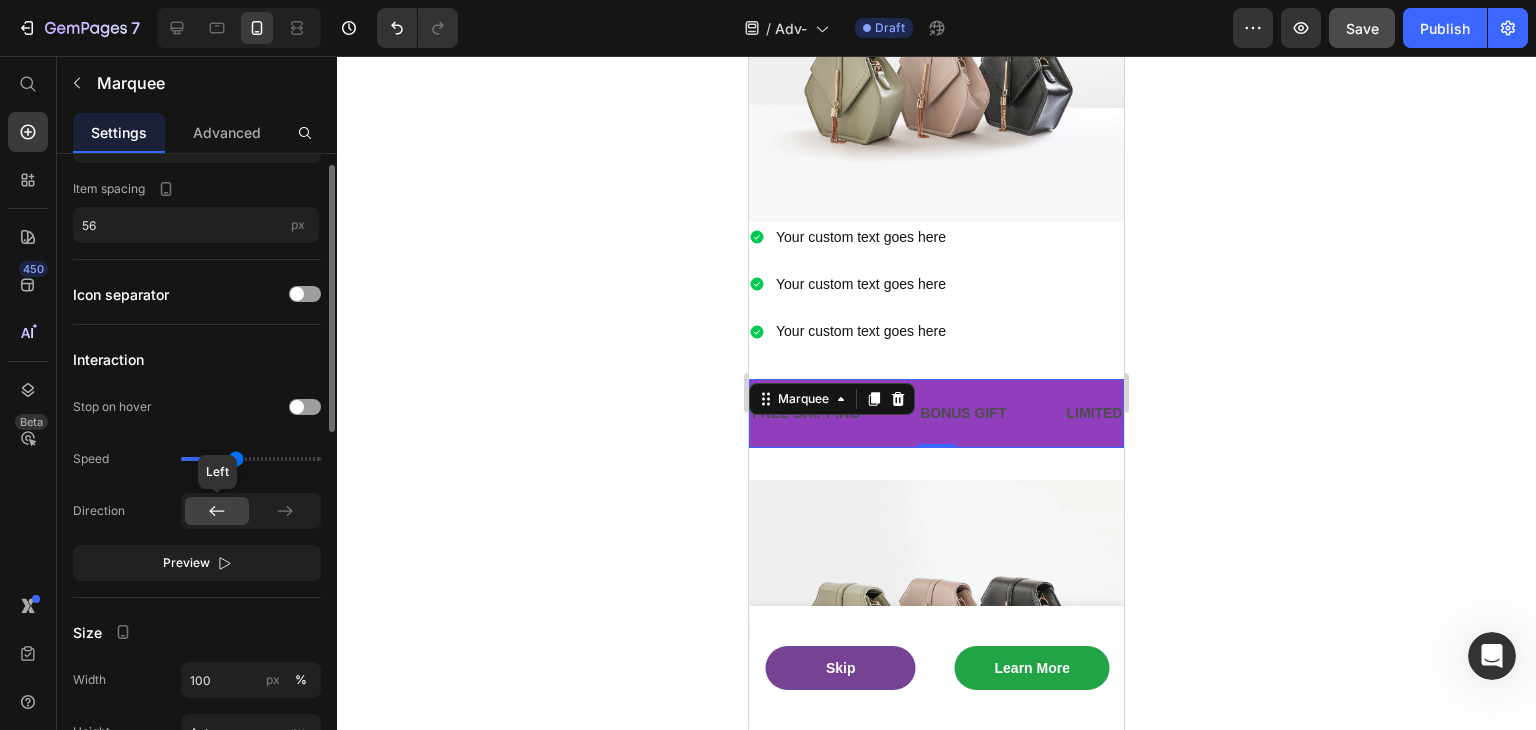 scroll, scrollTop: 0, scrollLeft: 0, axis: both 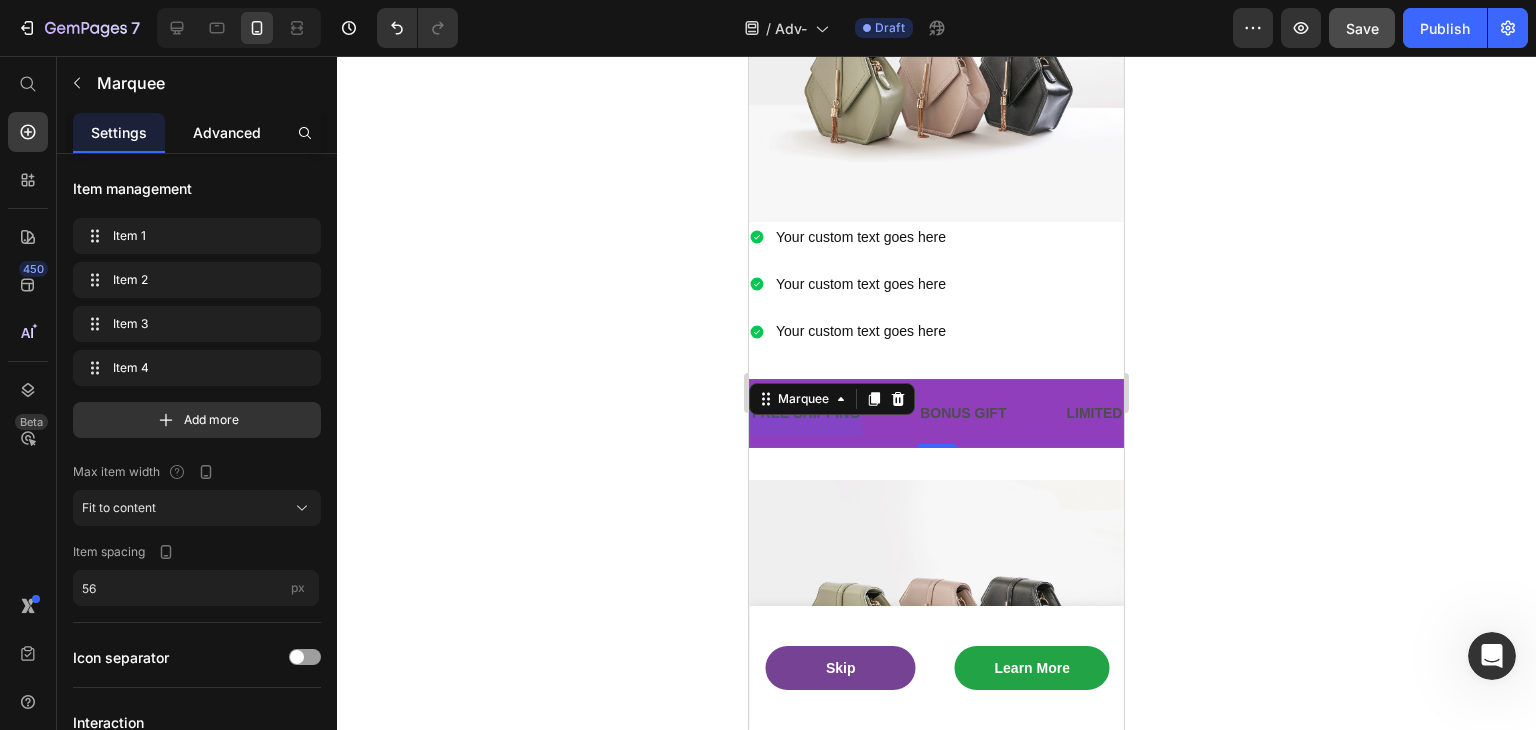 click on "Advanced" at bounding box center [227, 132] 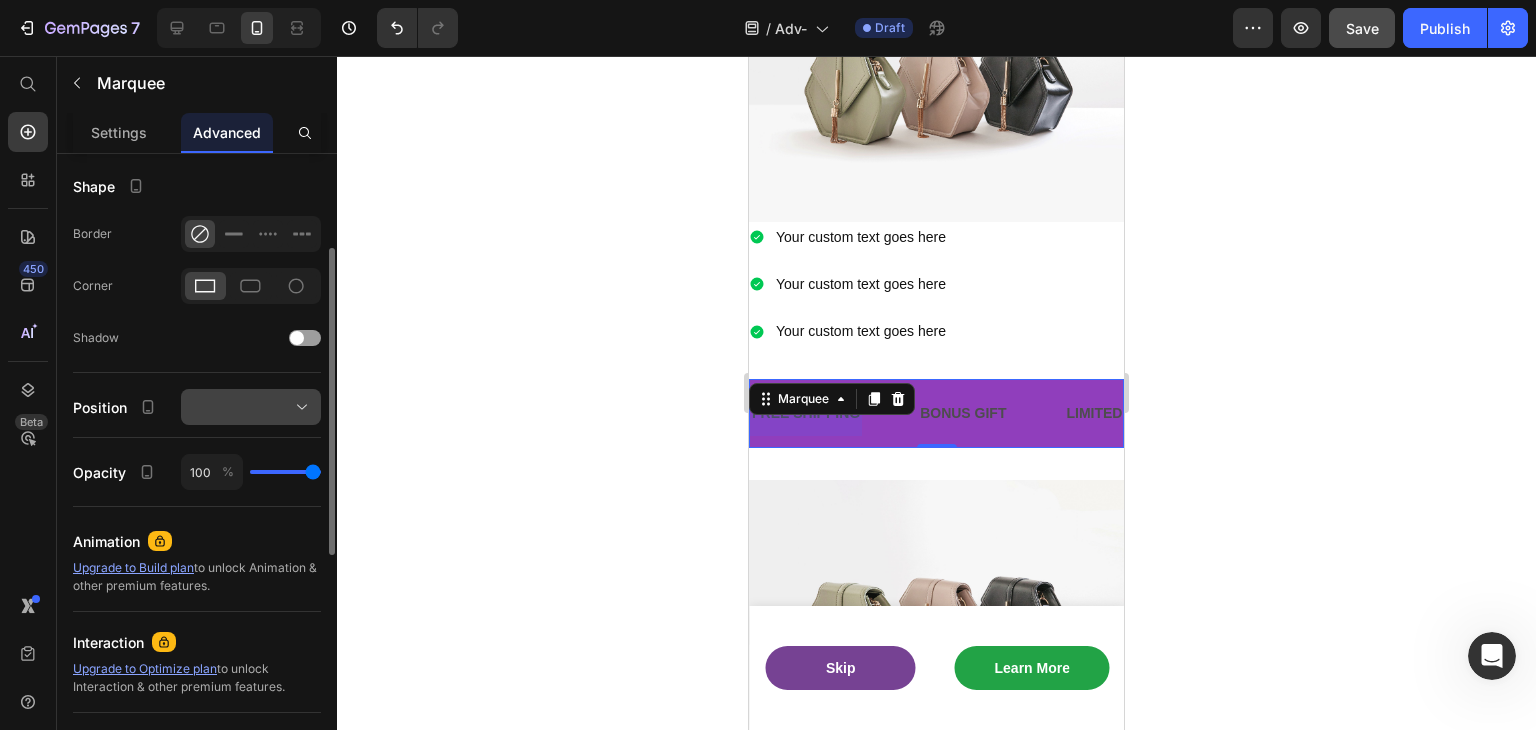 scroll, scrollTop: 0, scrollLeft: 0, axis: both 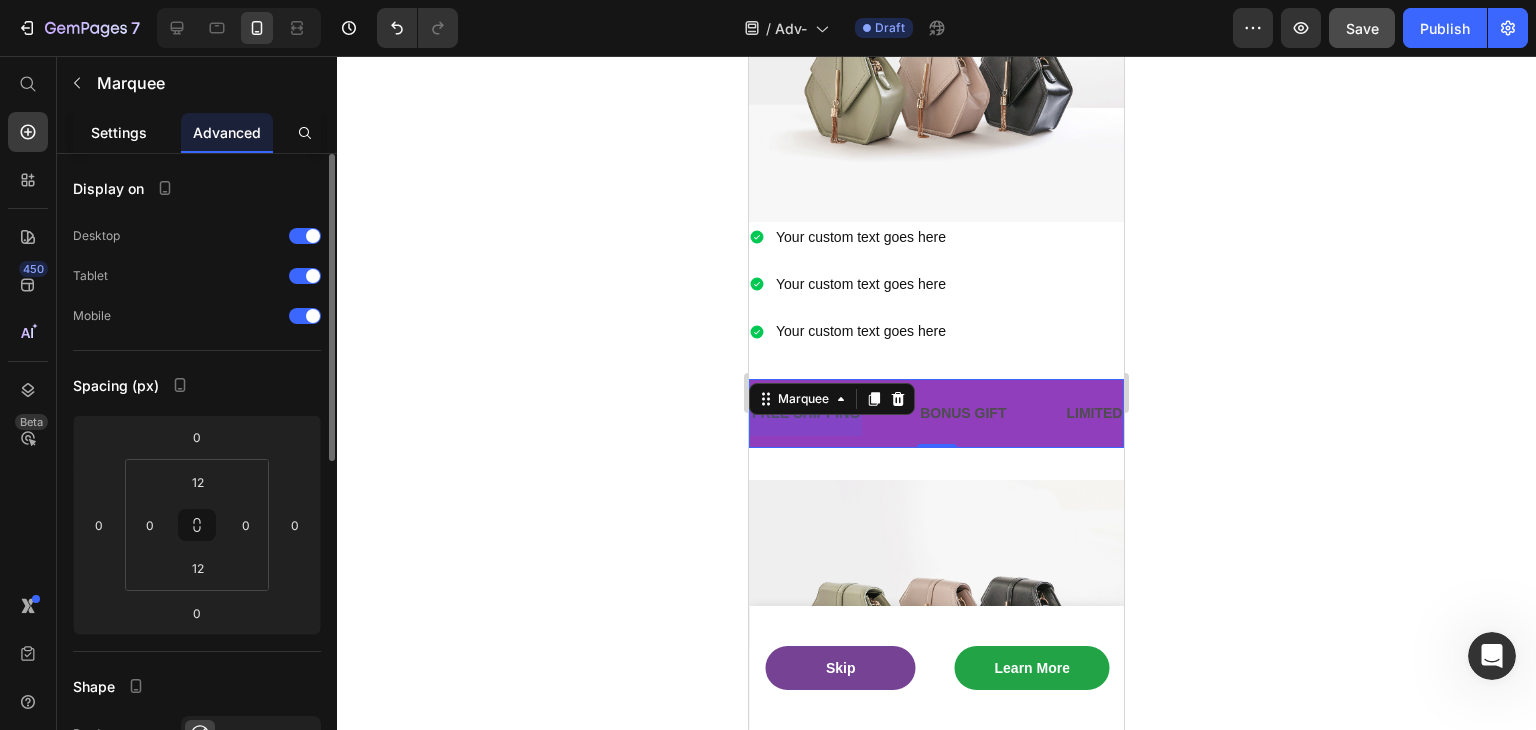 click on "Settings" 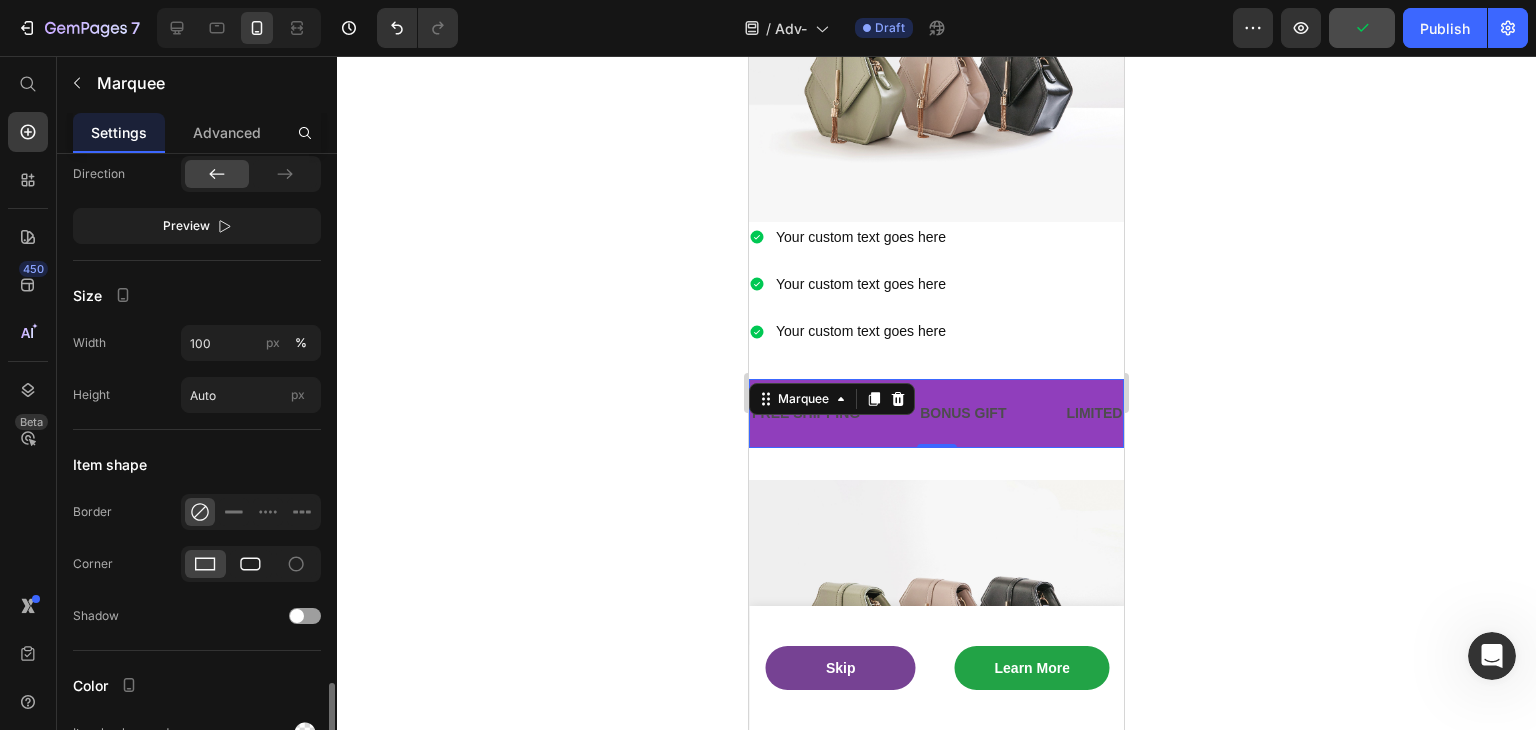 scroll, scrollTop: 863, scrollLeft: 0, axis: vertical 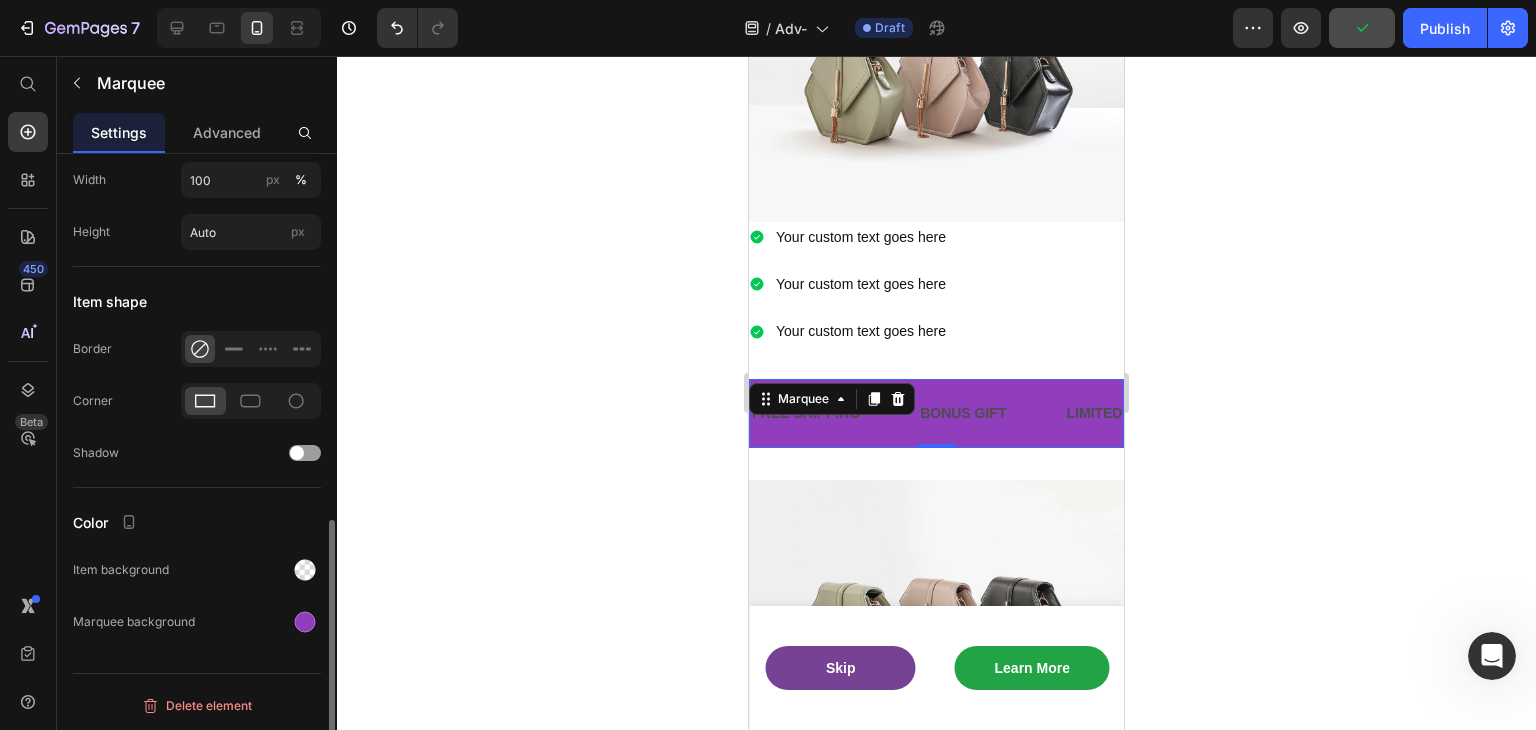 click at bounding box center (251, 570) 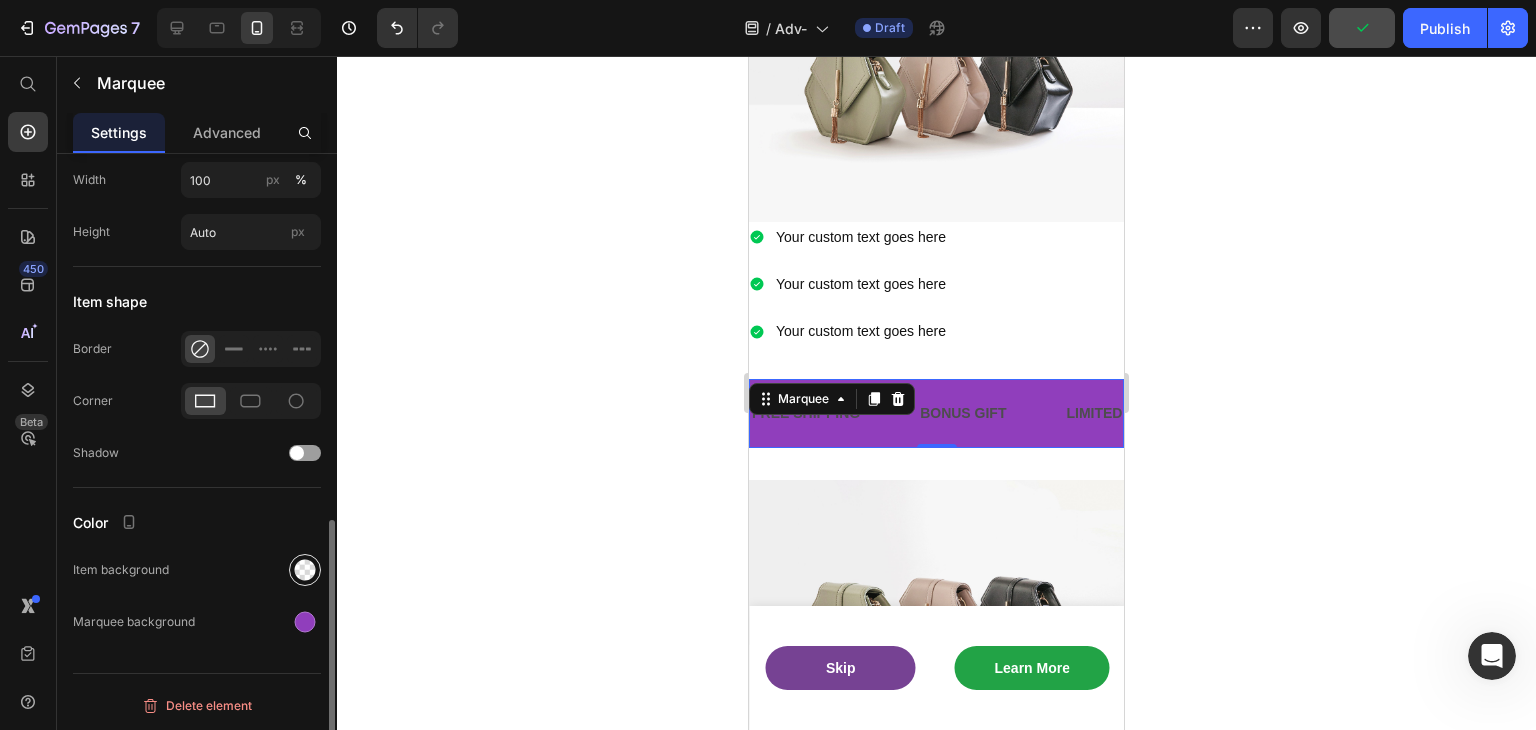 click at bounding box center (305, 570) 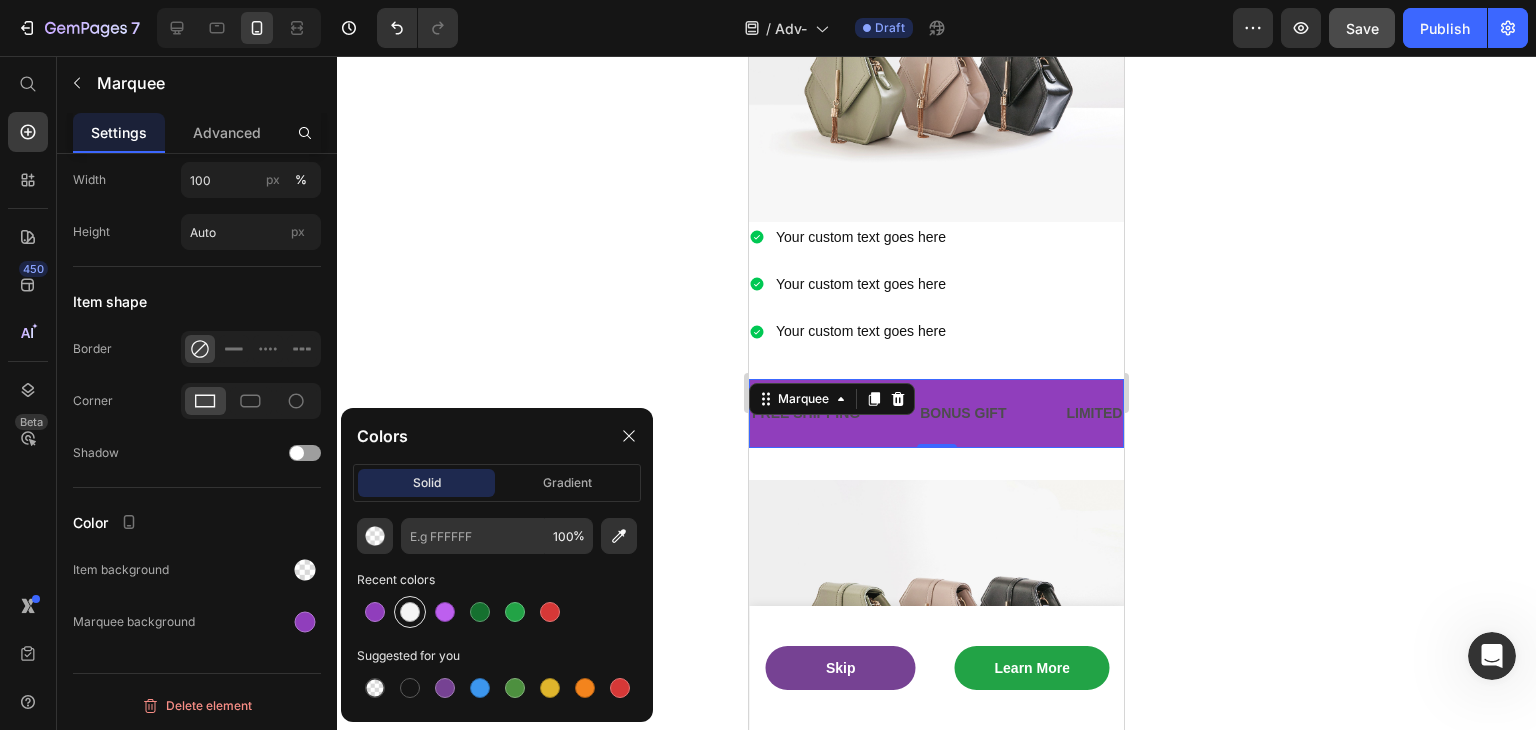 click at bounding box center [410, 612] 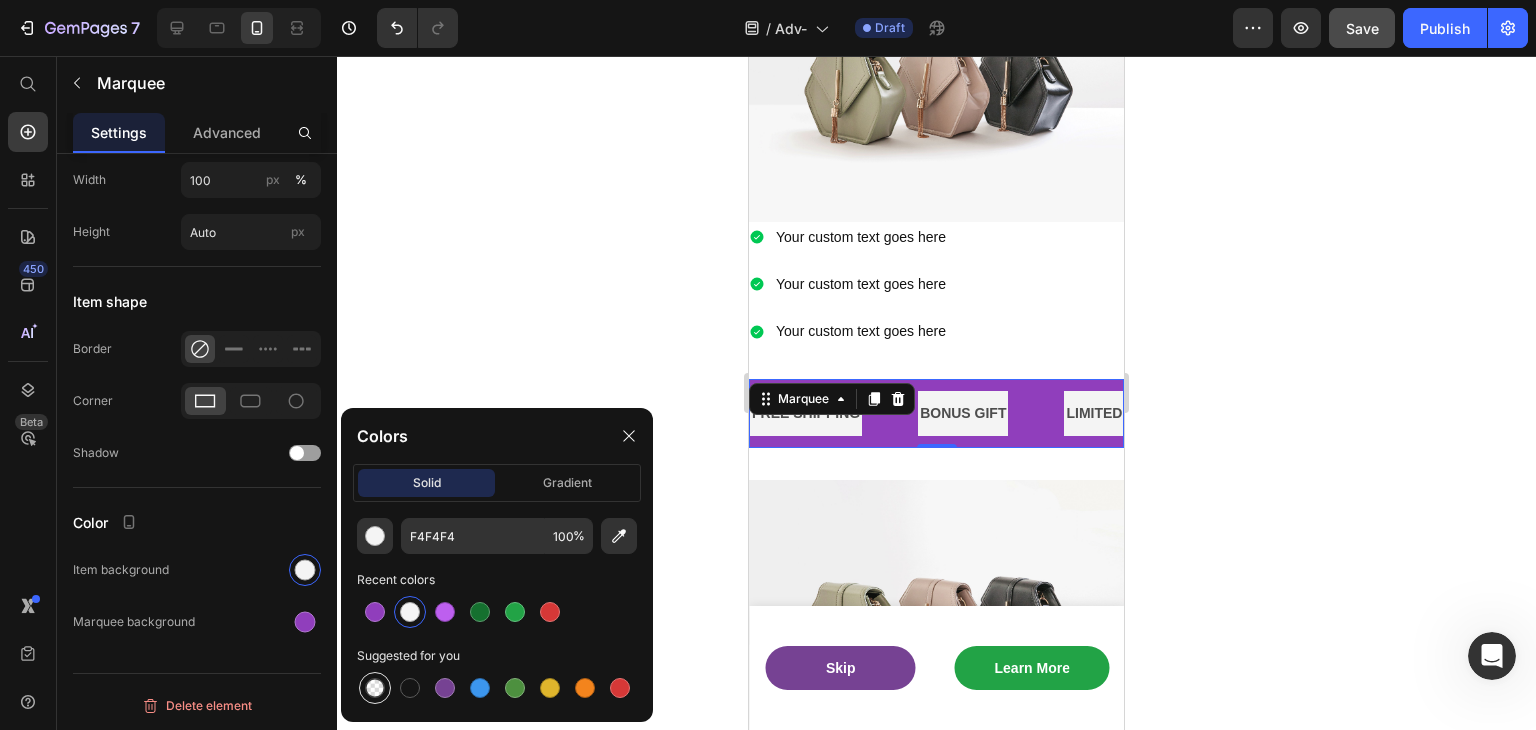 click at bounding box center (375, 688) 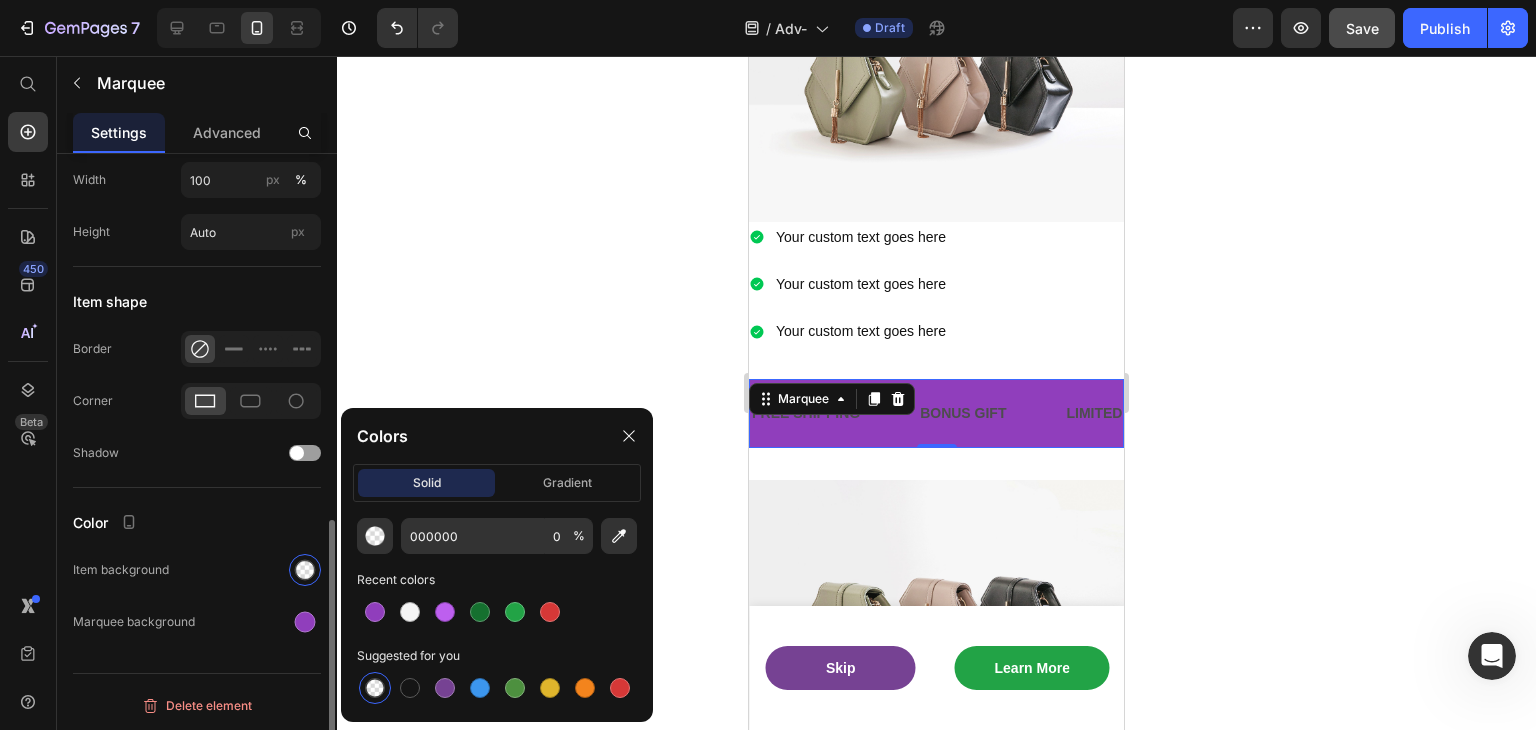 click on "Color" at bounding box center (197, 522) 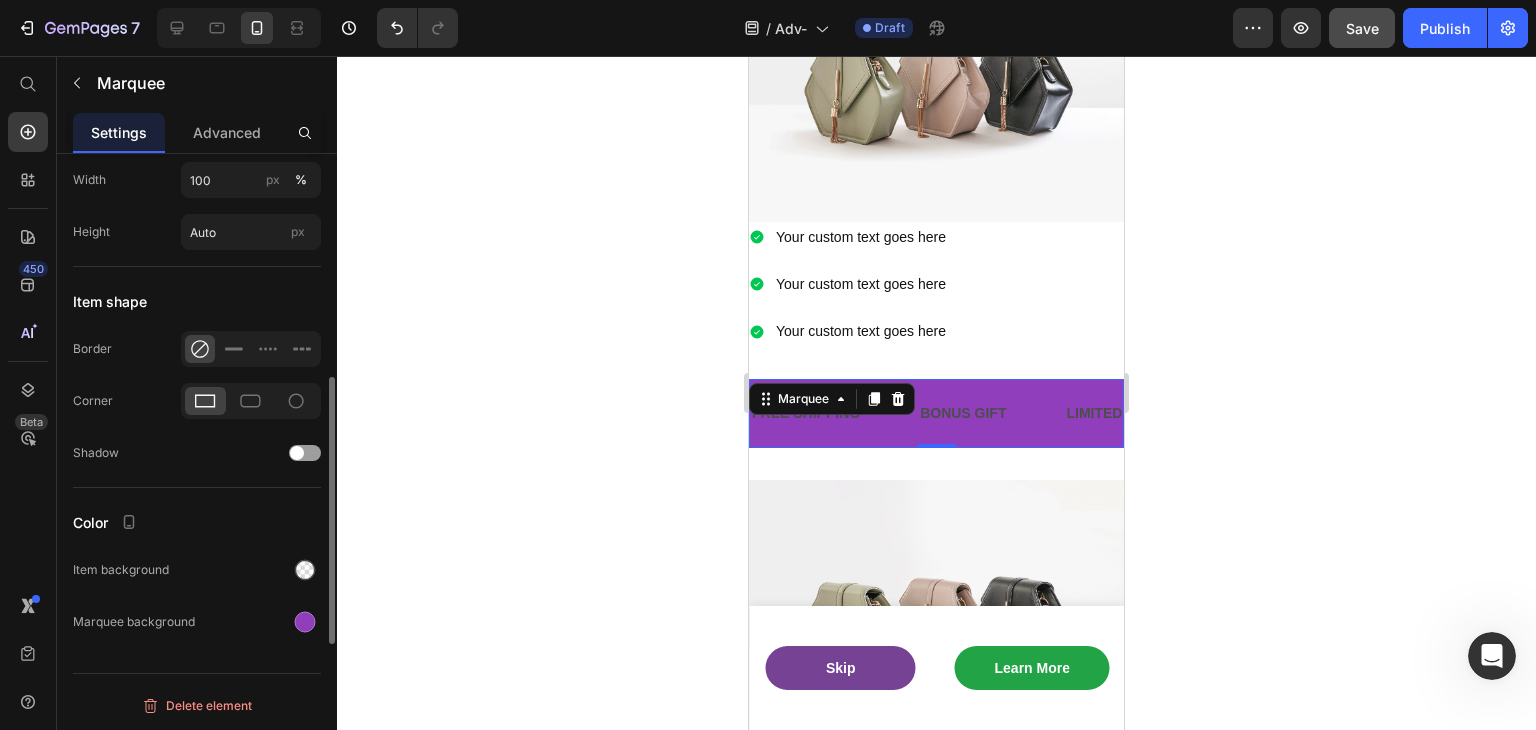 scroll, scrollTop: 663, scrollLeft: 0, axis: vertical 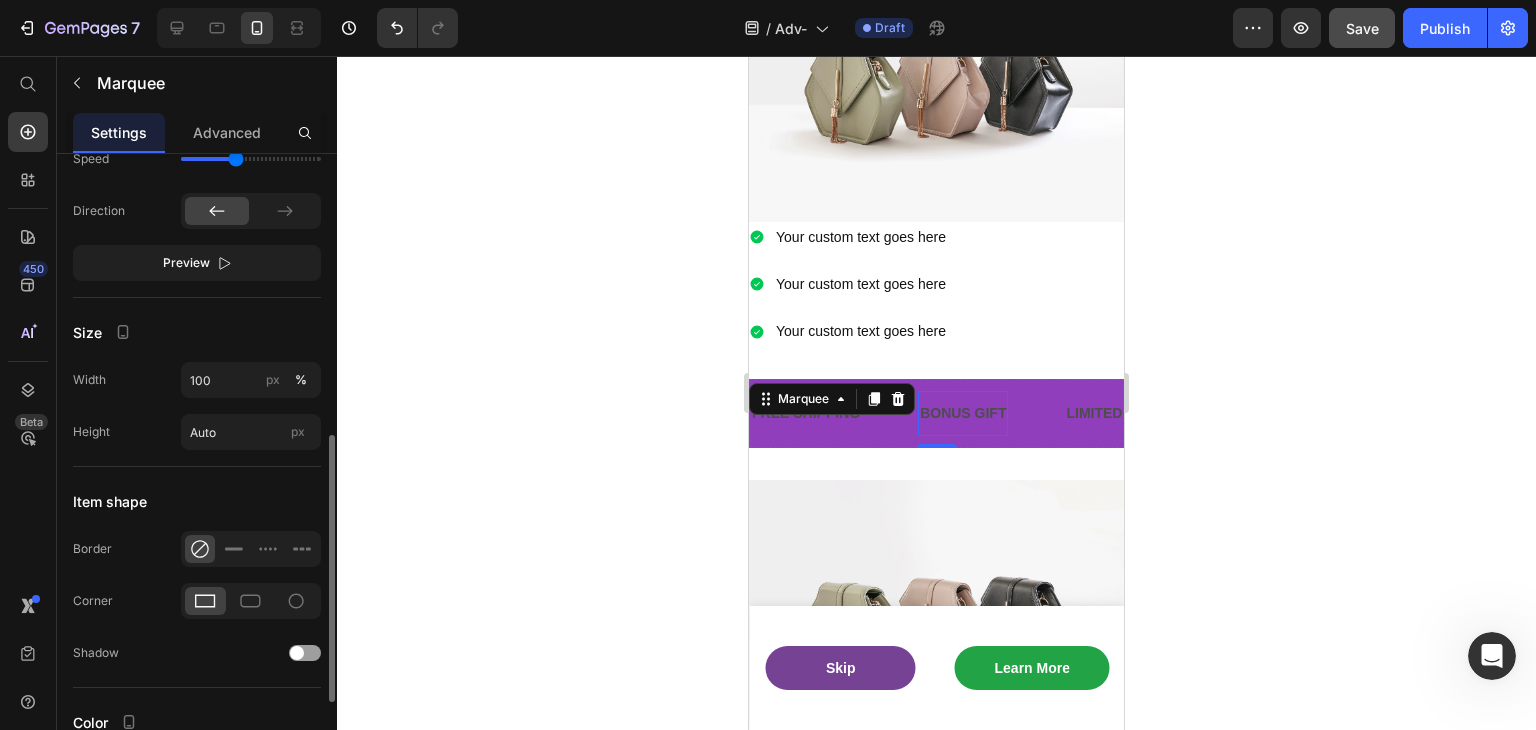click on "BONUS GIFT" at bounding box center [963, 413] 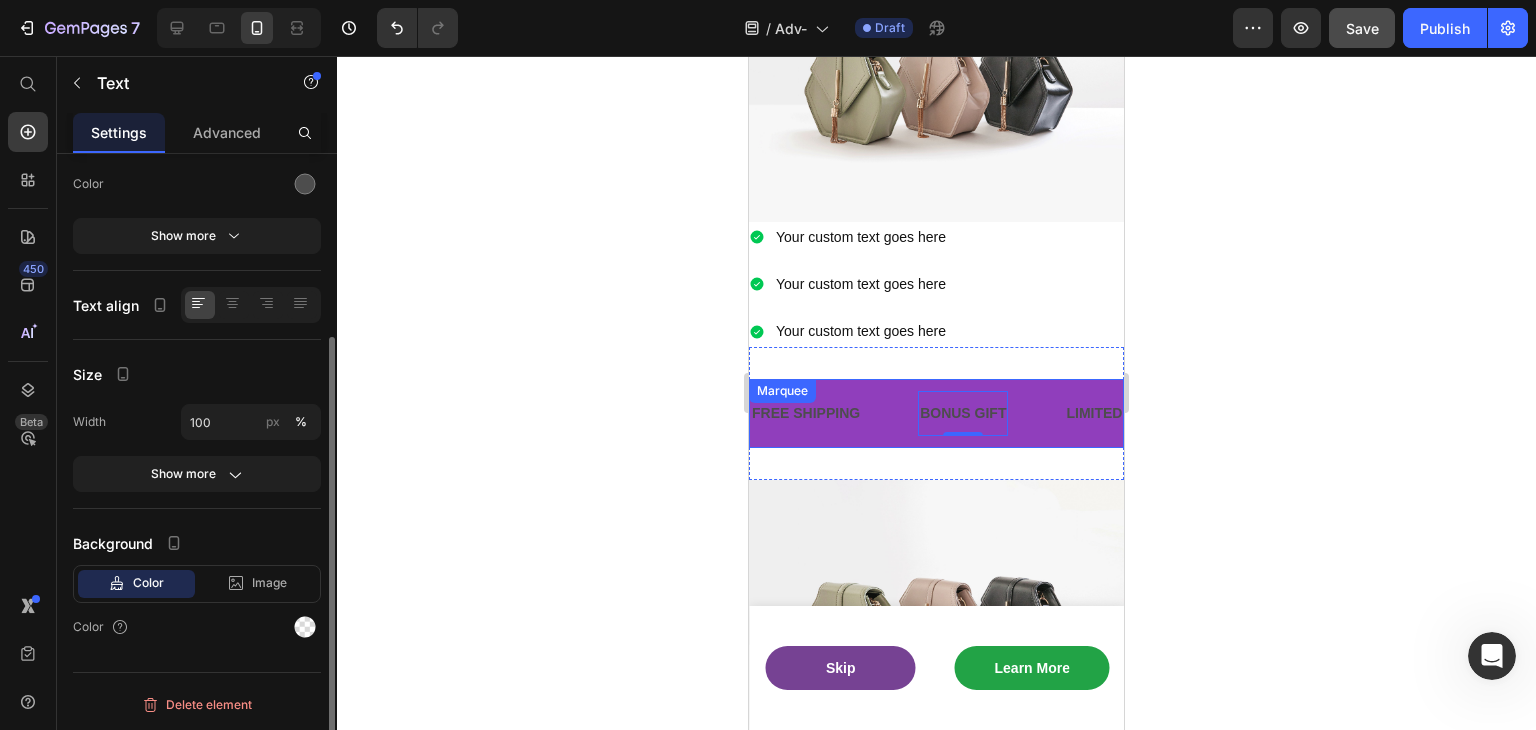scroll, scrollTop: 0, scrollLeft: 0, axis: both 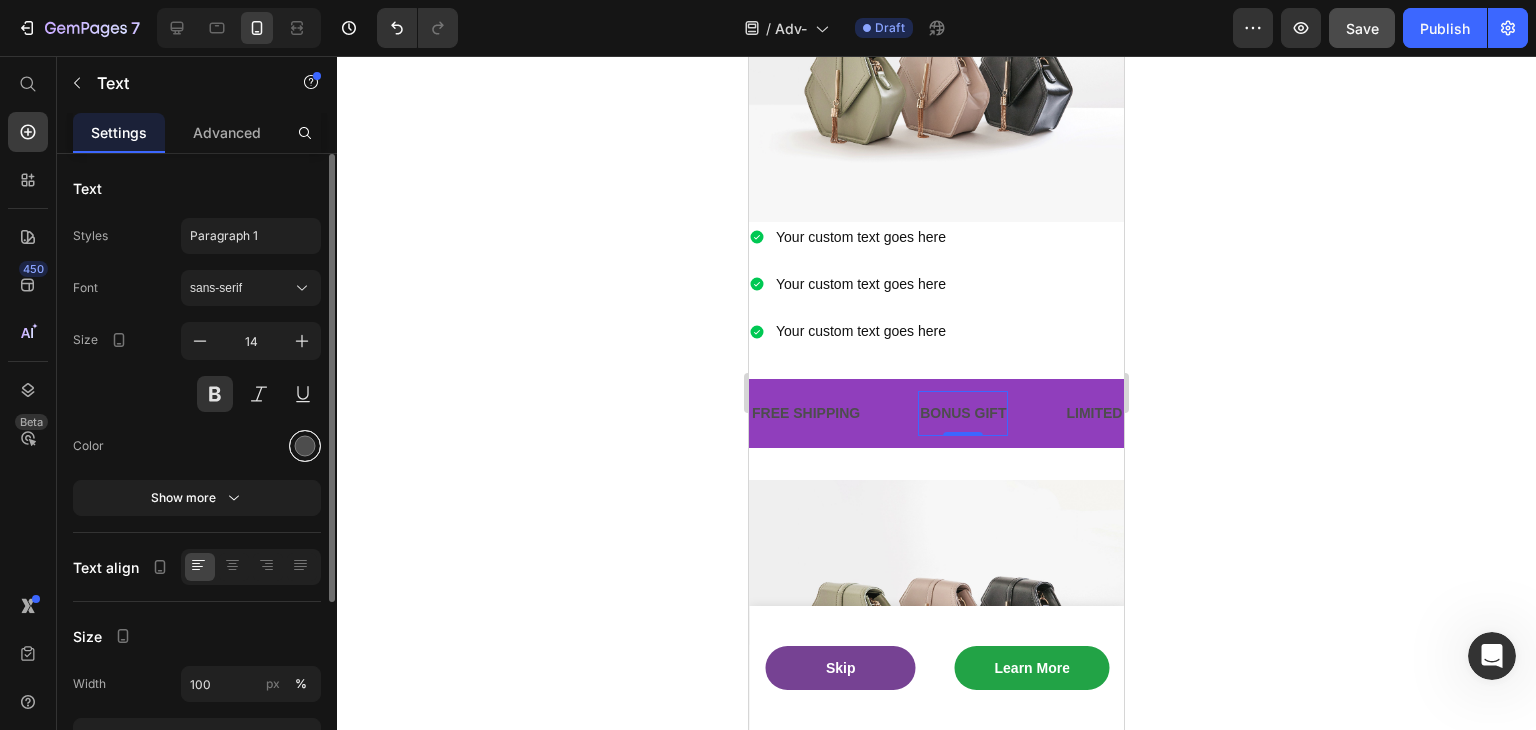 click at bounding box center (305, 446) 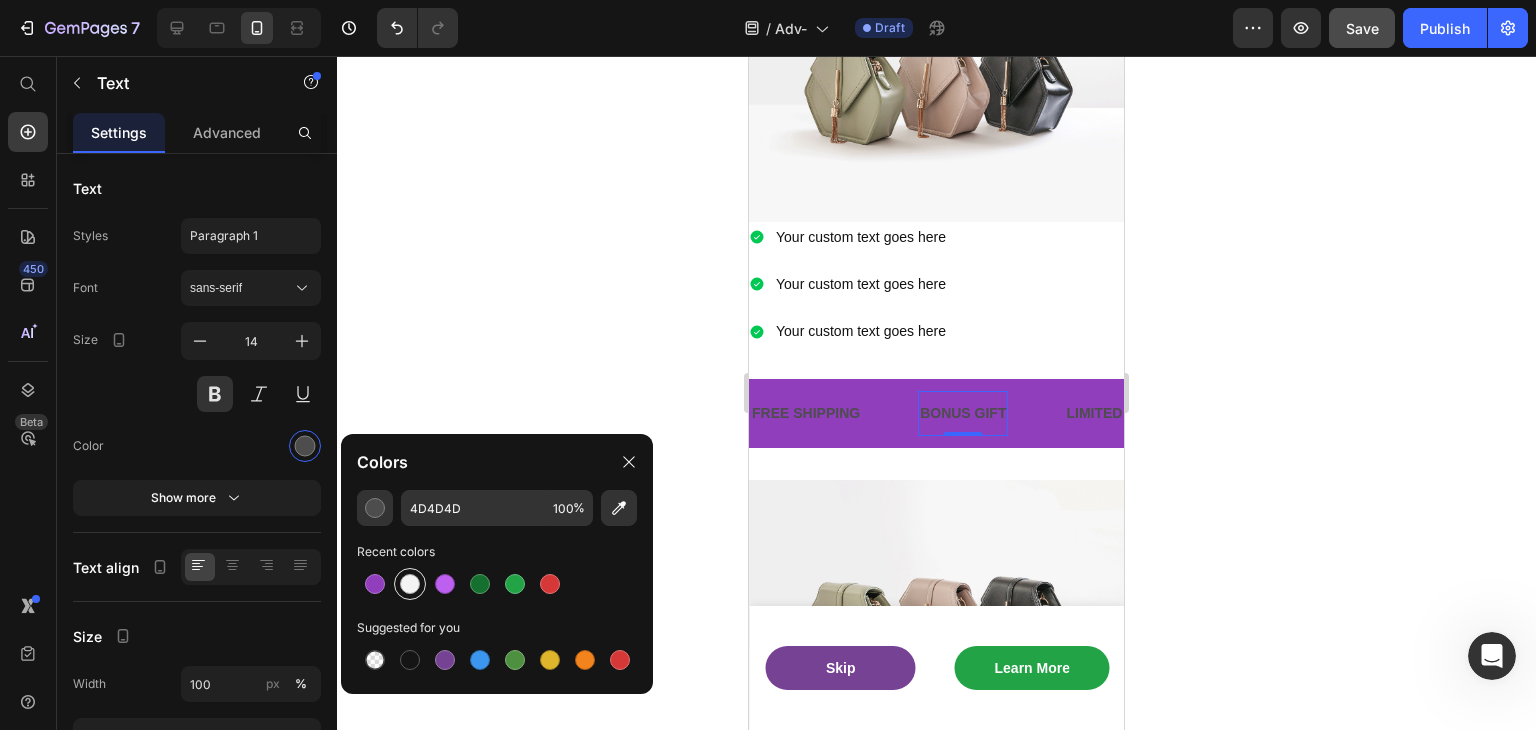 click at bounding box center [410, 584] 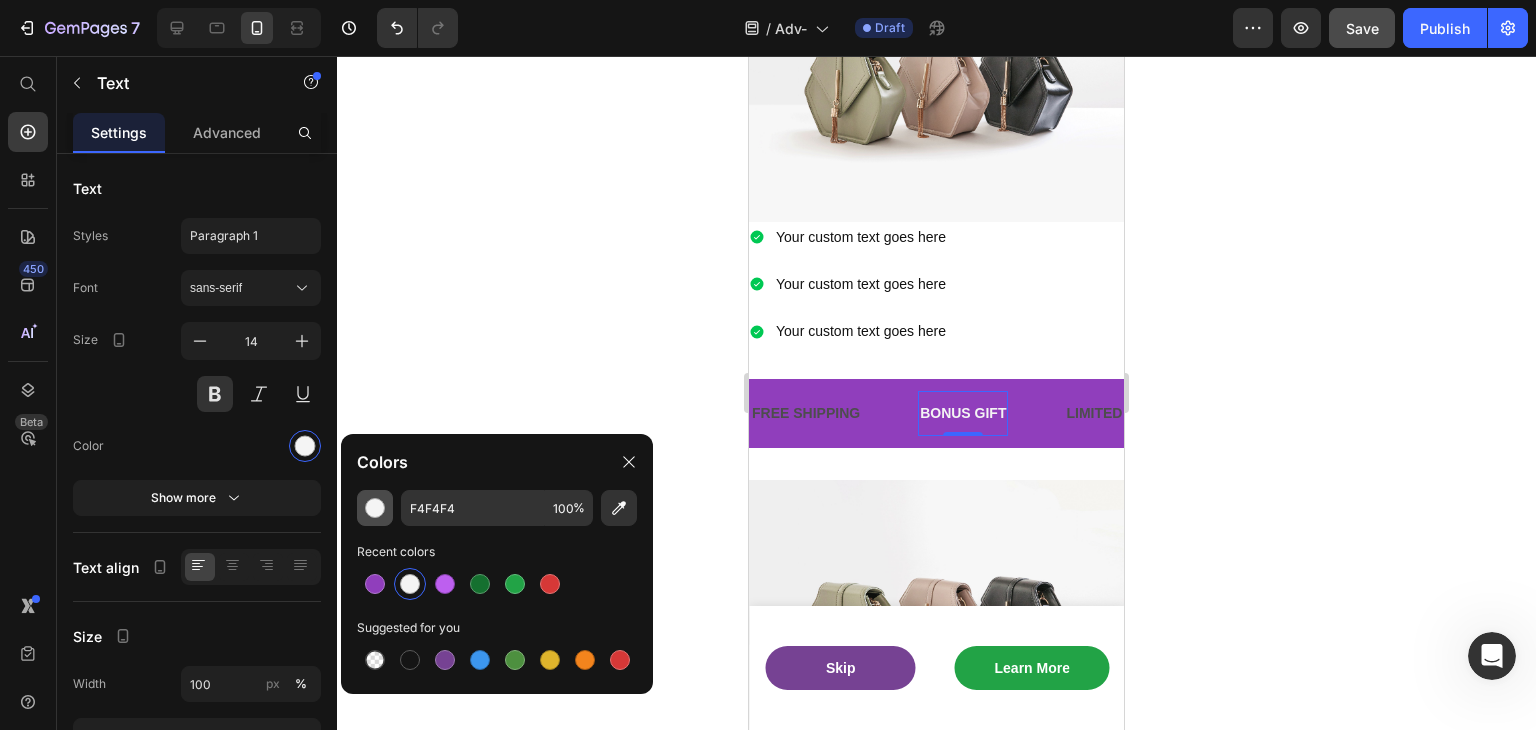 click at bounding box center (375, 508) 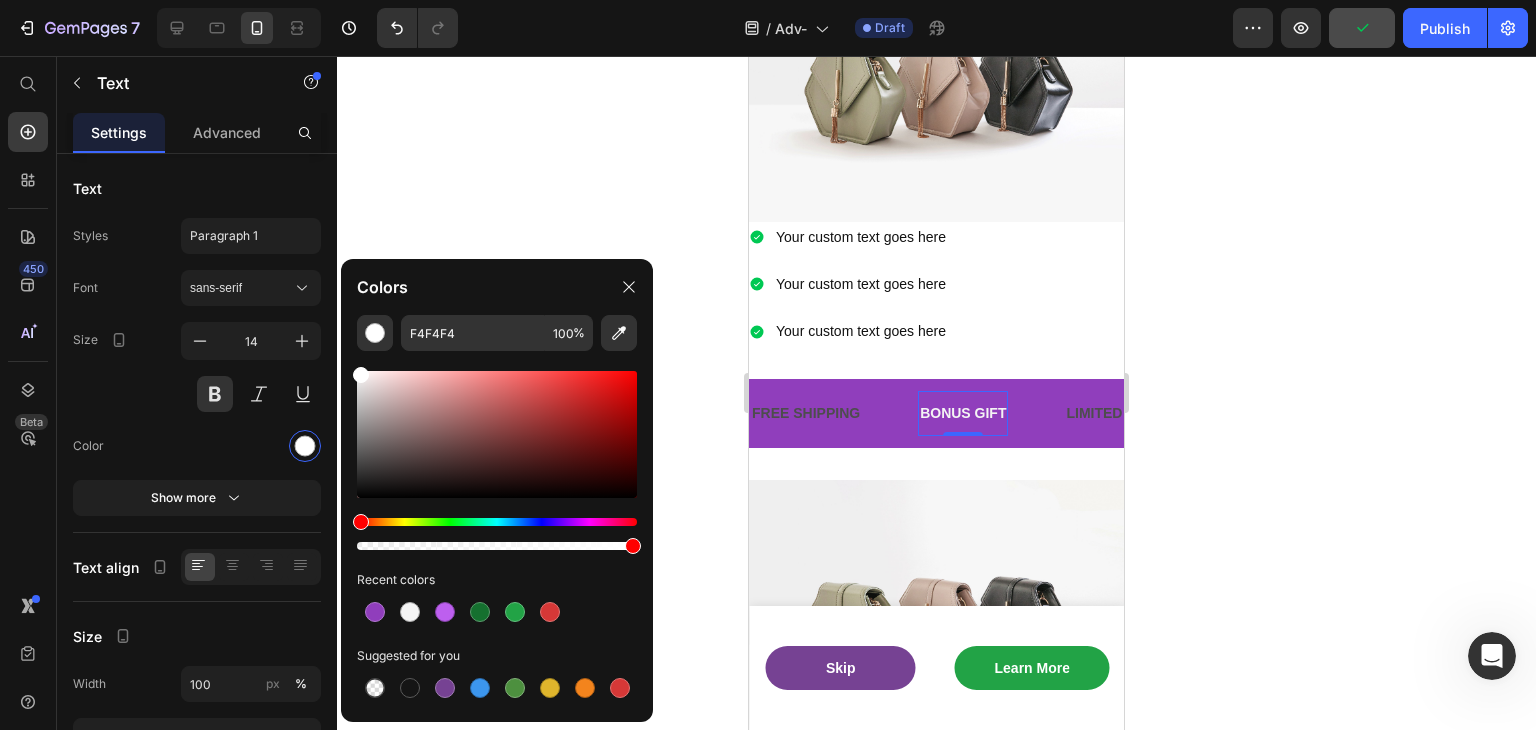 drag, startPoint x: 361, startPoint y: 381, endPoint x: 358, endPoint y: 310, distance: 71.063354 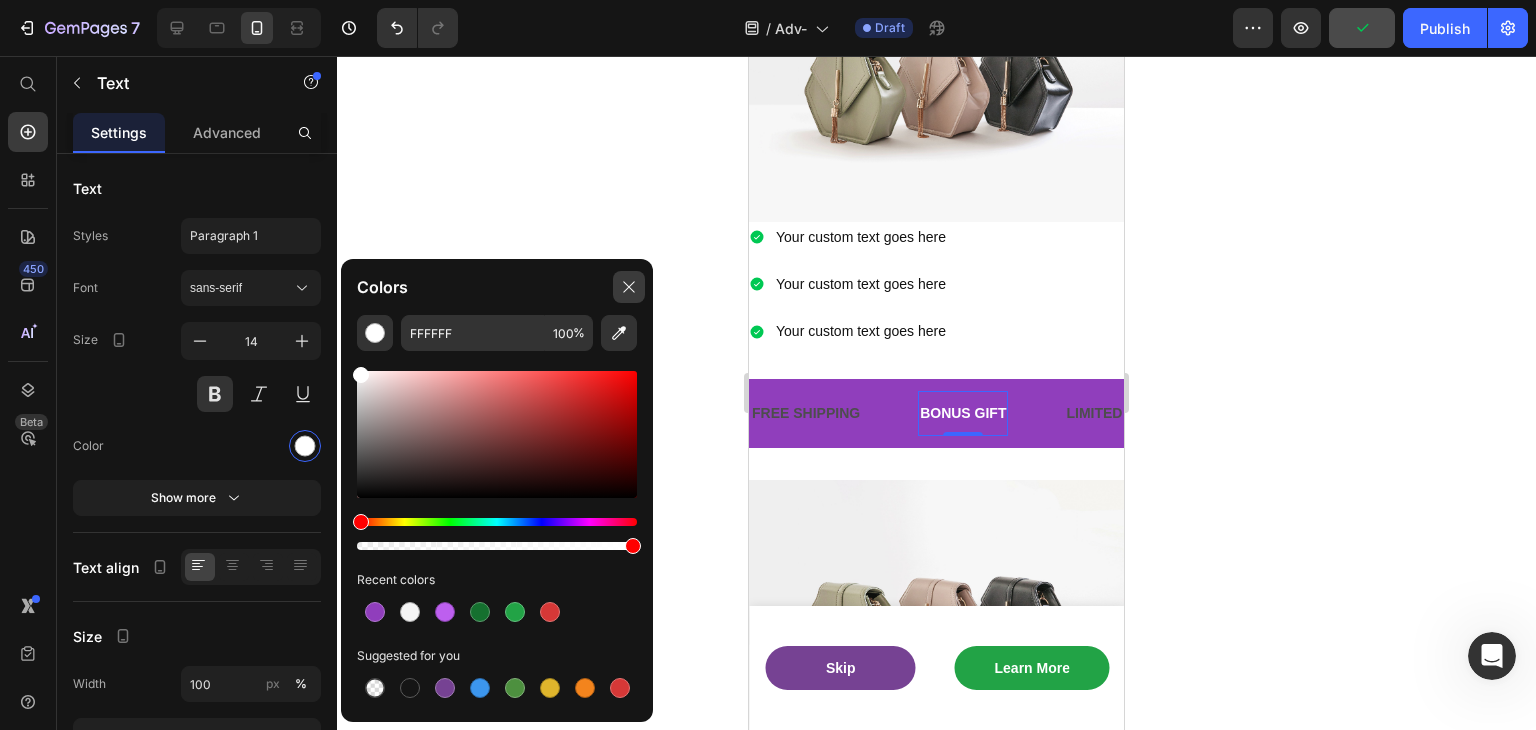 click at bounding box center [629, 287] 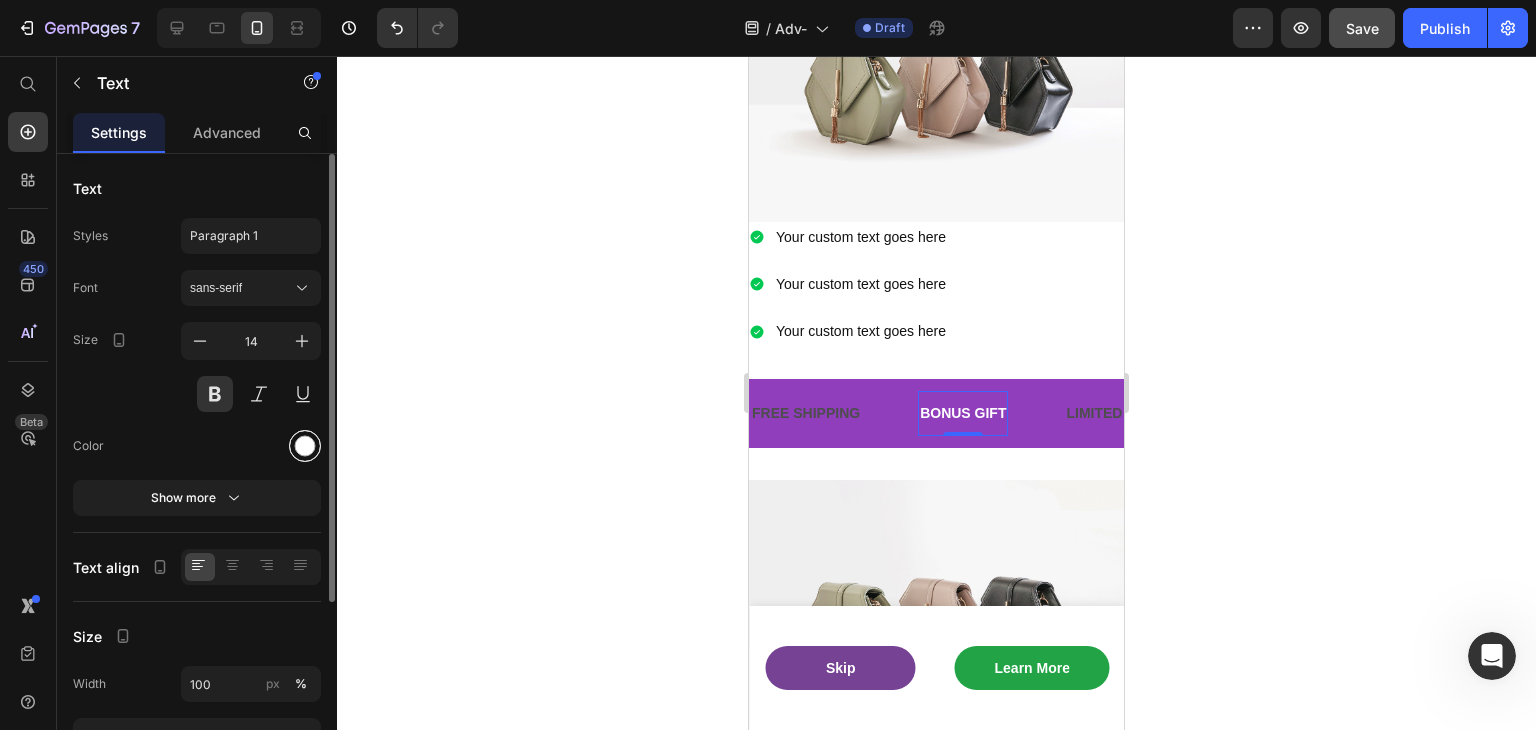click at bounding box center [305, 446] 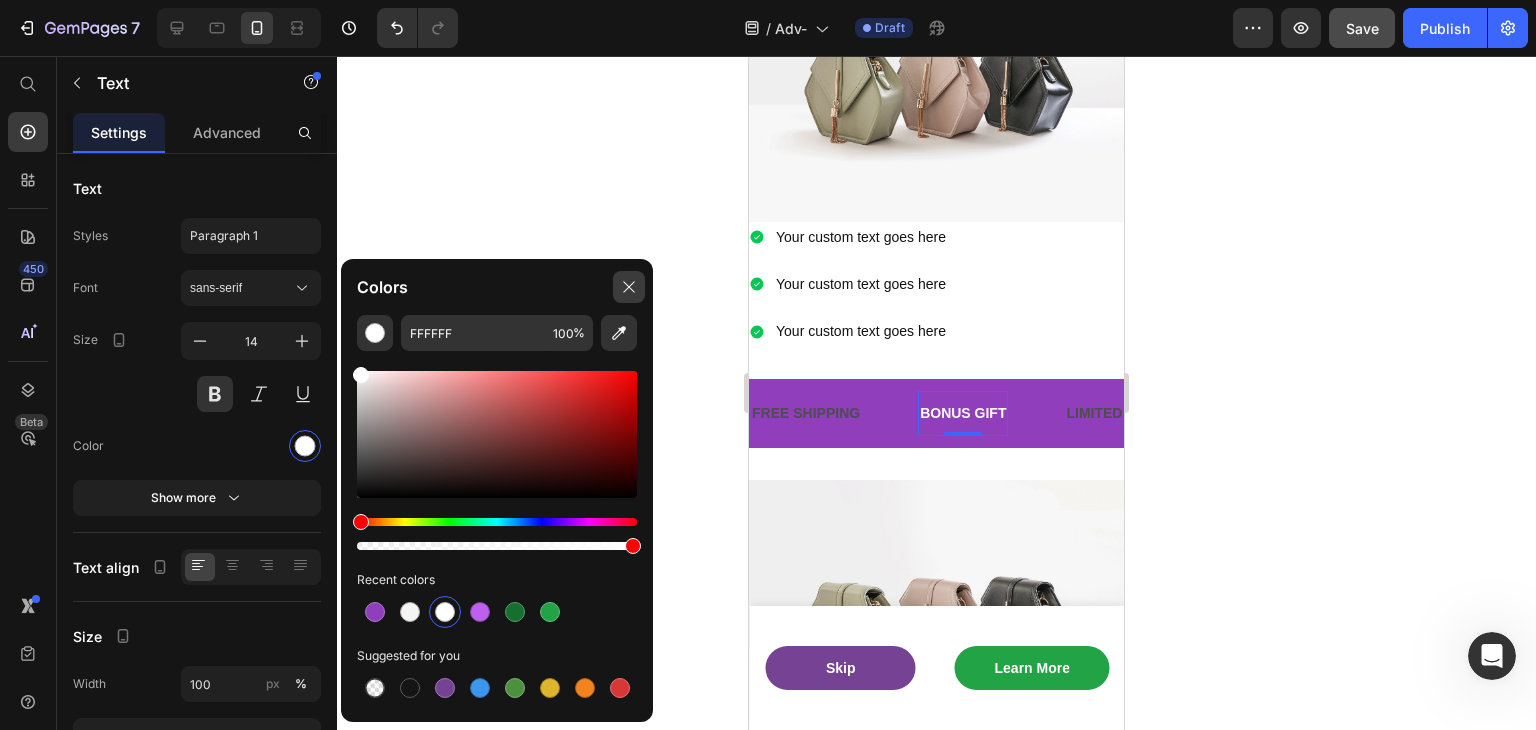 click at bounding box center [629, 287] 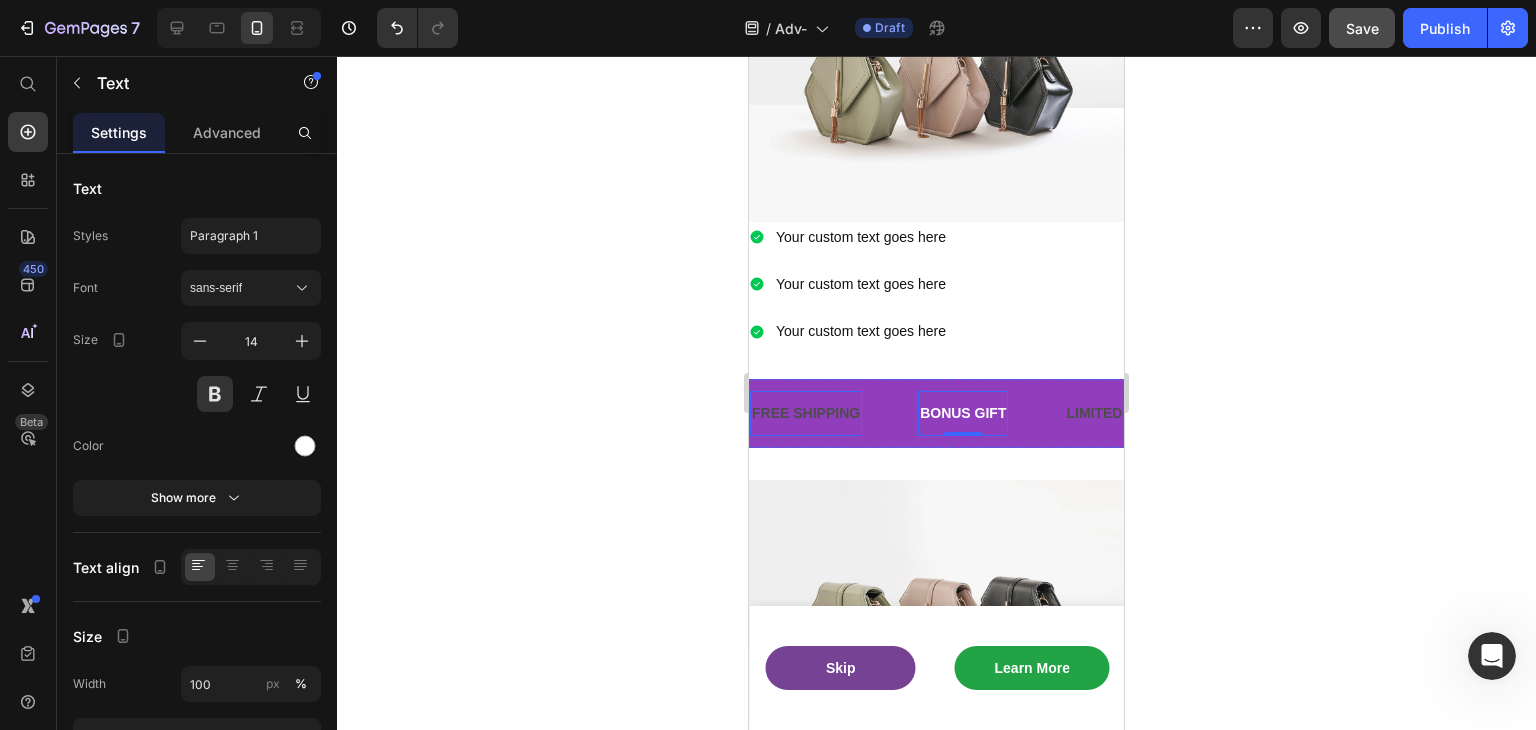 click on "FREE SHIPPING" at bounding box center (806, 413) 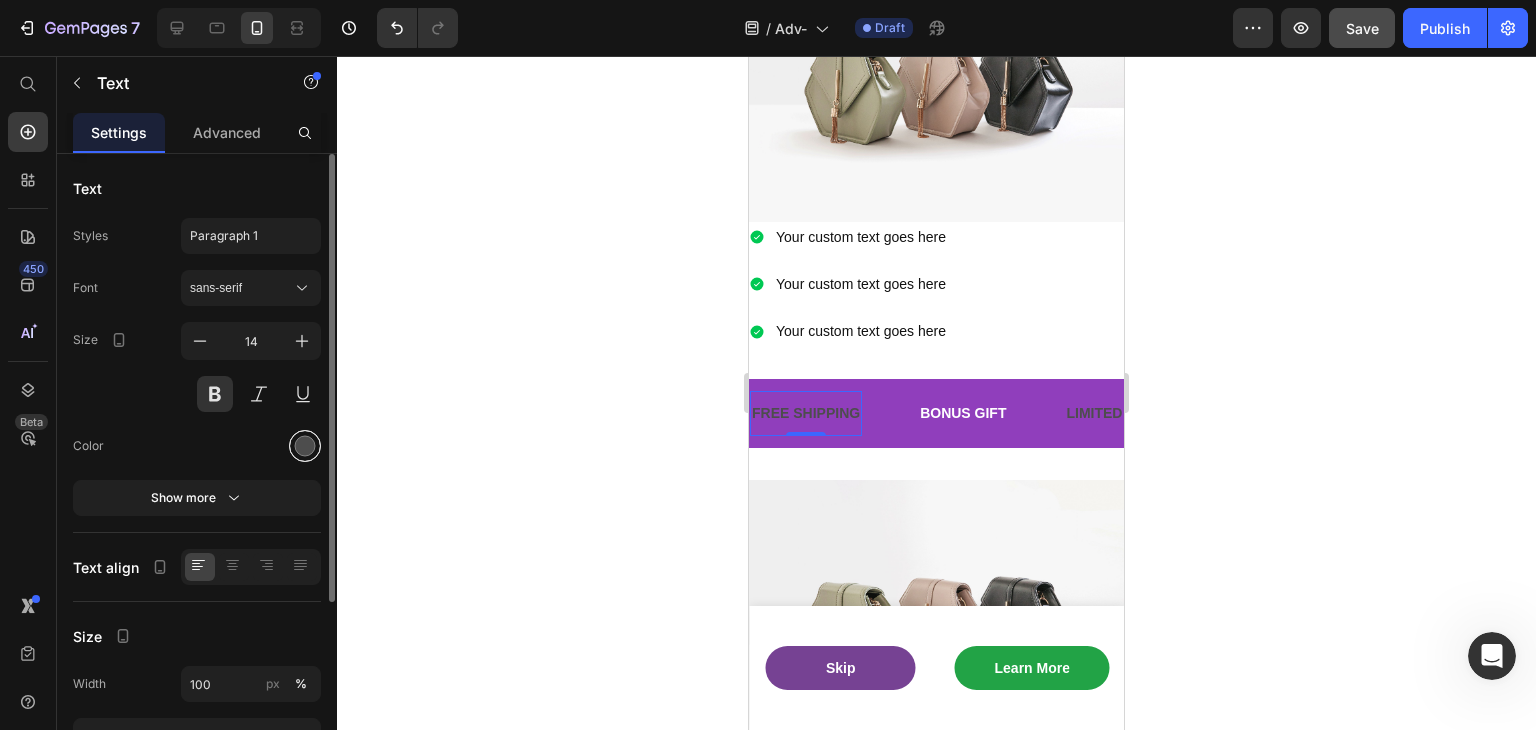 click at bounding box center [305, 446] 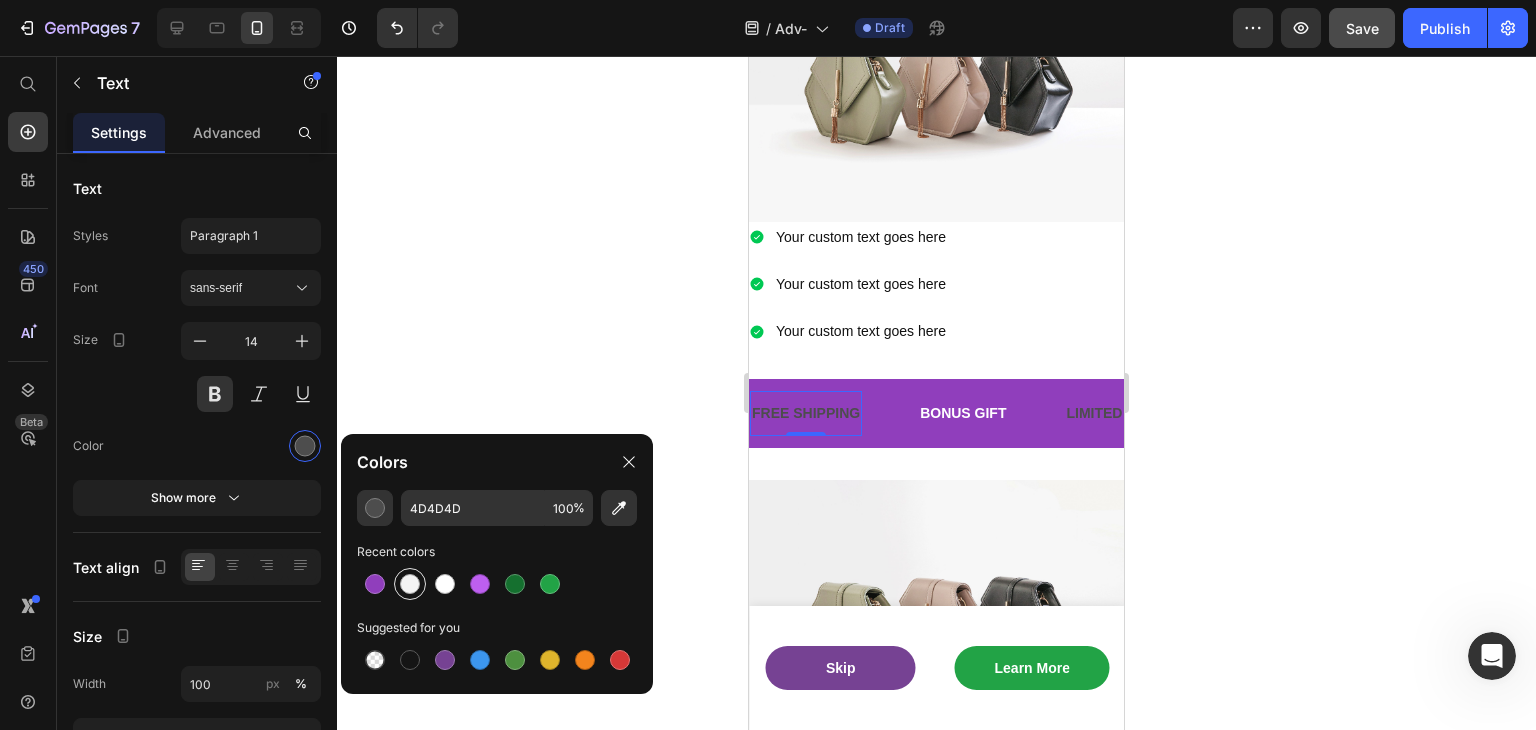 click at bounding box center [410, 584] 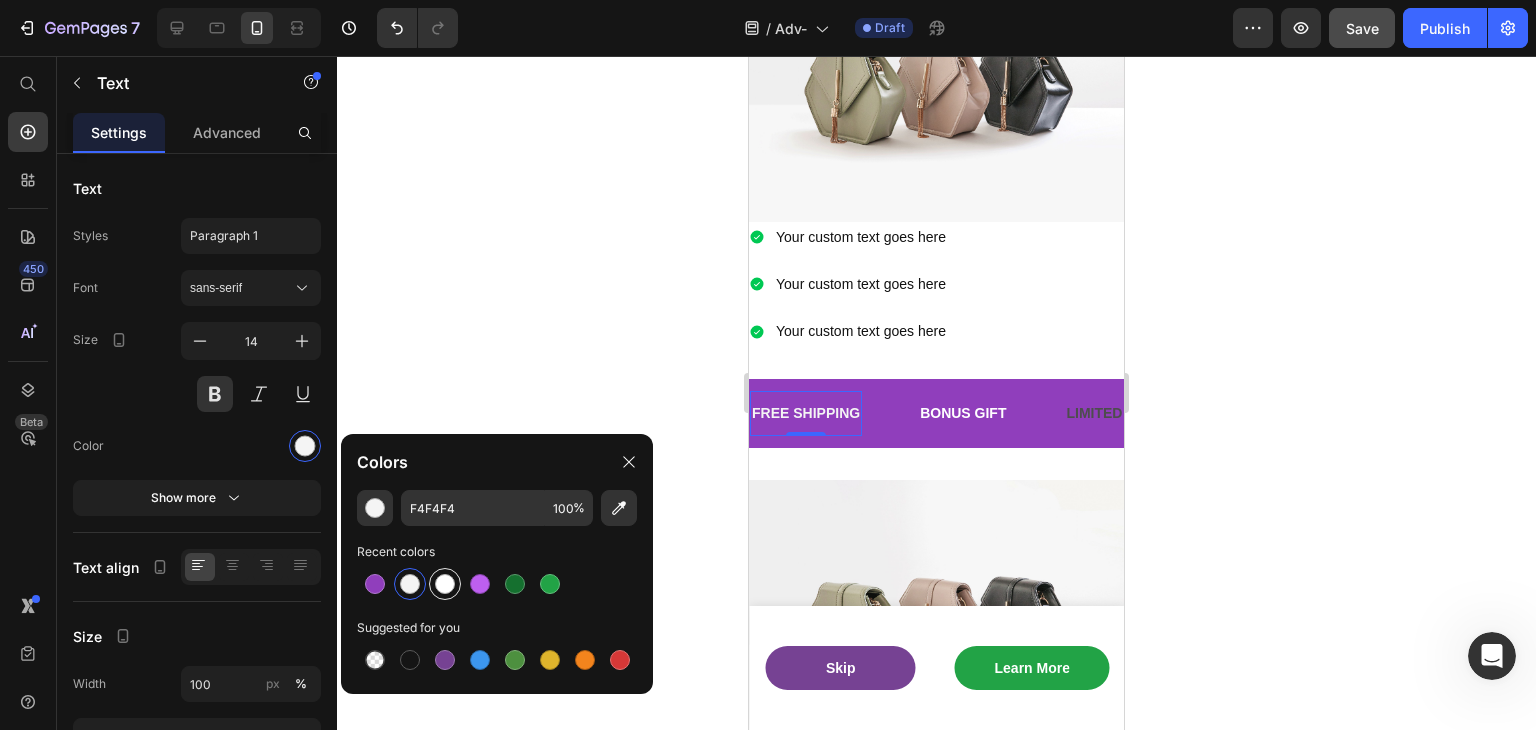 click at bounding box center [445, 584] 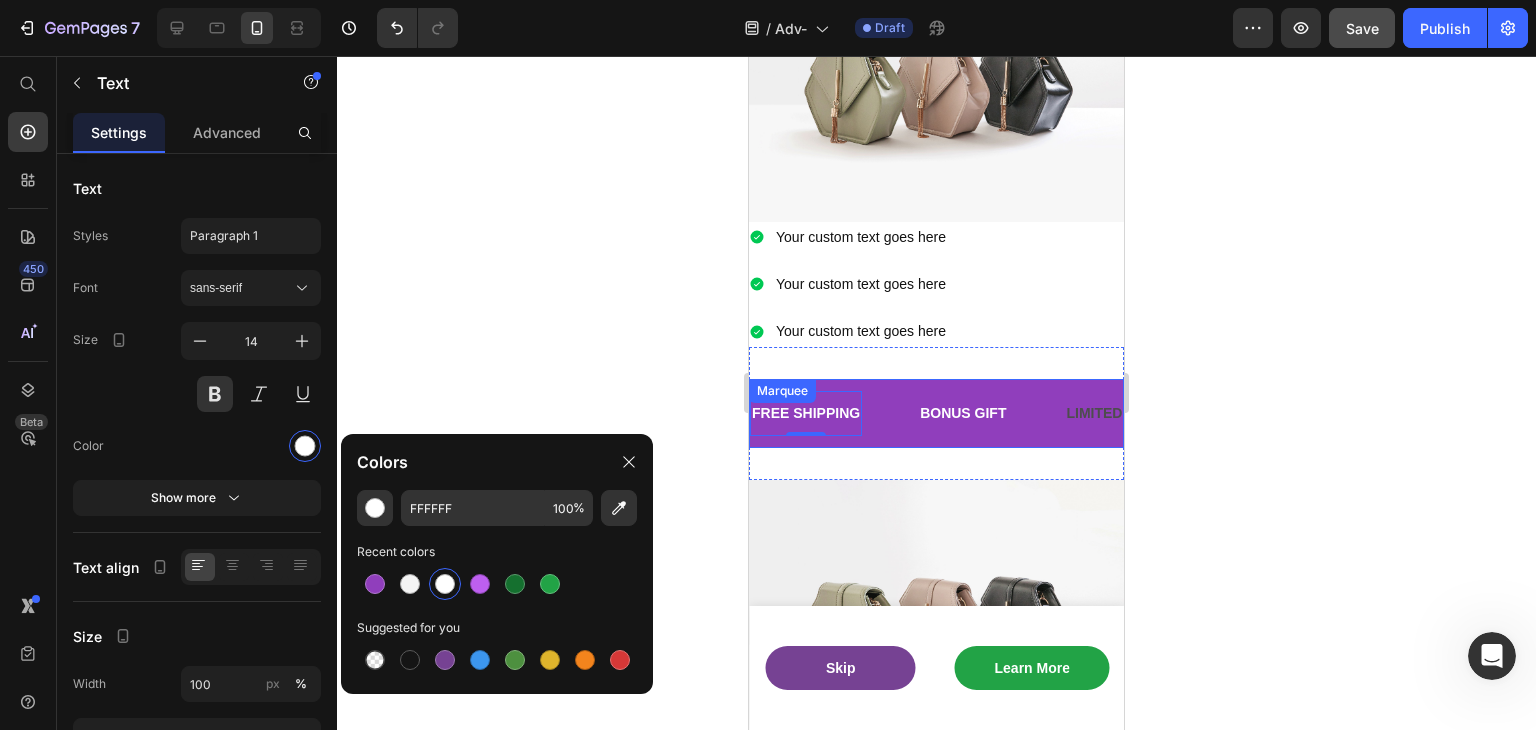 click on "FREE SHIPPING Text   0" at bounding box center (834, 413) 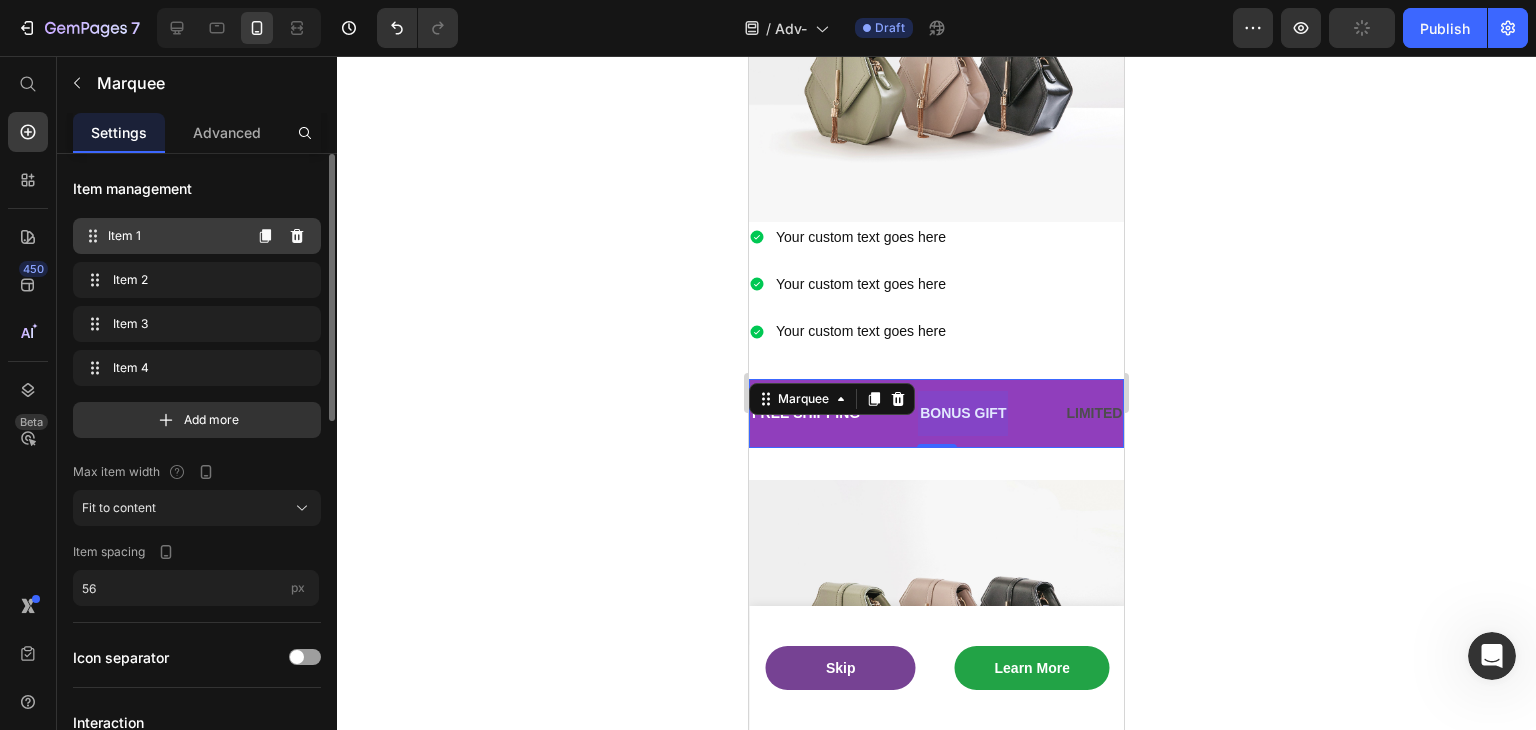 click on "Item 1" at bounding box center [174, 236] 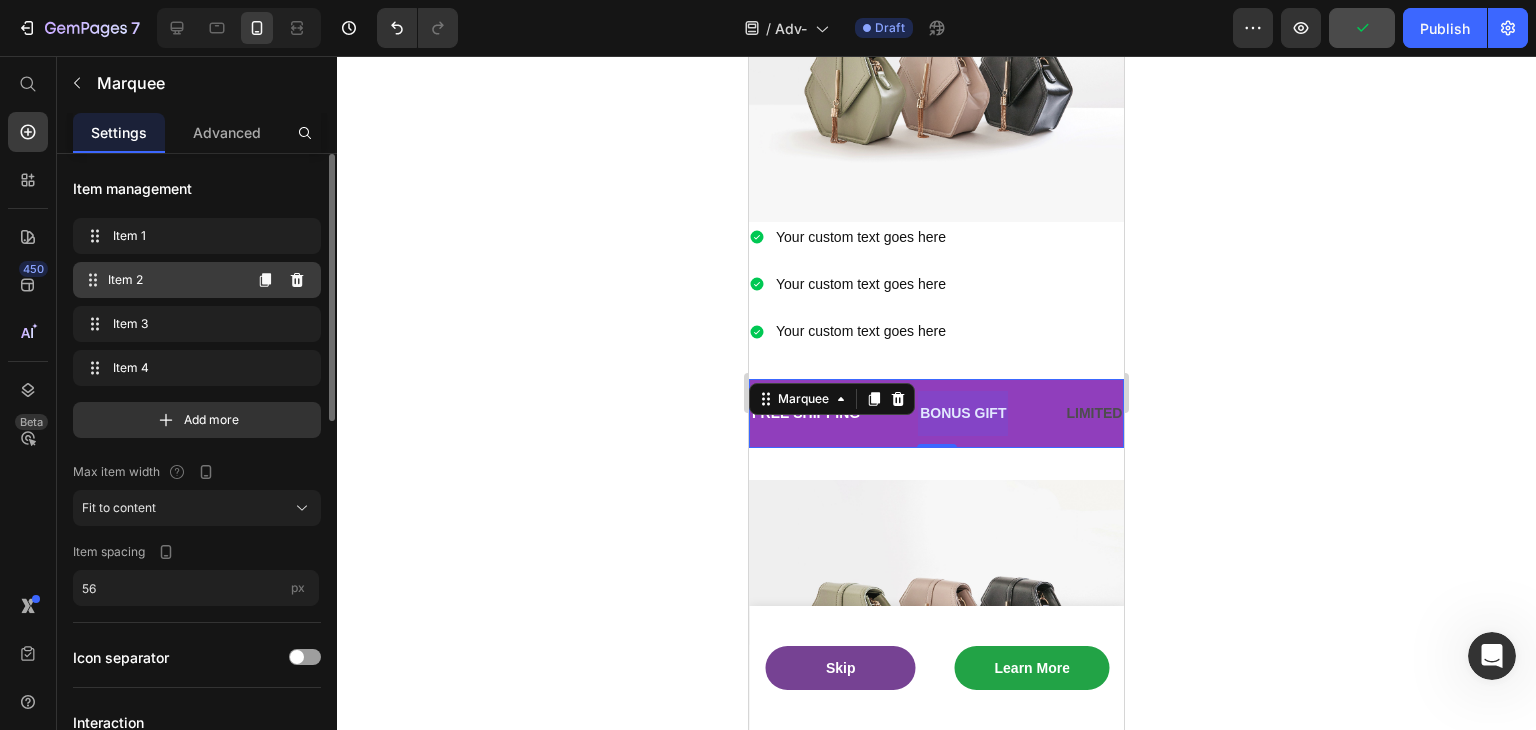 click on "Item 2" at bounding box center (174, 280) 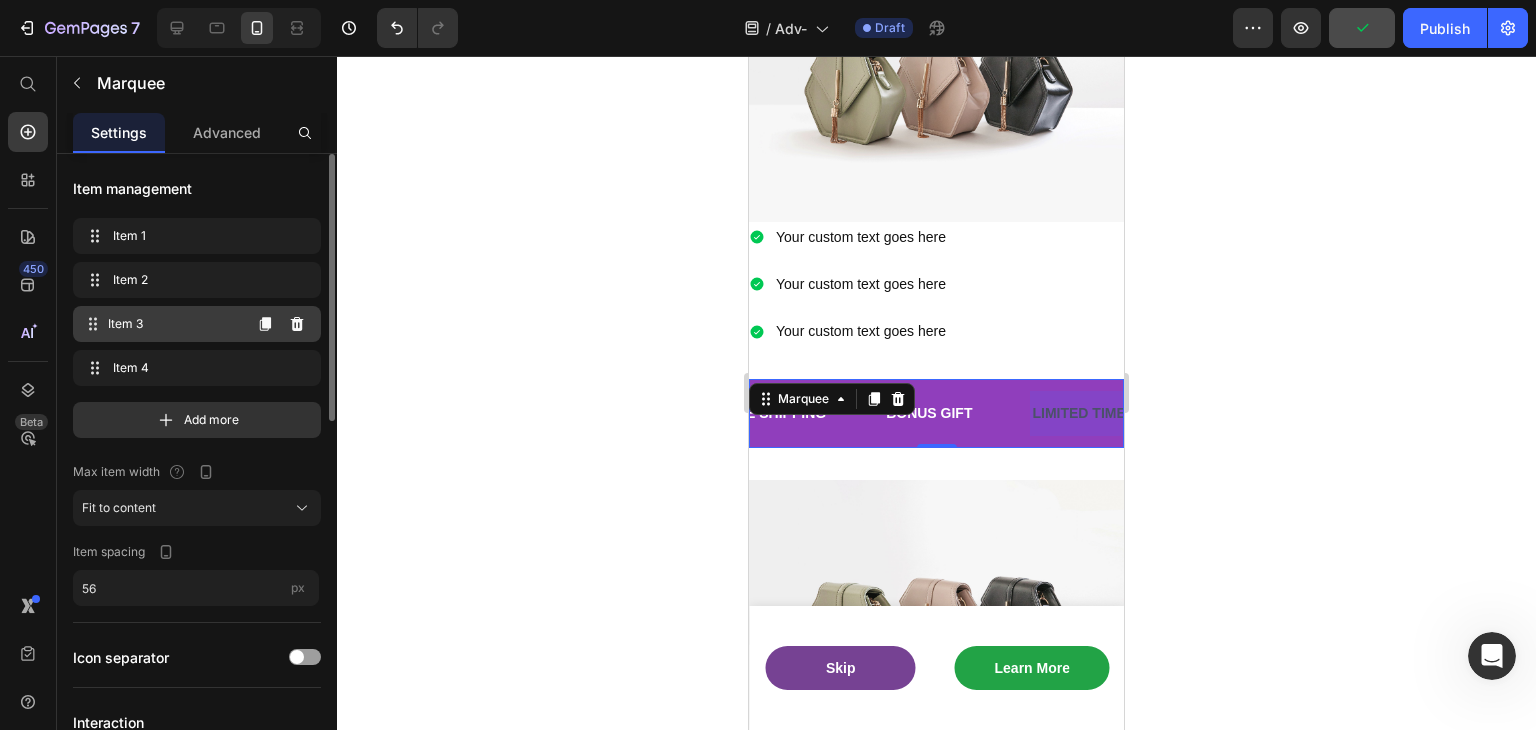 click on "Item 3 Item 3" at bounding box center (161, 324) 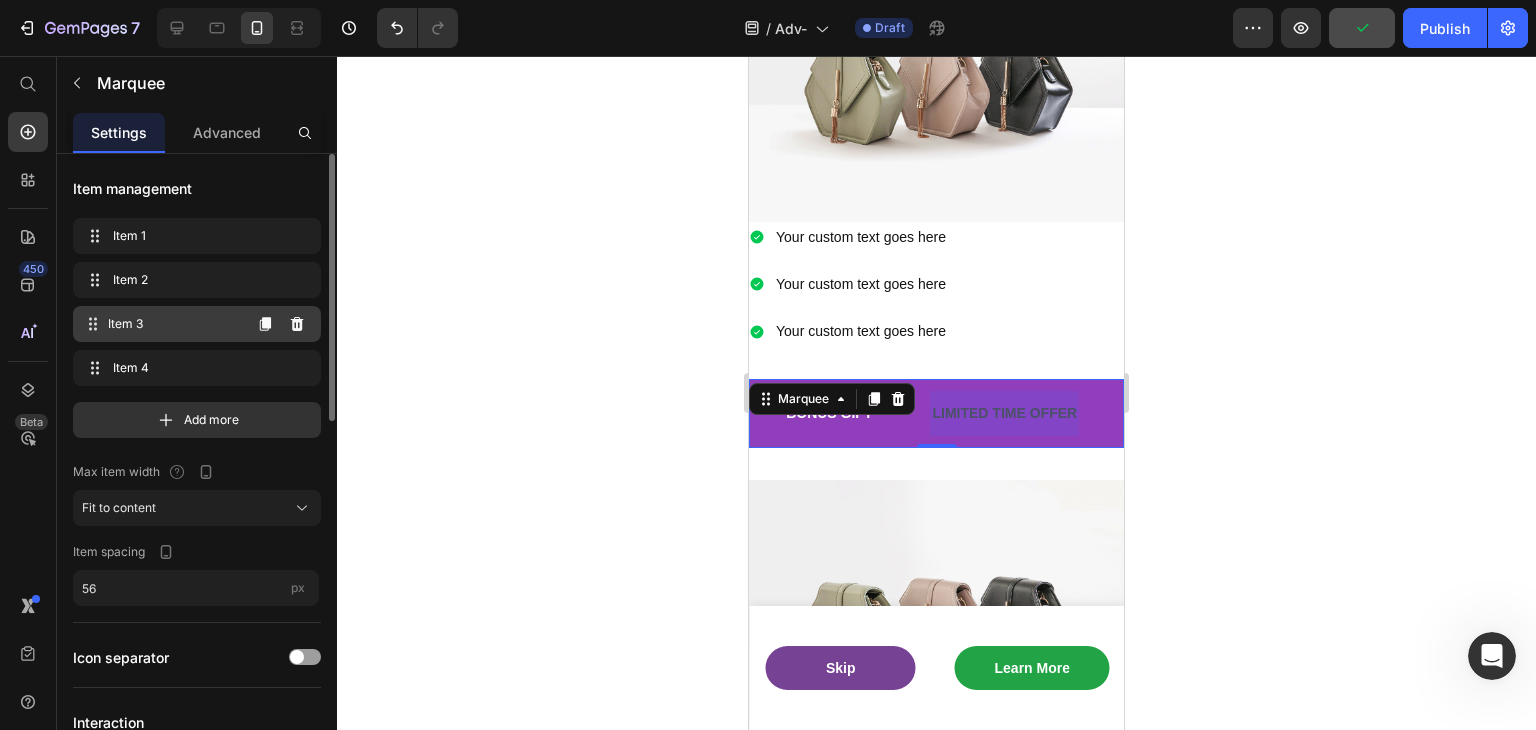 scroll, scrollTop: 0, scrollLeft: 209, axis: horizontal 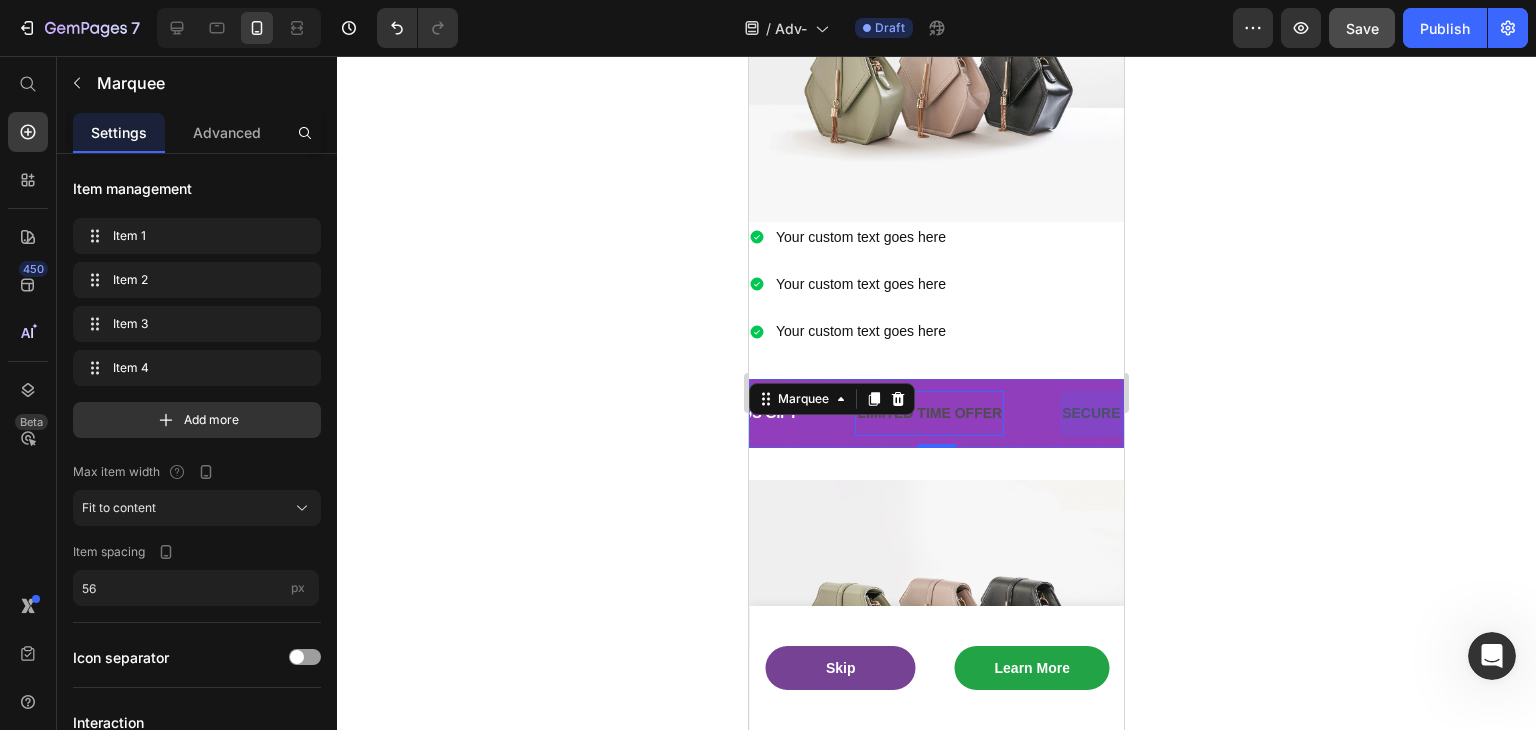 click on "LIMITED TIME OFFER" at bounding box center (929, 413) 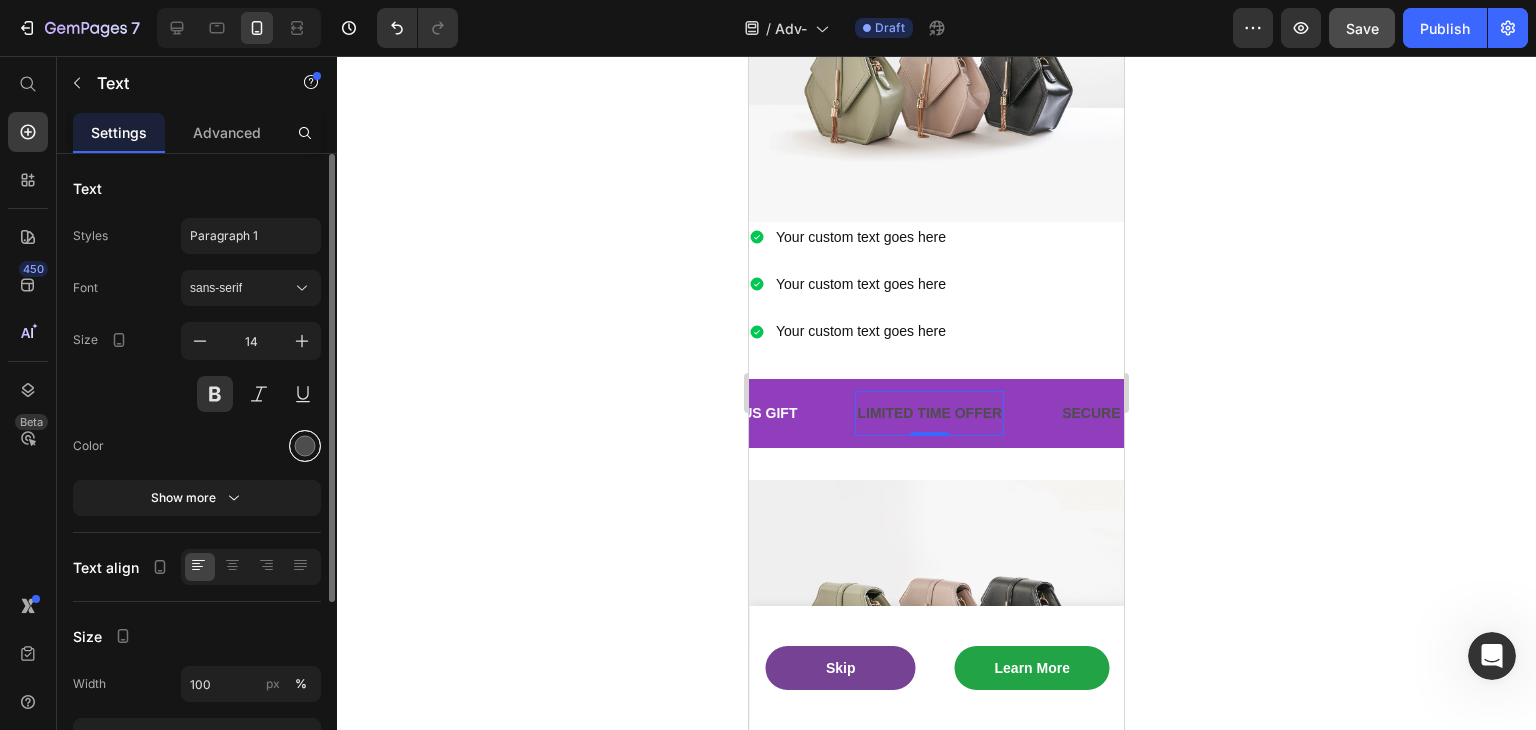 click at bounding box center (305, 446) 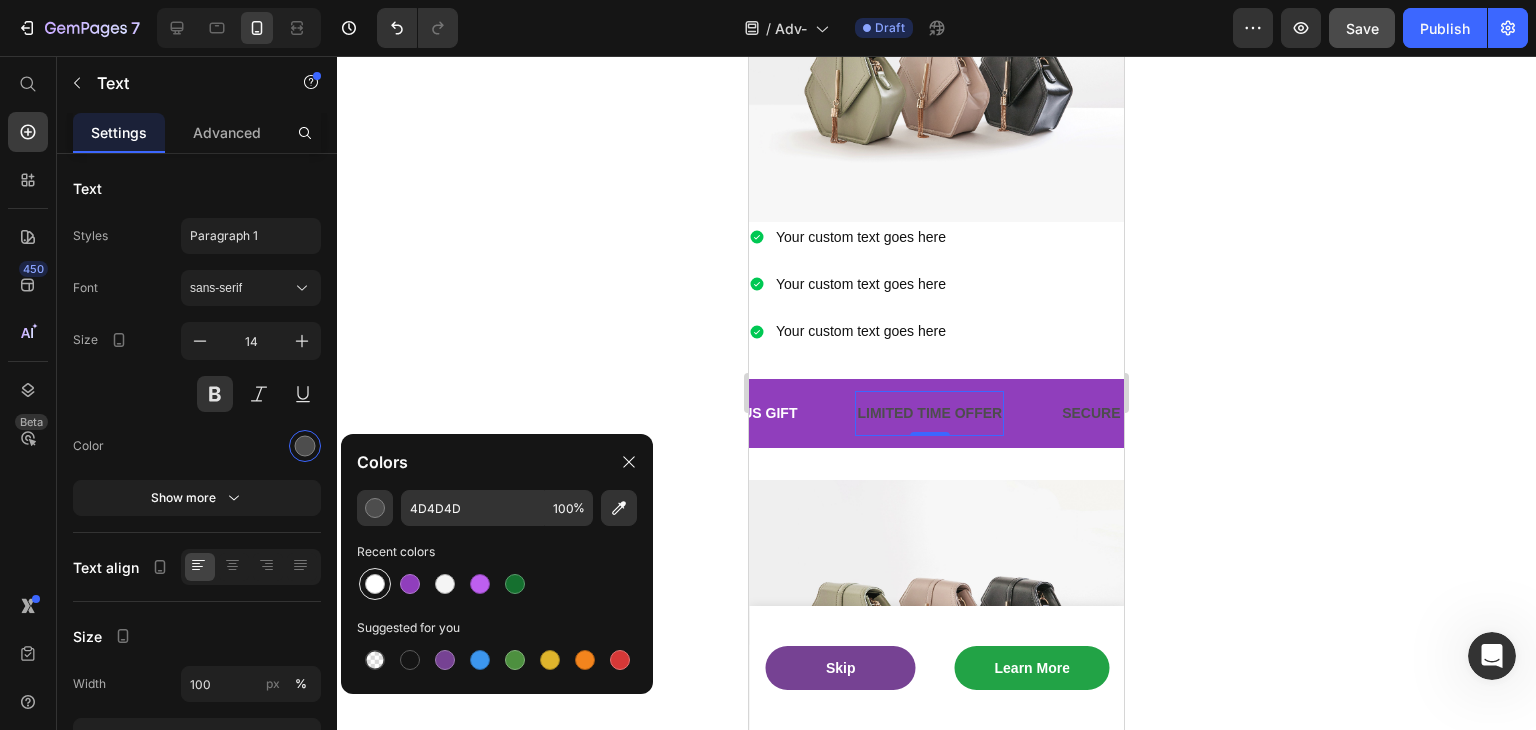 click at bounding box center (375, 584) 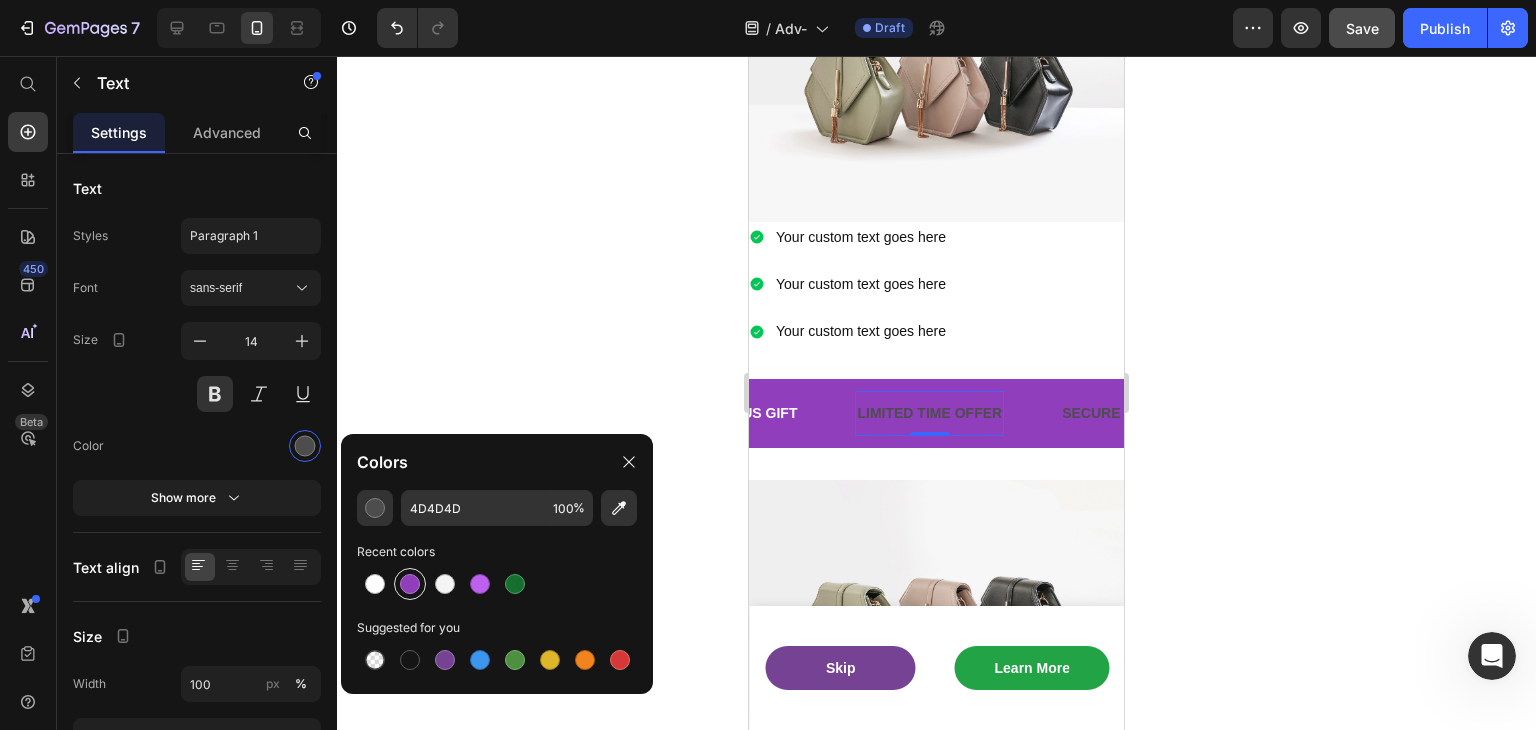 type on "FFFFFF" 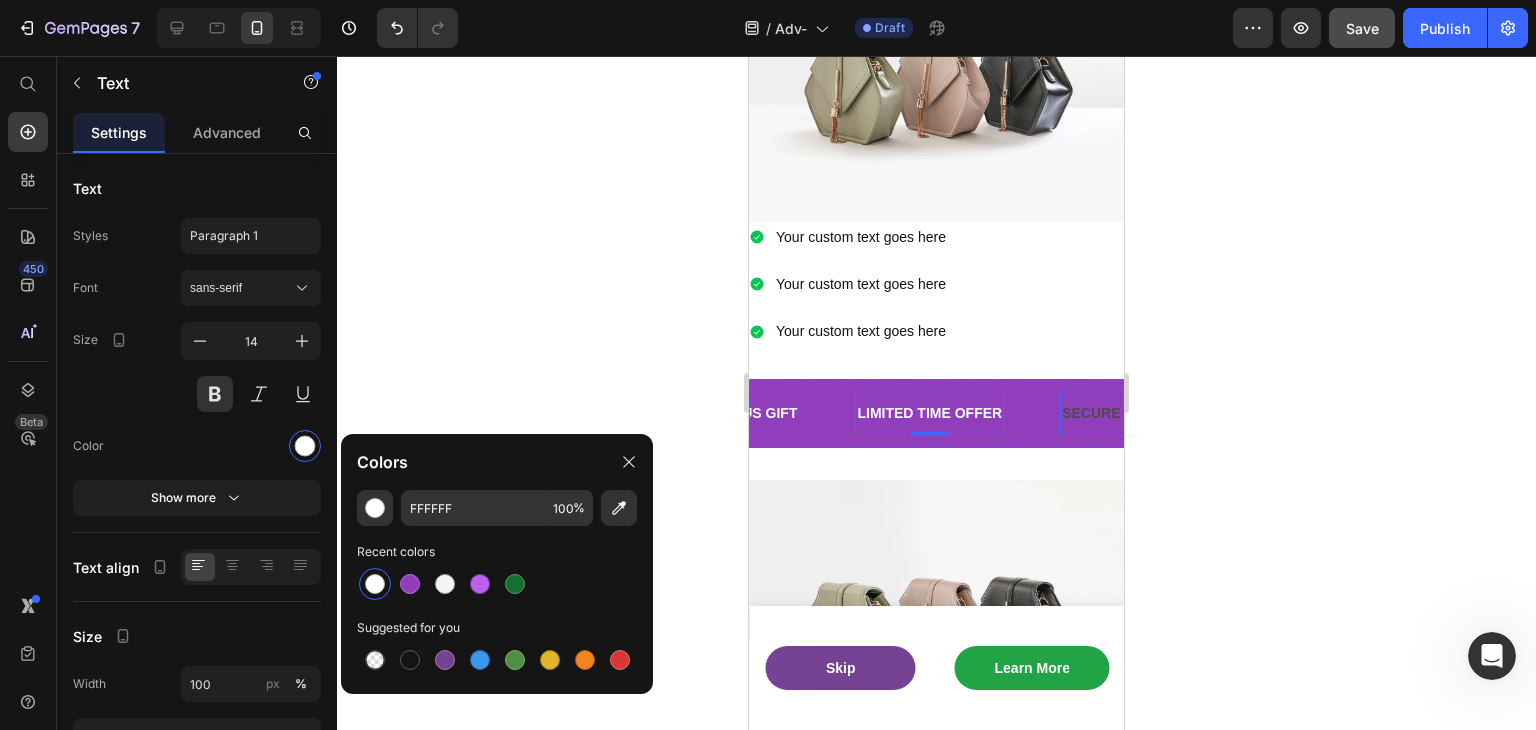 click on "SECURE CHECKOUT" at bounding box center (1133, 413) 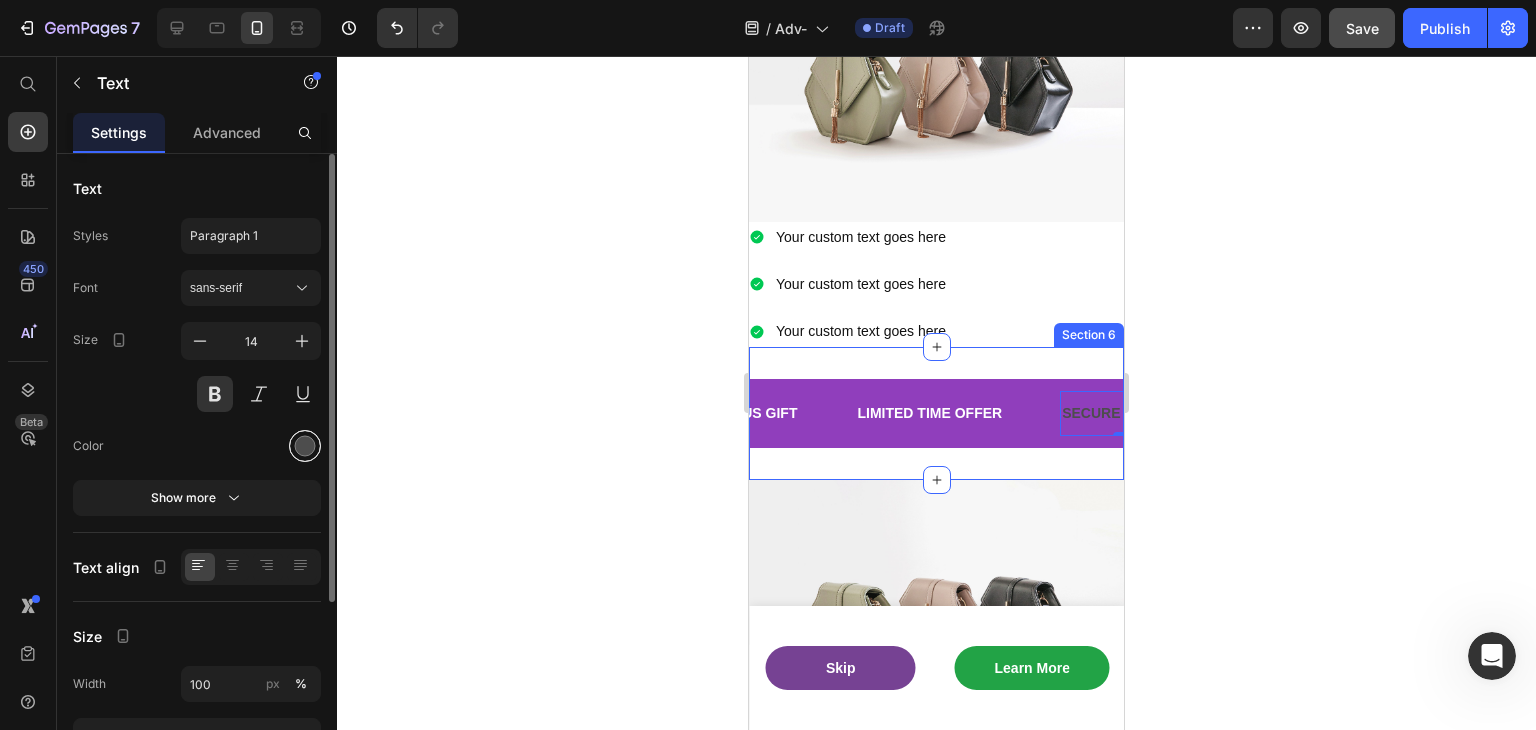 click at bounding box center (305, 446) 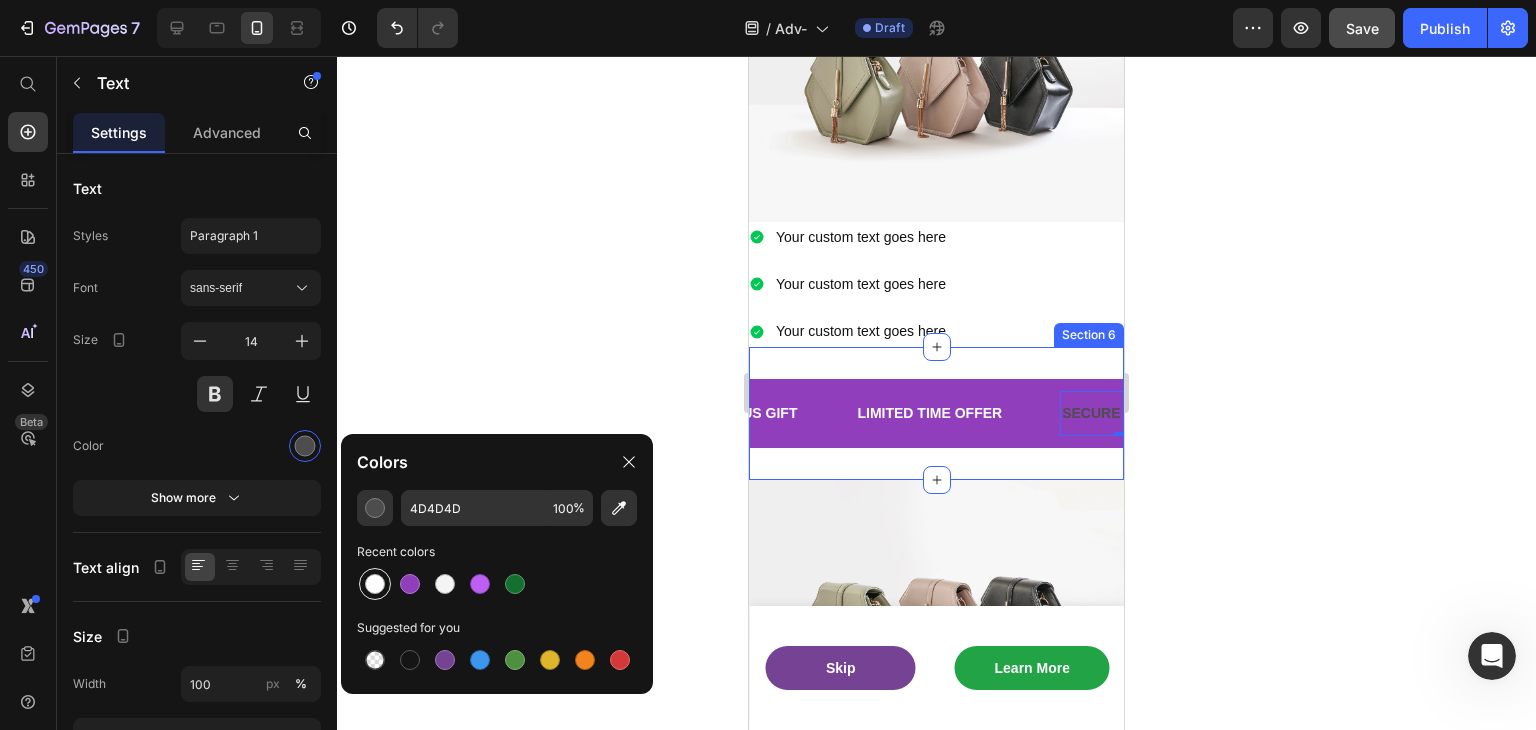 click at bounding box center [375, 584] 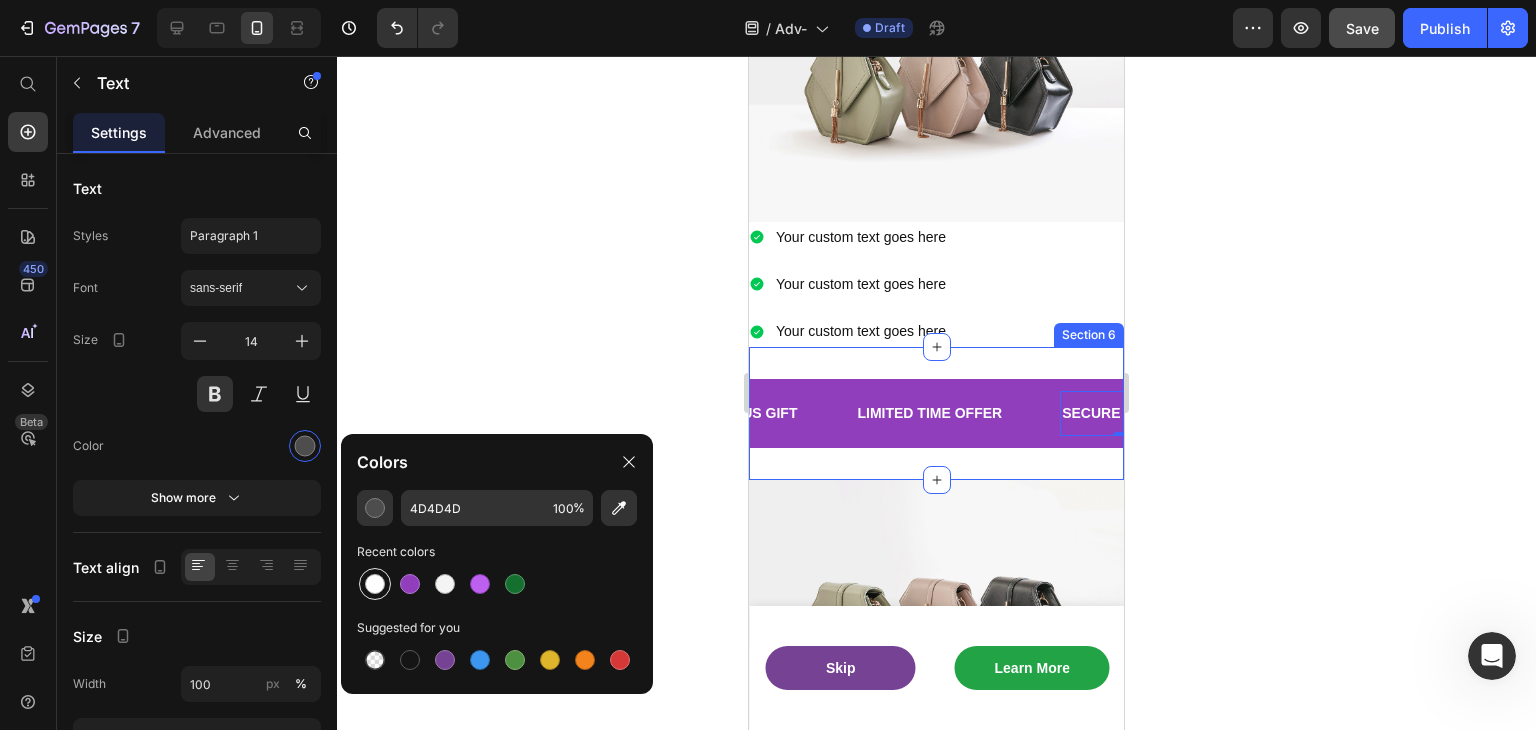 type on "FFFFFF" 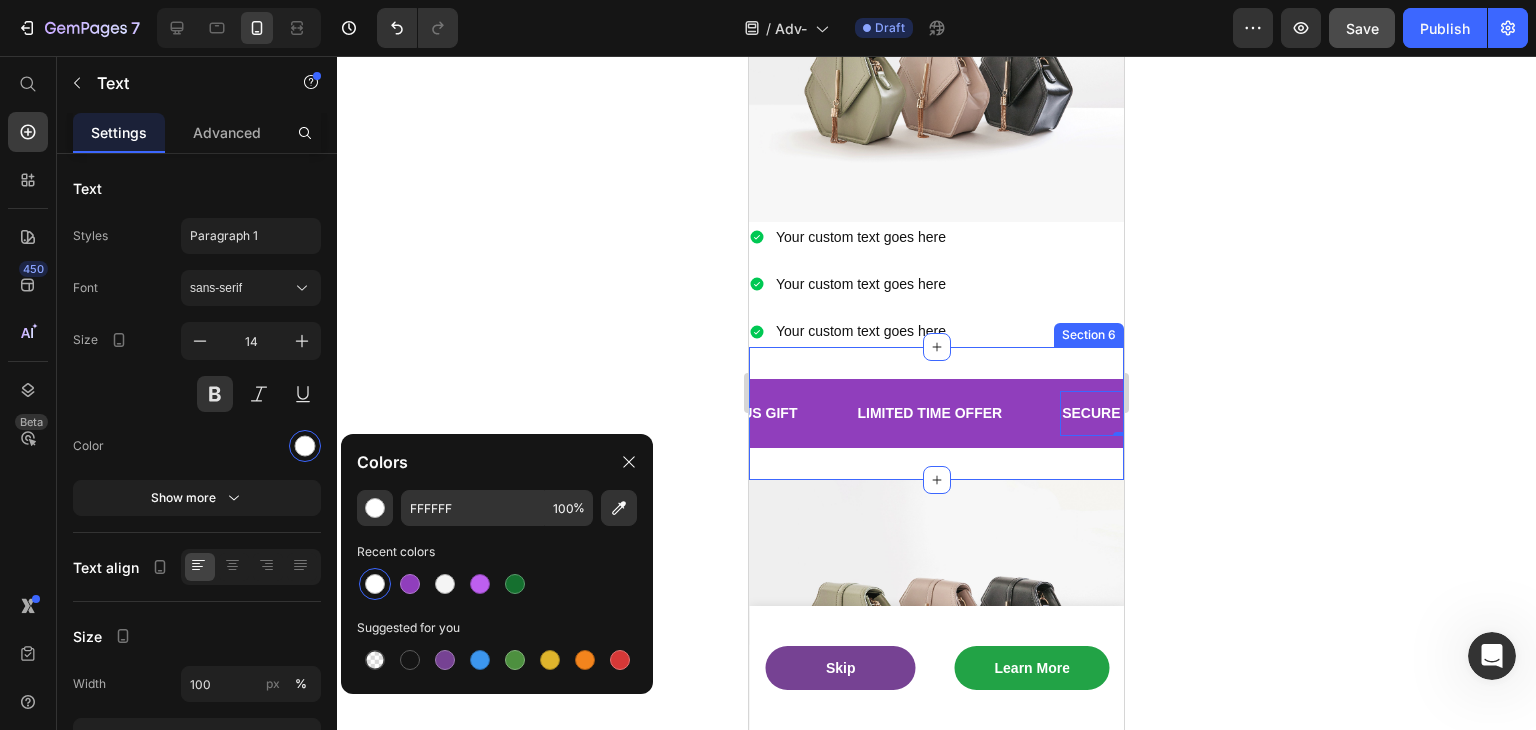 click on "FREE SHIPPING Text BONUS GIFT Text LIMITED TIME OFFER Text SECURE CHECKOUT Text   0 FREE SHIPPING Text BONUS GIFT Text LIMITED TIME OFFER Text SECURE CHECKOUT Text   0 Marquee Section 6" at bounding box center (936, 413) 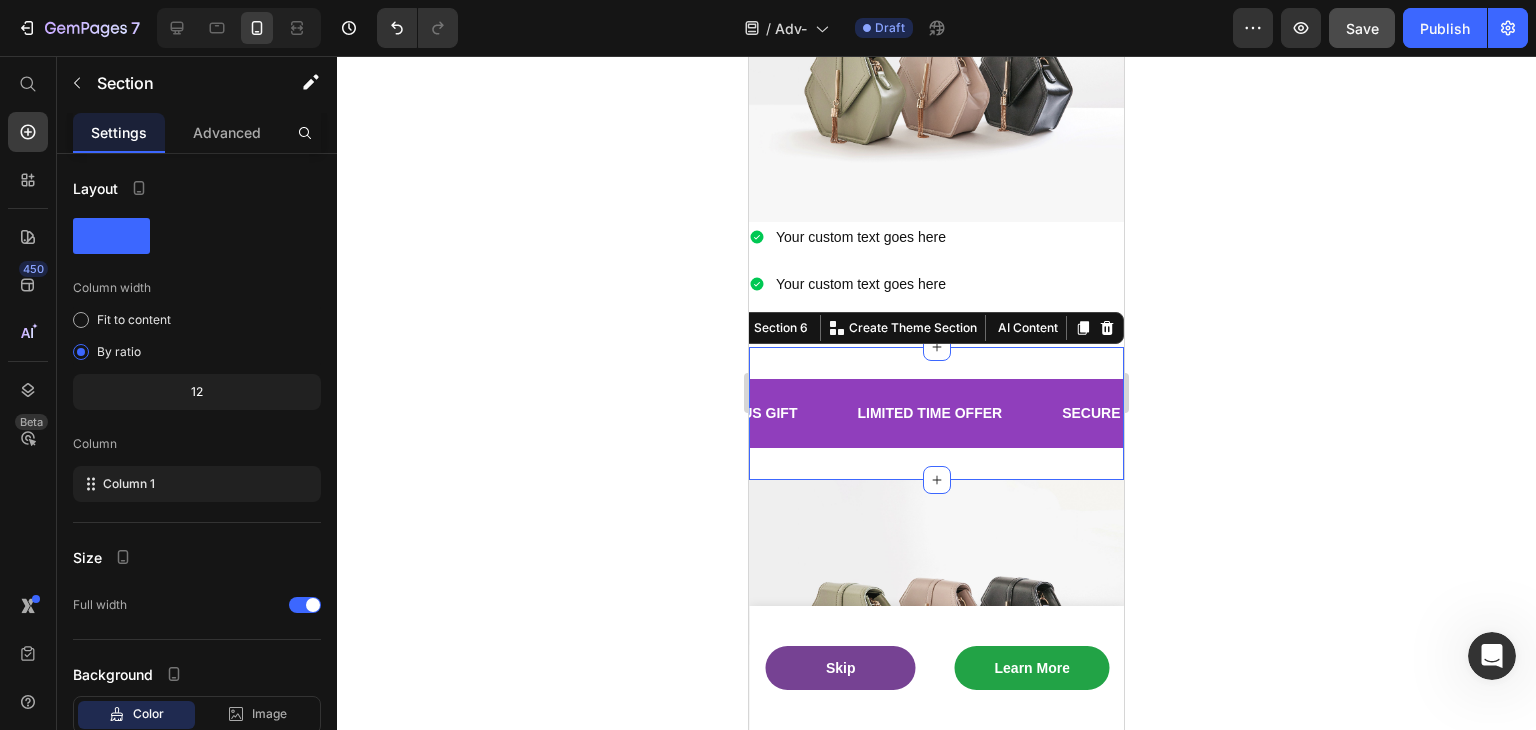 click on "Save" 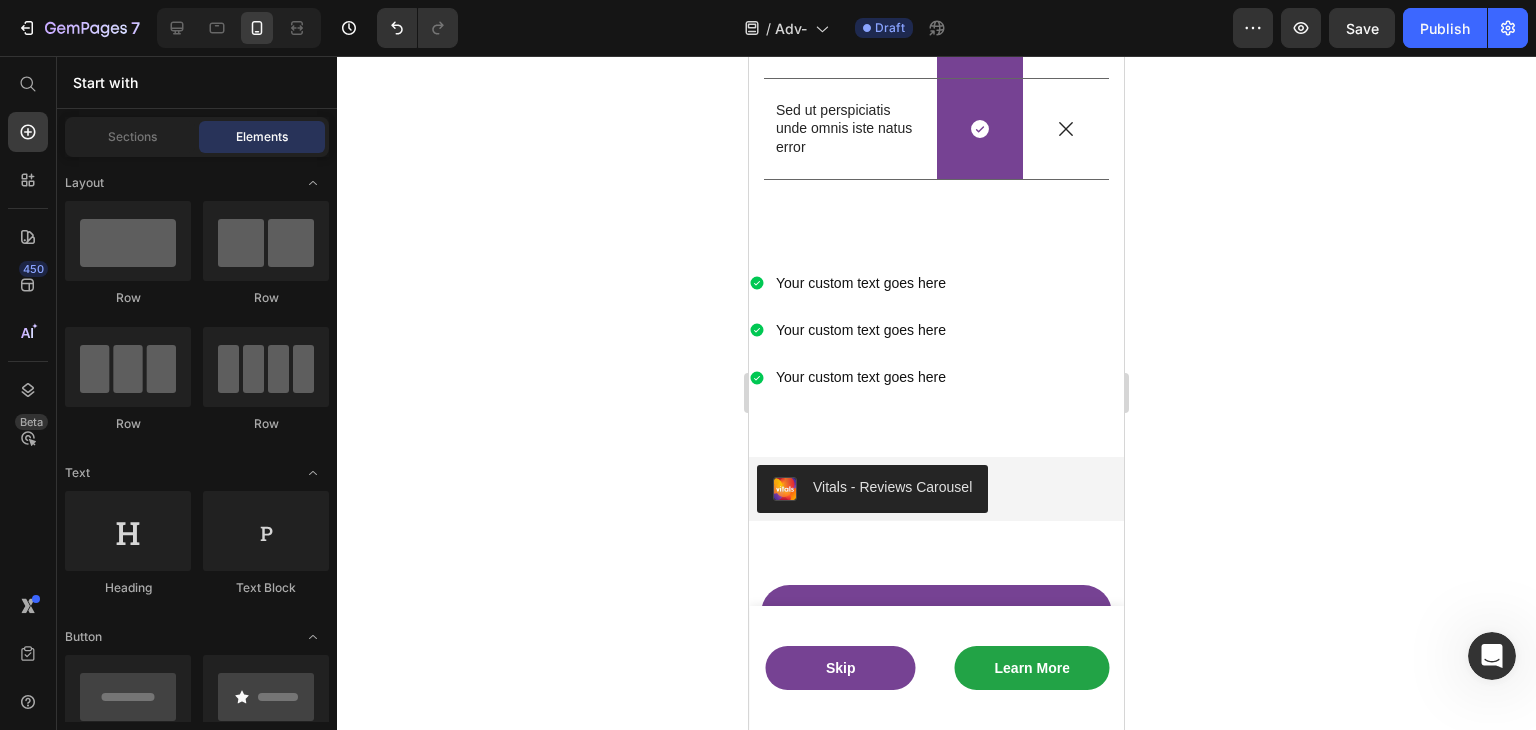 scroll, scrollTop: 2865, scrollLeft: 0, axis: vertical 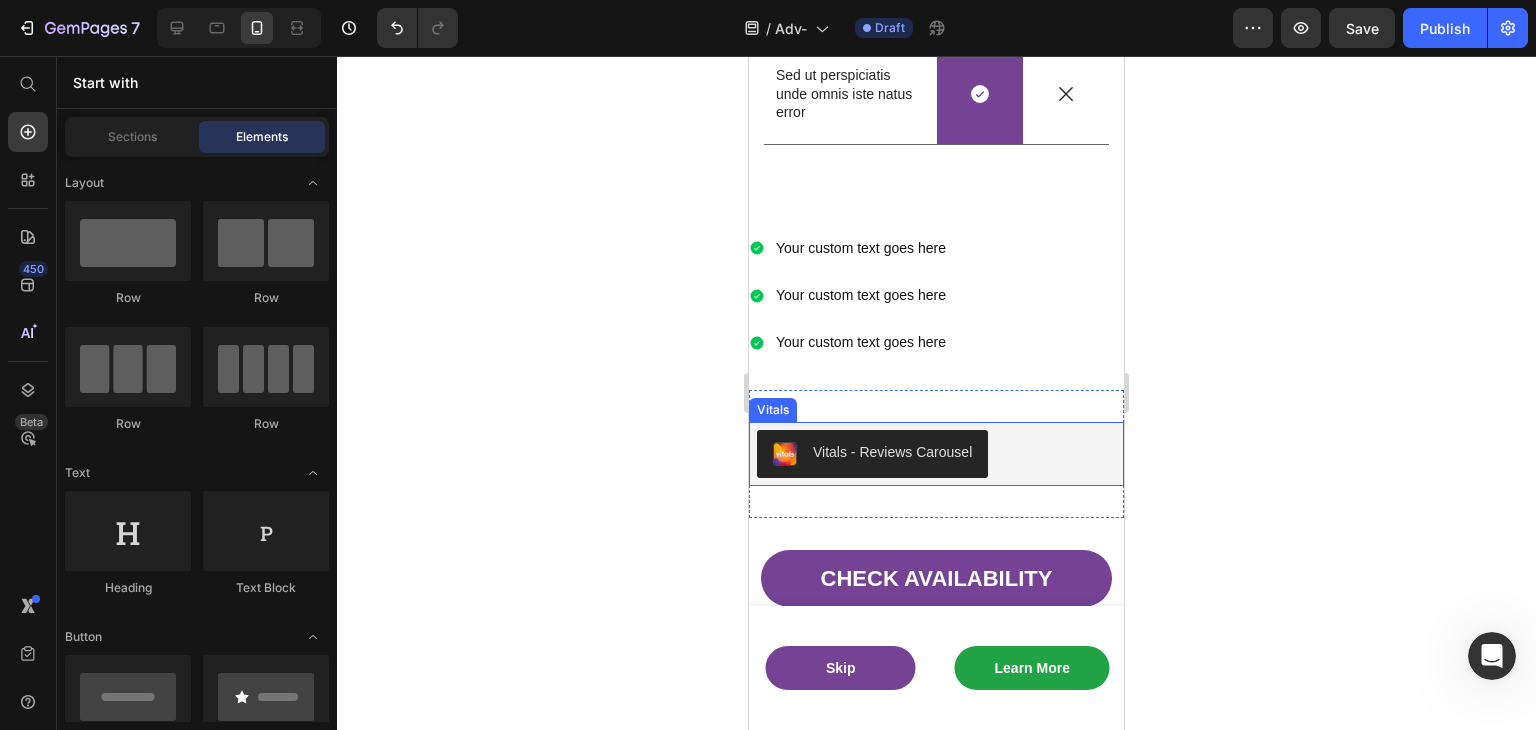 click on "Vitals - Reviews Carousel" at bounding box center [936, 454] 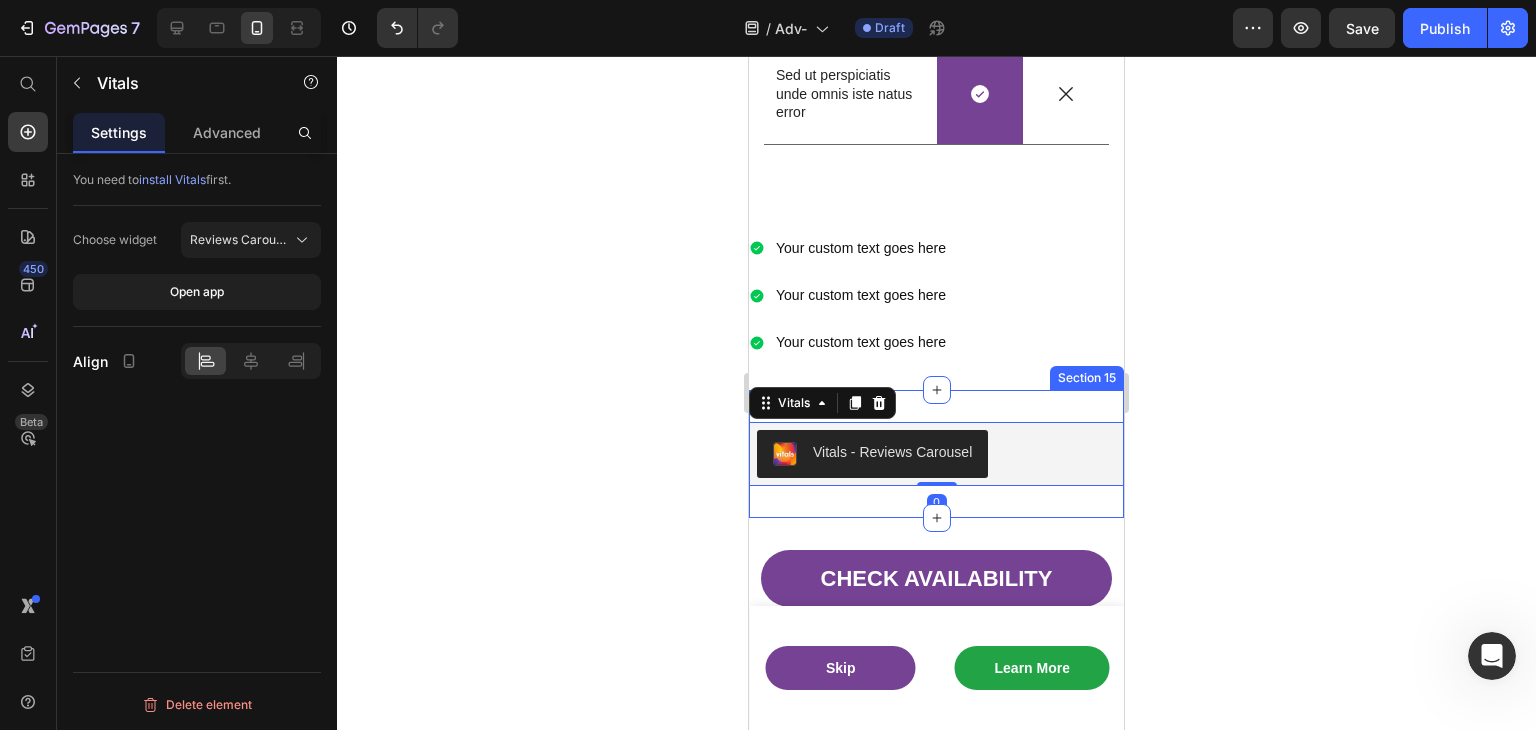 click on "Vitals - Reviews Carousel Vitals   0 Section 15" at bounding box center [936, 454] 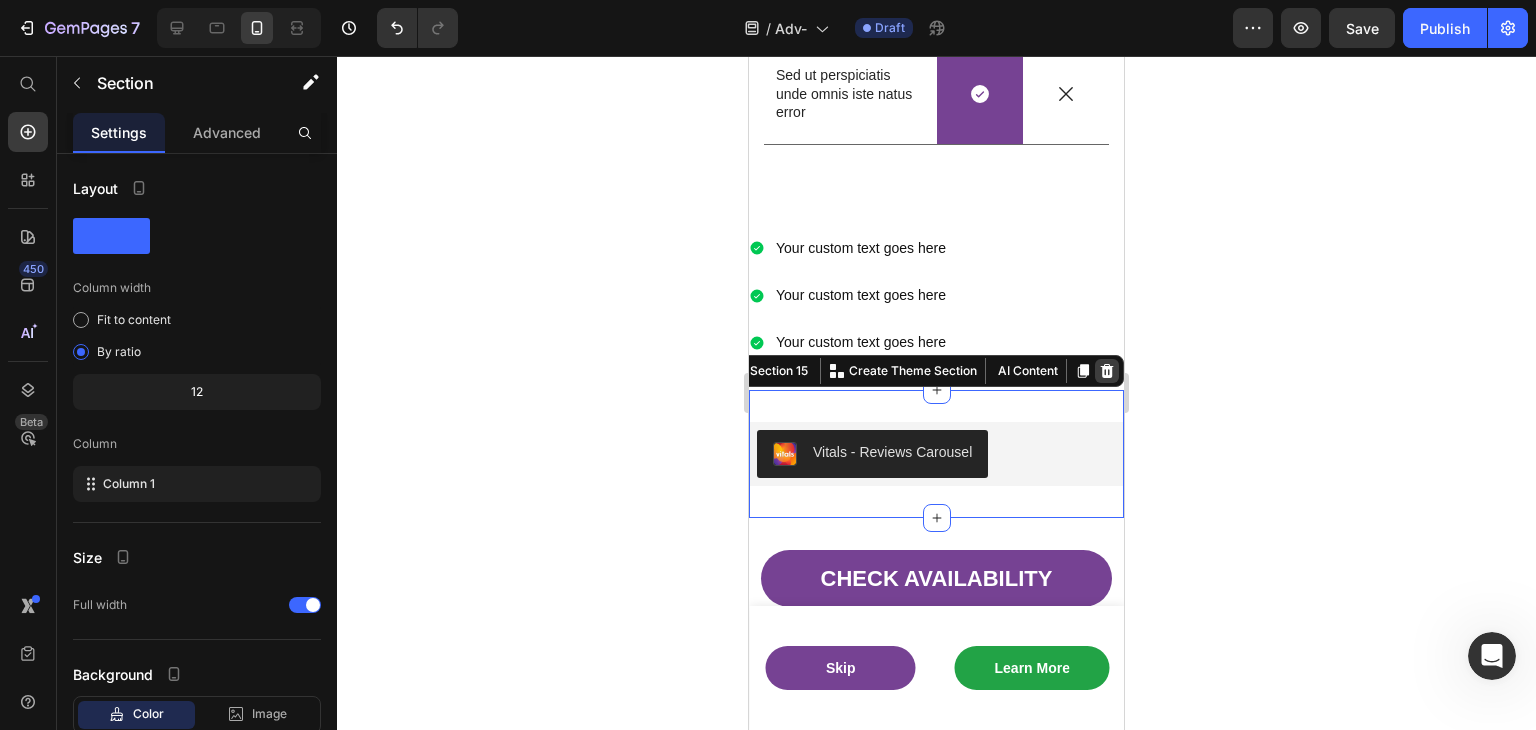 click 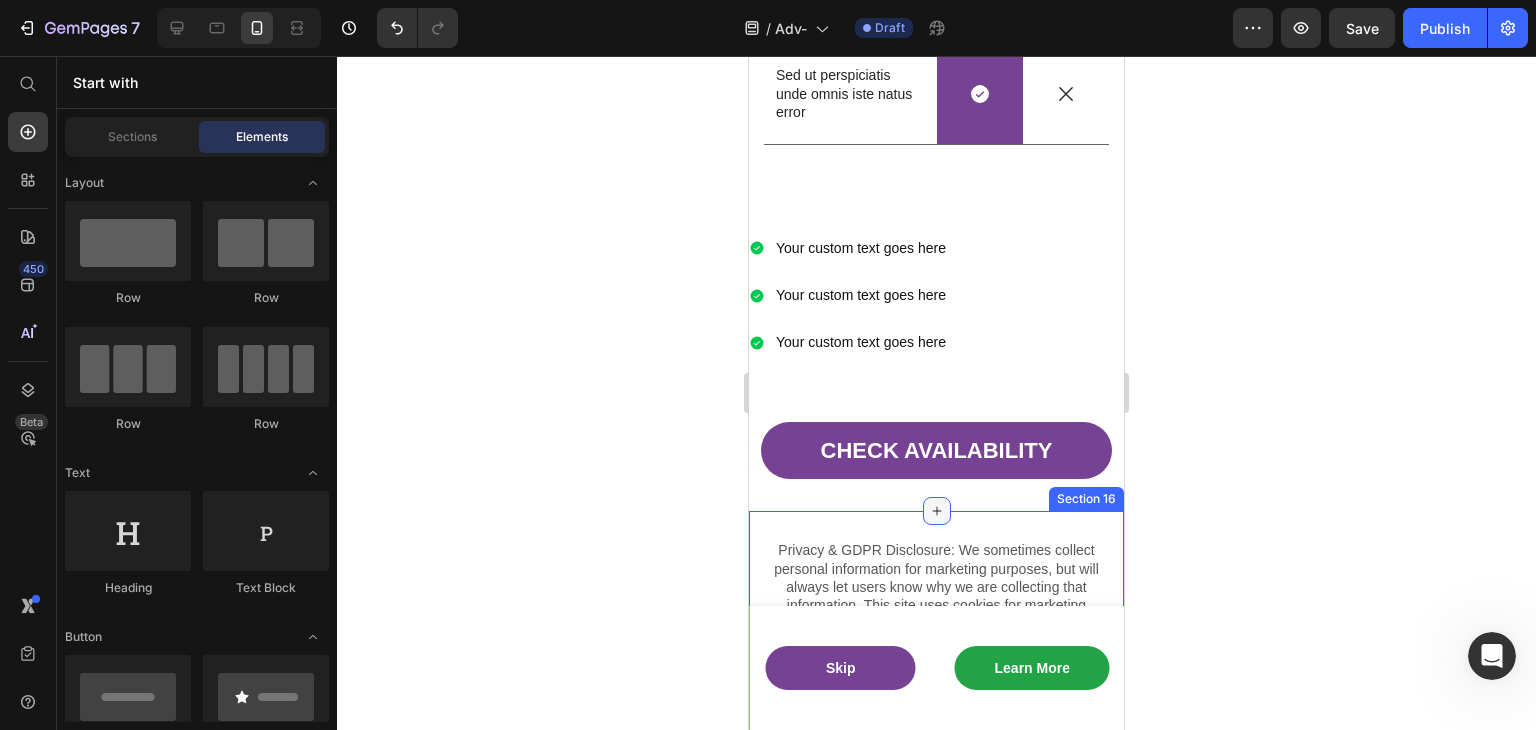 click 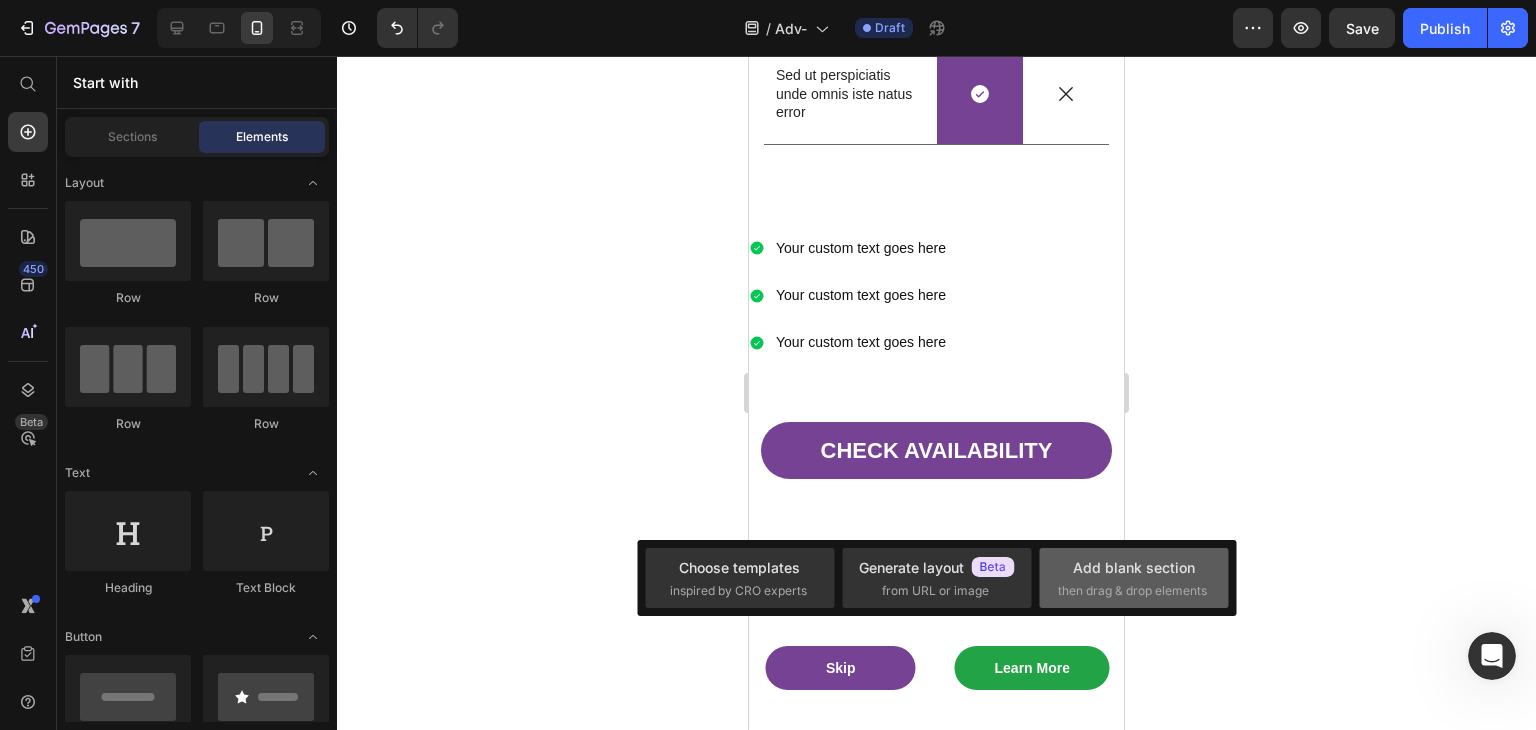 click on "Add blank section" at bounding box center (1134, 567) 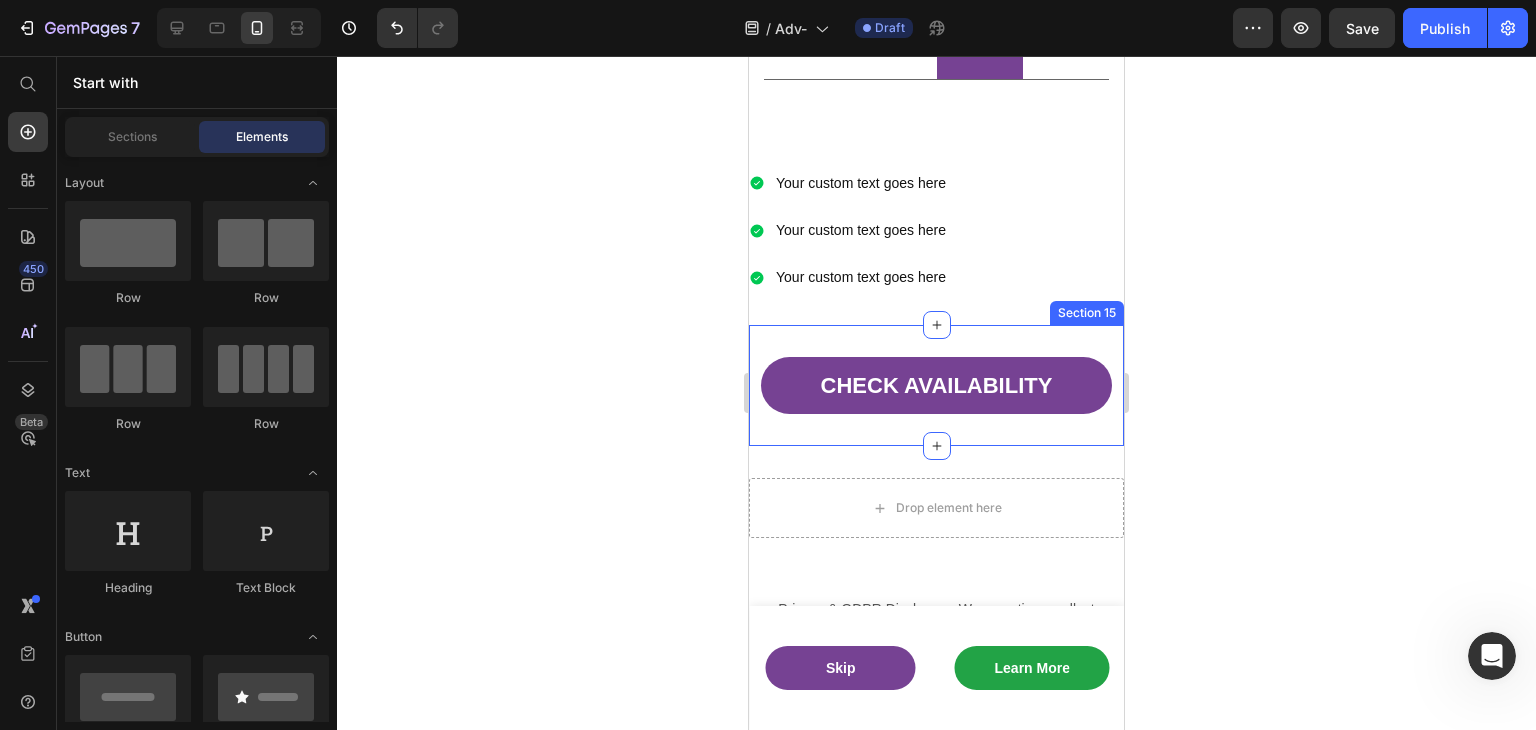 scroll, scrollTop: 2965, scrollLeft: 0, axis: vertical 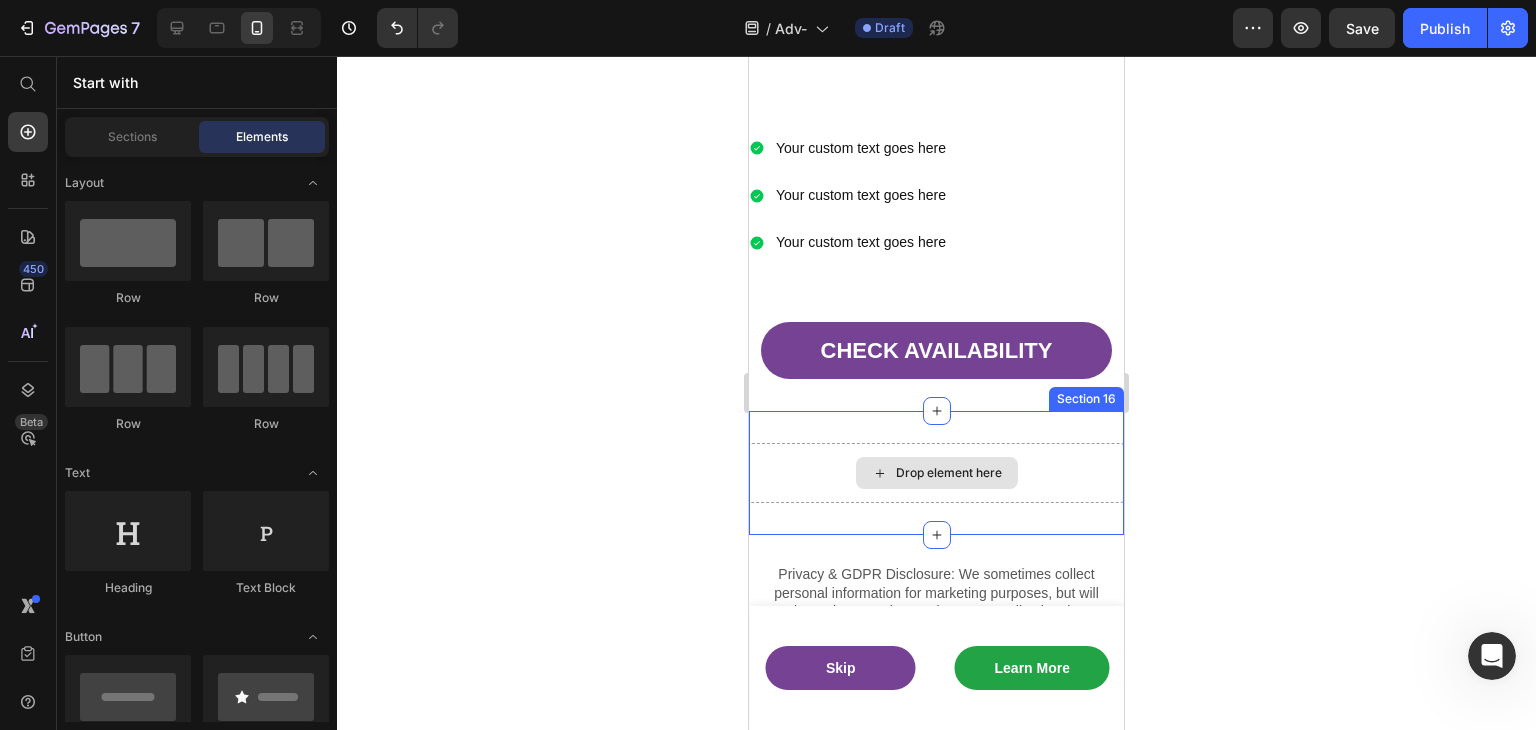 click on "Drop element here" at bounding box center [949, 473] 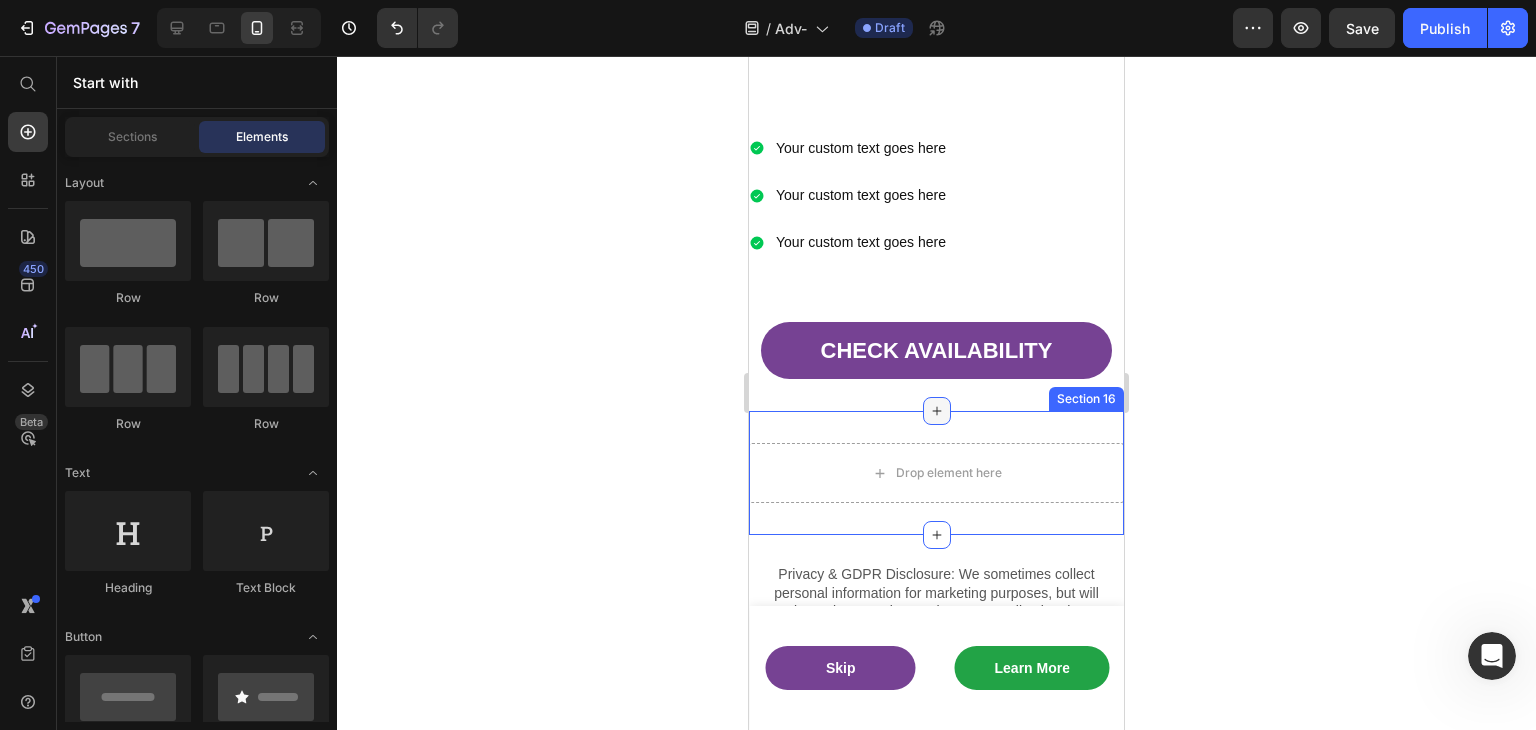 click 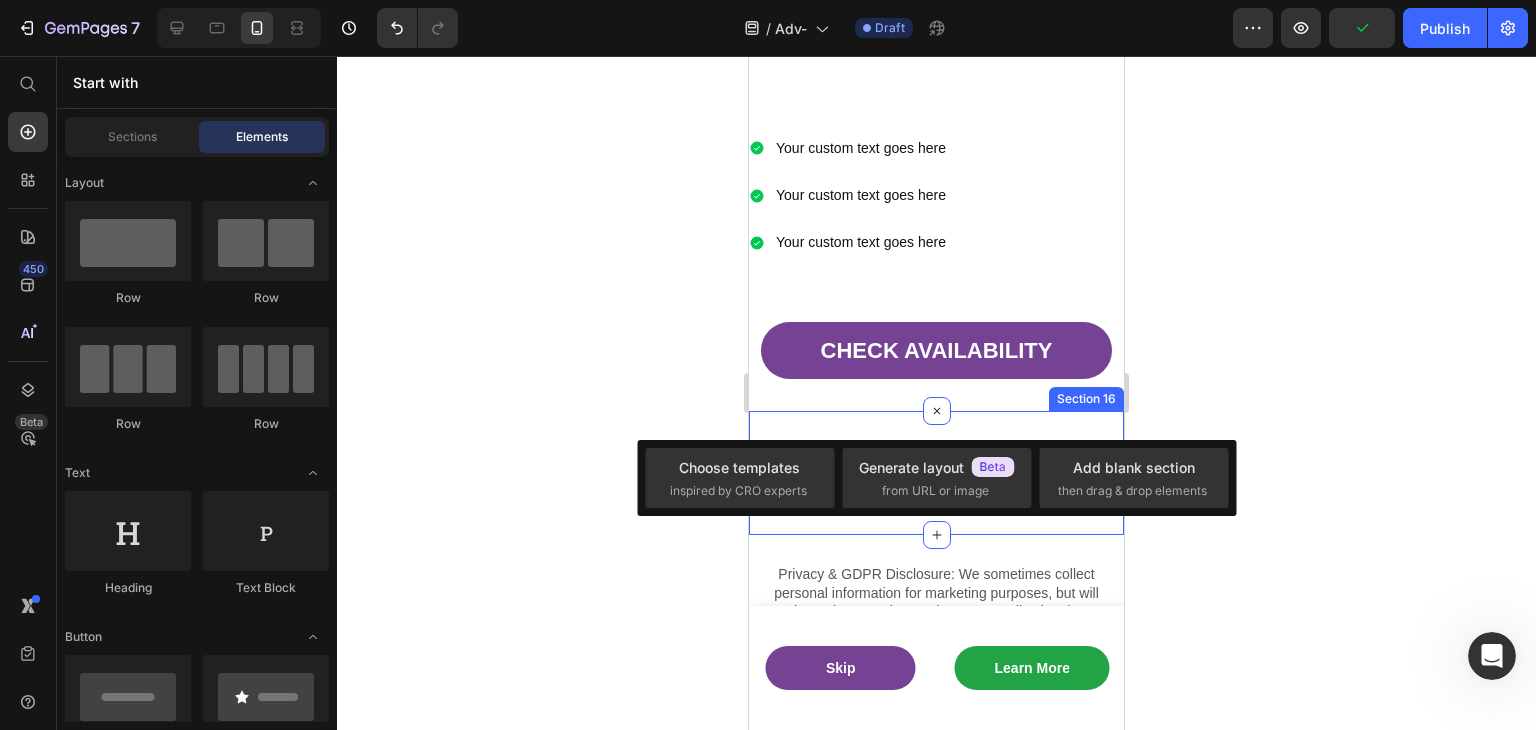 click on "Drop element here Section 16" at bounding box center [936, 473] 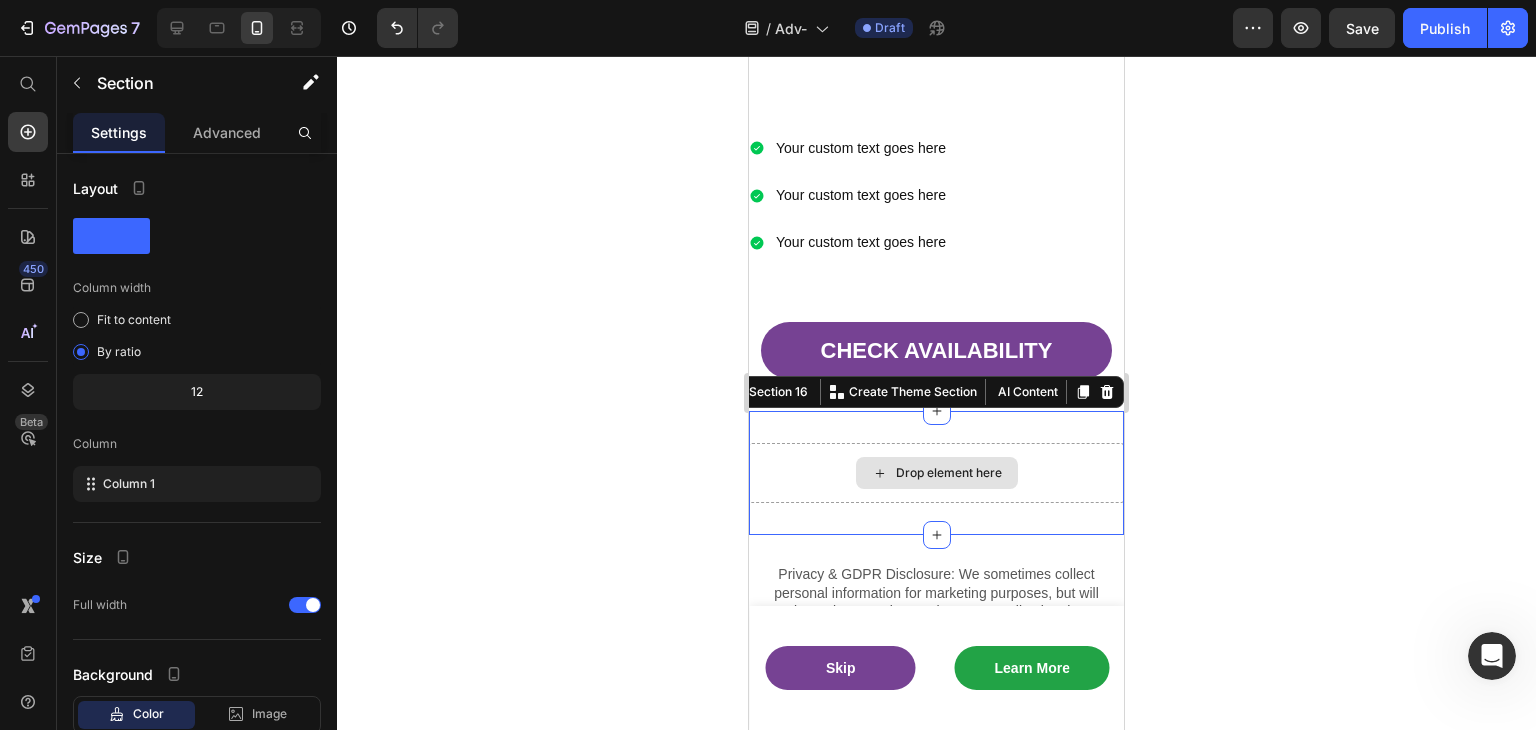 click on "Drop element here" at bounding box center (936, 473) 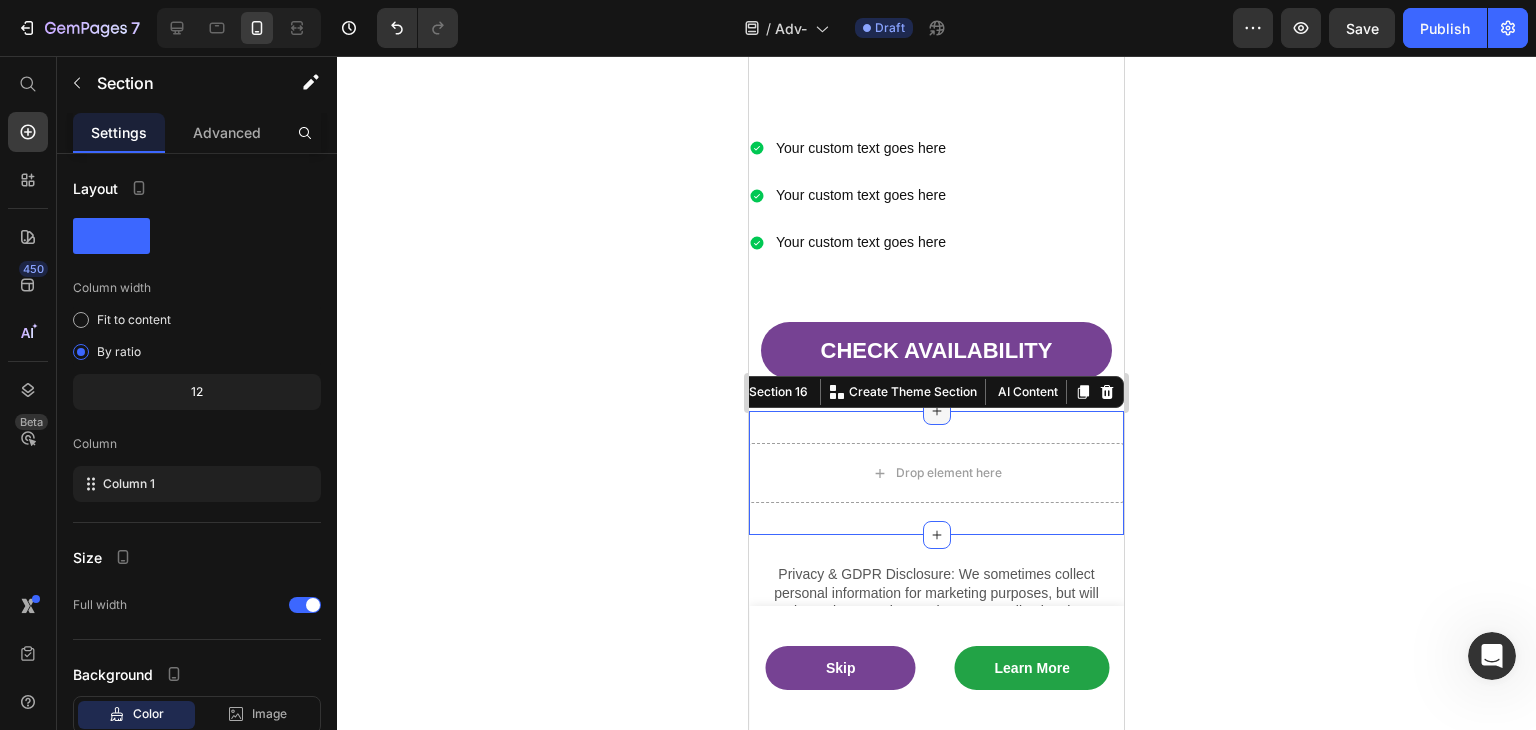 click 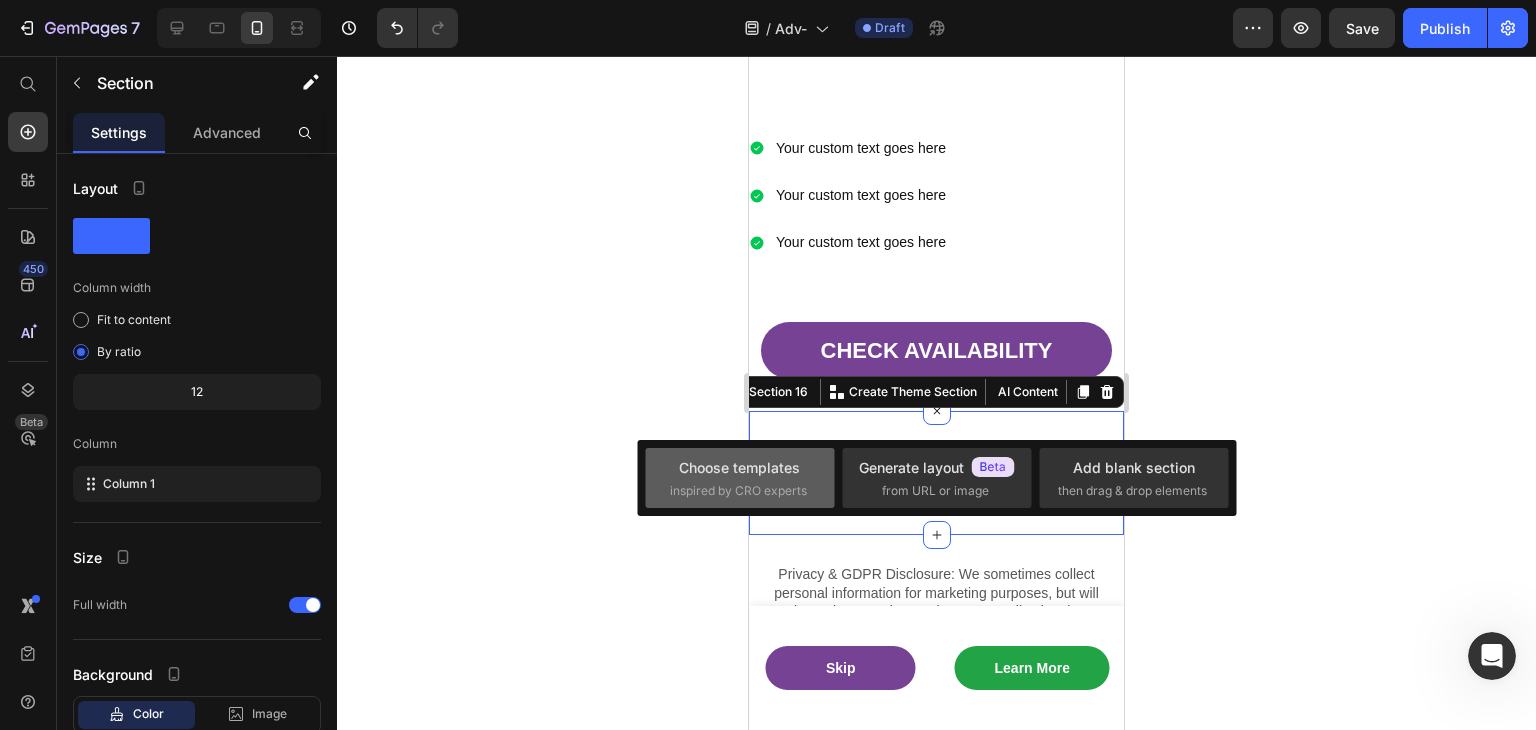 click on "inspired by CRO experts" at bounding box center (738, 491) 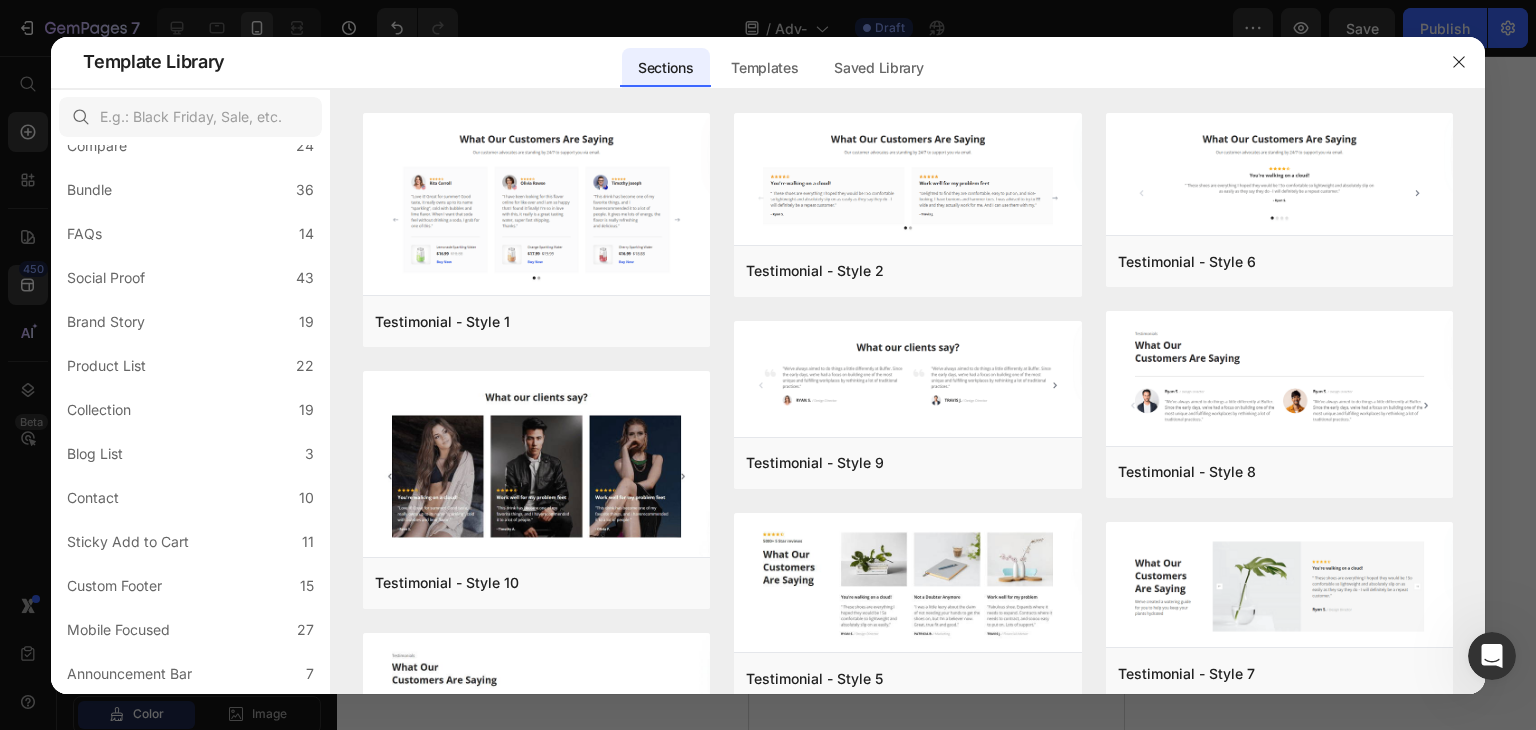 scroll, scrollTop: 0, scrollLeft: 0, axis: both 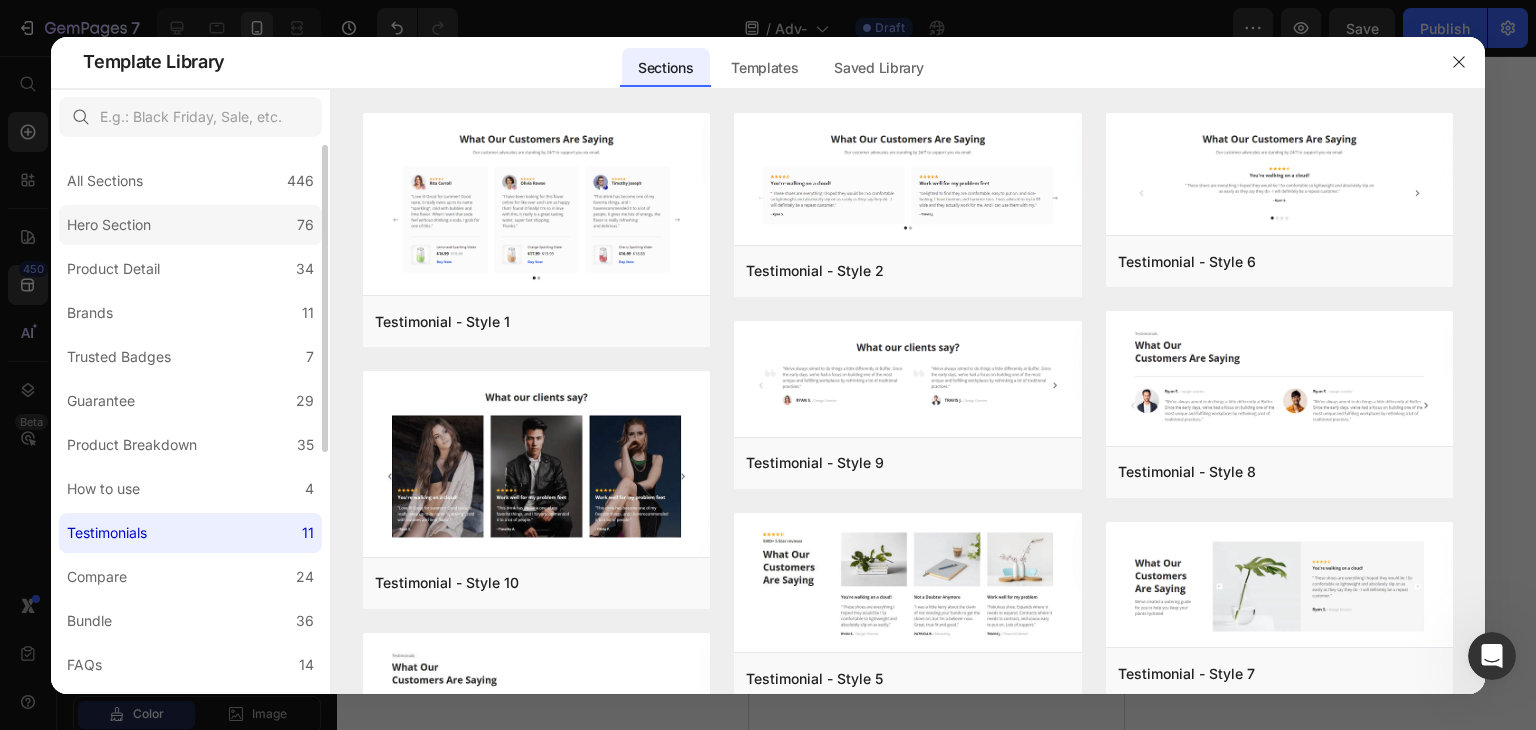 click on "Hero Section 76" 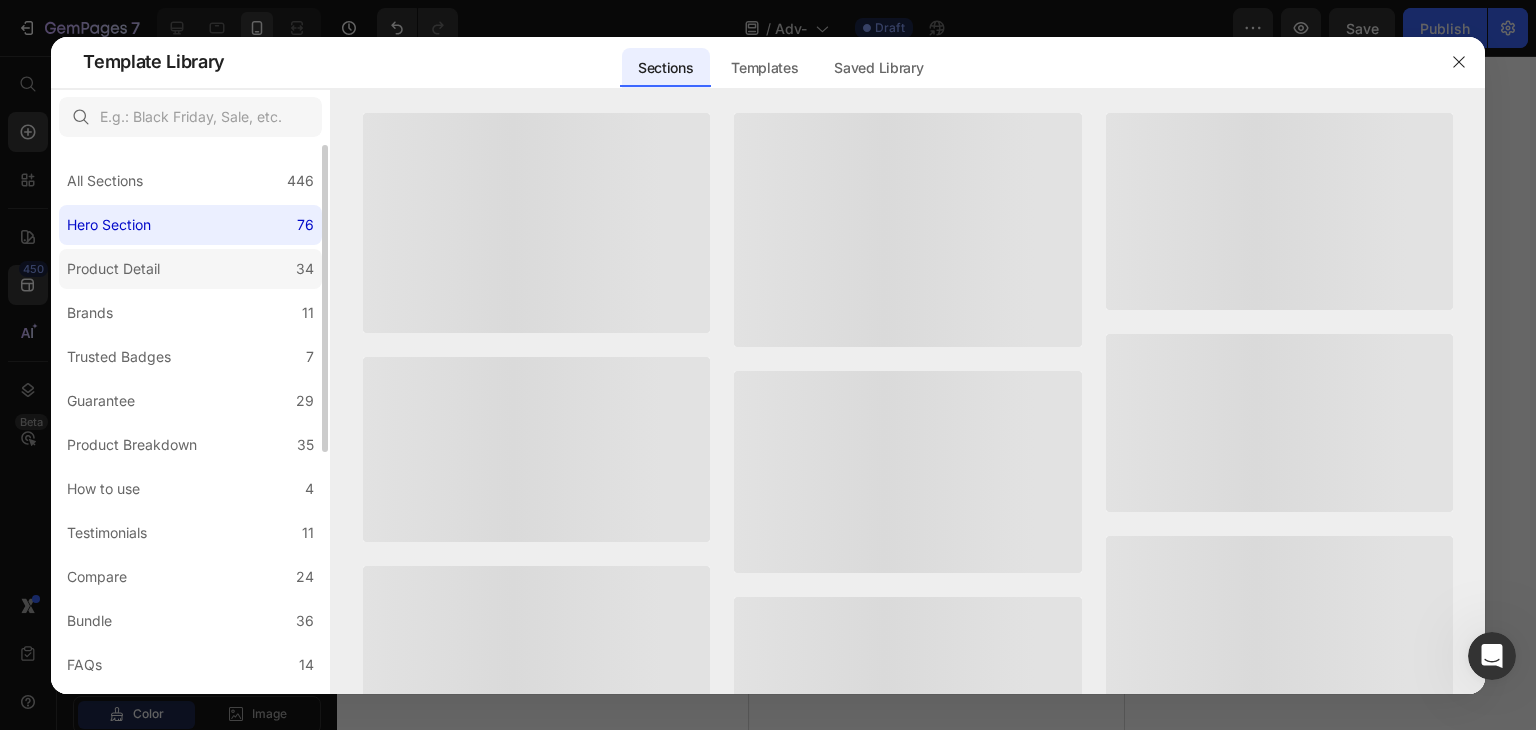 click on "Product Detail 34" 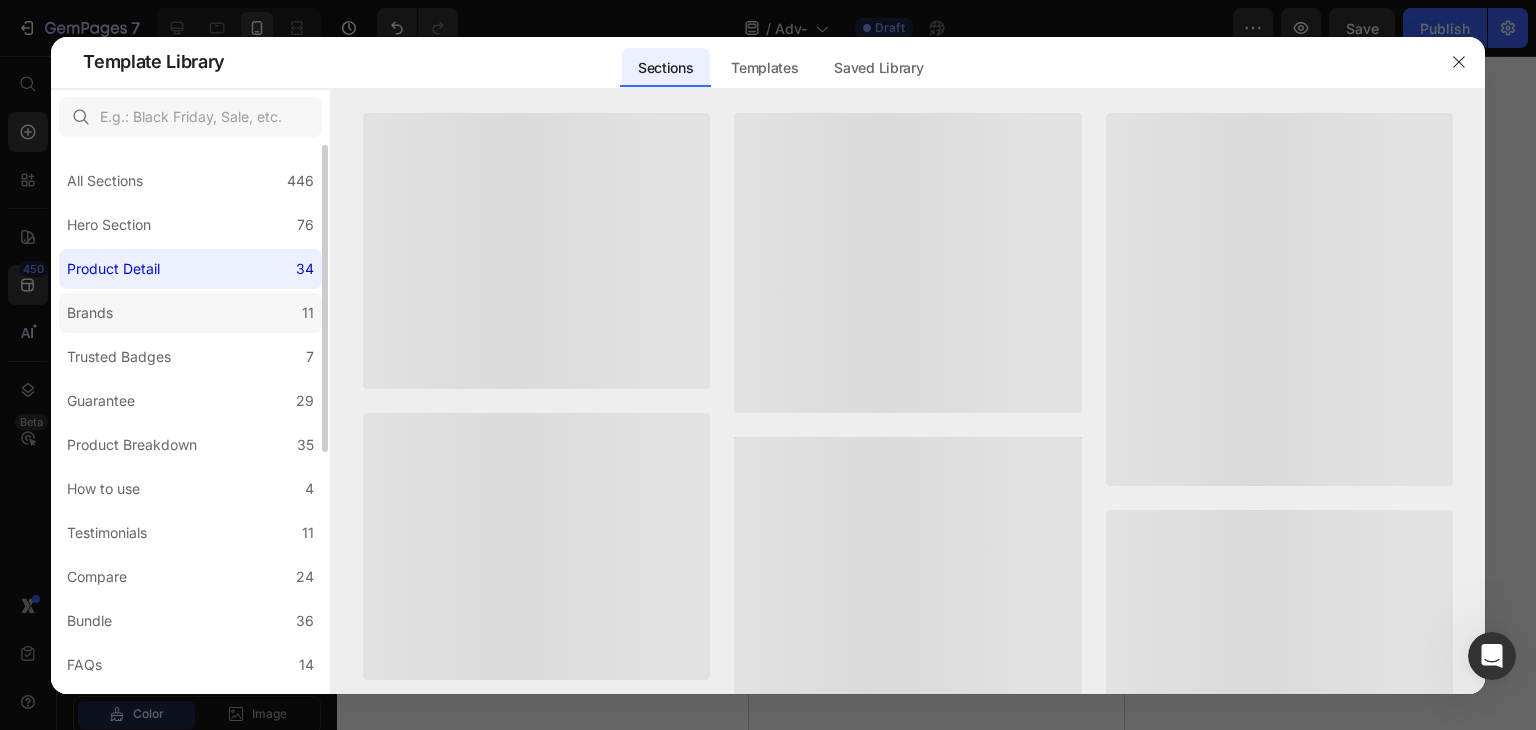 click on "Brands 11" 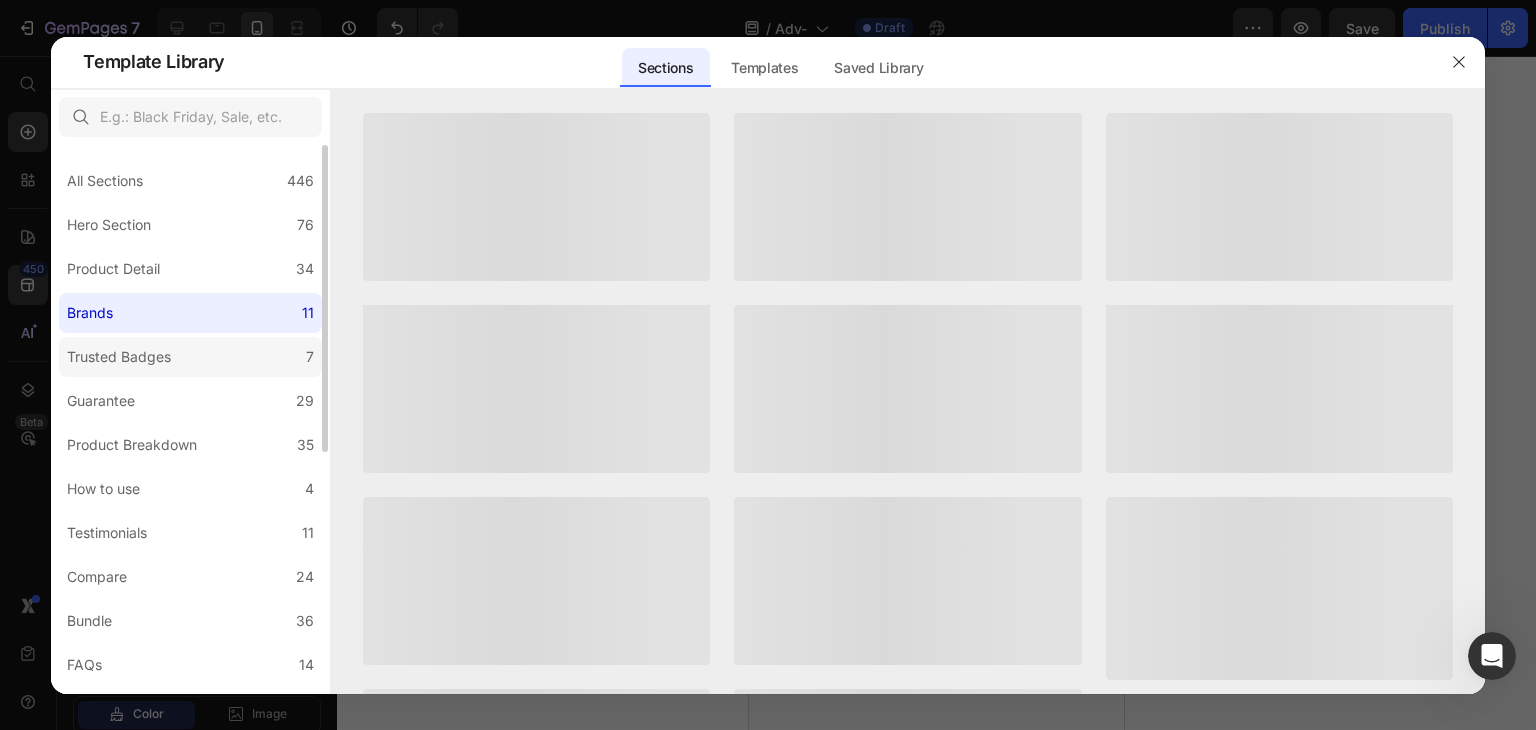 click on "Trusted Badges" at bounding box center (123, 357) 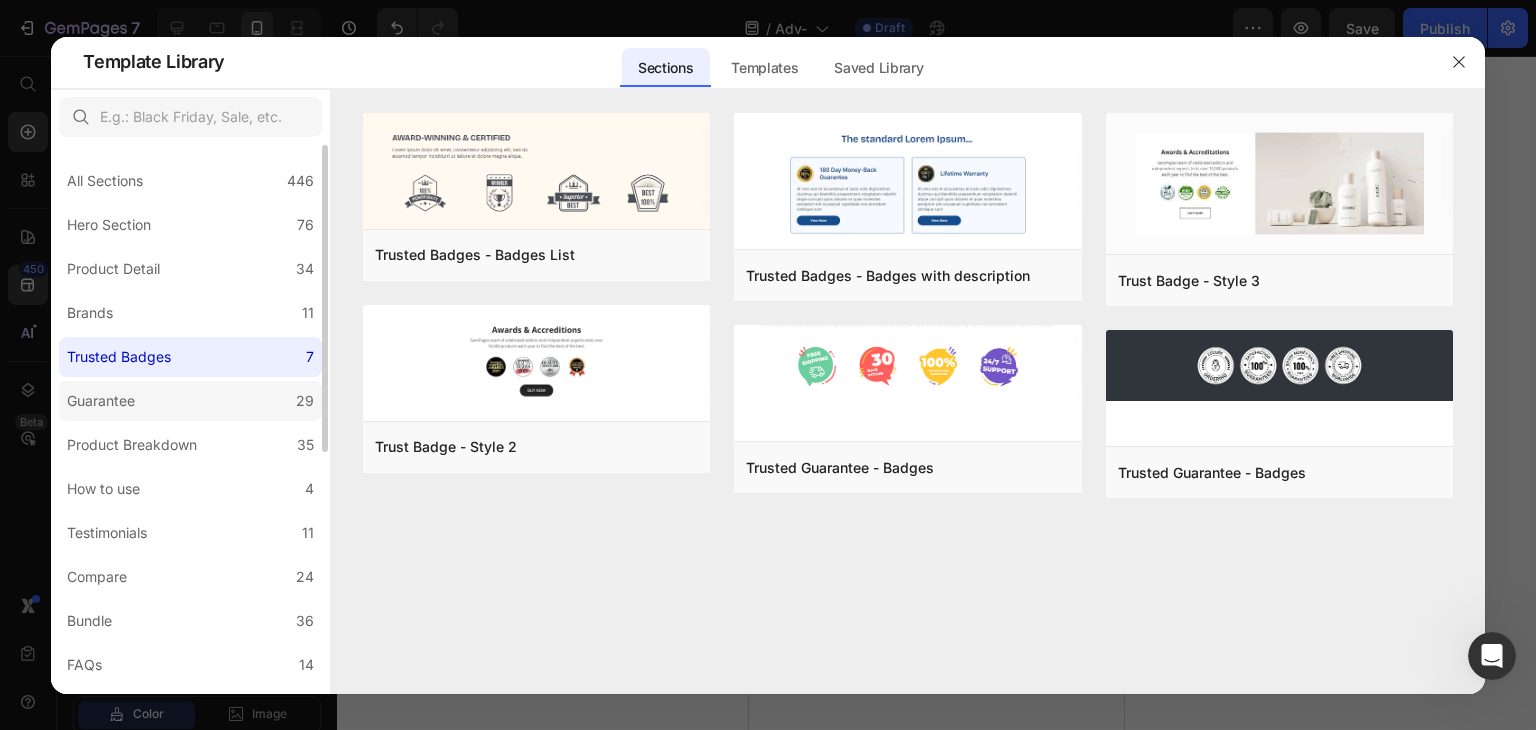 click on "Guarantee 29" 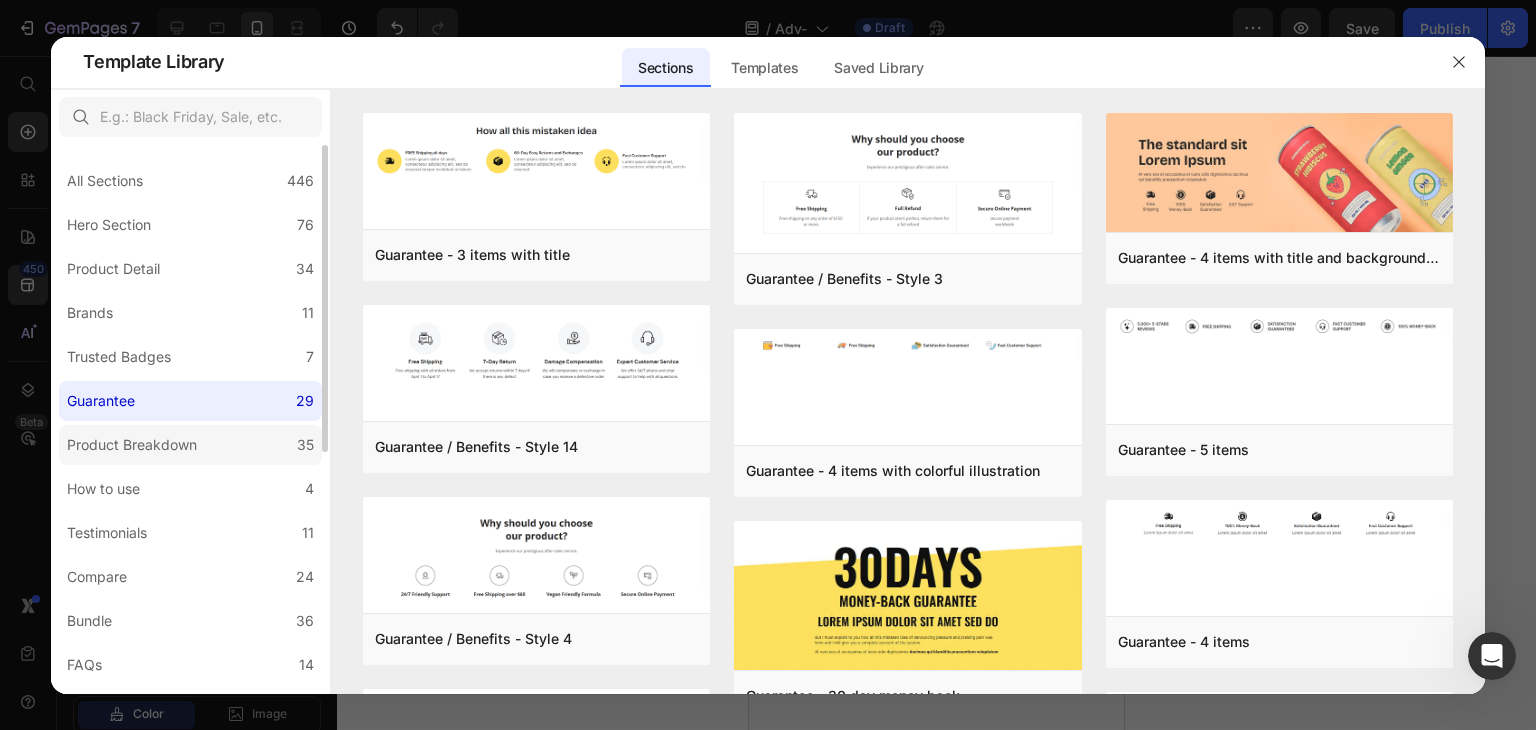 click on "Product Breakdown" at bounding box center (132, 445) 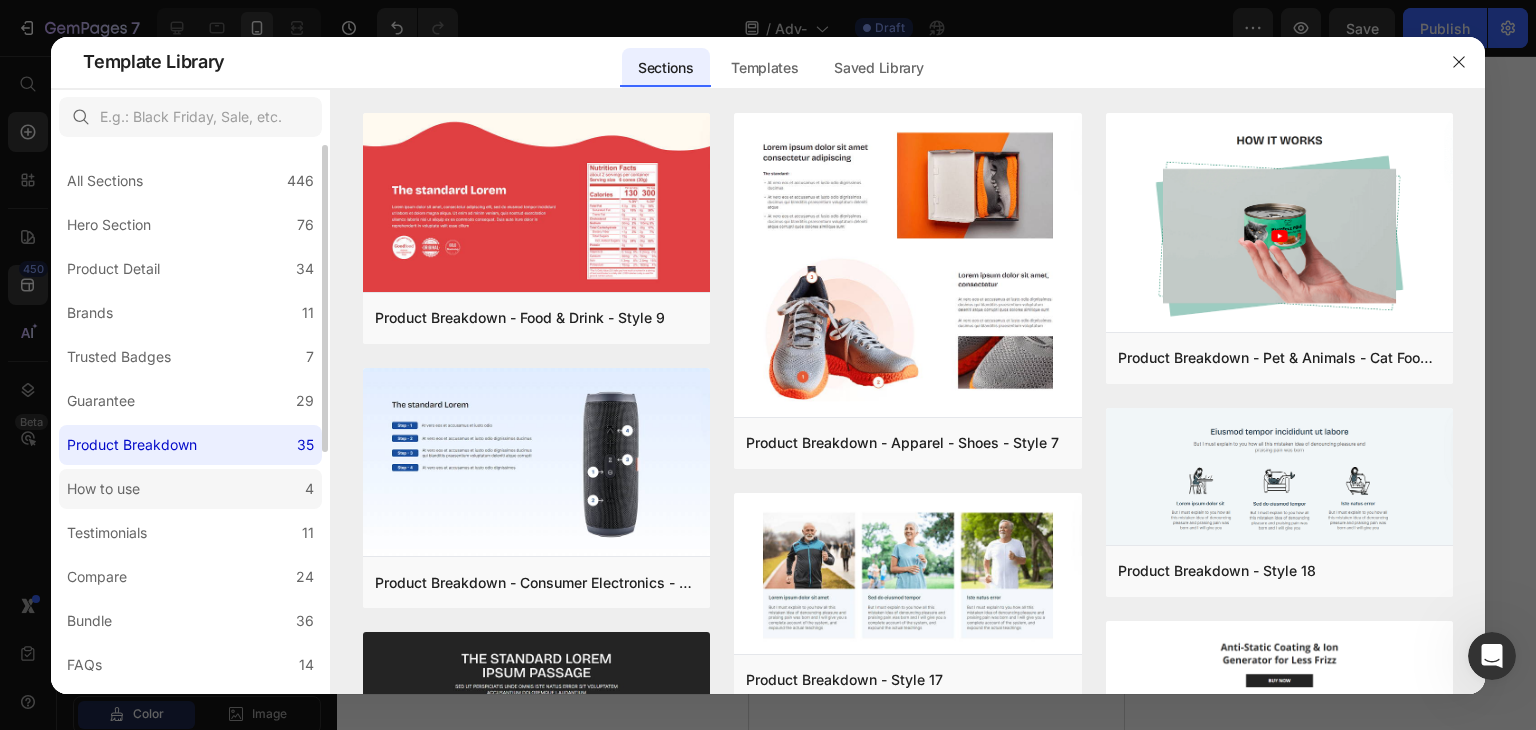 click on "How to use 4" 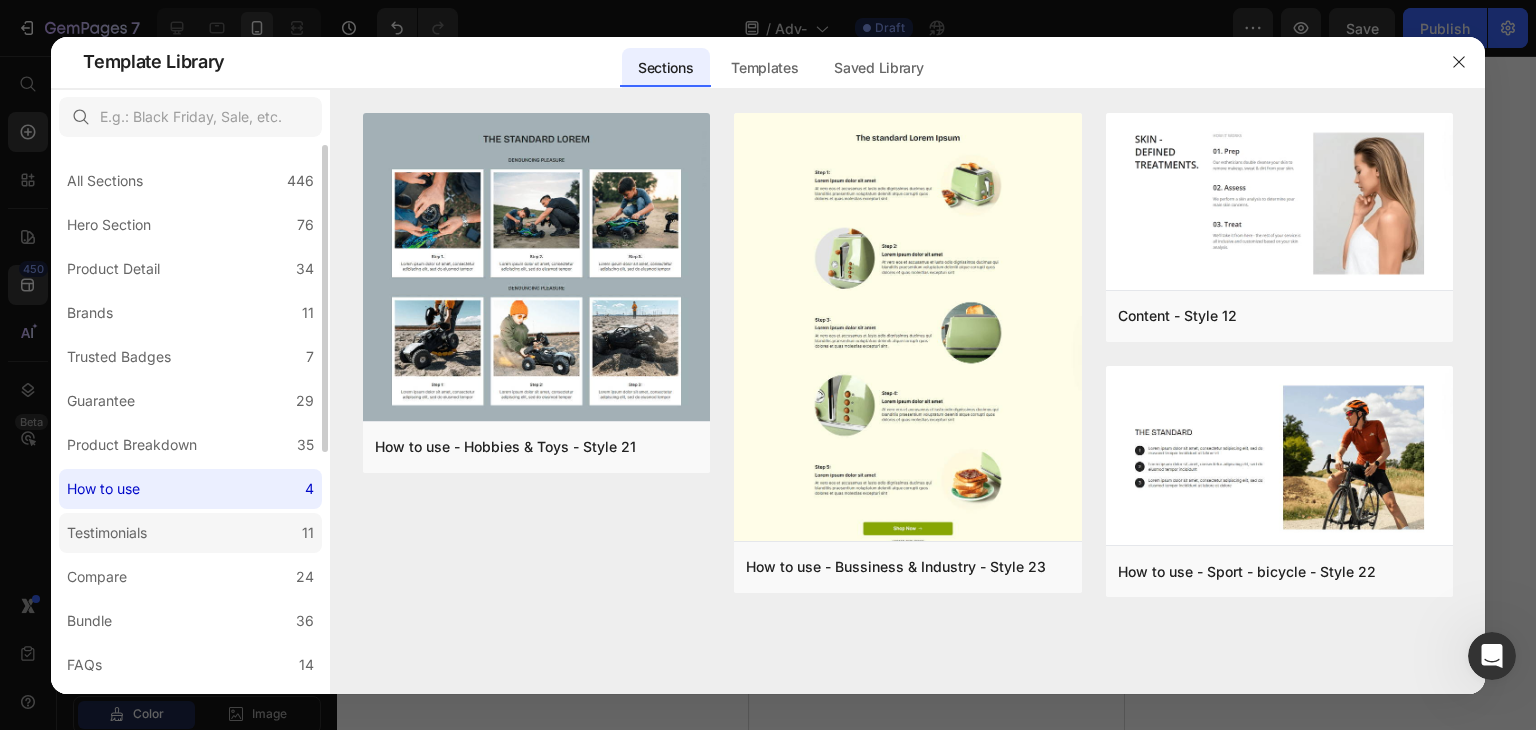 click on "Testimonials 11" 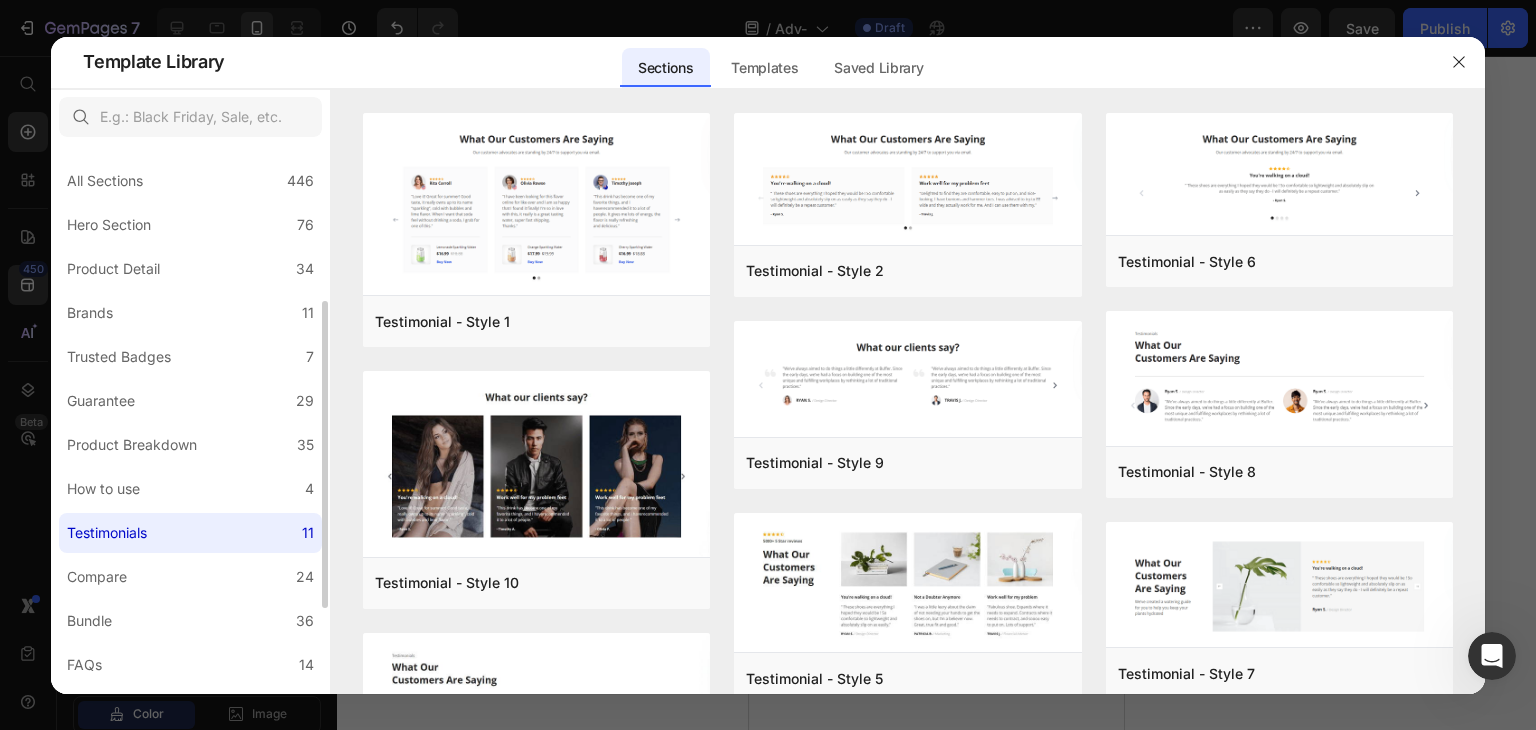 scroll, scrollTop: 100, scrollLeft: 0, axis: vertical 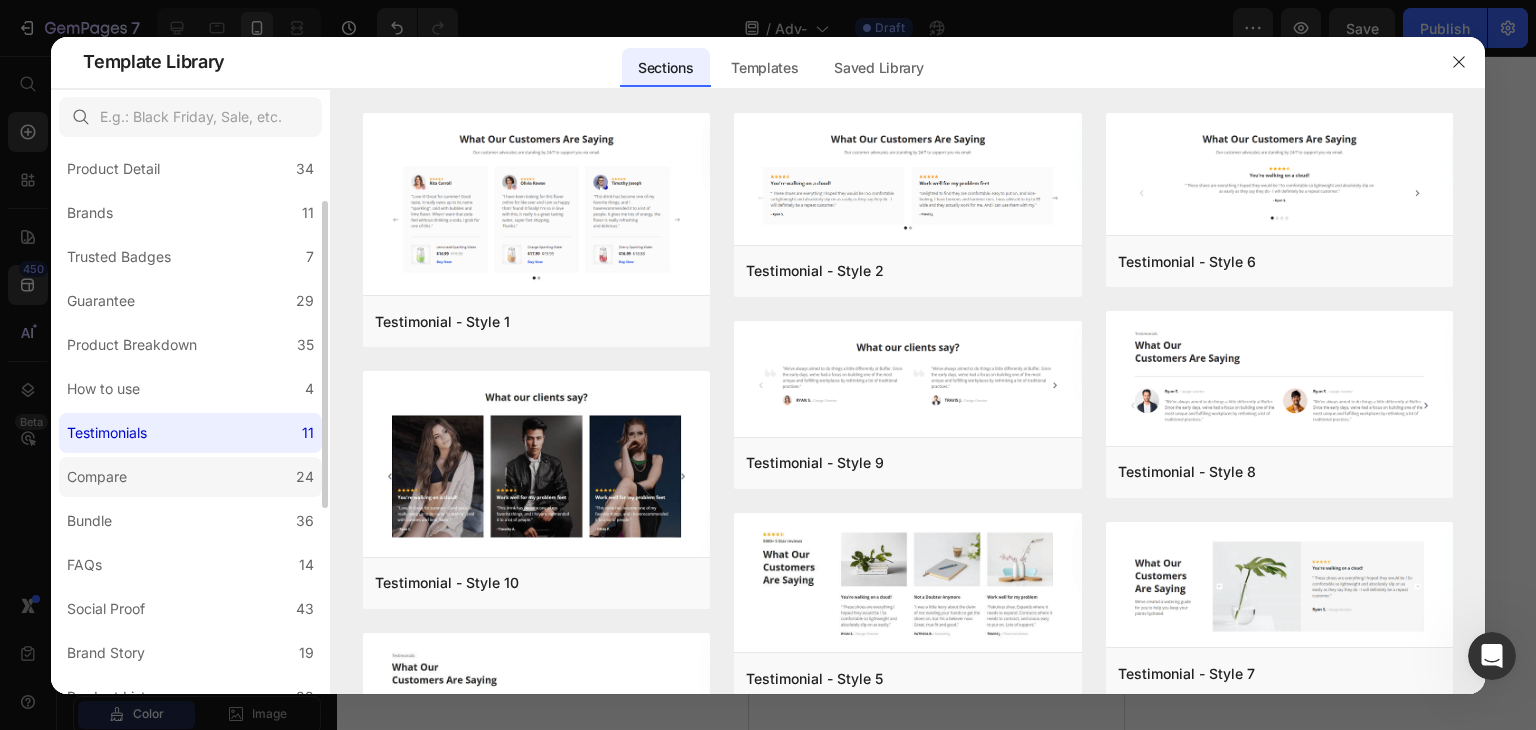 click on "Compare 24" 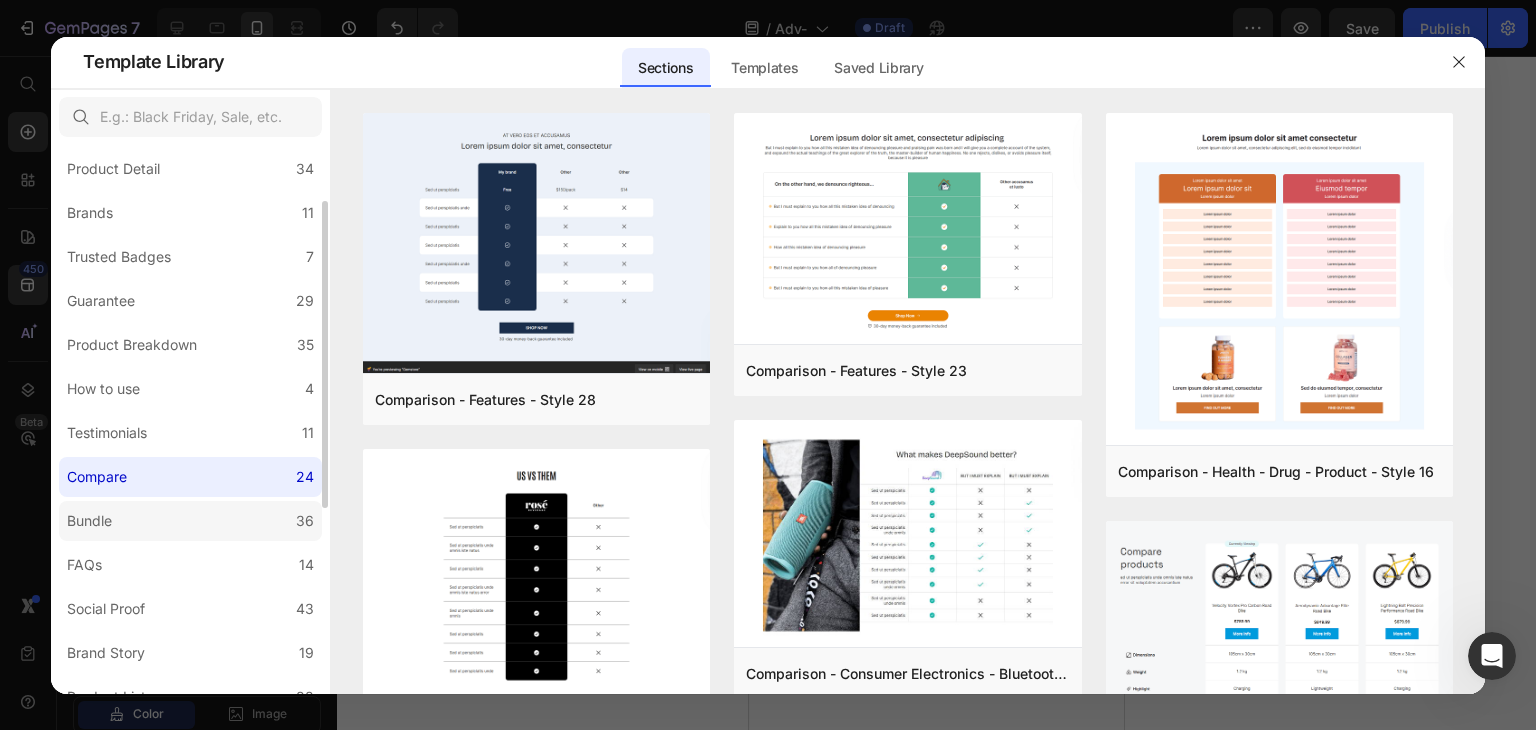 click on "Bundle 36" 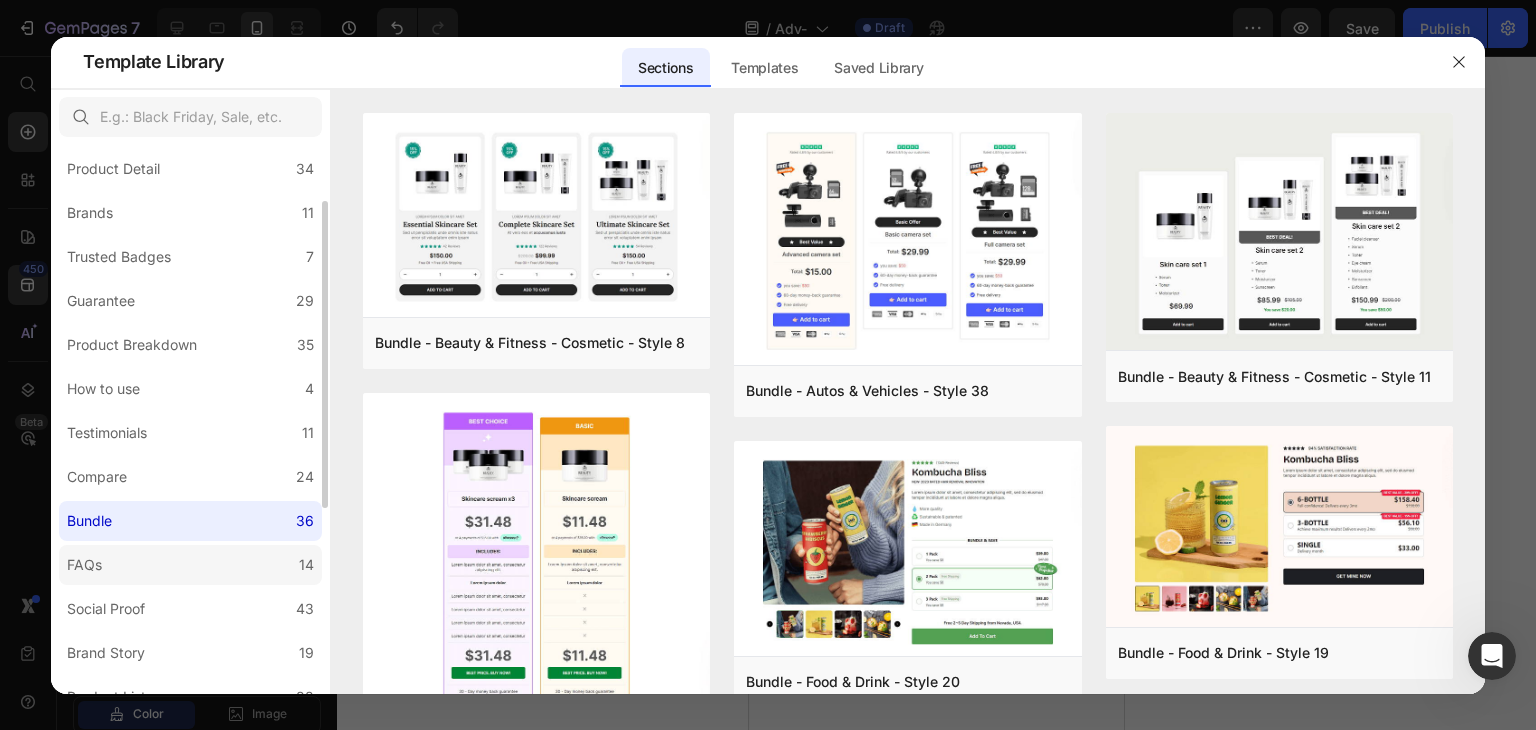 click on "FAQs 14" 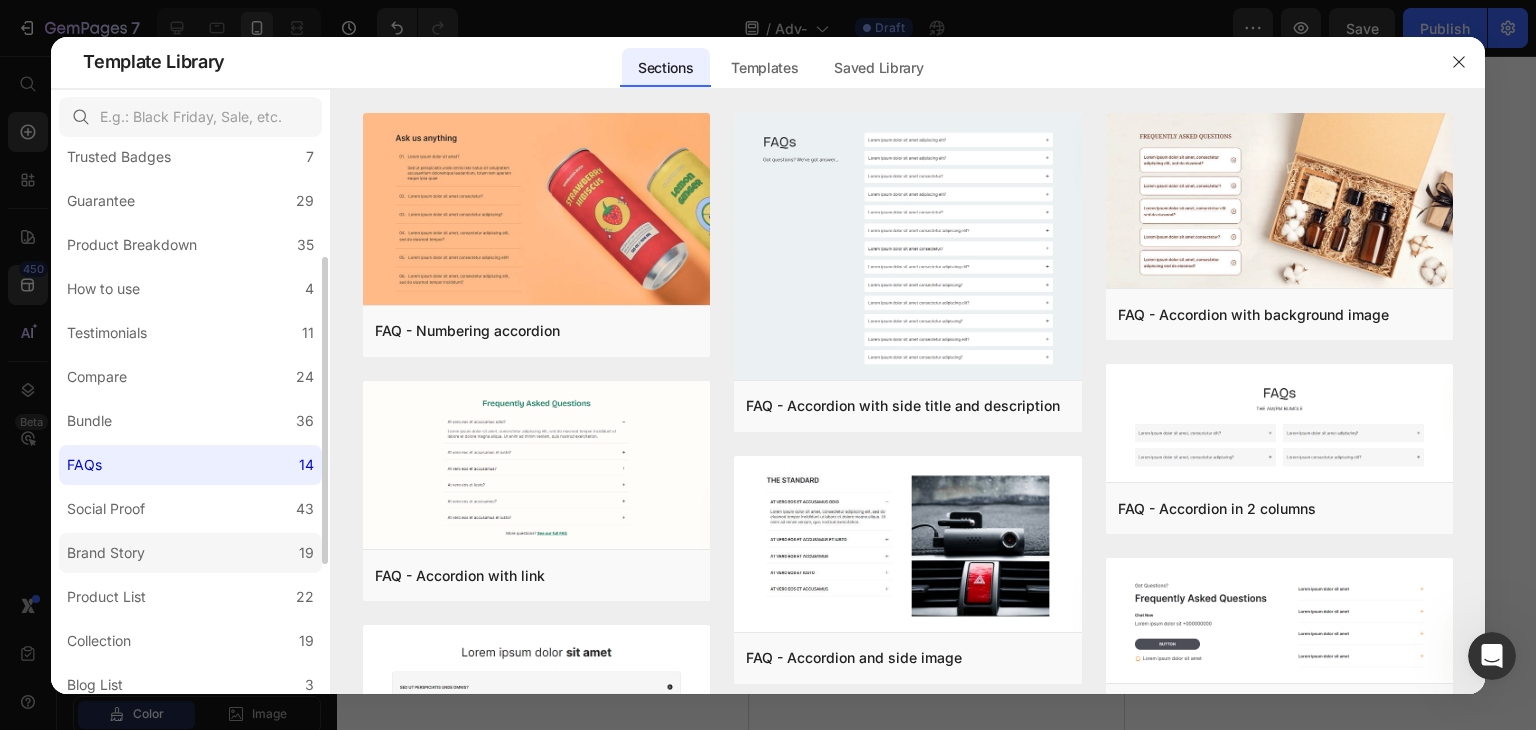 scroll, scrollTop: 300, scrollLeft: 0, axis: vertical 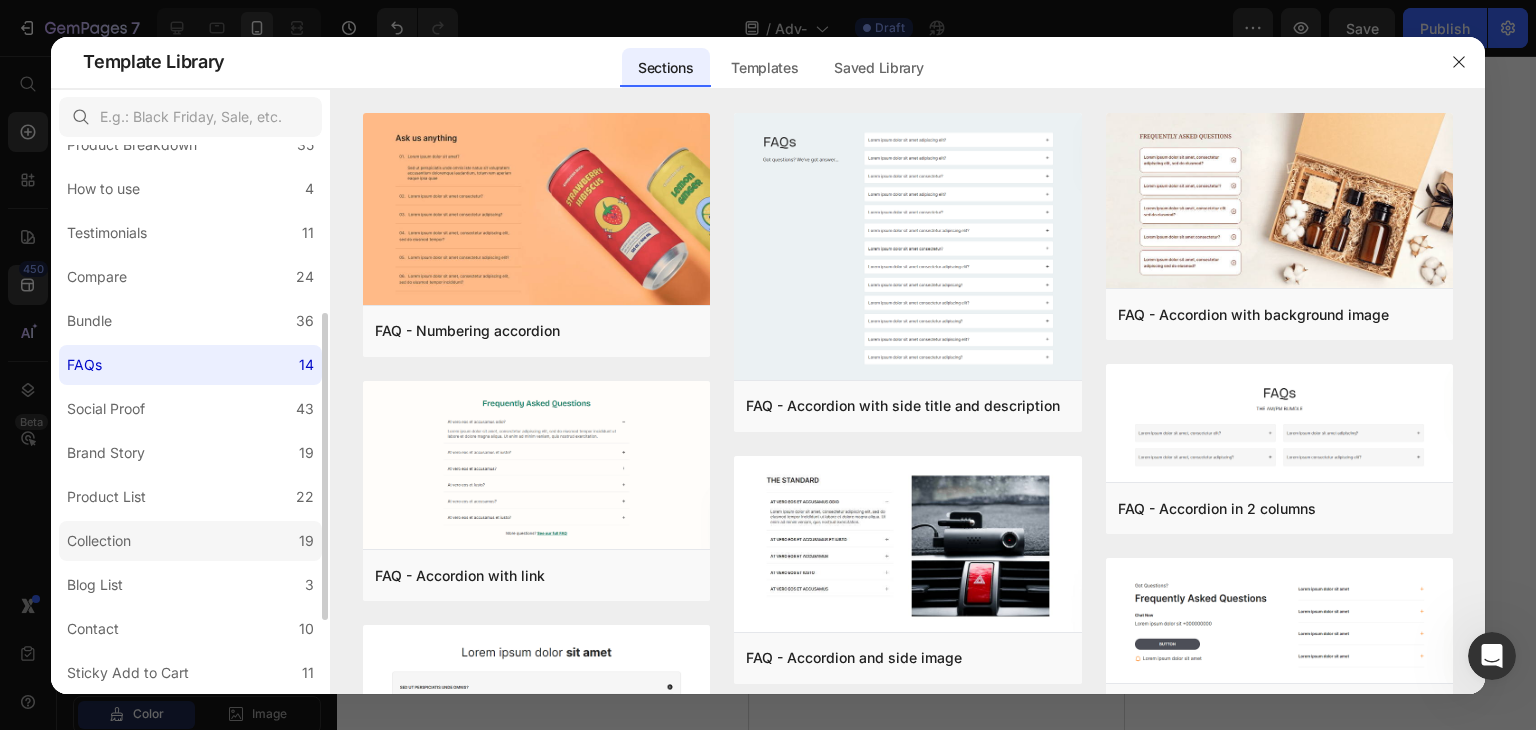 click on "Collection 19" 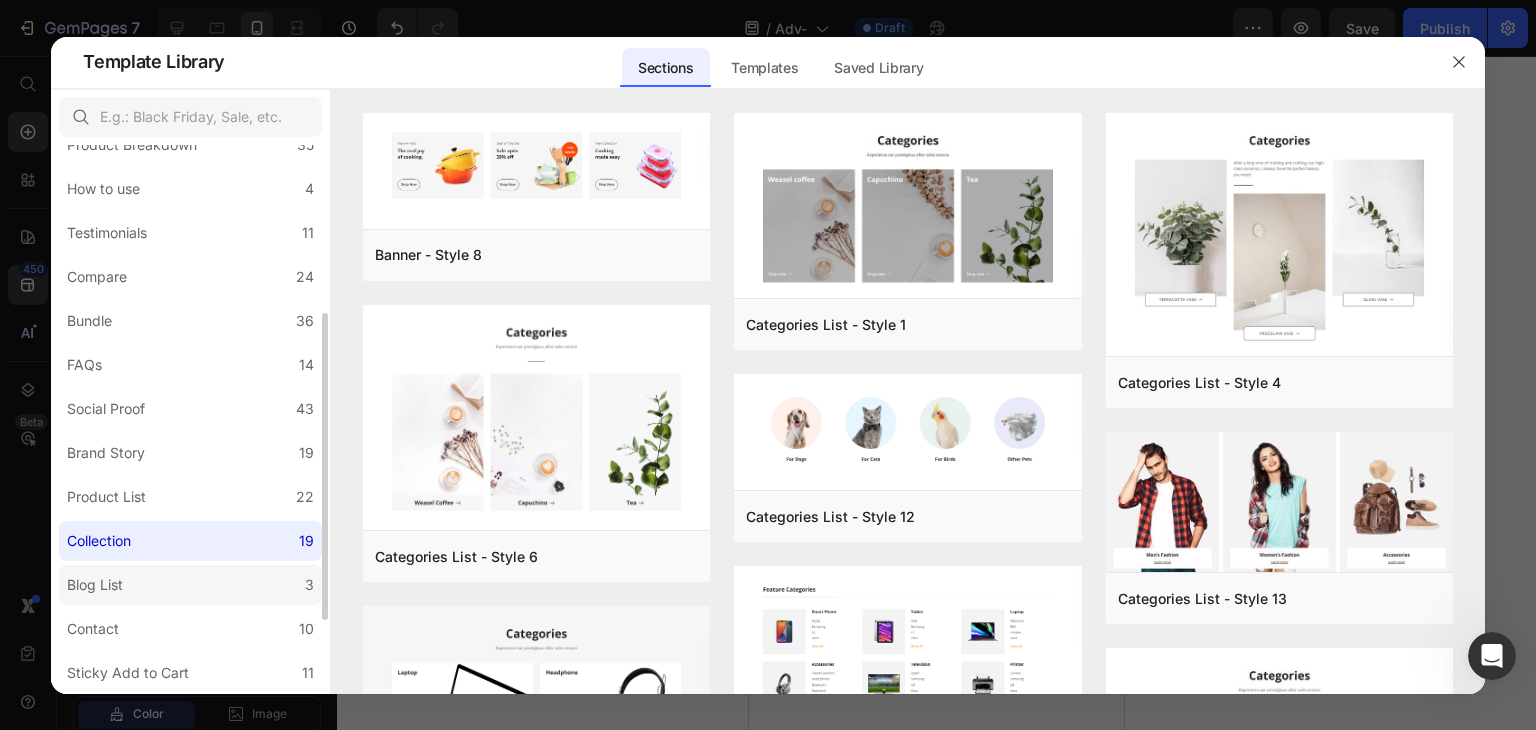 click on "Blog List 3" 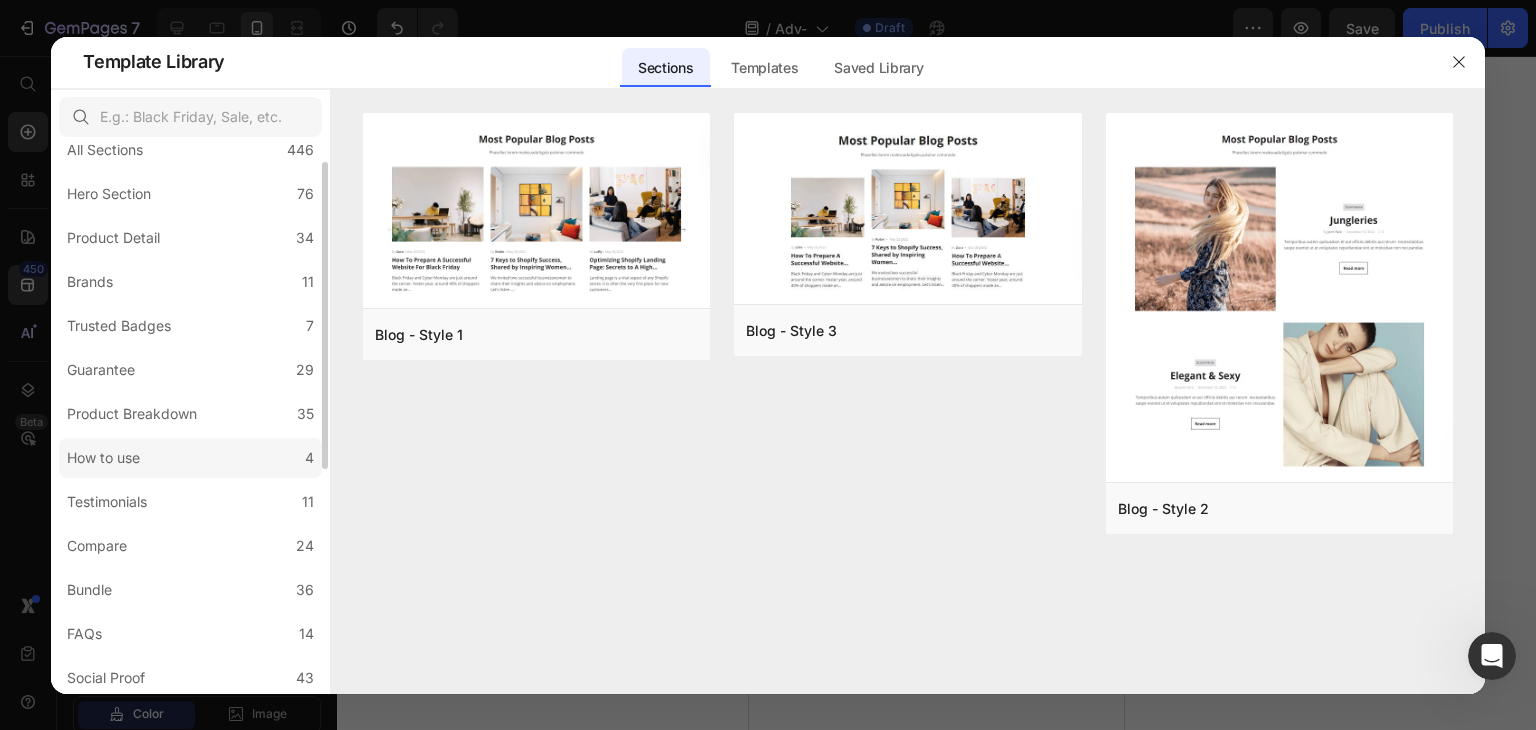 scroll, scrollTop: 0, scrollLeft: 0, axis: both 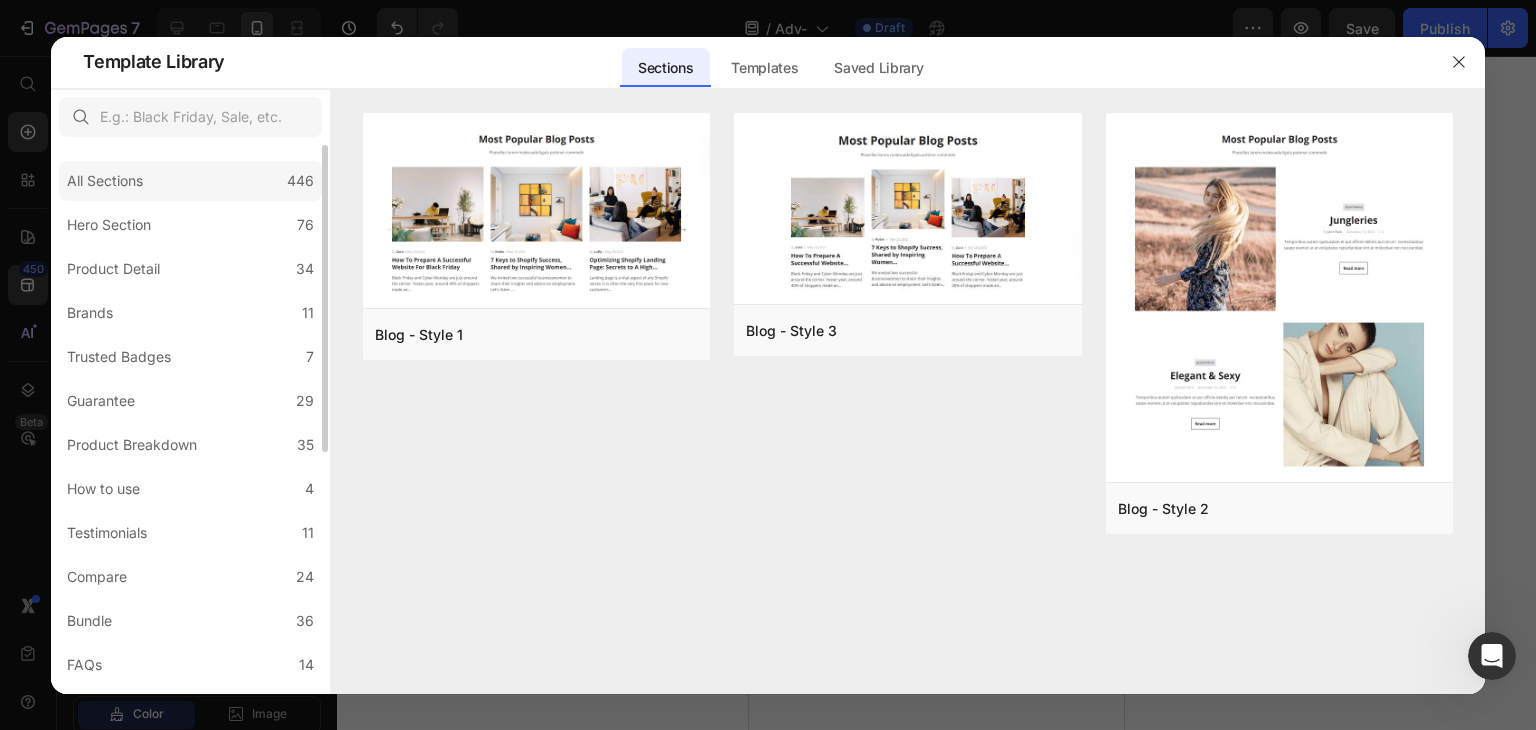 click on "All Sections 446" 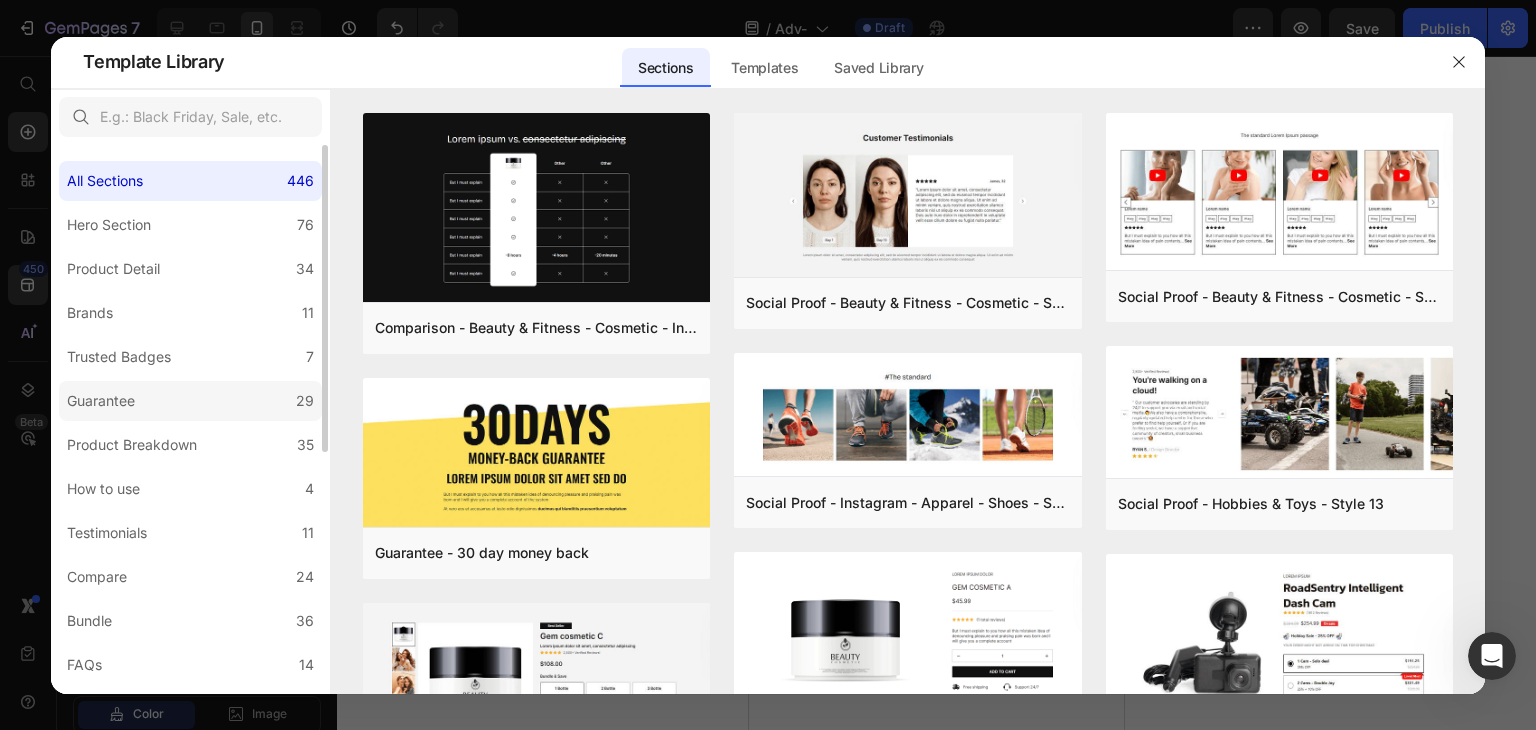 click on "Guarantee 29" 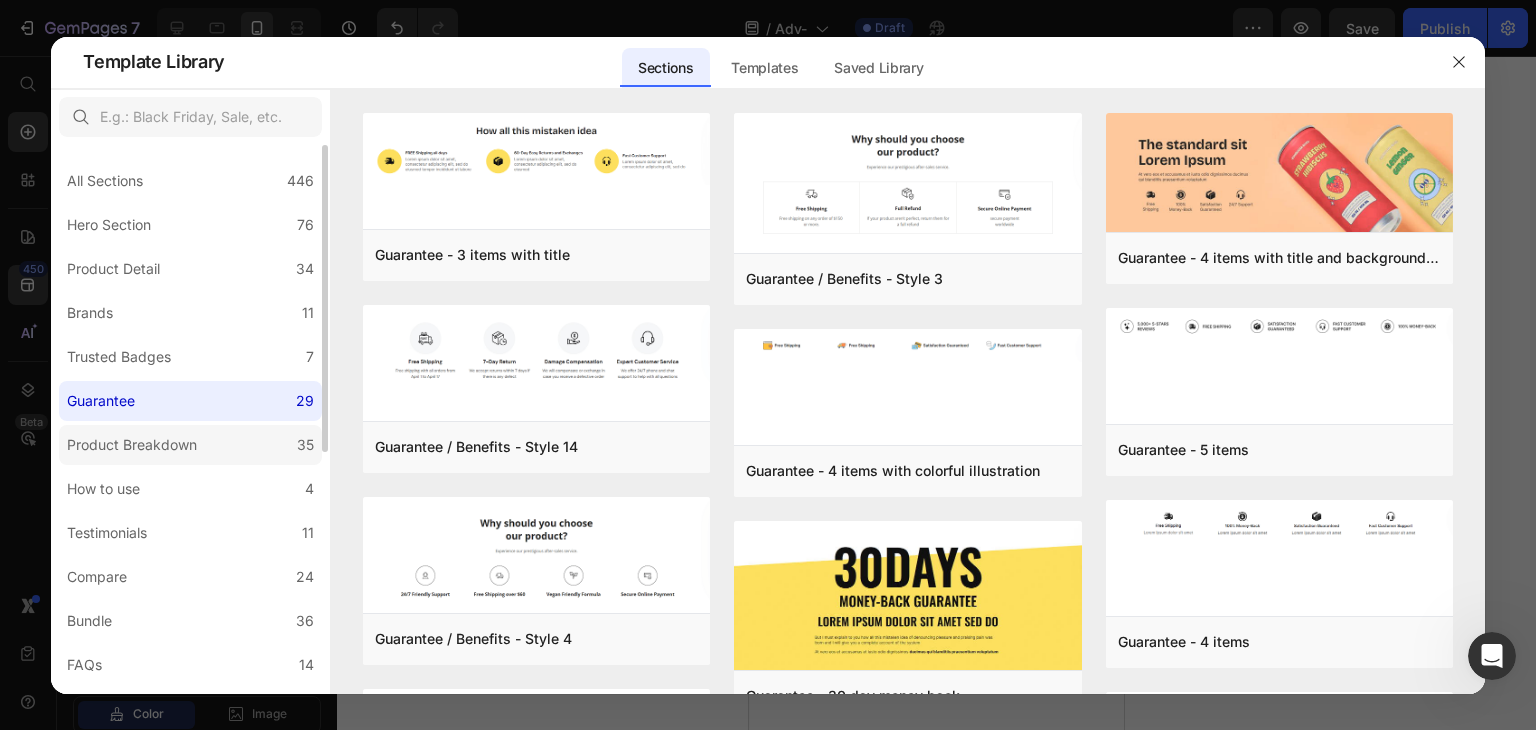 click on "Product Breakdown" at bounding box center [132, 445] 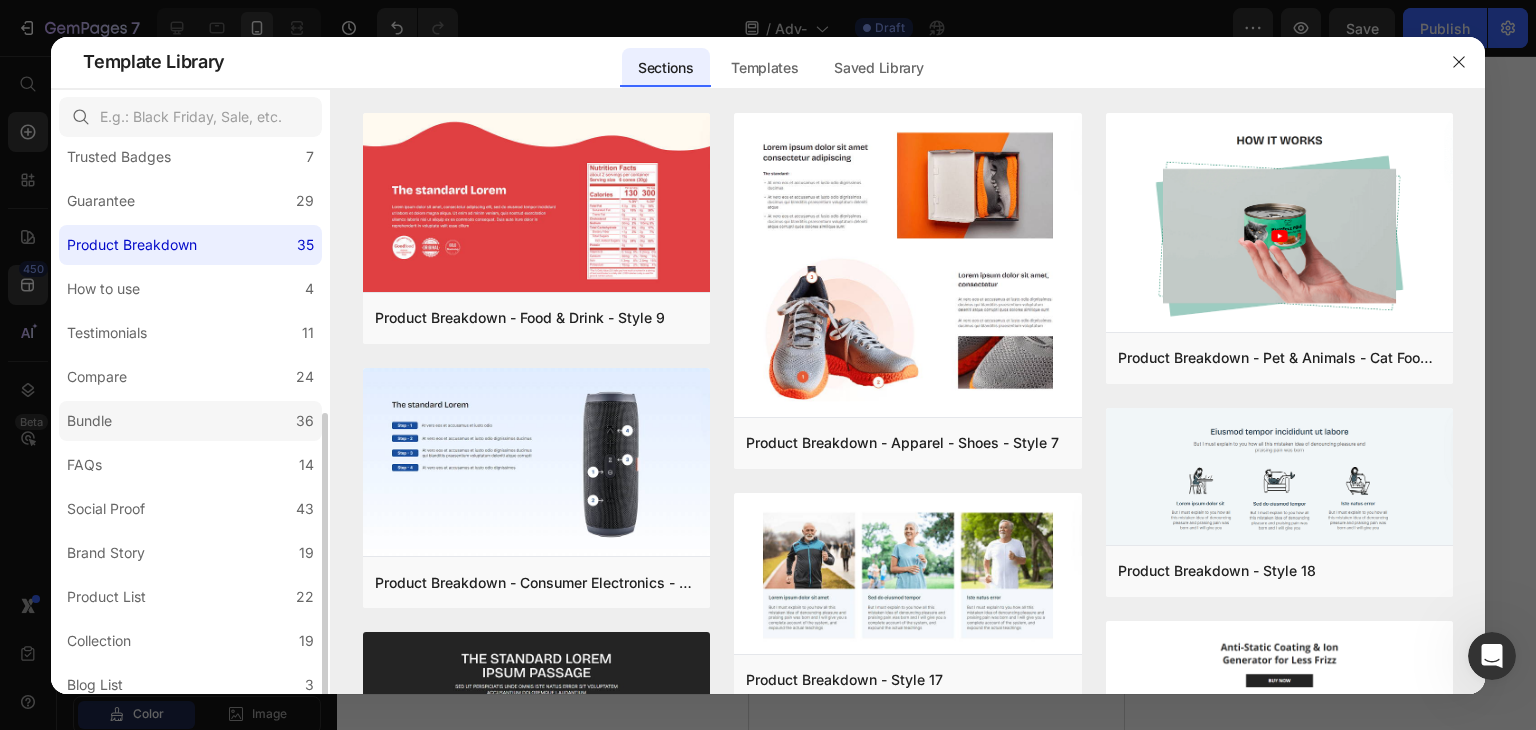 scroll, scrollTop: 300, scrollLeft: 0, axis: vertical 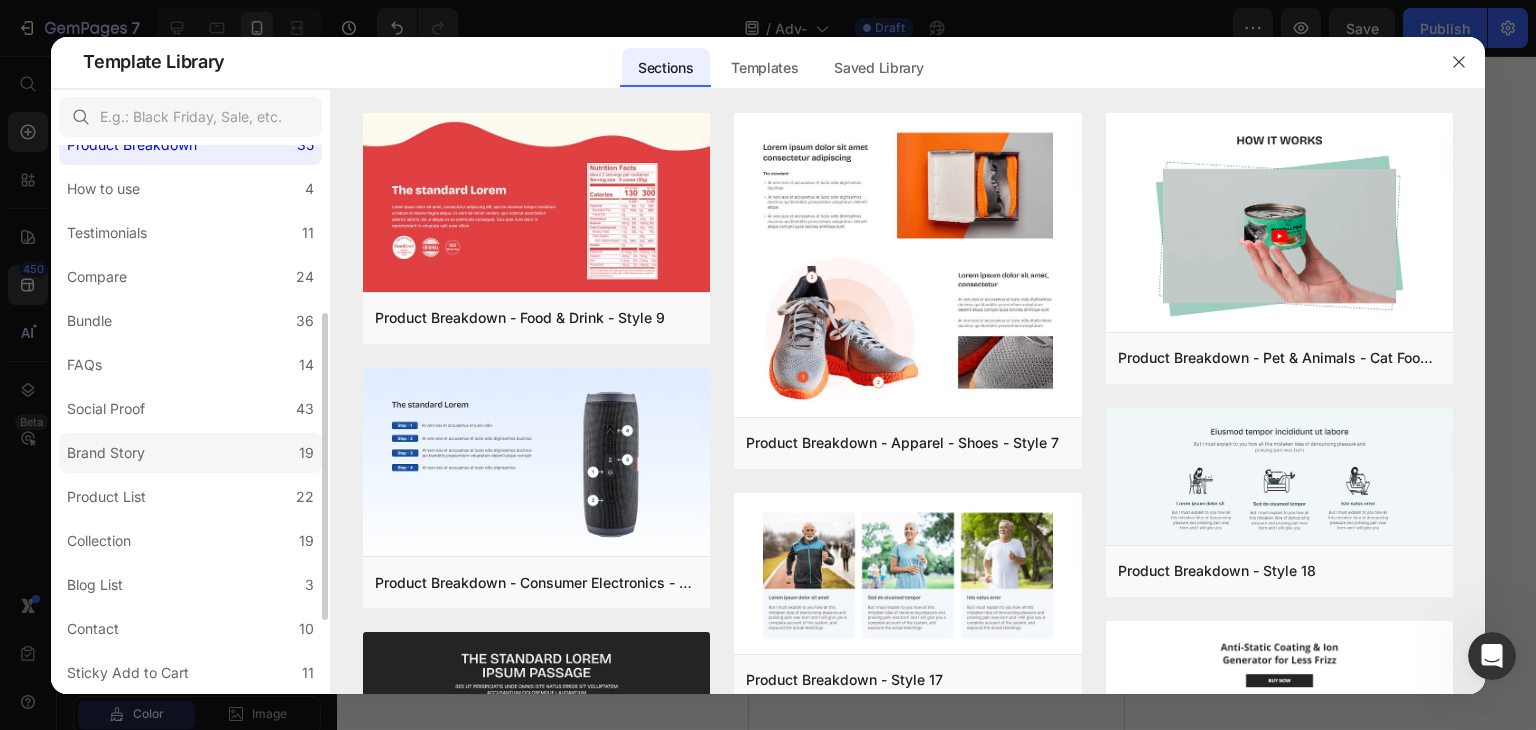 click on "Brand Story 19" 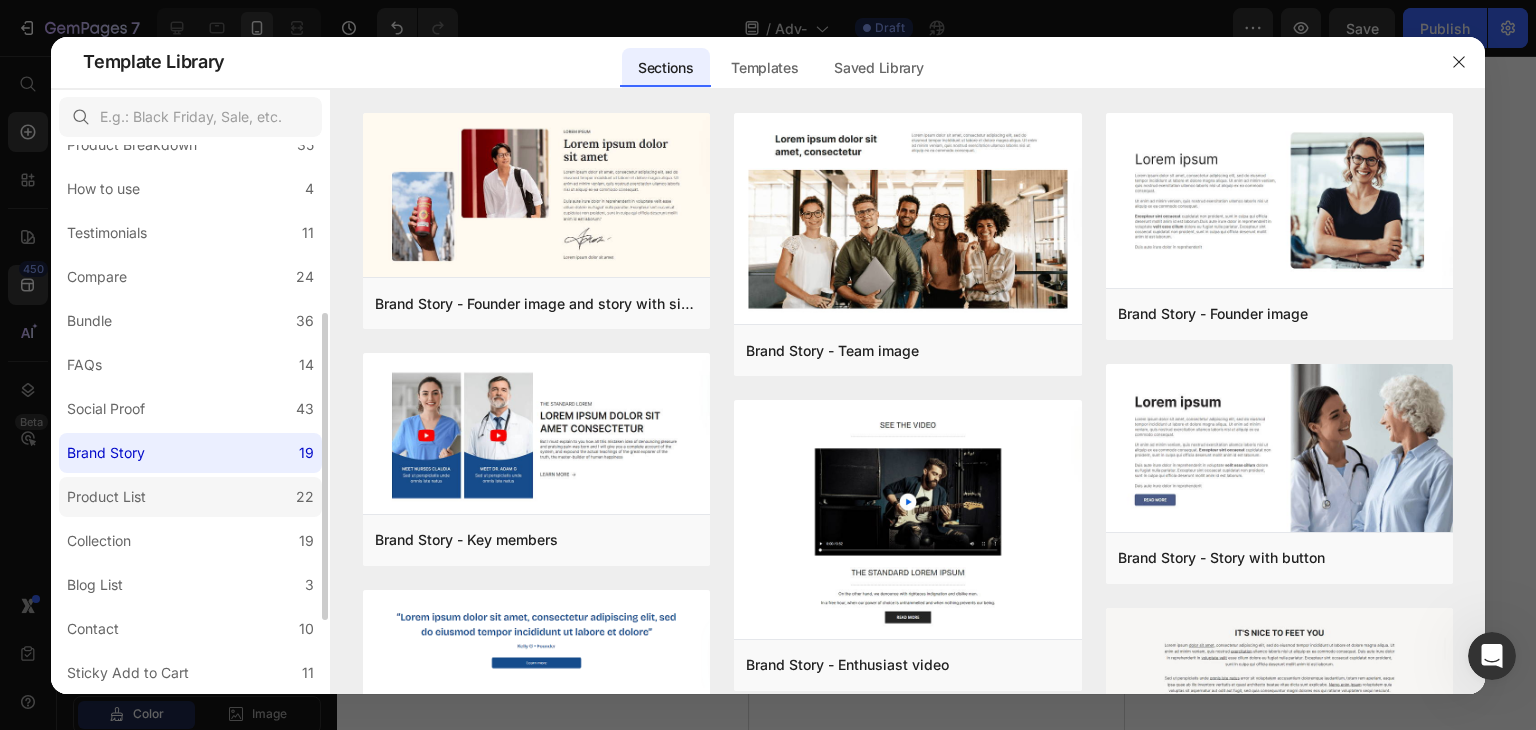 click on "Product List 22" 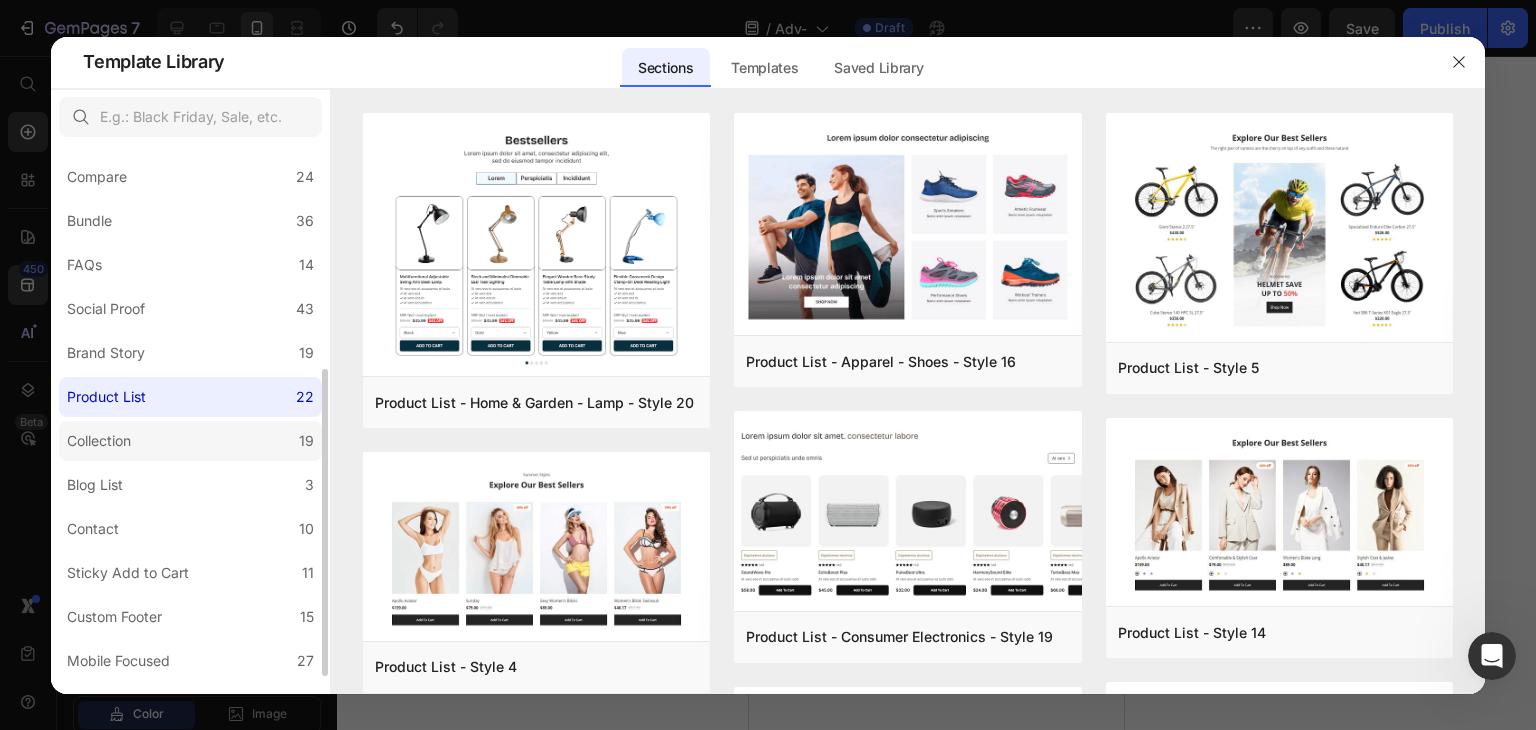 scroll, scrollTop: 431, scrollLeft: 0, axis: vertical 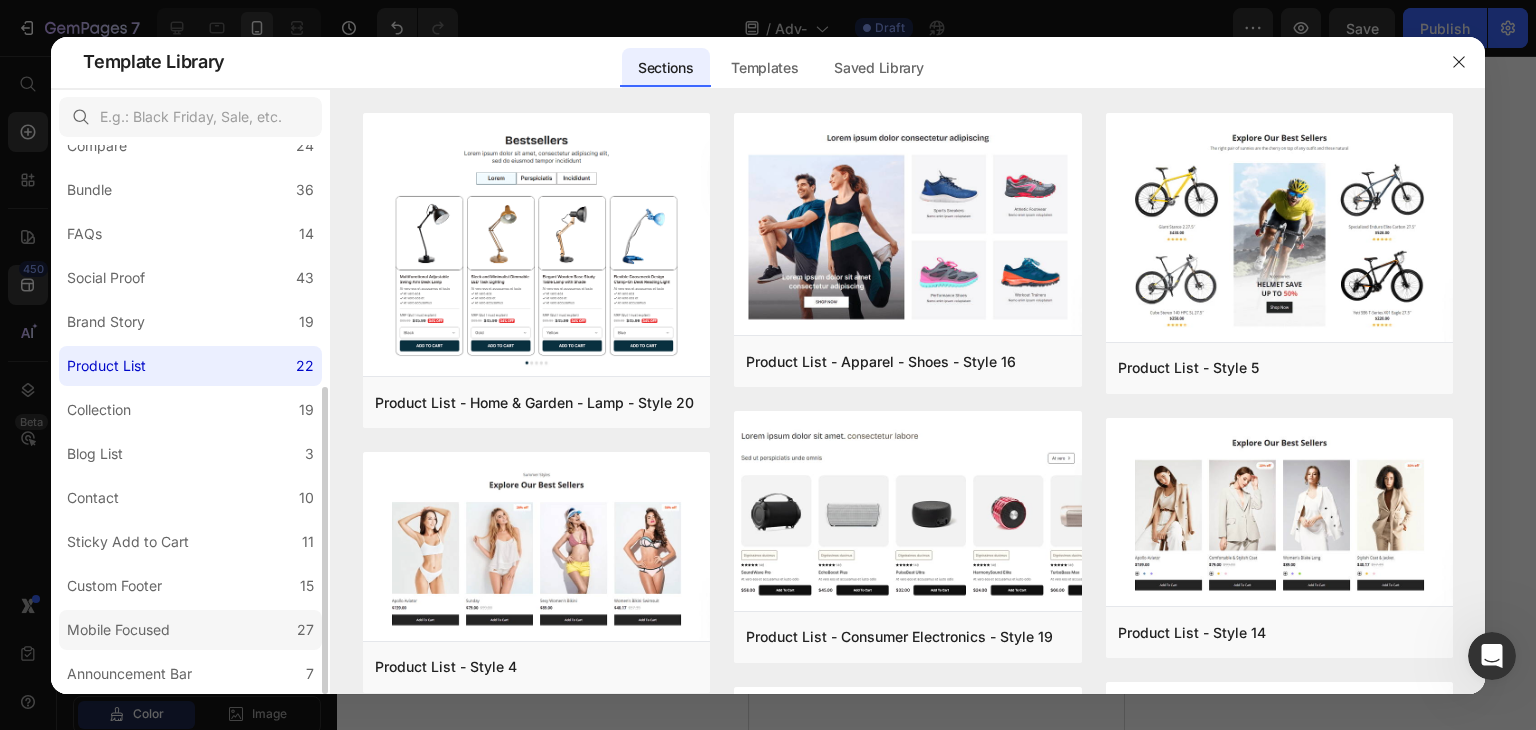 click on "Mobile Focused 27" 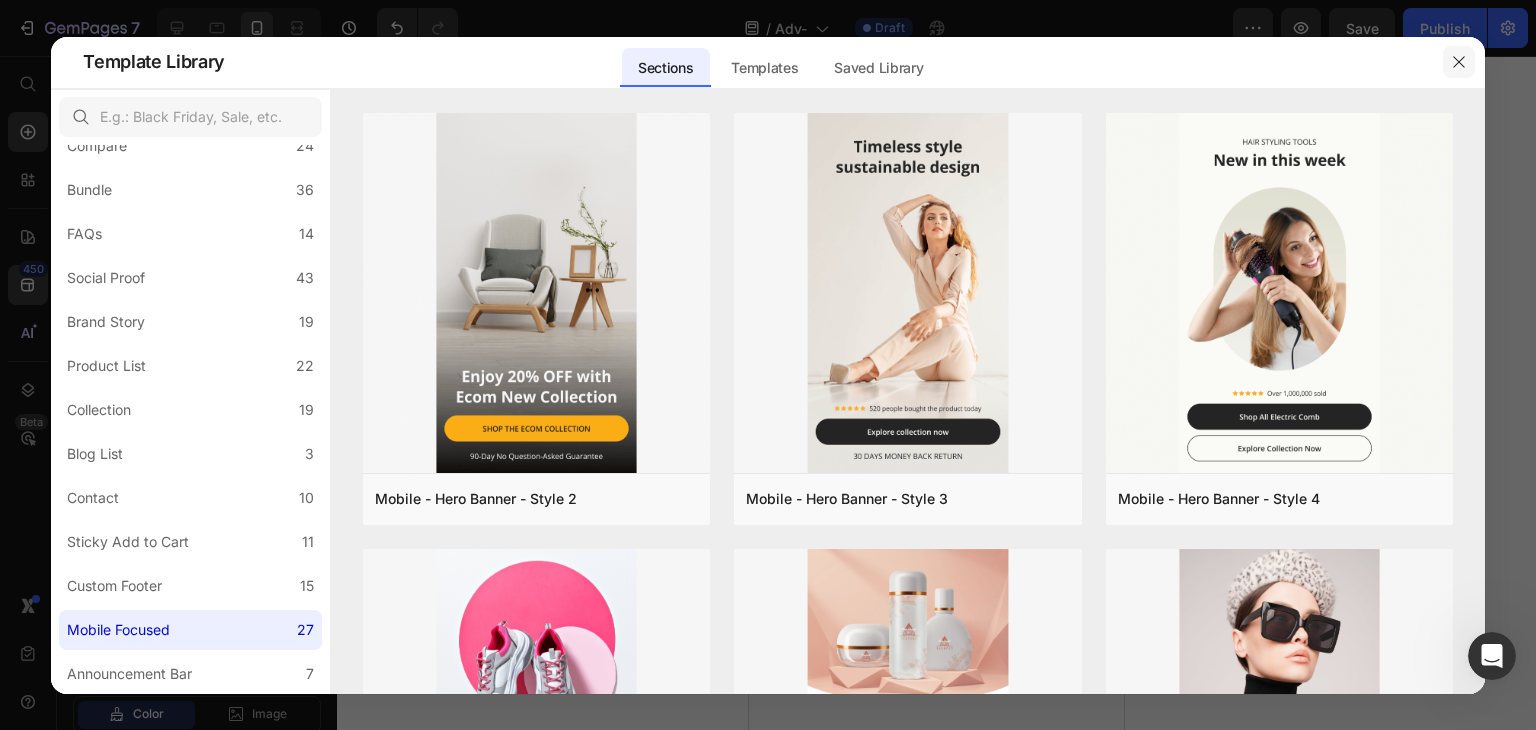 click 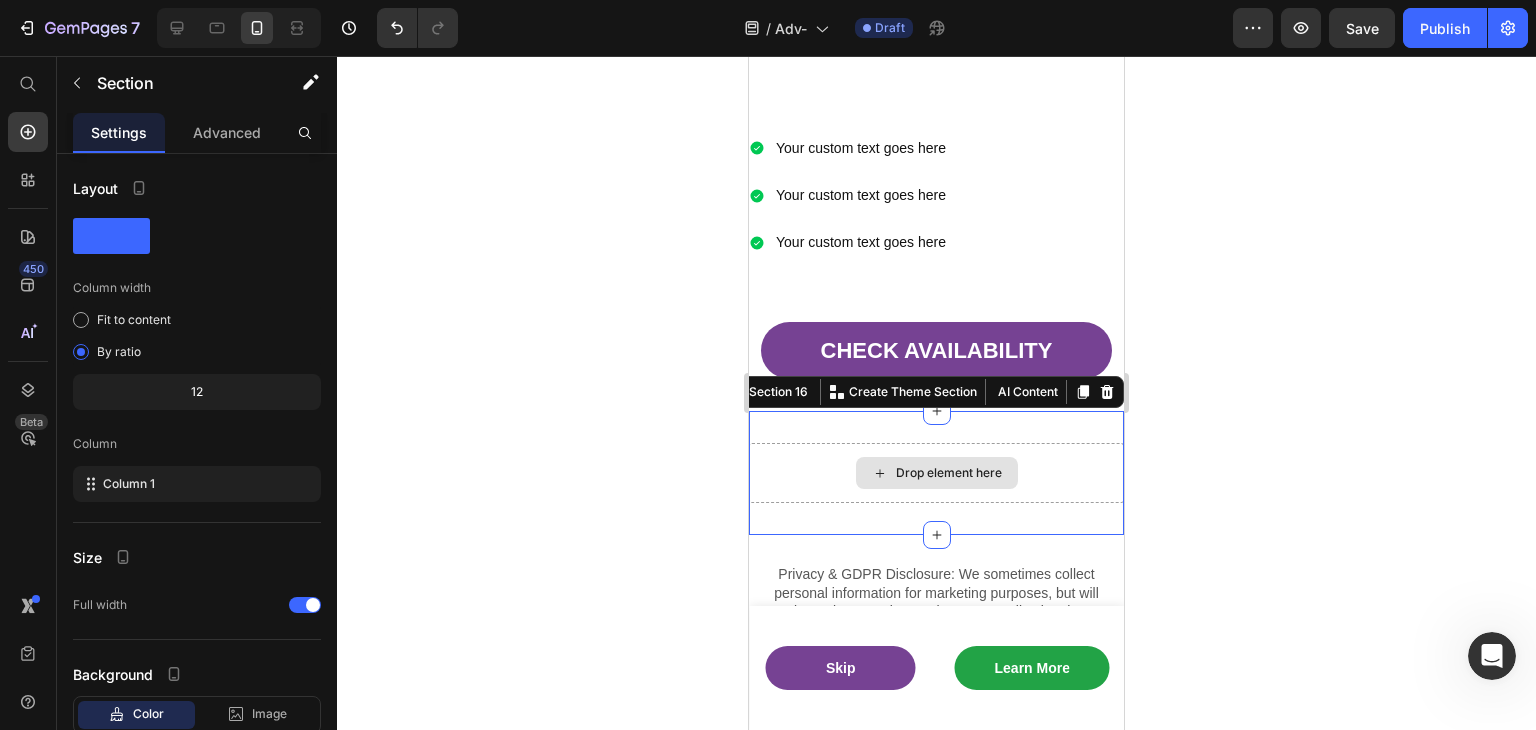click on "Drop element here" at bounding box center [949, 473] 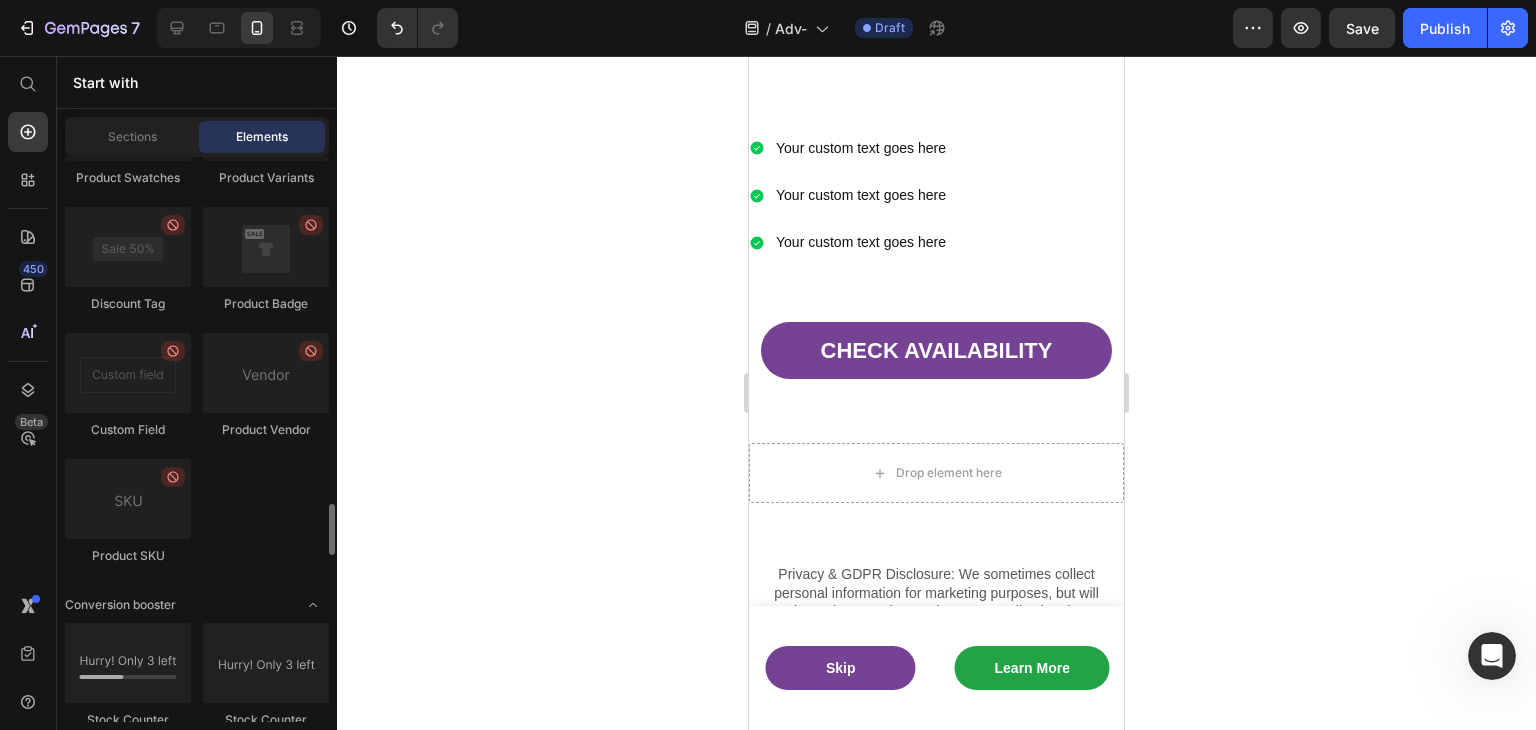 scroll, scrollTop: 4000, scrollLeft: 0, axis: vertical 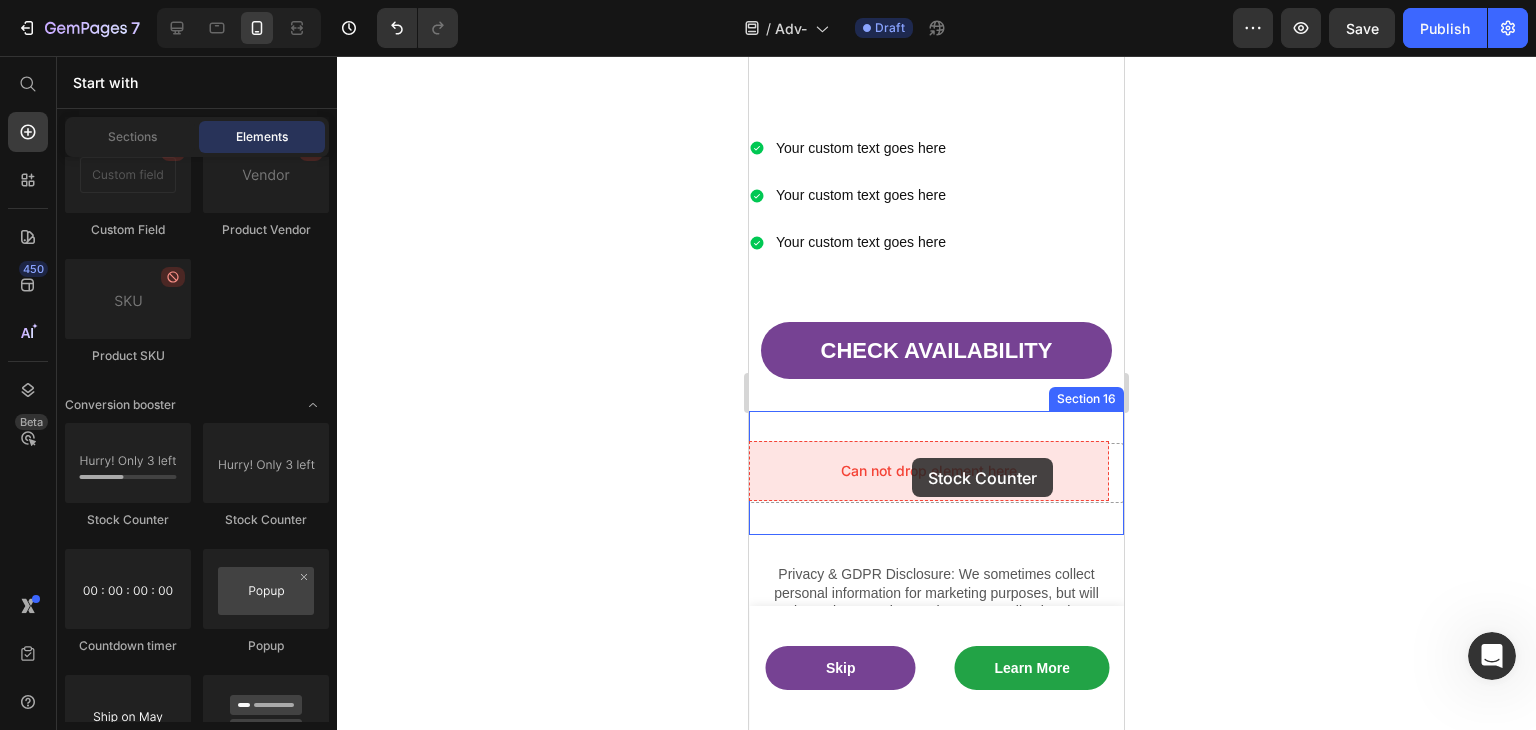 drag, startPoint x: 875, startPoint y: 530, endPoint x: 912, endPoint y: 458, distance: 80.9506 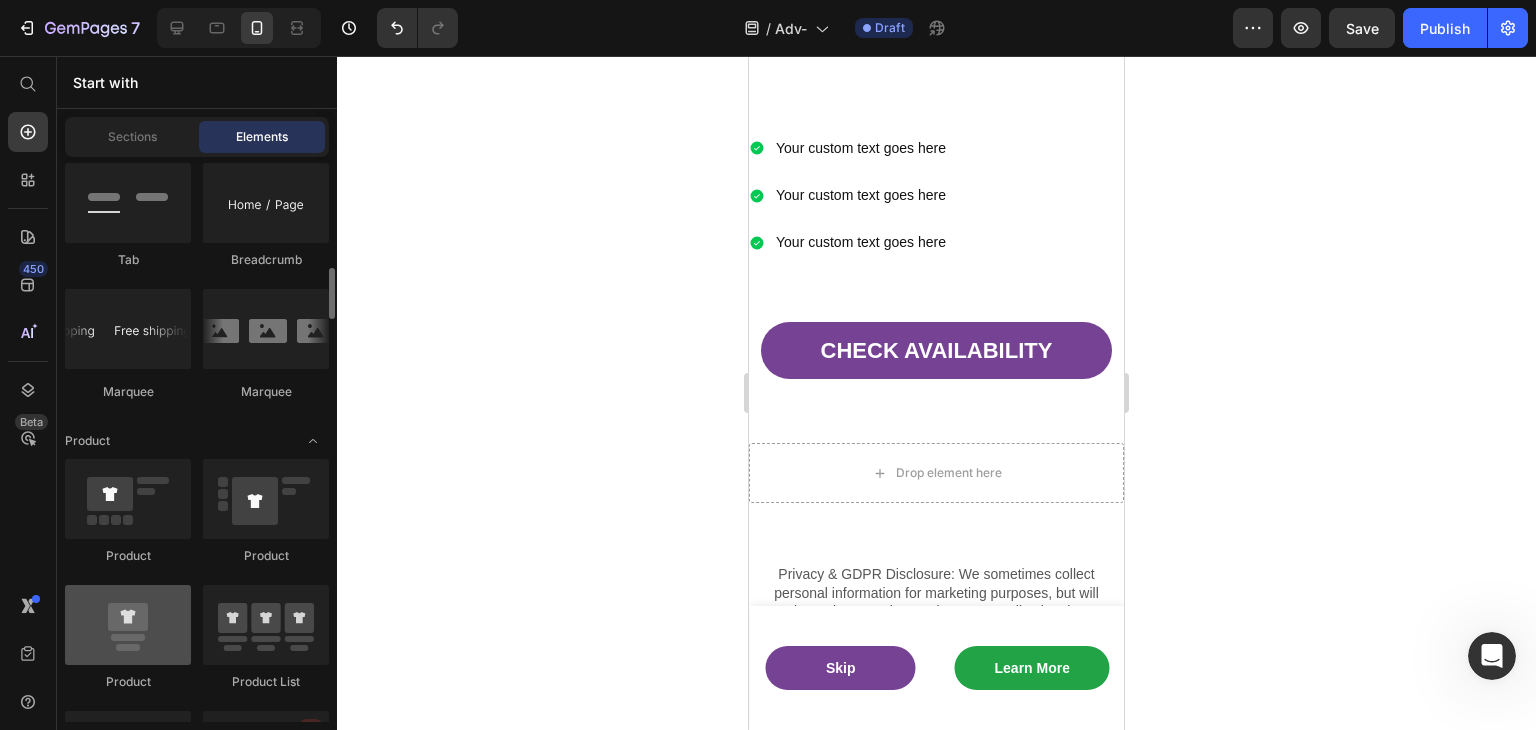 scroll, scrollTop: 2314, scrollLeft: 0, axis: vertical 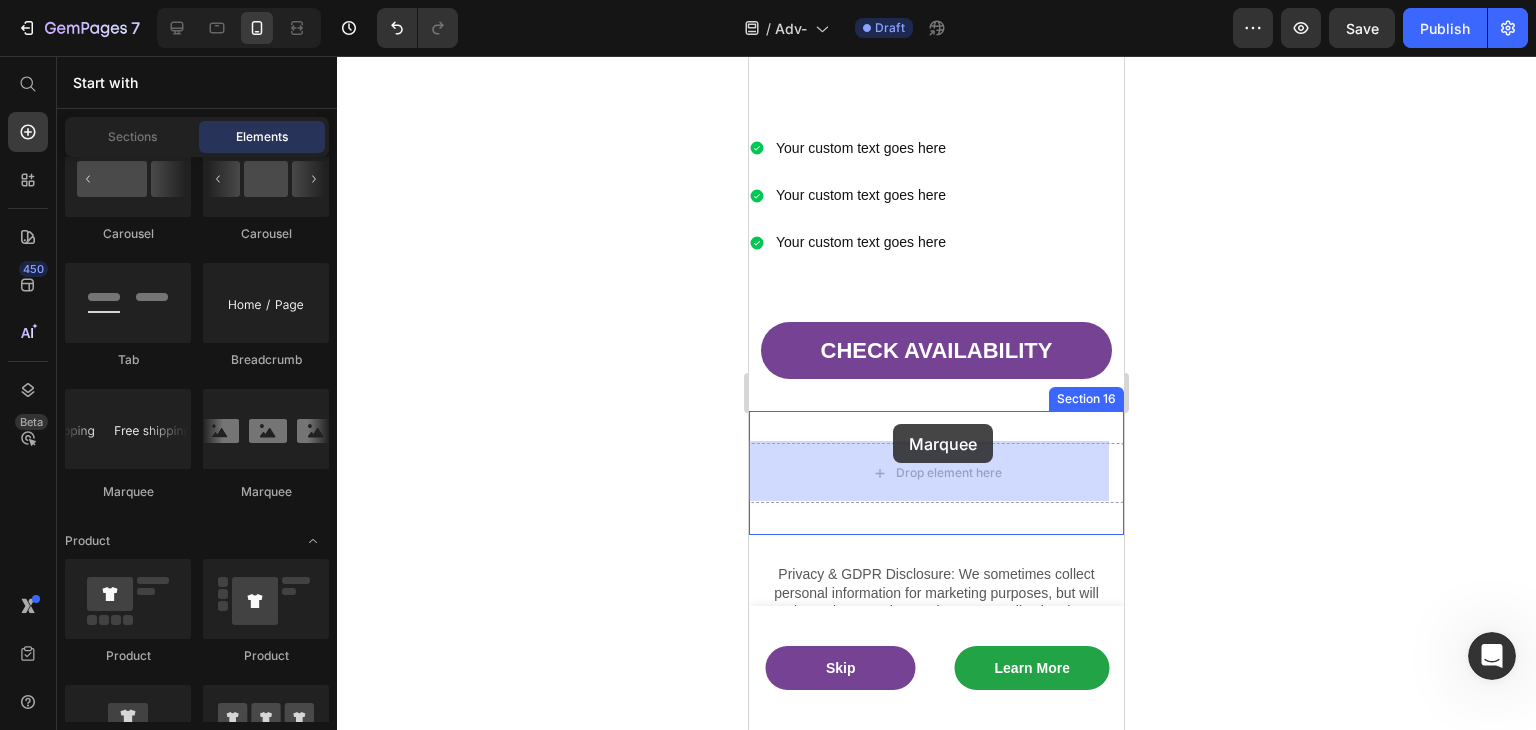 drag, startPoint x: 893, startPoint y: 494, endPoint x: 893, endPoint y: 424, distance: 70 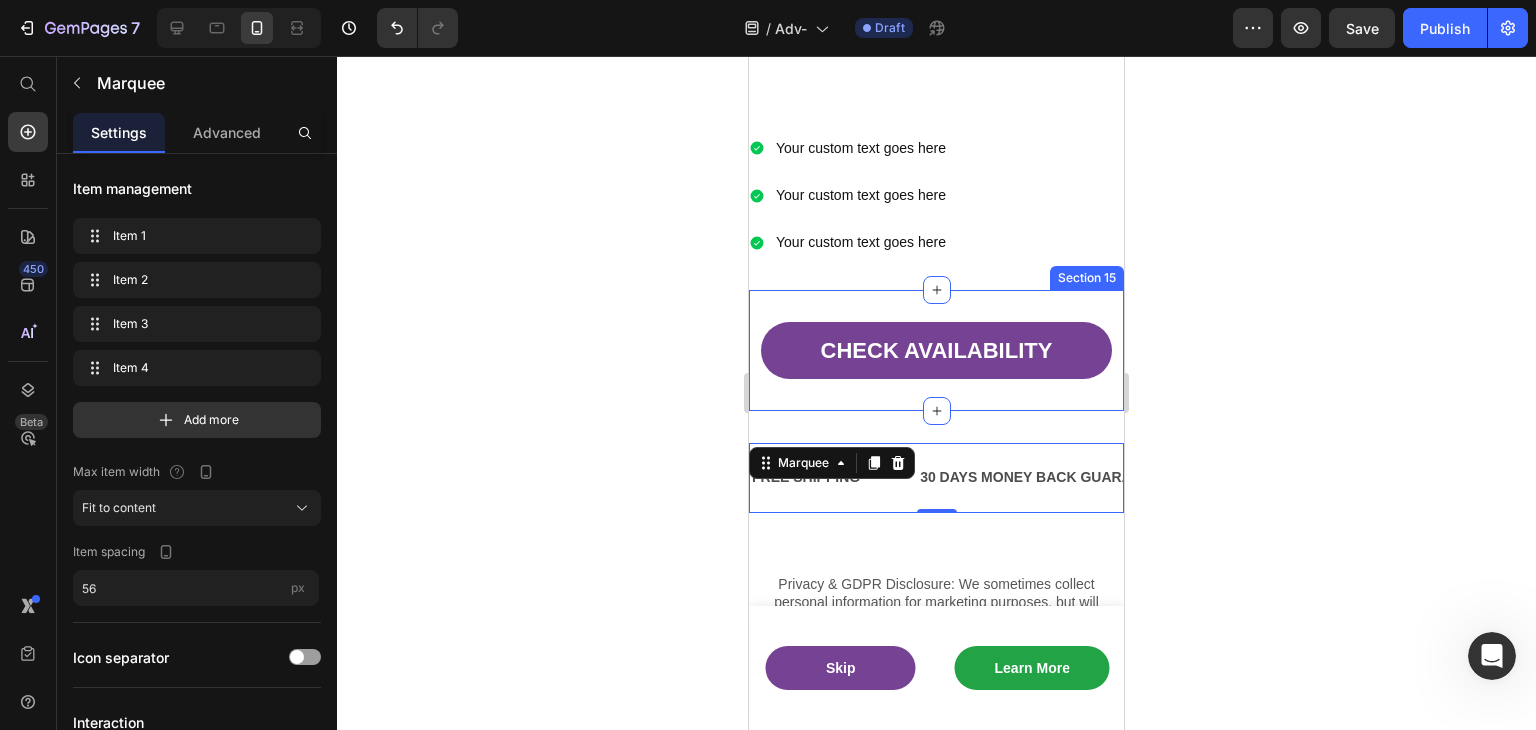 click on "CHECK AVAILABILITY Button Section 15" at bounding box center (936, 350) 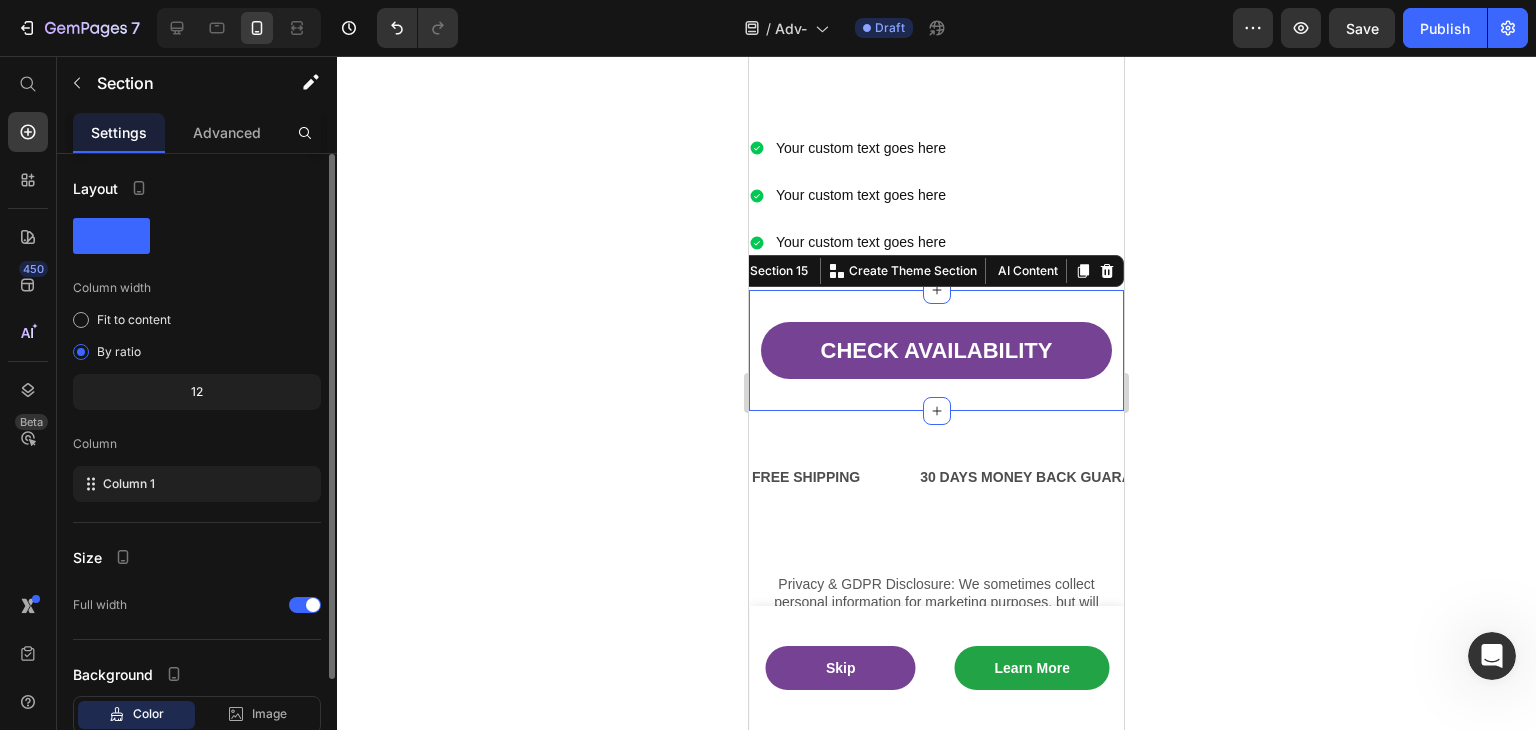 click on "Advanced" at bounding box center (227, 132) 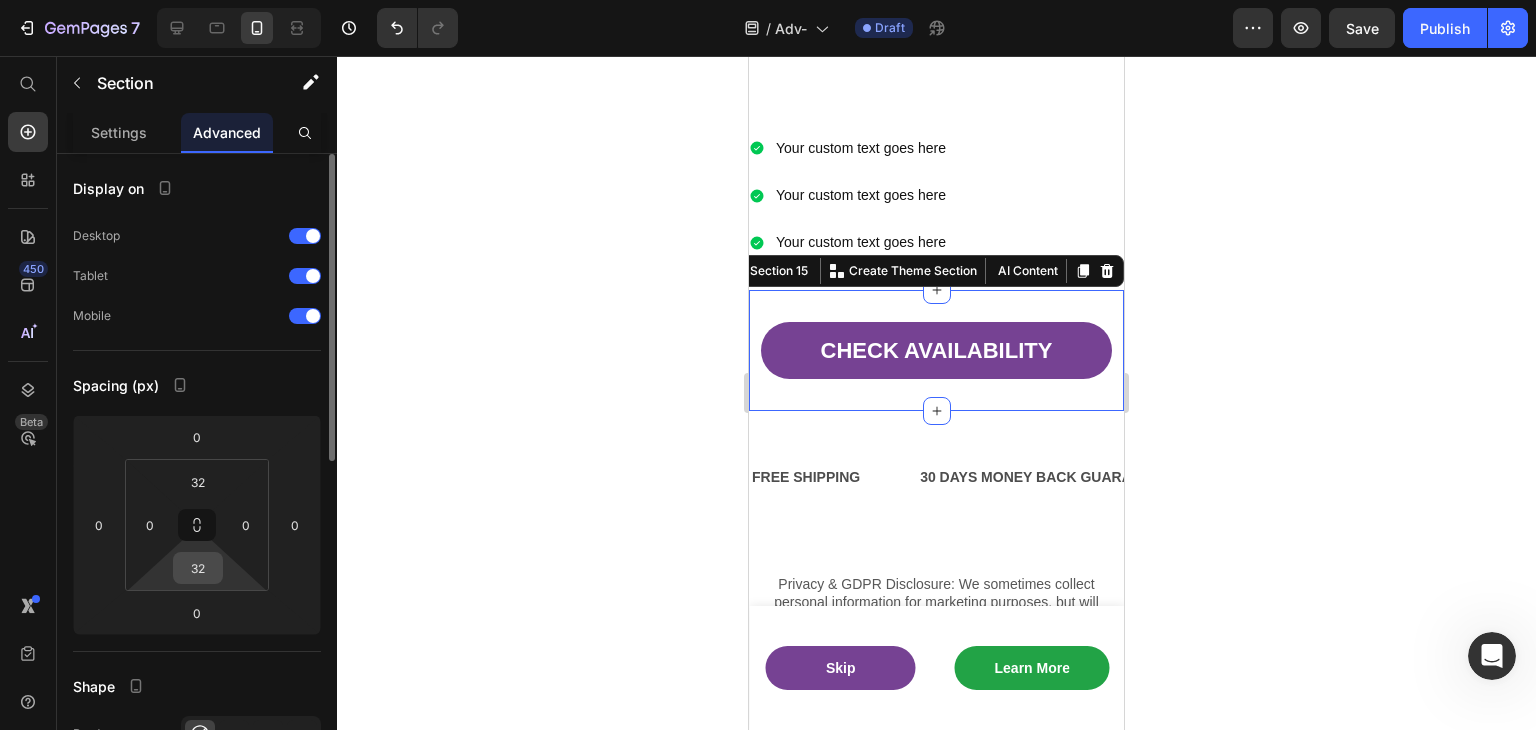 click on "32" at bounding box center (198, 568) 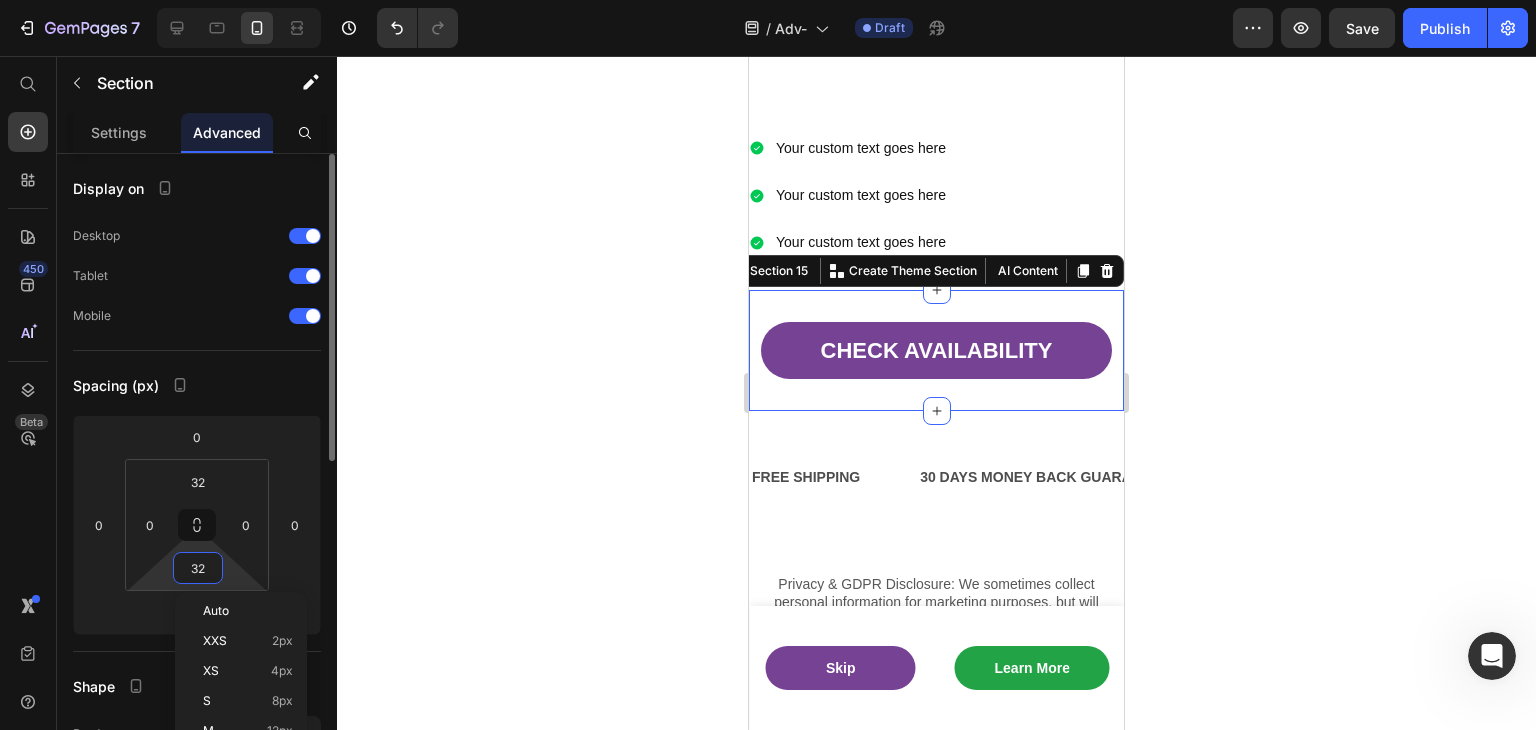 type 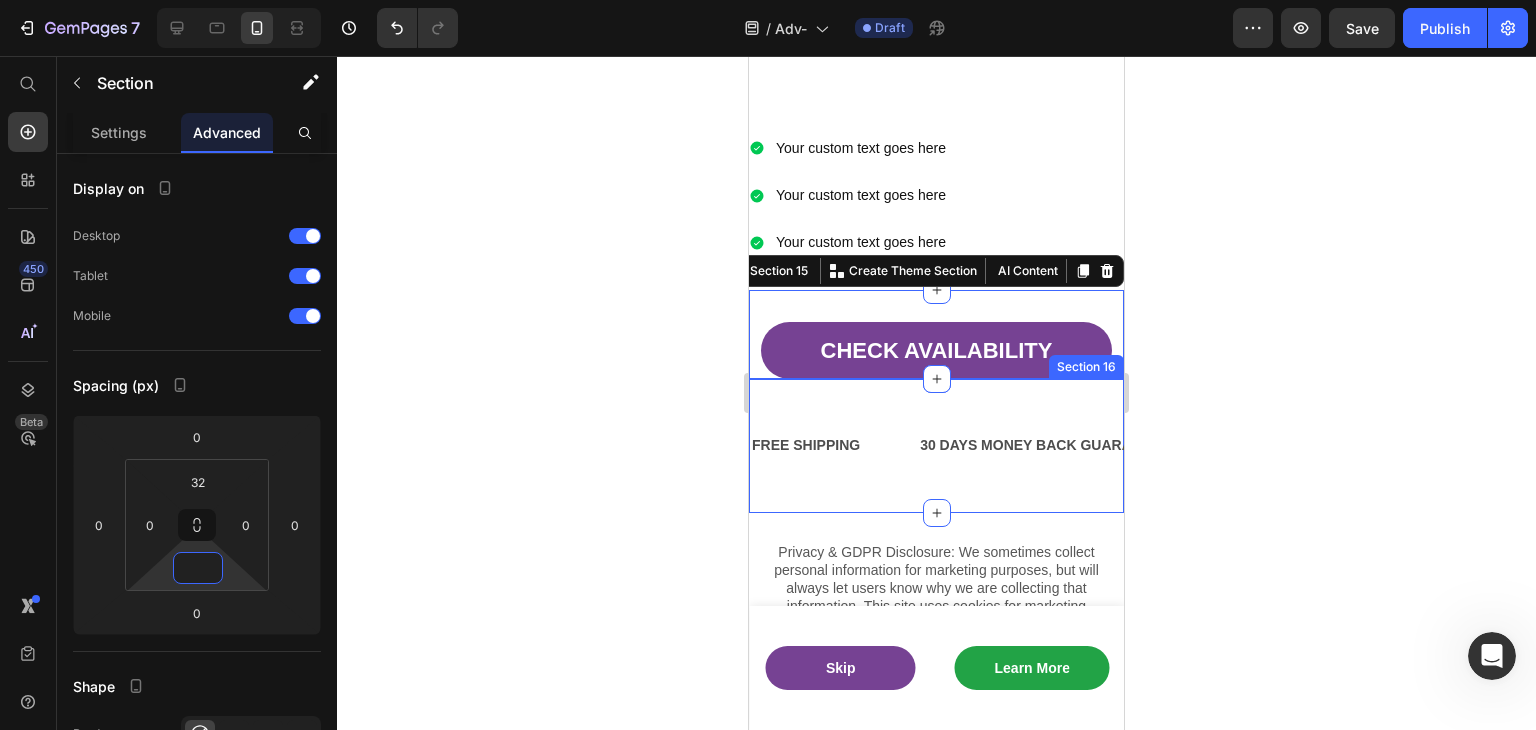 click on "FREE SHIPPING Text" at bounding box center (834, 445) 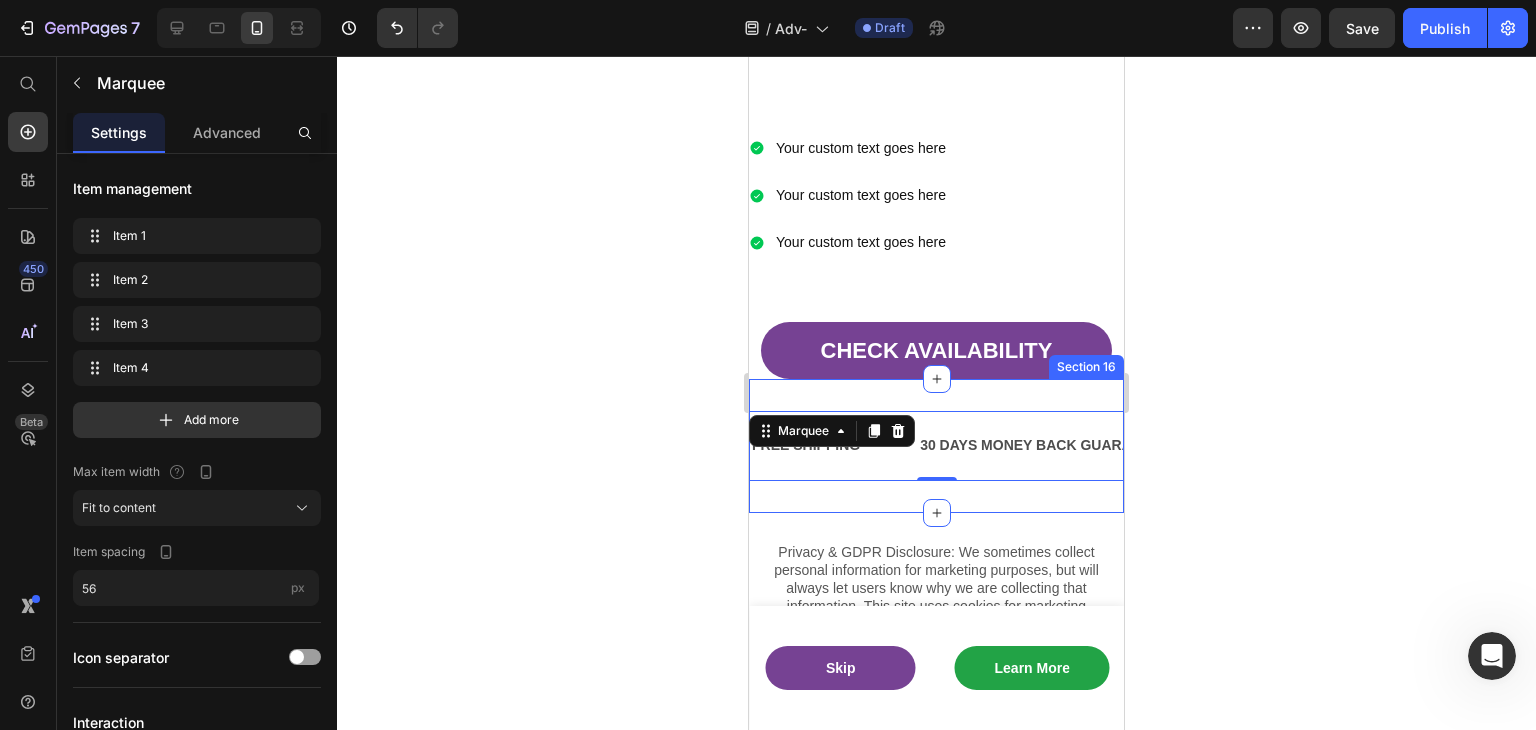 click on "FREE SHIPPING Text 30 DAYS MONEY BACK GUARANTEE Text LIMITED TIME 50% OFF SALE Text LIFE TIME WARRANTY Text FREE SHIPPING Text 30 DAYS MONEY BACK GUARANTEE Text LIMITED TIME 50% OFF SALE Text LIFE TIME WARRANTY Text Marquee   0 Section 16" at bounding box center [936, 445] 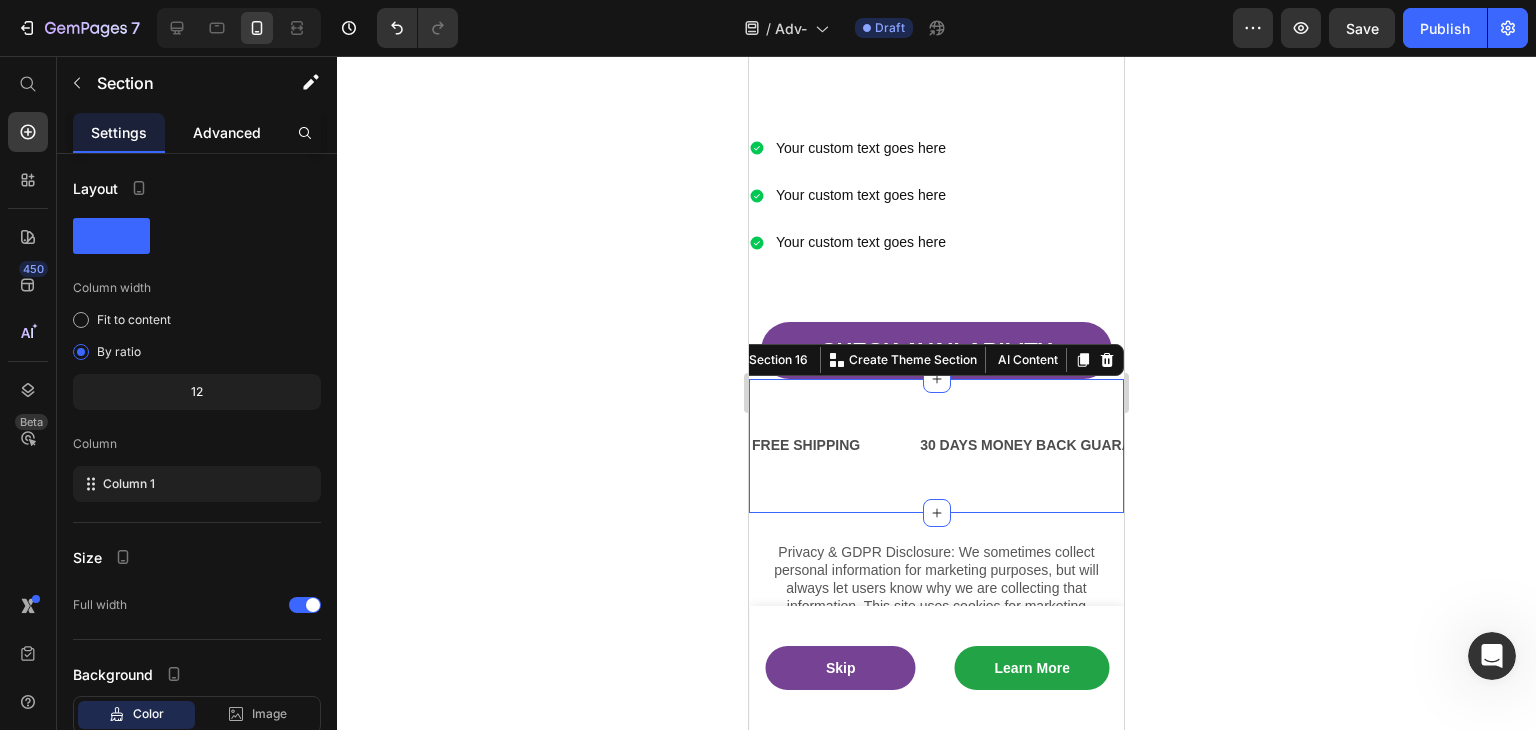 click on "Advanced" at bounding box center [227, 132] 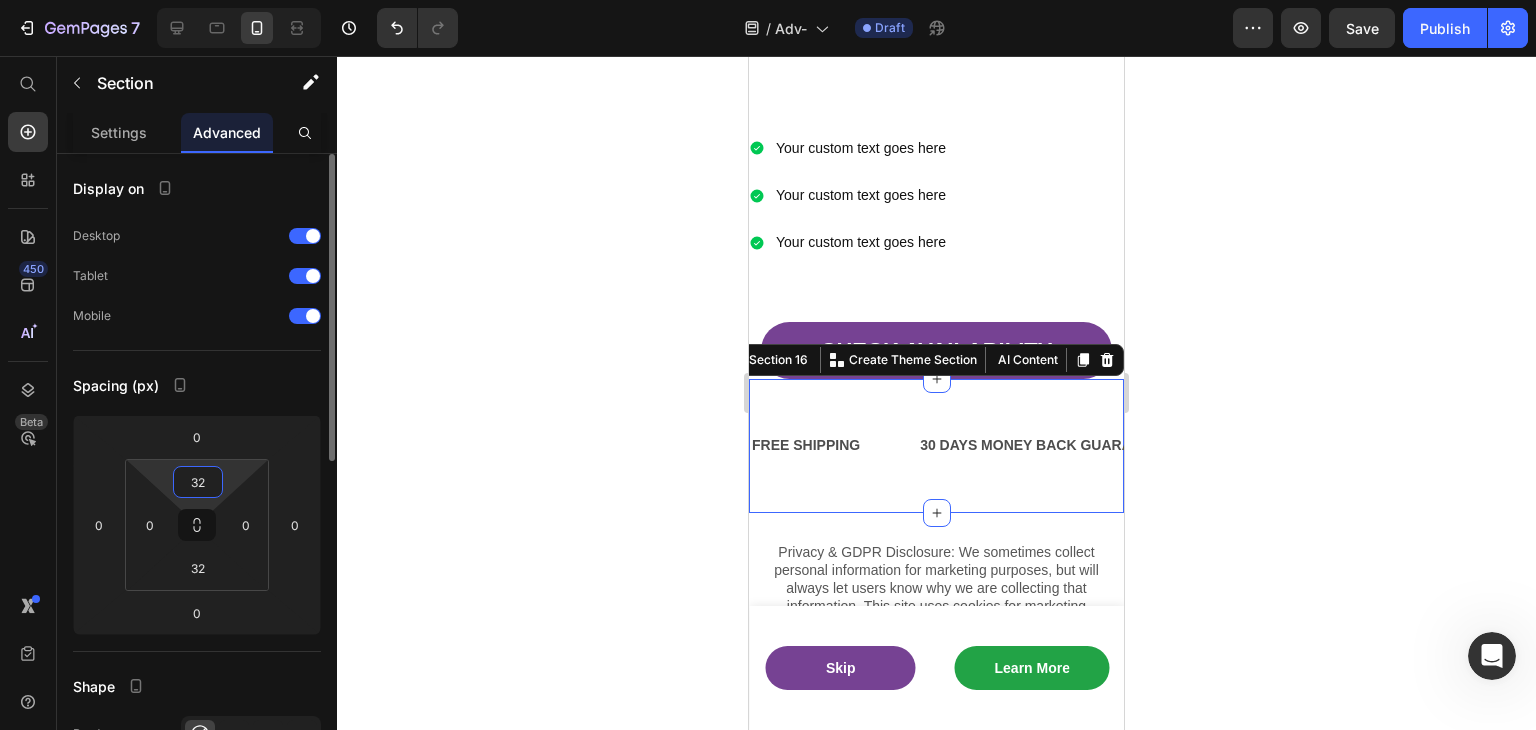 click on "32" at bounding box center (198, 482) 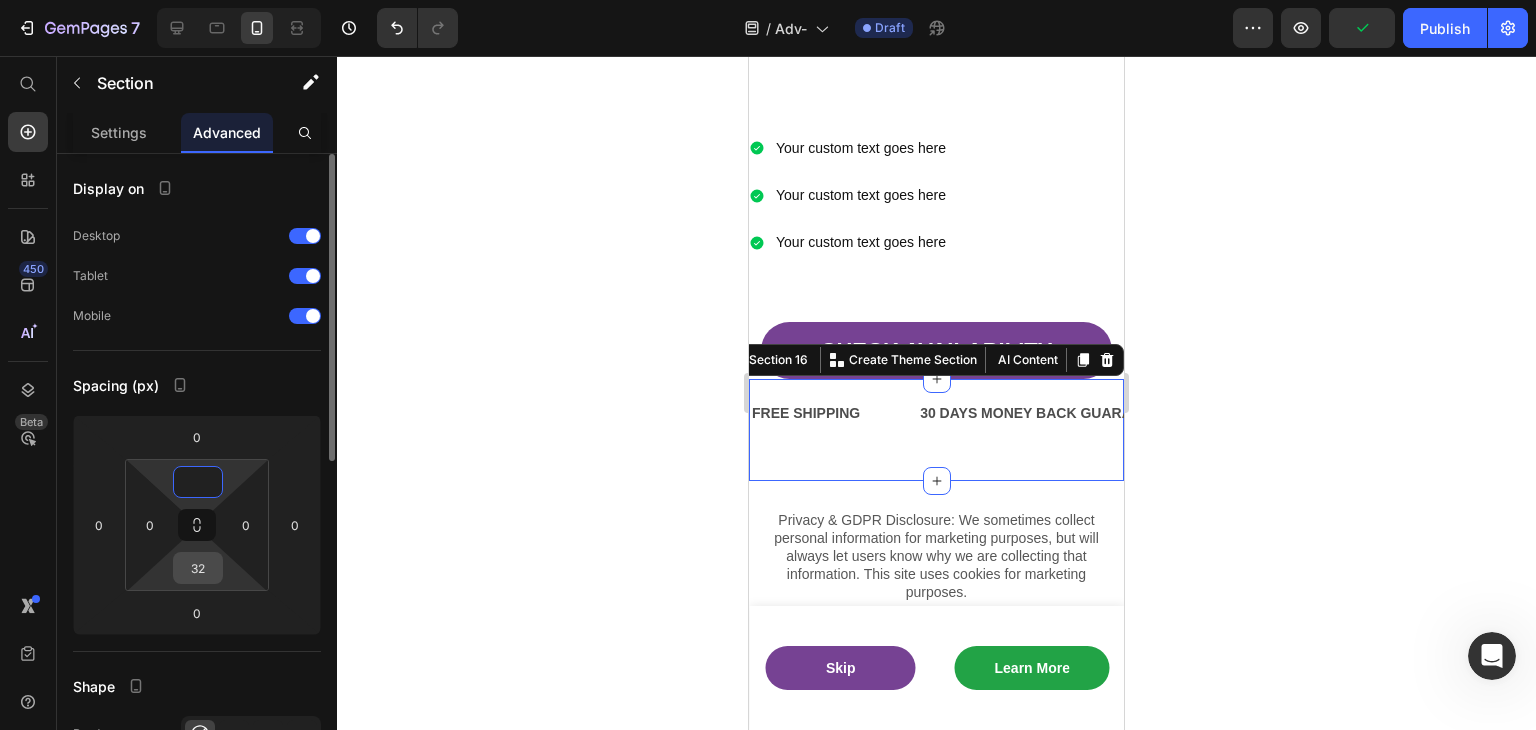 type on "0" 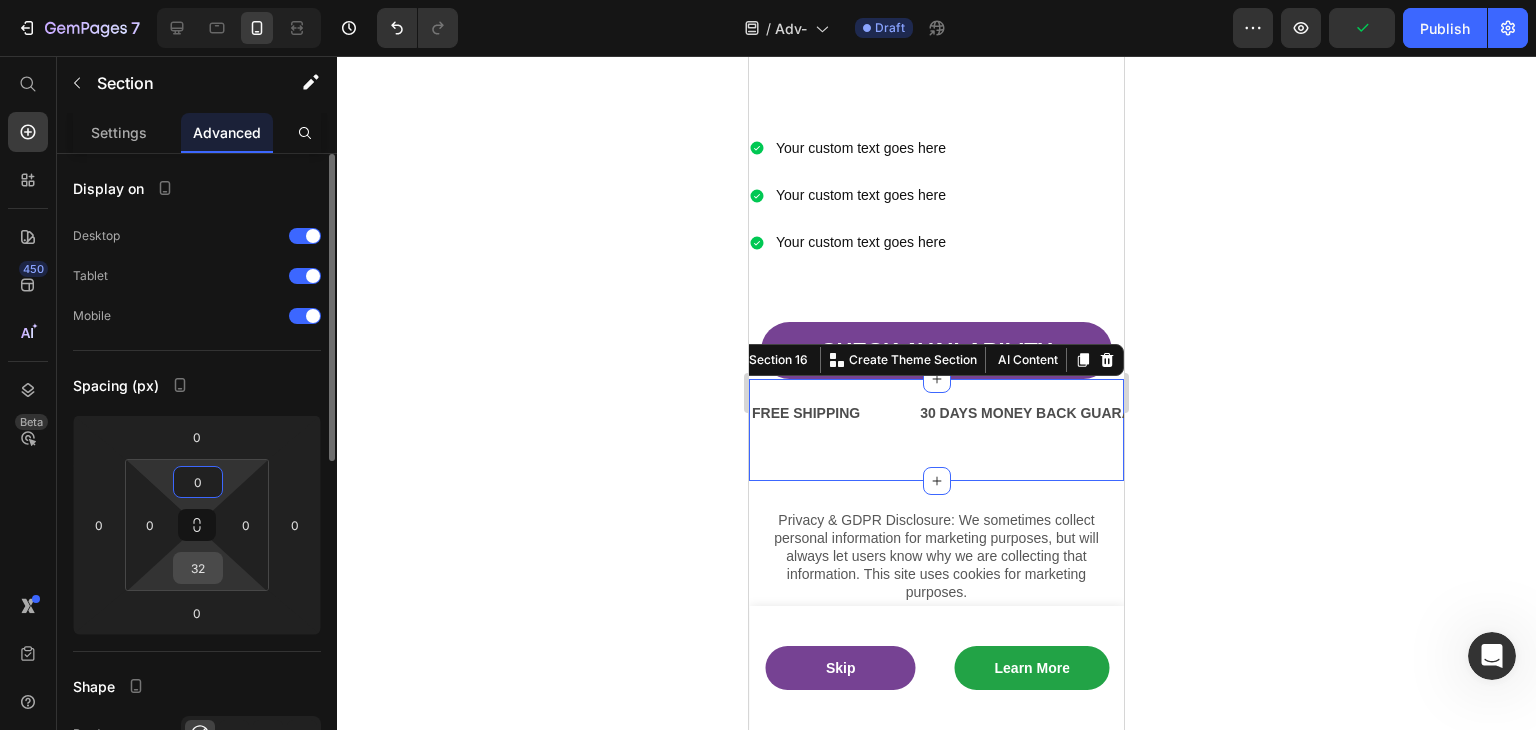 click on "32" at bounding box center [198, 568] 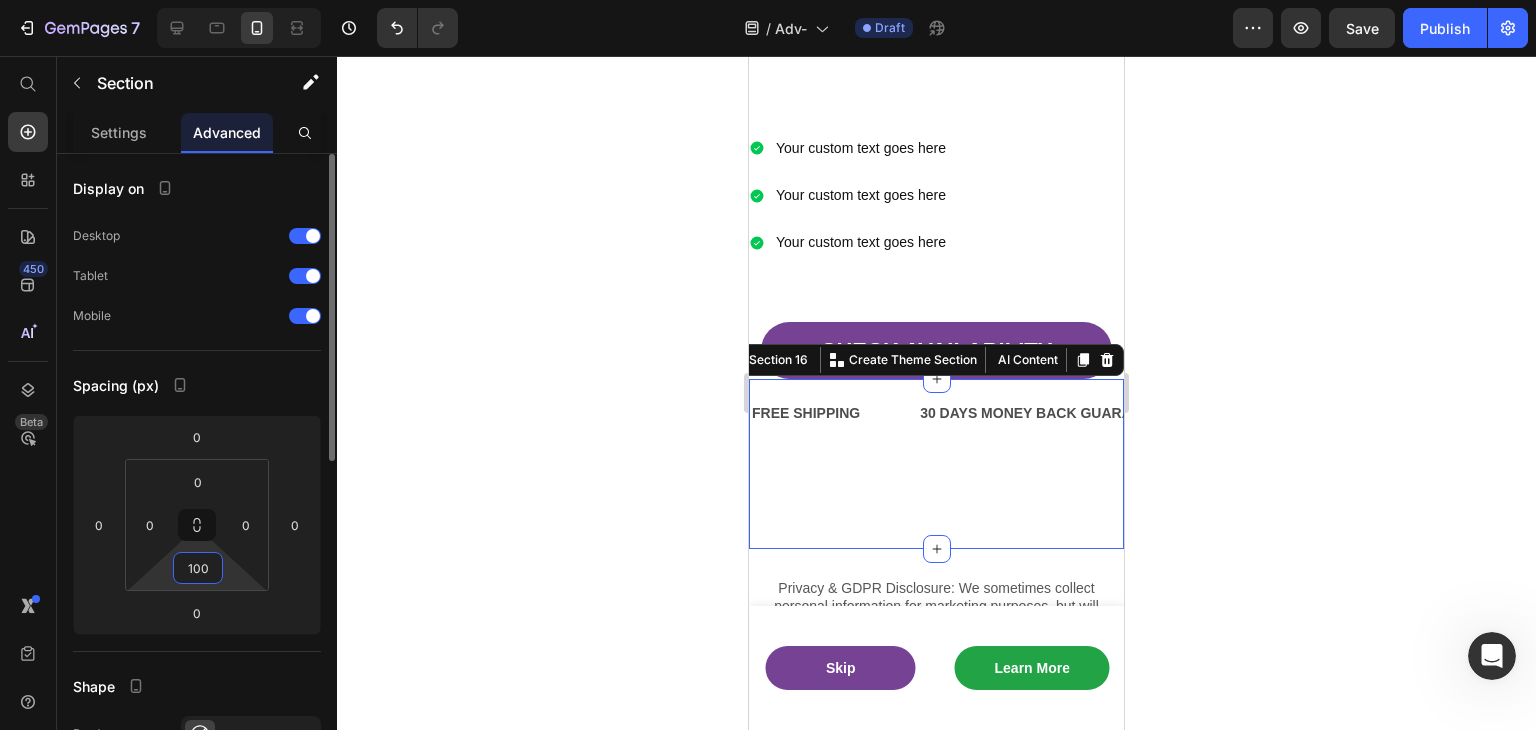 type on "100" 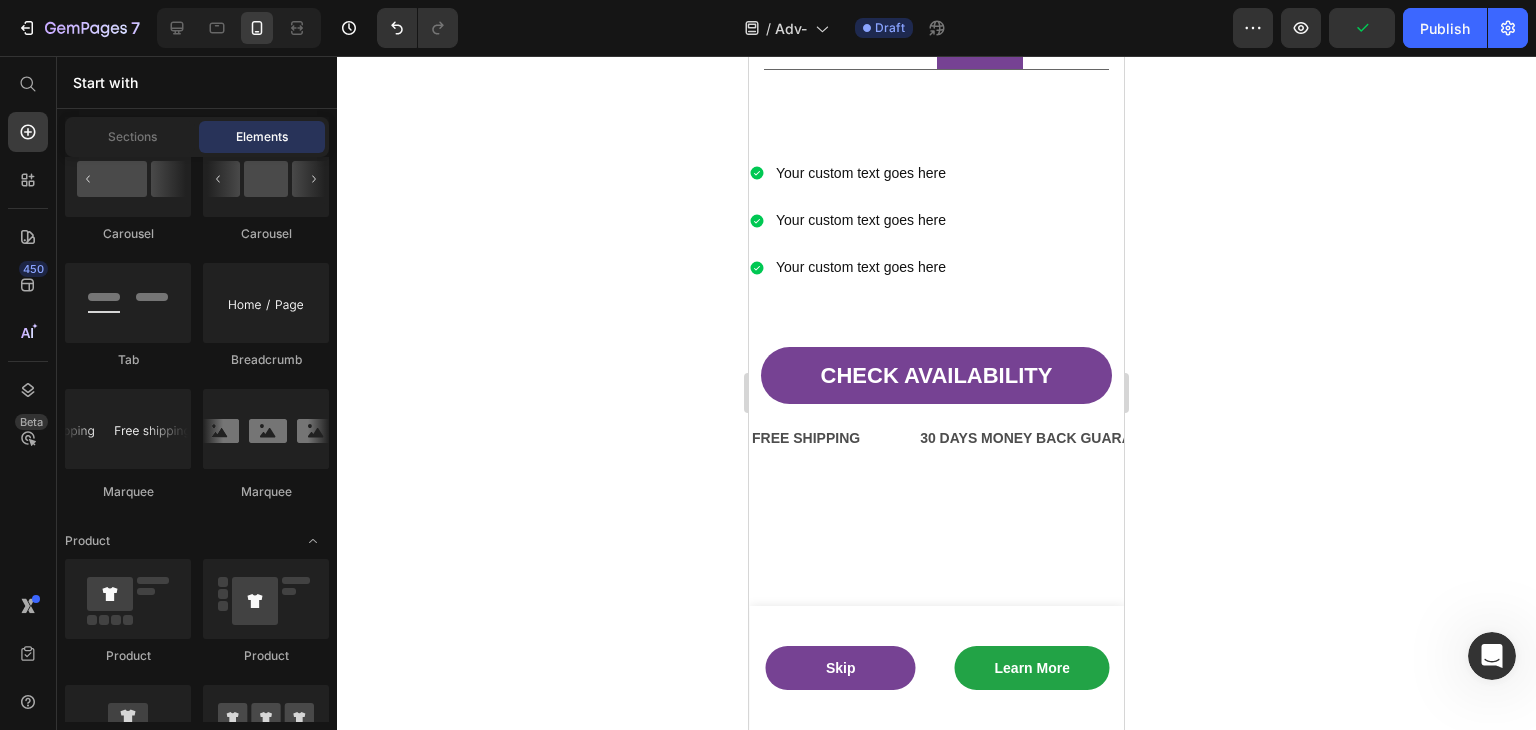 scroll, scrollTop: 2957, scrollLeft: 0, axis: vertical 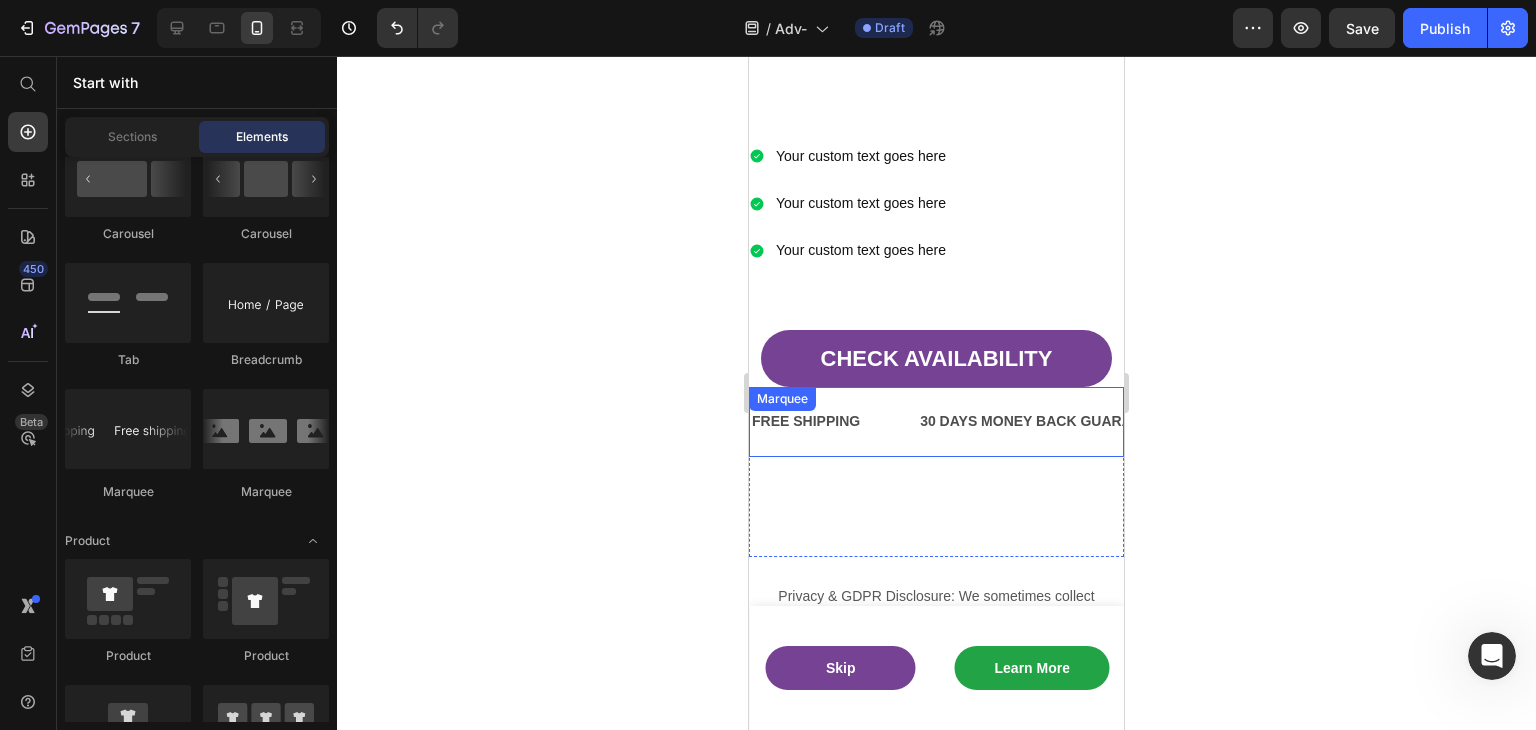 click on "FREE SHIPPING Text 30 DAYS MONEY BACK GUARANTEE Text LIMITED TIME 50% OFF SALE Text LIFE TIME WARRANTY Text FREE SHIPPING Text 30 DAYS MONEY BACK GUARANTEE Text LIMITED TIME 50% OFF SALE Text LIFE TIME WARRANTY Text Marquee" at bounding box center [936, 421] 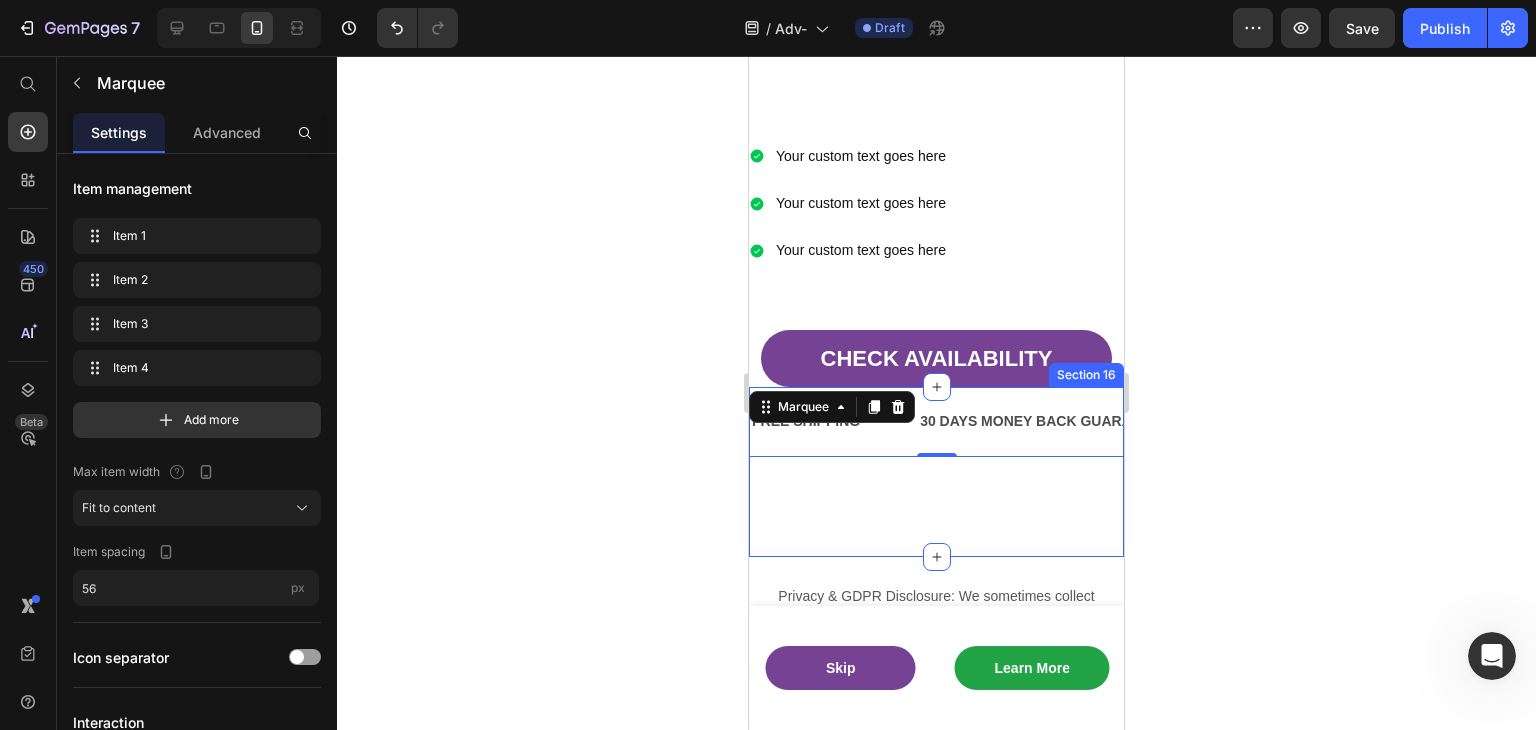 click on "FREE SHIPPING Text 30 DAYS MONEY BACK GUARANTEE Text LIMITED TIME 50% OFF SALE Text LIFE TIME WARRANTY Text FREE SHIPPING Text 30 DAYS MONEY BACK GUARANTEE Text LIMITED TIME 50% OFF SALE Text LIFE TIME WARRANTY Text Marquee   0 Section 16" at bounding box center [936, 471] 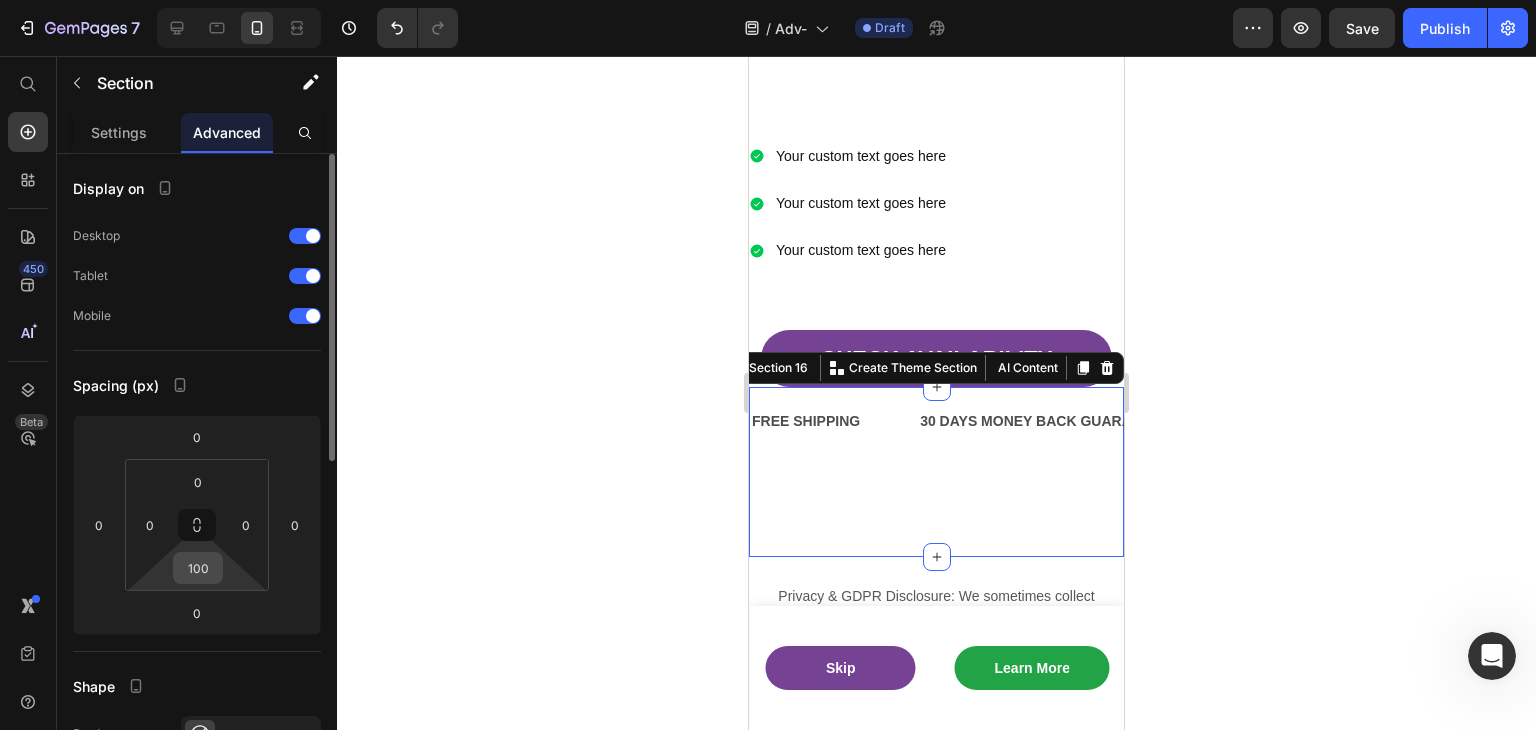 click on "100" at bounding box center (198, 568) 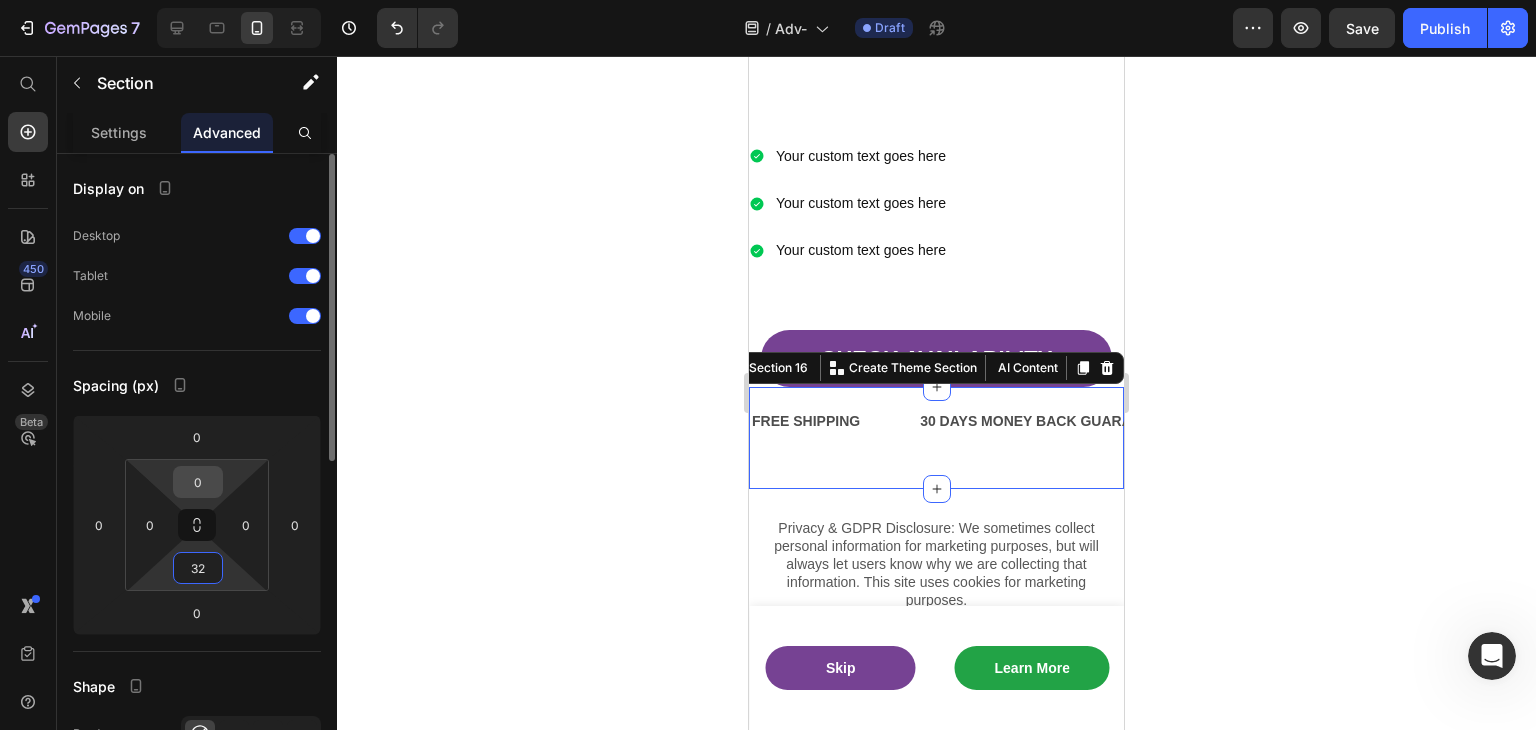 type on "32" 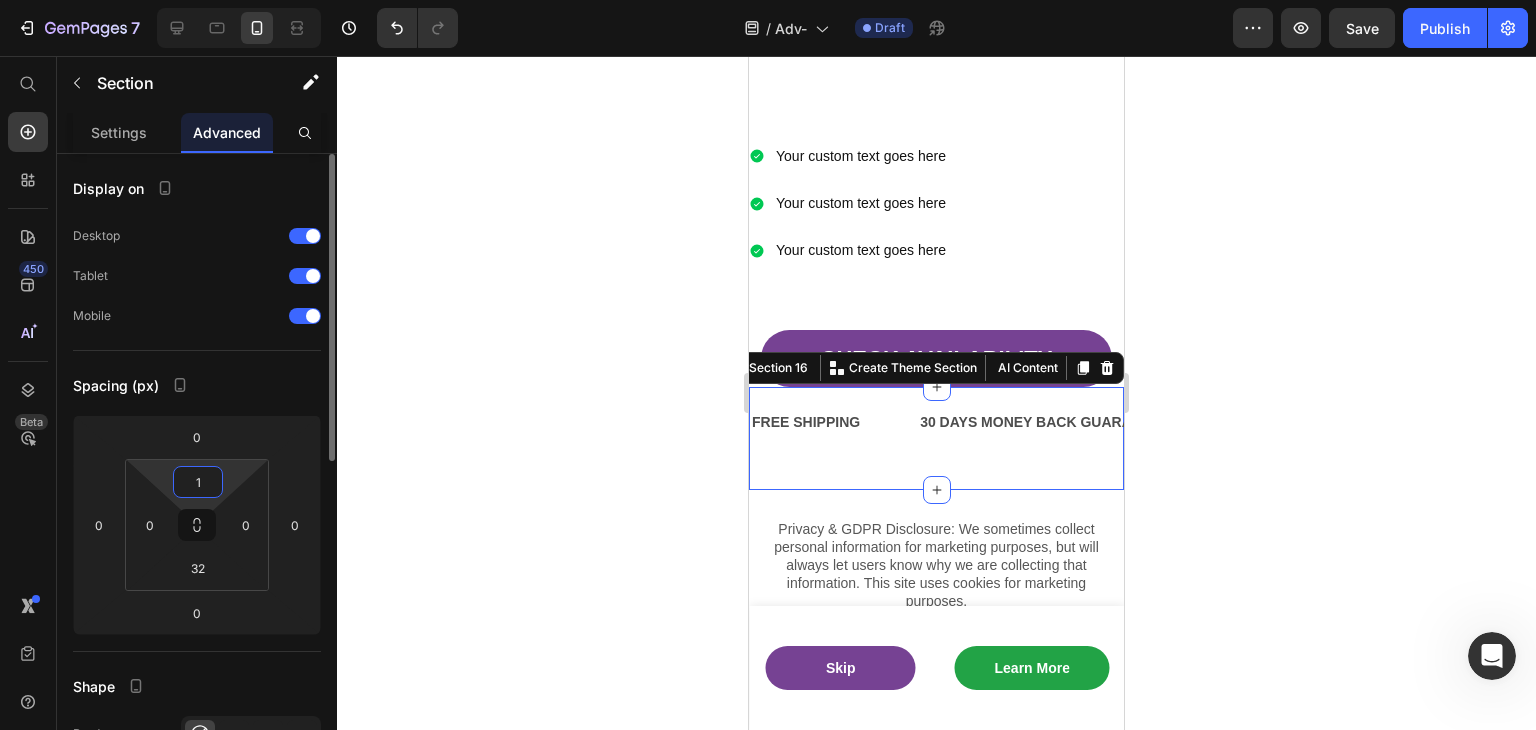 type on "10" 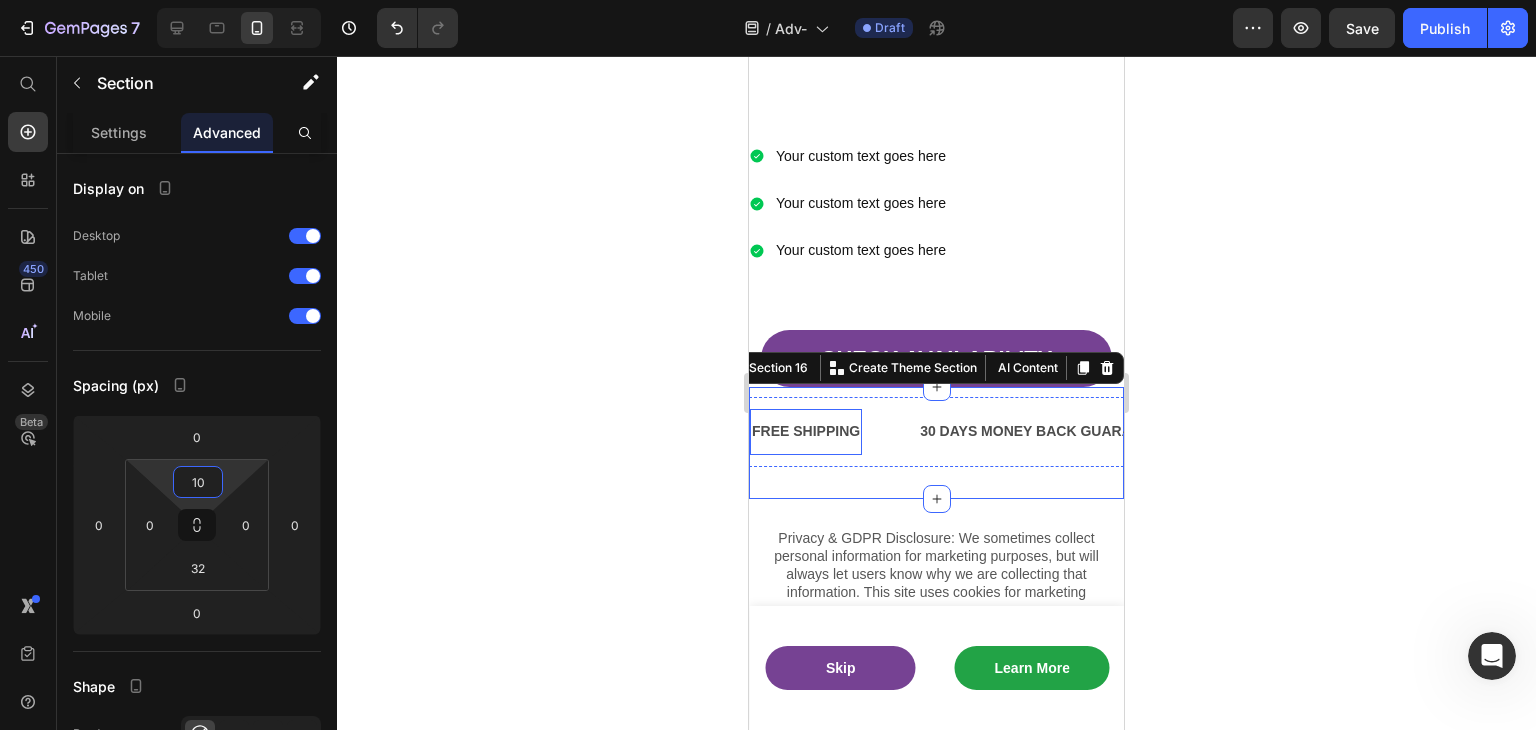 click on "FREE SHIPPING" at bounding box center (806, 431) 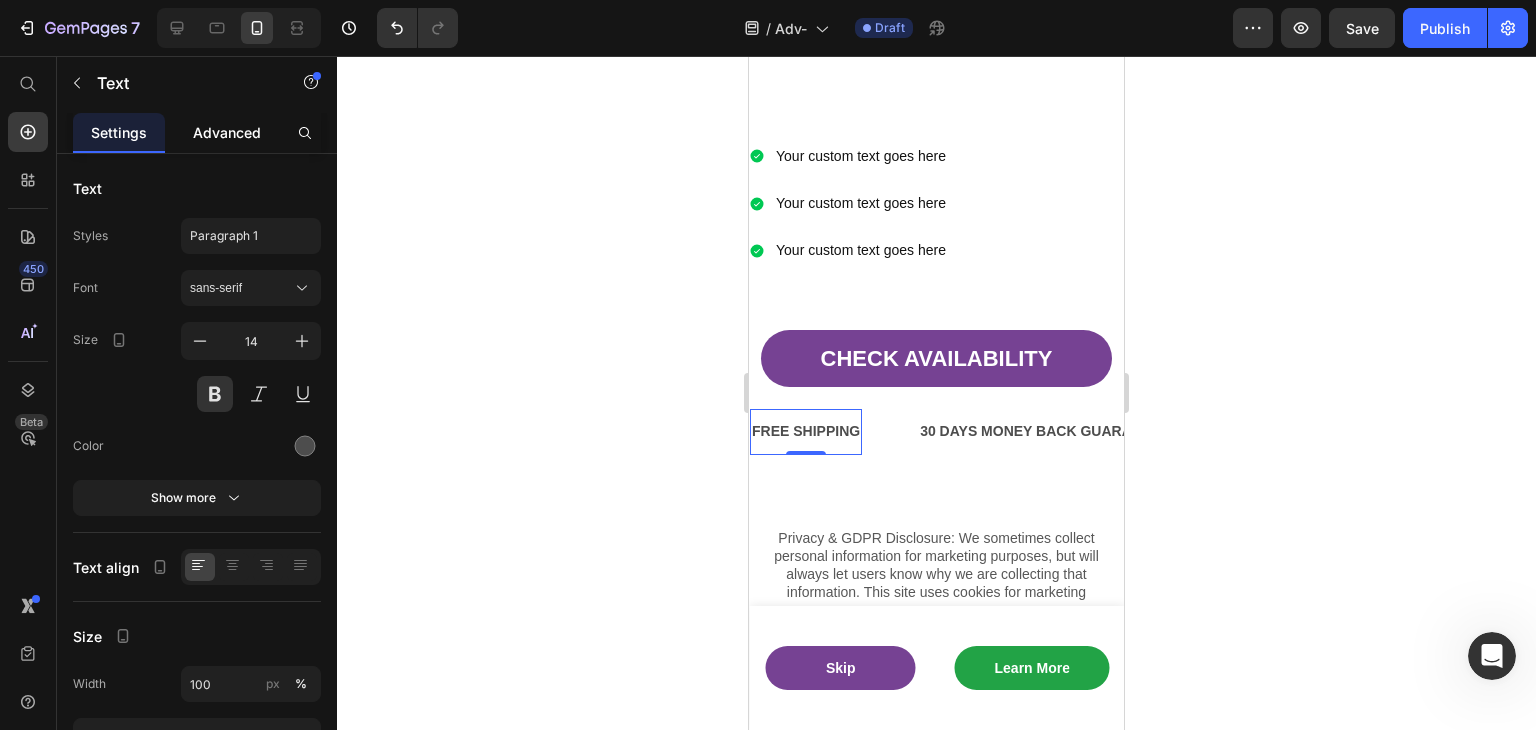 click on "Advanced" at bounding box center (227, 132) 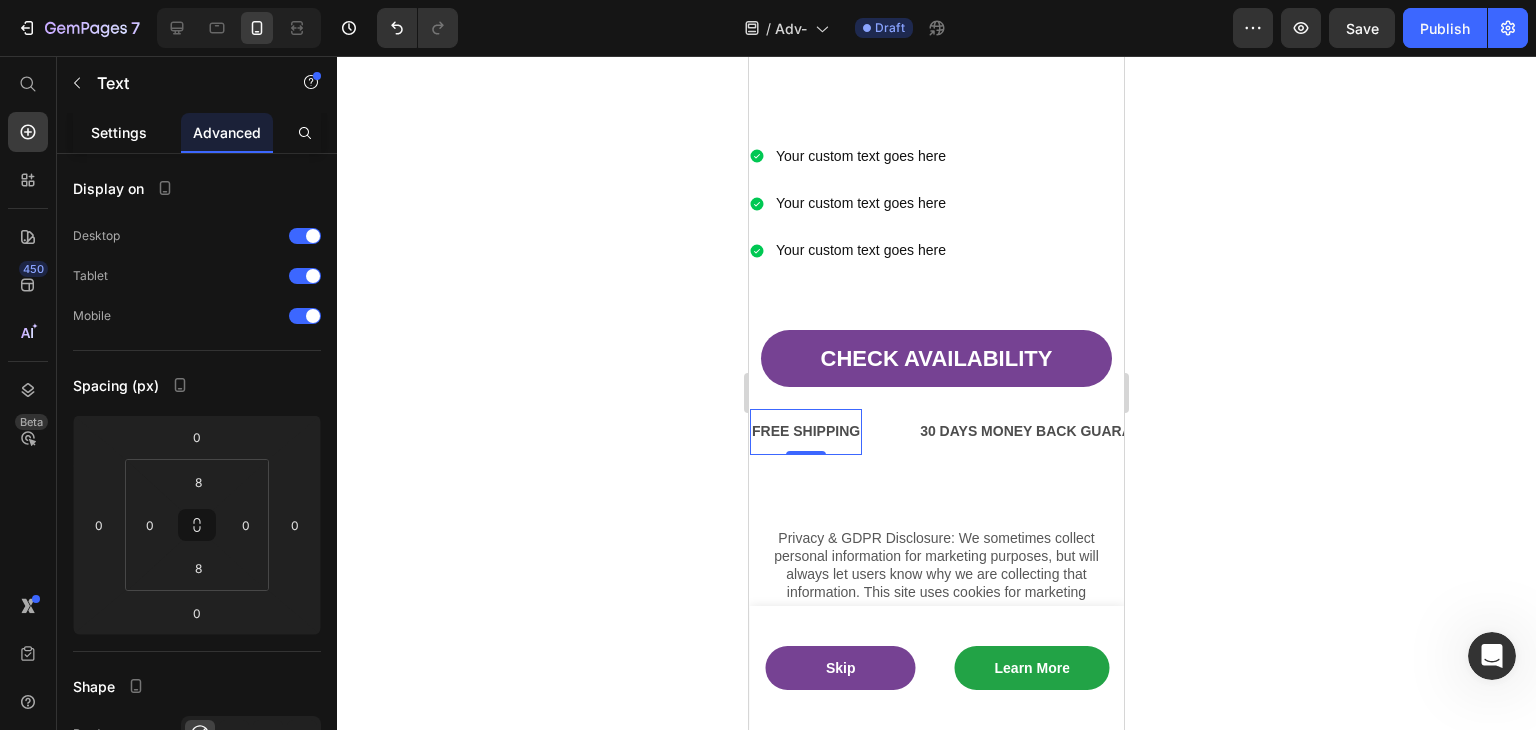 click on "Settings" at bounding box center (119, 132) 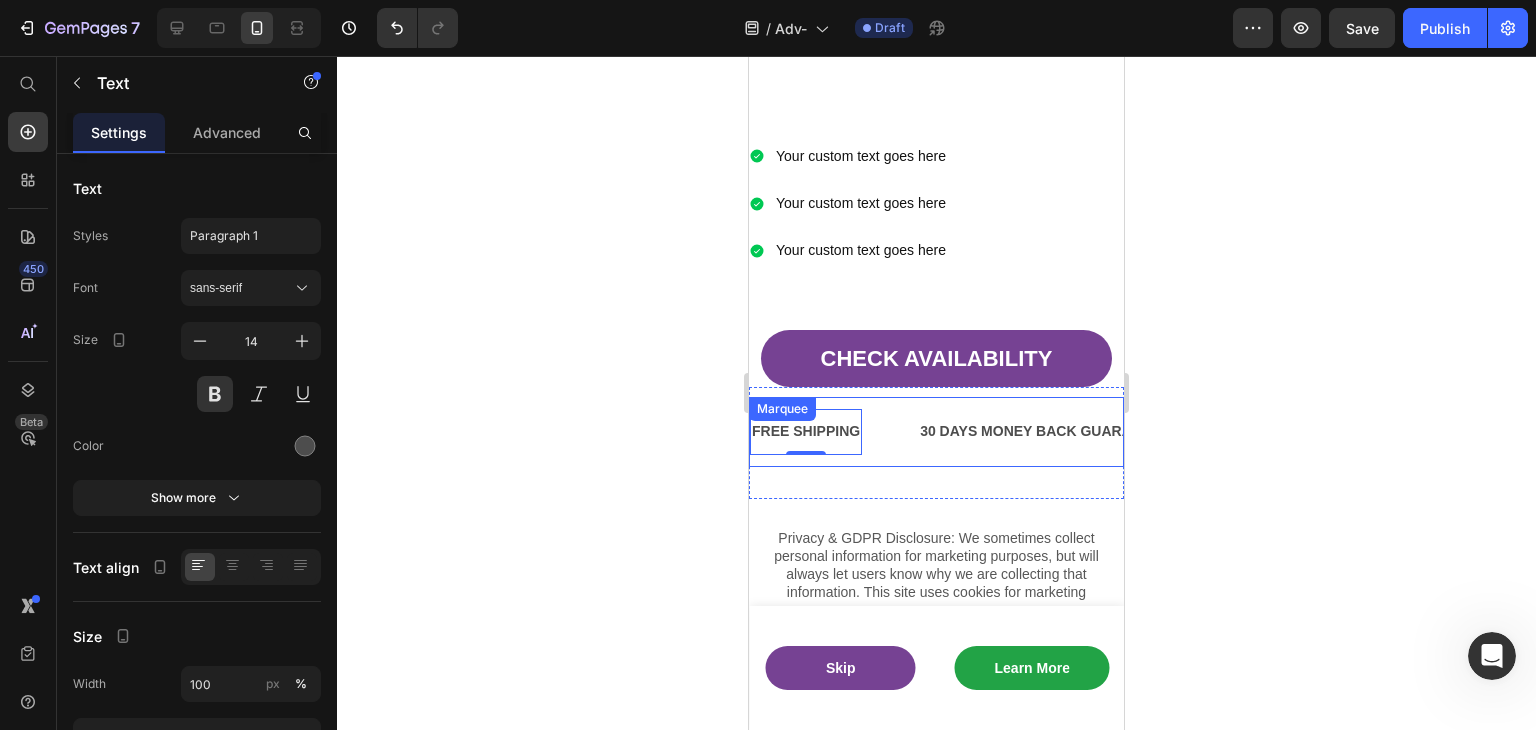 click on "FREE SHIPPING Text   0" at bounding box center (834, 431) 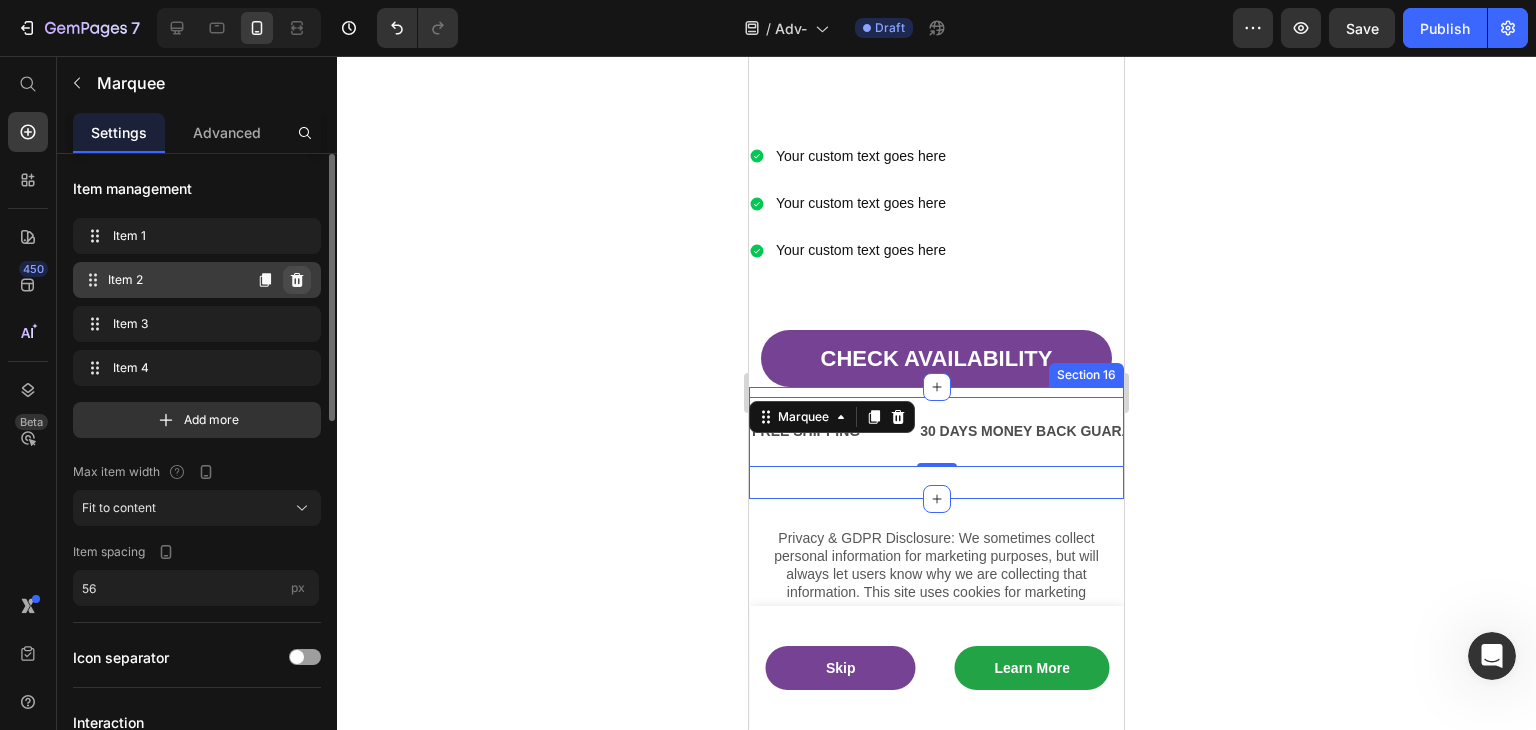 click 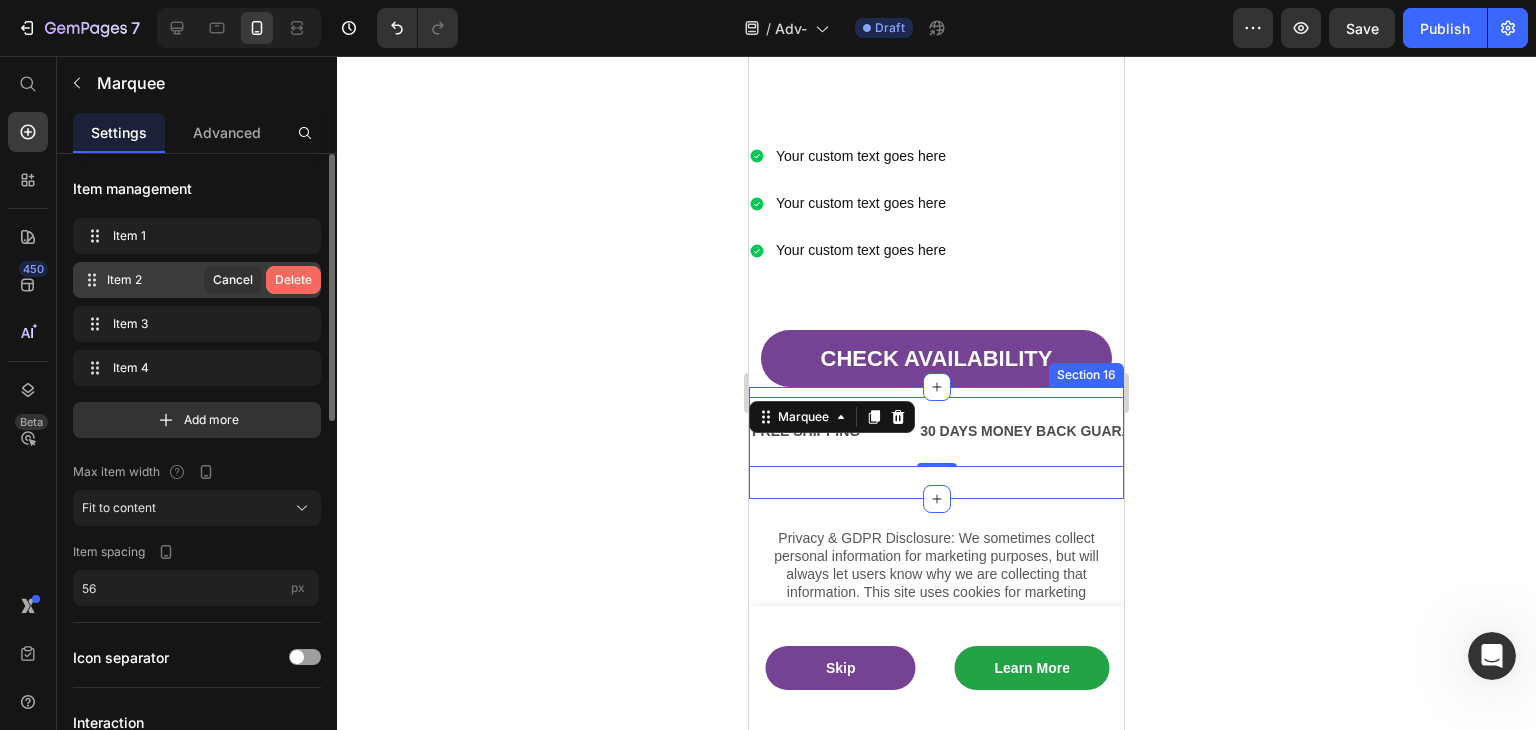 click on "Delete" at bounding box center [293, 280] 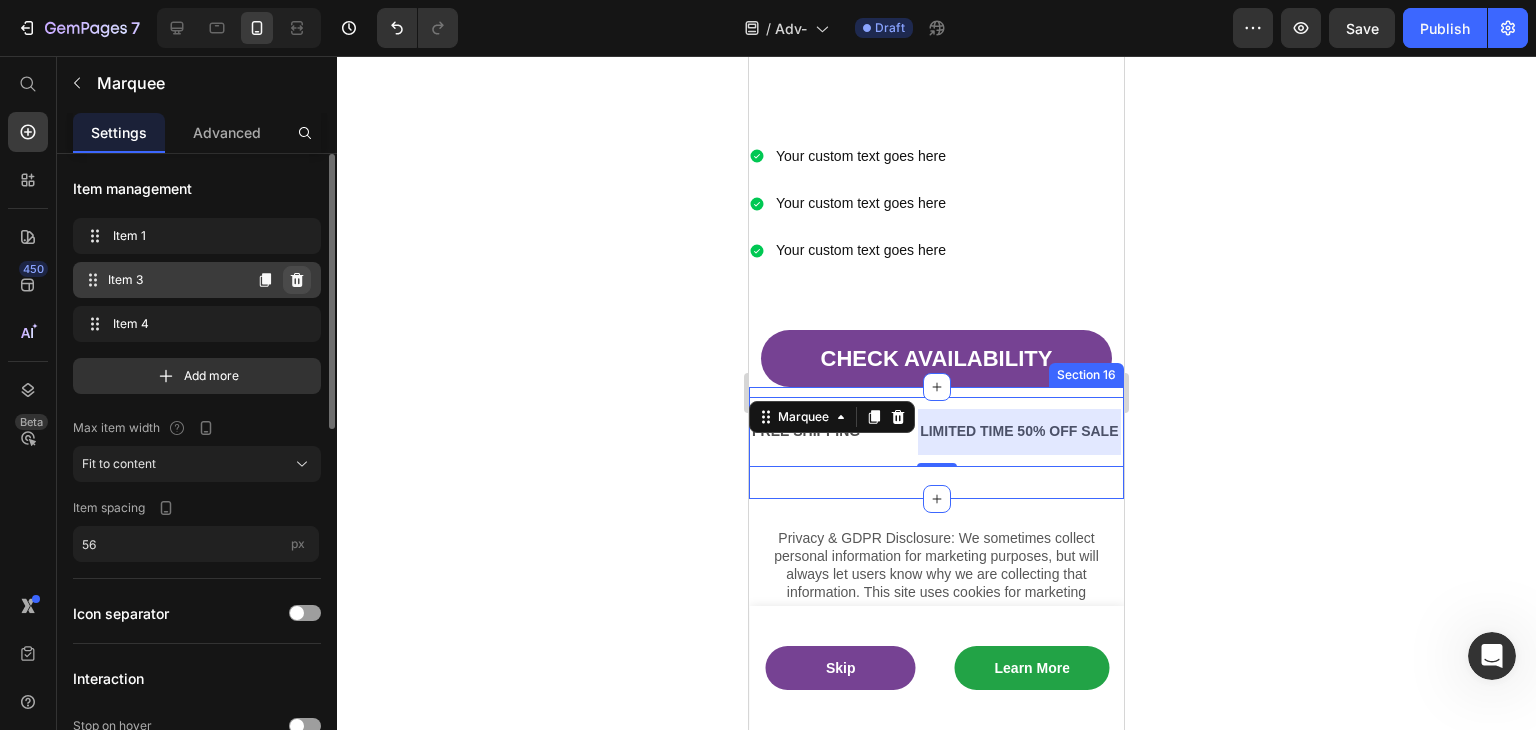 click 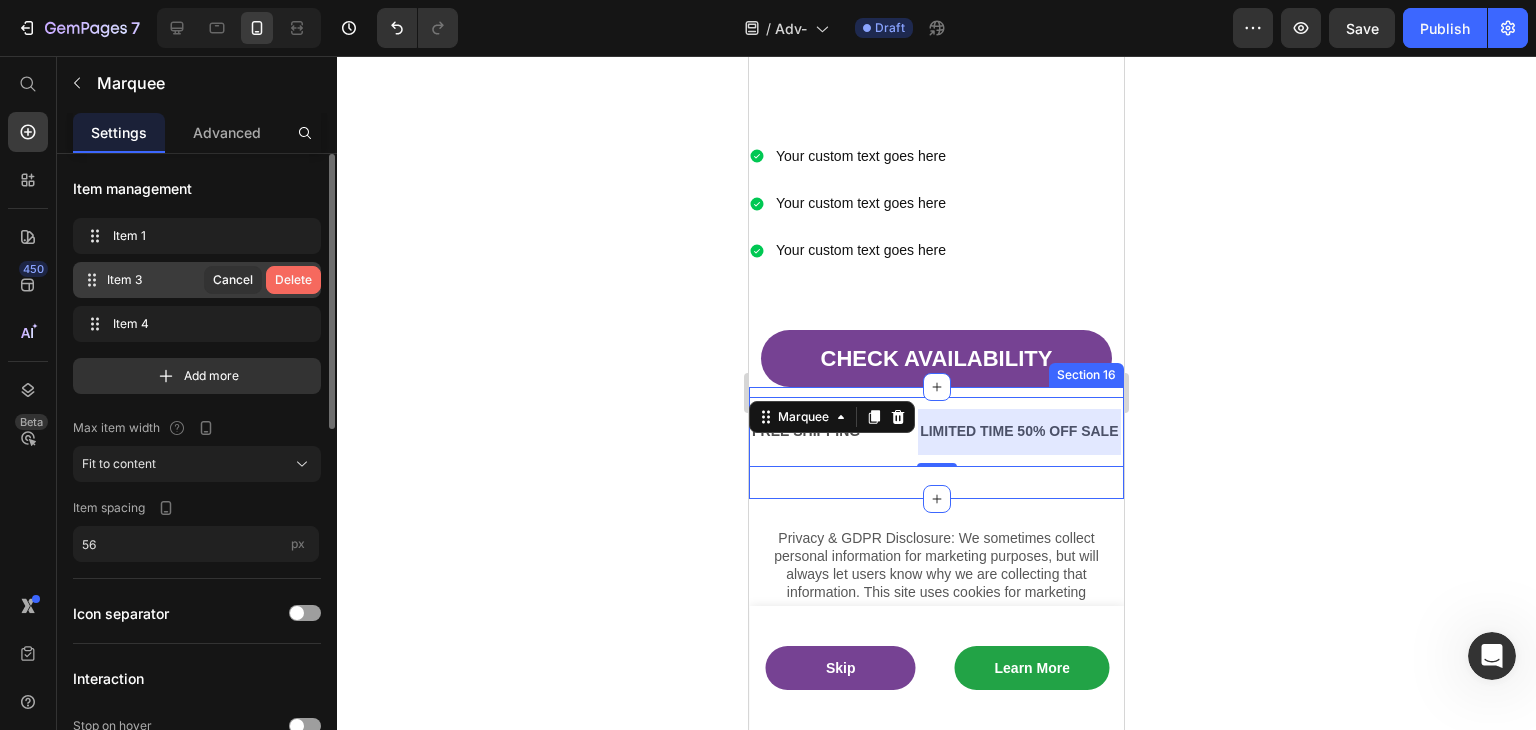 click on "Delete" at bounding box center [293, 280] 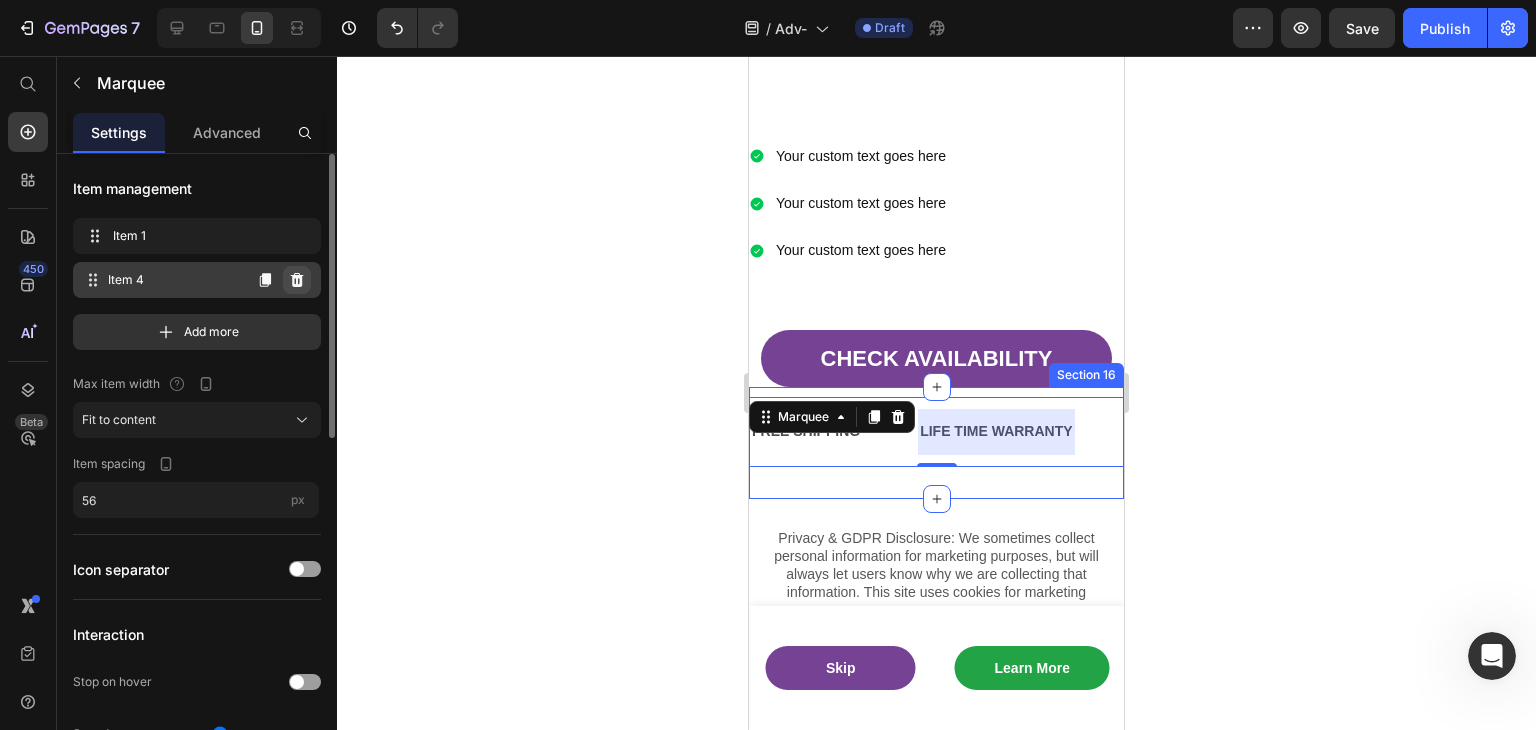 click 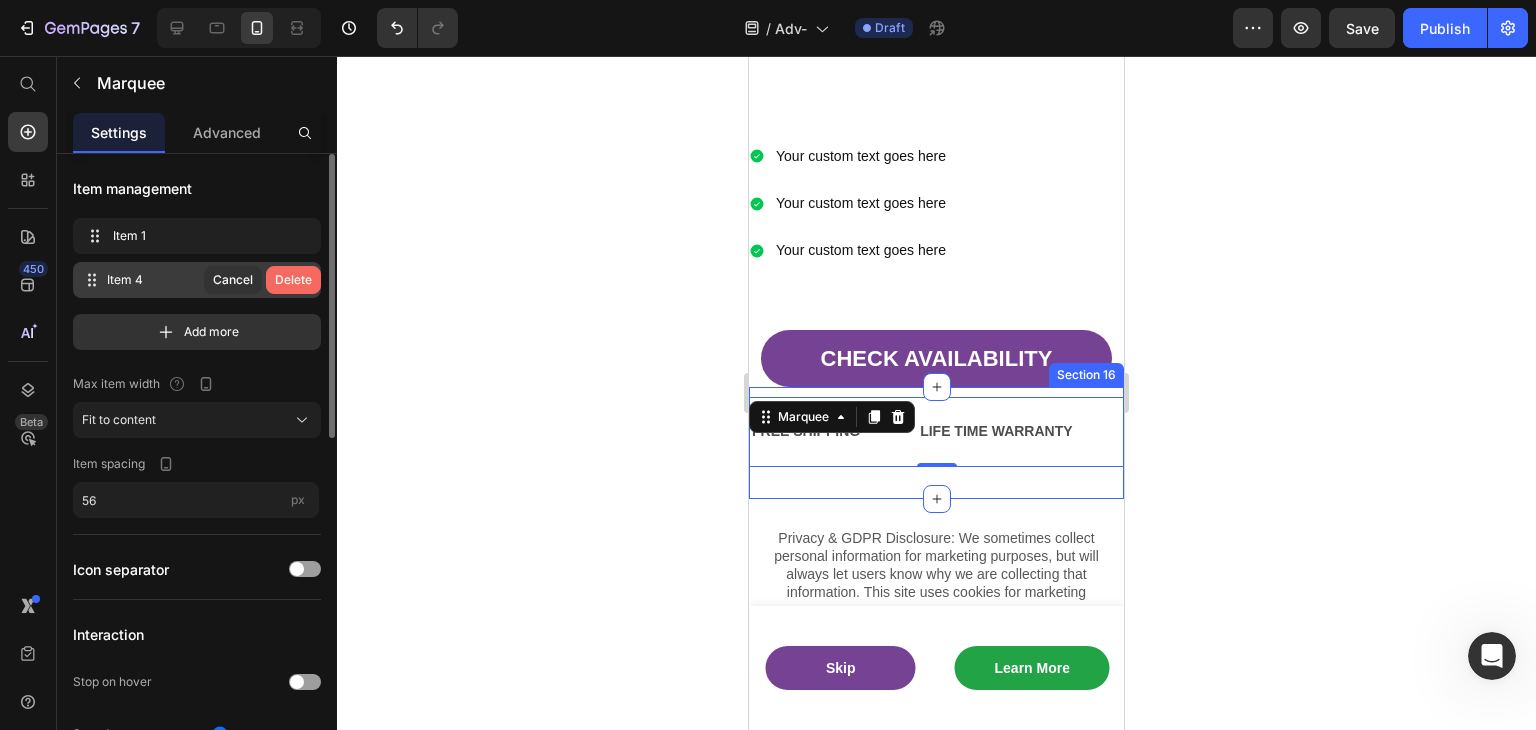 click on "Delete" at bounding box center (293, 280) 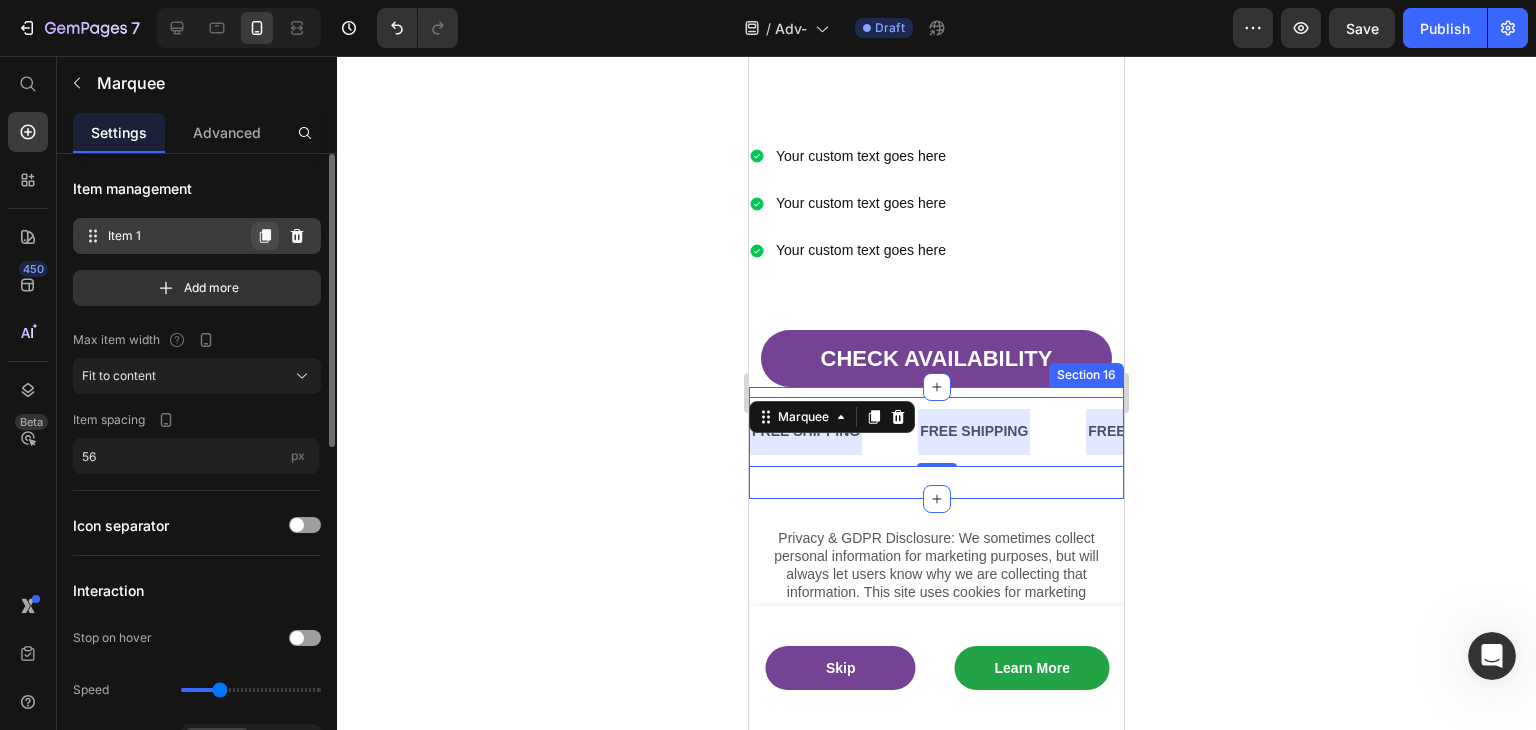 click 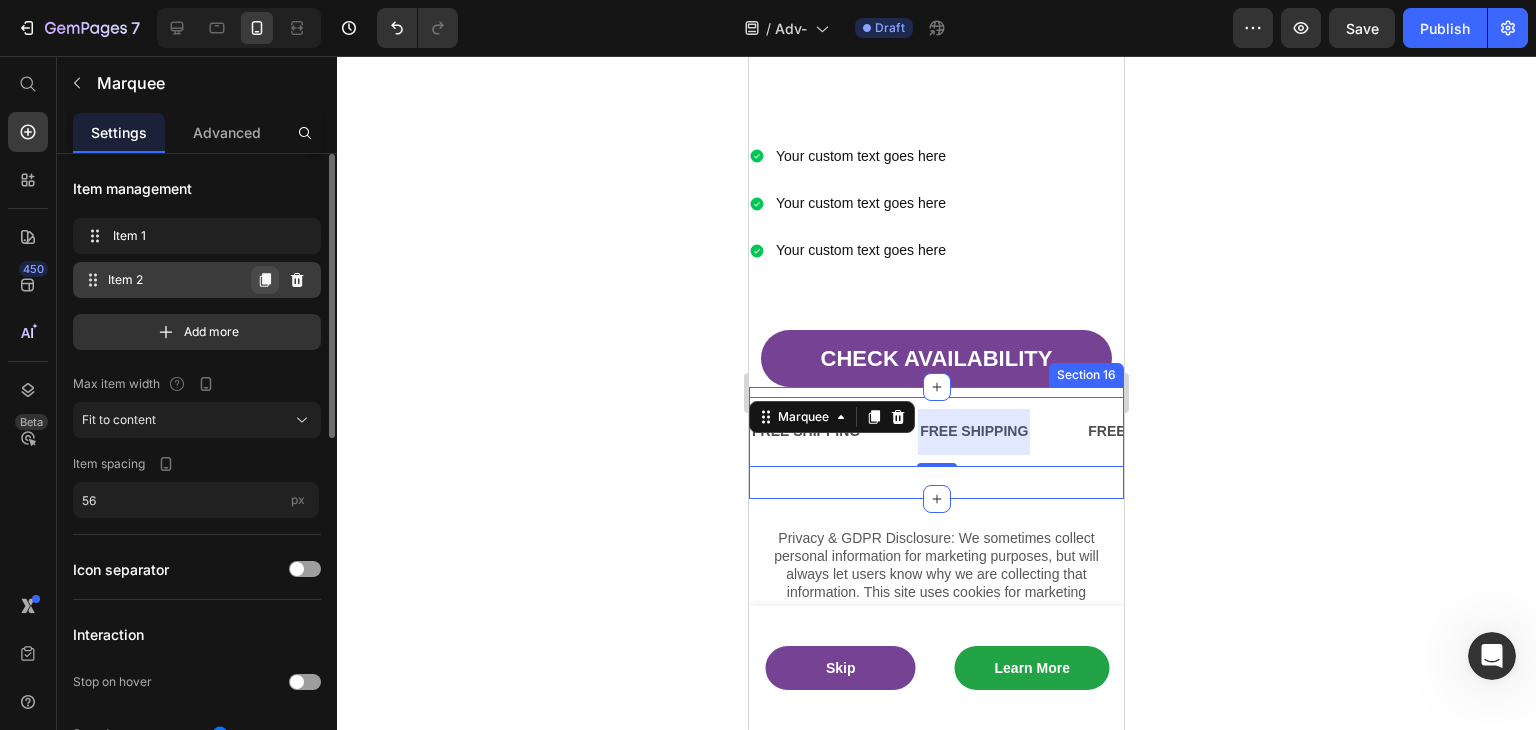 scroll, scrollTop: 0, scrollLeft: 45, axis: horizontal 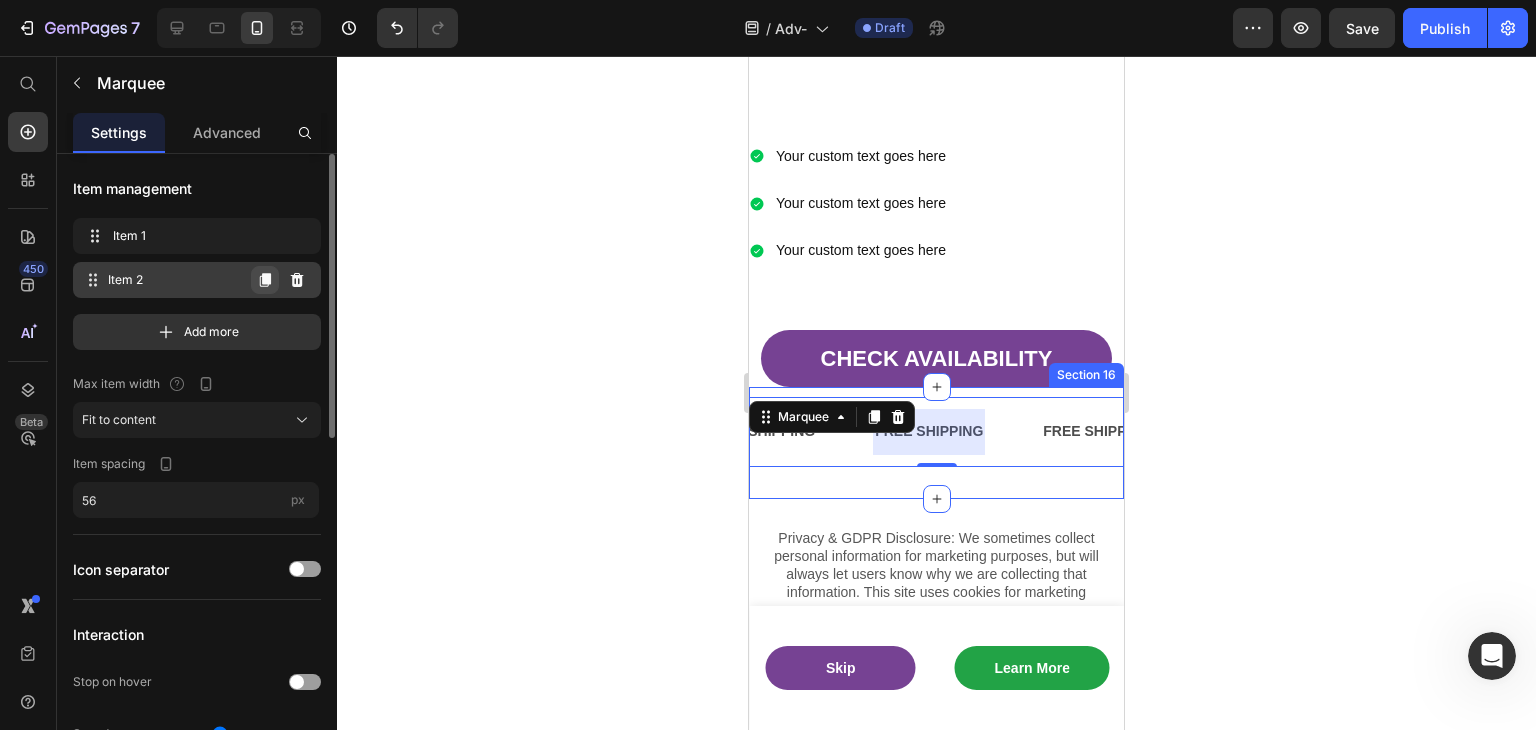 click 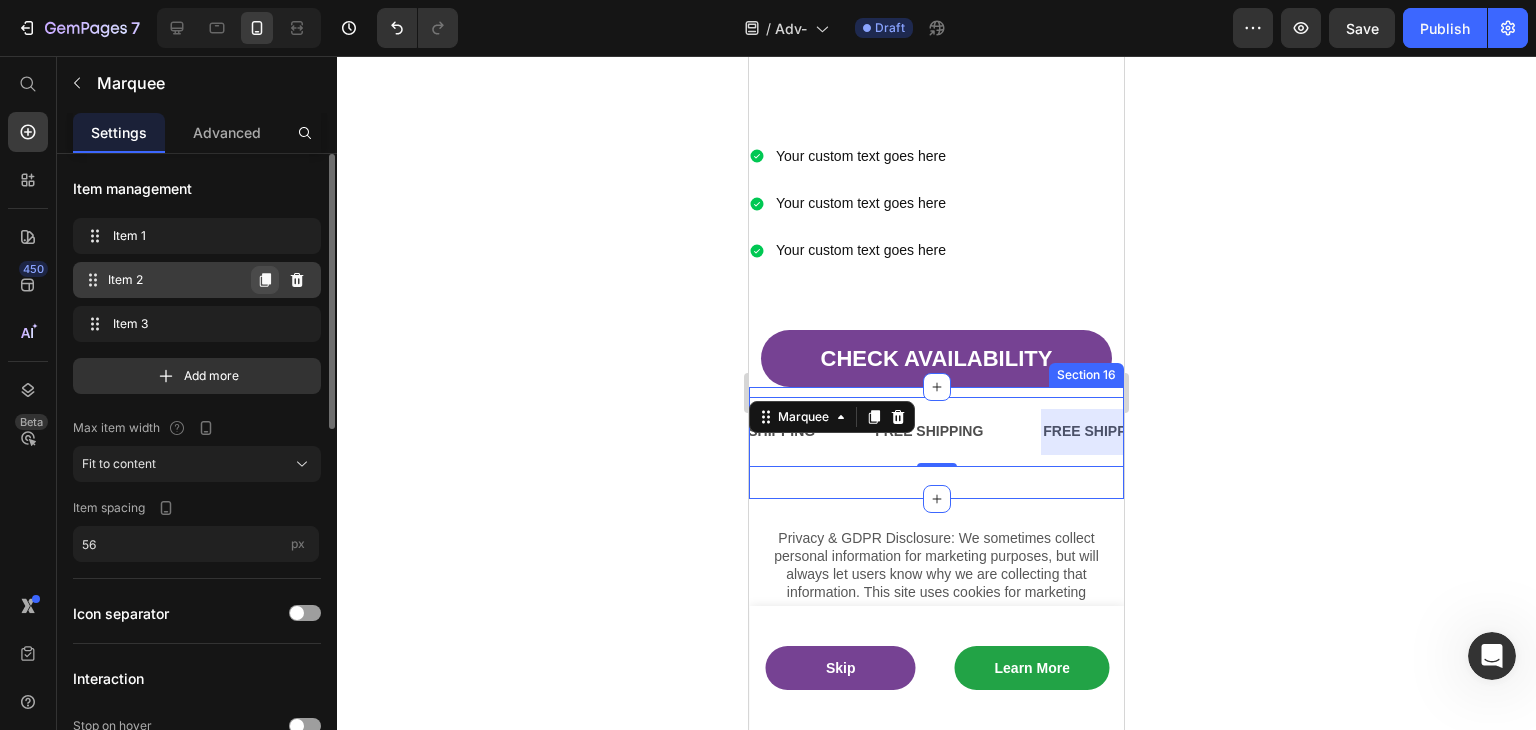 scroll, scrollTop: 0, scrollLeft: 213, axis: horizontal 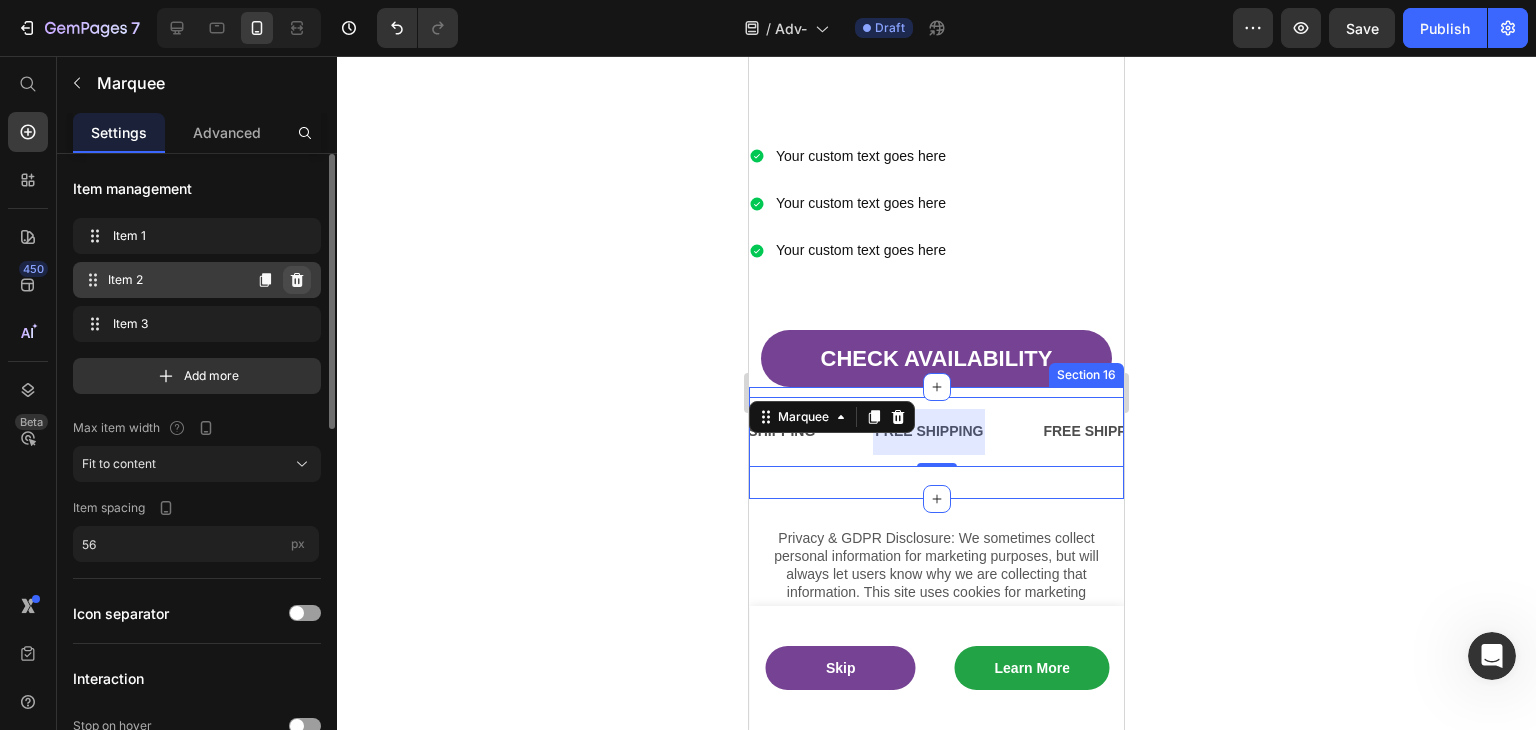 click 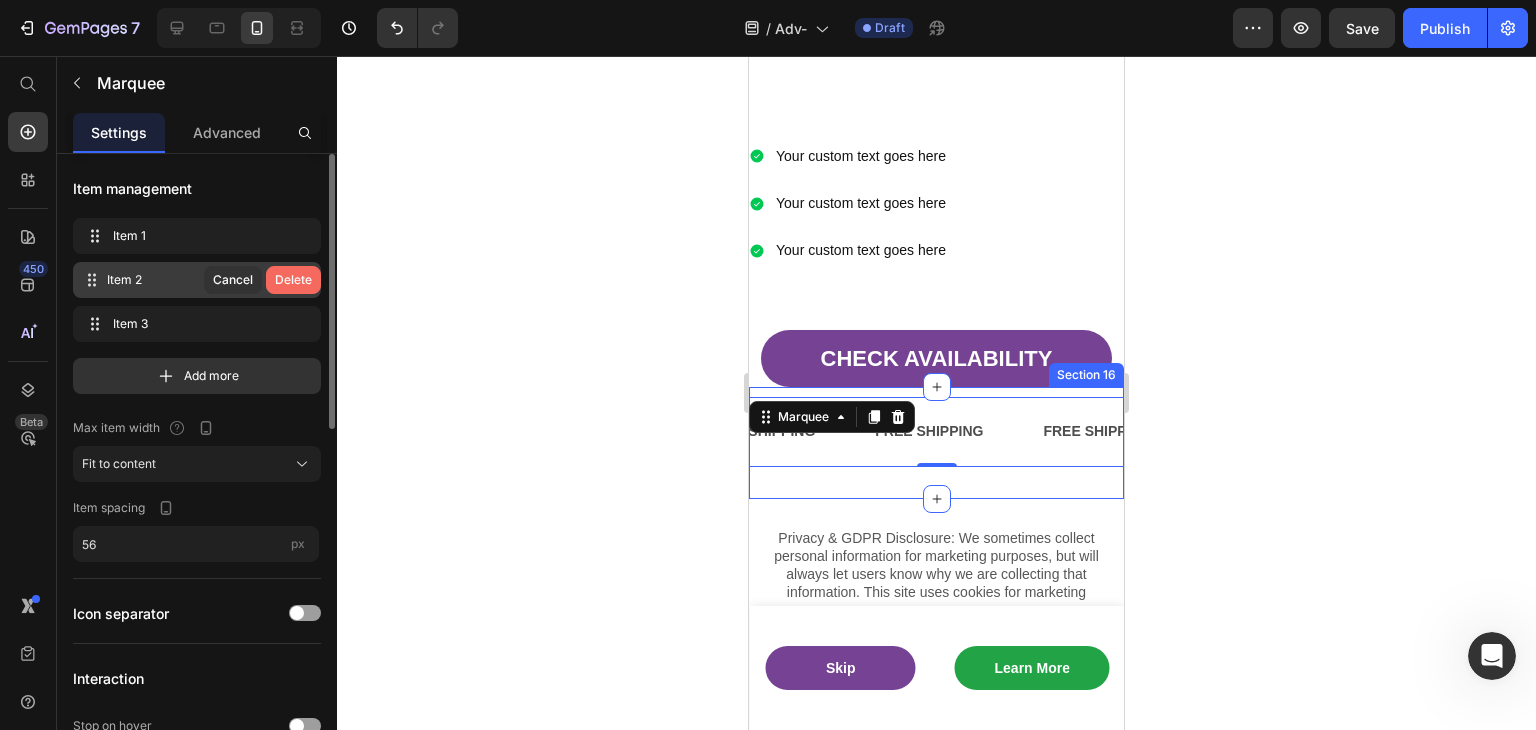 click on "Delete" at bounding box center (293, 280) 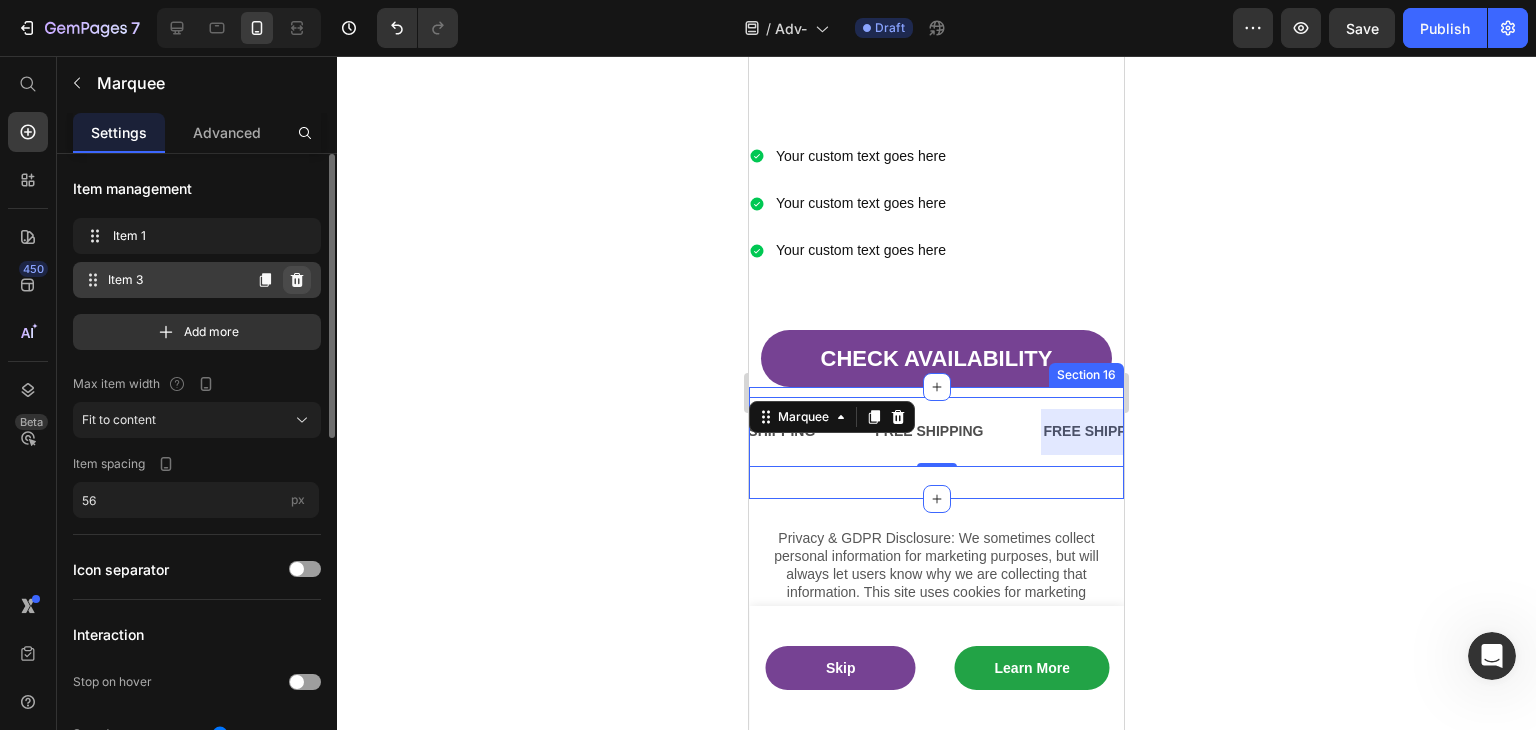 click 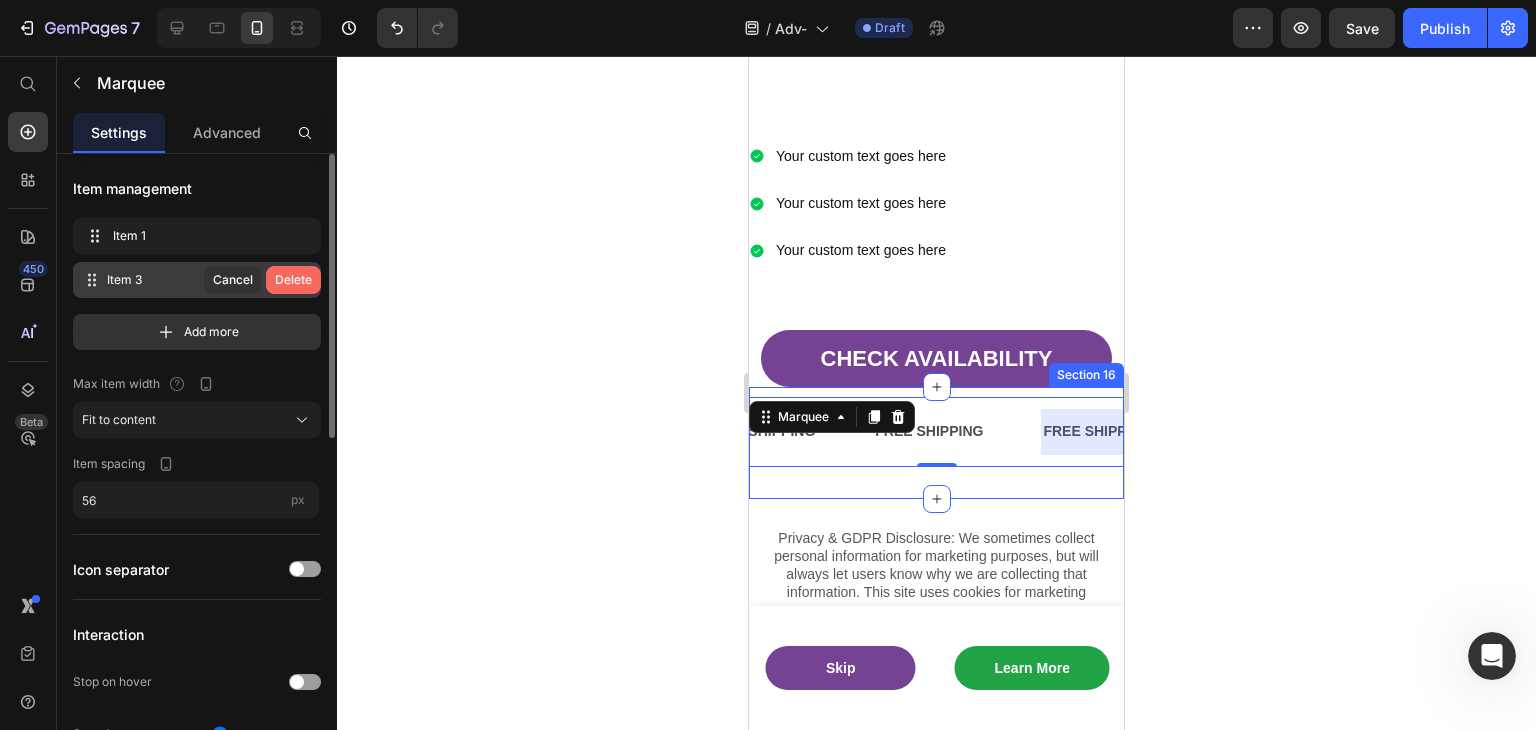 click on "Delete" at bounding box center [293, 280] 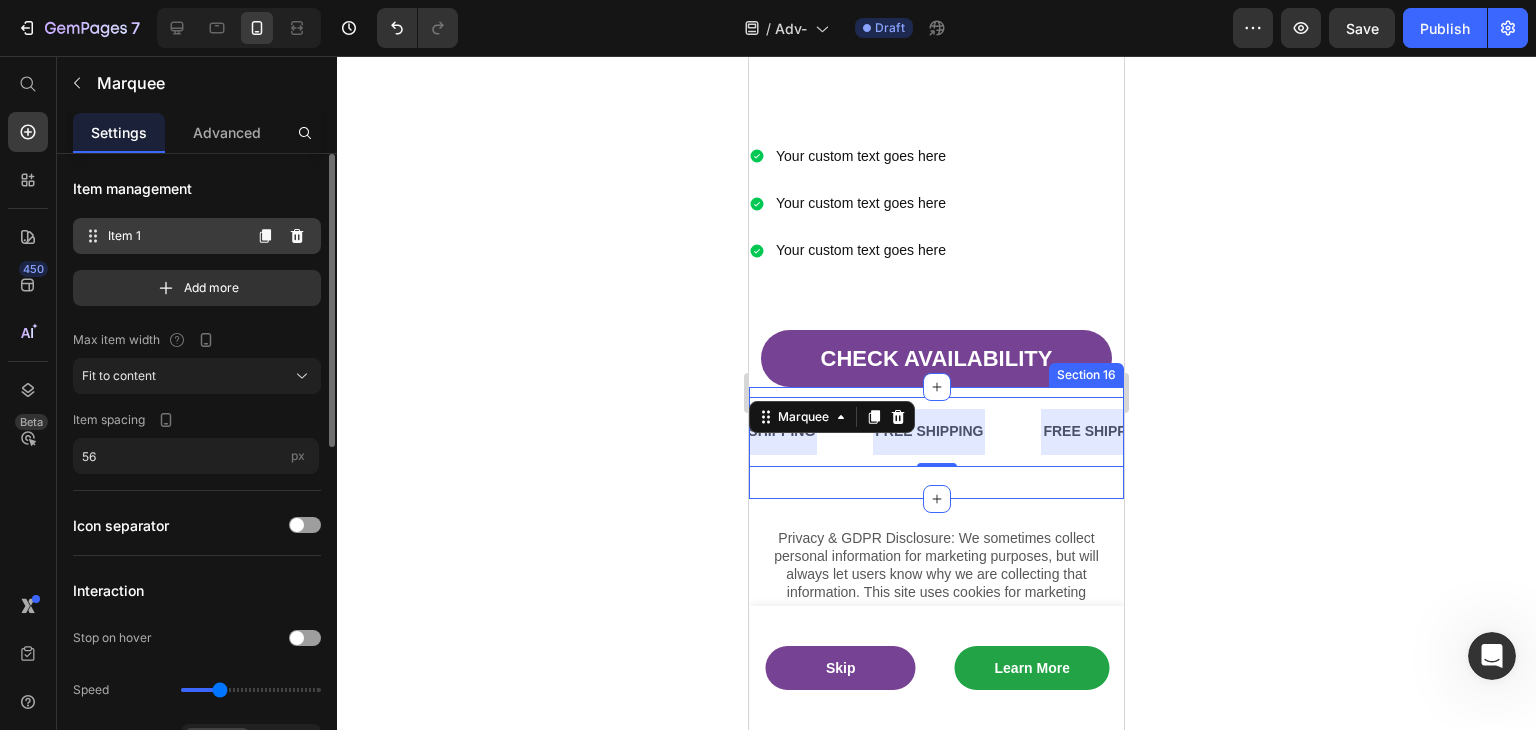 click 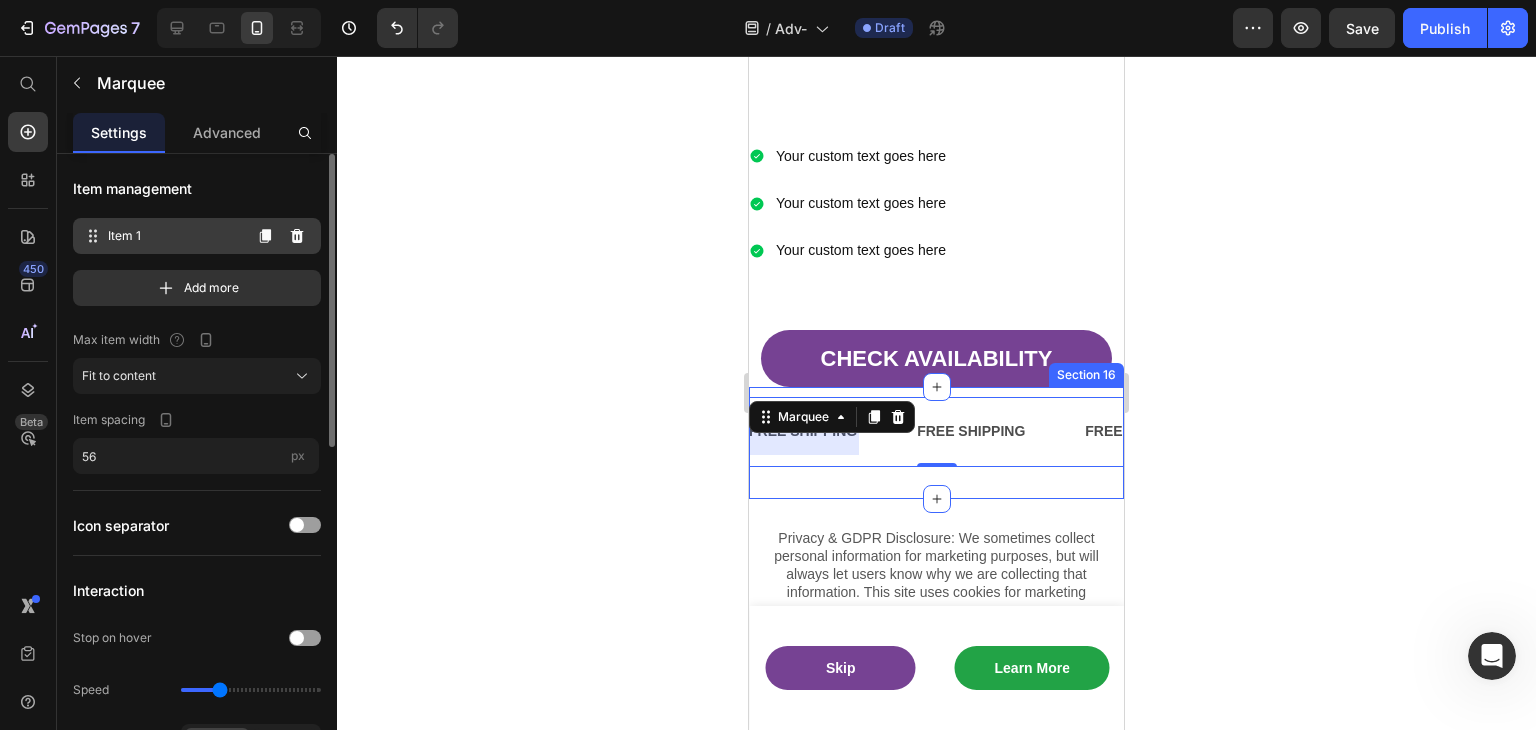 scroll, scrollTop: 0, scrollLeft: 0, axis: both 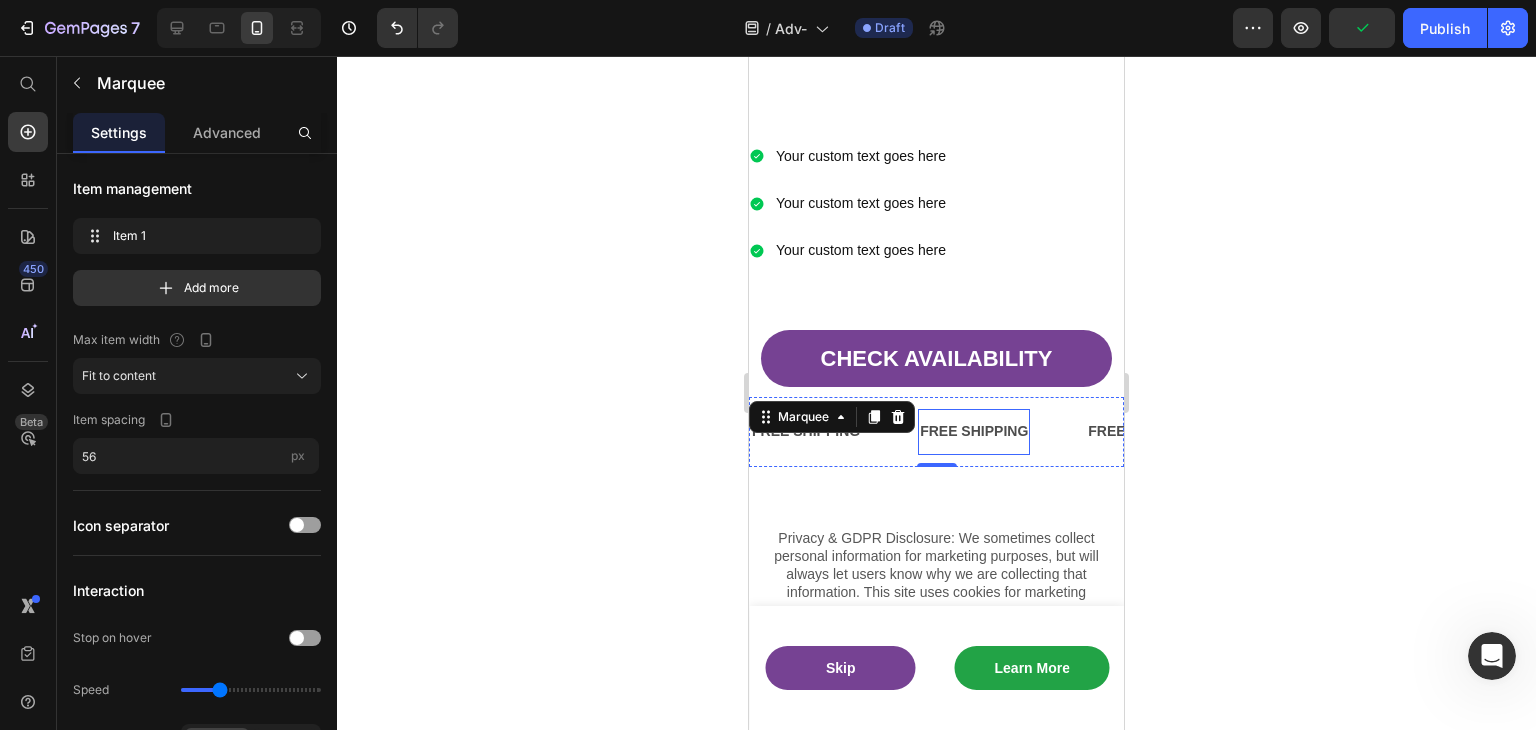 click on "FREE SHIPPING" at bounding box center [974, 431] 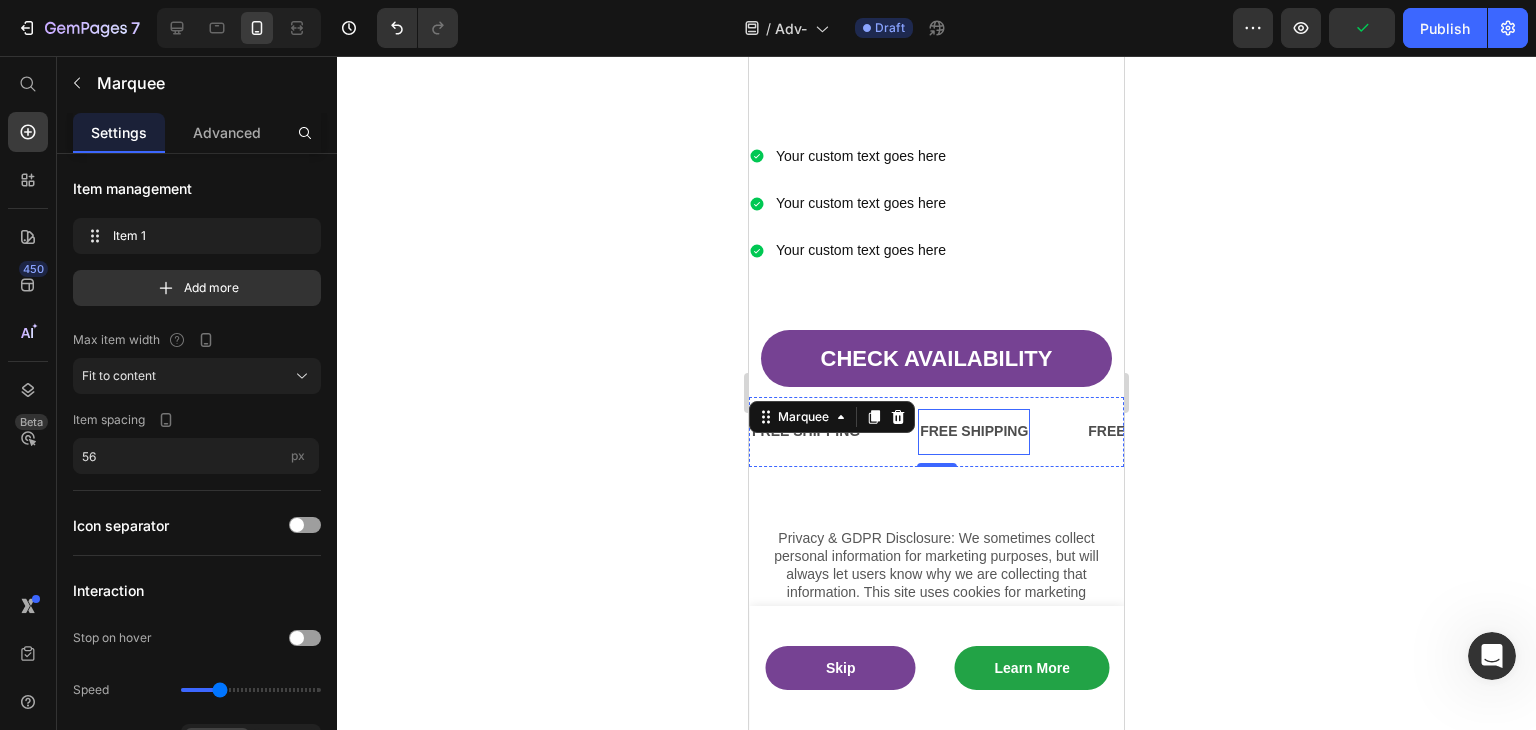 click on "FREE SHIPPING" at bounding box center [974, 431] 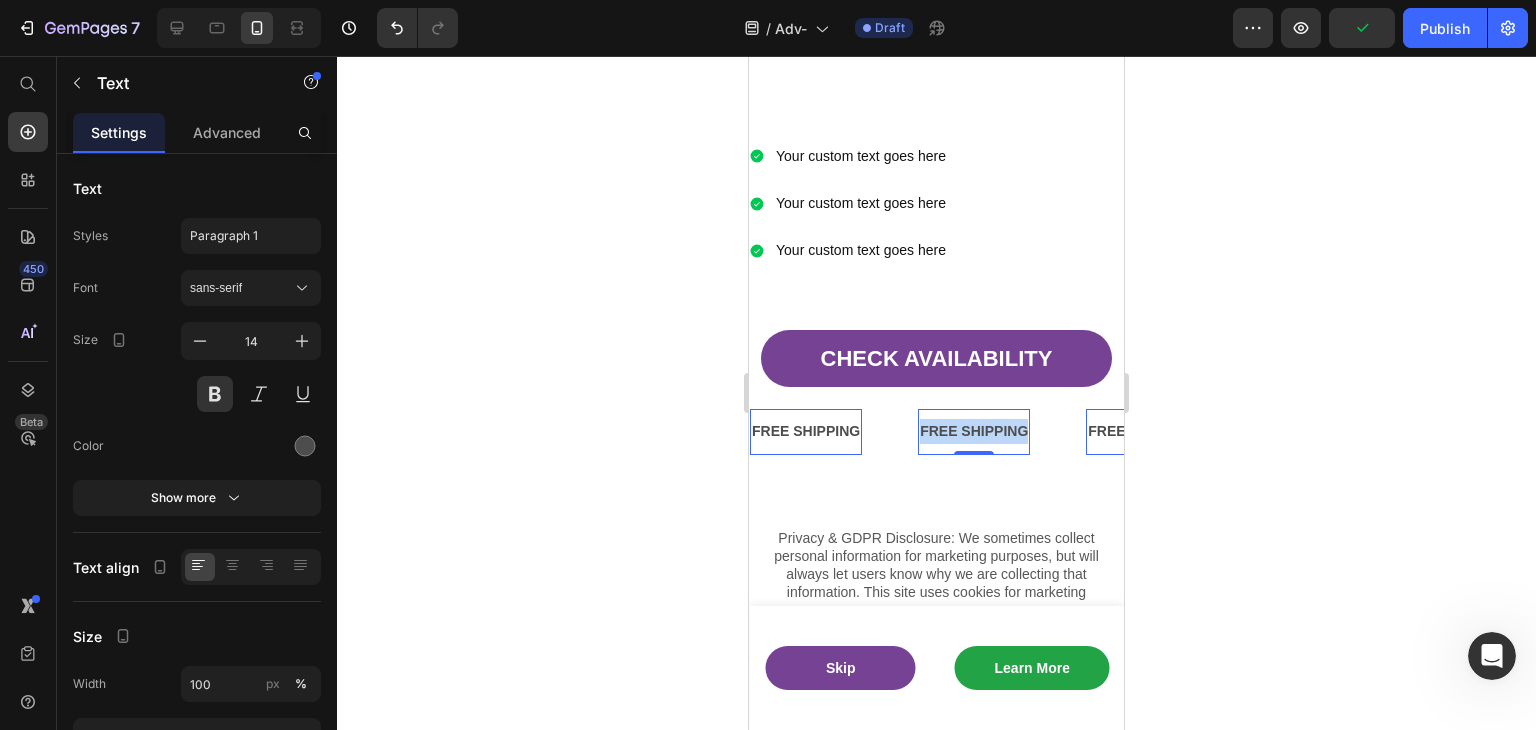 click on "FREE SHIPPING" at bounding box center [974, 431] 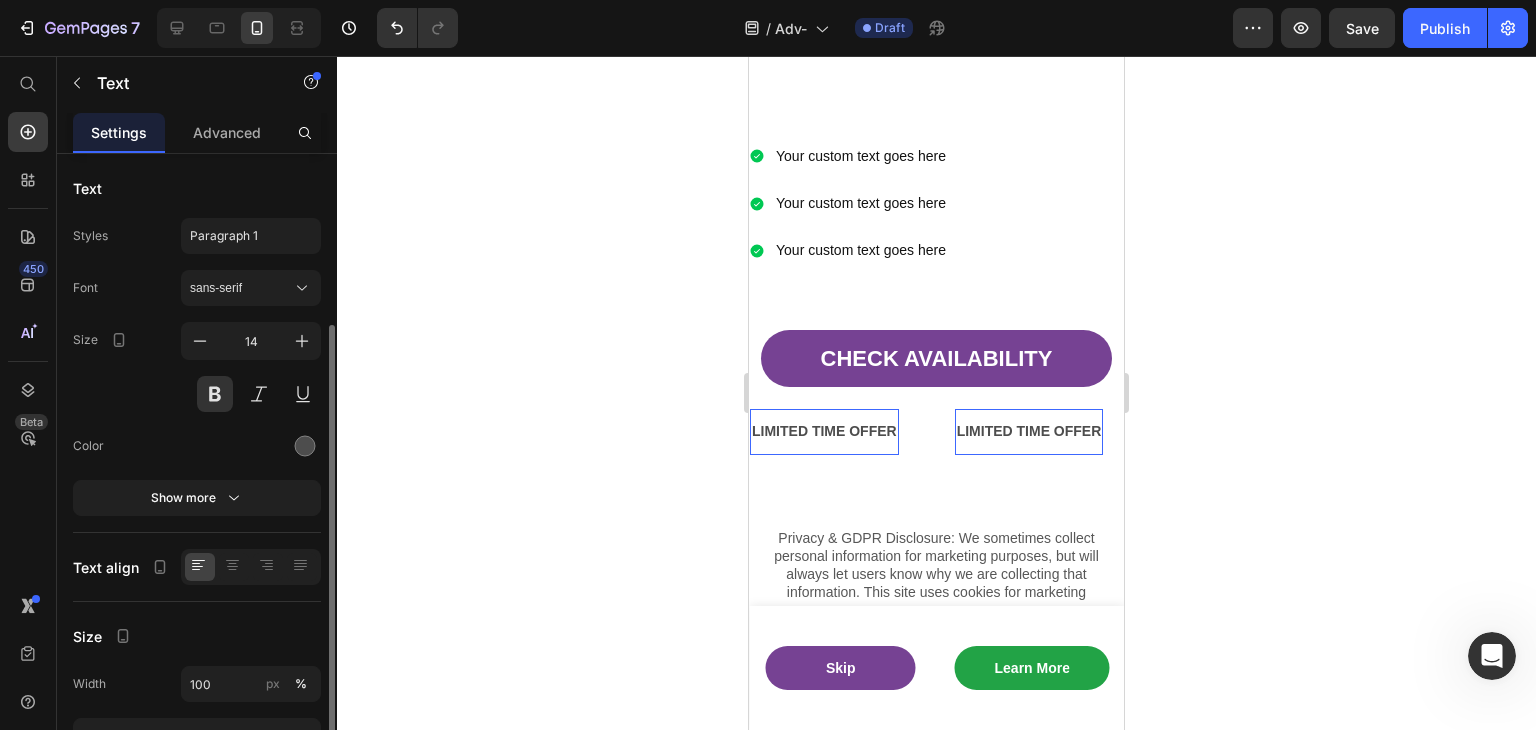 scroll, scrollTop: 100, scrollLeft: 0, axis: vertical 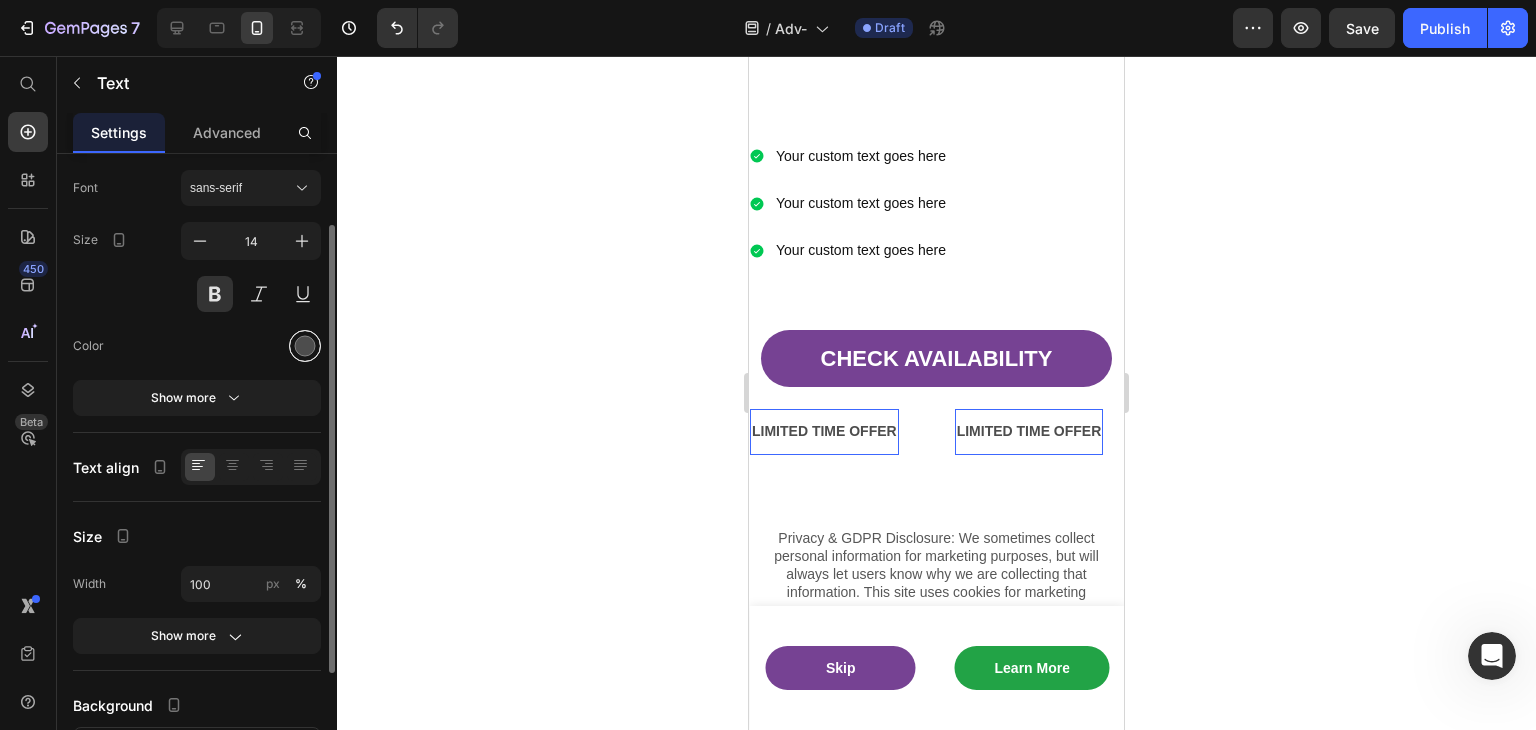 click at bounding box center (305, 346) 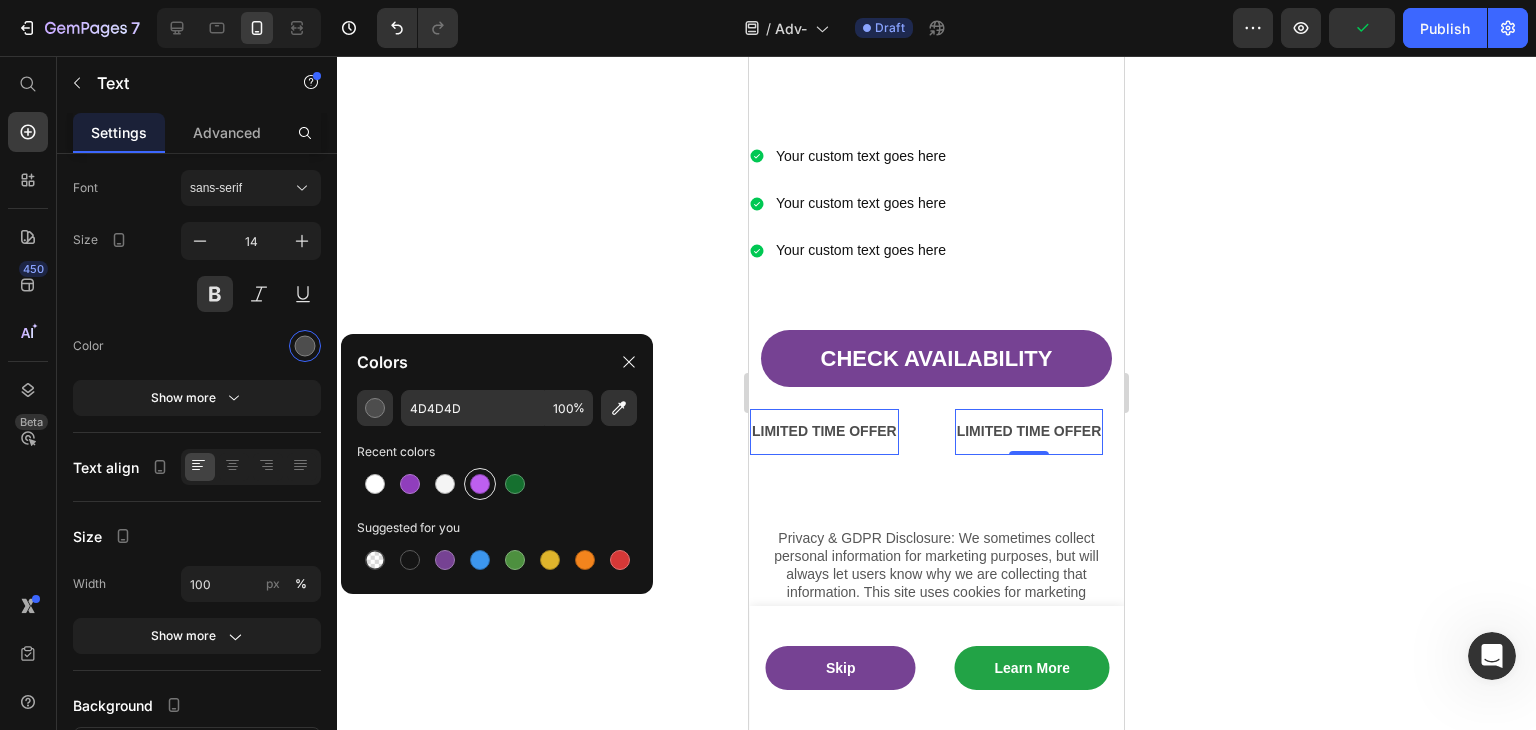 click at bounding box center [480, 484] 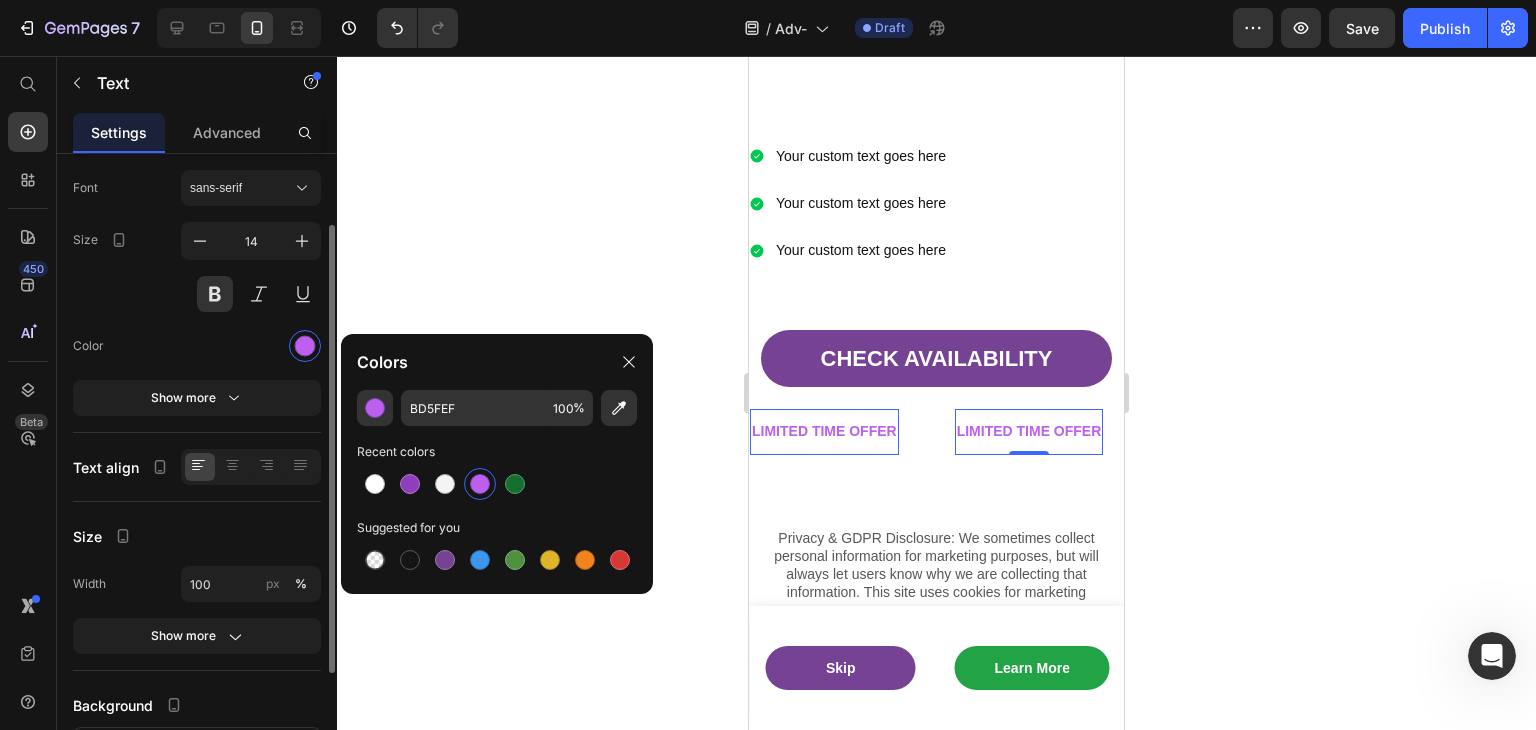 click at bounding box center (251, 346) 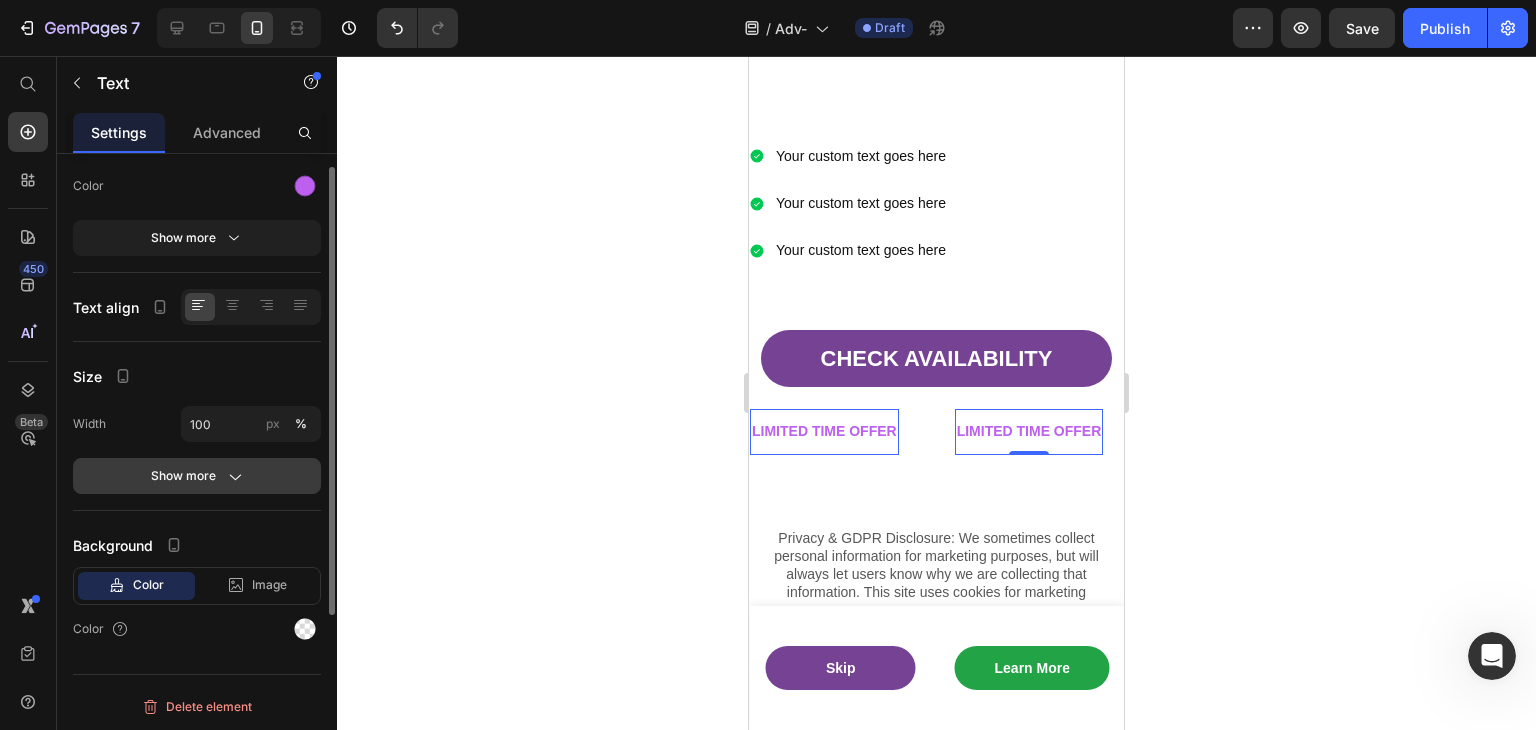 scroll, scrollTop: 0, scrollLeft: 0, axis: both 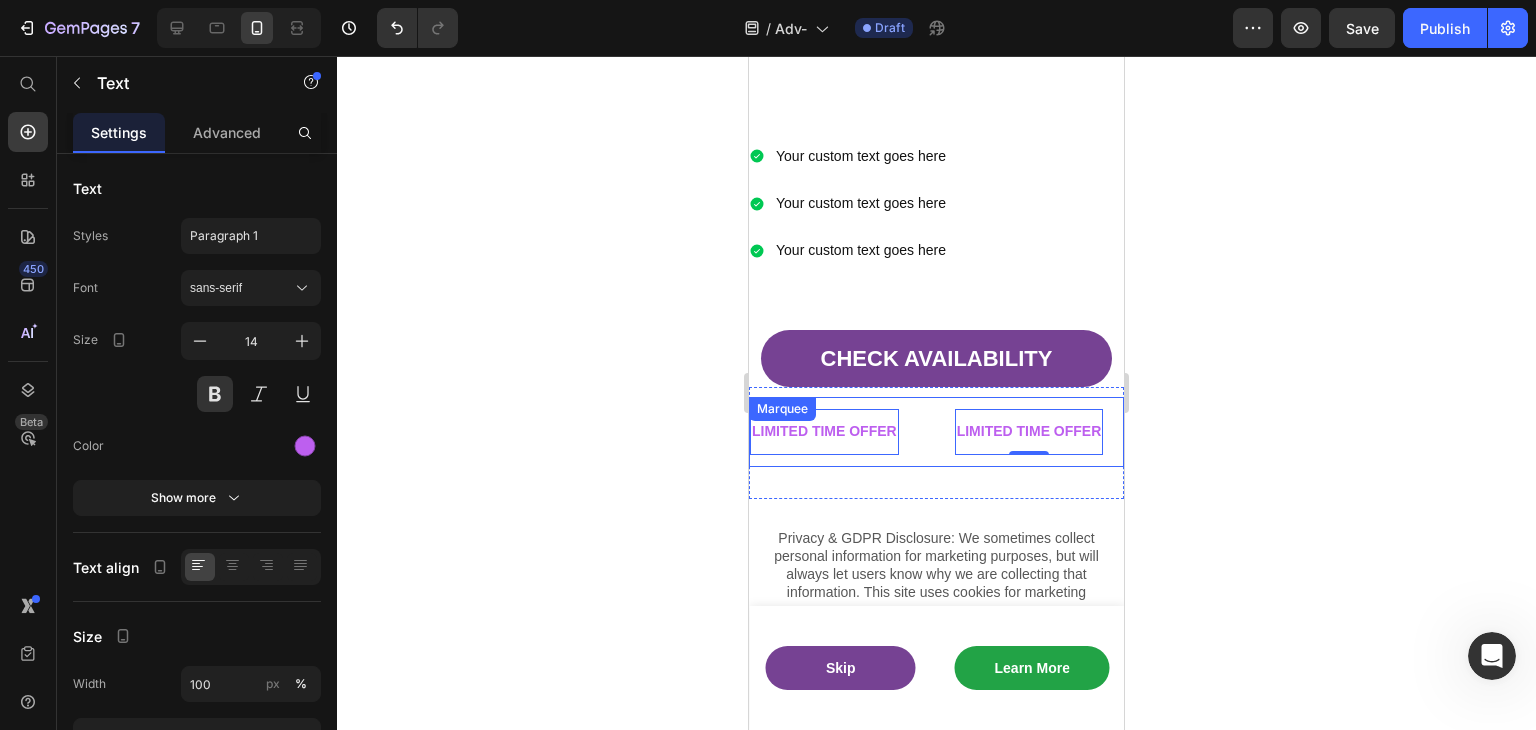 click on "LIMITED TIME OFFER Text   0" at bounding box center [852, 431] 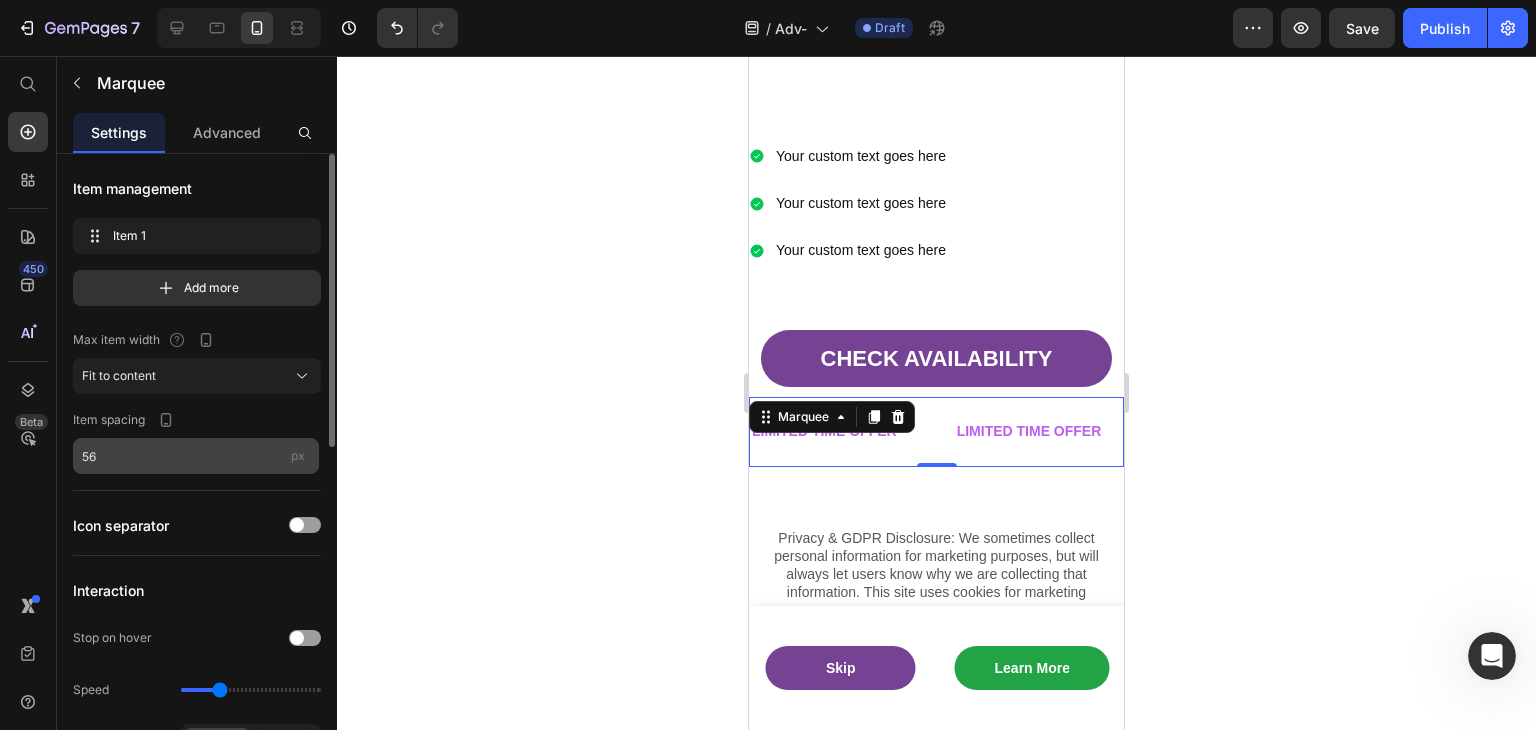 scroll, scrollTop: 200, scrollLeft: 0, axis: vertical 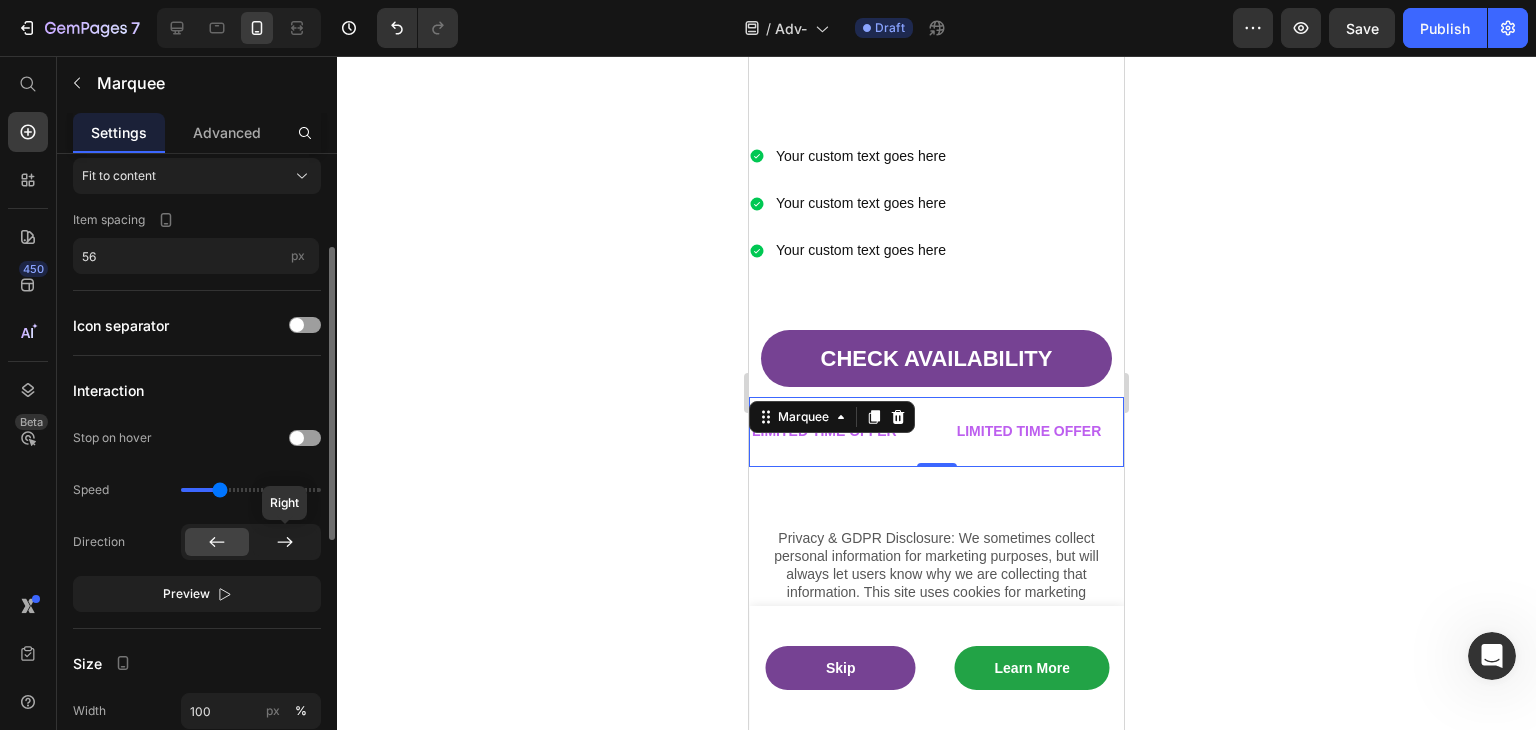 click 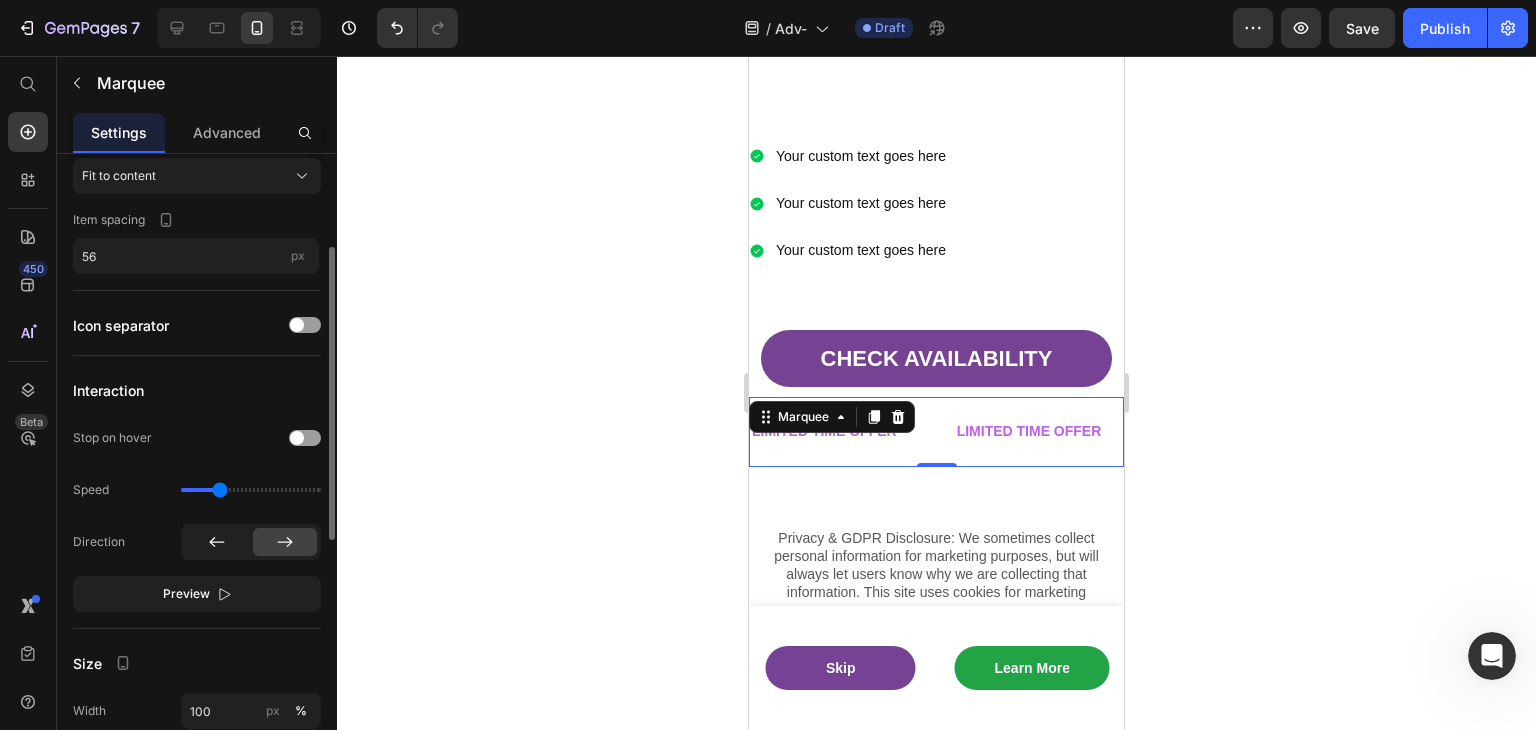 click 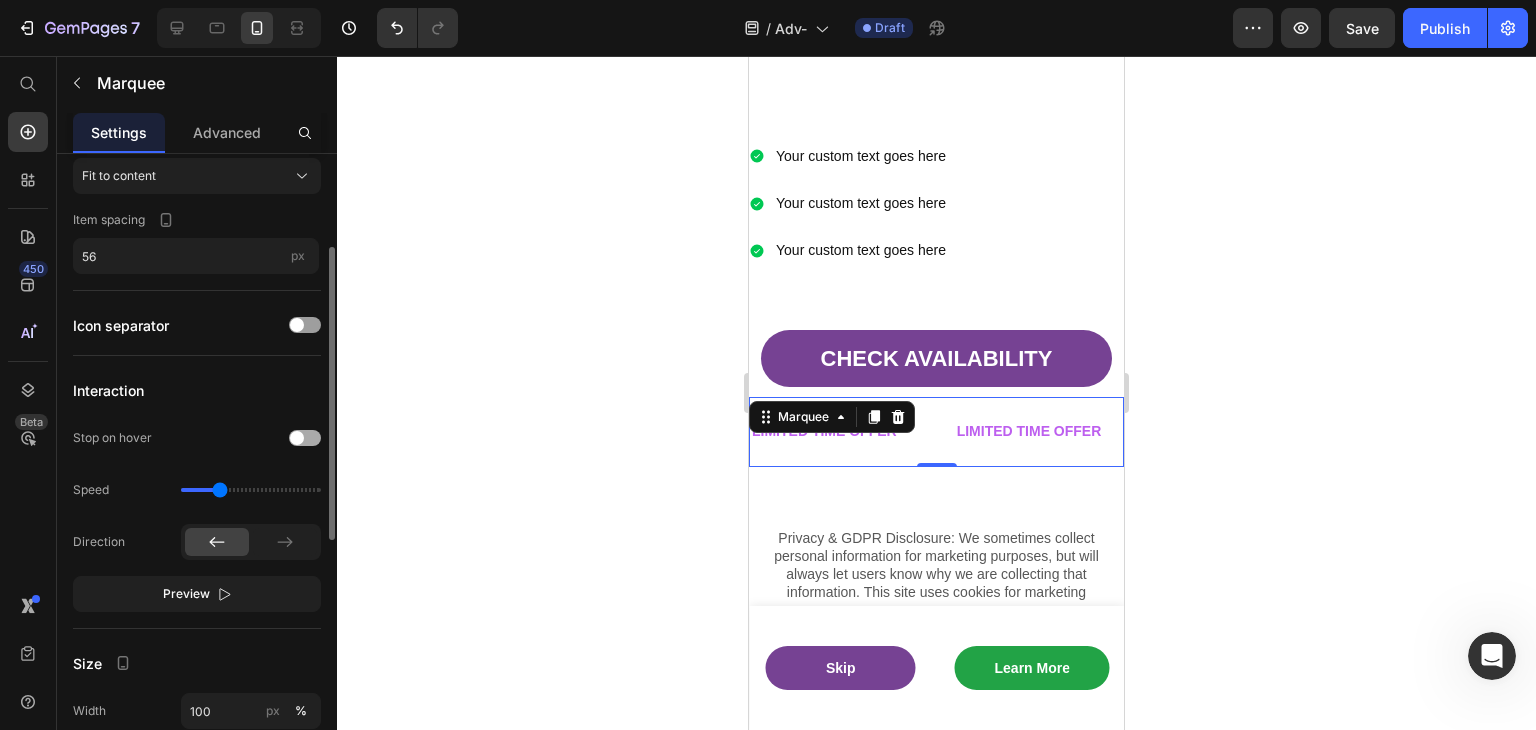 click at bounding box center [305, 438] 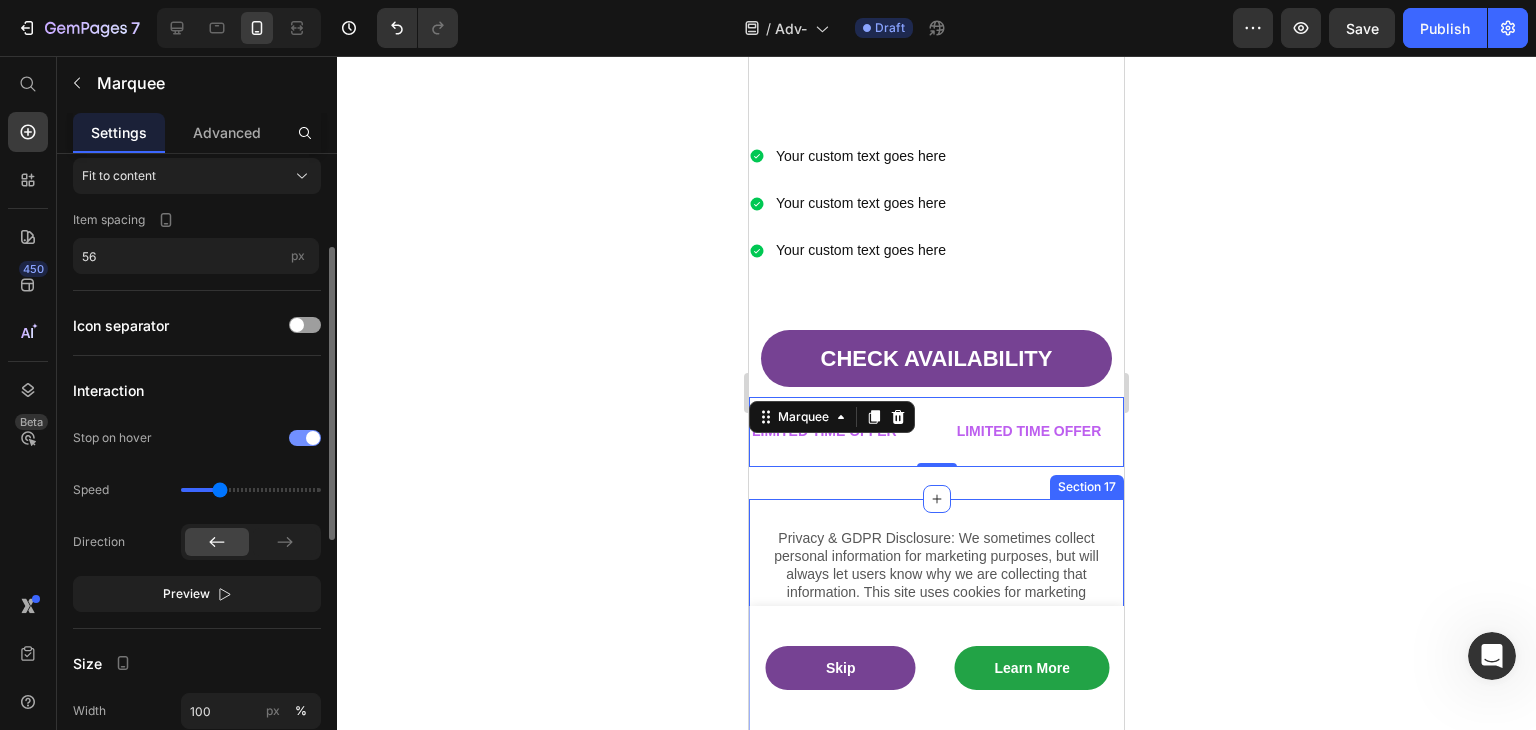 click at bounding box center (305, 438) 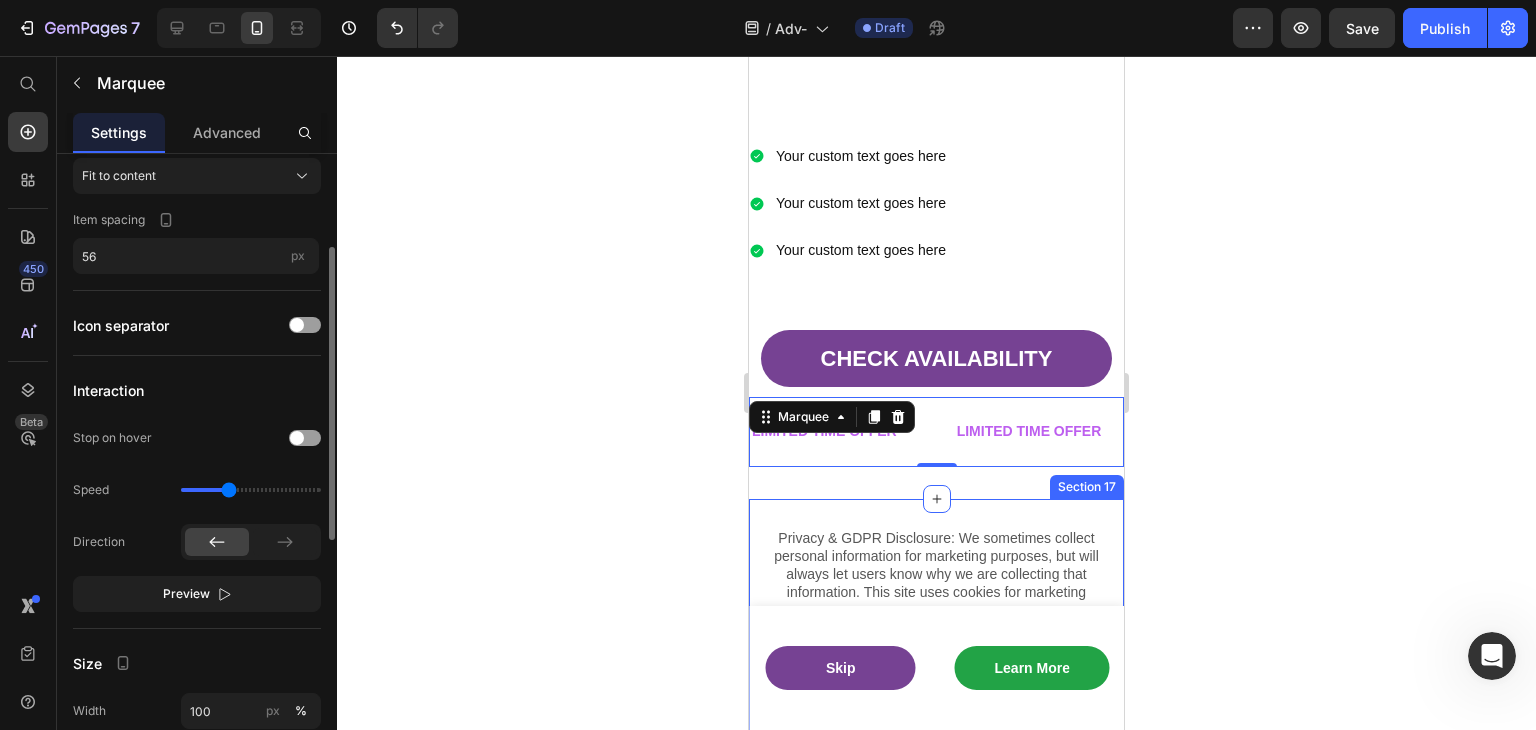 drag, startPoint x: 220, startPoint y: 490, endPoint x: 230, endPoint y: 492, distance: 10.198039 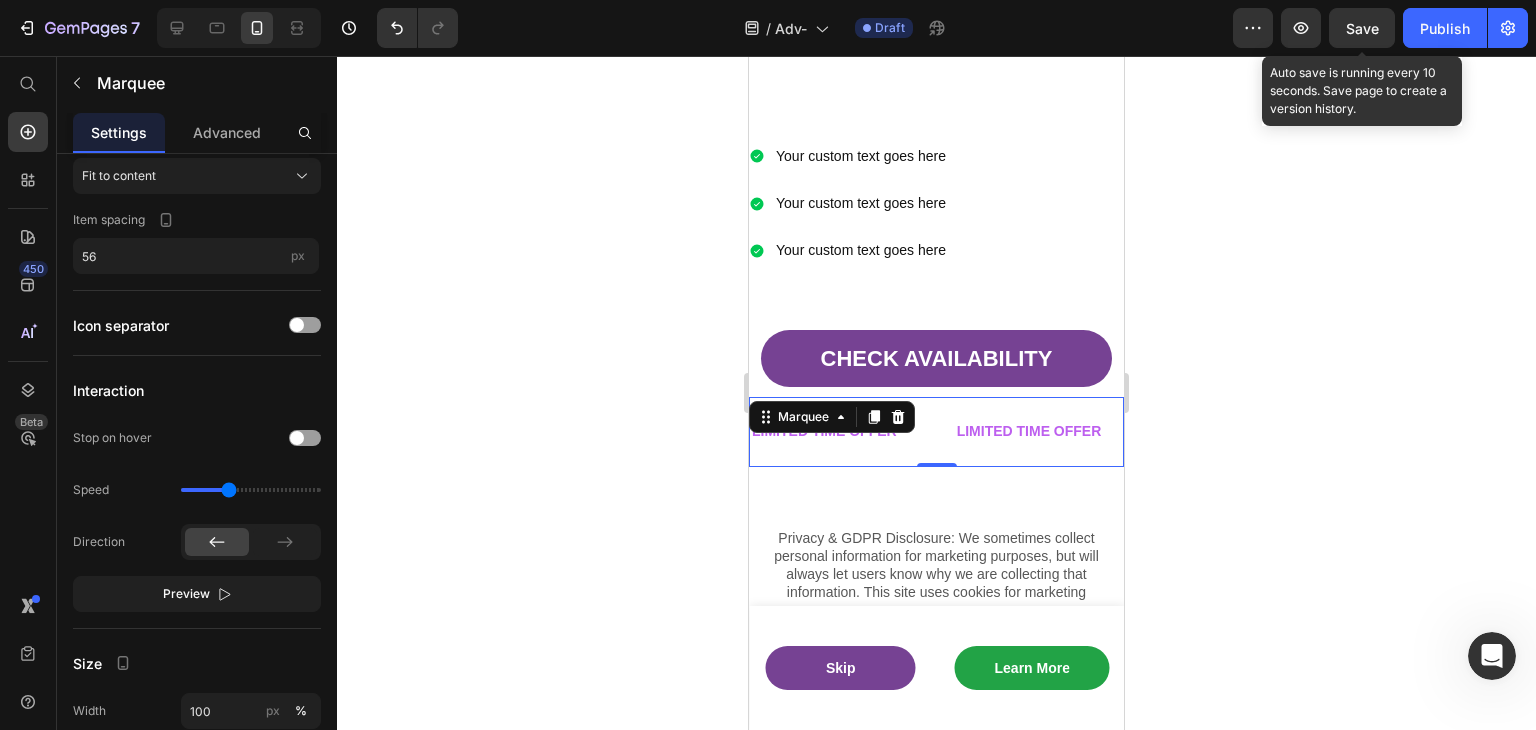 click on "Save" at bounding box center (1362, 28) 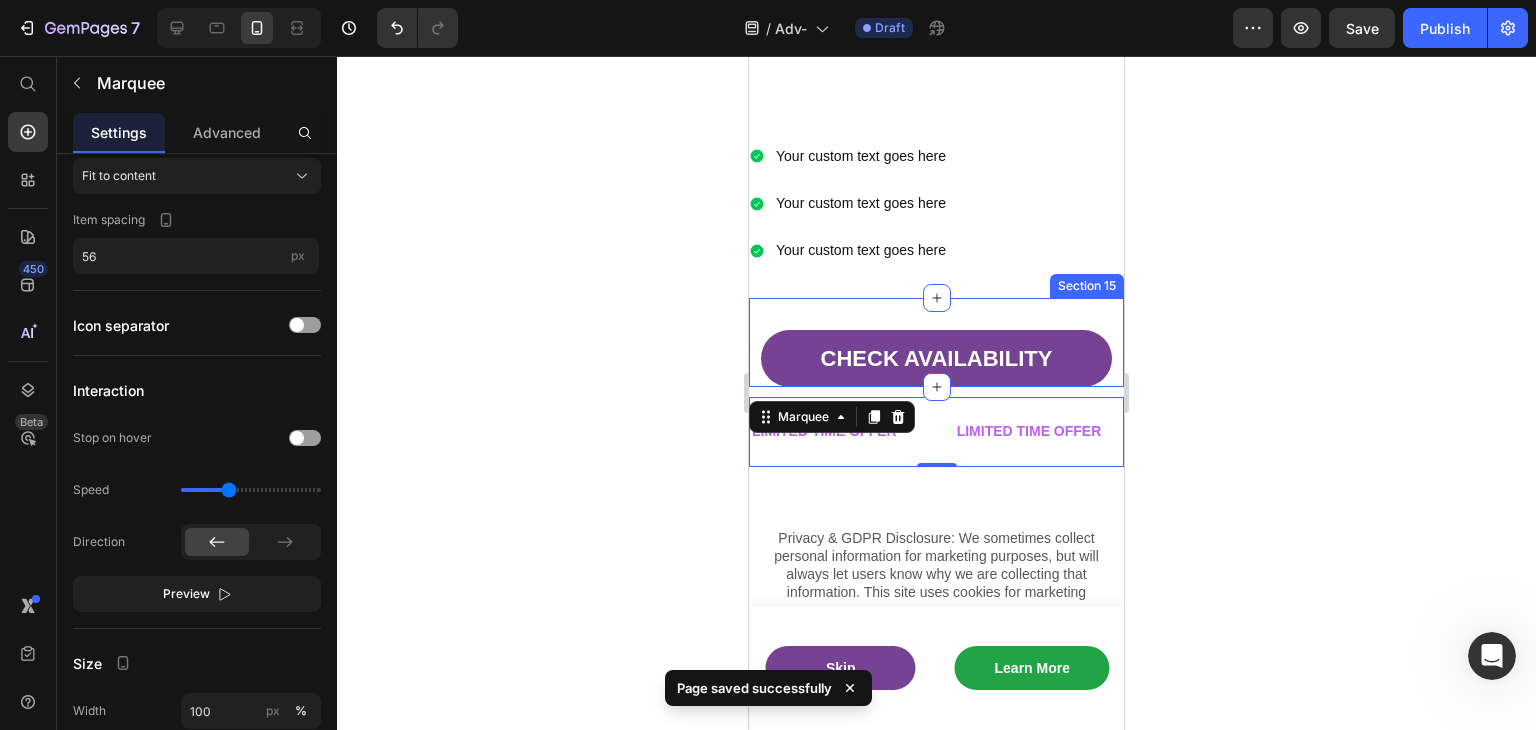 click on "CHECK AVAILABILITY Button Section 15" at bounding box center [936, 342] 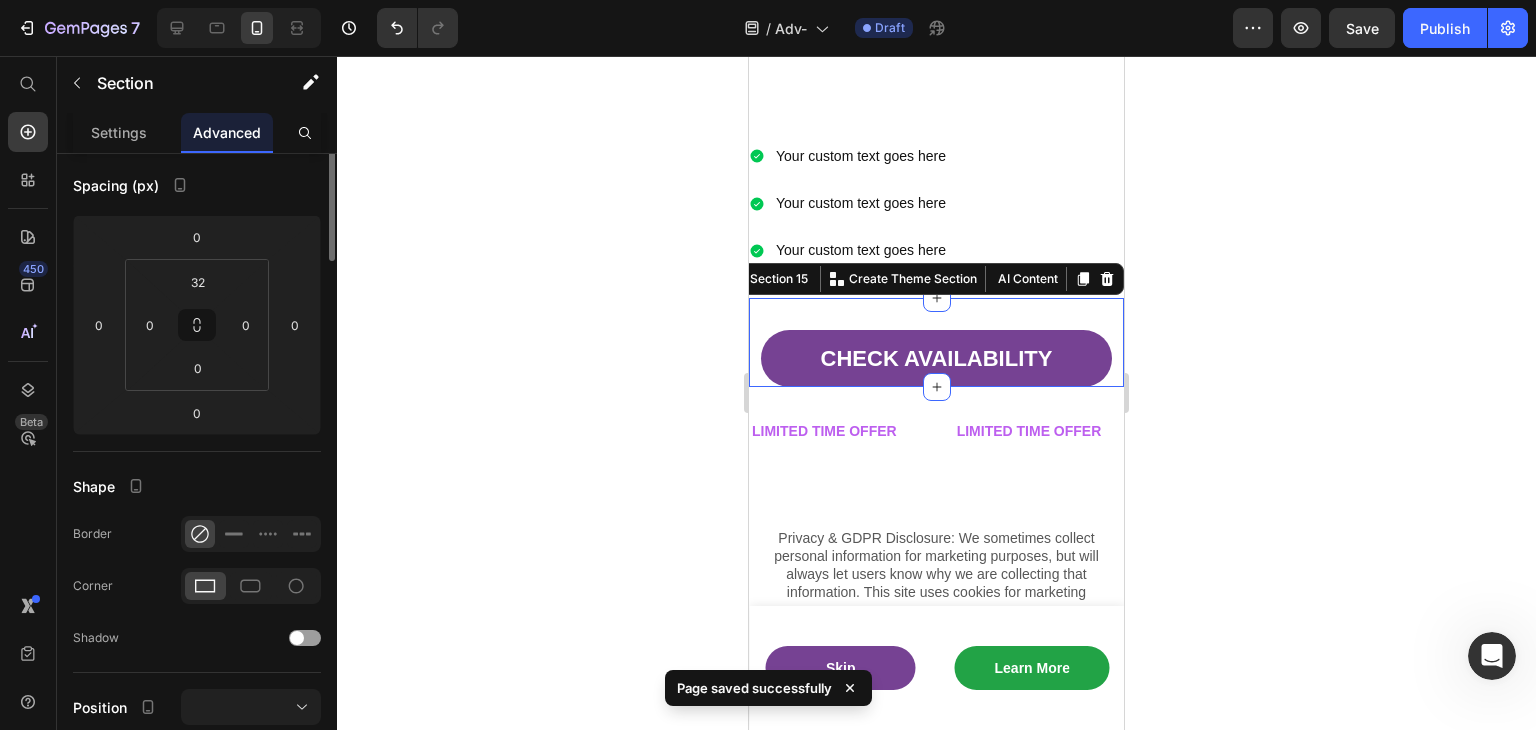 scroll, scrollTop: 0, scrollLeft: 0, axis: both 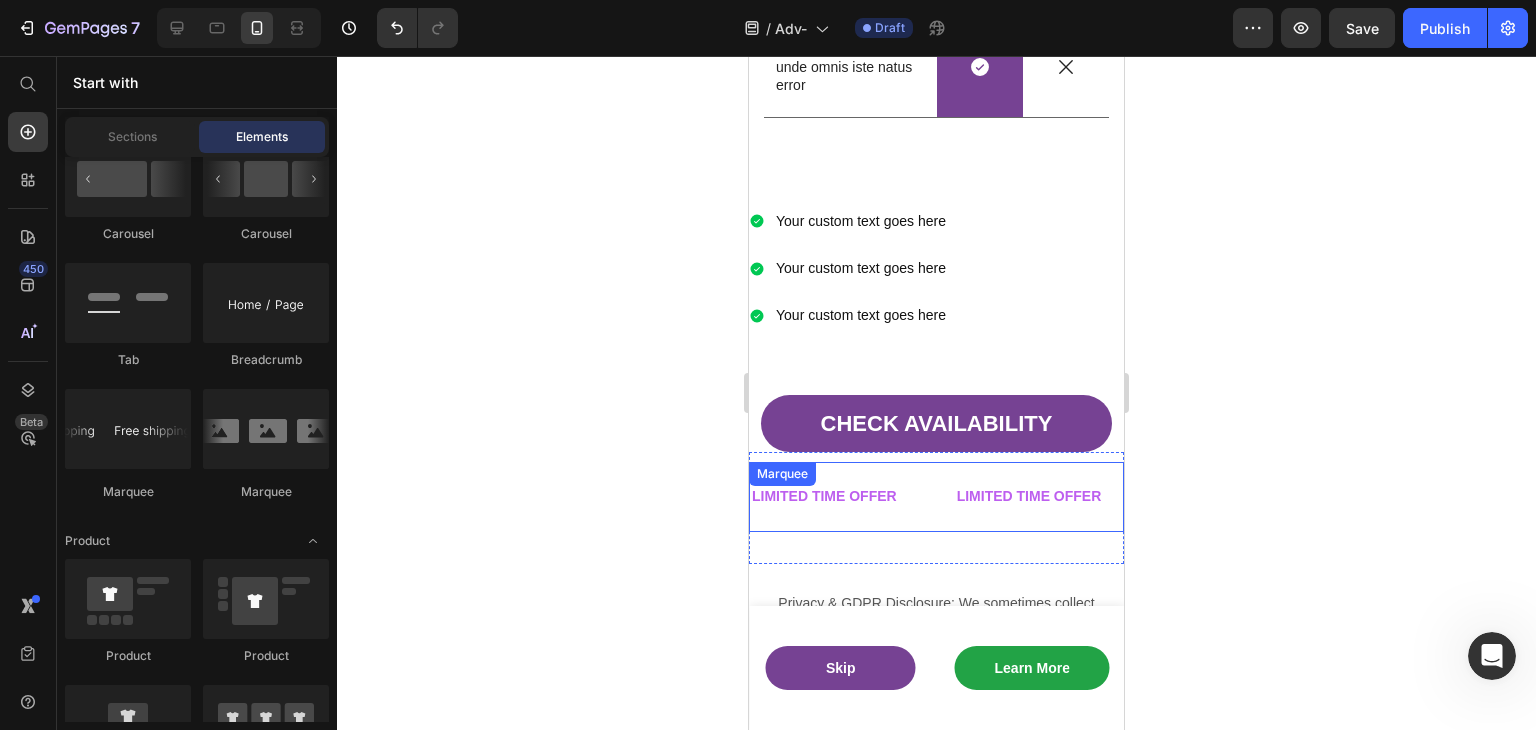 click on "LIMITED TIME OFFER Text" at bounding box center [848, 496] 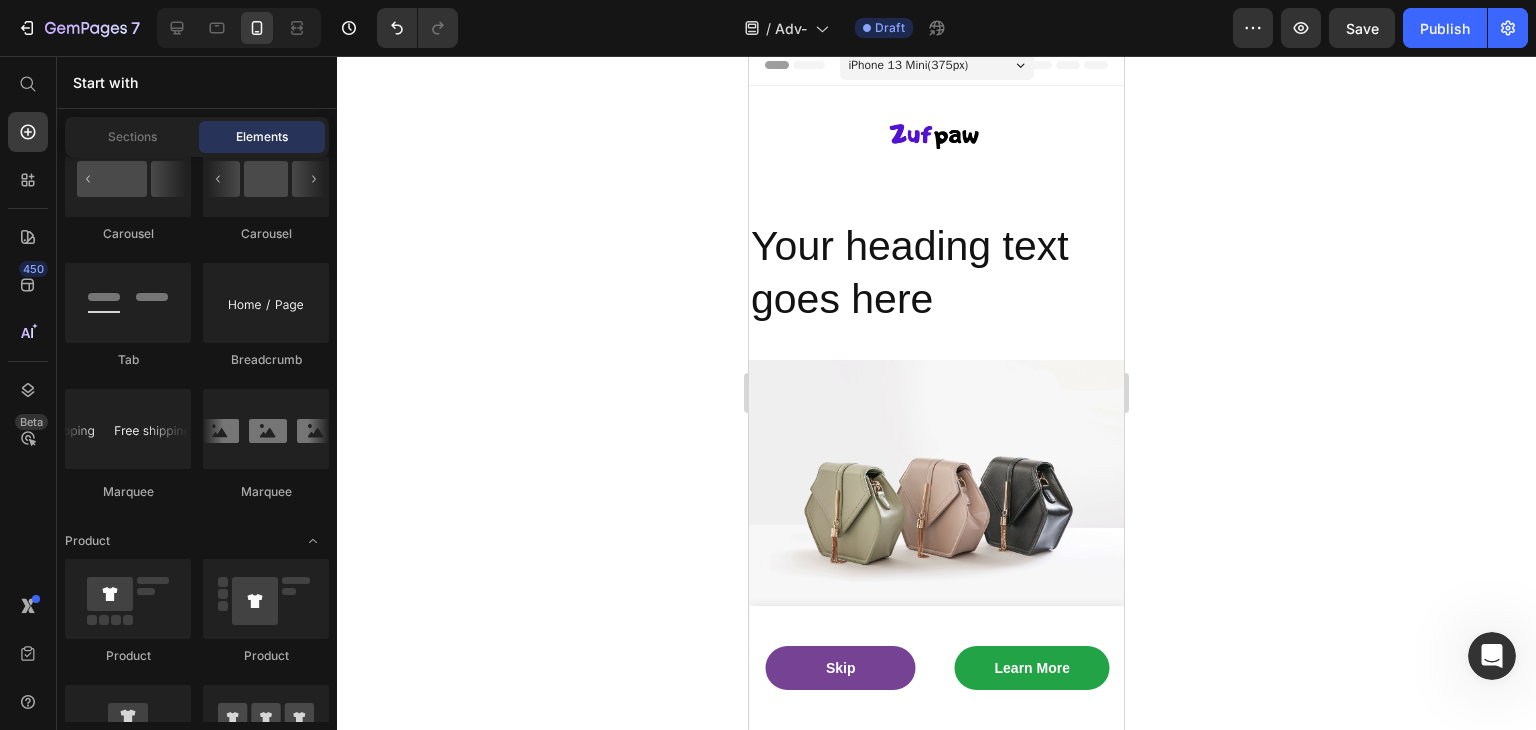 scroll, scrollTop: 0, scrollLeft: 0, axis: both 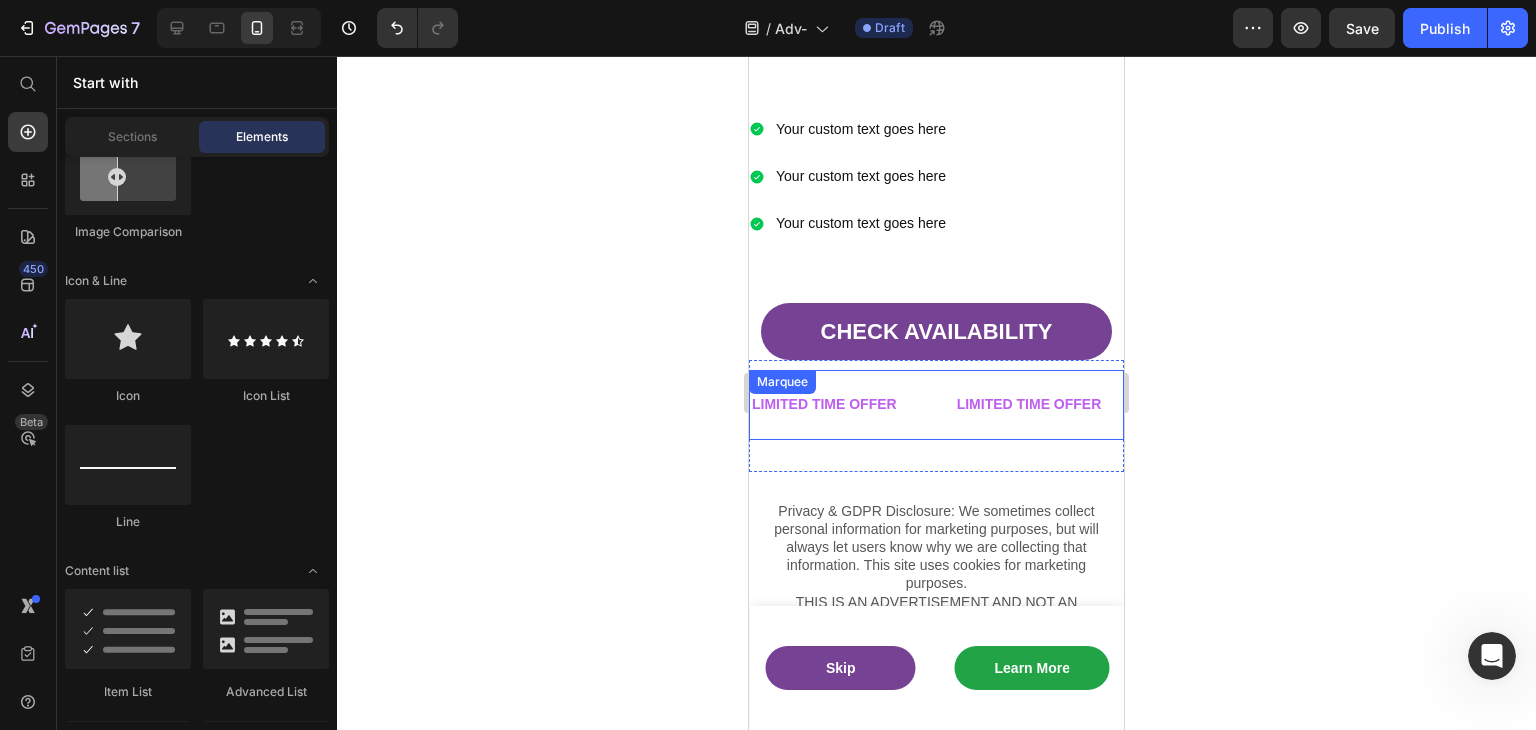 click on "LIMITED TIME OFFER Text LIMITED TIME OFFER Text LIMITED TIME OFFER Text LIMITED TIME OFFER Text LIMITED TIME OFFER Text LIMITED TIME OFFER Text Marquee" at bounding box center [936, 404] 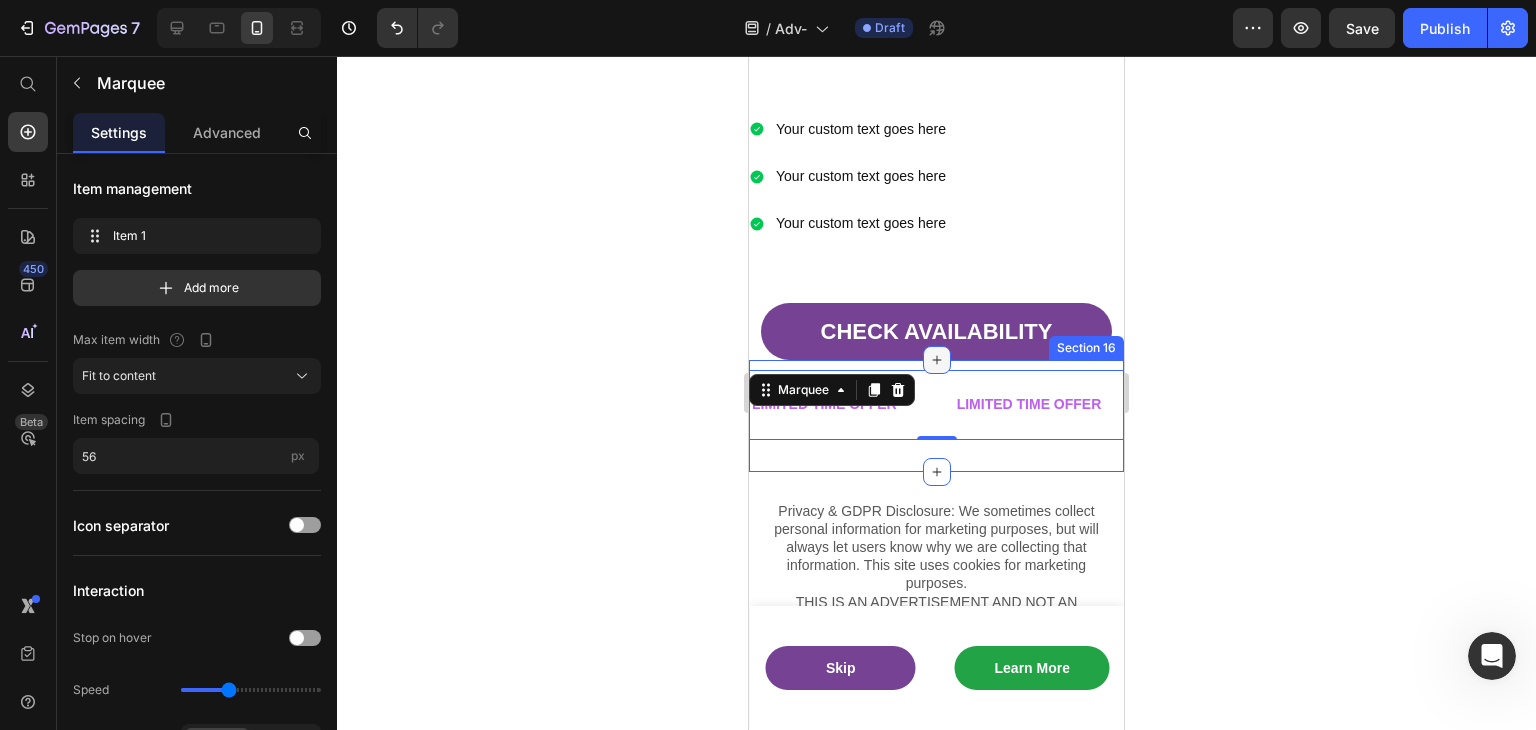 click 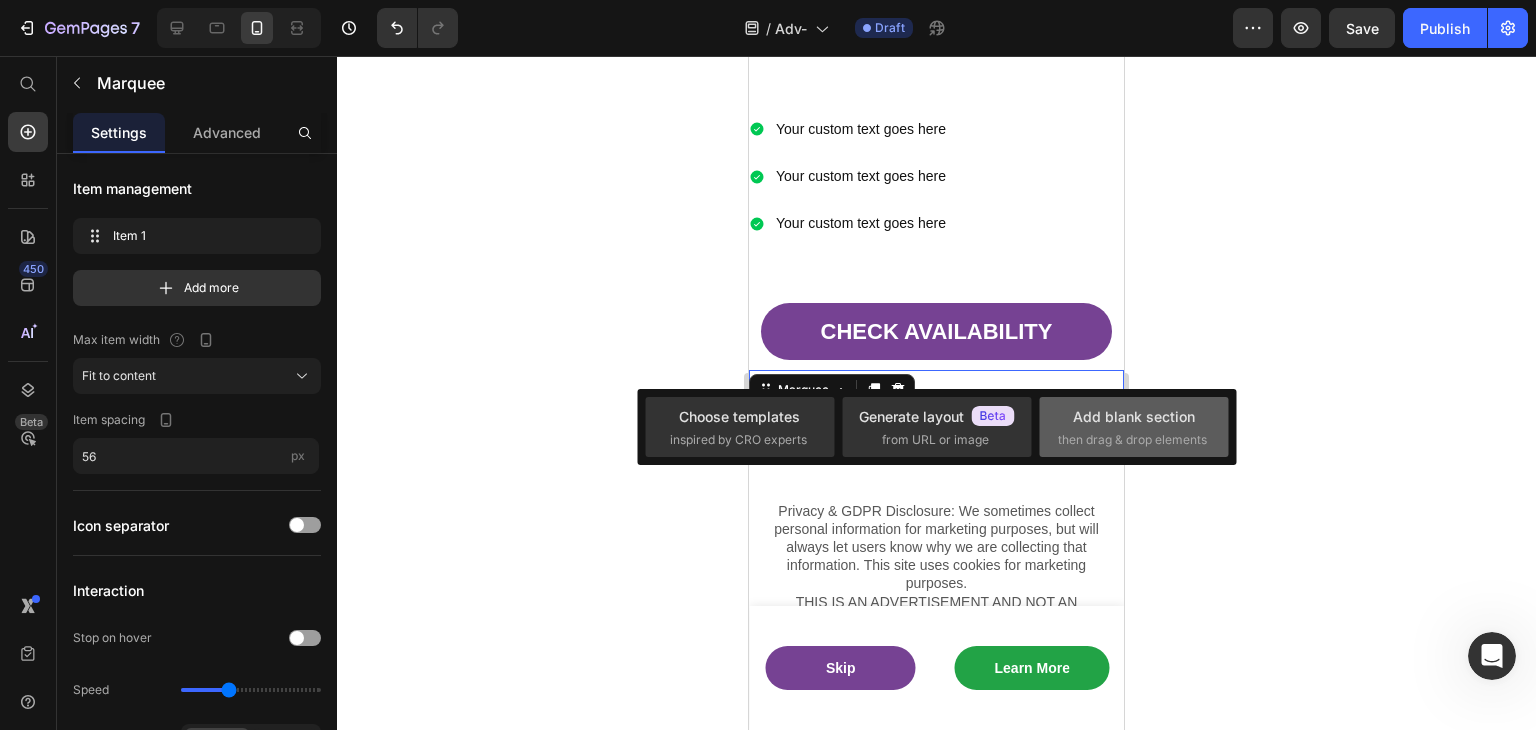 click on "Add blank section" at bounding box center (1134, 416) 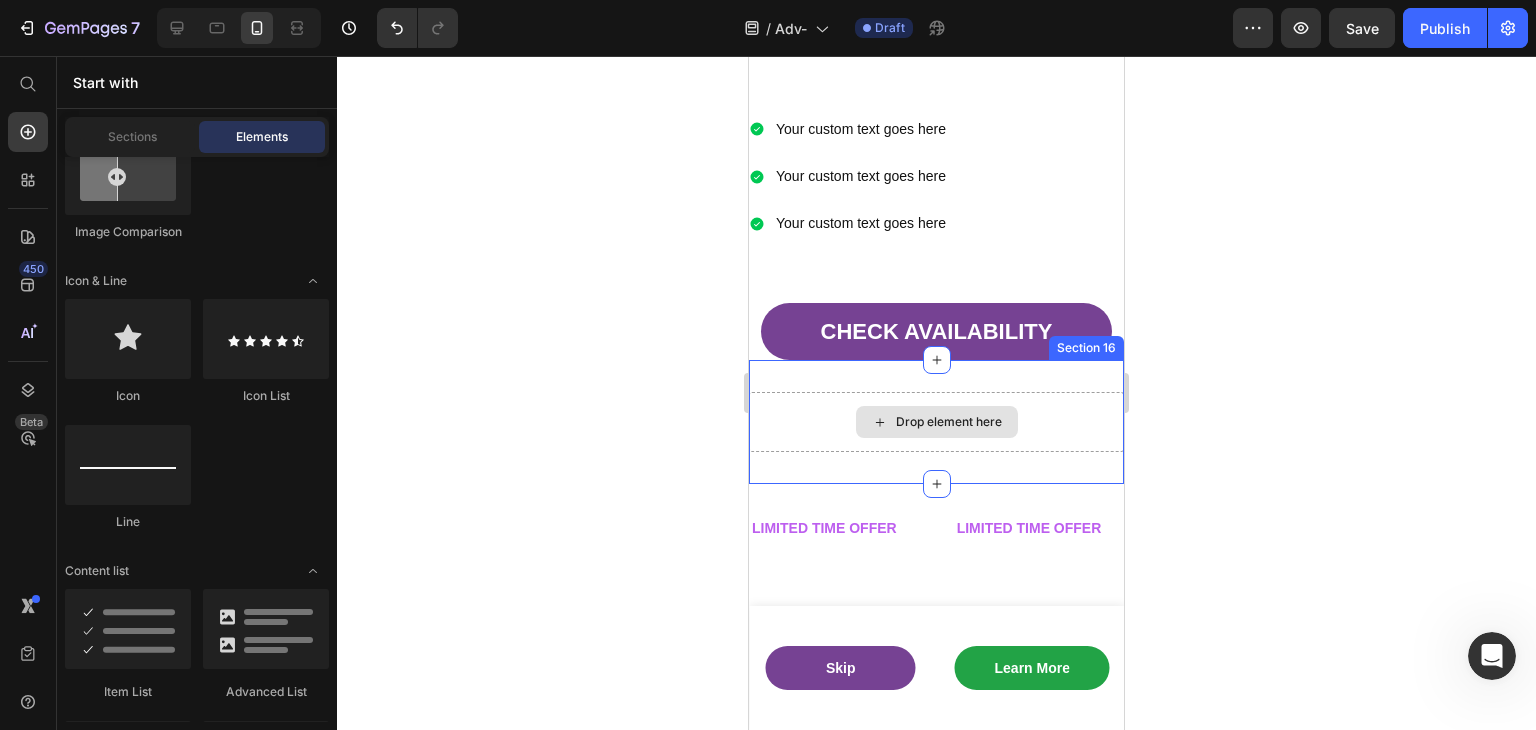 click on "Drop element here" at bounding box center (949, 422) 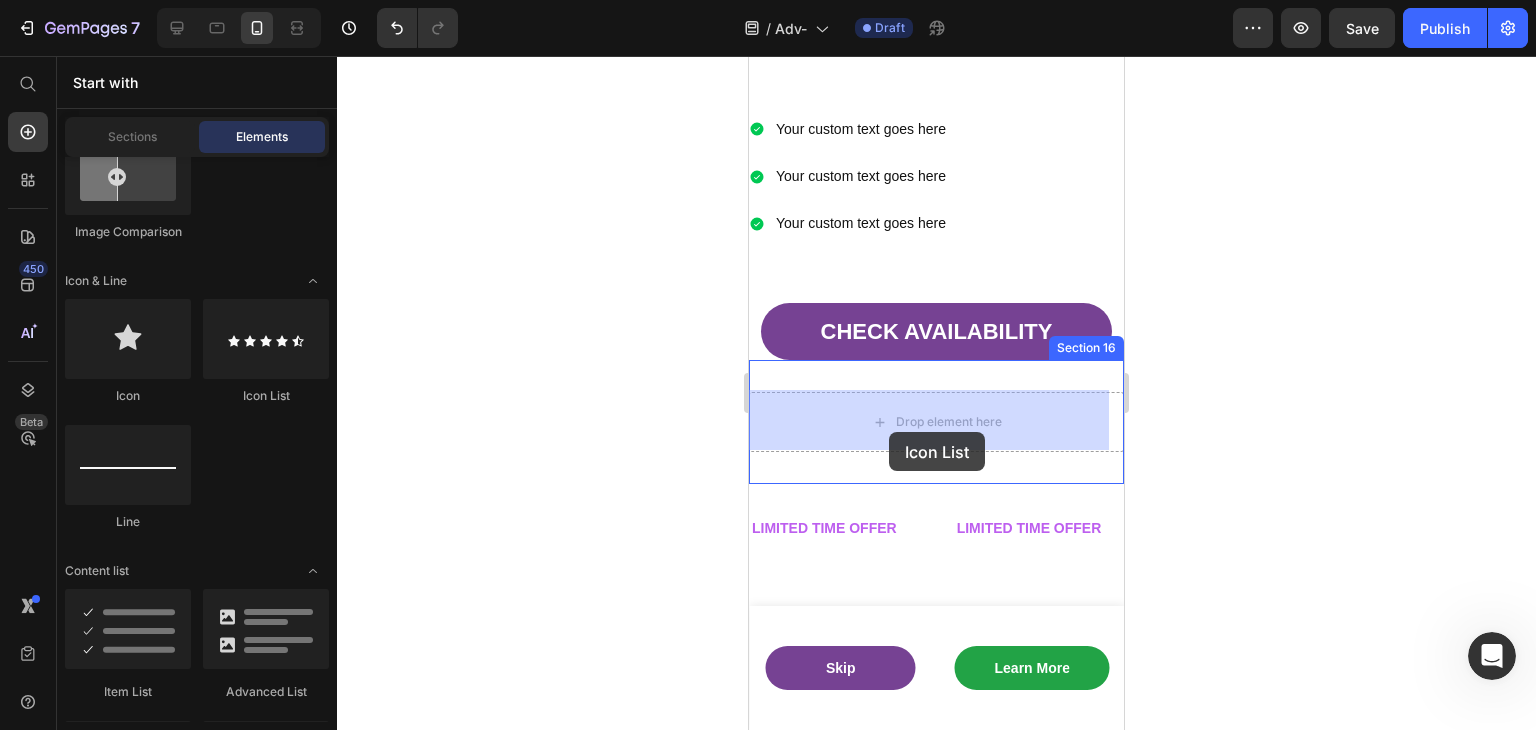 drag, startPoint x: 1001, startPoint y: 410, endPoint x: 889, endPoint y: 432, distance: 114.14027 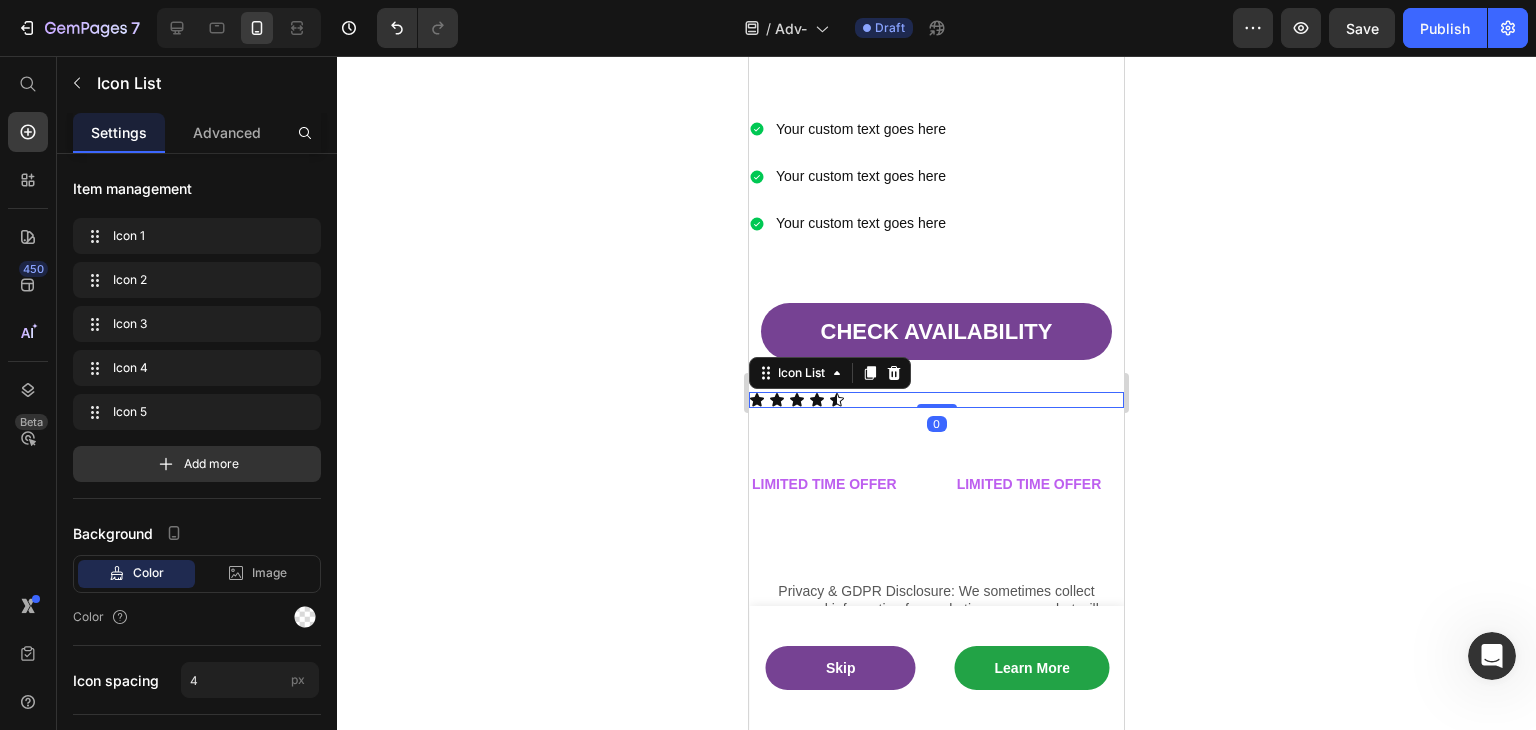 click on "Icon Icon Icon Icon Icon" at bounding box center [936, 400] 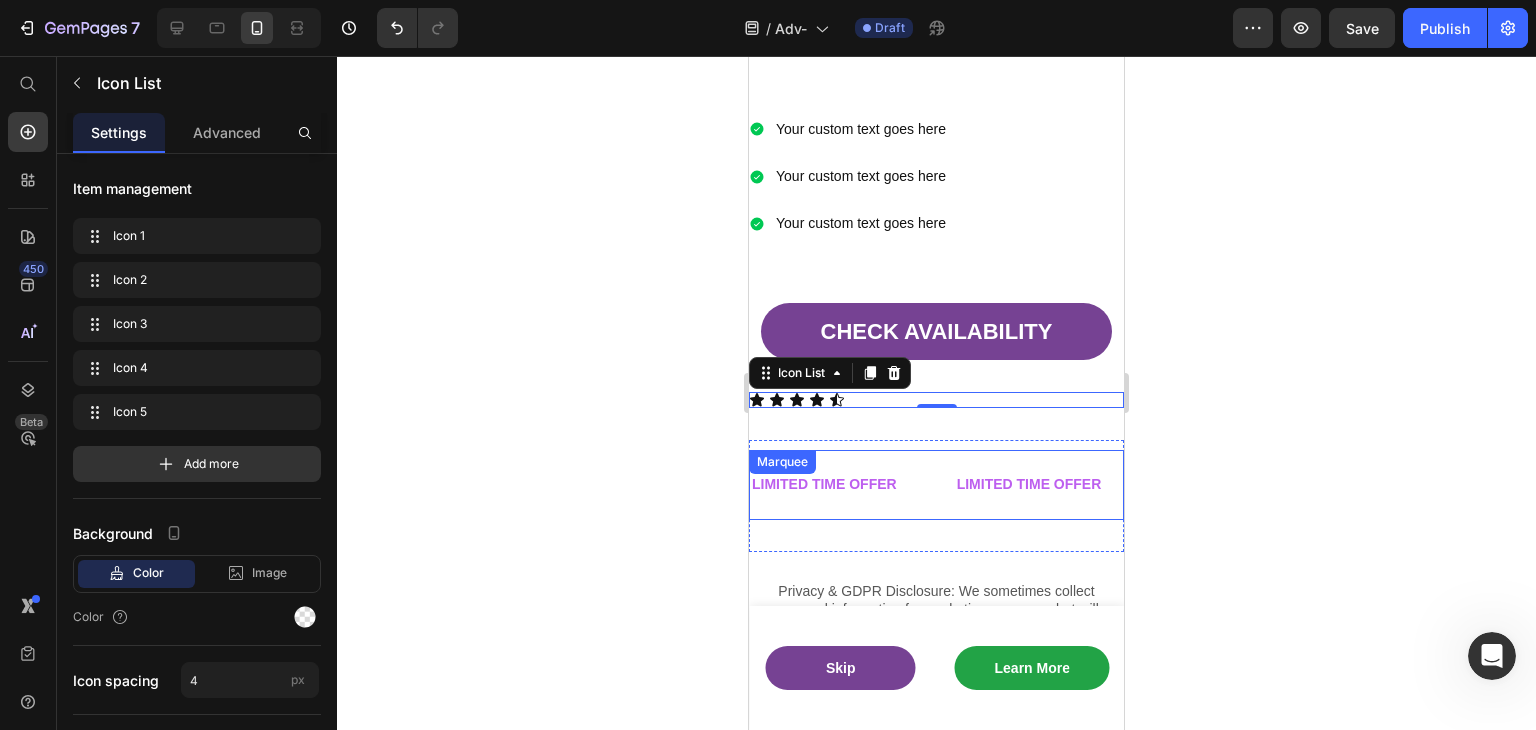 click on "LIMITED TIME OFFER Text" at bounding box center (852, 484) 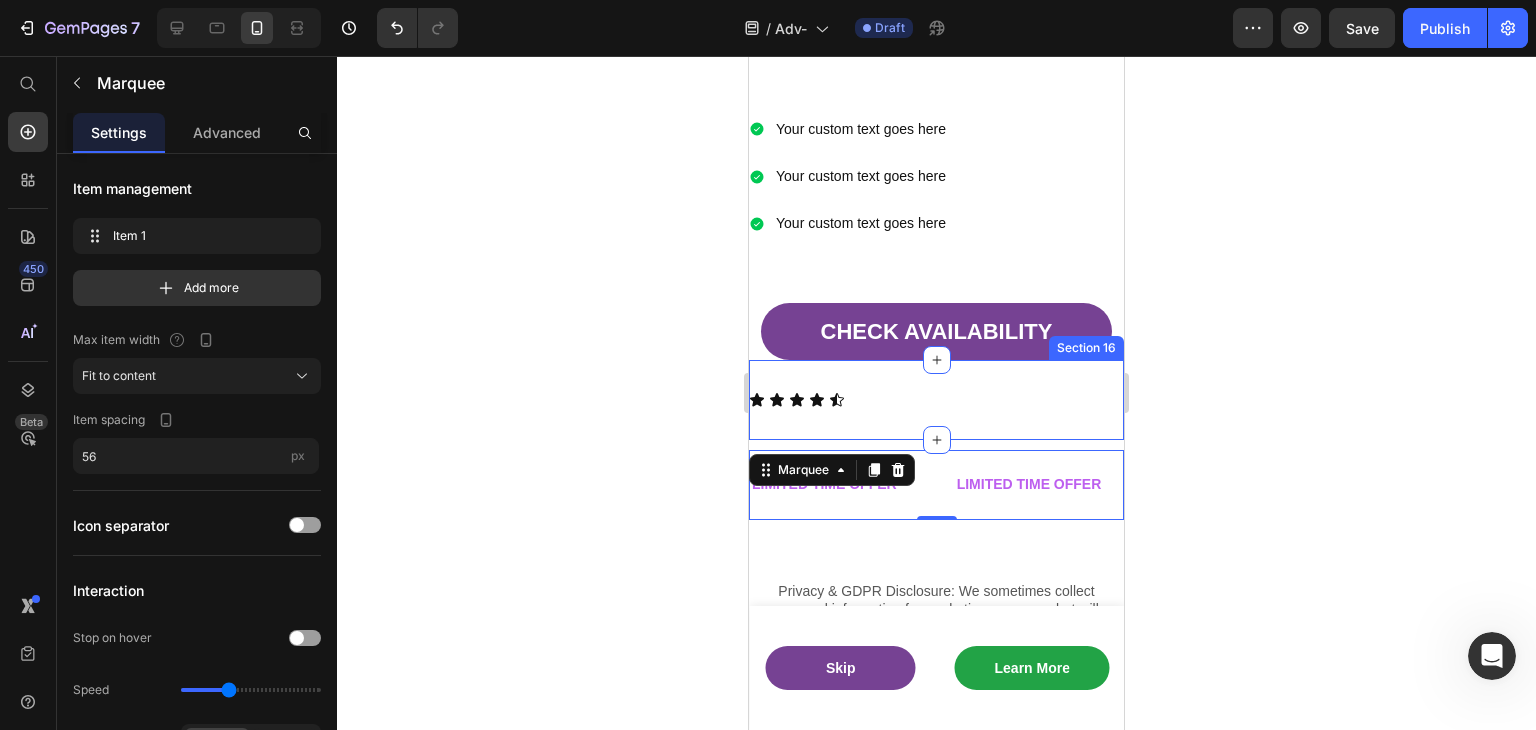 click on "Icon Icon Icon Icon Icon" at bounding box center (936, 400) 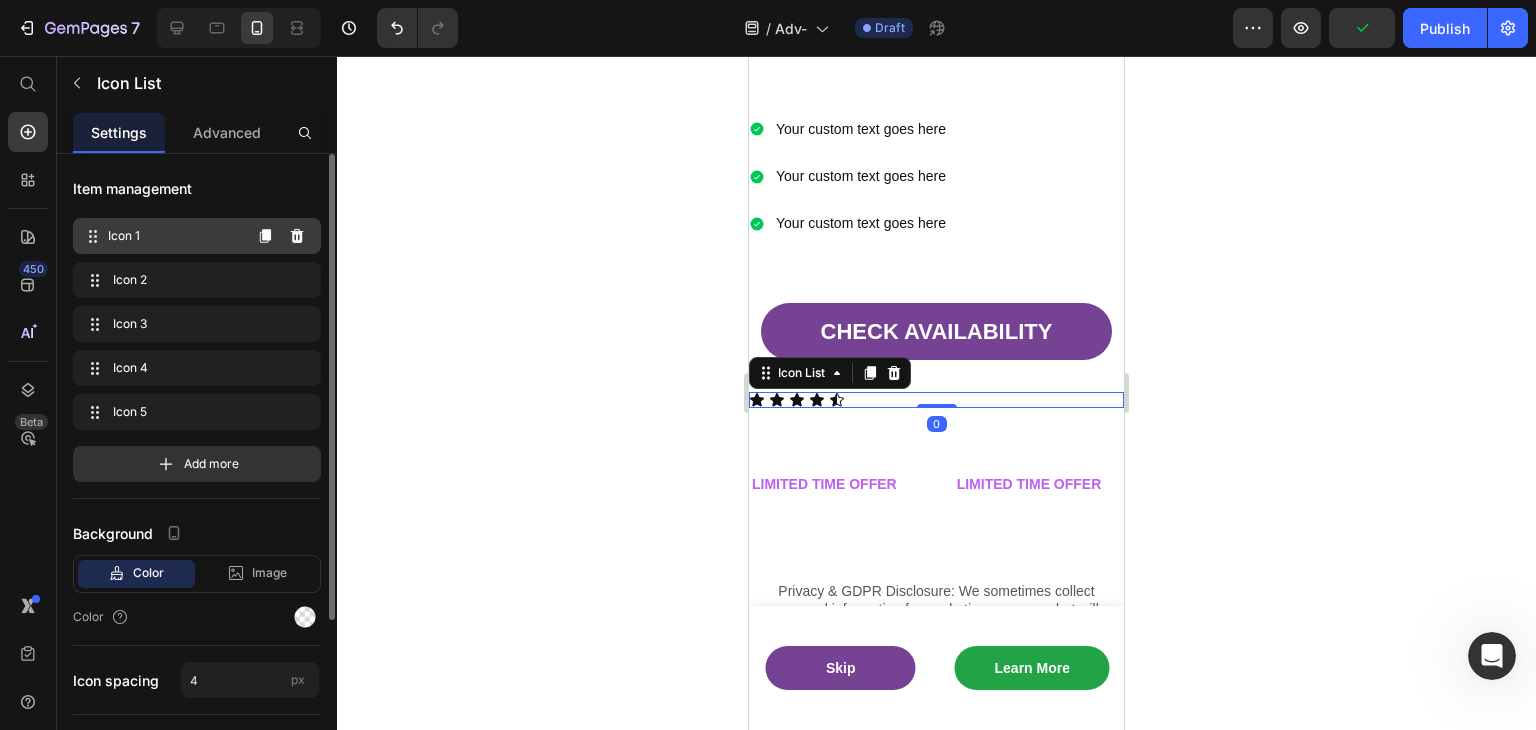 click on "Icon 1" at bounding box center [174, 236] 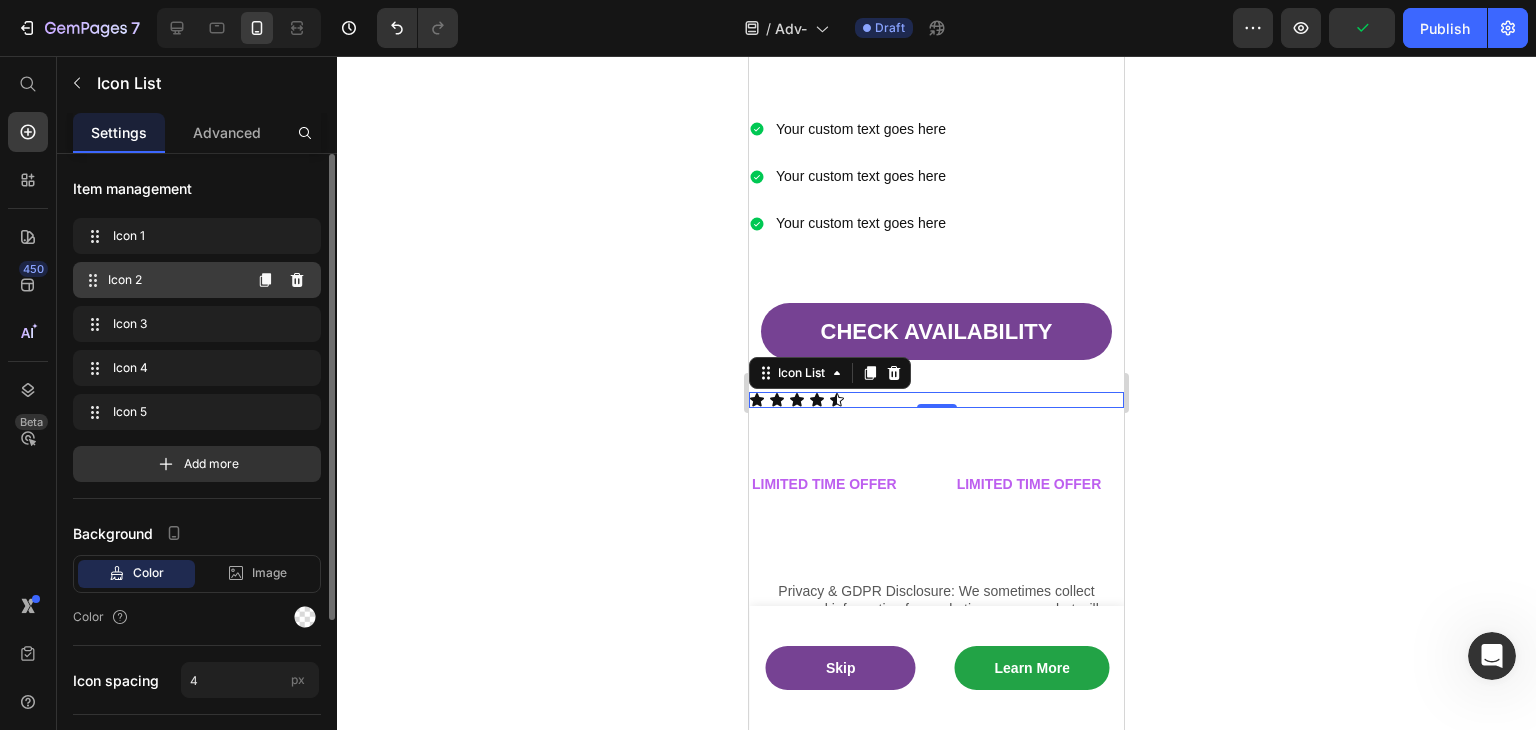 click on "Icon 2" at bounding box center (174, 280) 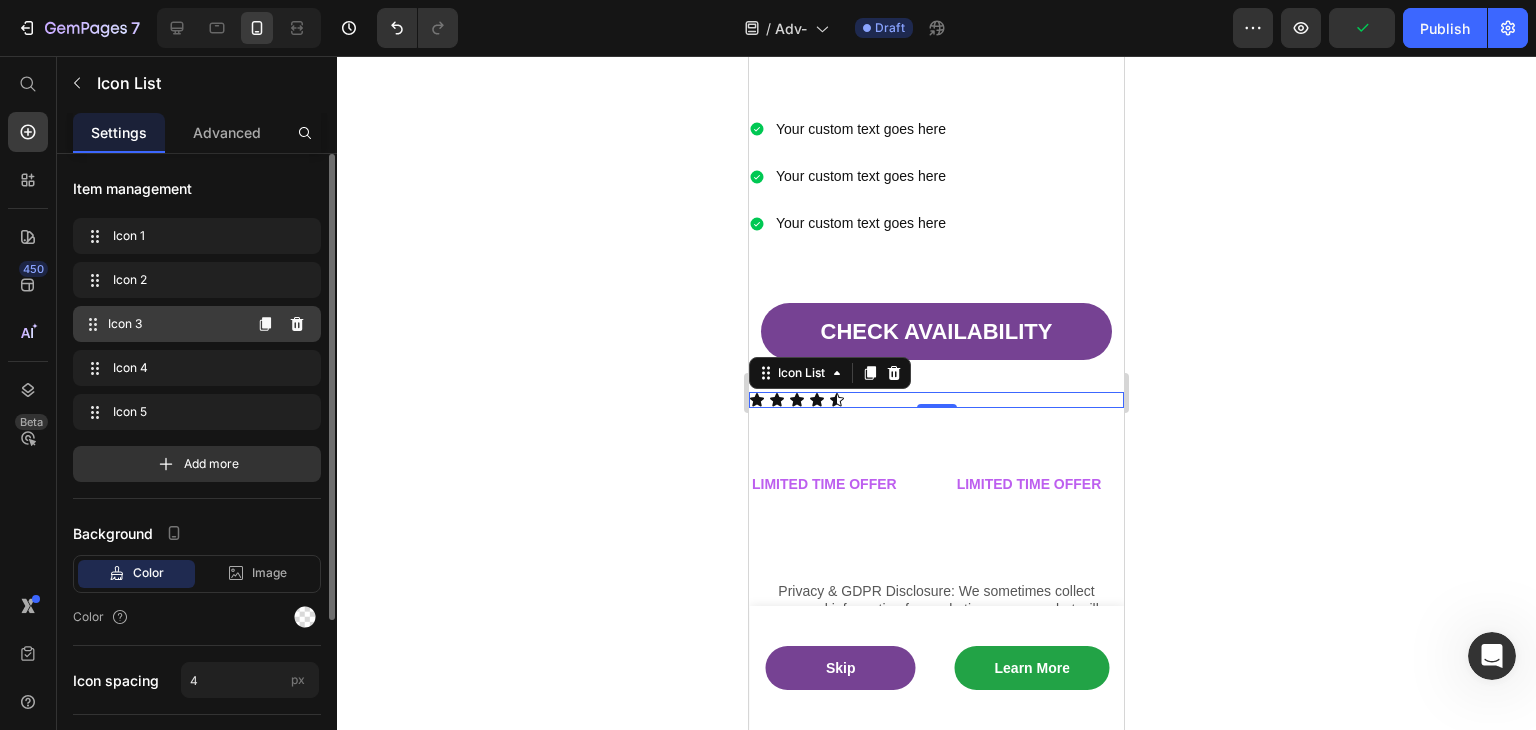 click on "Icon 3 Icon 3" at bounding box center (161, 324) 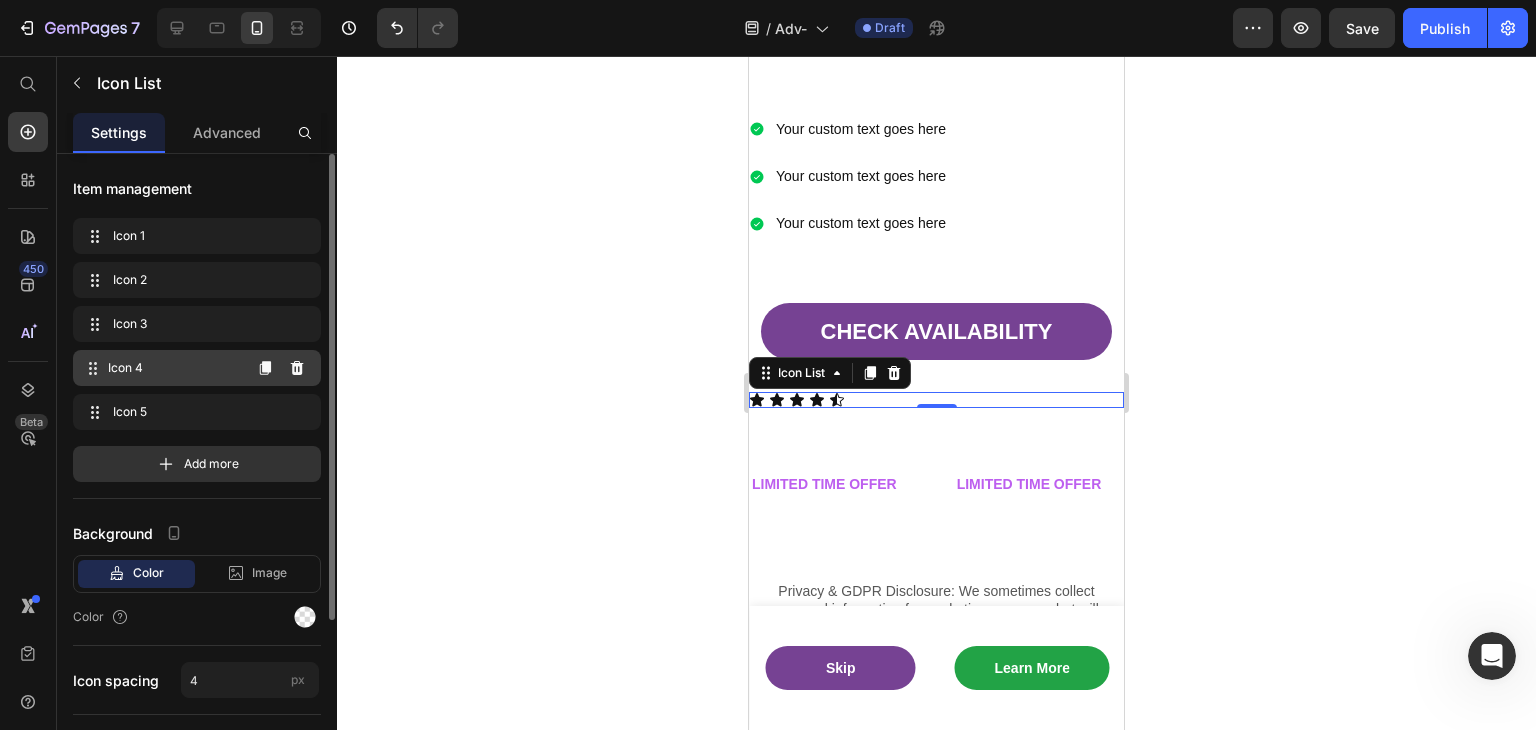 click on "Icon 4 Icon 4" at bounding box center (161, 368) 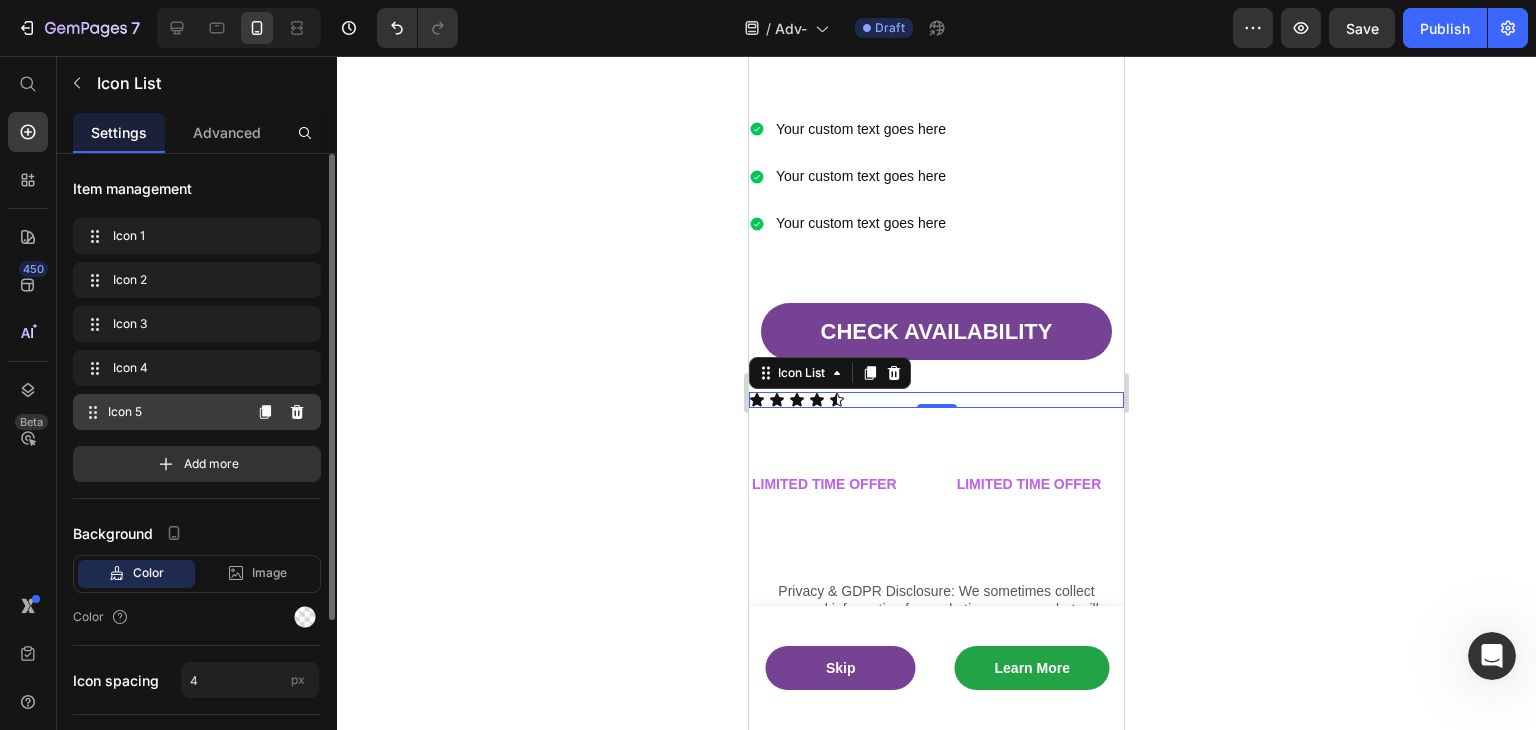 click on "Icon 5" at bounding box center (174, 412) 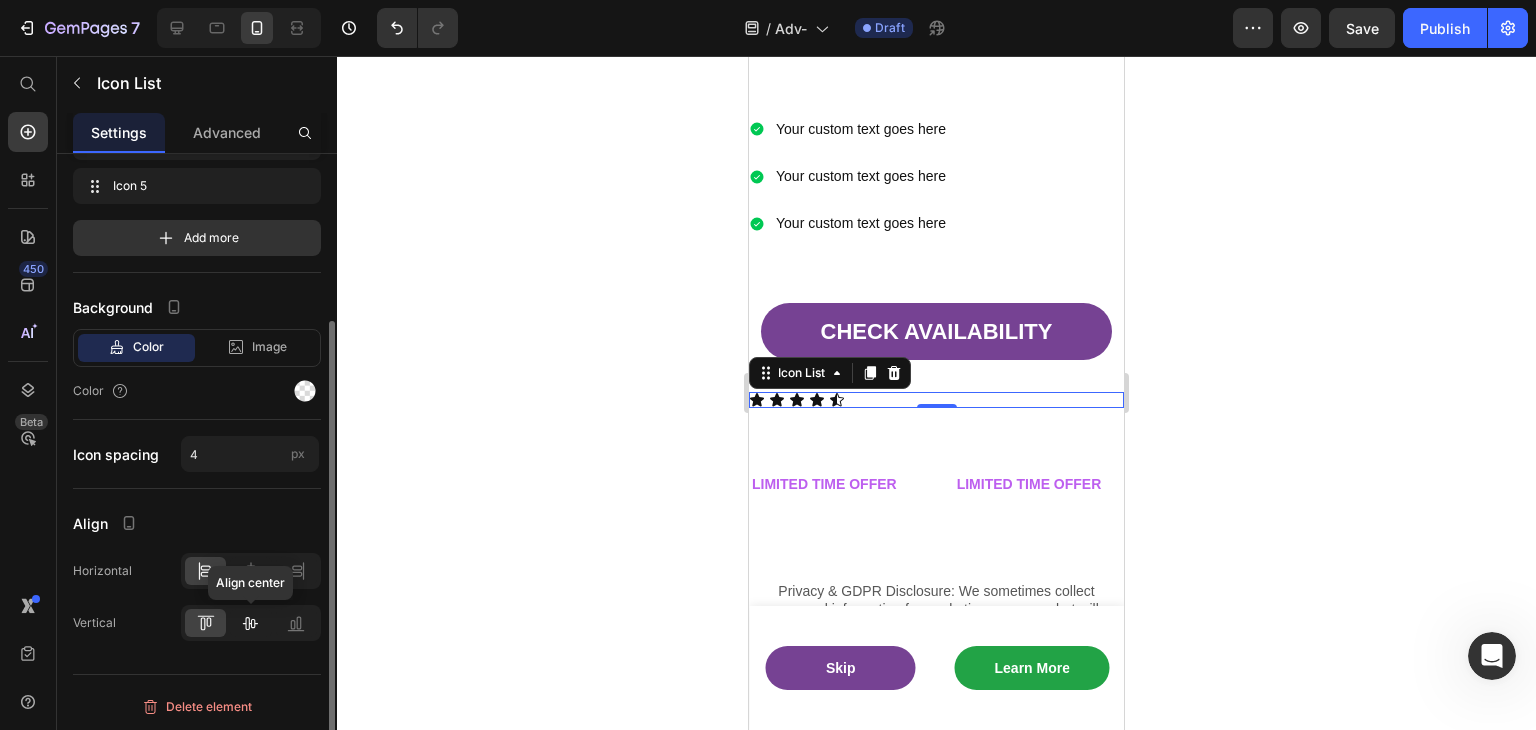 click 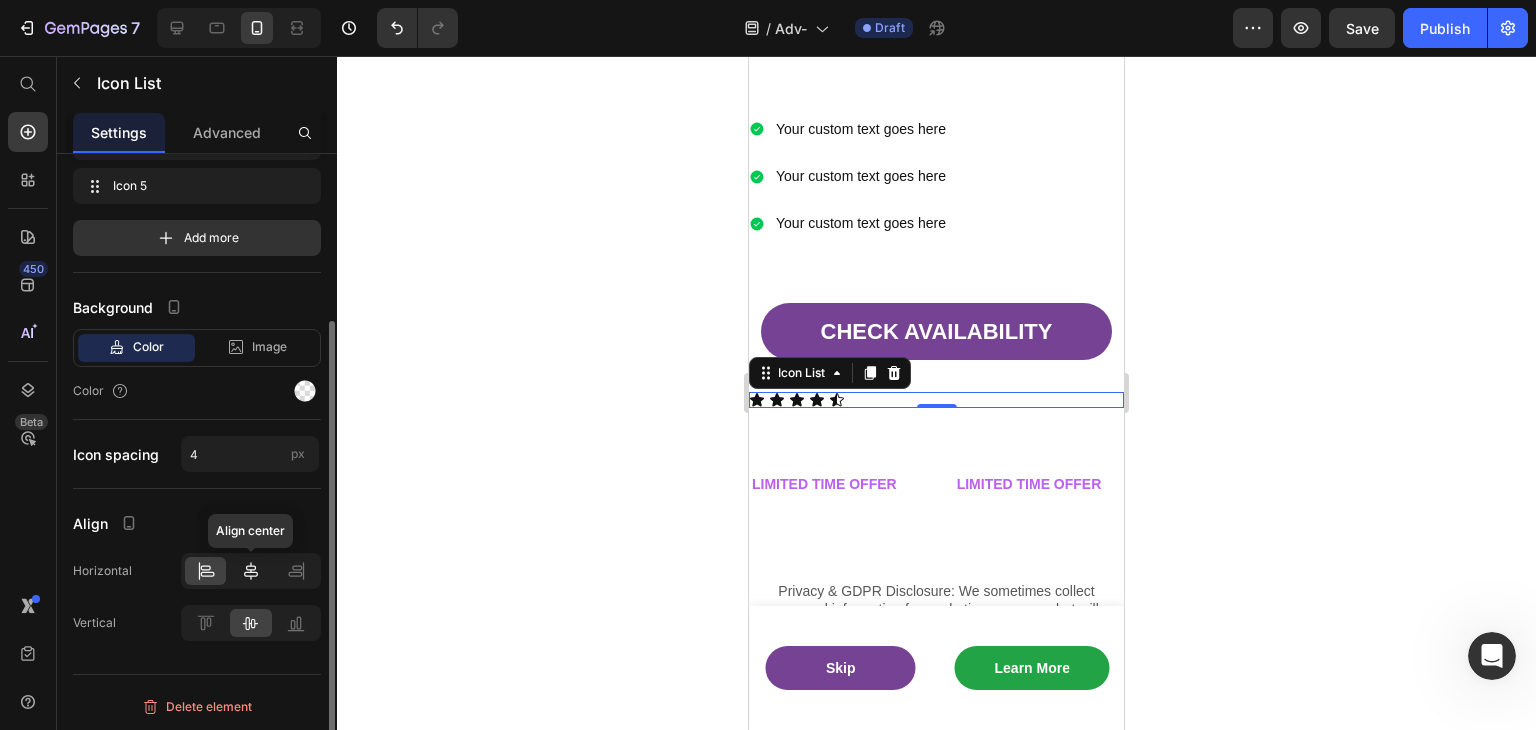 click 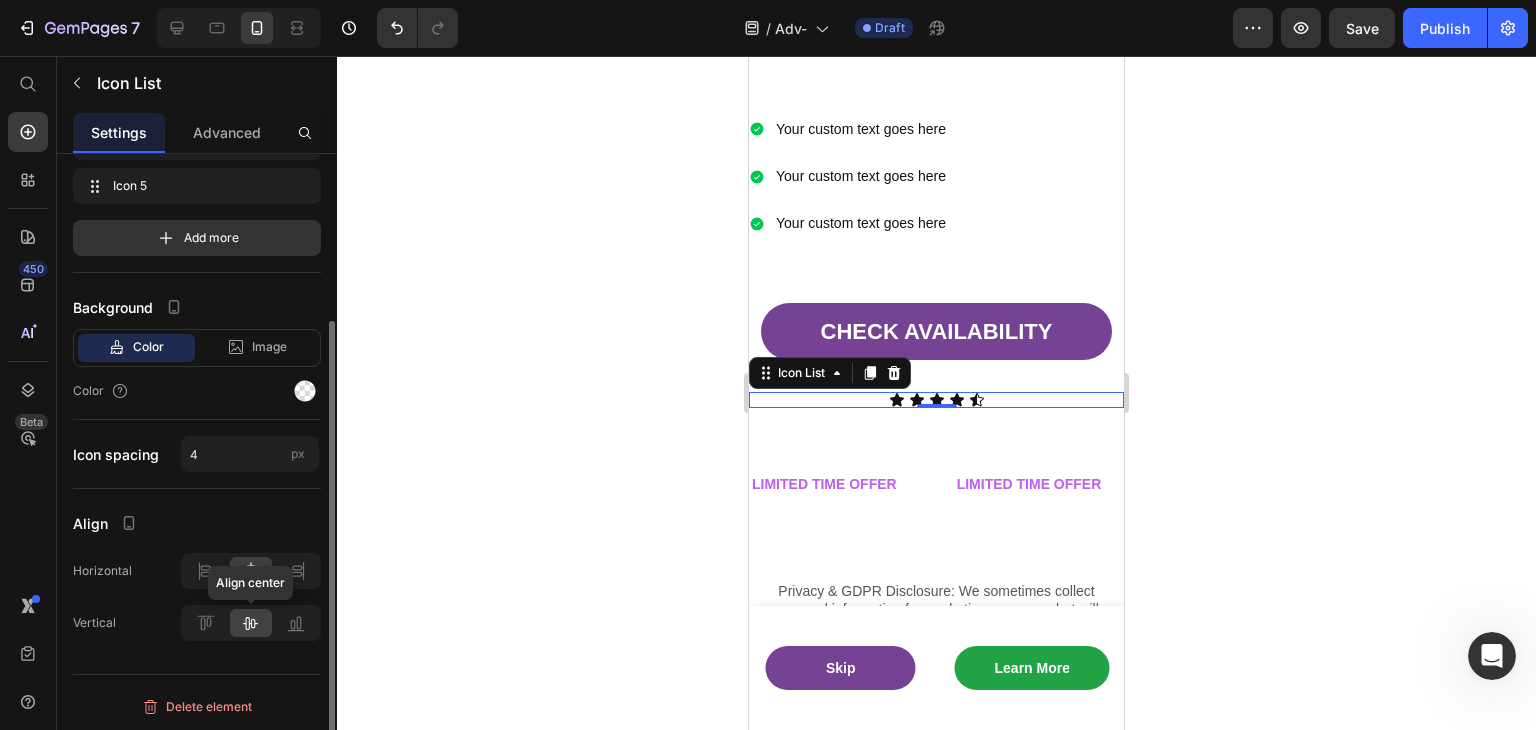 click 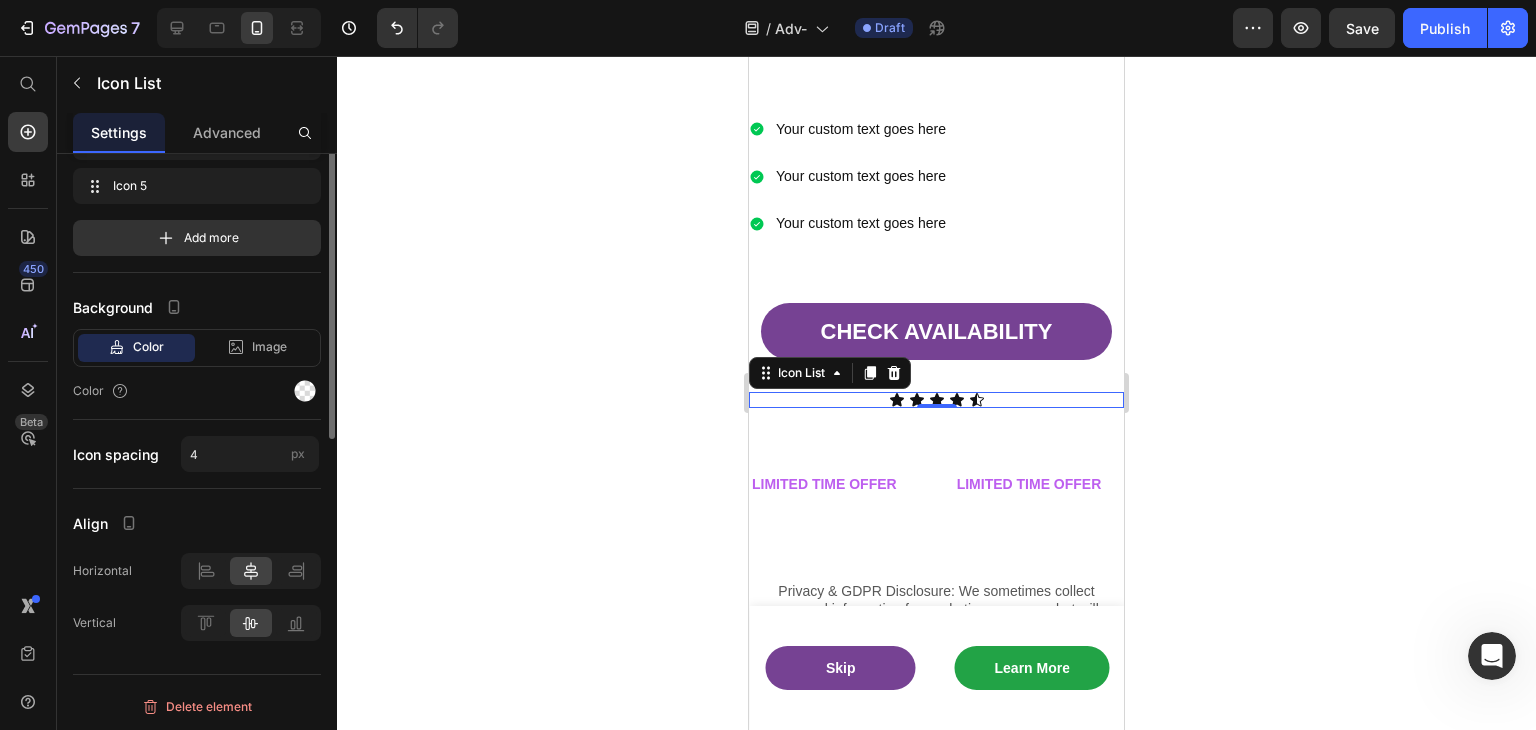 scroll, scrollTop: 0, scrollLeft: 0, axis: both 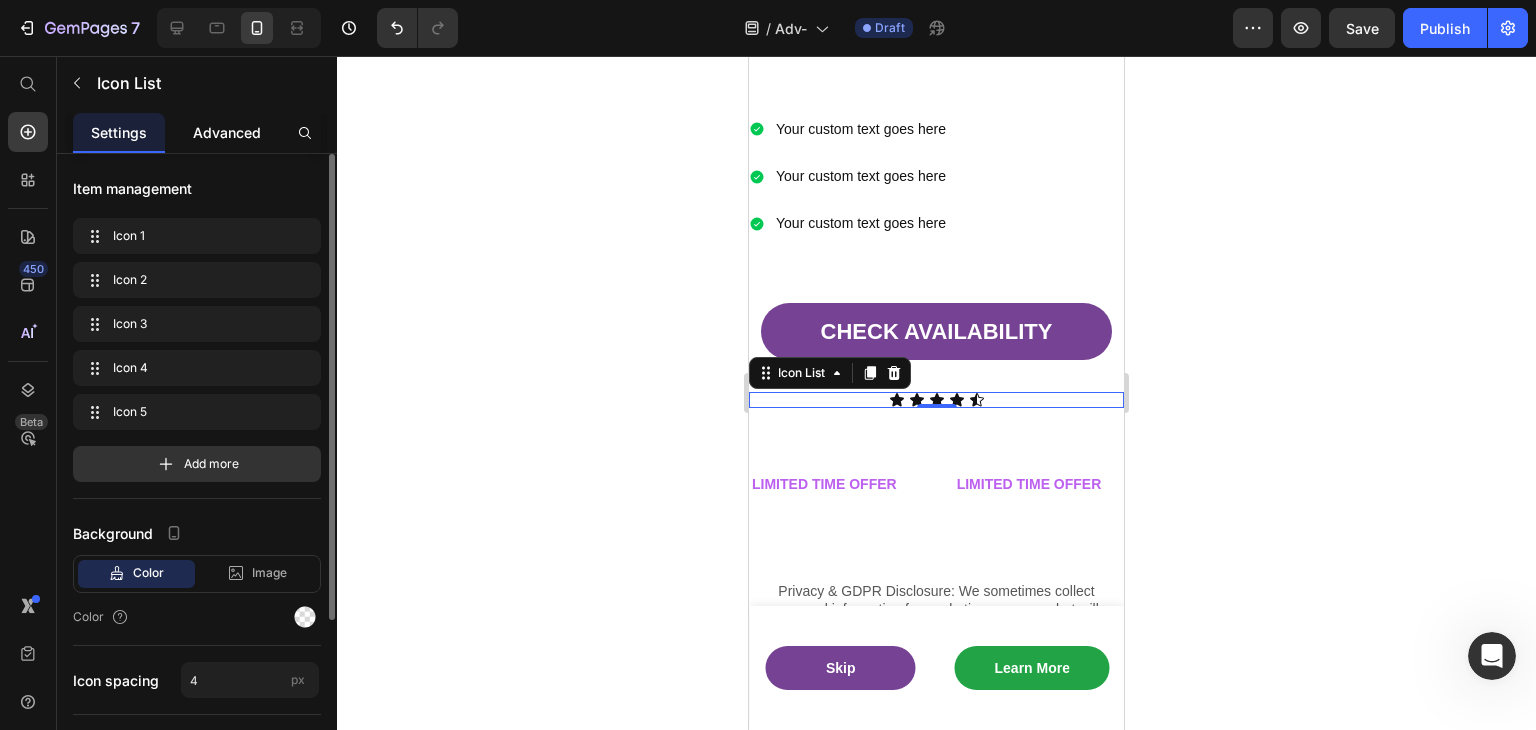 click on "Advanced" at bounding box center [227, 132] 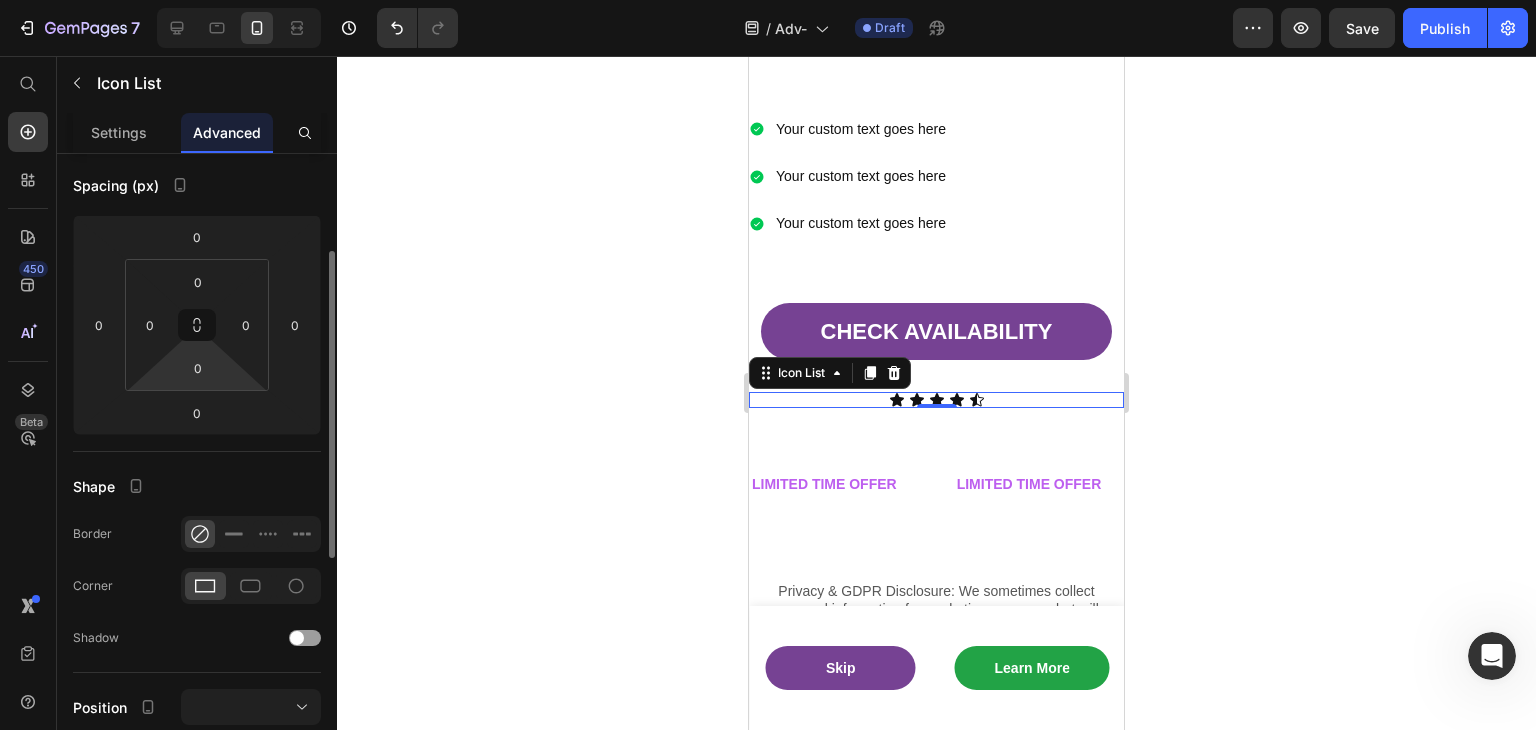 scroll, scrollTop: 0, scrollLeft: 0, axis: both 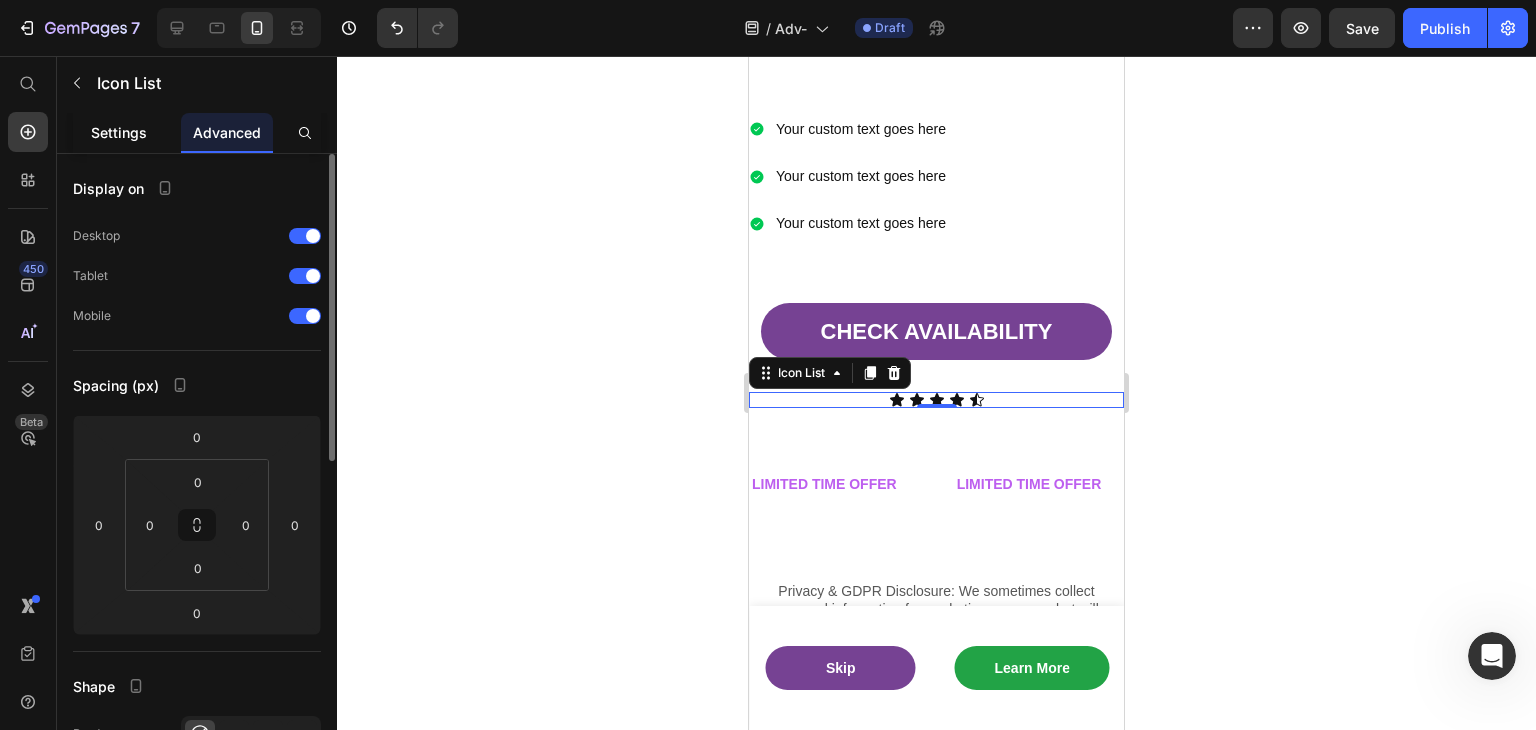 click on "Settings" at bounding box center [119, 132] 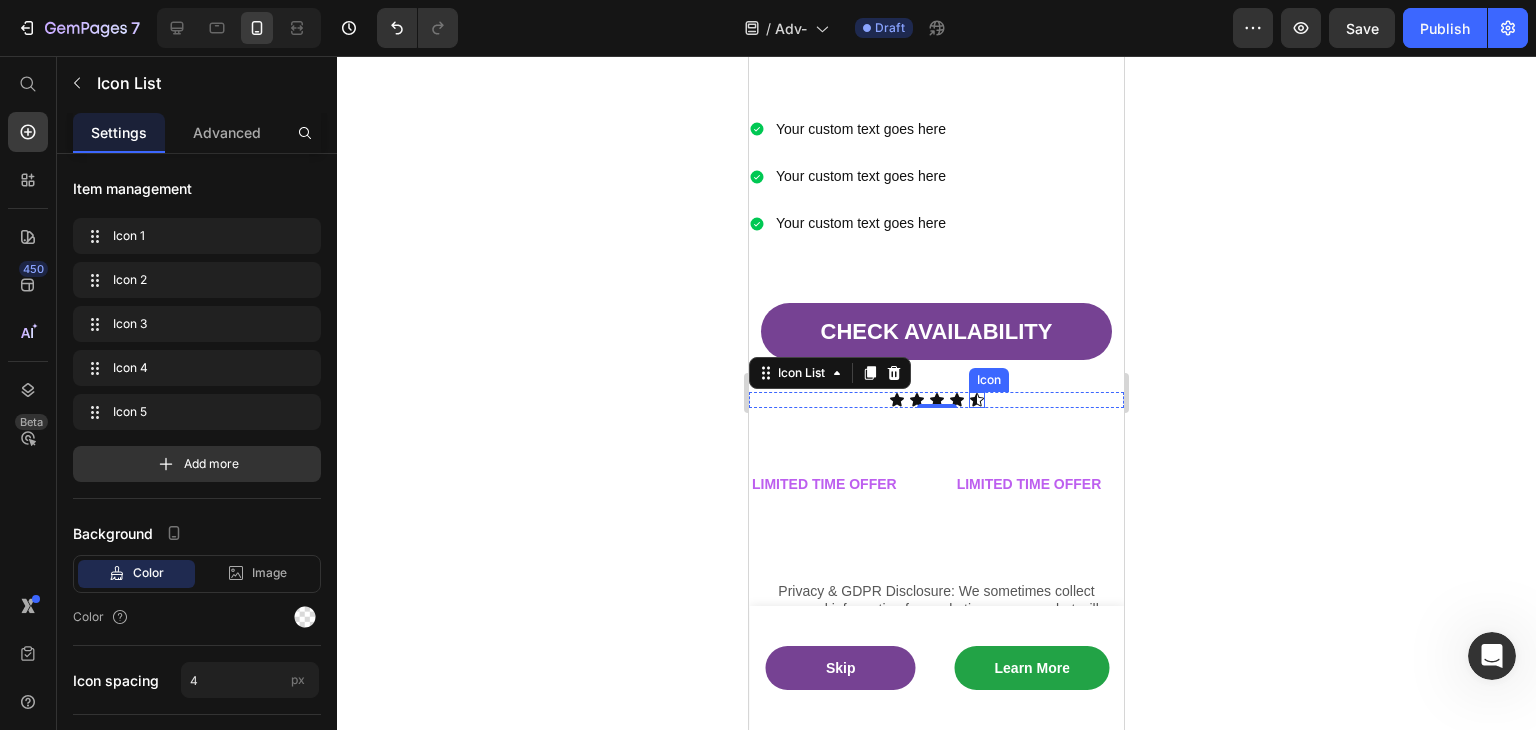 click 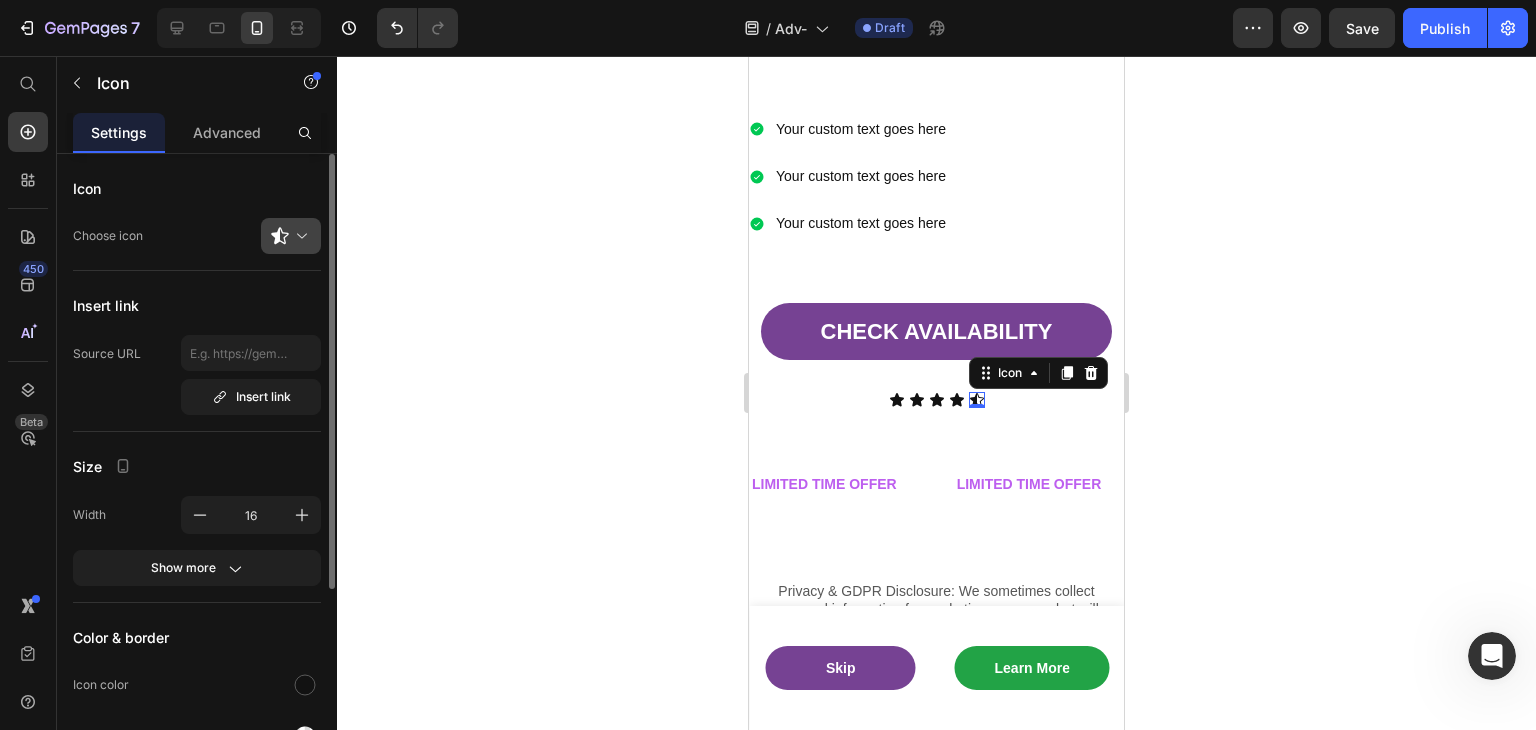click at bounding box center (299, 236) 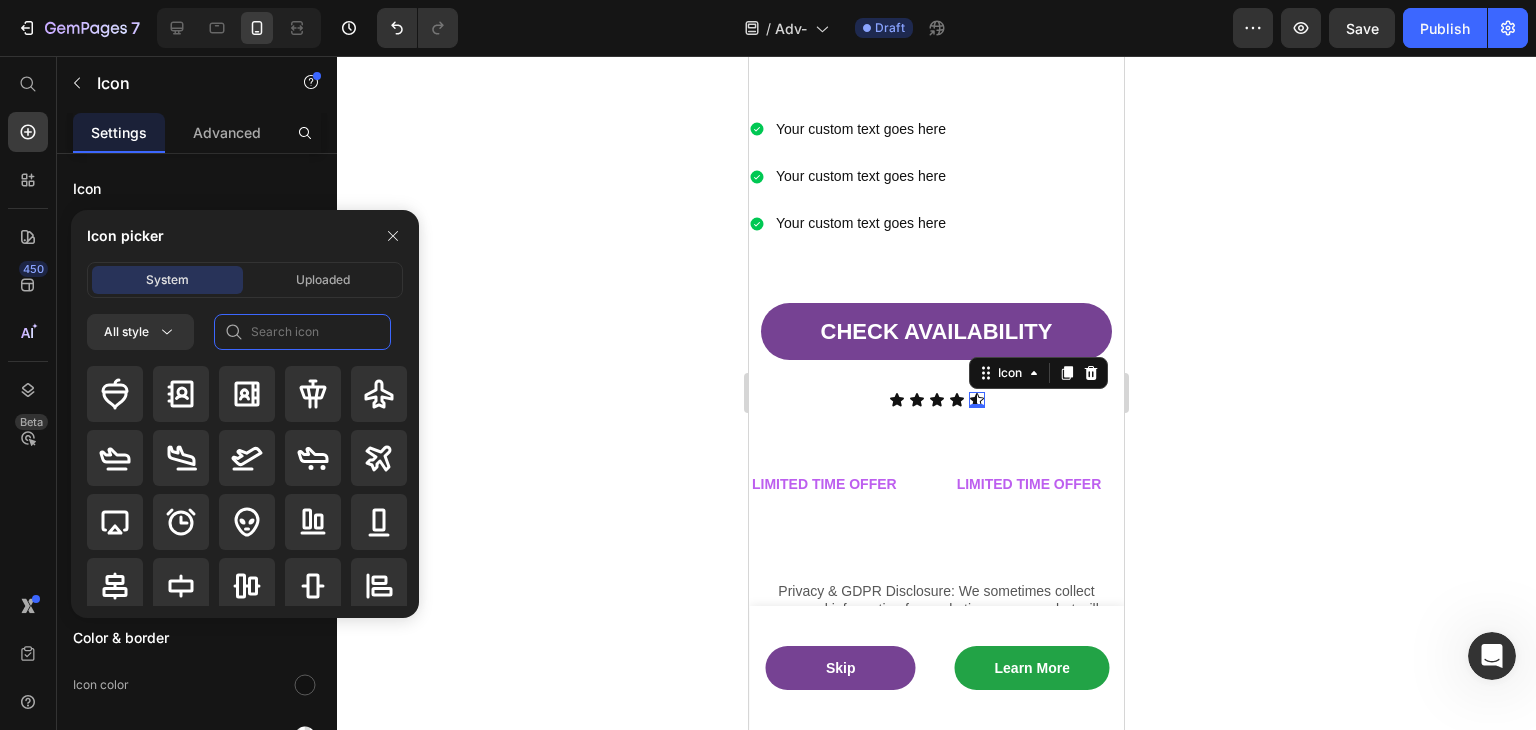 click 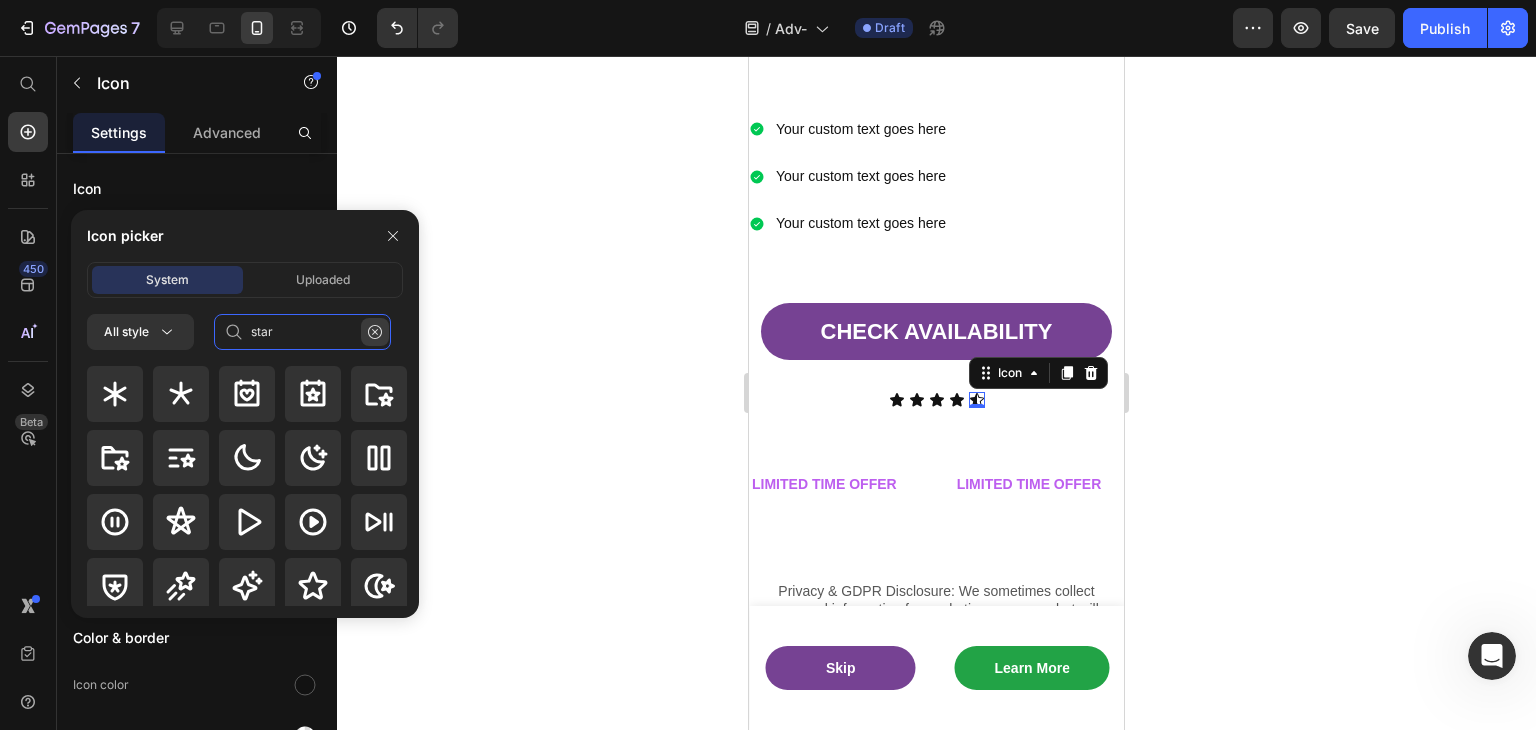 type on "star" 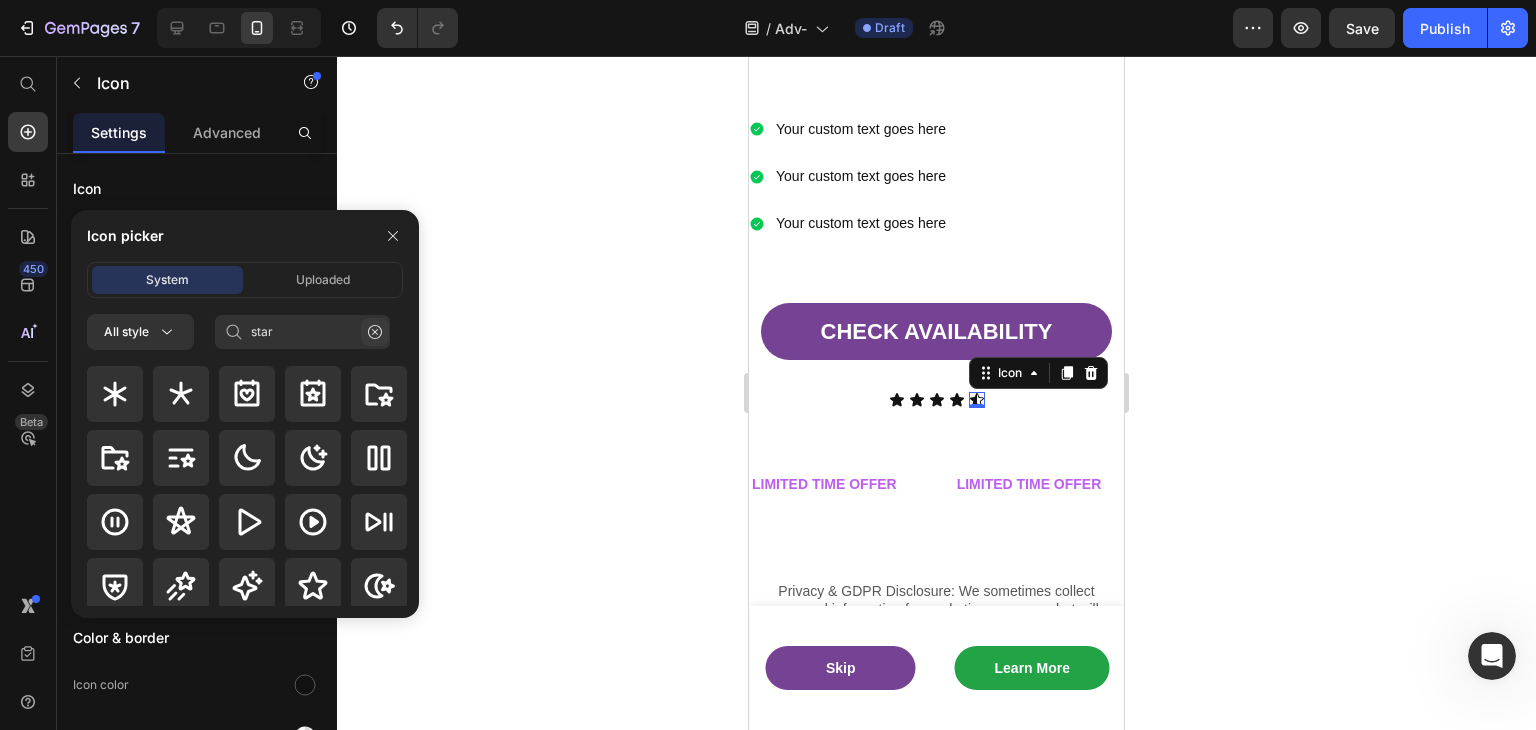 click 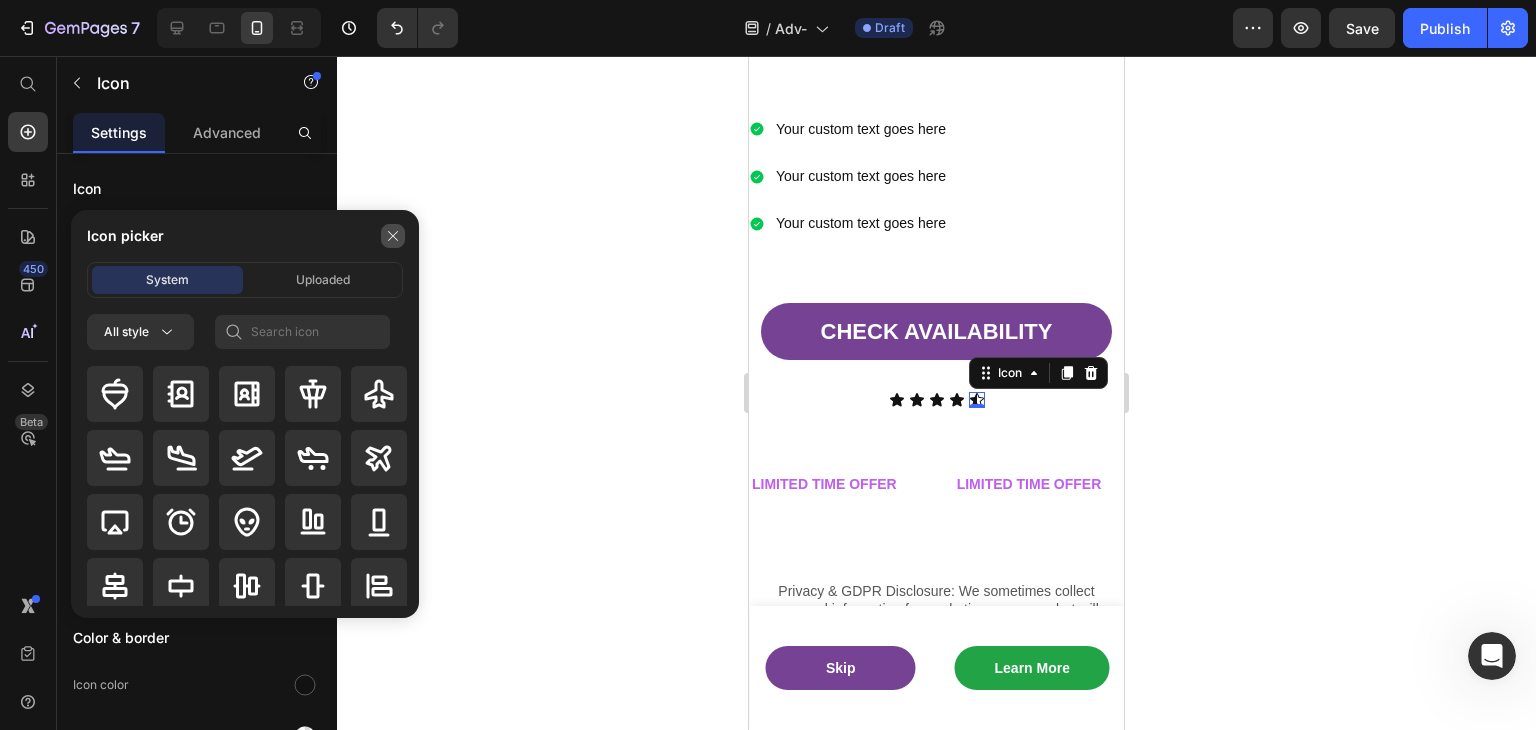 click 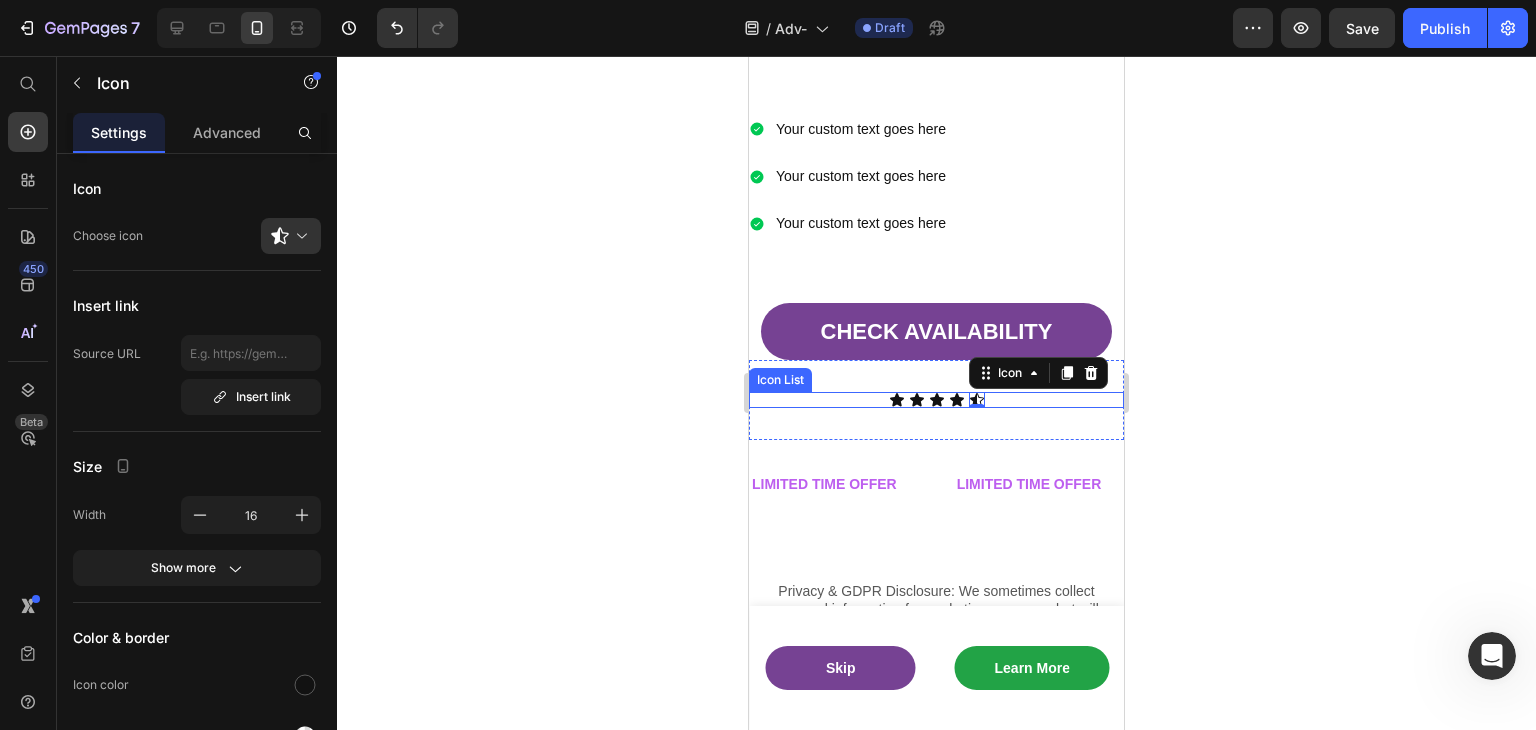 click on "Icon Icon Icon Icon Icon   0" at bounding box center [936, 400] 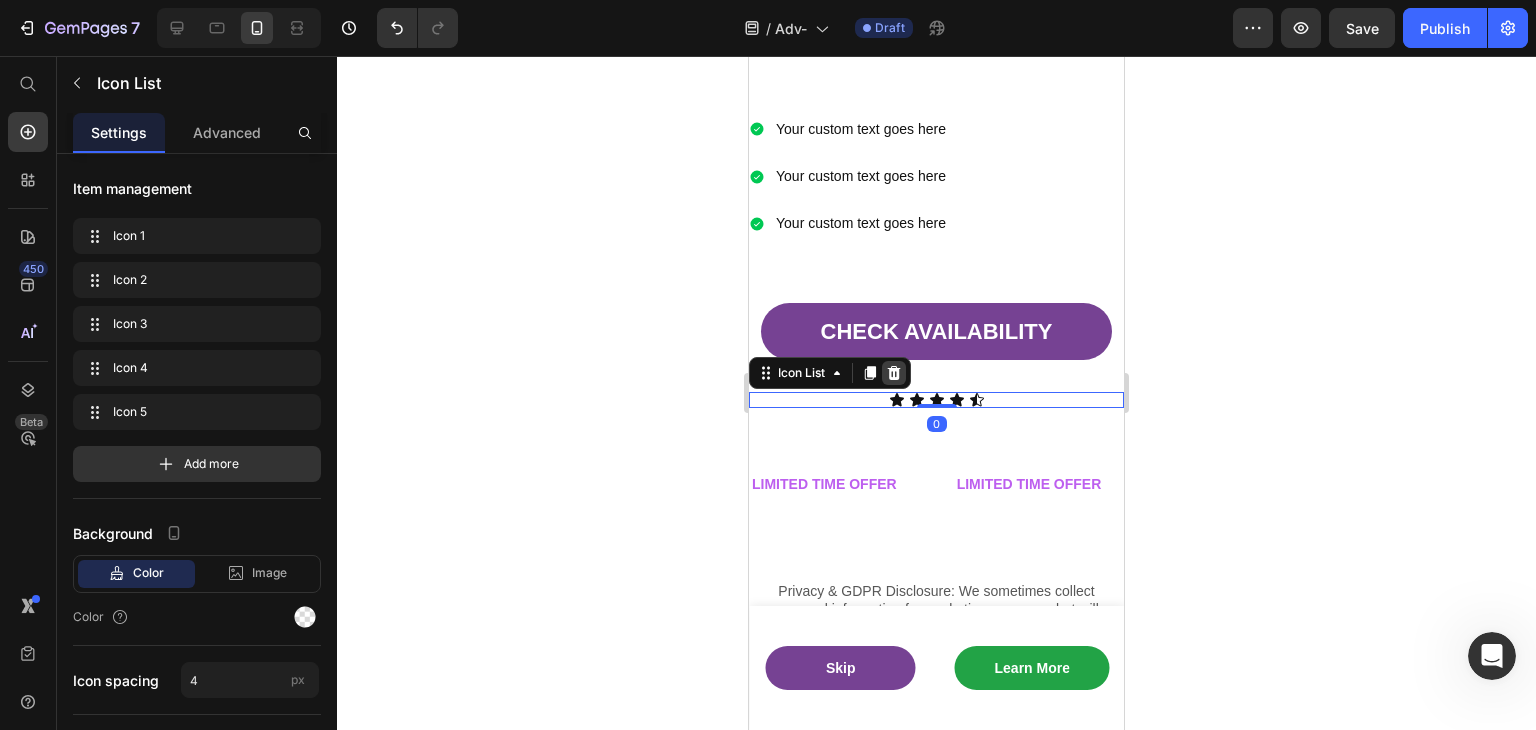 click 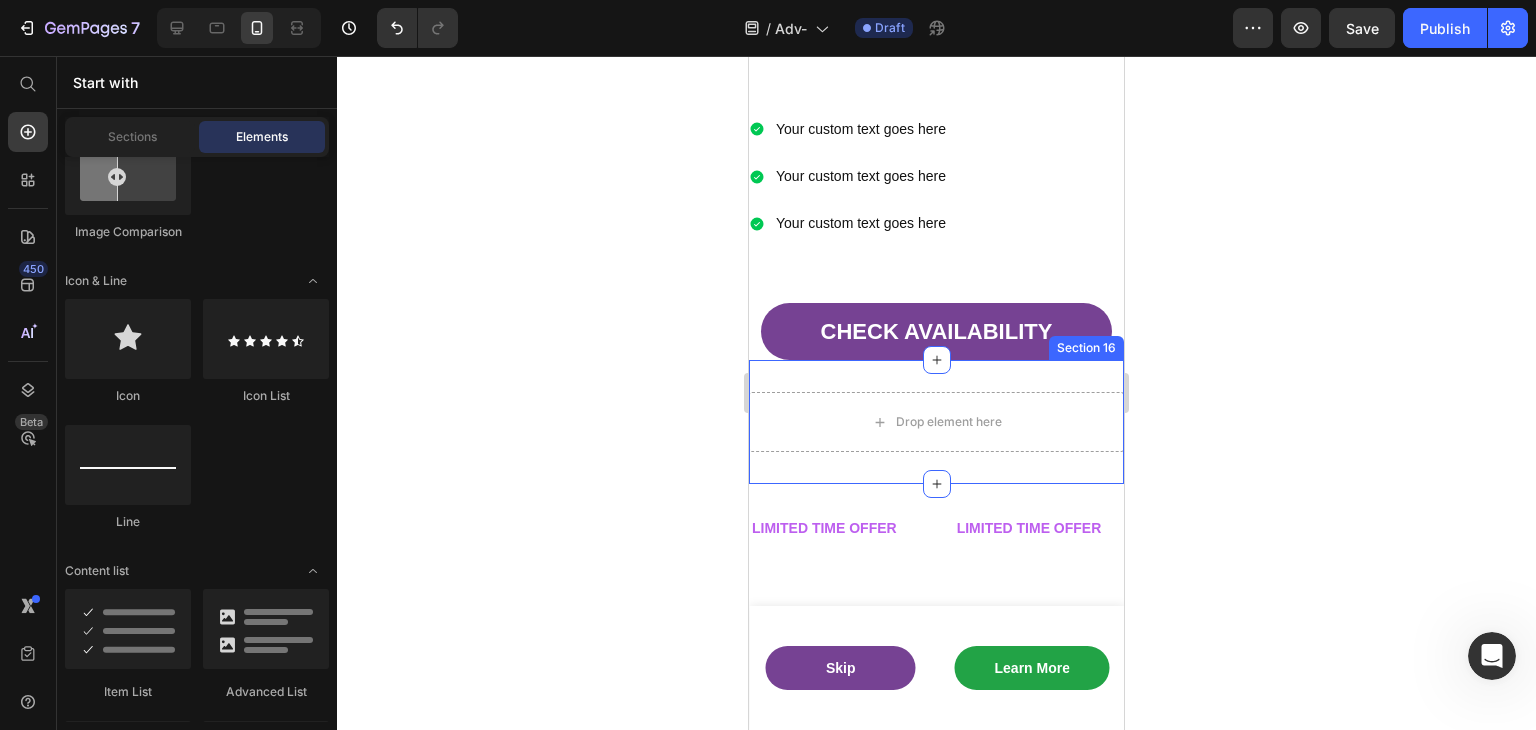 click on "Drop element here Section 16" at bounding box center (936, 422) 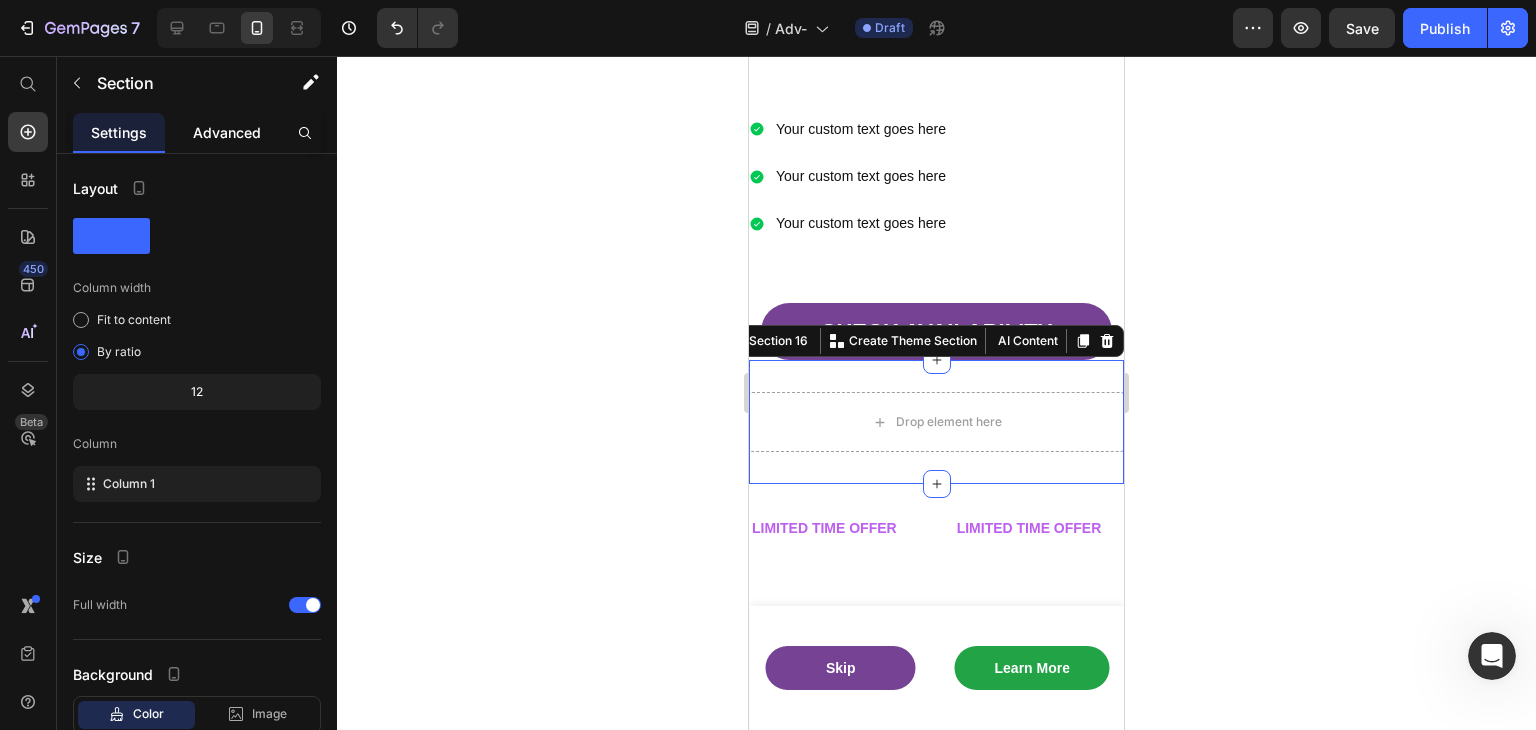 click on "Advanced" at bounding box center [227, 132] 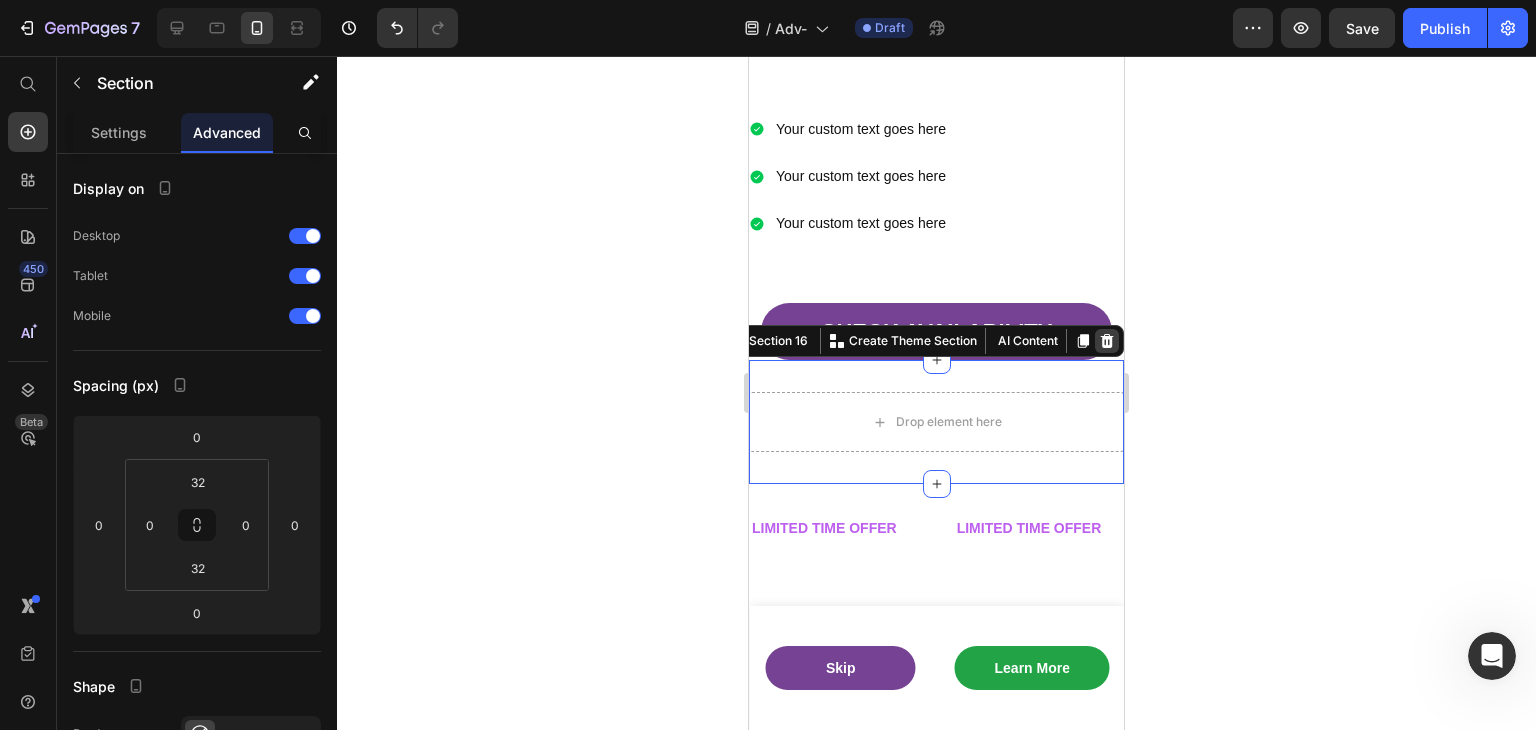 click 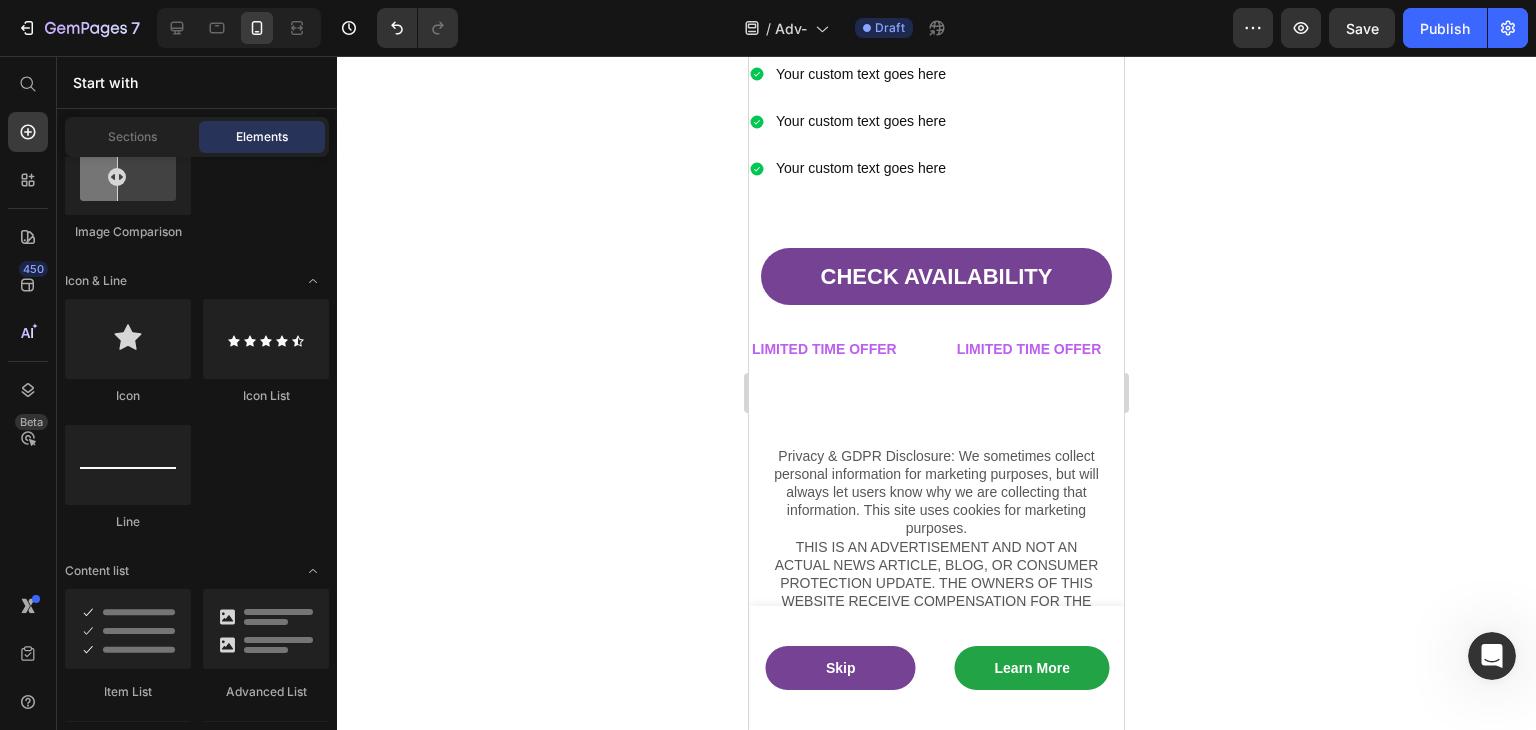 scroll, scrollTop: 3060, scrollLeft: 0, axis: vertical 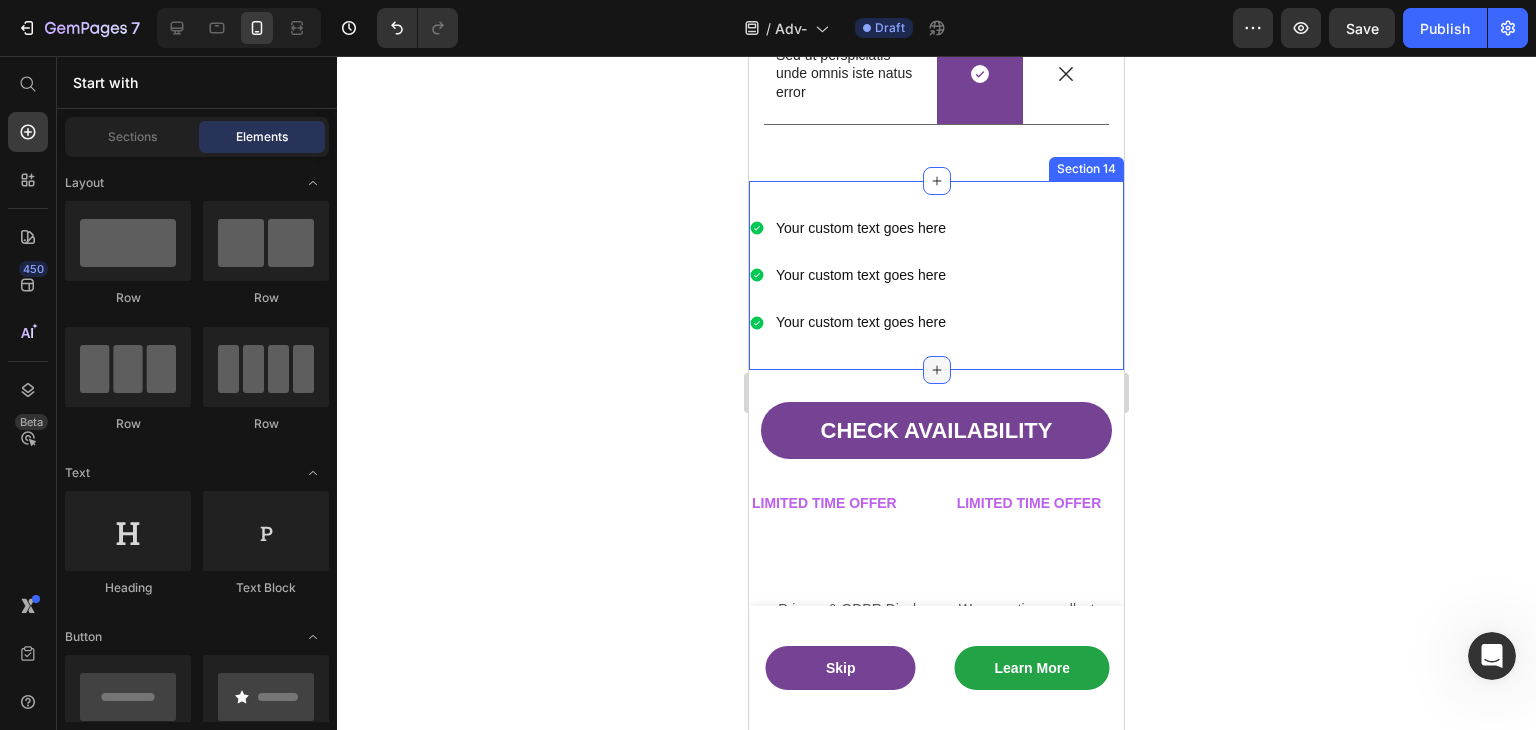 click 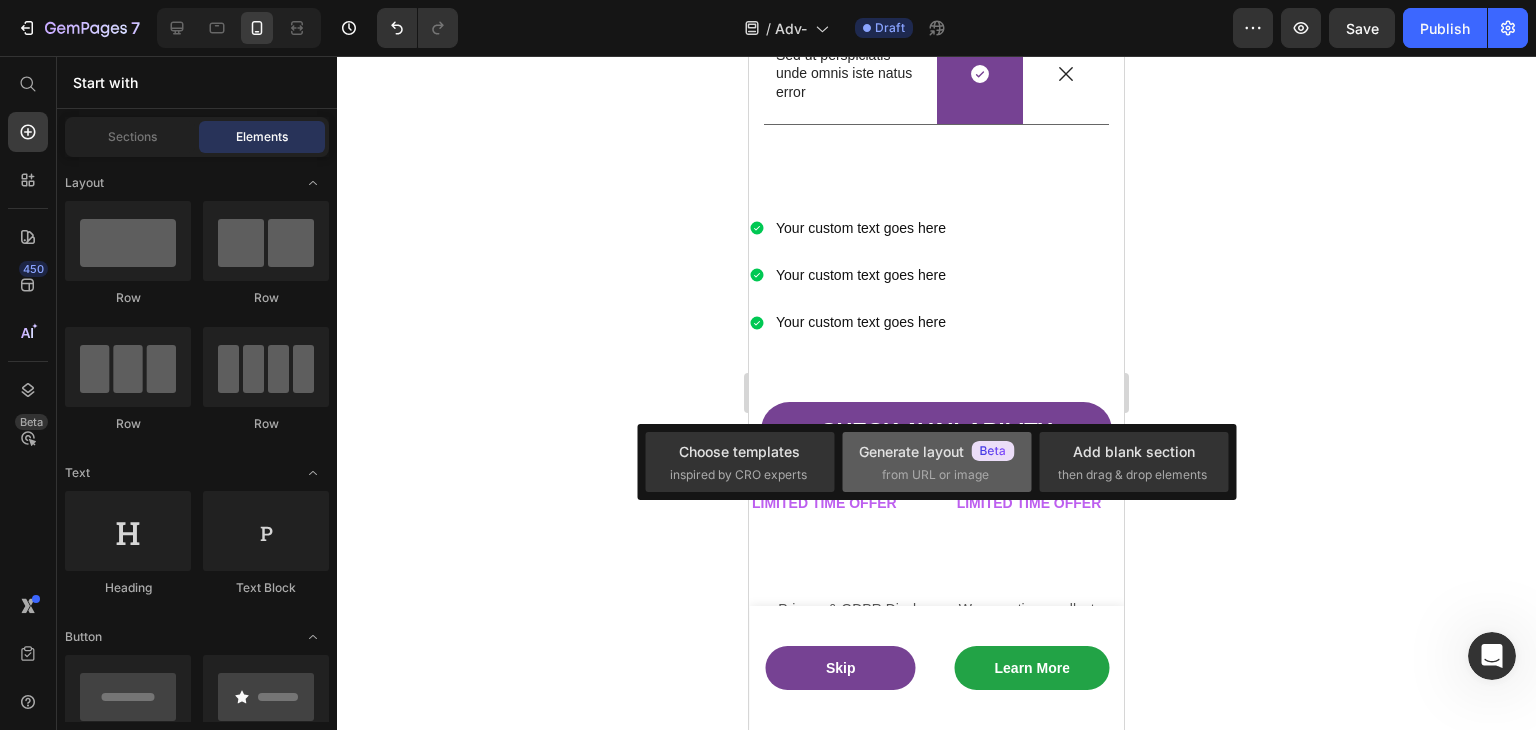 click on "Generate layout  from URL or image" at bounding box center [937, 462] 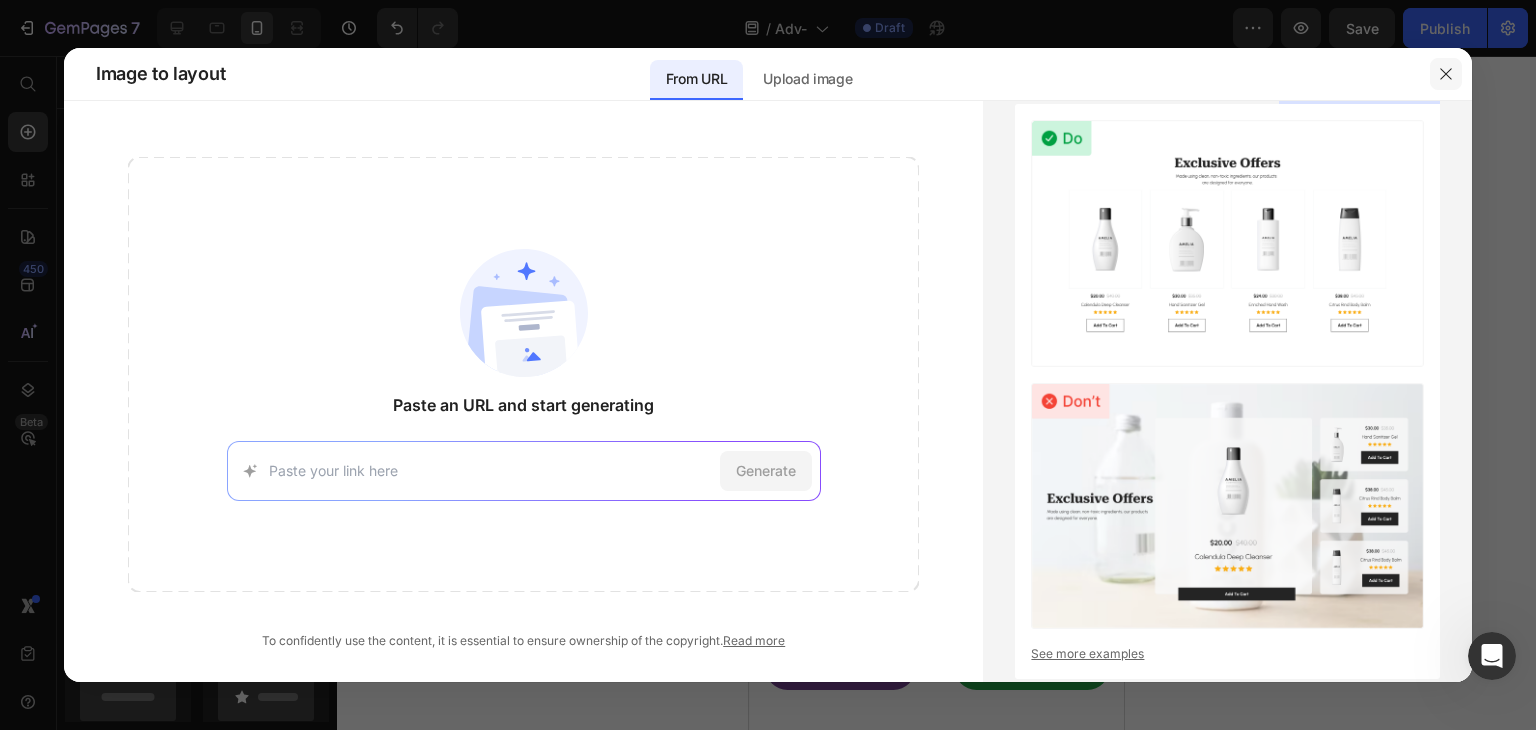 click at bounding box center (1446, 74) 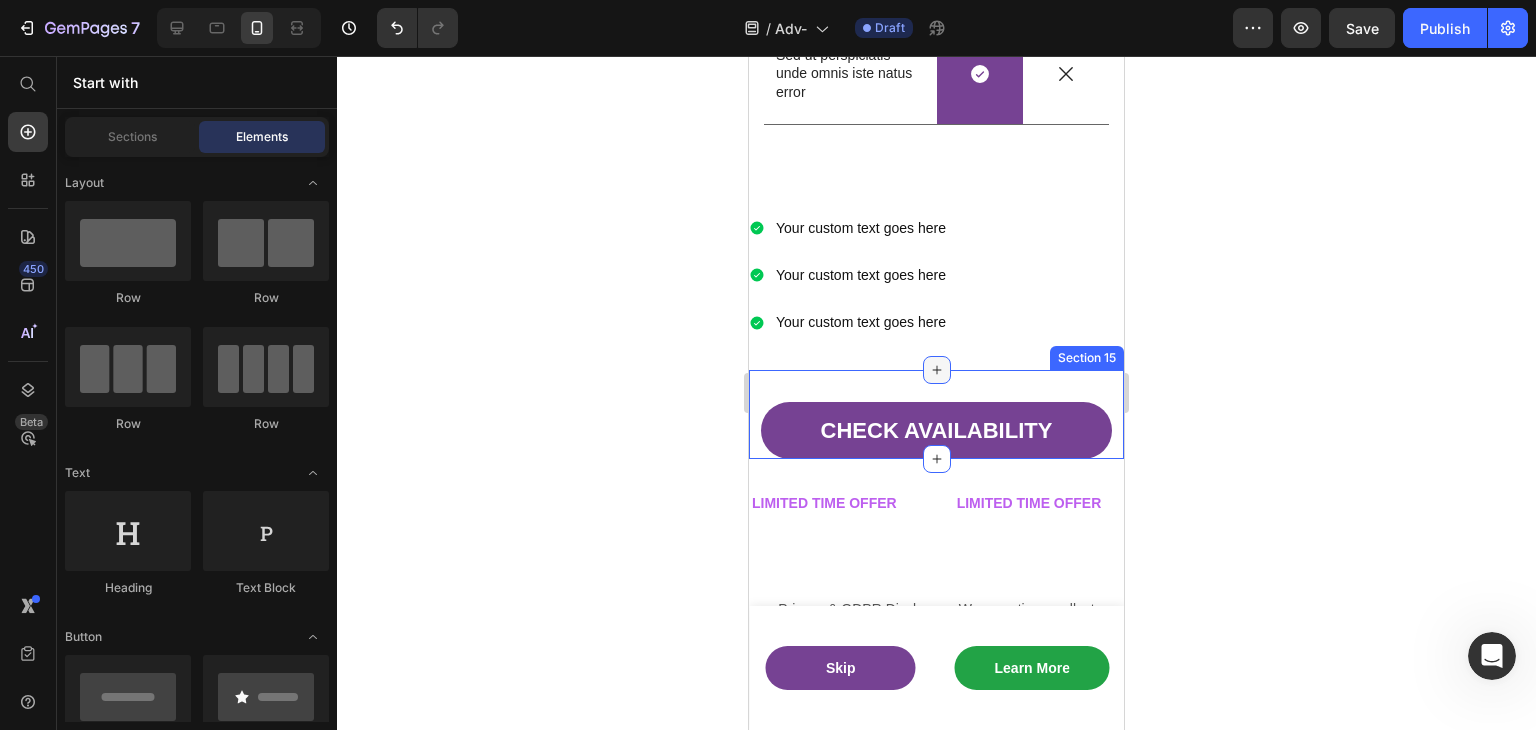 click 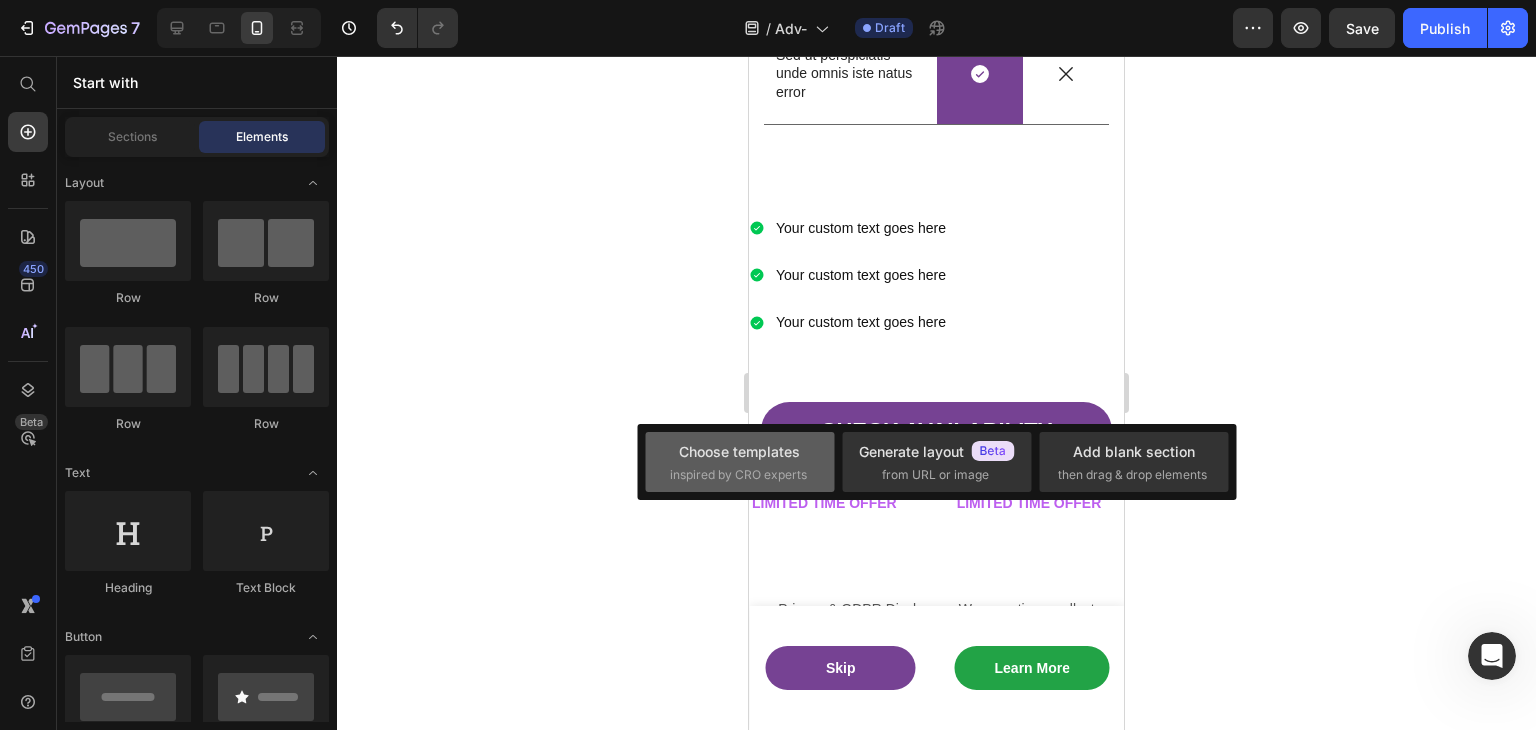 click on "Choose templates  inspired by CRO experts" at bounding box center [740, 462] 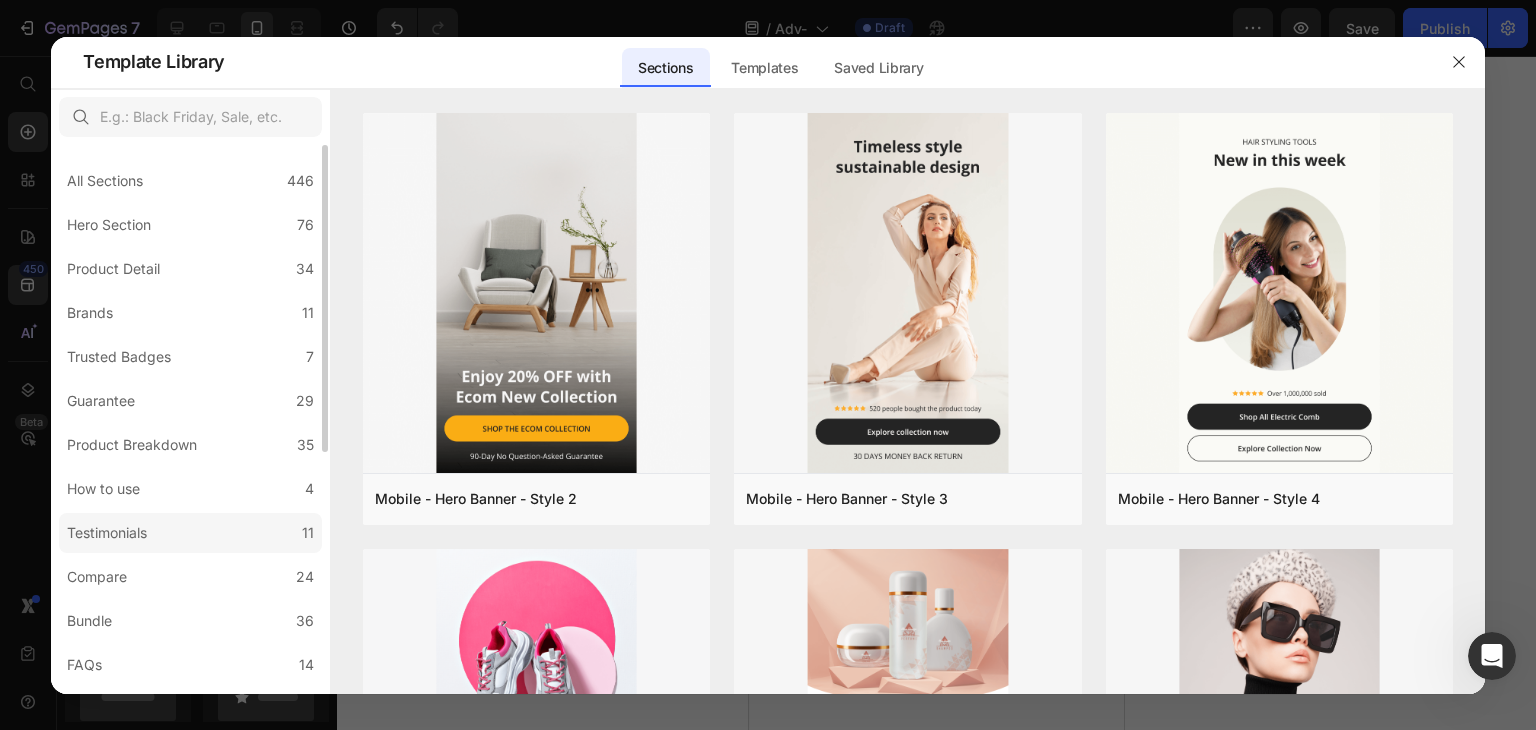 click on "Testimonials 11" 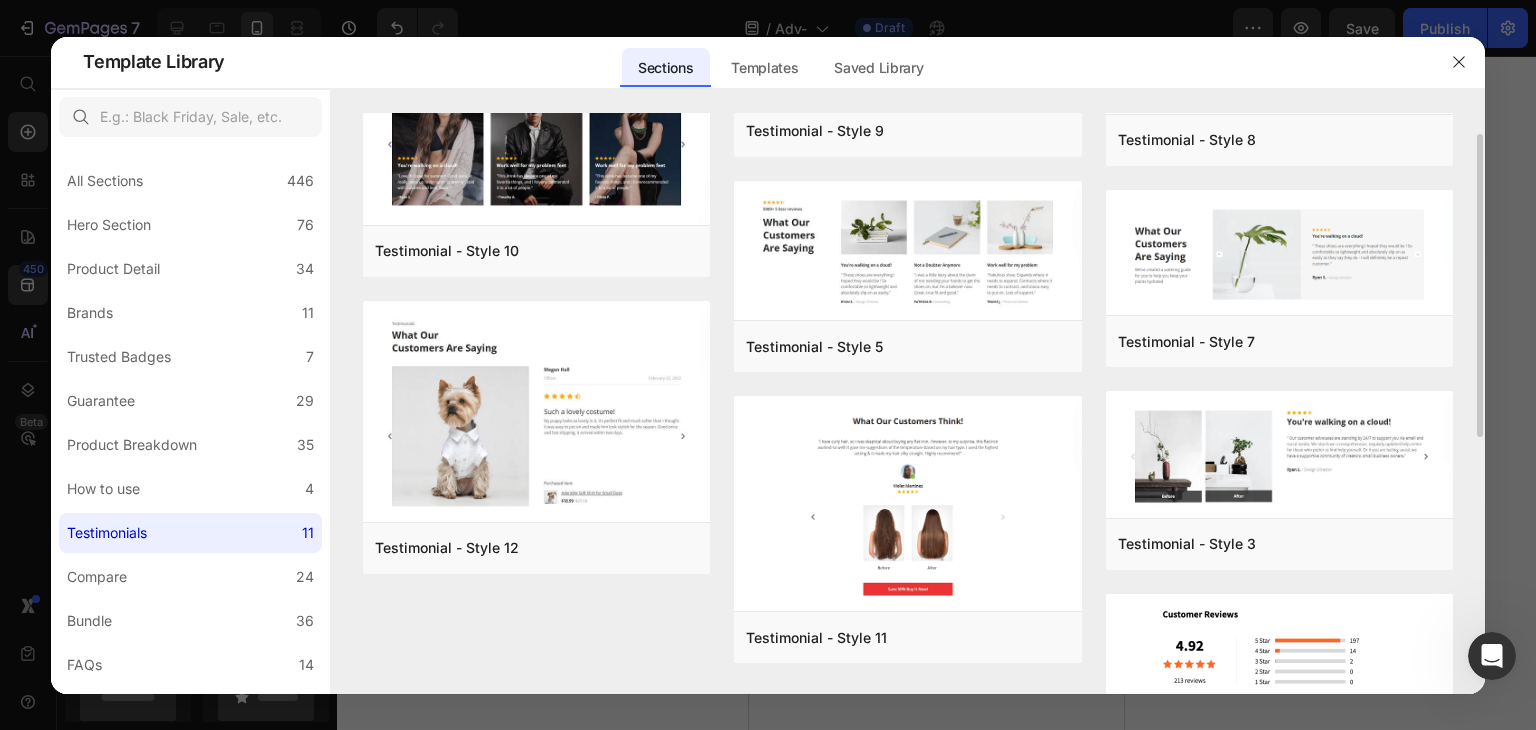 scroll, scrollTop: 232, scrollLeft: 0, axis: vertical 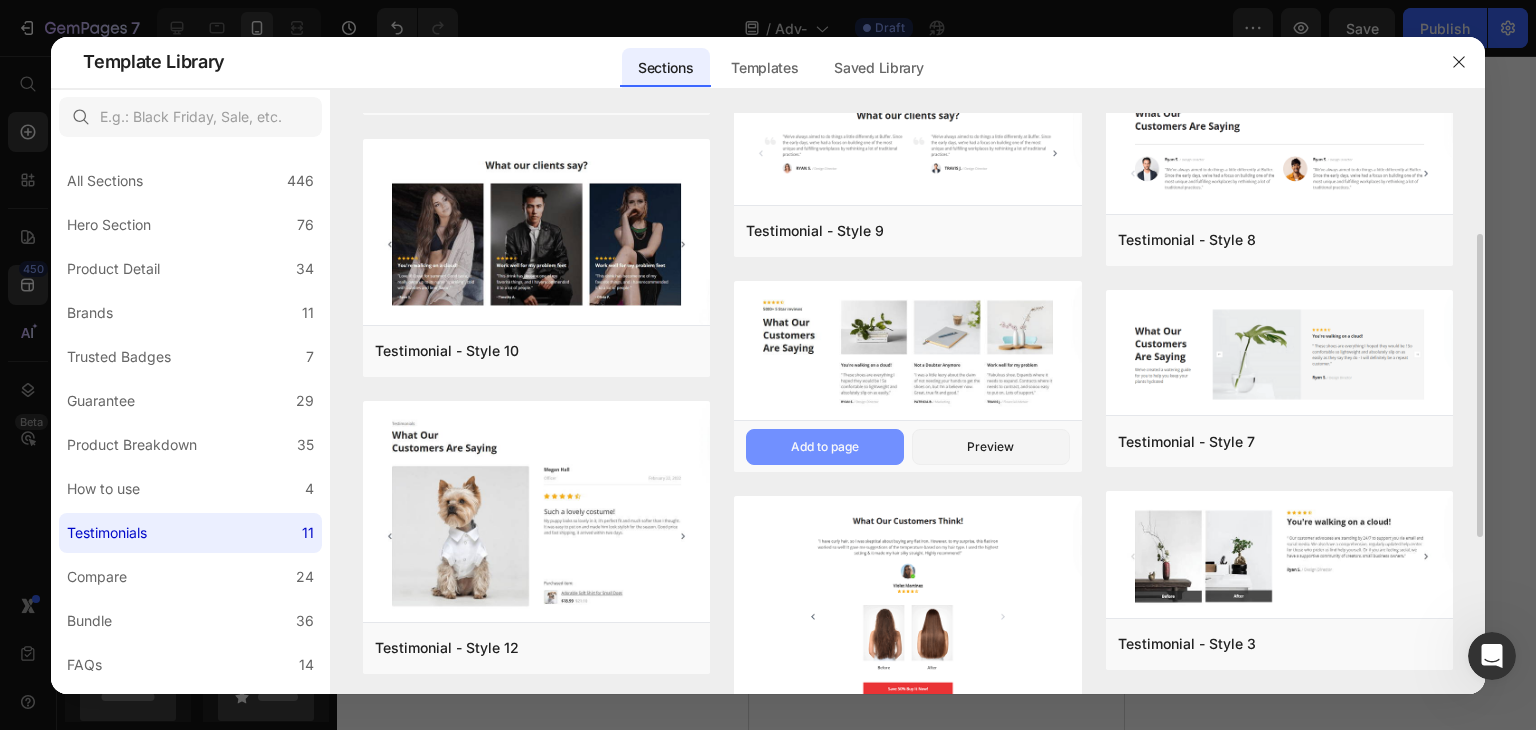 click on "Add to page" at bounding box center [825, 447] 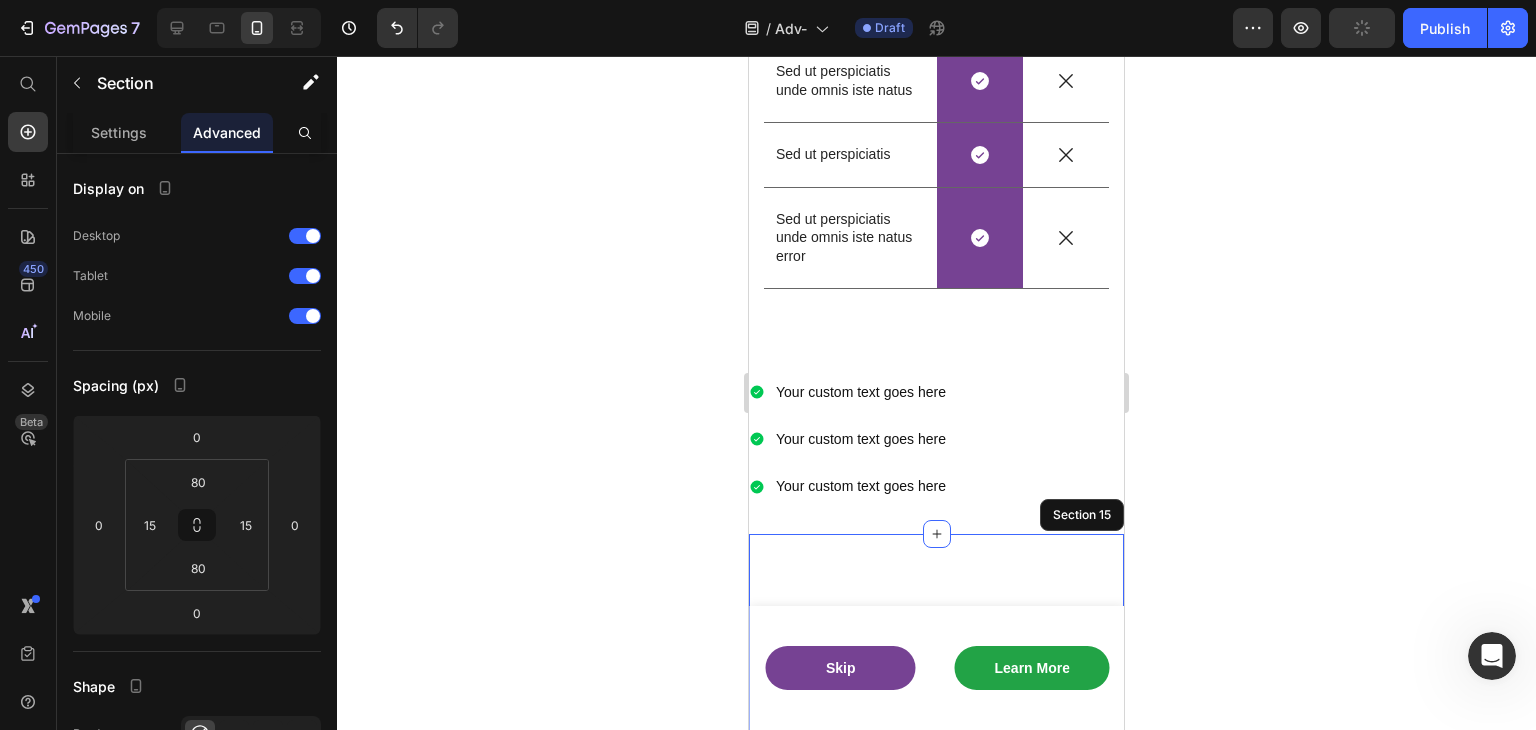 scroll, scrollTop: 2896, scrollLeft: 0, axis: vertical 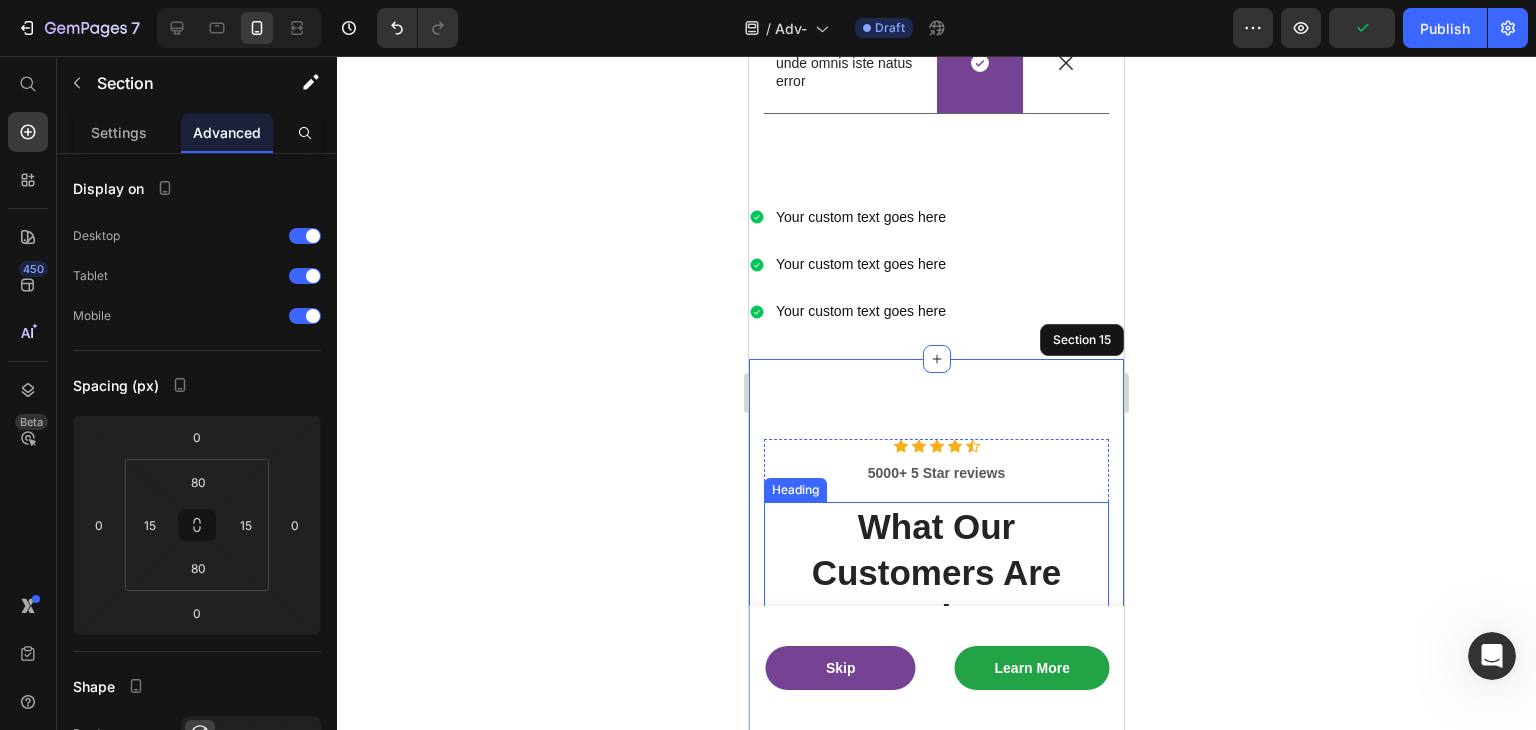 click on "What Our Customers Are Saying" at bounding box center [936, 572] 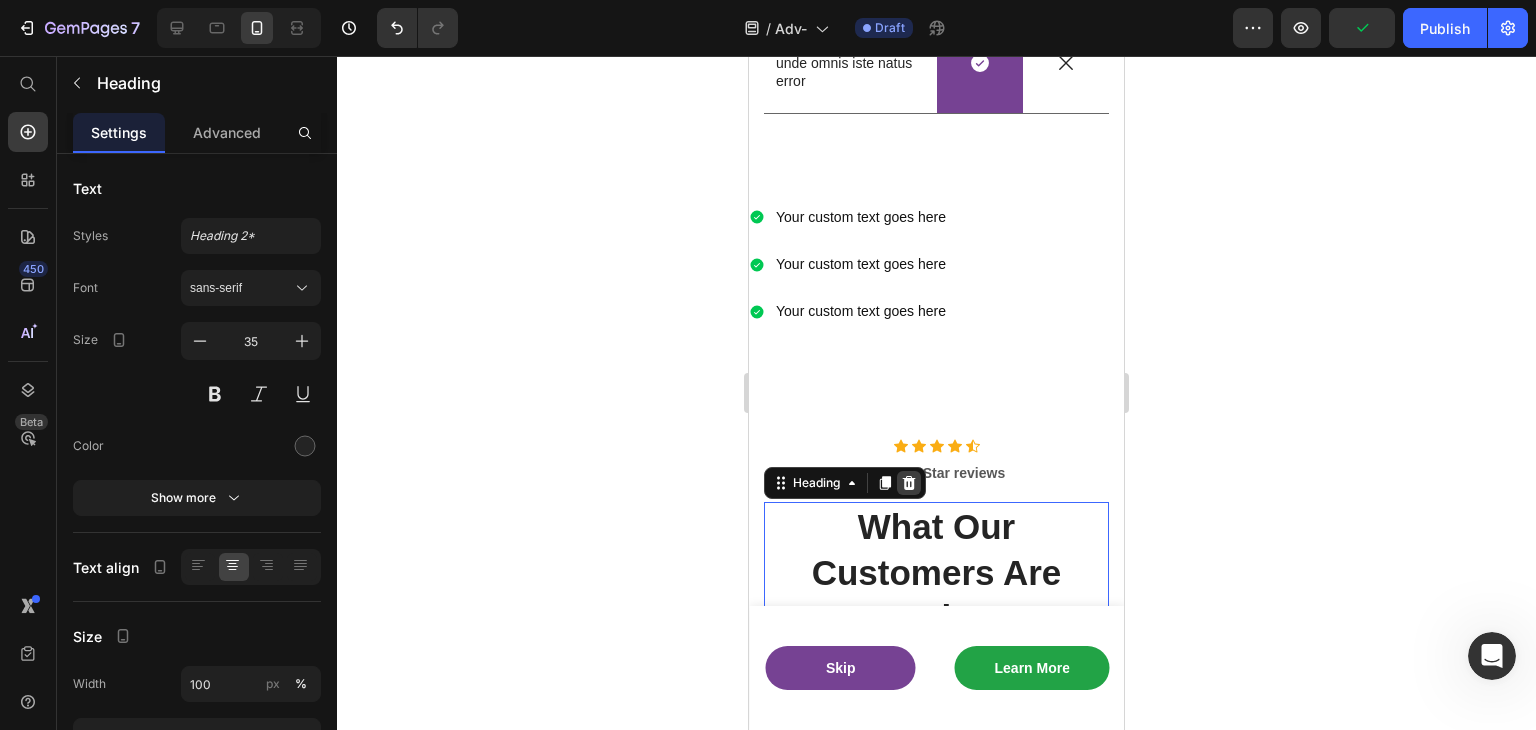 click at bounding box center [909, 483] 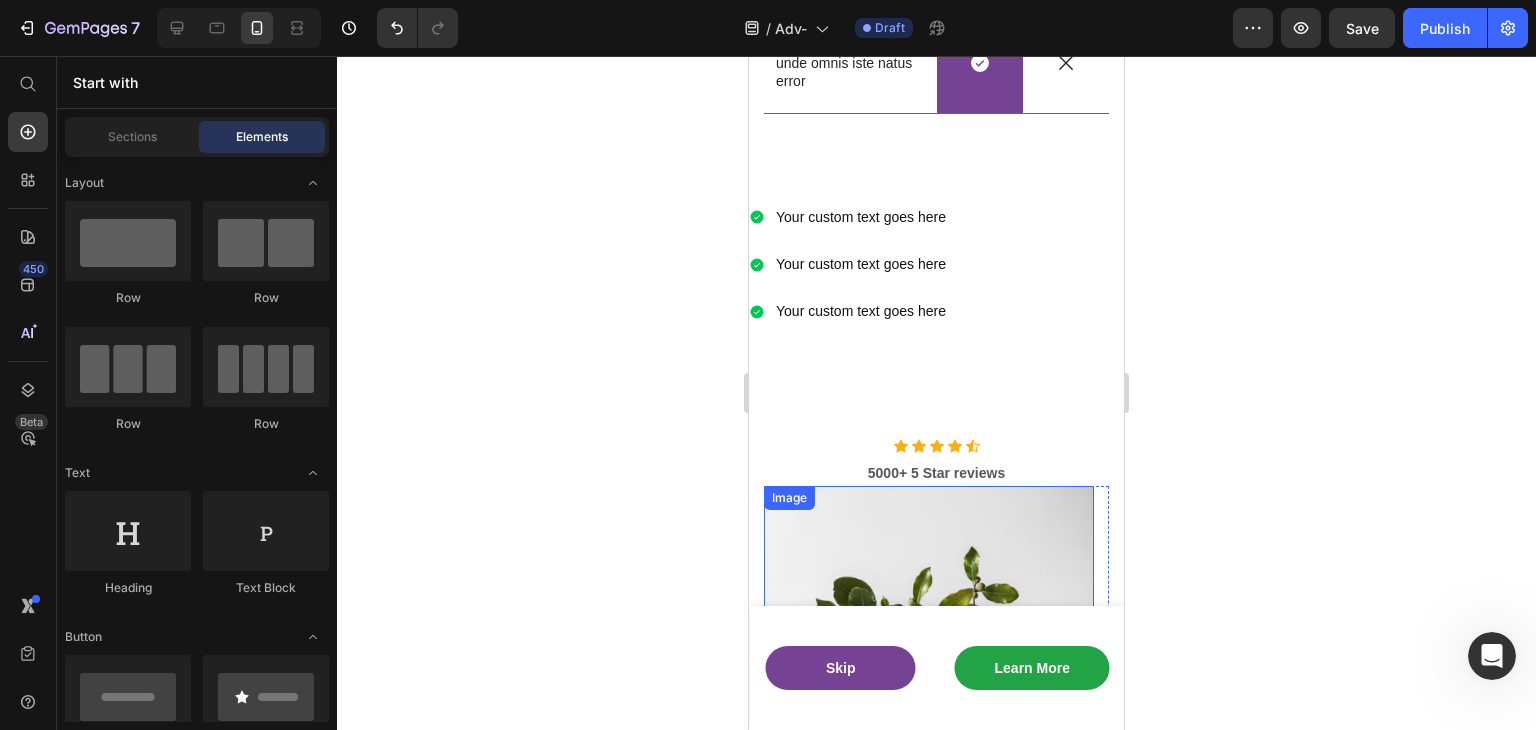 click at bounding box center [929, 618] 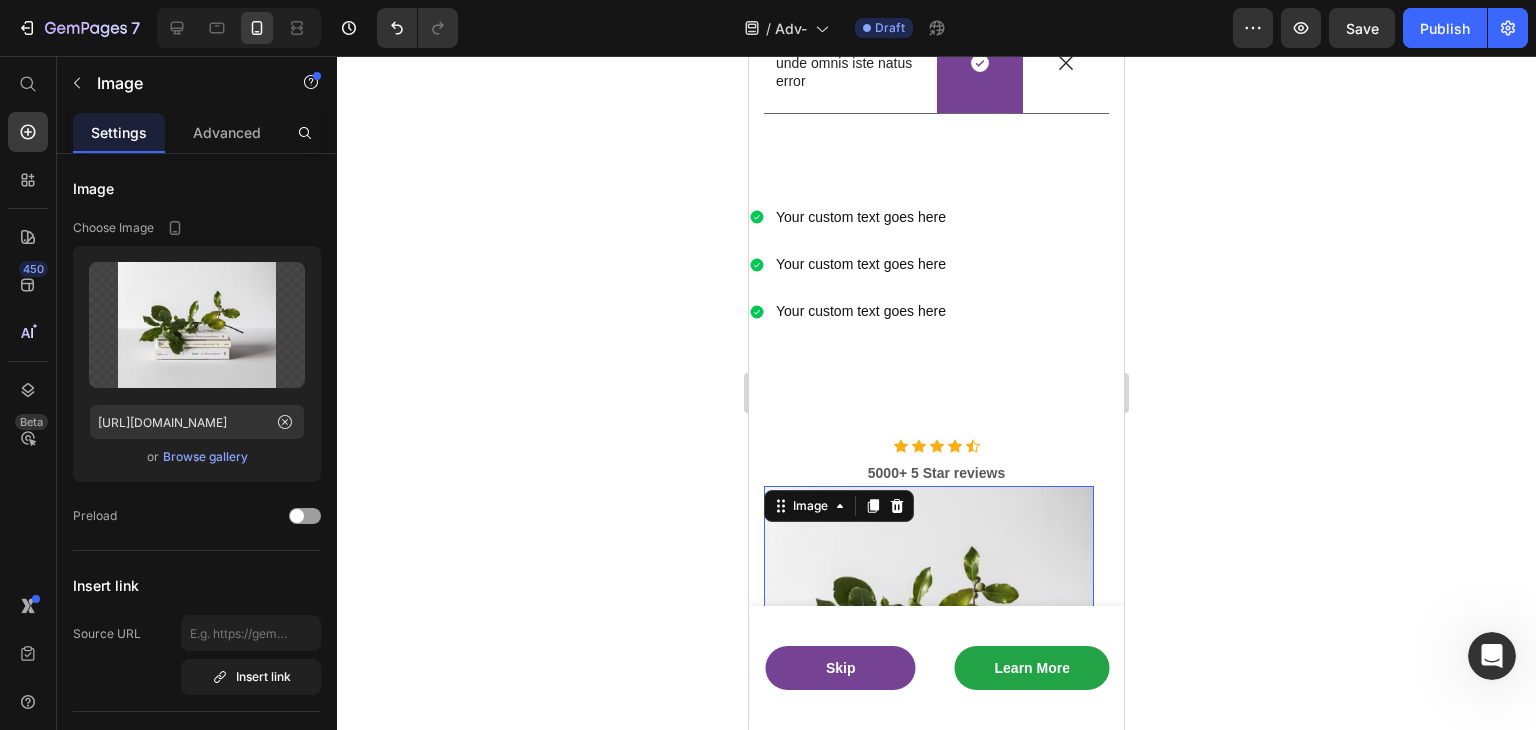 click 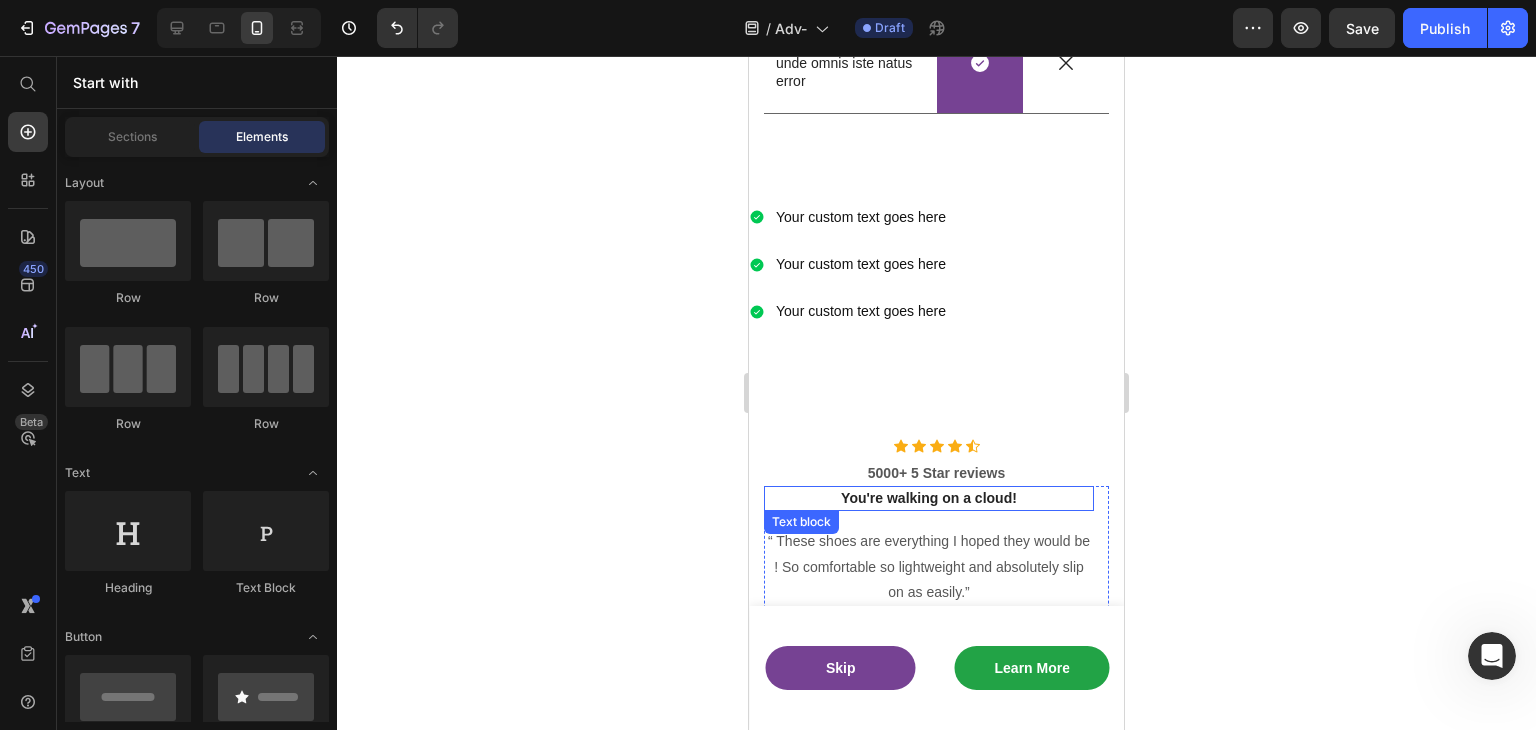 click on "You're walking on a cloud!" at bounding box center [929, 498] 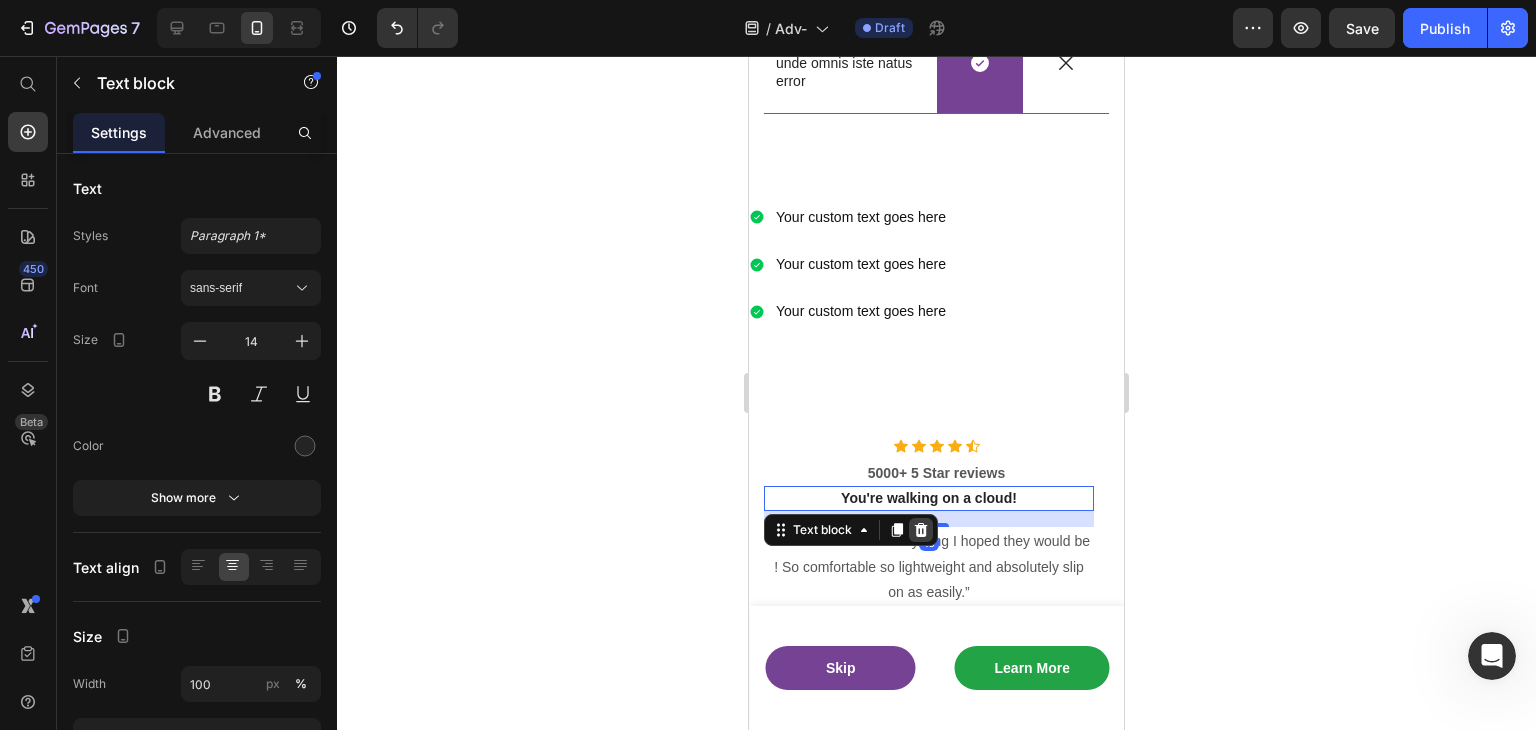 click 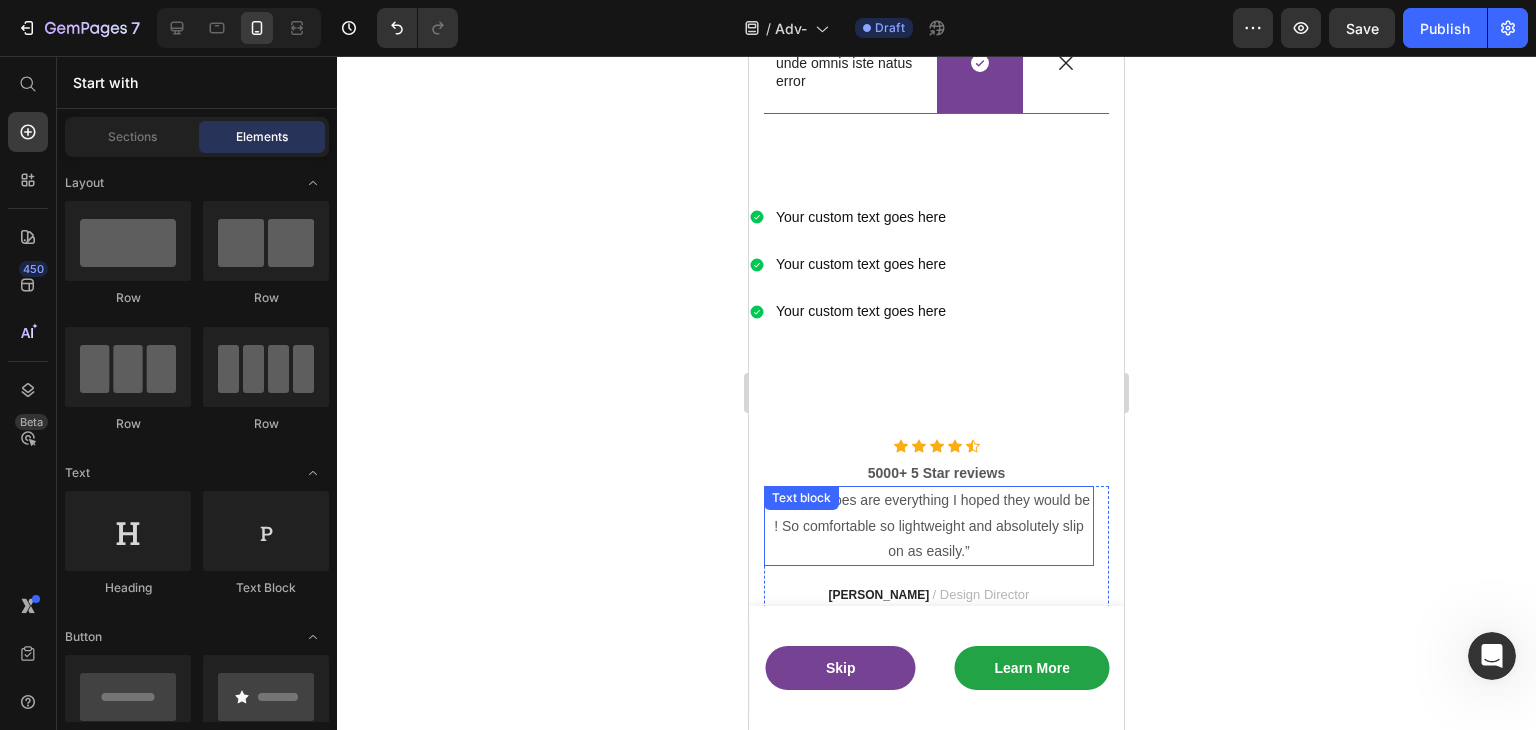 click on "“ These shoes are everything I hoped they would be ! So comfortable so lightweight and absolutely slip on as easily.”" at bounding box center [929, 526] 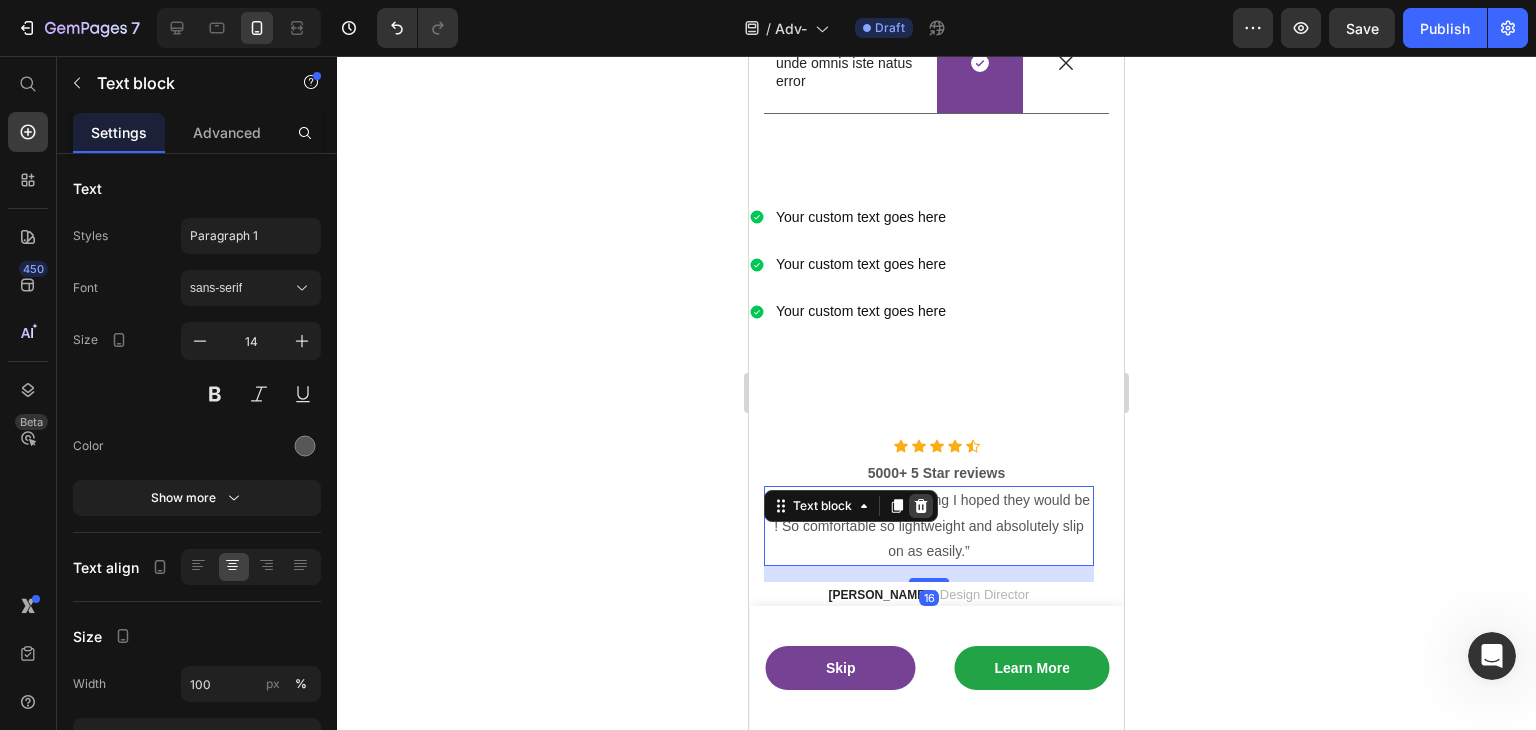click 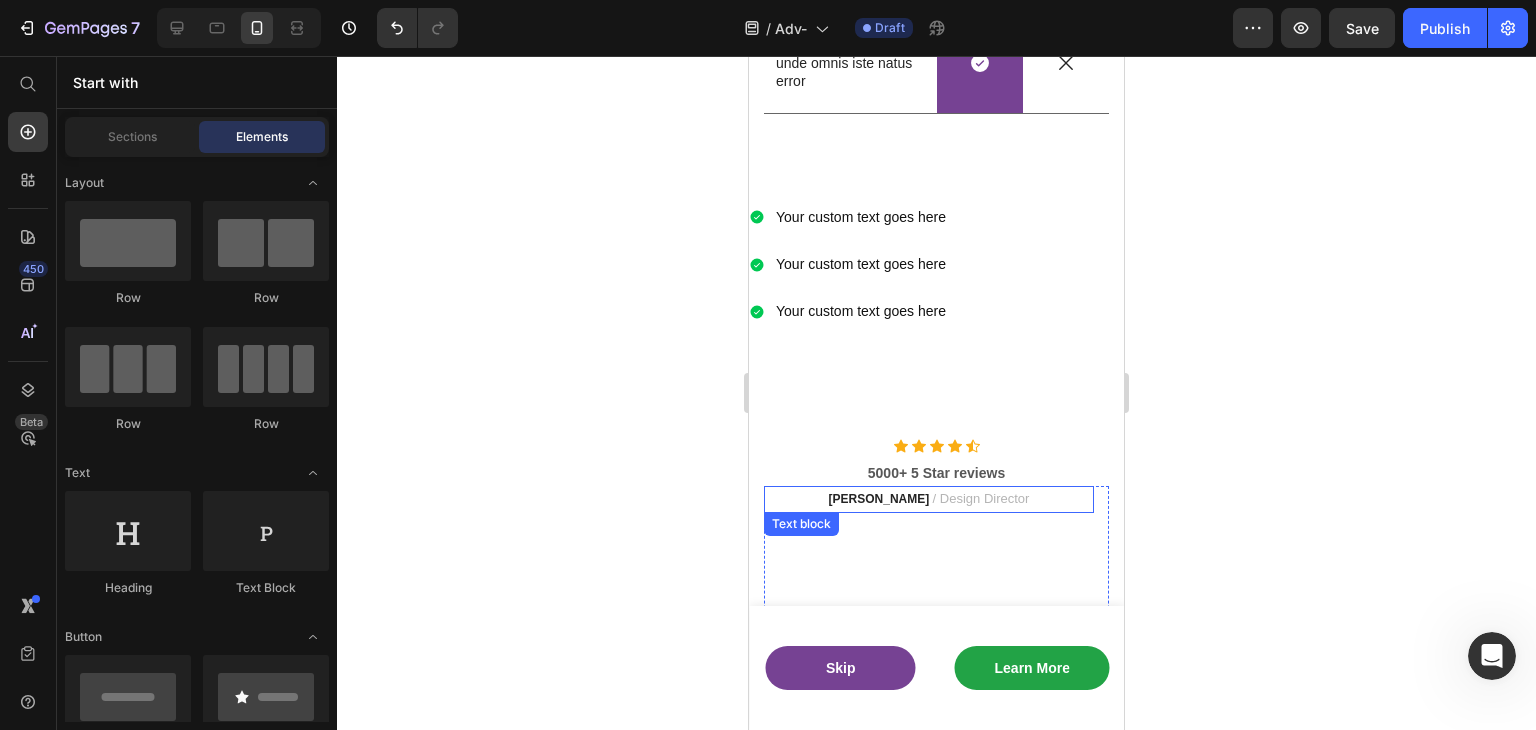 click on "/ Design Director" at bounding box center [981, 498] 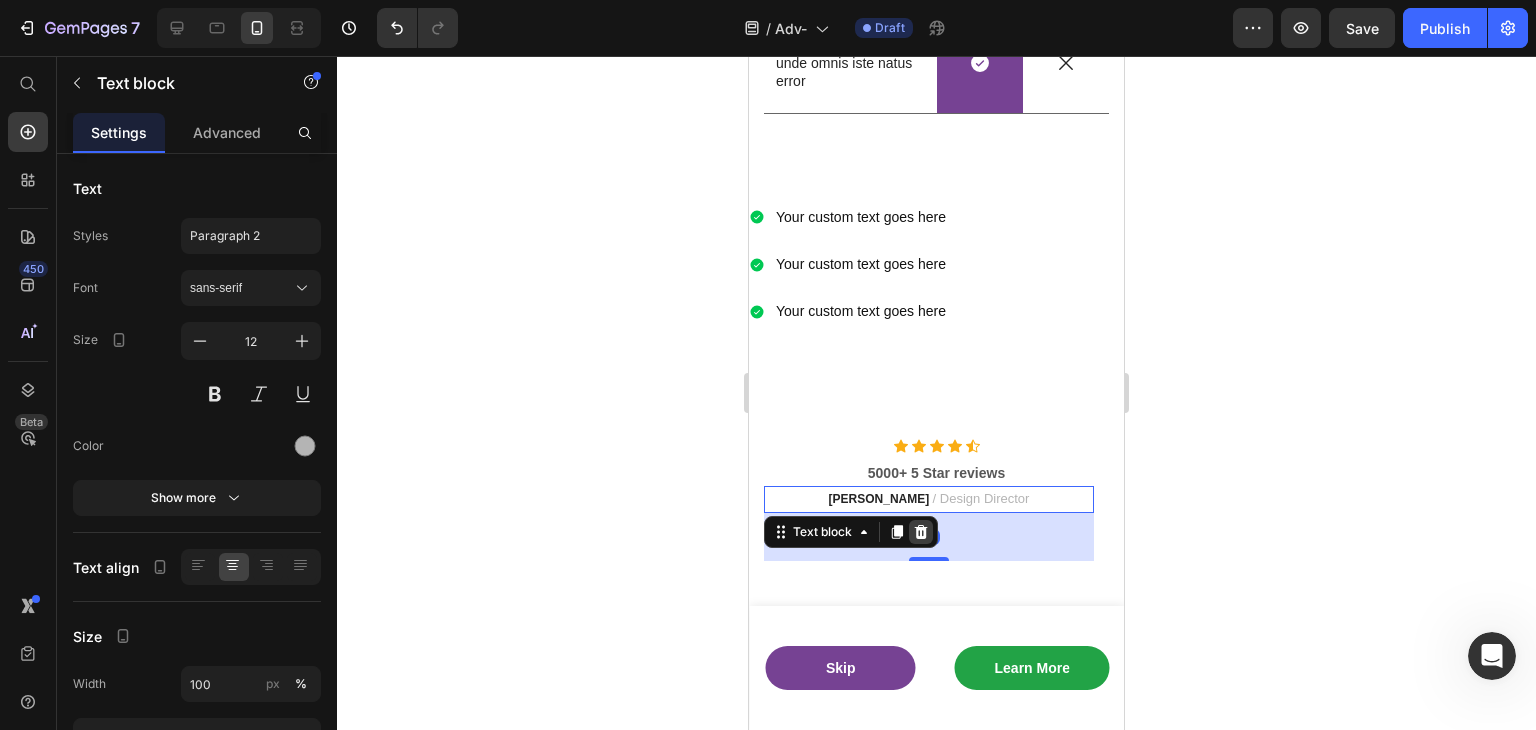 click 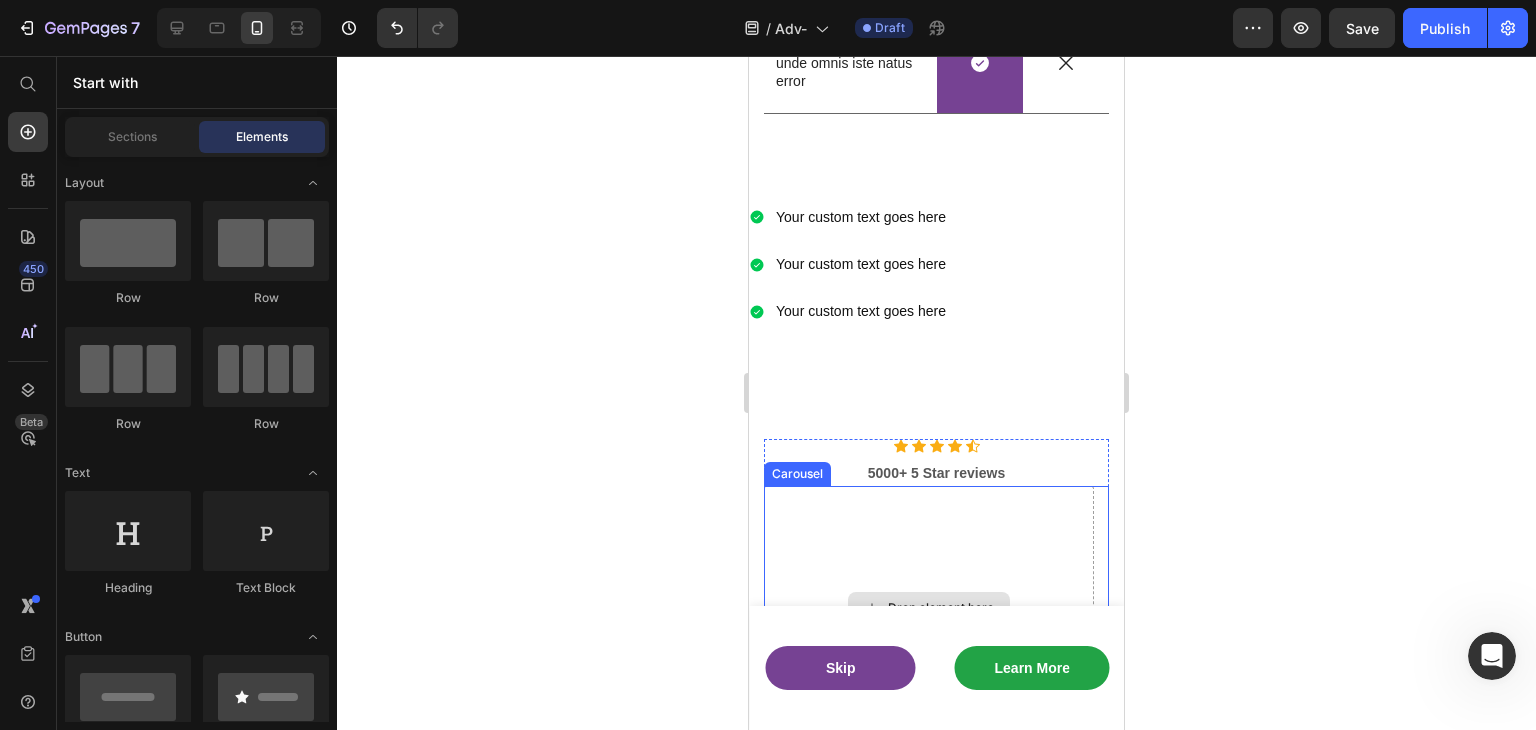 click on "Drop element here" at bounding box center (929, 607) 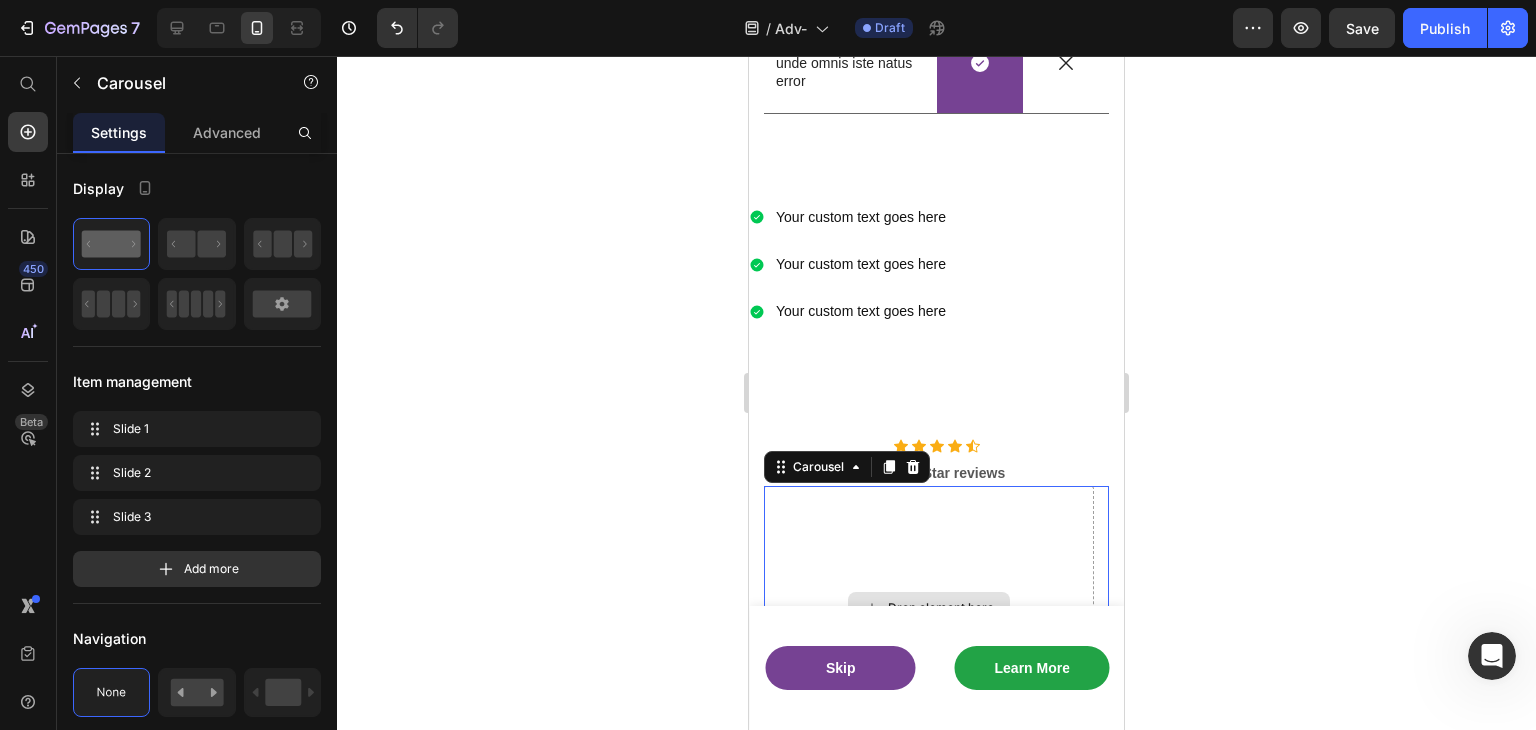 scroll, scrollTop: 3096, scrollLeft: 0, axis: vertical 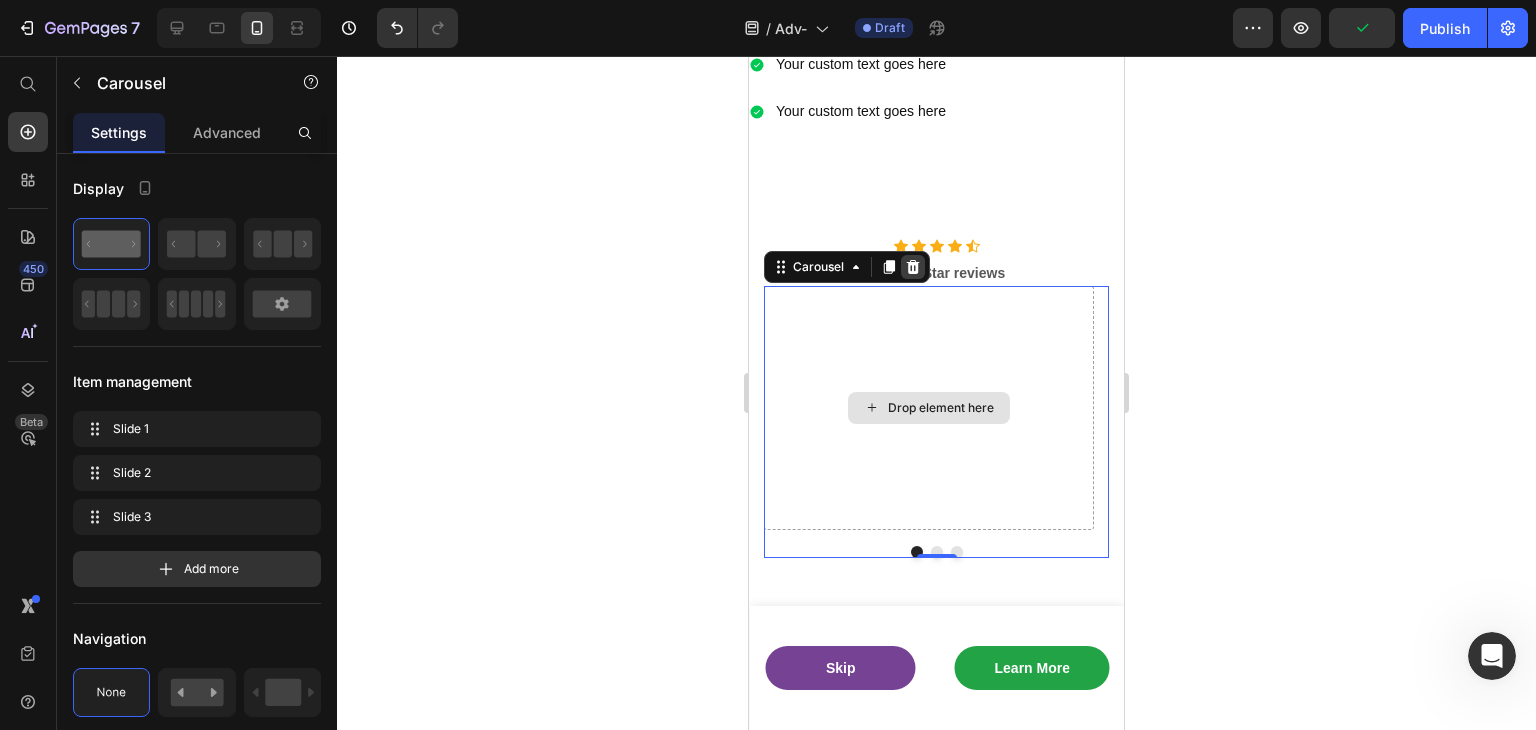 click 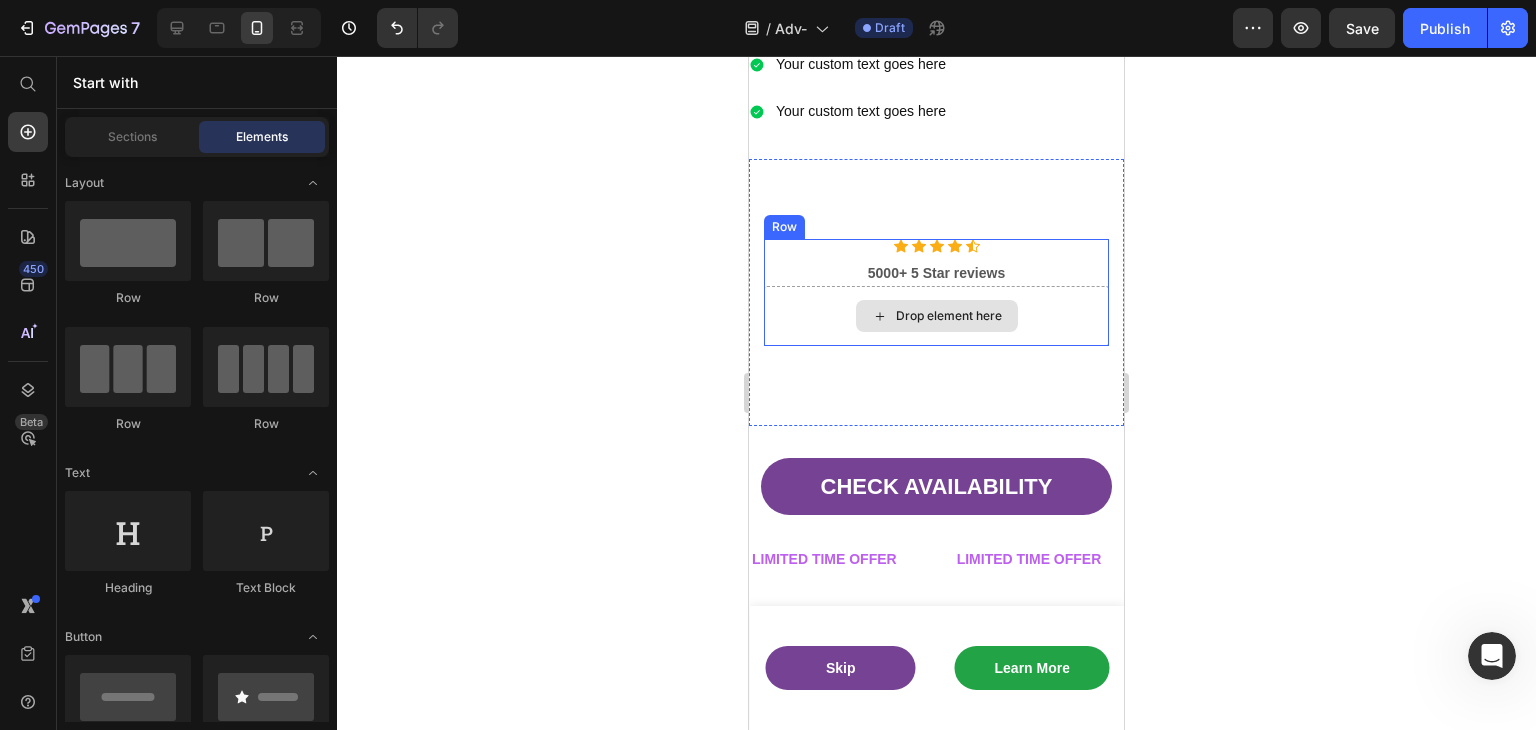 click on "Icon                Icon                Icon                Icon
Icon Icon List Hoz 5000+ 5 Star reviews Text block
Drop element here Row Section 15" at bounding box center [936, 292] 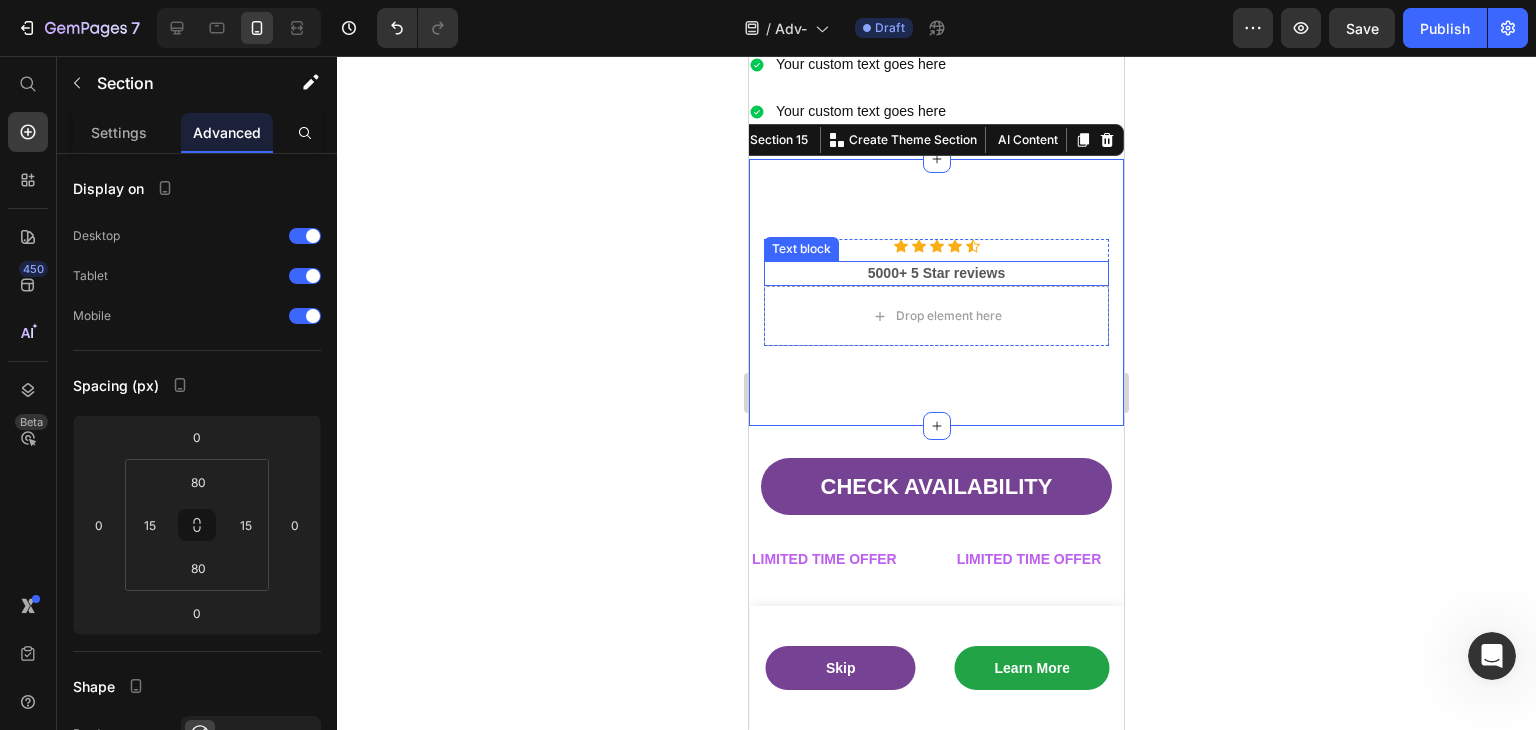 click on "5000+ 5 Star reviews" at bounding box center (936, 273) 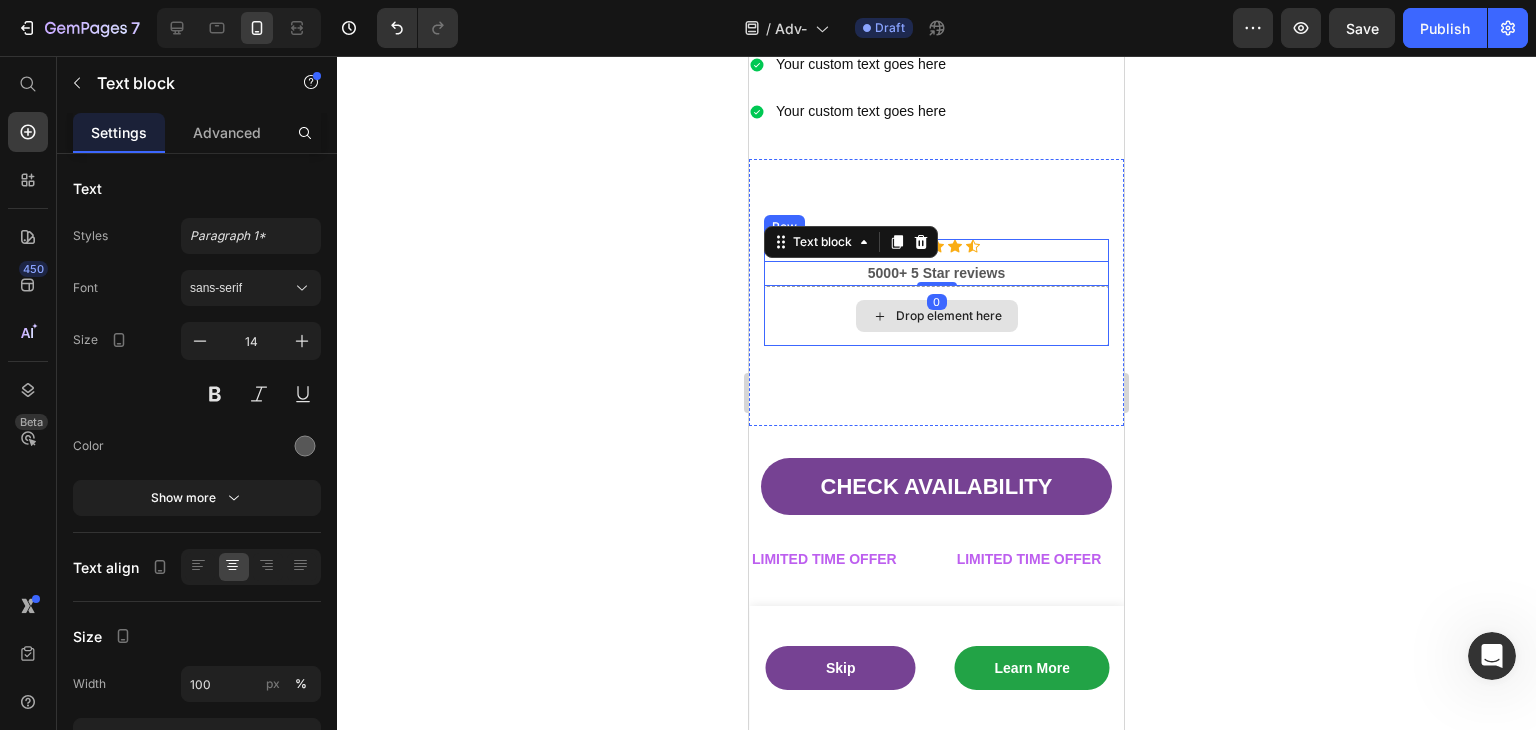 click on "Drop element here" at bounding box center (936, 316) 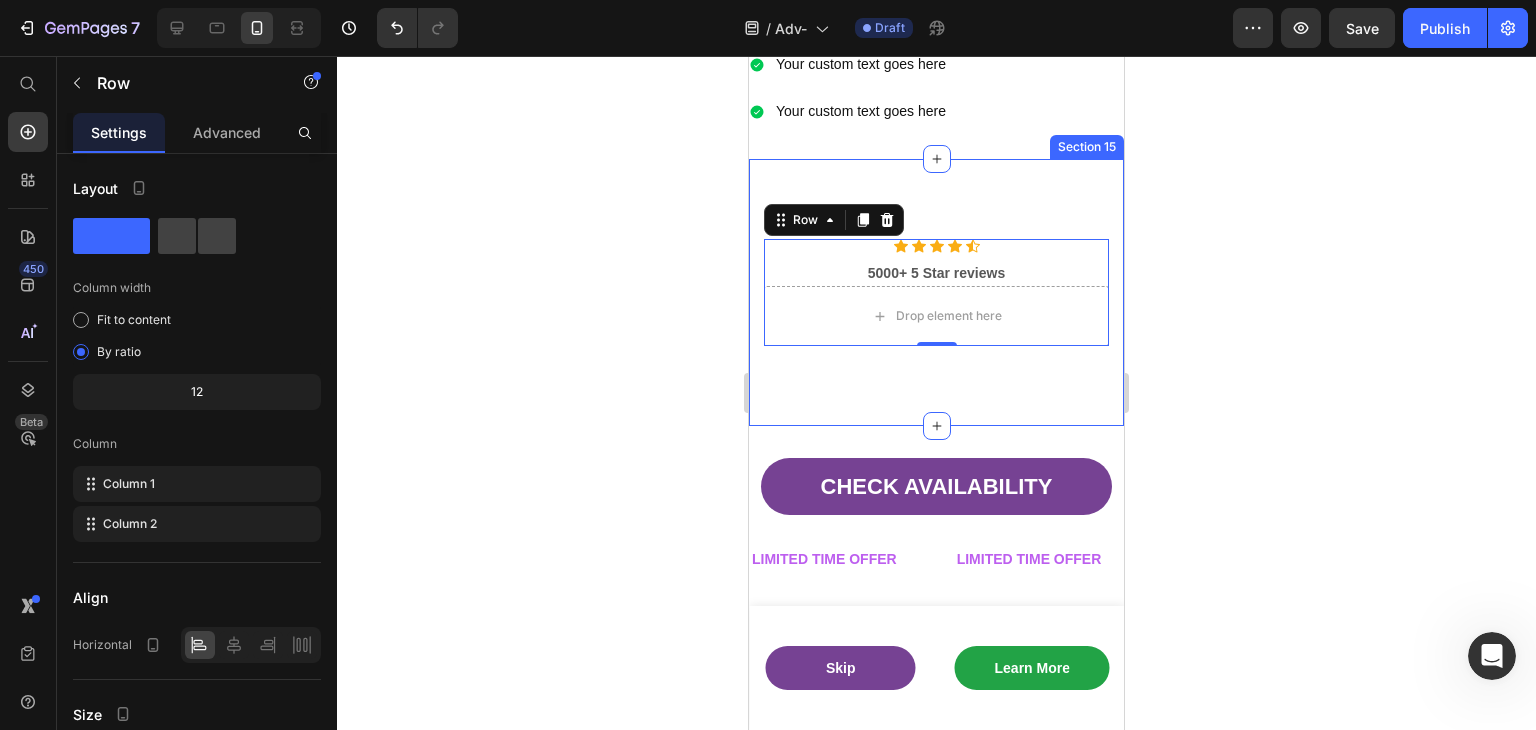 click on "Icon                Icon                Icon                Icon
Icon Icon List Hoz 5000+ 5 Star reviews Text block
Drop element here Row   0 Section 15" at bounding box center [936, 292] 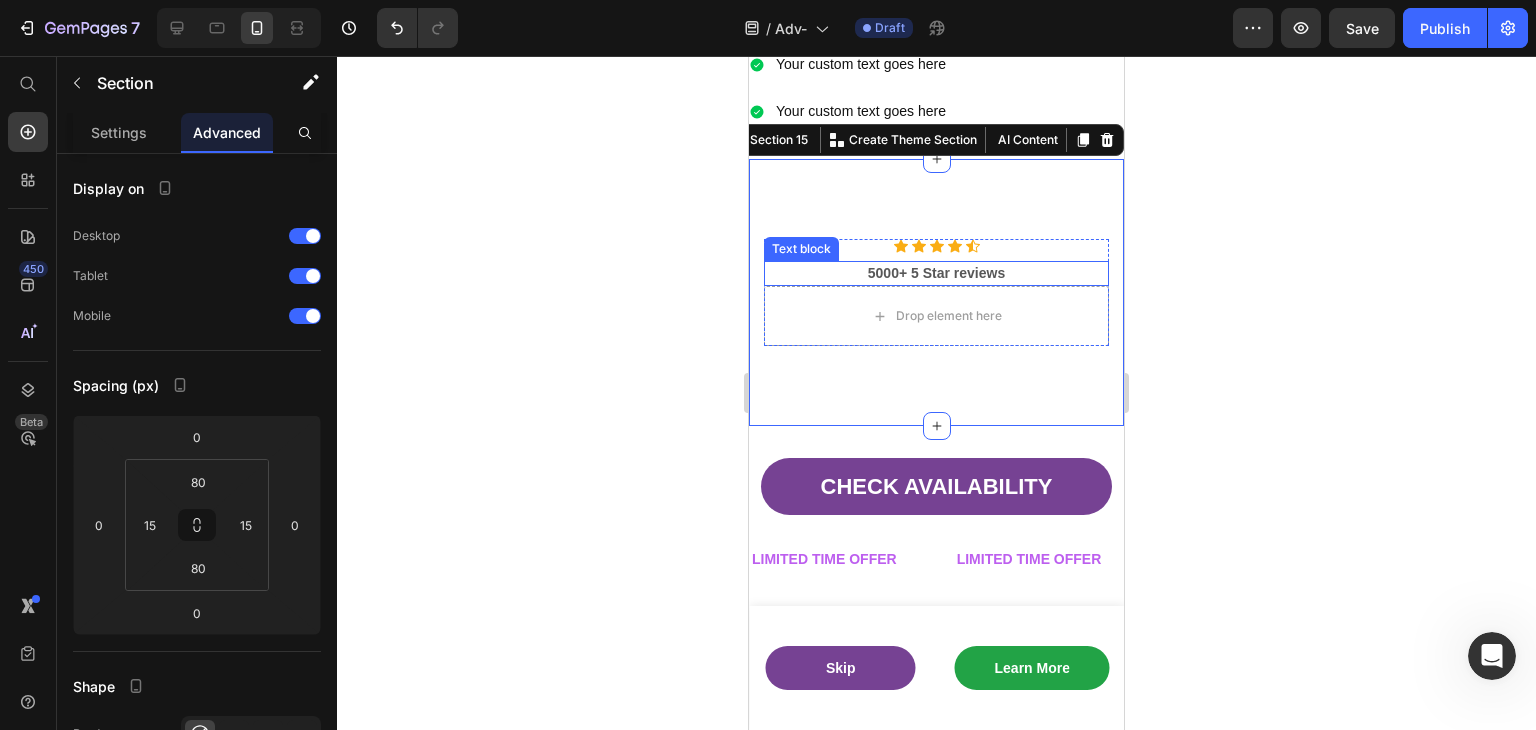 click on "5000+ 5 Star reviews" at bounding box center (936, 273) 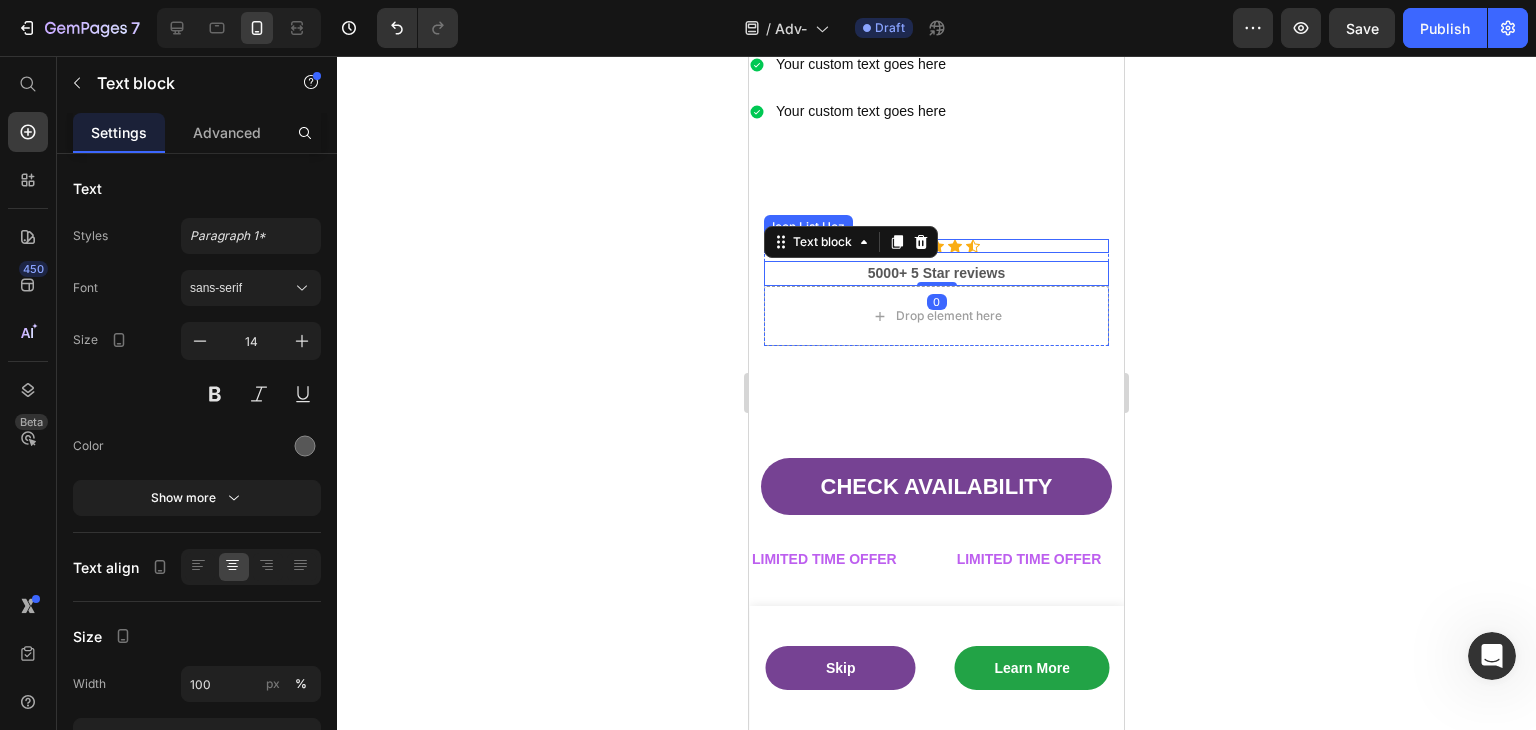 click on "Icon                Icon                Icon                Icon
Icon" at bounding box center [936, 246] 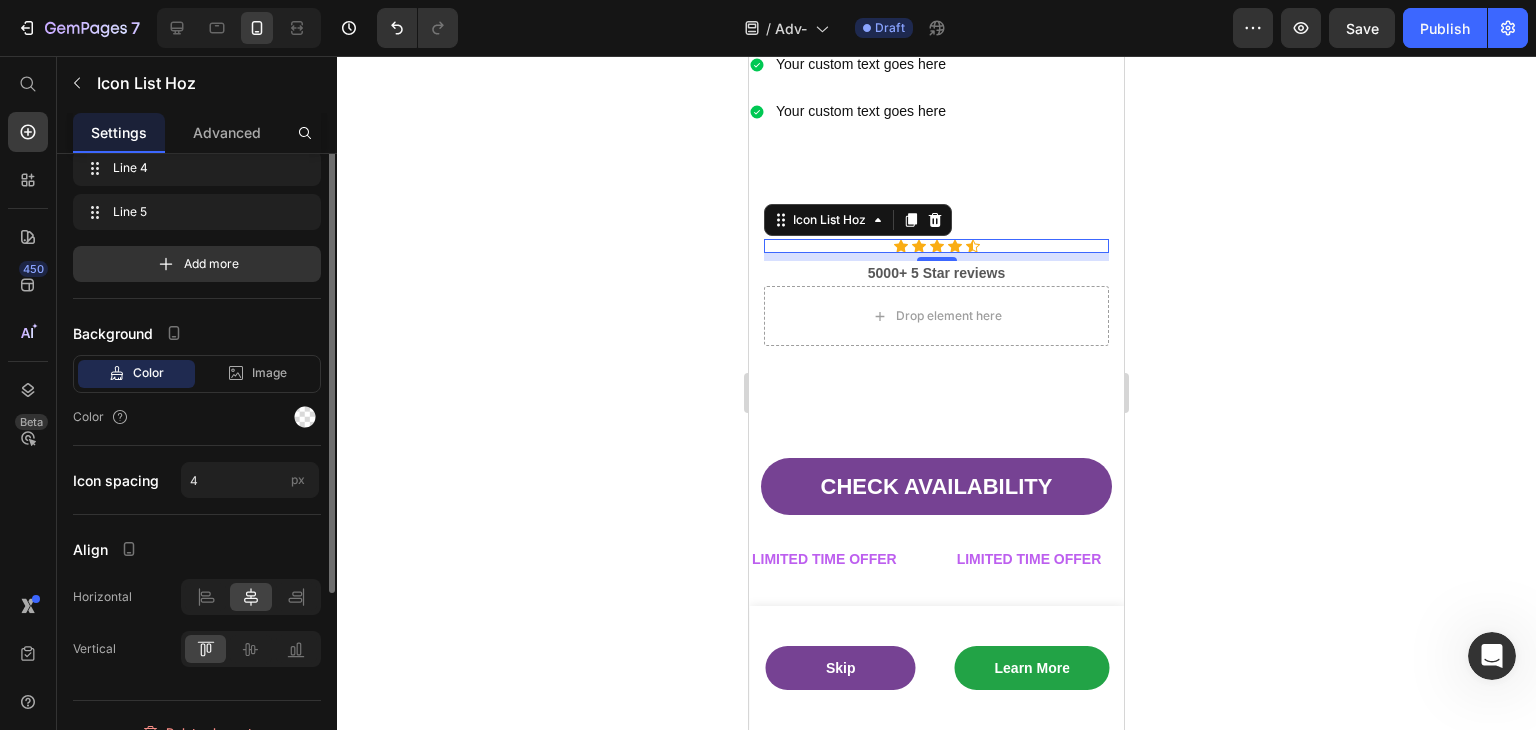 scroll, scrollTop: 0, scrollLeft: 0, axis: both 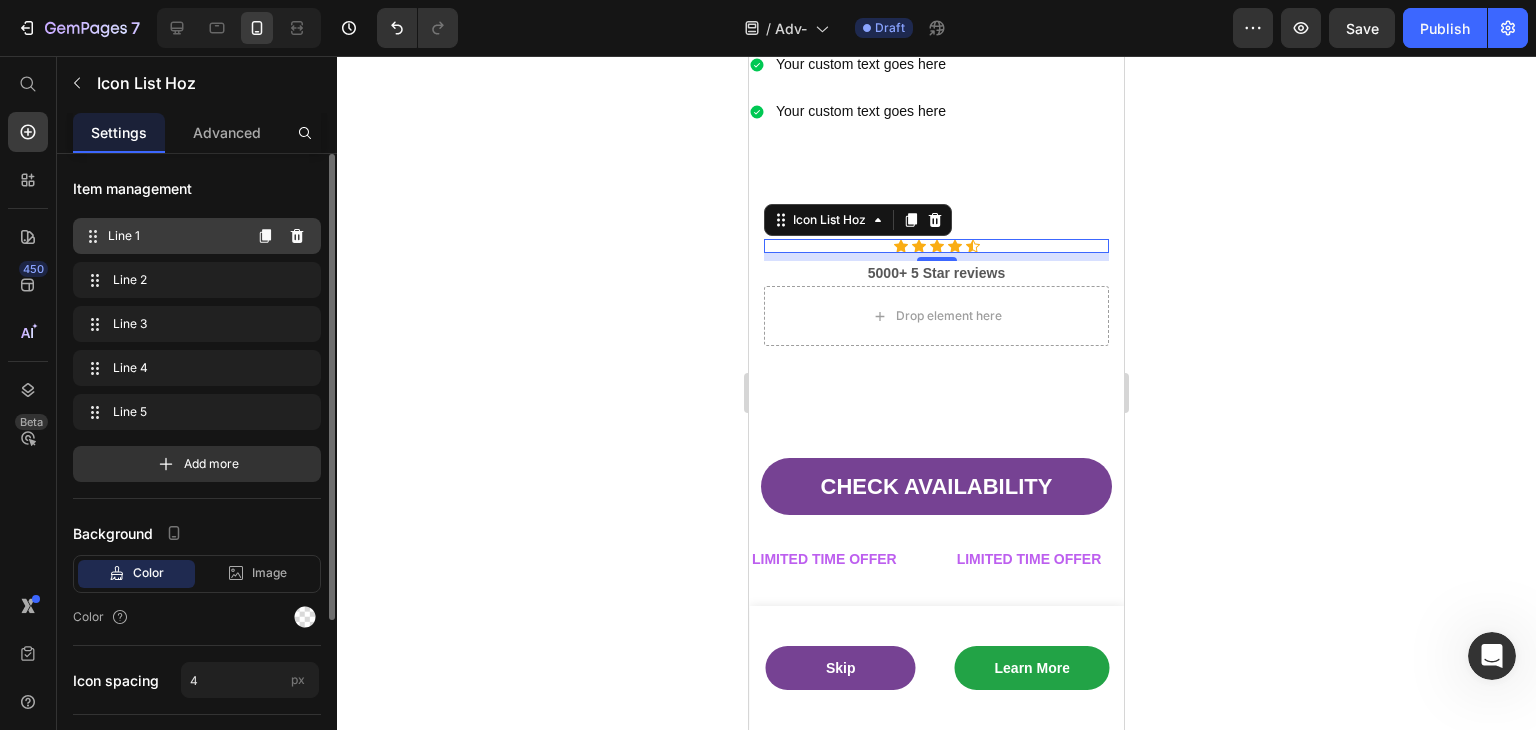 click on "Line 1 Line 1" at bounding box center [161, 236] 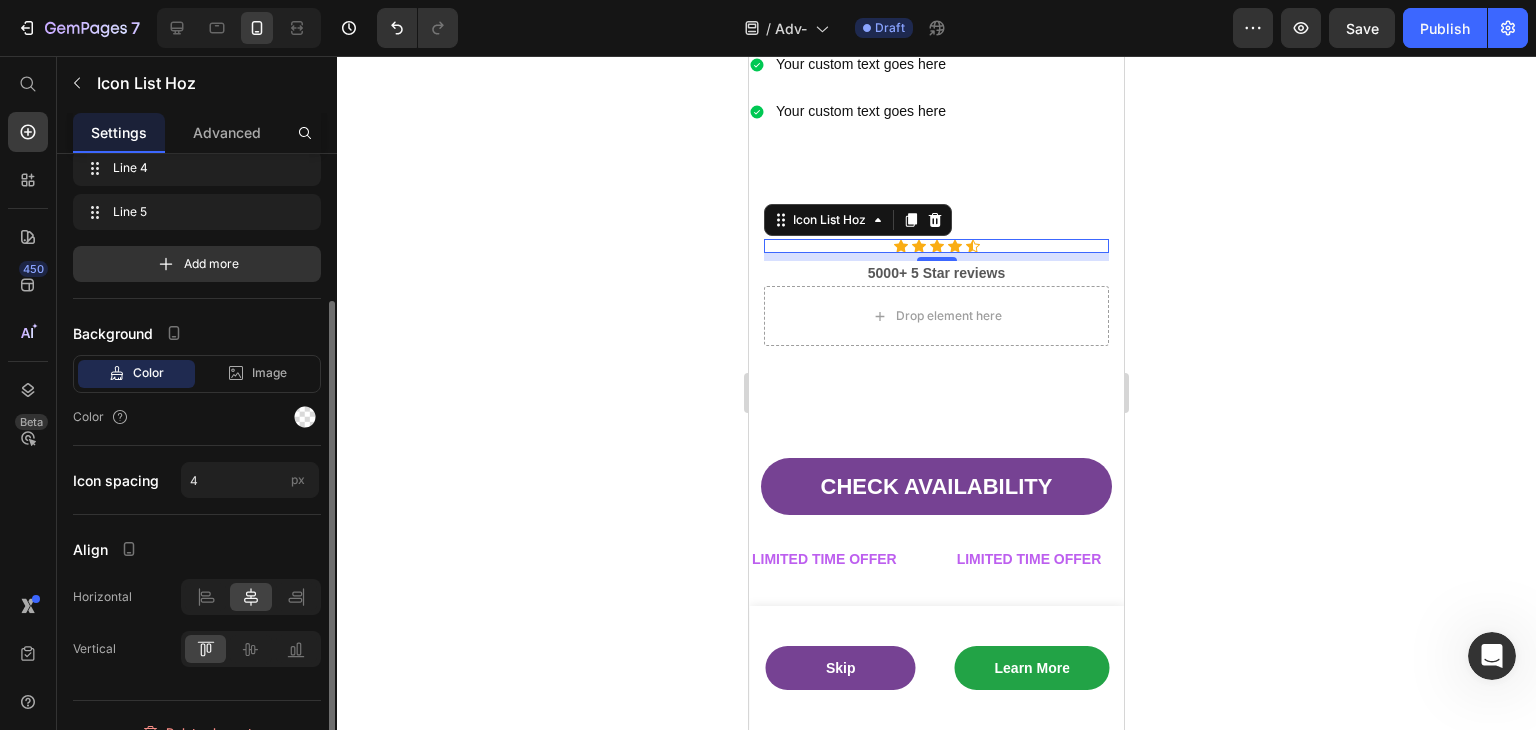 scroll, scrollTop: 226, scrollLeft: 0, axis: vertical 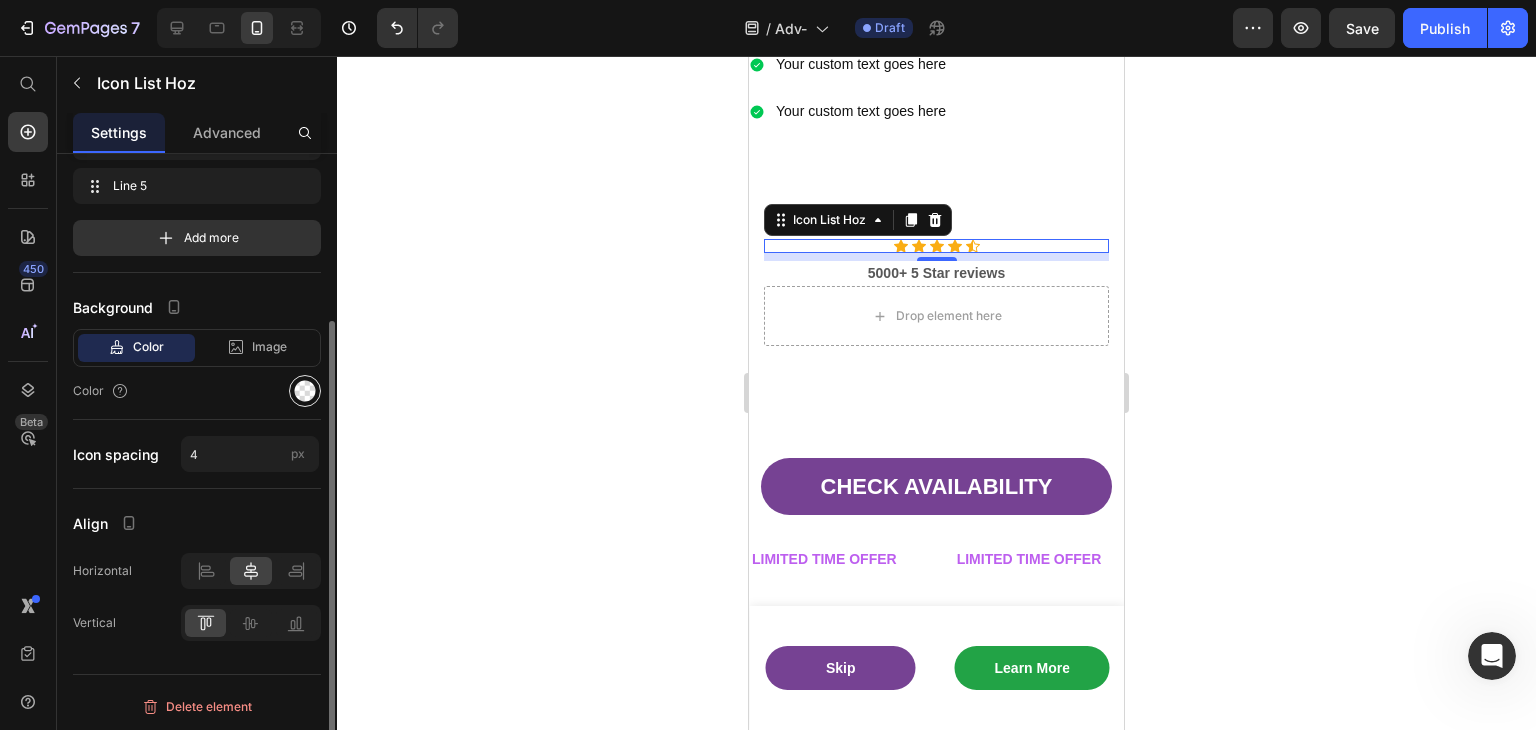 click 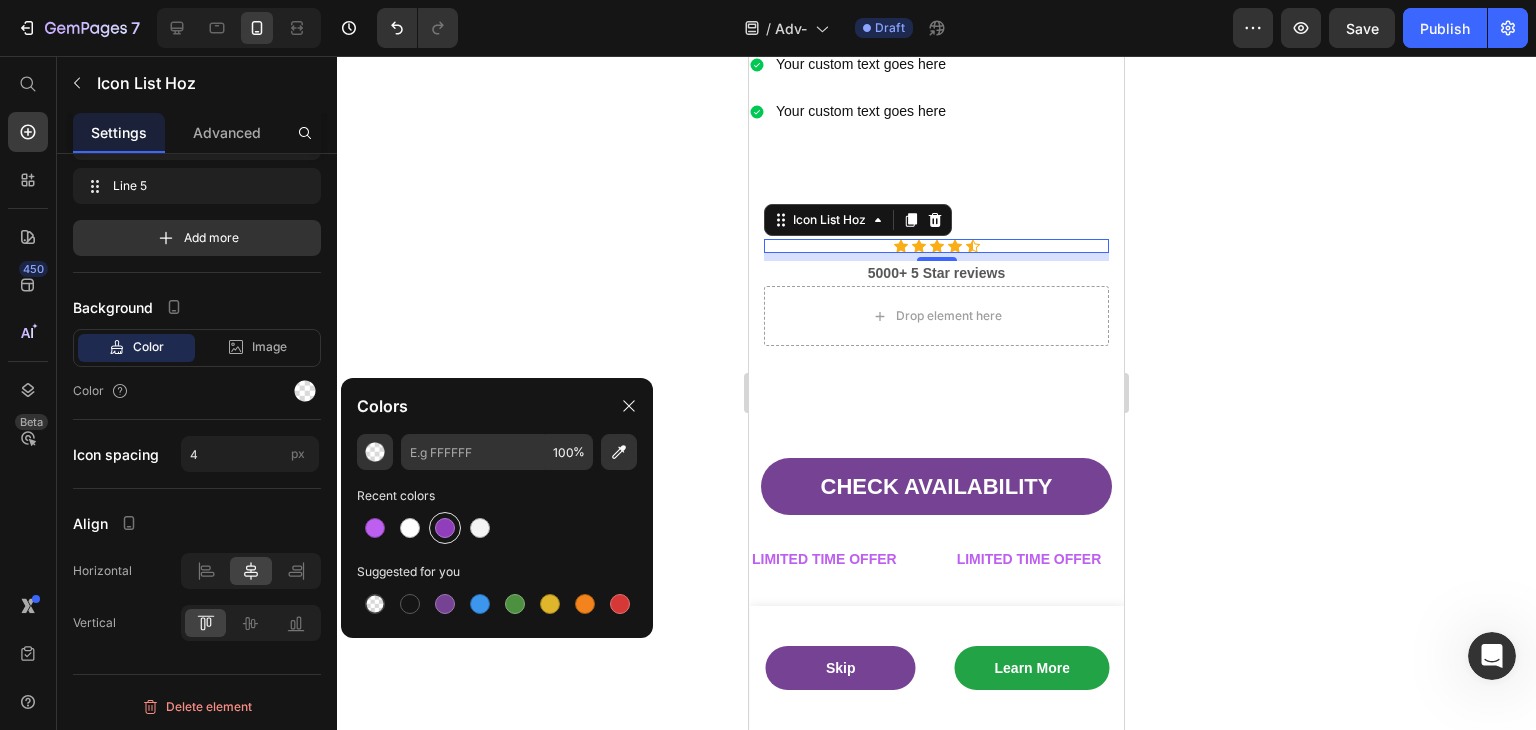 click at bounding box center (445, 528) 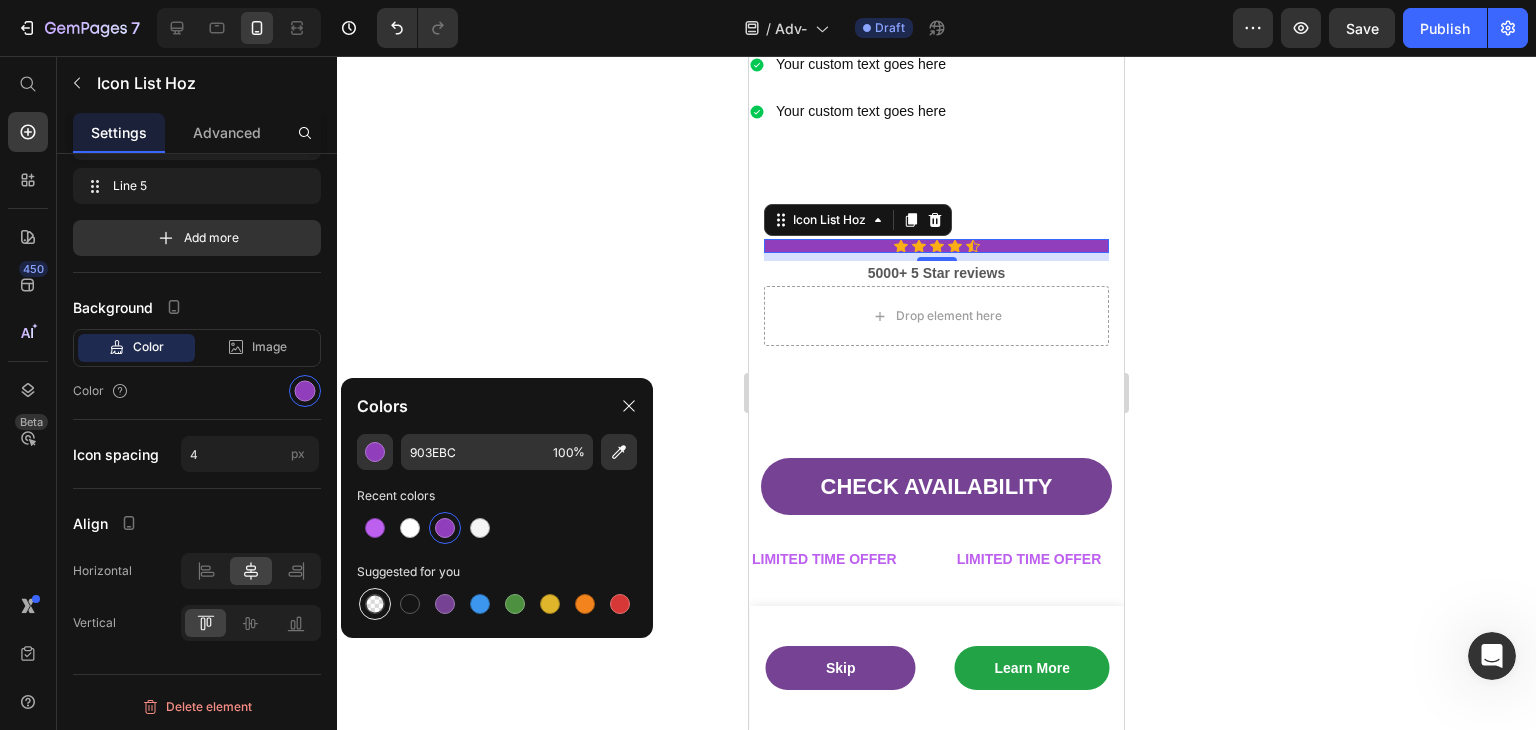 click at bounding box center [375, 604] 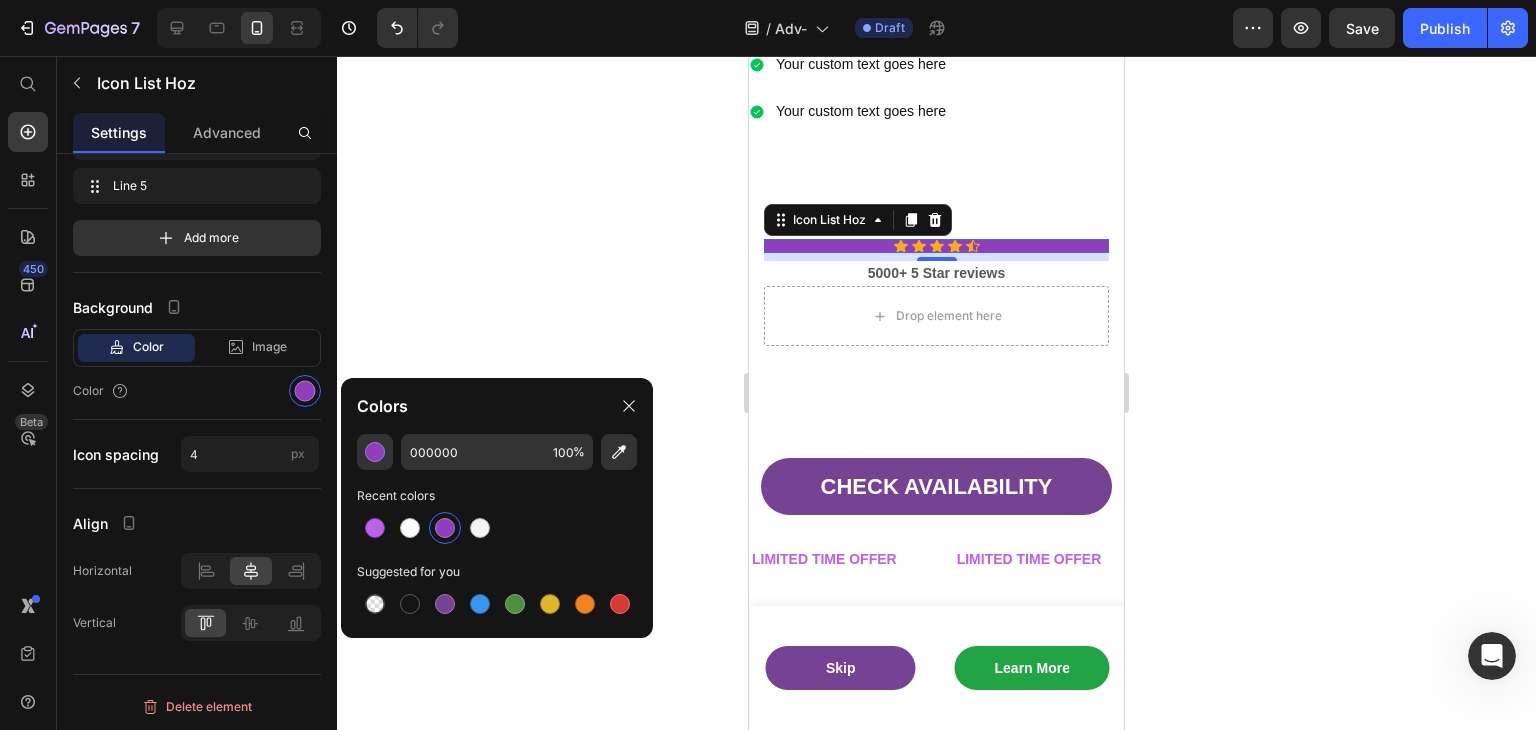 type on "0" 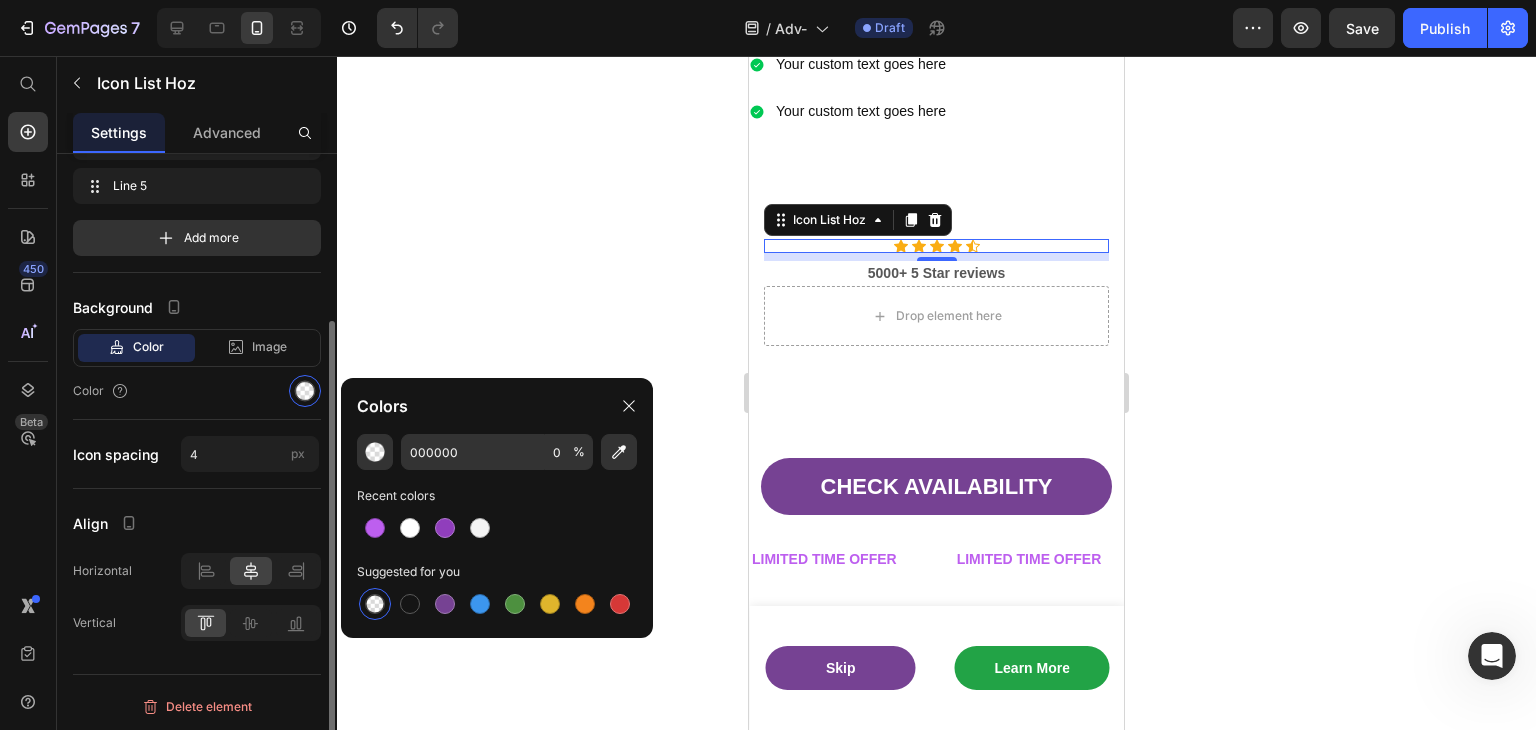 click on "Color" at bounding box center (197, 391) 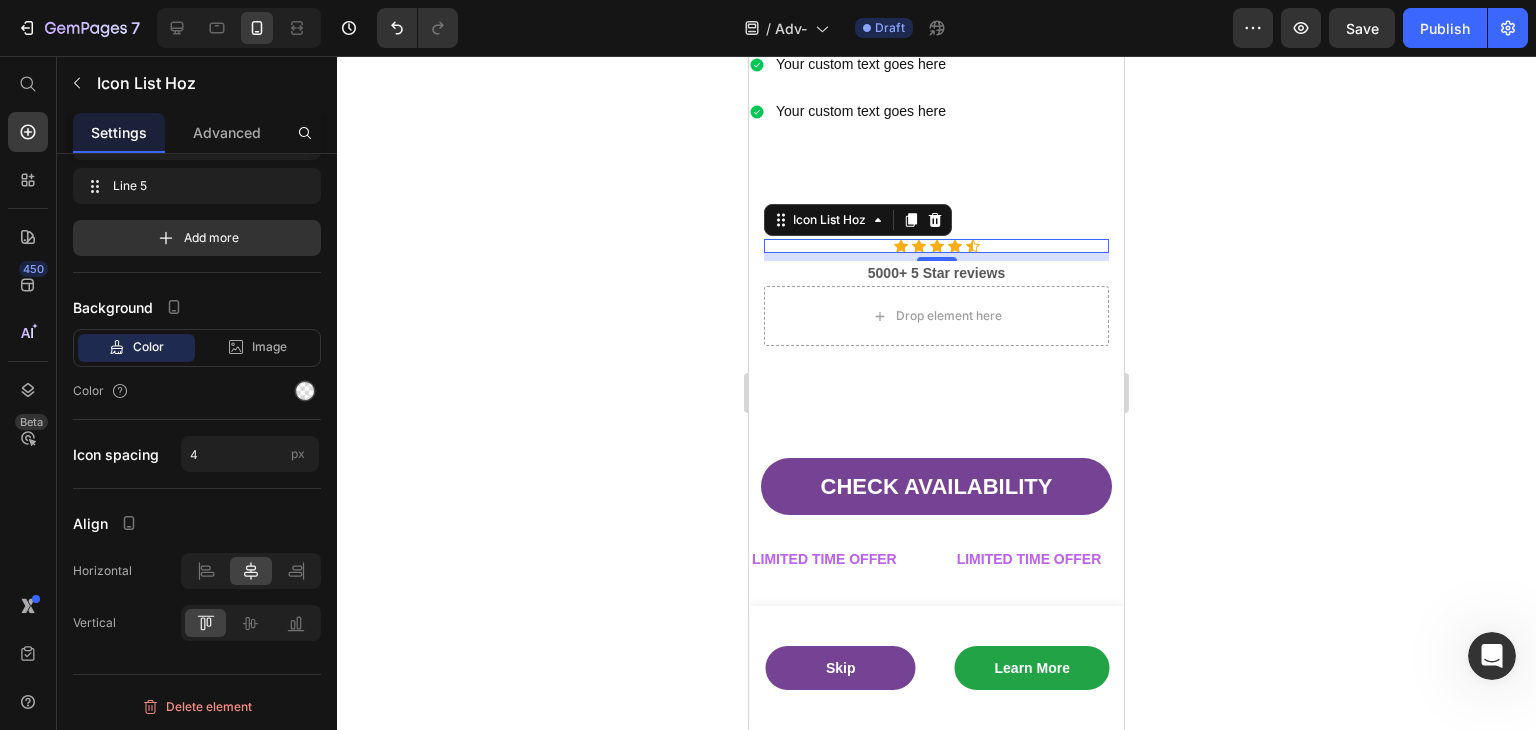 click 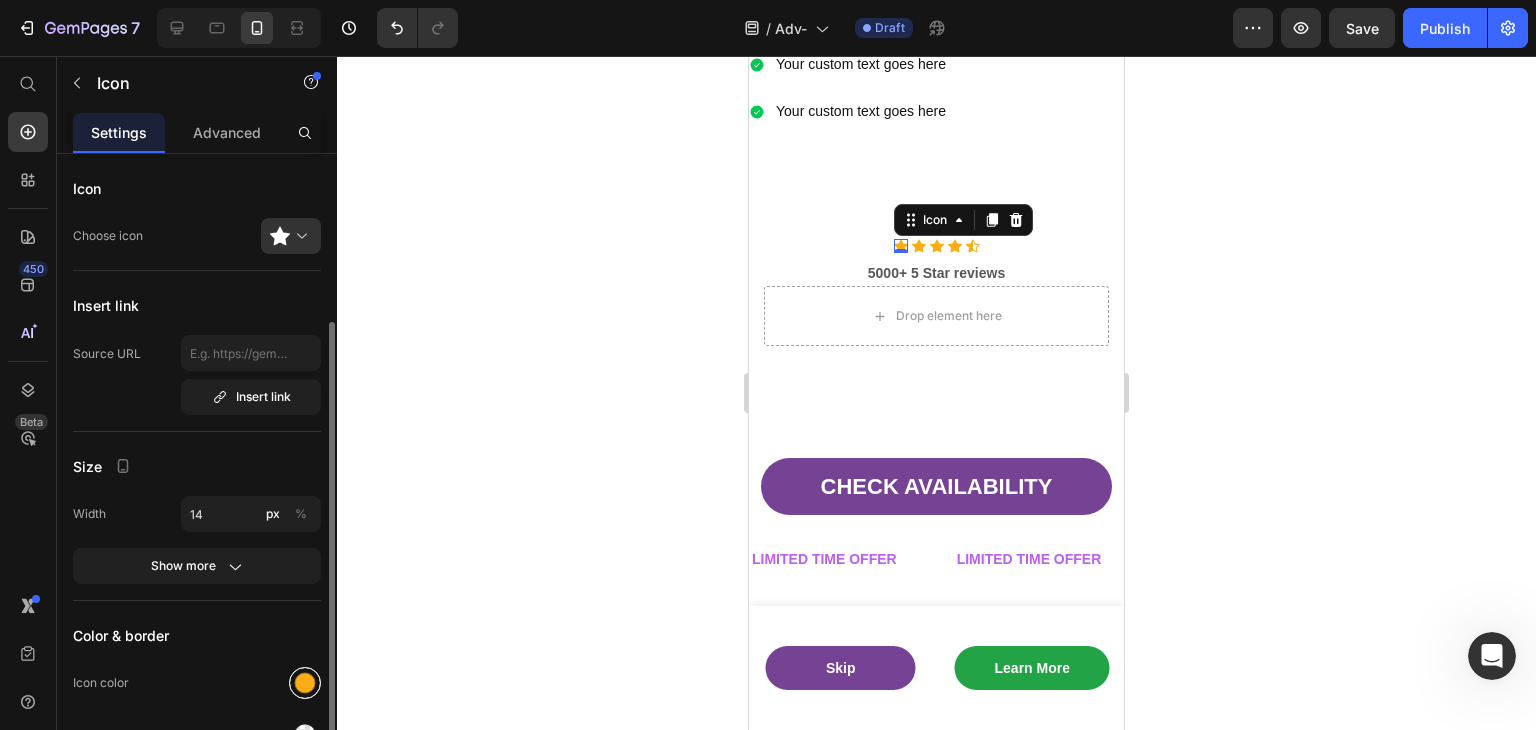 scroll, scrollTop: 100, scrollLeft: 0, axis: vertical 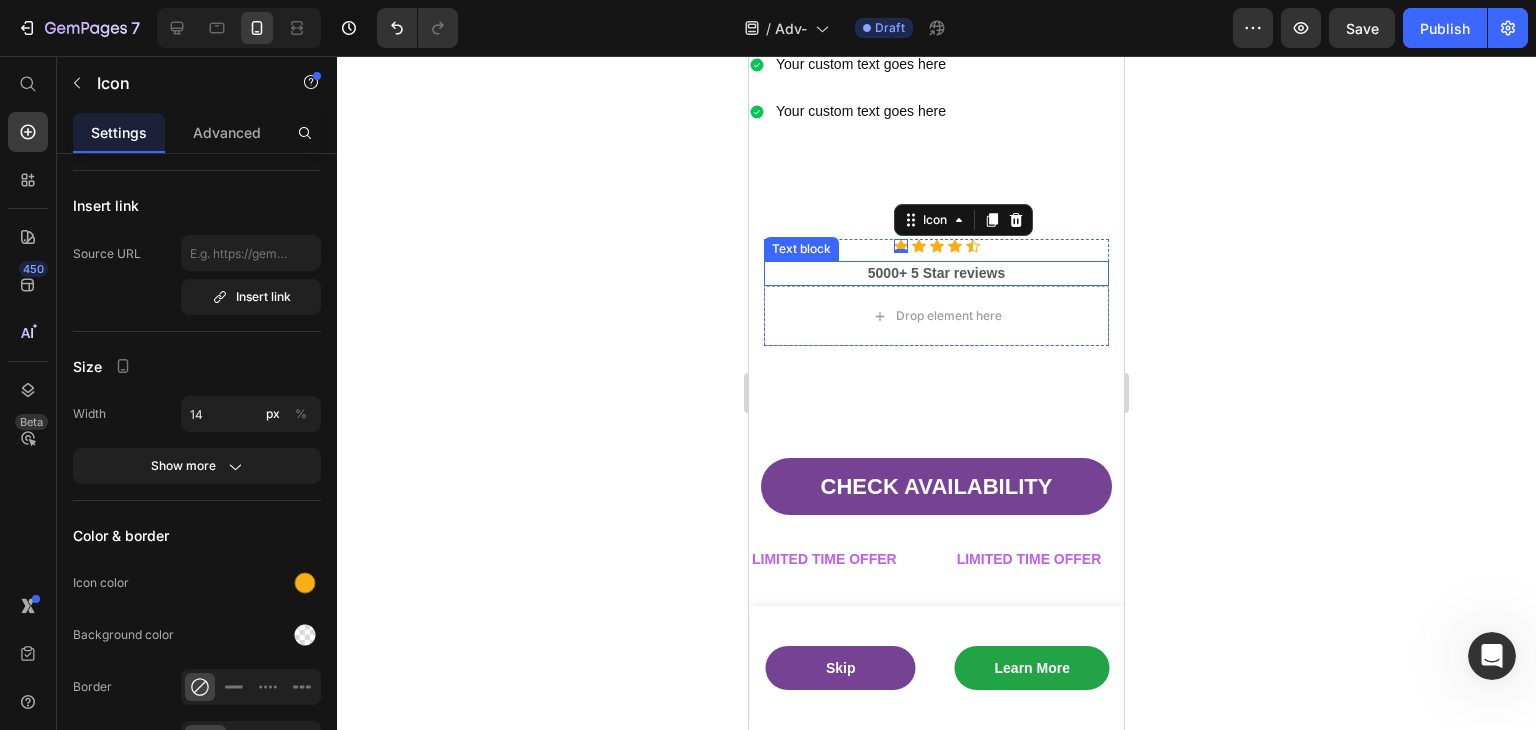 click on "5000+ 5 Star reviews" at bounding box center (936, 273) 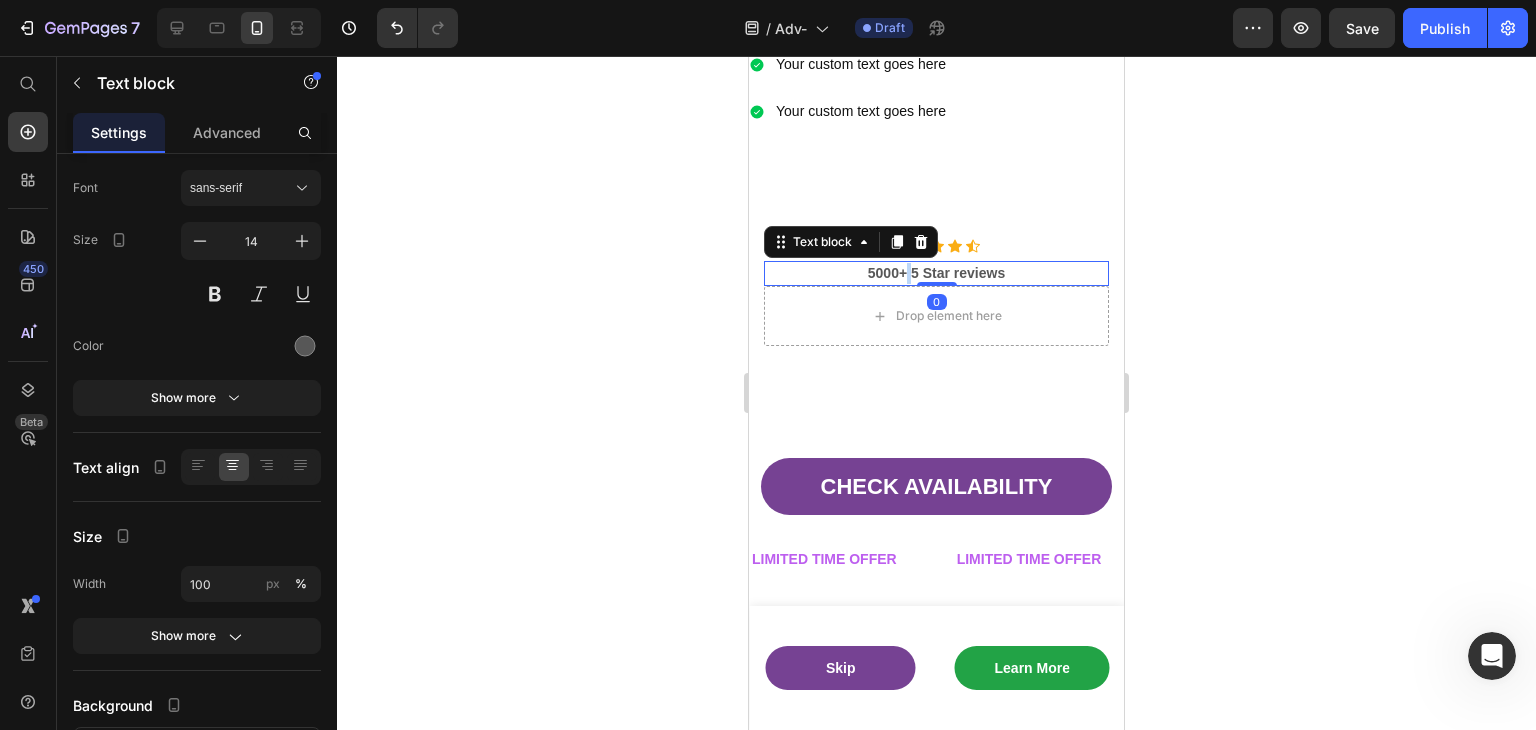 scroll, scrollTop: 0, scrollLeft: 0, axis: both 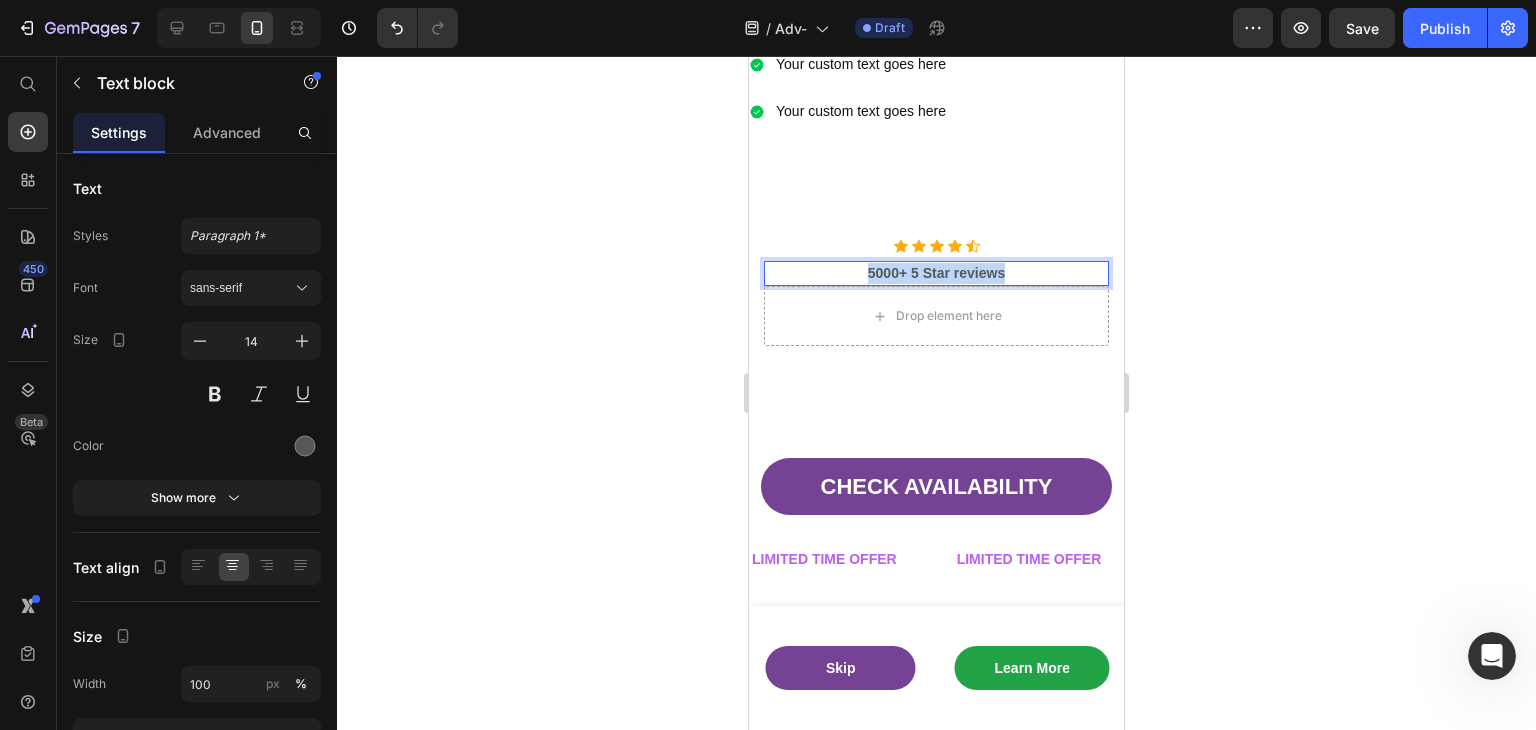 drag, startPoint x: 941, startPoint y: 276, endPoint x: 859, endPoint y: 274, distance: 82.02438 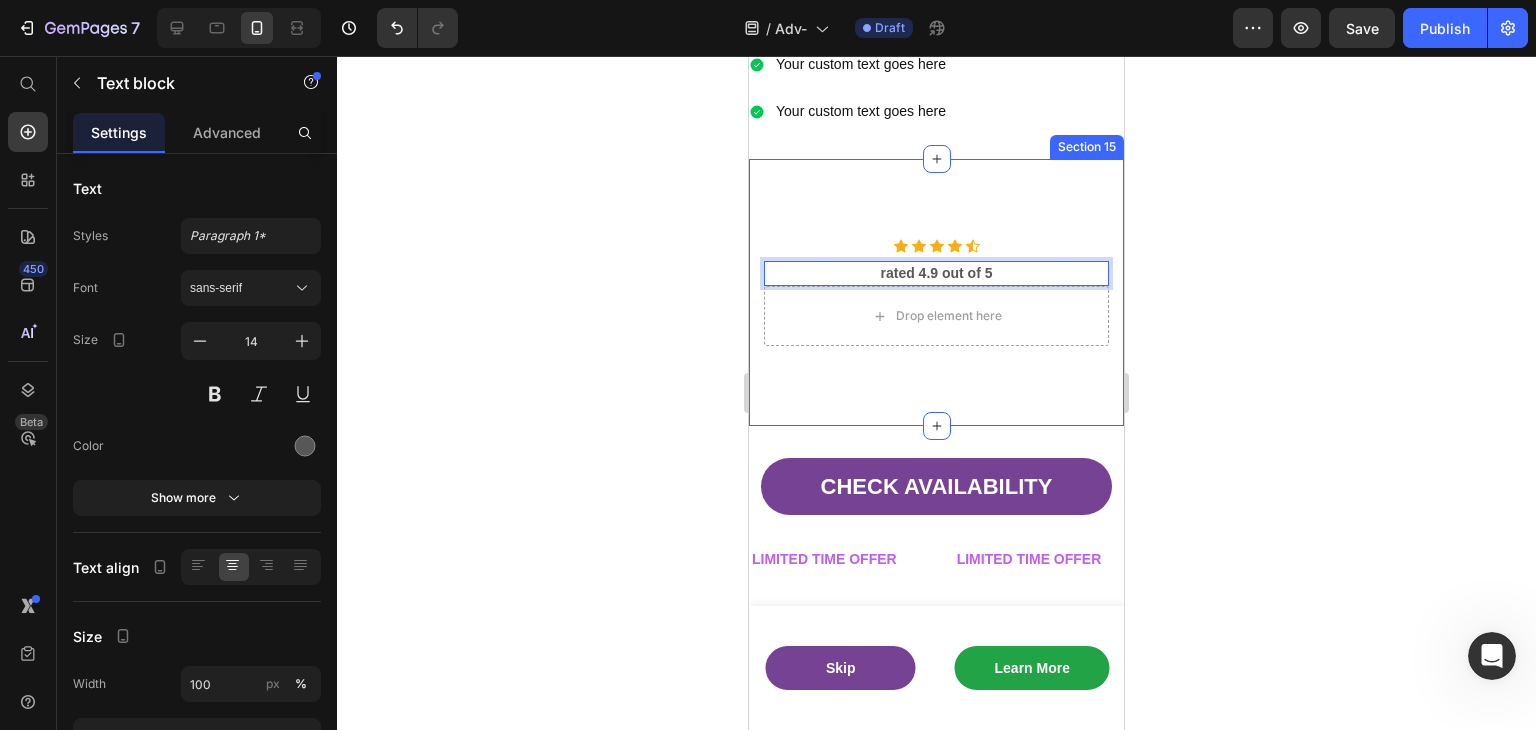 click on "Icon                Icon                Icon                Icon
Icon Icon List Hoz rated 4.9 out of 5 Text block   0
Drop element here Row Section 15" at bounding box center (936, 292) 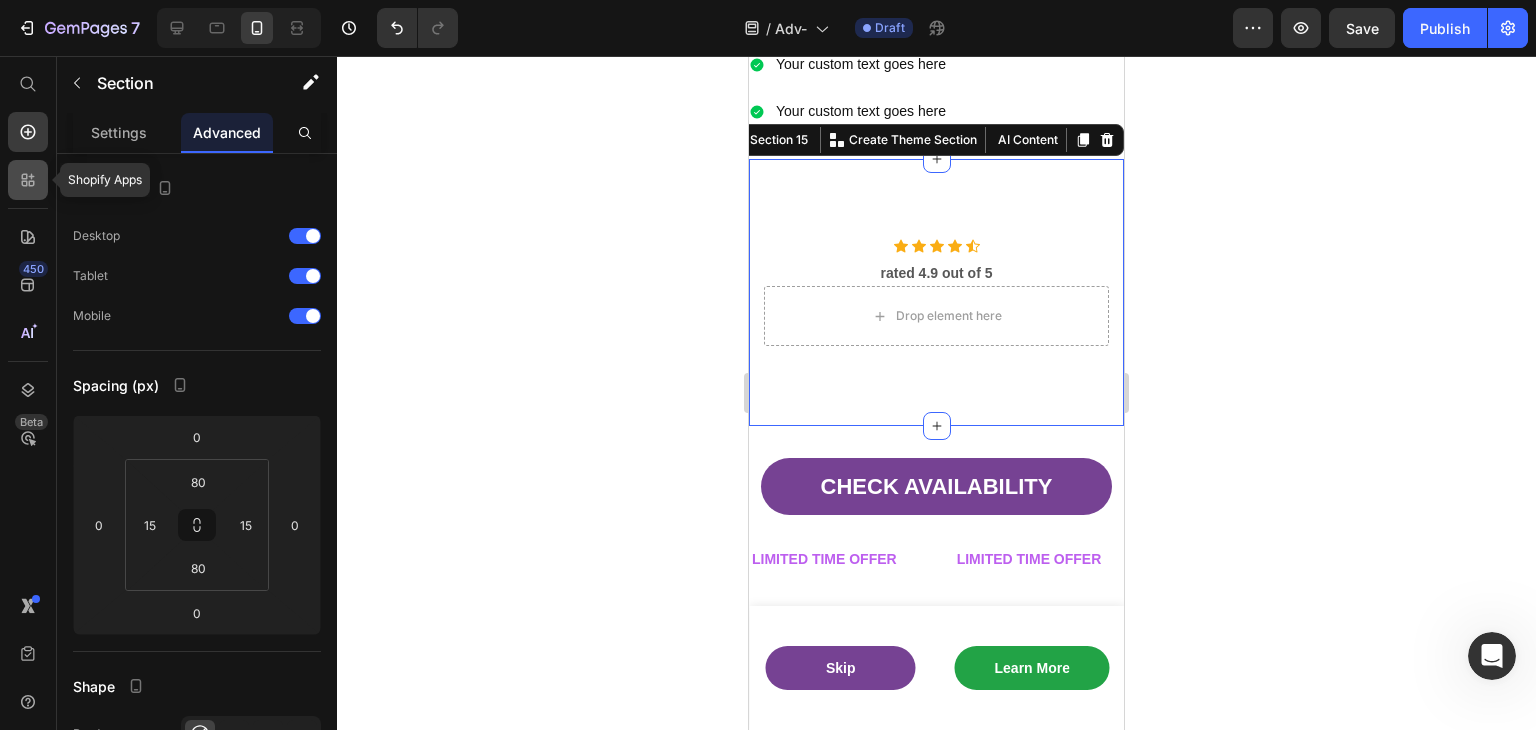 click 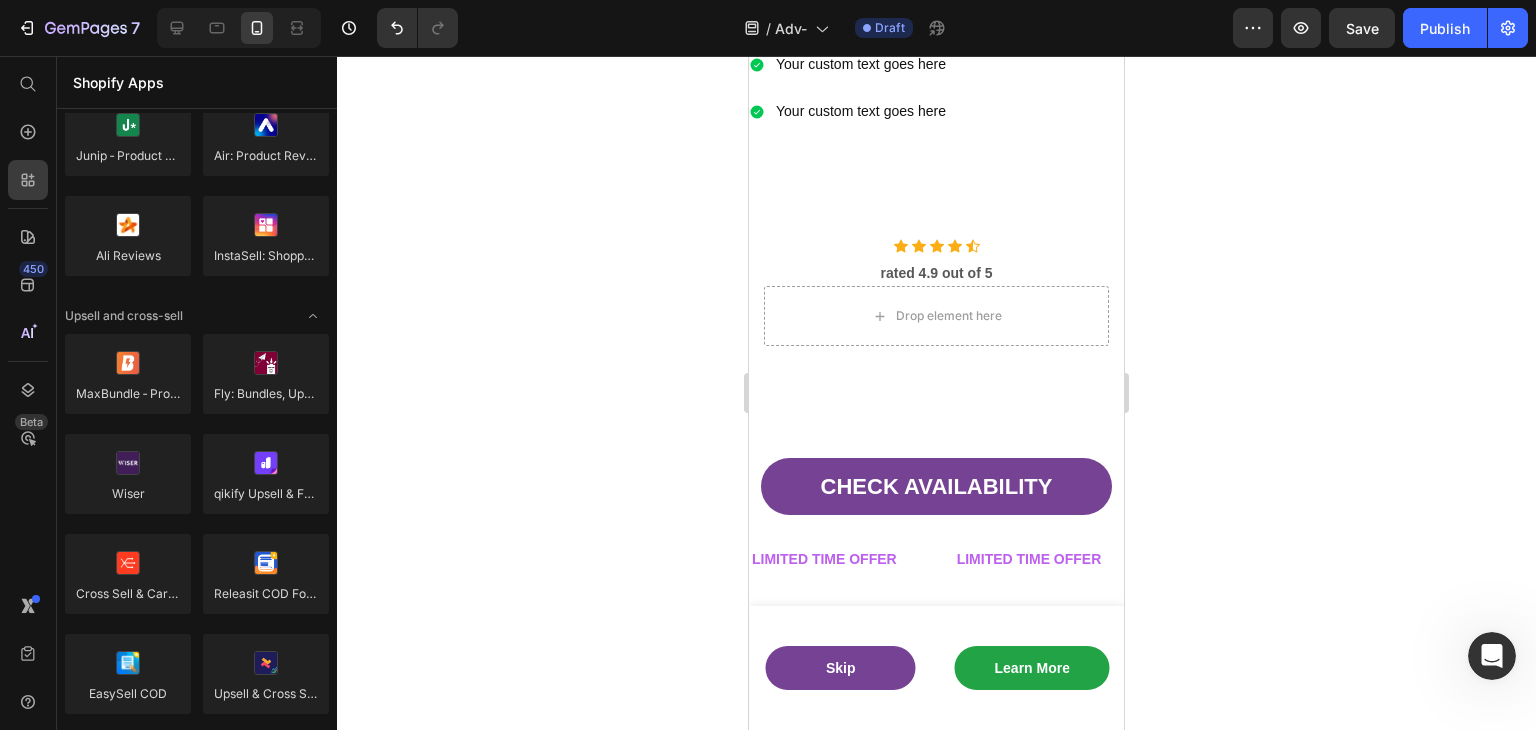 scroll, scrollTop: 0, scrollLeft: 0, axis: both 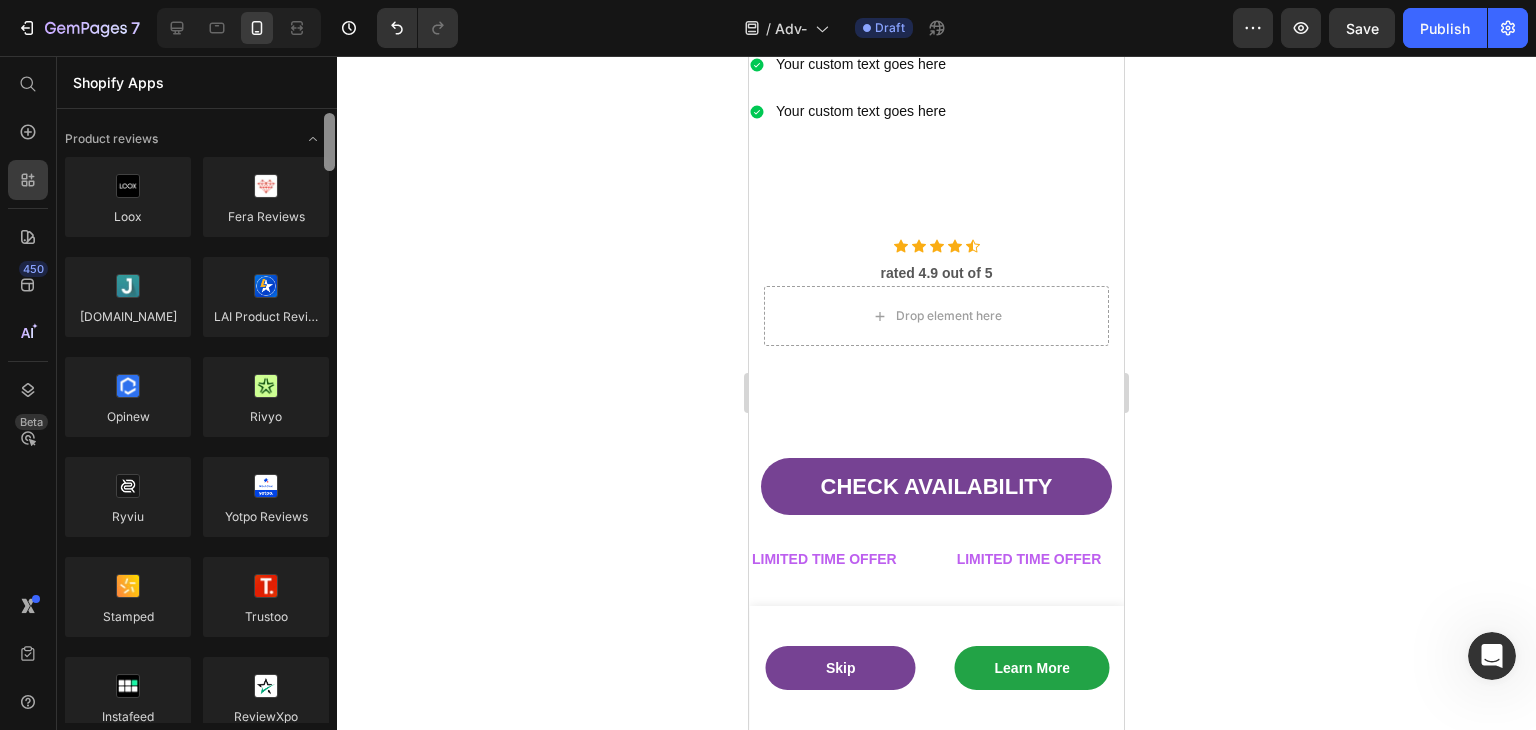 drag, startPoint x: 328, startPoint y: 358, endPoint x: 320, endPoint y: 65, distance: 293.1092 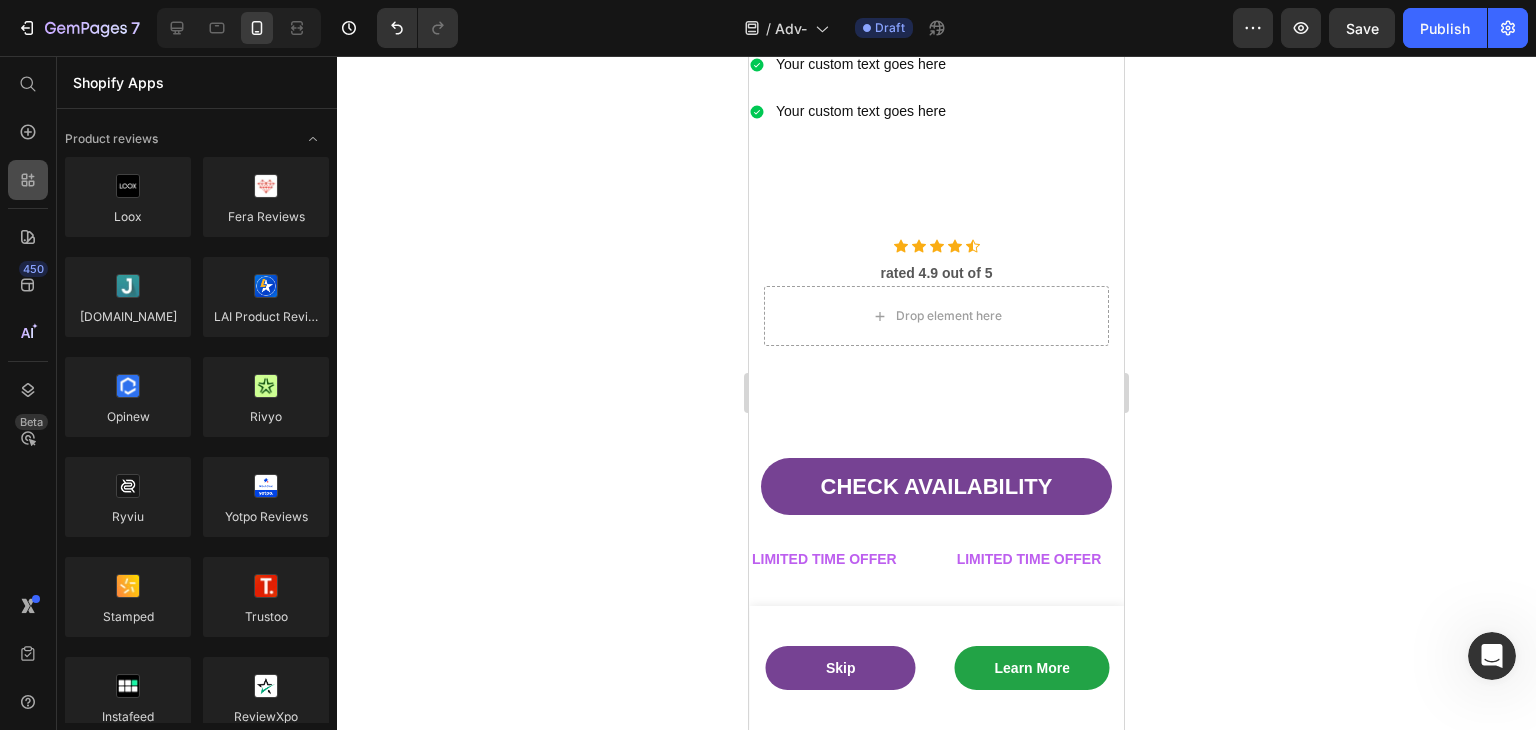 click 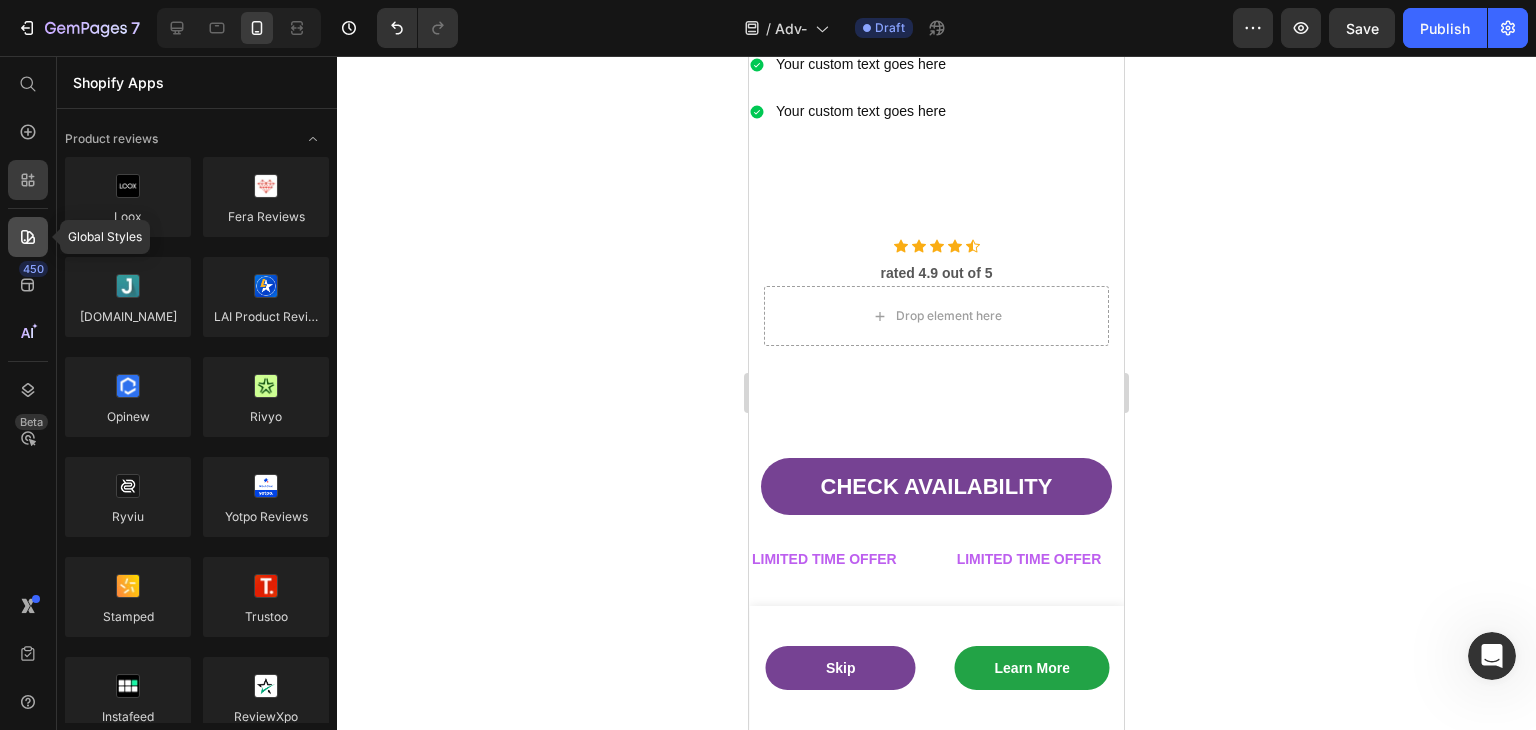 click 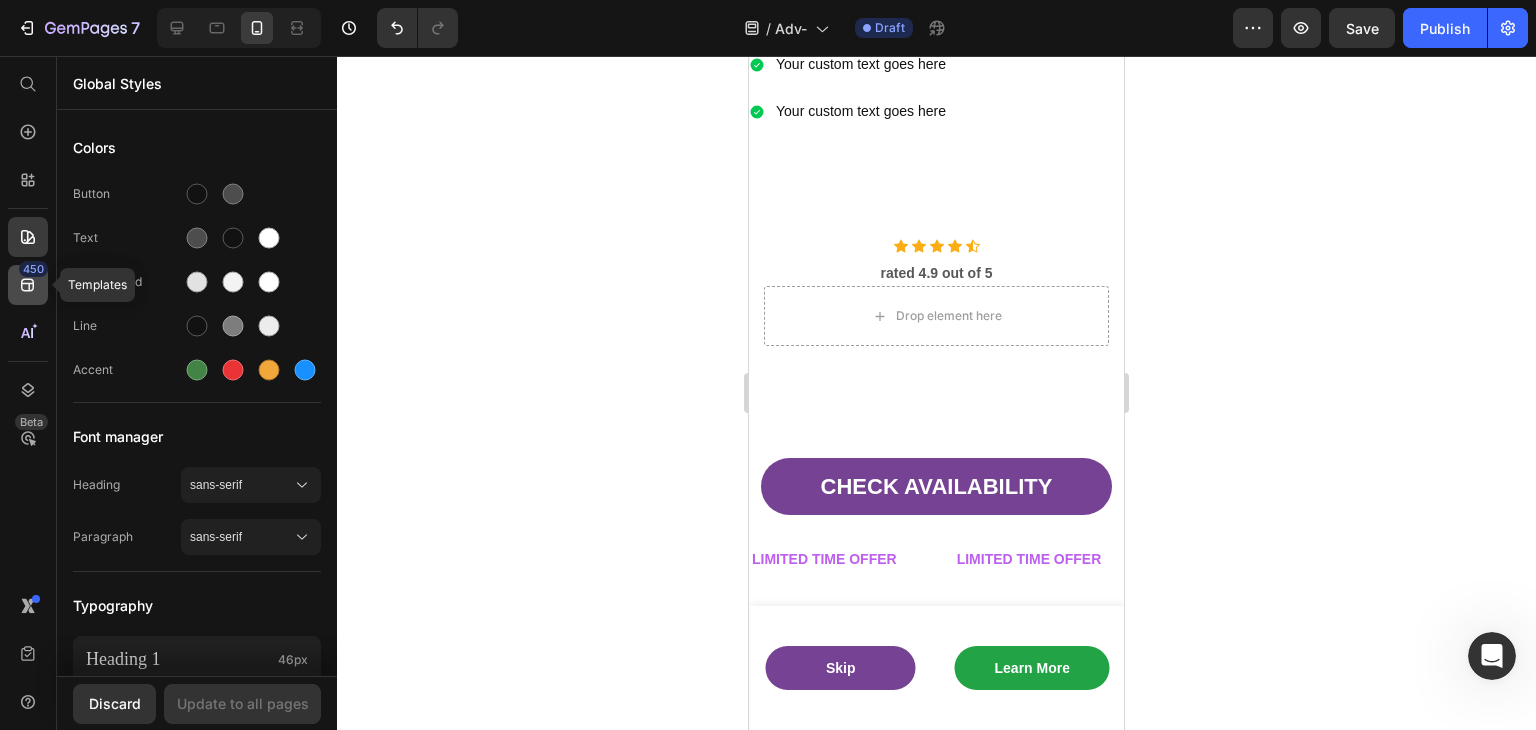 click on "450" at bounding box center [33, 269] 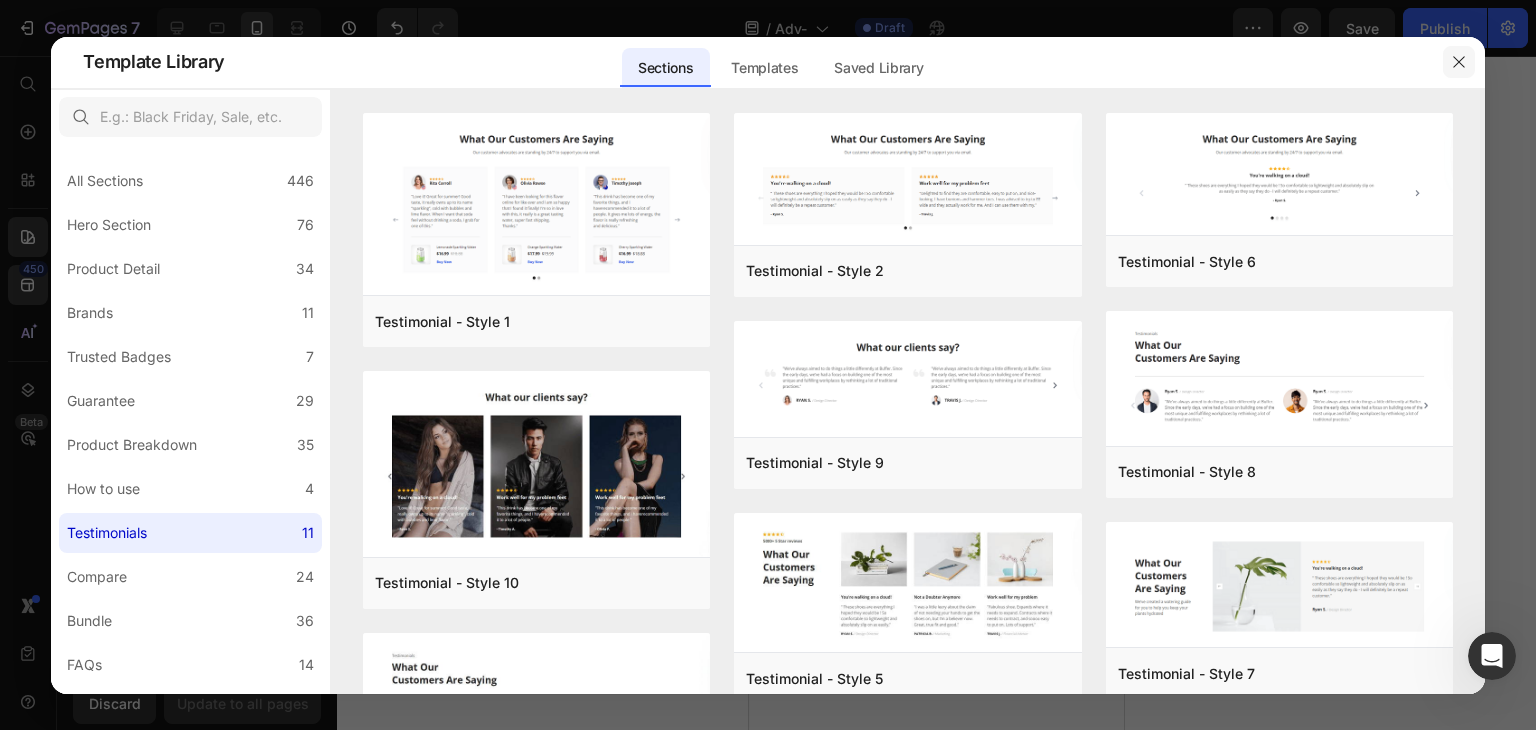 click 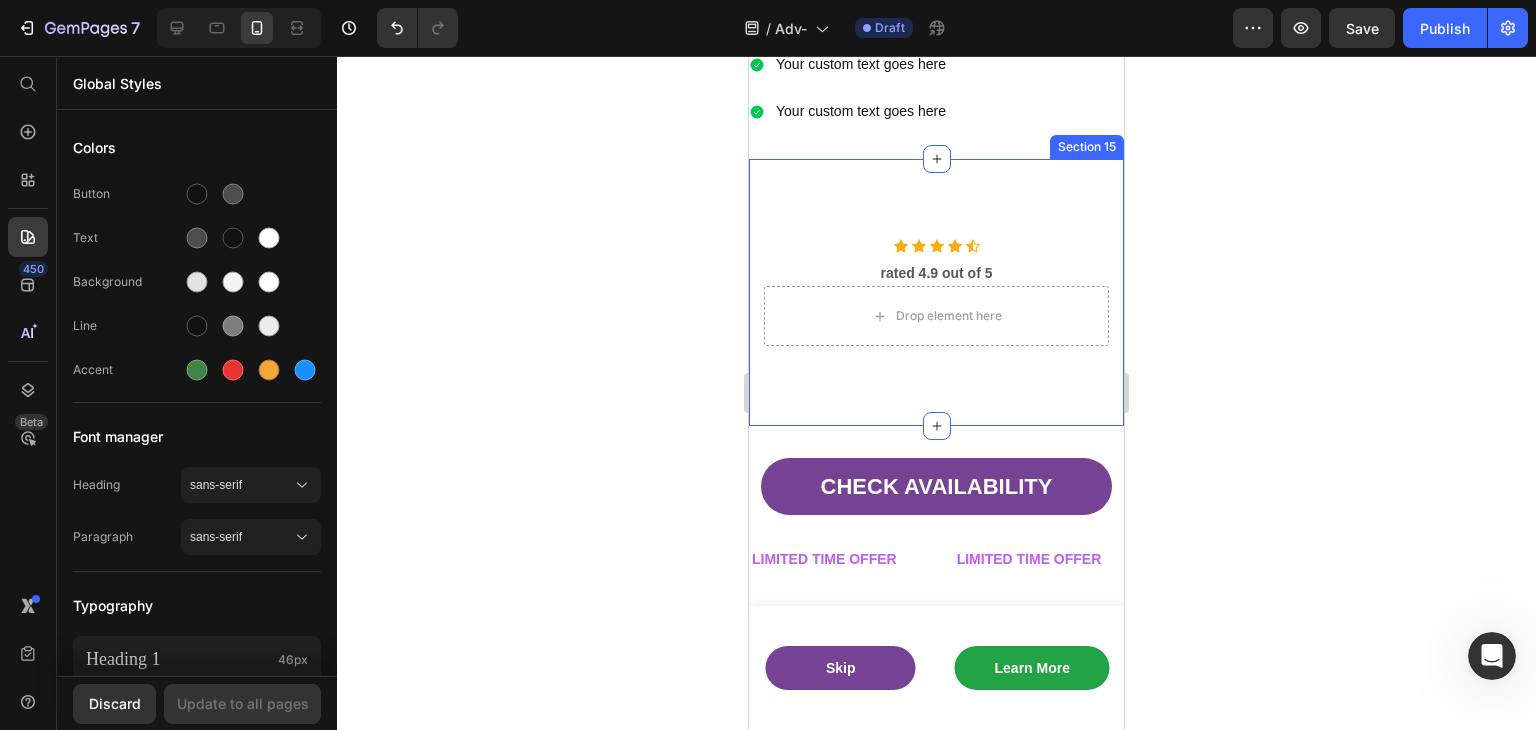 click on "Icon                Icon                Icon                Icon
Icon Icon List Hoz rated 4.9 out of 5 Text block
Drop element here Row Section 15" at bounding box center (936, 292) 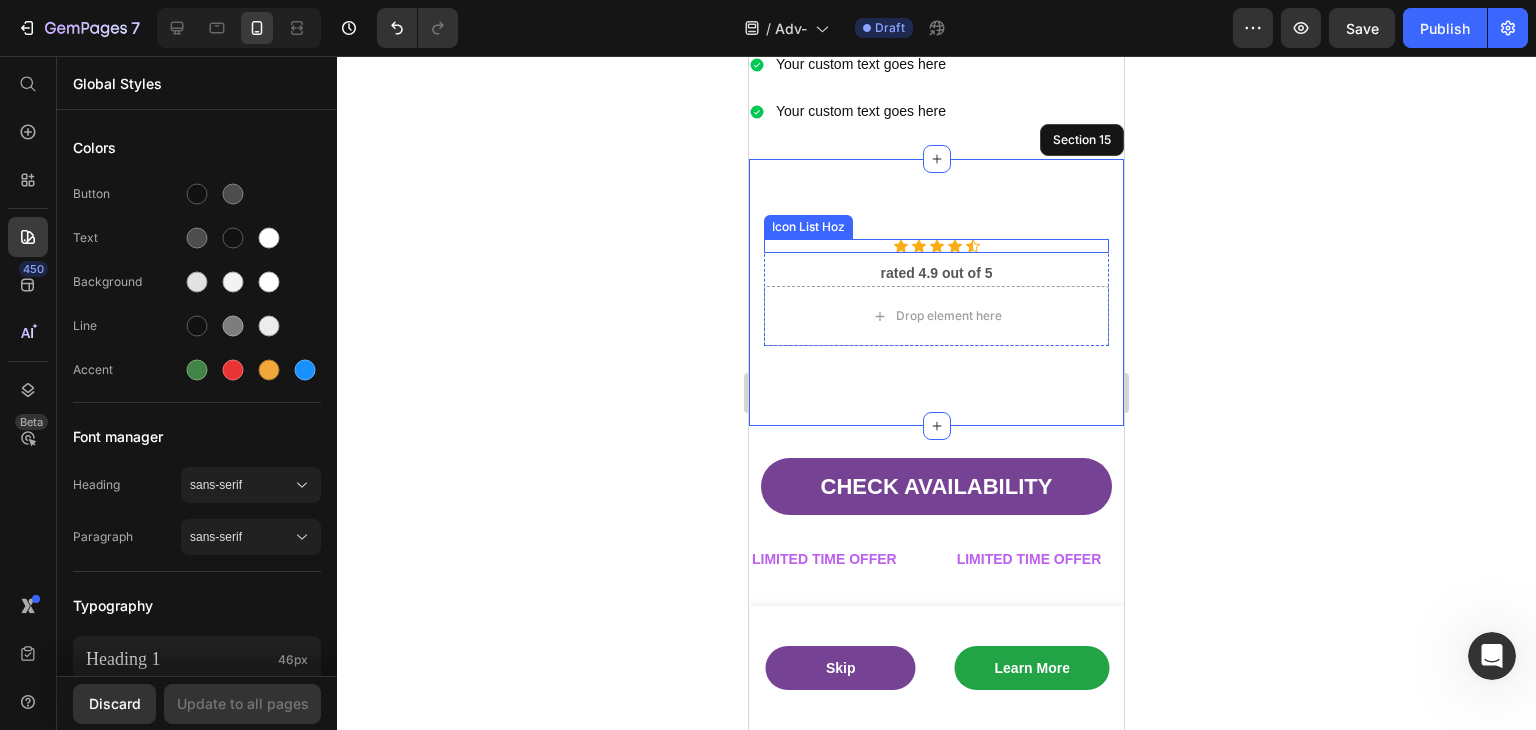 click on "Icon                Icon                Icon                Icon
Icon" at bounding box center [936, 246] 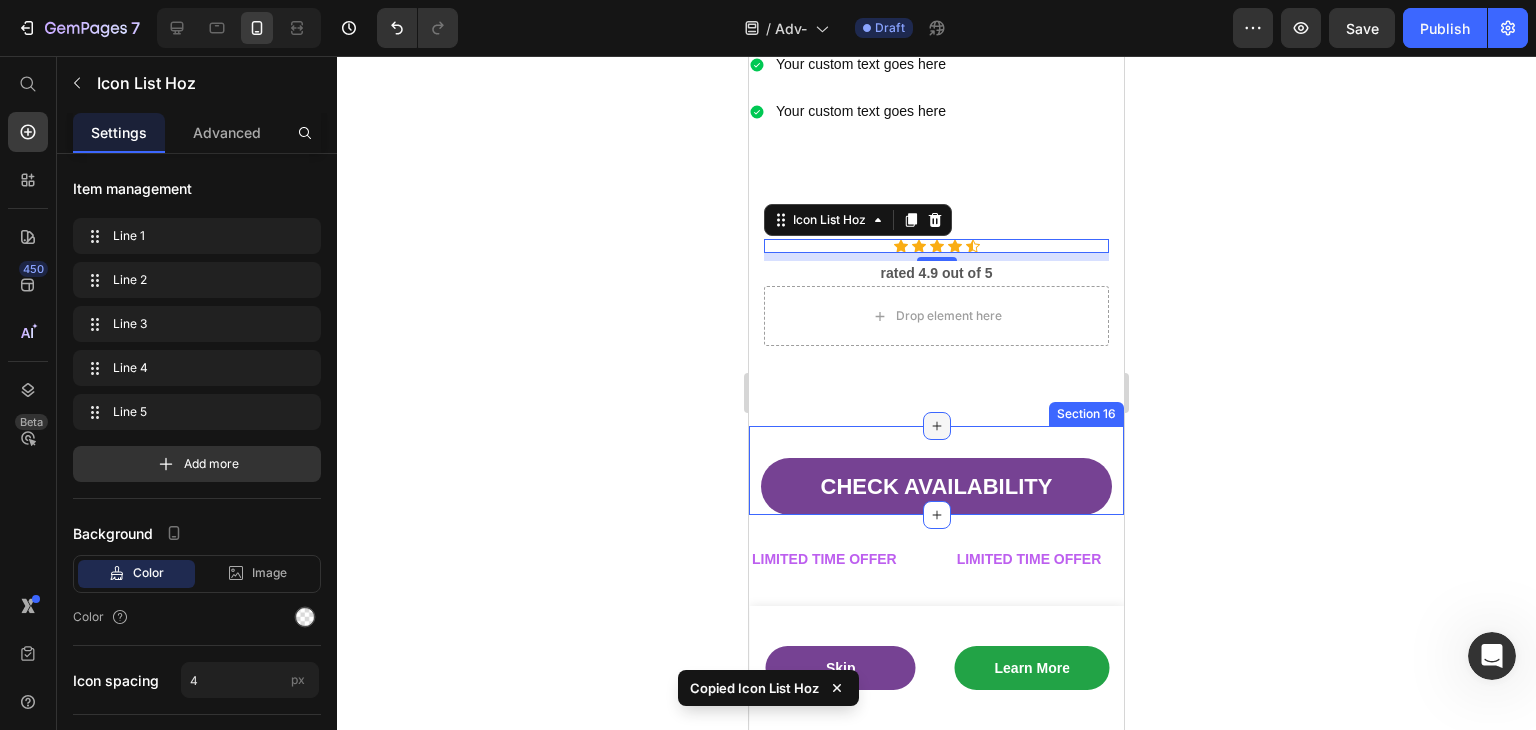 click 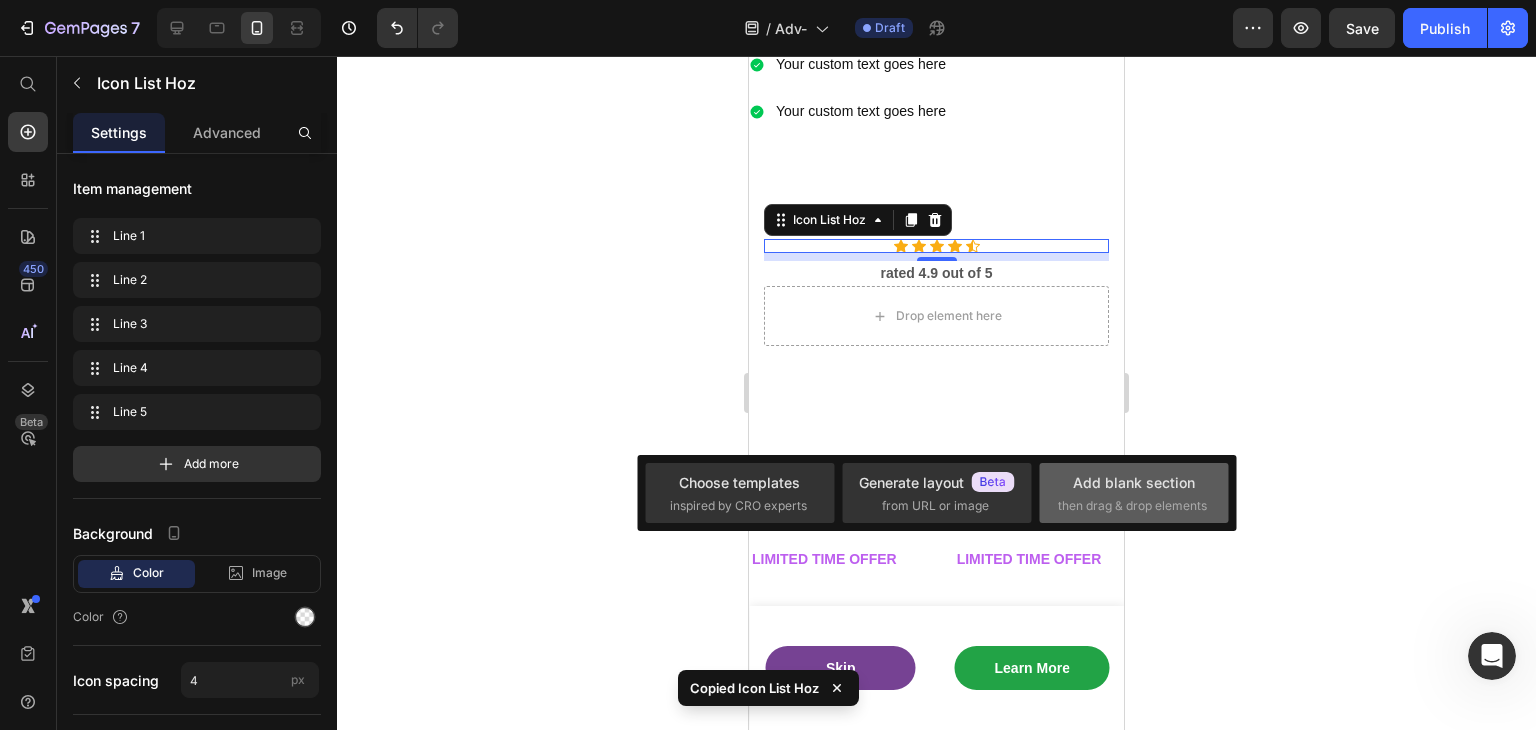 click on "Add blank section" at bounding box center [1134, 482] 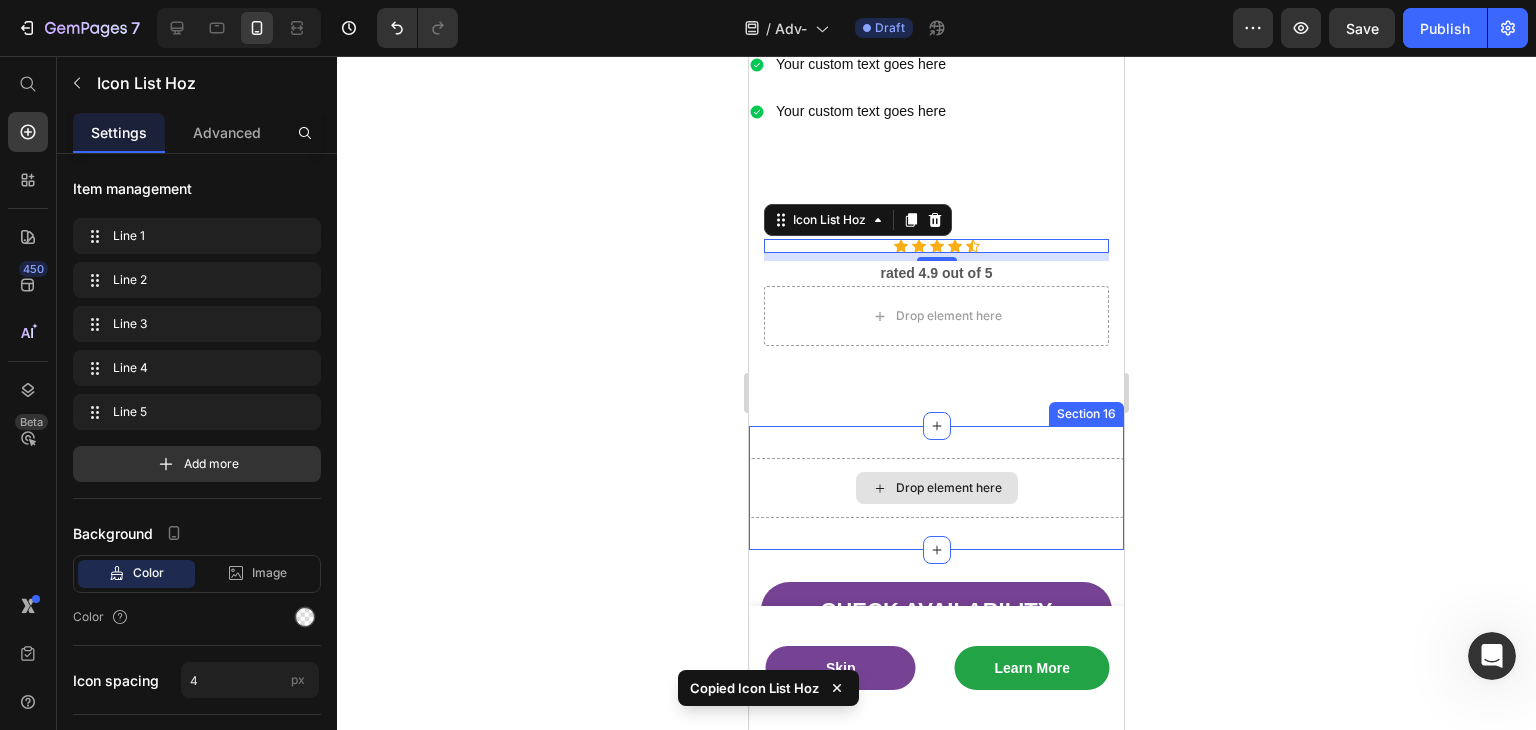 click on "Drop element here" at bounding box center [949, 488] 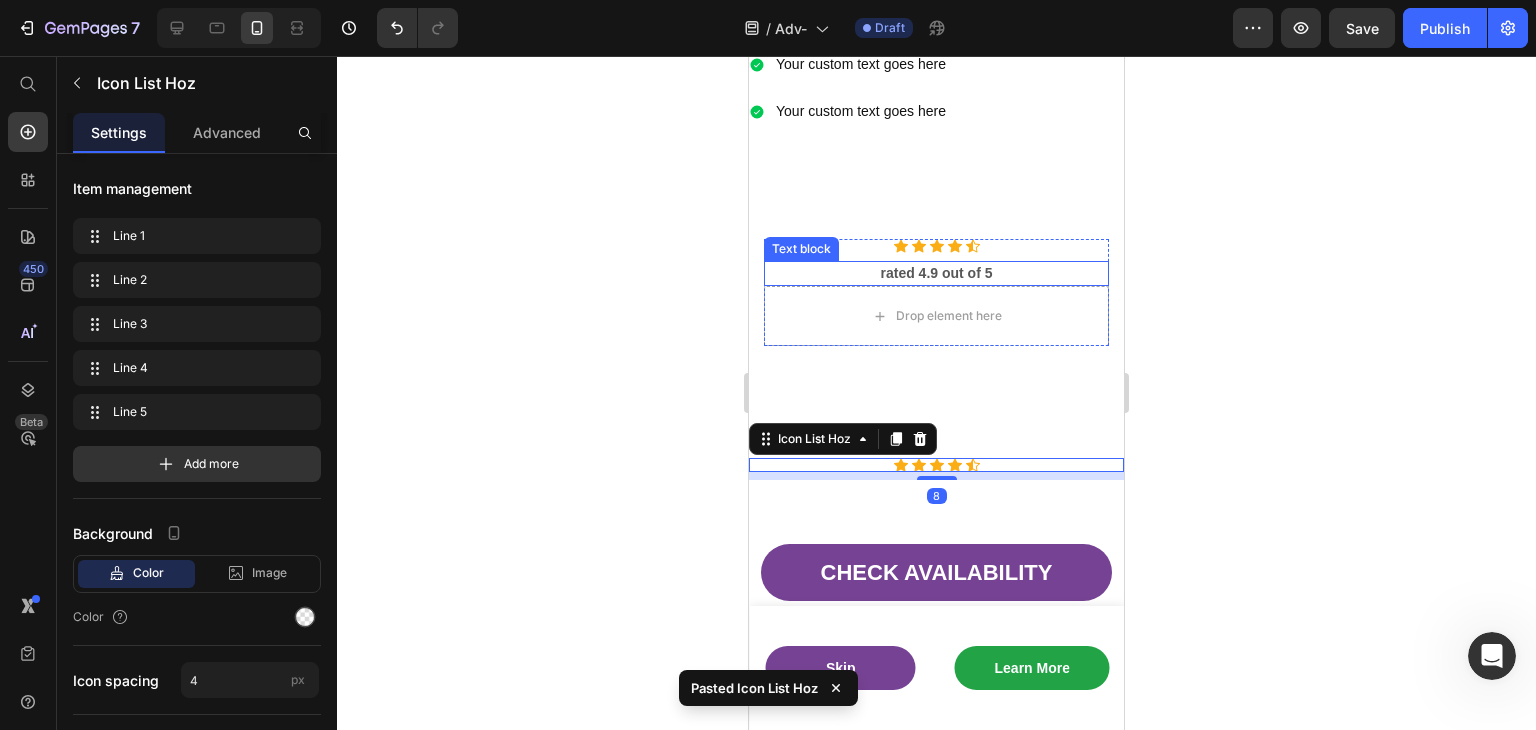 click on "rated 4.9 out of 5" at bounding box center (936, 273) 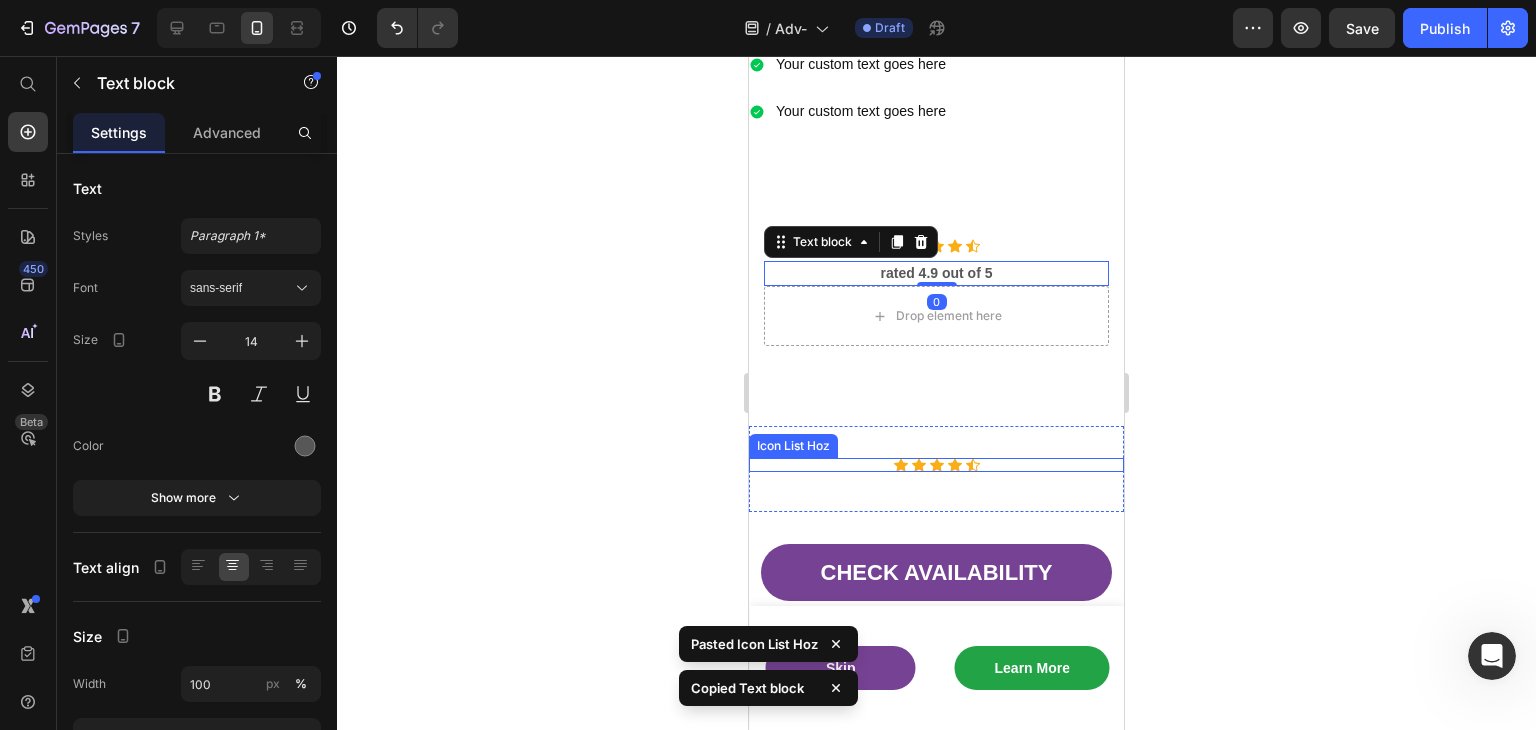 click on "Icon                Icon                Icon                Icon
Icon" at bounding box center [936, 465] 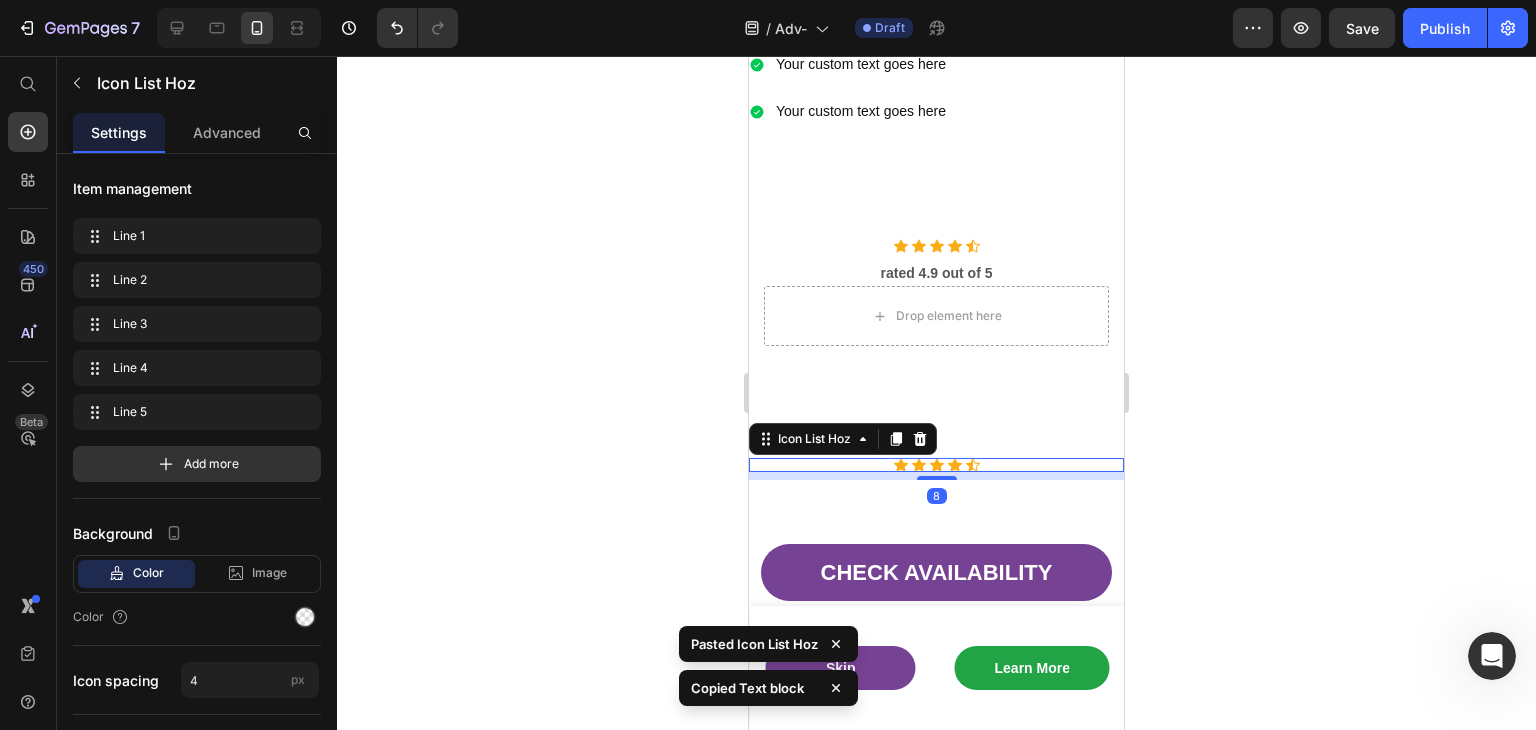 click on "Icon                Icon                Icon                Icon
Icon Icon List Hoz   8 Section 16" at bounding box center (936, 469) 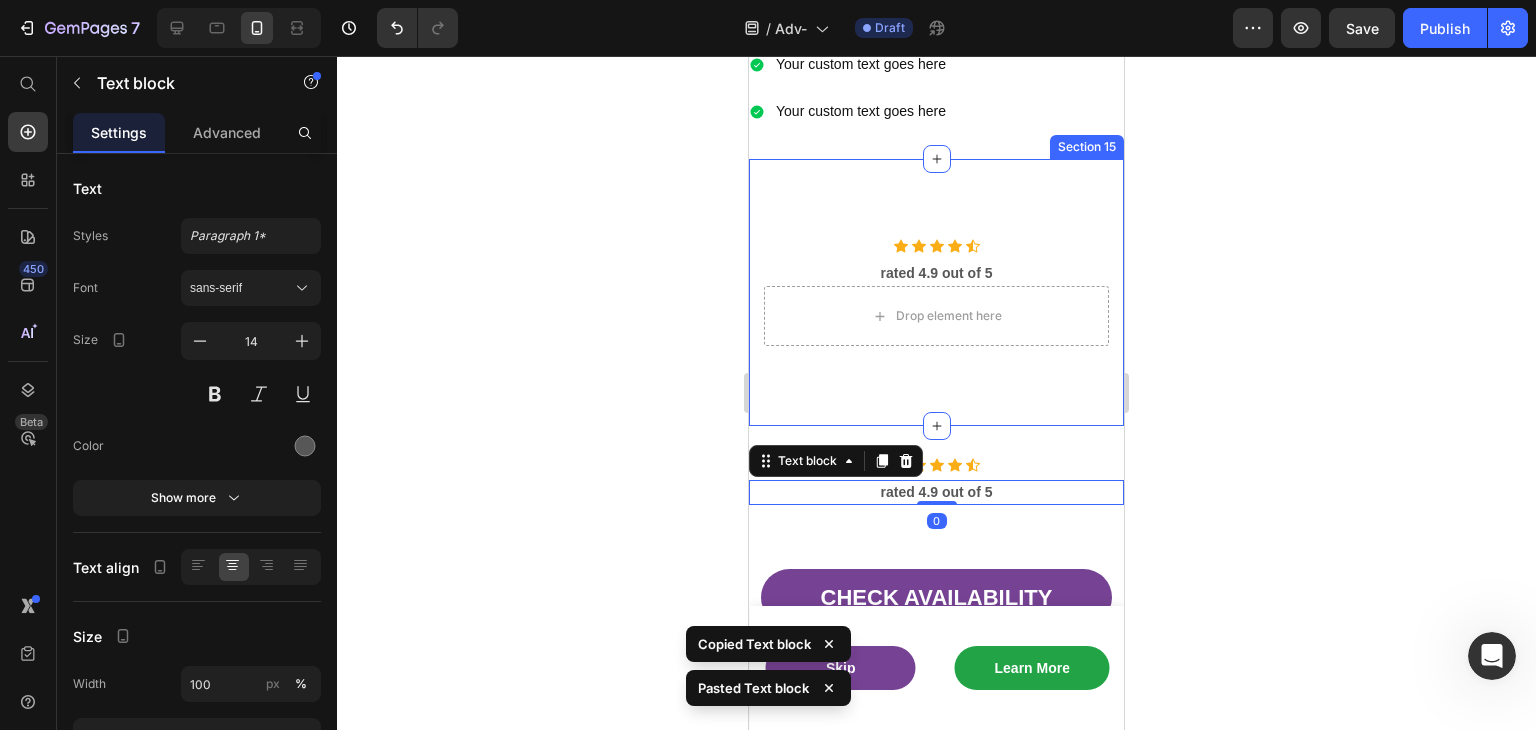click on "Icon                Icon                Icon                Icon
Icon Icon List Hoz rated 4.9 out of 5 Text block
Drop element here Row Section 15" at bounding box center (936, 292) 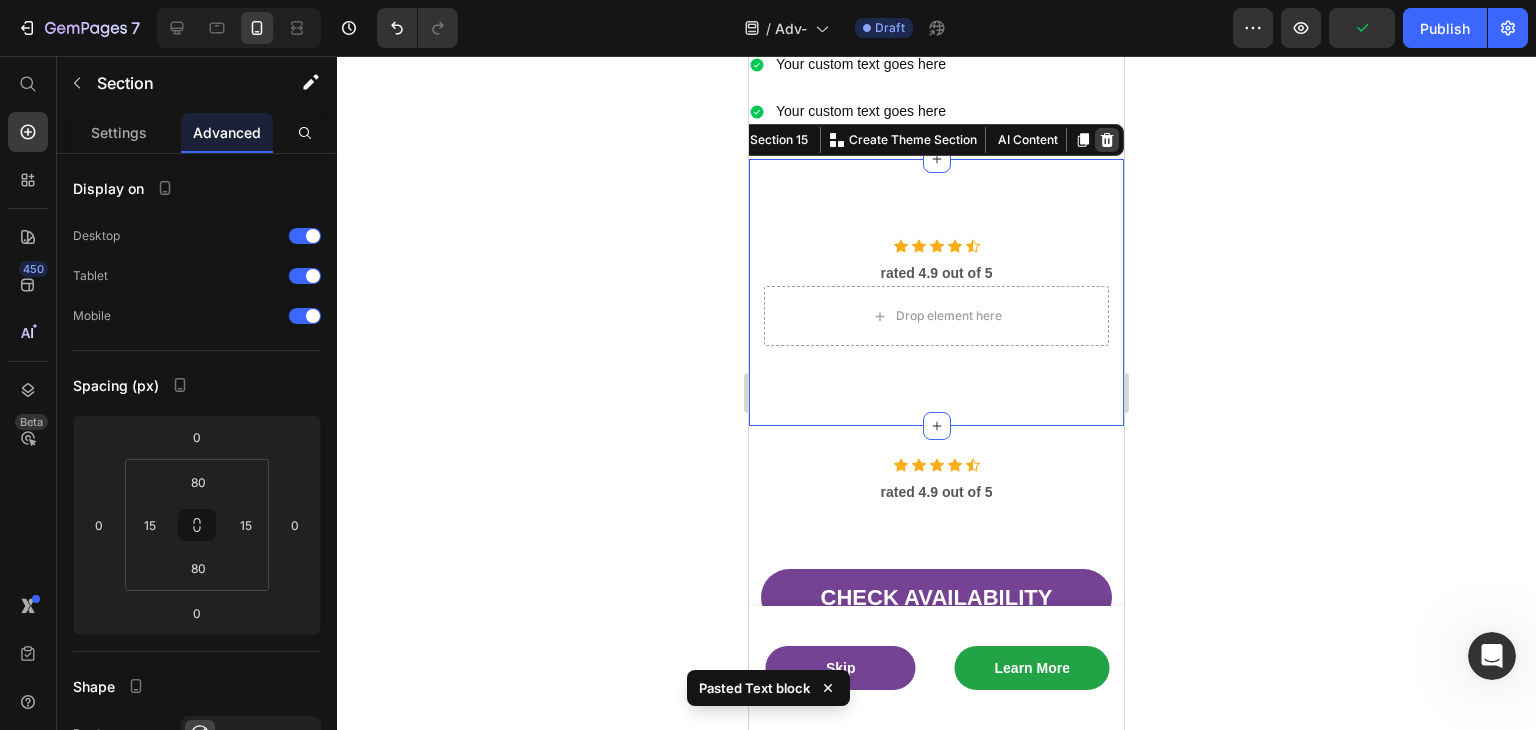 click 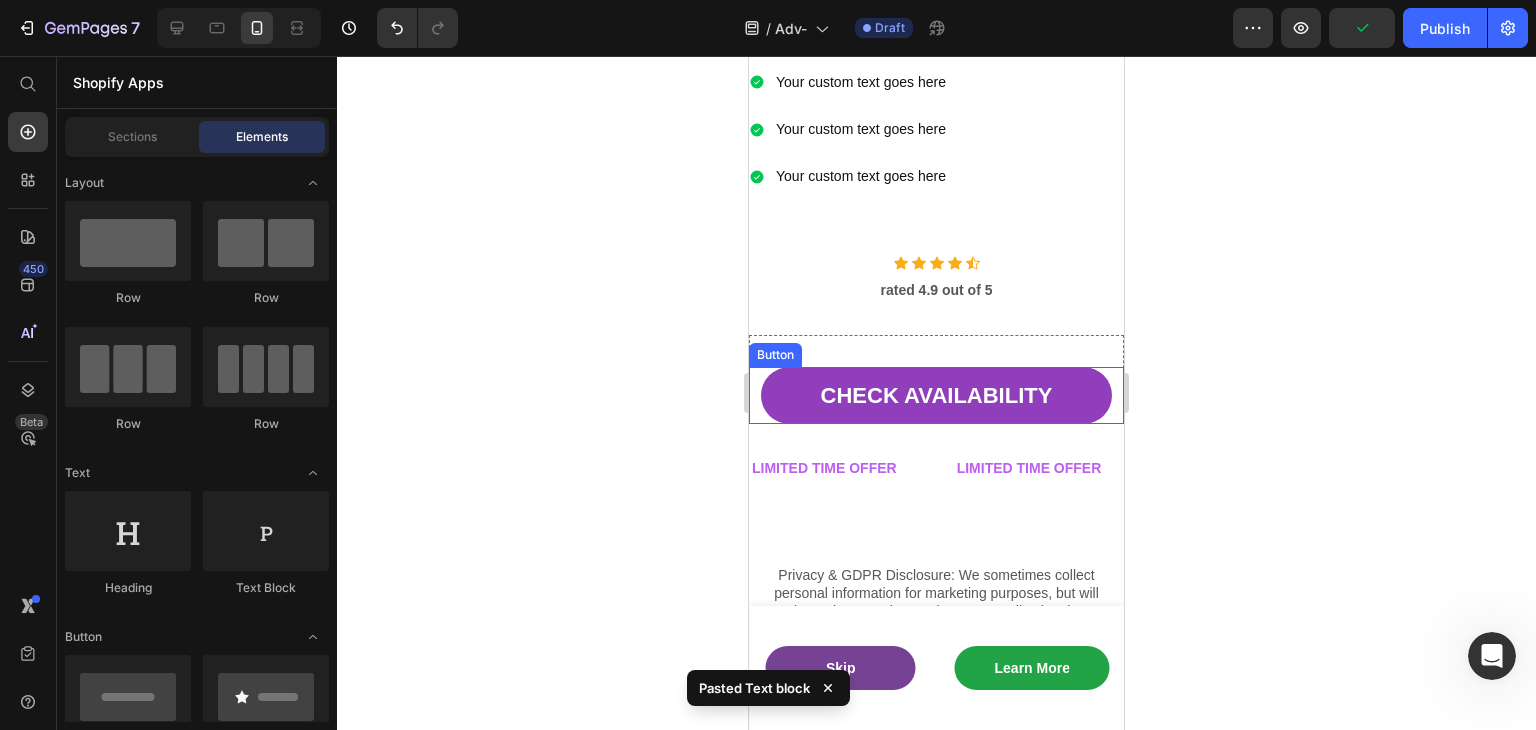 scroll, scrollTop: 2996, scrollLeft: 0, axis: vertical 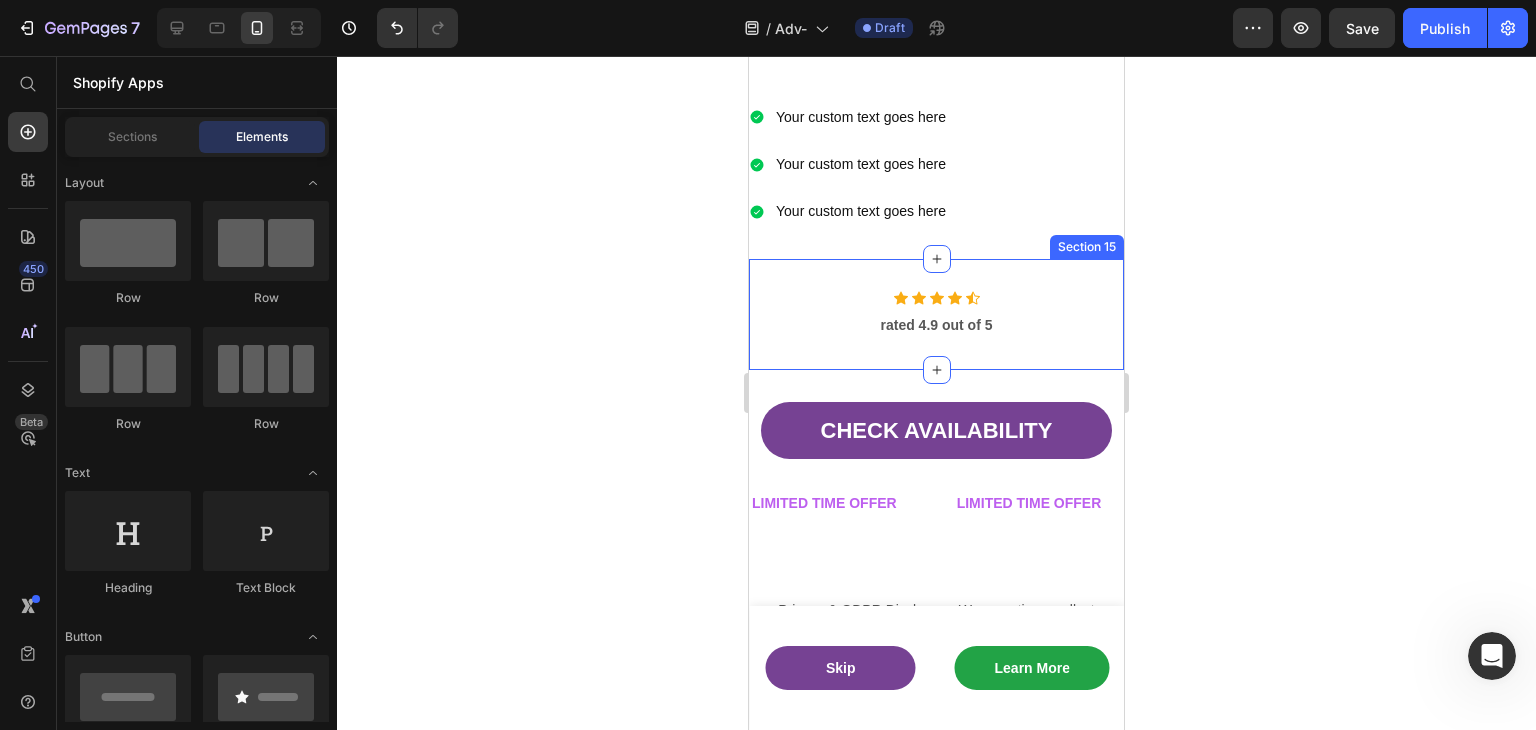 click on "Icon                Icon                Icon                Icon
Icon Icon List Hoz rated 4.9 out of 5 Text block Section 15" at bounding box center (936, 314) 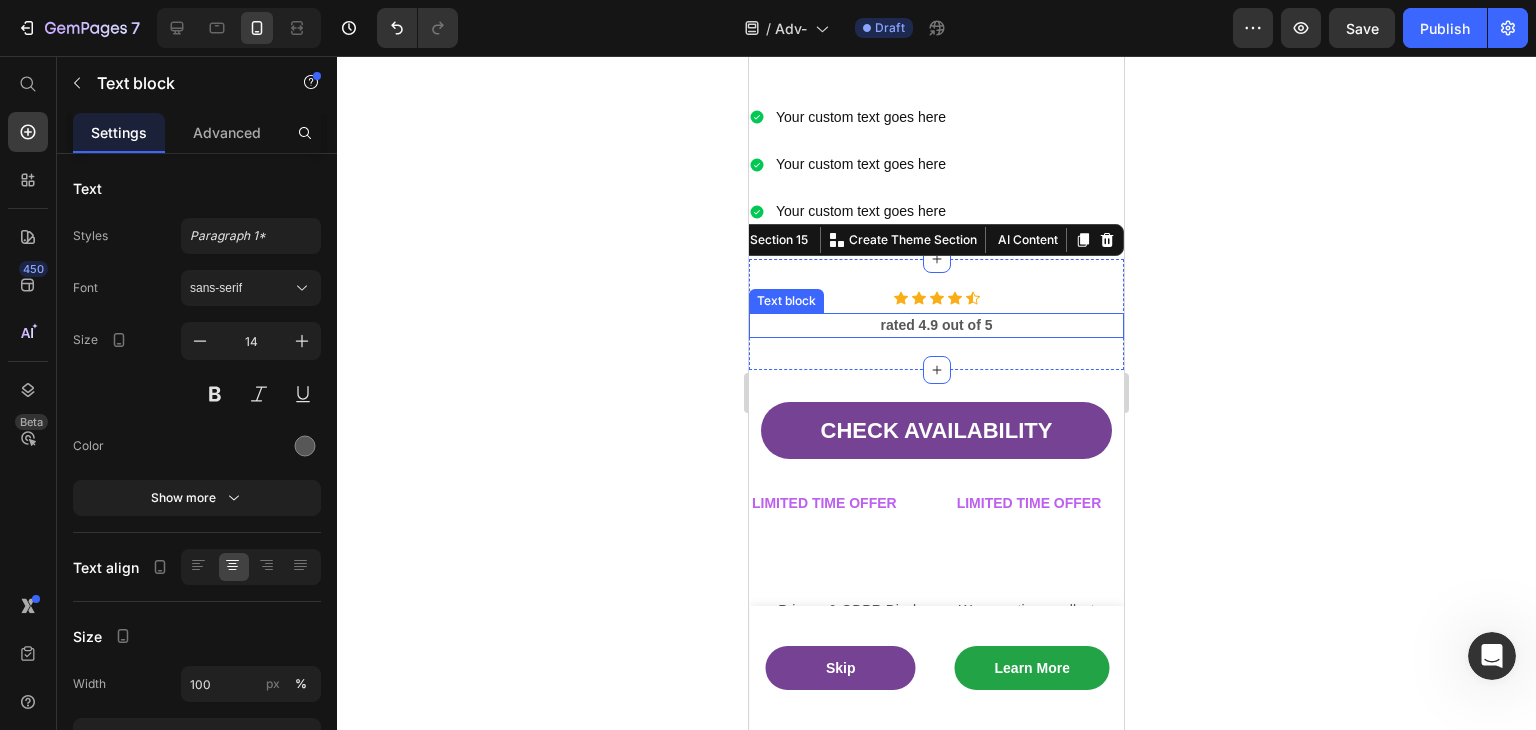 click on "rated 4.9 out of 5" at bounding box center (936, 325) 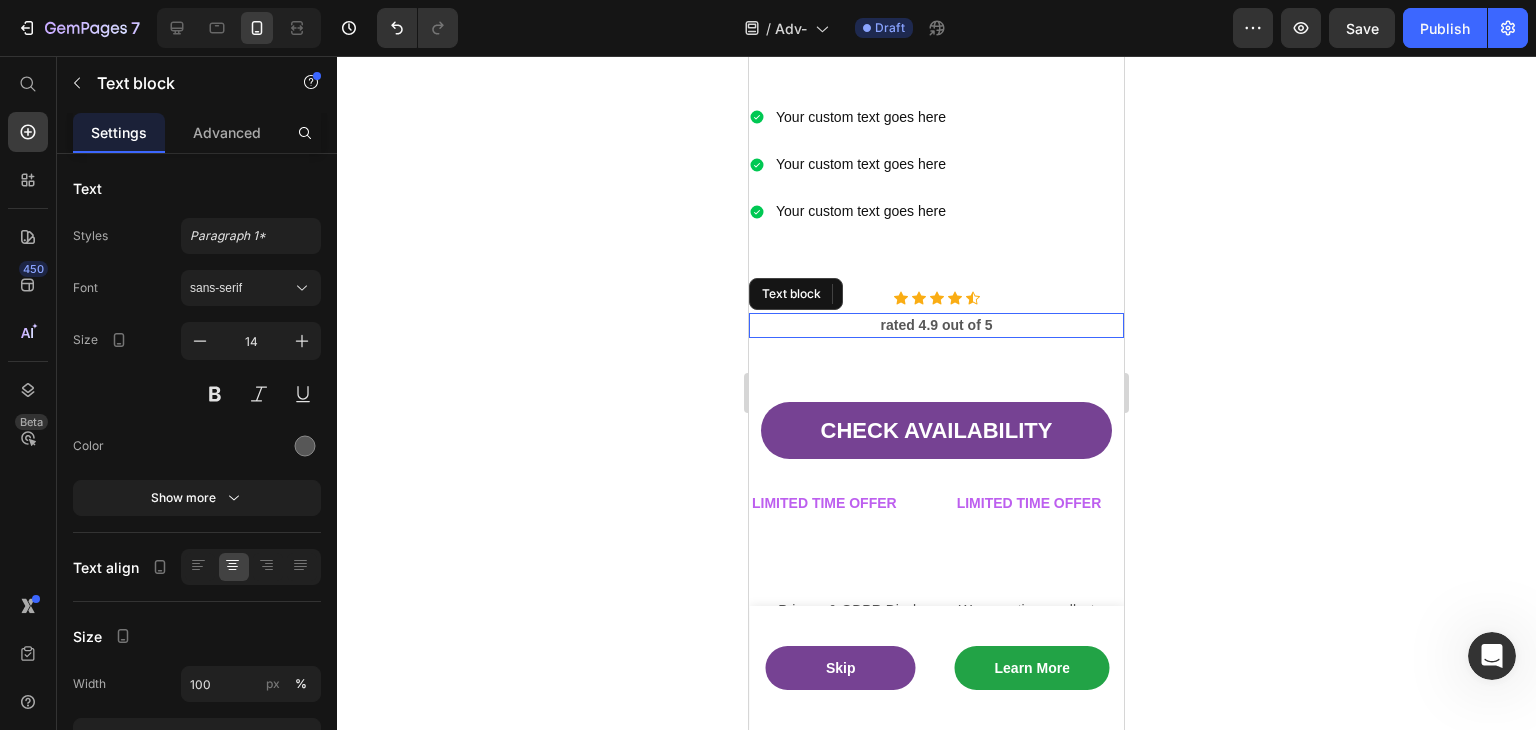 click on "rated 4.9 out of 5" at bounding box center [936, 325] 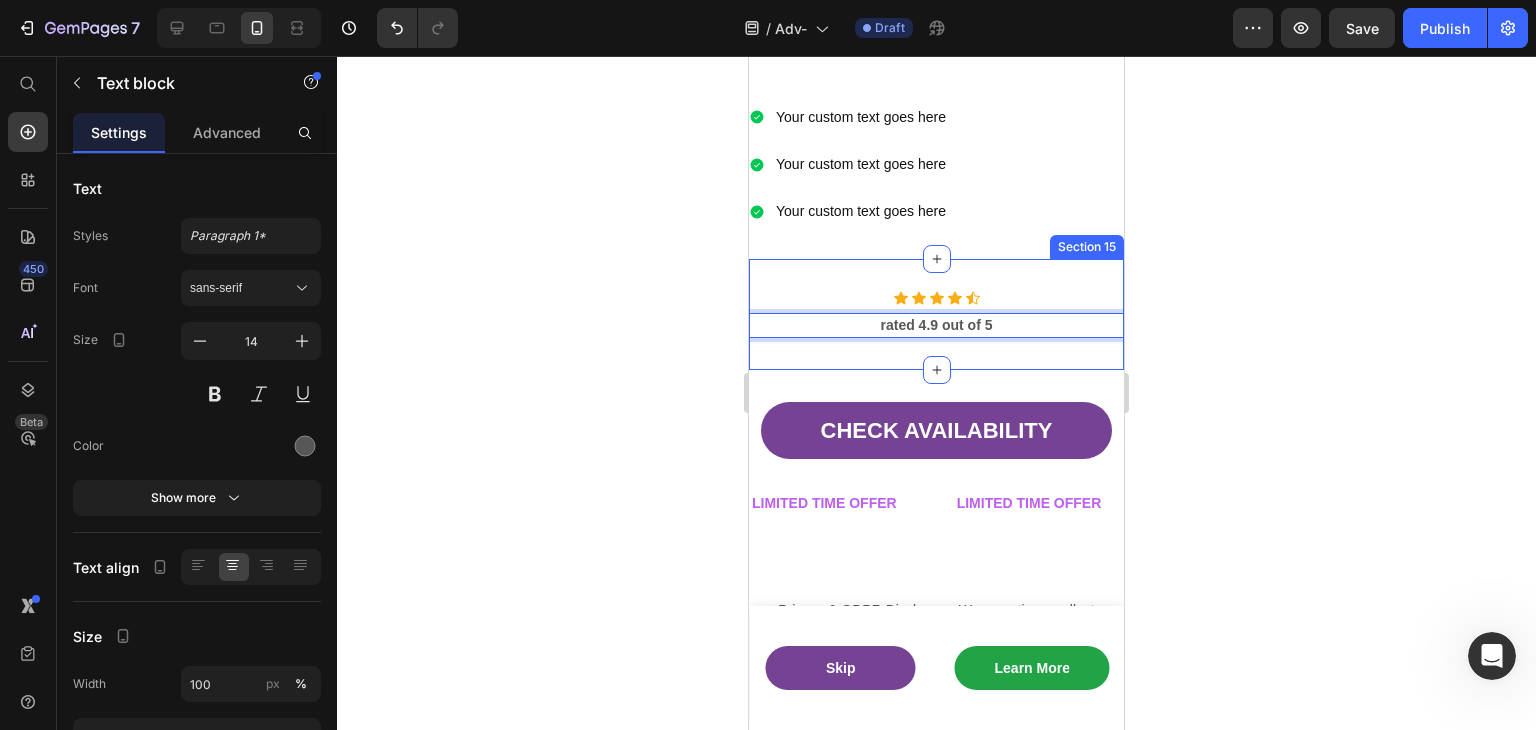 click on "Icon                Icon                Icon                Icon
Icon Icon List Hoz rated 4.9 out of 5 Text block   0 Section 15" at bounding box center [936, 314] 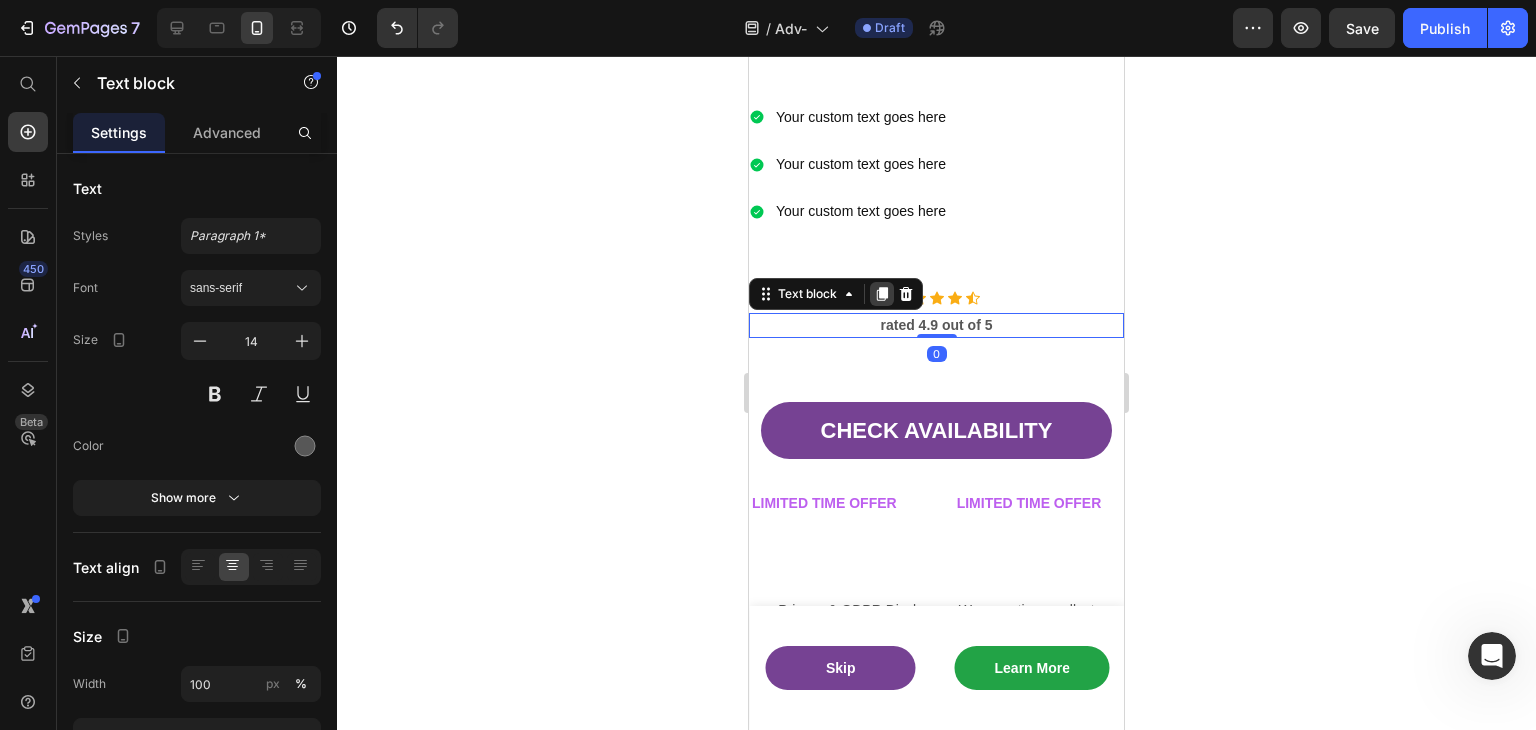 click 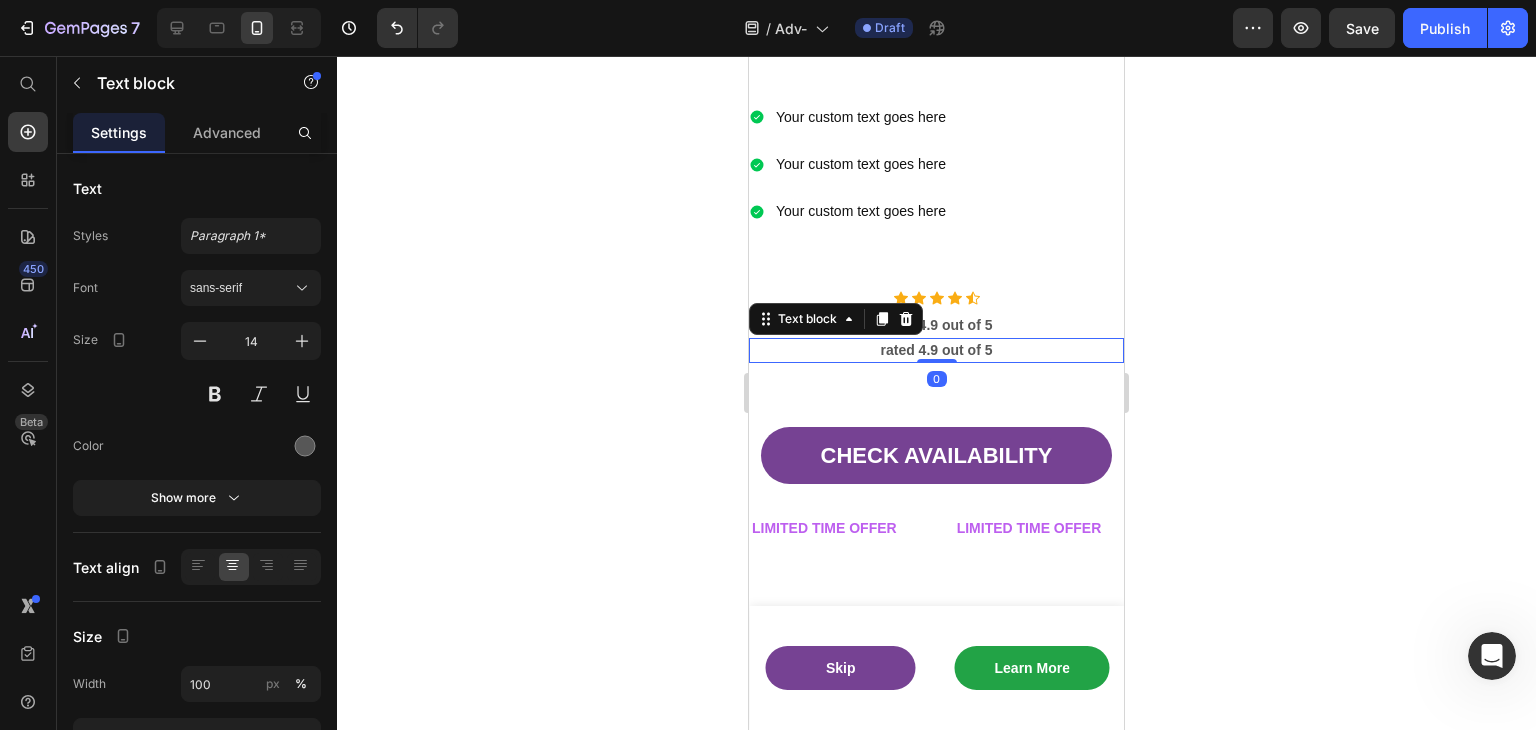 click on "rated 4.9 out of 5" at bounding box center [936, 350] 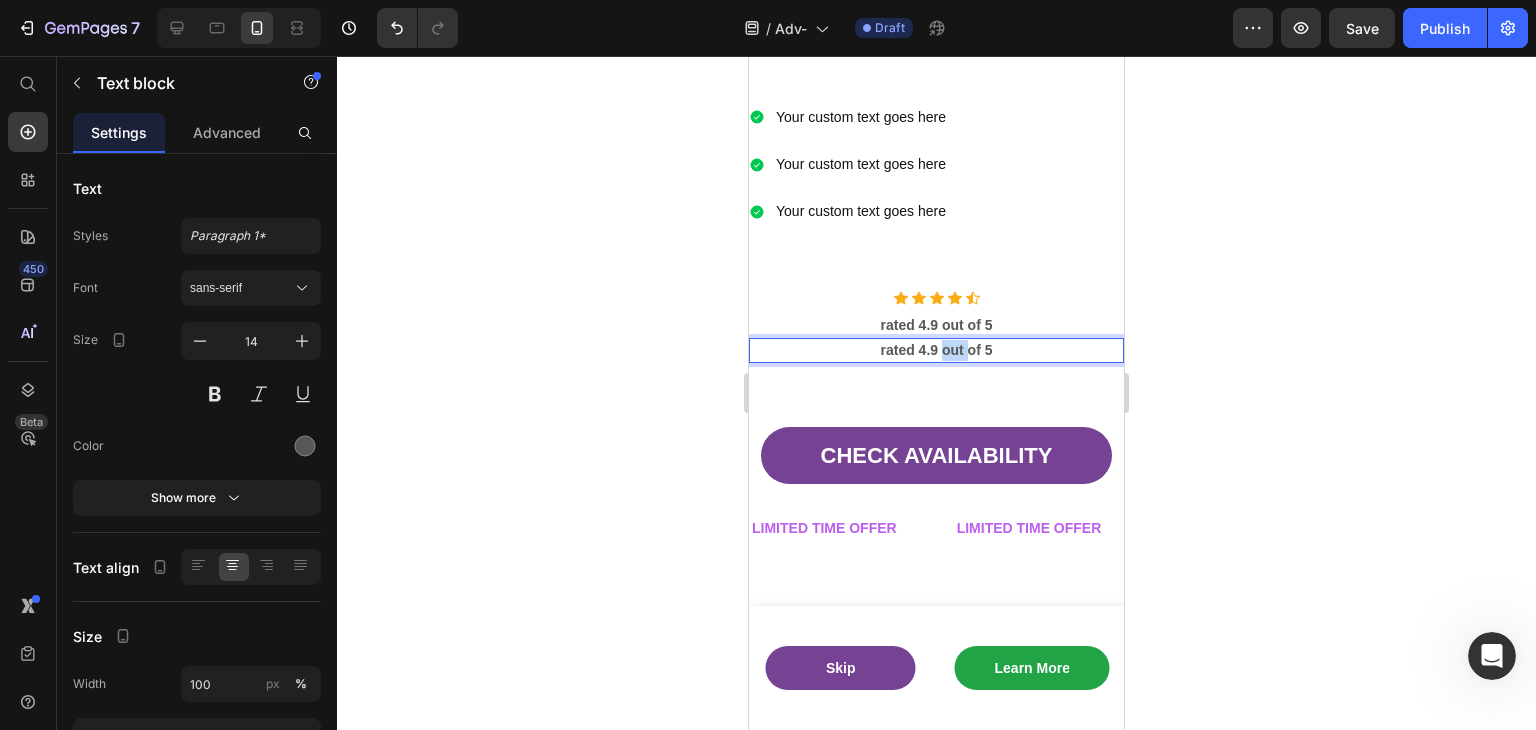 click on "rated 4.9 out of 5" at bounding box center (936, 350) 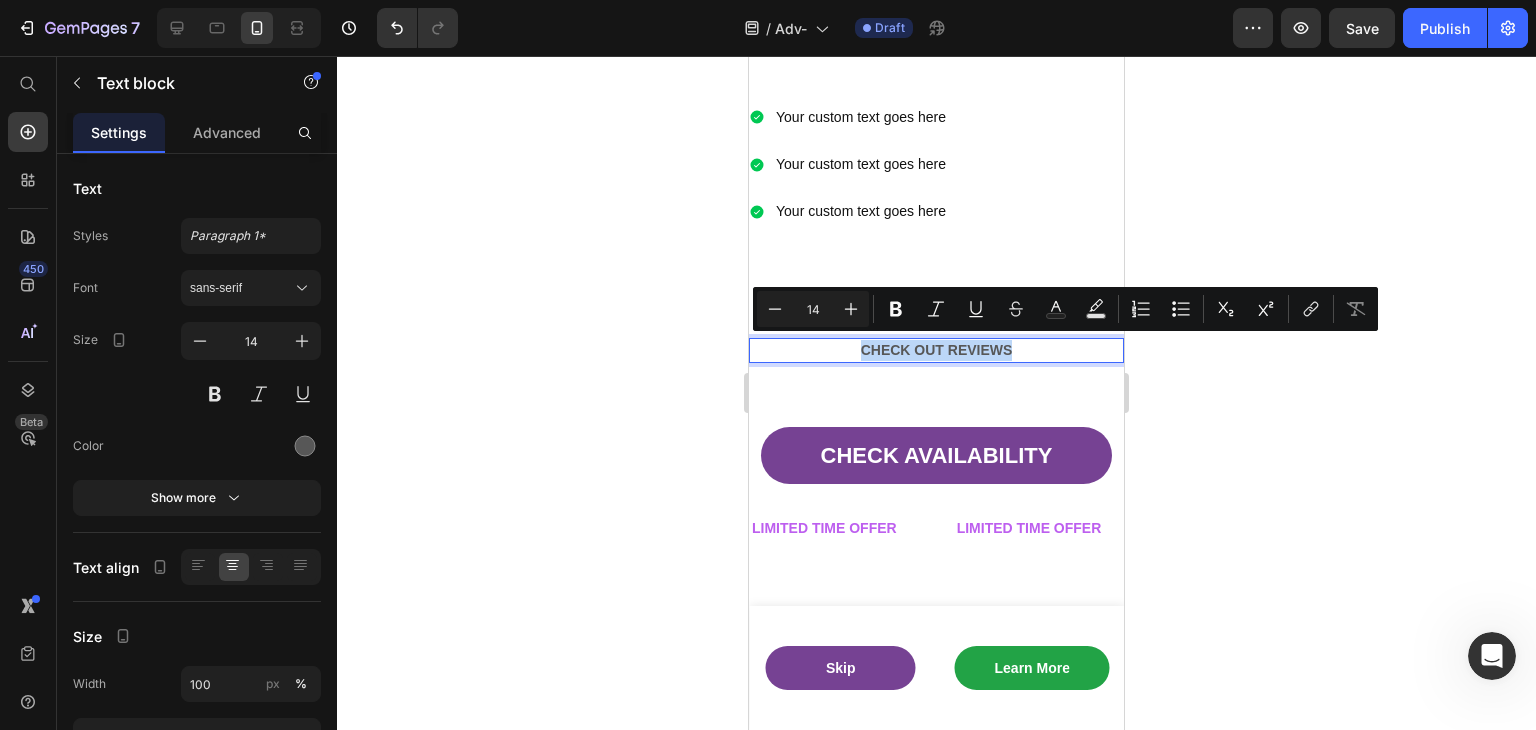 drag, startPoint x: 1016, startPoint y: 343, endPoint x: 856, endPoint y: 348, distance: 160.07811 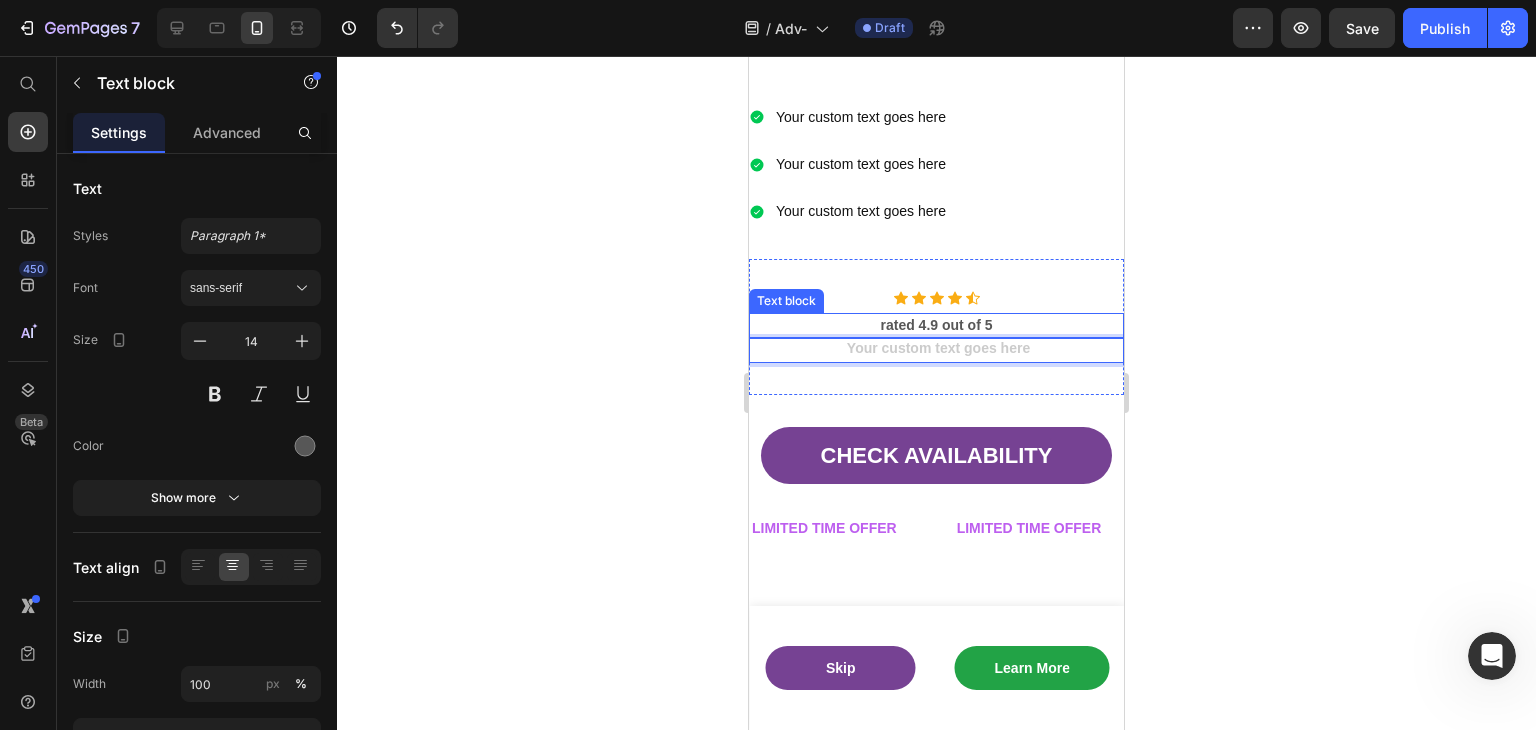 click on "Icon                Icon                Icon                Icon
Icon Icon List Hoz rated 4.9 out of 5 Text block Text block   0" at bounding box center [936, 327] 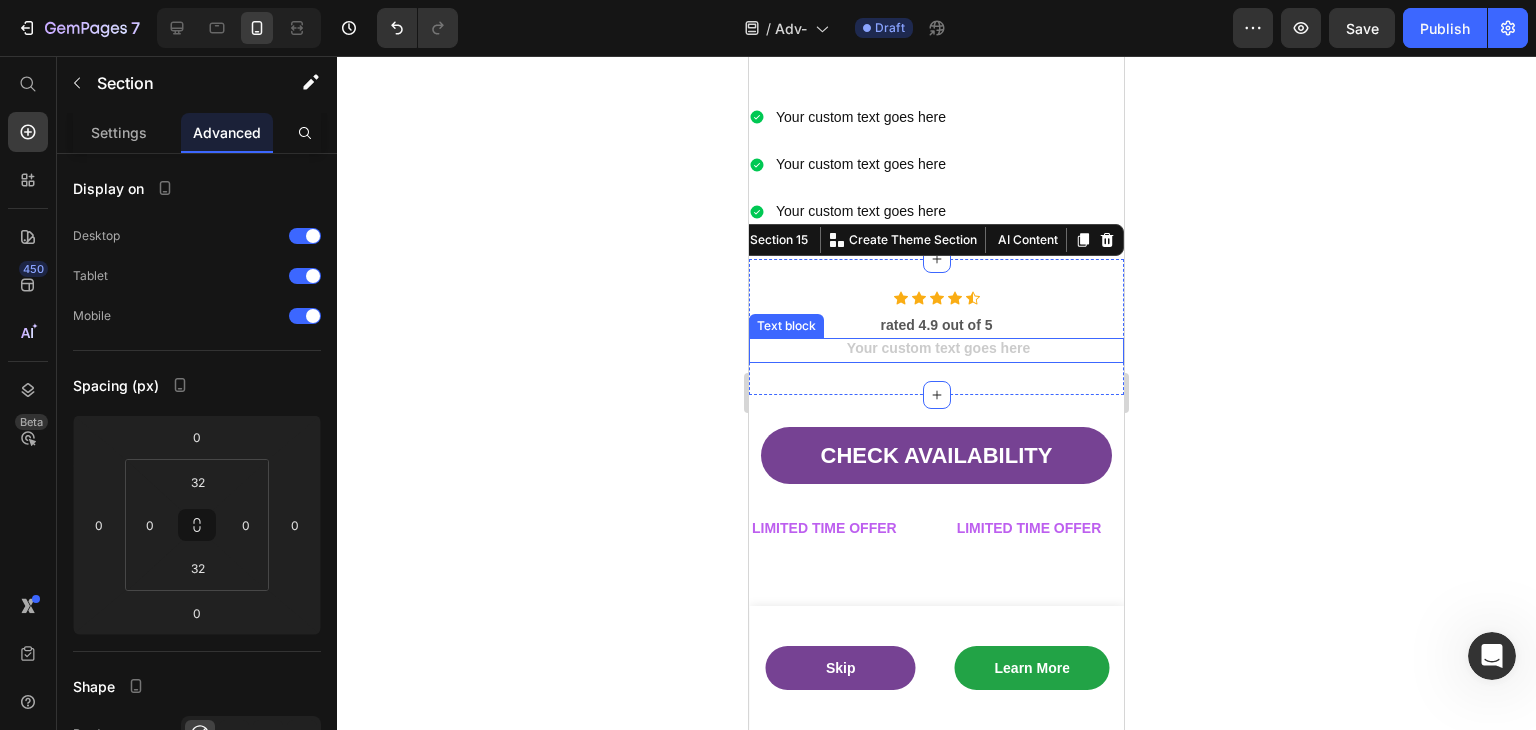 click at bounding box center [936, 350] 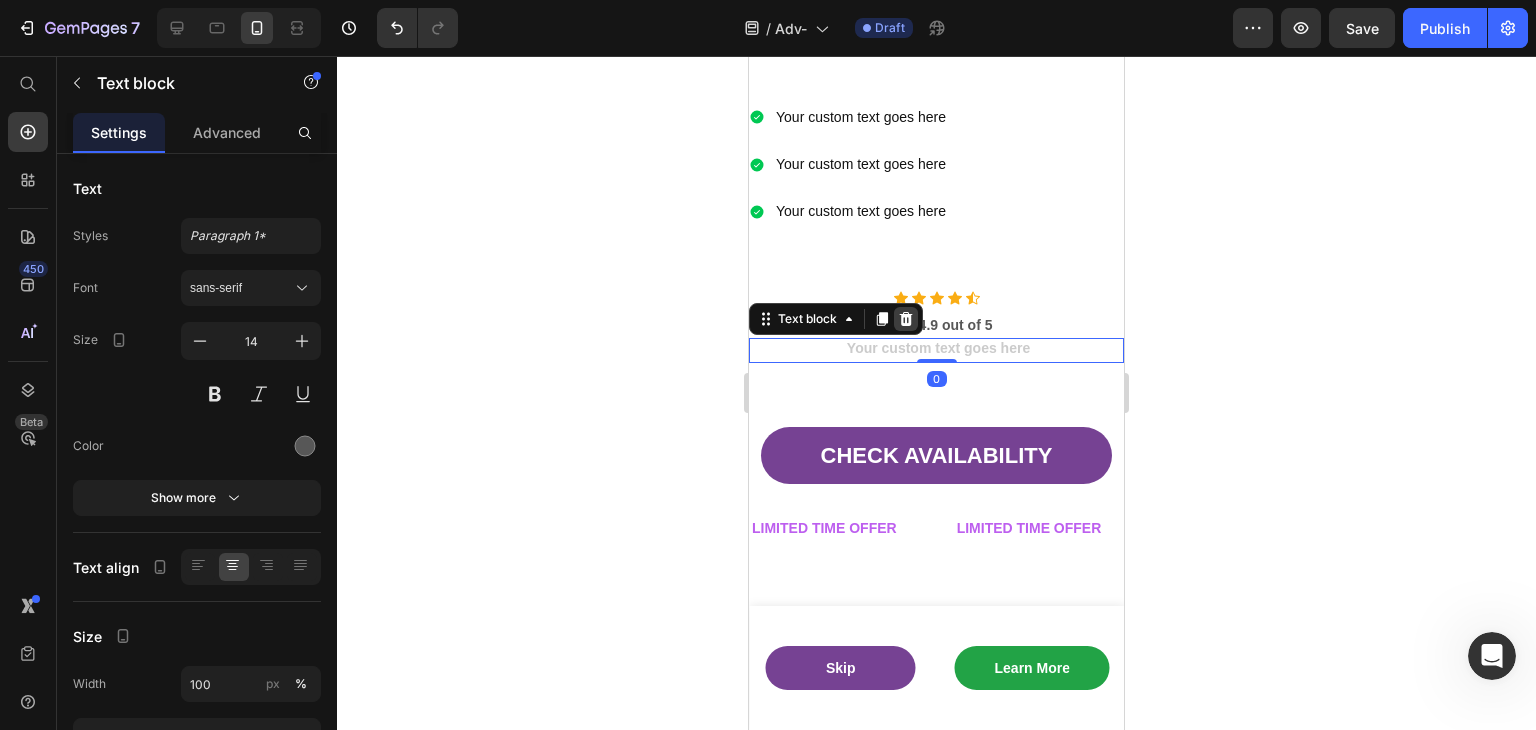click 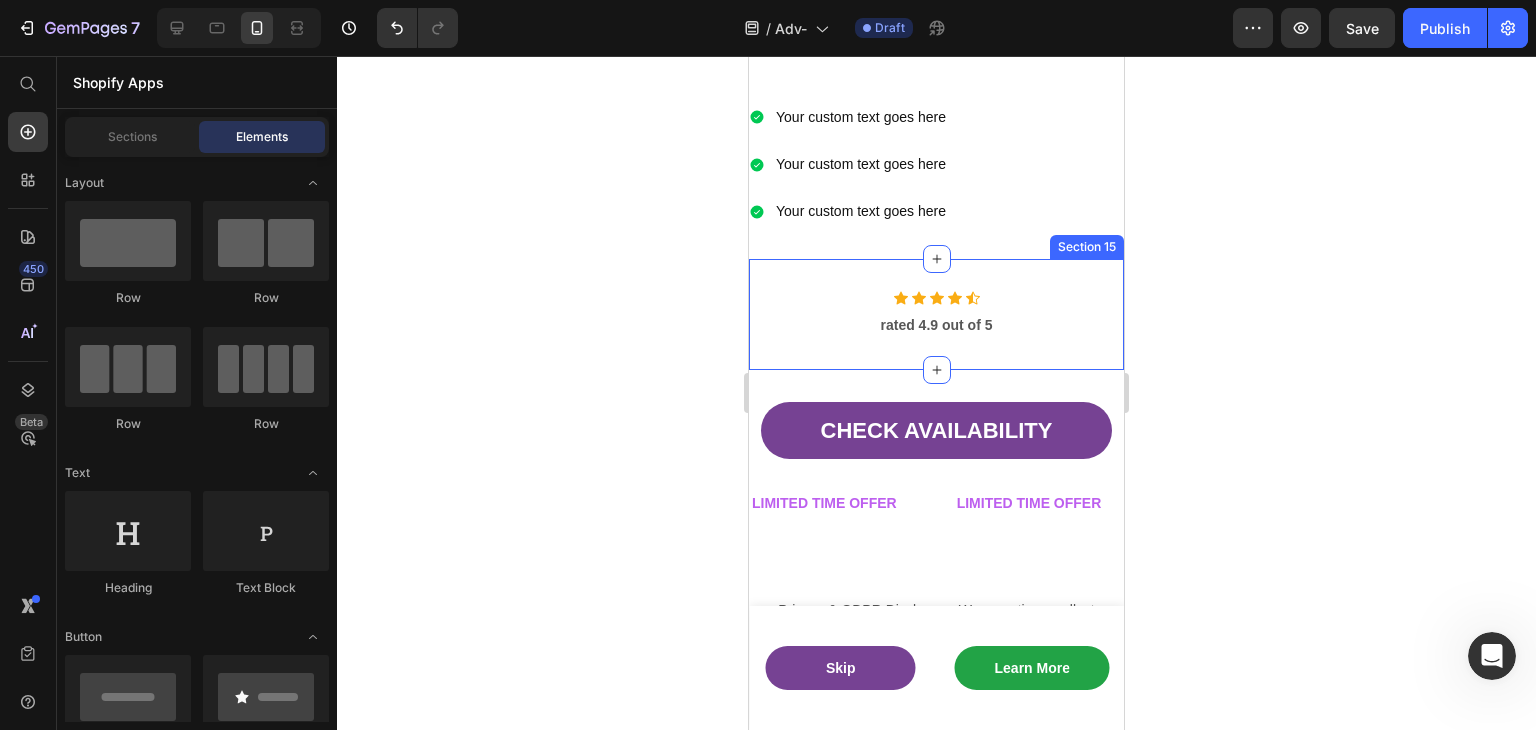 click on "Icon                Icon                Icon                Icon
Icon Icon List Hoz rated 4.9 out of 5 Text block Section 15" at bounding box center [936, 314] 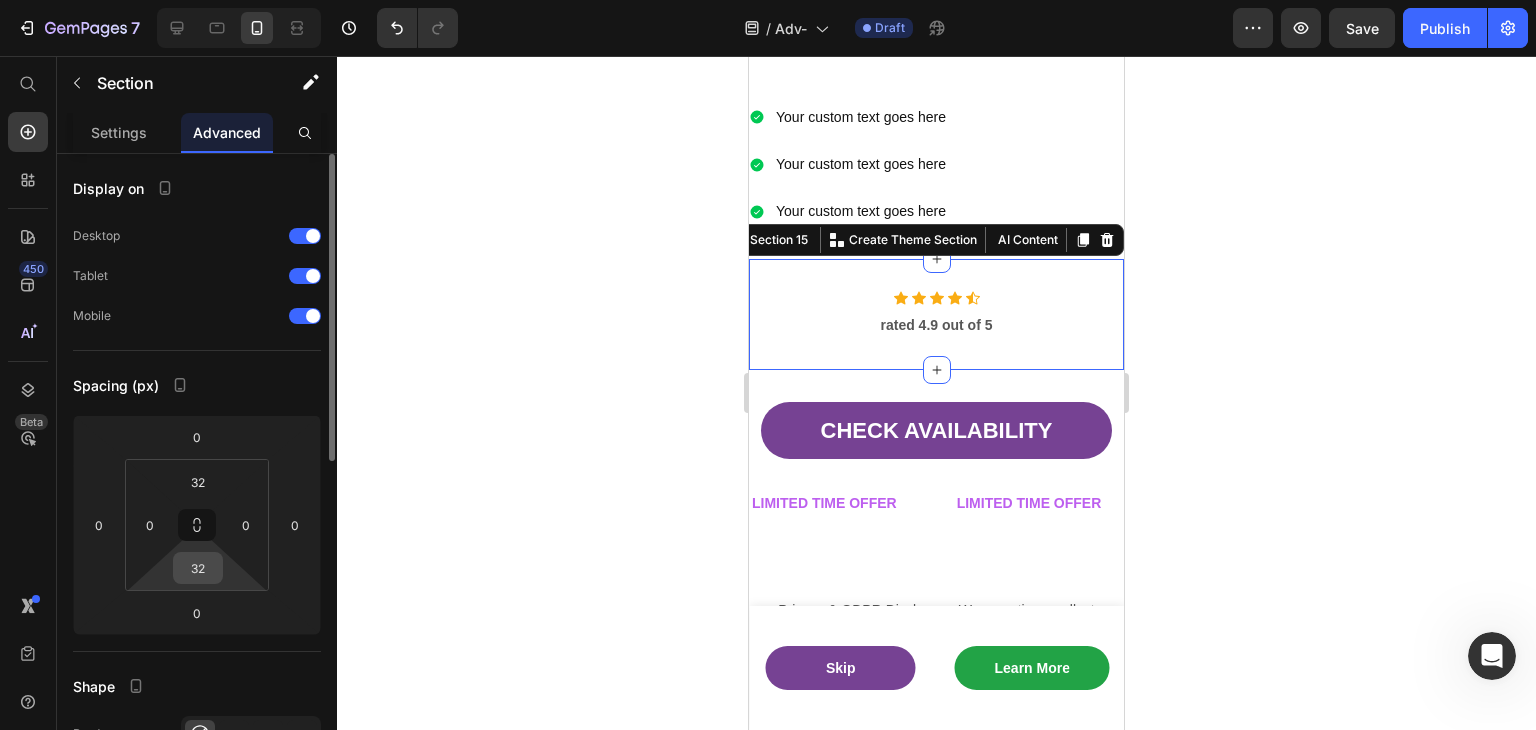 click on "32" at bounding box center [198, 568] 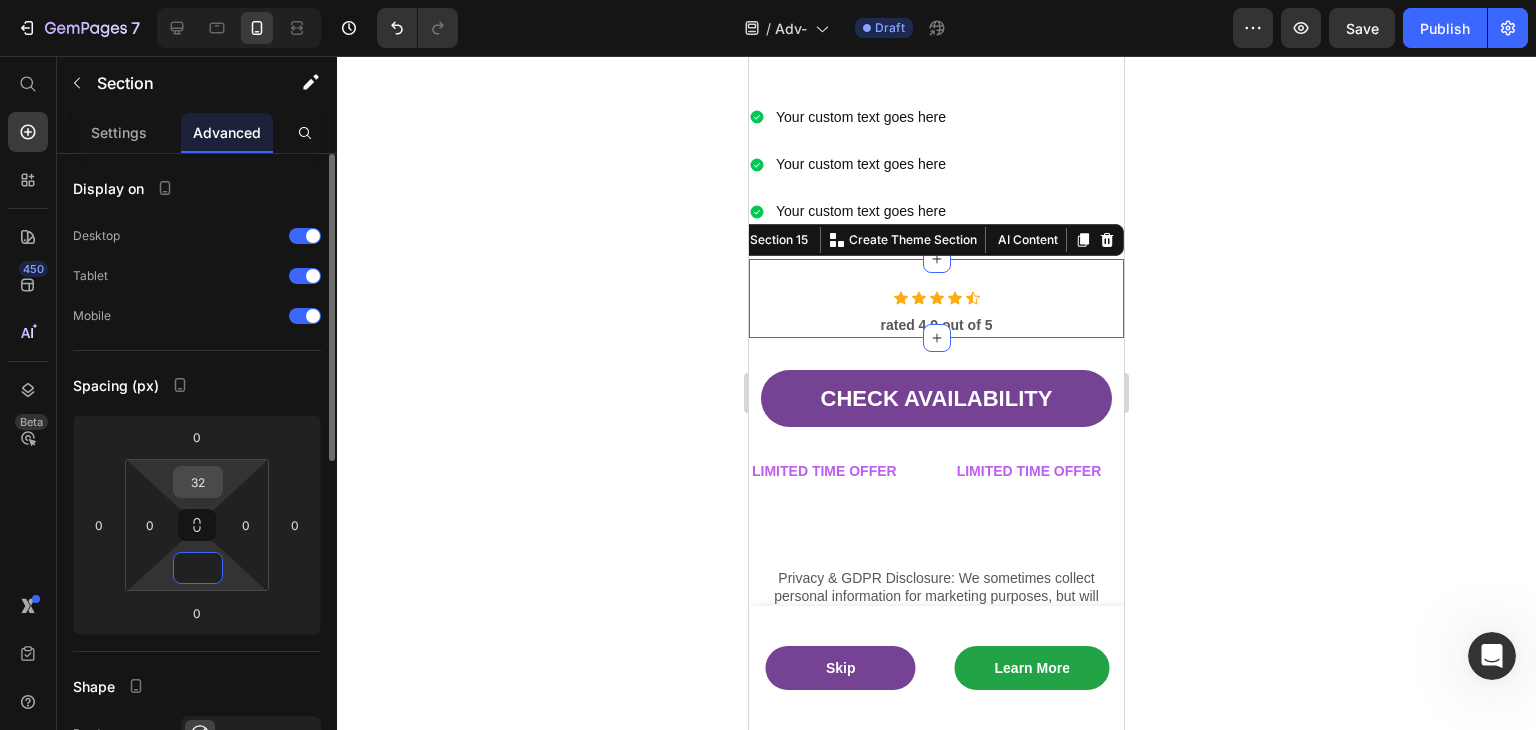 type on "0" 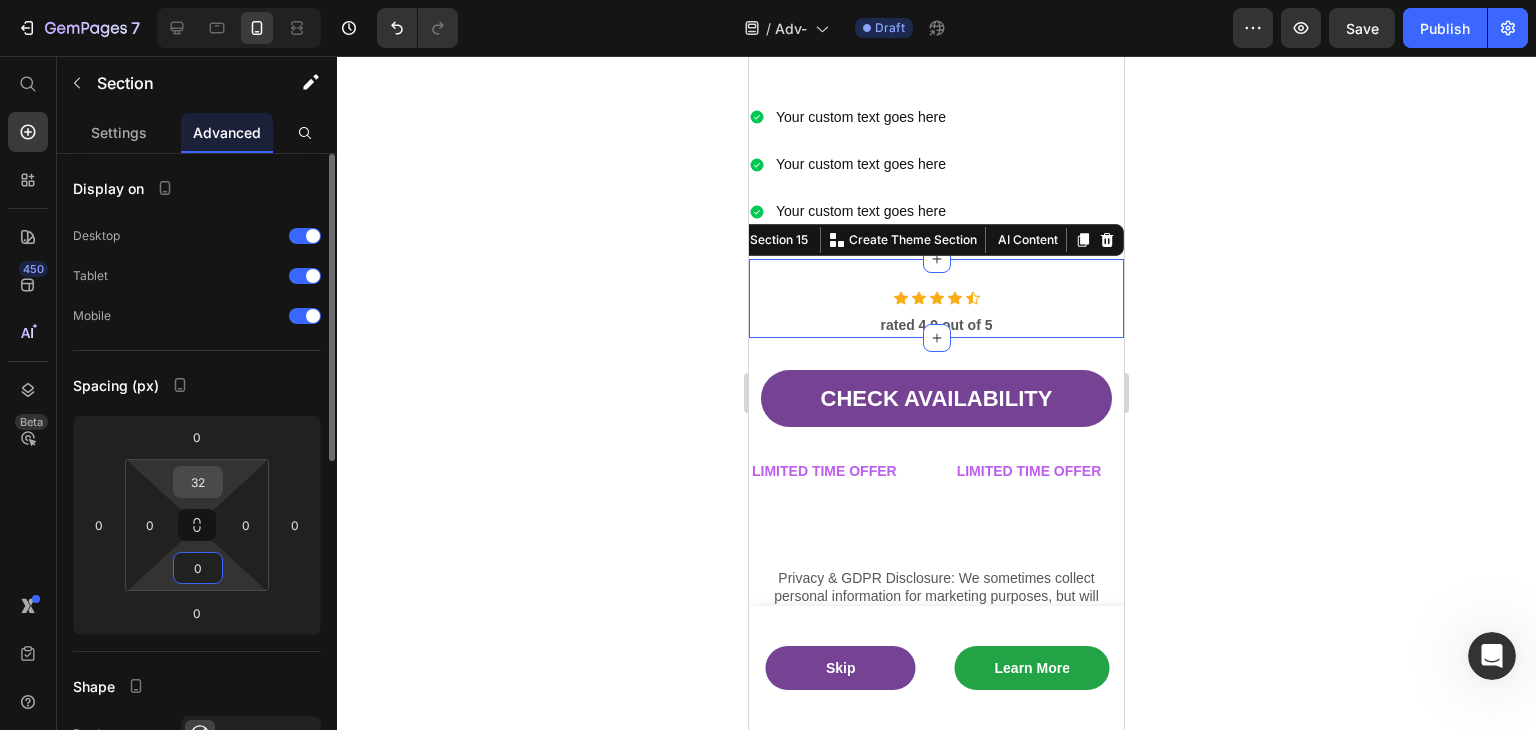 click on "32" at bounding box center [198, 482] 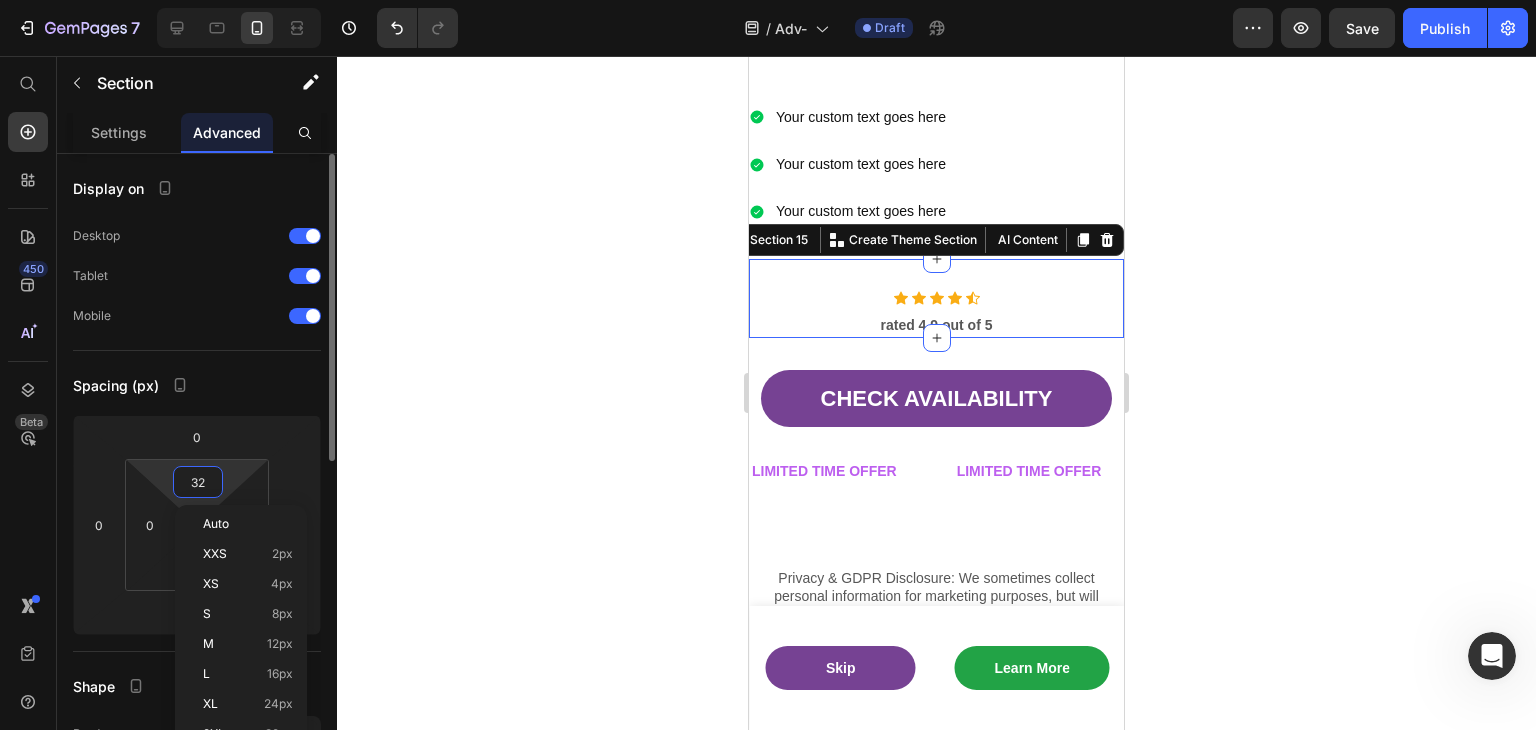 type 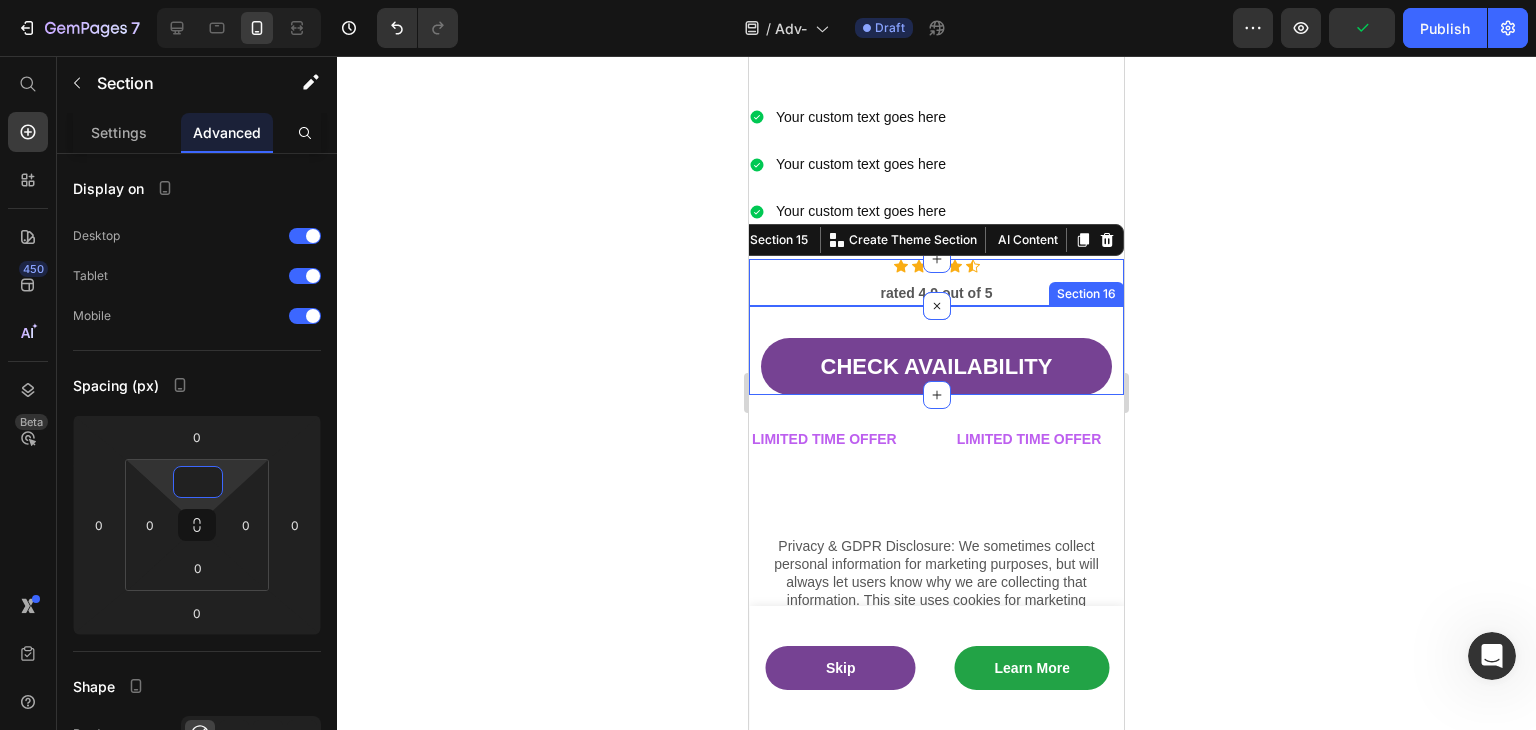 click on "CHECK AVAILABILITY Button Section 16" at bounding box center [936, 350] 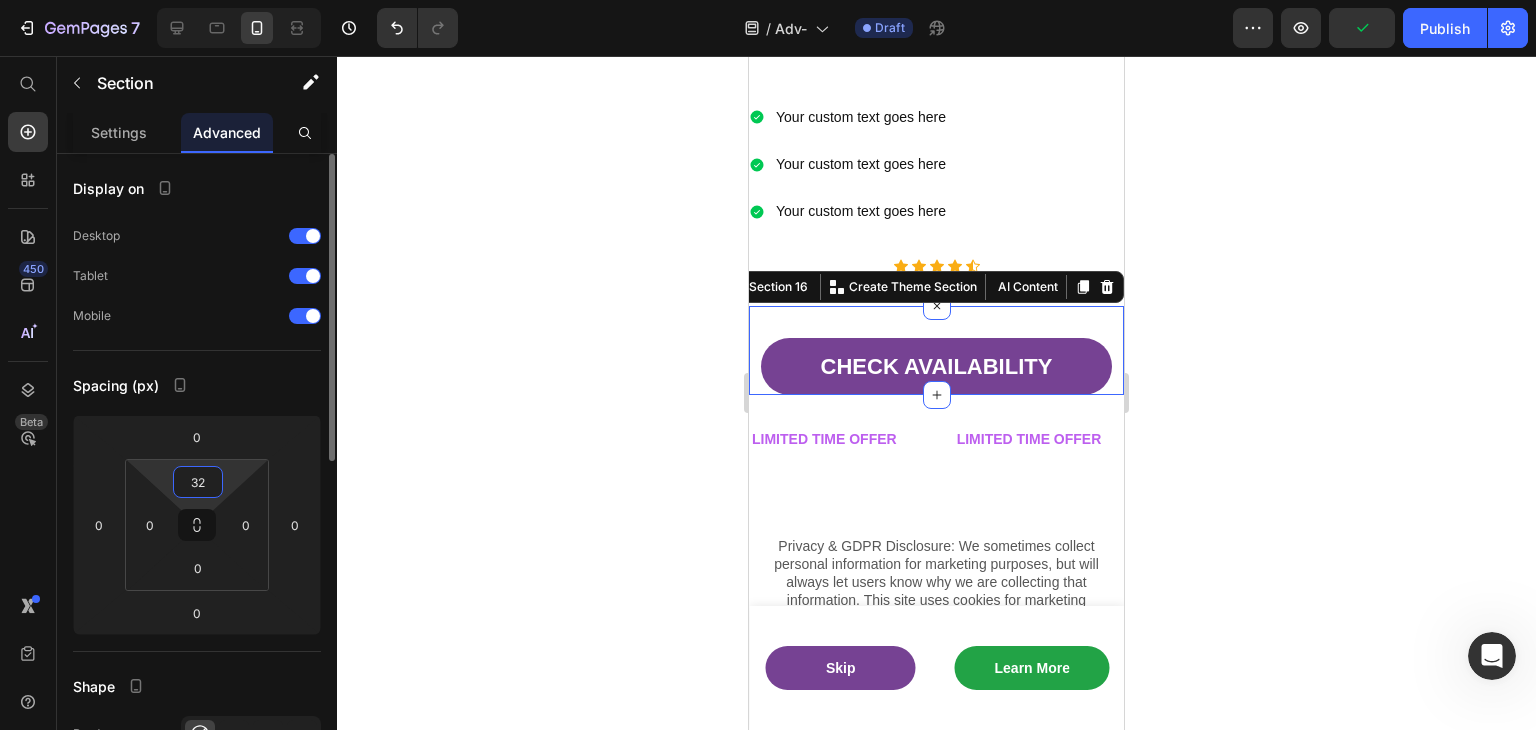 click on "32" at bounding box center (198, 482) 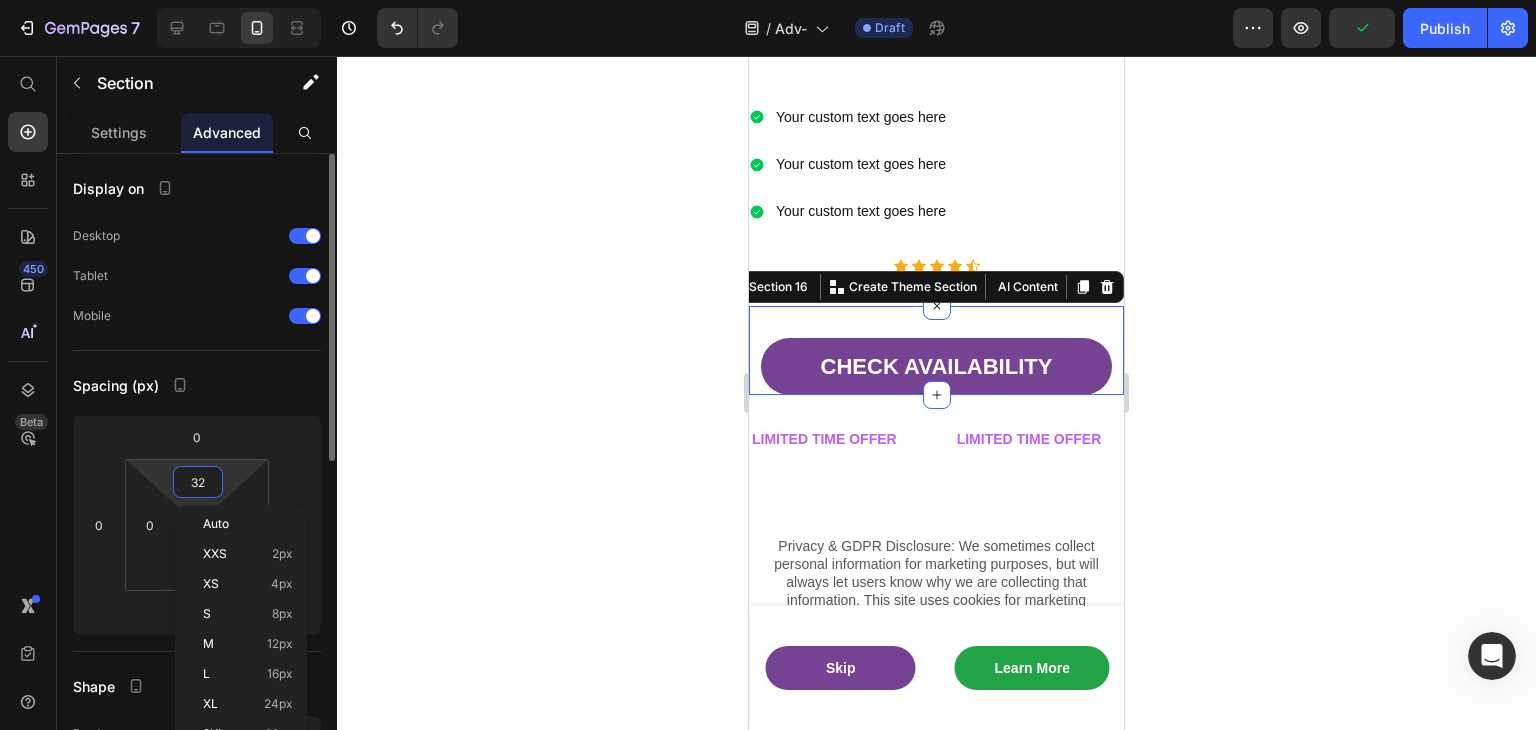 type 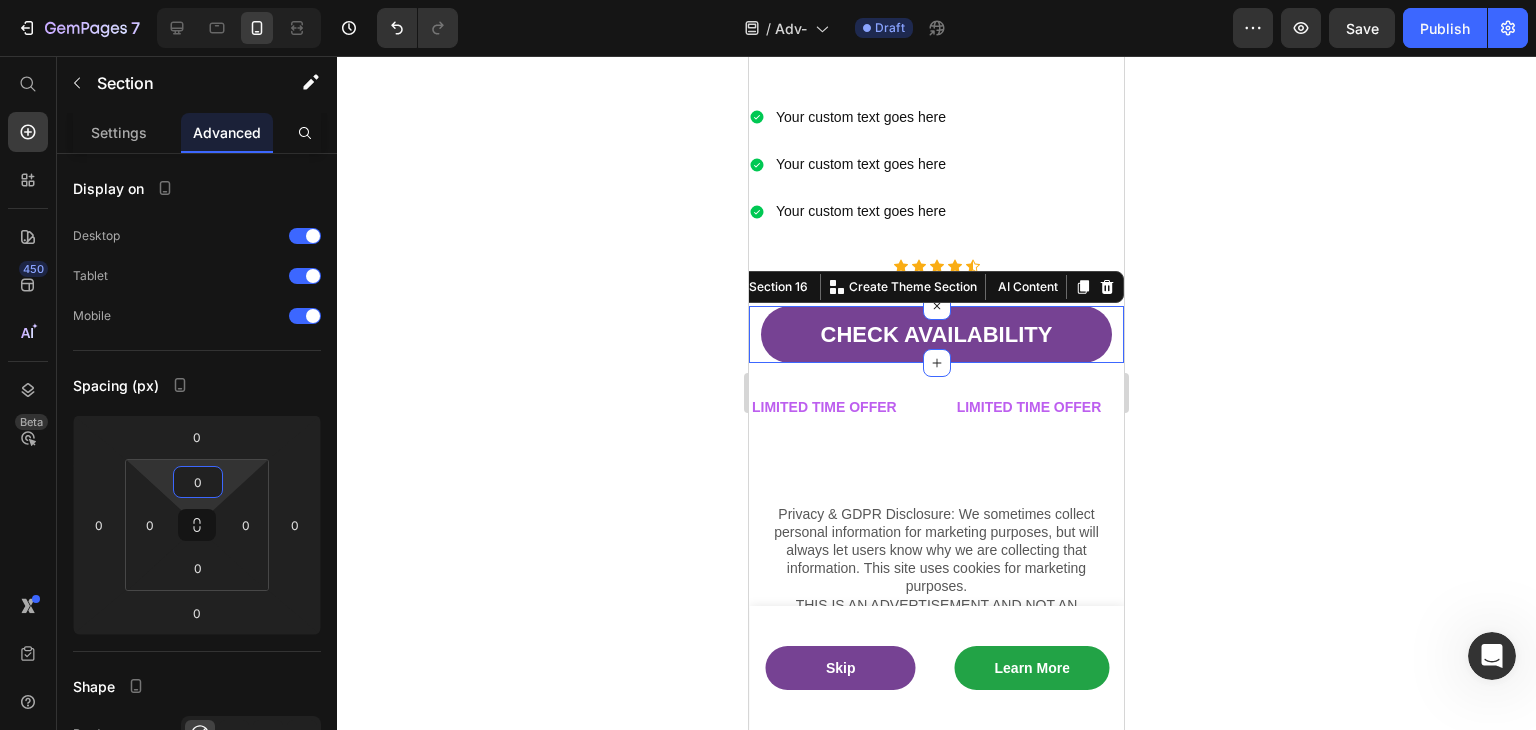 click 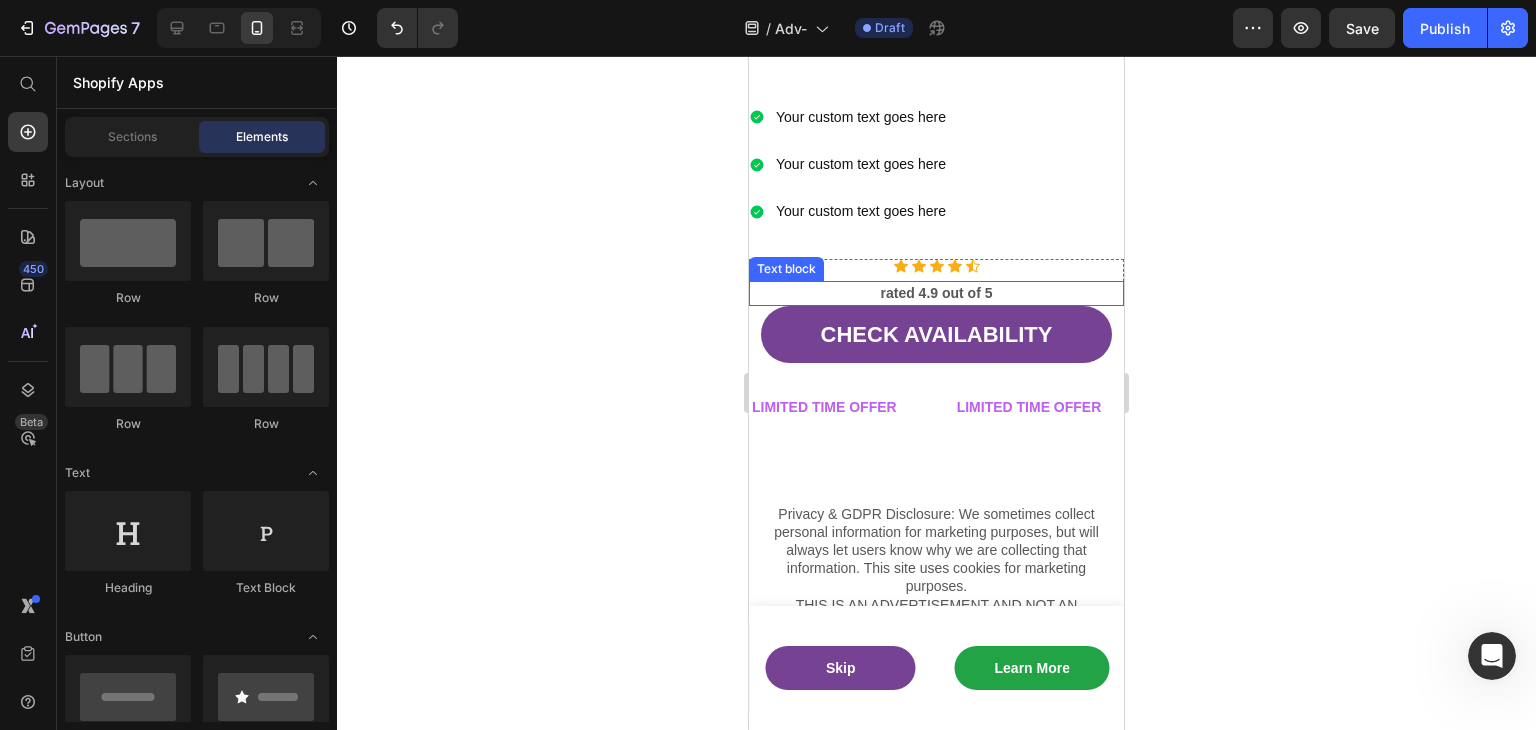 click on "rated 4.9 out of 5" at bounding box center (936, 293) 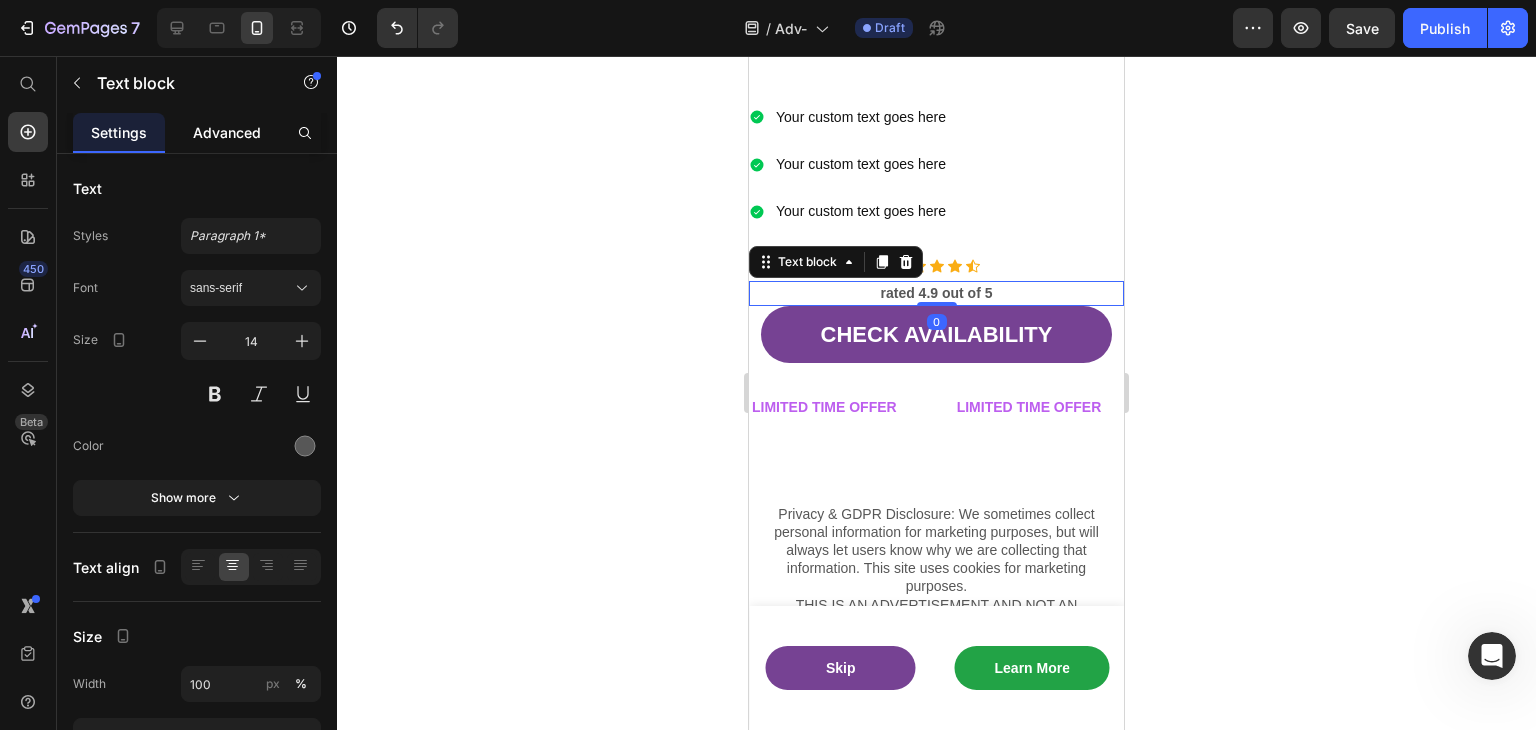 click on "Advanced" 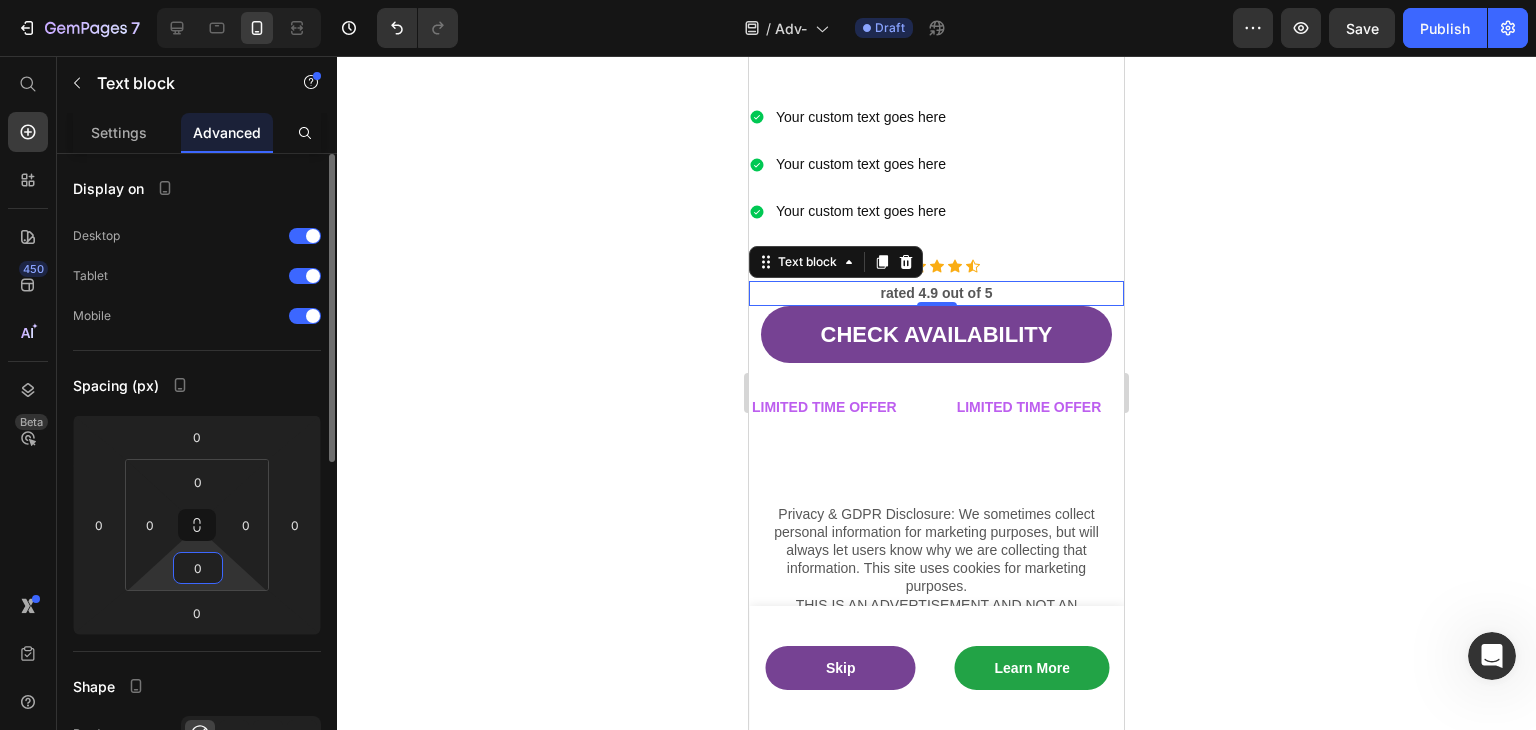 click on "0" at bounding box center [198, 568] 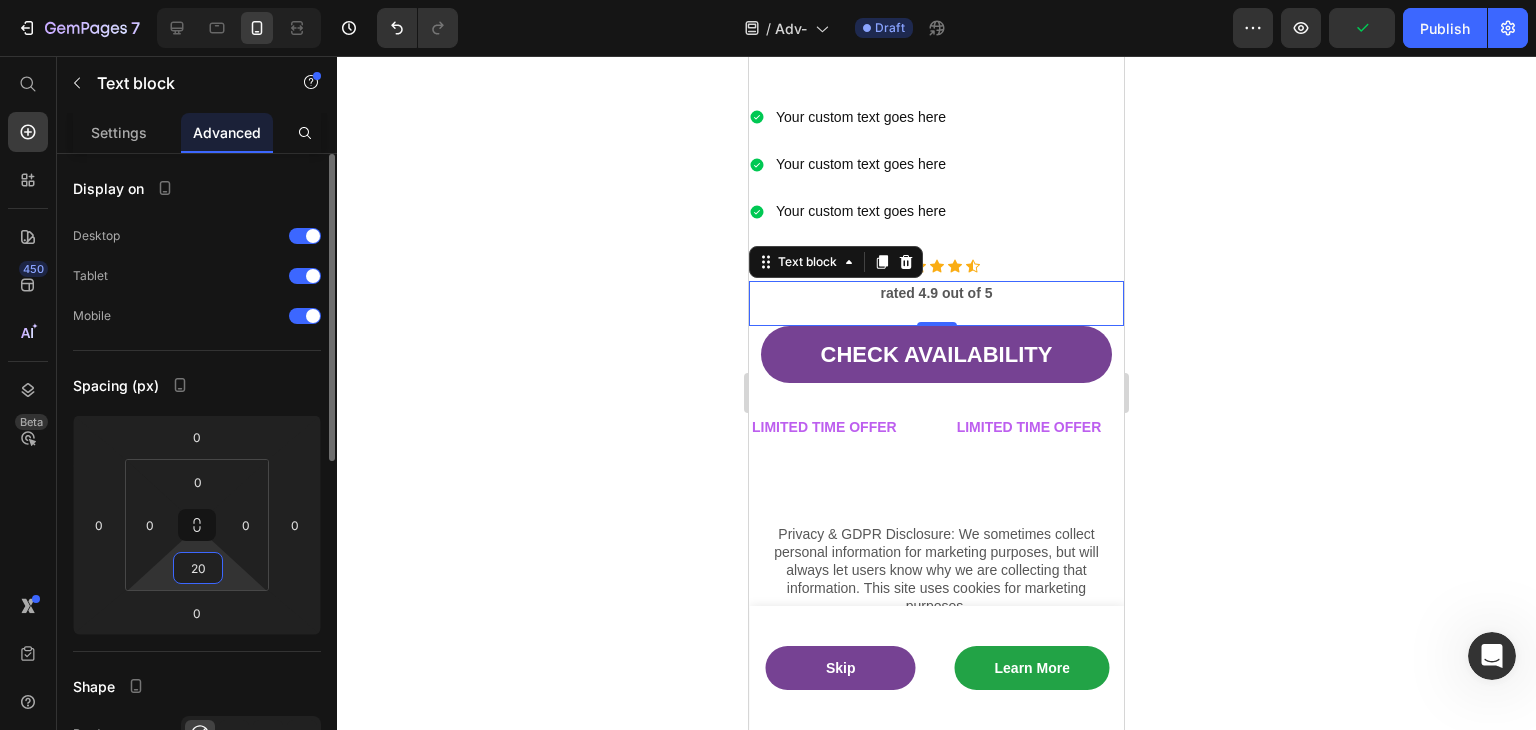 type on "2" 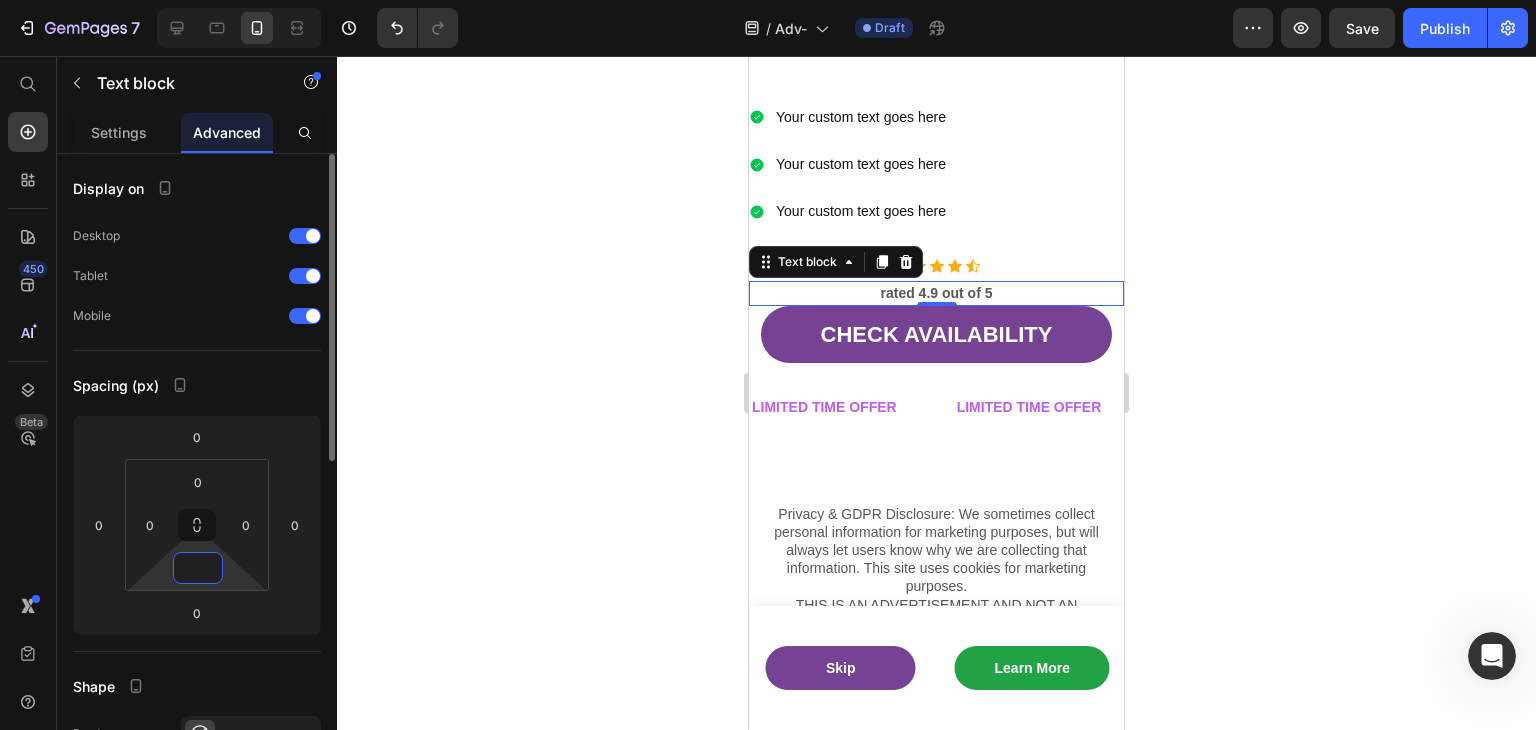 type on "9" 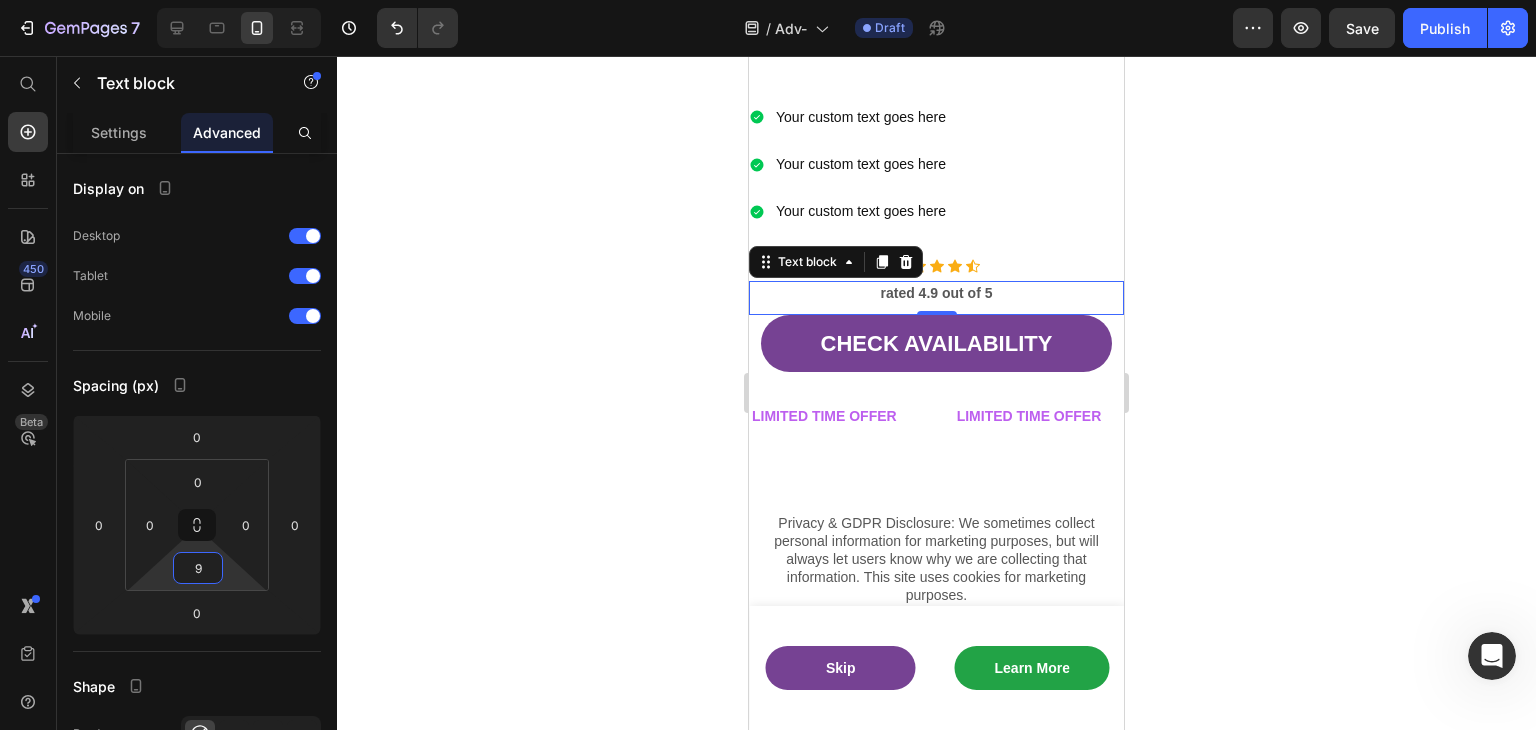 click 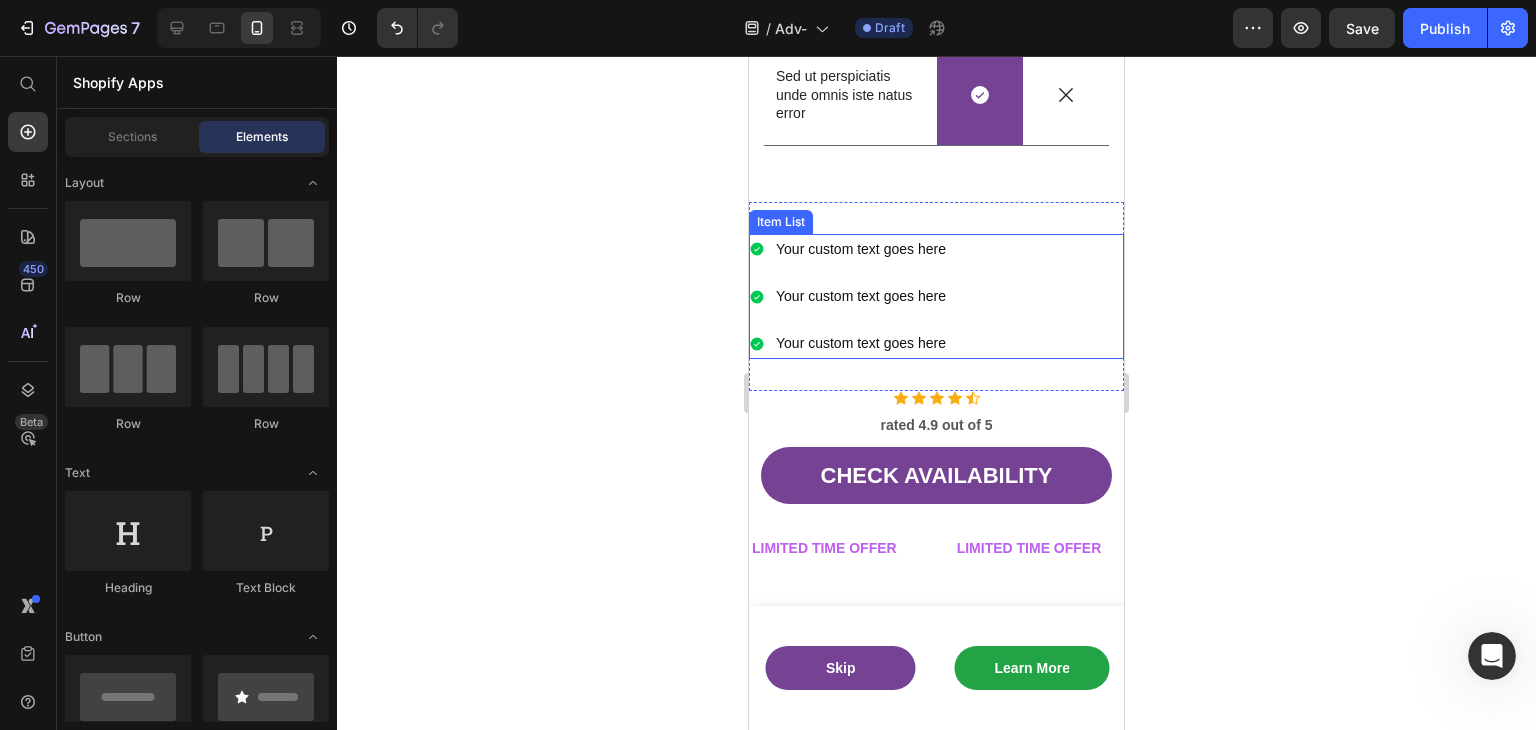 scroll, scrollTop: 2896, scrollLeft: 0, axis: vertical 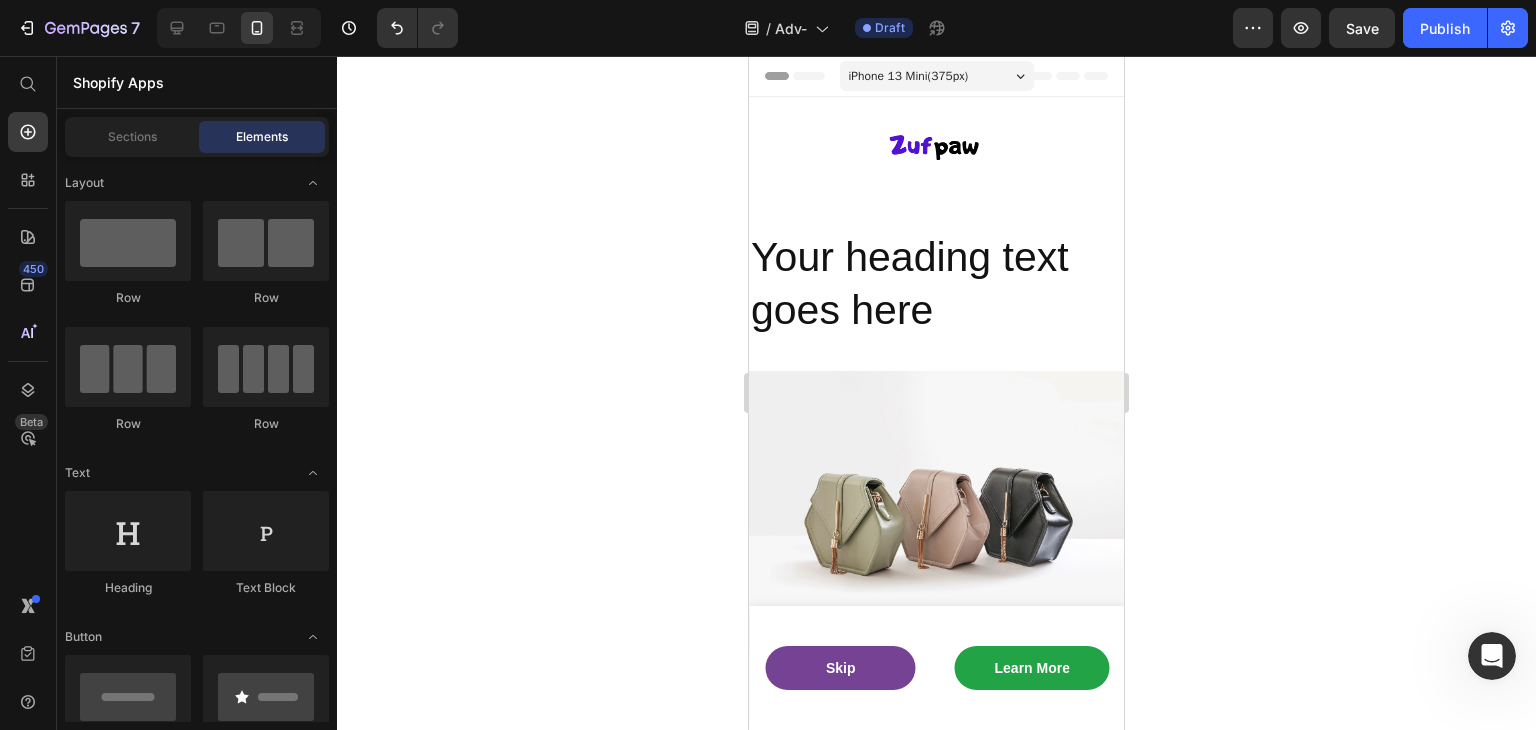 click on "Save" 